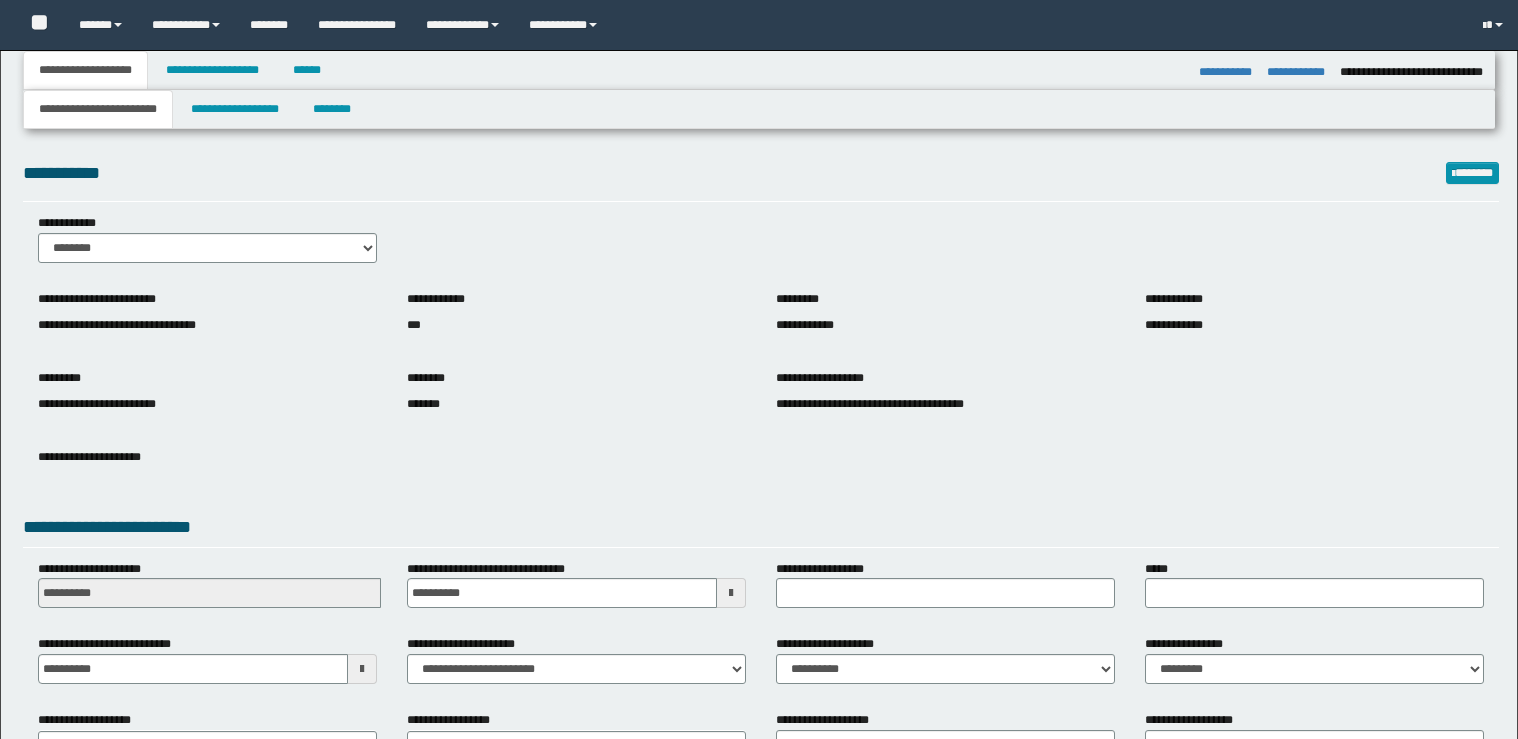 select on "*" 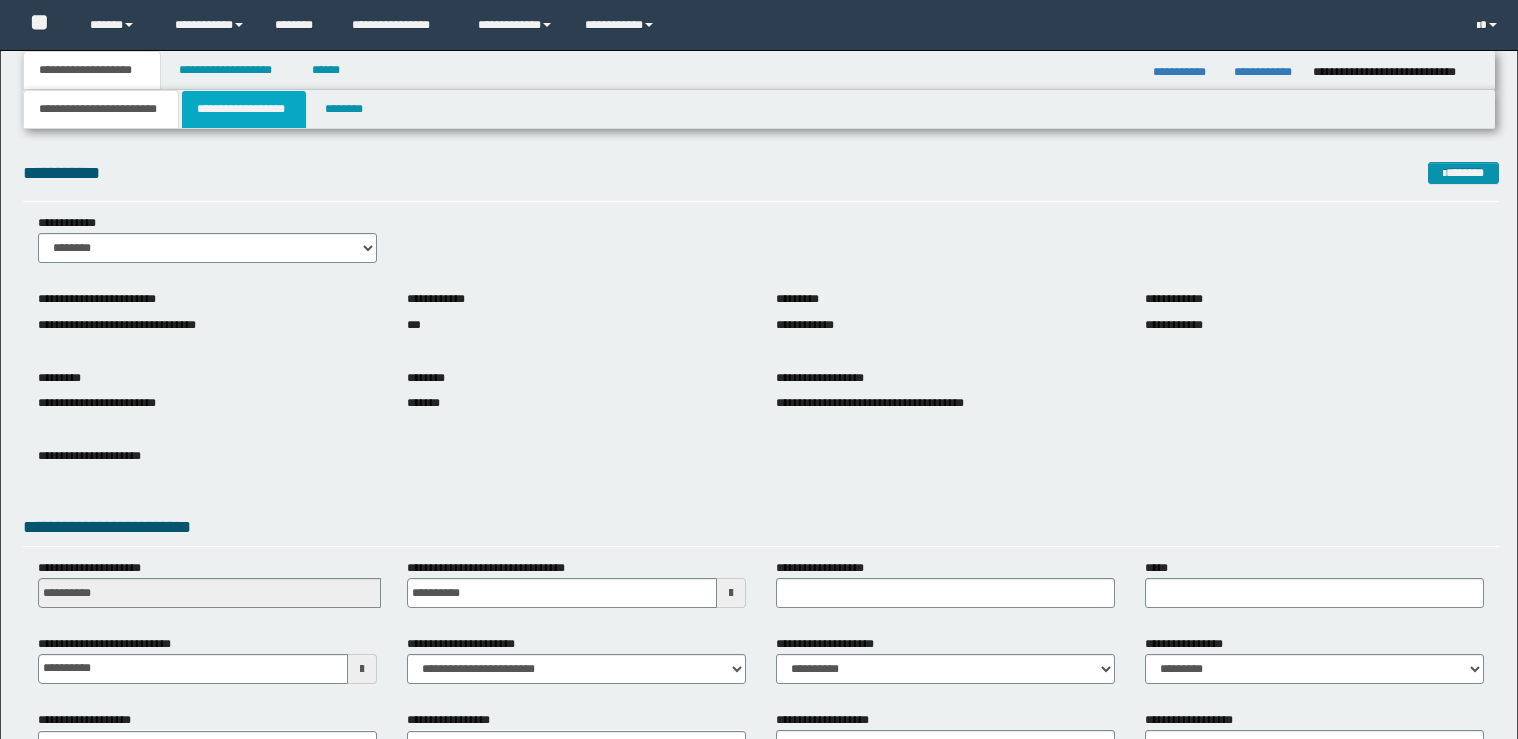 scroll, scrollTop: 0, scrollLeft: 0, axis: both 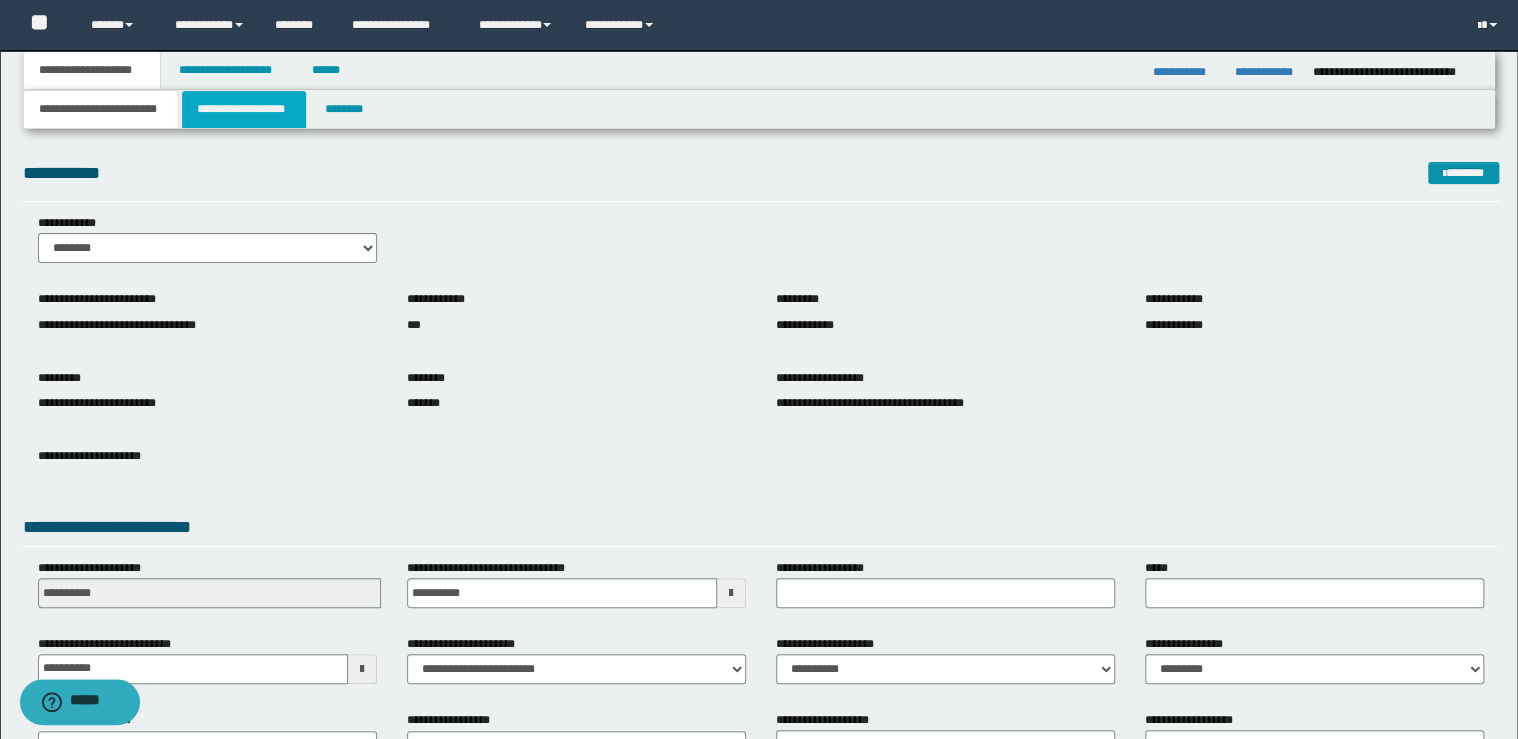 click on "**********" at bounding box center (244, 109) 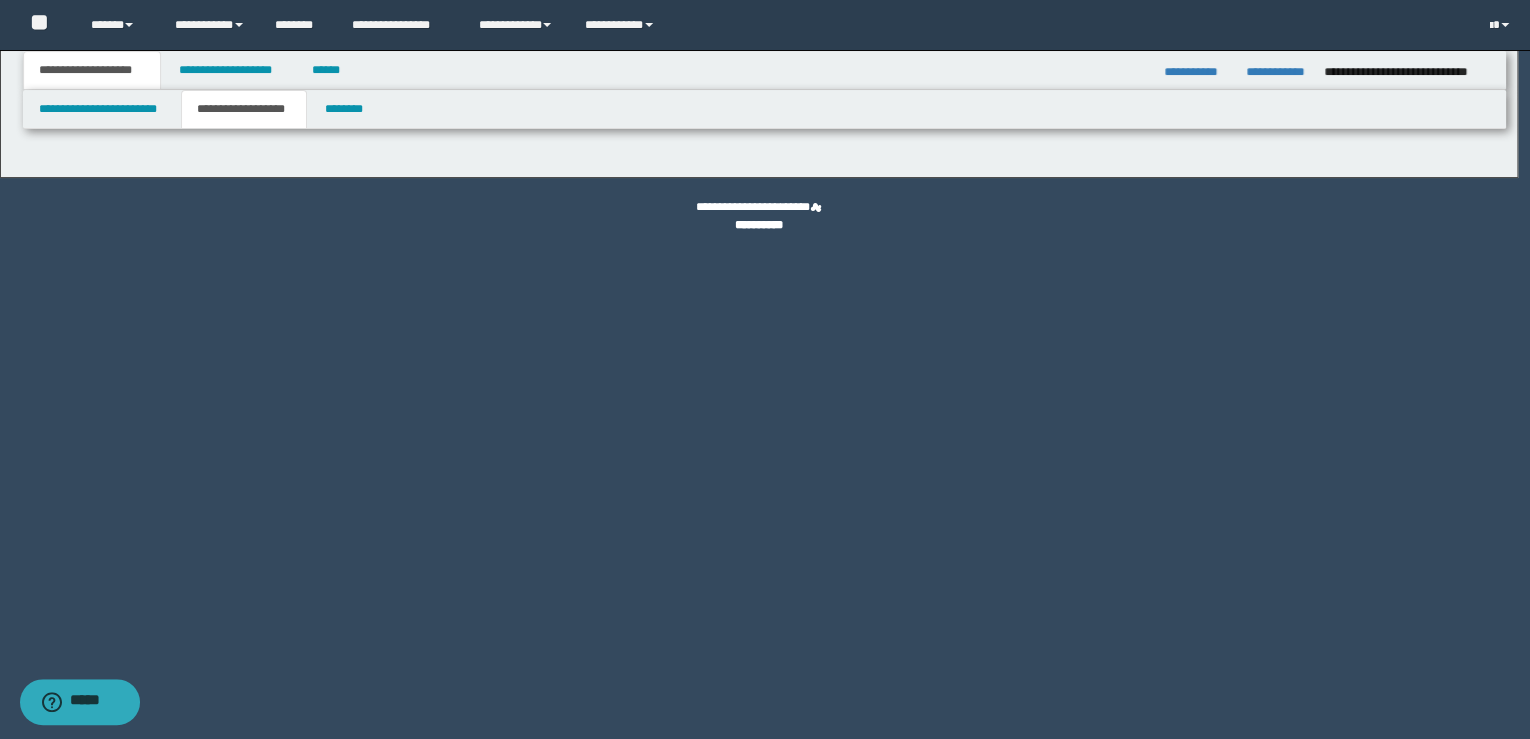 type on "********" 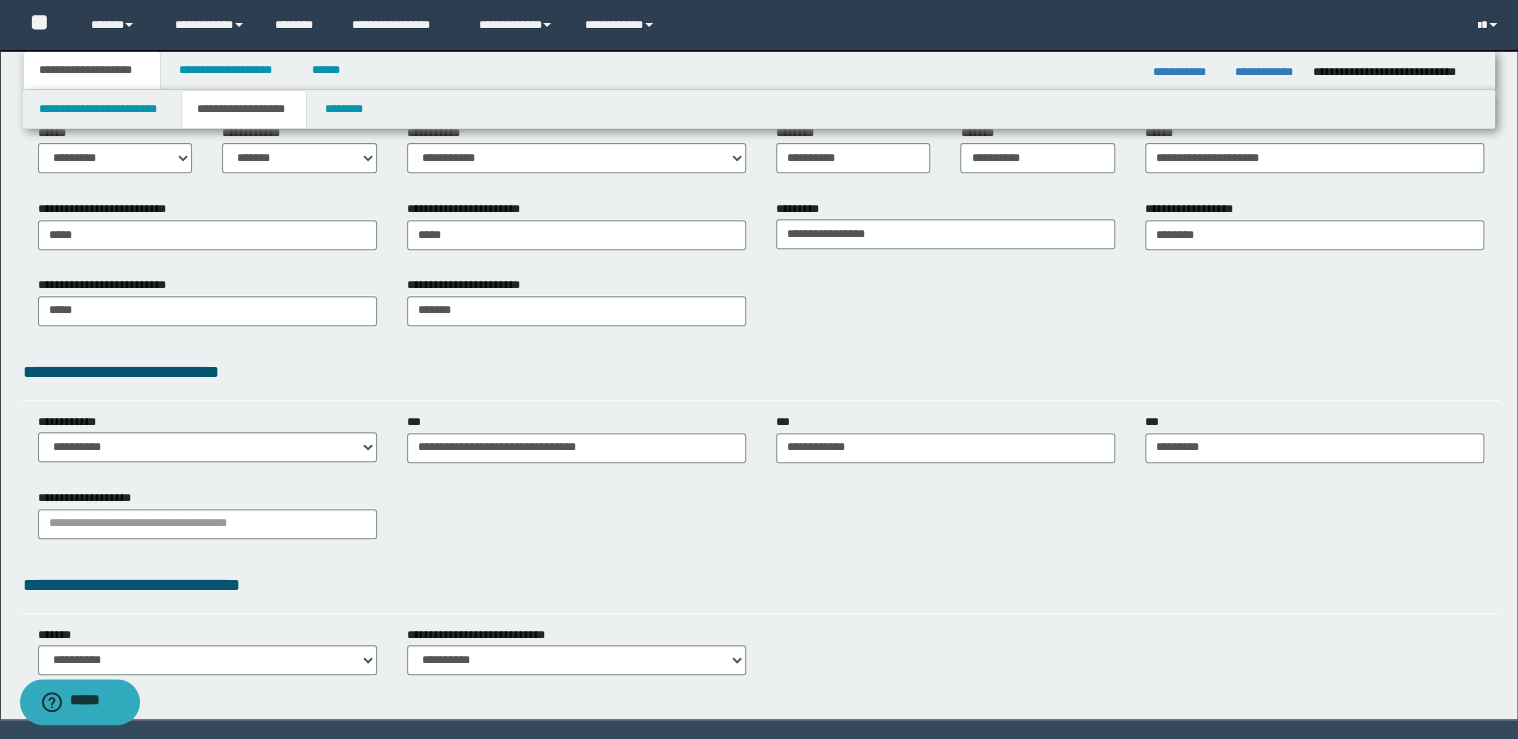 scroll, scrollTop: 367, scrollLeft: 0, axis: vertical 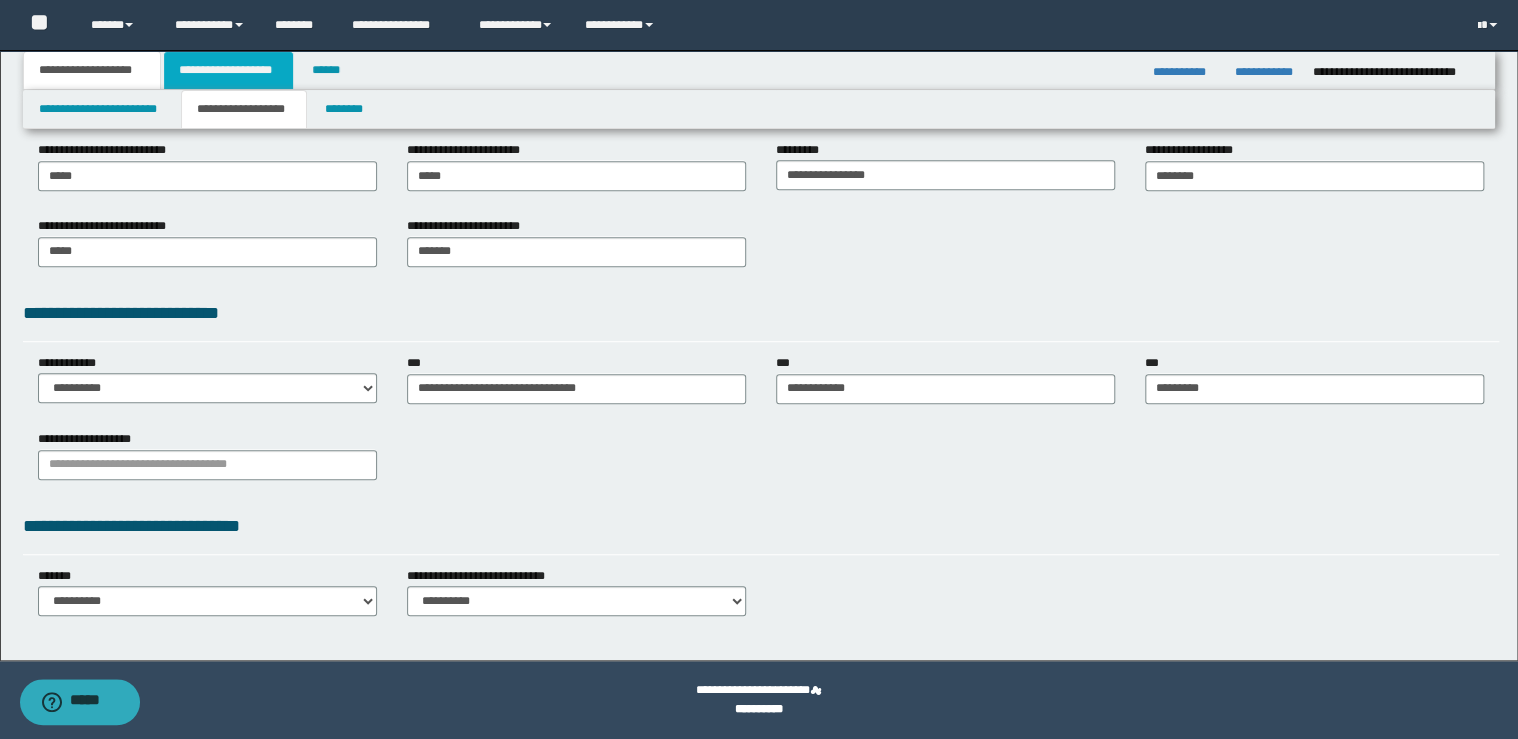 click on "**********" at bounding box center (228, 70) 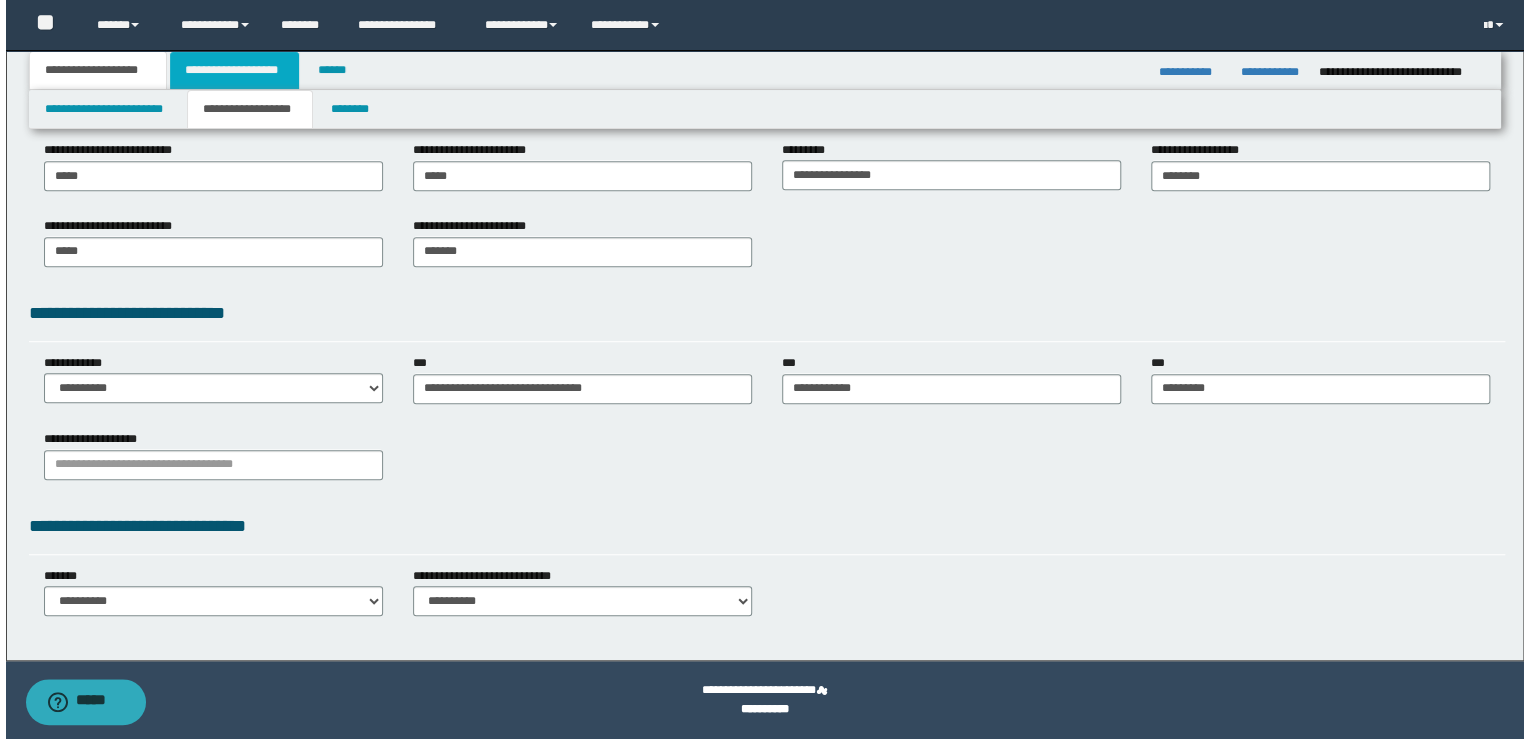 scroll, scrollTop: 0, scrollLeft: 0, axis: both 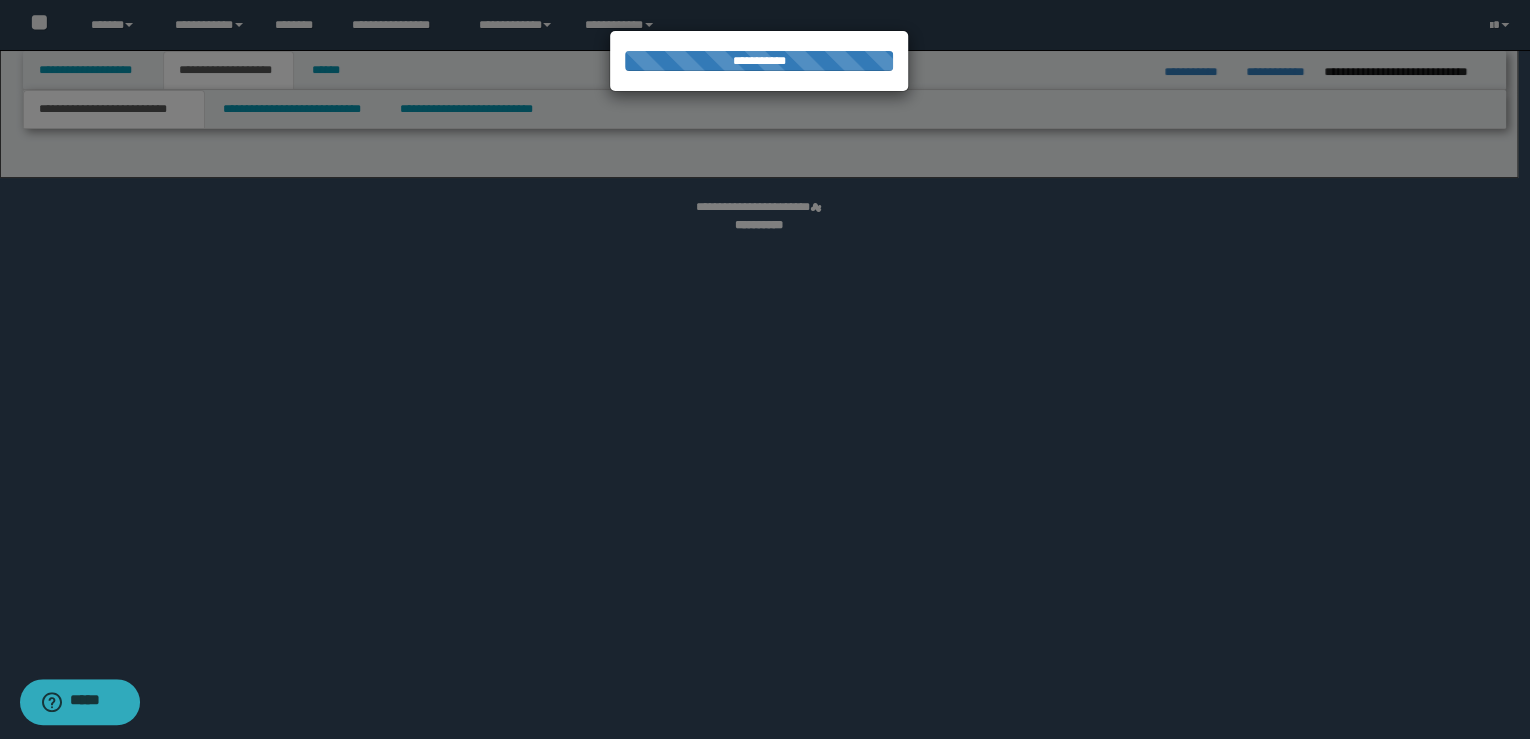 select on "*" 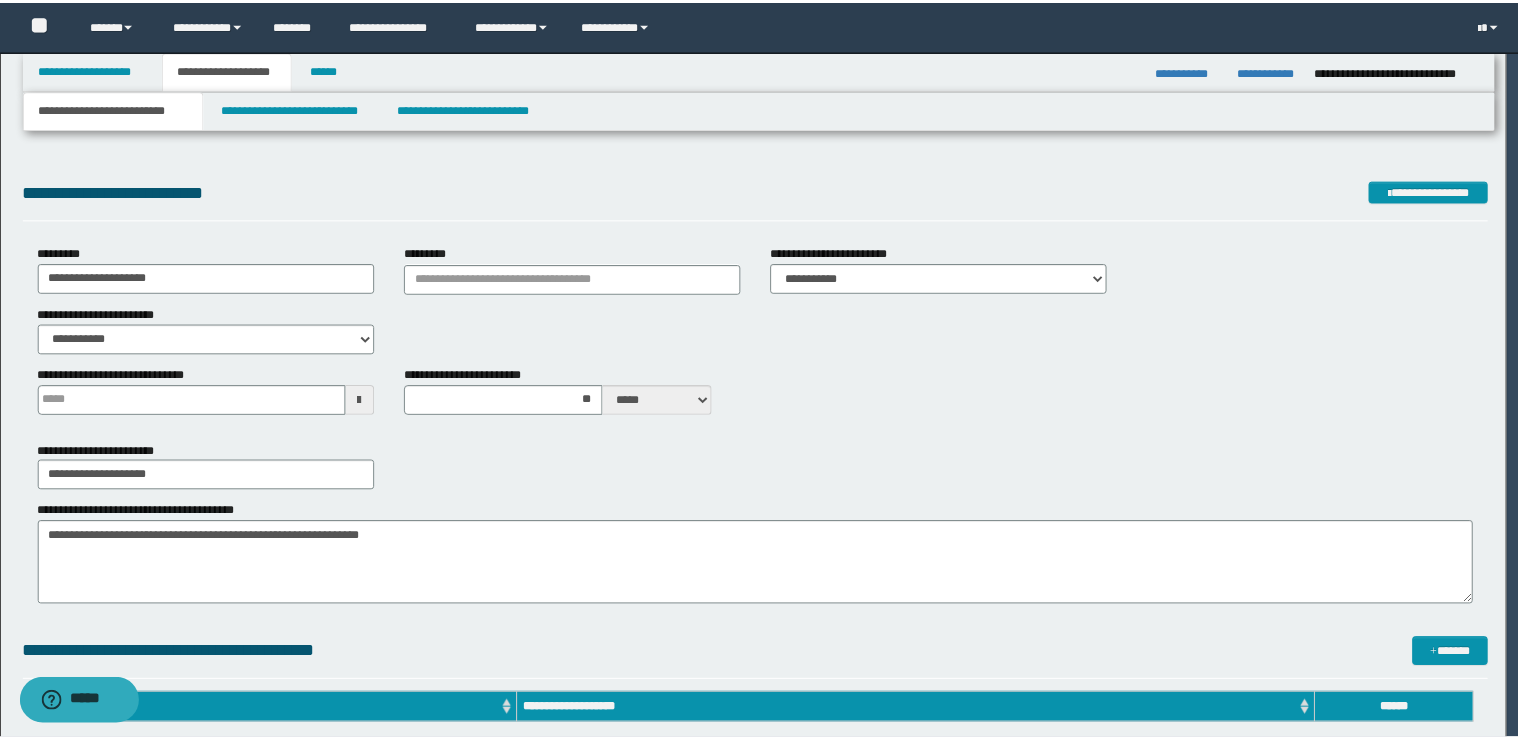 scroll, scrollTop: 0, scrollLeft: 0, axis: both 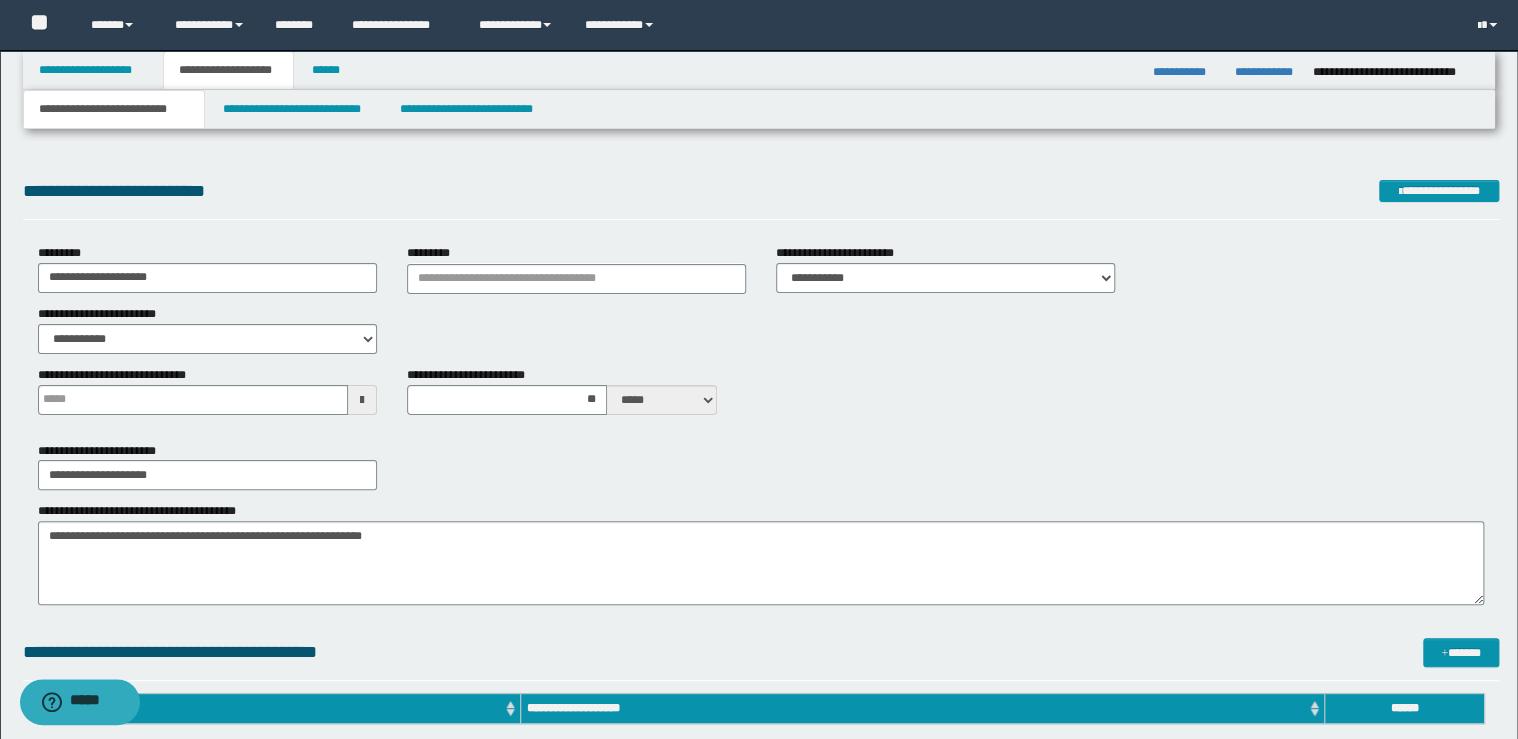 type 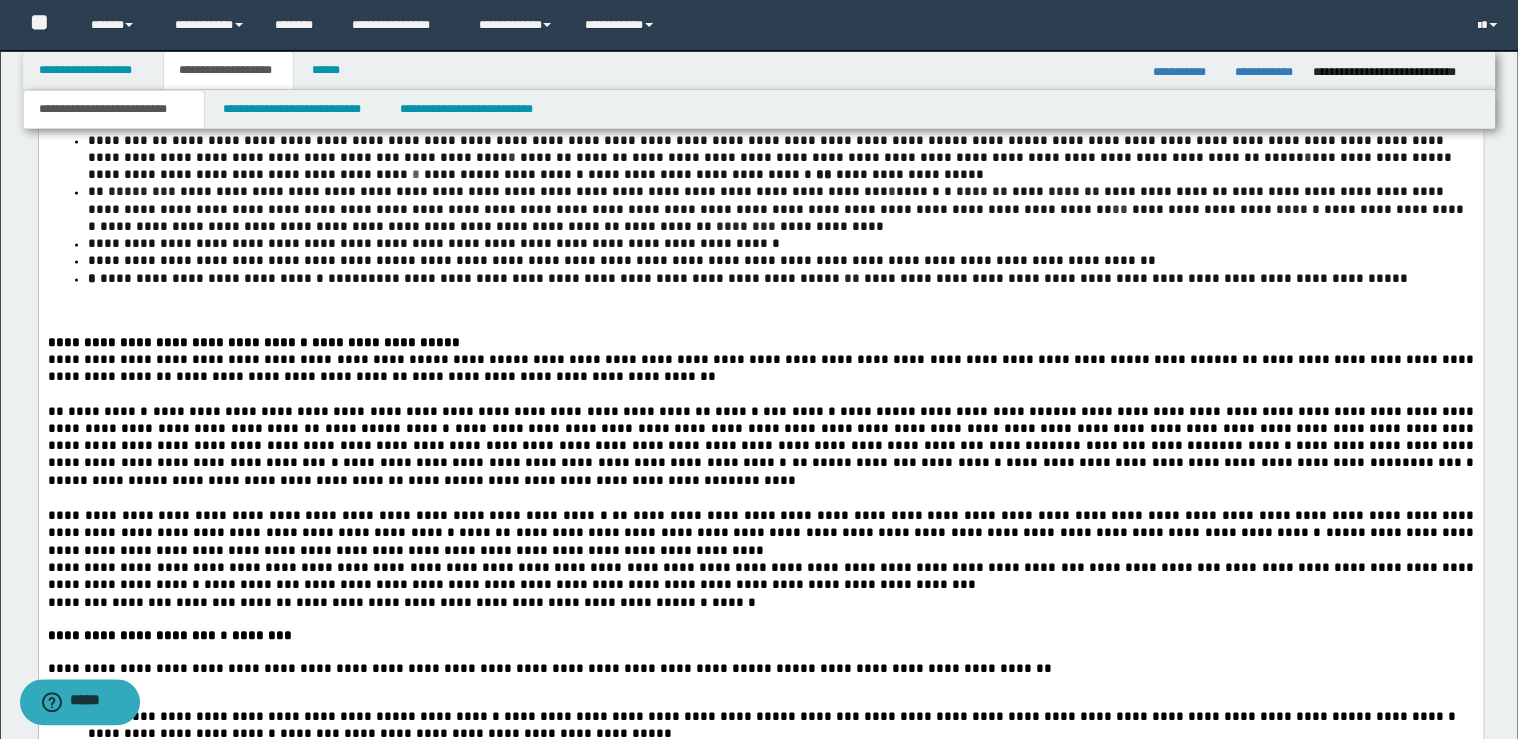 scroll, scrollTop: 1360, scrollLeft: 0, axis: vertical 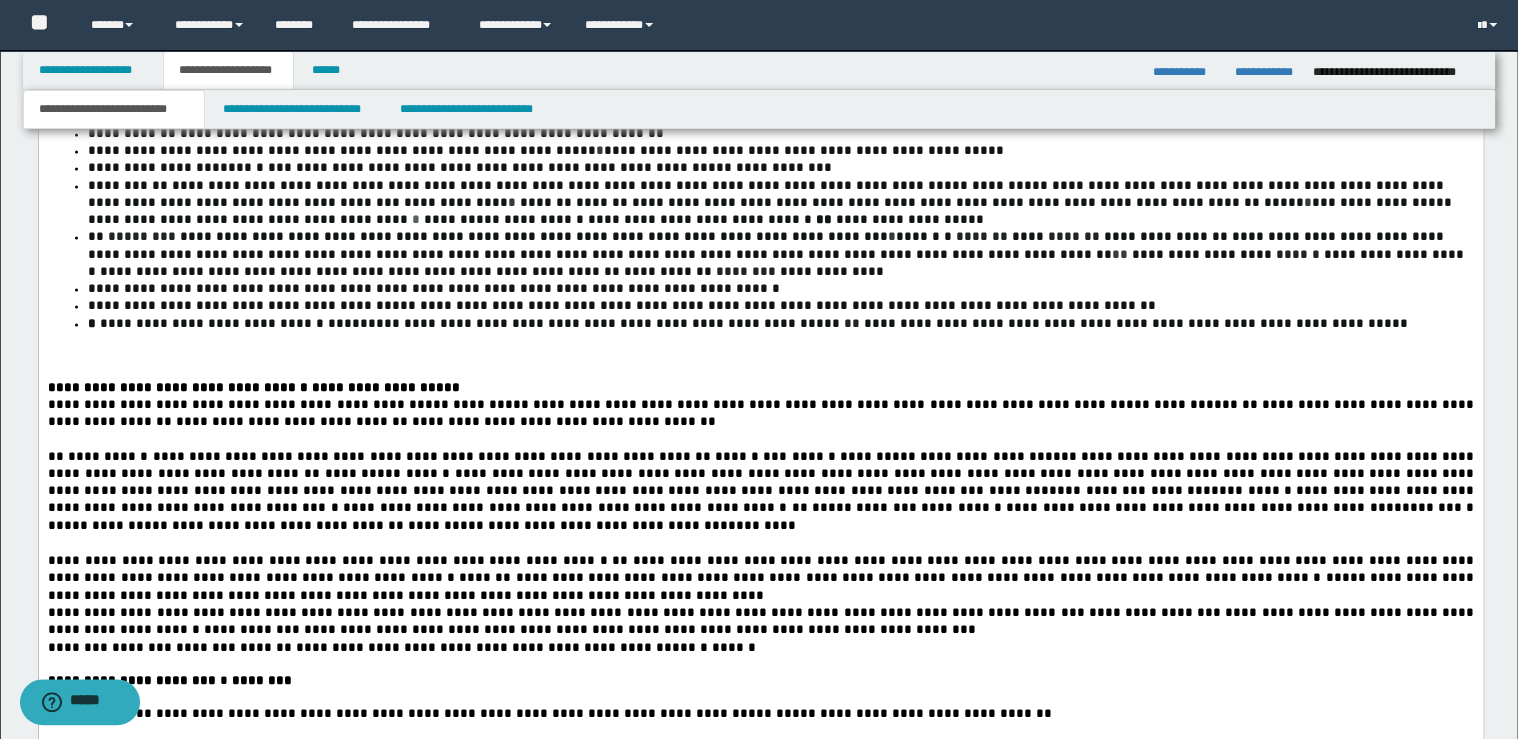 click on "**********" at bounding box center (780, 323) 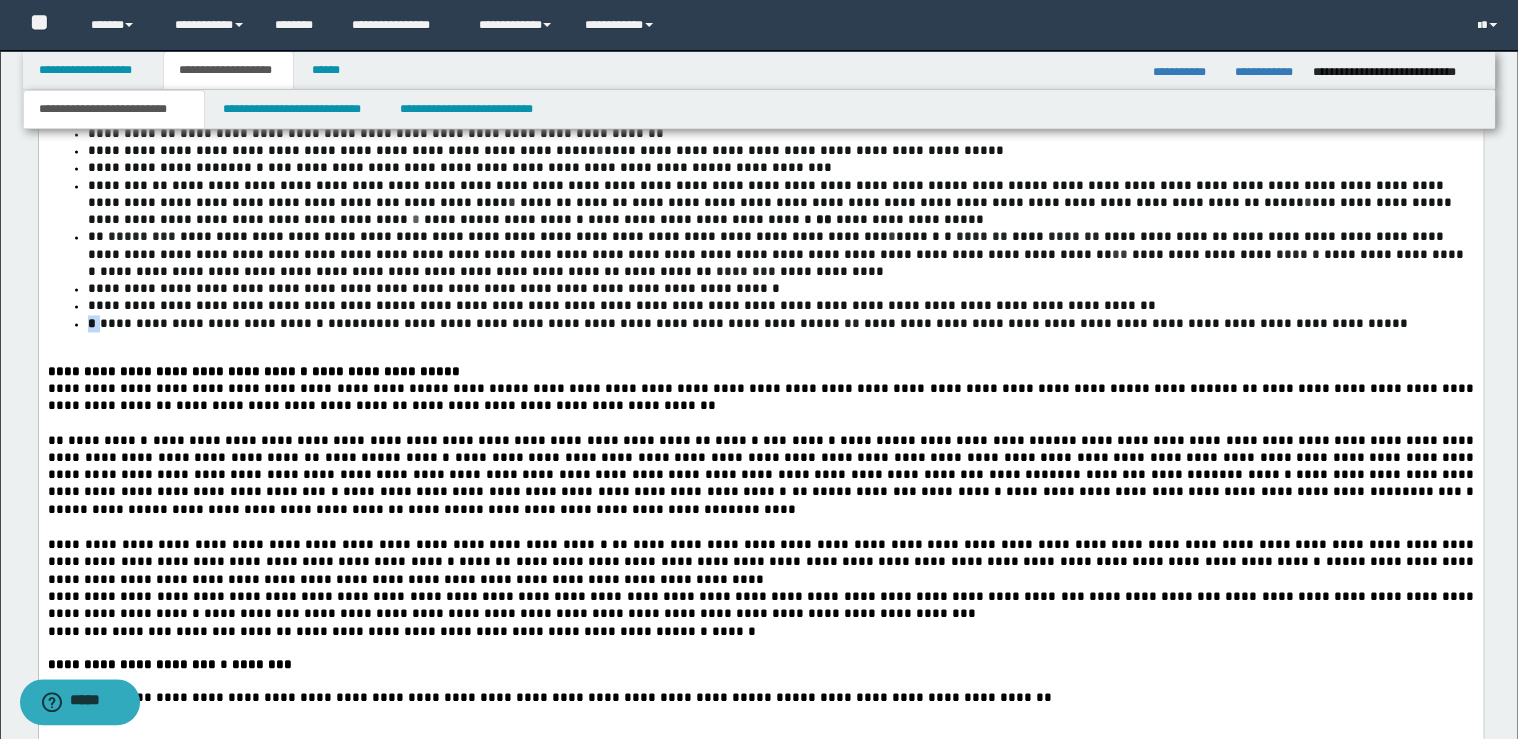 drag, startPoint x: 101, startPoint y: 326, endPoint x: 80, endPoint y: 326, distance: 21 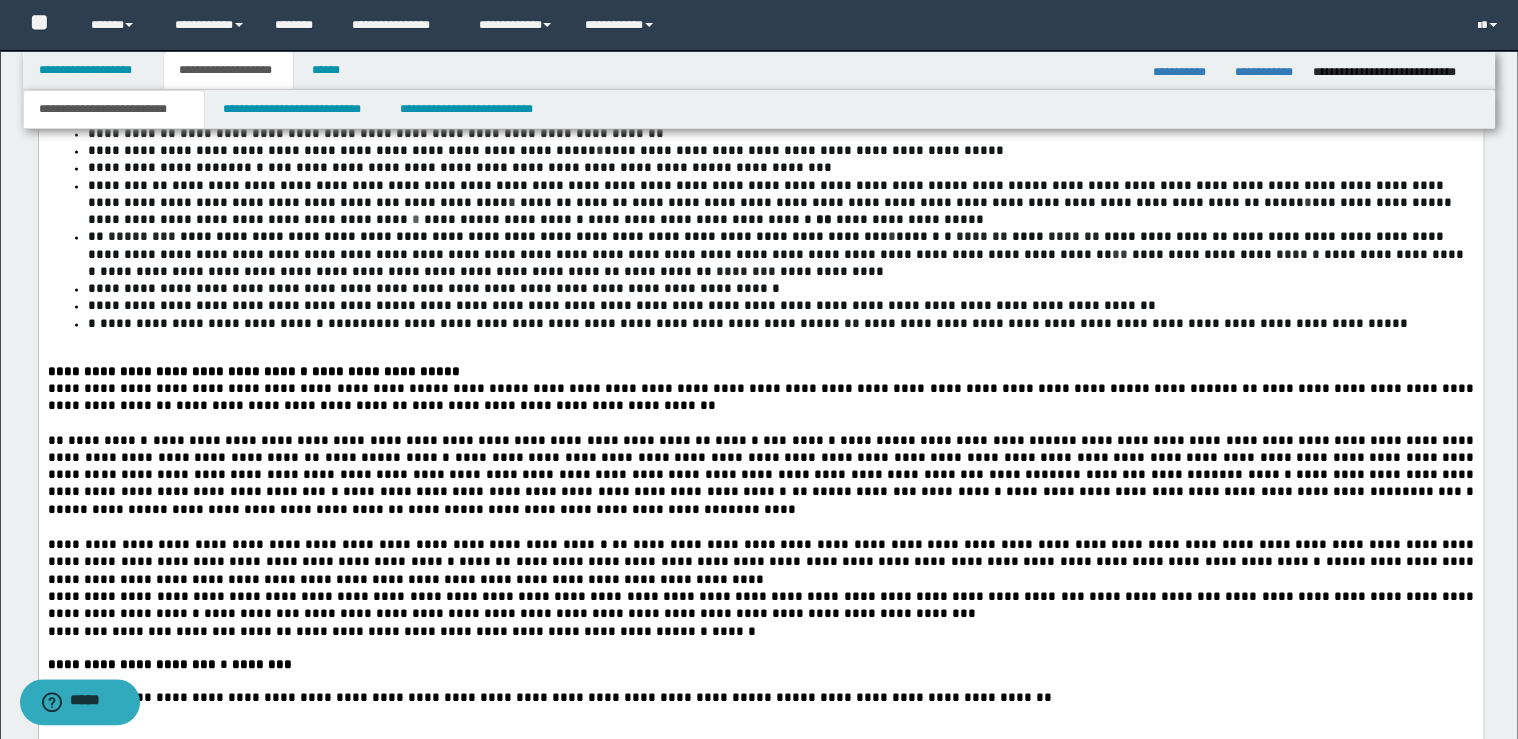 click on "**********" at bounding box center [760, 1403] 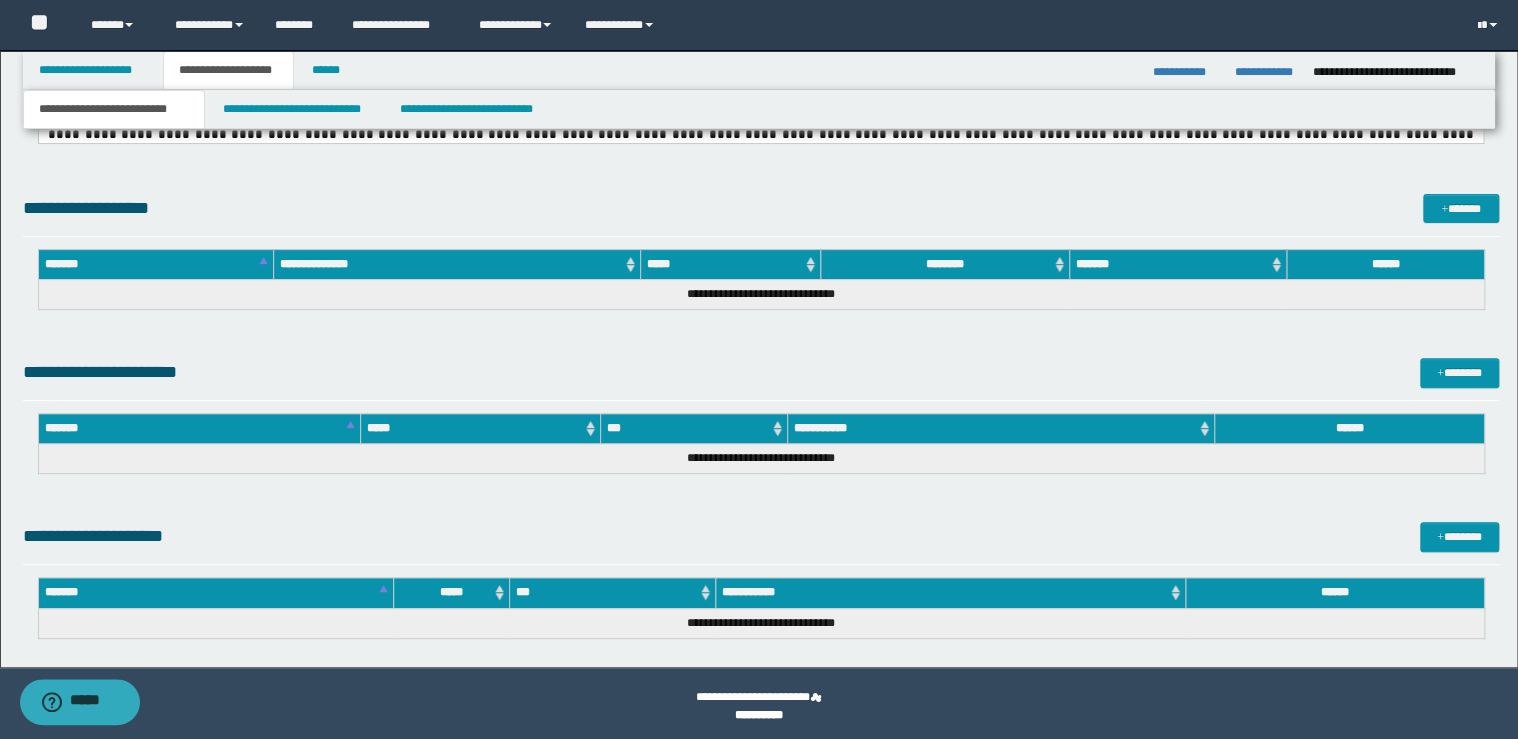 click on "**********" at bounding box center [114, 109] 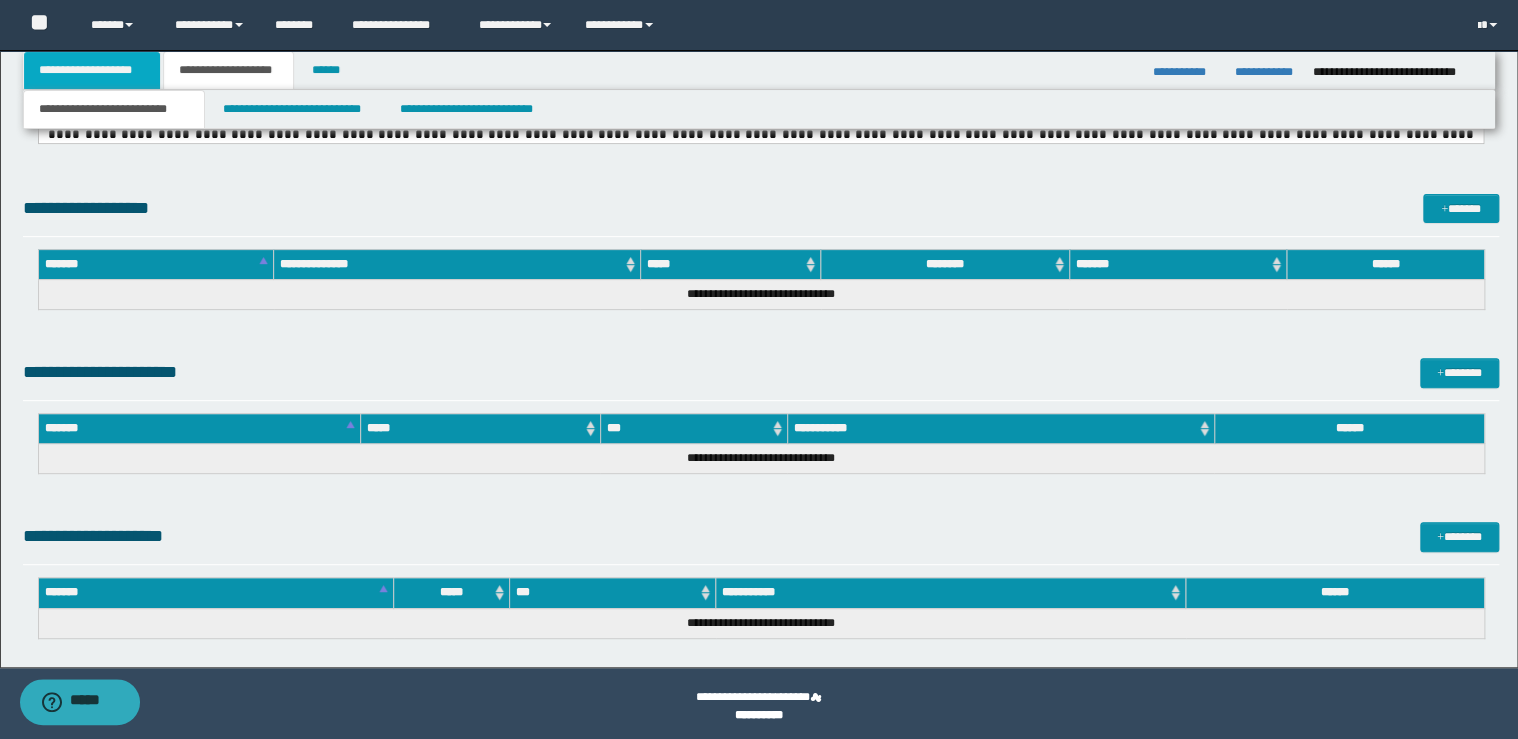 click on "**********" at bounding box center (92, 70) 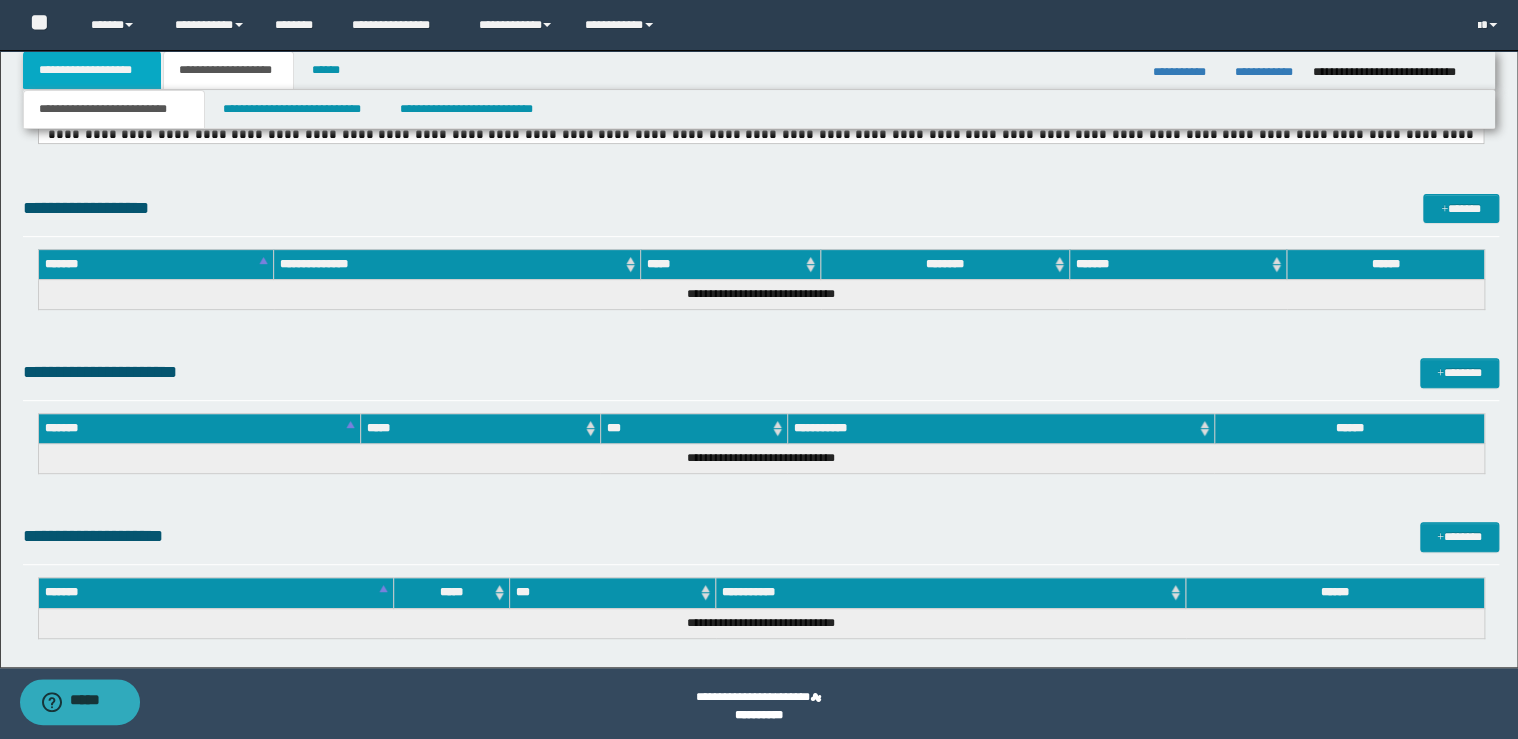 scroll, scrollTop: 367, scrollLeft: 0, axis: vertical 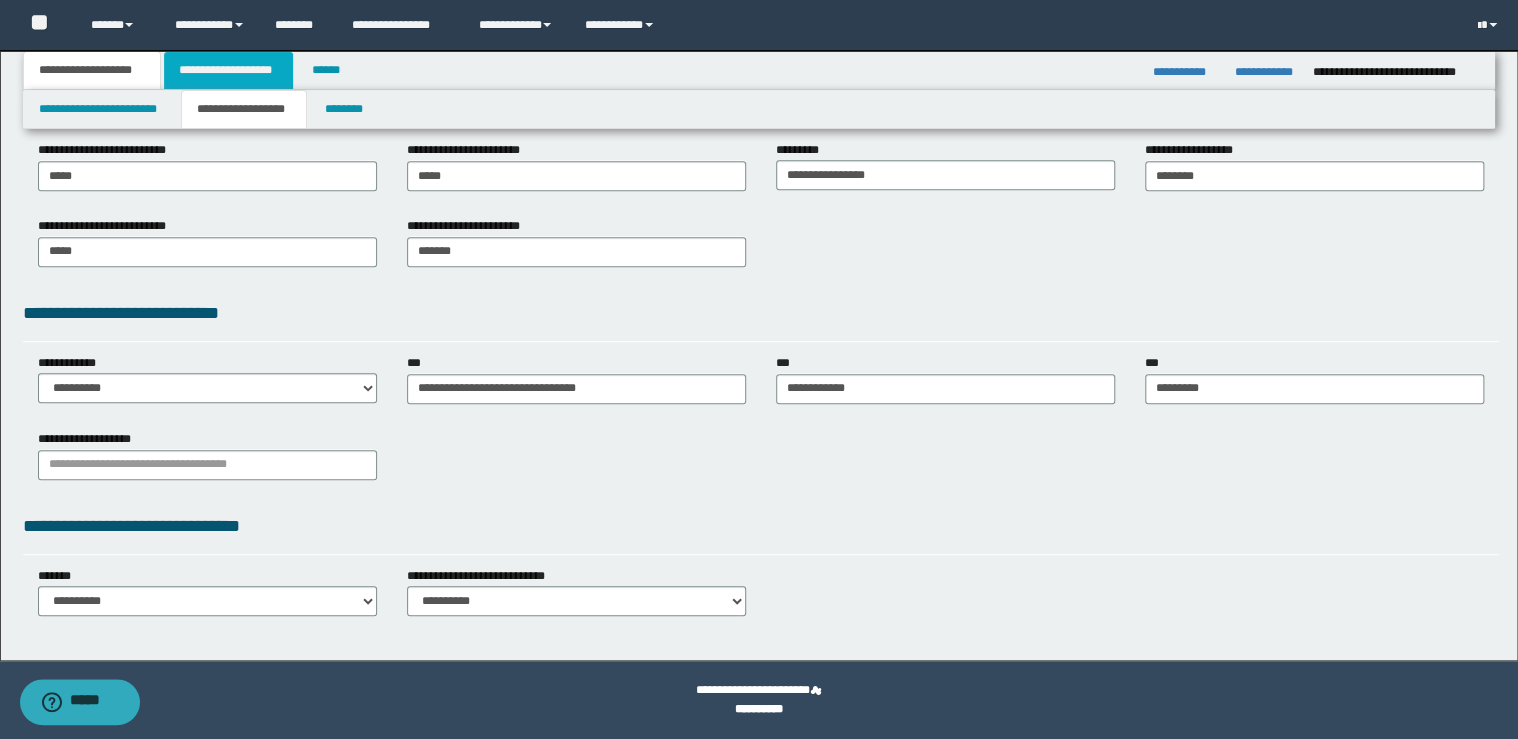 click on "**********" at bounding box center [228, 70] 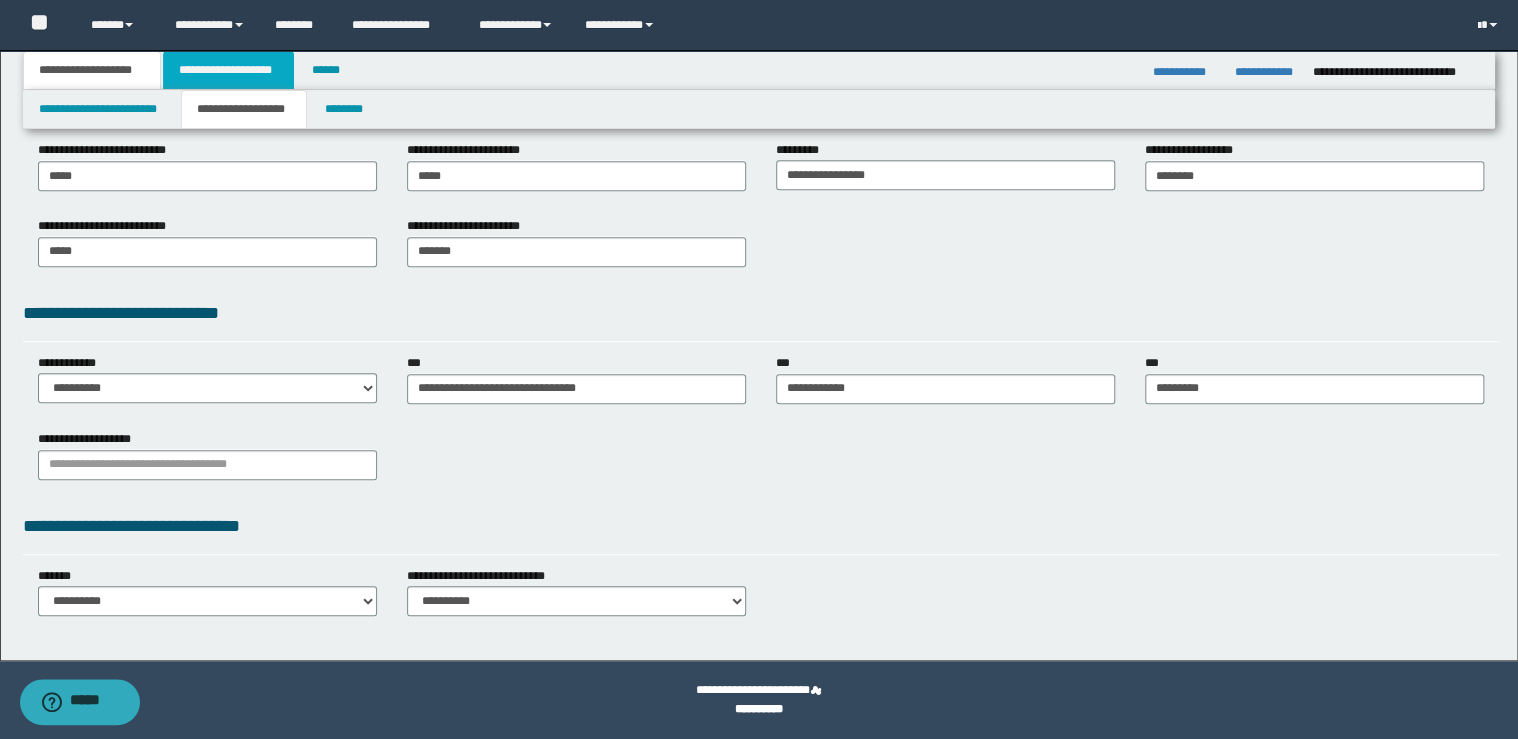 type 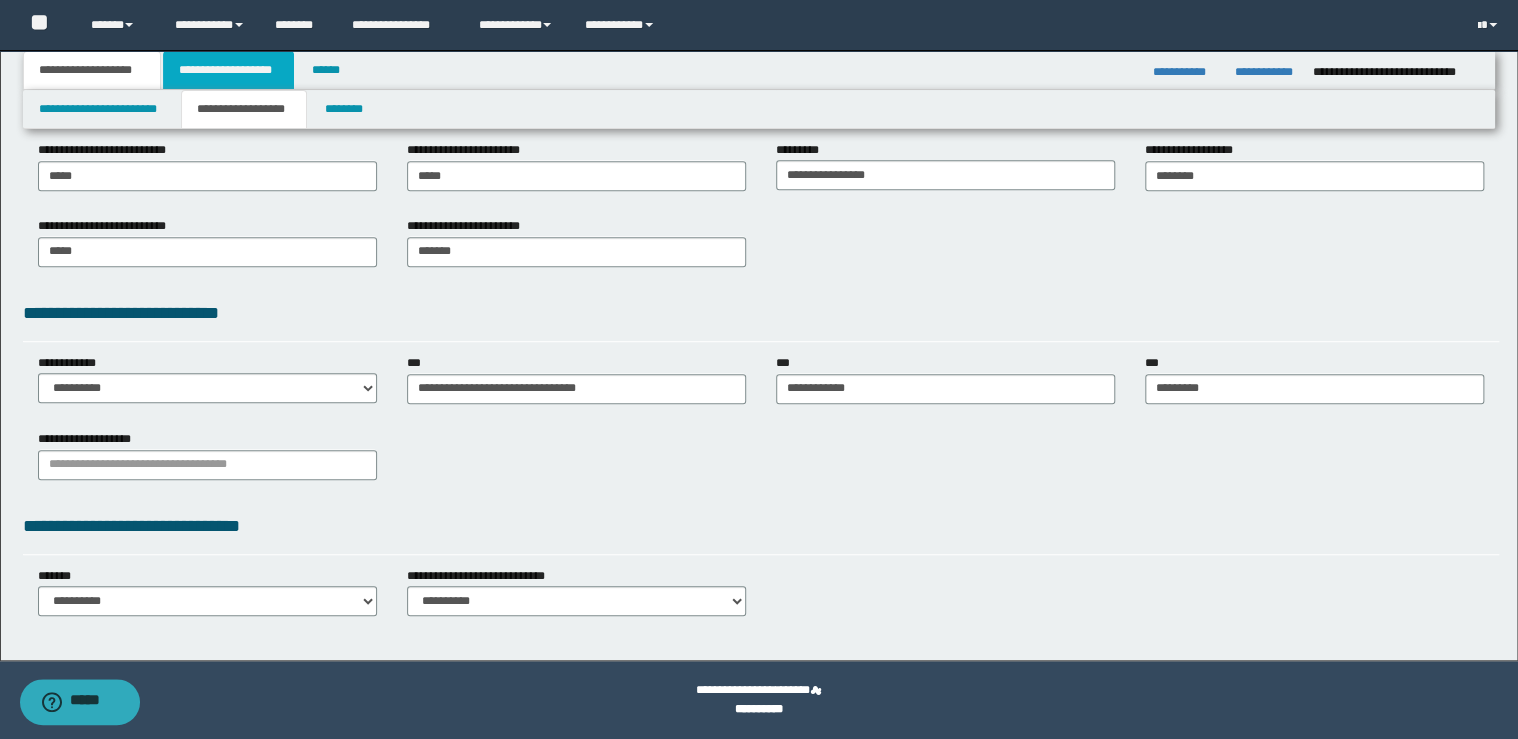 type on "**" 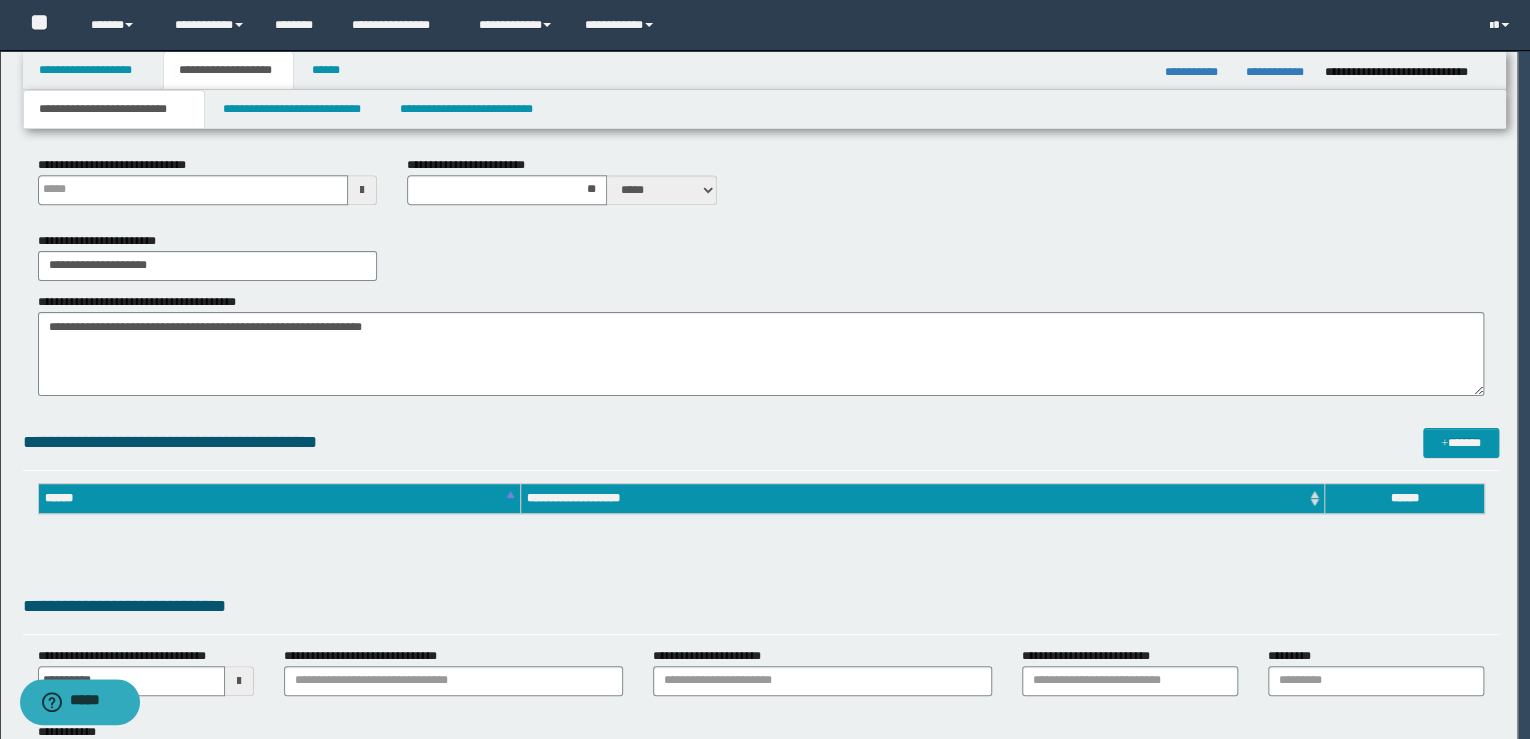 type 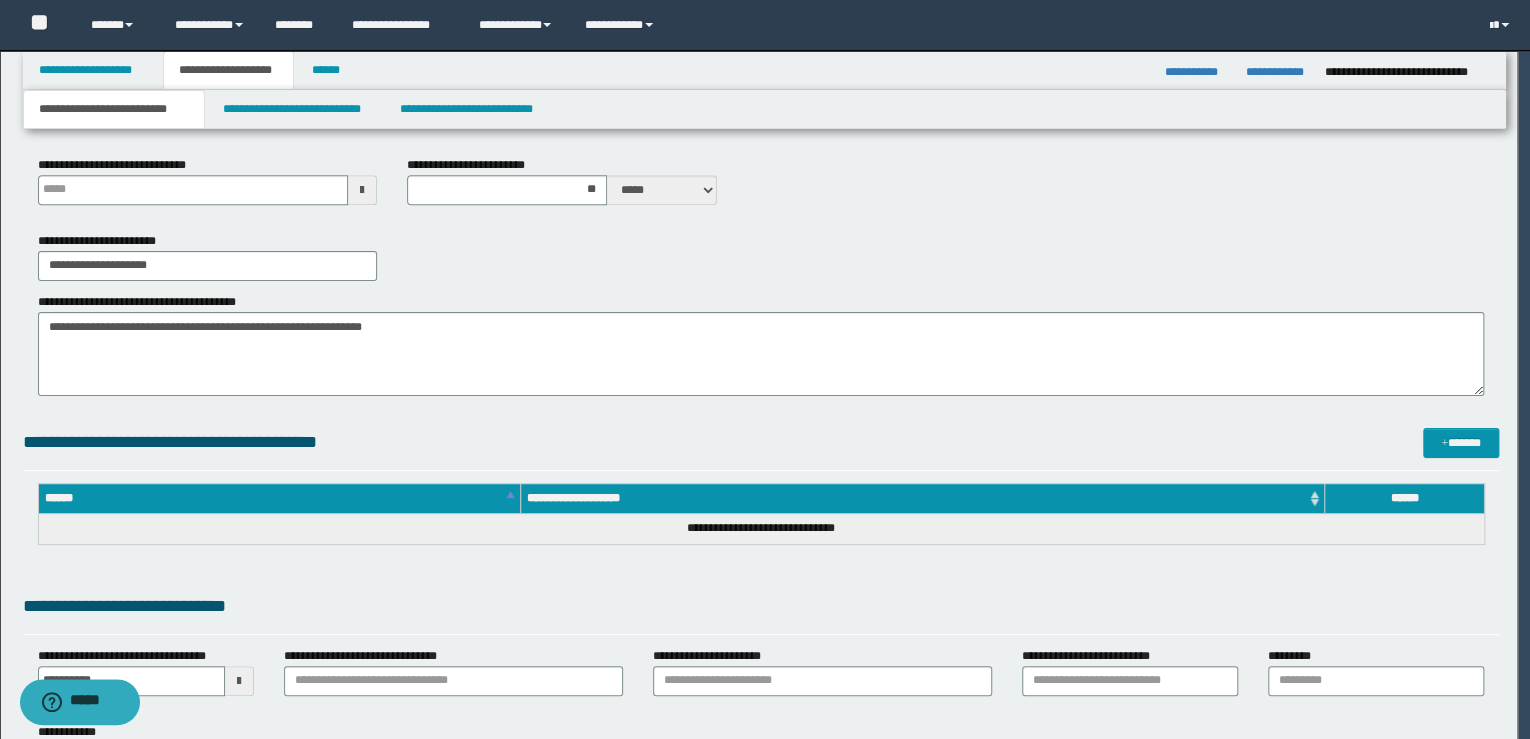 type 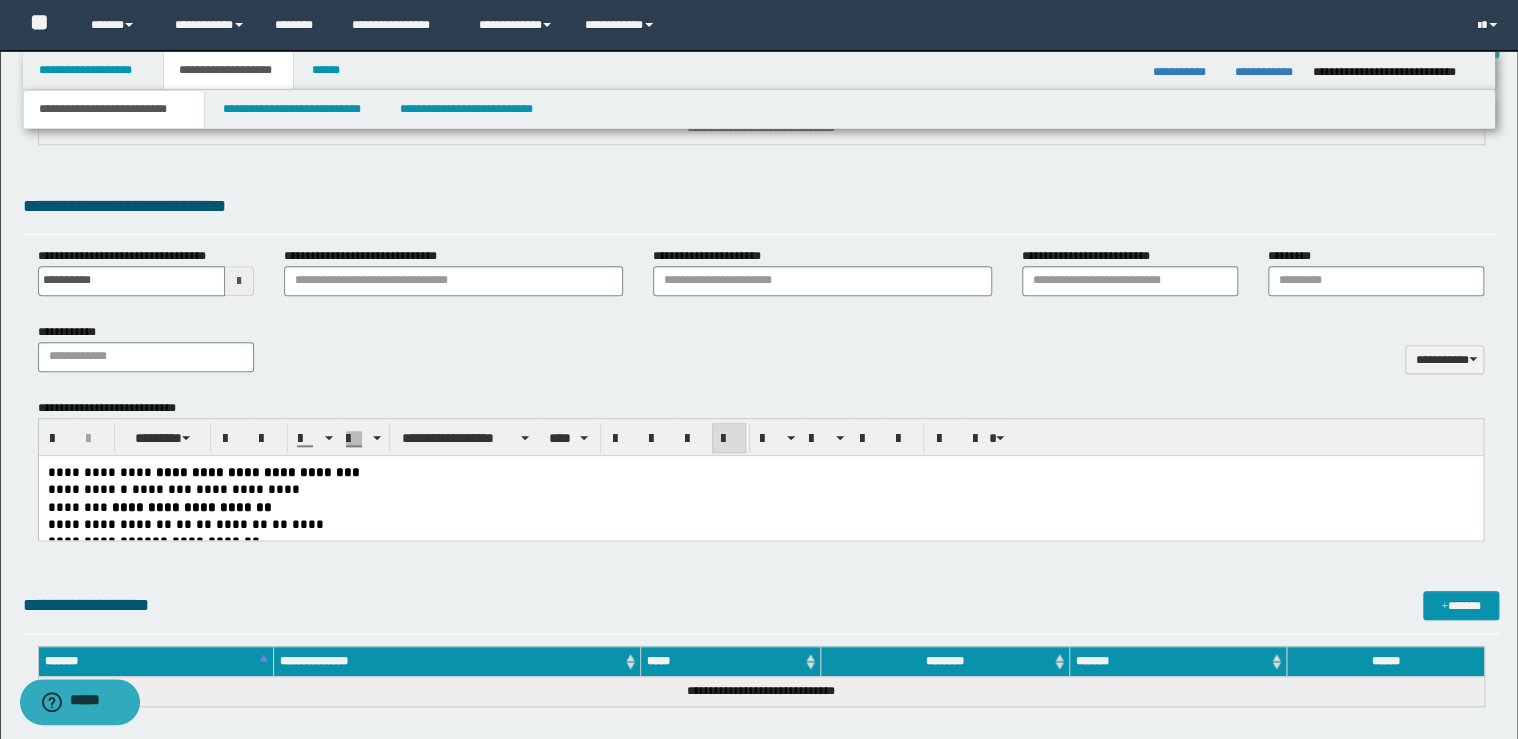 scroll, scrollTop: 1087, scrollLeft: 0, axis: vertical 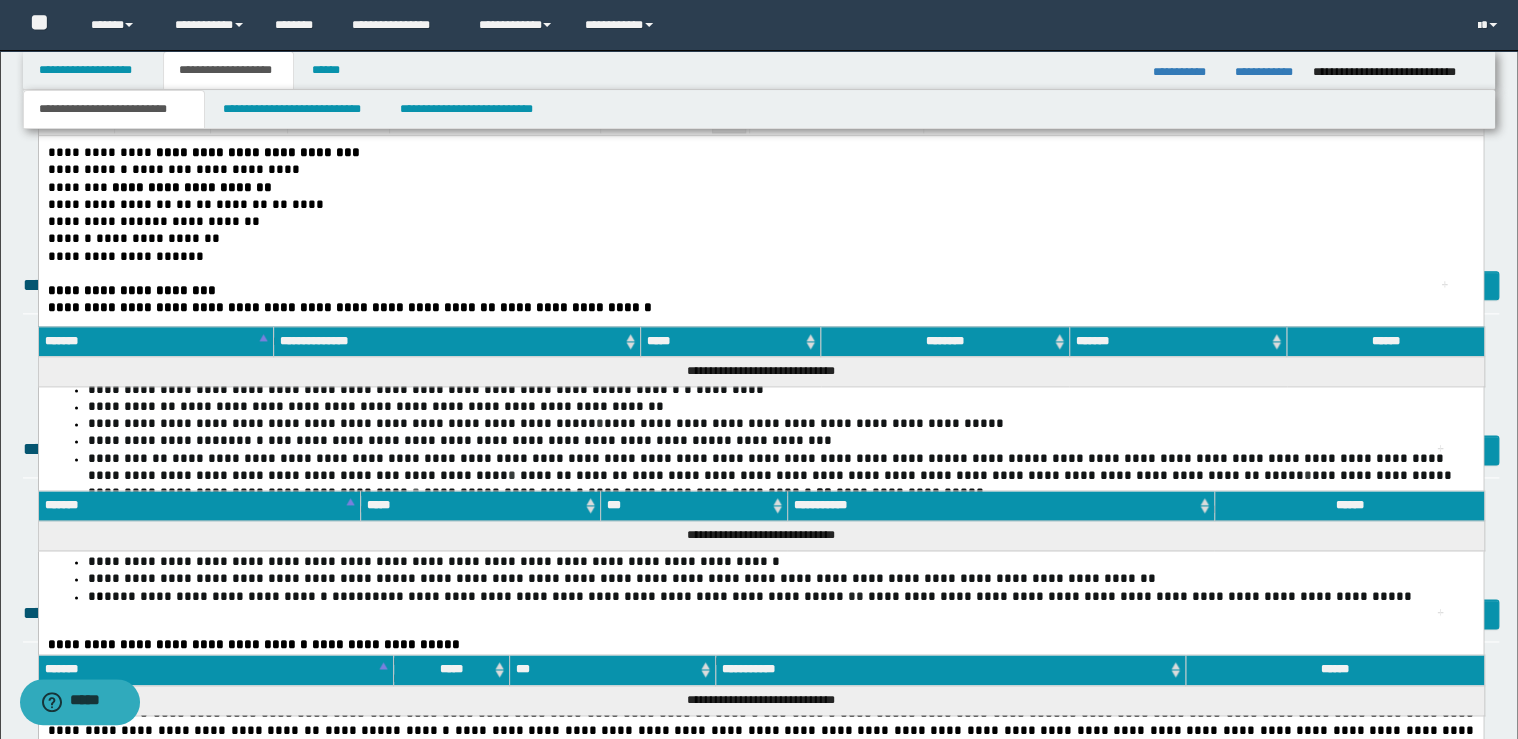 click on "**********" at bounding box center [760, 220] 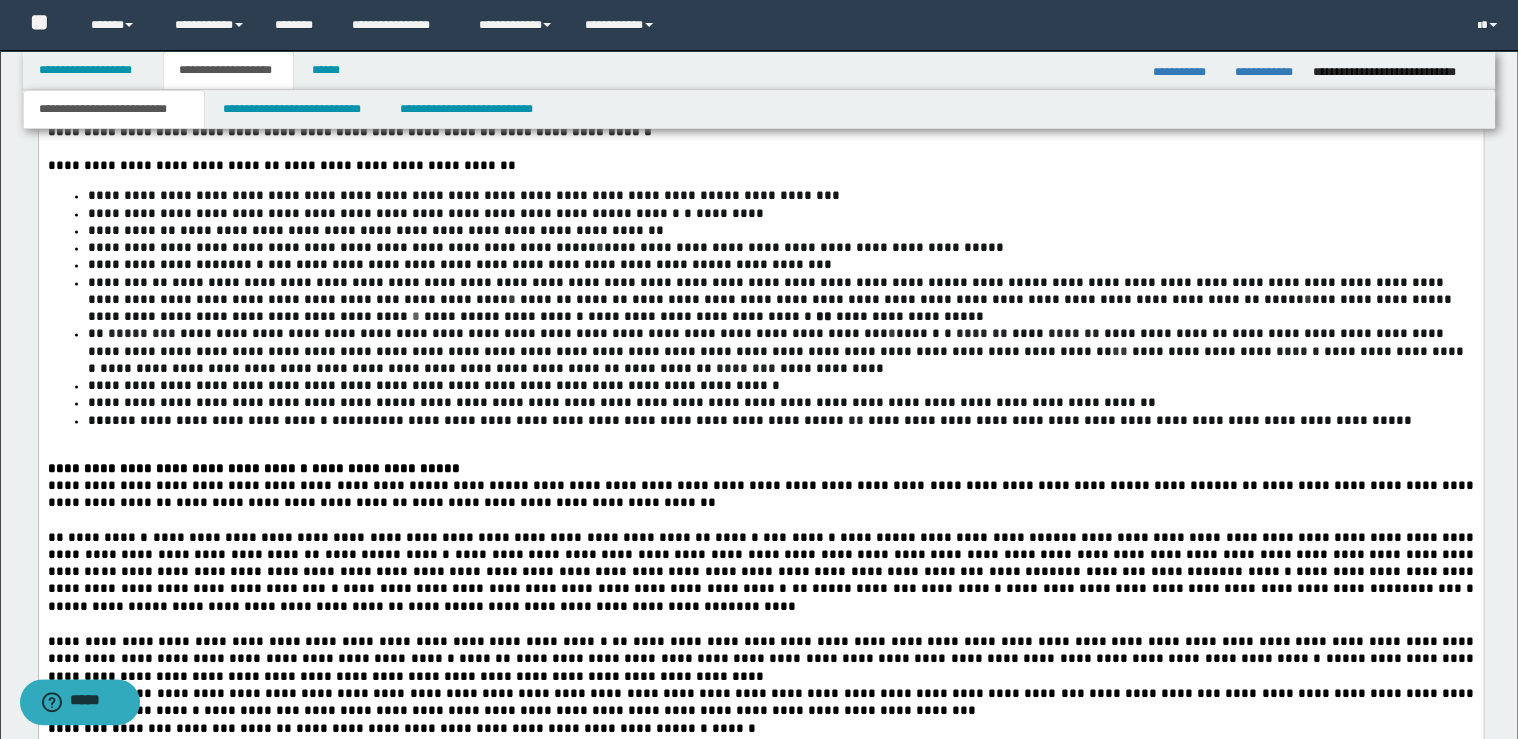 scroll, scrollTop: 1327, scrollLeft: 0, axis: vertical 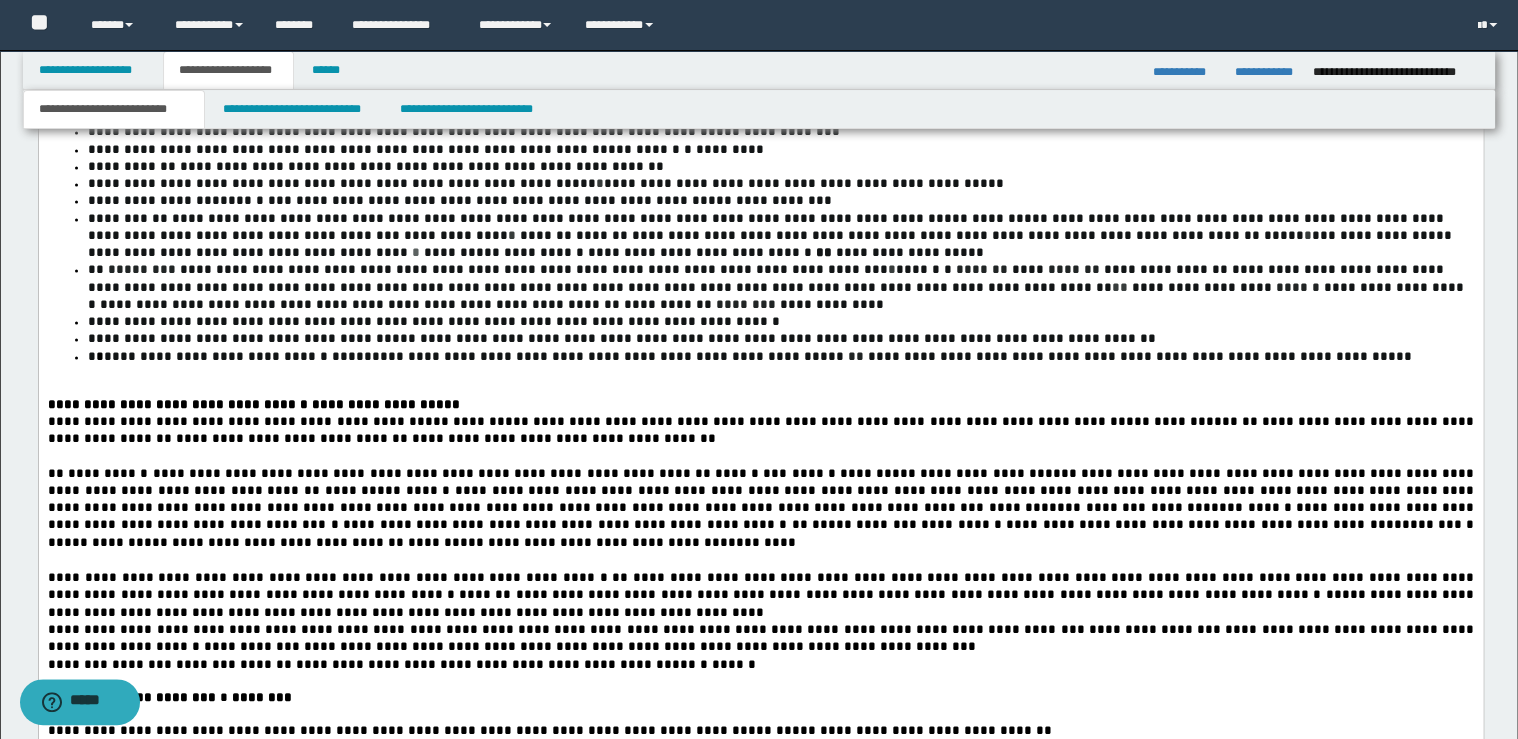 click on "**********" at bounding box center (780, 356) 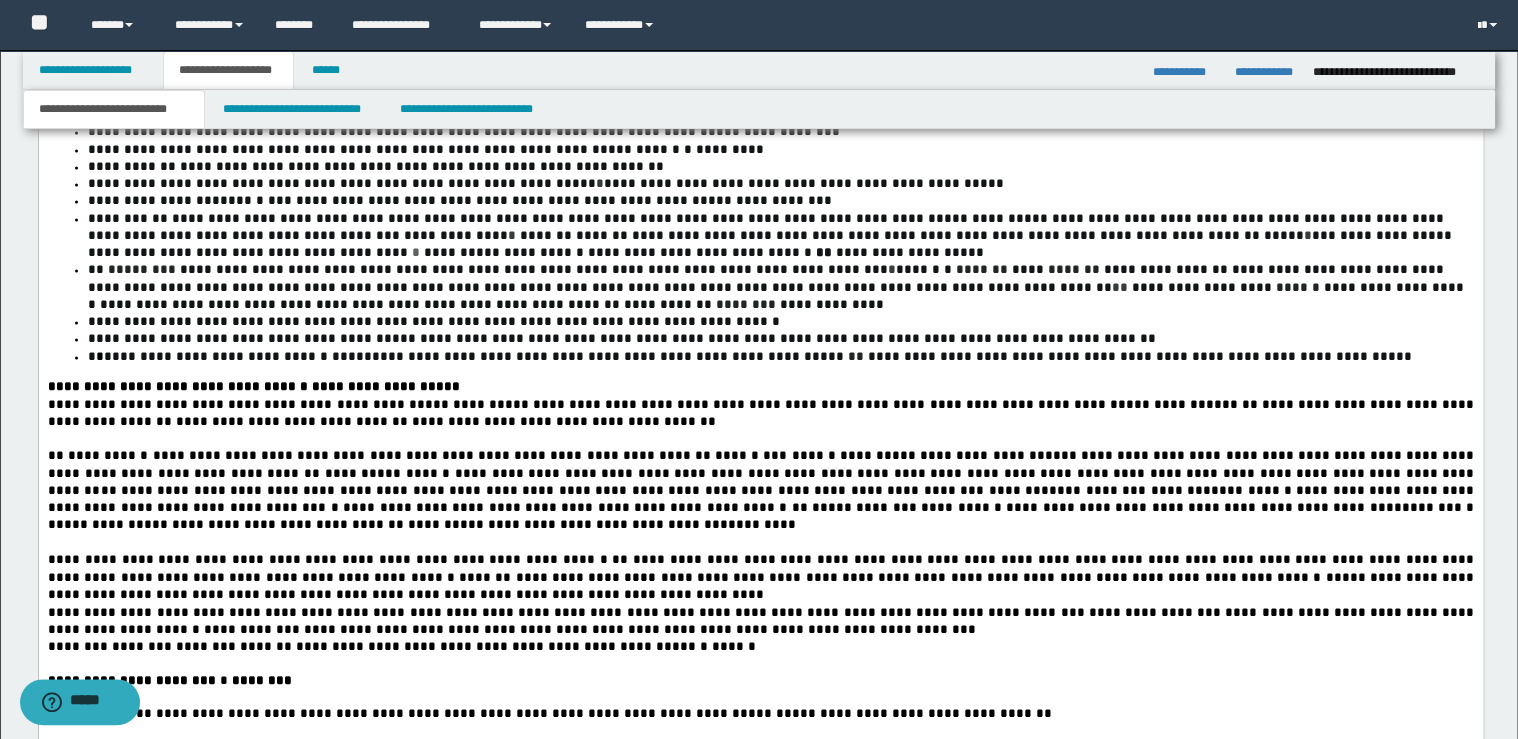 click on "**" at bounding box center (857, 356) 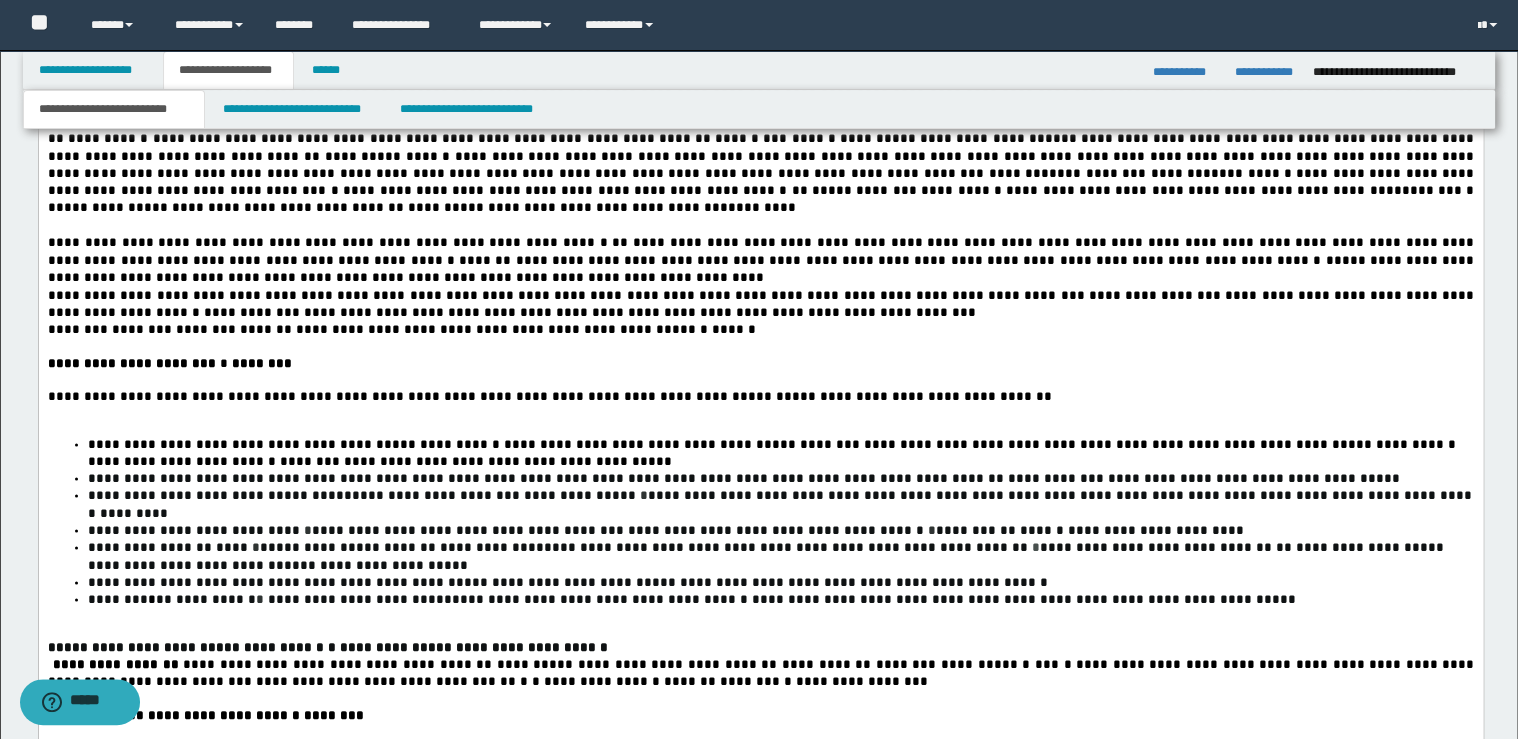 scroll, scrollTop: 1647, scrollLeft: 0, axis: vertical 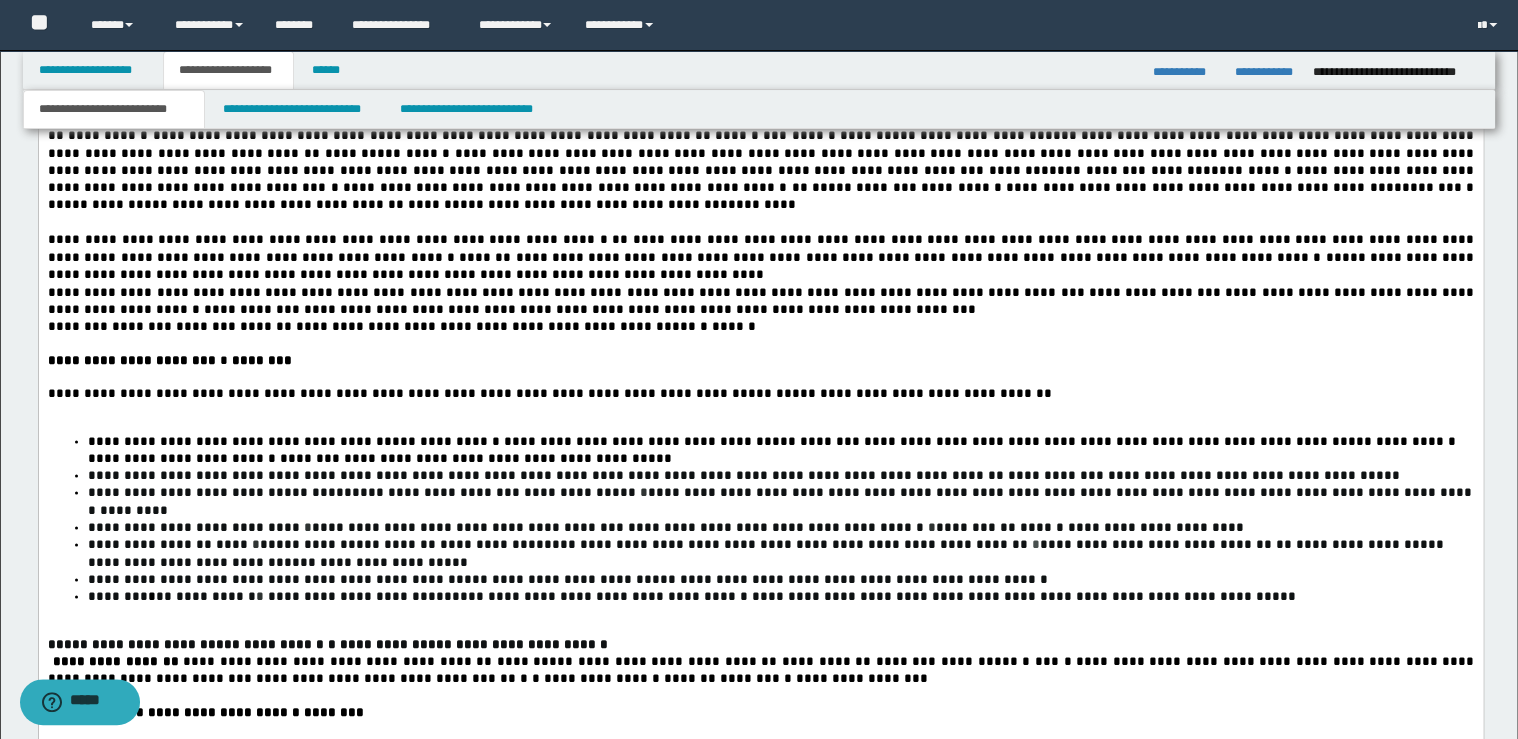 click on "**********" at bounding box center [760, 359] 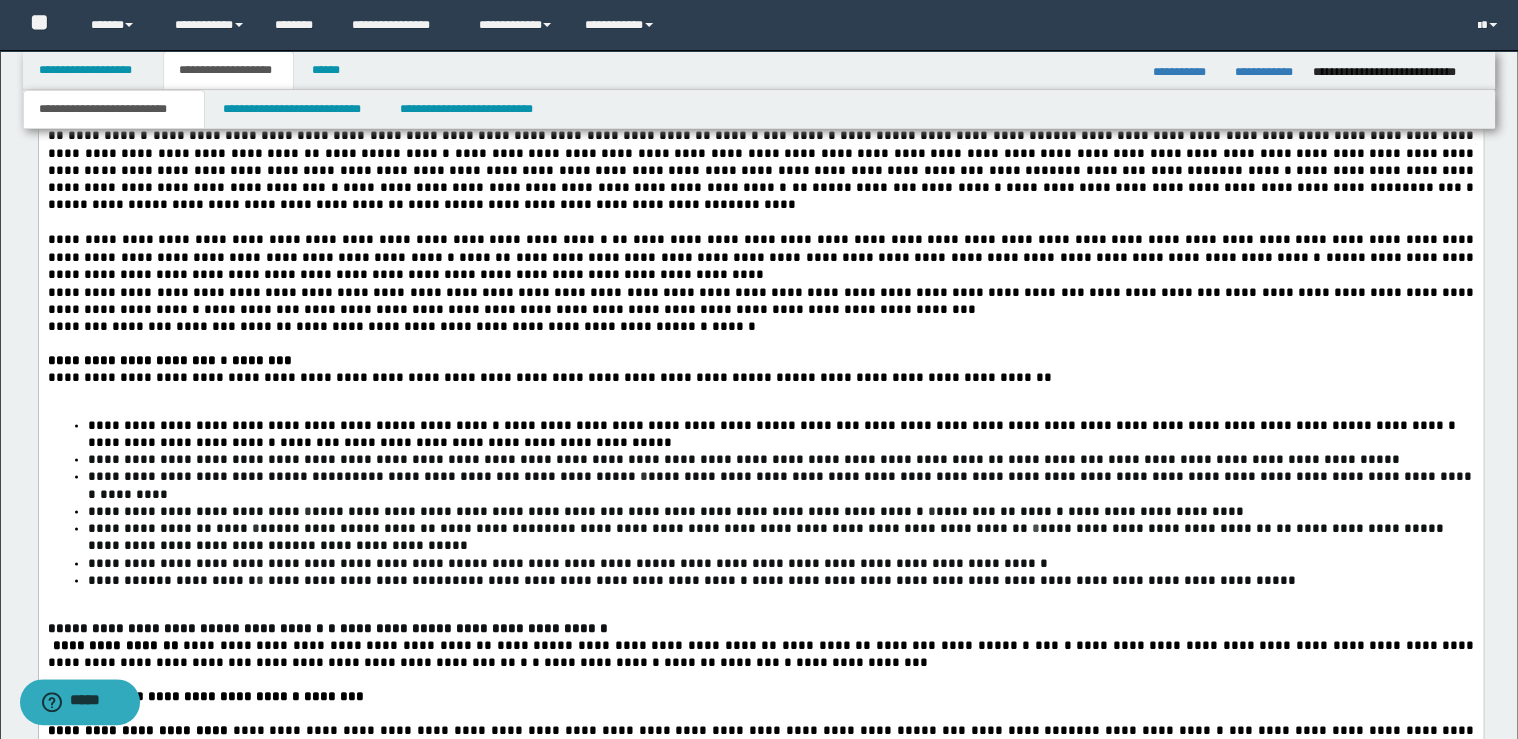click on "**********" at bounding box center [760, 376] 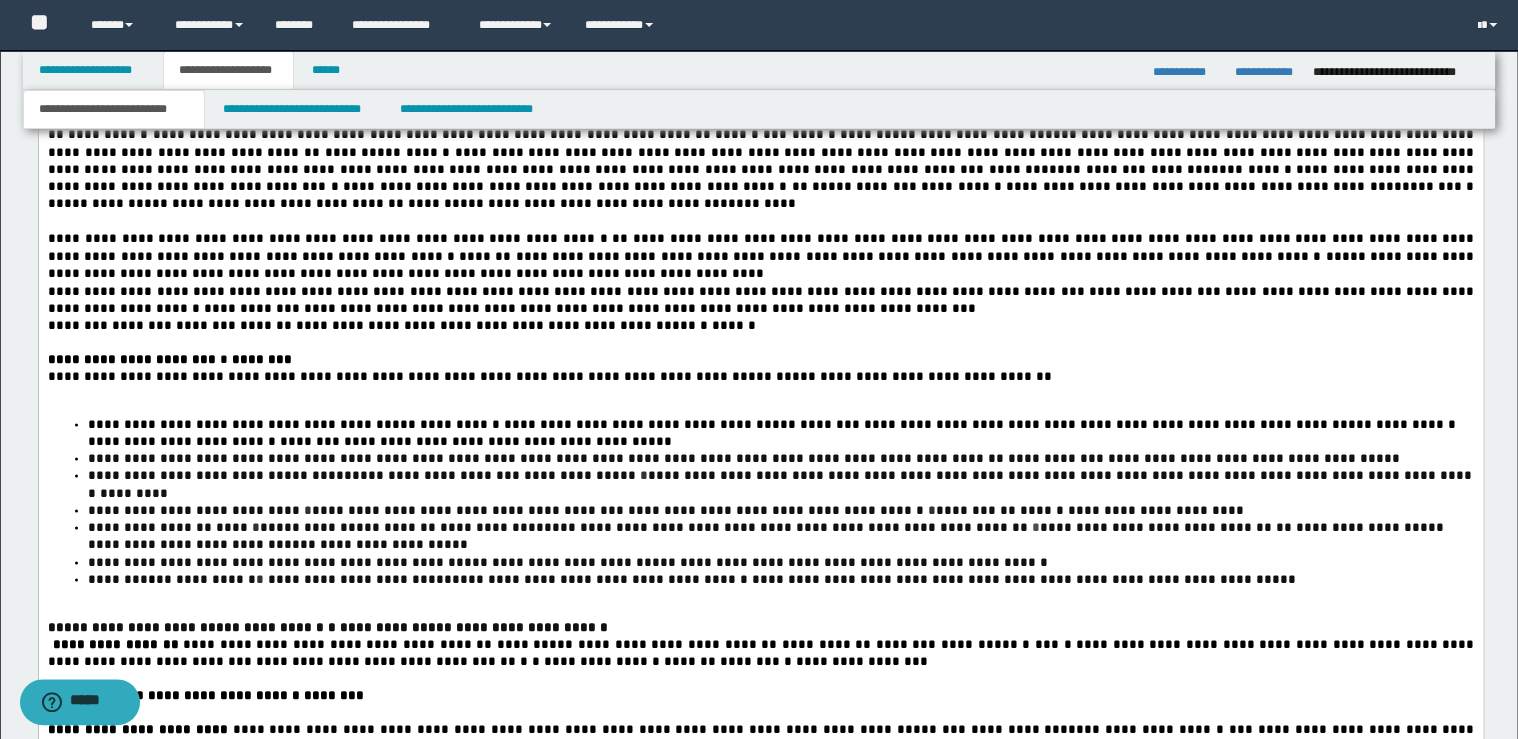scroll, scrollTop: 1647, scrollLeft: 0, axis: vertical 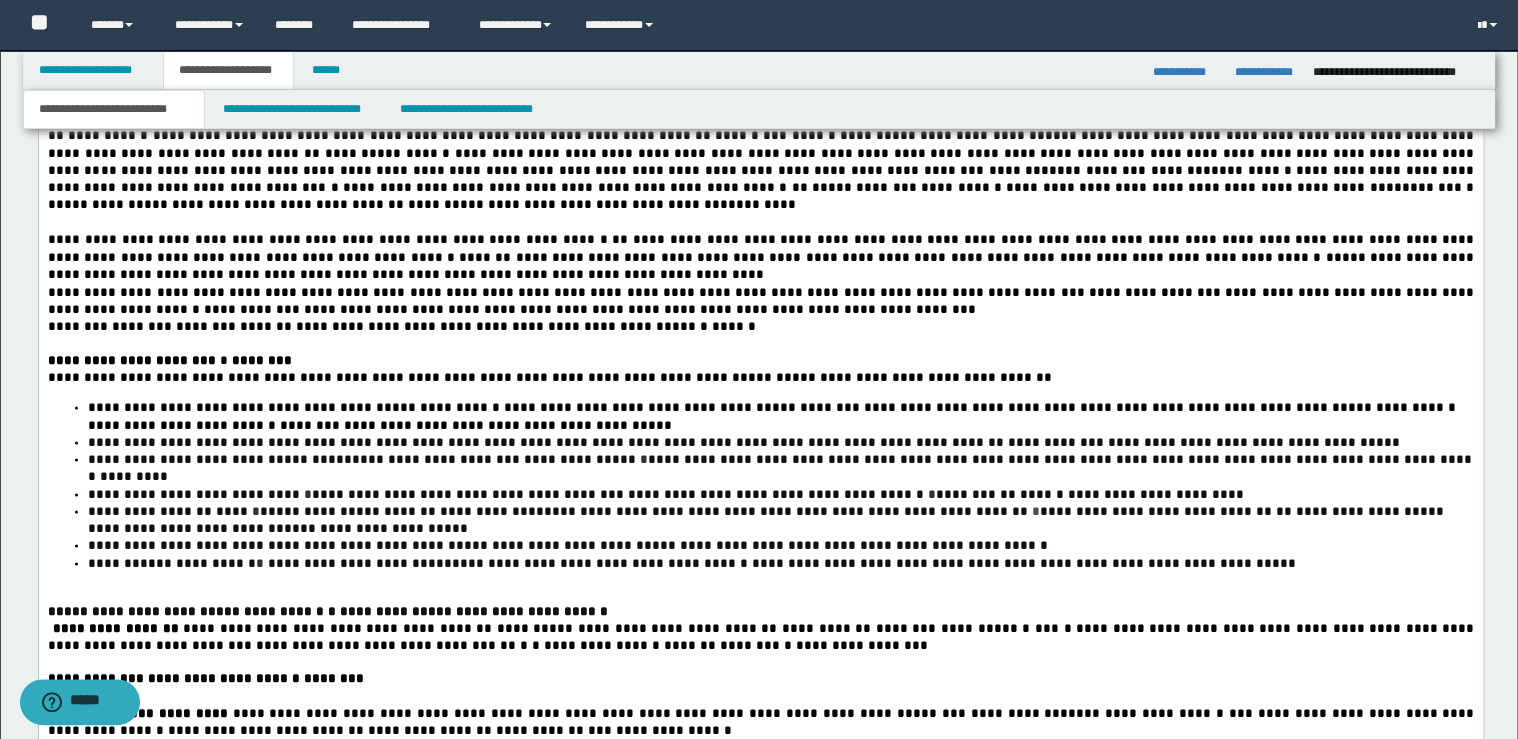 click on "**********" at bounding box center (780, 562) 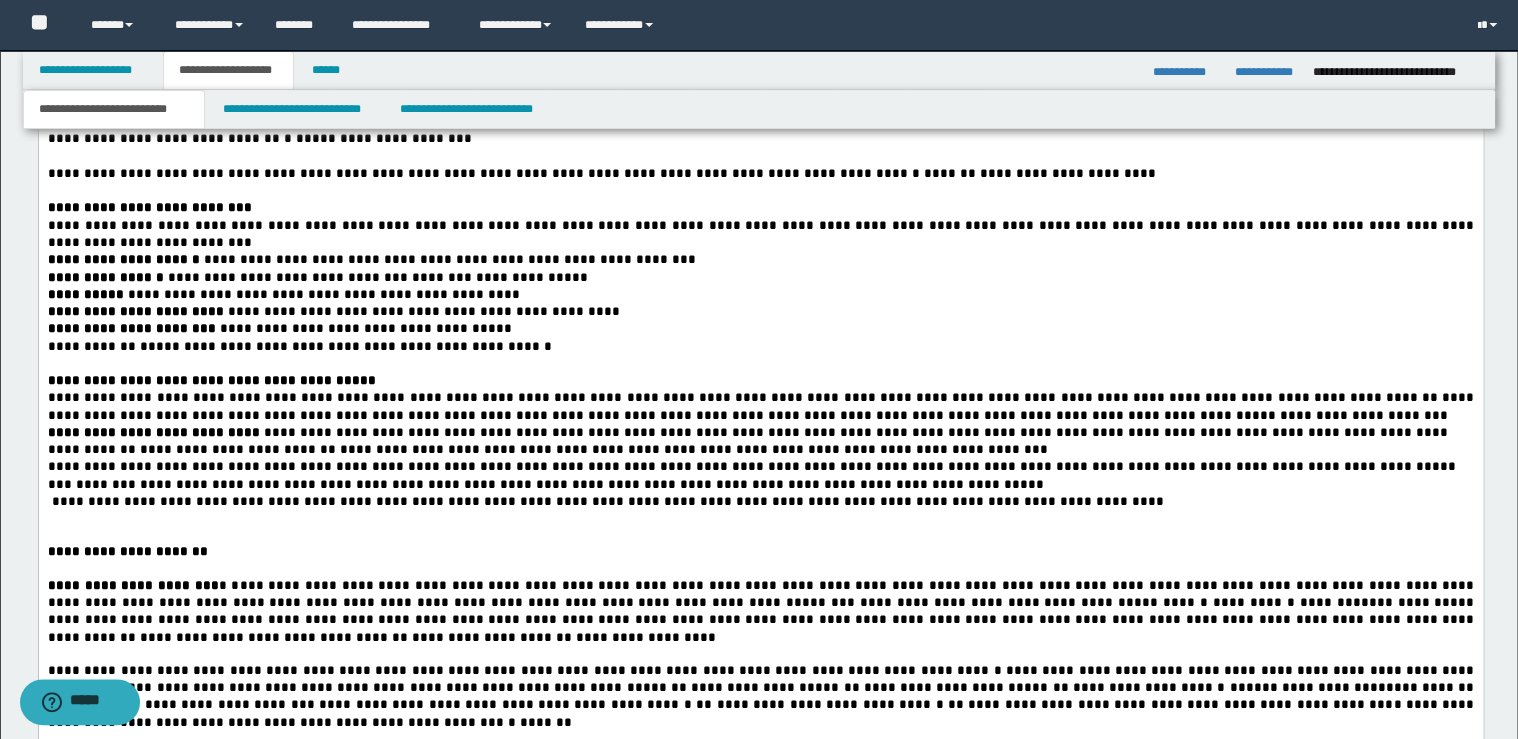scroll, scrollTop: 2447, scrollLeft: 0, axis: vertical 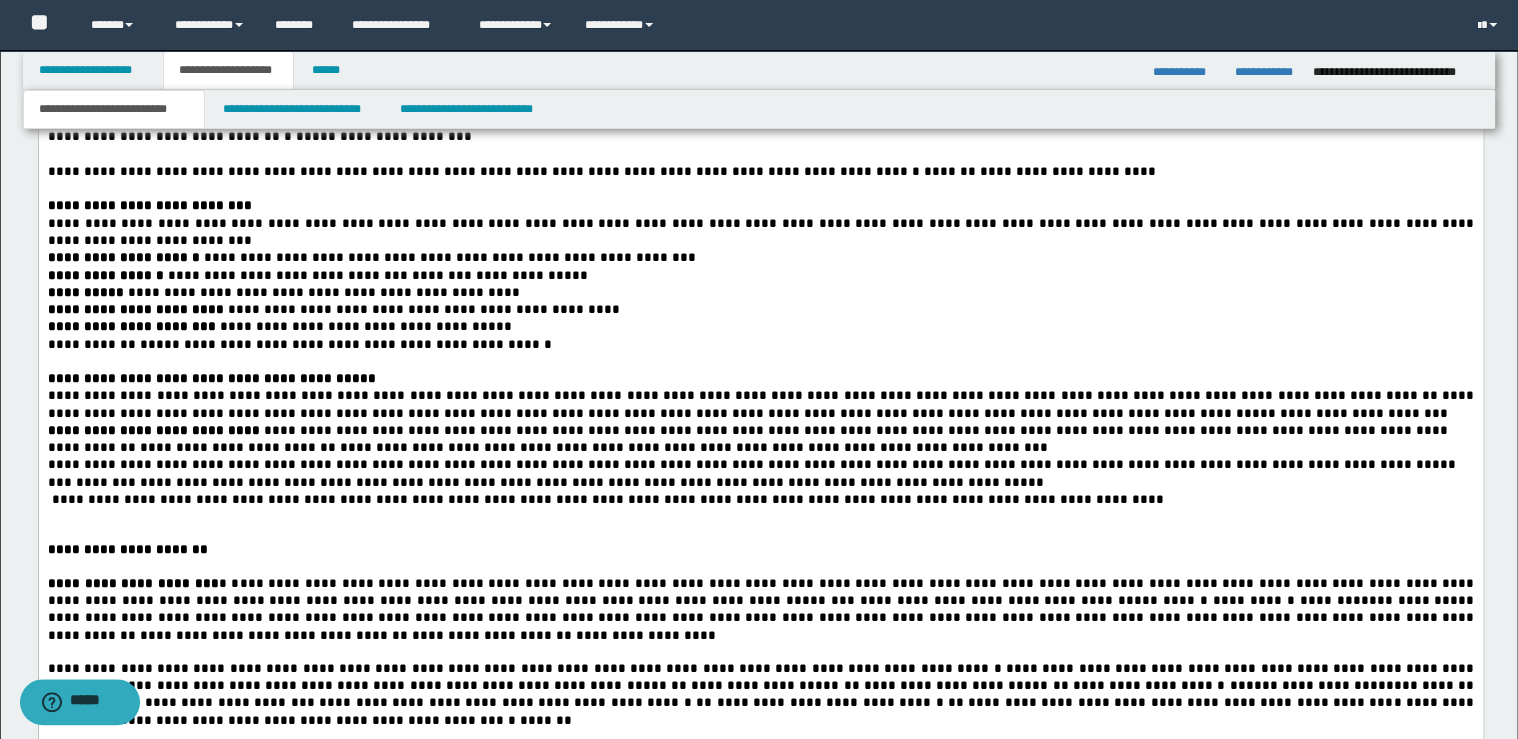 click on "**********" at bounding box center [760, 499] 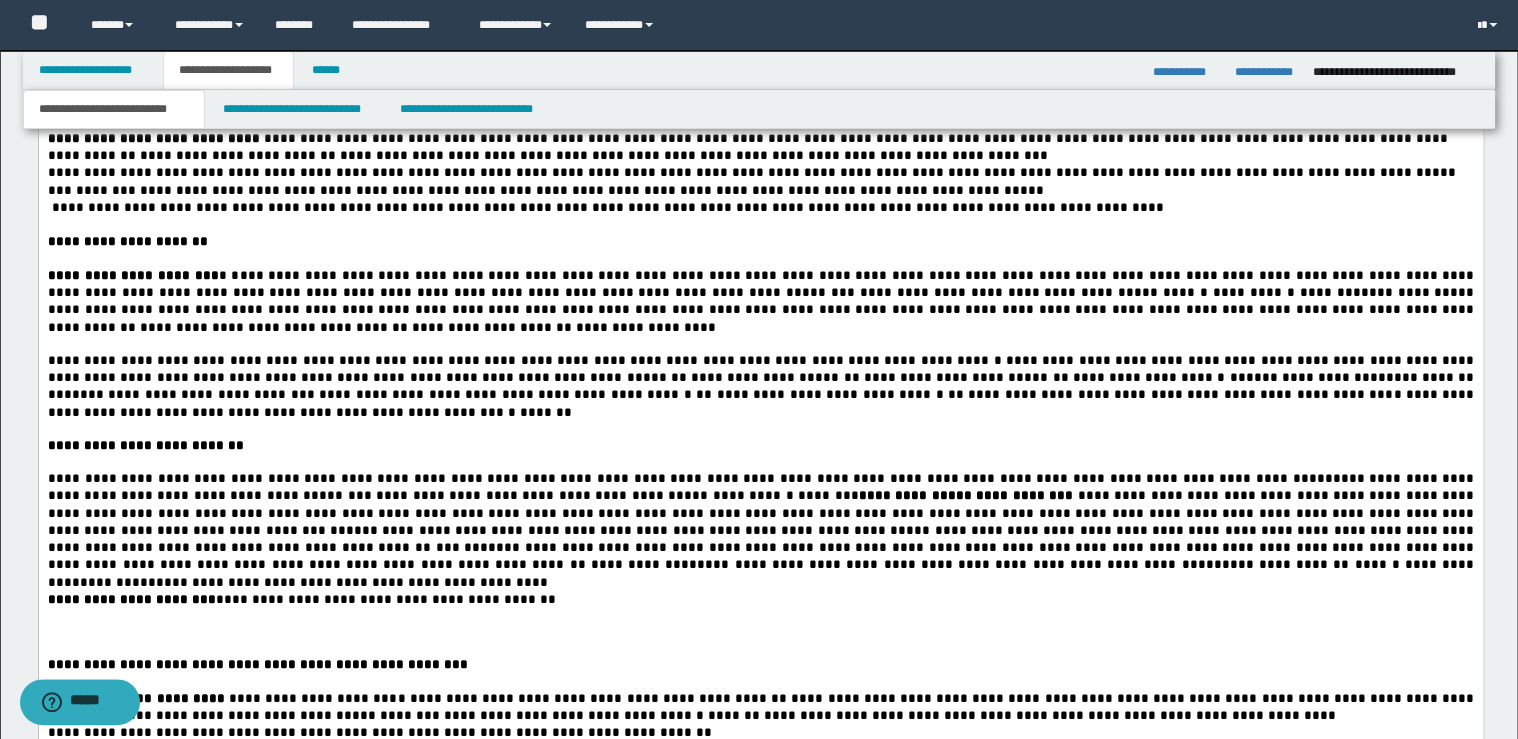 scroll, scrollTop: 2767, scrollLeft: 0, axis: vertical 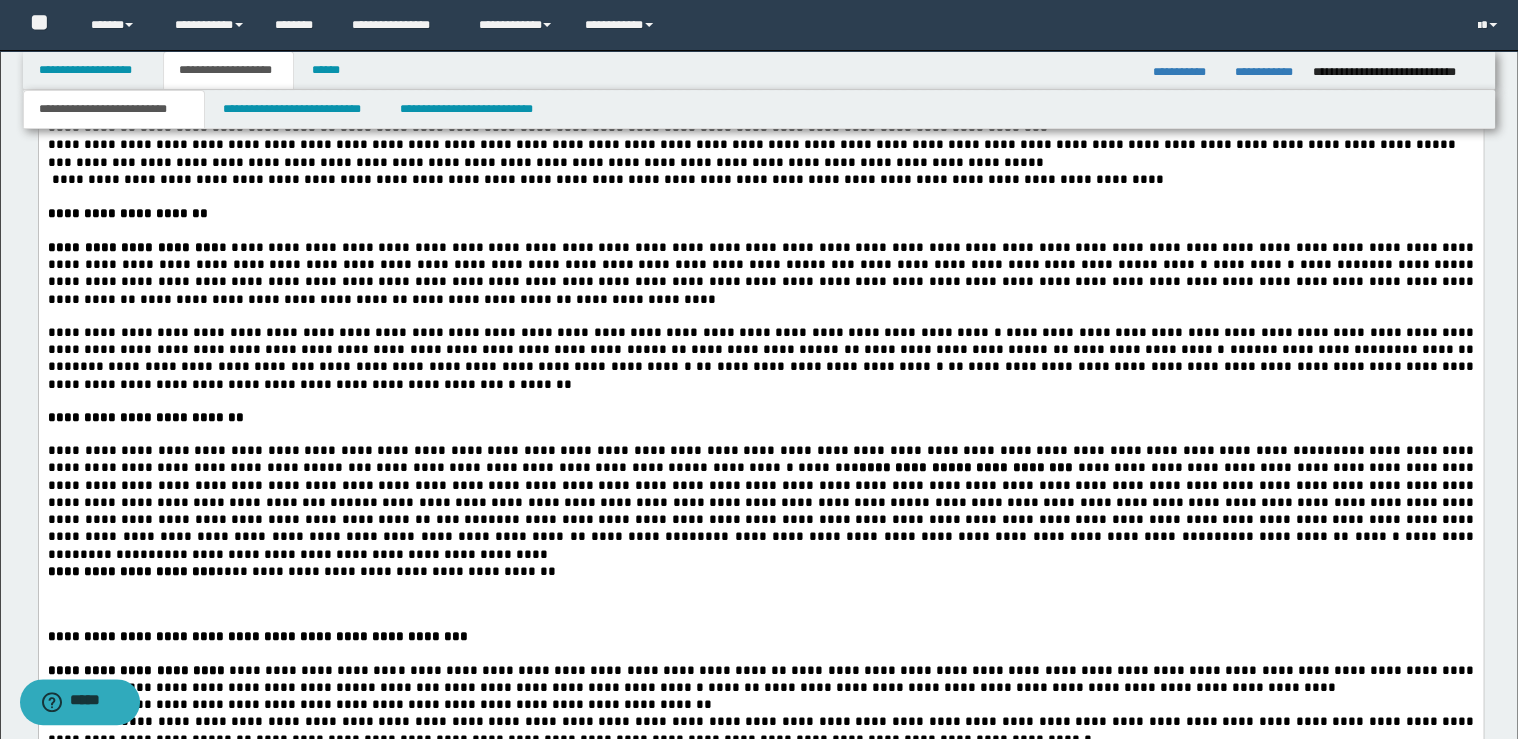 click on "**********" at bounding box center (760, 511) 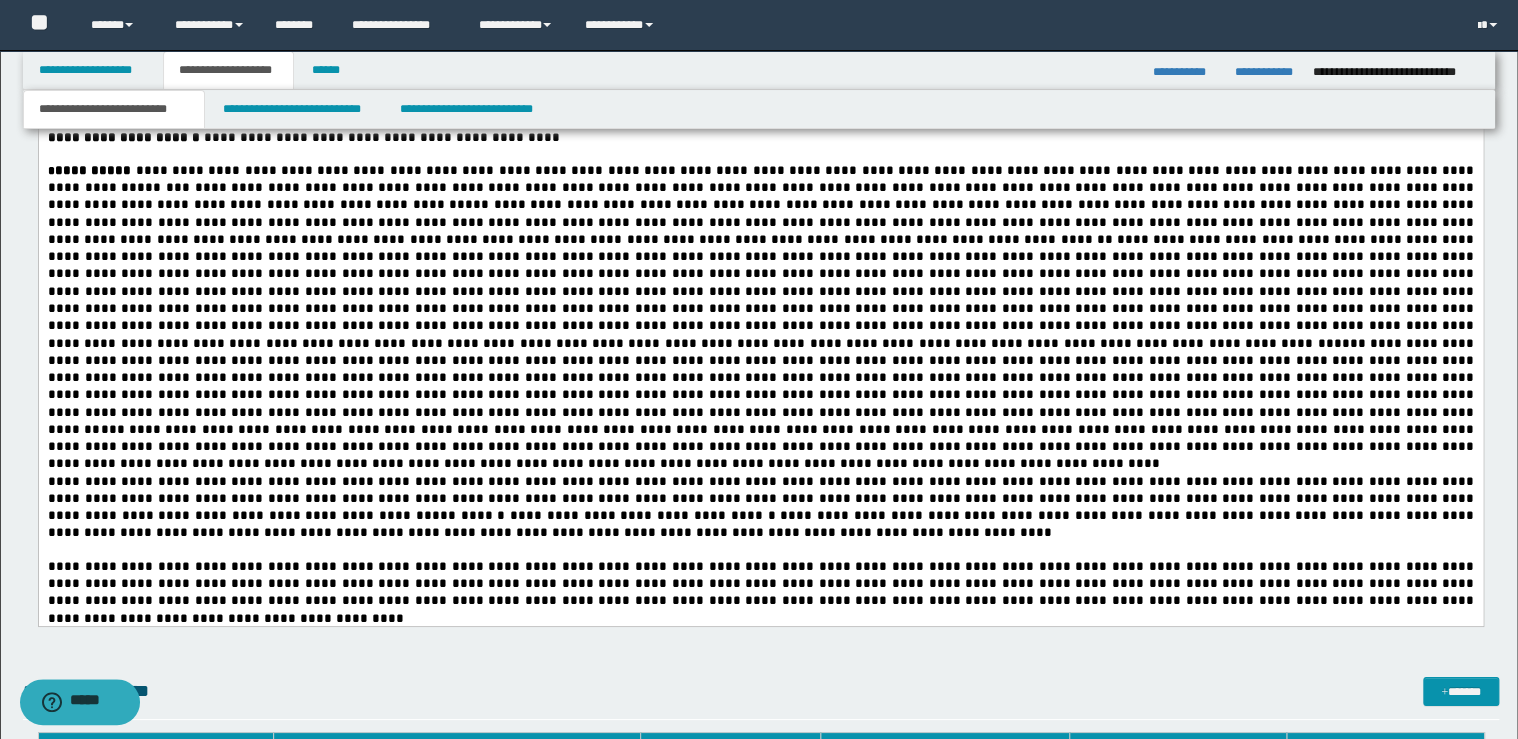 scroll, scrollTop: 3407, scrollLeft: 0, axis: vertical 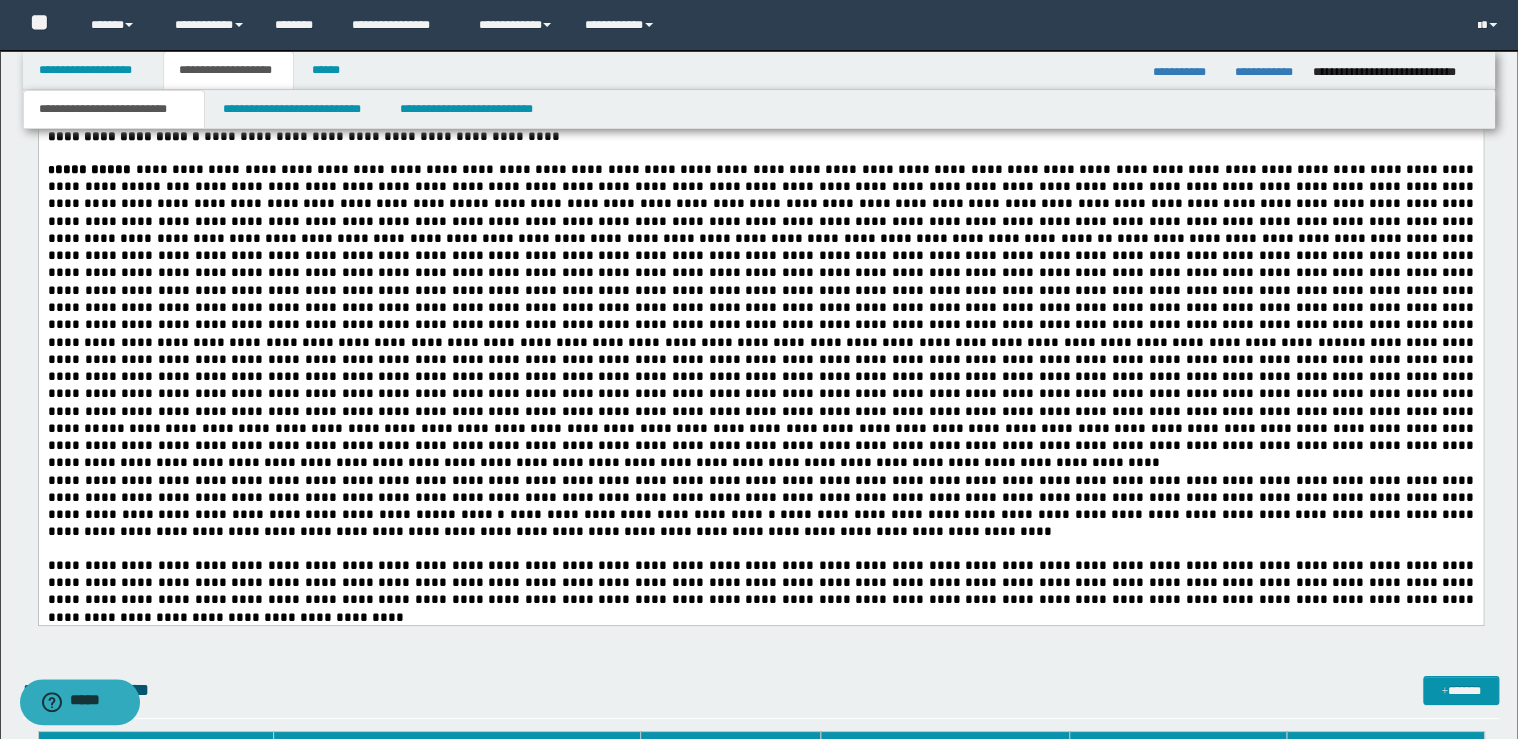 drag, startPoint x: 1094, startPoint y: 431, endPoint x: 1086, endPoint y: 587, distance: 156.20499 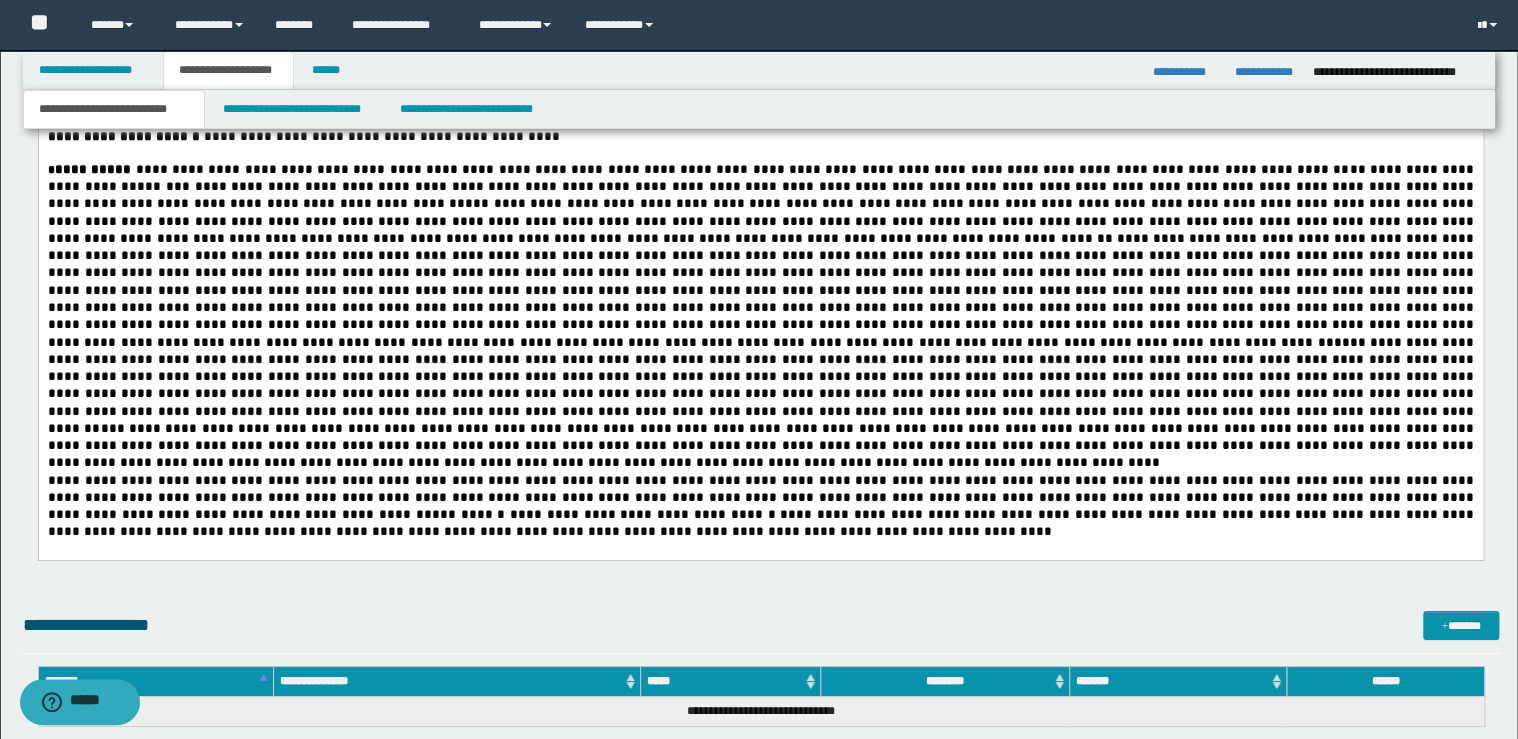 click on "**********" at bounding box center (760, 591) 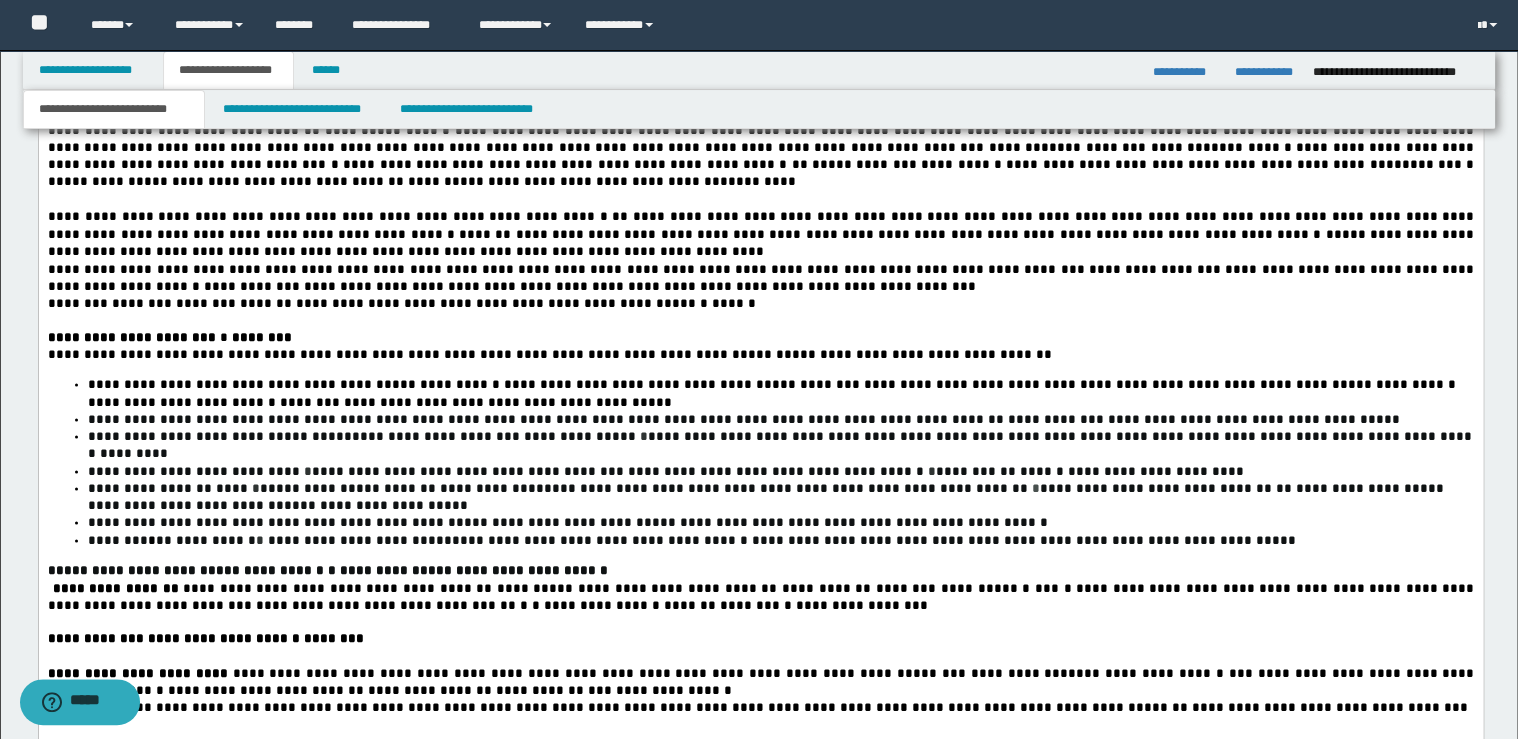 scroll, scrollTop: 1270, scrollLeft: 0, axis: vertical 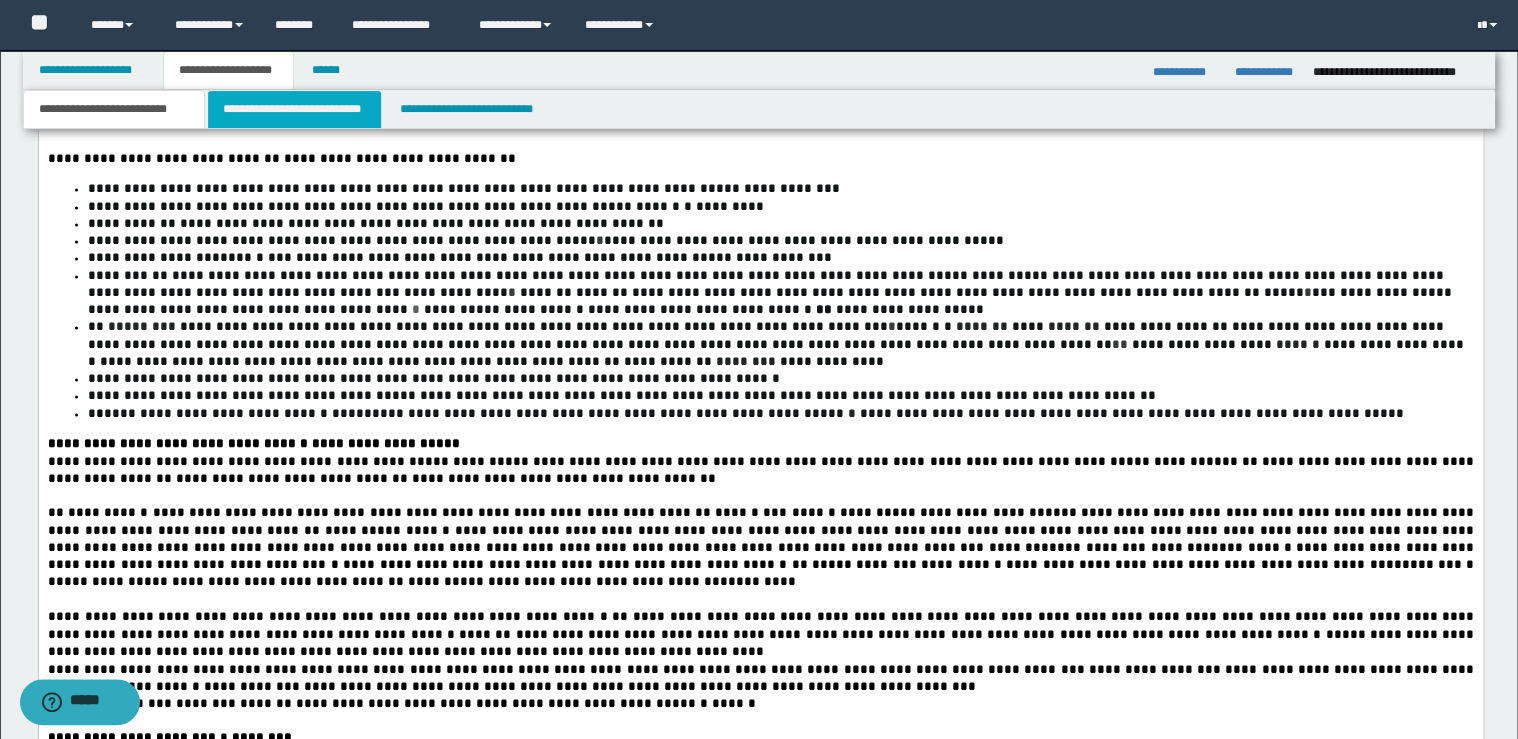 click on "**********" at bounding box center [294, 109] 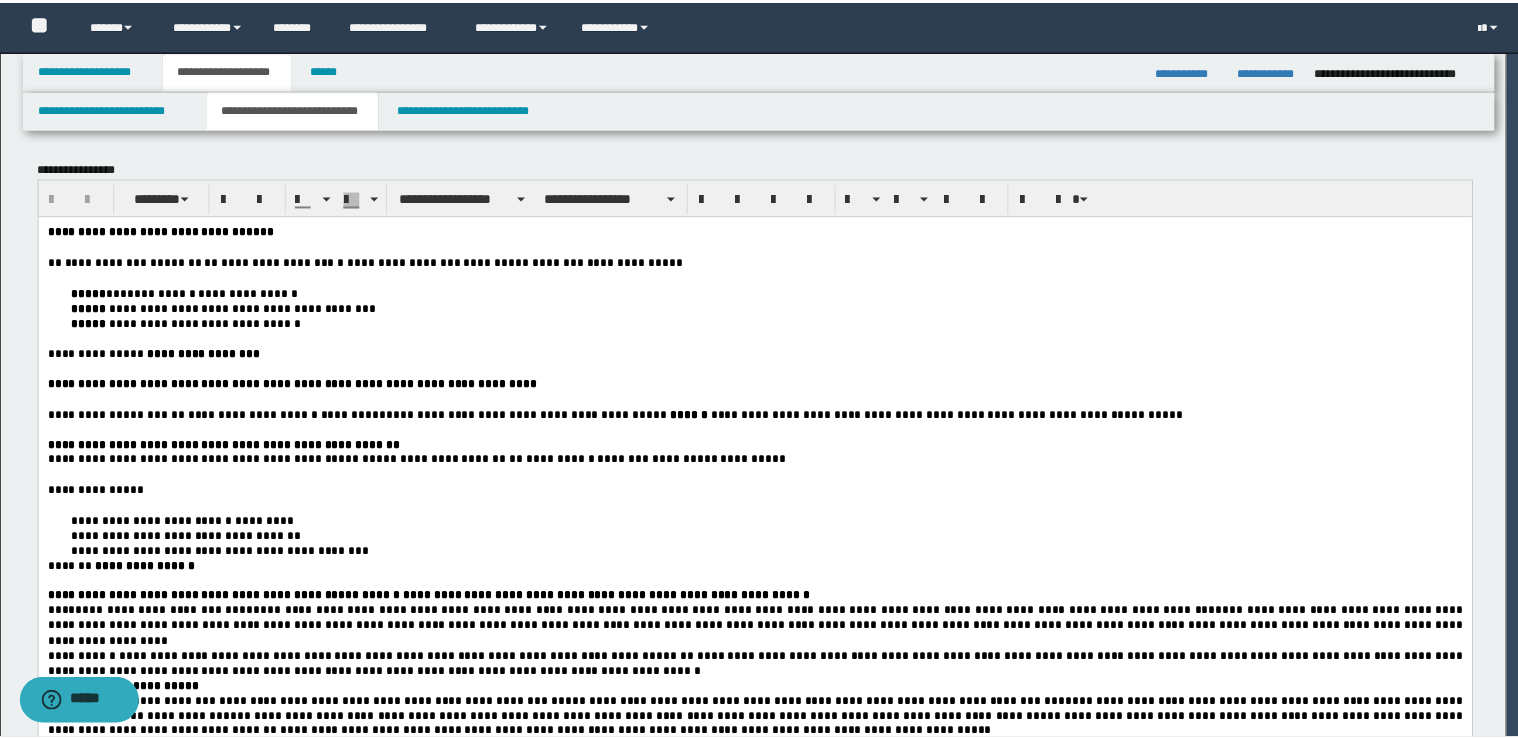scroll, scrollTop: 0, scrollLeft: 0, axis: both 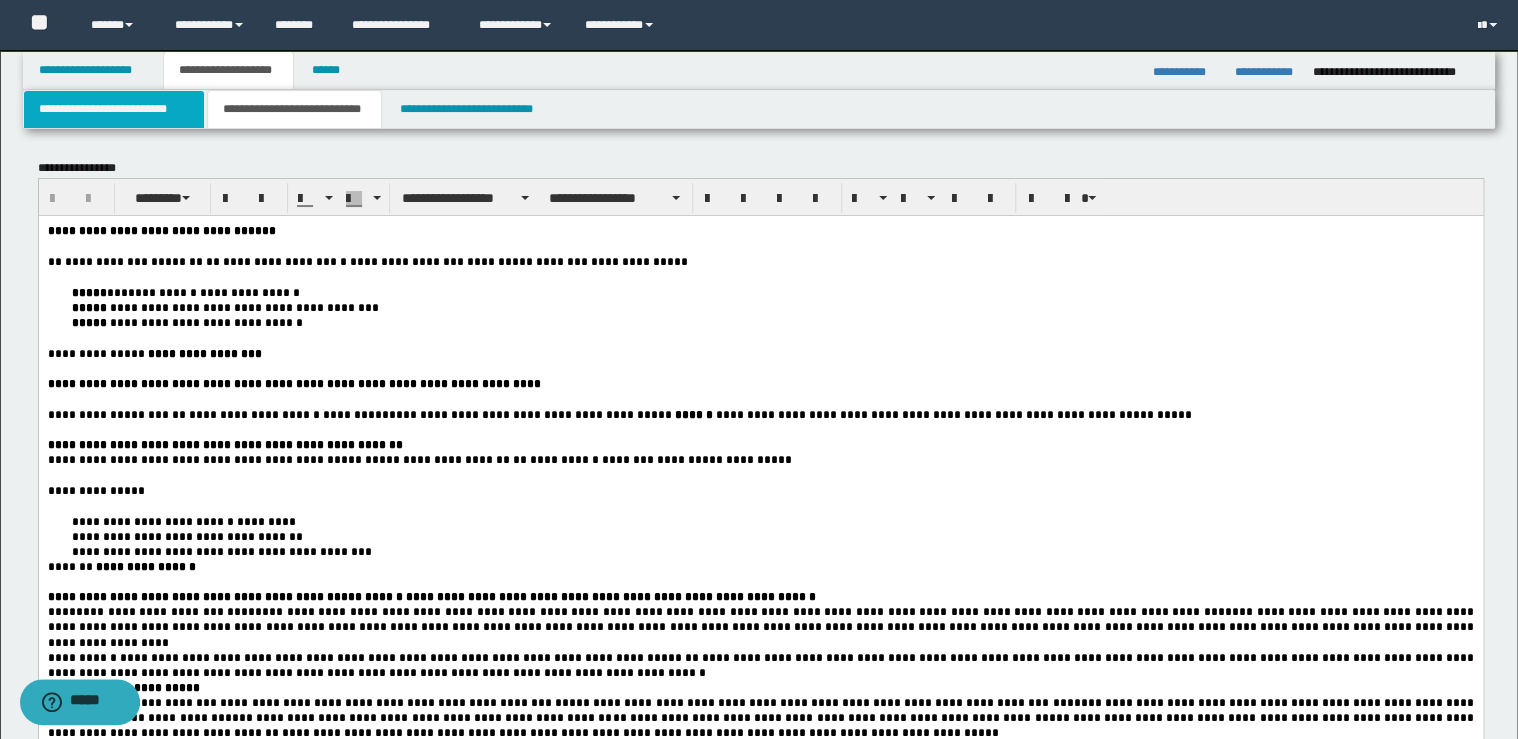 click on "**********" at bounding box center [114, 109] 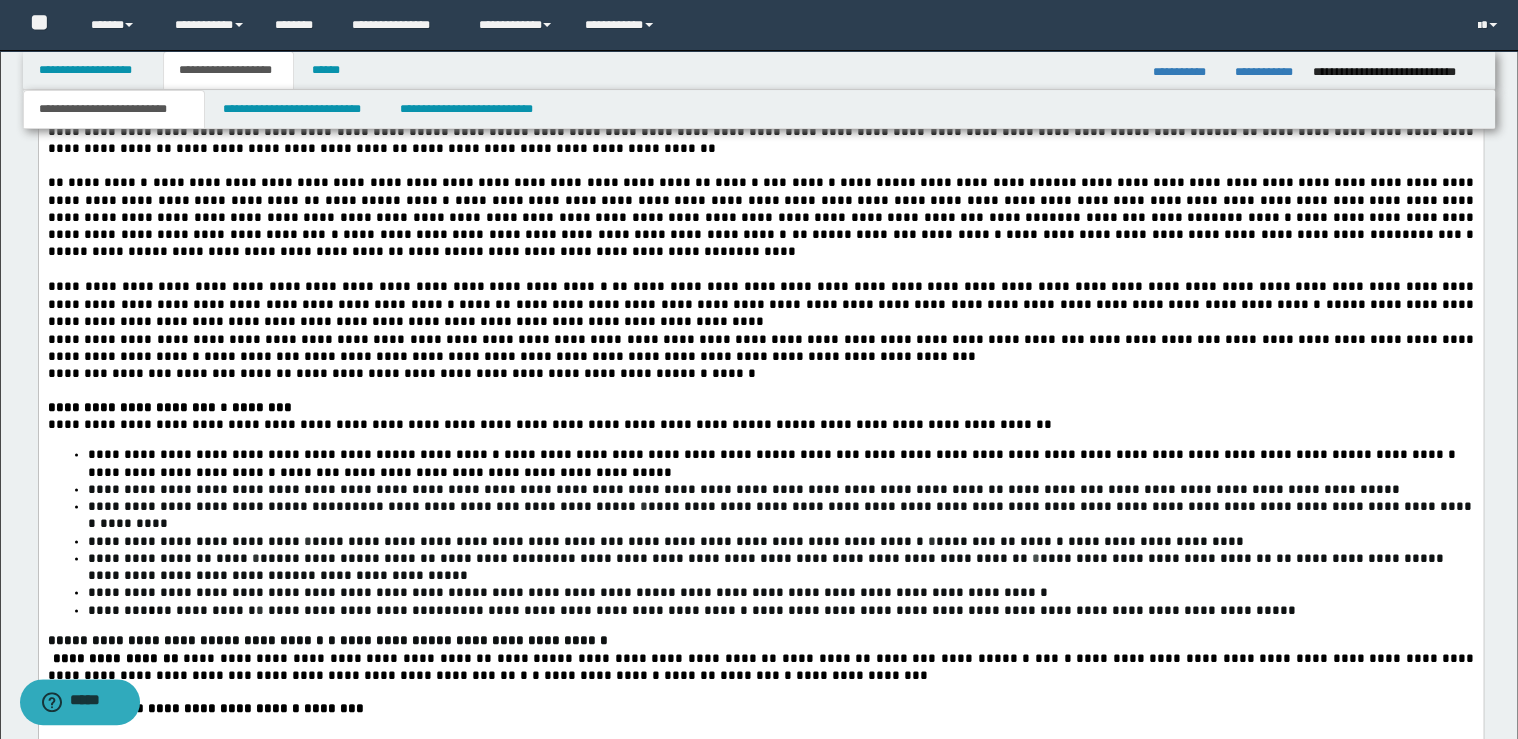 scroll, scrollTop: 1200, scrollLeft: 0, axis: vertical 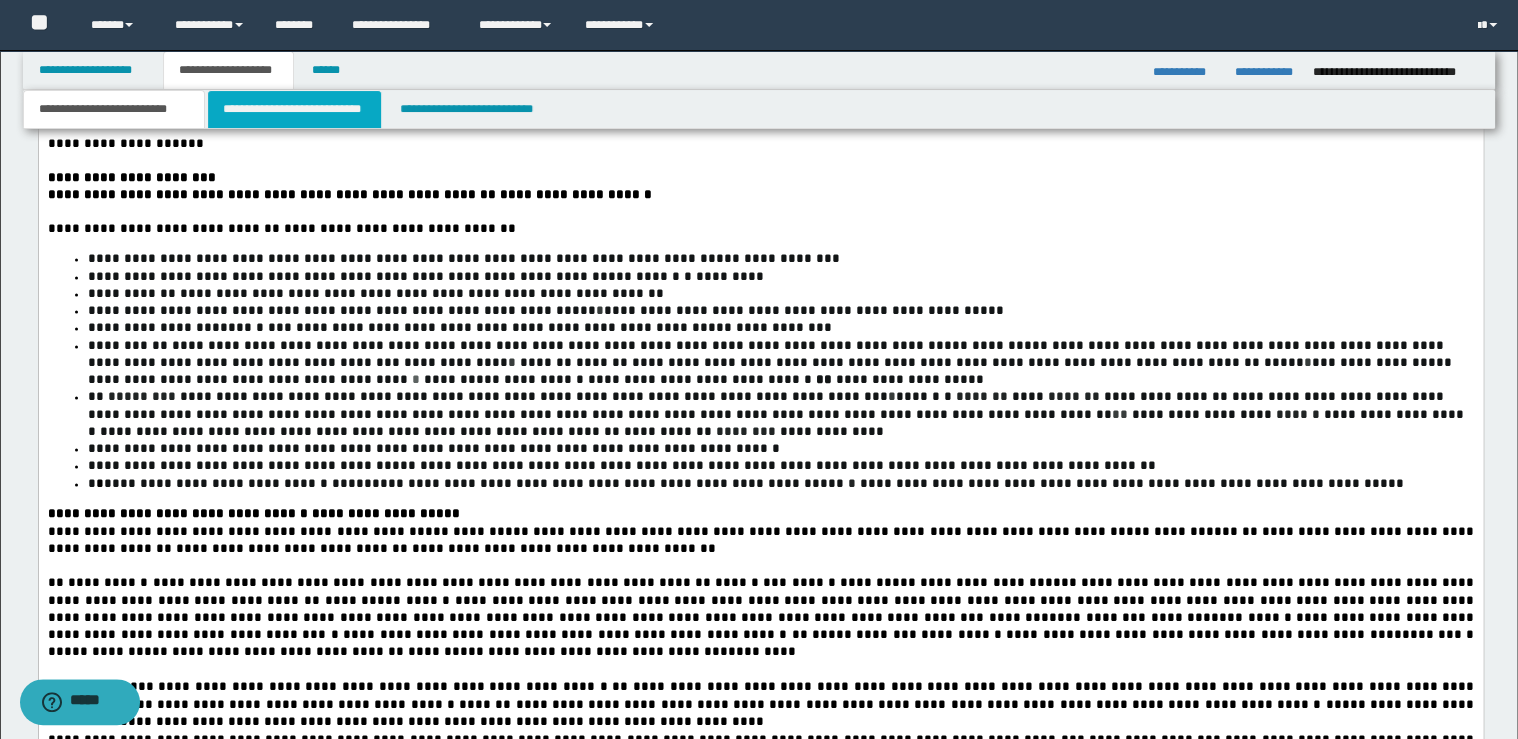 click on "**********" at bounding box center (294, 109) 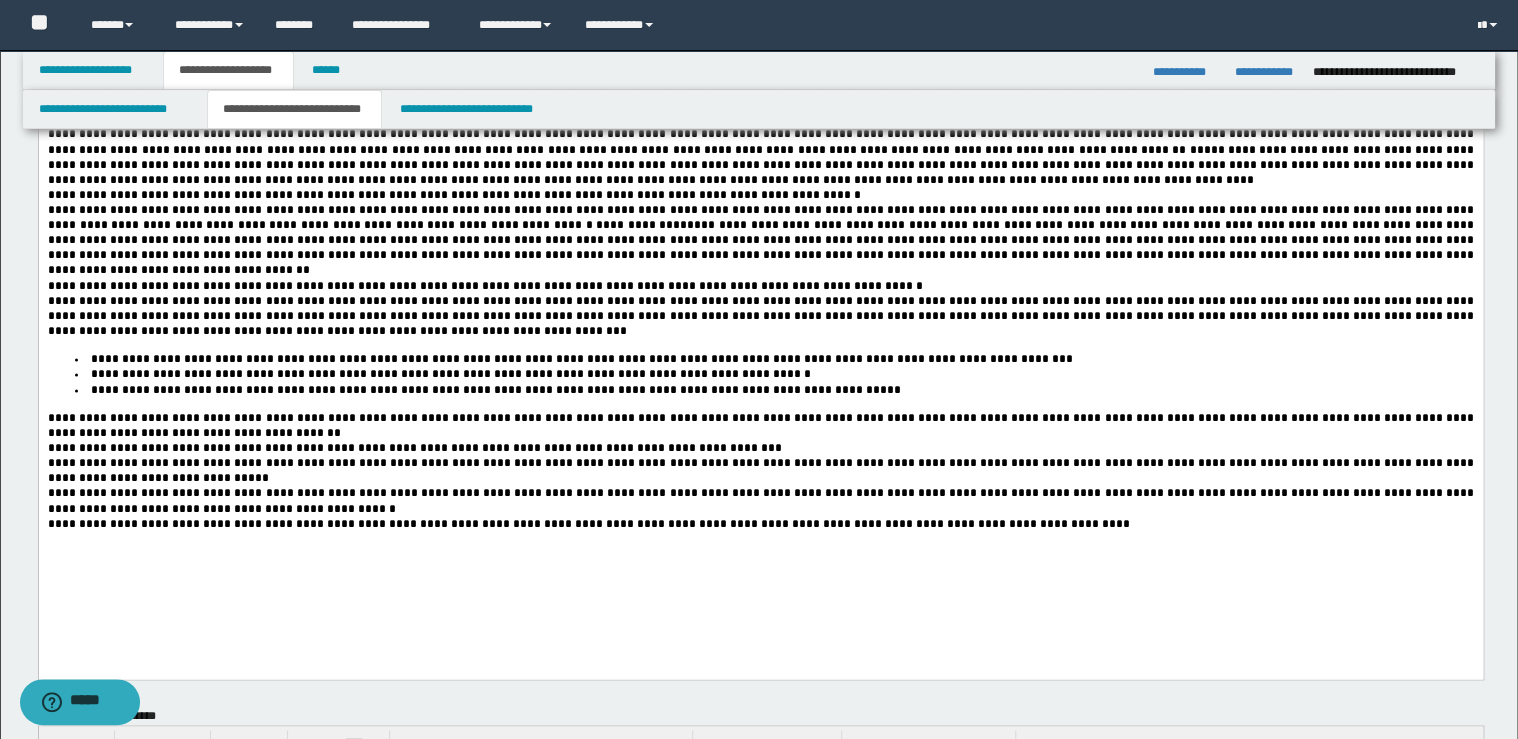 click on "**********" at bounding box center [760, 524] 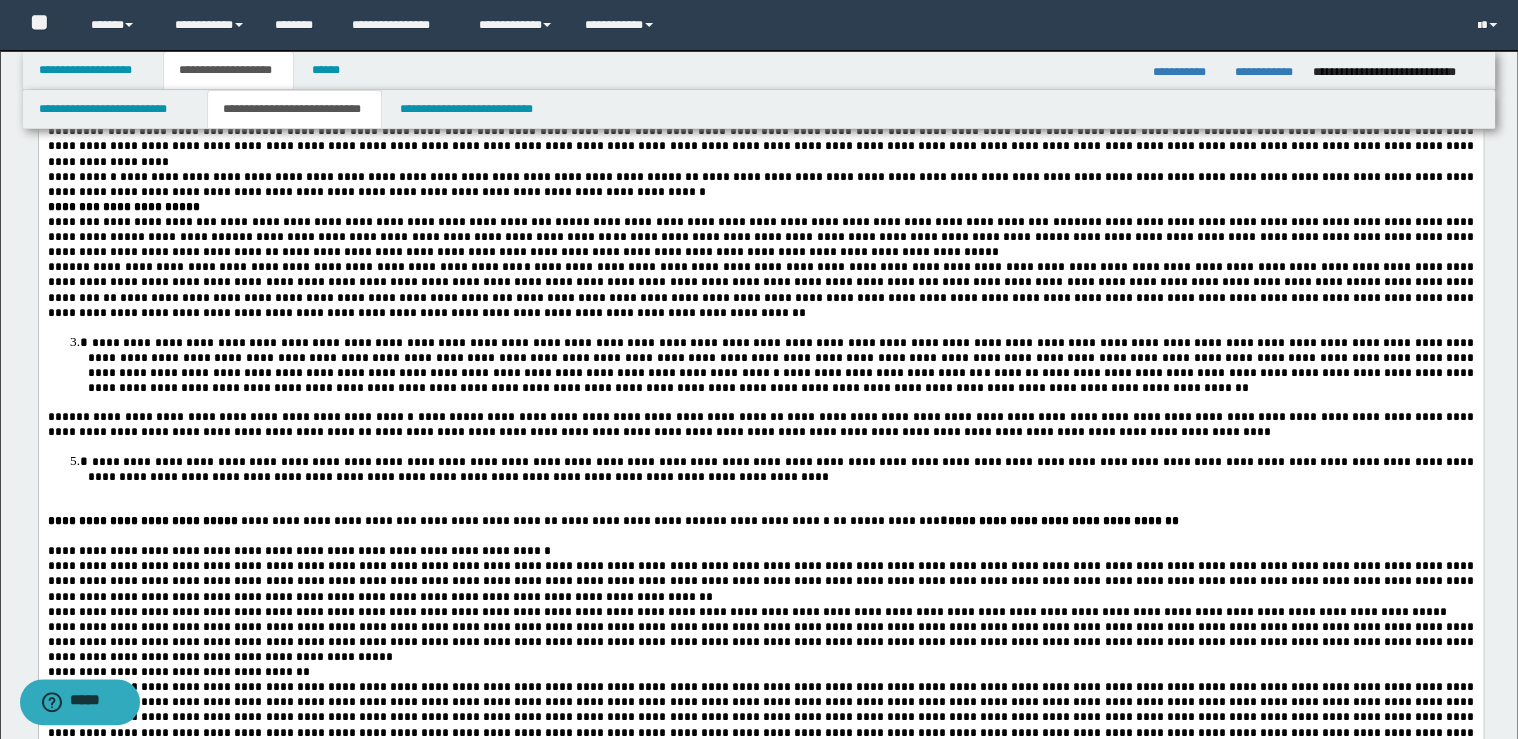scroll, scrollTop: 480, scrollLeft: 0, axis: vertical 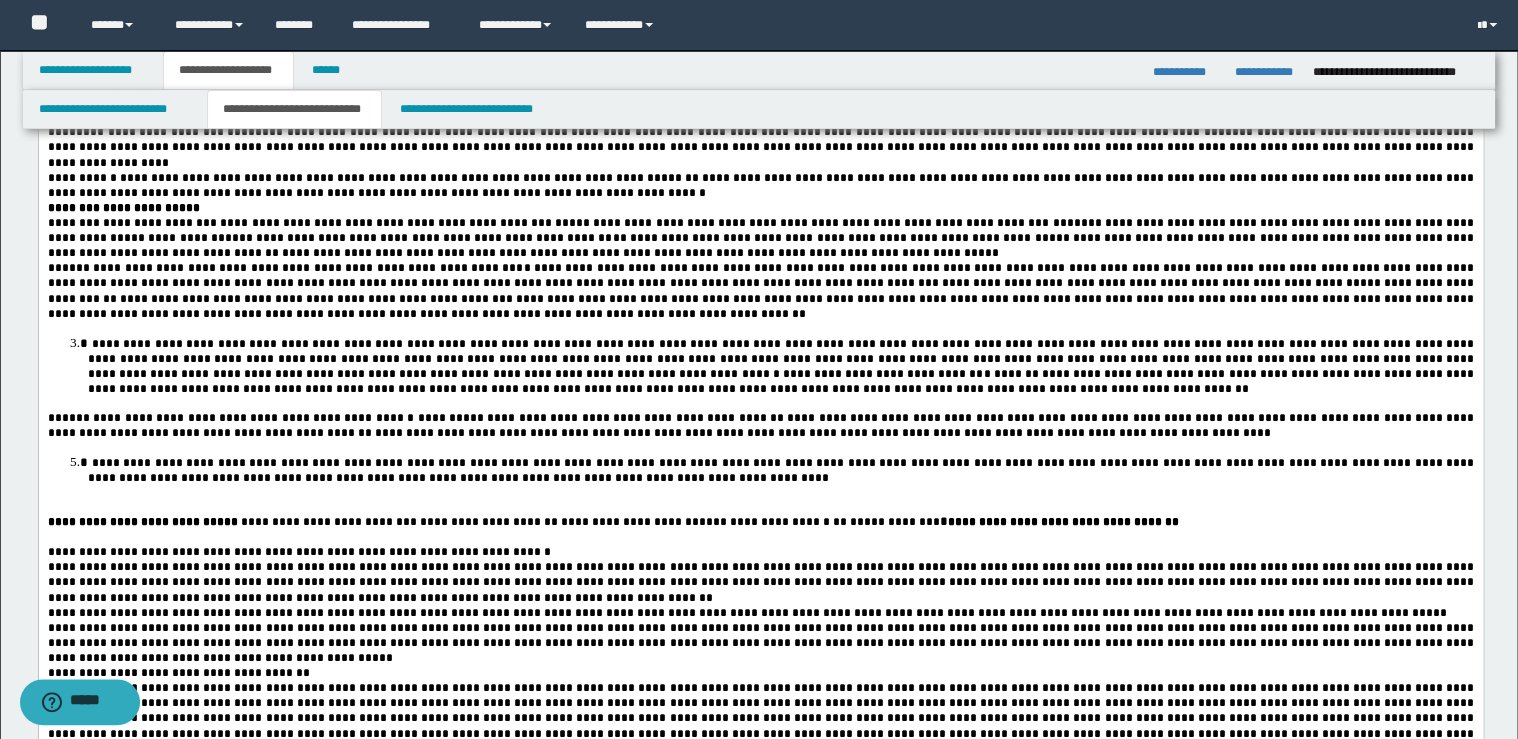 click on "**********" at bounding box center (780, 470) 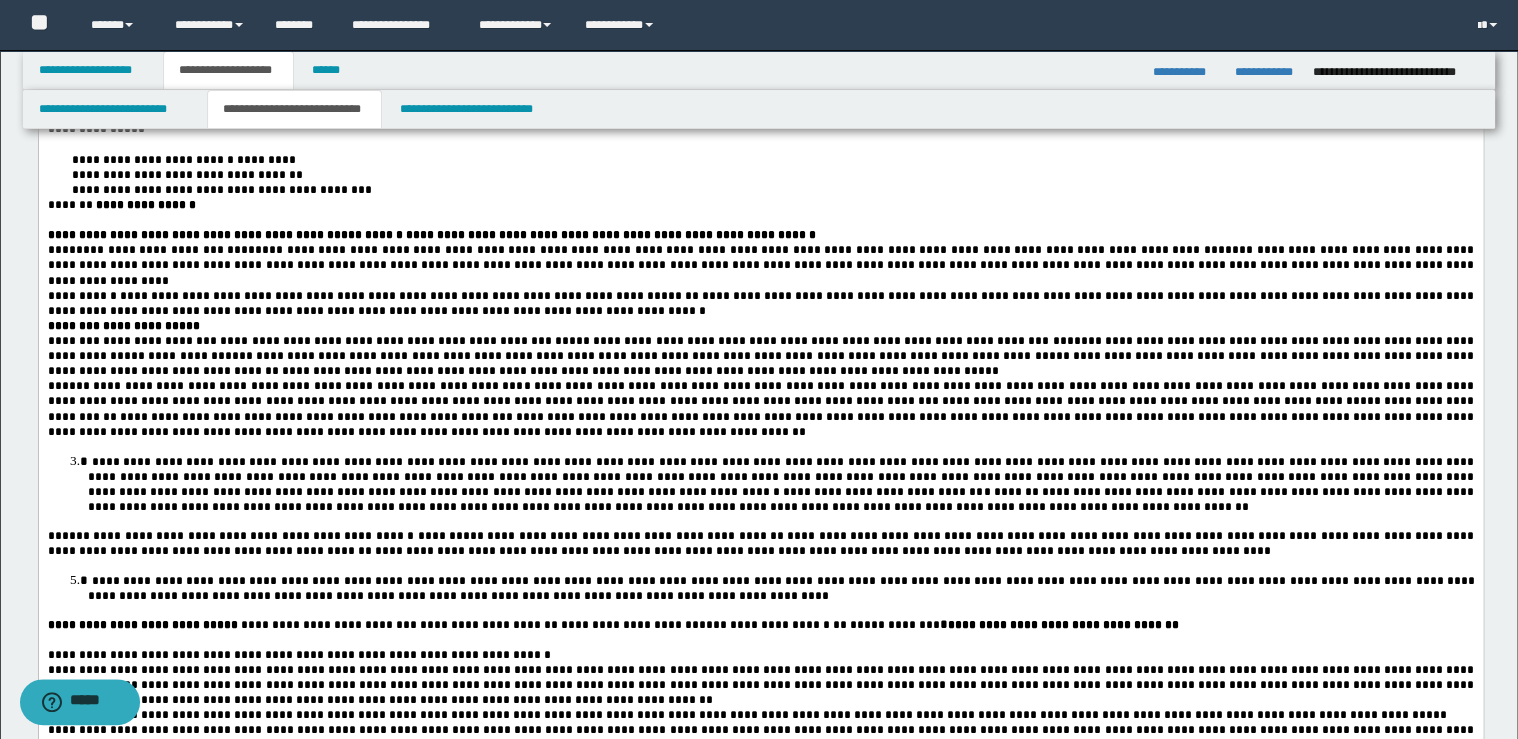 scroll, scrollTop: 240, scrollLeft: 0, axis: vertical 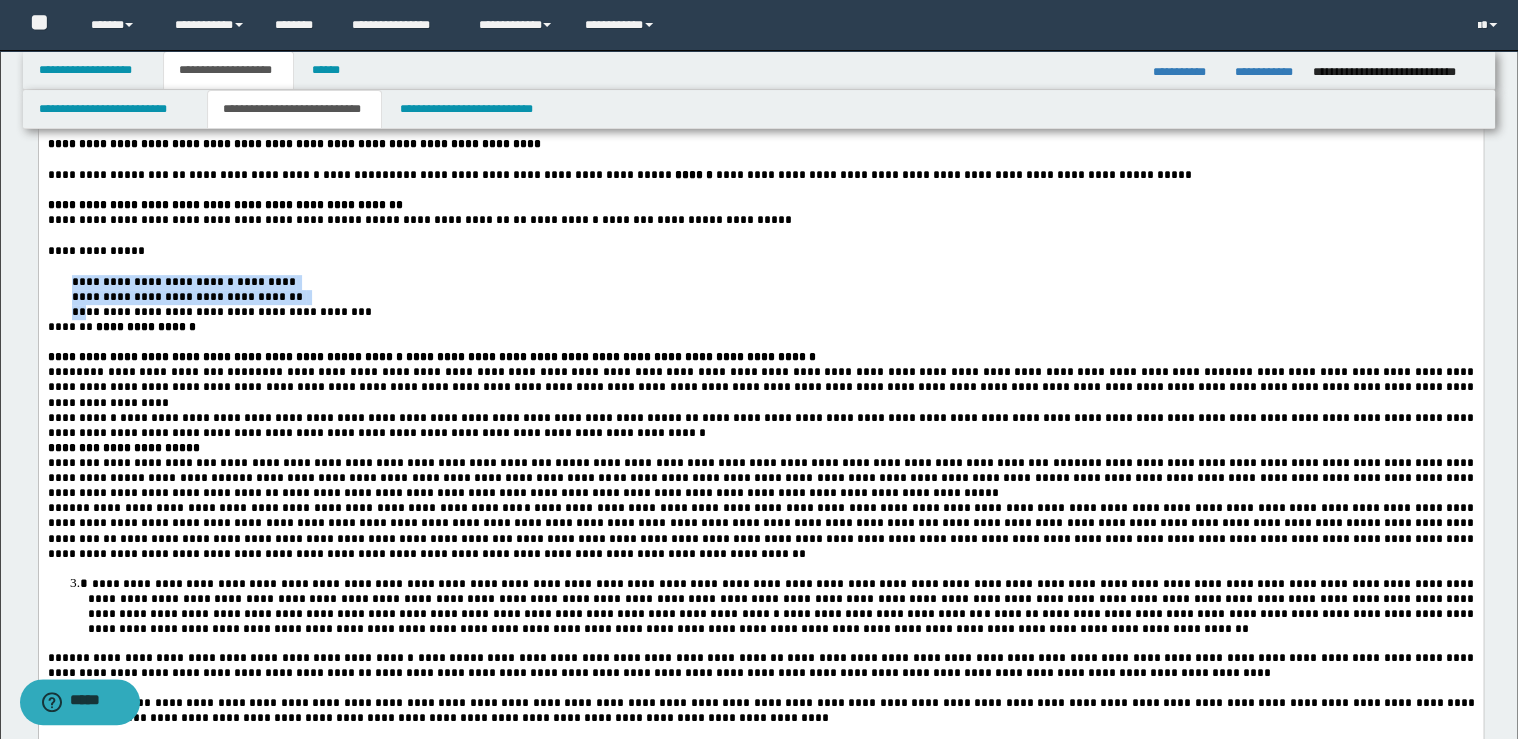drag, startPoint x: 75, startPoint y: 302, endPoint x: 91, endPoint y: 323, distance: 26.400757 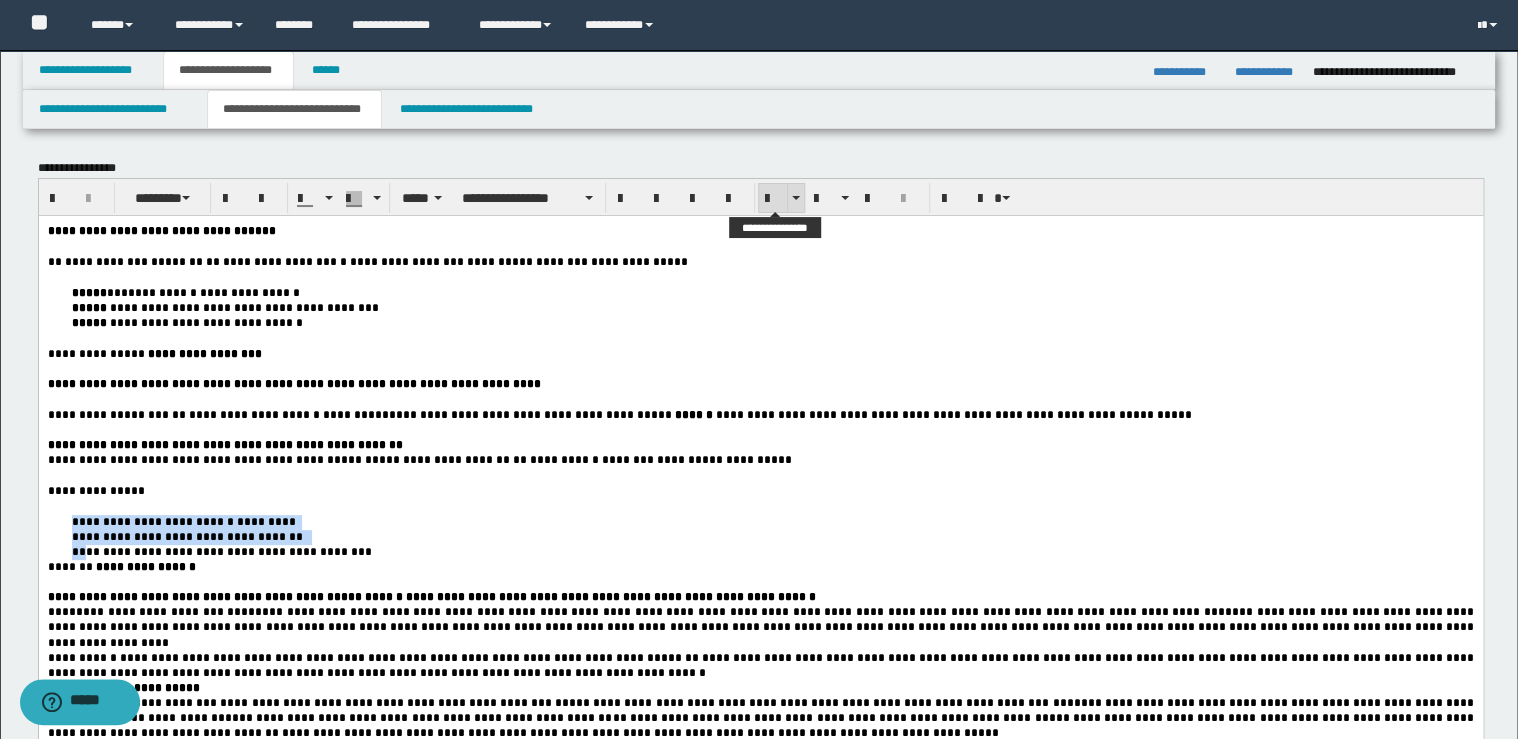 click at bounding box center [773, 199] 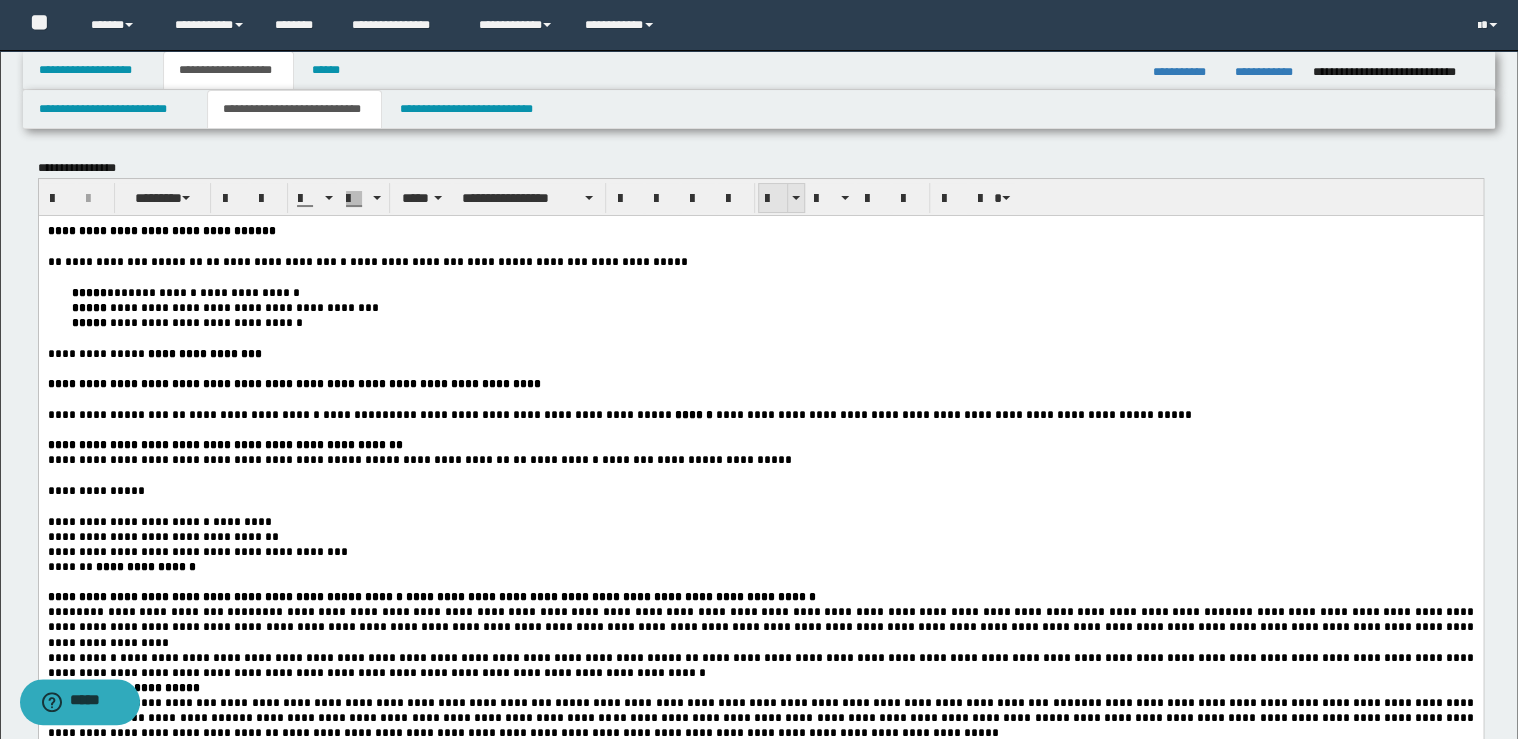 click at bounding box center (773, 199) 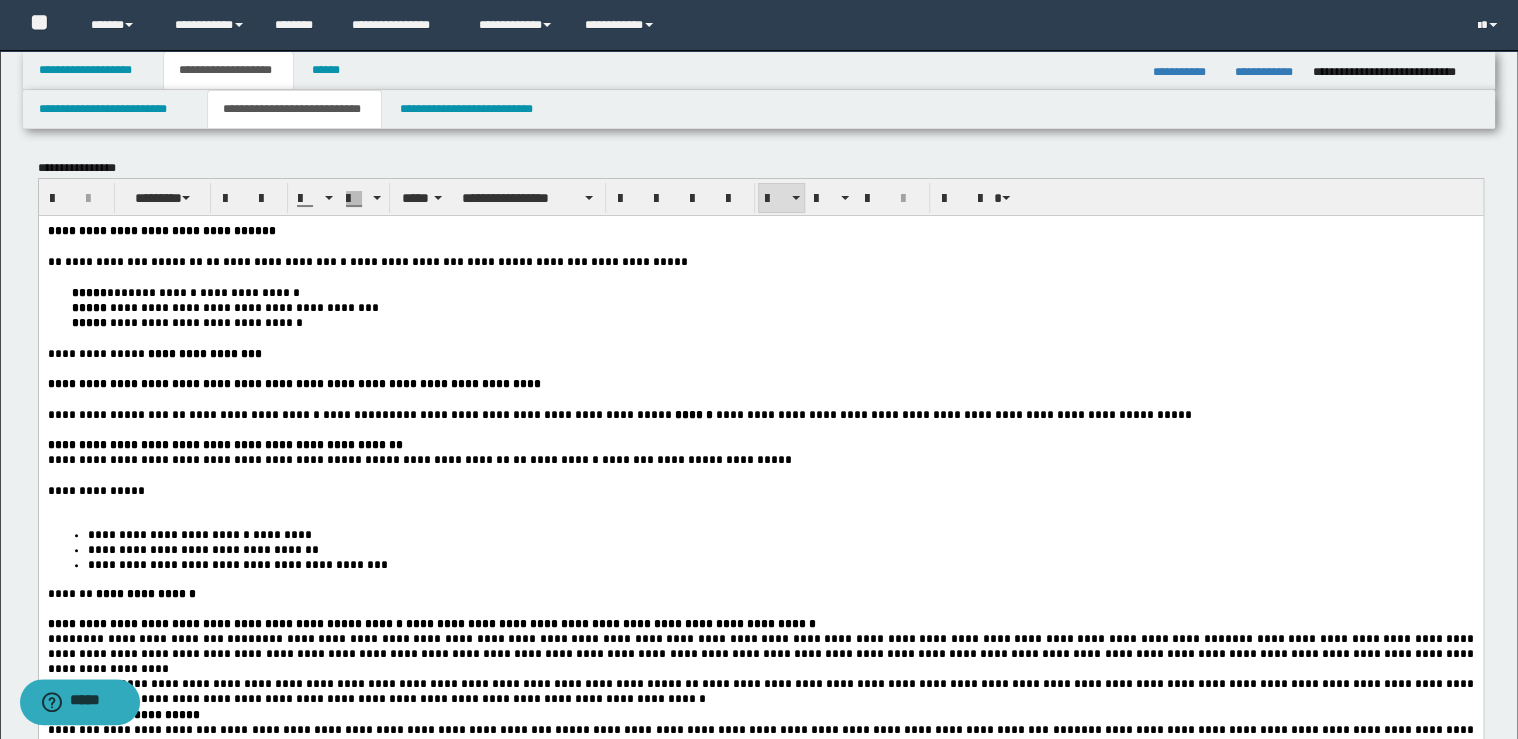 click at bounding box center [760, 475] 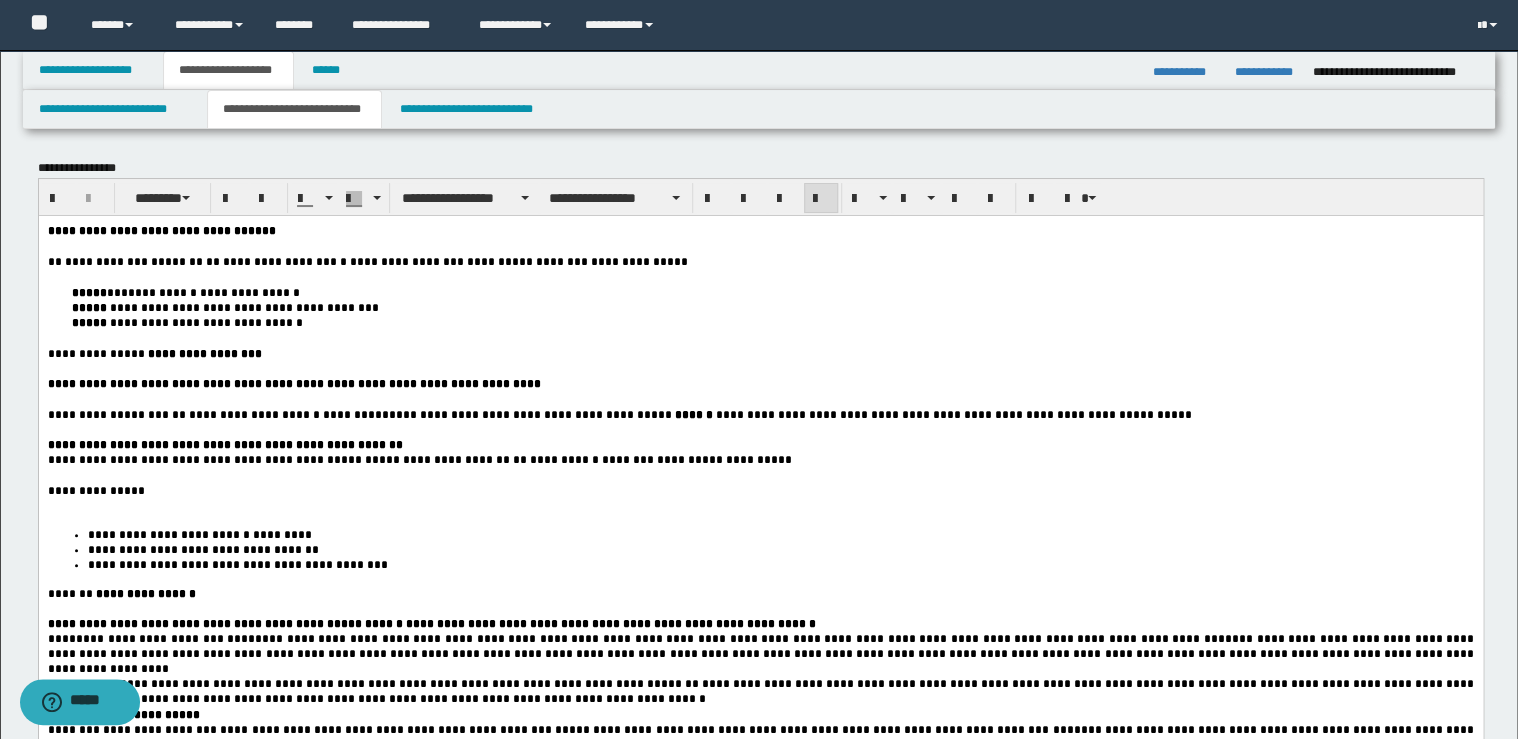 click on "**********" at bounding box center (760, 490) 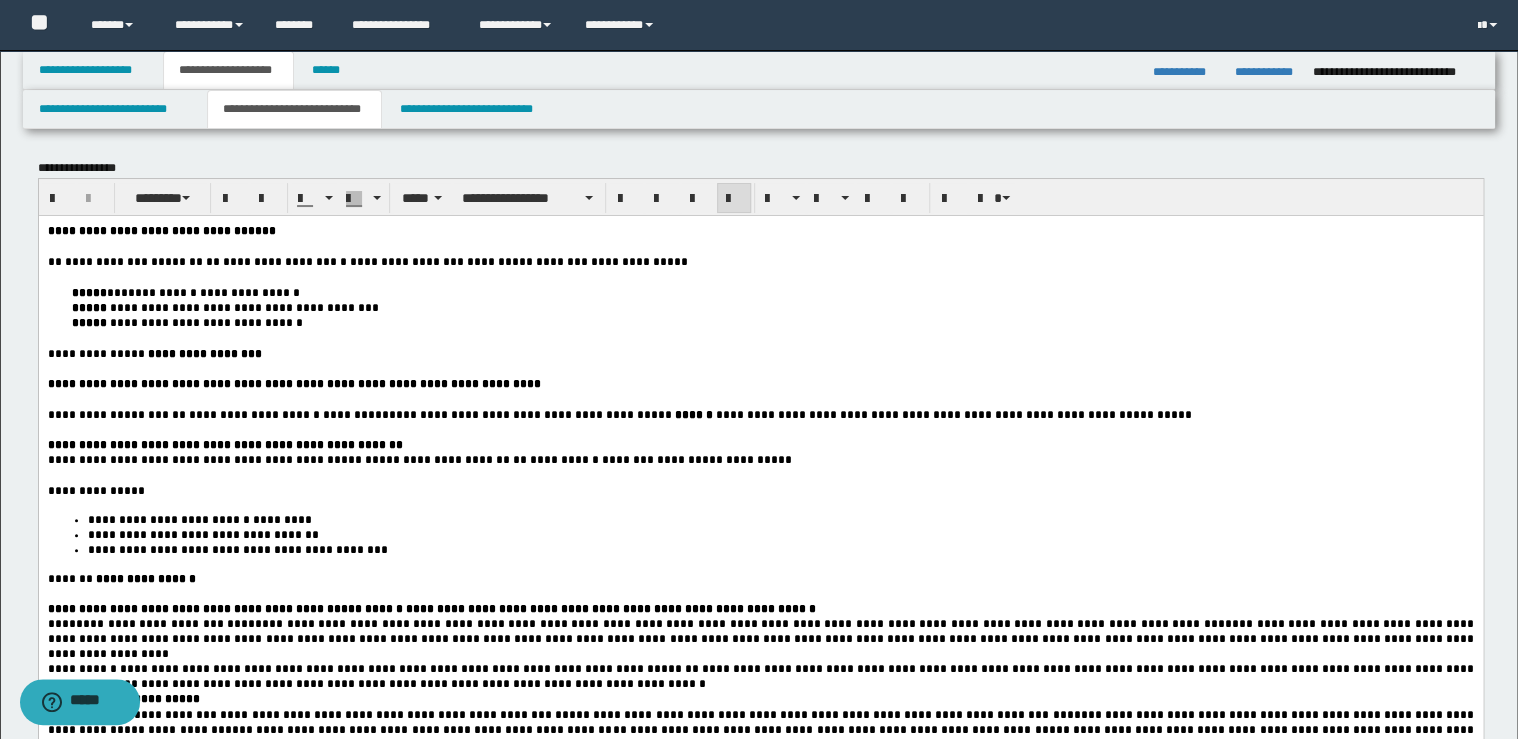 click on "**********" at bounding box center (760, 444) 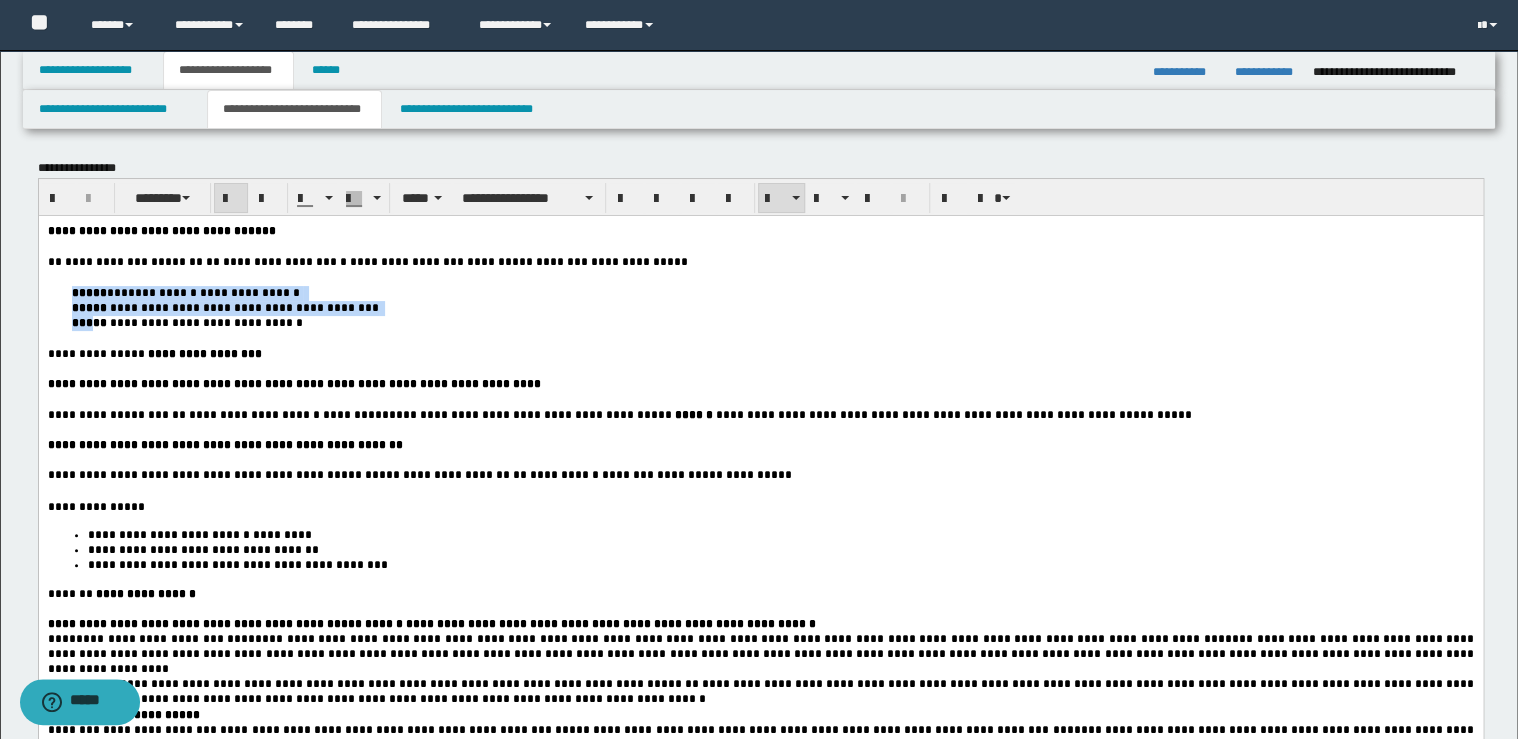 drag, startPoint x: 71, startPoint y: 291, endPoint x: 92, endPoint y: 322, distance: 37.44329 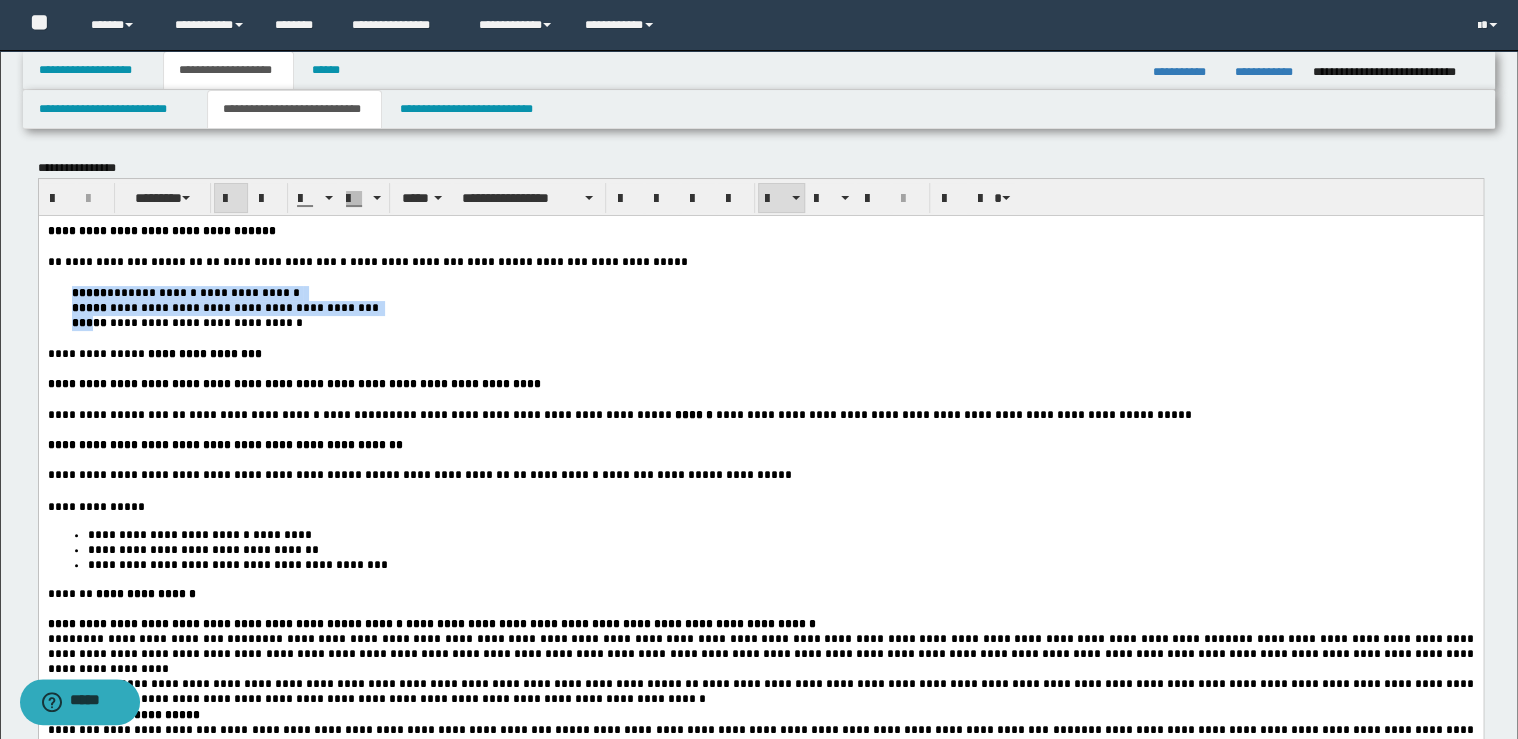 click on "**********" at bounding box center (760, 1007) 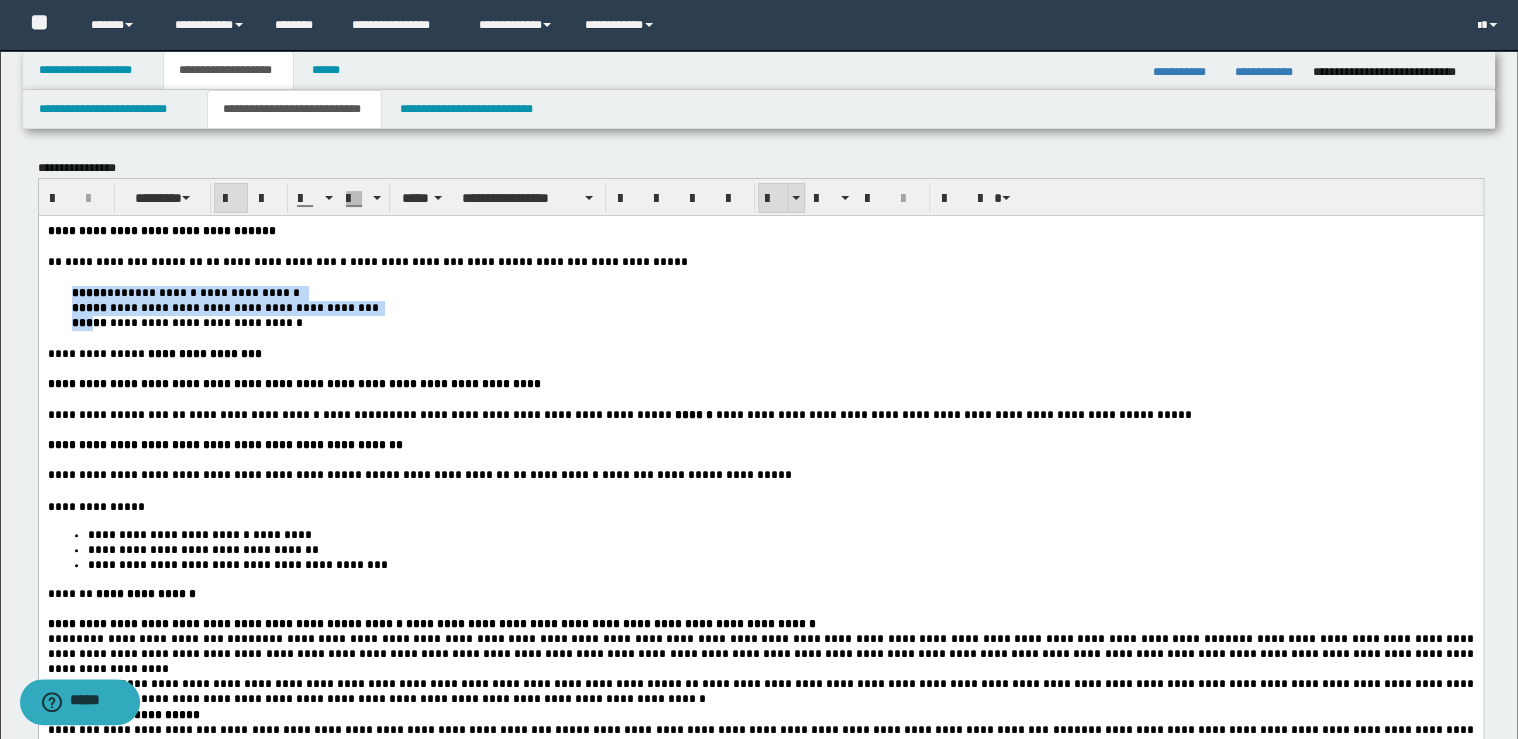 click at bounding box center (773, 199) 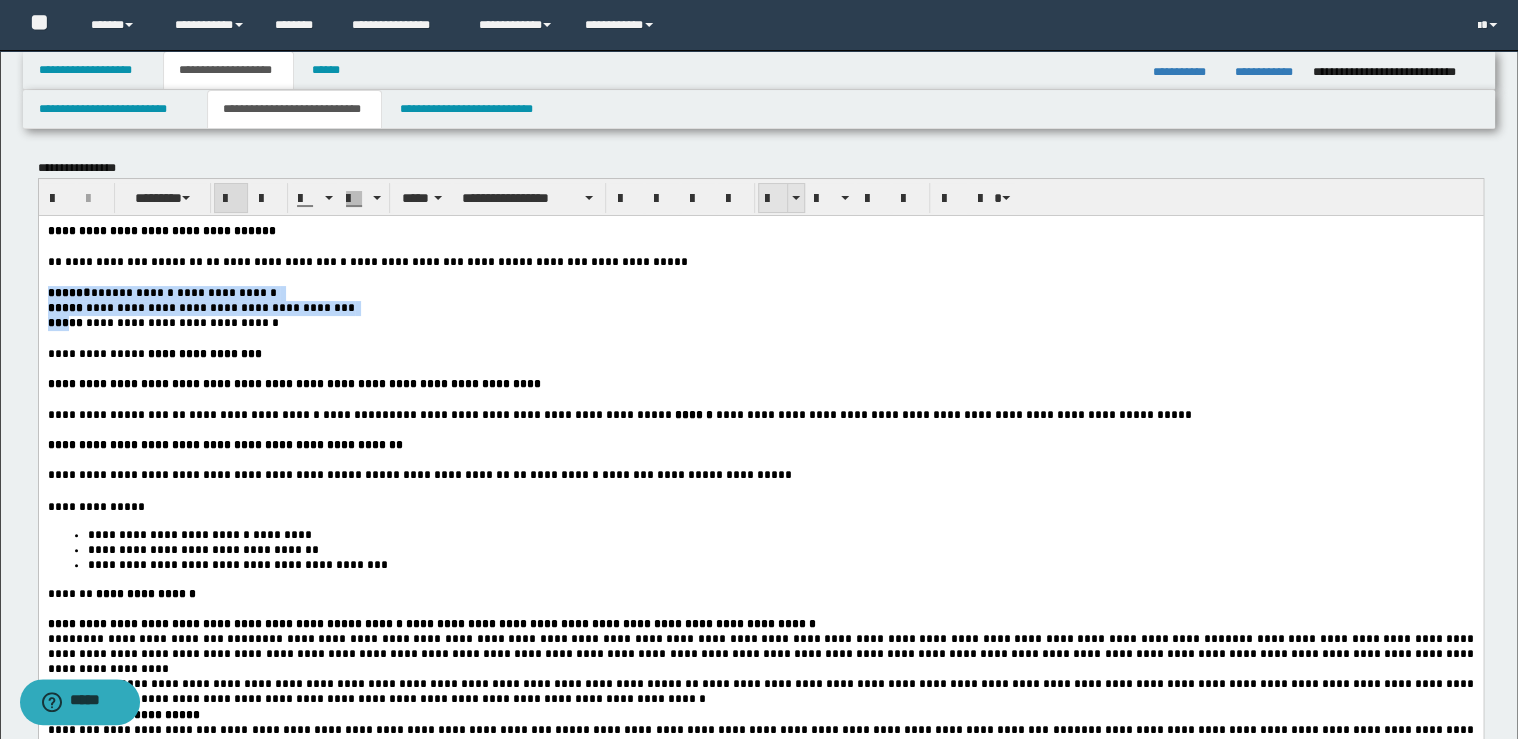 click at bounding box center [773, 199] 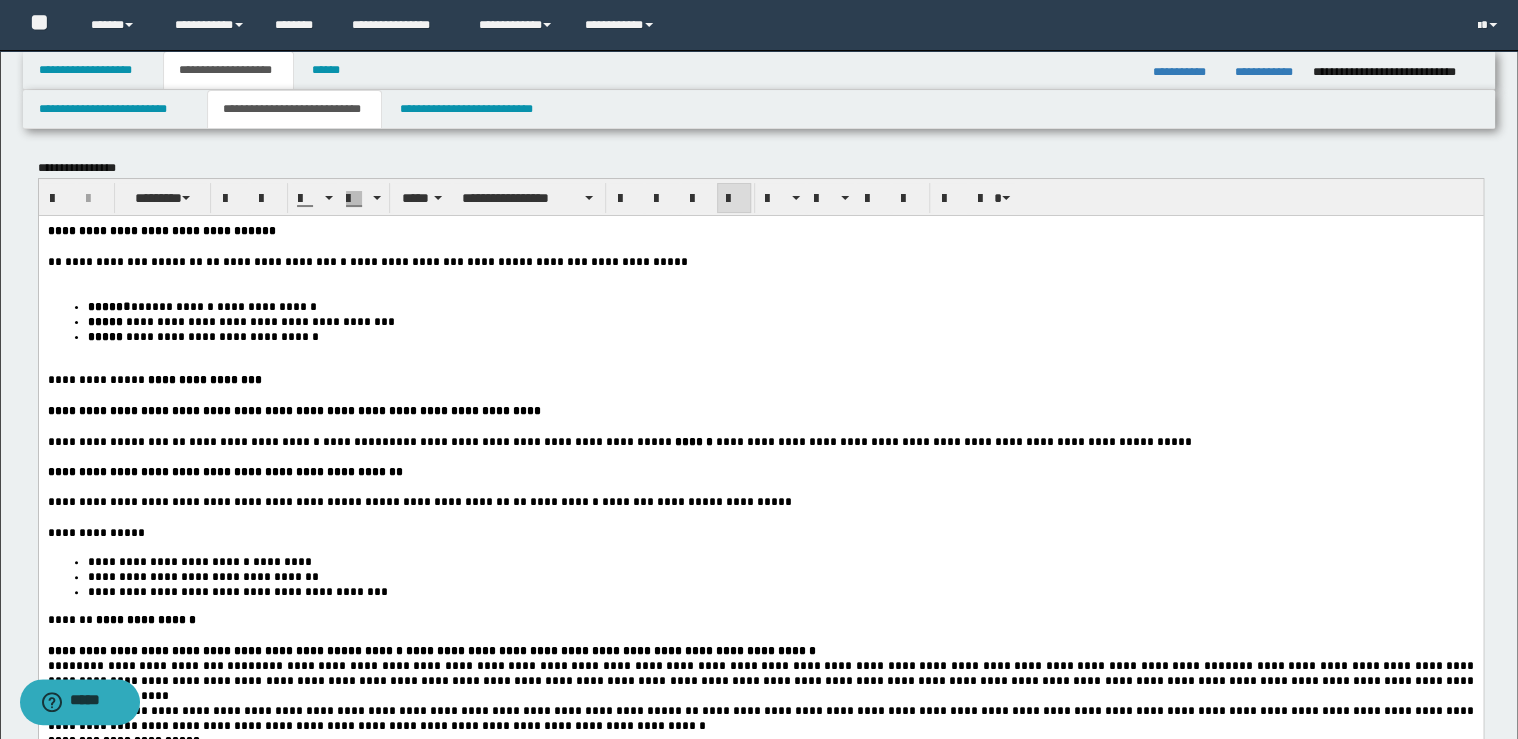 click on "**********" at bounding box center [760, 261] 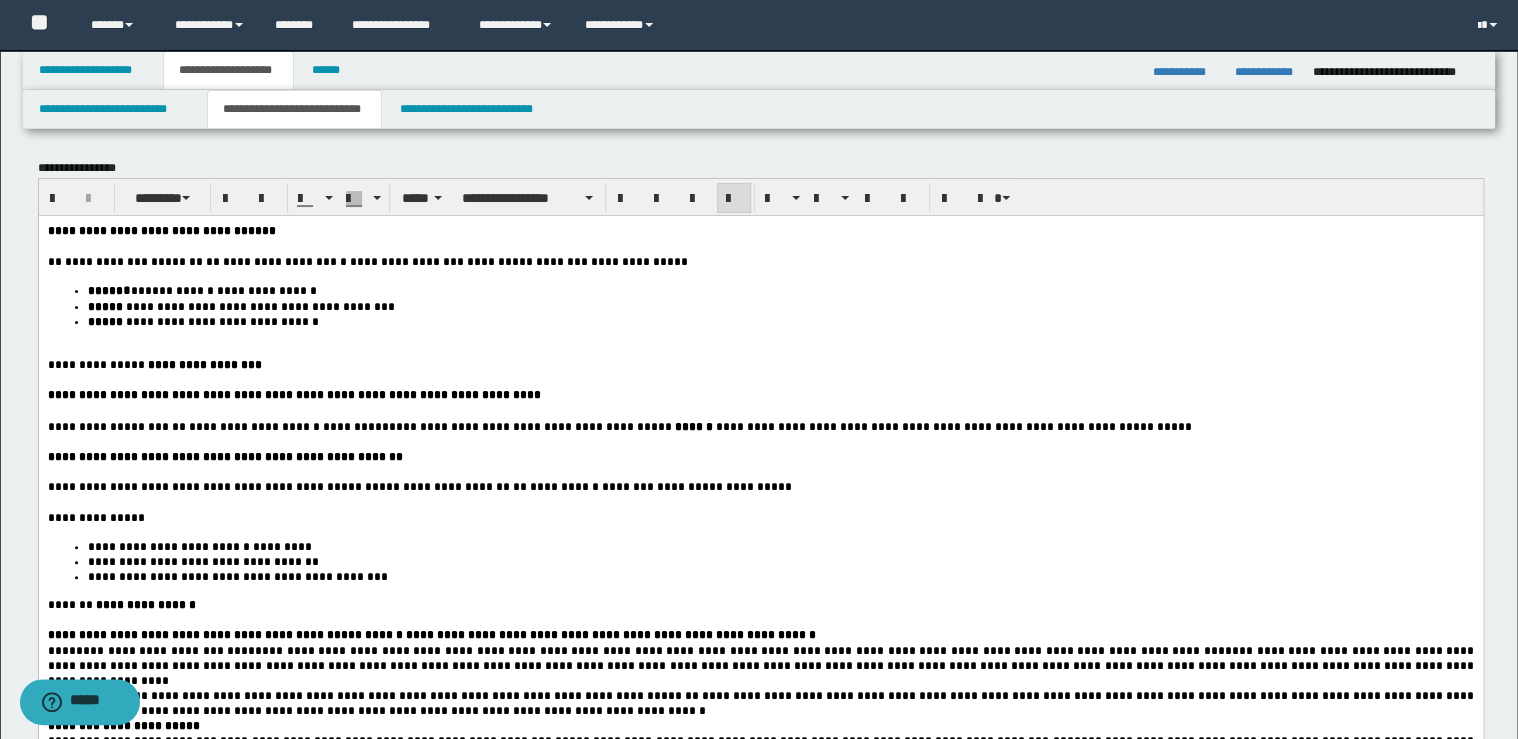 click on "**********" at bounding box center [780, 321] 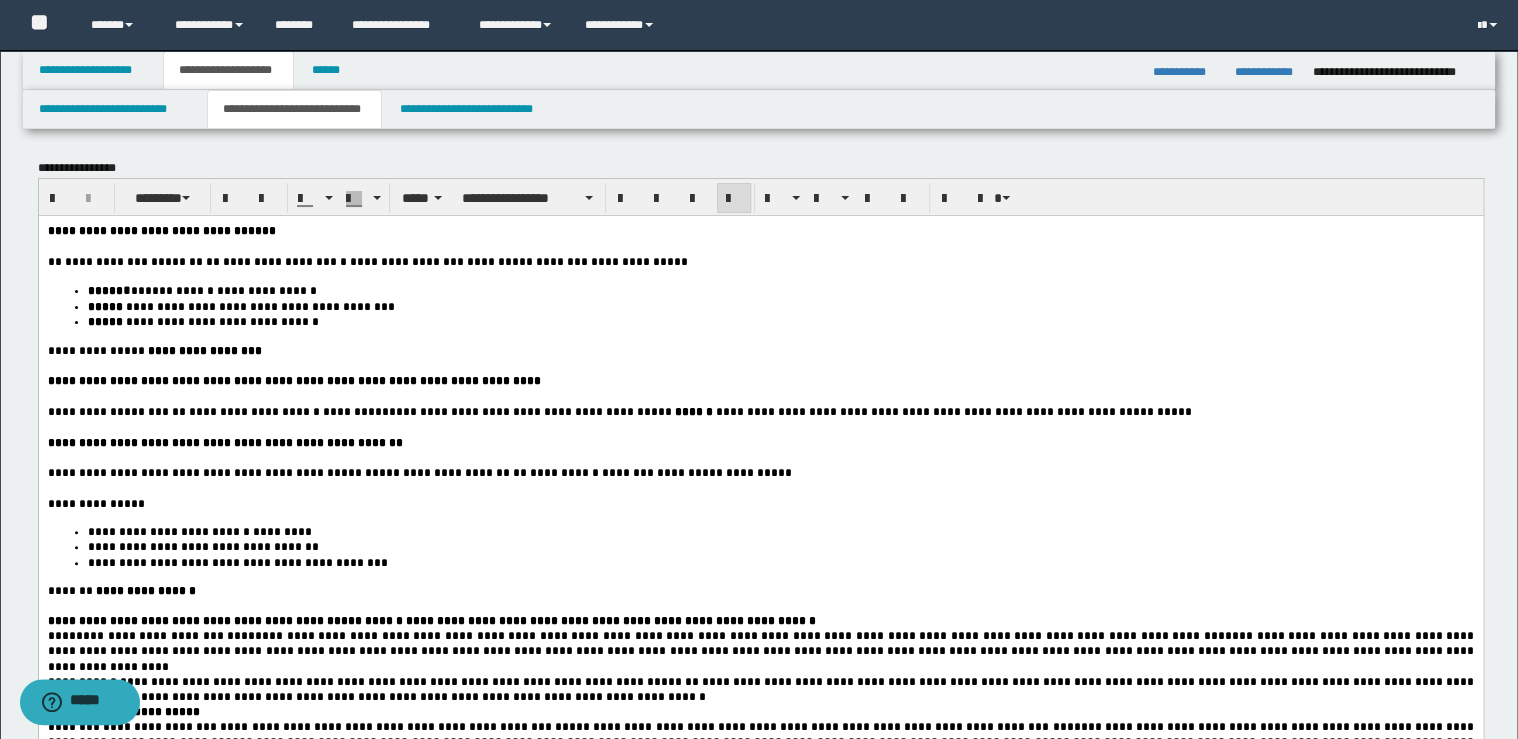 click on "**********" at bounding box center [92, 350] 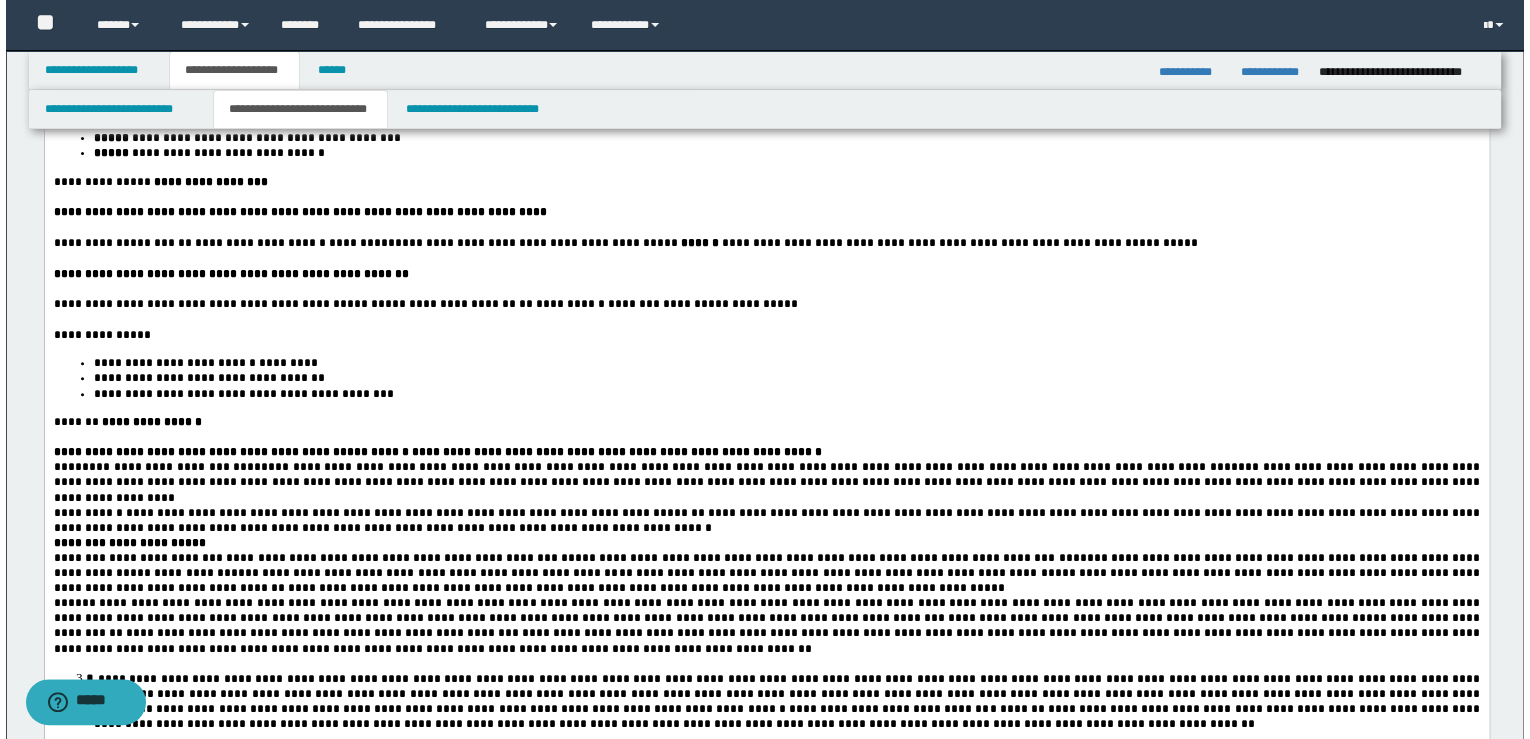 scroll, scrollTop: 0, scrollLeft: 0, axis: both 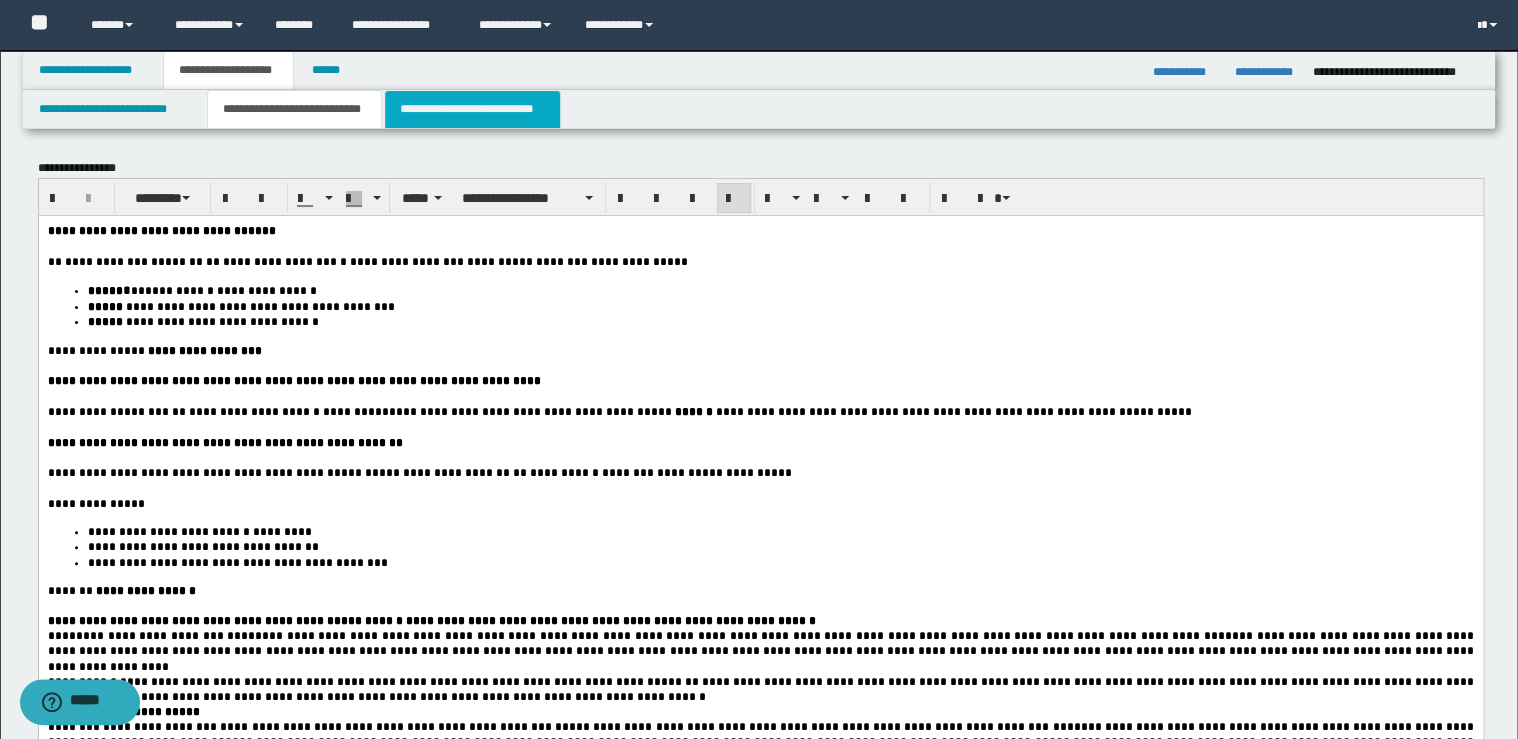 click on "**********" at bounding box center [472, 109] 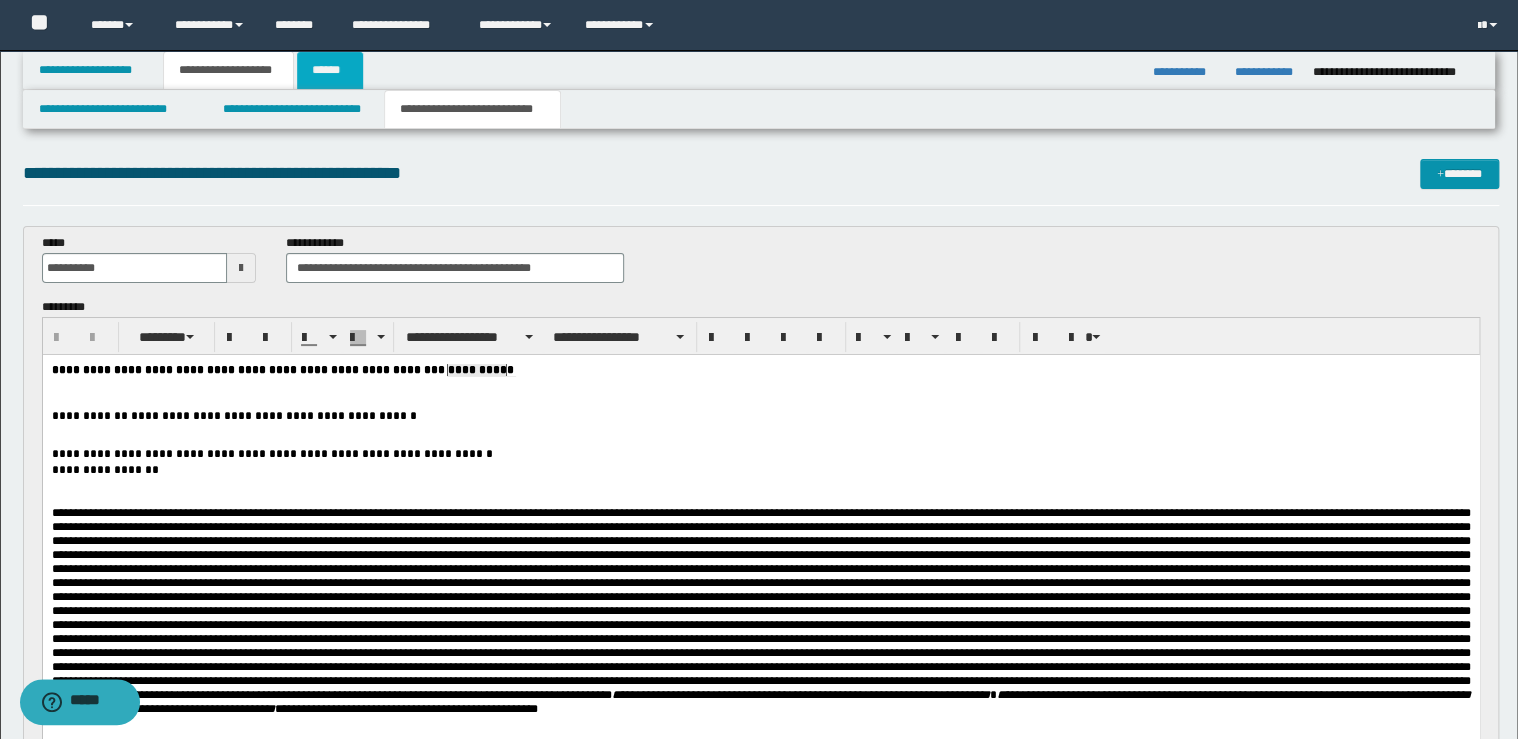 scroll, scrollTop: 0, scrollLeft: 0, axis: both 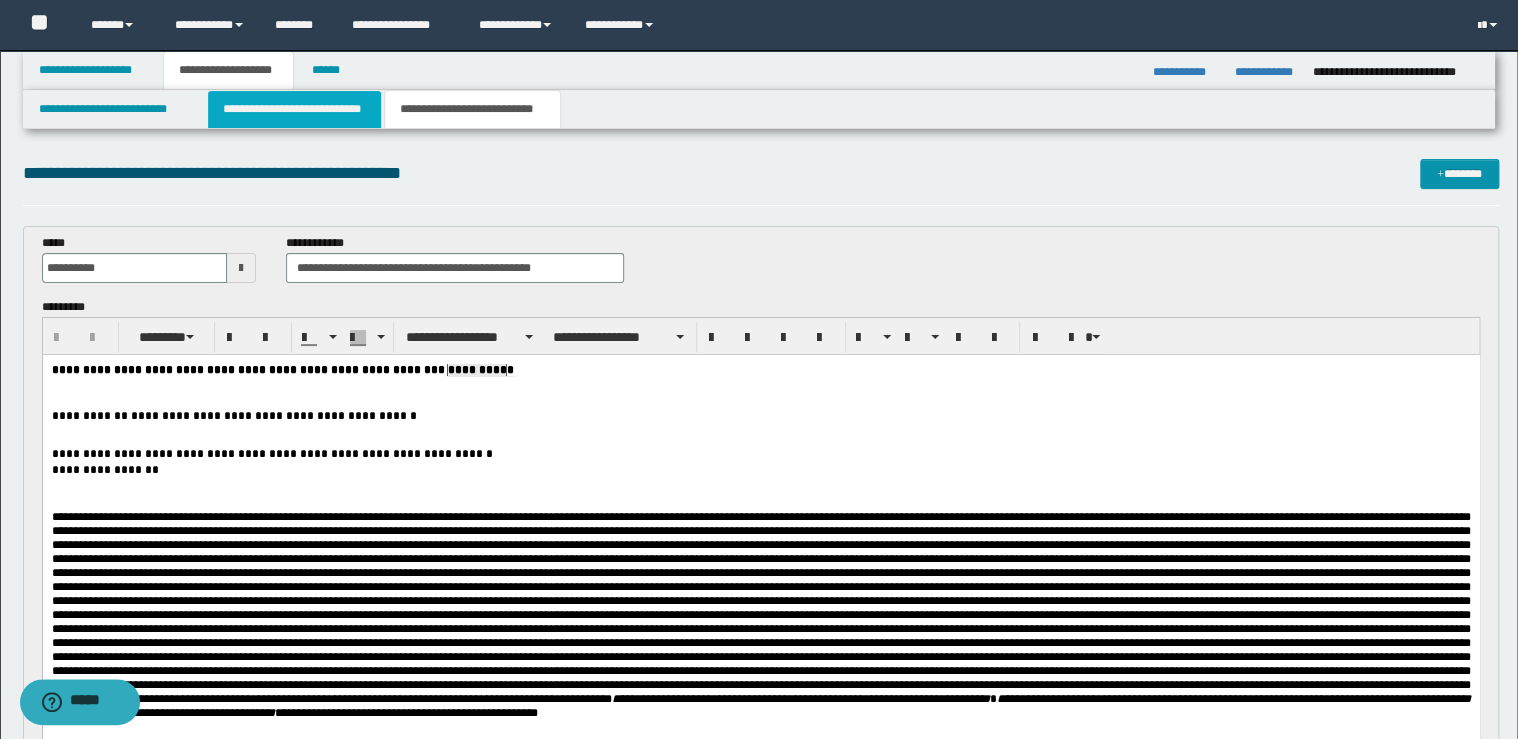 click on "**********" at bounding box center [294, 109] 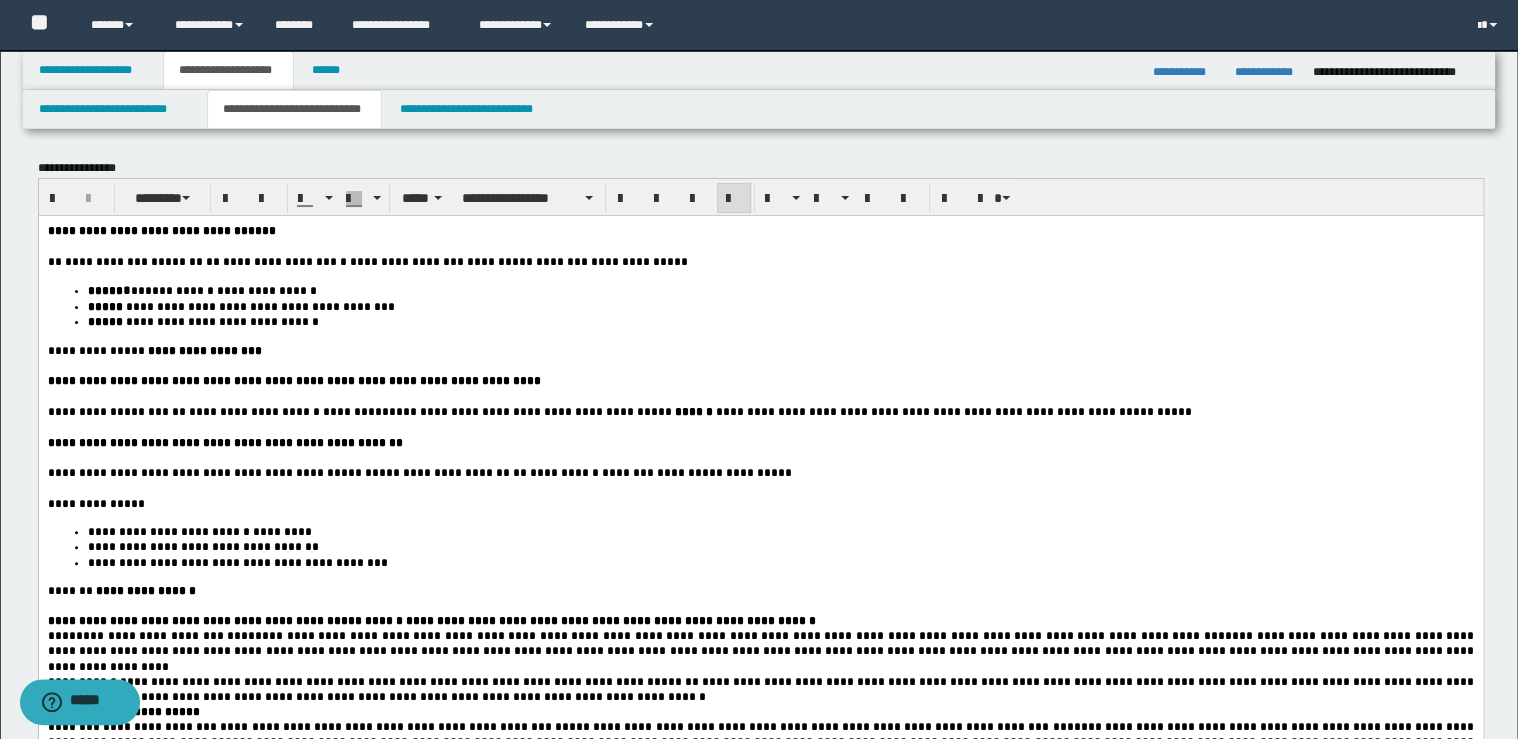 click at bounding box center (760, 396) 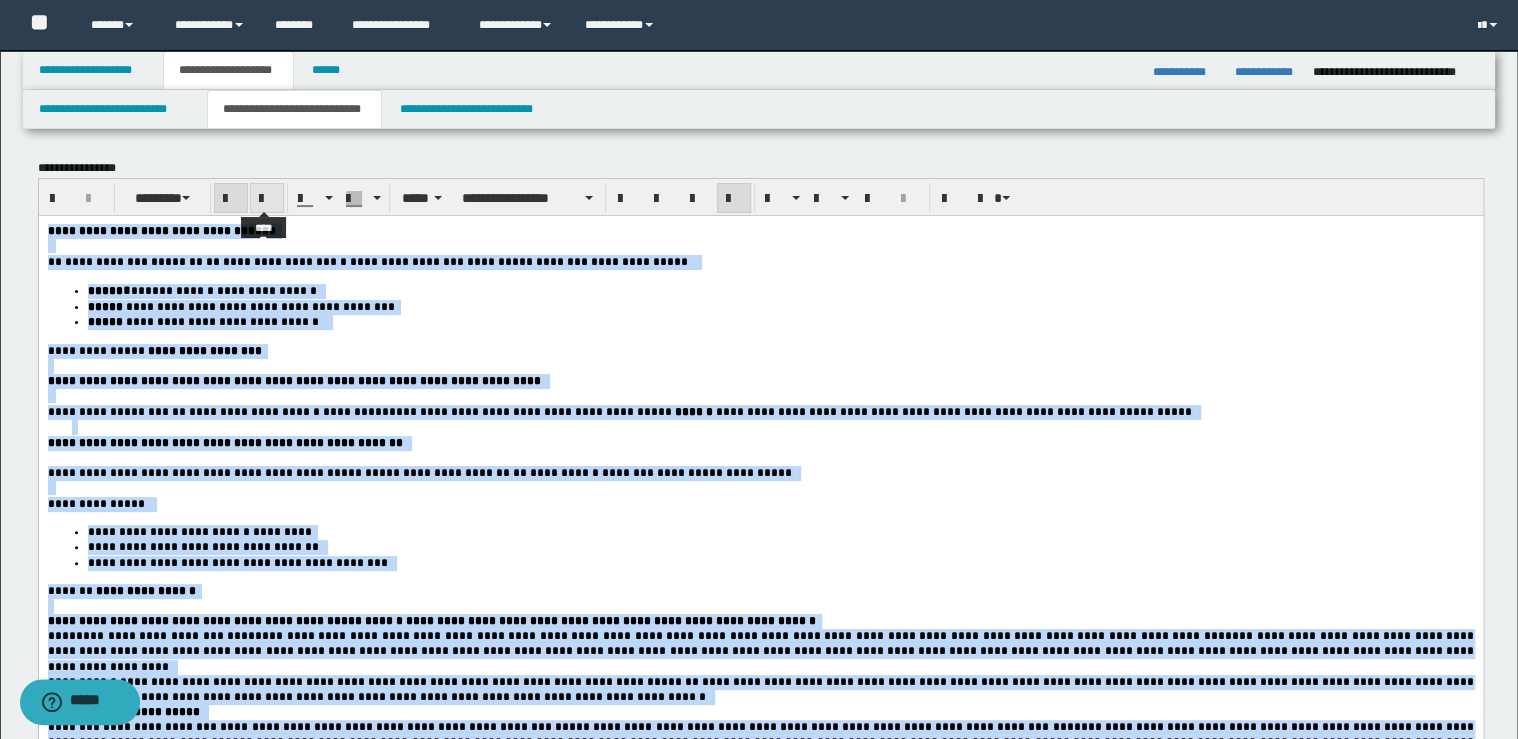 click at bounding box center [267, 199] 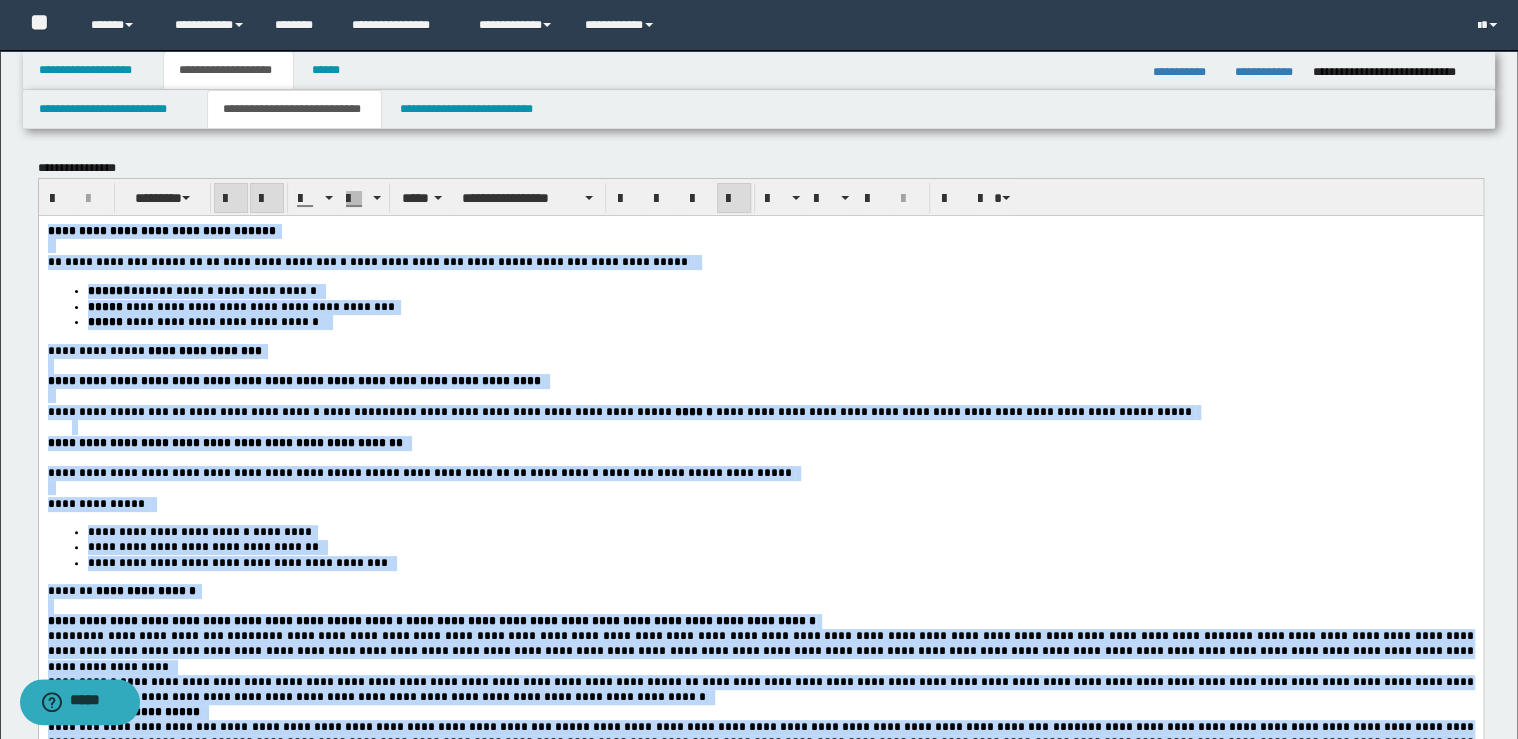 click at bounding box center [267, 199] 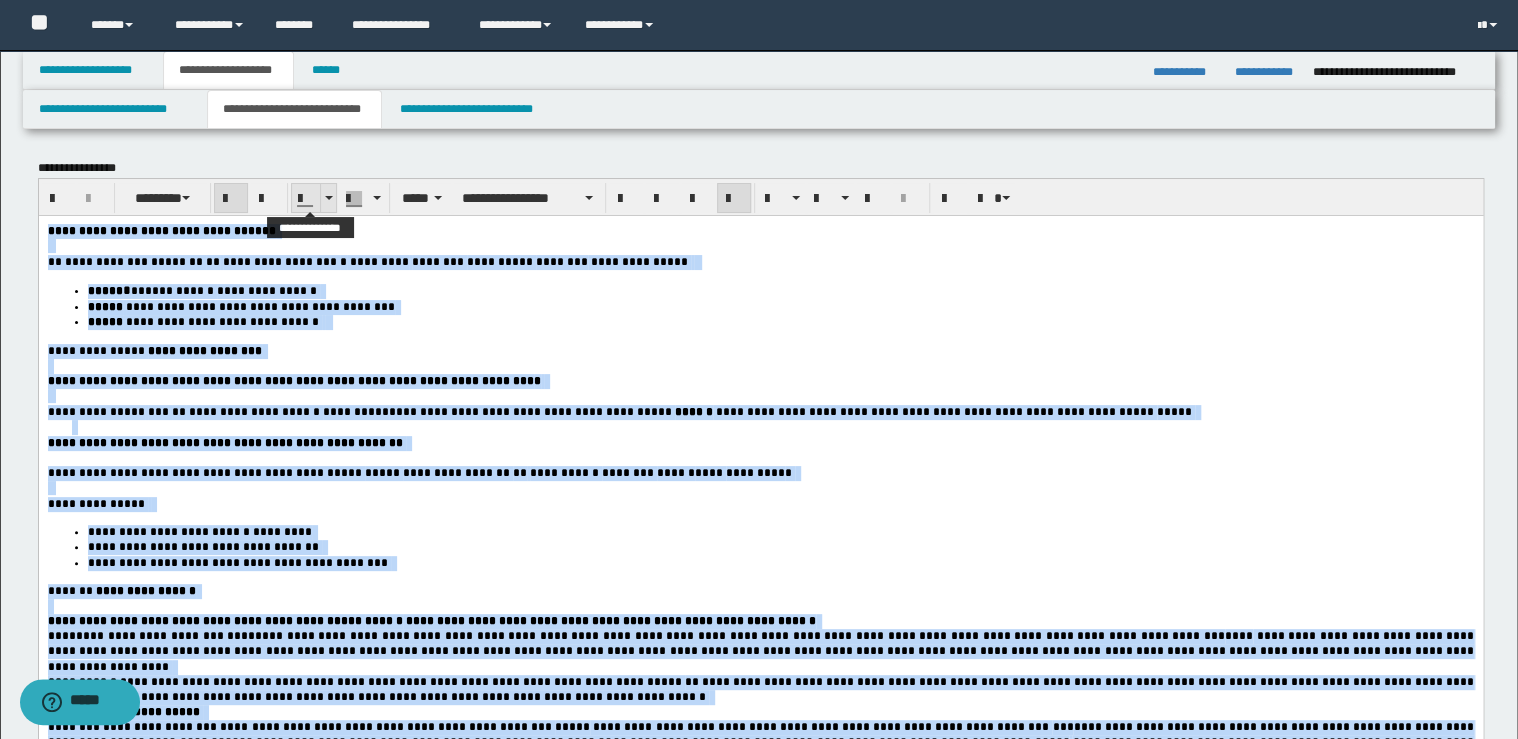 click at bounding box center (328, 198) 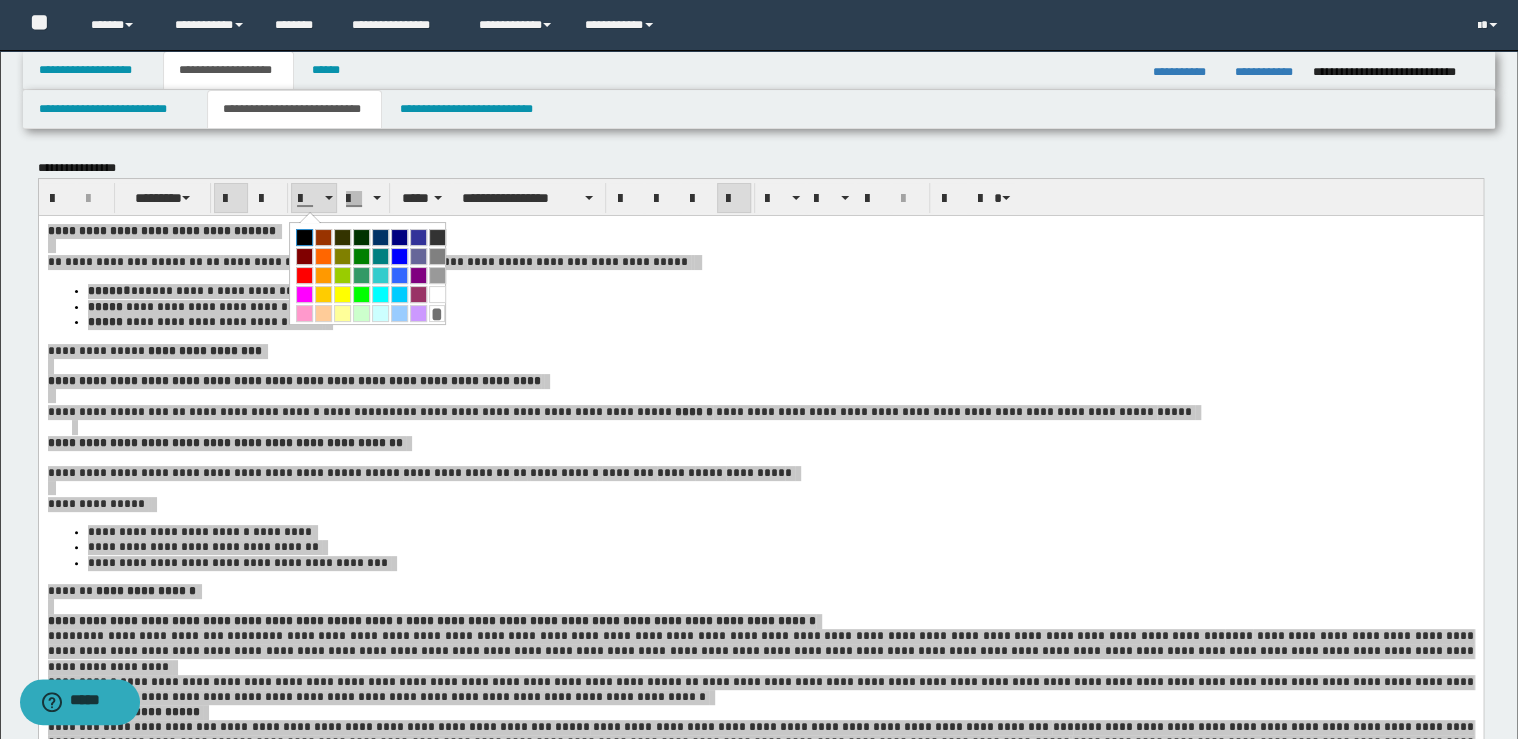 click at bounding box center [304, 237] 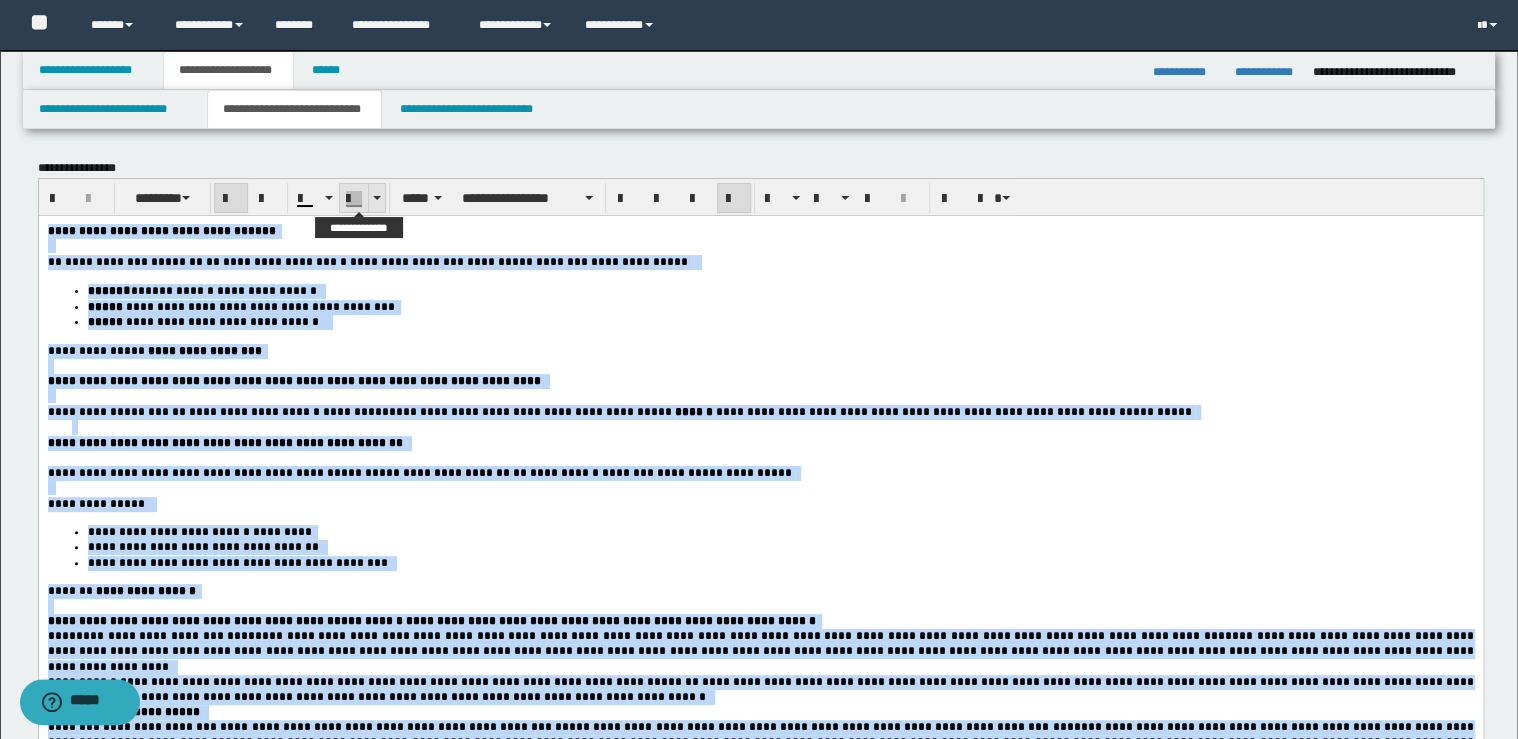 click at bounding box center (376, 198) 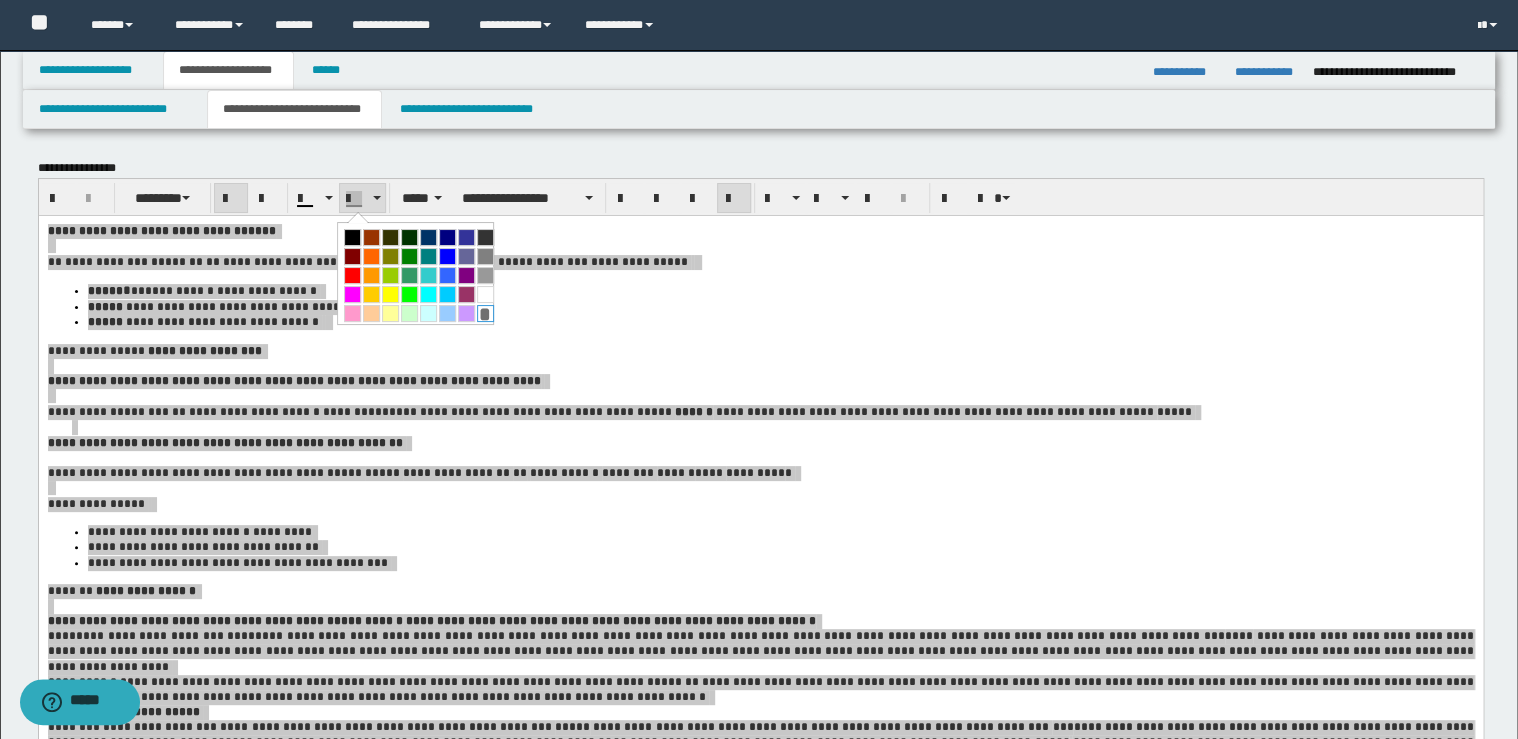 click on "*" at bounding box center [485, 313] 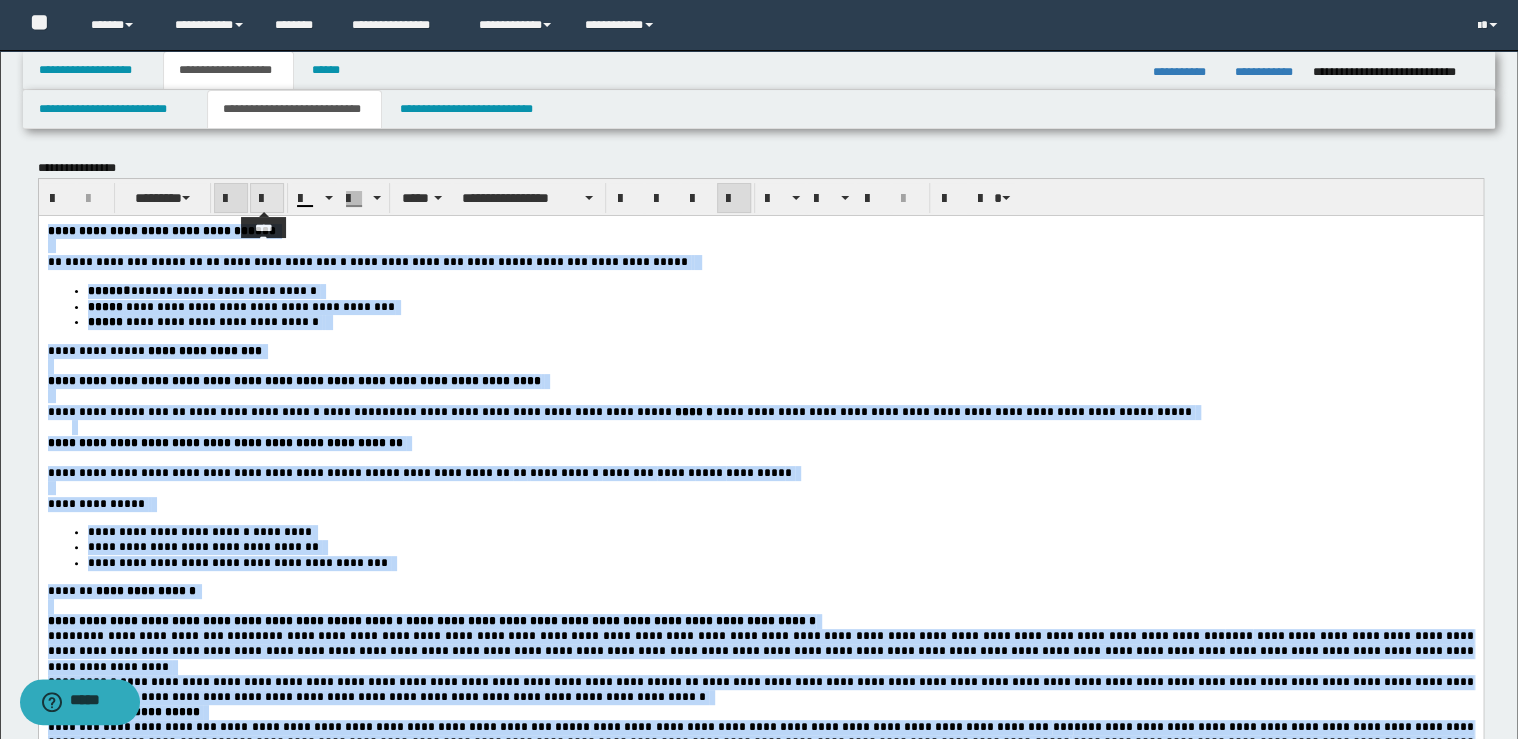 click at bounding box center [267, 199] 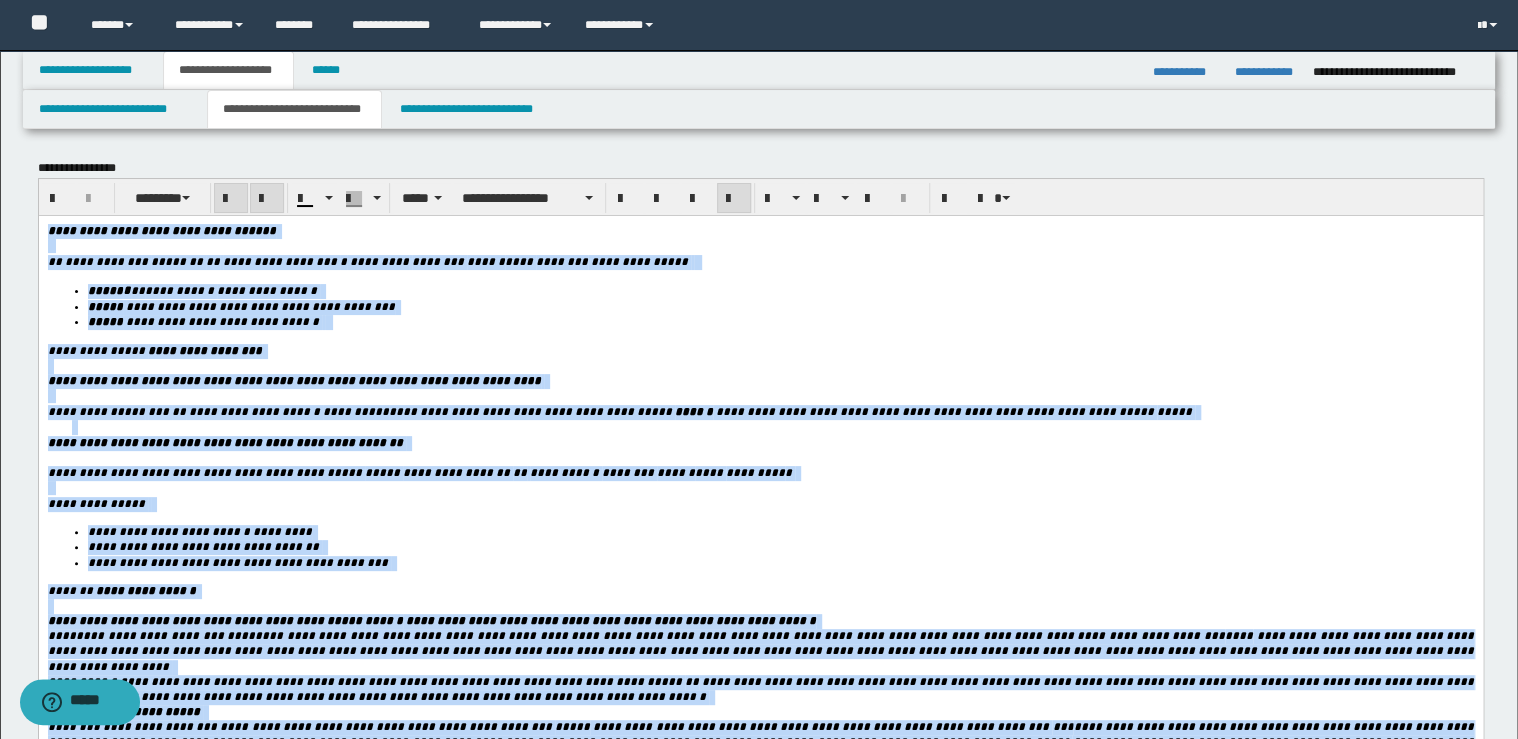 click at bounding box center [267, 199] 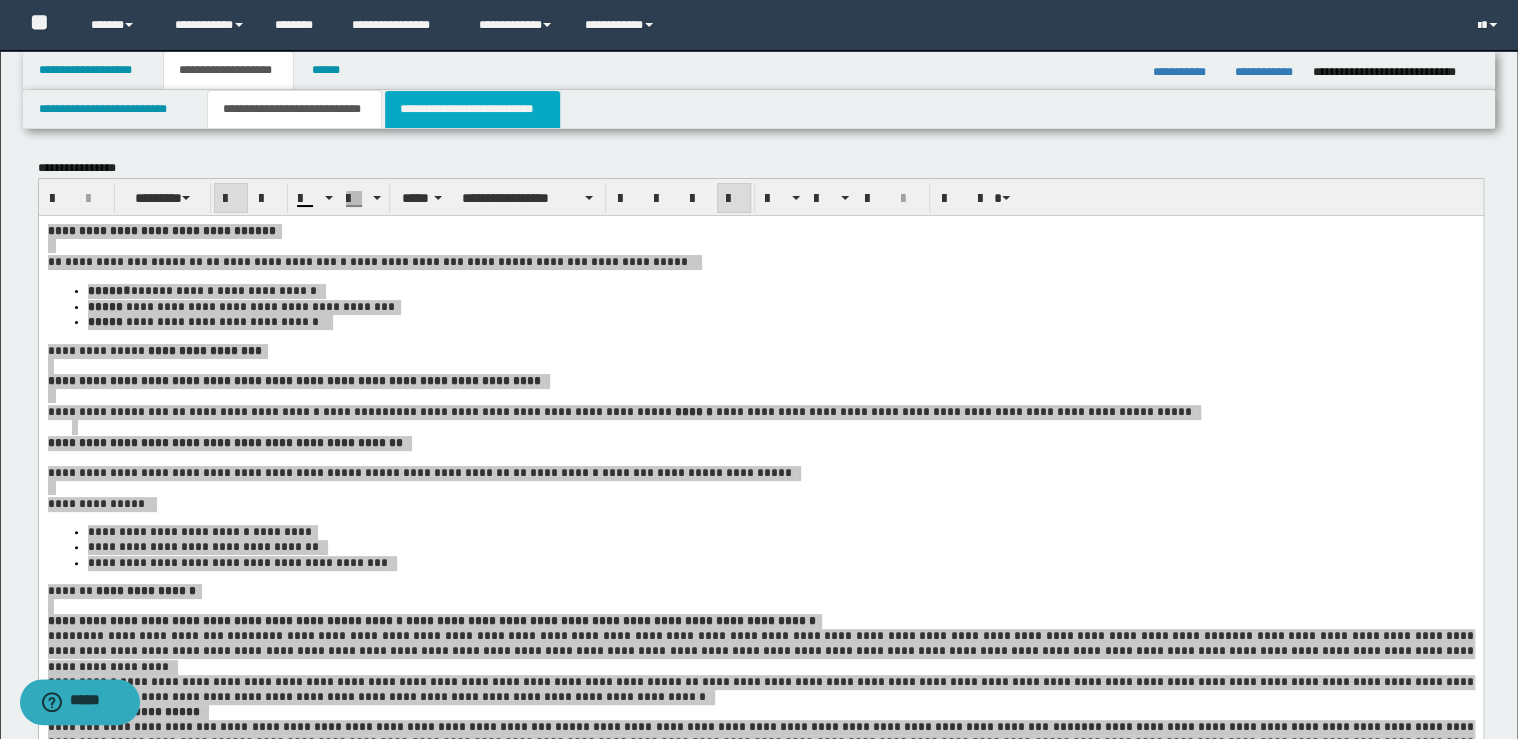 click on "**********" at bounding box center (472, 109) 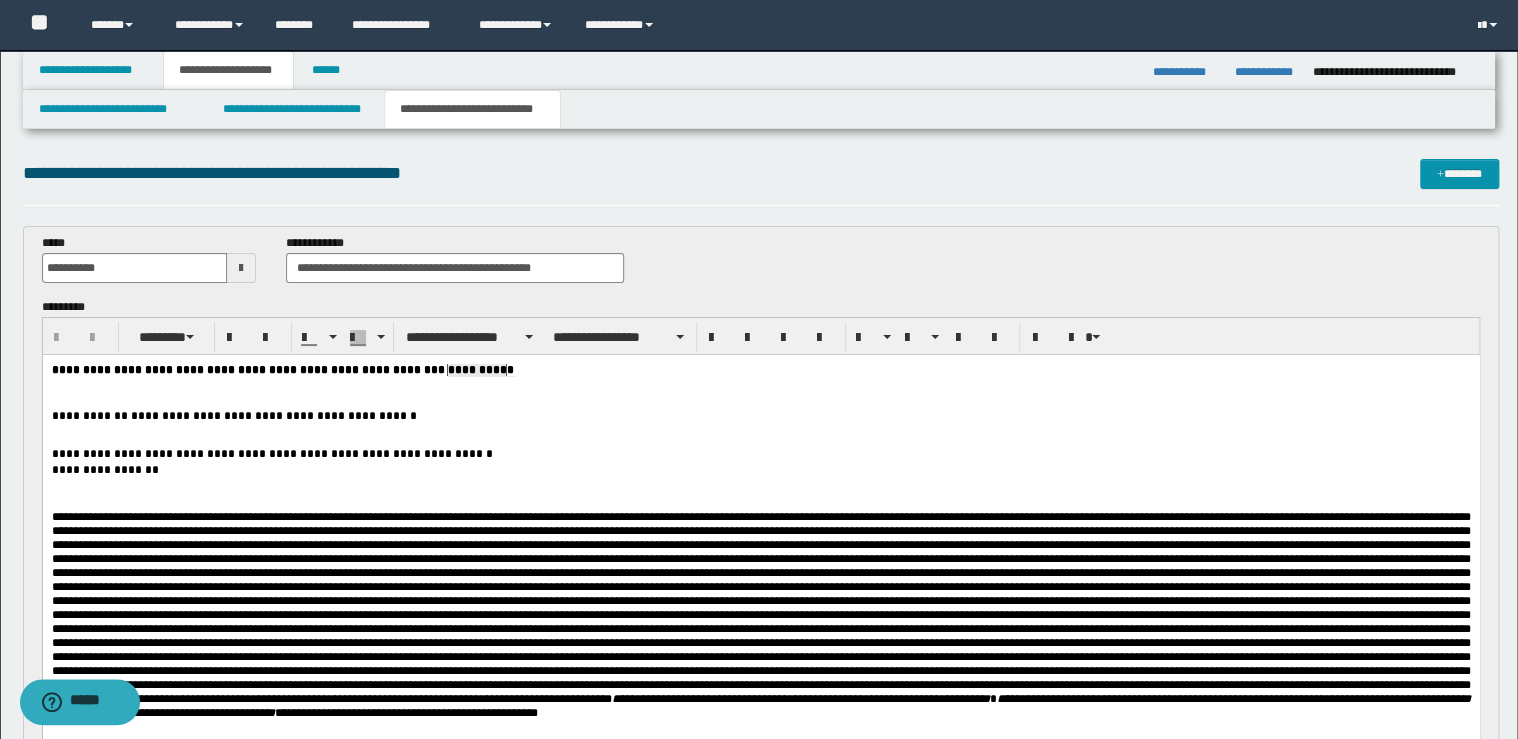 click on "**********" at bounding box center (760, 658) 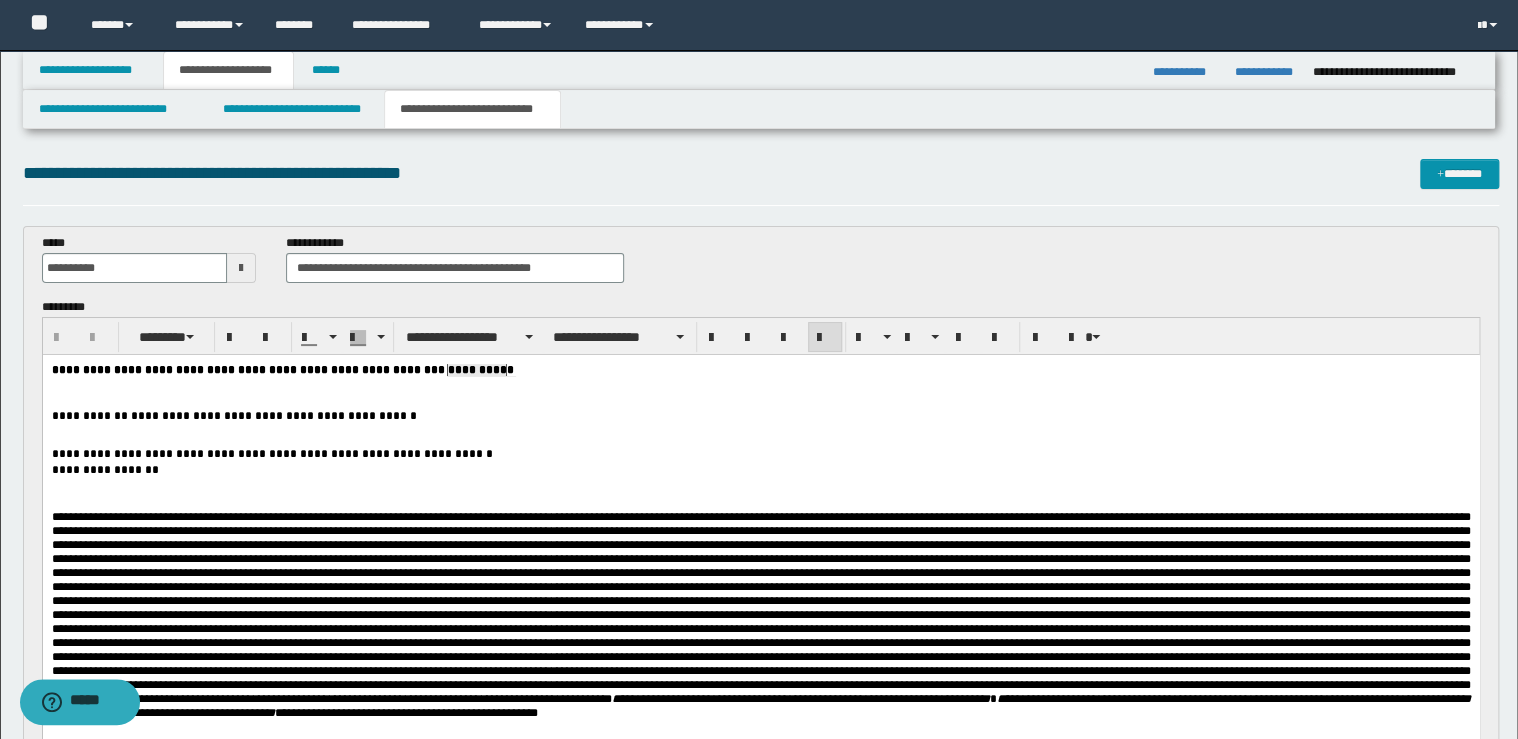 click on "**********" at bounding box center [760, 370] 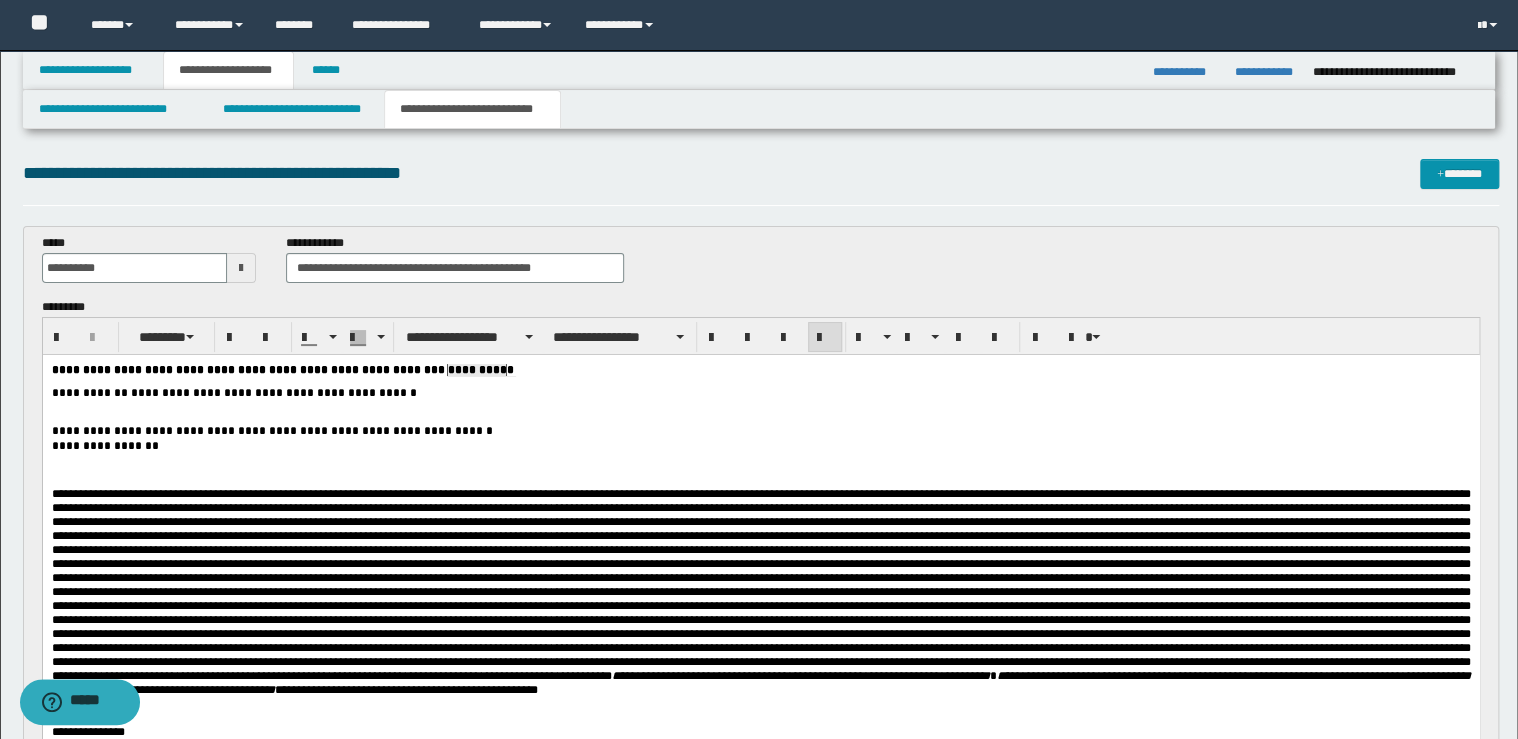 click on "**********" at bounding box center [760, 393] 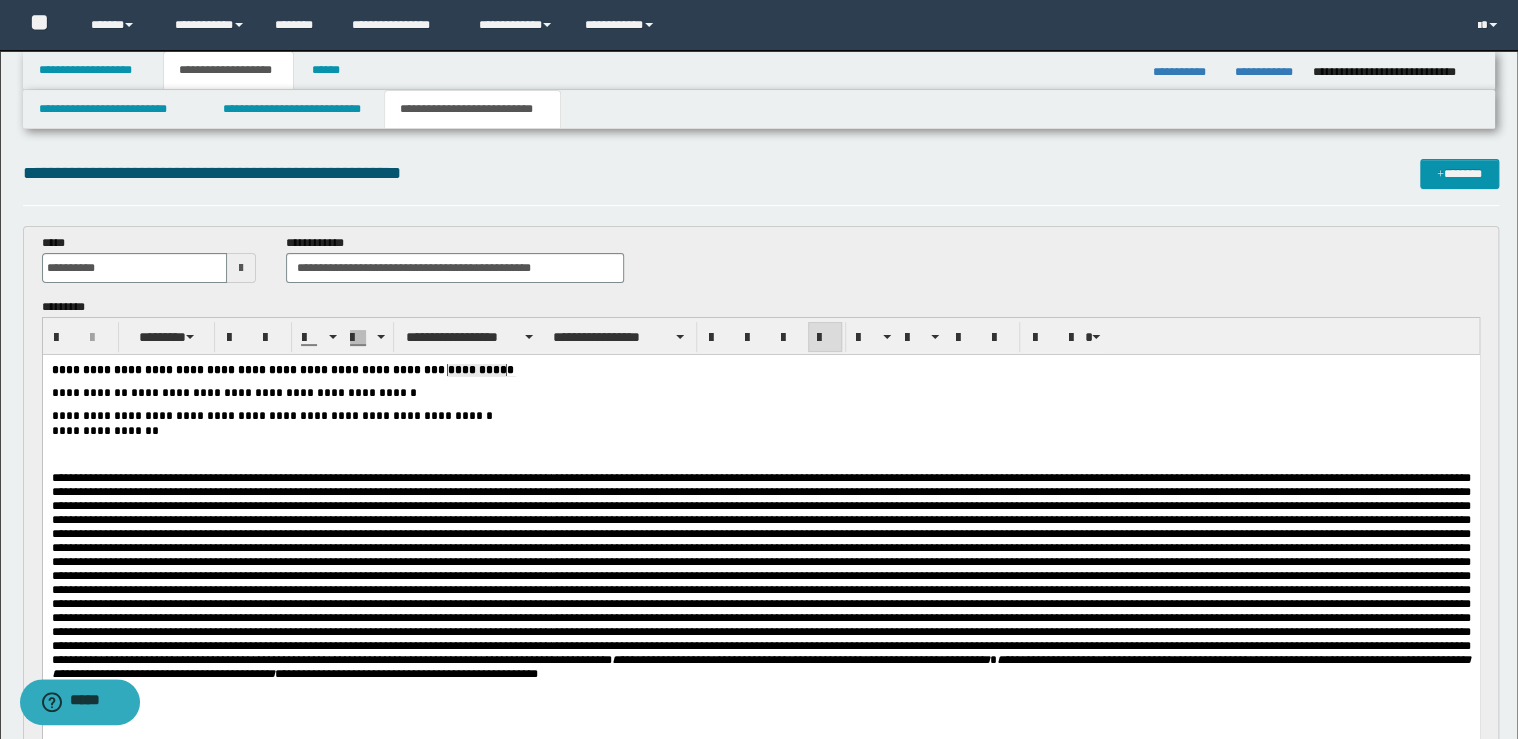 click on "**********" at bounding box center [760, 416] 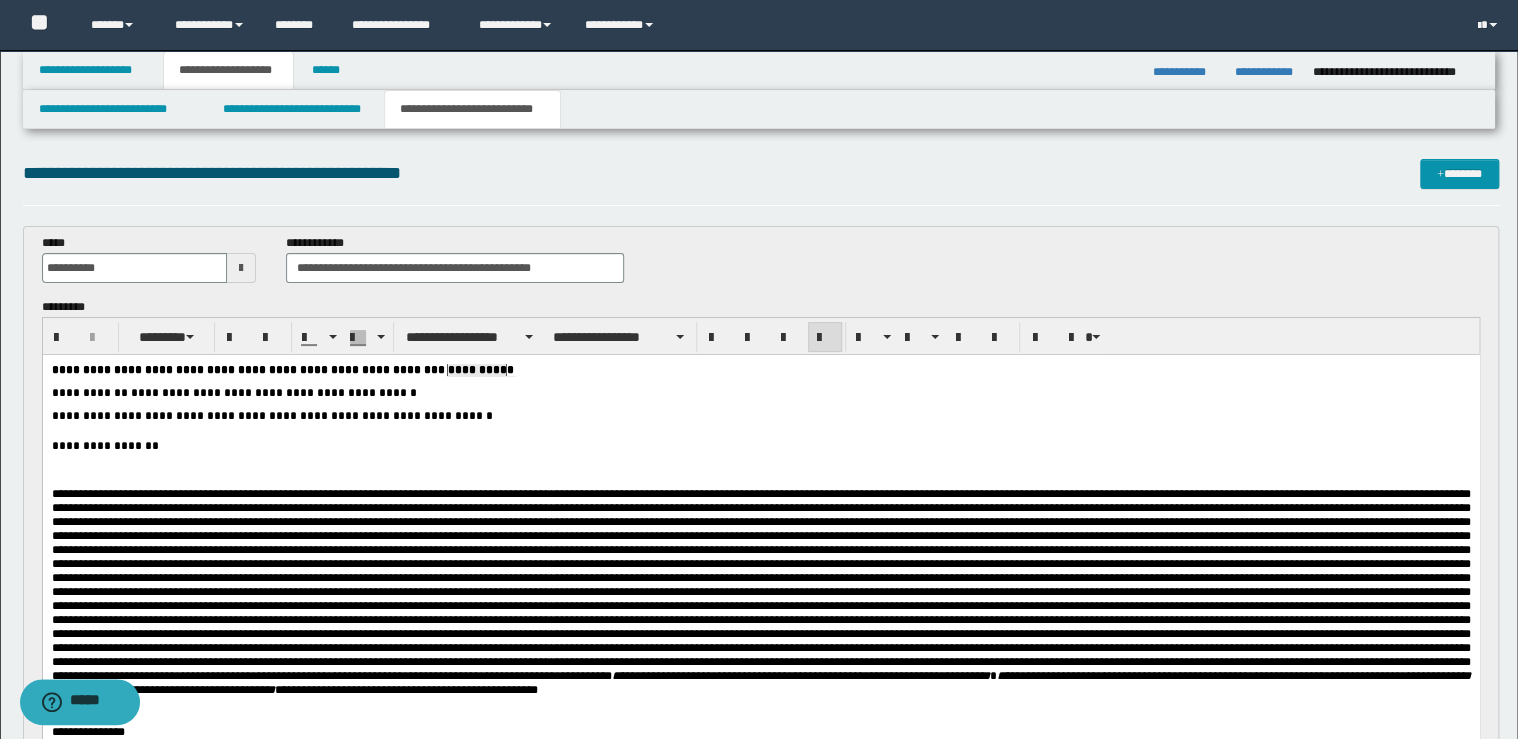 click on "**********" at bounding box center [760, 446] 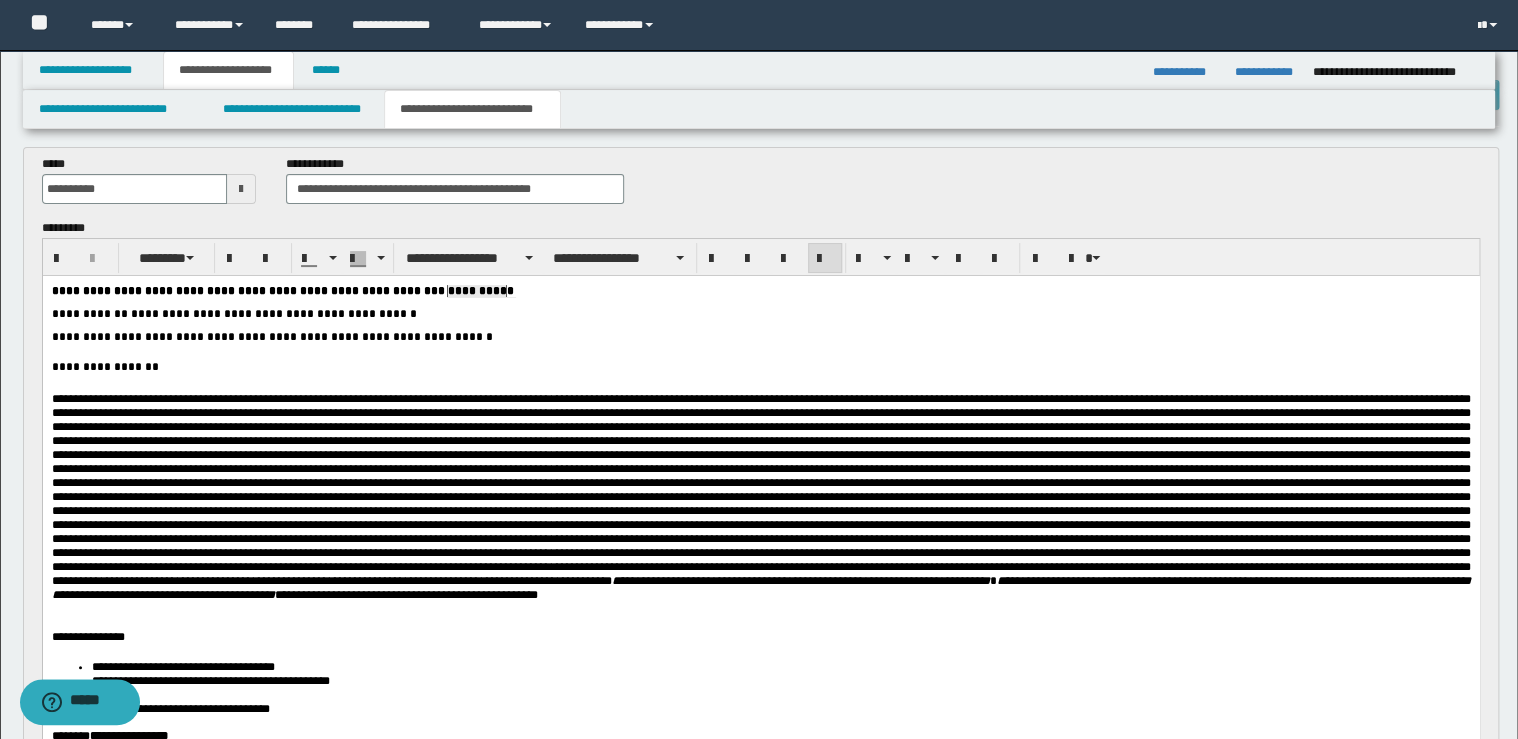 scroll, scrollTop: 320, scrollLeft: 0, axis: vertical 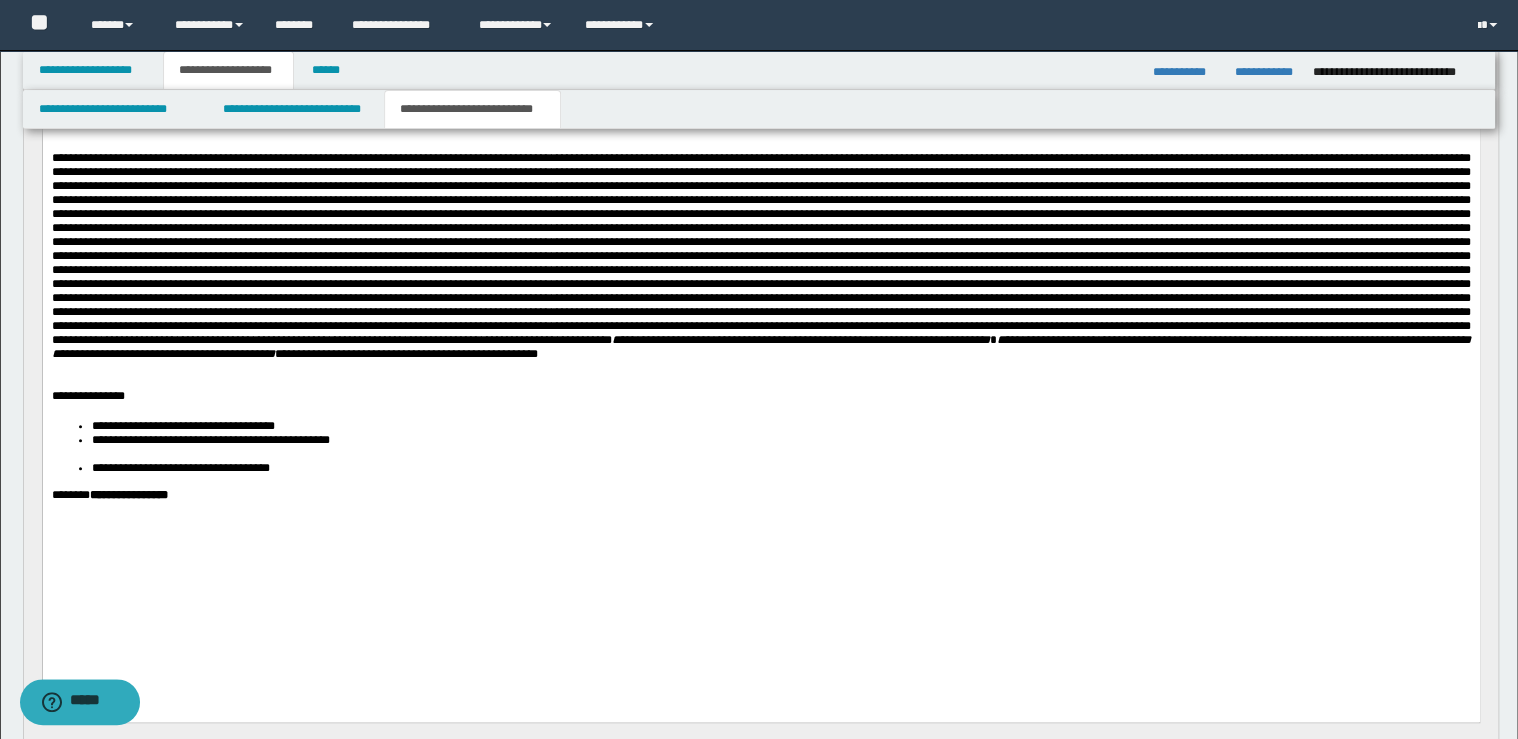 click on "**********" at bounding box center [760, 255] 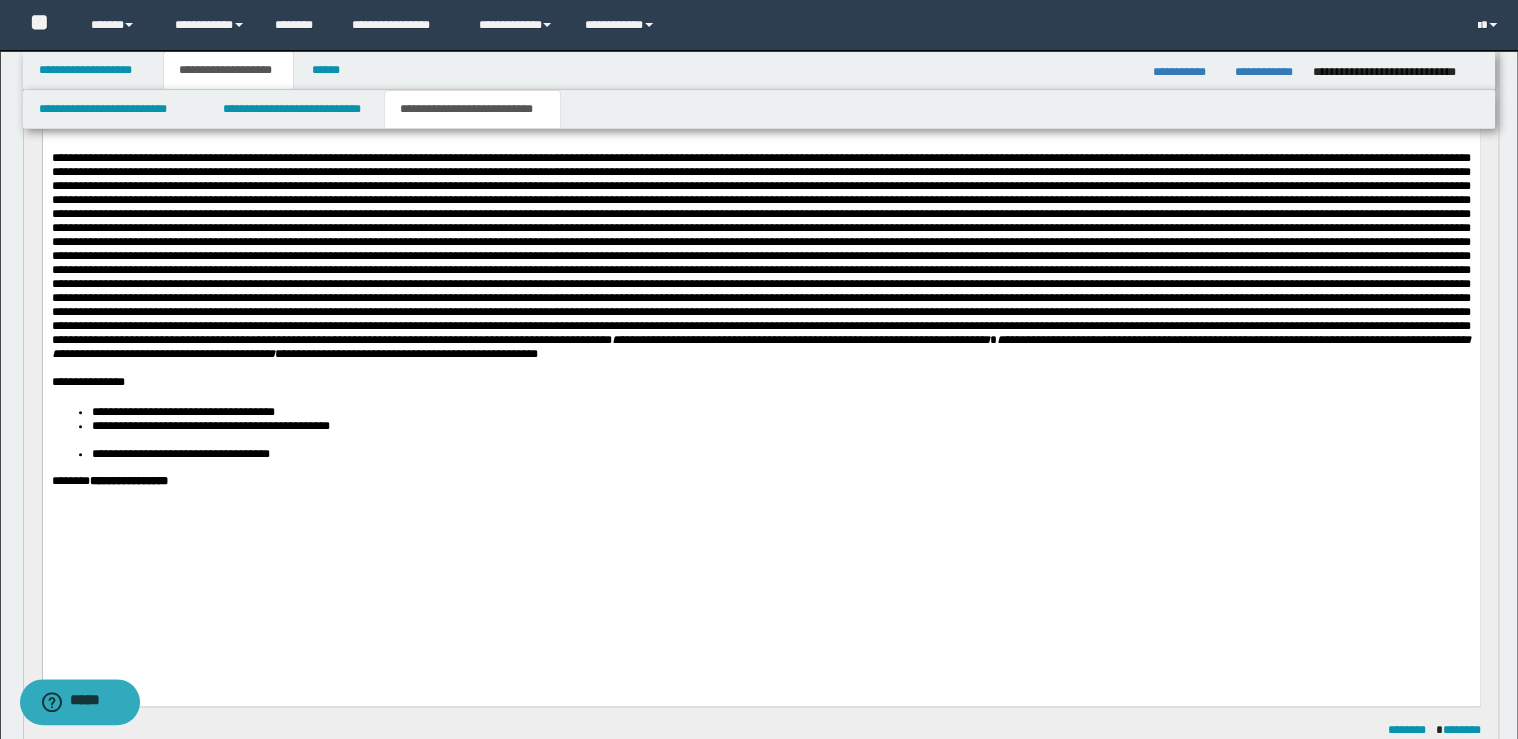 click on "**********" at bounding box center [760, 480] 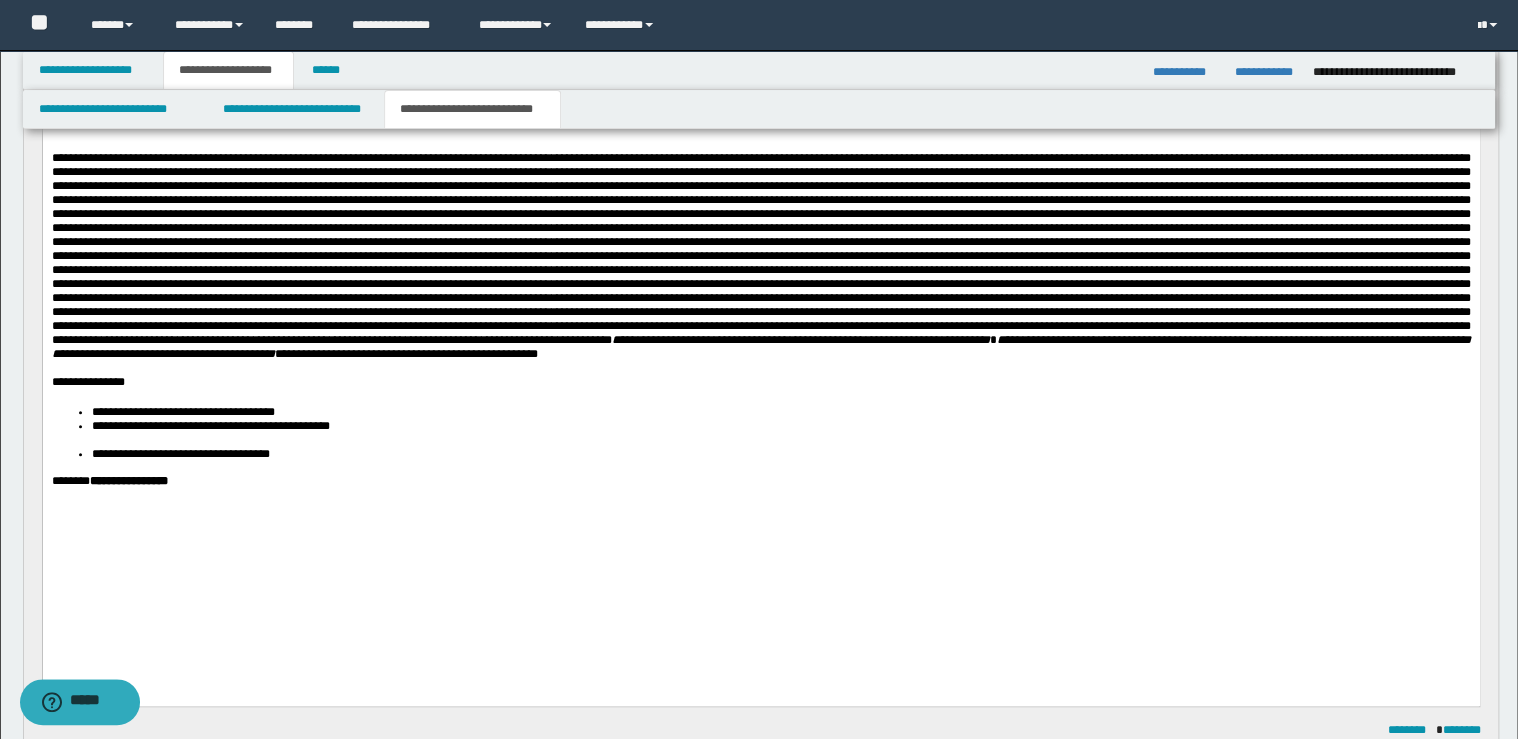 type 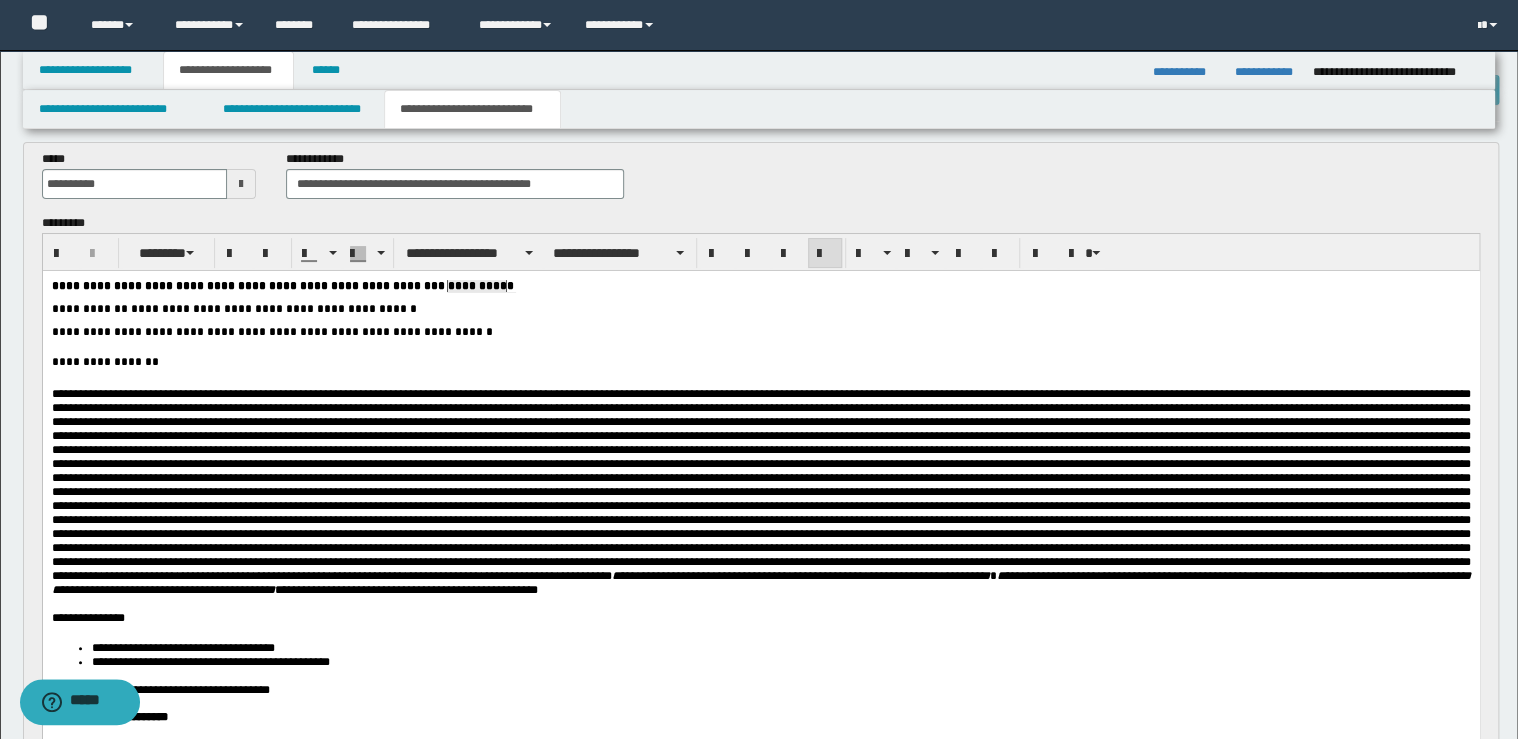 scroll, scrollTop: 80, scrollLeft: 0, axis: vertical 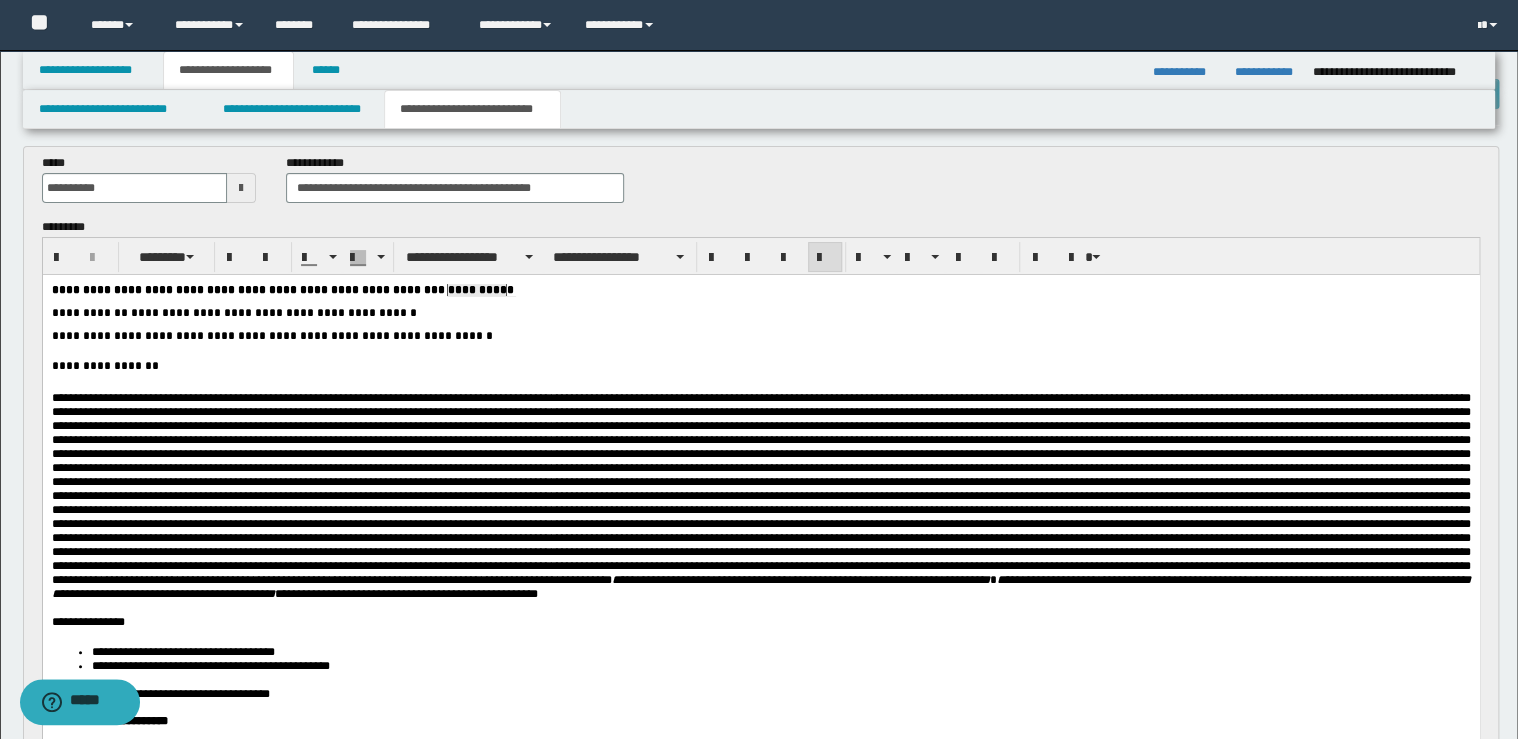 click at bounding box center [760, 489] 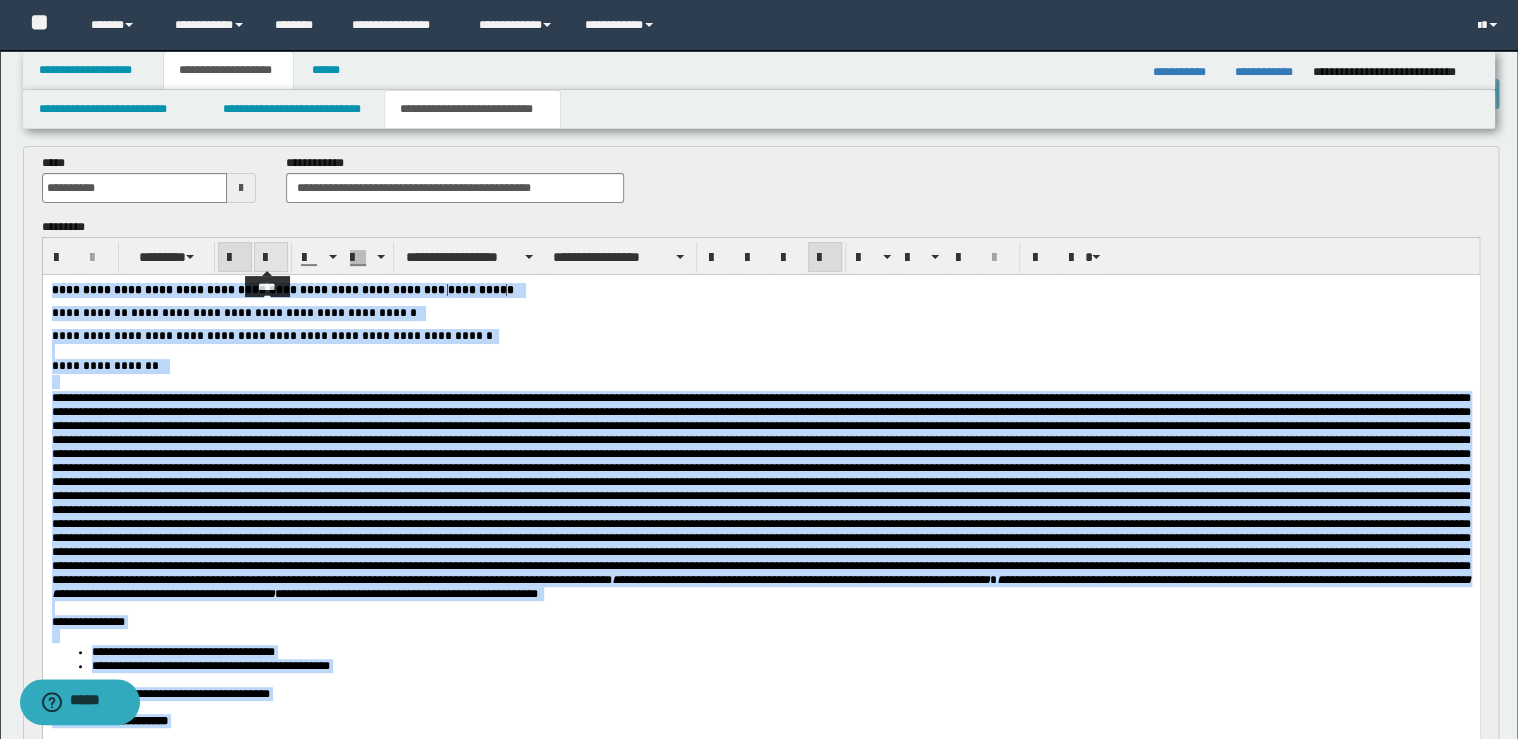 click at bounding box center [271, 258] 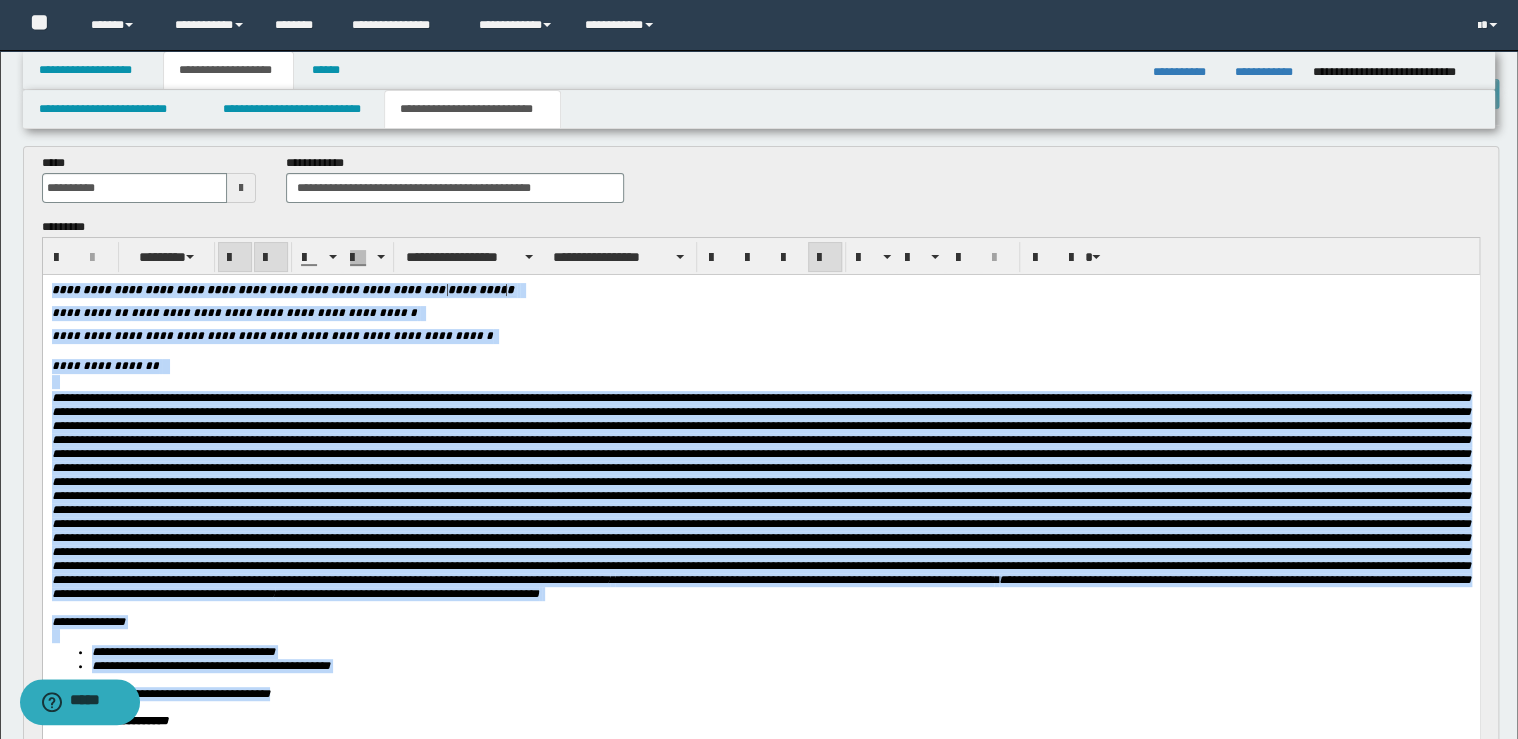 click at bounding box center (271, 258) 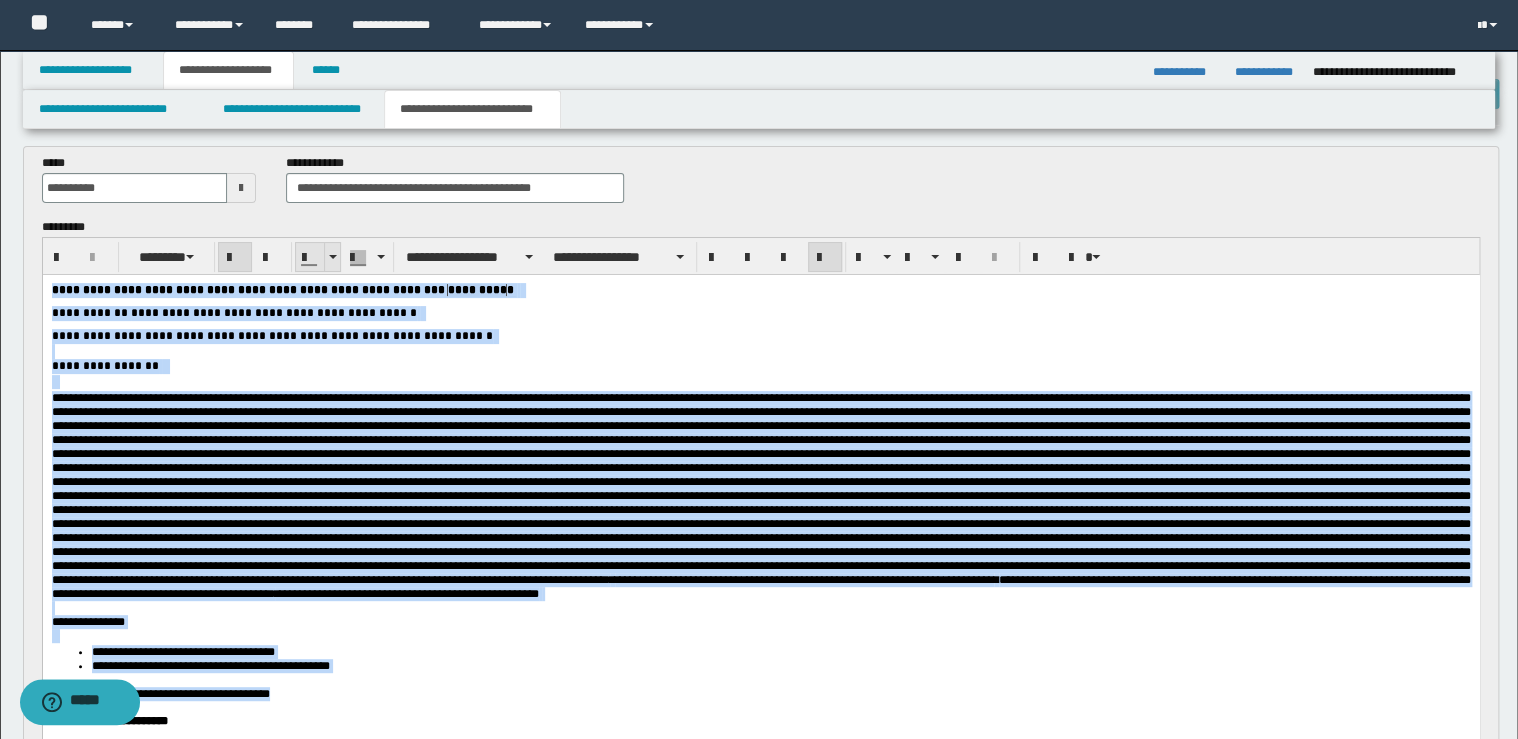 click at bounding box center [332, 257] 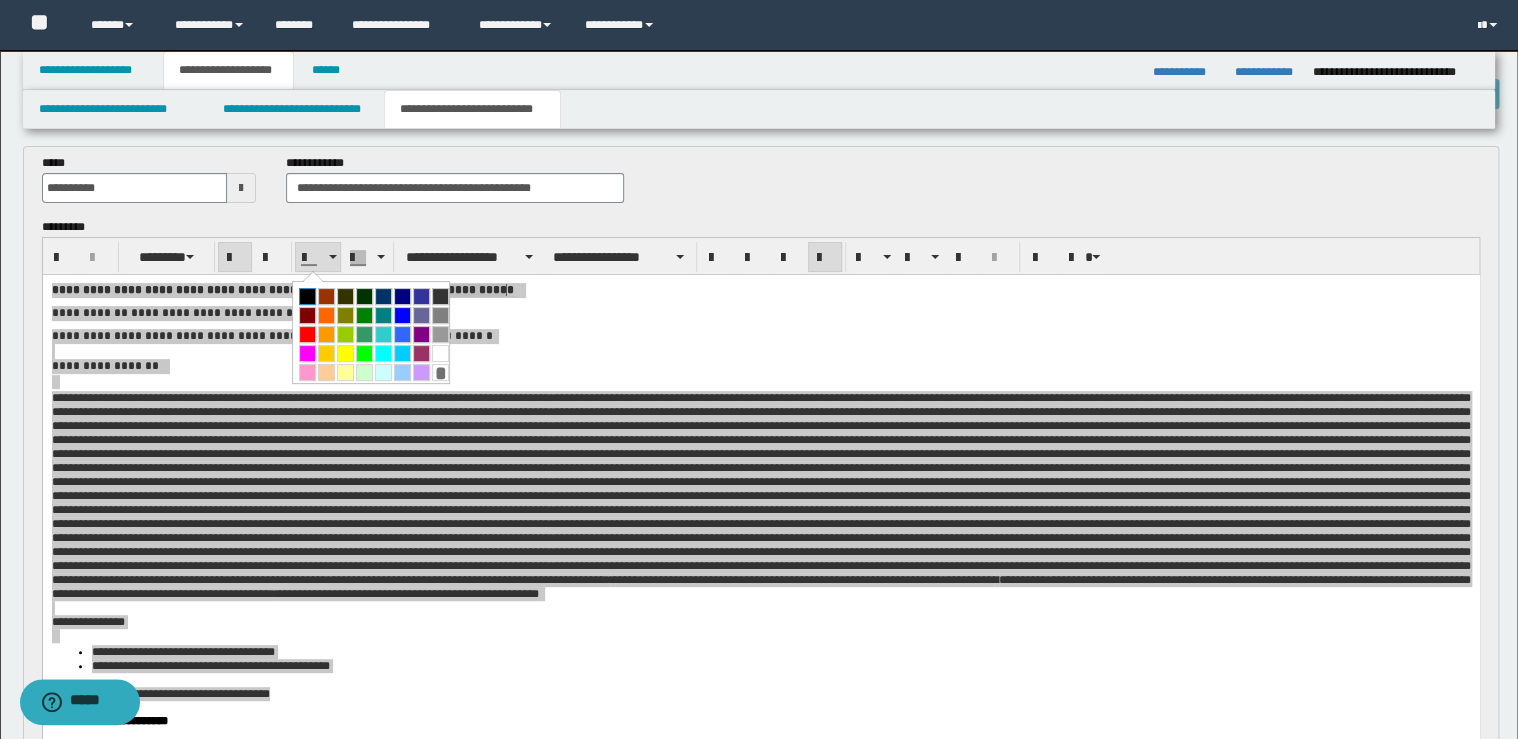 click at bounding box center (307, 296) 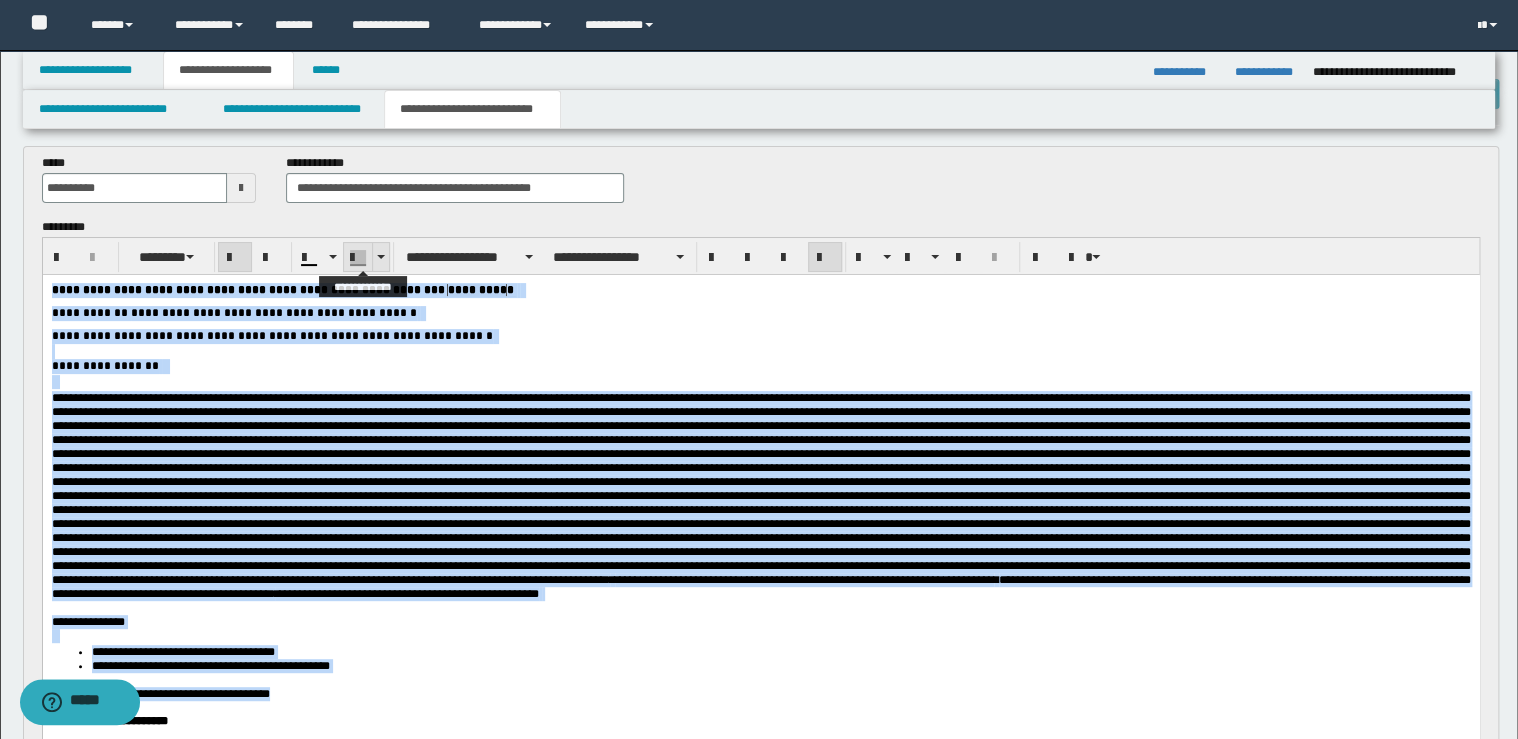 click at bounding box center [380, 257] 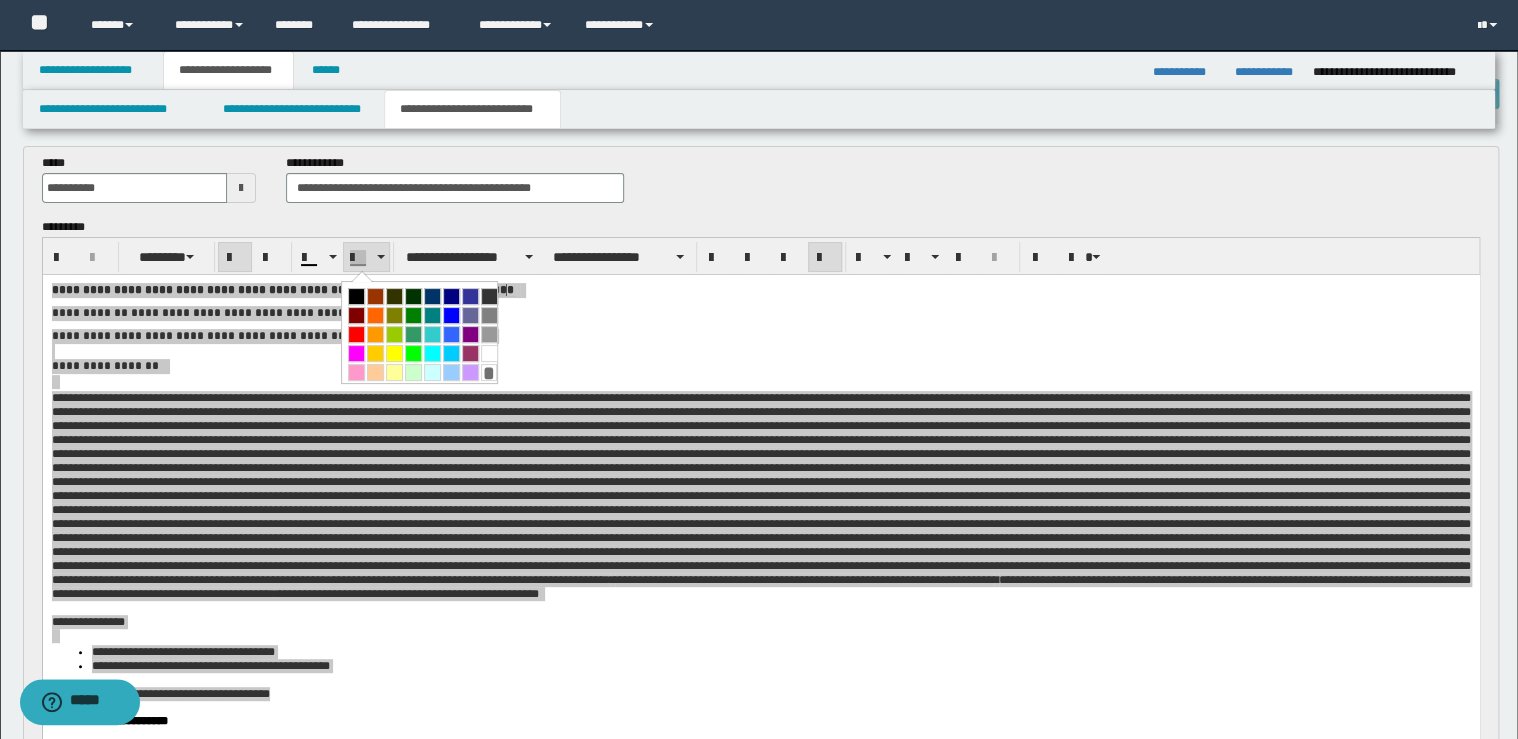 click on "*" at bounding box center [489, 372] 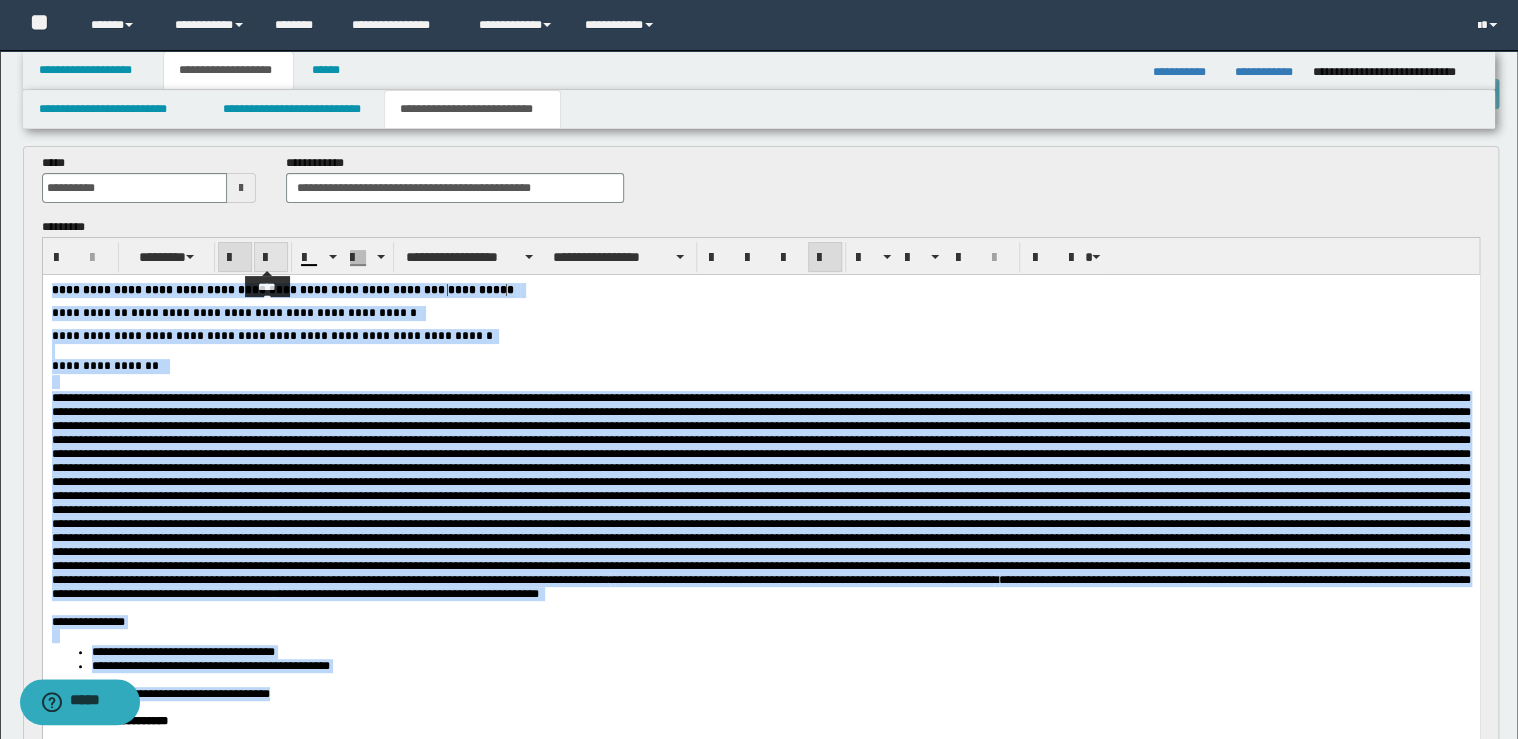 click at bounding box center (271, 258) 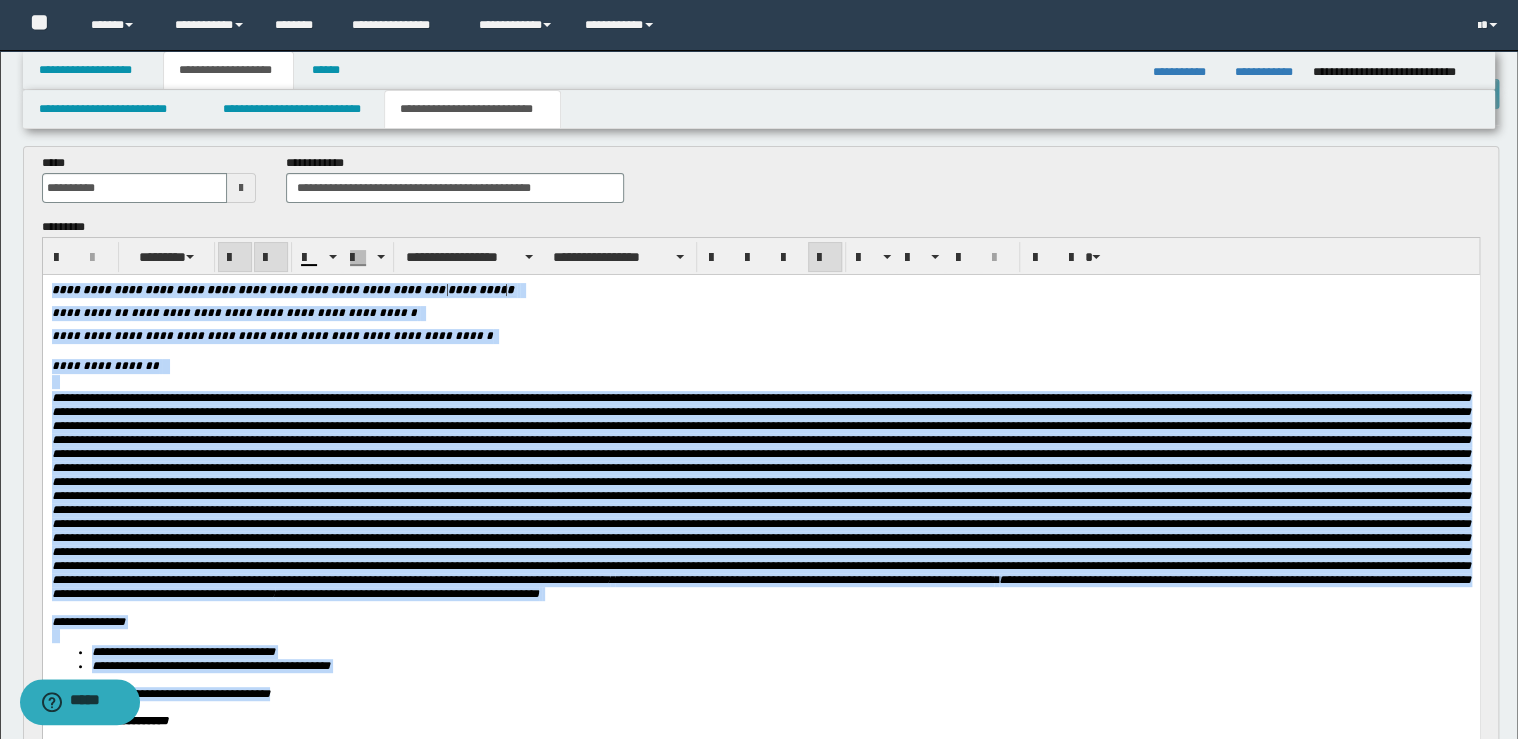 click at bounding box center (271, 258) 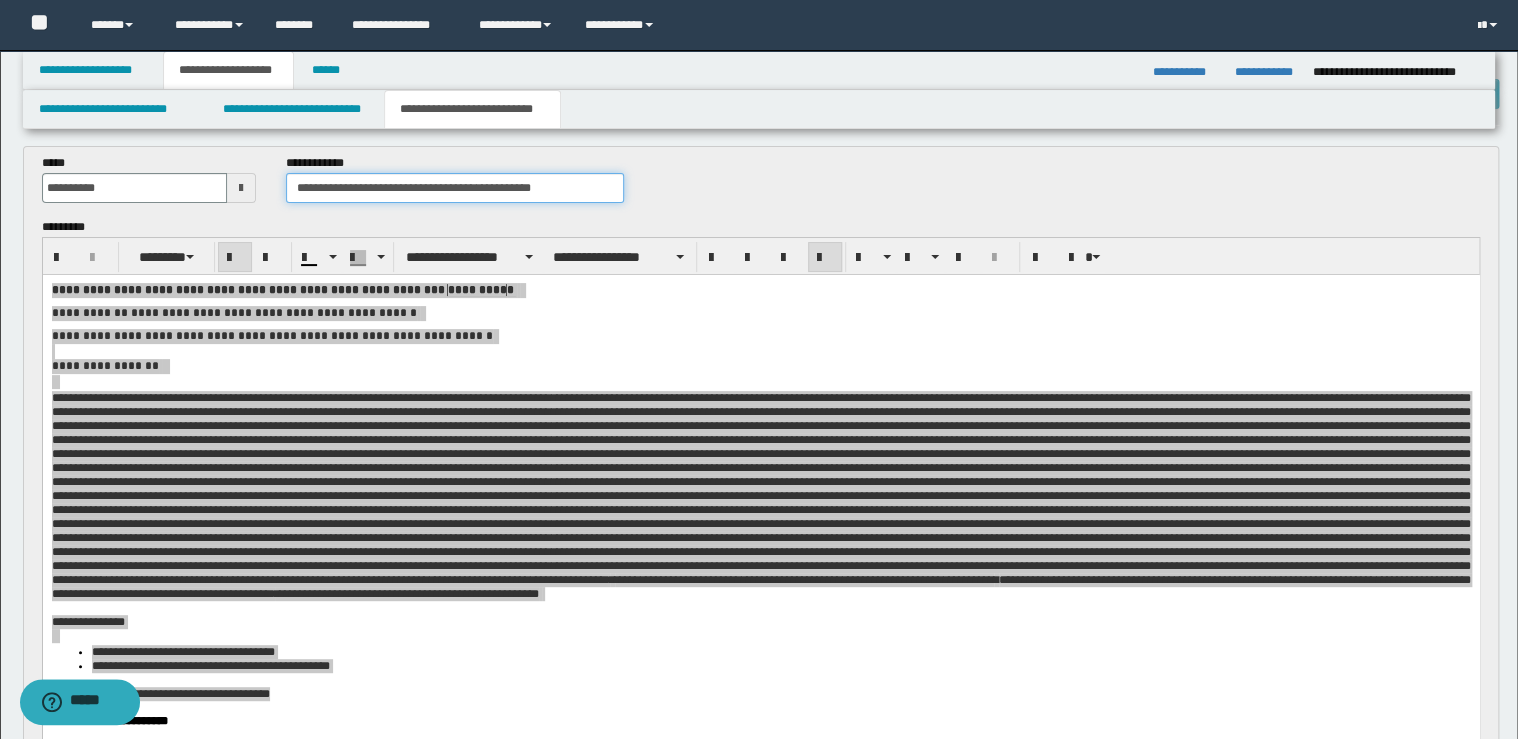 click on "**********" at bounding box center [454, 188] 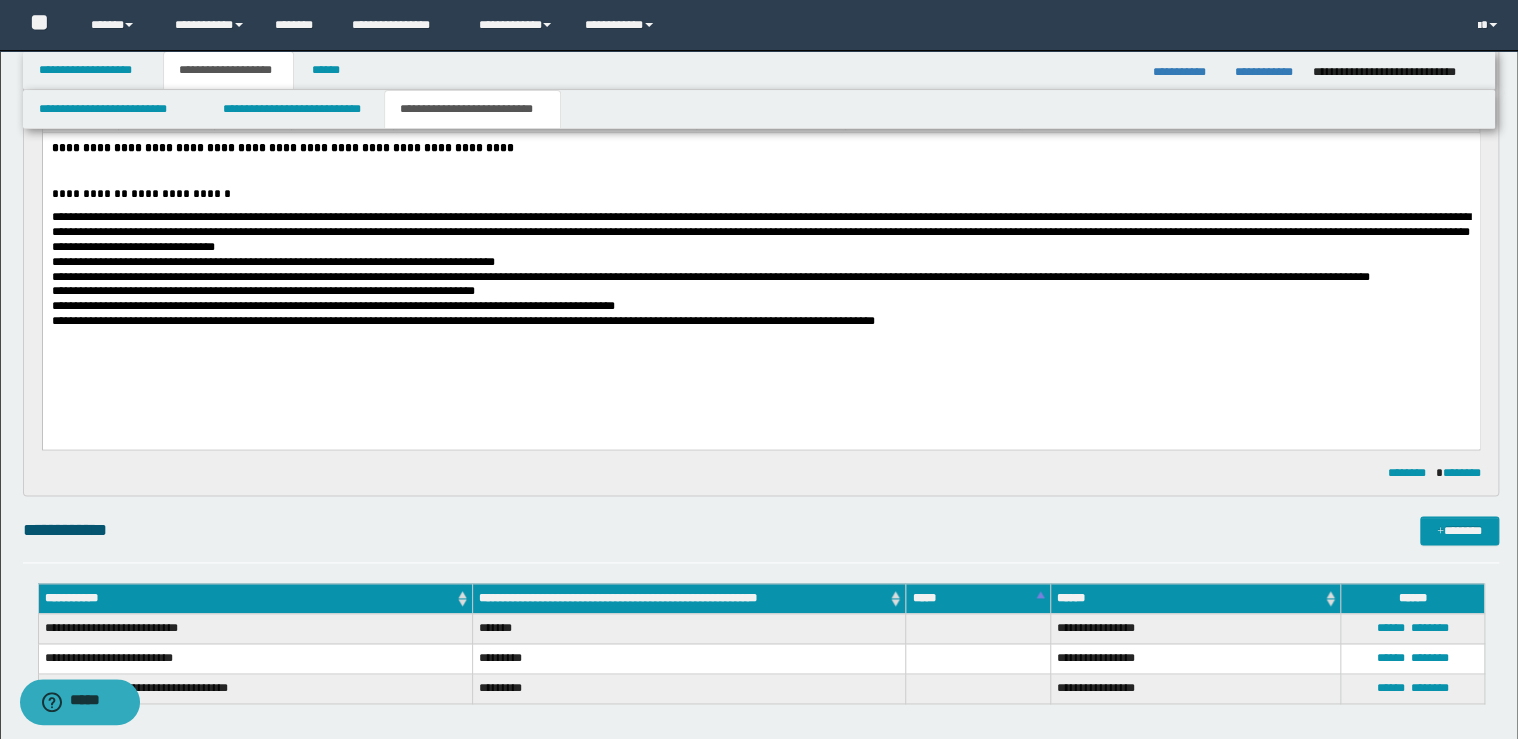 type on "**********" 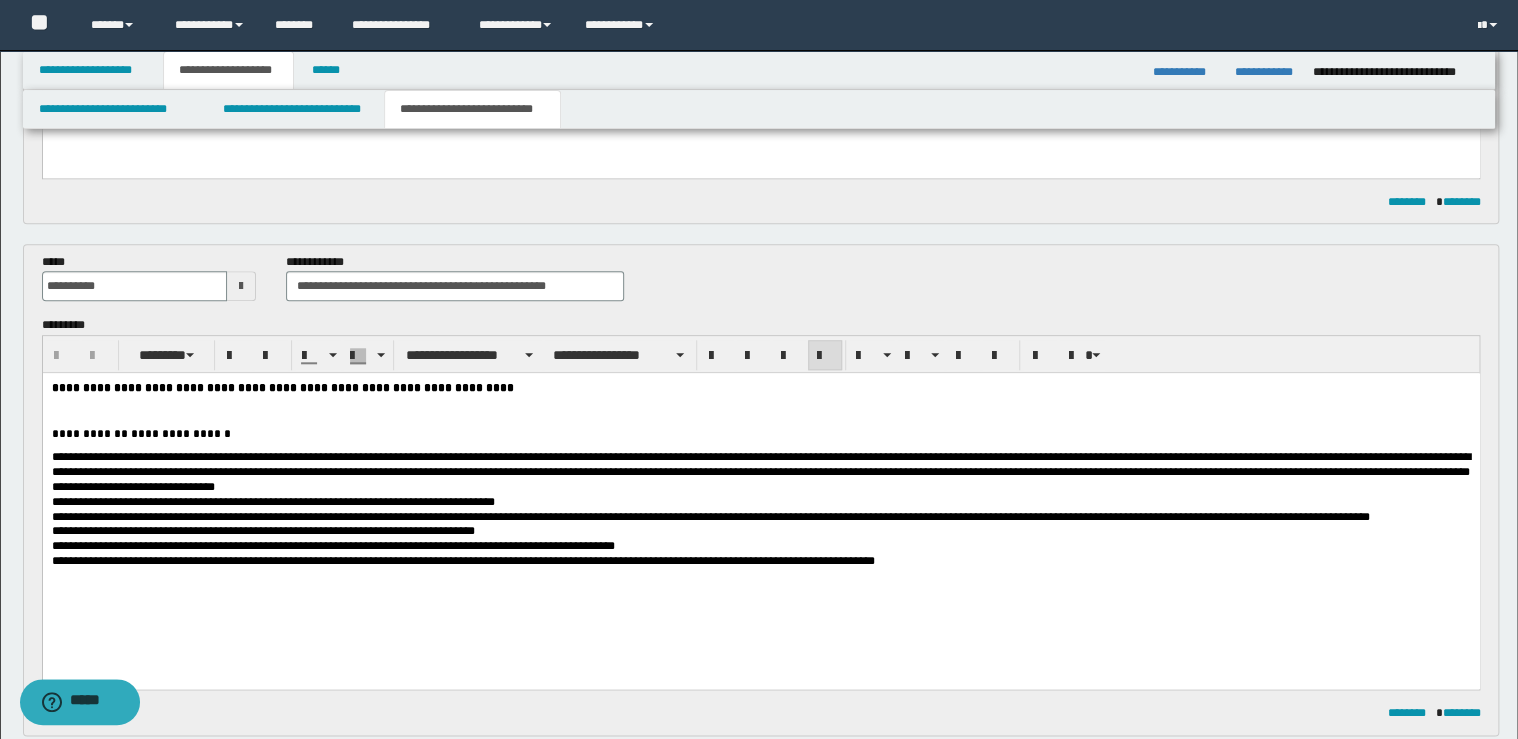 click on "**********" at bounding box center [760, 388] 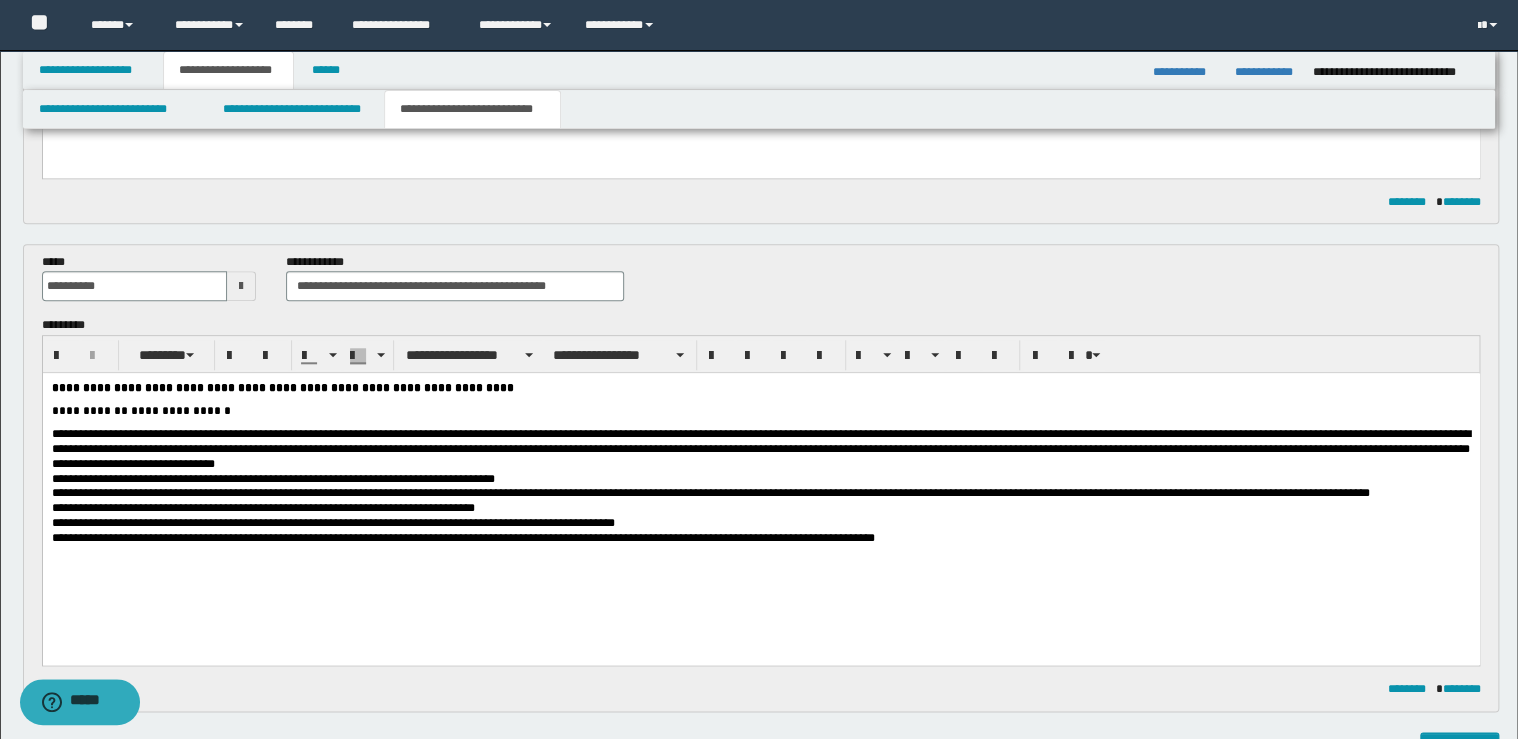 click on "**********" at bounding box center [760, 538] 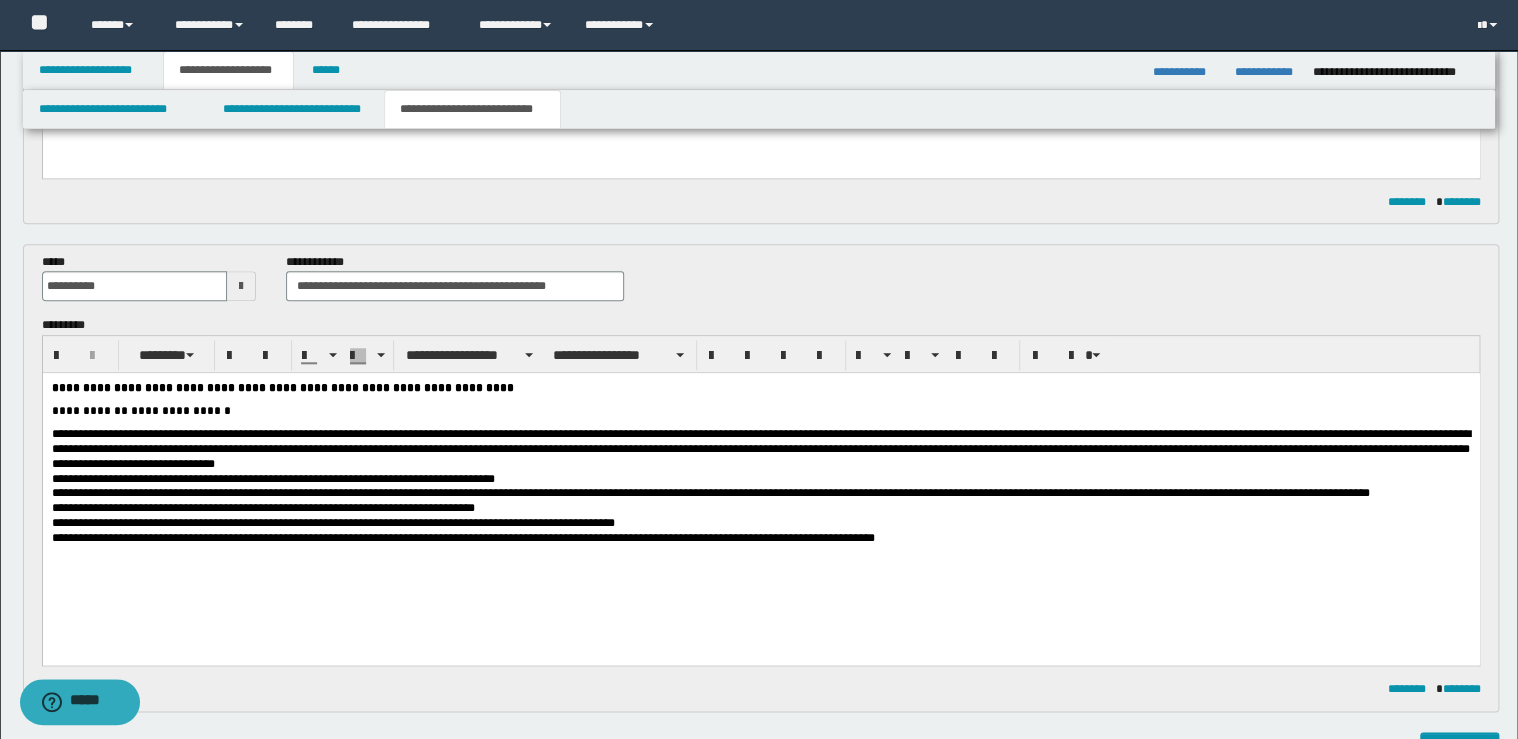 click on "**********" at bounding box center (262, 508) 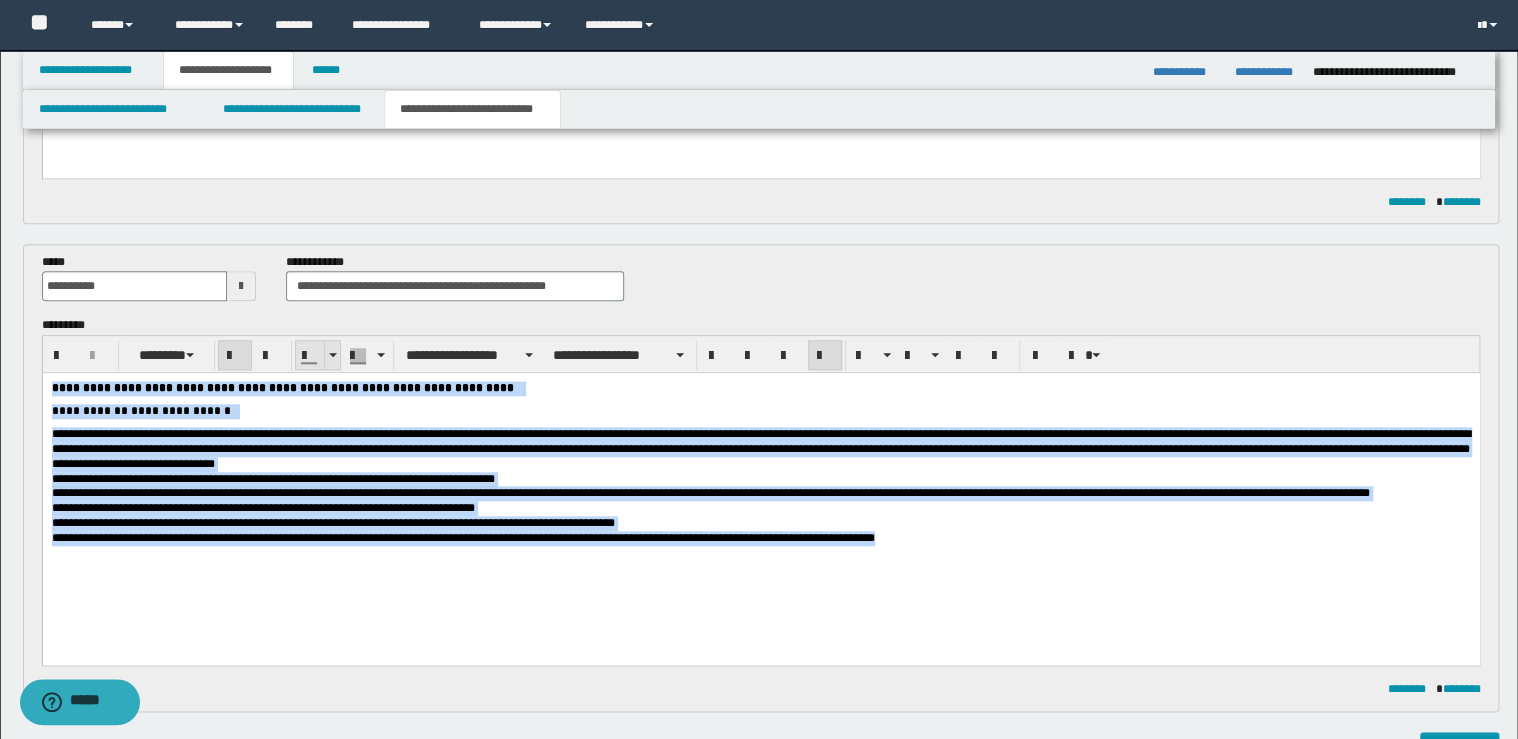click at bounding box center [332, 355] 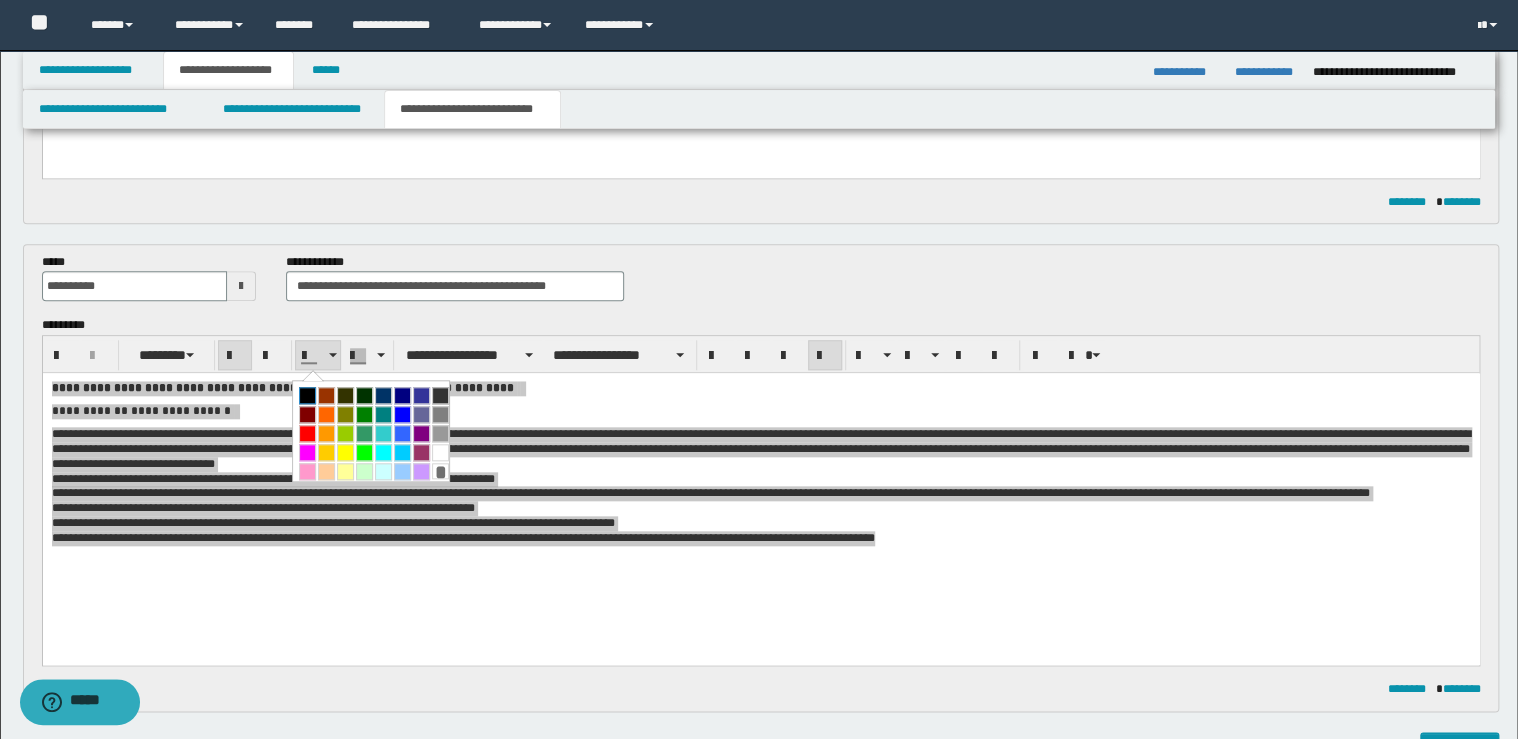 click at bounding box center (307, 395) 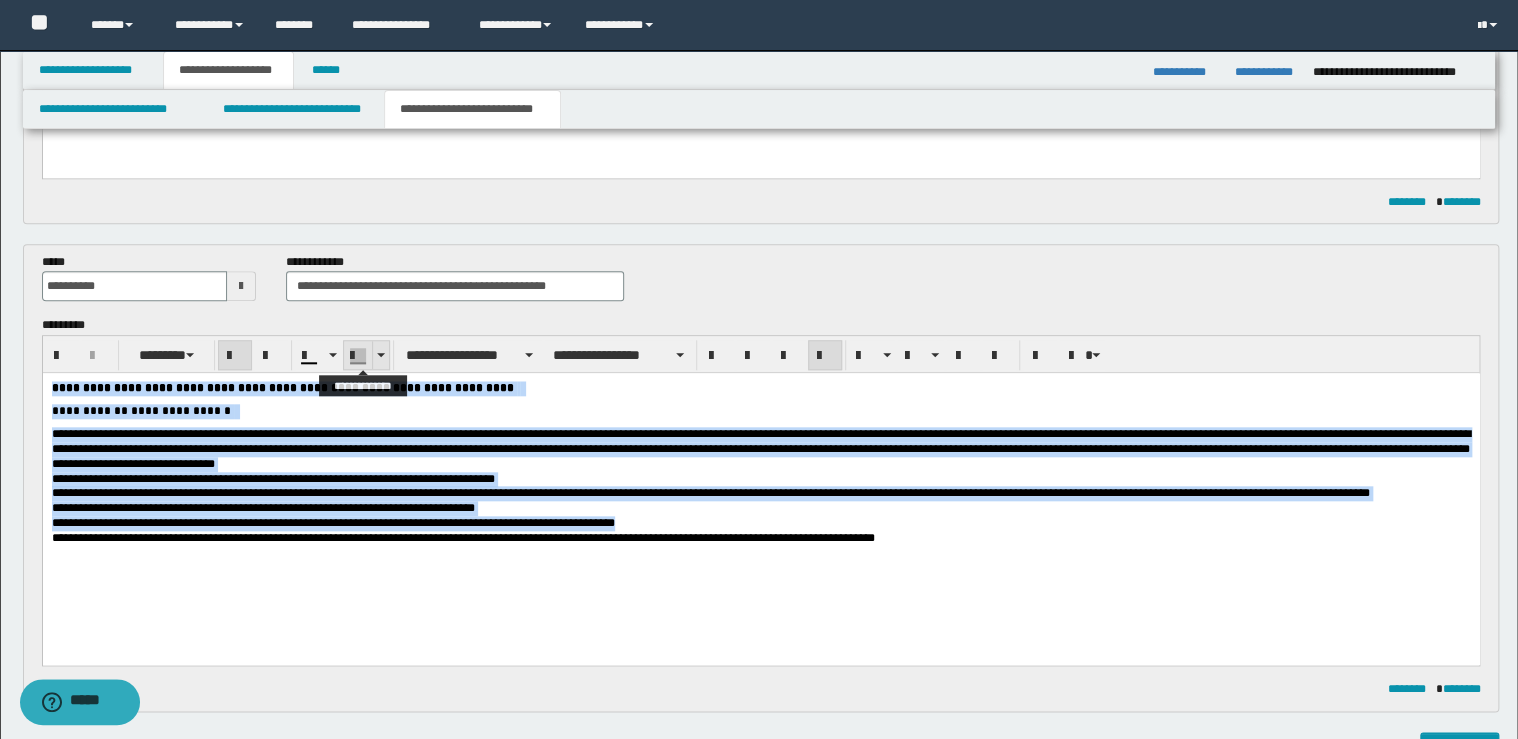 click at bounding box center (380, 355) 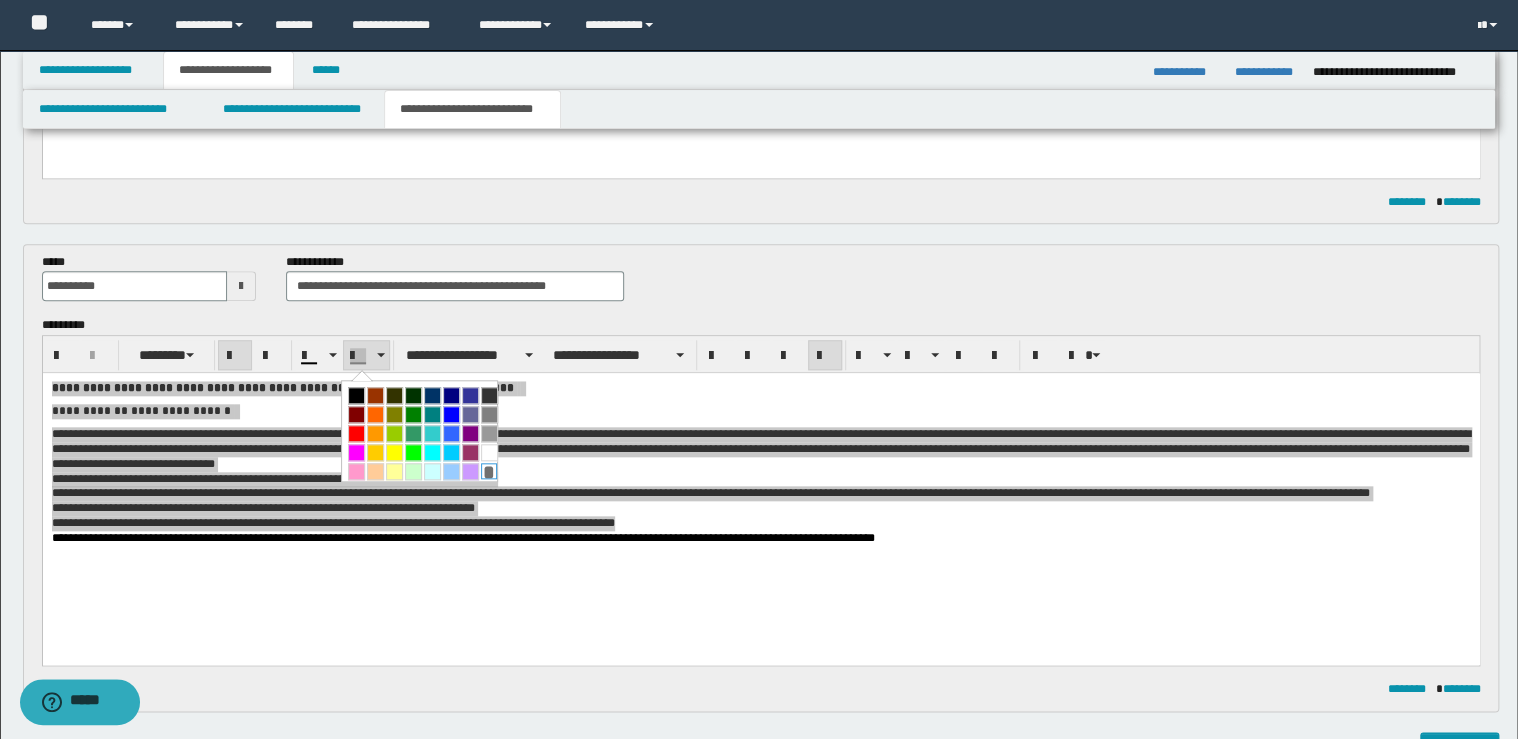 click on "*" at bounding box center (489, 471) 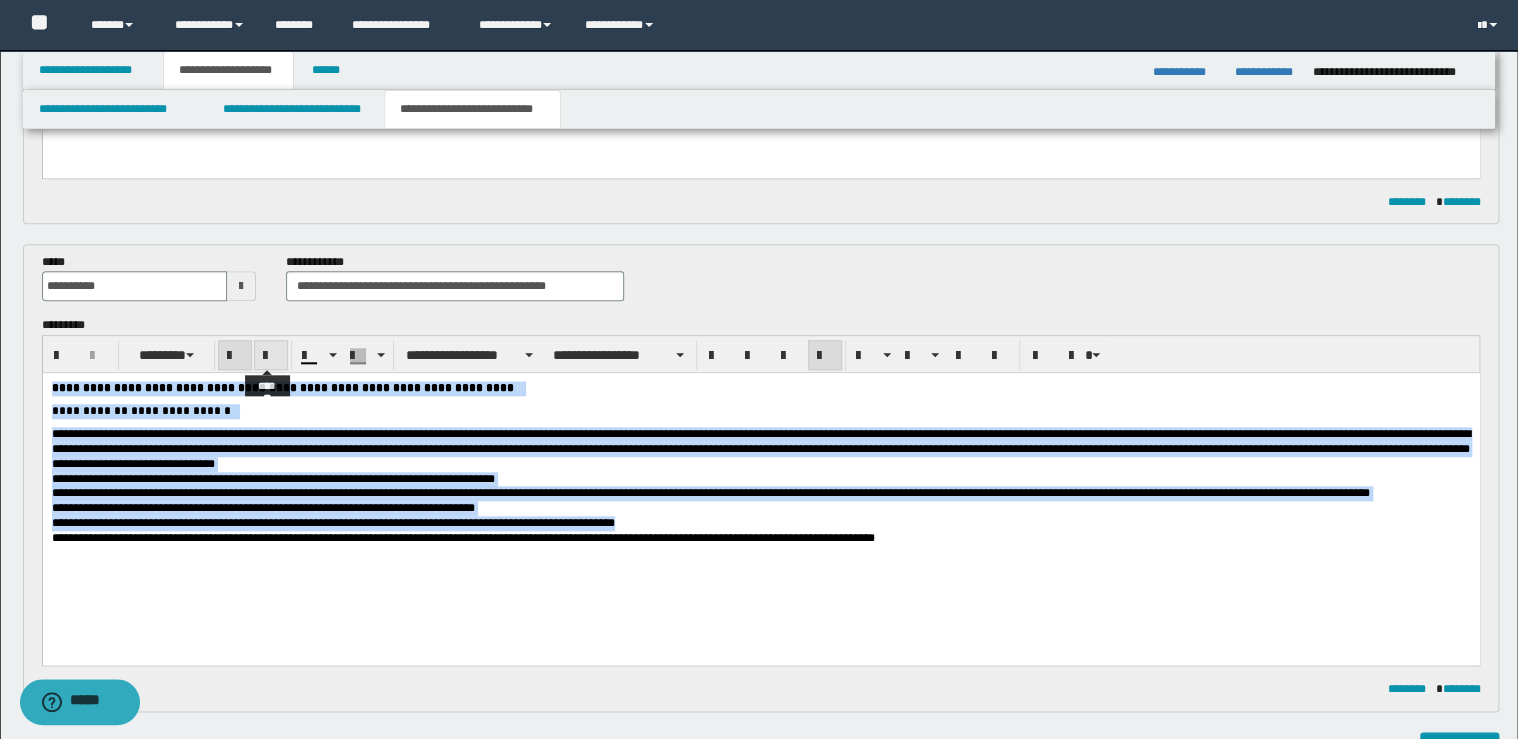 click at bounding box center (271, 356) 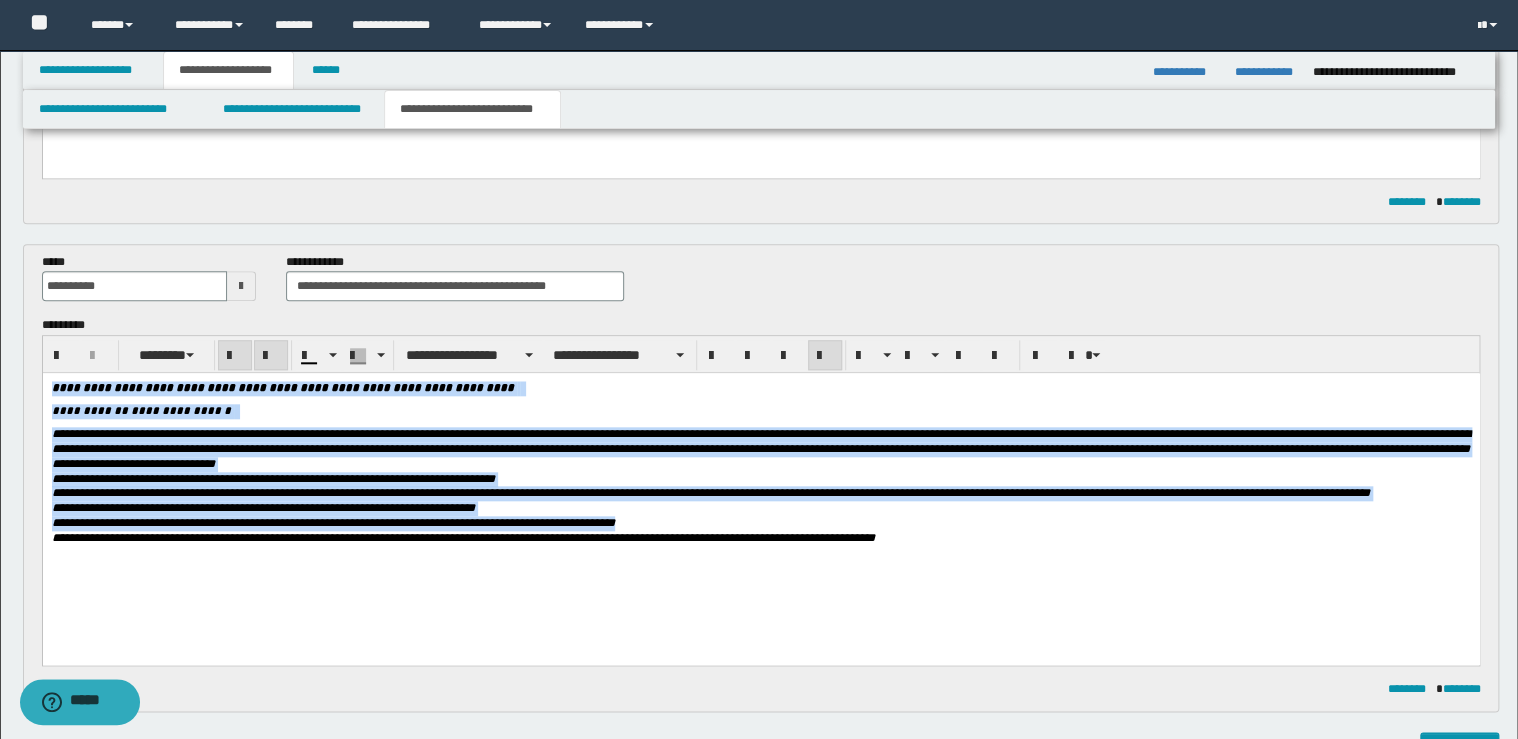 click at bounding box center (271, 356) 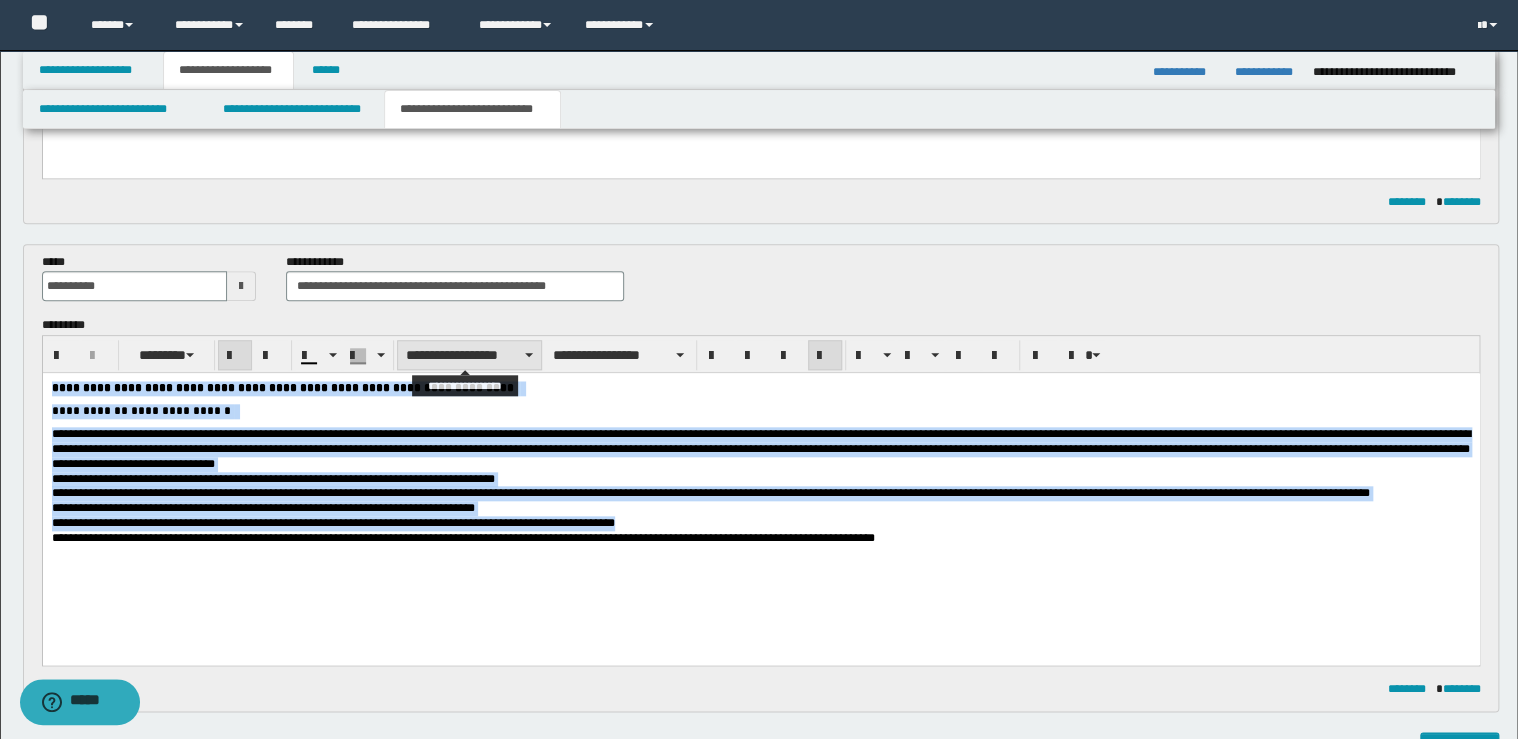 click on "**********" at bounding box center [469, 355] 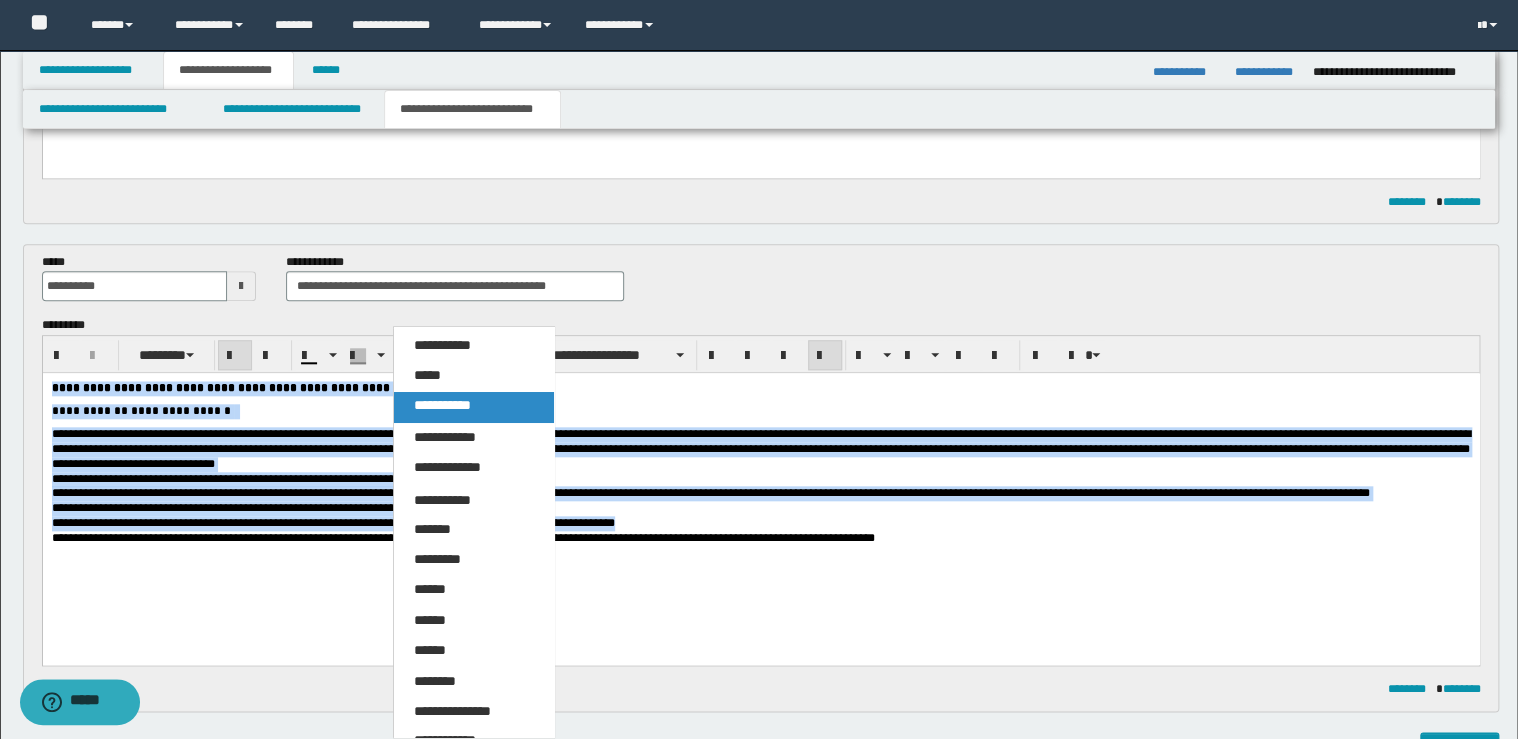 drag, startPoint x: 439, startPoint y: 413, endPoint x: 397, endPoint y: 5, distance: 410.15607 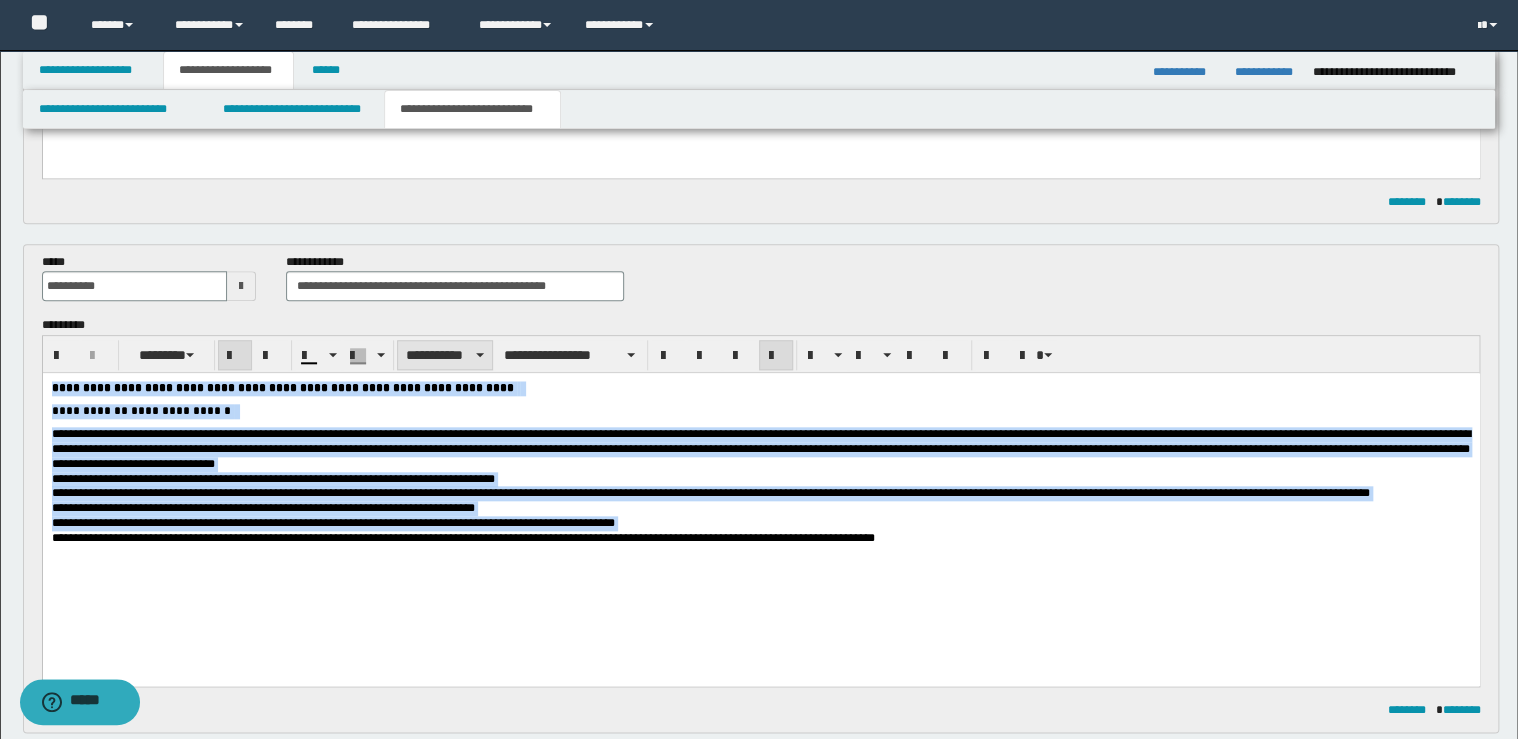 click on "**********" at bounding box center (445, 355) 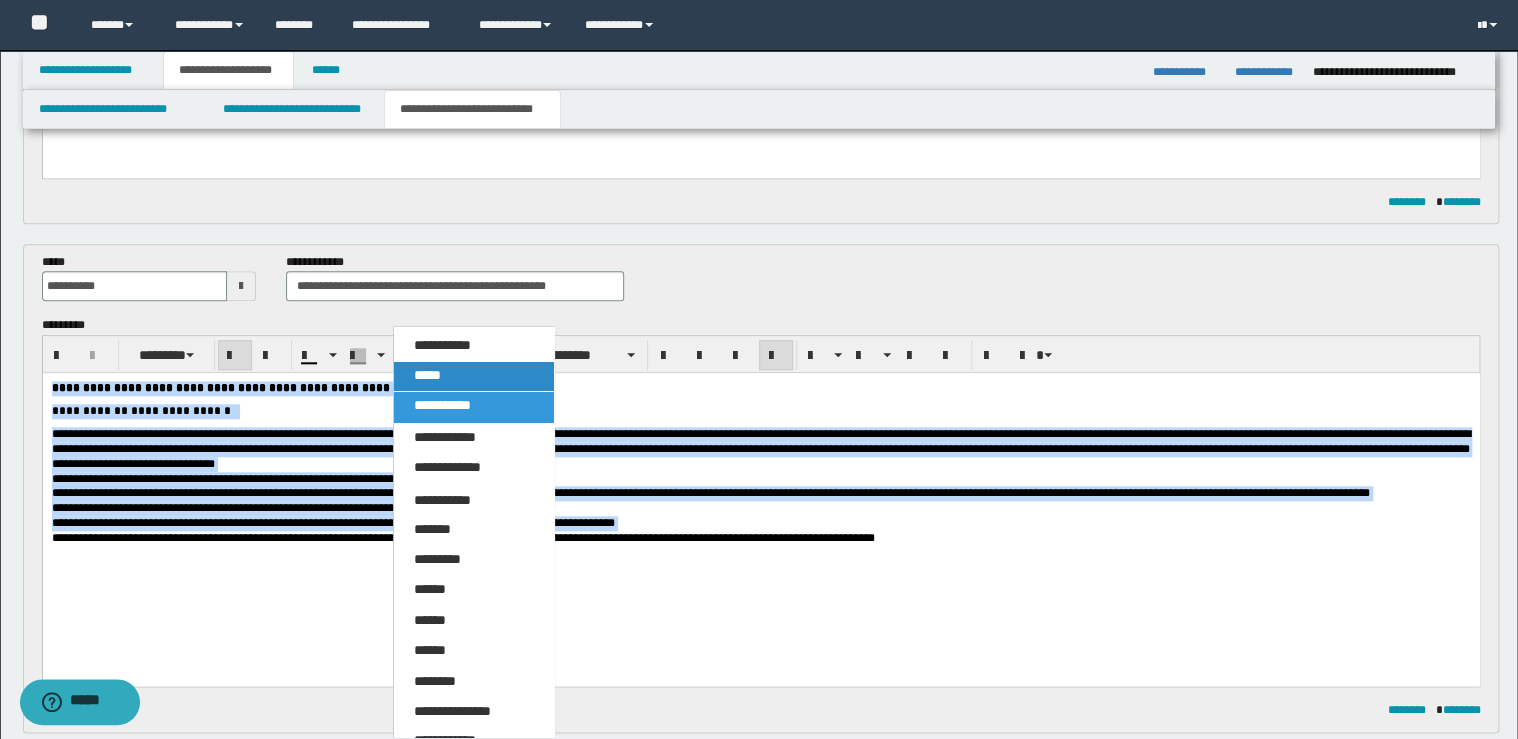click on "*****" at bounding box center [427, 375] 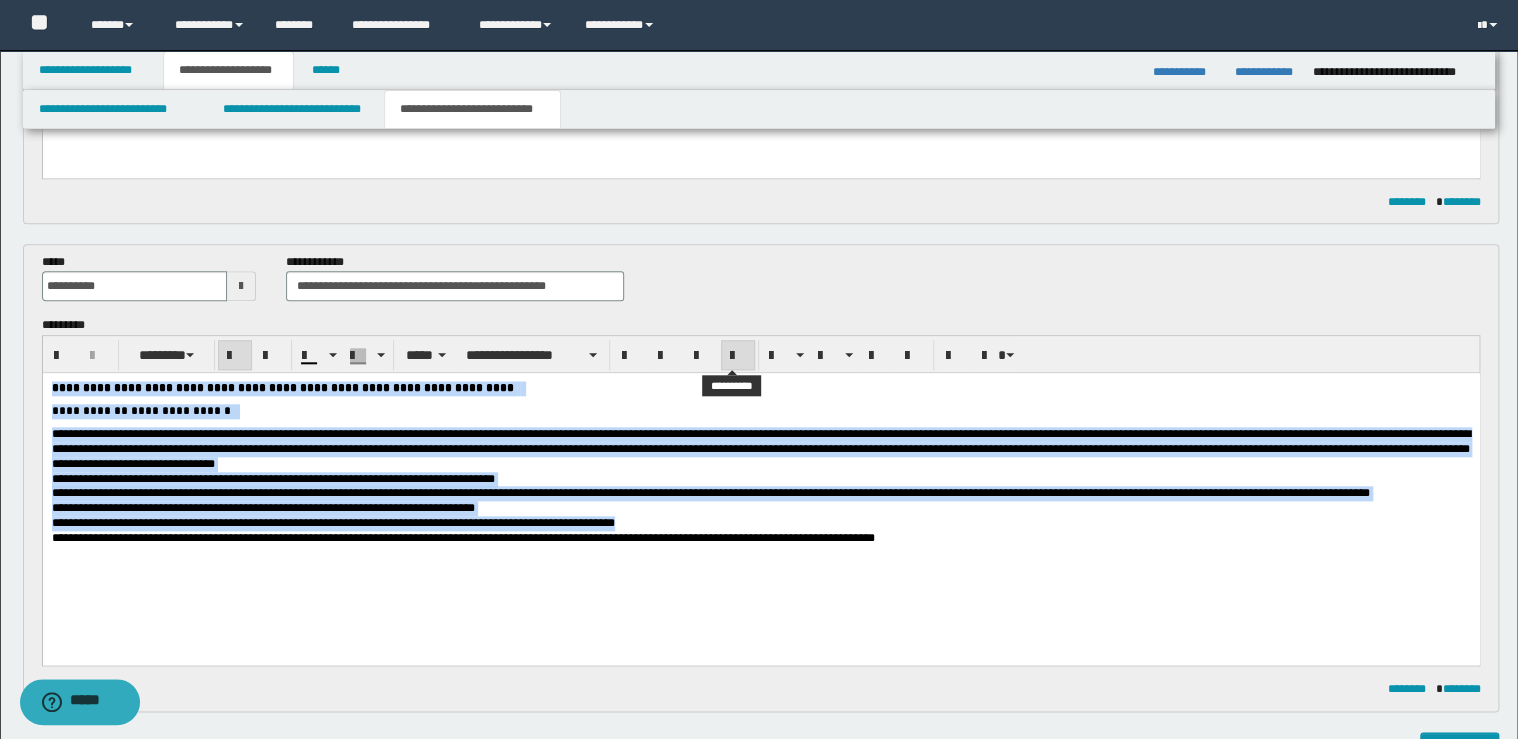 click at bounding box center [738, 356] 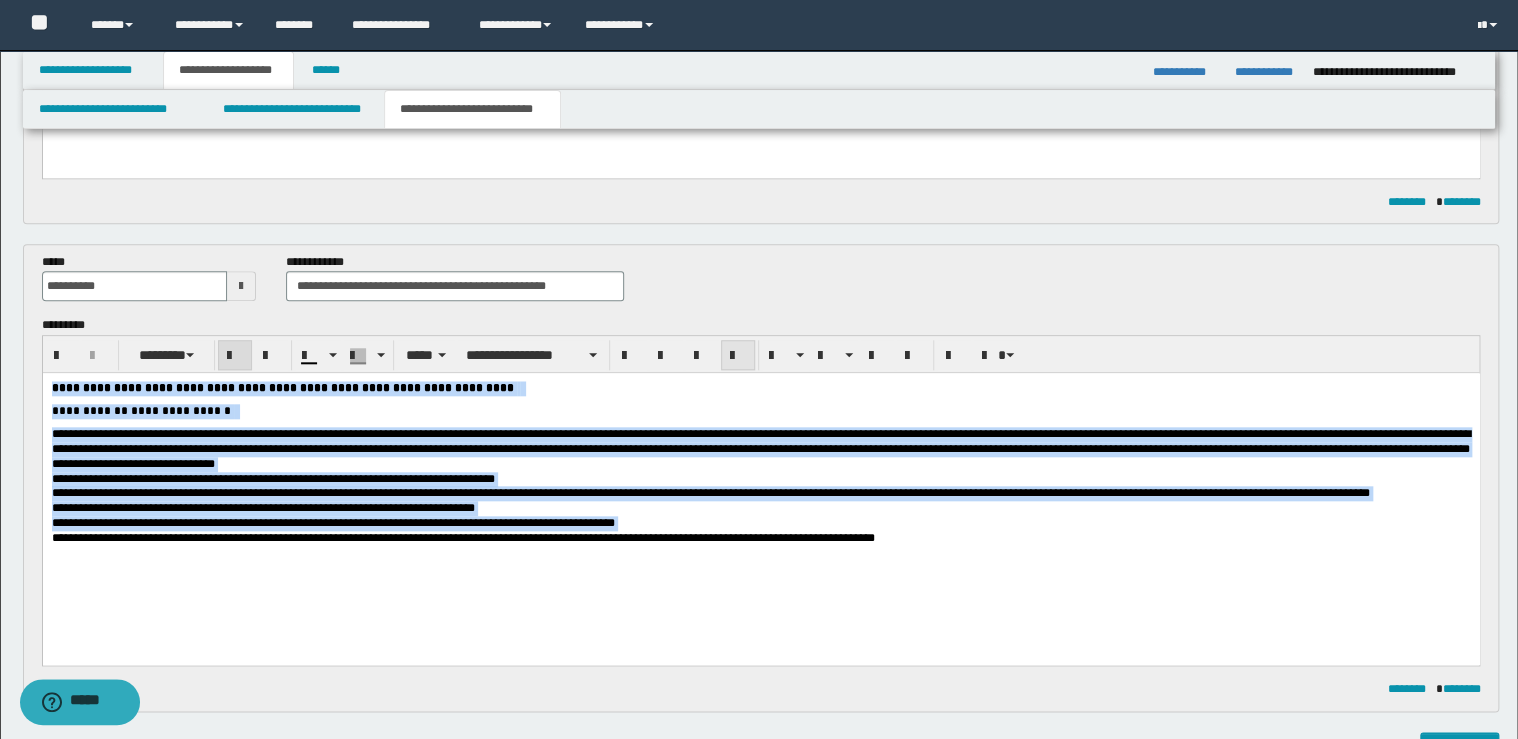 click at bounding box center (738, 356) 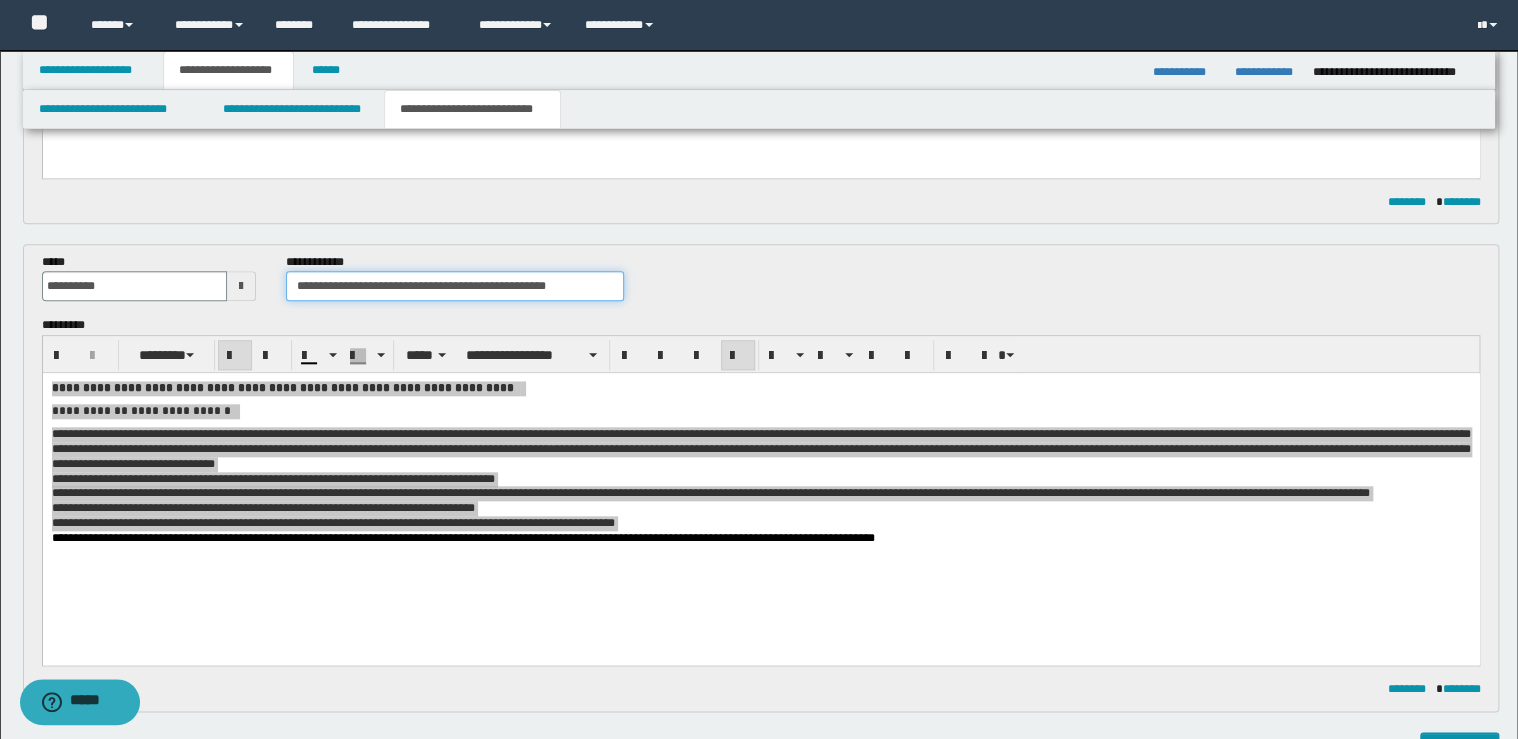 click on "**********" at bounding box center (454, 286) 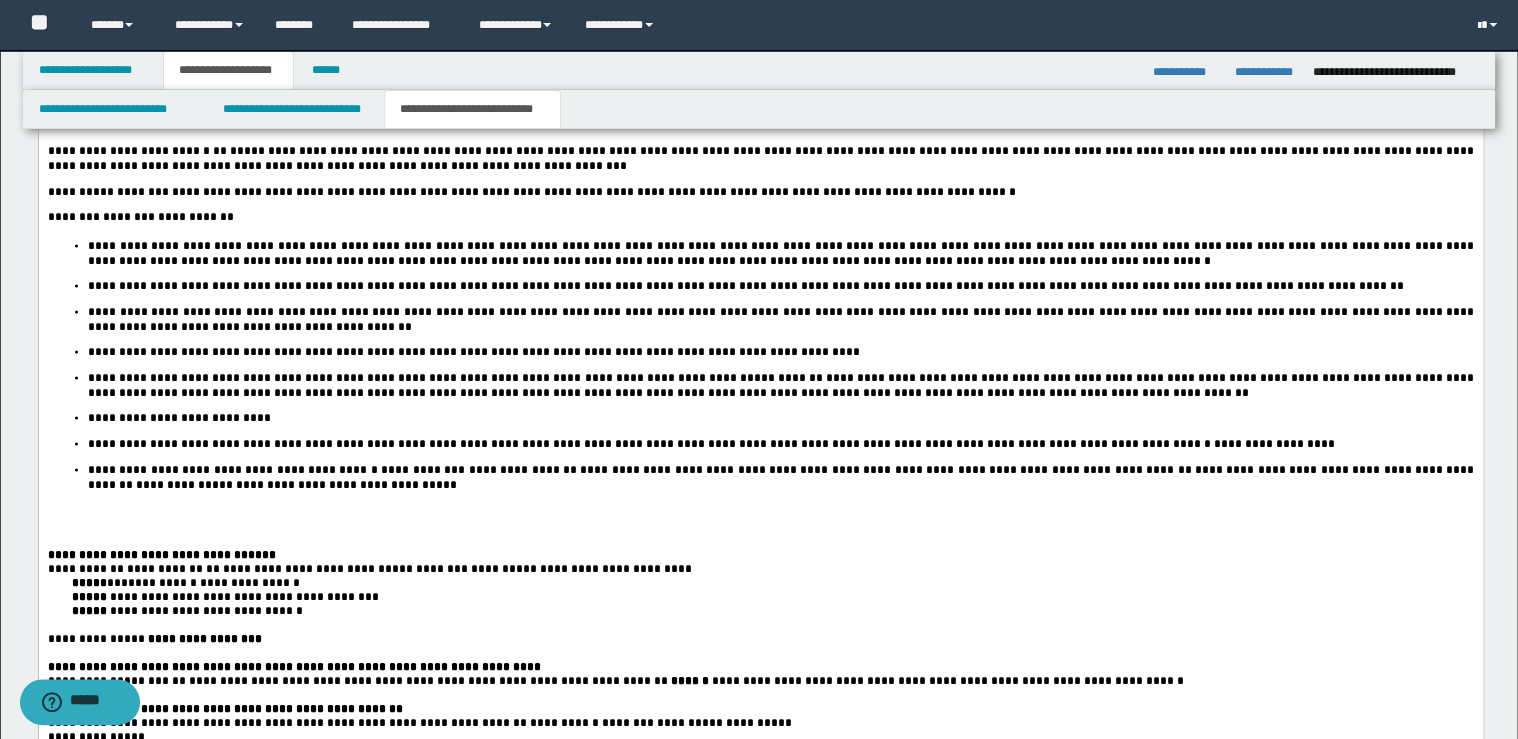 scroll, scrollTop: 1920, scrollLeft: 0, axis: vertical 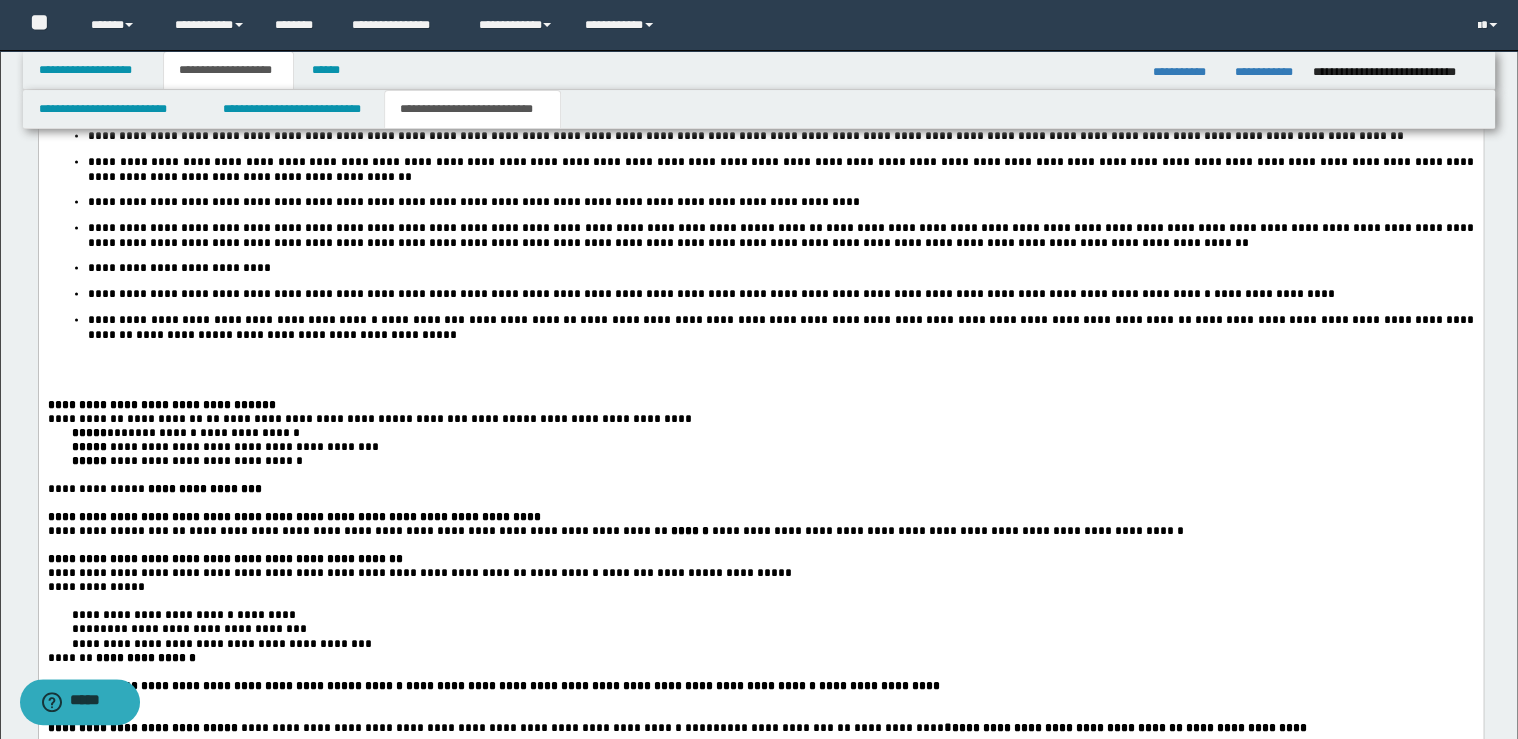type on "**********" 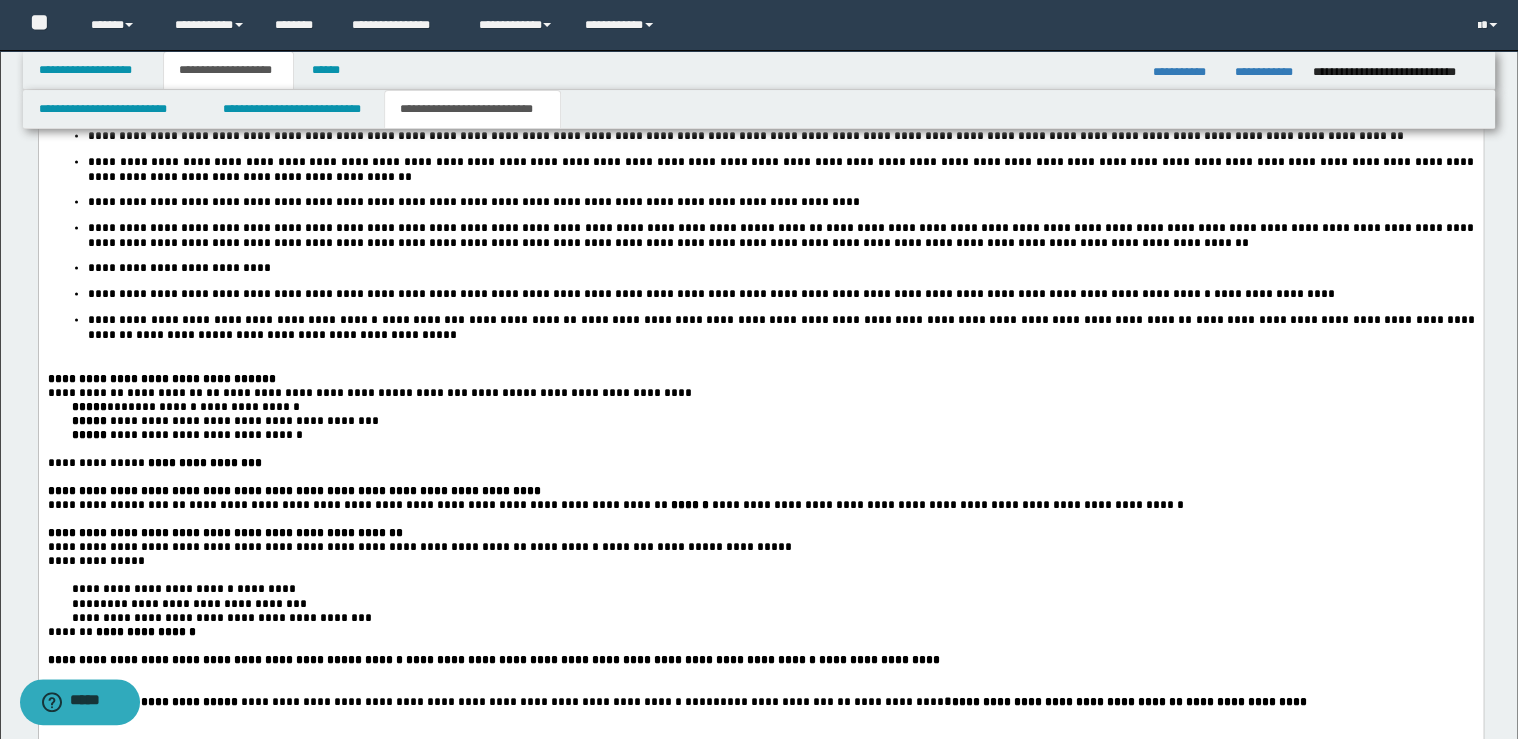 click on "**********" at bounding box center [760, 380] 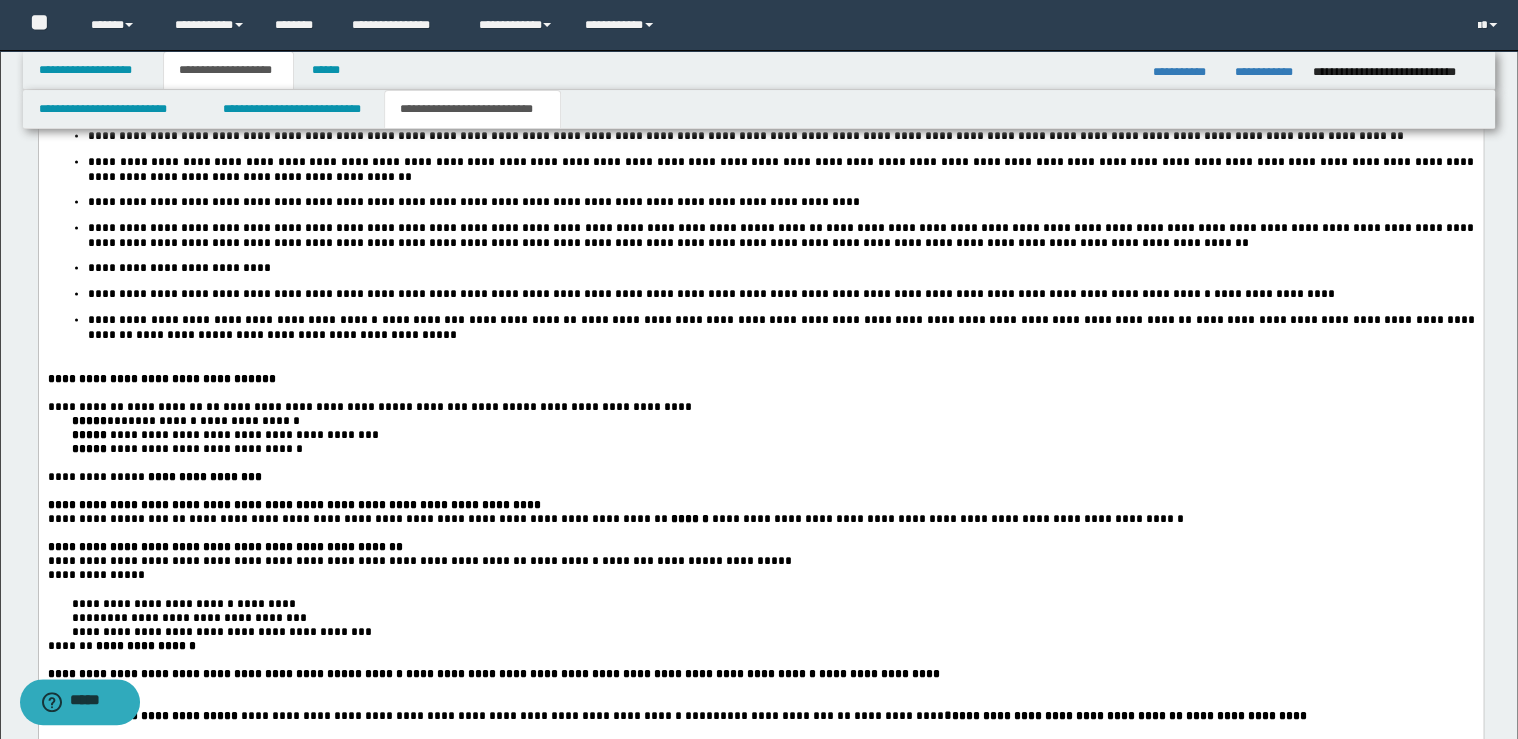 click on "**********" at bounding box center (780, 330) 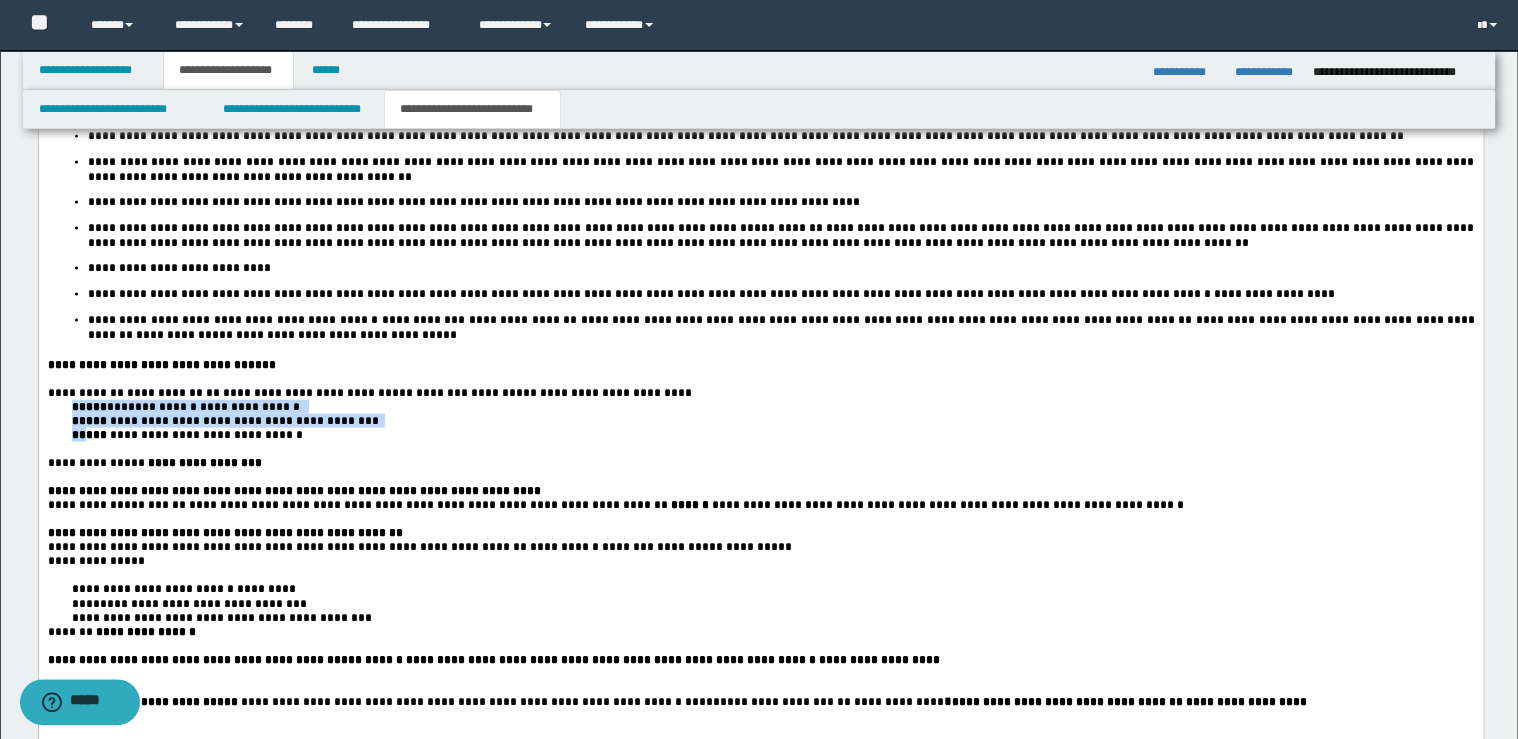 drag, startPoint x: 71, startPoint y: 415, endPoint x: 94, endPoint y: 441, distance: 34.713108 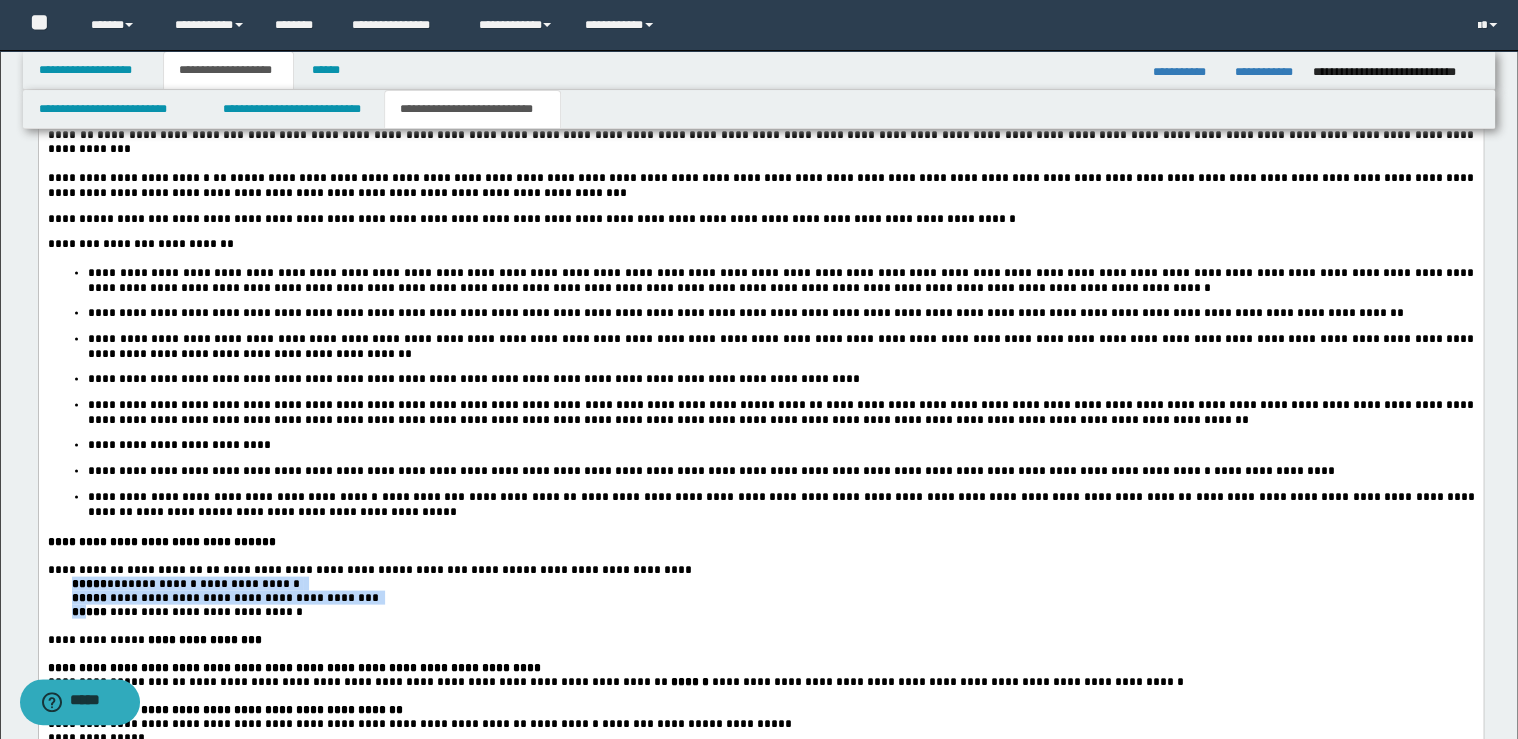 scroll, scrollTop: 1600, scrollLeft: 0, axis: vertical 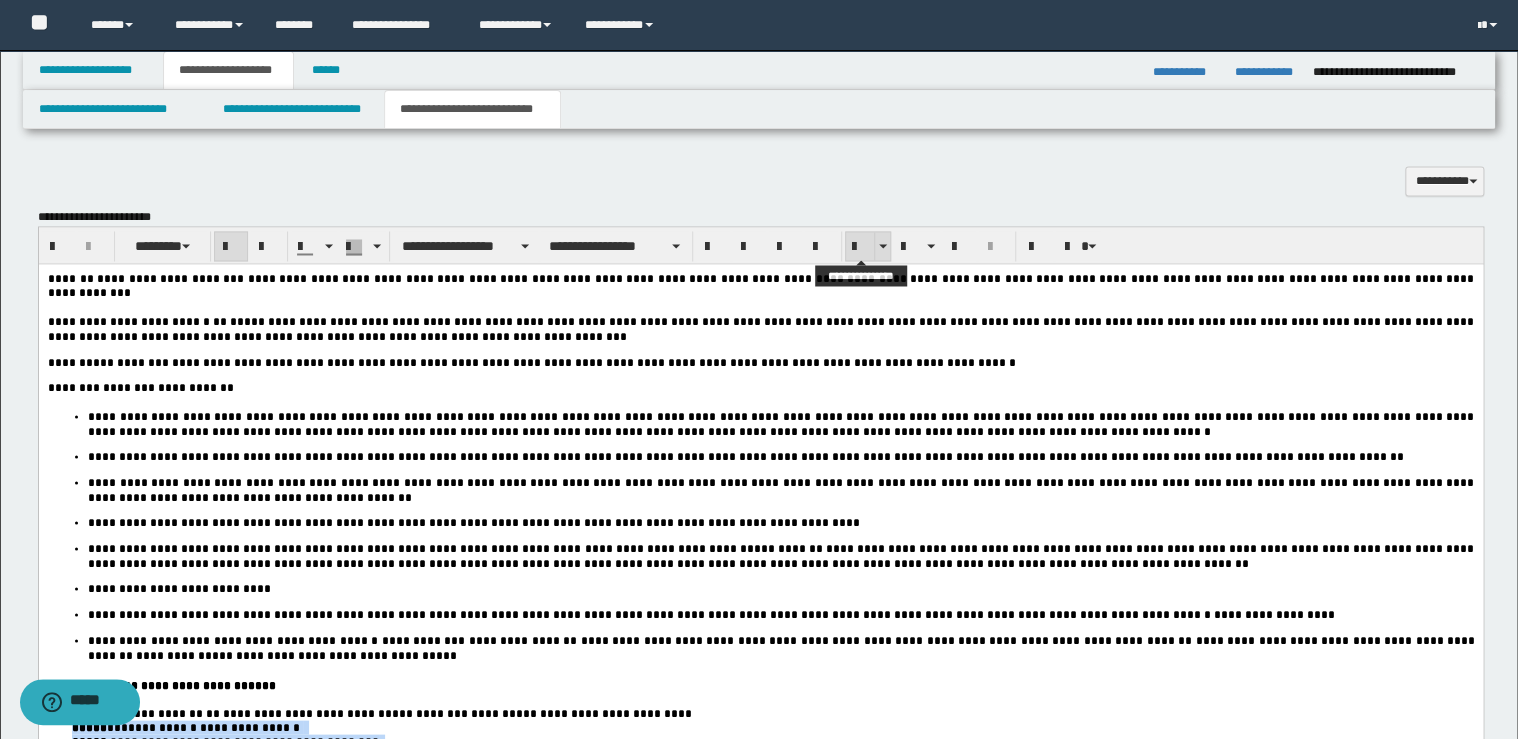 click at bounding box center [882, 246] 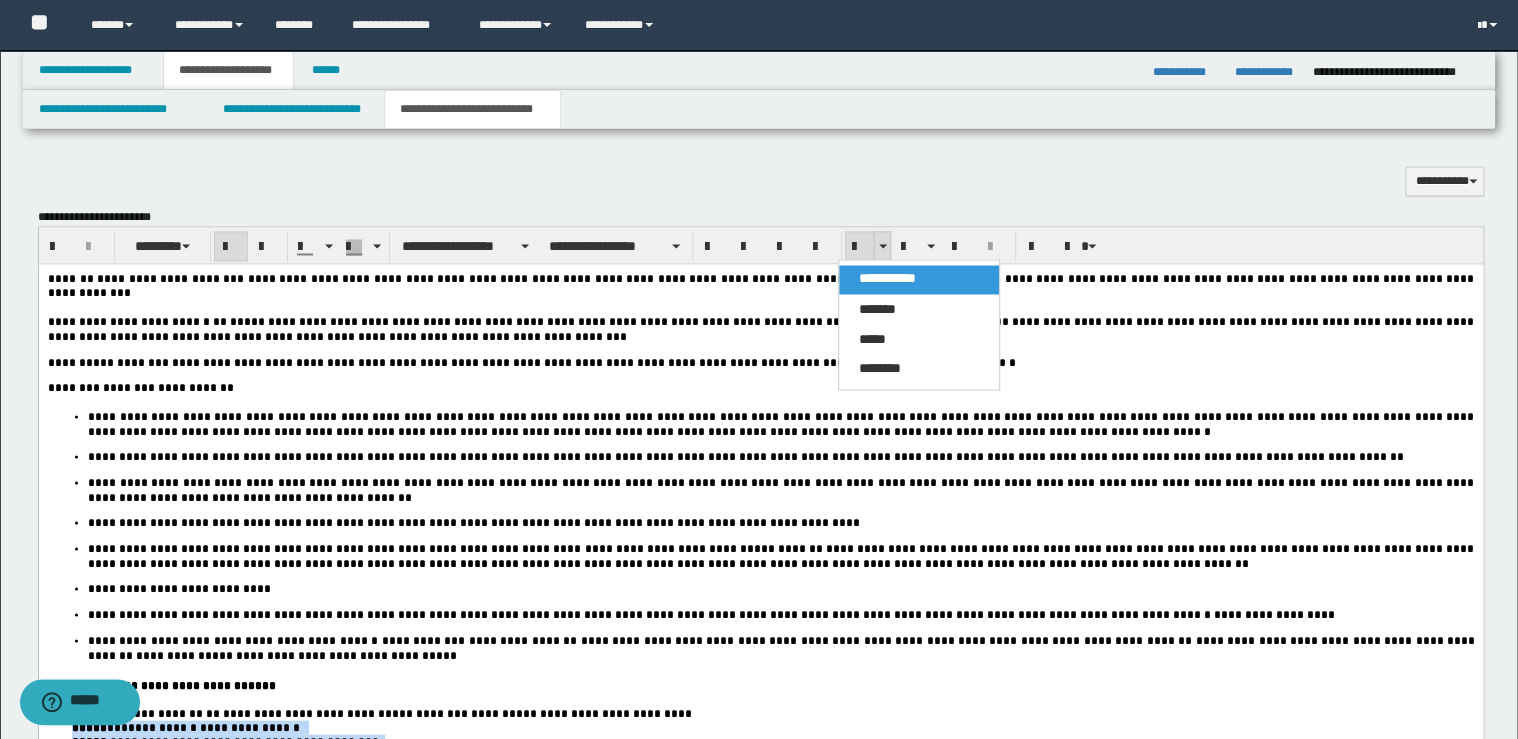 click at bounding box center (860, 247) 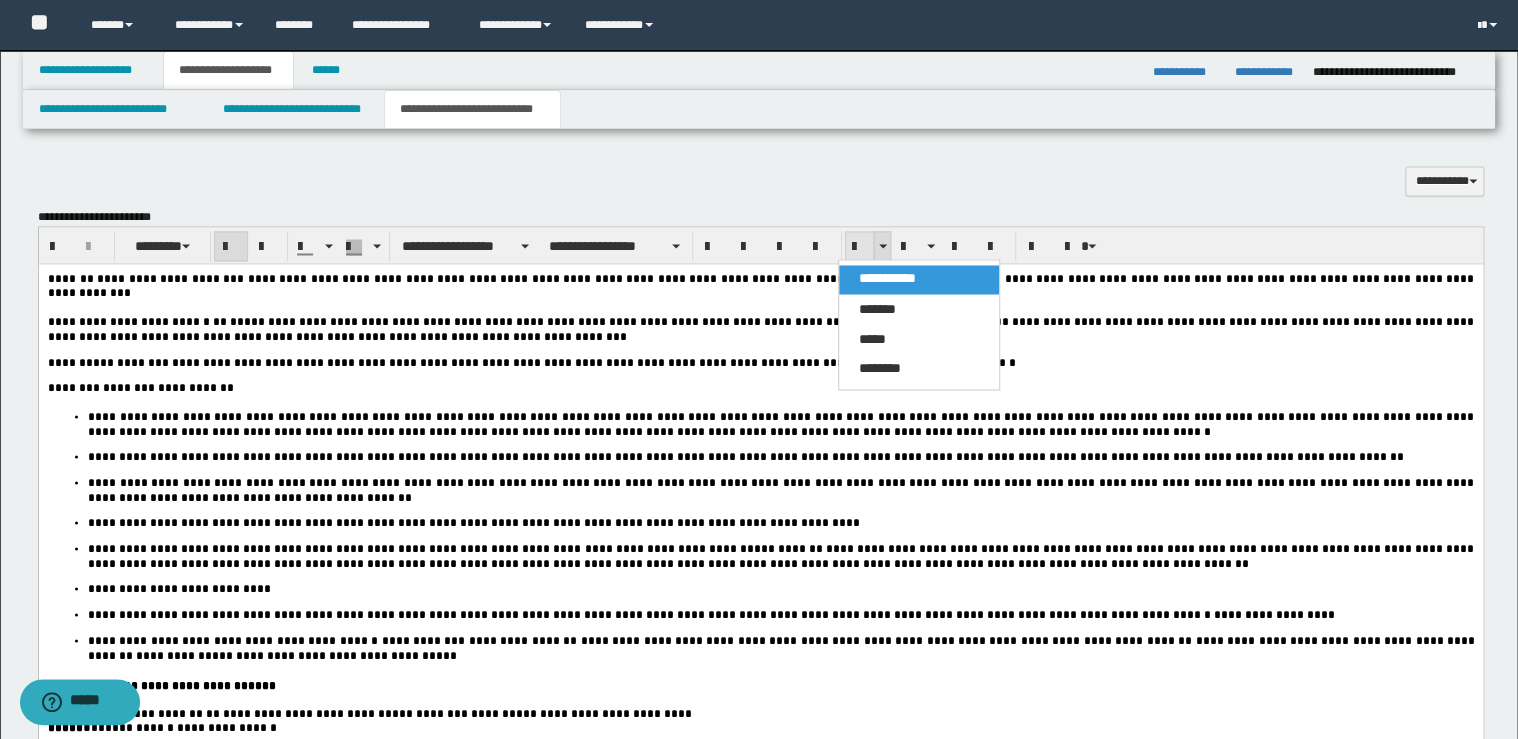 click at bounding box center (860, 247) 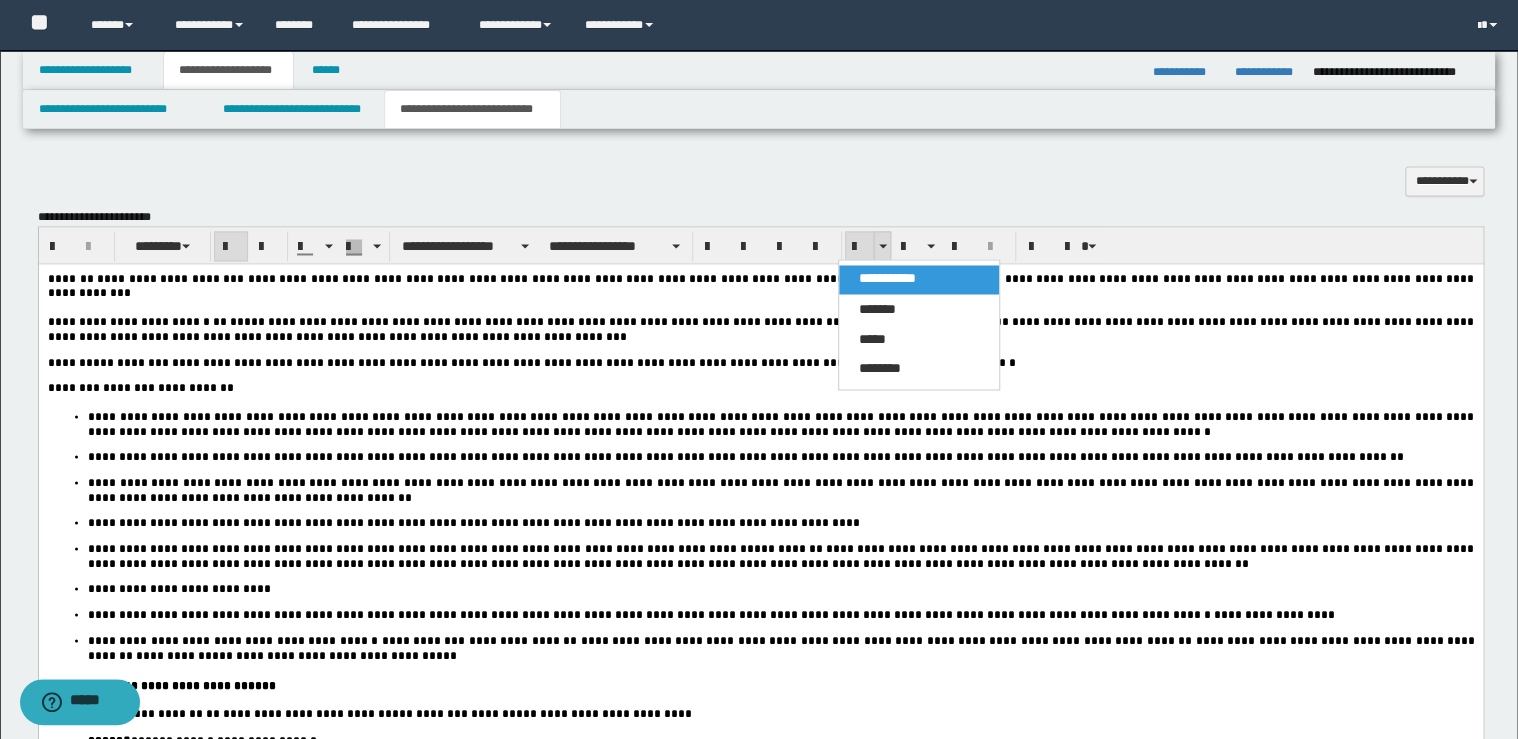 click at bounding box center [860, 247] 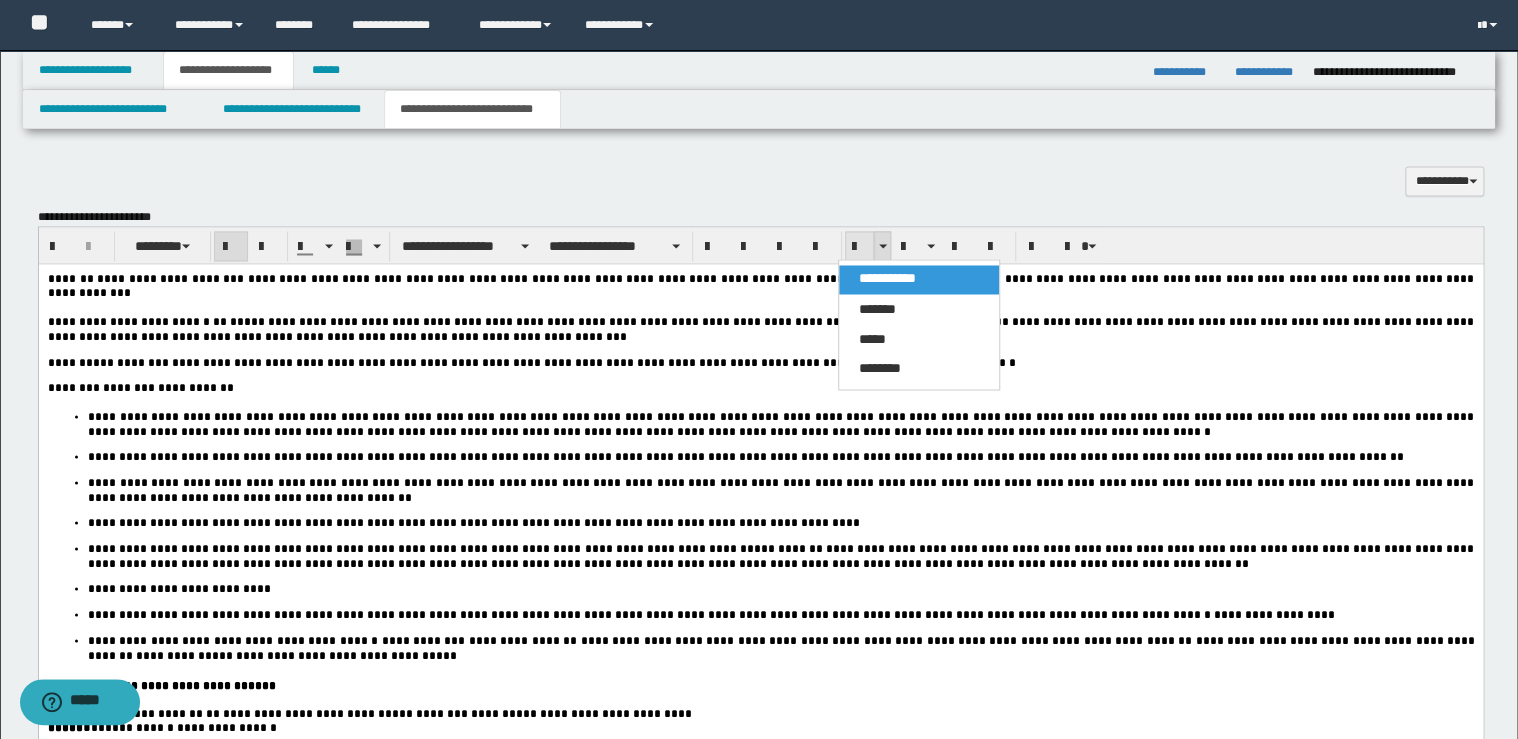 click at bounding box center [860, 247] 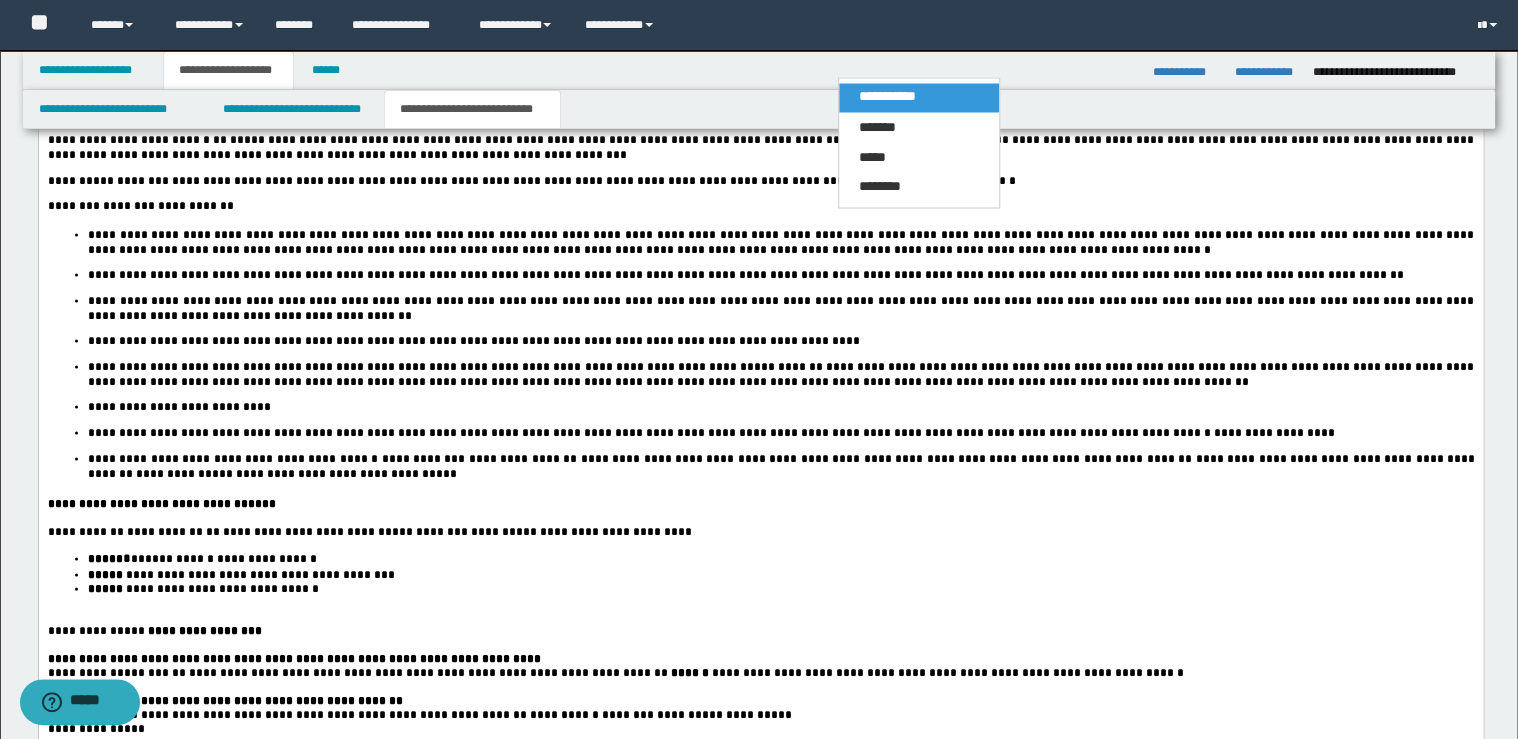scroll, scrollTop: 2000, scrollLeft: 0, axis: vertical 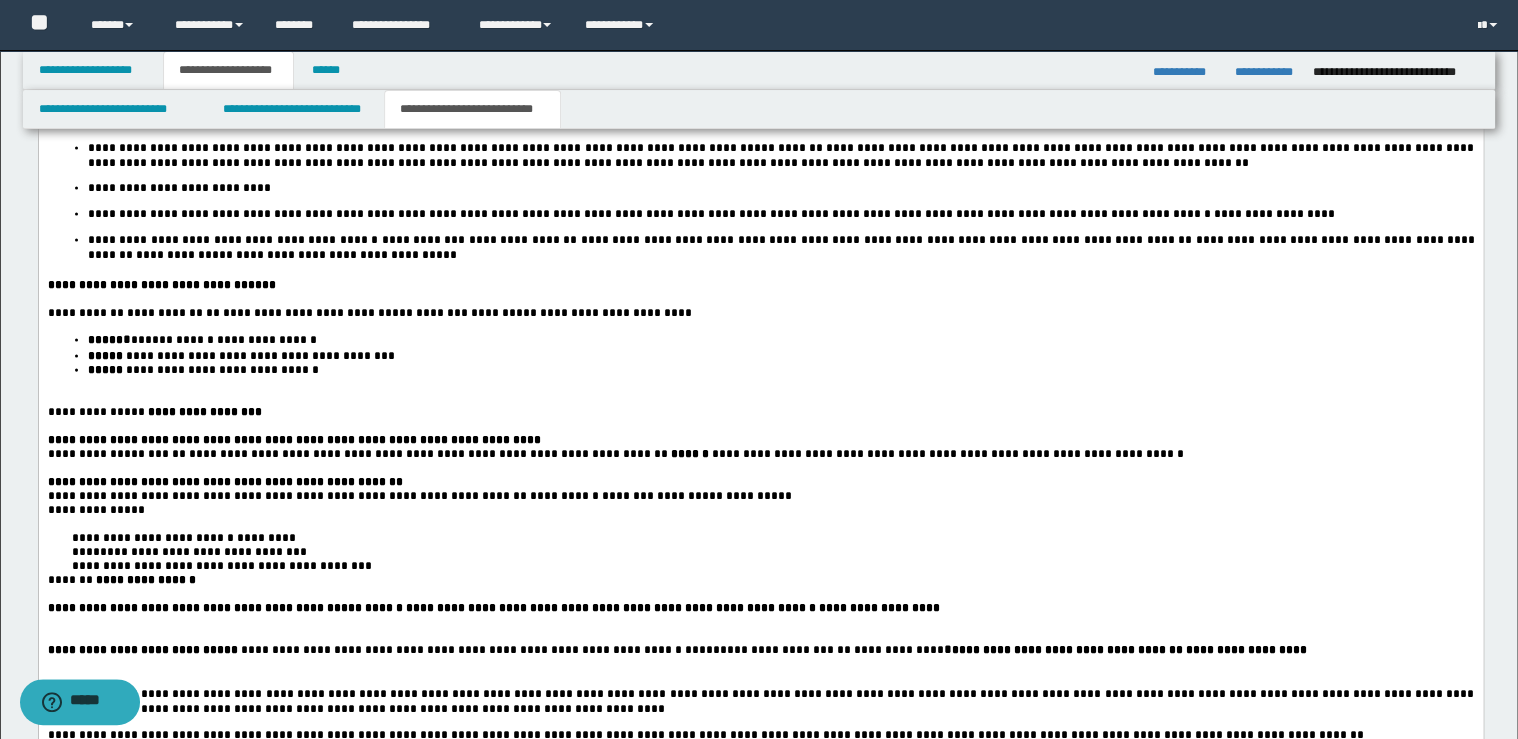 click on "**********" at bounding box center [780, 371] 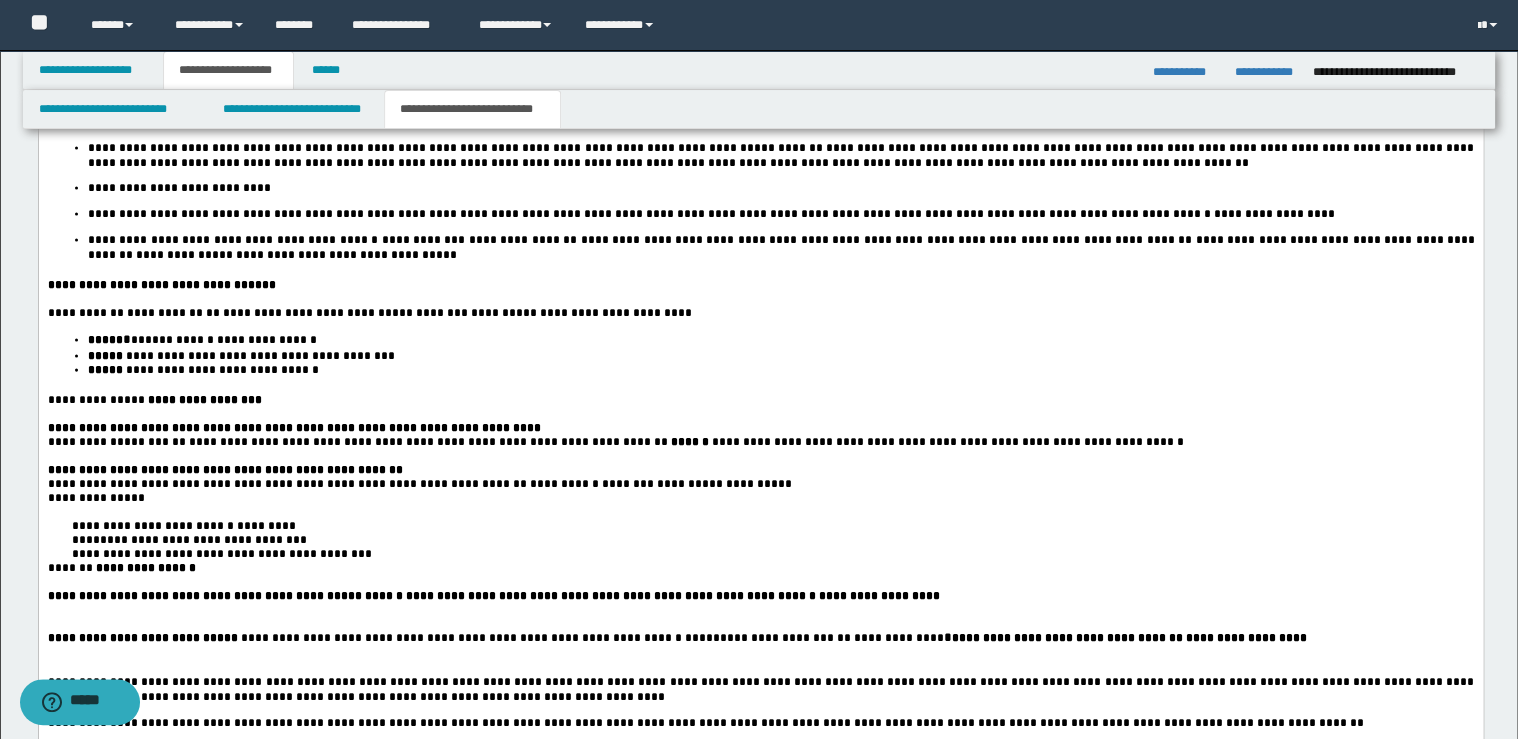 click on "**********" at bounding box center (92, 401) 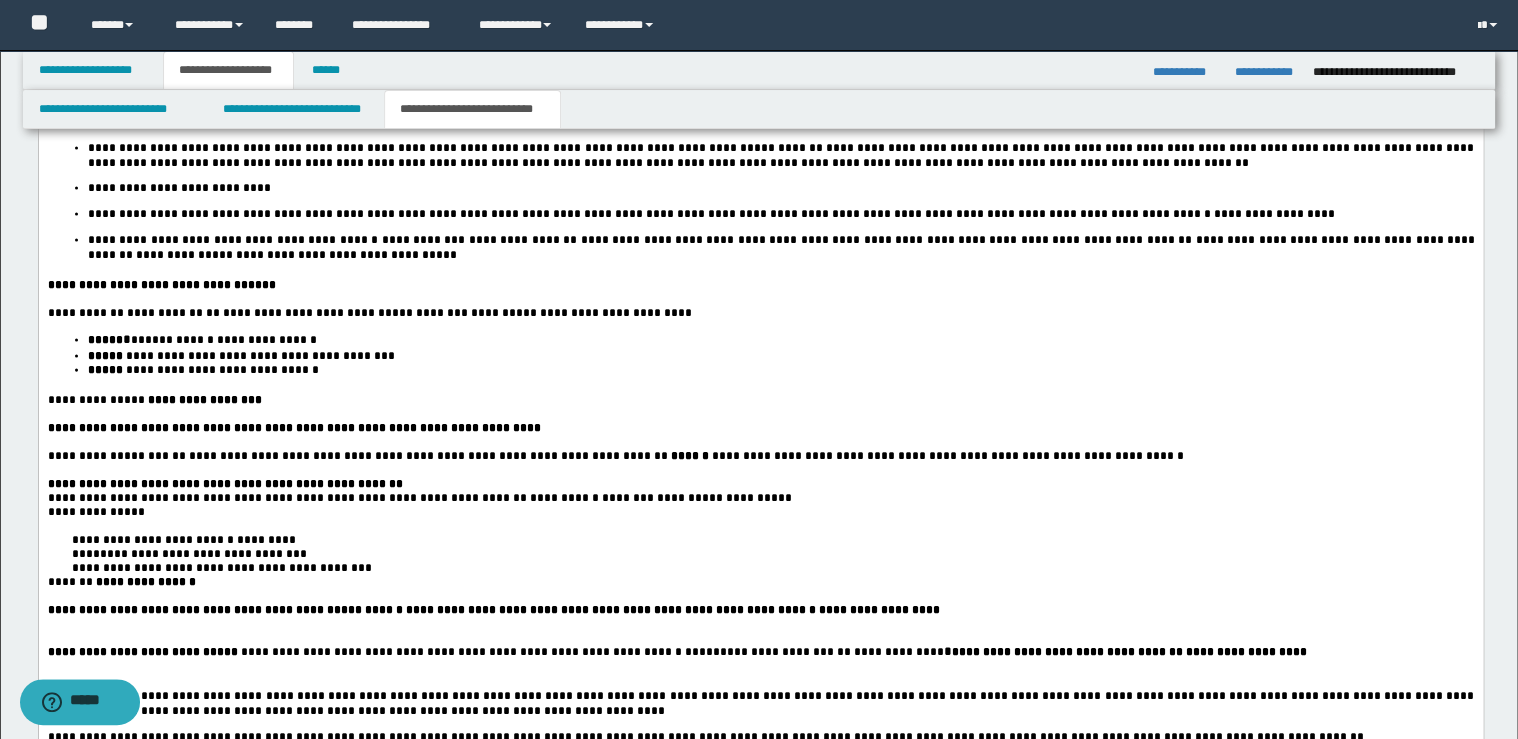 click at bounding box center (406, 485) 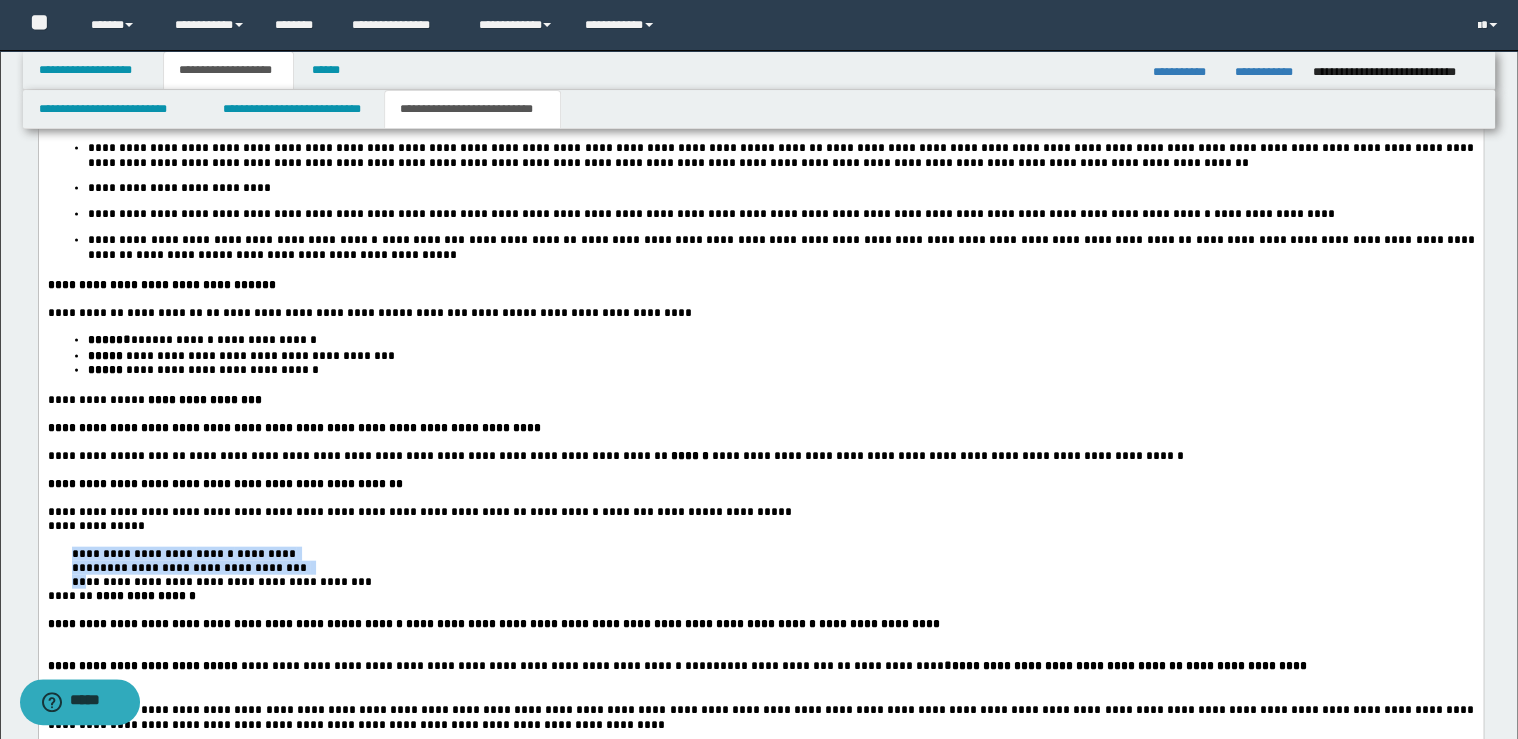 drag, startPoint x: 71, startPoint y: 588, endPoint x: 88, endPoint y: 619, distance: 35.35534 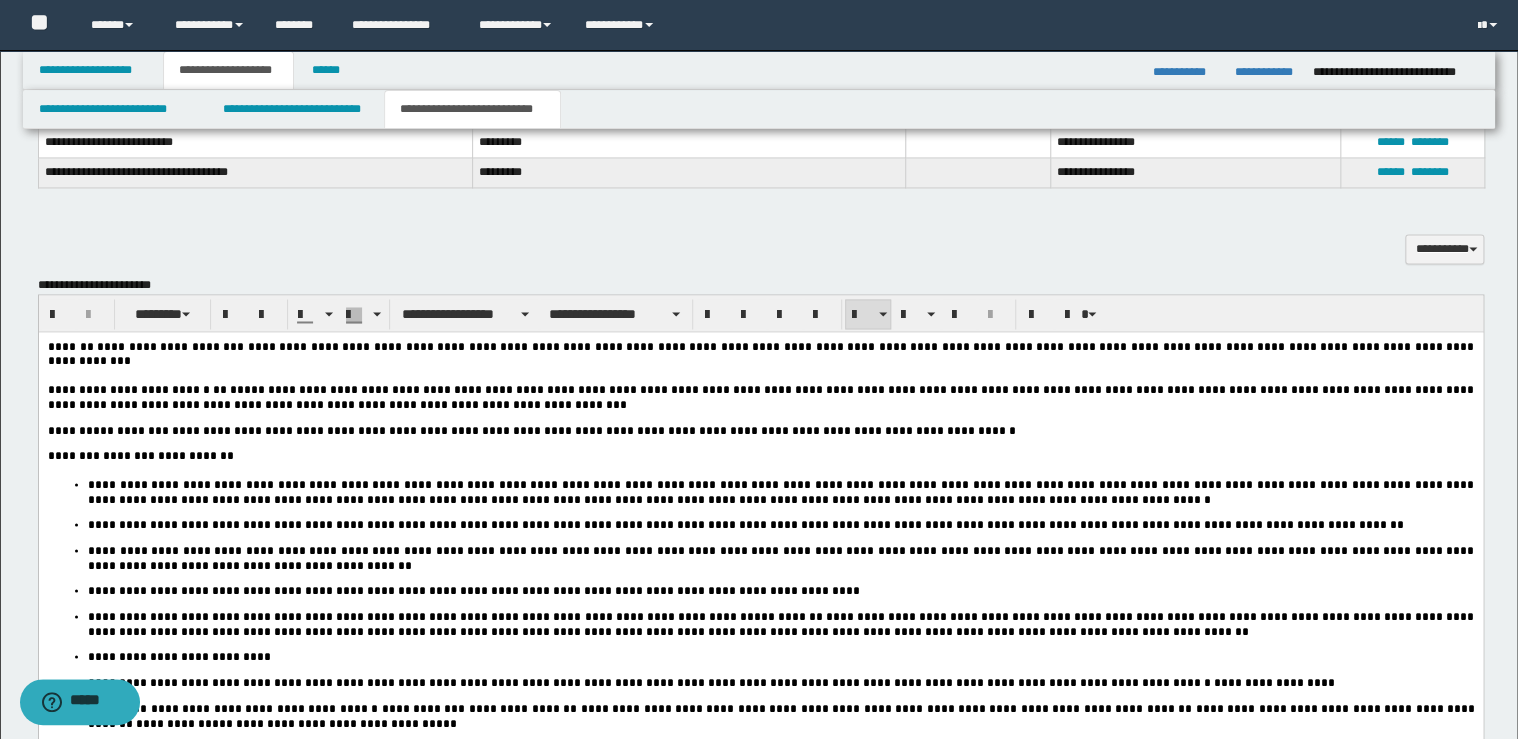 scroll, scrollTop: 1360, scrollLeft: 0, axis: vertical 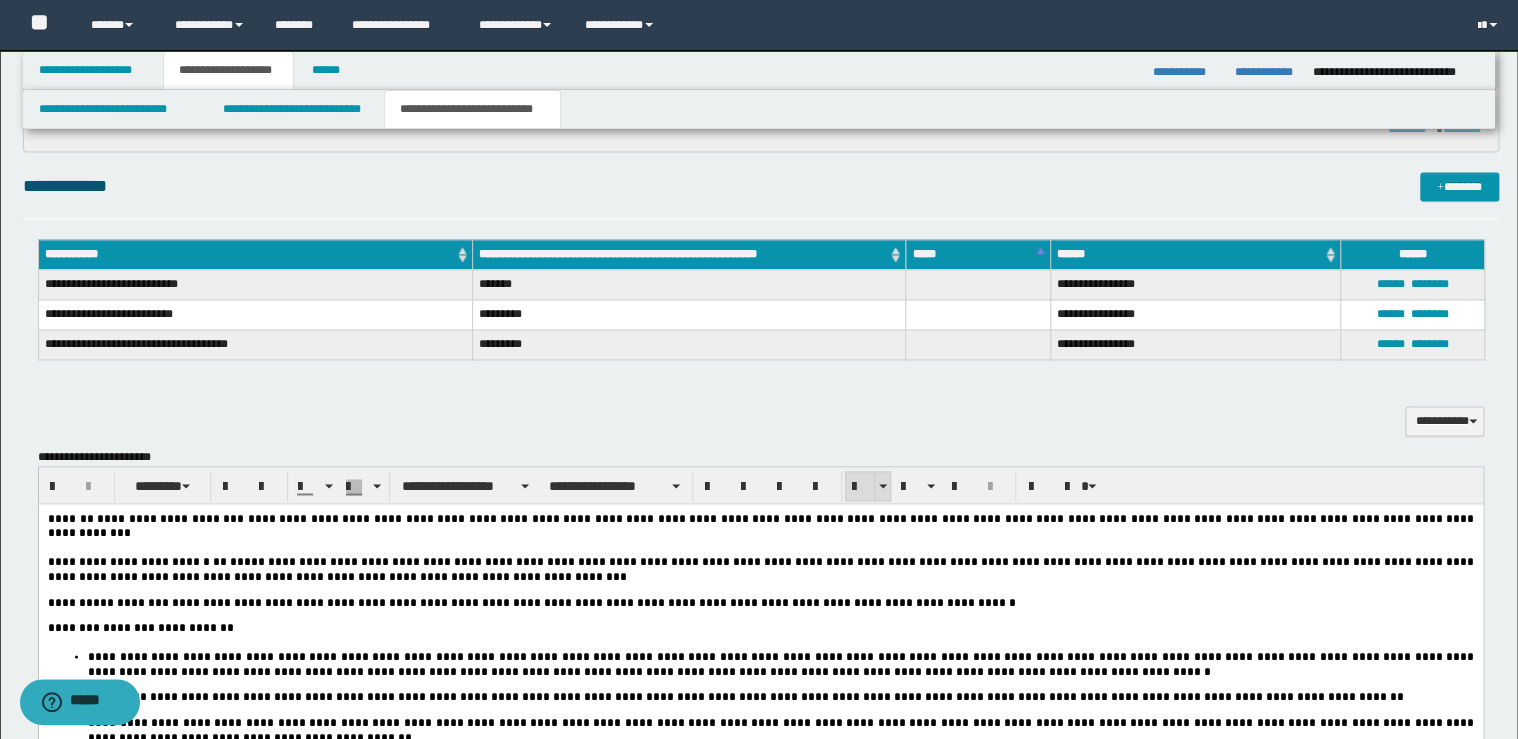 click at bounding box center [860, 486] 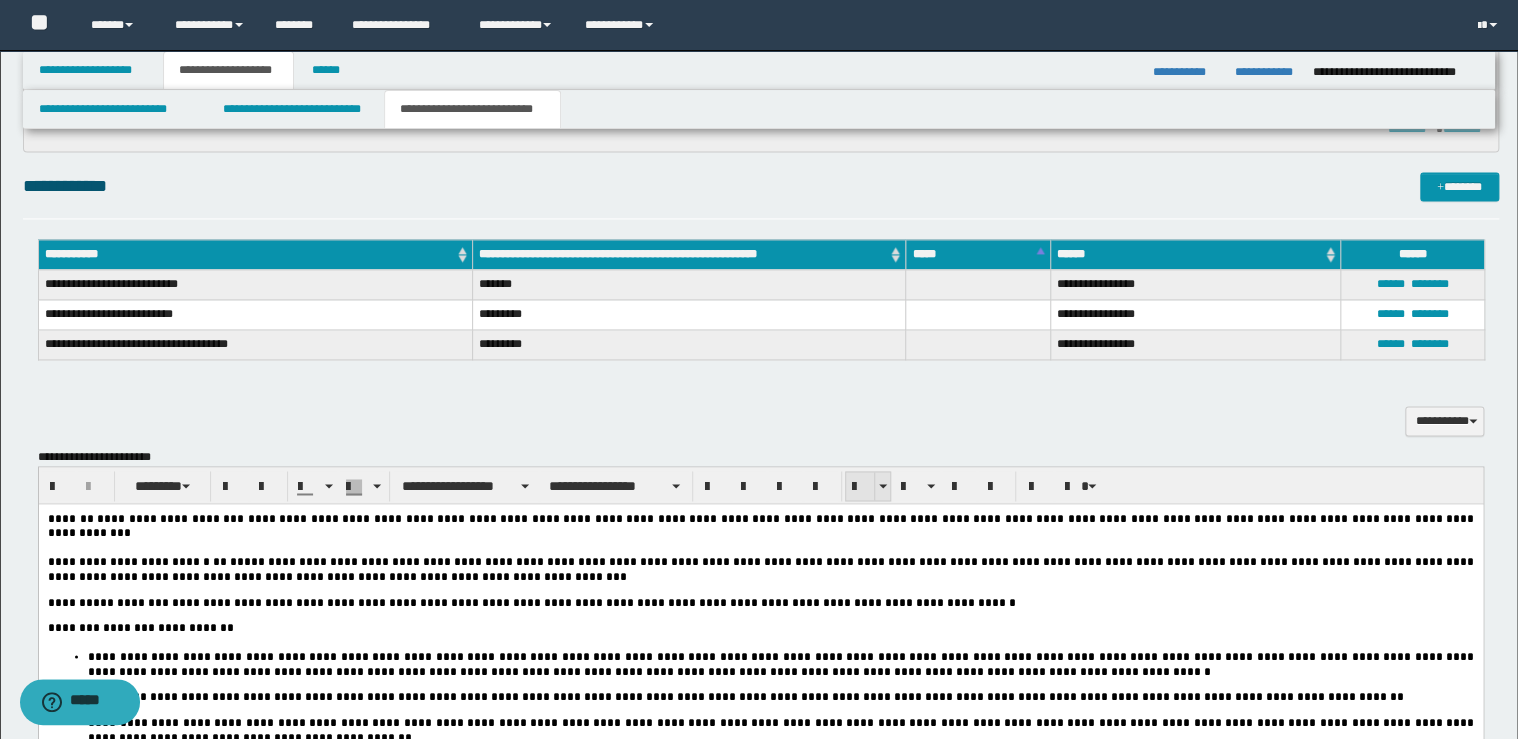 click at bounding box center (860, 487) 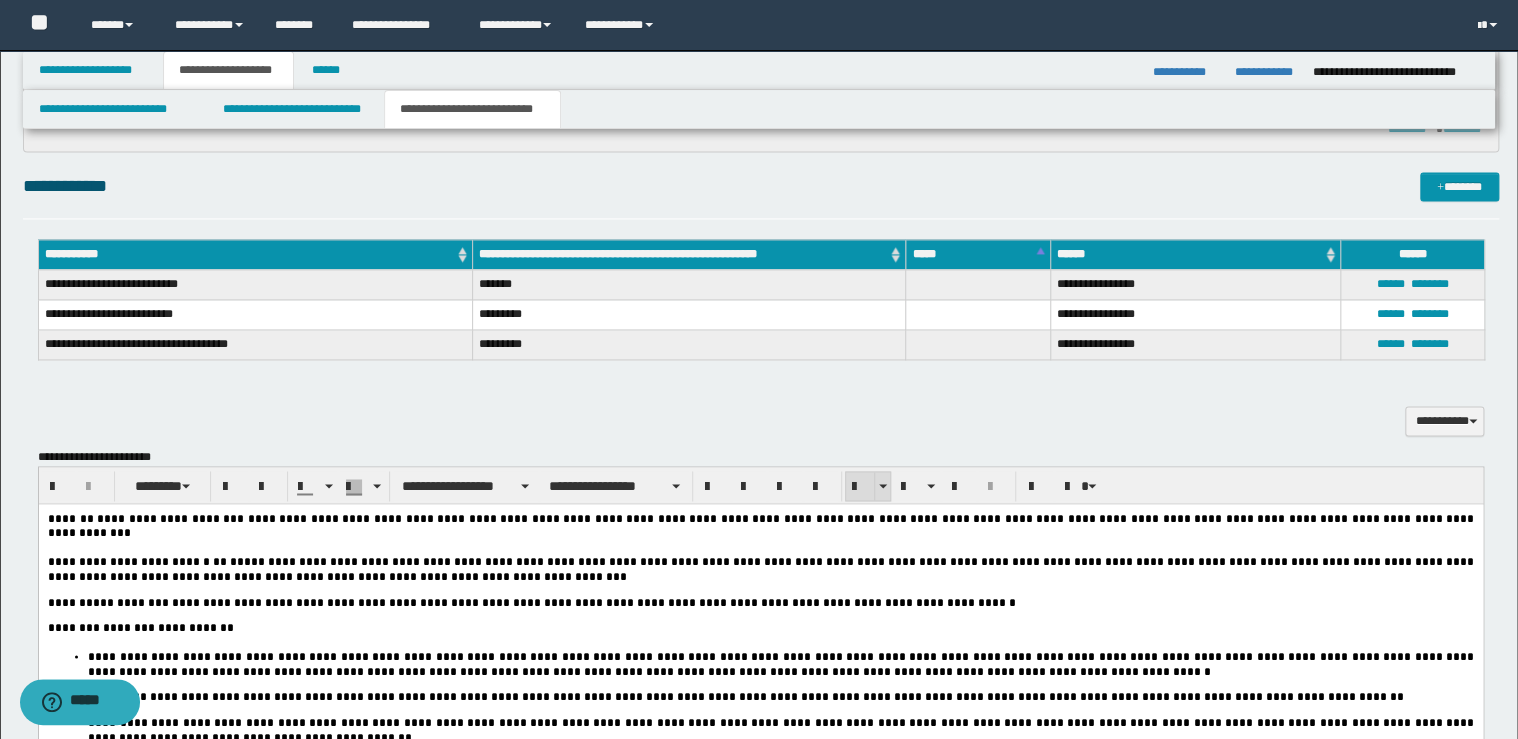 click at bounding box center [860, 487] 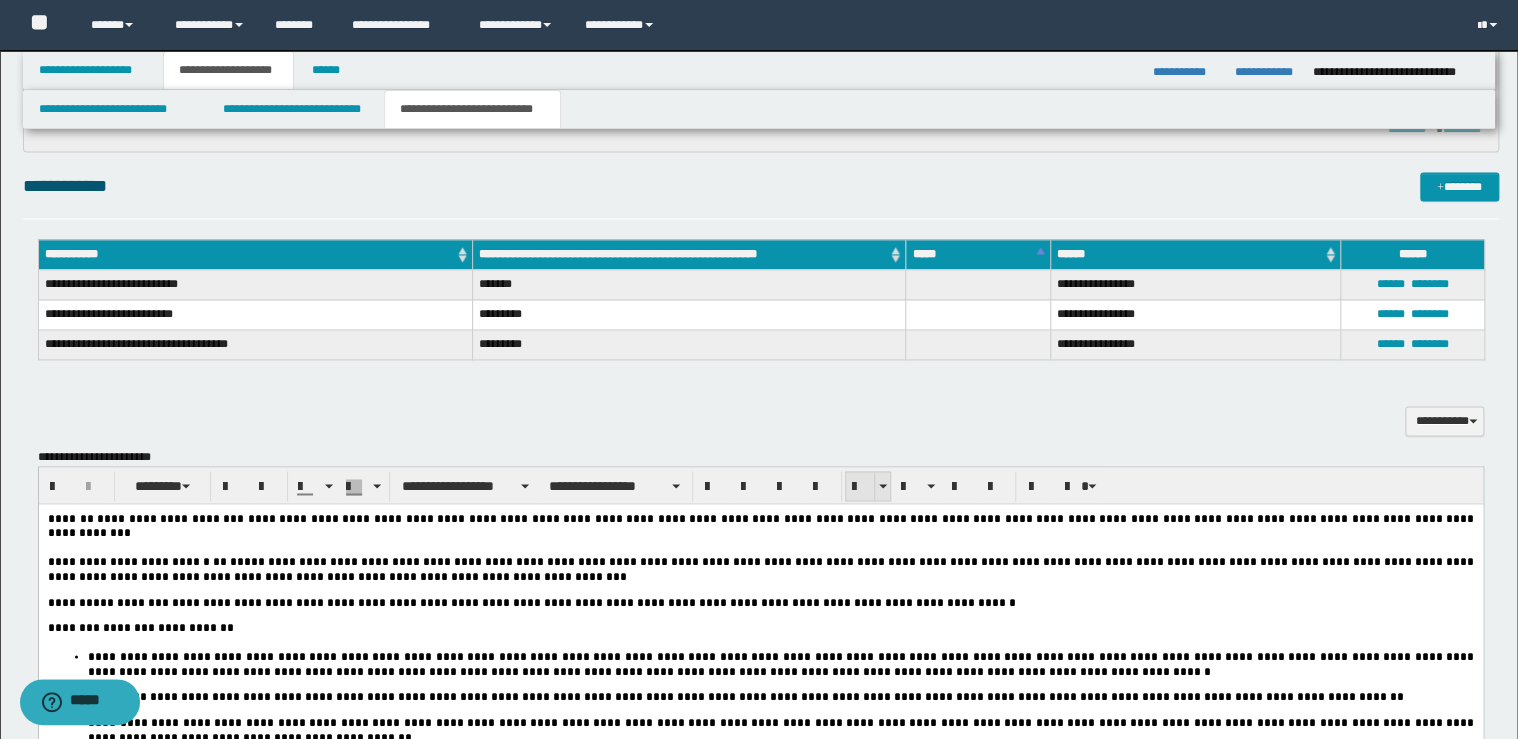 click at bounding box center [860, 487] 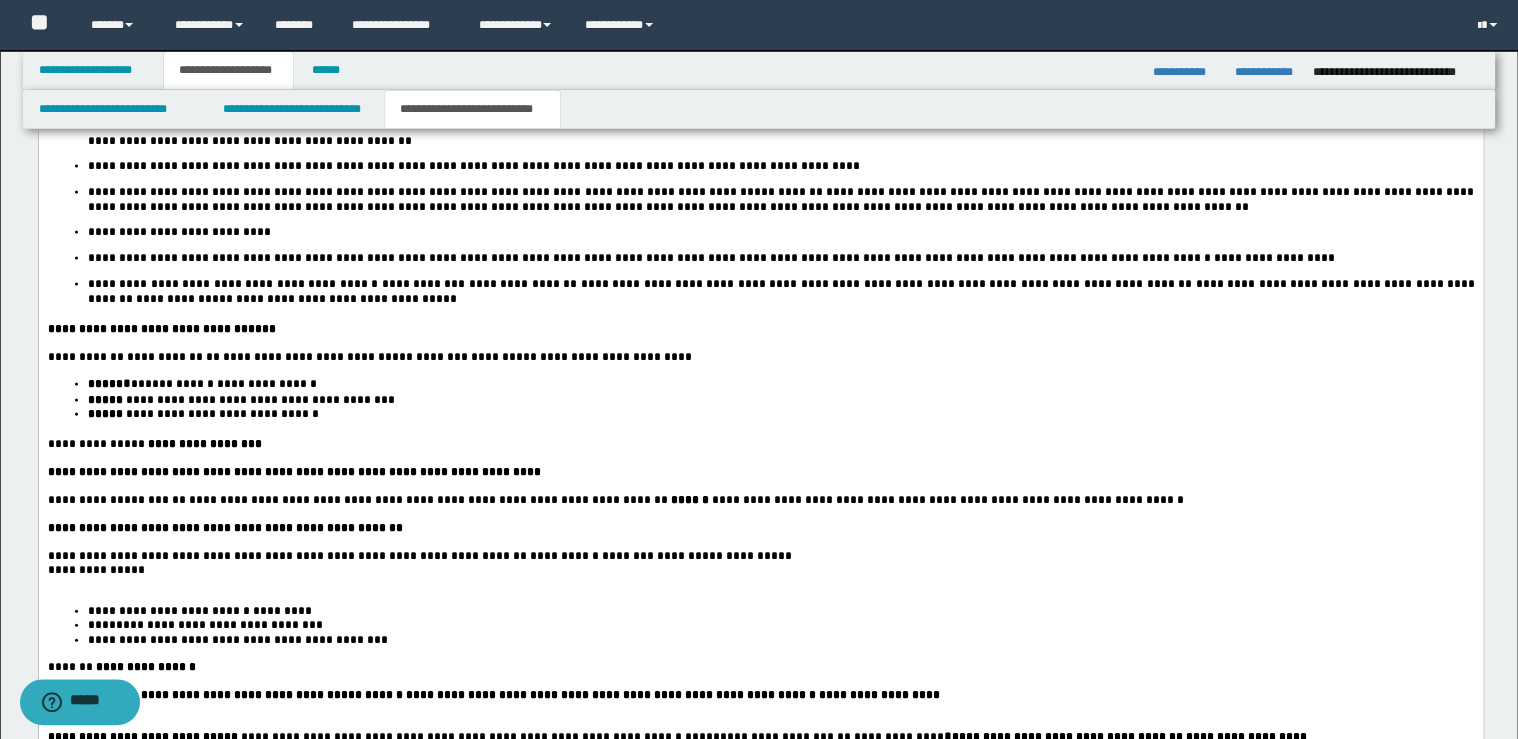 scroll, scrollTop: 2160, scrollLeft: 0, axis: vertical 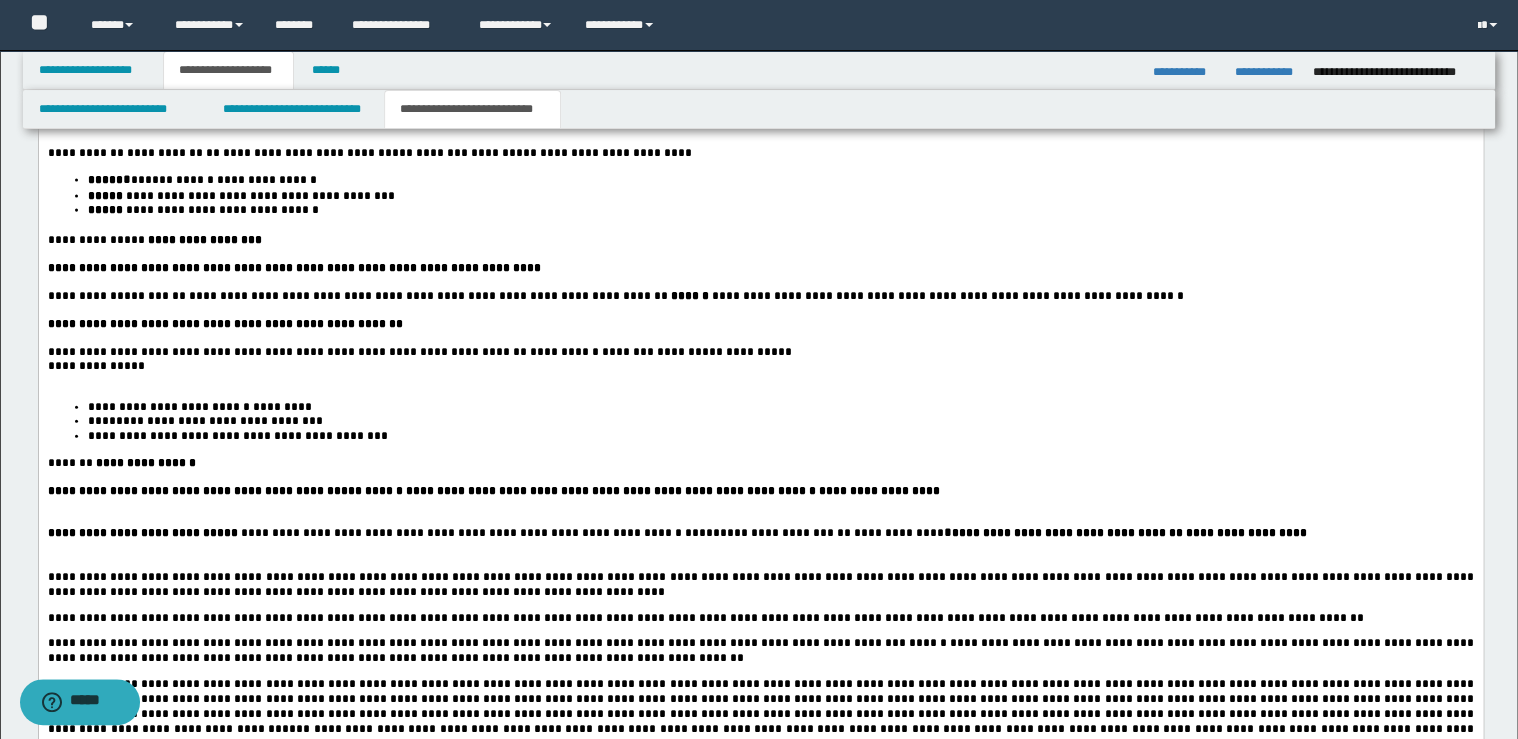 click on "**********" at bounding box center (760, 367) 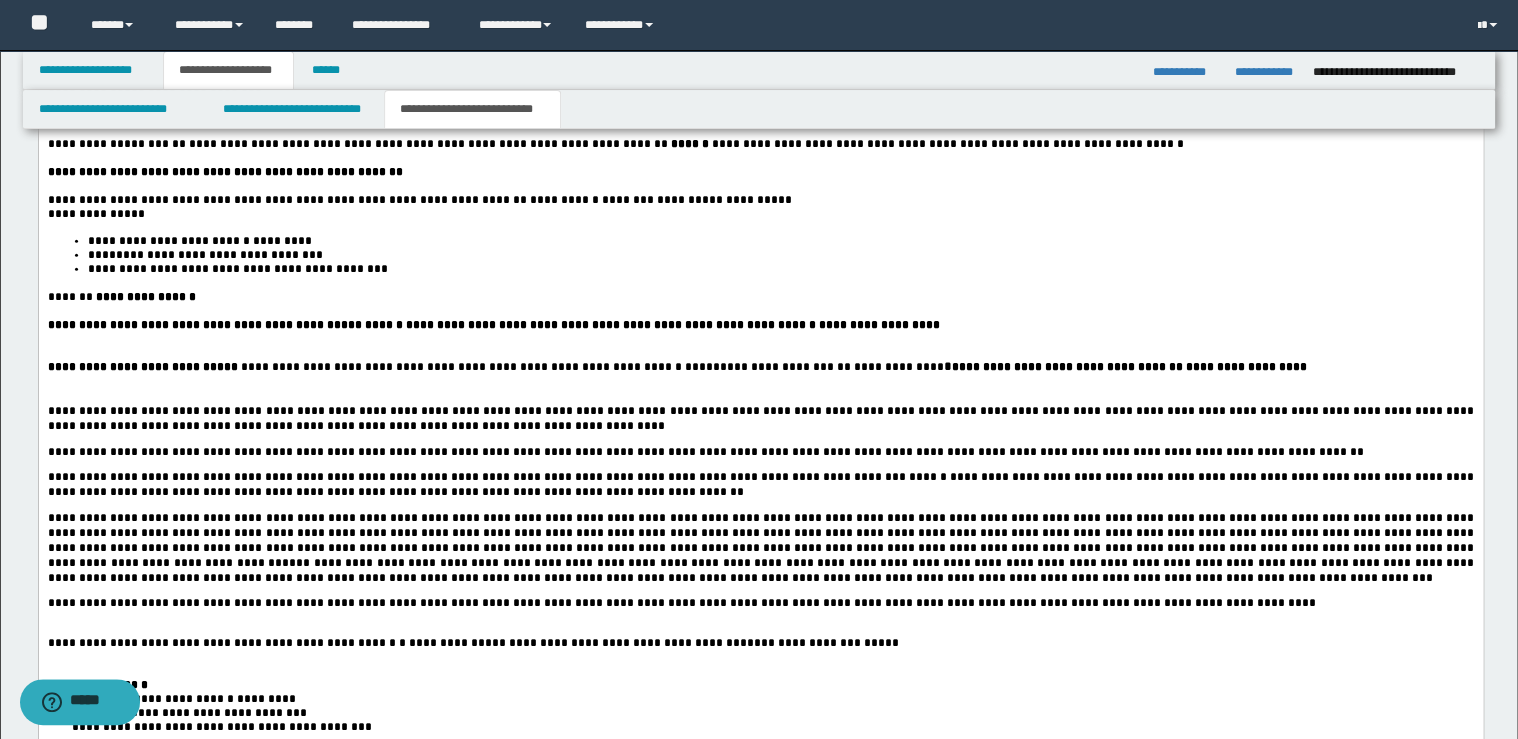 scroll, scrollTop: 2320, scrollLeft: 0, axis: vertical 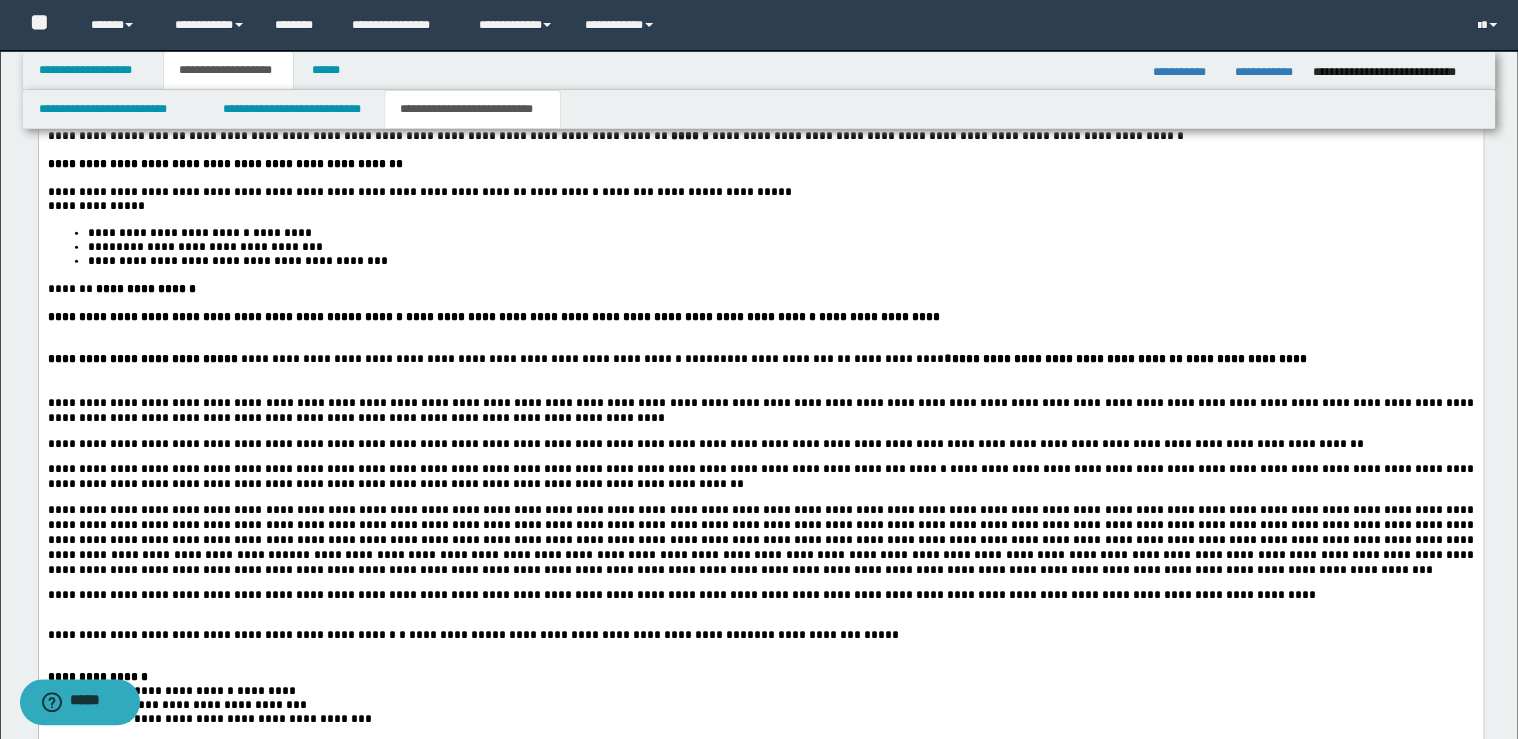 click on "**********" at bounding box center [760, 318] 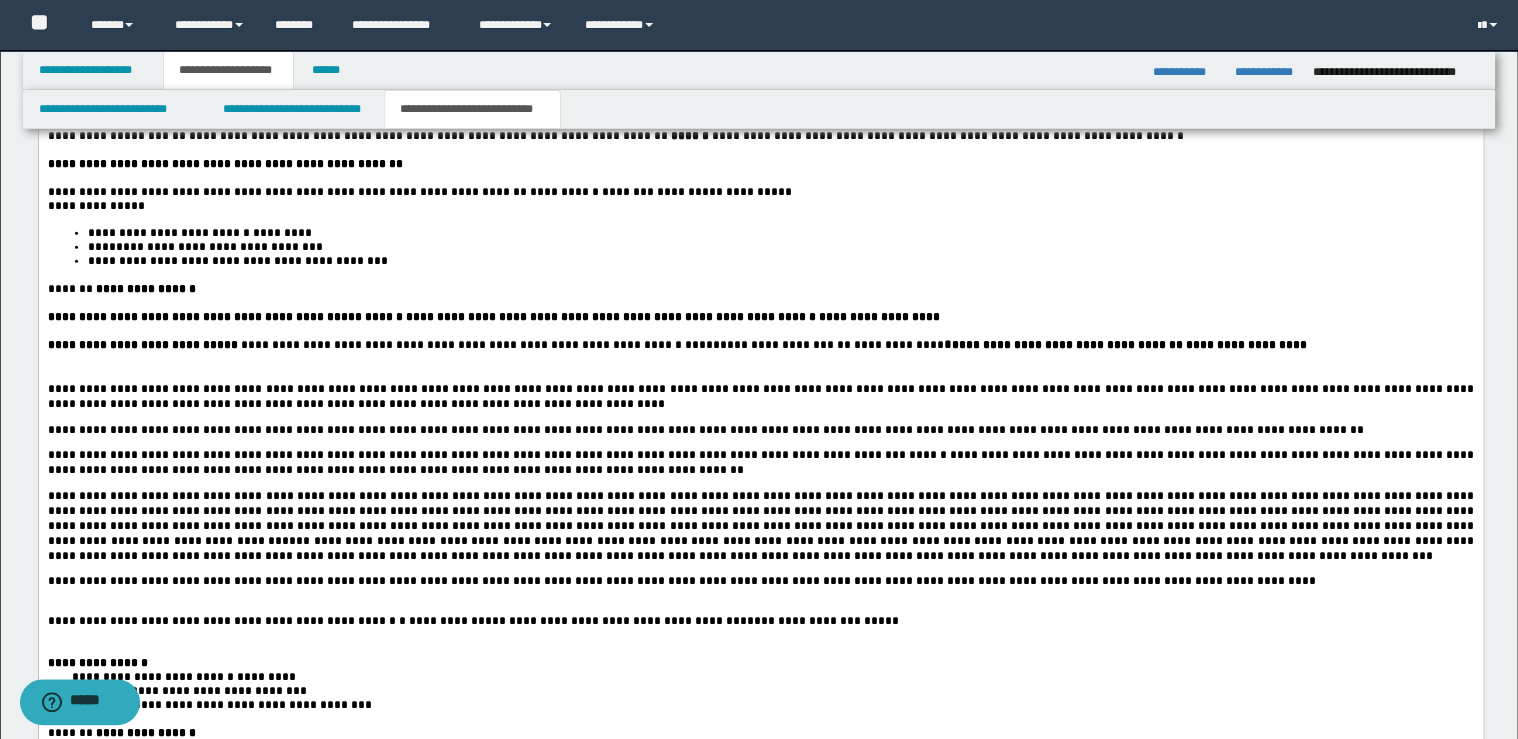 click on "**********" at bounding box center [760, 347] 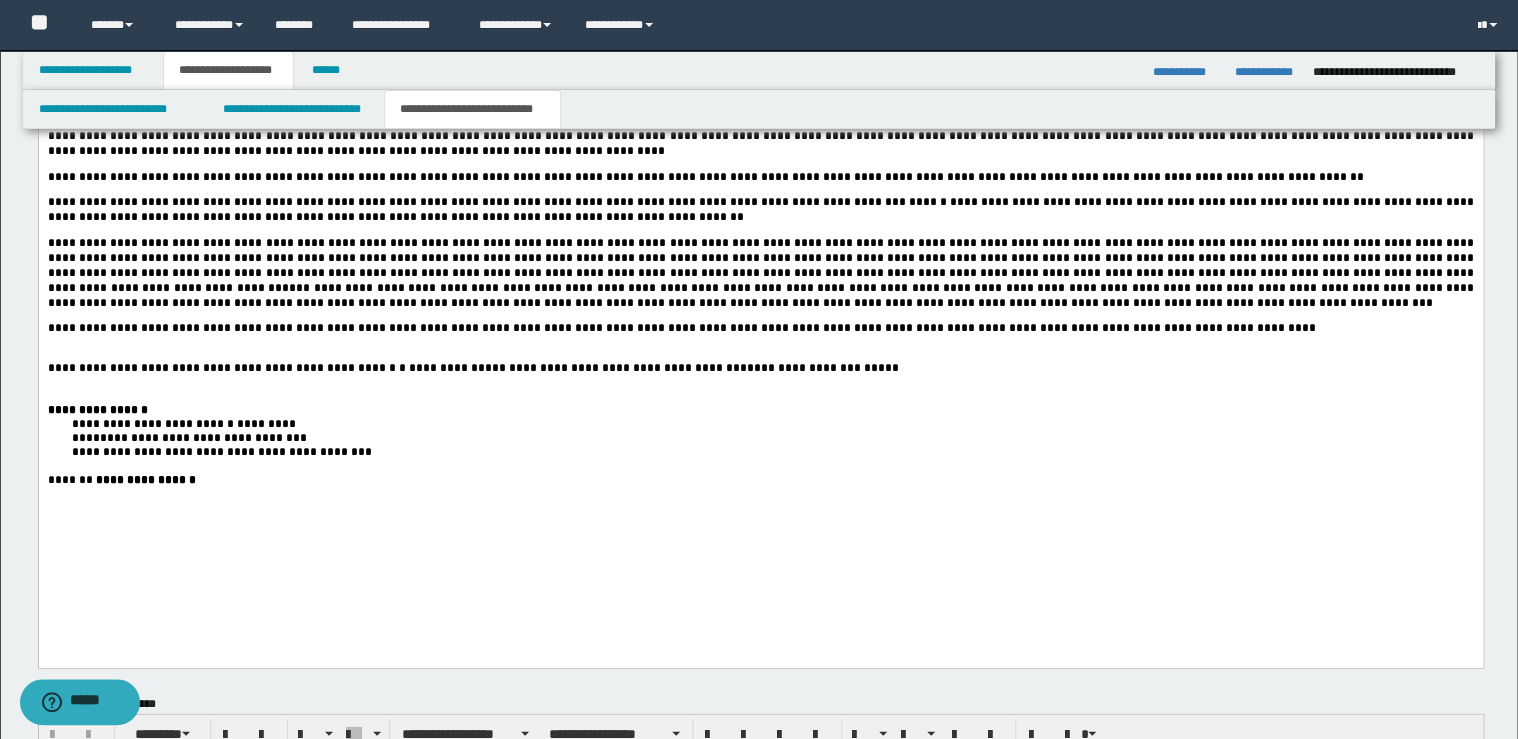 scroll, scrollTop: 2560, scrollLeft: 0, axis: vertical 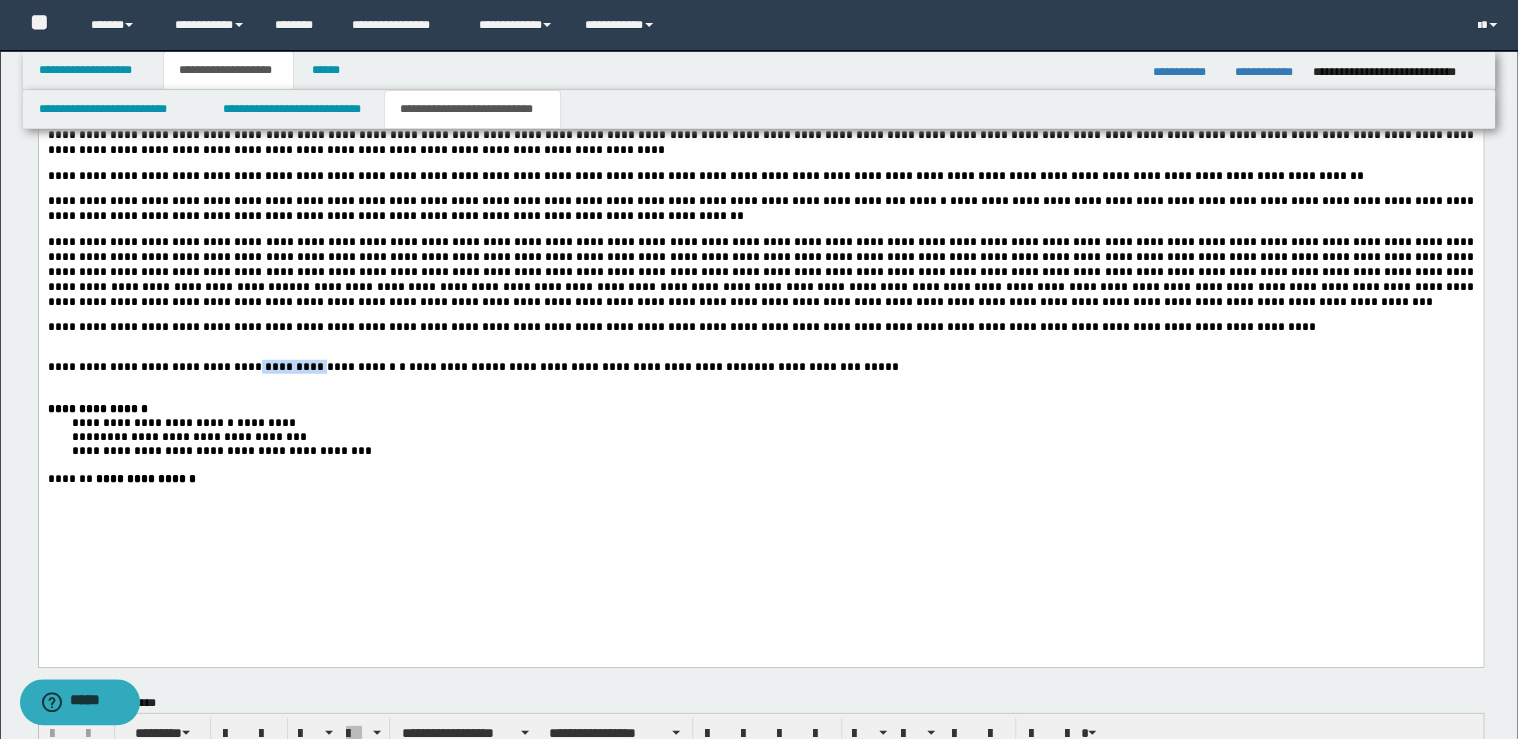 drag, startPoint x: 298, startPoint y: 430, endPoint x: 221, endPoint y: 430, distance: 77 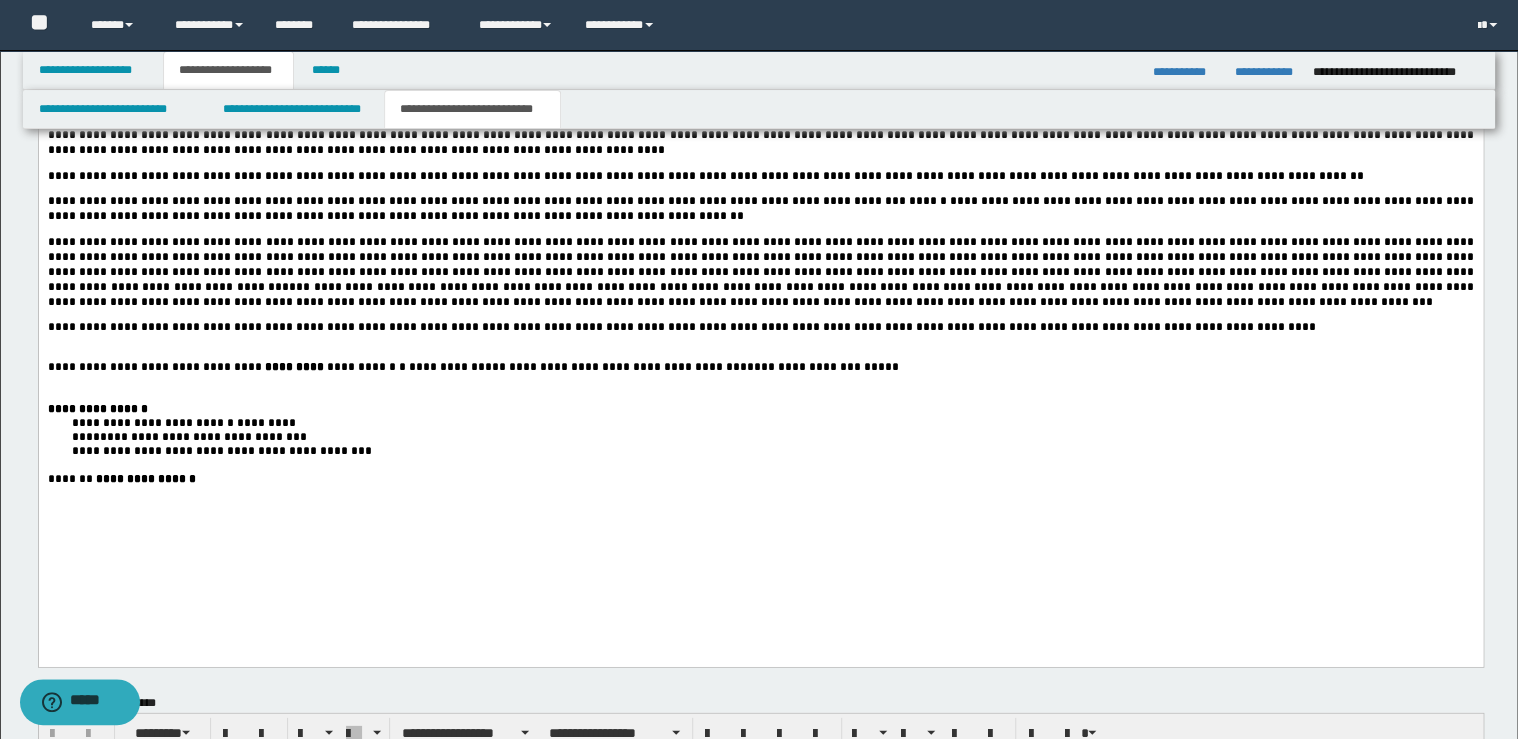 click on "**********" at bounding box center [760, 328] 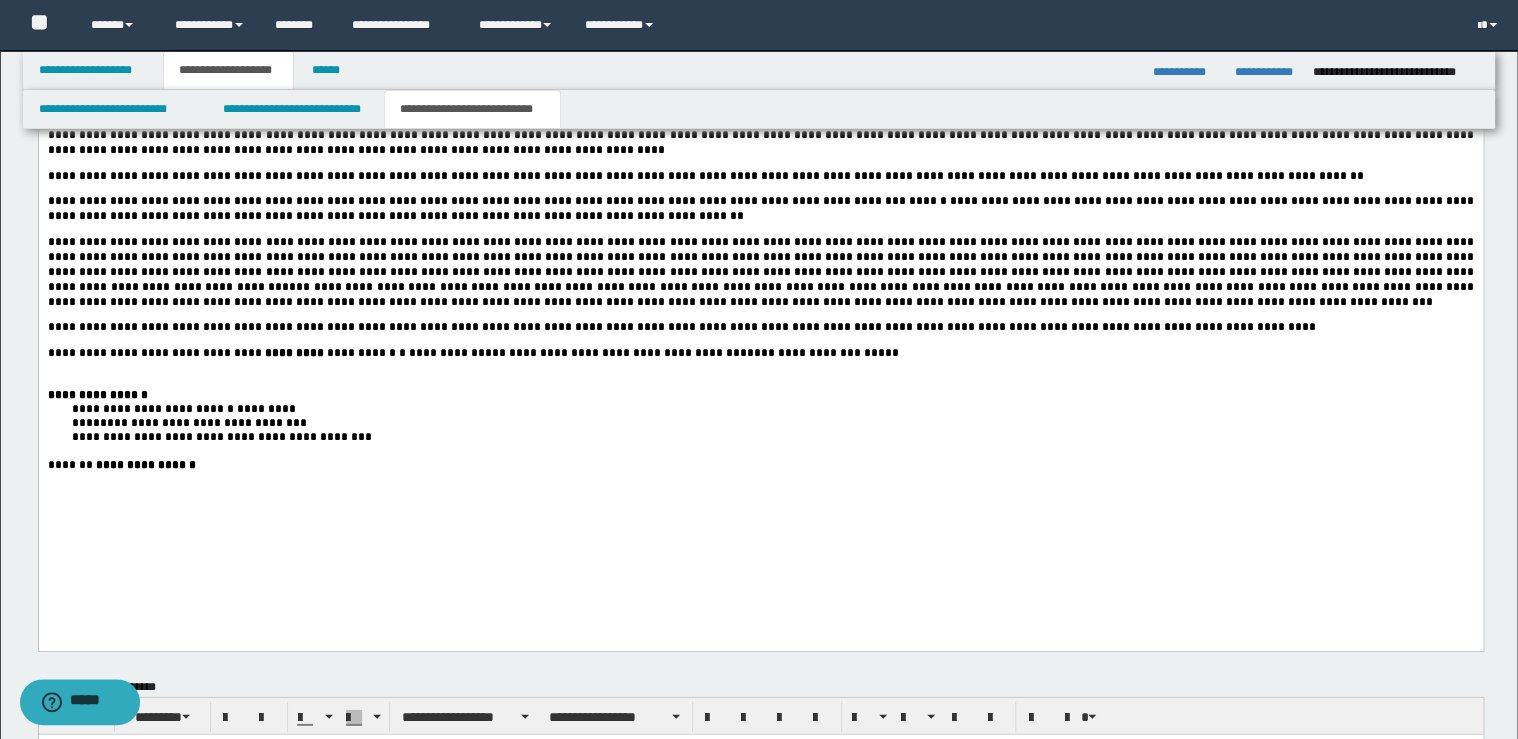 click on "**********" at bounding box center (760, 354) 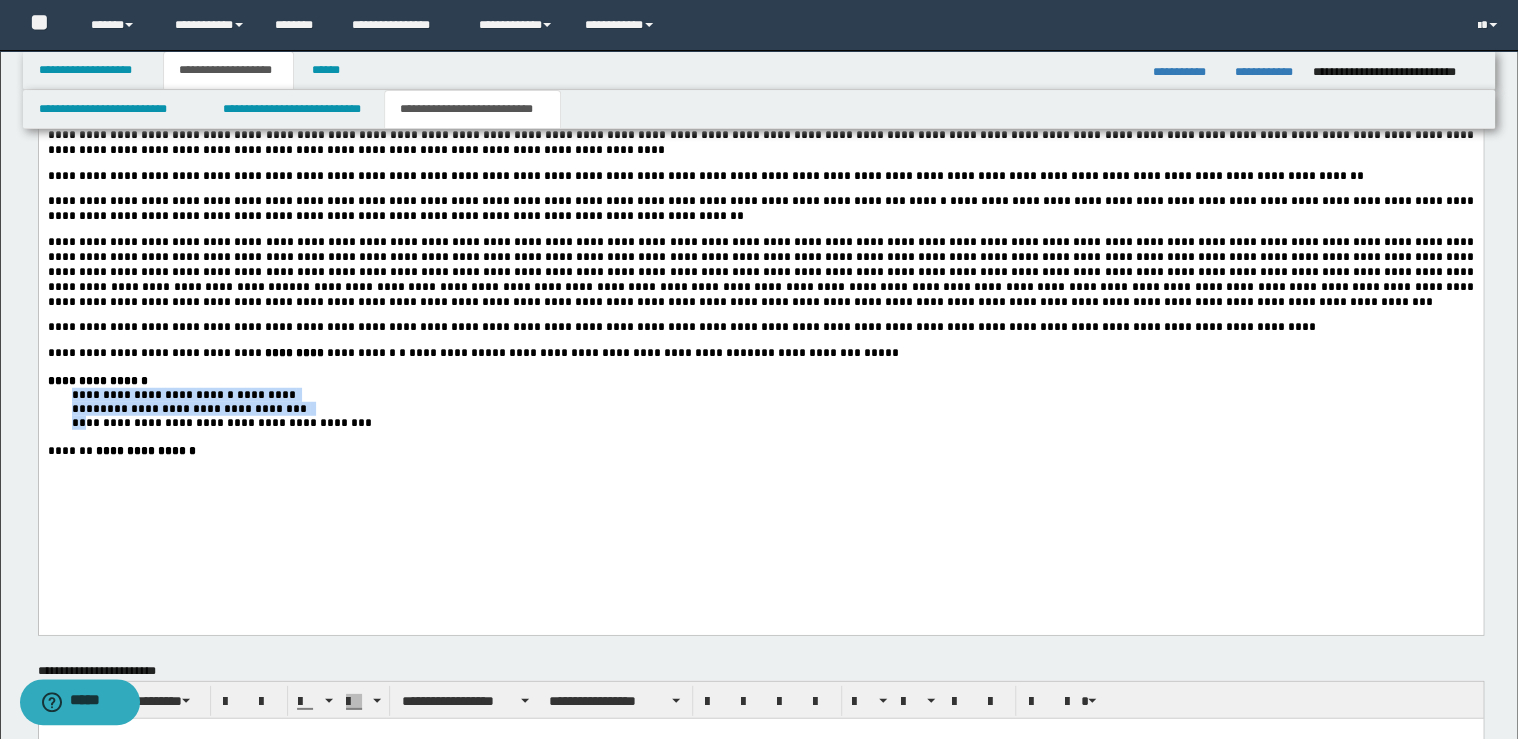 drag, startPoint x: 77, startPoint y: 468, endPoint x: 95, endPoint y: 482, distance: 22.803509 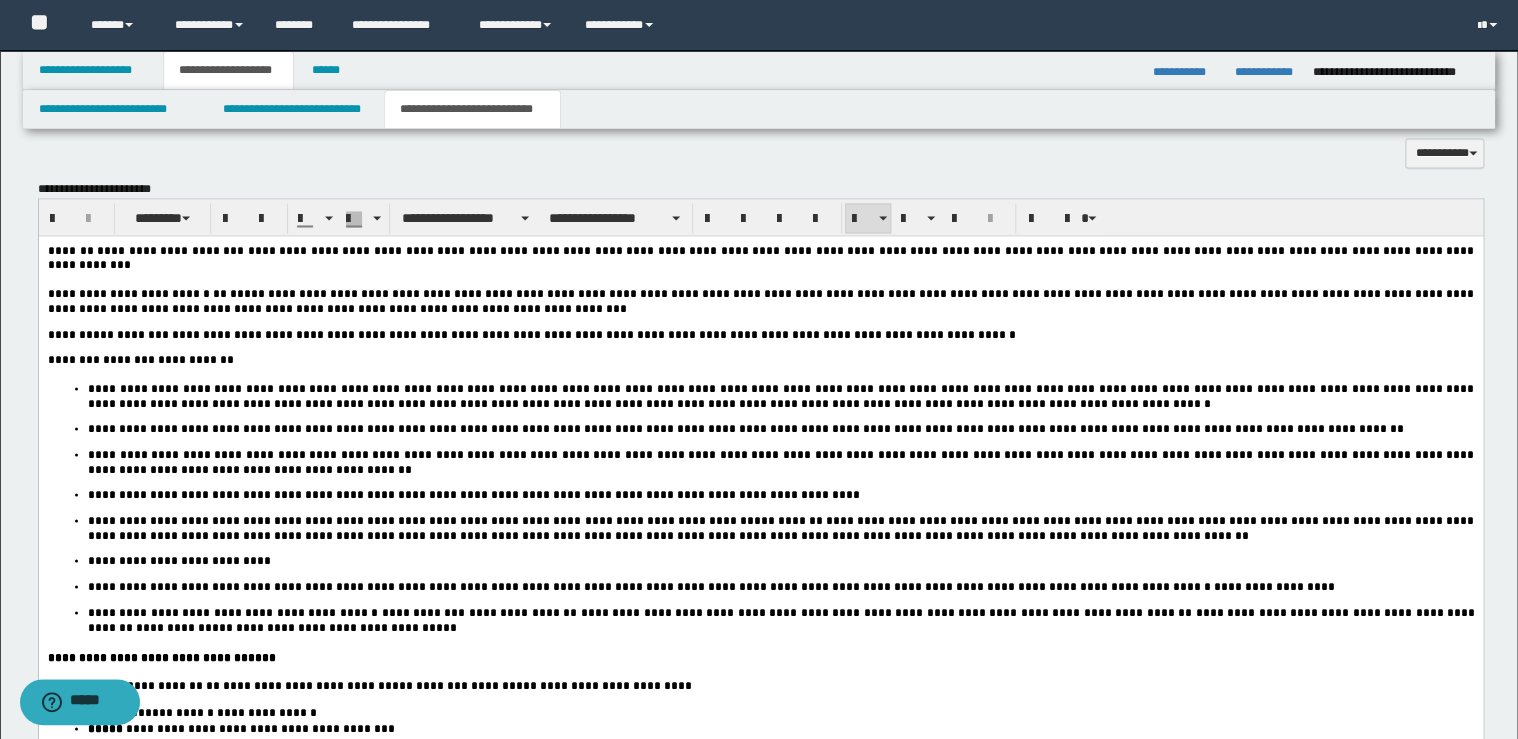 scroll, scrollTop: 1600, scrollLeft: 0, axis: vertical 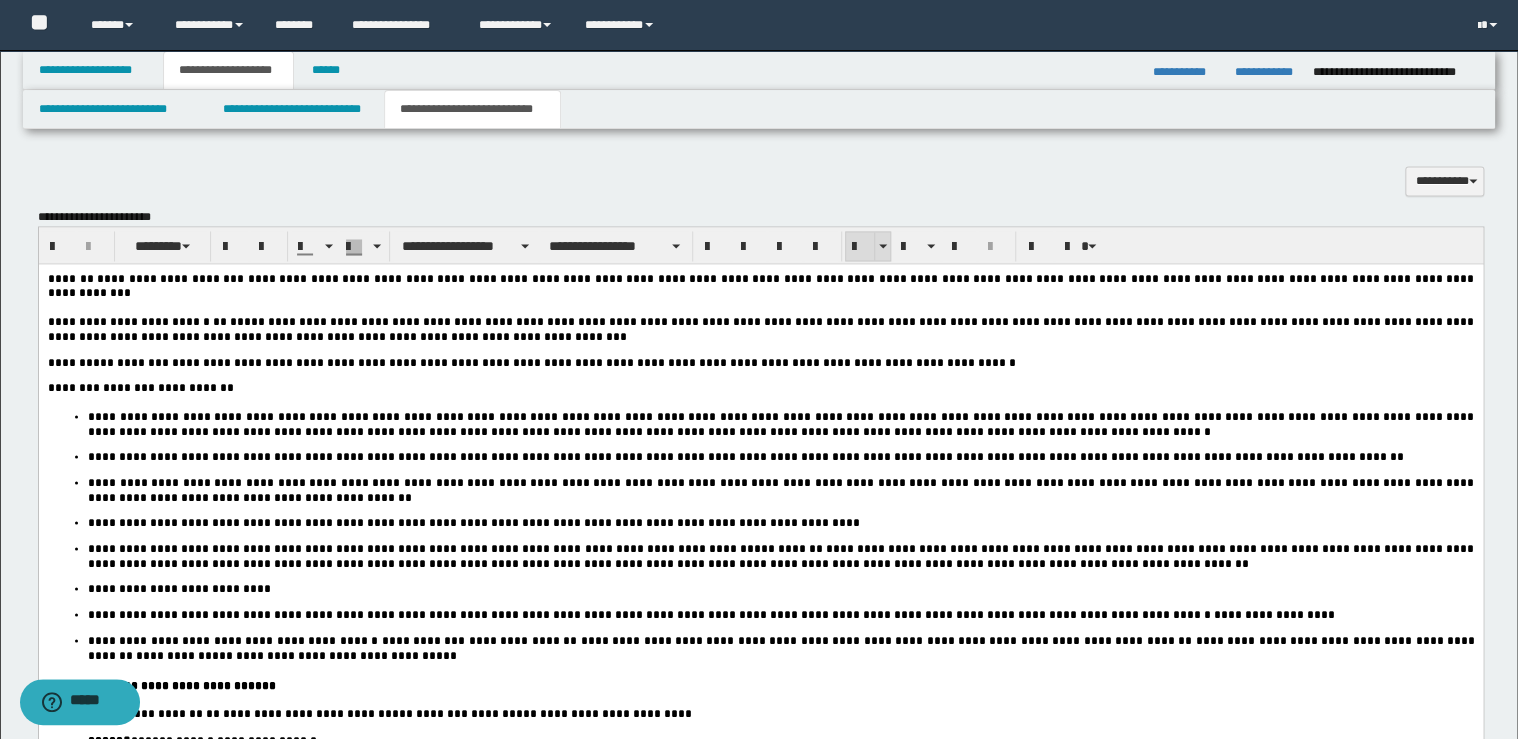 click at bounding box center [860, 247] 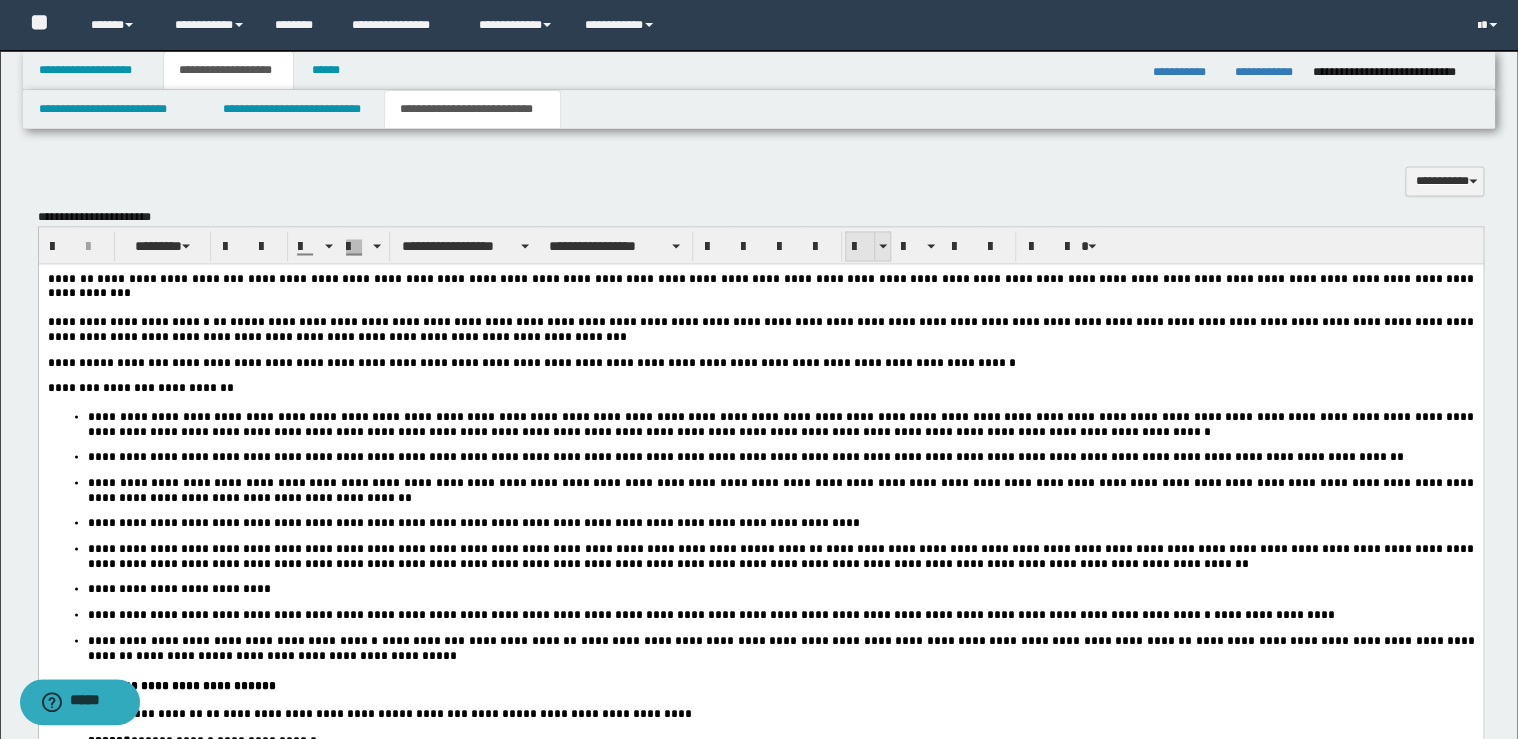 click at bounding box center [860, 247] 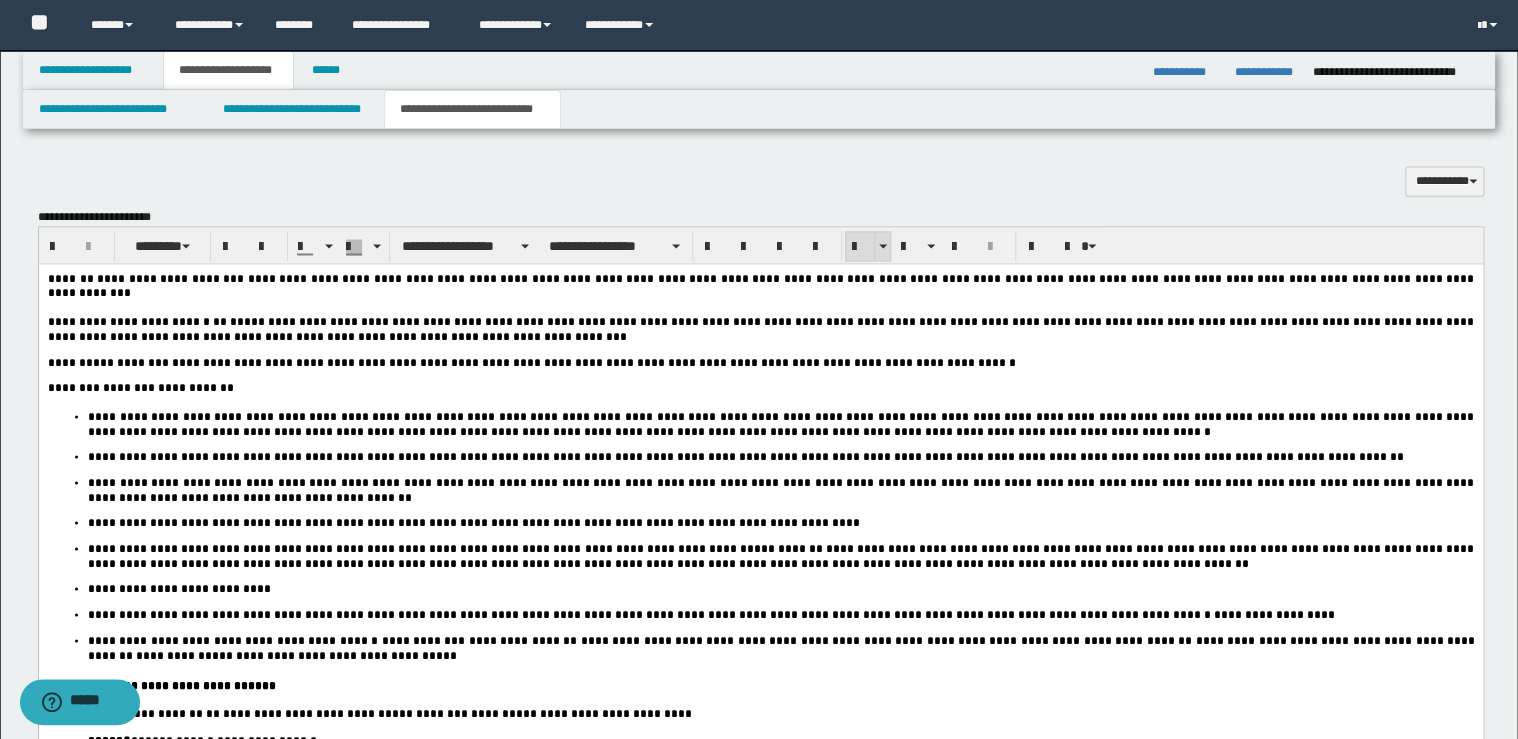 click at bounding box center (860, 247) 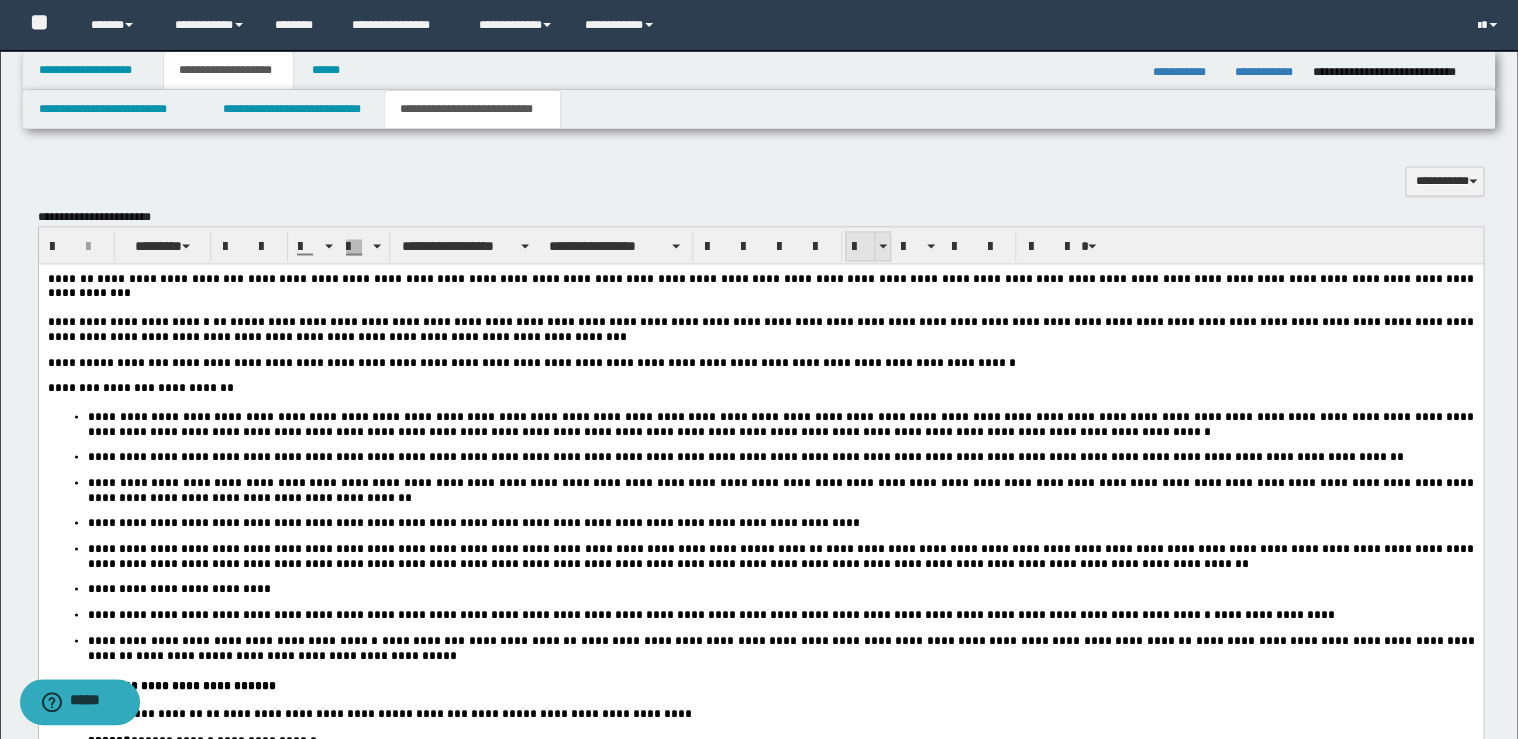 click at bounding box center [860, 247] 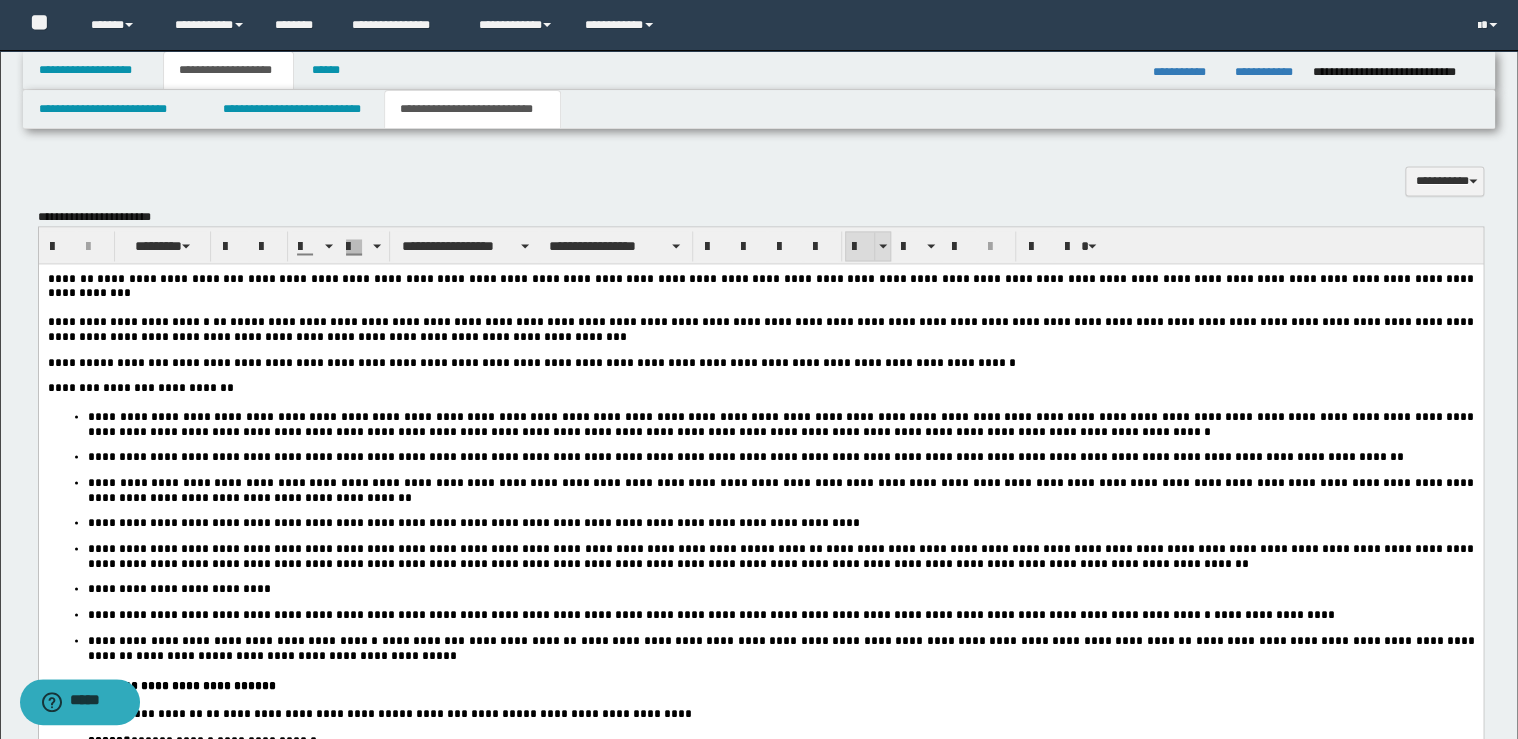 click at bounding box center (860, 247) 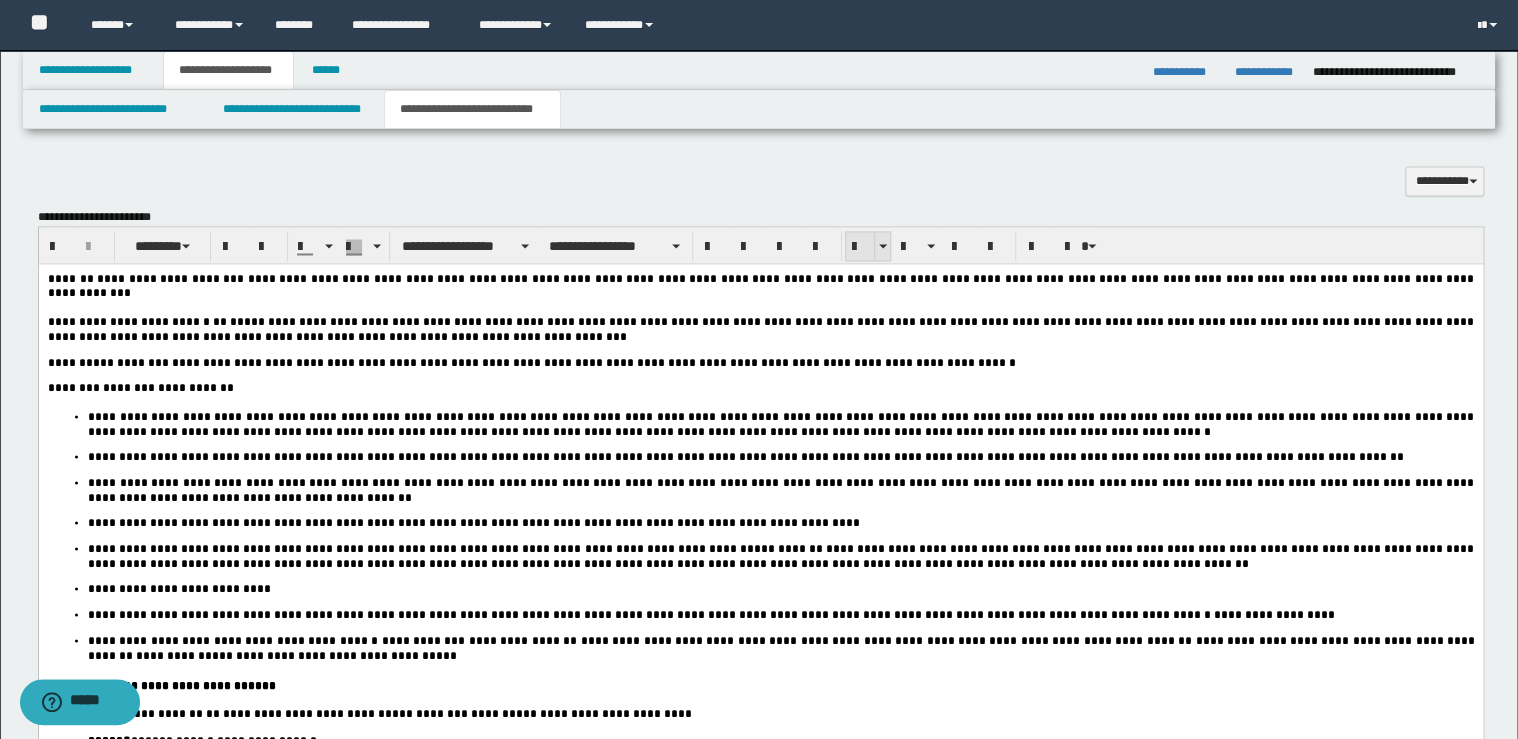 click at bounding box center (860, 247) 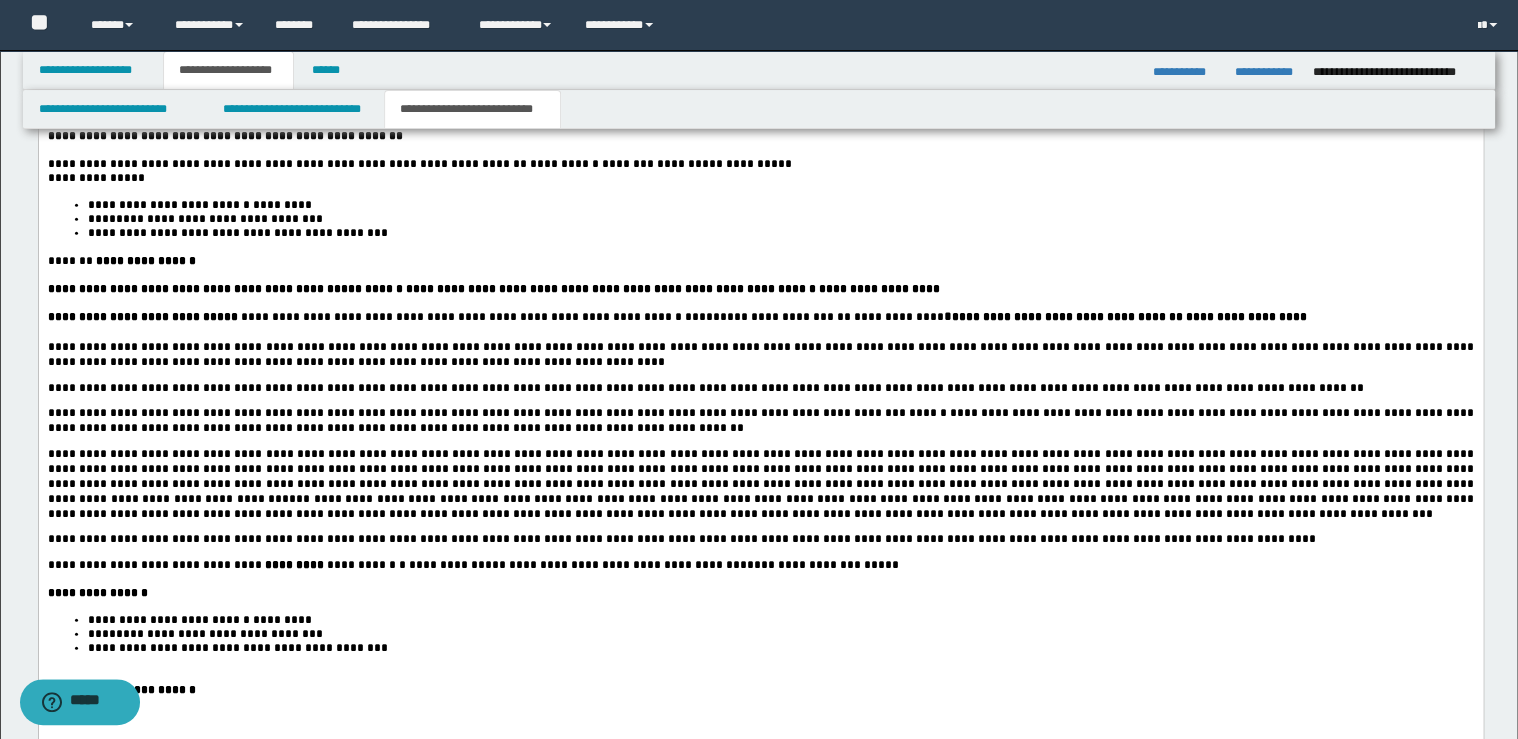 scroll, scrollTop: 2480, scrollLeft: 0, axis: vertical 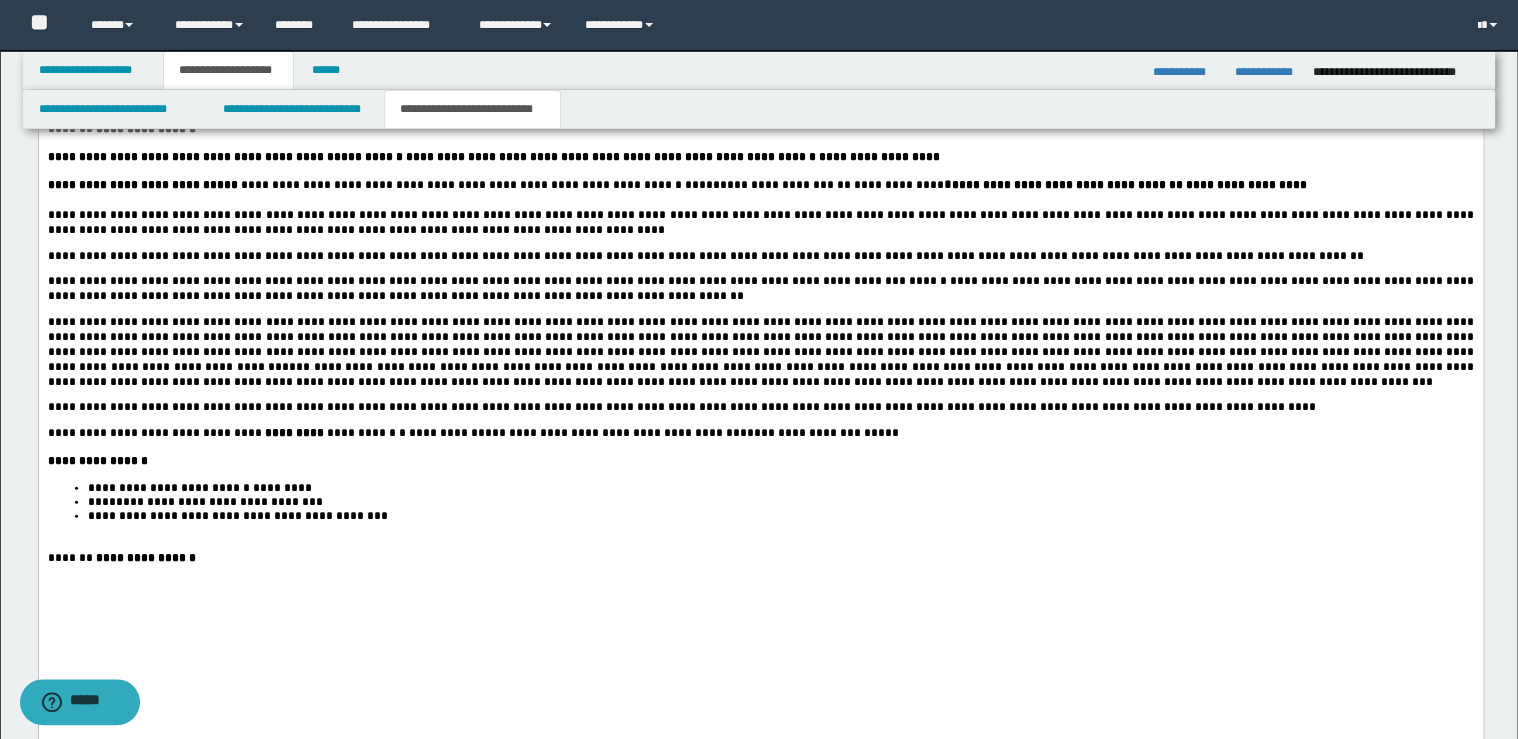click on "**********" at bounding box center (780, 517) 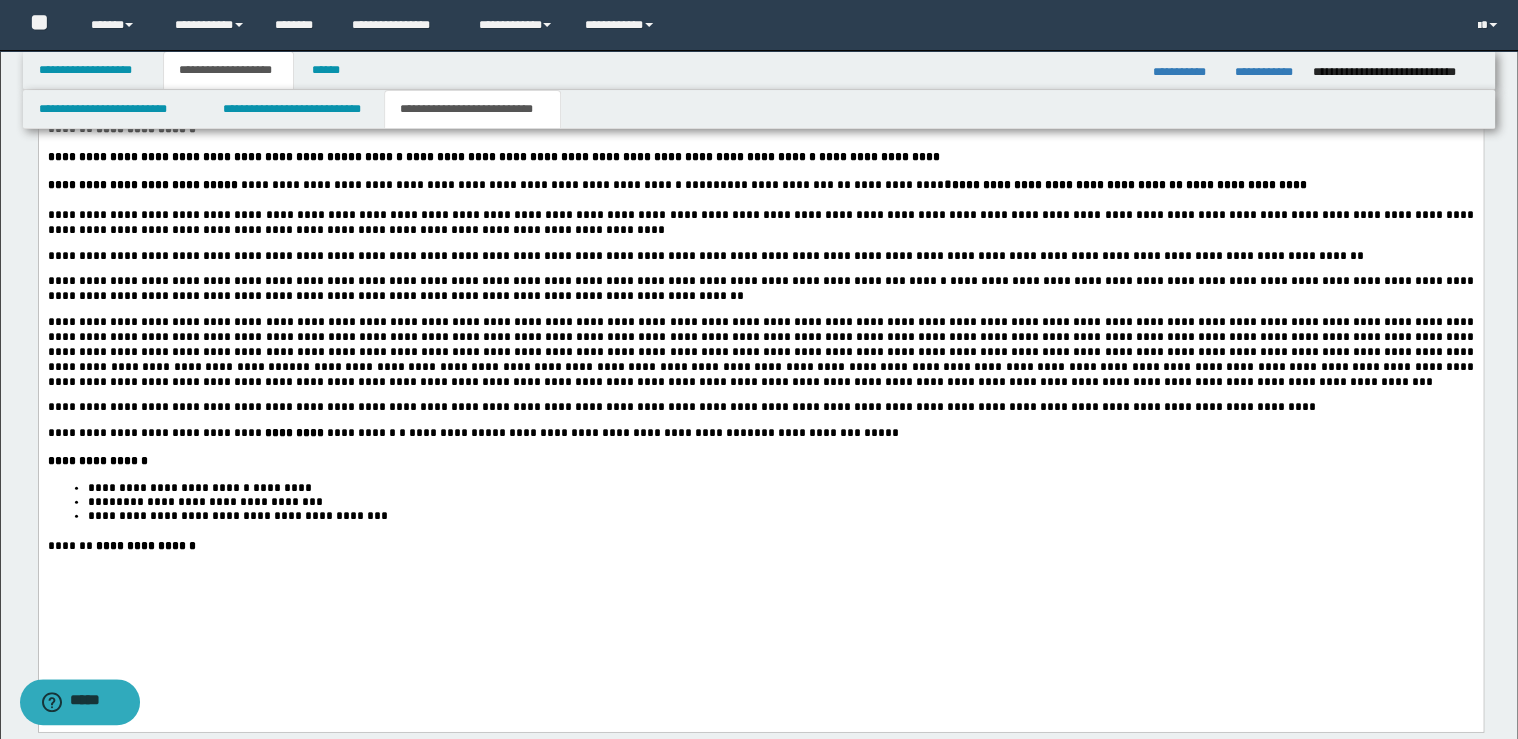 click on "**********" at bounding box center (760, 547) 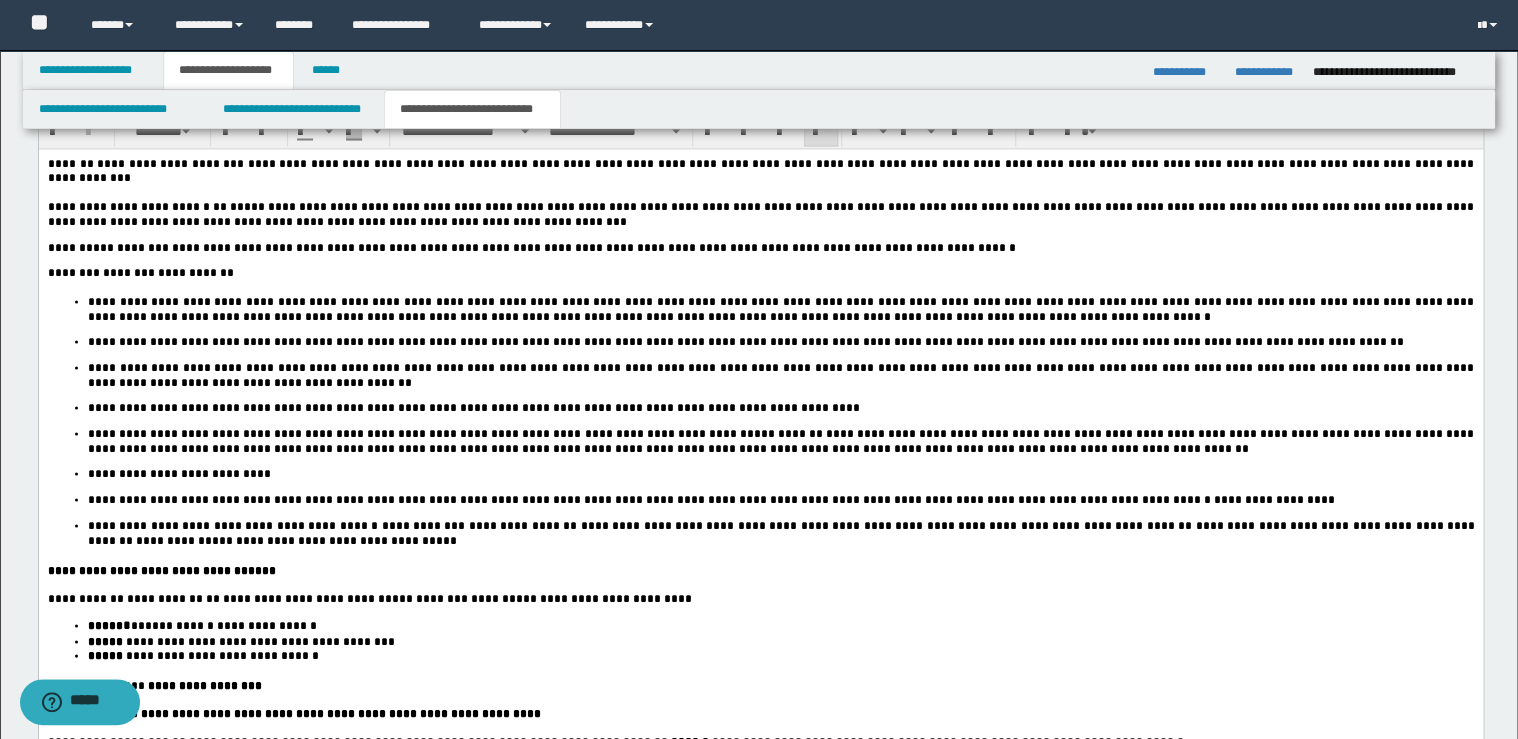 scroll, scrollTop: 1600, scrollLeft: 0, axis: vertical 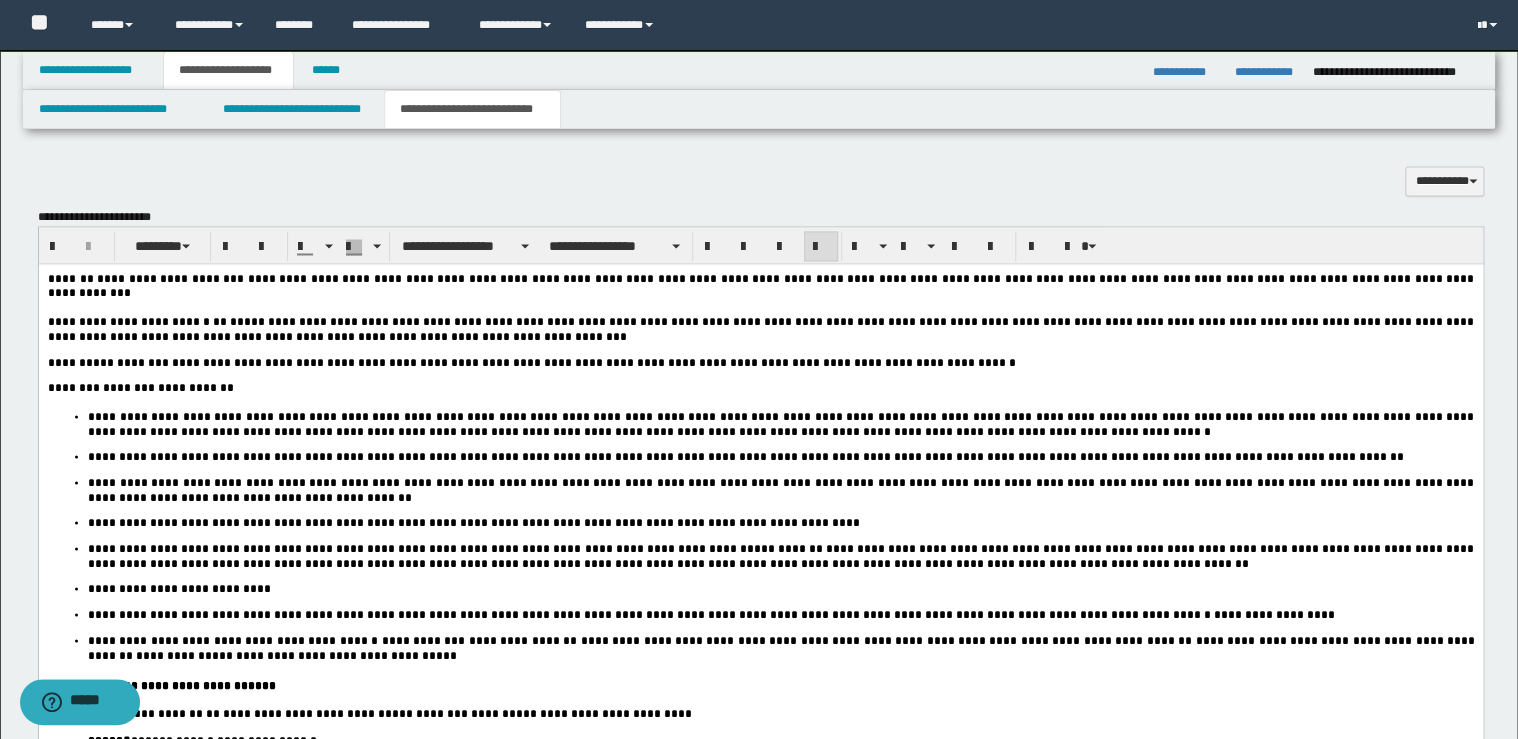 click on "**********" at bounding box center [681, 563] 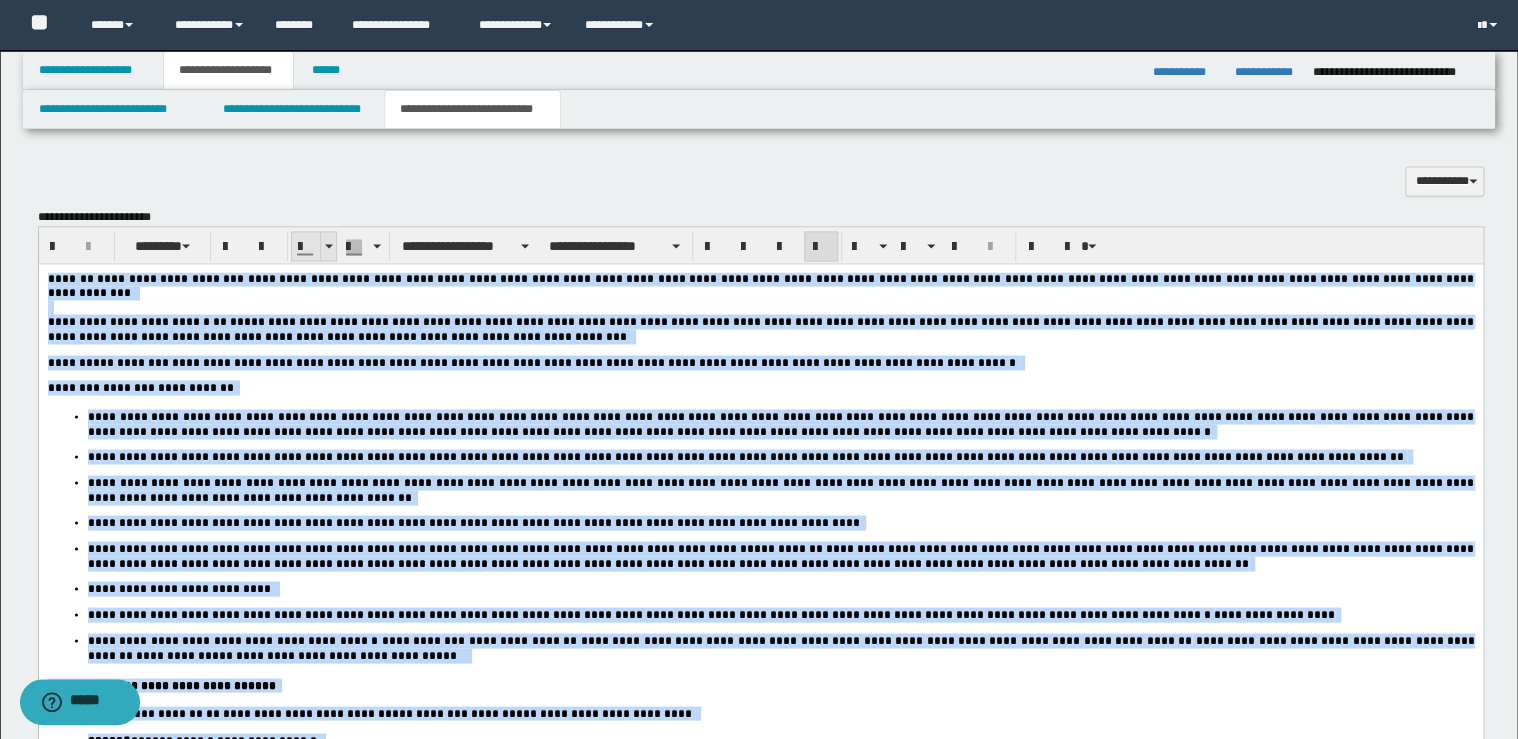 click at bounding box center (328, 246) 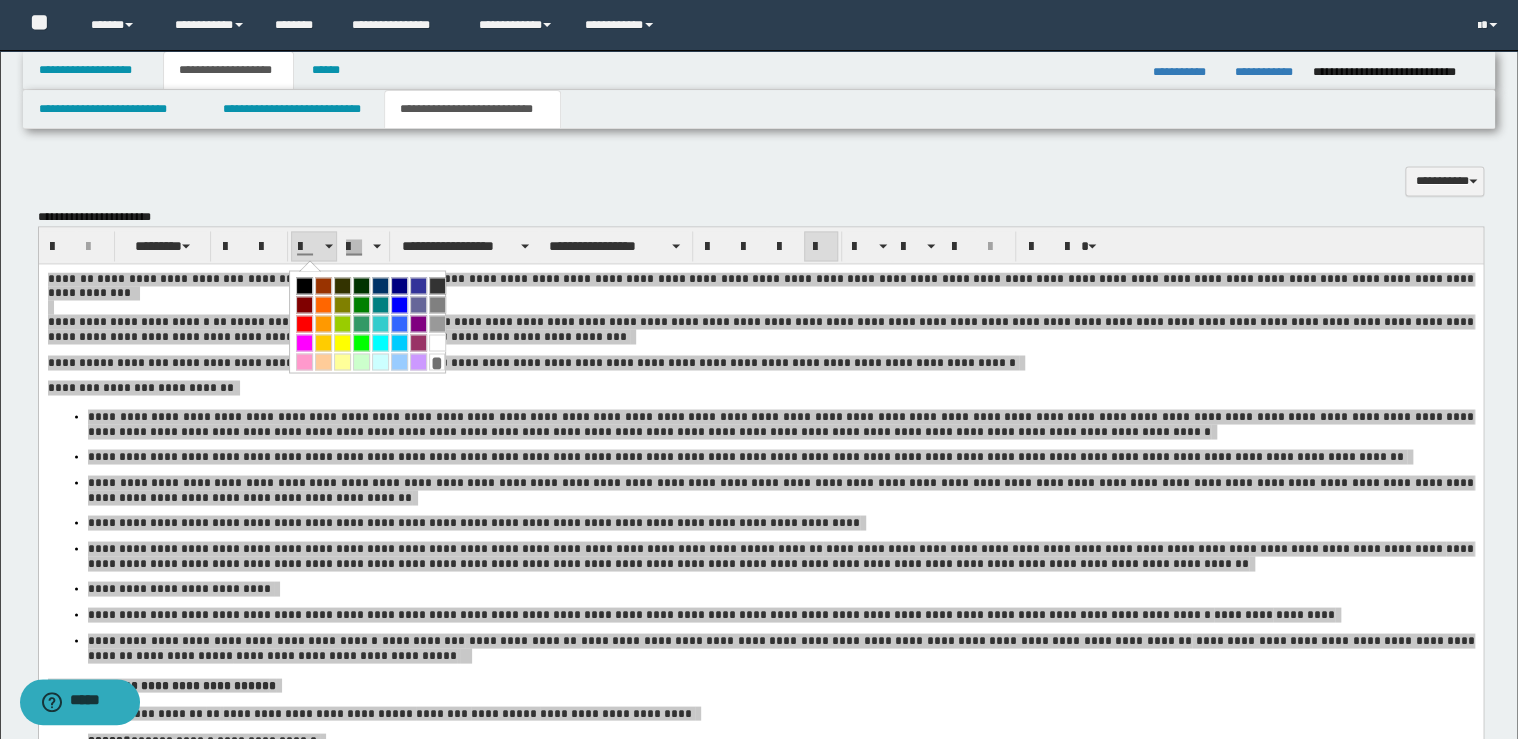 click at bounding box center [304, 285] 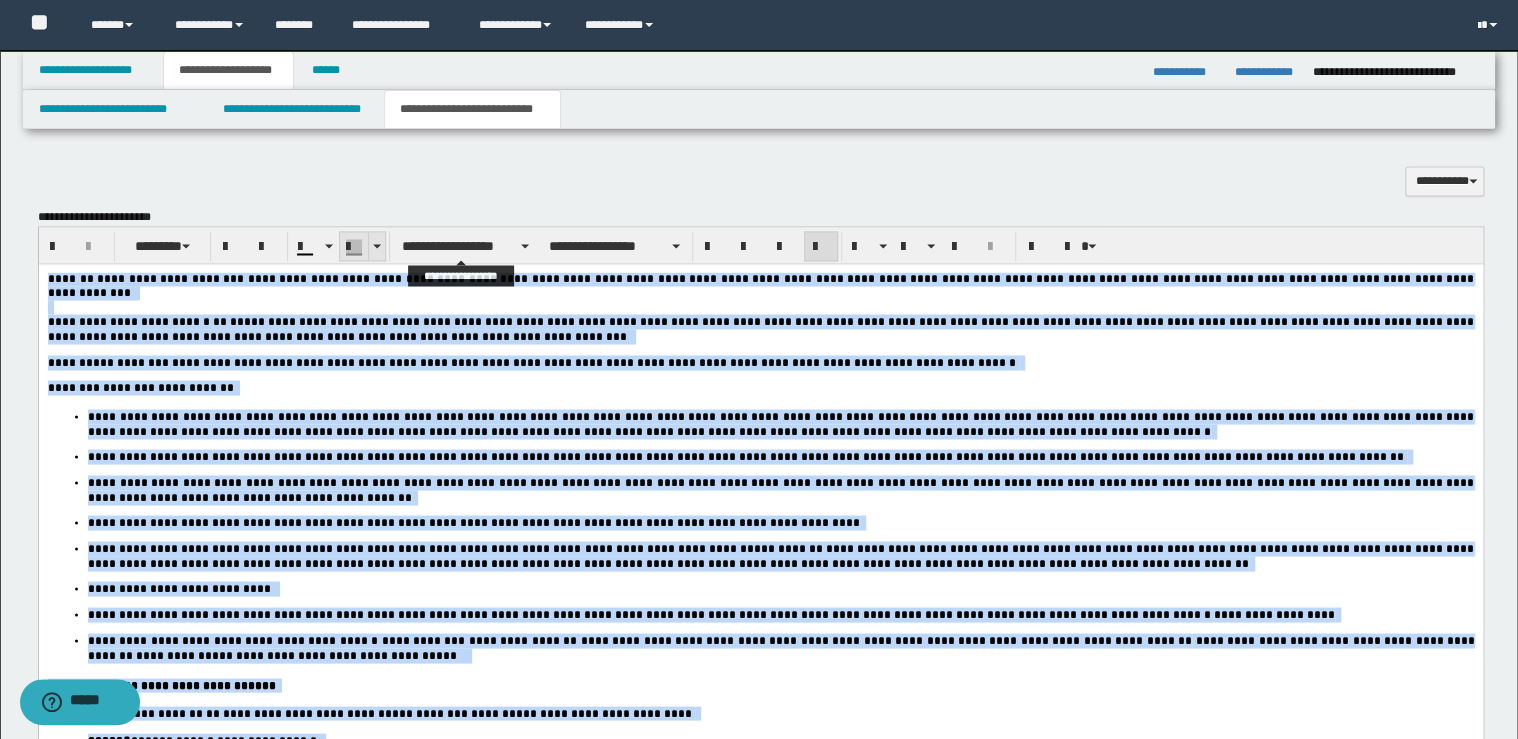 click at bounding box center (377, 246) 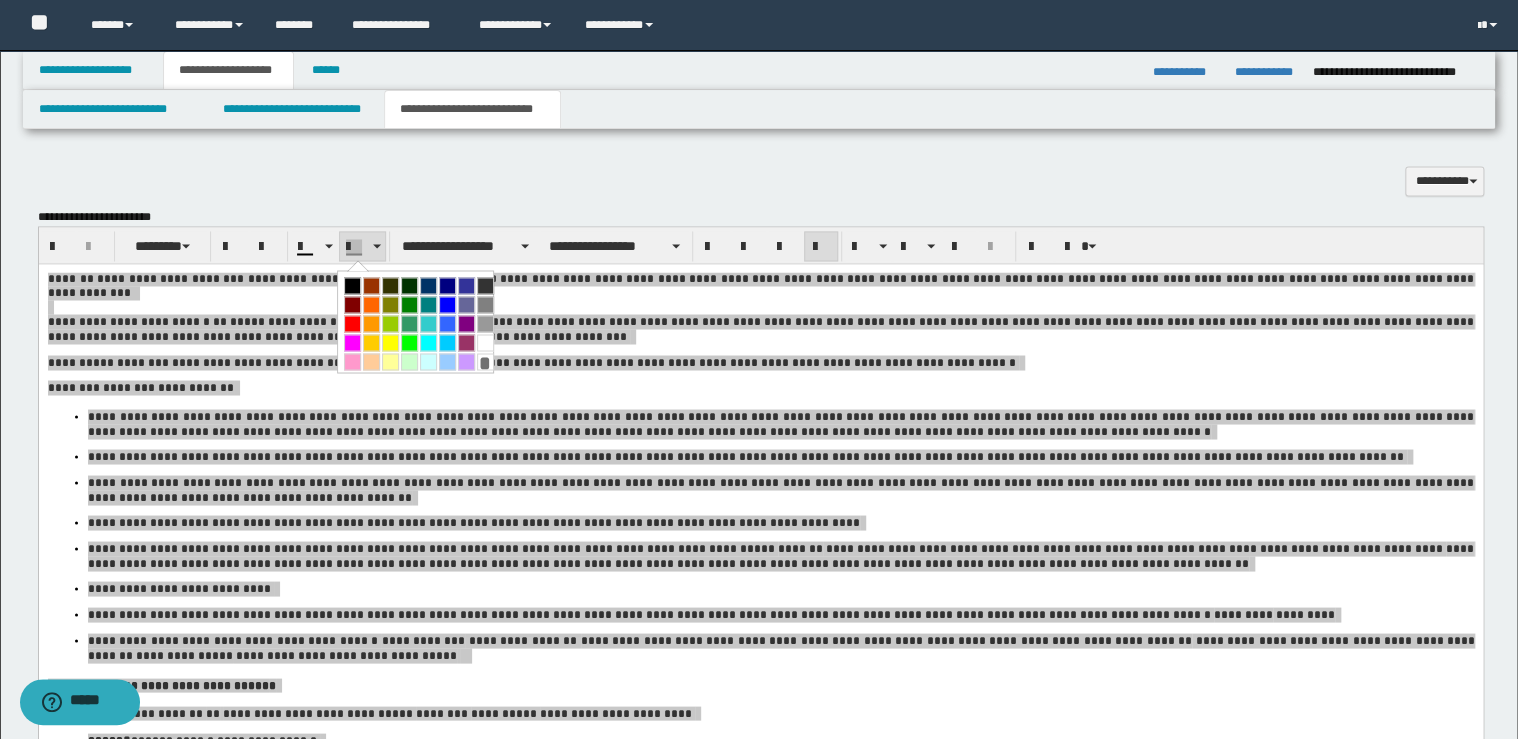 click on "*" at bounding box center (485, 361) 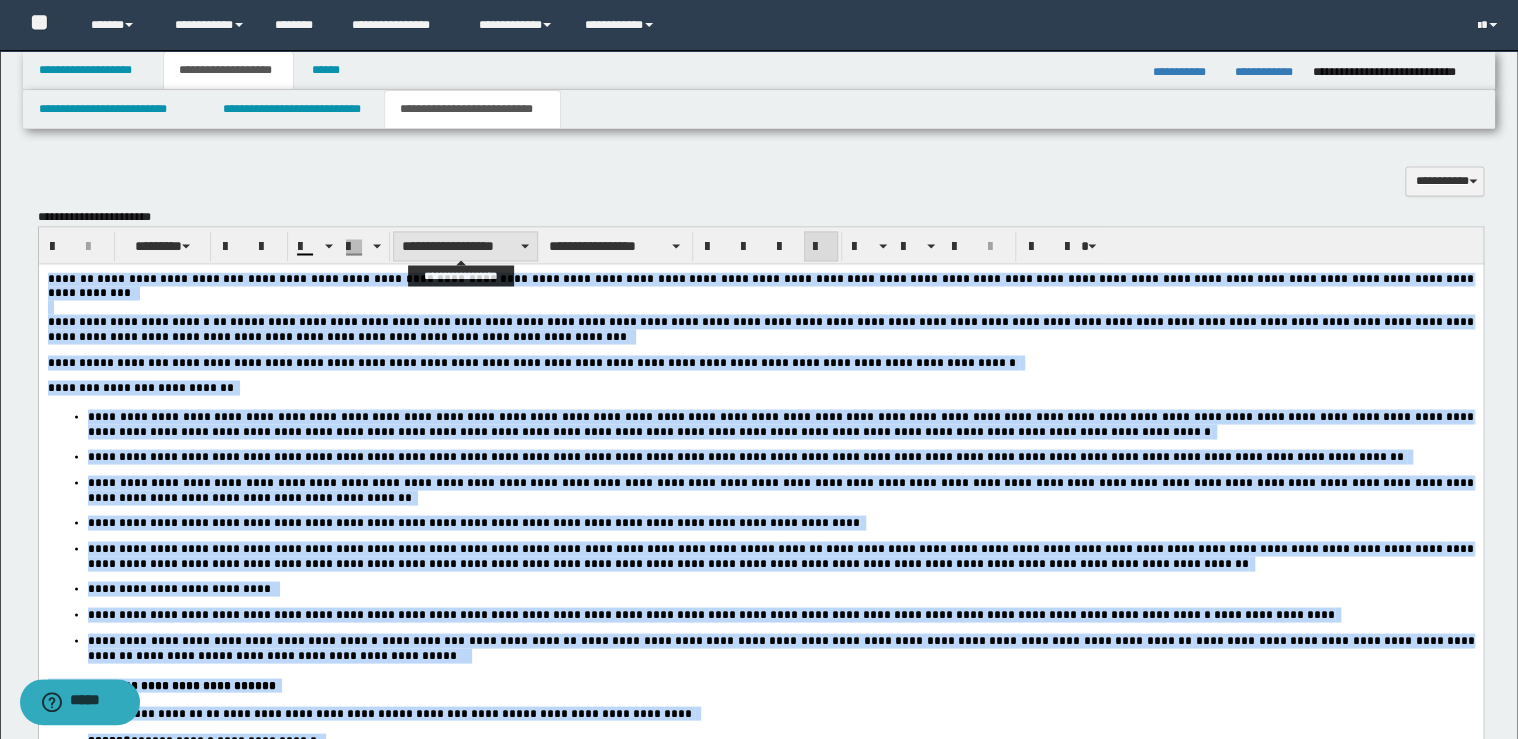 click on "**********" at bounding box center [465, 246] 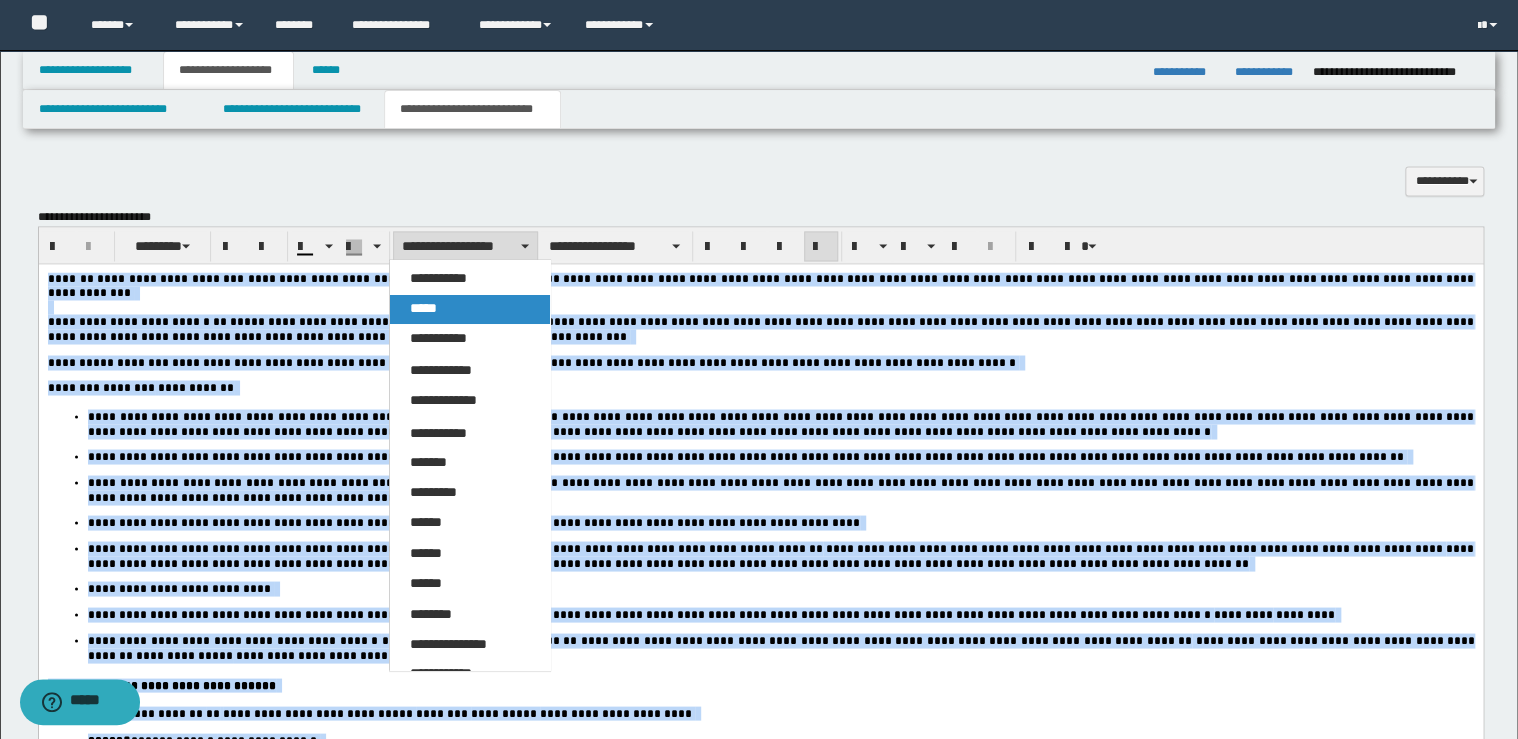 click on "*****" at bounding box center (470, 309) 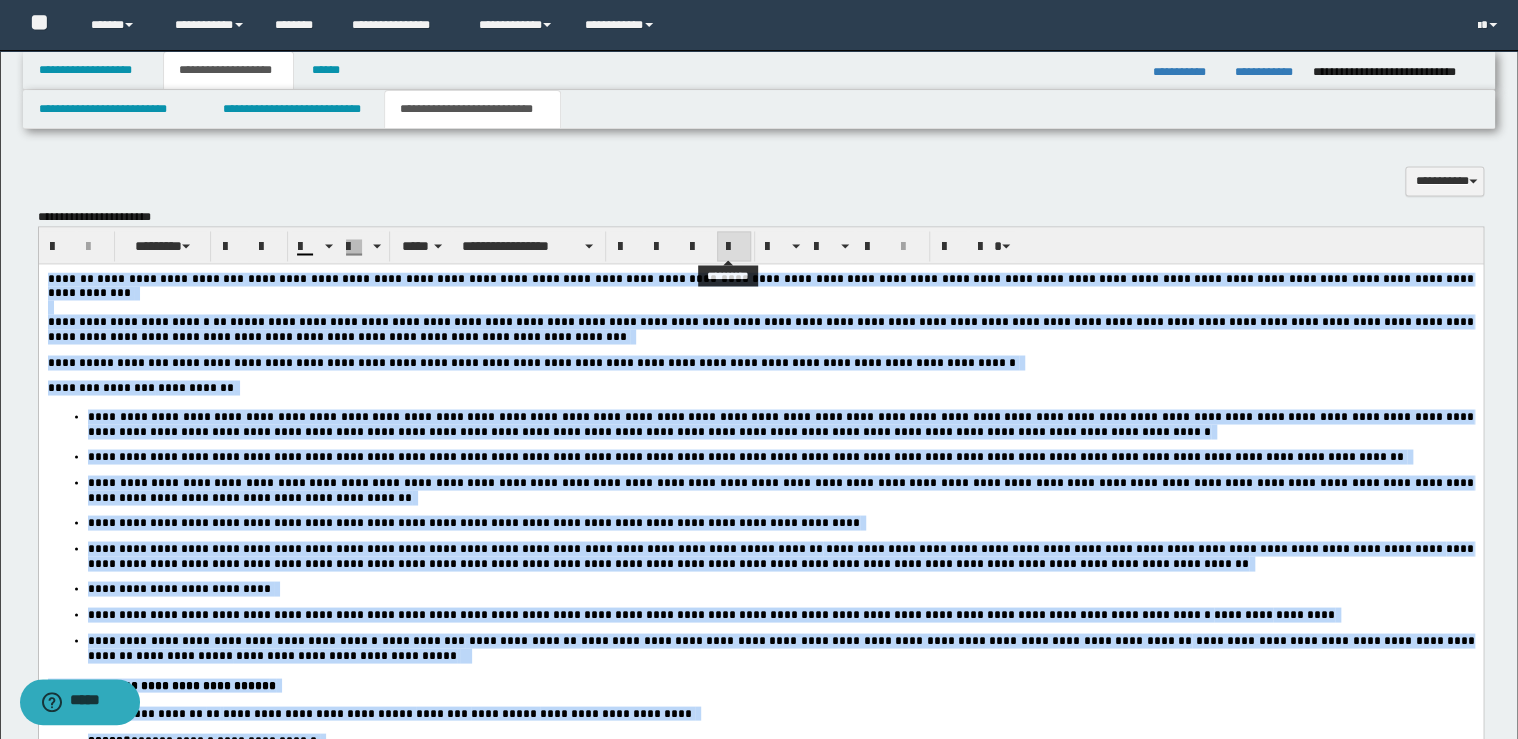click at bounding box center (734, 246) 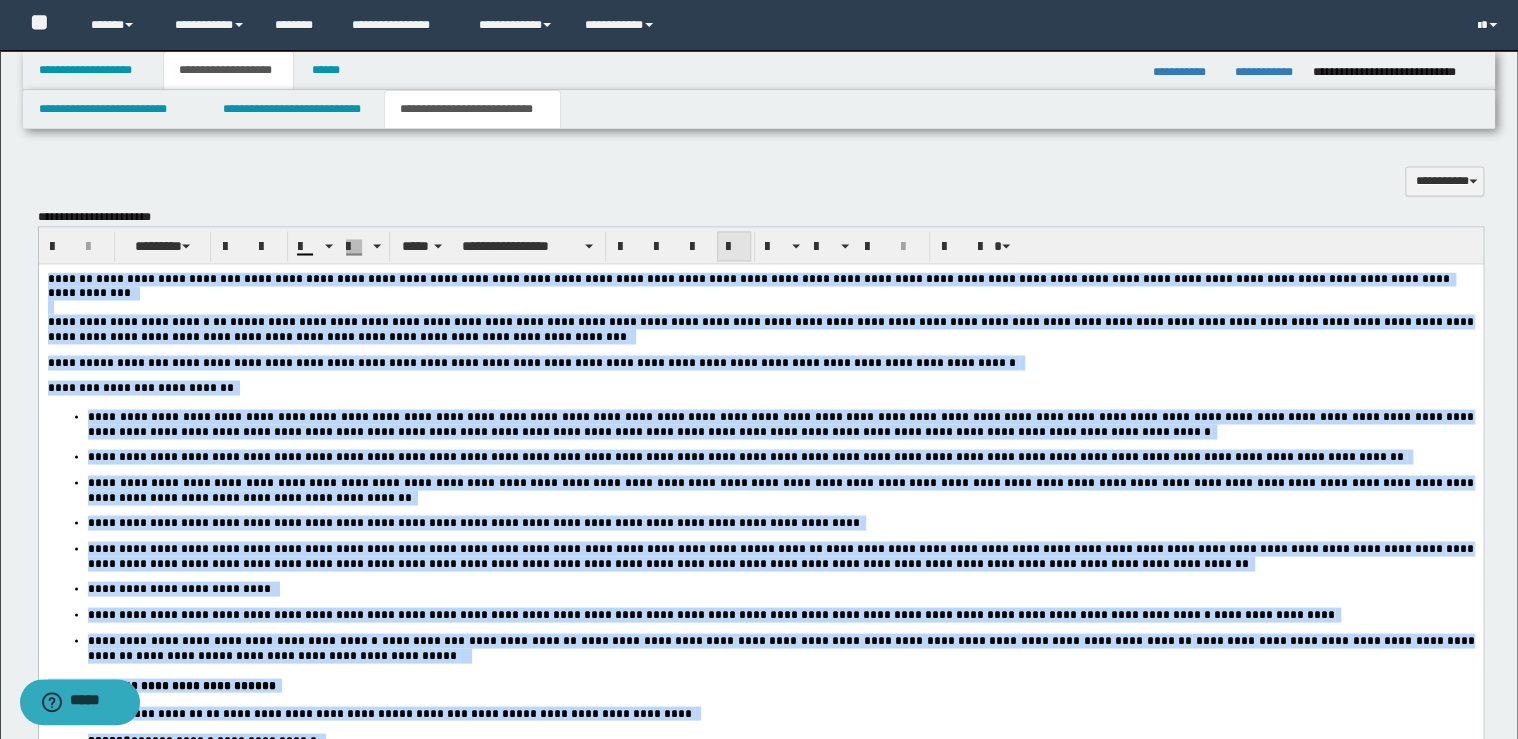 click at bounding box center [734, 246] 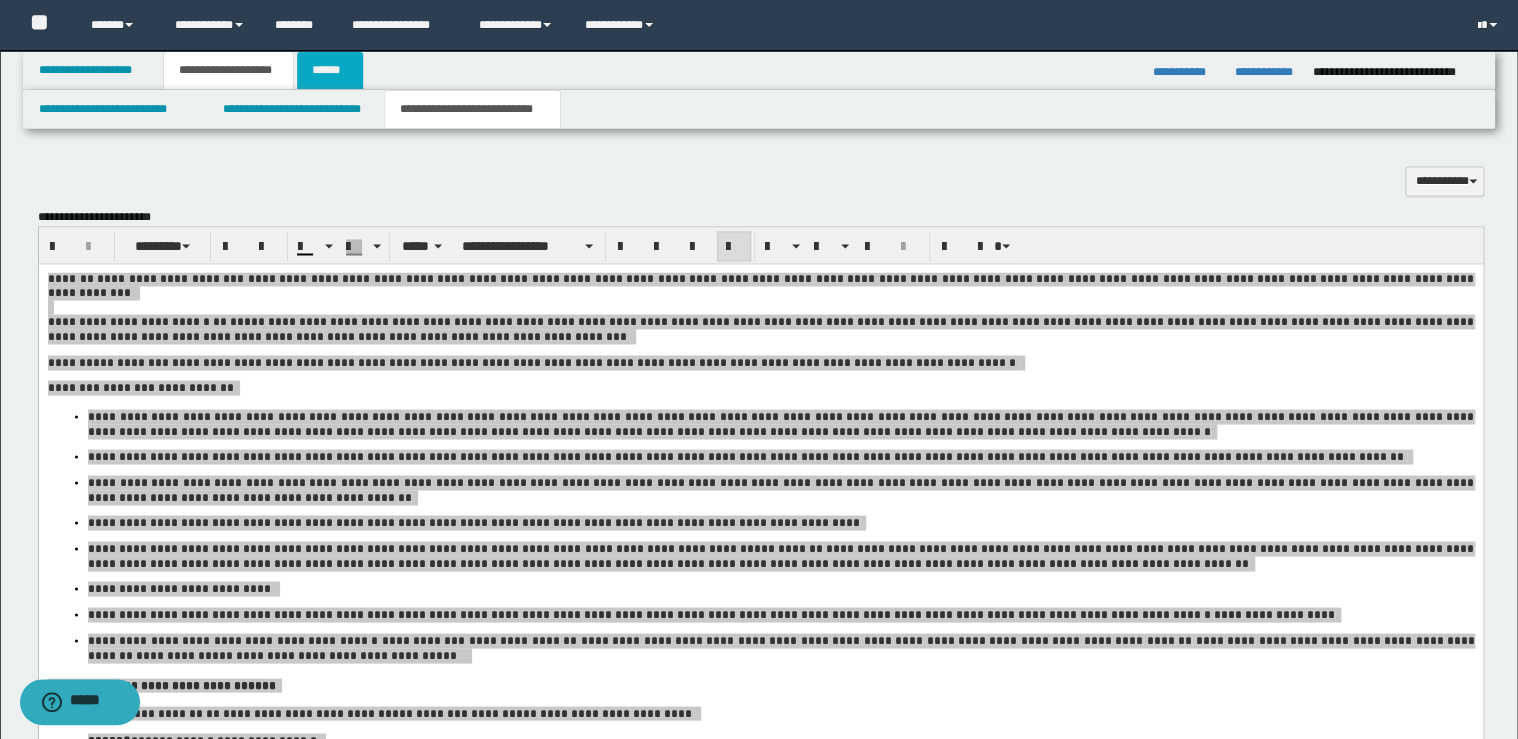 click on "******" at bounding box center (330, 70) 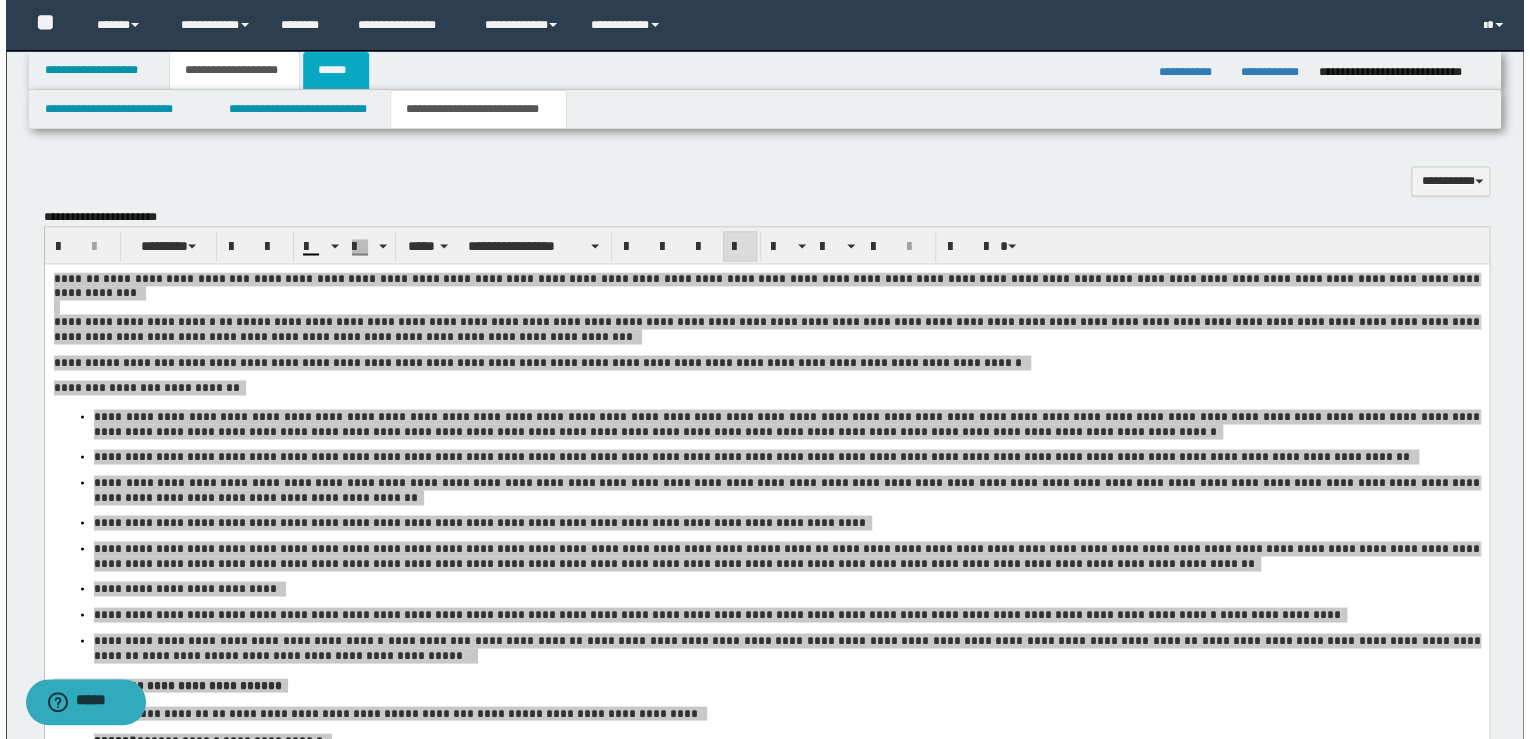 scroll, scrollTop: 0, scrollLeft: 0, axis: both 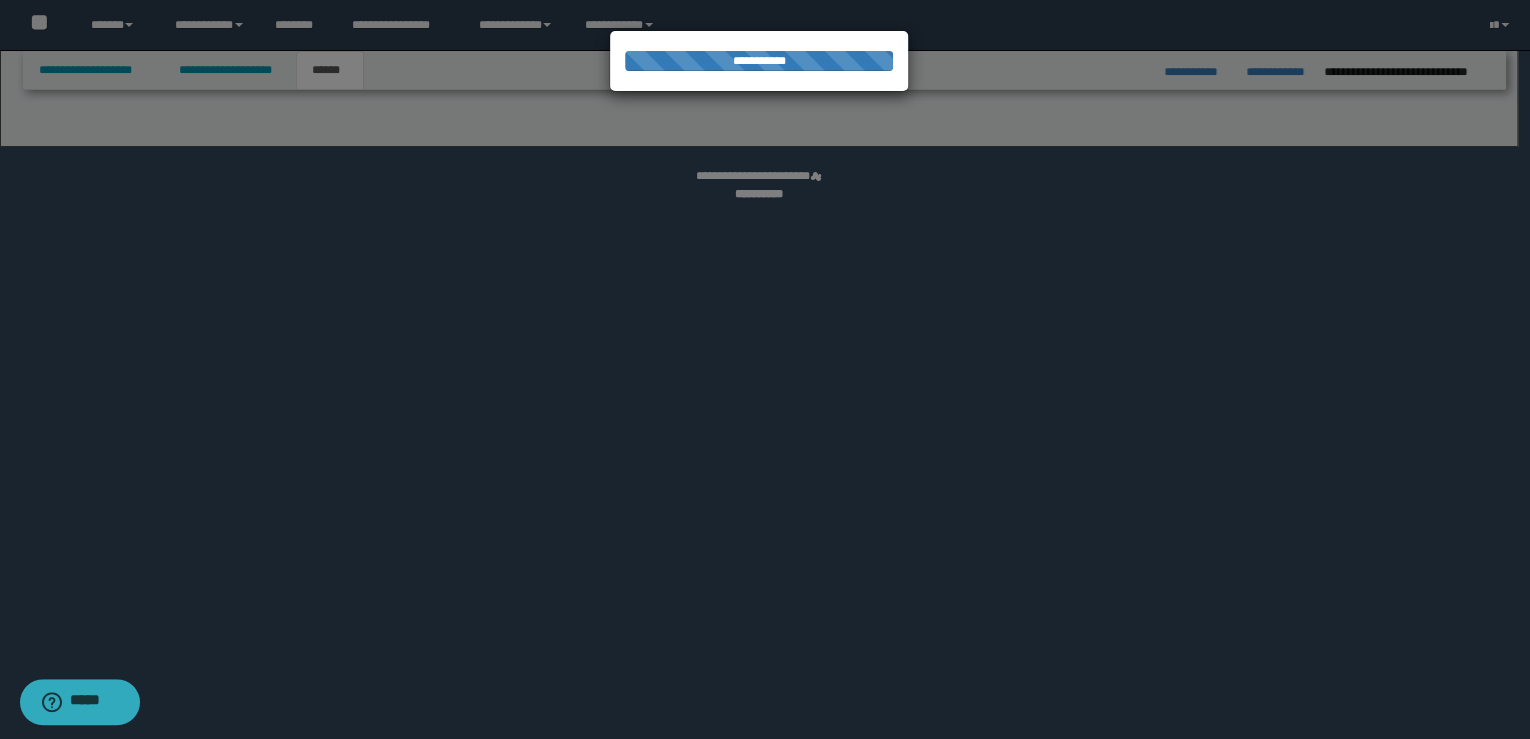 select on "*" 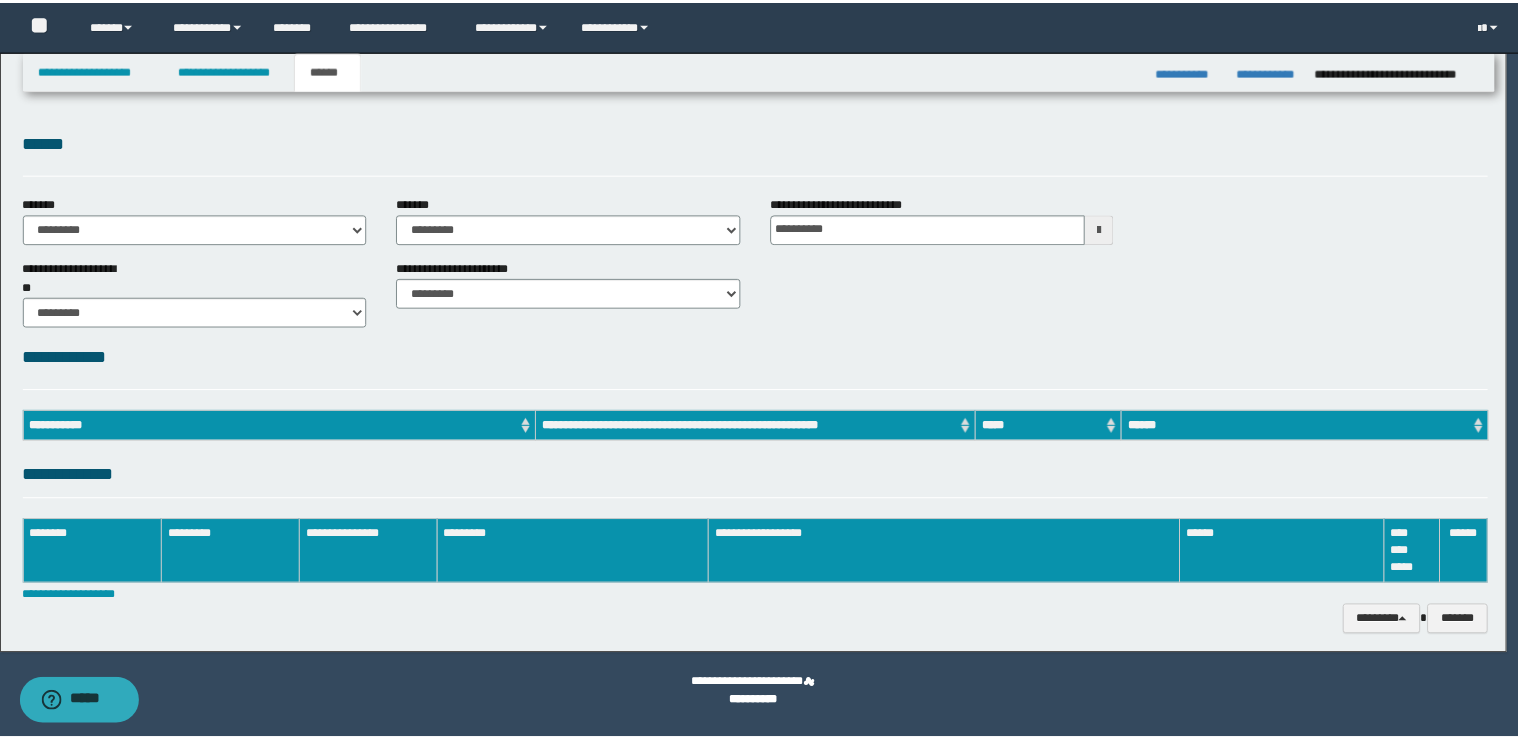 scroll, scrollTop: 0, scrollLeft: 0, axis: both 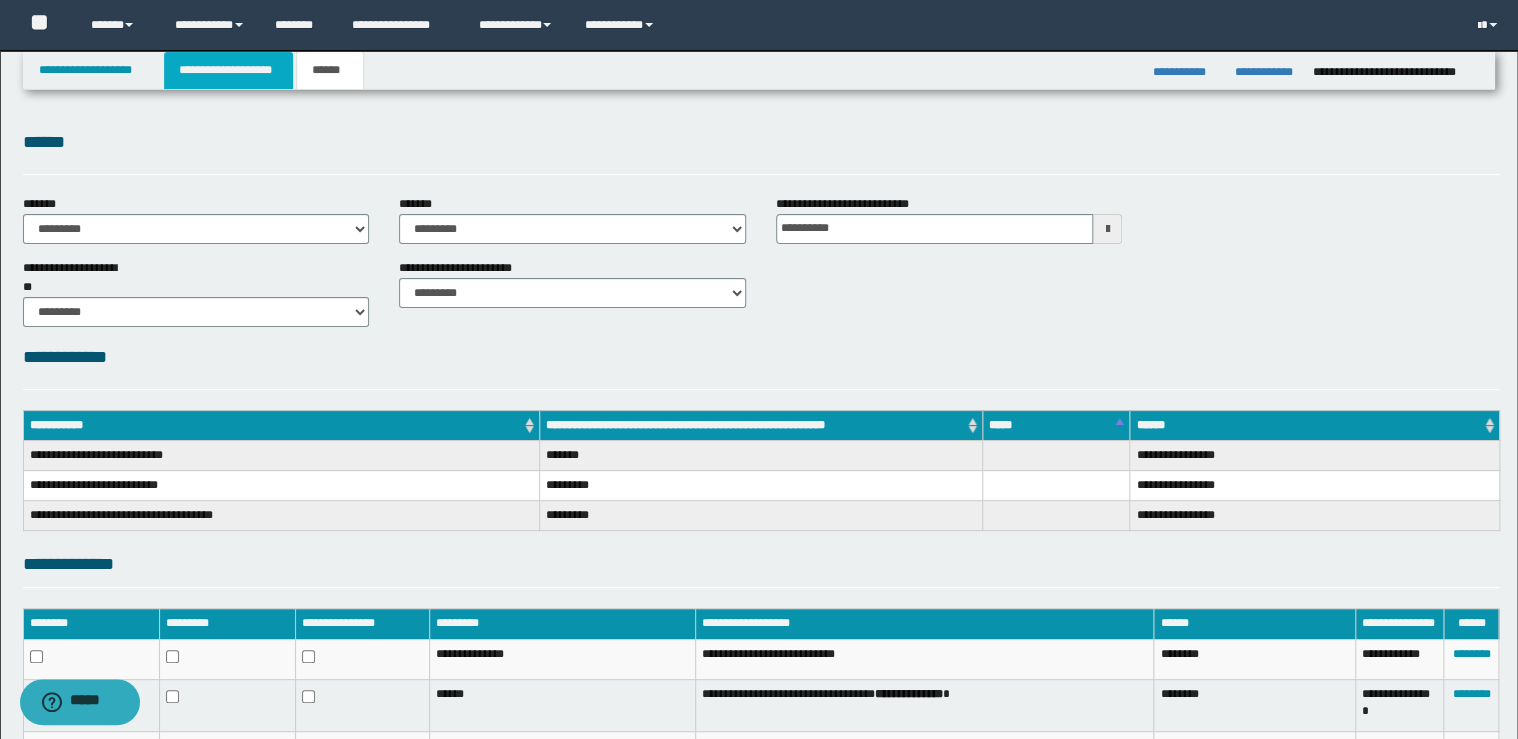 click on "**********" at bounding box center (228, 70) 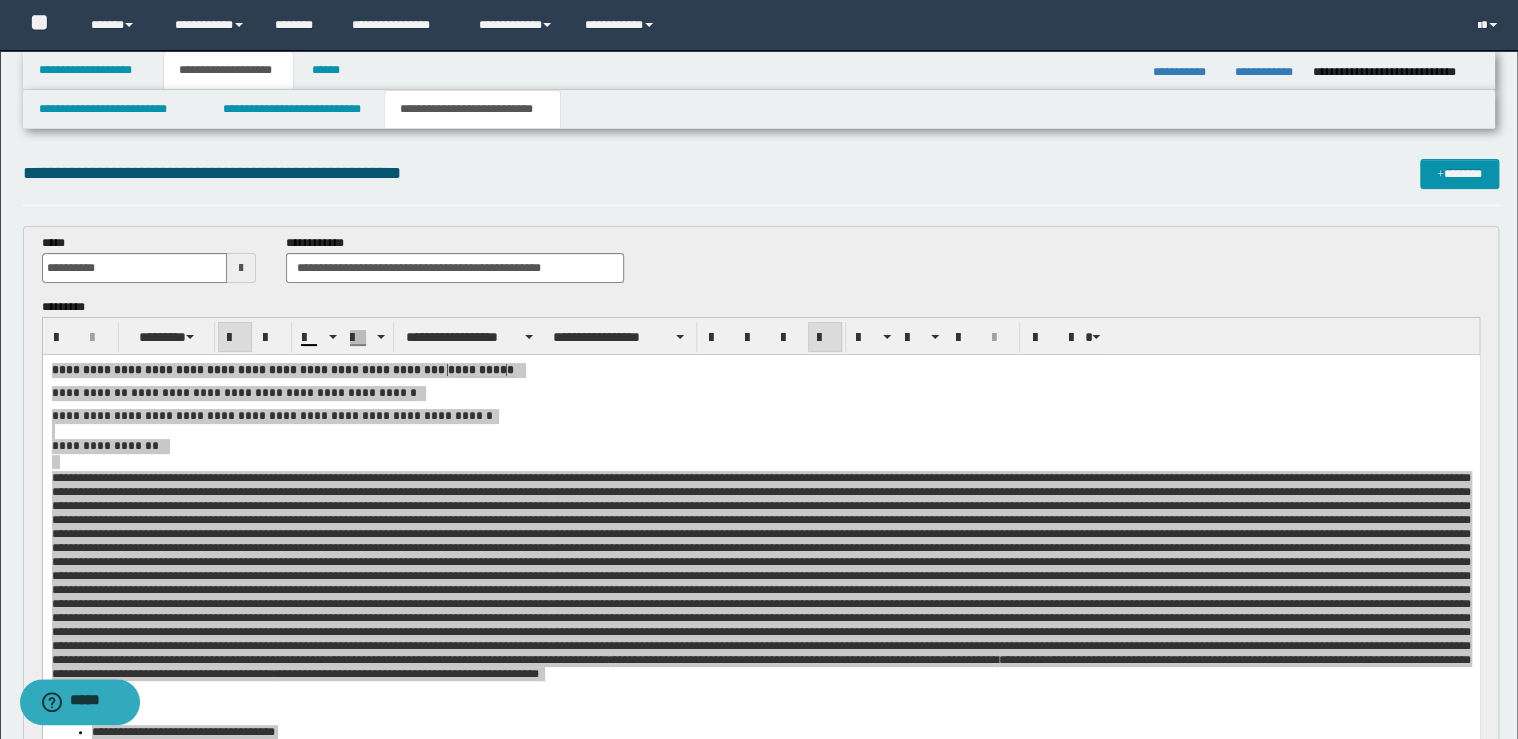 click on "**********" at bounding box center (472, 109) 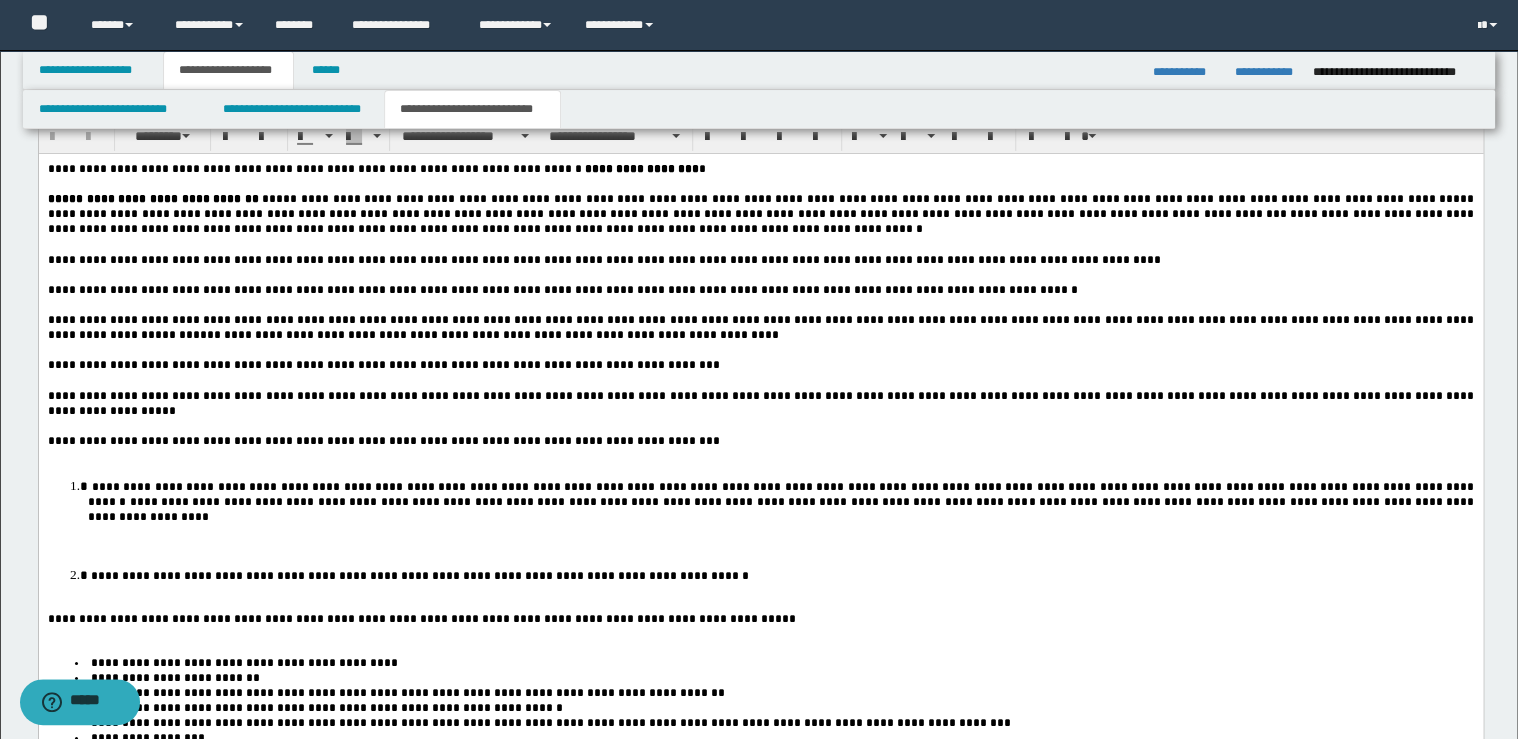 scroll, scrollTop: 3360, scrollLeft: 0, axis: vertical 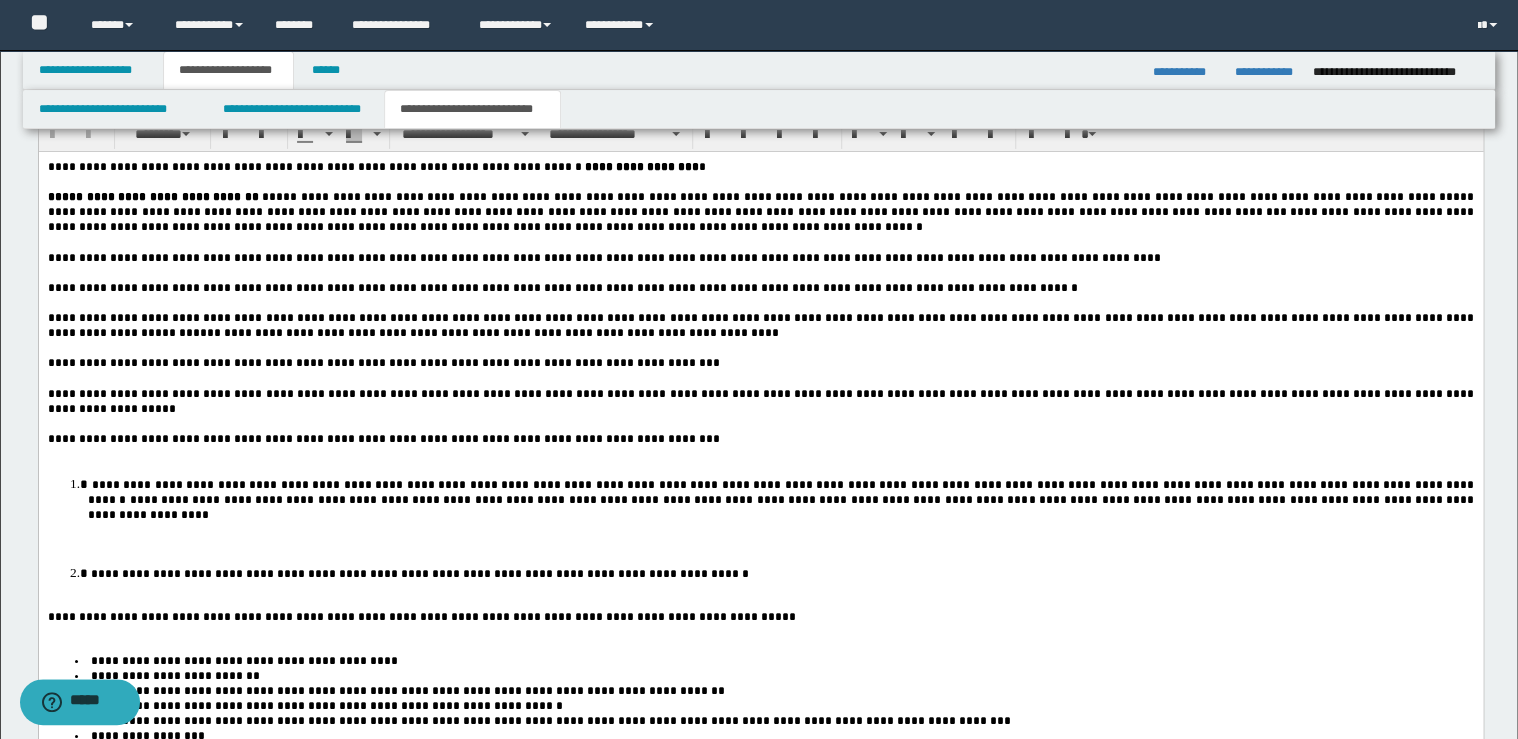 click on "**********" at bounding box center [760, 439] 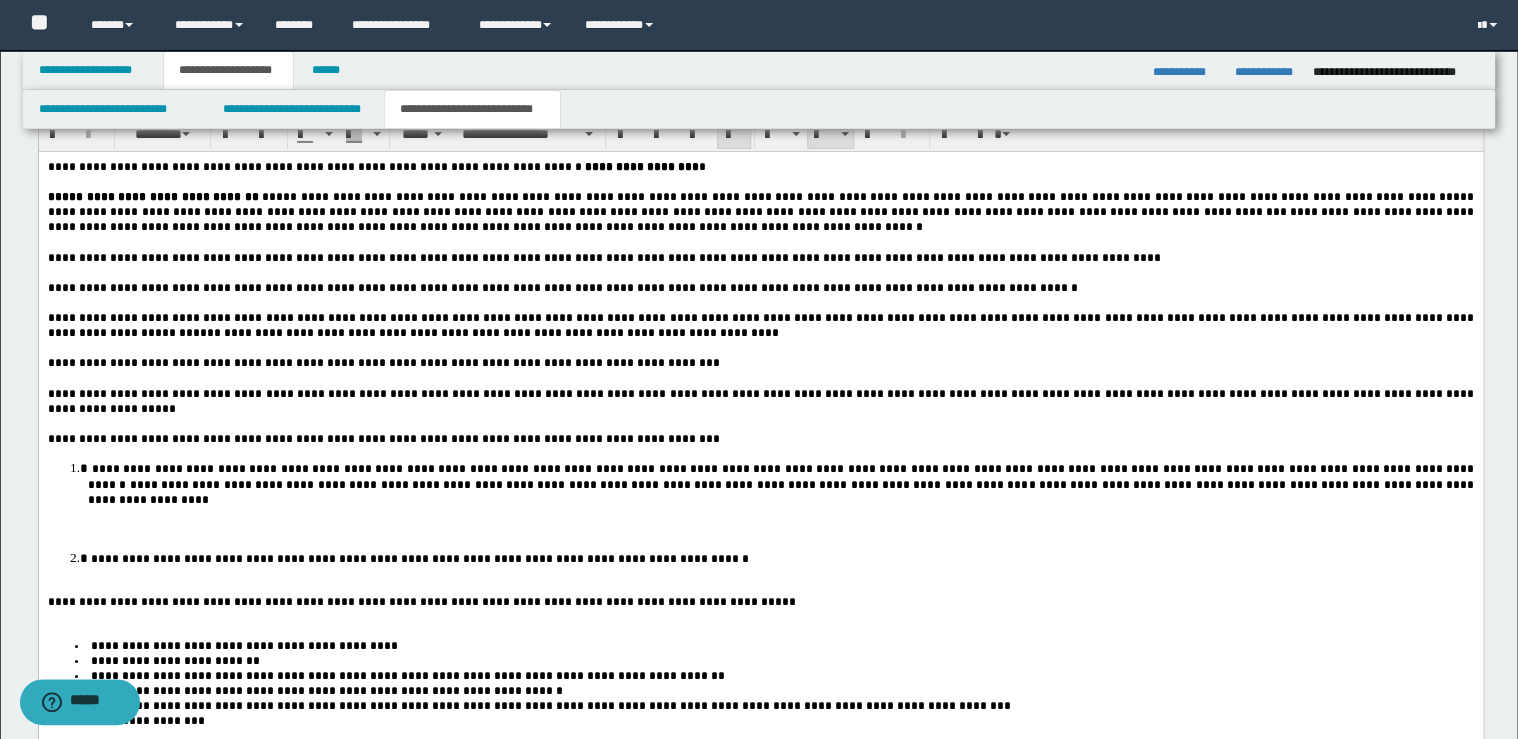 click on "**********" at bounding box center (780, 483) 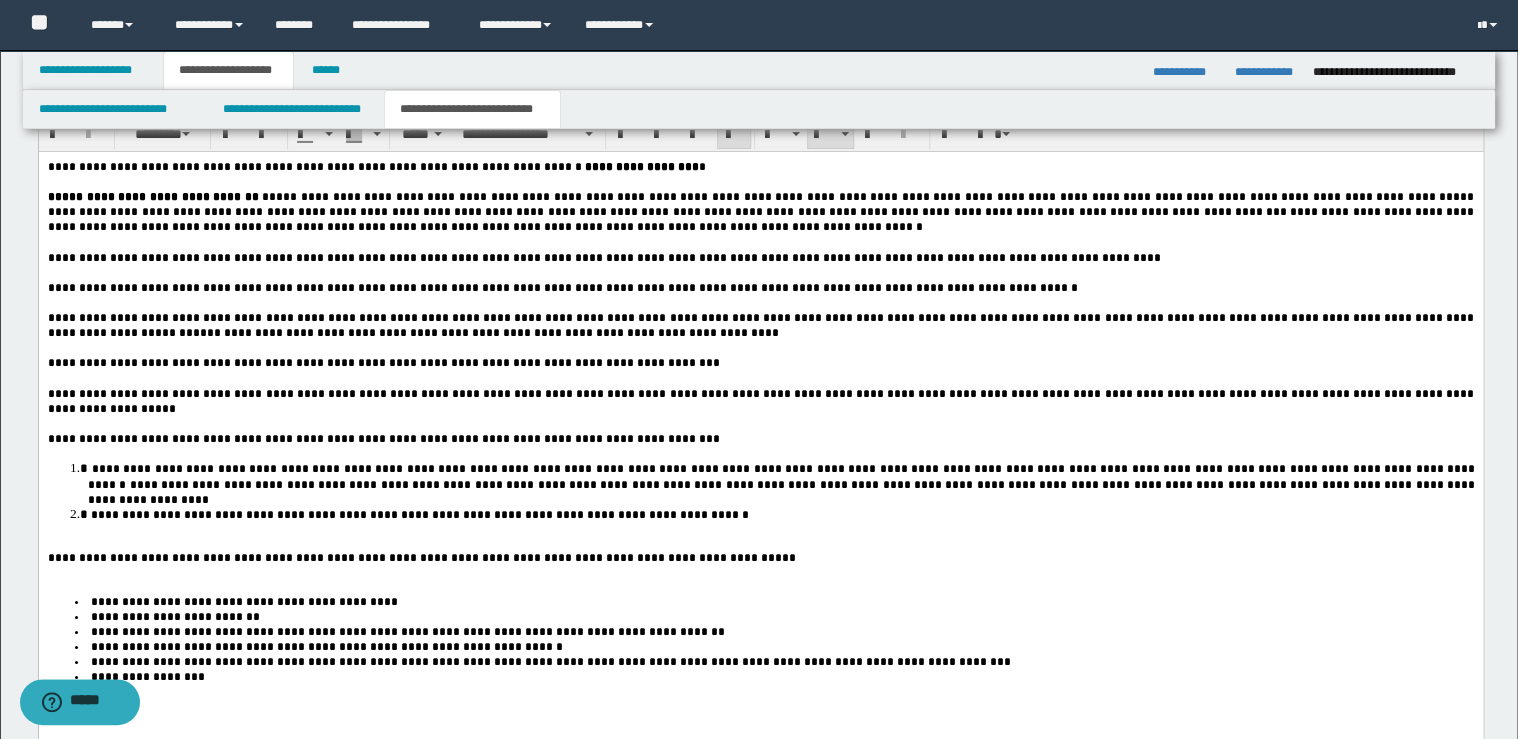 click on "**********" at bounding box center (417, 515) 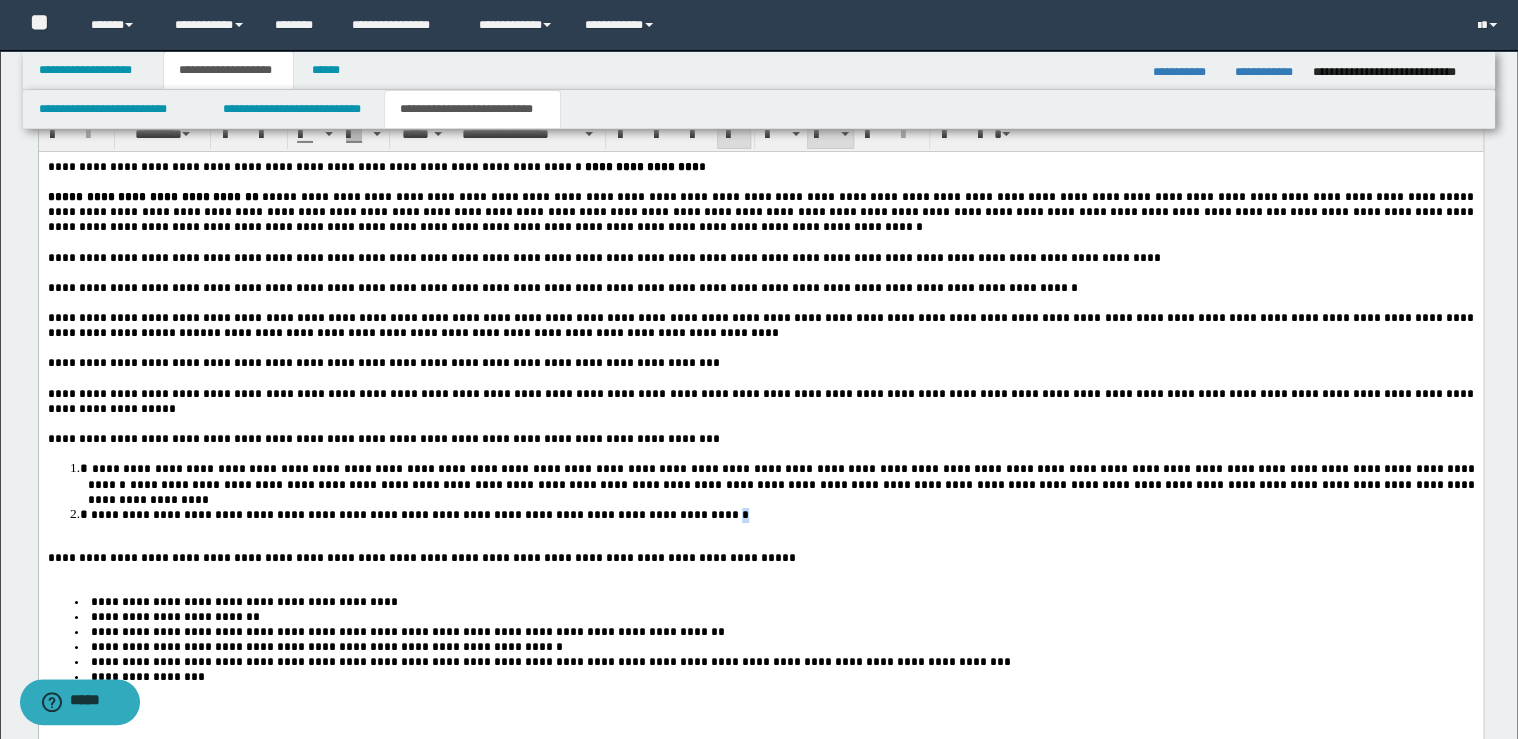 click on "**********" at bounding box center (780, 514) 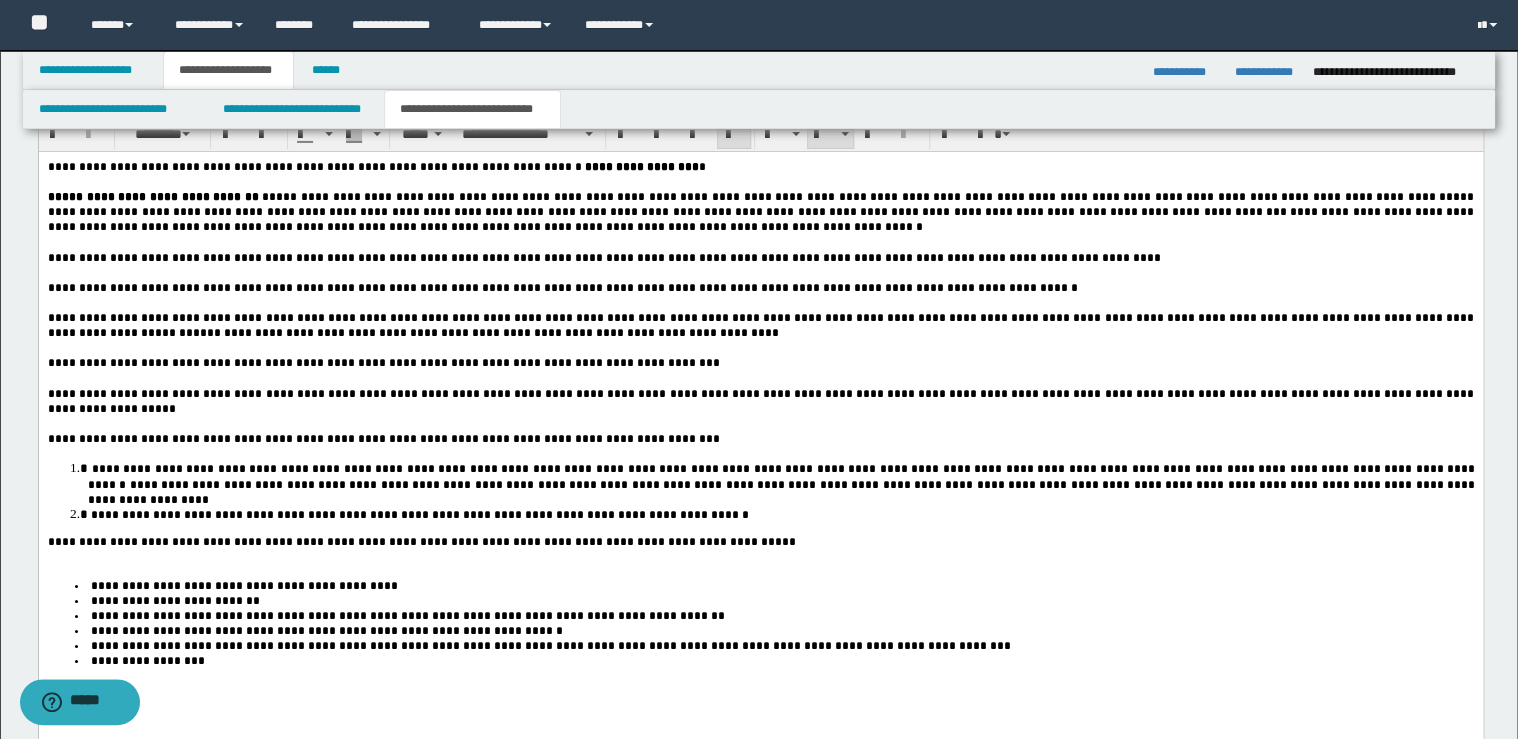 click on "**********" at bounding box center (760, 542) 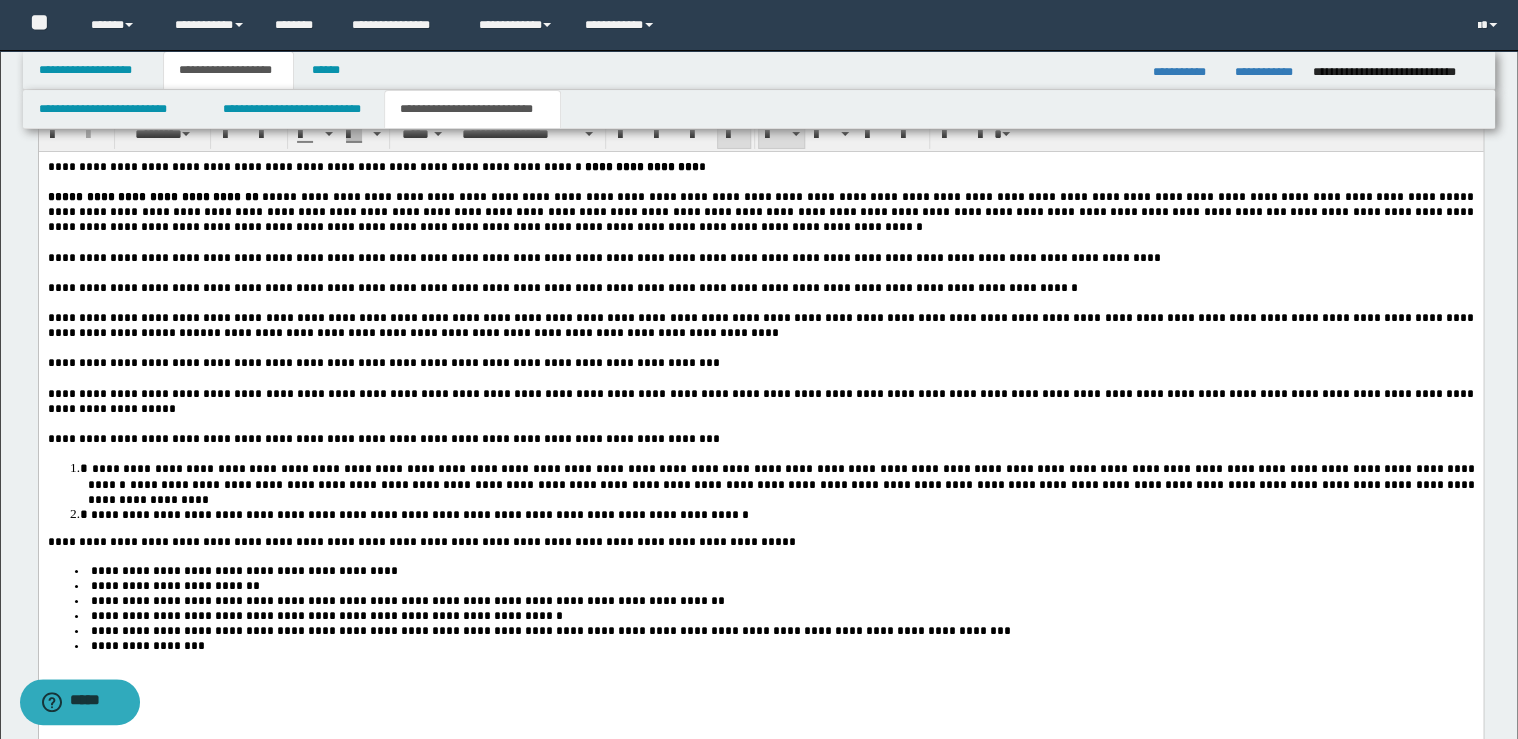 click on "**********" at bounding box center [780, 646] 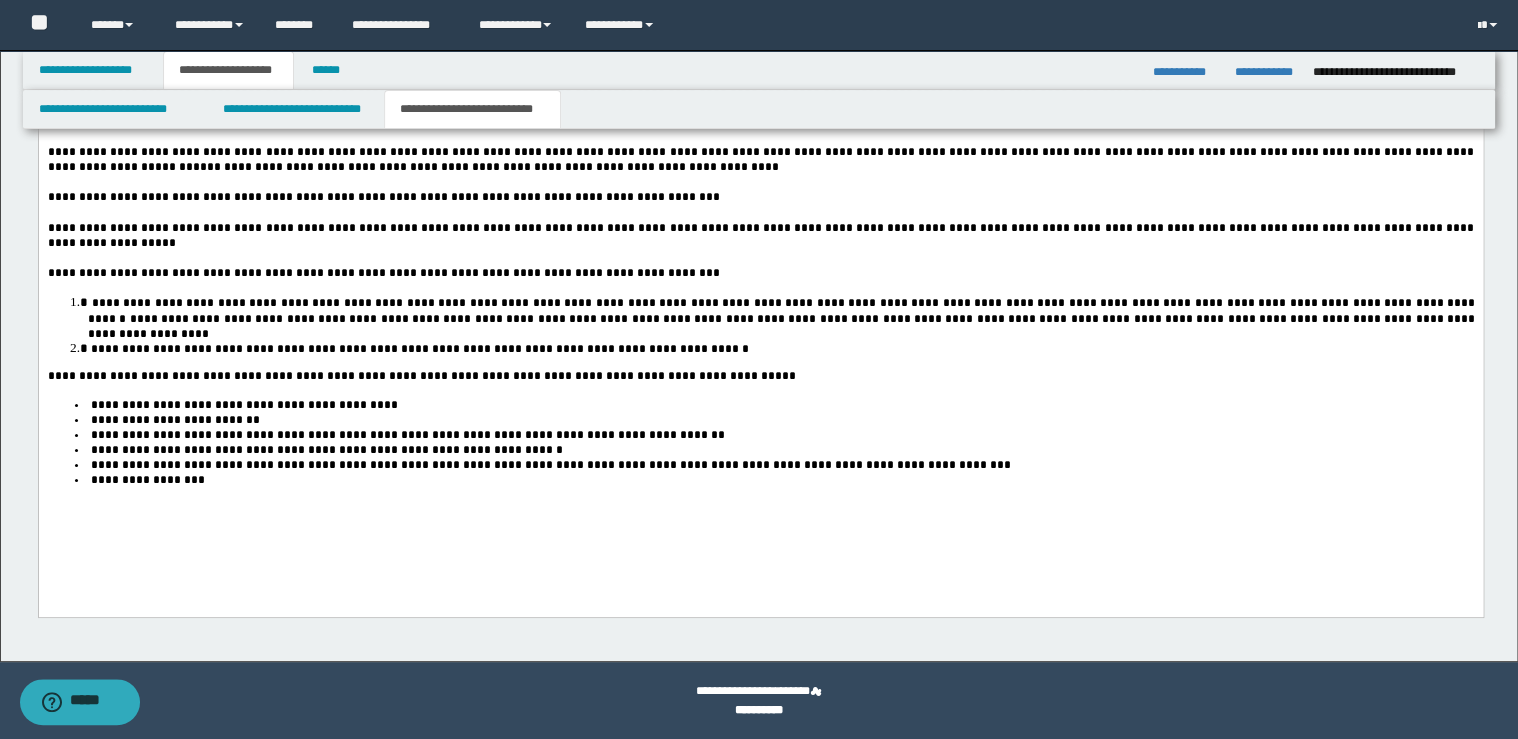 scroll, scrollTop: 3046, scrollLeft: 0, axis: vertical 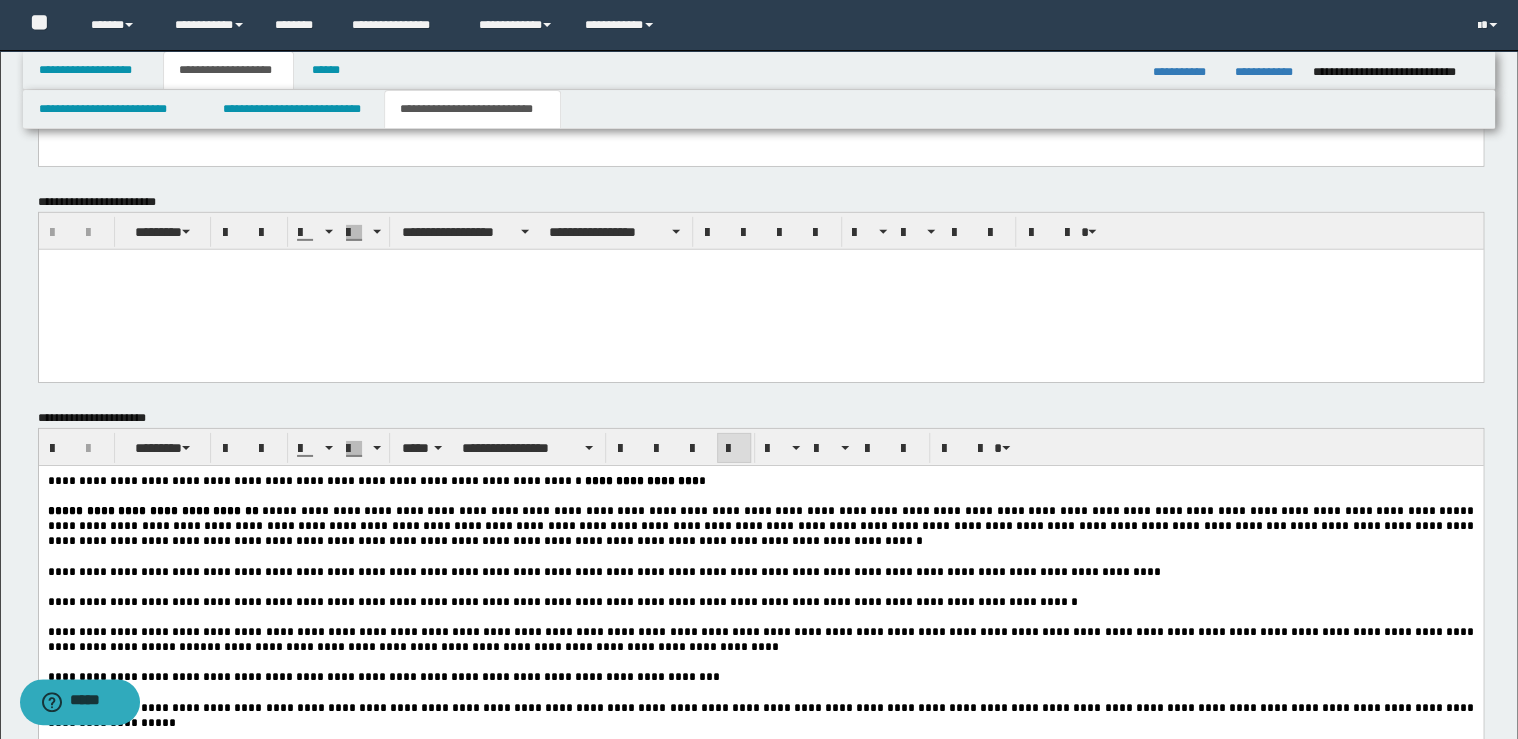 click on "**********" at bounding box center [760, 752] 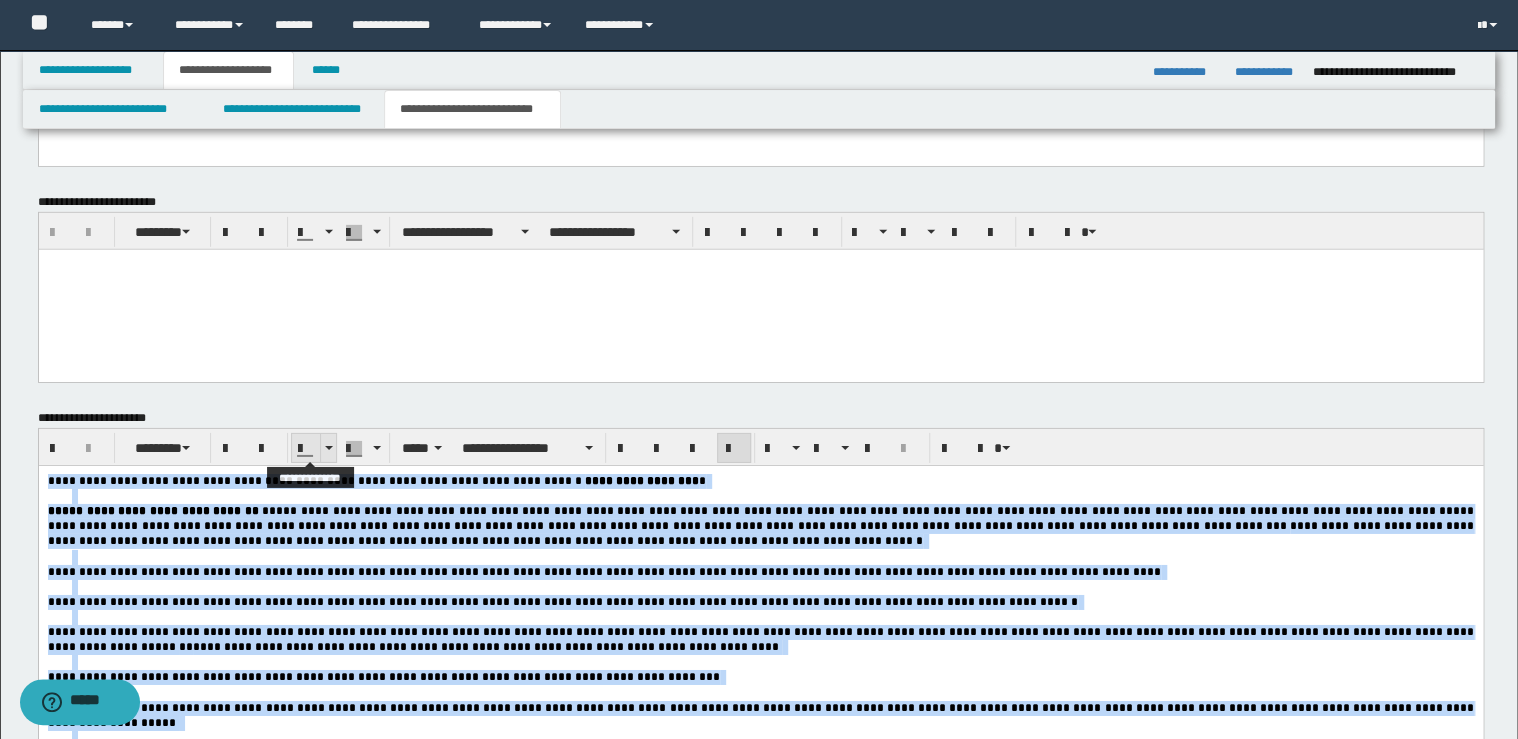 click at bounding box center [328, 448] 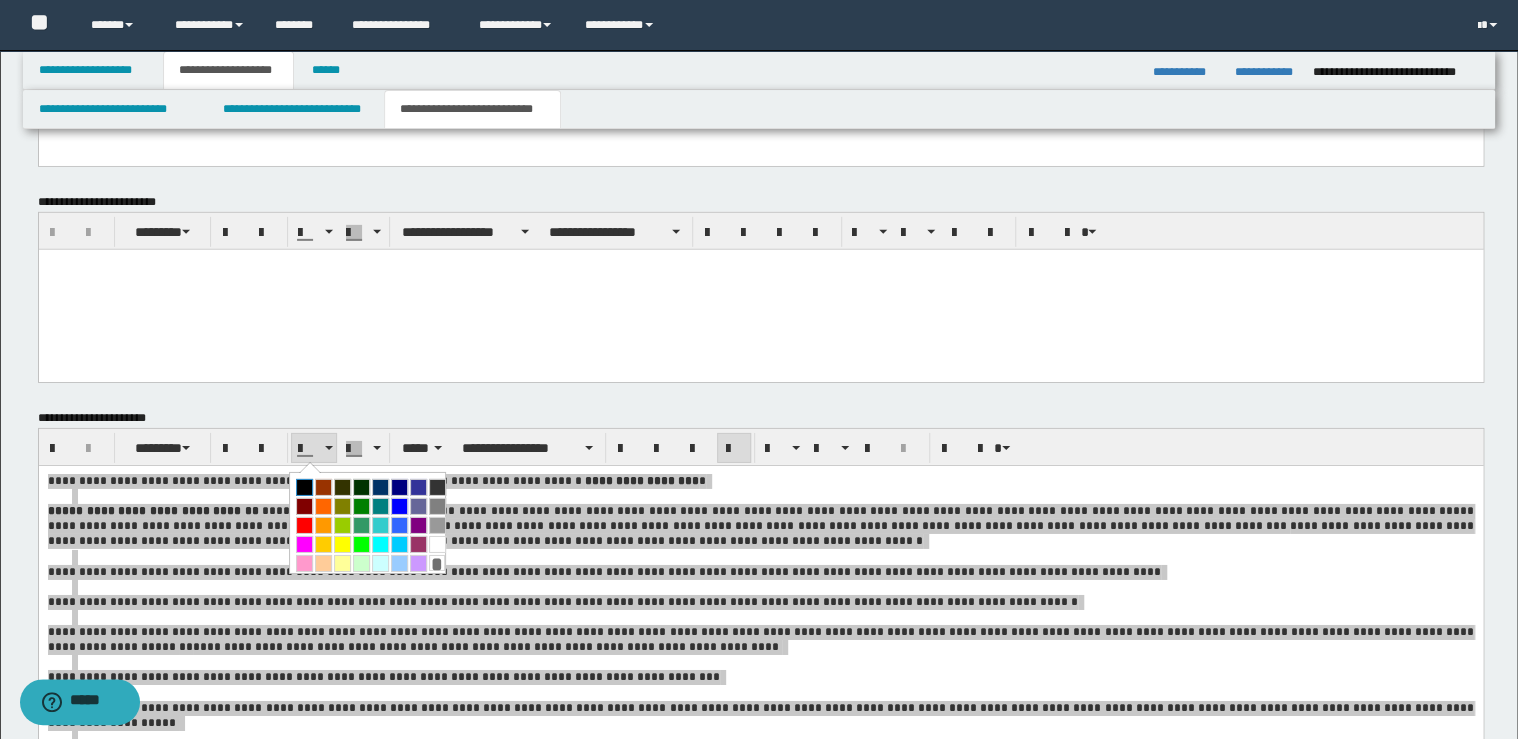click at bounding box center [304, 487] 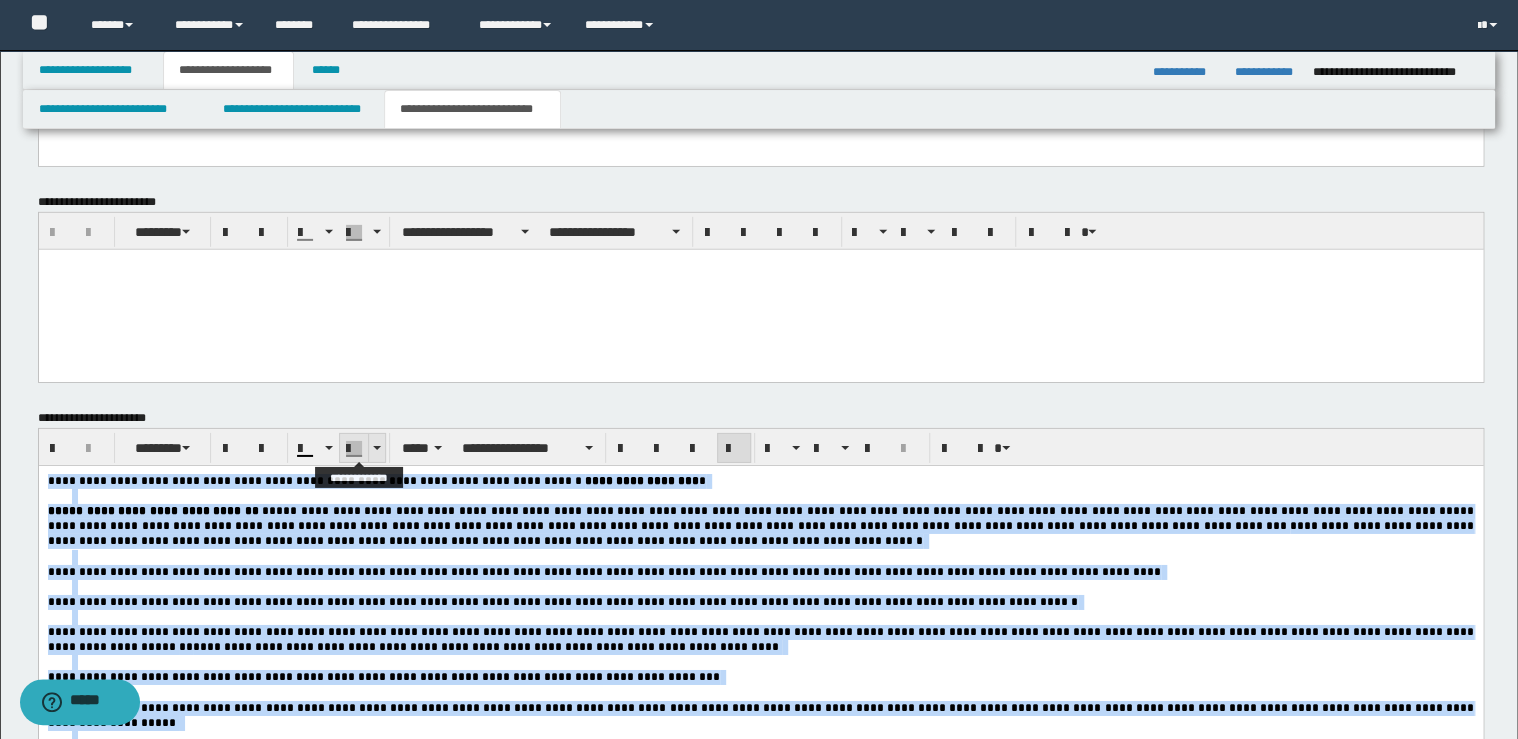 click at bounding box center (376, 448) 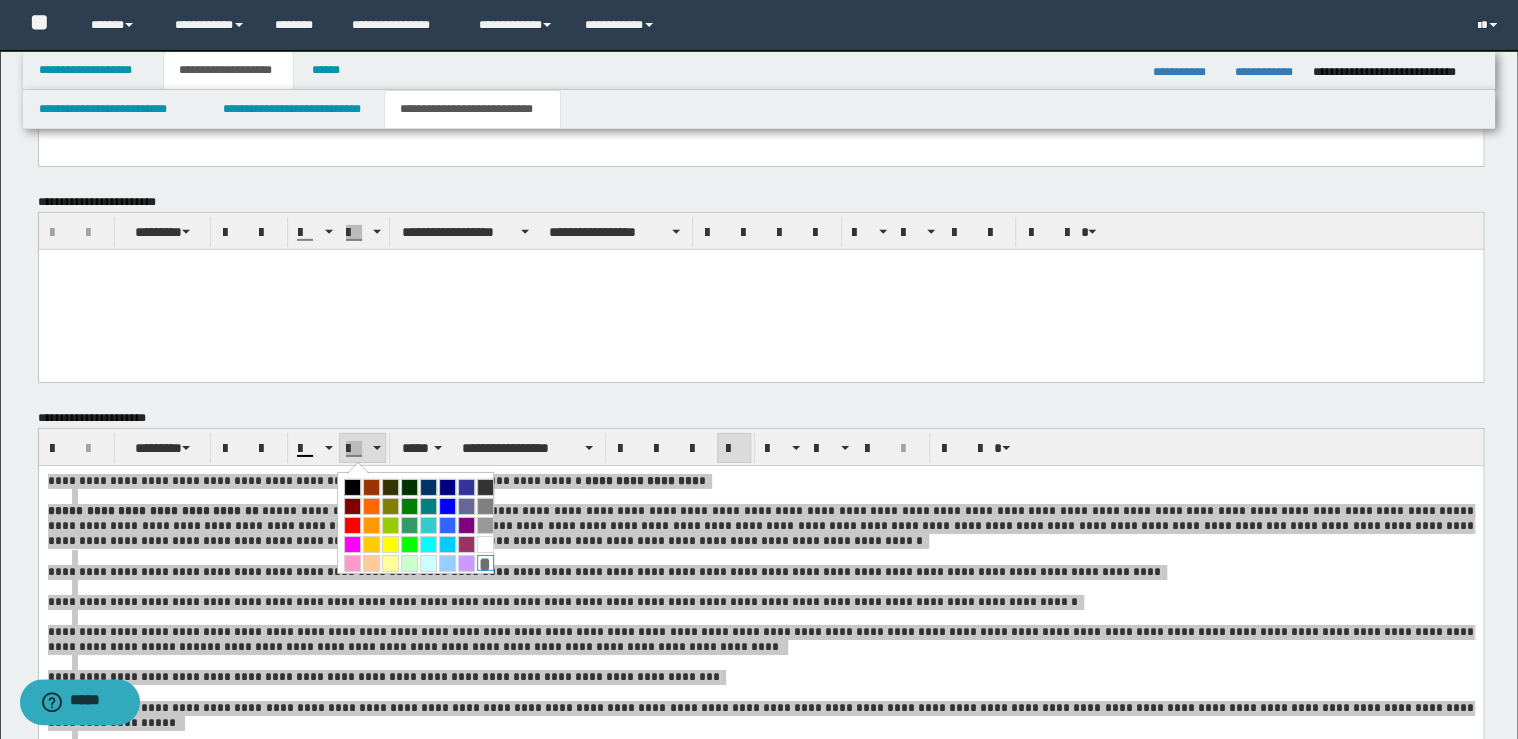 click on "*" at bounding box center (485, 563) 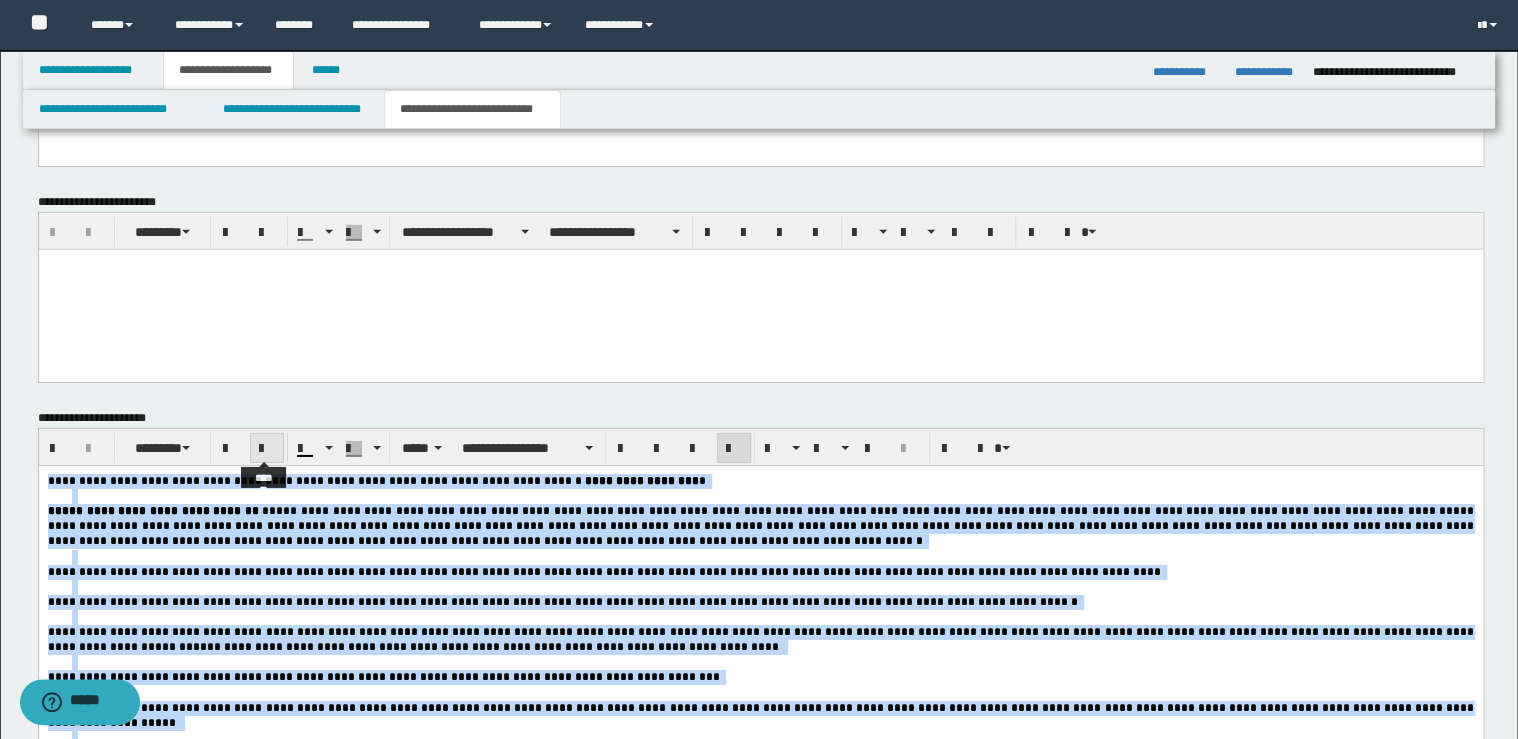 click at bounding box center [267, 449] 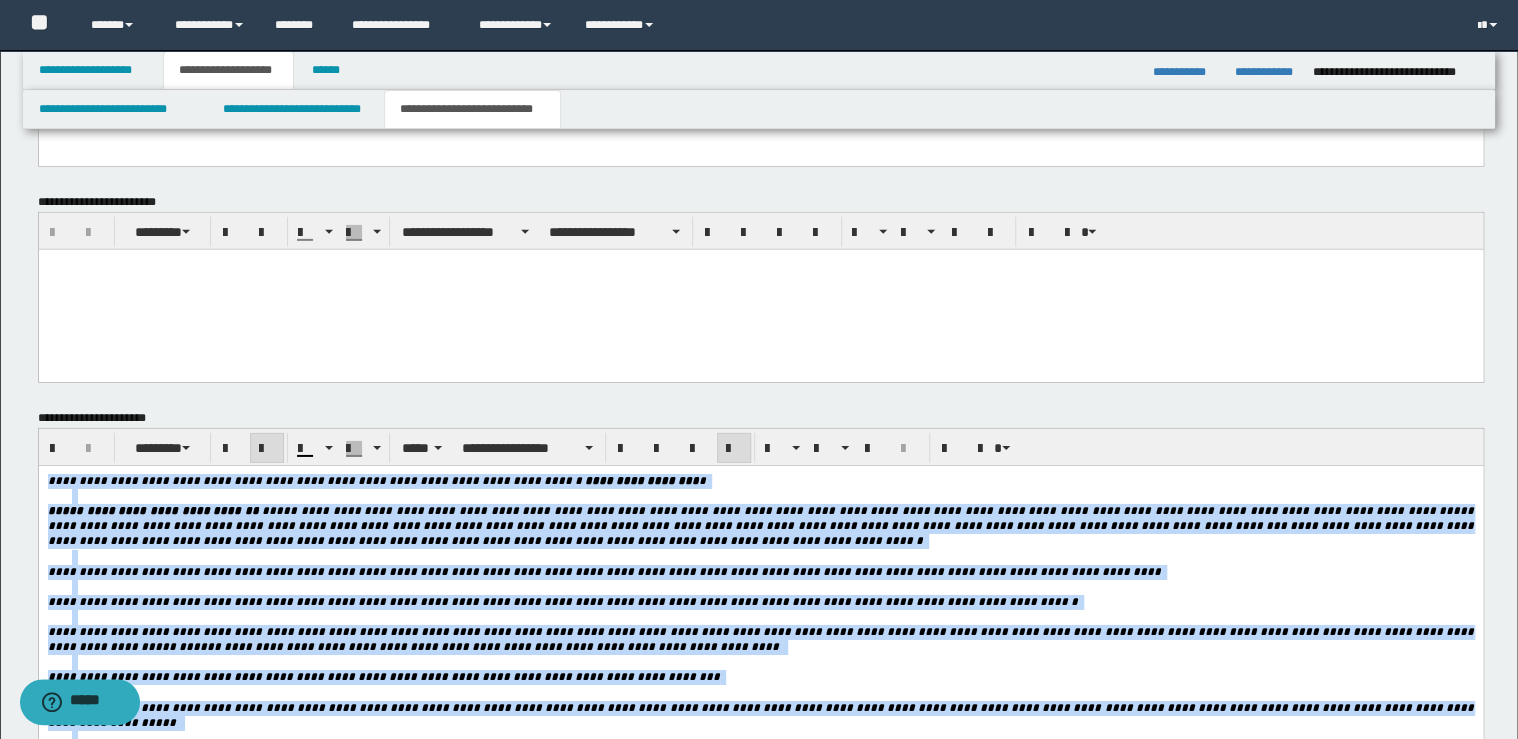 click at bounding box center (267, 449) 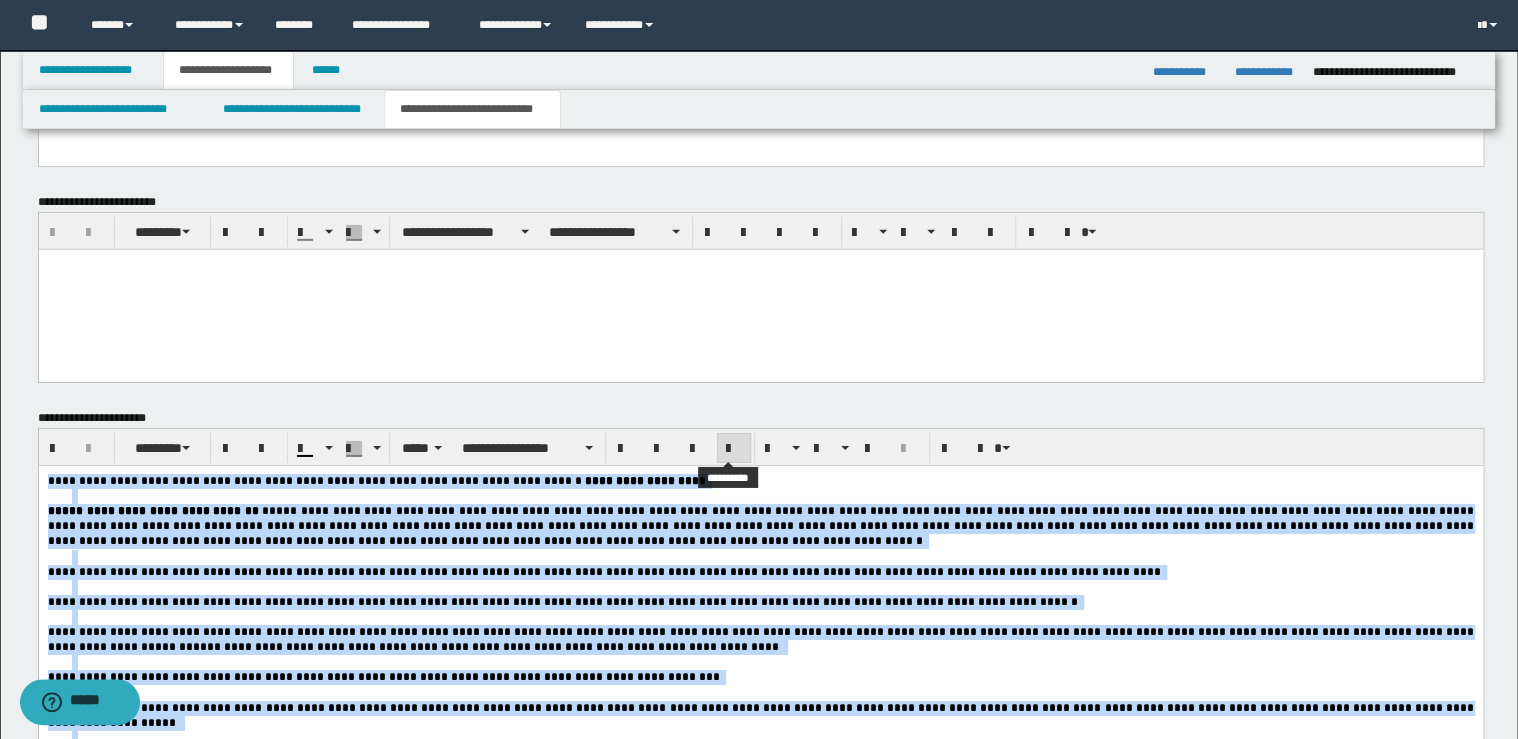 click at bounding box center [734, 449] 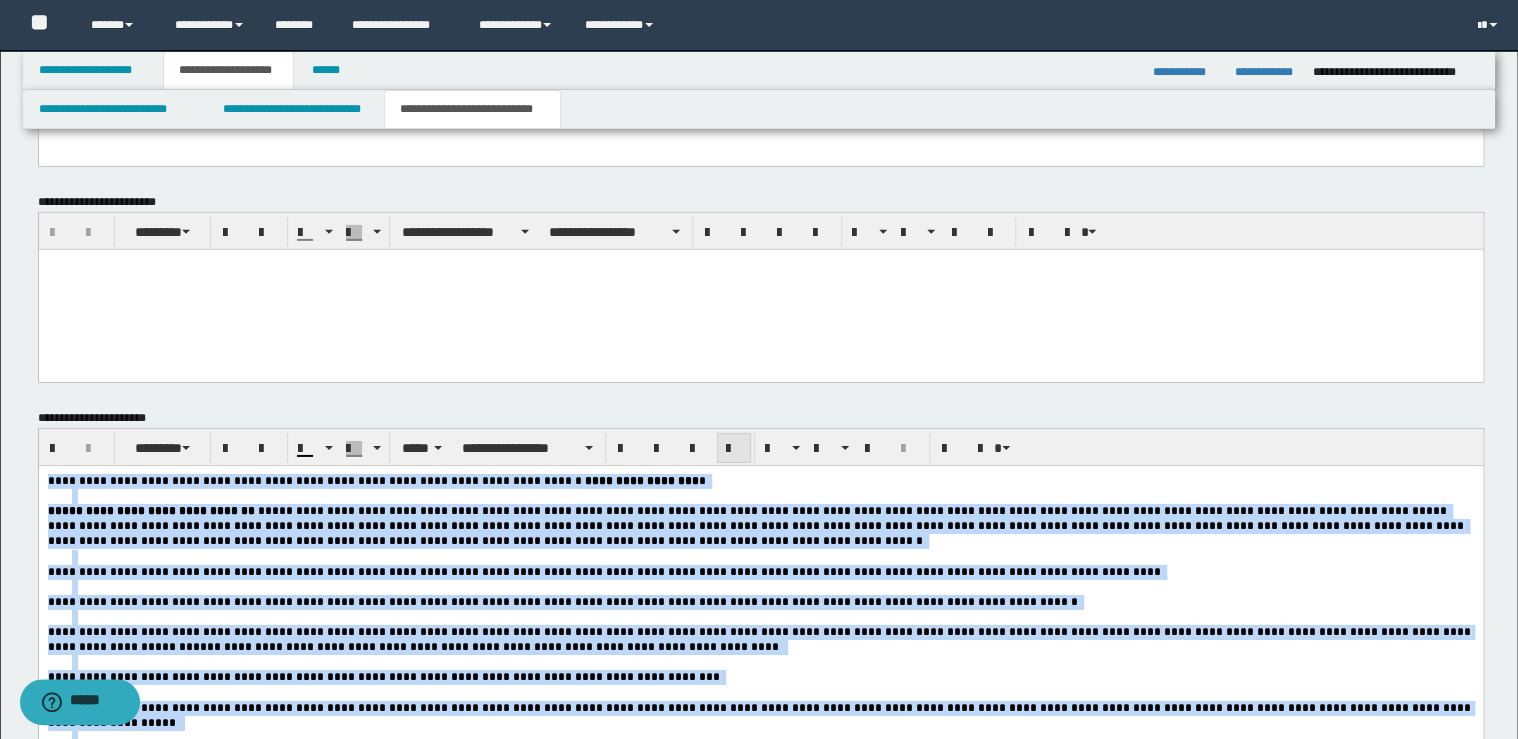 click at bounding box center [734, 449] 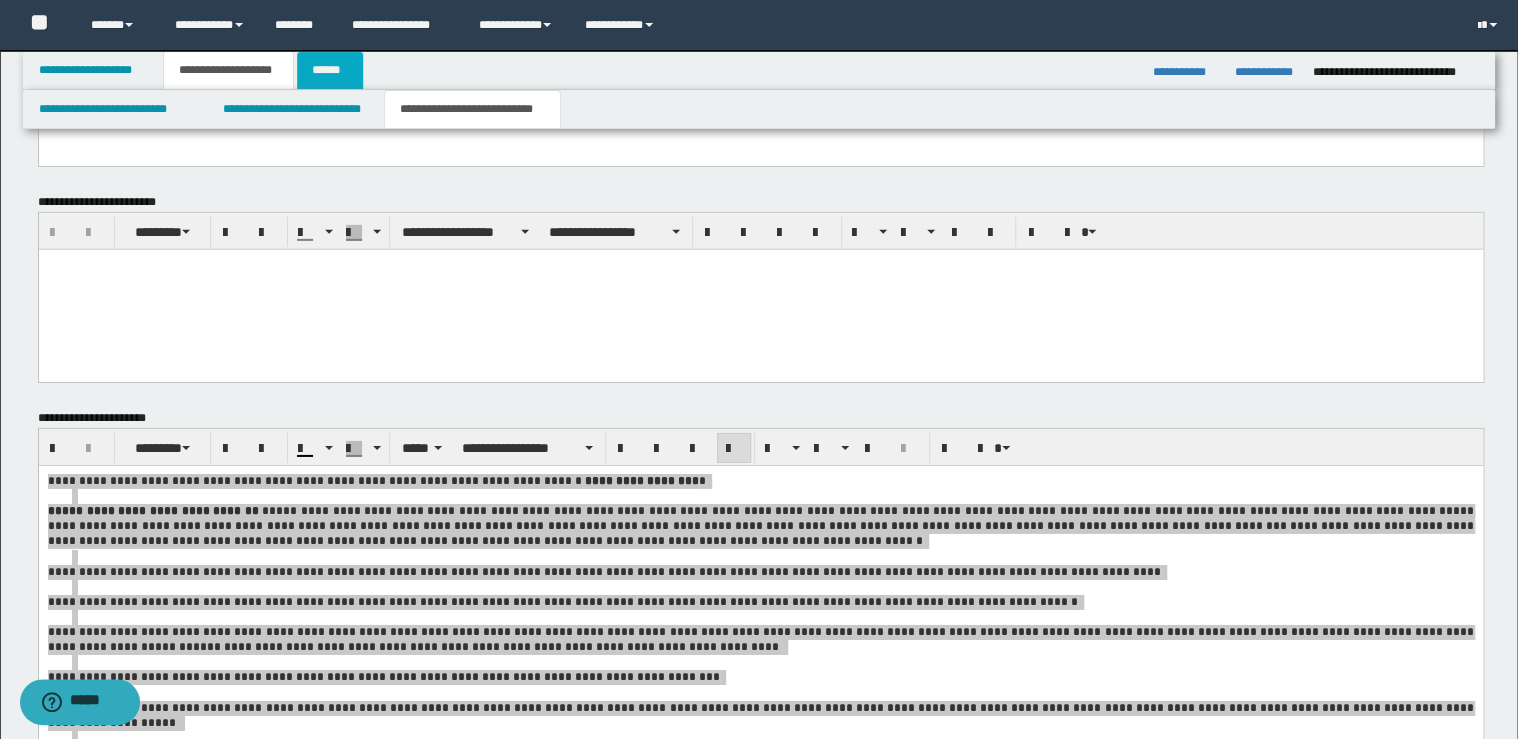 click on "******" at bounding box center (330, 70) 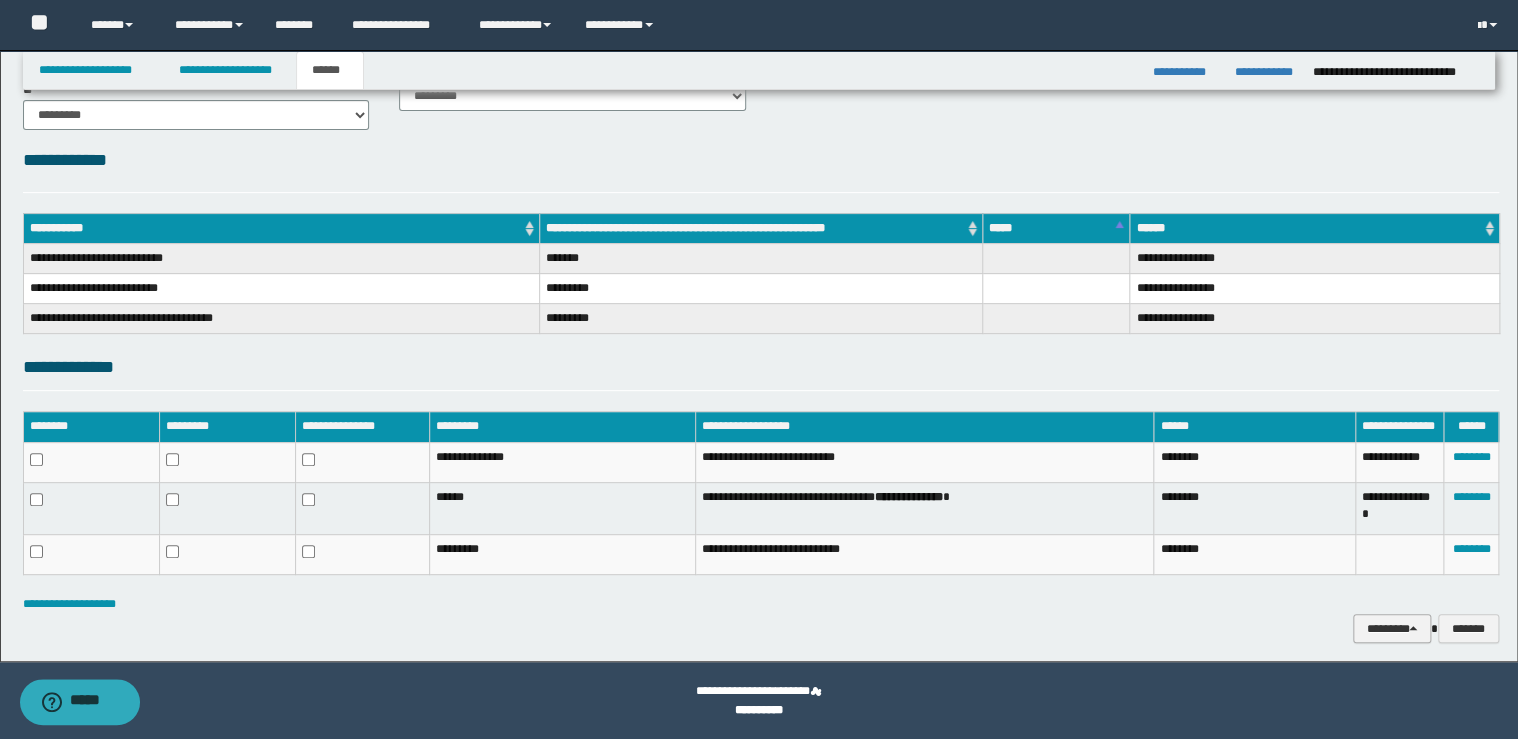 drag, startPoint x: 1379, startPoint y: 622, endPoint x: 1368, endPoint y: 610, distance: 16.27882 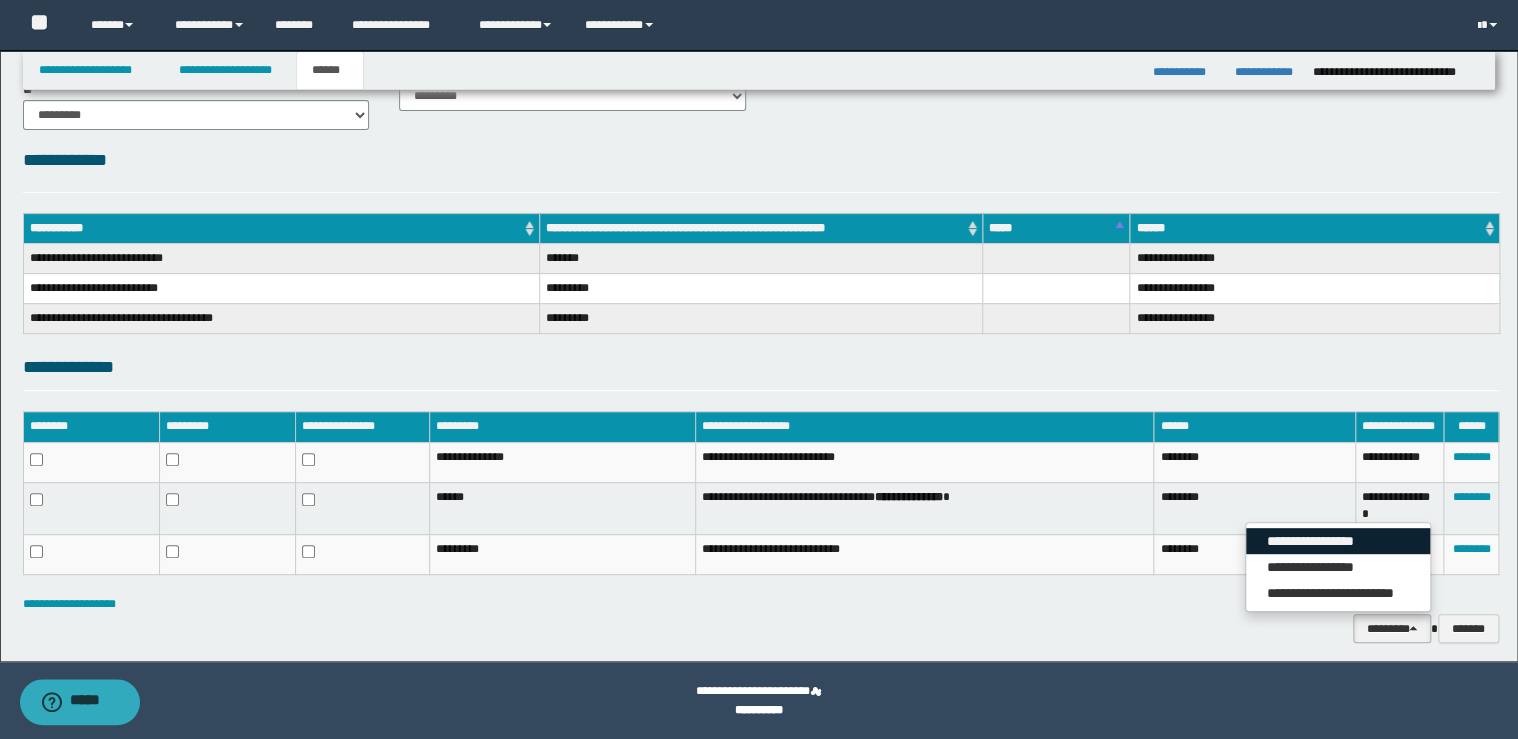 click on "**********" at bounding box center (1338, 567) 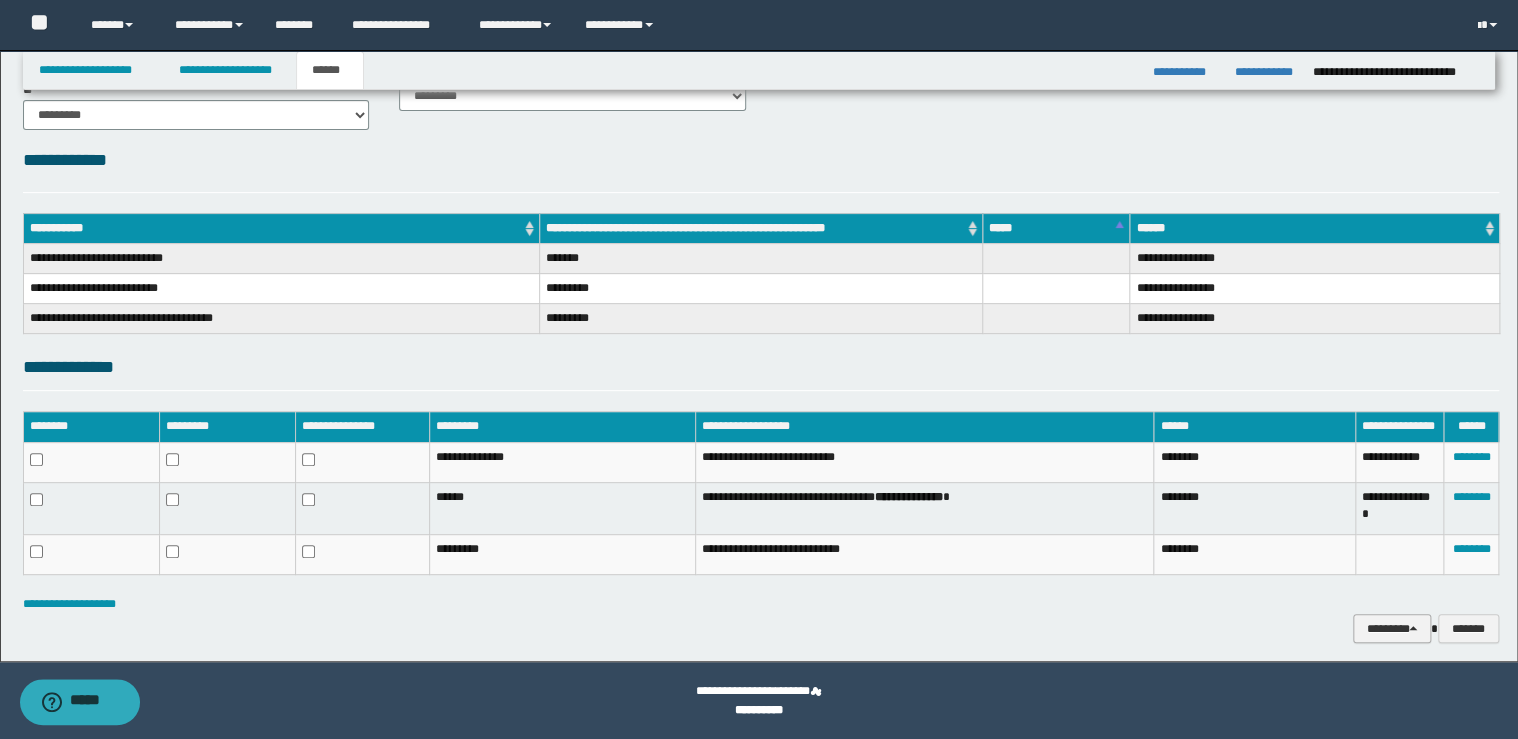 click on "********" at bounding box center [1392, 629] 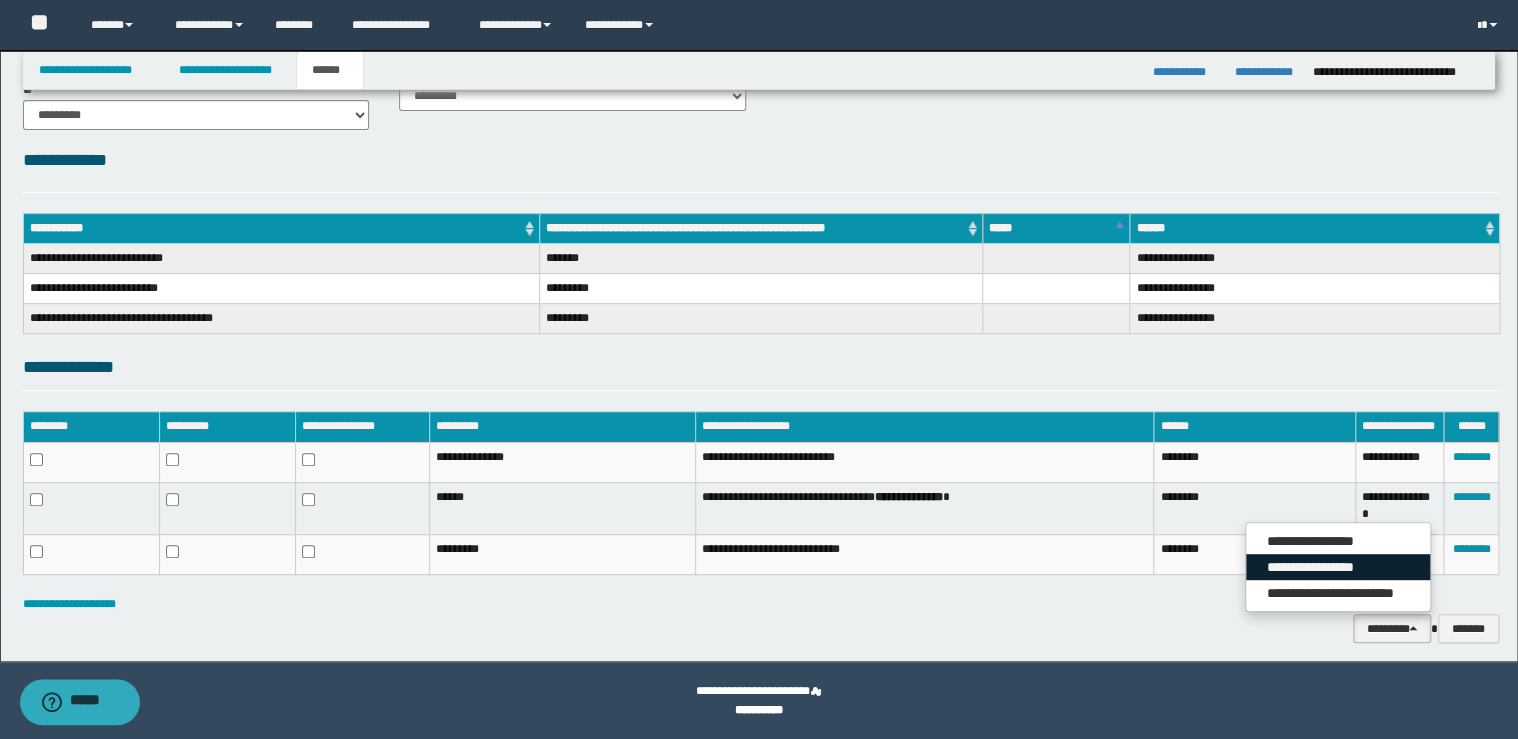 click on "**********" at bounding box center [1338, 567] 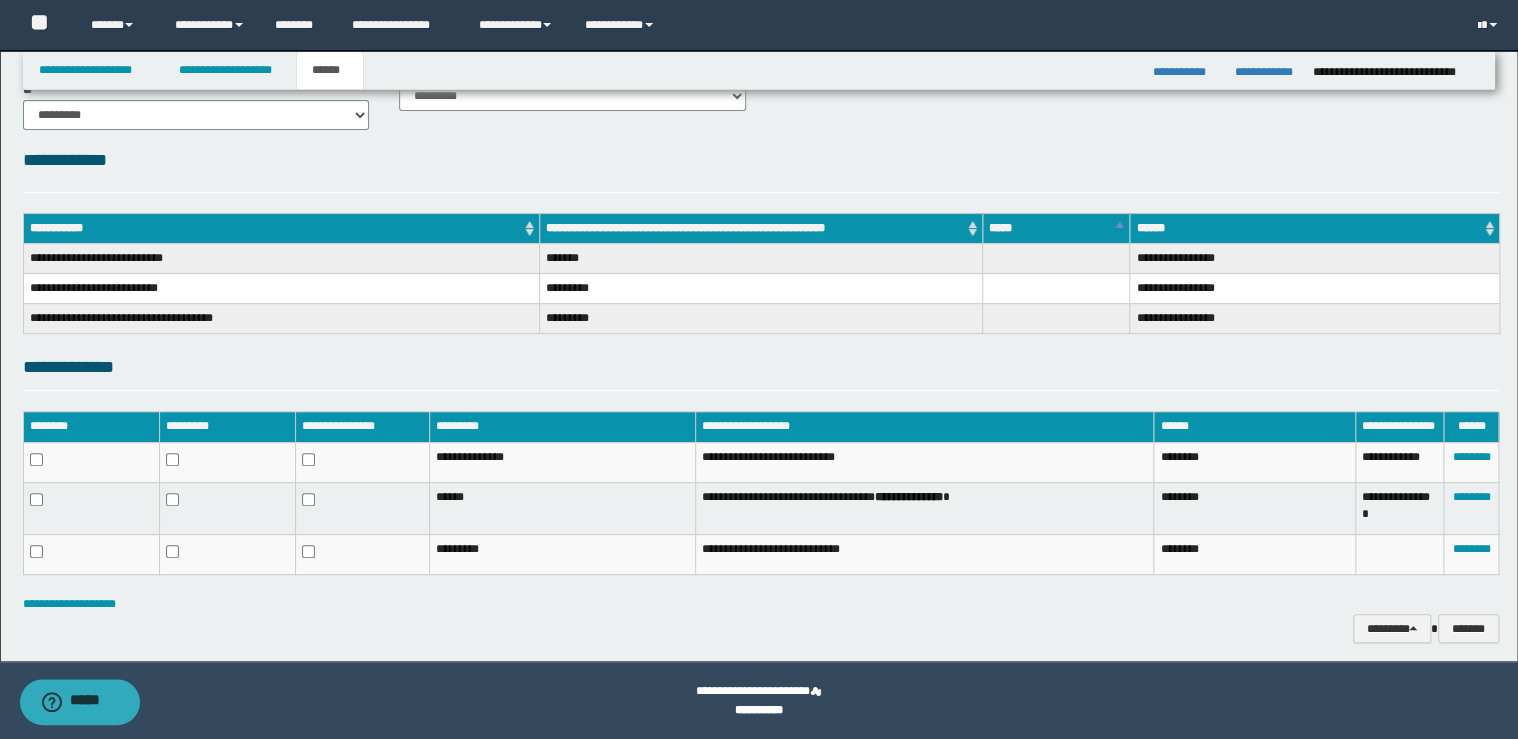 click on "**********" at bounding box center (761, 629) 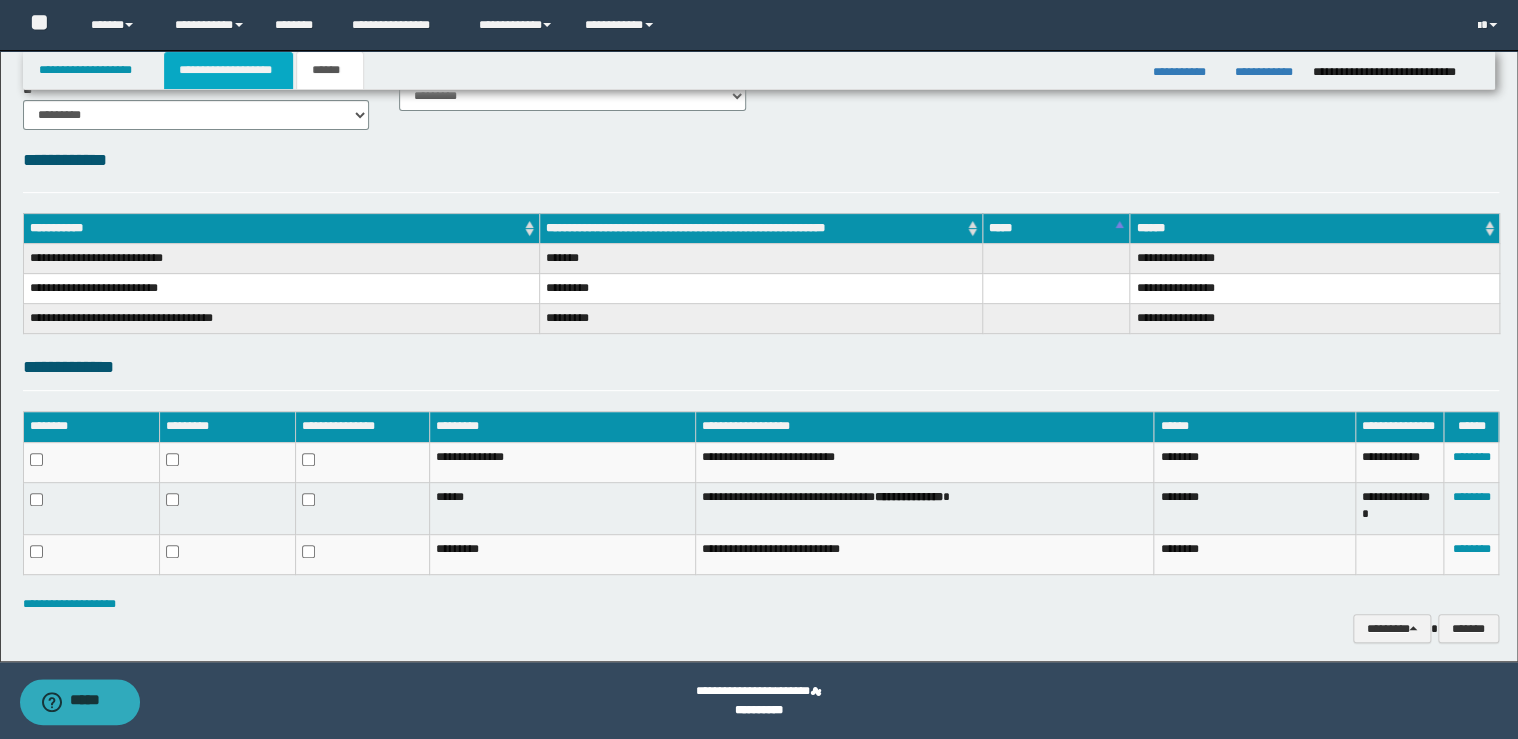 click on "**********" at bounding box center [228, 70] 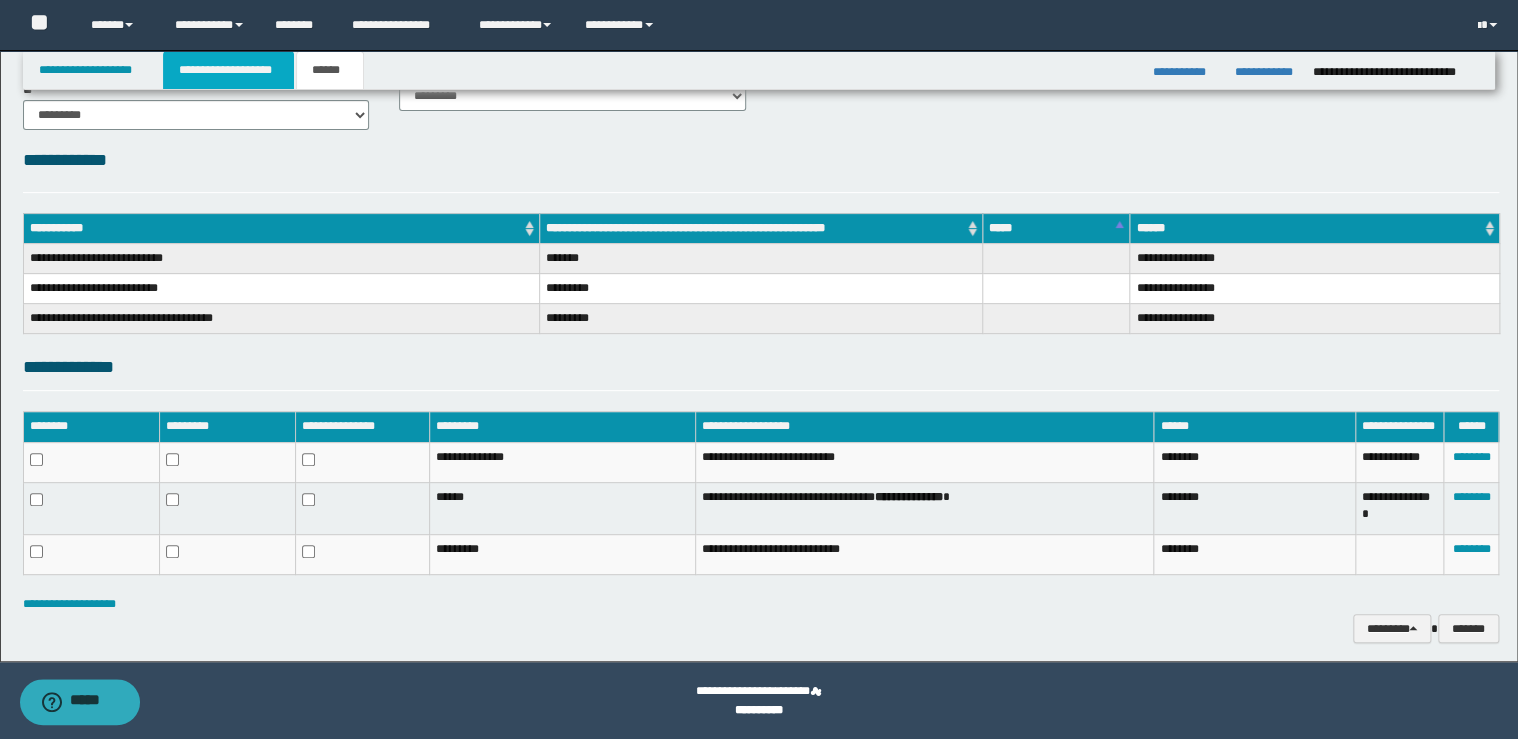 scroll, scrollTop: 228, scrollLeft: 0, axis: vertical 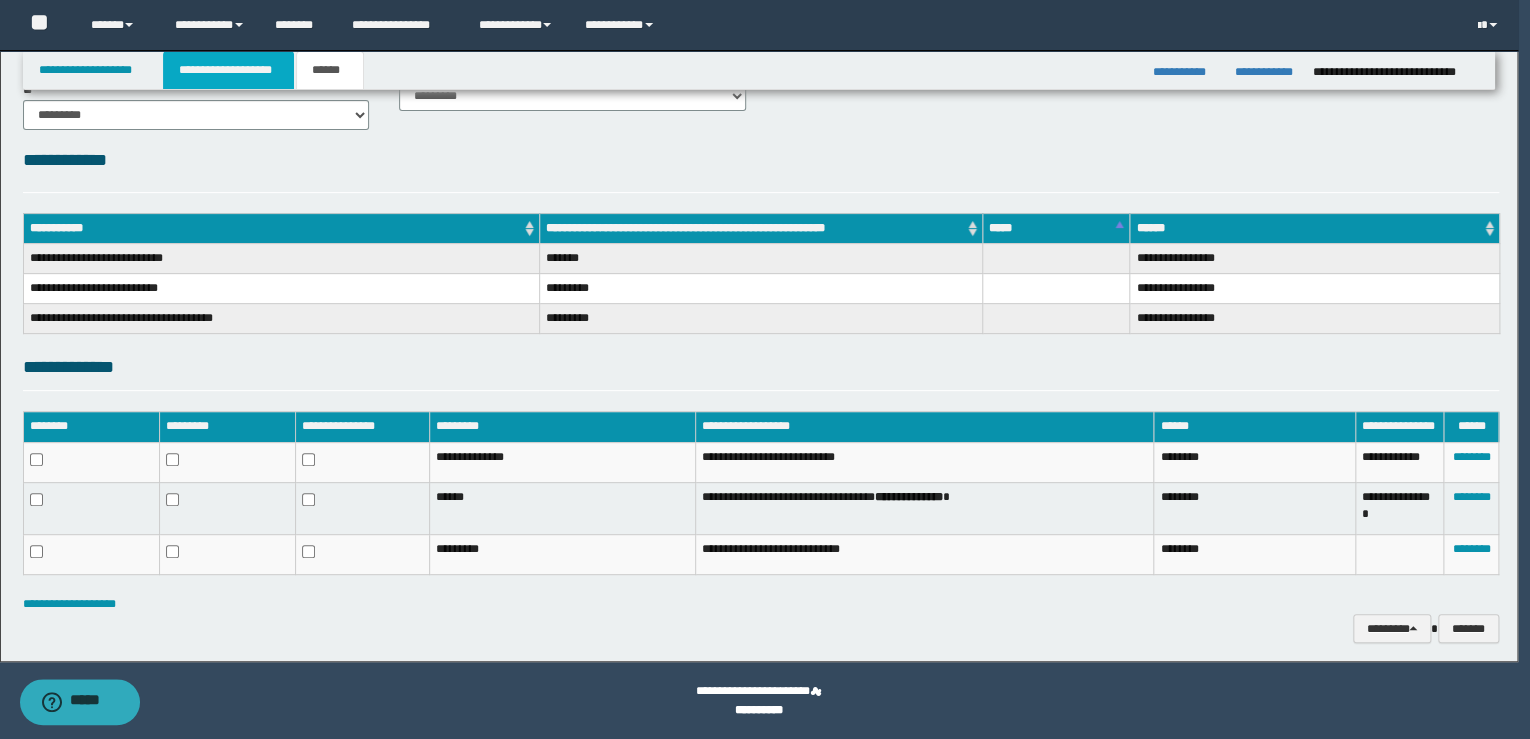 type 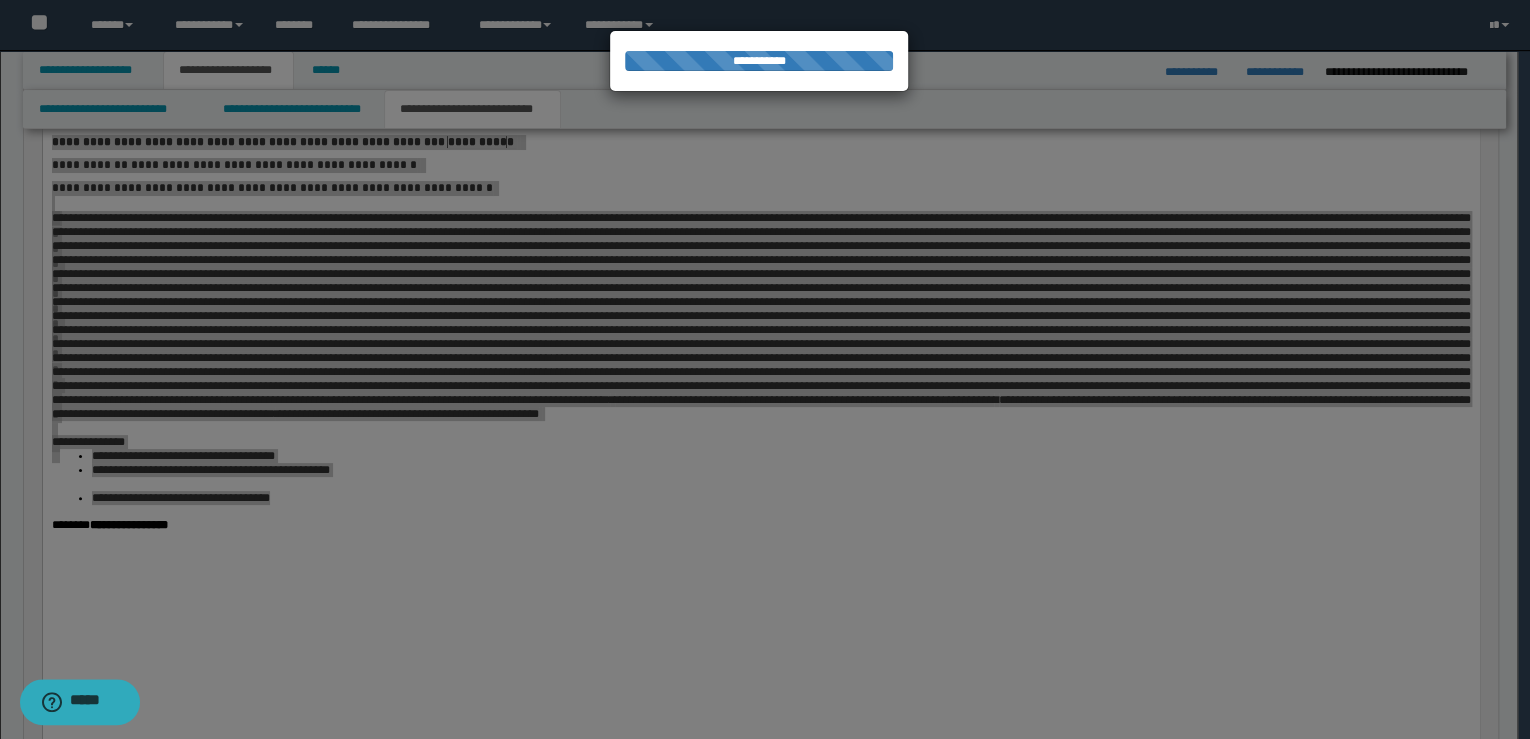 type 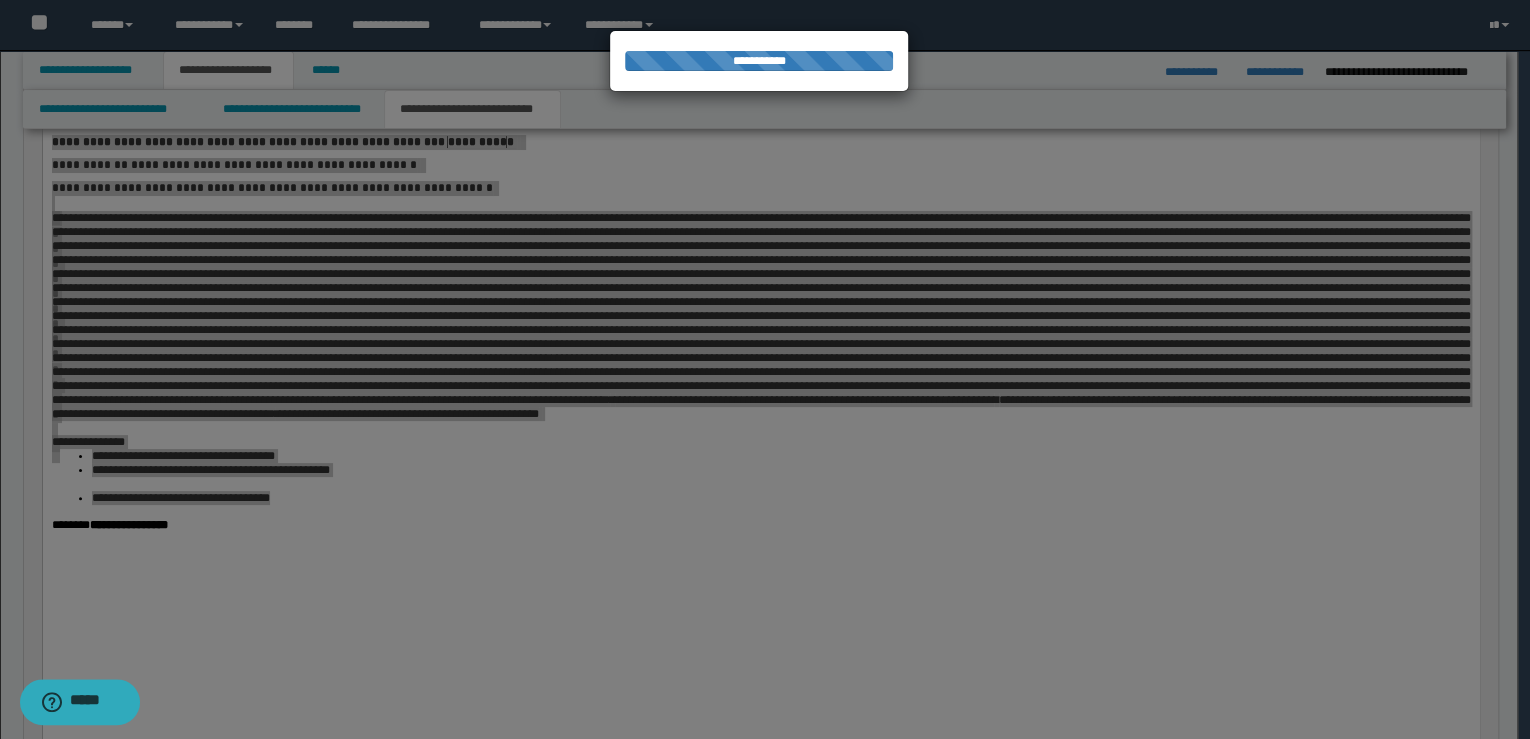 type on "**" 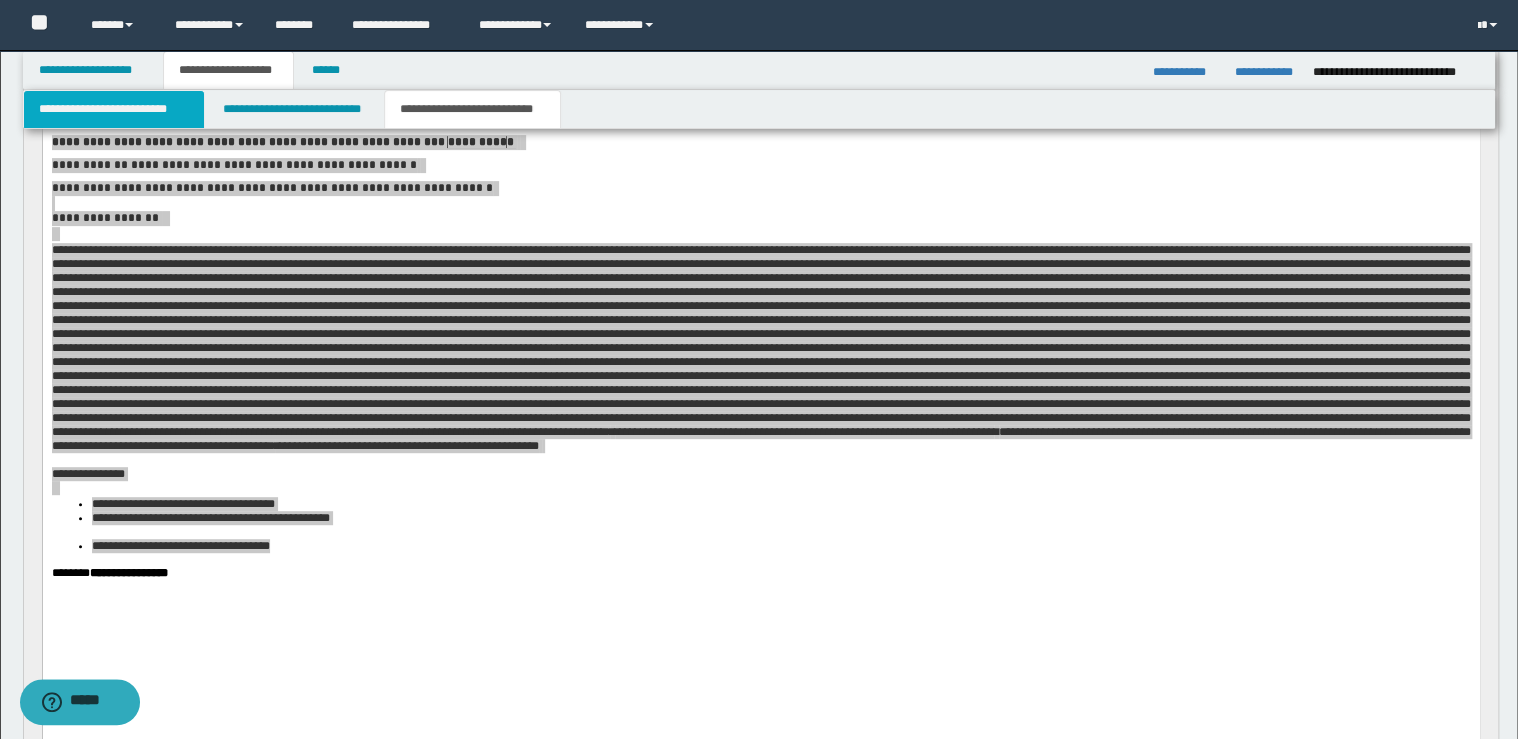 click on "**********" at bounding box center [114, 109] 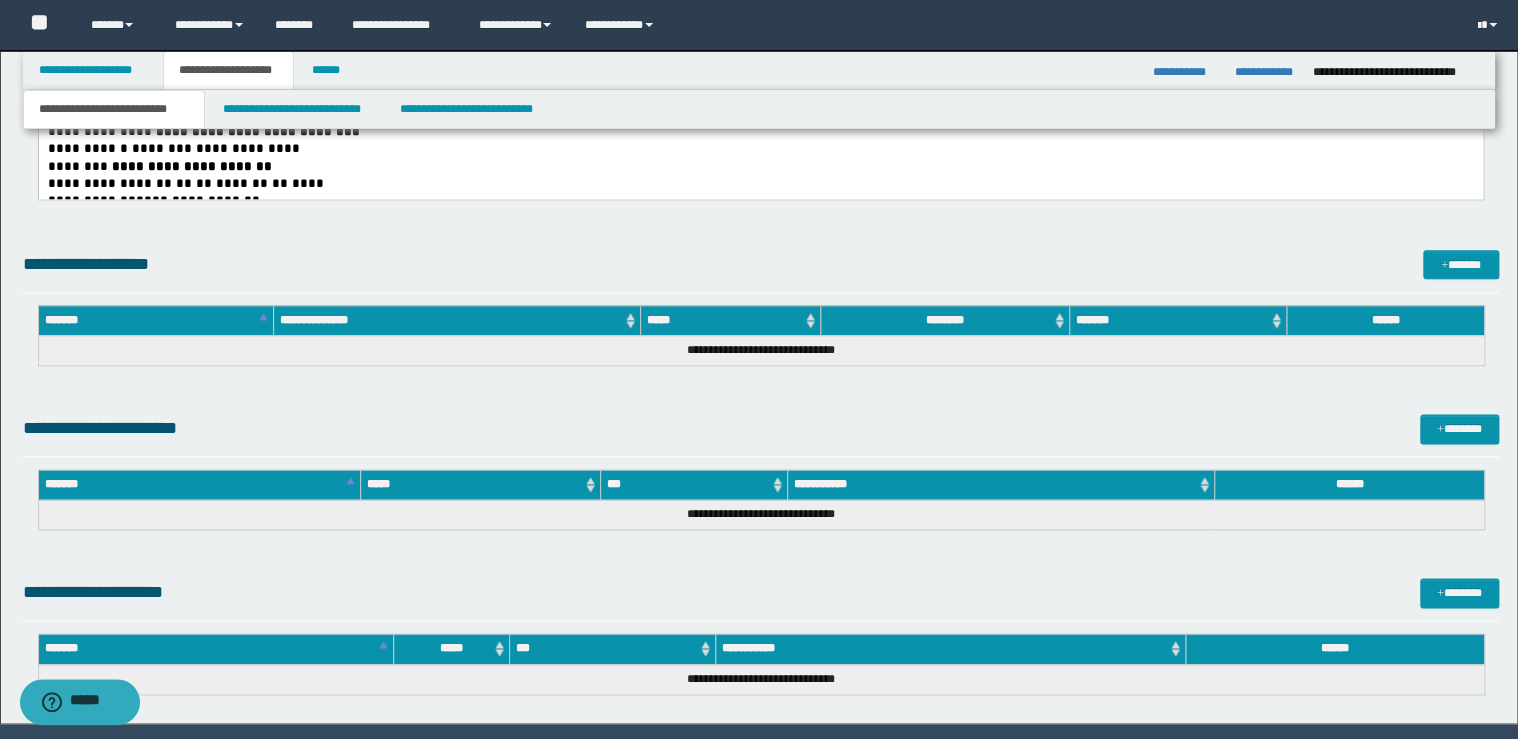 click at bounding box center (325, 182) 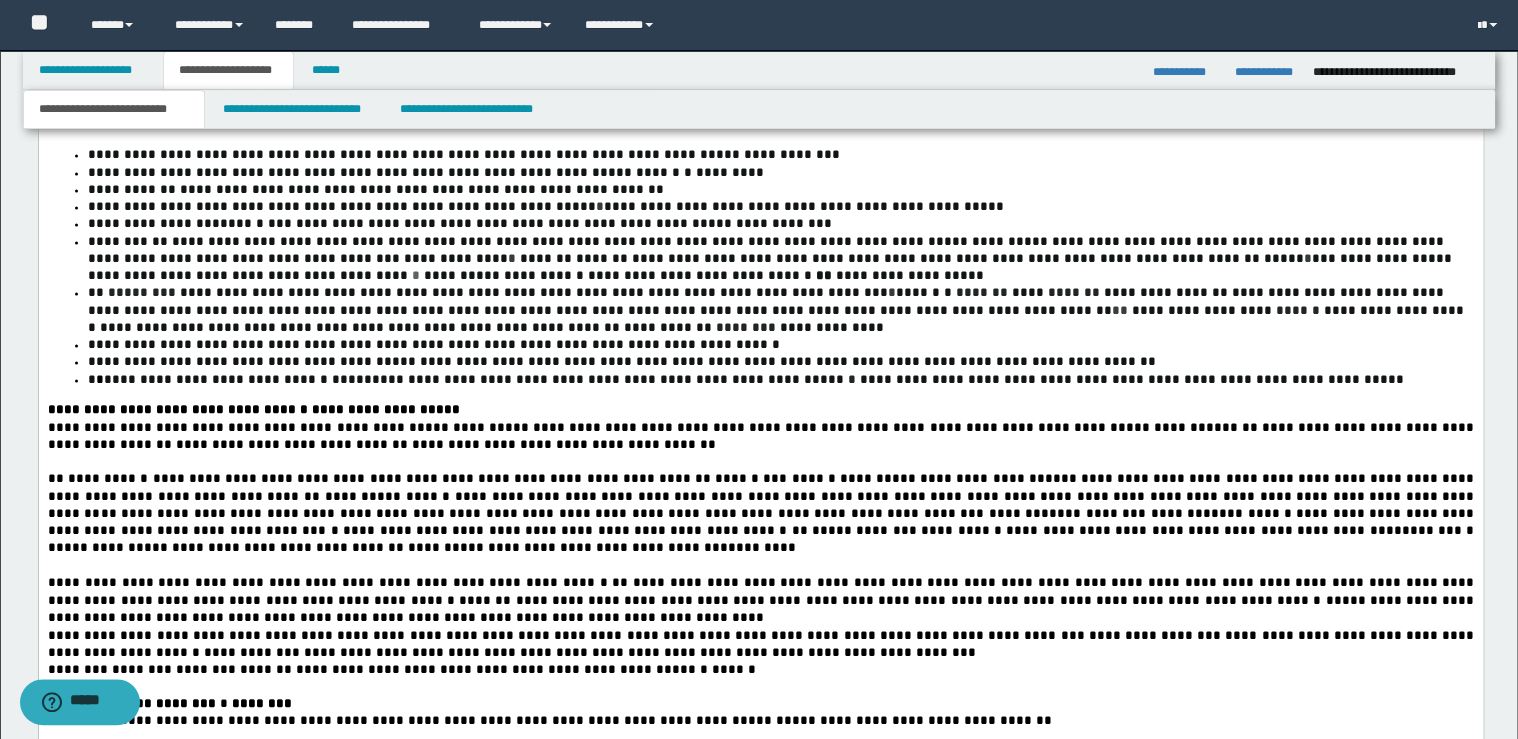 scroll, scrollTop: 1108, scrollLeft: 0, axis: vertical 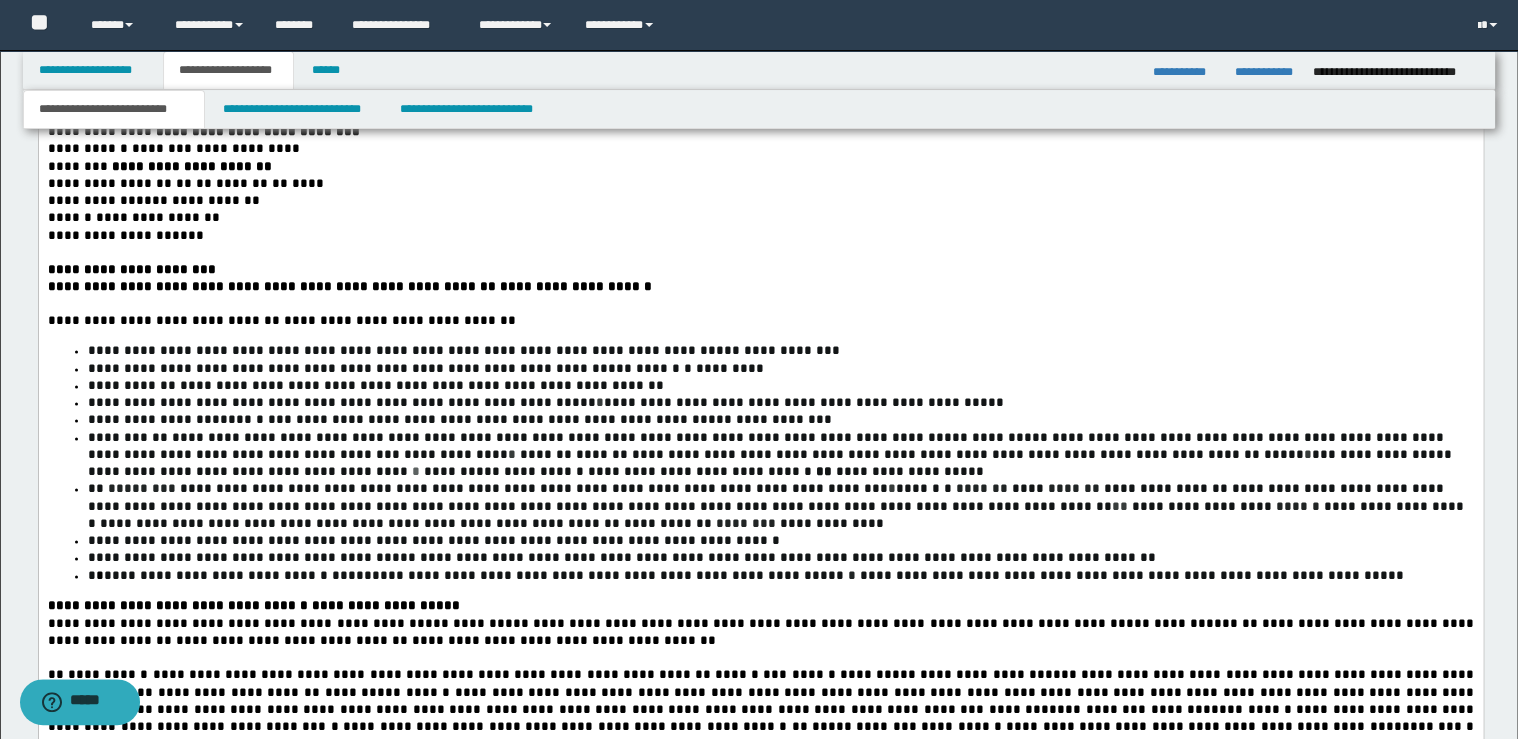 click on "**********" at bounding box center (760, 285) 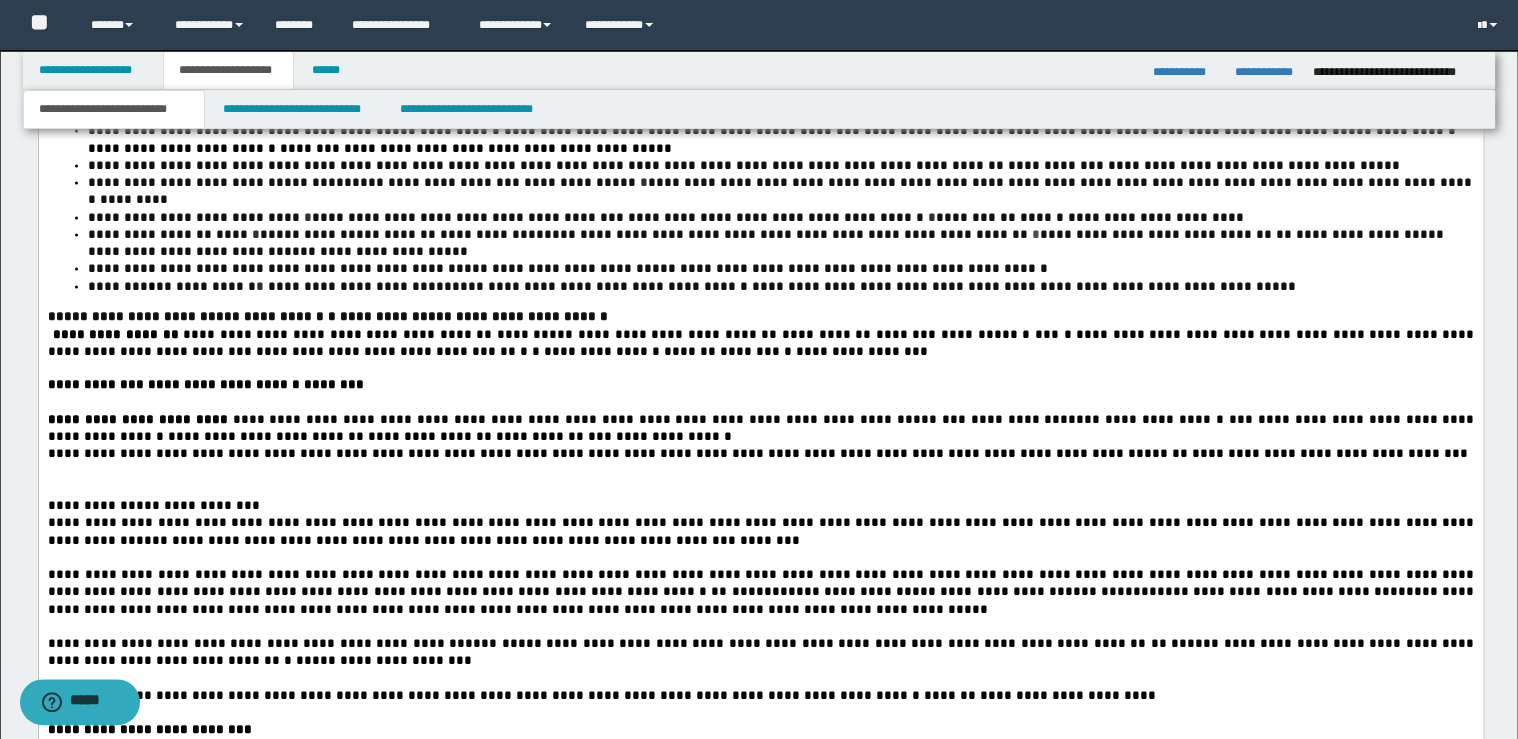 scroll, scrollTop: 1908, scrollLeft: 0, axis: vertical 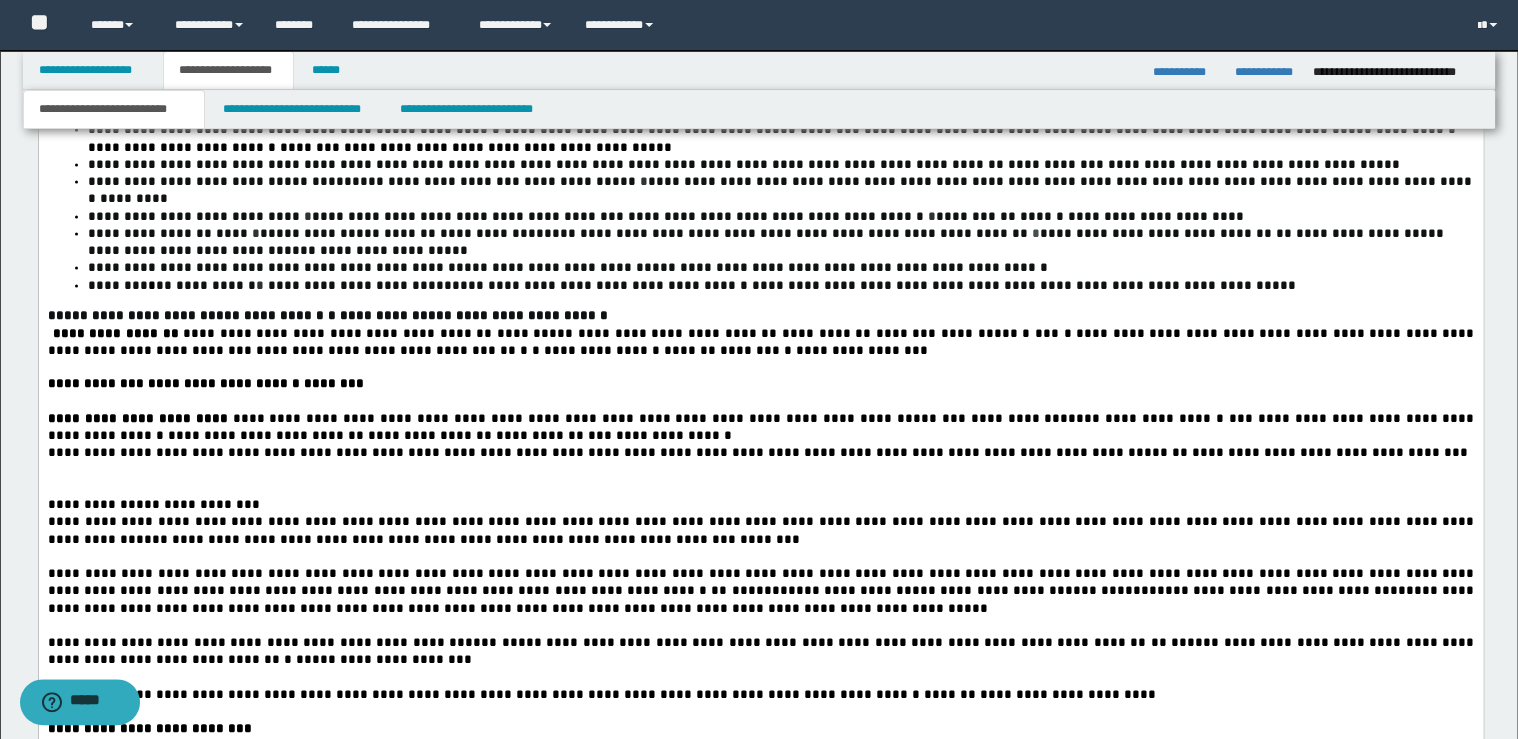 click at bounding box center [760, 400] 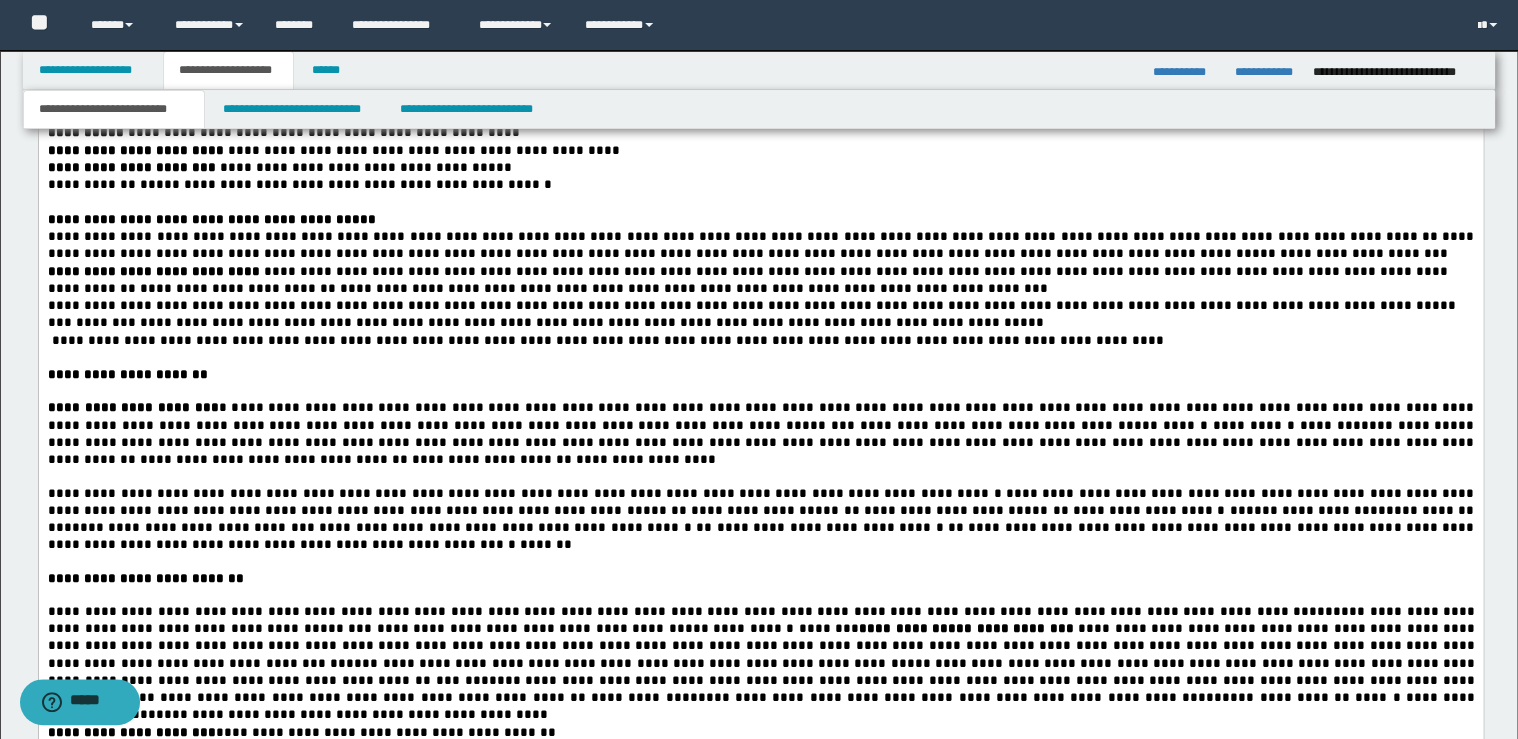 scroll, scrollTop: 2628, scrollLeft: 0, axis: vertical 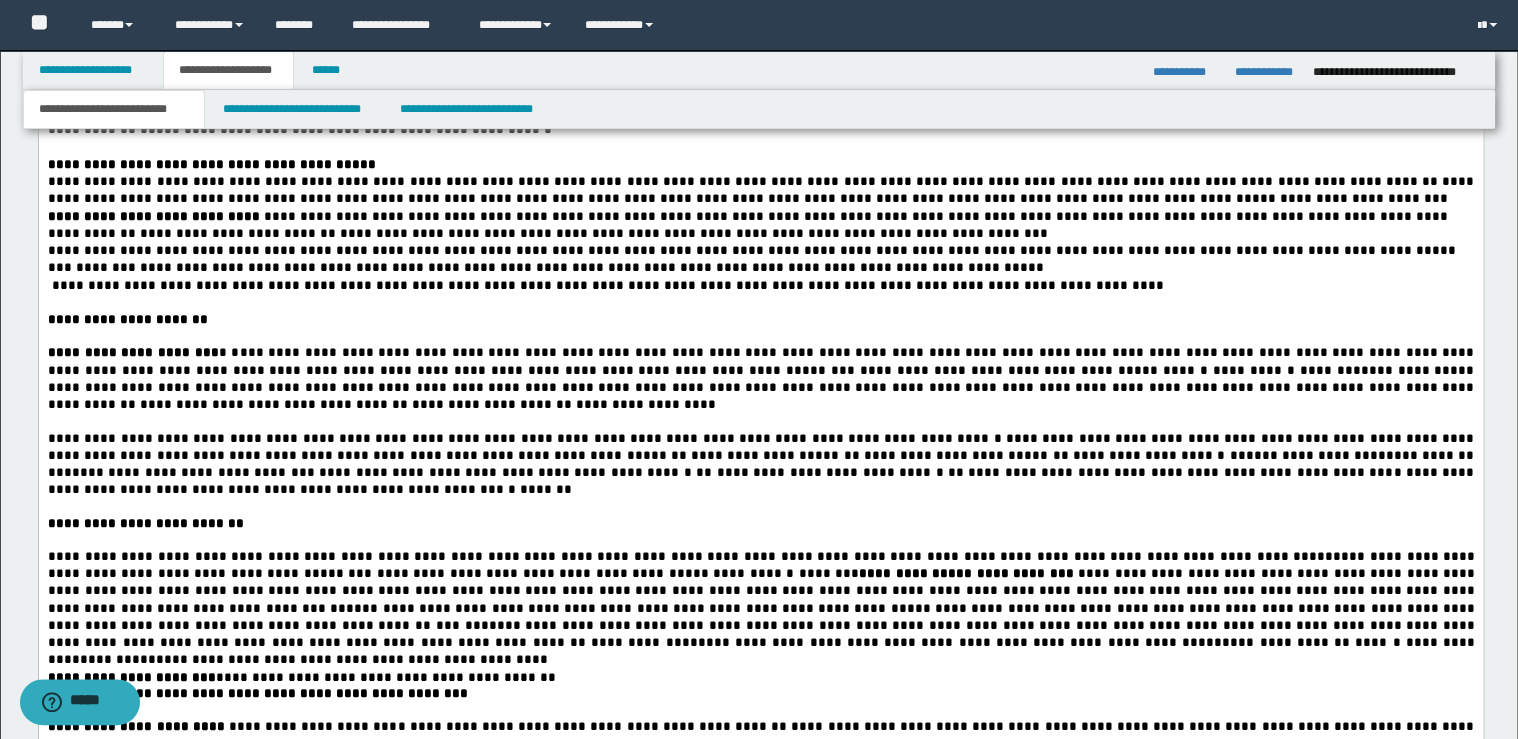 click on "**********" at bounding box center (760, 319) 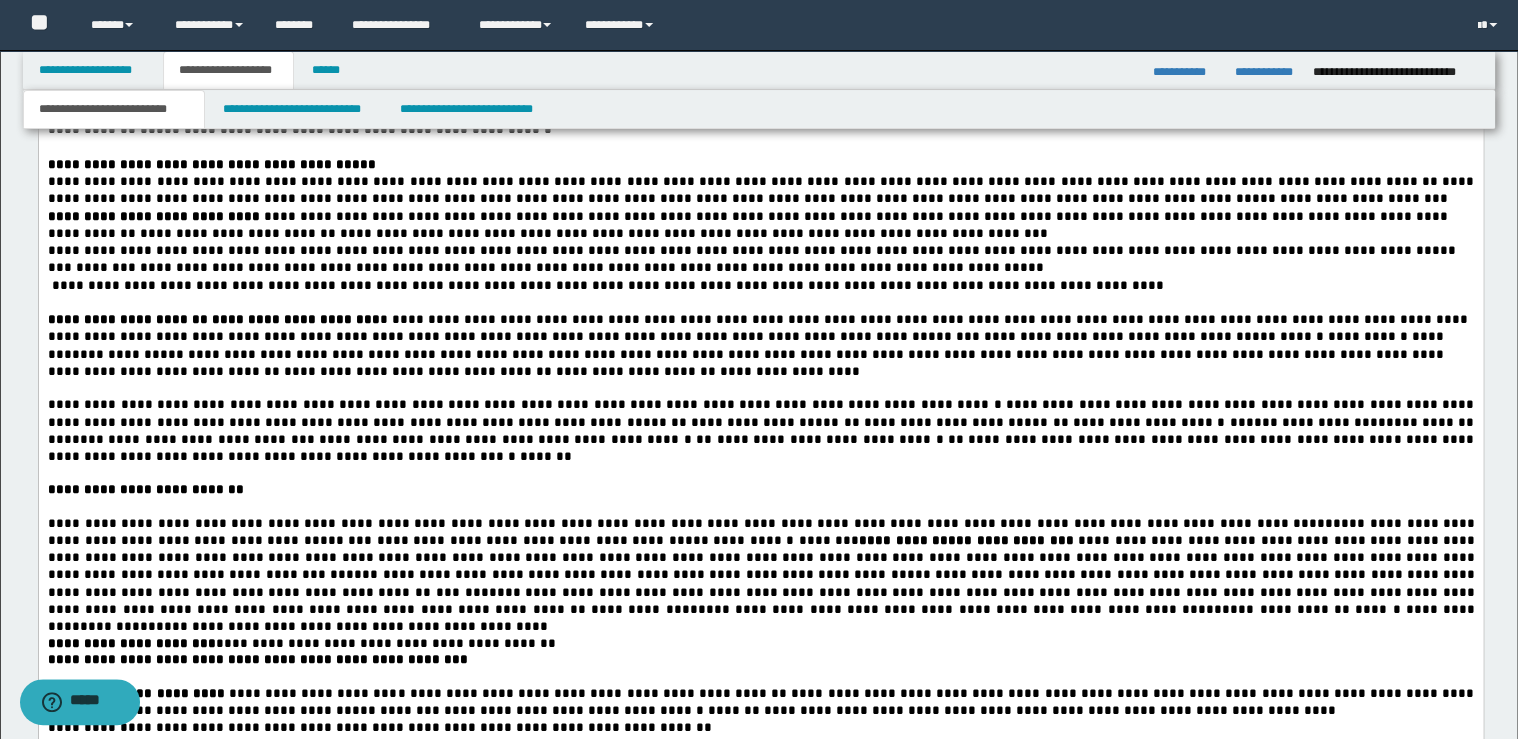 click on "**********" at bounding box center [760, 489] 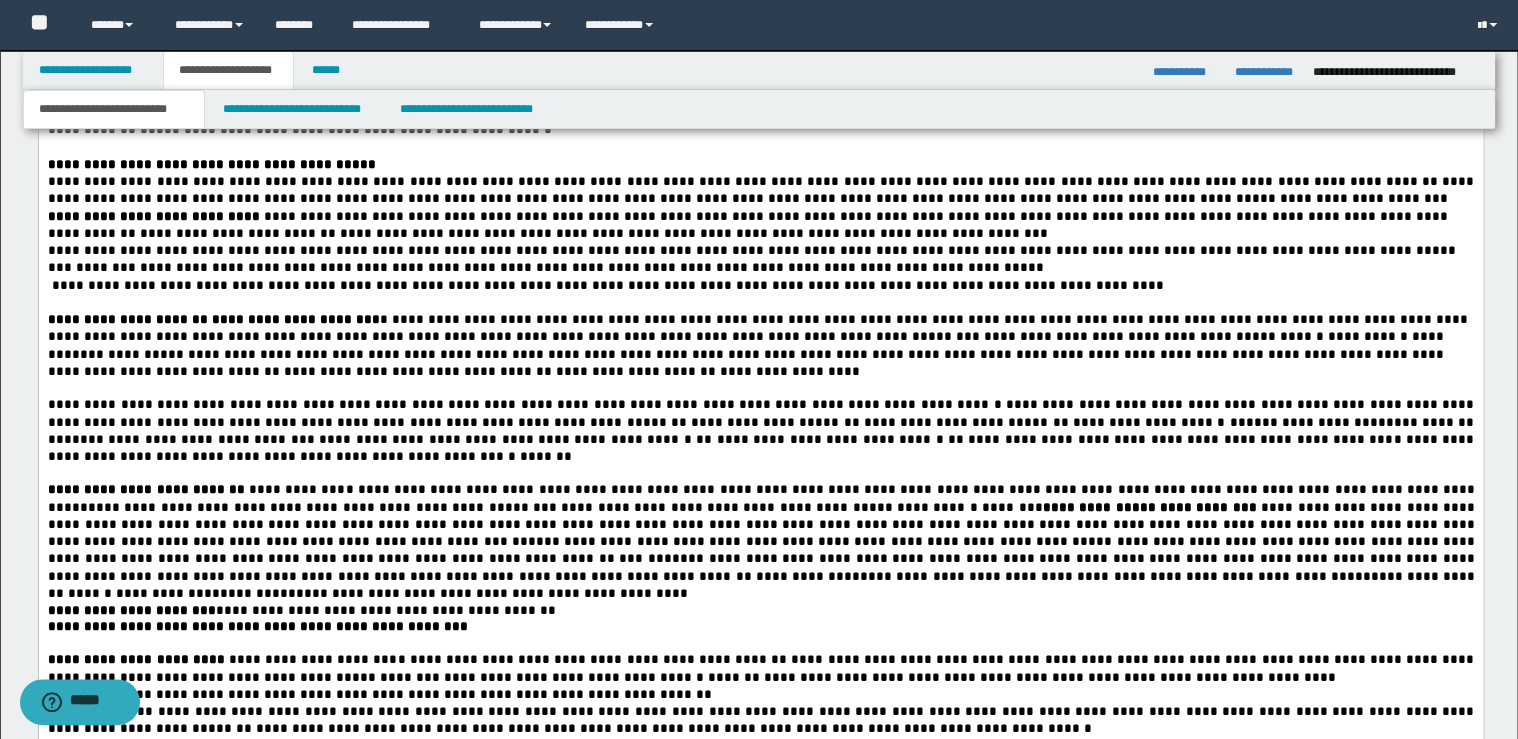 scroll, scrollTop: 2788, scrollLeft: 0, axis: vertical 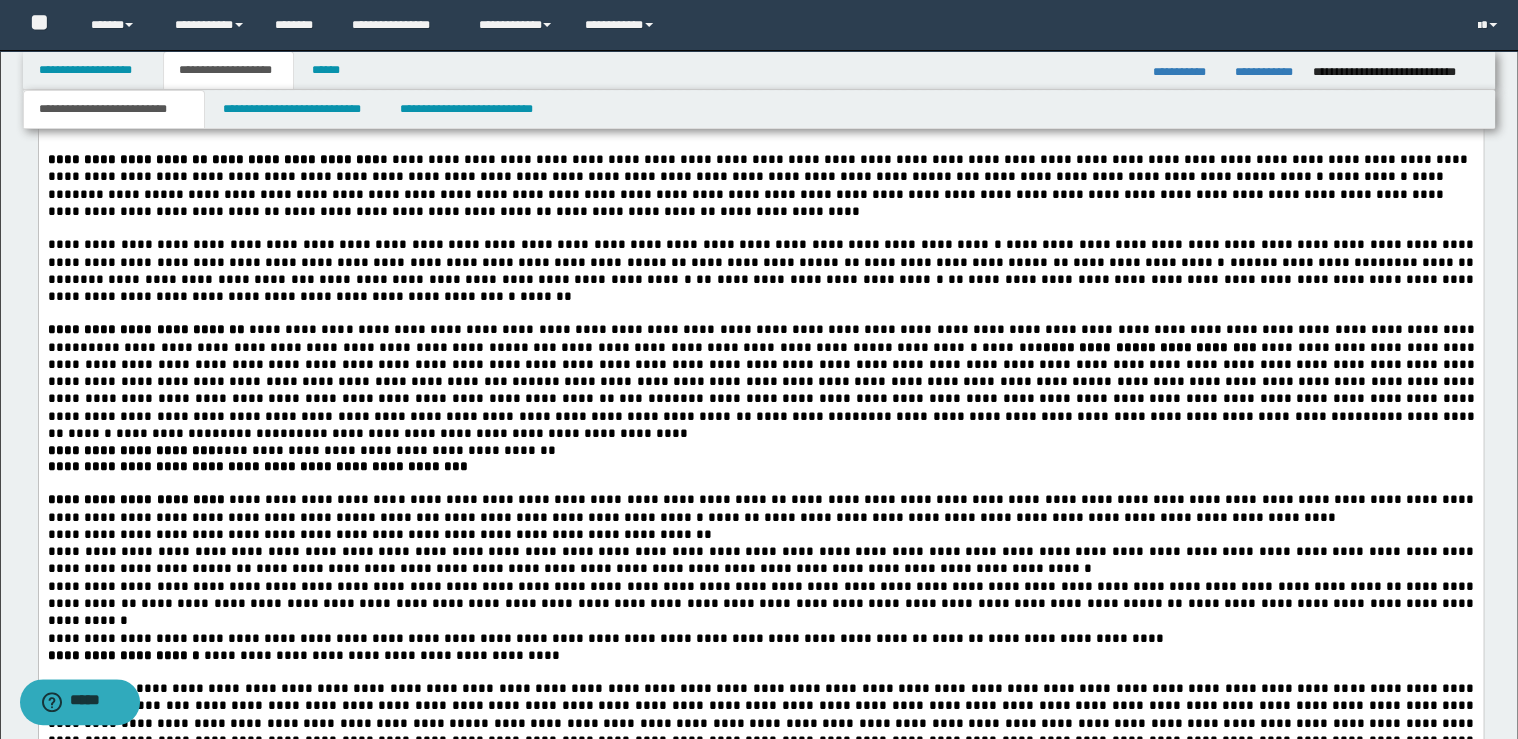 click on "**********" at bounding box center (760, 466) 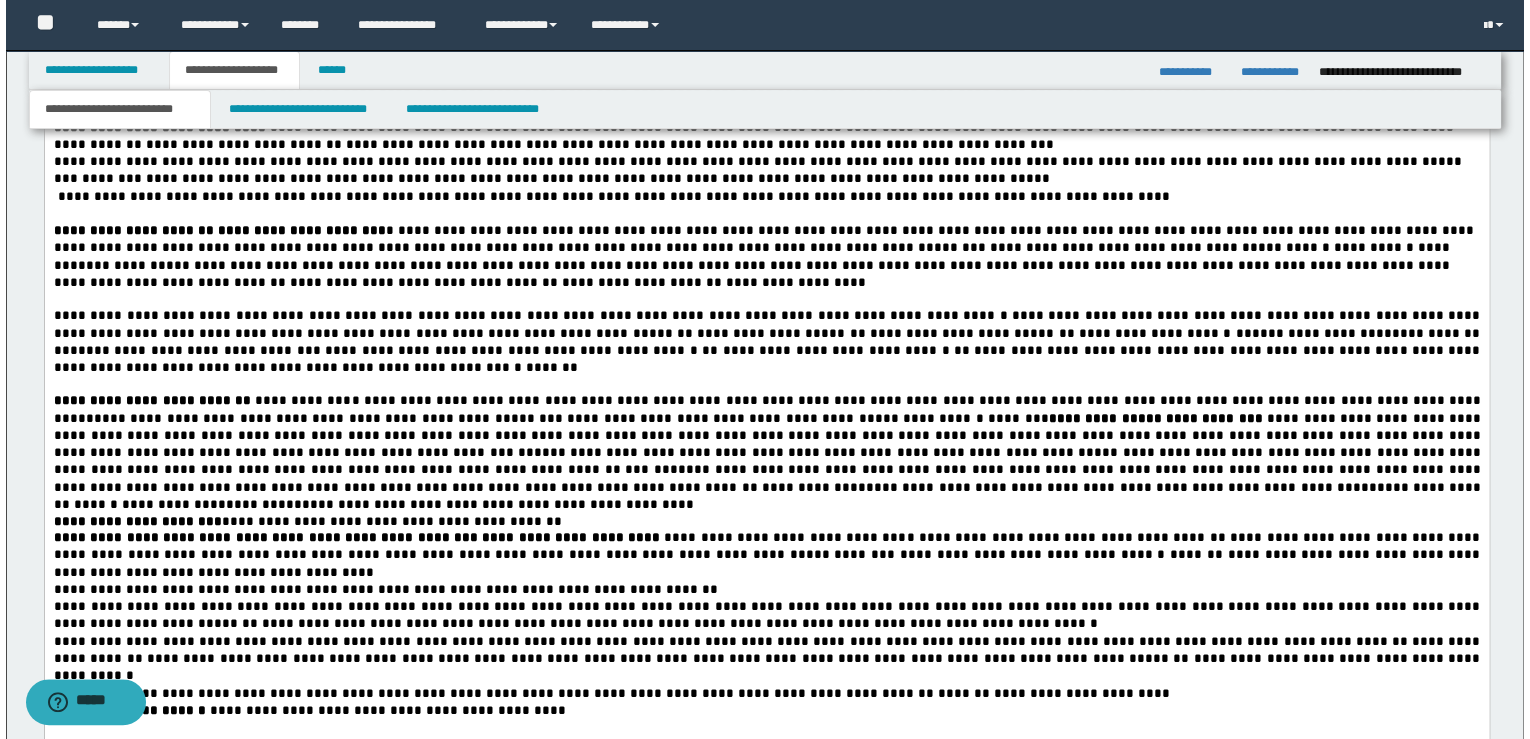 scroll, scrollTop: 2468, scrollLeft: 0, axis: vertical 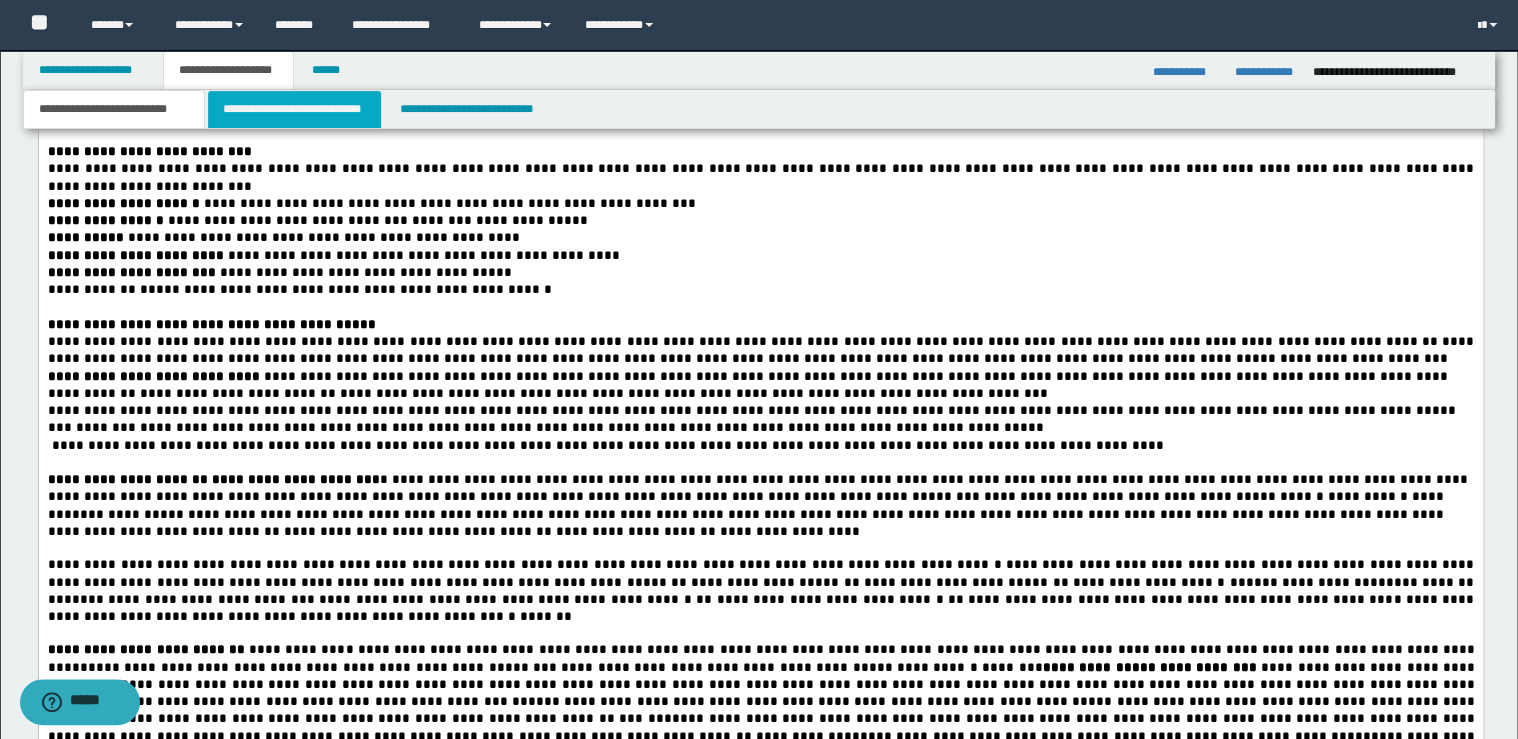 click on "**********" at bounding box center [294, 109] 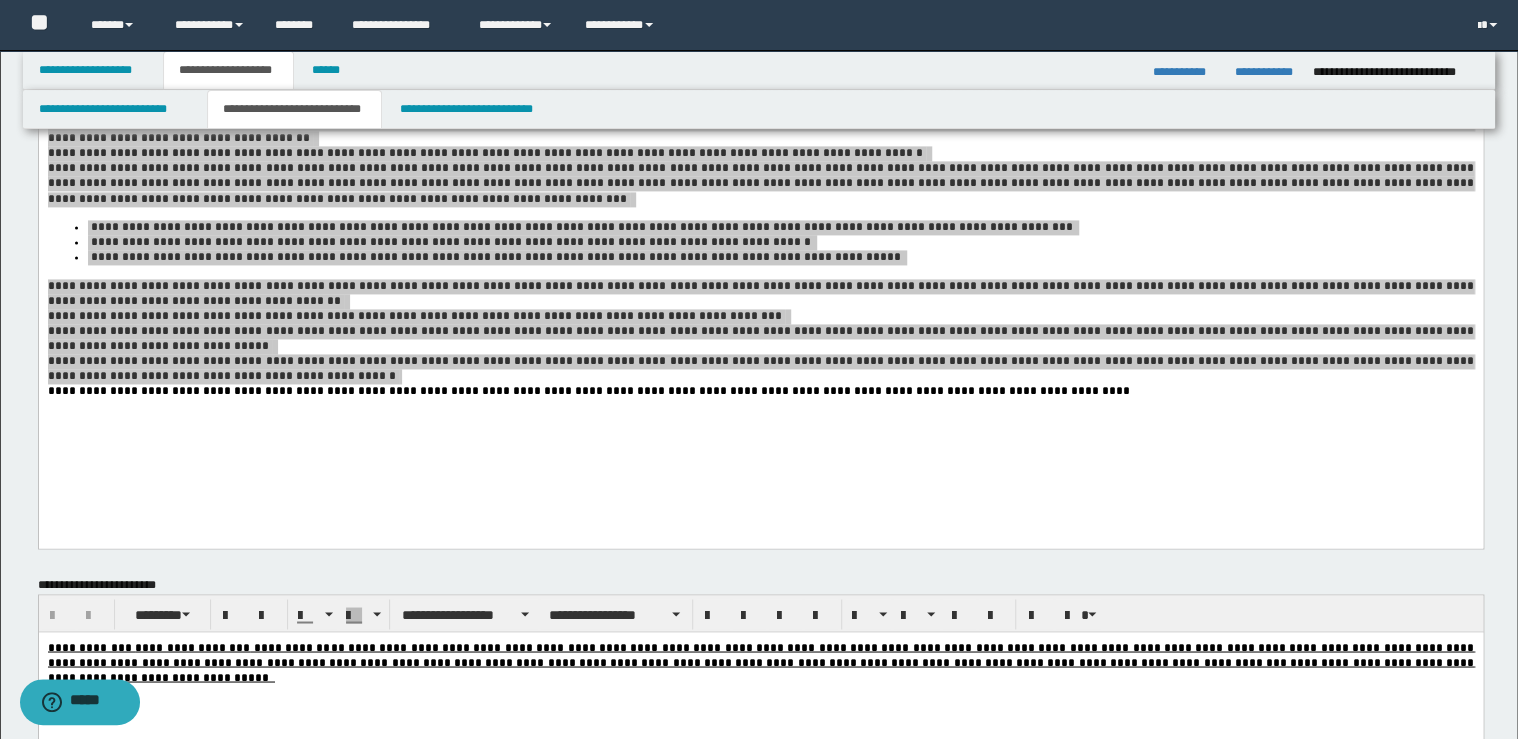 scroll, scrollTop: 1188, scrollLeft: 0, axis: vertical 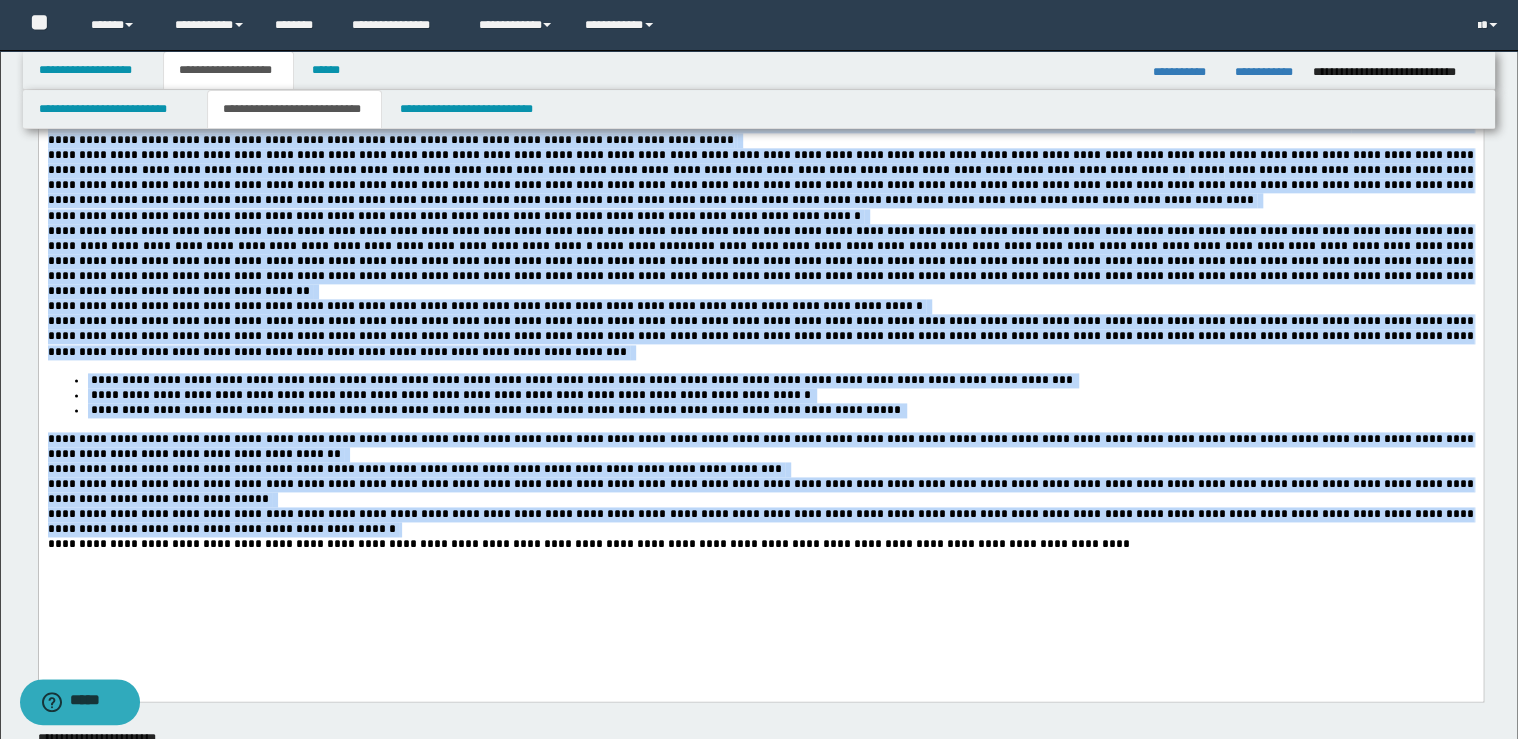 click on "**********" at bounding box center (450, 395) 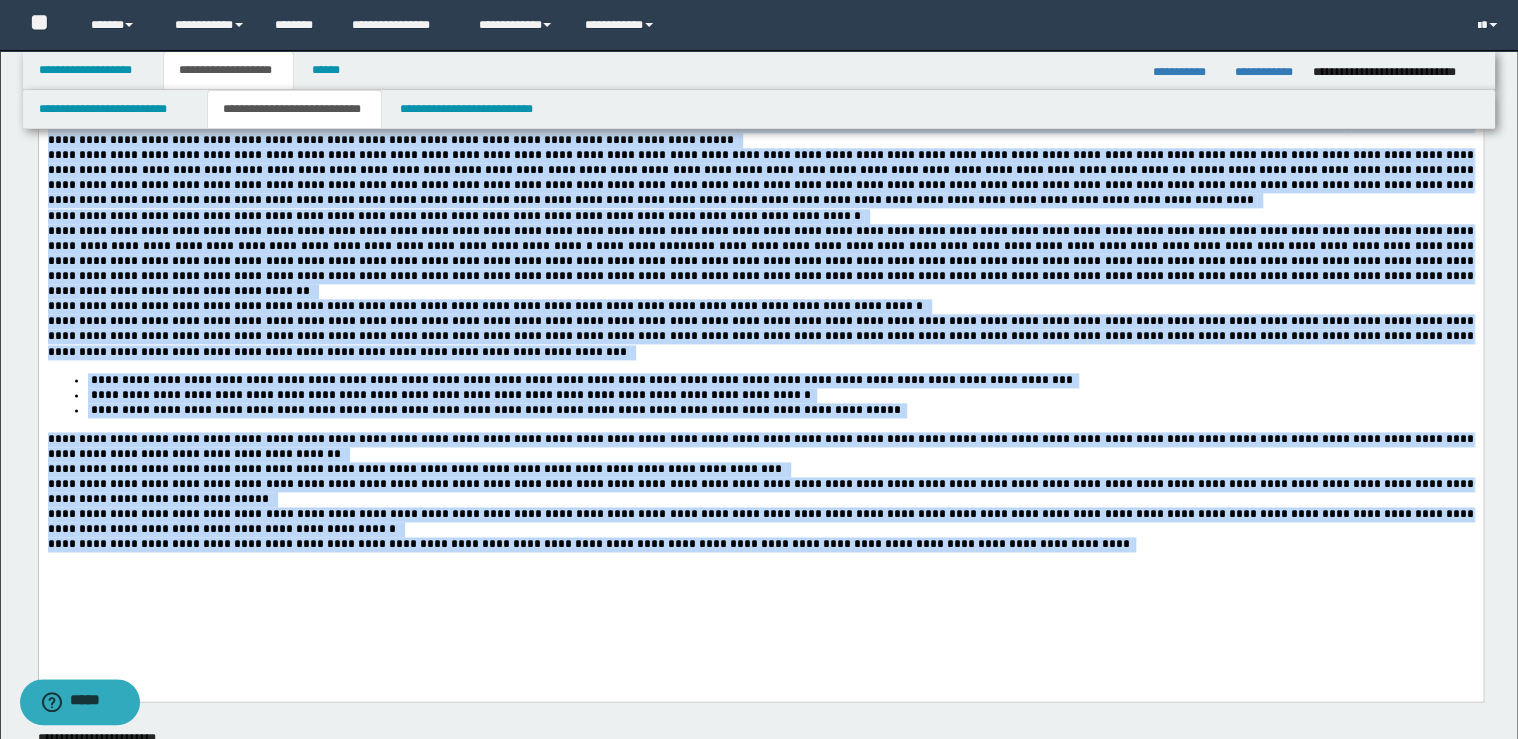 click on "**********" at bounding box center (761, 335) 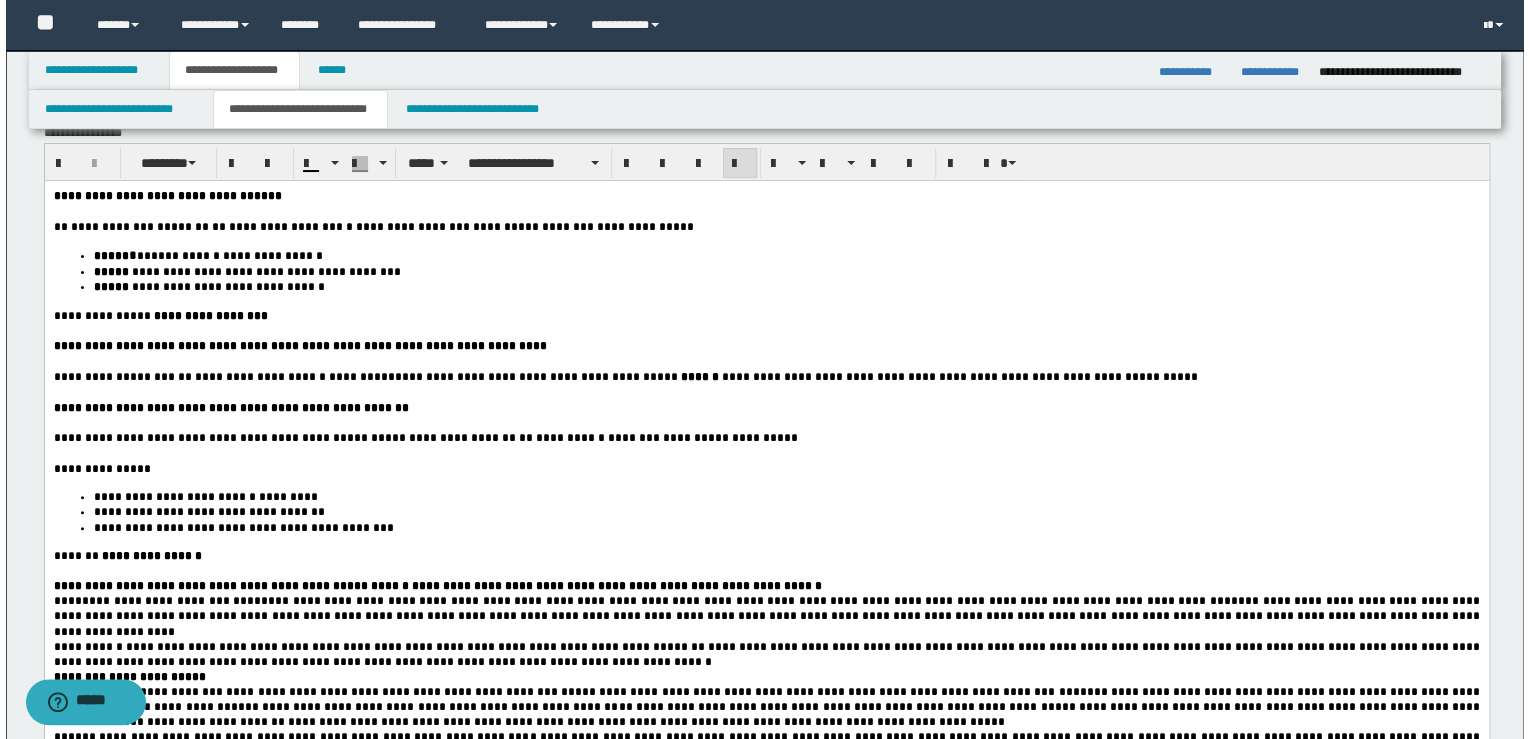 scroll, scrollTop: 0, scrollLeft: 0, axis: both 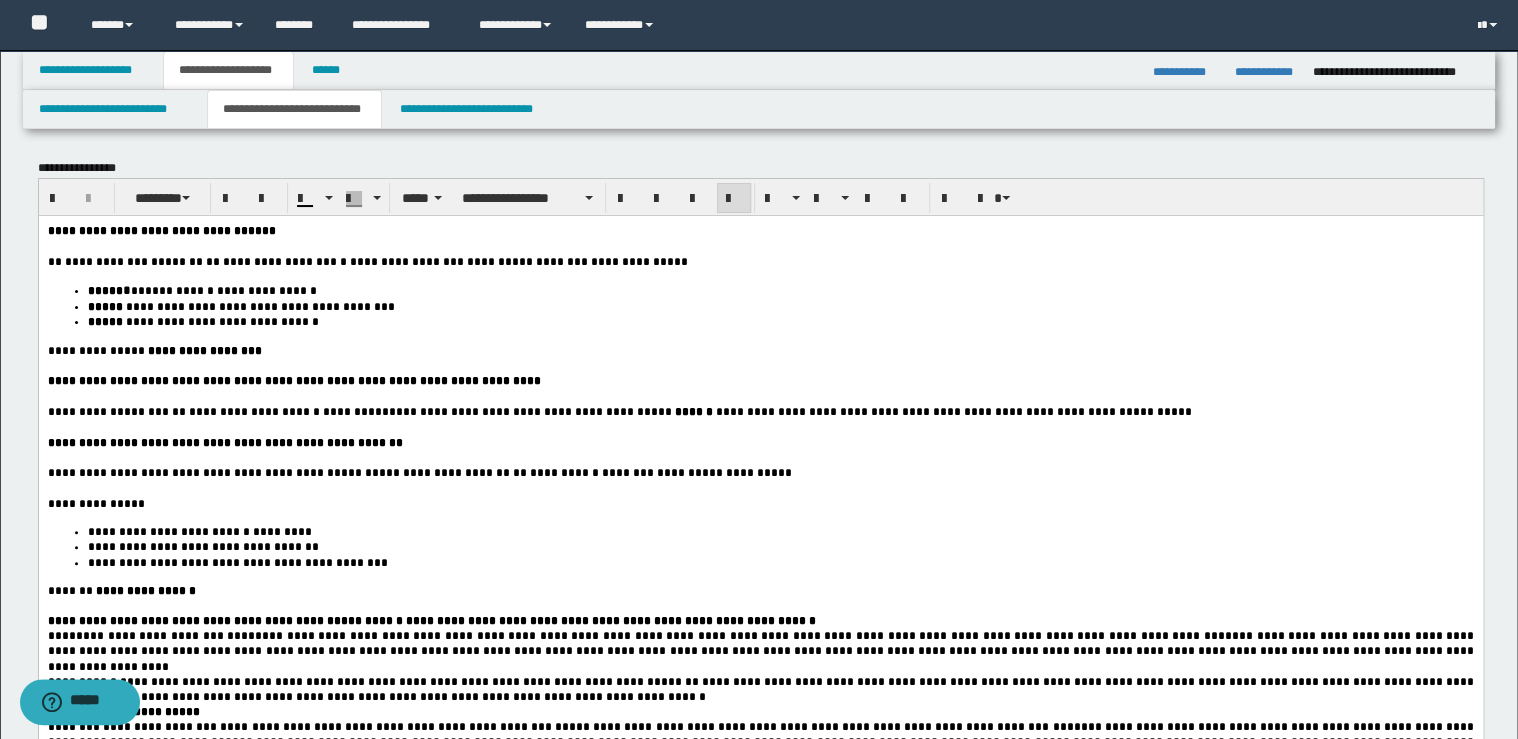click on "**********" at bounding box center (760, 380) 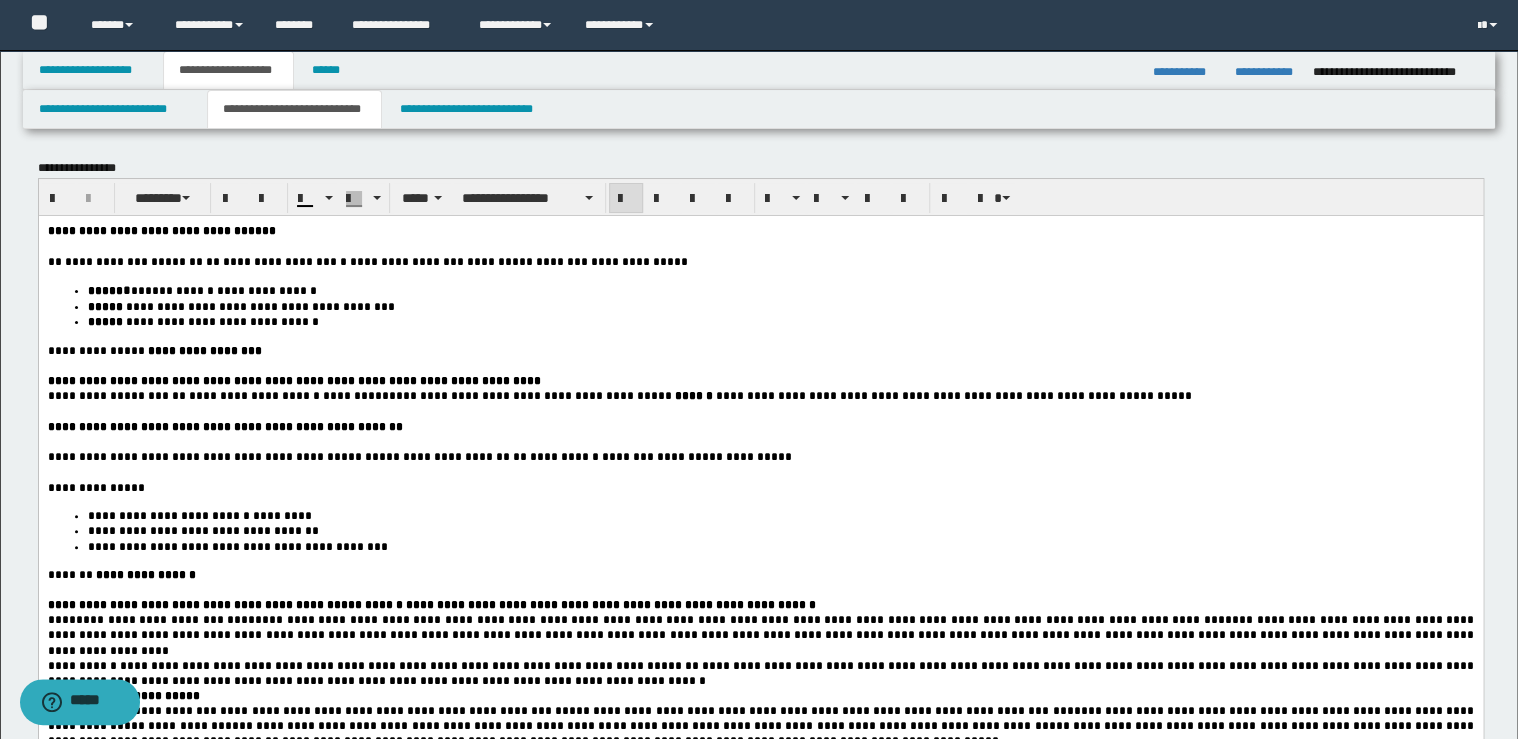 click on "**********" at bounding box center [760, 426] 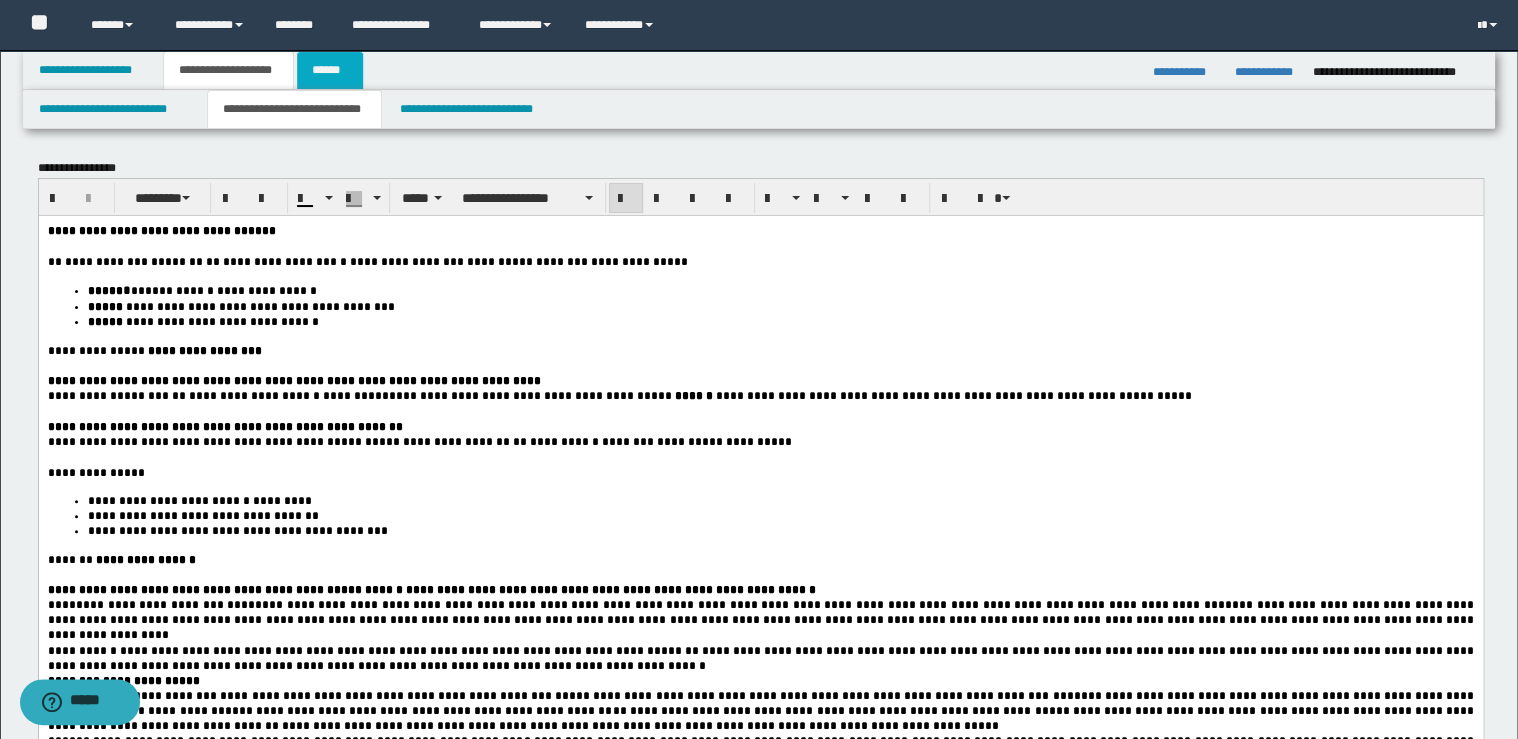 click on "******" at bounding box center [330, 70] 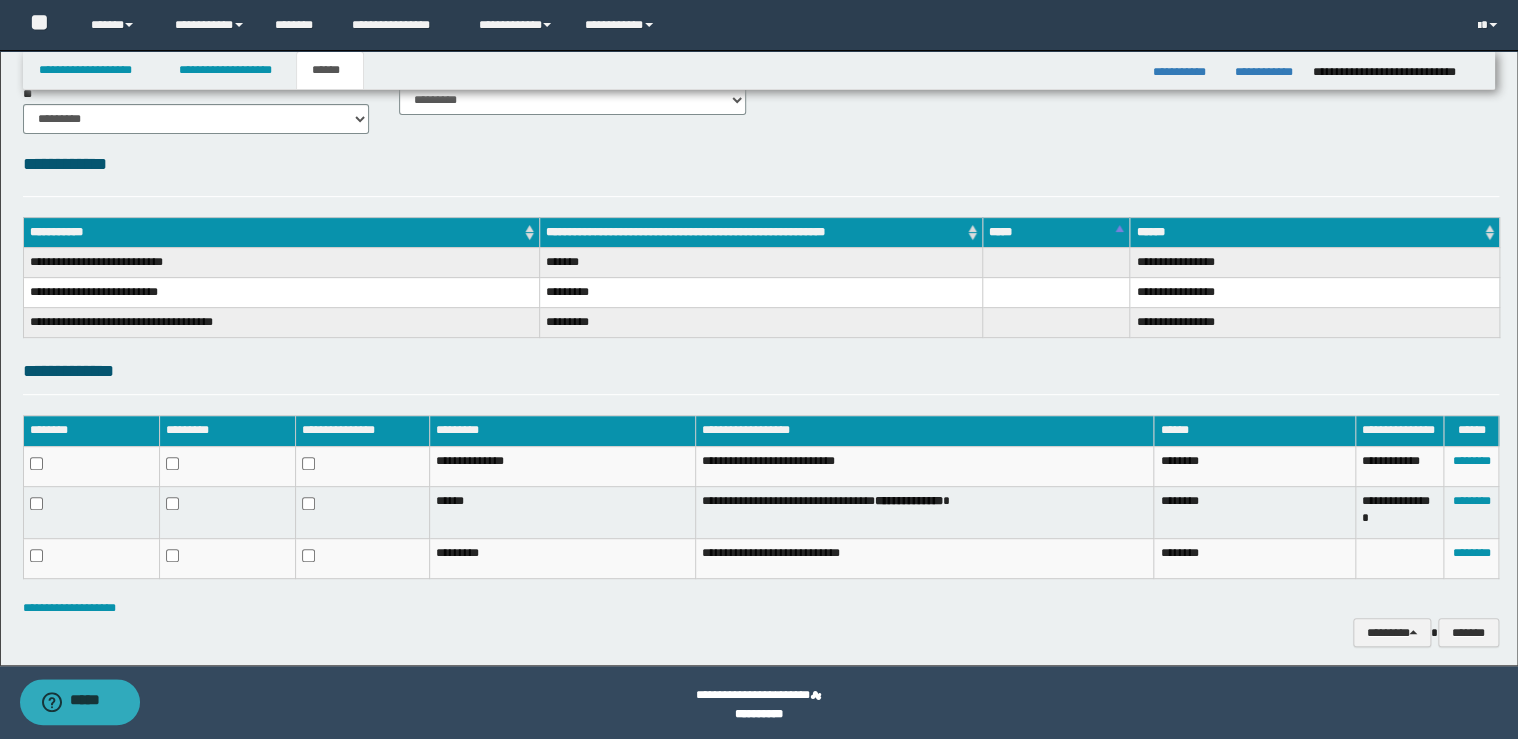 scroll, scrollTop: 197, scrollLeft: 0, axis: vertical 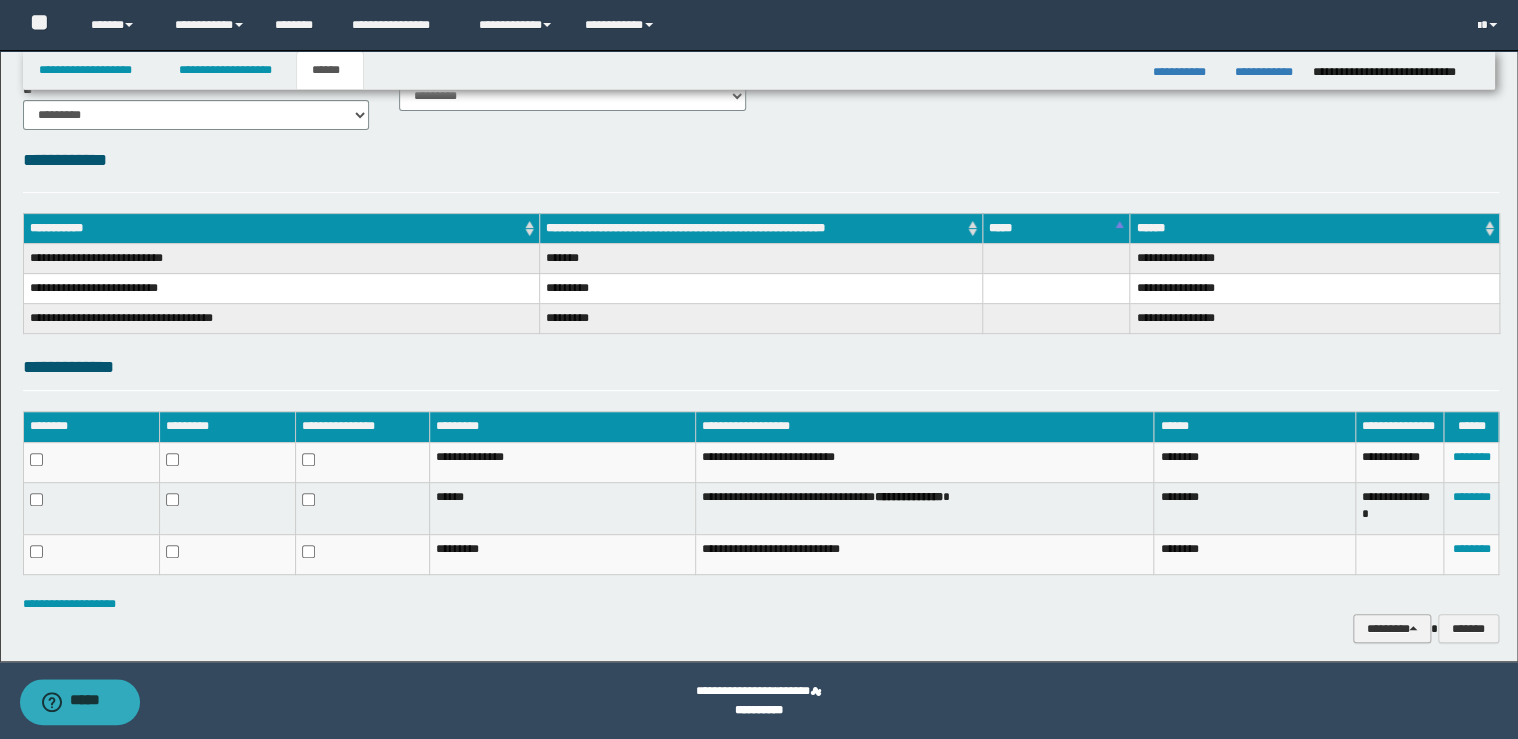 click on "********" at bounding box center [1392, 629] 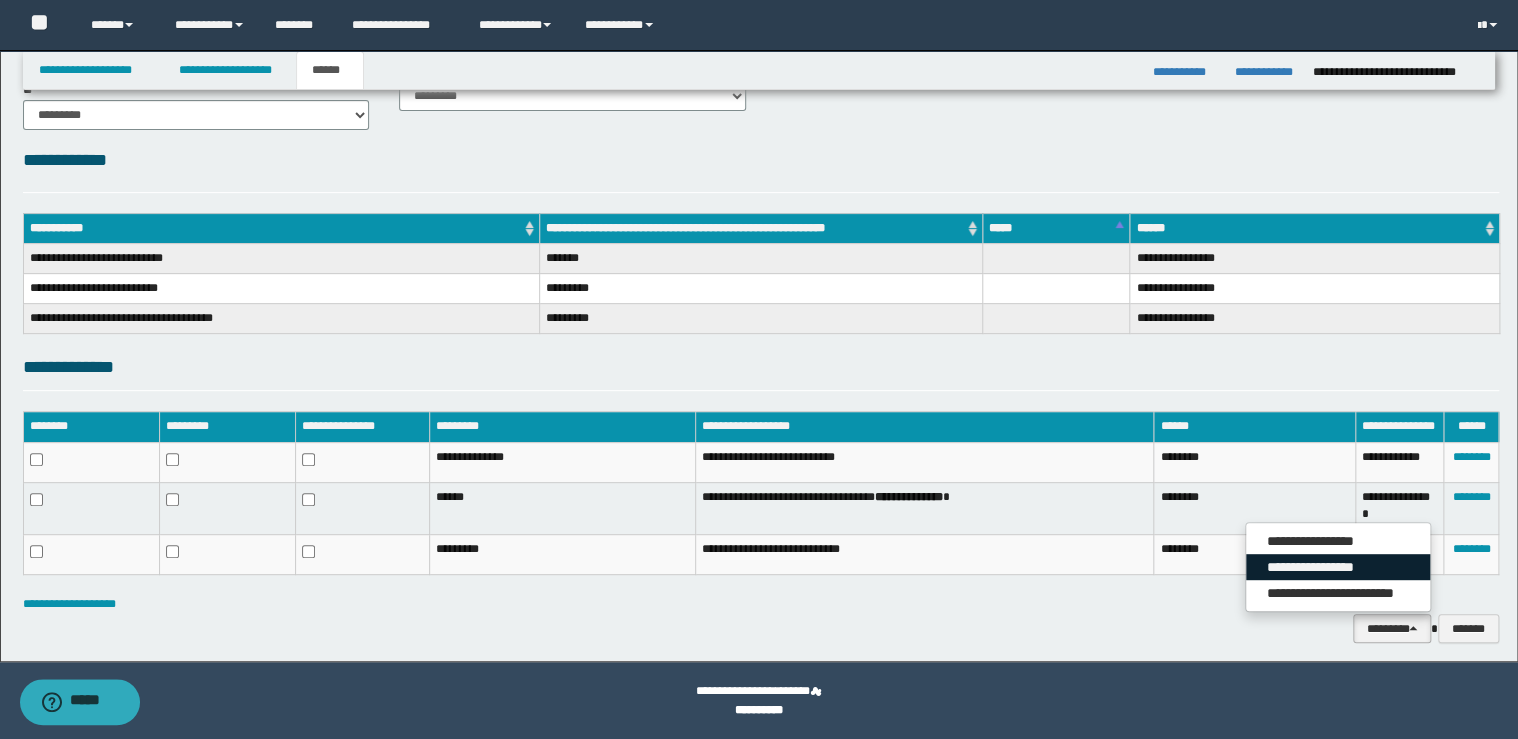 click on "**********" at bounding box center [1338, 567] 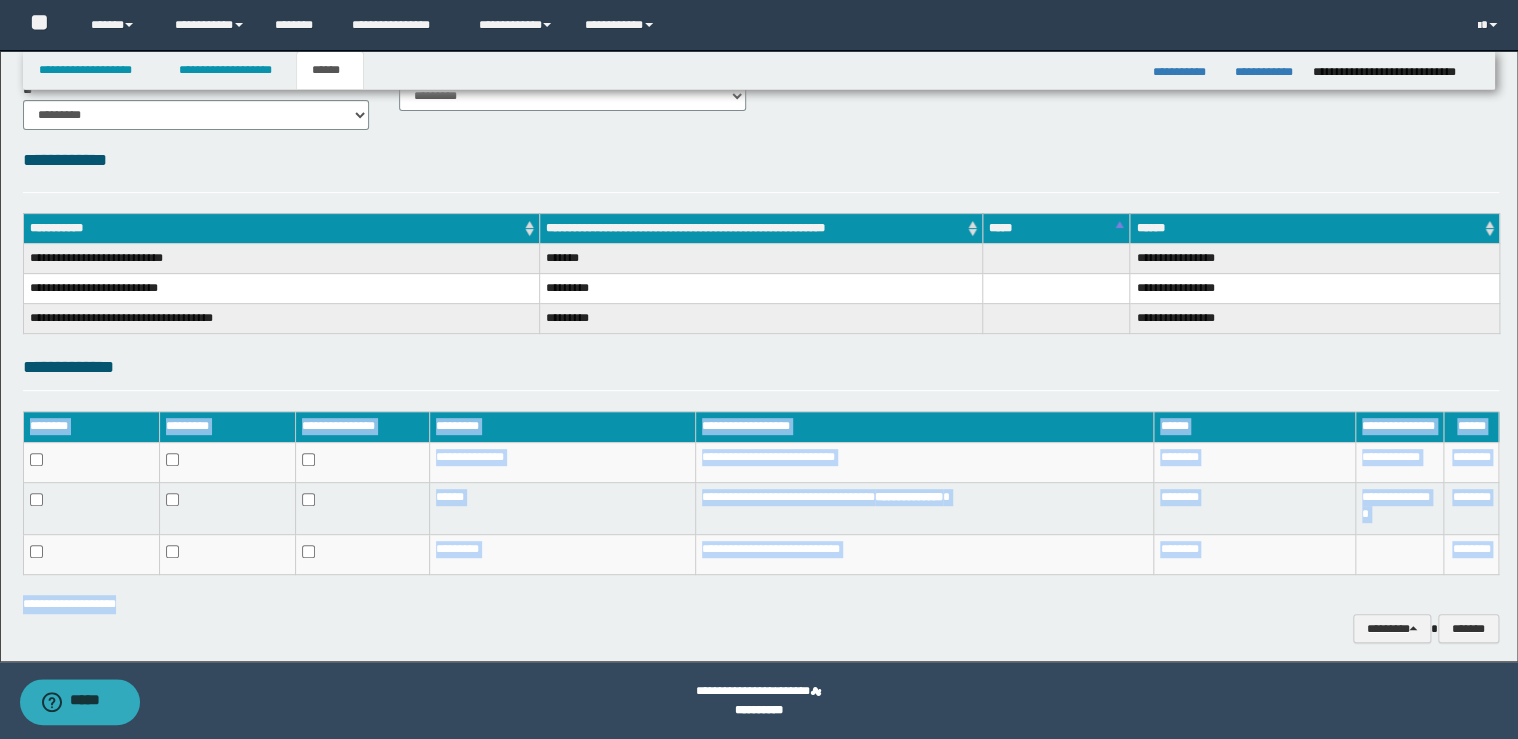 click on "**********" at bounding box center [761, 287] 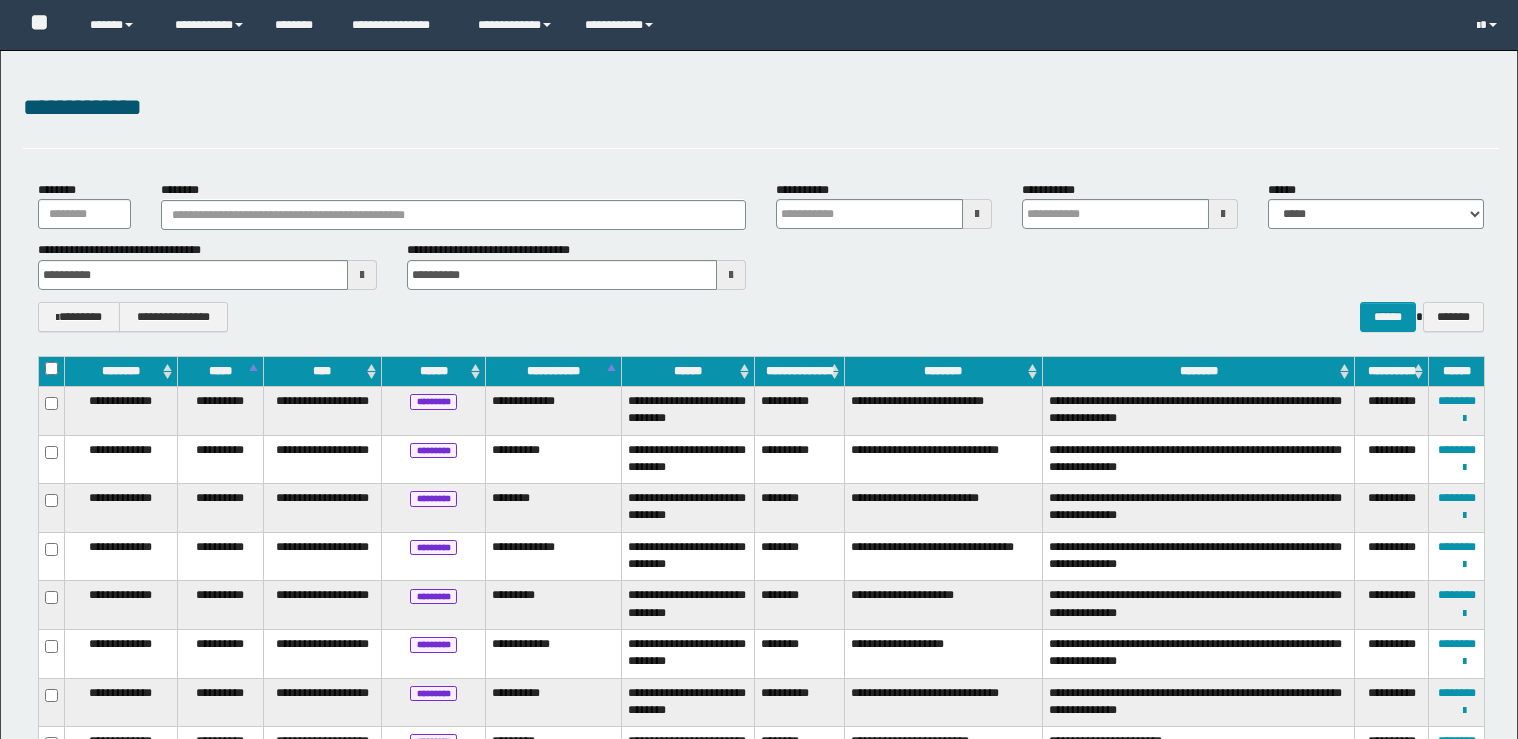 scroll, scrollTop: 315, scrollLeft: 0, axis: vertical 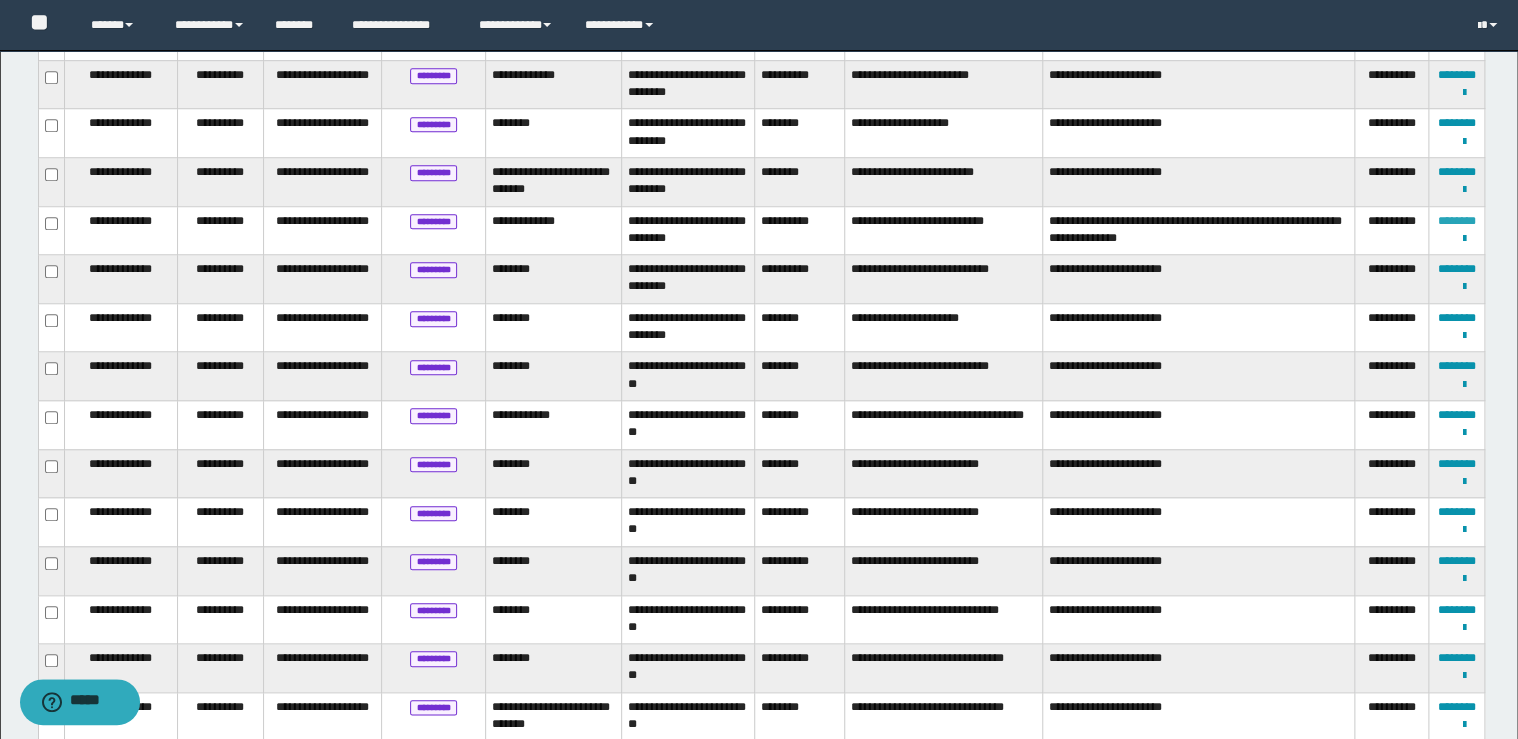 click on "********" at bounding box center [1457, 221] 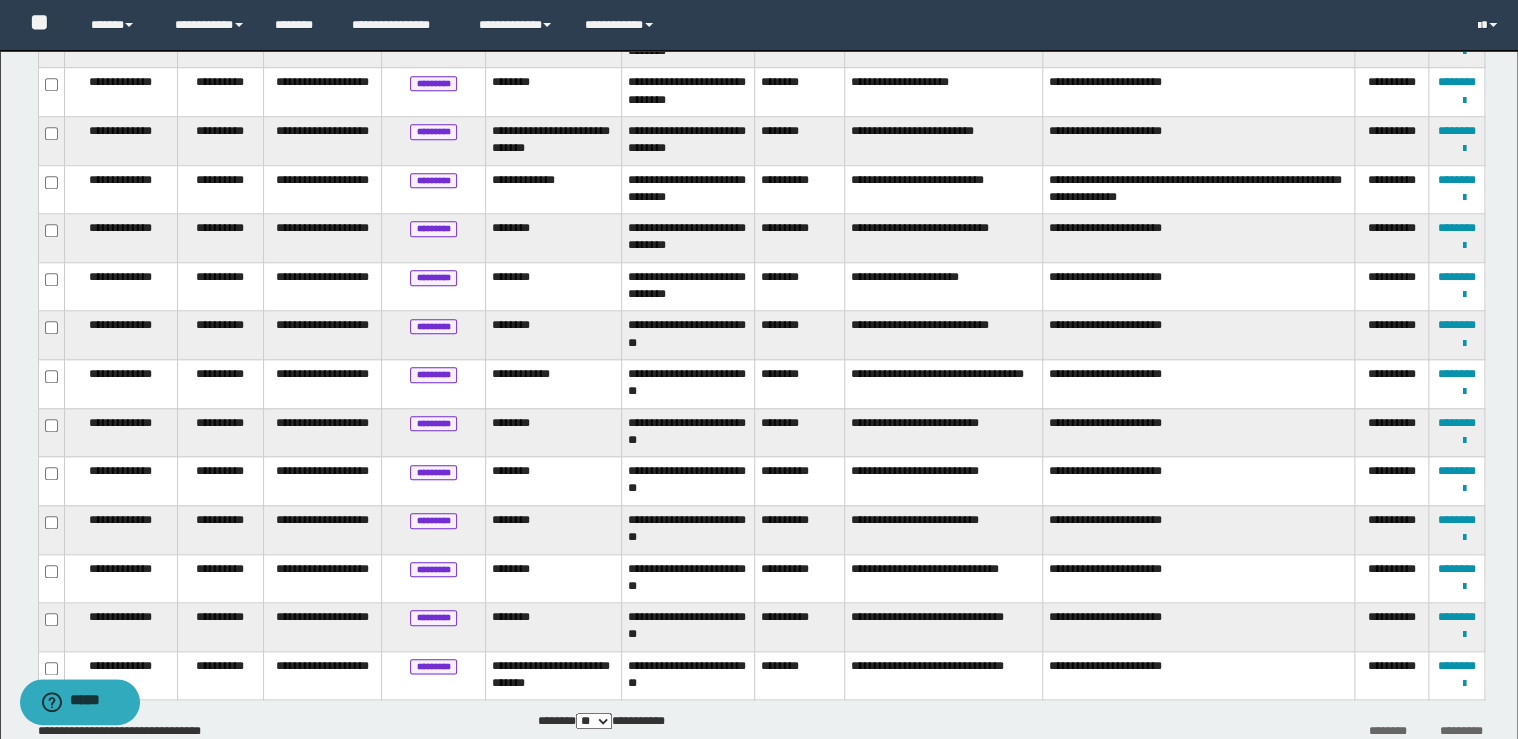 scroll, scrollTop: 818, scrollLeft: 0, axis: vertical 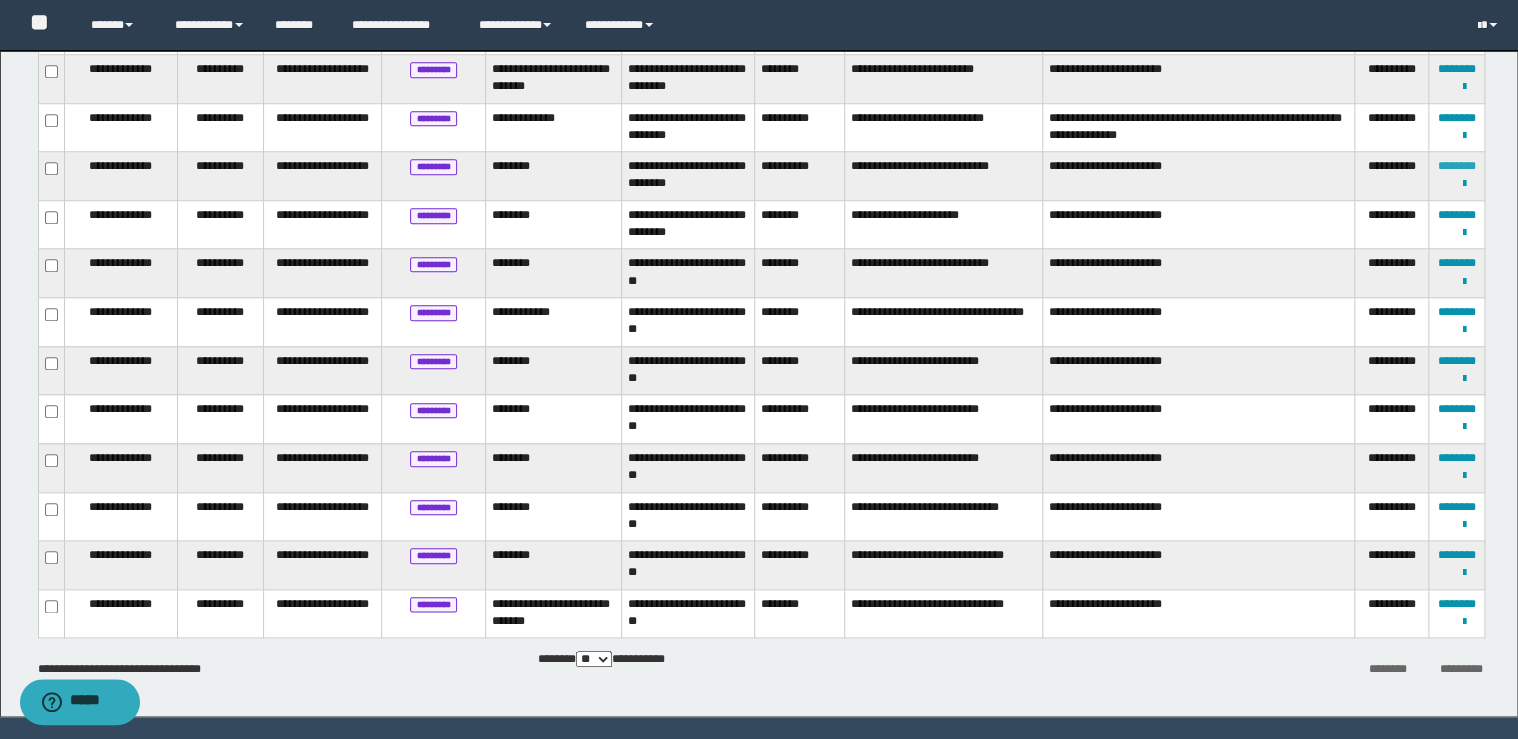click on "********" at bounding box center (1457, 166) 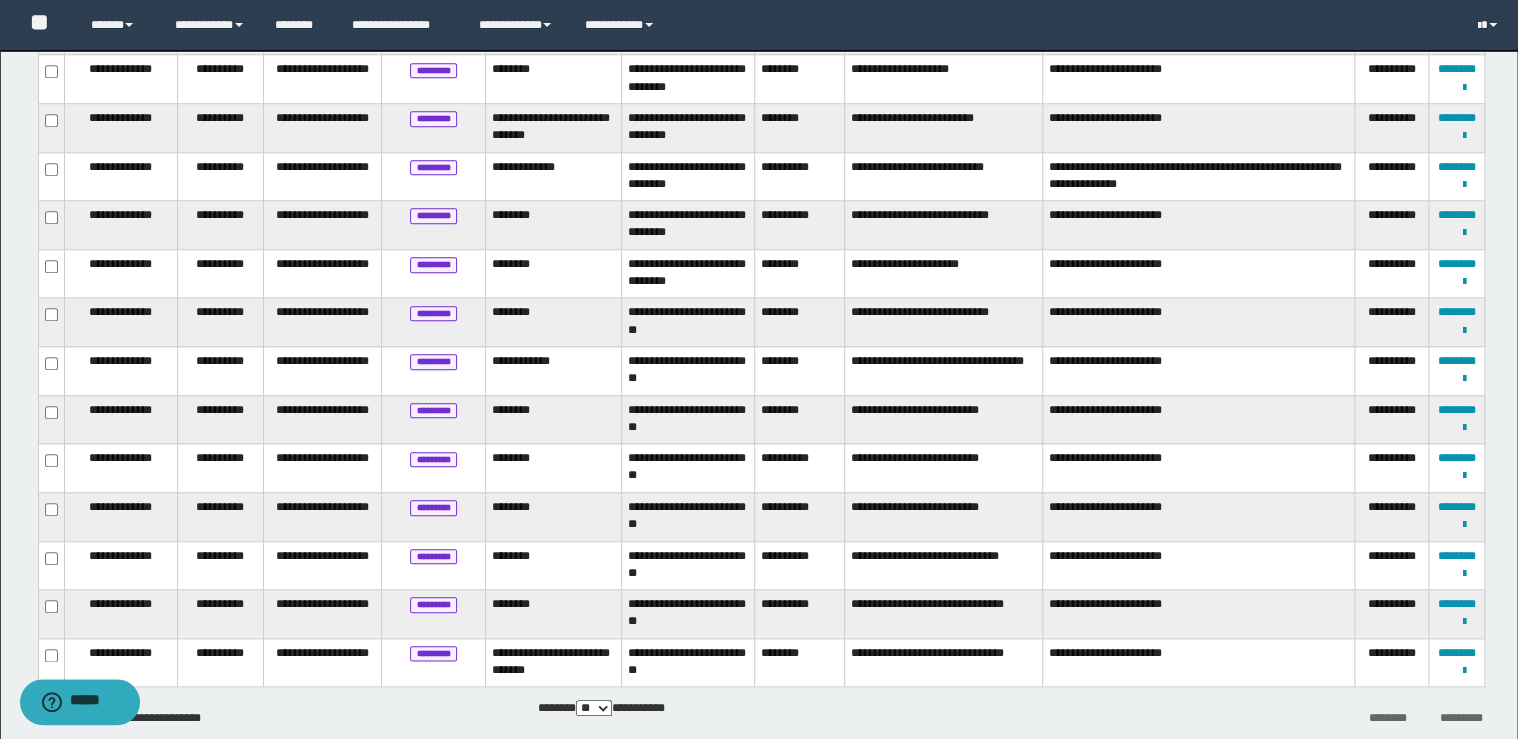 scroll, scrollTop: 712, scrollLeft: 0, axis: vertical 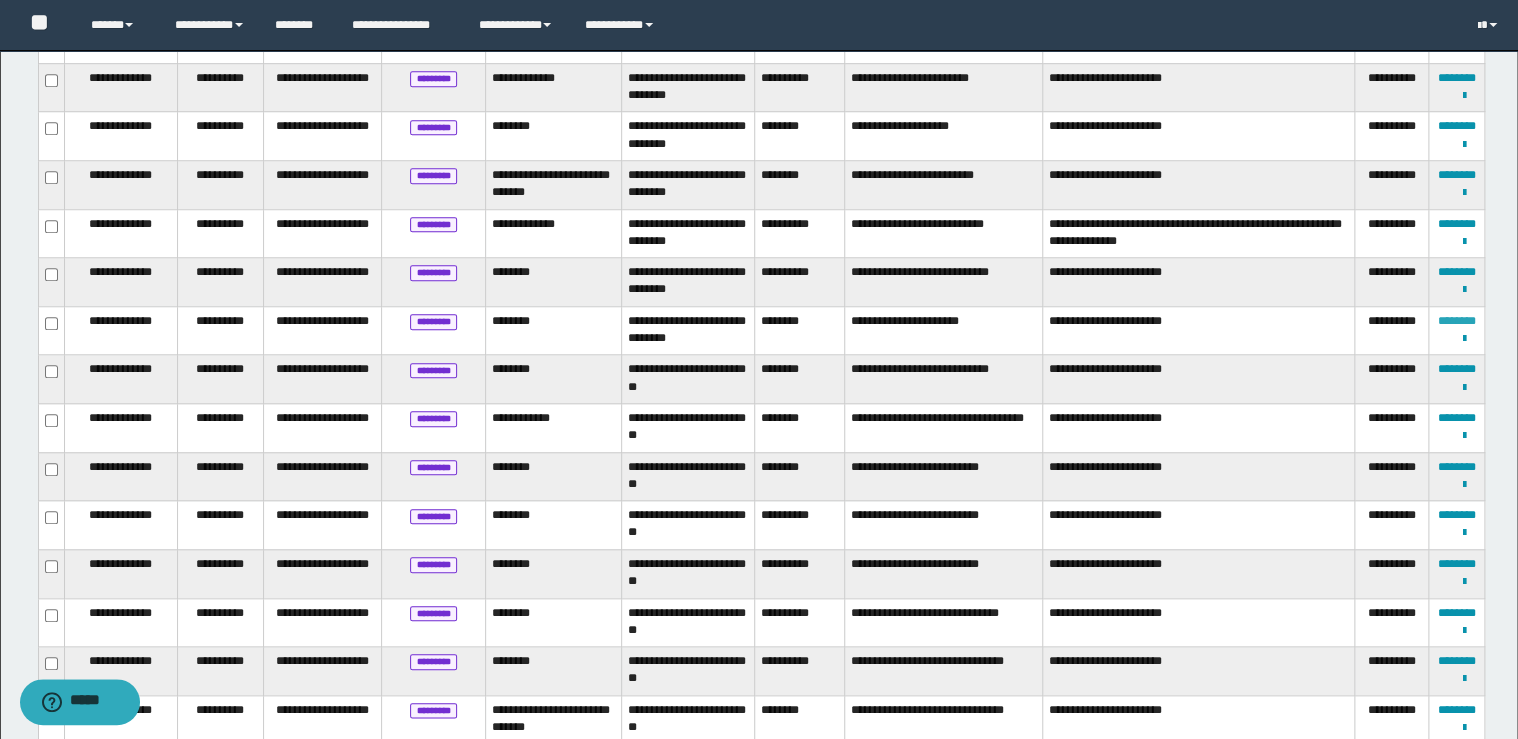 click on "********" at bounding box center (1457, 321) 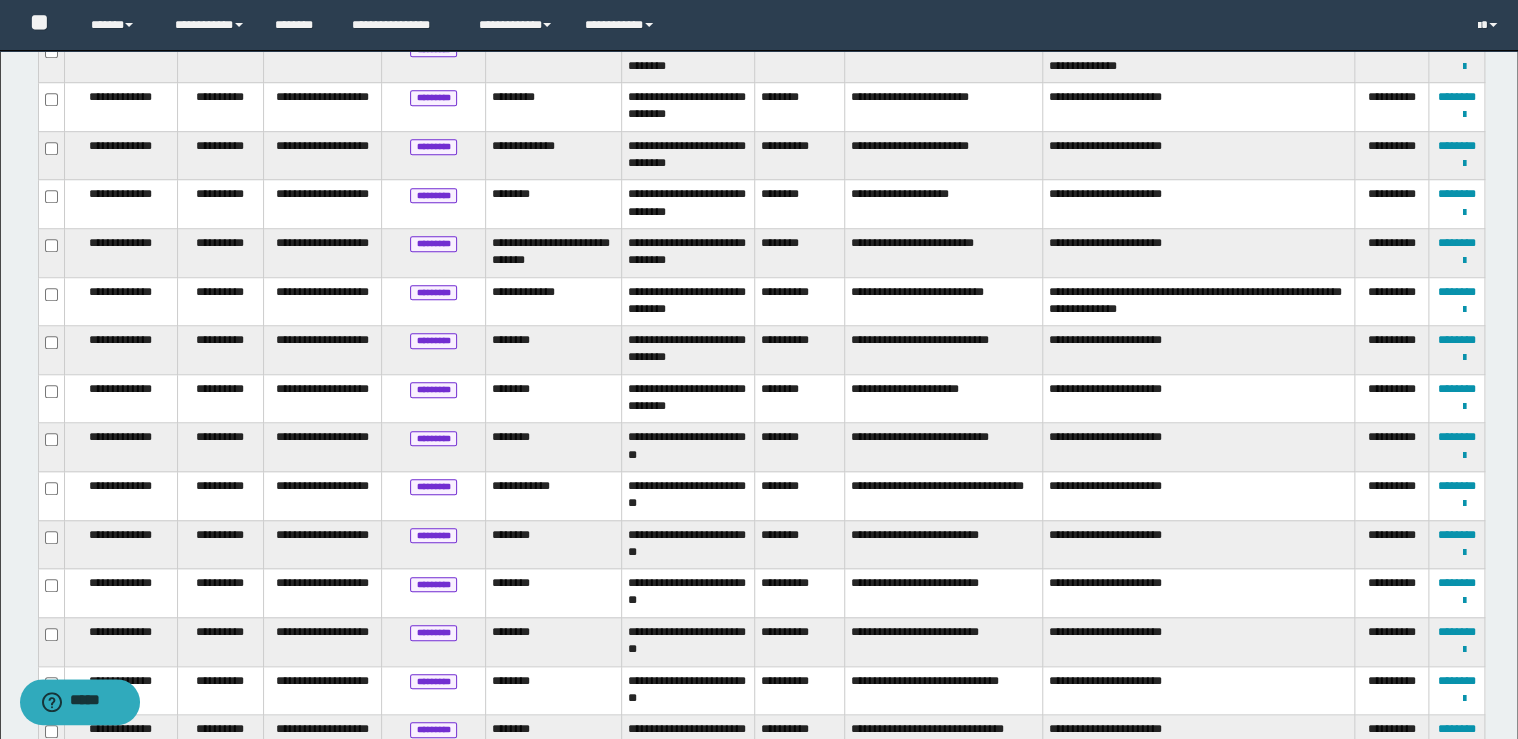 scroll, scrollTop: 872, scrollLeft: 0, axis: vertical 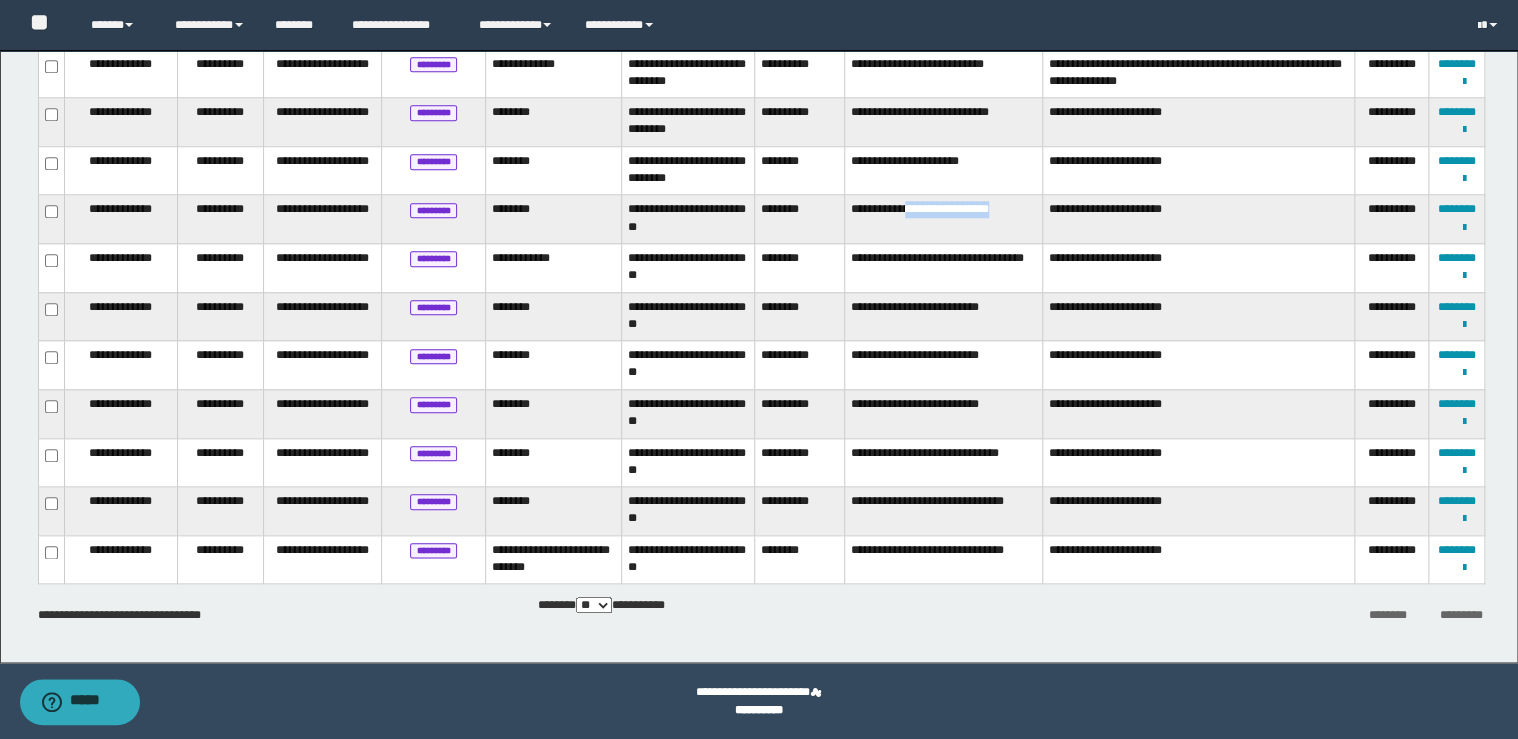 drag, startPoint x: 1008, startPoint y: 207, endPoint x: 911, endPoint y: 204, distance: 97.04638 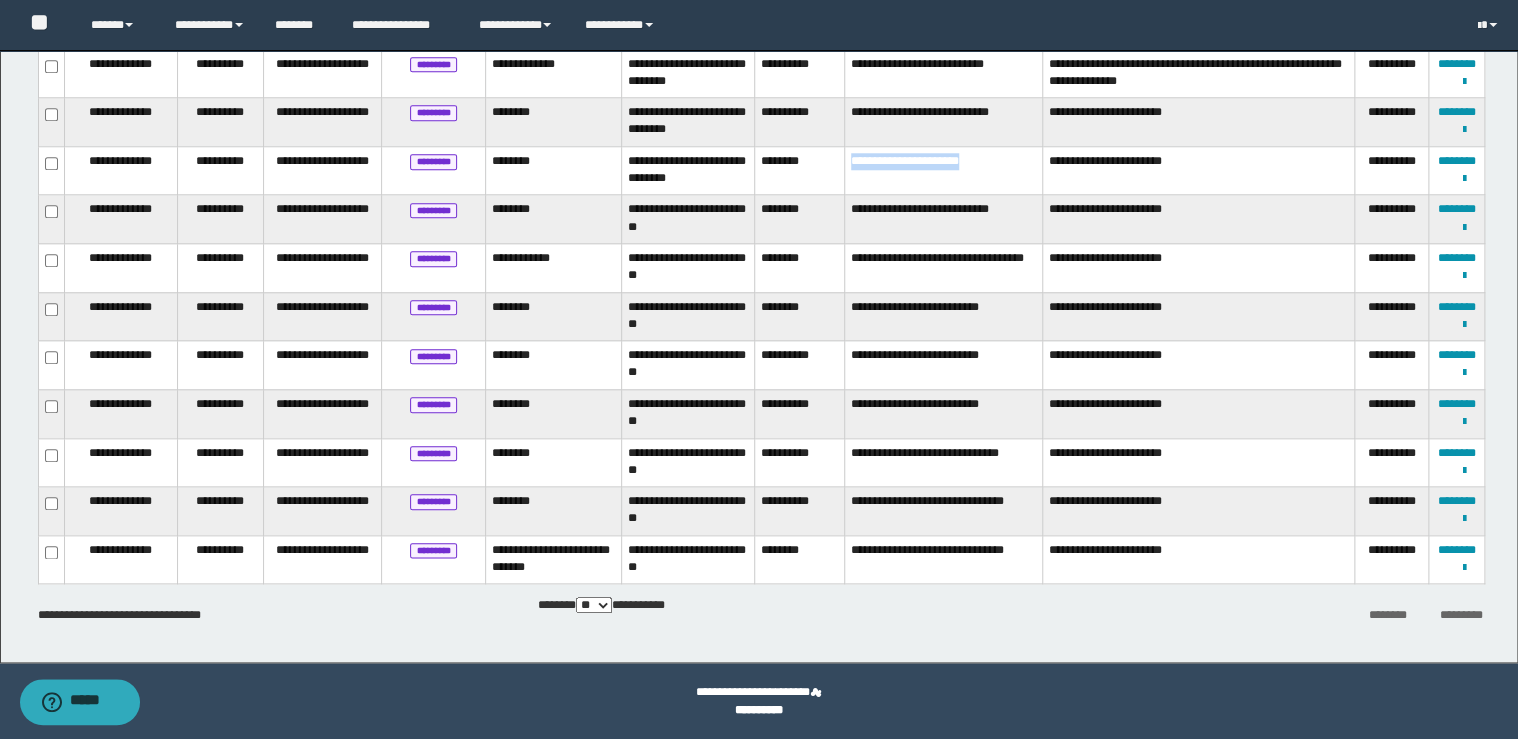 drag, startPoint x: 1006, startPoint y: 152, endPoint x: 851, endPoint y: 154, distance: 155.01291 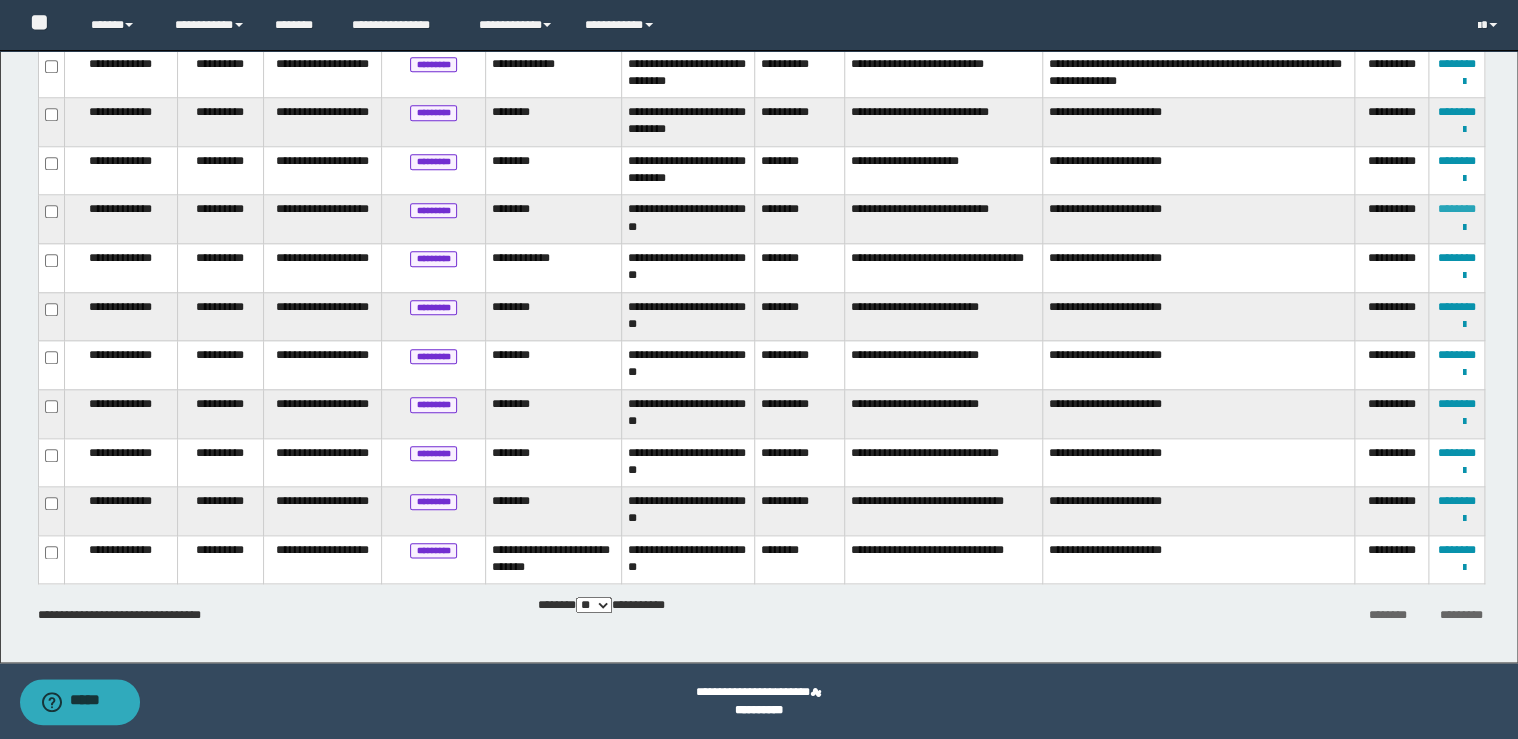 click on "********" at bounding box center (1457, 209) 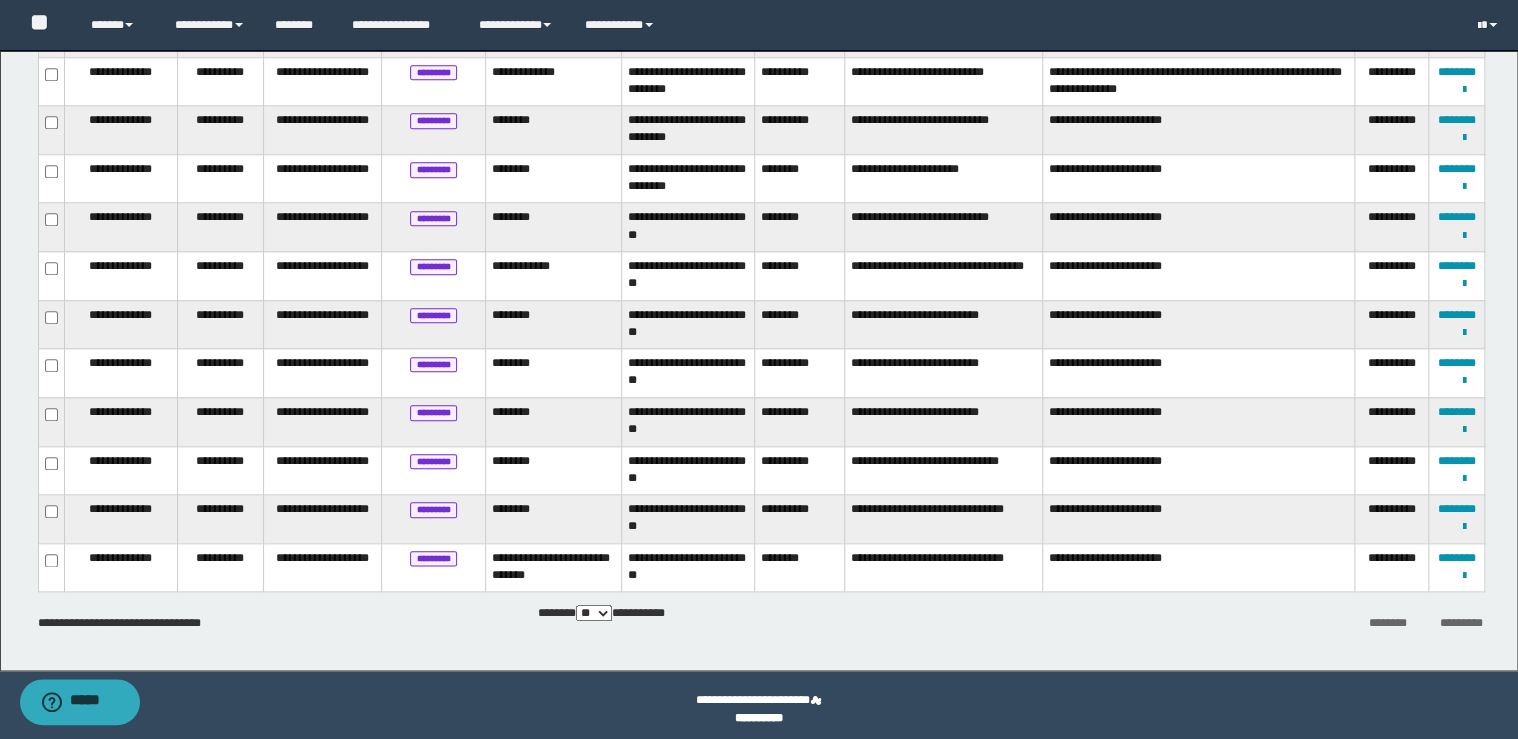 scroll, scrollTop: 872, scrollLeft: 0, axis: vertical 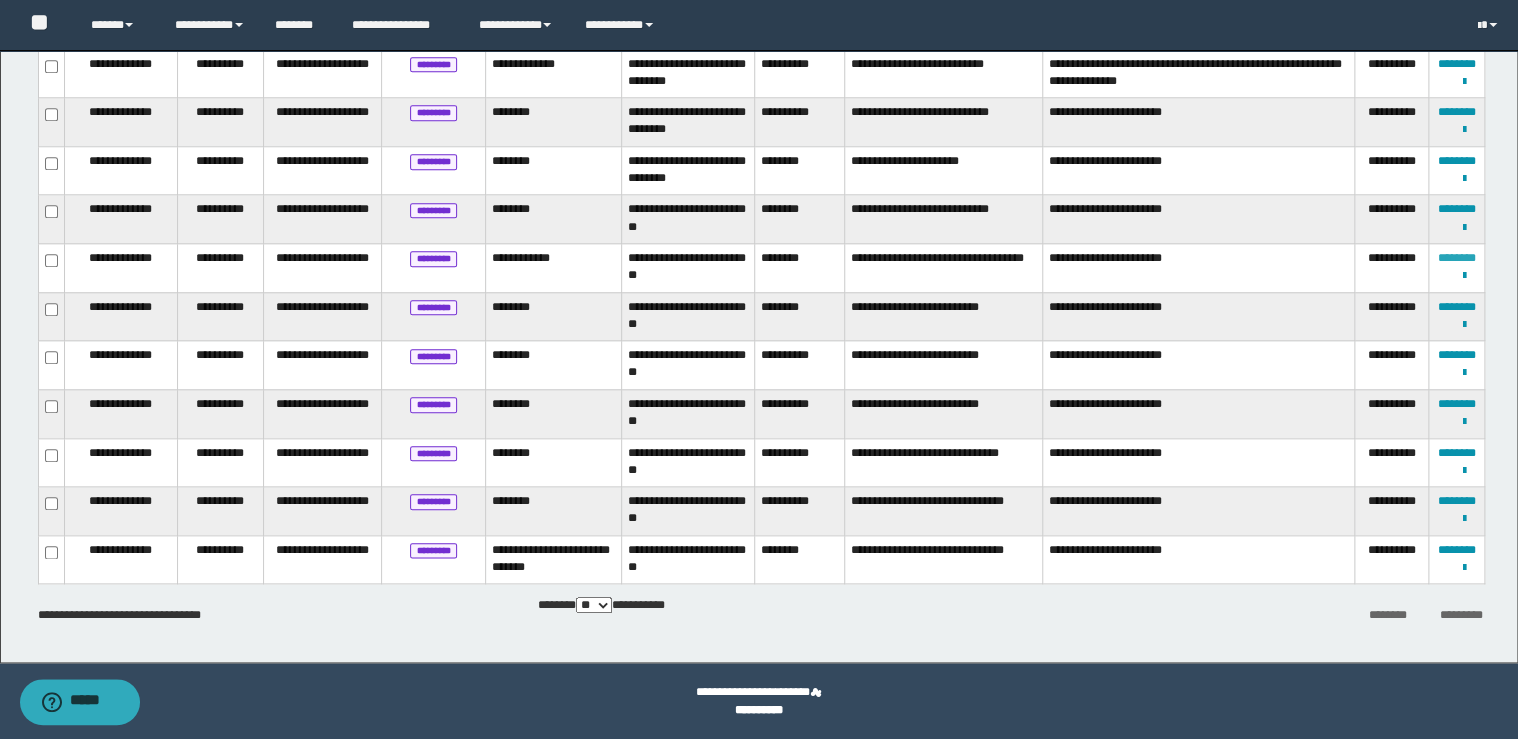click on "********" at bounding box center (1457, 258) 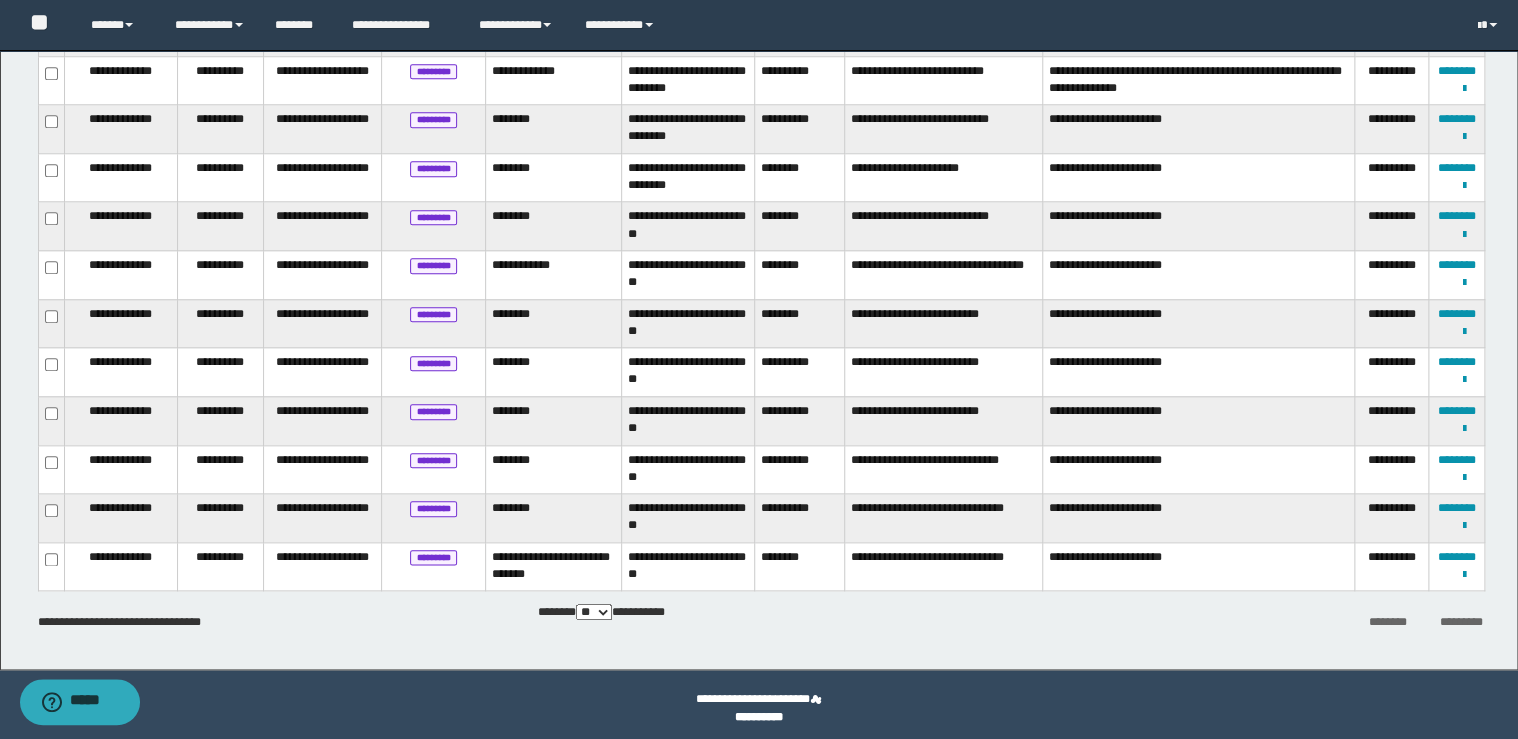 scroll, scrollTop: 872, scrollLeft: 0, axis: vertical 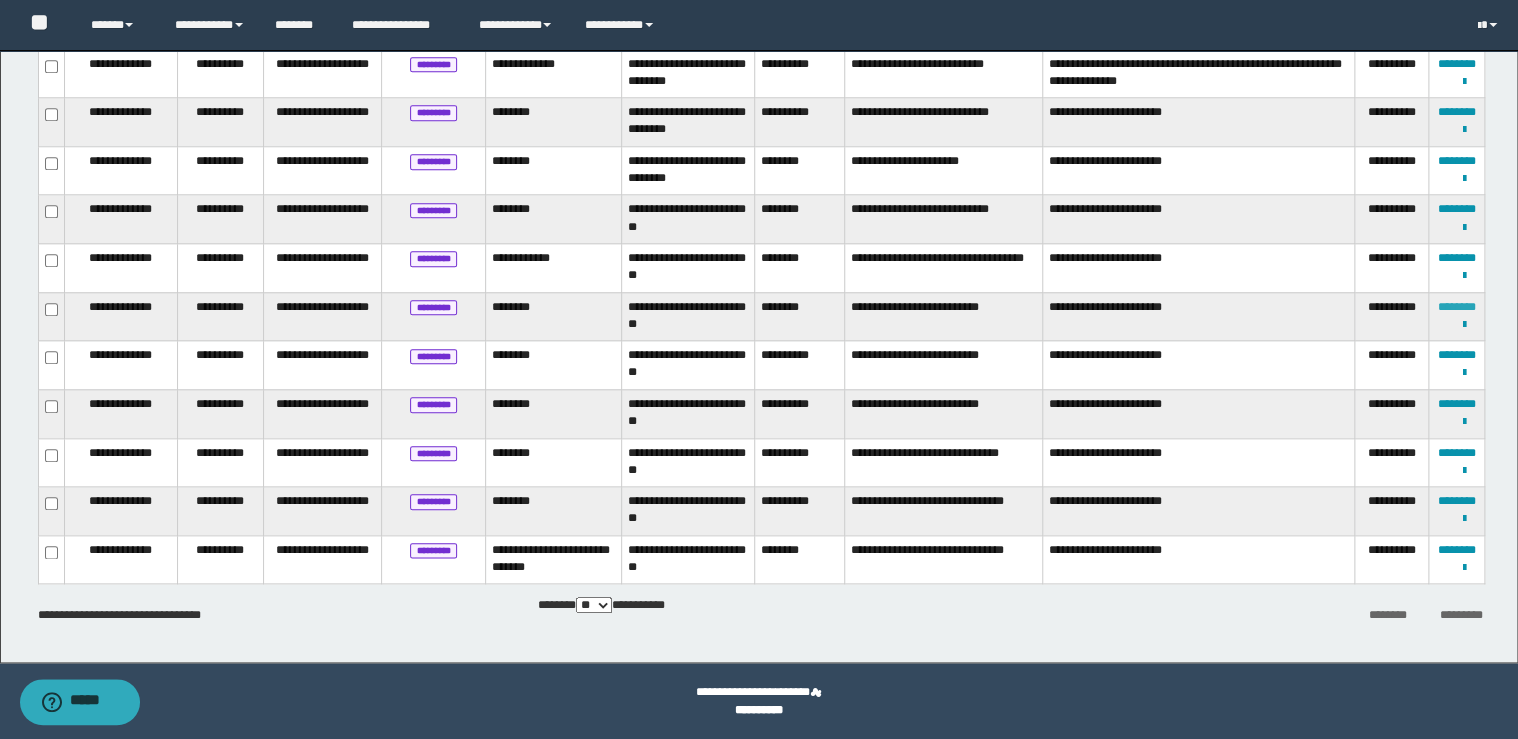 click on "********" at bounding box center (1457, 307) 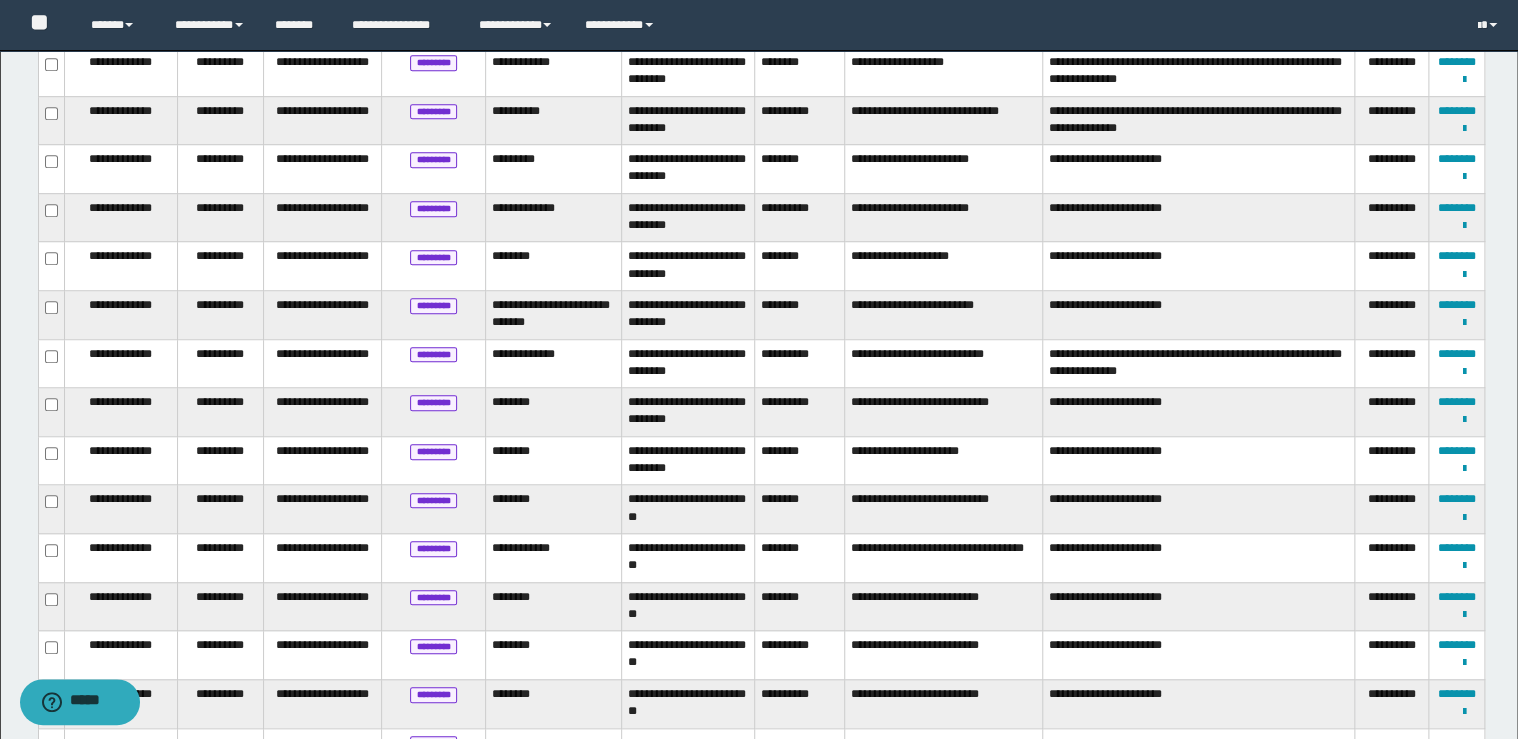 scroll, scrollTop: 872, scrollLeft: 0, axis: vertical 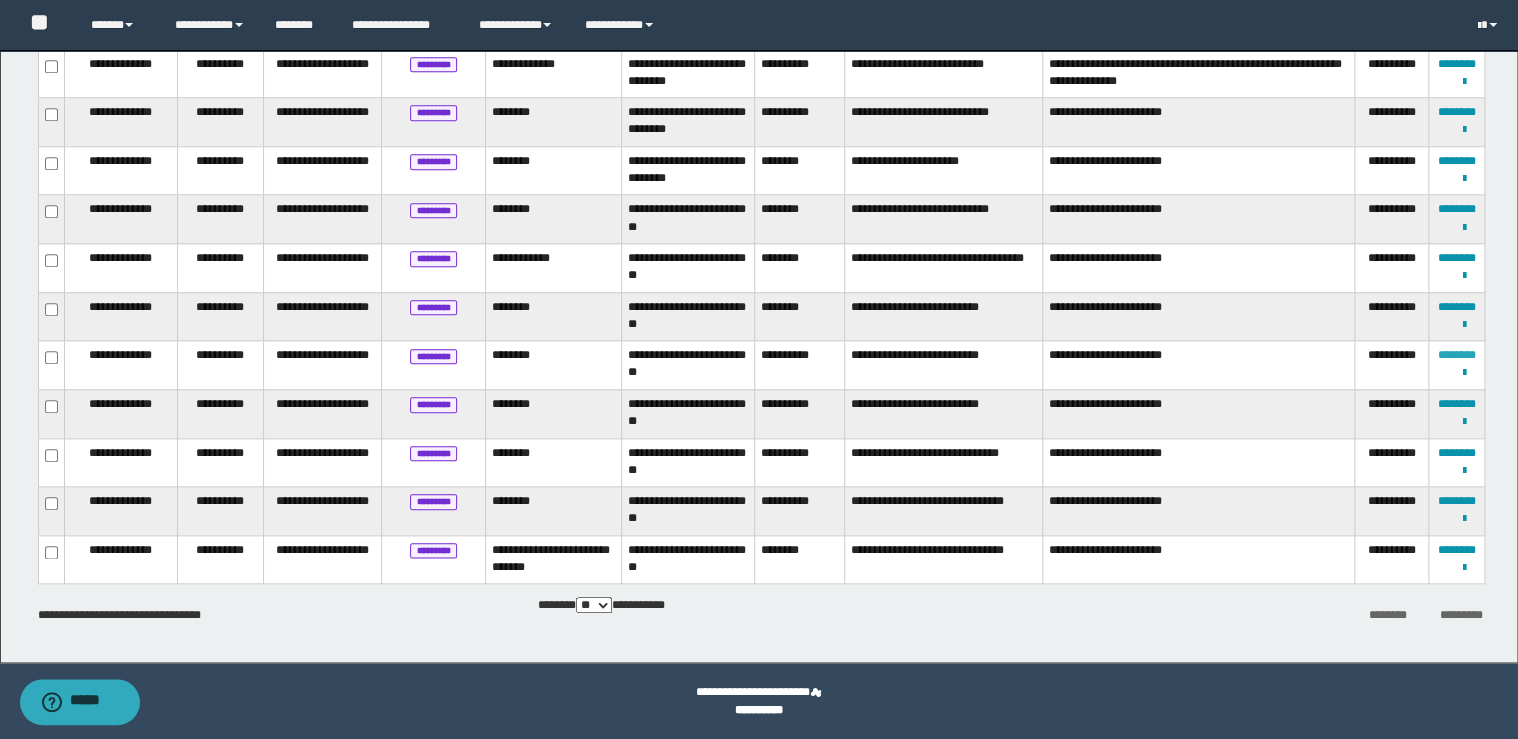 click on "********" at bounding box center [1457, 355] 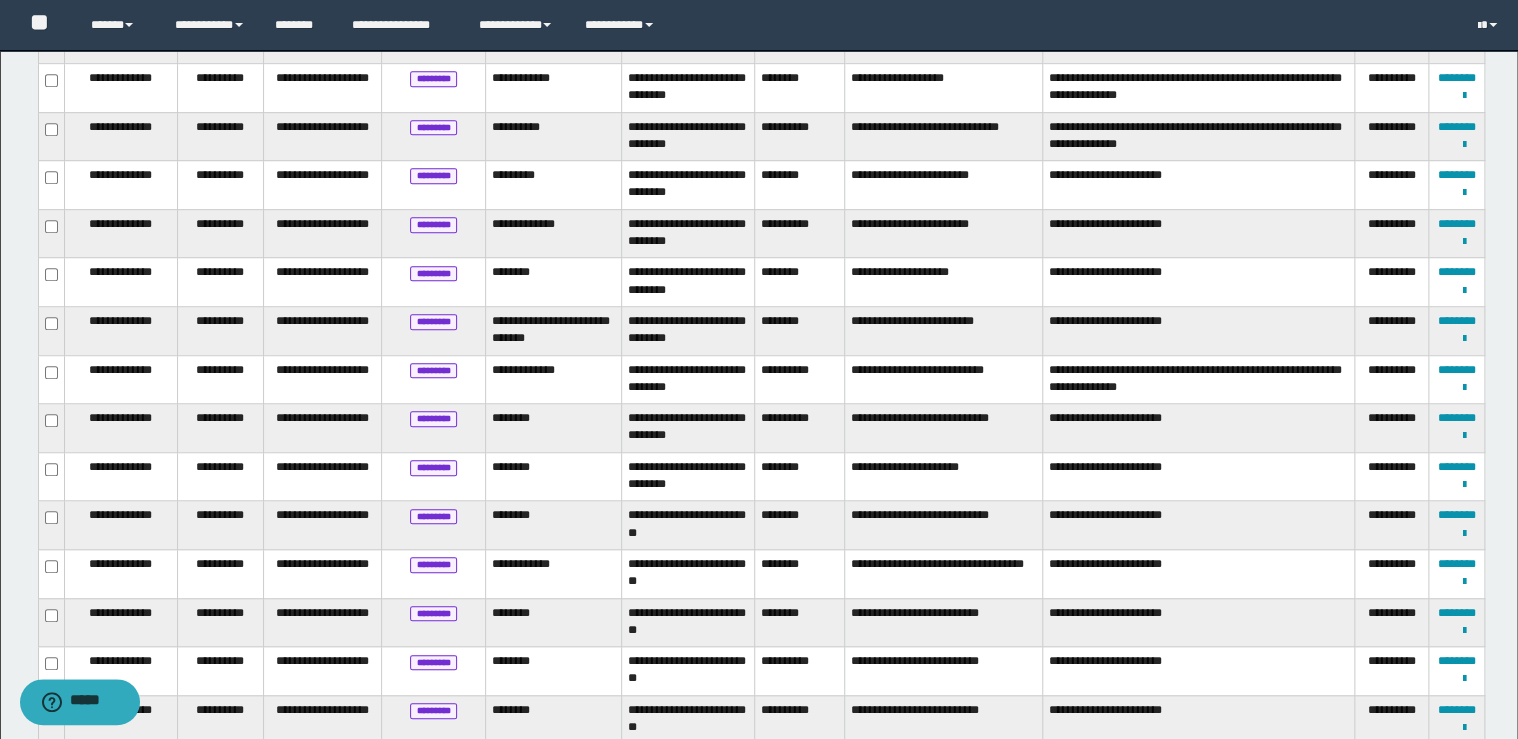 scroll, scrollTop: 856, scrollLeft: 0, axis: vertical 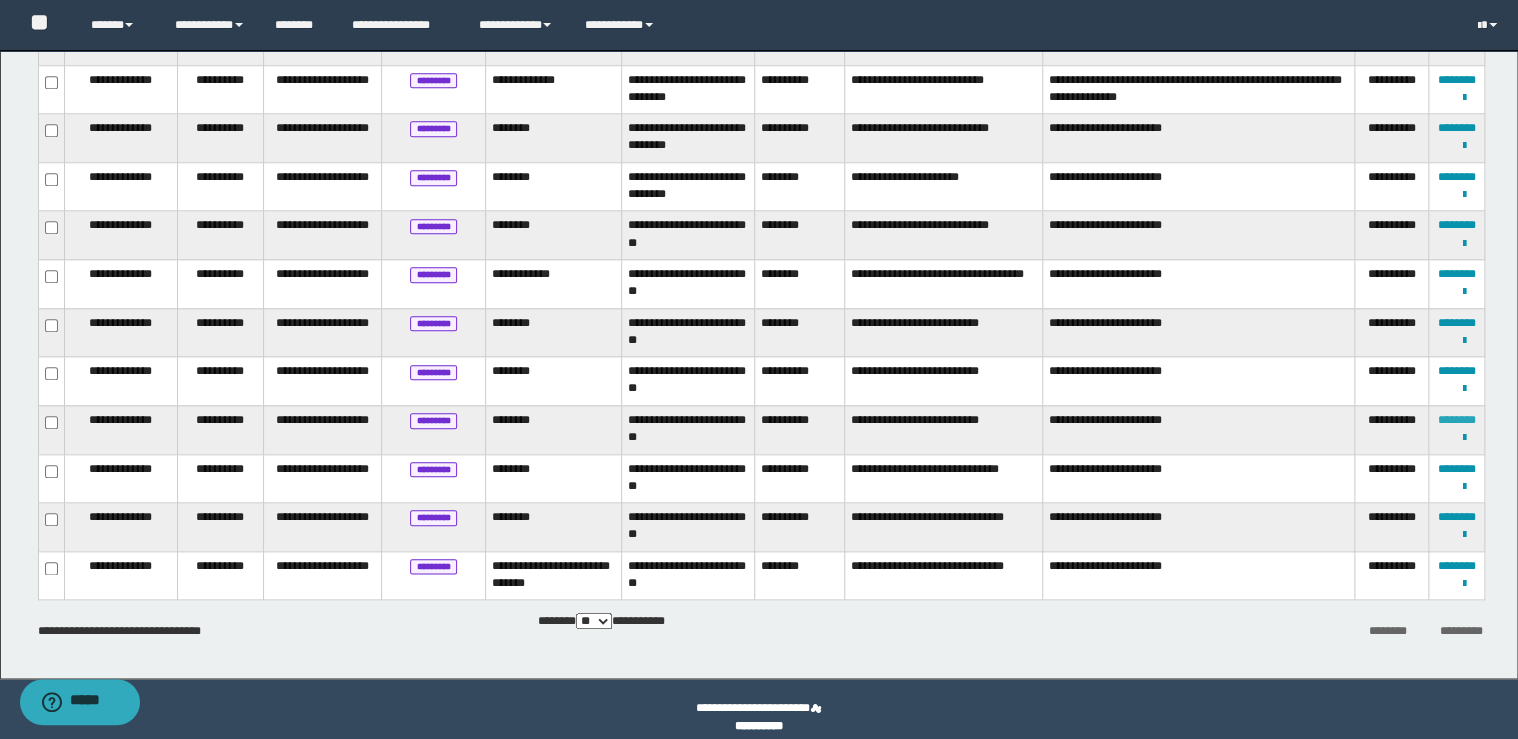 click on "********" at bounding box center (1457, 420) 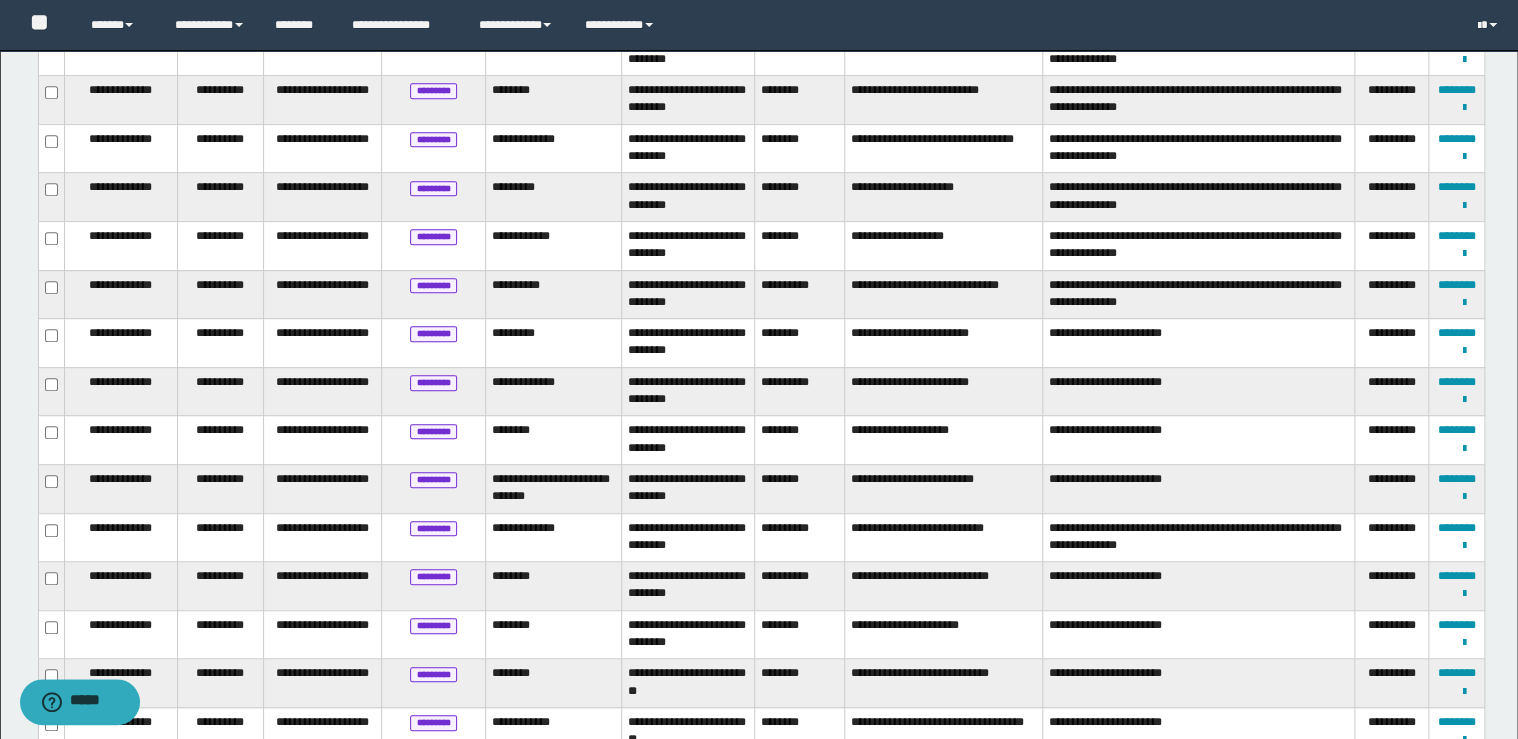 scroll, scrollTop: 872, scrollLeft: 0, axis: vertical 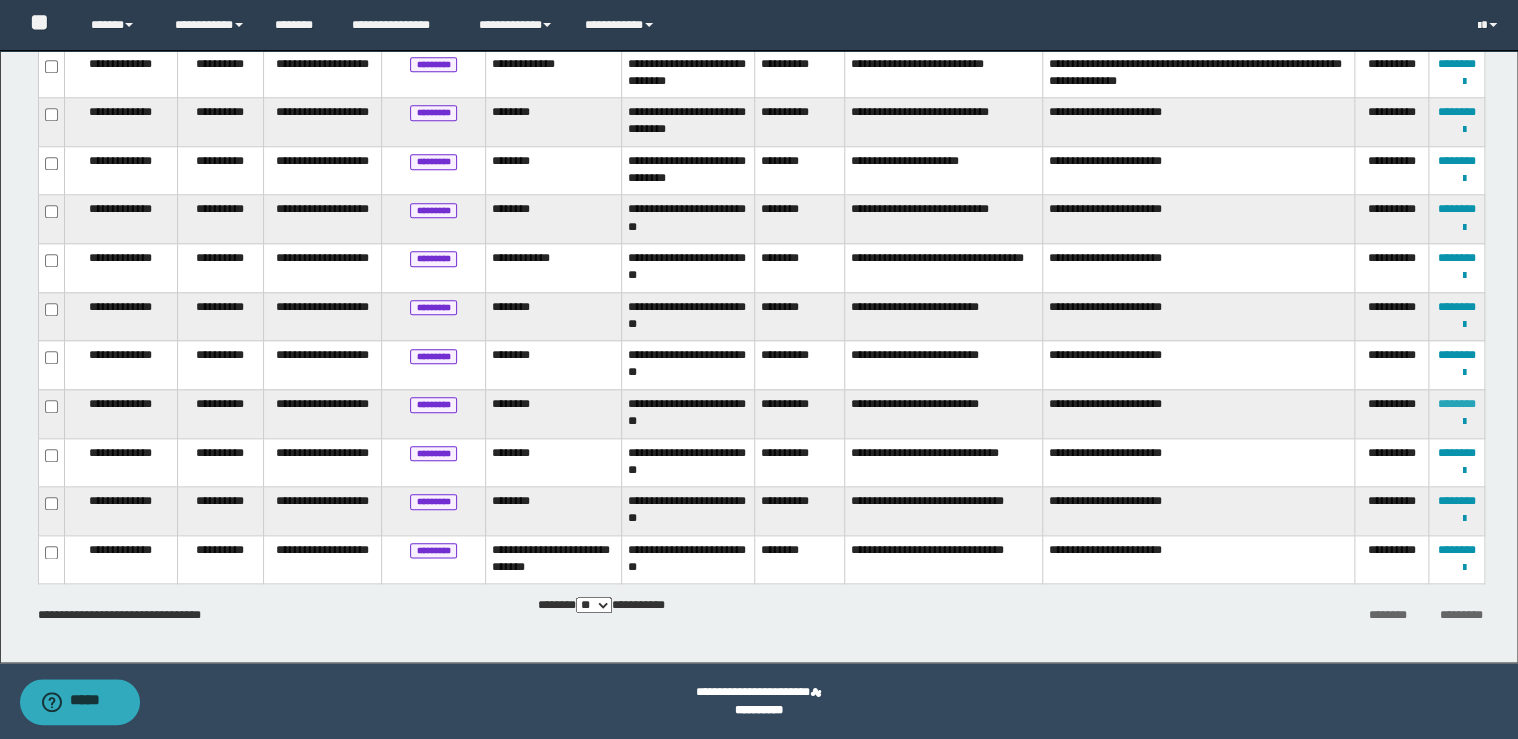 click on "********" at bounding box center [1457, 404] 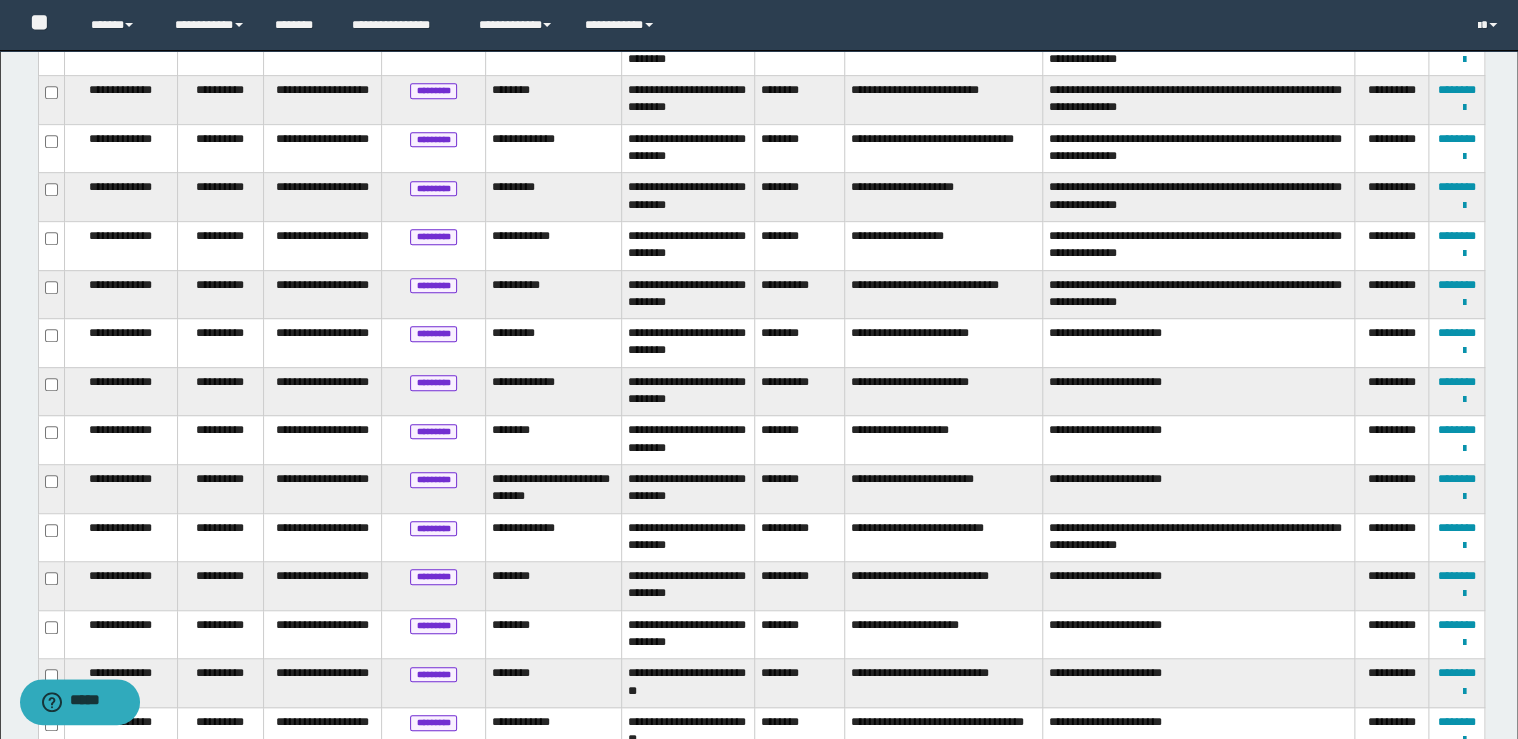 scroll, scrollTop: 872, scrollLeft: 0, axis: vertical 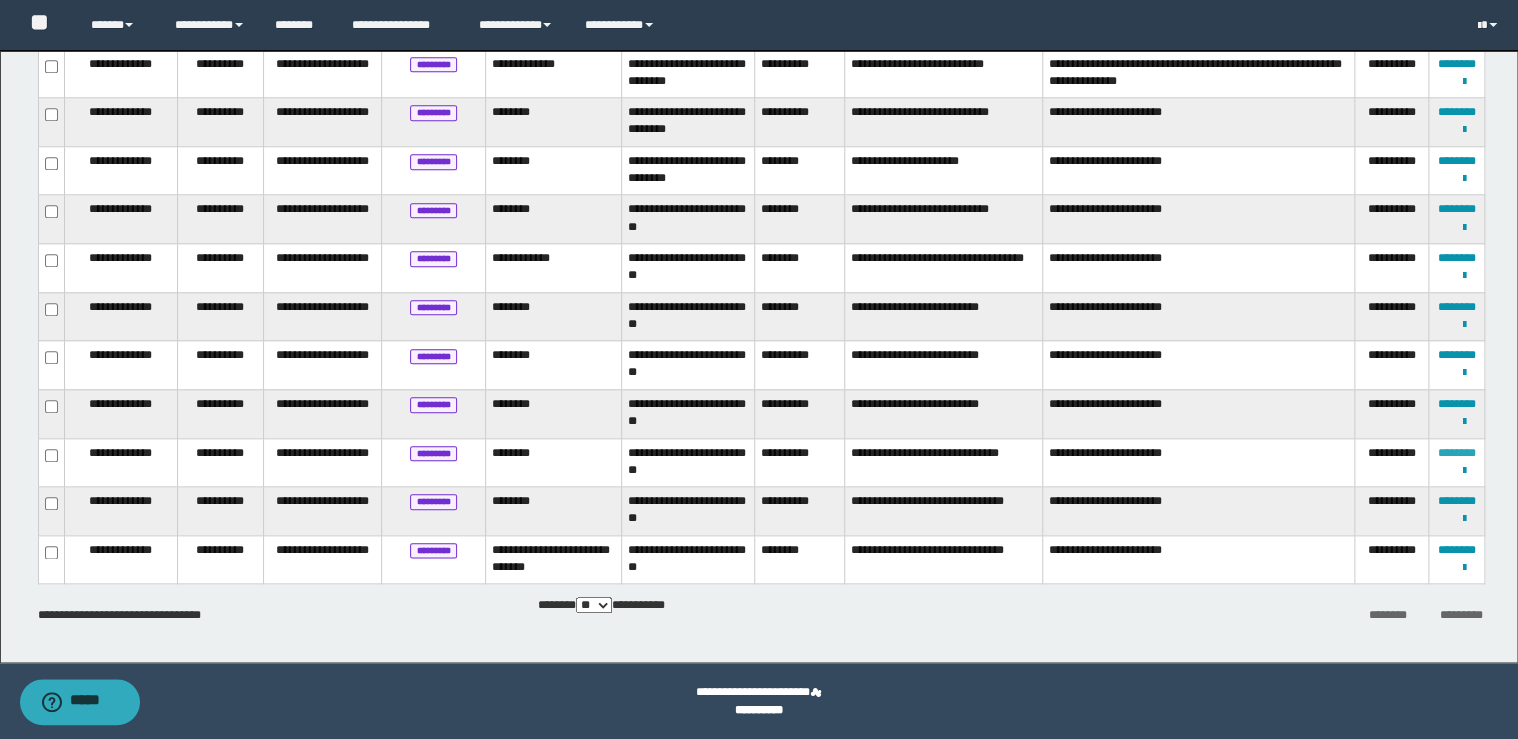 click on "********" at bounding box center [1457, 453] 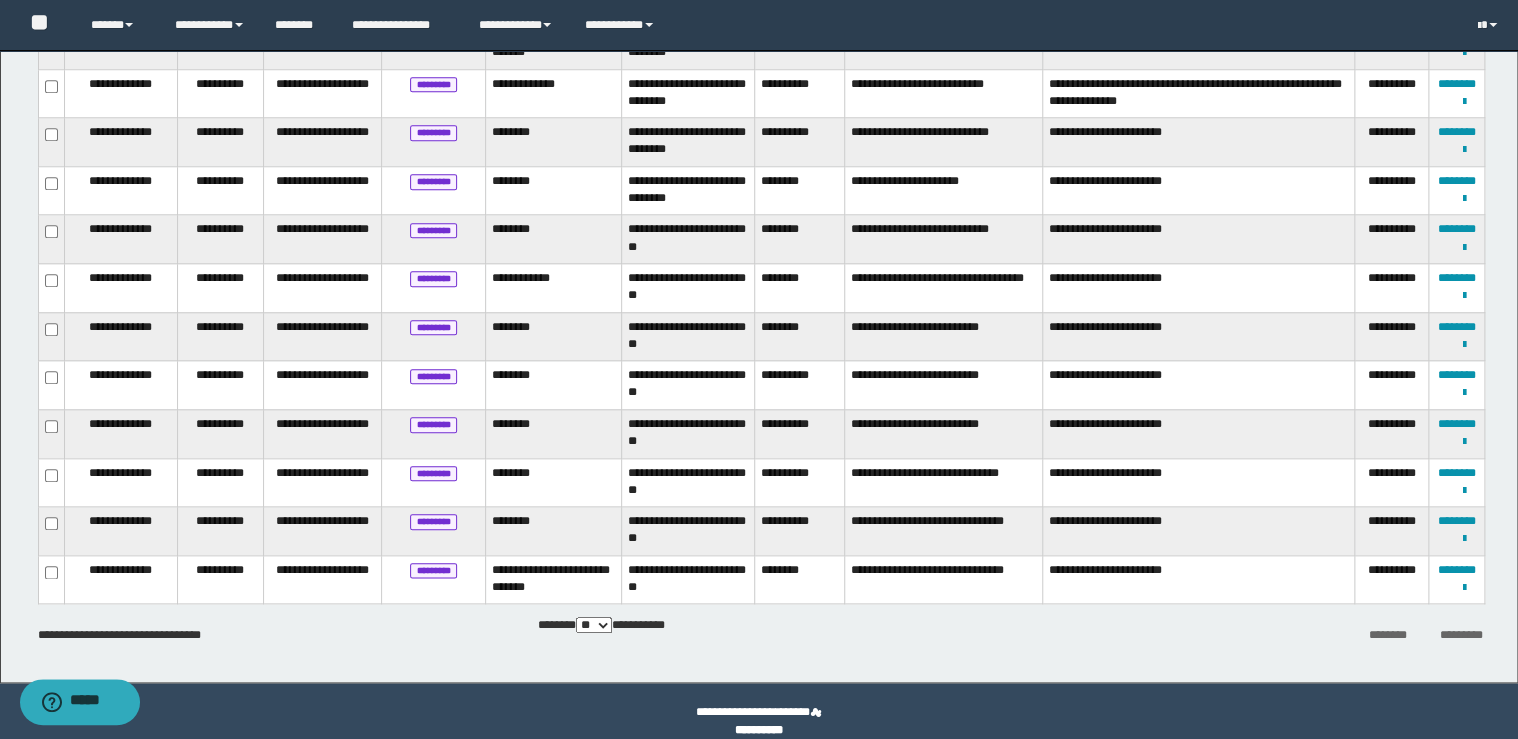 scroll, scrollTop: 872, scrollLeft: 0, axis: vertical 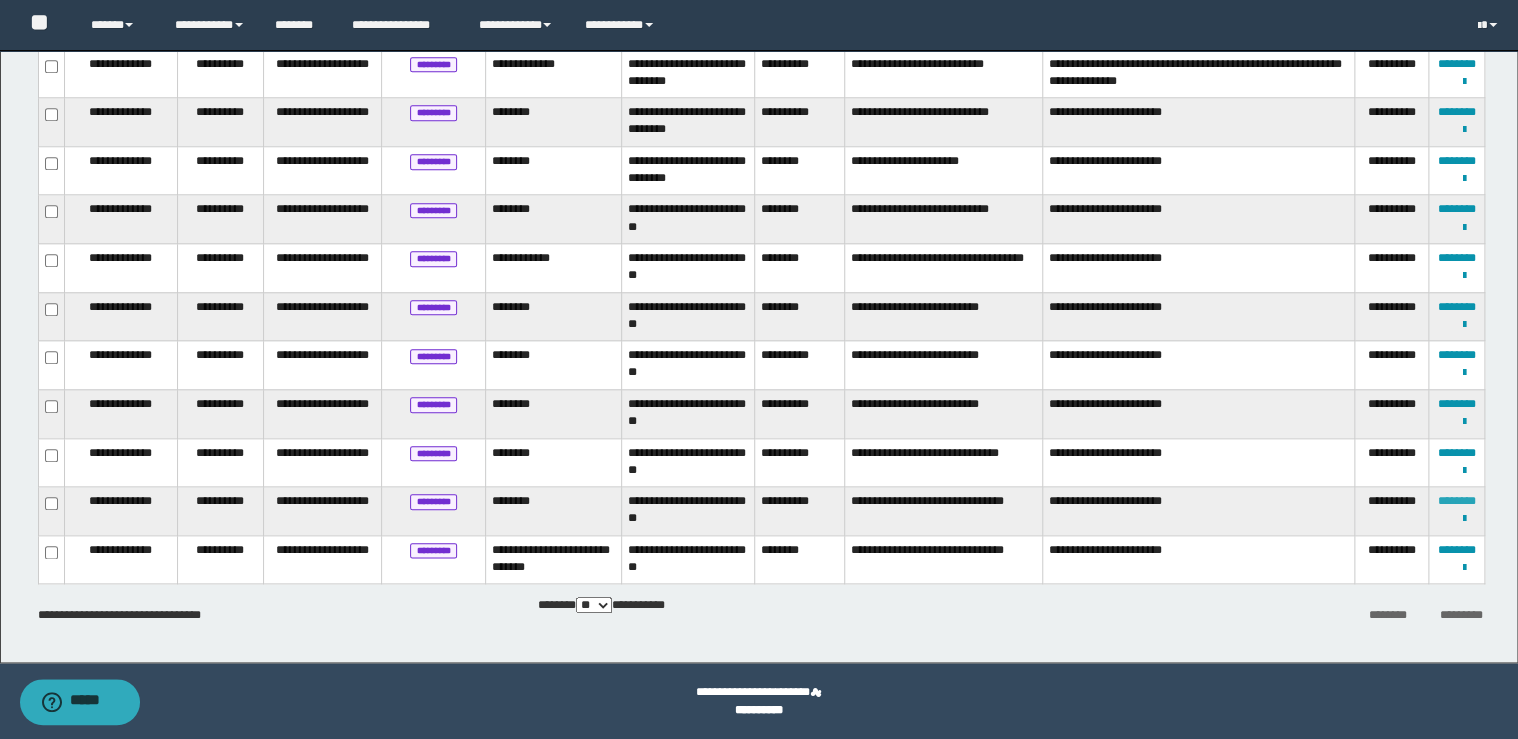 click on "********" at bounding box center [1457, 501] 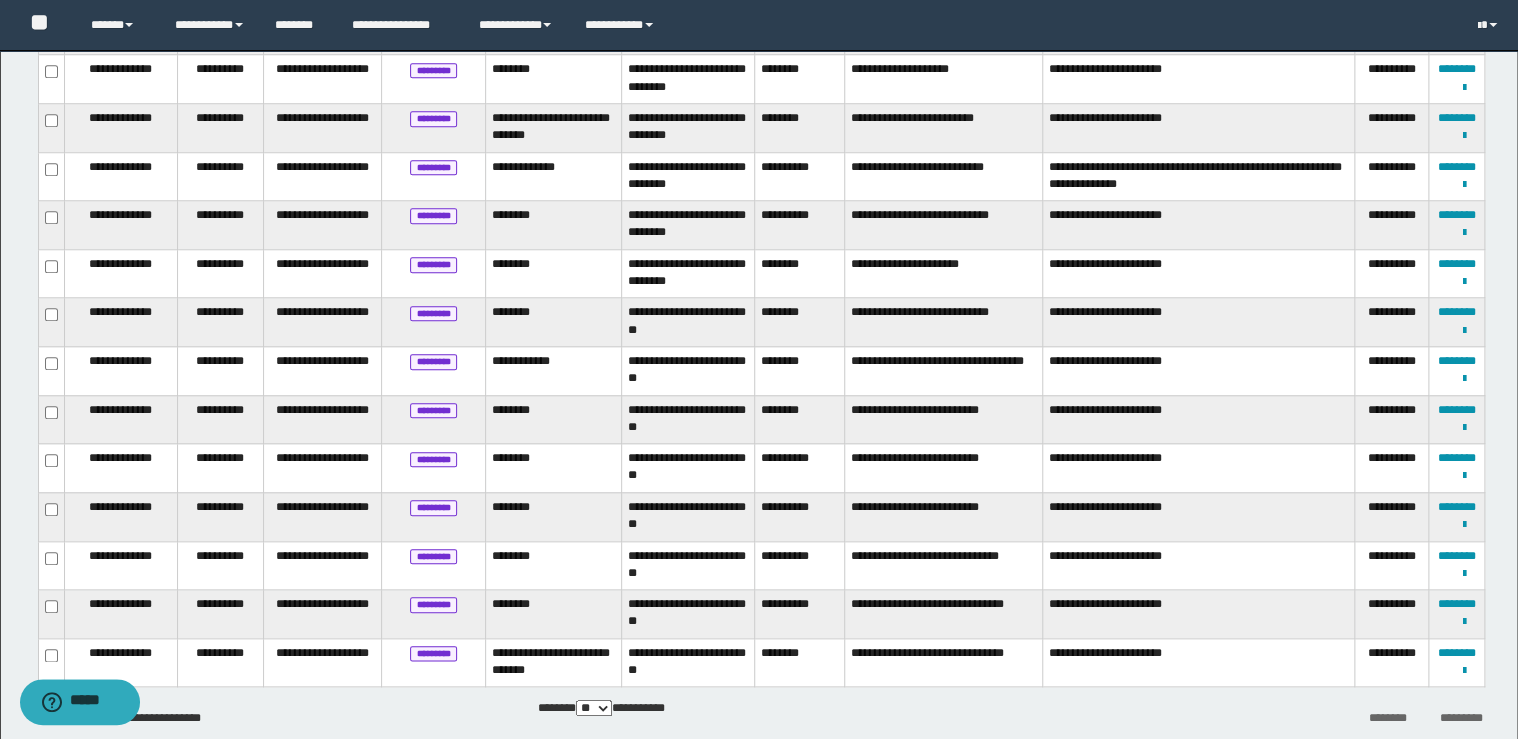 scroll, scrollTop: 872, scrollLeft: 0, axis: vertical 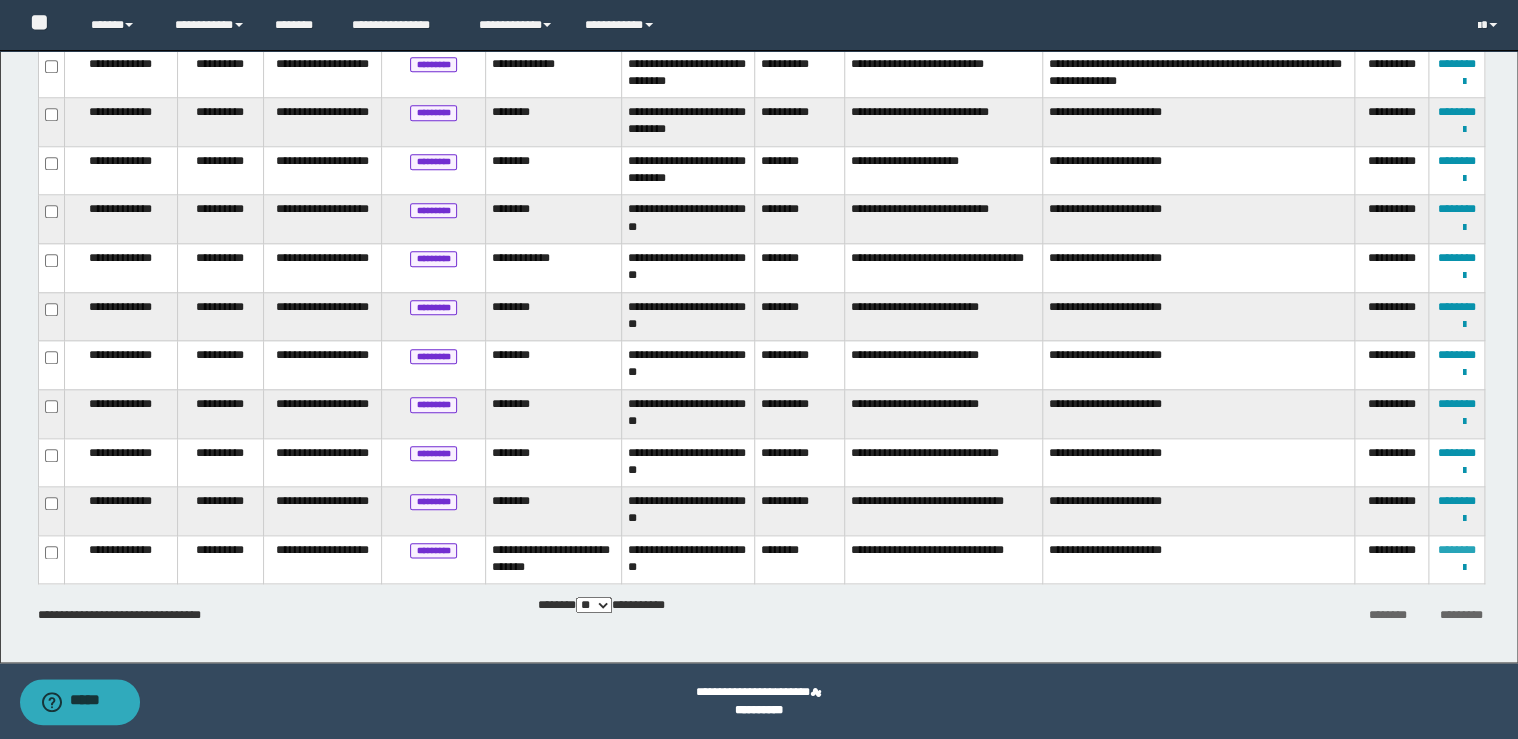click on "********" at bounding box center [1457, 550] 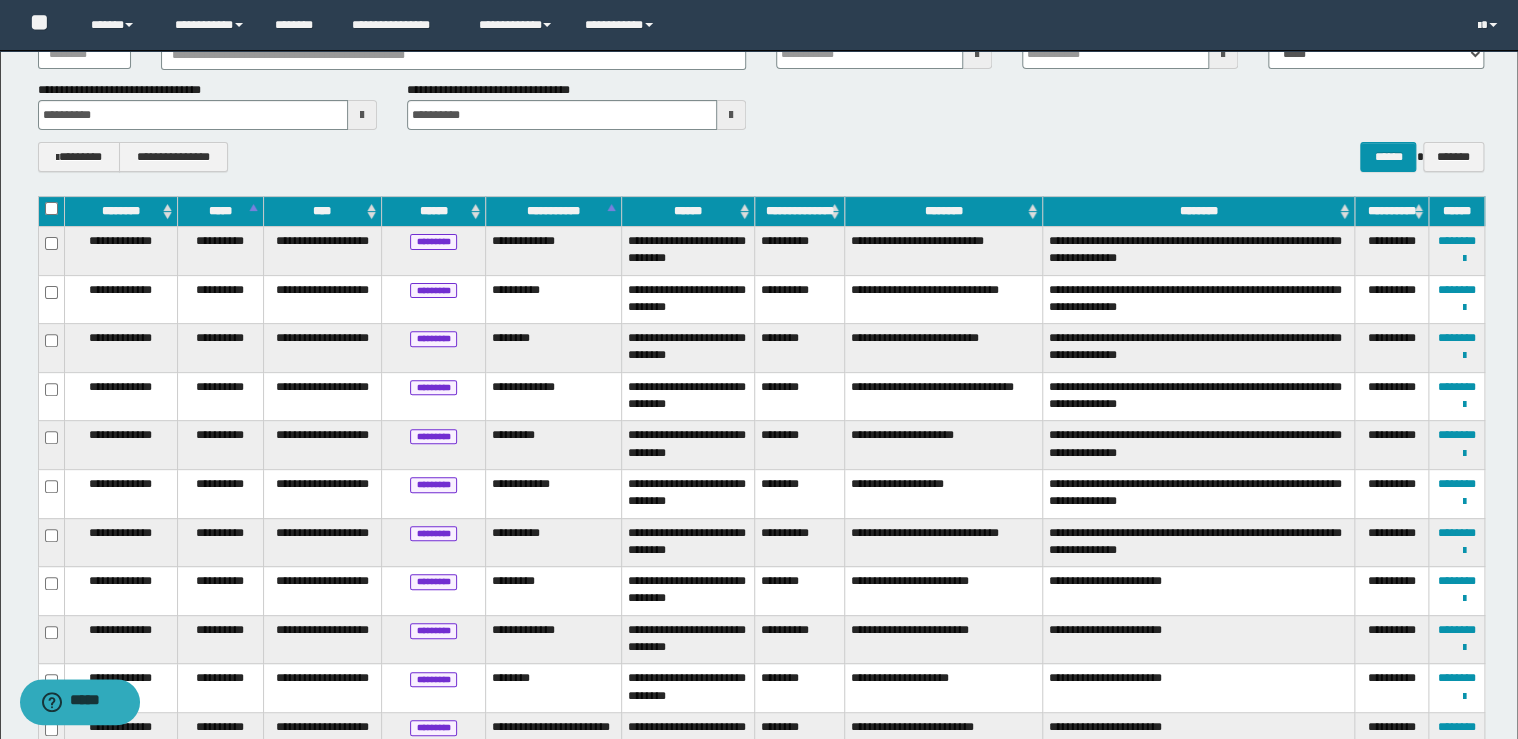 scroll, scrollTop: 240, scrollLeft: 0, axis: vertical 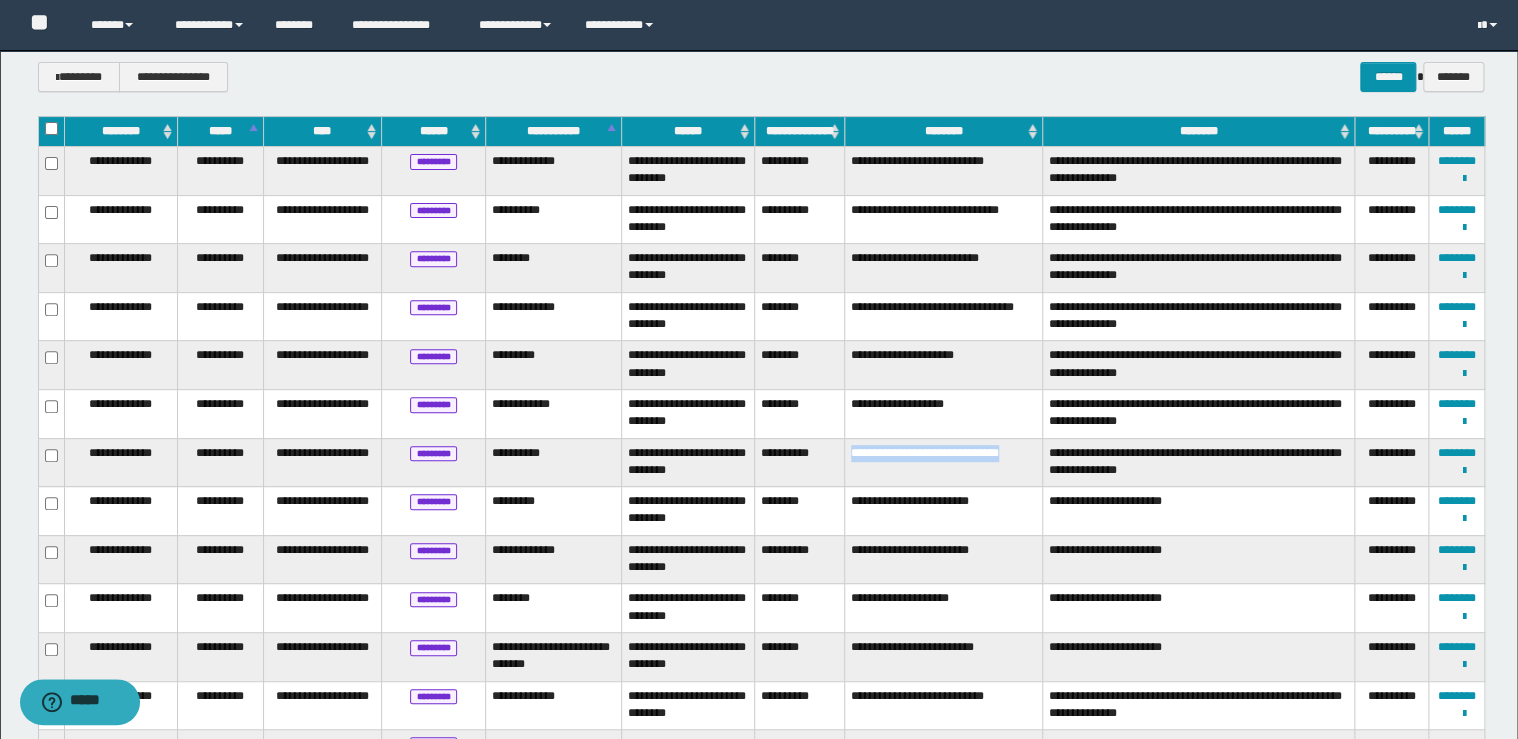drag, startPoint x: 847, startPoint y: 440, endPoint x: 1033, endPoint y: 453, distance: 186.45375 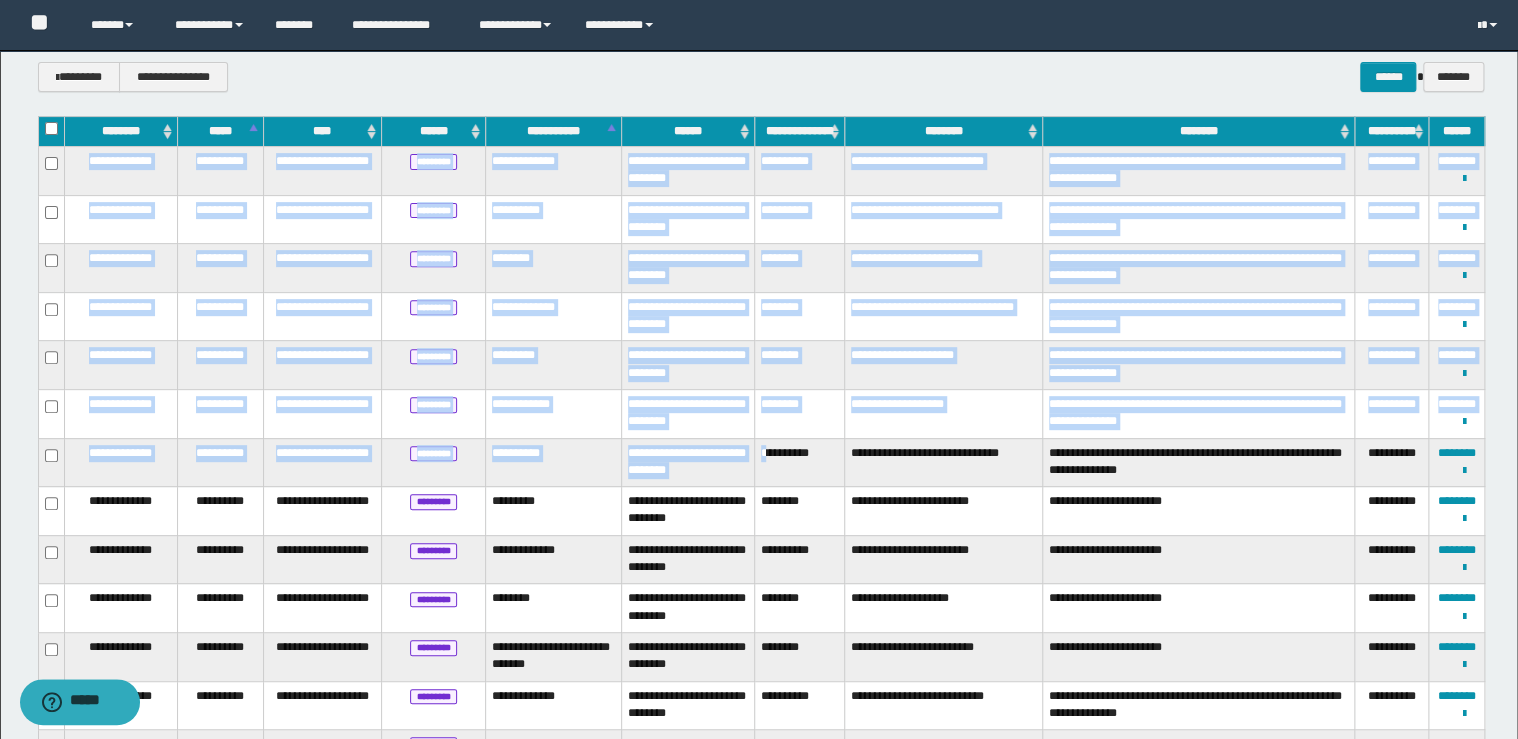 drag, startPoint x: 828, startPoint y: 444, endPoint x: 768, endPoint y: 444, distance: 60 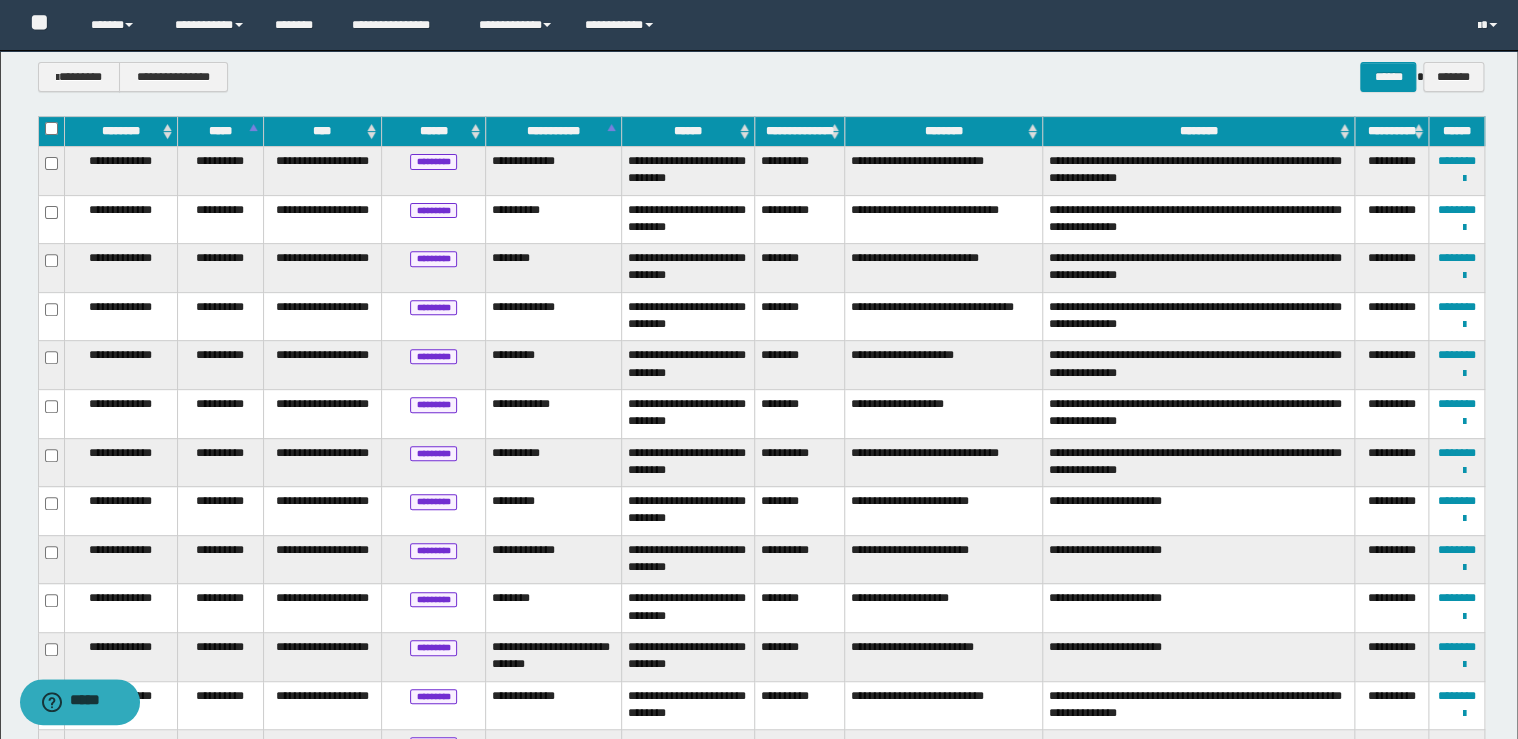 drag, startPoint x: 768, startPoint y: 444, endPoint x: 776, endPoint y: 468, distance: 25.298222 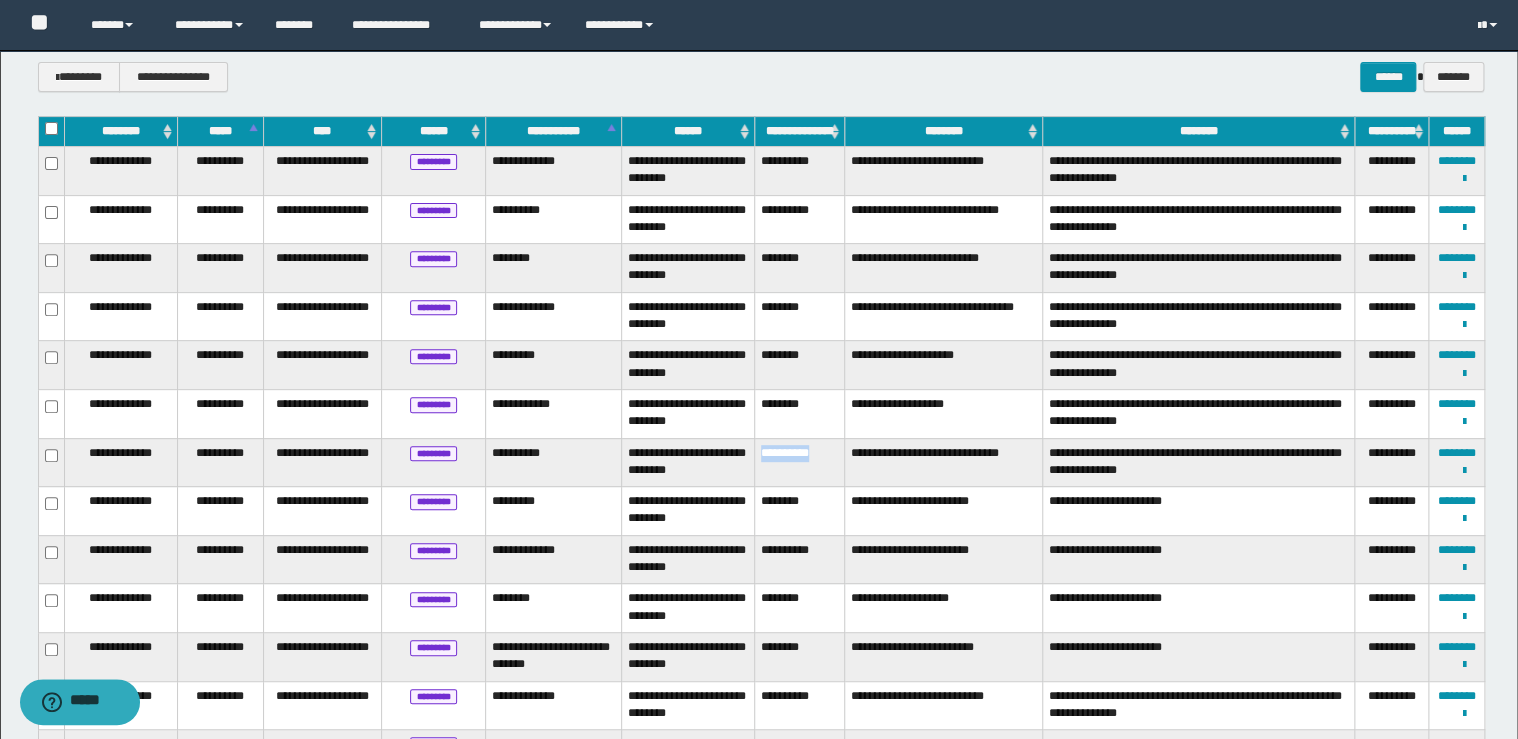 drag, startPoint x: 761, startPoint y: 444, endPoint x: 831, endPoint y: 443, distance: 70.00714 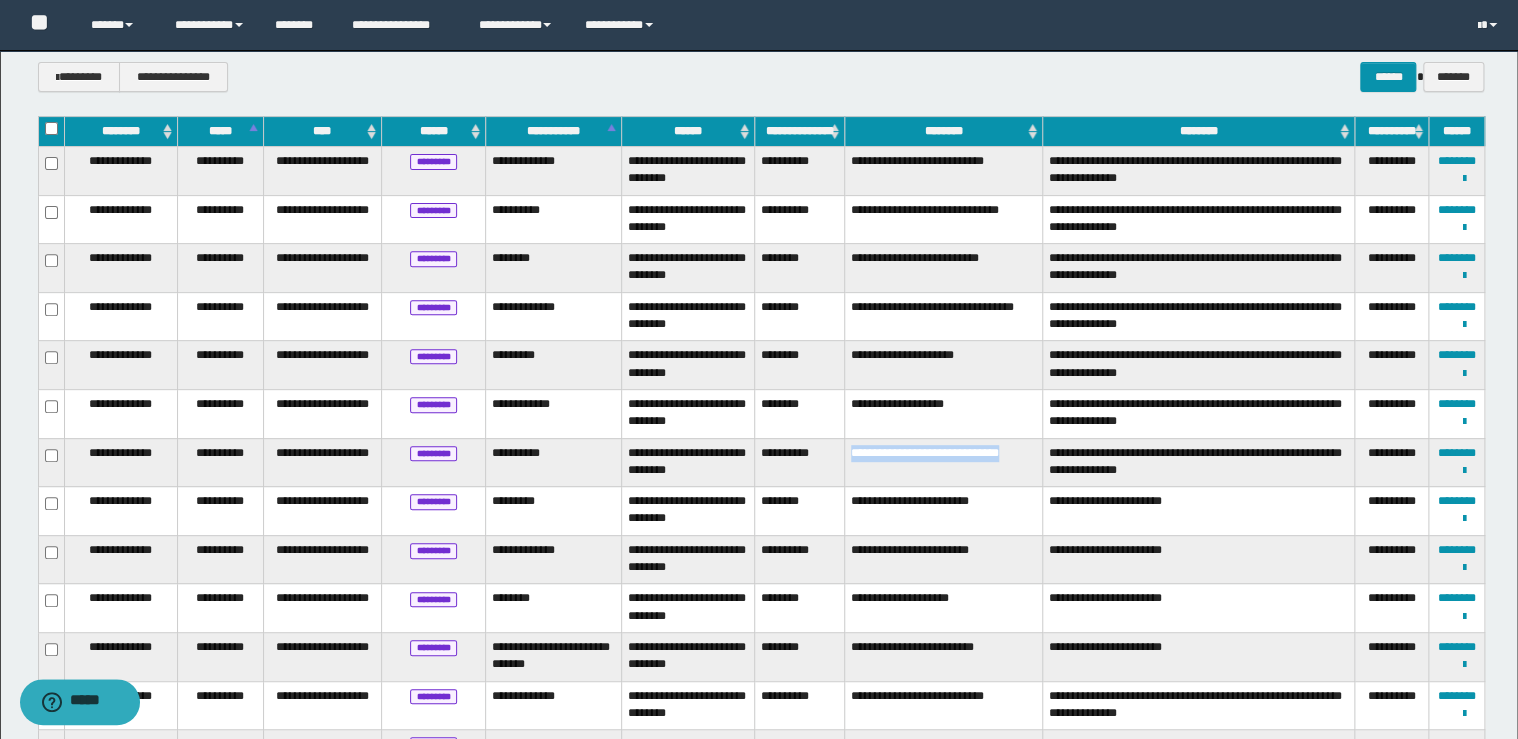 drag, startPoint x: 846, startPoint y: 442, endPoint x: 1027, endPoint y: 458, distance: 181.70581 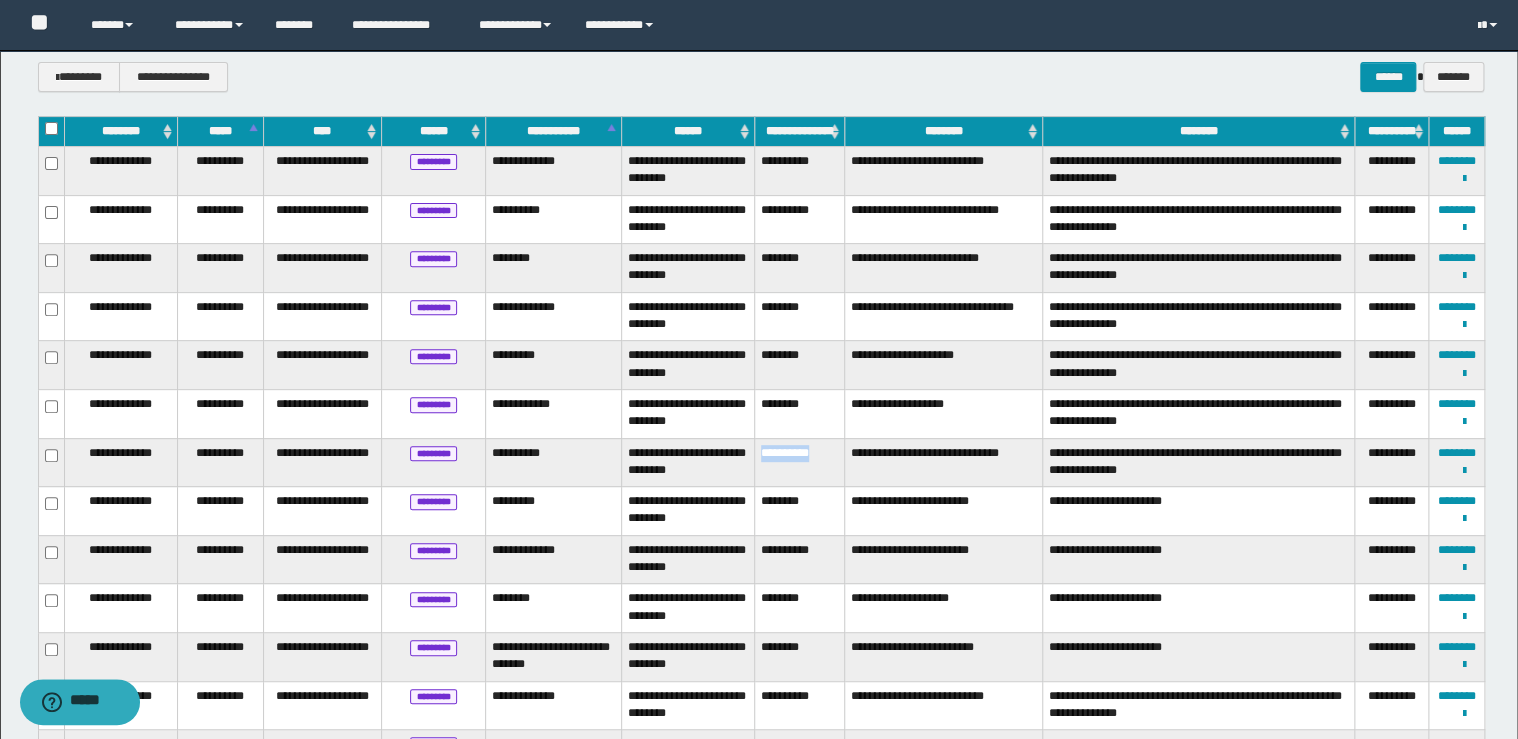 drag, startPoint x: 827, startPoint y: 446, endPoint x: 758, endPoint y: 434, distance: 70.035706 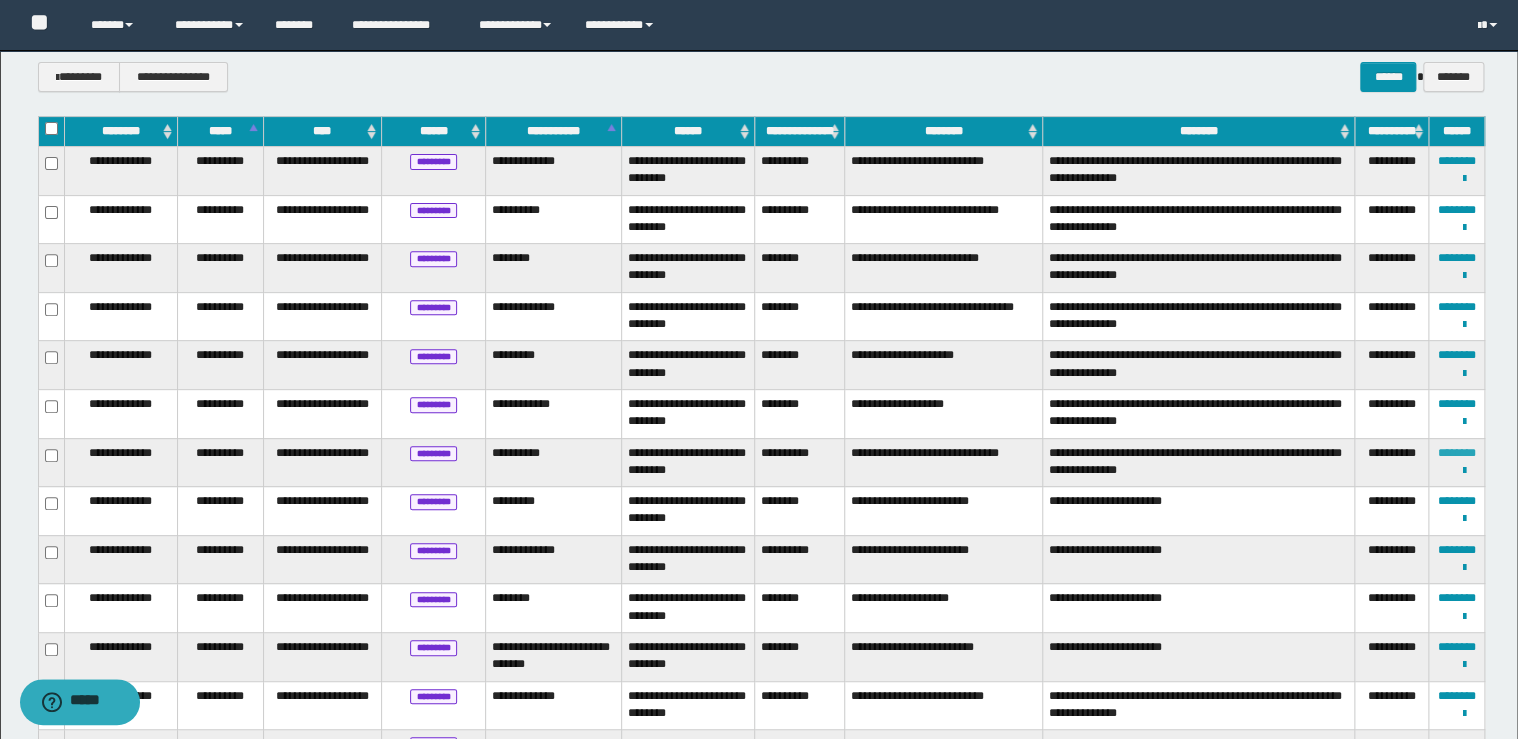 click on "********" at bounding box center [1457, 453] 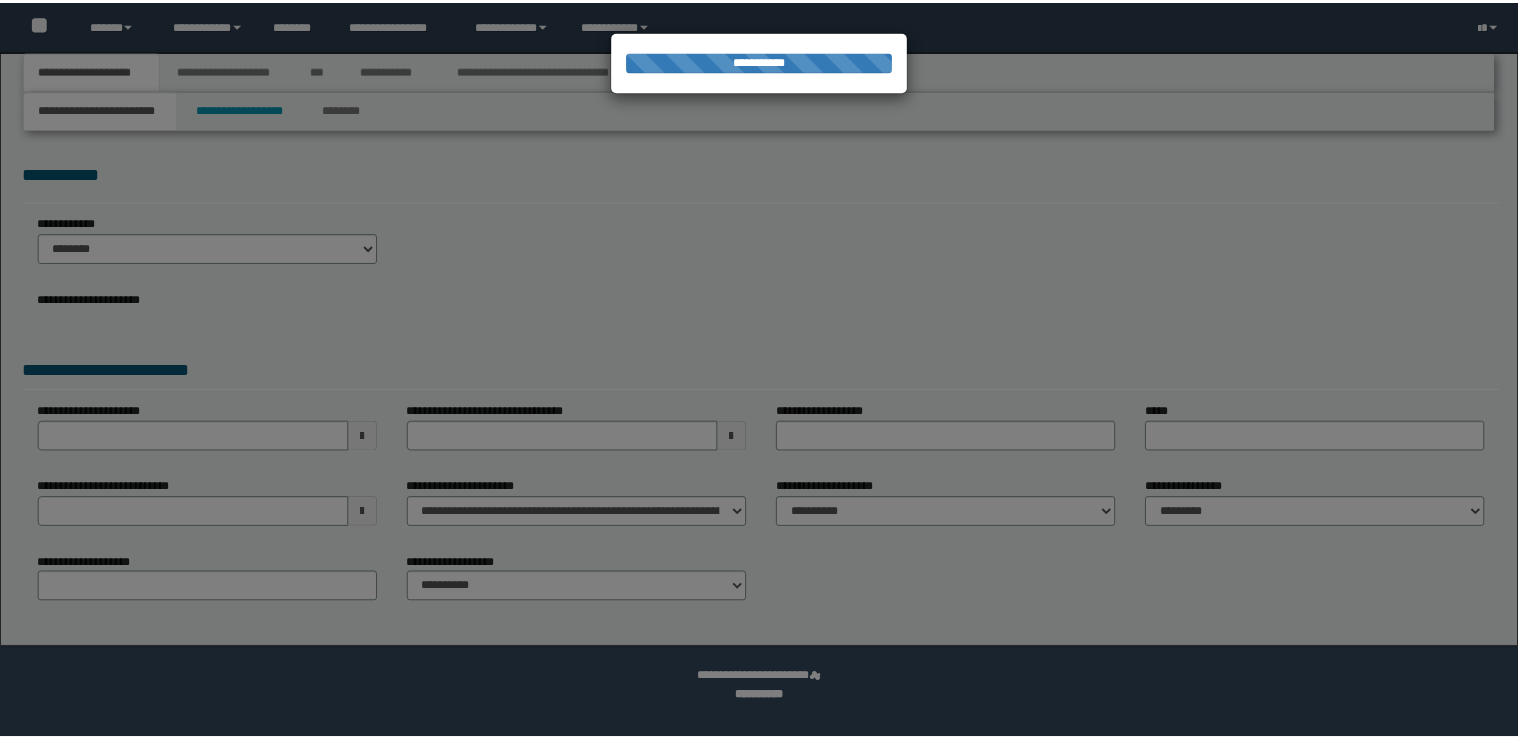 scroll, scrollTop: 0, scrollLeft: 0, axis: both 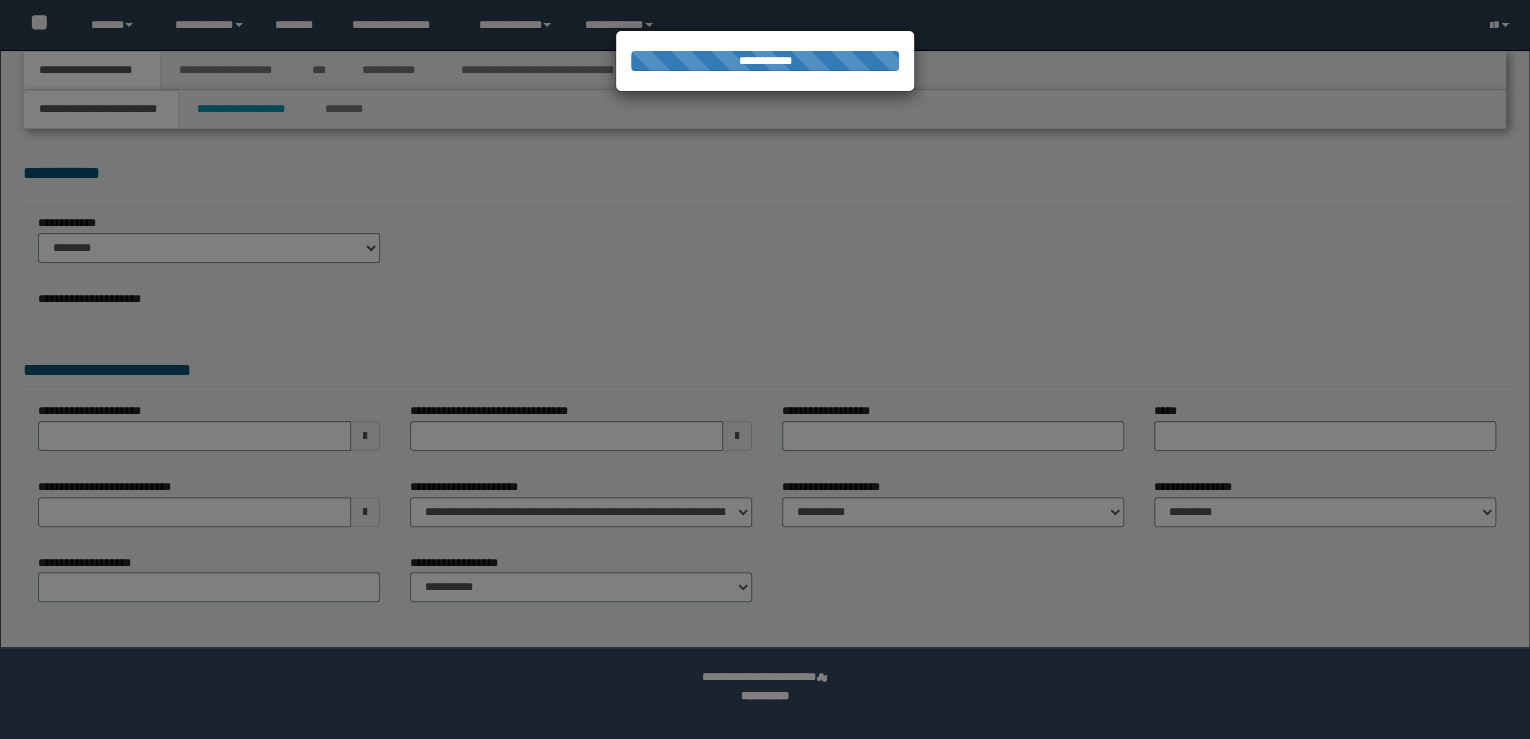 select on "*" 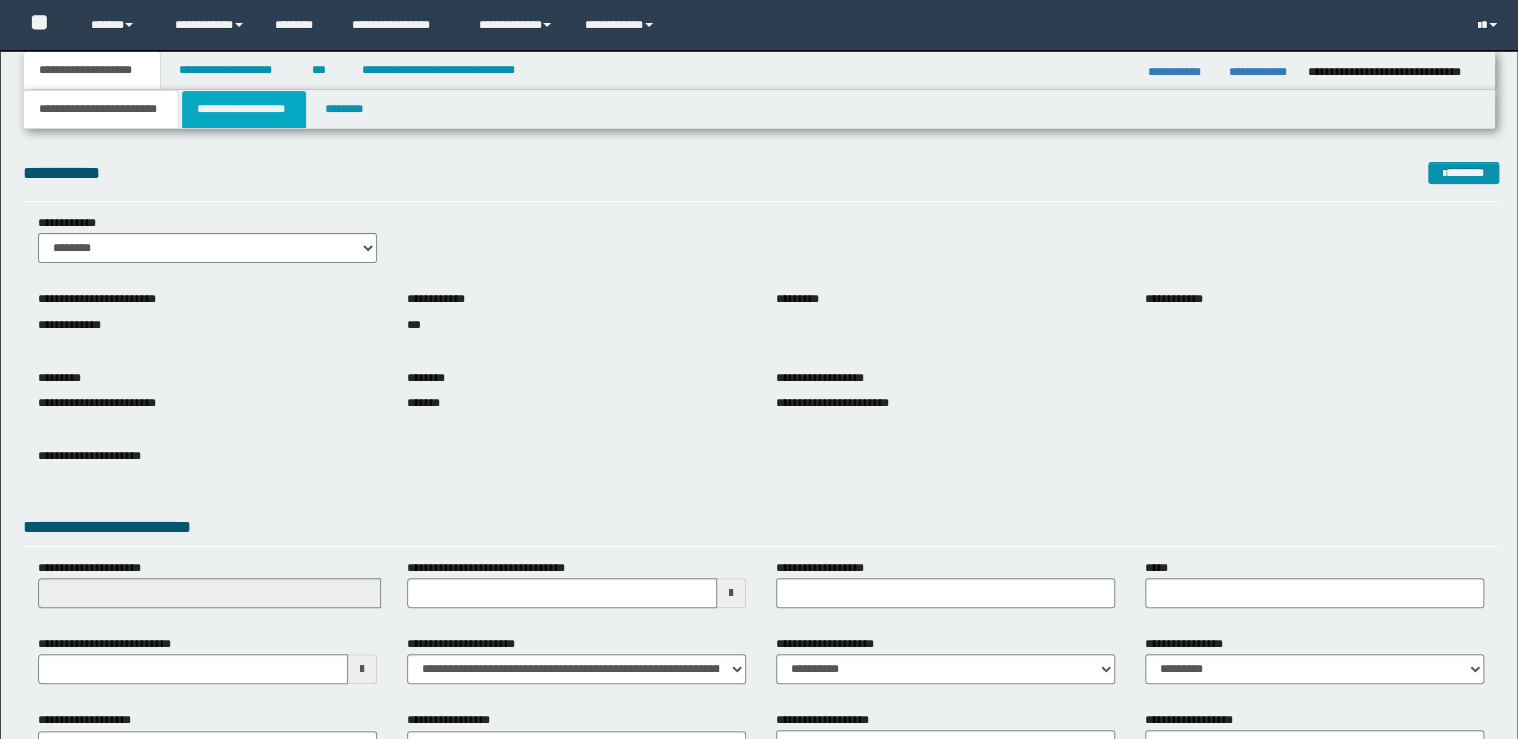 scroll, scrollTop: 0, scrollLeft: 0, axis: both 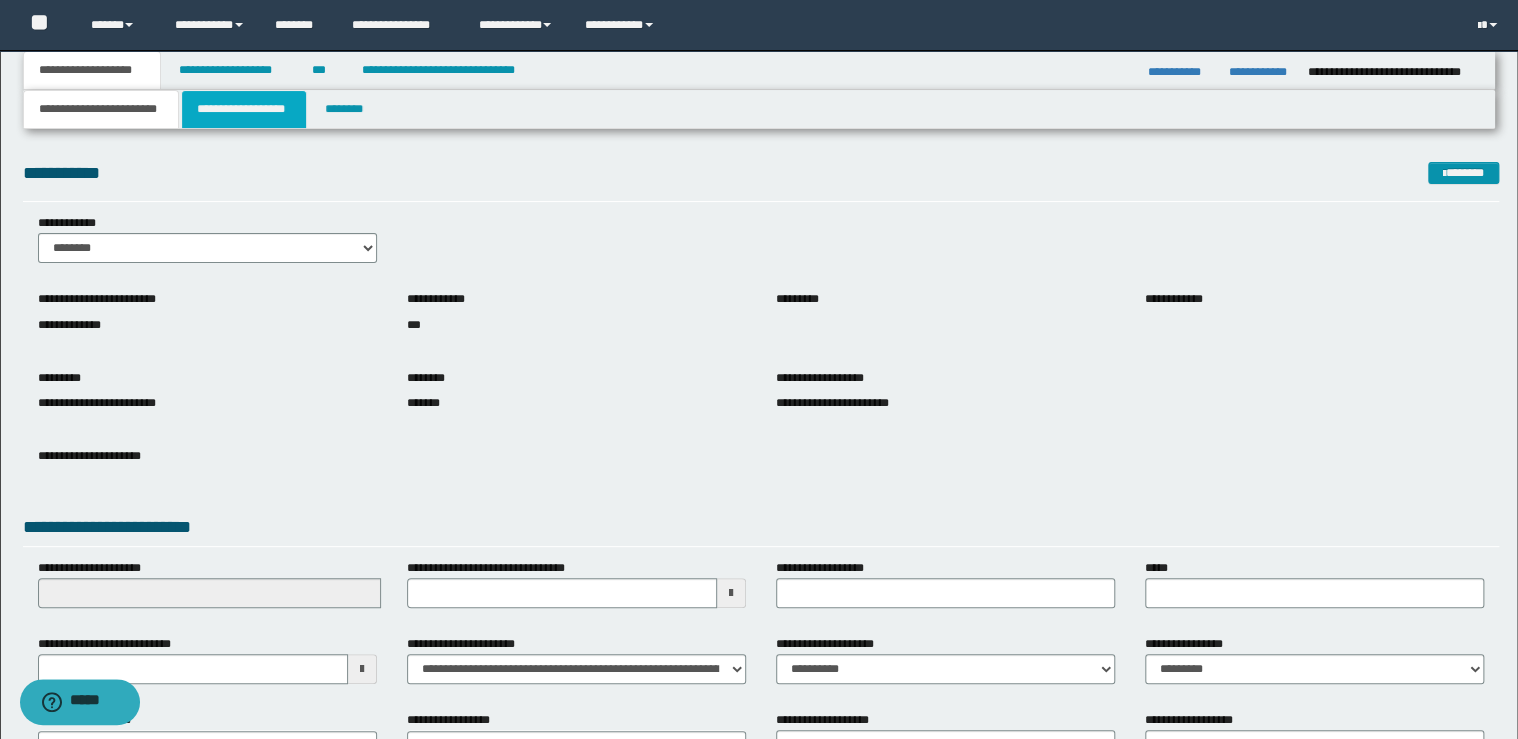 click on "**********" at bounding box center [244, 109] 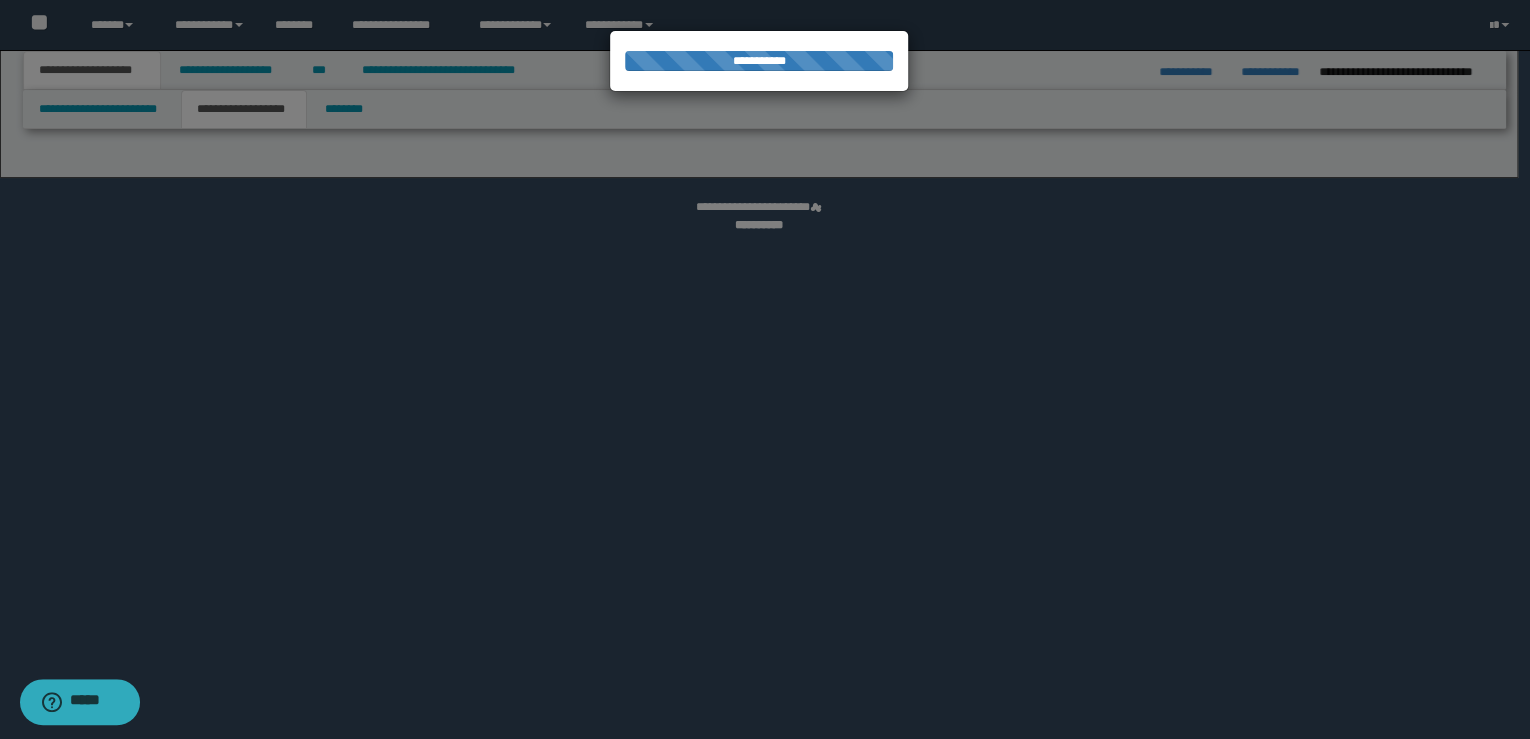 select on "*" 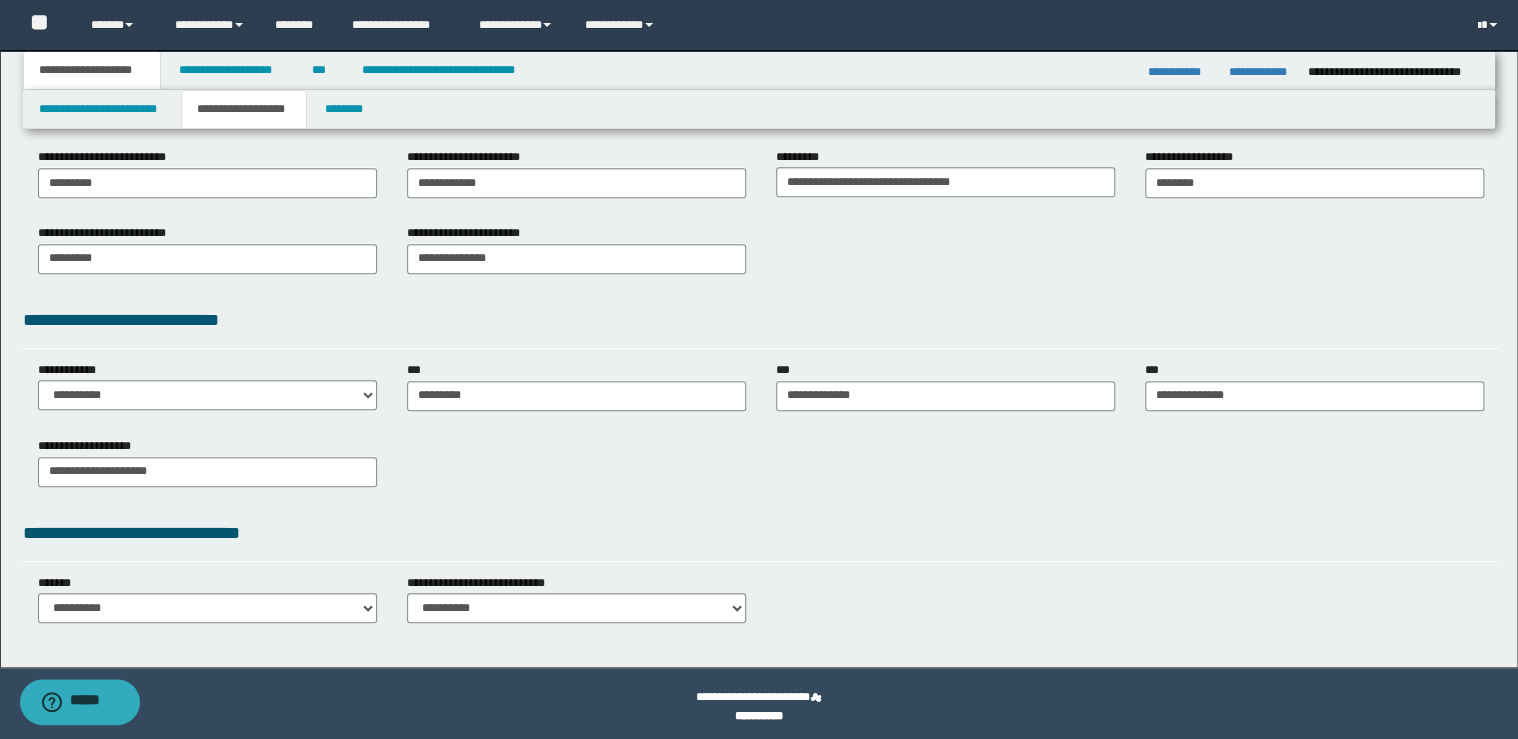 scroll, scrollTop: 367, scrollLeft: 0, axis: vertical 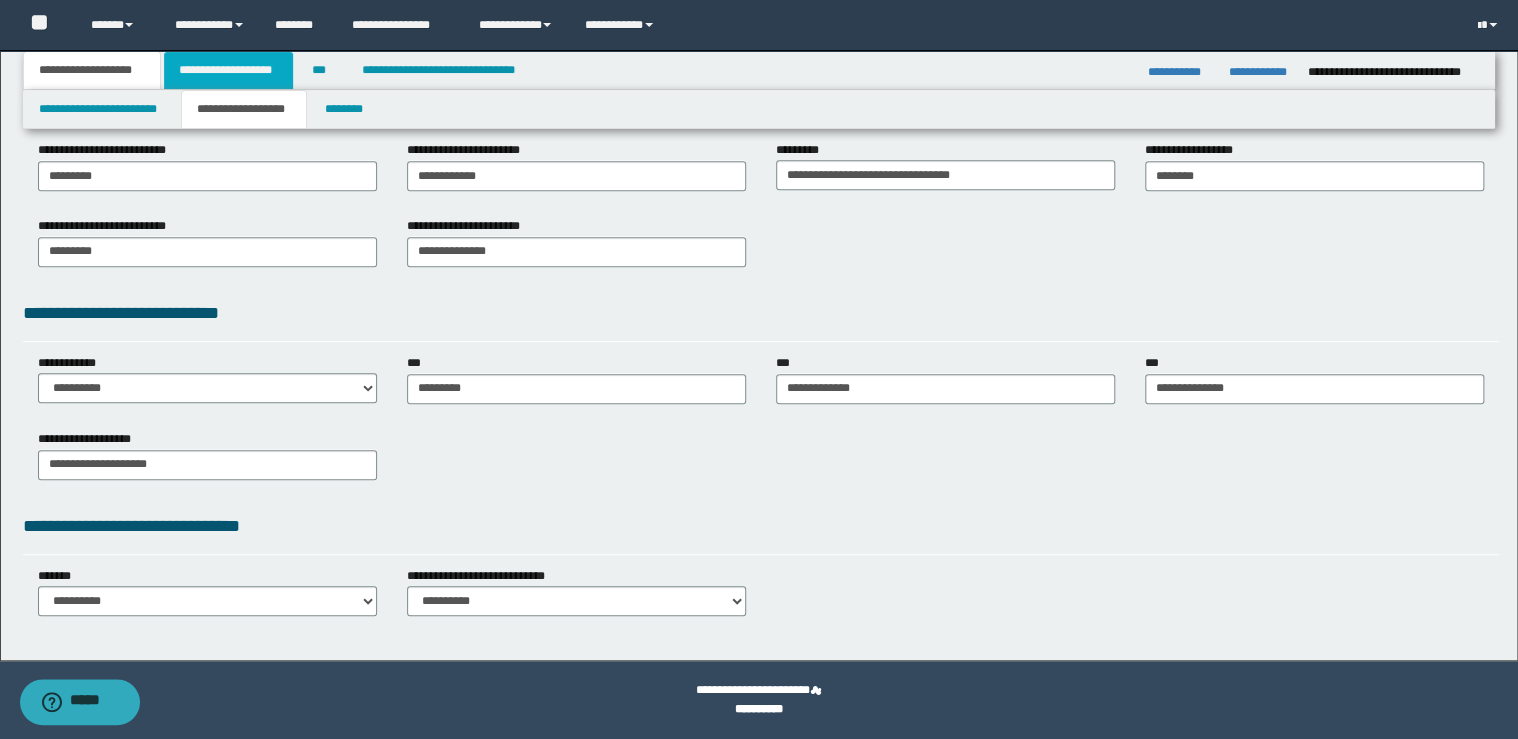 click on "**********" at bounding box center (228, 70) 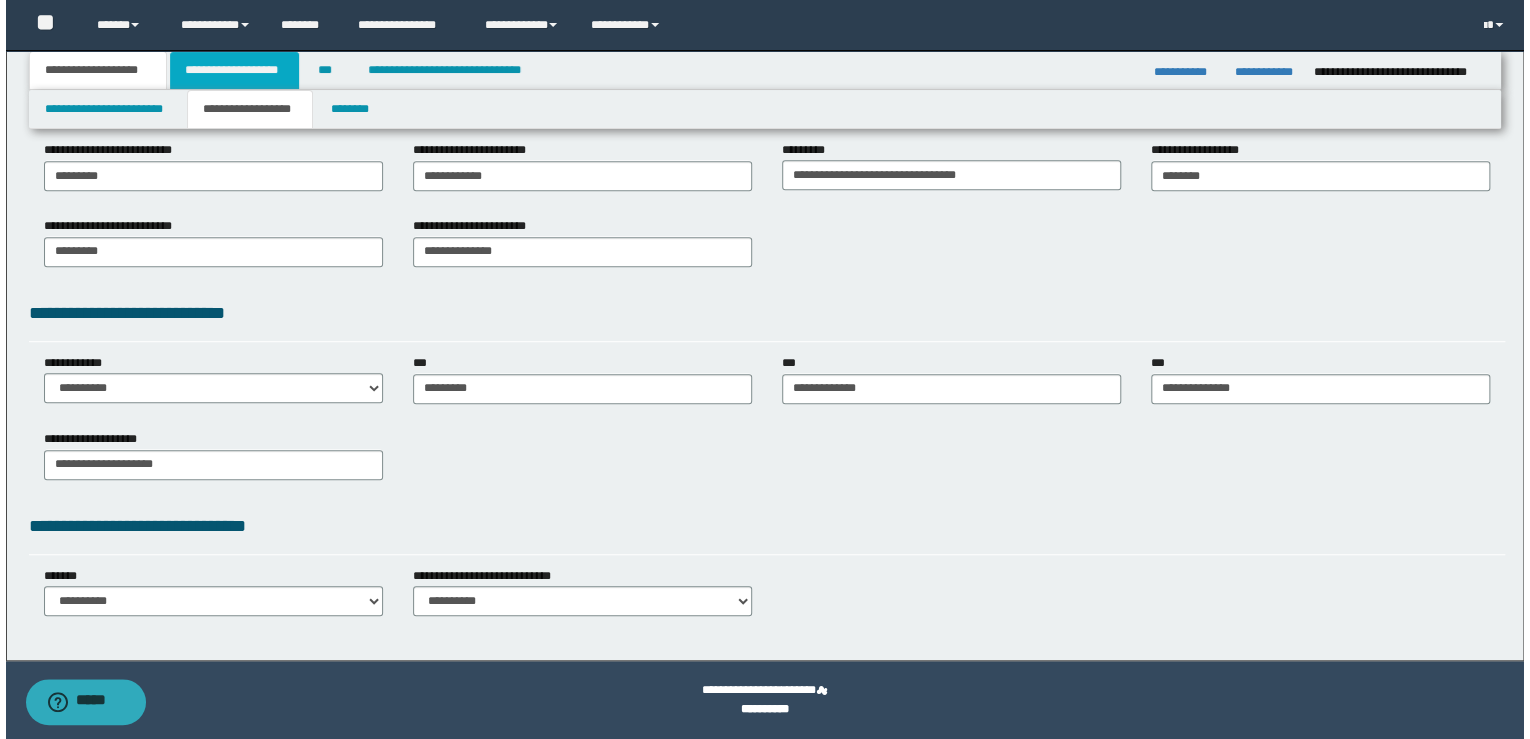 scroll, scrollTop: 0, scrollLeft: 0, axis: both 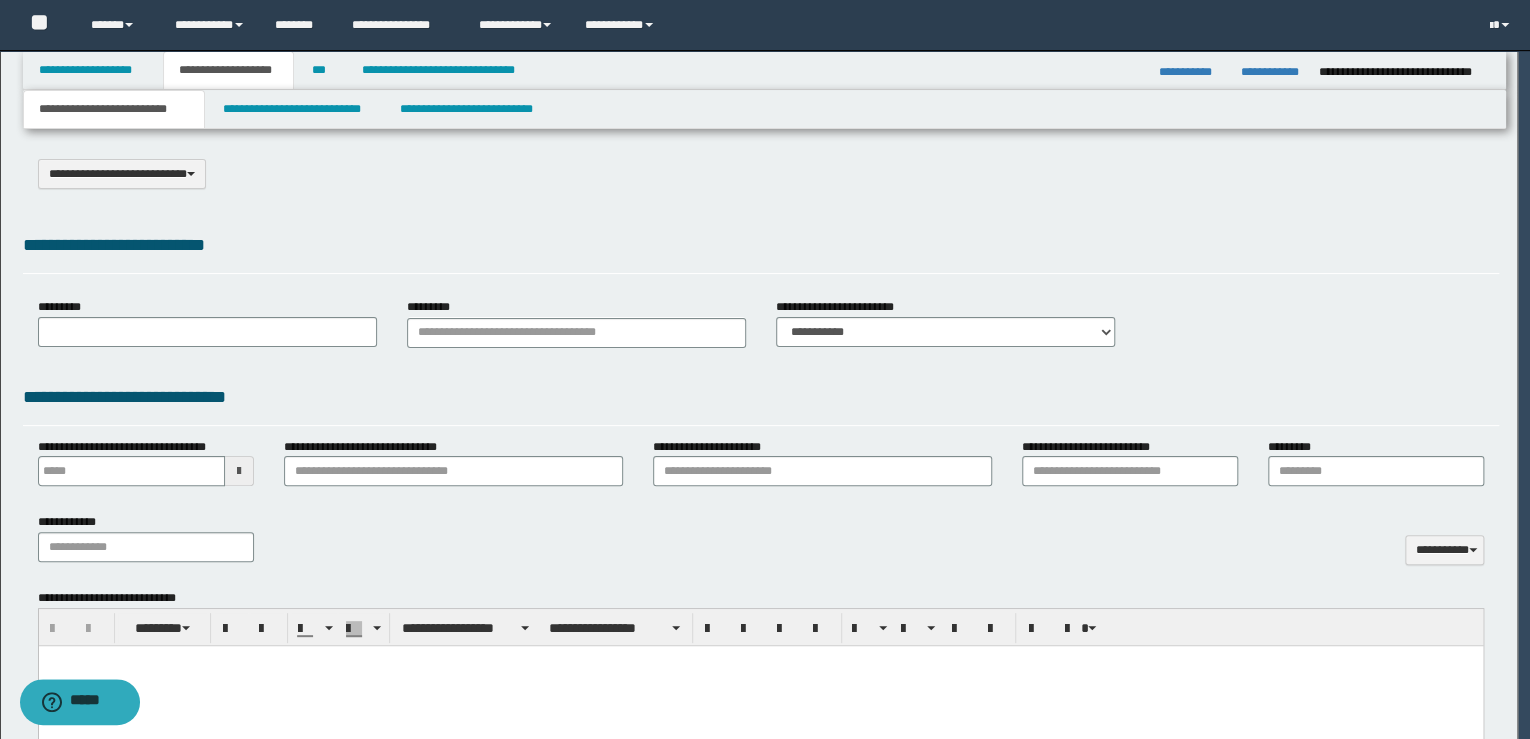 type on "**********" 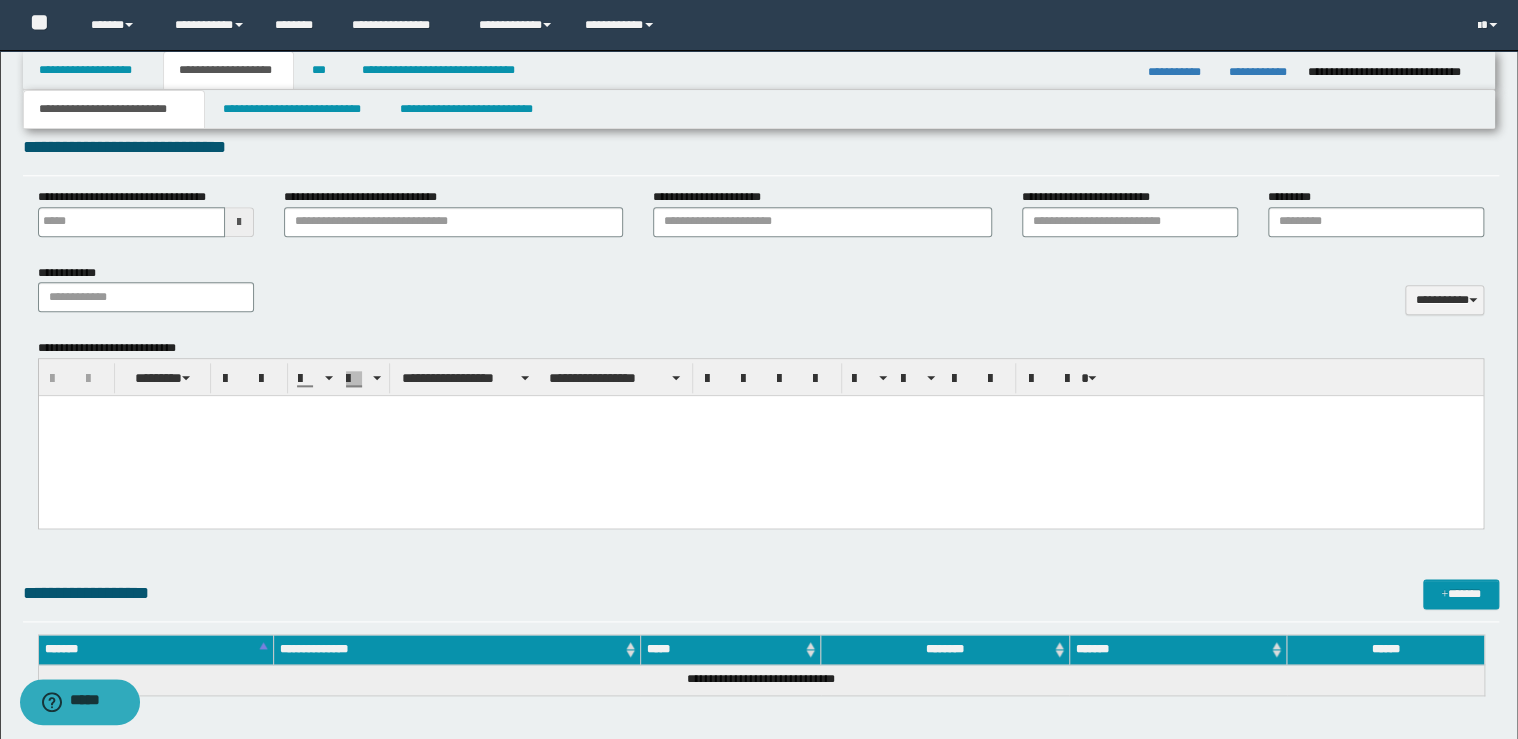 scroll, scrollTop: 1272, scrollLeft: 0, axis: vertical 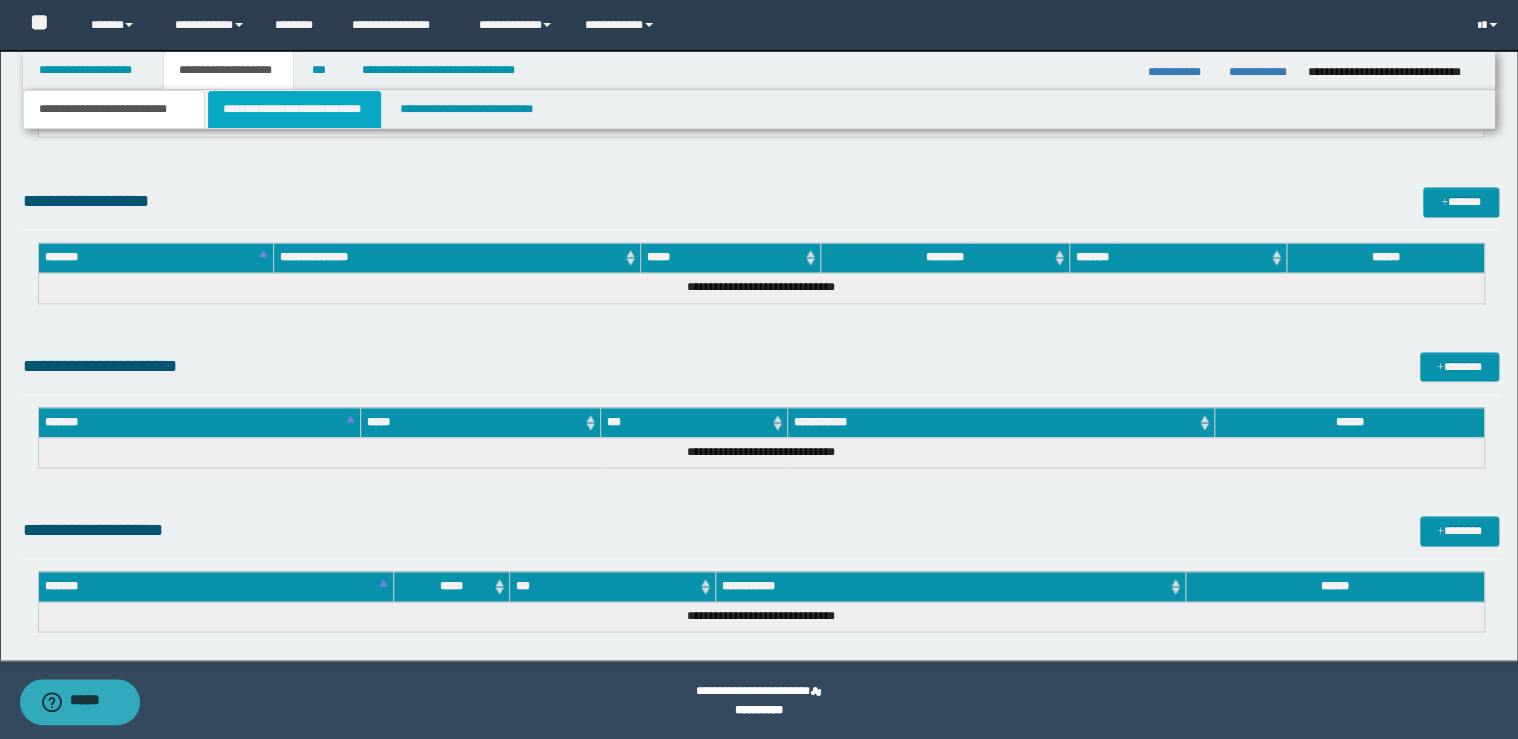 click on "**********" at bounding box center (294, 109) 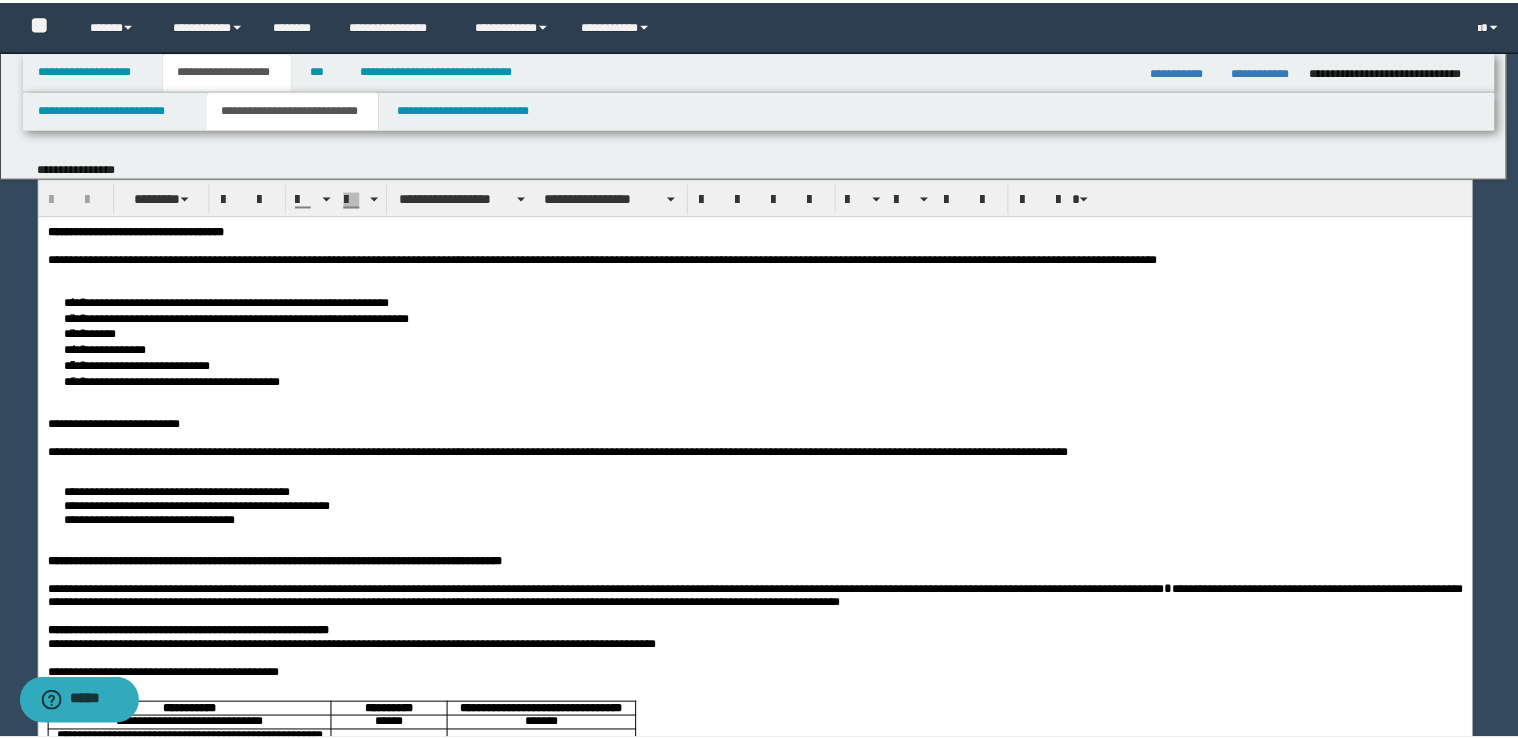 scroll, scrollTop: 0, scrollLeft: 0, axis: both 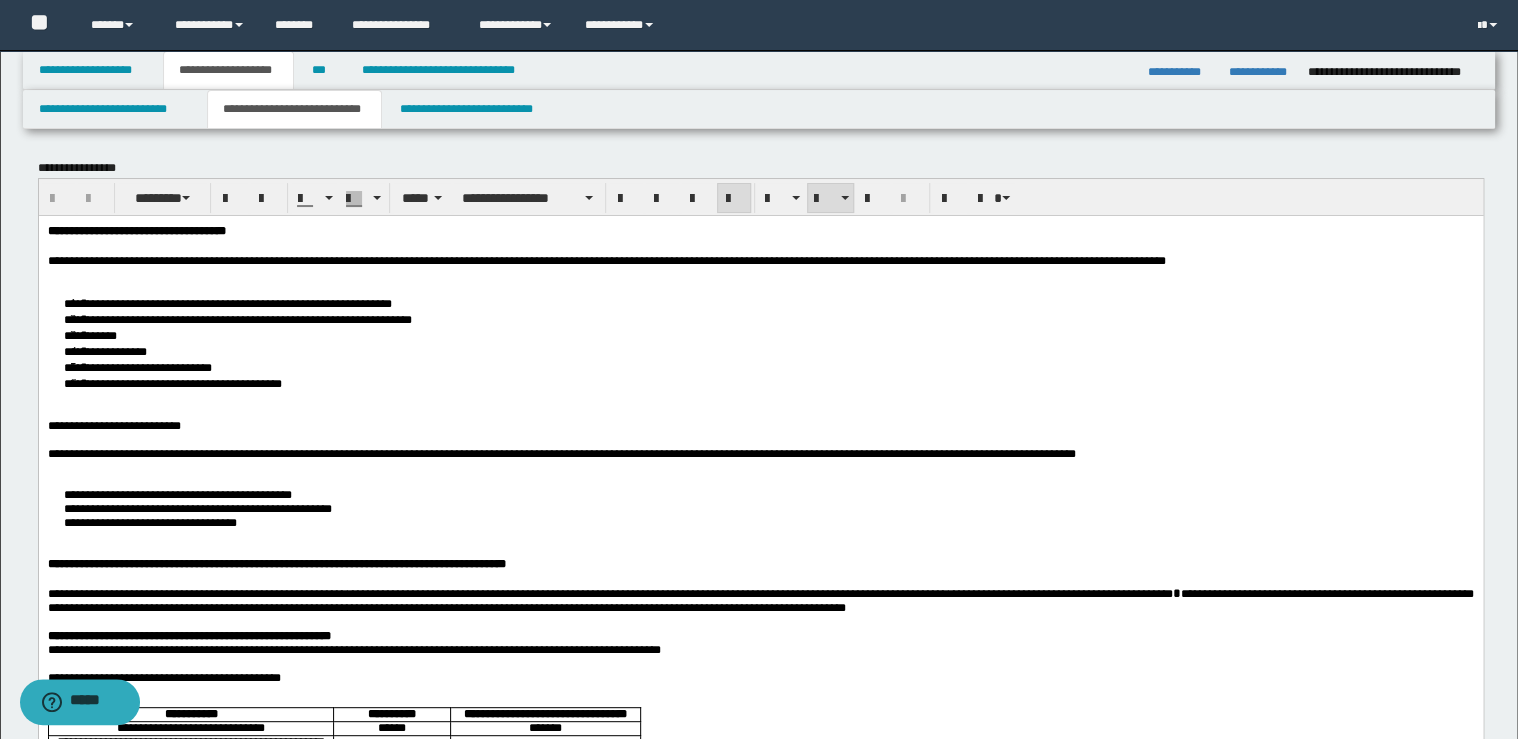 drag, startPoint x: 43, startPoint y: 306, endPoint x: 61, endPoint y: 307, distance: 18.027756 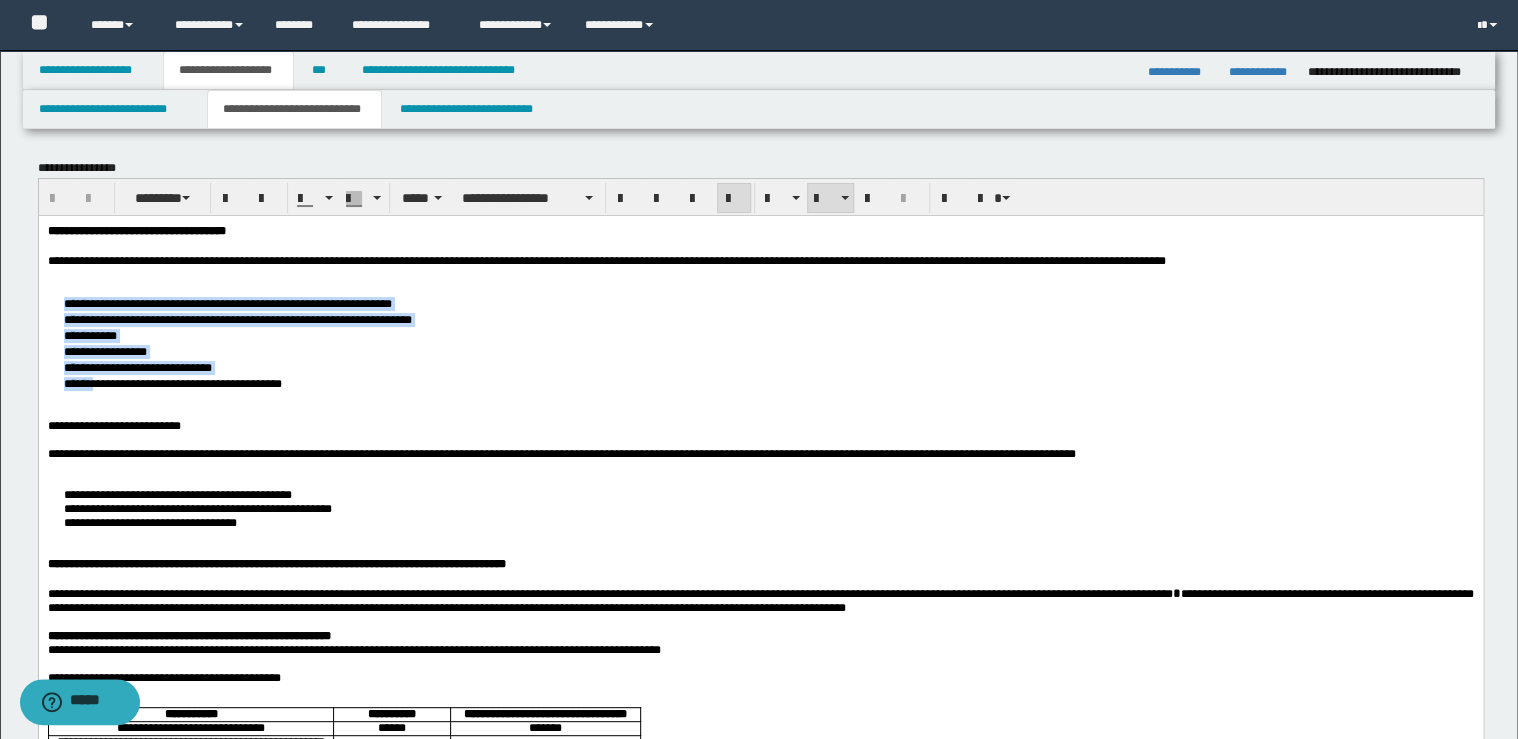 drag, startPoint x: 65, startPoint y: 309, endPoint x: 101, endPoint y: 386, distance: 85 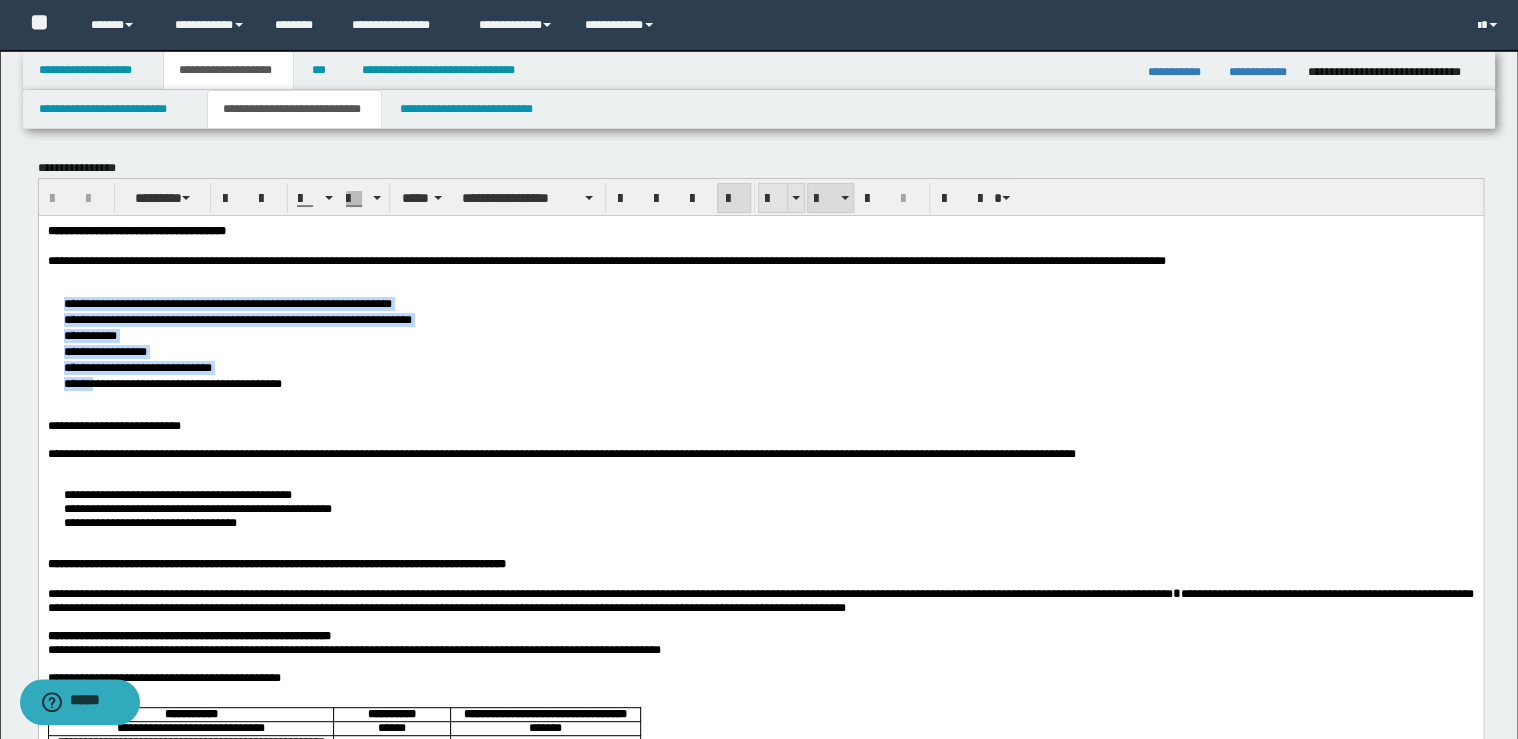 click at bounding box center [773, 198] 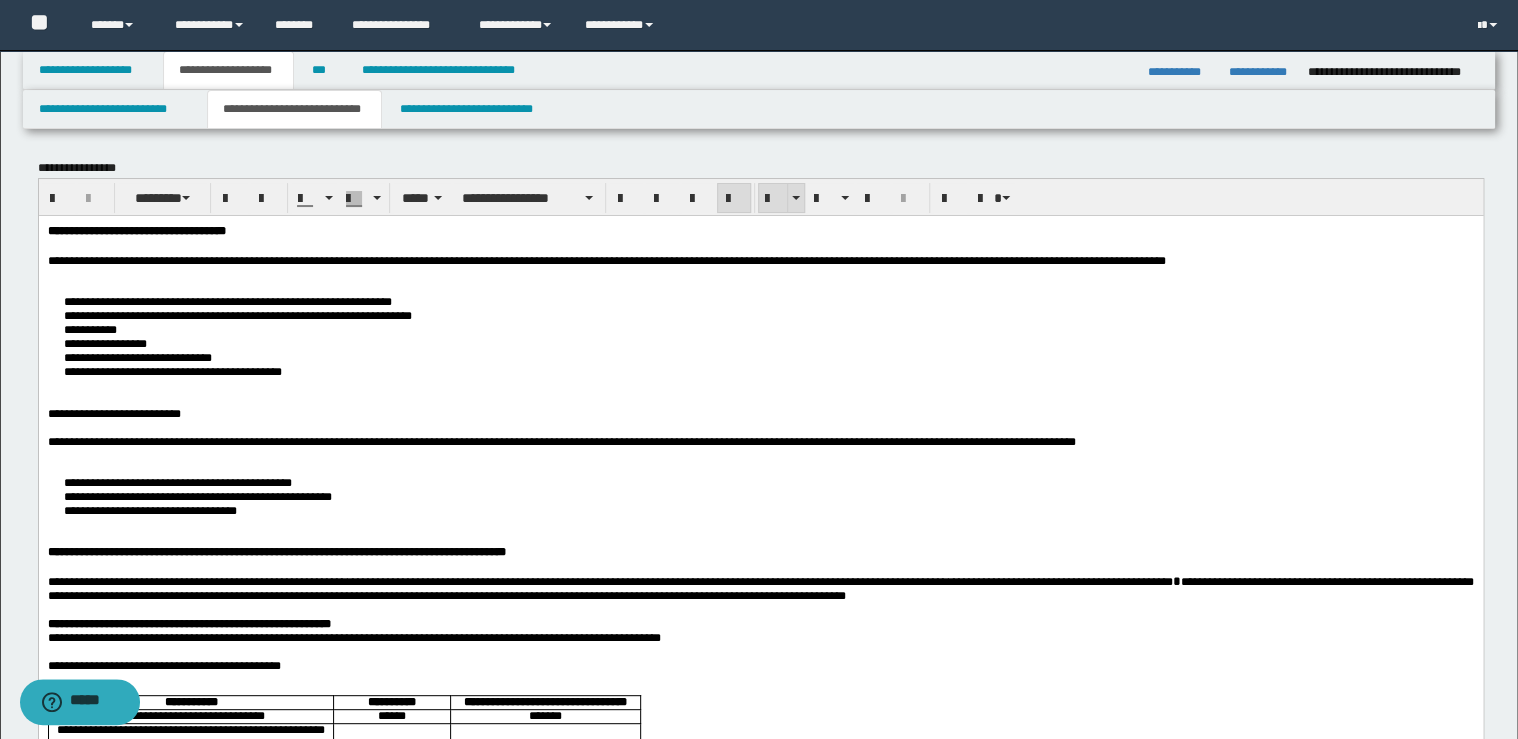 click at bounding box center (773, 198) 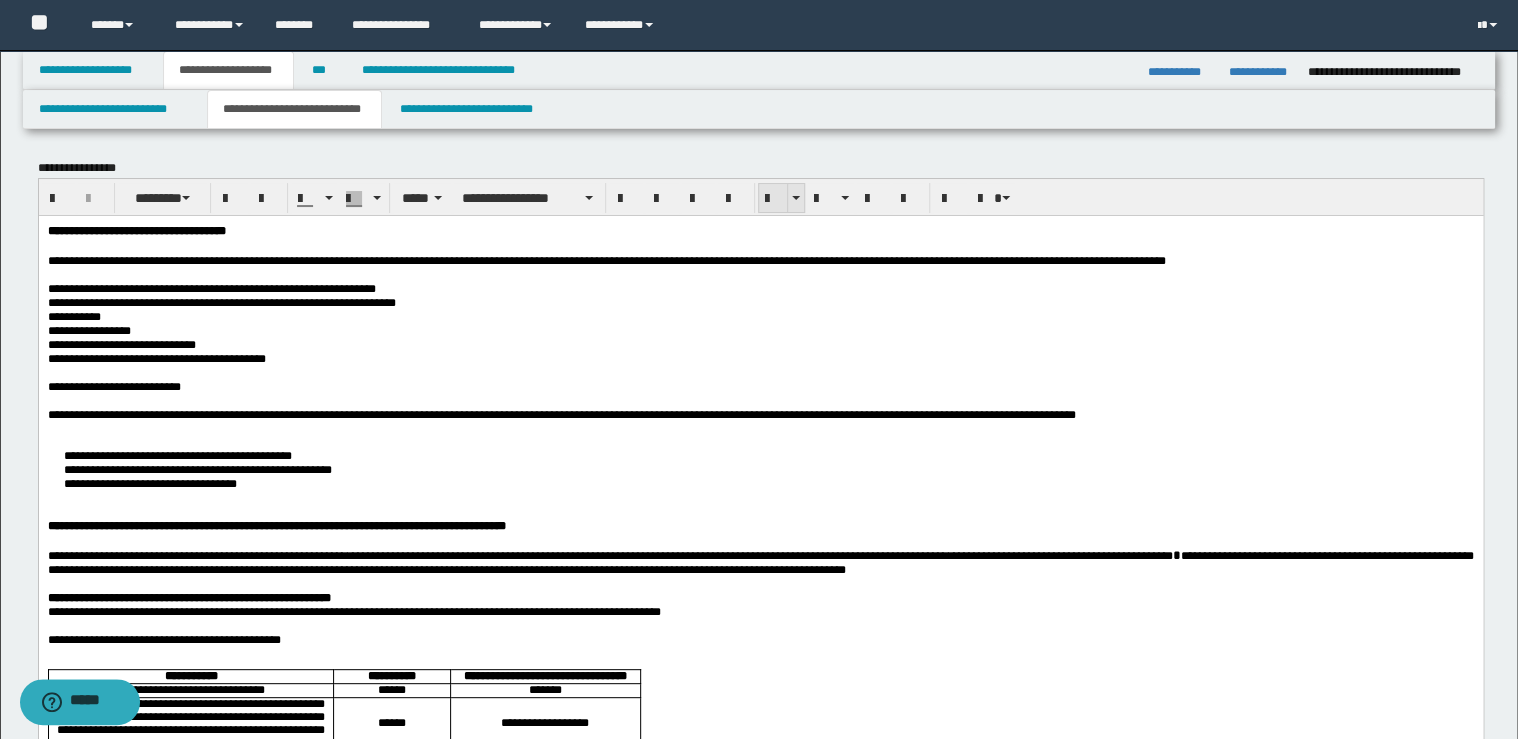 click at bounding box center (773, 198) 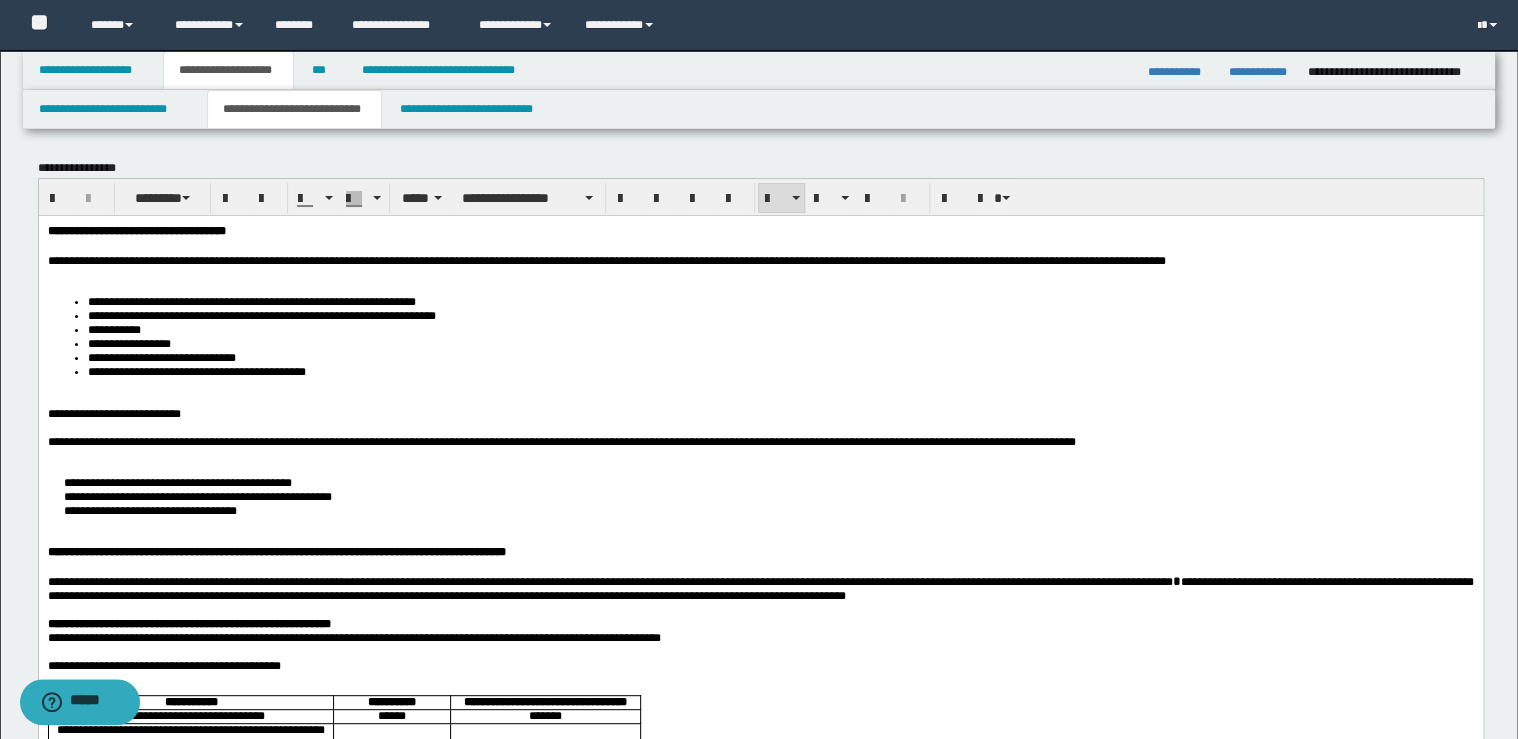 click at bounding box center [760, 245] 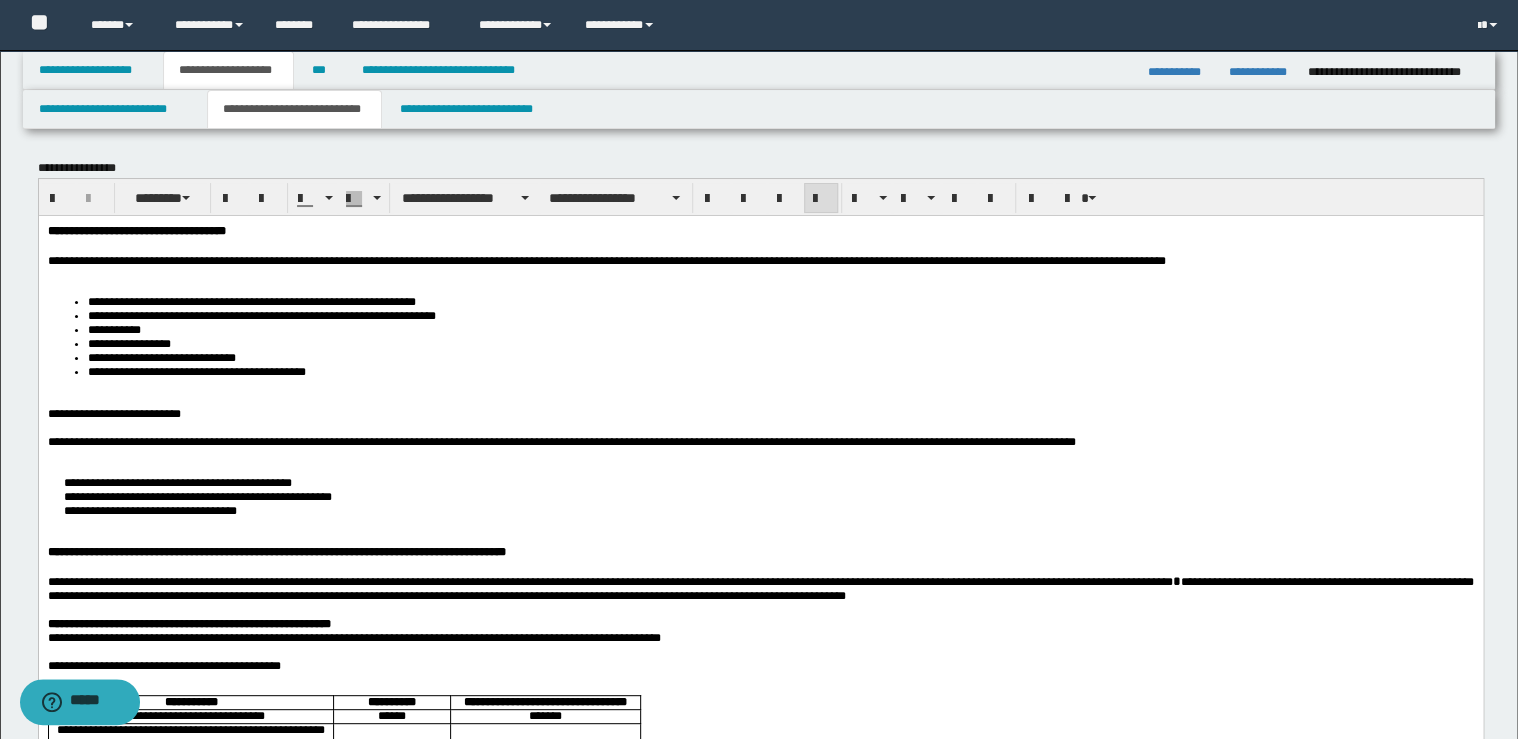 click on "**********" at bounding box center (760, 260) 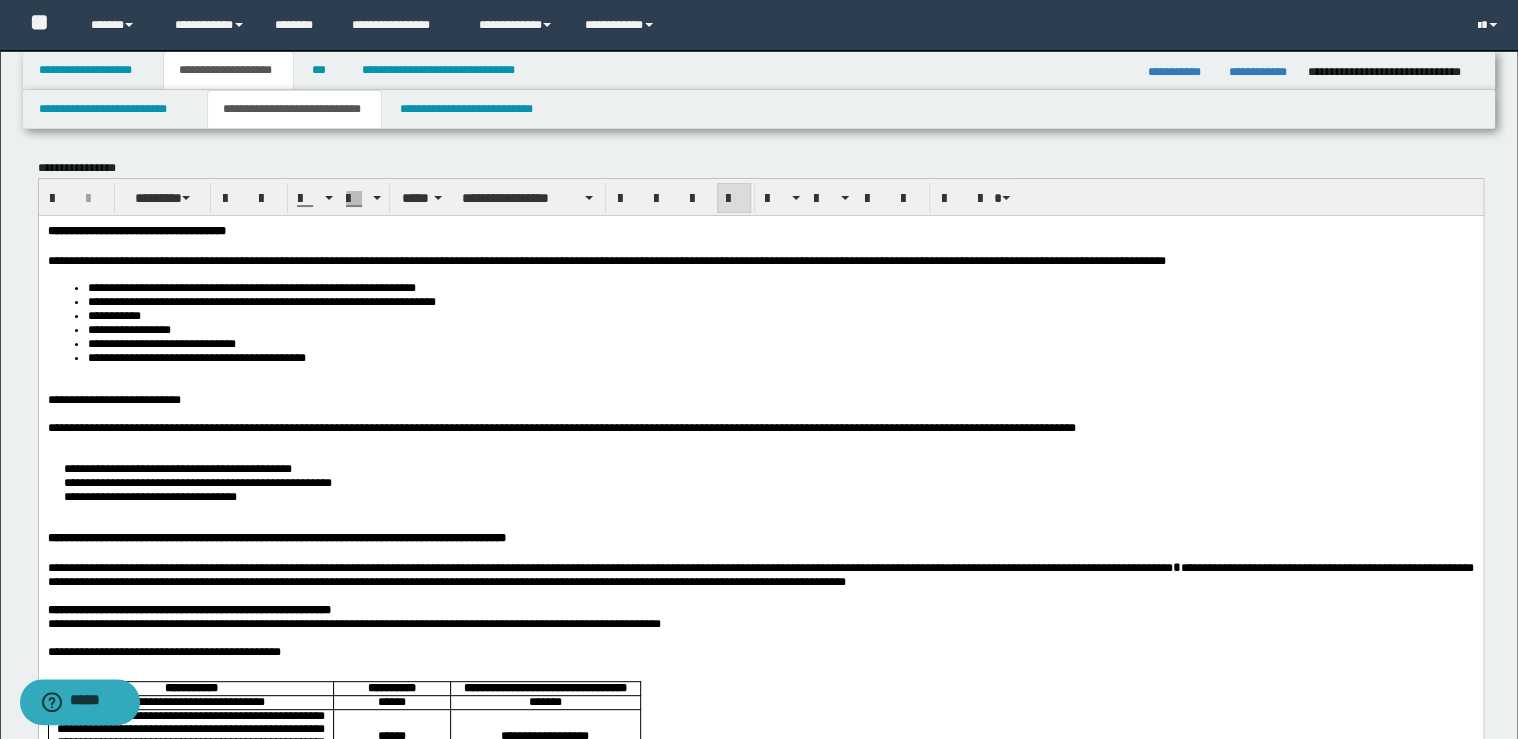 click on "**********" at bounding box center [760, 785] 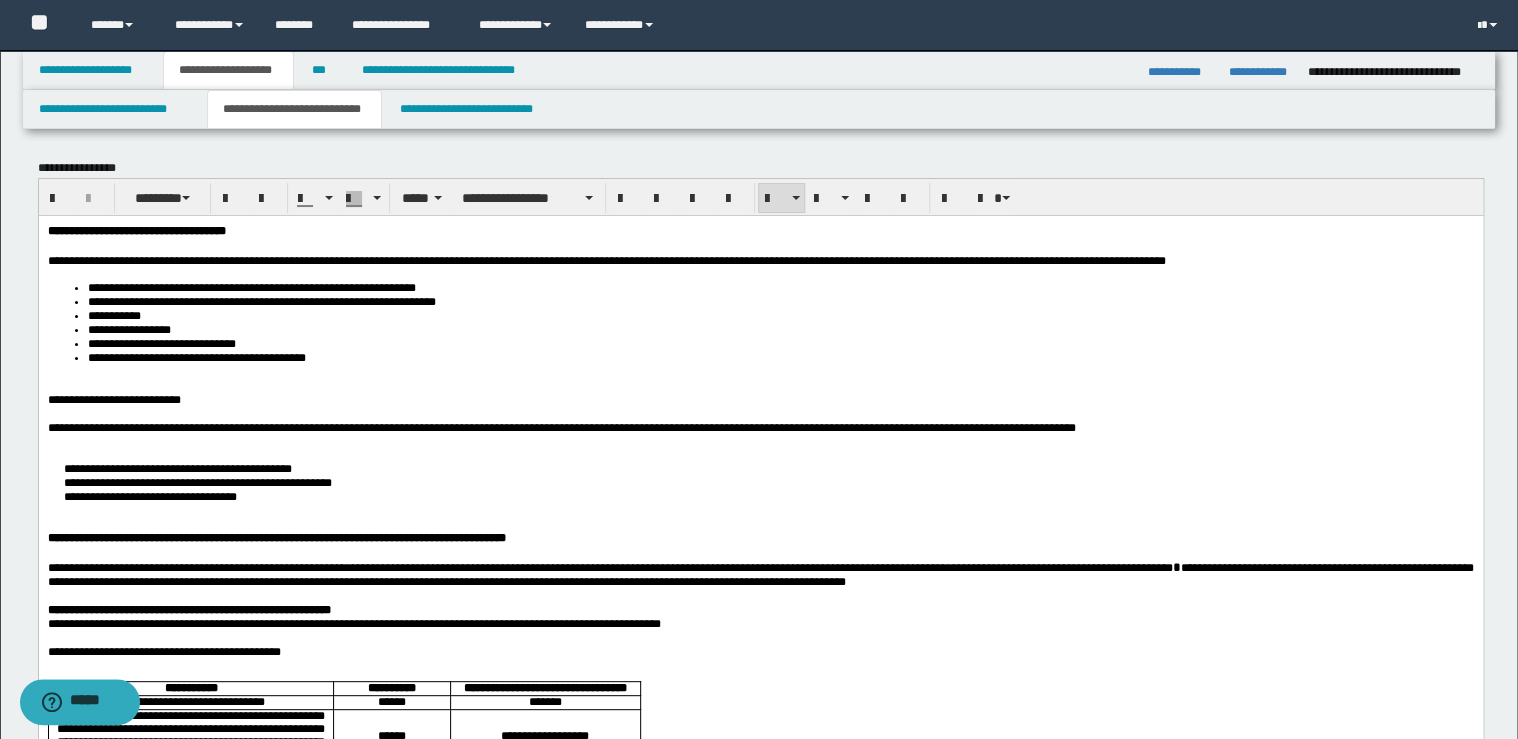 click on "**********" at bounding box center (780, 357) 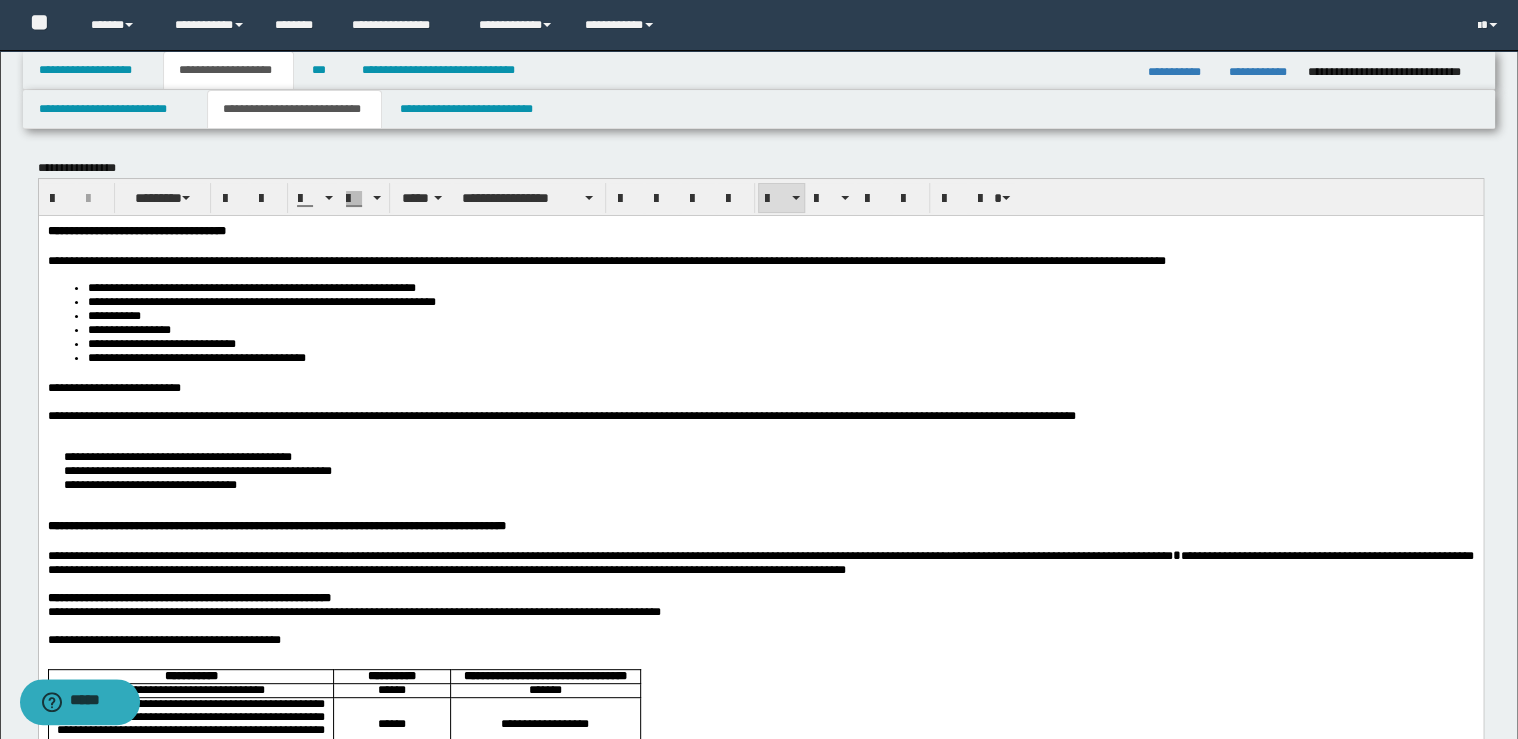 click on "**********" at bounding box center [561, 415] 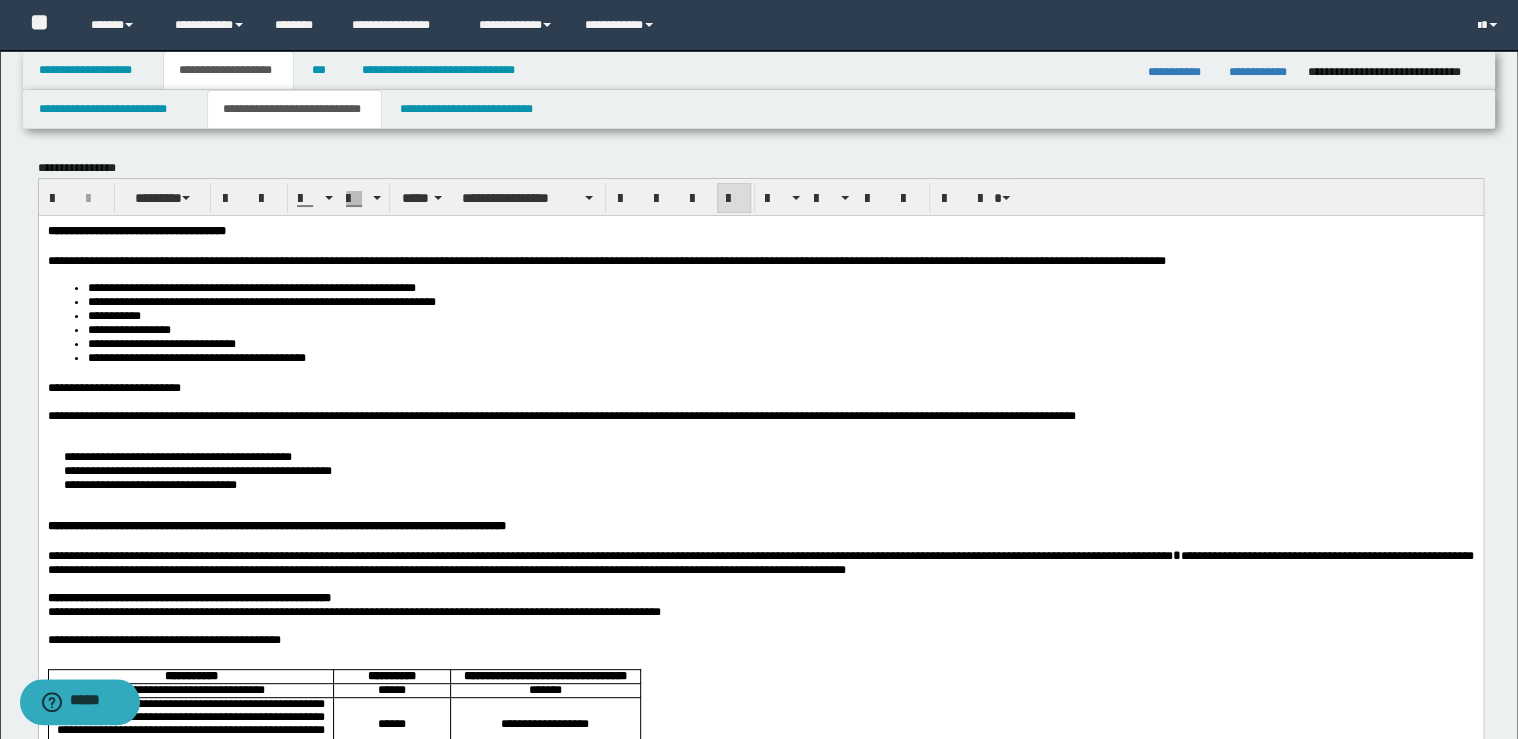 click on "**********" at bounding box center [561, 415] 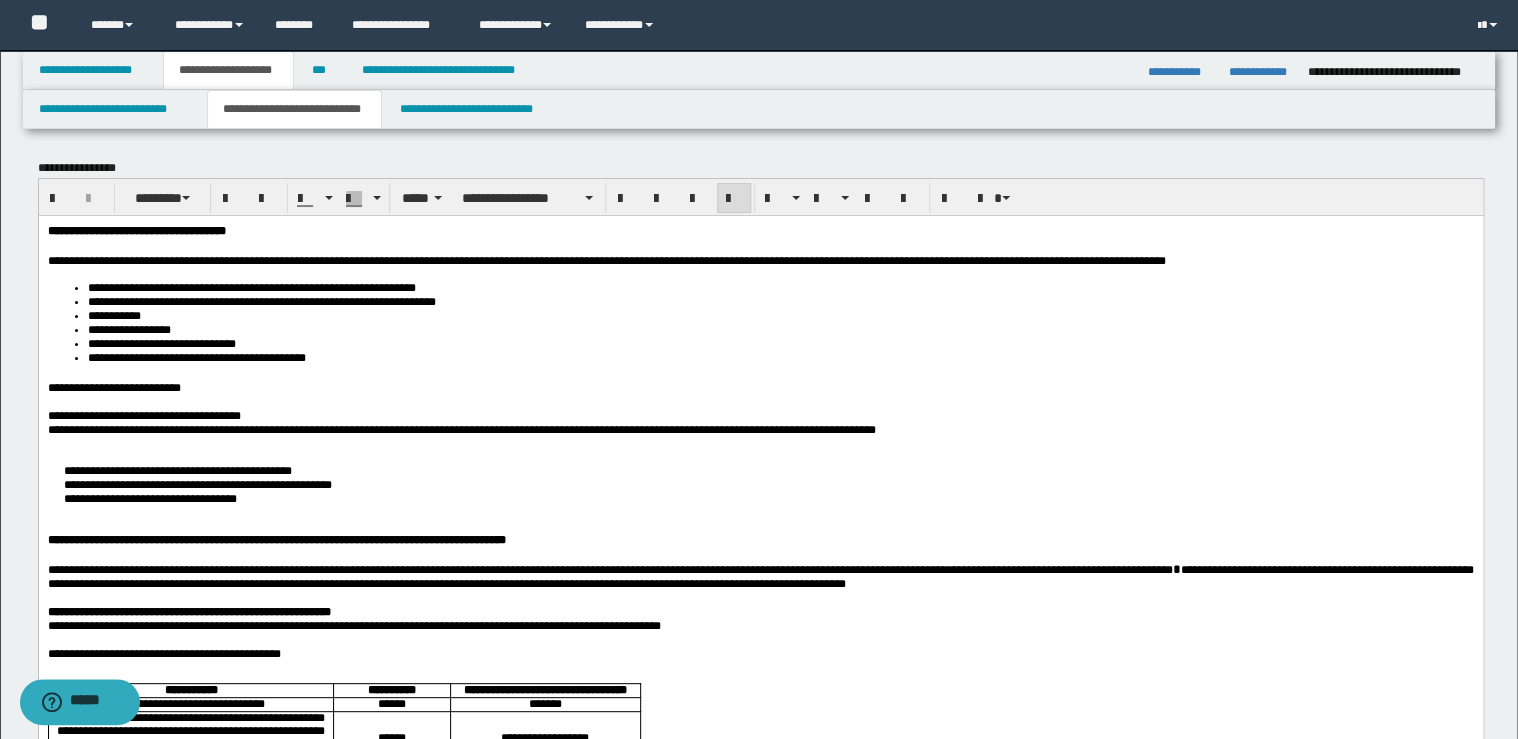 click on "**********" at bounding box center [461, 429] 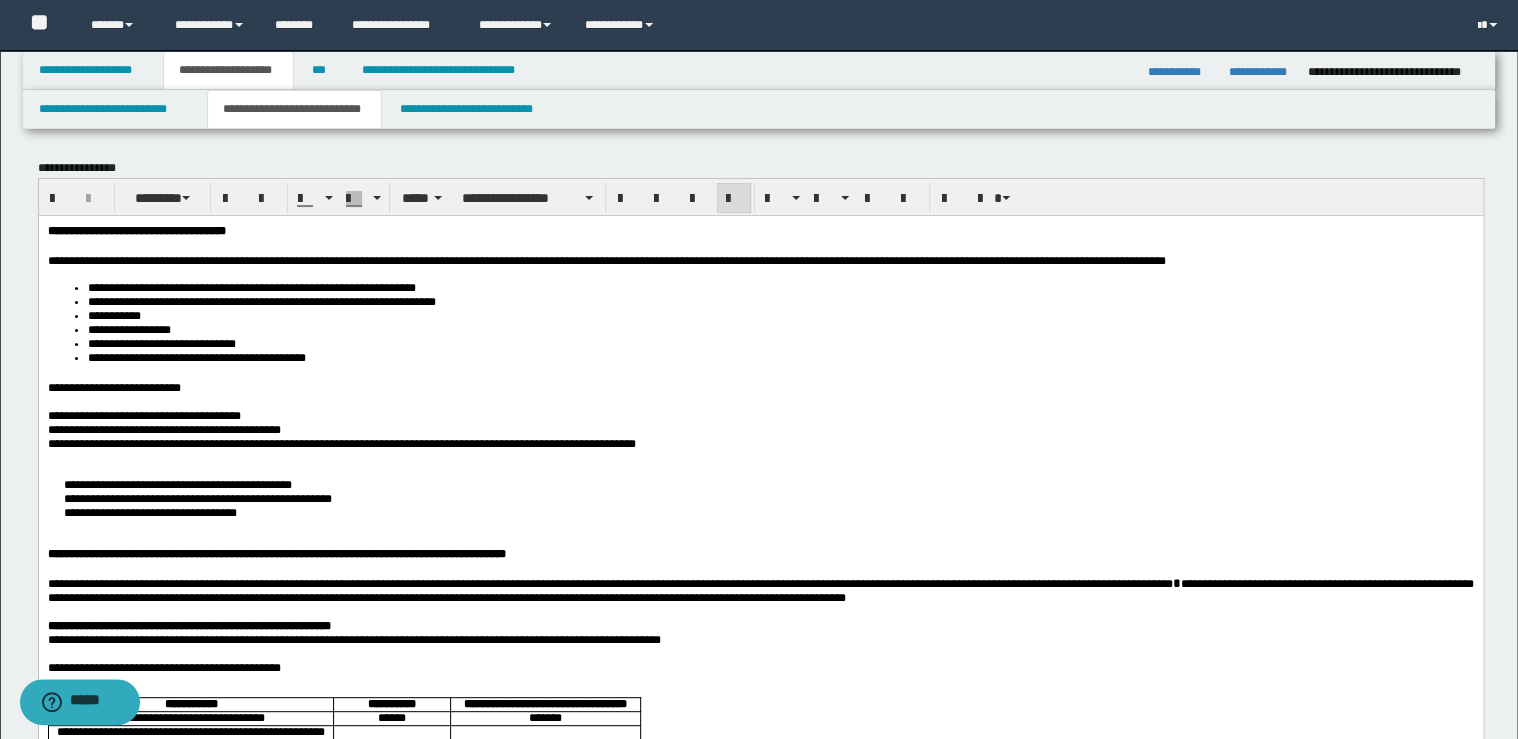 click on "**********" at bounding box center [341, 443] 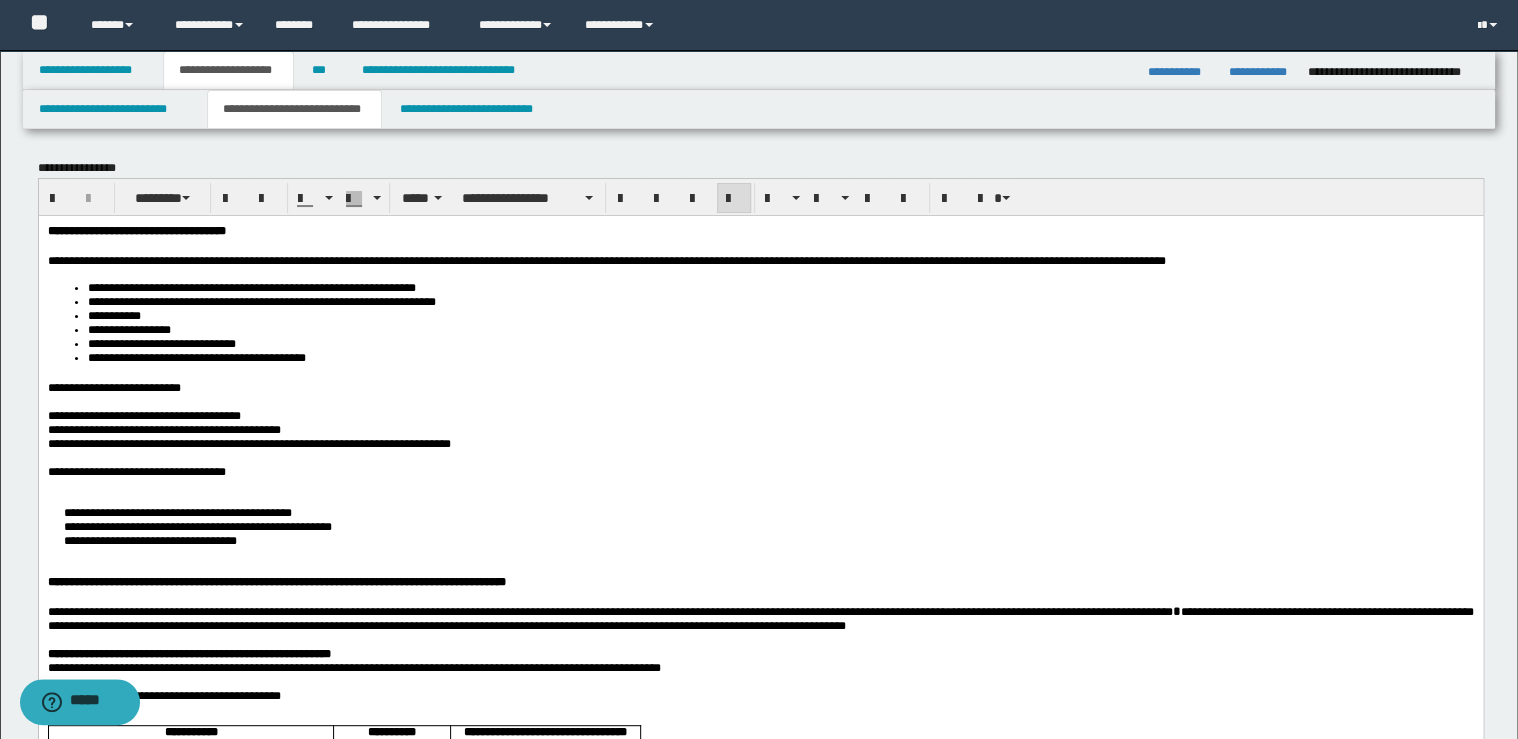 click at bounding box center [760, 485] 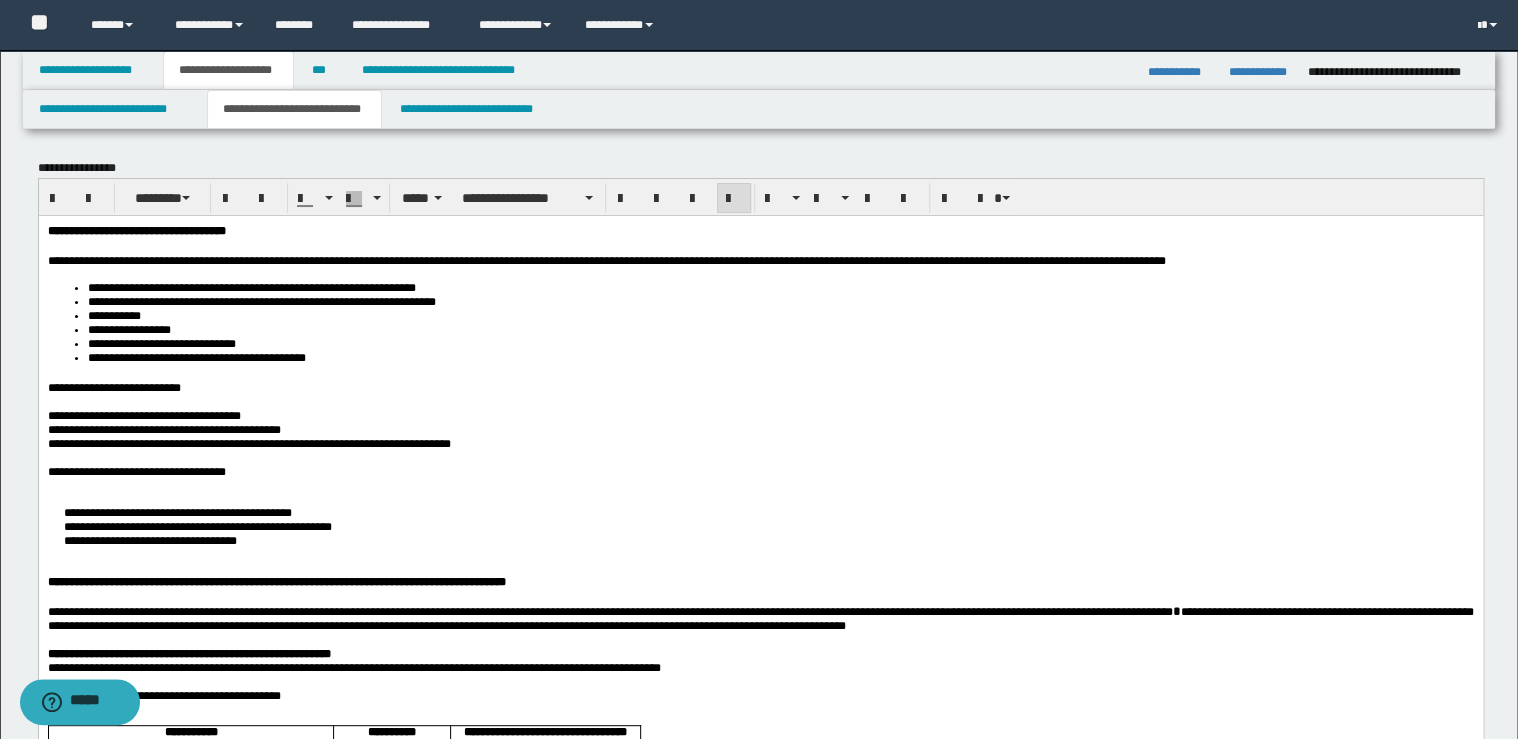 click on "**********" at bounding box center (760, 471) 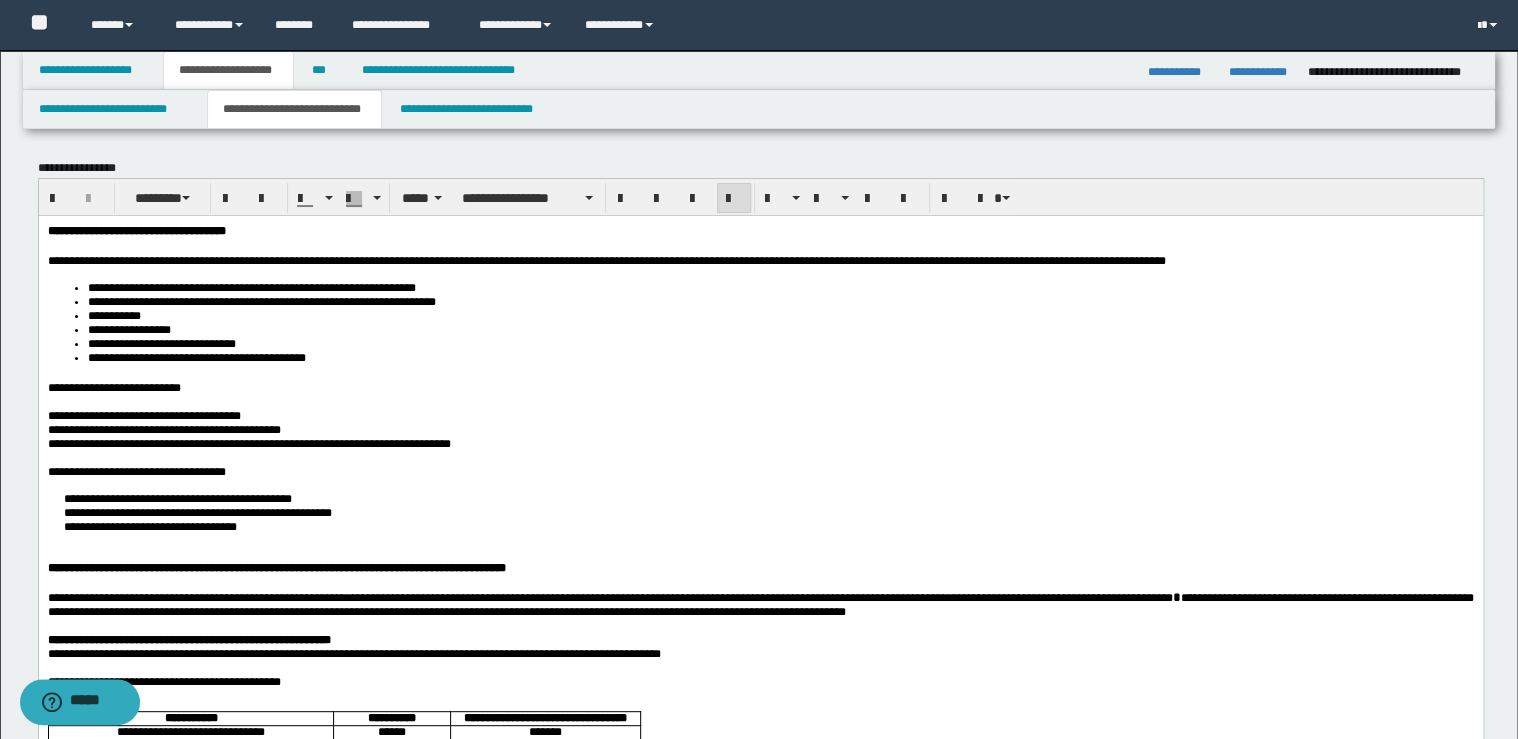 click on "**********" at bounding box center [780, 526] 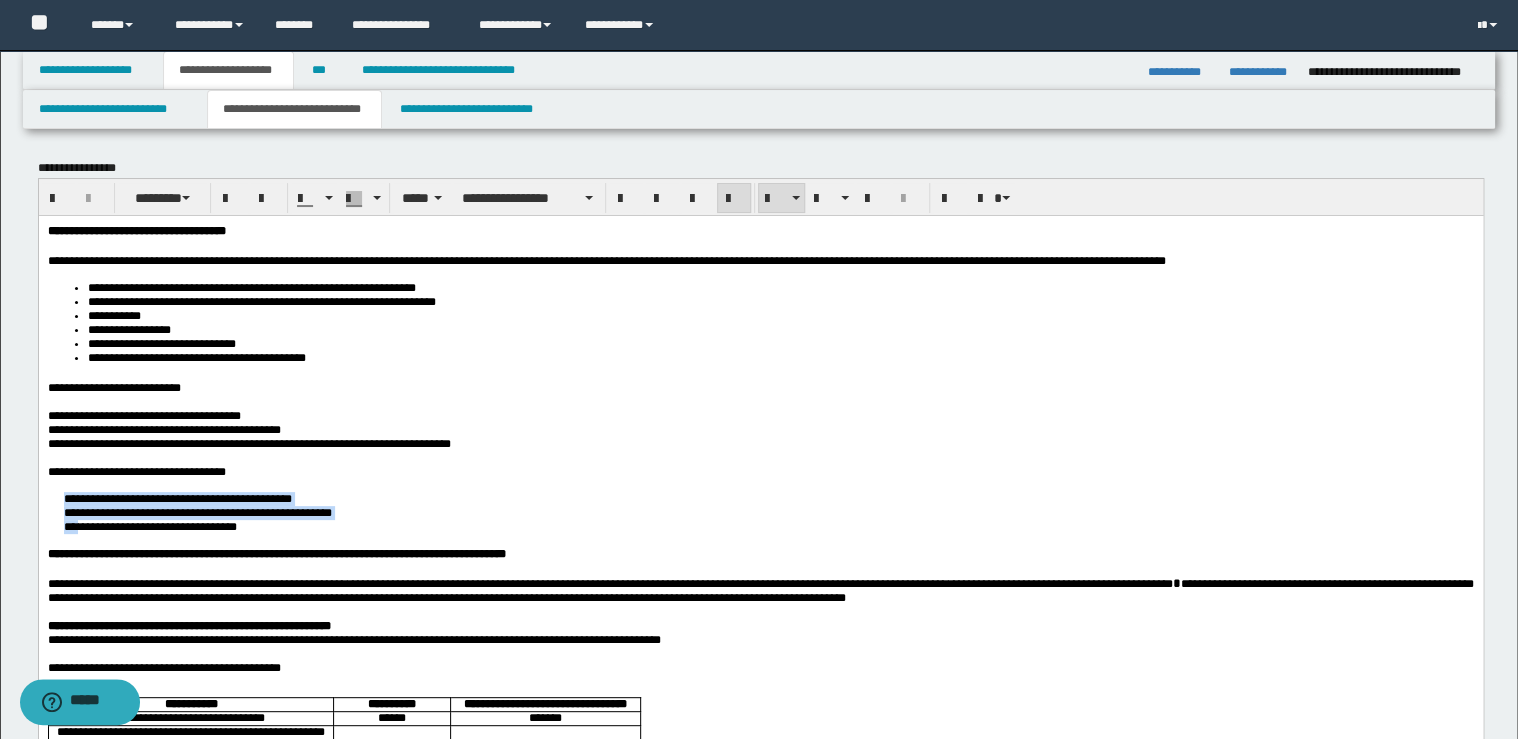 drag, startPoint x: 67, startPoint y: 534, endPoint x: 177, endPoint y: 508, distance: 113.03097 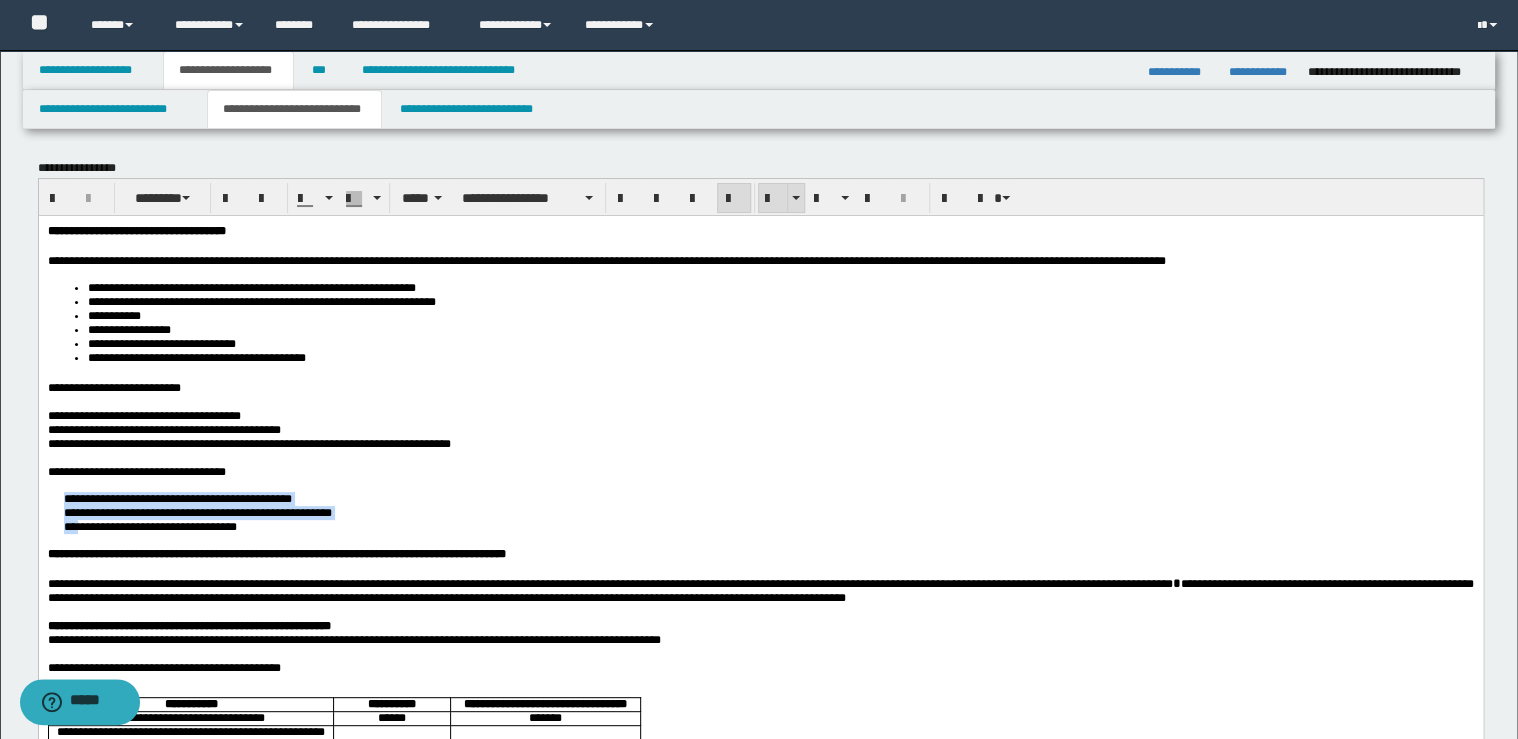 click at bounding box center [773, 199] 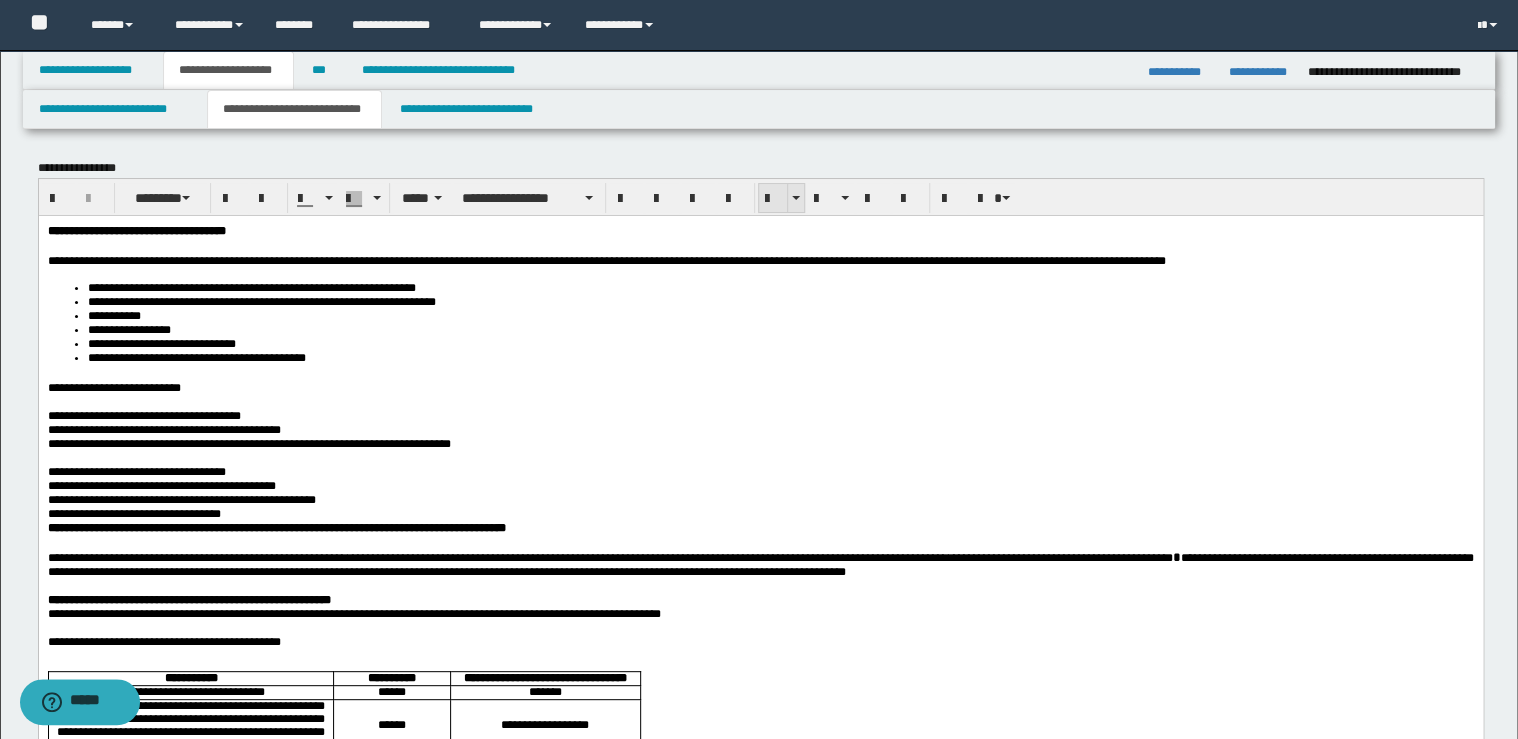 click at bounding box center (773, 199) 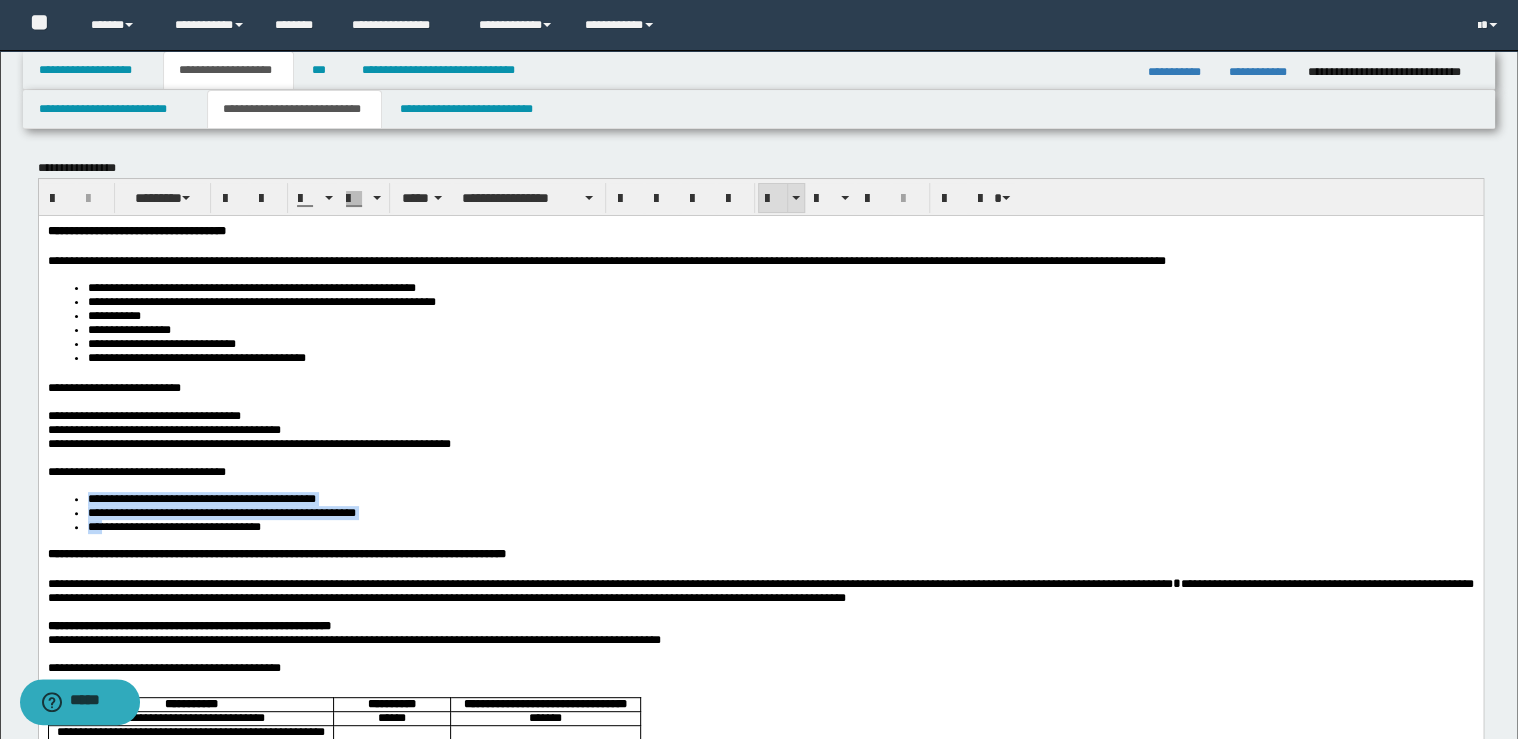 click at bounding box center (773, 199) 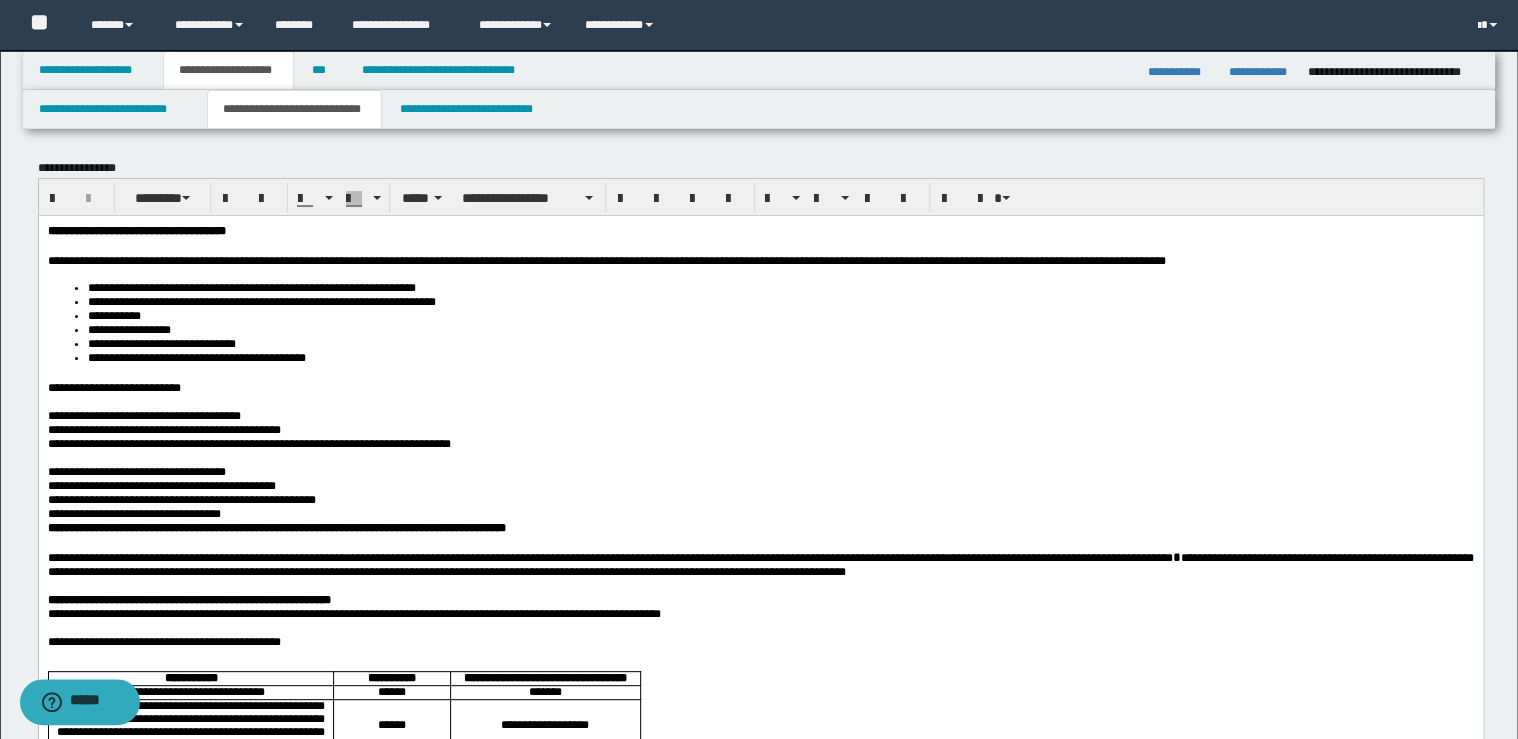 click on "**********" at bounding box center [760, 499] 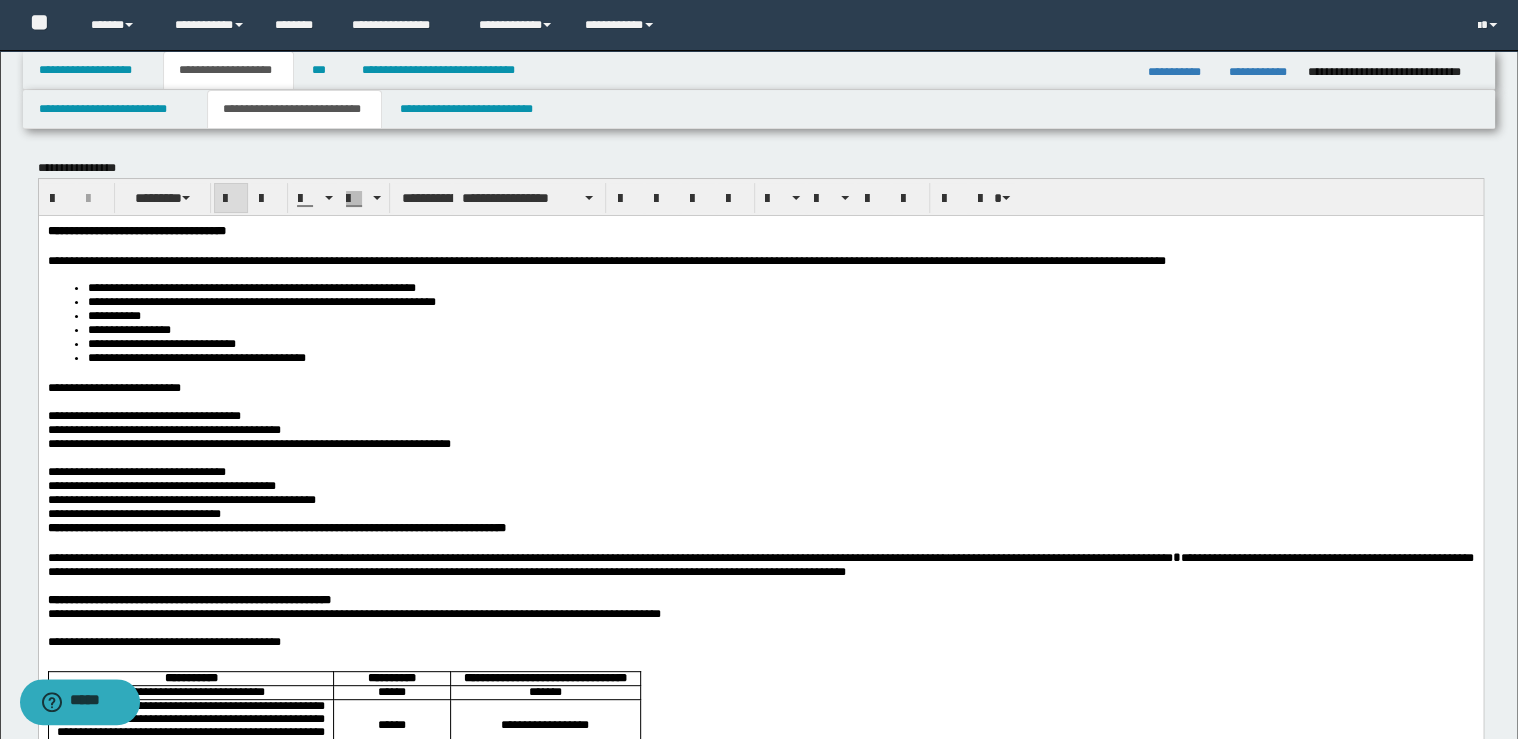 click on "**********" at bounding box center [760, 513] 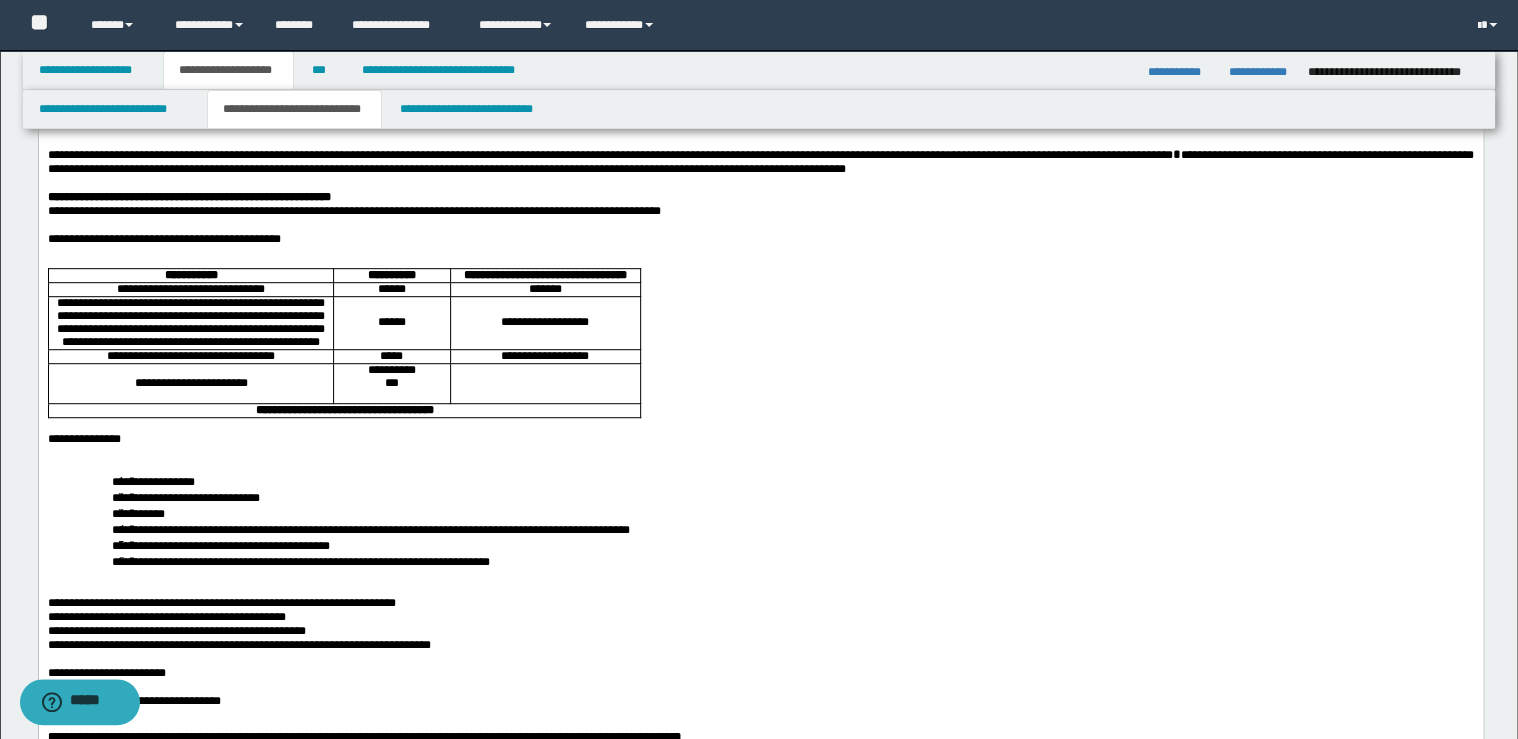 scroll, scrollTop: 560, scrollLeft: 0, axis: vertical 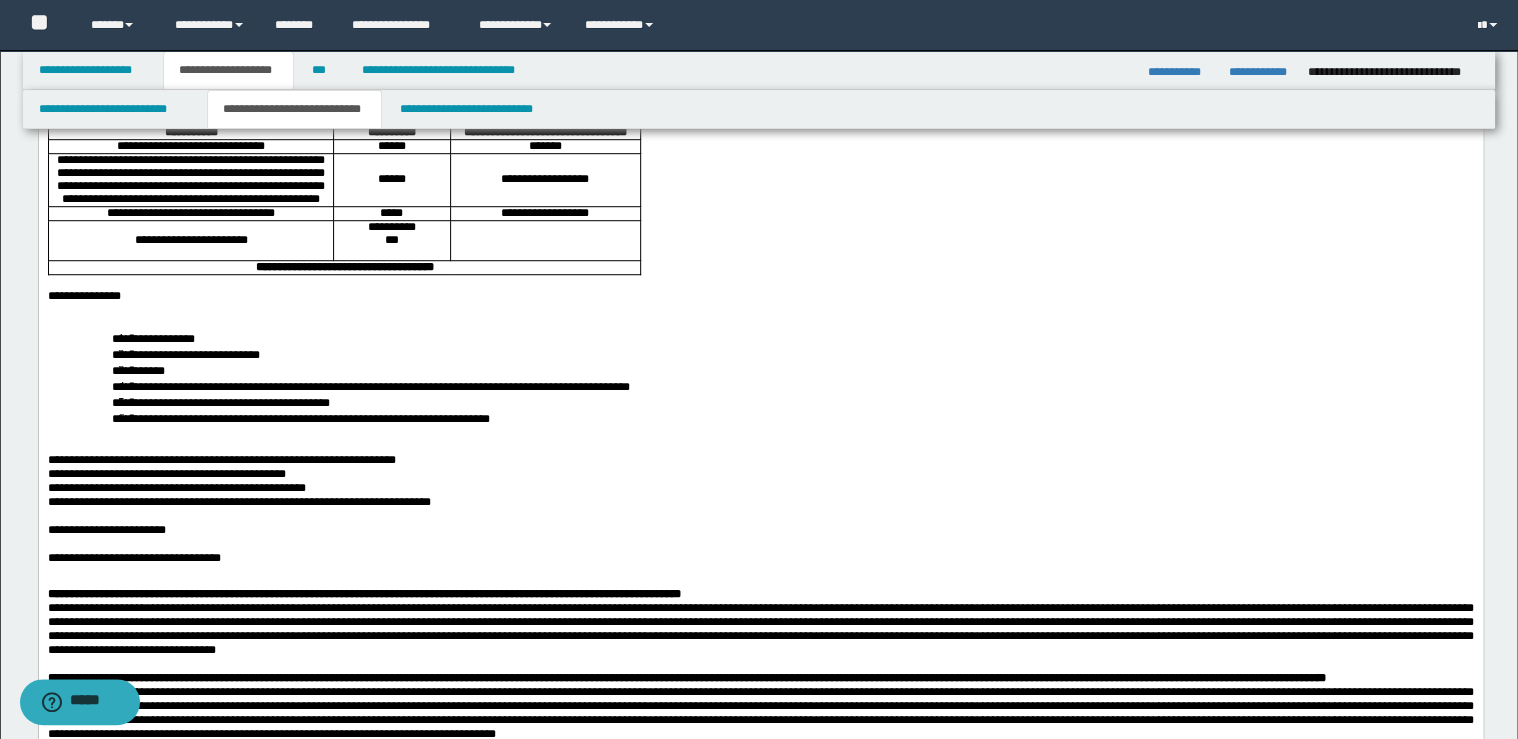drag, startPoint x: 471, startPoint y: 270, endPoint x: 630, endPoint y: 213, distance: 168.90826 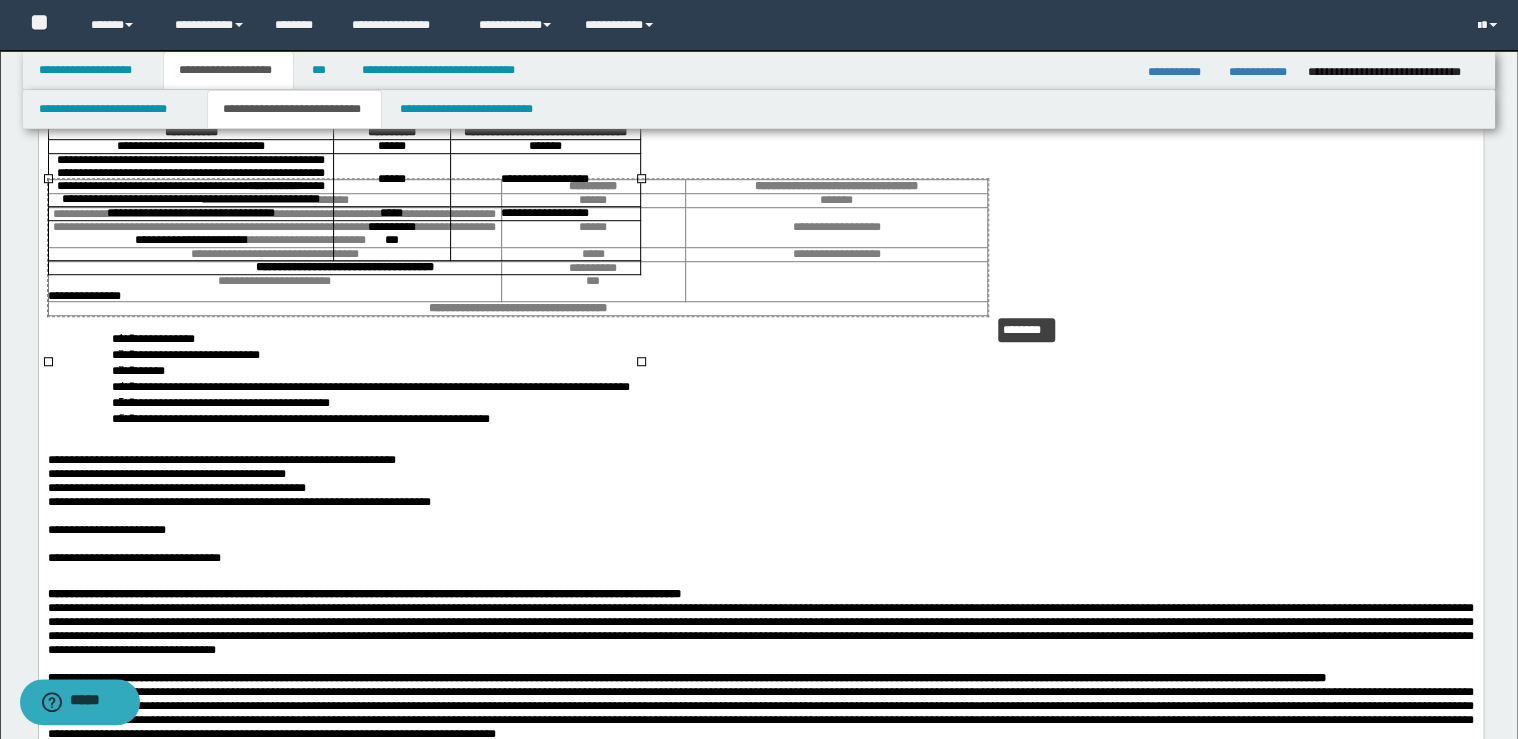 drag, startPoint x: 639, startPoint y: 178, endPoint x: 952, endPoint y: 329, distance: 347.51978 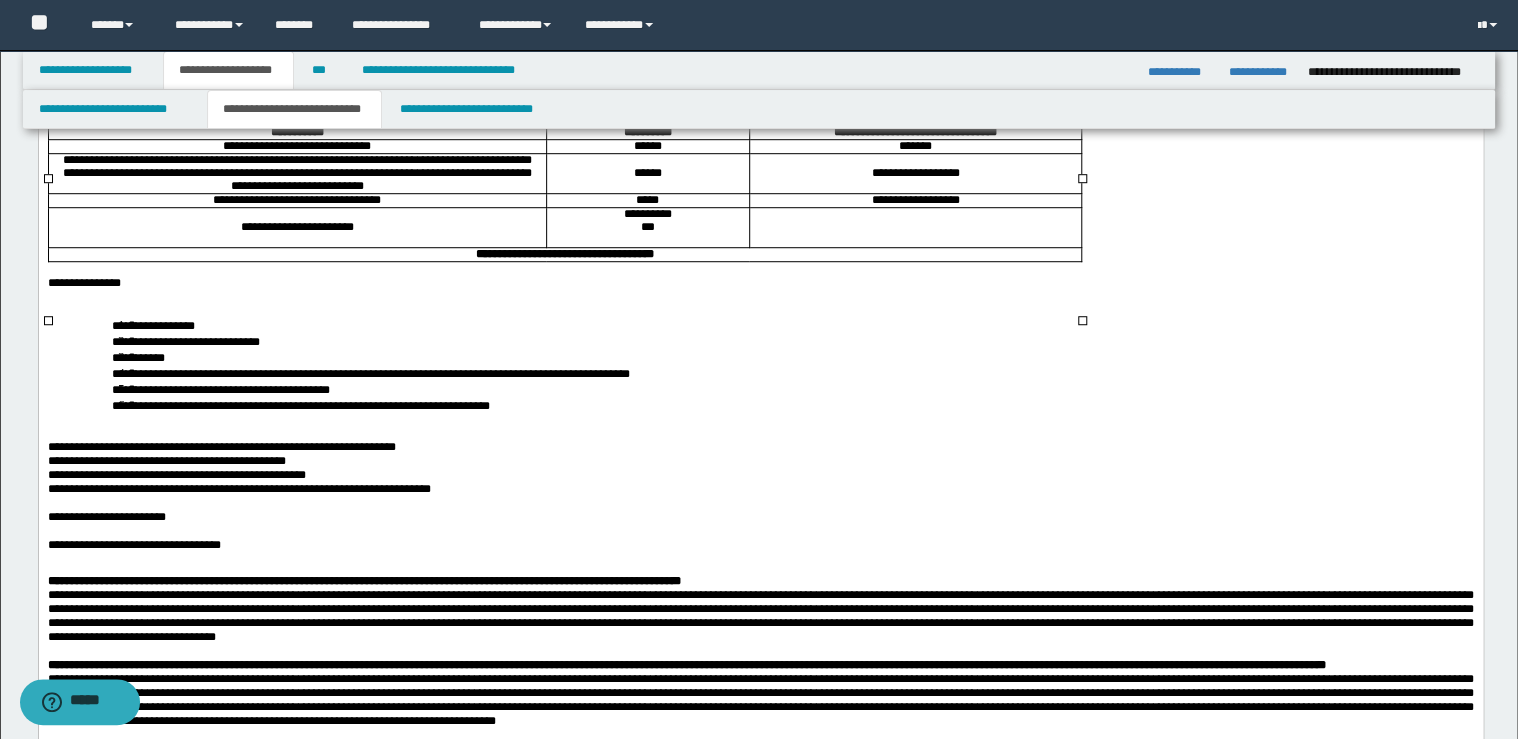click on "**********" at bounding box center (647, 214) 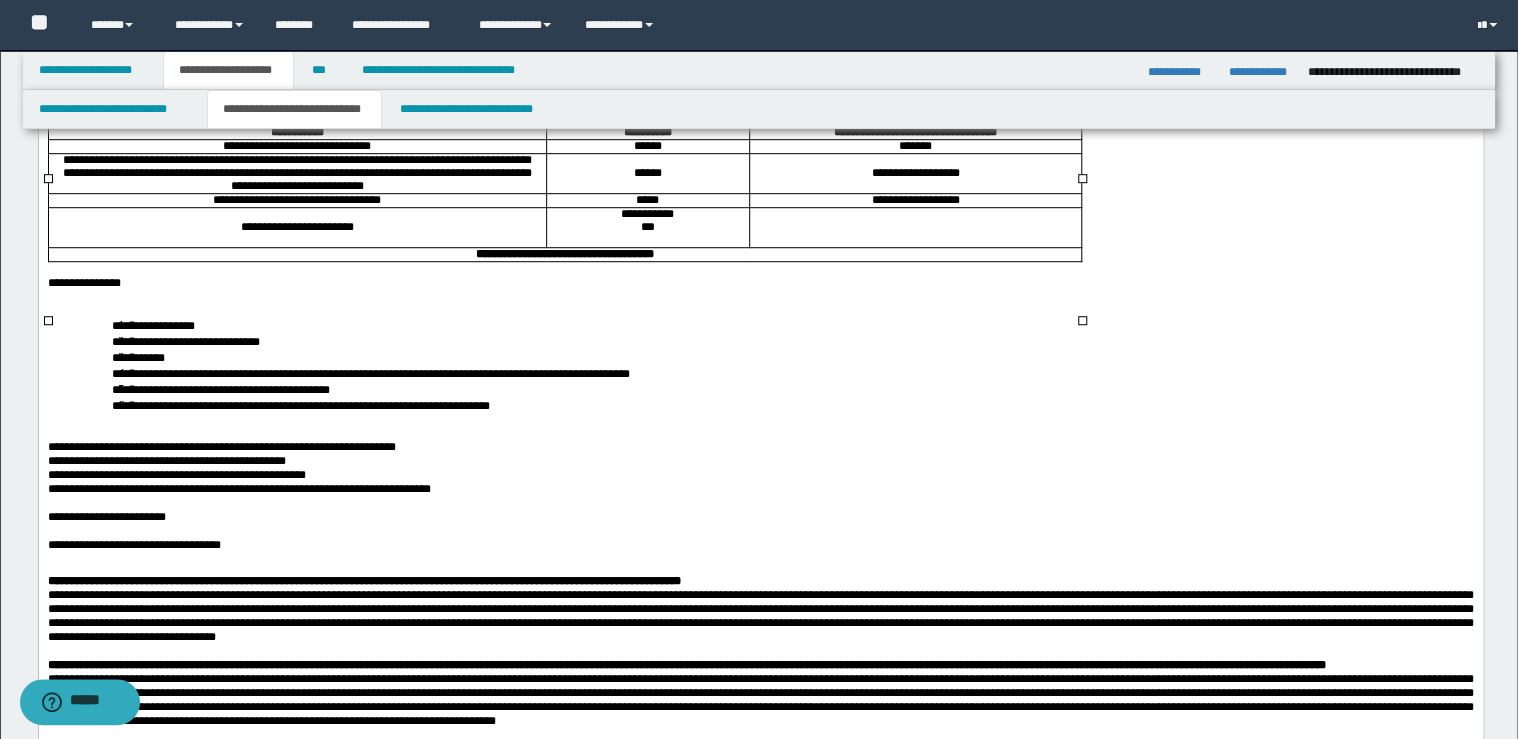 click on "**********" at bounding box center [647, 214] 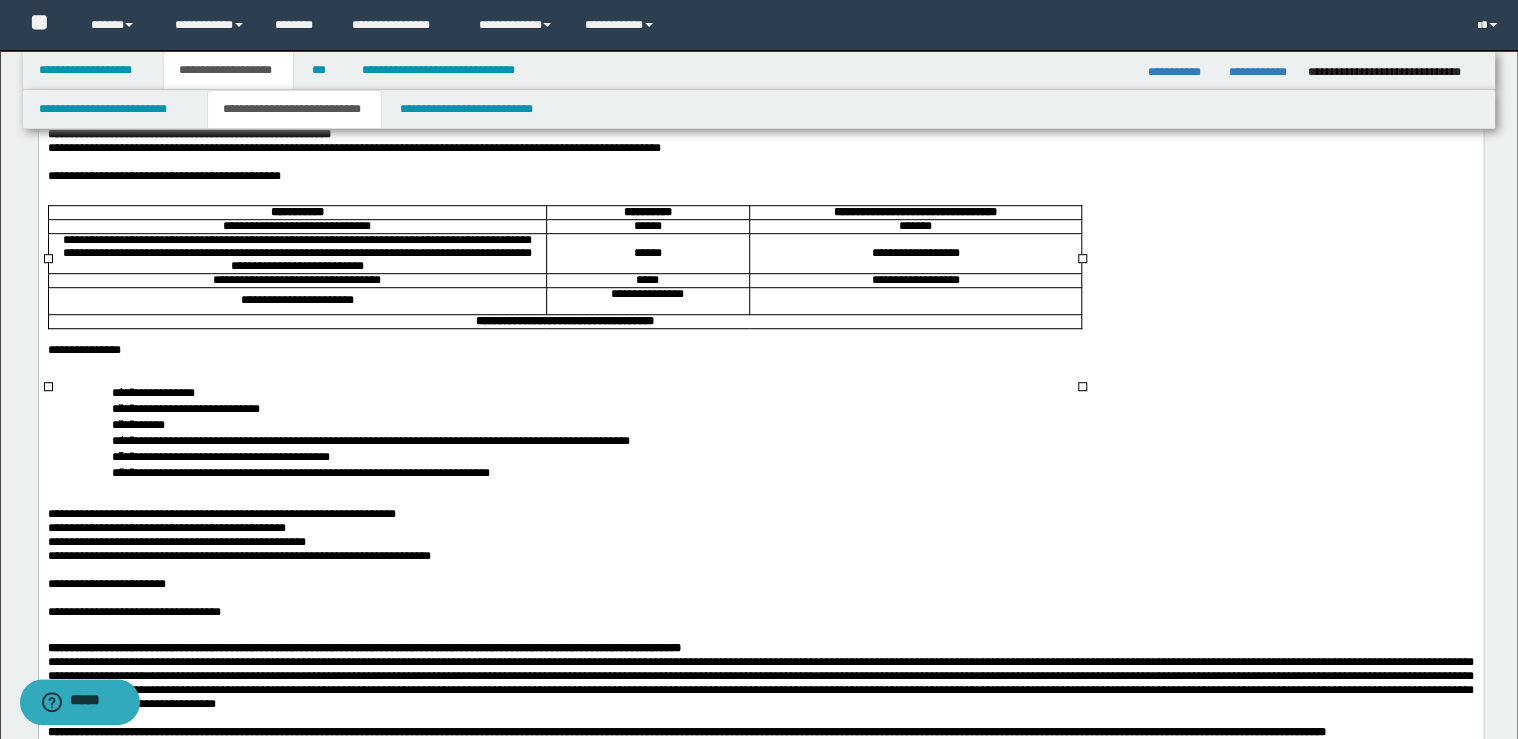 scroll, scrollTop: 560, scrollLeft: 0, axis: vertical 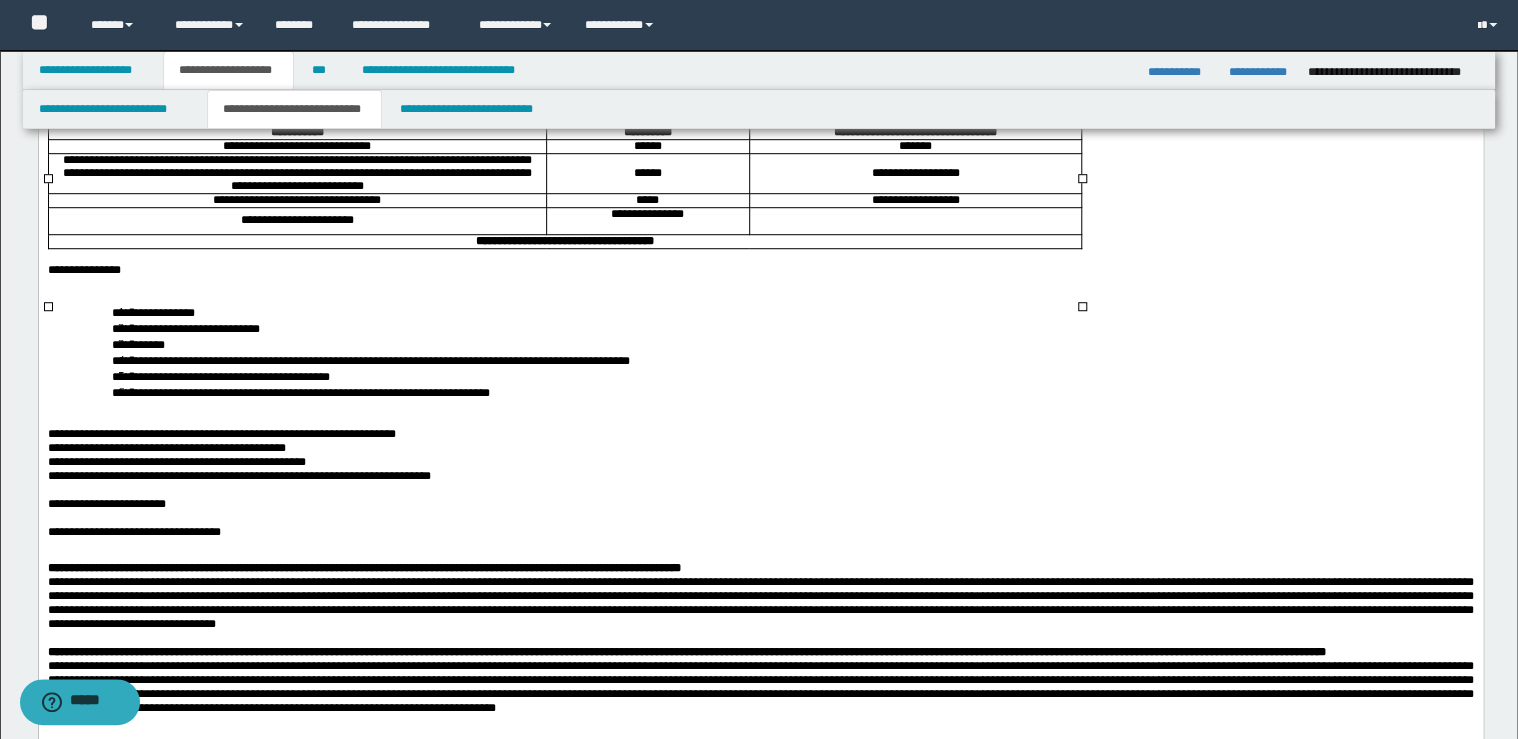 click on "**********" at bounding box center (760, 270) 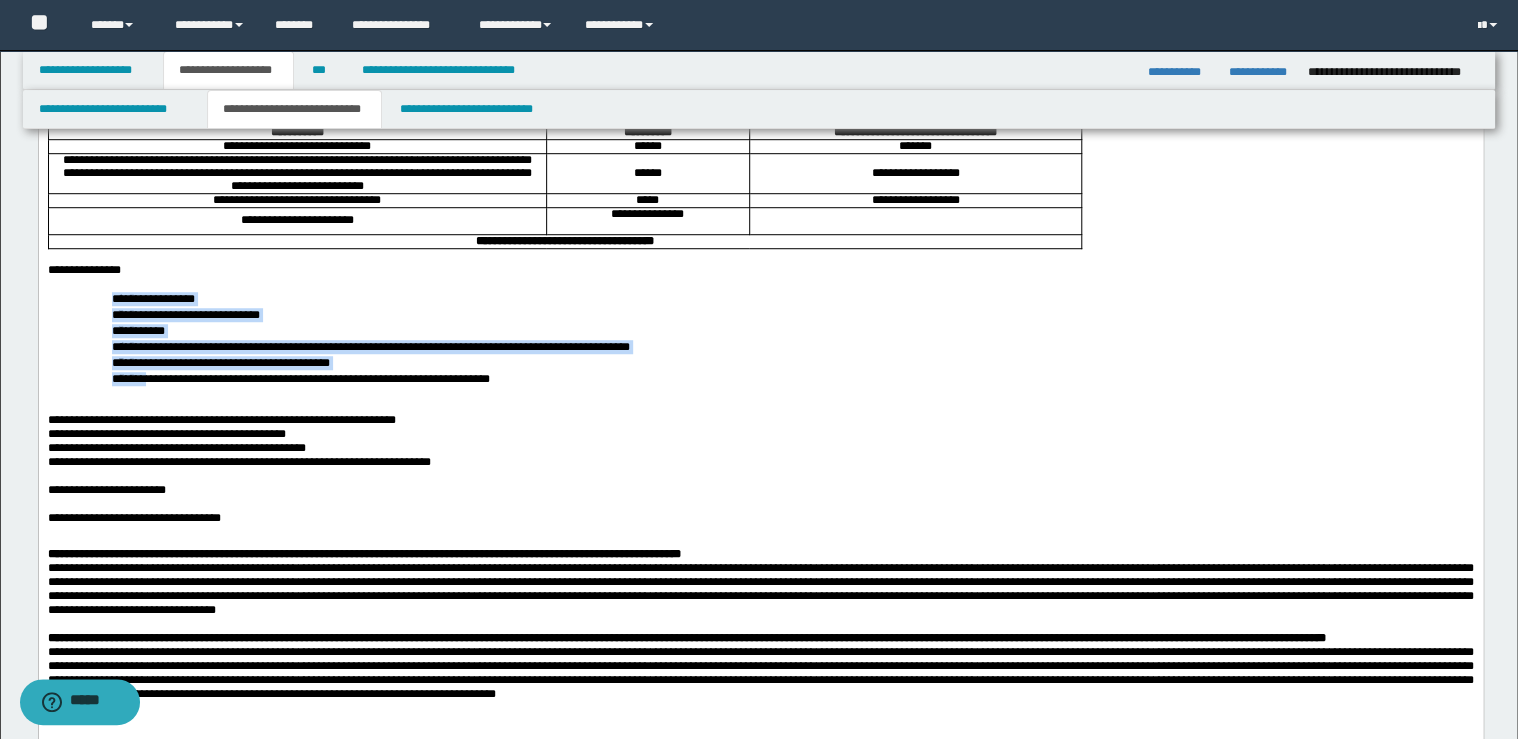 drag, startPoint x: 102, startPoint y: 362, endPoint x: 158, endPoint y: 436, distance: 92.800865 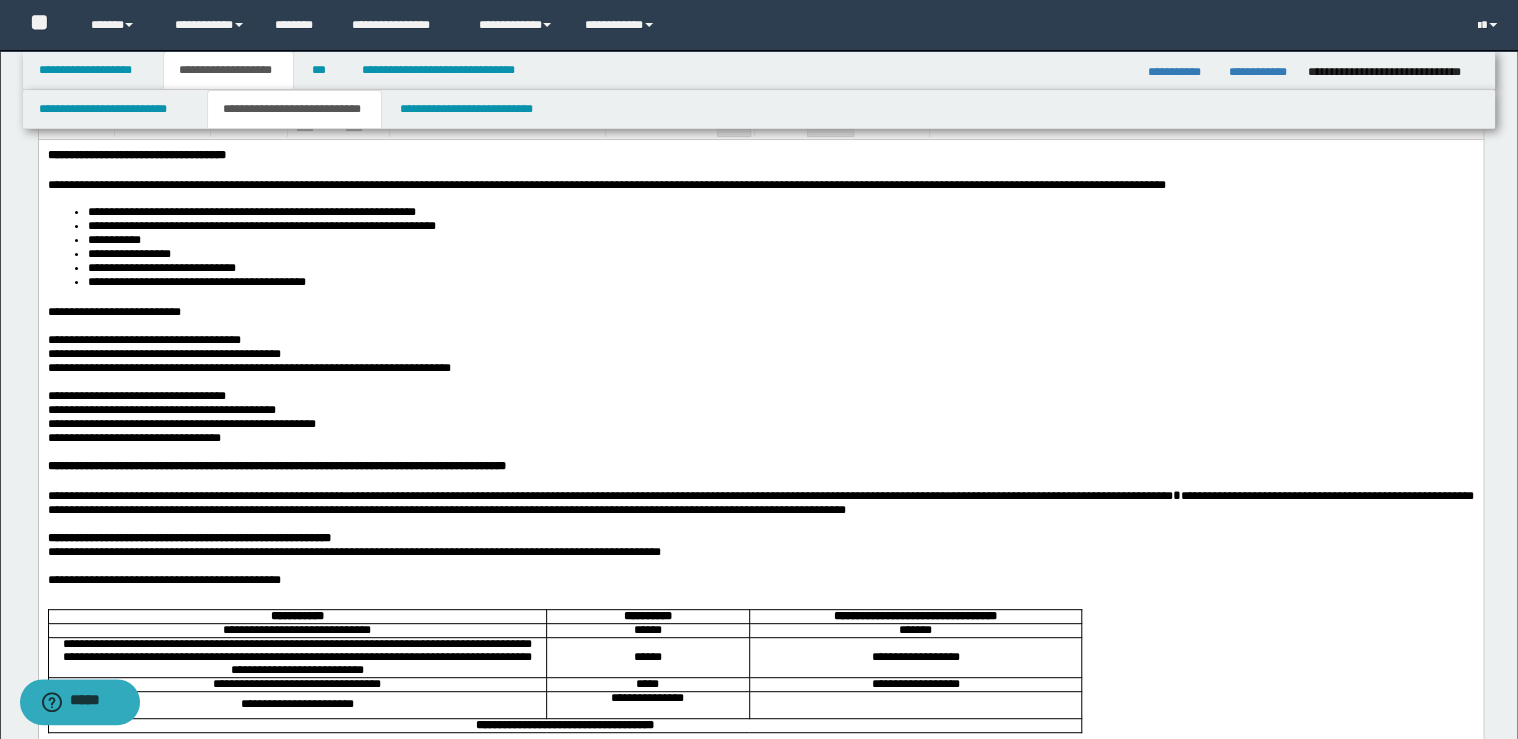 scroll, scrollTop: 0, scrollLeft: 0, axis: both 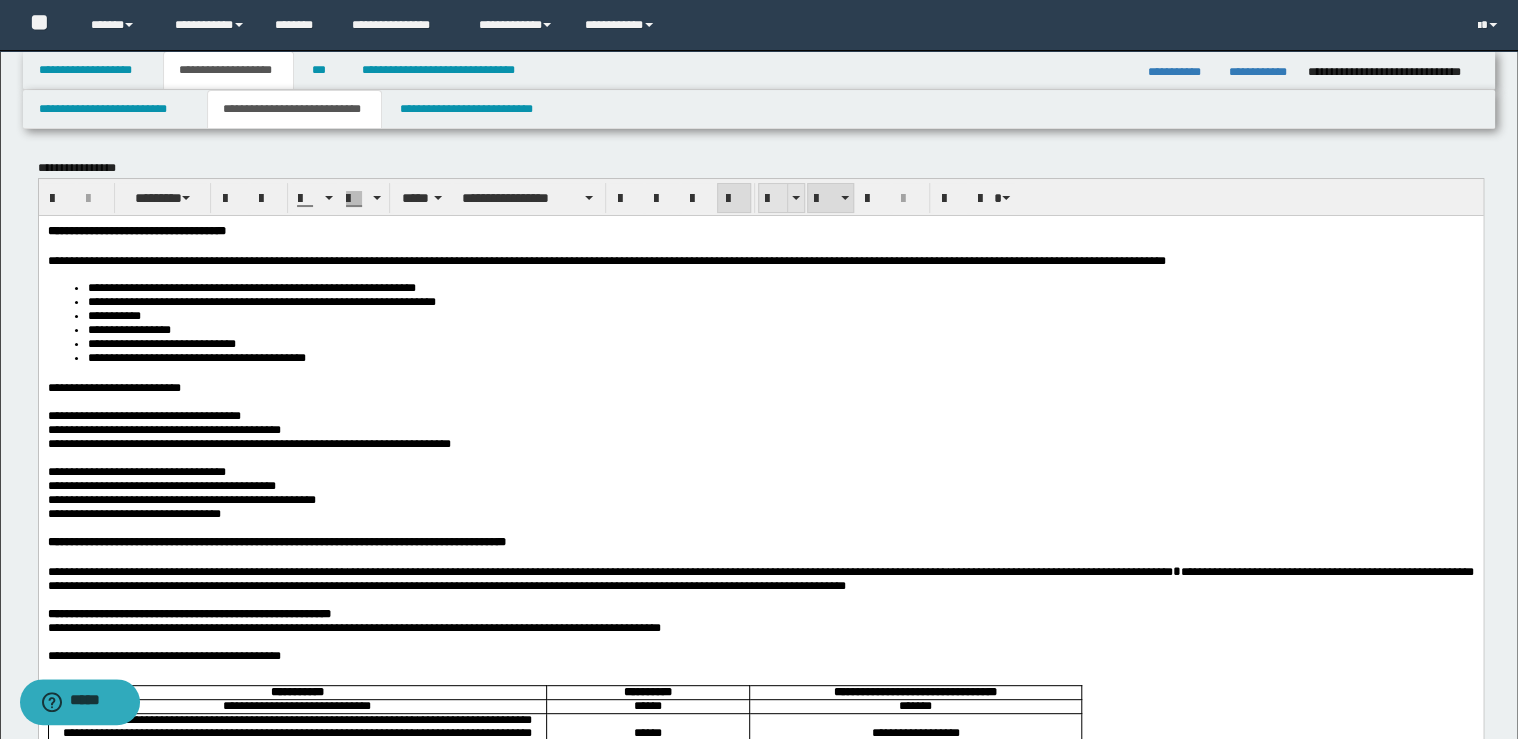 click at bounding box center (773, 199) 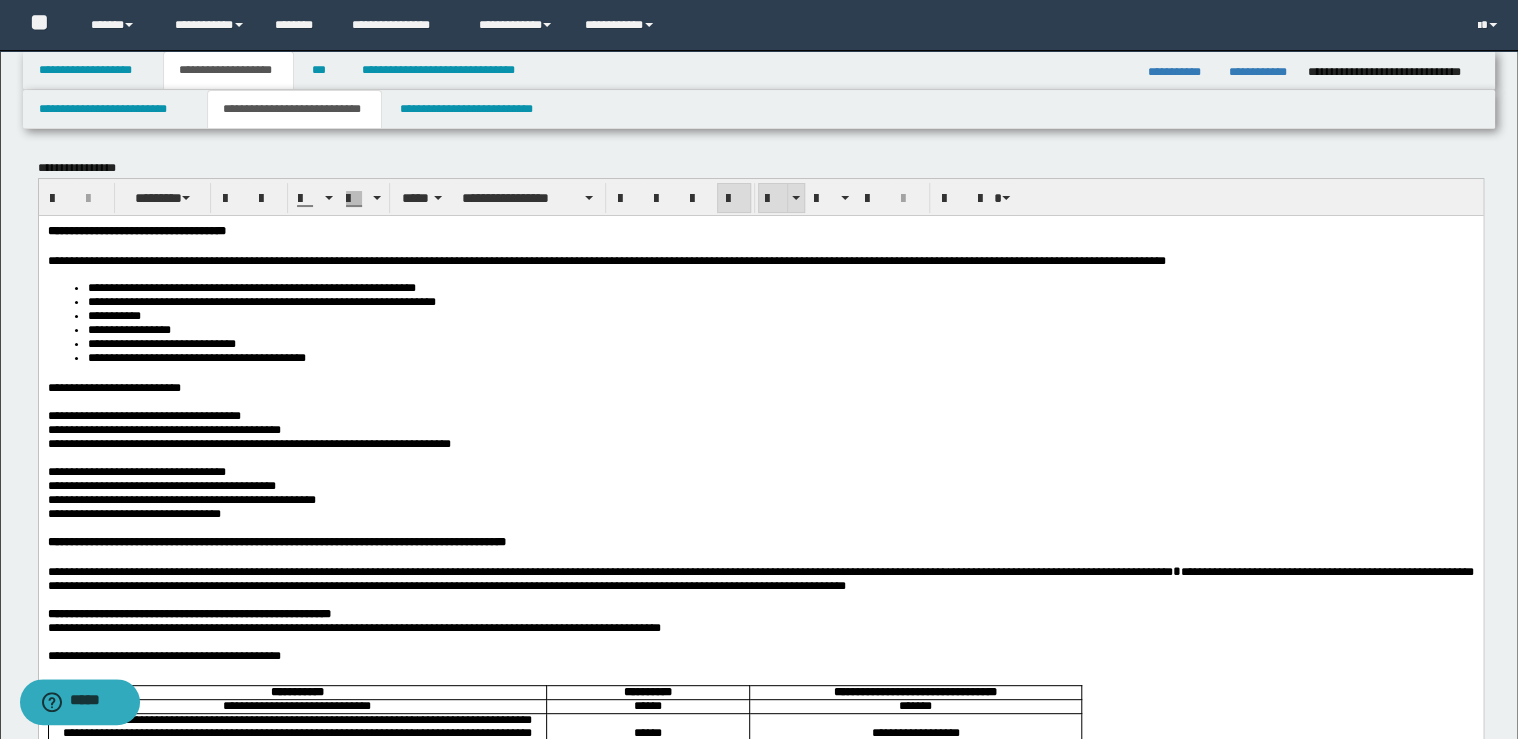 click at bounding box center (773, 199) 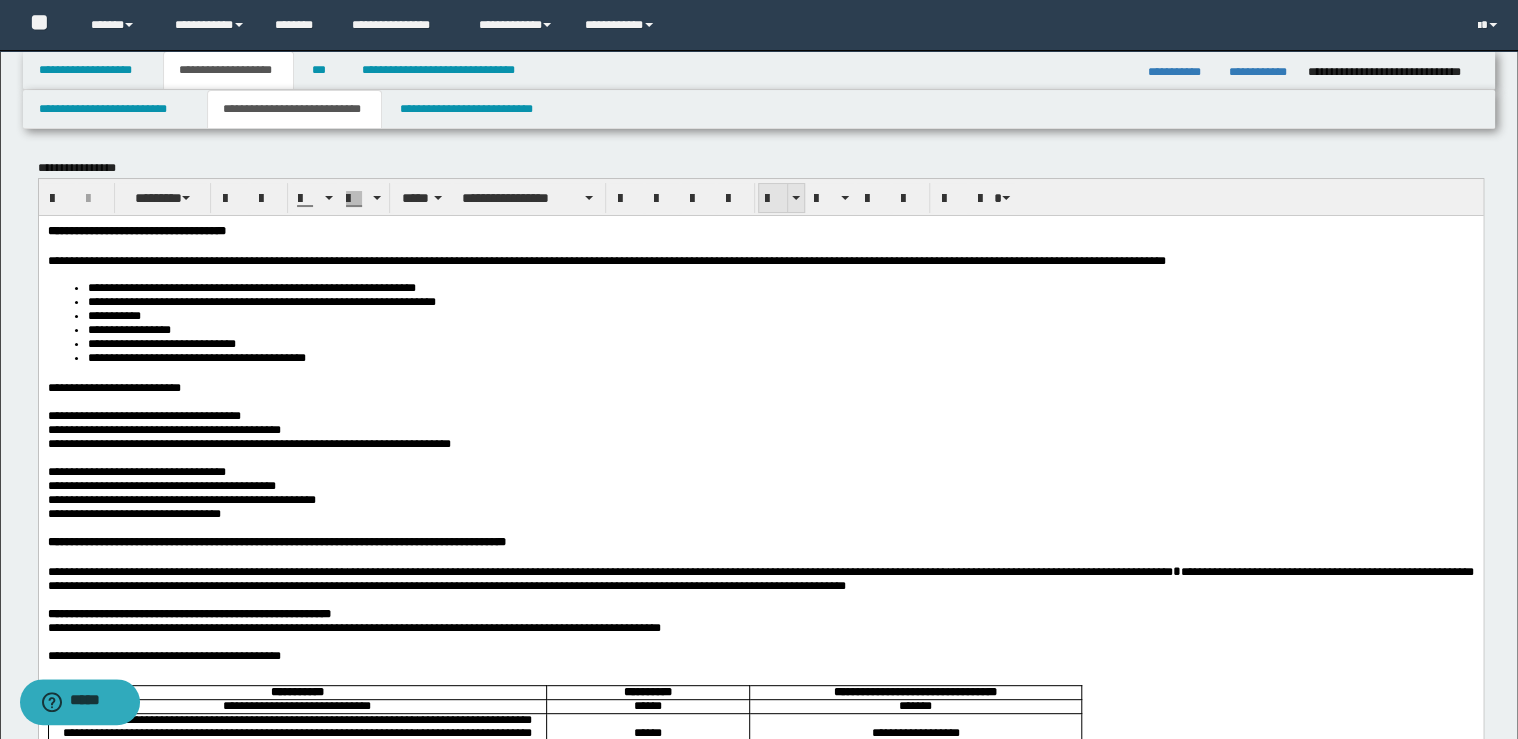 click at bounding box center (773, 199) 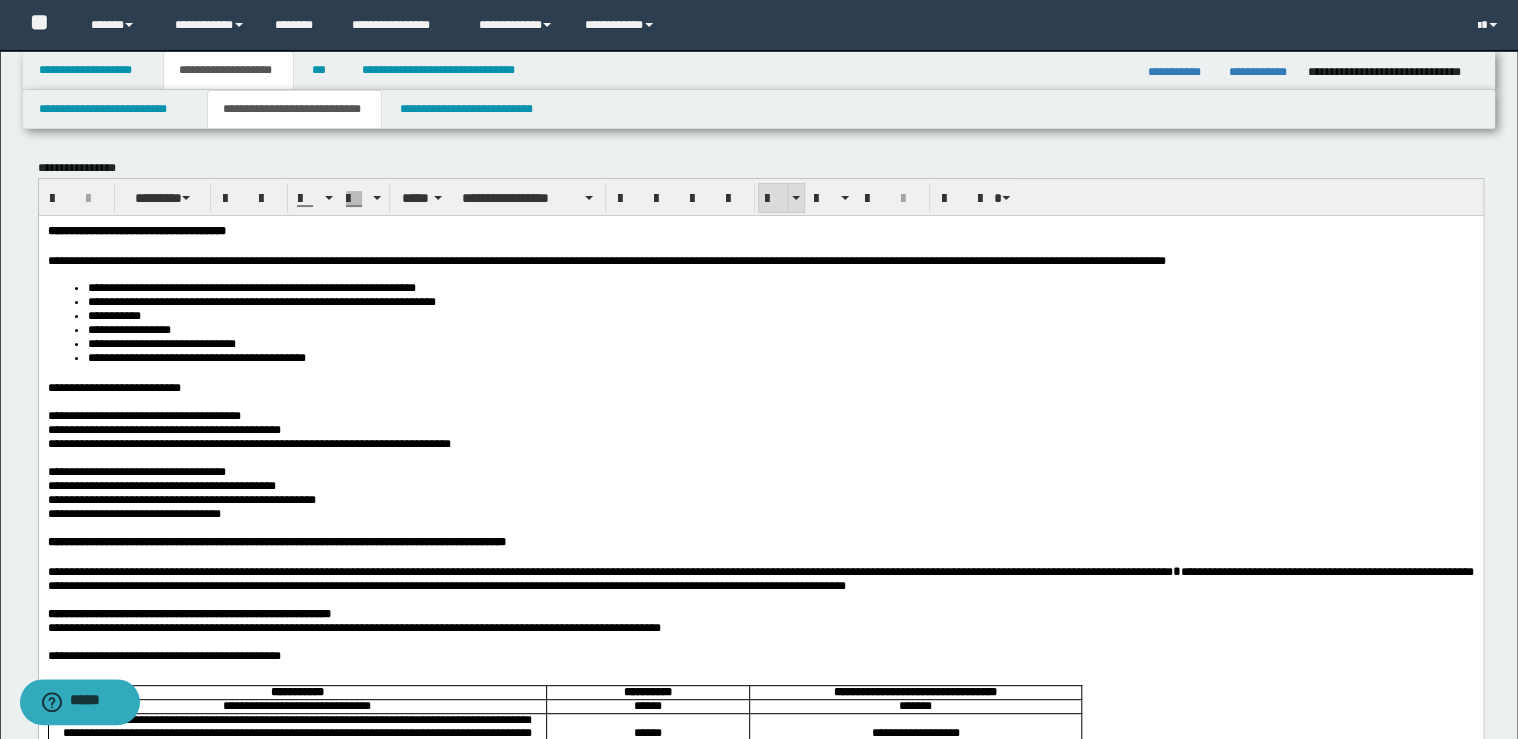 click at bounding box center [773, 199] 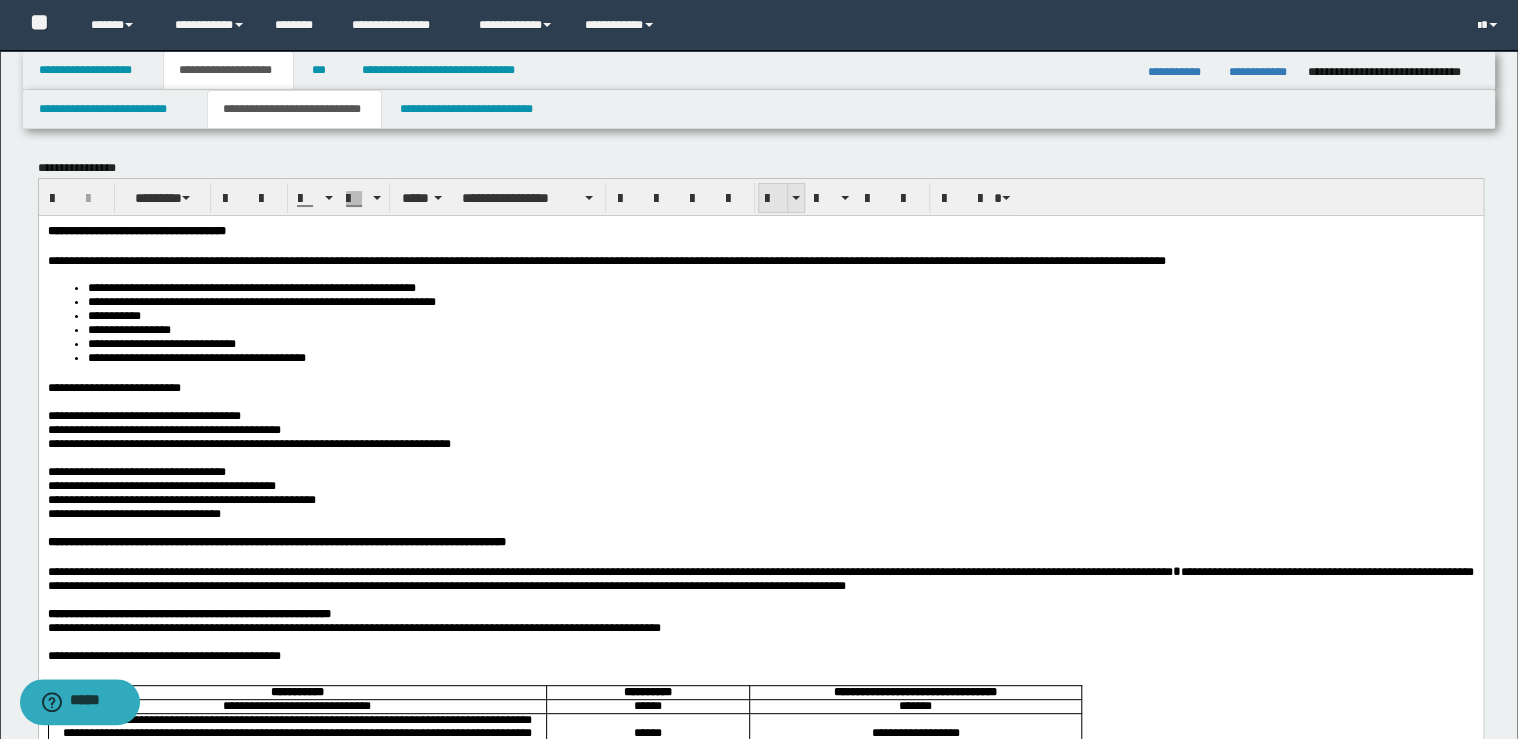 click at bounding box center (773, 199) 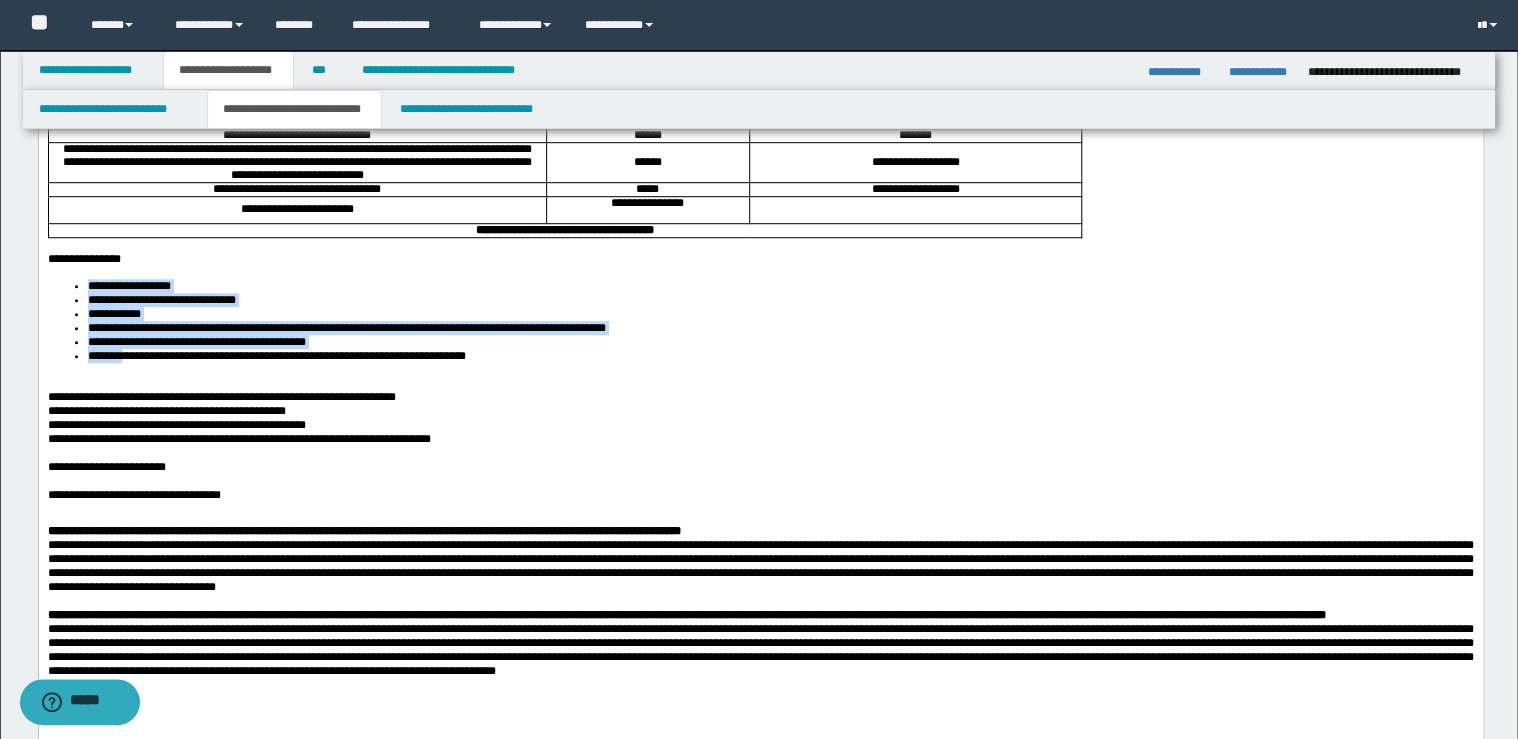 scroll, scrollTop: 560, scrollLeft: 0, axis: vertical 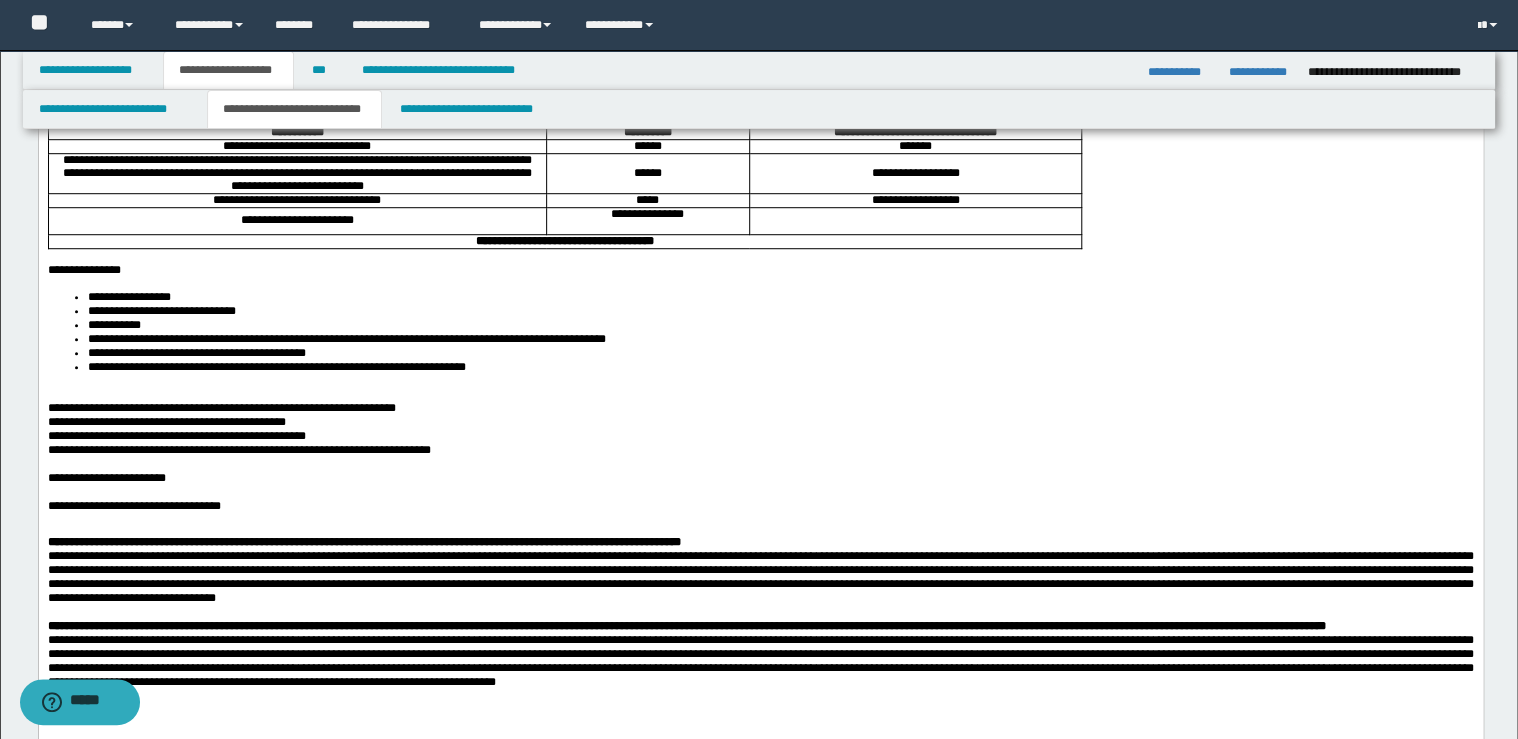 click on "**********" at bounding box center (780, 367) 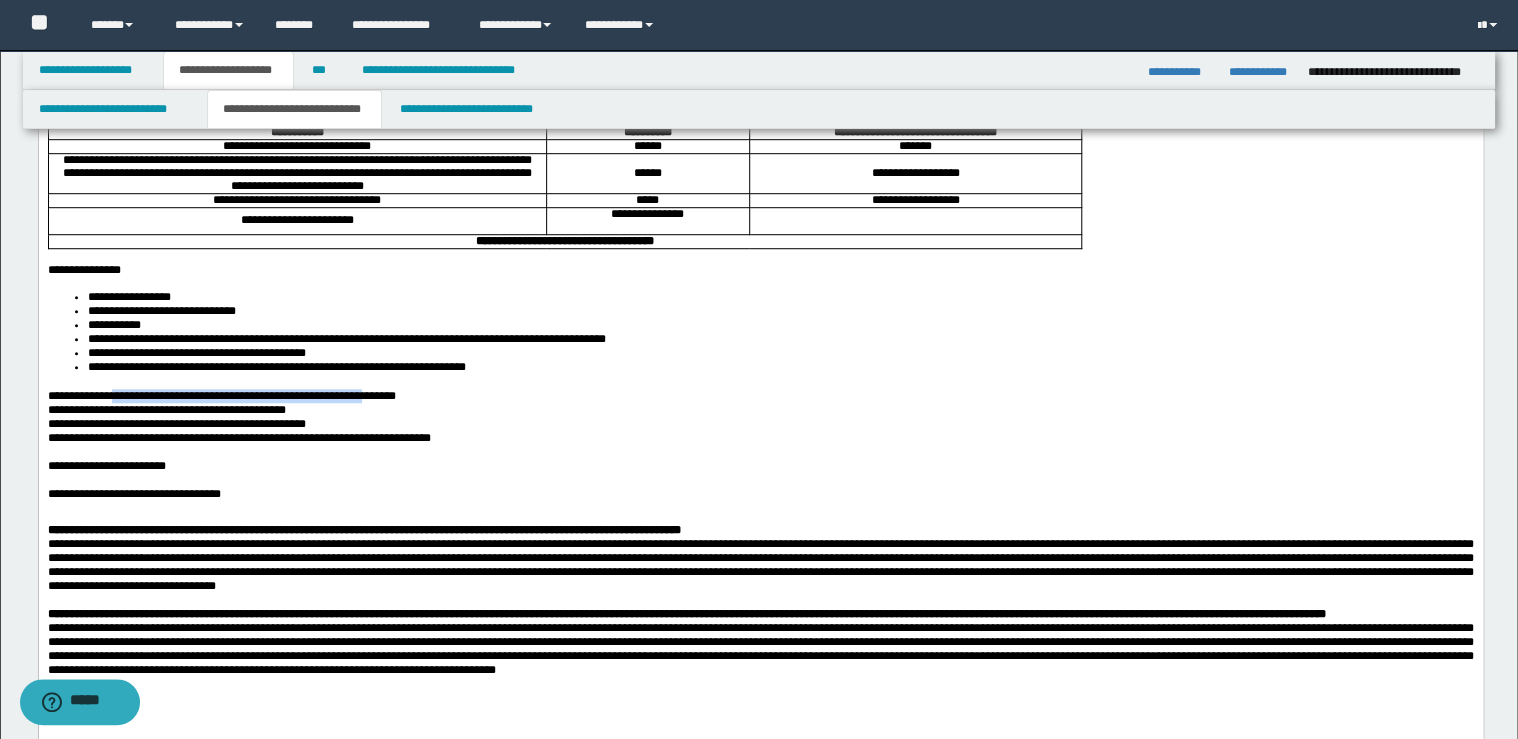 drag, startPoint x: 302, startPoint y: 469, endPoint x: 135, endPoint y: 460, distance: 167.24234 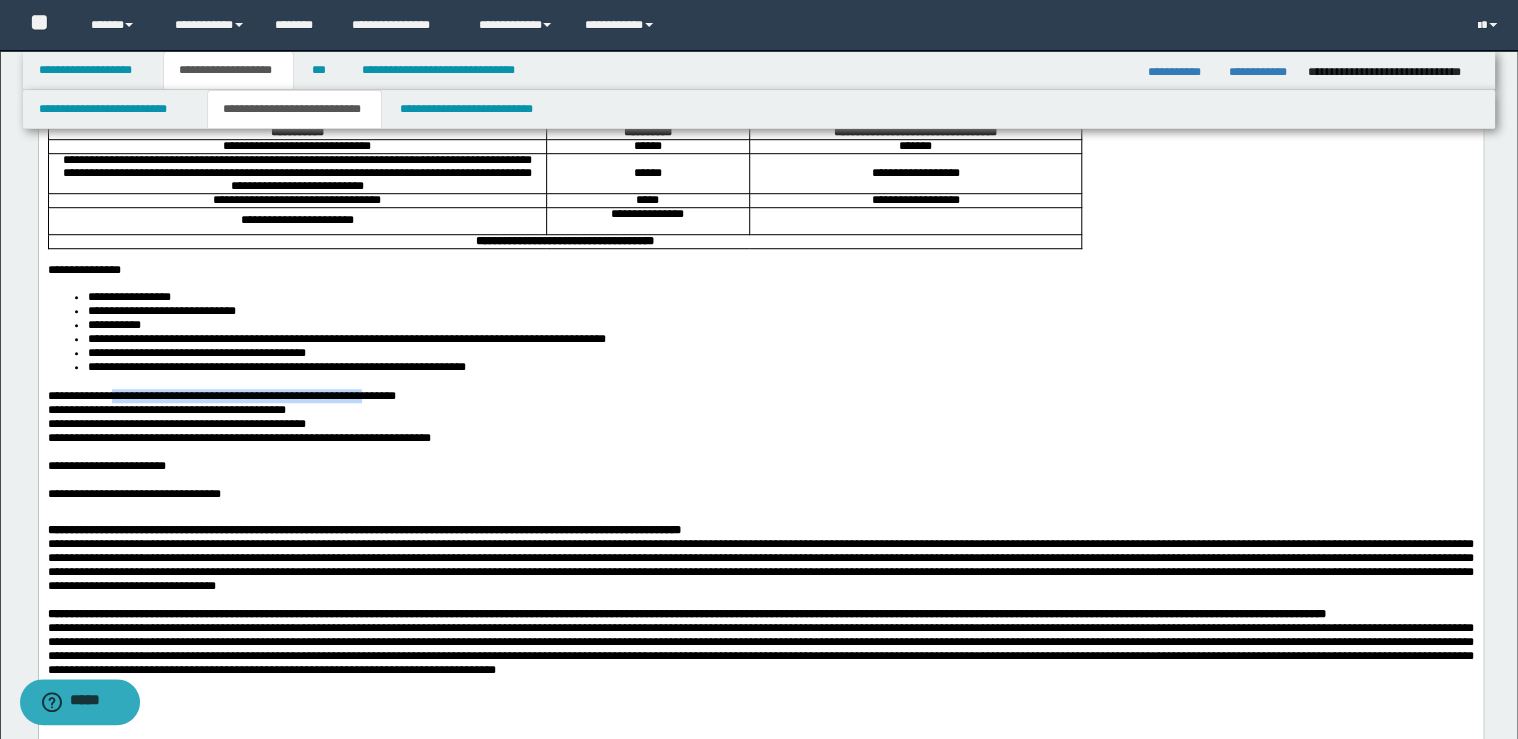 click on "**********" at bounding box center [760, 195] 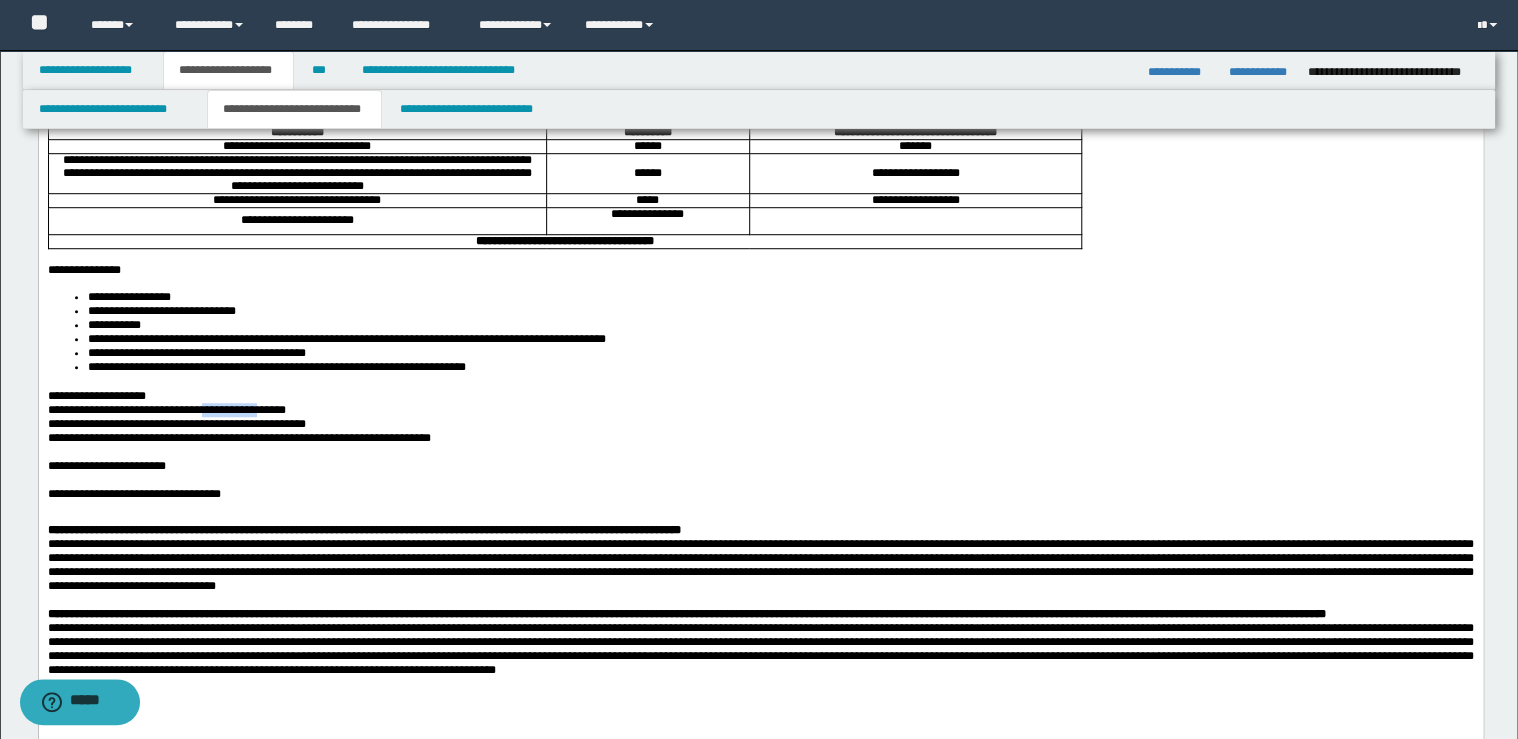 drag, startPoint x: 303, startPoint y: 483, endPoint x: 267, endPoint y: 481, distance: 36.05551 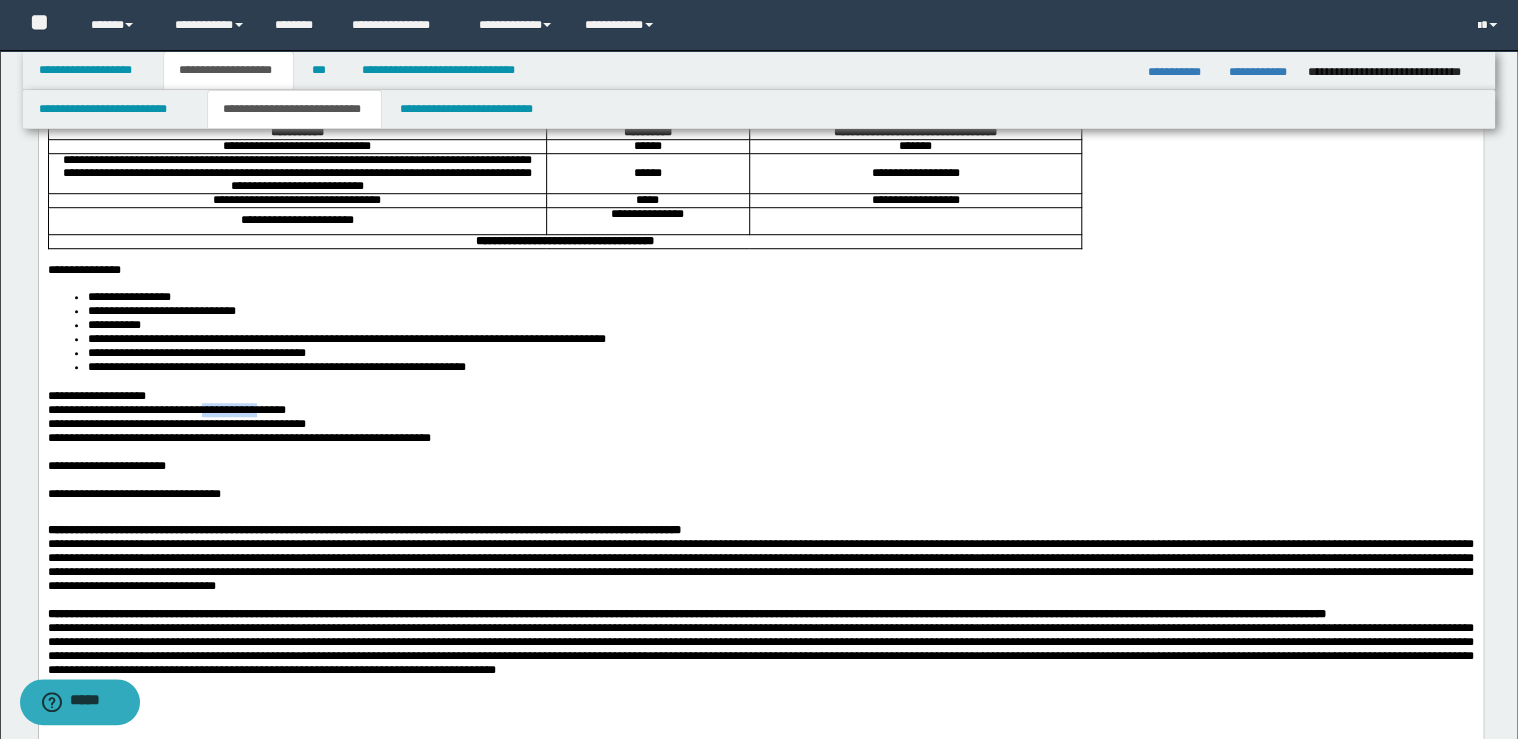 click on "**********" at bounding box center [166, 410] 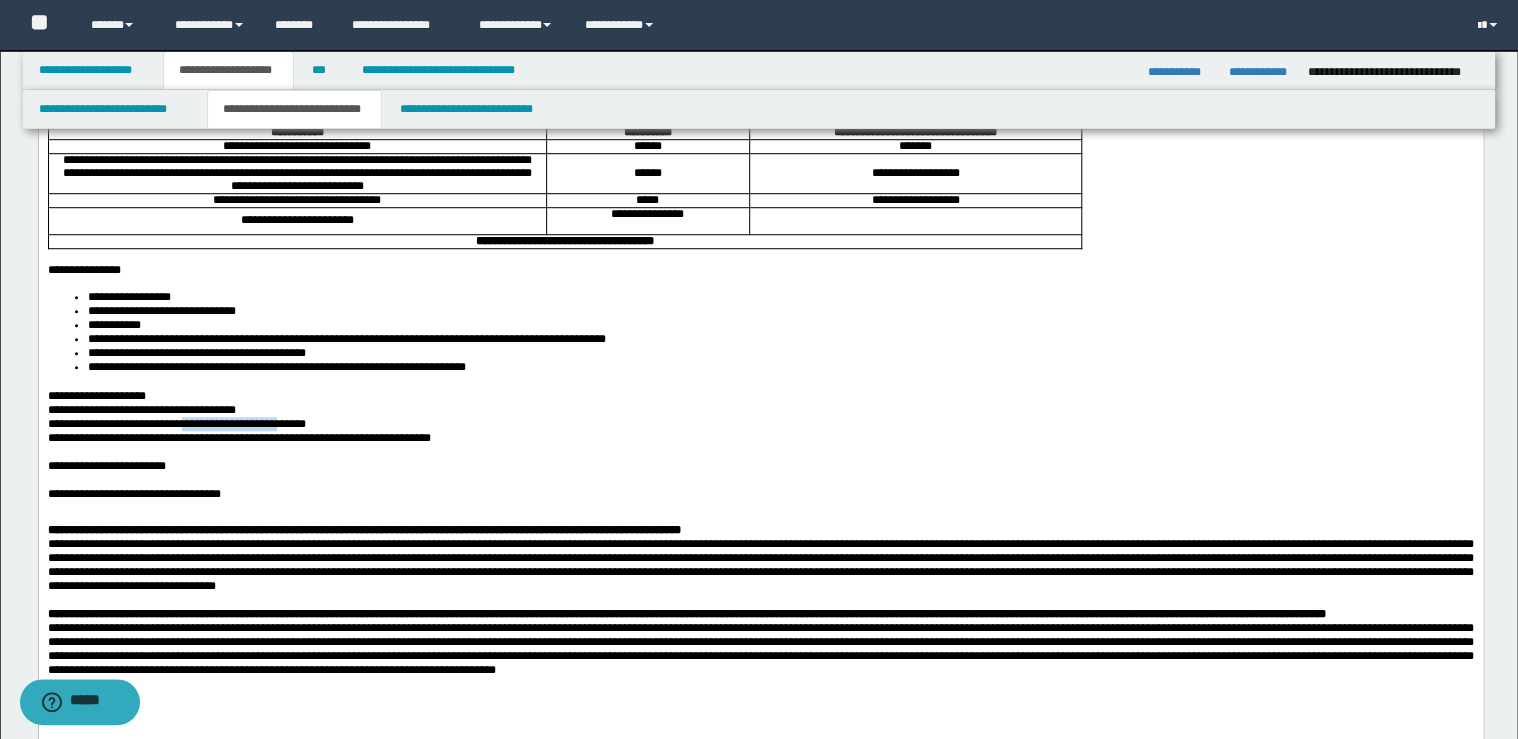 drag, startPoint x: 307, startPoint y: 501, endPoint x: 243, endPoint y: 501, distance: 64 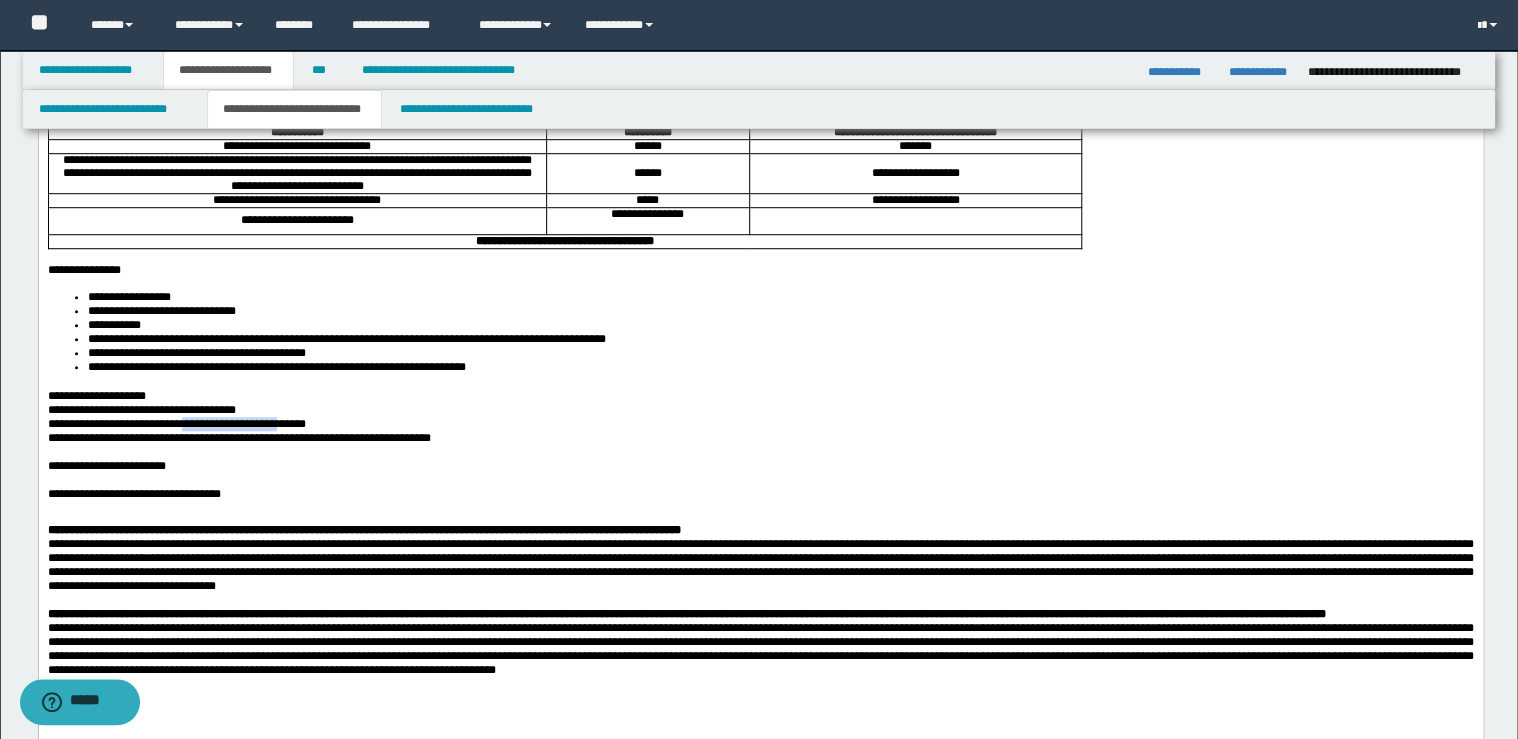 click on "**********" at bounding box center (176, 424) 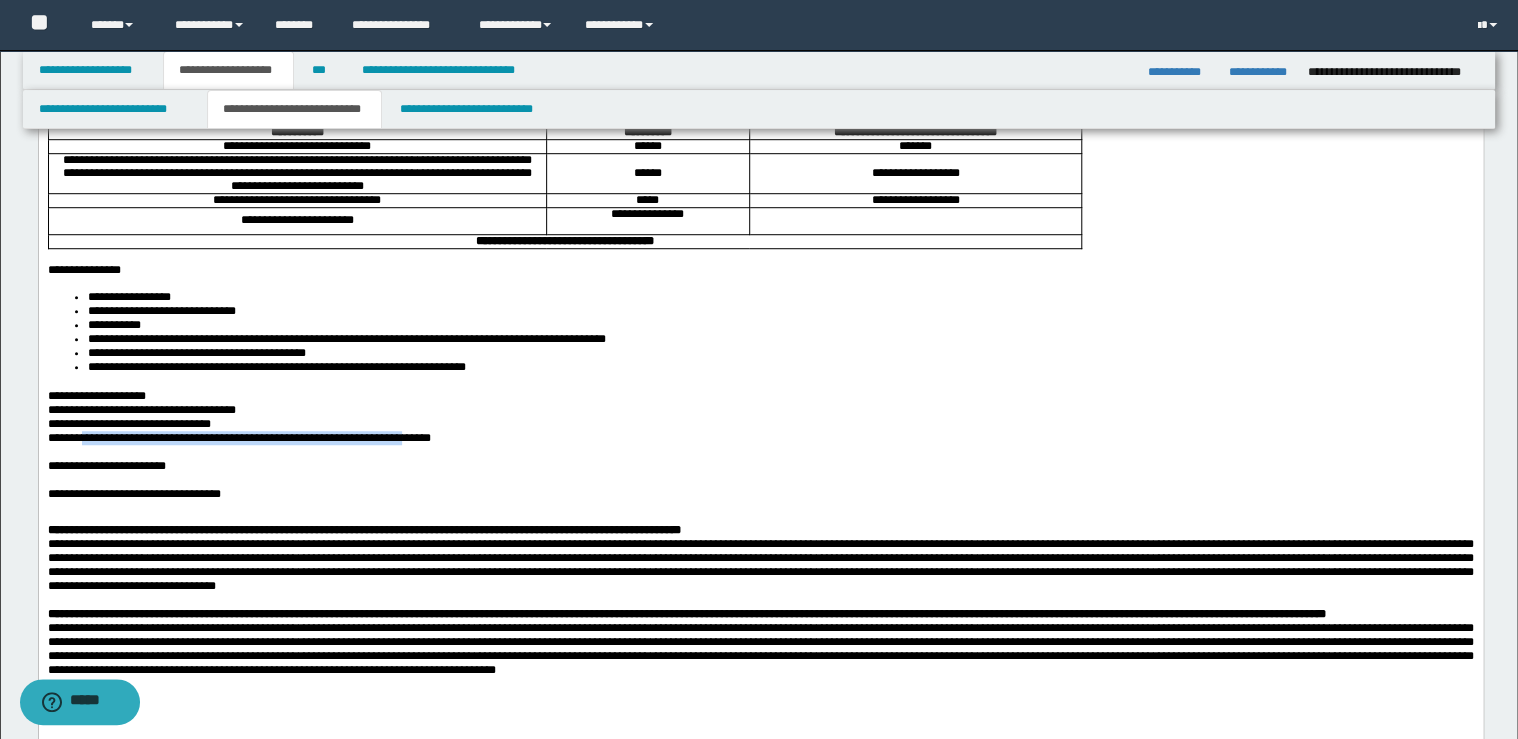 drag, startPoint x: 304, startPoint y: 516, endPoint x: 91, endPoint y: 515, distance: 213.00235 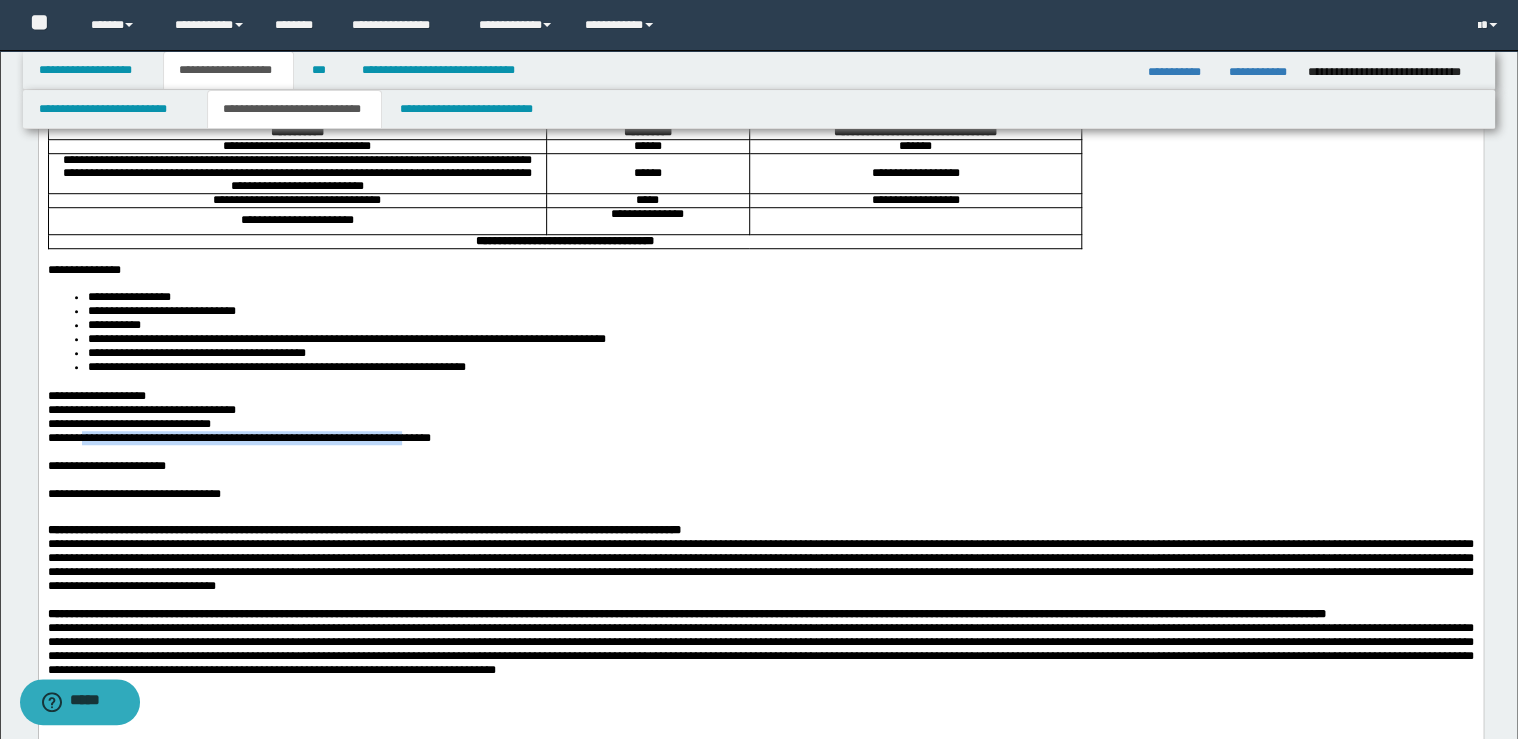 click on "**********" at bounding box center (238, 438) 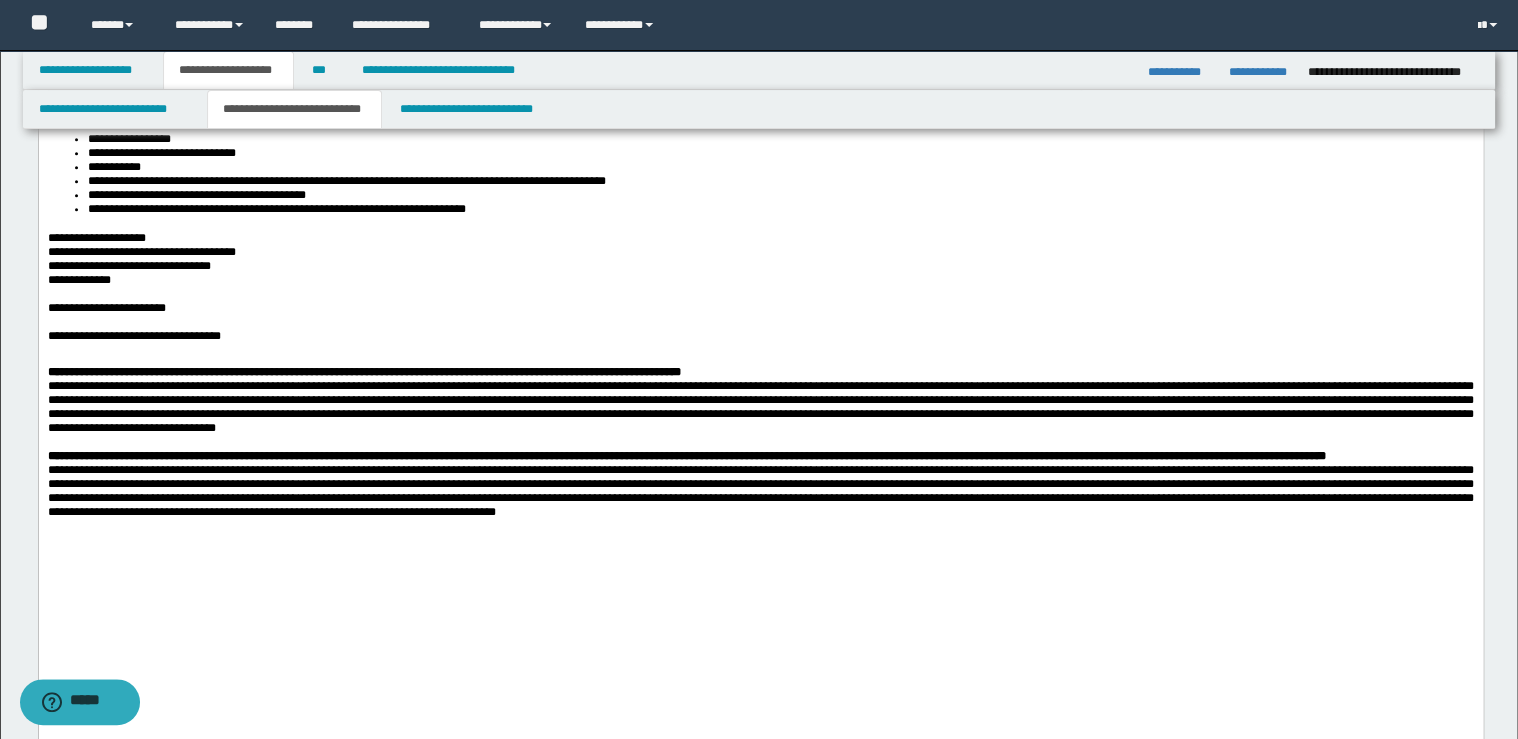 scroll, scrollTop: 720, scrollLeft: 0, axis: vertical 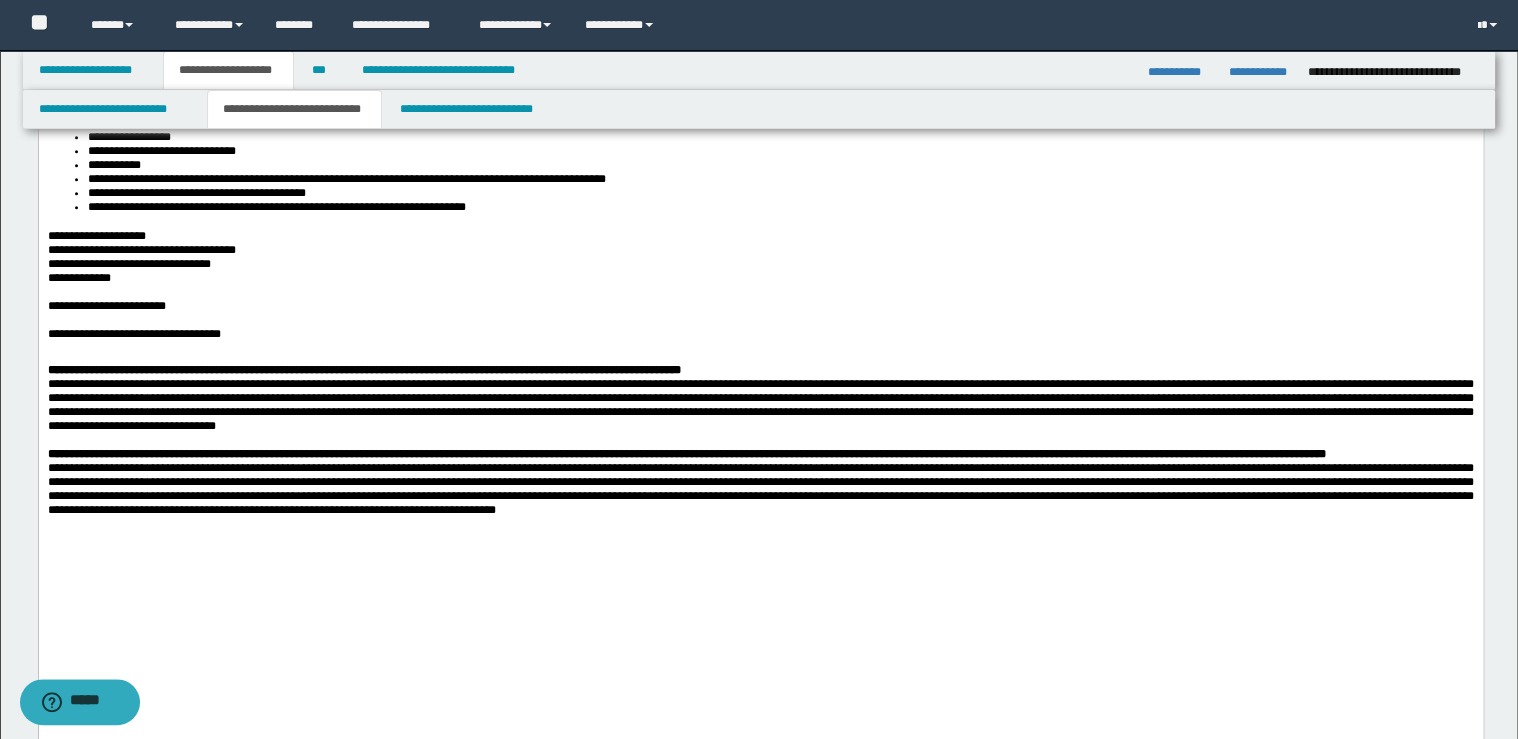 click on "**********" at bounding box center [760, 334] 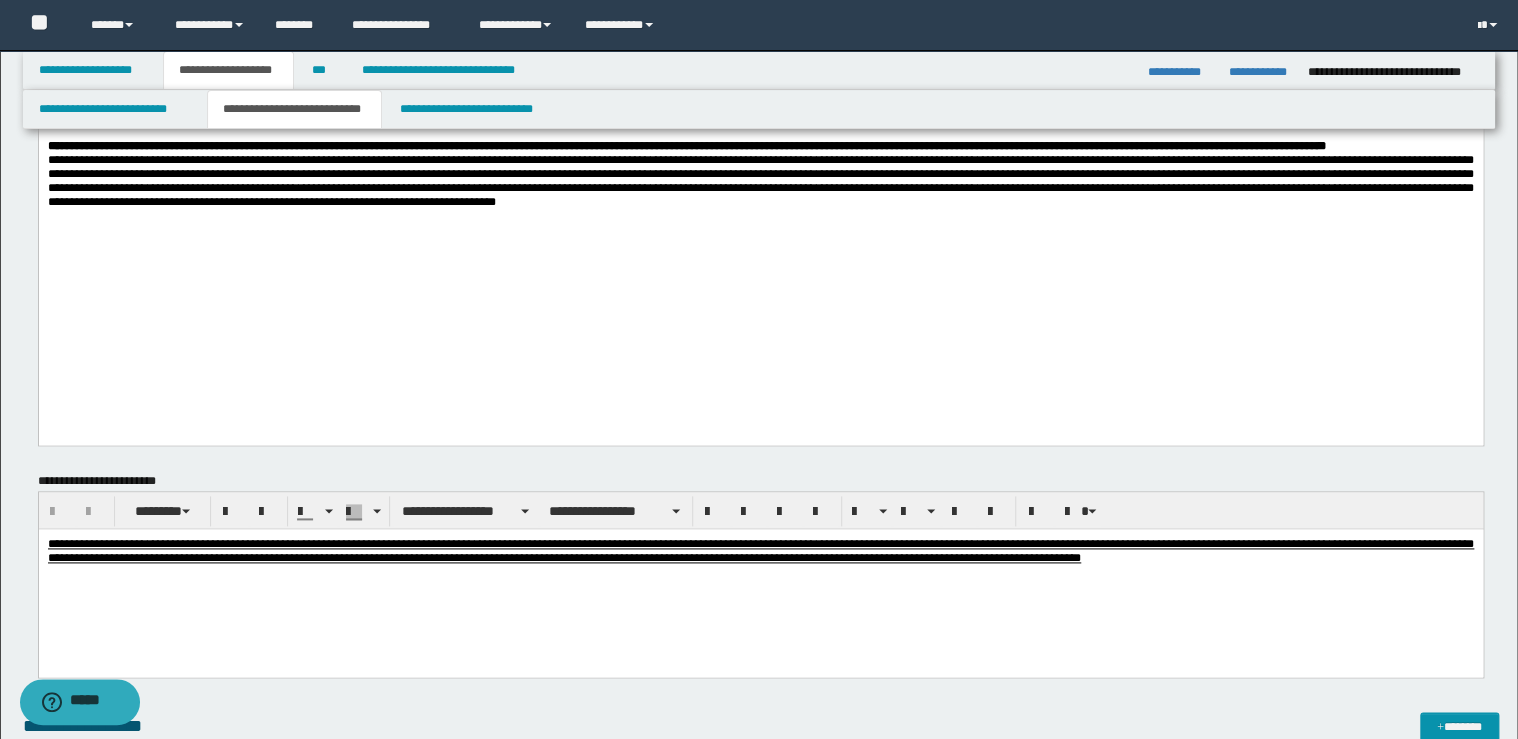 scroll, scrollTop: 1040, scrollLeft: 0, axis: vertical 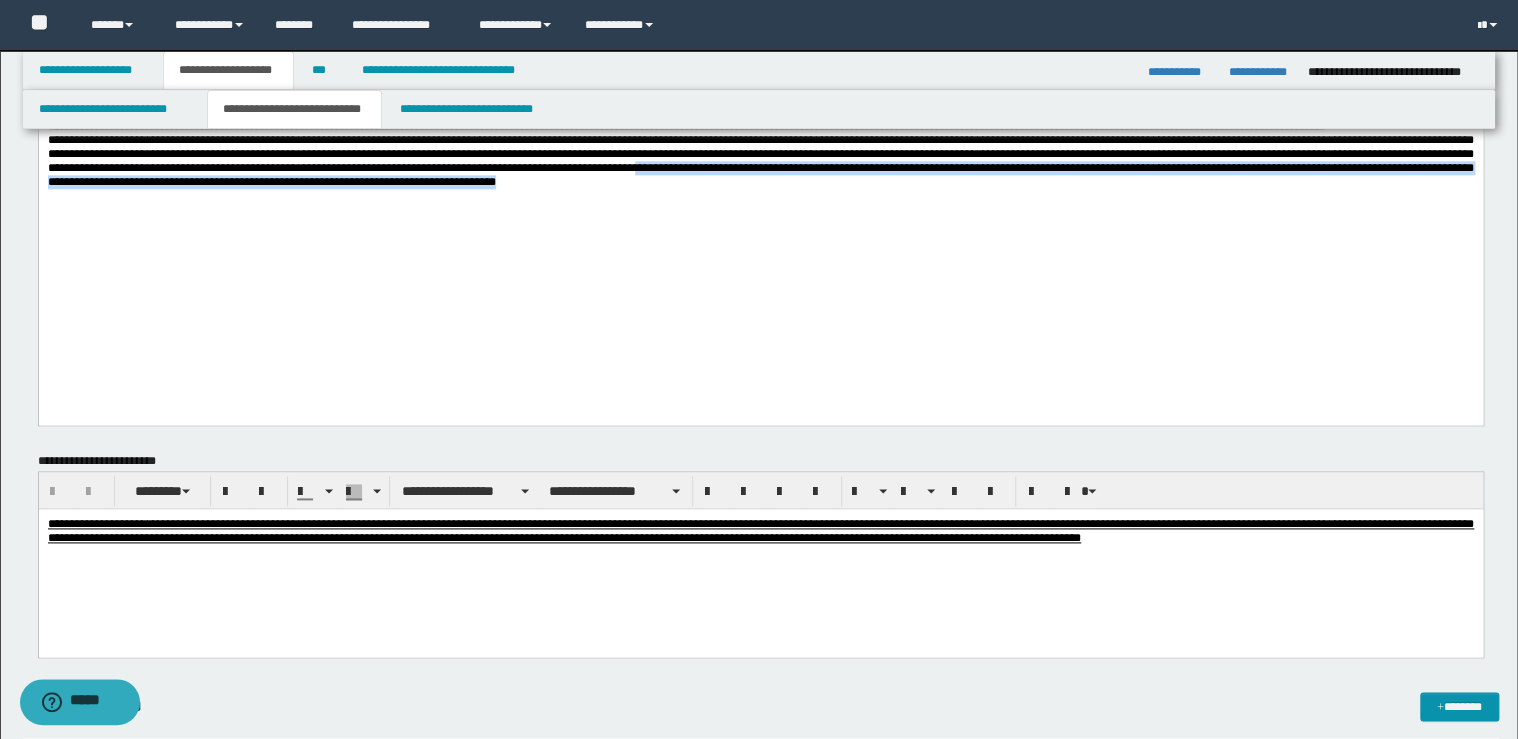 click on "**********" at bounding box center (760, 161) 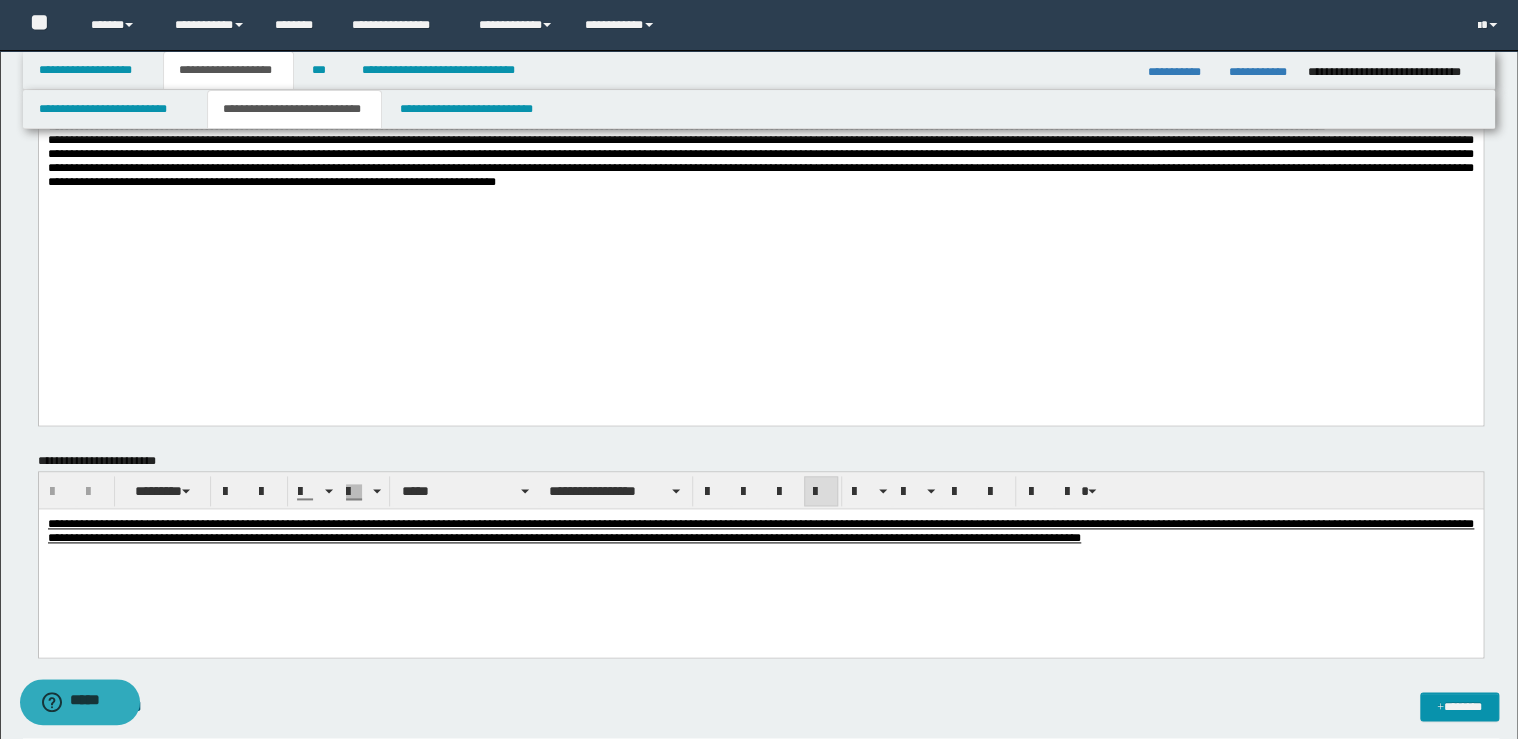 click on "**********" at bounding box center [760, 555] 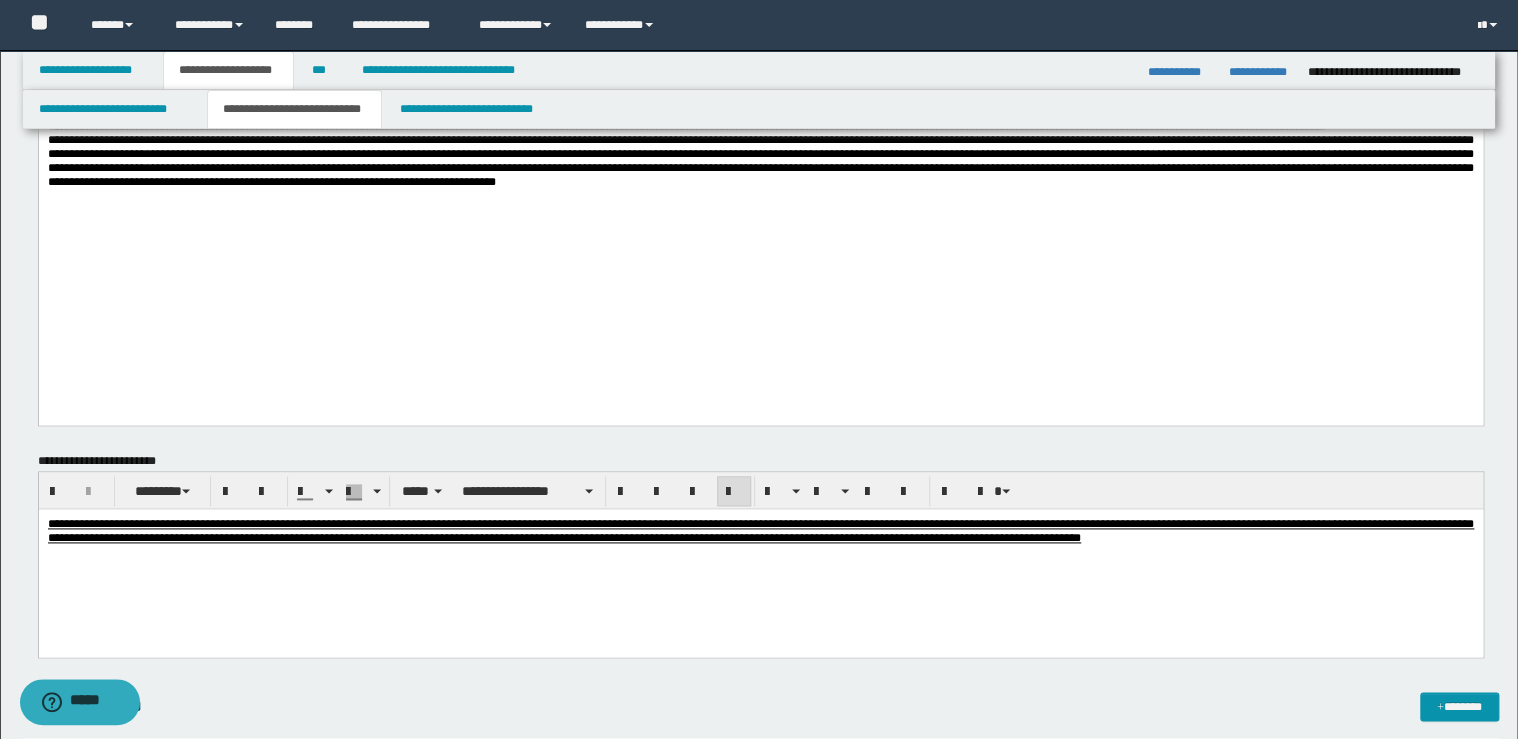 click on "**********" at bounding box center [760, 555] 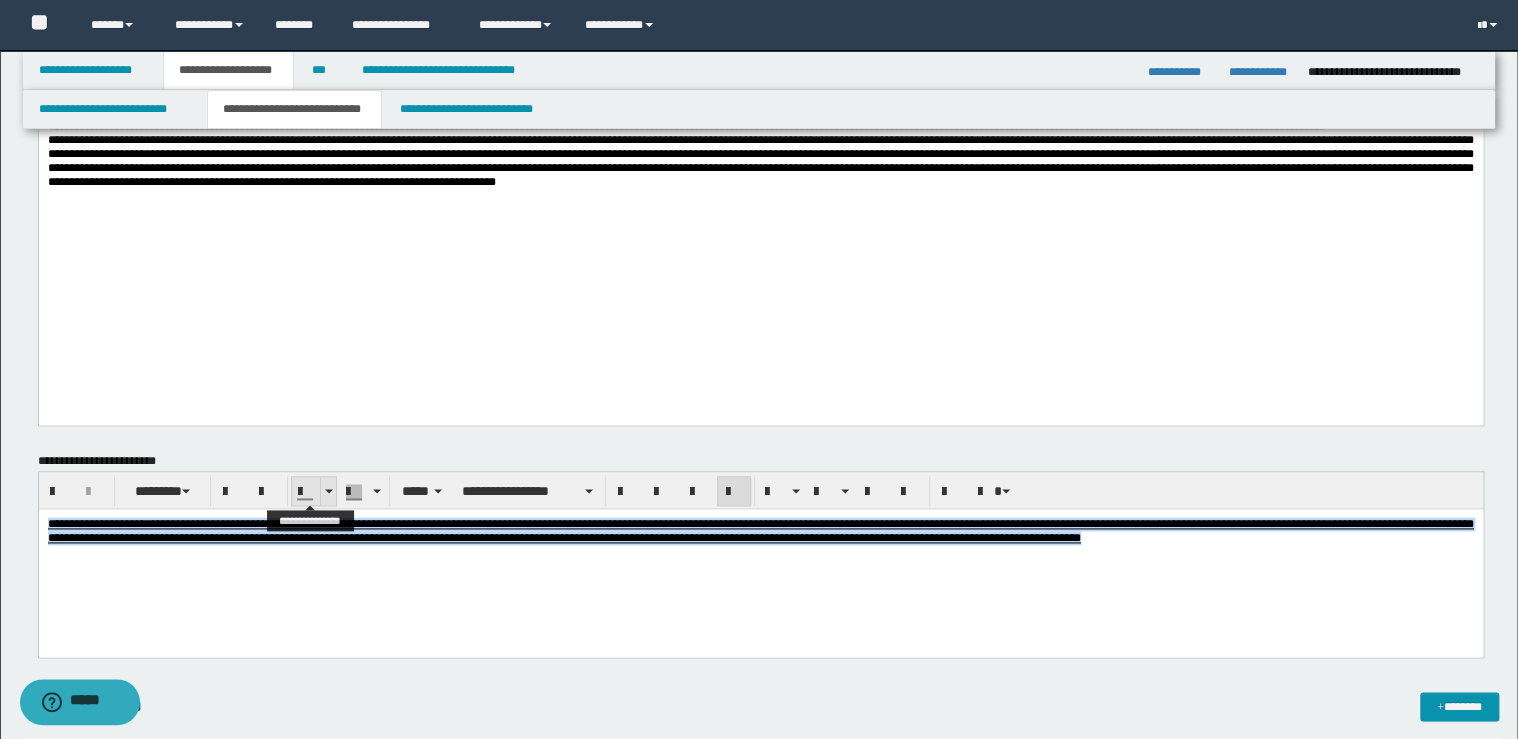 click at bounding box center [328, 491] 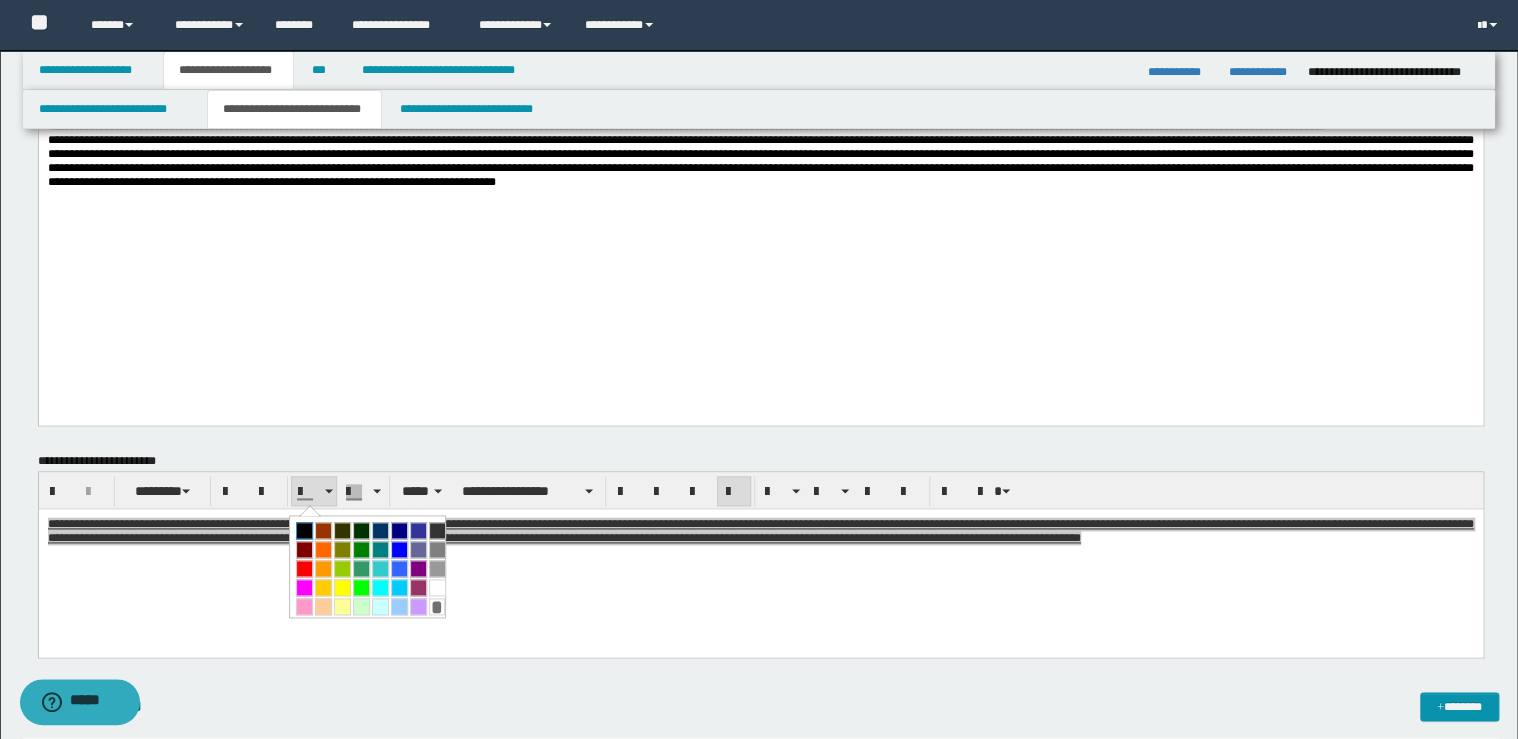 click at bounding box center (304, 530) 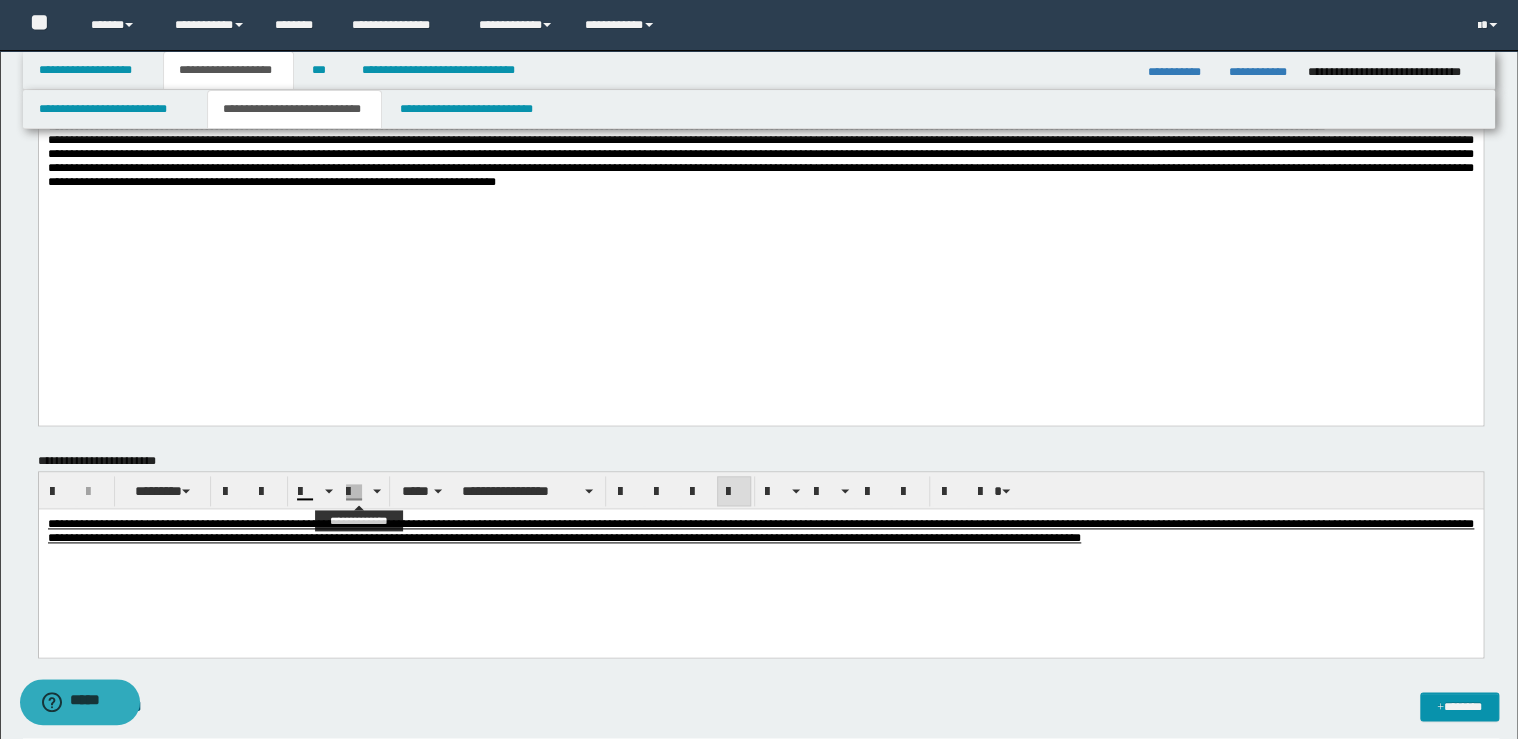 click on "**********" at bounding box center (761, 490) 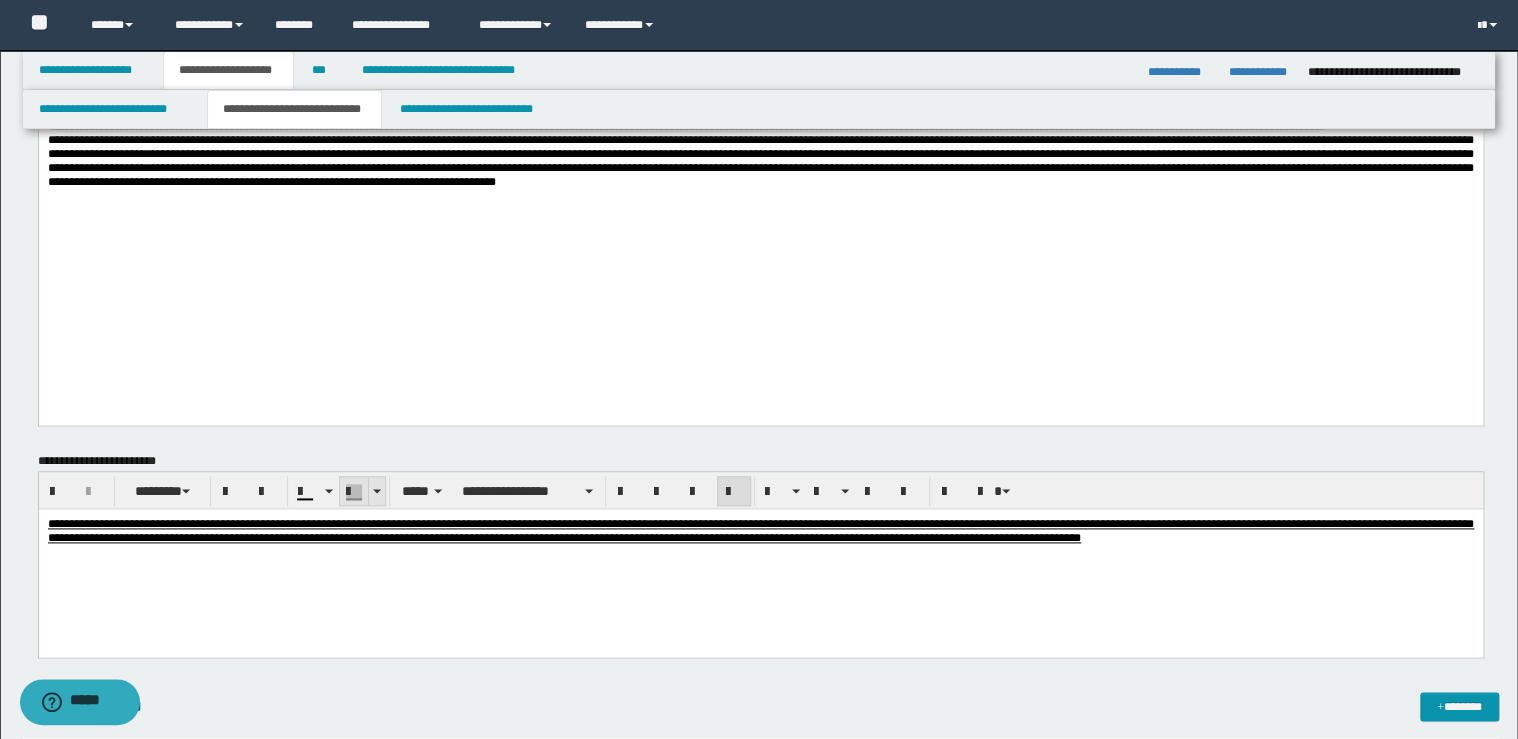 drag, startPoint x: 376, startPoint y: 492, endPoint x: 344, endPoint y: 1, distance: 492.04166 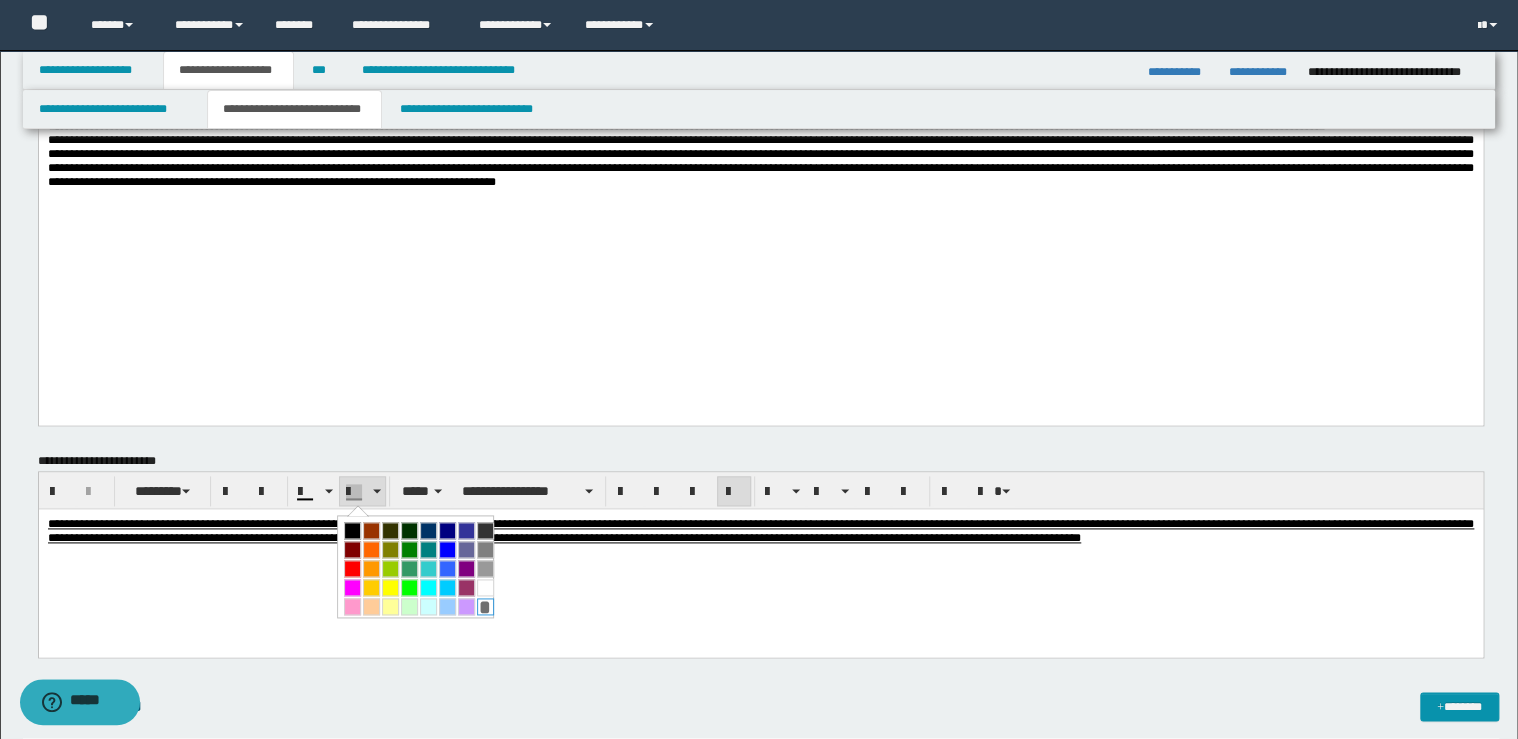 click on "*" at bounding box center (485, 606) 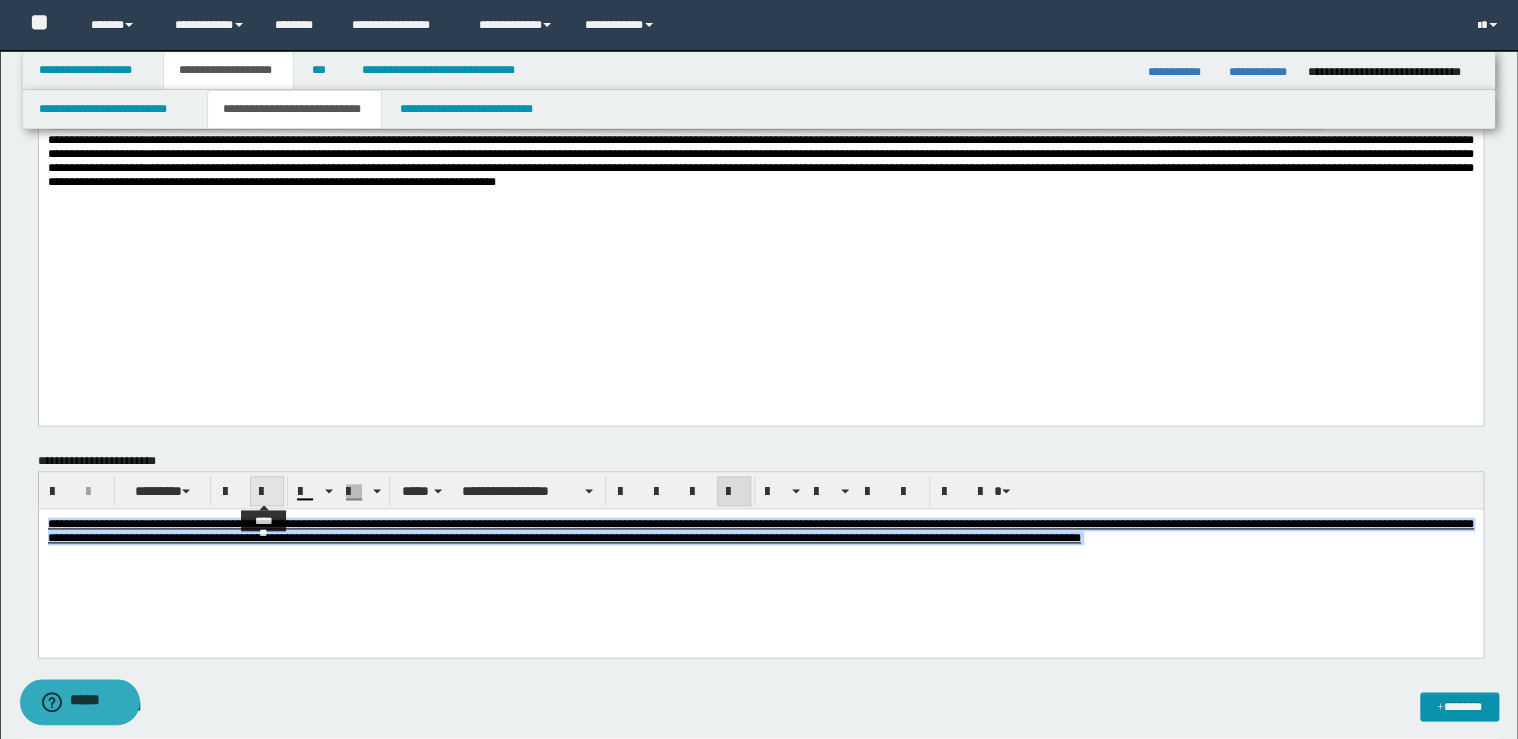 click at bounding box center [267, 492] 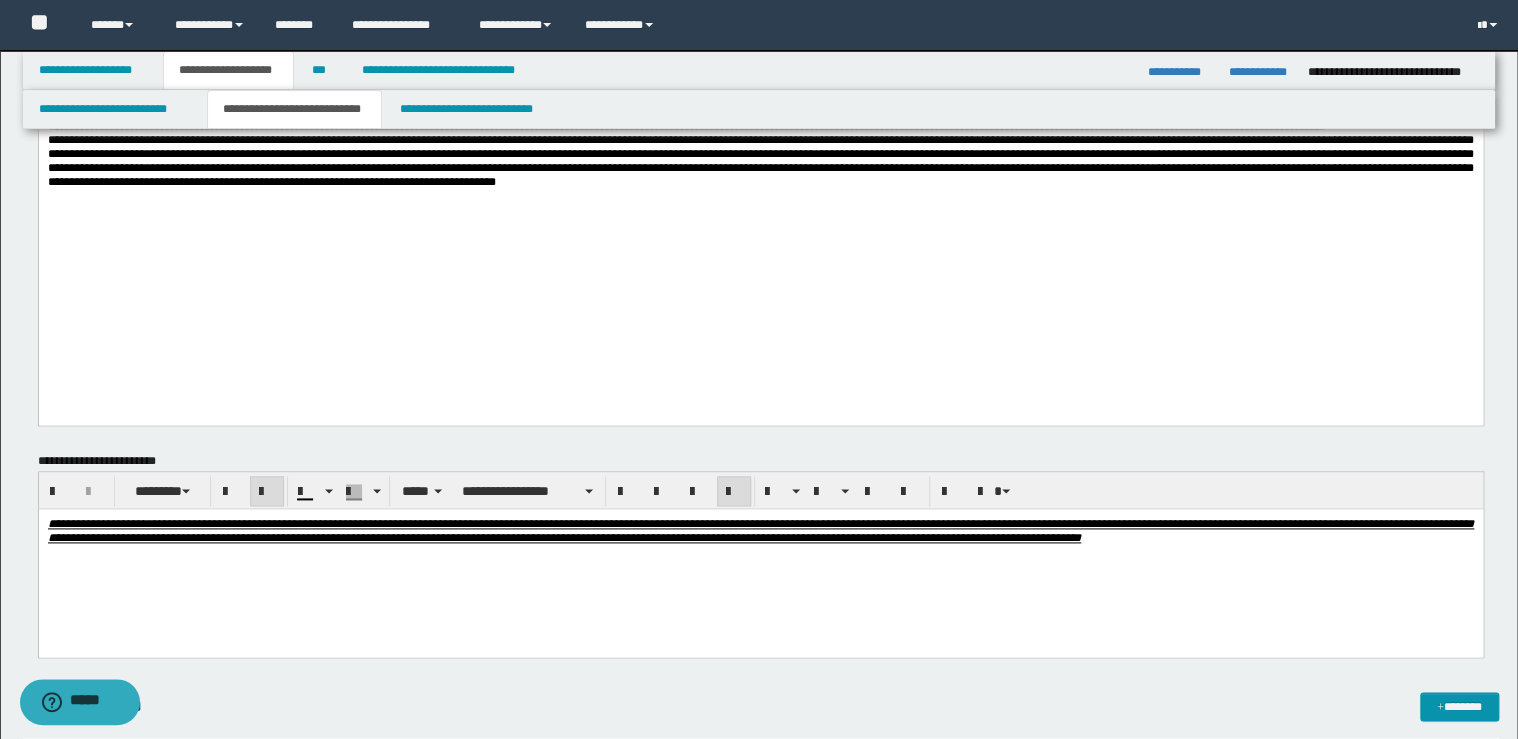click at bounding box center [267, 492] 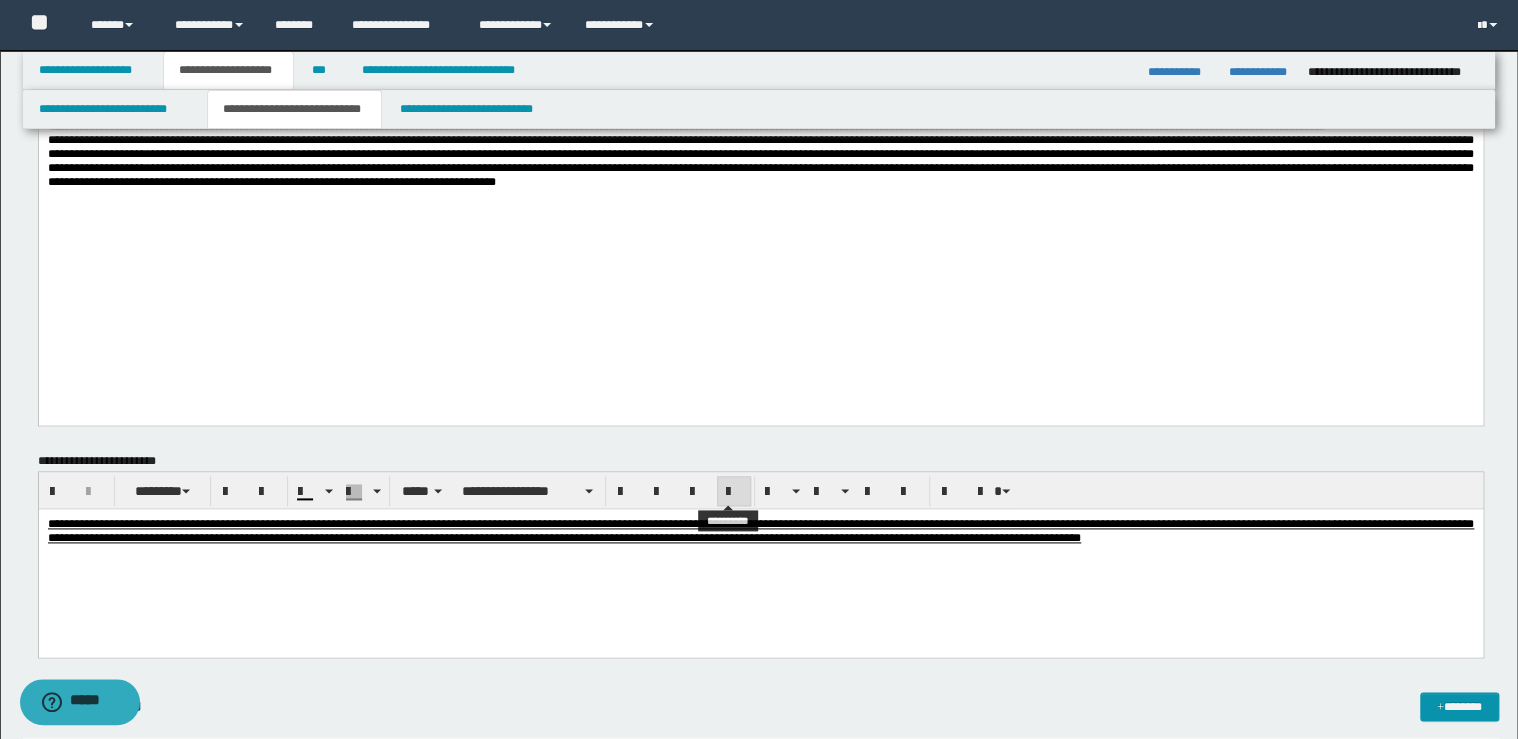 click at bounding box center [734, 491] 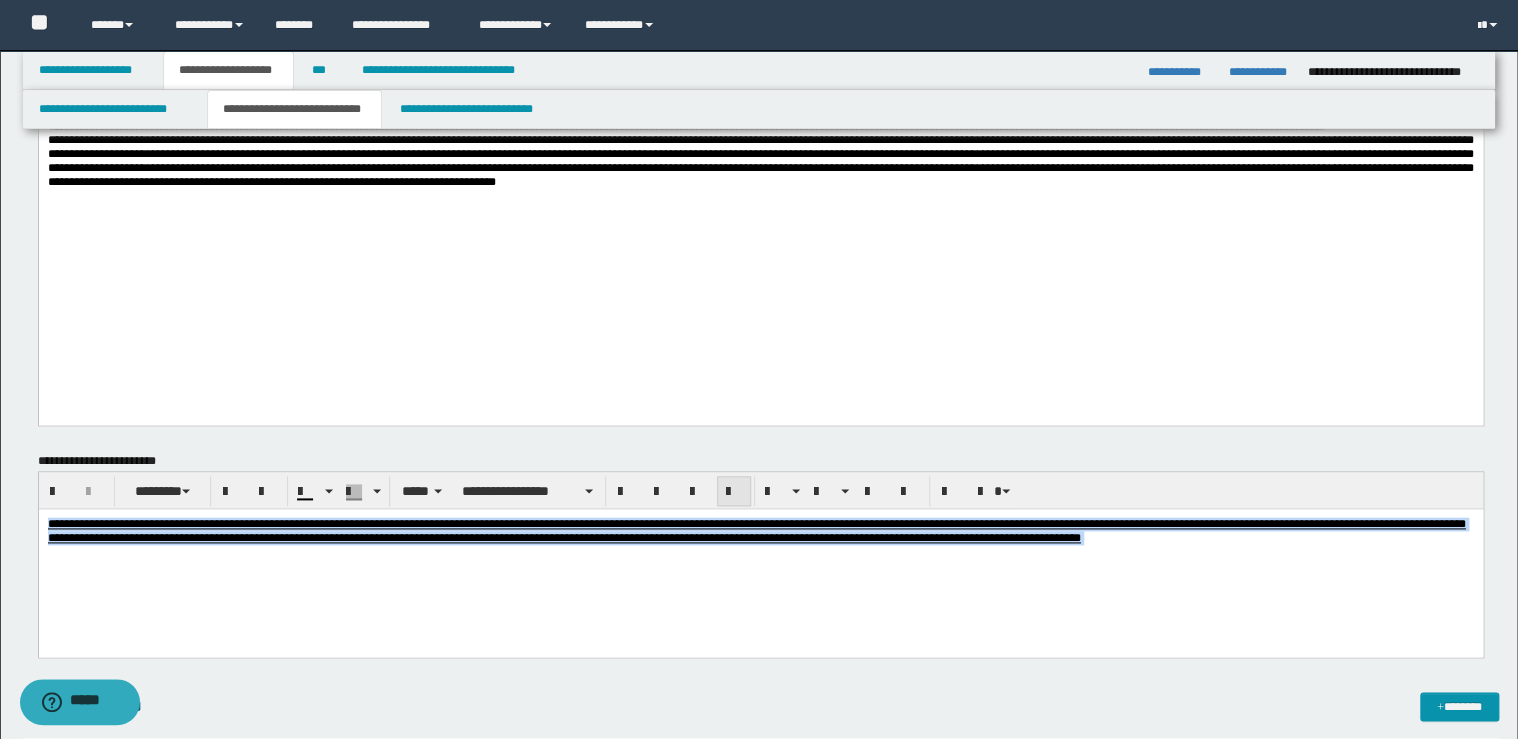 click at bounding box center (734, 491) 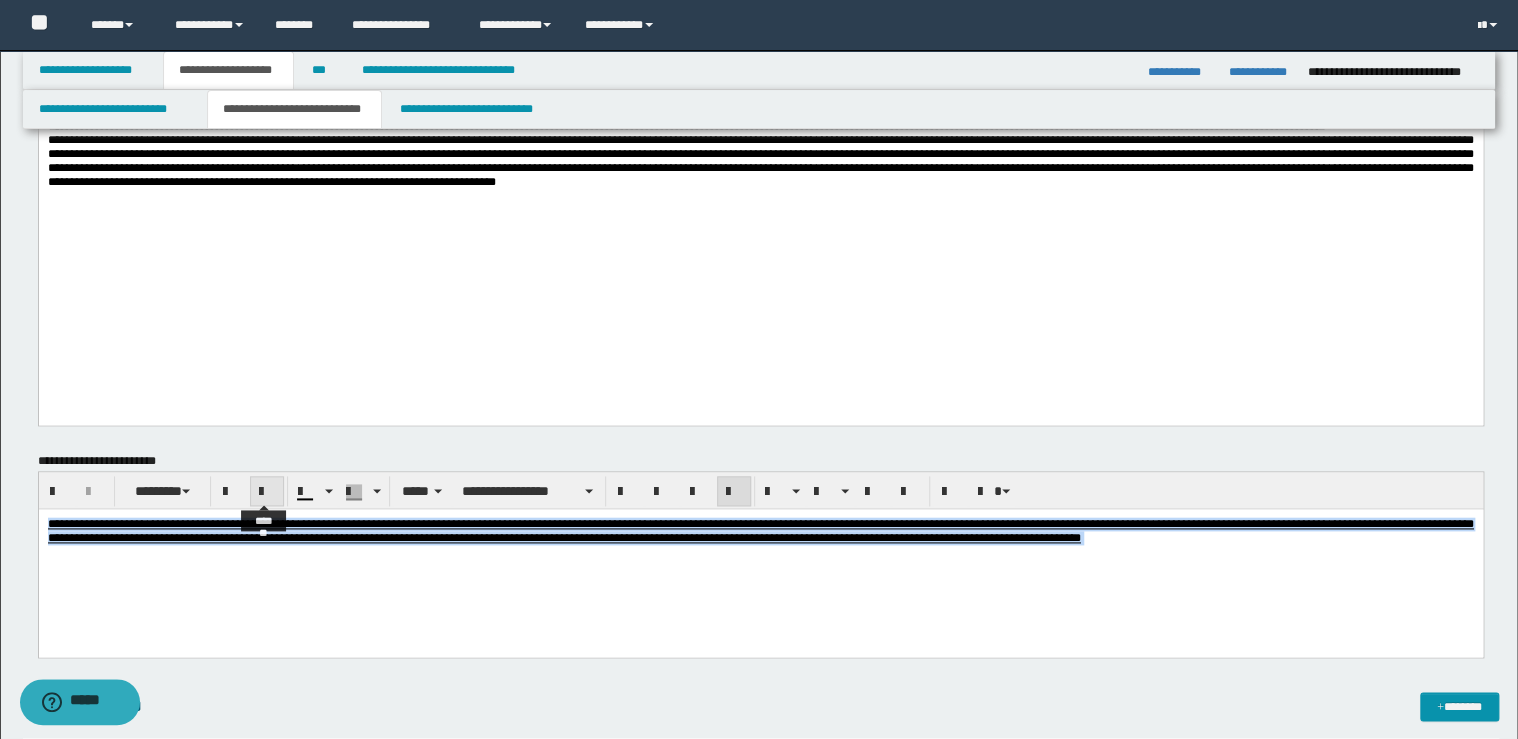 click at bounding box center [267, 492] 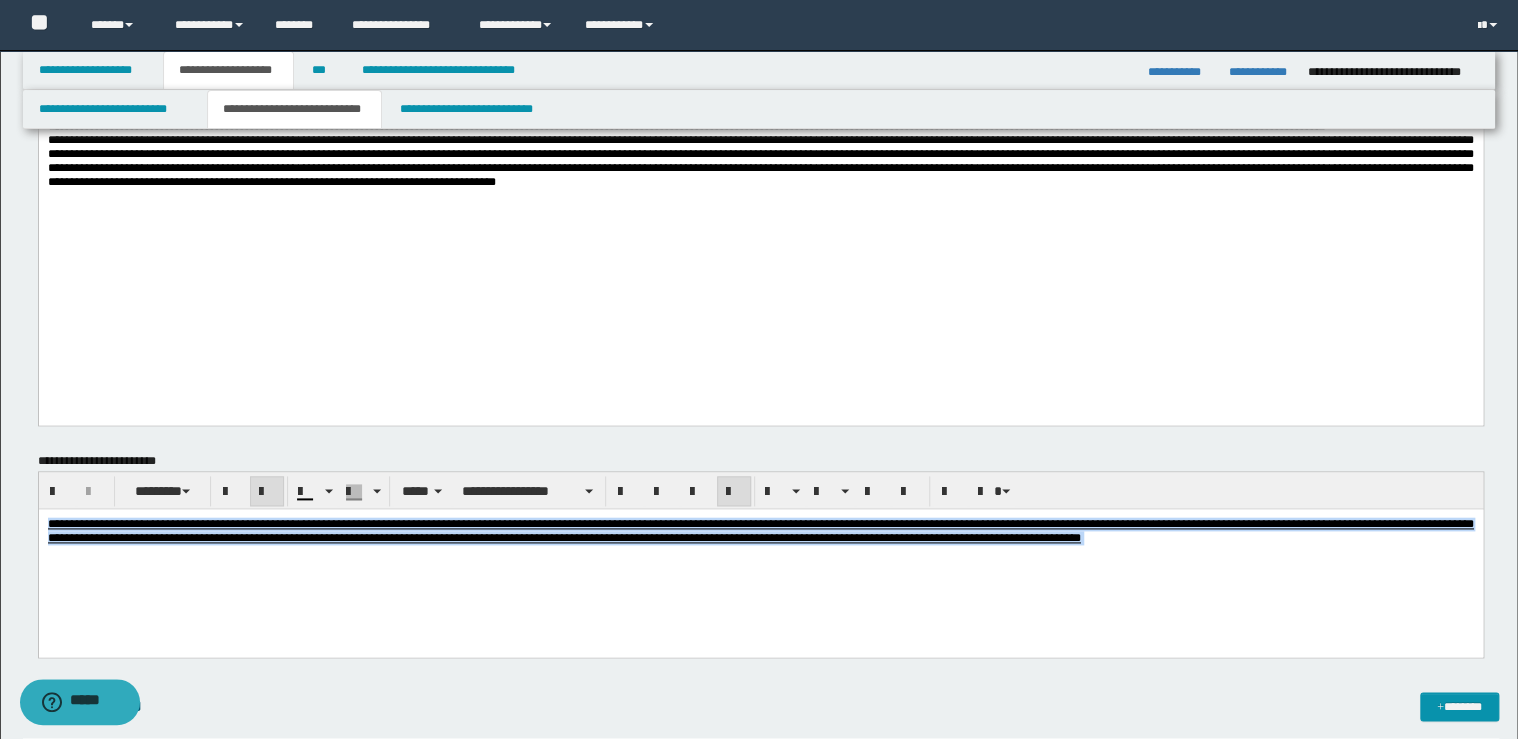 click at bounding box center [267, 492] 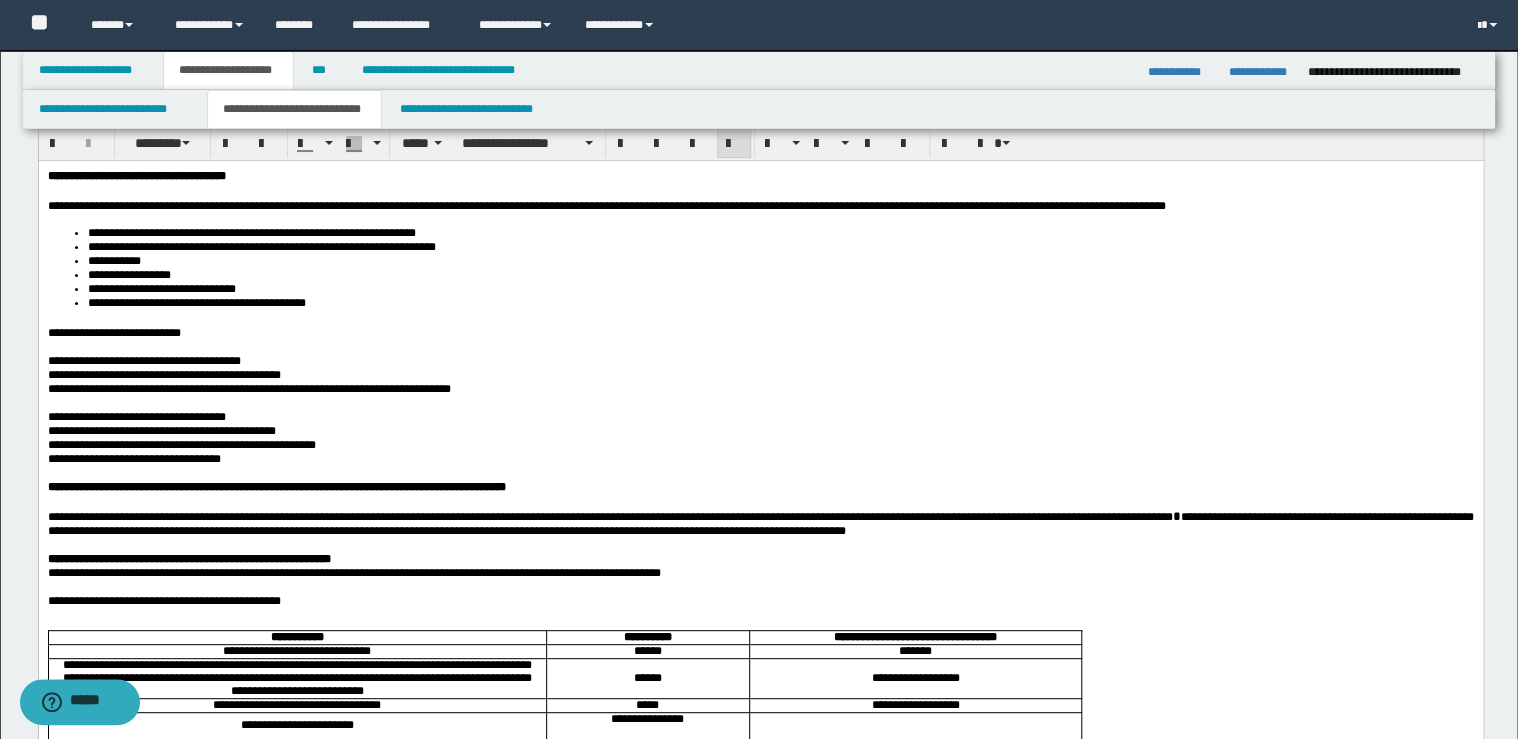 scroll, scrollTop: 0, scrollLeft: 0, axis: both 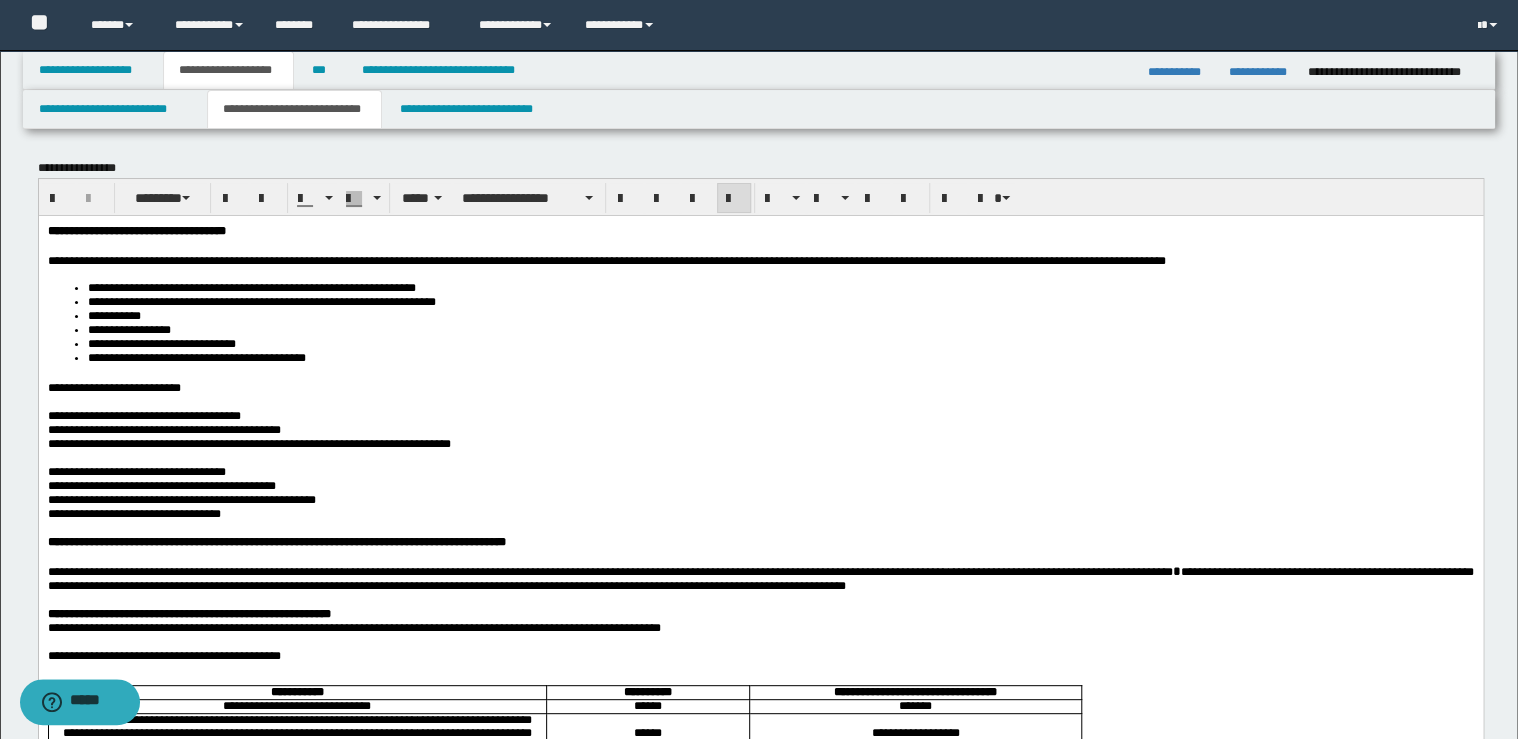click on "**********" at bounding box center [760, 387] 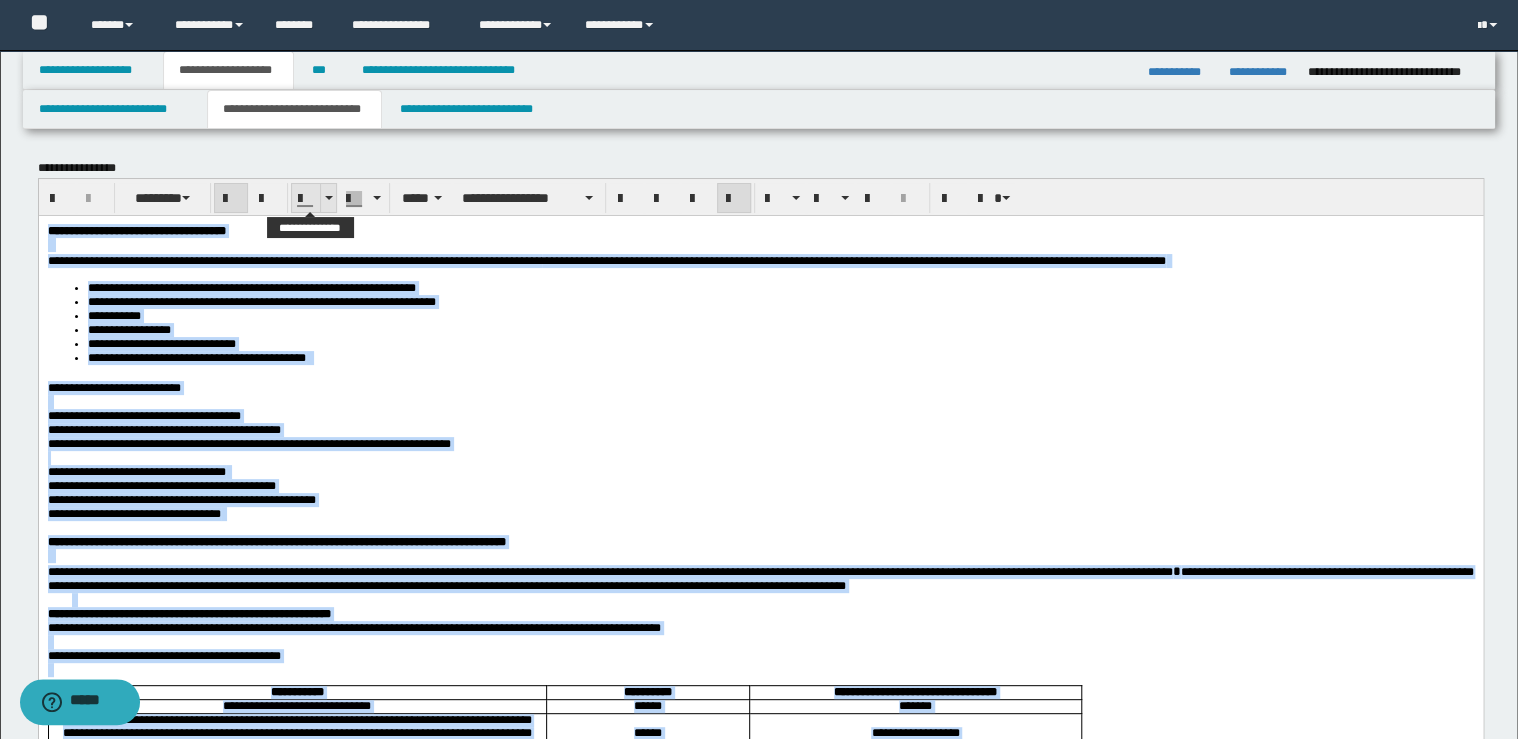 click at bounding box center (328, 198) 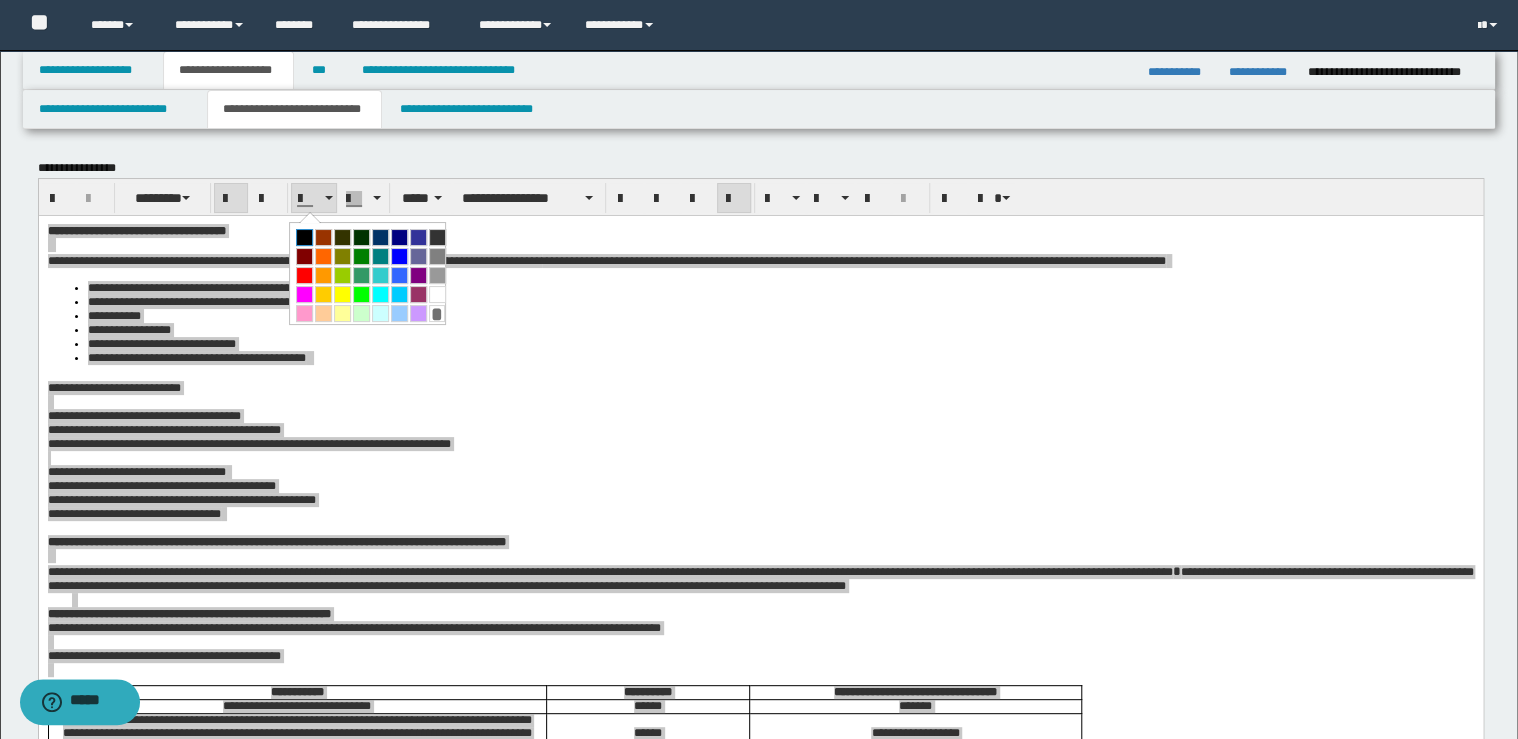 click at bounding box center [304, 237] 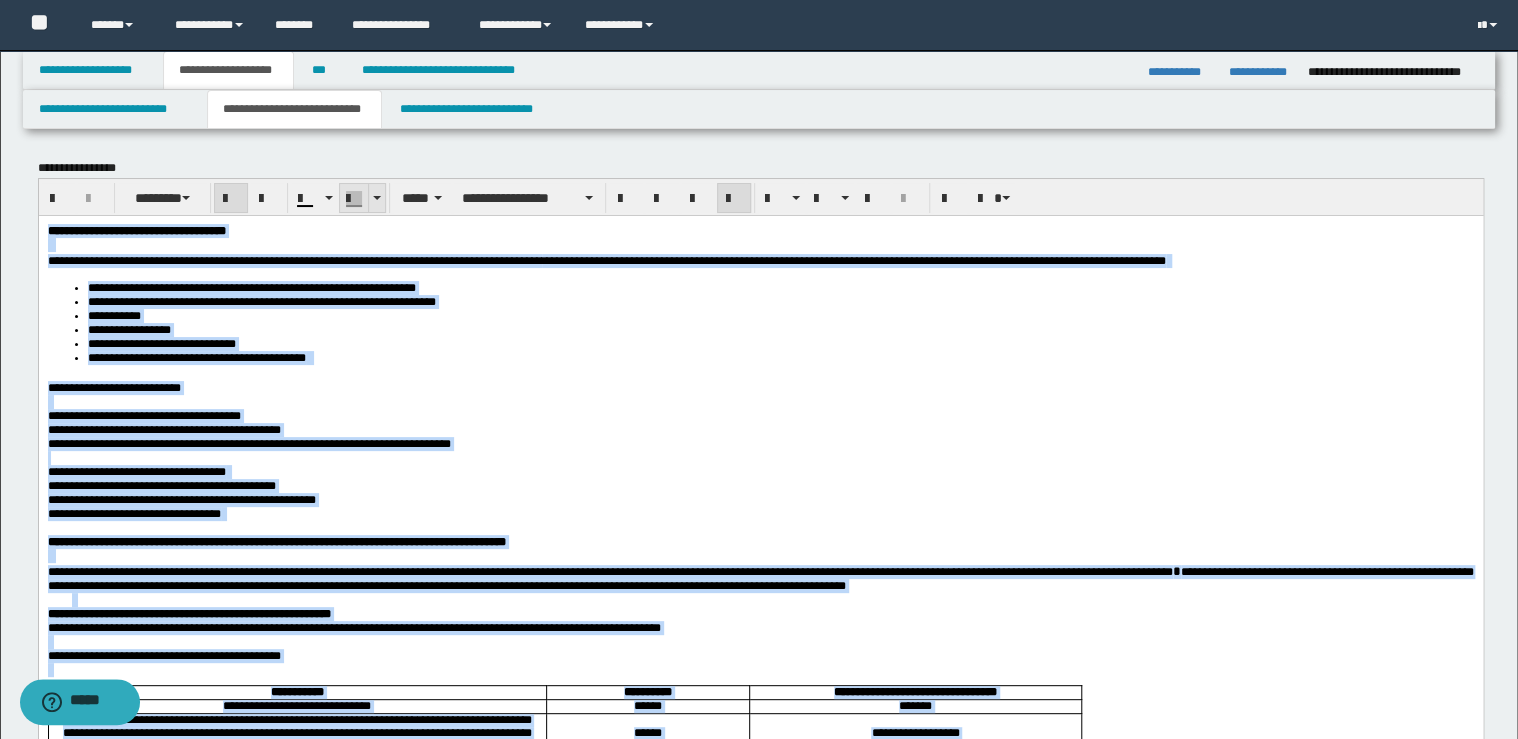 drag, startPoint x: 368, startPoint y: 200, endPoint x: 337, endPoint y: 5, distance: 197.44873 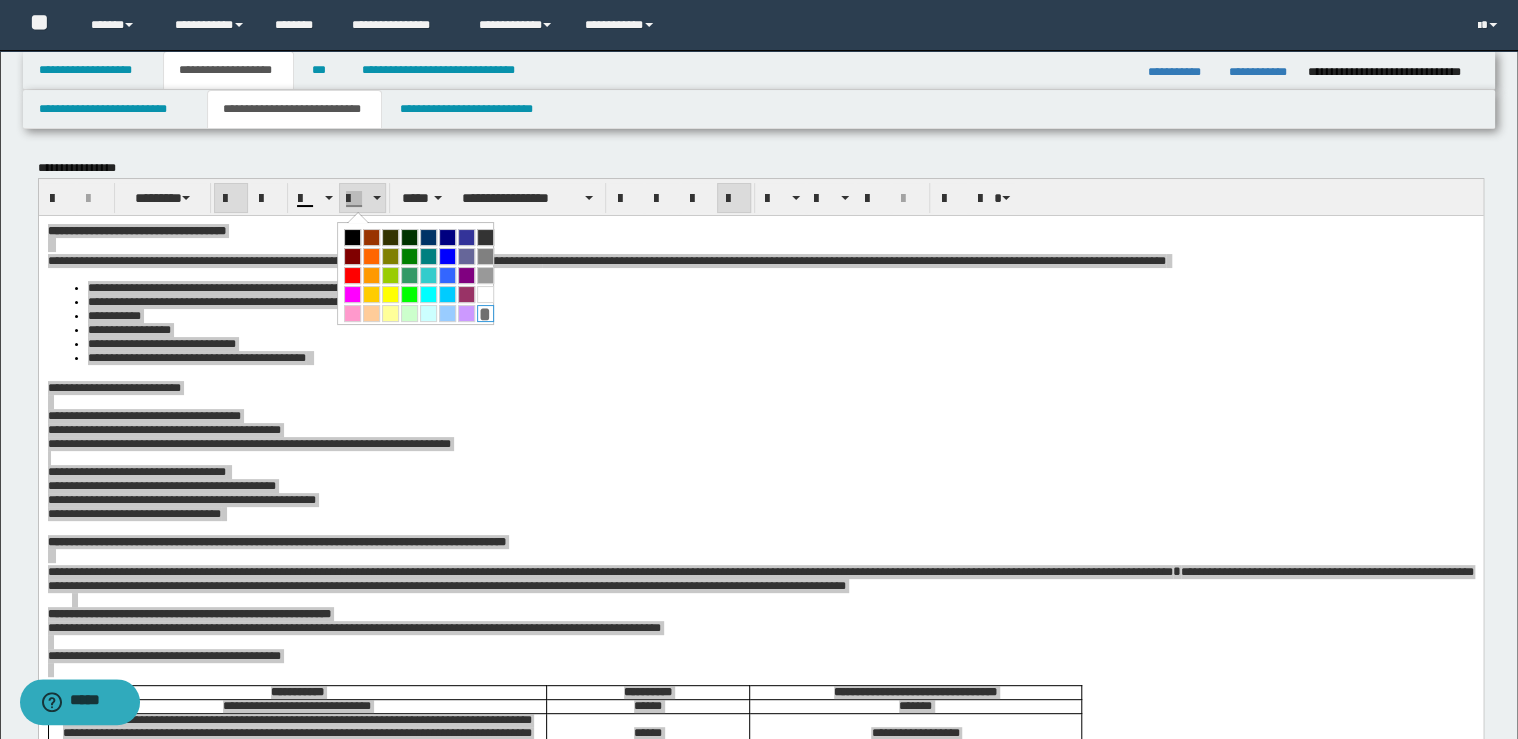 click on "*" at bounding box center (485, 313) 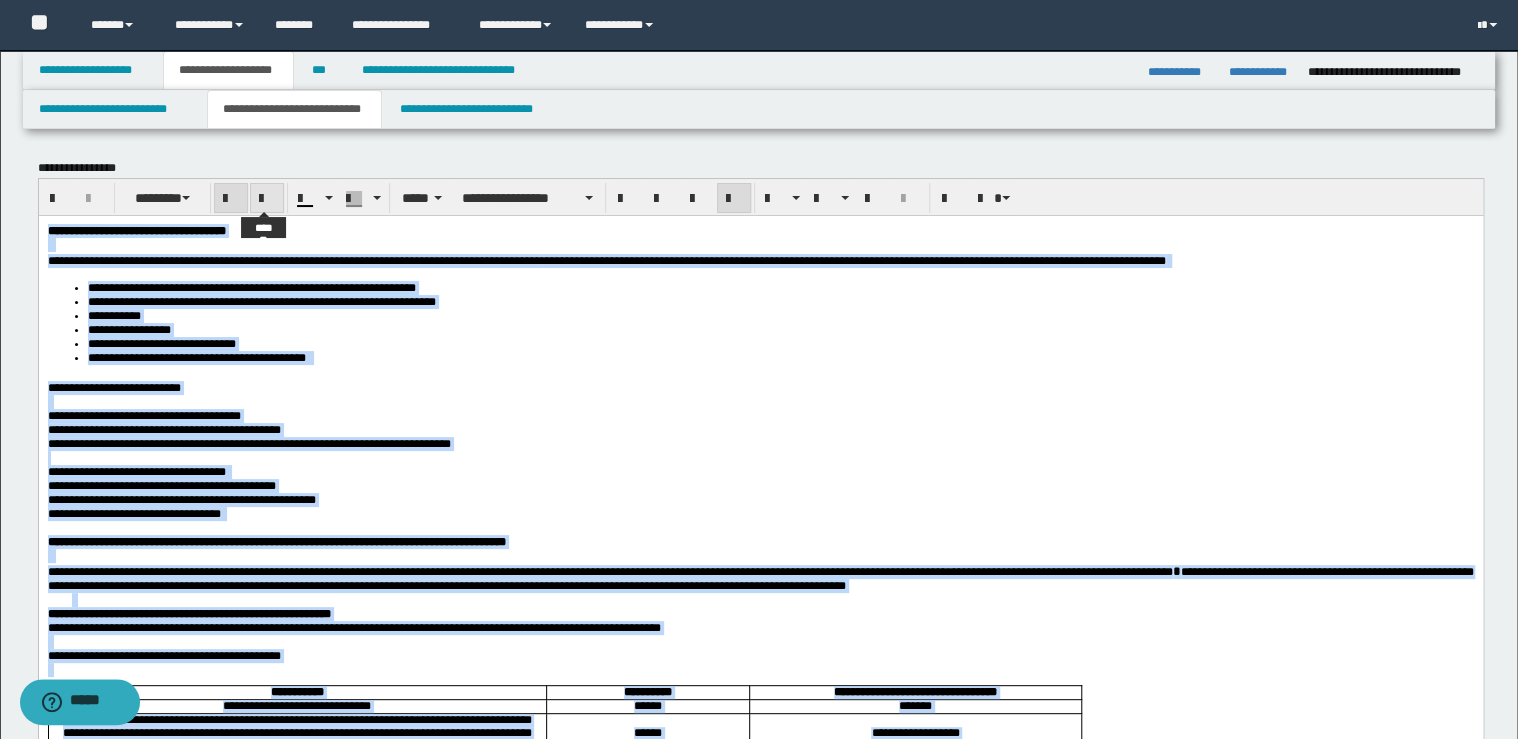 click at bounding box center [267, 199] 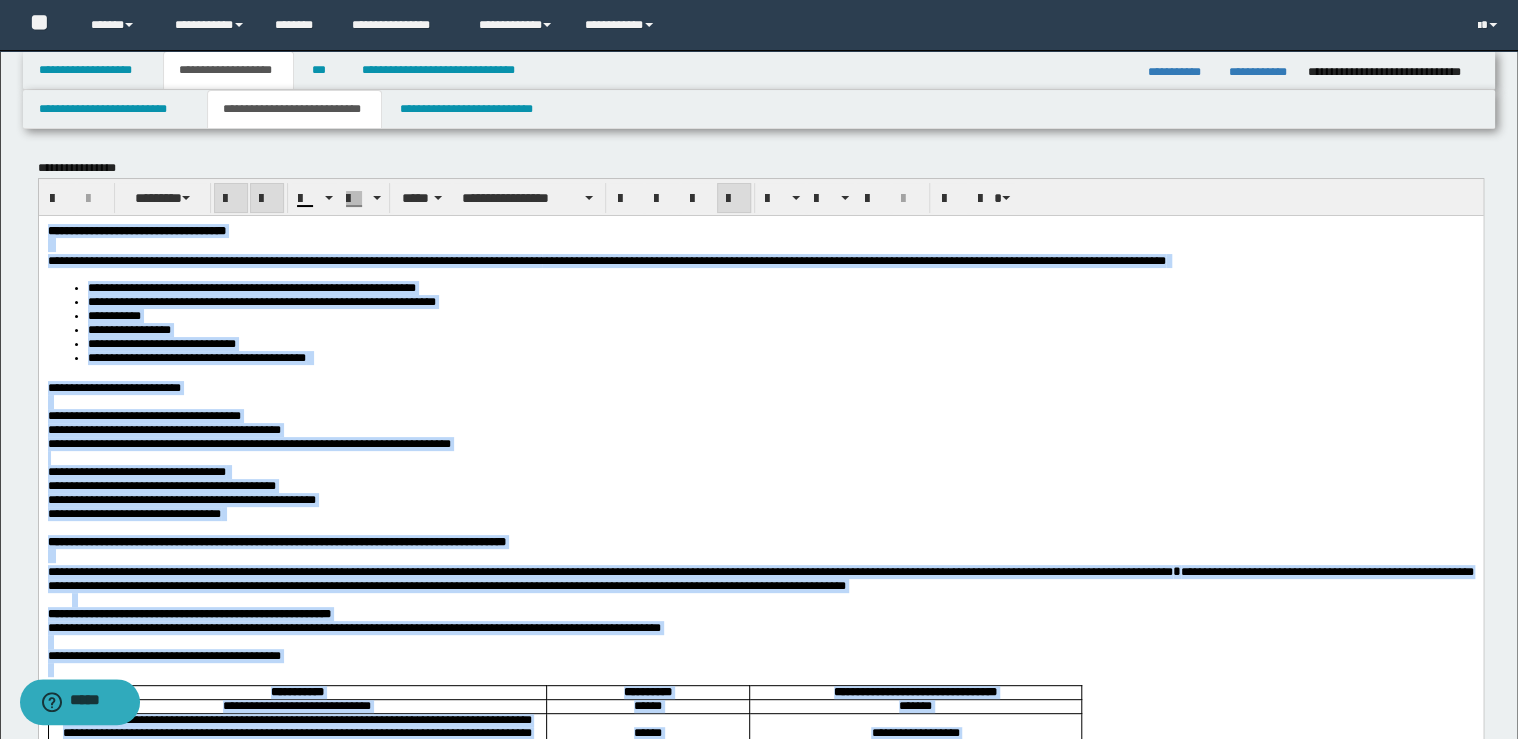 click at bounding box center [267, 199] 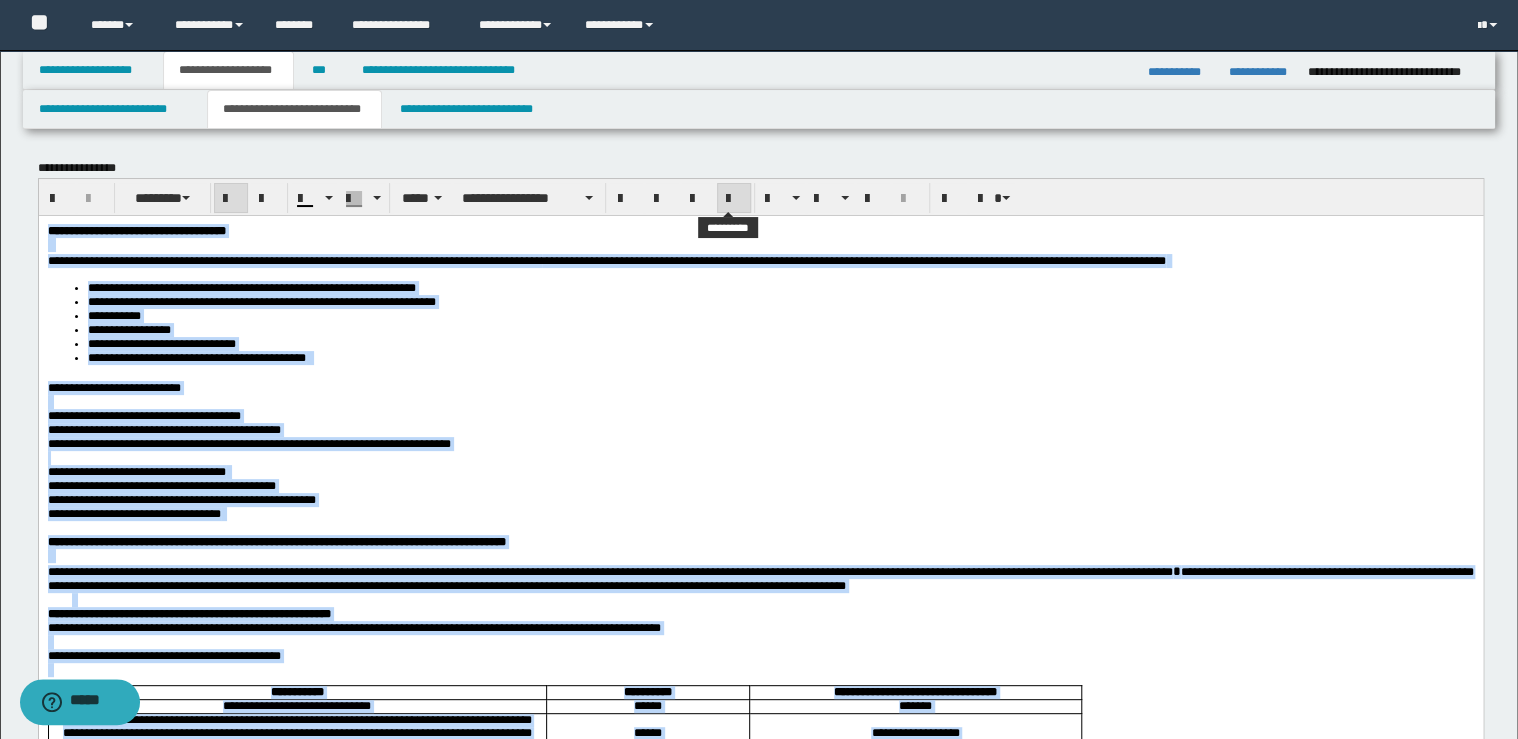 click at bounding box center (734, 198) 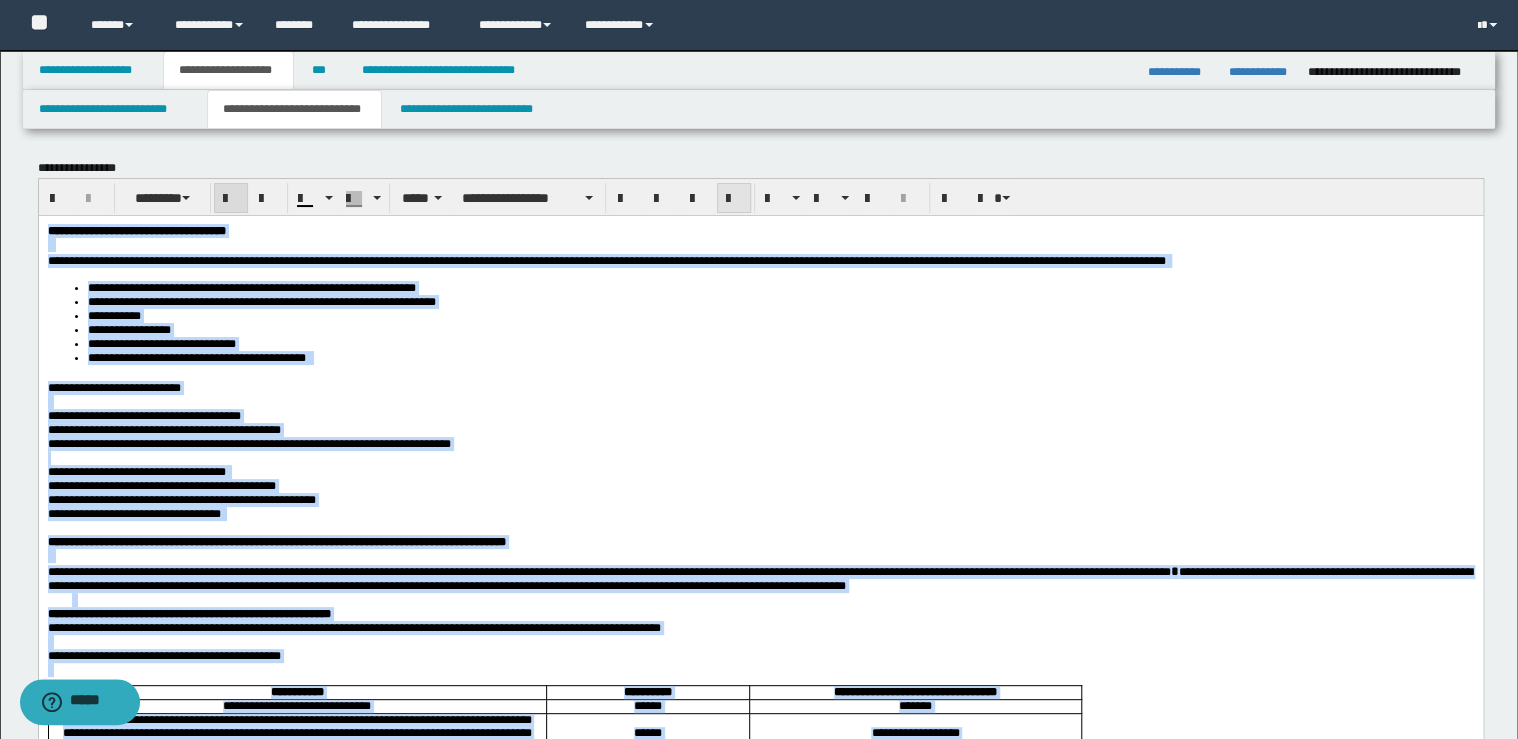 click at bounding box center [734, 198] 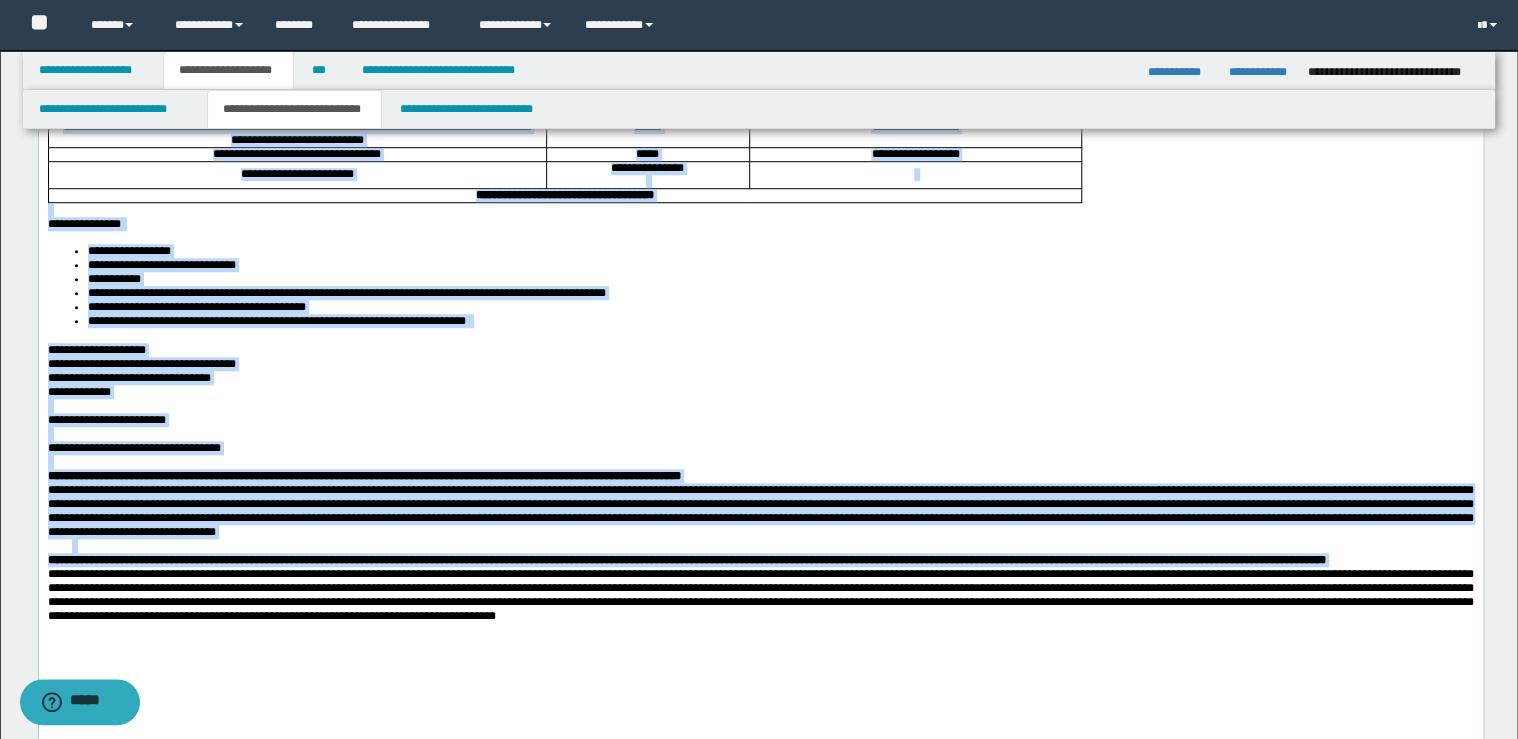 scroll, scrollTop: 400, scrollLeft: 0, axis: vertical 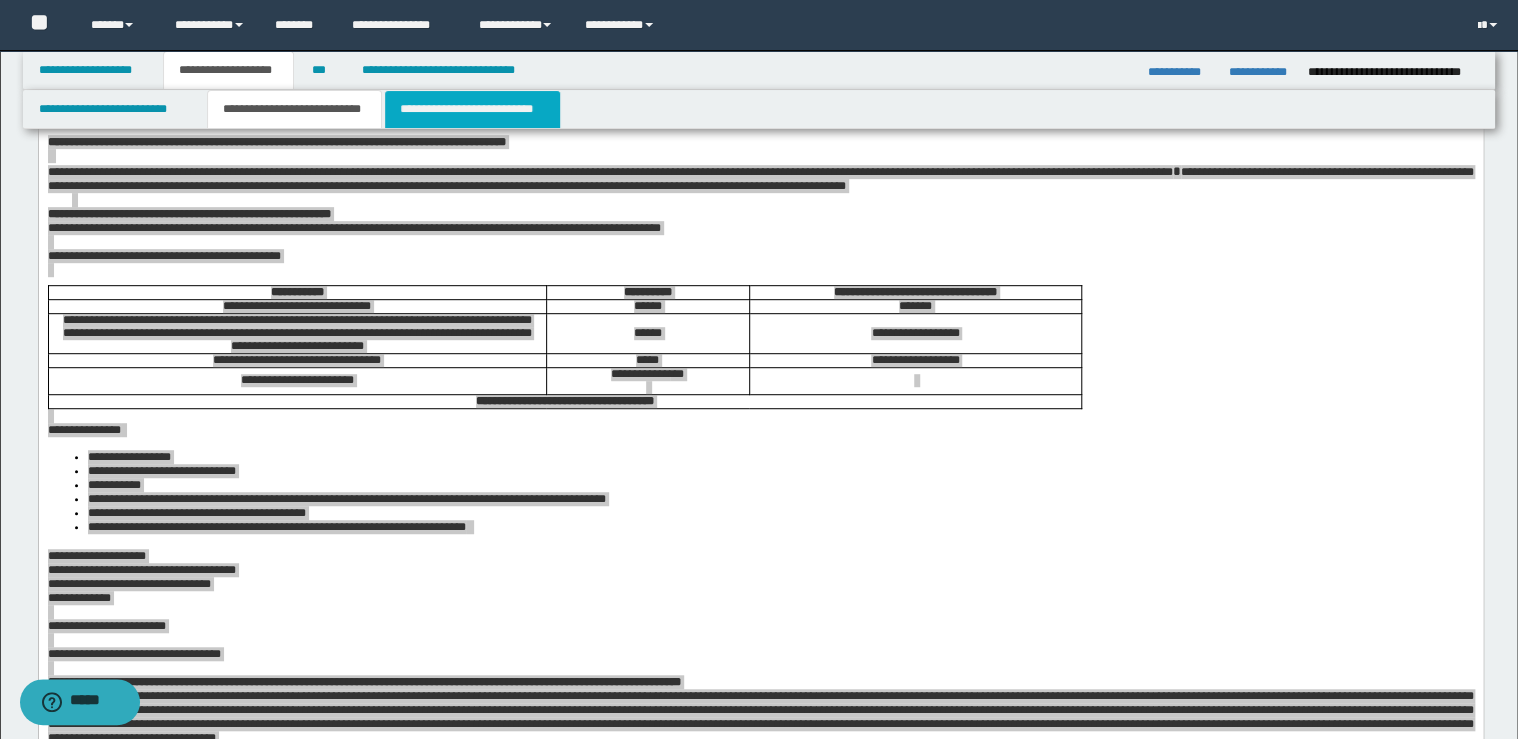 click on "**********" at bounding box center [472, 109] 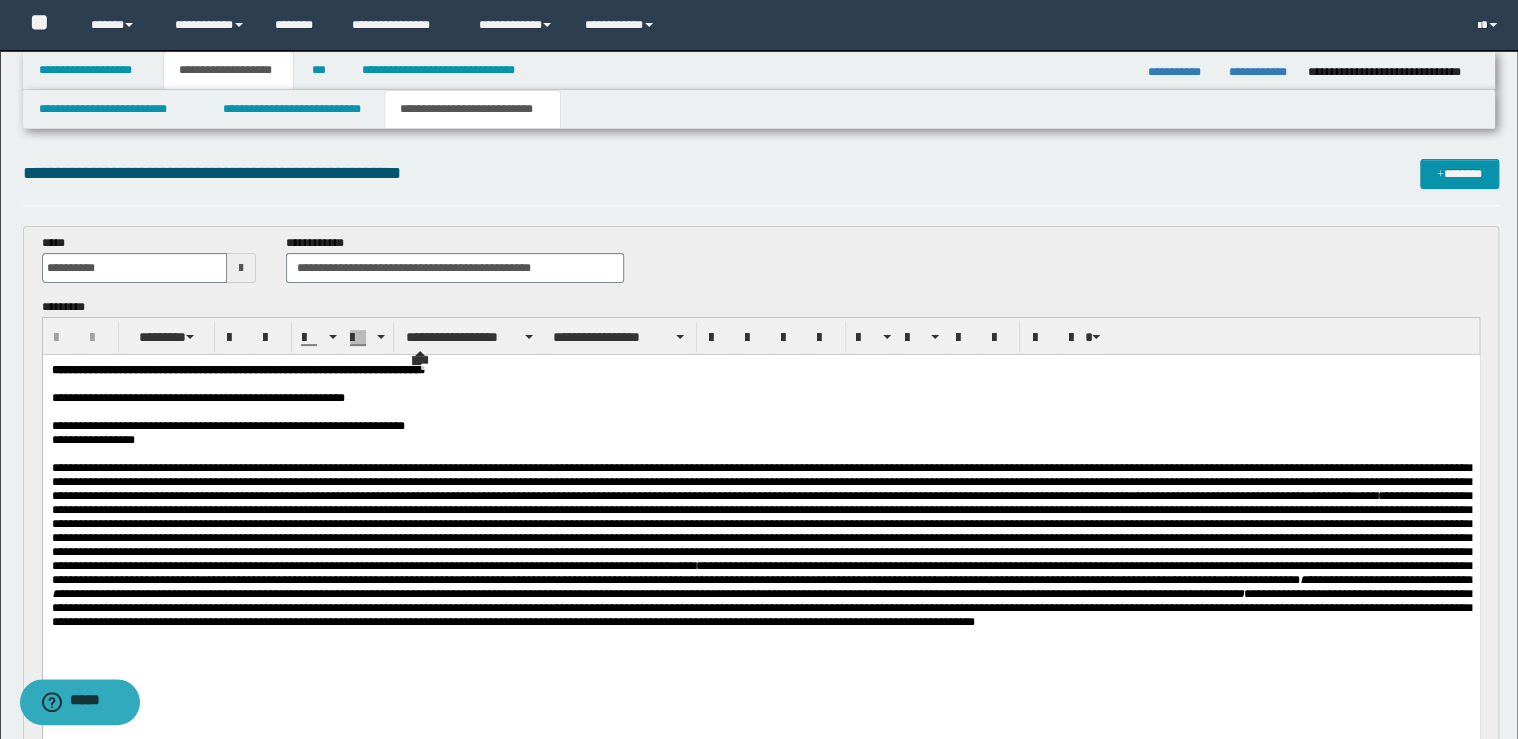 scroll, scrollTop: 0, scrollLeft: 0, axis: both 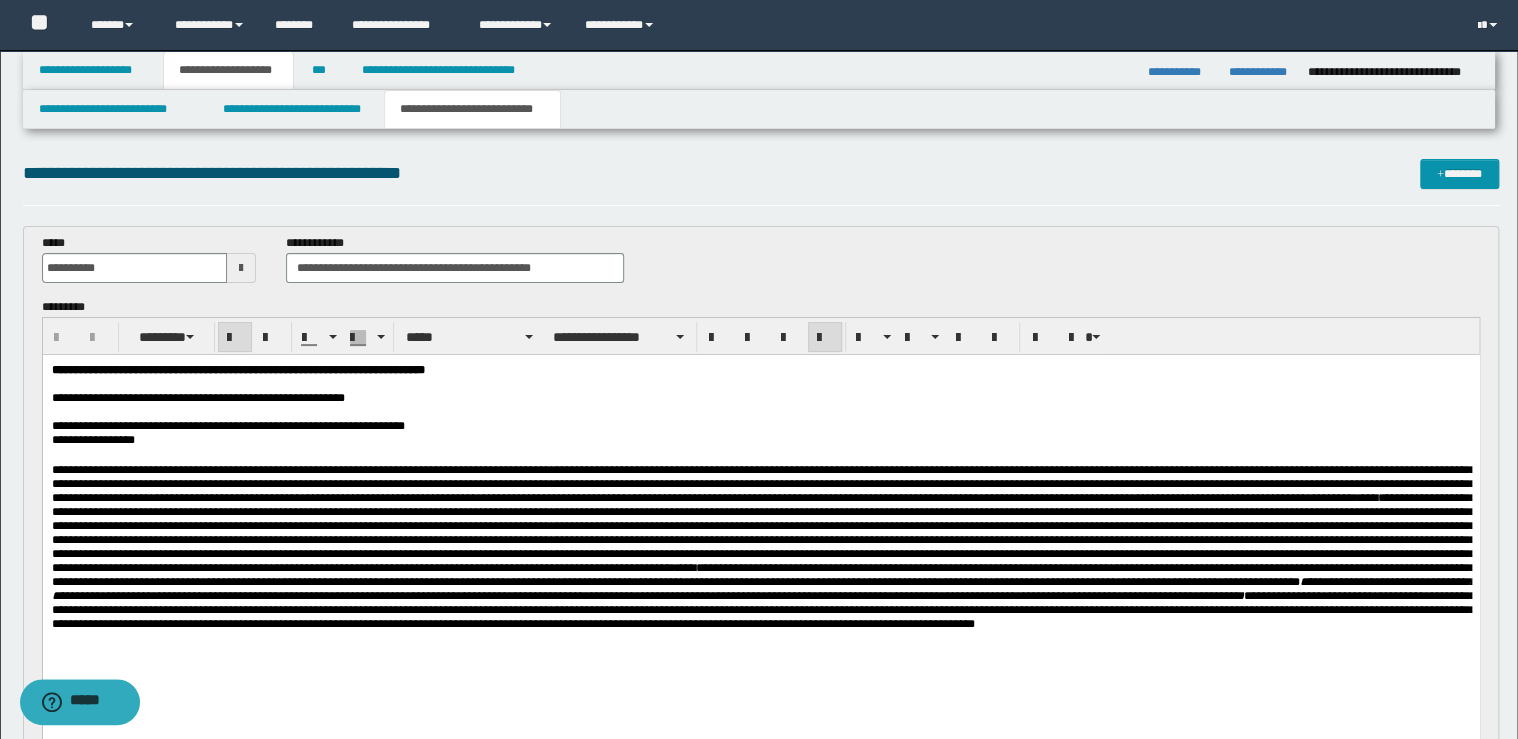 click on "**********" at bounding box center [237, 370] 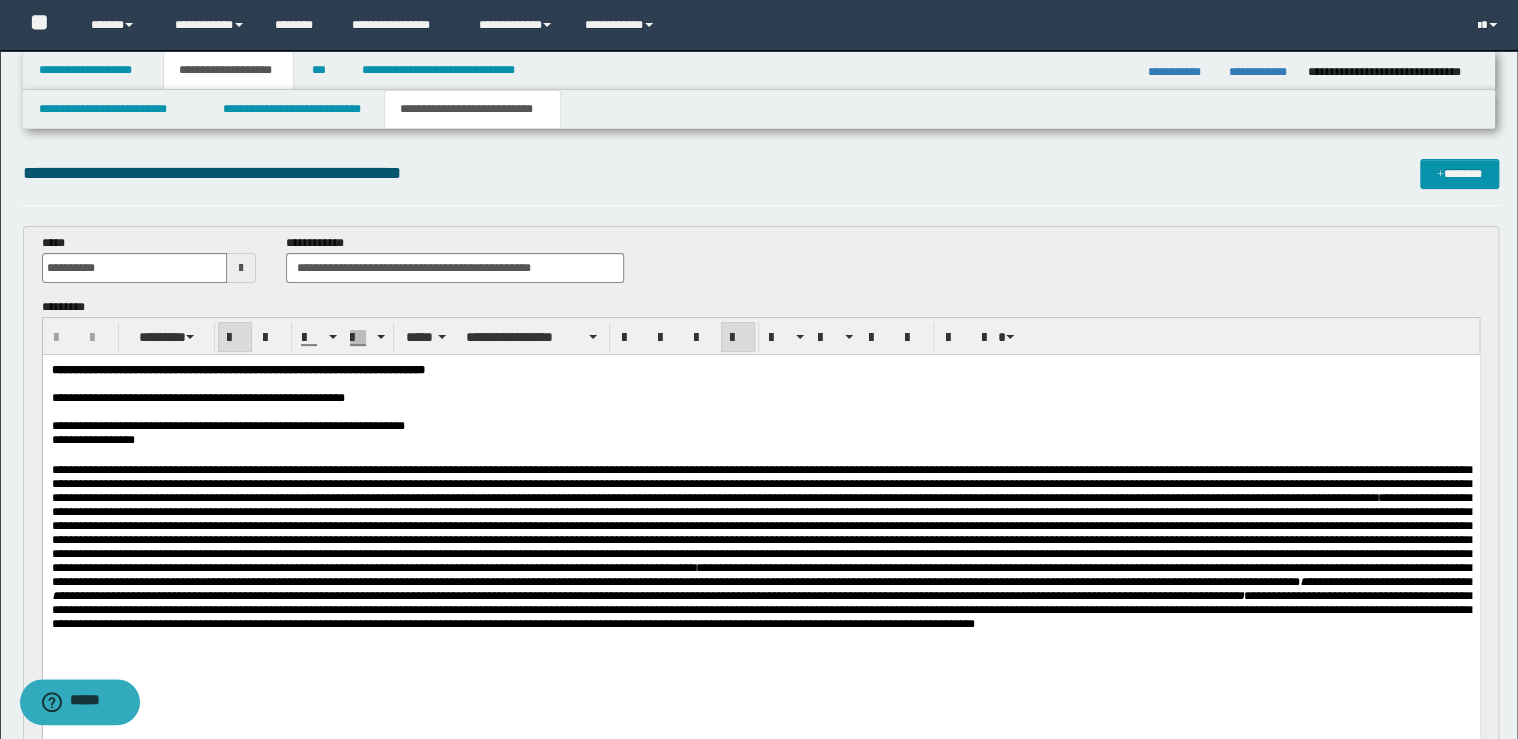 type 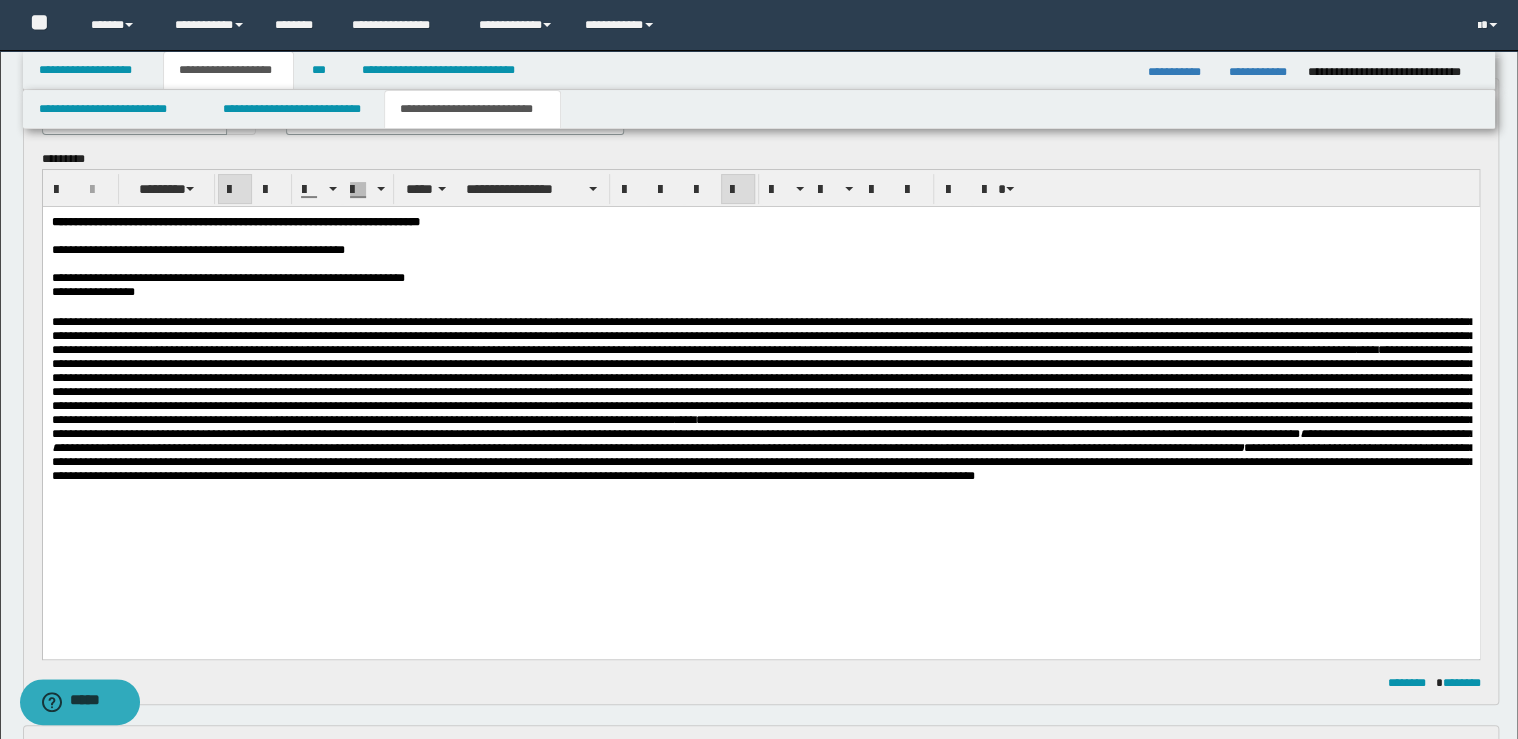 scroll, scrollTop: 160, scrollLeft: 0, axis: vertical 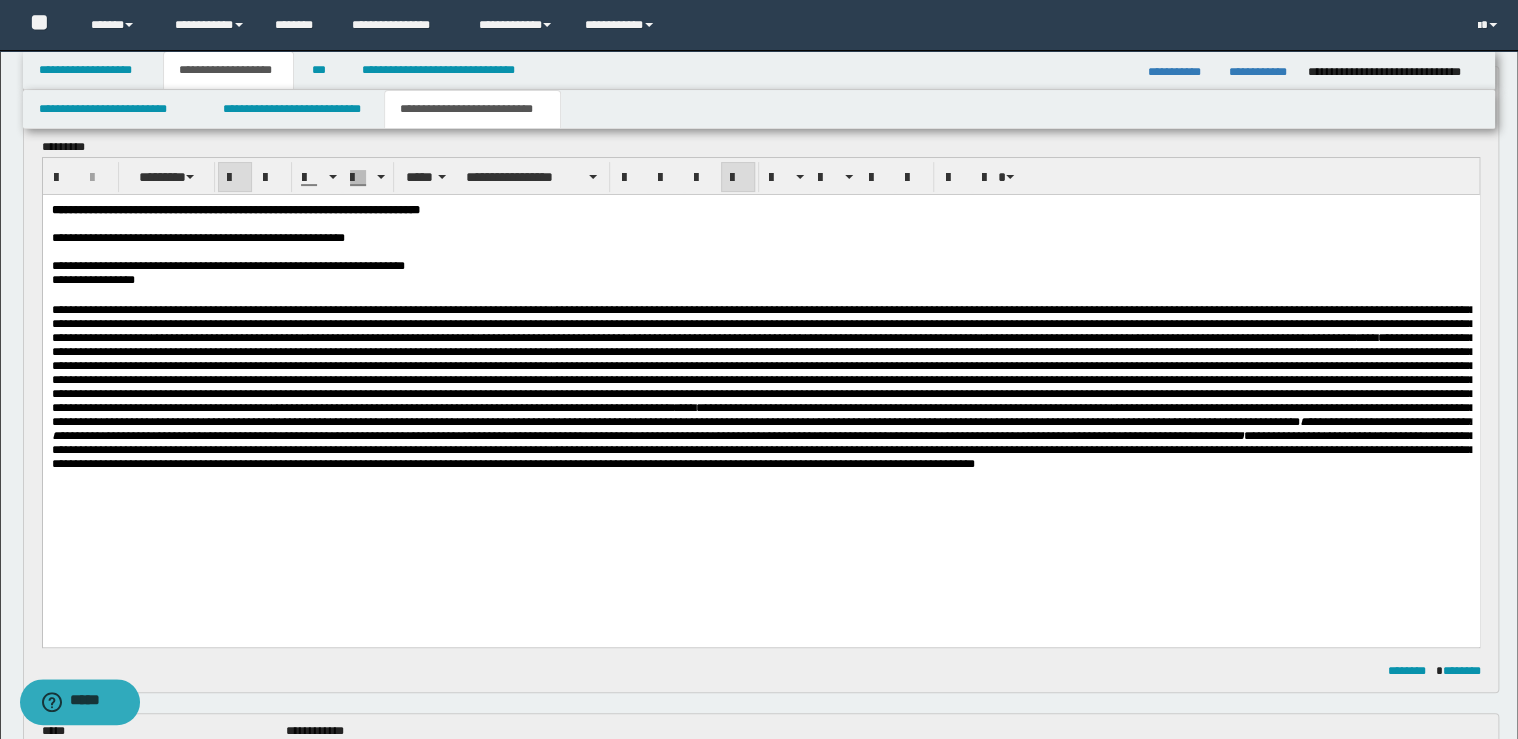 click on "**********" at bounding box center (760, 386) 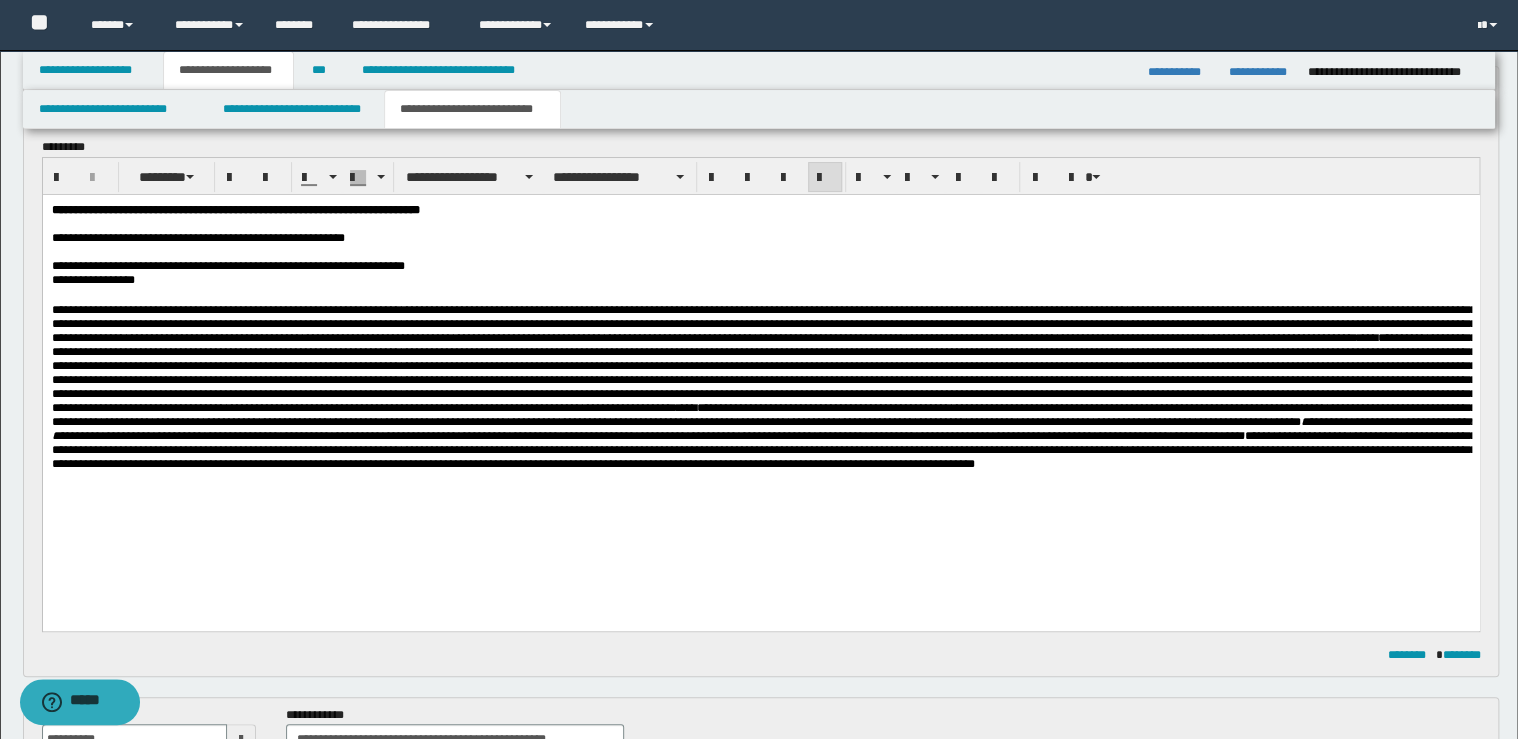 click at bounding box center [763, 372] 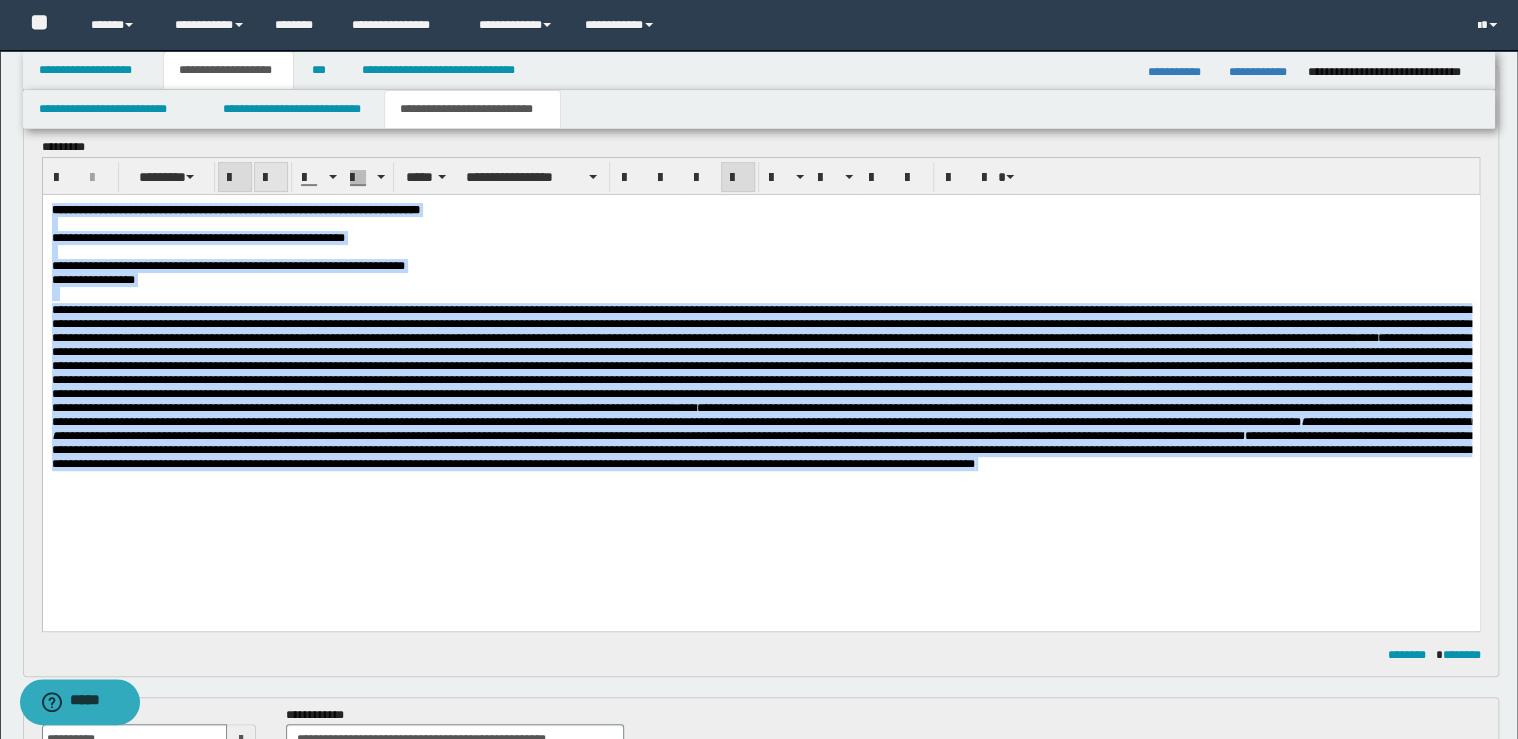 click at bounding box center [271, 177] 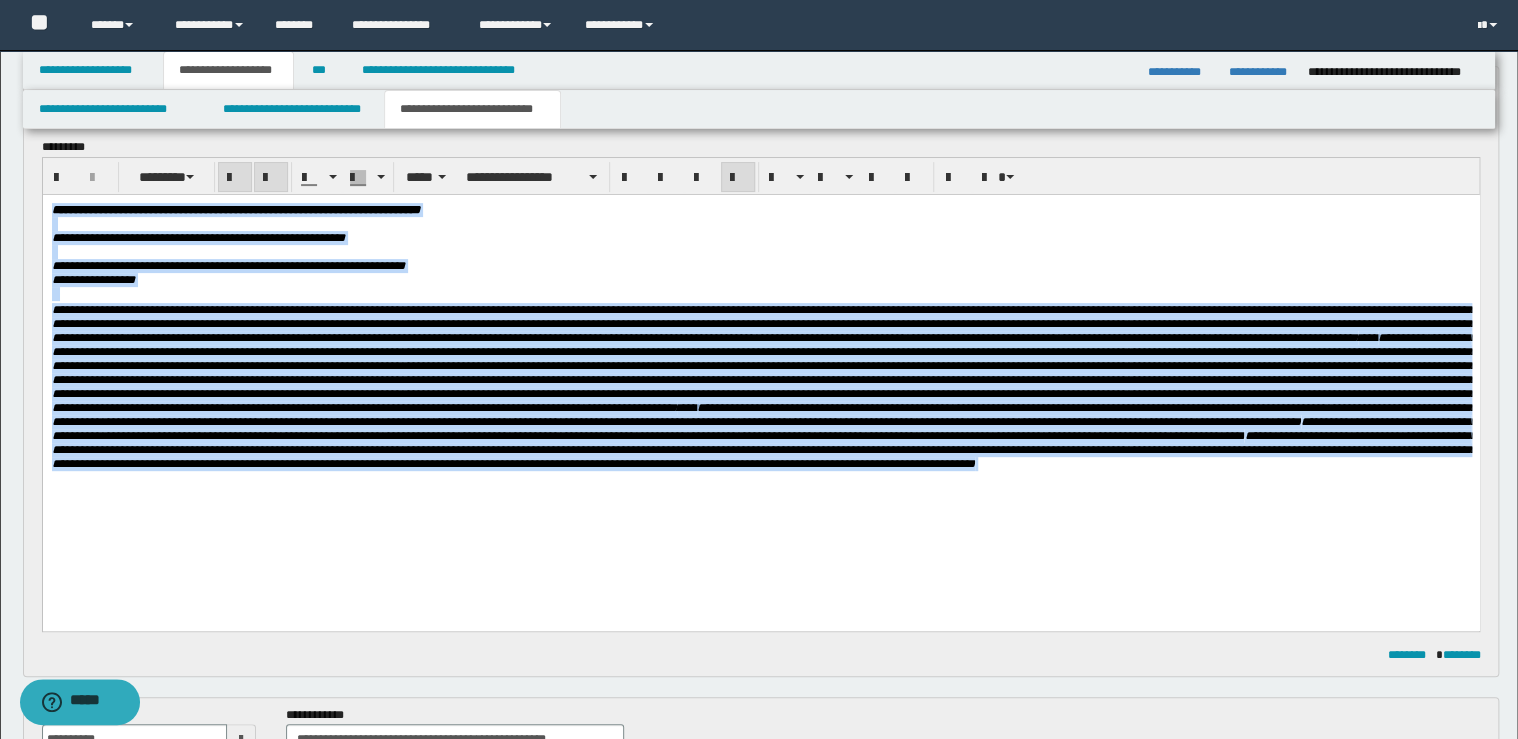 click at bounding box center (271, 177) 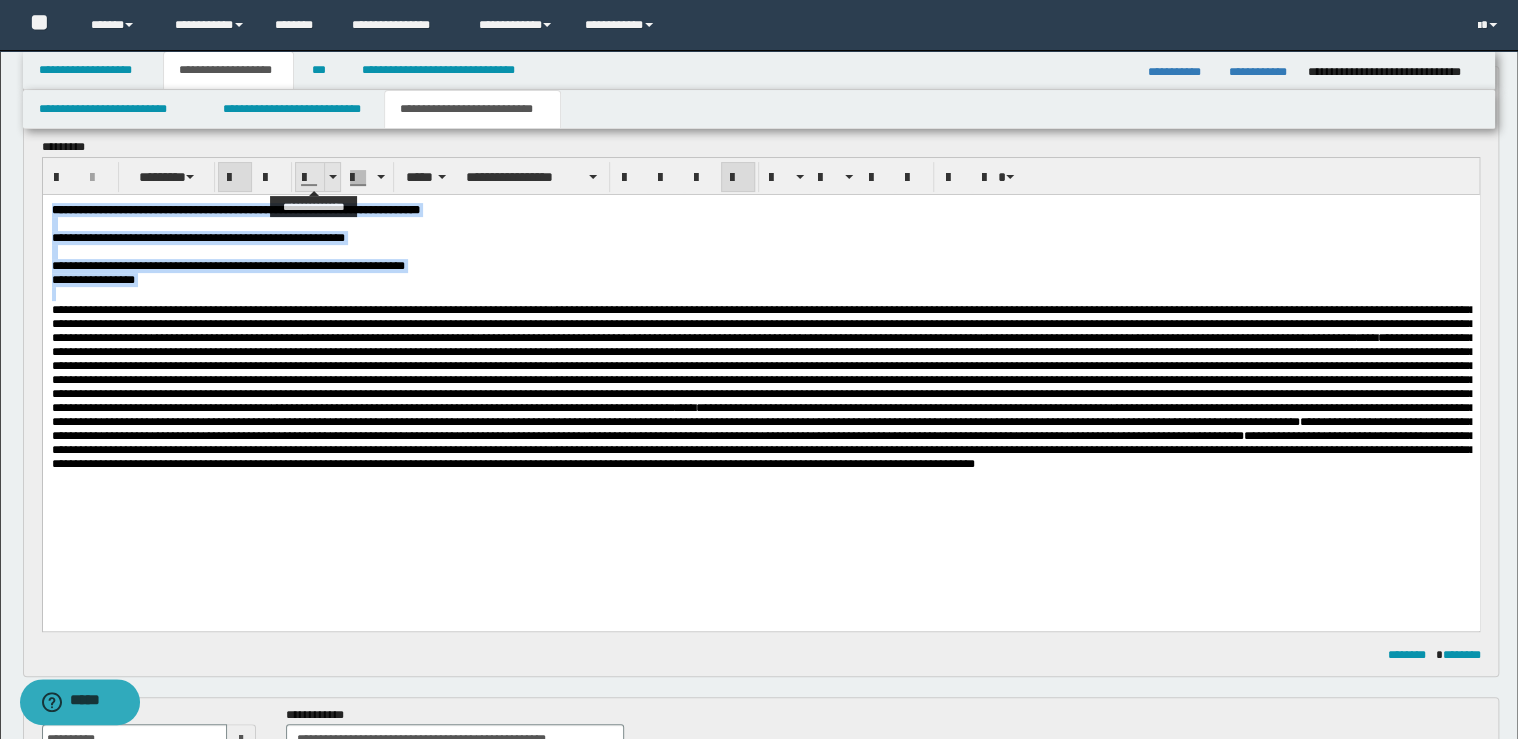 drag, startPoint x: 334, startPoint y: 172, endPoint x: 320, endPoint y: 188, distance: 21.260292 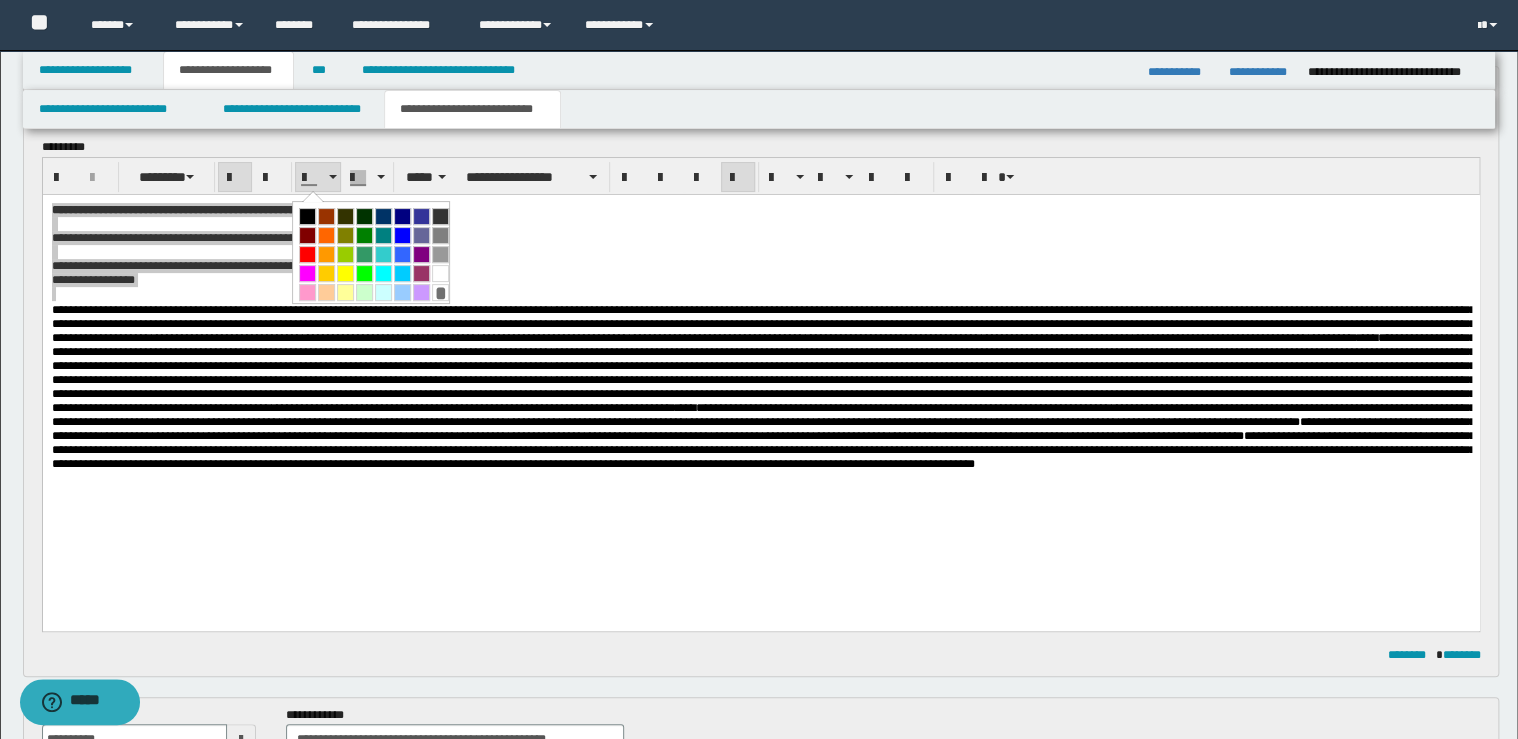 click at bounding box center [307, 216] 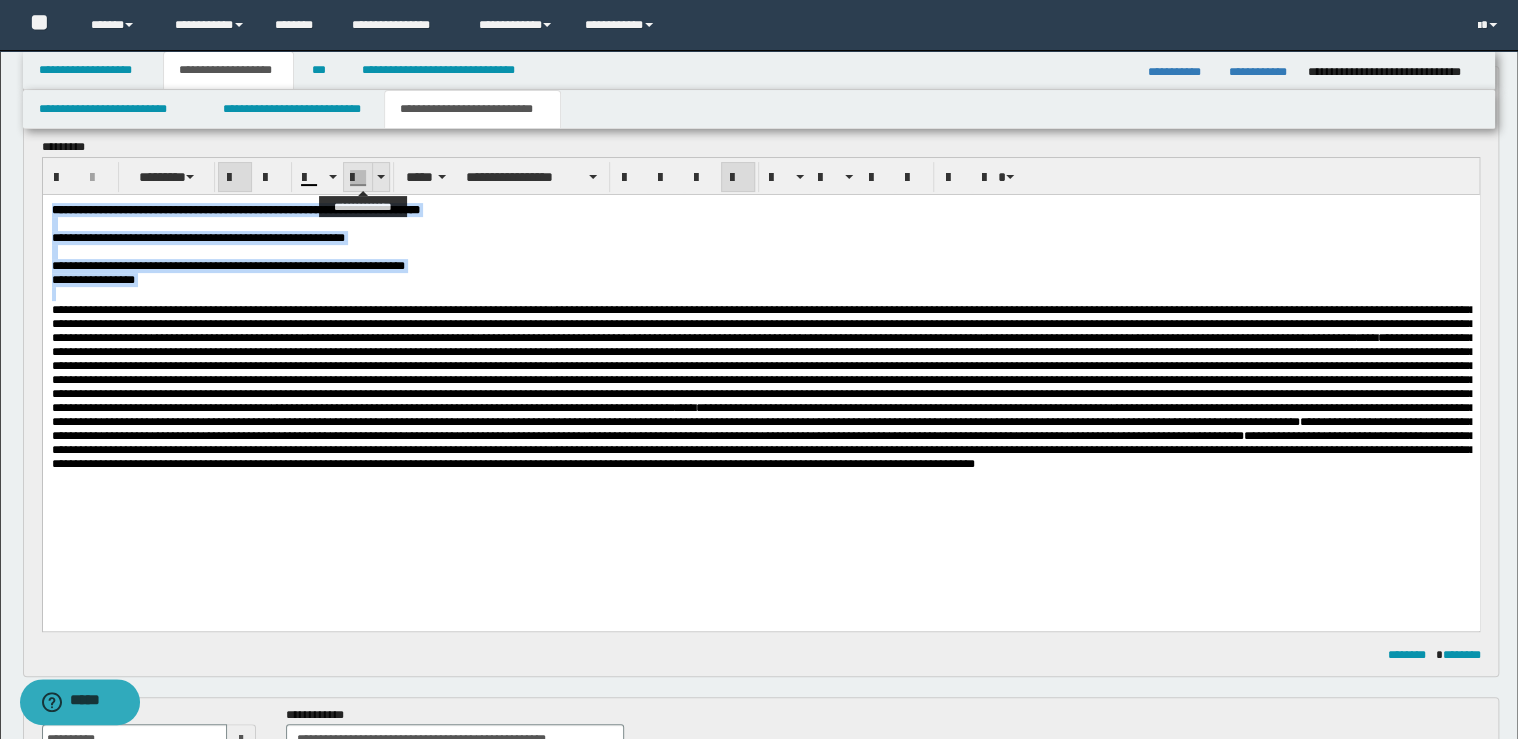 click at bounding box center [380, 177] 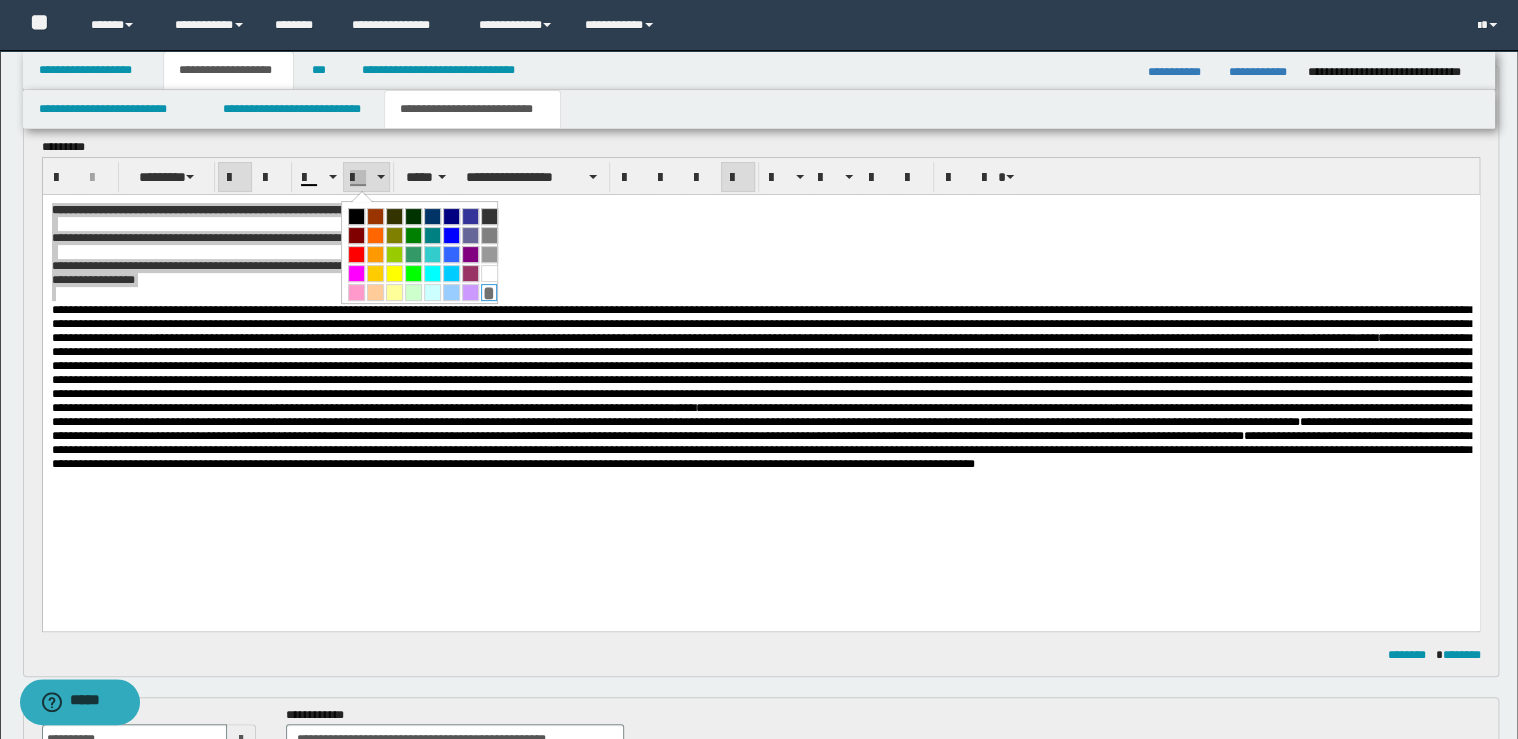 click on "*" at bounding box center [489, 292] 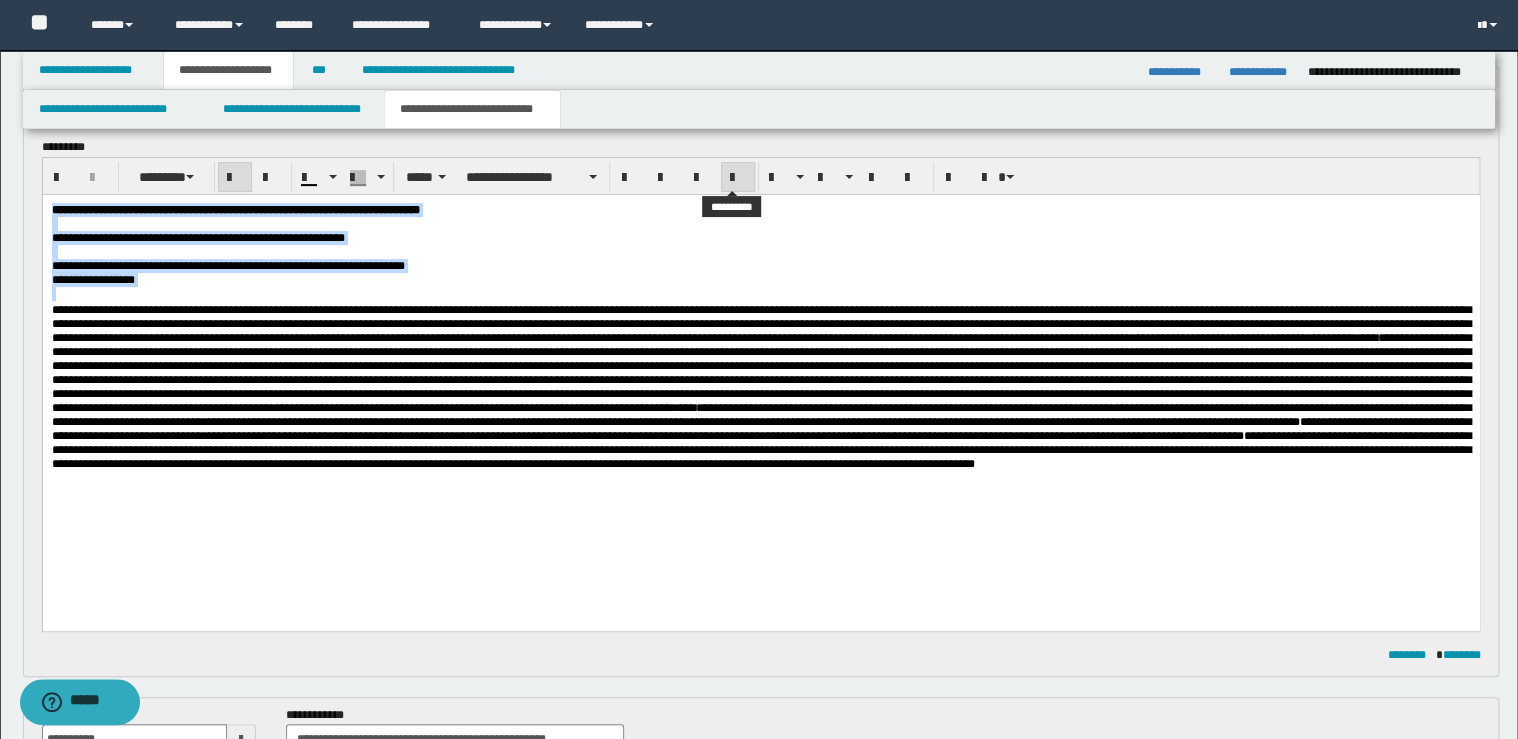 click at bounding box center (738, 178) 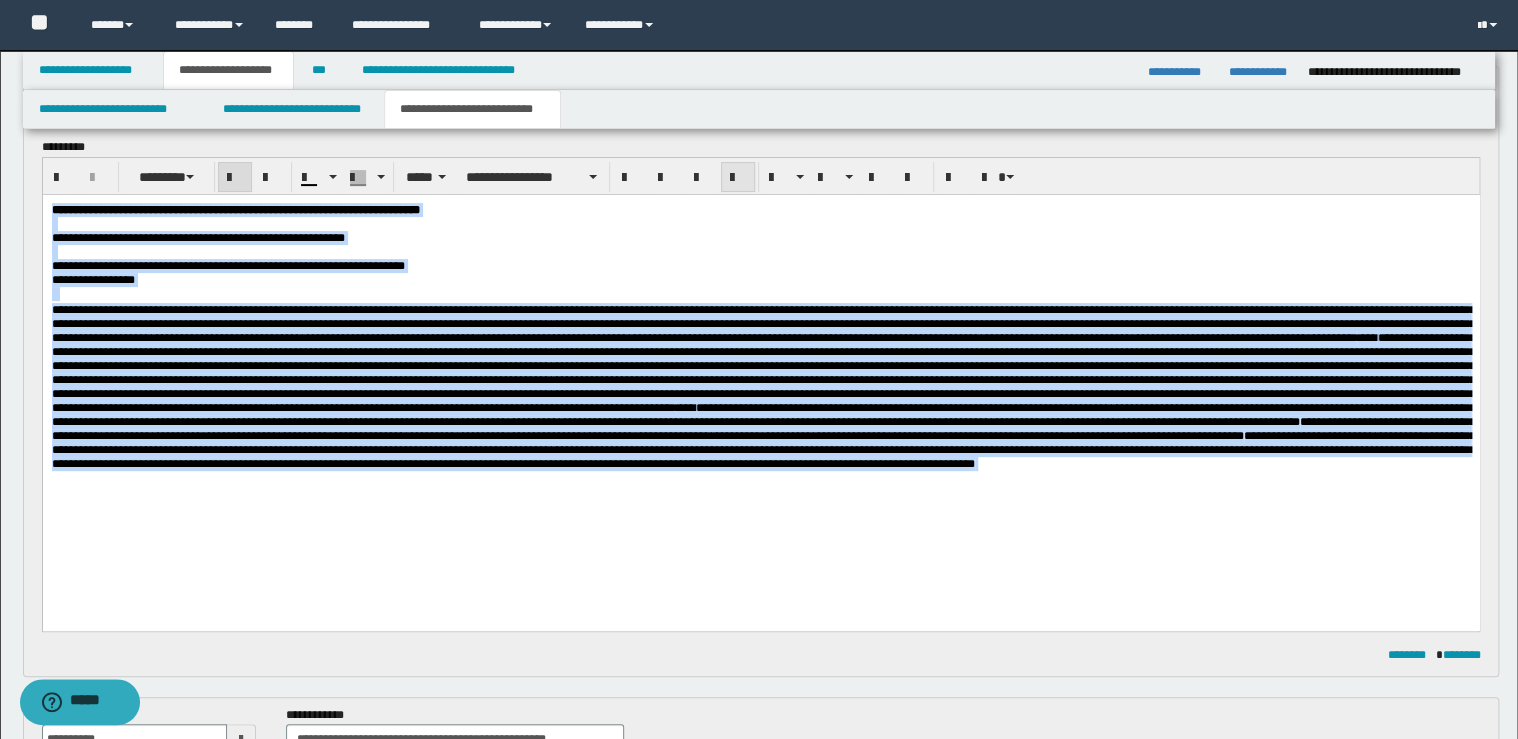 click at bounding box center [738, 178] 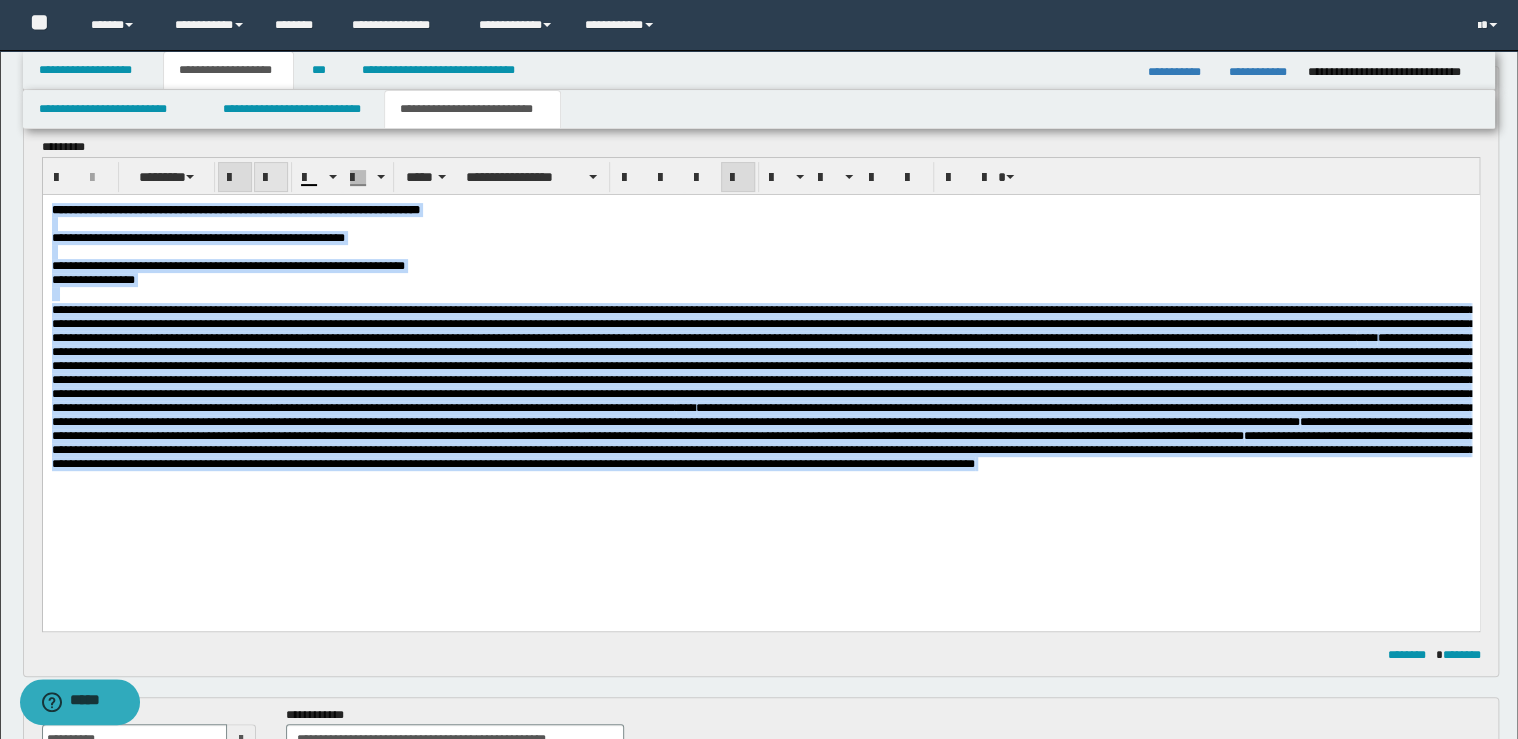 click at bounding box center (271, 177) 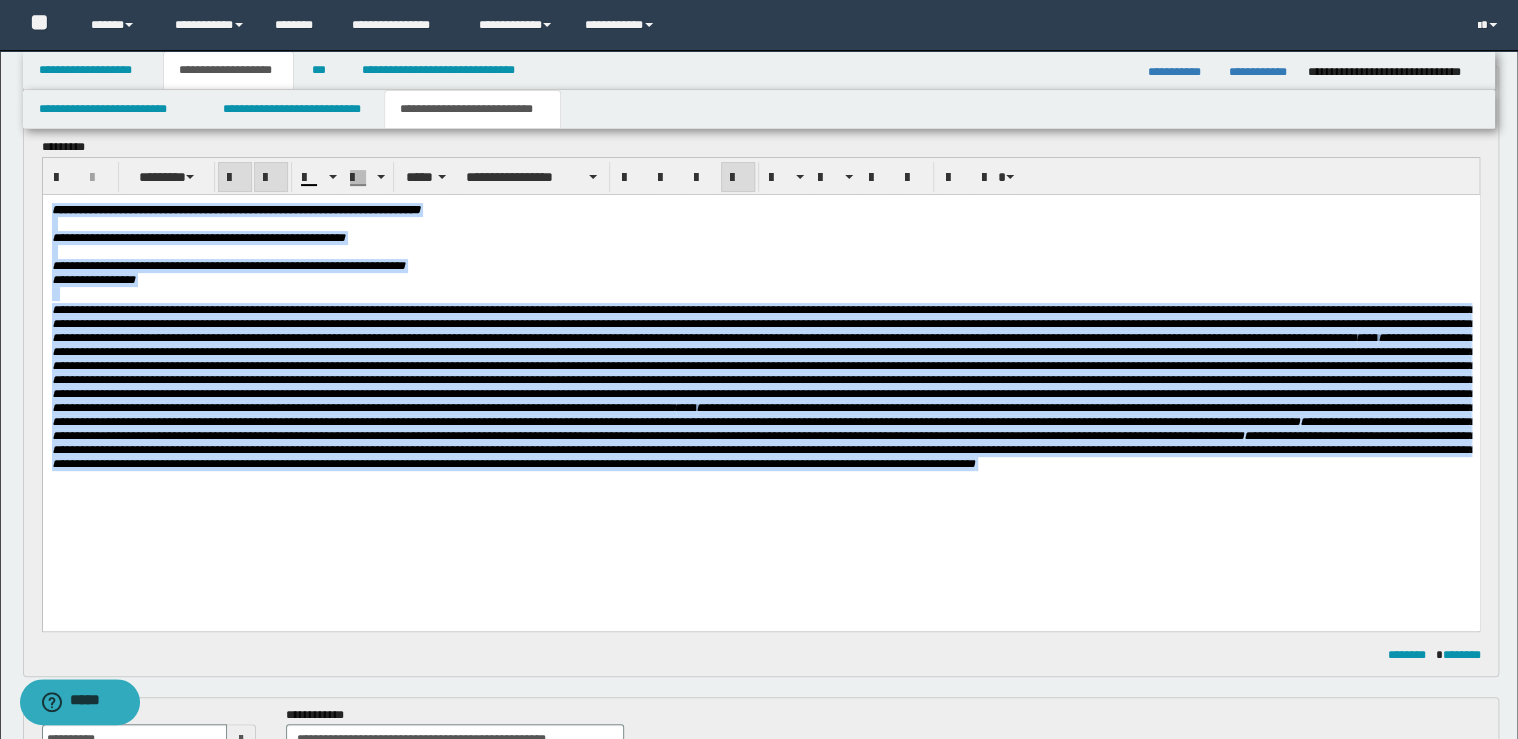 click at bounding box center [271, 177] 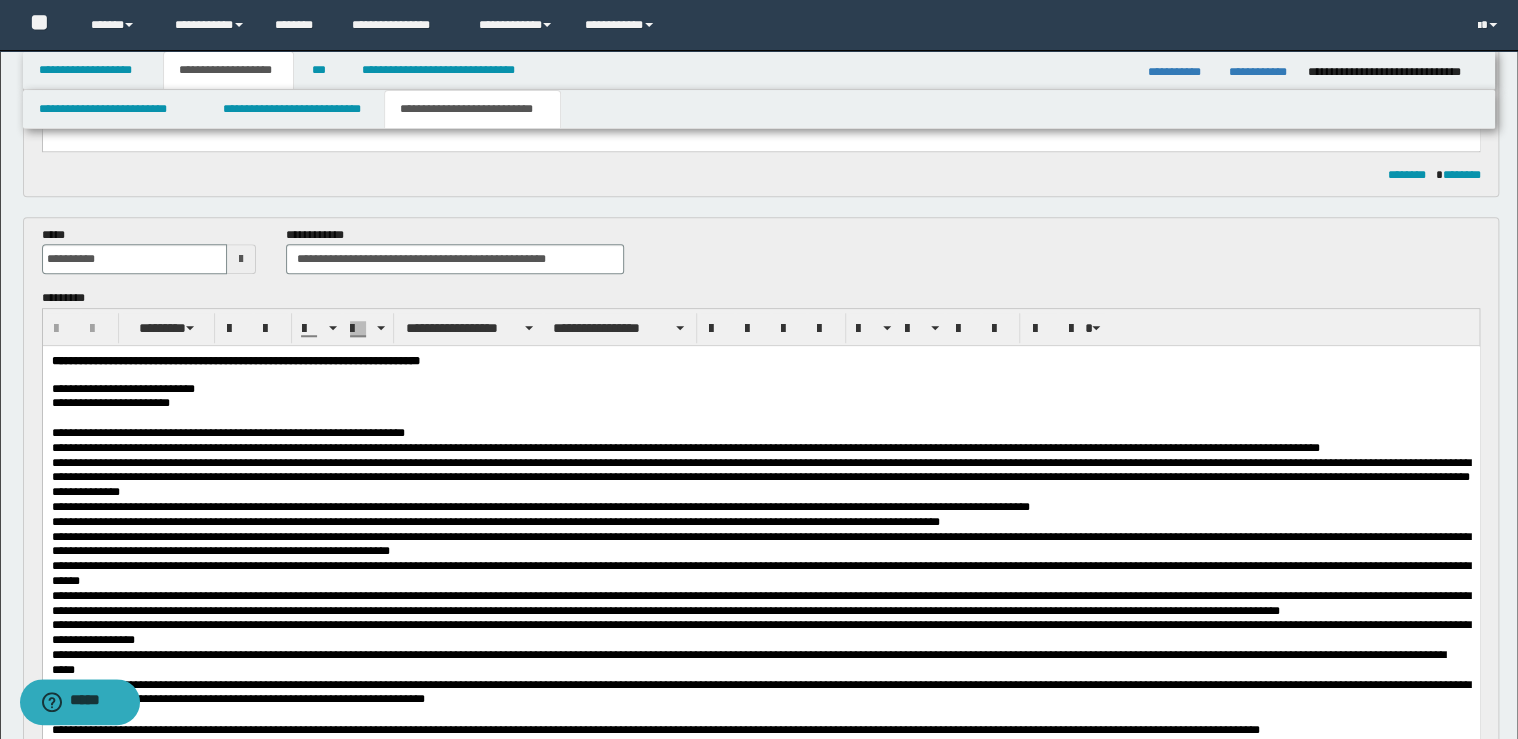scroll, scrollTop: 720, scrollLeft: 0, axis: vertical 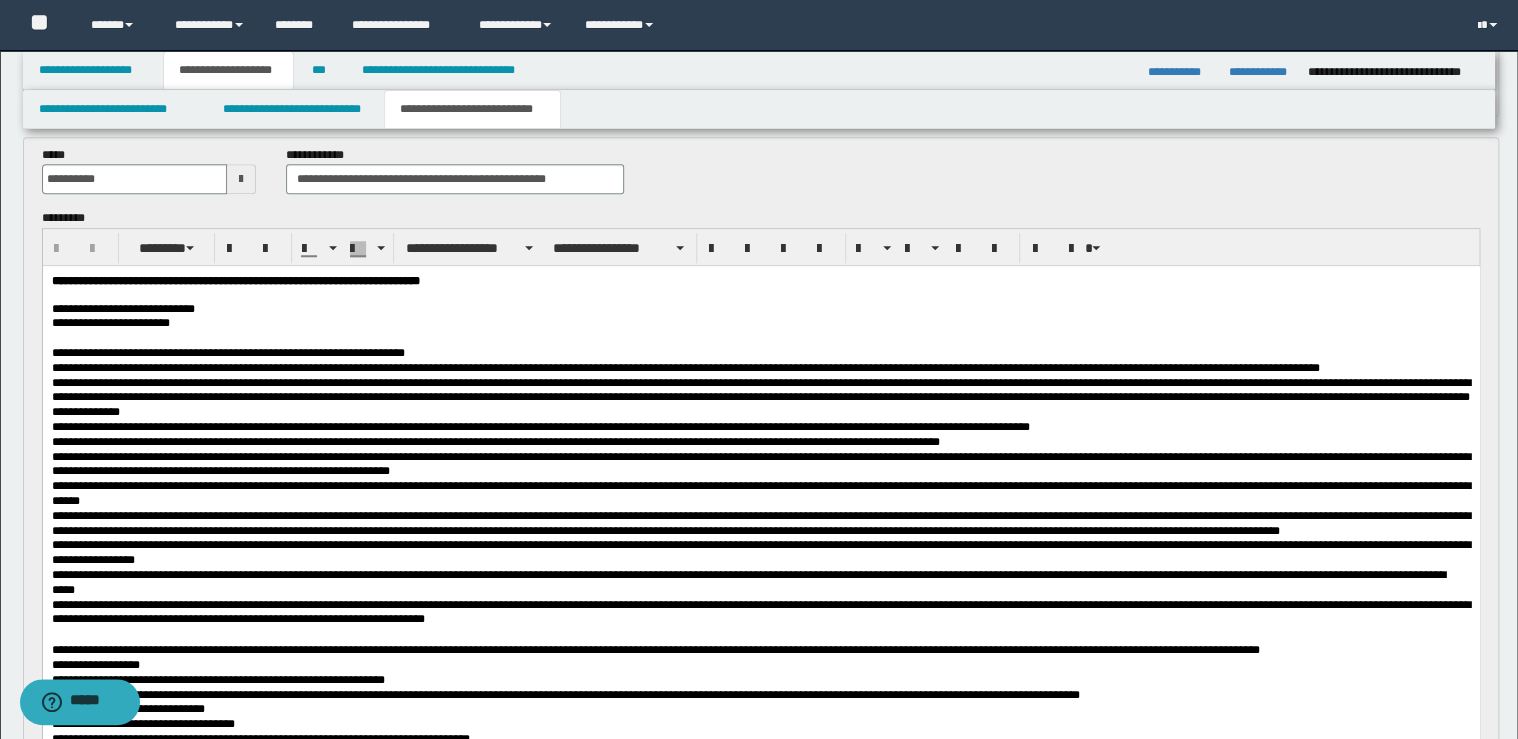 click on "**********" at bounding box center (760, 398) 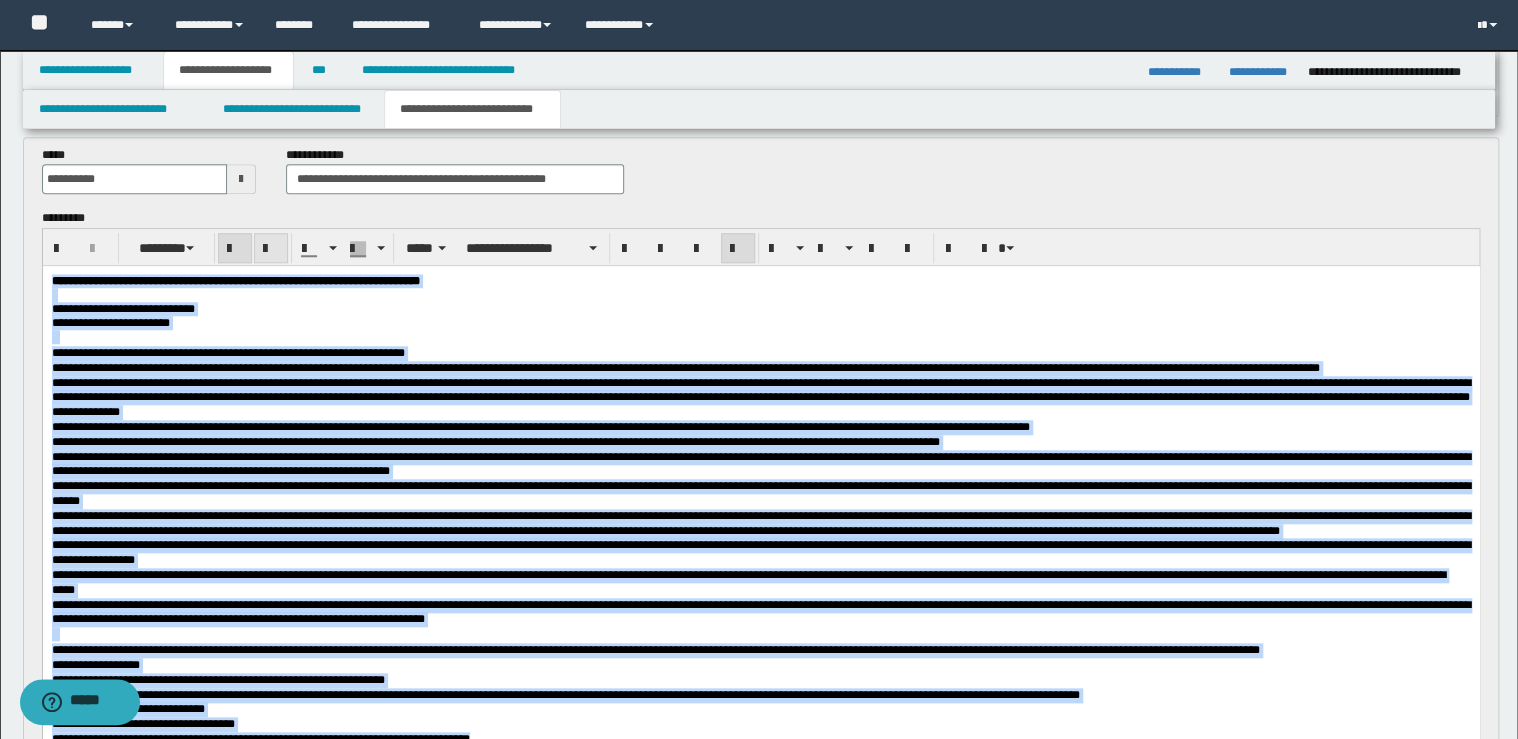click at bounding box center [271, 249] 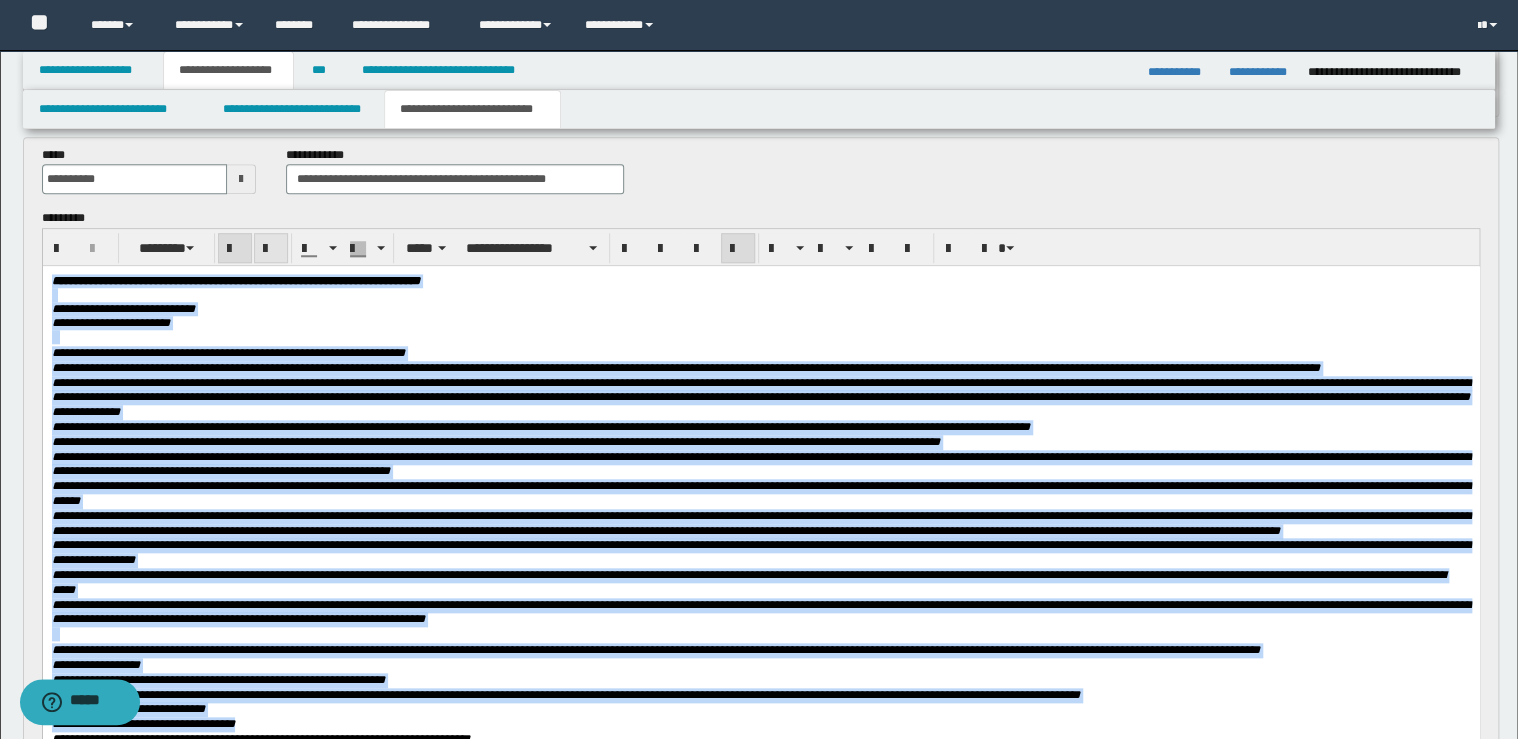 click at bounding box center [271, 249] 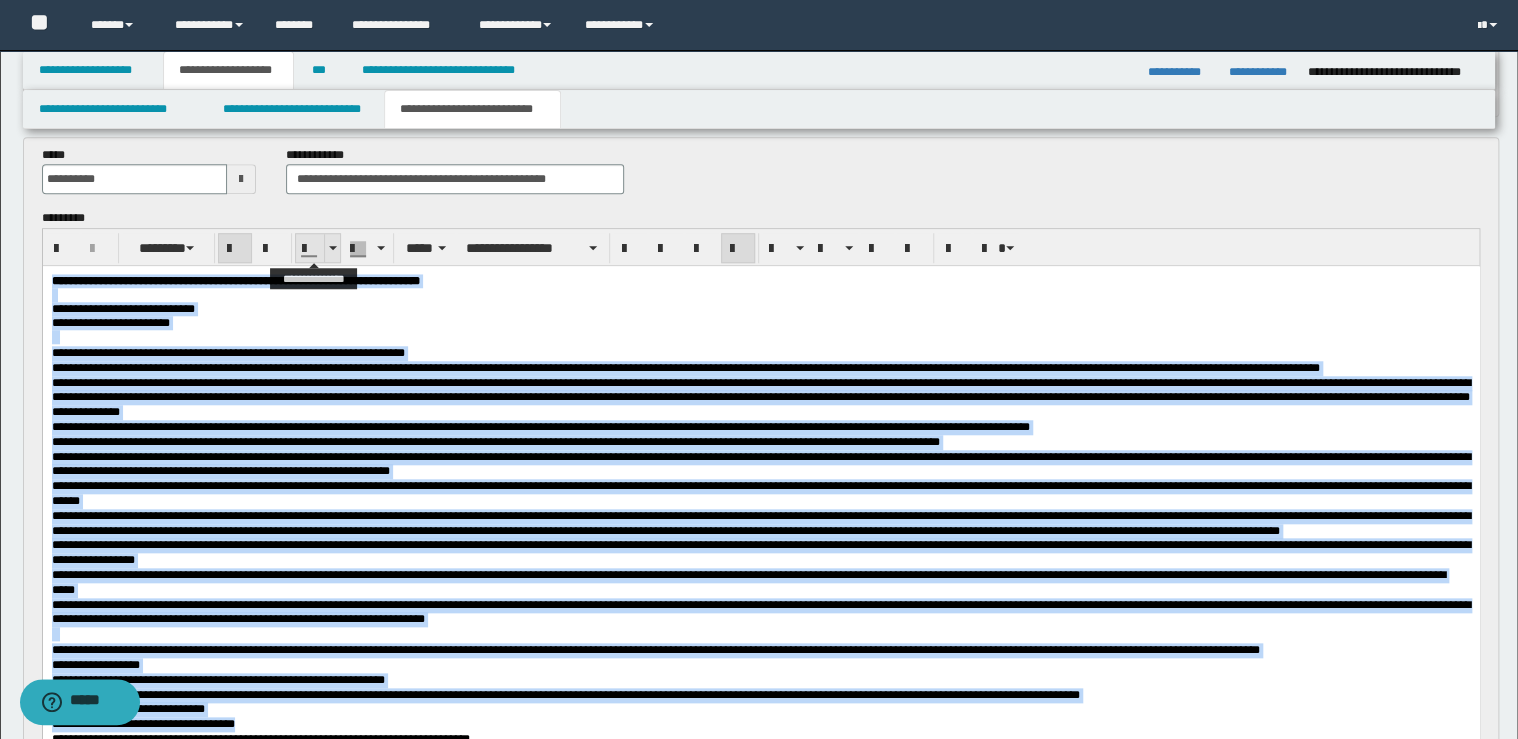 click at bounding box center [332, 248] 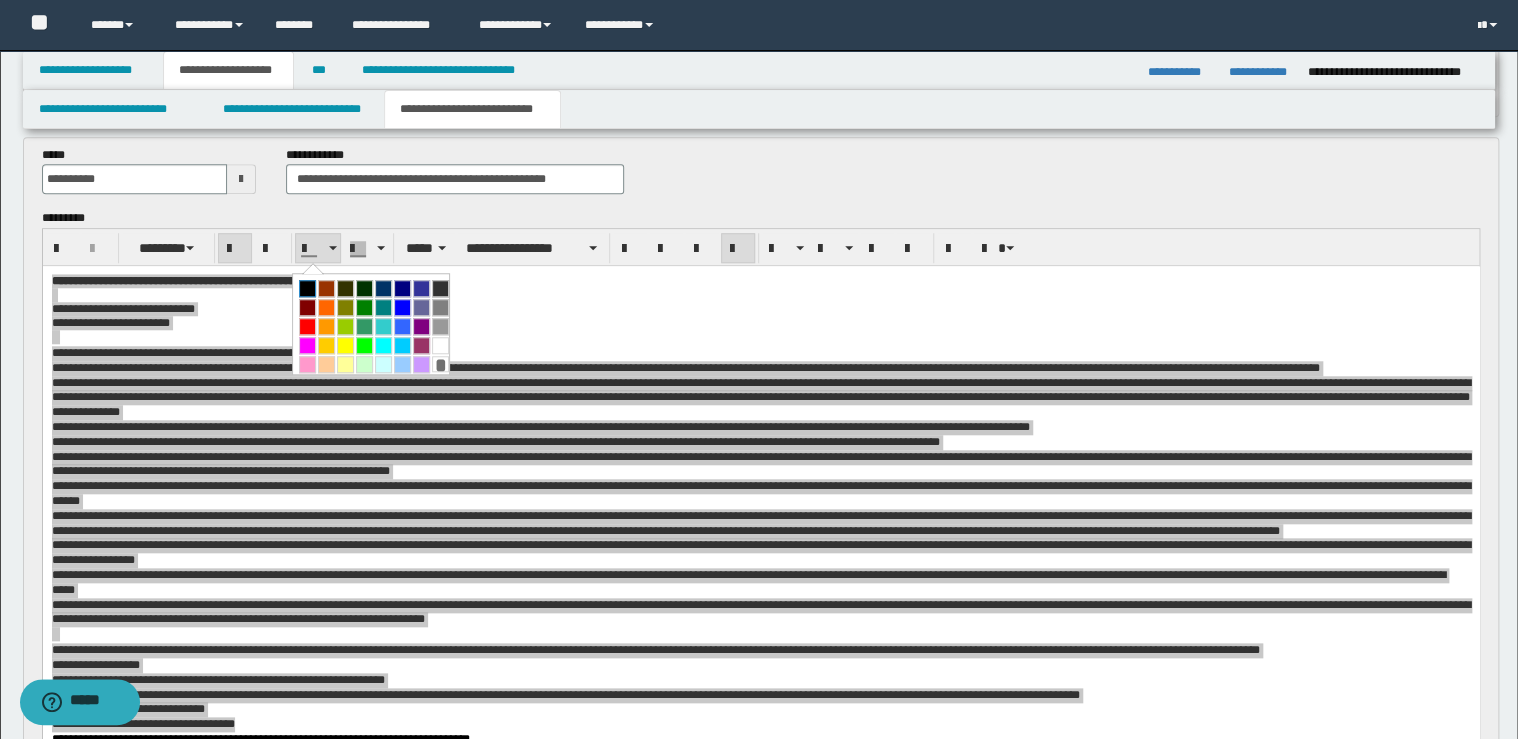 click at bounding box center (307, 288) 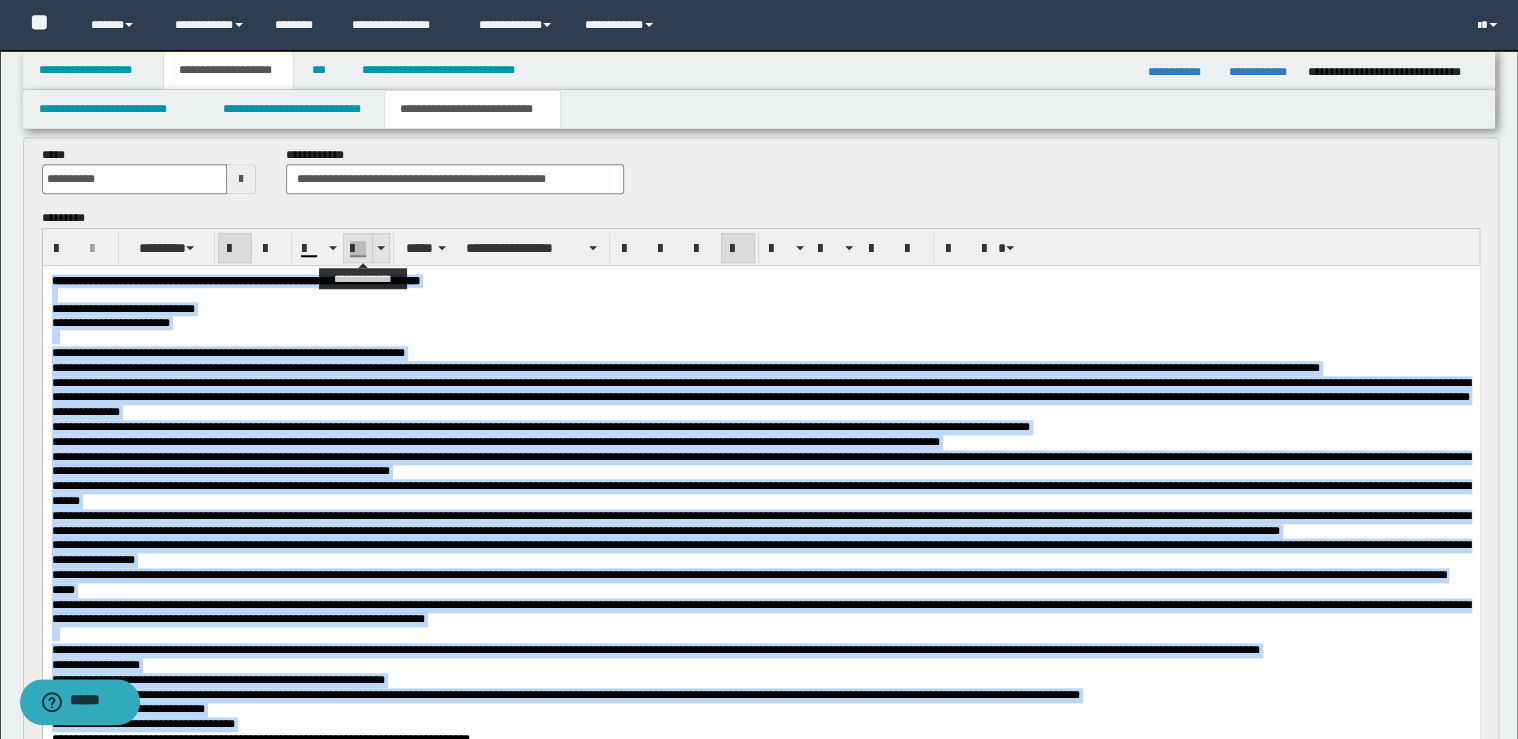 click at bounding box center (380, 248) 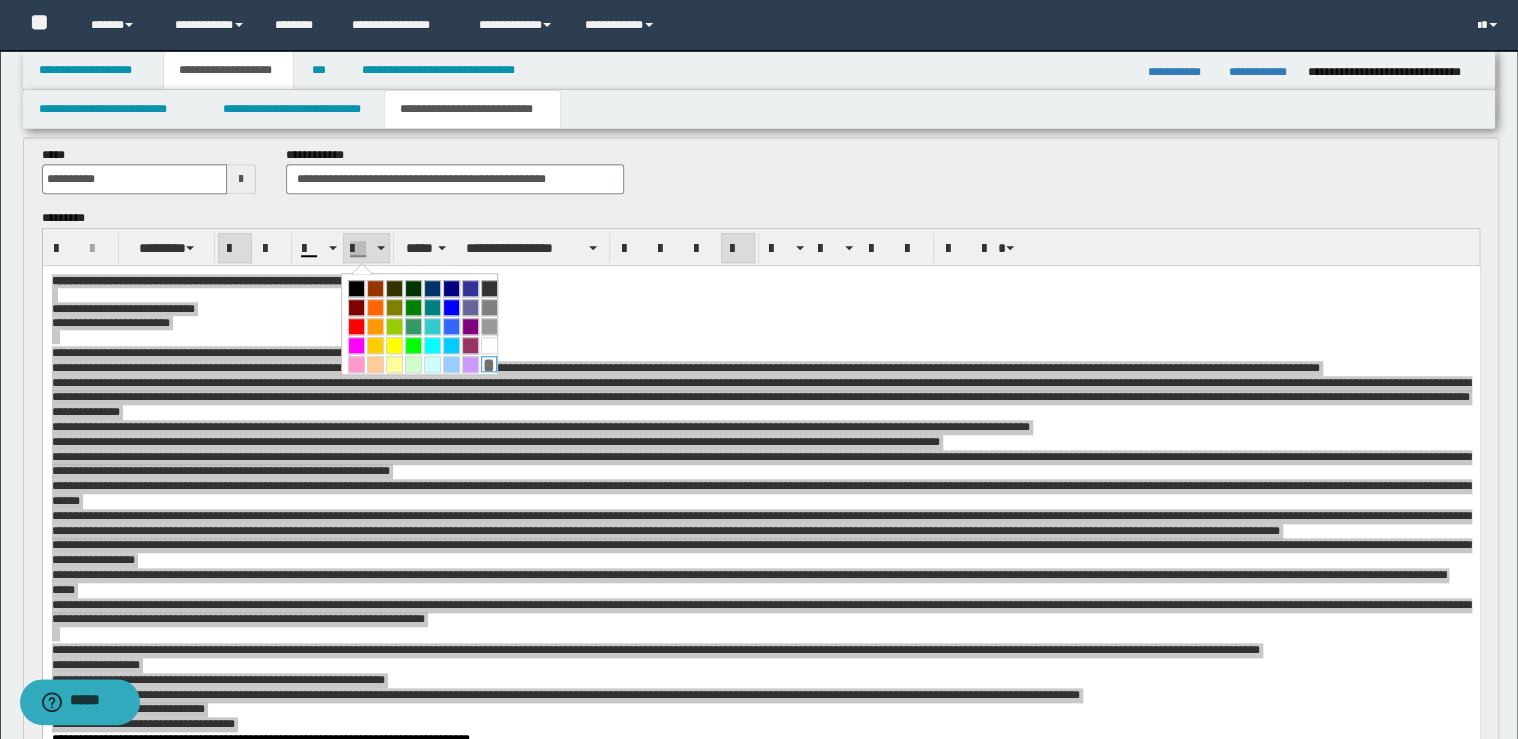 click on "*" at bounding box center [489, 364] 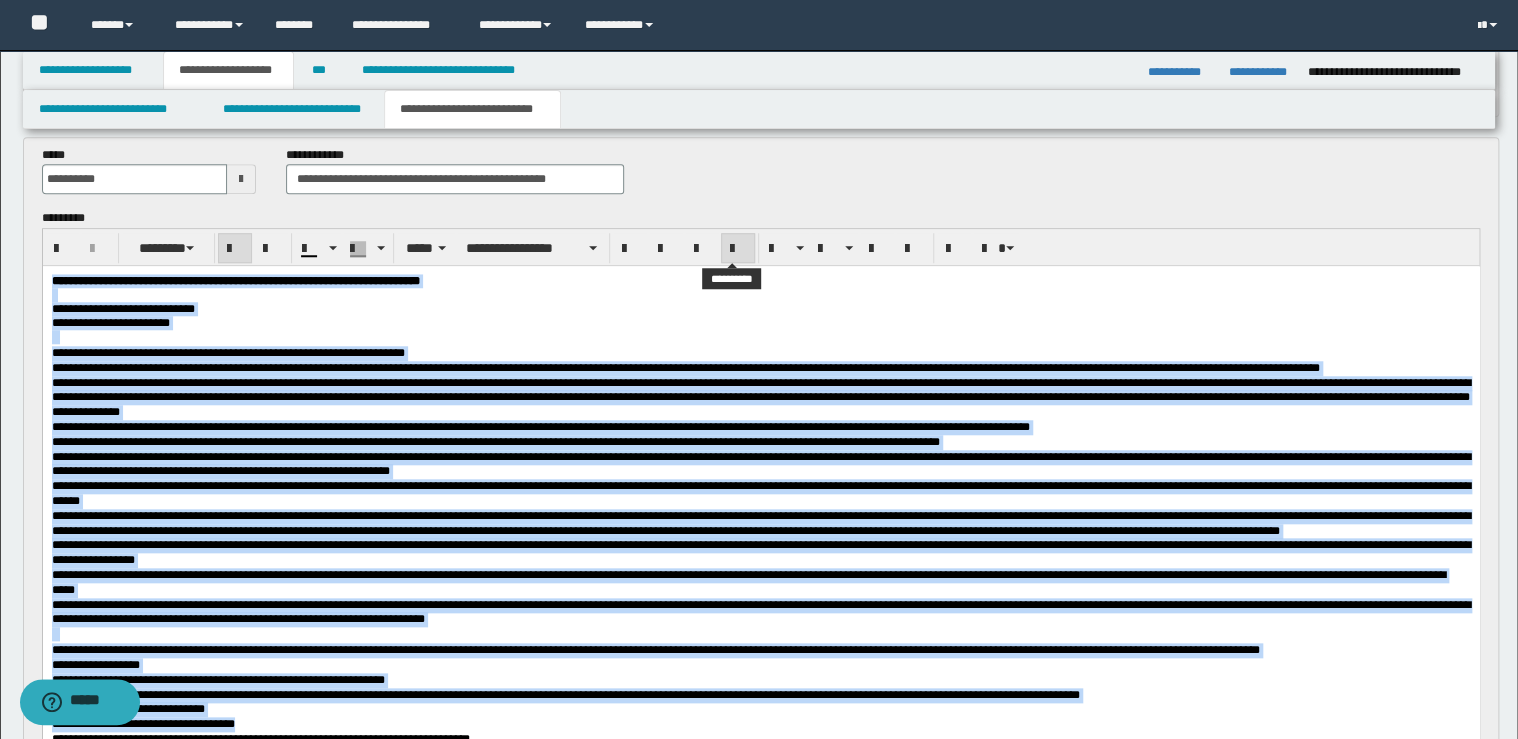 click at bounding box center (738, 249) 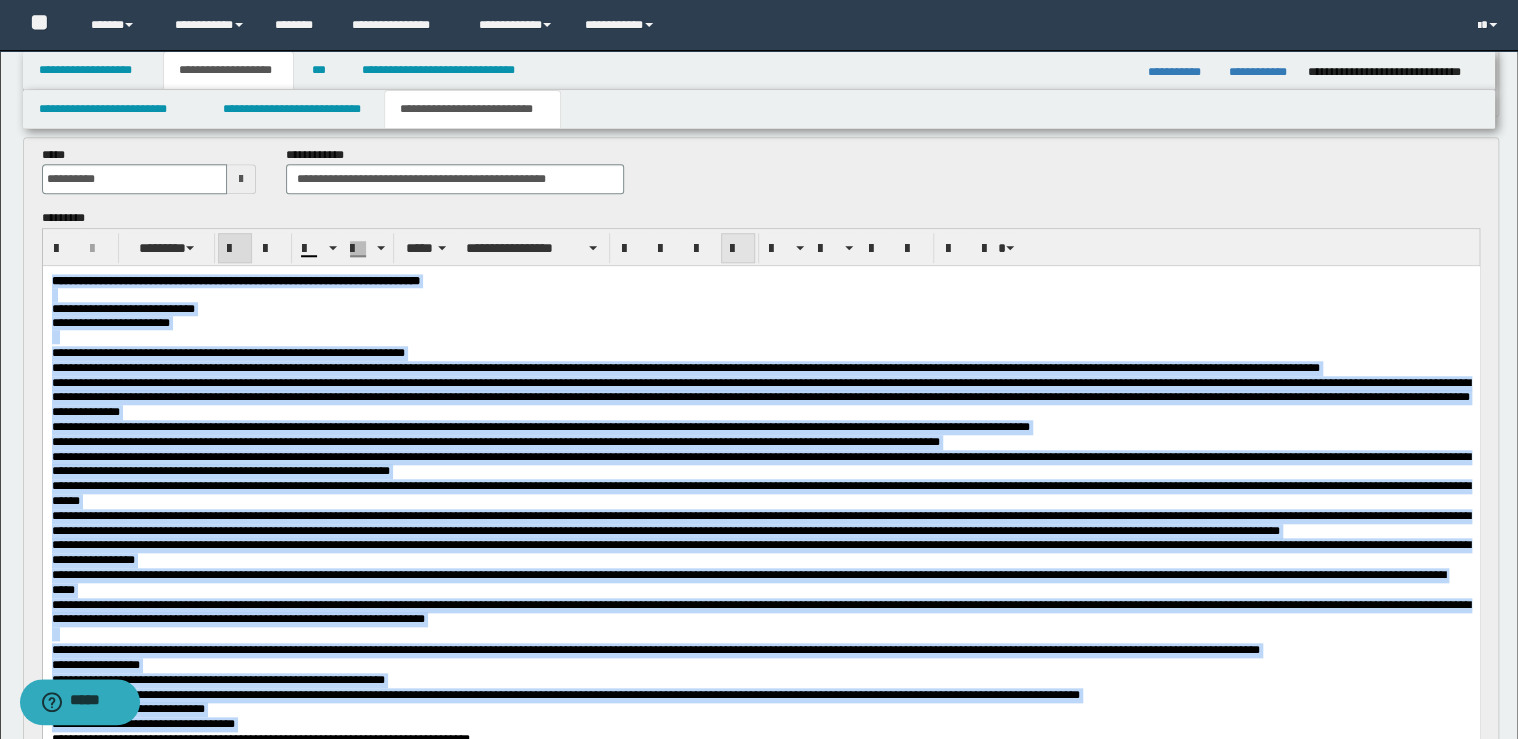click at bounding box center (738, 249) 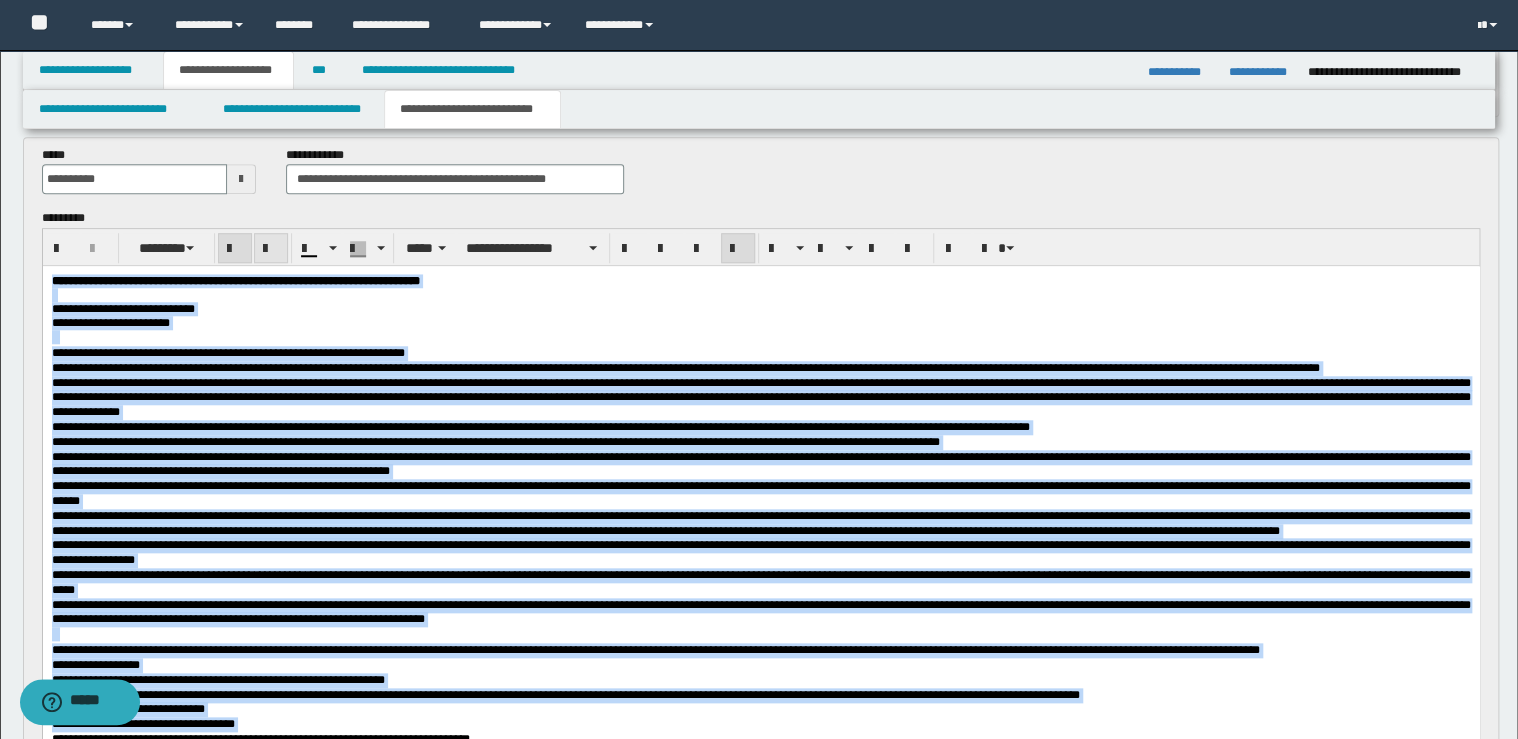 click at bounding box center (271, 249) 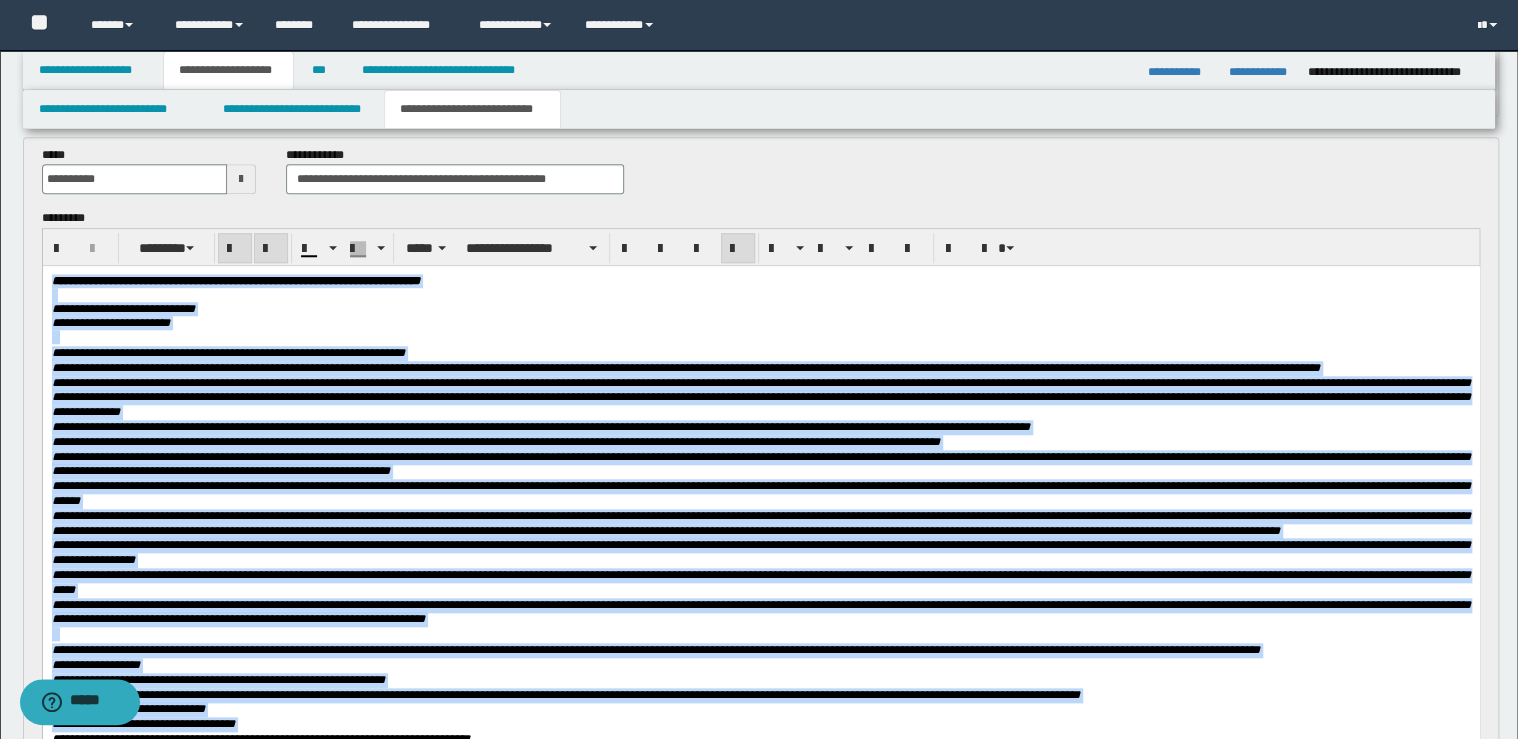 click at bounding box center (271, 249) 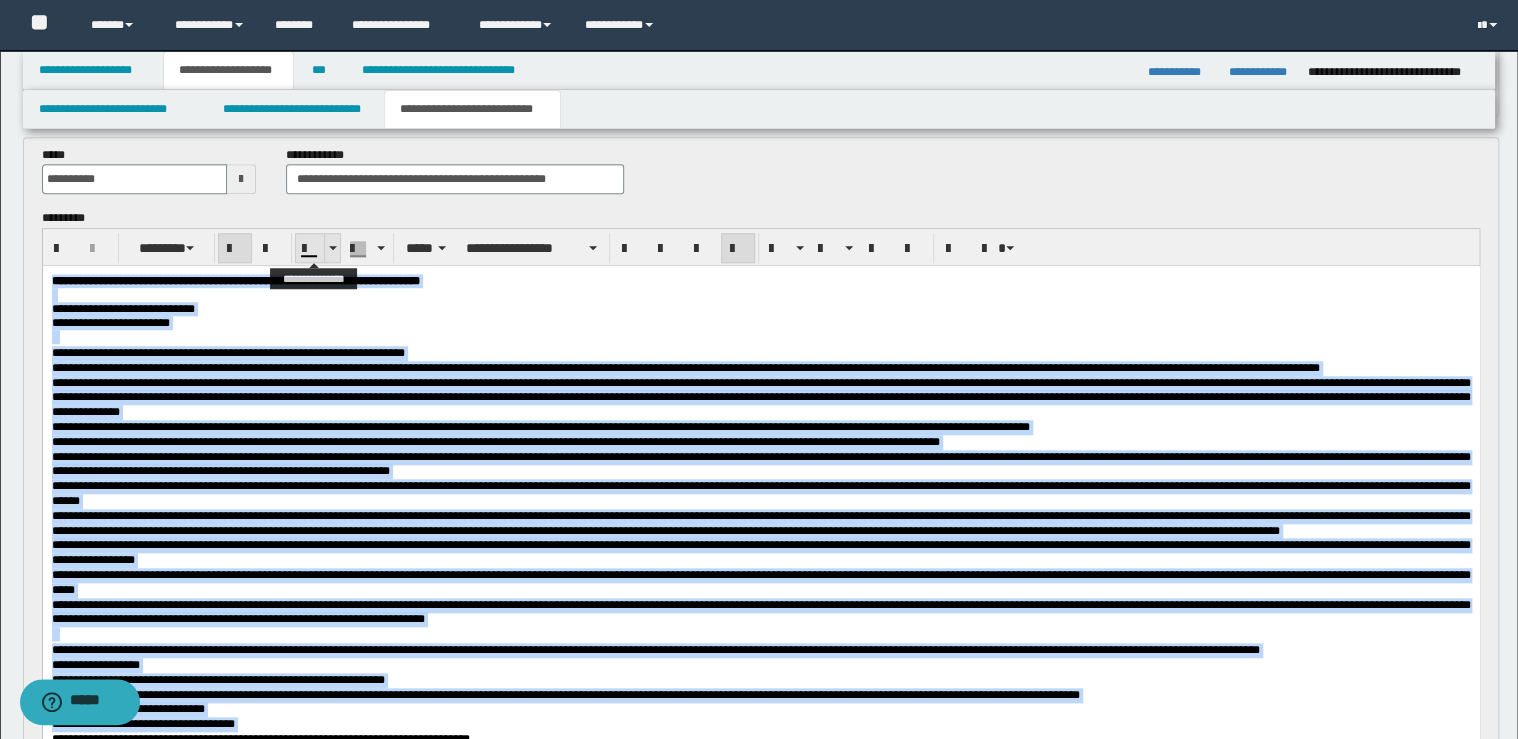 click at bounding box center (332, 248) 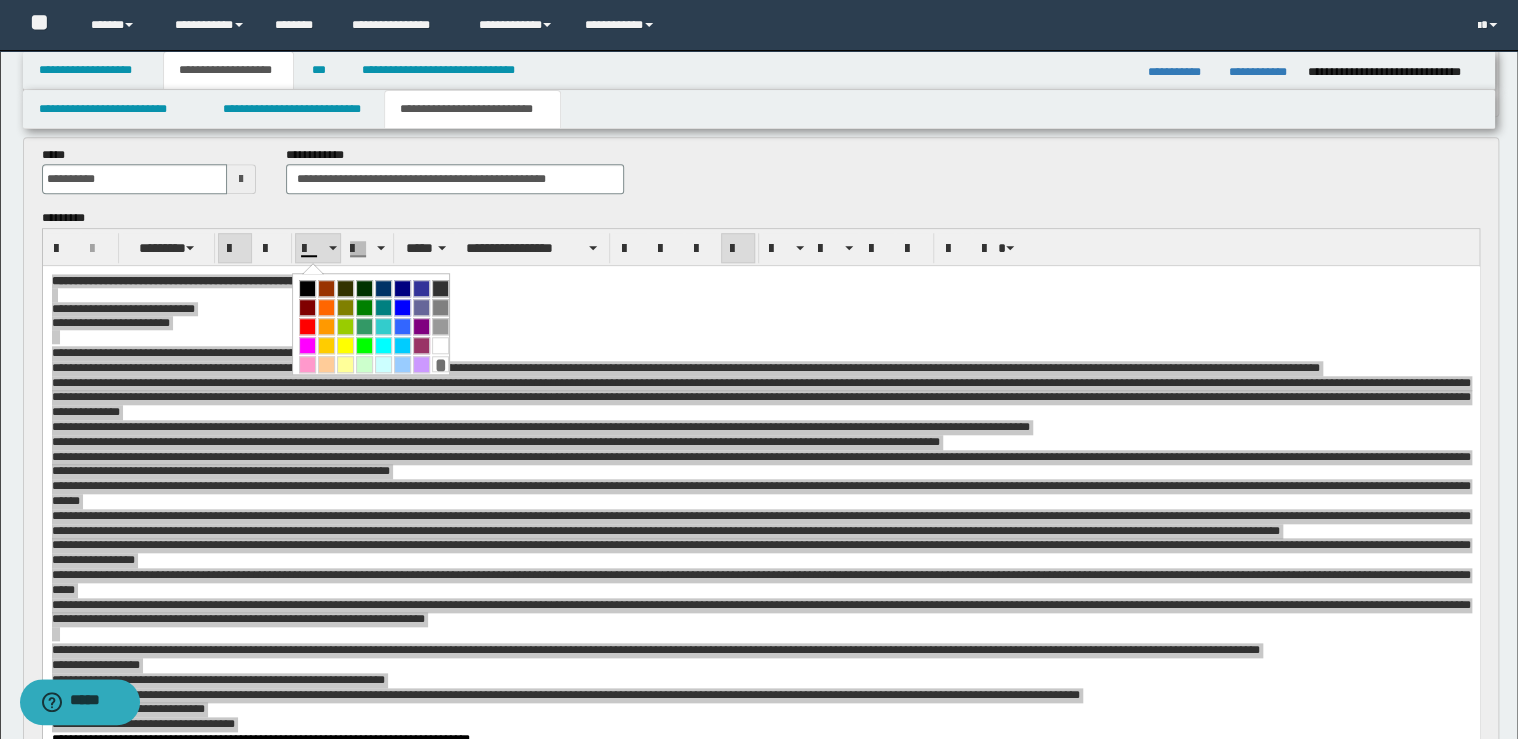 drag, startPoint x: 308, startPoint y: 285, endPoint x: 346, endPoint y: 5, distance: 282.5668 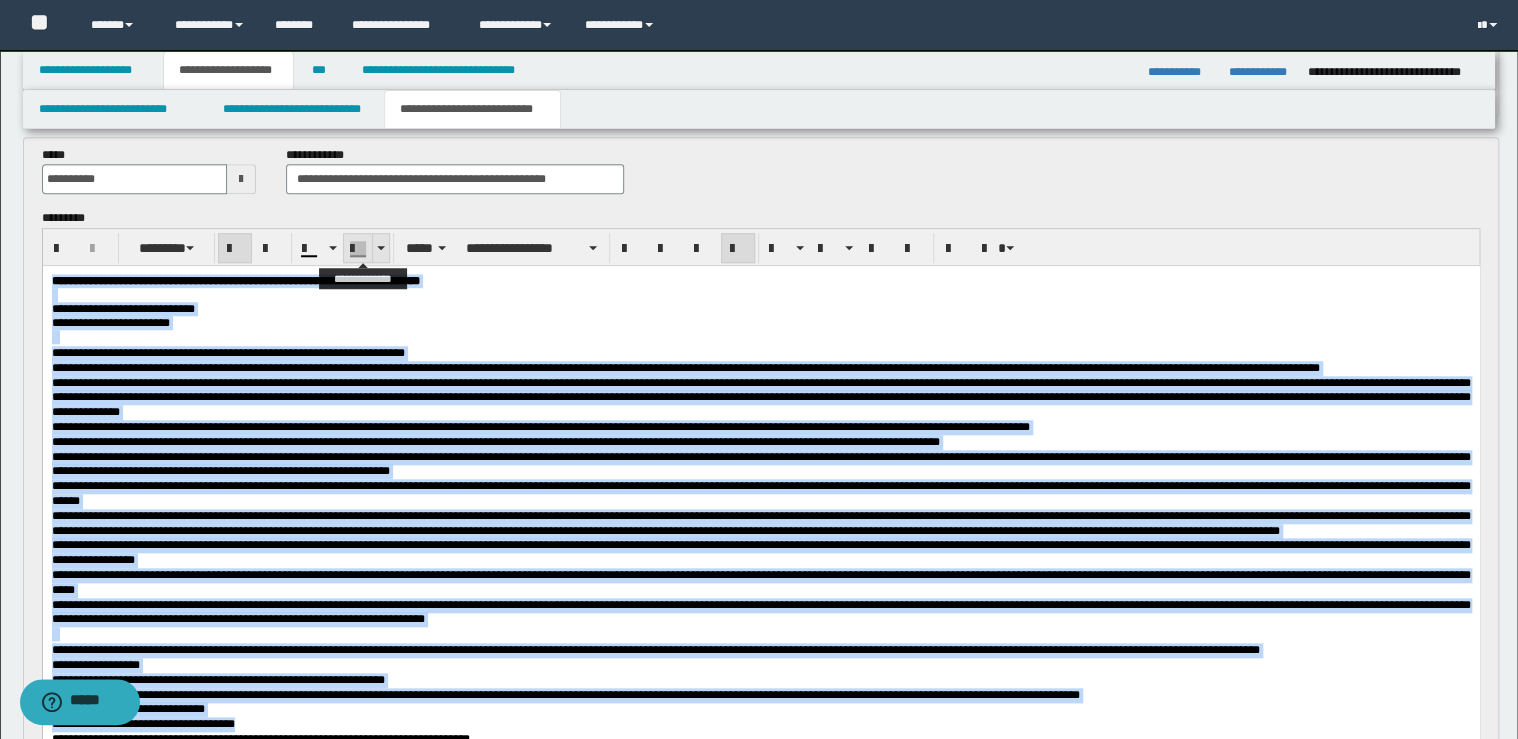 click at bounding box center (380, 248) 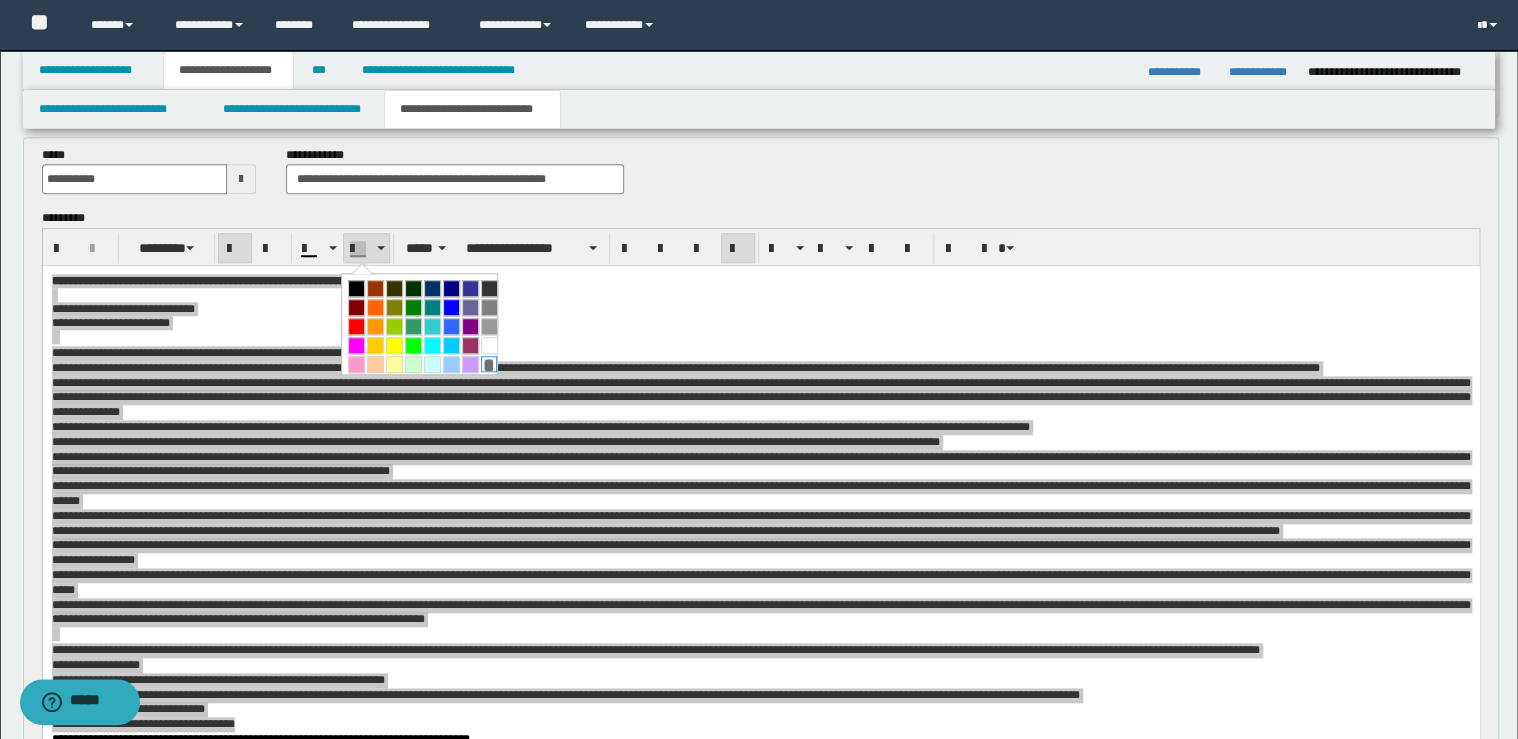 click on "*" at bounding box center (489, 364) 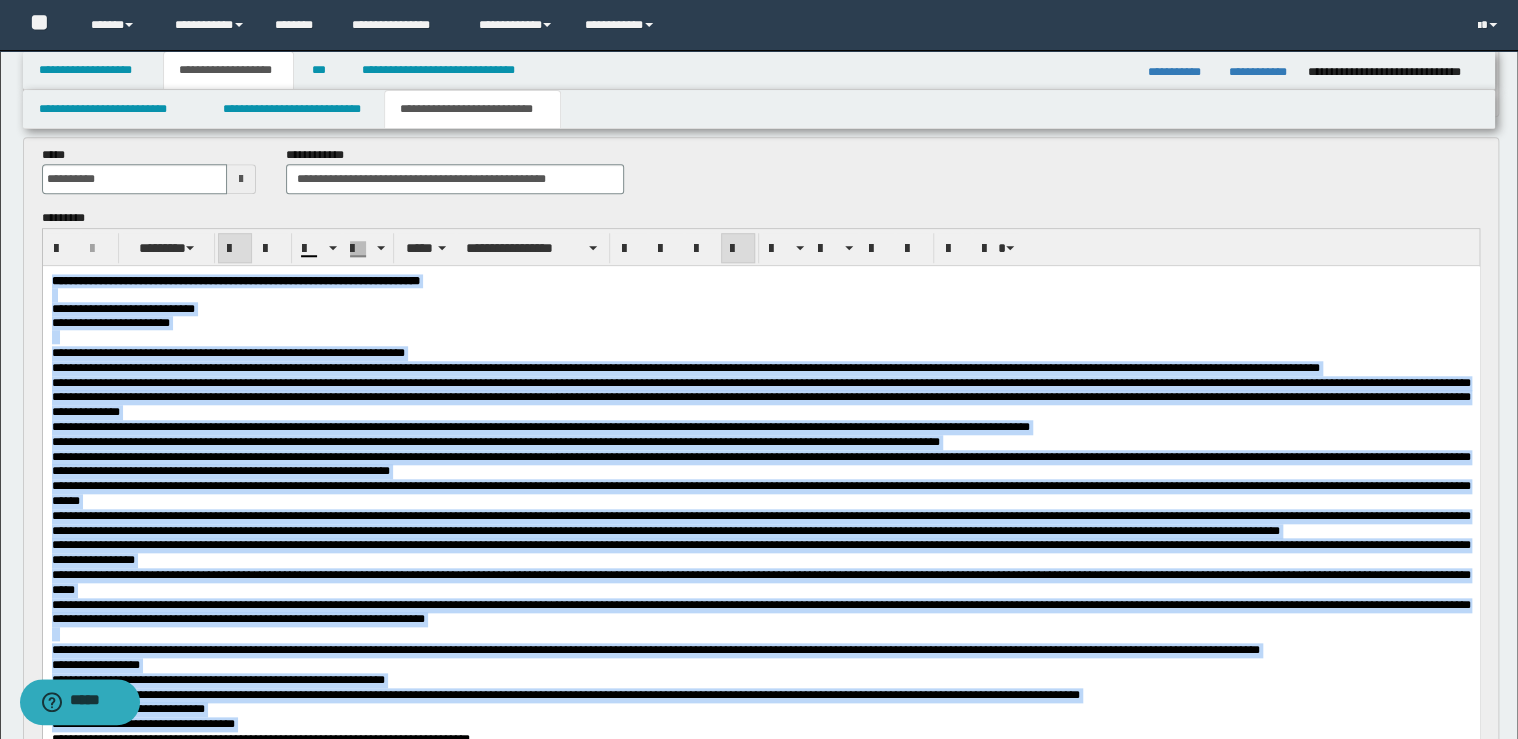 click at bounding box center (761, 338) 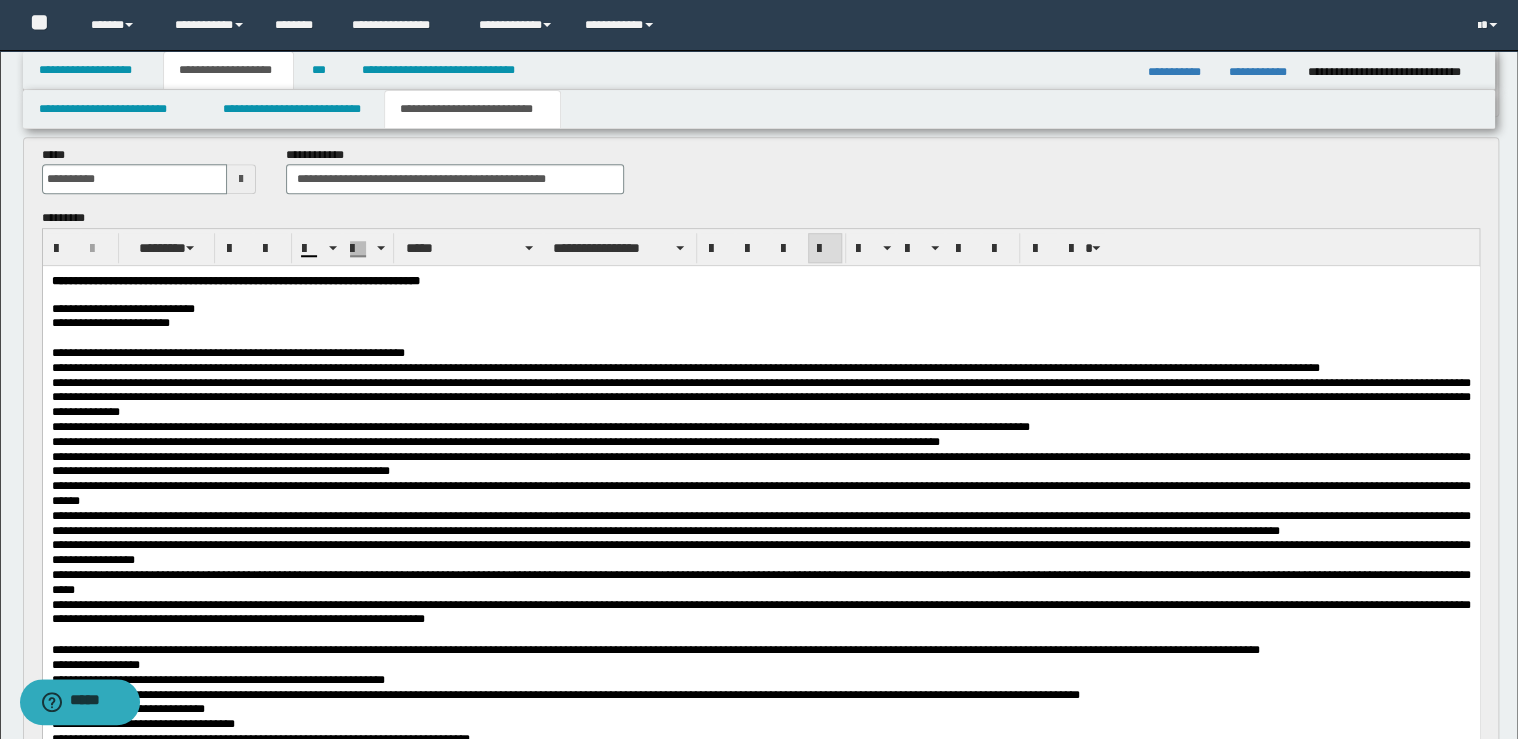 click on "**********" at bounding box center [760, 309] 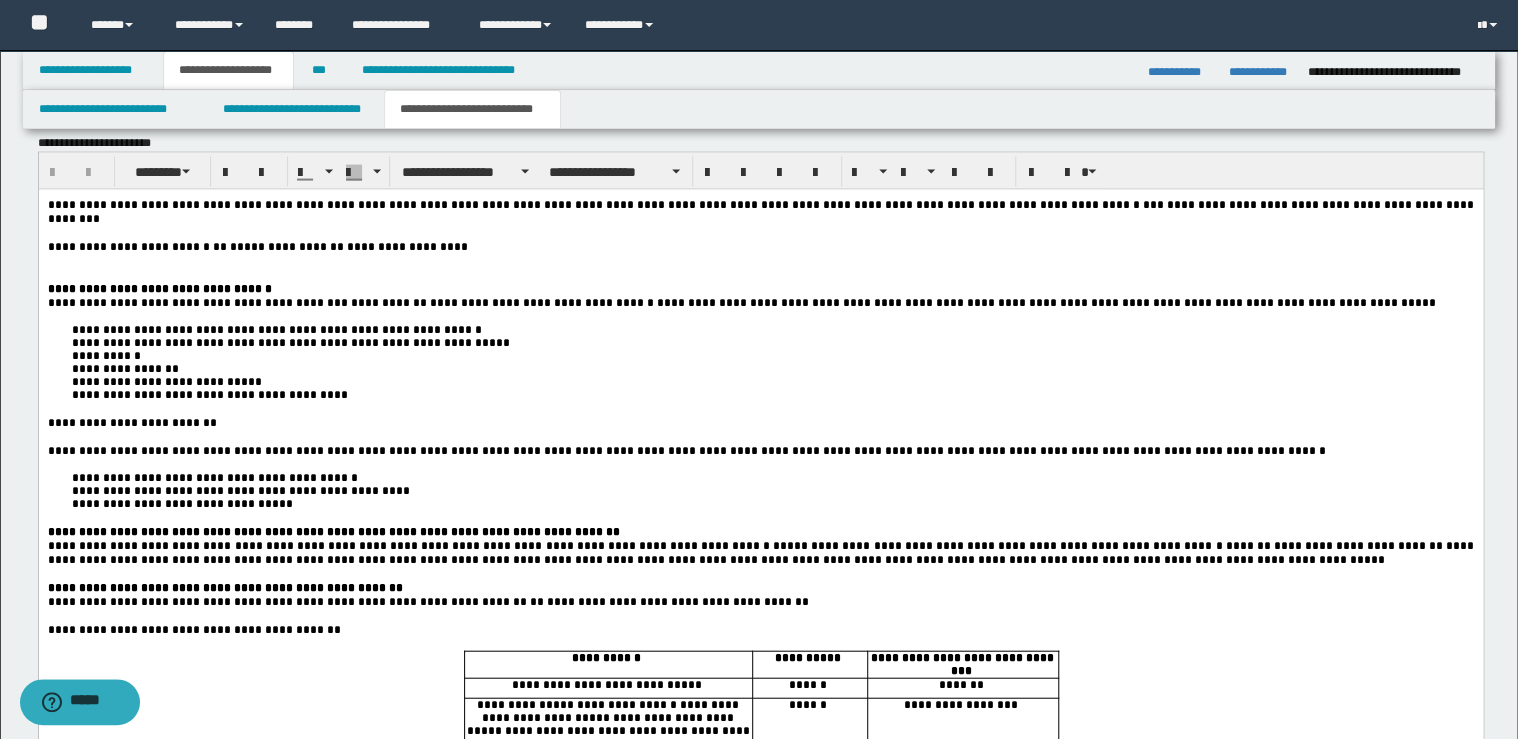 scroll, scrollTop: 1920, scrollLeft: 0, axis: vertical 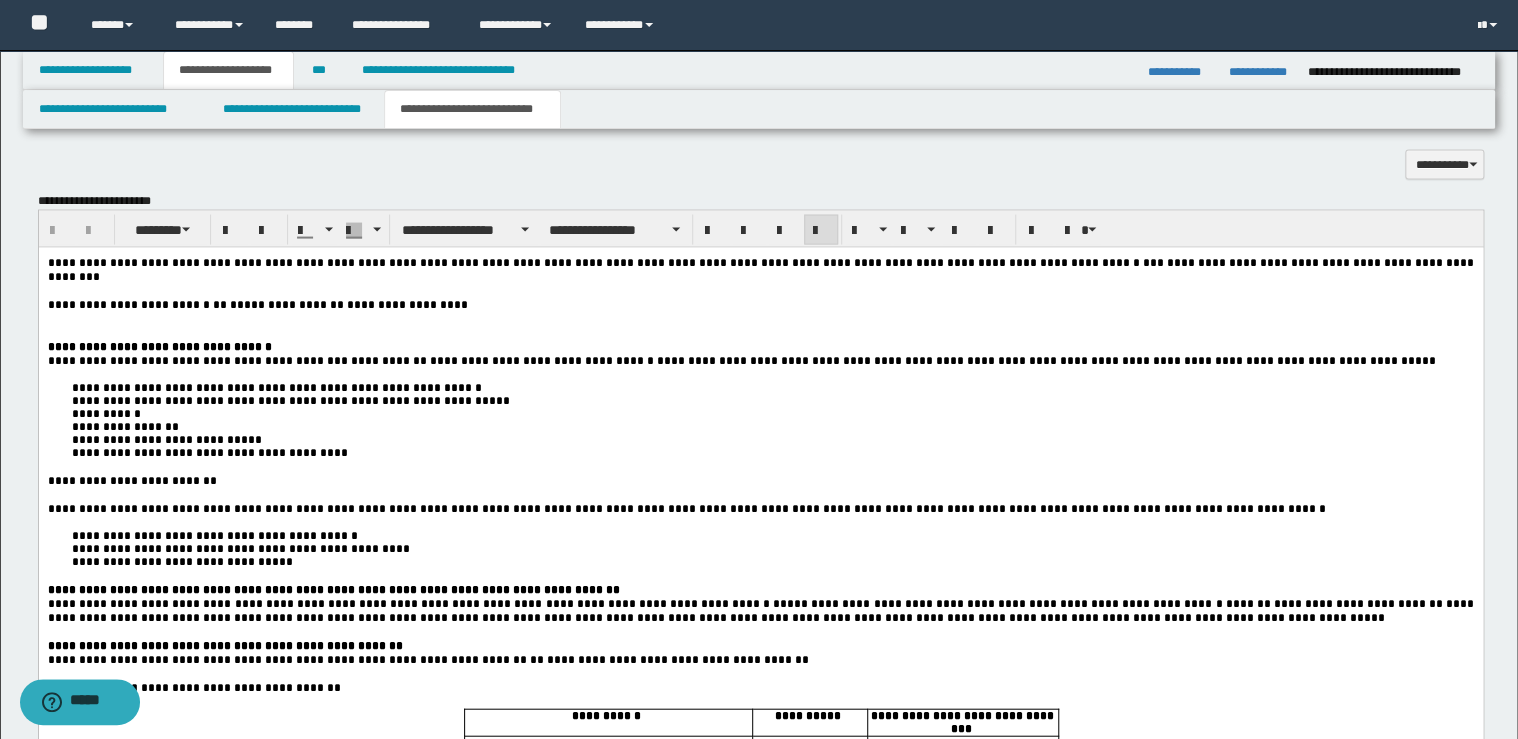 click at bounding box center (471, 305) 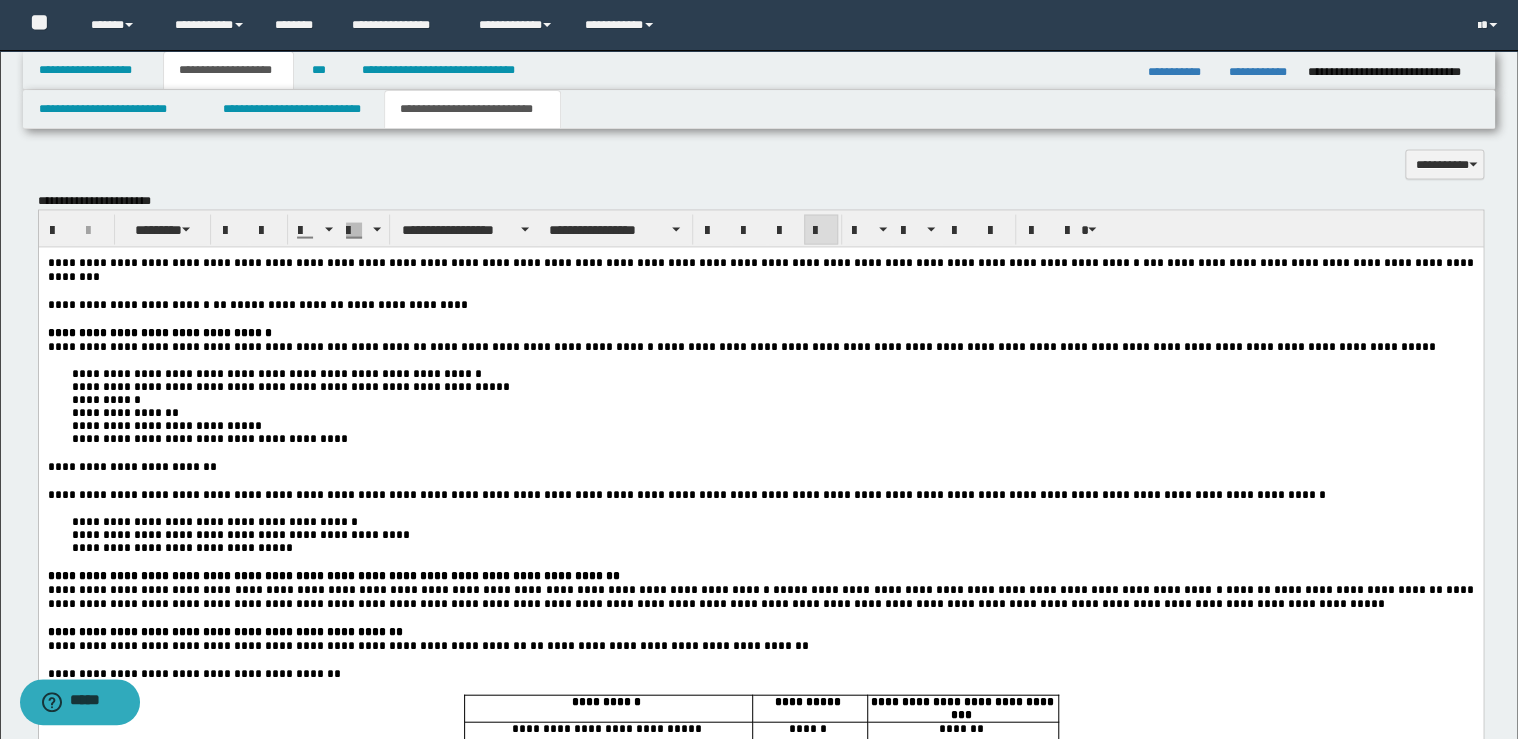 click on "**********" at bounding box center [760, 333] 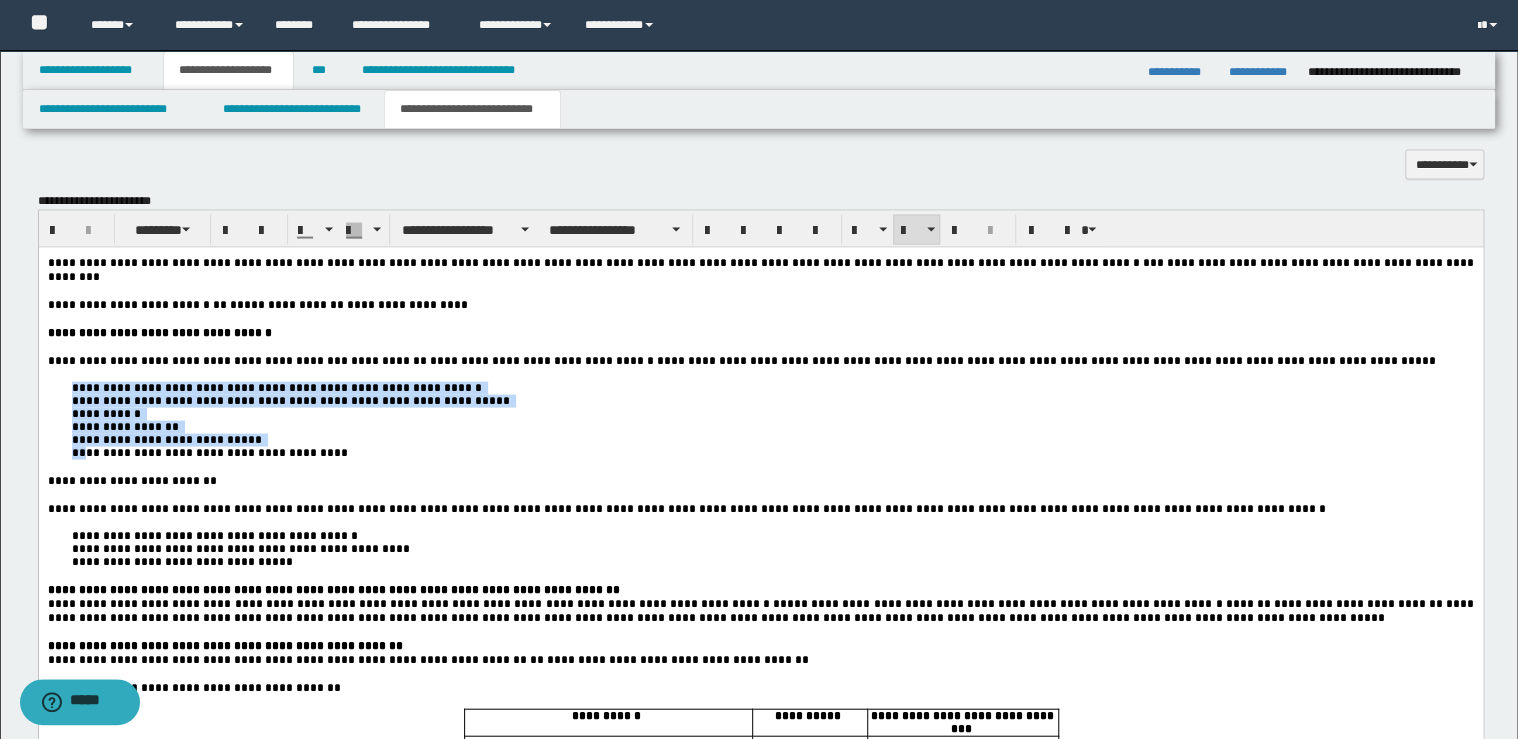 drag, startPoint x: 69, startPoint y: 392, endPoint x: 87, endPoint y: 453, distance: 63.600315 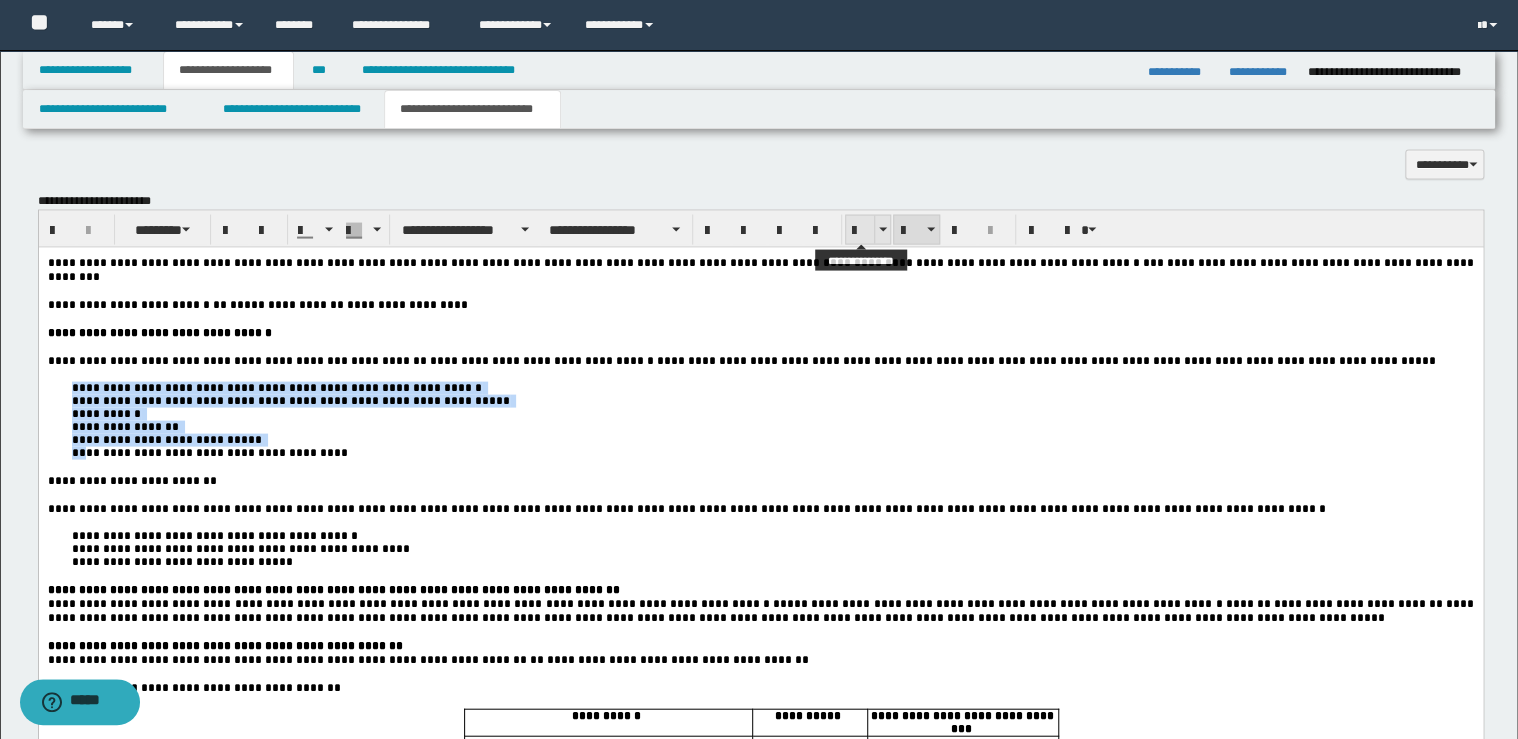 click at bounding box center [860, 230] 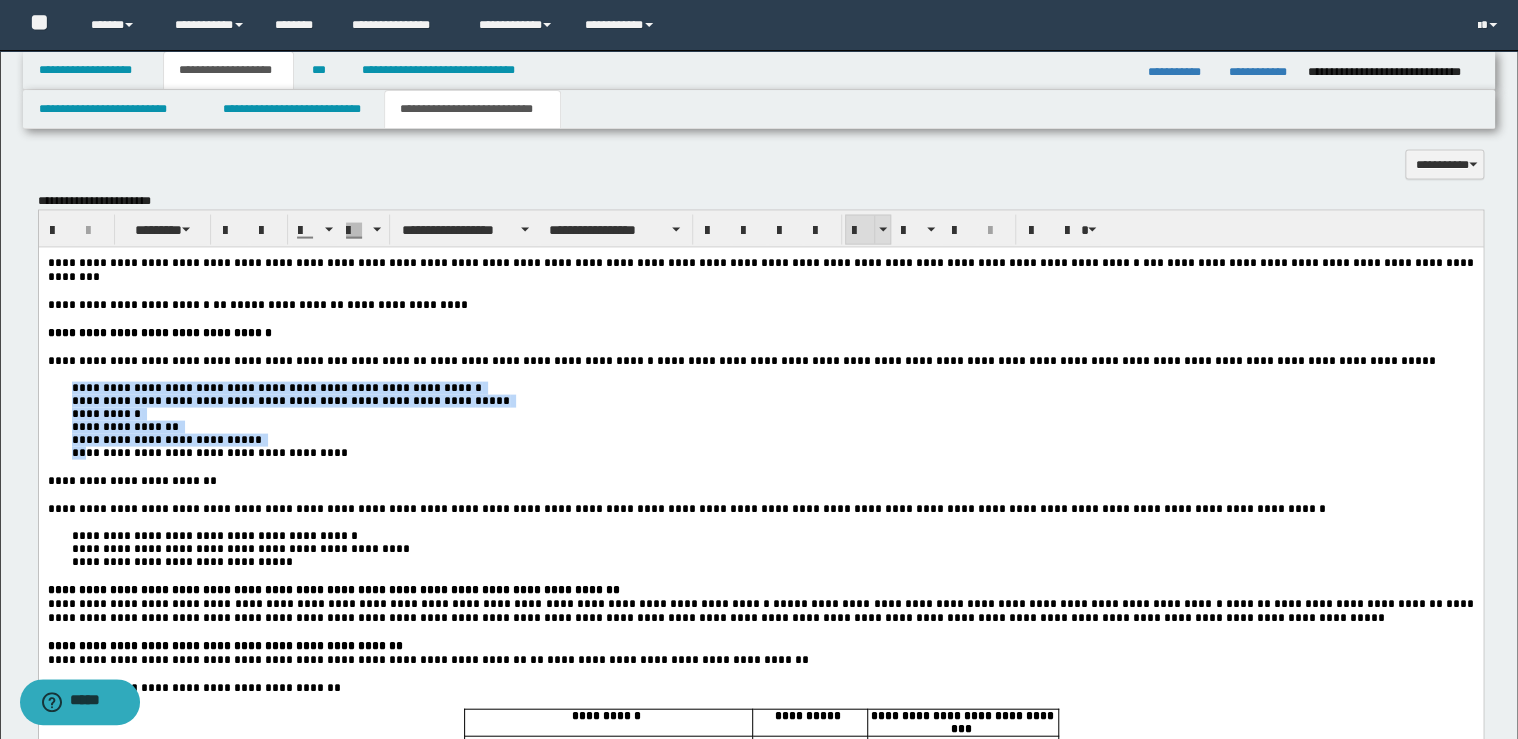 click at bounding box center [860, 230] 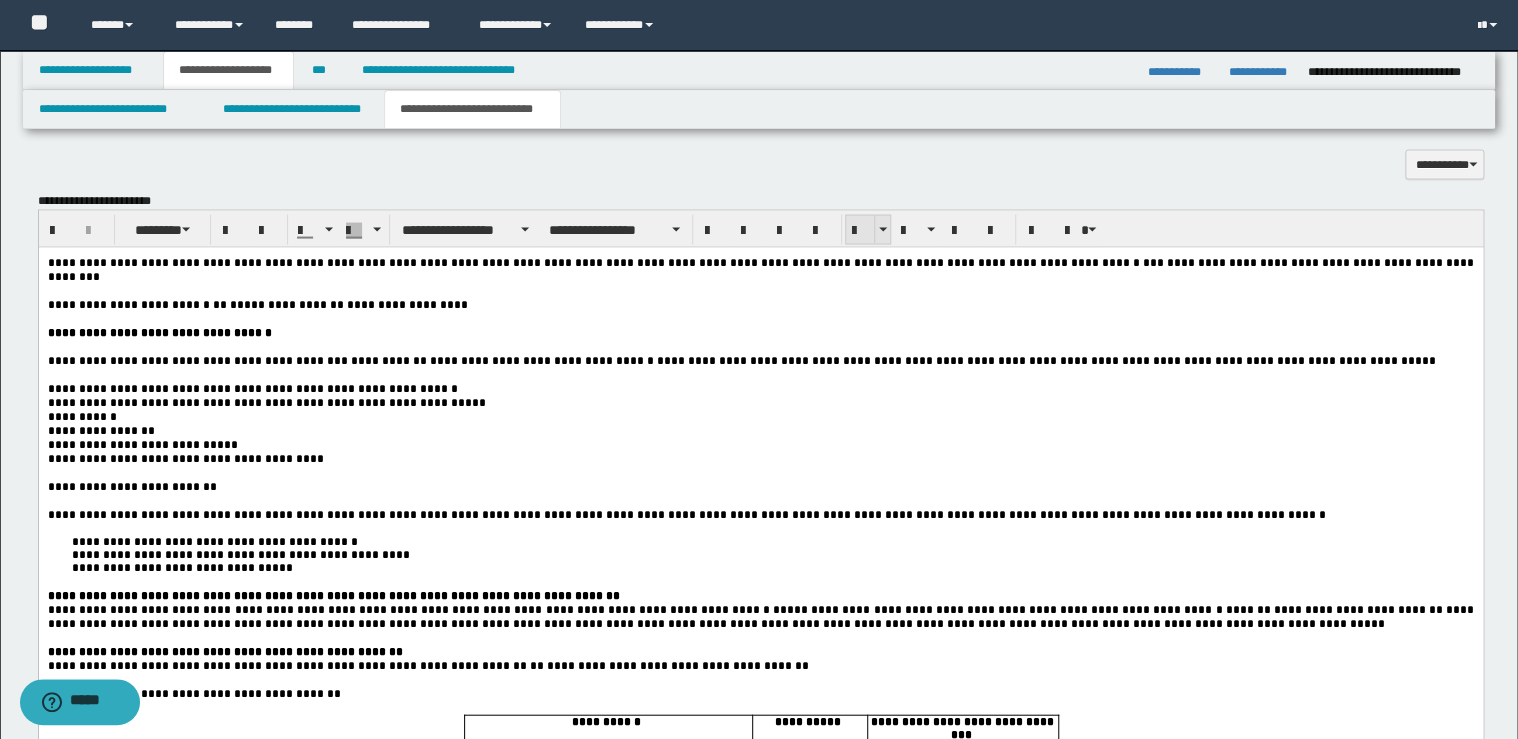 click at bounding box center (860, 230) 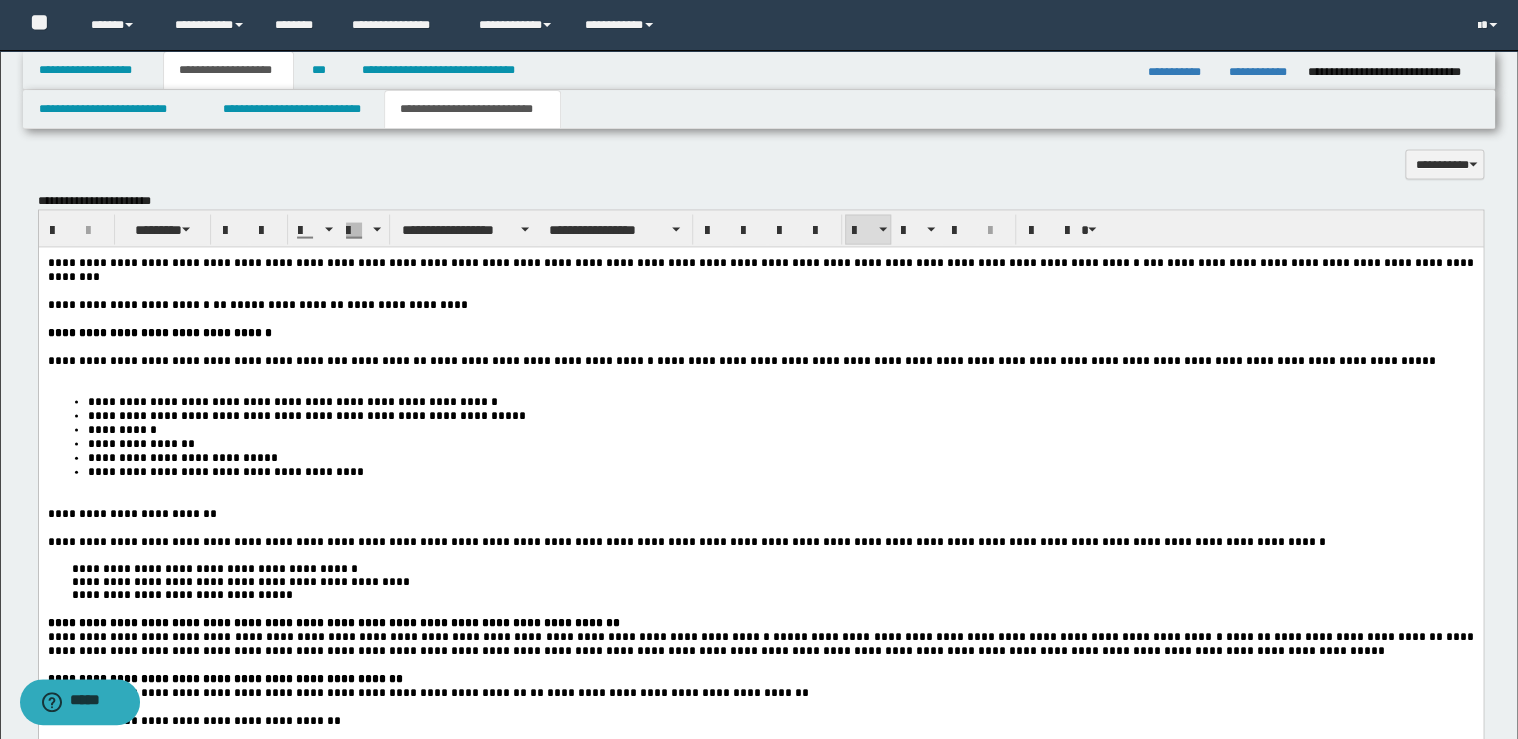 click on "**********" at bounding box center [760, 361] 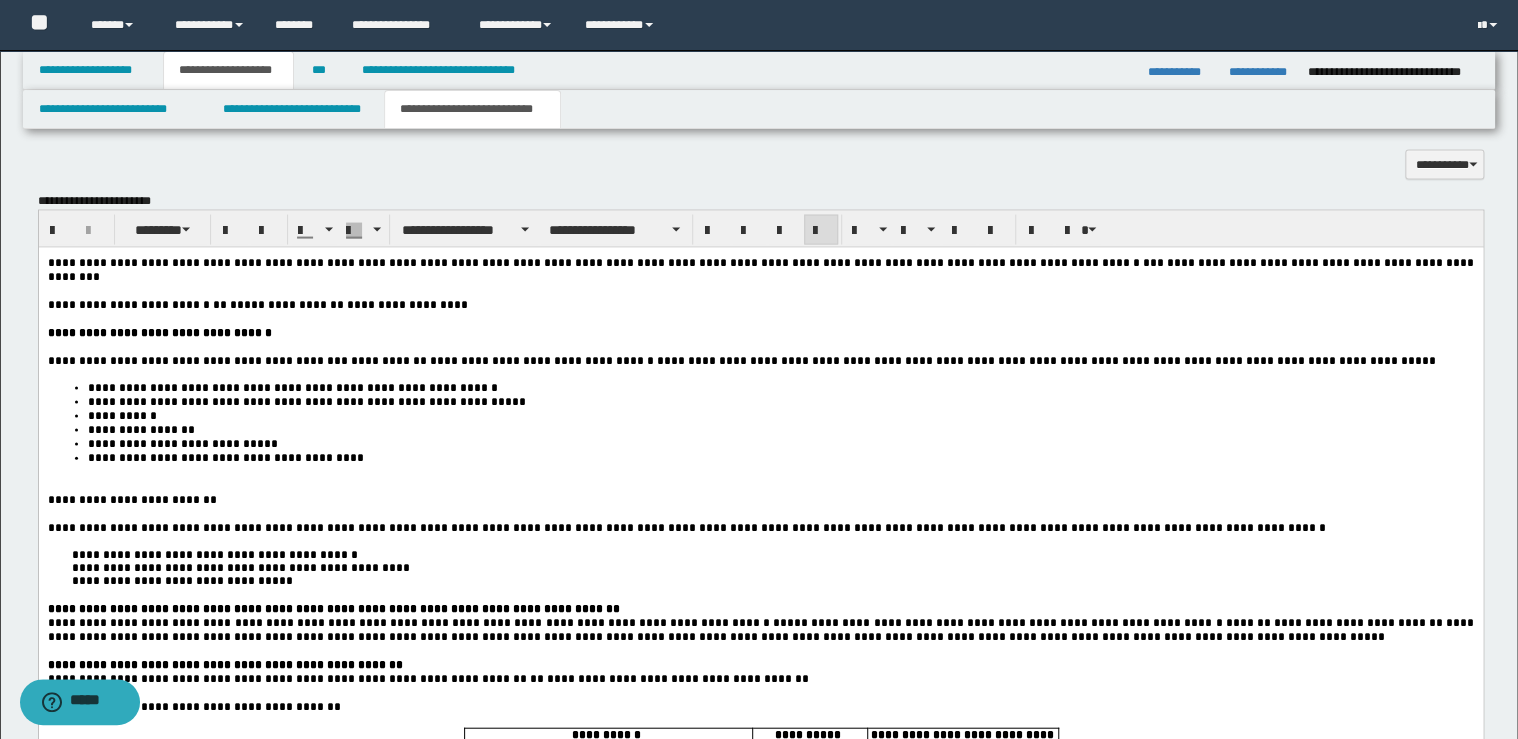 click on "**********" at bounding box center [687, 528] 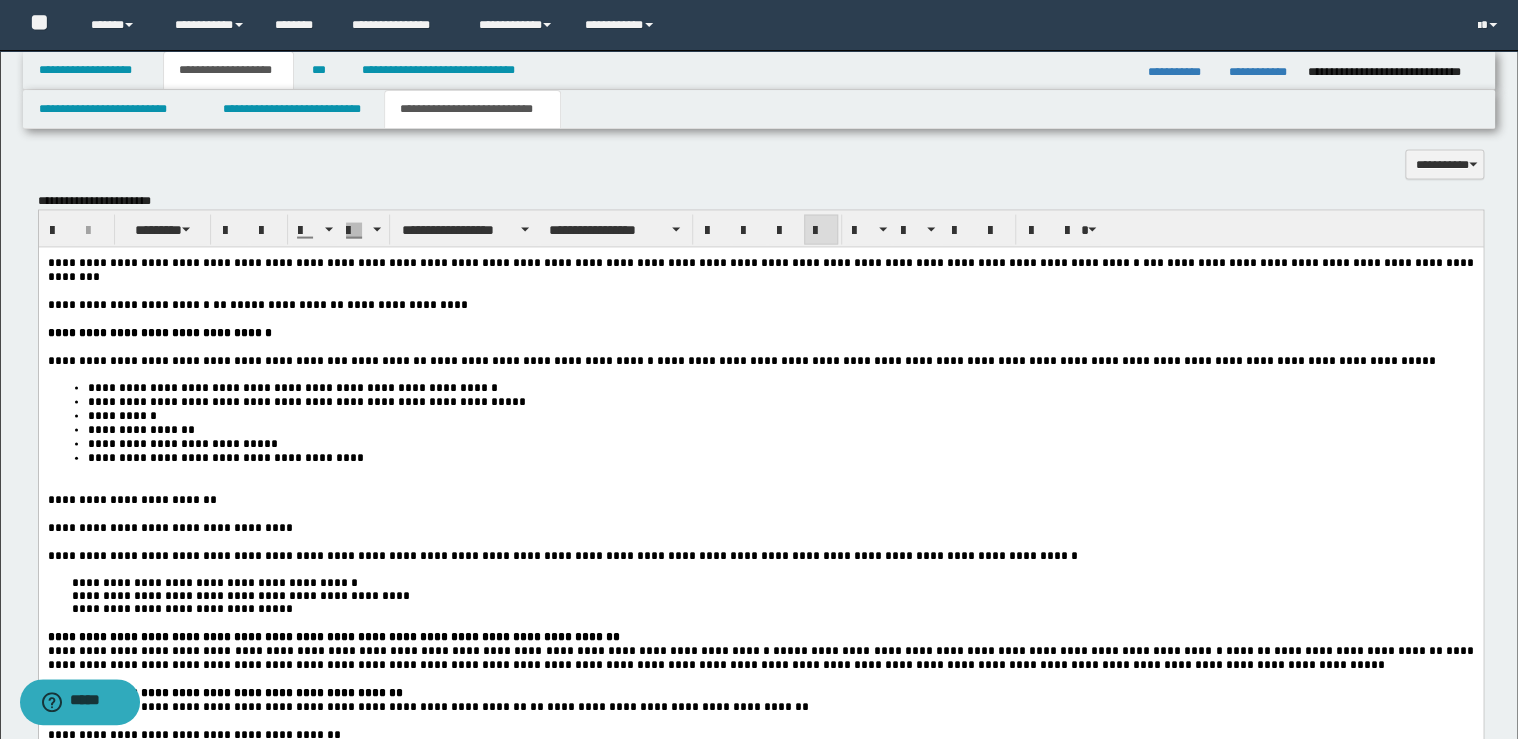 click on "**********" at bounding box center [563, 556] 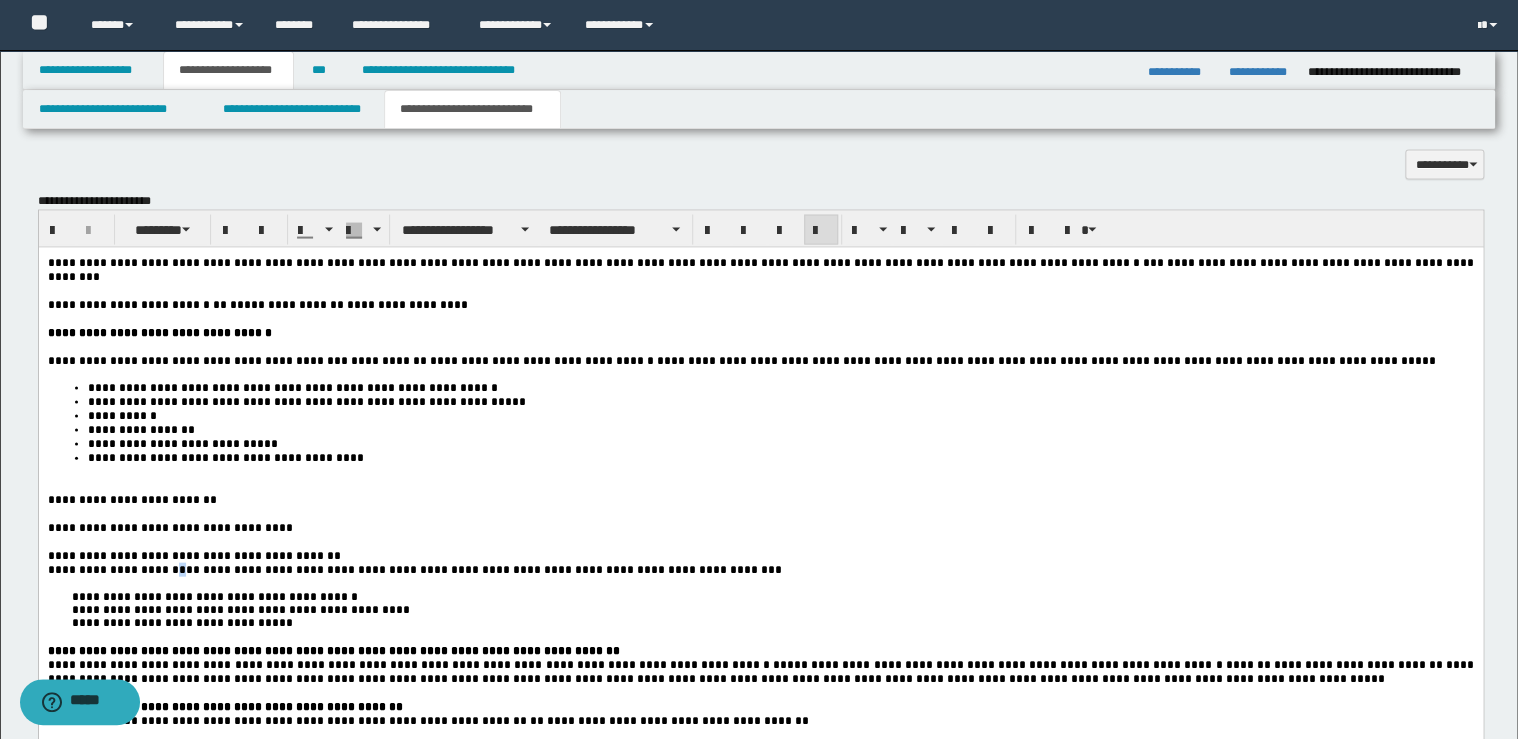 click on "**********" at bounding box center [415, 570] 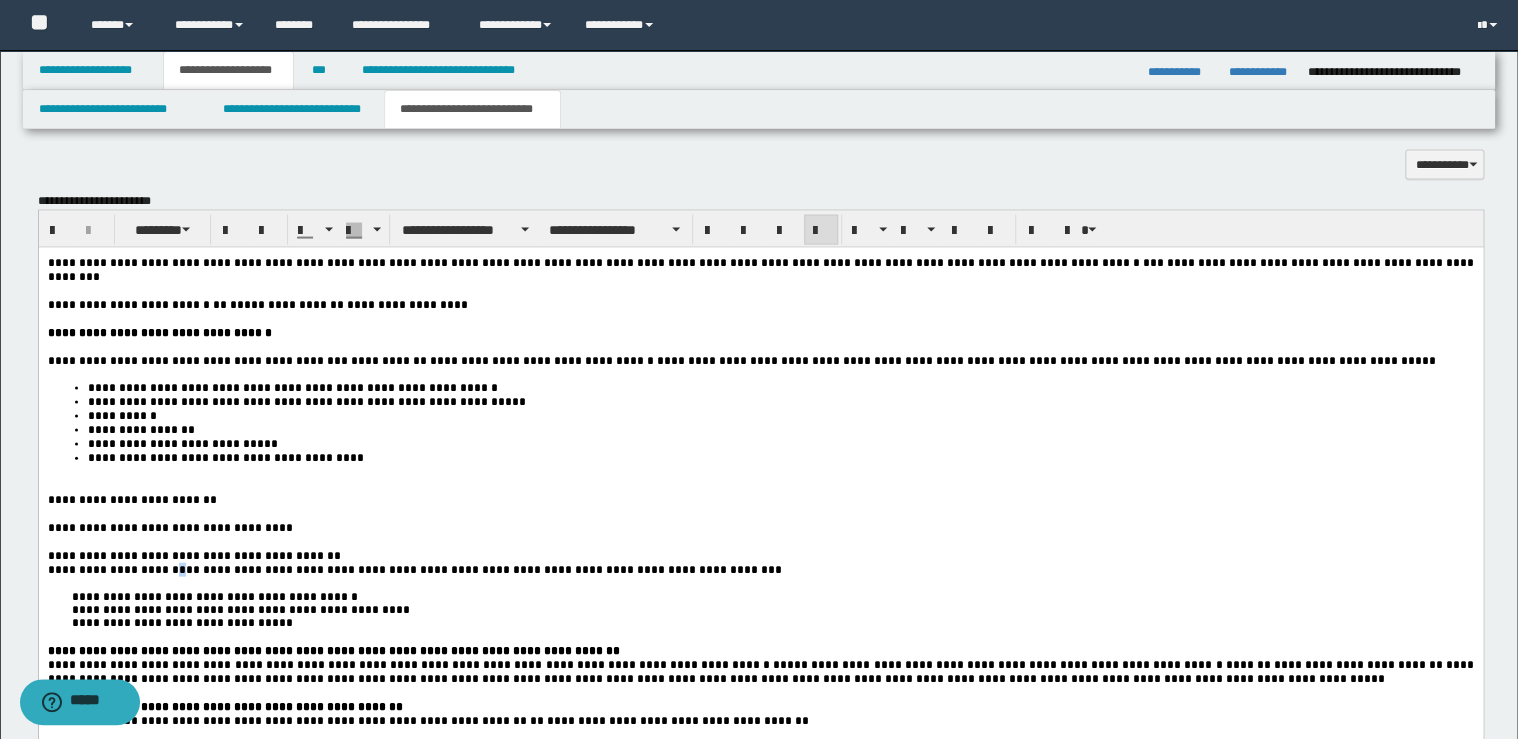 click on "**********" at bounding box center [415, 570] 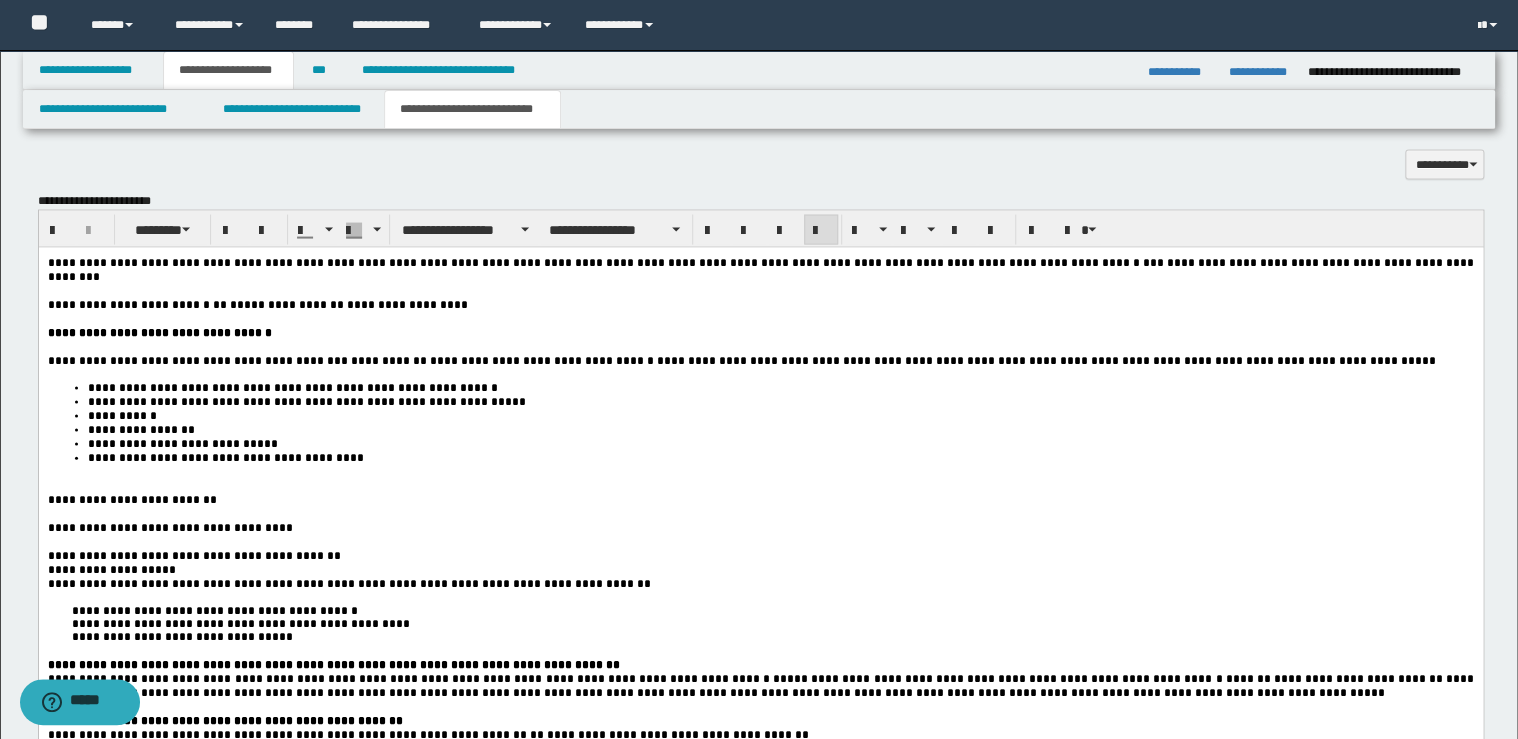 click on "**********" at bounding box center (350, 584) 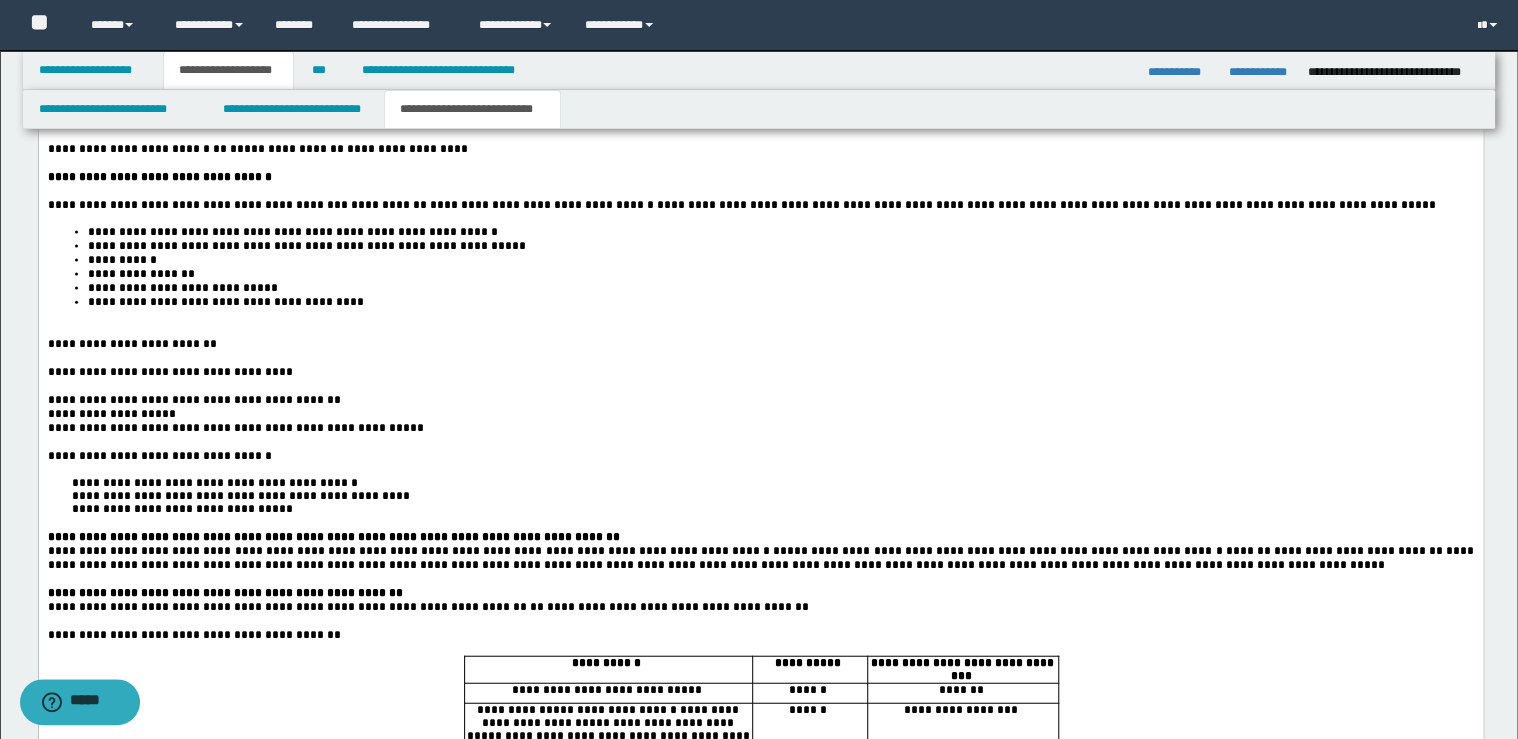 scroll, scrollTop: 2080, scrollLeft: 0, axis: vertical 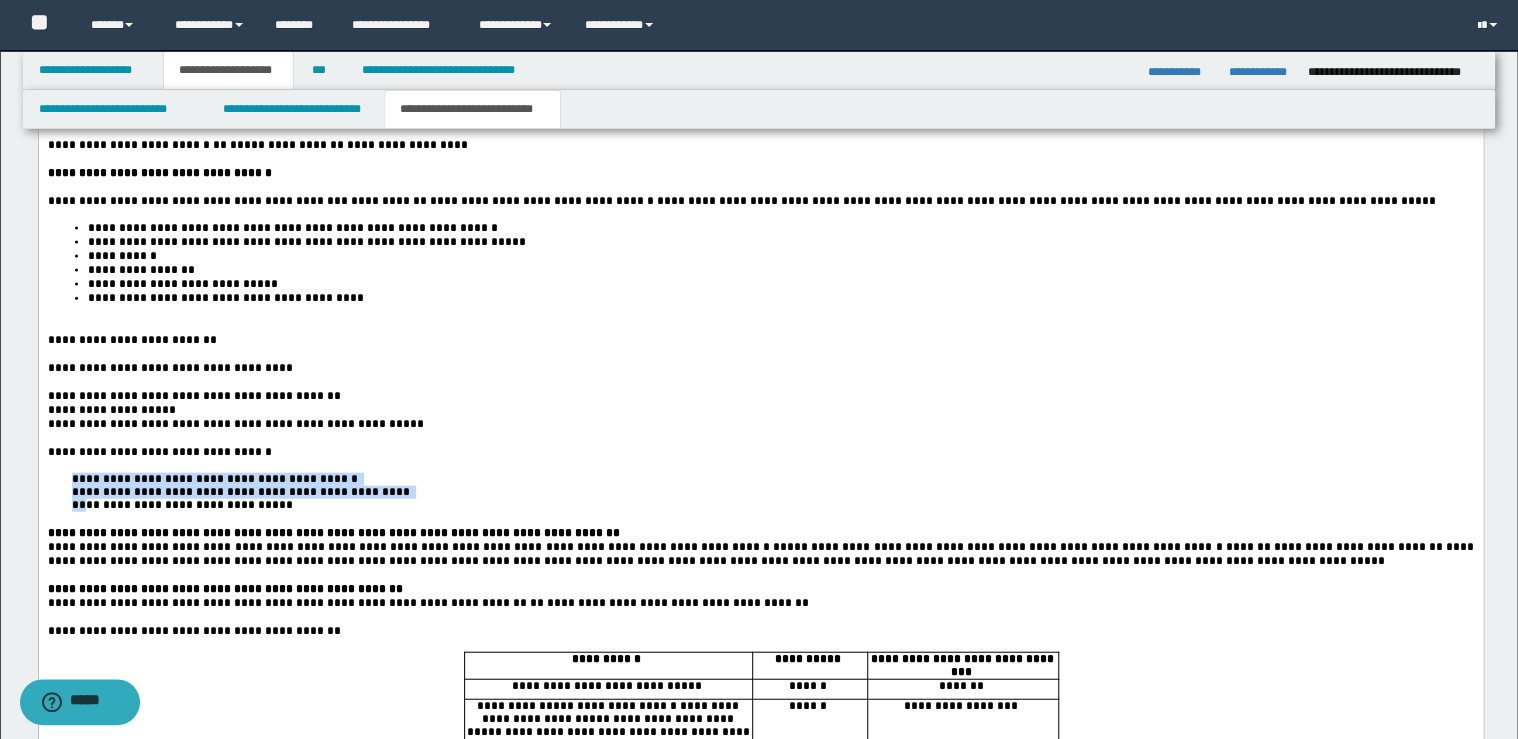 drag, startPoint x: 65, startPoint y: 518, endPoint x: 84, endPoint y: 545, distance: 33.01515 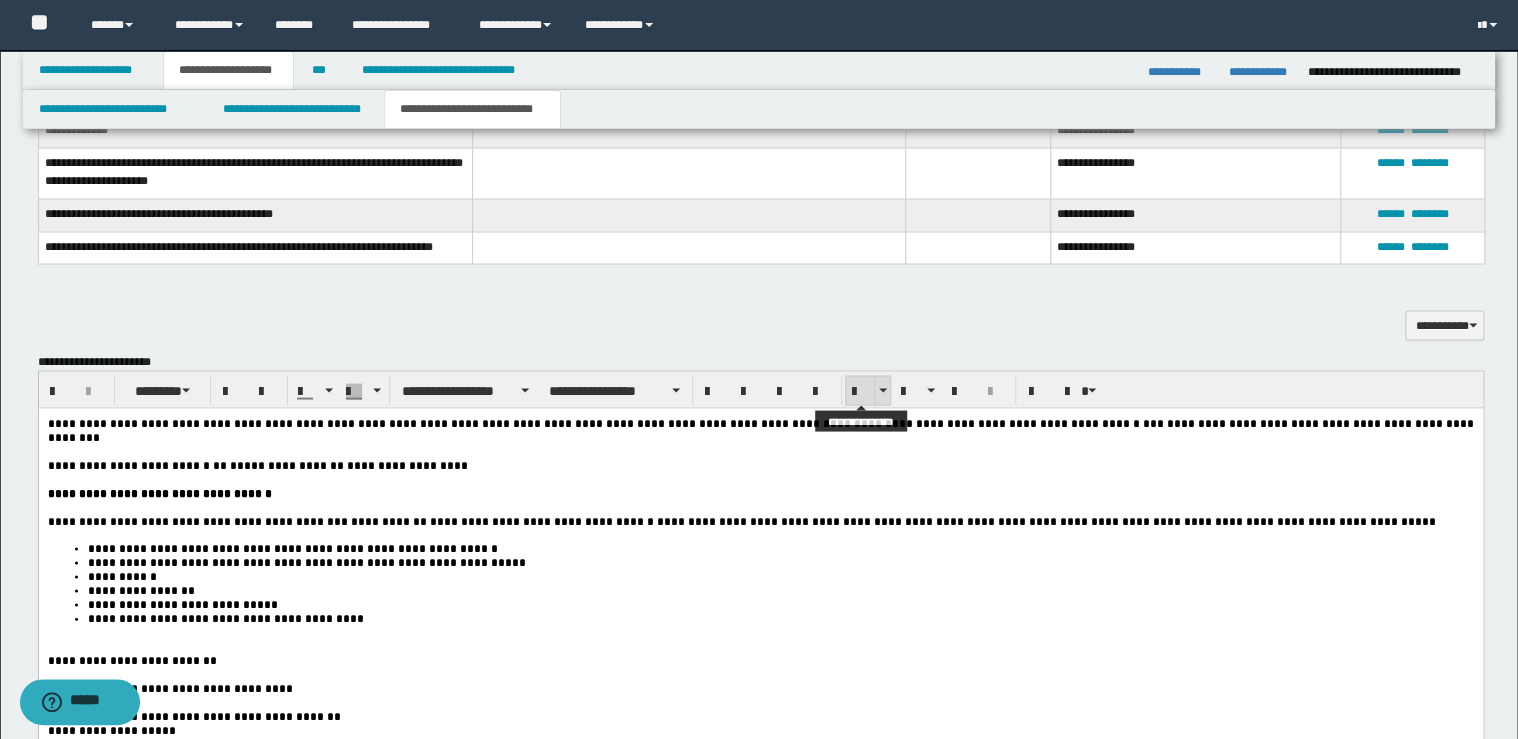 click at bounding box center [860, 391] 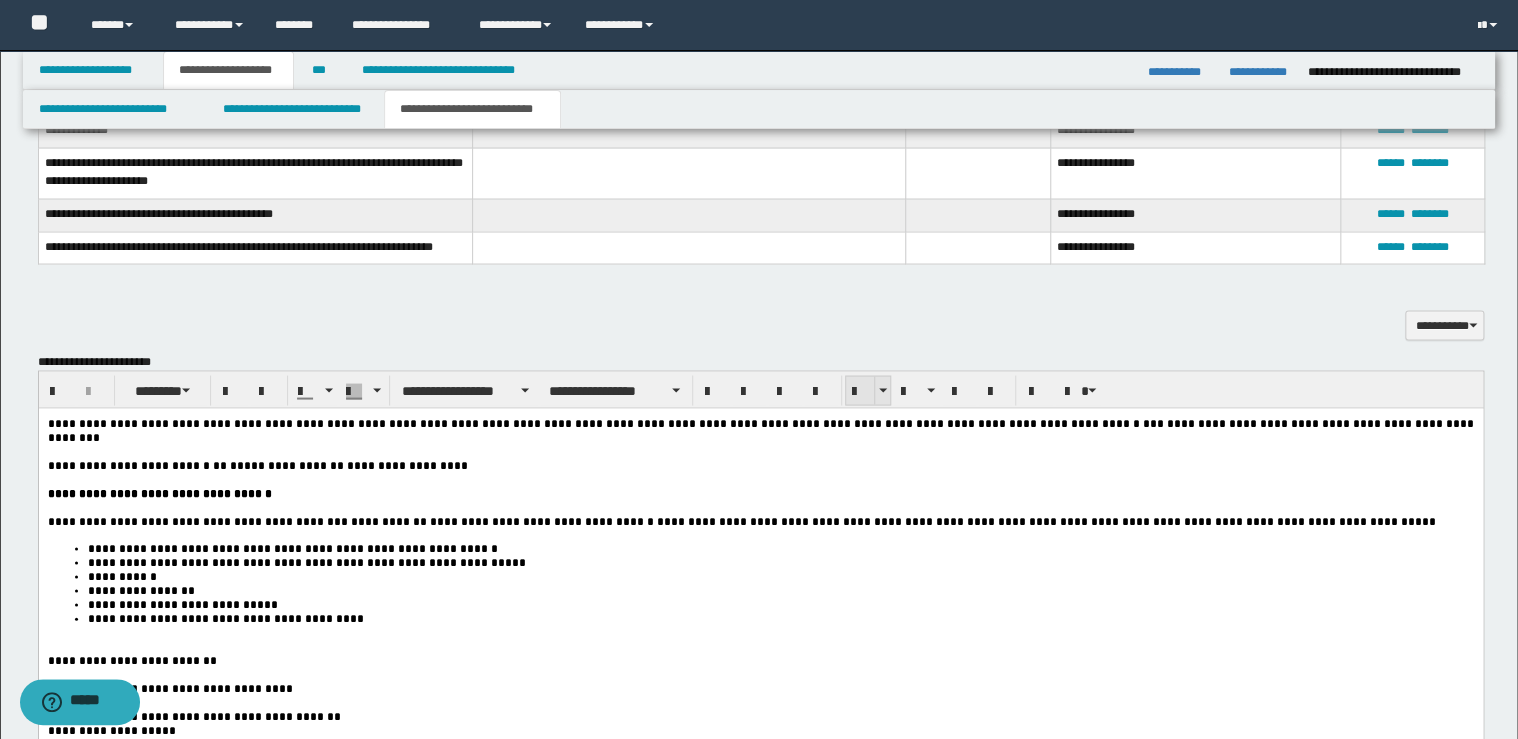 click at bounding box center [860, 391] 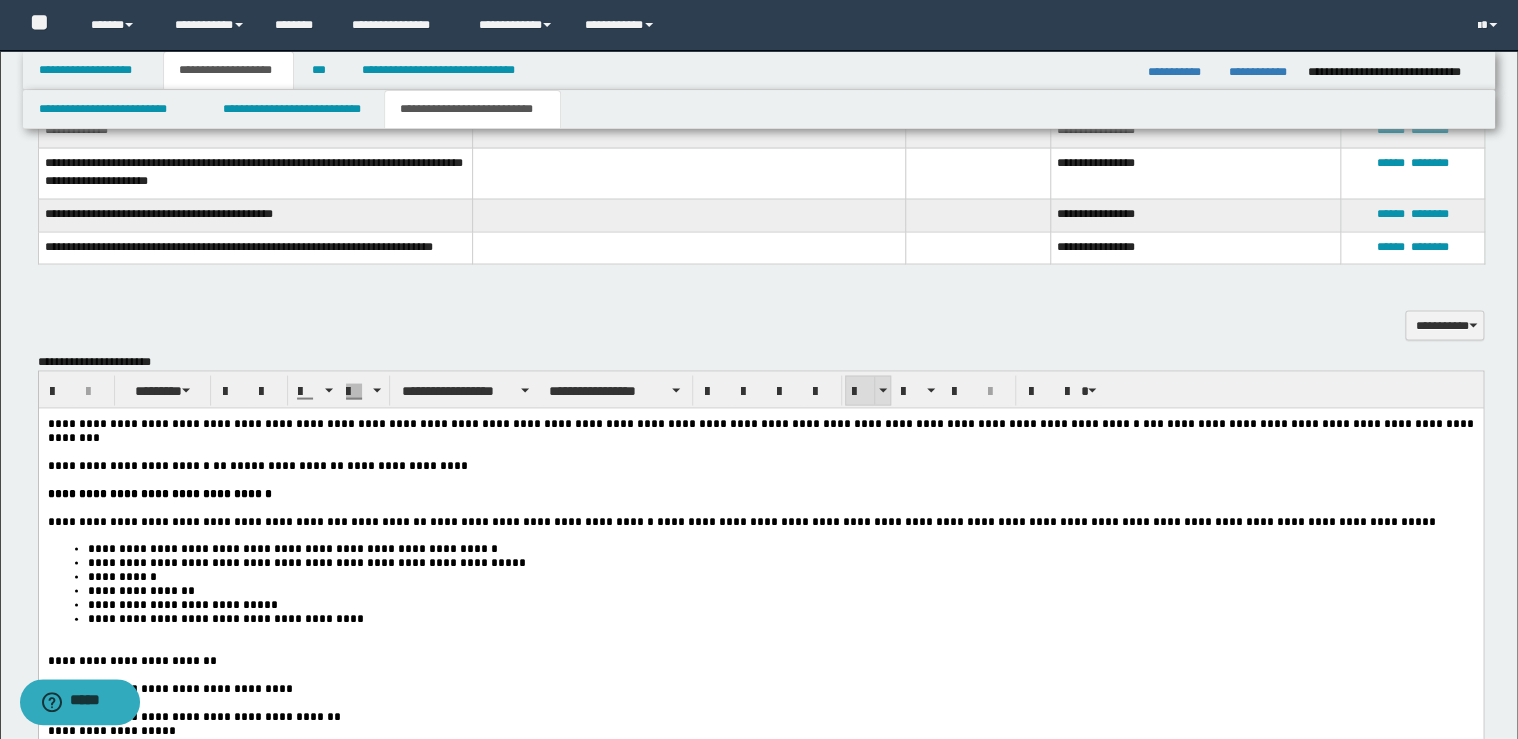 click at bounding box center (860, 391) 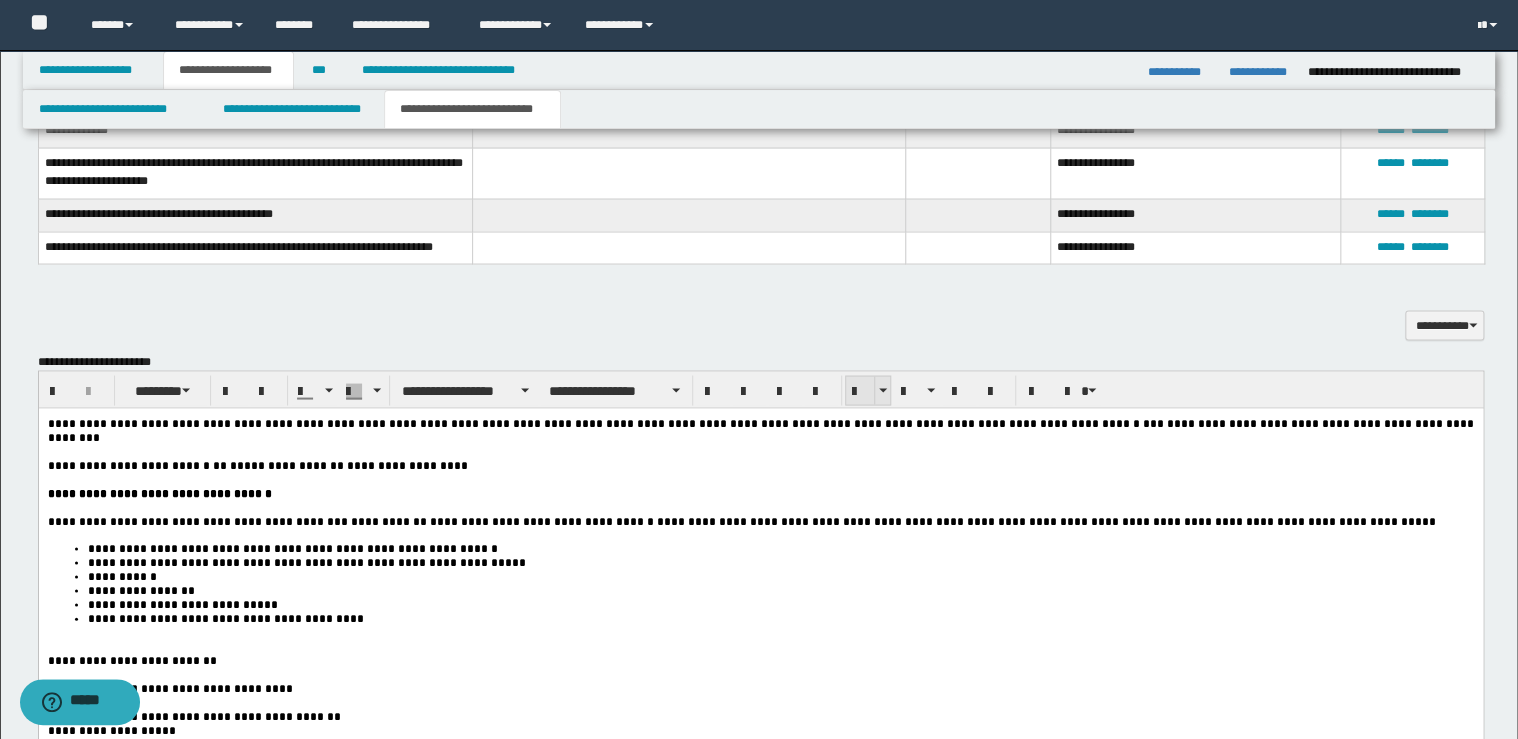 click at bounding box center [860, 391] 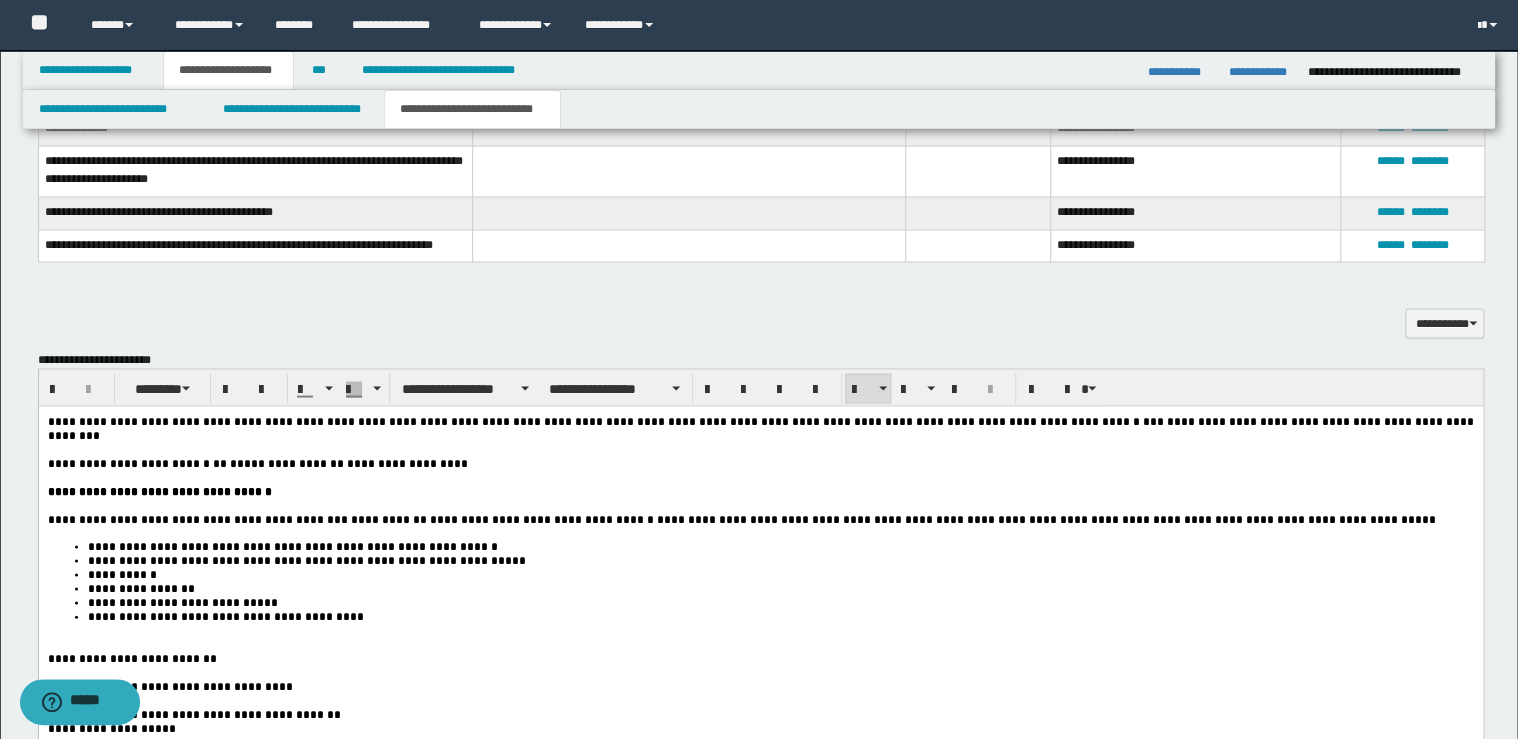 scroll, scrollTop: 1760, scrollLeft: 0, axis: vertical 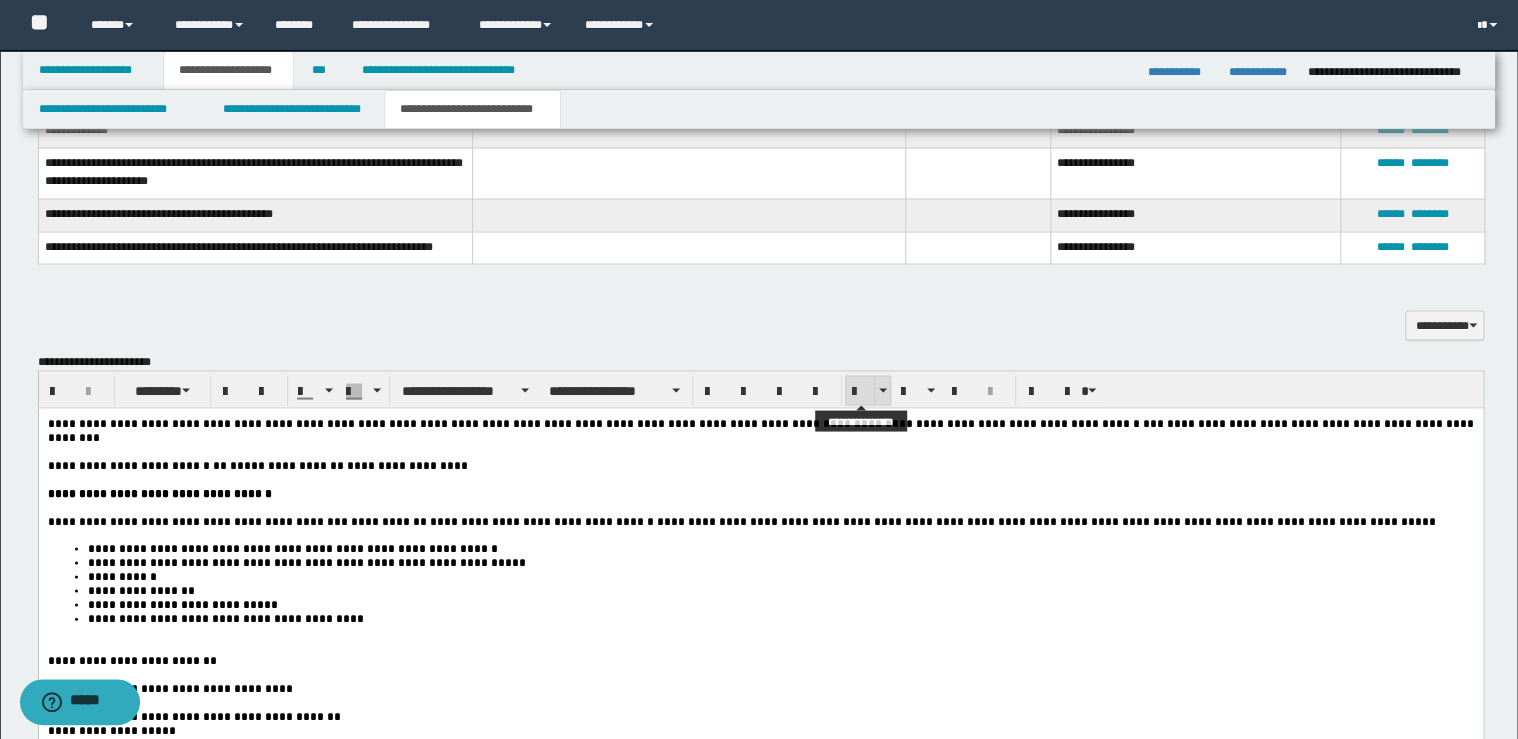 click at bounding box center [860, 391] 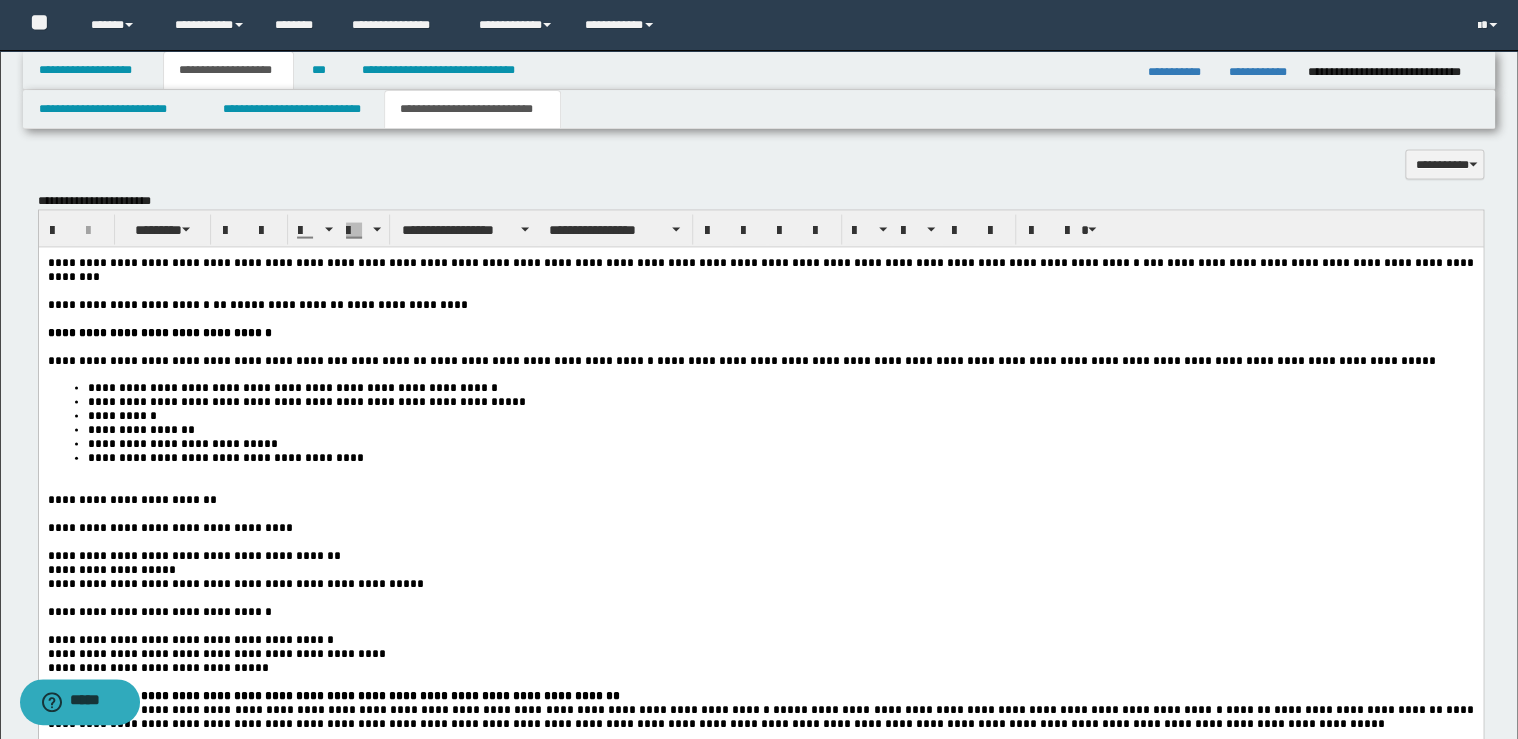 scroll, scrollTop: 2160, scrollLeft: 0, axis: vertical 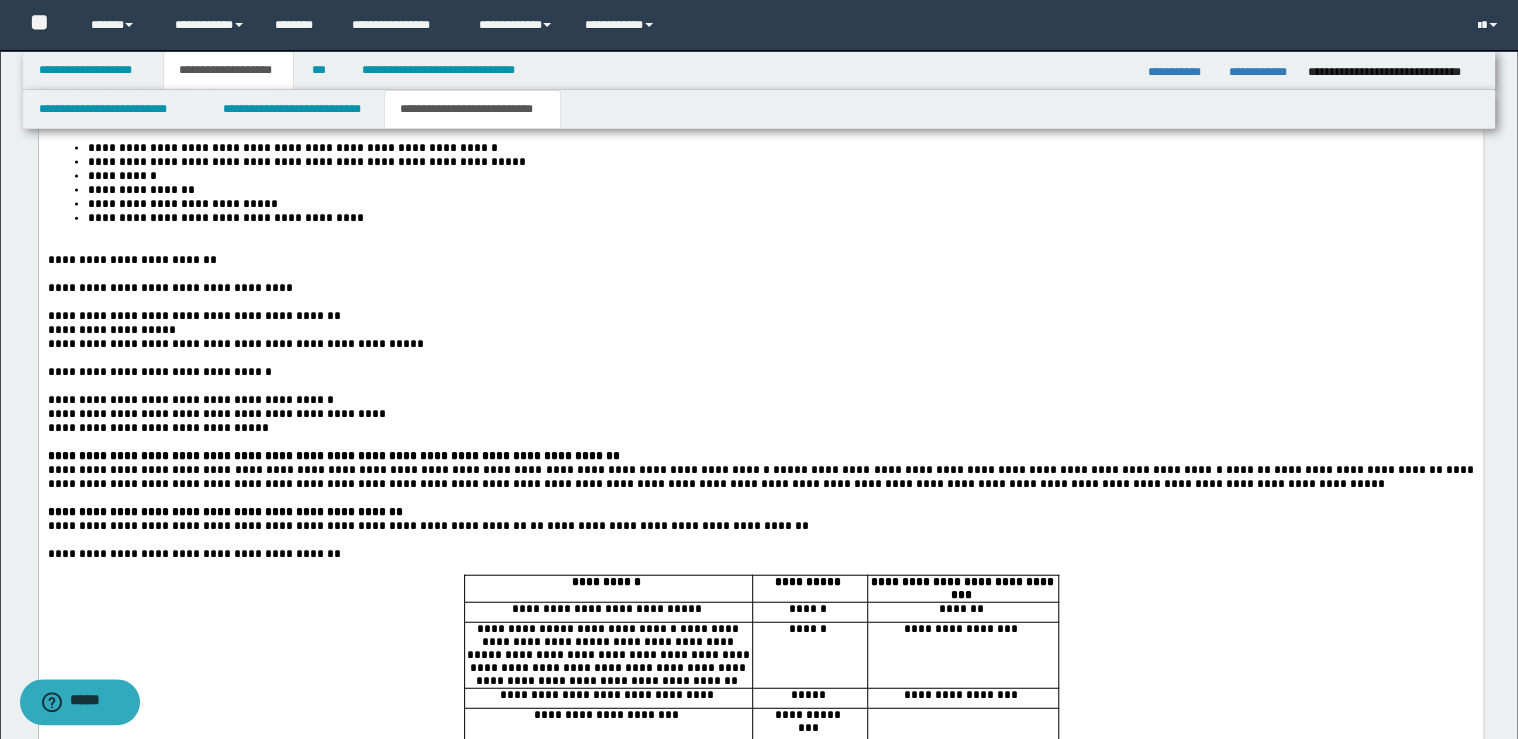 click on "**********" at bounding box center (760, 372) 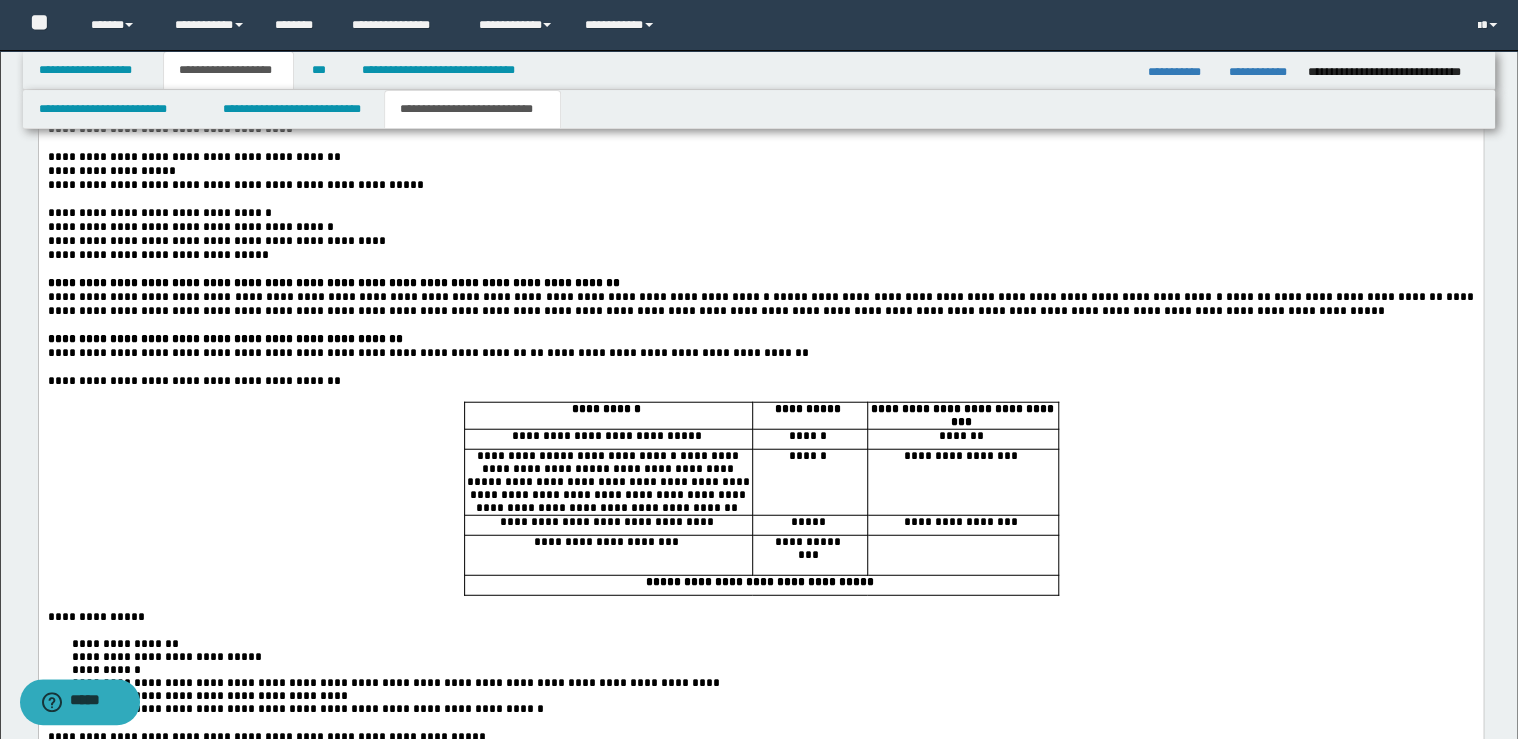 scroll, scrollTop: 2480, scrollLeft: 0, axis: vertical 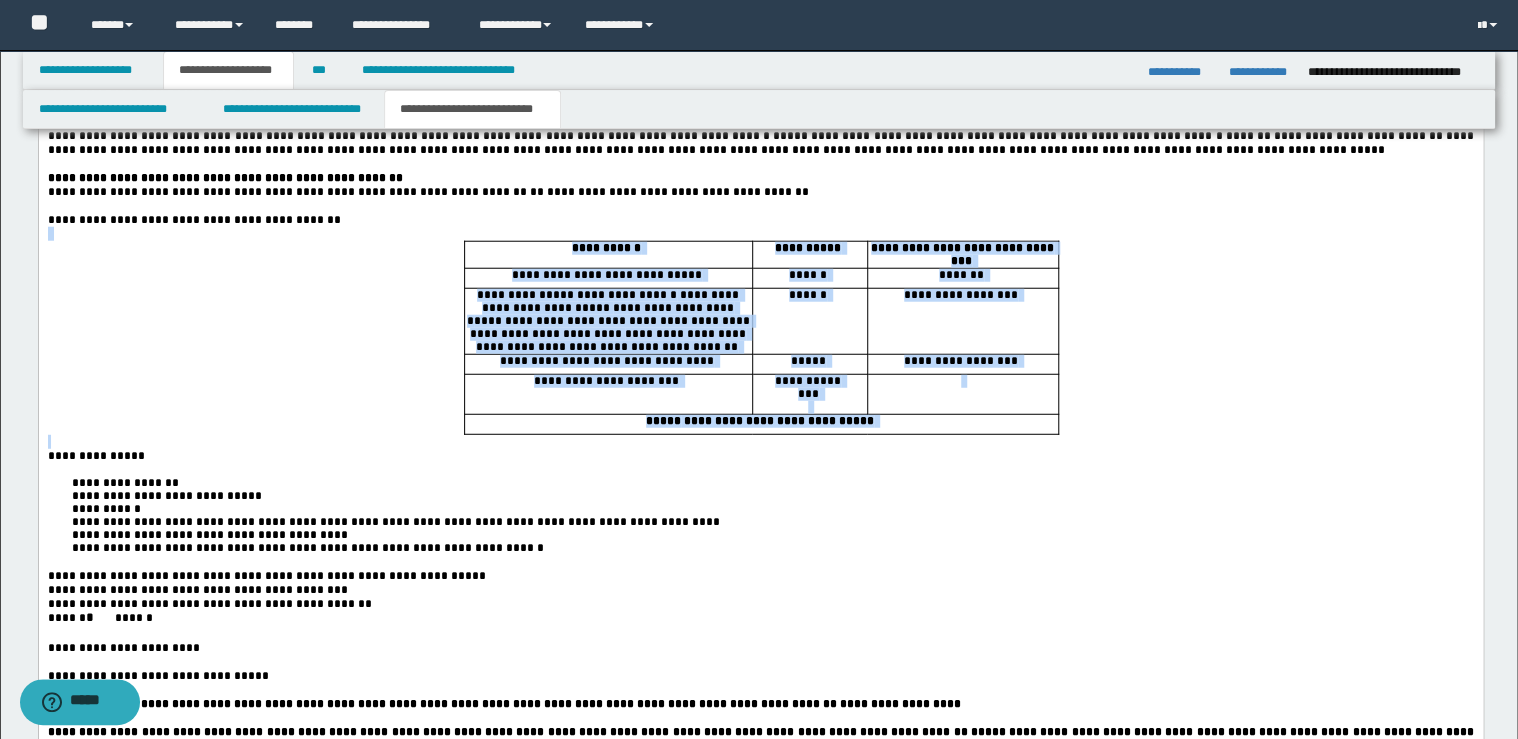 drag, startPoint x: 633, startPoint y: 281, endPoint x: 672, endPoint y: 513, distance: 235.25519 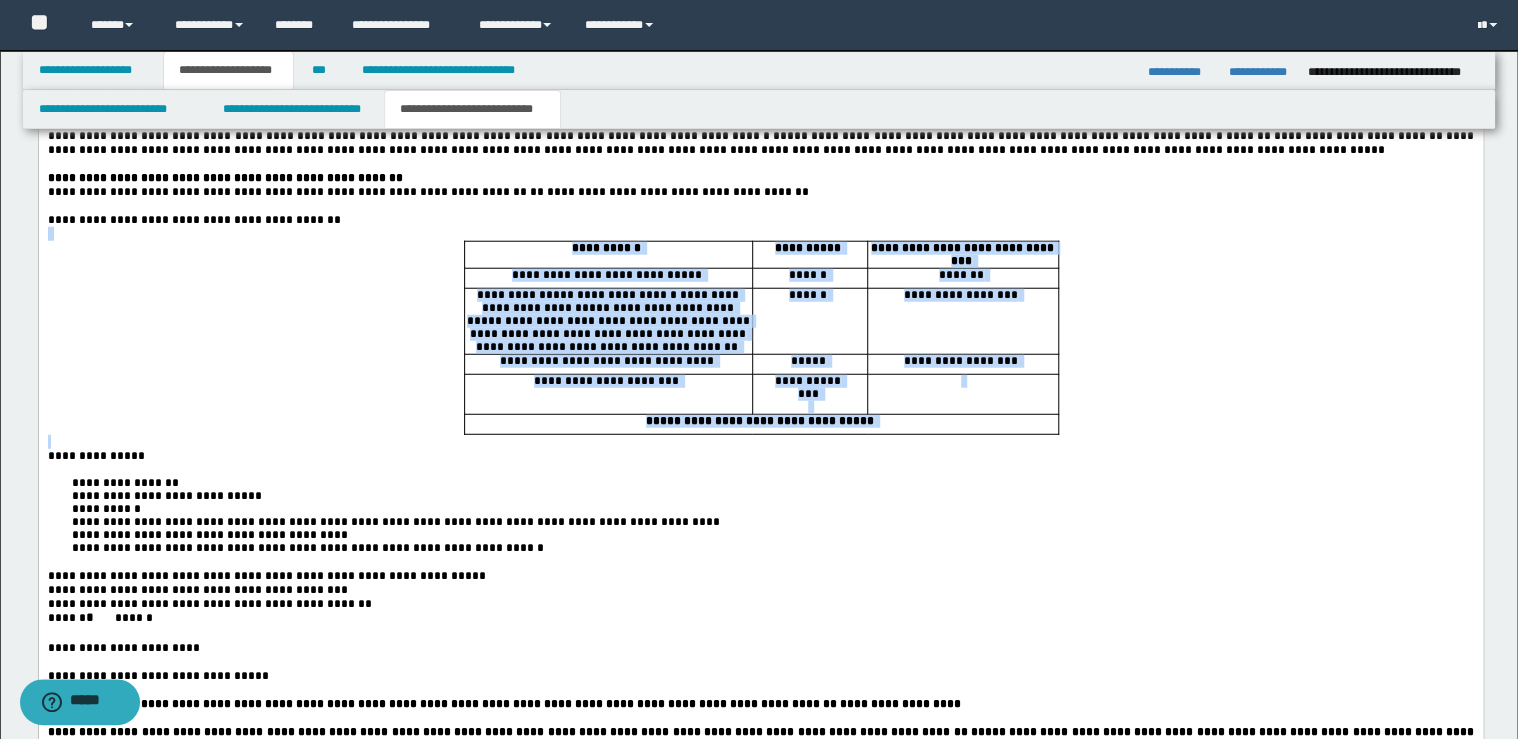 click on "**********" at bounding box center [760, 607] 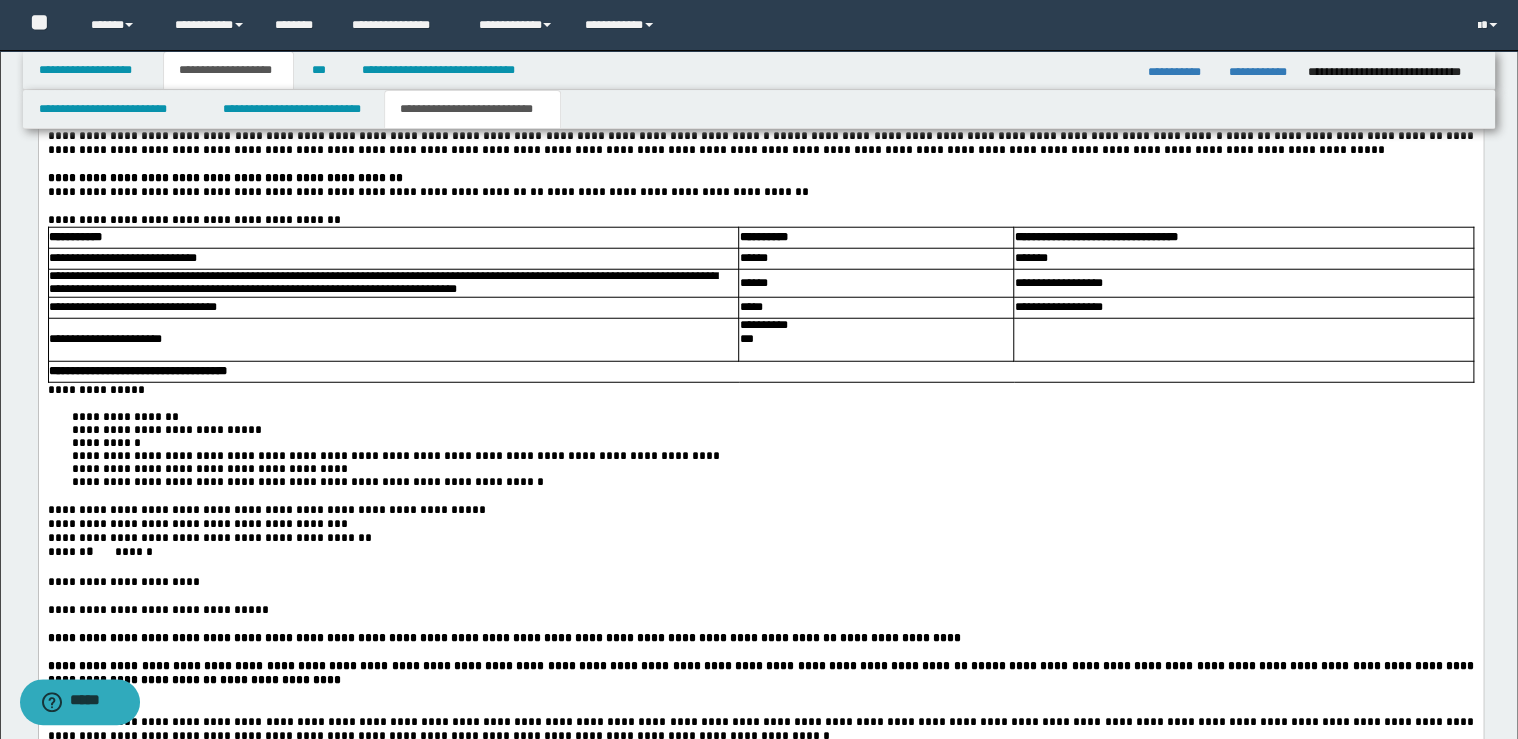 click on "**********" at bounding box center [760, 221] 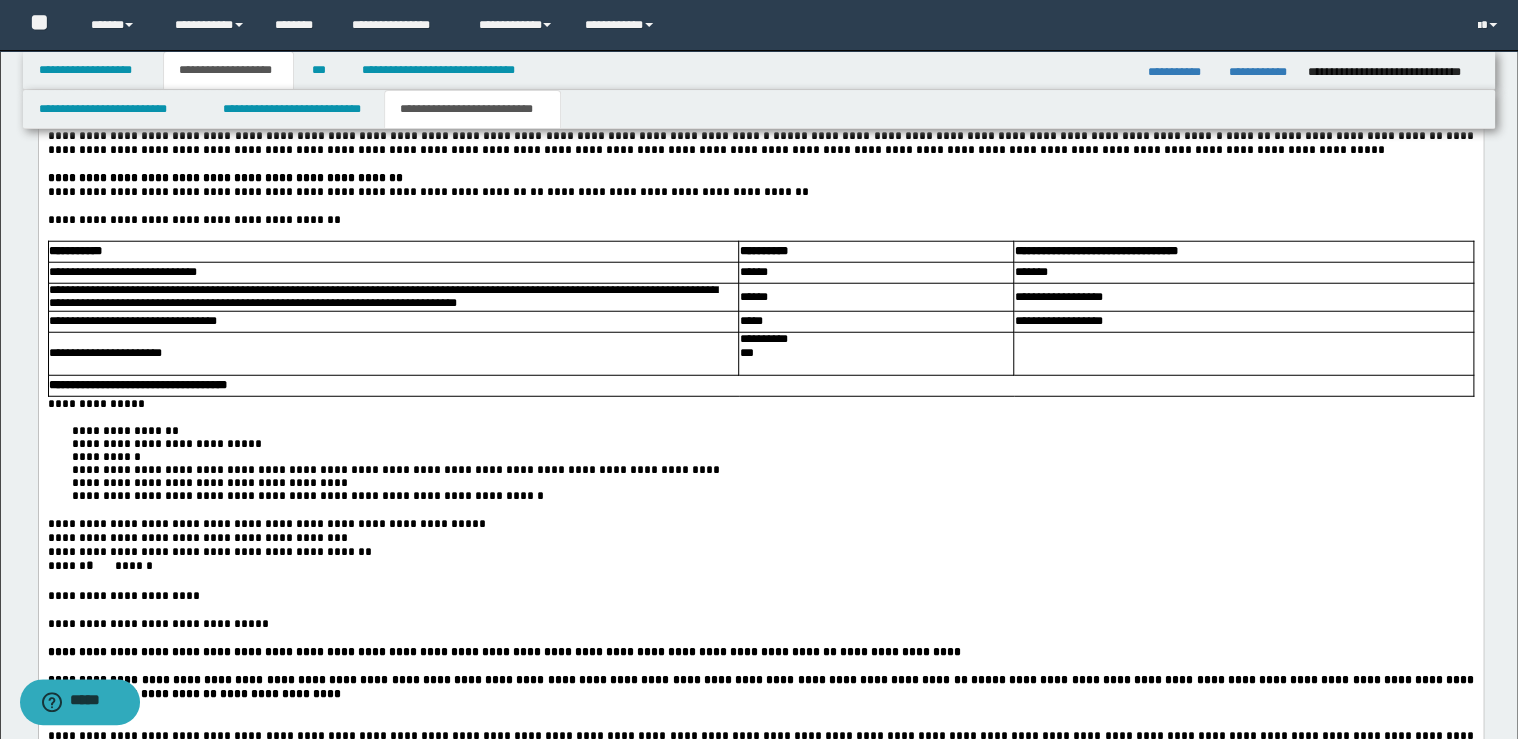 click on "**********" at bounding box center (95, 405) 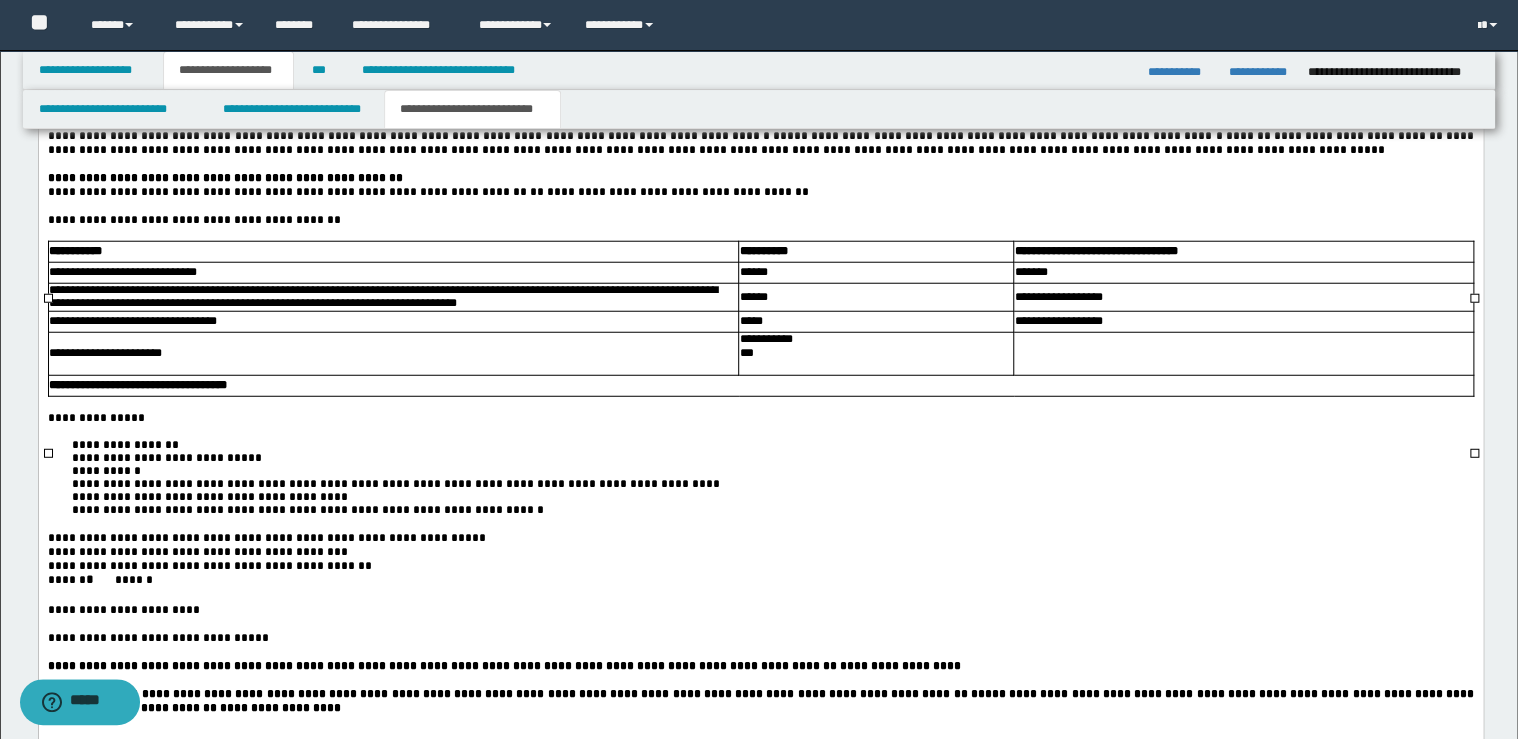 click on "**********" at bounding box center (875, 341) 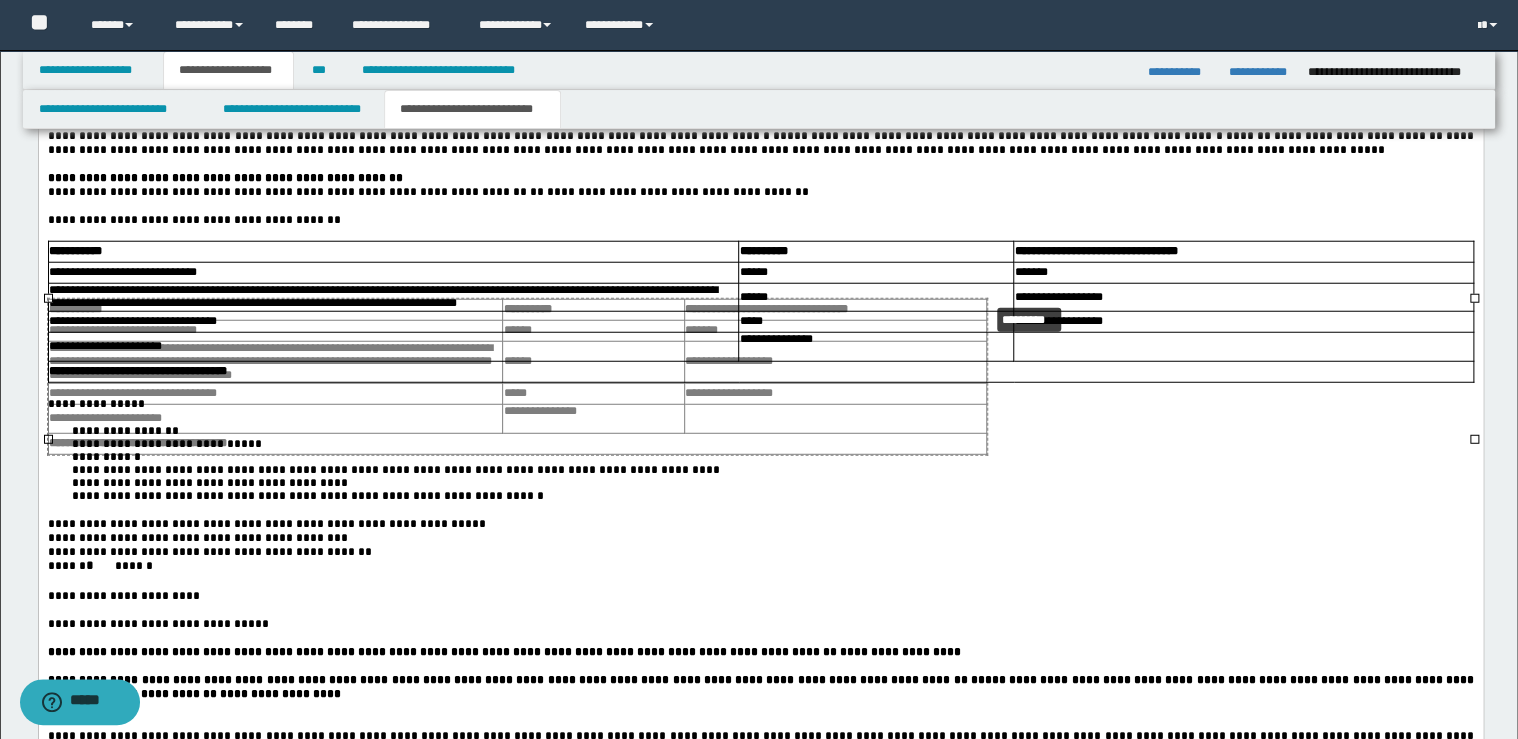drag, startPoint x: 1473, startPoint y: 296, endPoint x: 1078, endPoint y: 299, distance: 395.01138 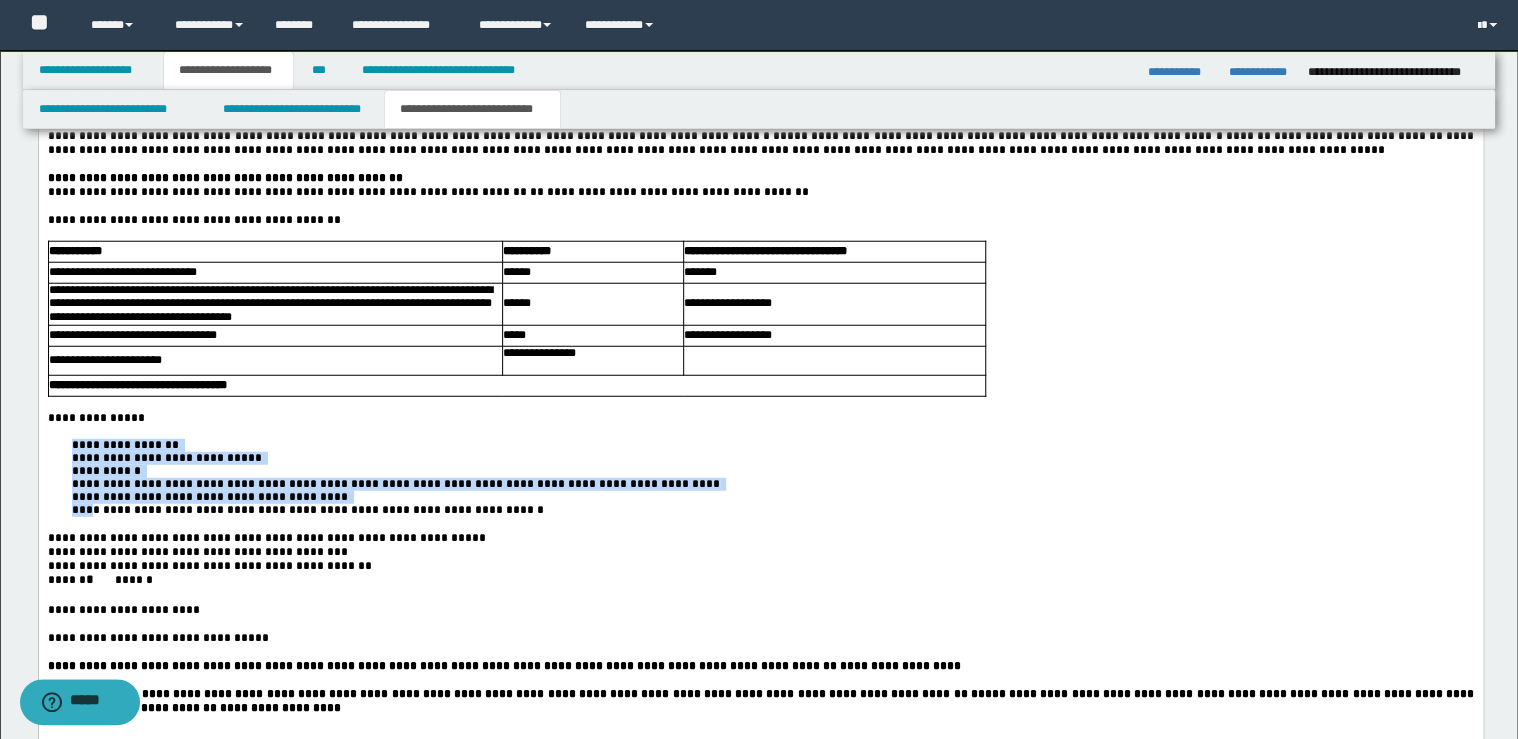 drag, startPoint x: 69, startPoint y: 506, endPoint x: 90, endPoint y: 579, distance: 75.96052 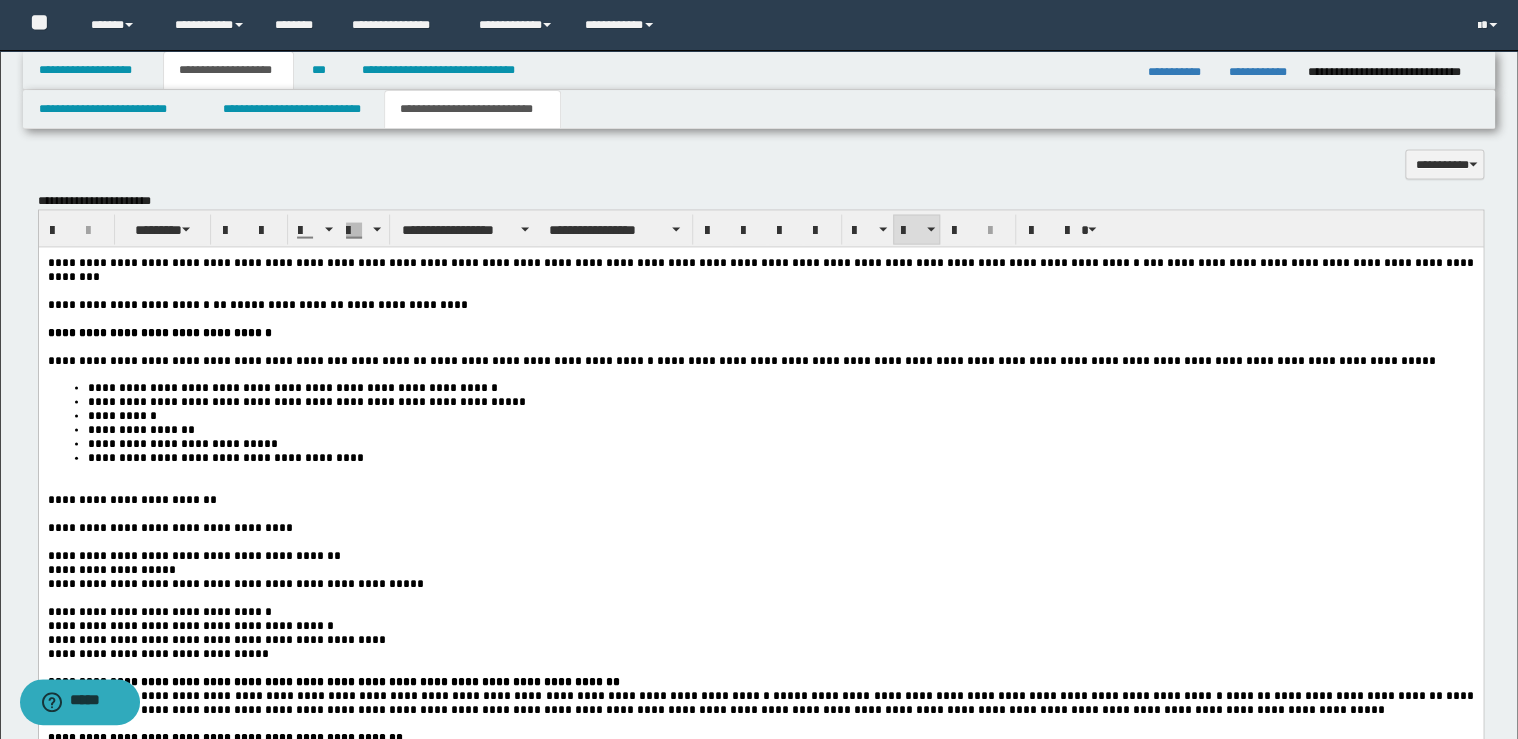 scroll, scrollTop: 1920, scrollLeft: 0, axis: vertical 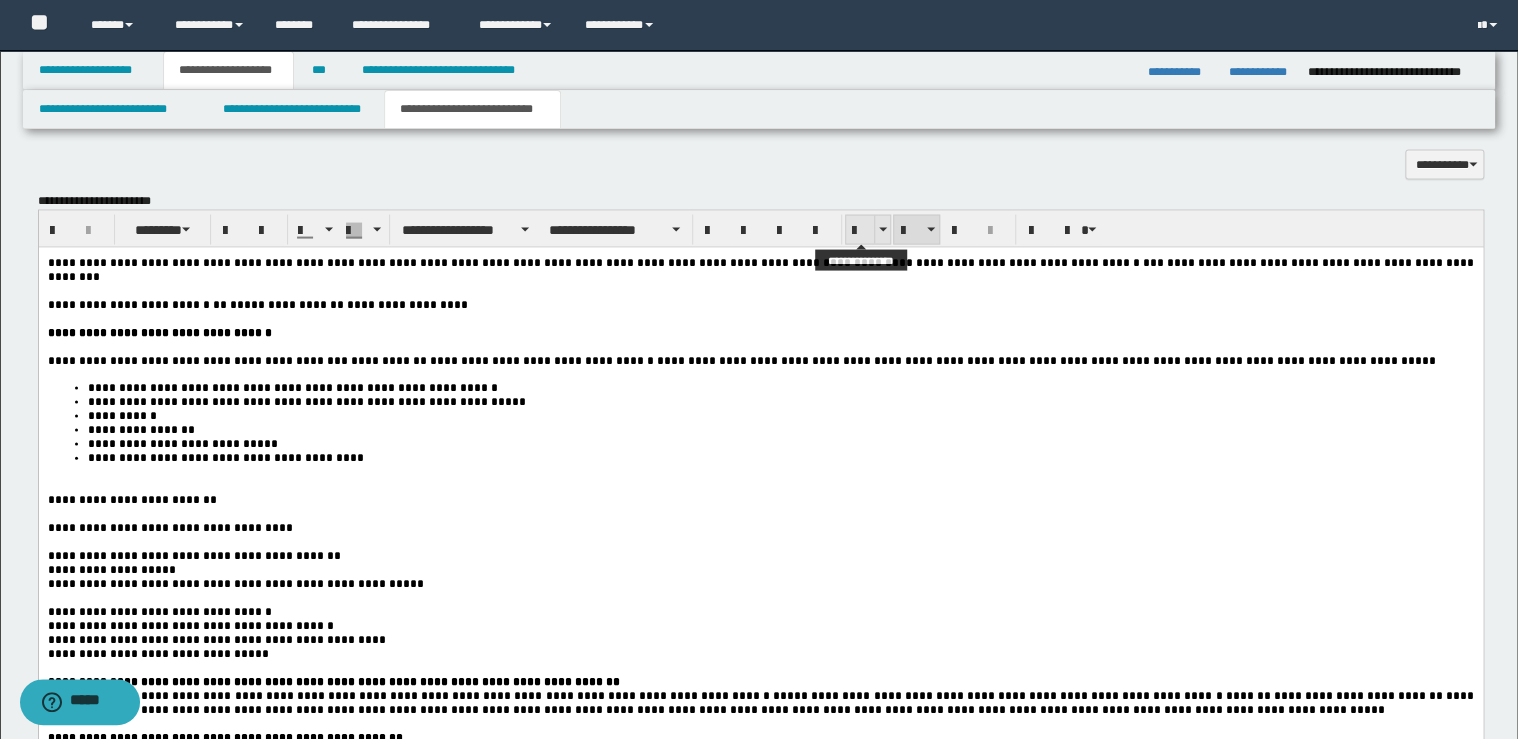click at bounding box center (860, 231) 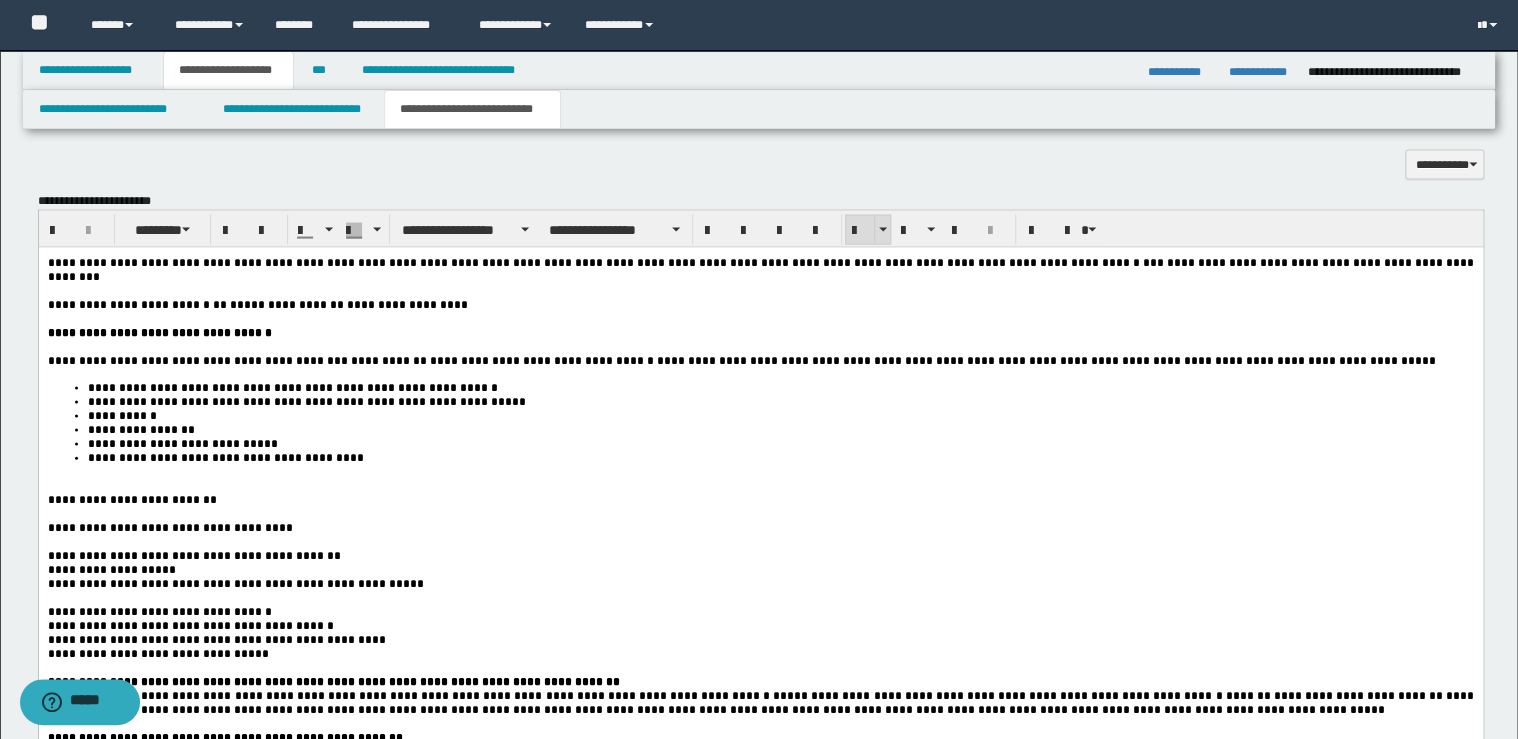 click at bounding box center (860, 231) 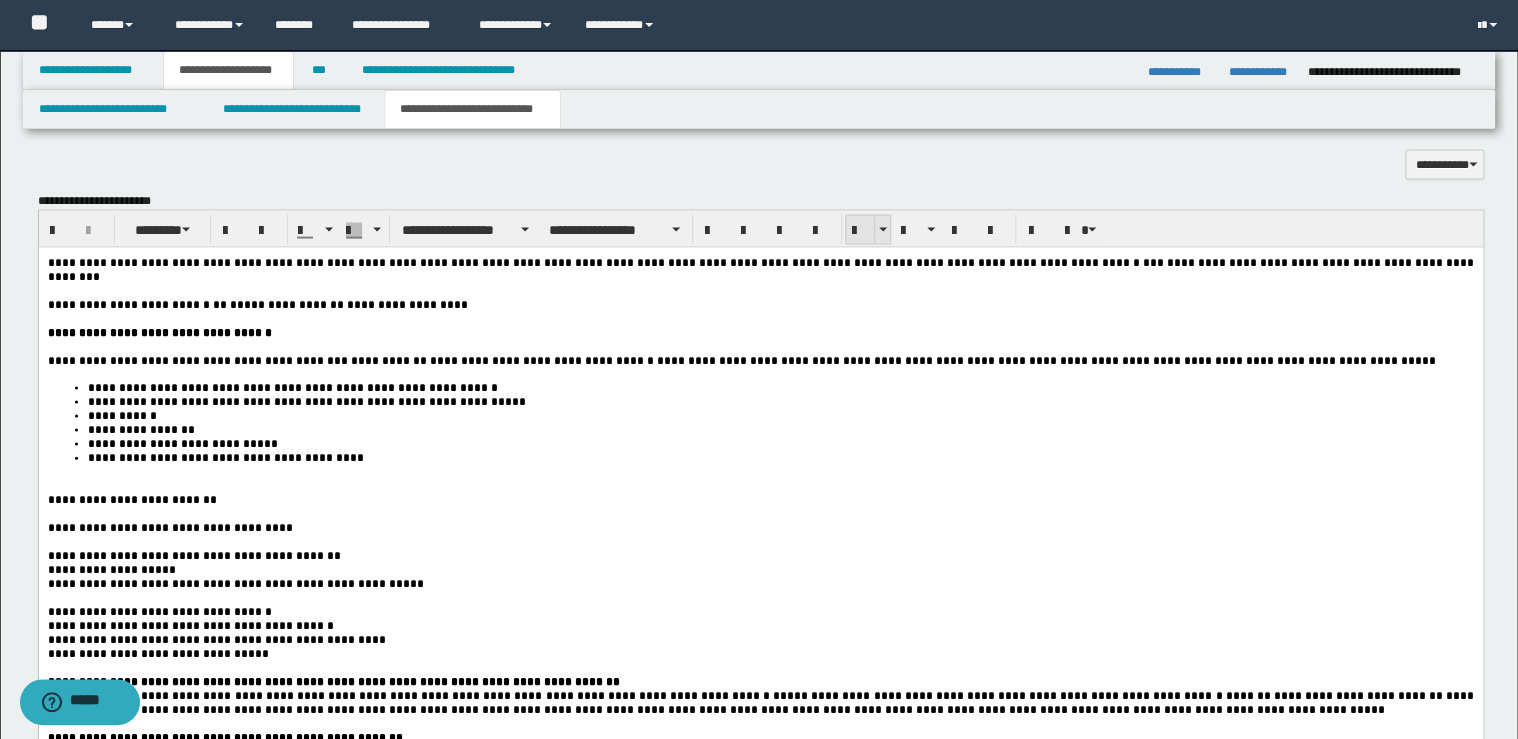 click at bounding box center (860, 231) 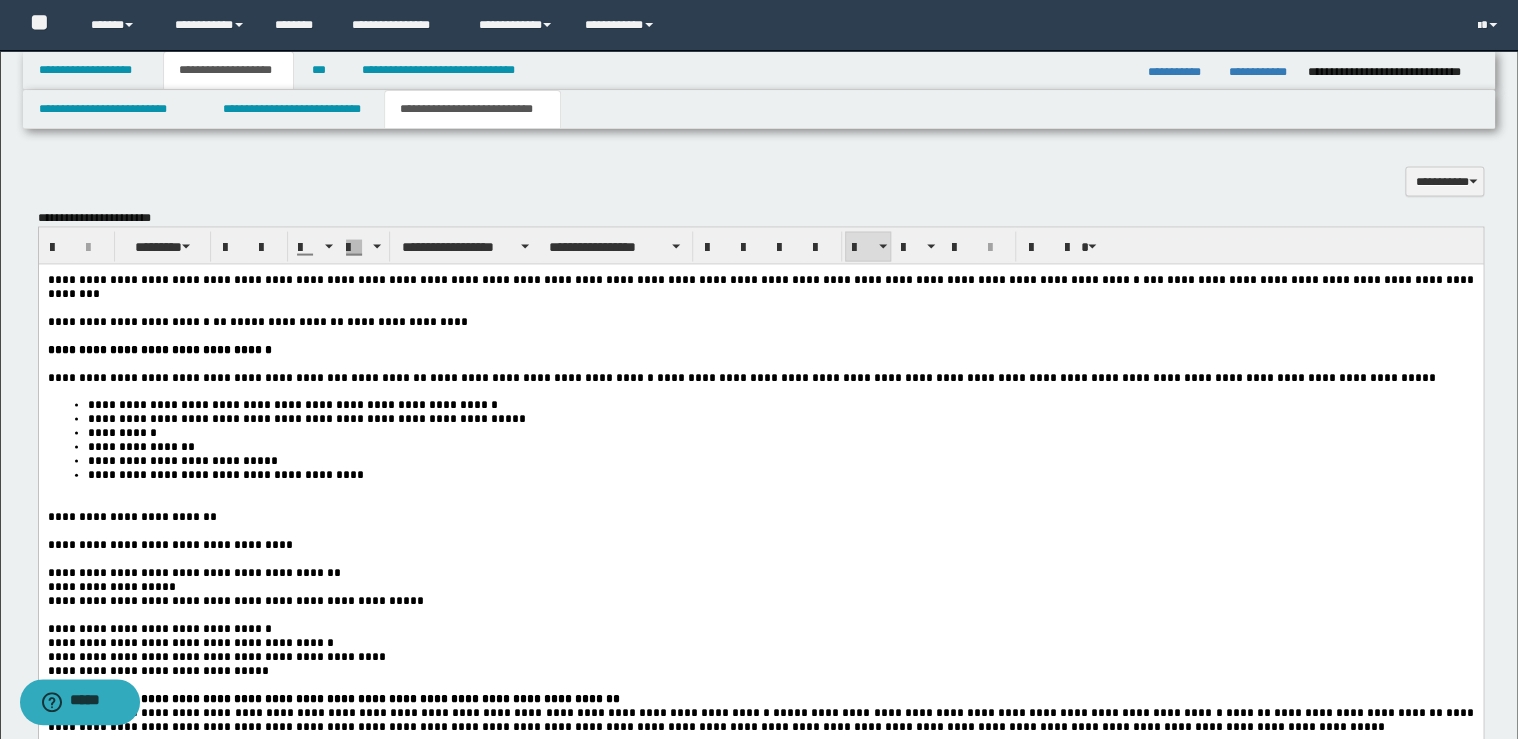 scroll, scrollTop: 2080, scrollLeft: 0, axis: vertical 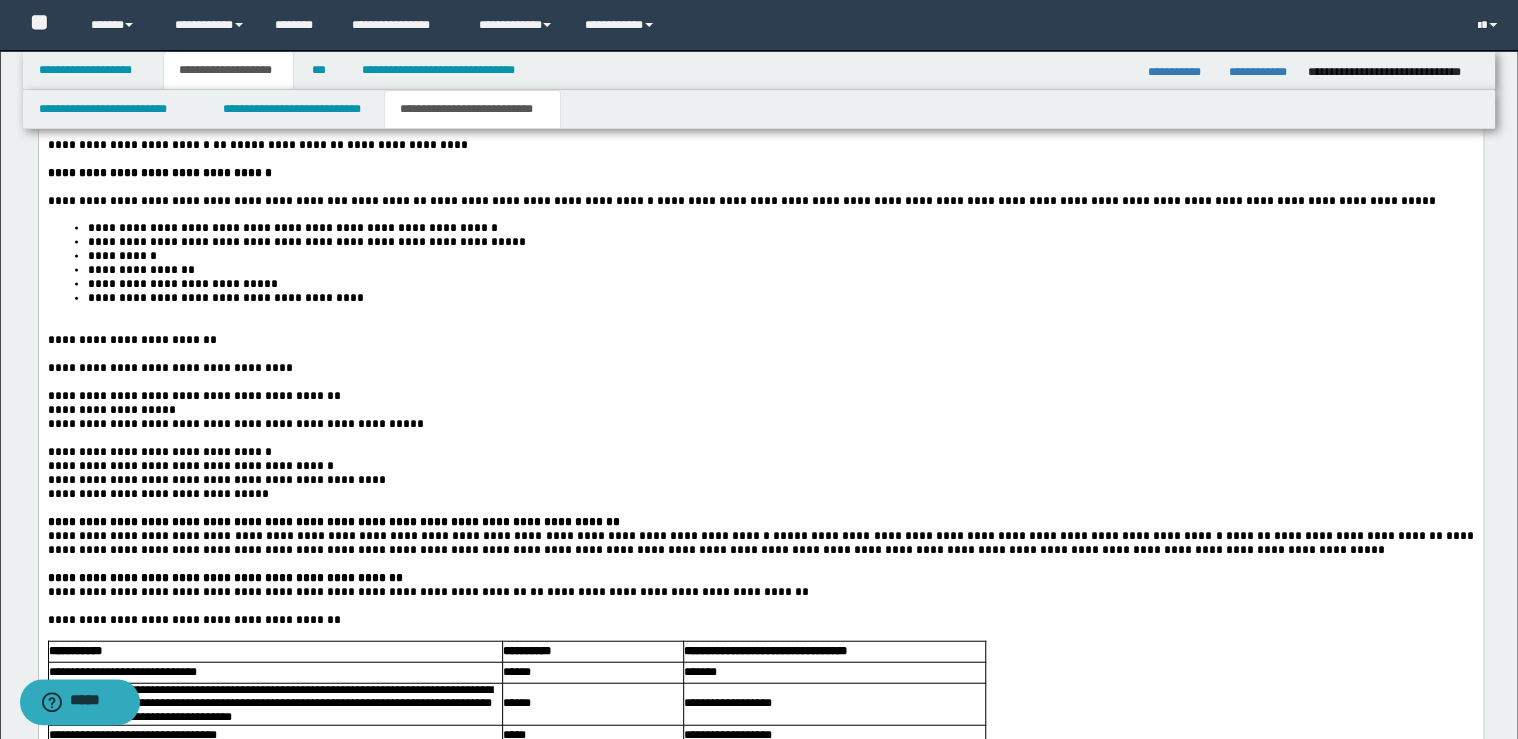 click on "**********" at bounding box center [780, 284] 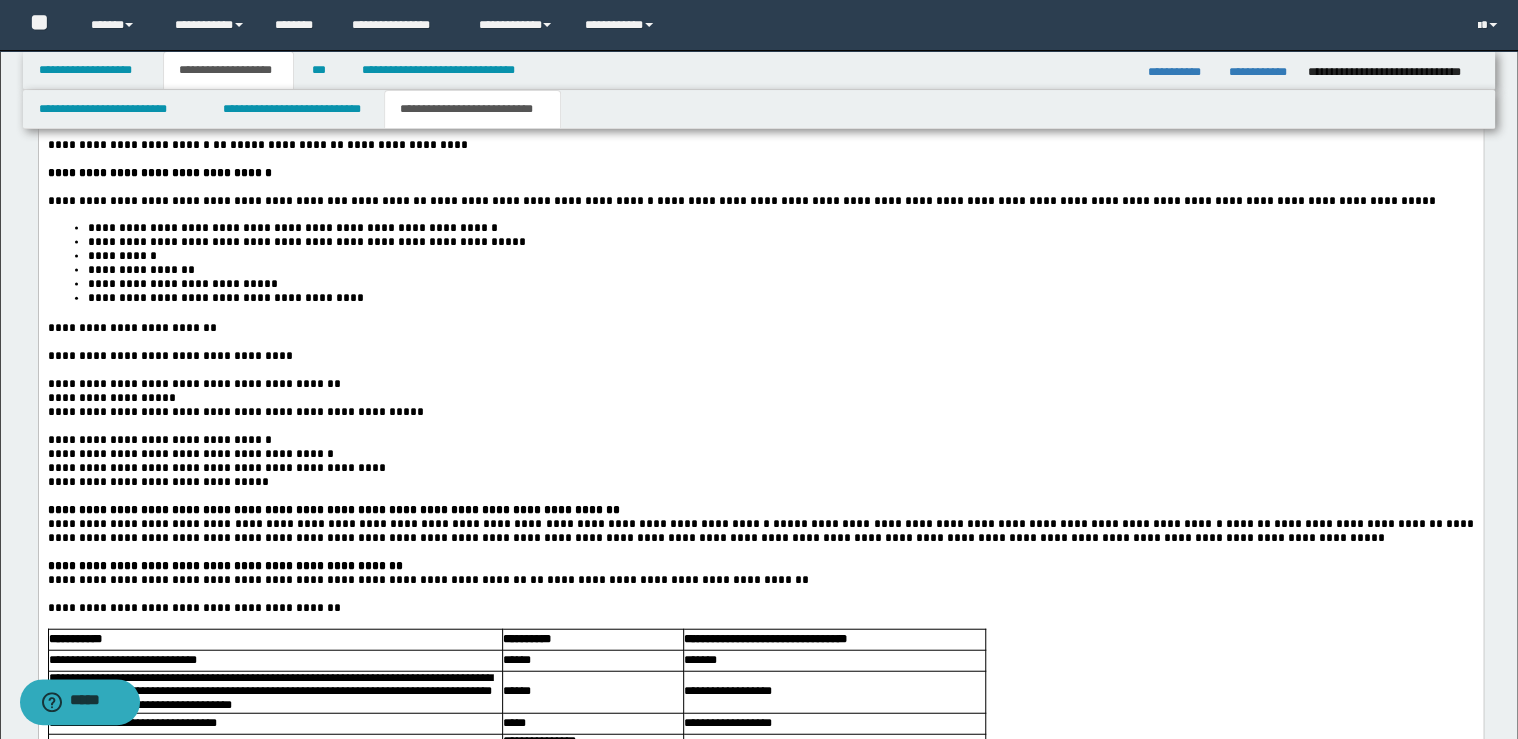 click on "**********" at bounding box center [133, 328] 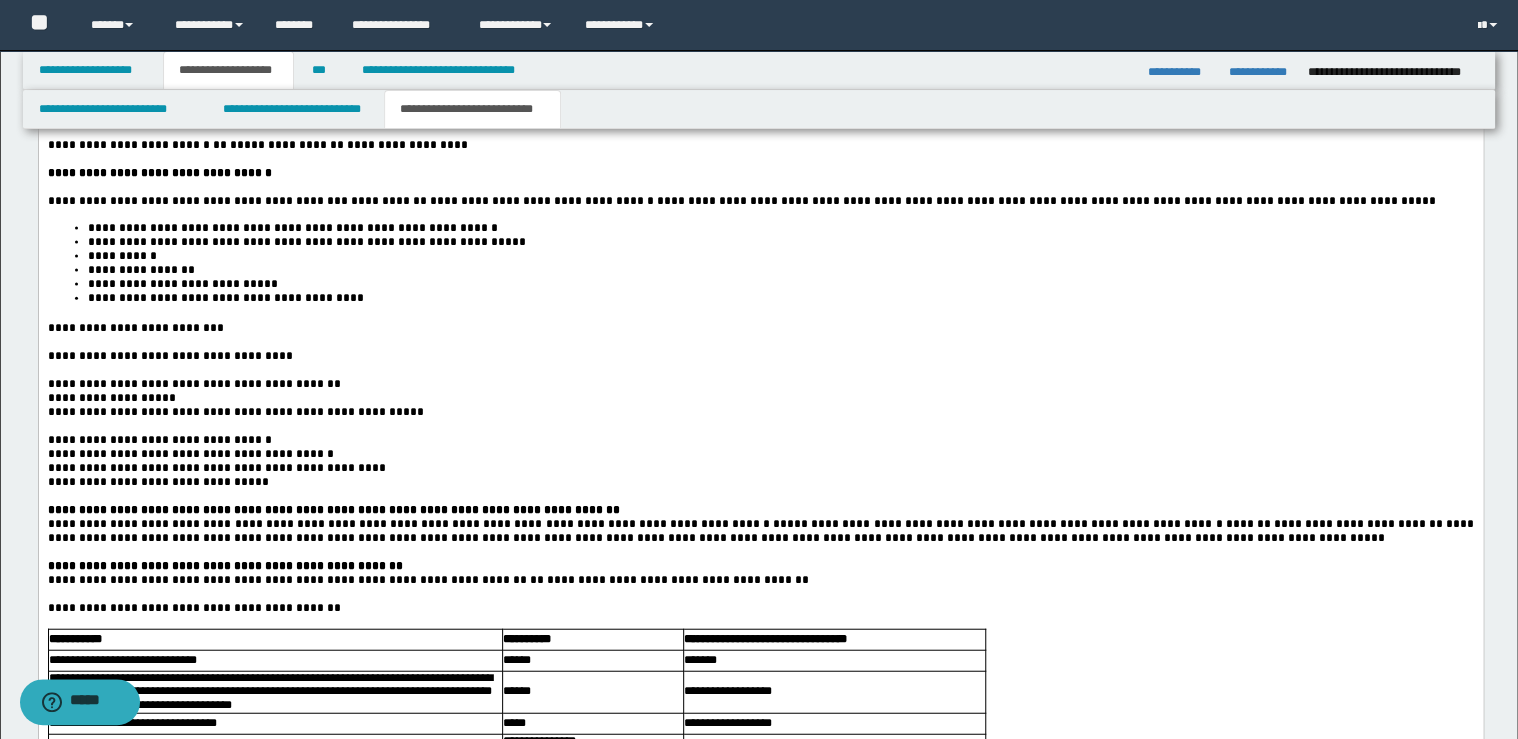 click on "**********" at bounding box center (171, 356) 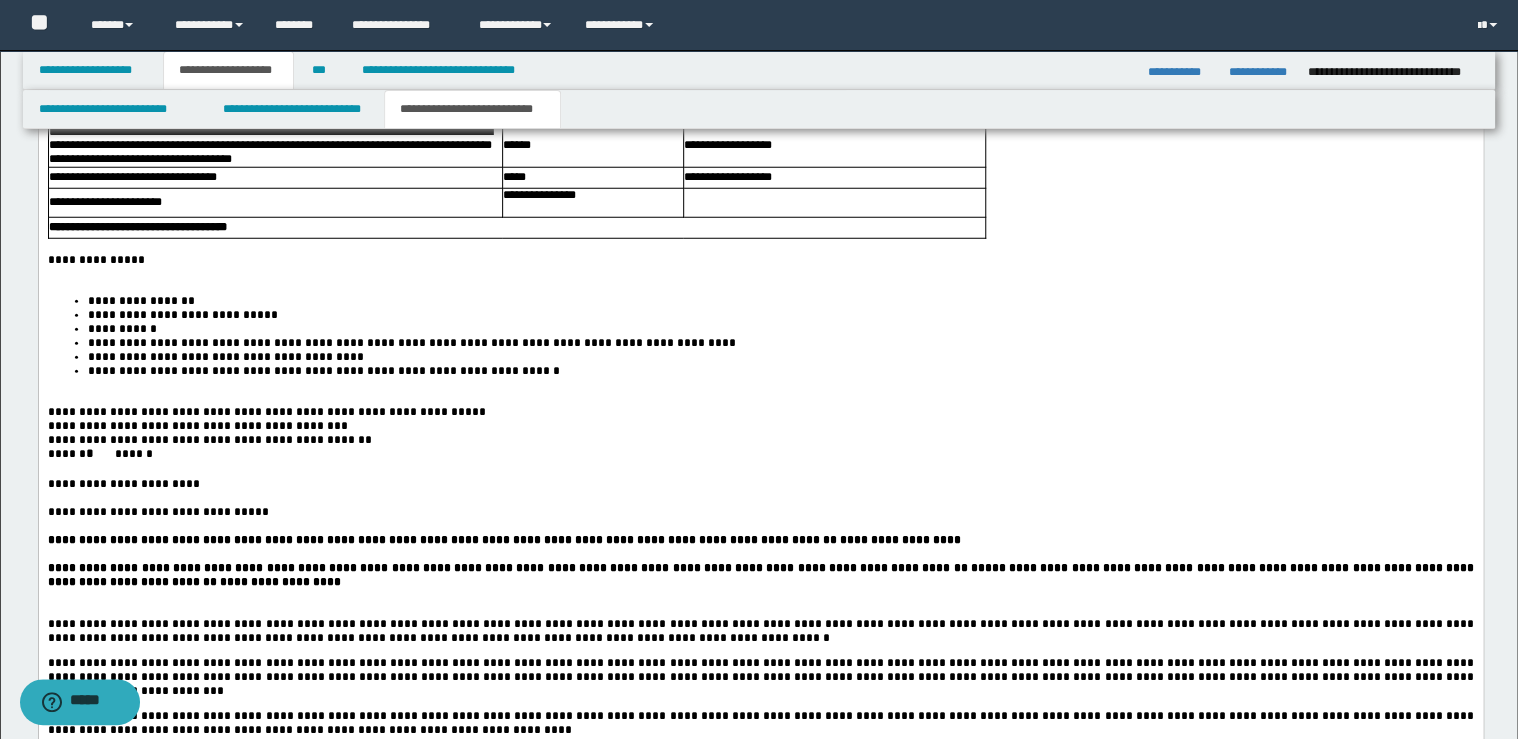 scroll, scrollTop: 2640, scrollLeft: 0, axis: vertical 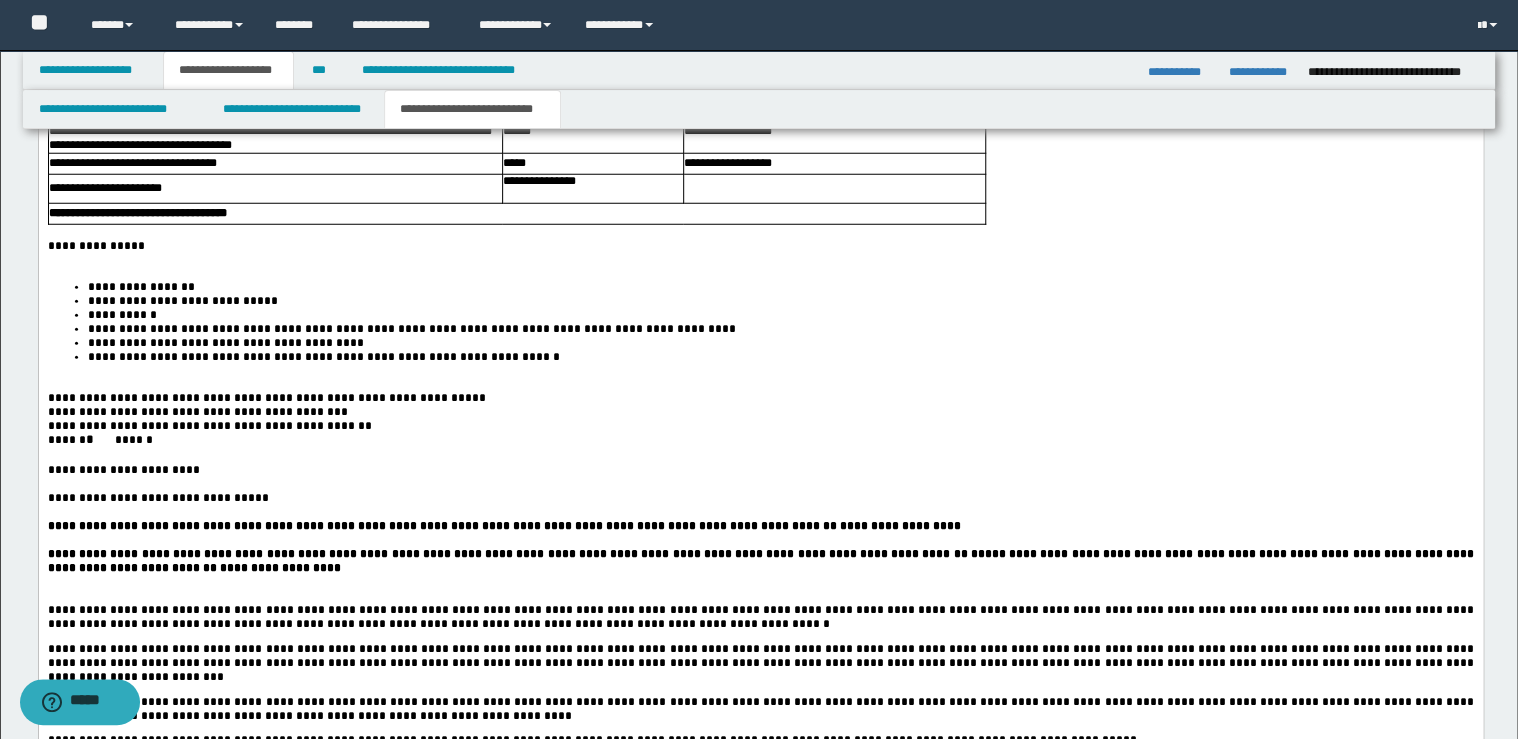 click on "**********" at bounding box center [760, 247] 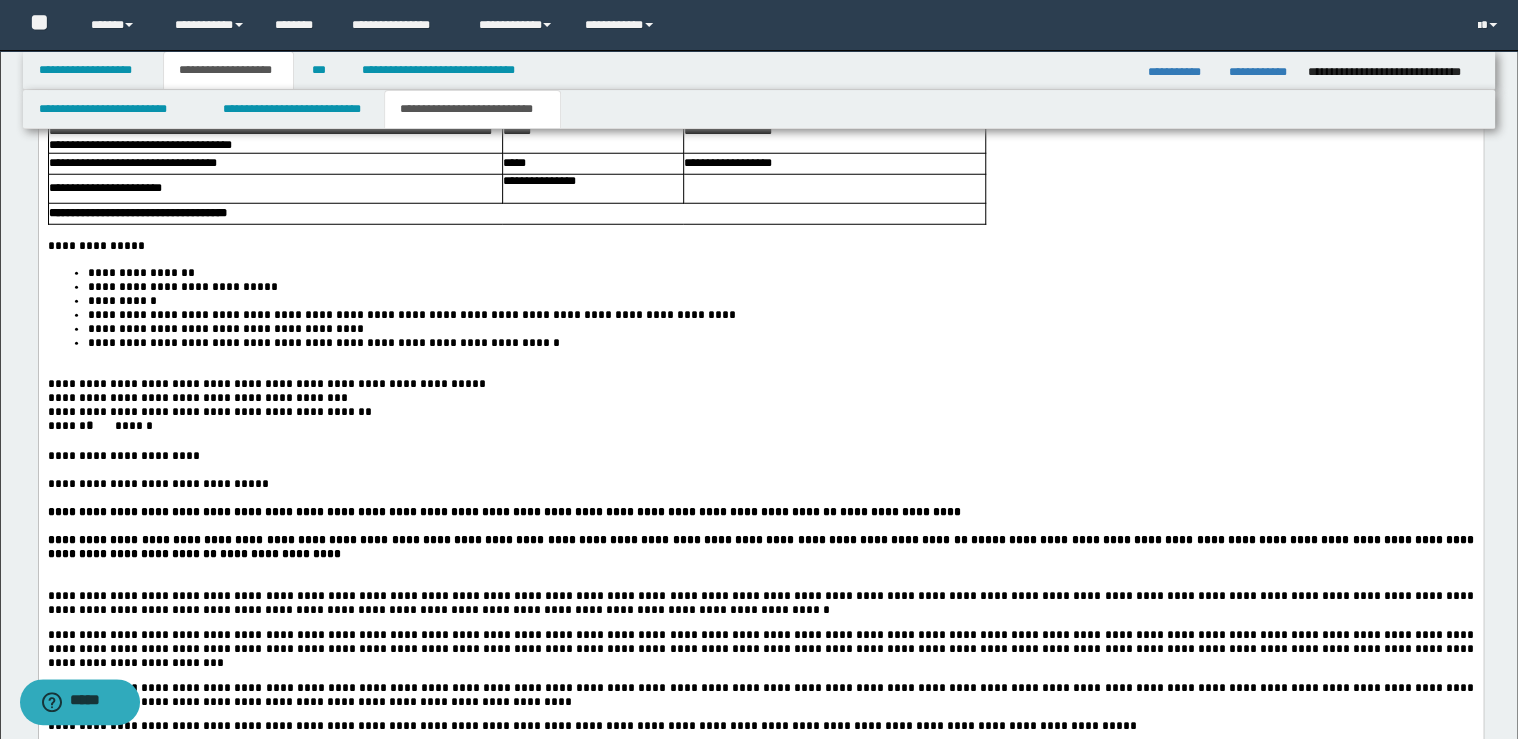 click on "**********" at bounding box center [760, 431] 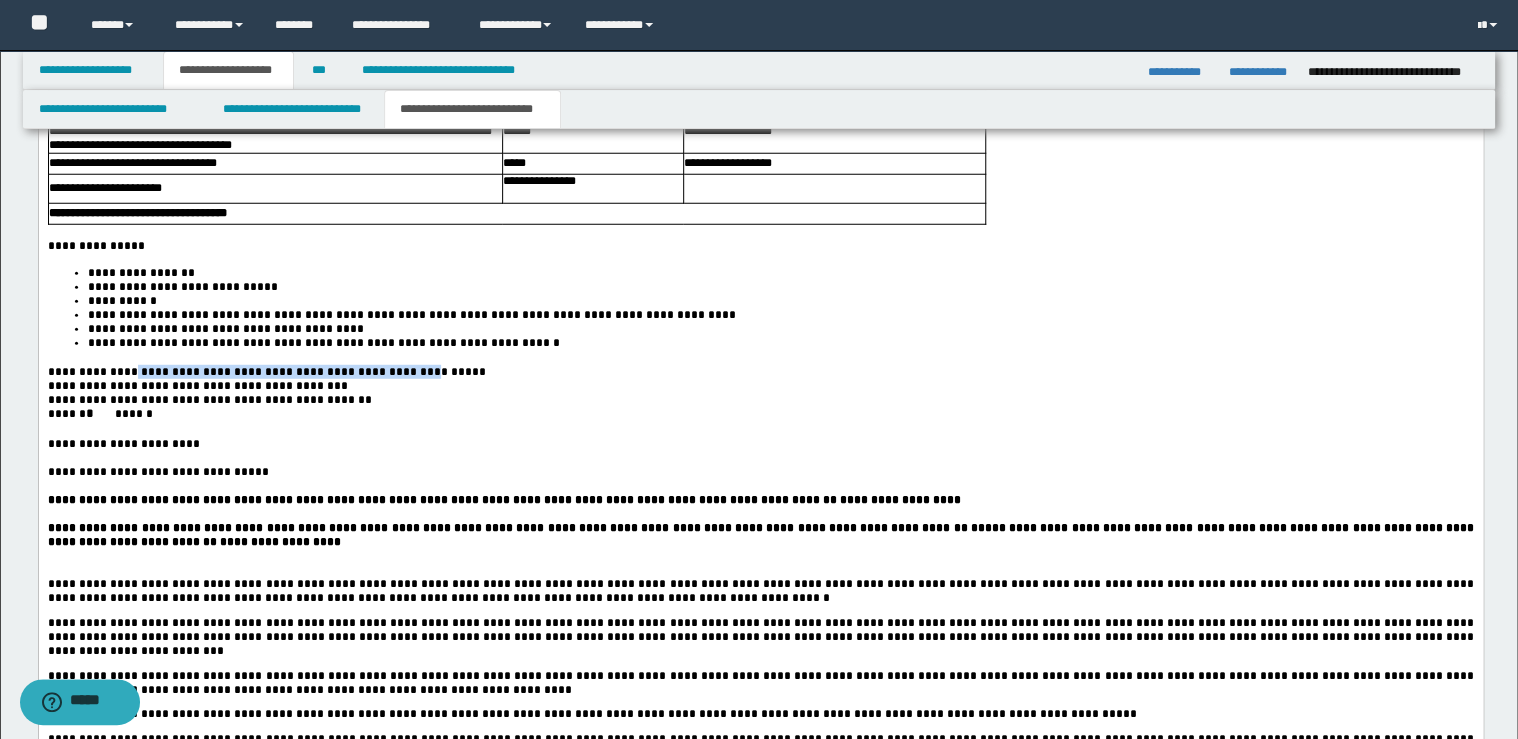 drag, startPoint x: 299, startPoint y: 439, endPoint x: 137, endPoint y: 427, distance: 162.44383 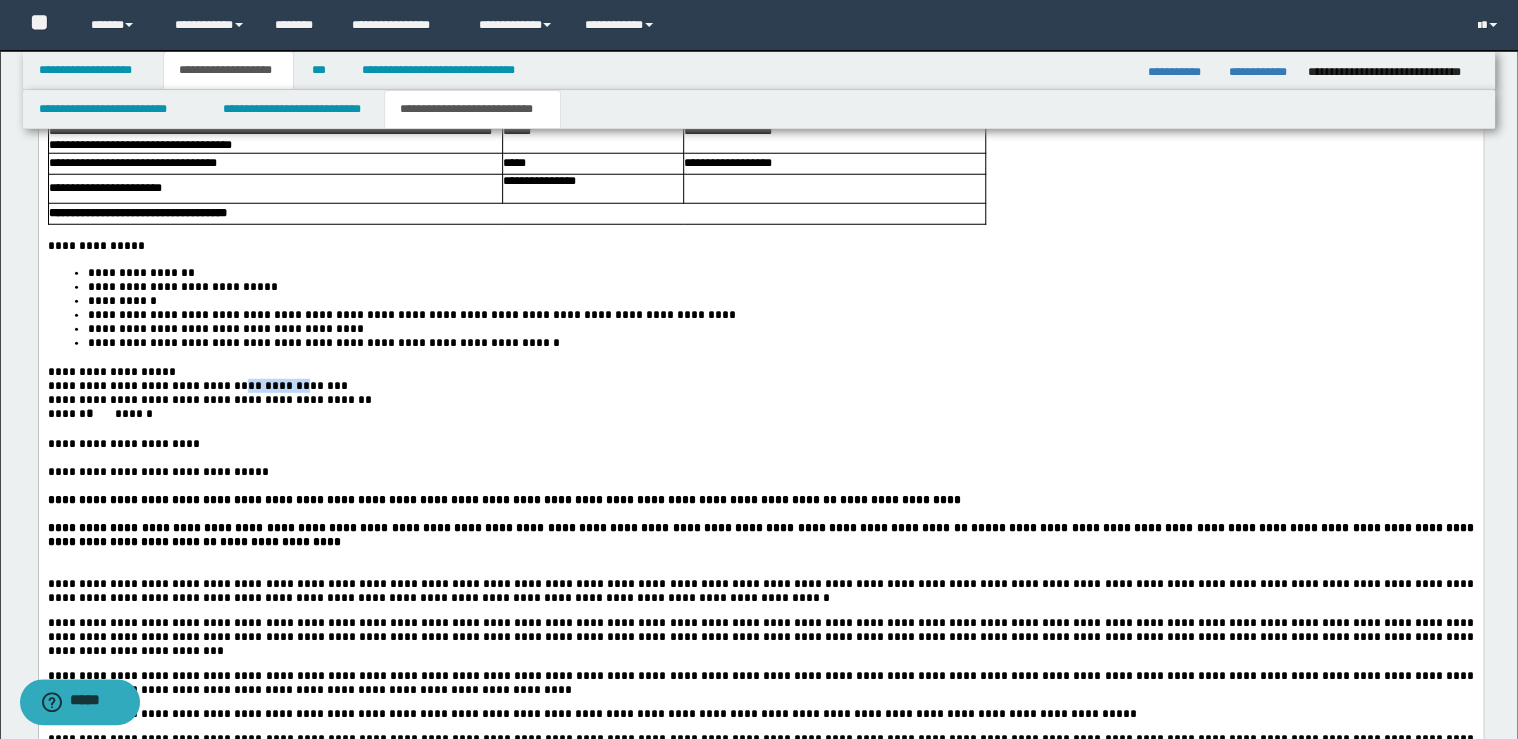 drag, startPoint x: 303, startPoint y: 457, endPoint x: 271, endPoint y: 456, distance: 32.01562 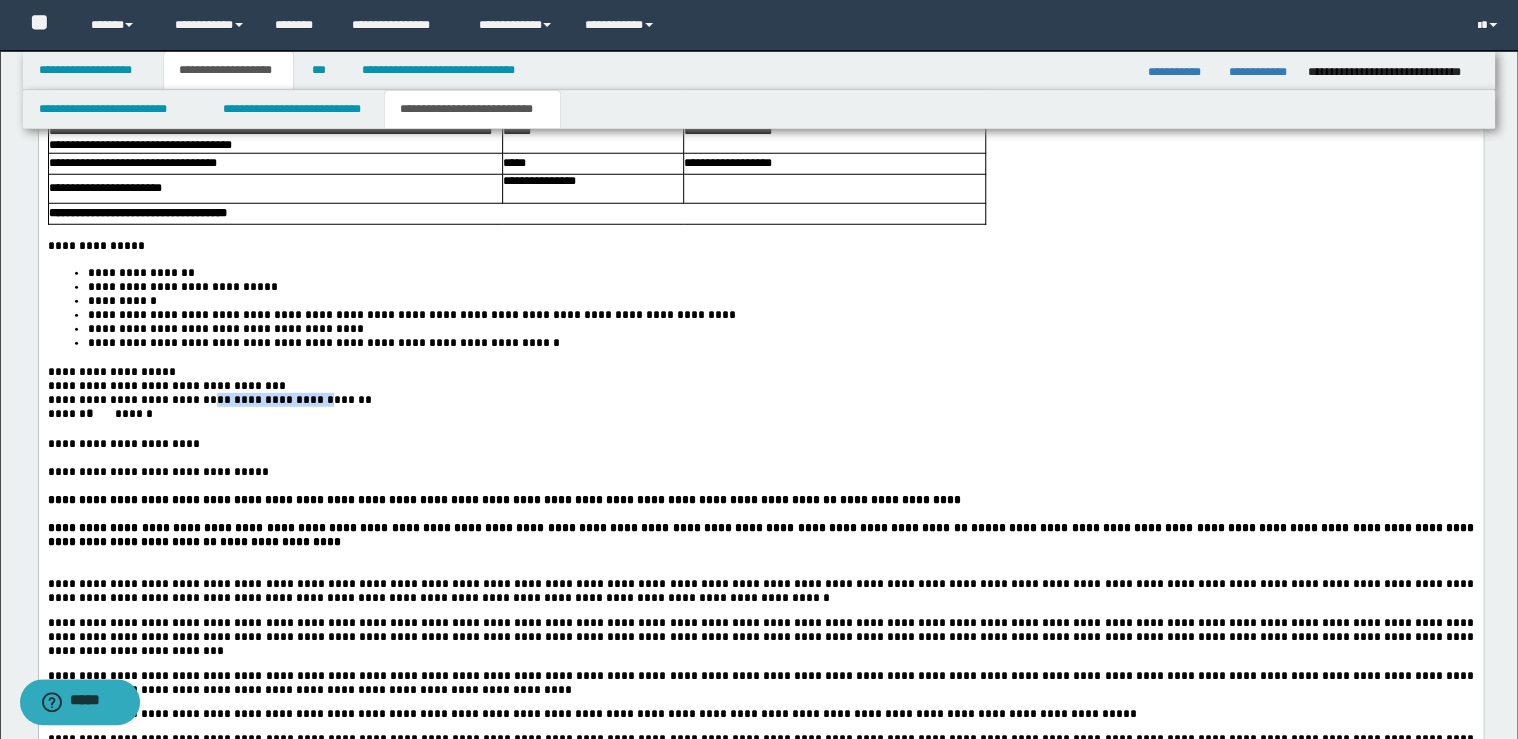 drag, startPoint x: 308, startPoint y: 477, endPoint x: 247, endPoint y: 475, distance: 61.03278 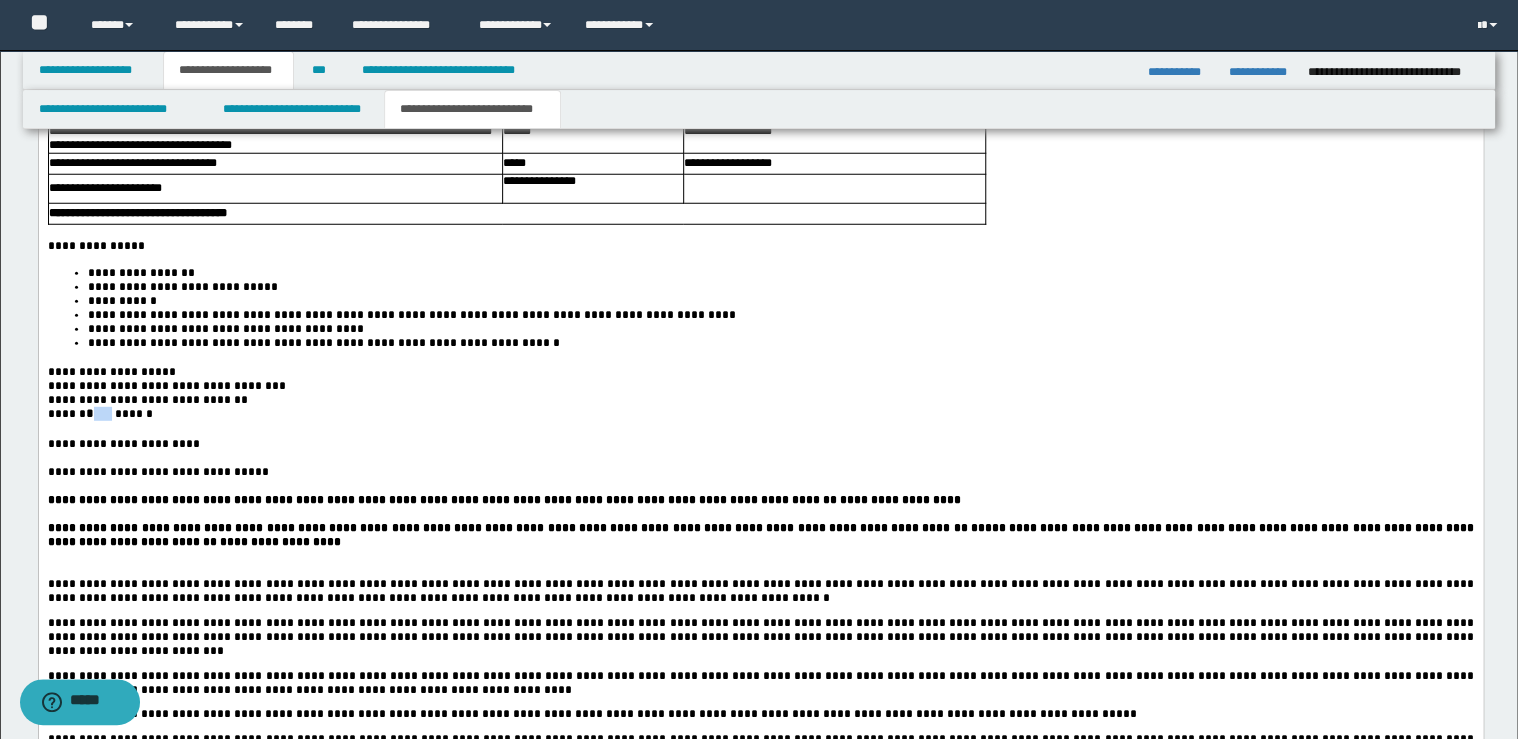 drag, startPoint x: 114, startPoint y: 491, endPoint x: 91, endPoint y: 491, distance: 23 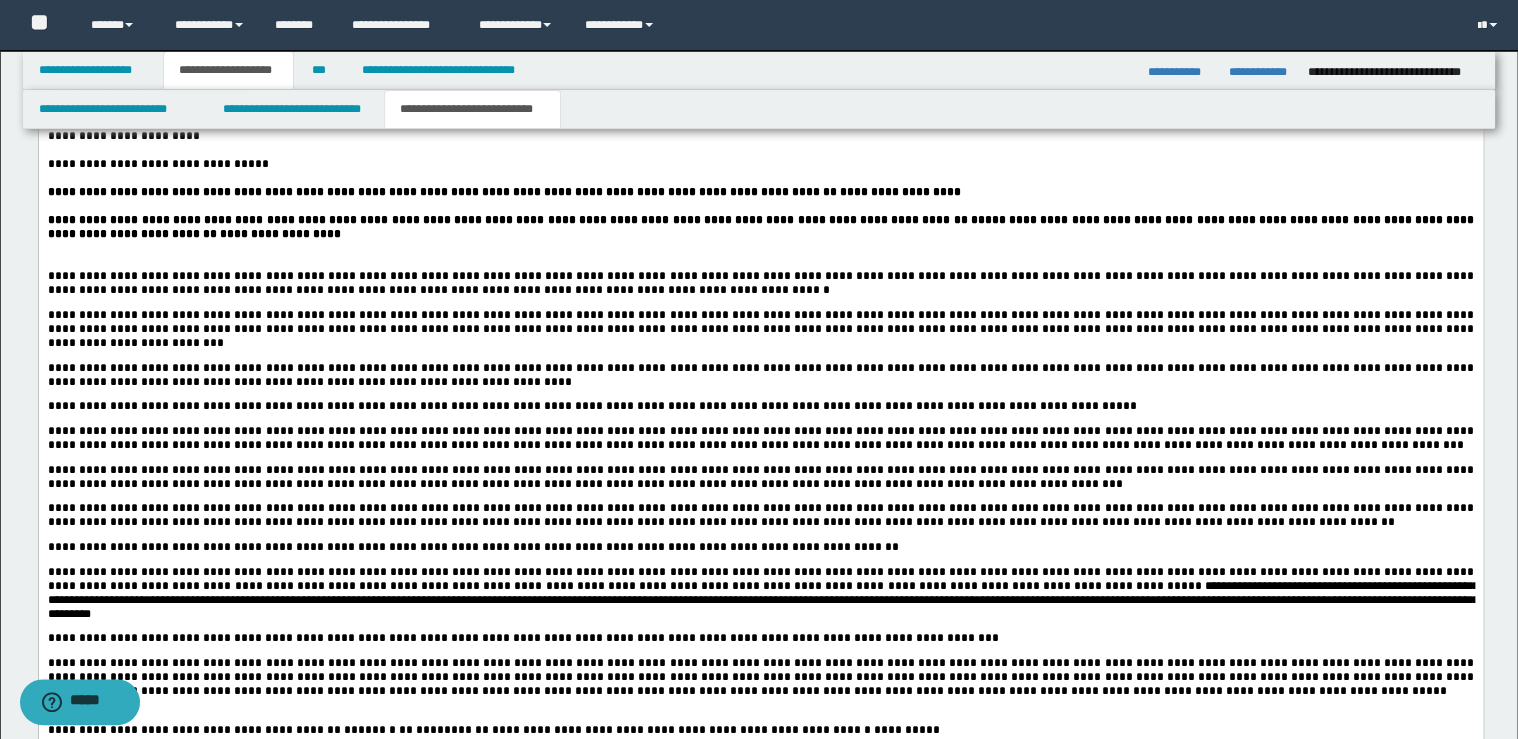 scroll, scrollTop: 2960, scrollLeft: 0, axis: vertical 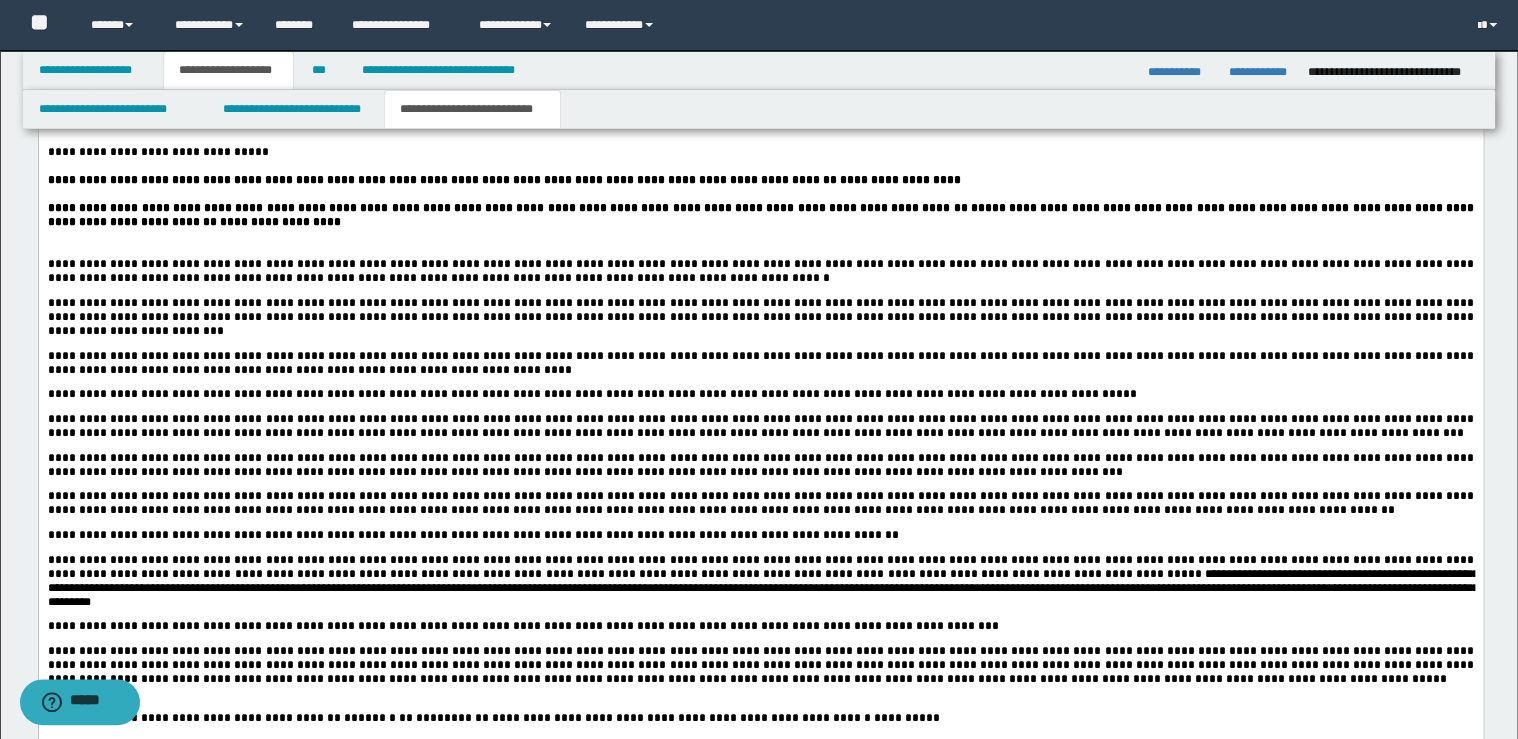 click on "**********" at bounding box center (760, 216) 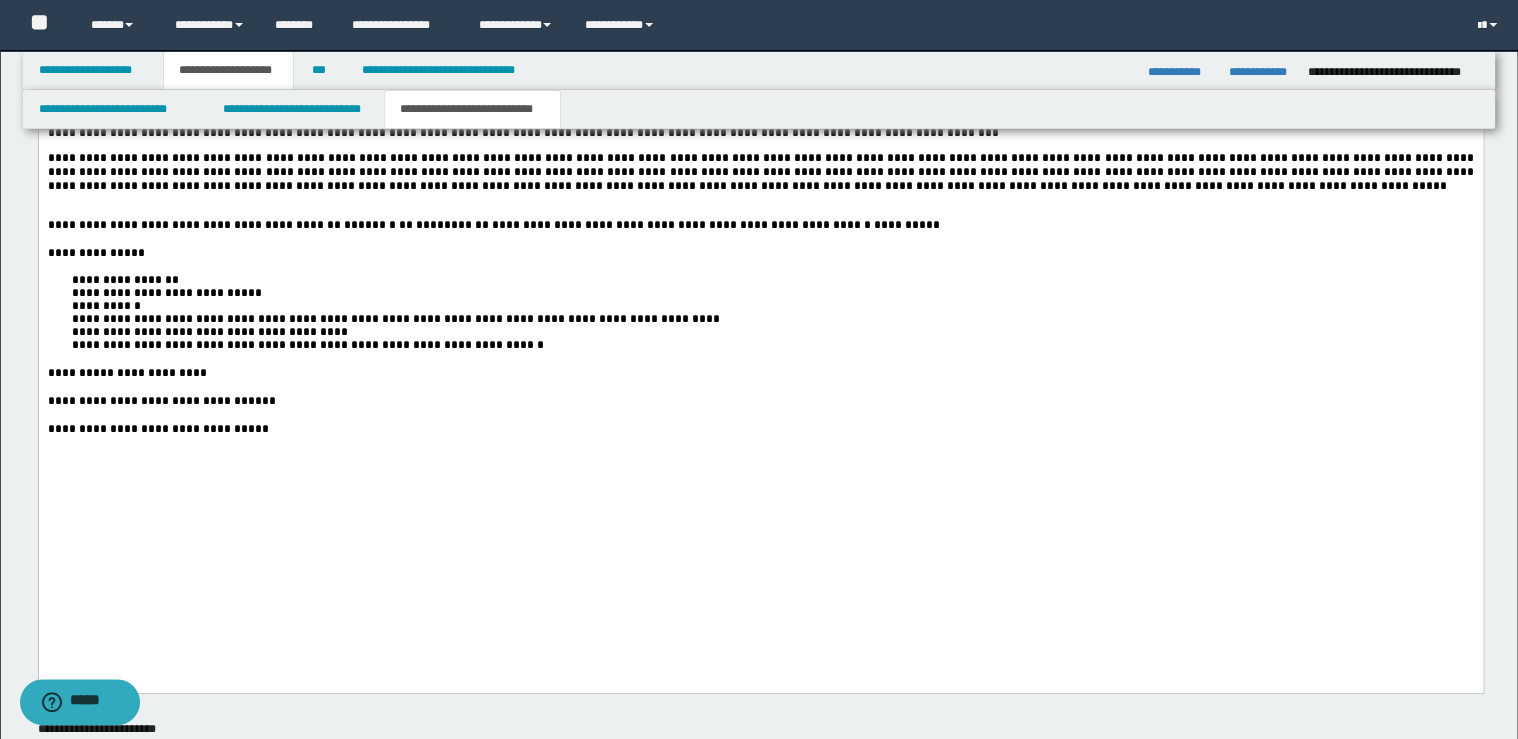 scroll, scrollTop: 3440, scrollLeft: 0, axis: vertical 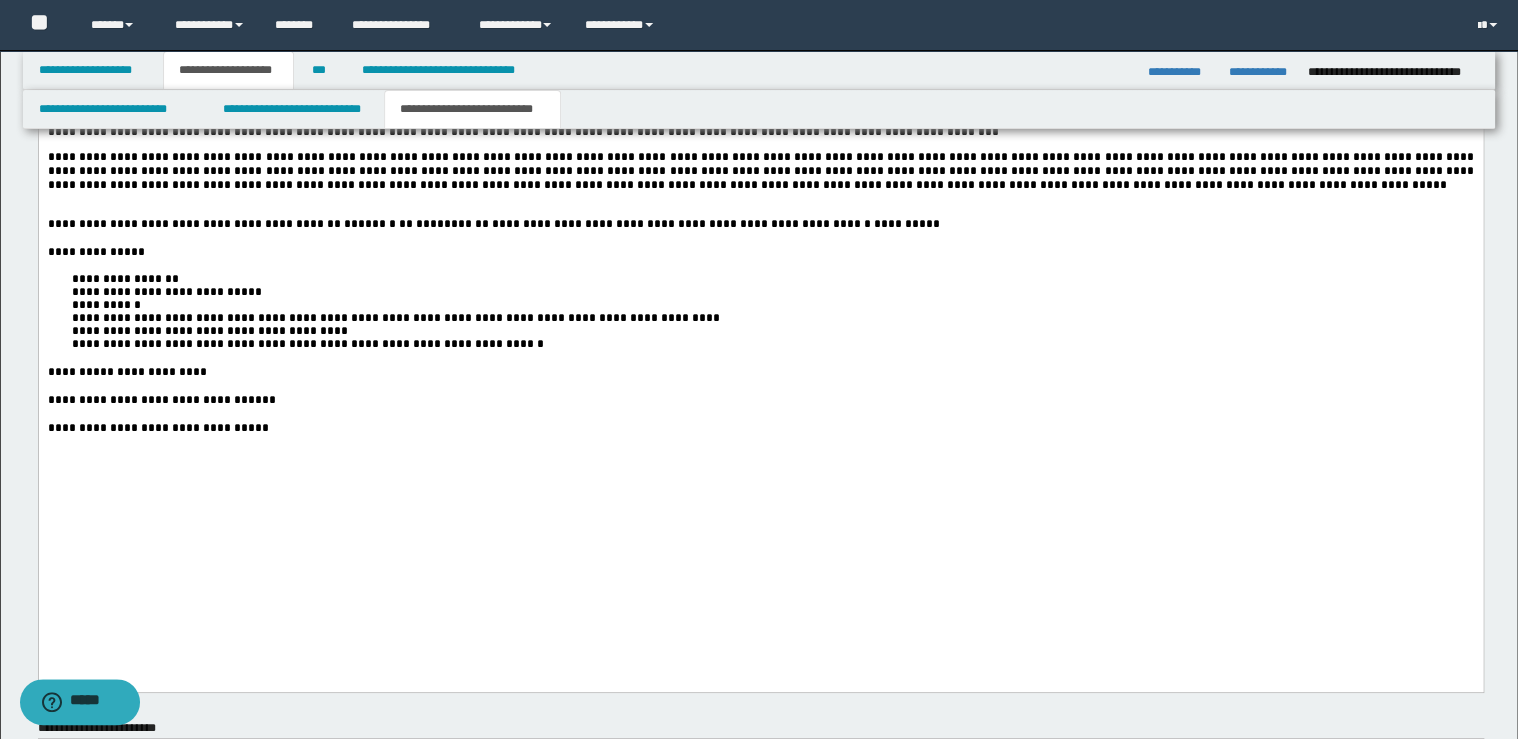 click on "**********" at bounding box center [760, 172] 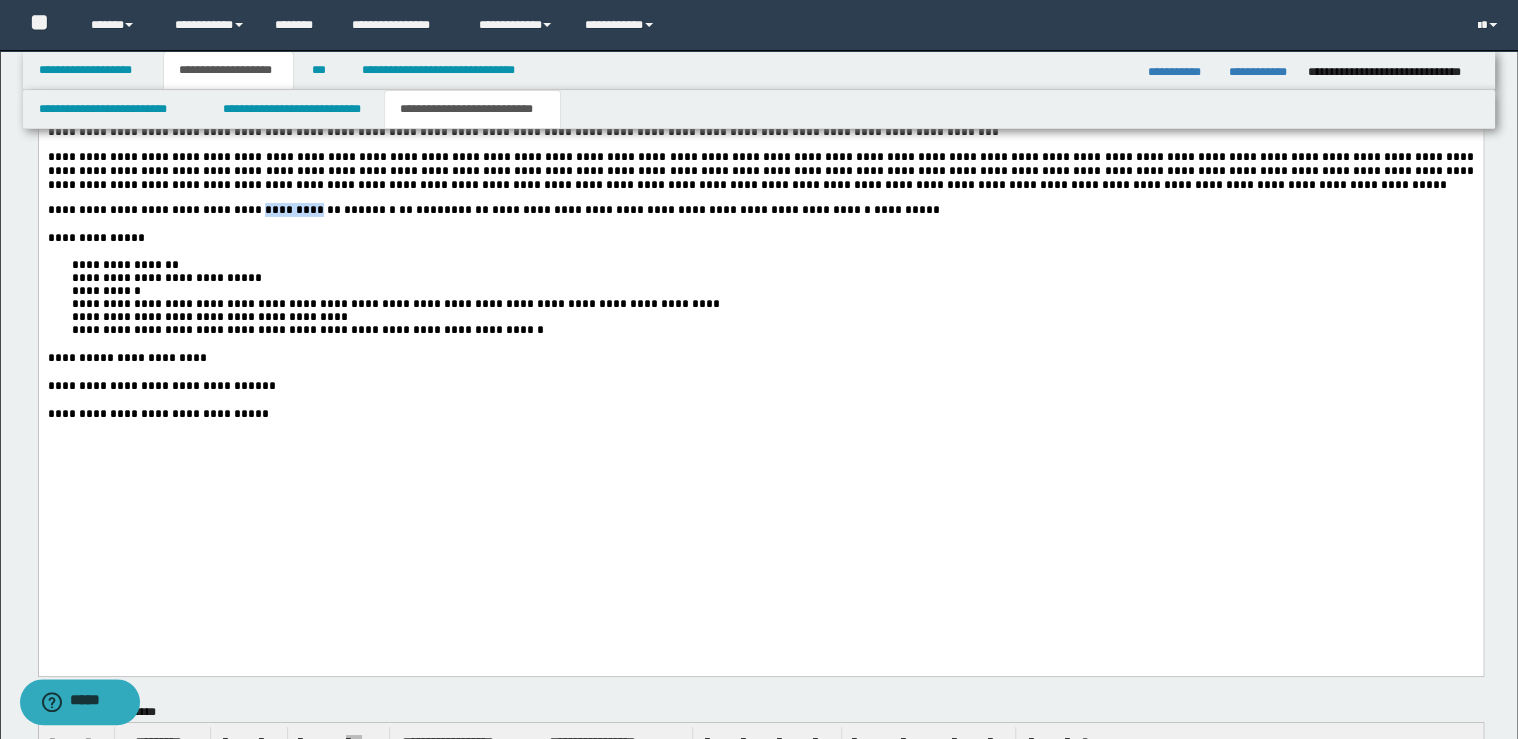 drag, startPoint x: 290, startPoint y: 315, endPoint x: 222, endPoint y: 311, distance: 68.117546 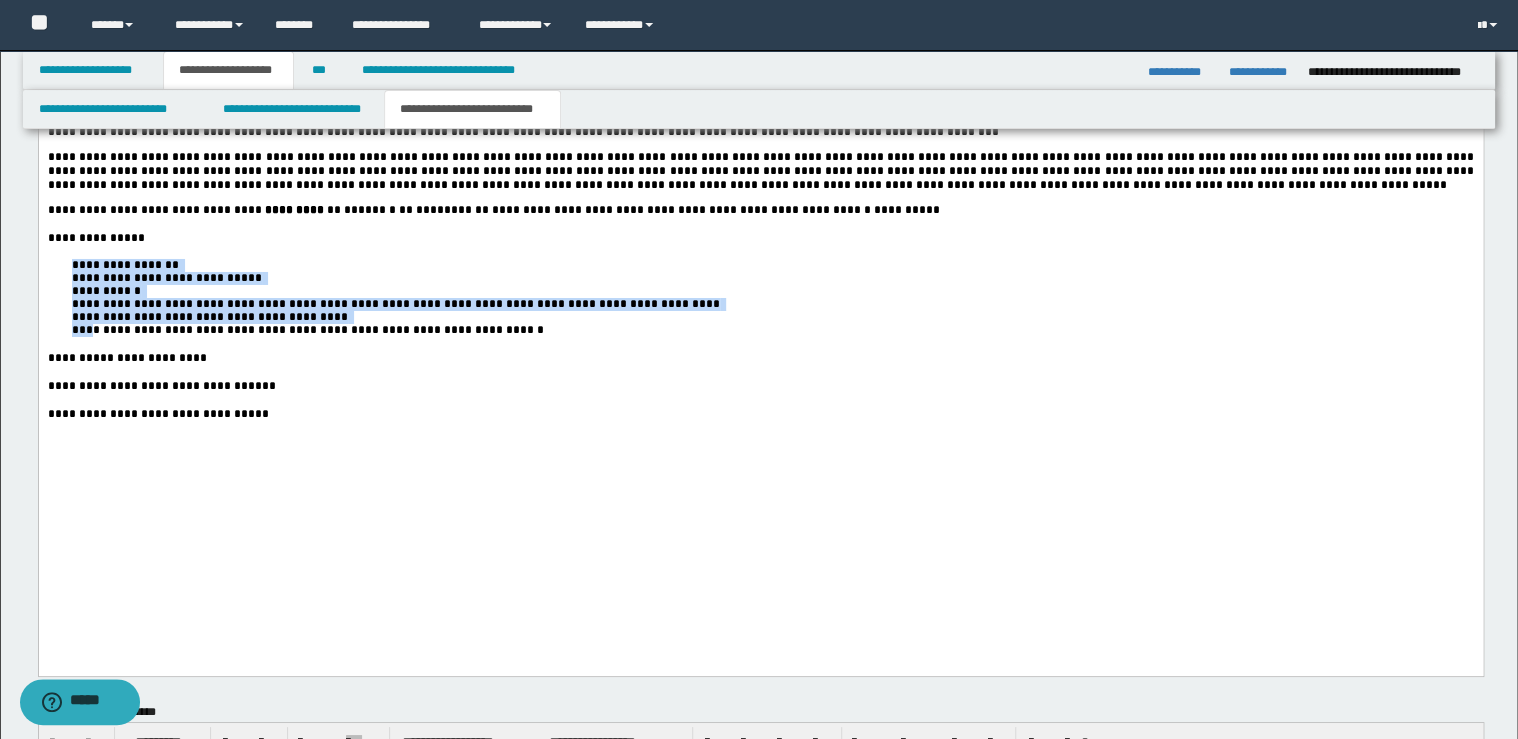 drag, startPoint x: 68, startPoint y: 385, endPoint x: 95, endPoint y: 447, distance: 67.62396 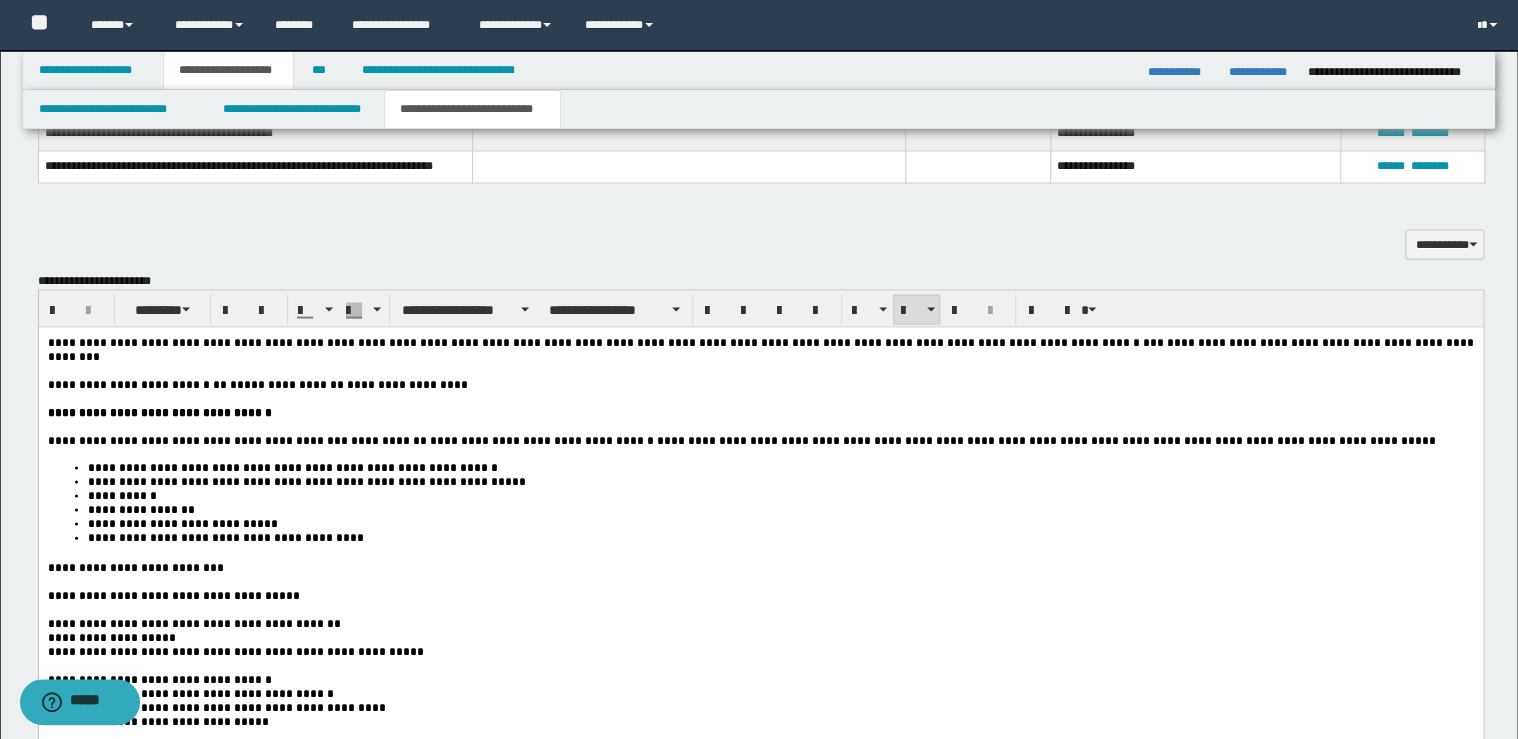 scroll, scrollTop: 1840, scrollLeft: 0, axis: vertical 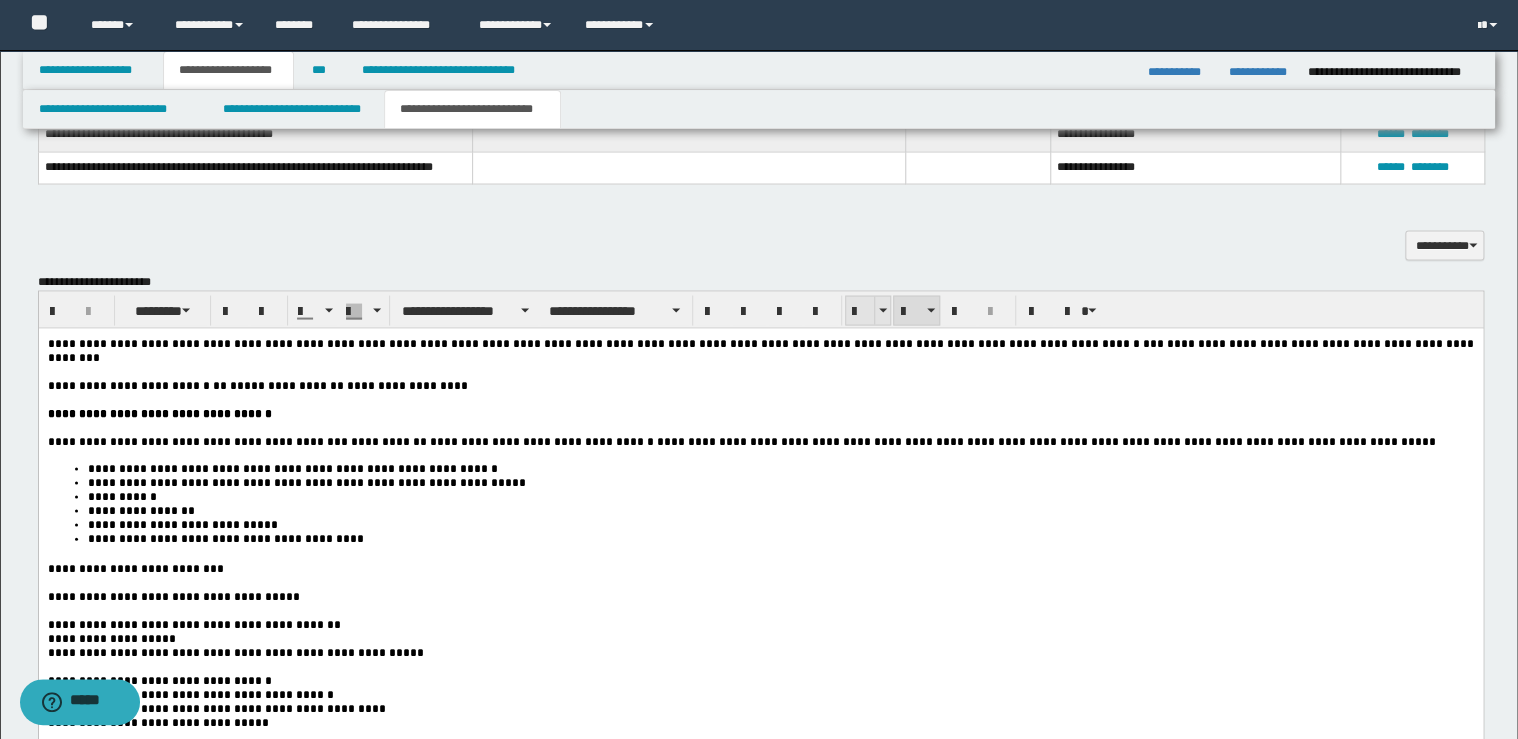 click at bounding box center (860, 311) 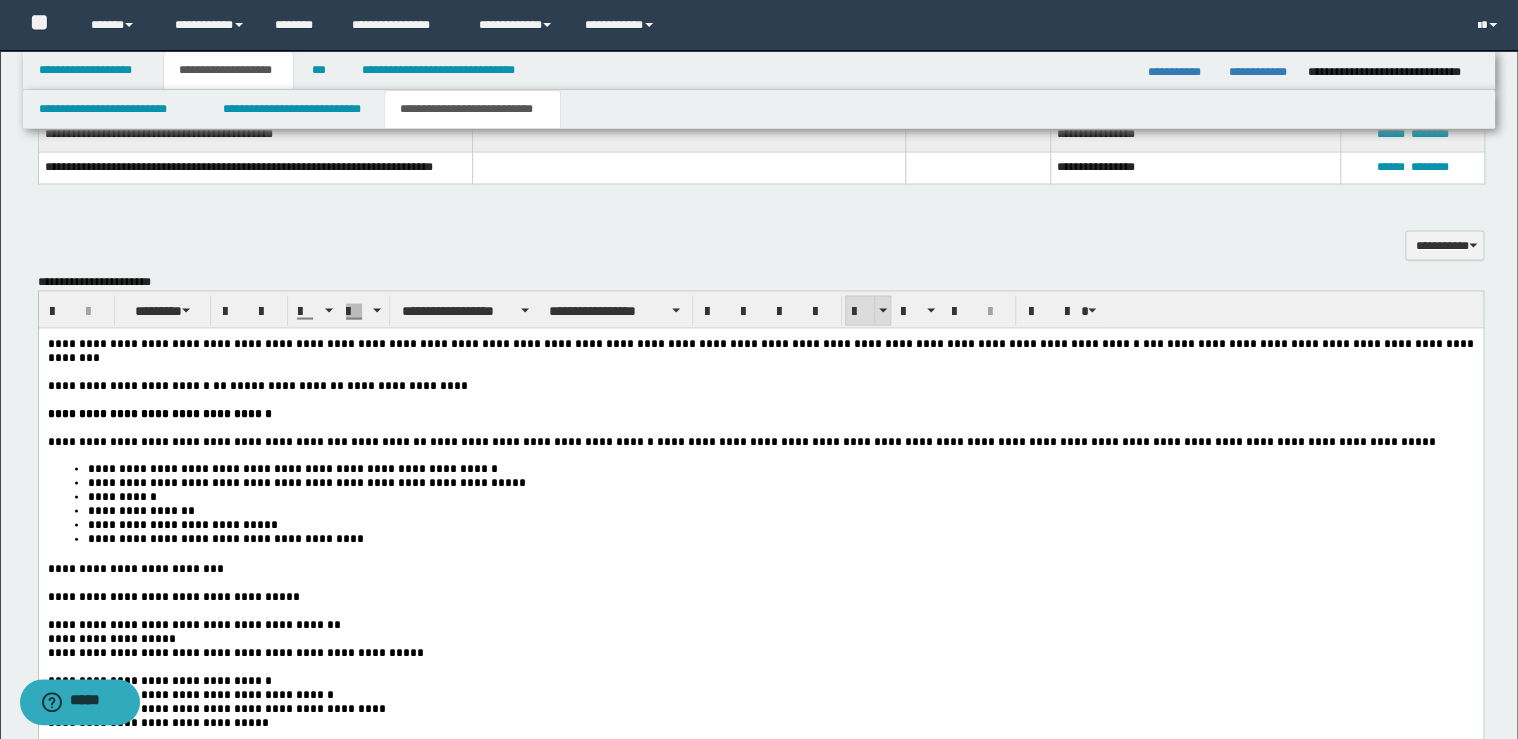 click at bounding box center [860, 311] 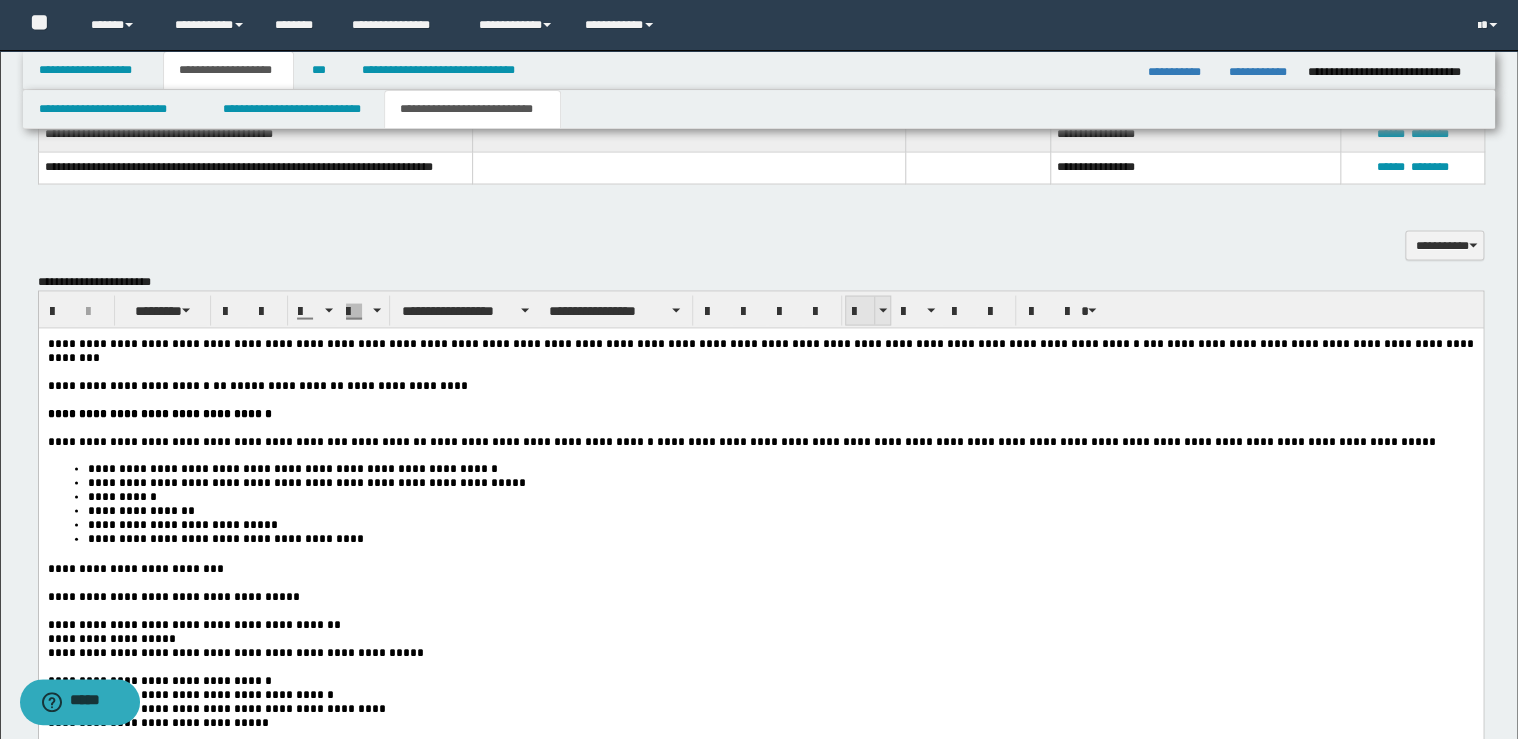click at bounding box center (860, 311) 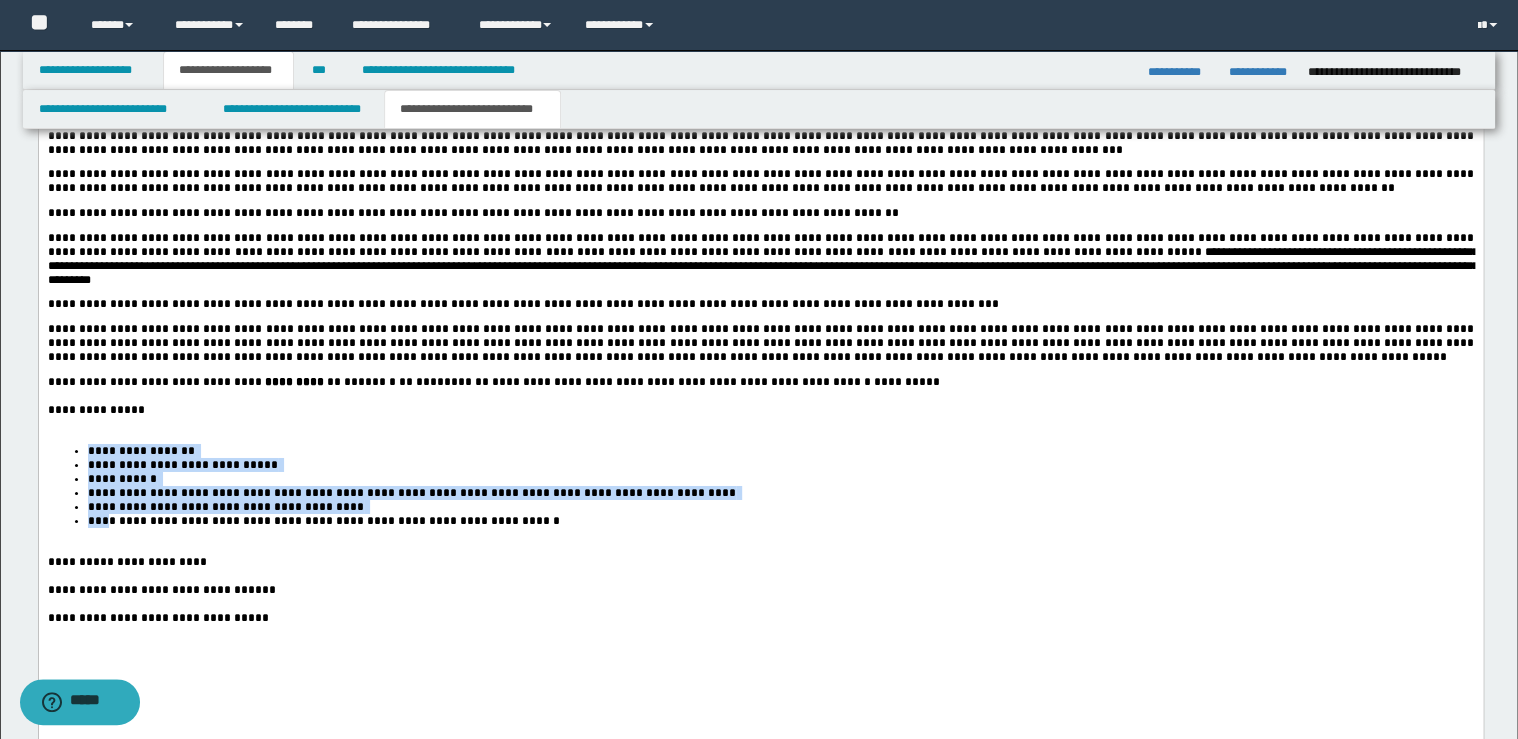 scroll, scrollTop: 3440, scrollLeft: 0, axis: vertical 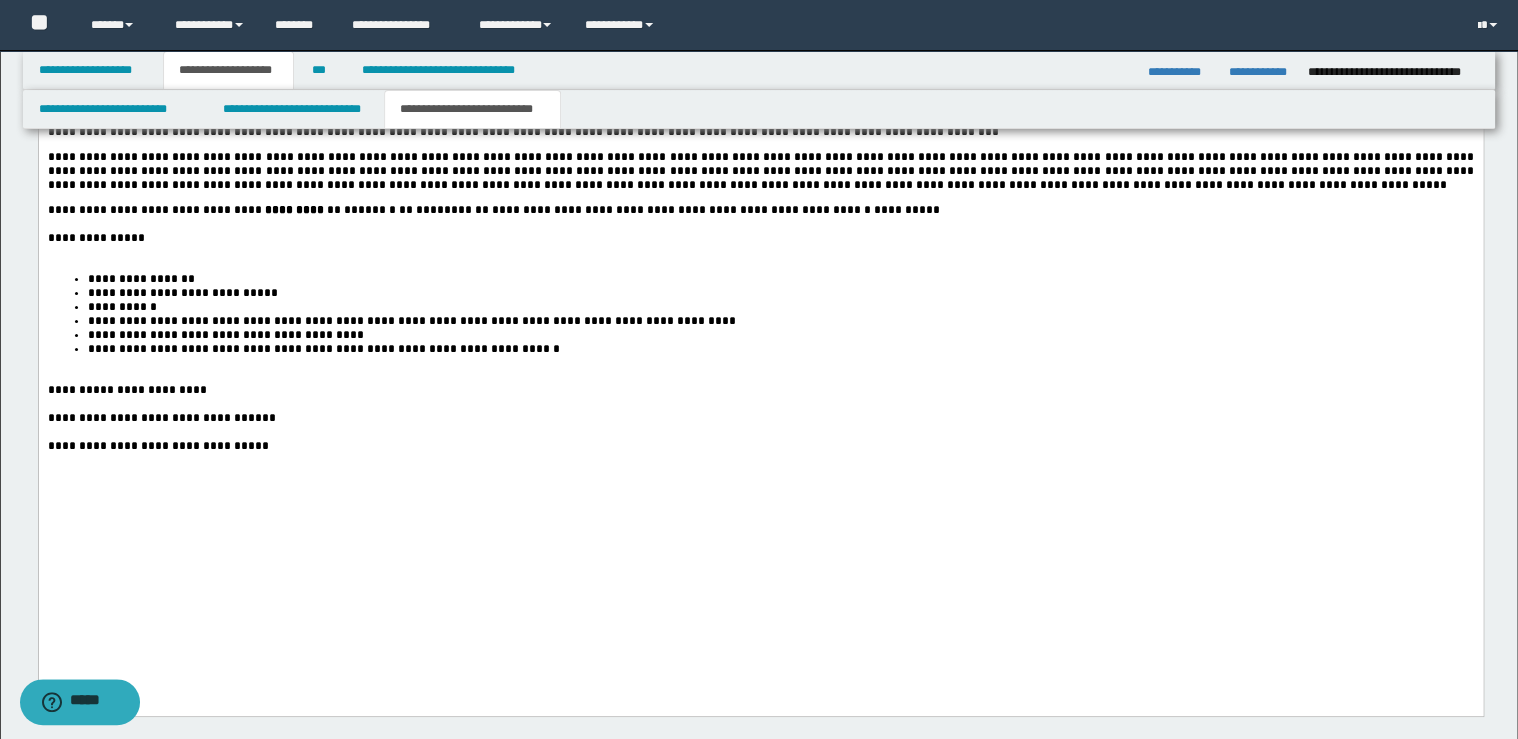 click at bounding box center [760, 253] 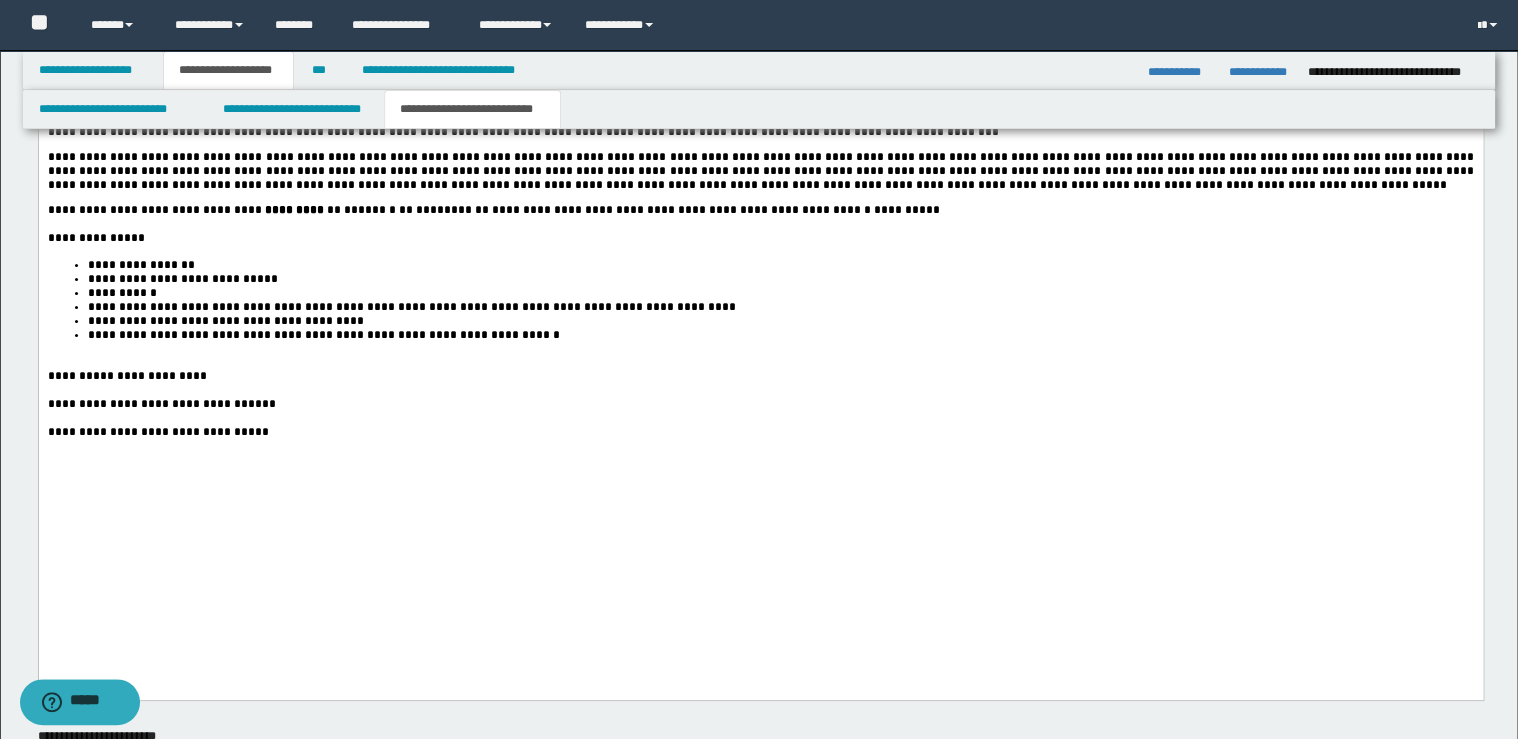 click on "**********" at bounding box center [780, 336] 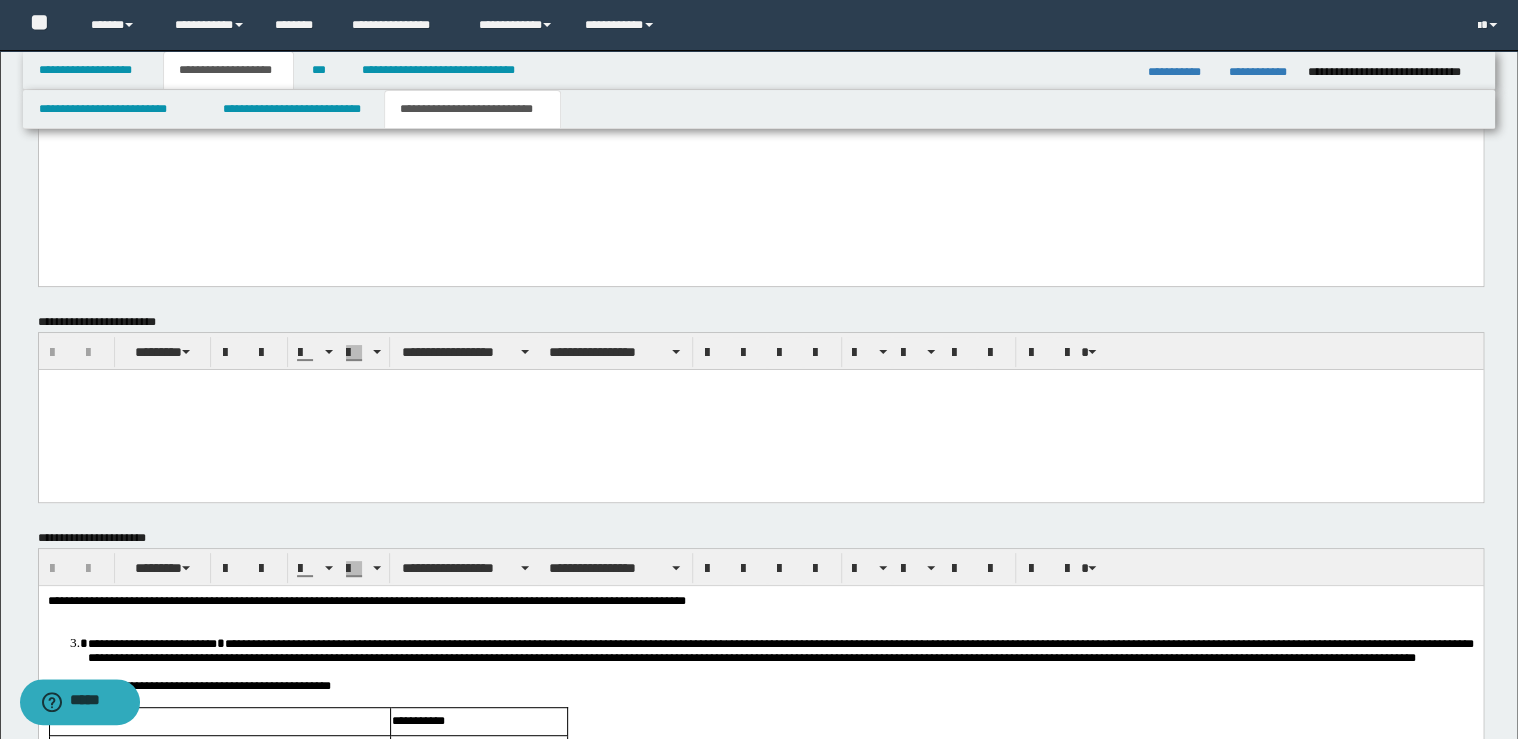 scroll, scrollTop: 3840, scrollLeft: 0, axis: vertical 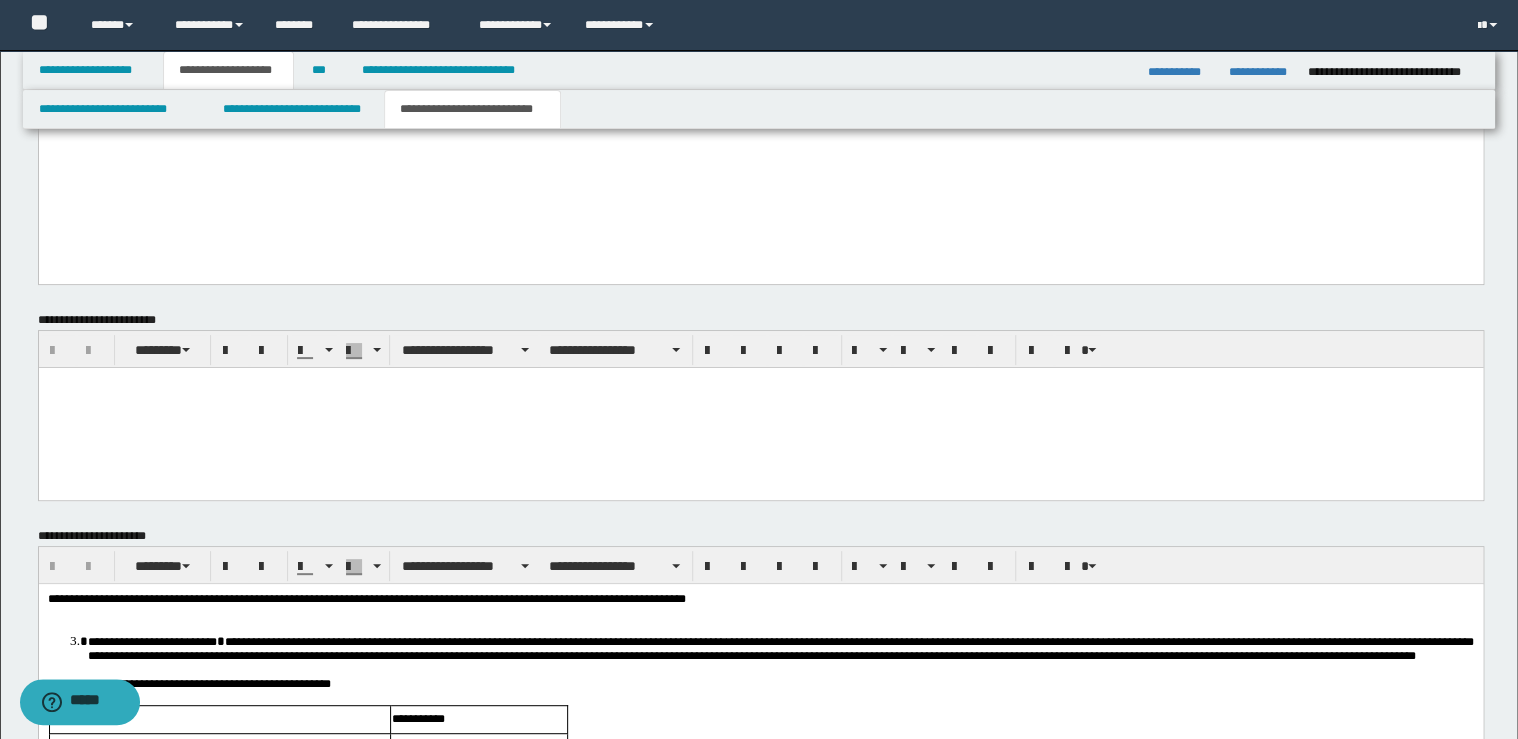 click on "**********" at bounding box center (760, 21) 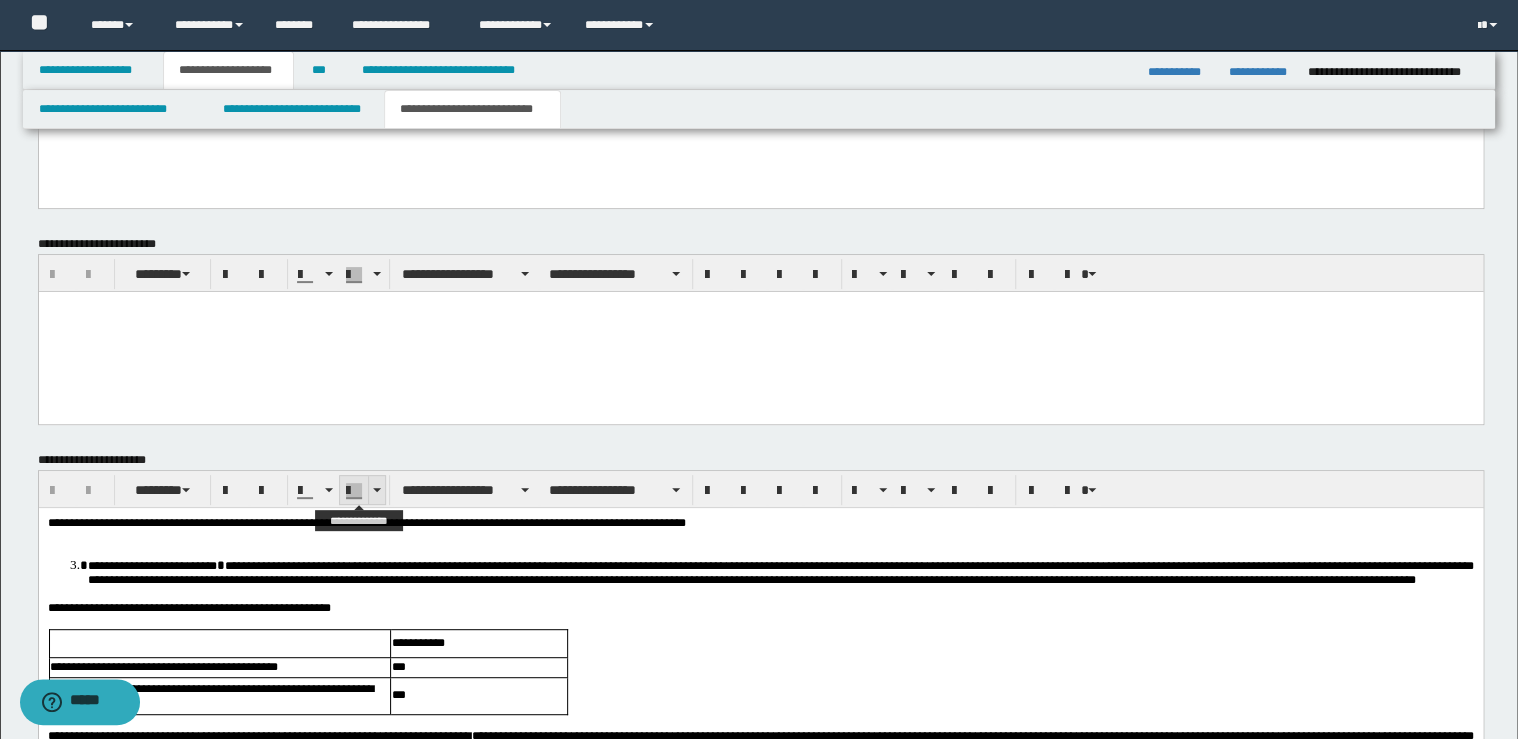 scroll, scrollTop: 4080, scrollLeft: 0, axis: vertical 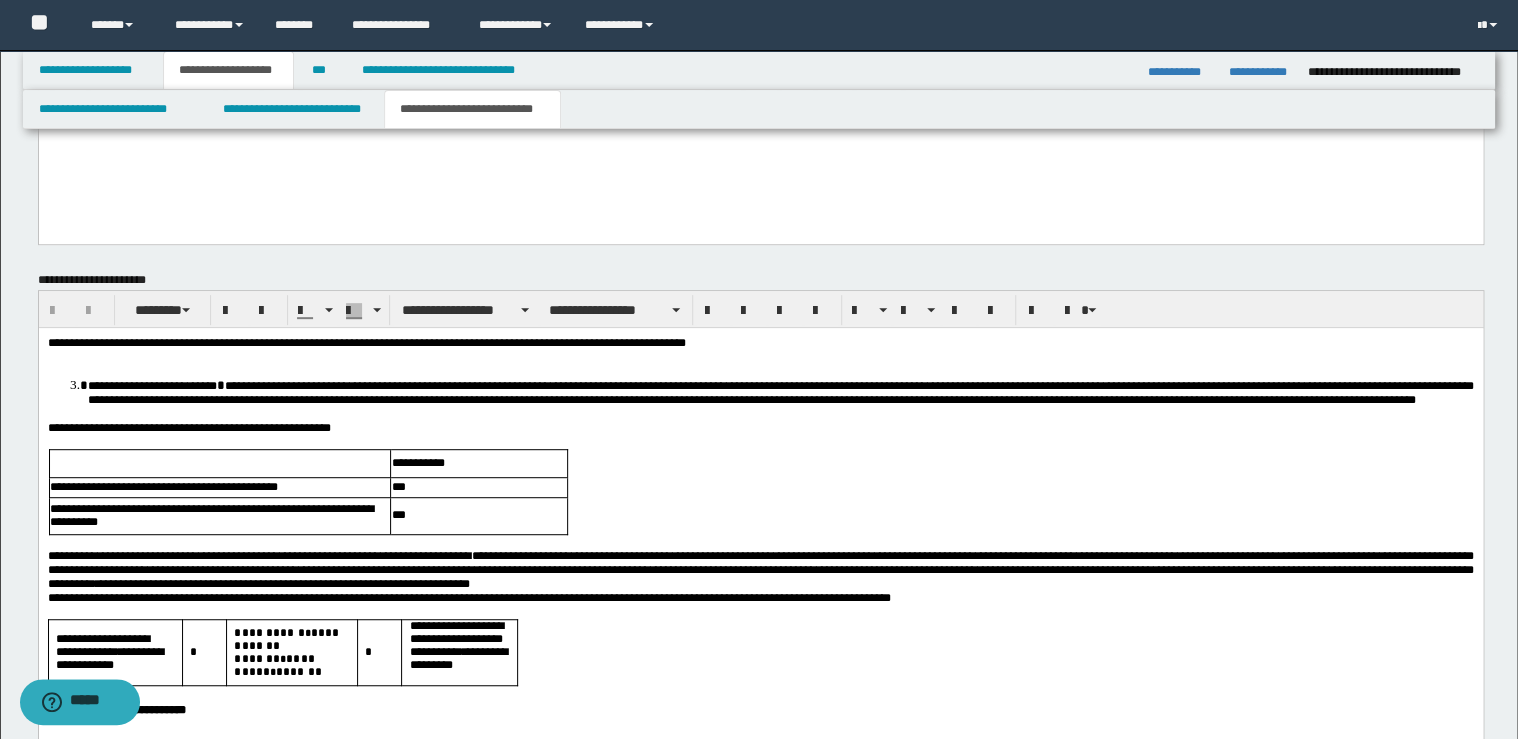 click on "**********" at bounding box center (760, 343) 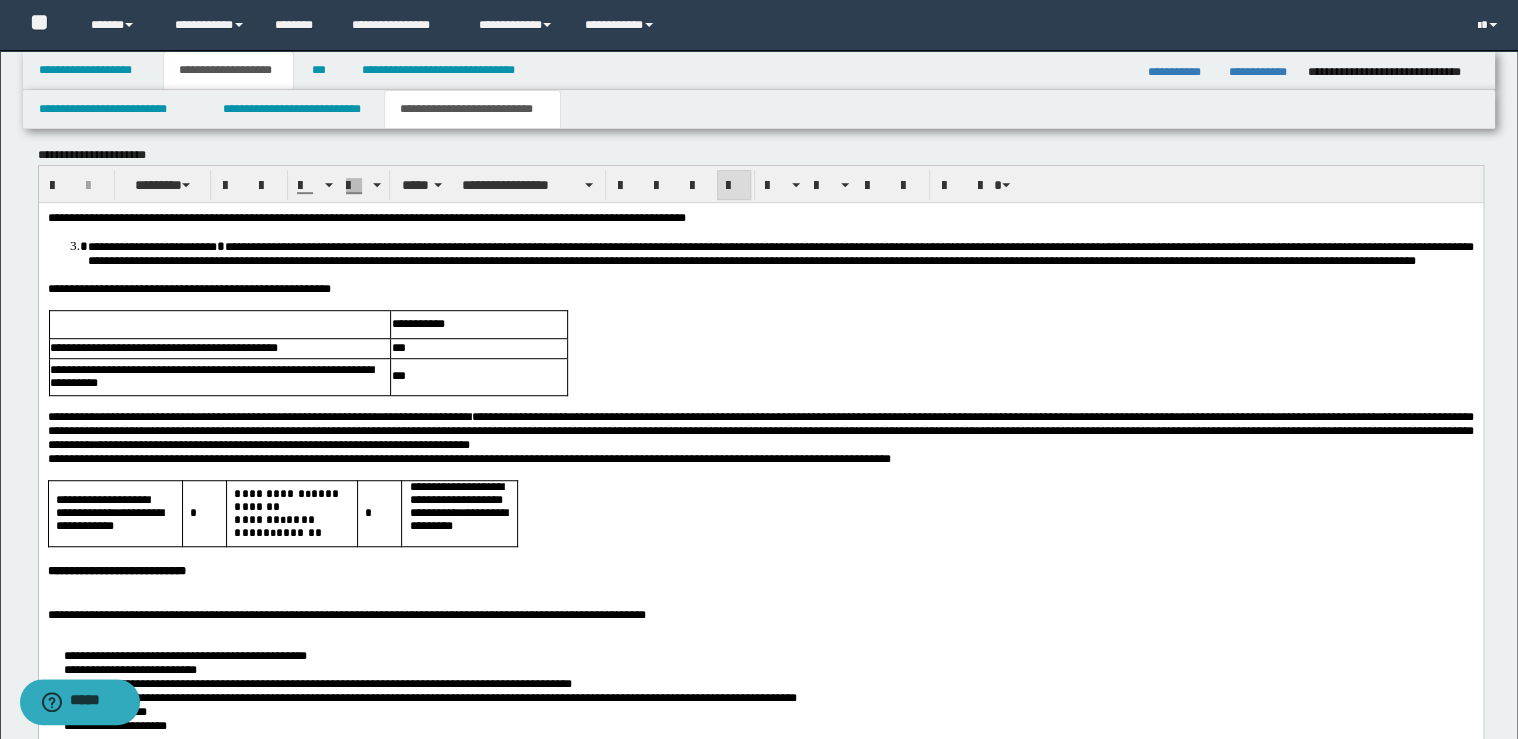 scroll, scrollTop: 4400, scrollLeft: 0, axis: vertical 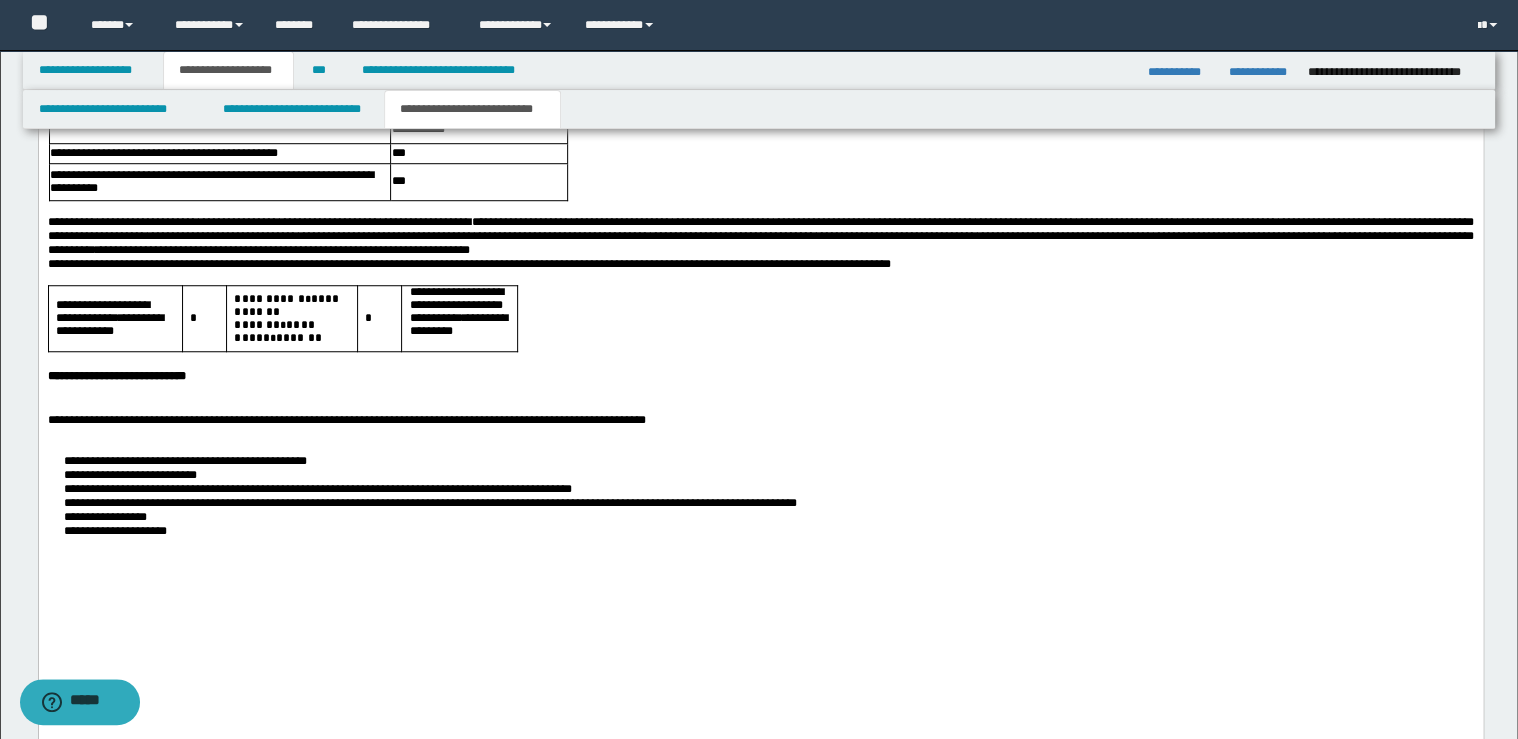 click on "**********" at bounding box center (760, 374) 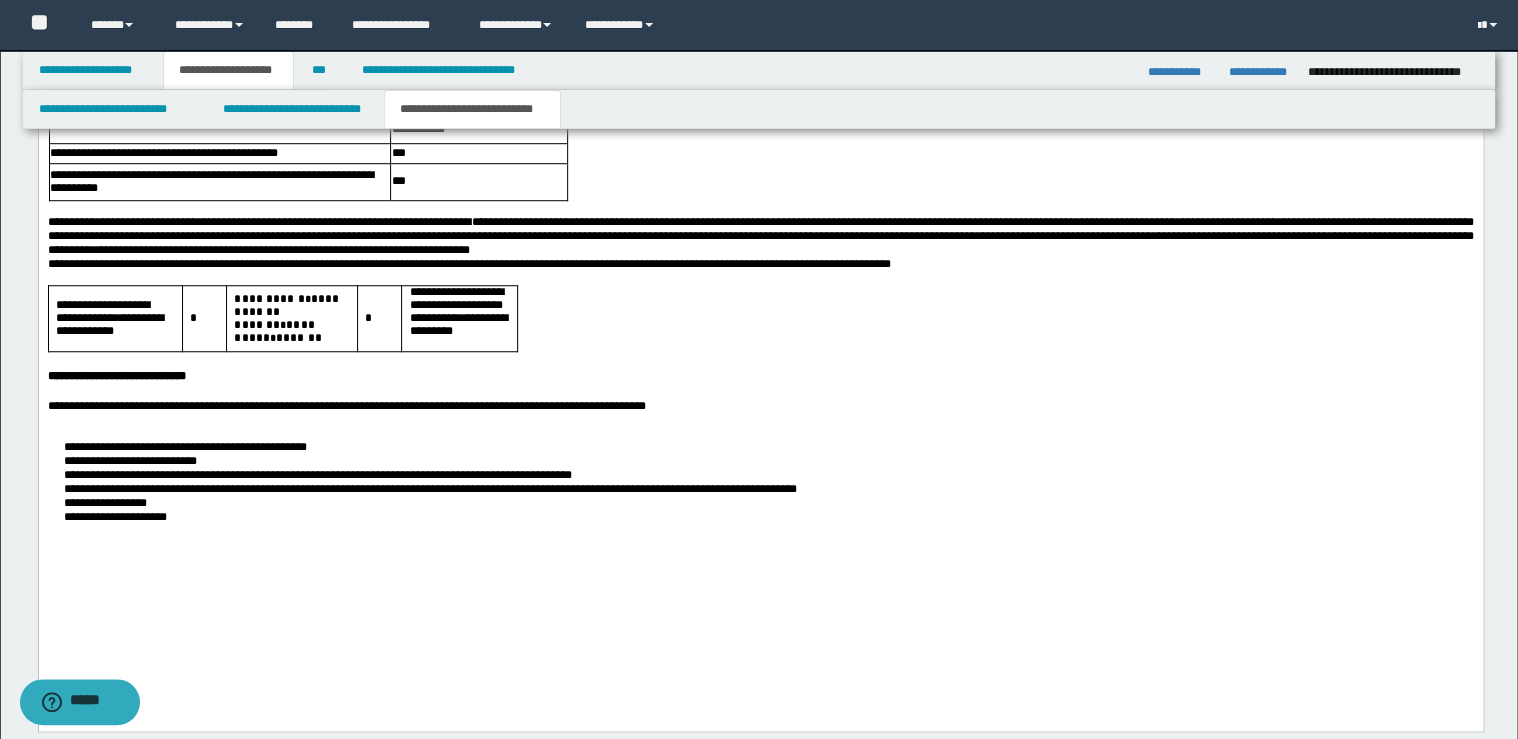 click on "**********" at bounding box center (760, 406) 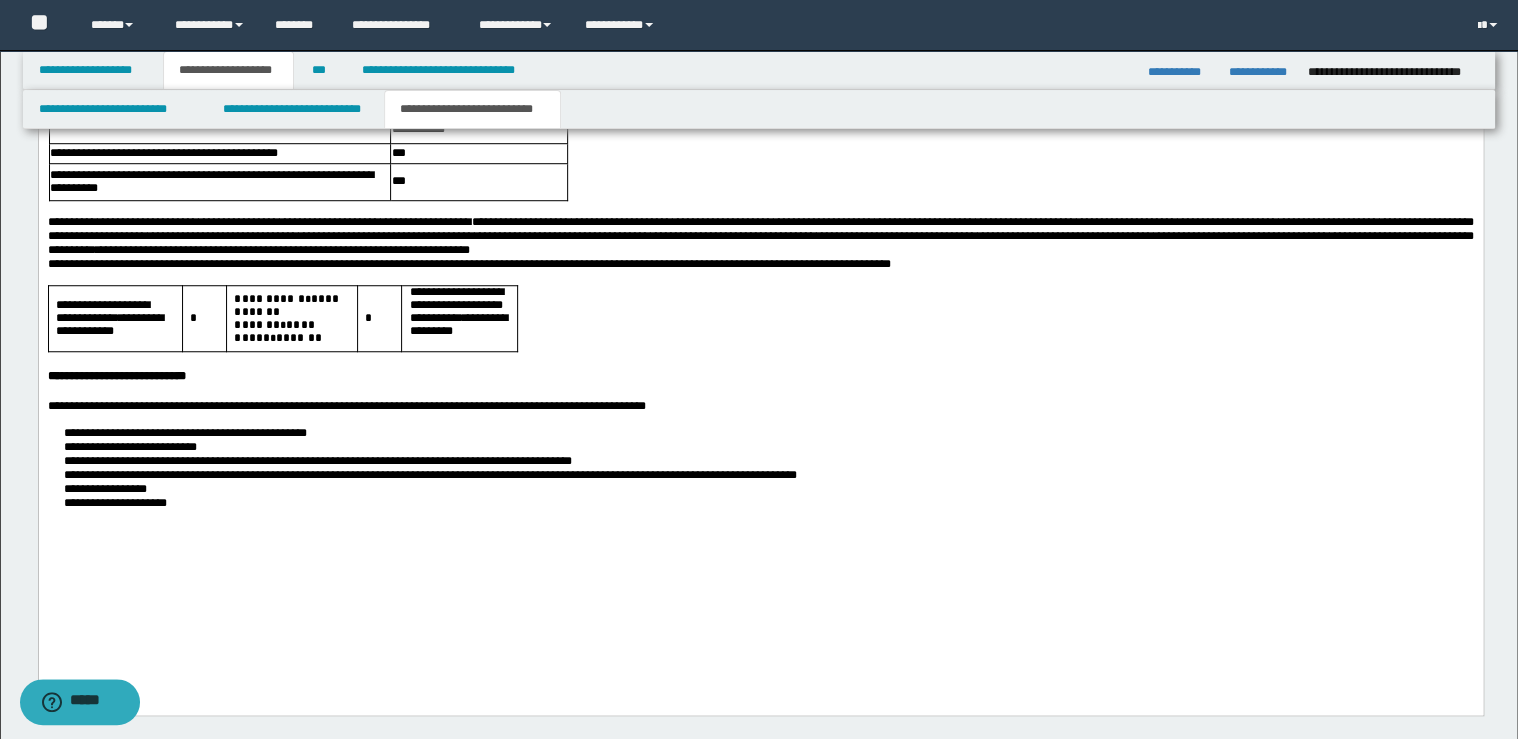 click on "**********" at bounding box center (780, 503) 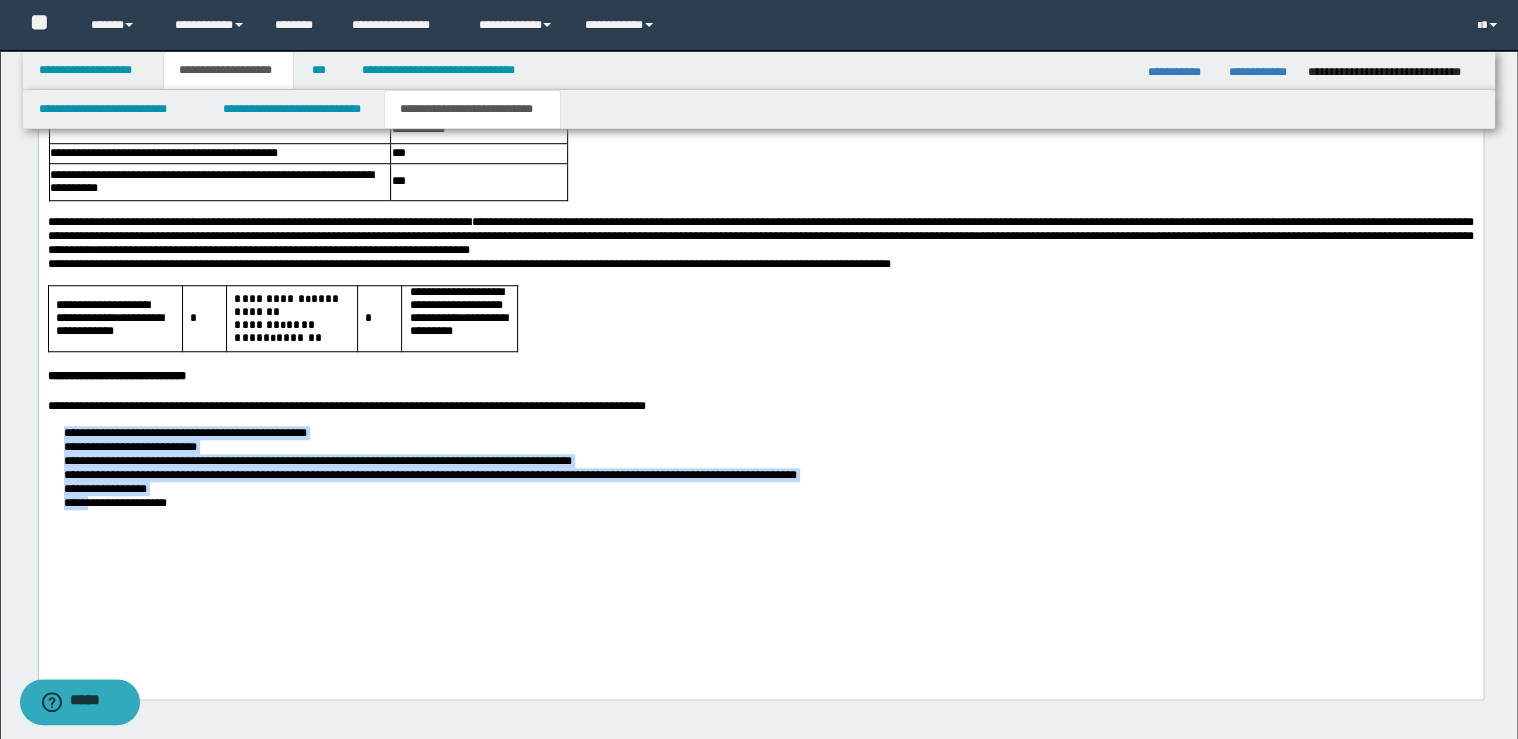 drag, startPoint x: 63, startPoint y: 483, endPoint x: 94, endPoint y: 563, distance: 85.79627 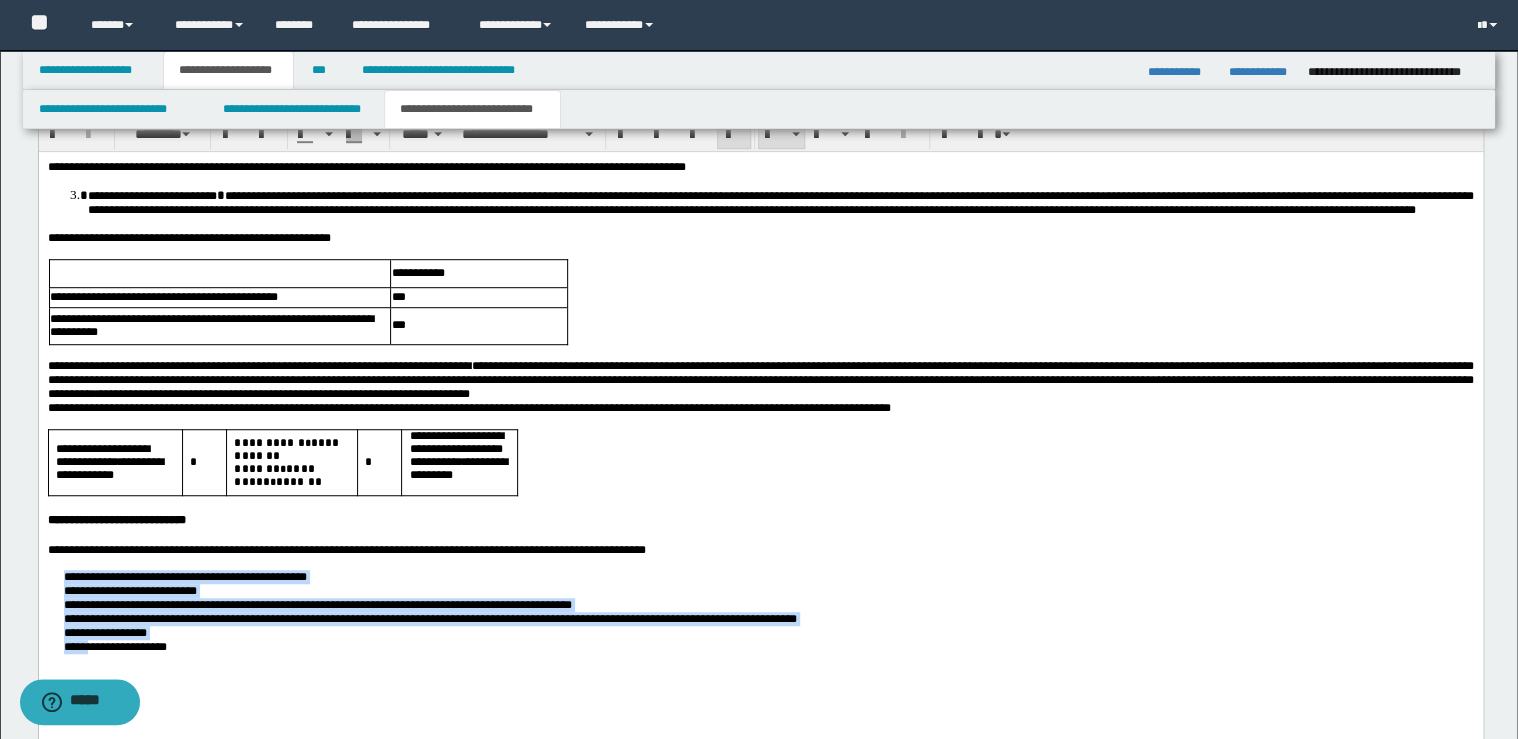 scroll, scrollTop: 4080, scrollLeft: 0, axis: vertical 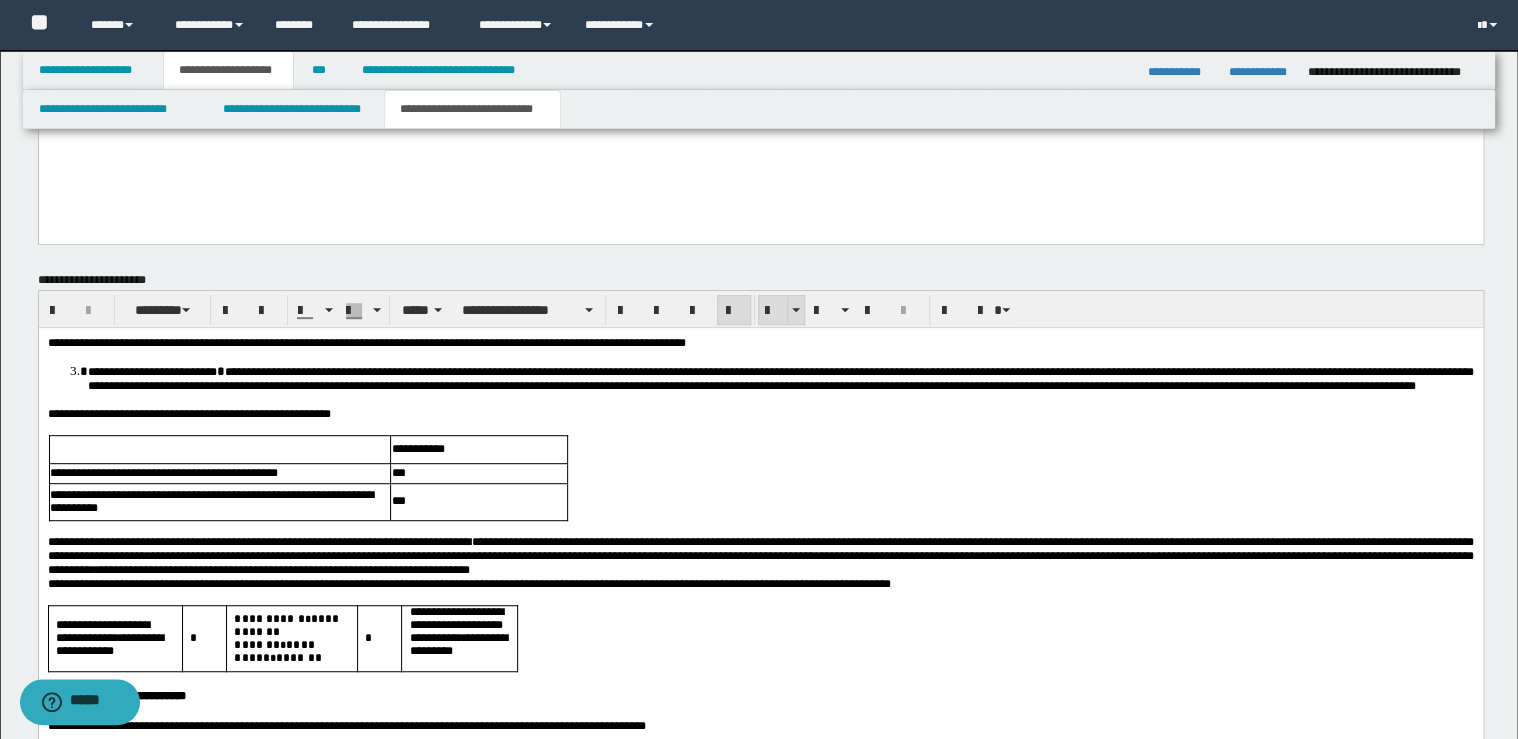 click at bounding box center (773, 311) 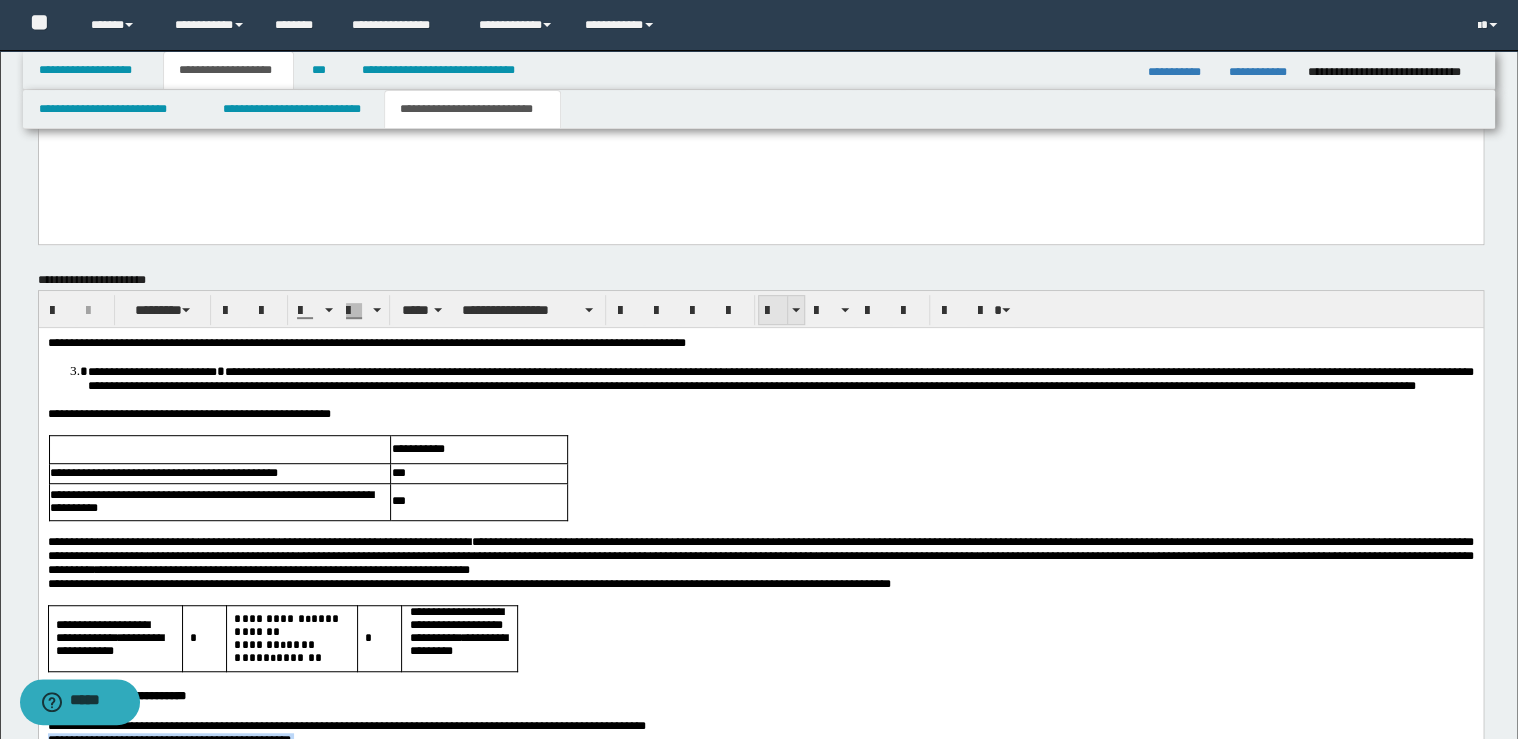 click at bounding box center [773, 311] 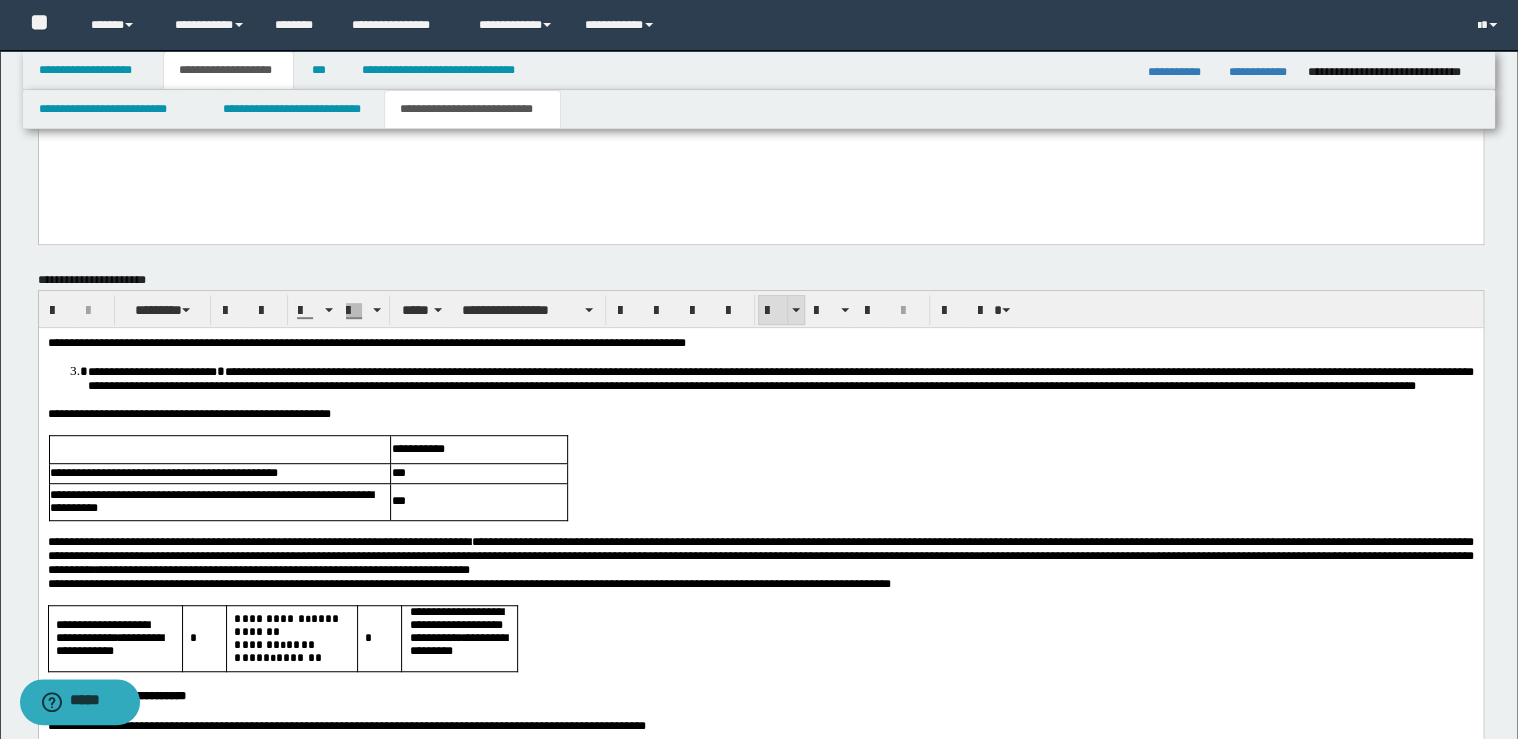 click at bounding box center [773, 311] 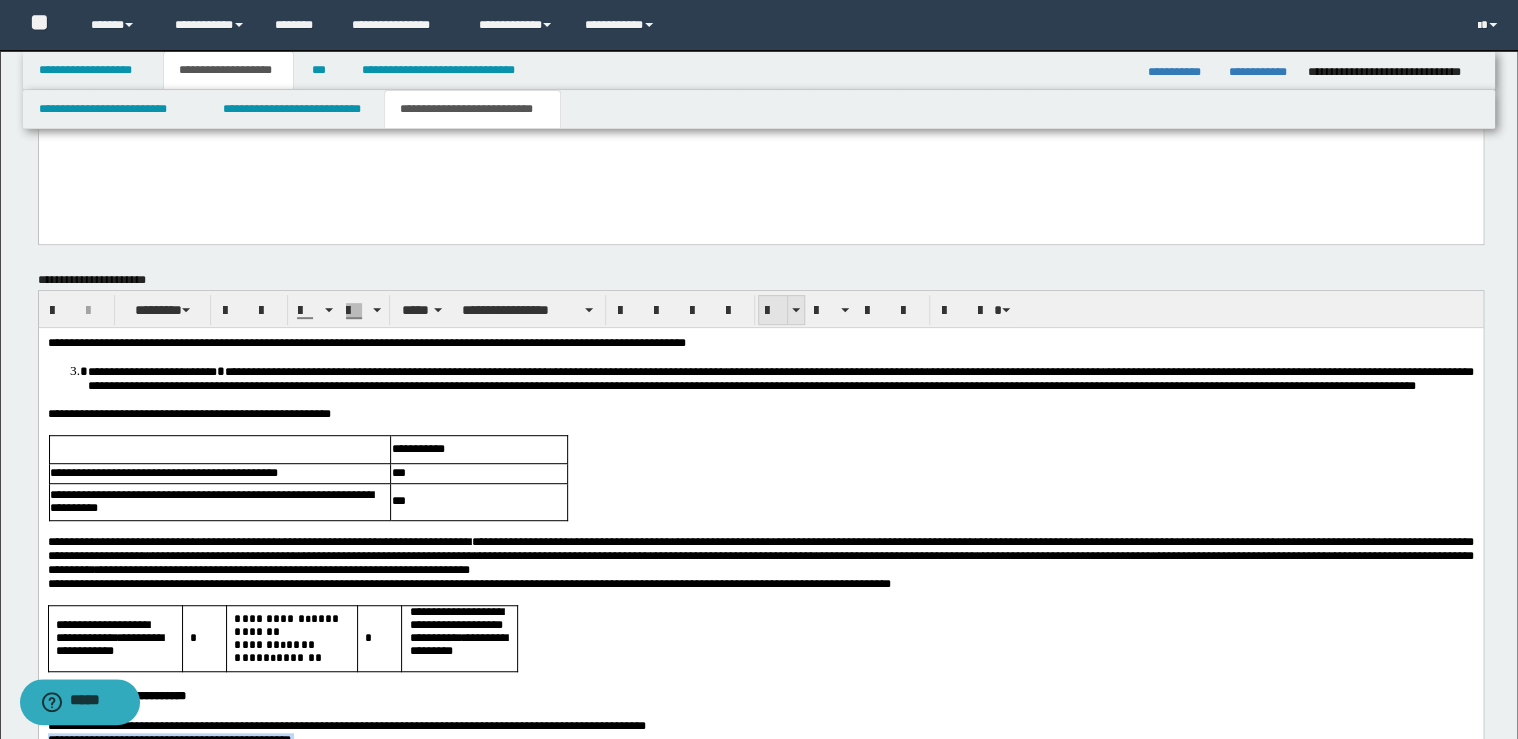 click at bounding box center [773, 311] 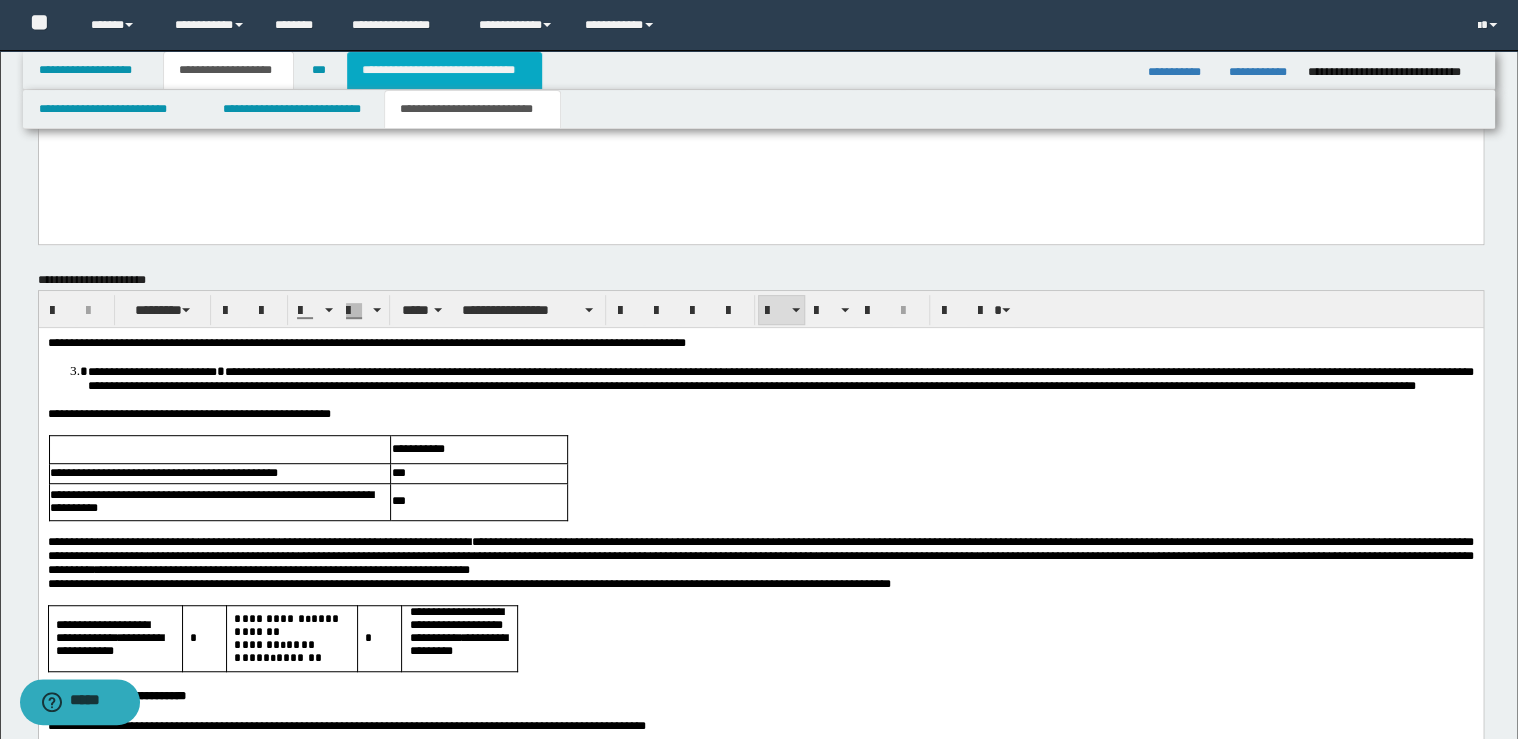 click on "**********" at bounding box center (444, 70) 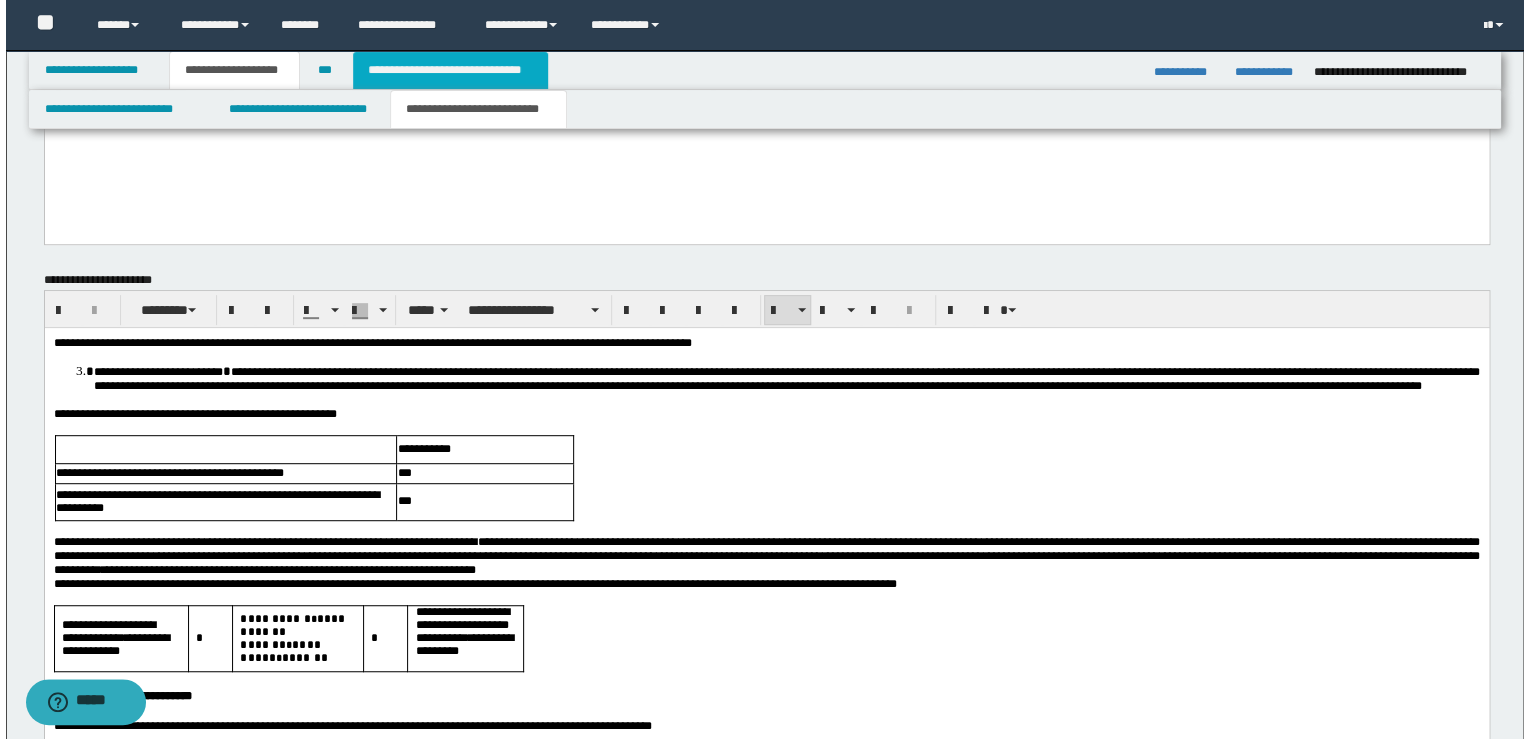 scroll, scrollTop: 0, scrollLeft: 0, axis: both 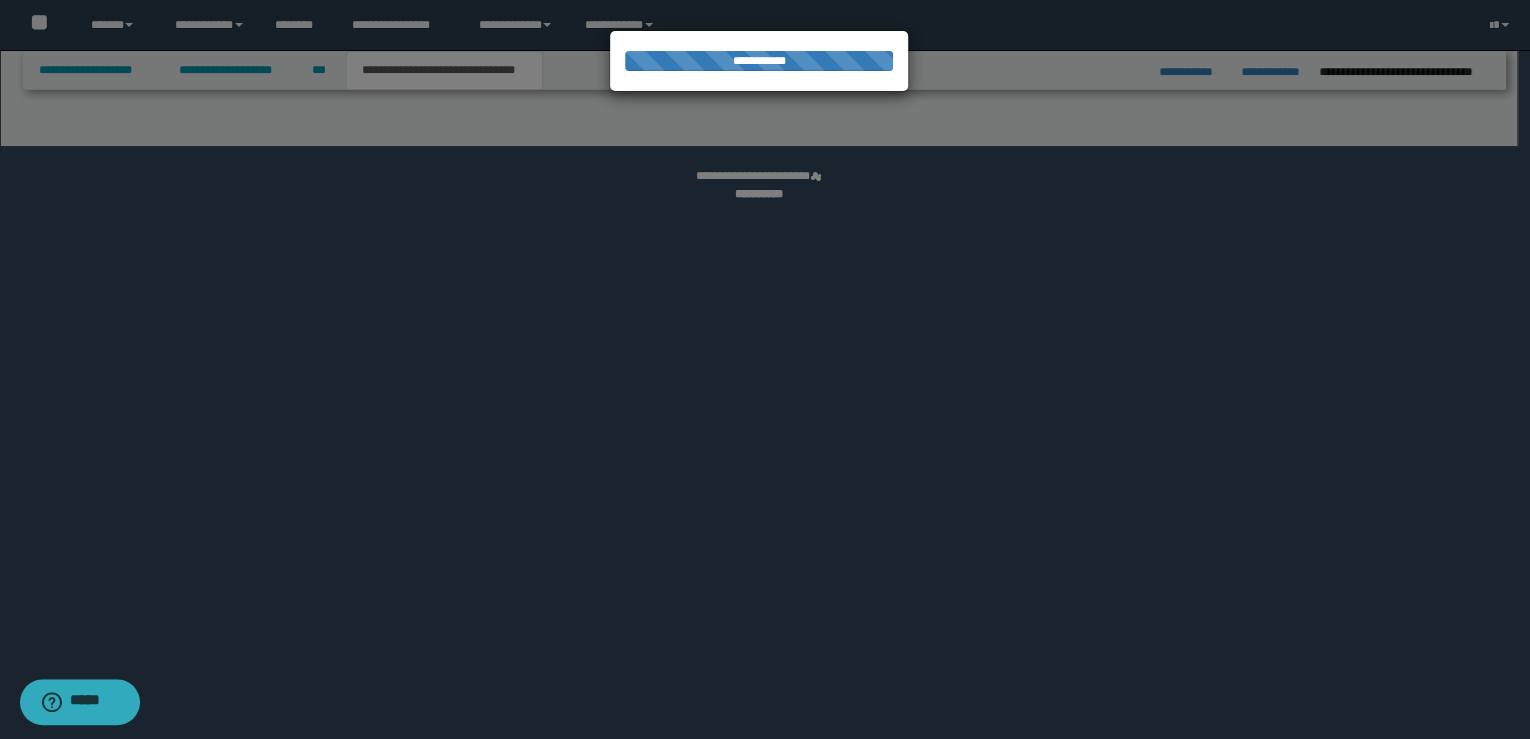 select on "*" 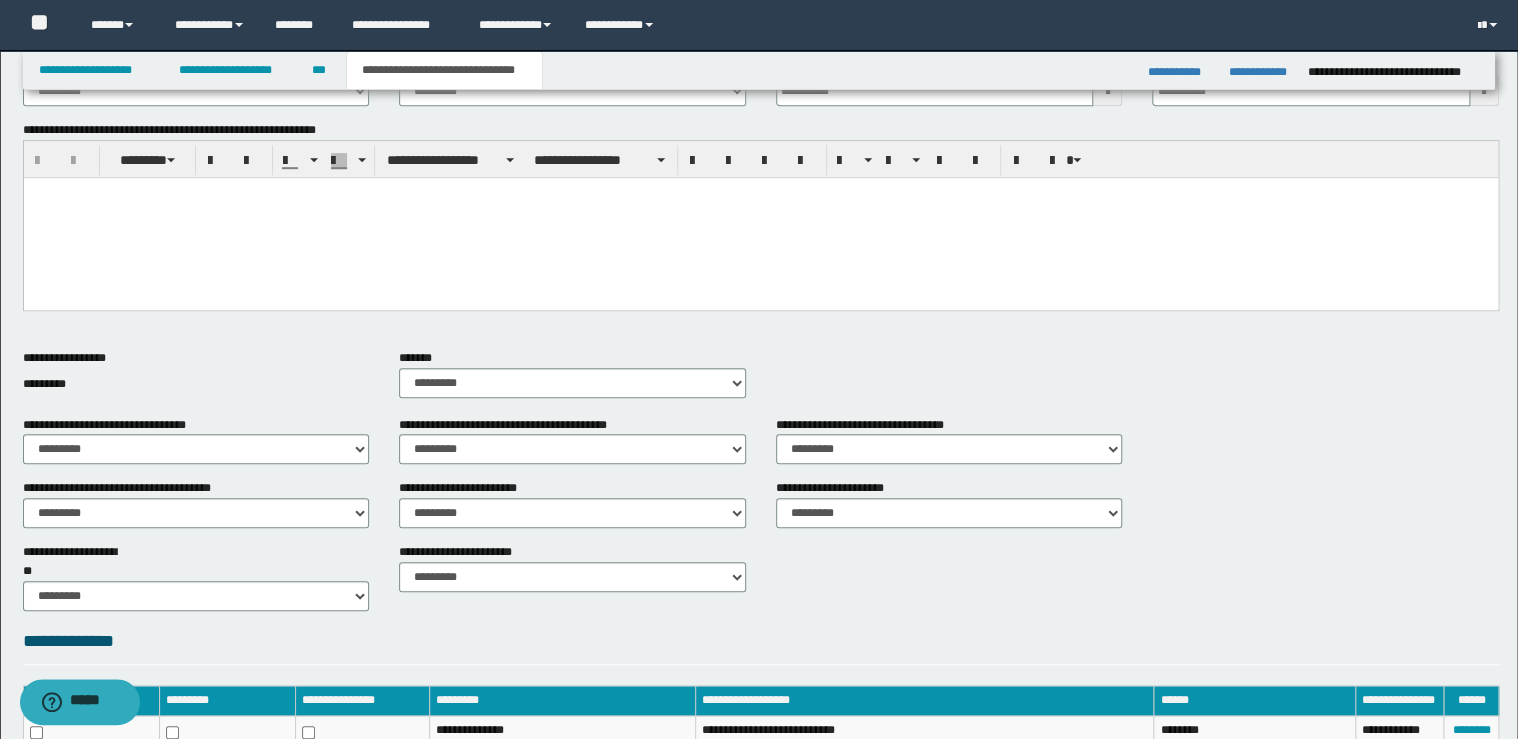 scroll, scrollTop: 792, scrollLeft: 0, axis: vertical 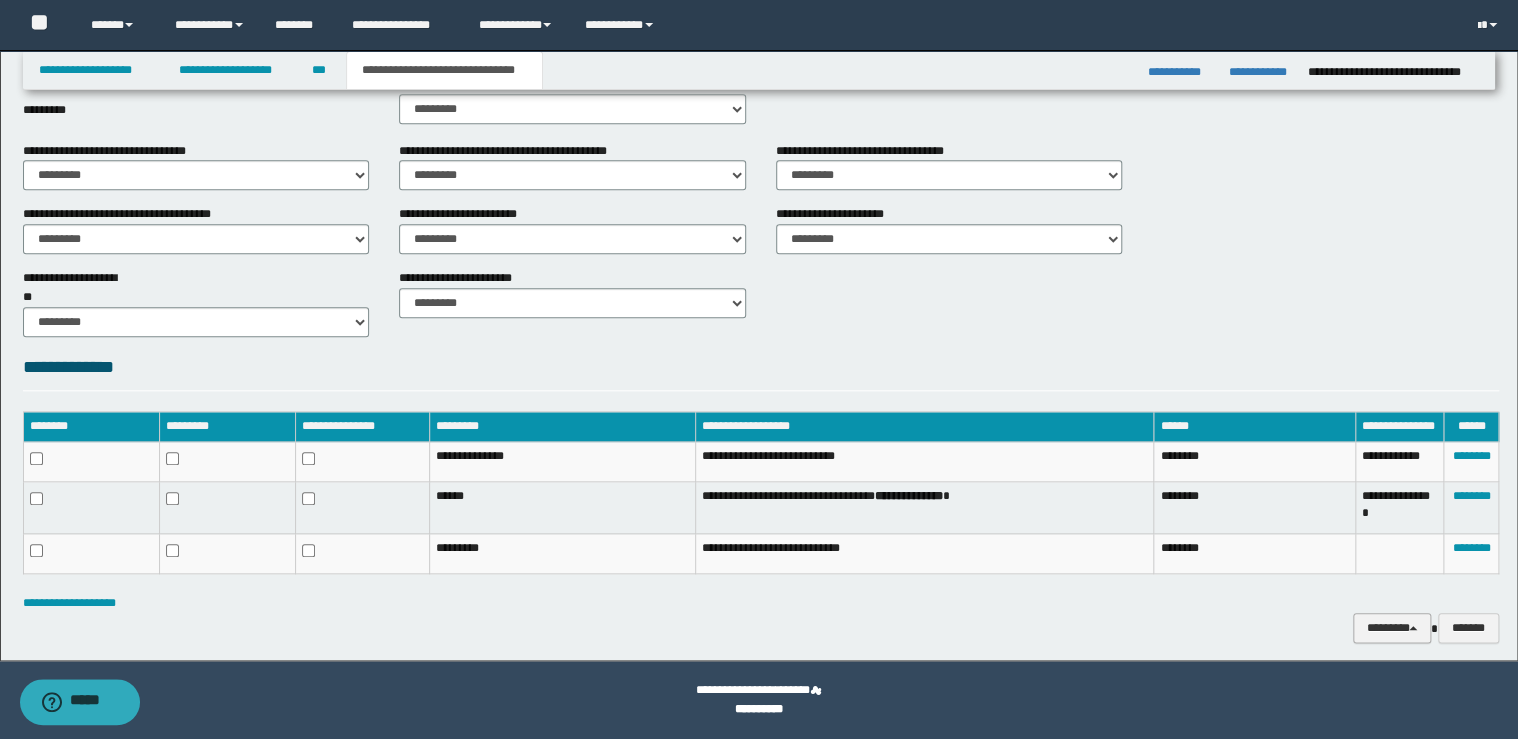 click on "********" at bounding box center [1392, 628] 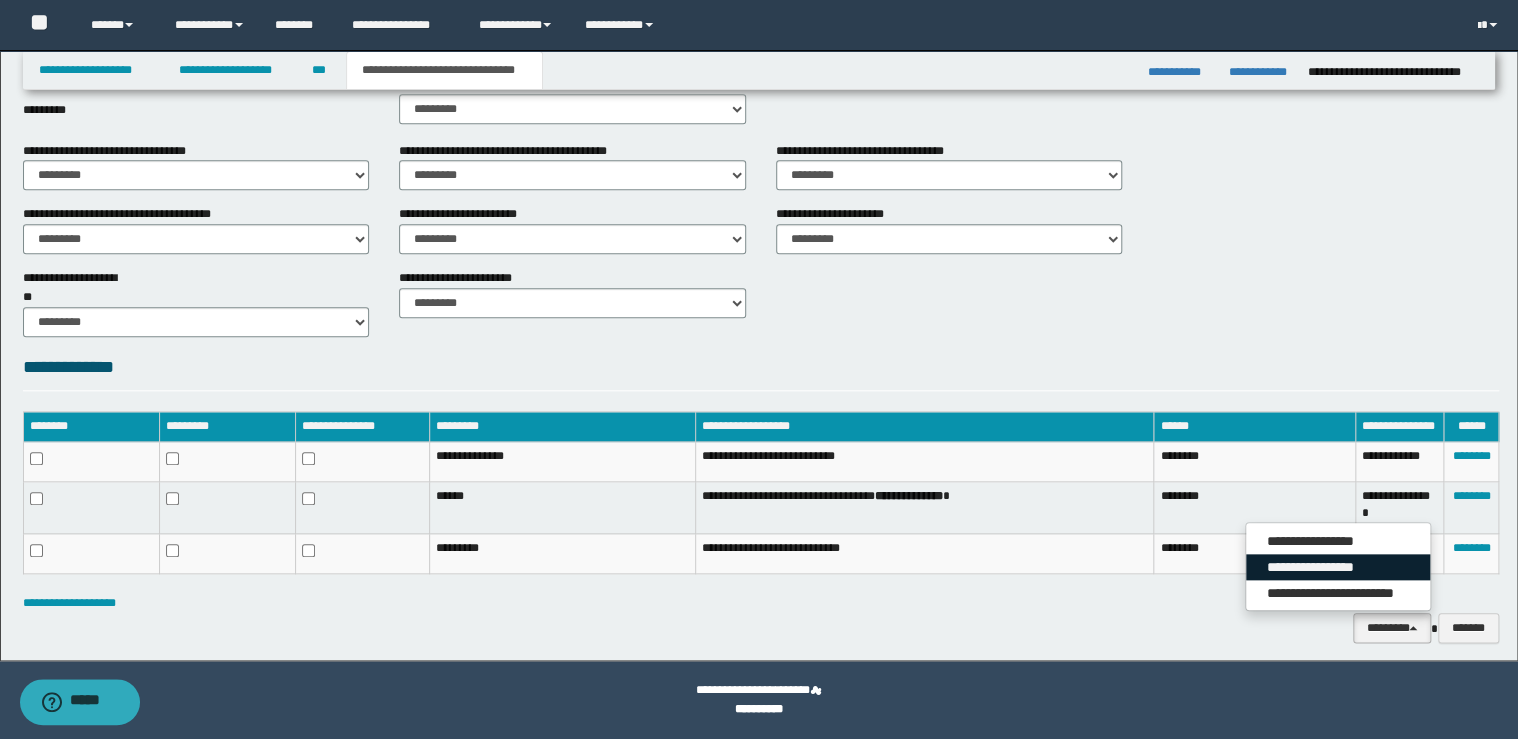 click on "**********" at bounding box center [1338, 567] 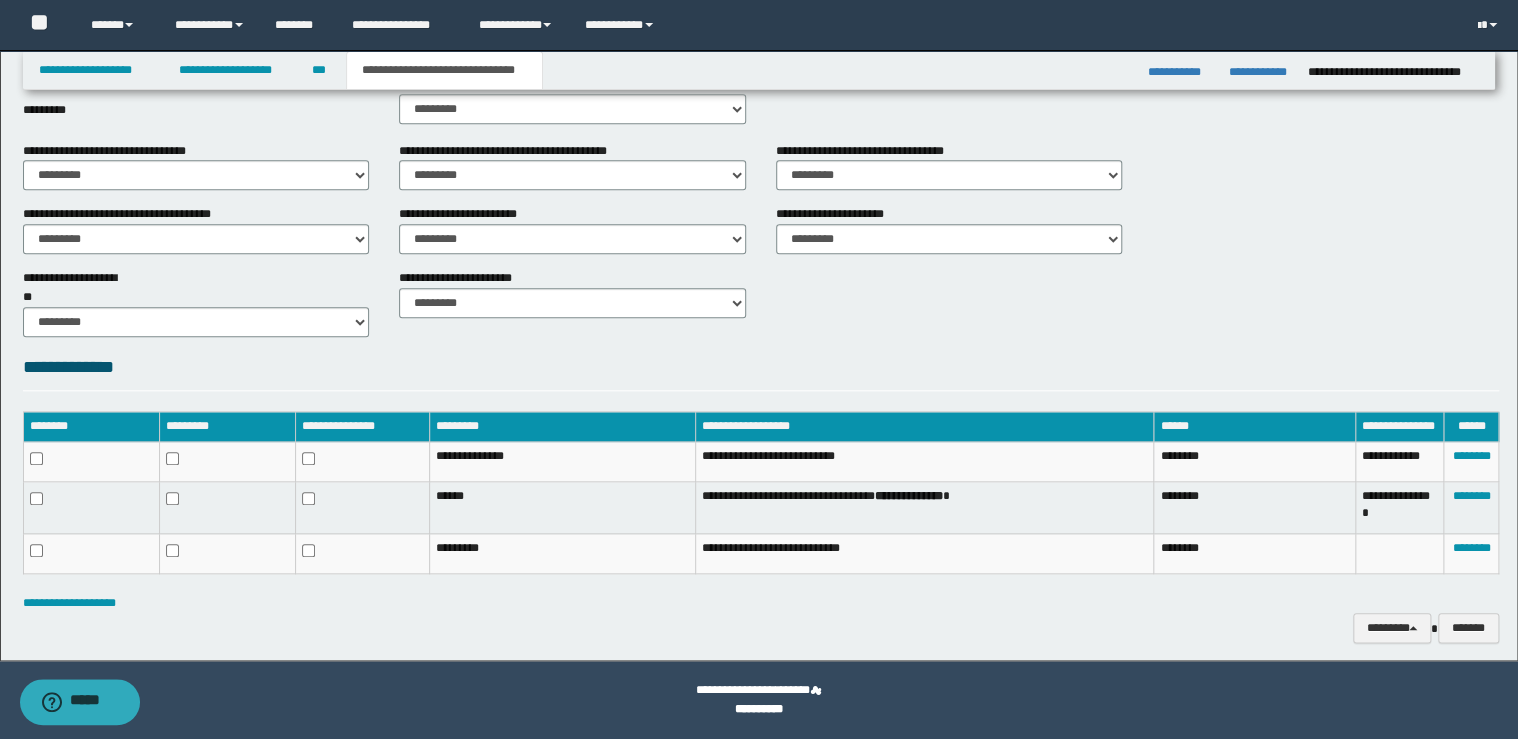 click on "**********" at bounding box center [761, 628] 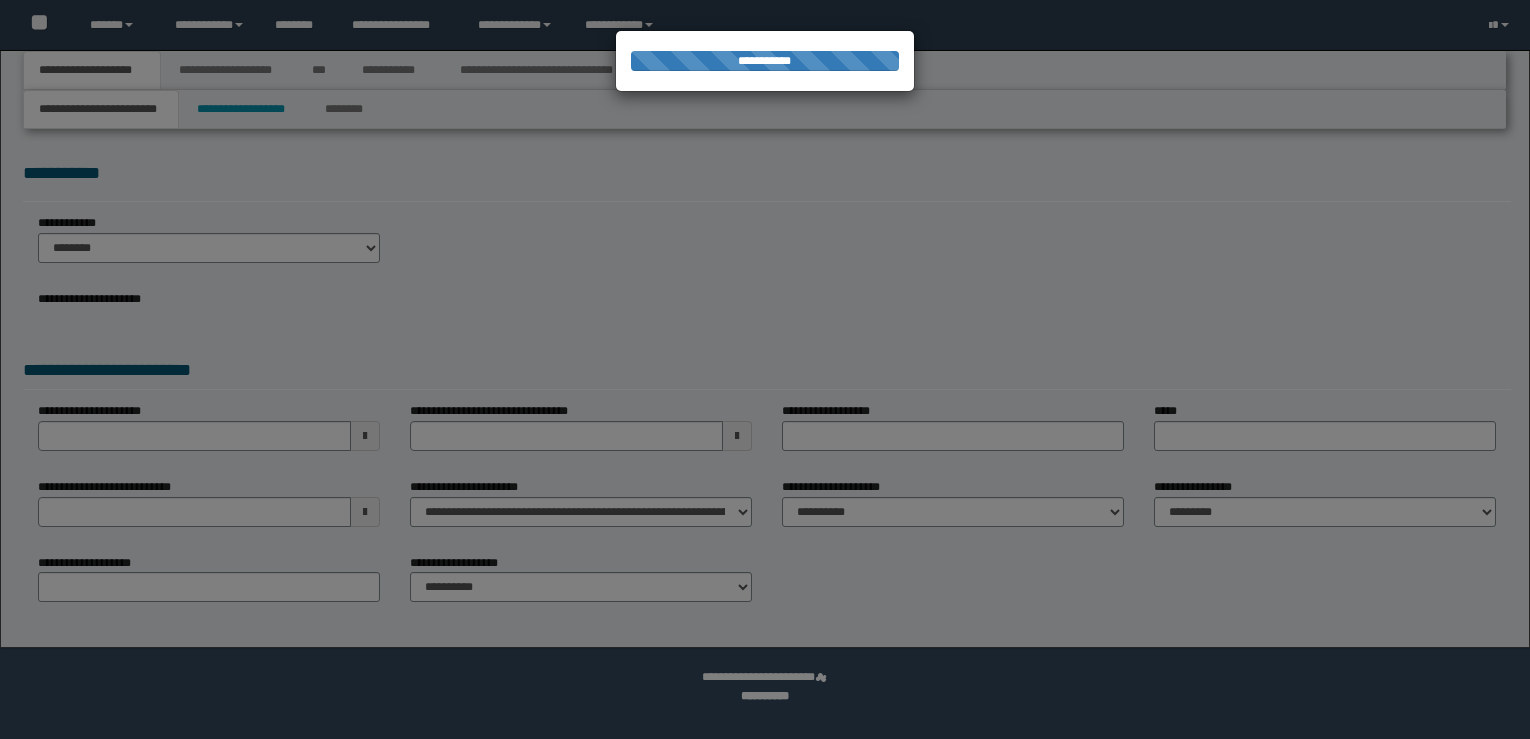scroll, scrollTop: 0, scrollLeft: 0, axis: both 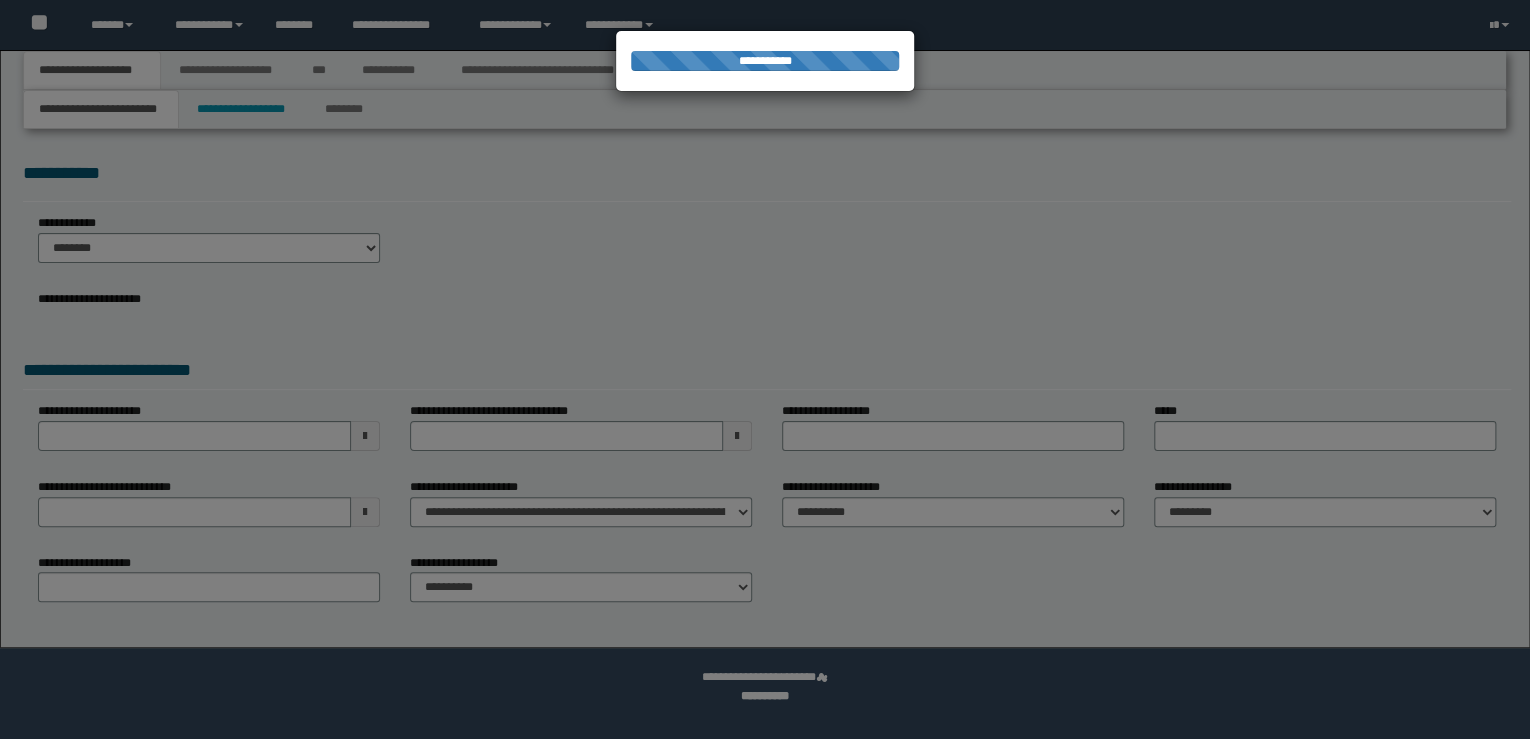 select on "*" 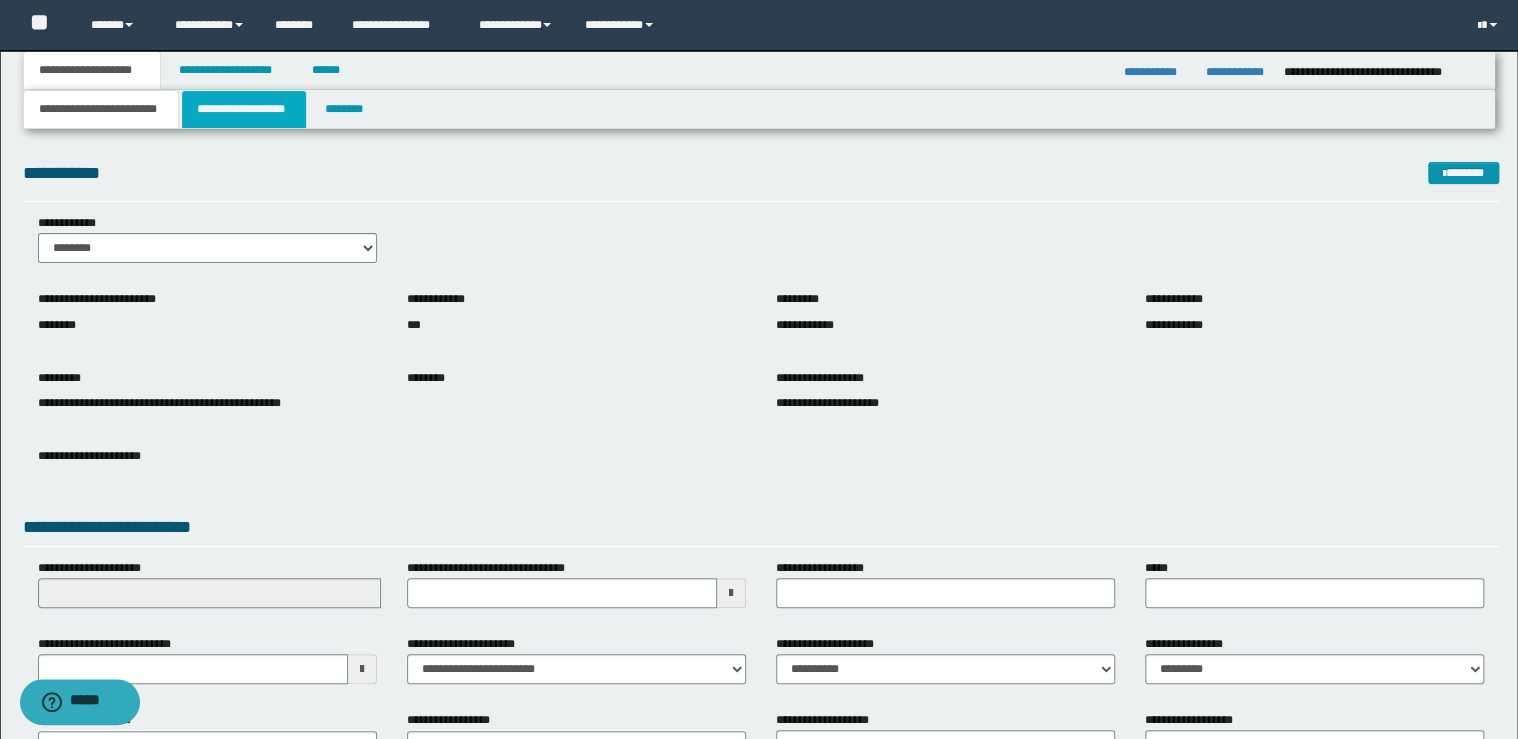 click on "**********" at bounding box center [244, 109] 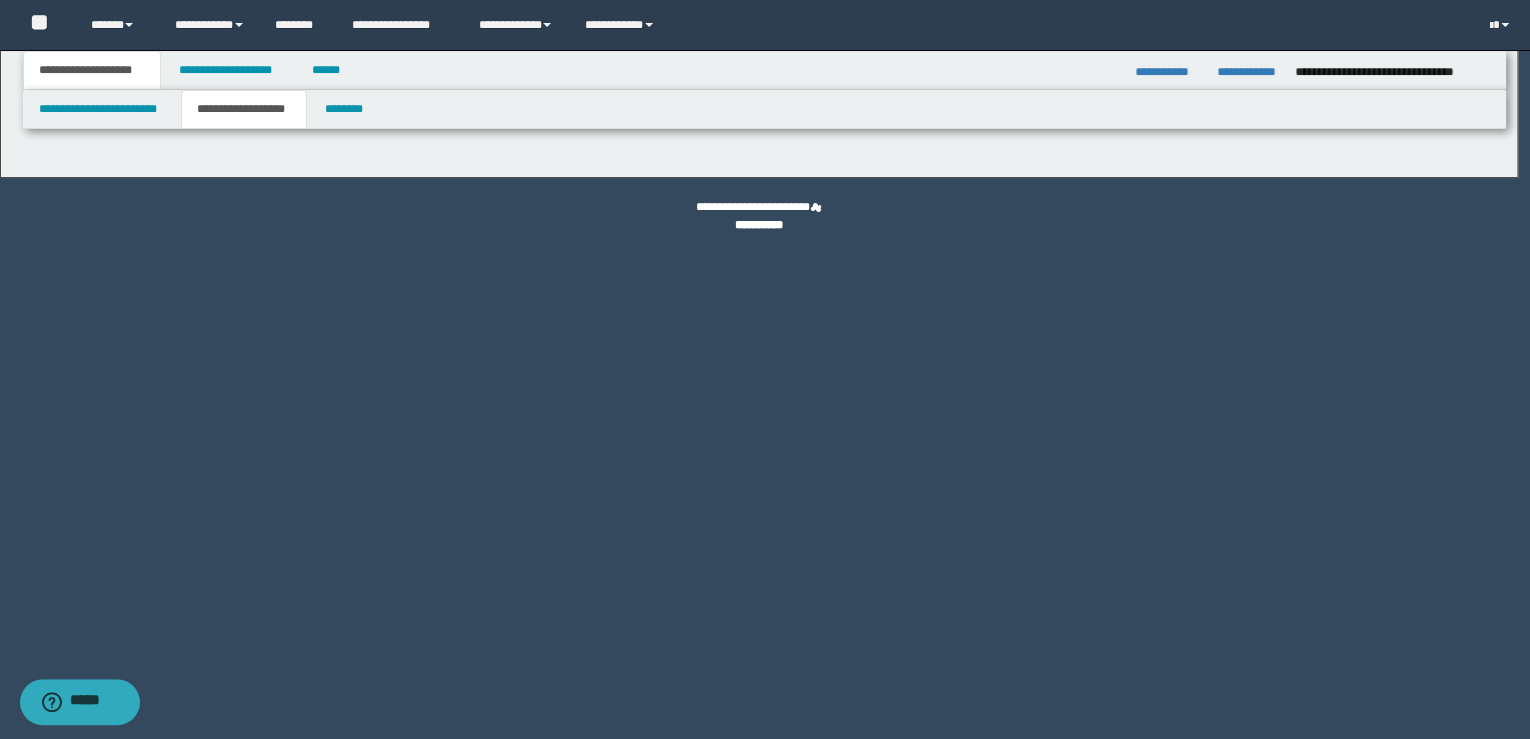 type on "**********" 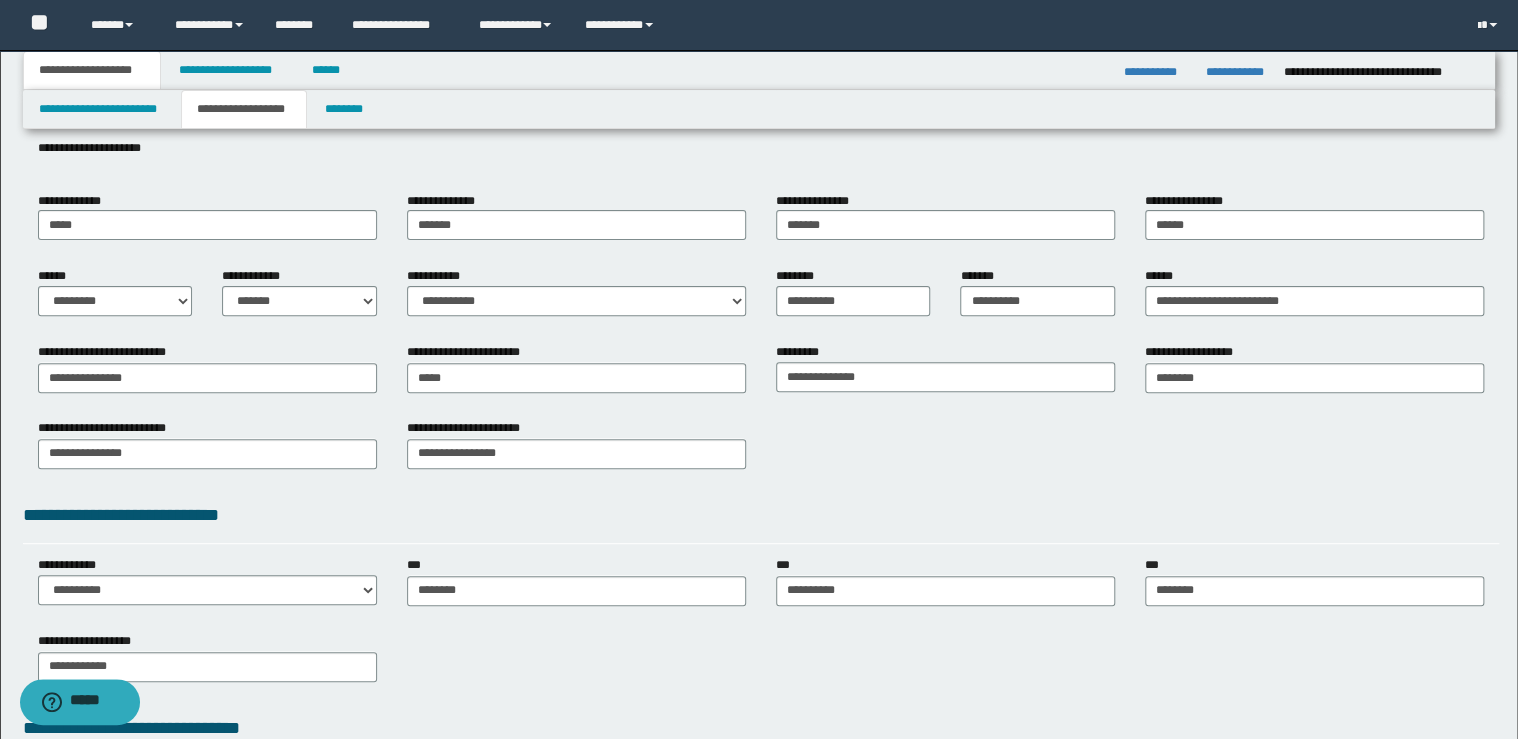 scroll, scrollTop: 127, scrollLeft: 0, axis: vertical 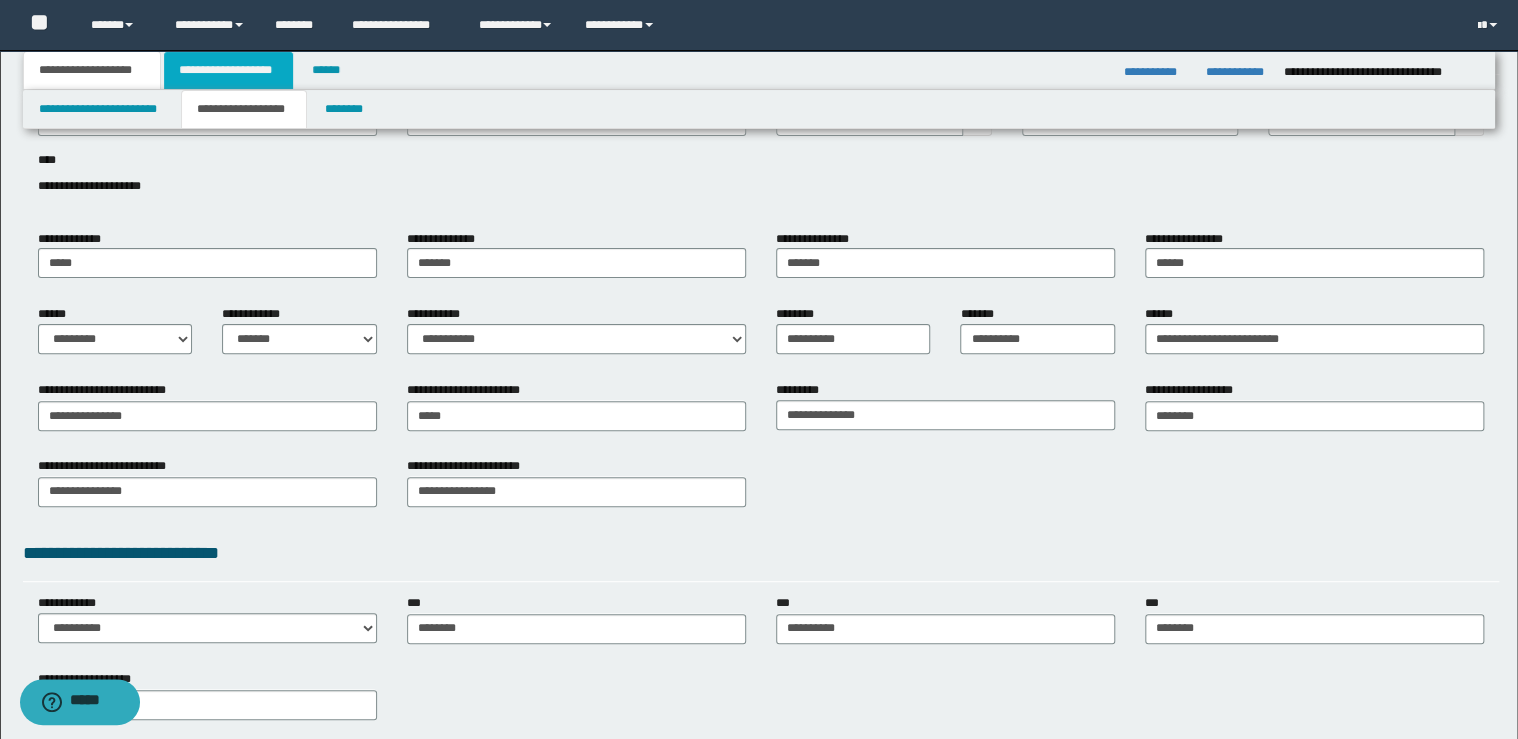 click on "**********" at bounding box center [228, 70] 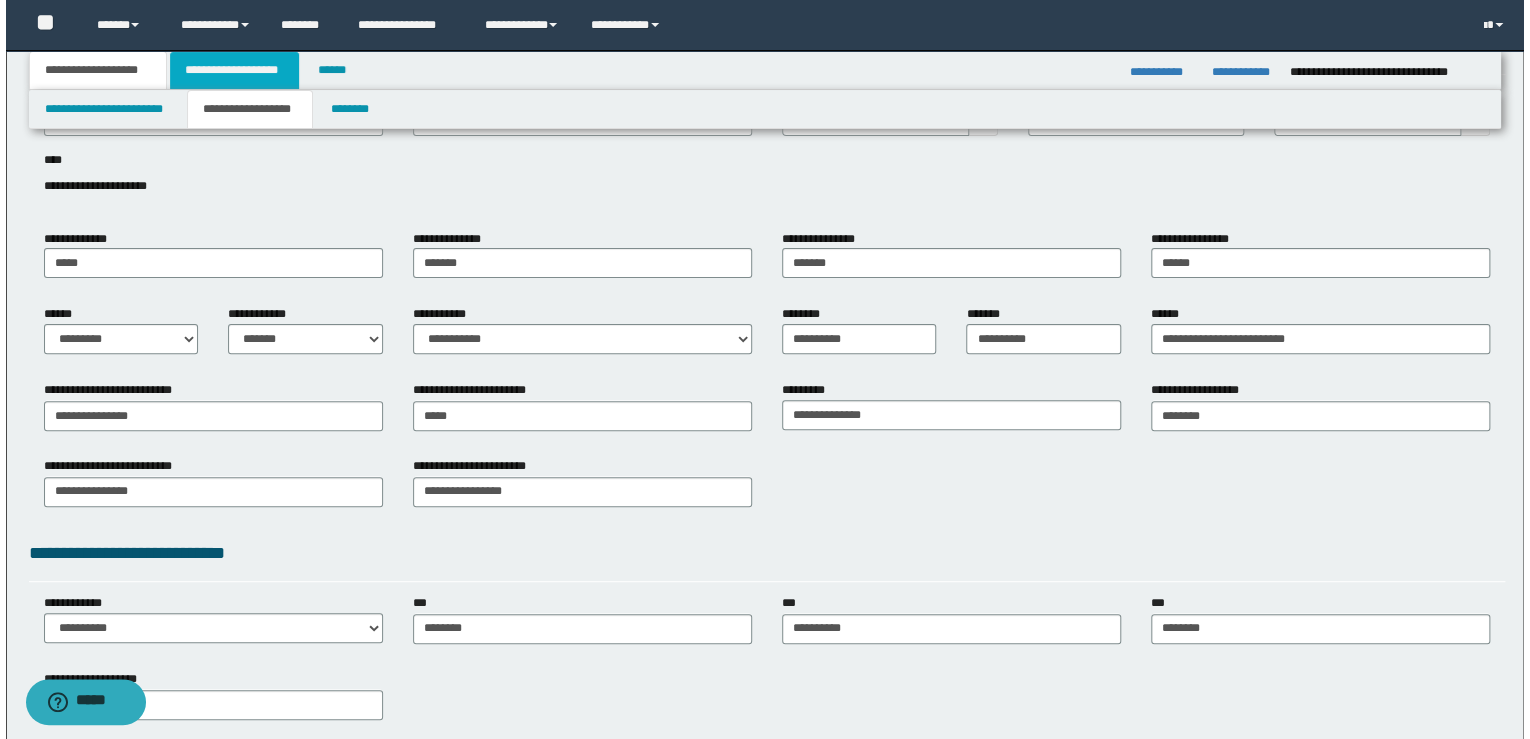 scroll, scrollTop: 0, scrollLeft: 0, axis: both 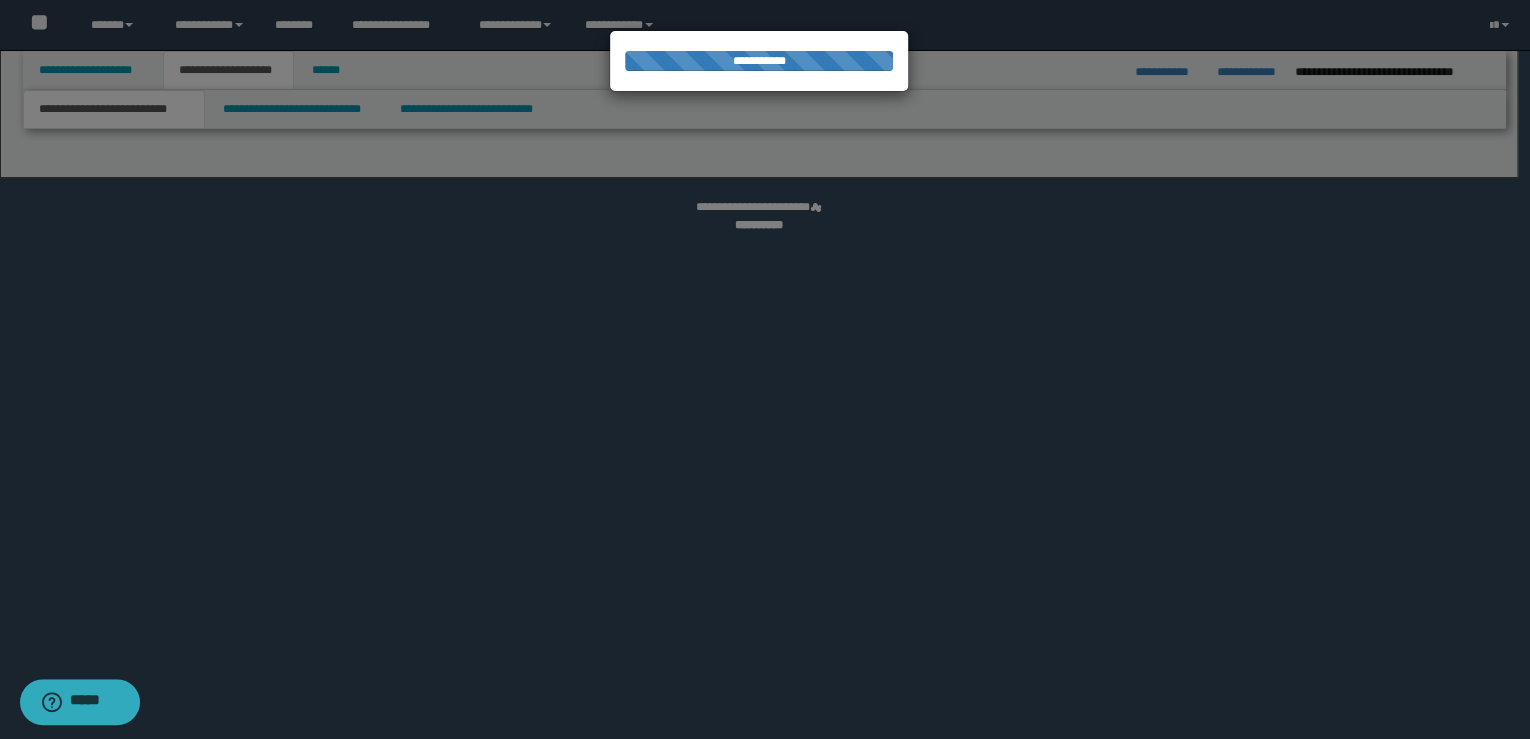 select on "*" 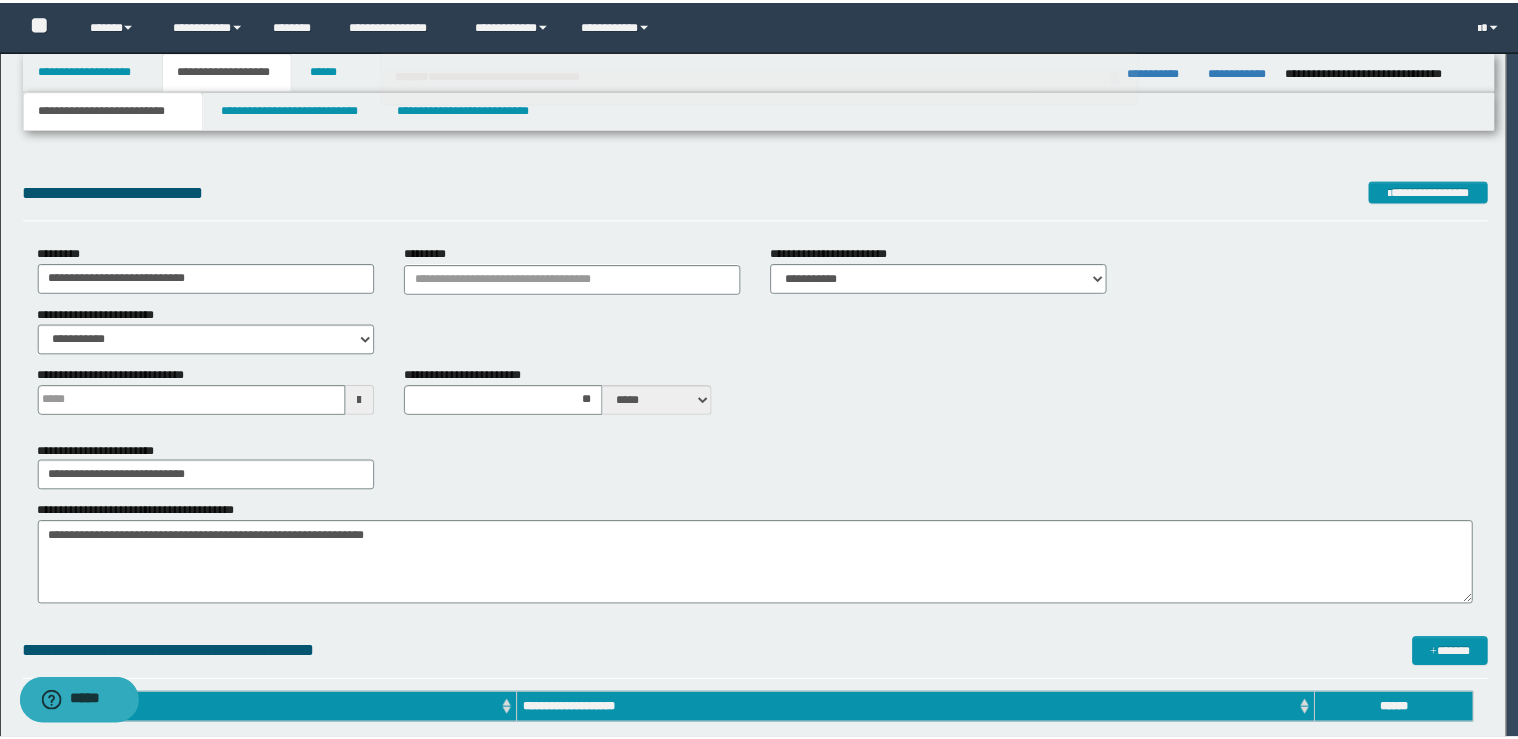 scroll, scrollTop: 0, scrollLeft: 0, axis: both 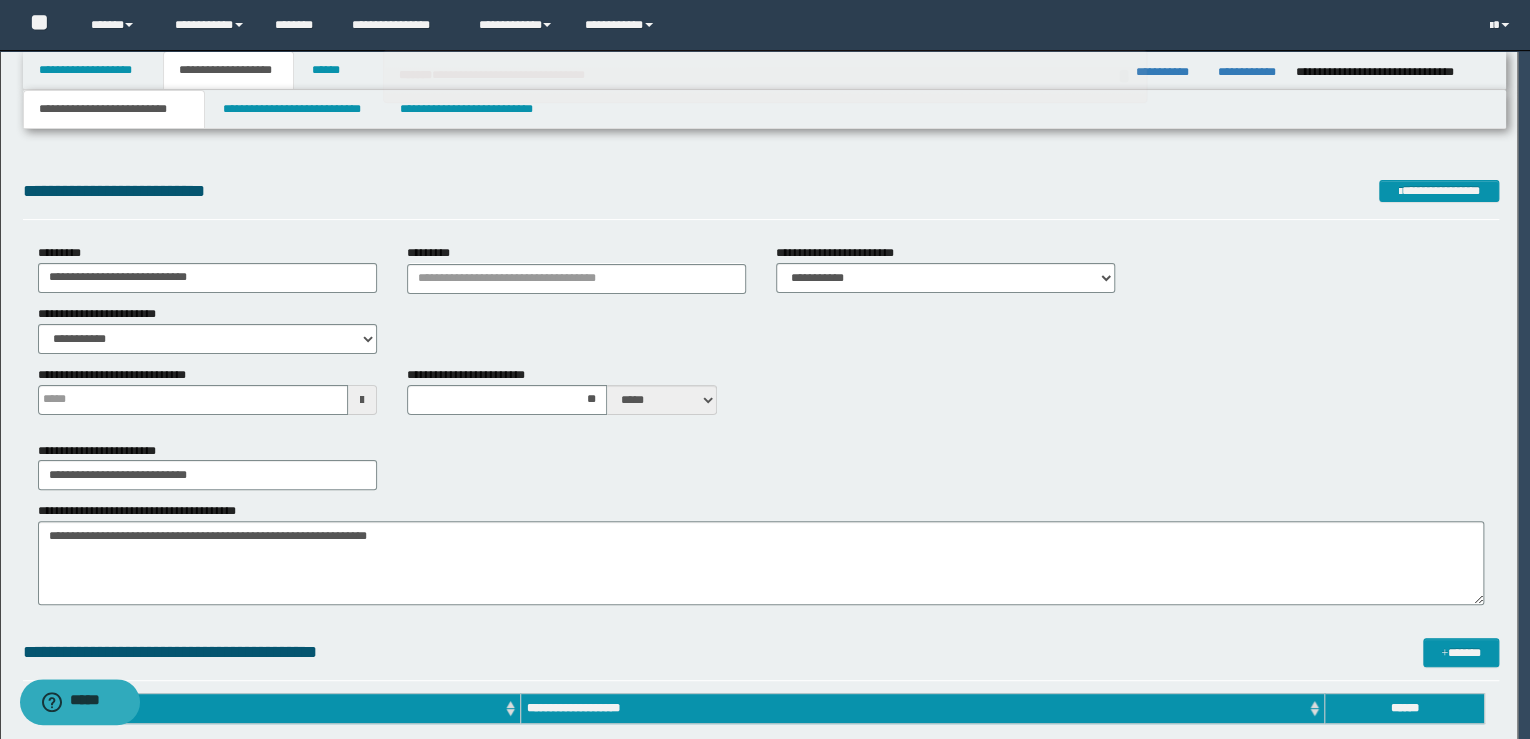 type 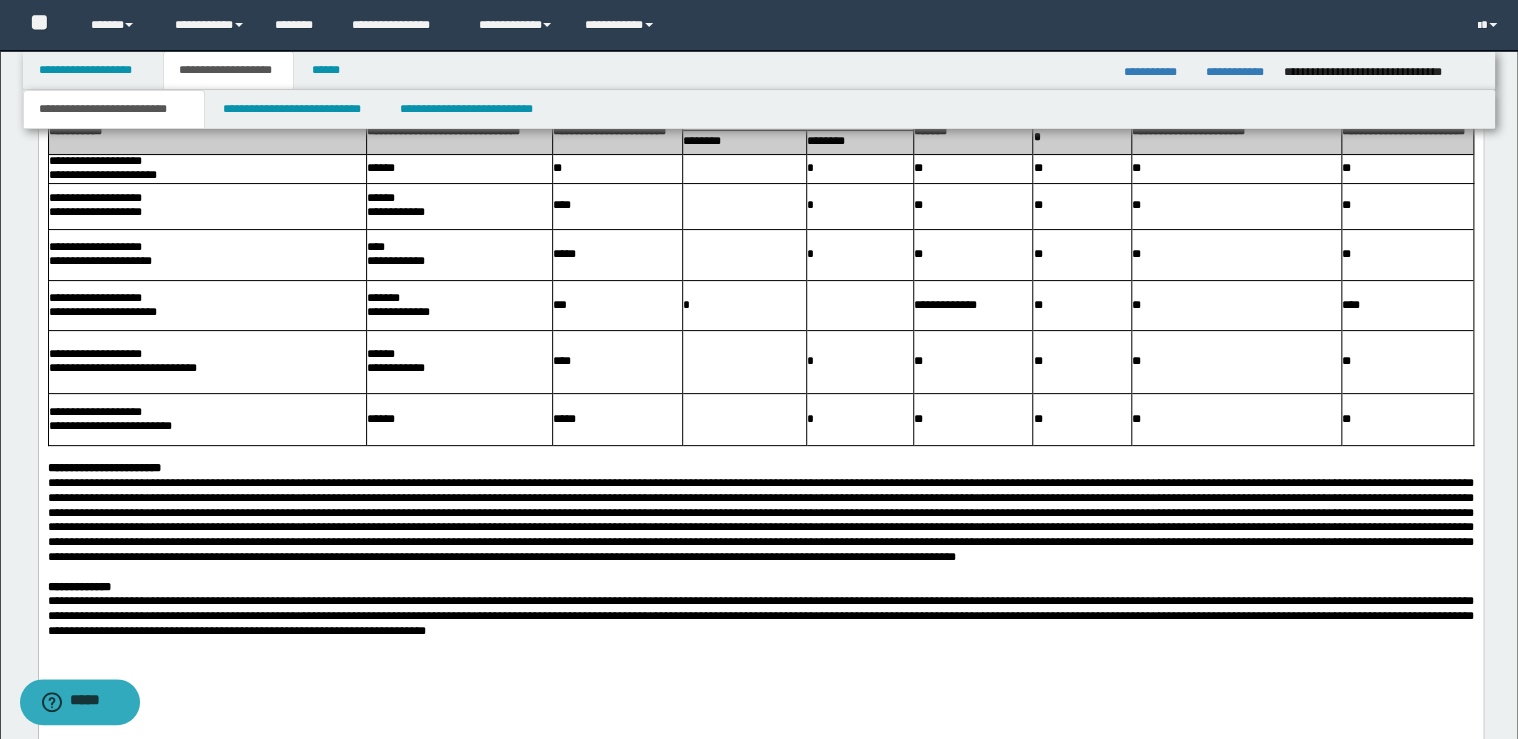 scroll, scrollTop: 3713, scrollLeft: 0, axis: vertical 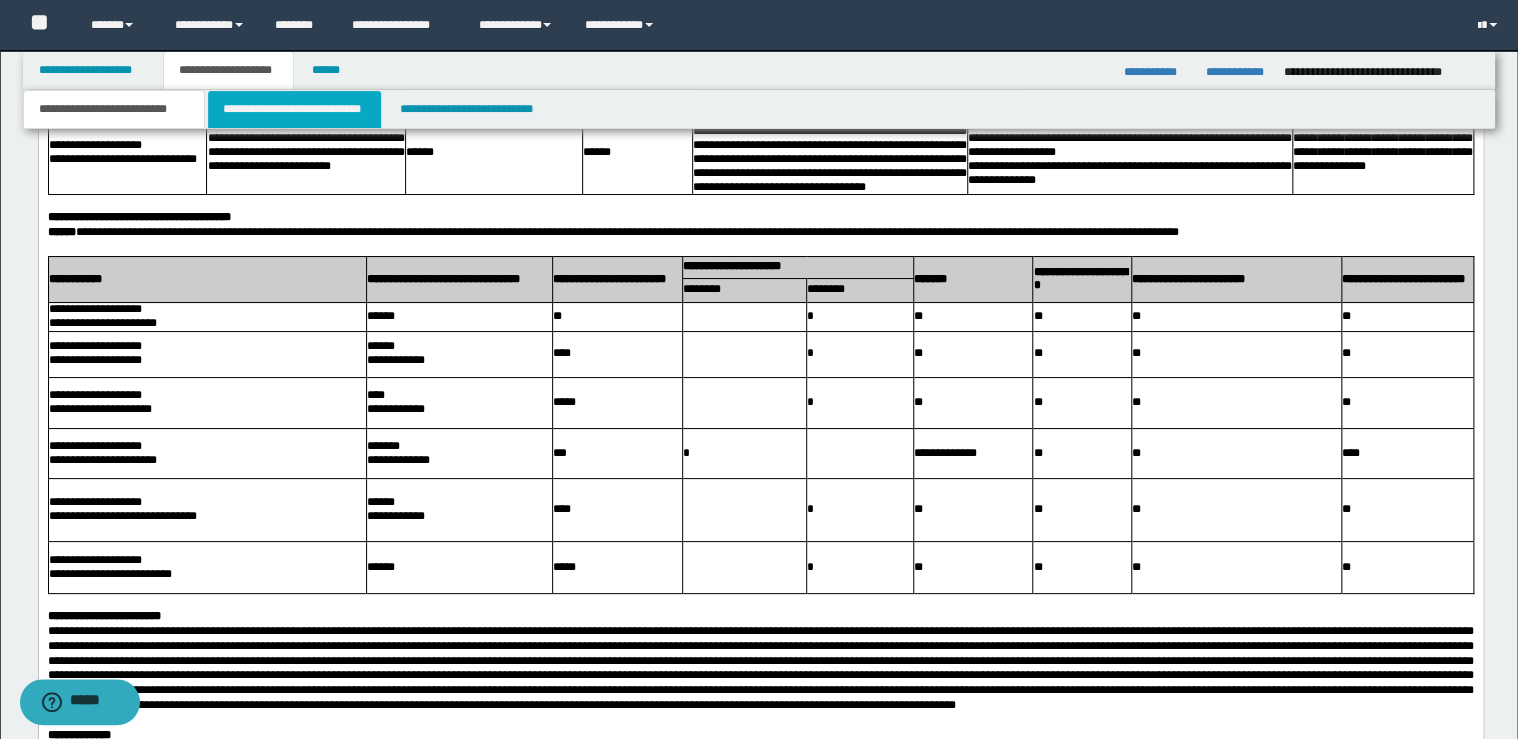 click on "**********" at bounding box center (294, 109) 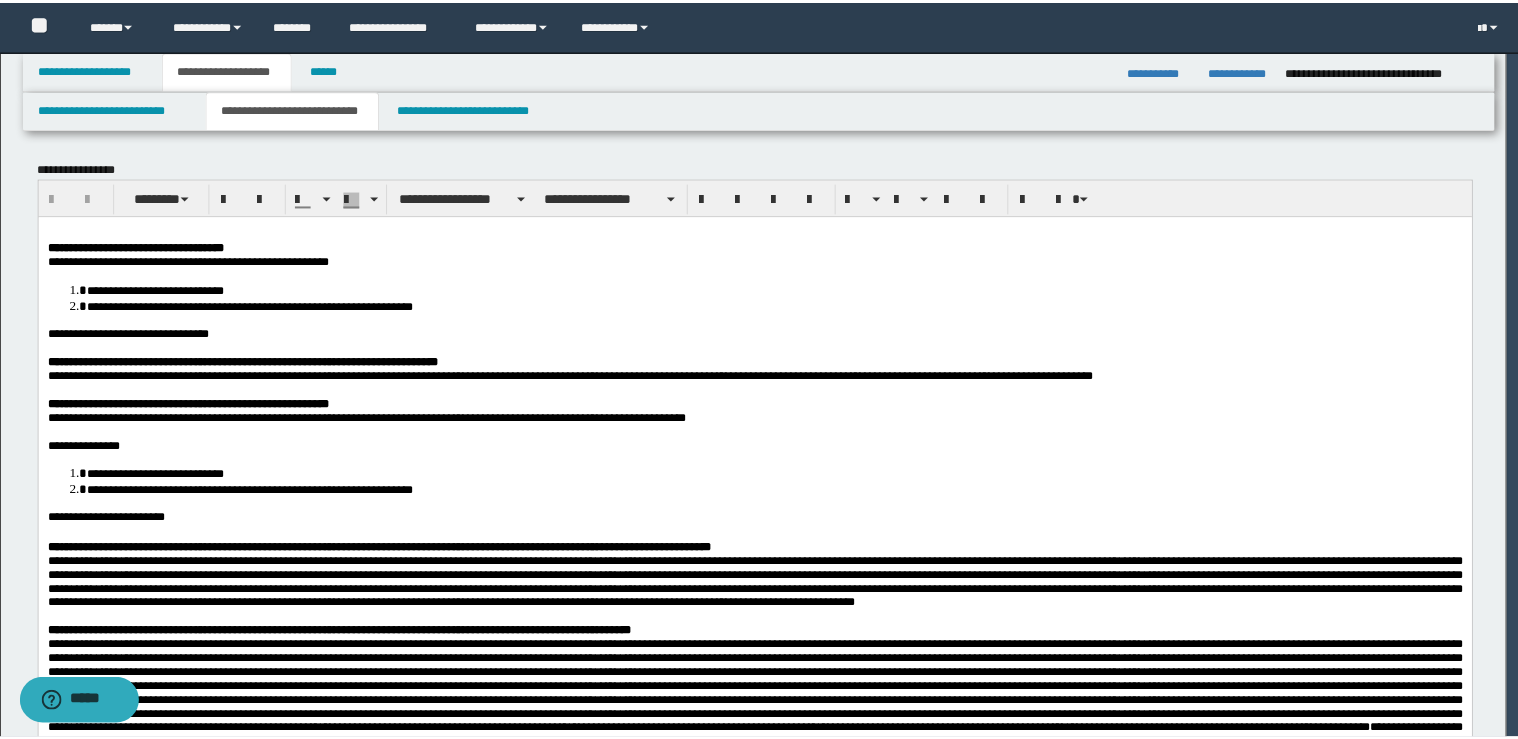 scroll, scrollTop: 0, scrollLeft: 0, axis: both 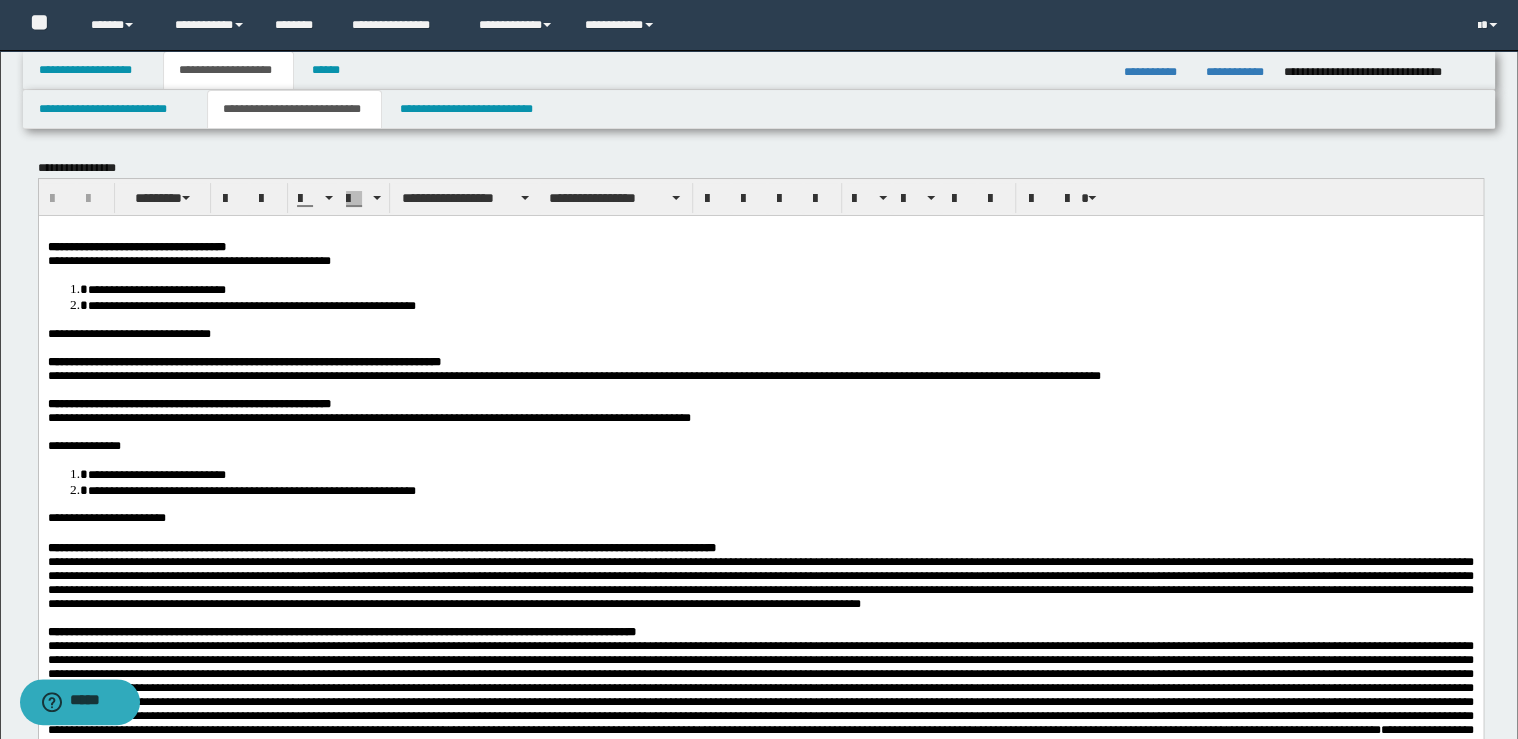 click on "**********" at bounding box center (136, 246) 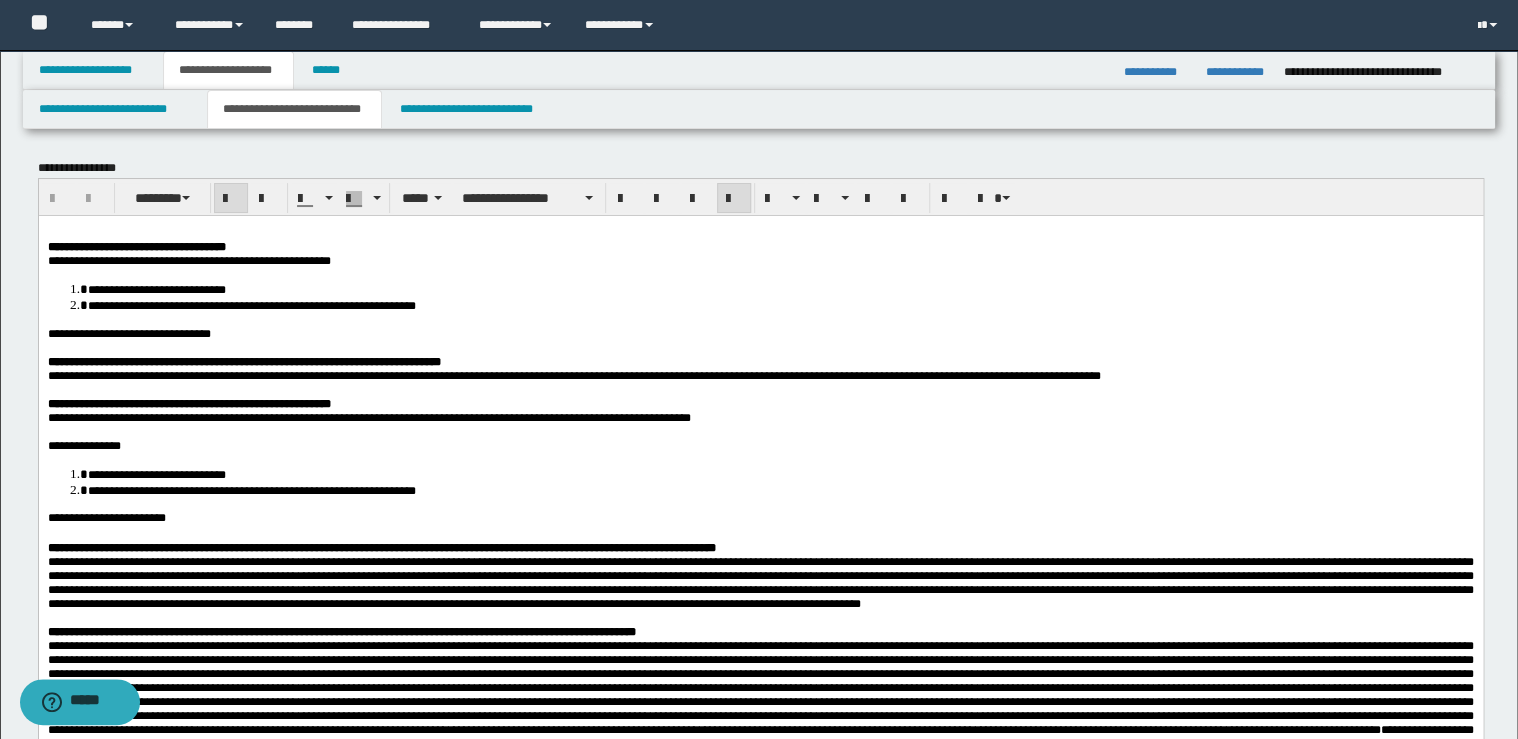 click at bounding box center (760, 231) 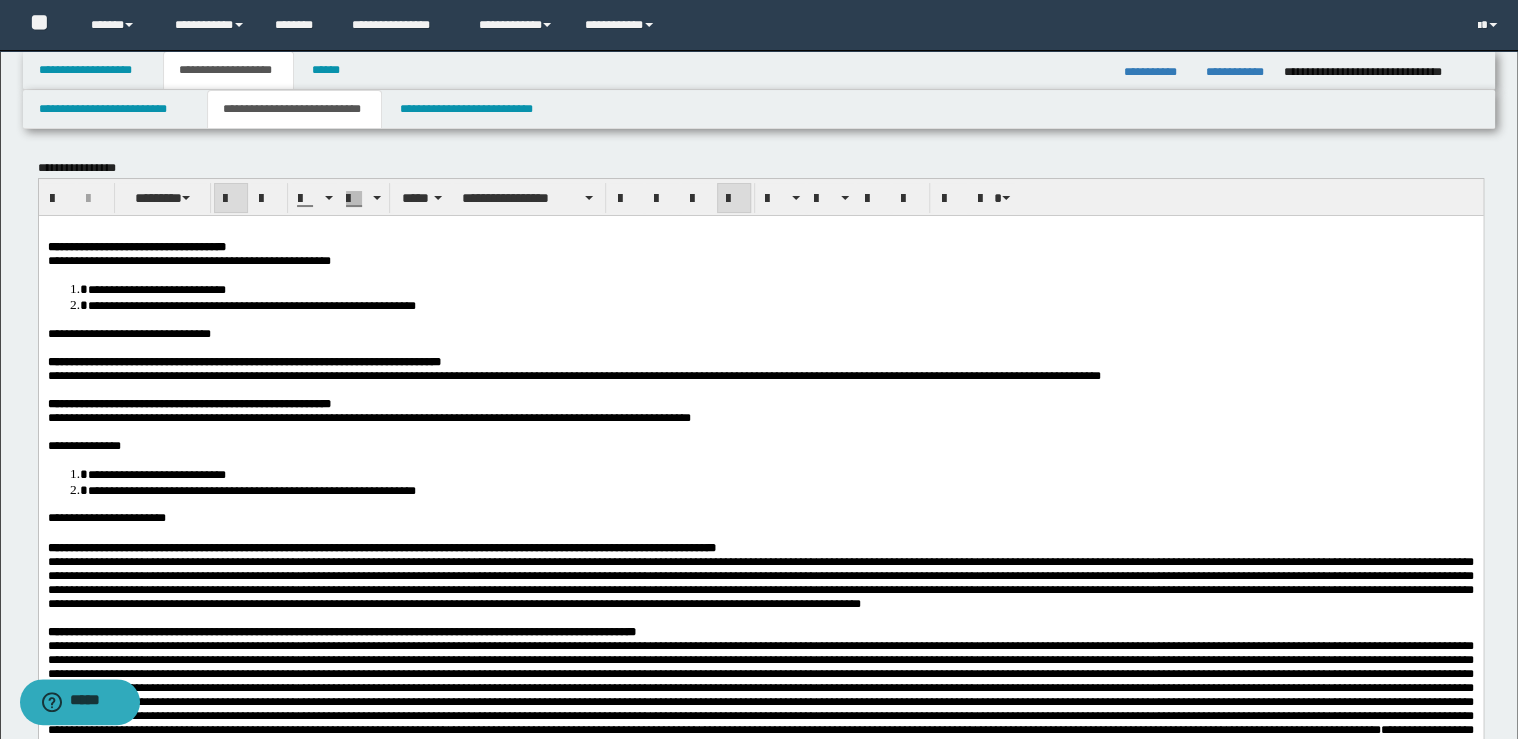 click on "**********" at bounding box center (136, 246) 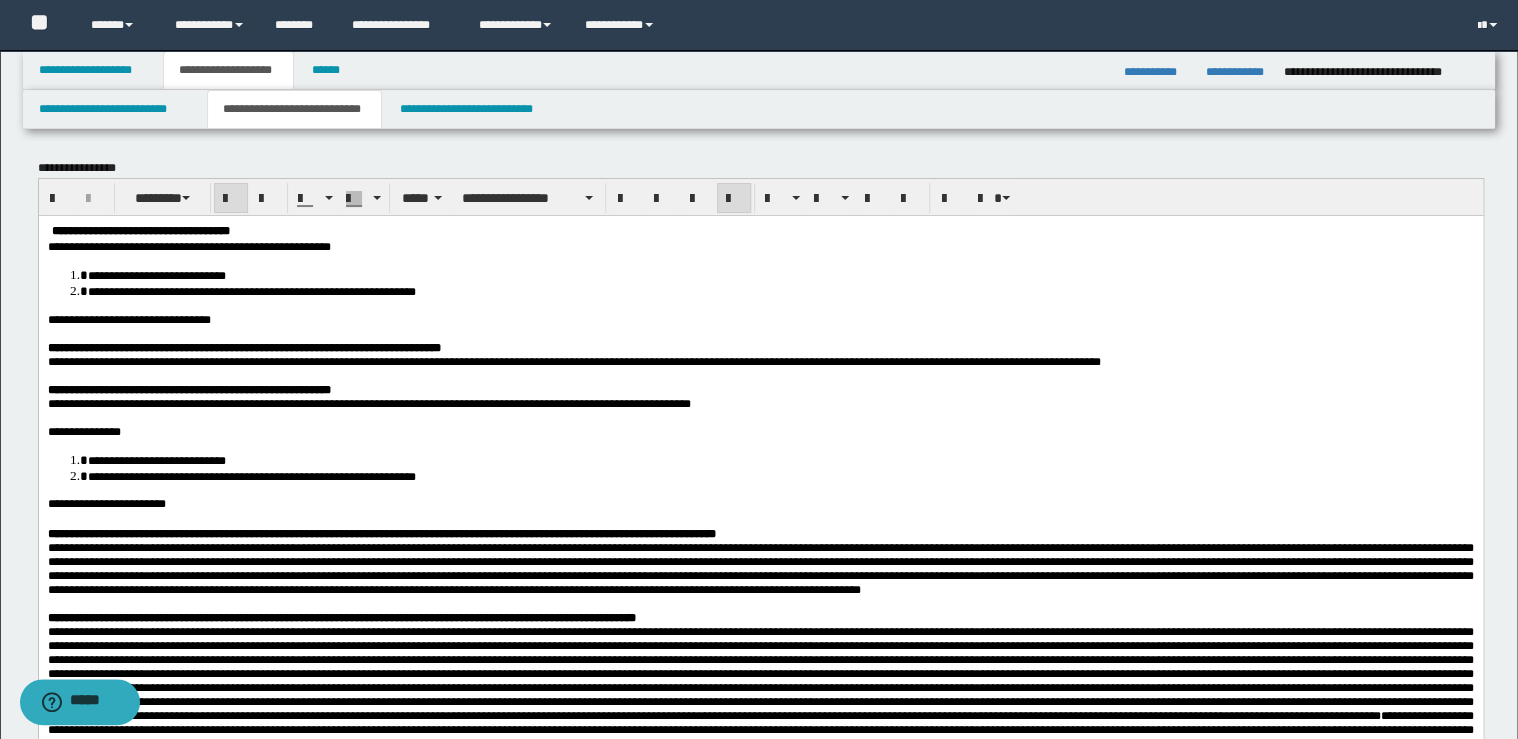 type 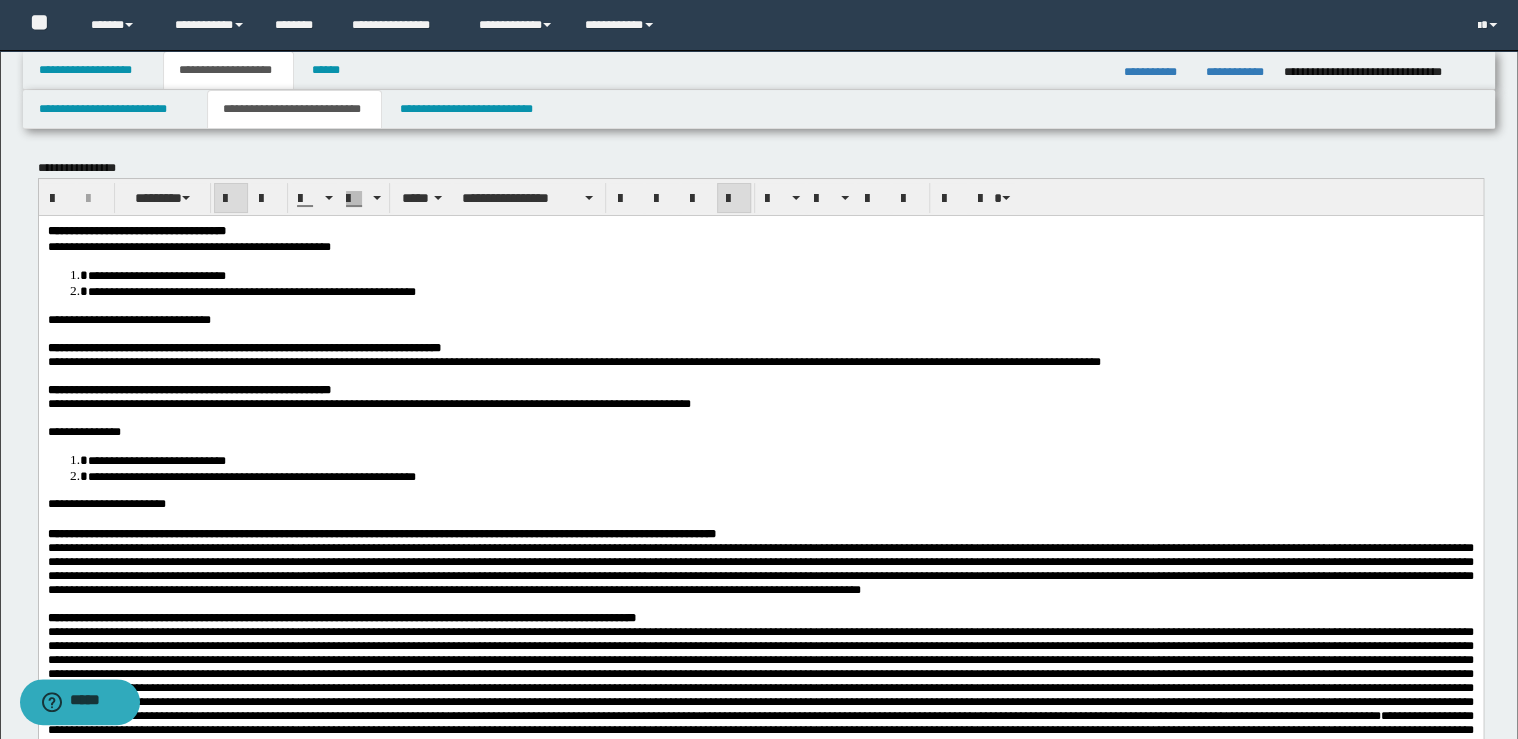 click on "**********" at bounding box center (760, 231) 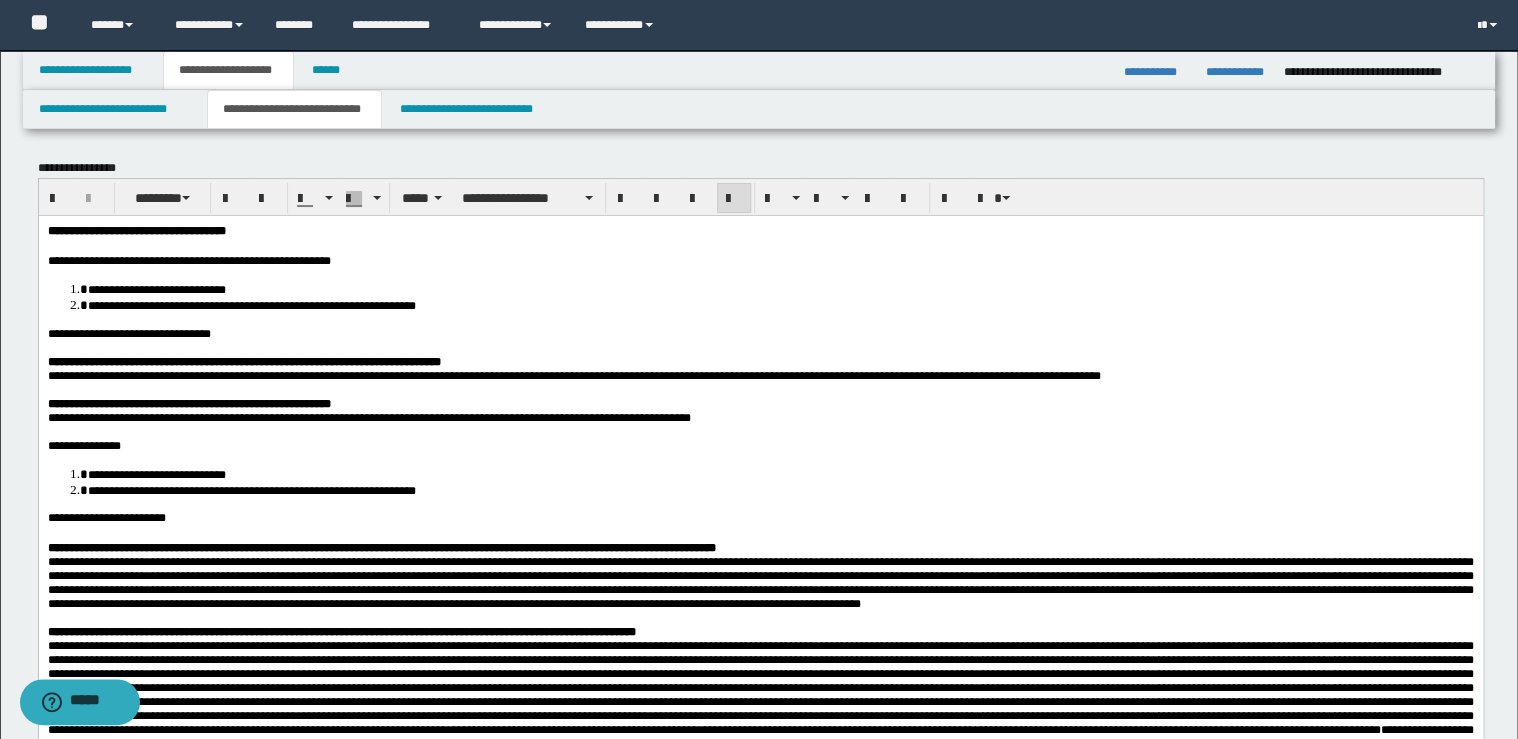 click on "**********" at bounding box center (128, 333) 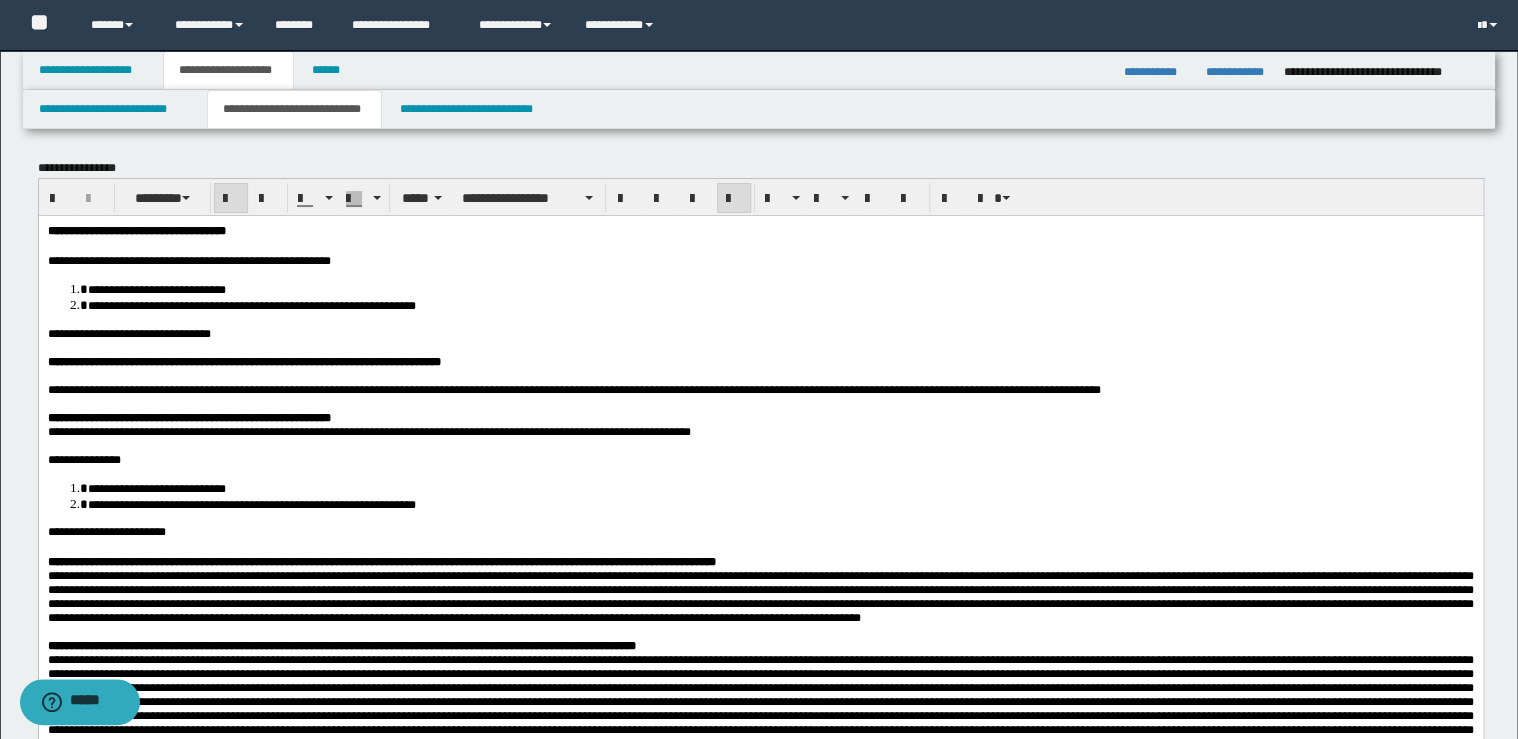 click at bounding box center (772, 403) 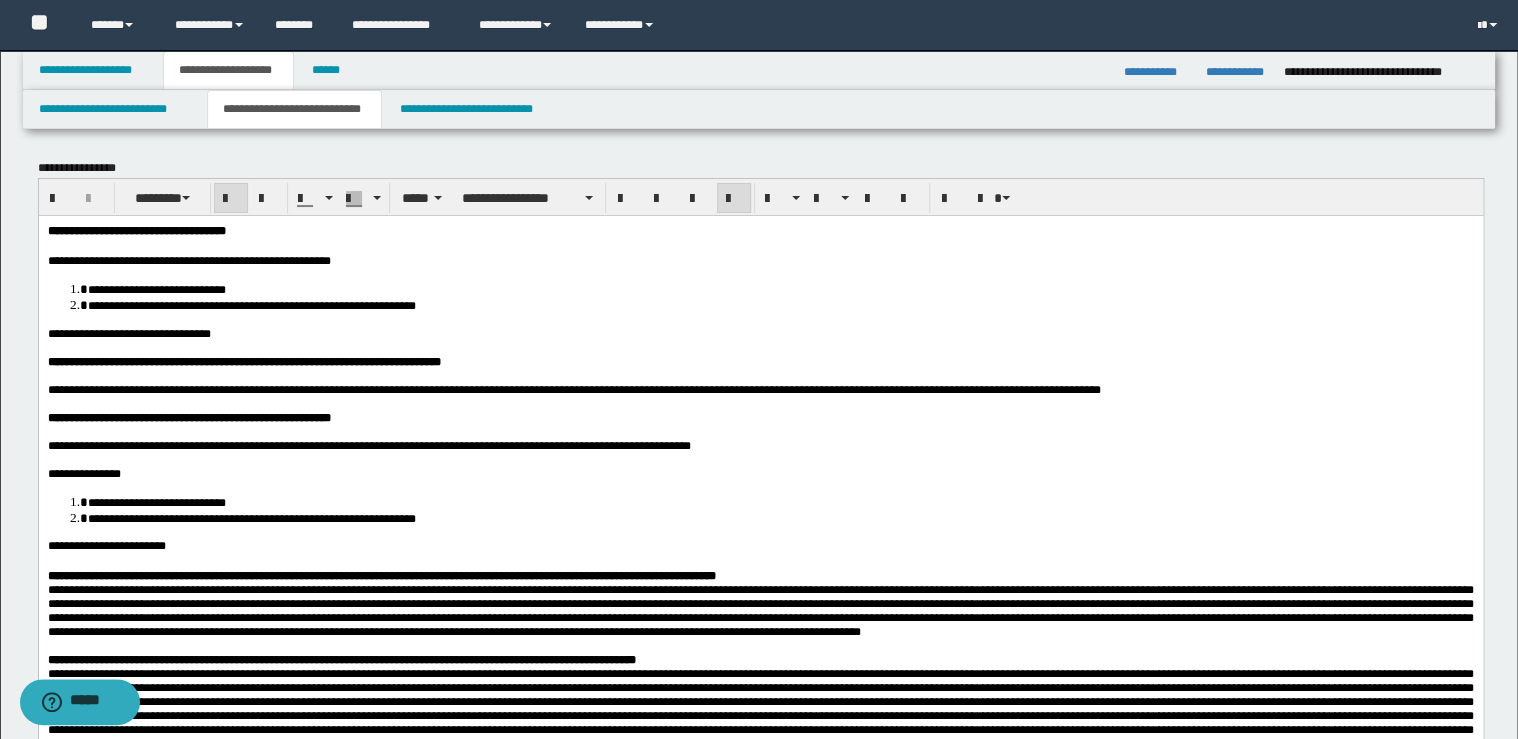 scroll, scrollTop: 240, scrollLeft: 0, axis: vertical 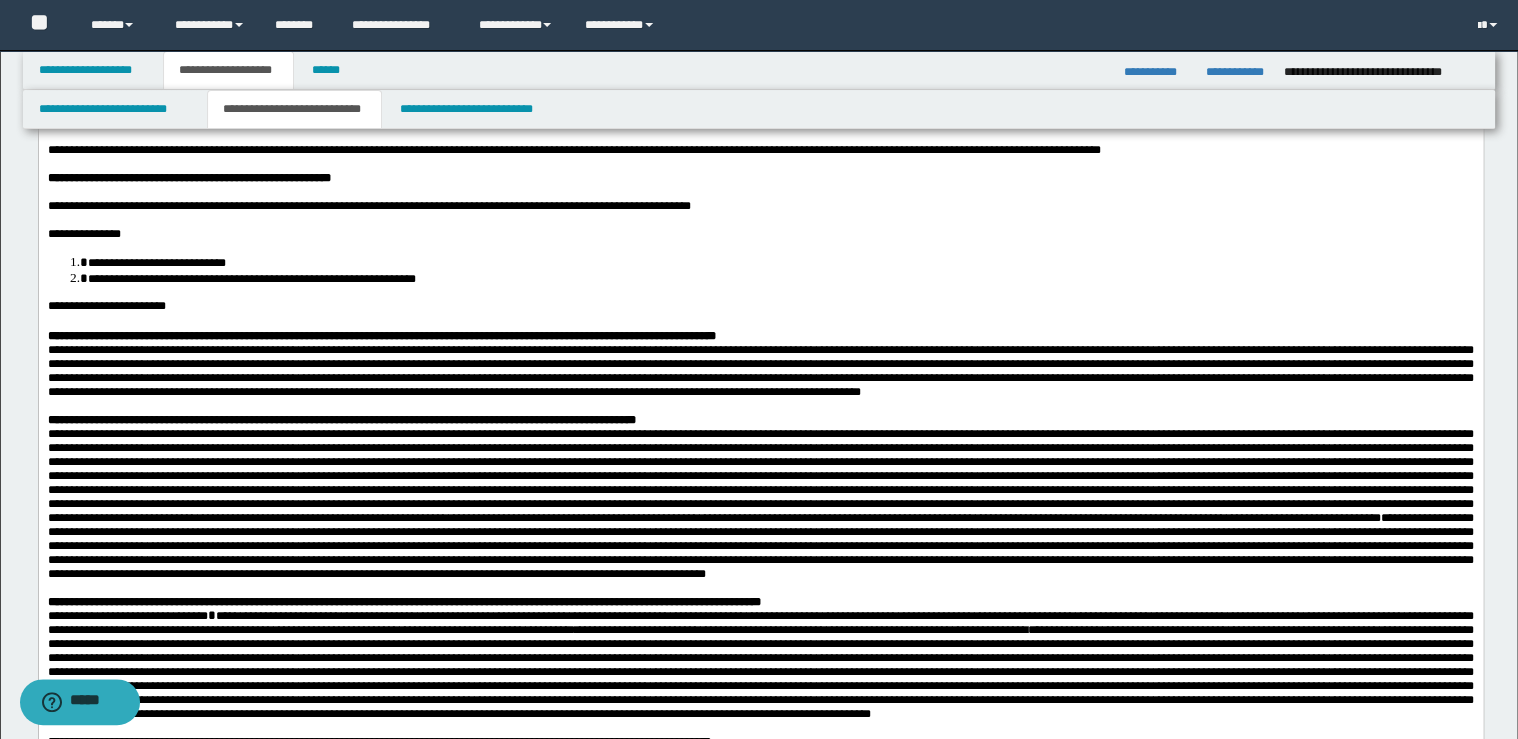click on "**********" at bounding box center [760, 336] 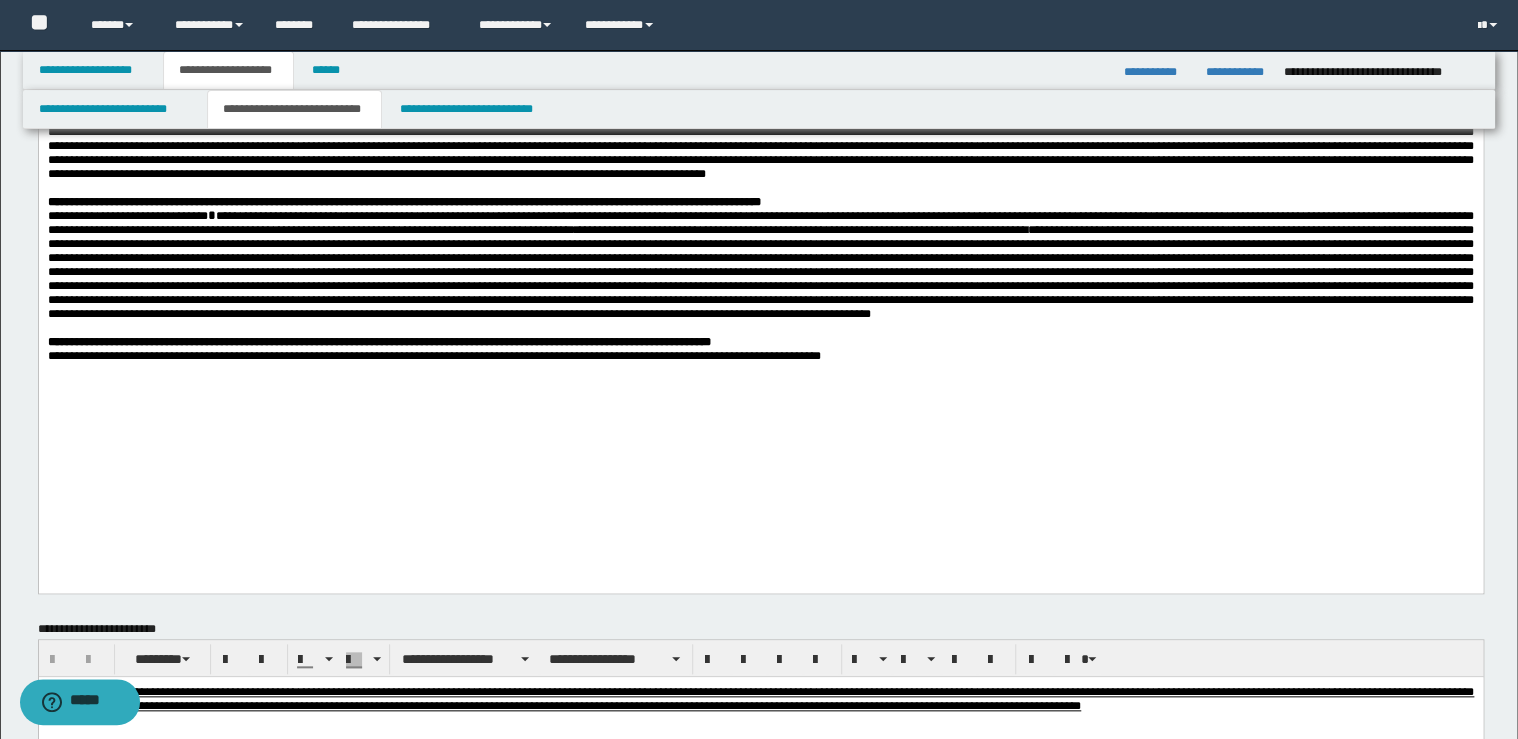 click on "**********" at bounding box center [760, 342] 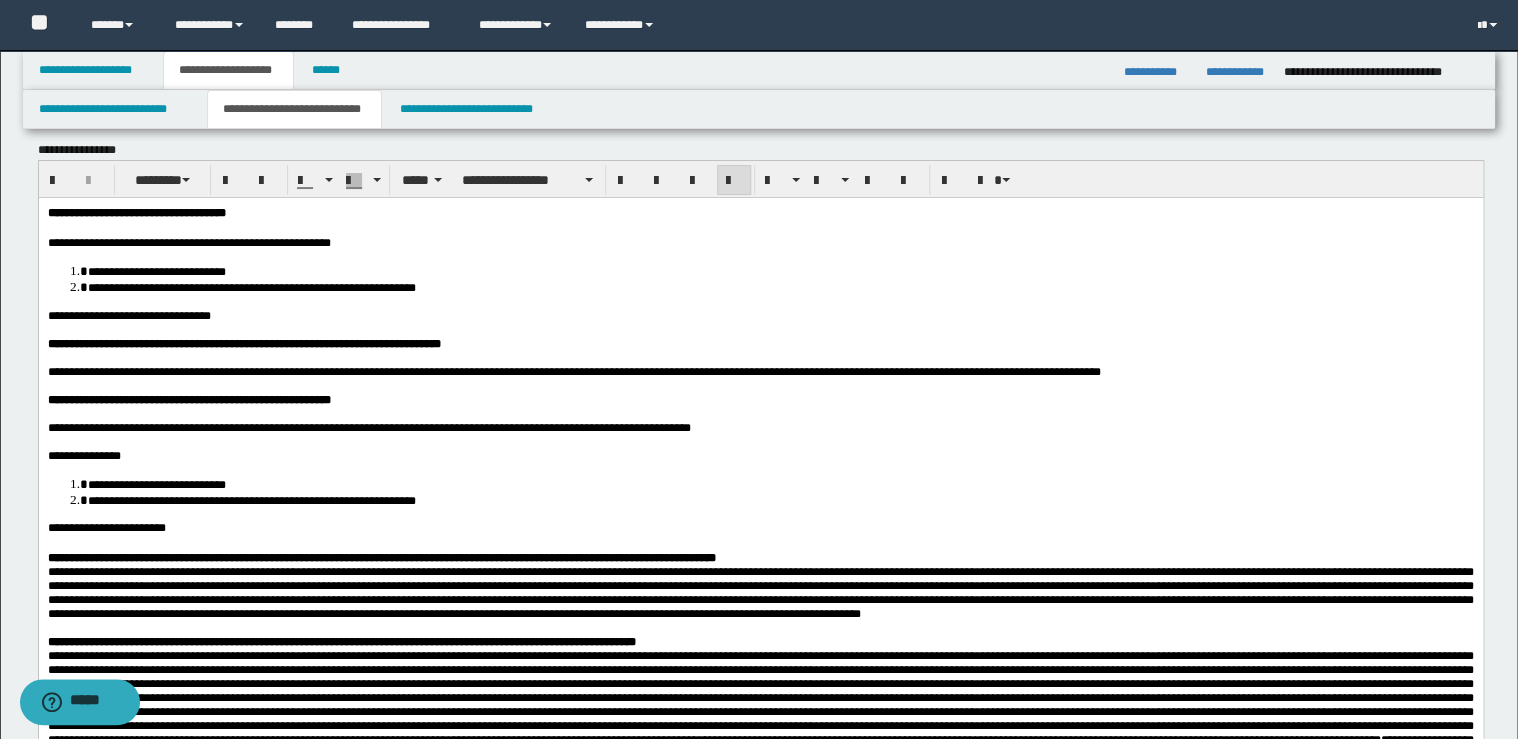 scroll, scrollTop: 0, scrollLeft: 0, axis: both 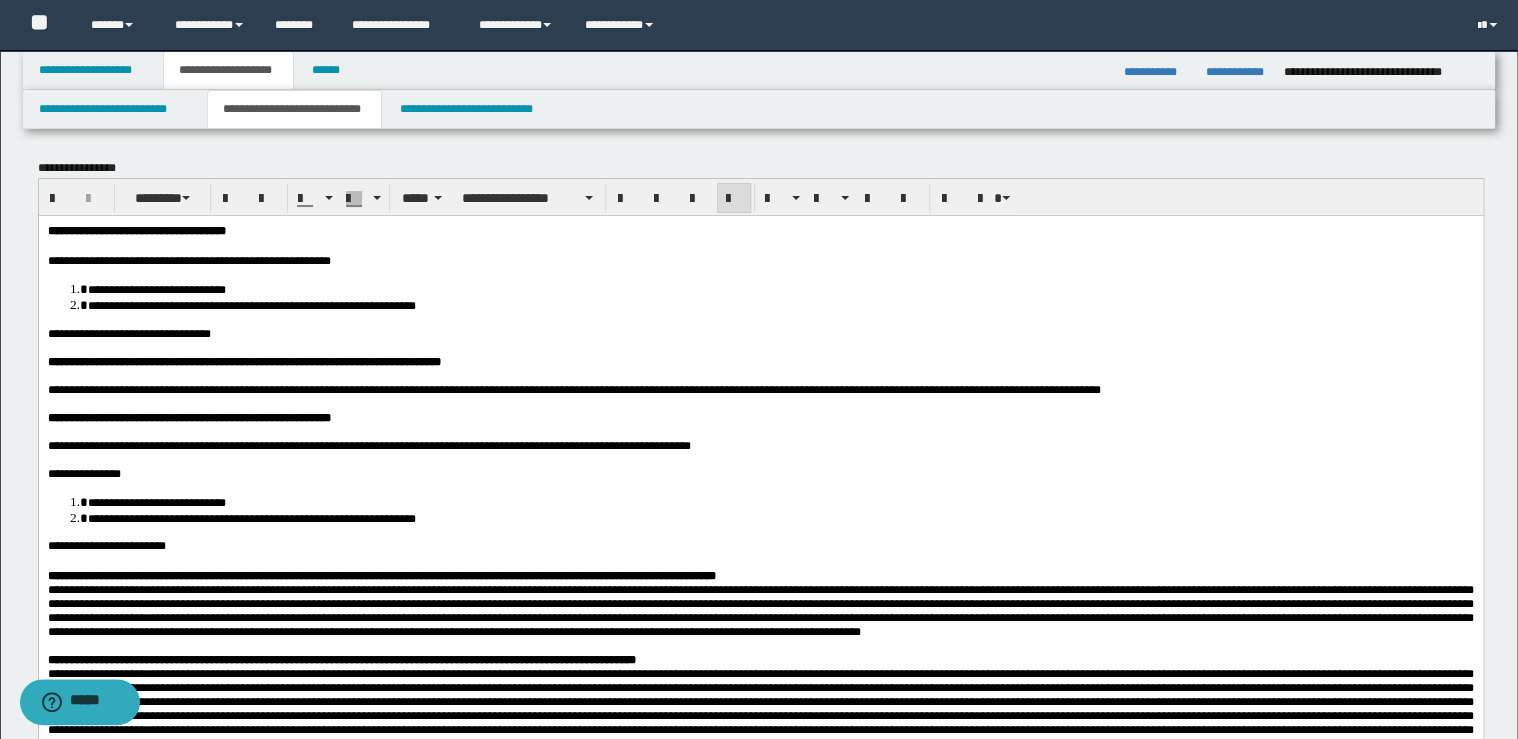 click at bounding box center [783, 459] 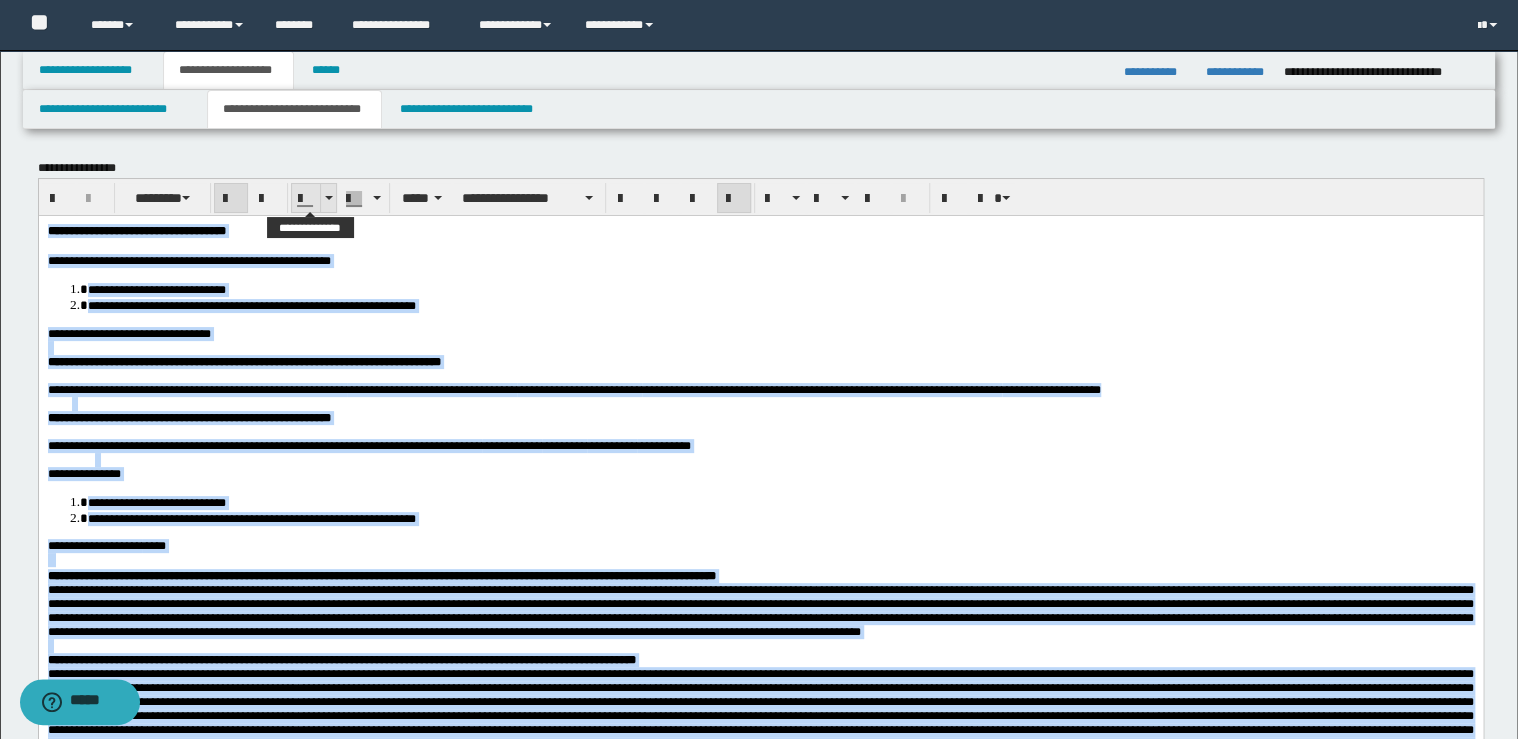 click at bounding box center [329, 198] 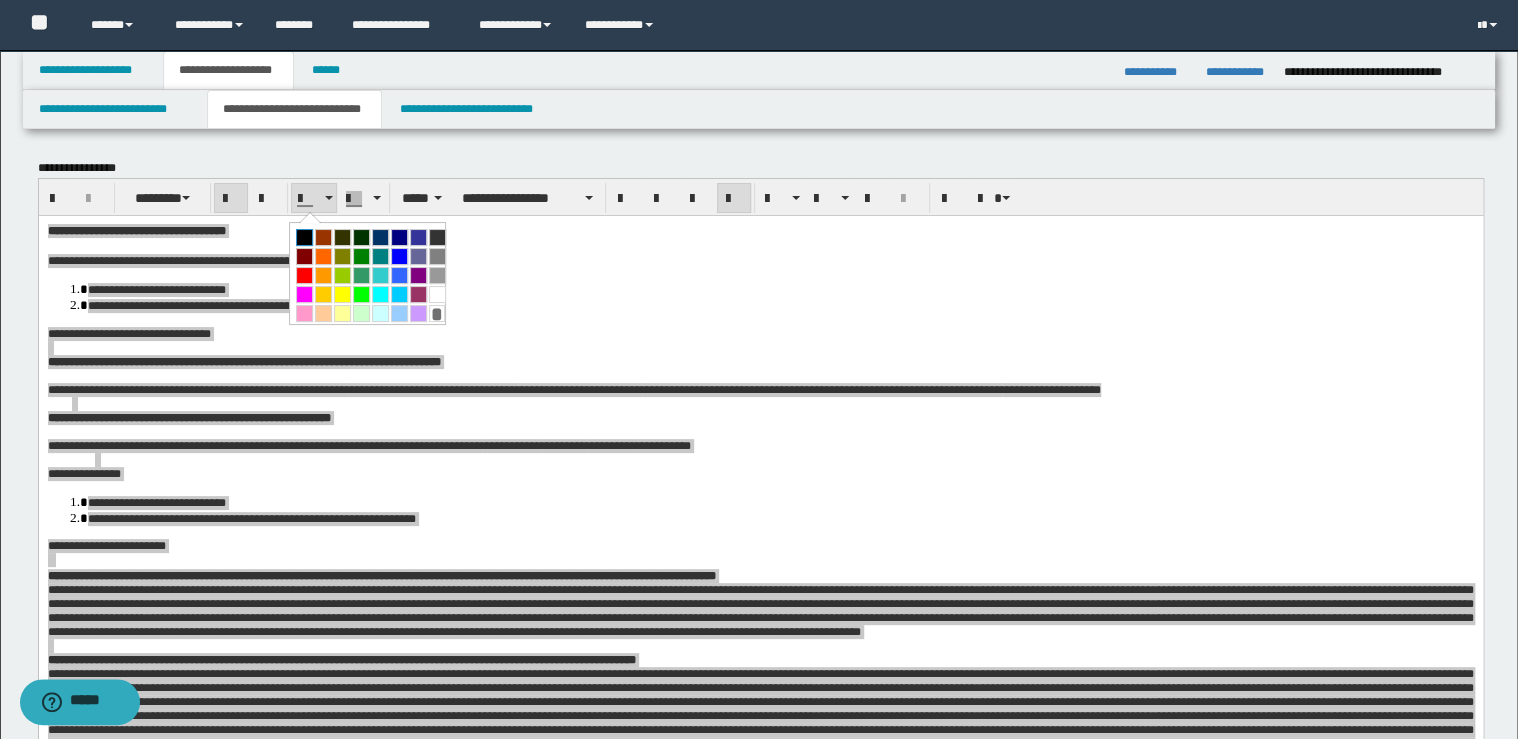 click at bounding box center [304, 237] 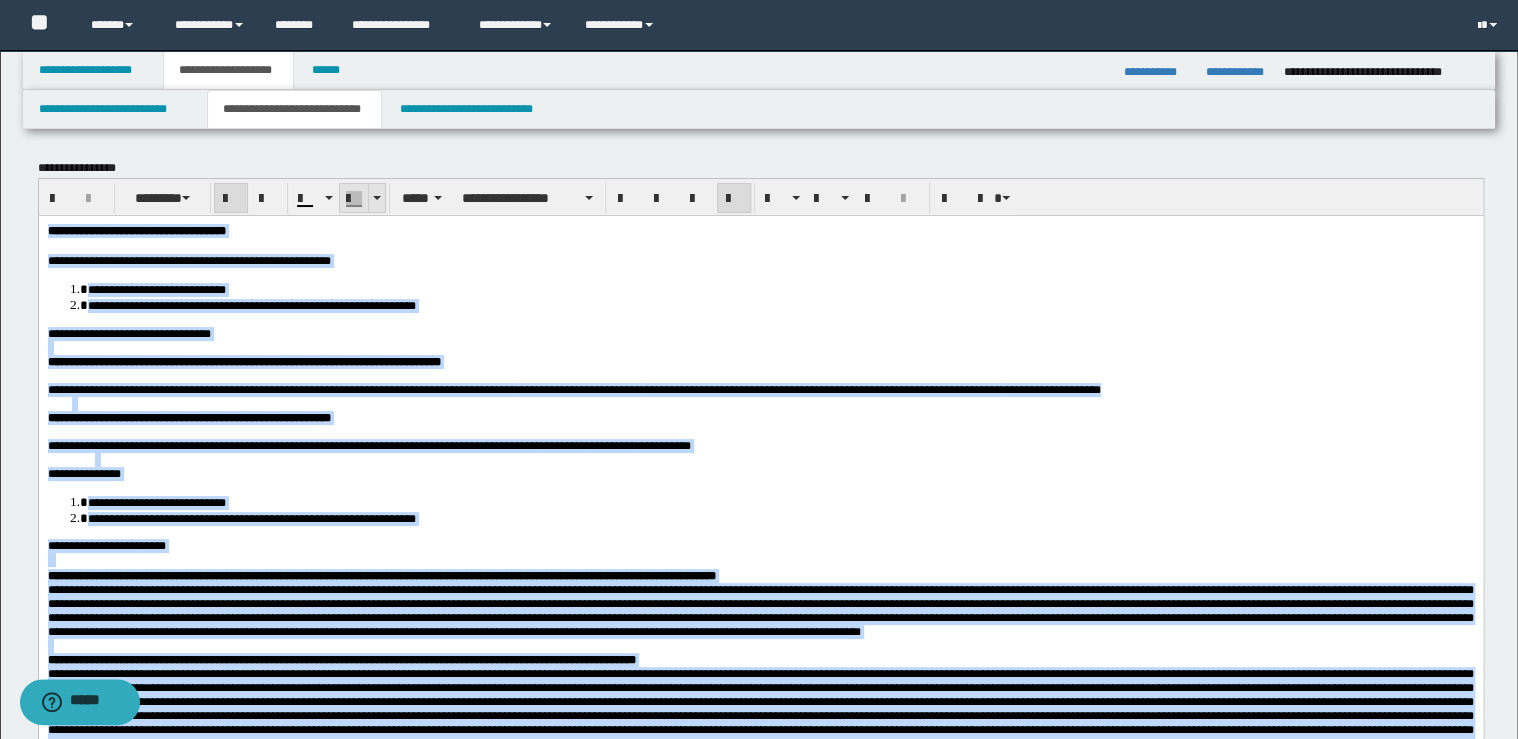 click at bounding box center (376, 198) 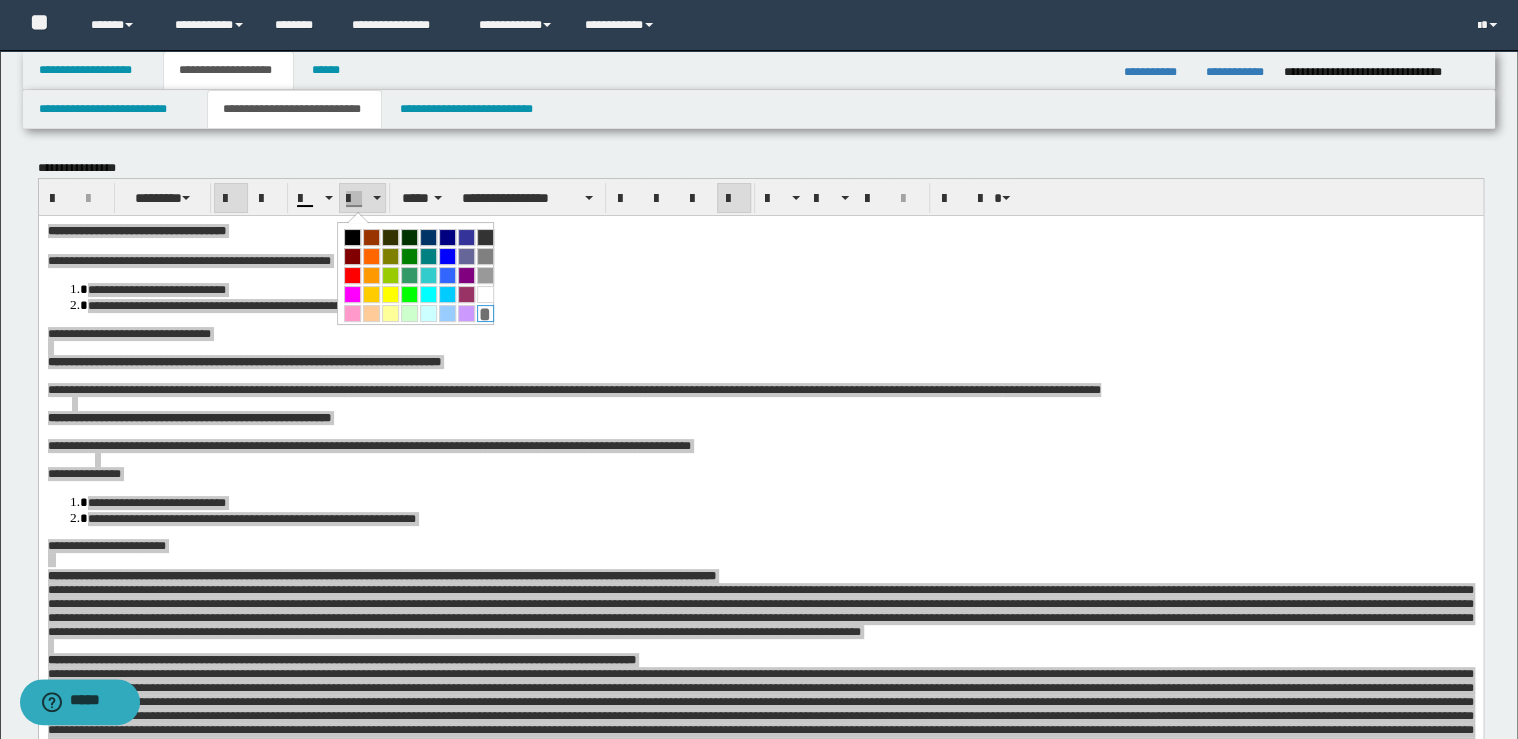 click on "*" at bounding box center (485, 313) 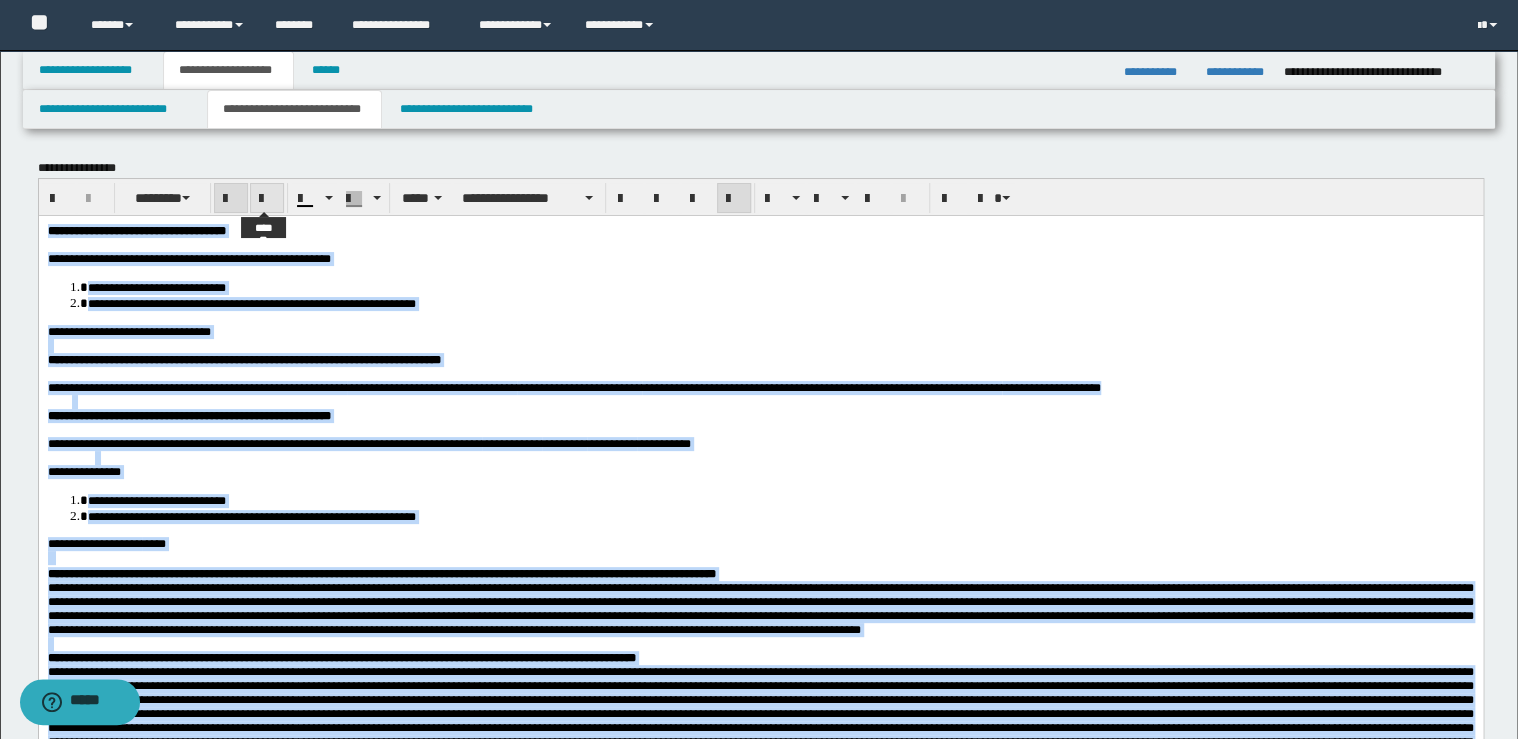 click at bounding box center (267, 198) 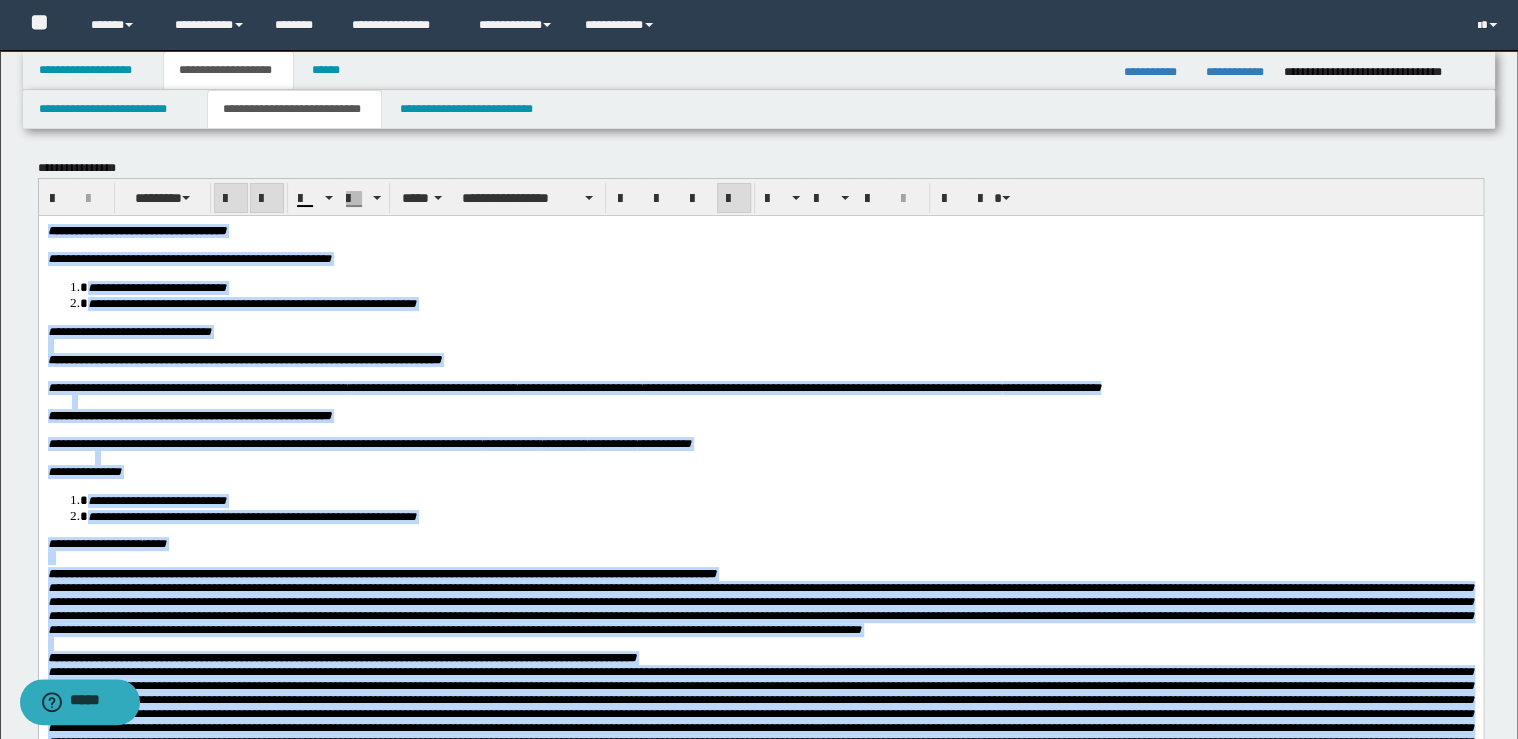 click at bounding box center [267, 198] 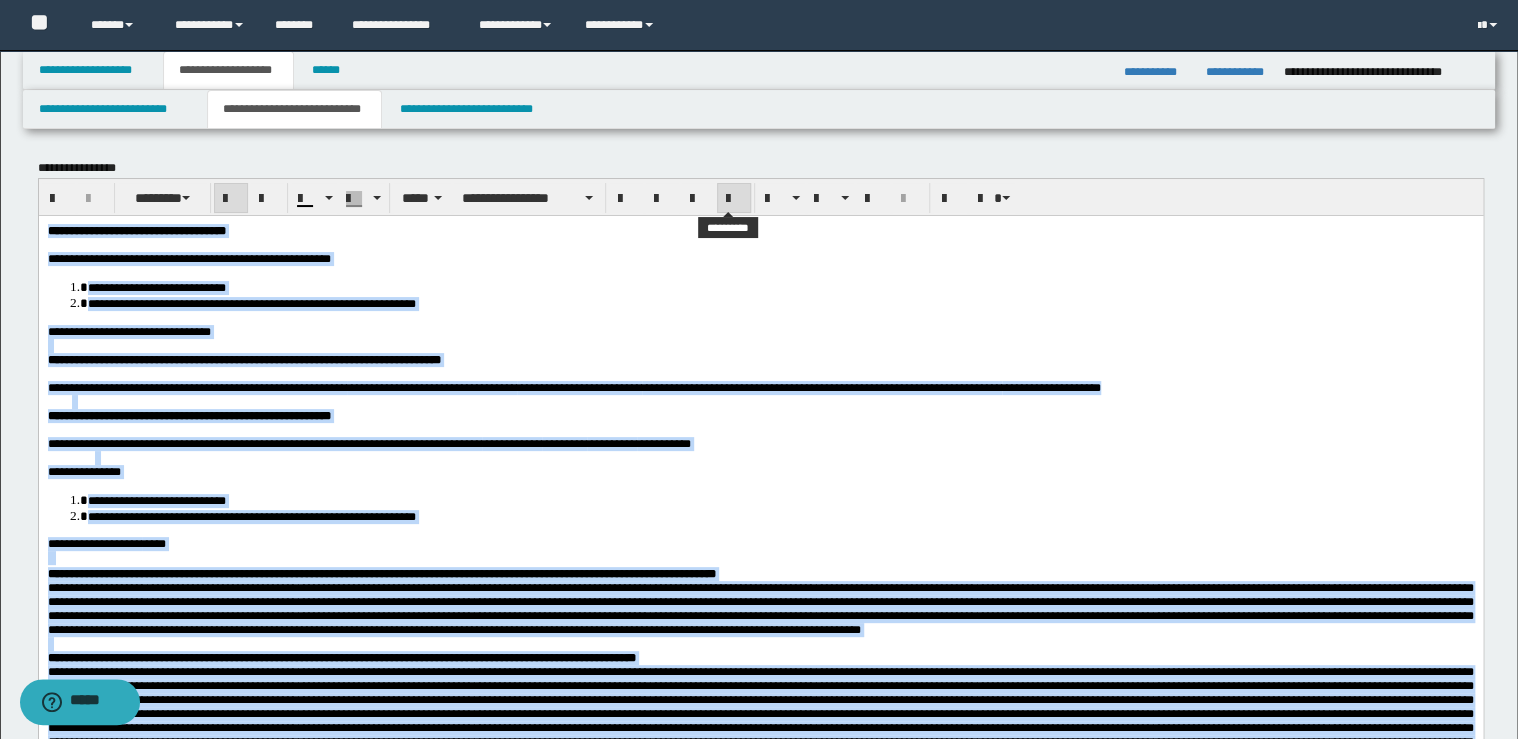click at bounding box center [734, 198] 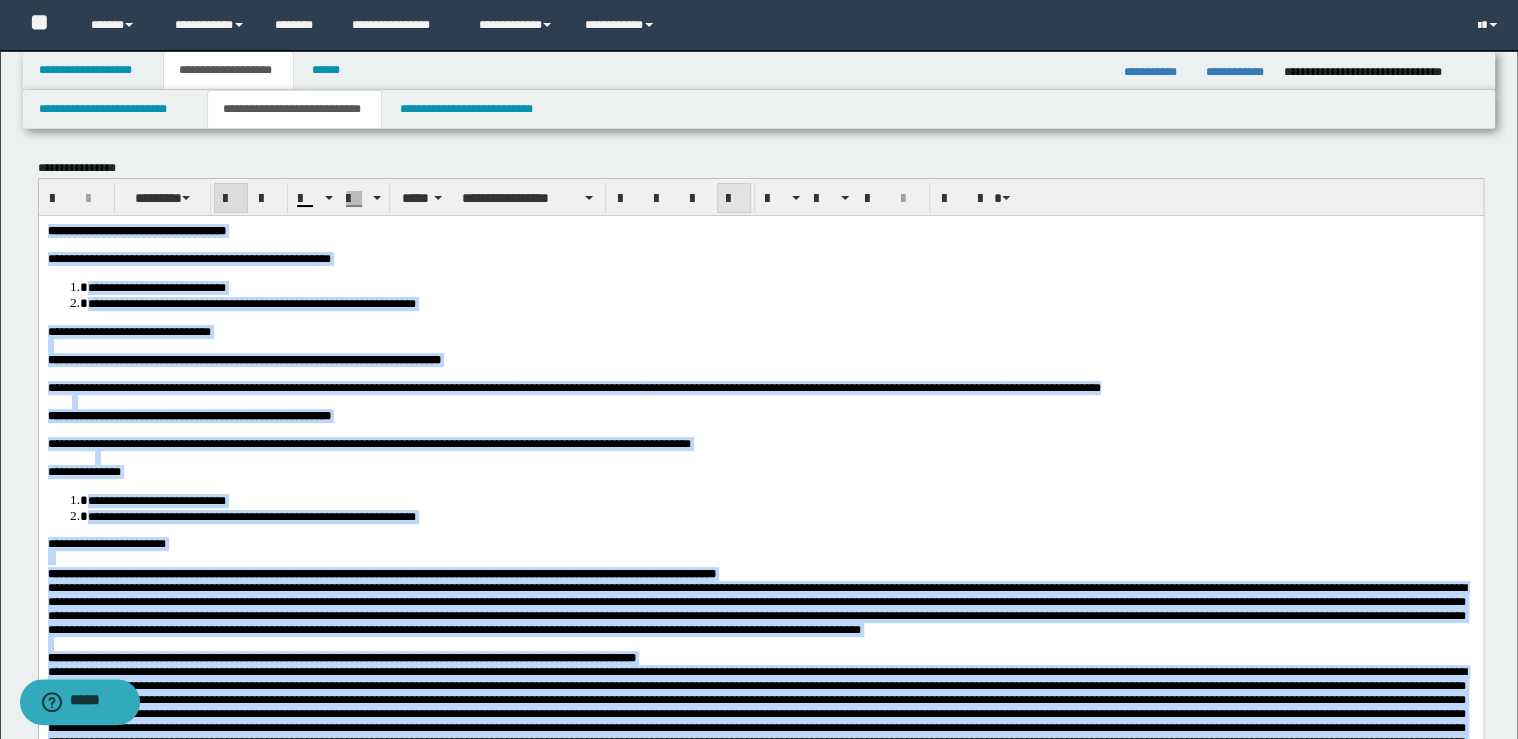 click at bounding box center (734, 198) 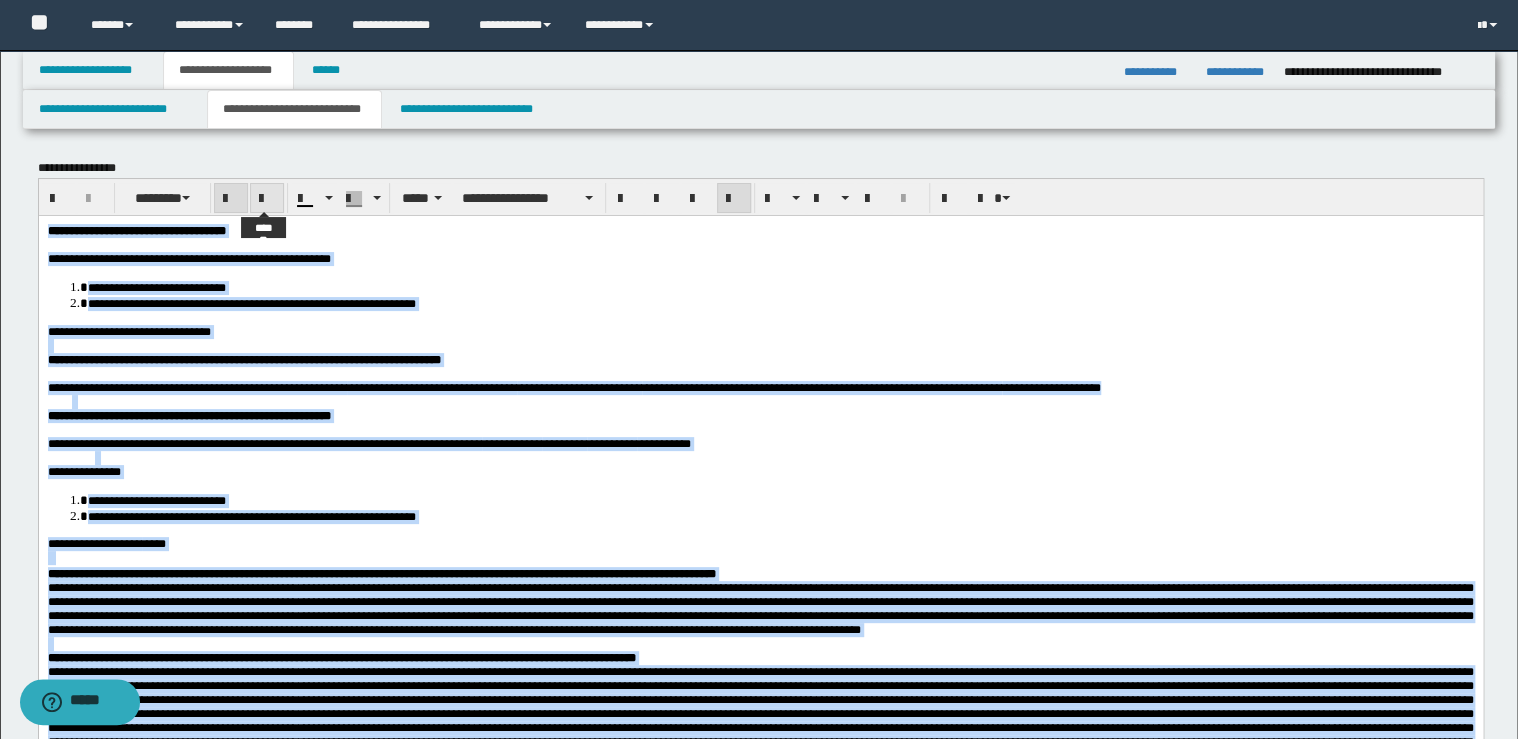 click at bounding box center (267, 199) 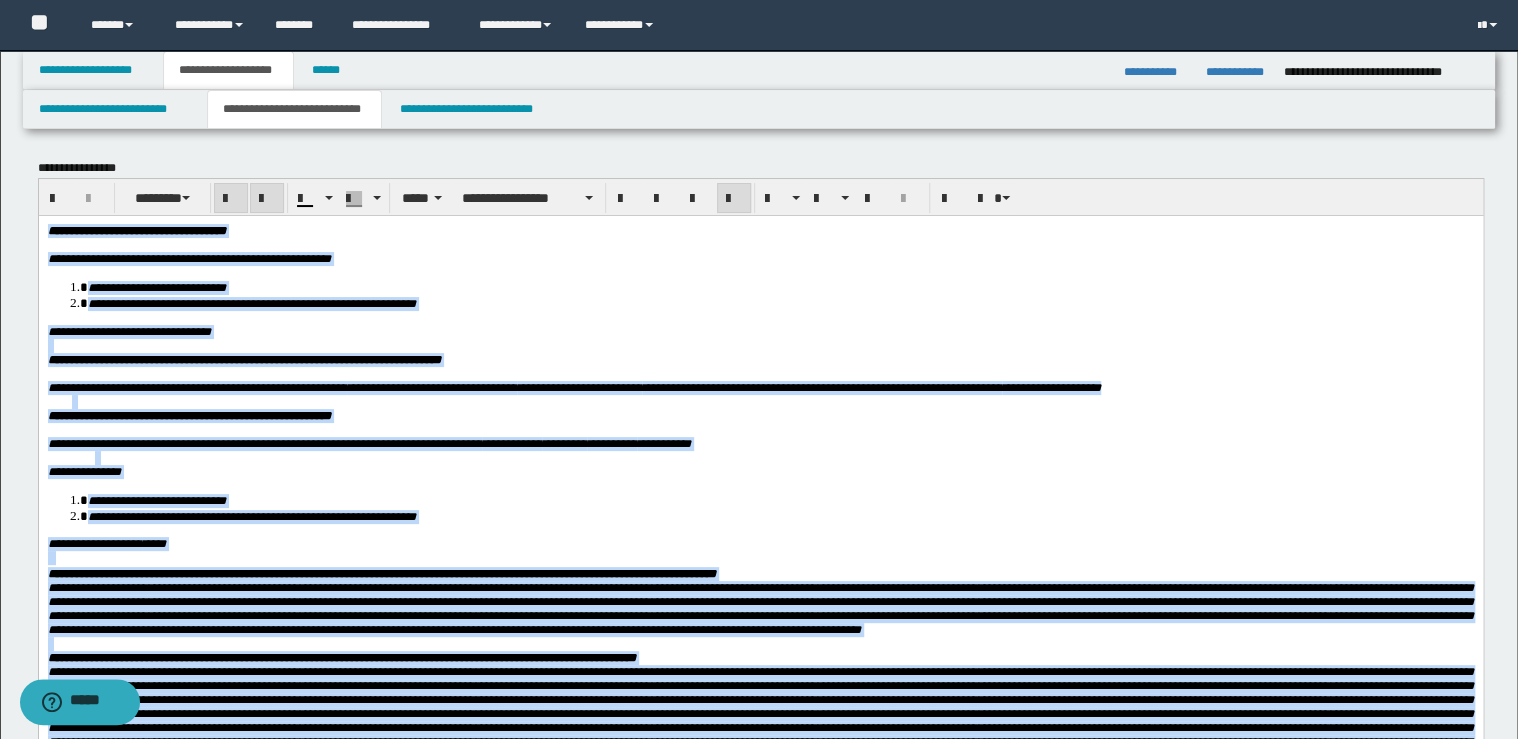 click at bounding box center [267, 199] 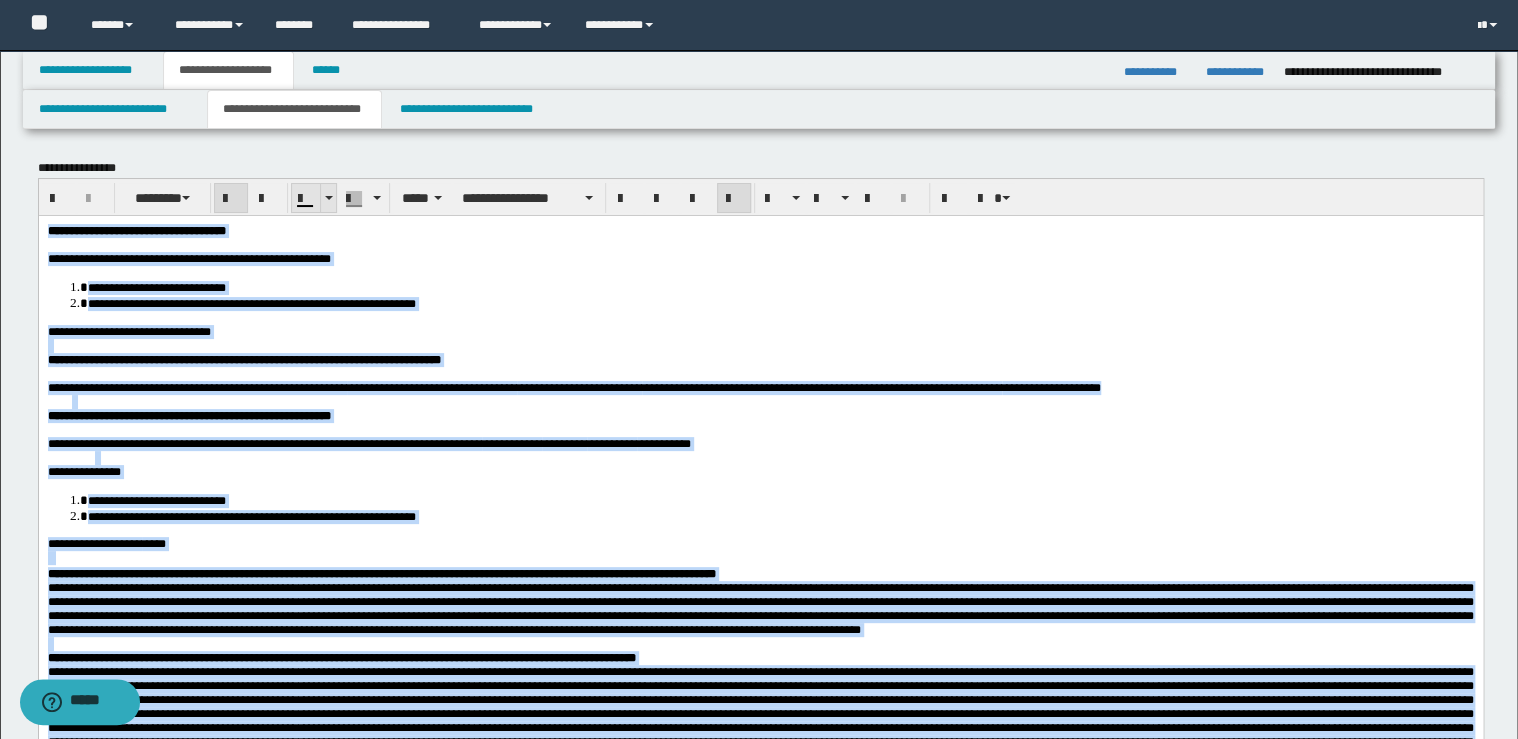 click at bounding box center (329, 198) 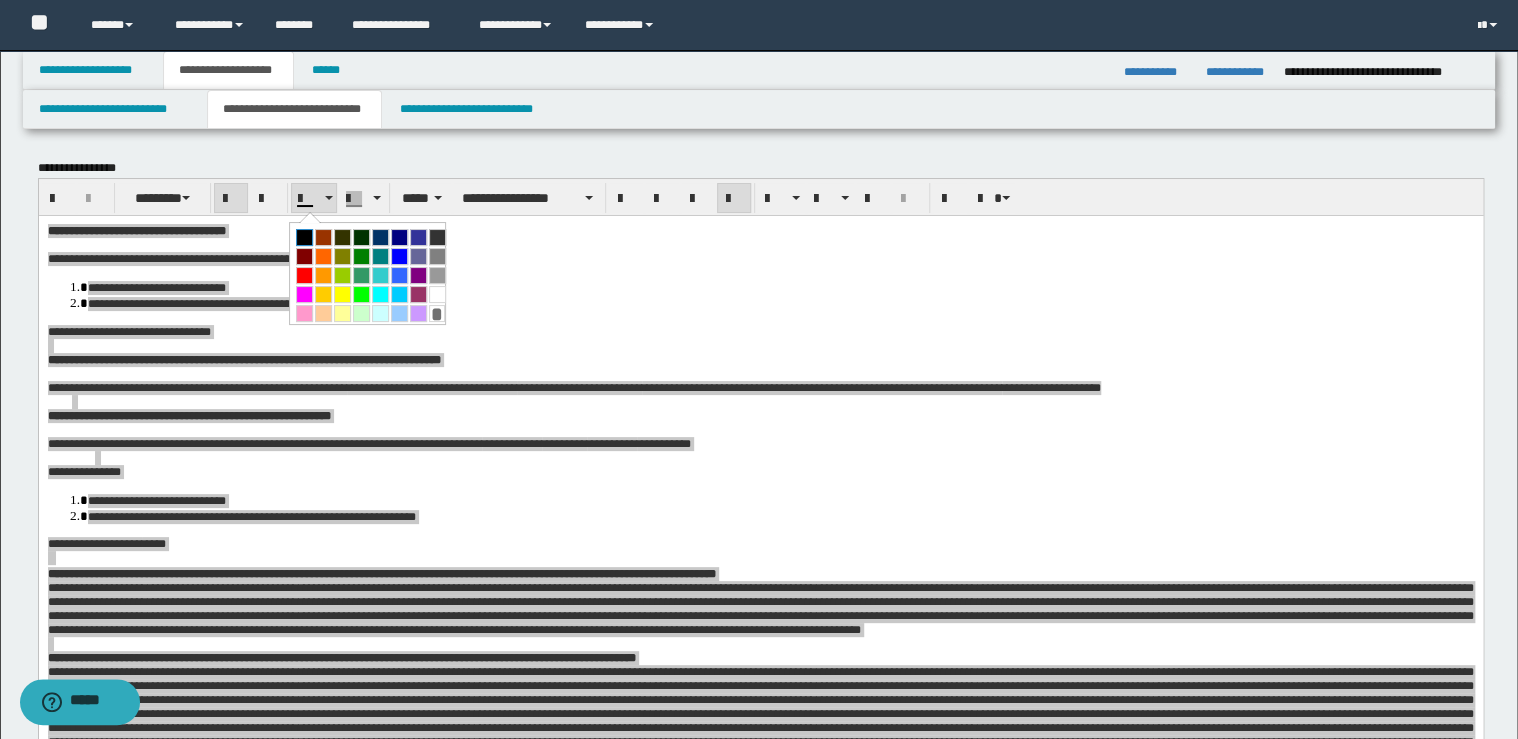 click at bounding box center (304, 237) 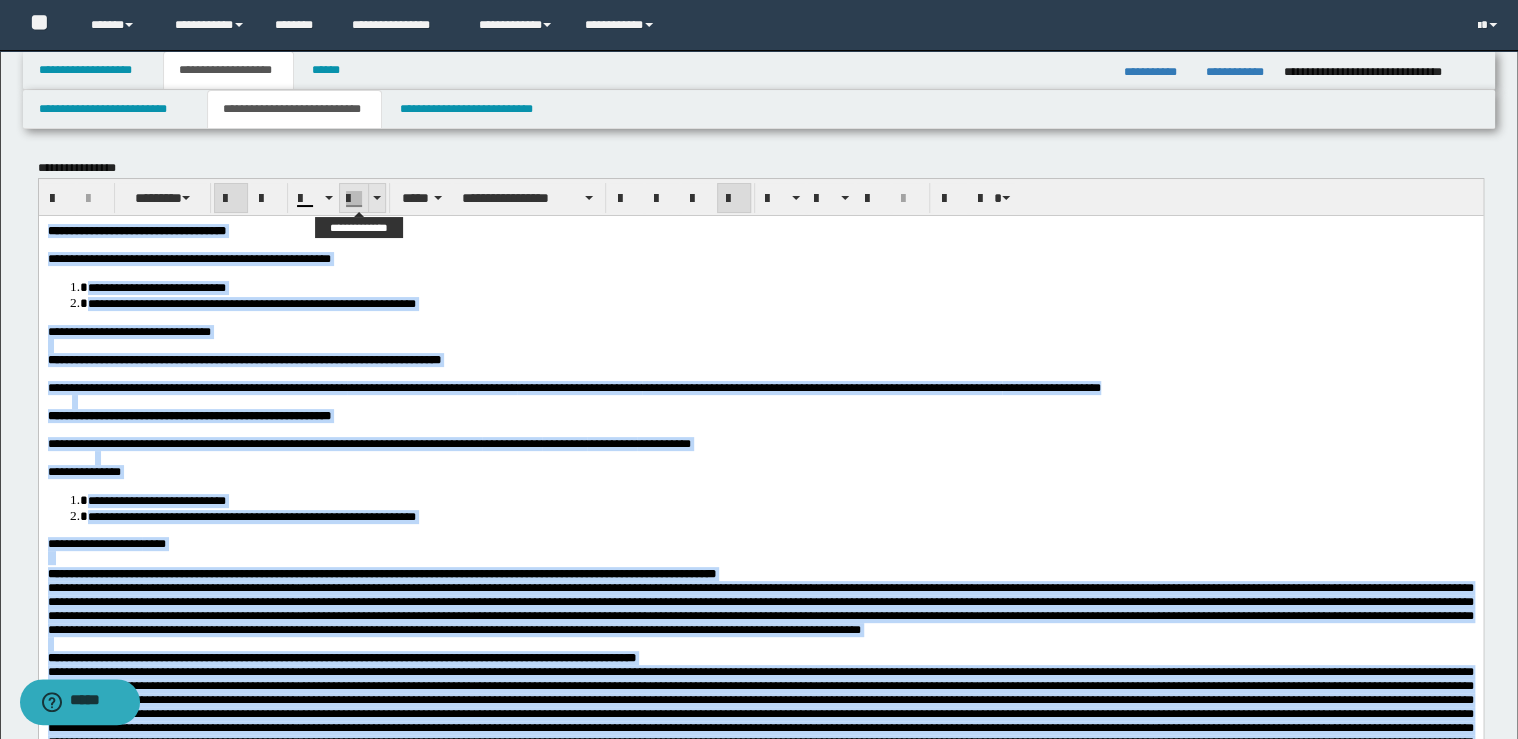 click at bounding box center (376, 198) 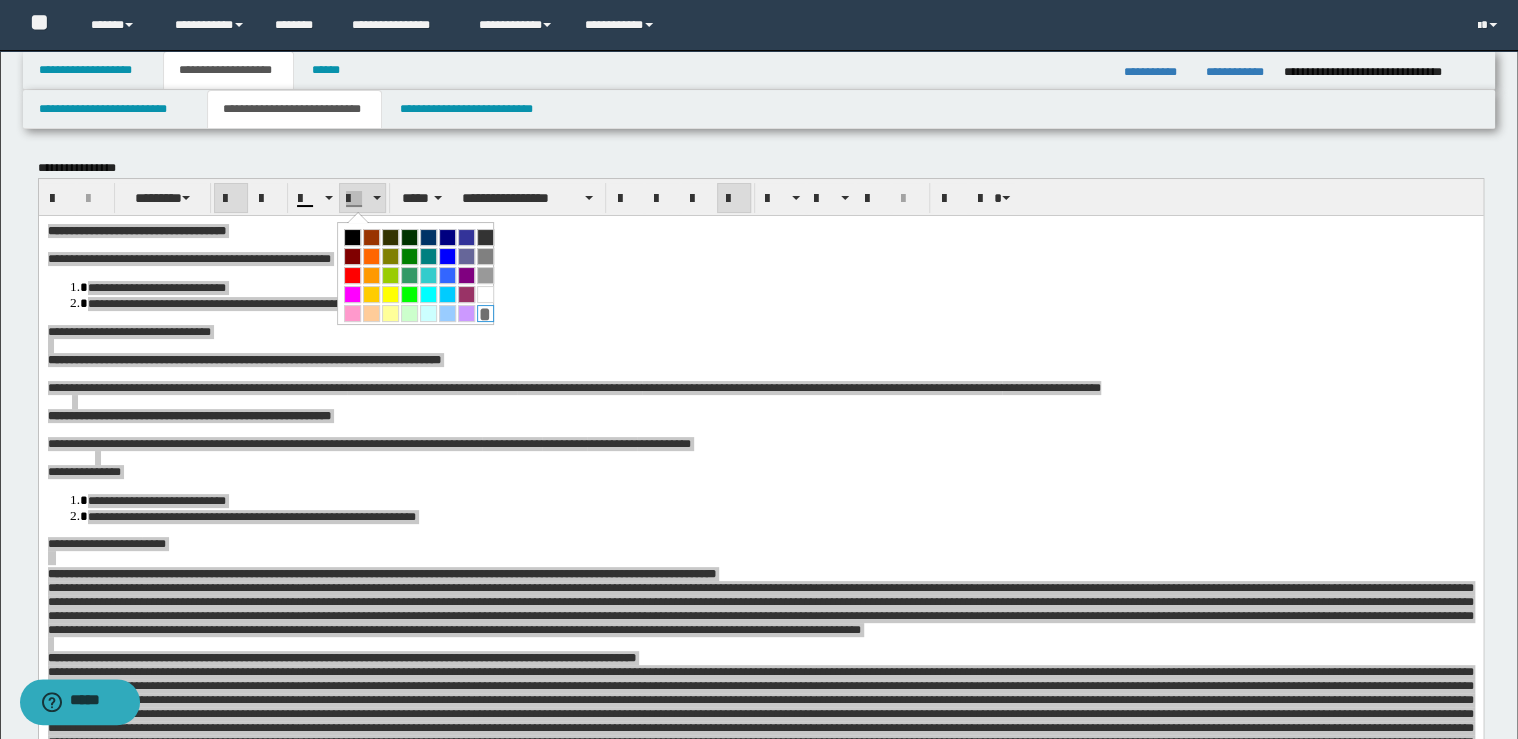 click on "*" at bounding box center (485, 313) 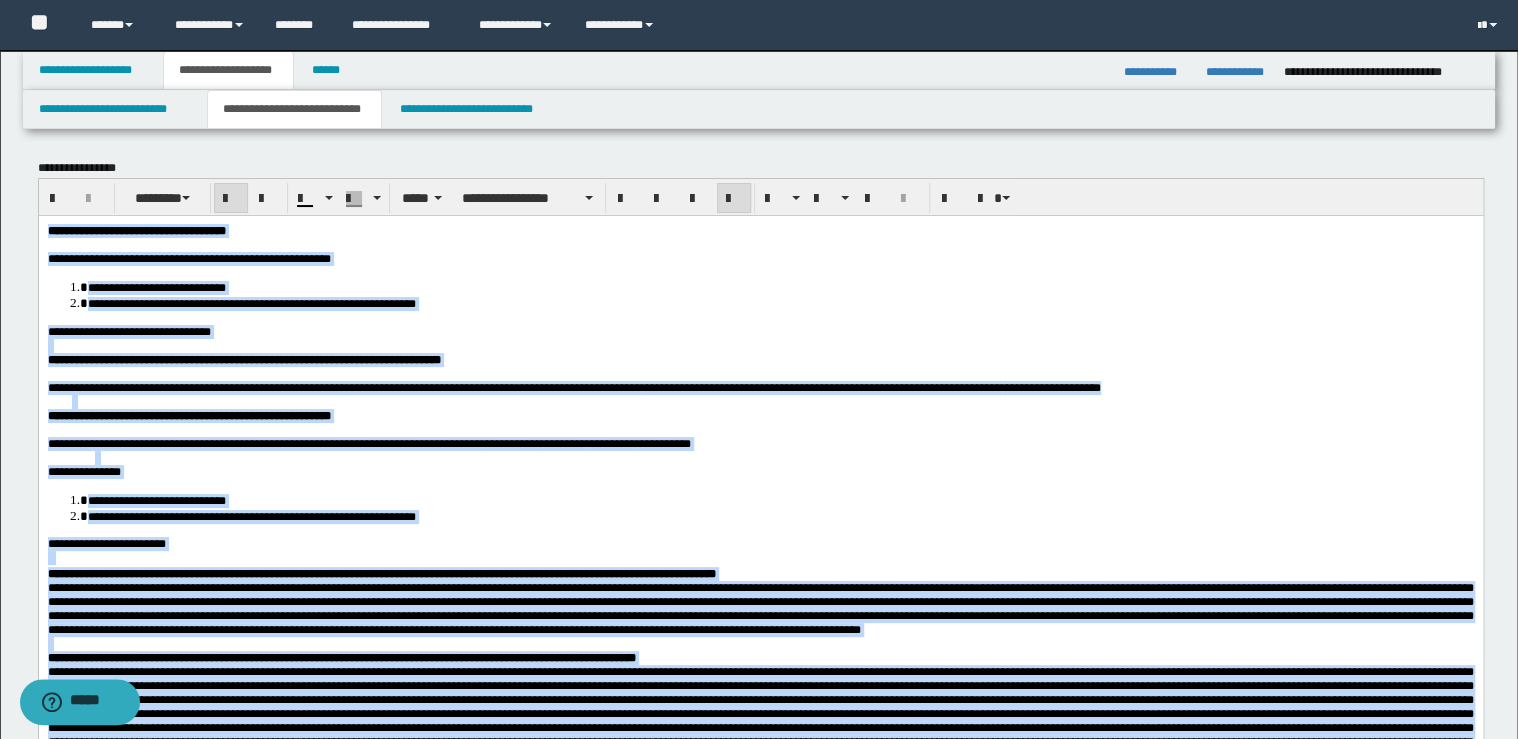 click on "**********" at bounding box center (760, 331) 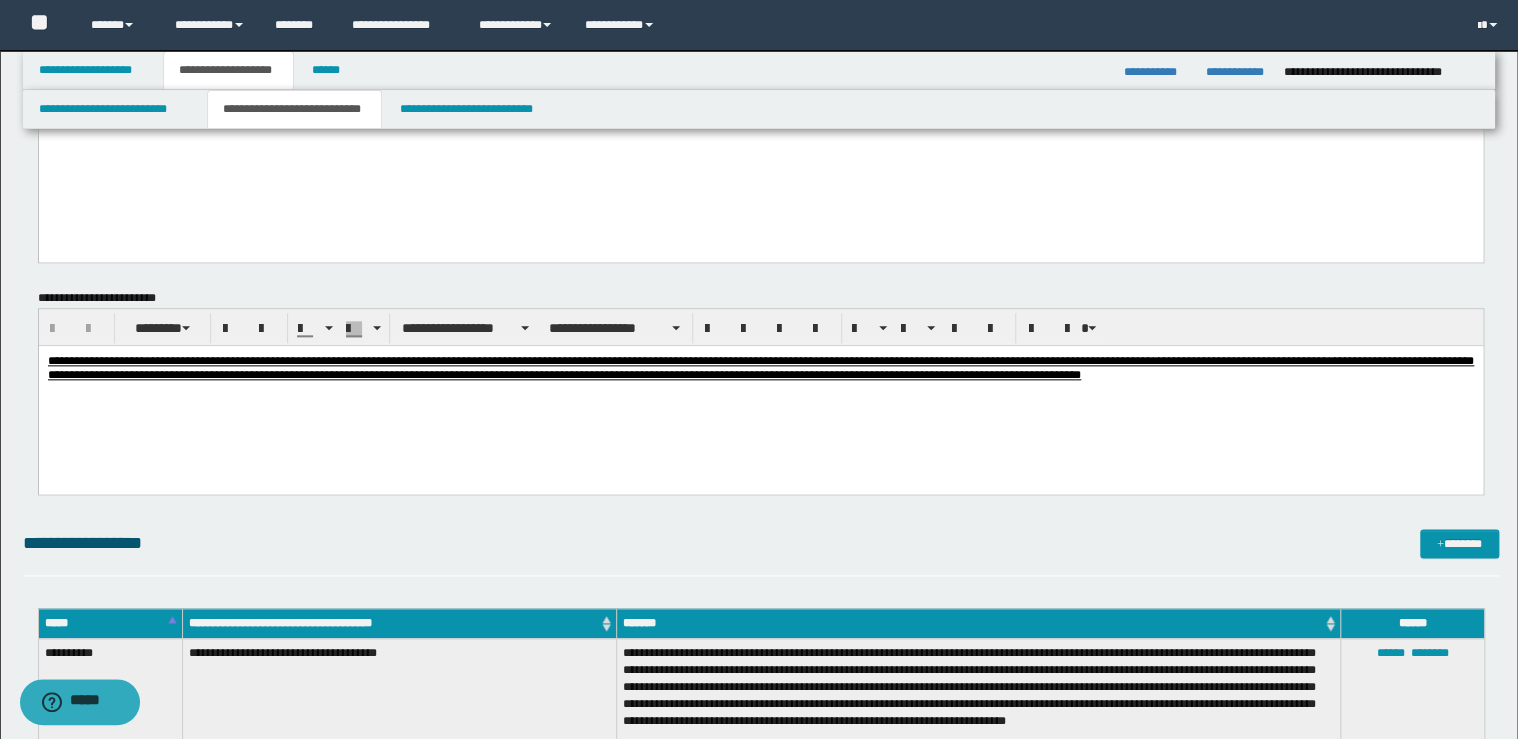 scroll, scrollTop: 1120, scrollLeft: 0, axis: vertical 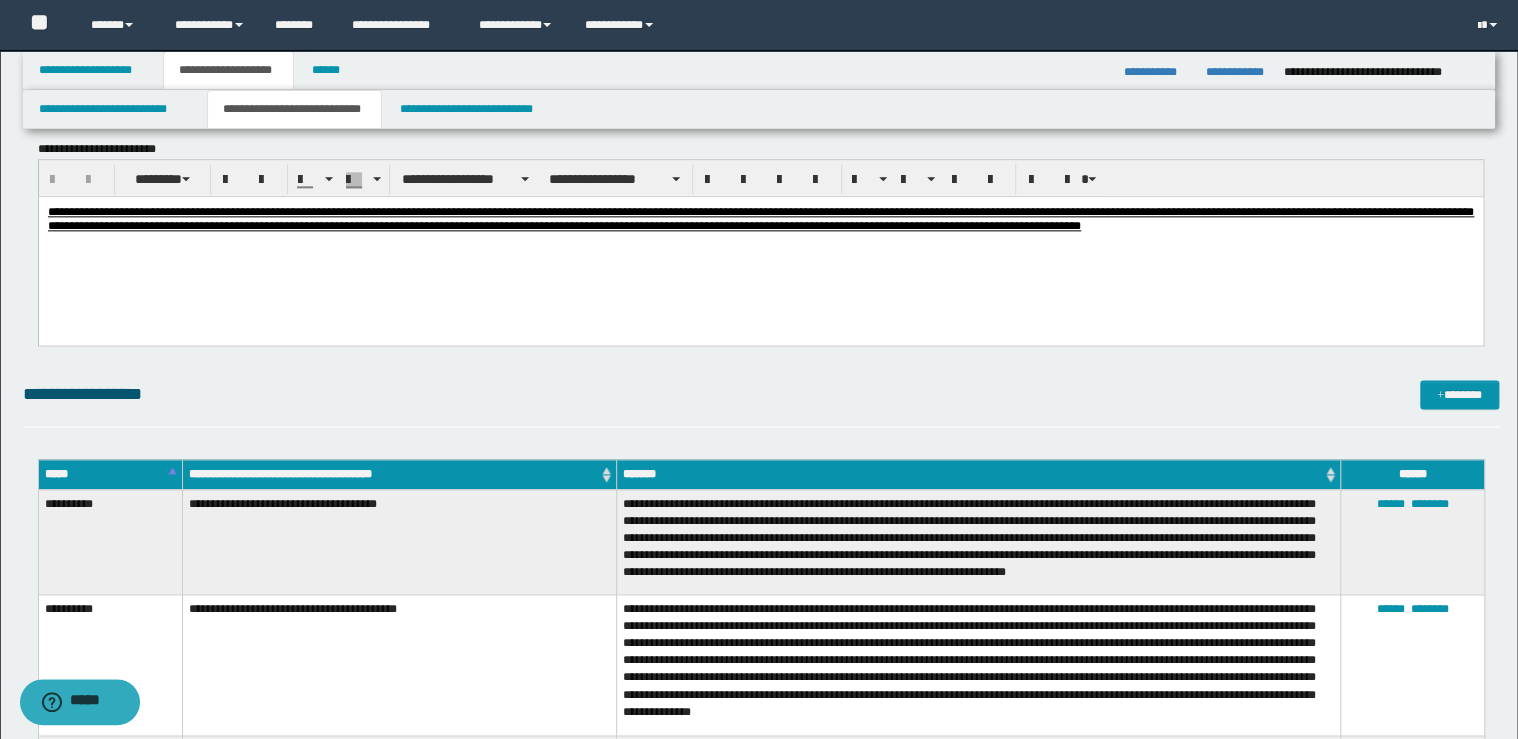 click on "**********" at bounding box center [760, 243] 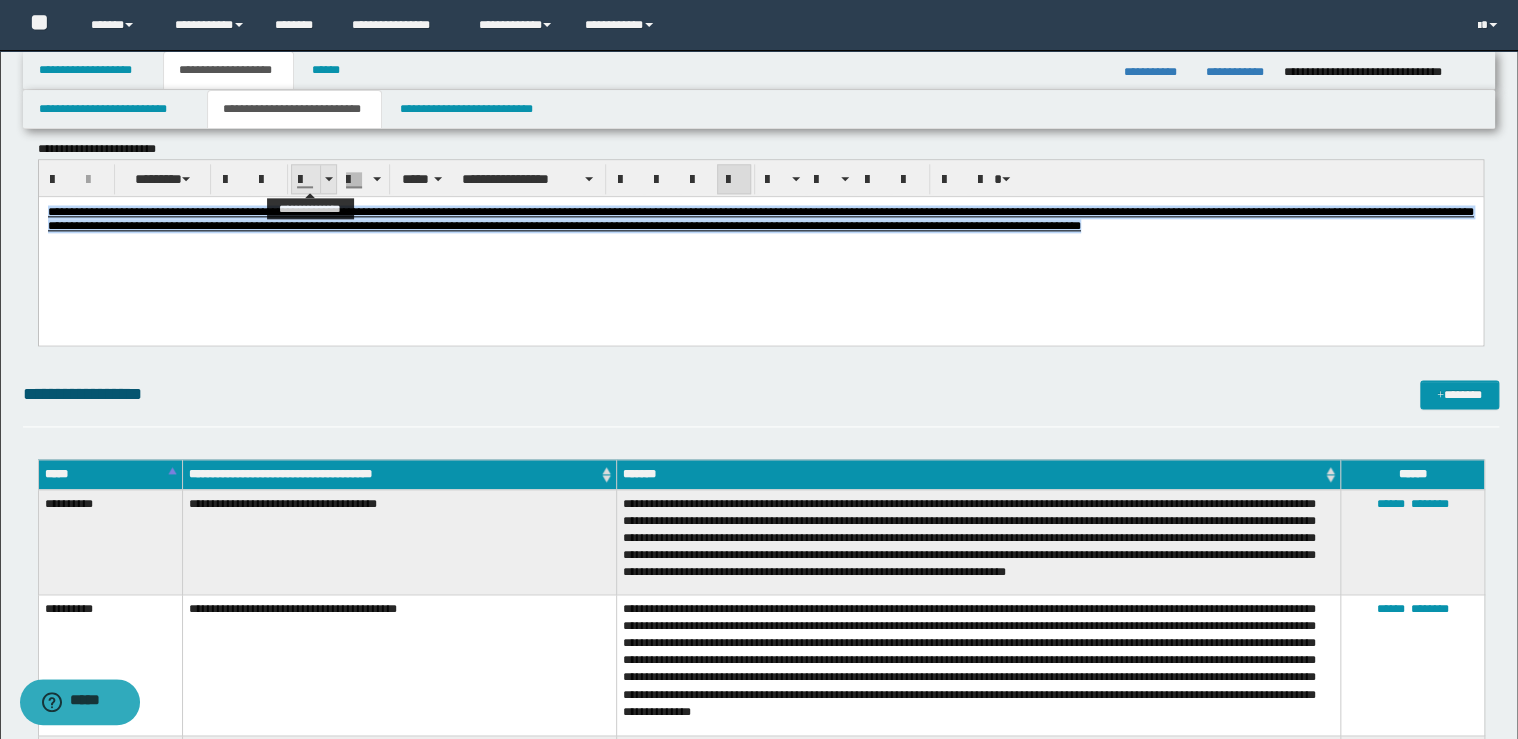 click at bounding box center (329, 179) 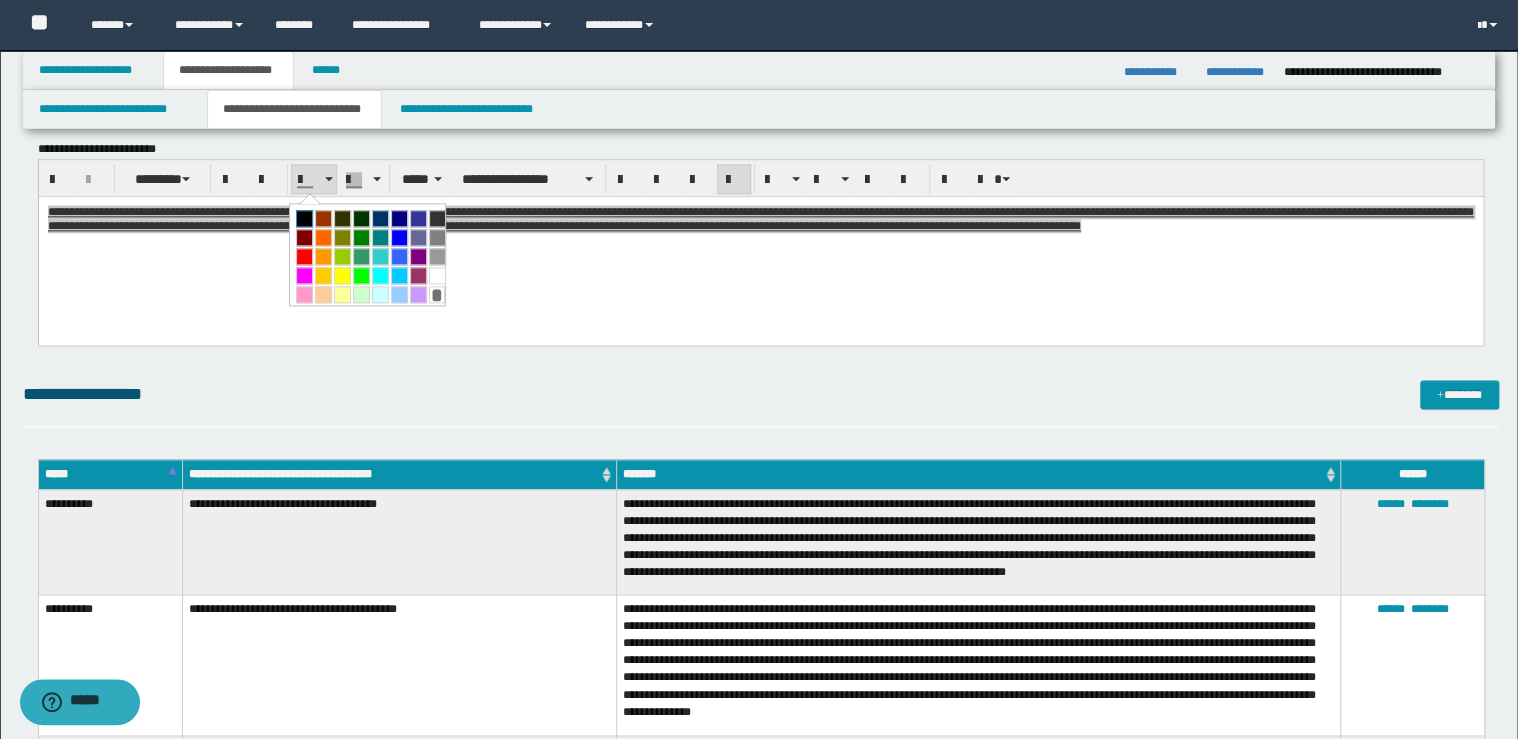 click at bounding box center (304, 218) 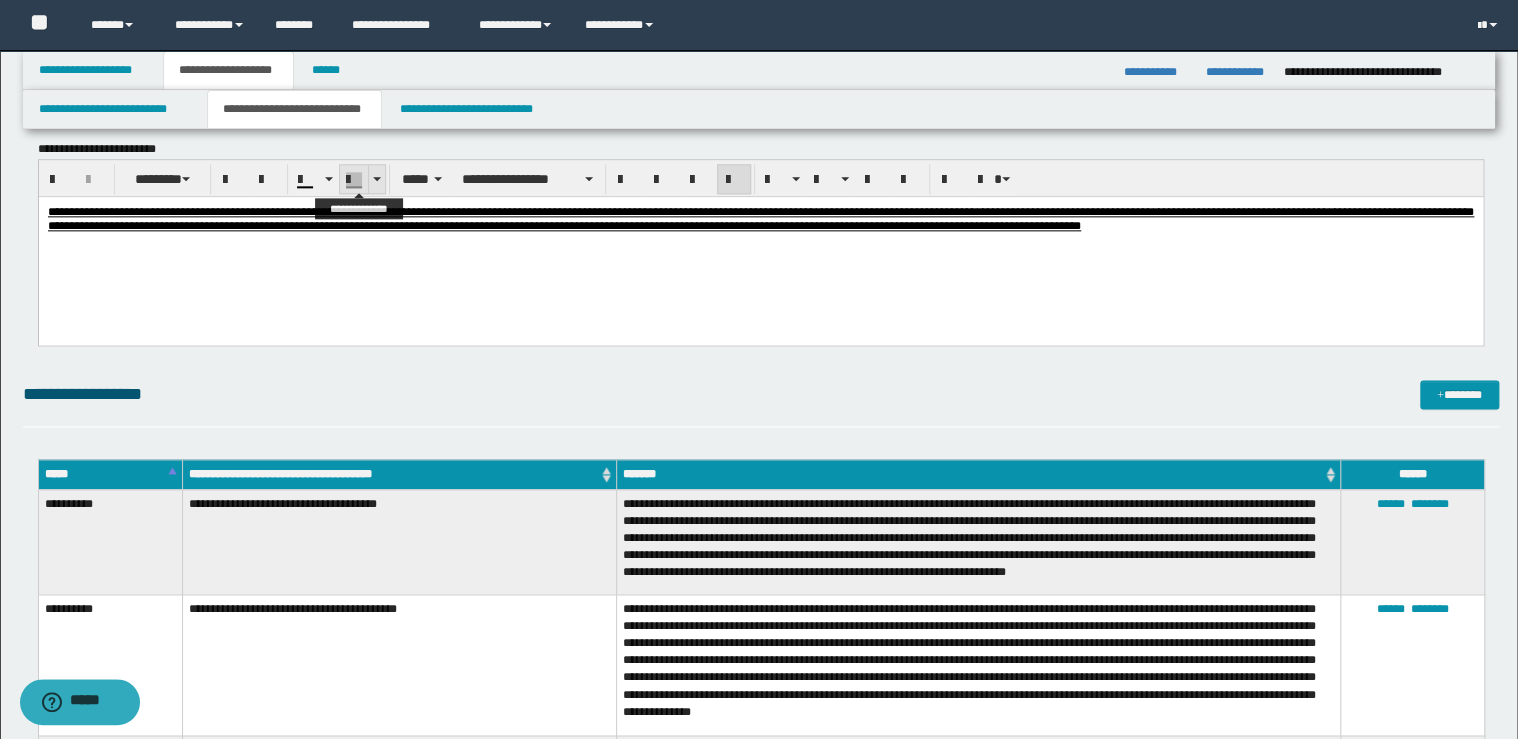 click at bounding box center [362, 179] 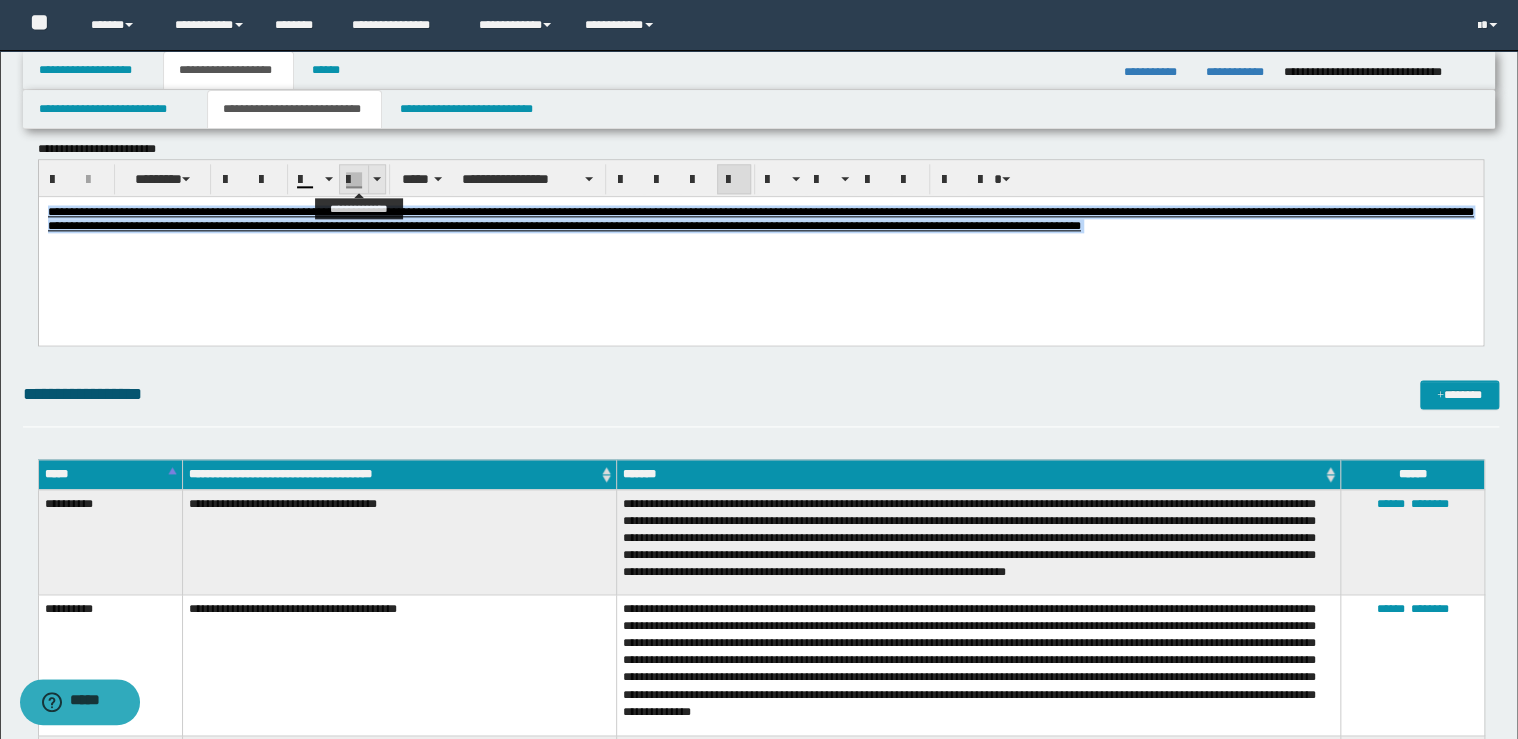 click at bounding box center (376, 179) 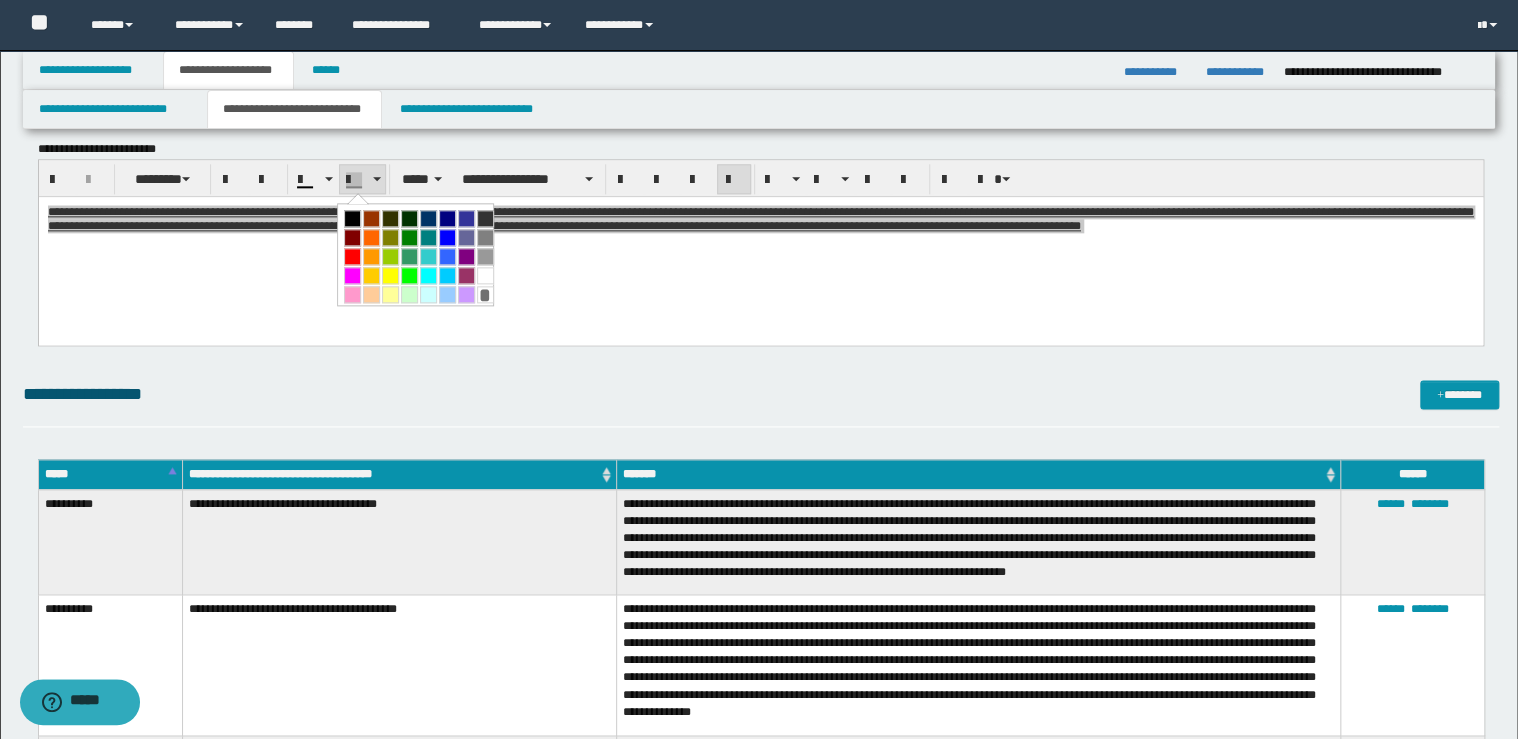 click on "*" at bounding box center [485, 294] 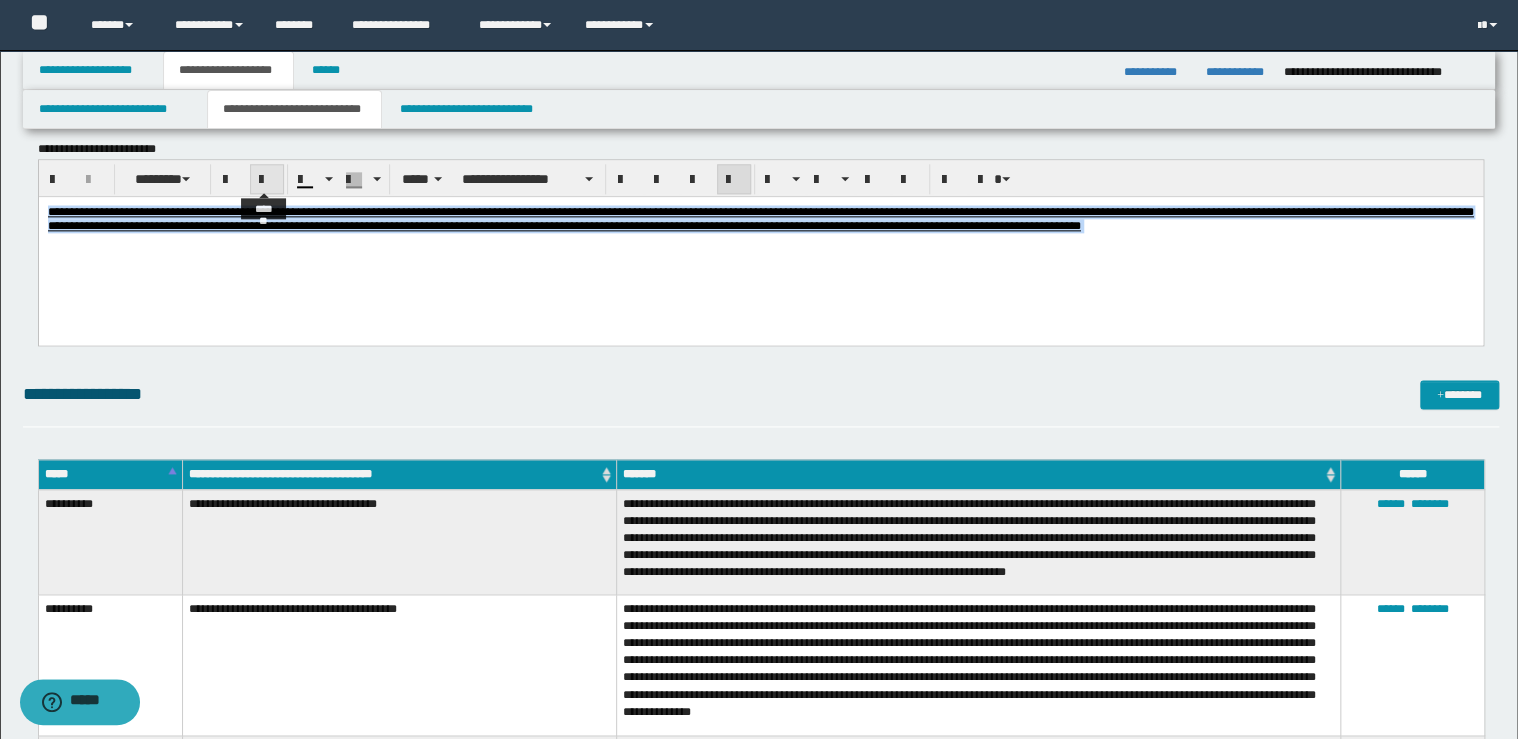 click at bounding box center (267, 179) 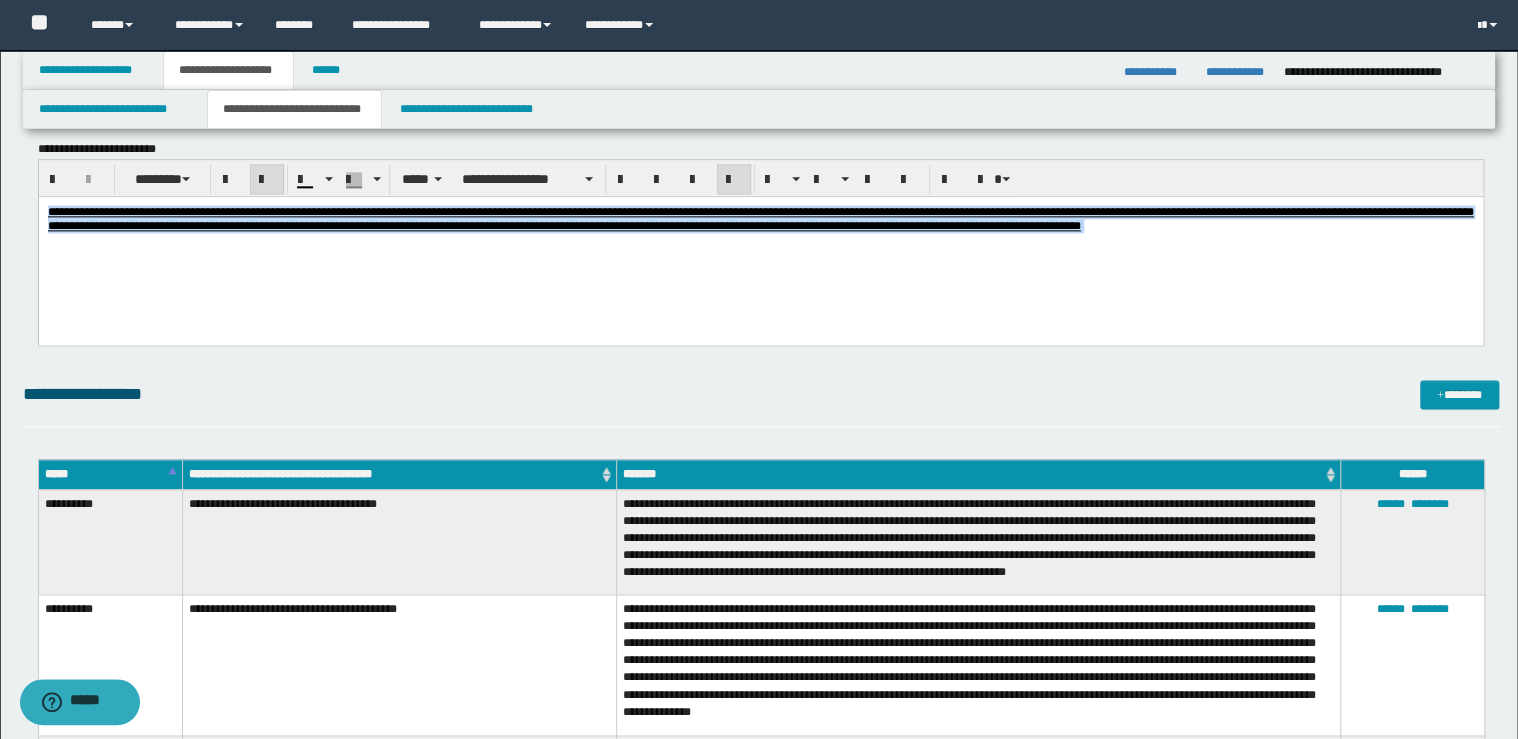 click at bounding box center [267, 179] 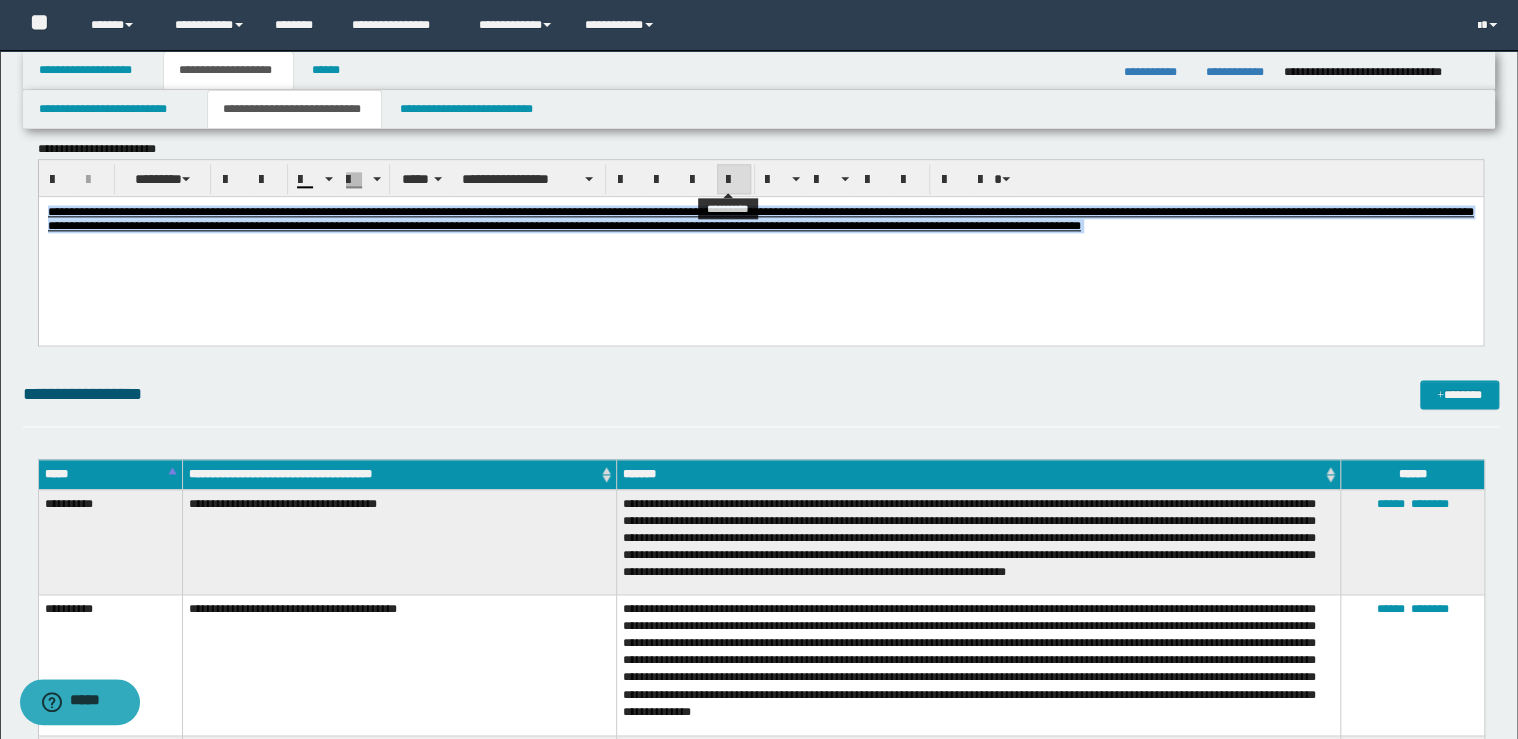 click at bounding box center (734, 180) 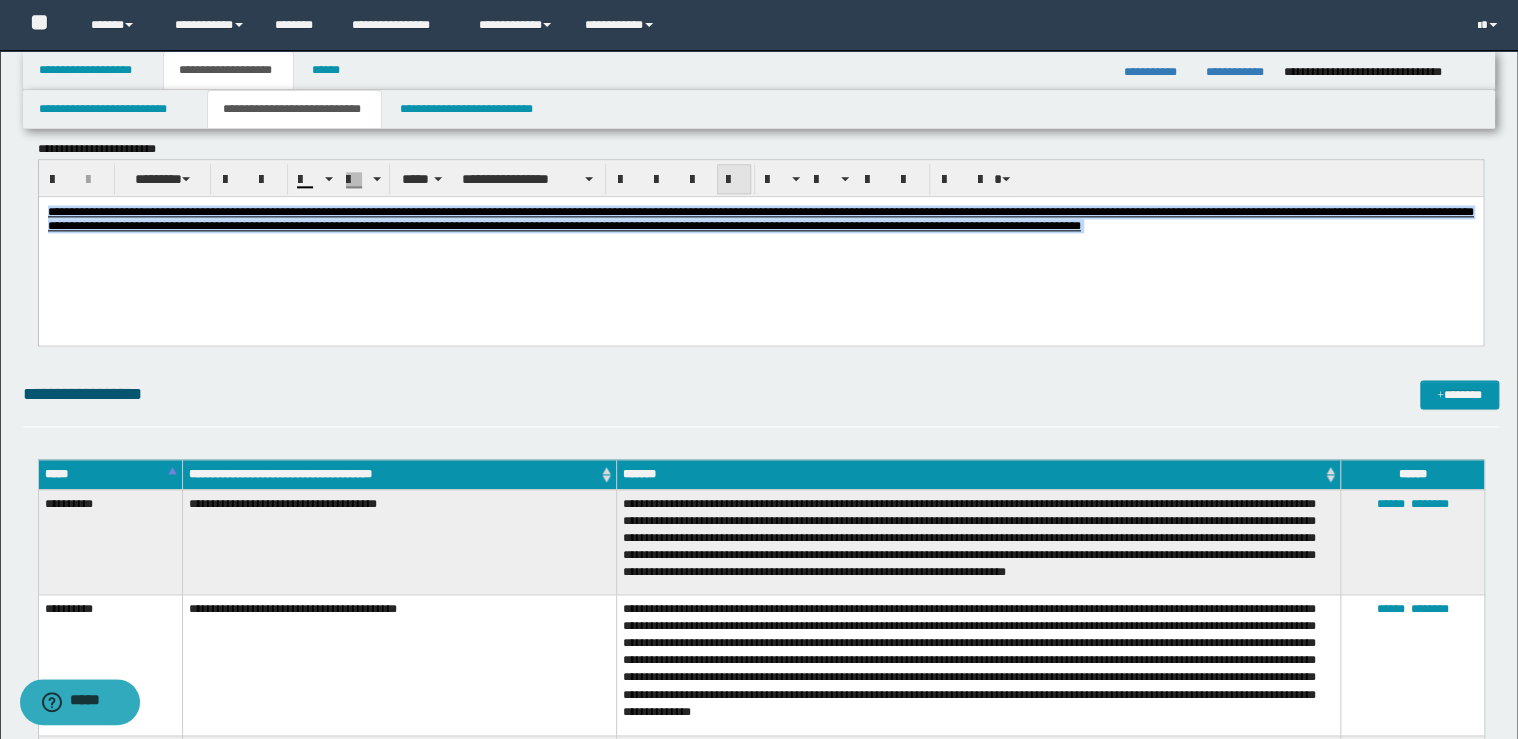 click at bounding box center (734, 180) 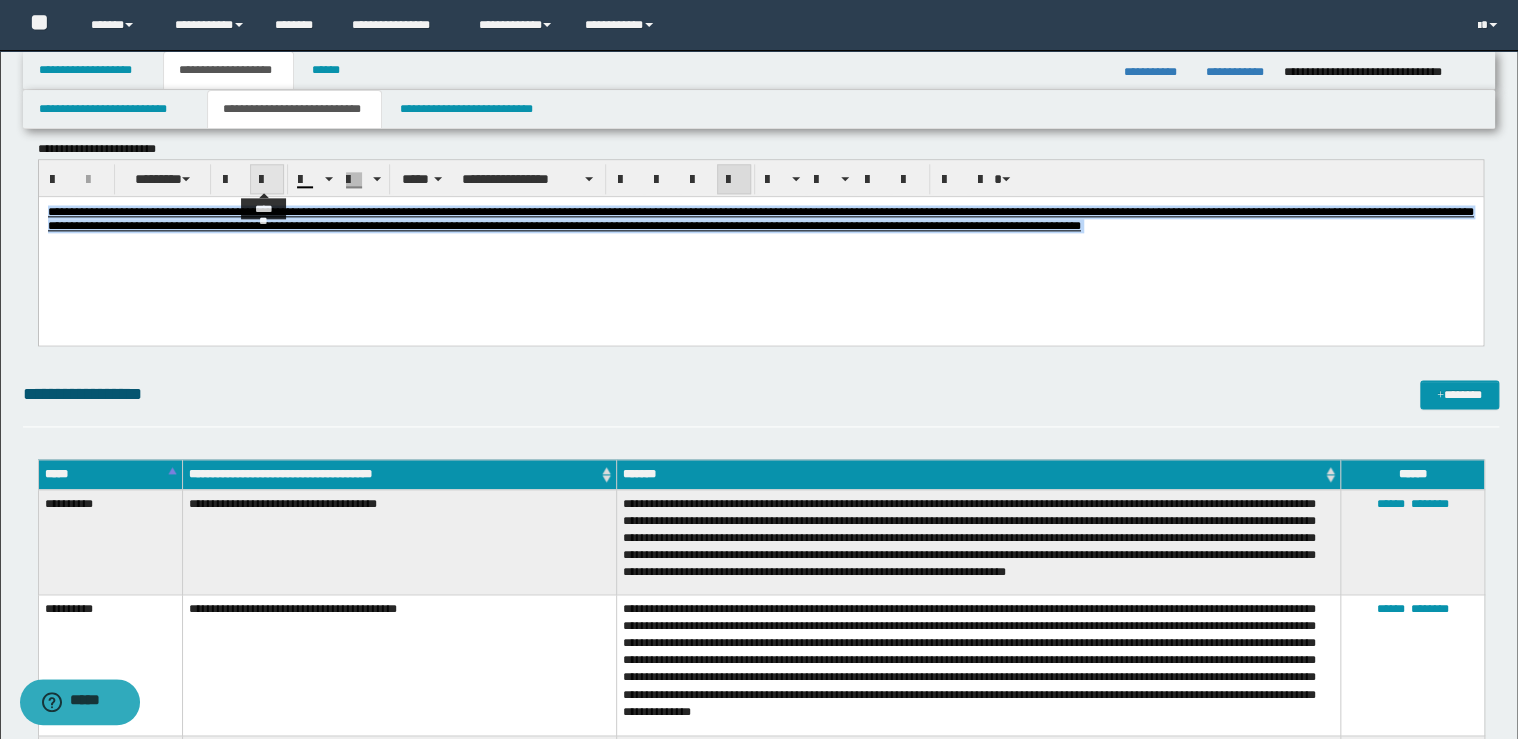 click at bounding box center (267, 180) 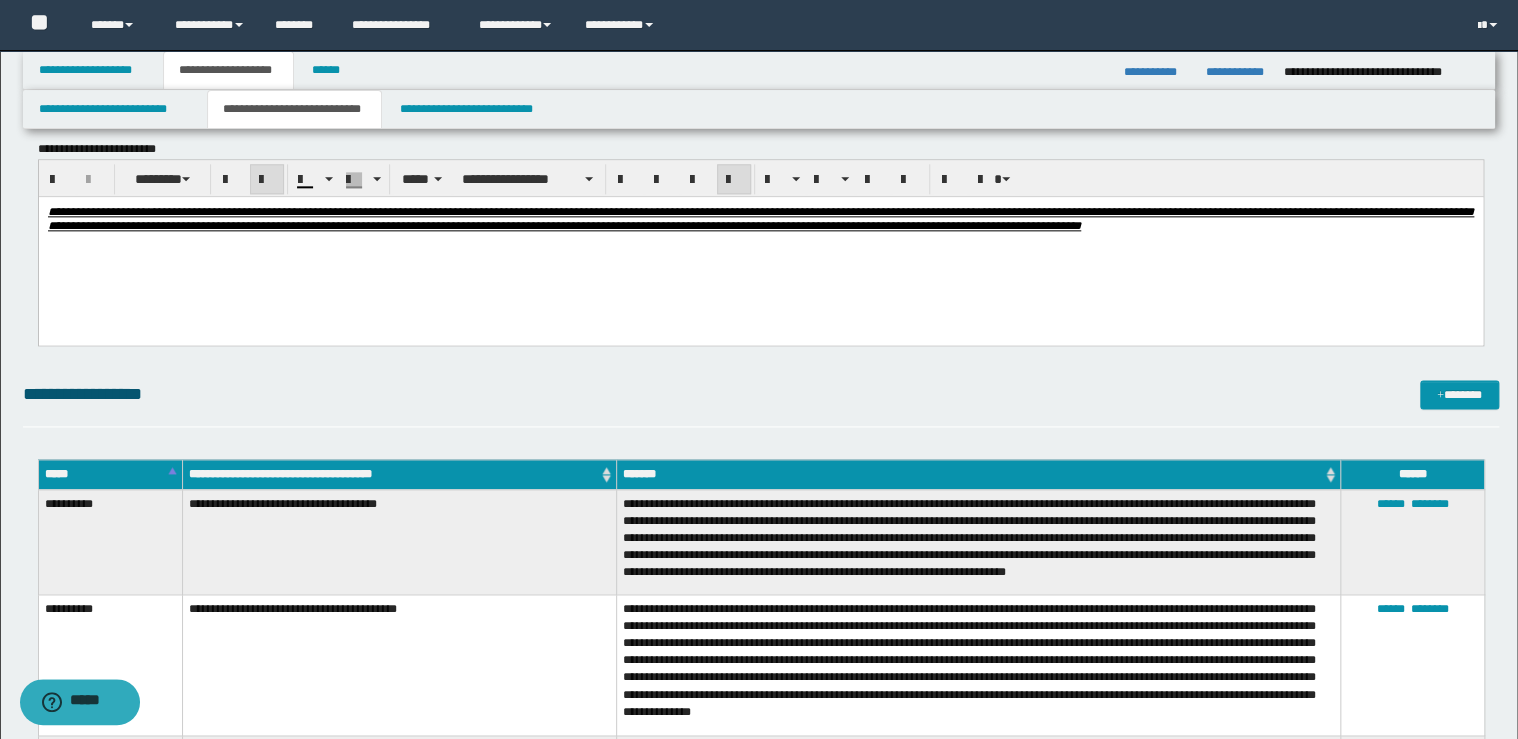 click at bounding box center [267, 180] 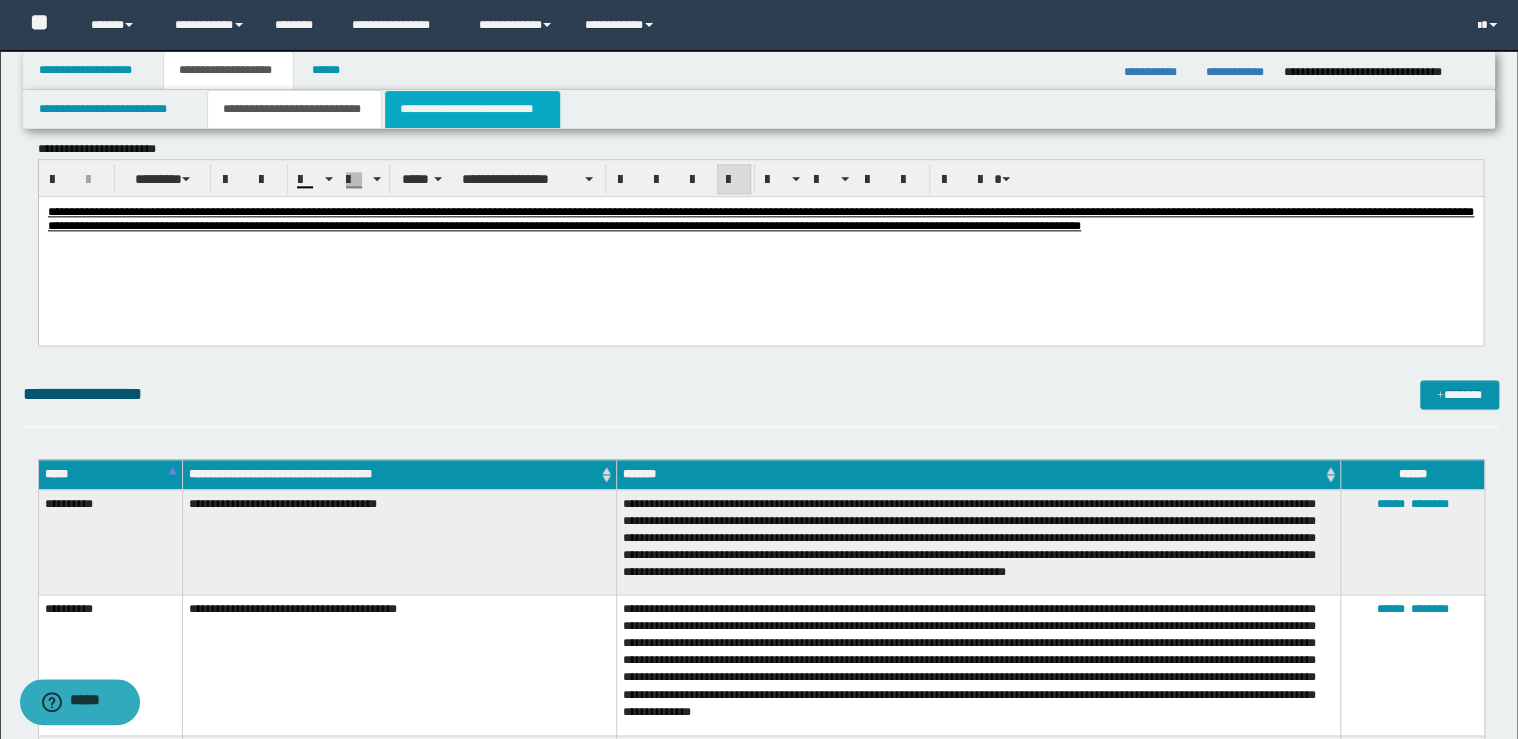 click on "**********" at bounding box center [472, 109] 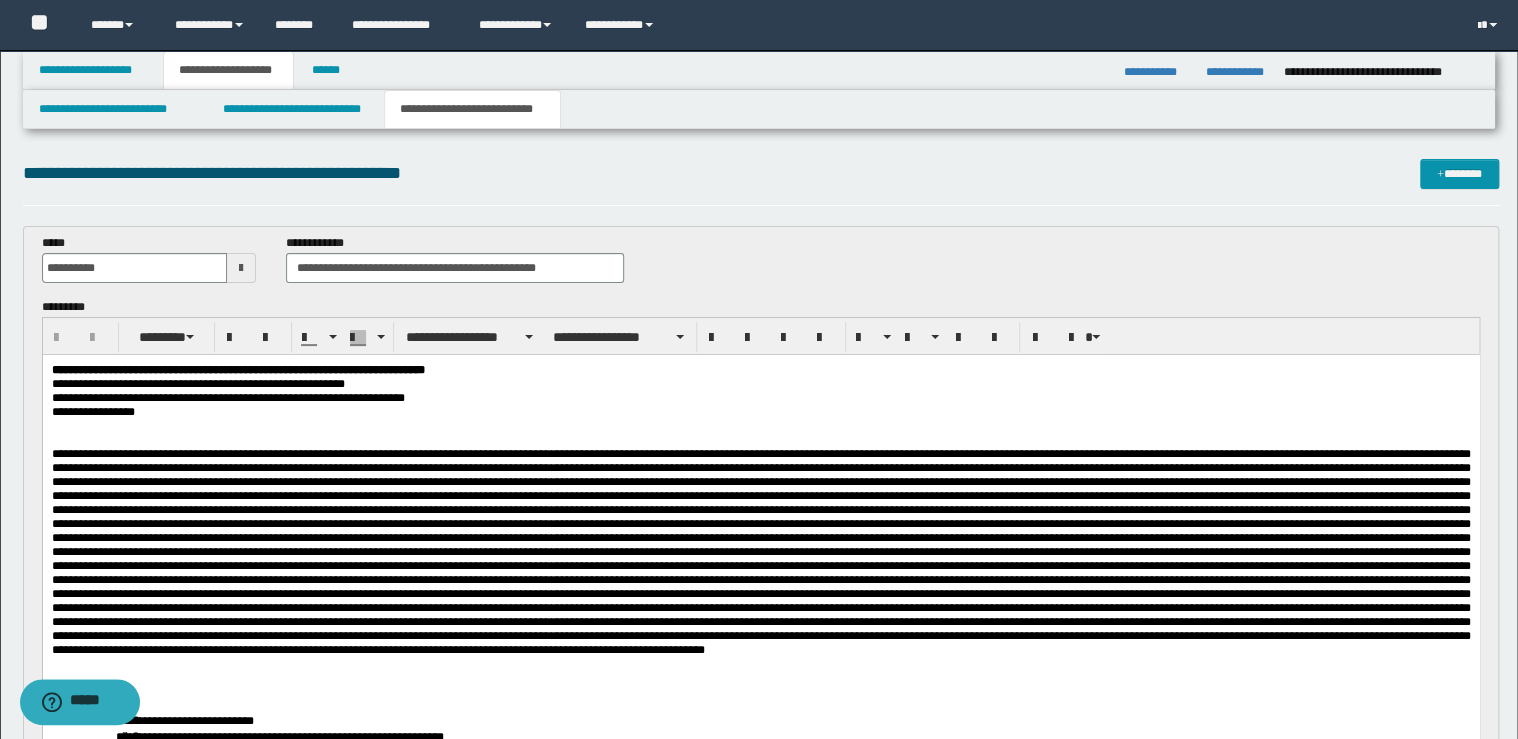 scroll, scrollTop: 0, scrollLeft: 0, axis: both 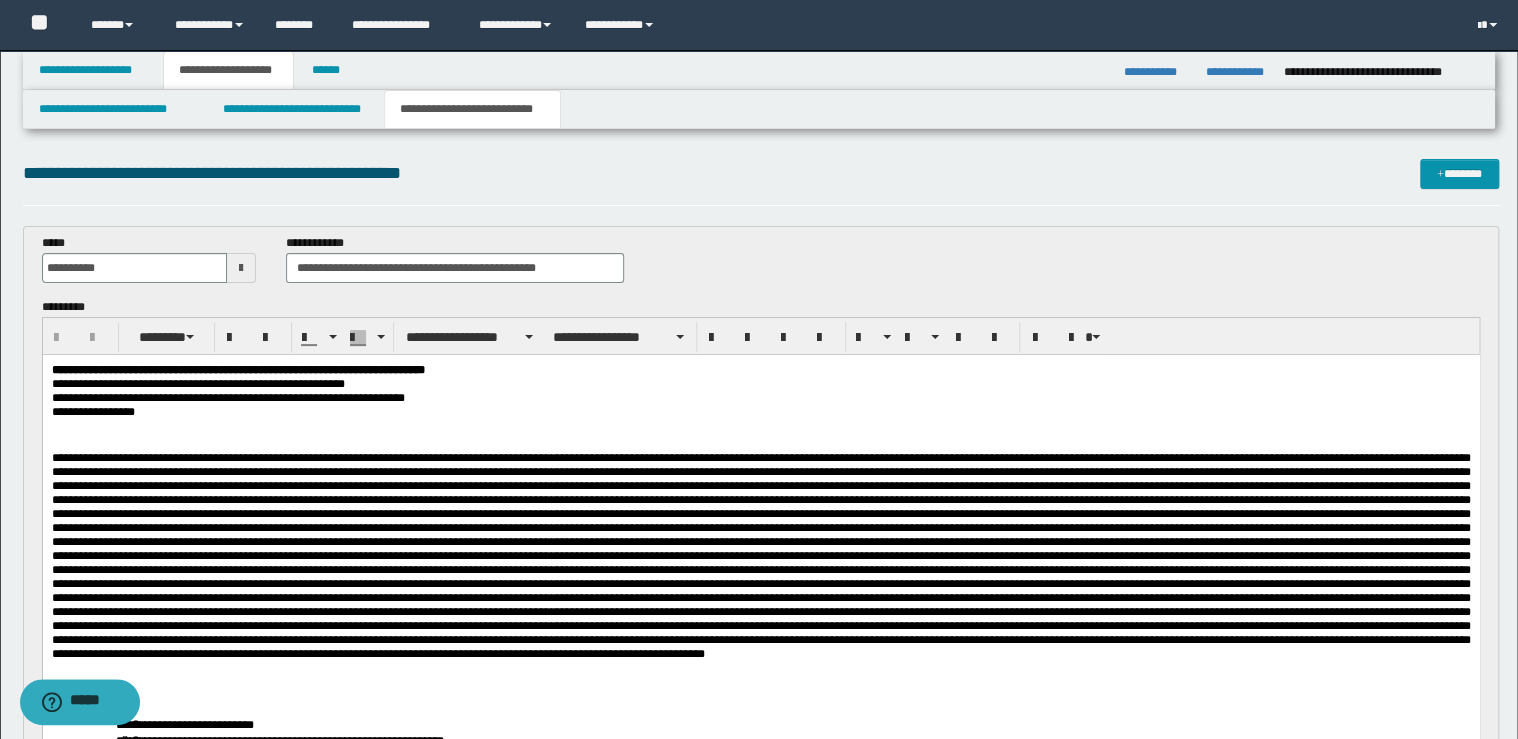 click on "**********" at bounding box center (237, 370) 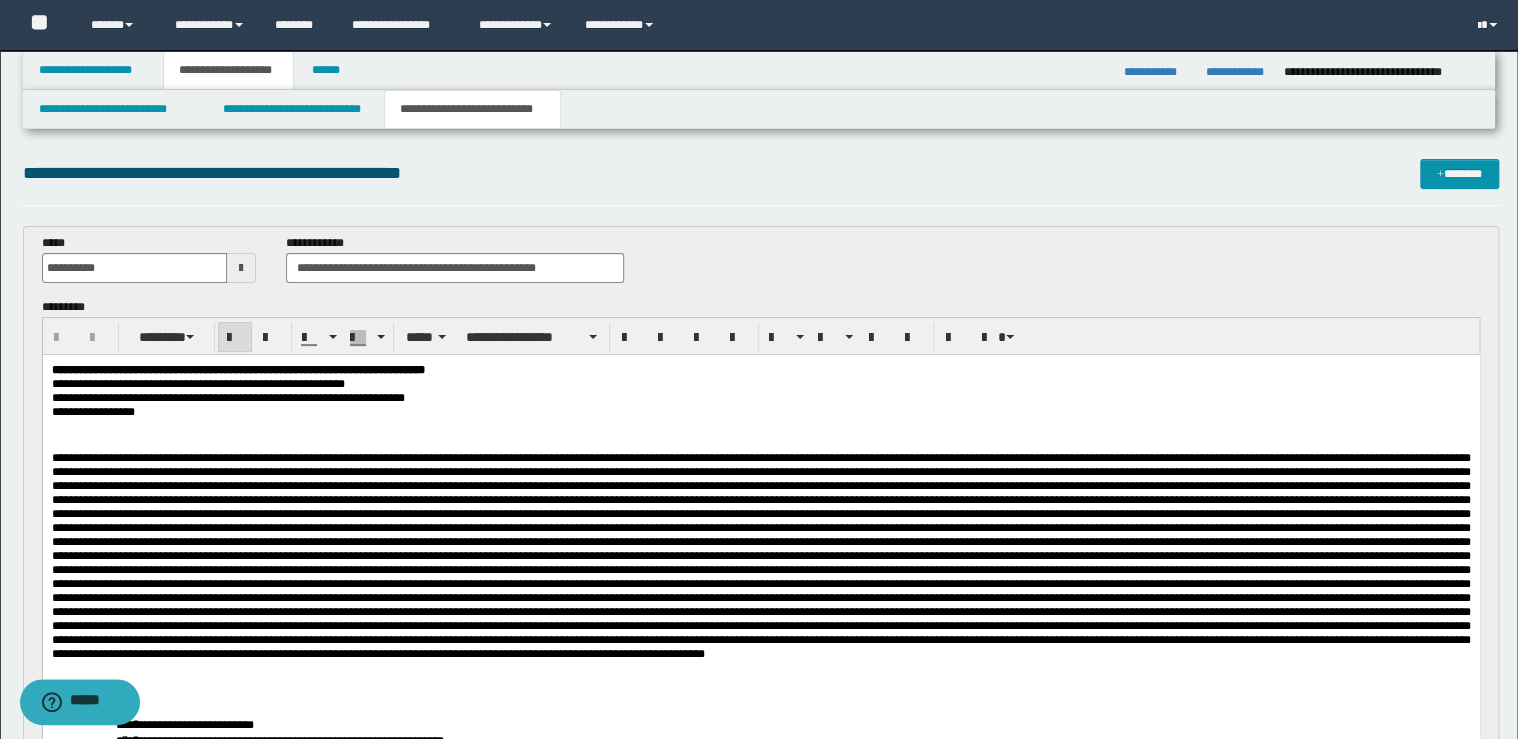 type 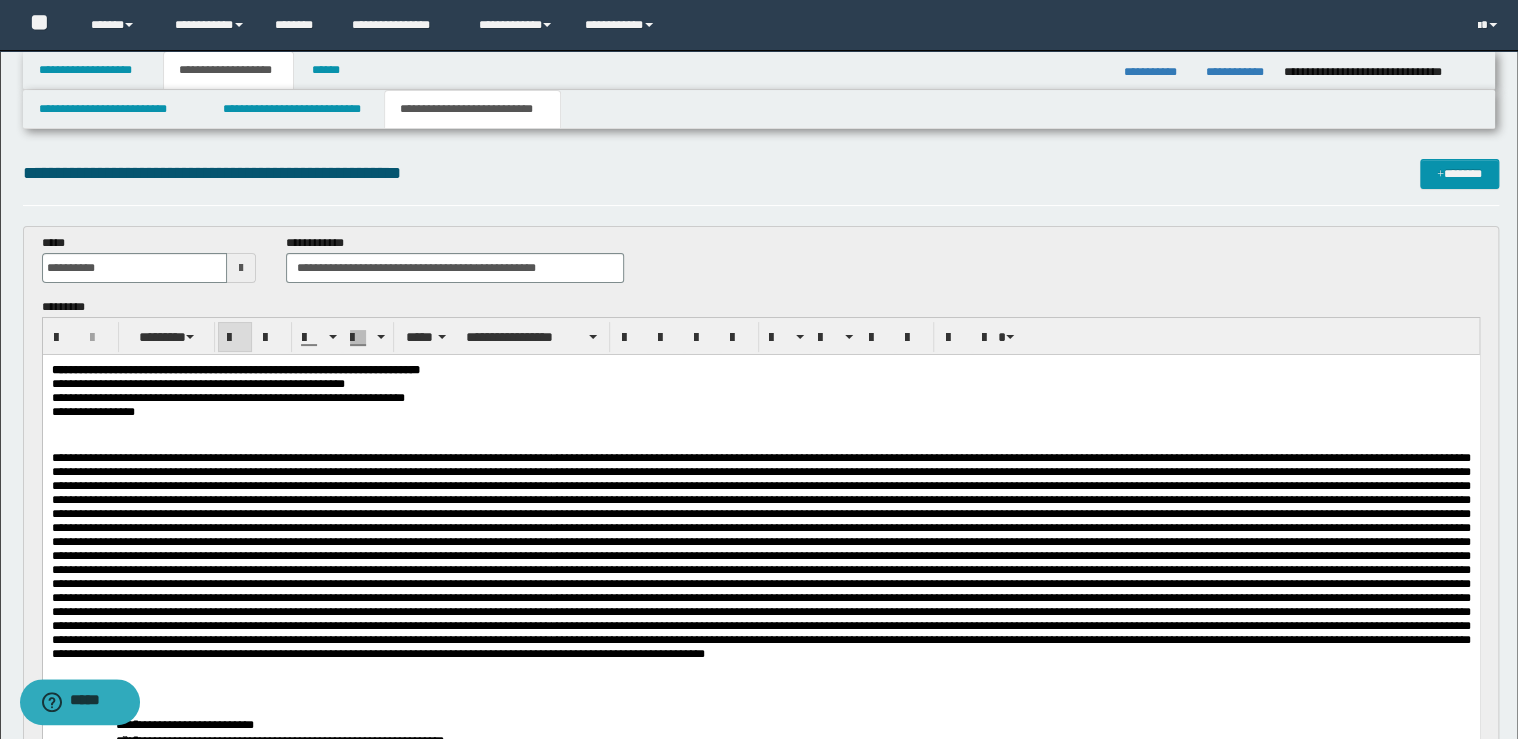 click on "**********" at bounding box center (760, 370) 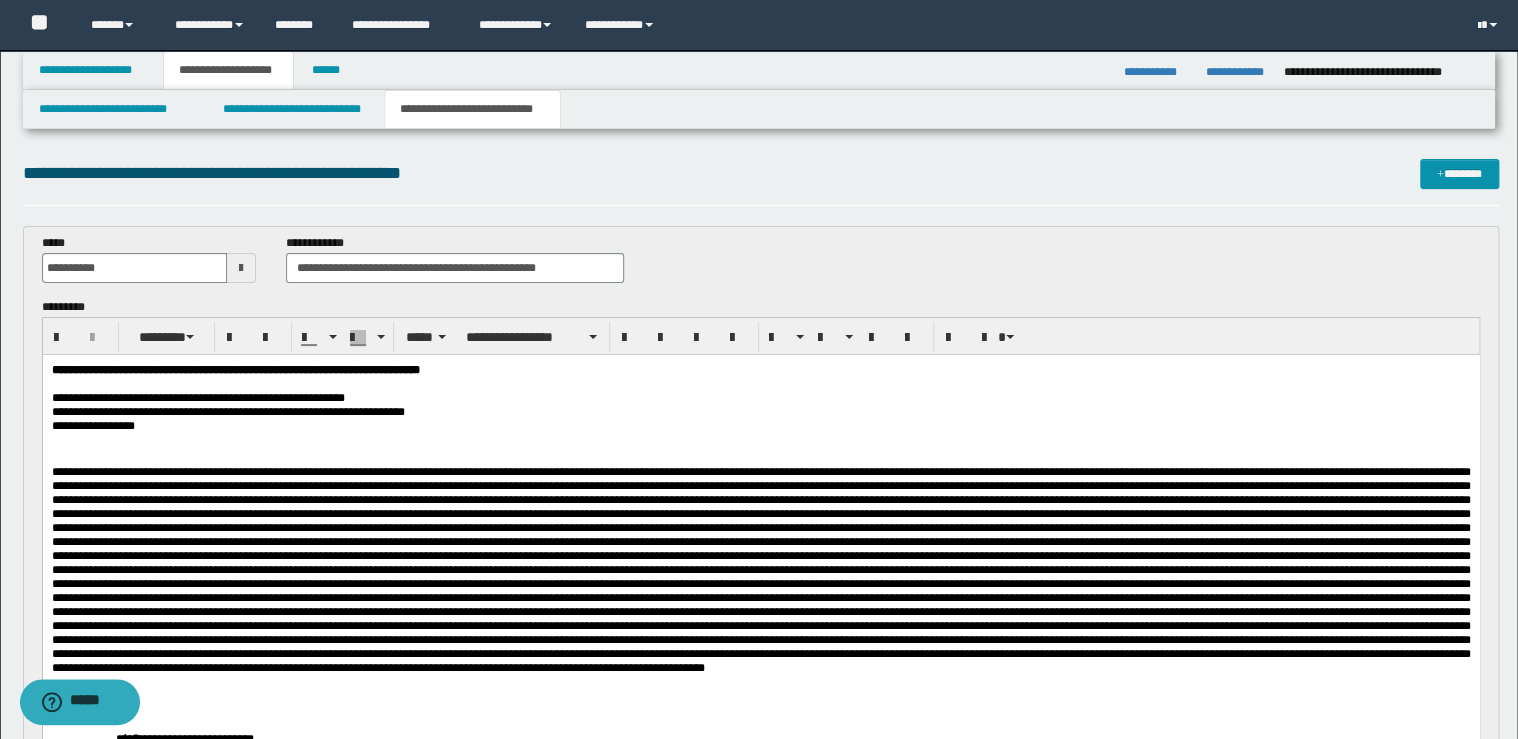 click on "**********" at bounding box center [760, 398] 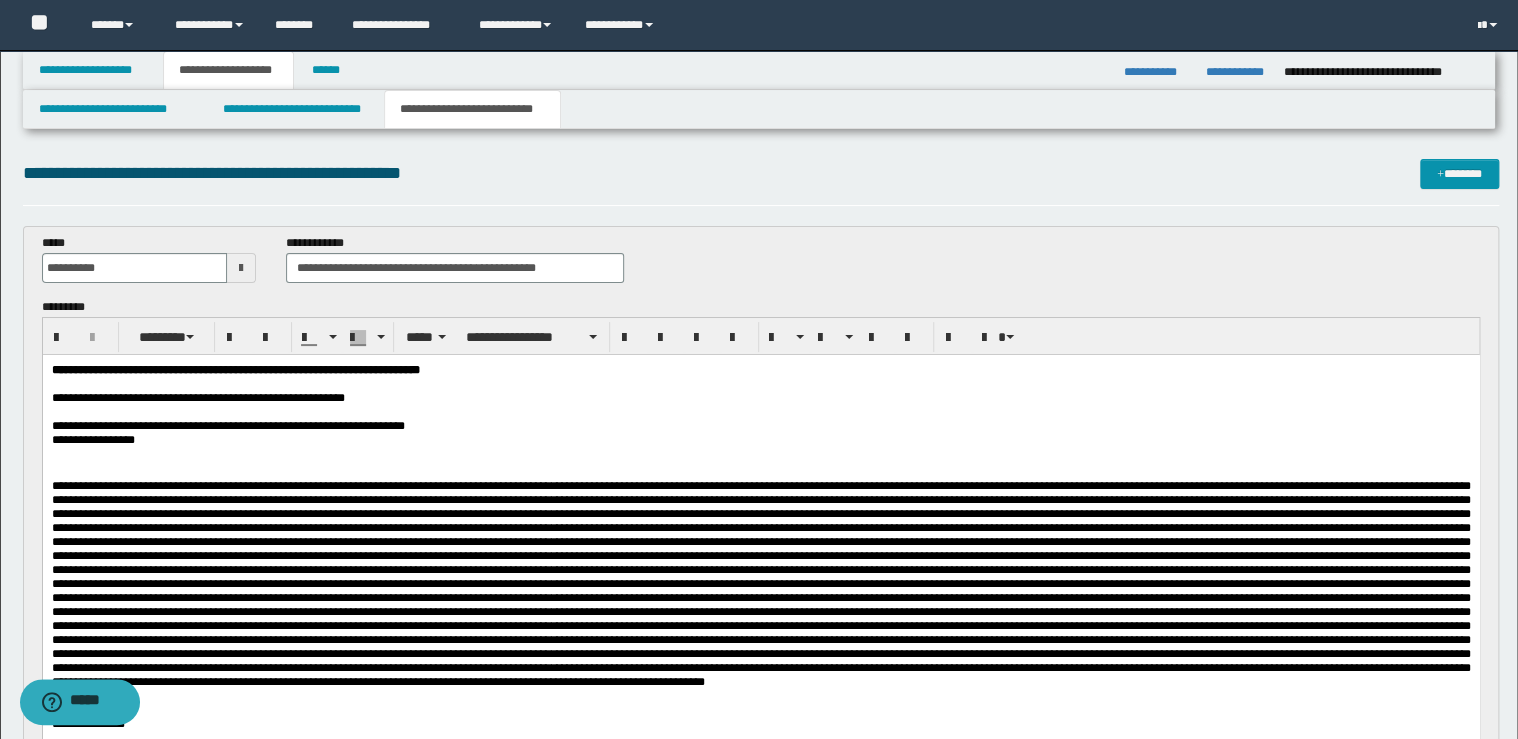 click on "**********" at bounding box center (760, 426) 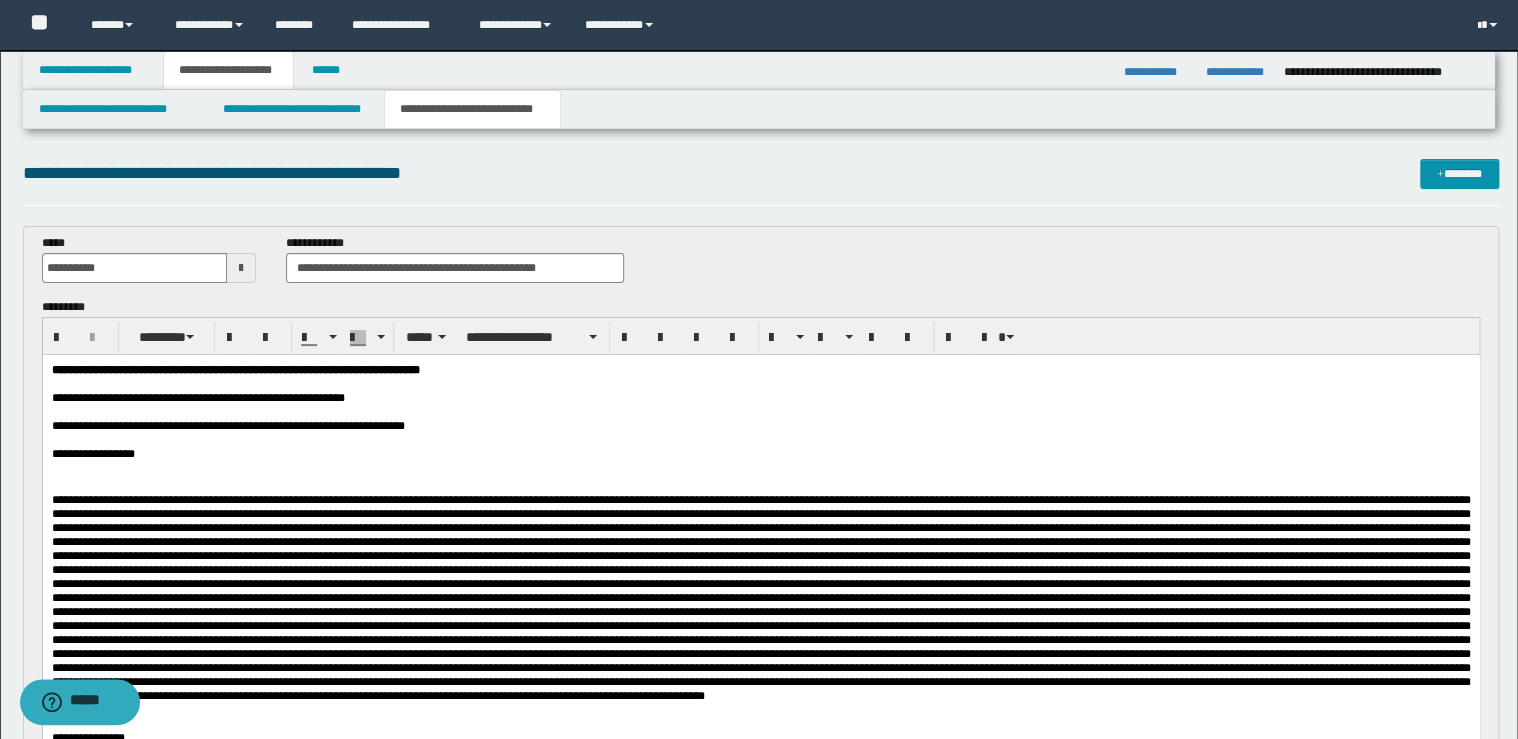 click on "**********" at bounding box center (760, 454) 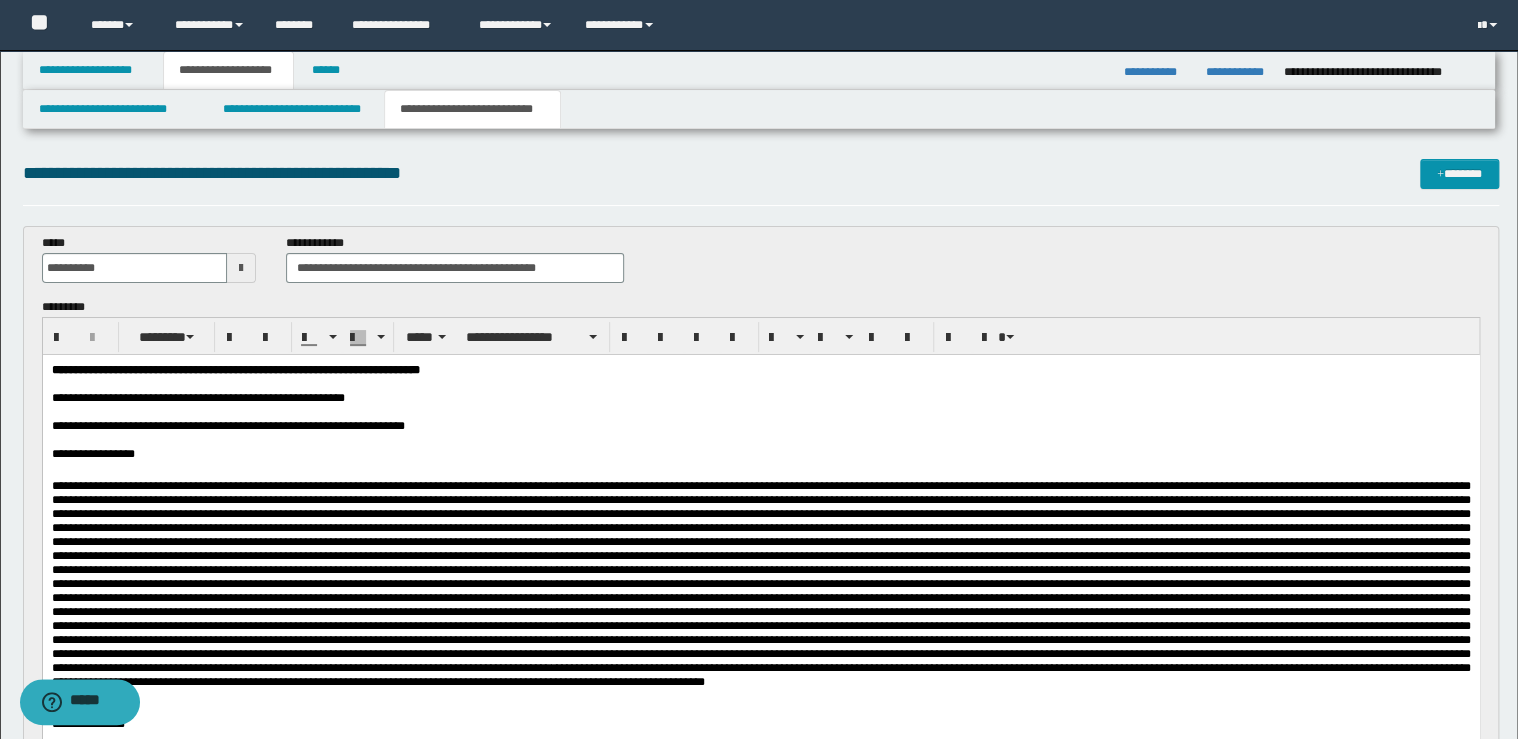 scroll, scrollTop: 320, scrollLeft: 0, axis: vertical 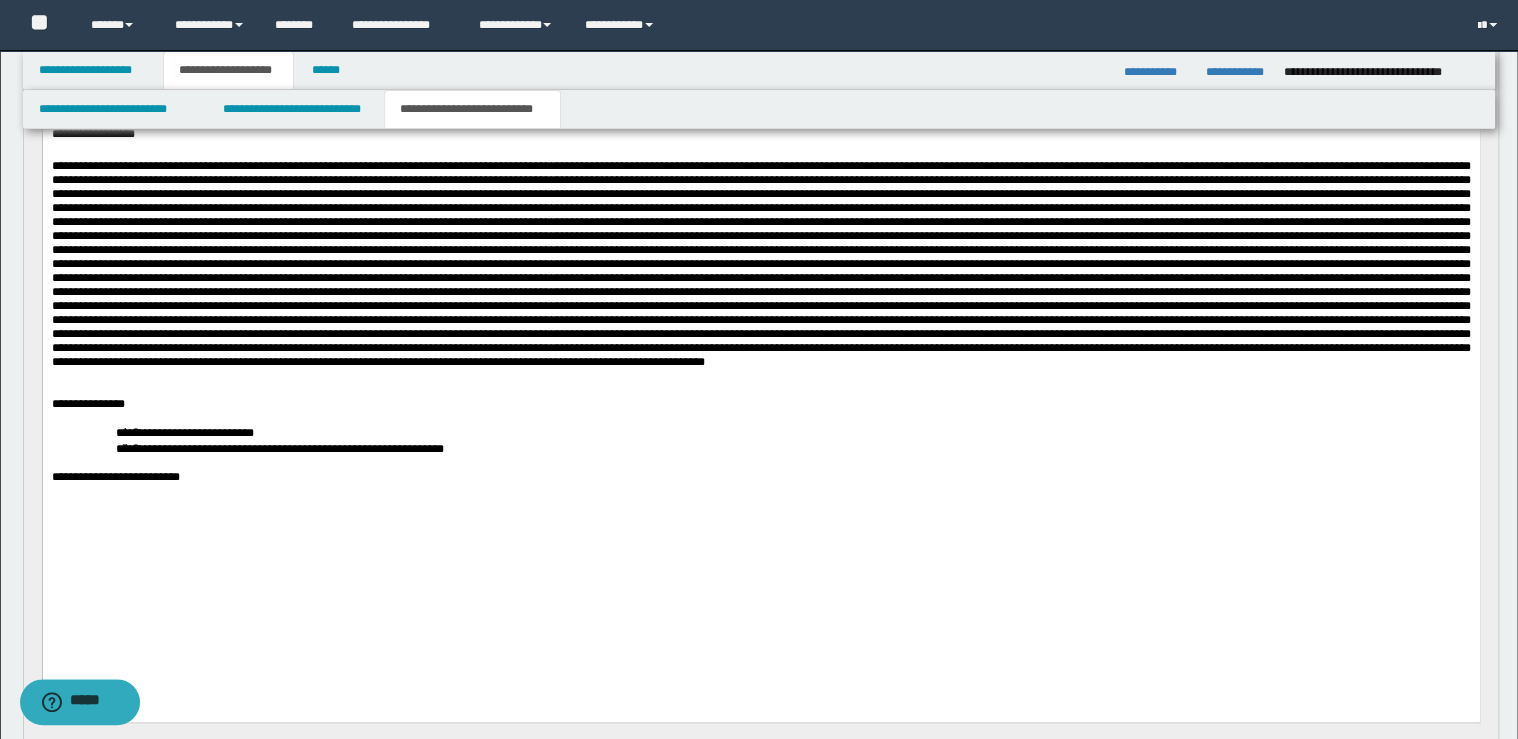 click at bounding box center (760, 263) 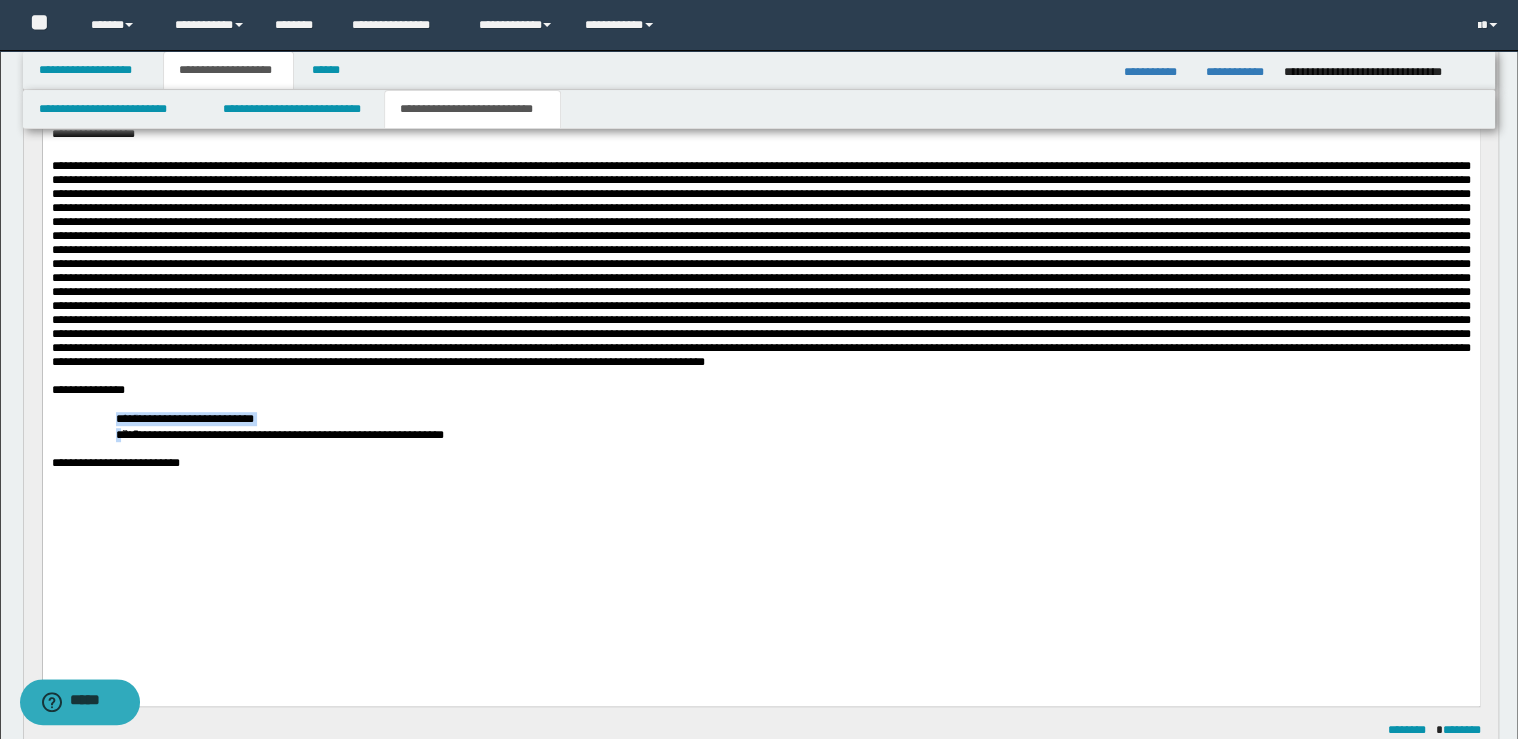 drag, startPoint x: 116, startPoint y: 473, endPoint x: 128, endPoint y: 497, distance: 26.832815 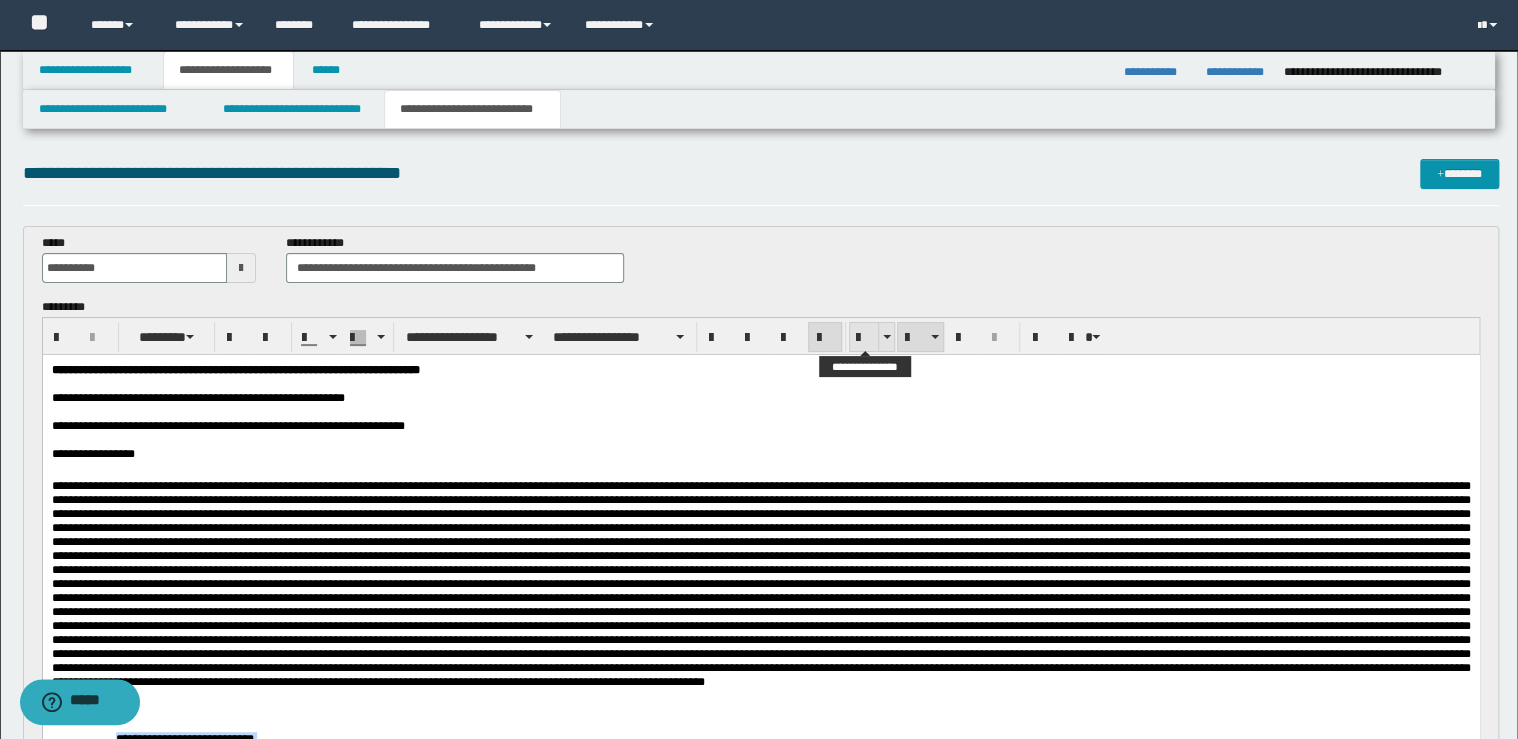 click at bounding box center [864, 338] 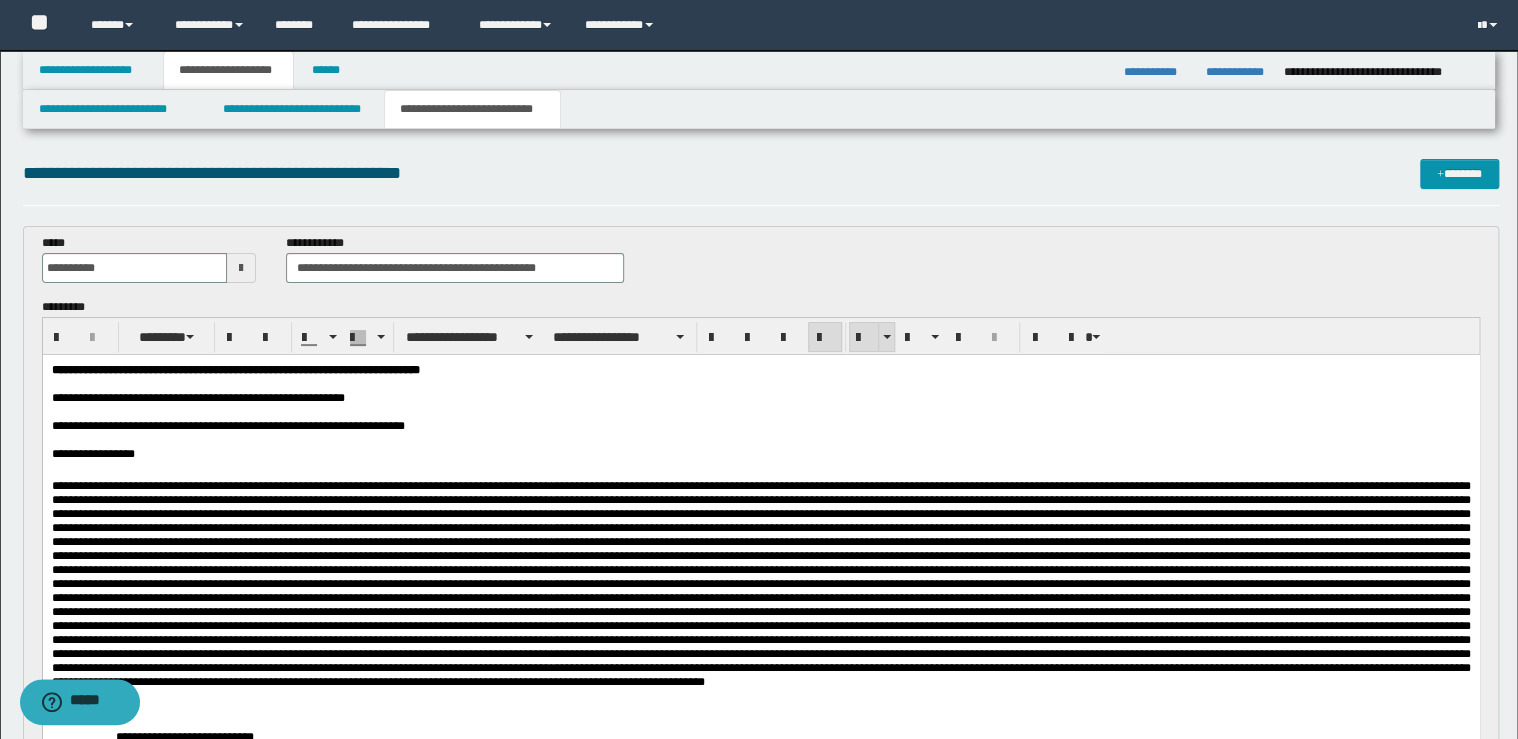 click at bounding box center (864, 338) 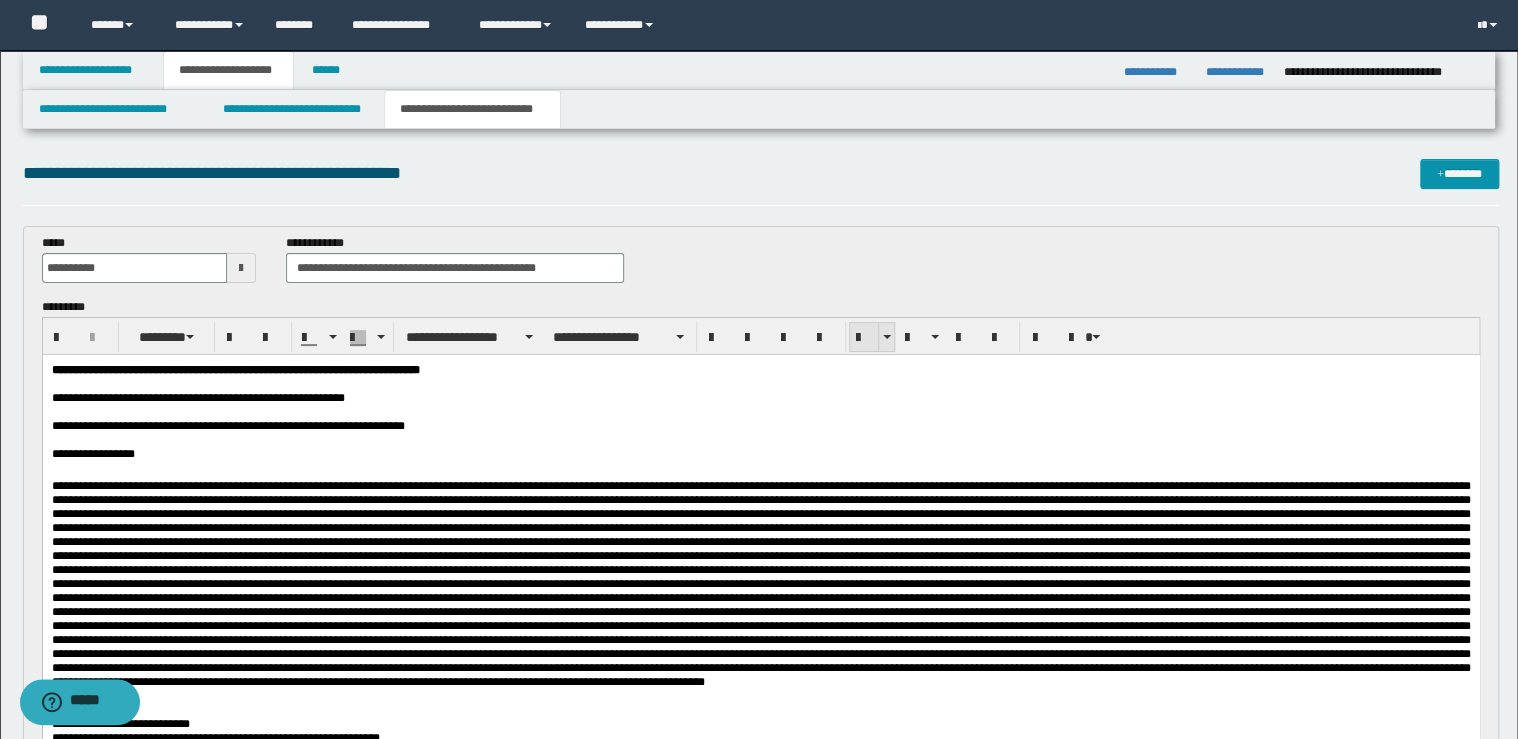 click at bounding box center [864, 338] 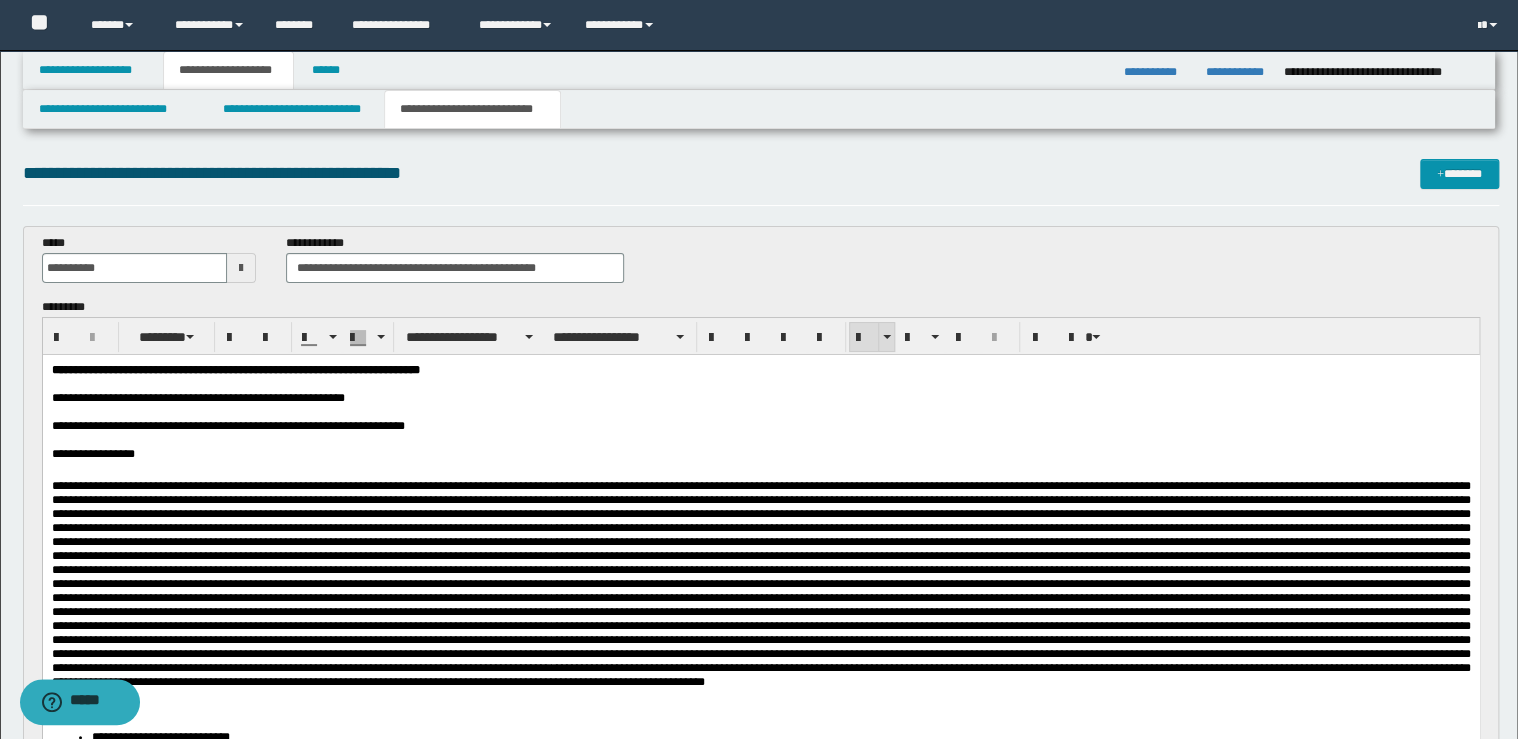 click at bounding box center (864, 338) 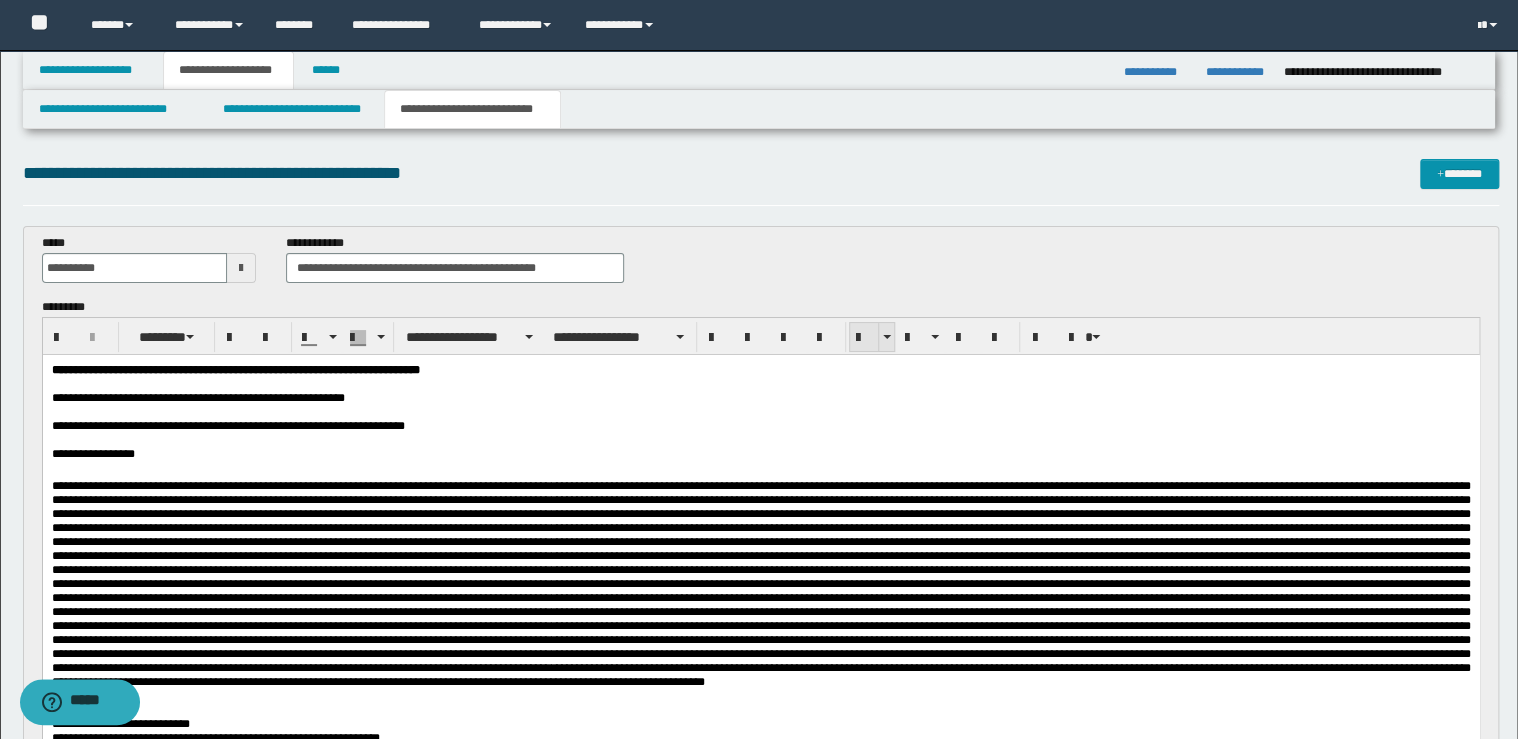 click at bounding box center [864, 338] 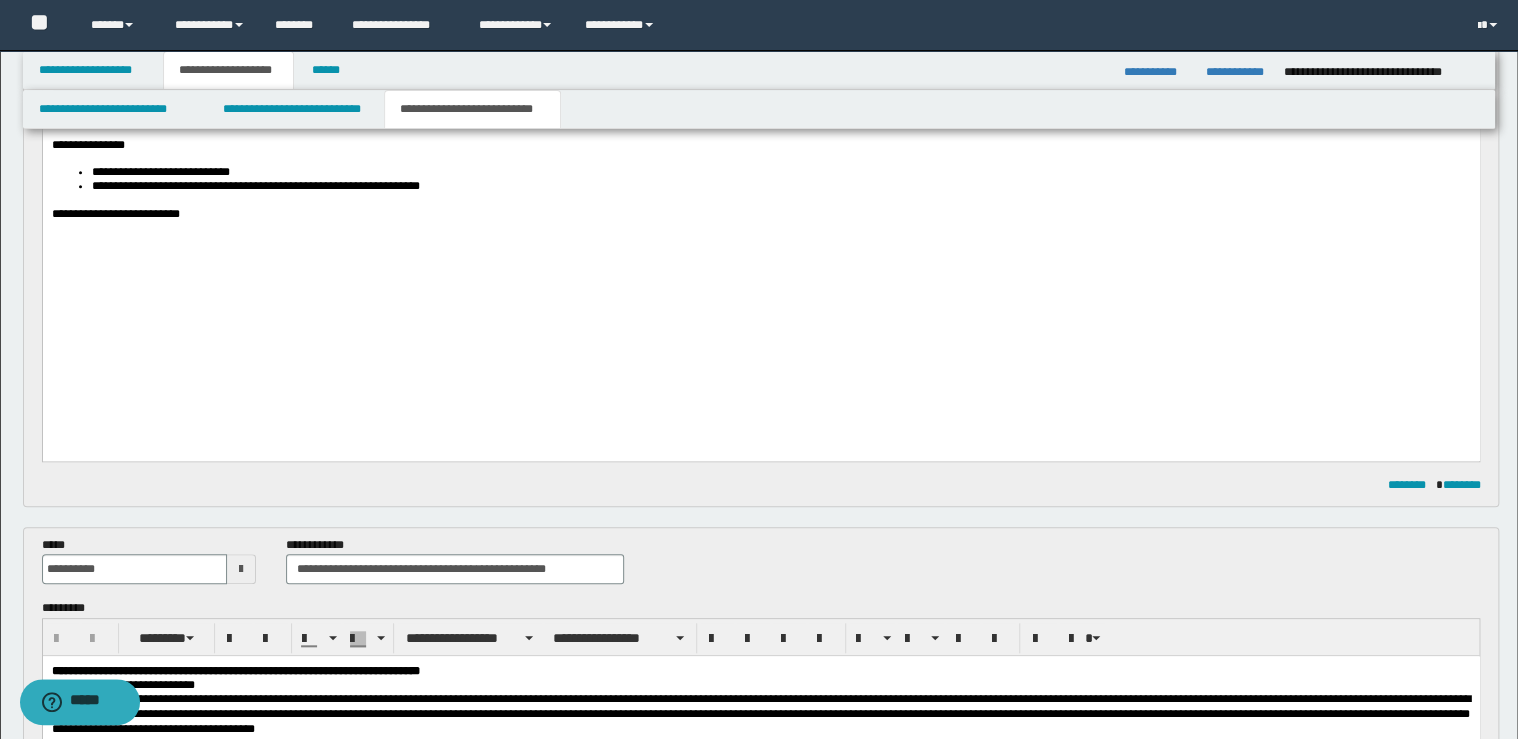 scroll, scrollTop: 640, scrollLeft: 0, axis: vertical 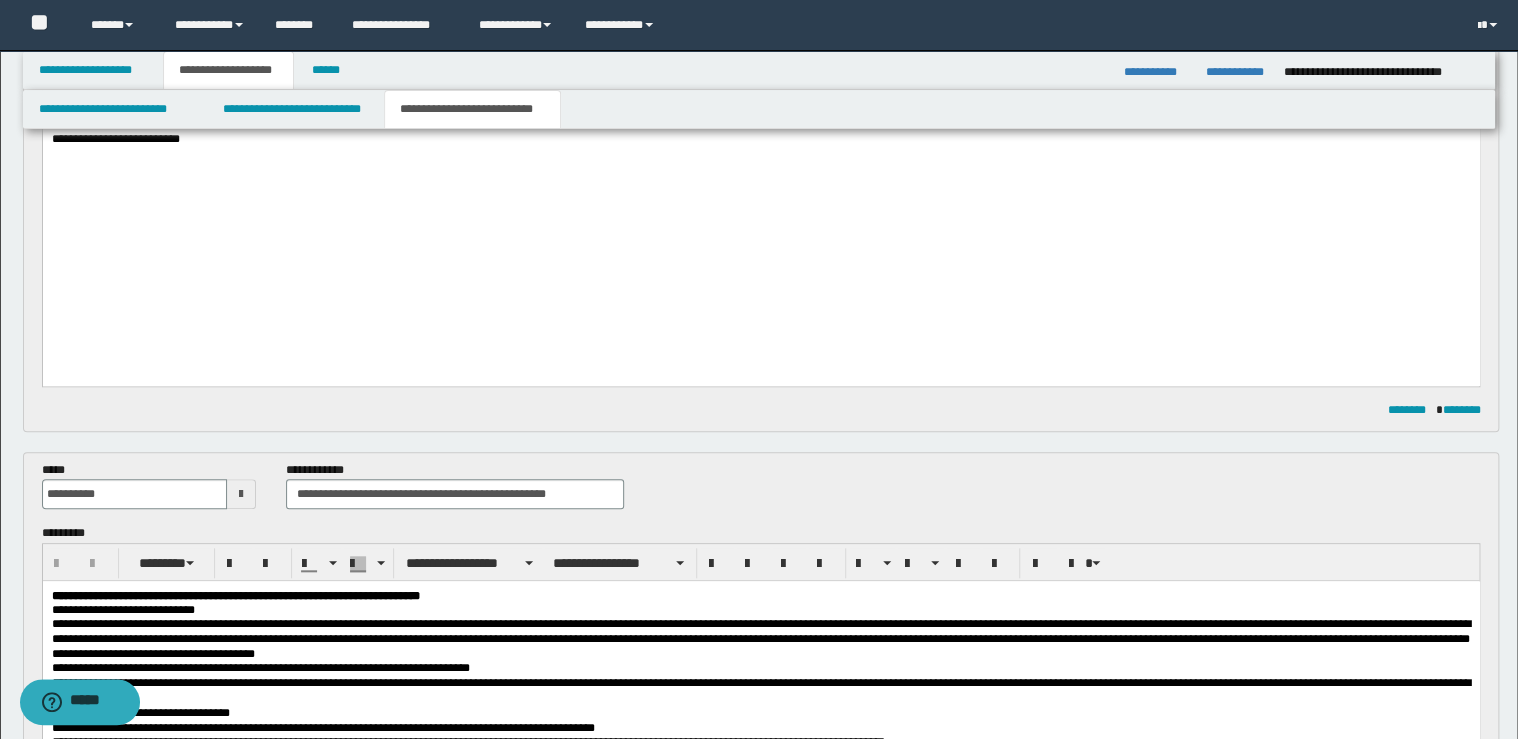 click at bounding box center (760, 153) 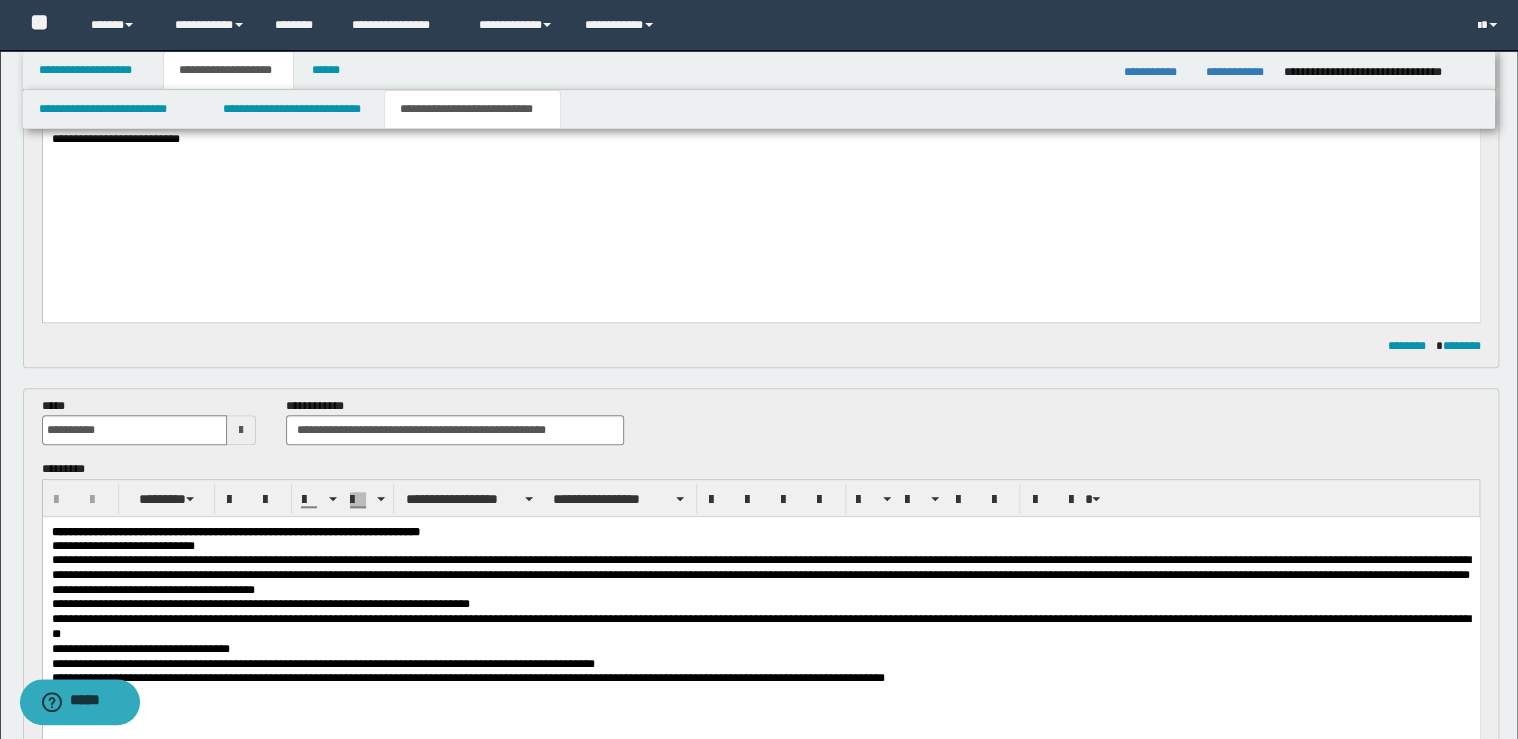 scroll, scrollTop: 720, scrollLeft: 0, axis: vertical 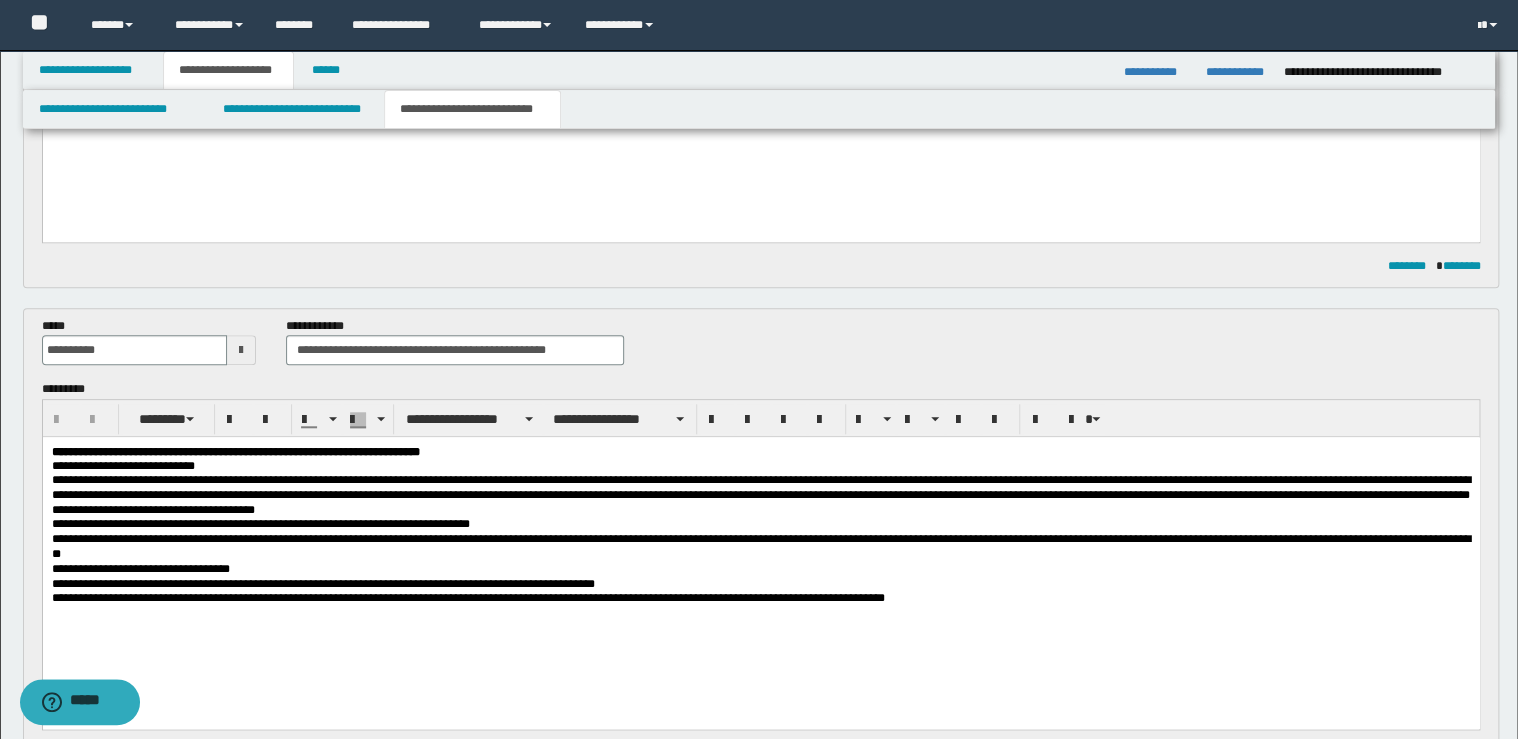 click on "**********" at bounding box center (760, 452) 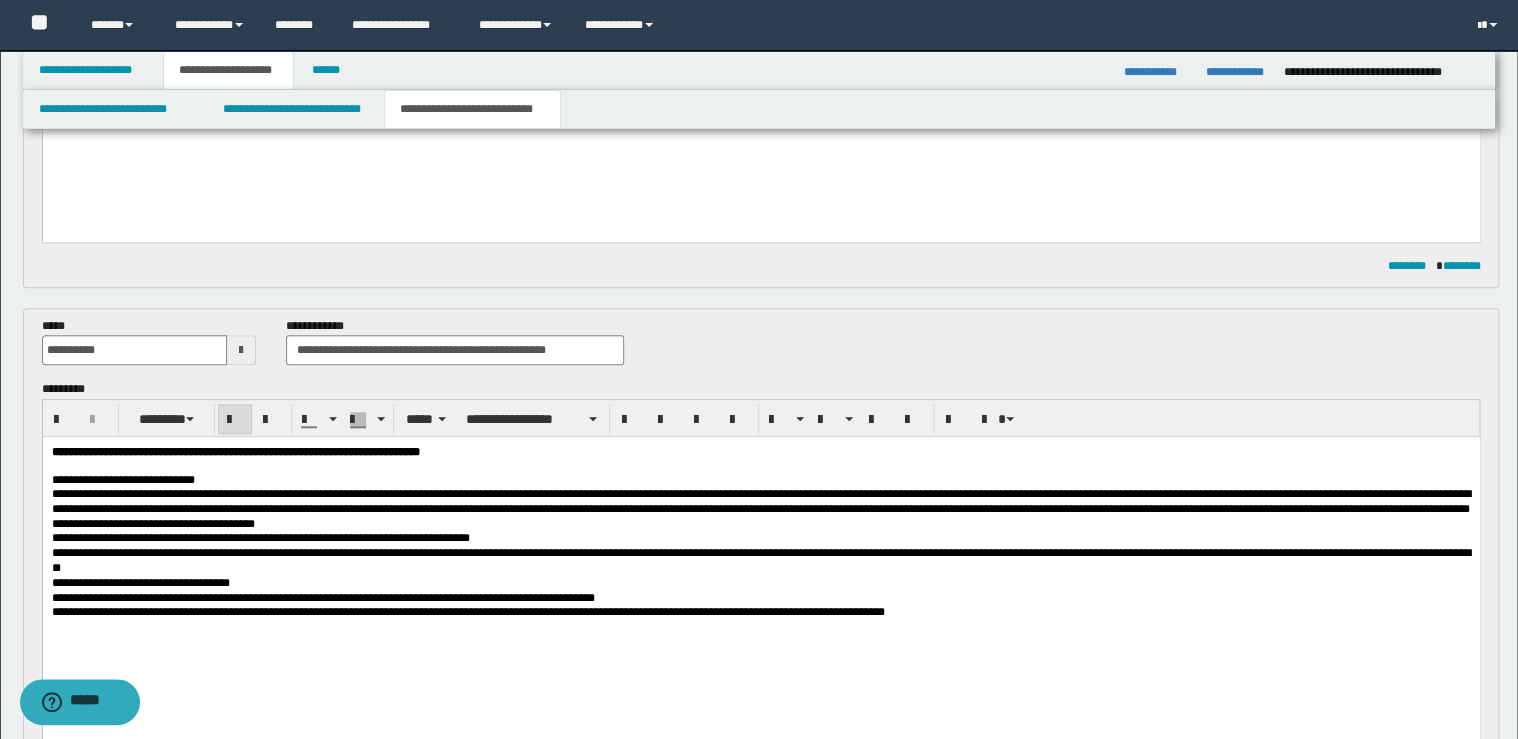 click on "**********" at bounding box center (760, 509) 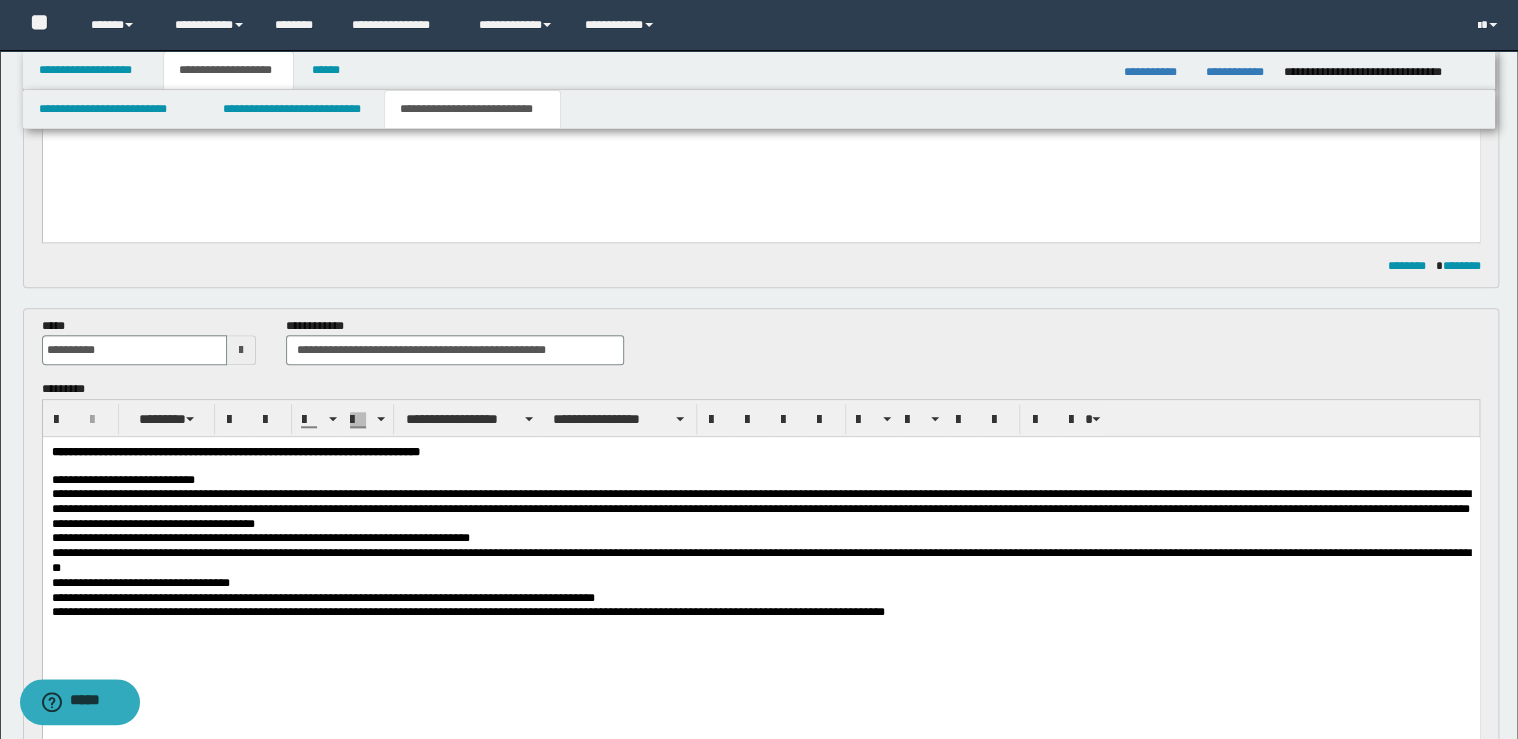 click on "**********" at bounding box center (760, 480) 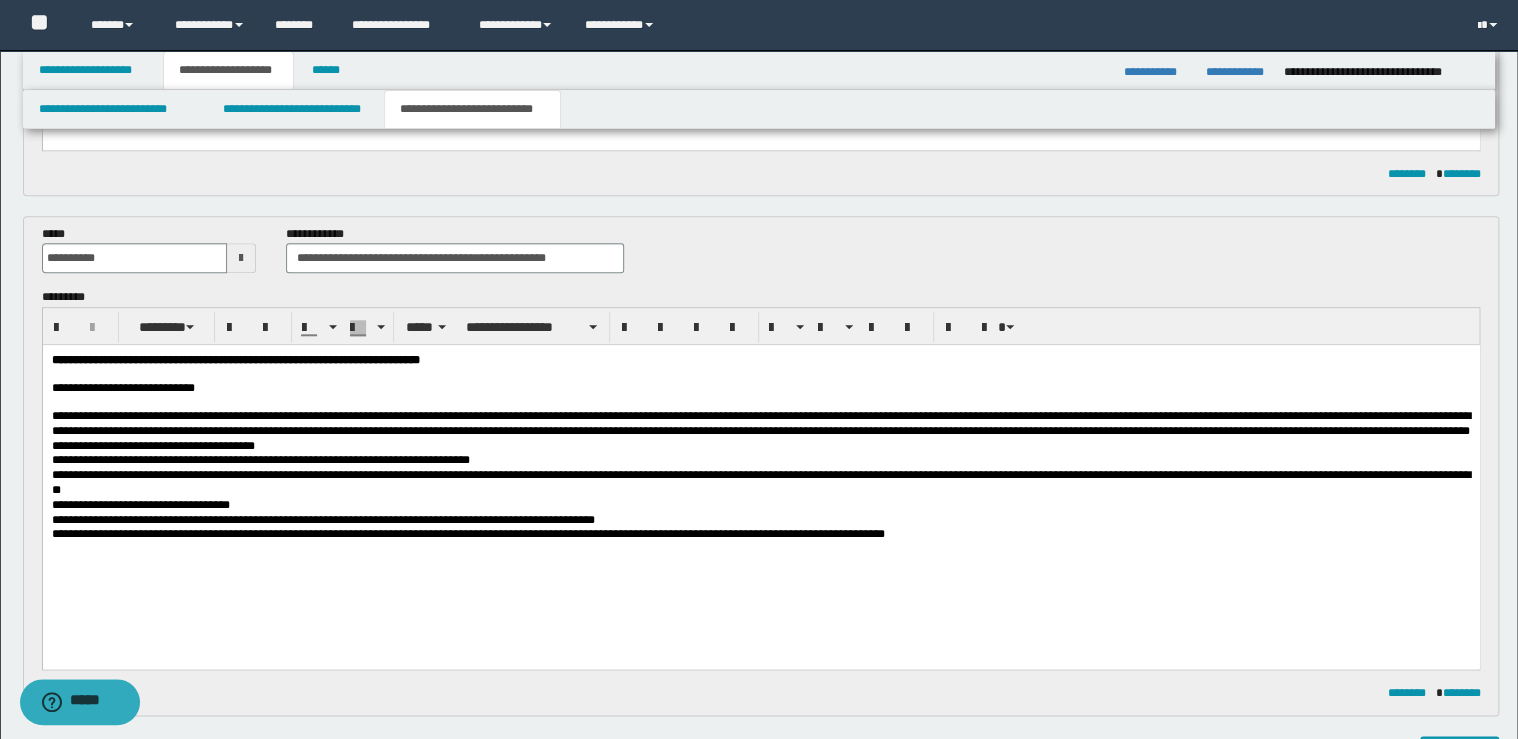 scroll, scrollTop: 960, scrollLeft: 0, axis: vertical 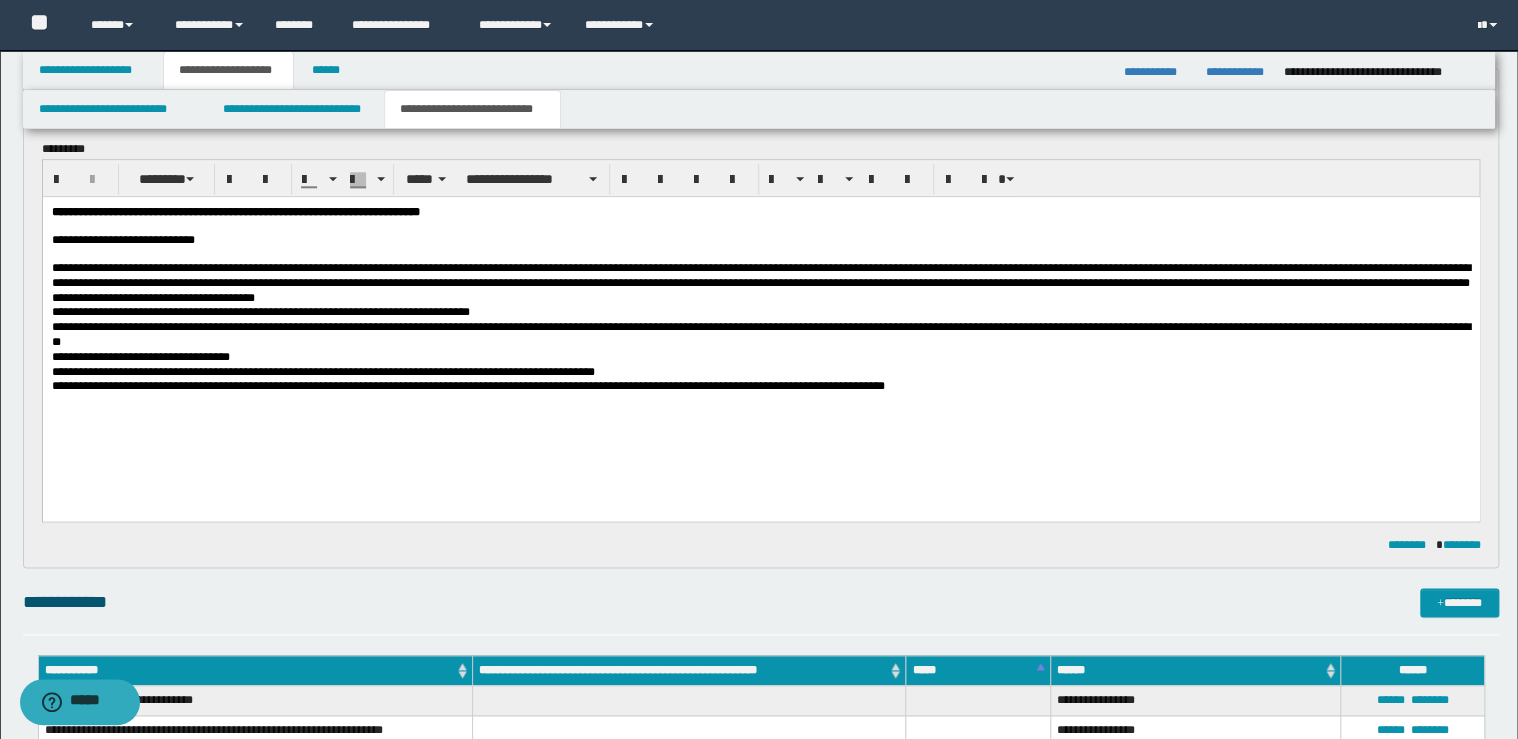 click on "**********" at bounding box center (760, 386) 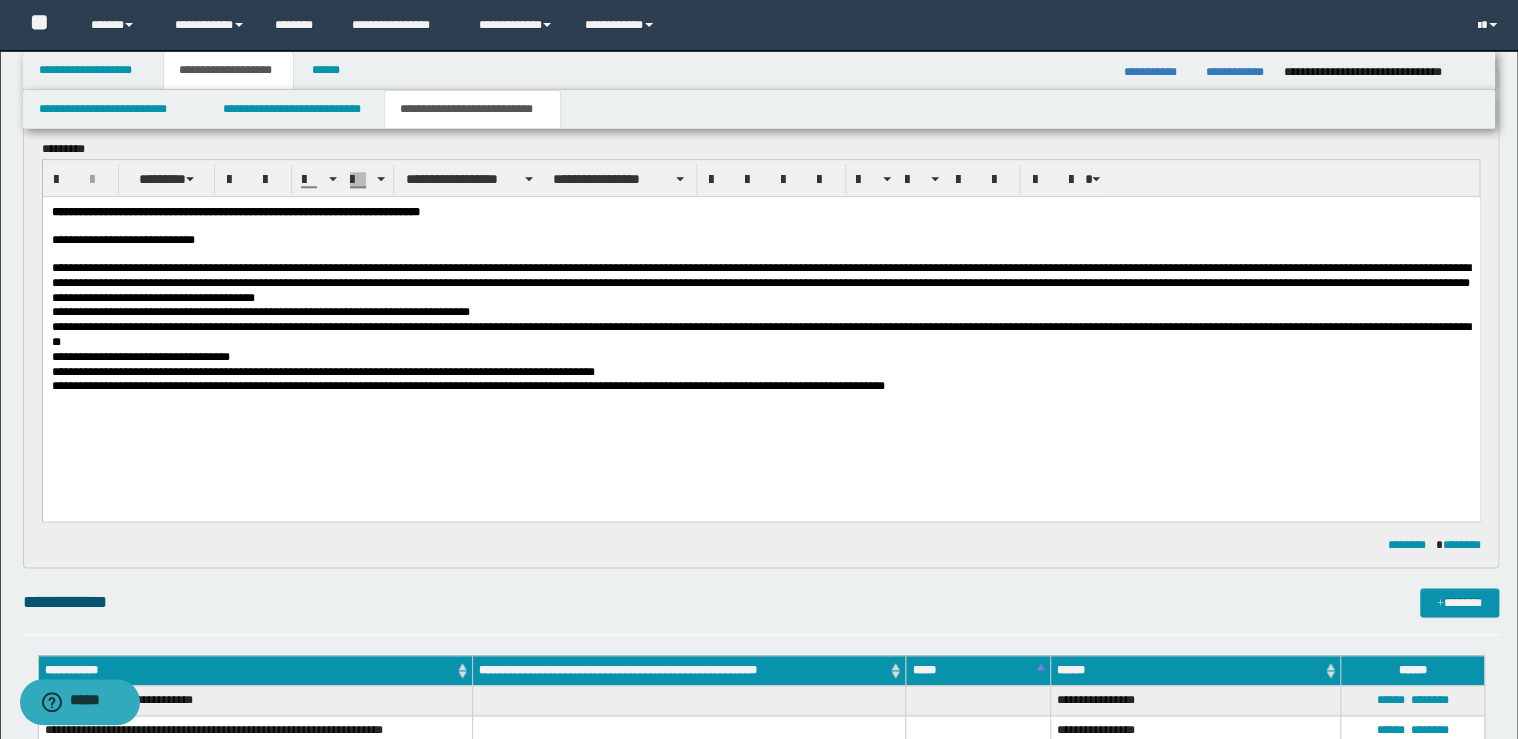 click on "**********" at bounding box center [760, 335] 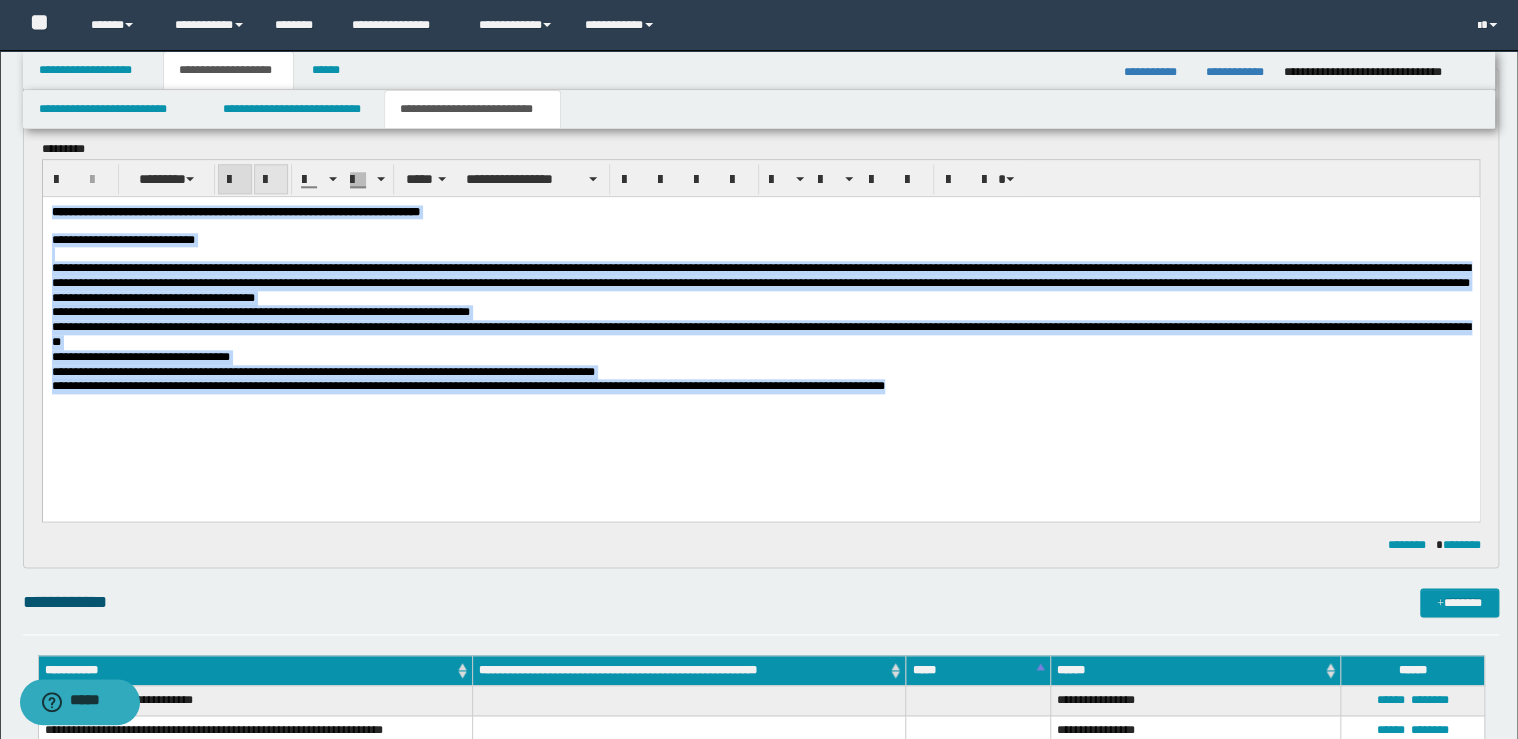 click at bounding box center [271, 180] 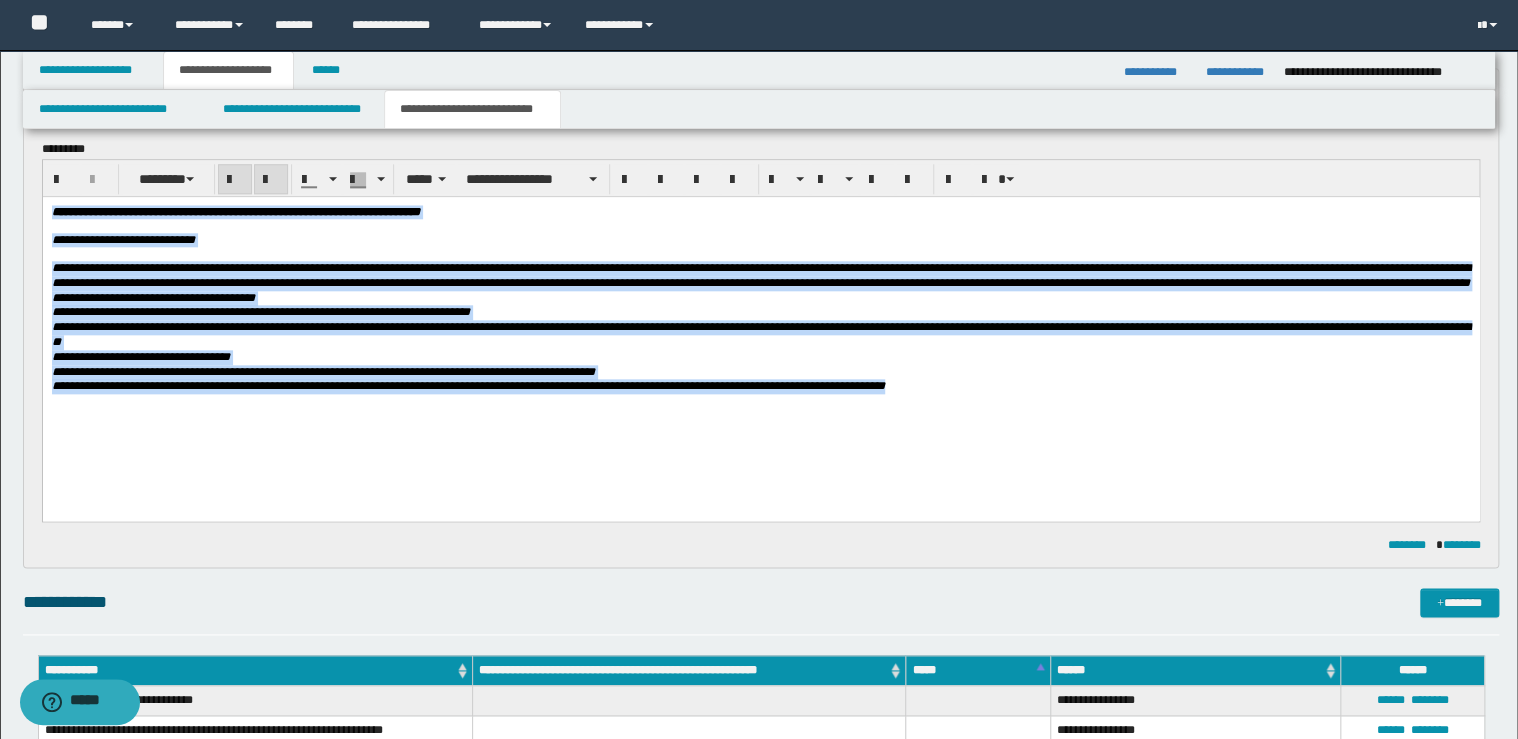 click at bounding box center [271, 180] 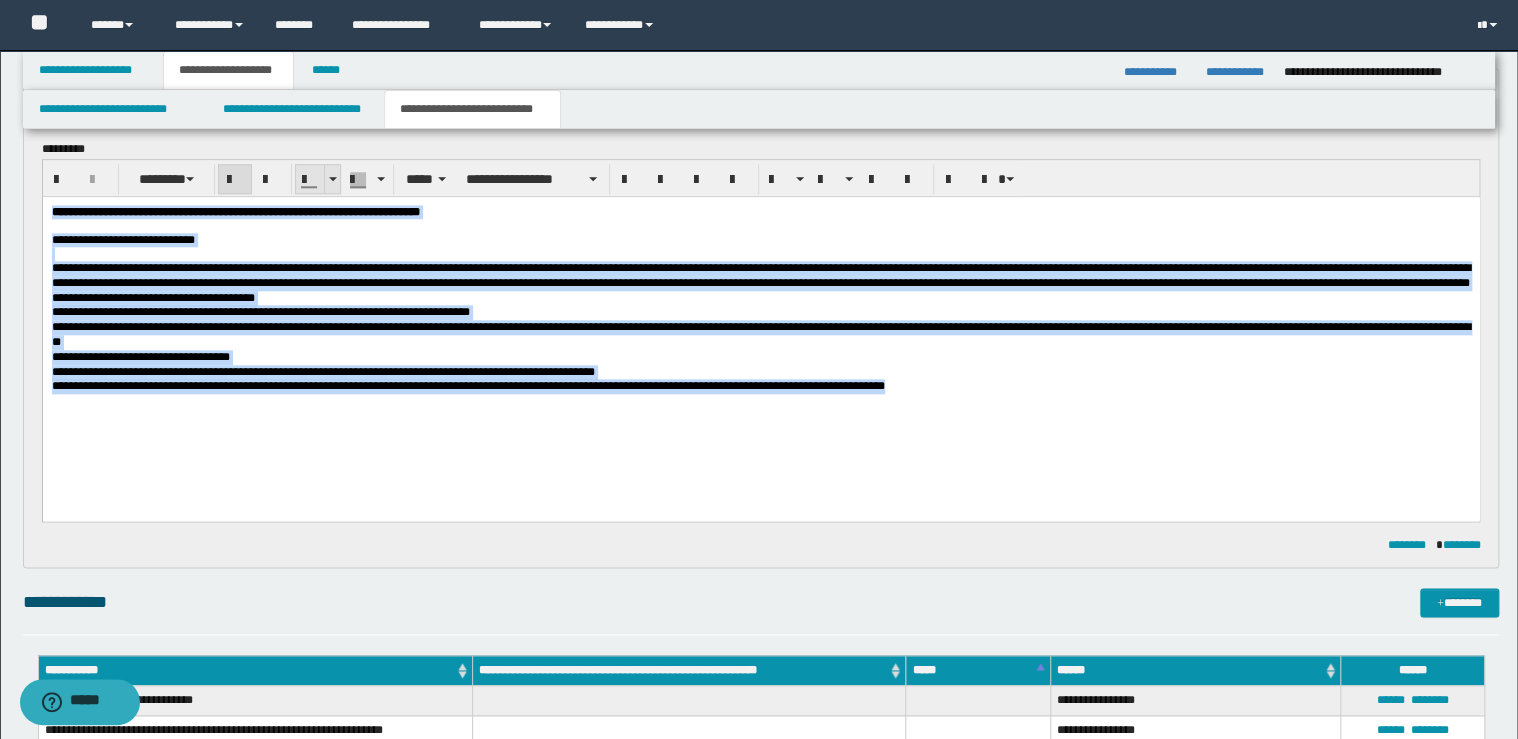 click at bounding box center (332, 179) 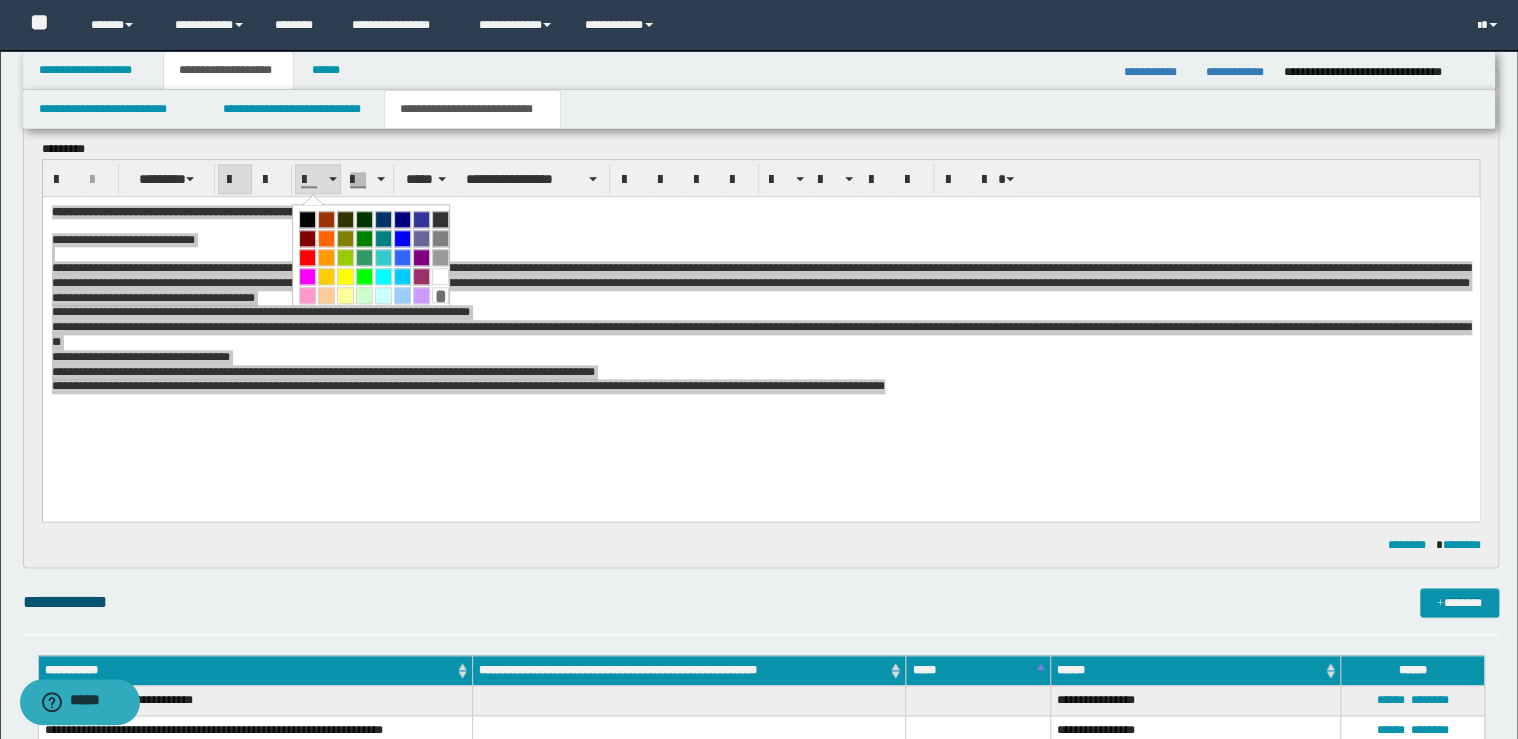 click at bounding box center (307, 219) 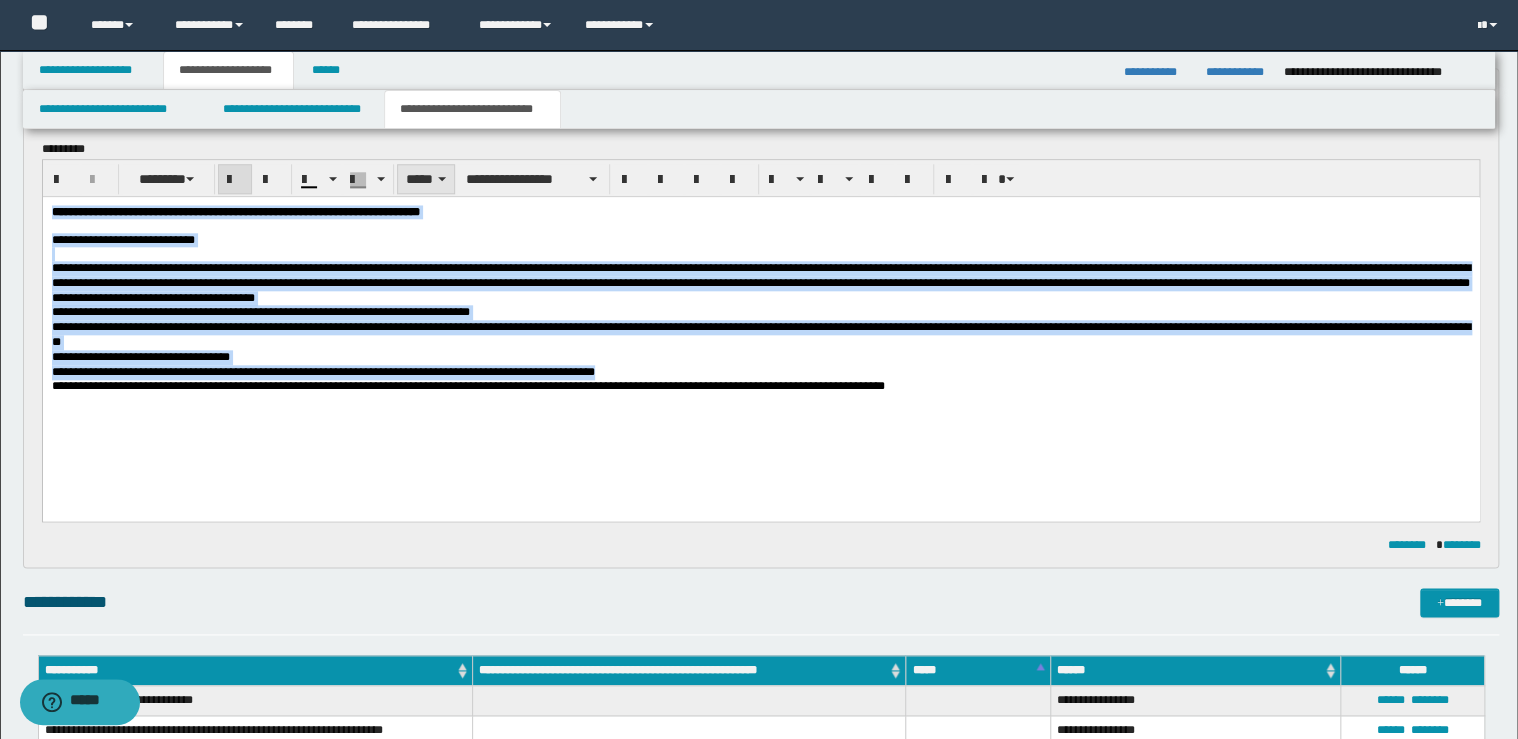 drag, startPoint x: 381, startPoint y: 173, endPoint x: 399, endPoint y: 191, distance: 25.455845 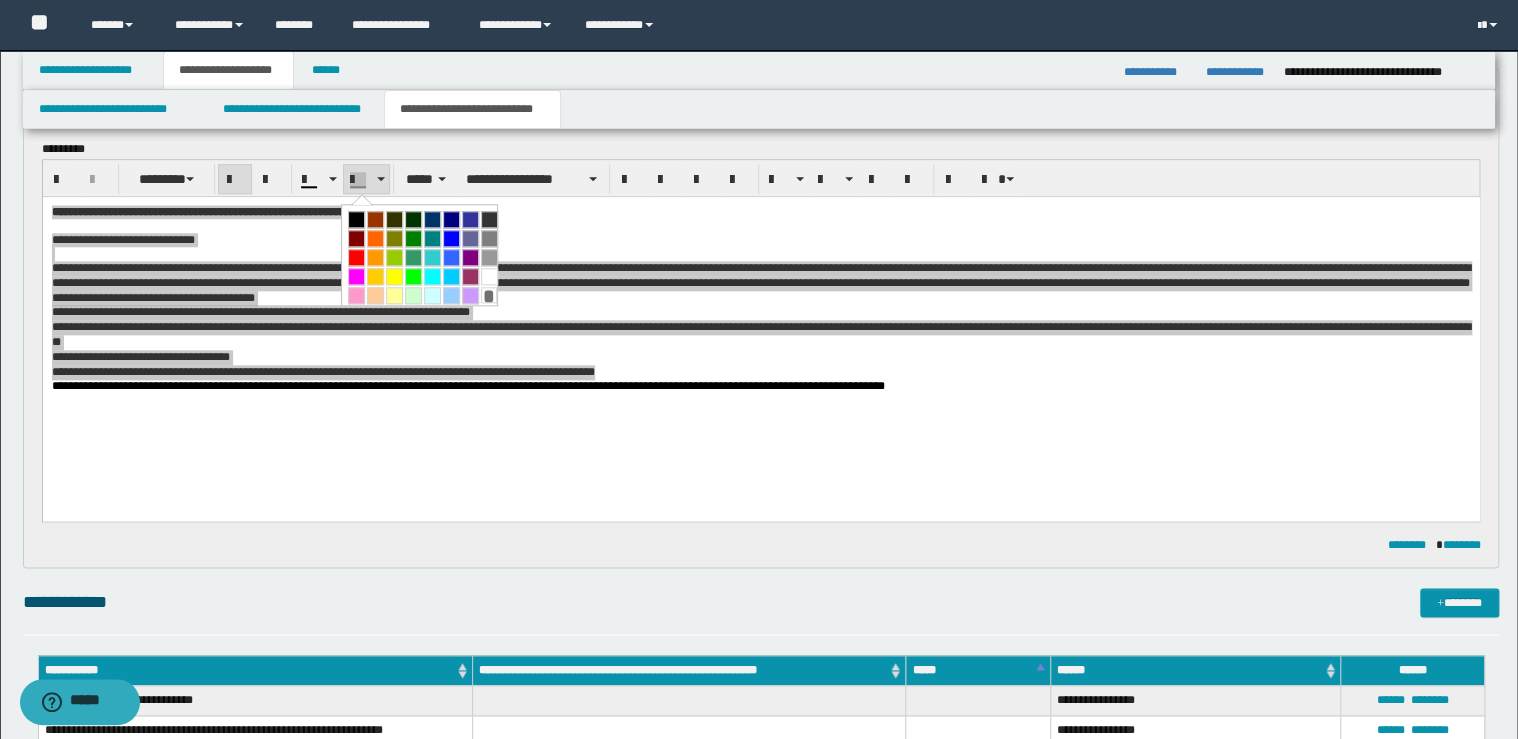click on "*" at bounding box center (489, 295) 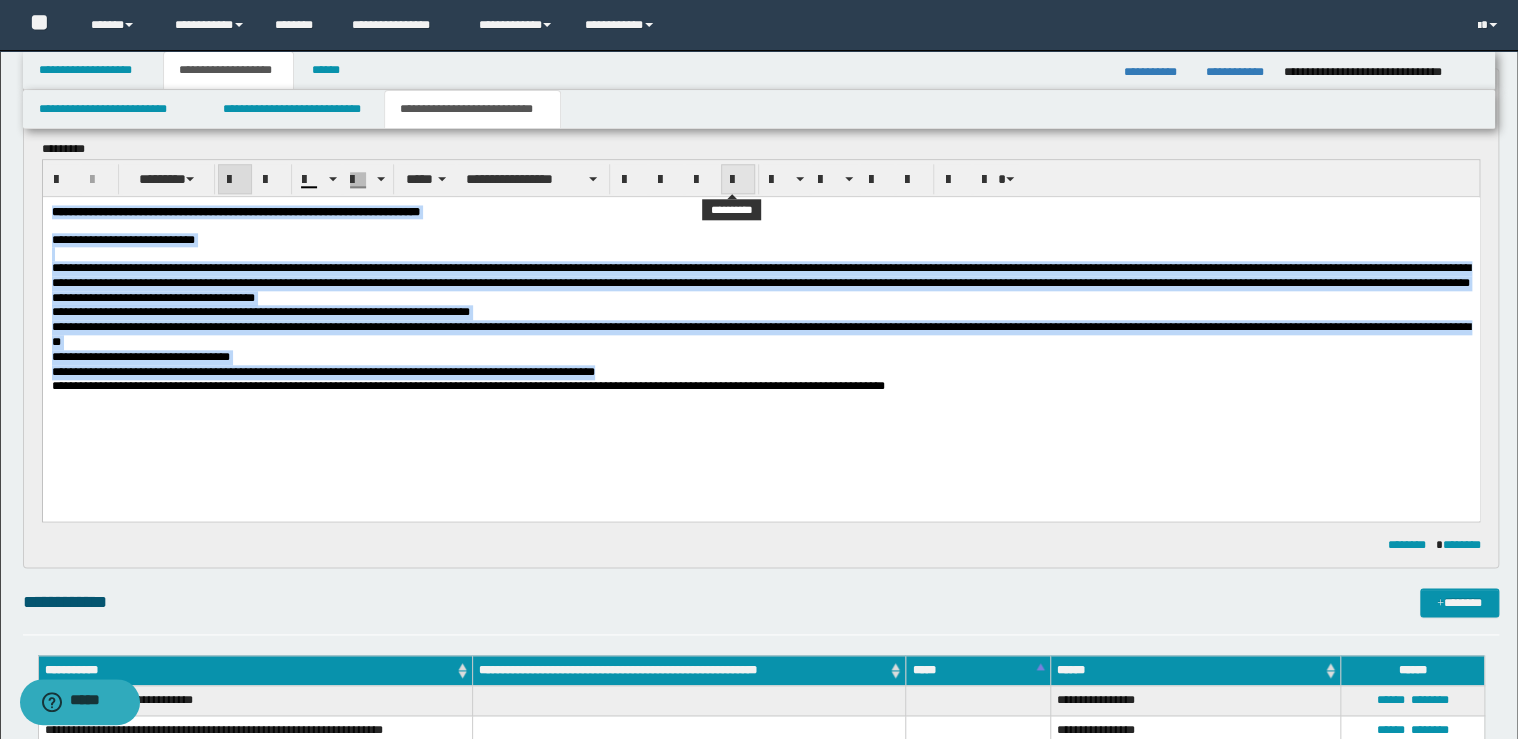 click at bounding box center (738, 180) 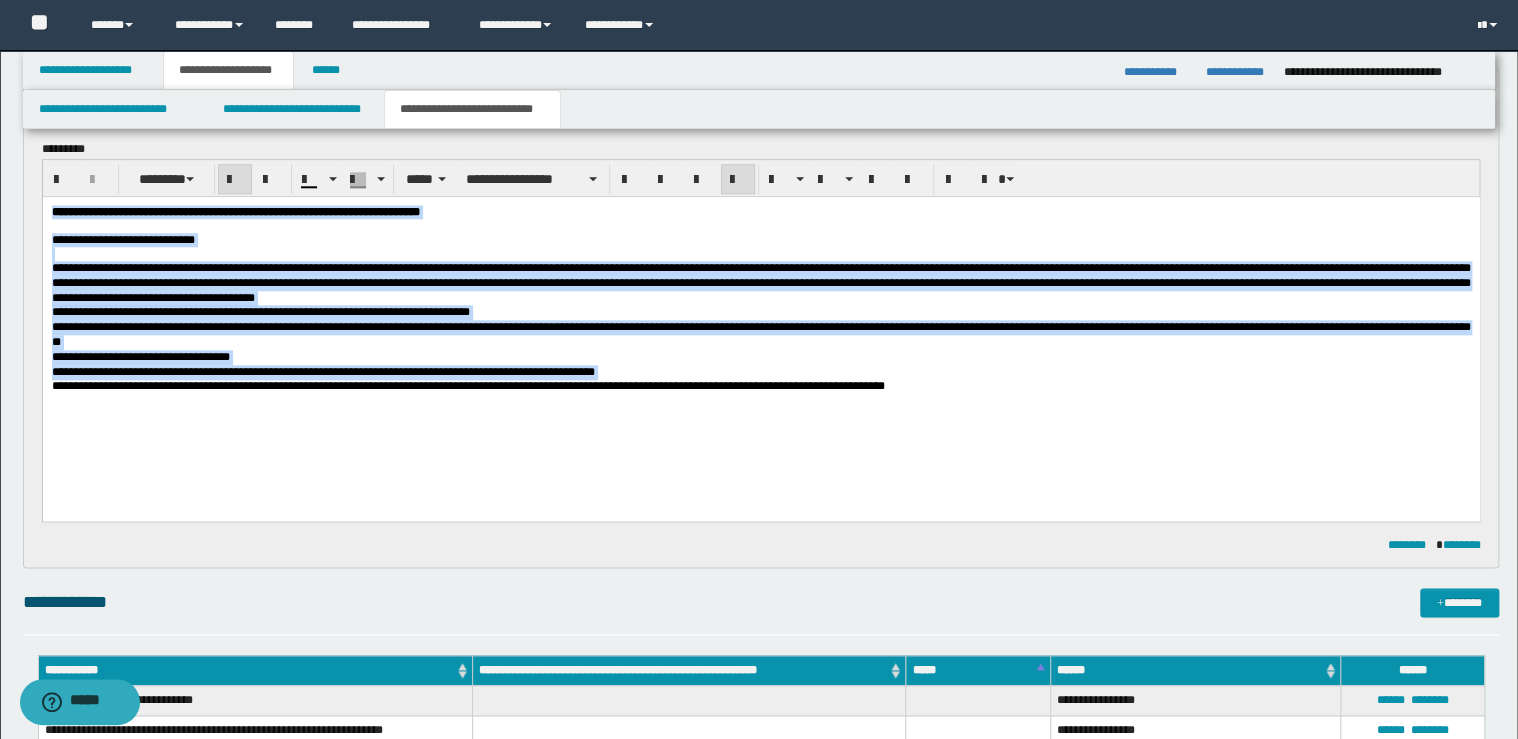 click at bounding box center (738, 180) 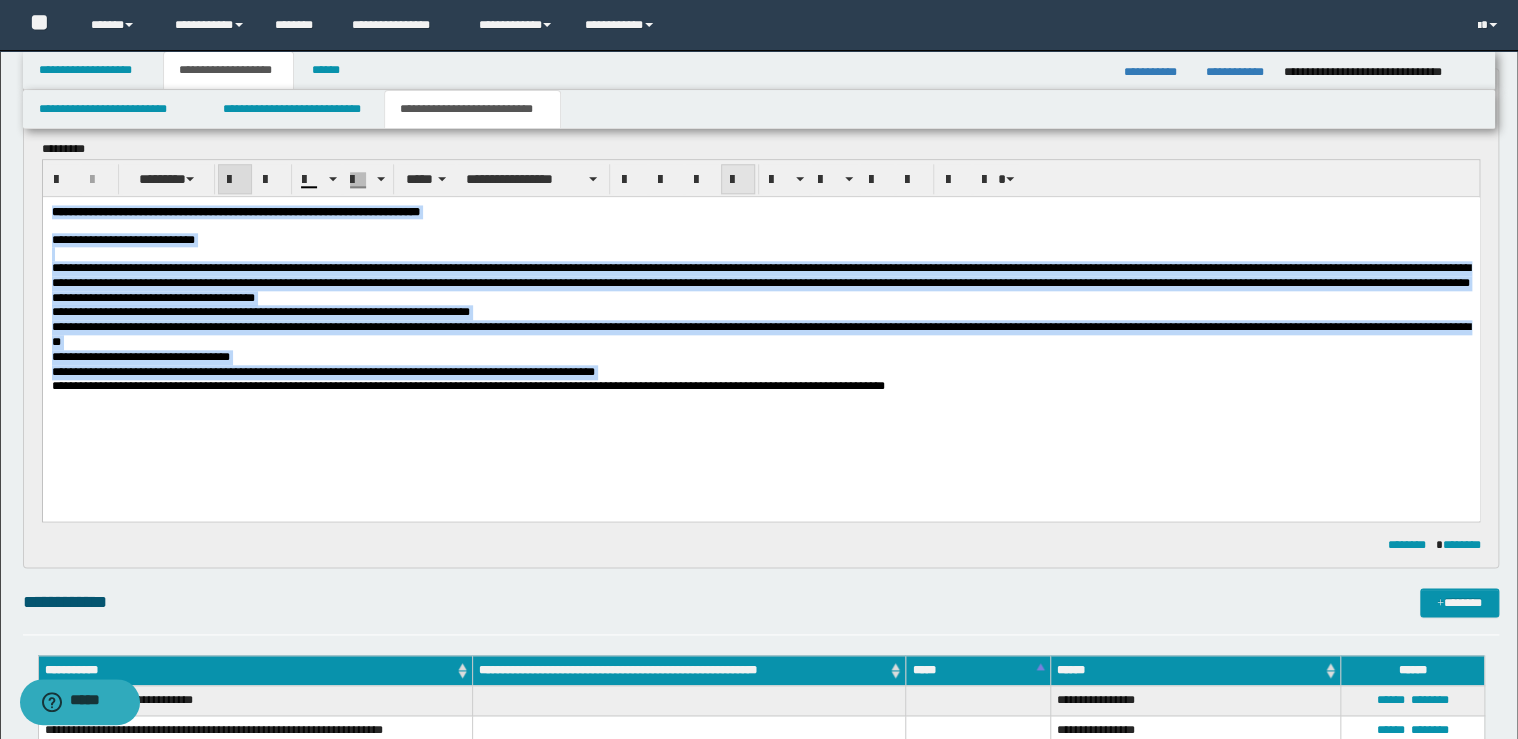 click at bounding box center (738, 180) 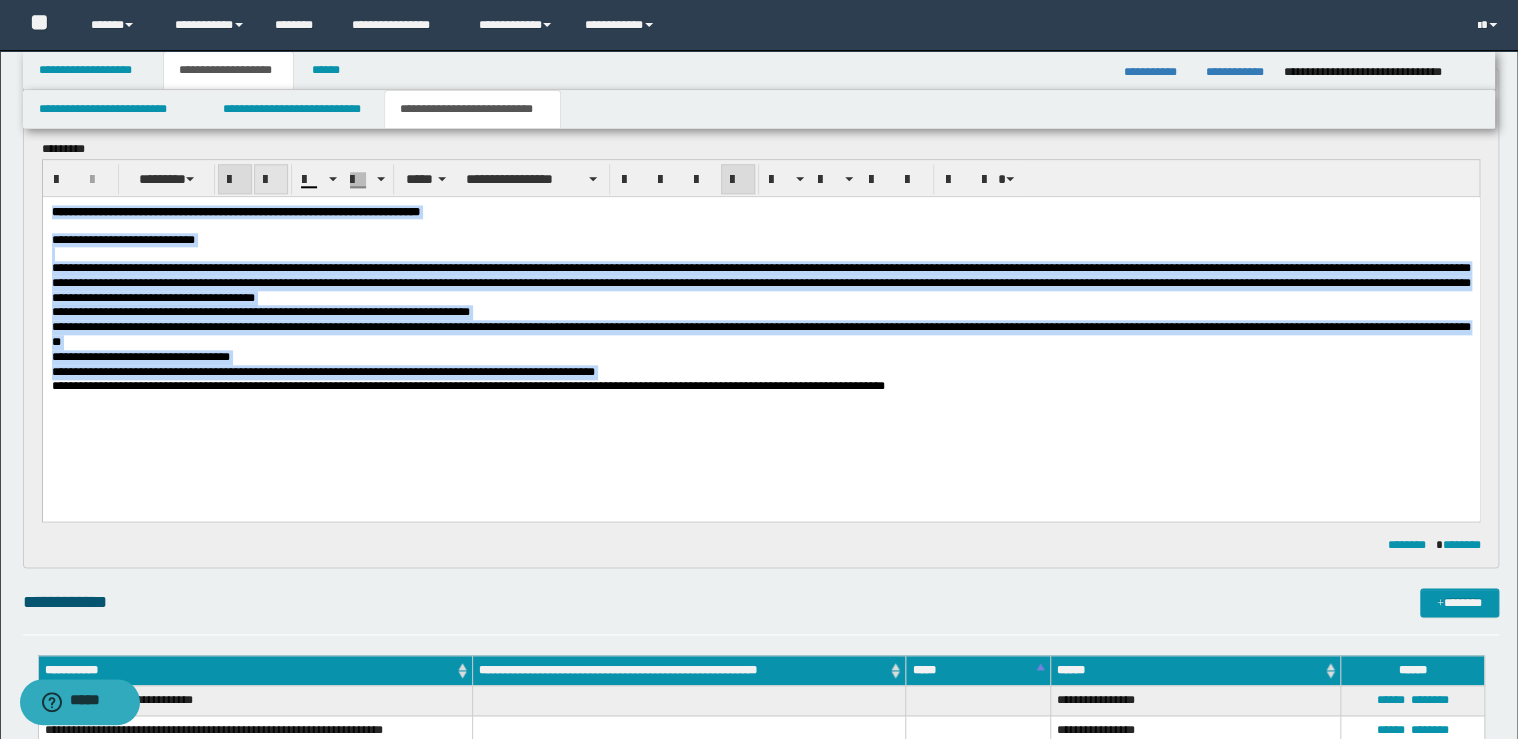 click at bounding box center [271, 180] 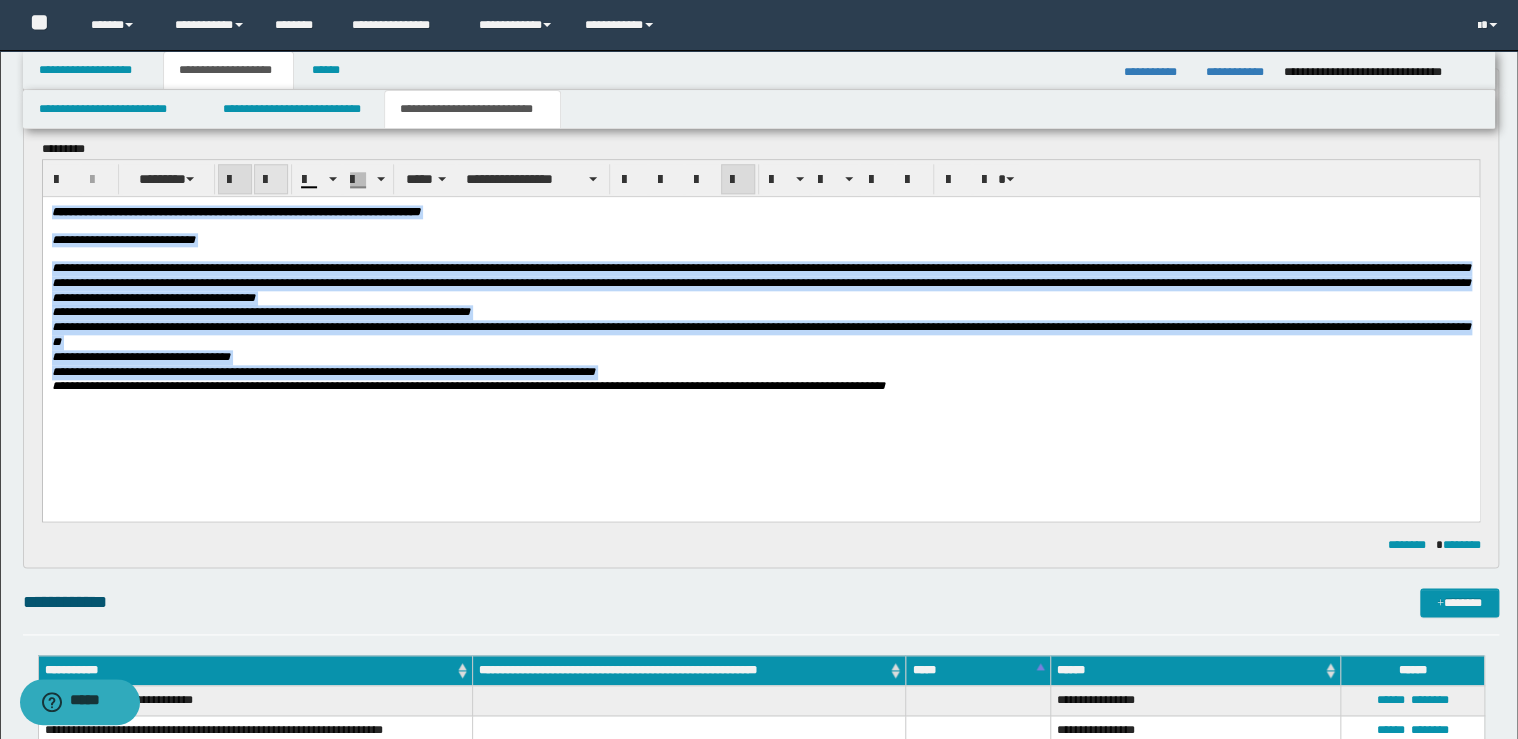 click at bounding box center (271, 180) 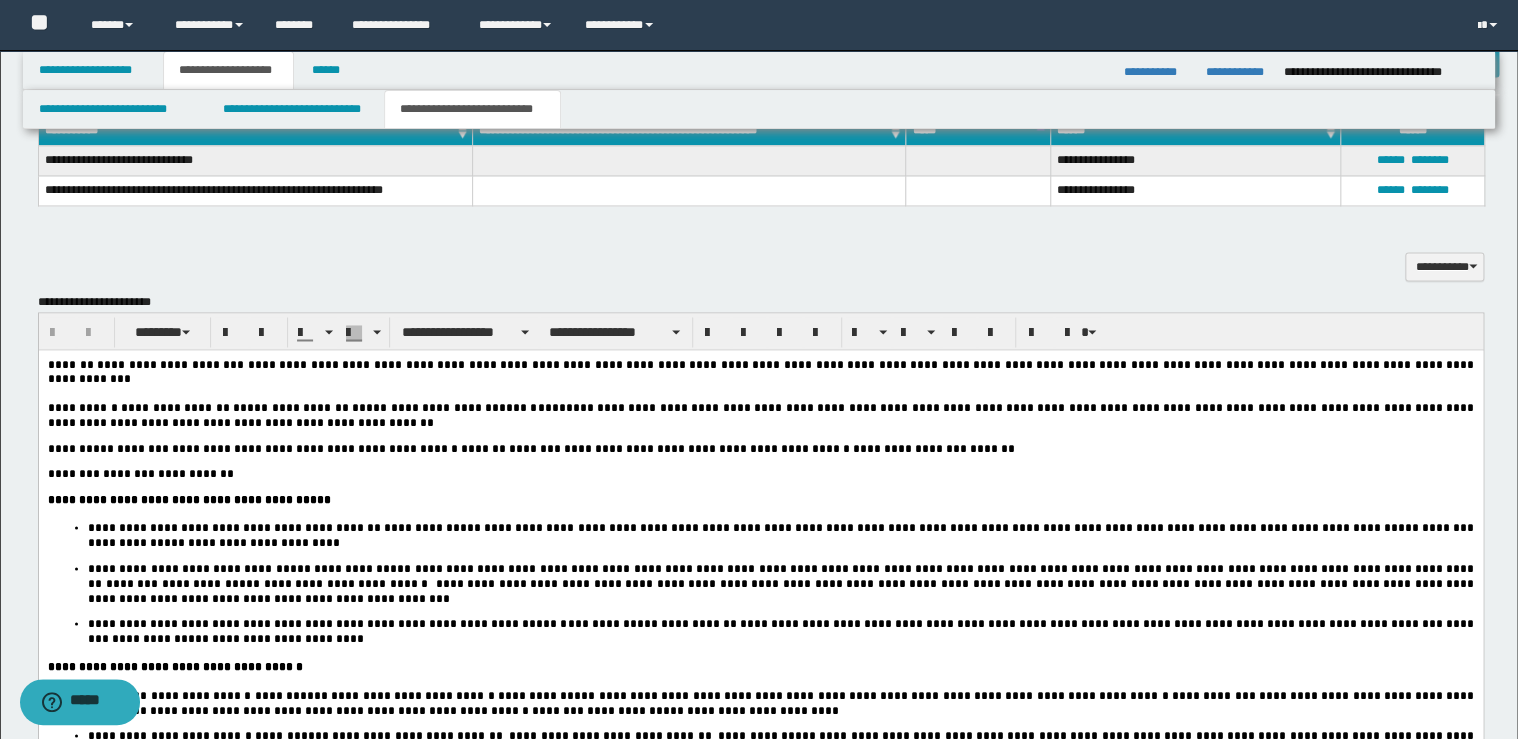 scroll, scrollTop: 1600, scrollLeft: 0, axis: vertical 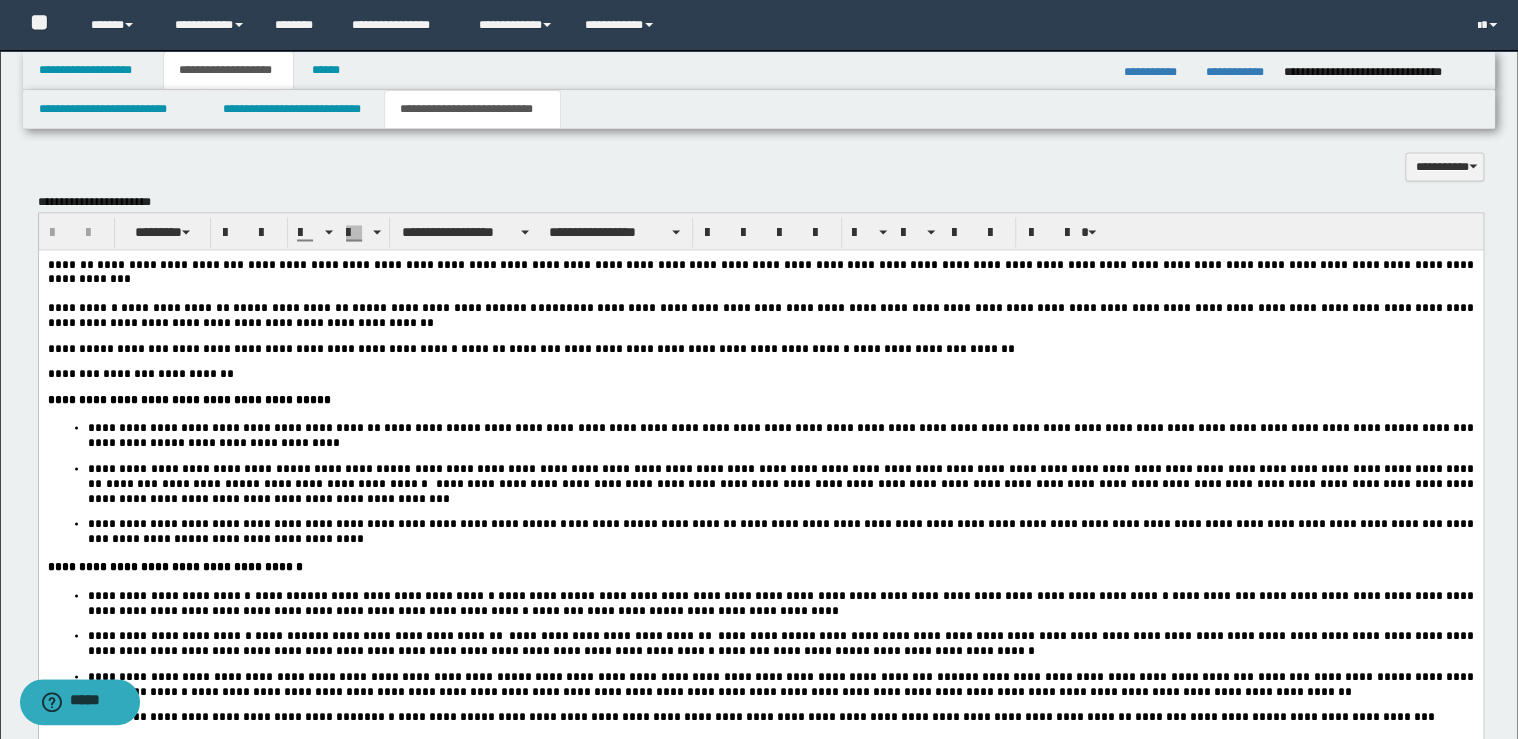 click on "**********" at bounding box center [781, 490] 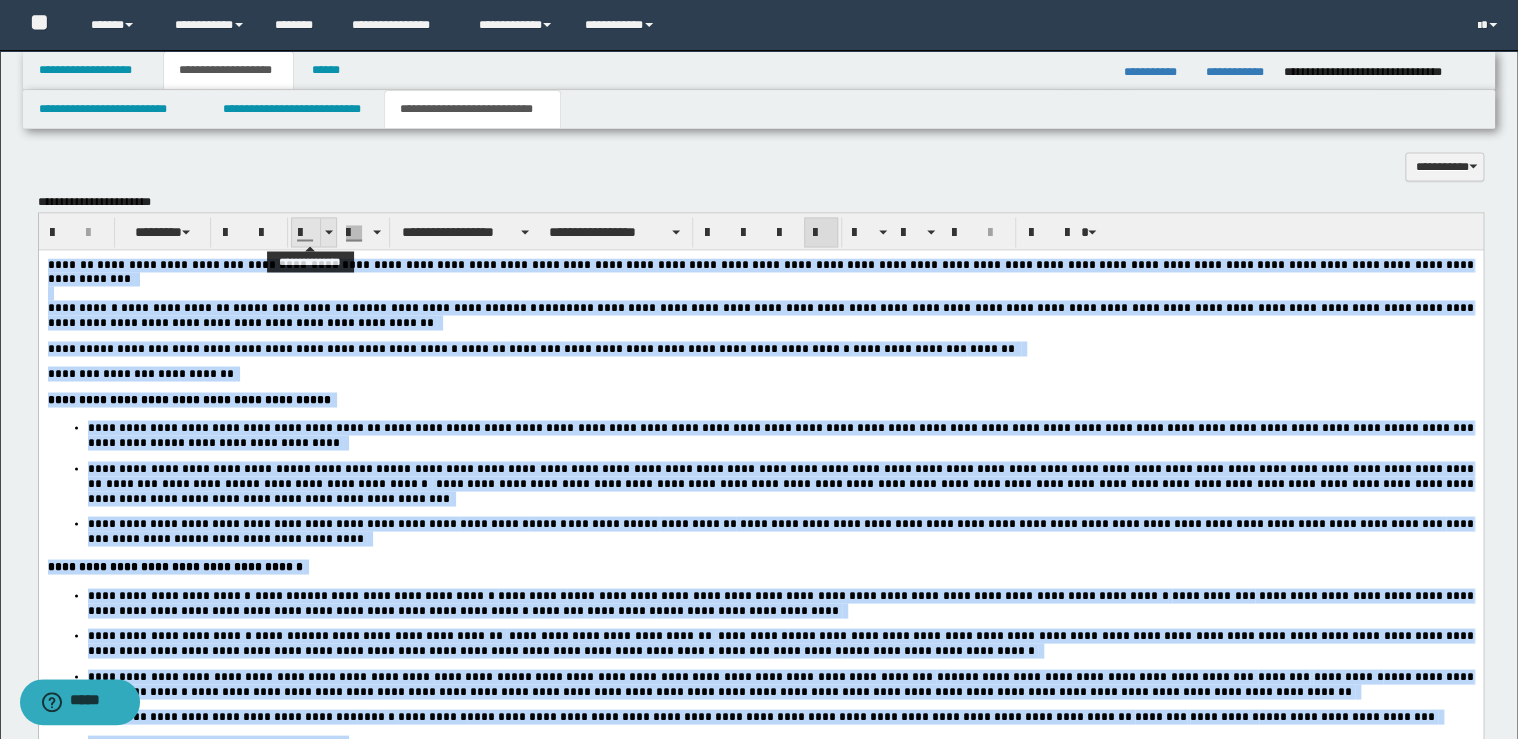 click at bounding box center [329, 232] 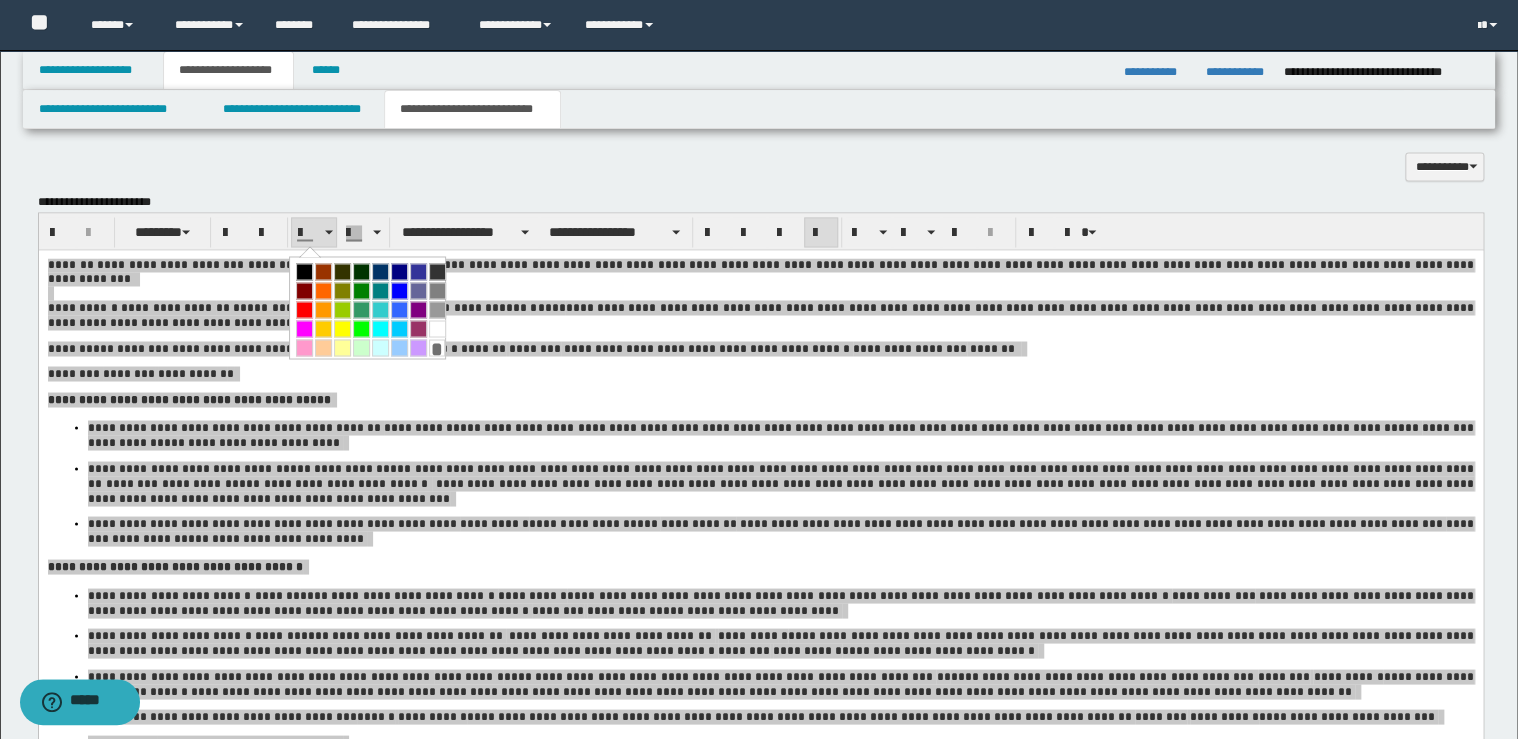 click at bounding box center [304, 271] 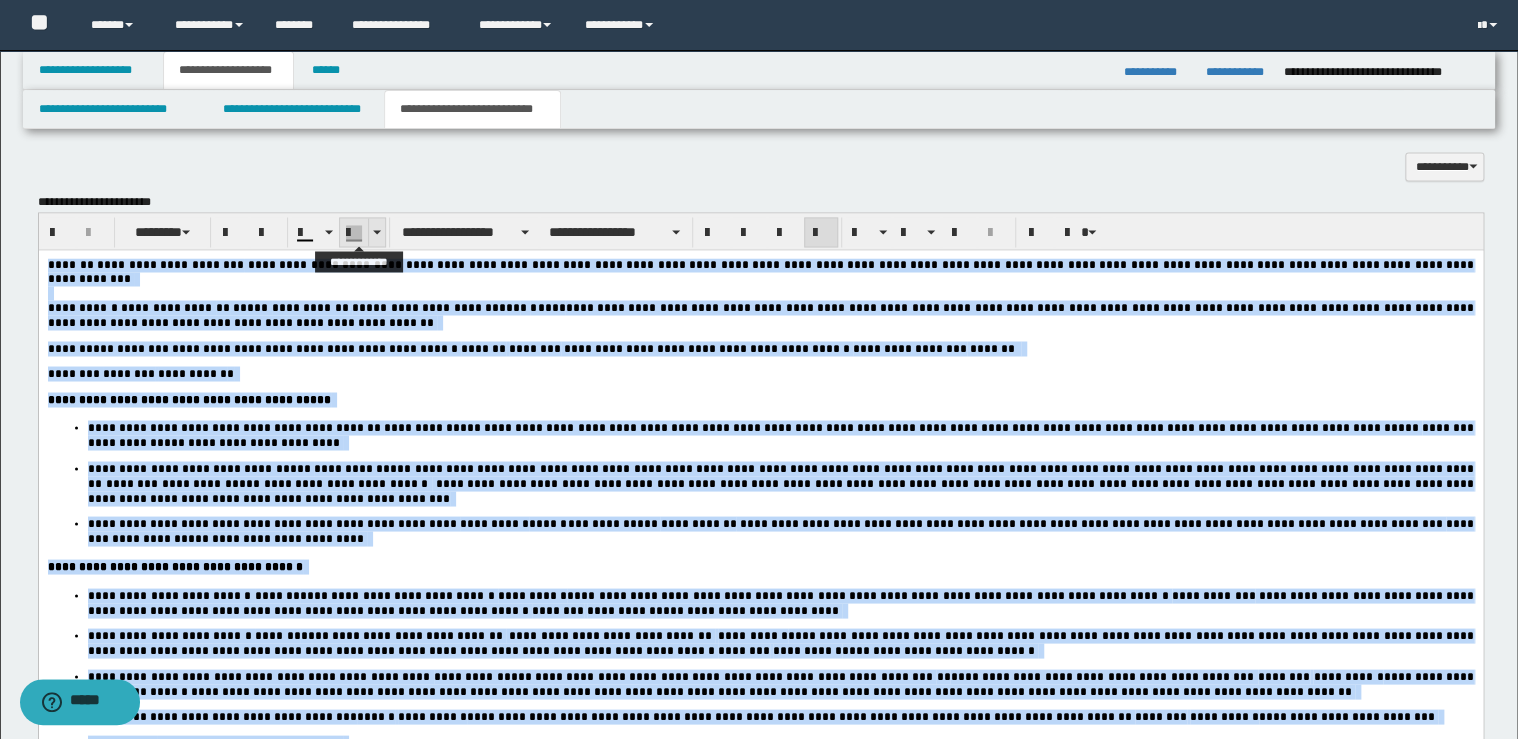 click at bounding box center [377, 232] 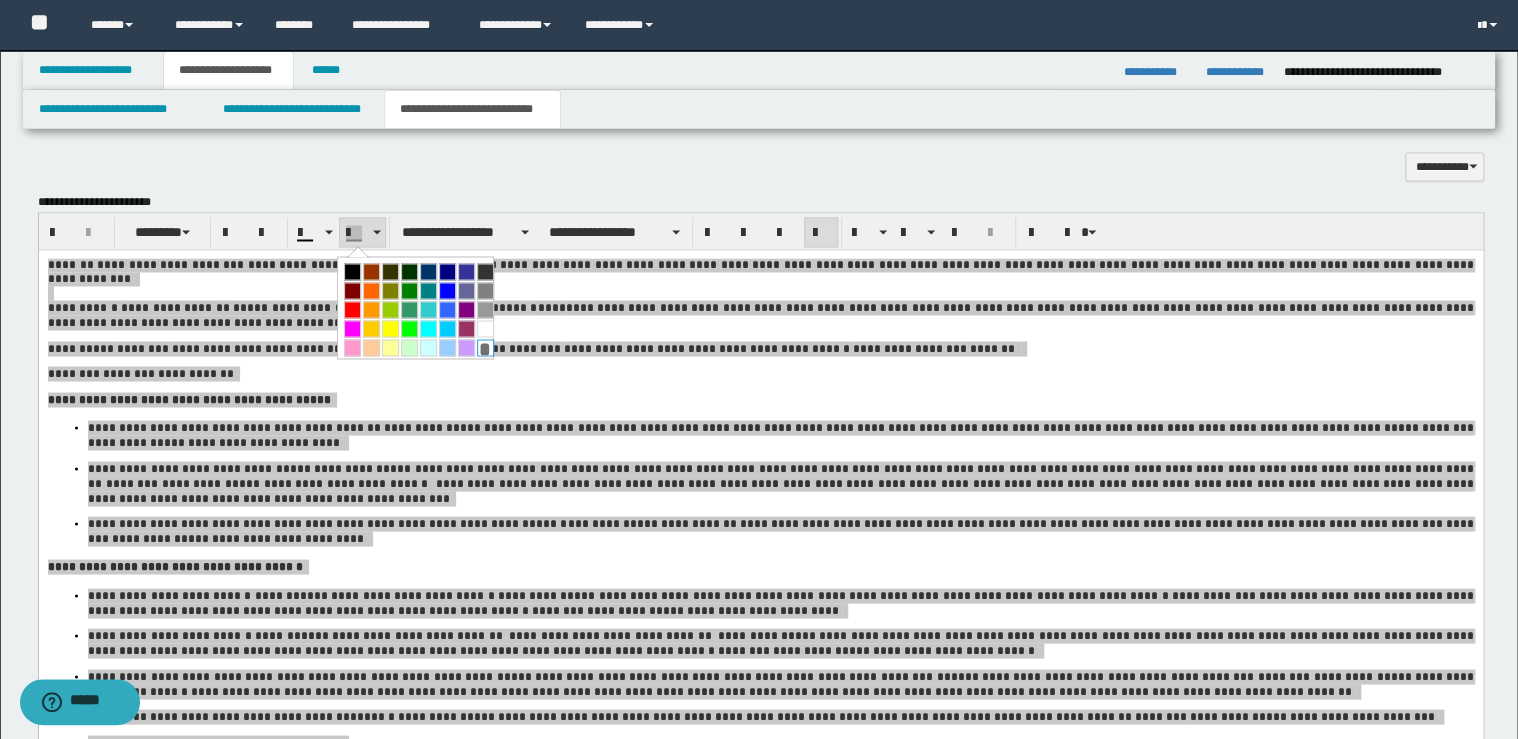 click on "*" at bounding box center (485, 347) 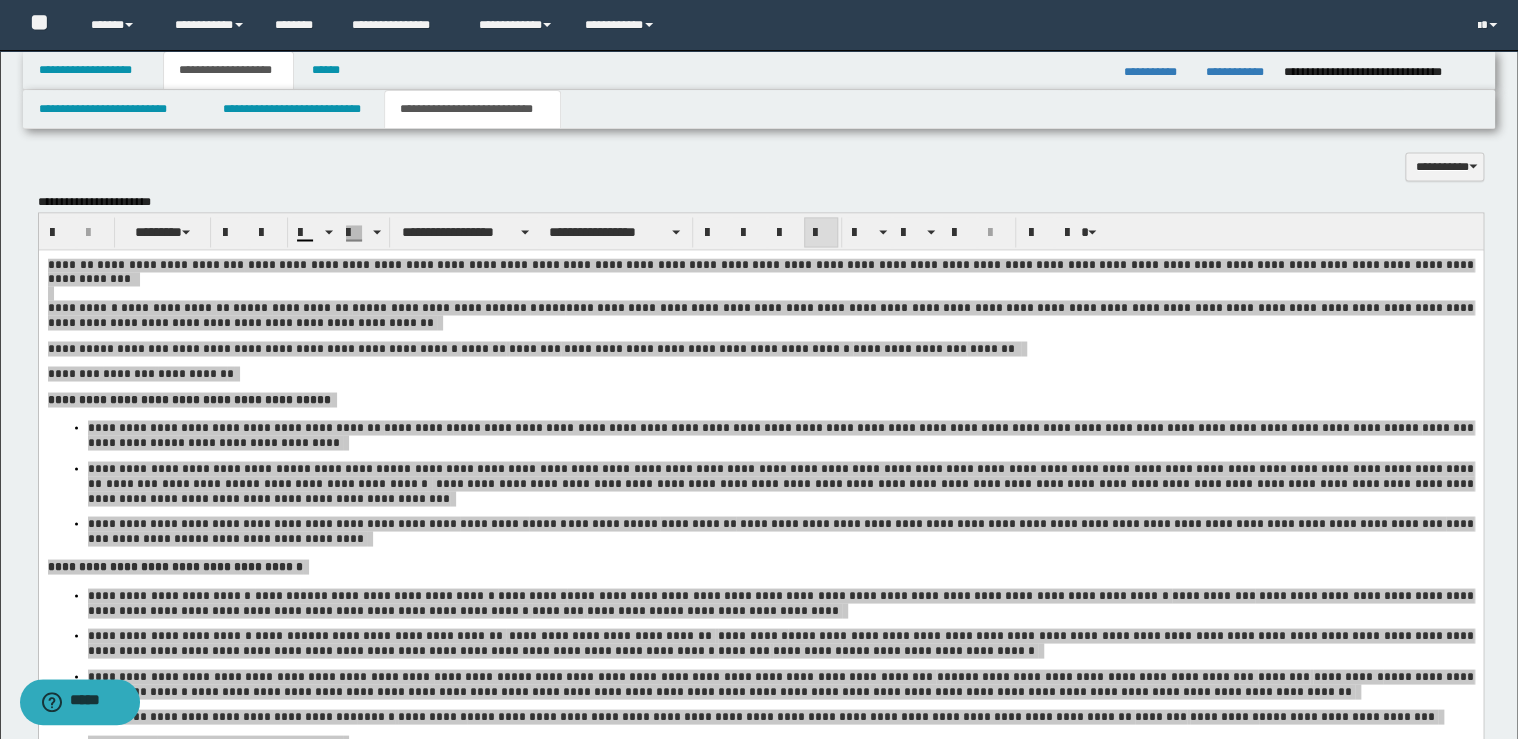 click on "**********" at bounding box center [761, 960] 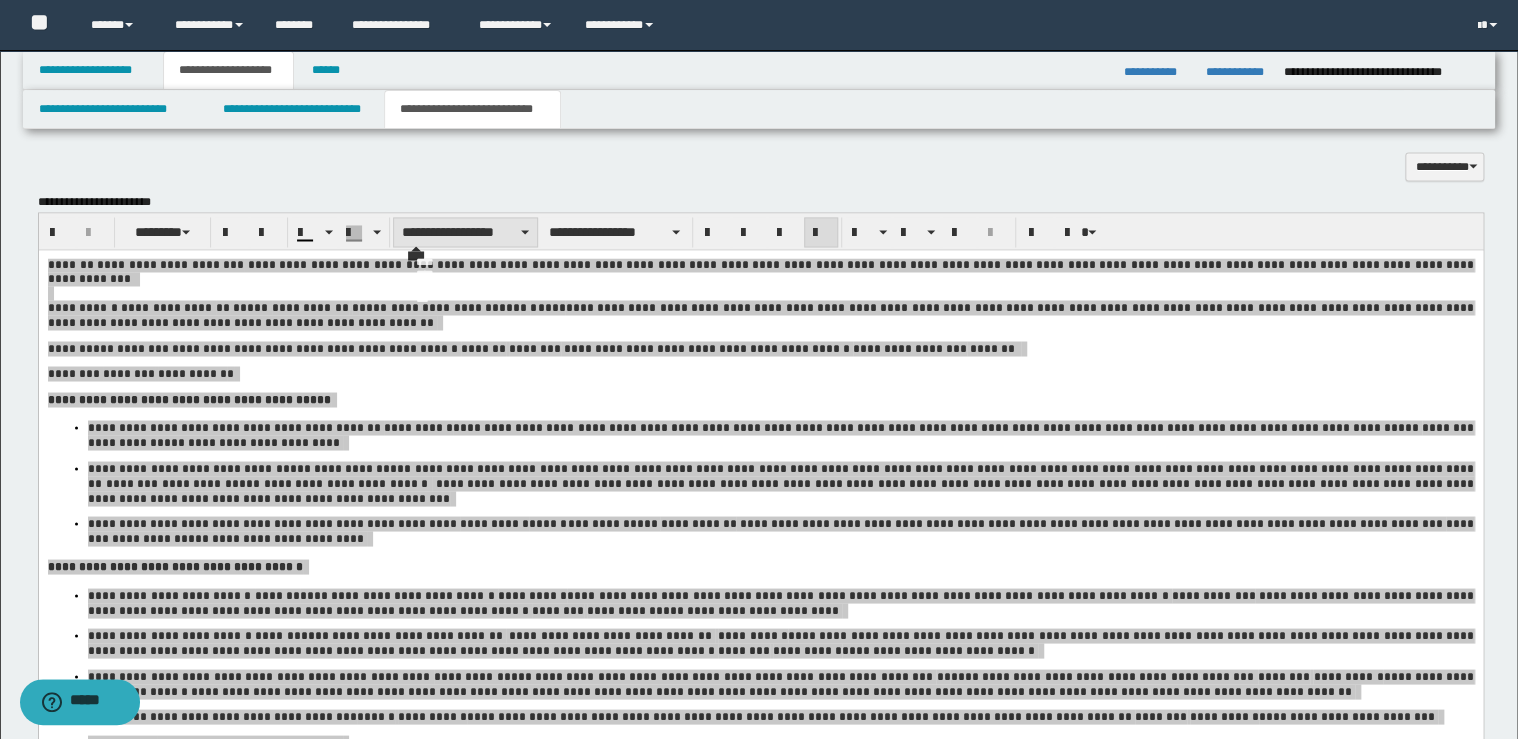 click on "**********" at bounding box center [465, 232] 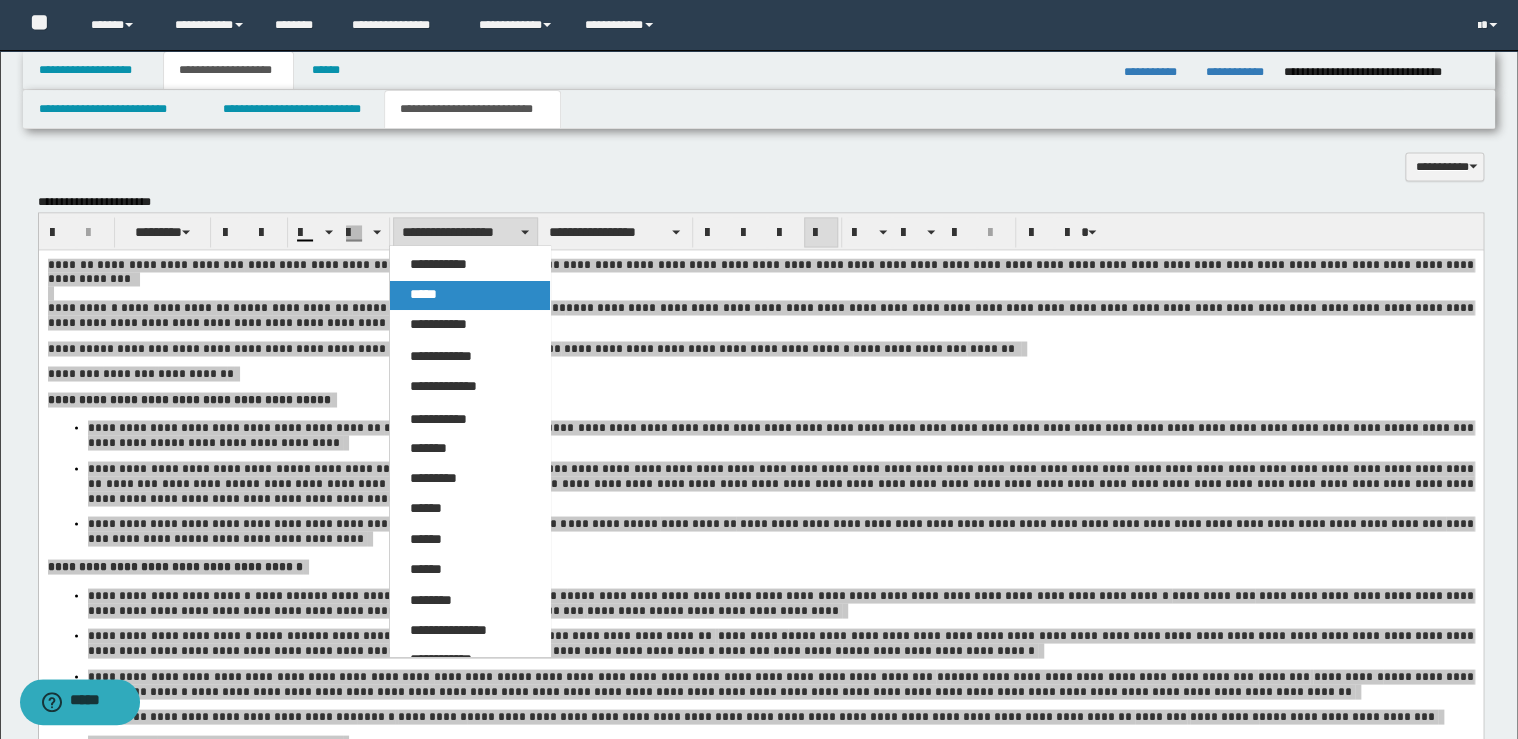 drag, startPoint x: 439, startPoint y: 296, endPoint x: 409, endPoint y: 38, distance: 259.73834 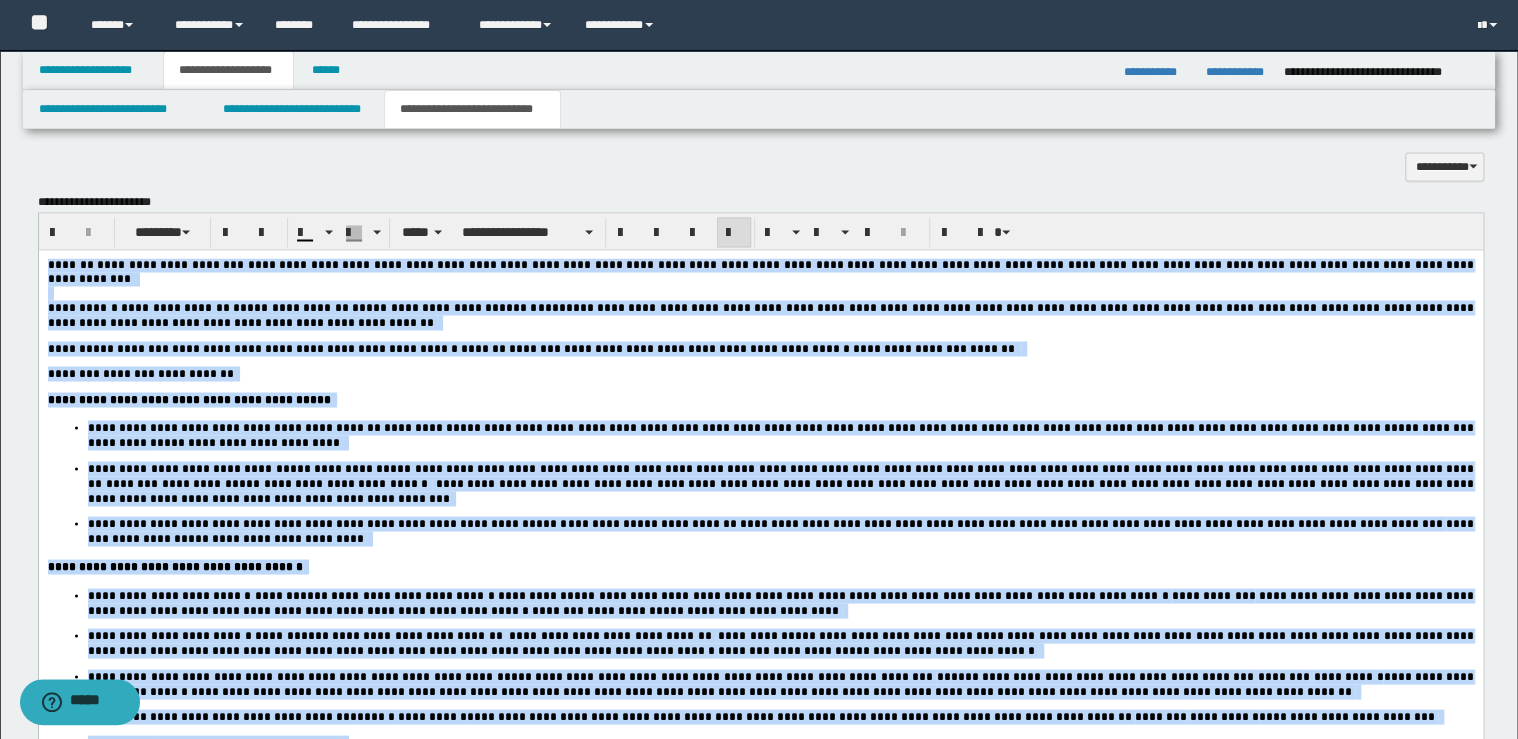 click at bounding box center [734, 233] 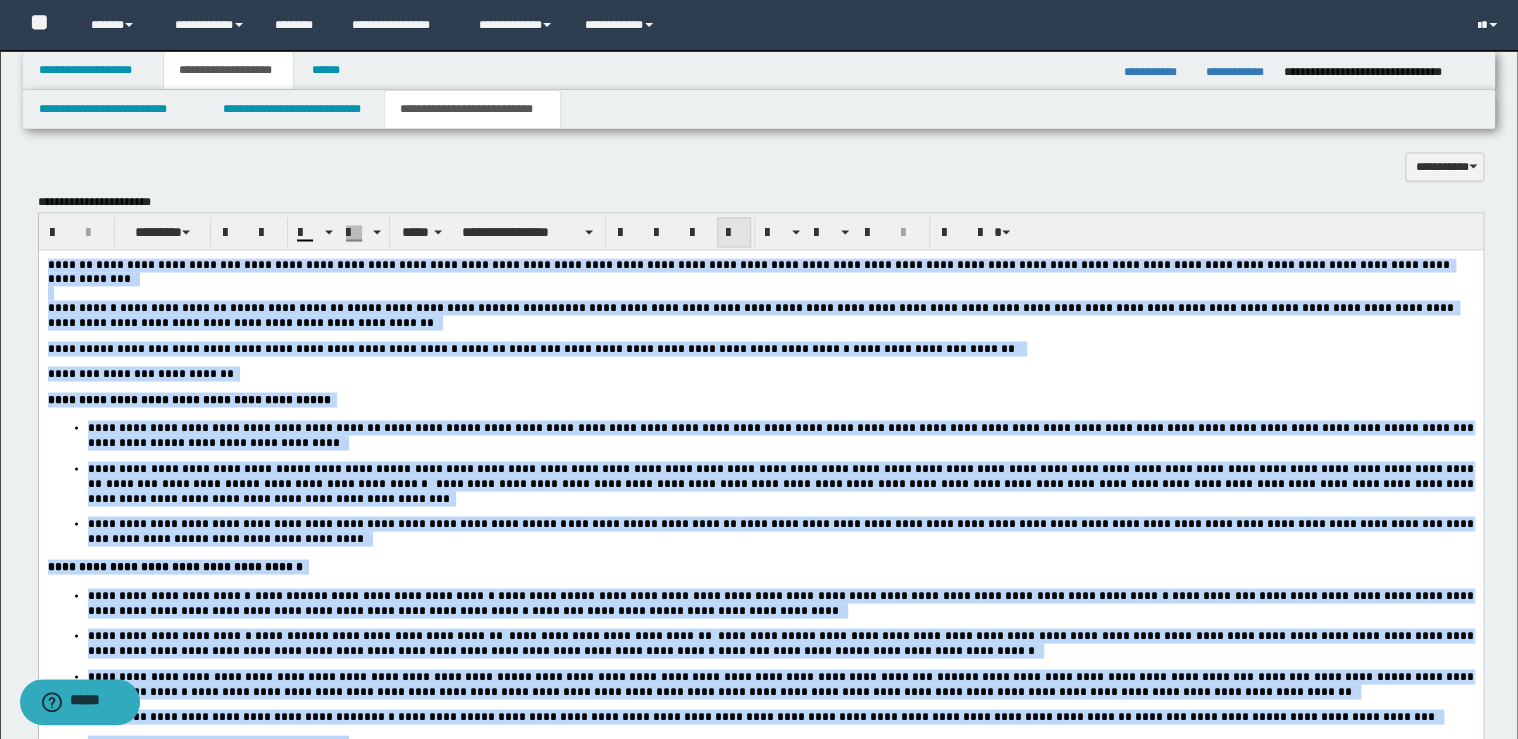 click at bounding box center [734, 233] 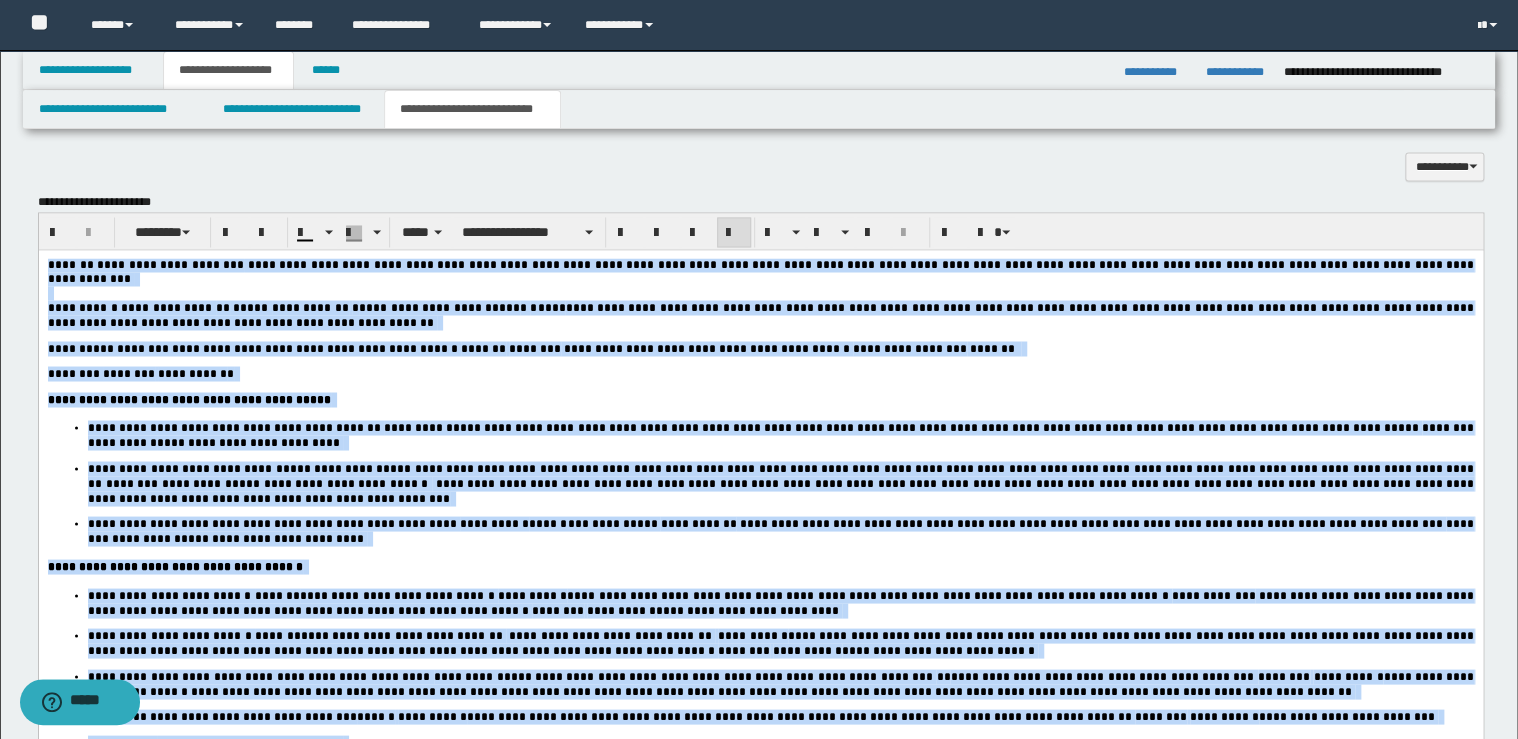 click at bounding box center [734, 233] 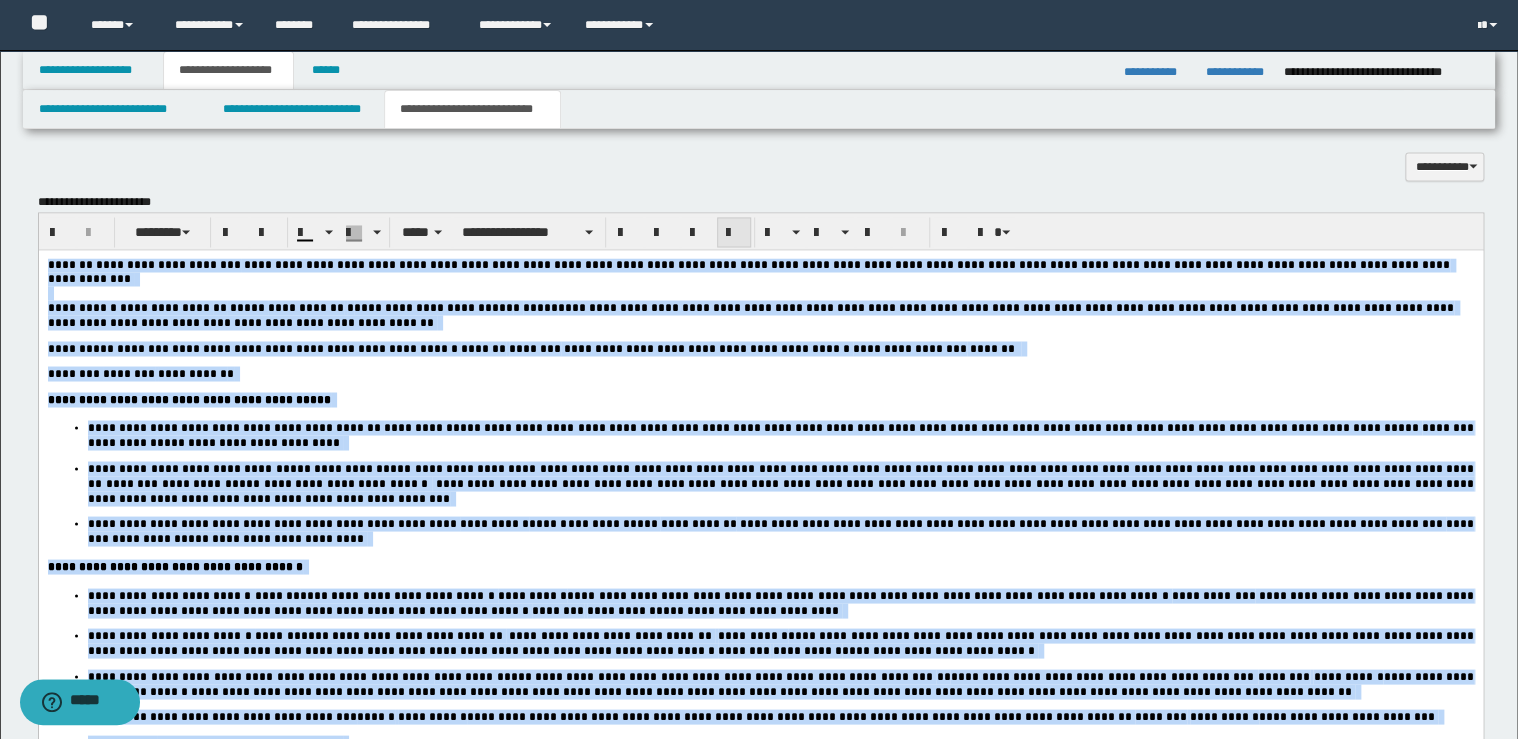 click at bounding box center [734, 233] 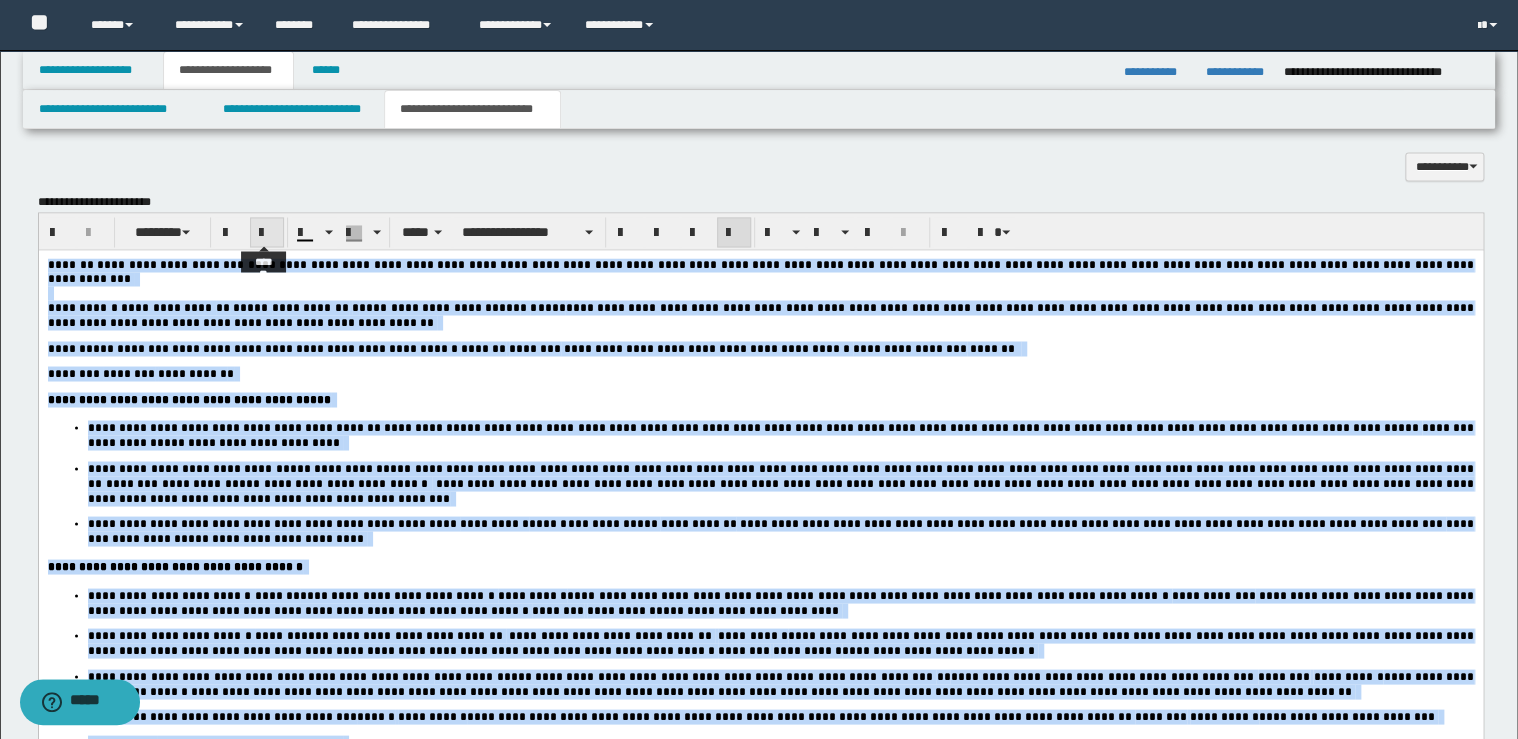 click at bounding box center (267, 232) 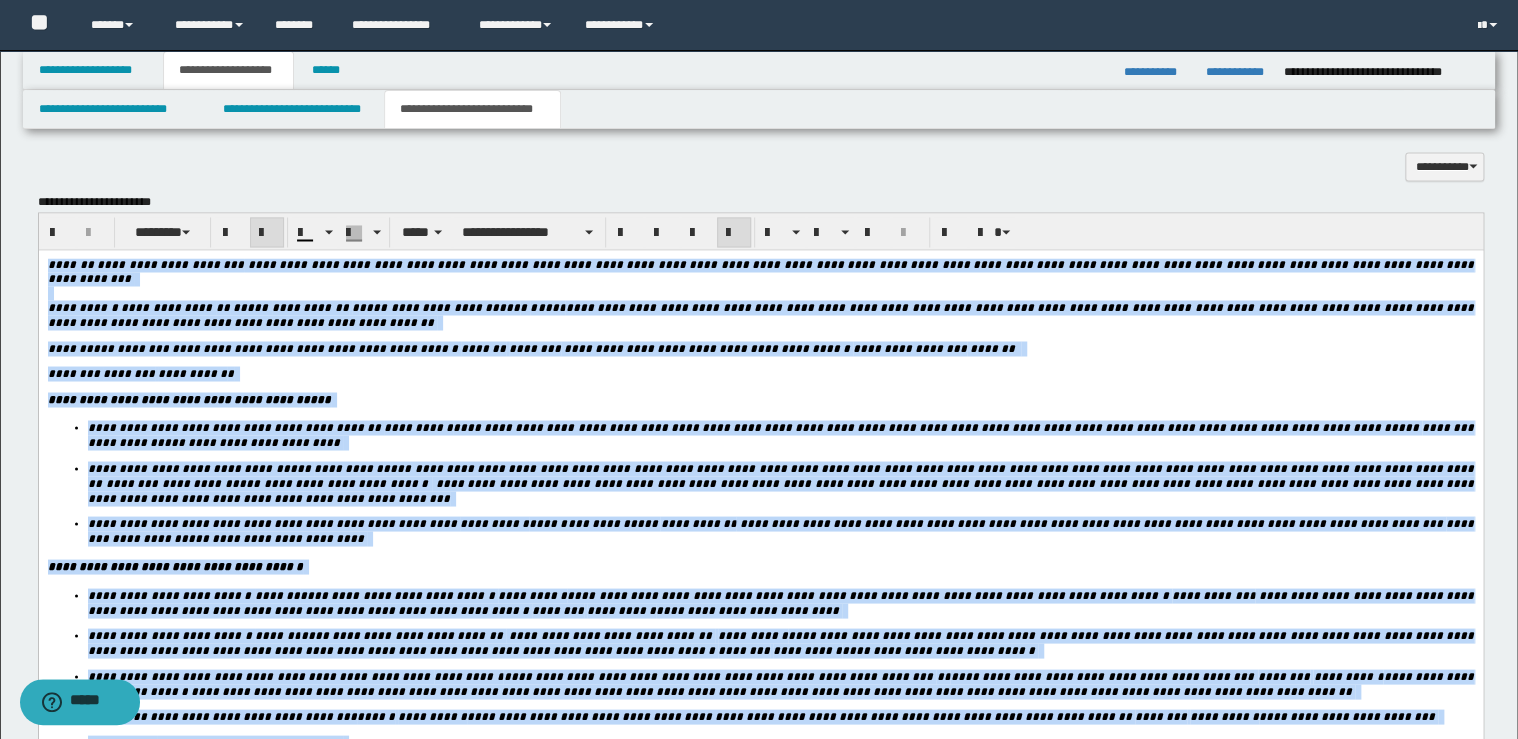 click at bounding box center [267, 232] 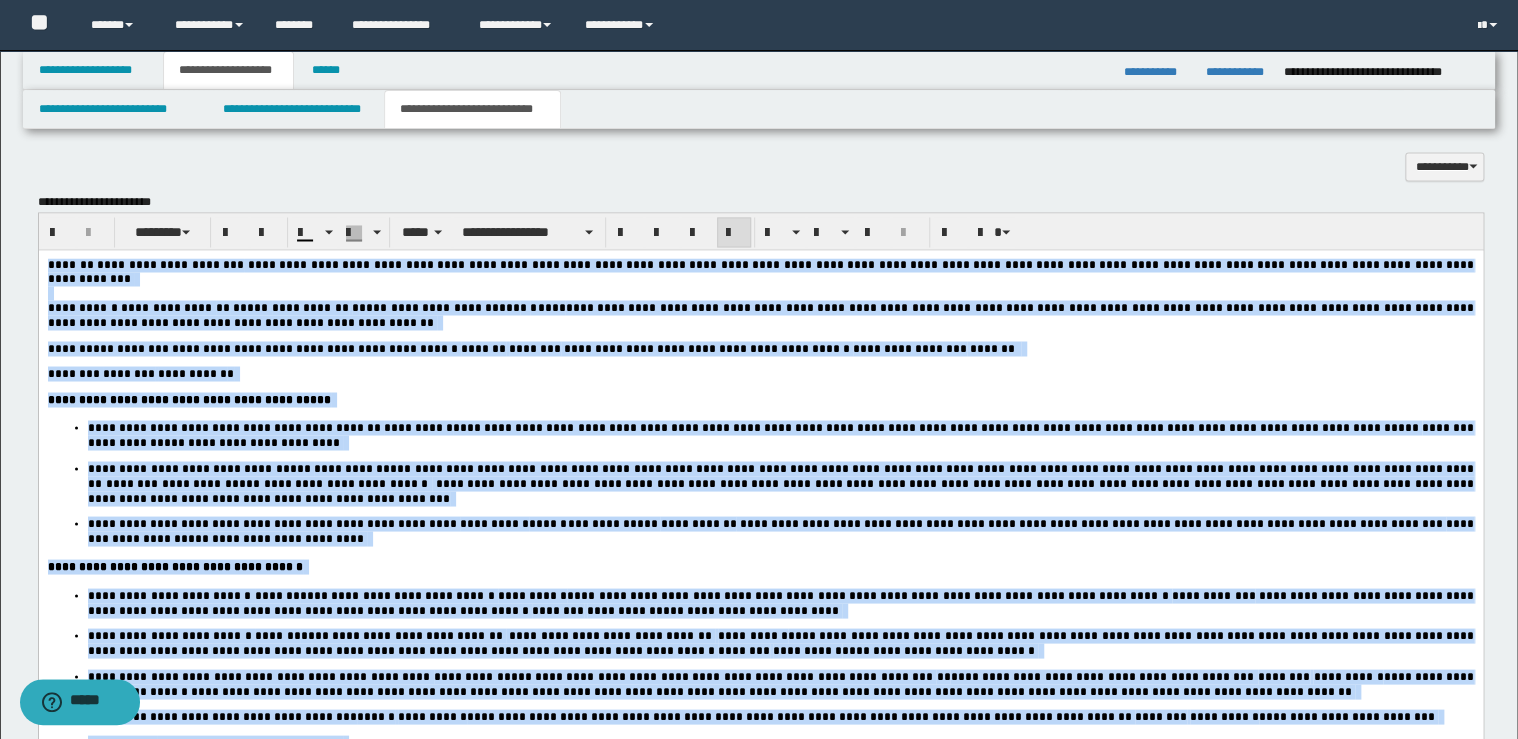 click on "**********" at bounding box center [760, 399] 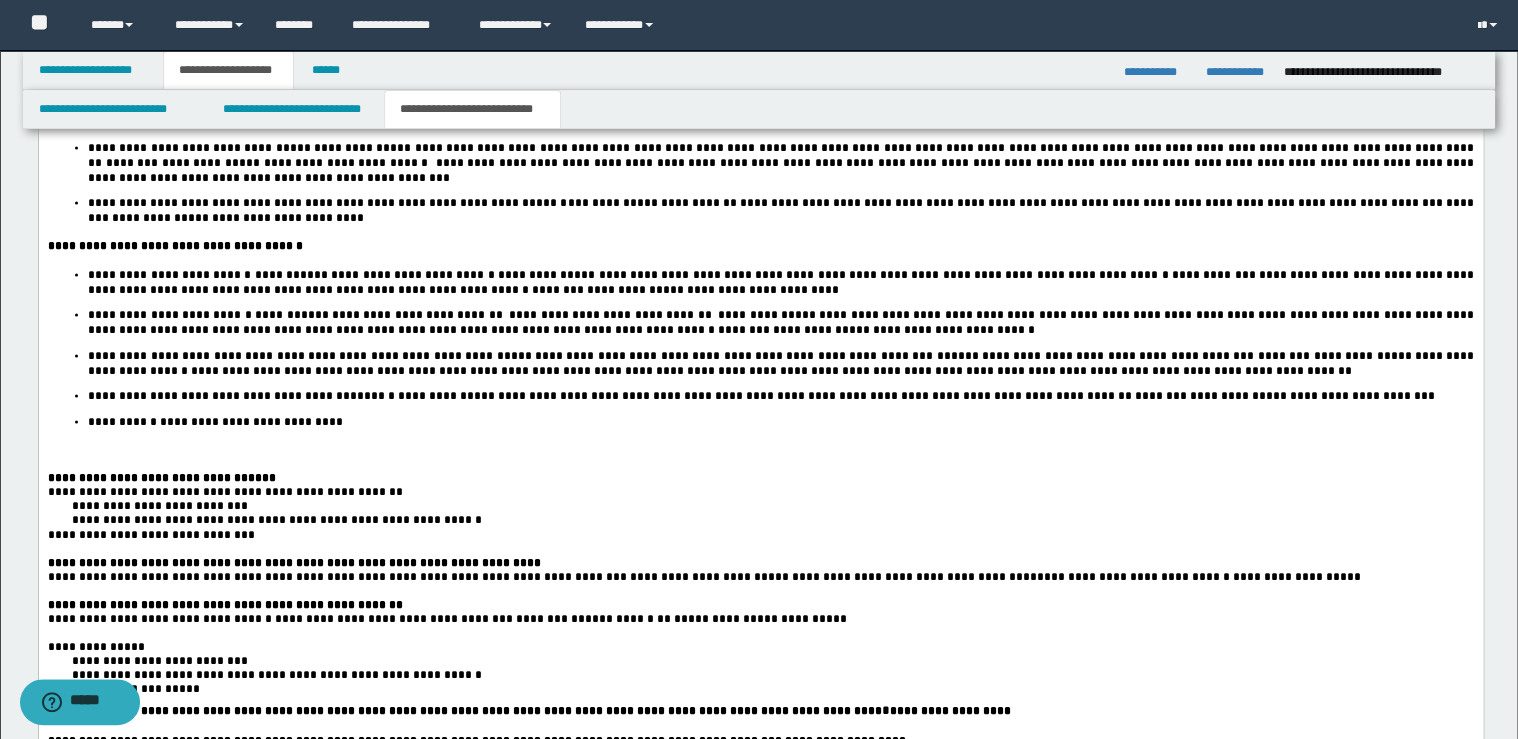 scroll, scrollTop: 2160, scrollLeft: 0, axis: vertical 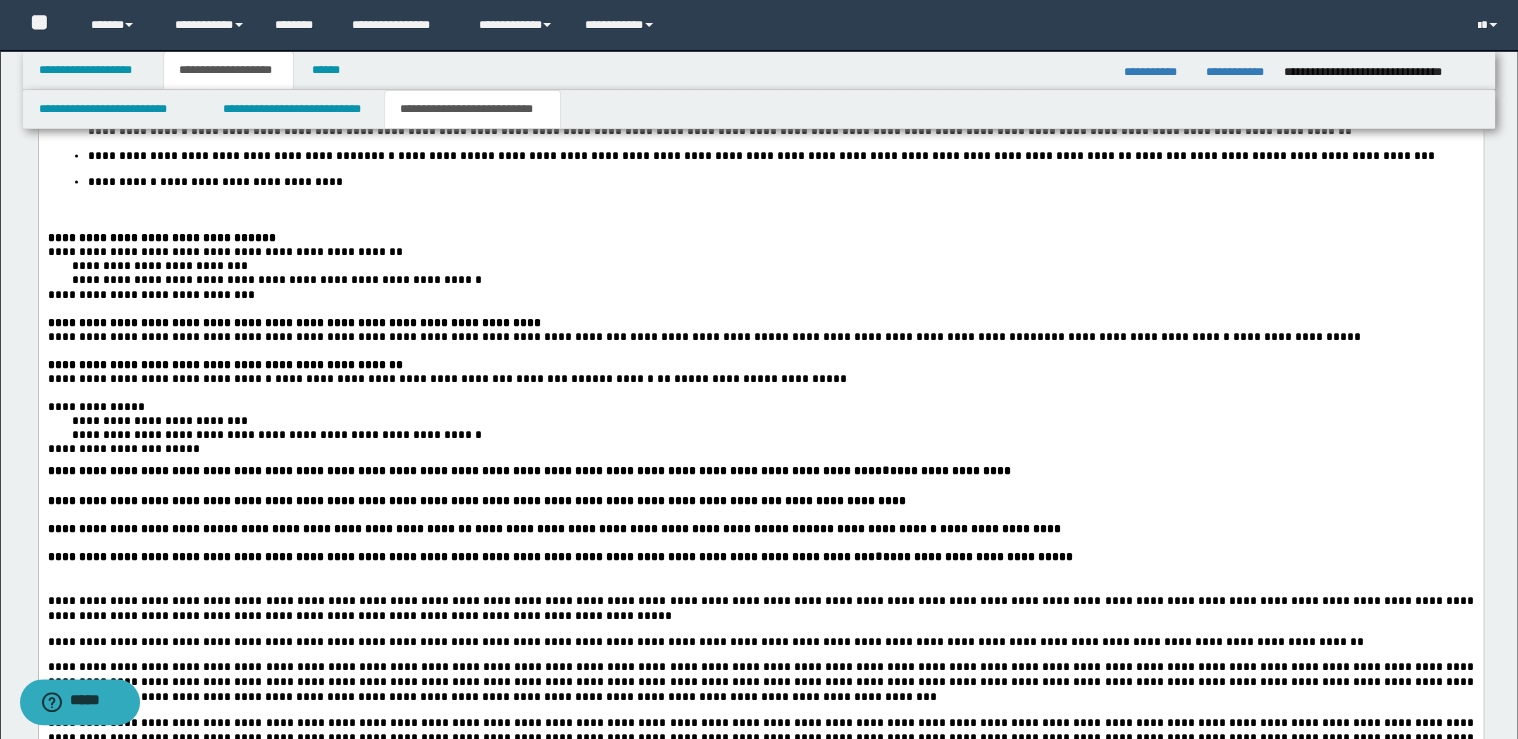 click on "**********" at bounding box center [780, 183] 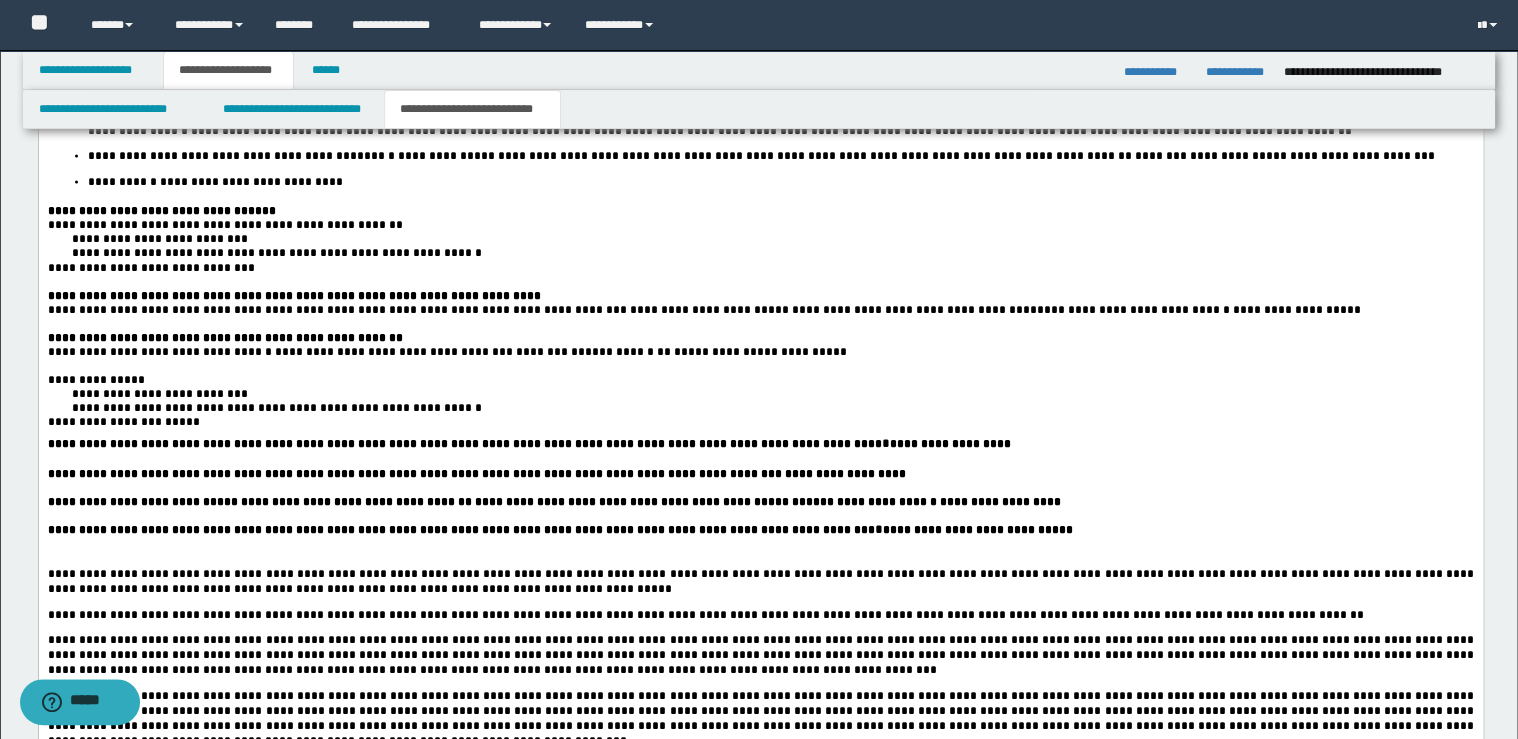 click on "**********" at bounding box center (760, 212) 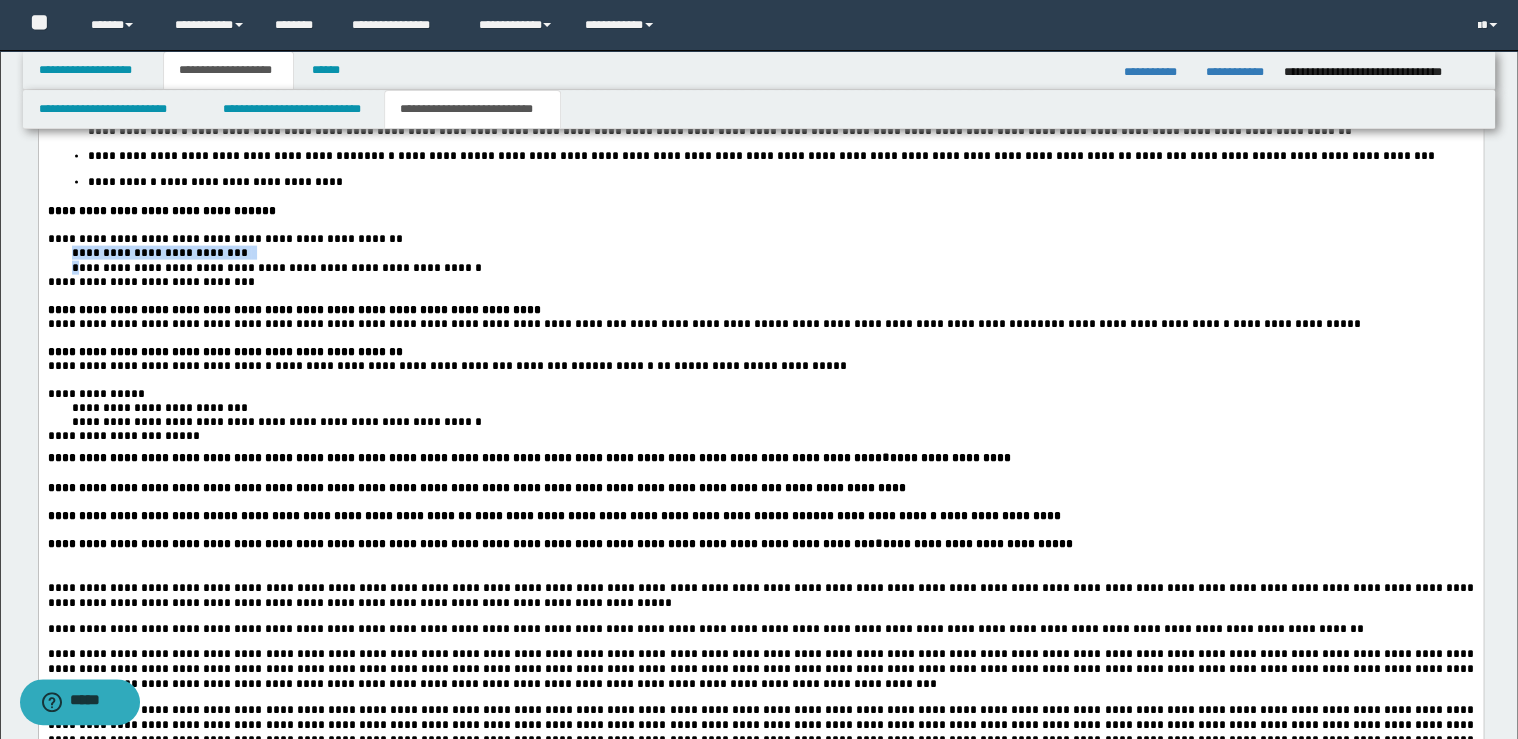 drag, startPoint x: 70, startPoint y: 268, endPoint x: 82, endPoint y: 279, distance: 16.27882 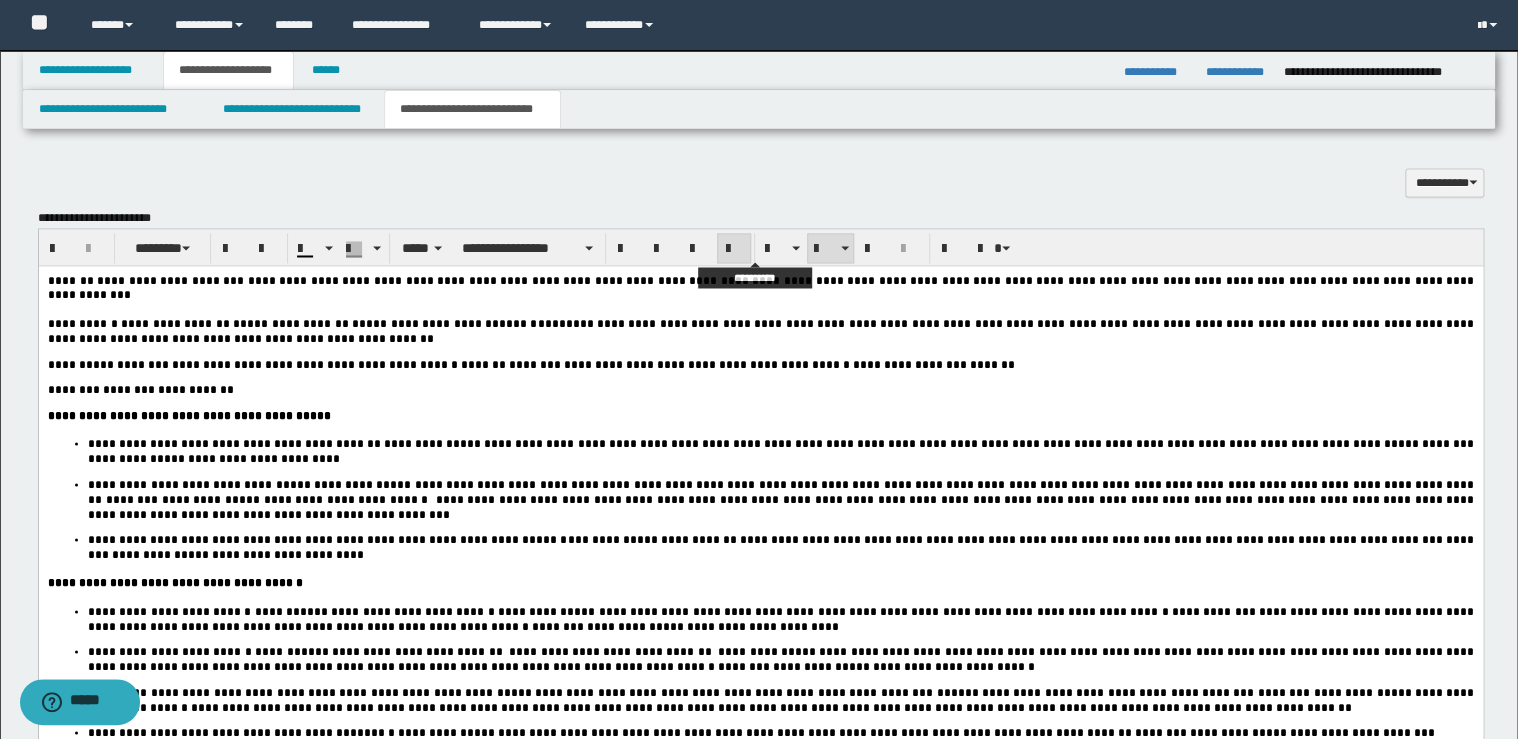 scroll, scrollTop: 1520, scrollLeft: 0, axis: vertical 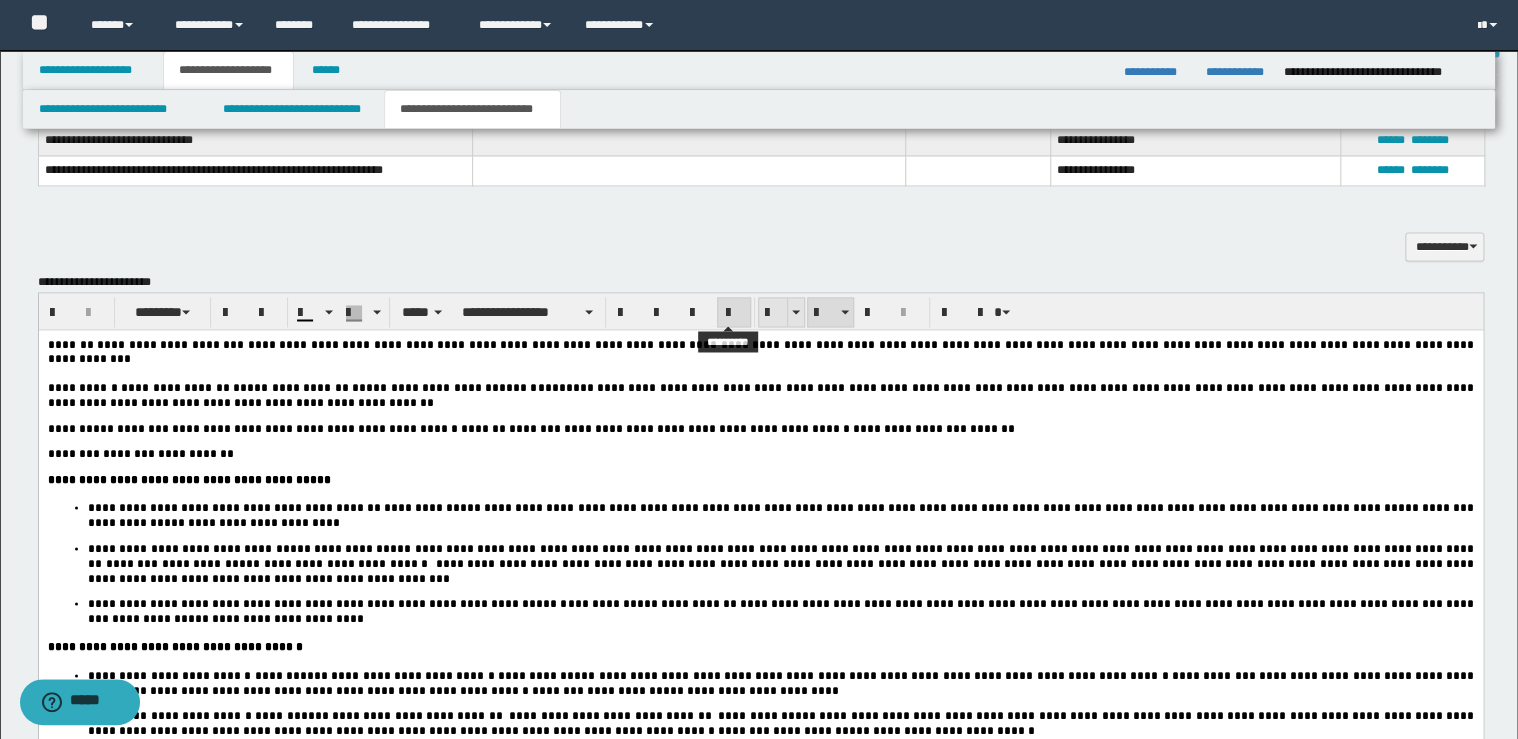 click at bounding box center (773, 313) 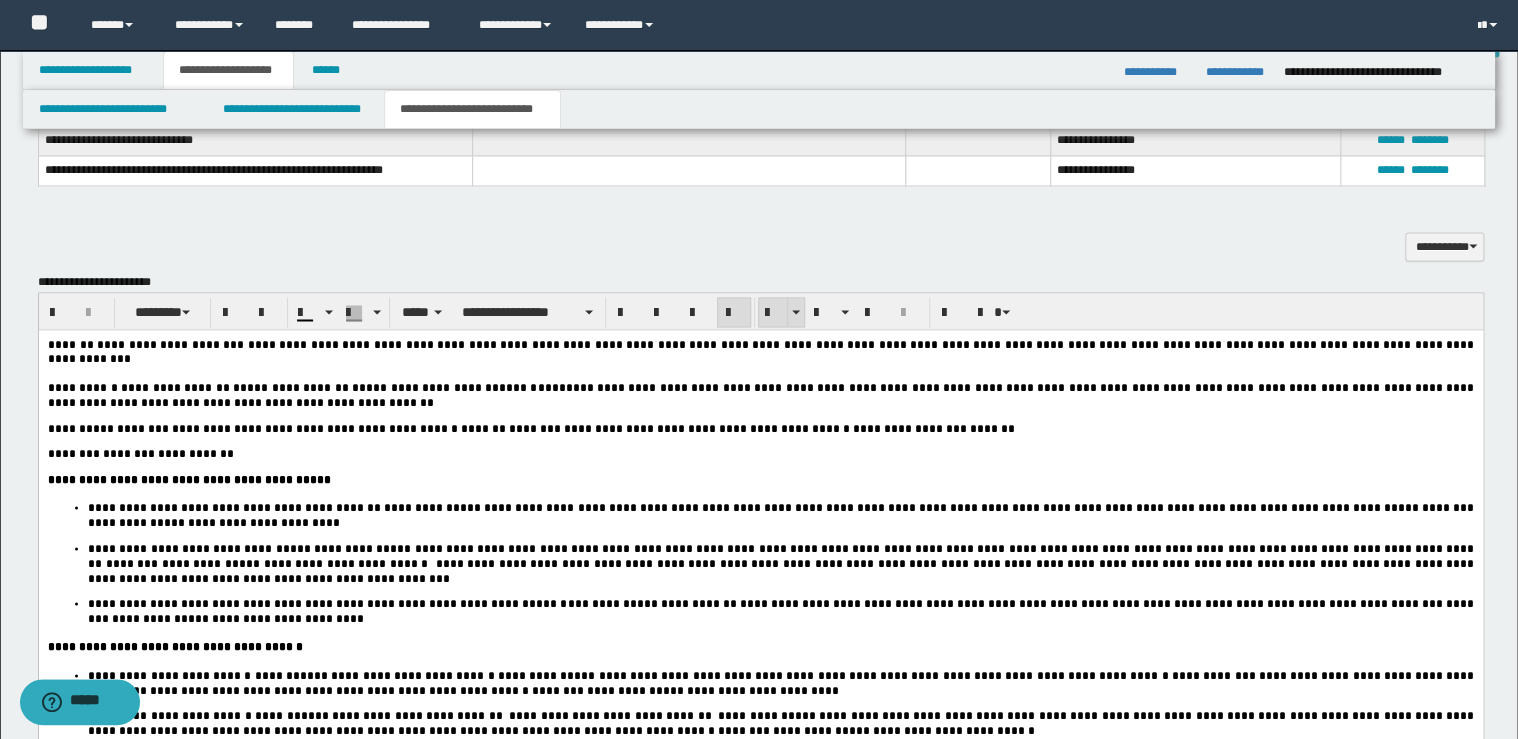 click at bounding box center [773, 313] 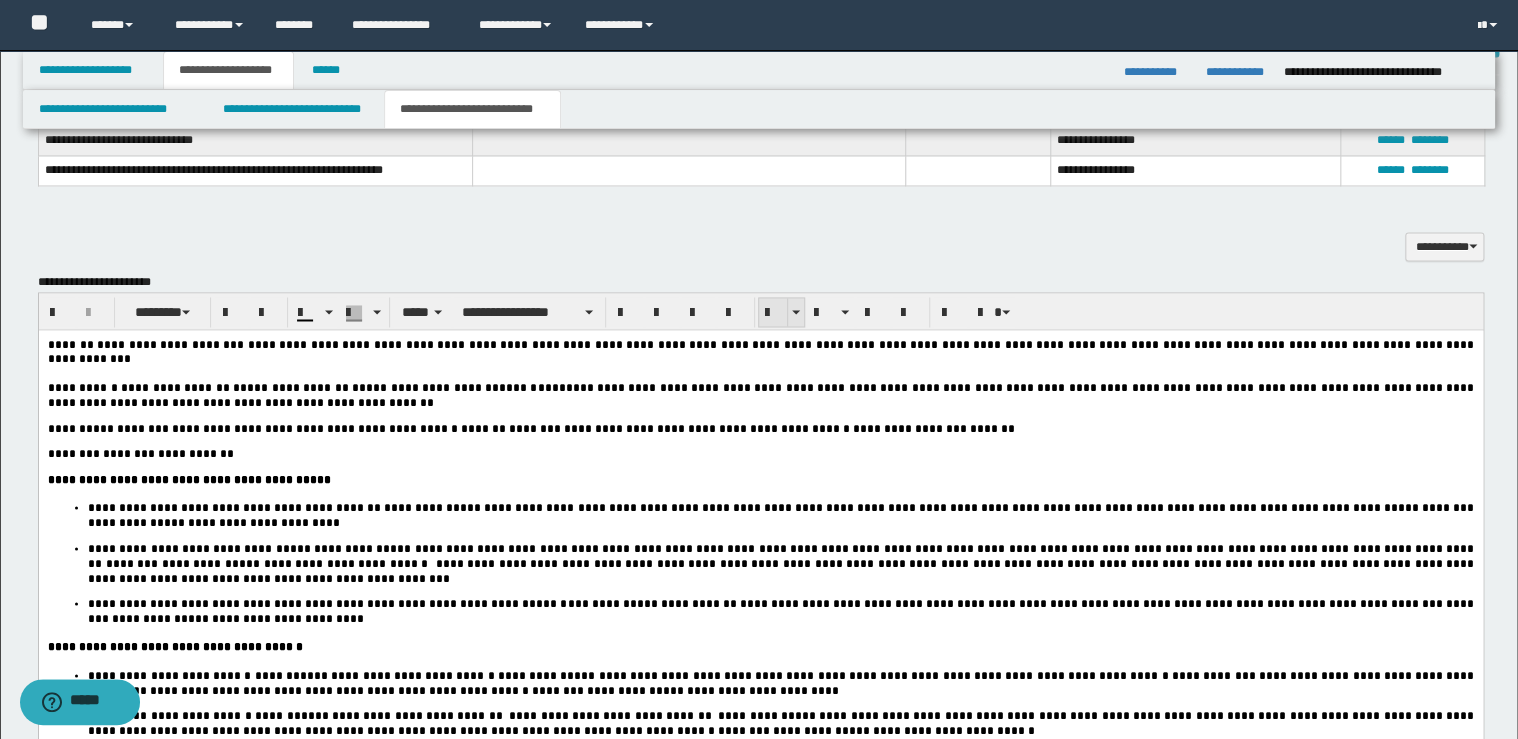 click at bounding box center (773, 313) 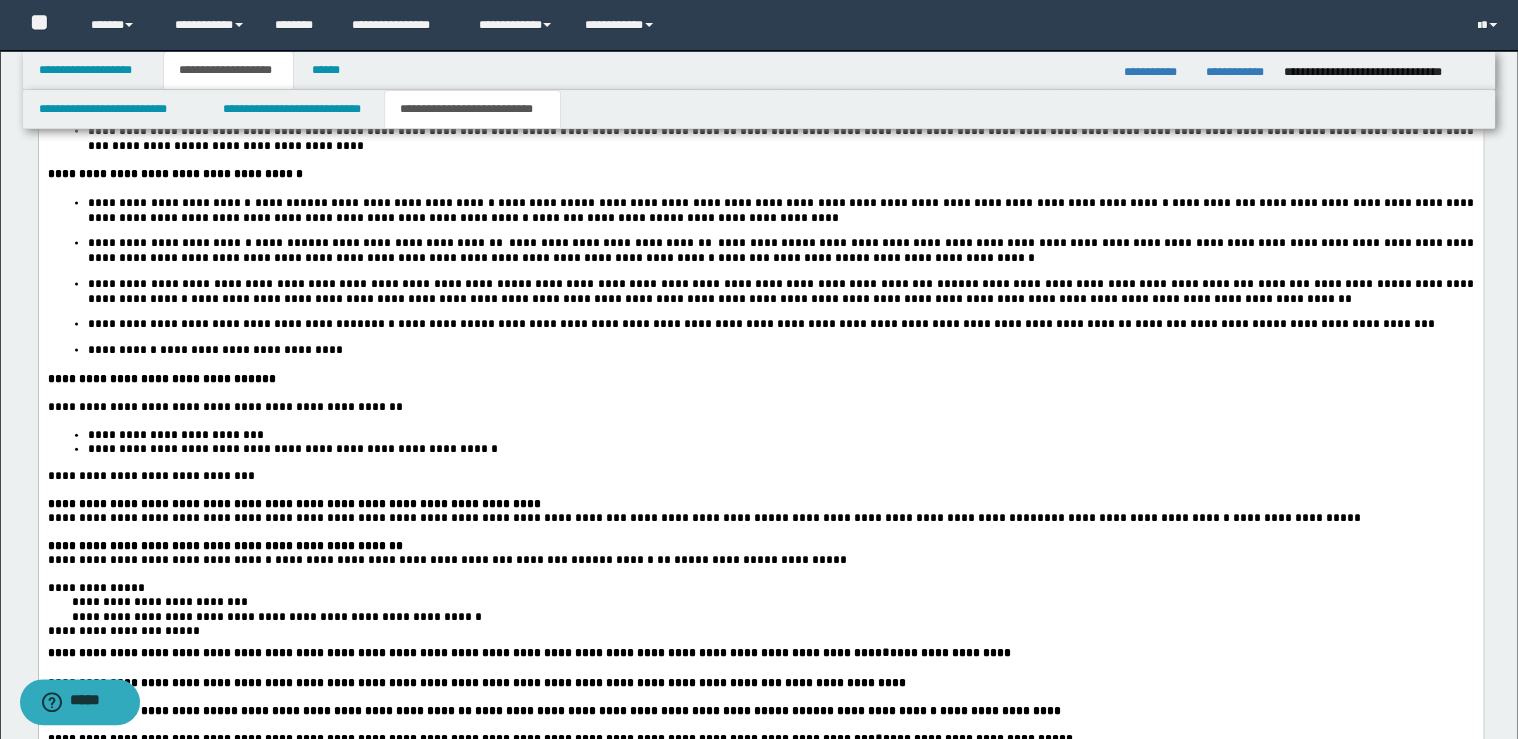 scroll, scrollTop: 2000, scrollLeft: 0, axis: vertical 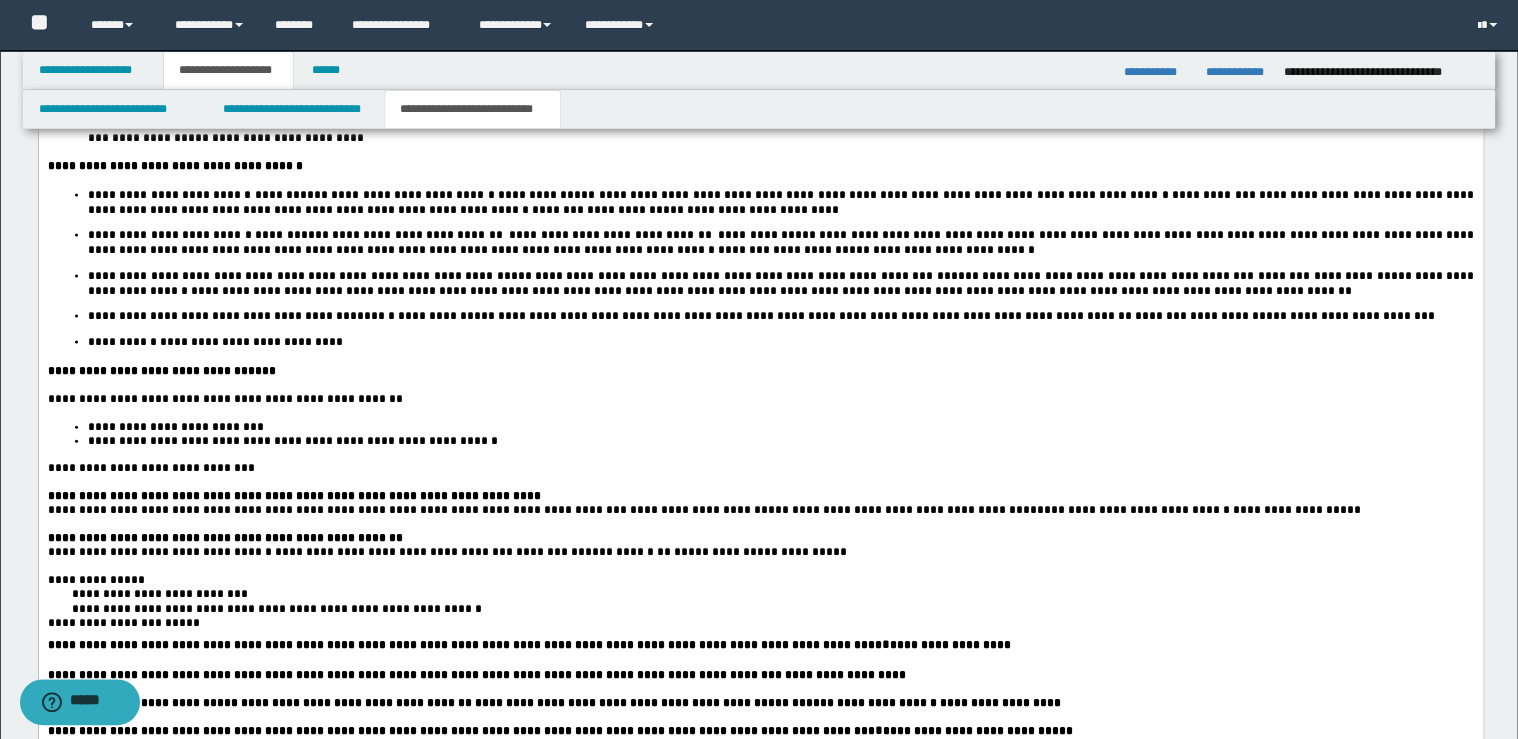 click on "**********" at bounding box center [150, 469] 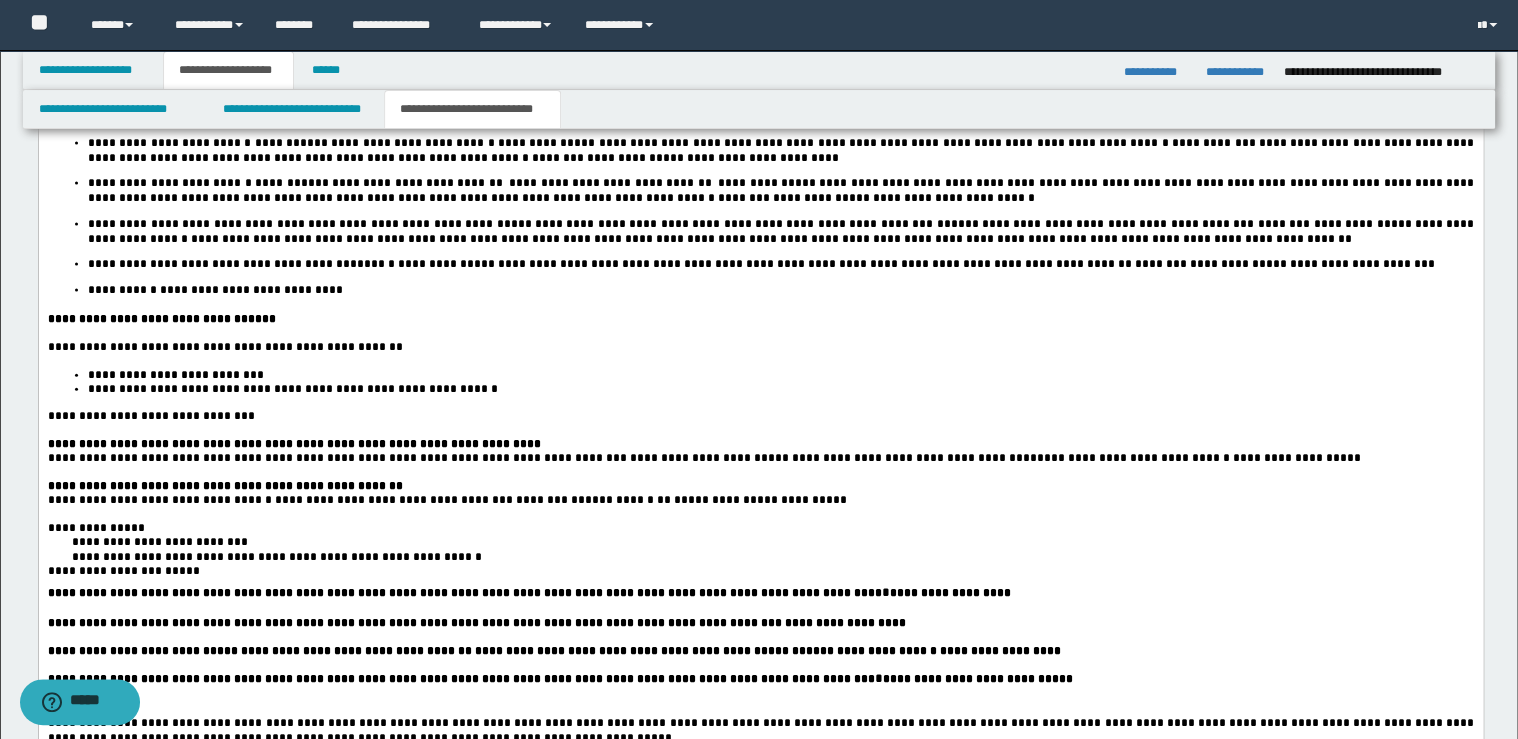 scroll, scrollTop: 2080, scrollLeft: 0, axis: vertical 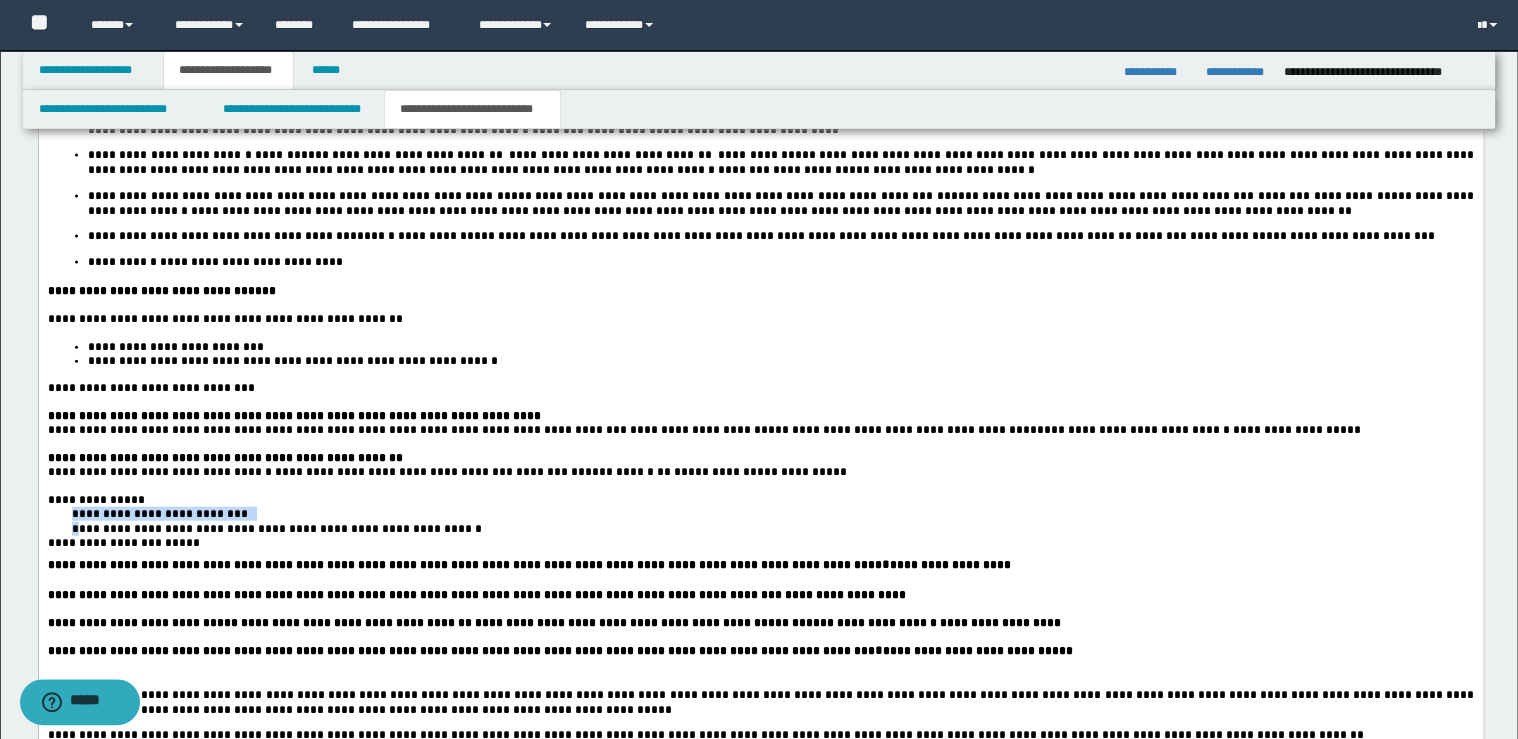 drag, startPoint x: 66, startPoint y: 552, endPoint x: 83, endPoint y: 567, distance: 22.671568 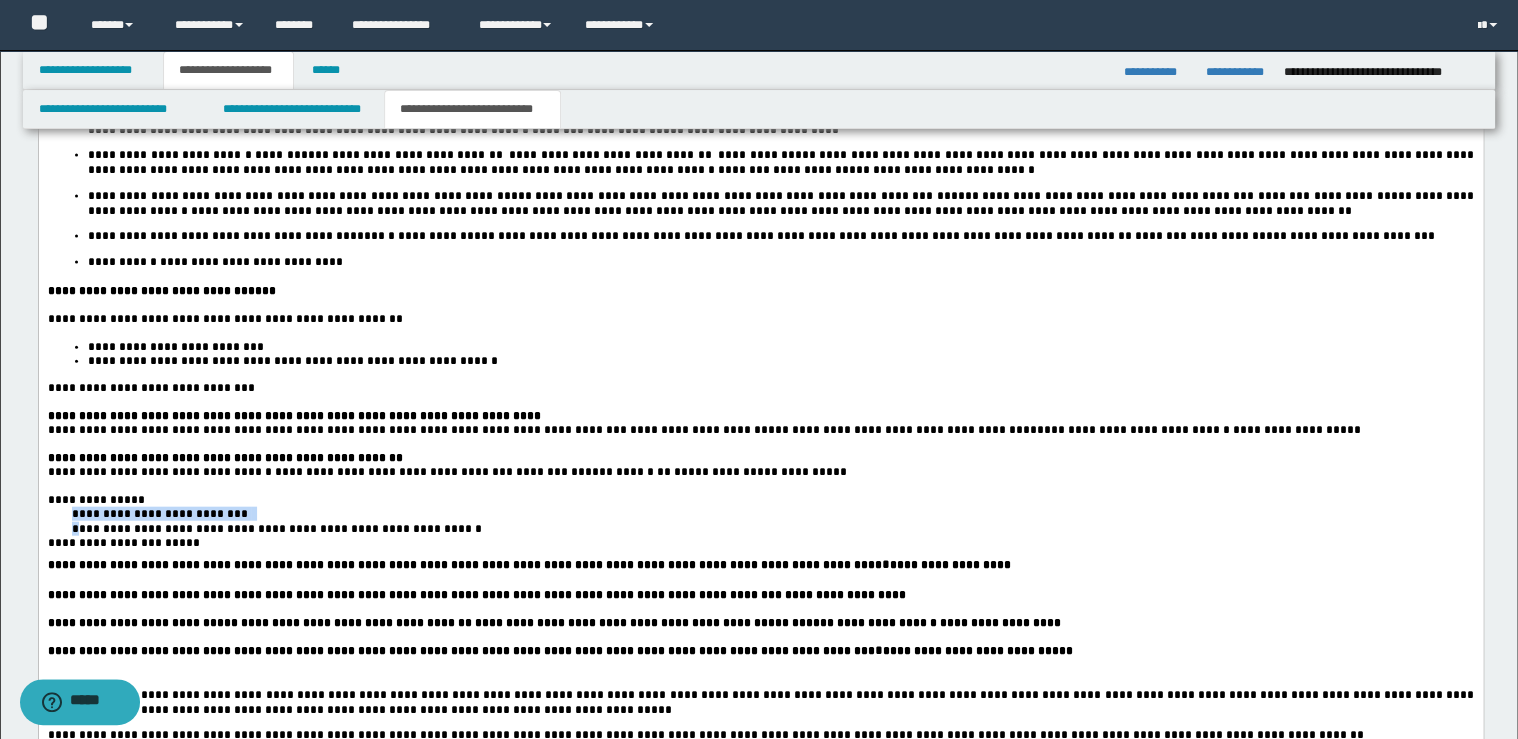 click on "**********" at bounding box center (760, 459) 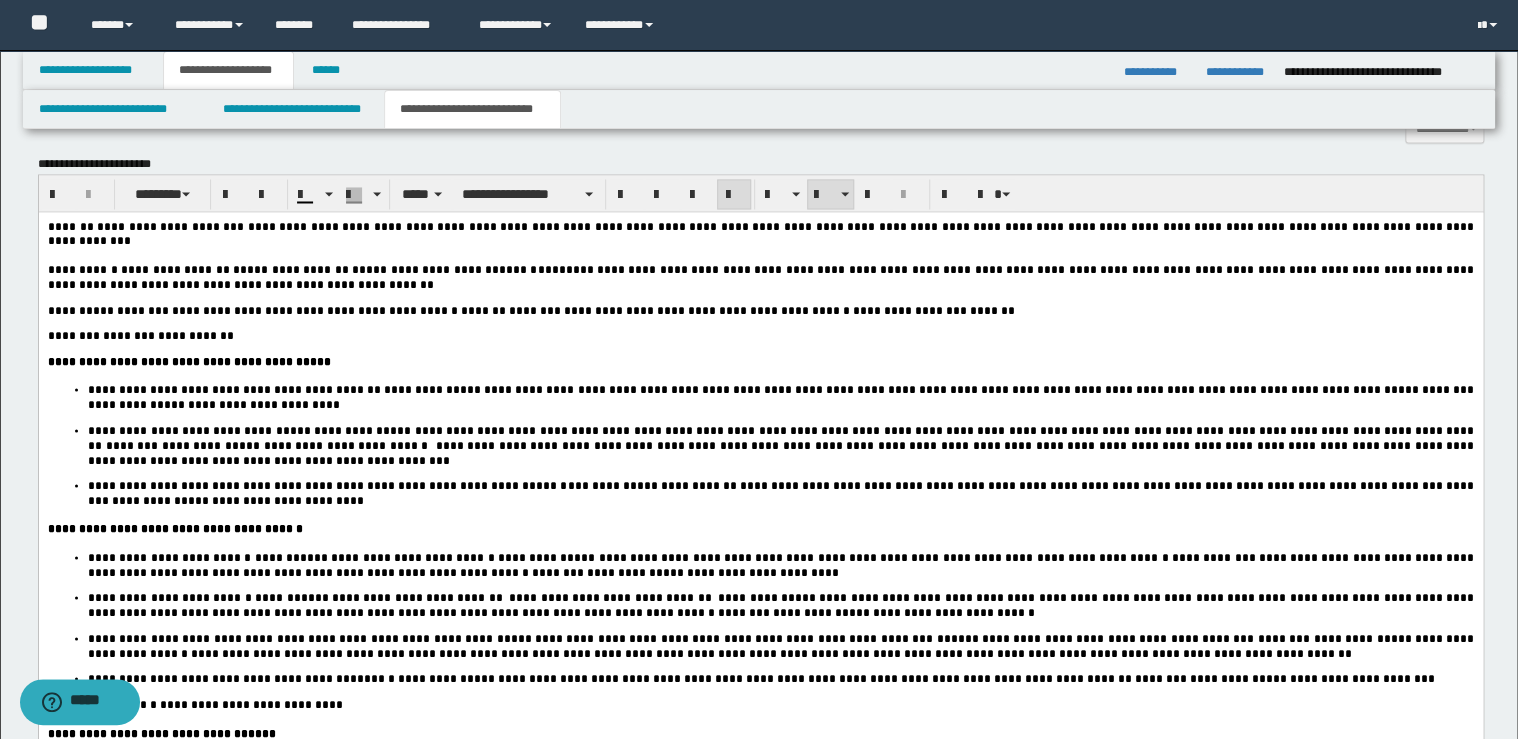 scroll, scrollTop: 1440, scrollLeft: 0, axis: vertical 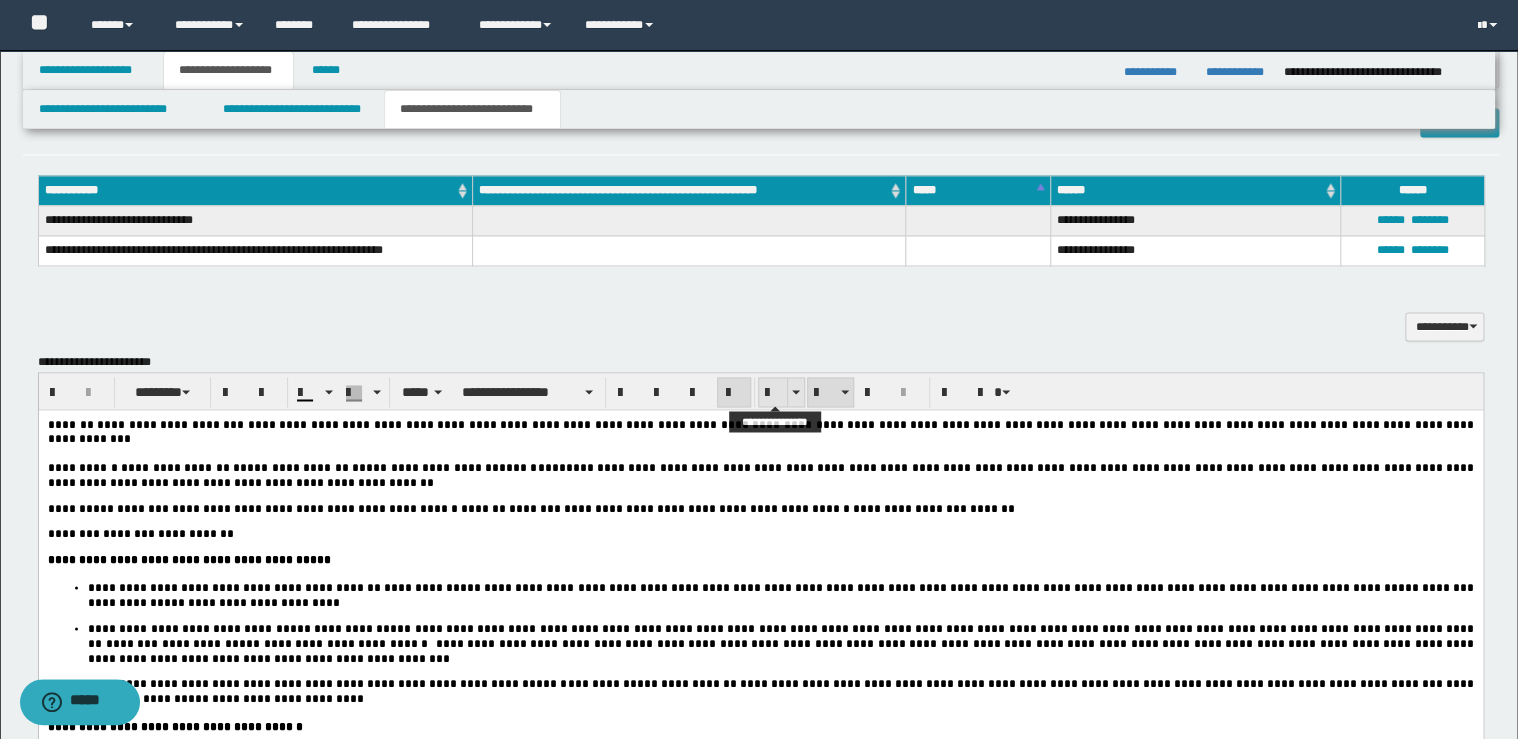 click at bounding box center (773, 393) 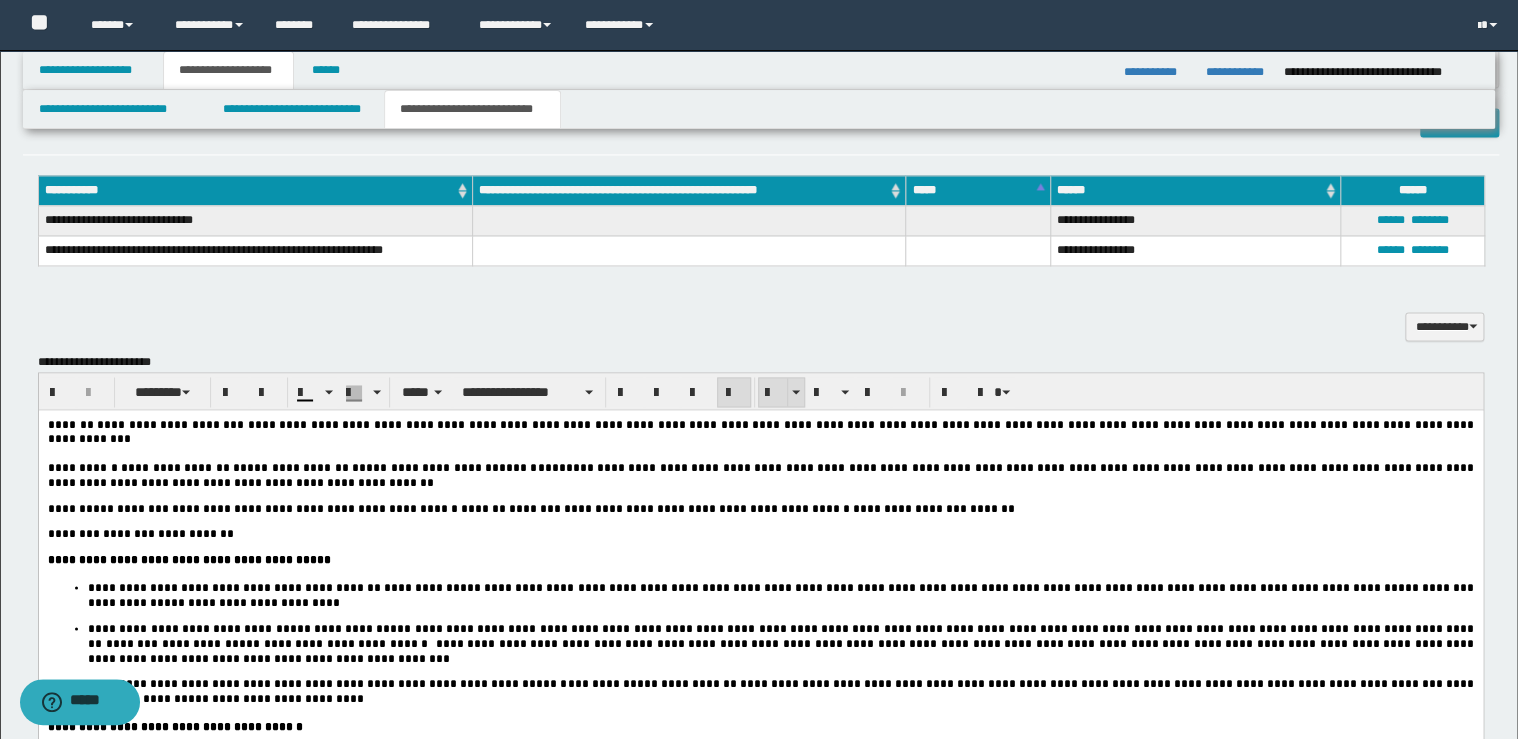 click at bounding box center (773, 393) 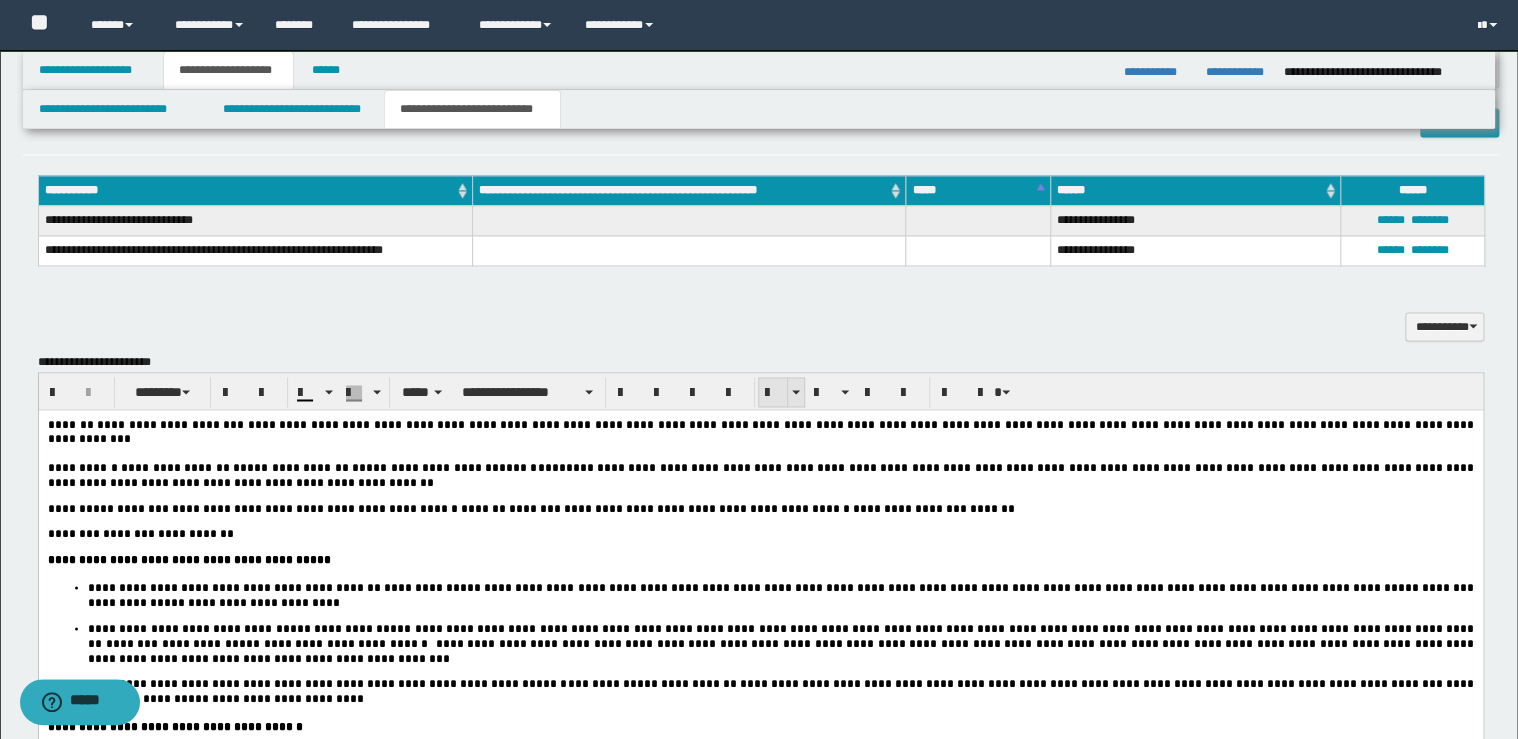 click at bounding box center [773, 393] 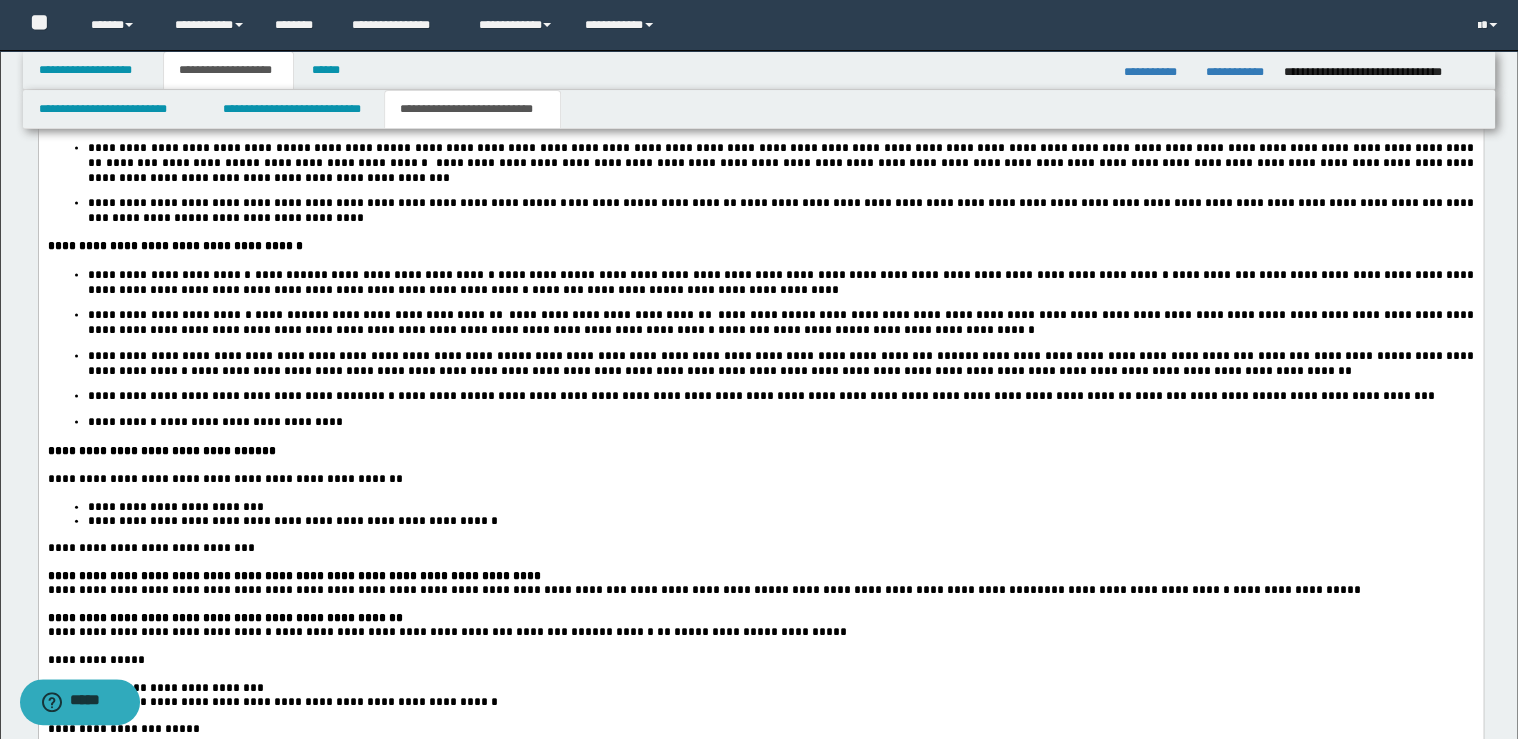 scroll, scrollTop: 2320, scrollLeft: 0, axis: vertical 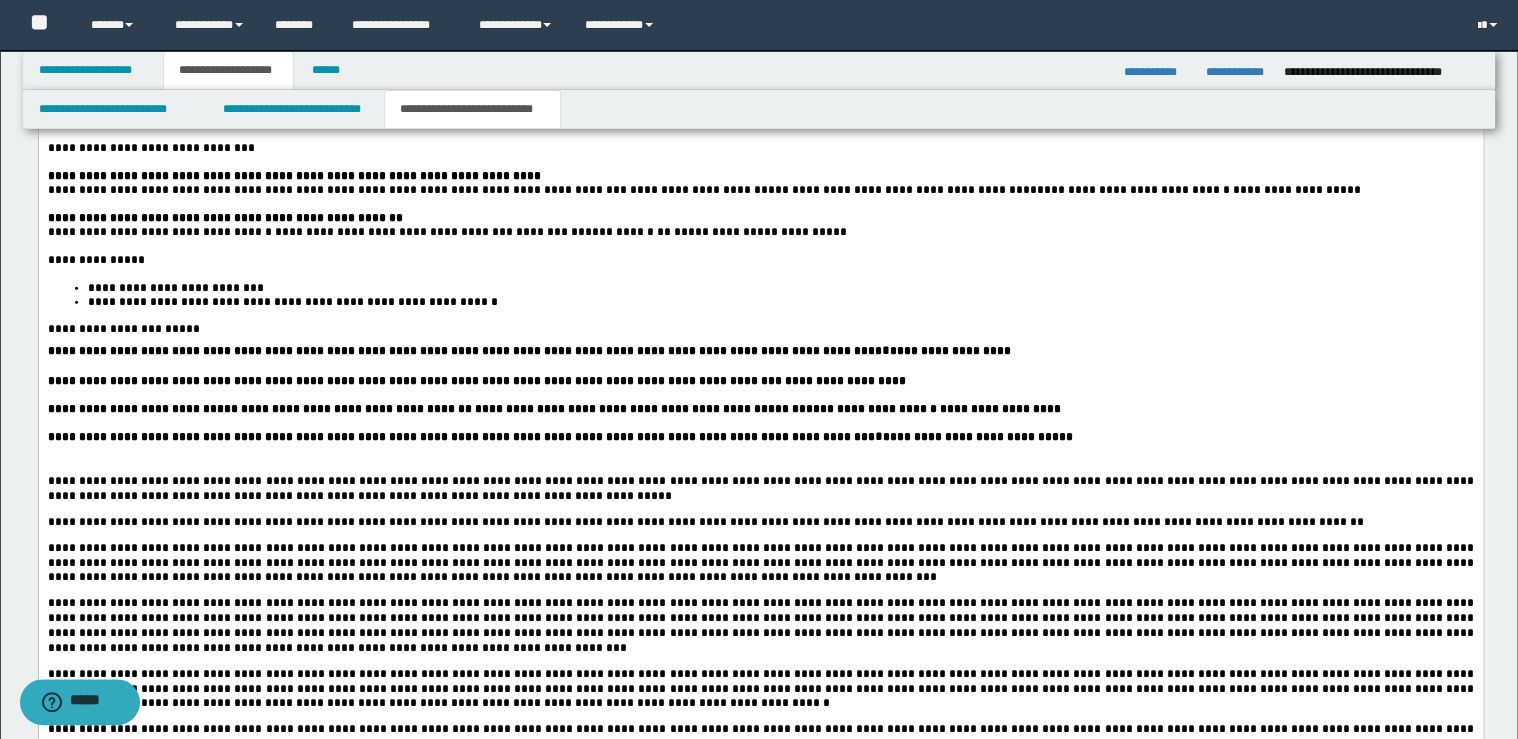 click on "**********" at bounding box center (760, 439) 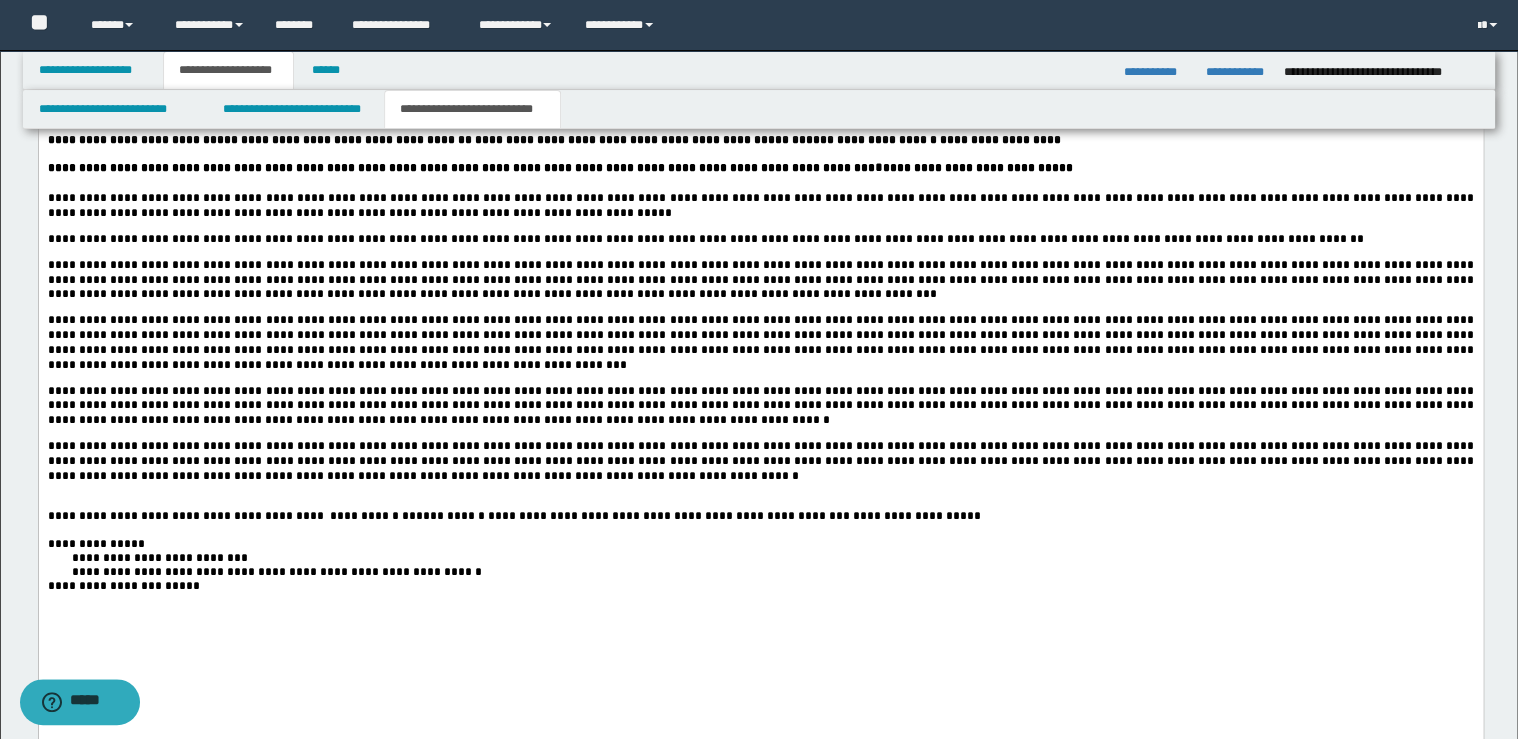 scroll, scrollTop: 2720, scrollLeft: 0, axis: vertical 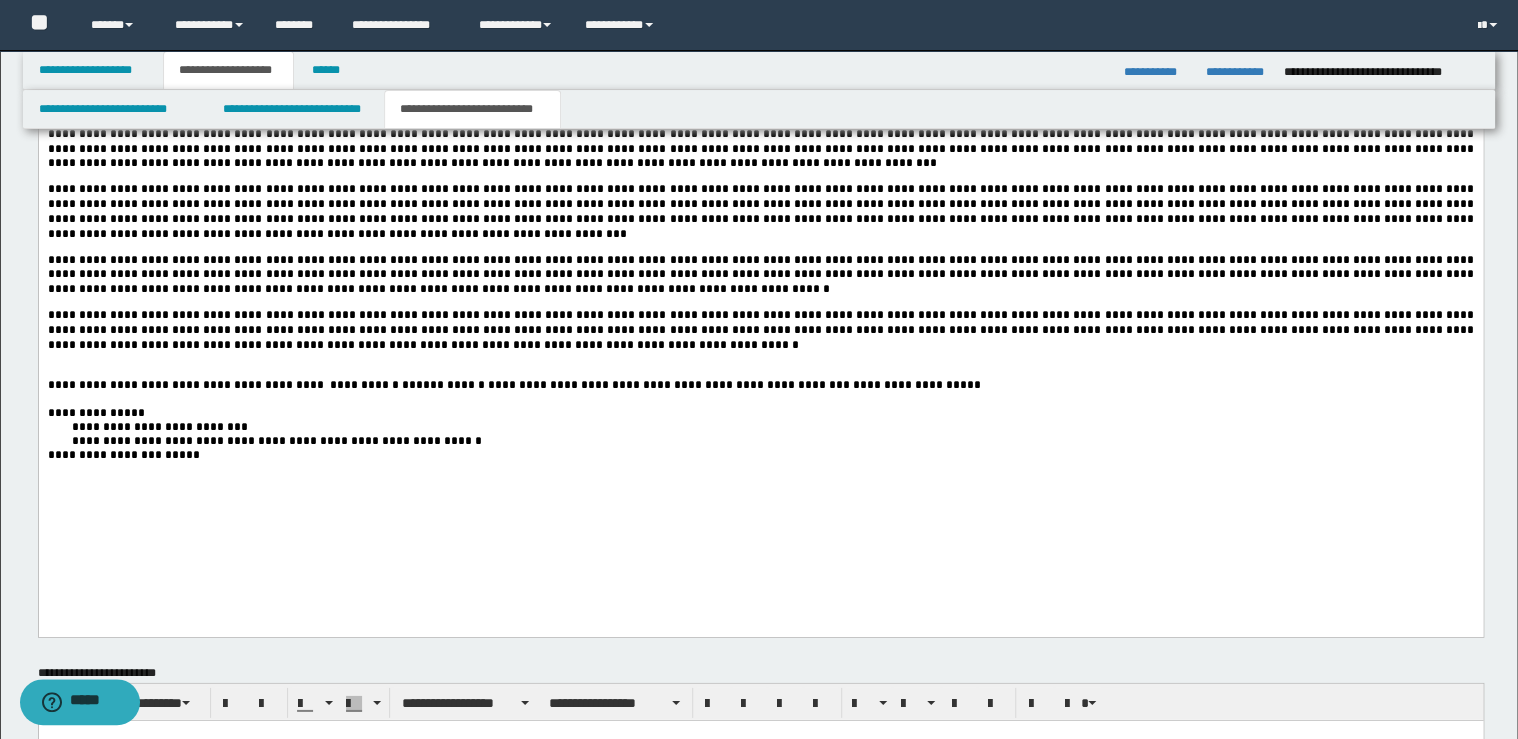 click on "**********" at bounding box center (760, 331) 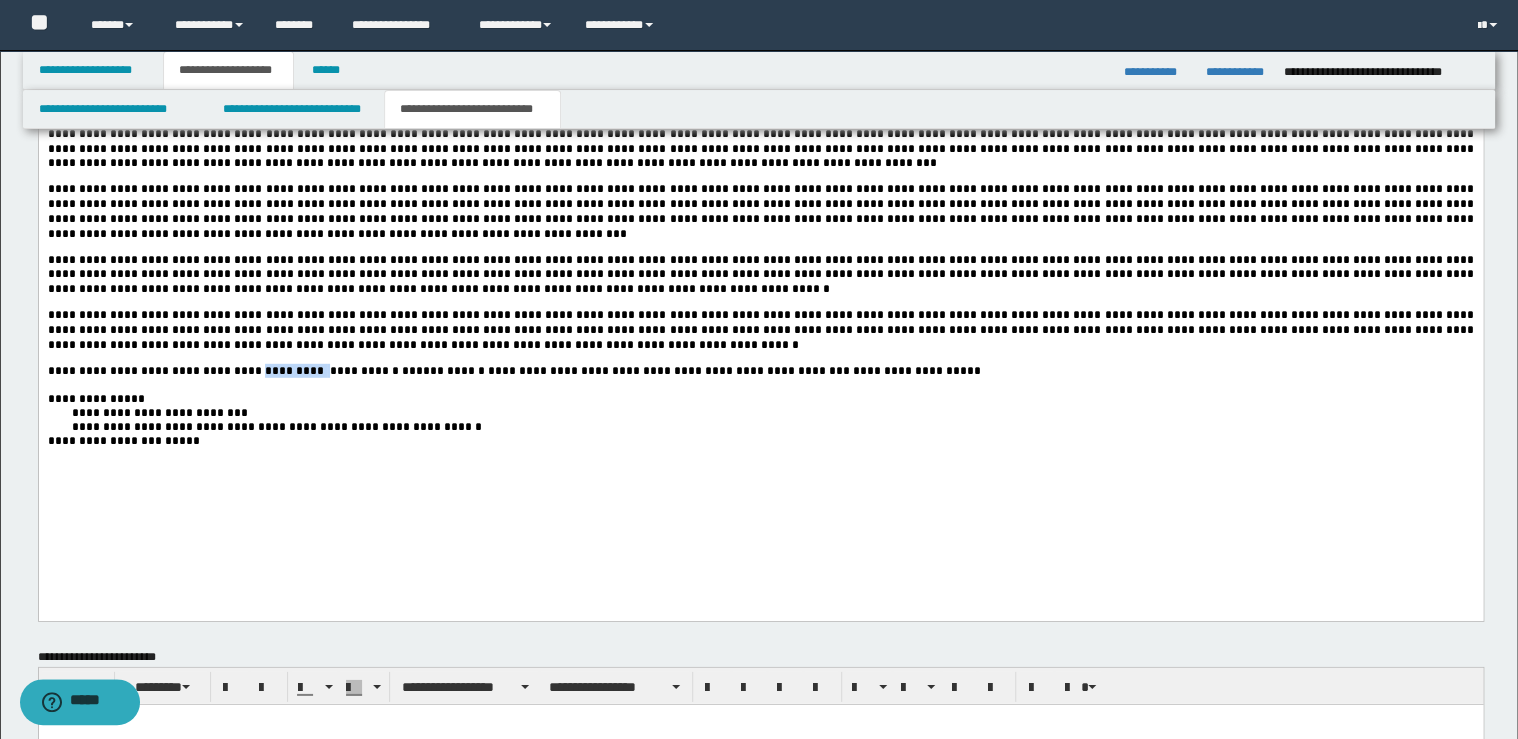 drag, startPoint x: 303, startPoint y: 428, endPoint x: 227, endPoint y: 423, distance: 76.1643 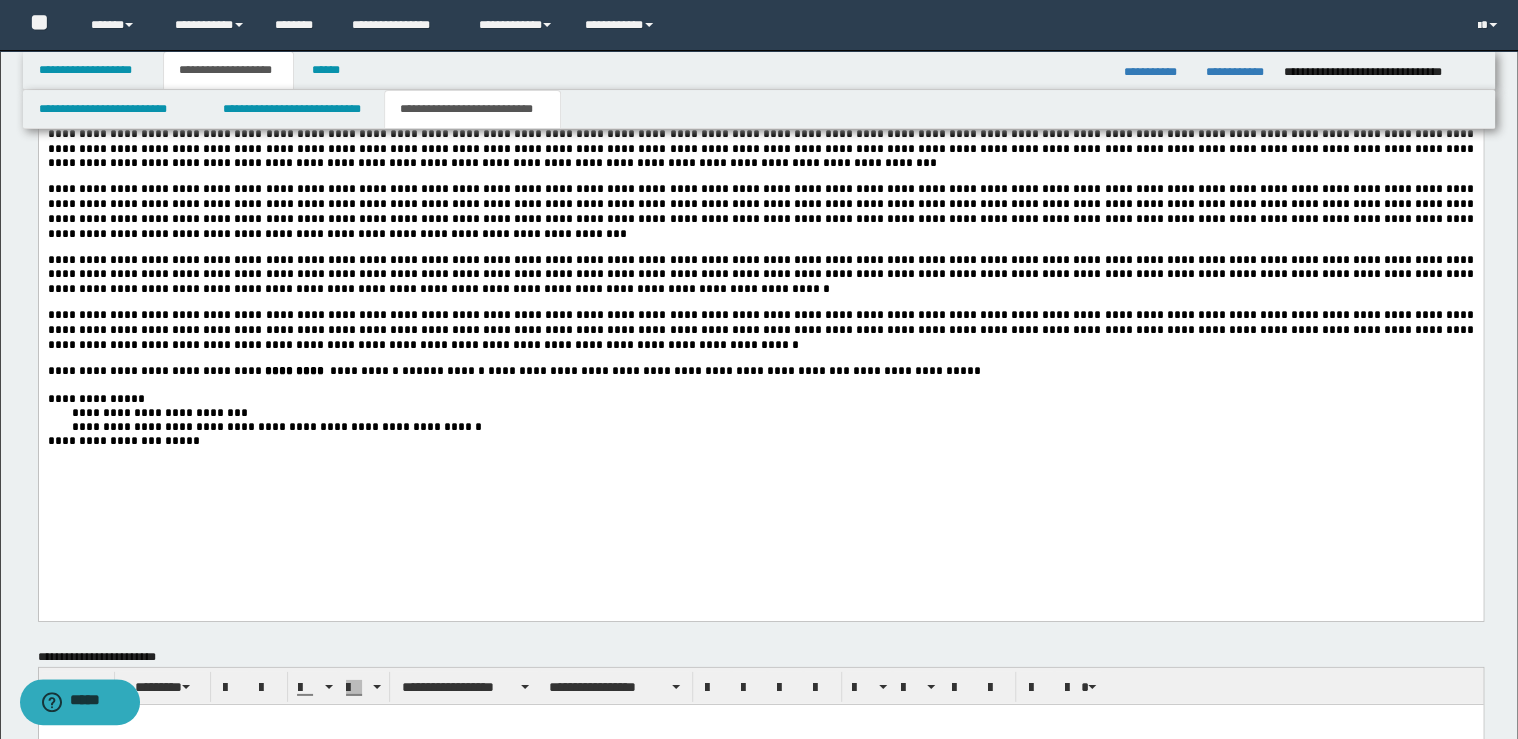click on "*****" at bounding box center [183, 442] 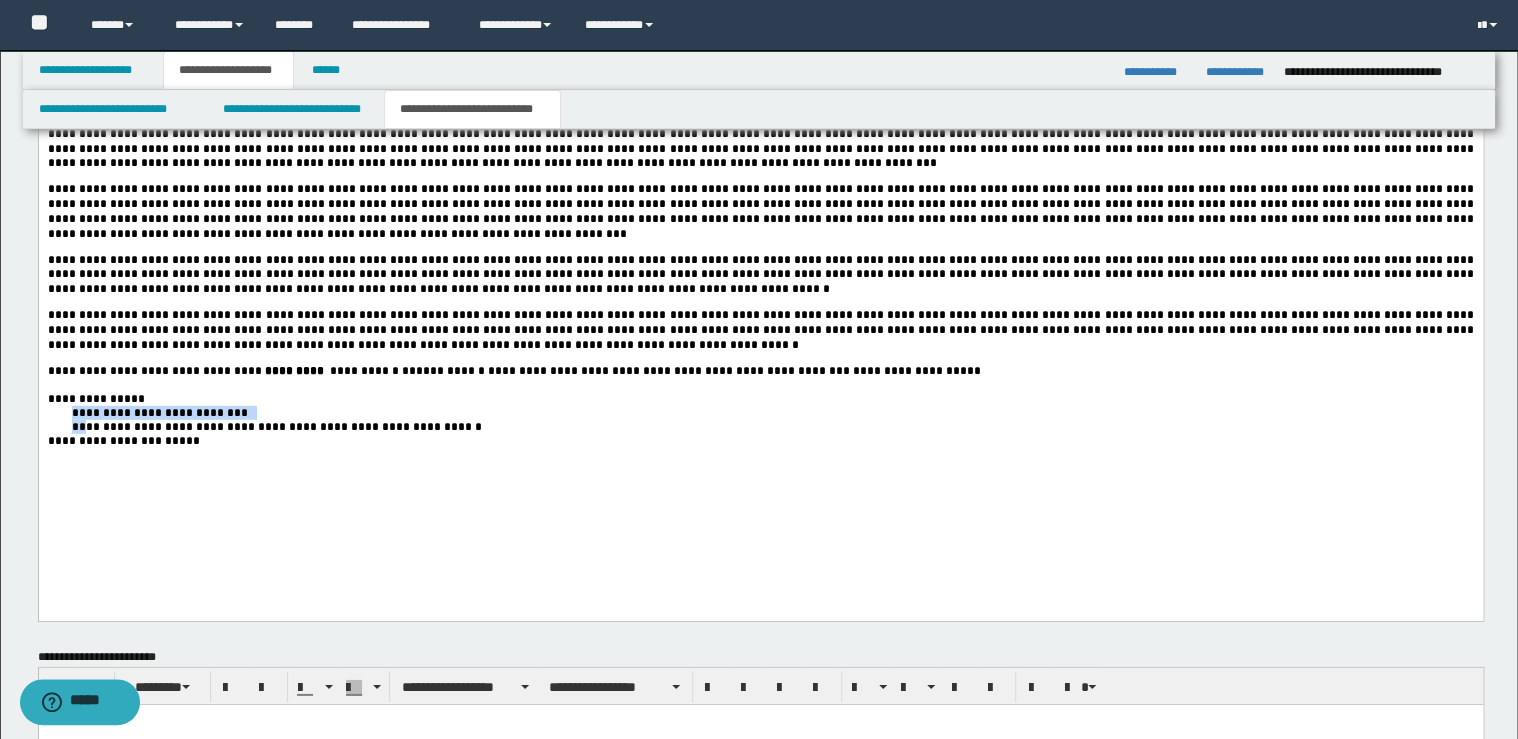 drag, startPoint x: 69, startPoint y: 473, endPoint x: 501, endPoint y: 384, distance: 441.07257 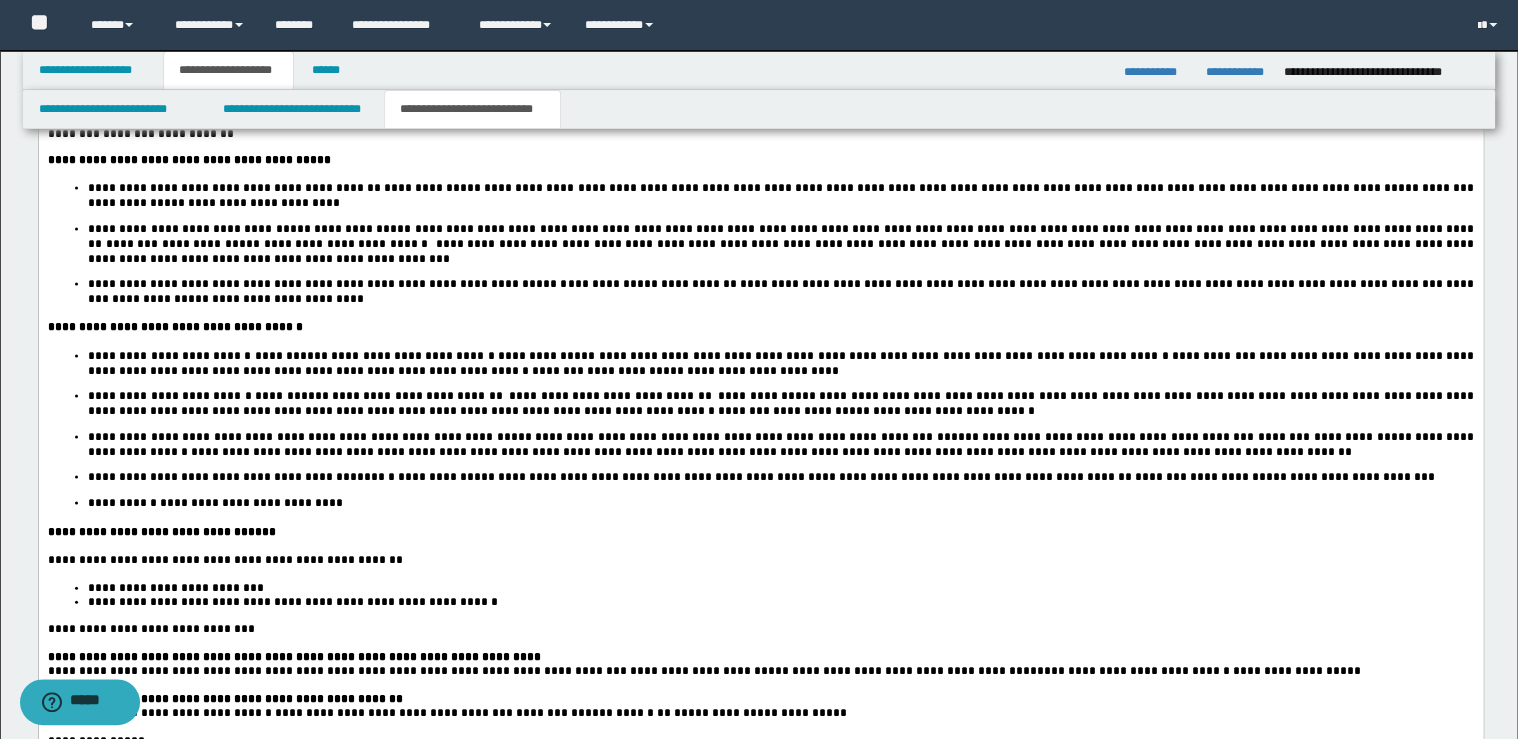scroll, scrollTop: 1440, scrollLeft: 0, axis: vertical 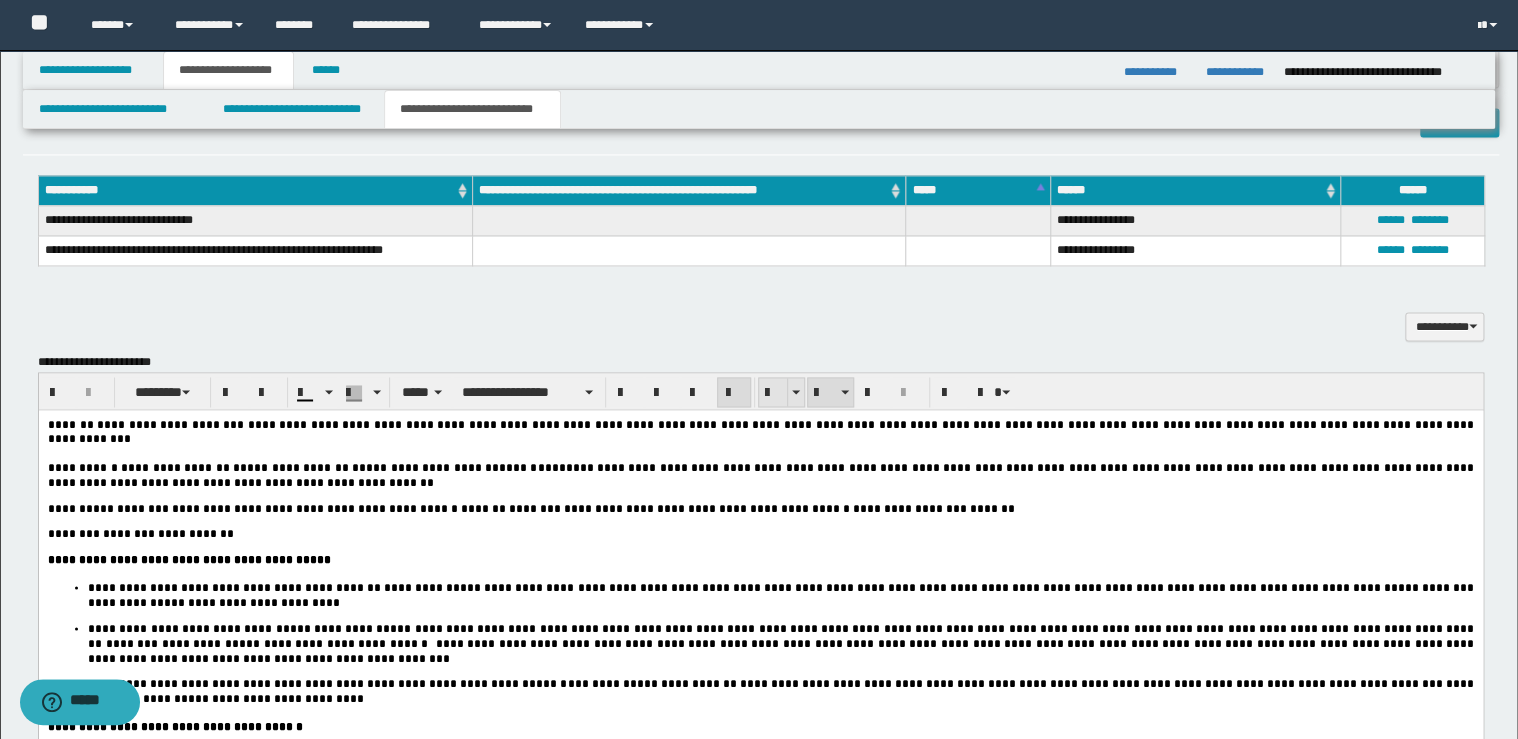 click at bounding box center (773, 392) 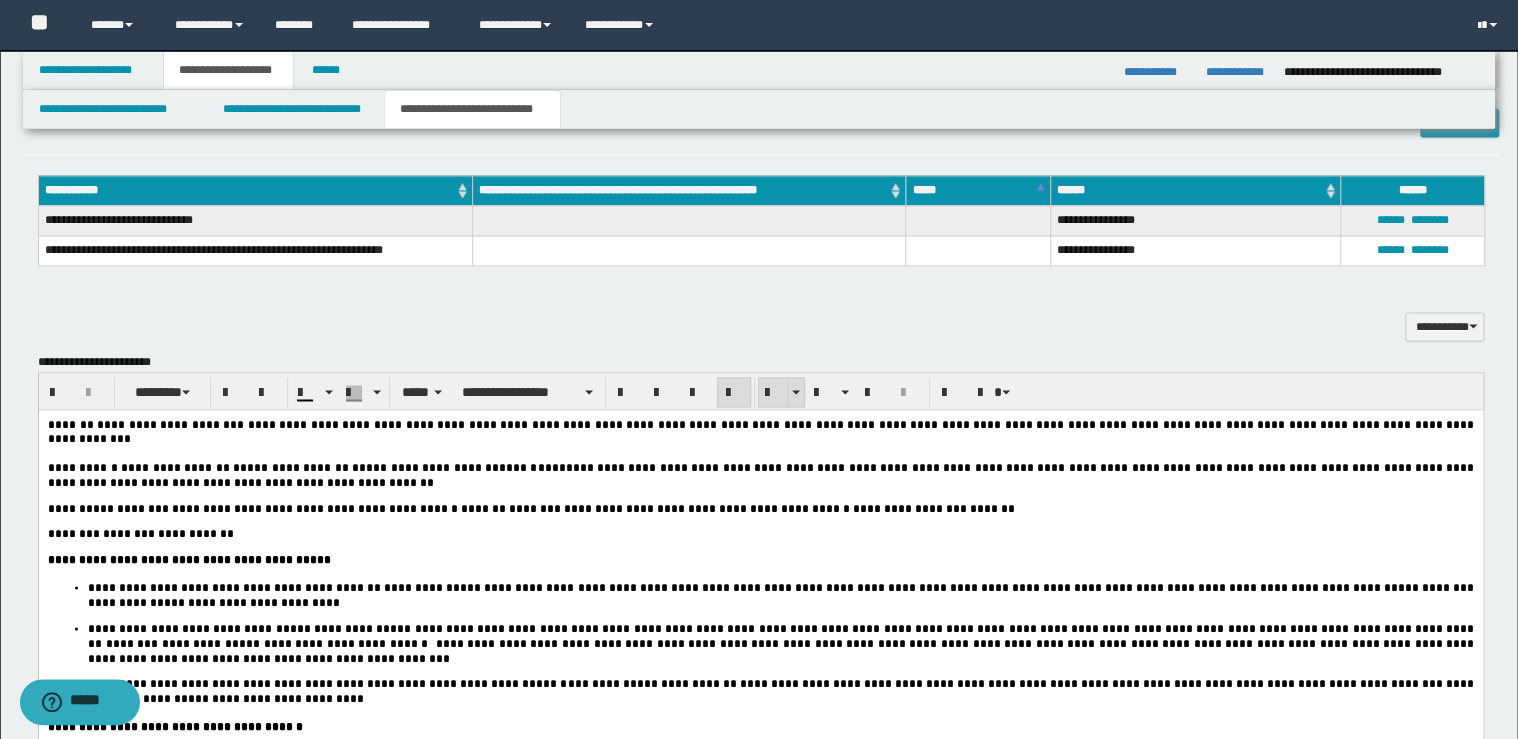 click at bounding box center [773, 392] 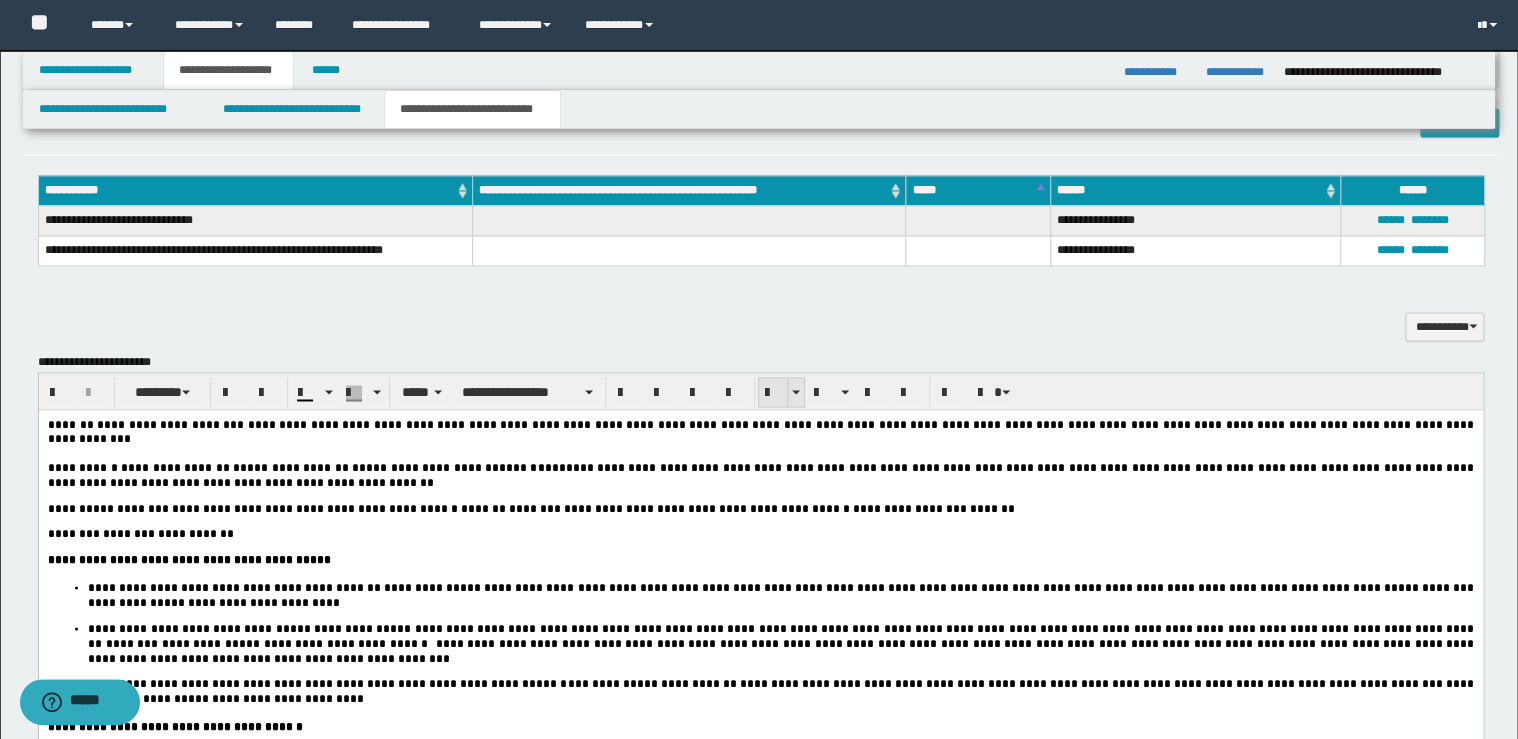 click at bounding box center [773, 393] 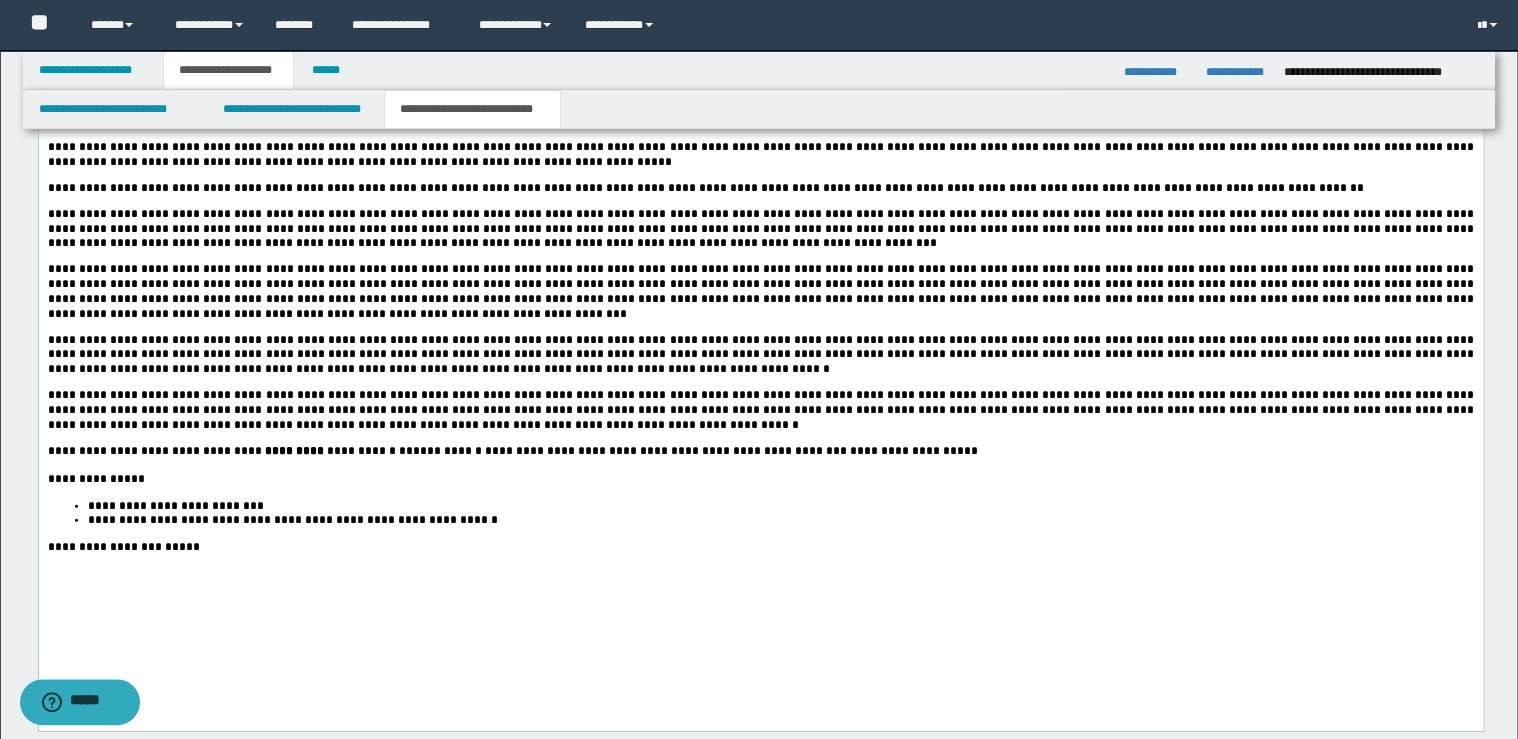 scroll, scrollTop: 2960, scrollLeft: 0, axis: vertical 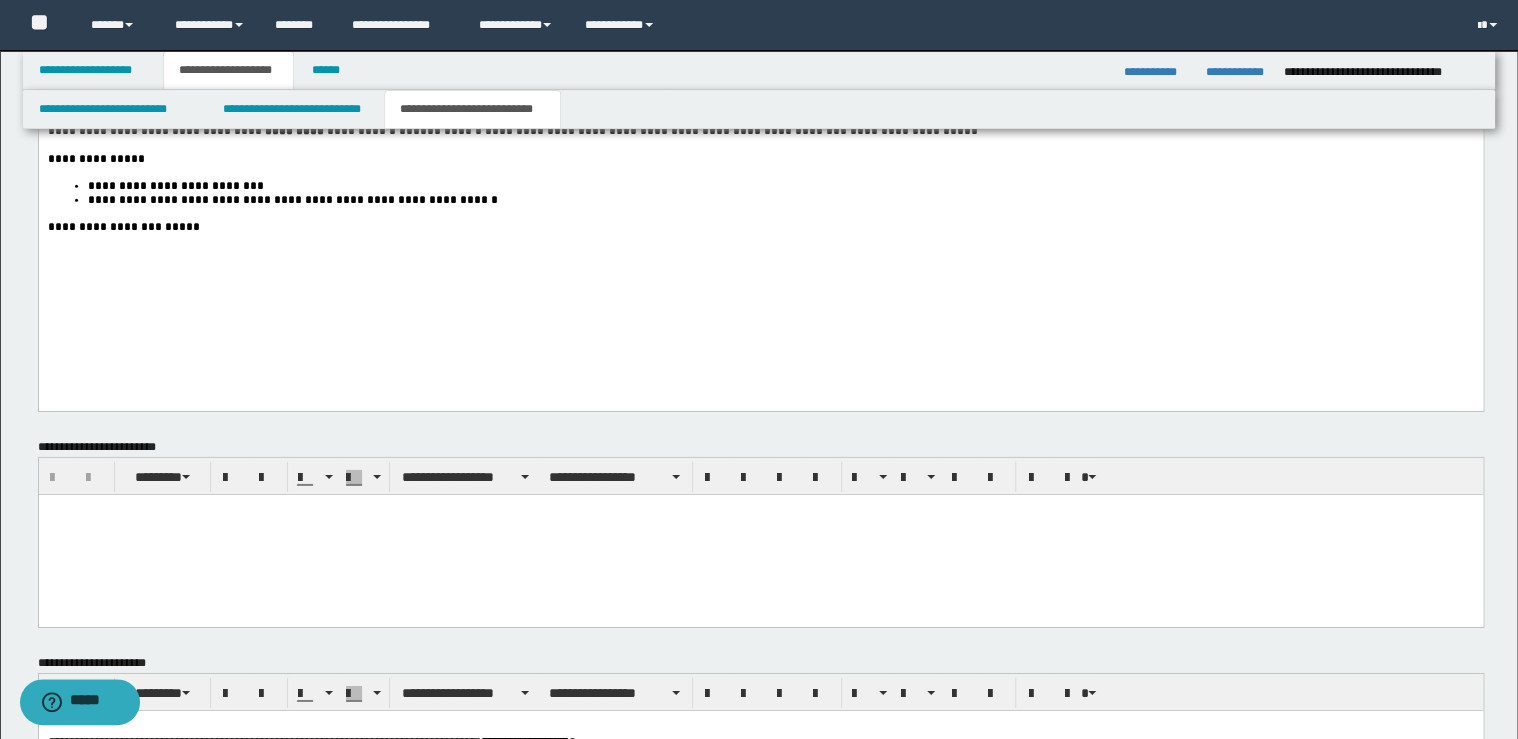 click on "**********" at bounding box center (760, -409) 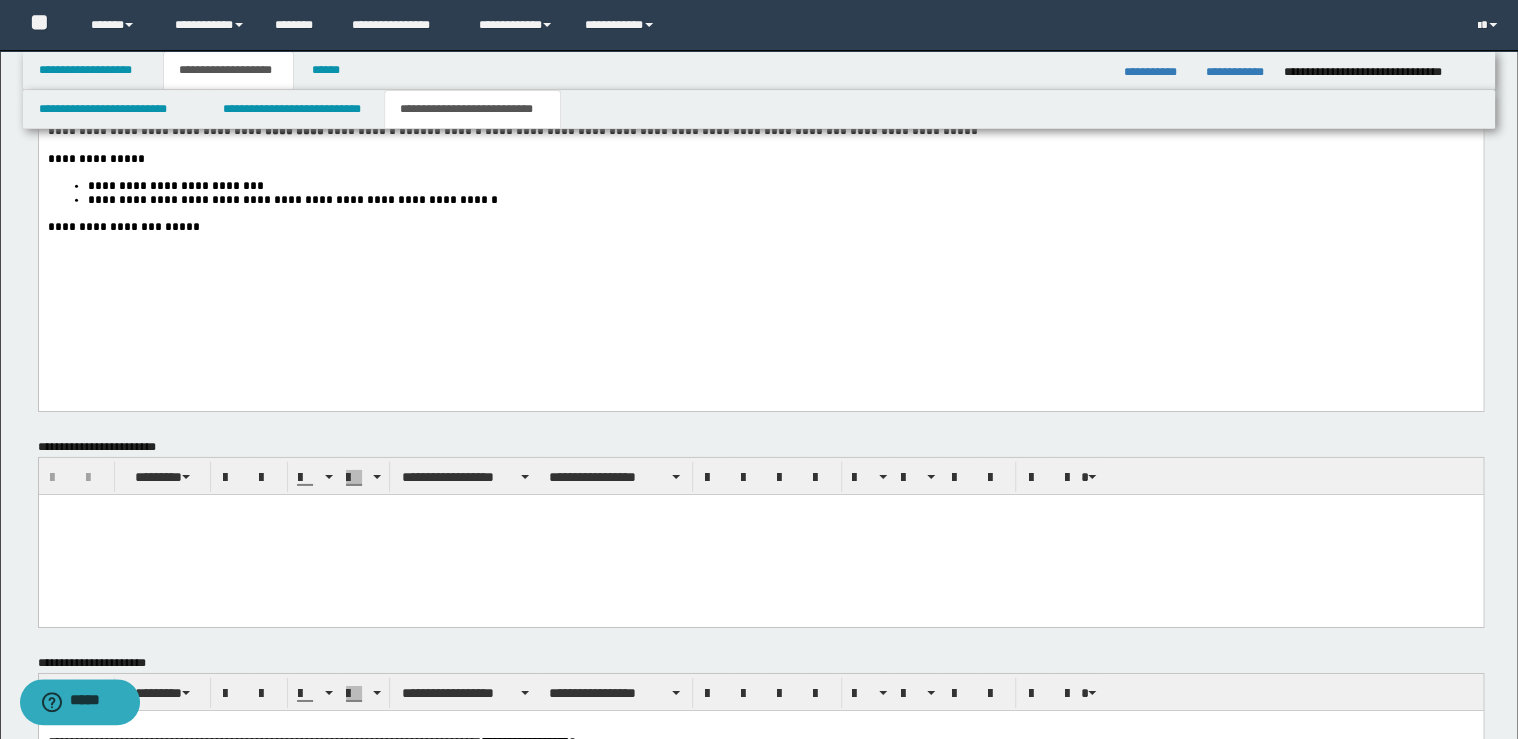 scroll, scrollTop: 3280, scrollLeft: 0, axis: vertical 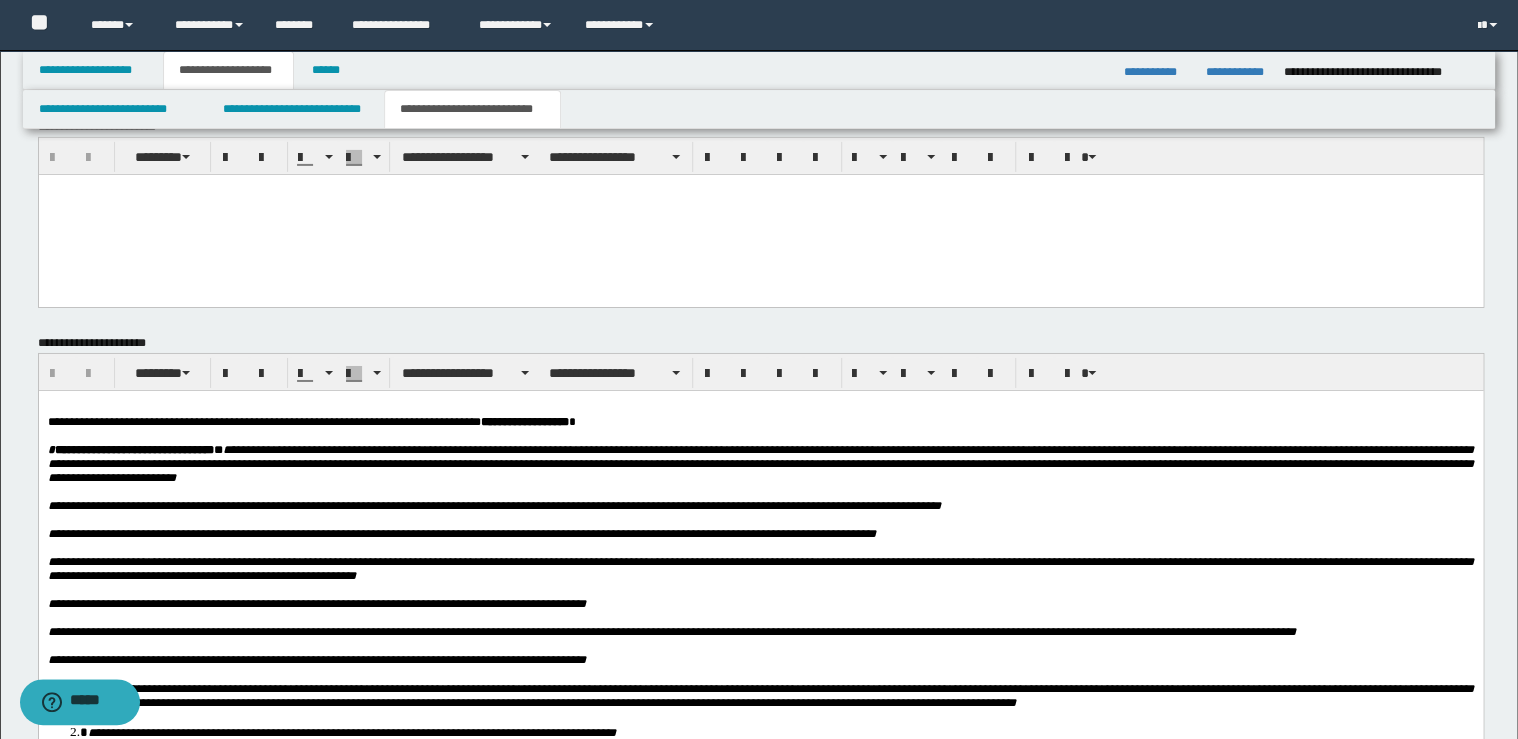 click on "**********" at bounding box center [311, 422] 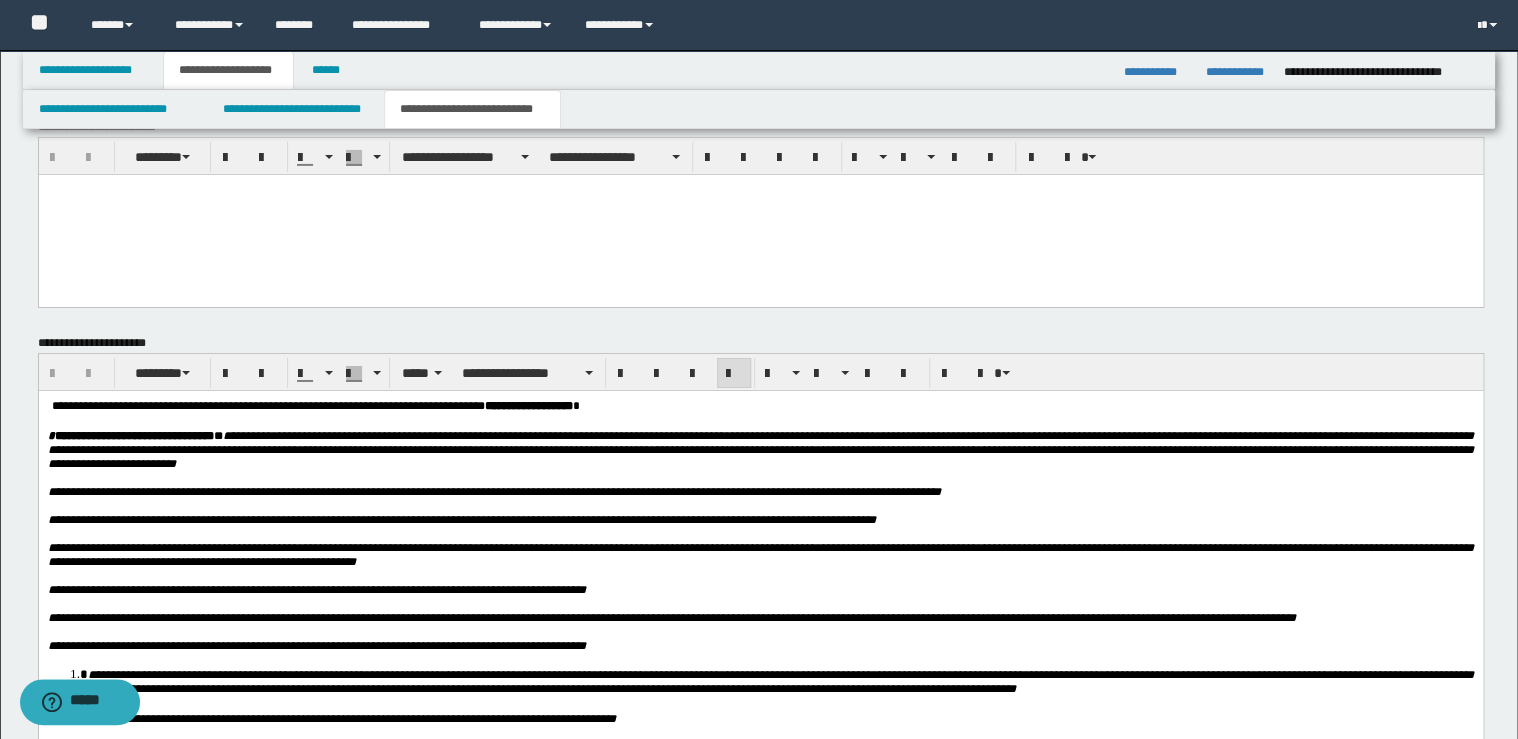 type 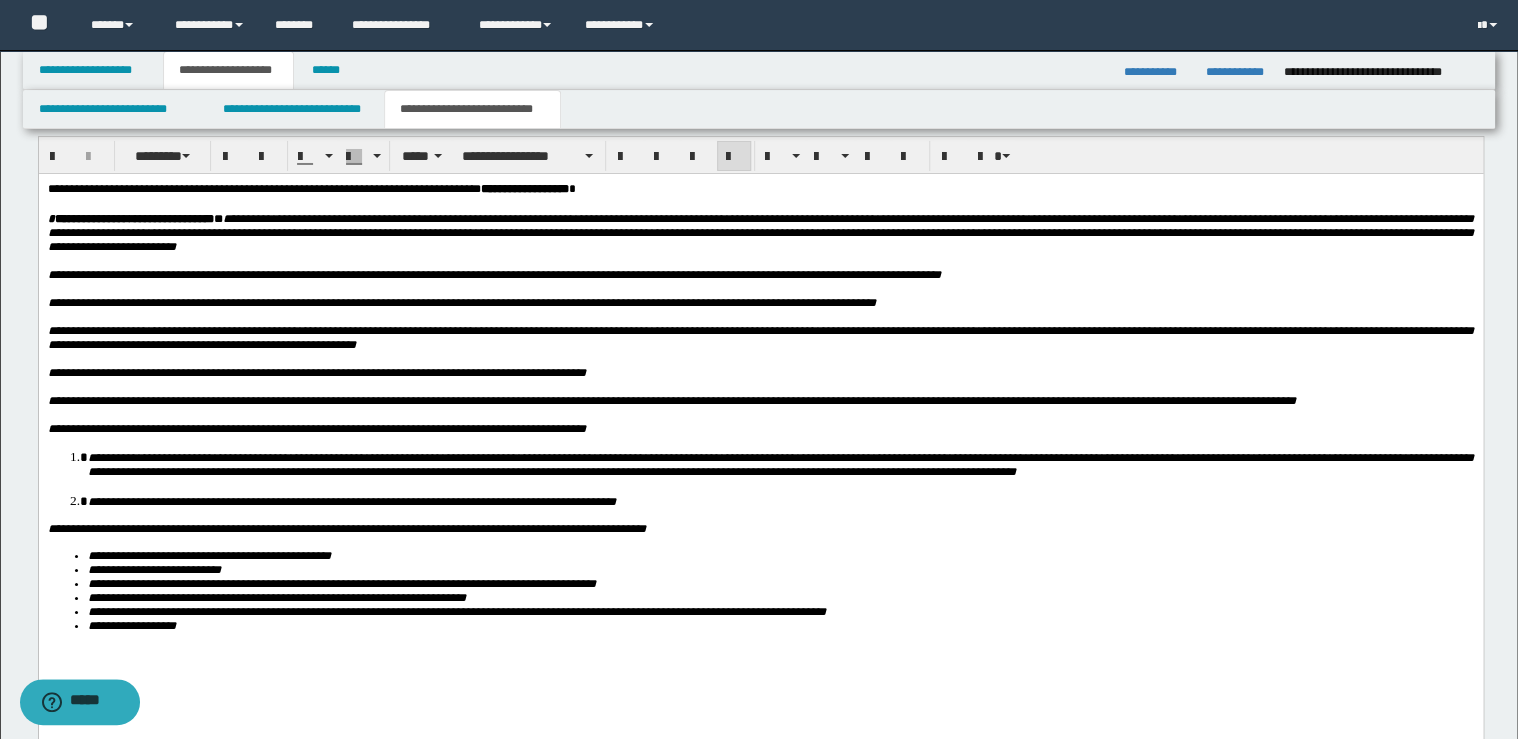 scroll, scrollTop: 3440, scrollLeft: 0, axis: vertical 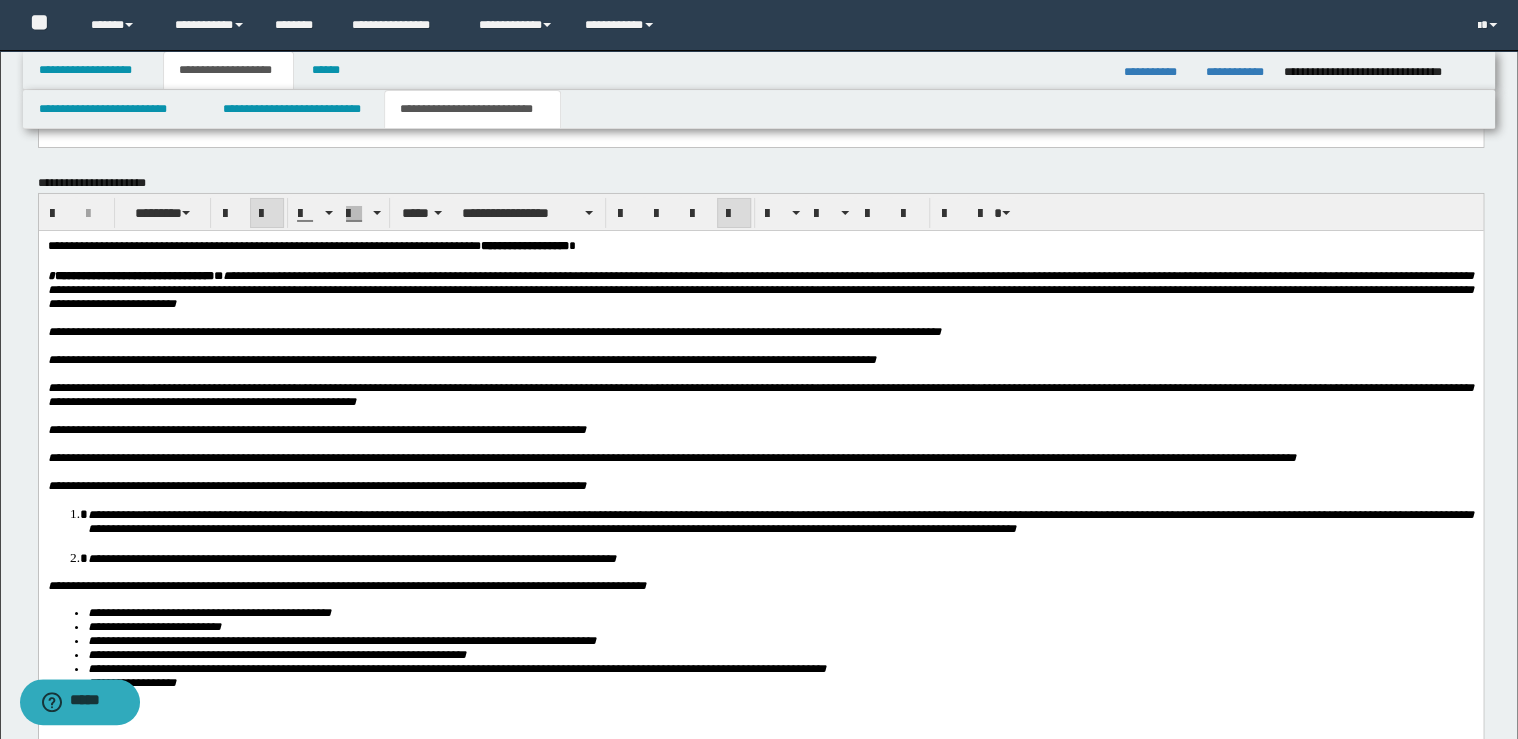click at bounding box center [772, 472] 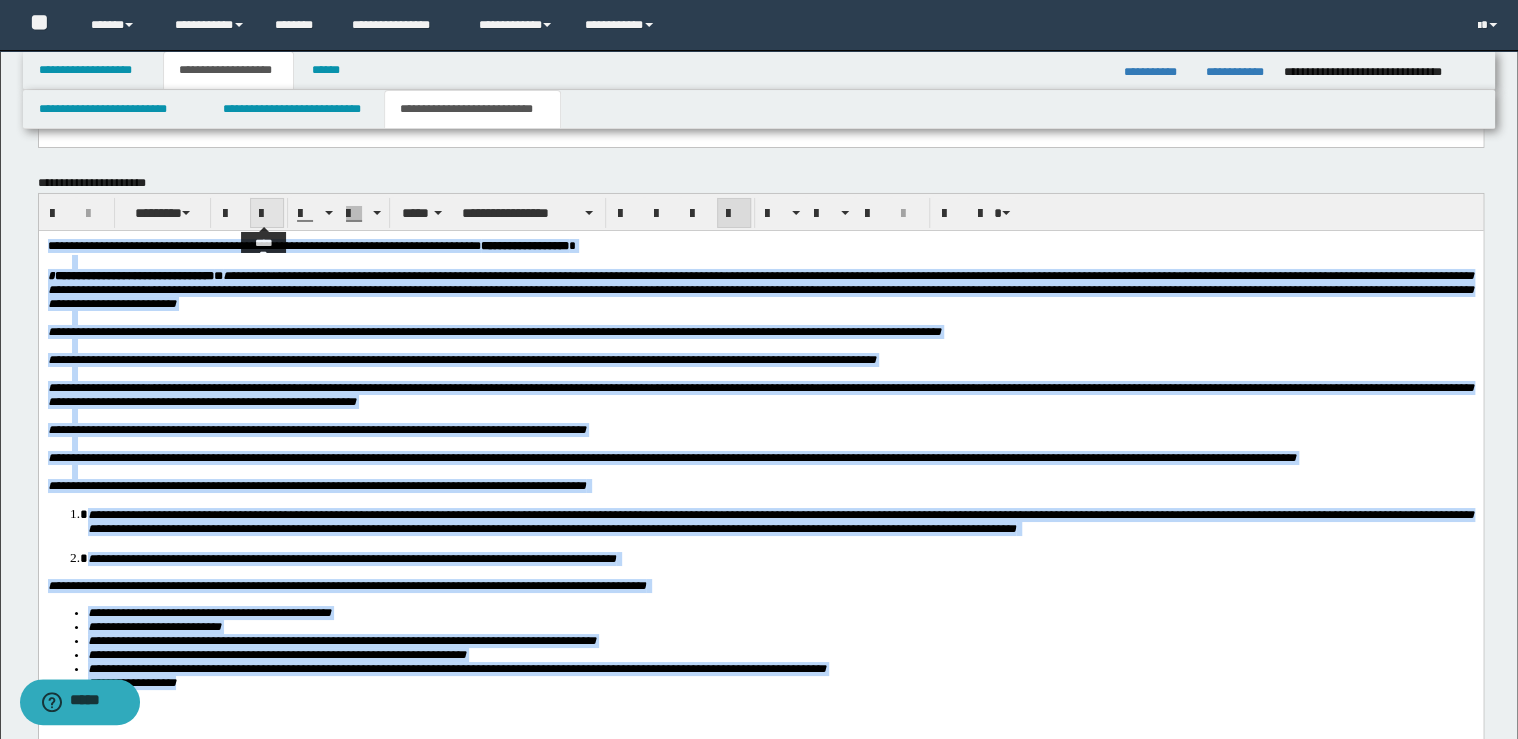 click at bounding box center (267, 213) 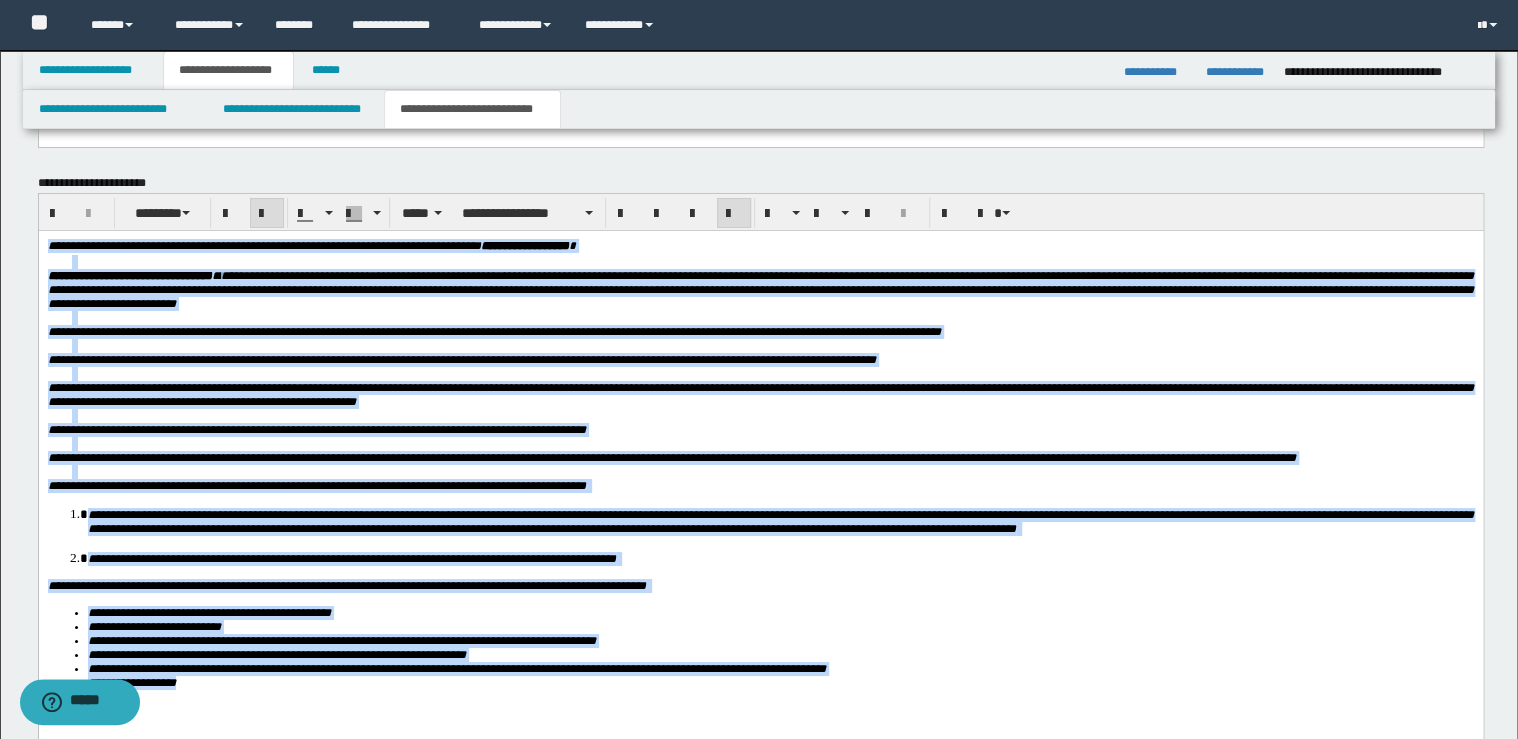 click at bounding box center (267, 213) 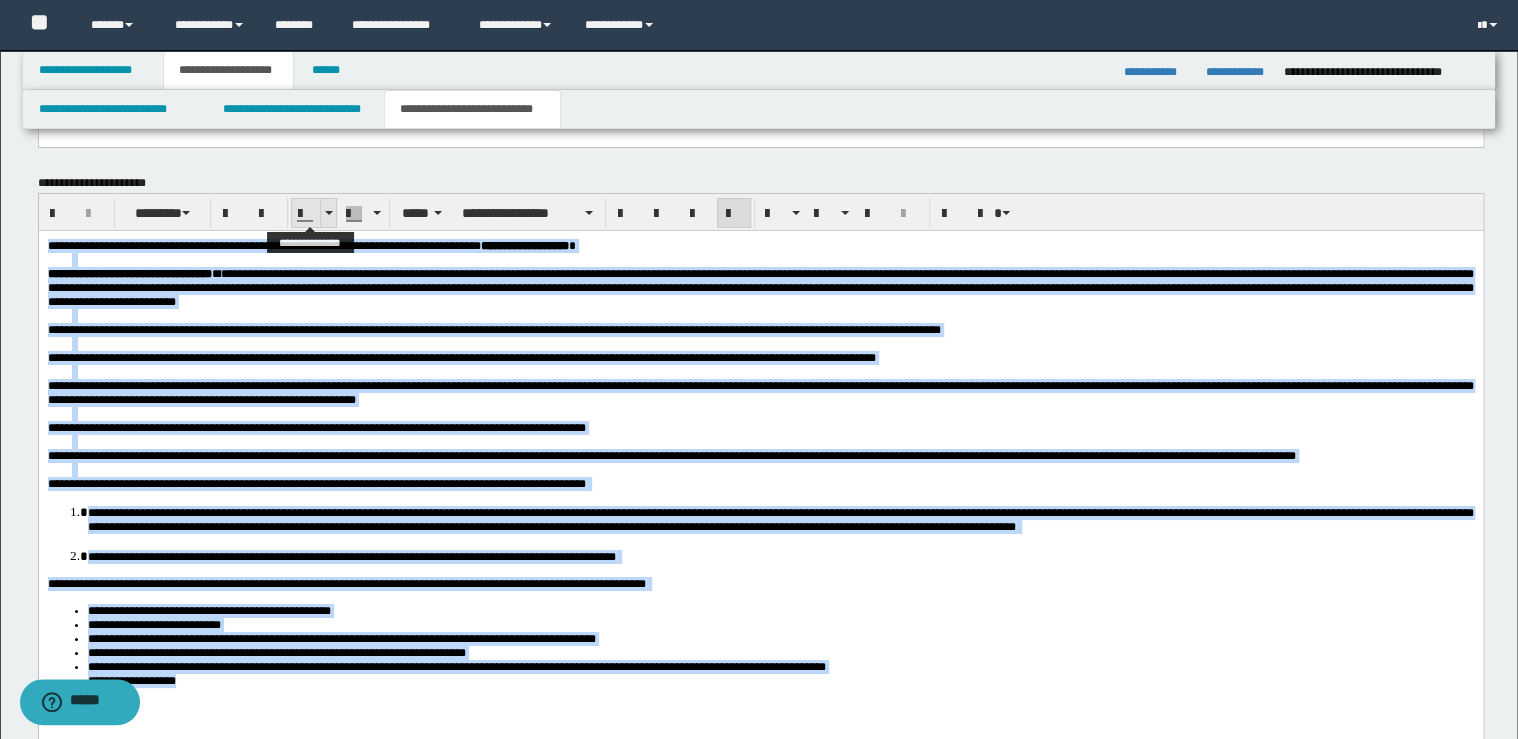 click at bounding box center [328, 213] 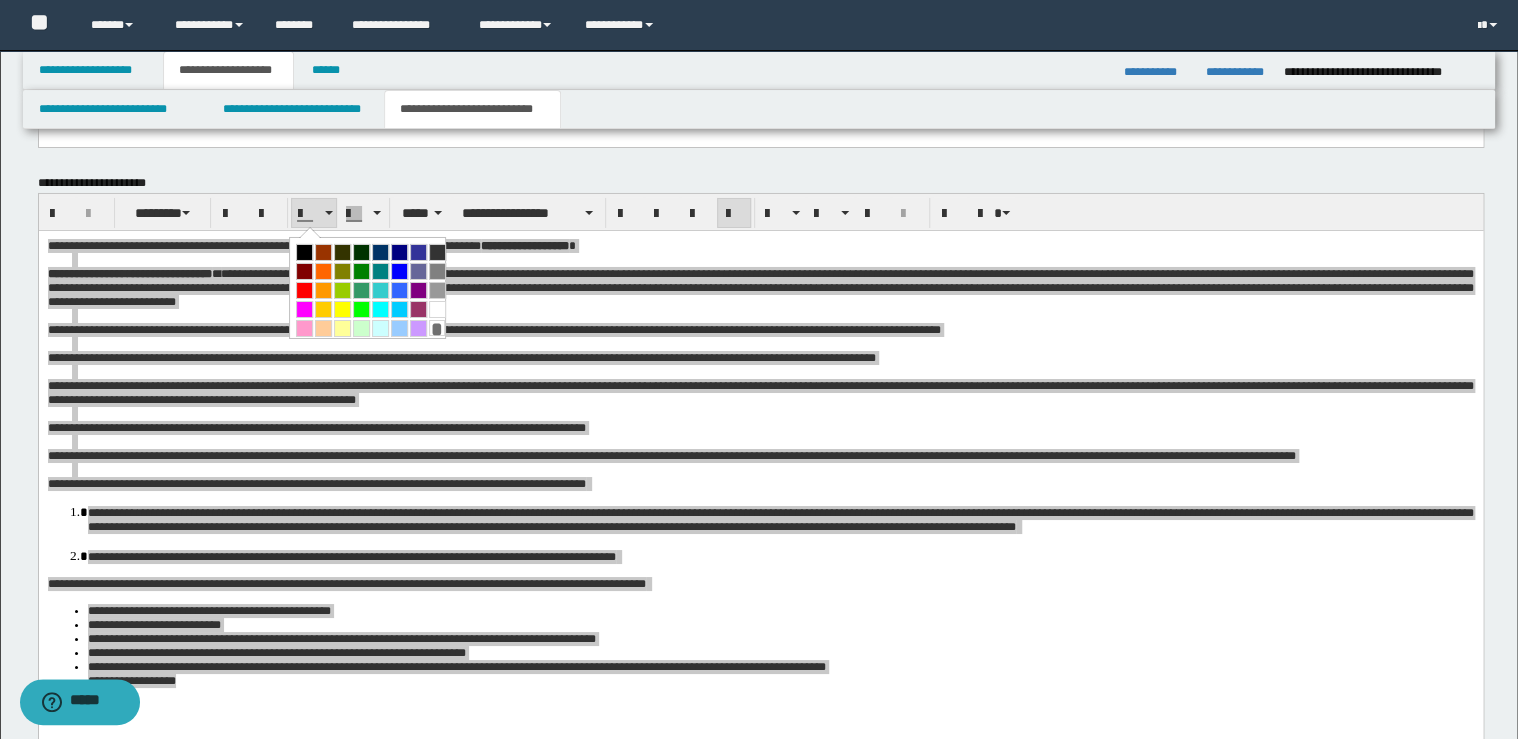 click at bounding box center (304, 252) 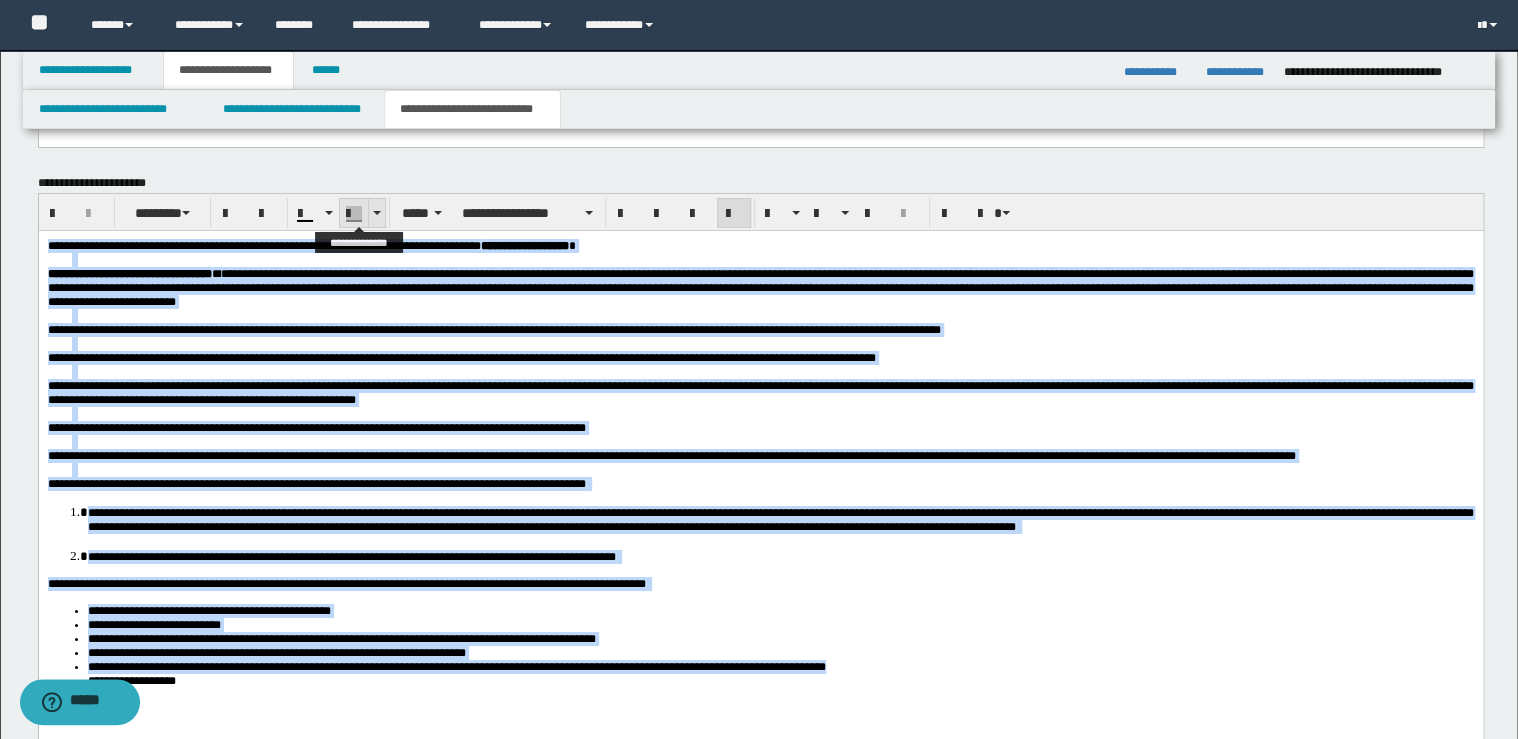 click at bounding box center (354, 213) 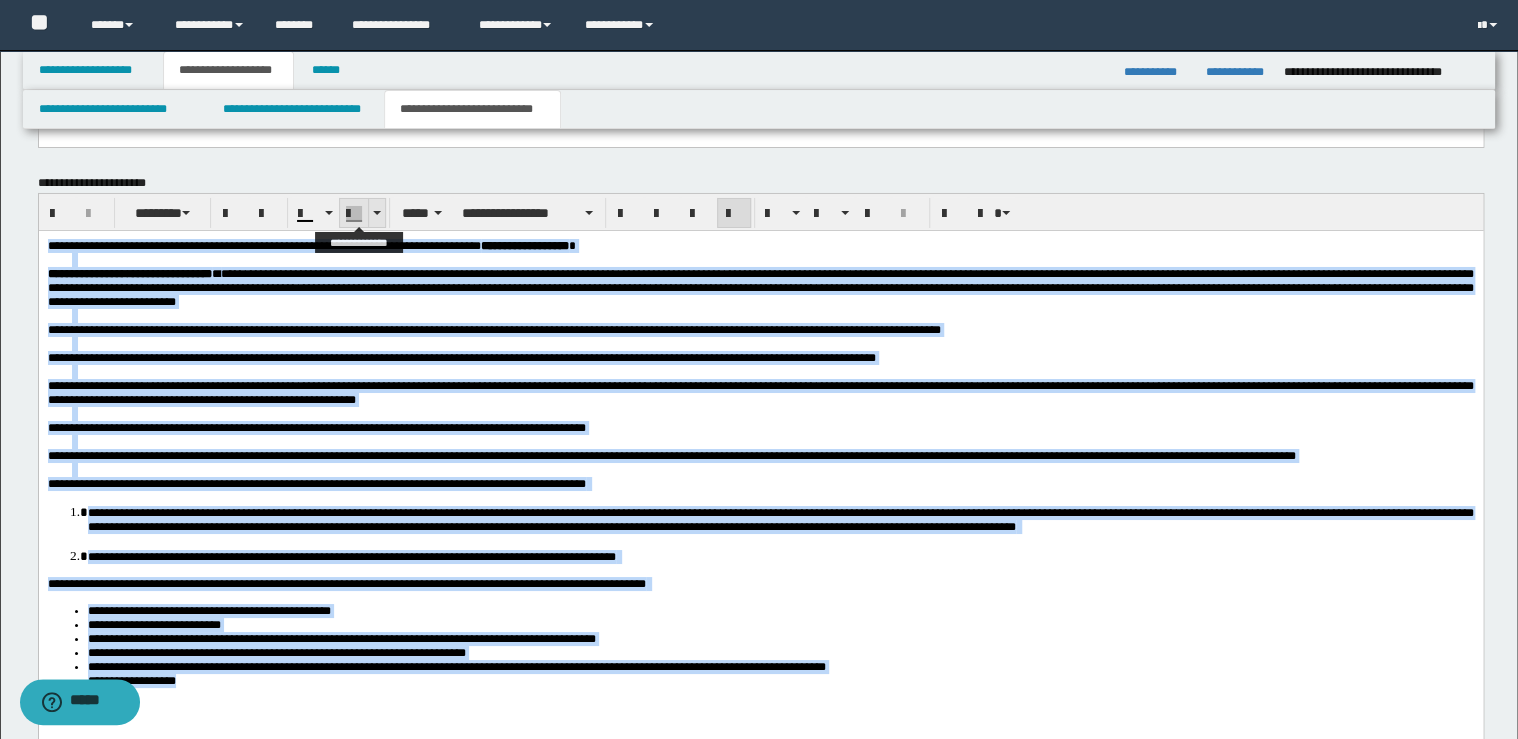 click at bounding box center (376, 213) 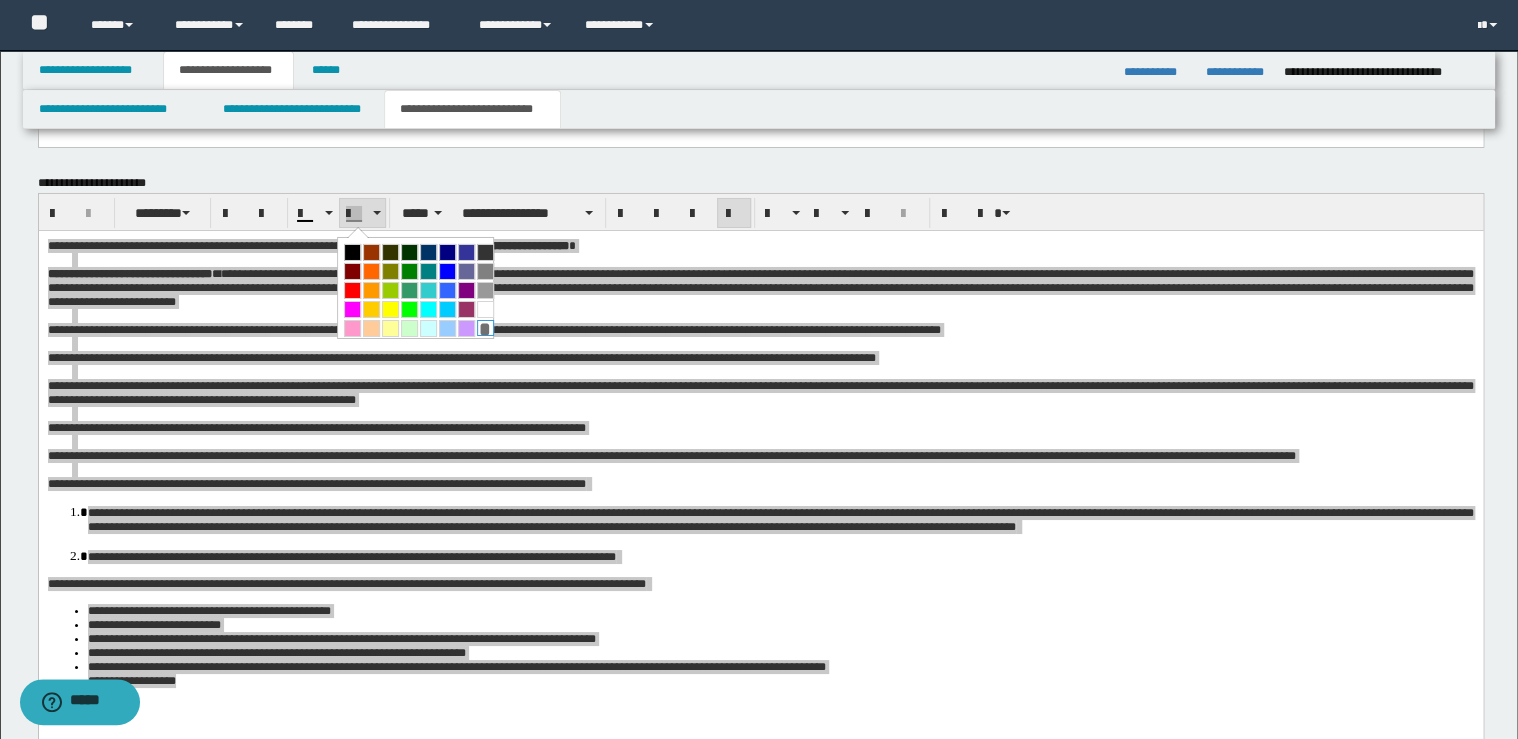 click on "*" at bounding box center (485, 328) 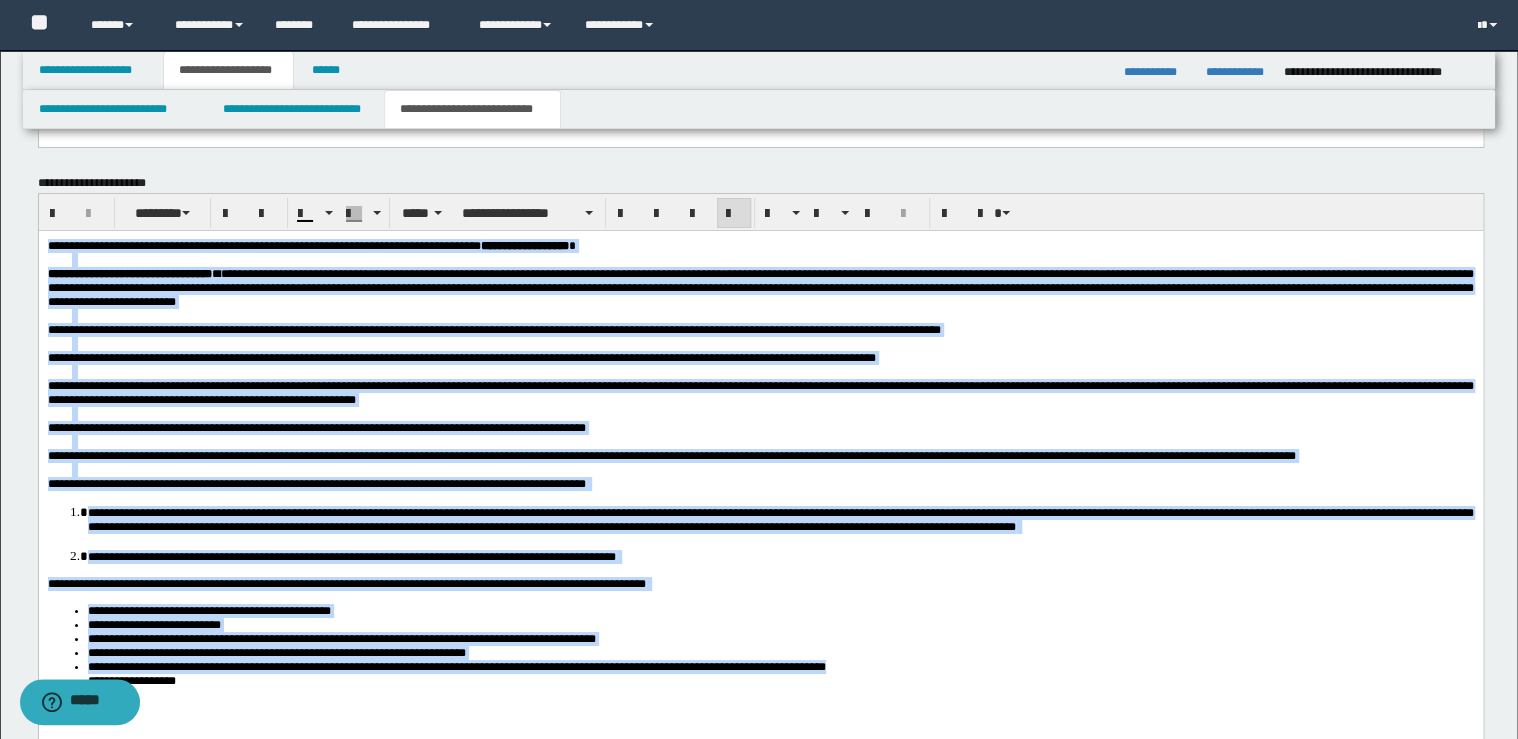 click at bounding box center (734, 213) 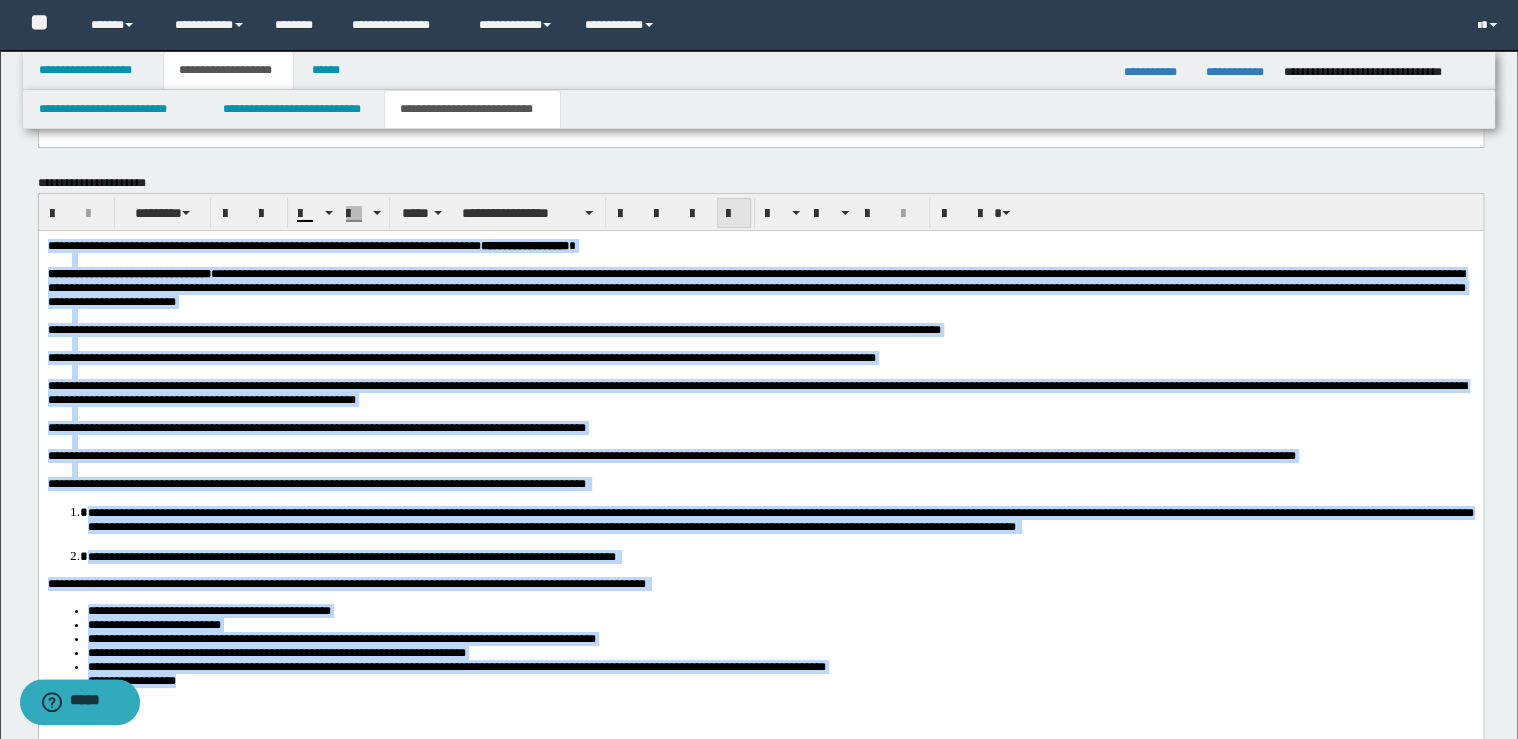 click at bounding box center [734, 213] 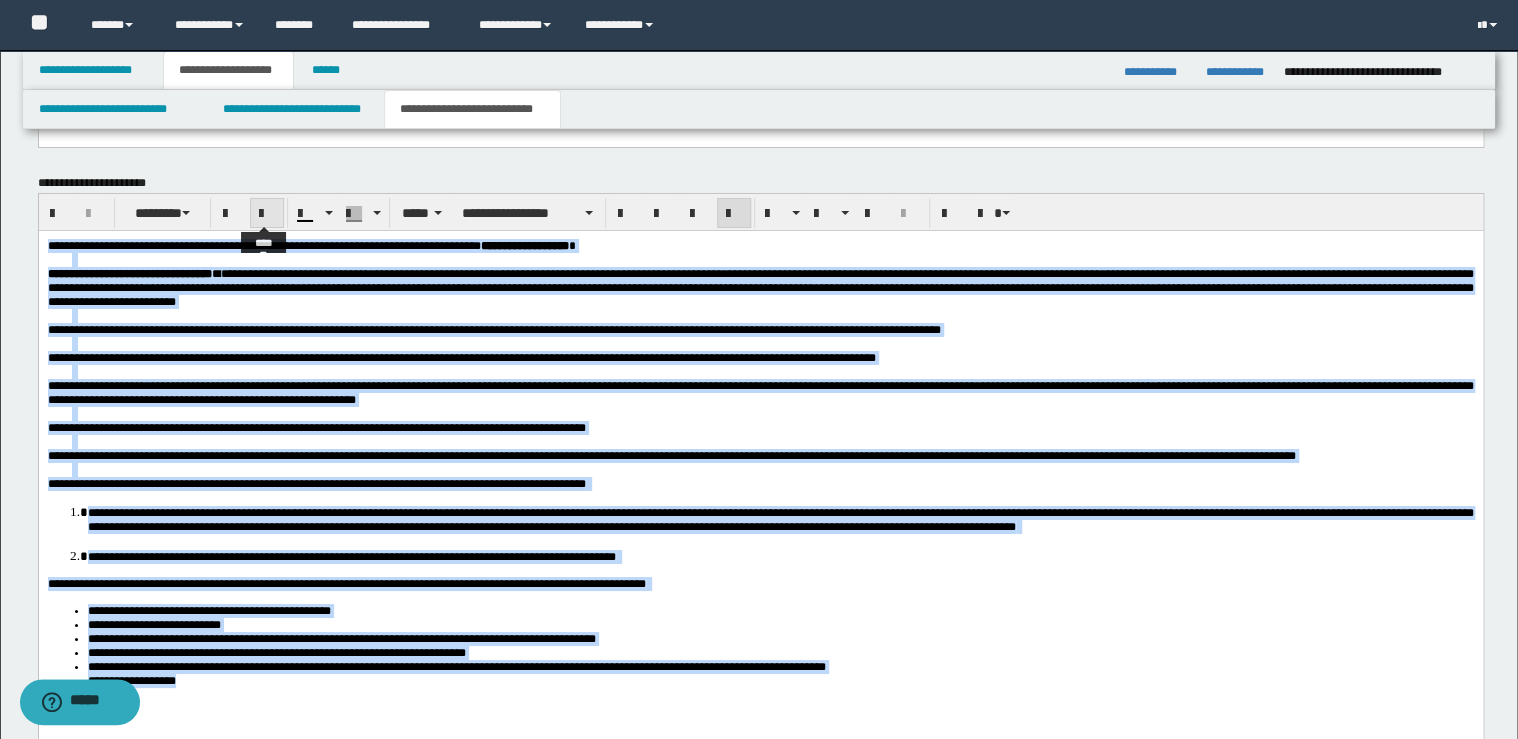 click at bounding box center (267, 214) 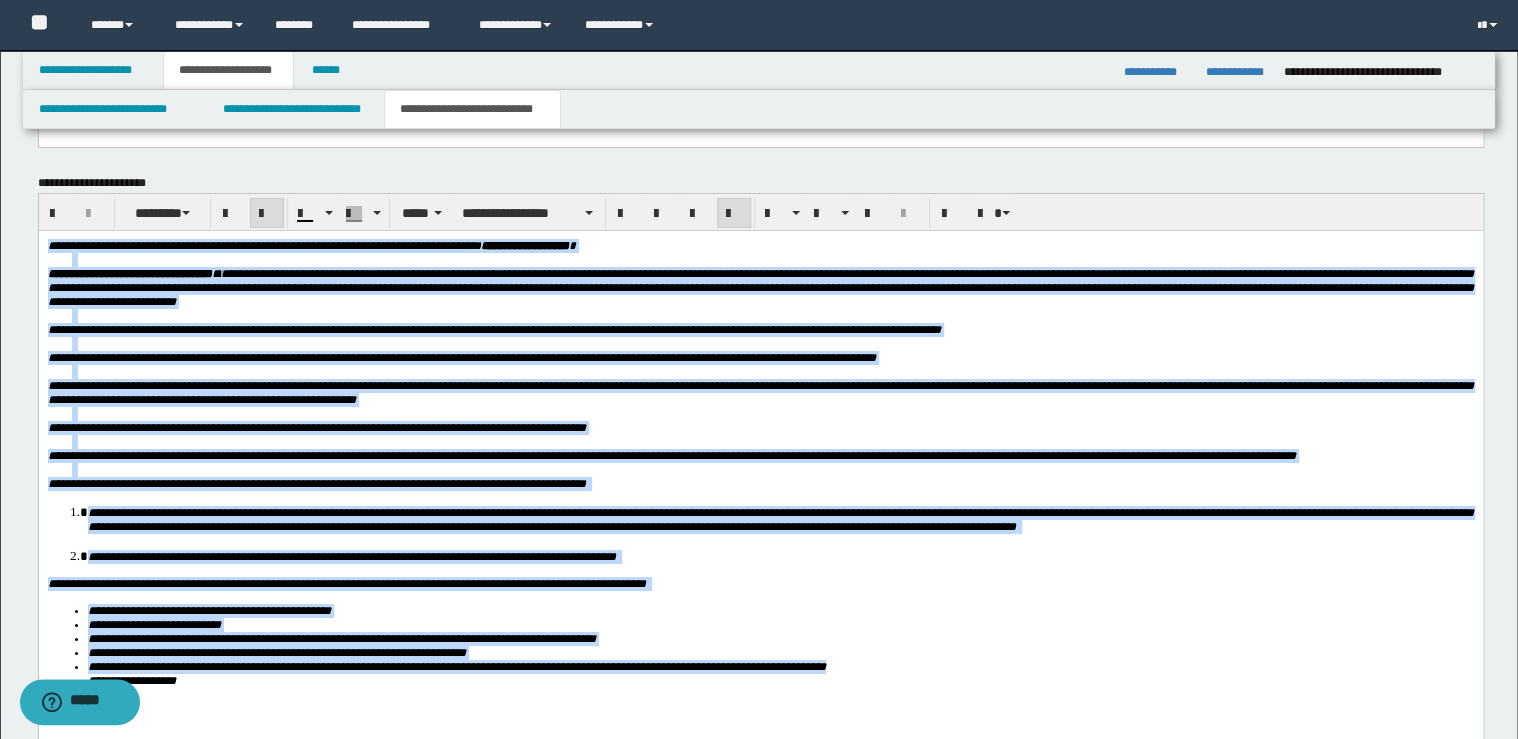 click at bounding box center [267, 214] 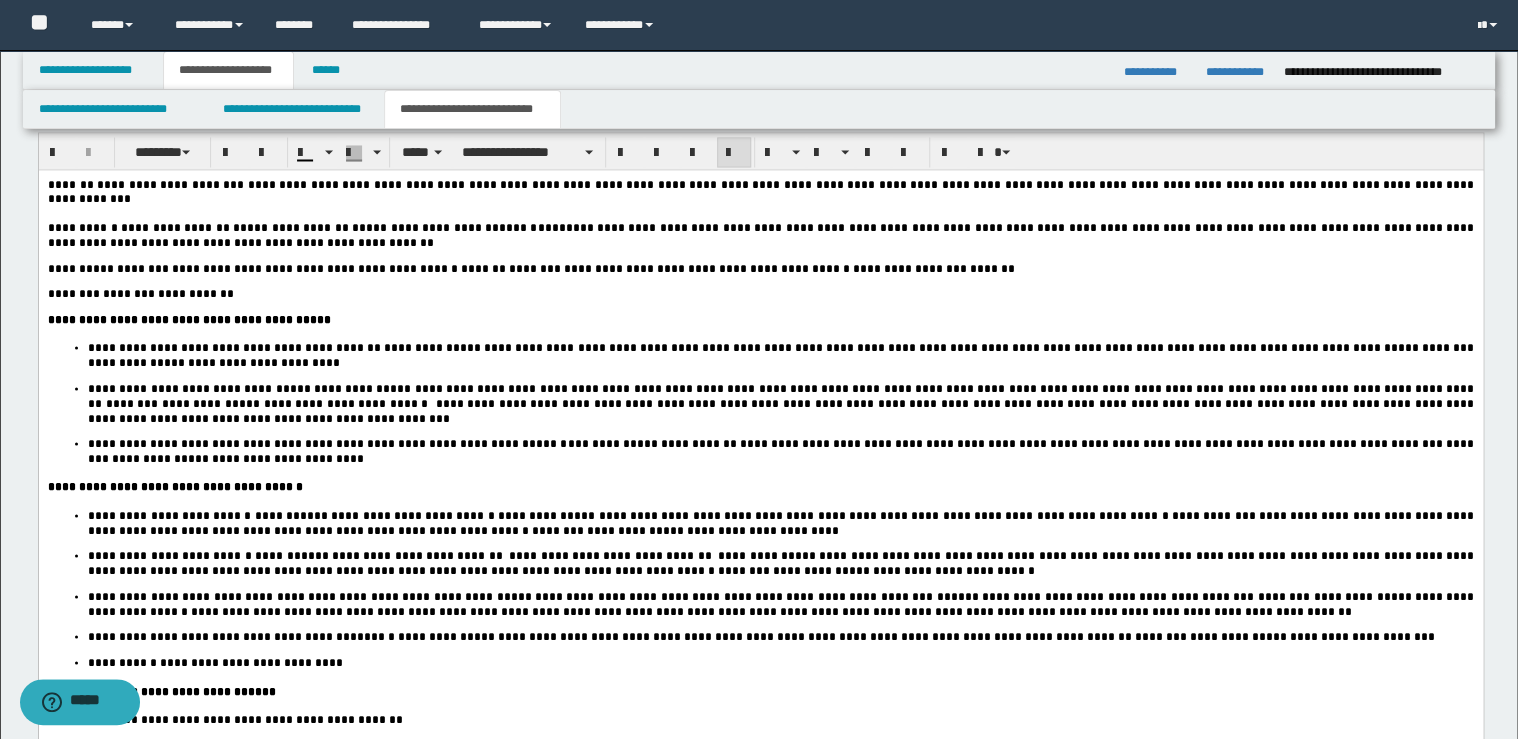 scroll, scrollTop: 1440, scrollLeft: 0, axis: vertical 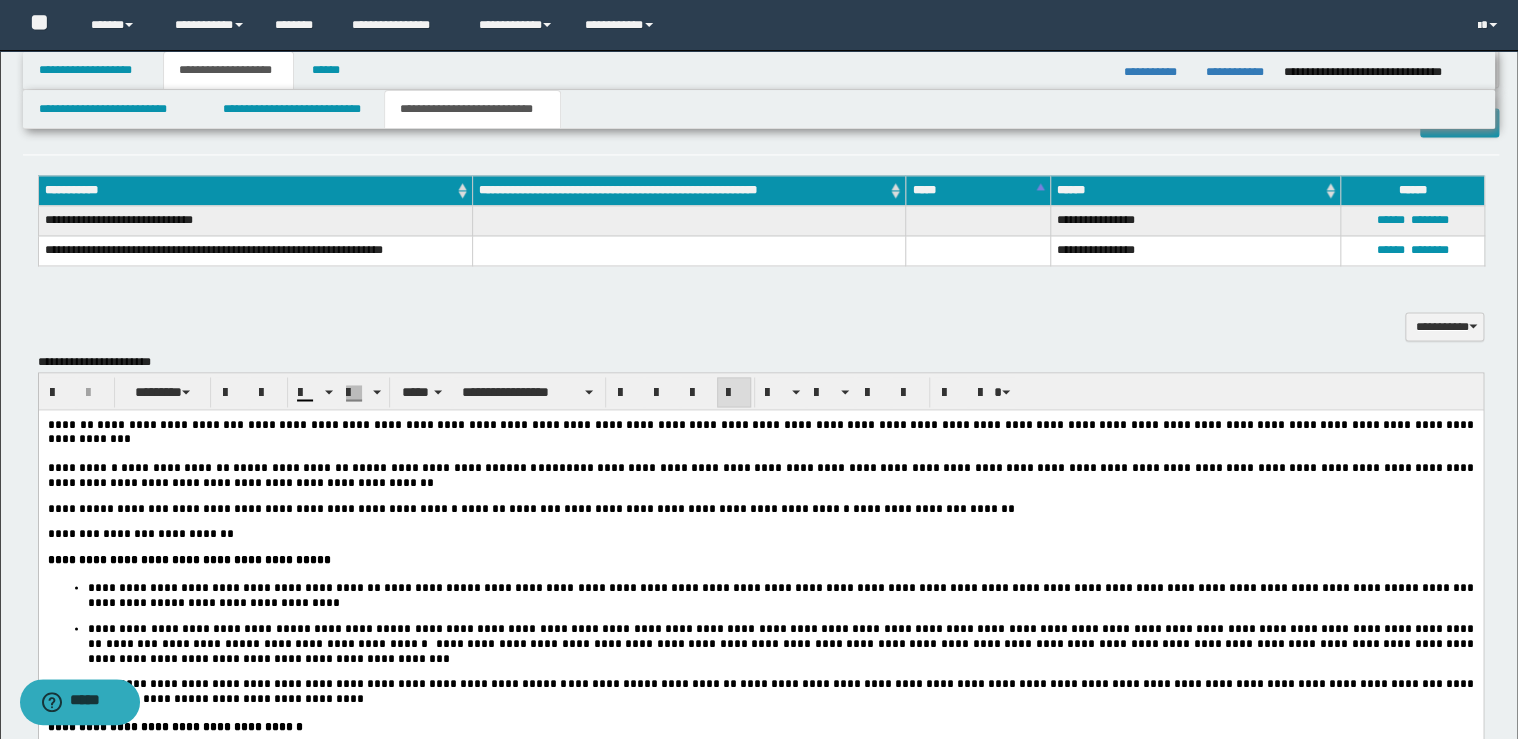 click on "**********" at bounding box center (760, 475) 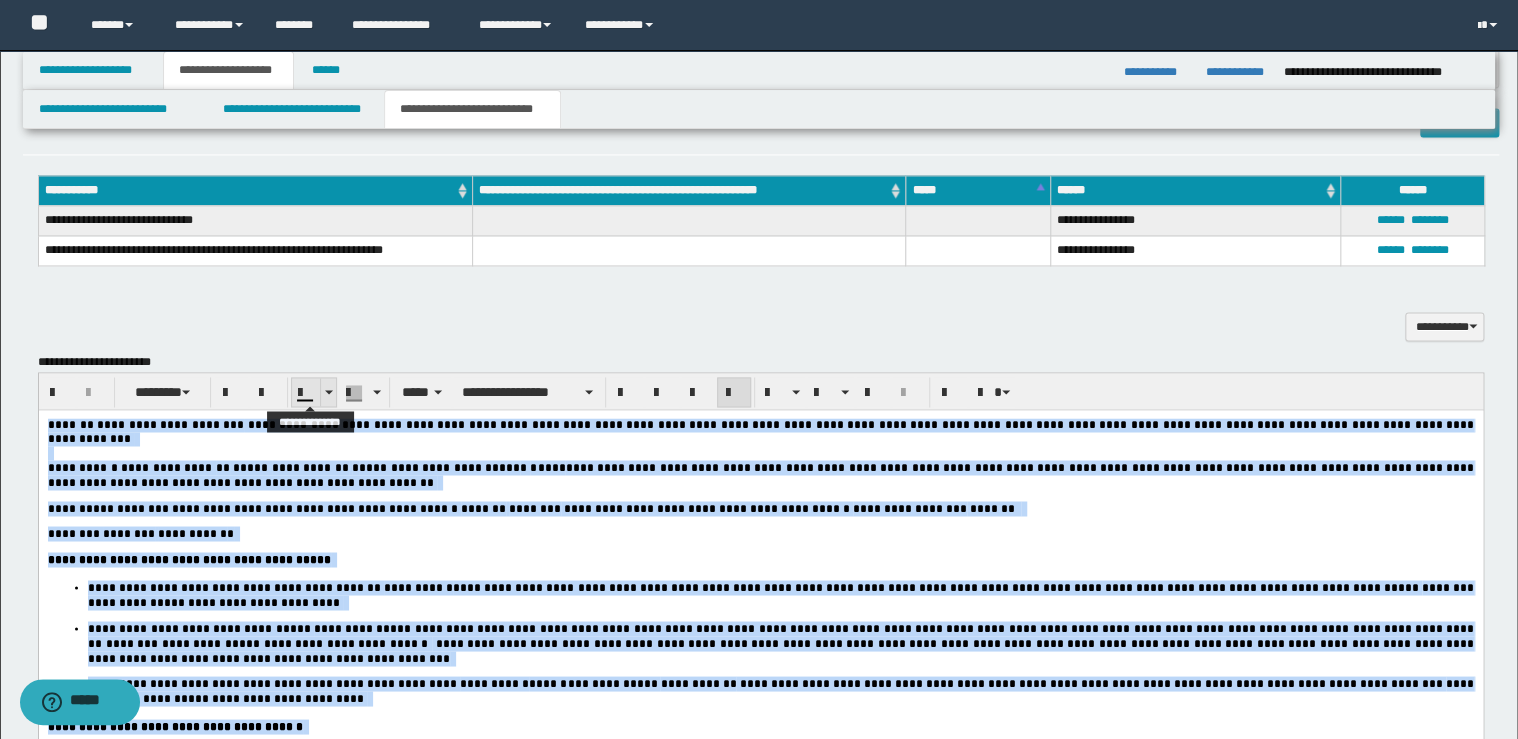 click at bounding box center (328, 392) 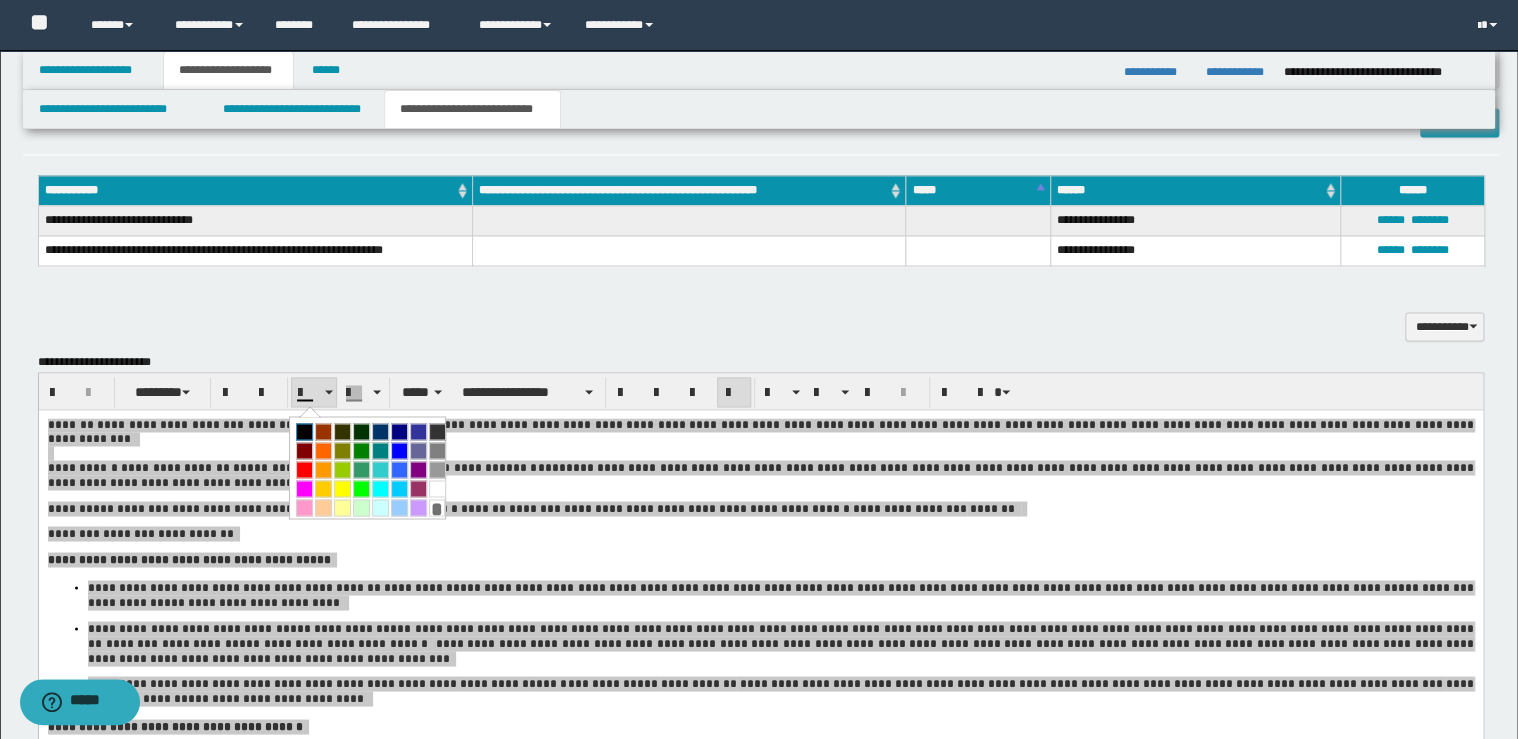 click at bounding box center (304, 431) 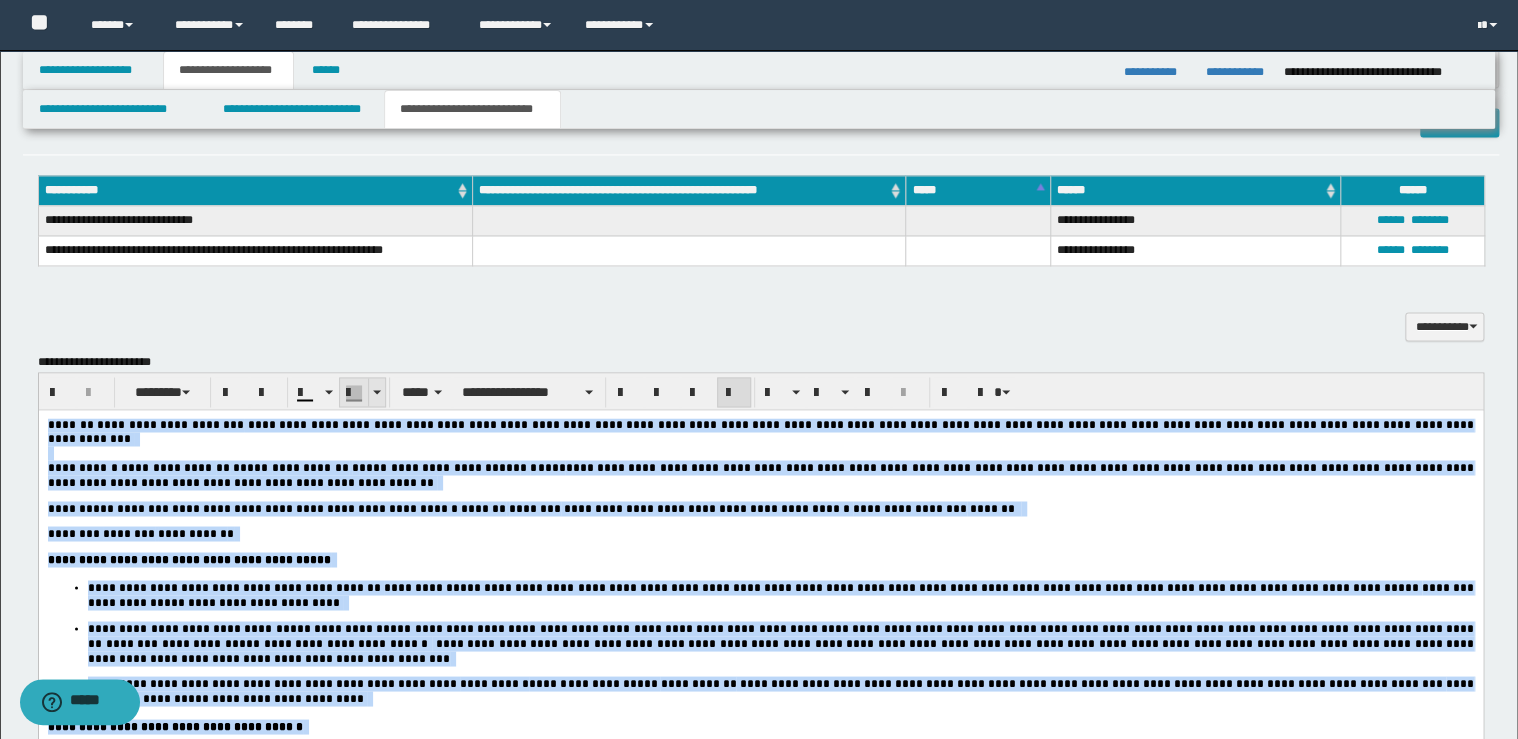 drag, startPoint x: 372, startPoint y: 396, endPoint x: 337, endPoint y: 0, distance: 397.5437 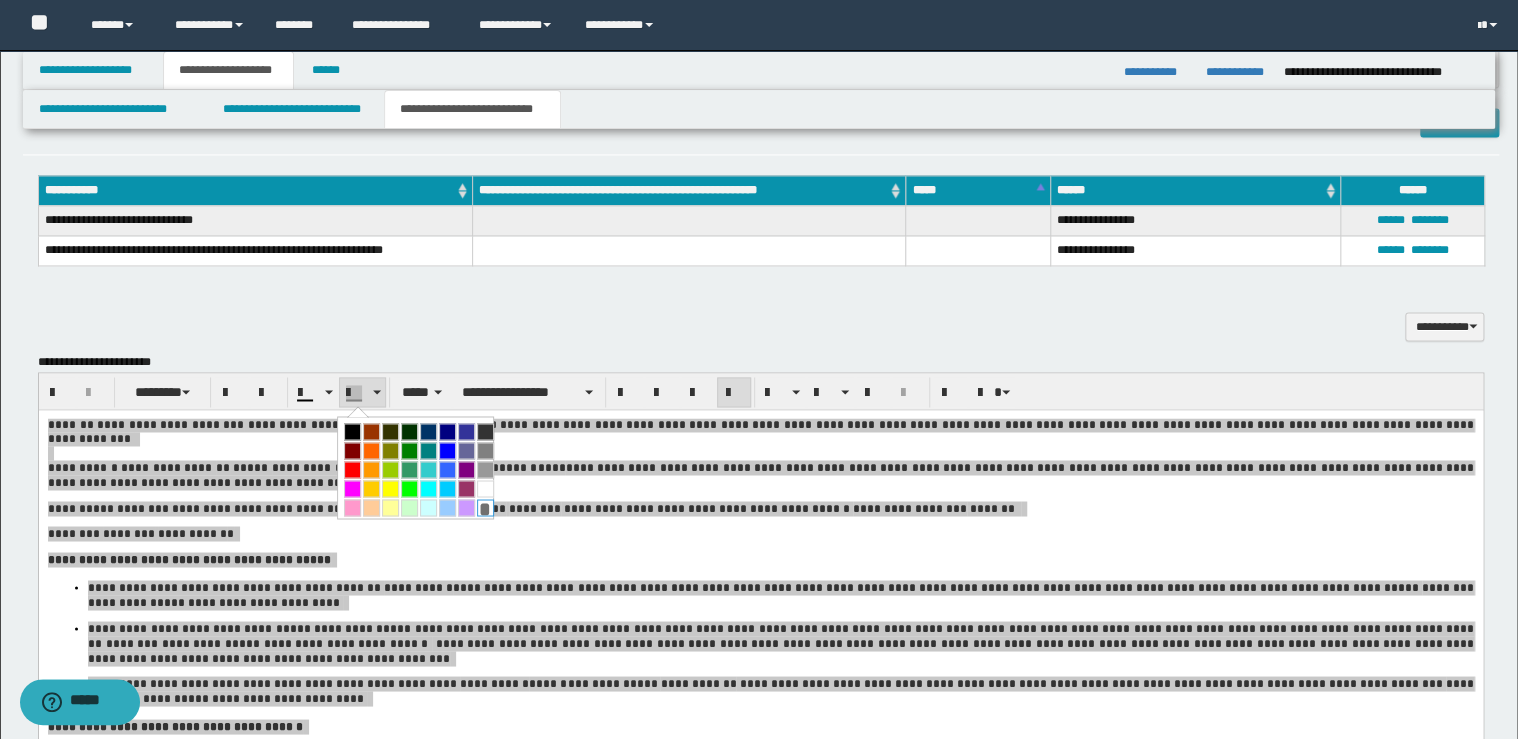 click on "*" at bounding box center (485, 507) 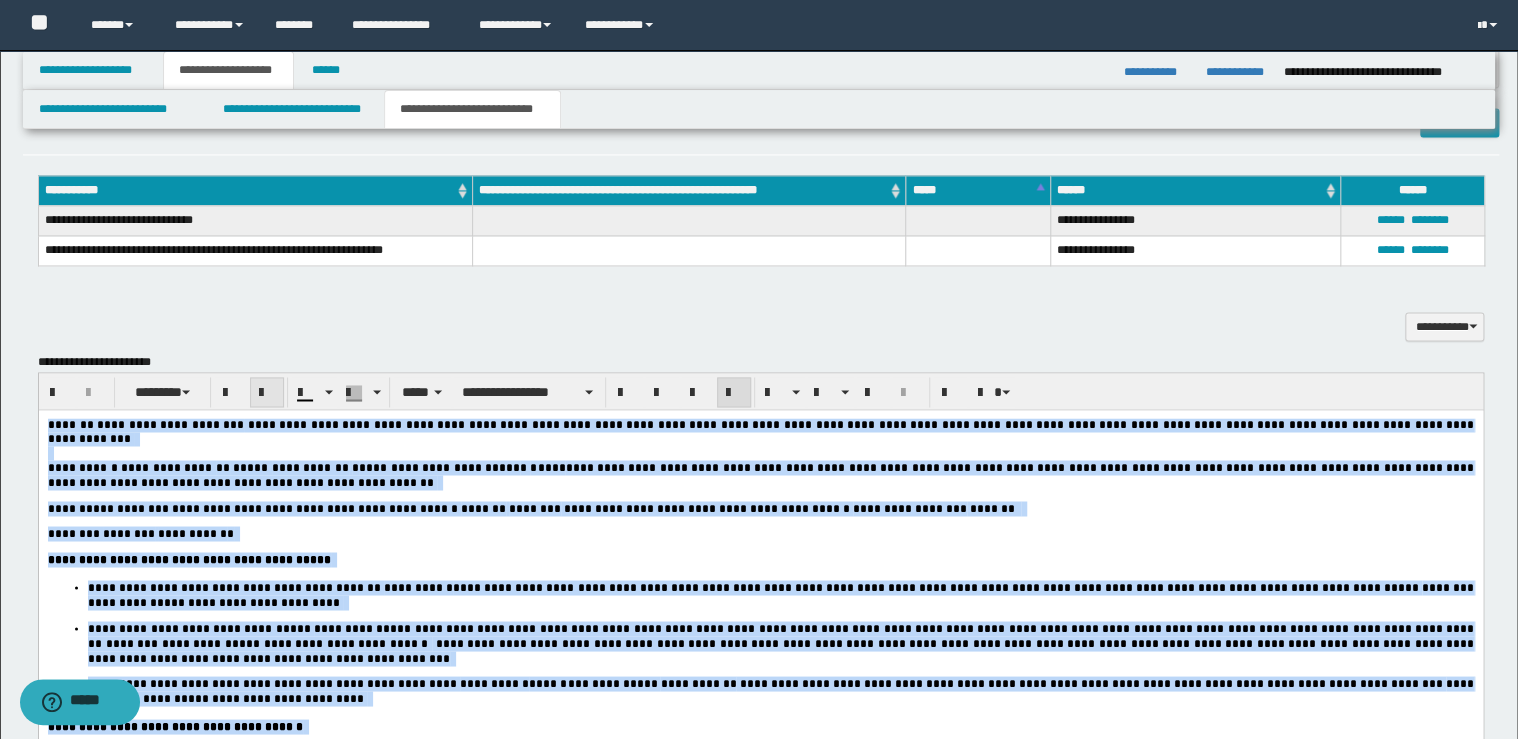 click at bounding box center (267, 392) 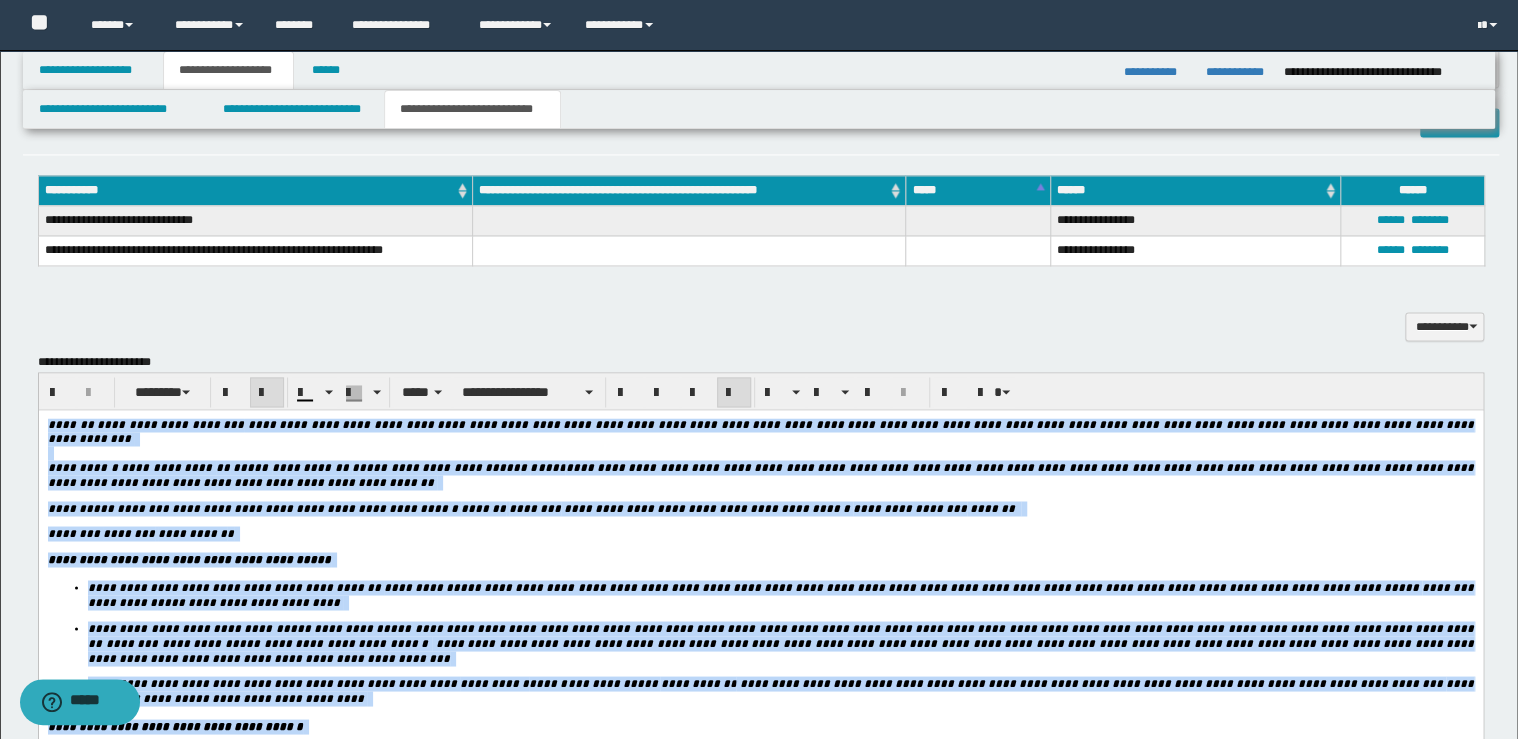 click at bounding box center [267, 392] 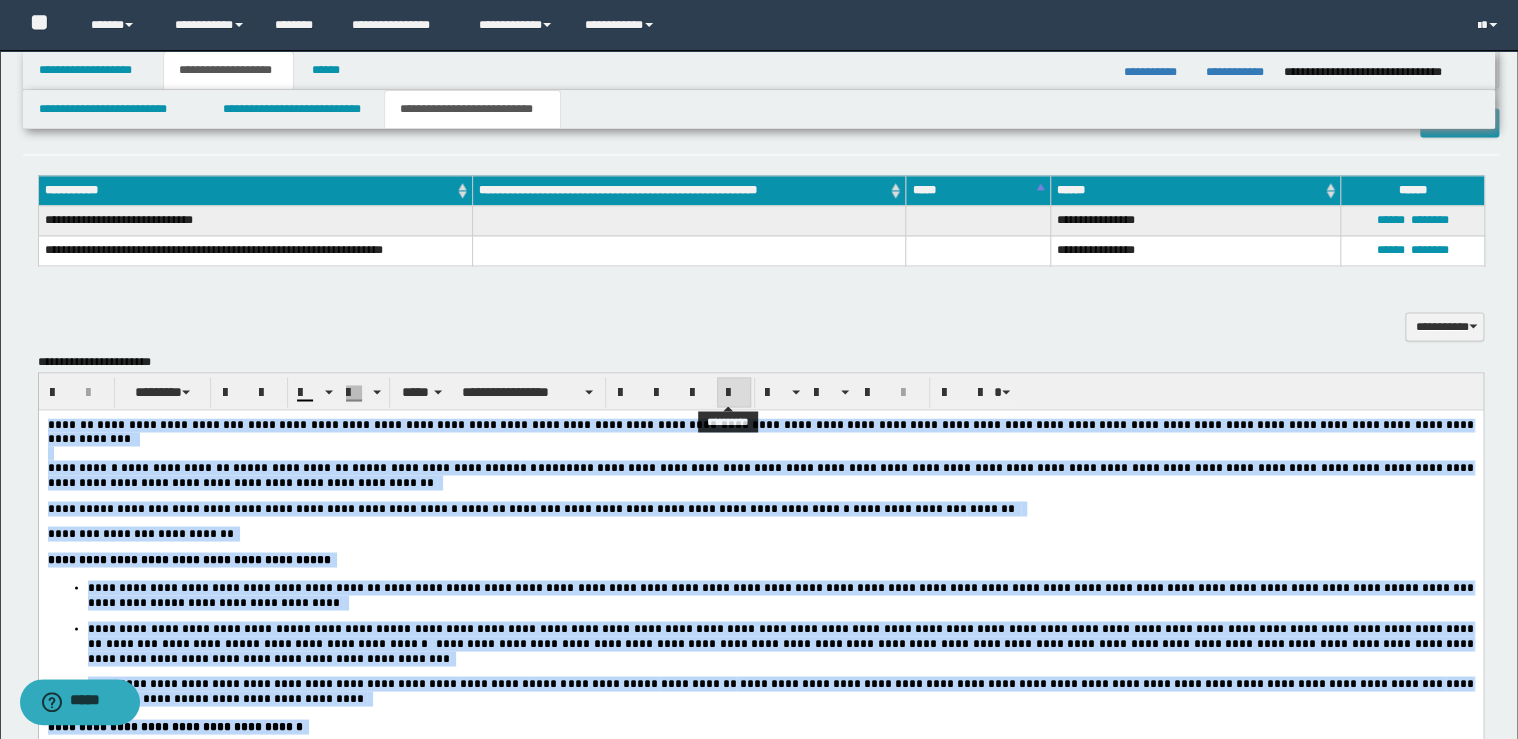 click at bounding box center [734, 393] 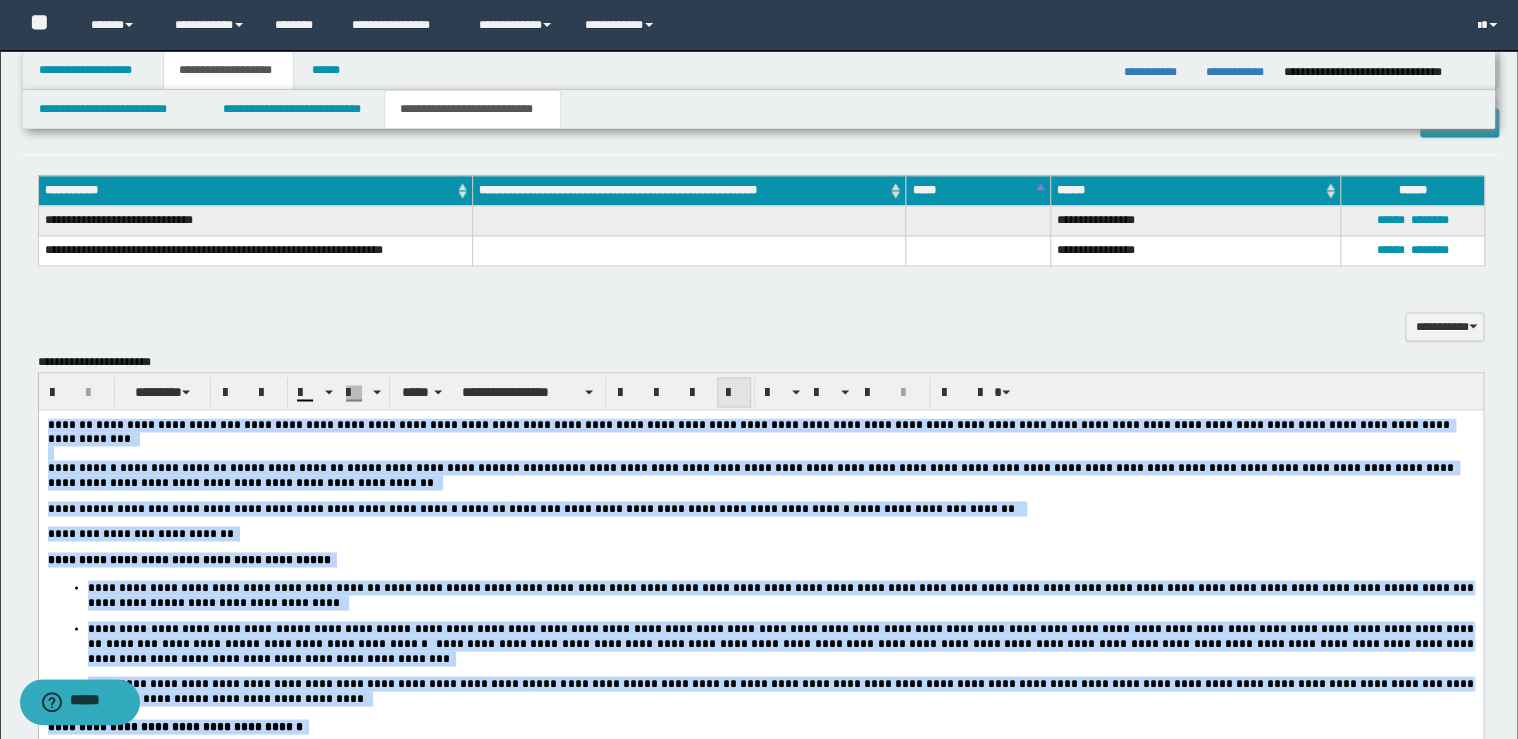 click at bounding box center [734, 393] 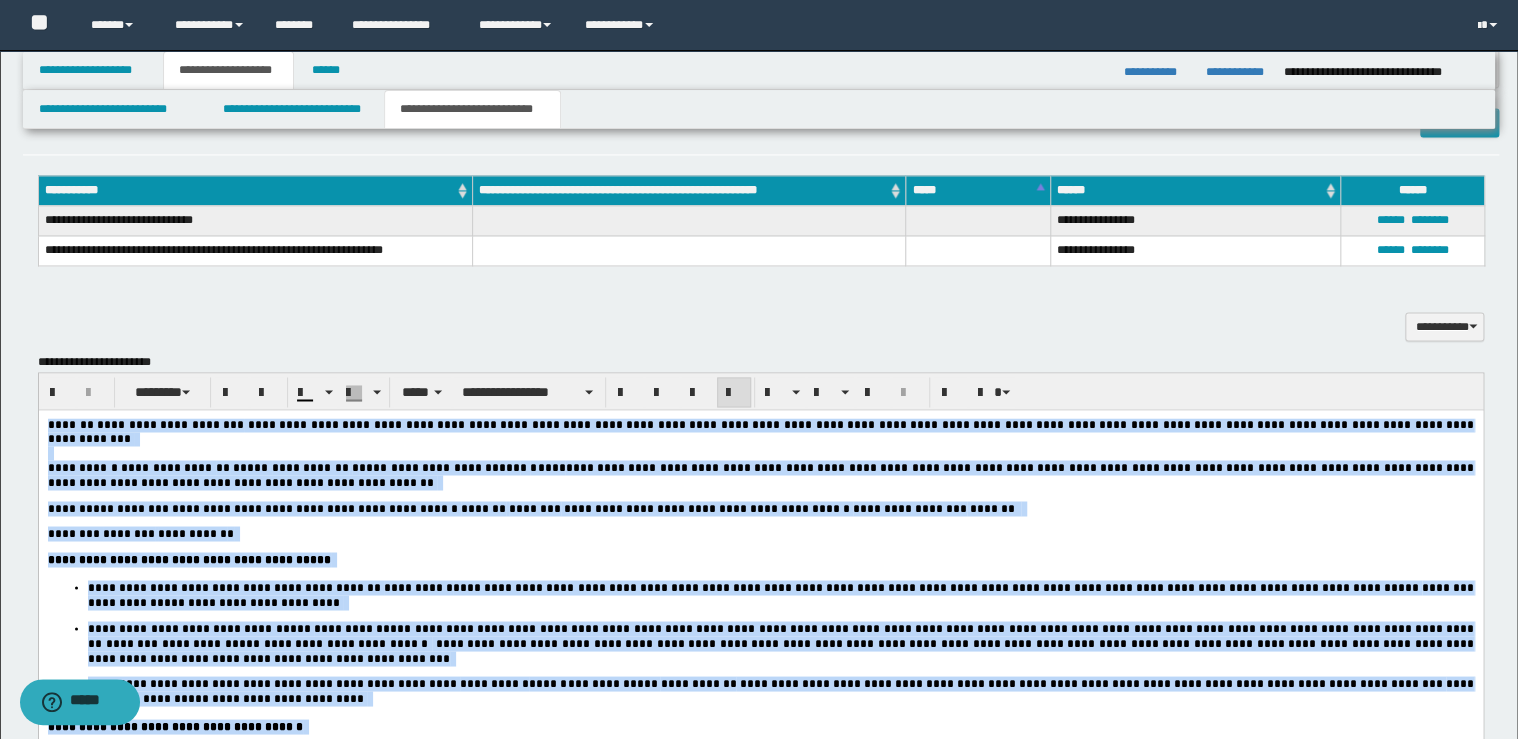 click on "**********" at bounding box center [760, 559] 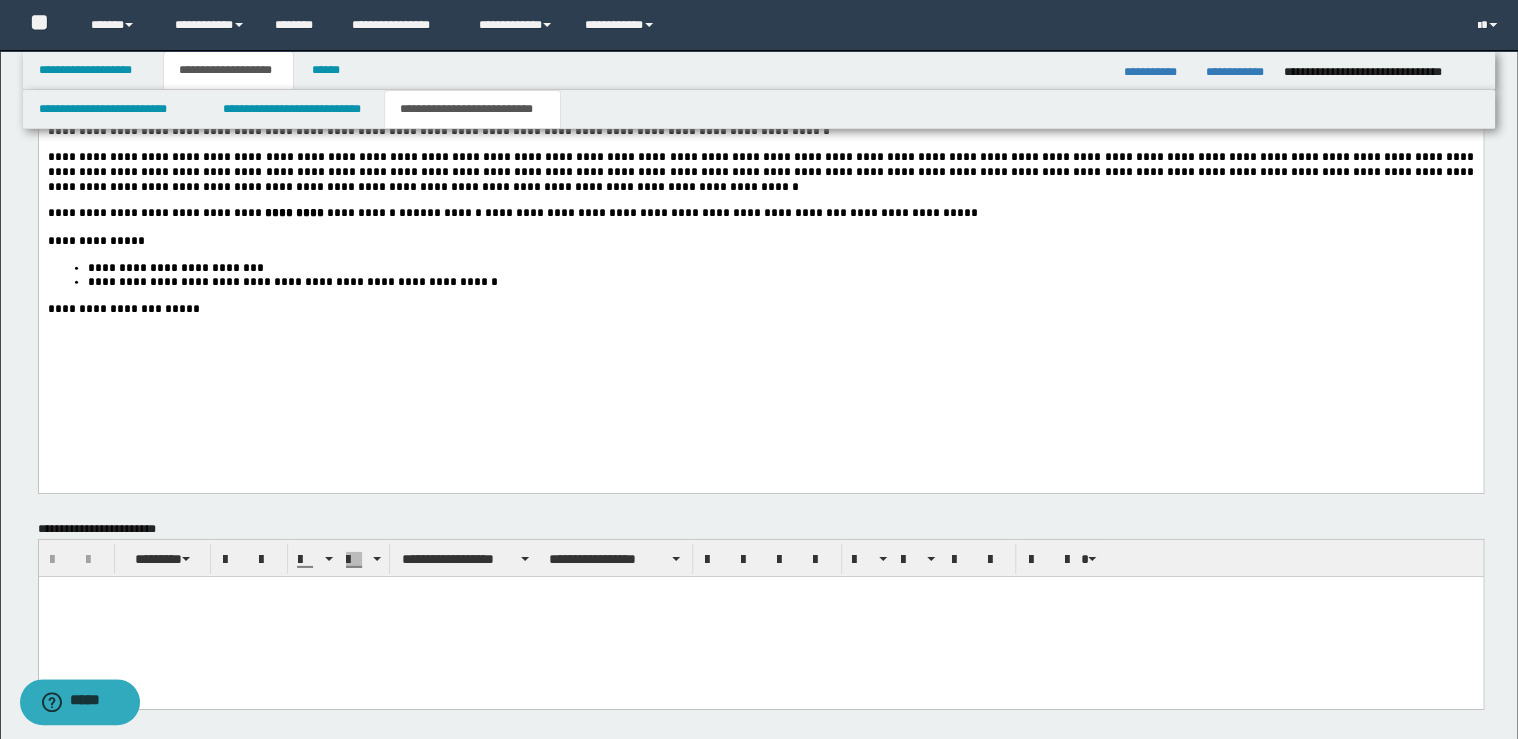 scroll, scrollTop: 2880, scrollLeft: 0, axis: vertical 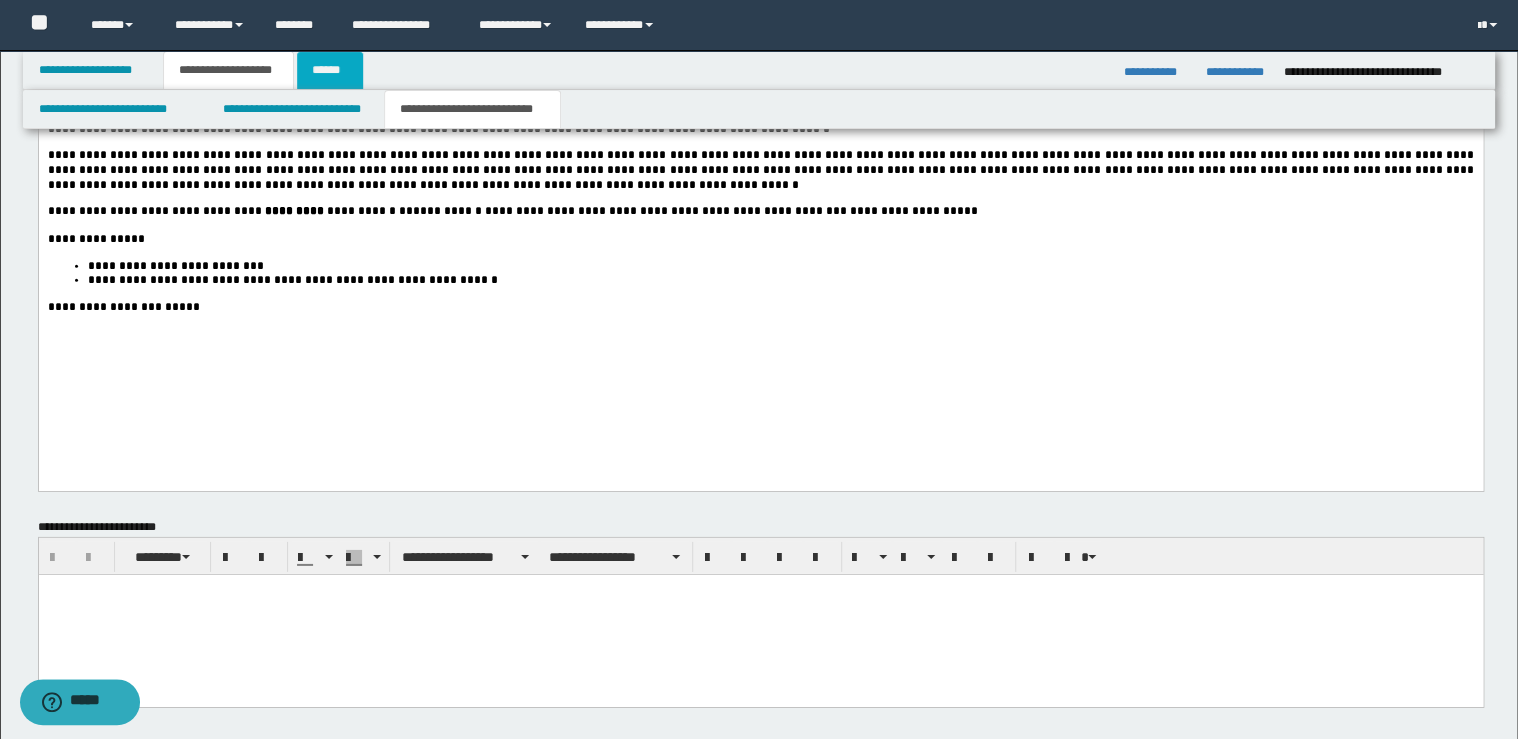 click on "******" at bounding box center [330, 70] 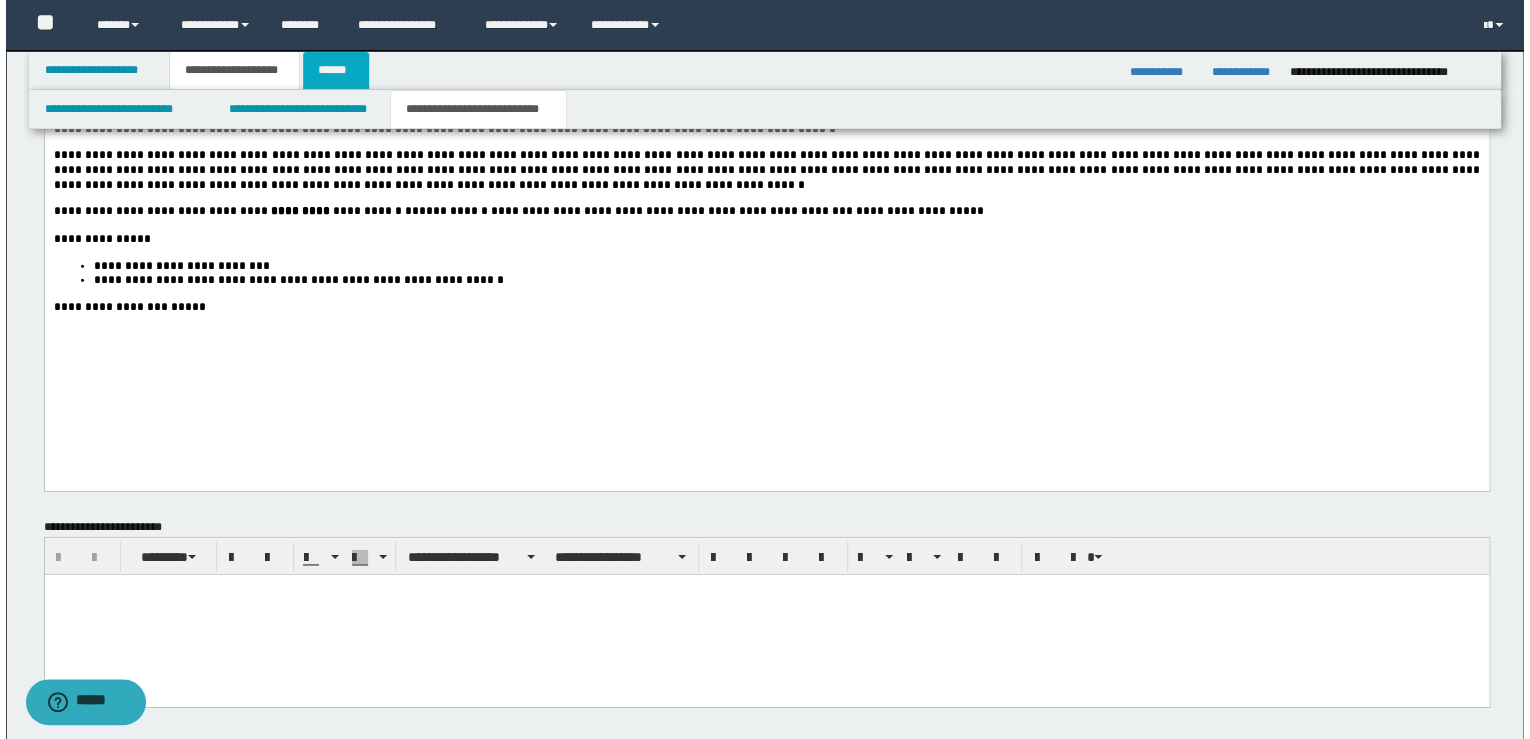 scroll, scrollTop: 0, scrollLeft: 0, axis: both 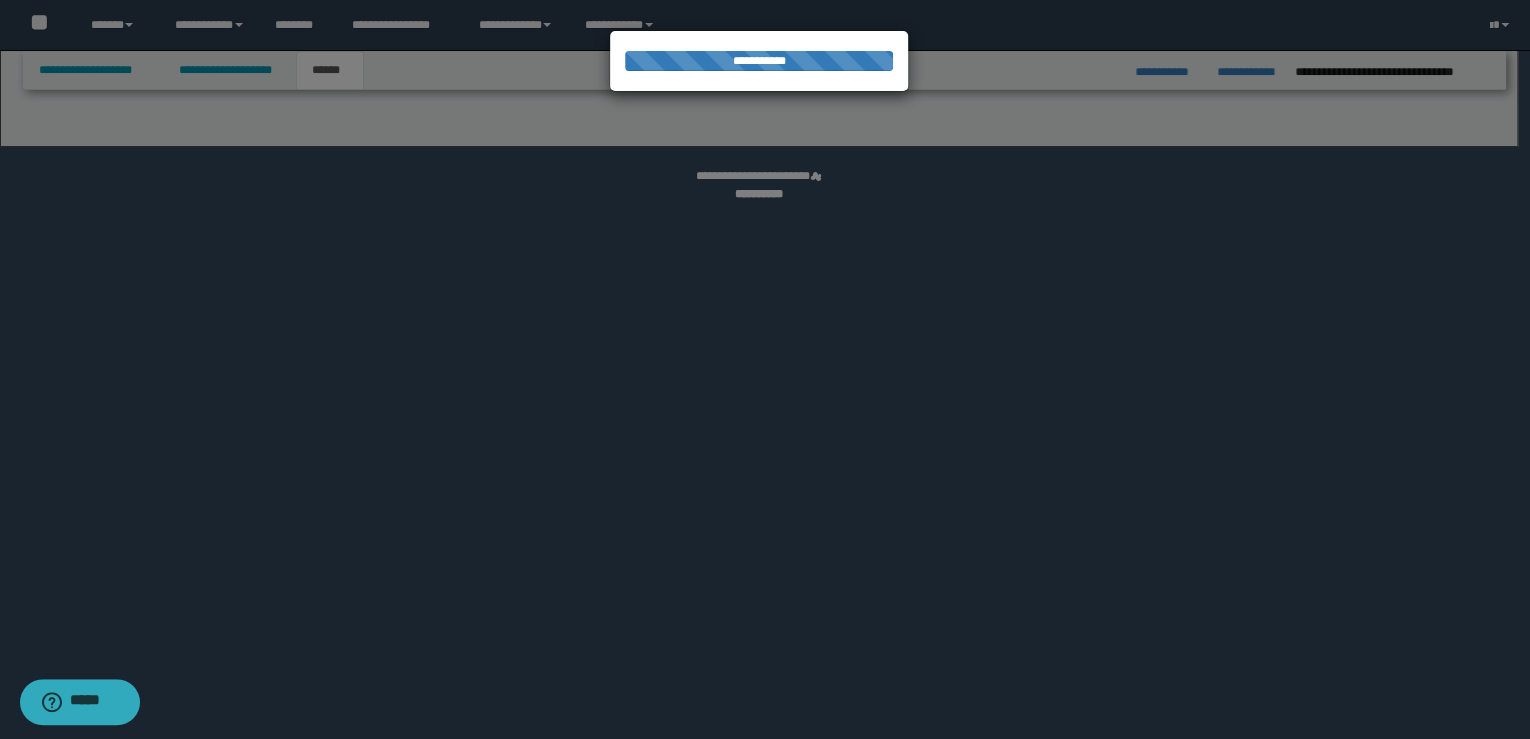 select on "*" 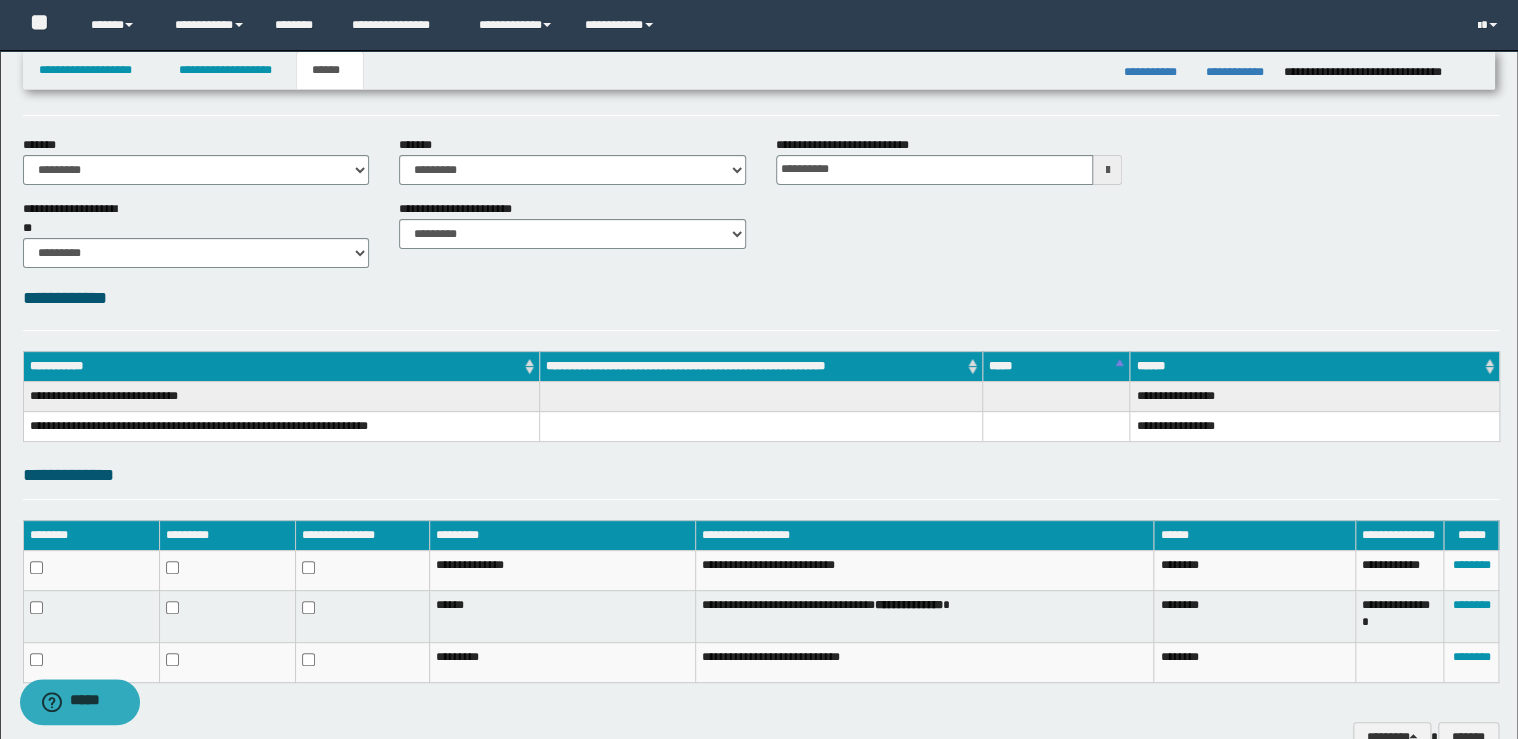 scroll, scrollTop: 167, scrollLeft: 0, axis: vertical 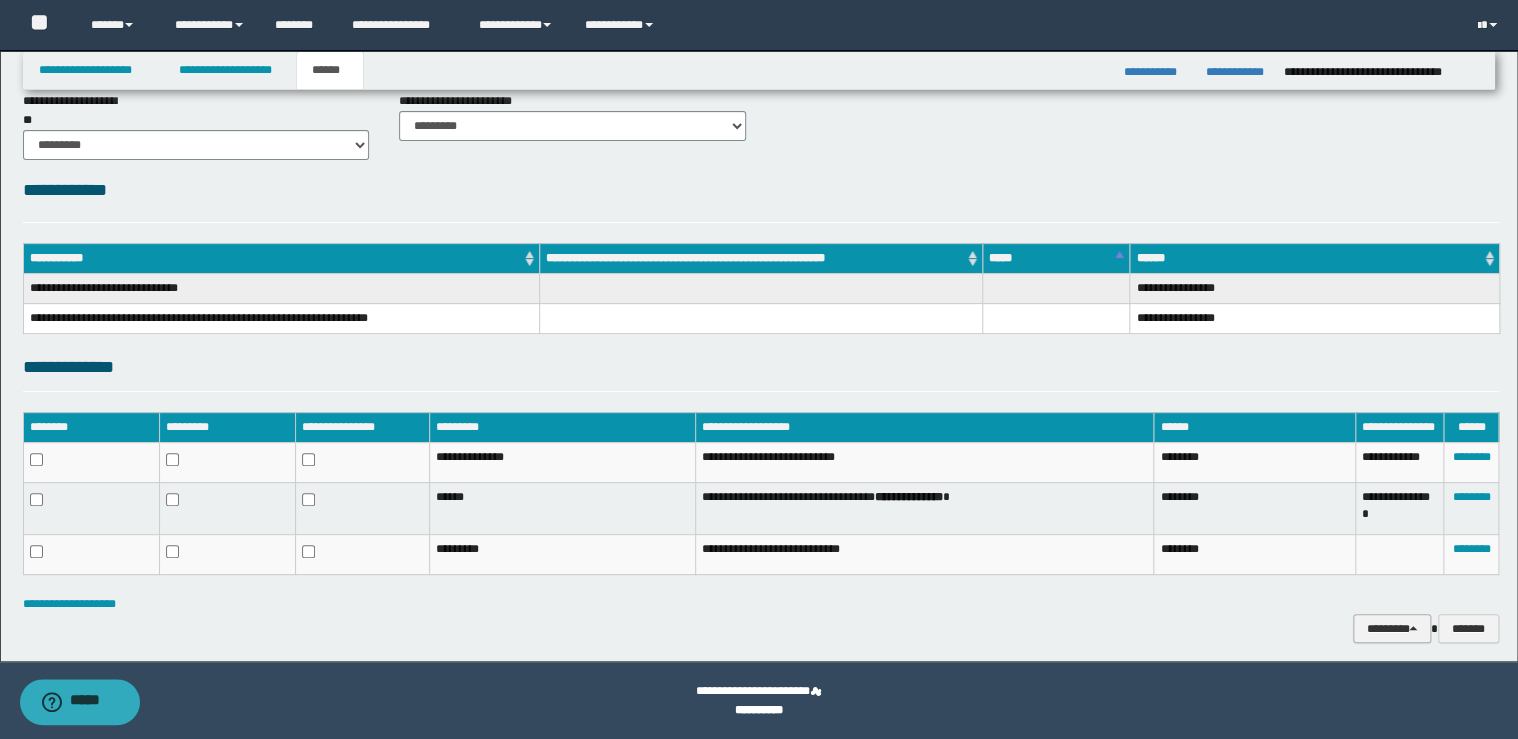click on "********" at bounding box center [1392, 629] 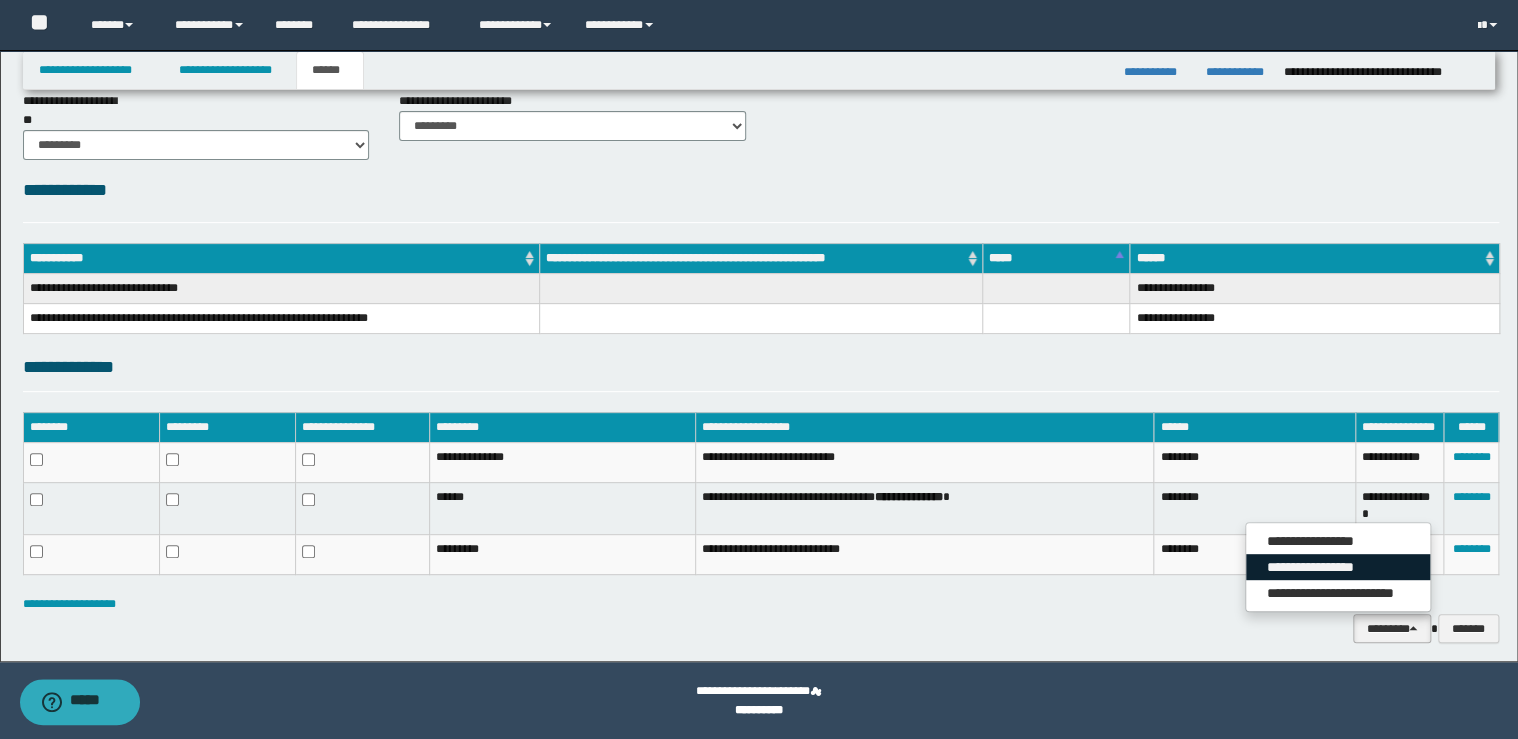 click on "**********" at bounding box center [1338, 567] 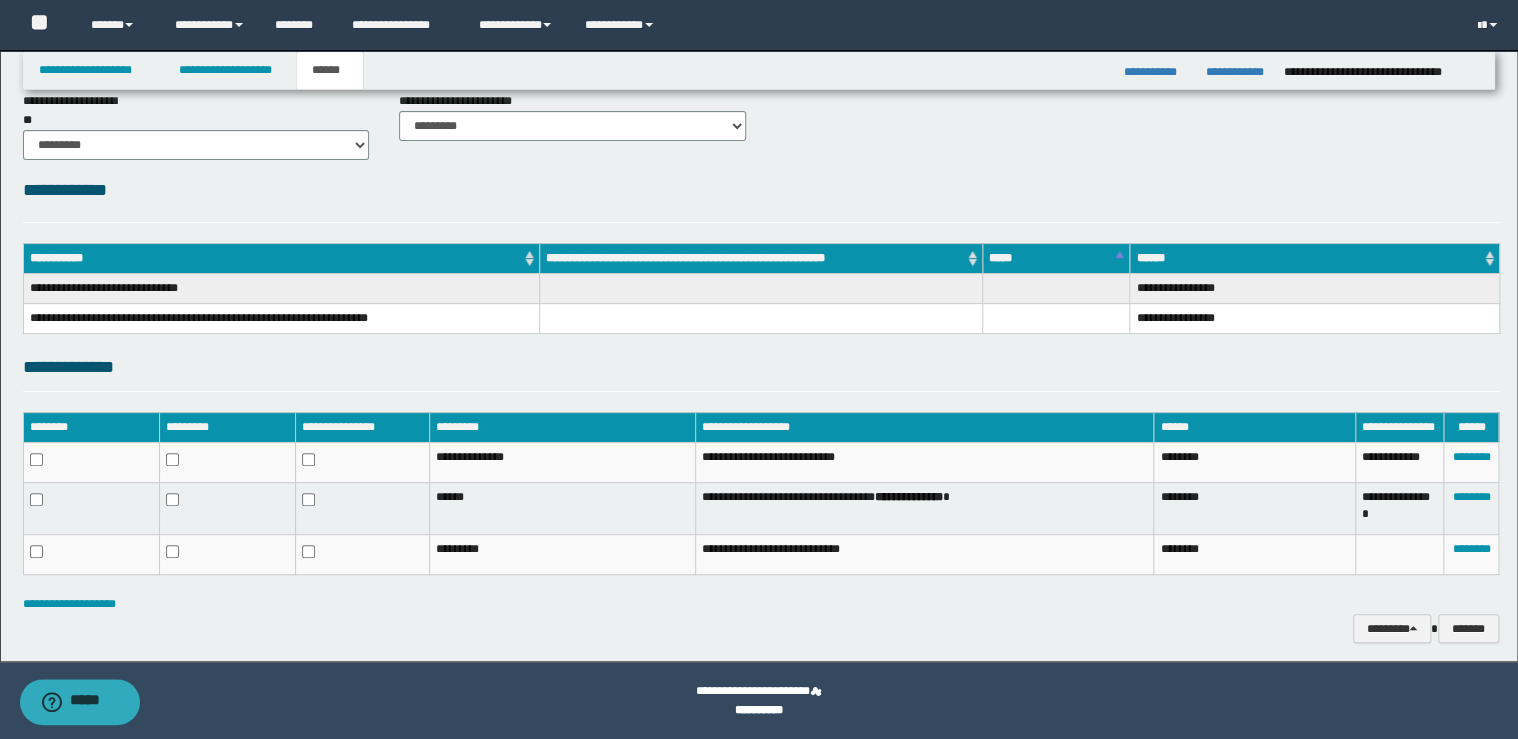click on "**********" at bounding box center (761, 629) 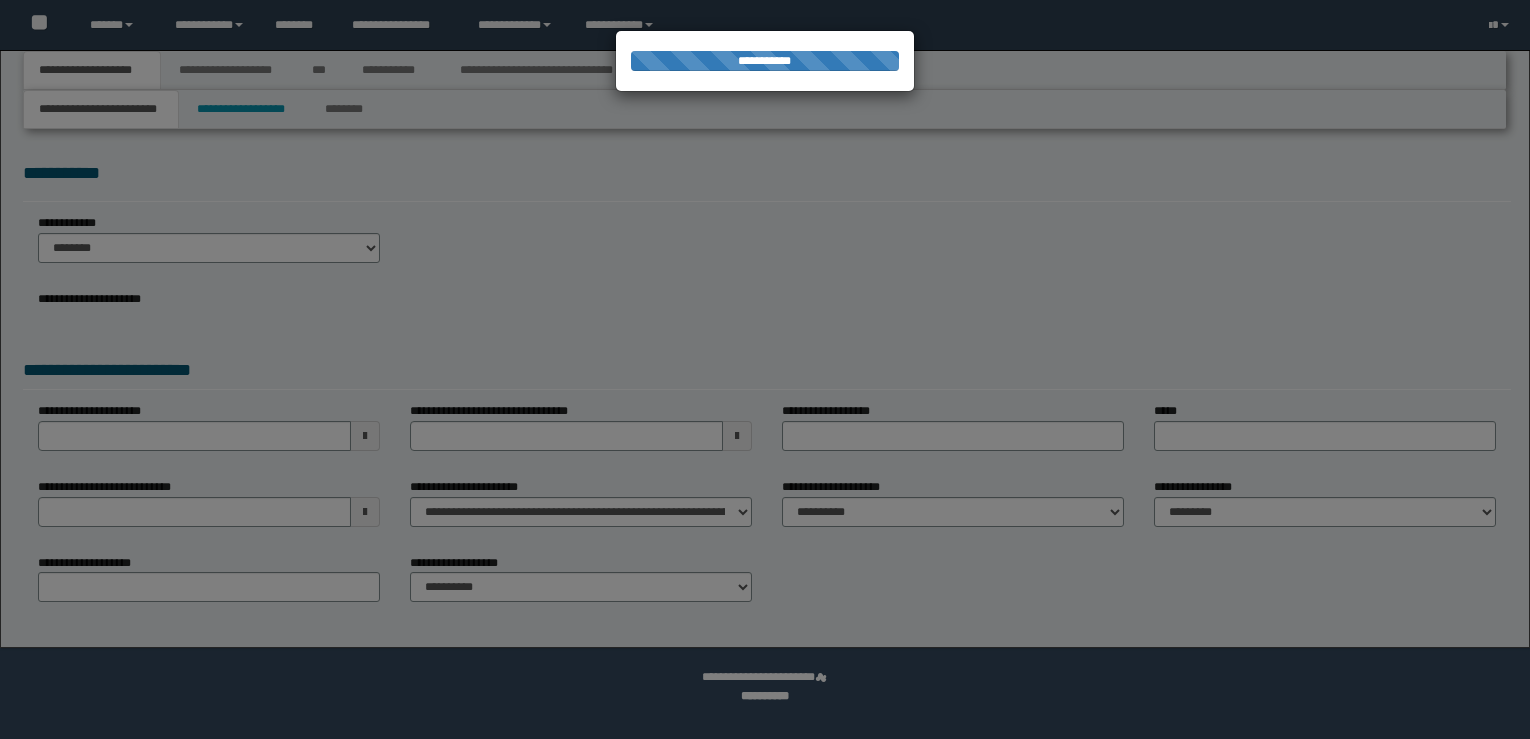 scroll, scrollTop: 0, scrollLeft: 0, axis: both 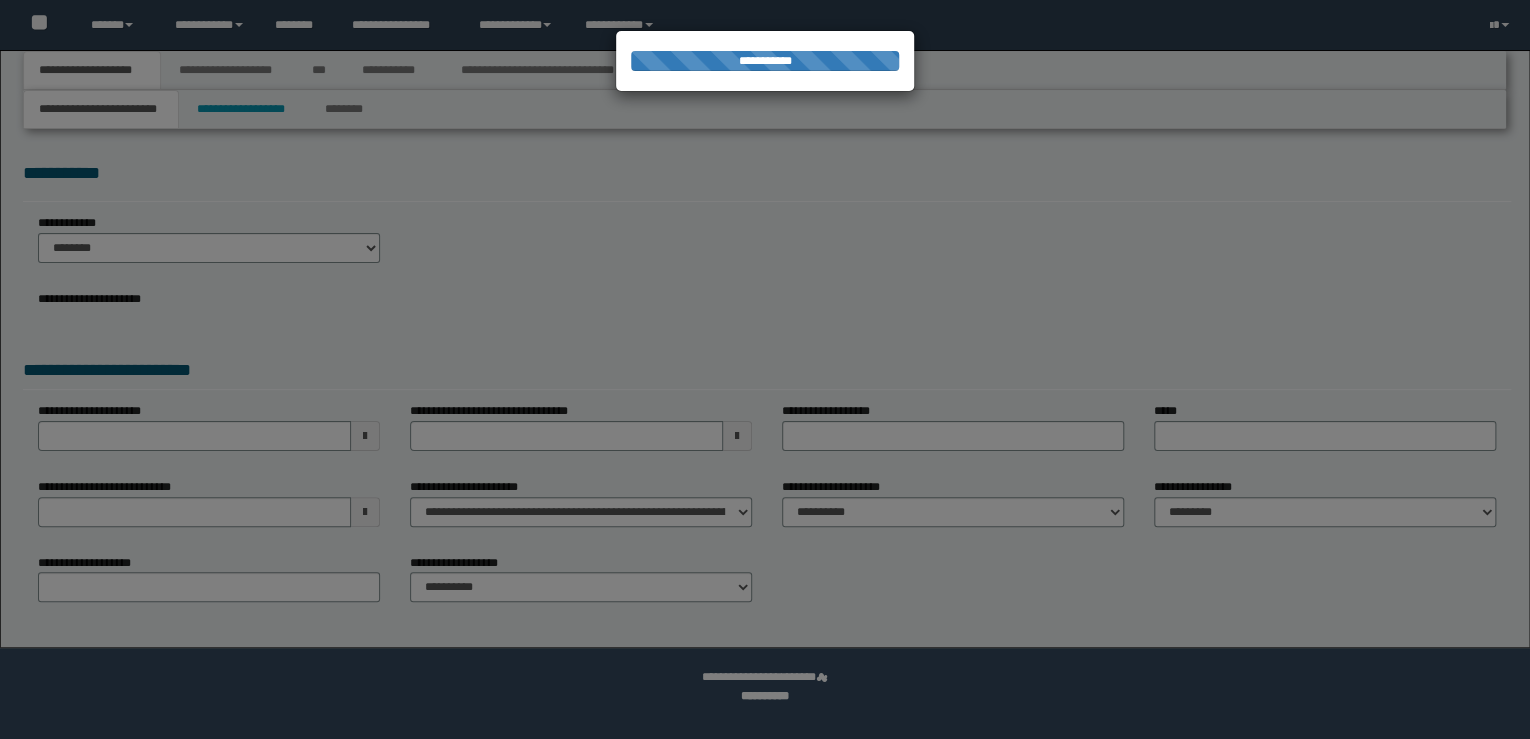 select on "*" 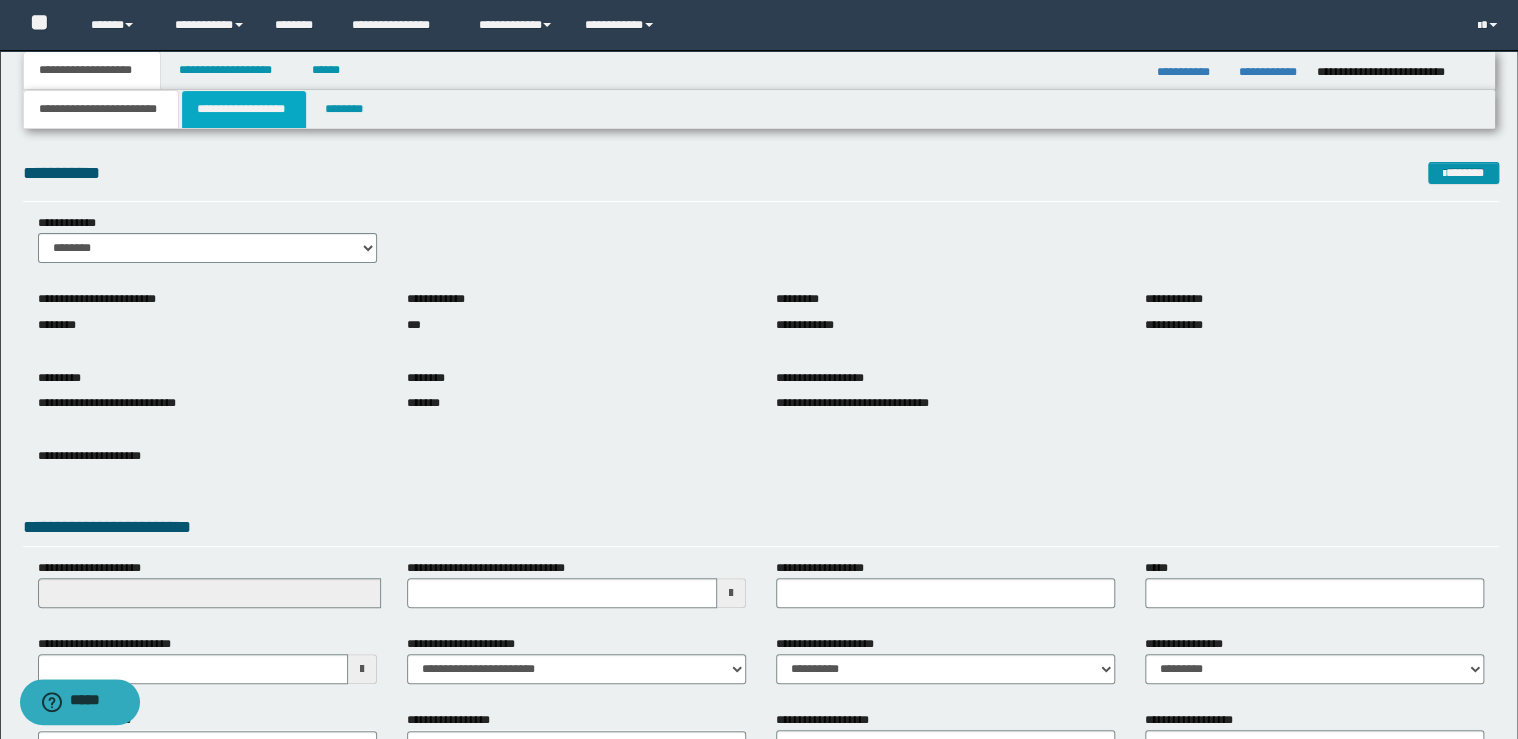 click on "**********" at bounding box center (244, 109) 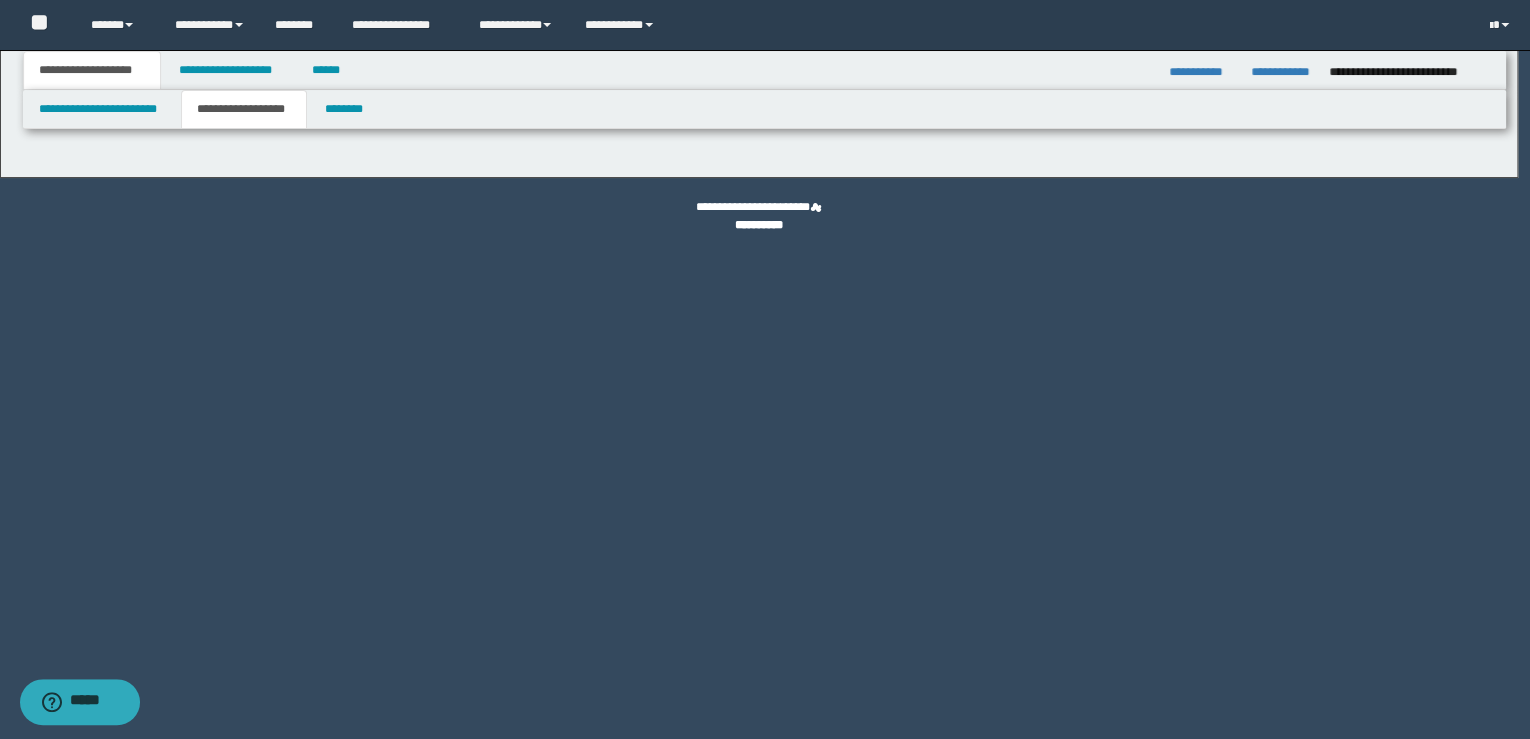 type on "********" 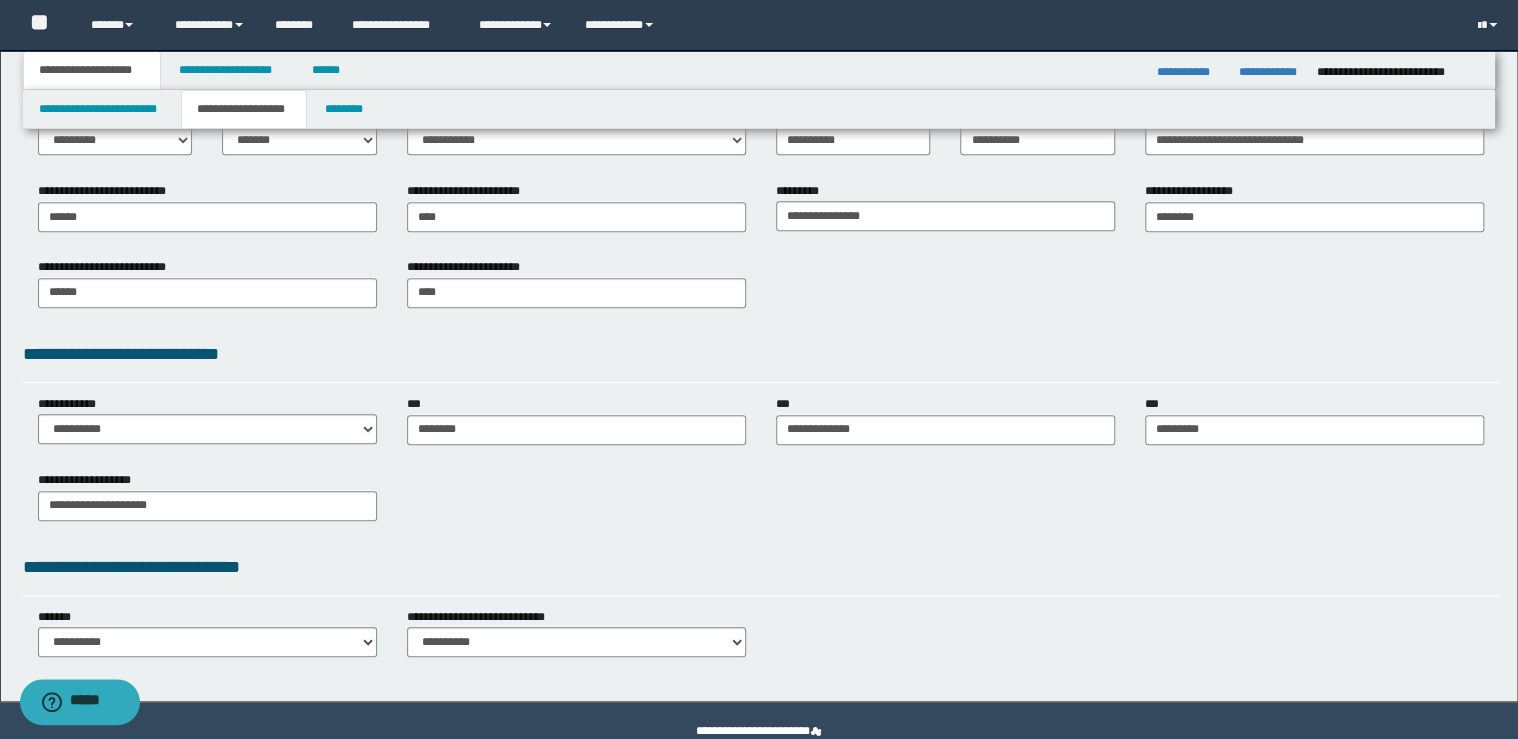 scroll, scrollTop: 367, scrollLeft: 0, axis: vertical 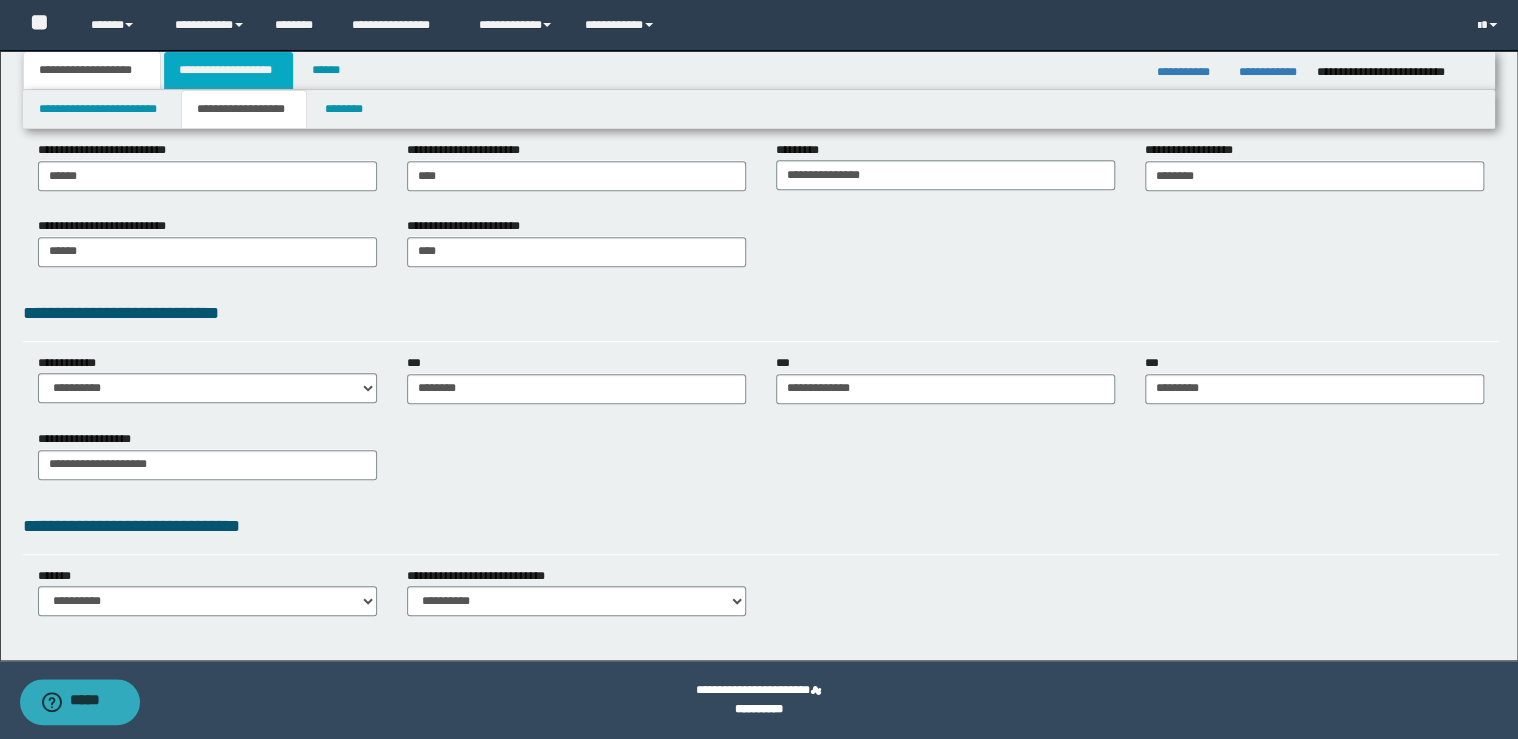click on "**********" at bounding box center [228, 70] 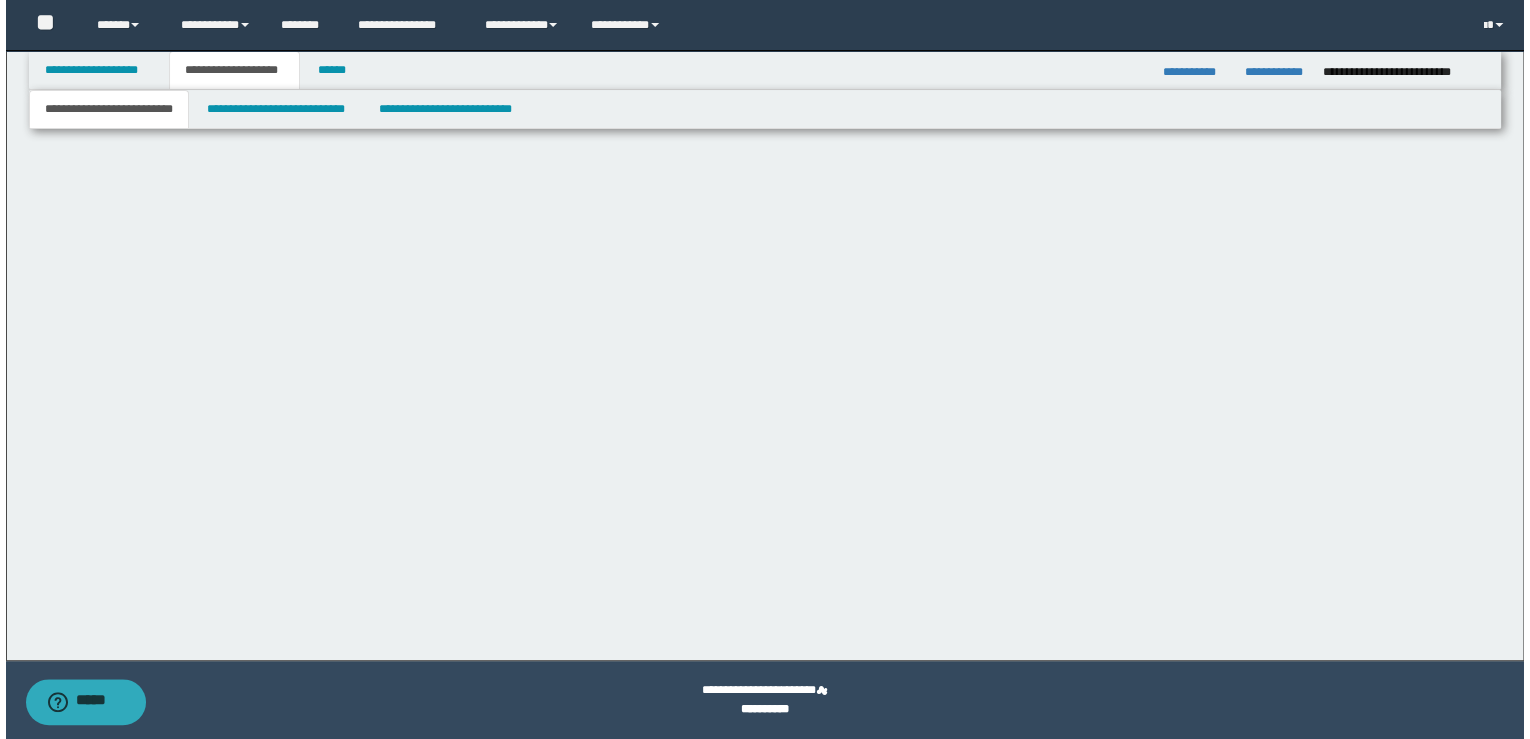 scroll, scrollTop: 0, scrollLeft: 0, axis: both 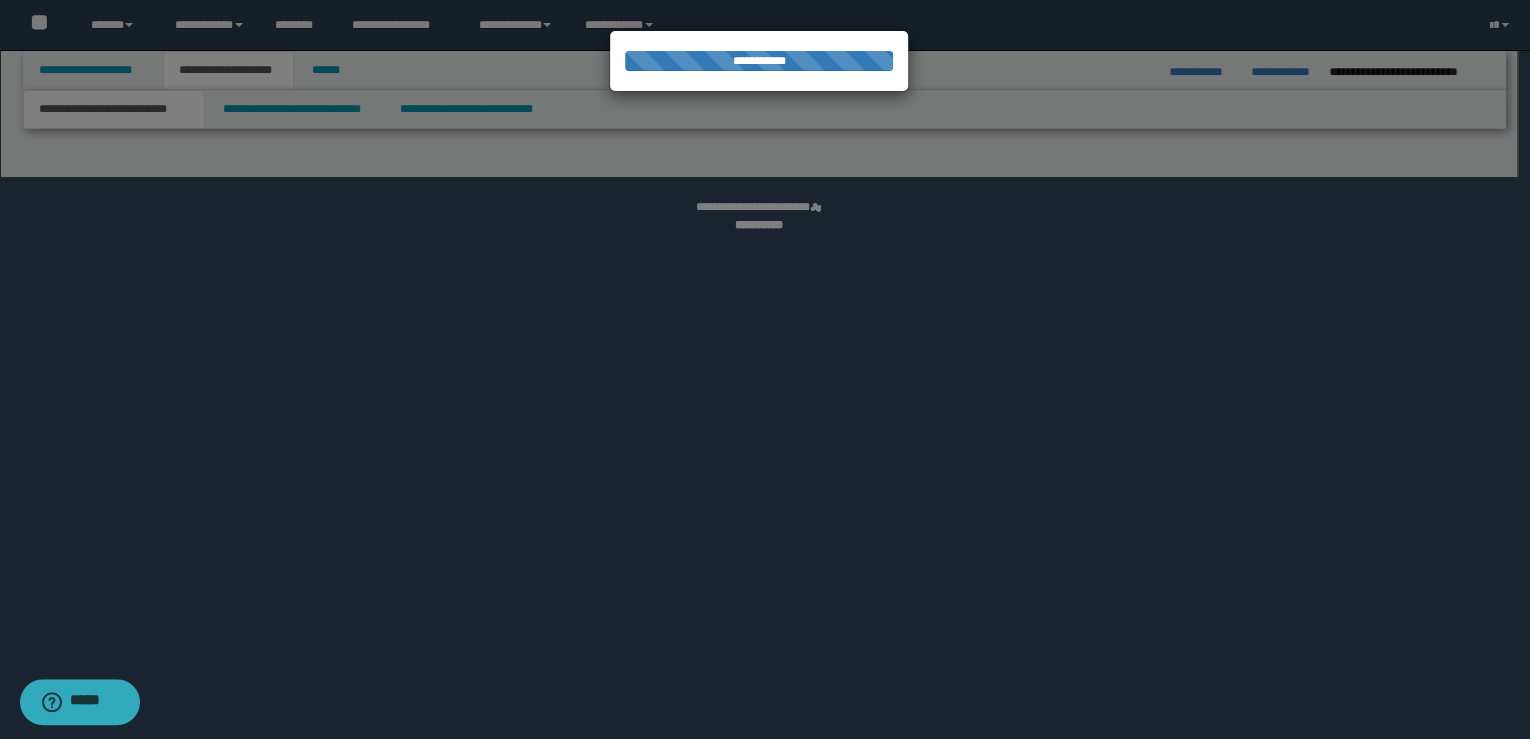 select on "*" 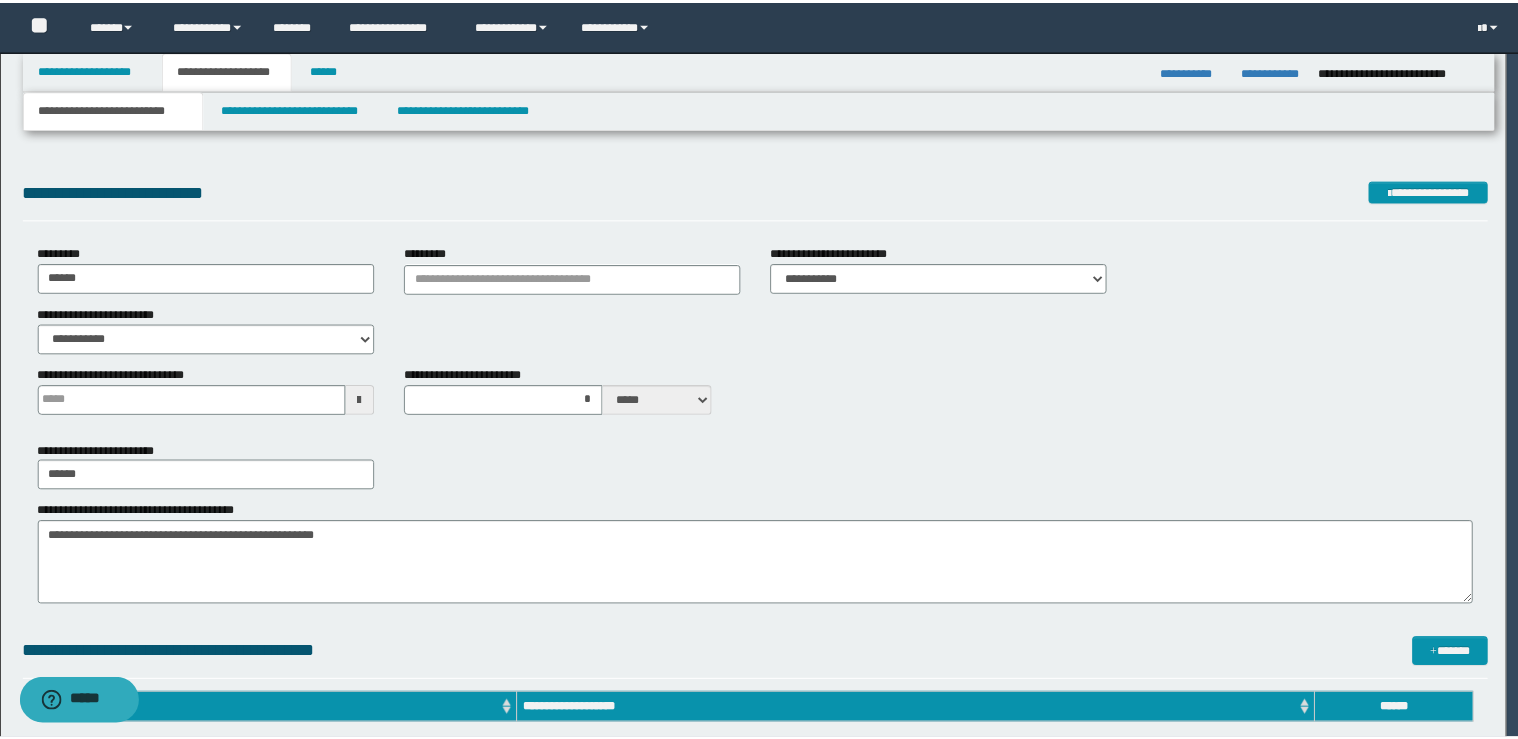 scroll, scrollTop: 0, scrollLeft: 0, axis: both 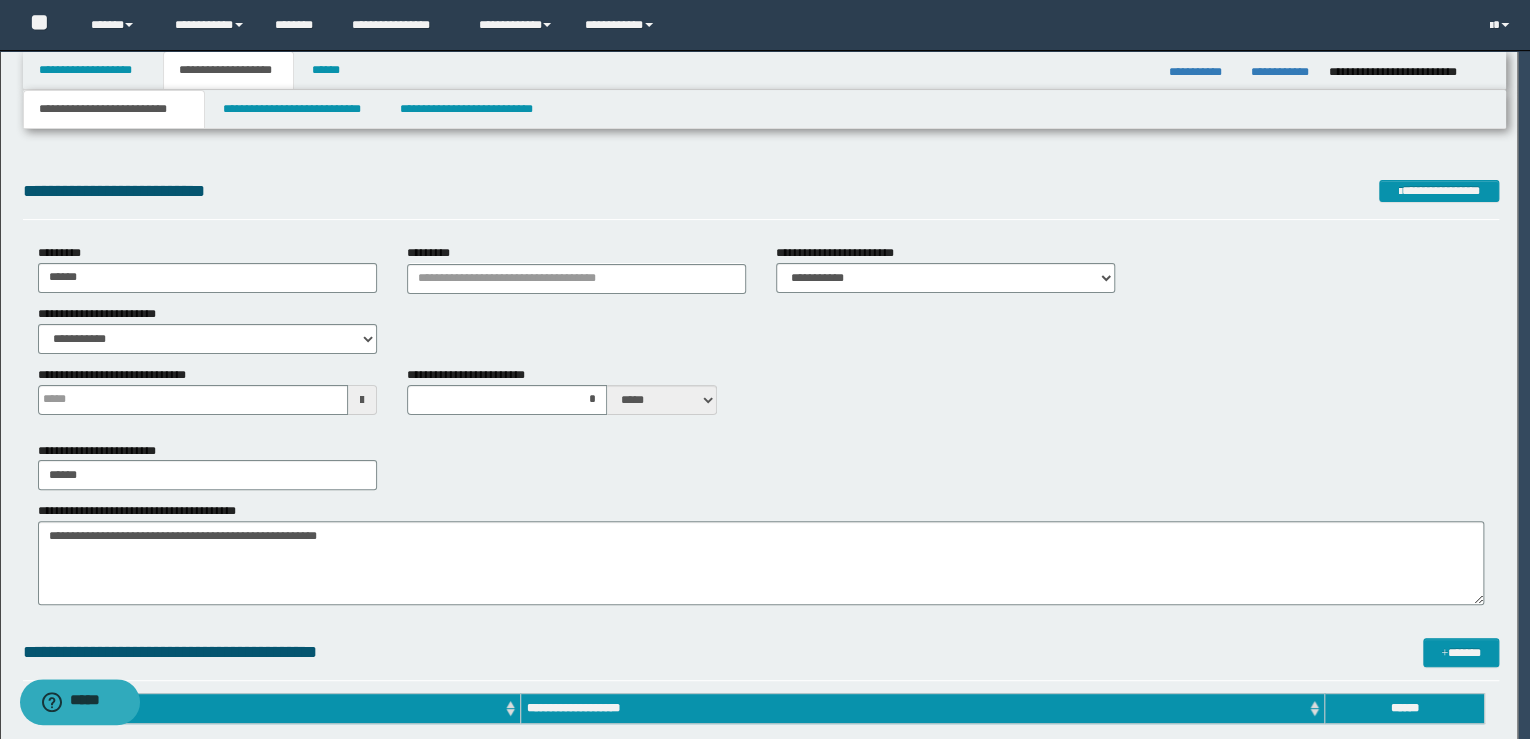 type 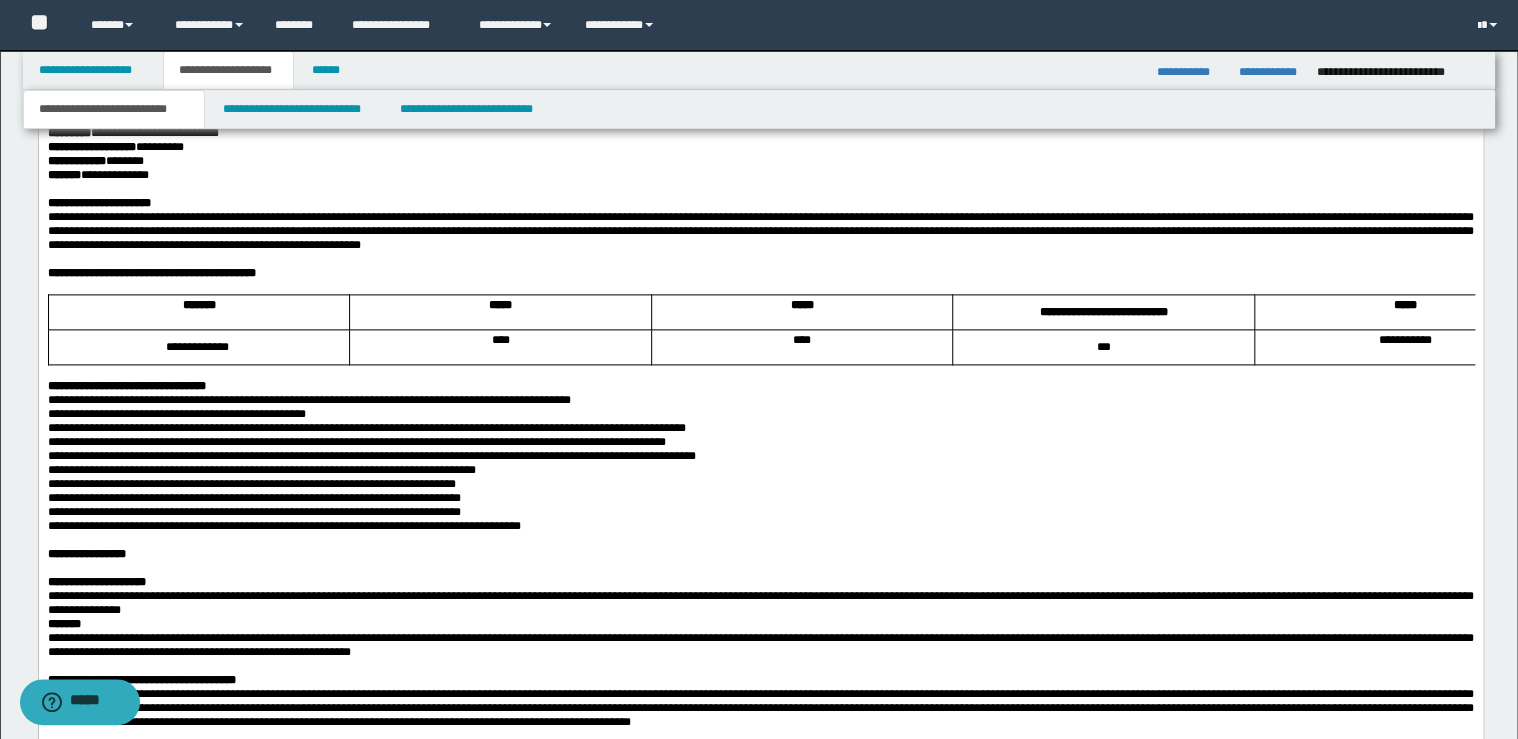 scroll, scrollTop: 1040, scrollLeft: 0, axis: vertical 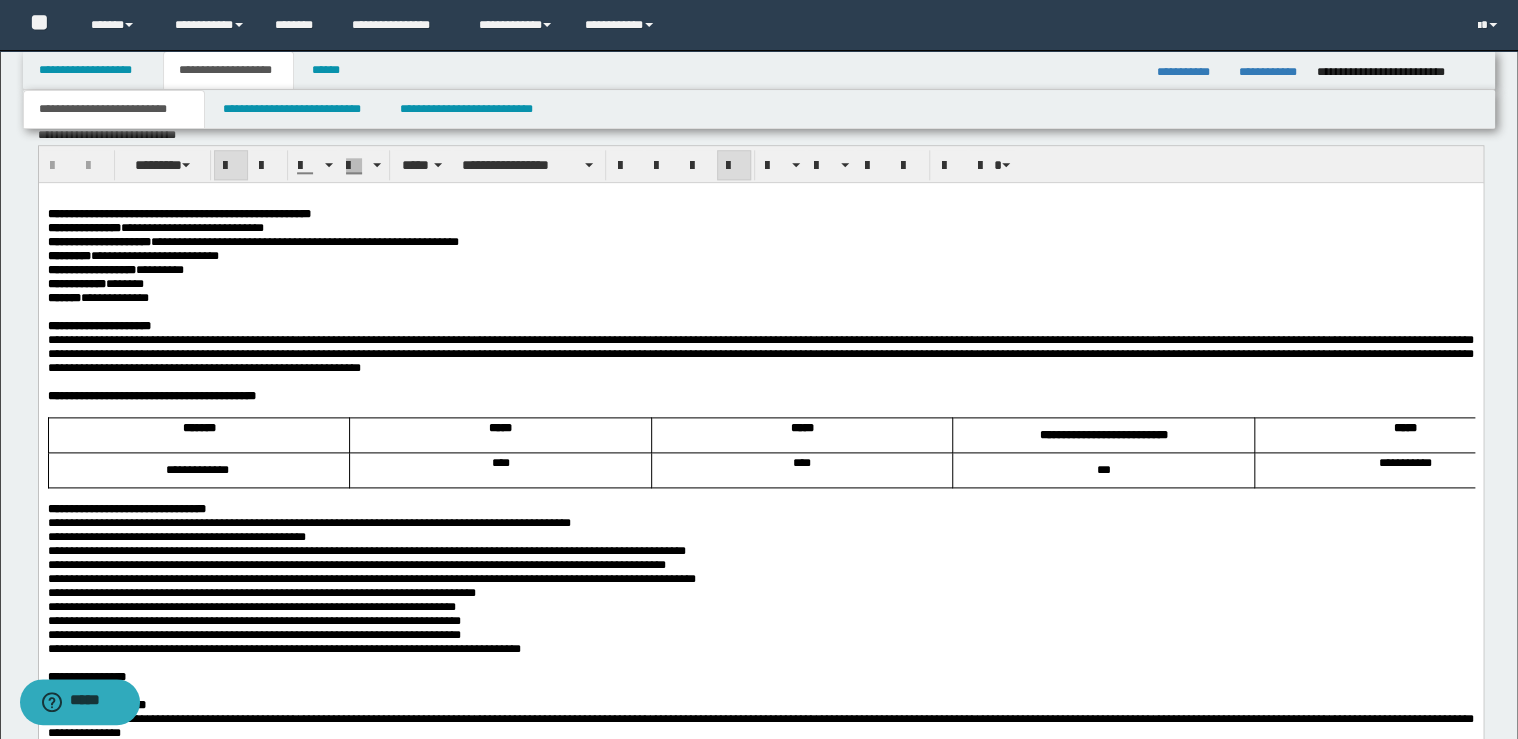 click on "**********" at bounding box center (760, 1510) 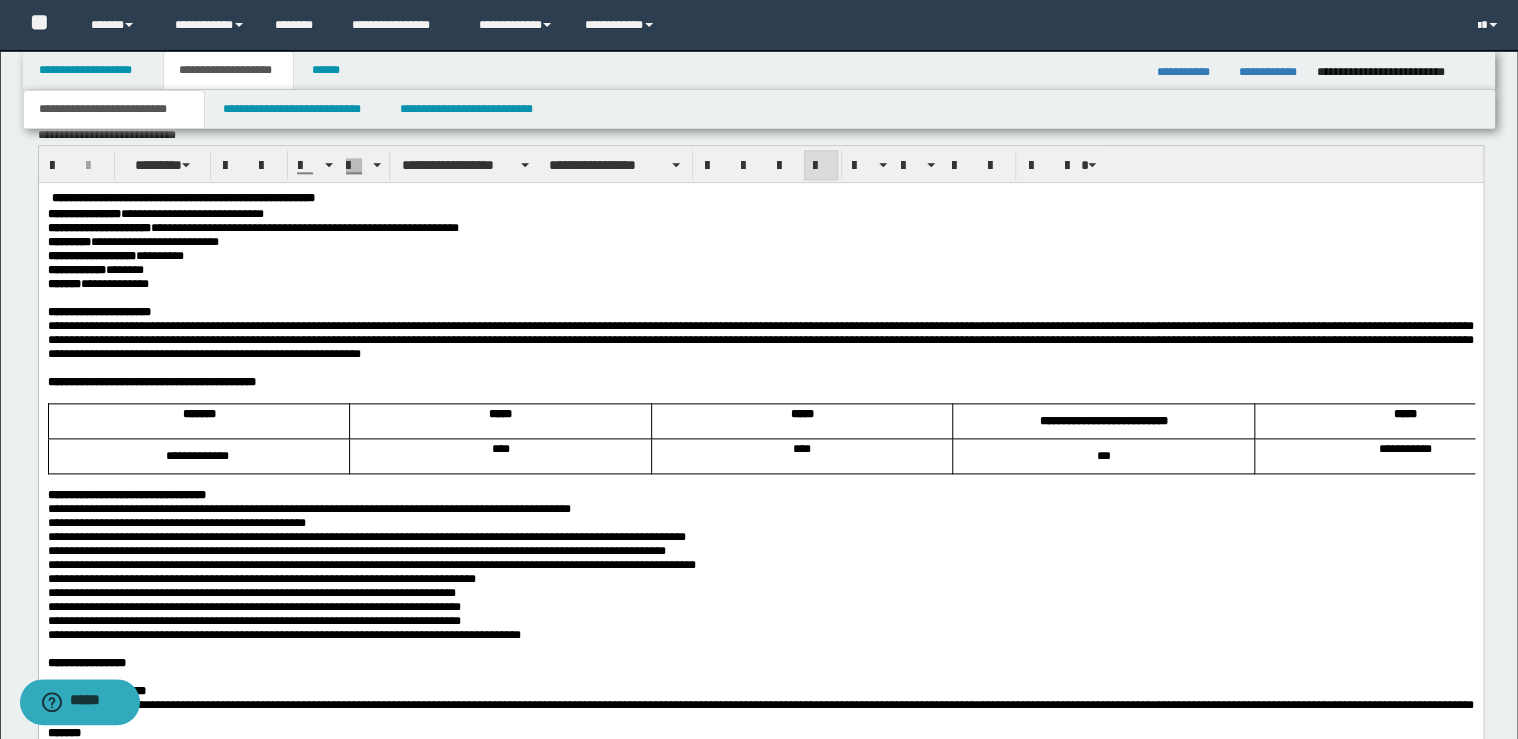 type 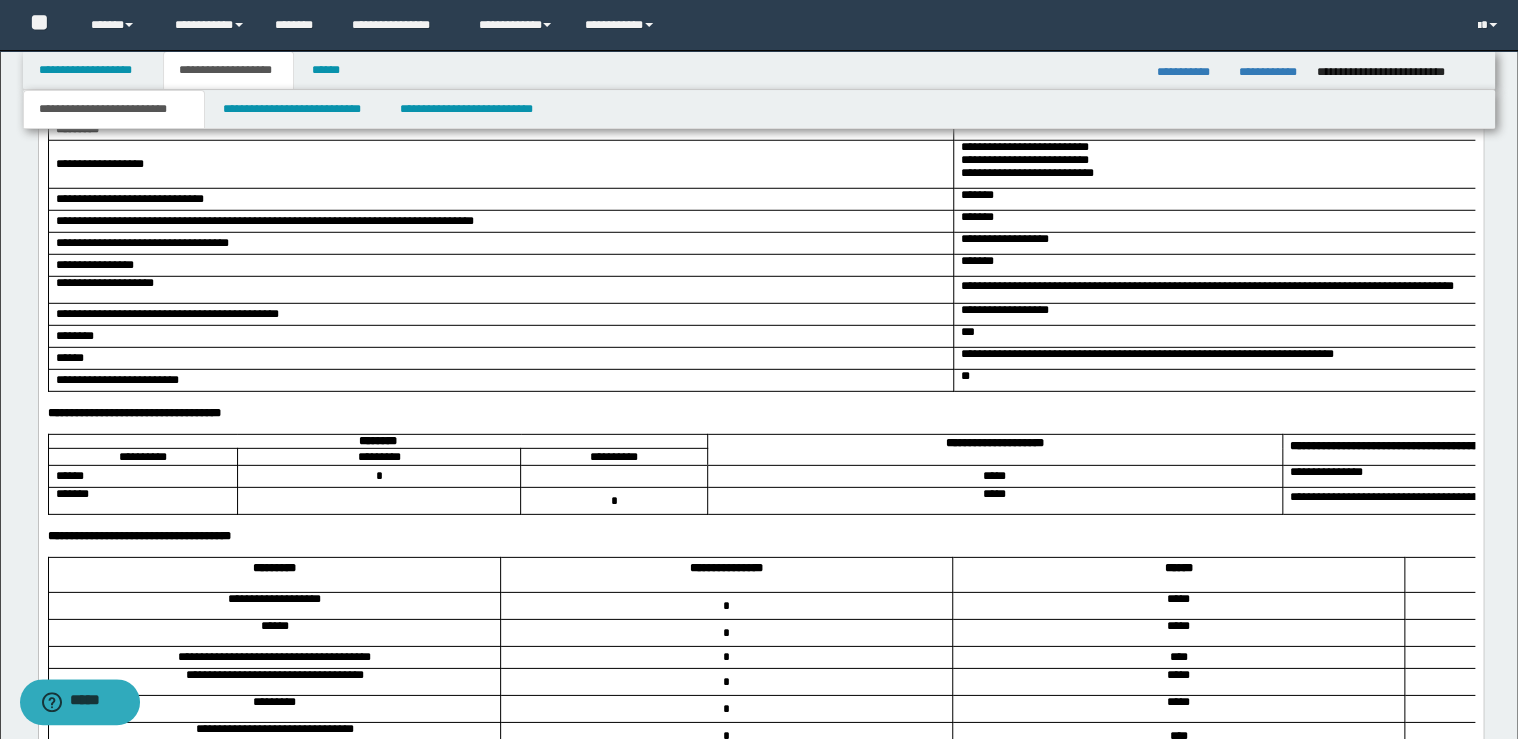 scroll, scrollTop: 2720, scrollLeft: 0, axis: vertical 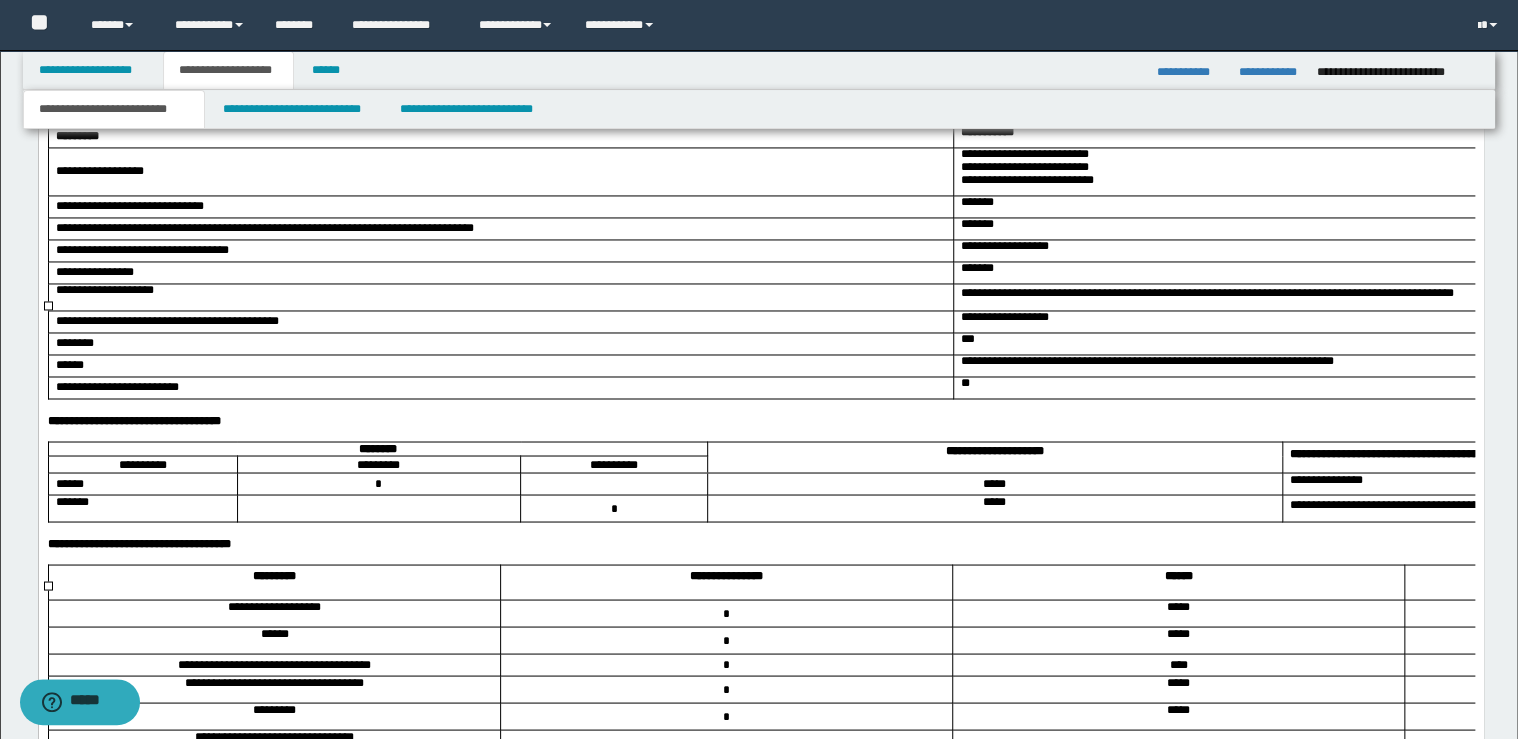 click at bounding box center (499, 304) 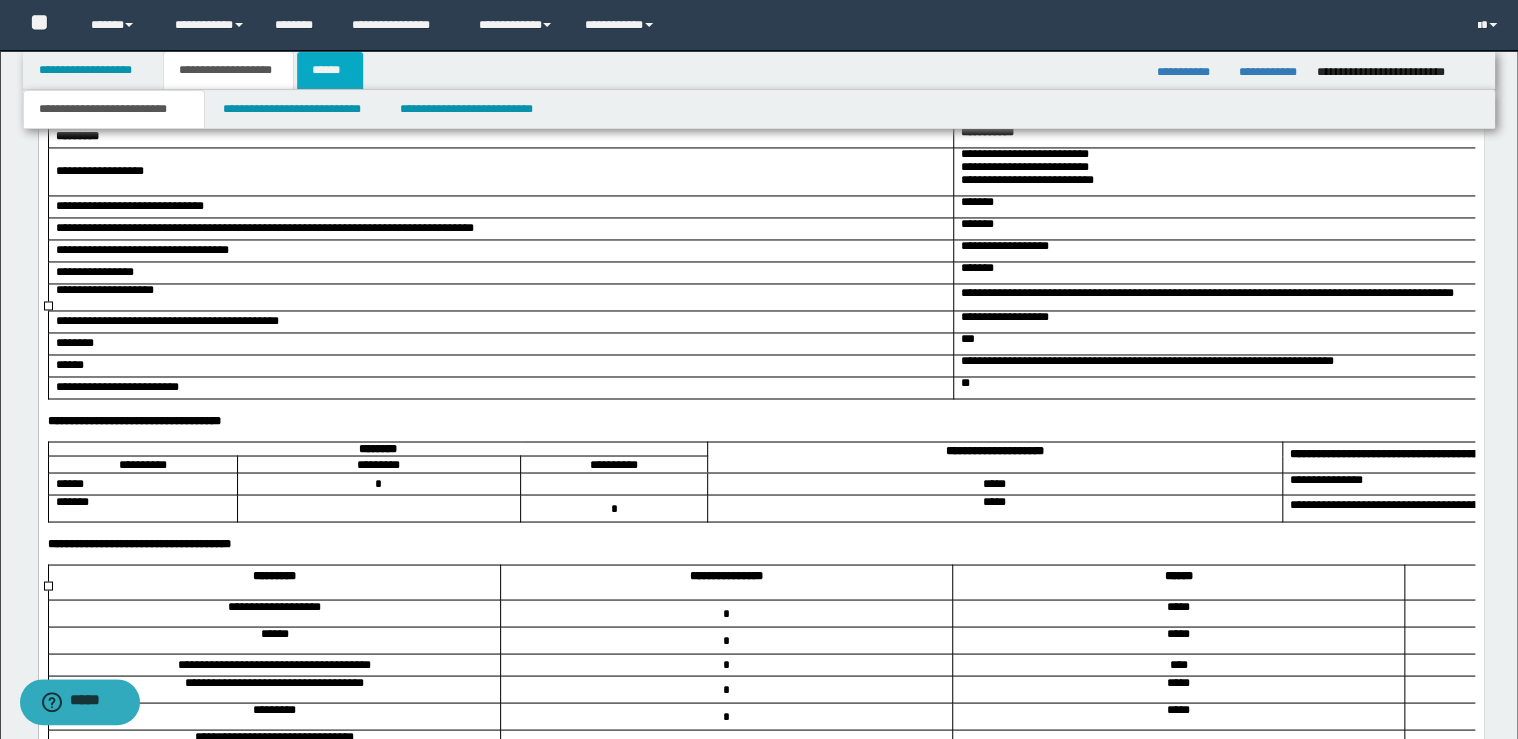 click on "******" at bounding box center (330, 70) 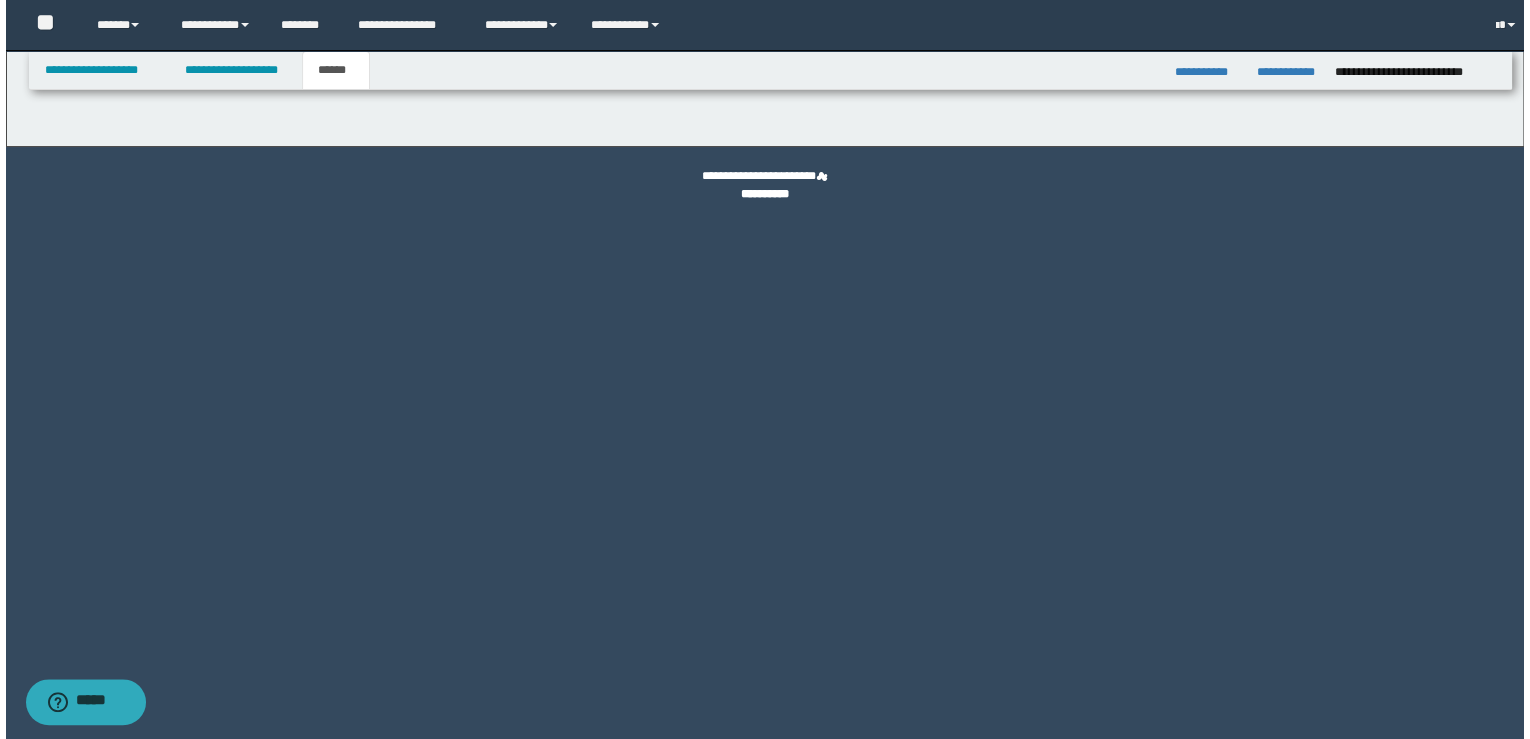 scroll, scrollTop: 0, scrollLeft: 0, axis: both 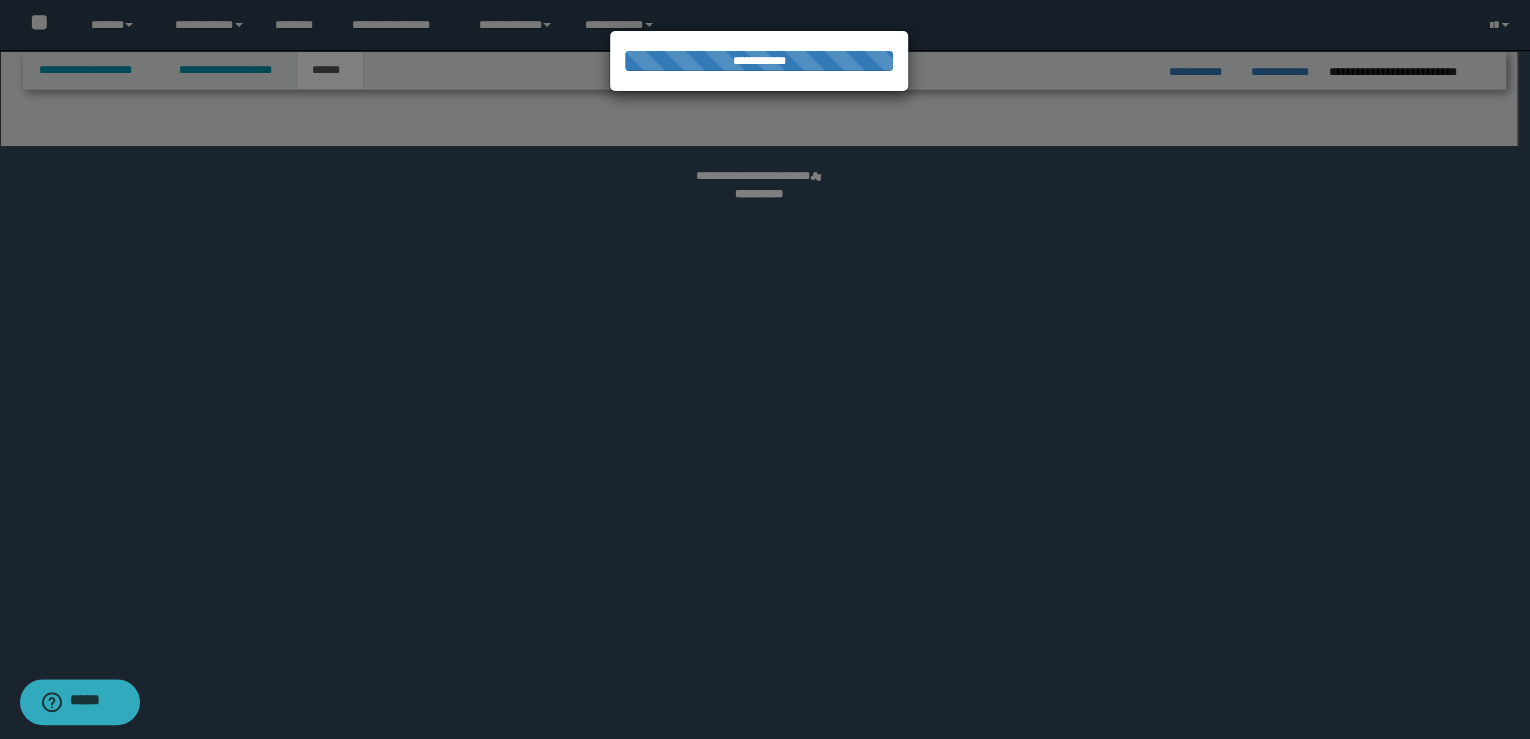 select on "*" 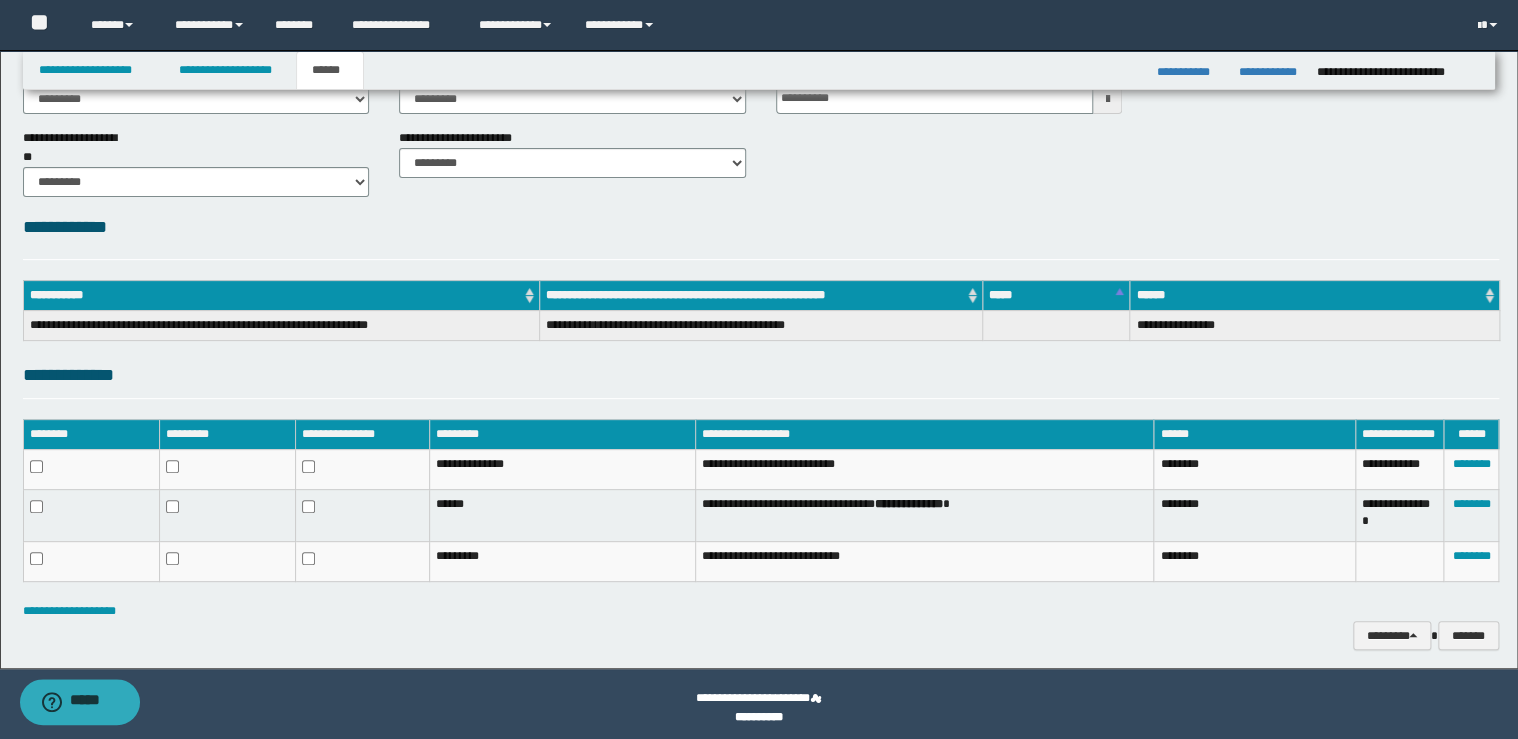 scroll, scrollTop: 137, scrollLeft: 0, axis: vertical 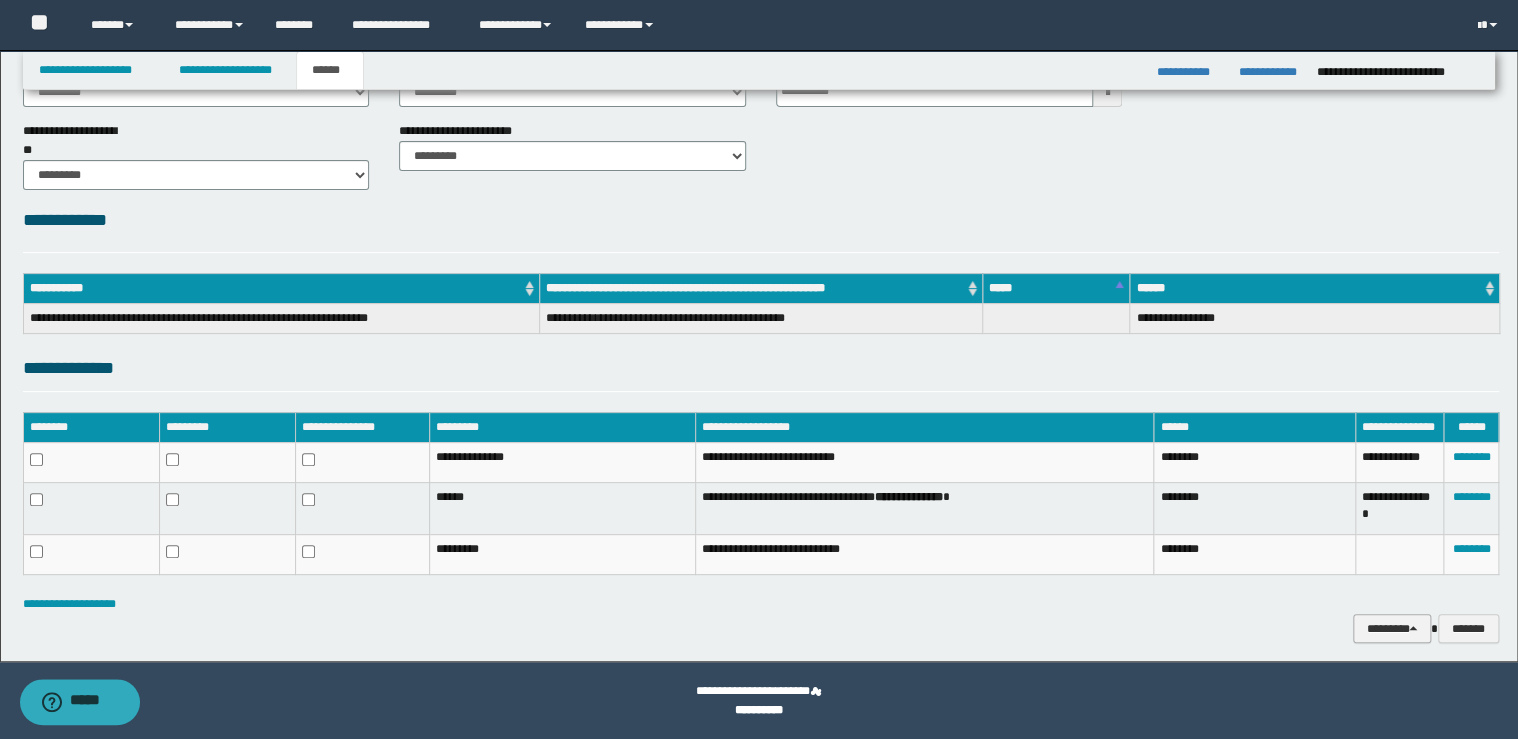 drag, startPoint x: 1414, startPoint y: 624, endPoint x: 1403, endPoint y: 611, distance: 17.029387 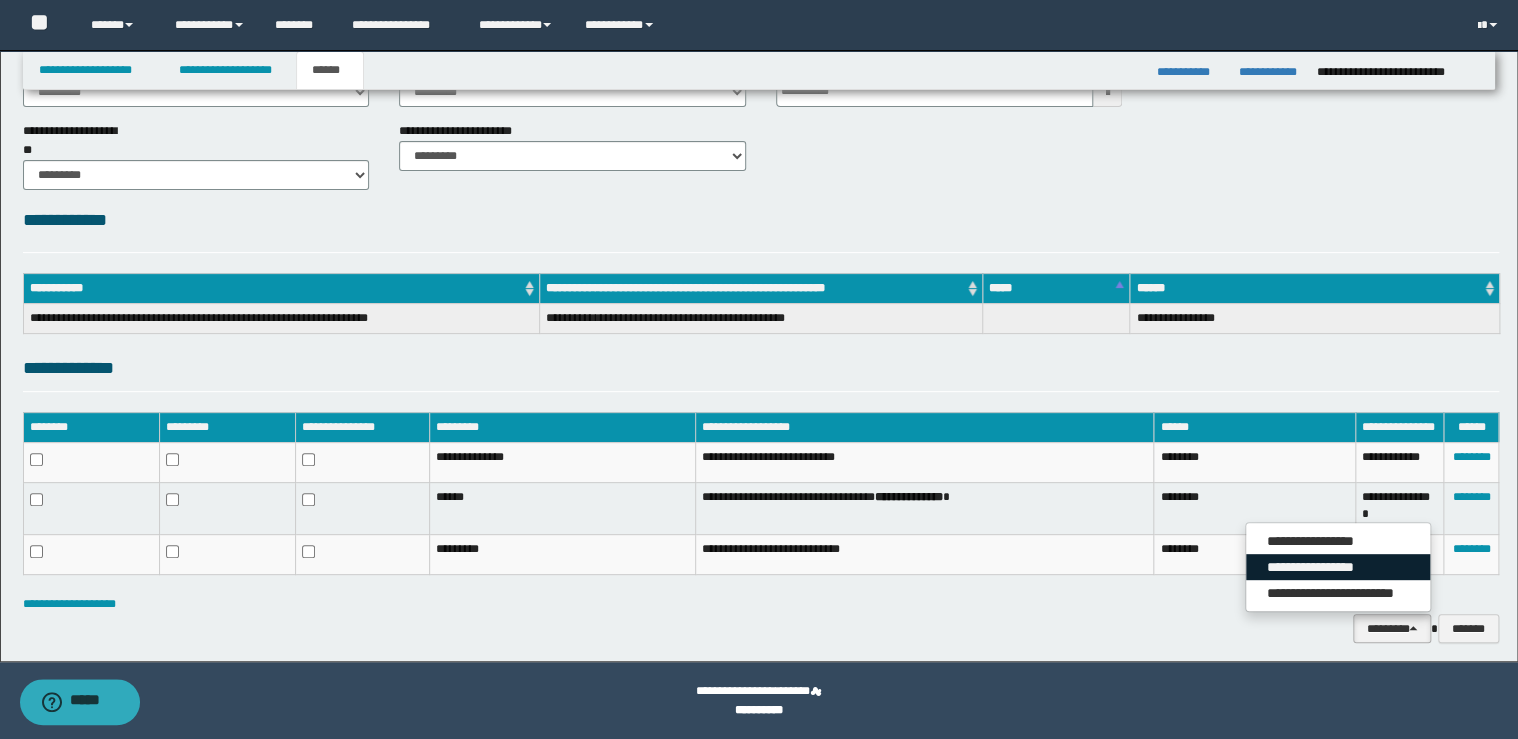 click on "**********" at bounding box center (1338, 567) 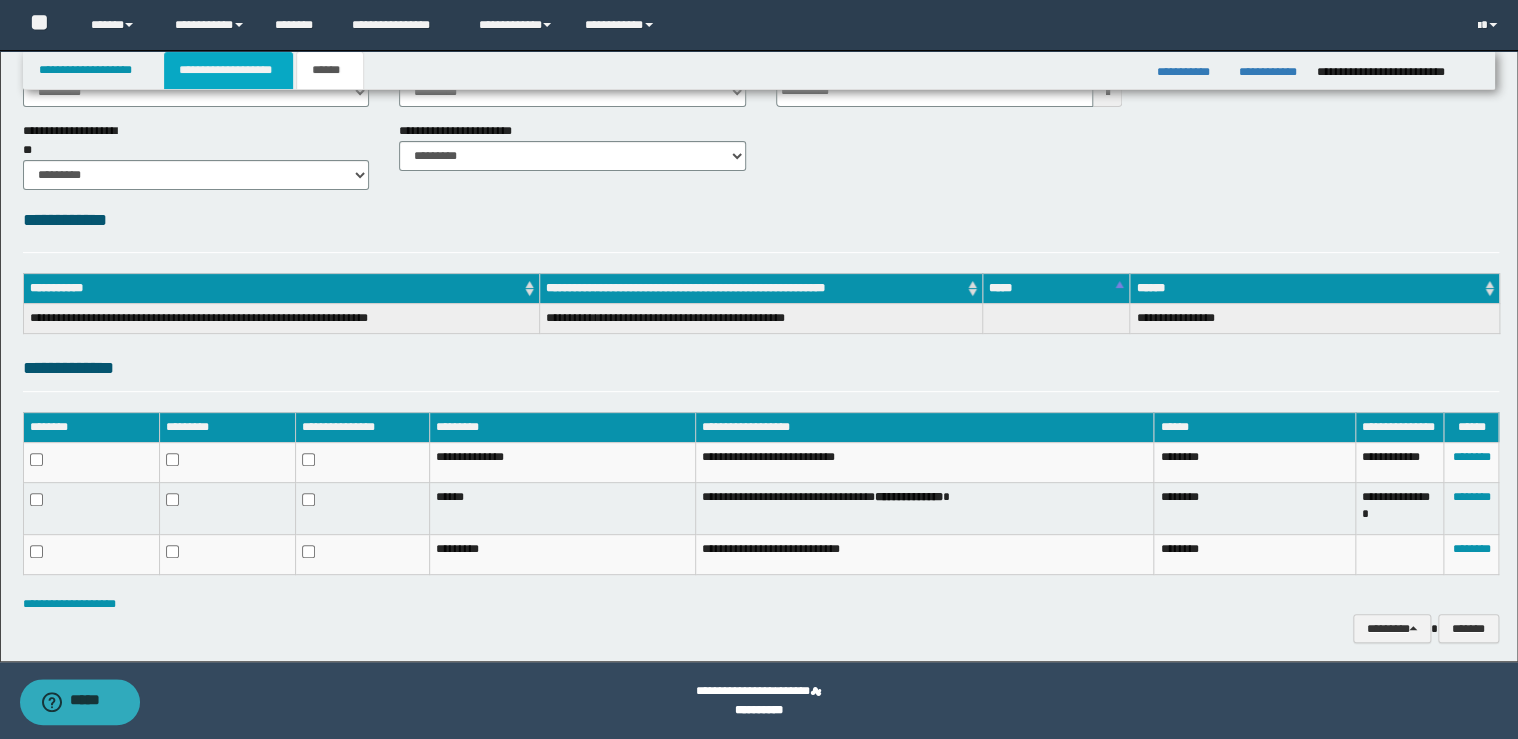click on "**********" at bounding box center [228, 70] 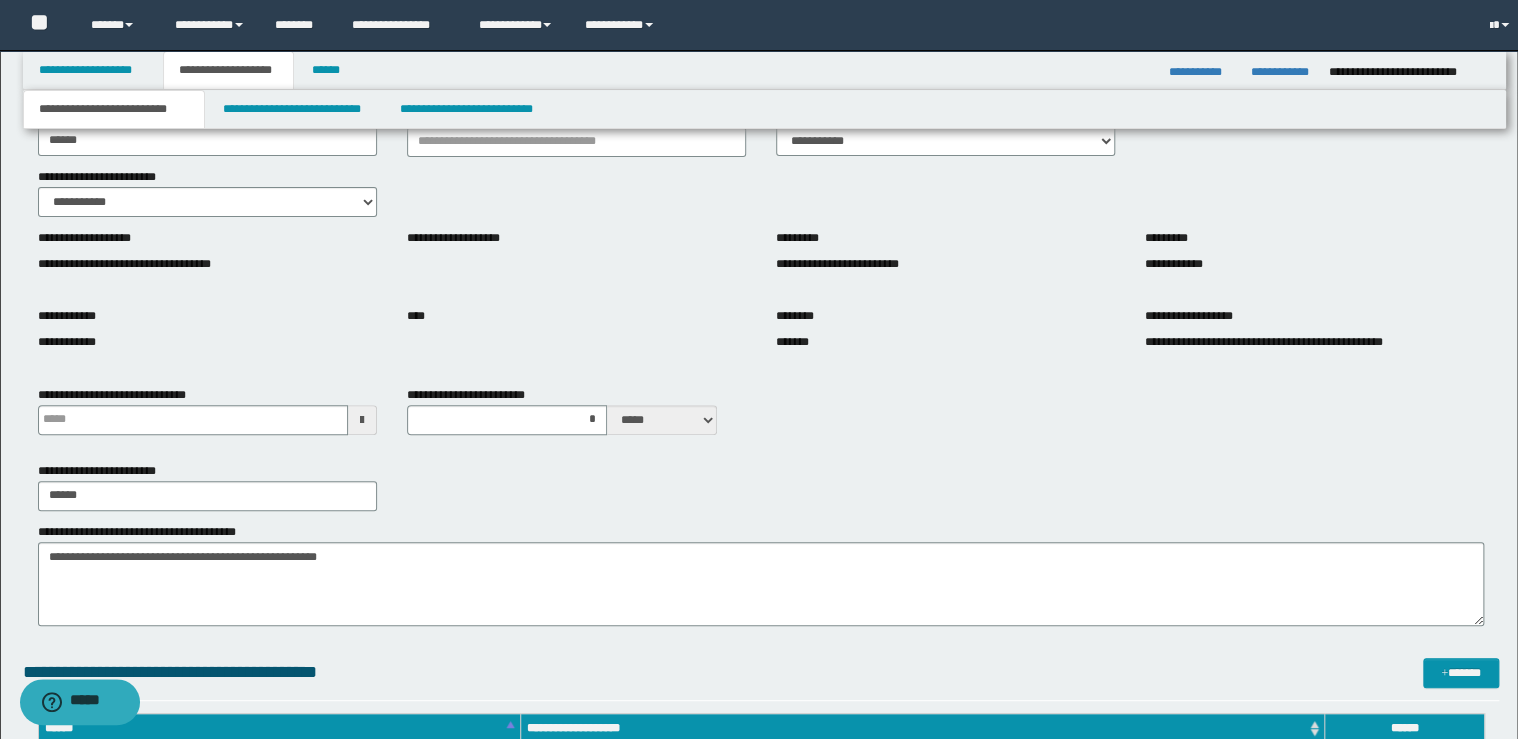 scroll, scrollTop: 168, scrollLeft: 0, axis: vertical 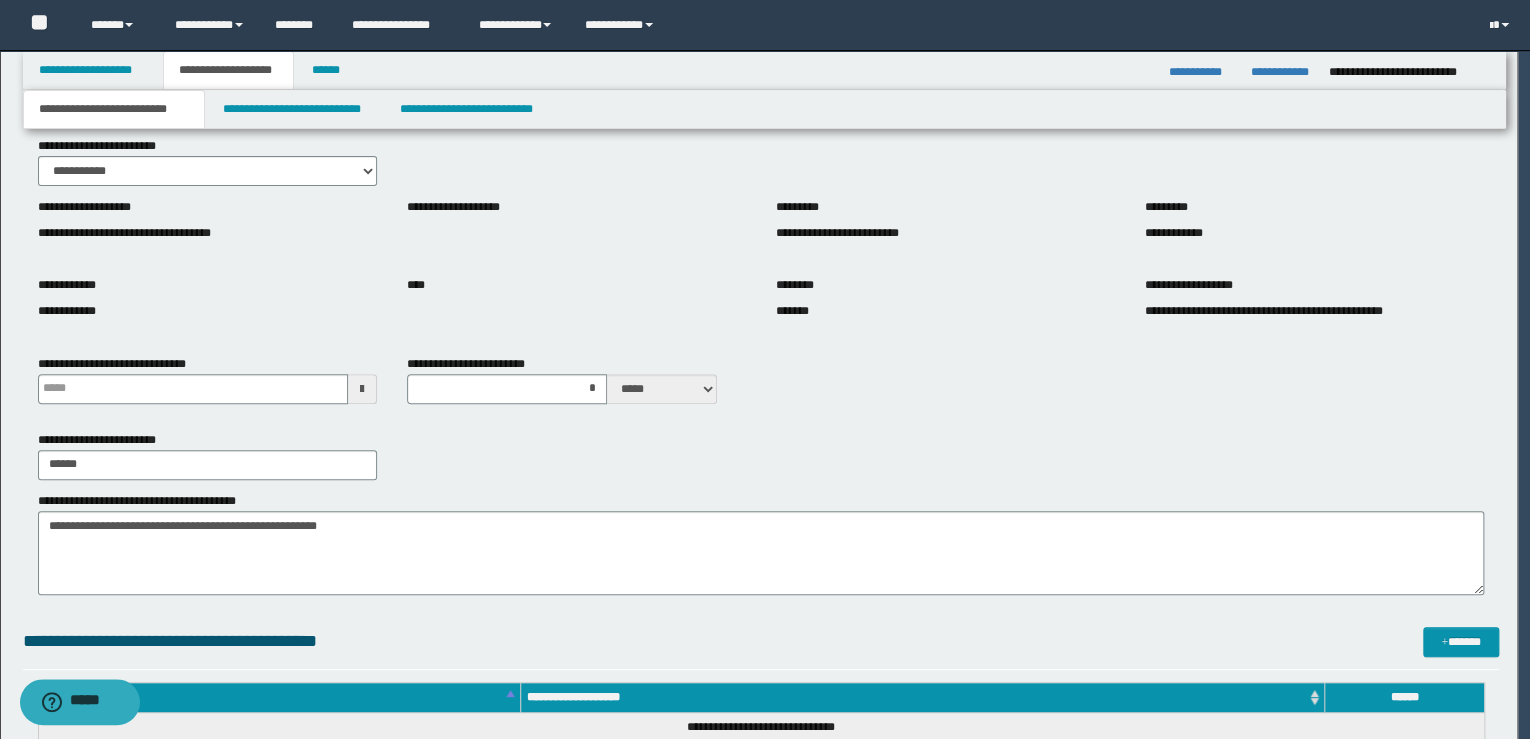 type 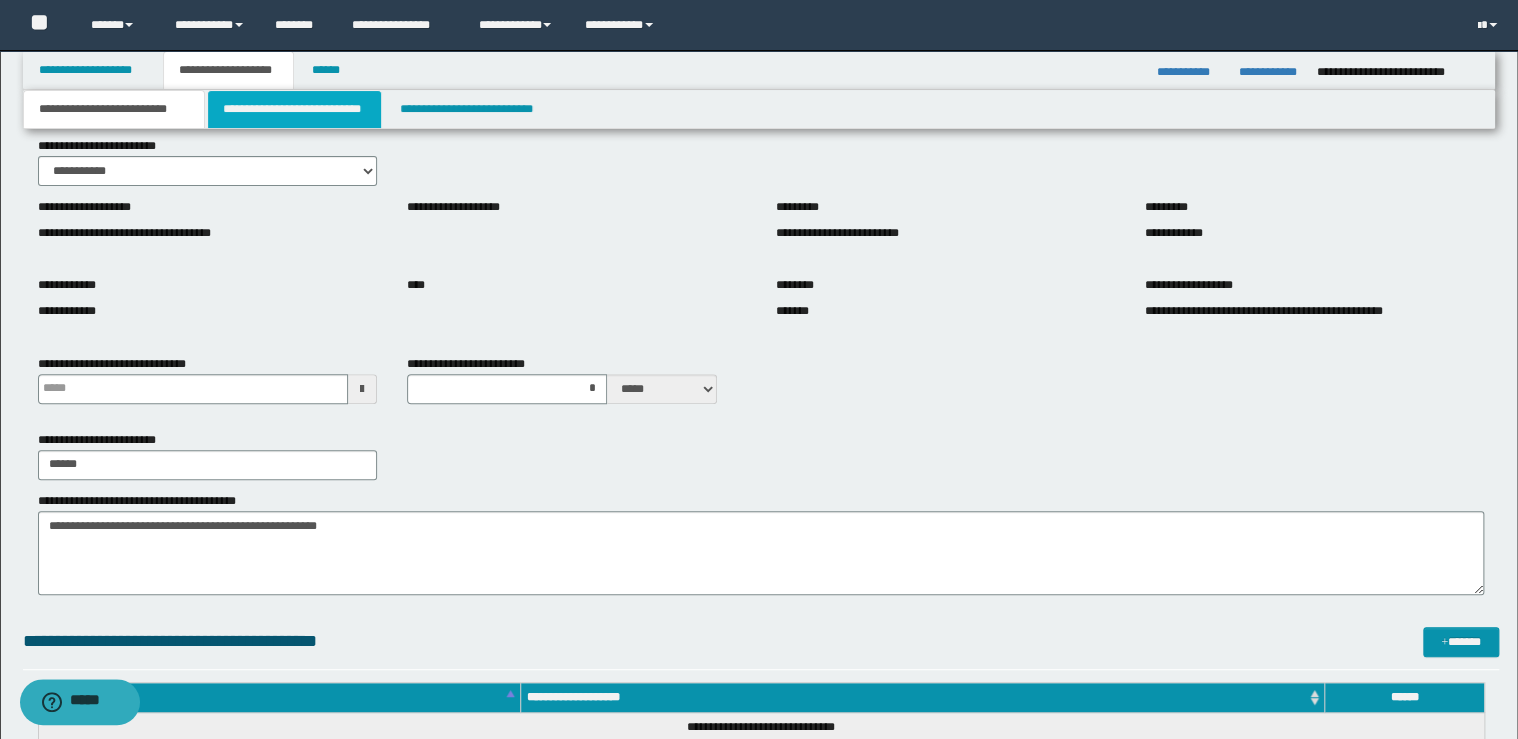click on "**********" at bounding box center [294, 109] 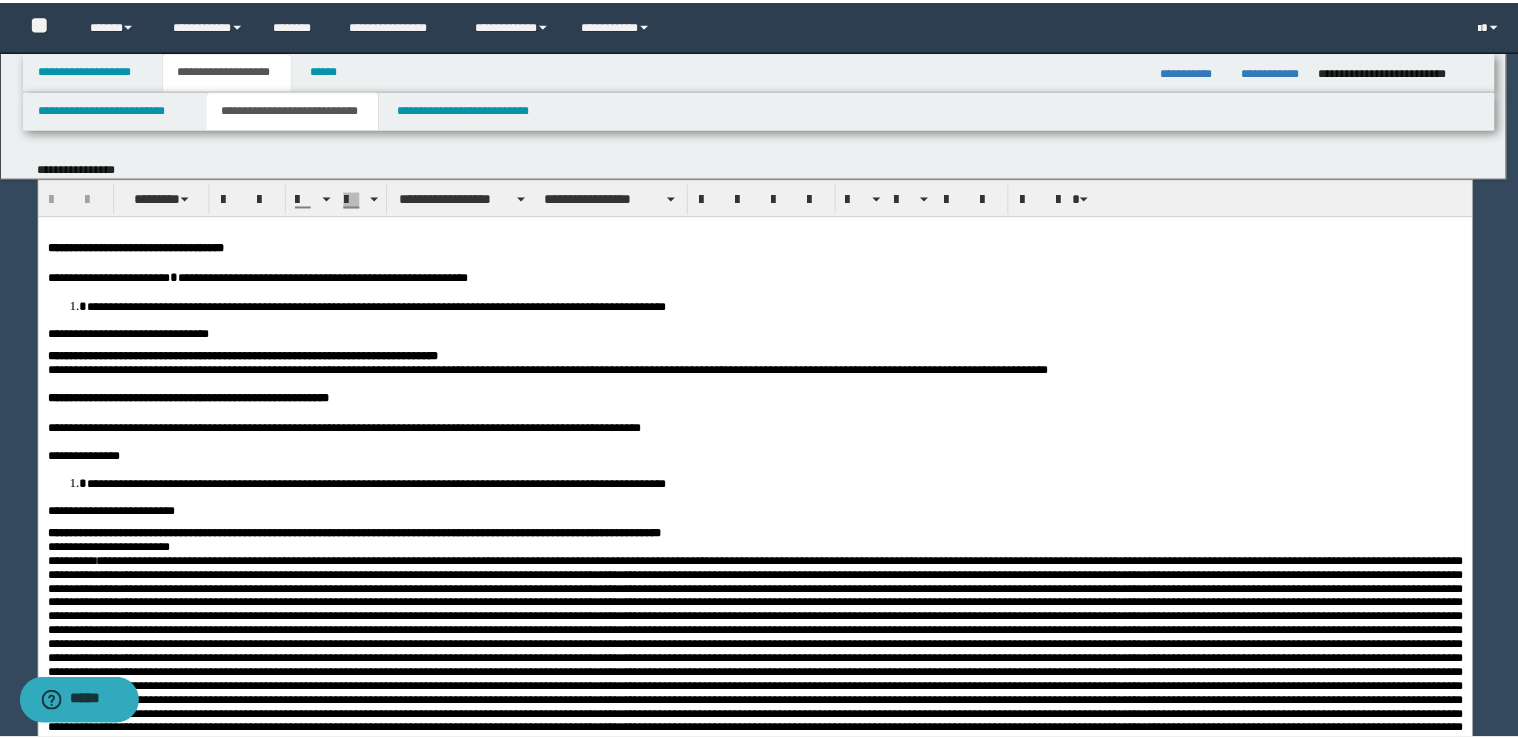 scroll, scrollTop: 0, scrollLeft: 0, axis: both 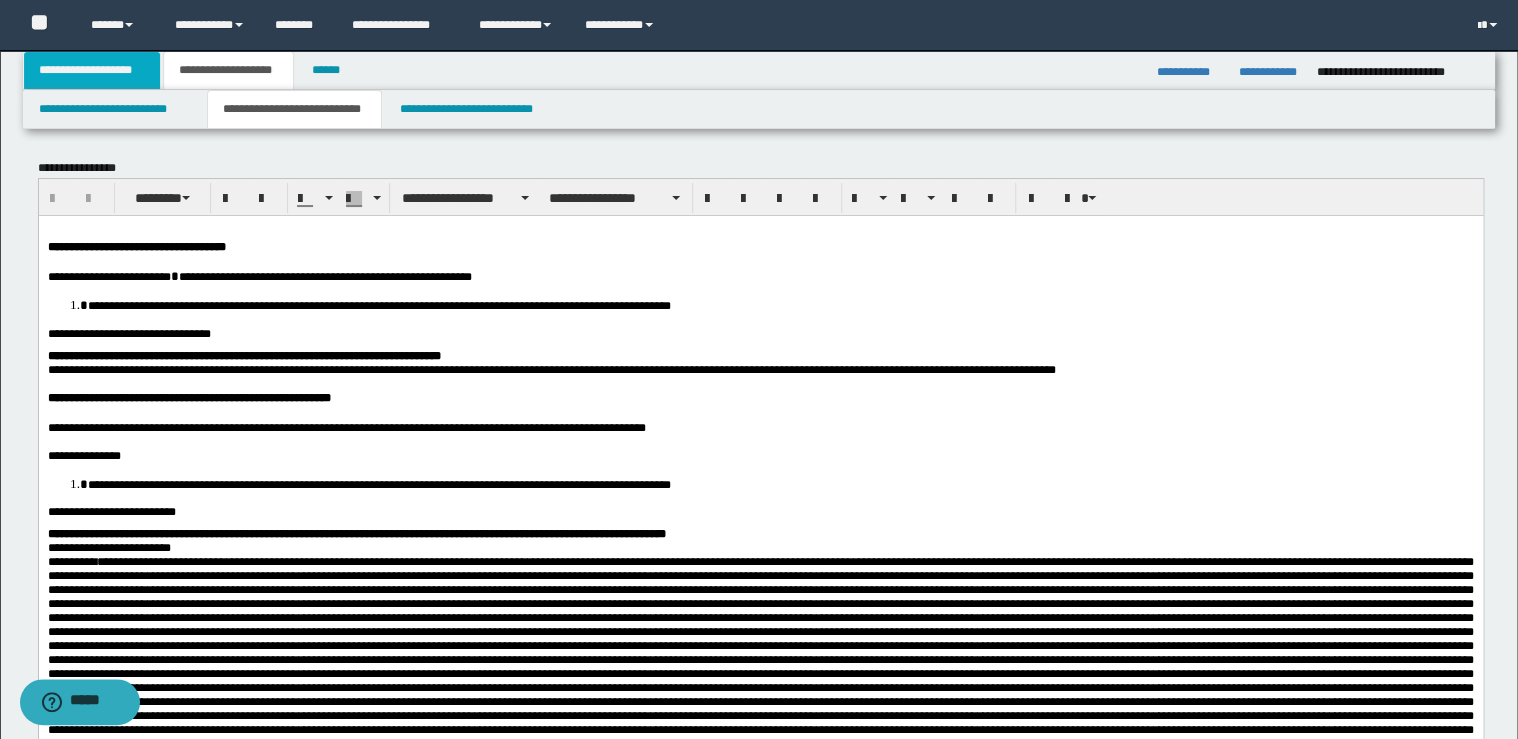 click on "**********" at bounding box center [92, 70] 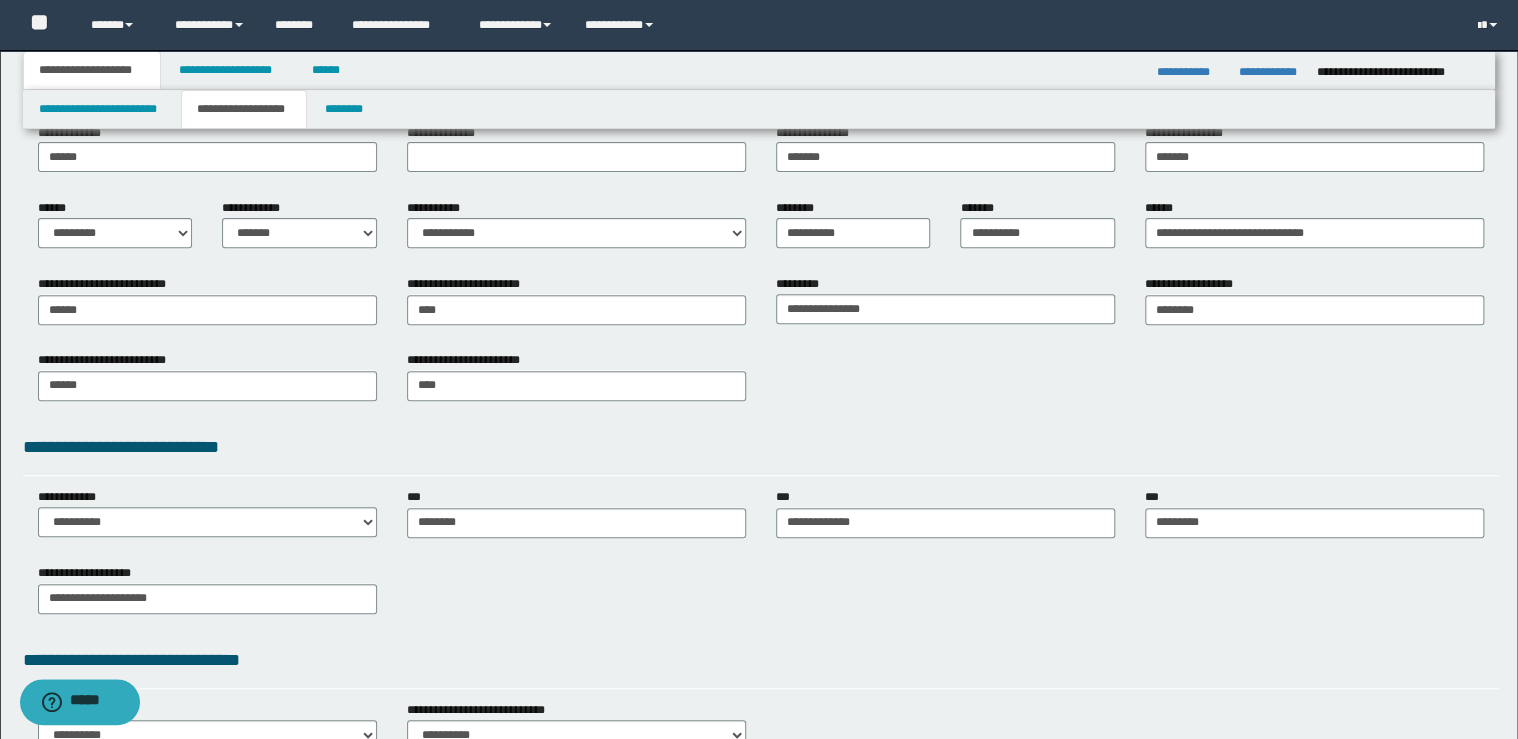 scroll, scrollTop: 240, scrollLeft: 0, axis: vertical 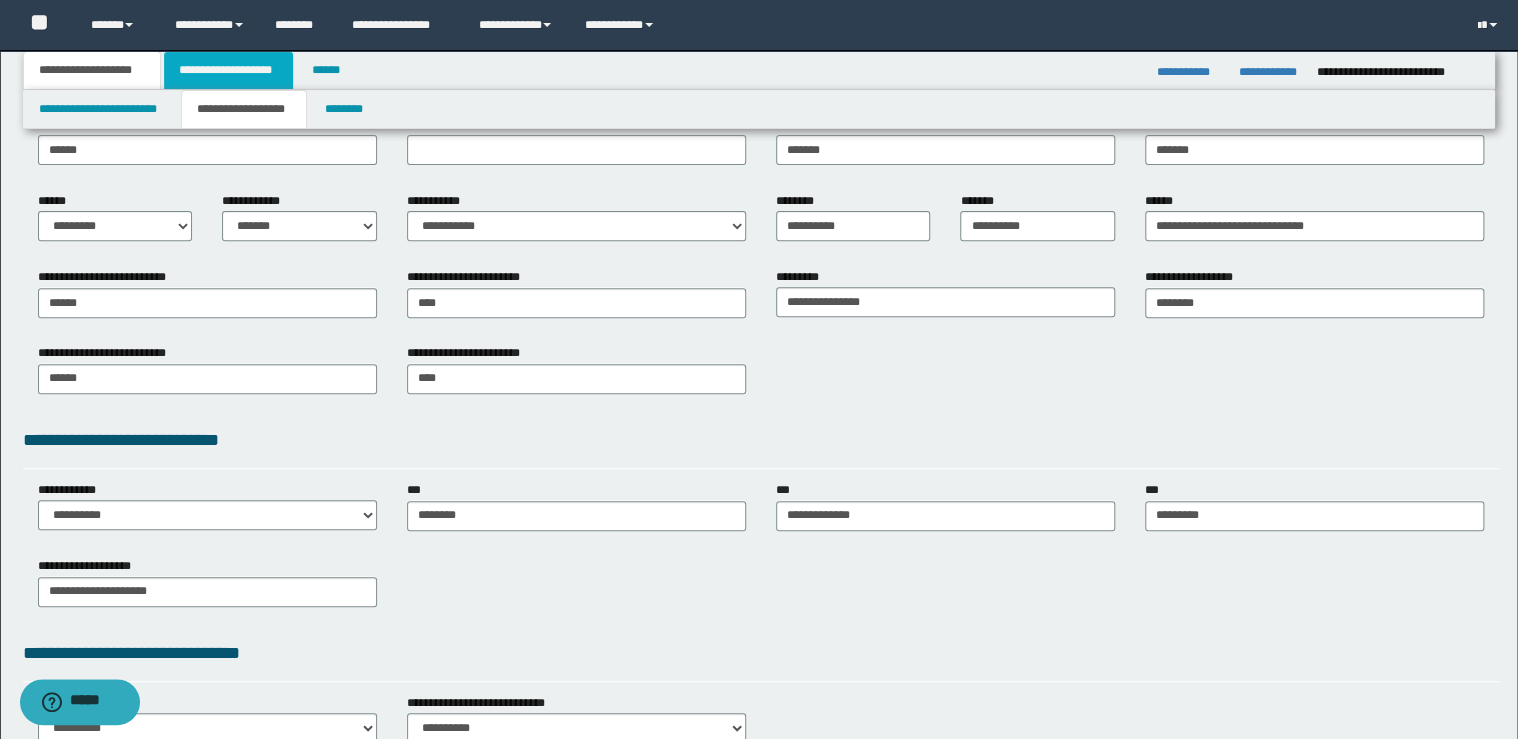click on "**********" at bounding box center (228, 70) 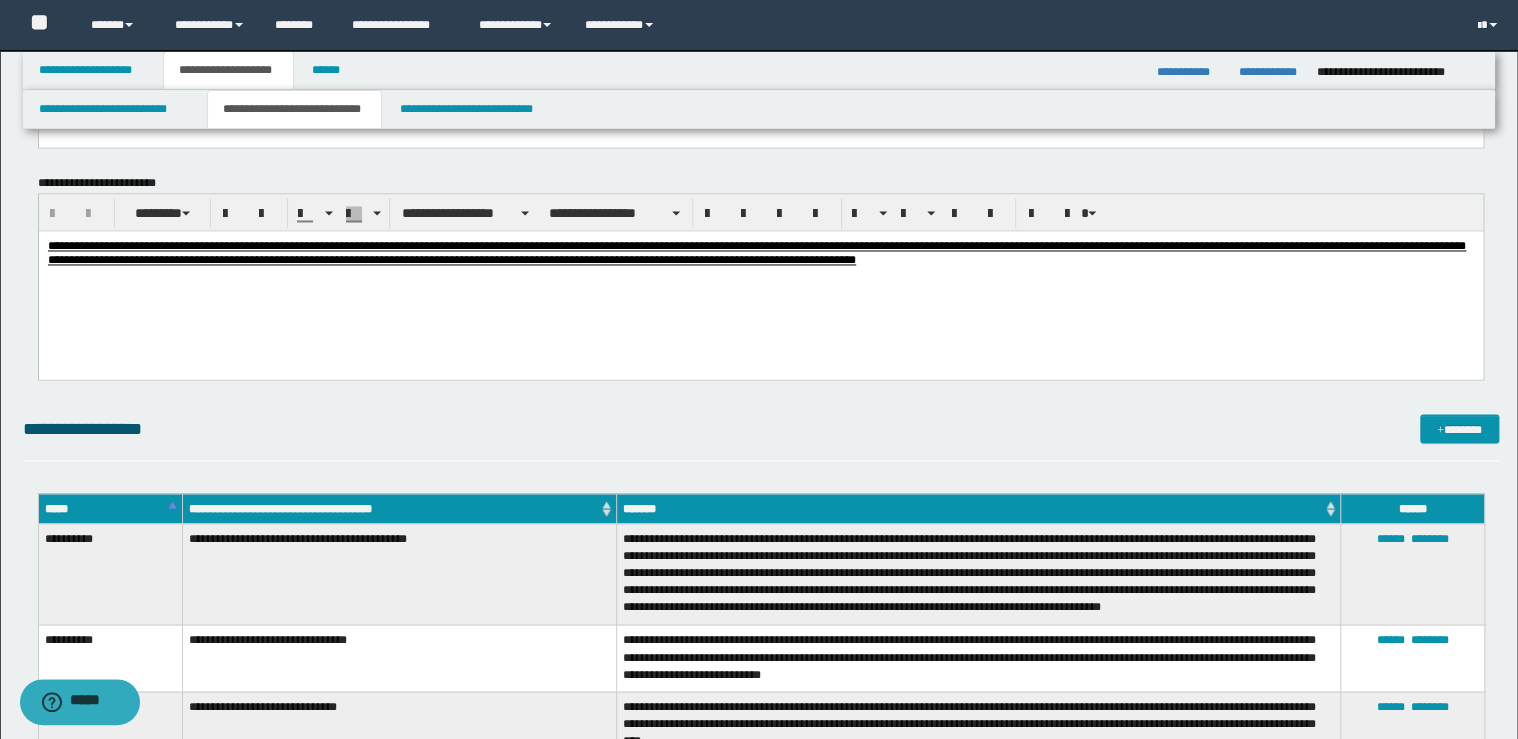 scroll, scrollTop: 1520, scrollLeft: 0, axis: vertical 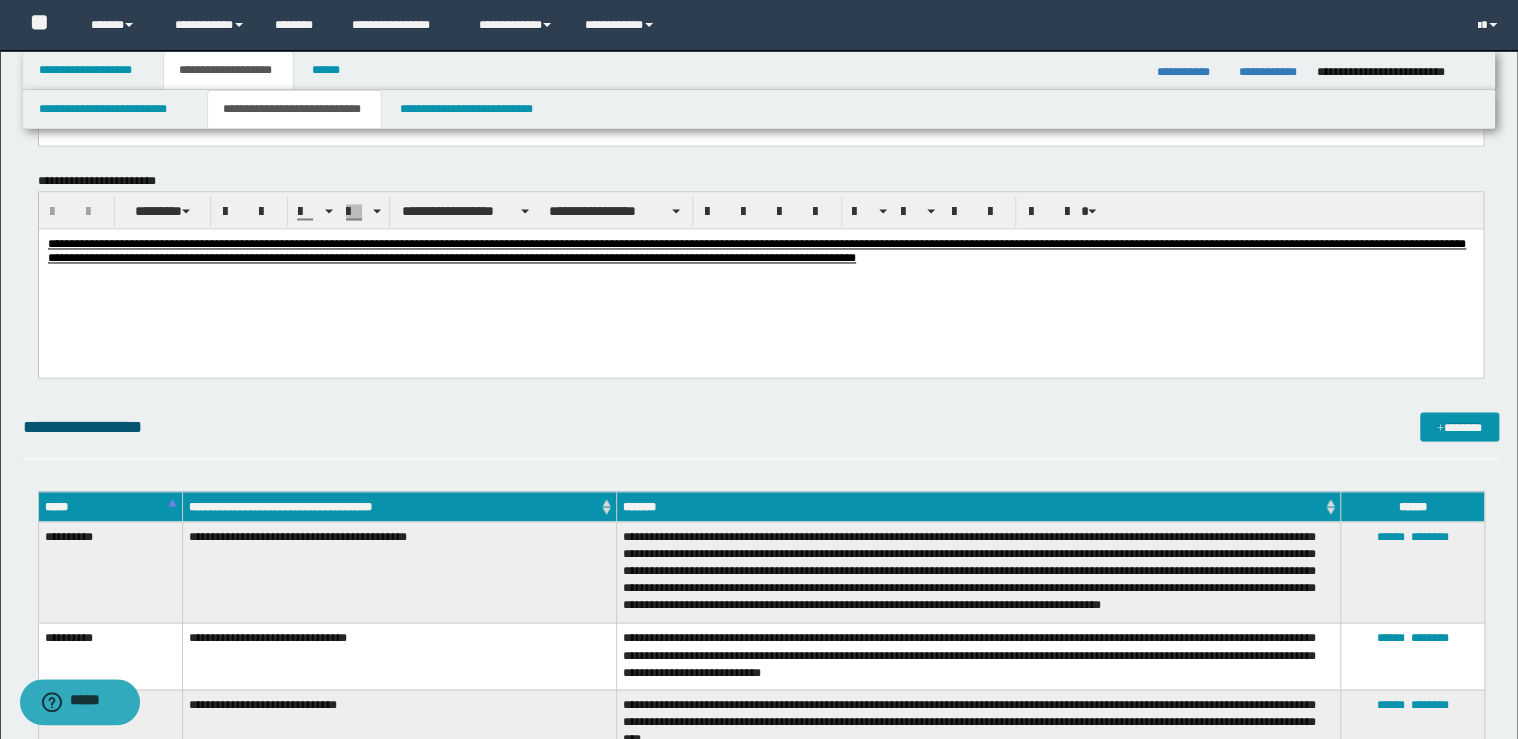 click on "**********" at bounding box center (760, 250) 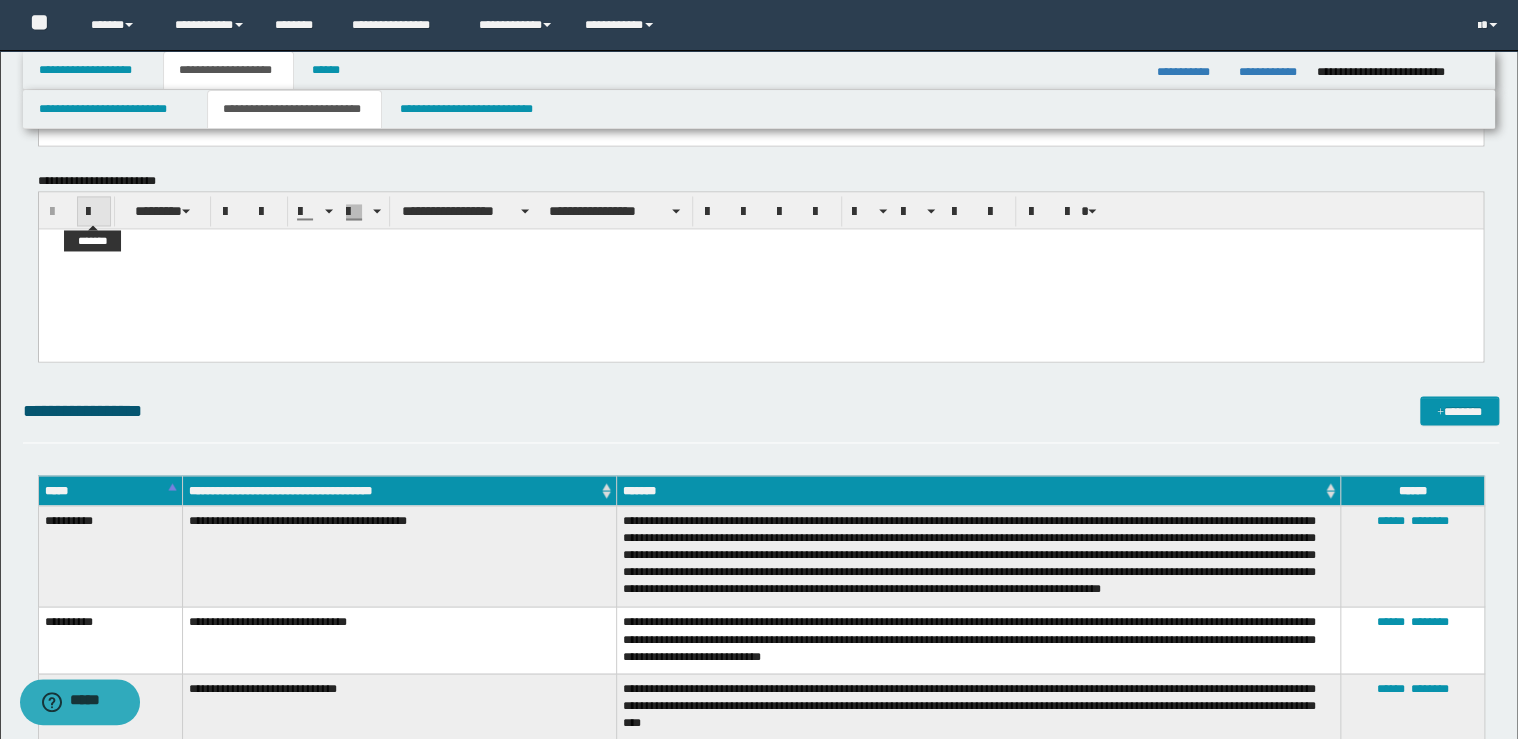 click at bounding box center (94, 211) 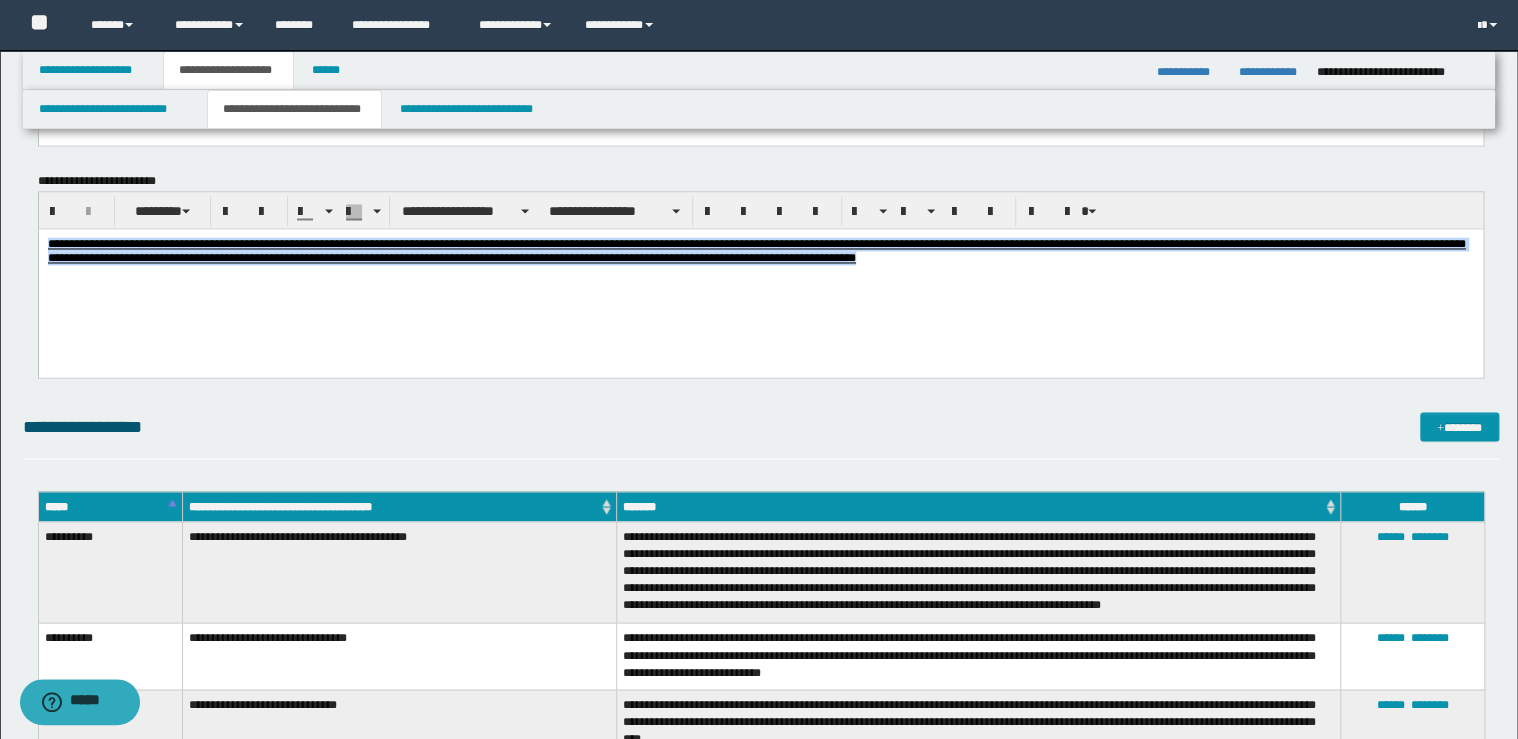 drag, startPoint x: 971, startPoint y: 257, endPoint x: -4, endPoint y: 234, distance: 975.27124 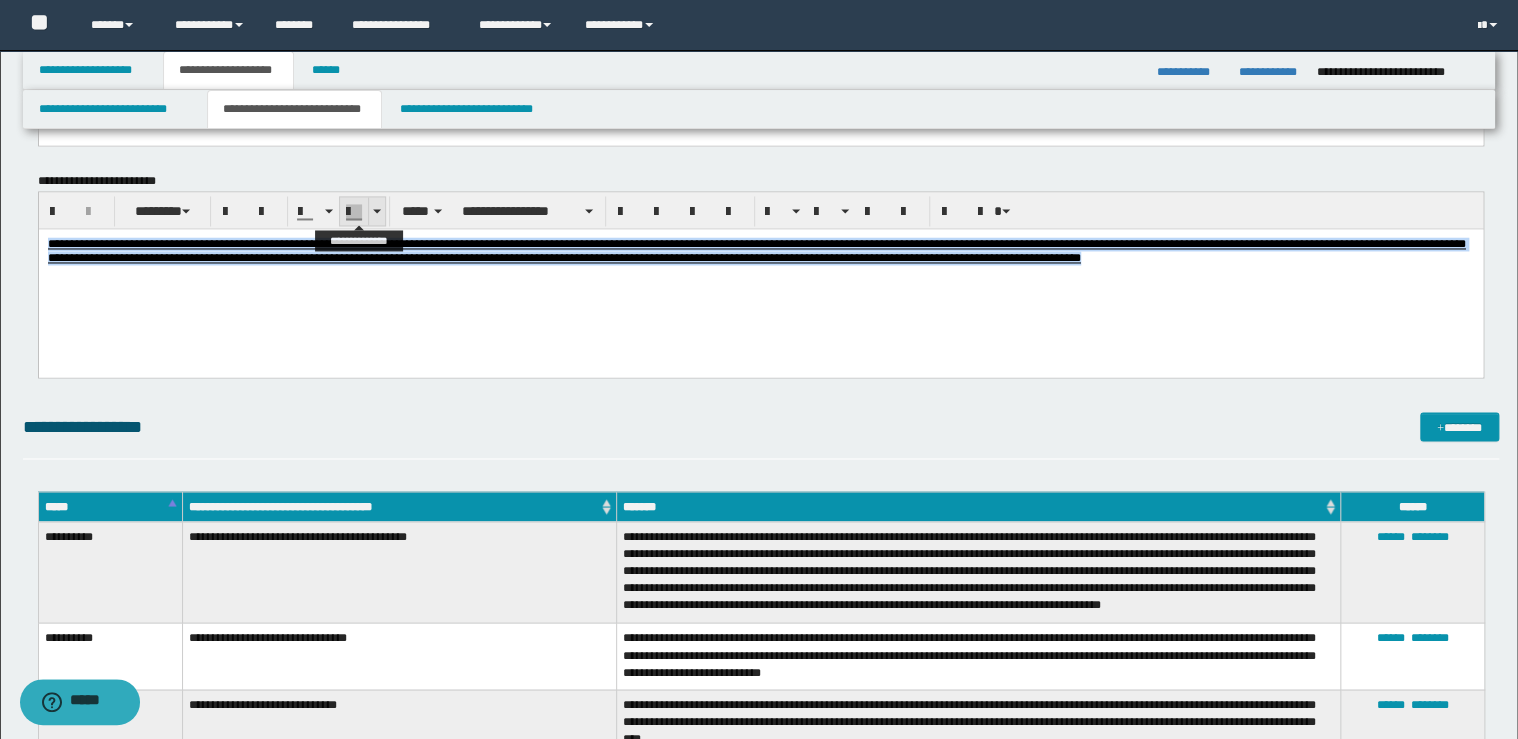 click at bounding box center (354, 211) 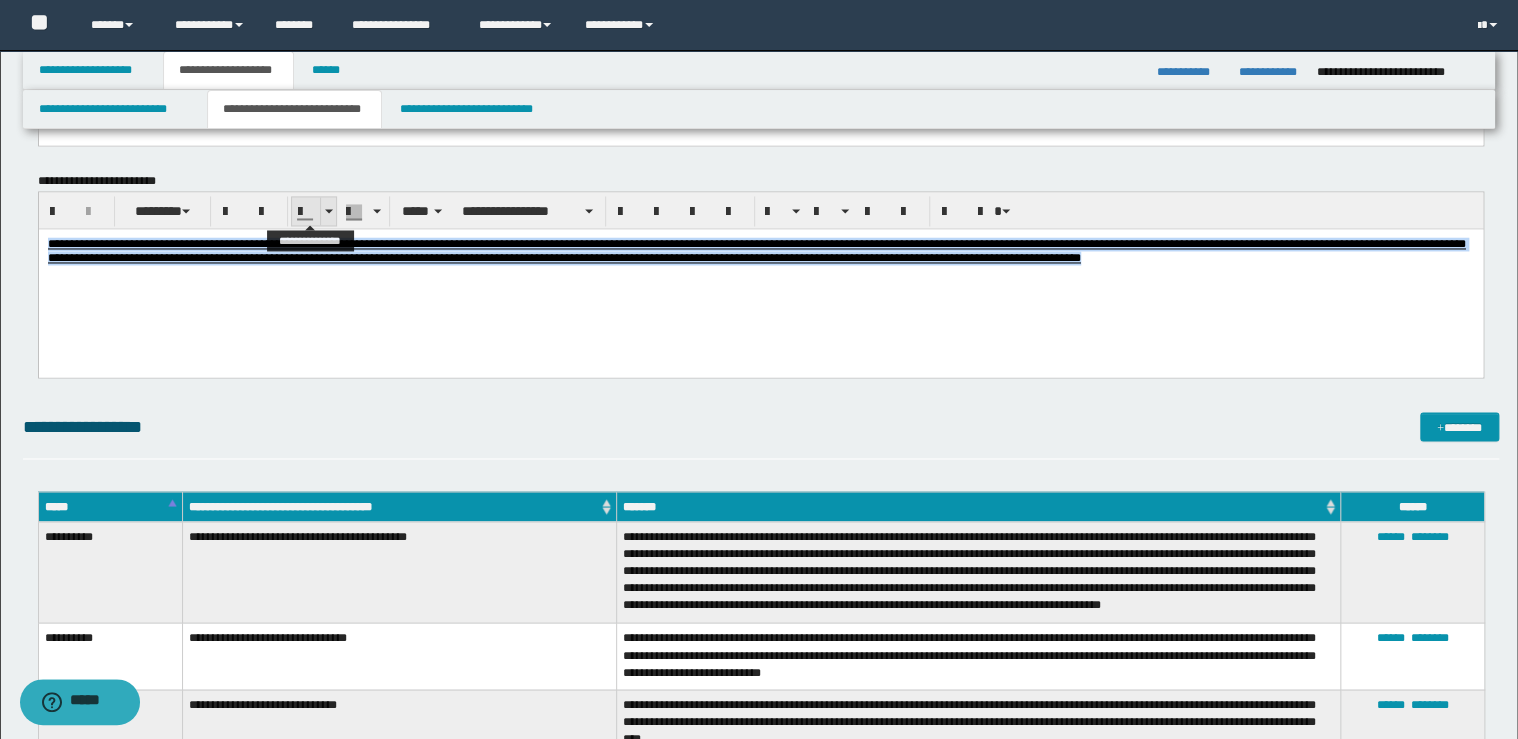 click at bounding box center (328, 211) 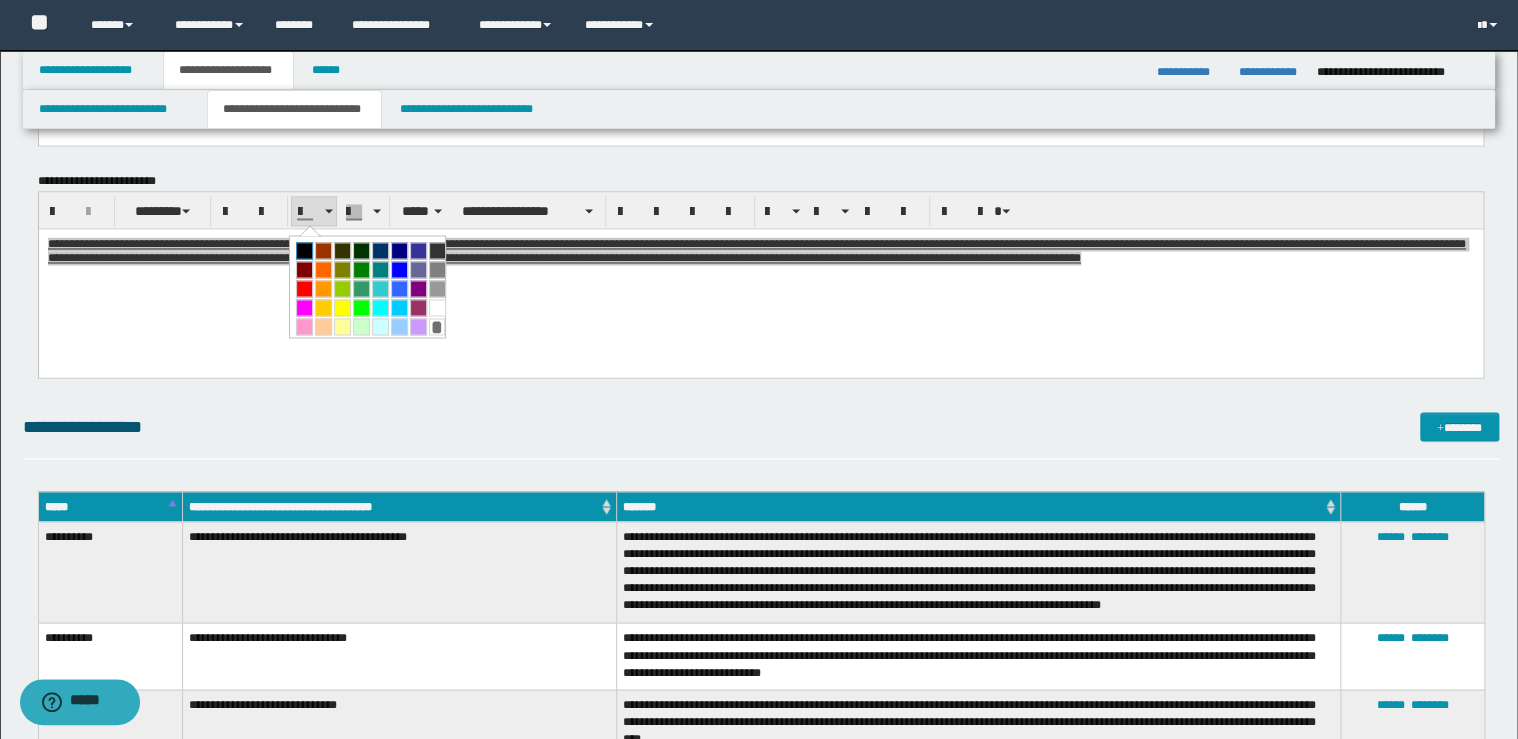 click at bounding box center (304, 250) 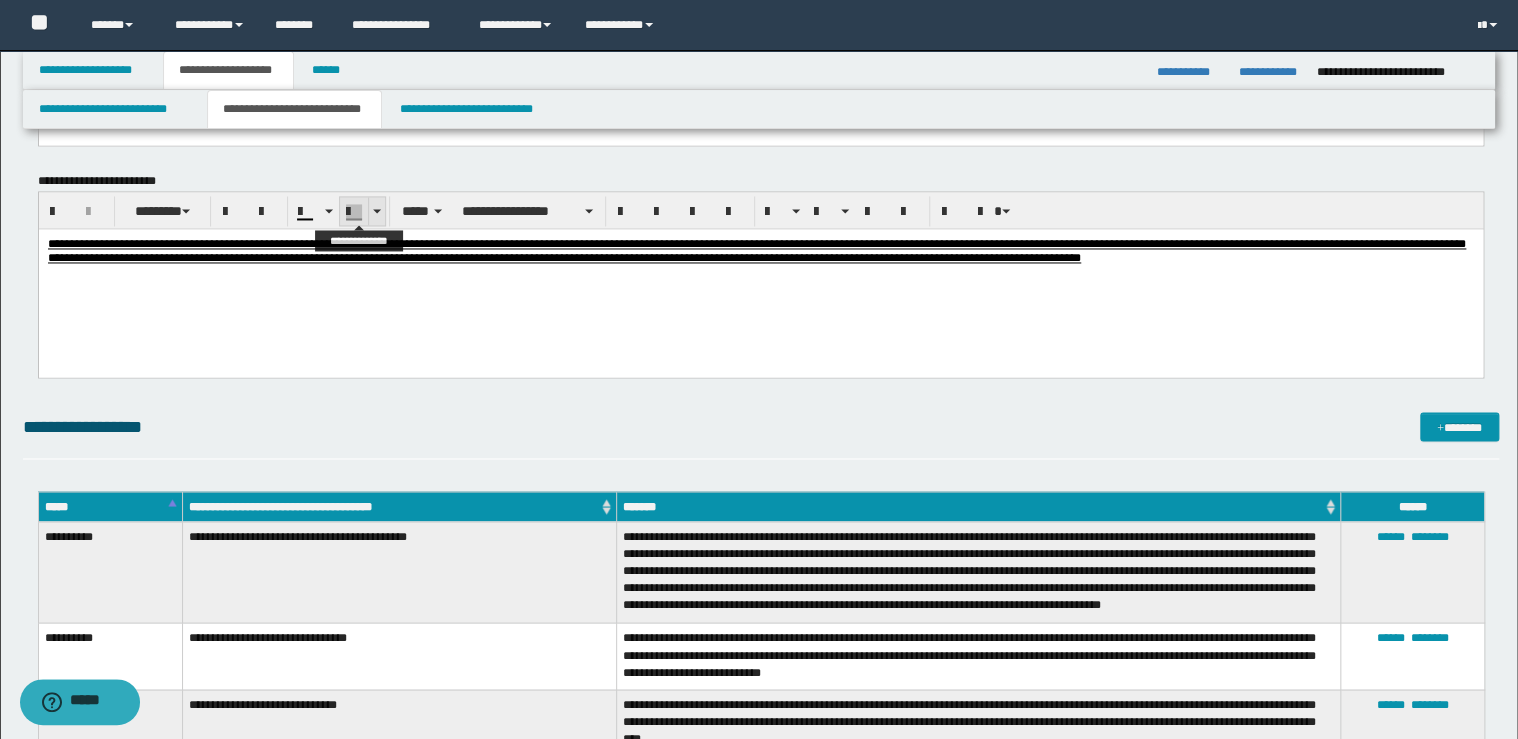 click at bounding box center (376, 211) 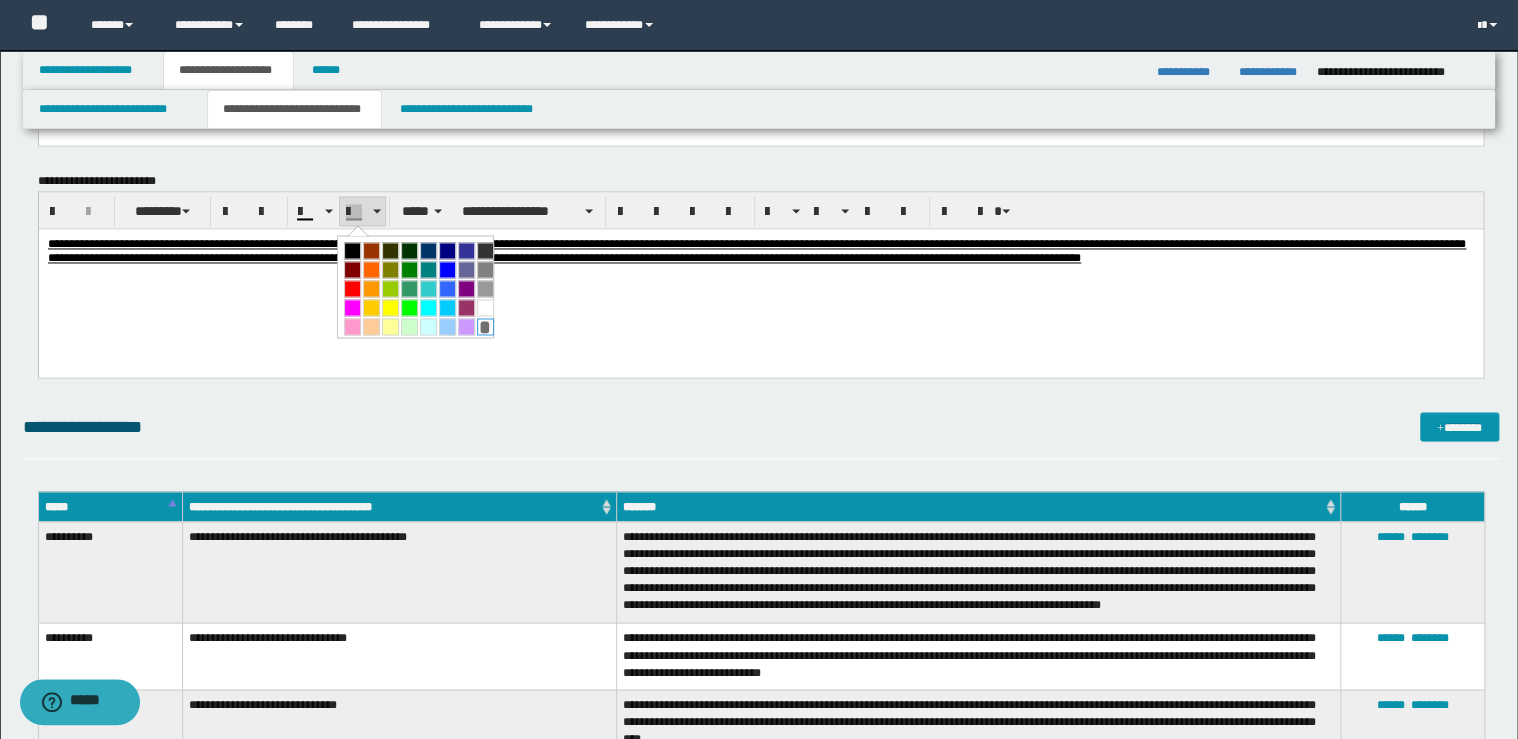 click on "*" at bounding box center (485, 326) 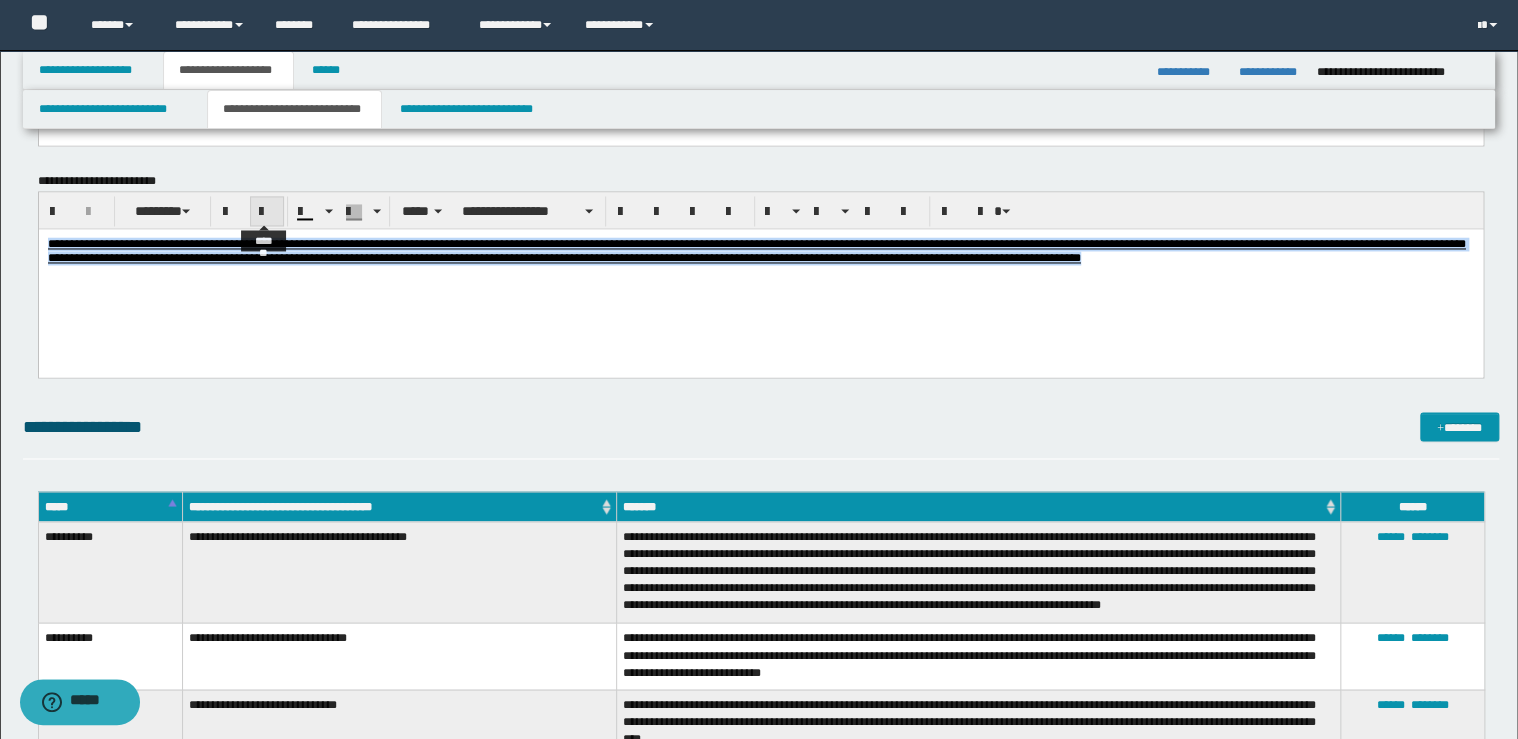 click at bounding box center (267, 211) 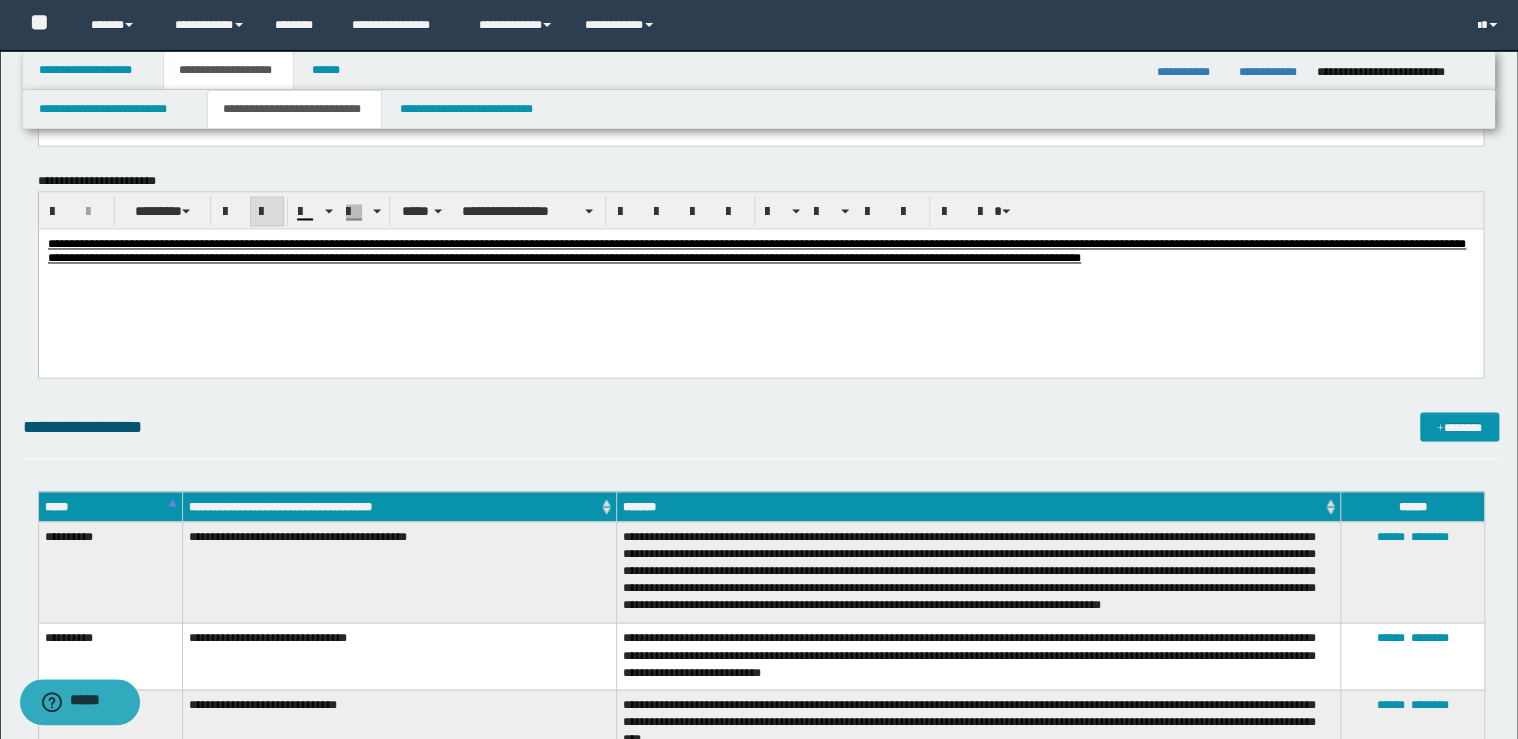click at bounding box center [267, 212] 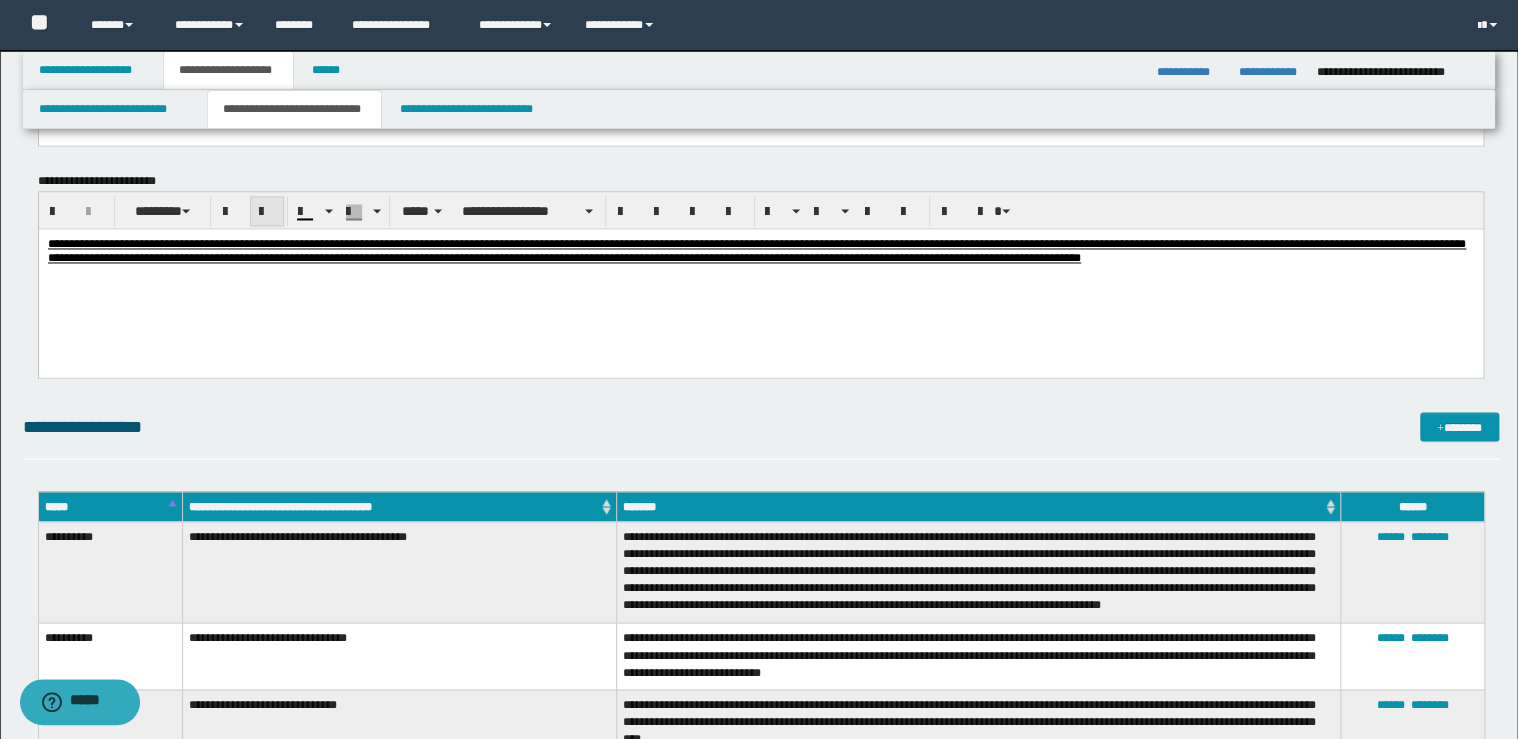 click at bounding box center [267, 212] 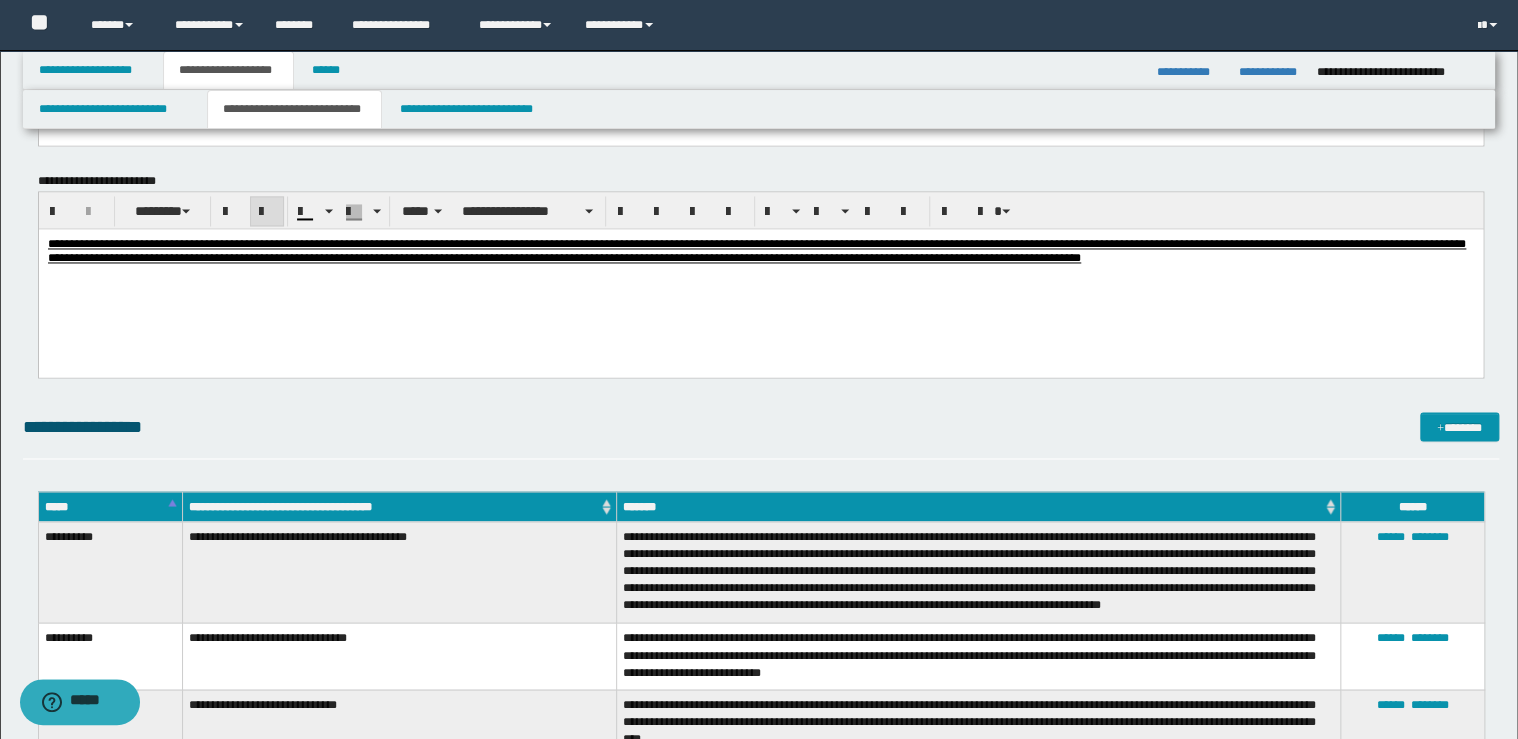 click at bounding box center [267, 212] 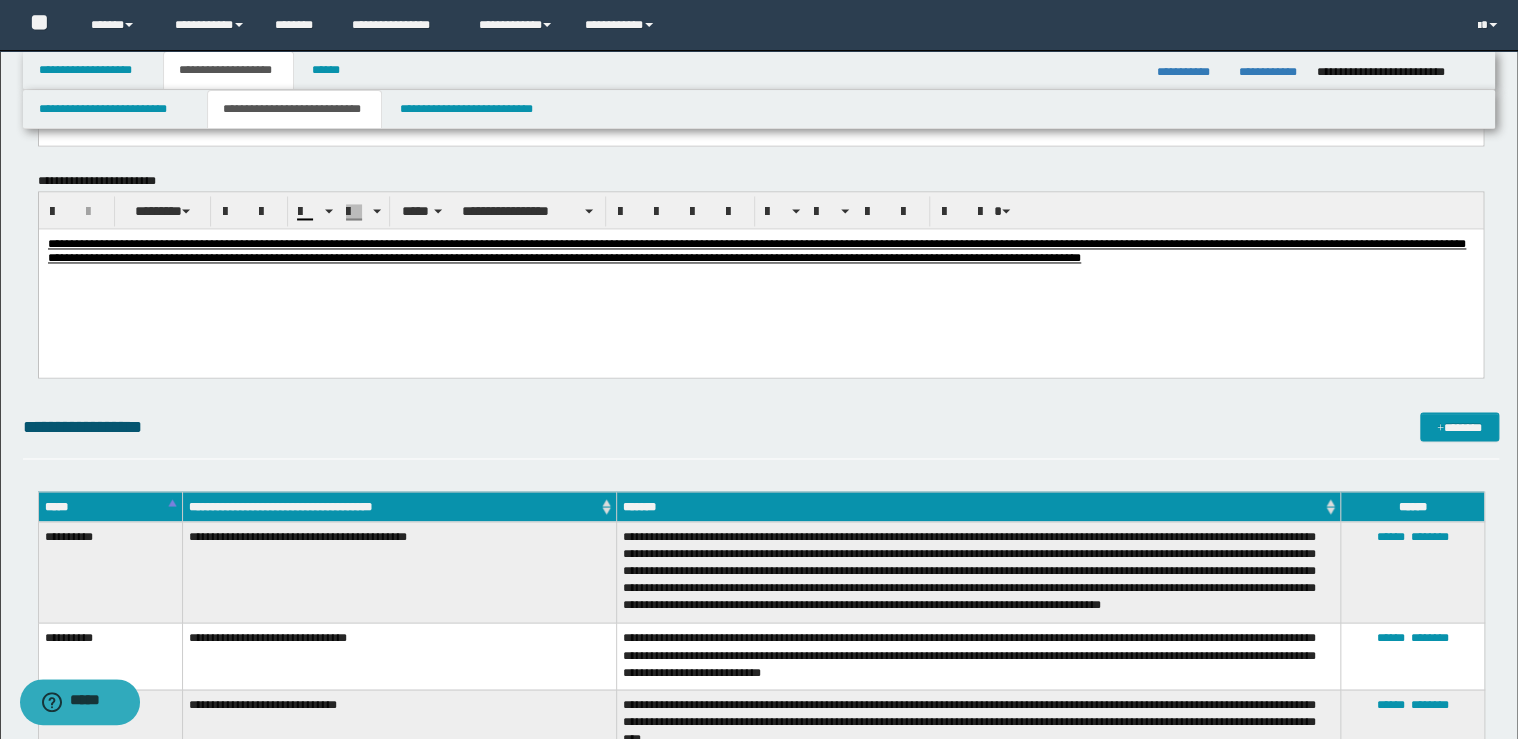 click on "**********" at bounding box center (760, 275) 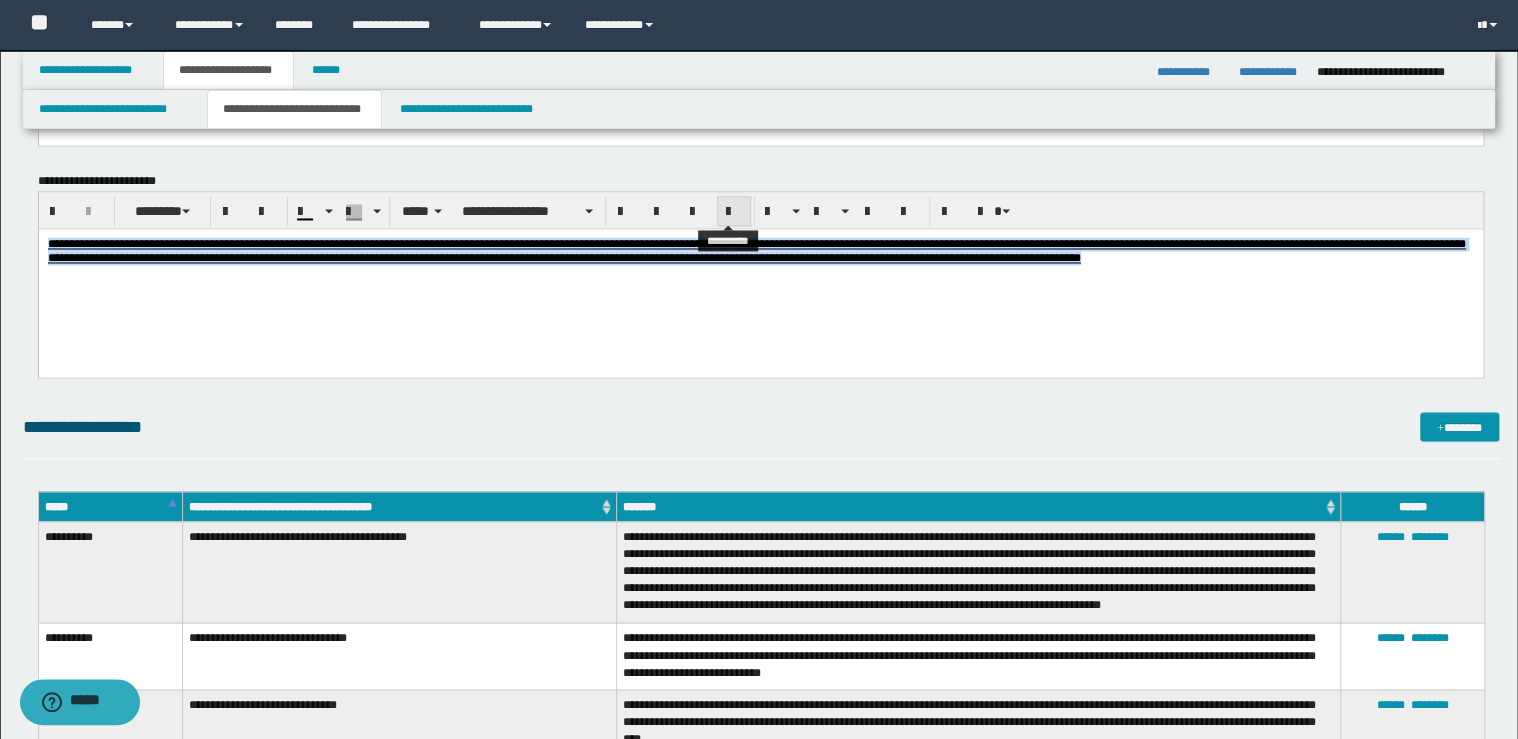 click at bounding box center (734, 211) 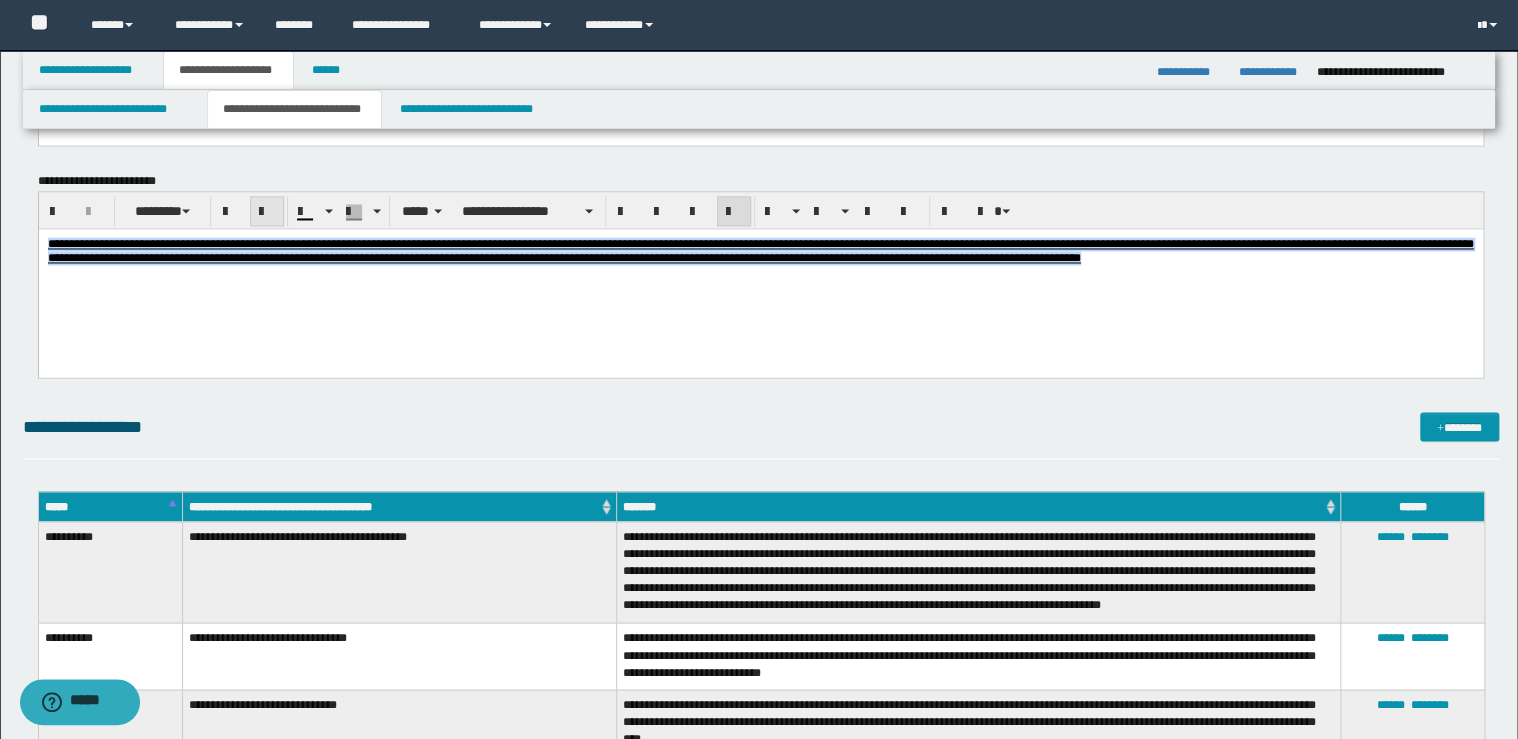 click at bounding box center (267, 212) 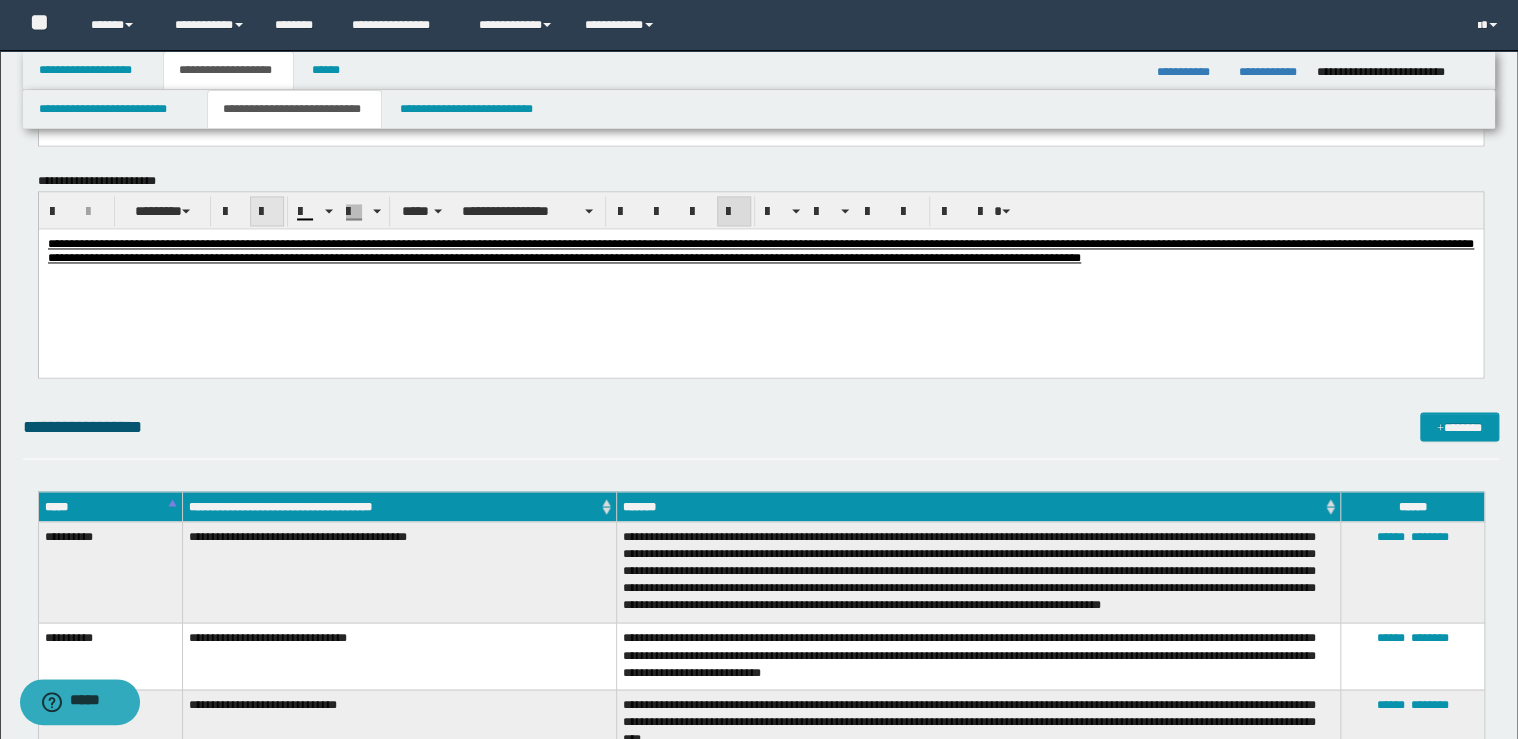 click at bounding box center (267, 212) 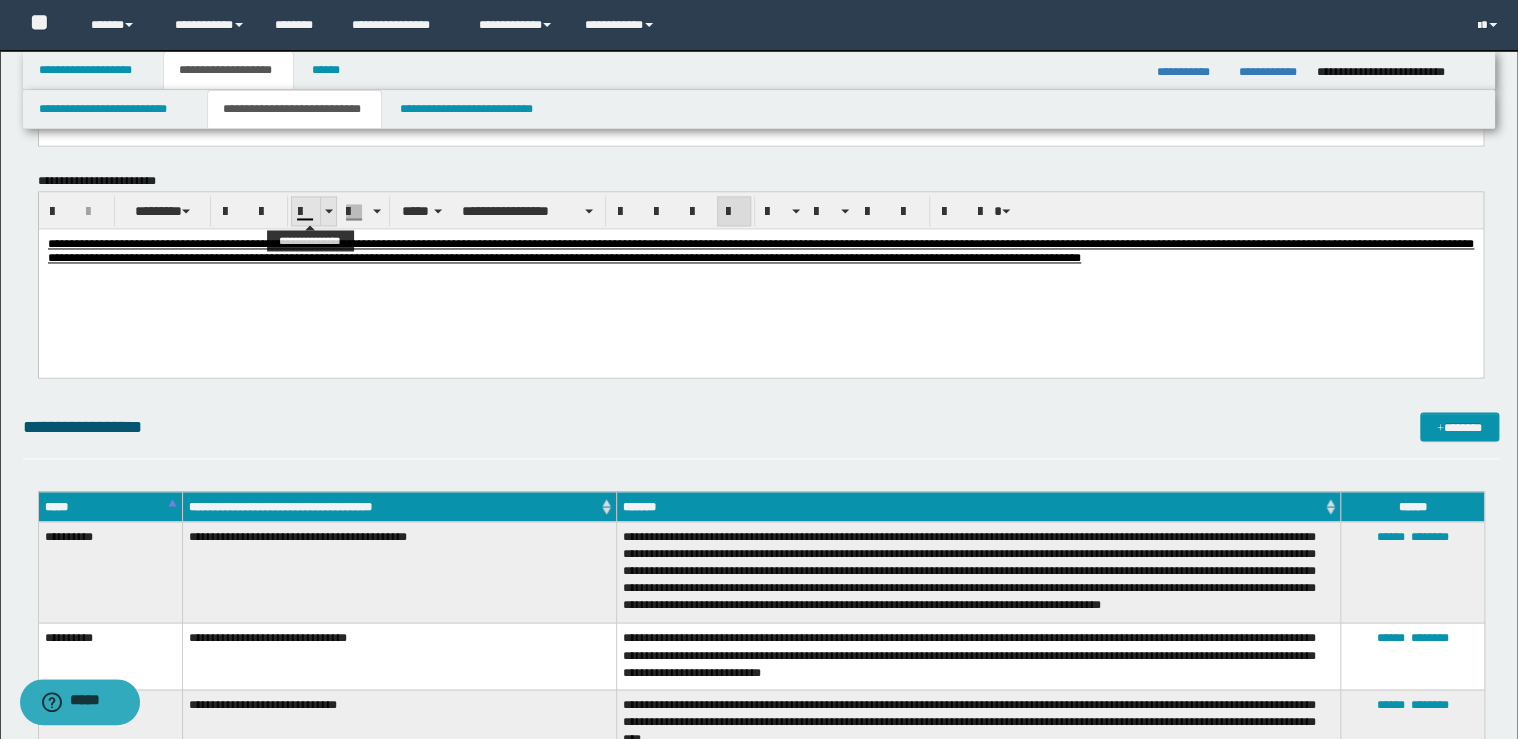click at bounding box center (328, 211) 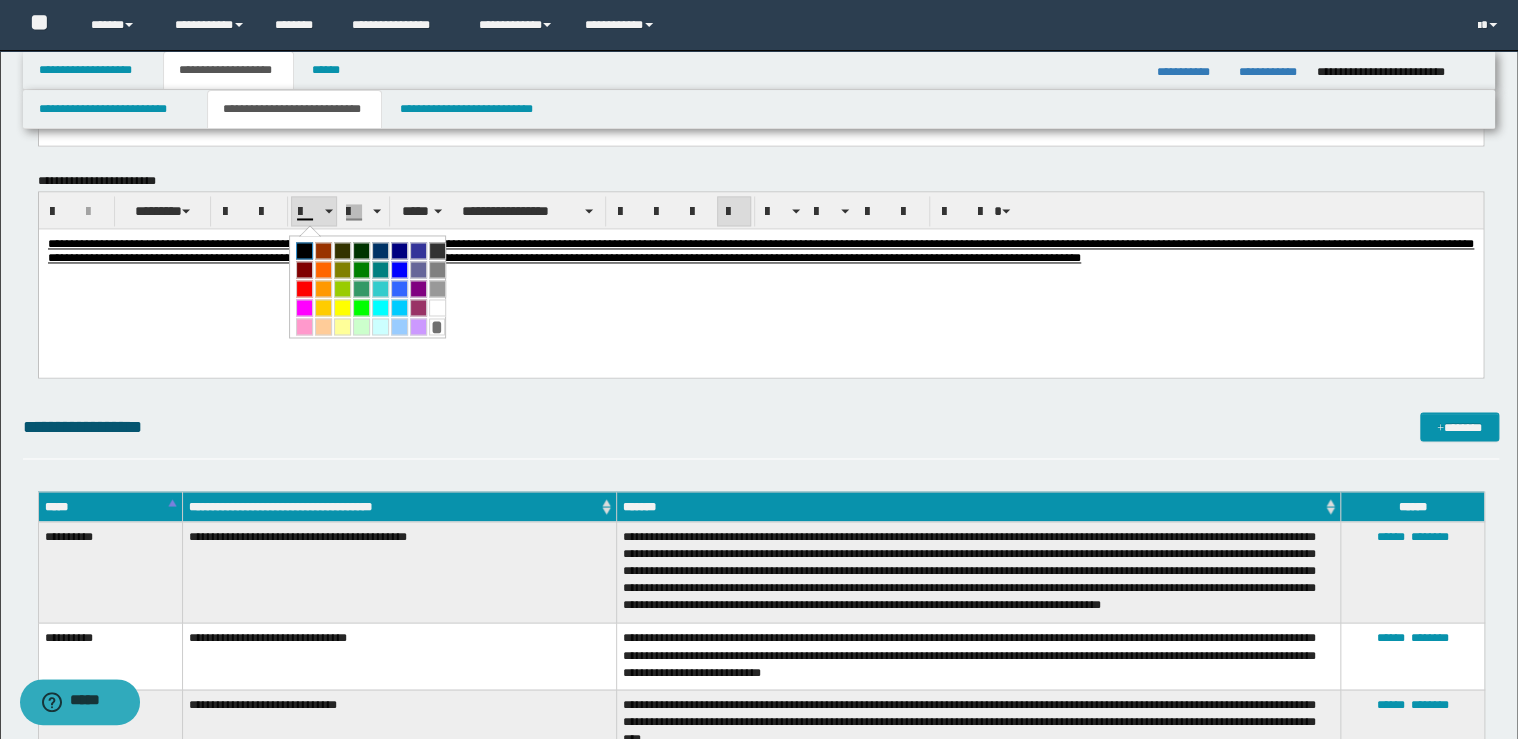 click at bounding box center [304, 250] 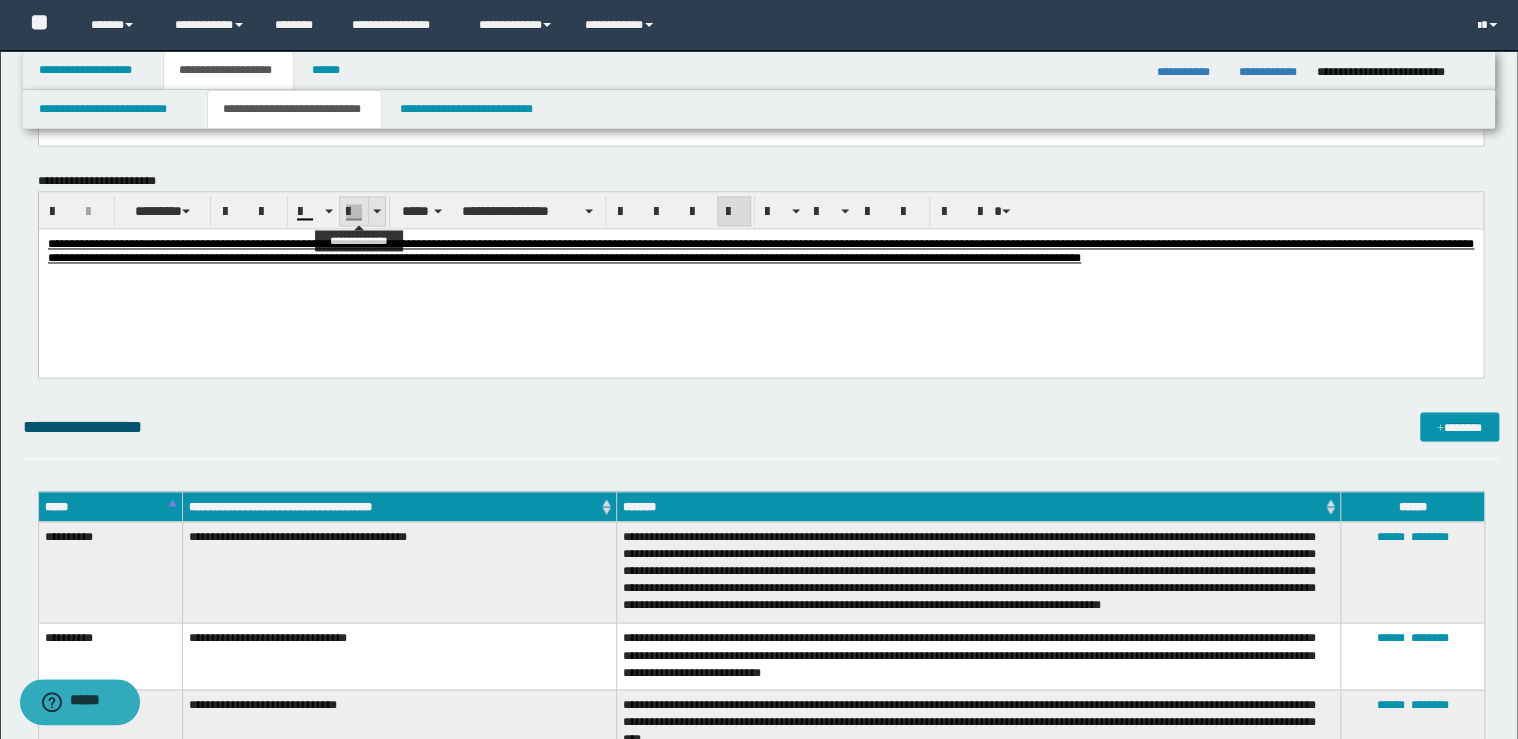 click at bounding box center [377, 211] 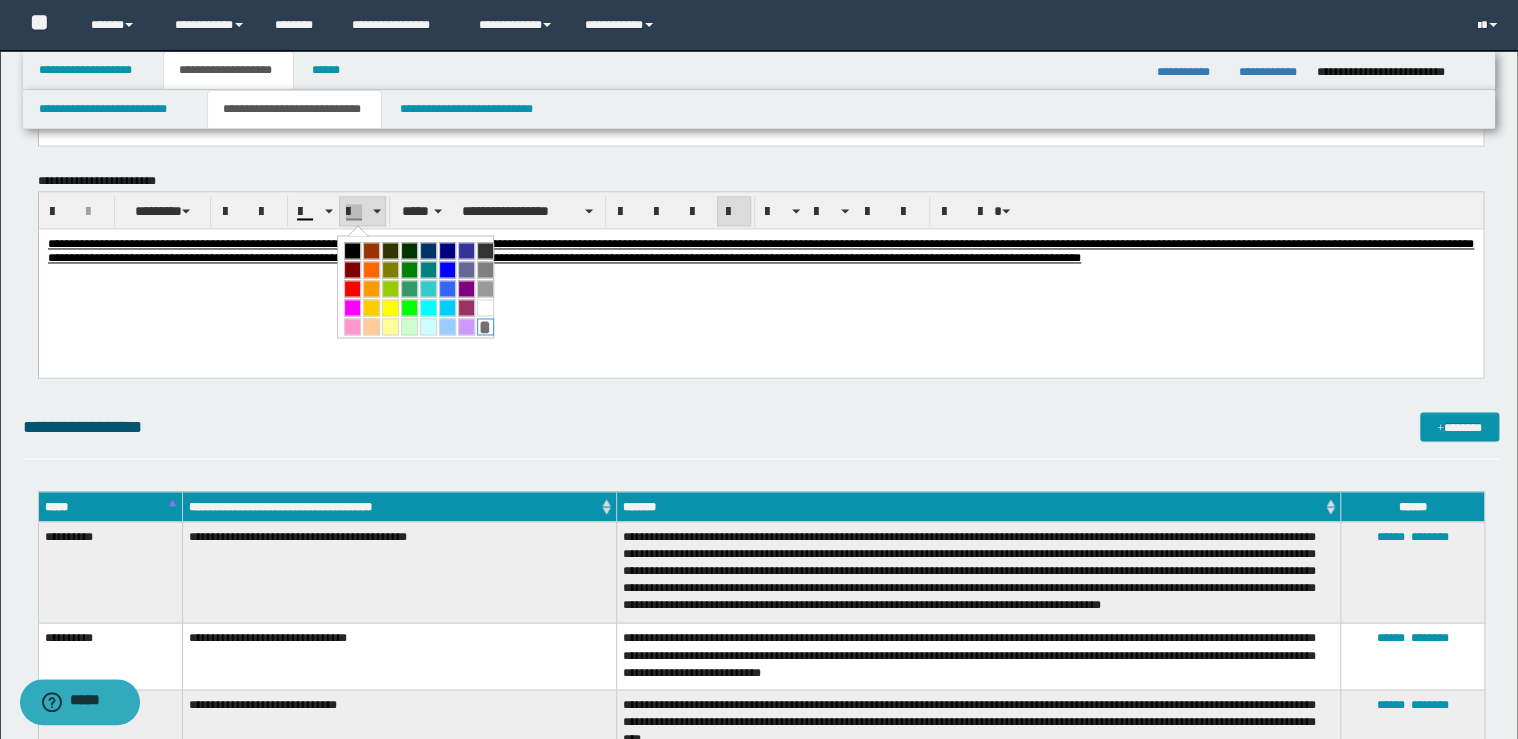 click on "*" at bounding box center [485, 326] 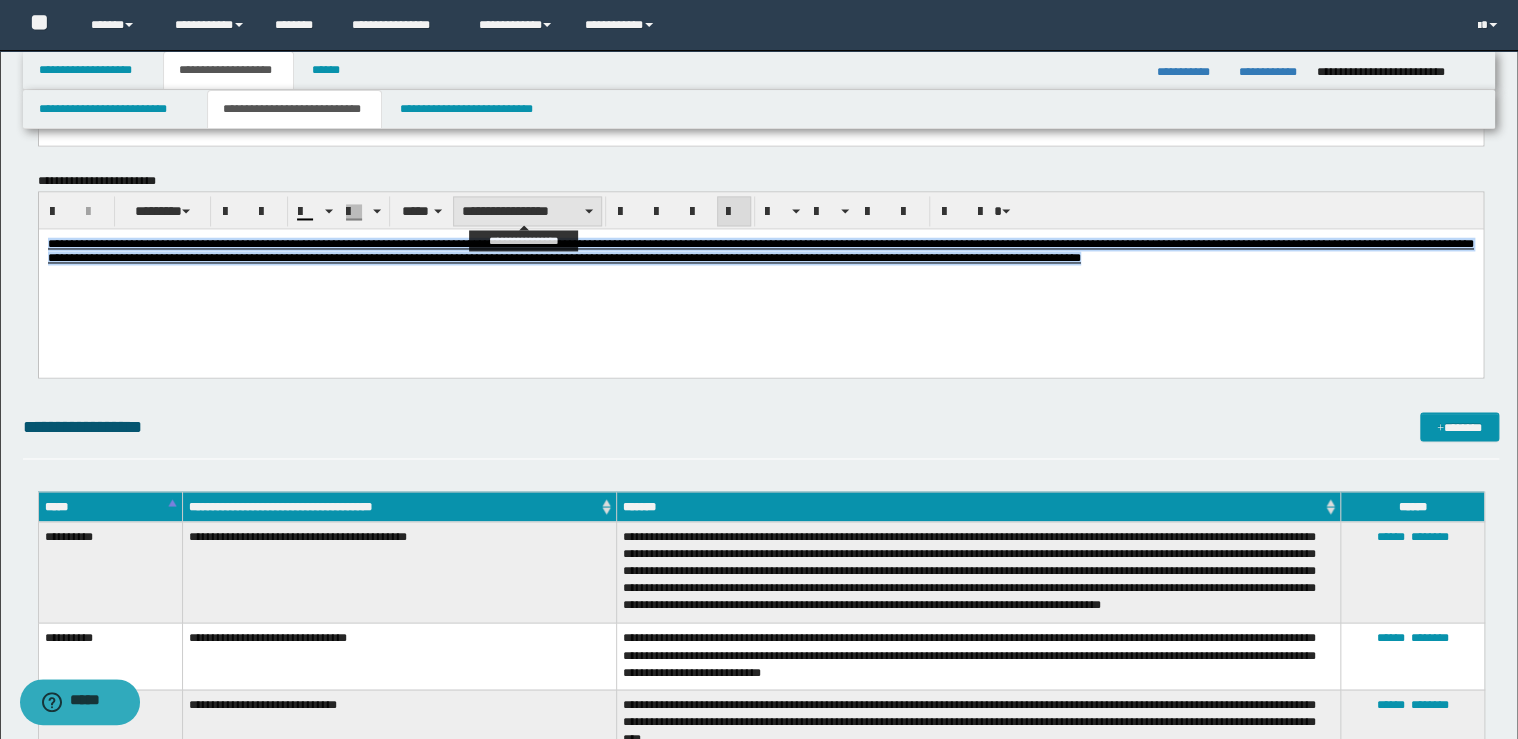 click on "**********" at bounding box center [527, 211] 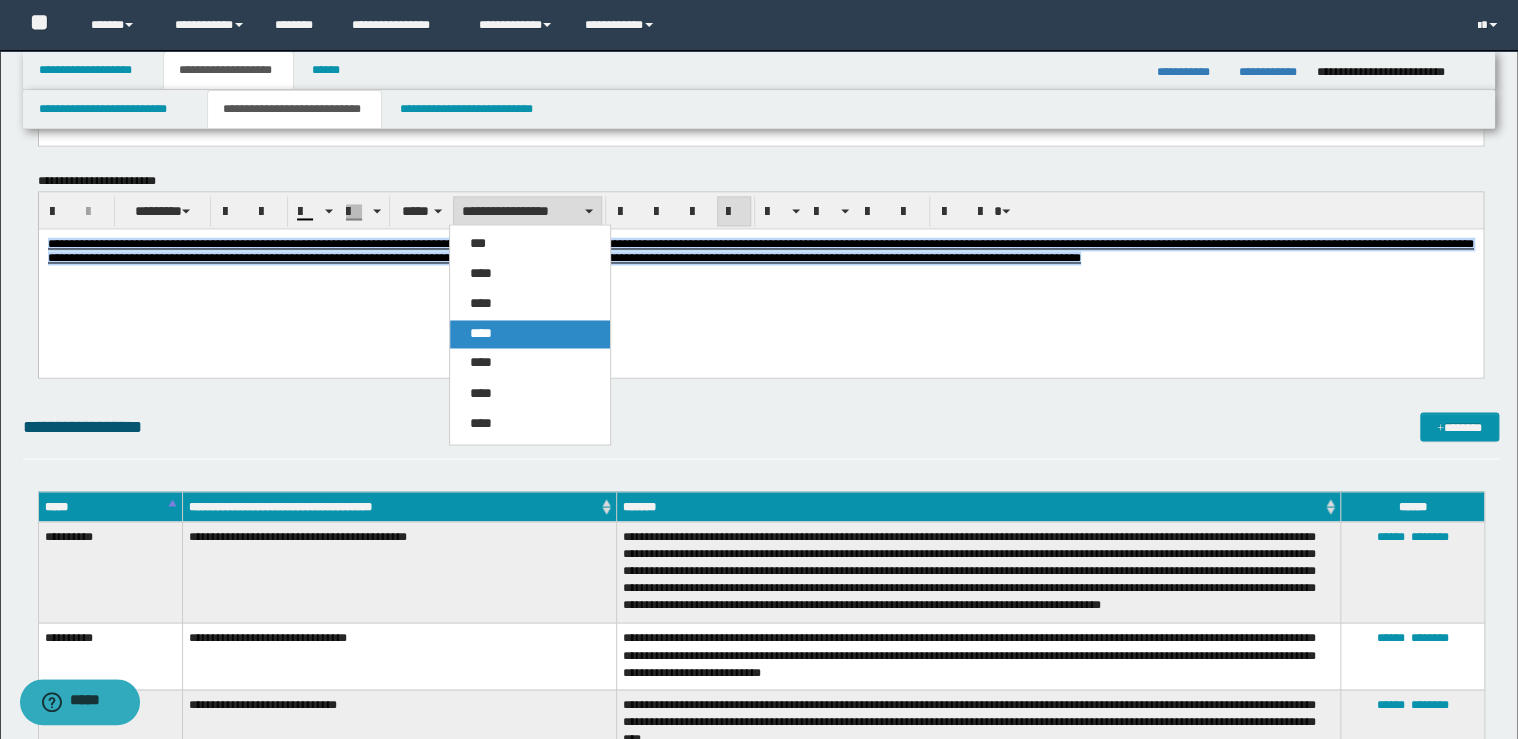 click on "****" at bounding box center [481, 333] 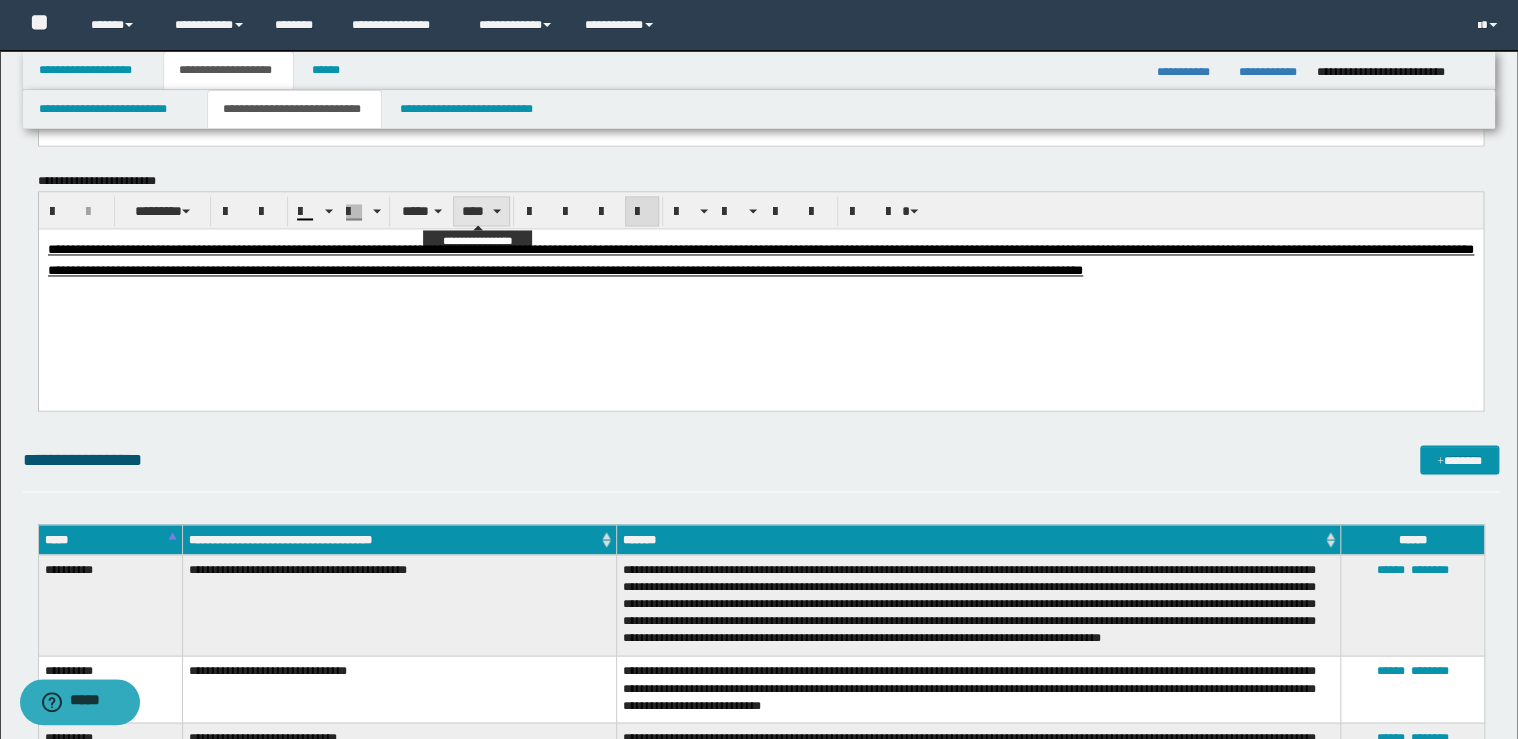 click on "****" at bounding box center [481, 211] 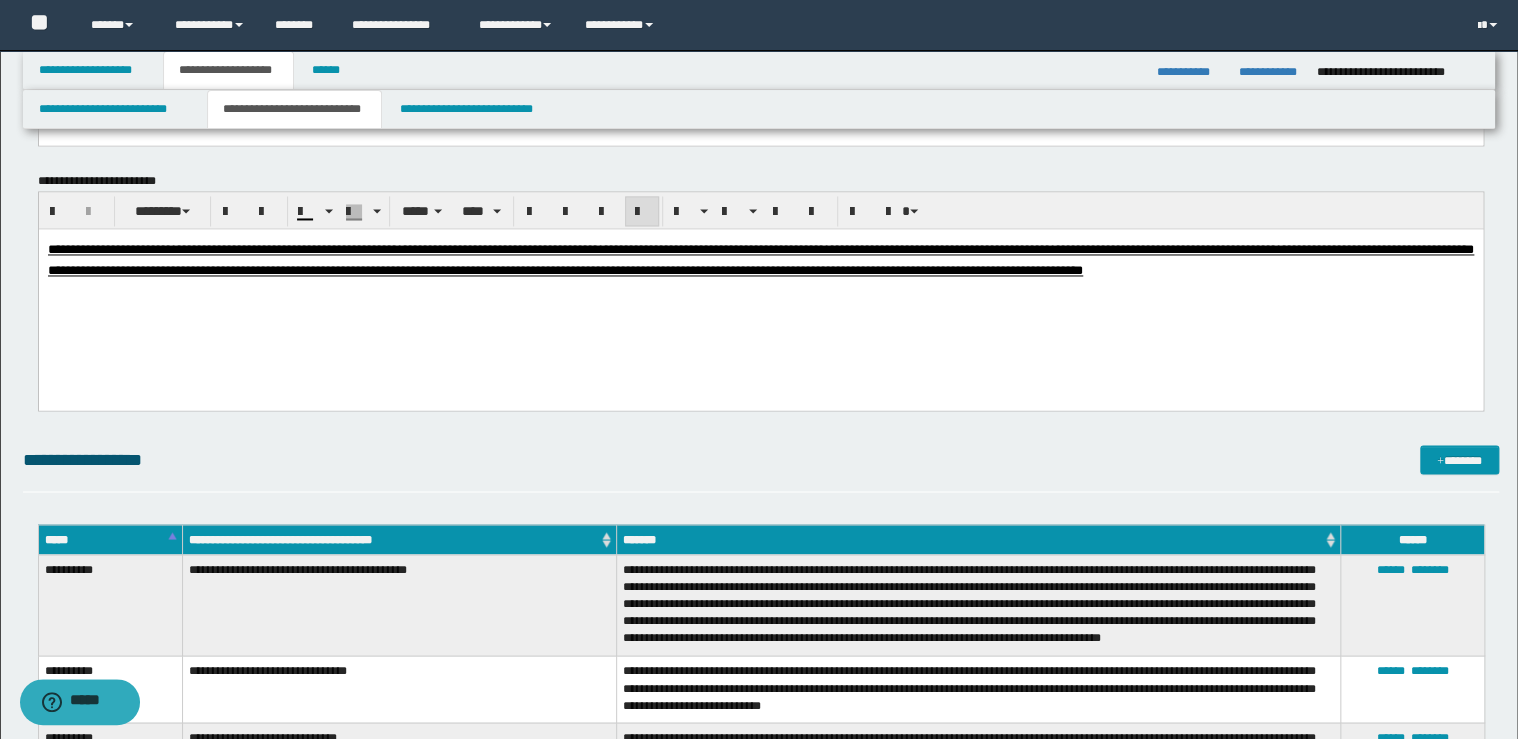 click on "**********" at bounding box center (760, 282) 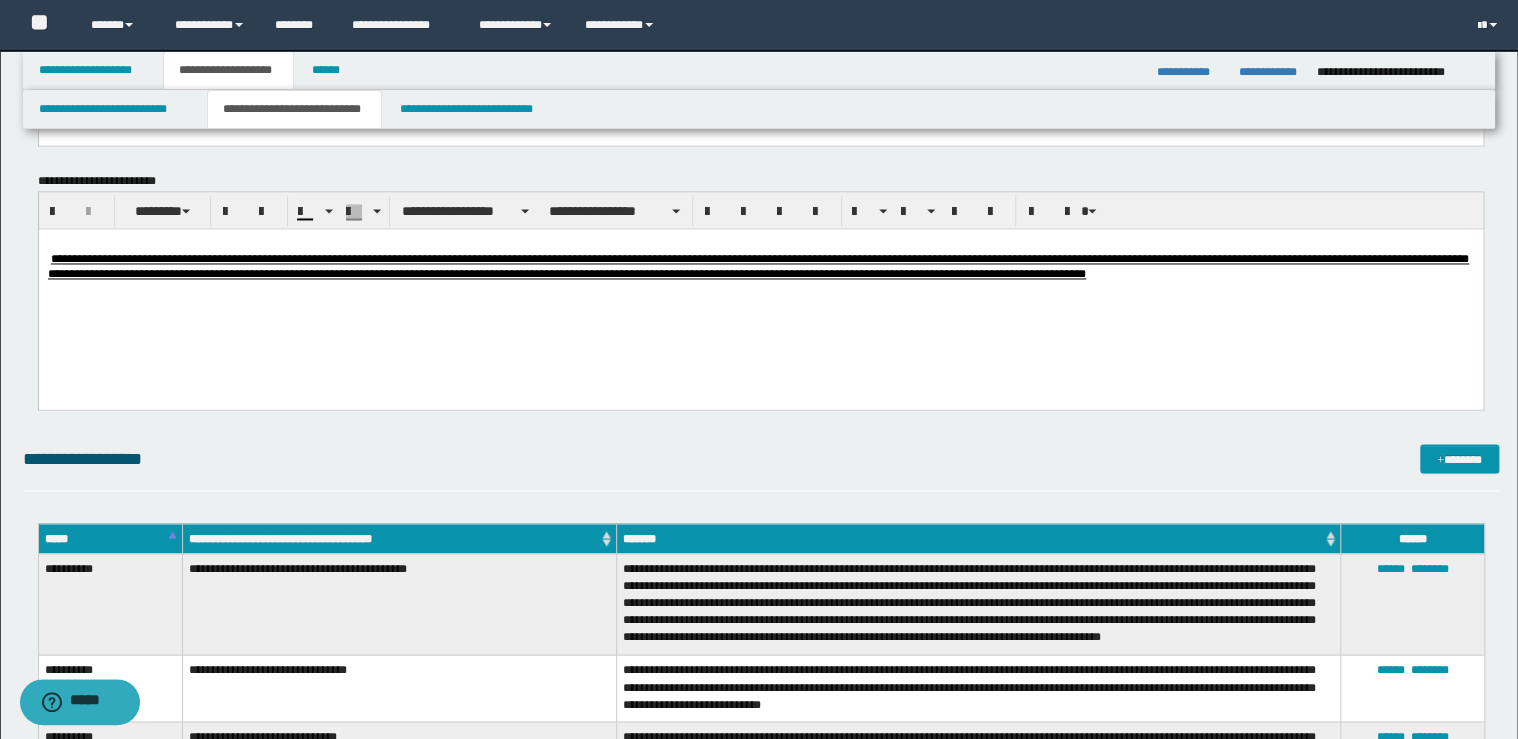 click on "**********" at bounding box center [757, 265] 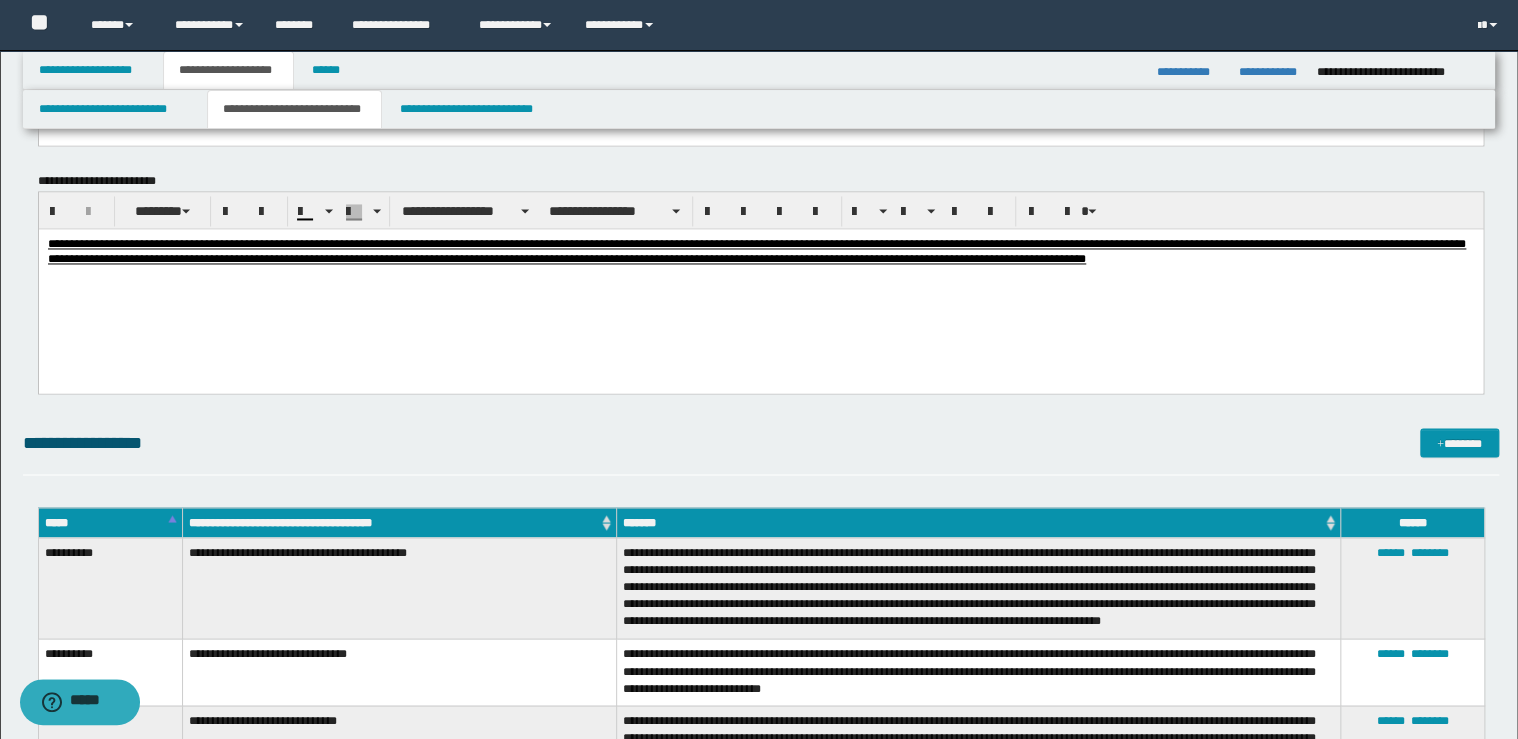 click on "**********" at bounding box center (760, 251) 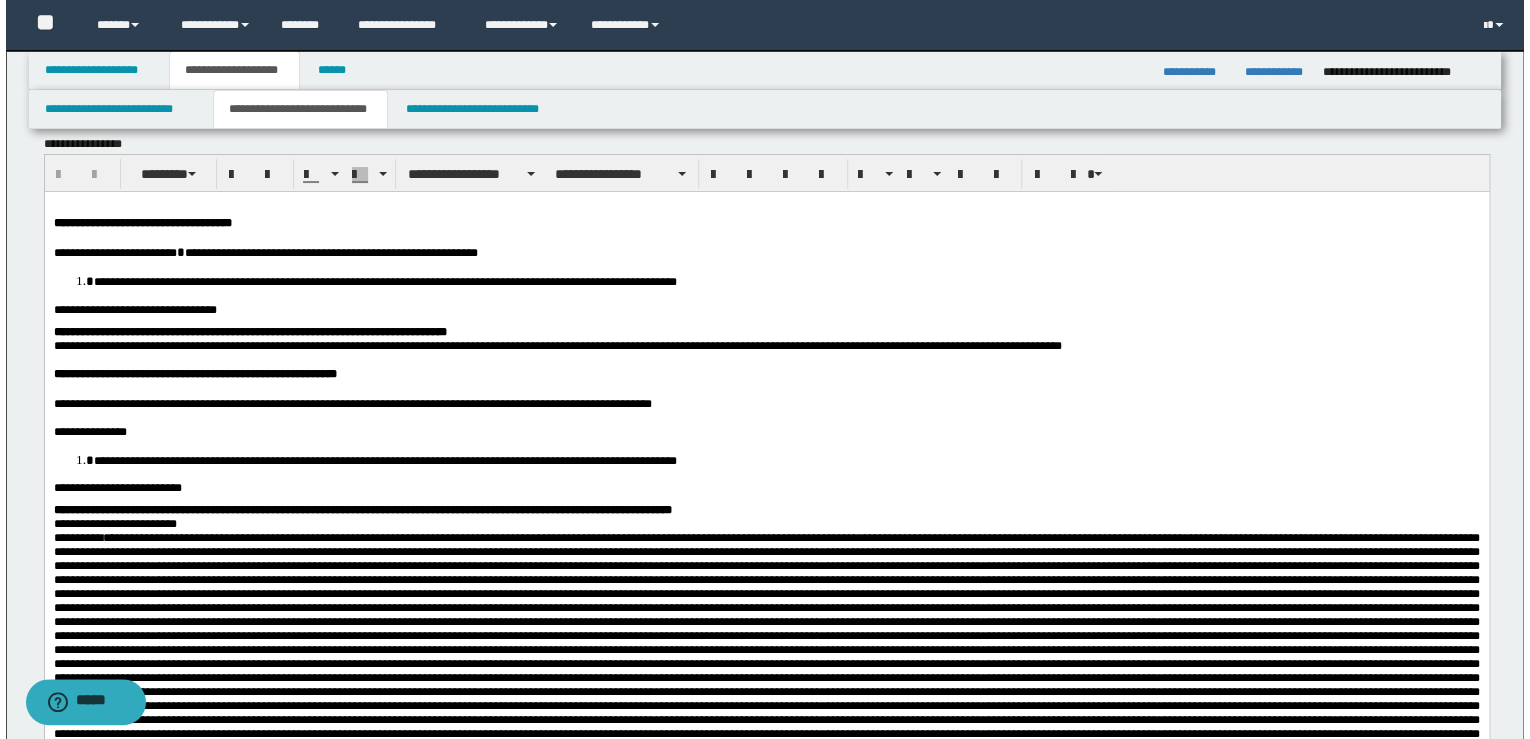 scroll, scrollTop: 0, scrollLeft: 0, axis: both 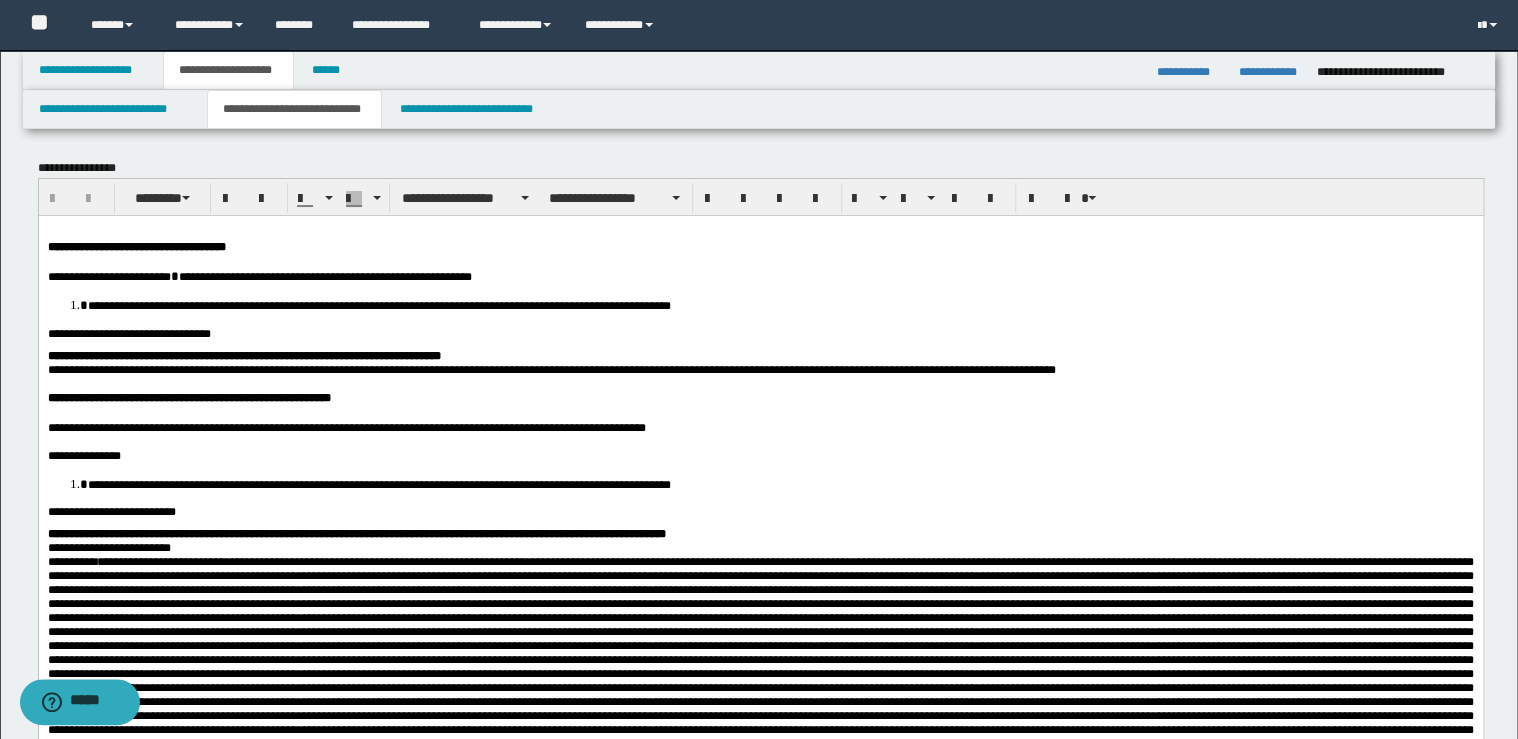 click on "**********" at bounding box center (136, 246) 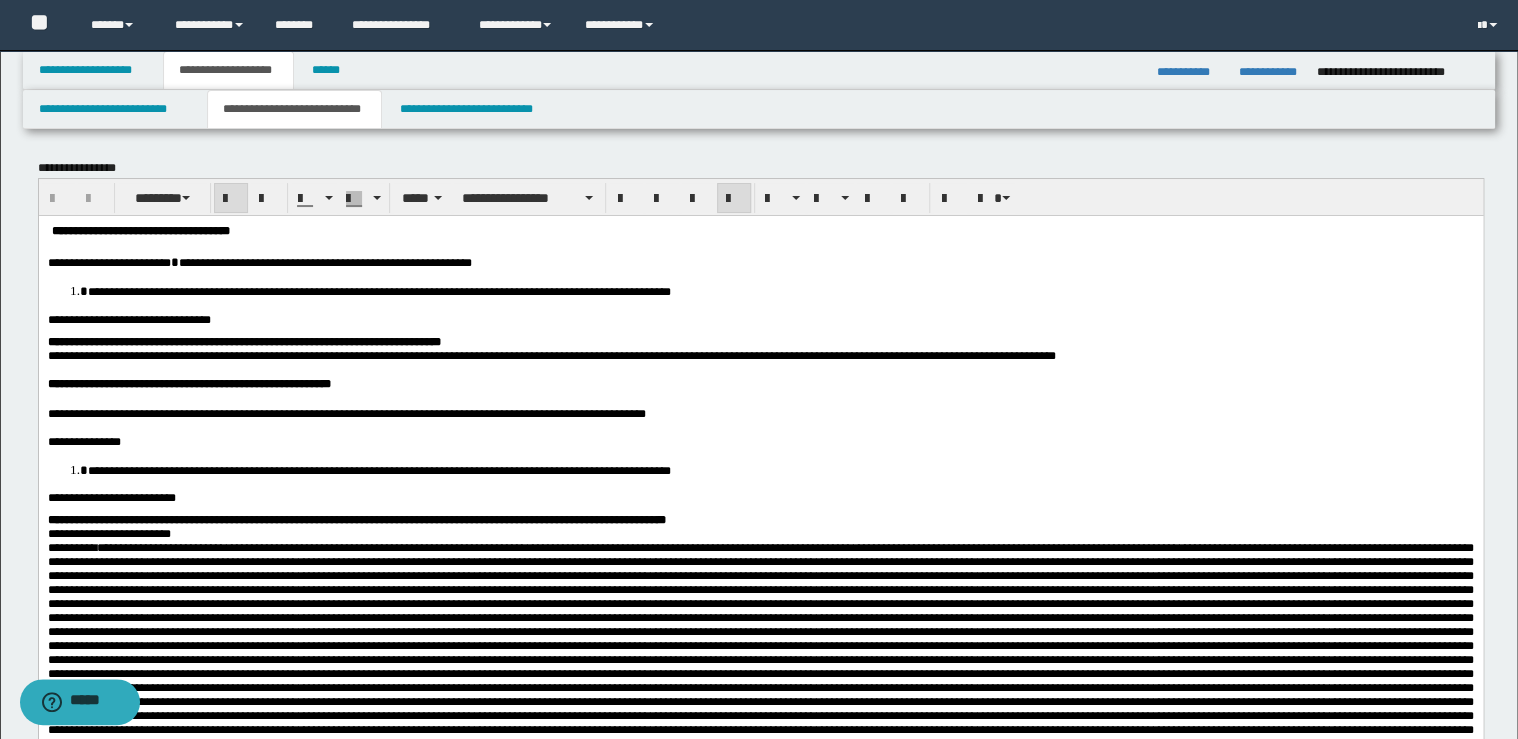 type 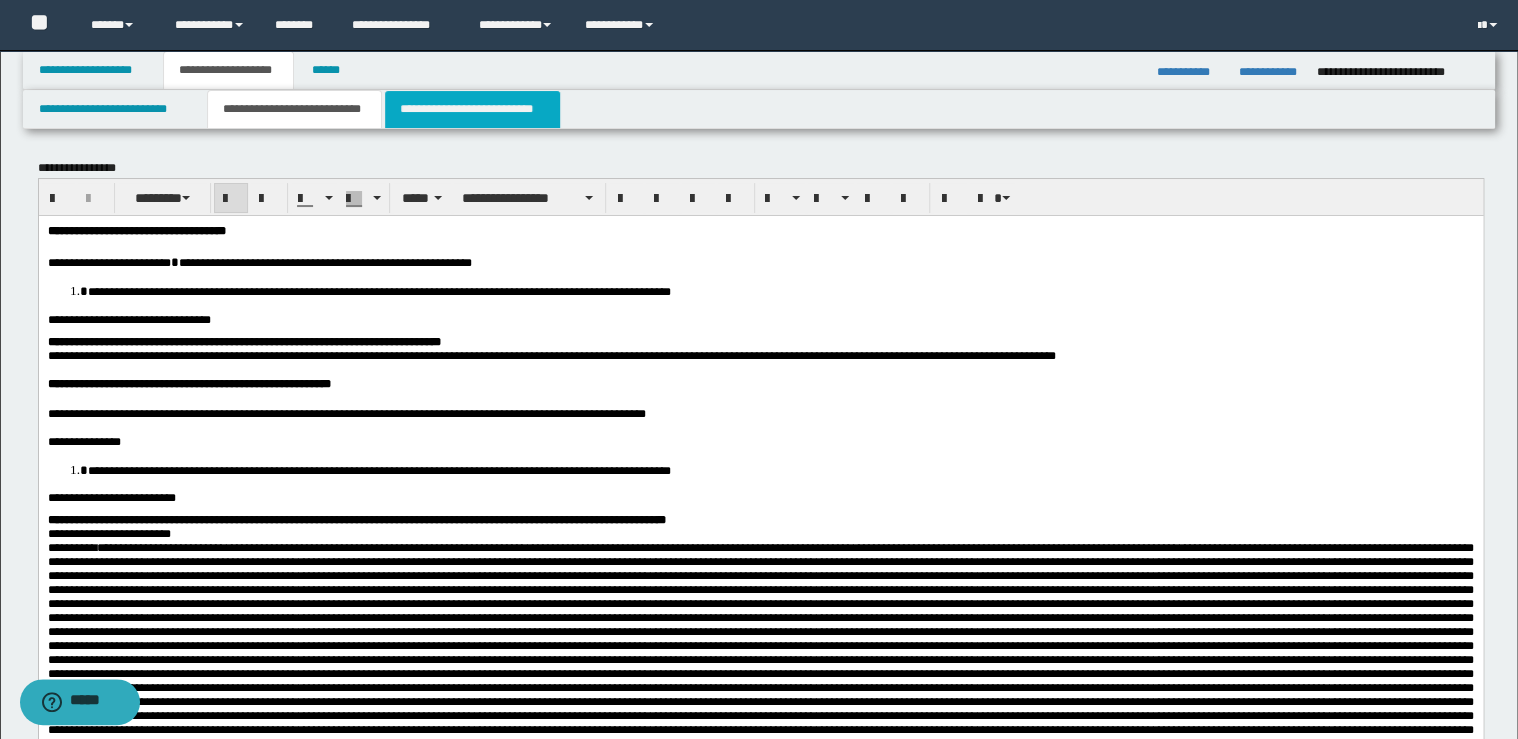 click on "**********" at bounding box center [472, 109] 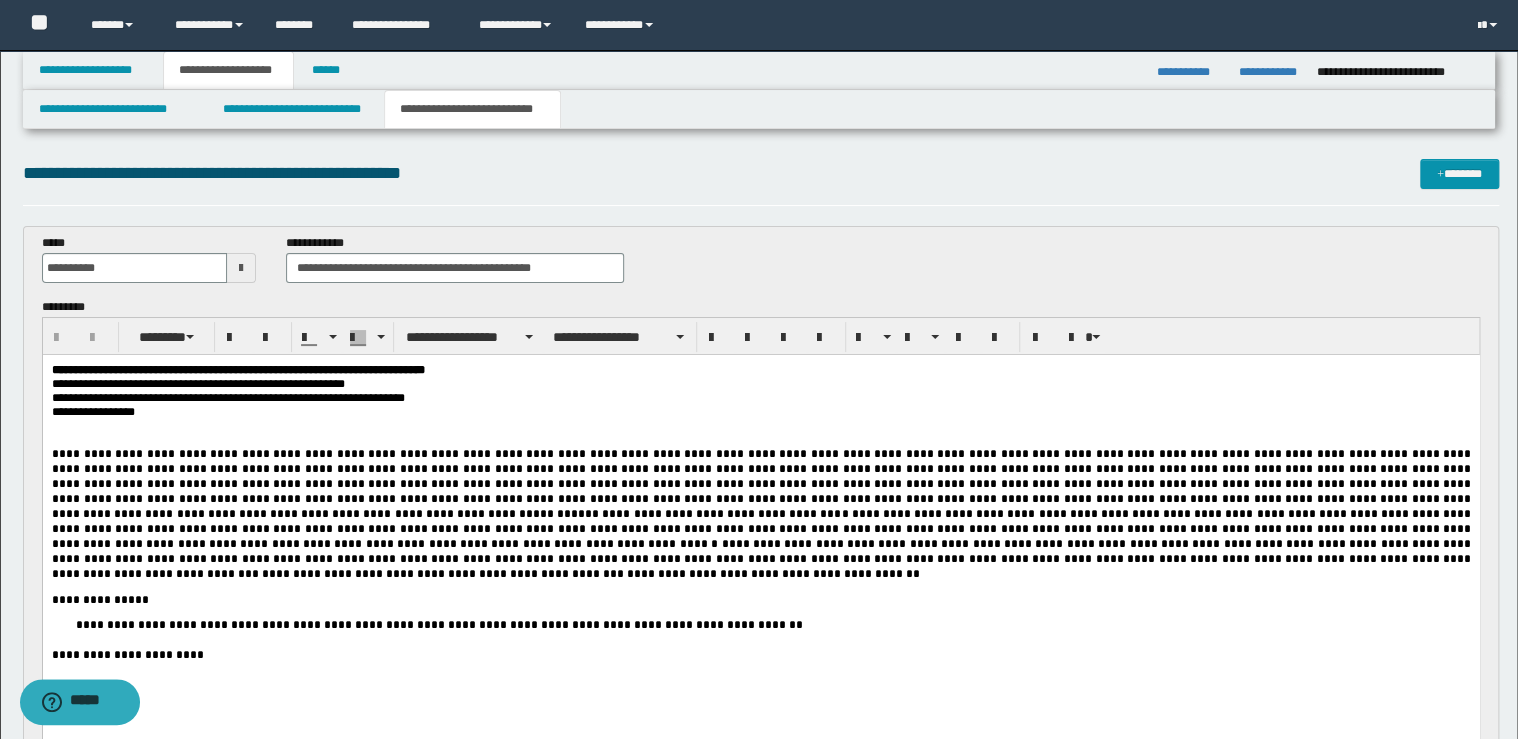 scroll, scrollTop: 0, scrollLeft: 0, axis: both 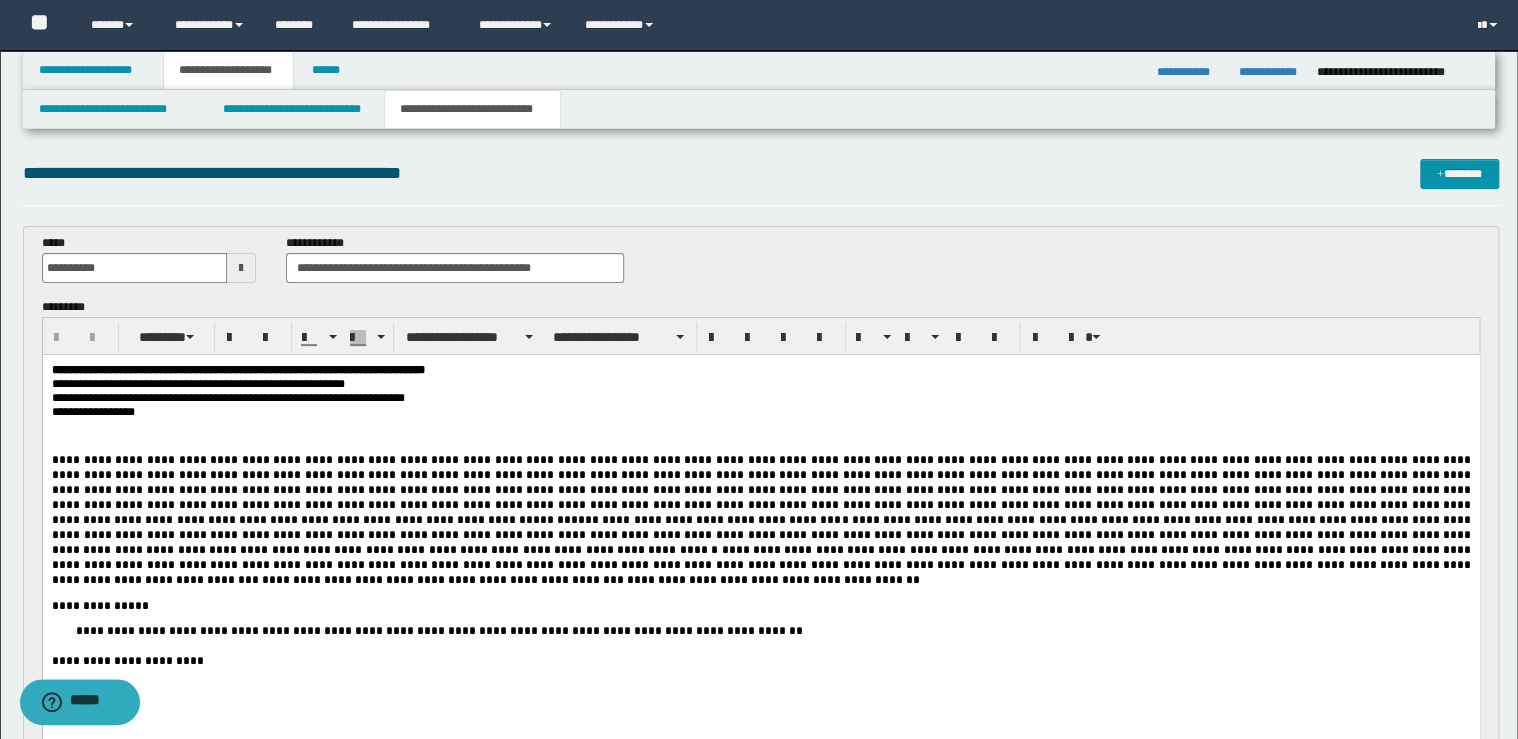 click on "**********" at bounding box center (760, 384) 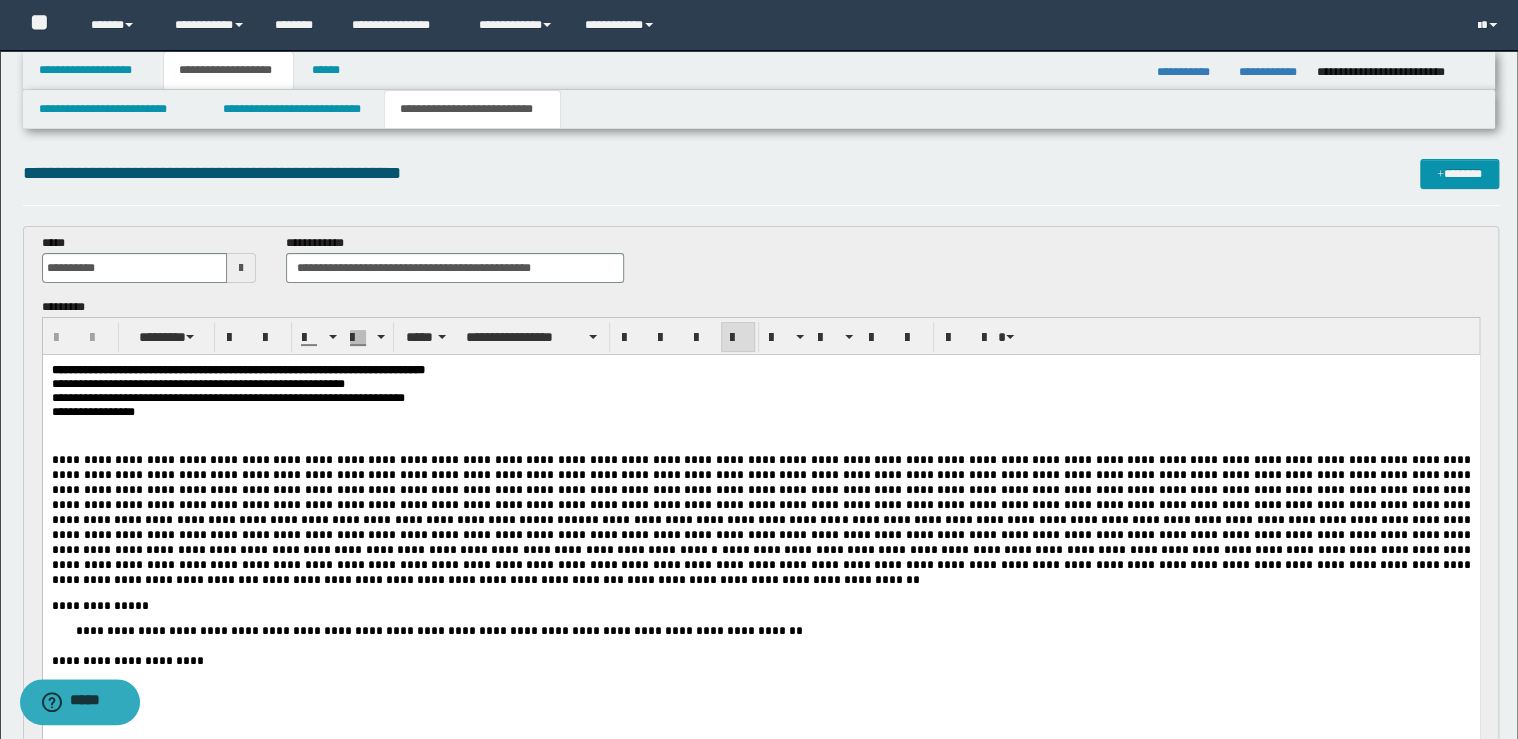 click on "**********" at bounding box center [237, 370] 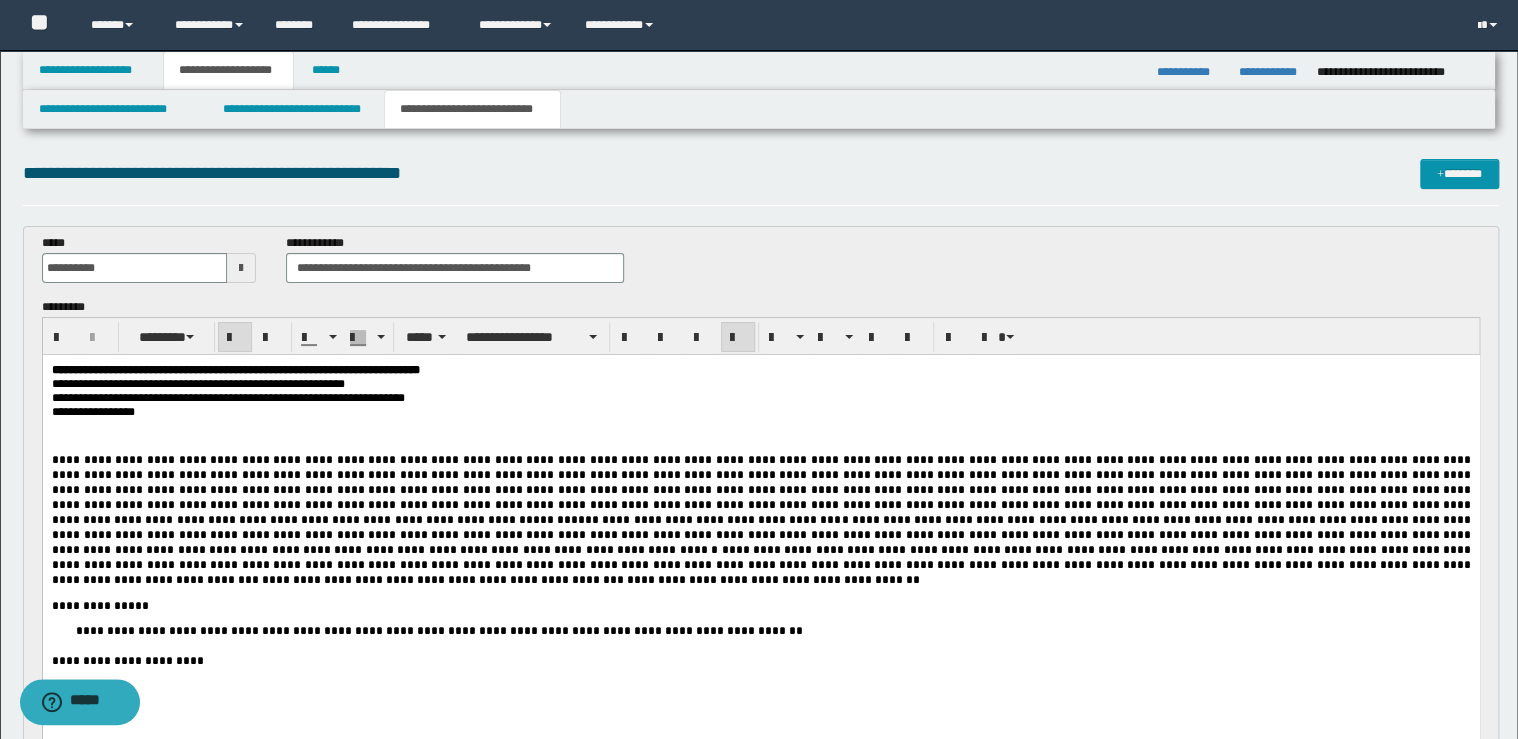 click on "**********" at bounding box center [760, 370] 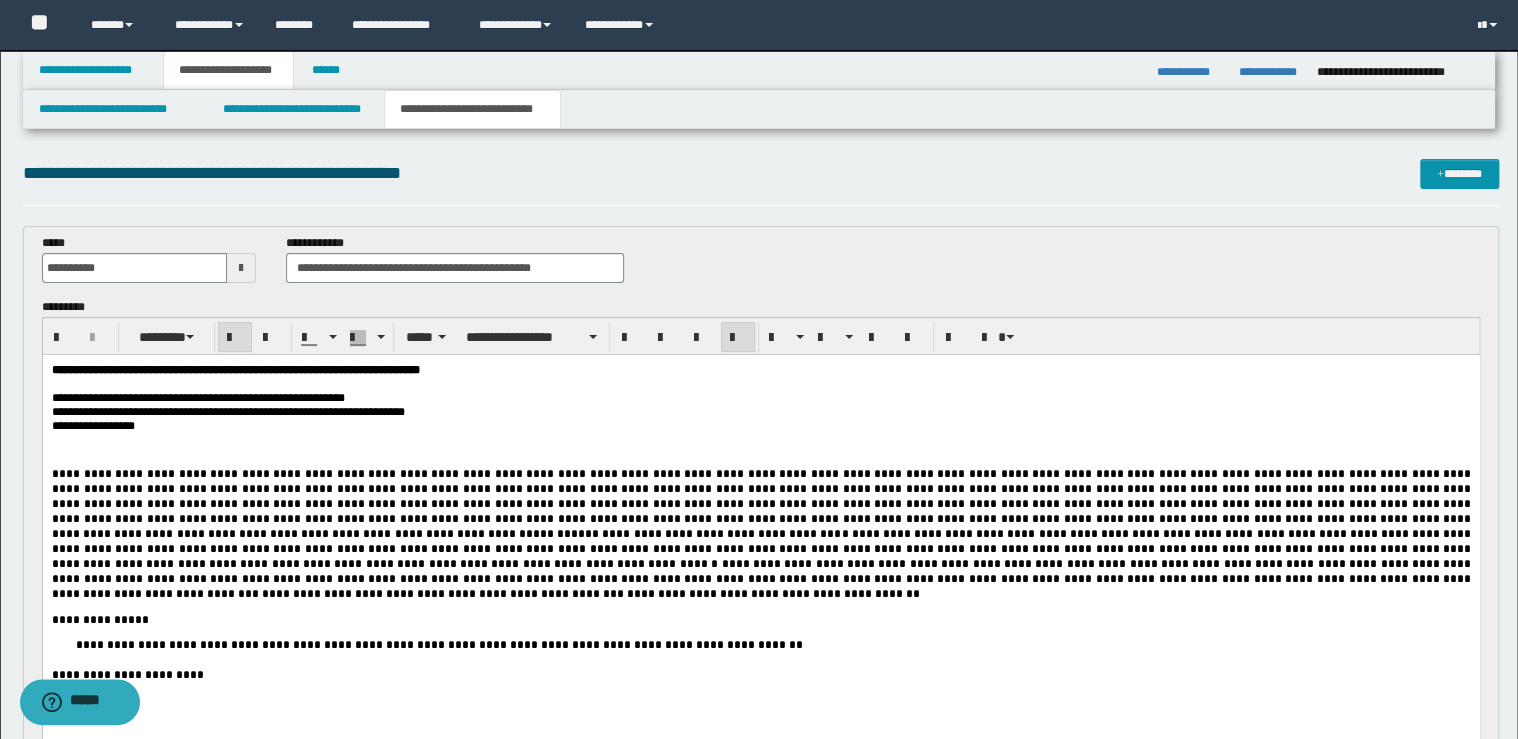 click on "**********" at bounding box center (760, 398) 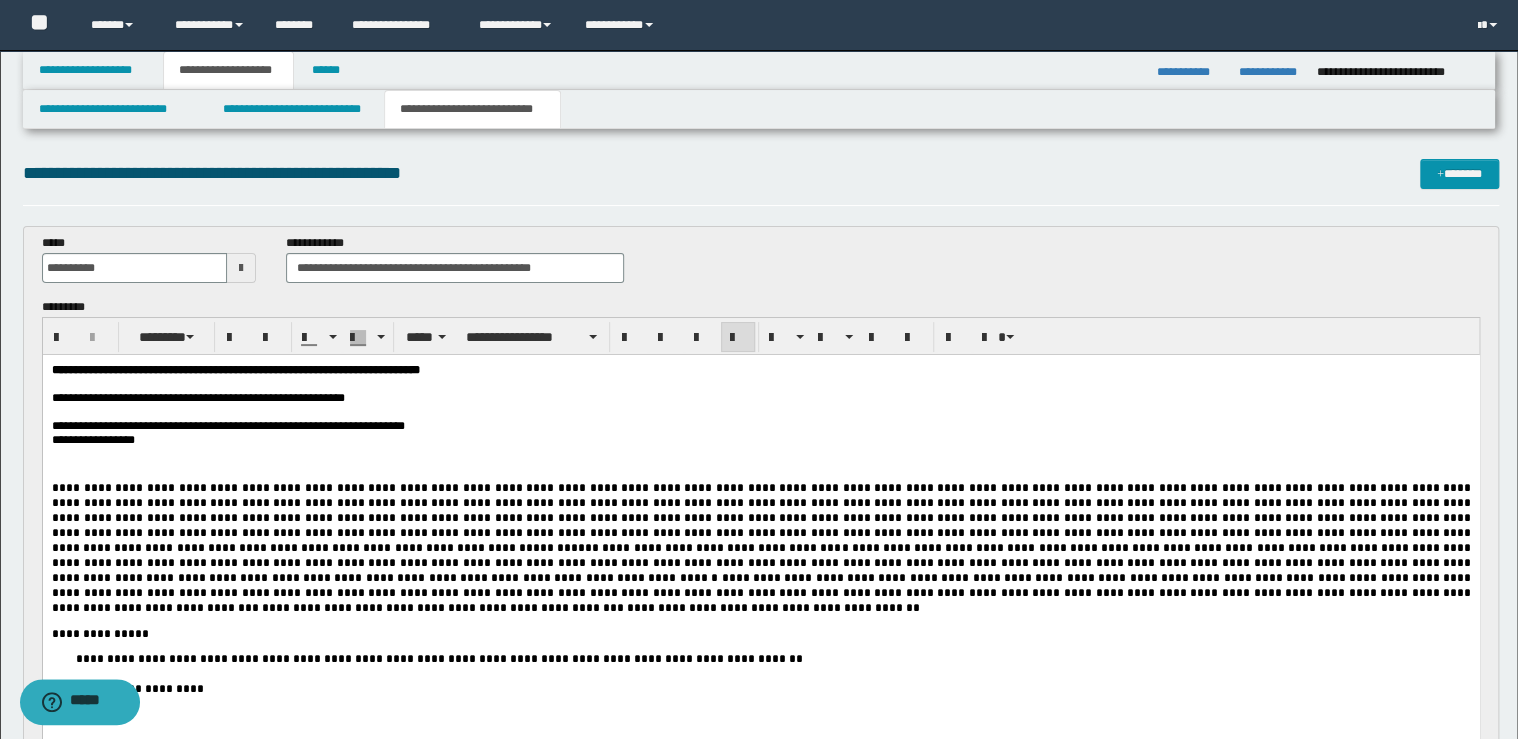 click at bounding box center (760, 412) 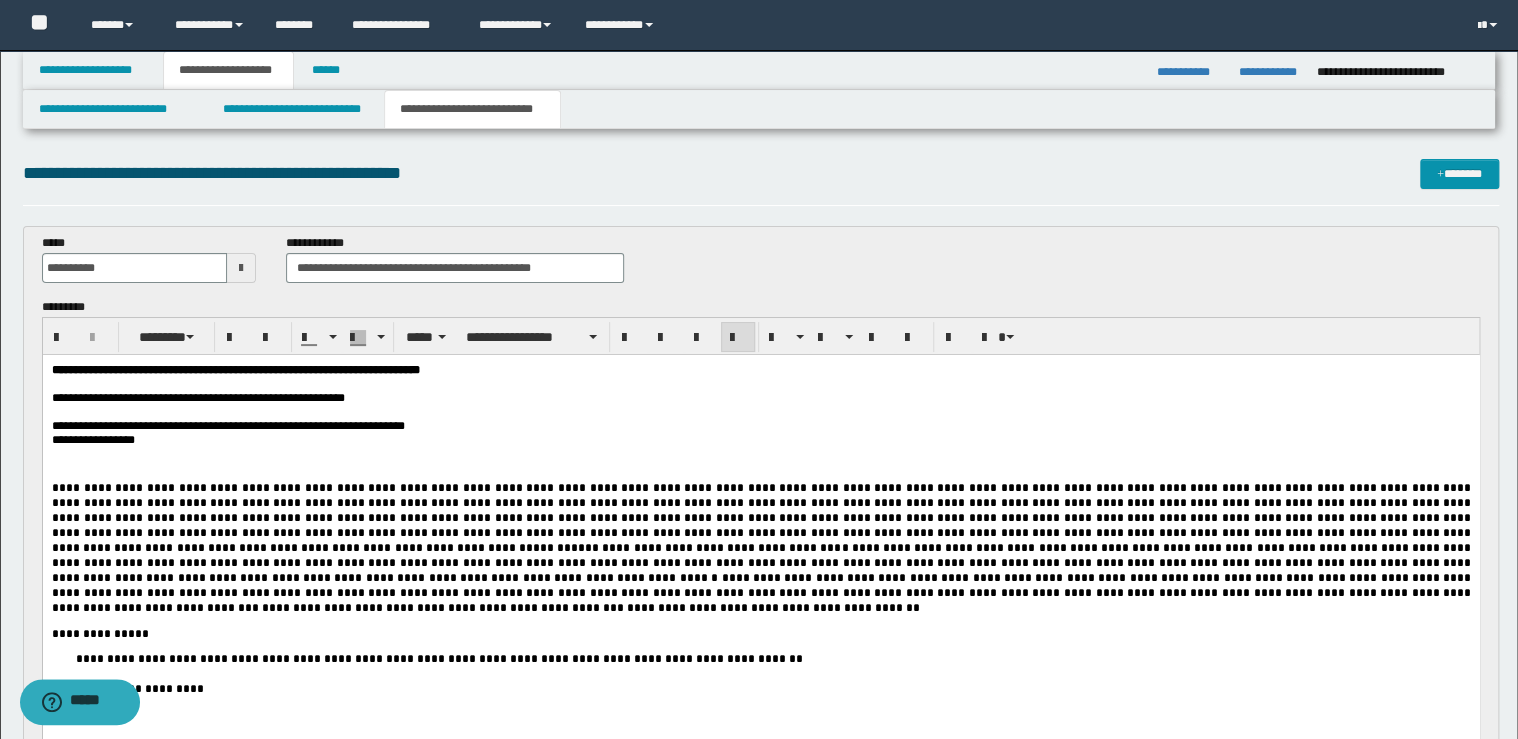 click on "**********" at bounding box center [760, 426] 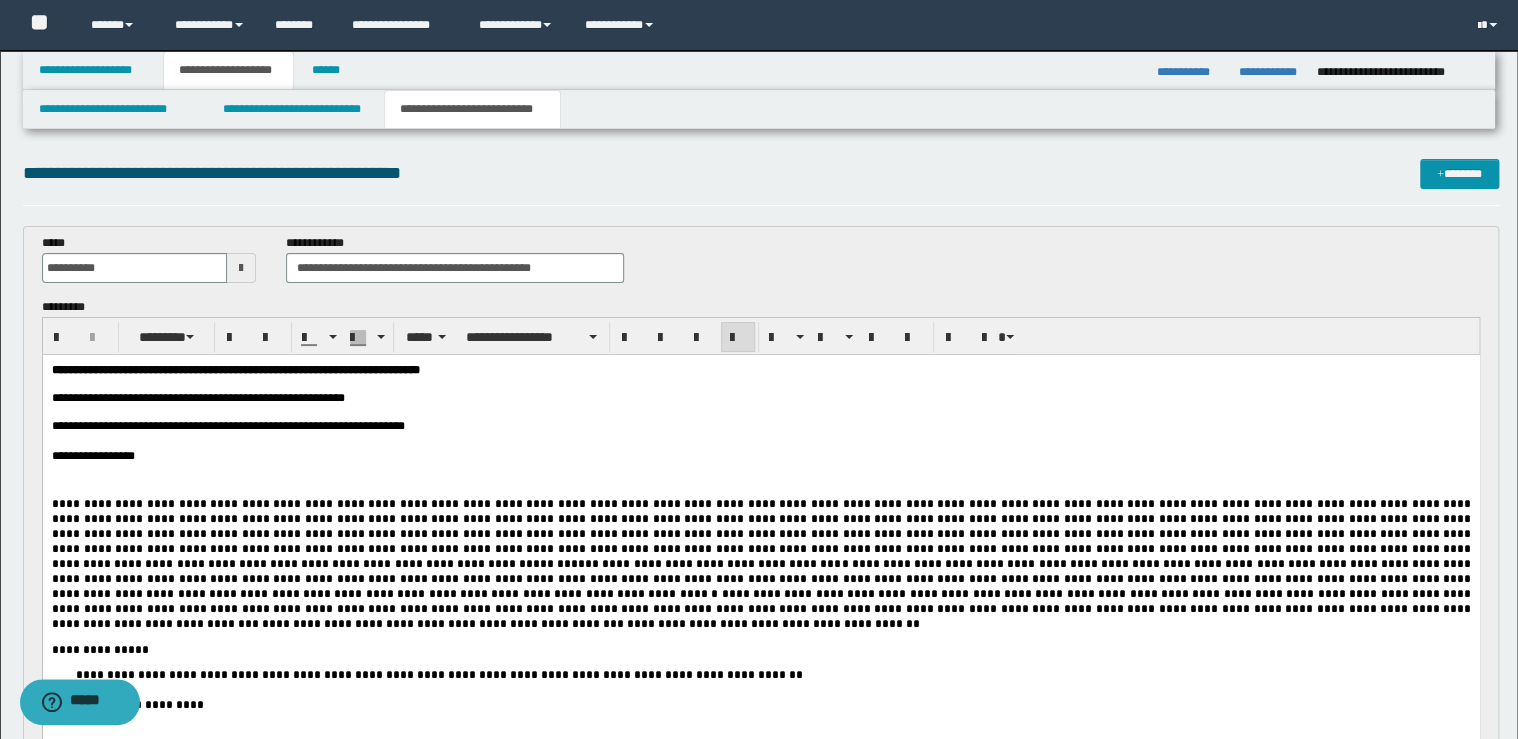 click on "**********" at bounding box center (761, 457) 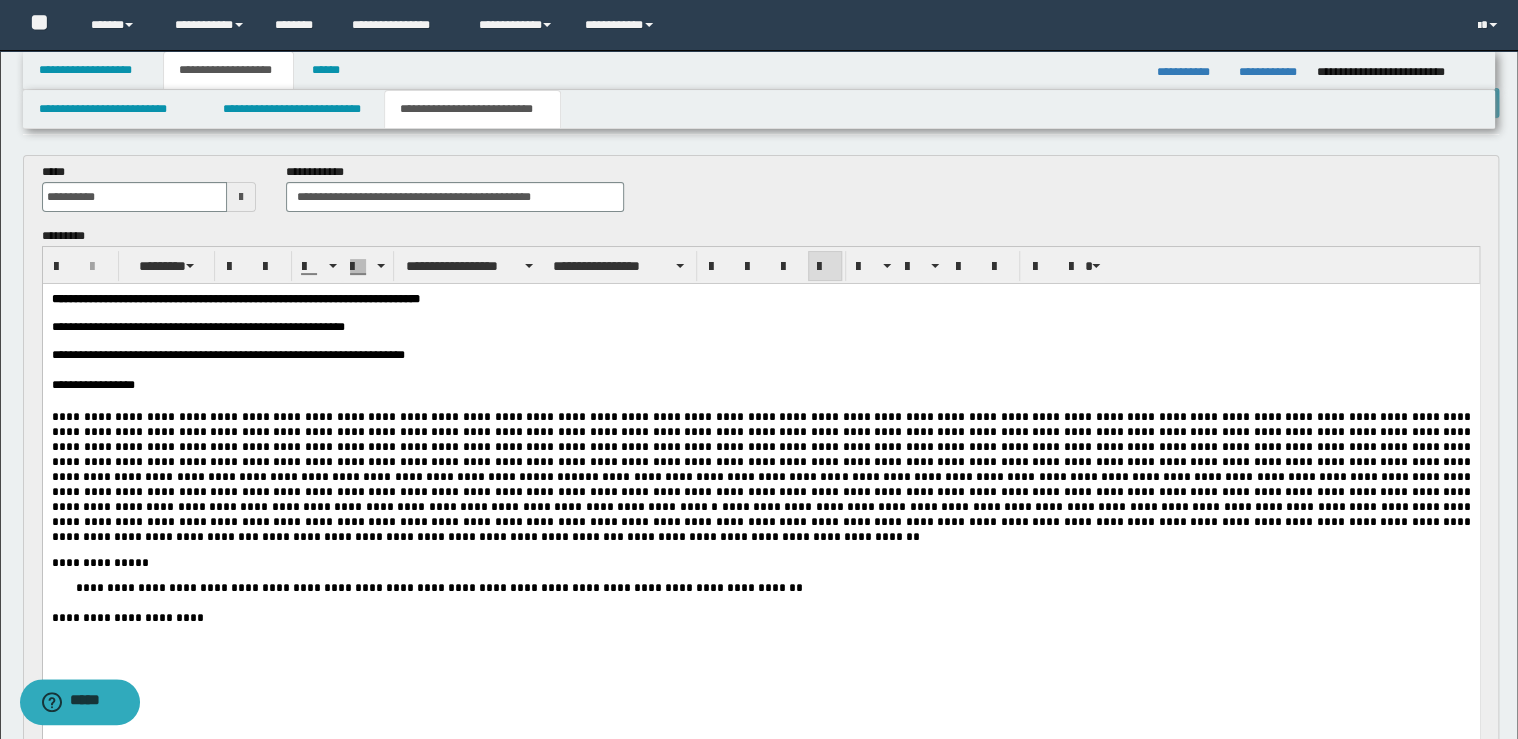 scroll, scrollTop: 240, scrollLeft: 0, axis: vertical 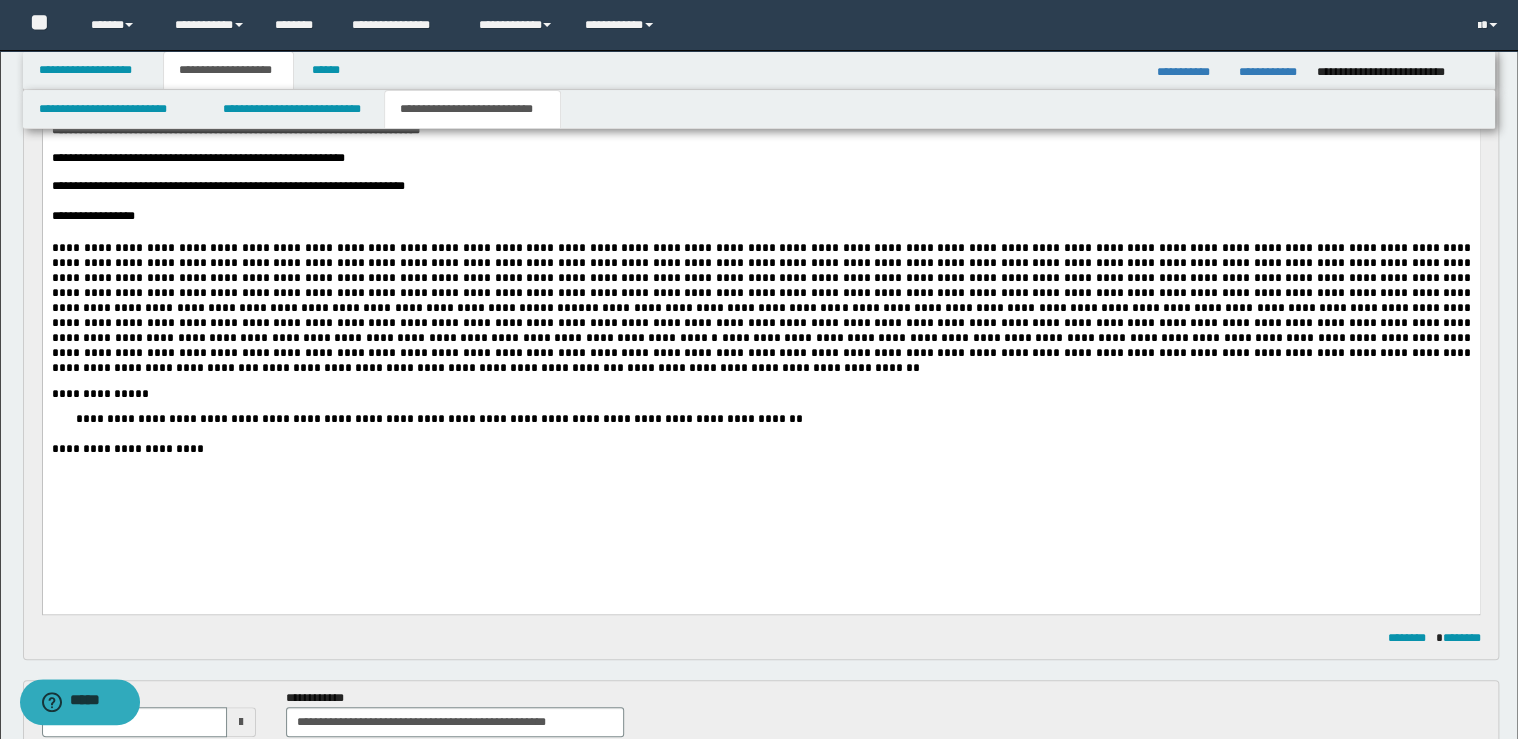 click on "**********" at bounding box center [438, 418] 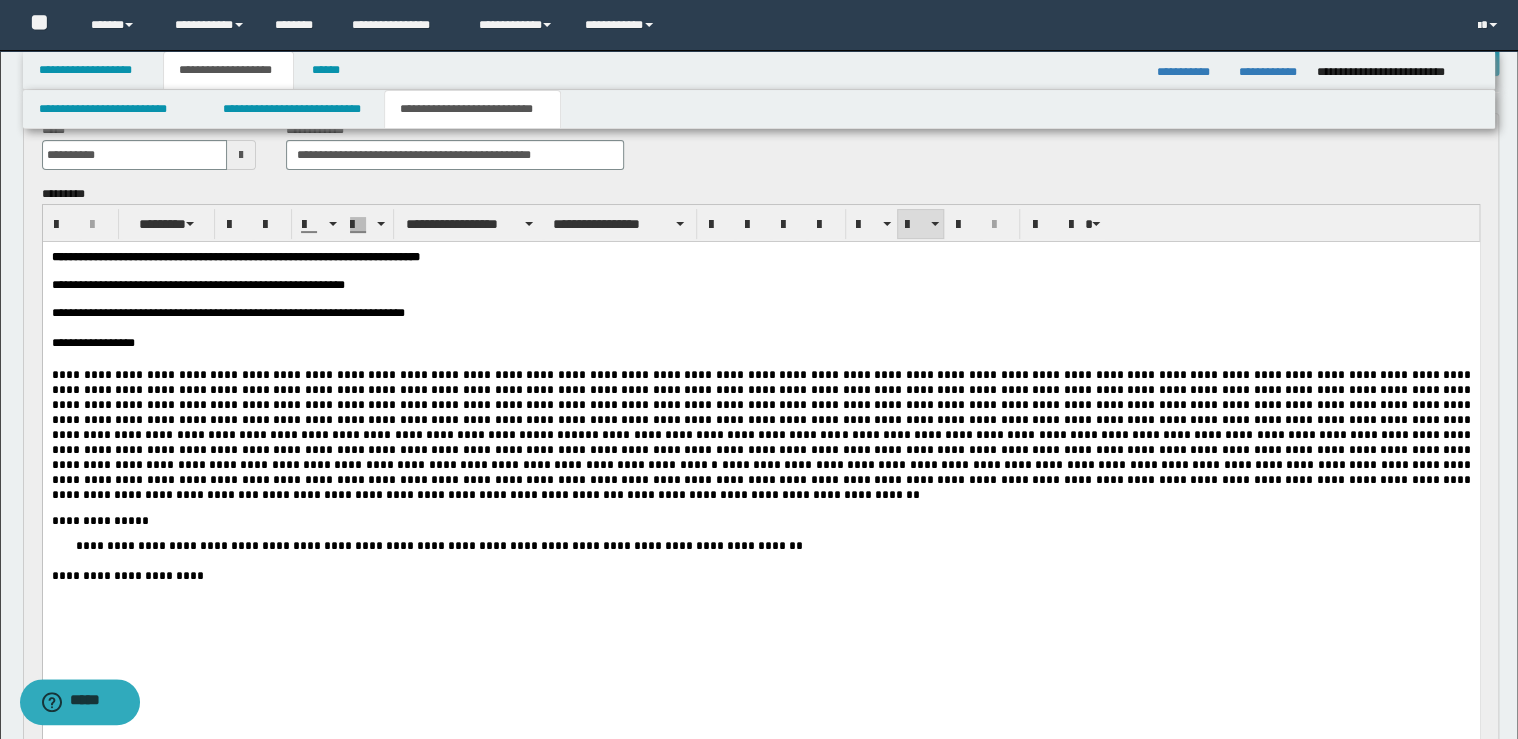 scroll, scrollTop: 0, scrollLeft: 0, axis: both 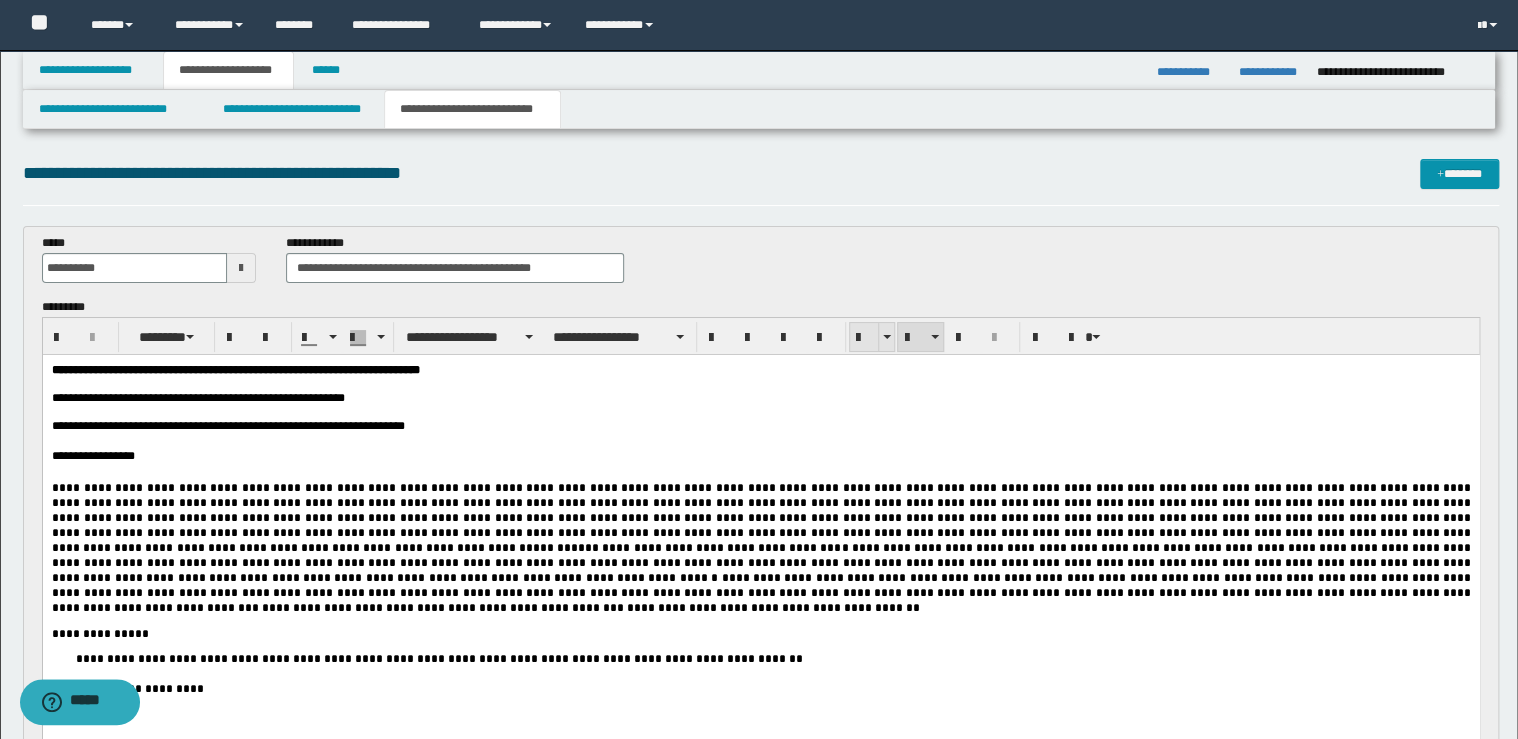 click at bounding box center [864, 338] 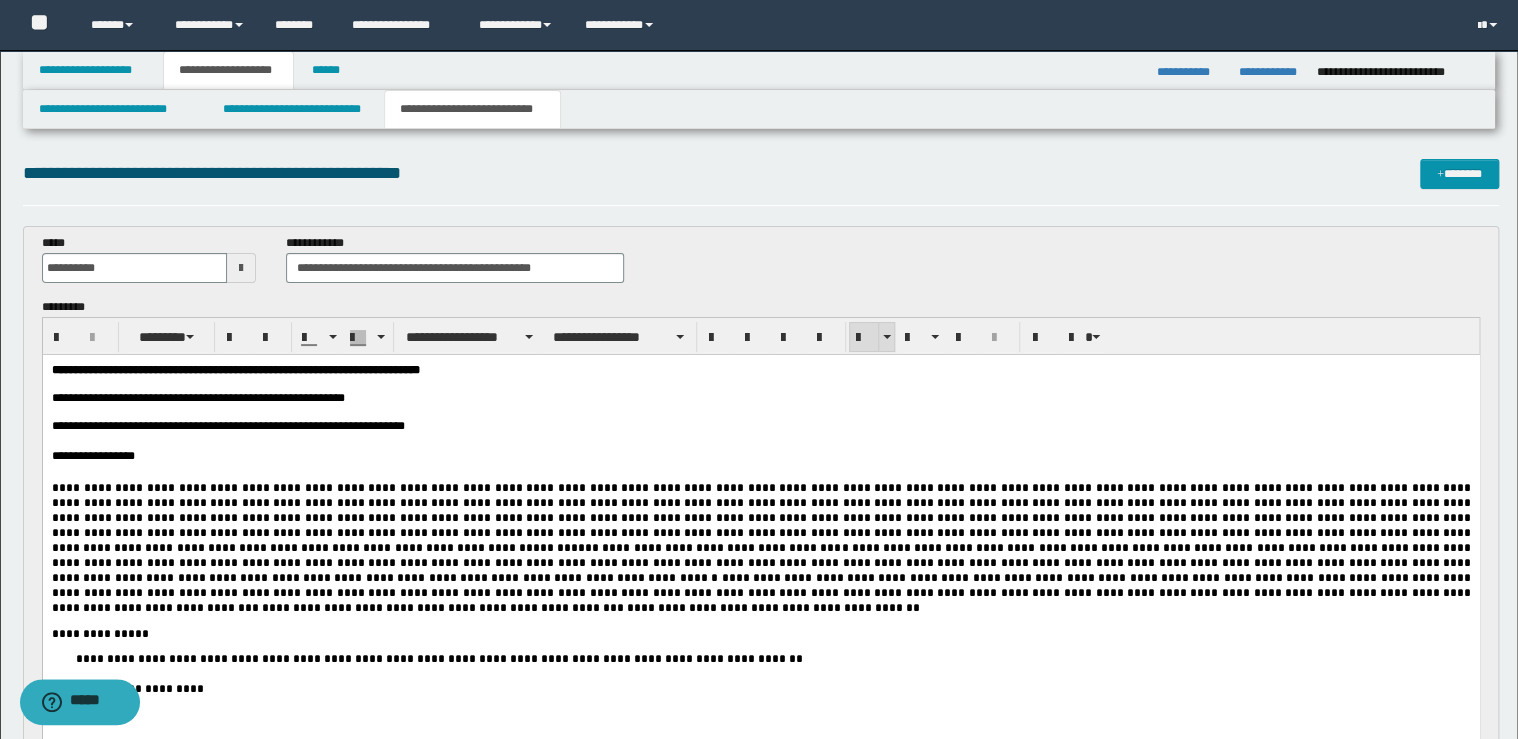 click at bounding box center (864, 338) 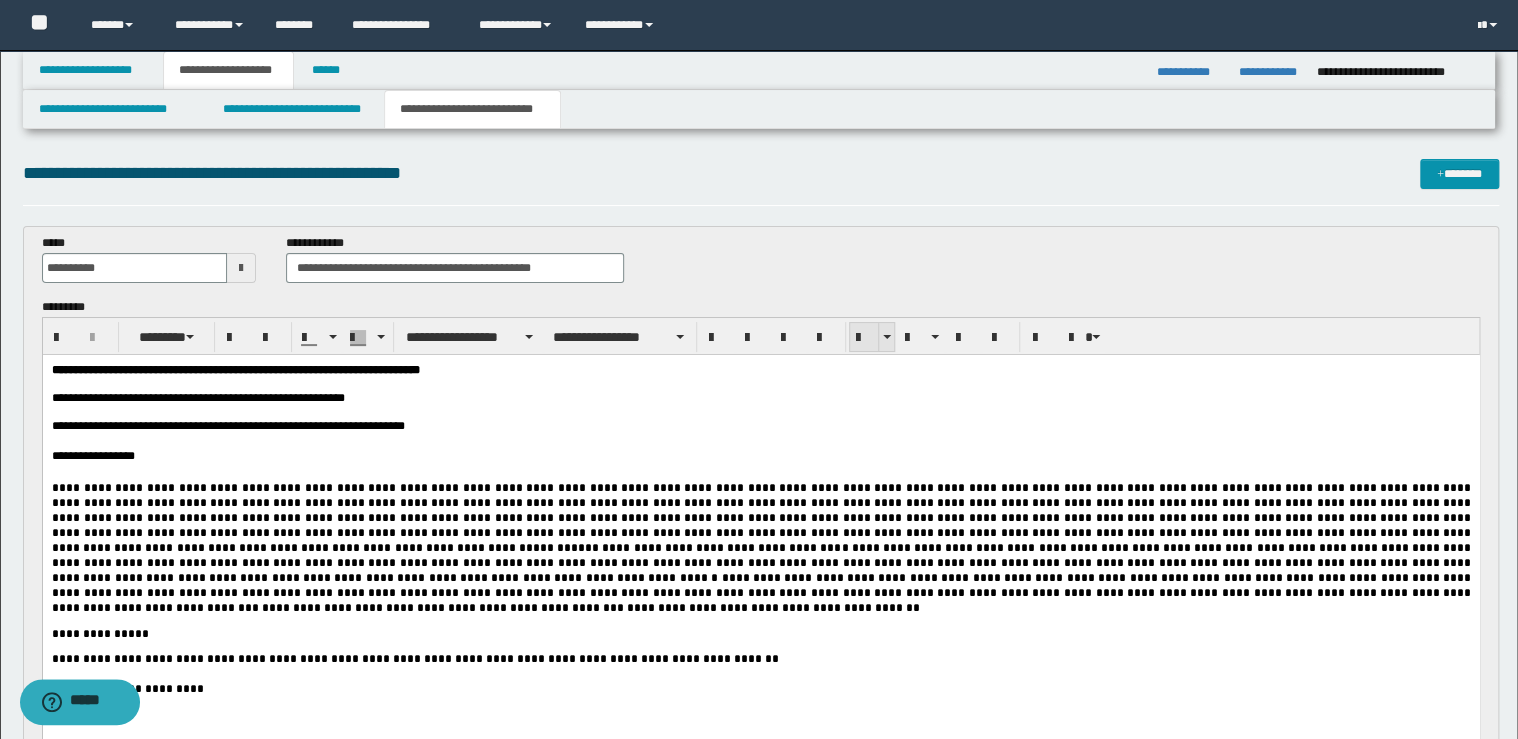 click at bounding box center [864, 338] 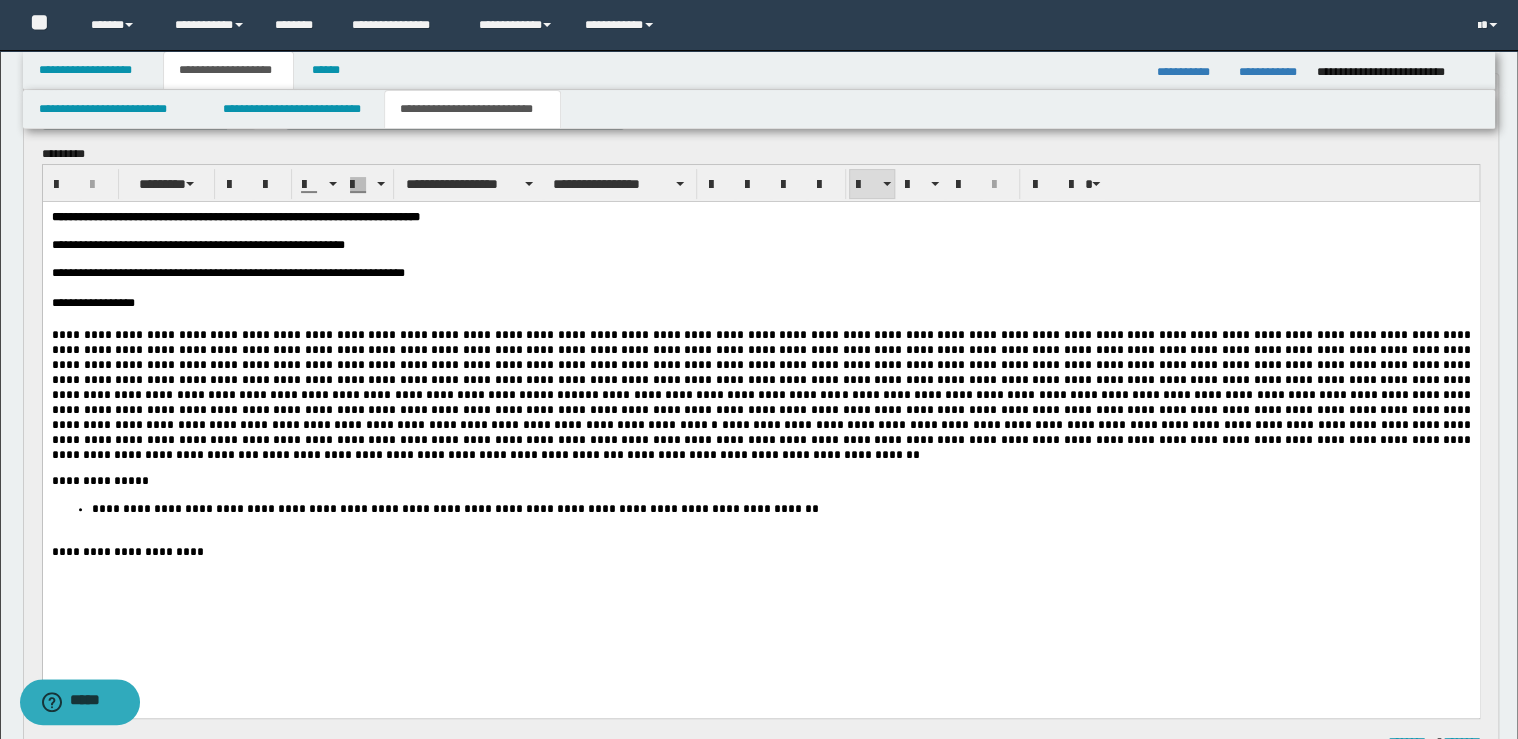 scroll, scrollTop: 160, scrollLeft: 0, axis: vertical 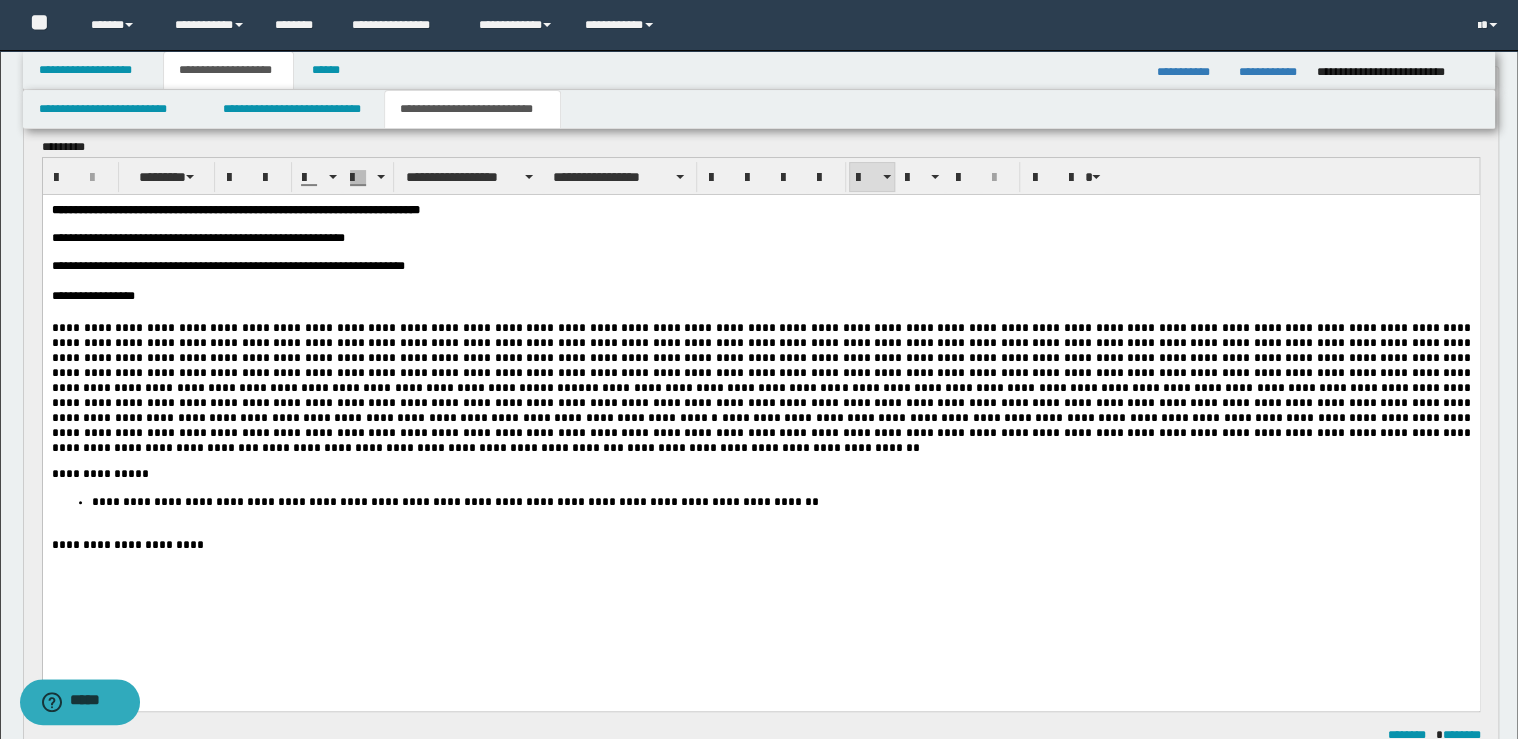 click on "**********" at bounding box center [780, 501] 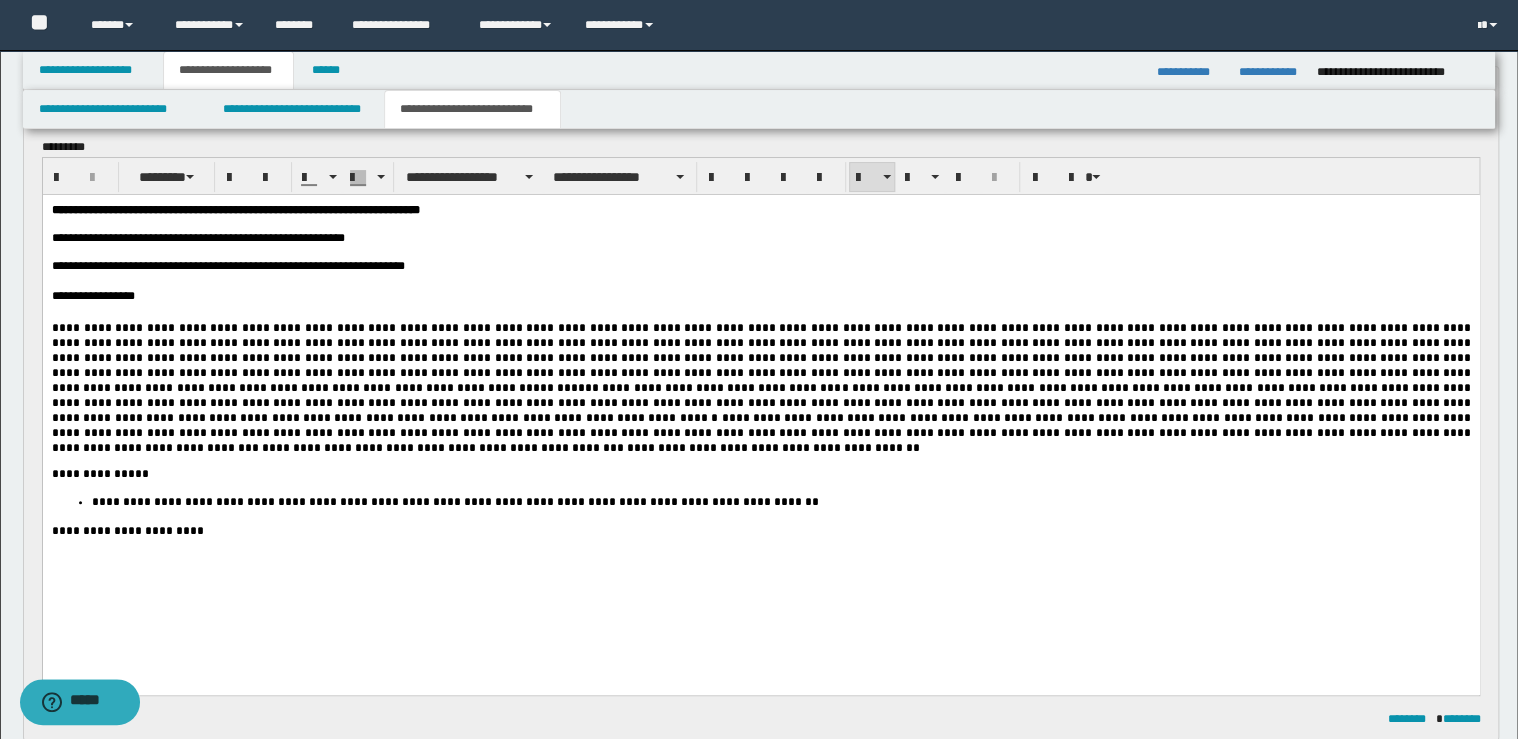 click on "**********" at bounding box center (760, 415) 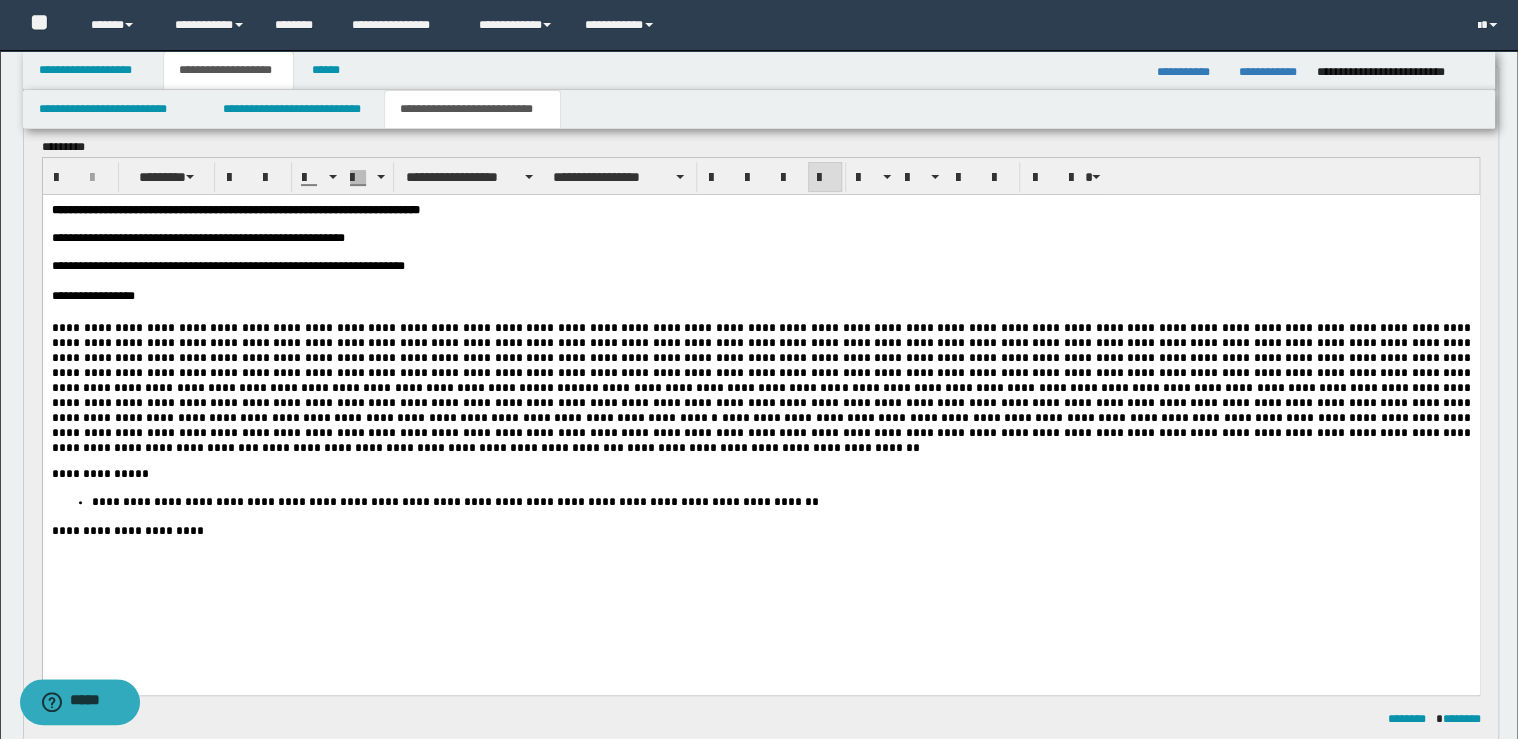 click on "**********" at bounding box center [760, 530] 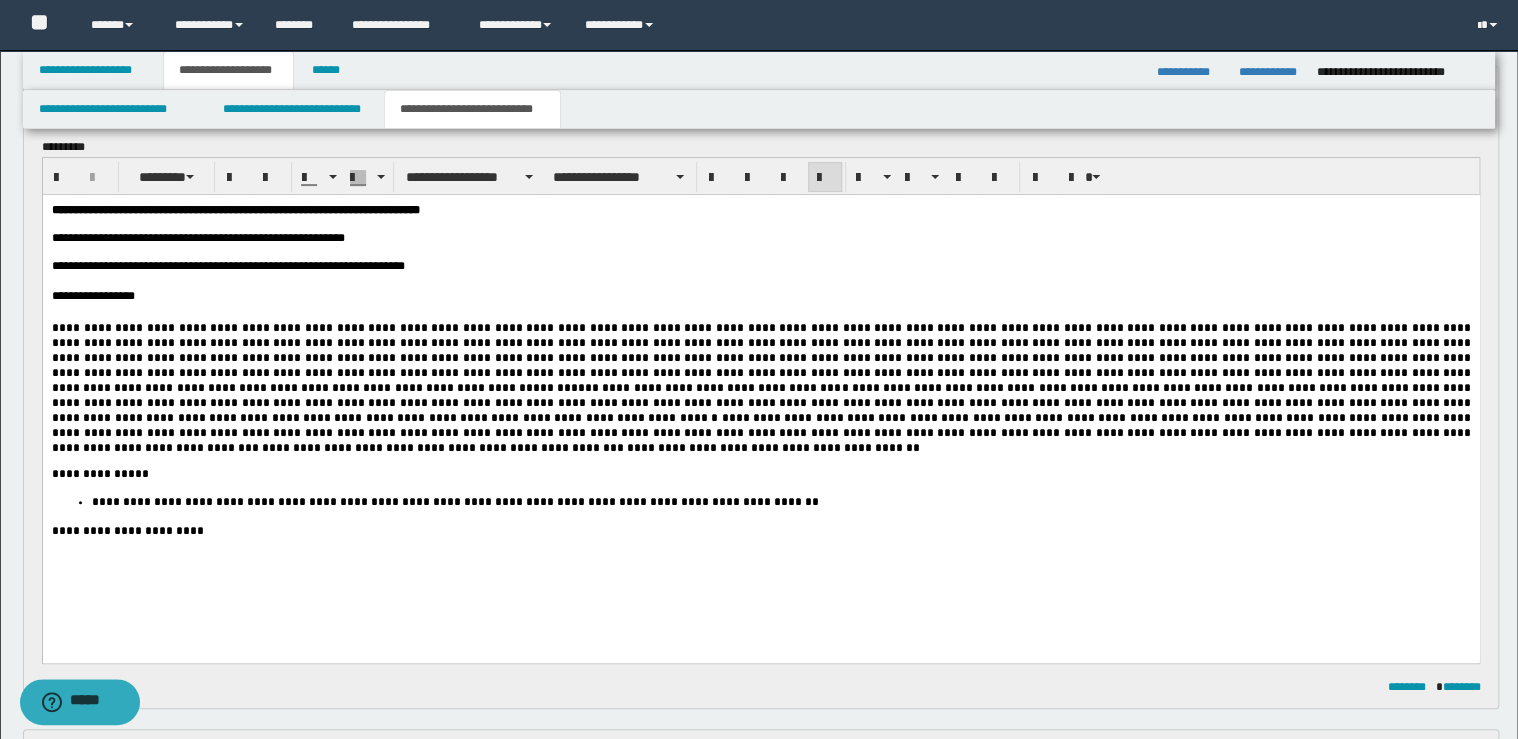 click on "**********" at bounding box center [760, 400] 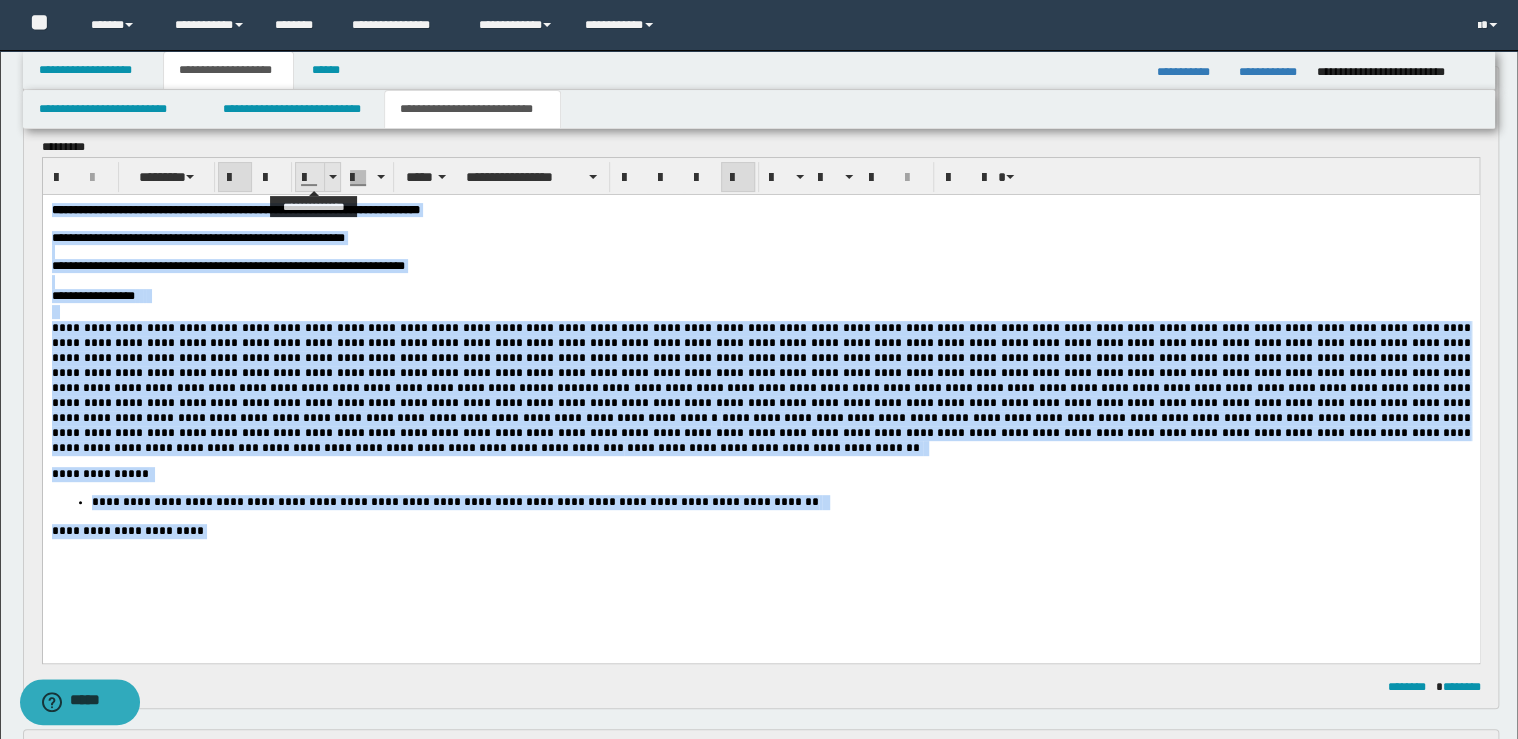 click at bounding box center [332, 177] 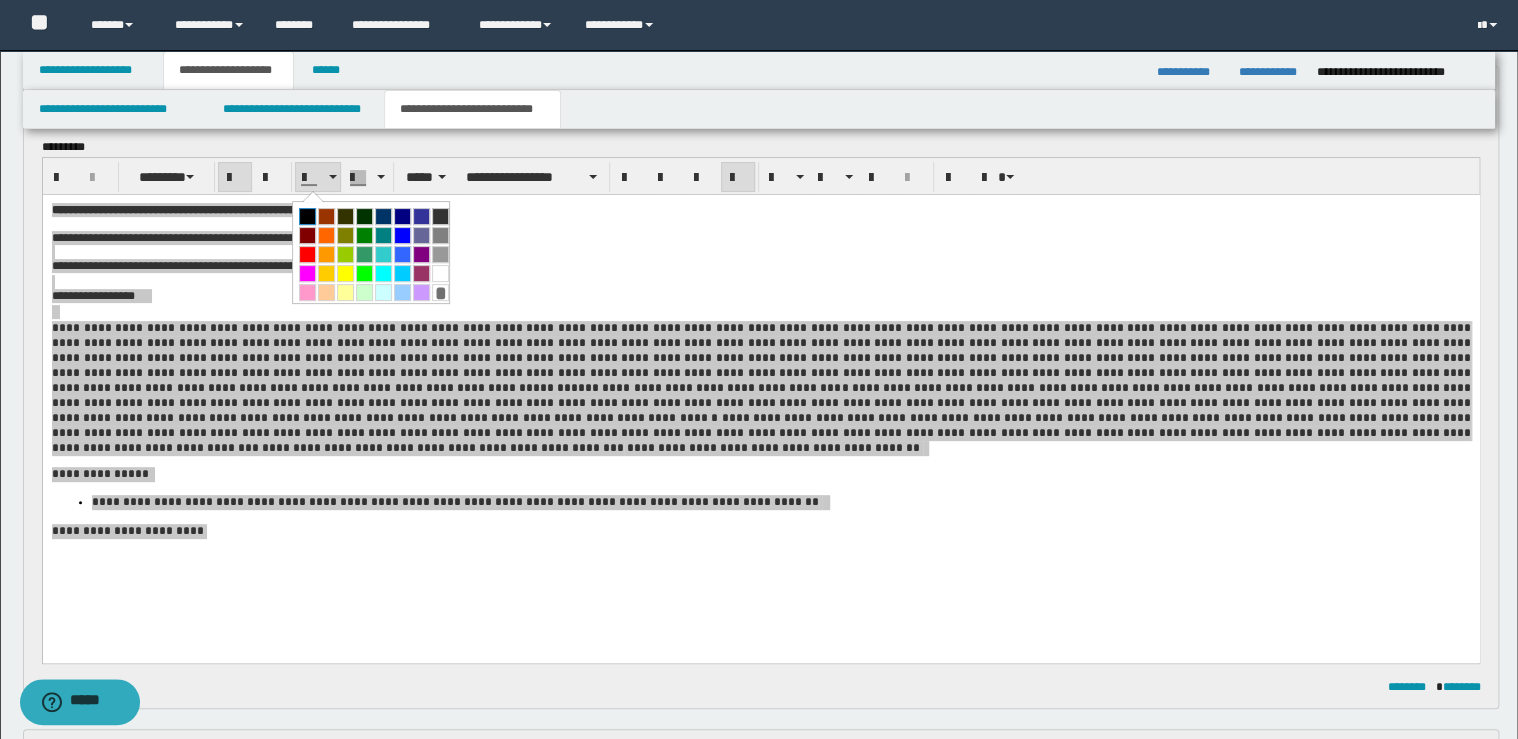 click at bounding box center (307, 216) 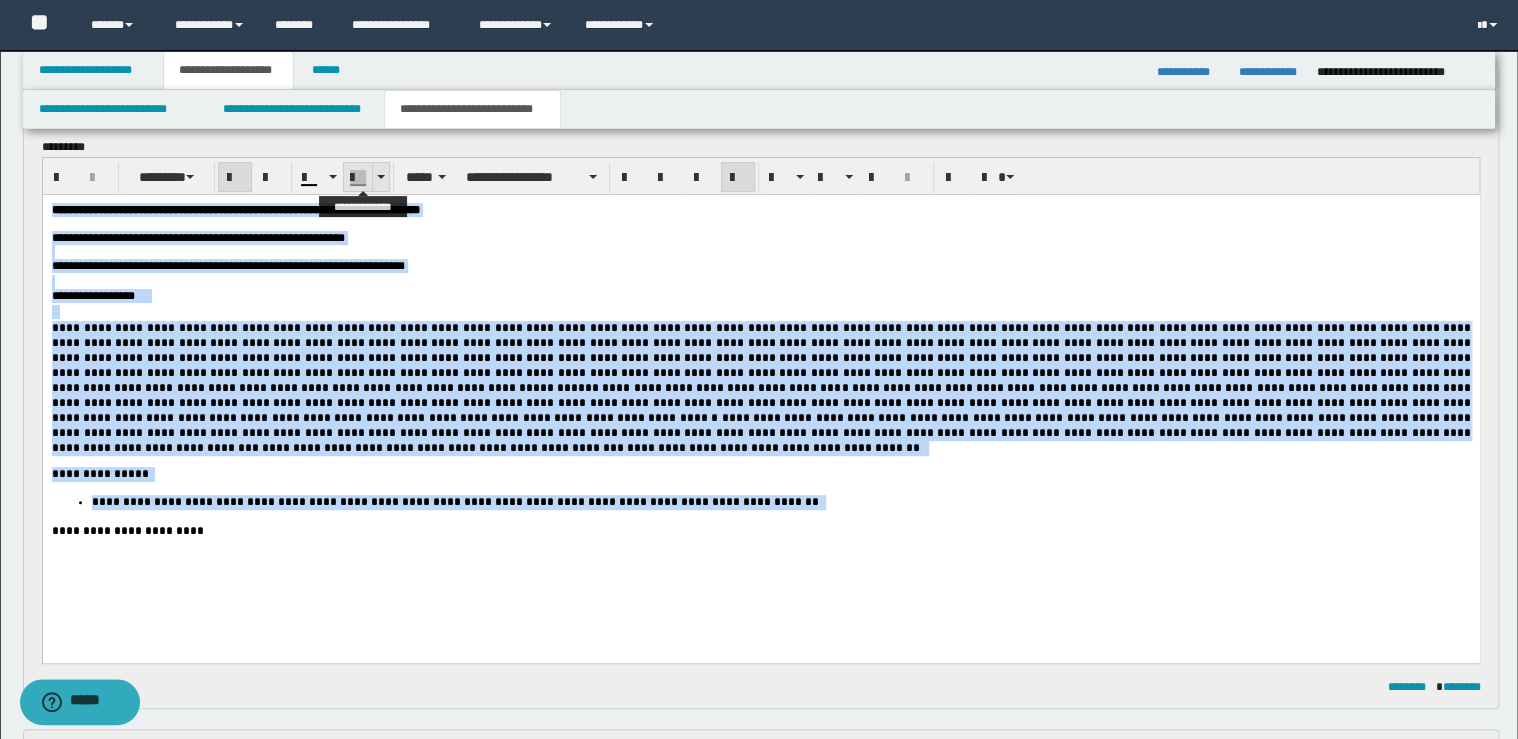click at bounding box center (380, 177) 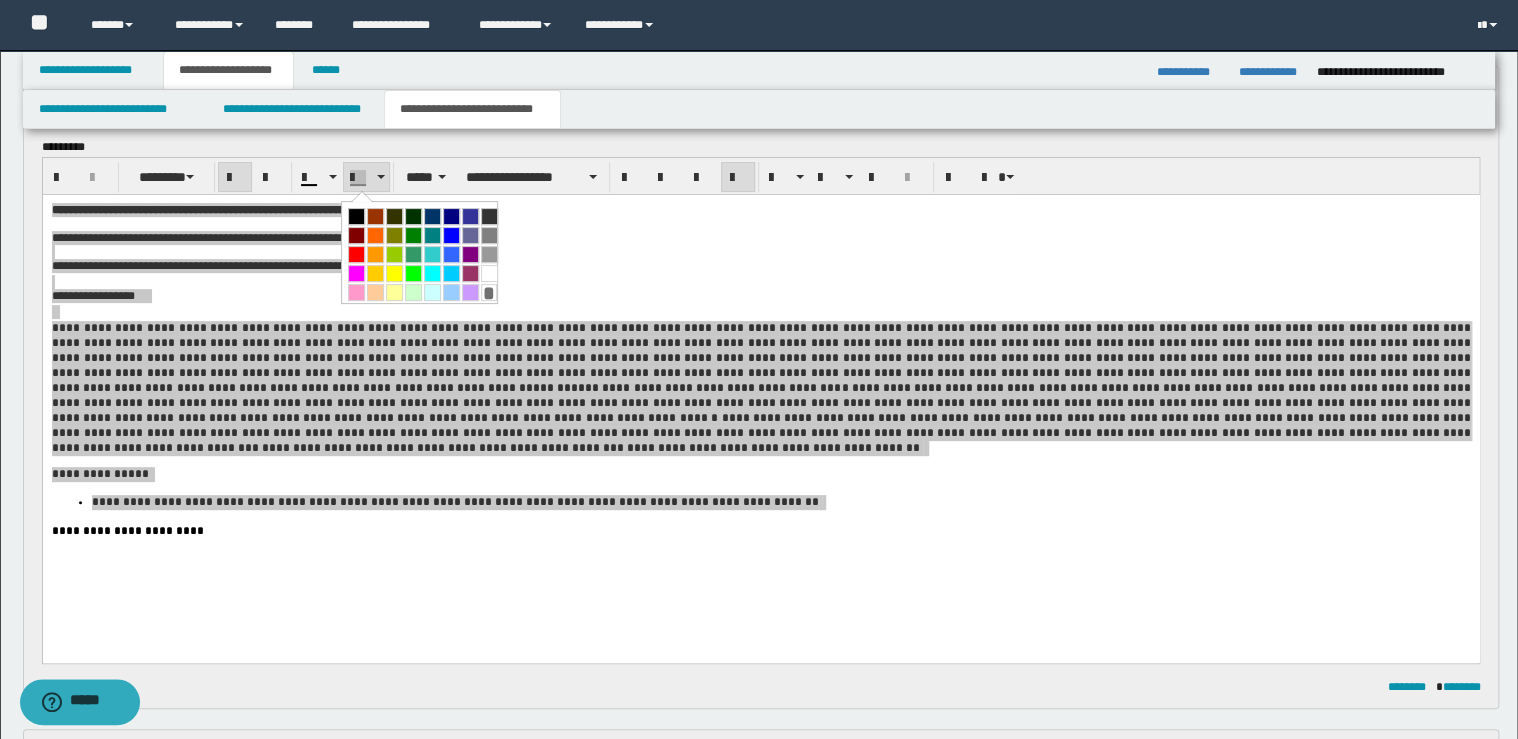 click on "*" at bounding box center (489, 292) 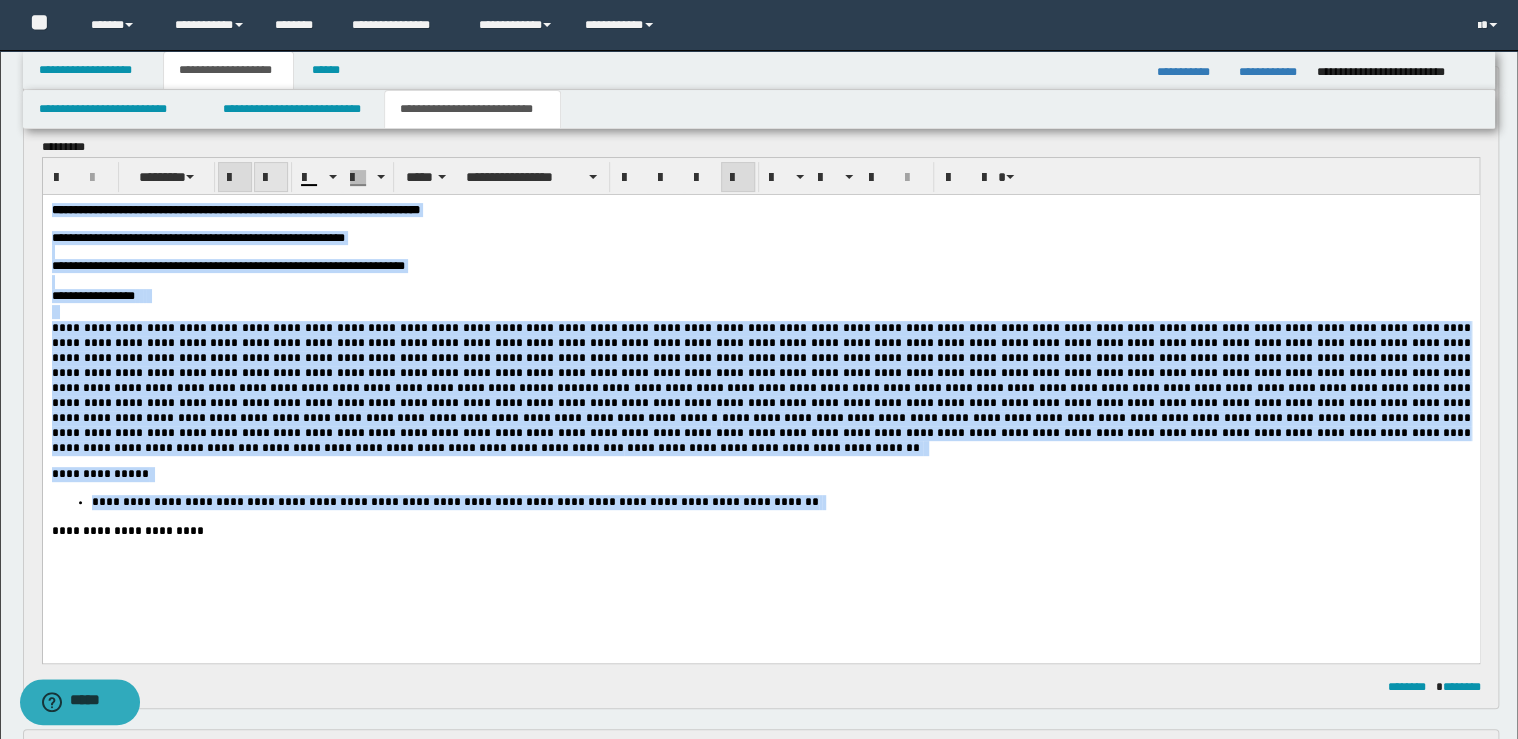 click at bounding box center (271, 178) 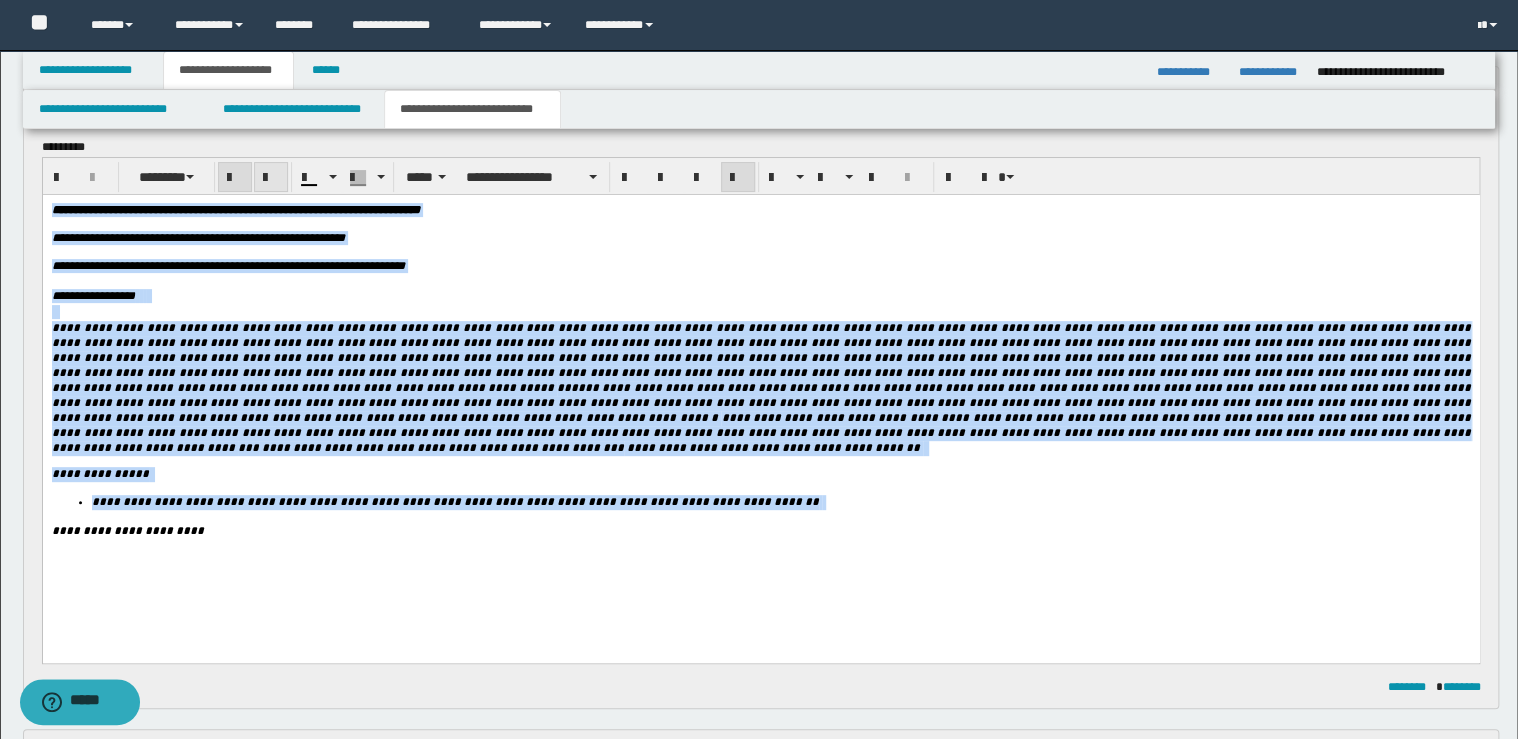 click at bounding box center (271, 178) 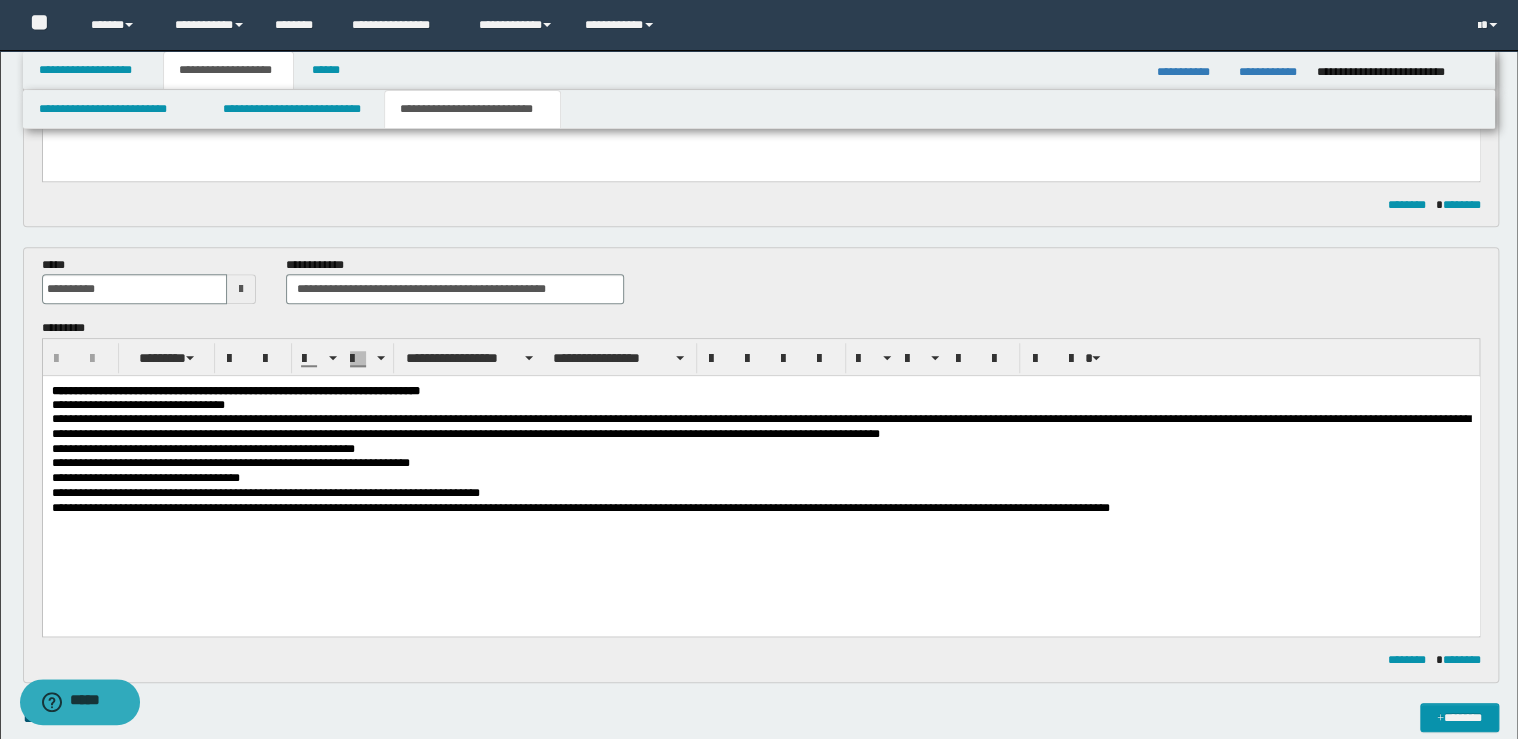 scroll, scrollTop: 720, scrollLeft: 0, axis: vertical 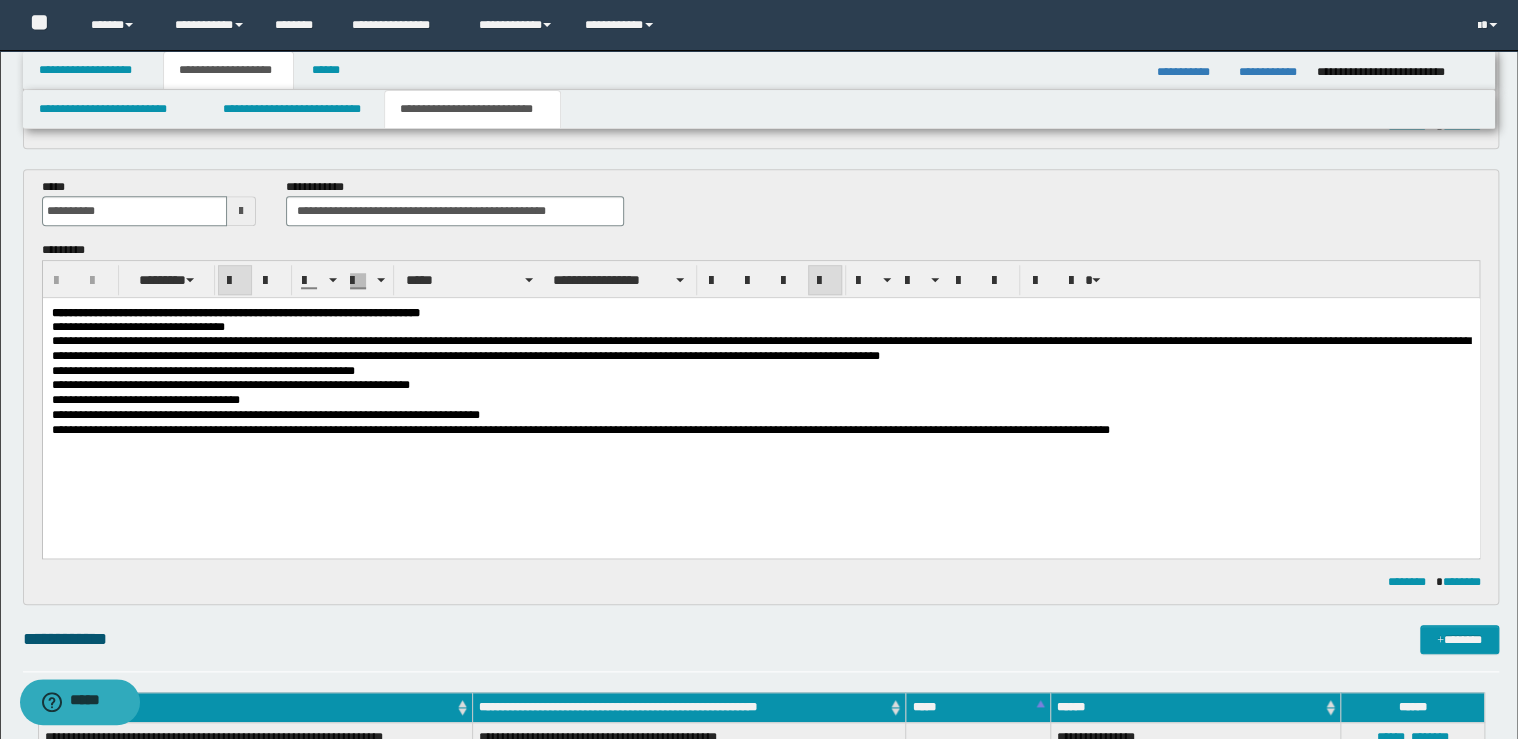 click on "**********" at bounding box center (760, 397) 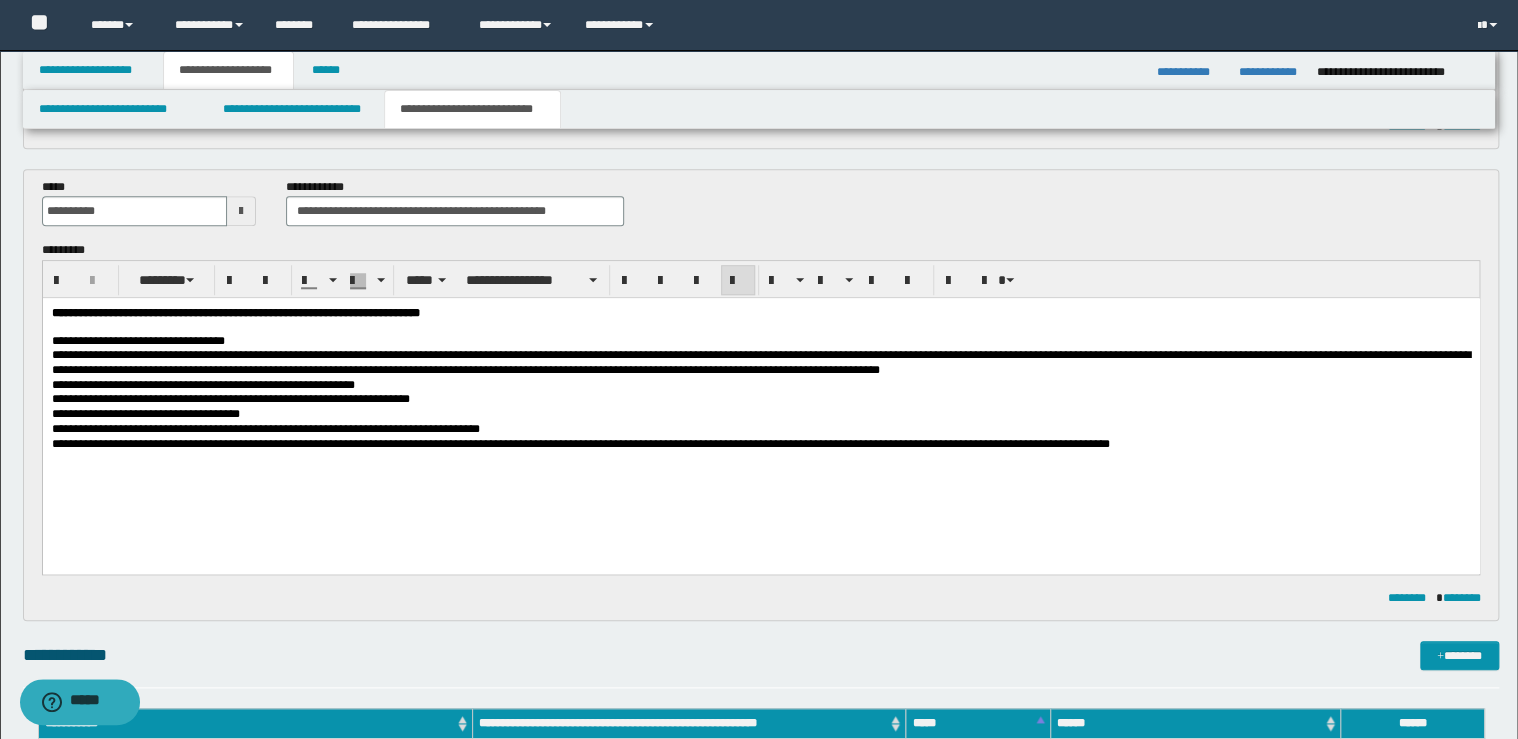 click on "**********" at bounding box center (760, 341) 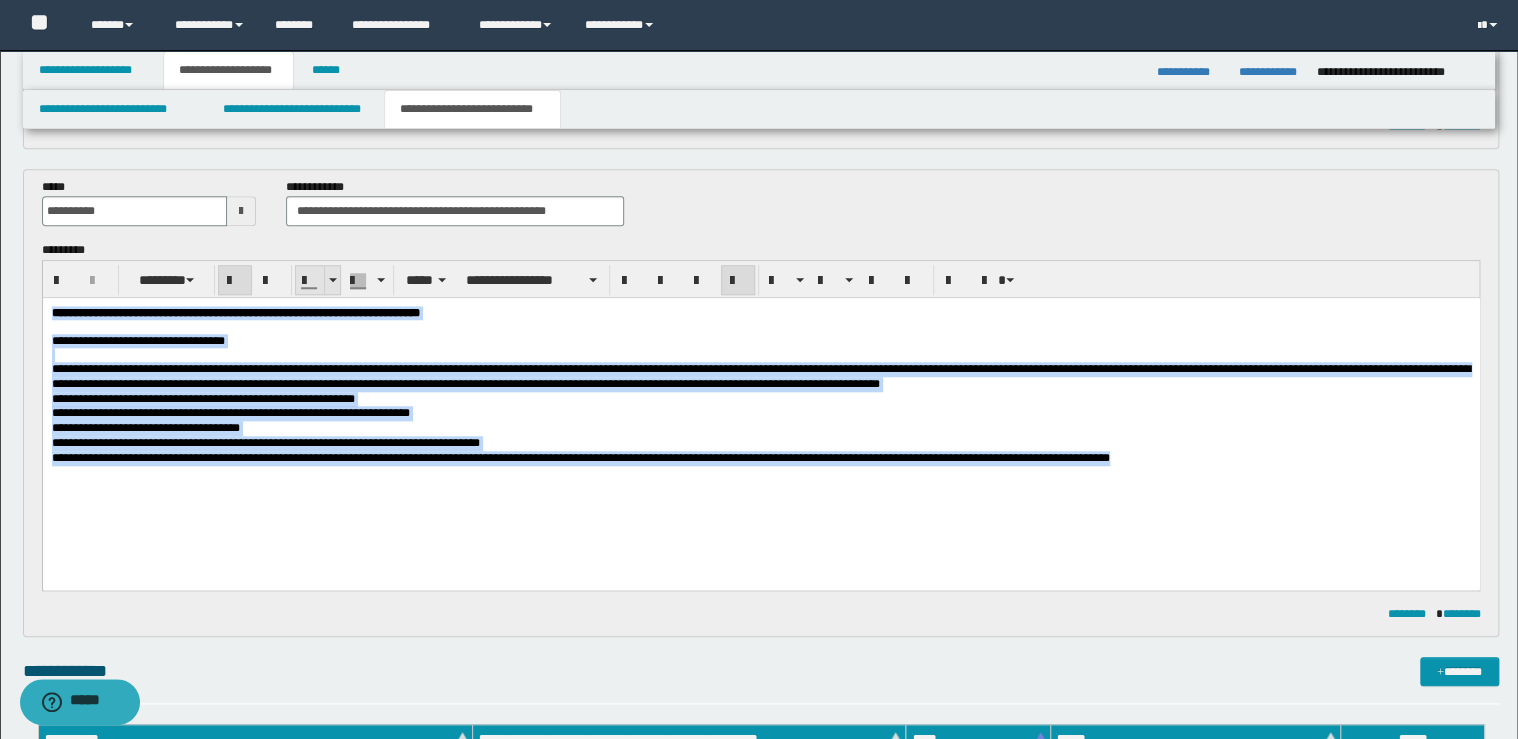 click at bounding box center [333, 280] 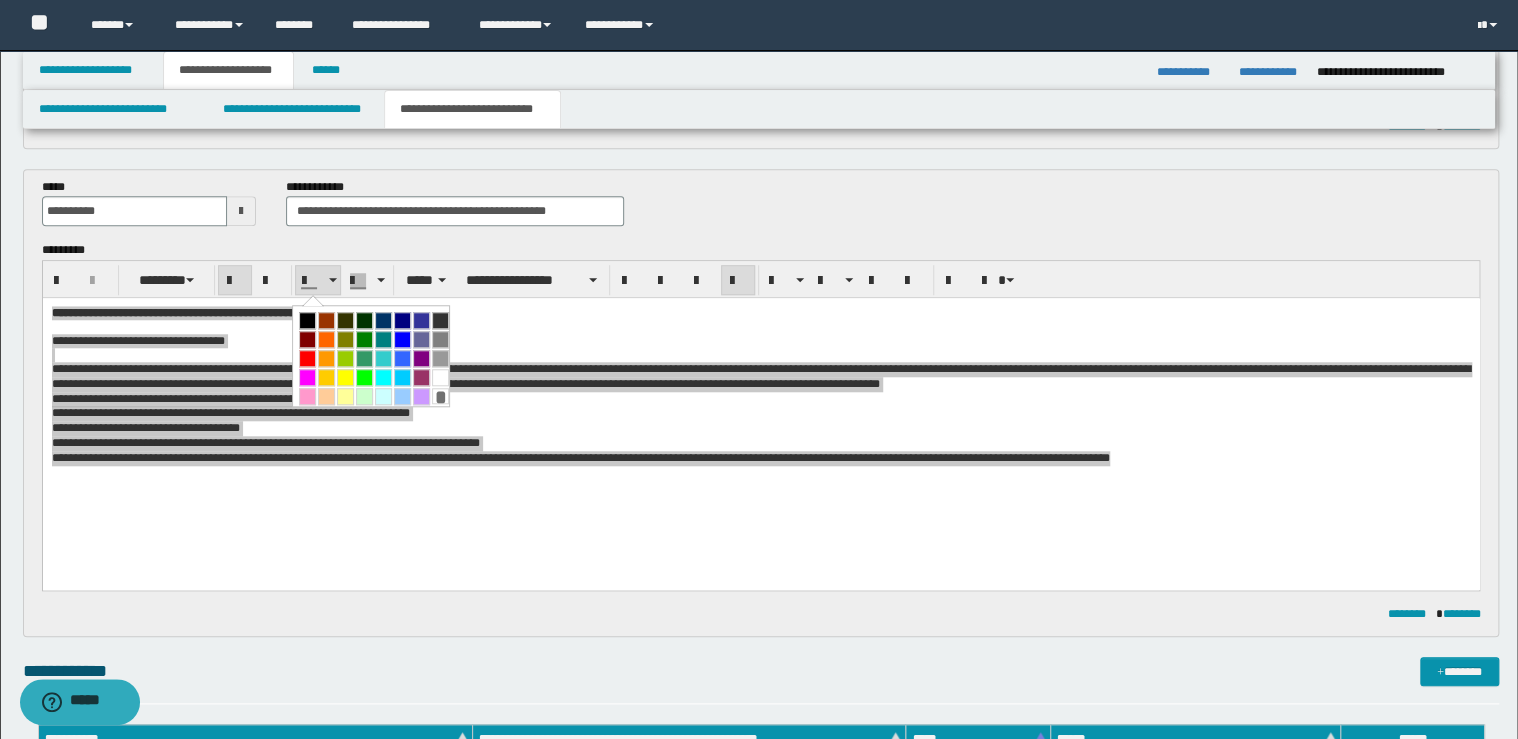 drag, startPoint x: 305, startPoint y: 319, endPoint x: 336, endPoint y: 0, distance: 320.50272 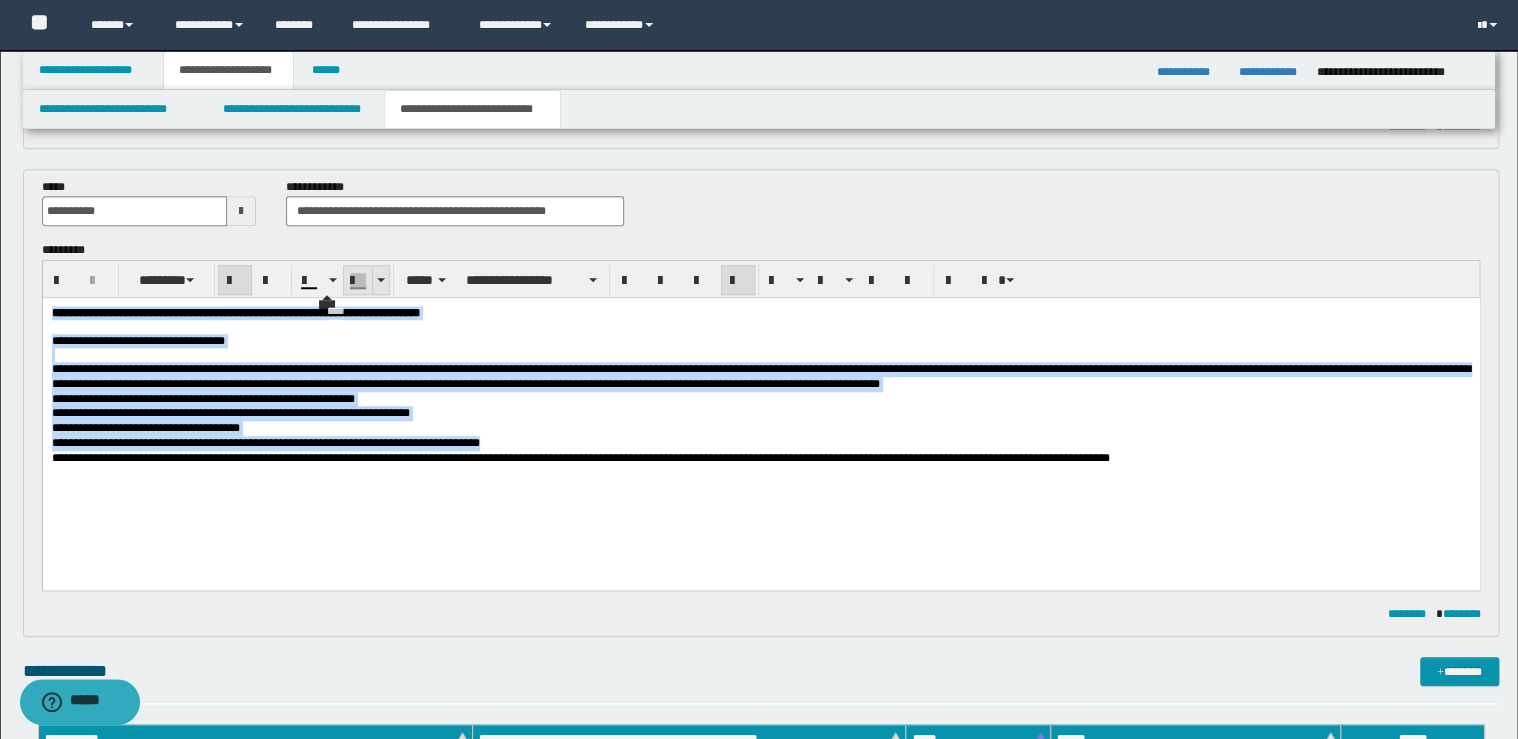 click at bounding box center (381, 280) 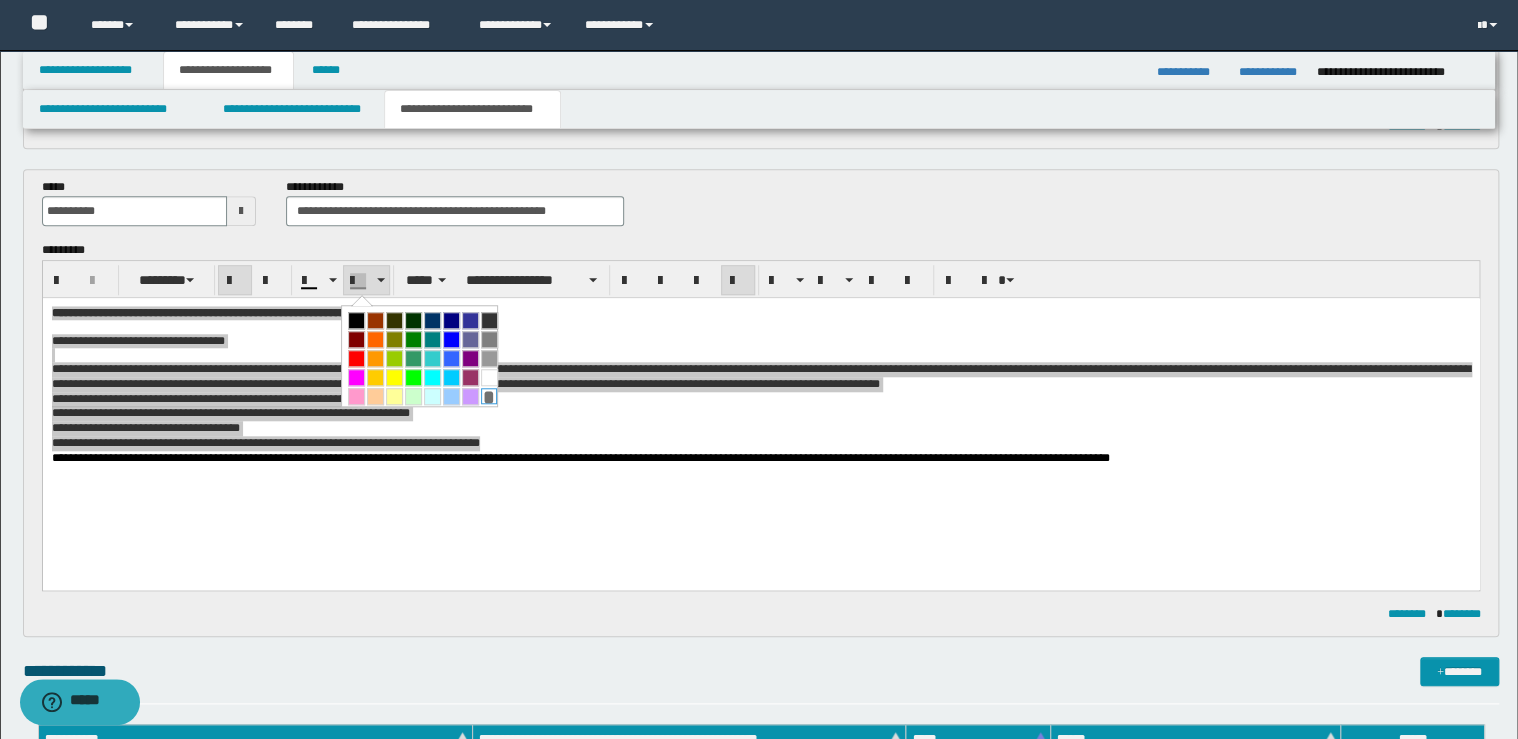 click on "*" at bounding box center [489, 396] 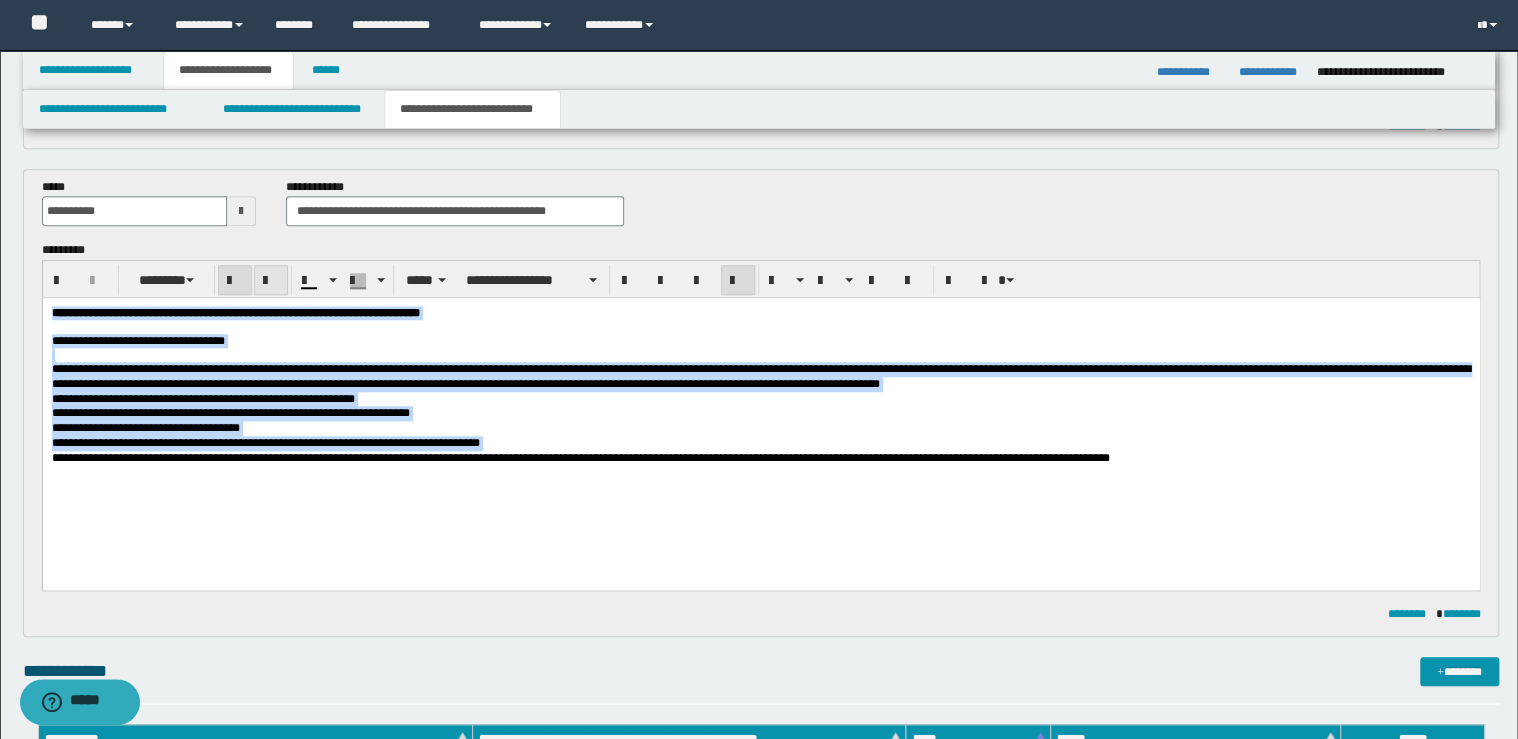 click at bounding box center (271, 281) 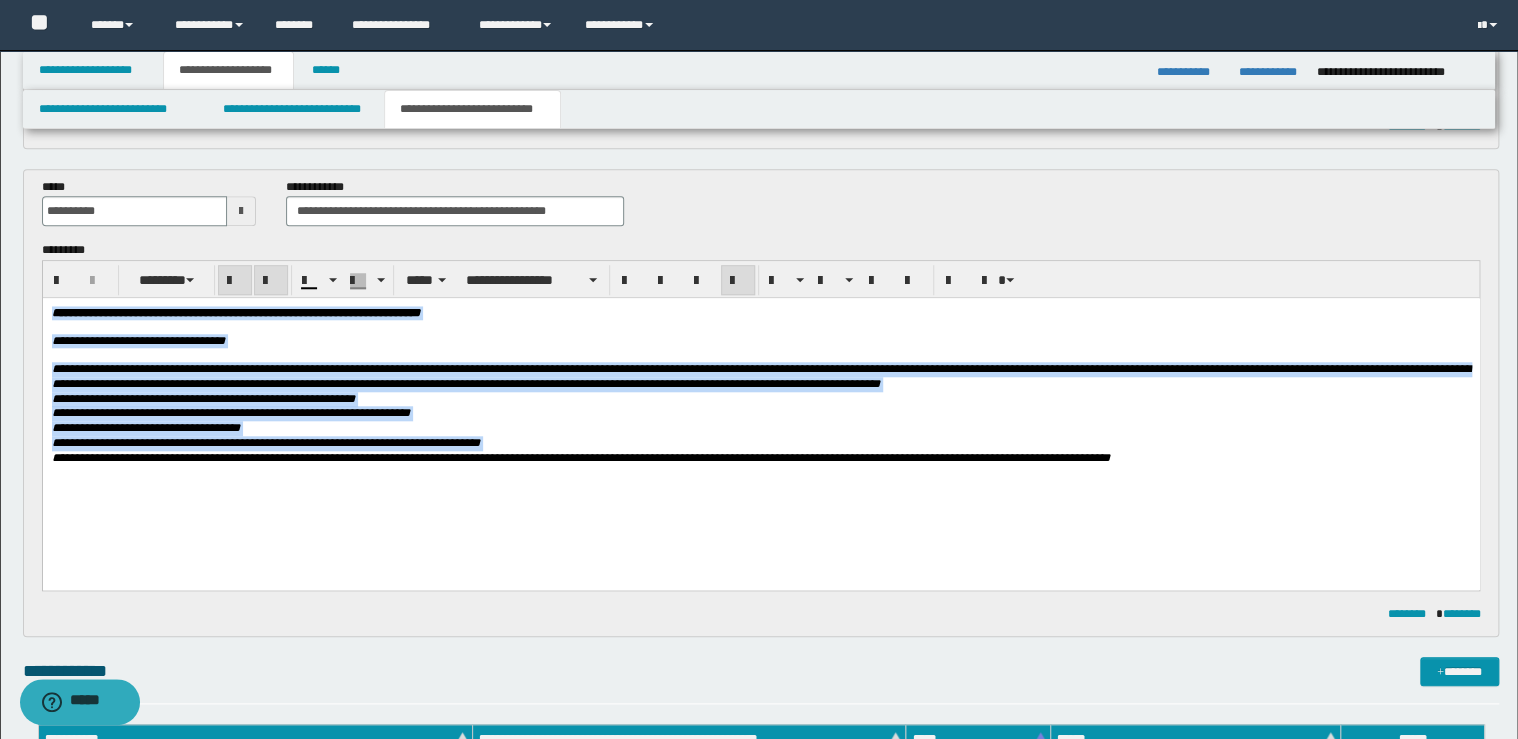 click at bounding box center (271, 281) 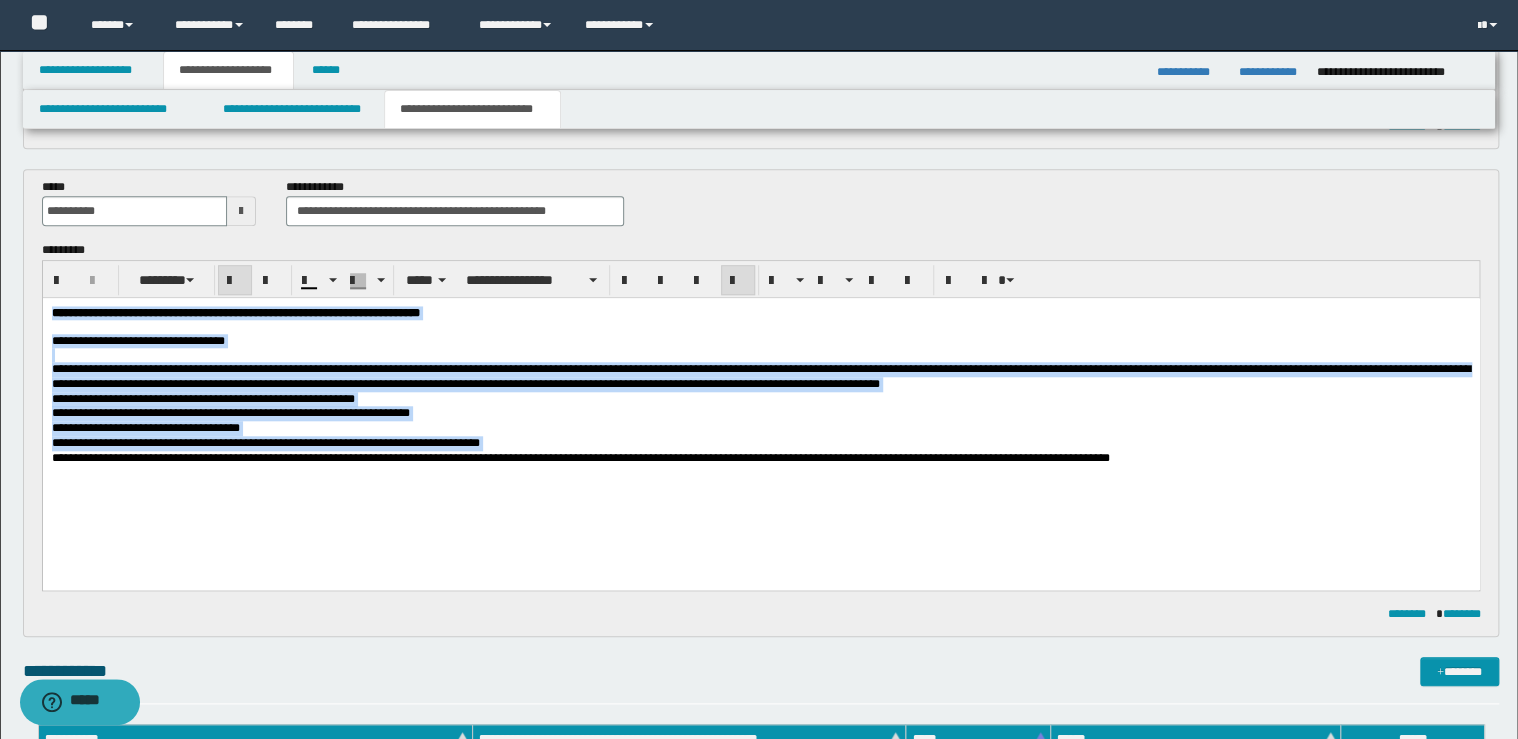 click at bounding box center (738, 281) 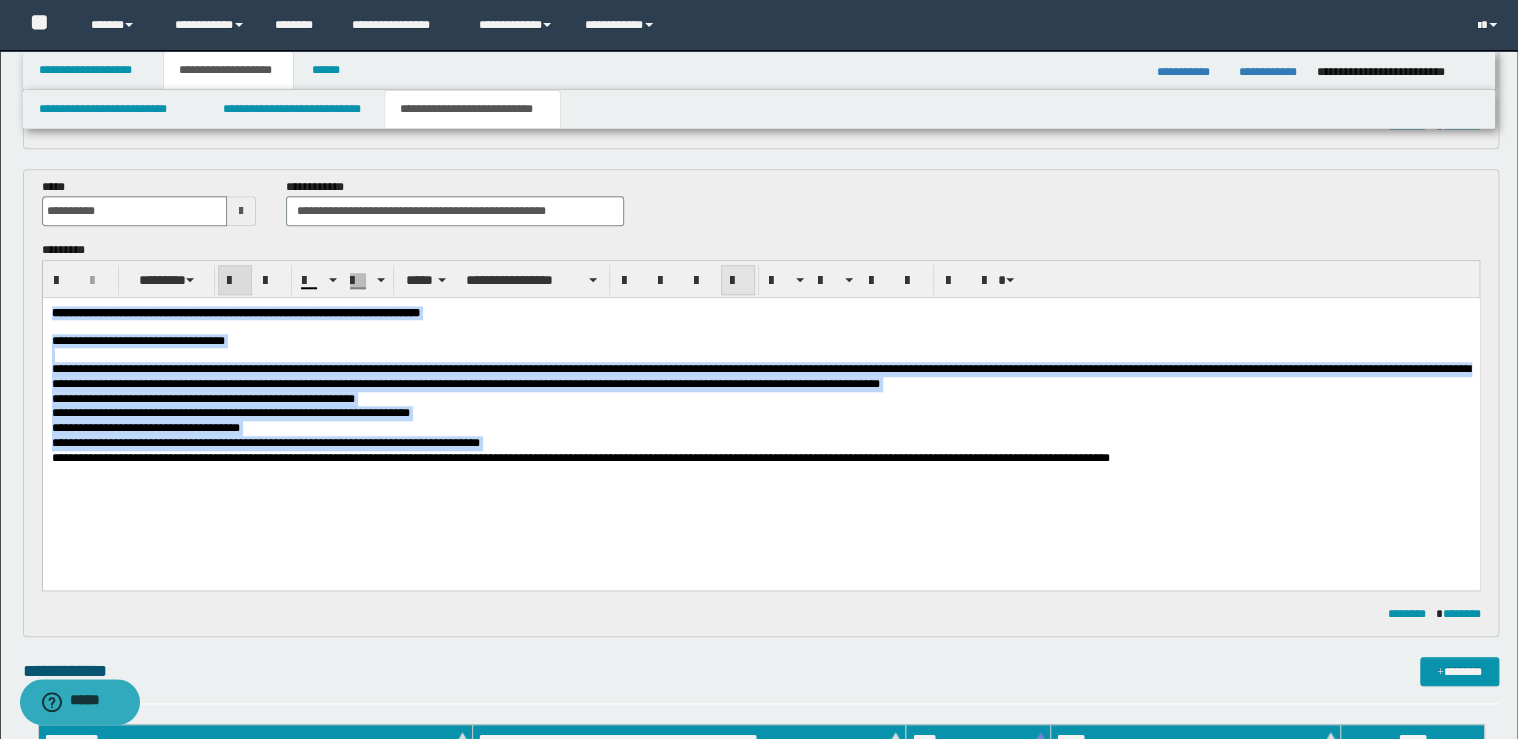 click at bounding box center [738, 281] 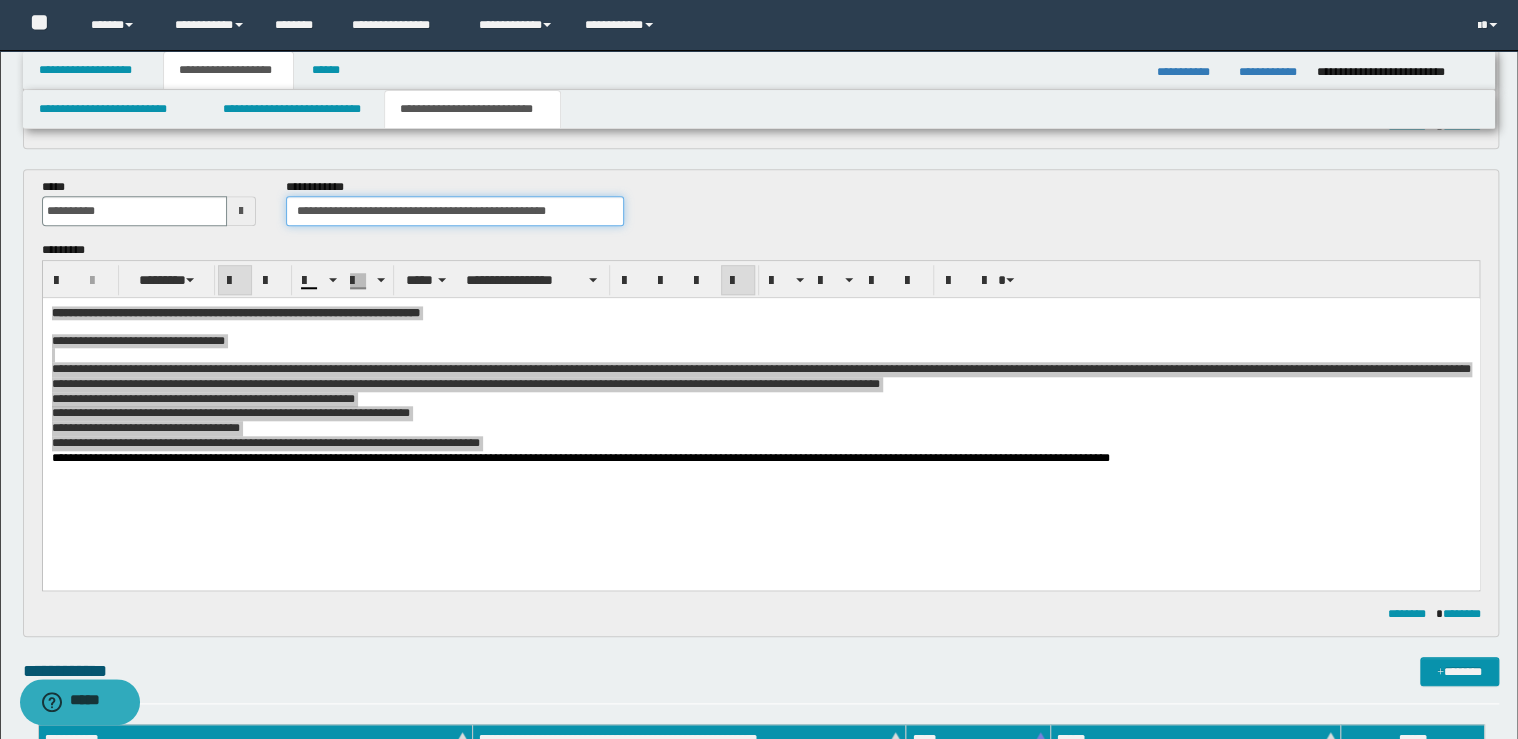 click on "**********" at bounding box center (454, 211) 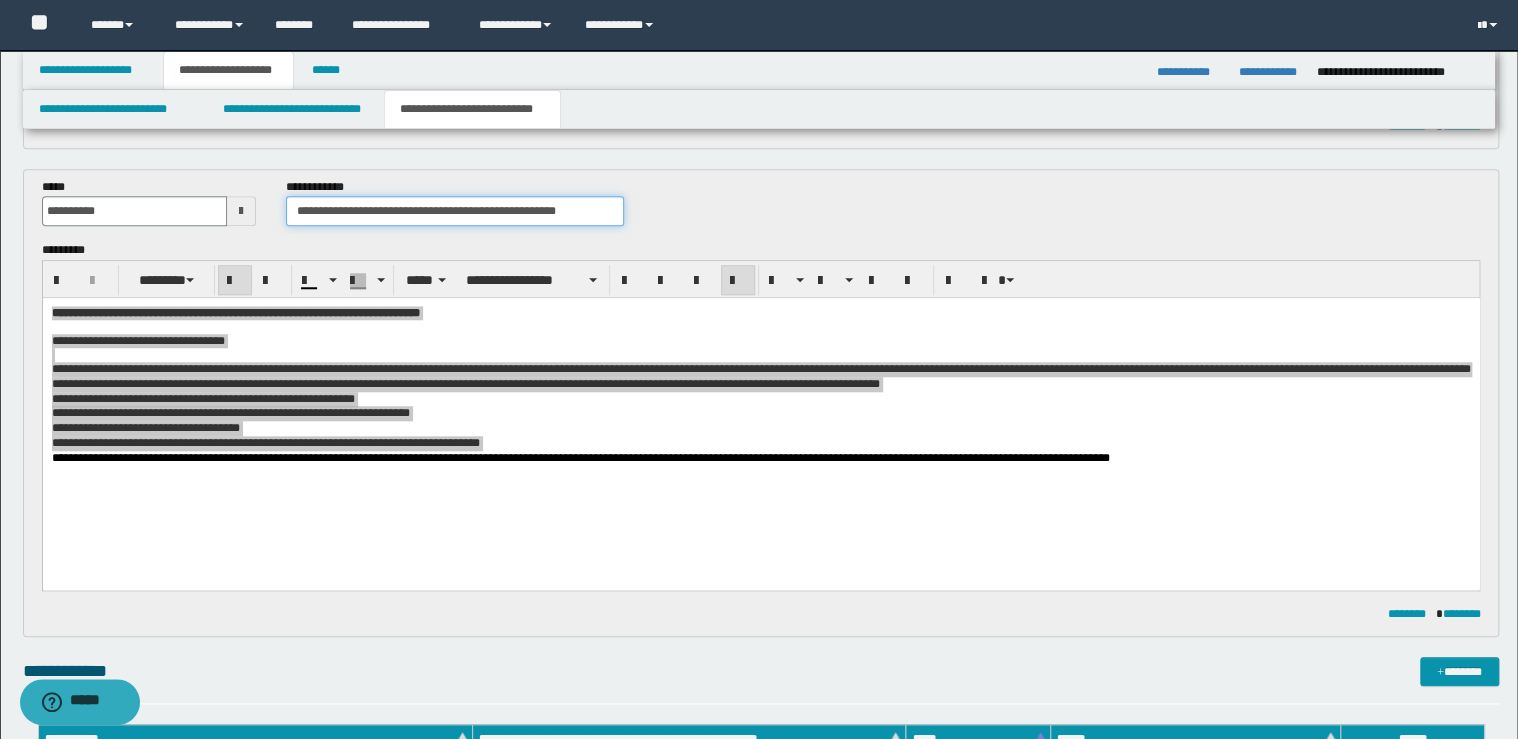 type on "**********" 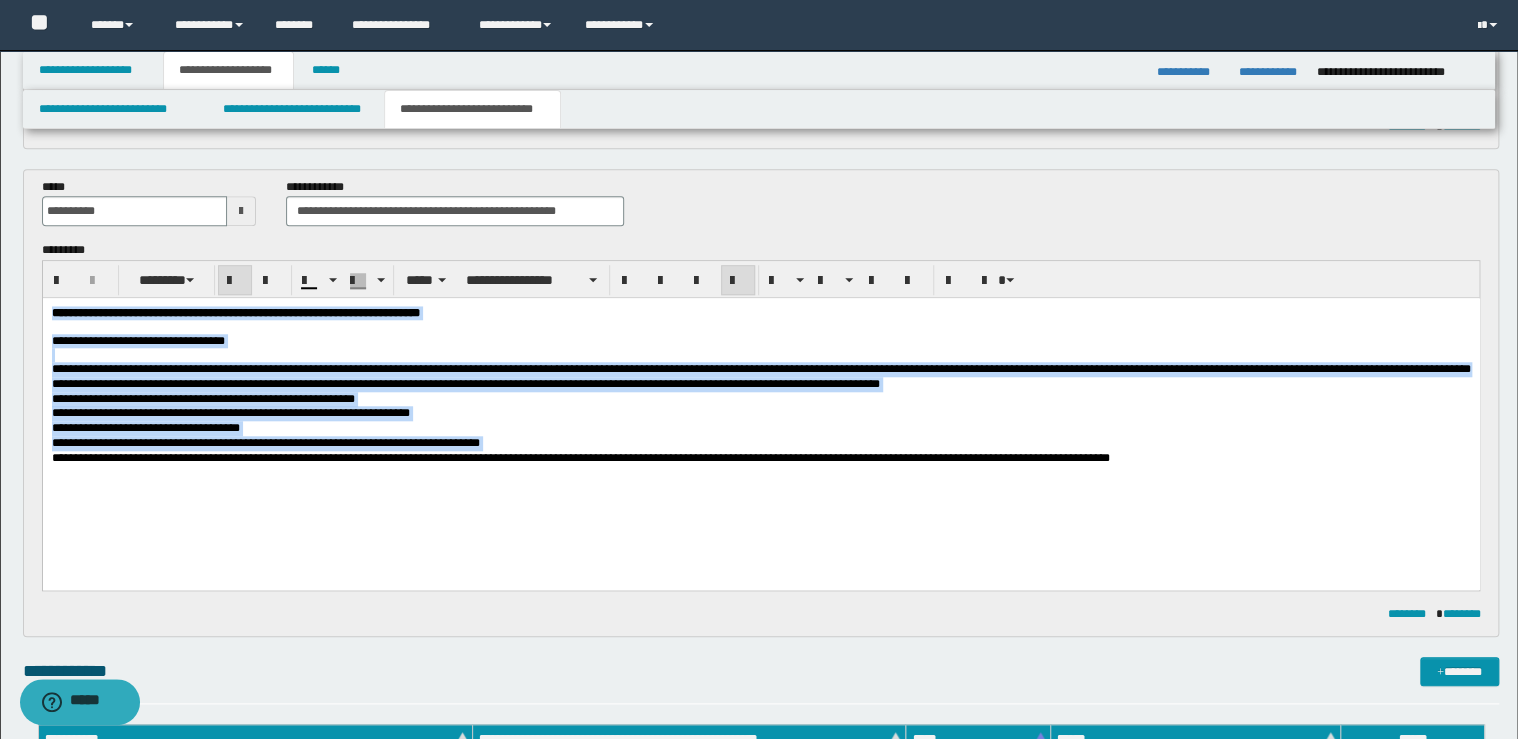 click on "**********" at bounding box center [760, 376] 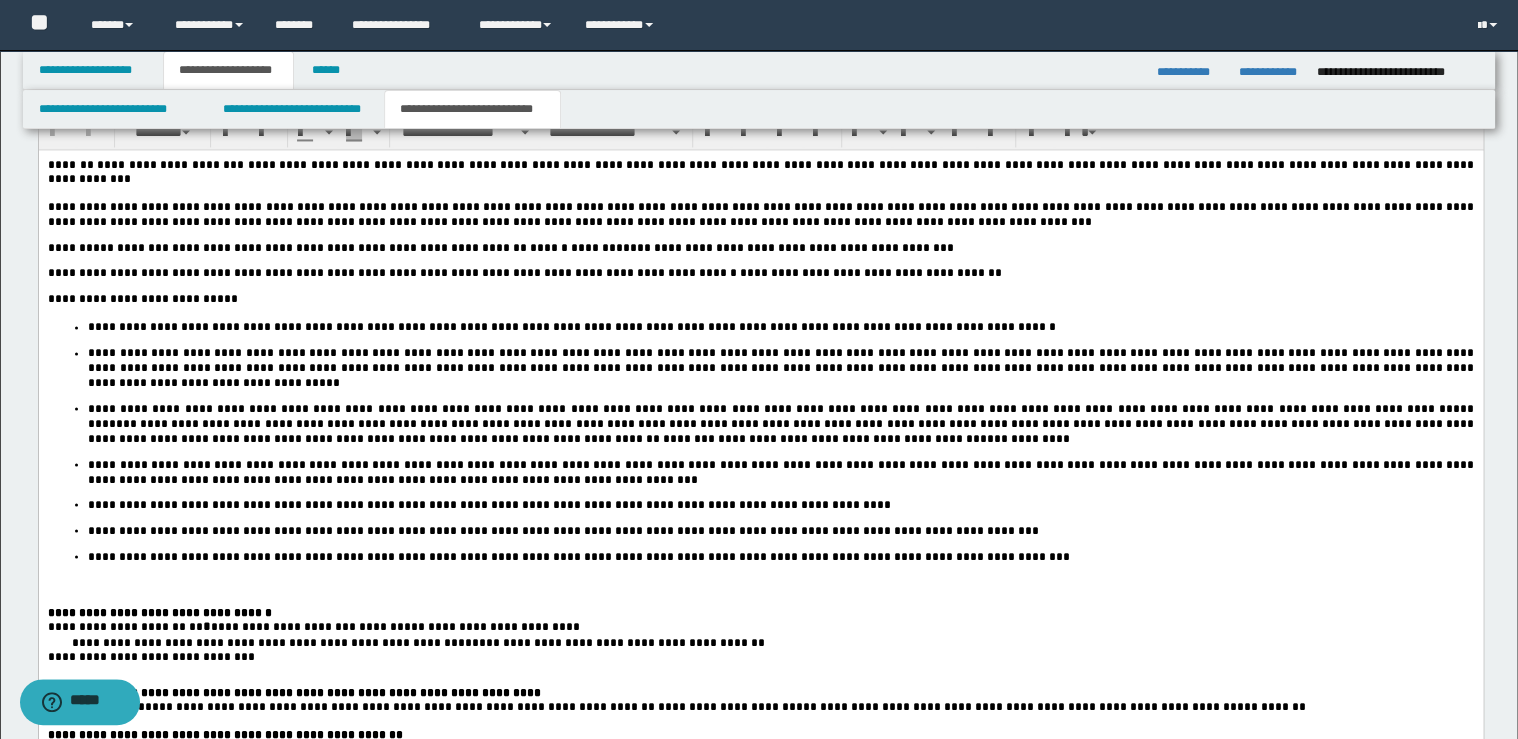 scroll, scrollTop: 1600, scrollLeft: 0, axis: vertical 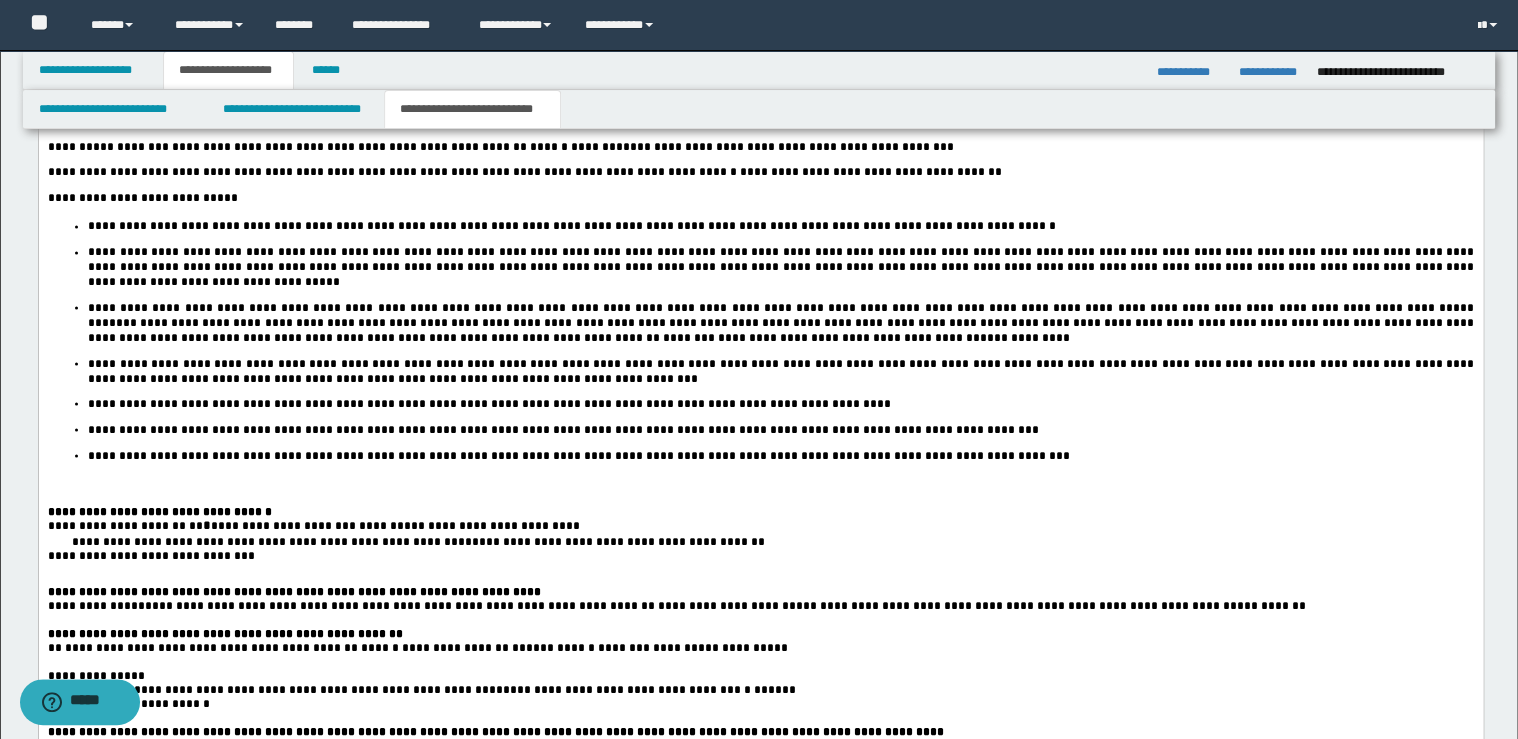 click on "**********" at bounding box center (780, 455) 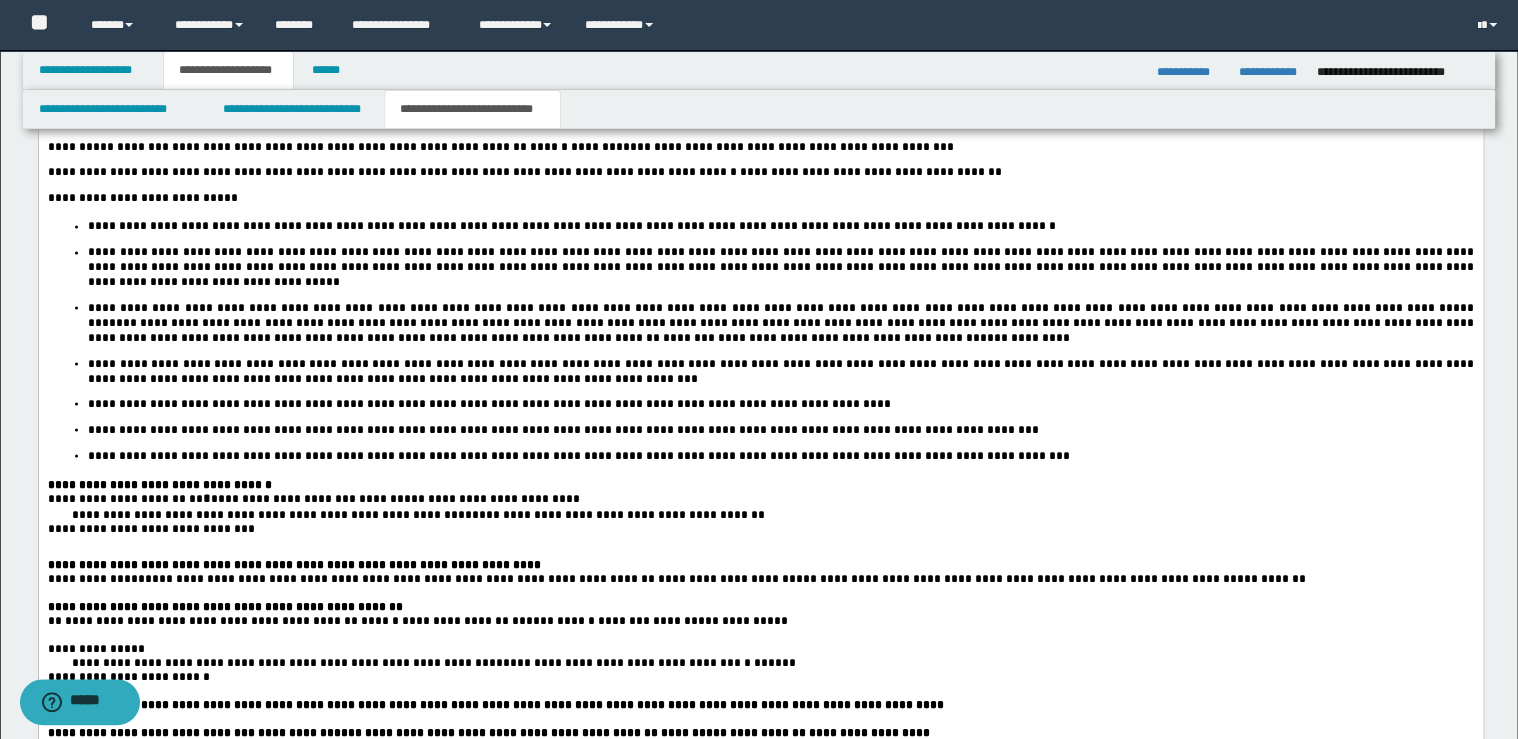 click on "**********" at bounding box center [760, 484] 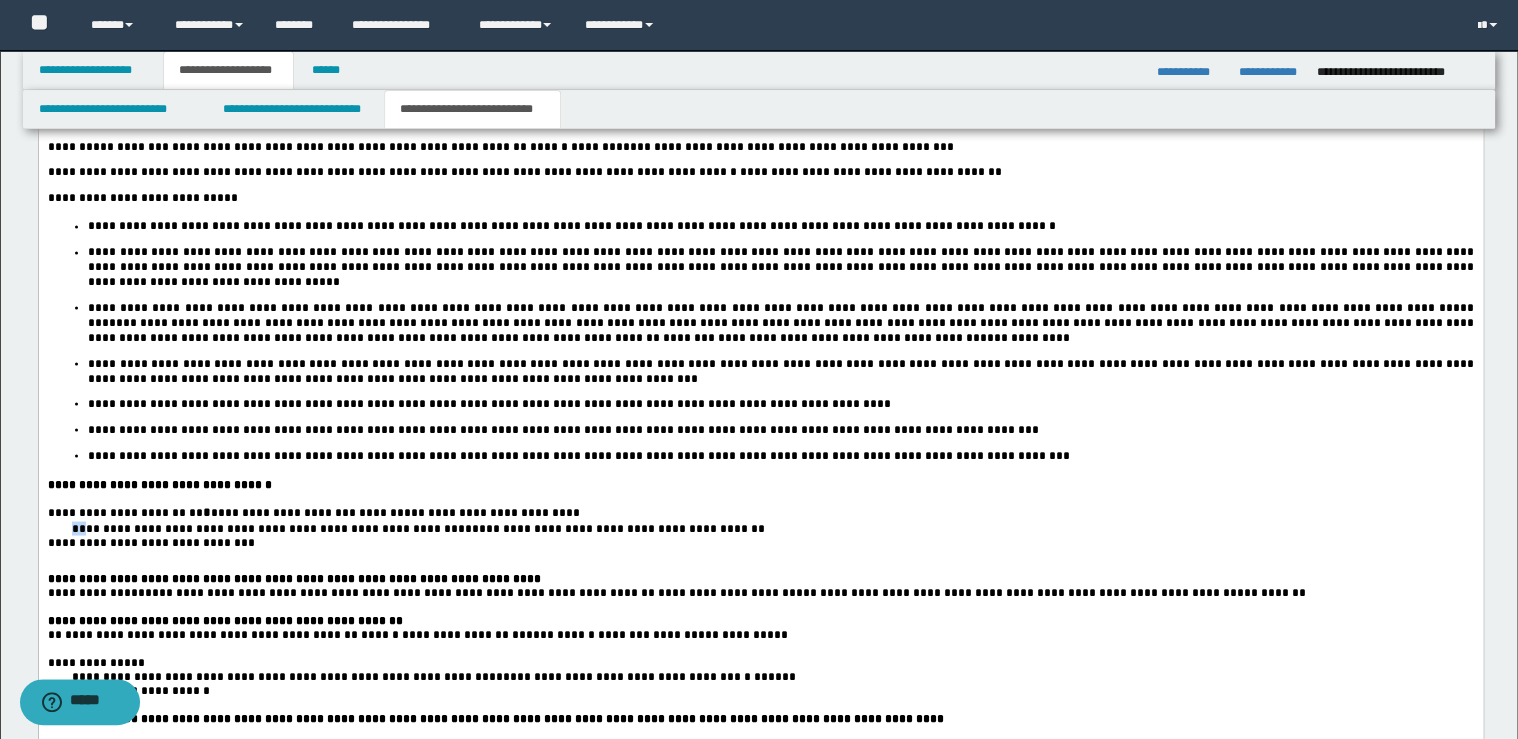 drag, startPoint x: 80, startPoint y: 523, endPoint x: 91, endPoint y: 519, distance: 11.7046995 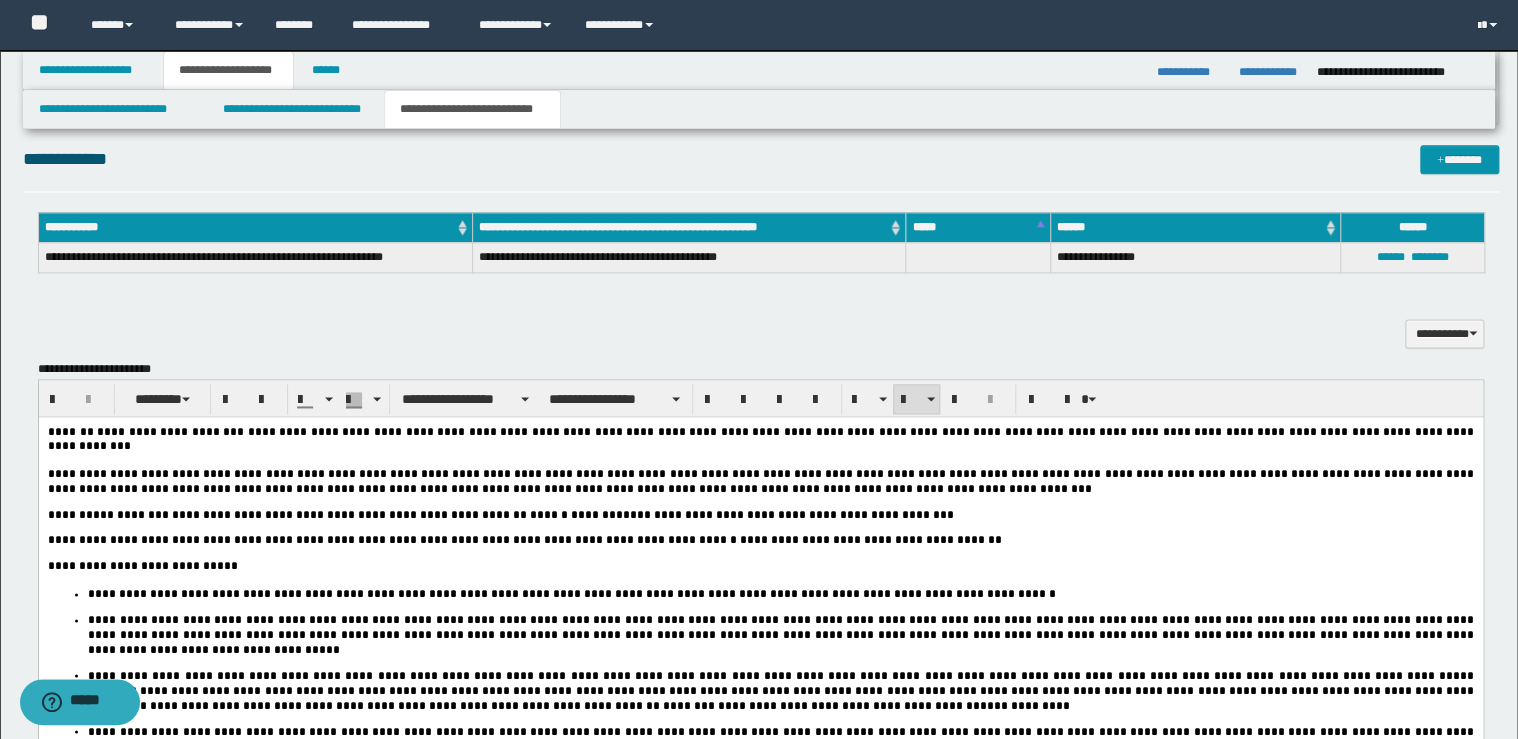 scroll, scrollTop: 1200, scrollLeft: 0, axis: vertical 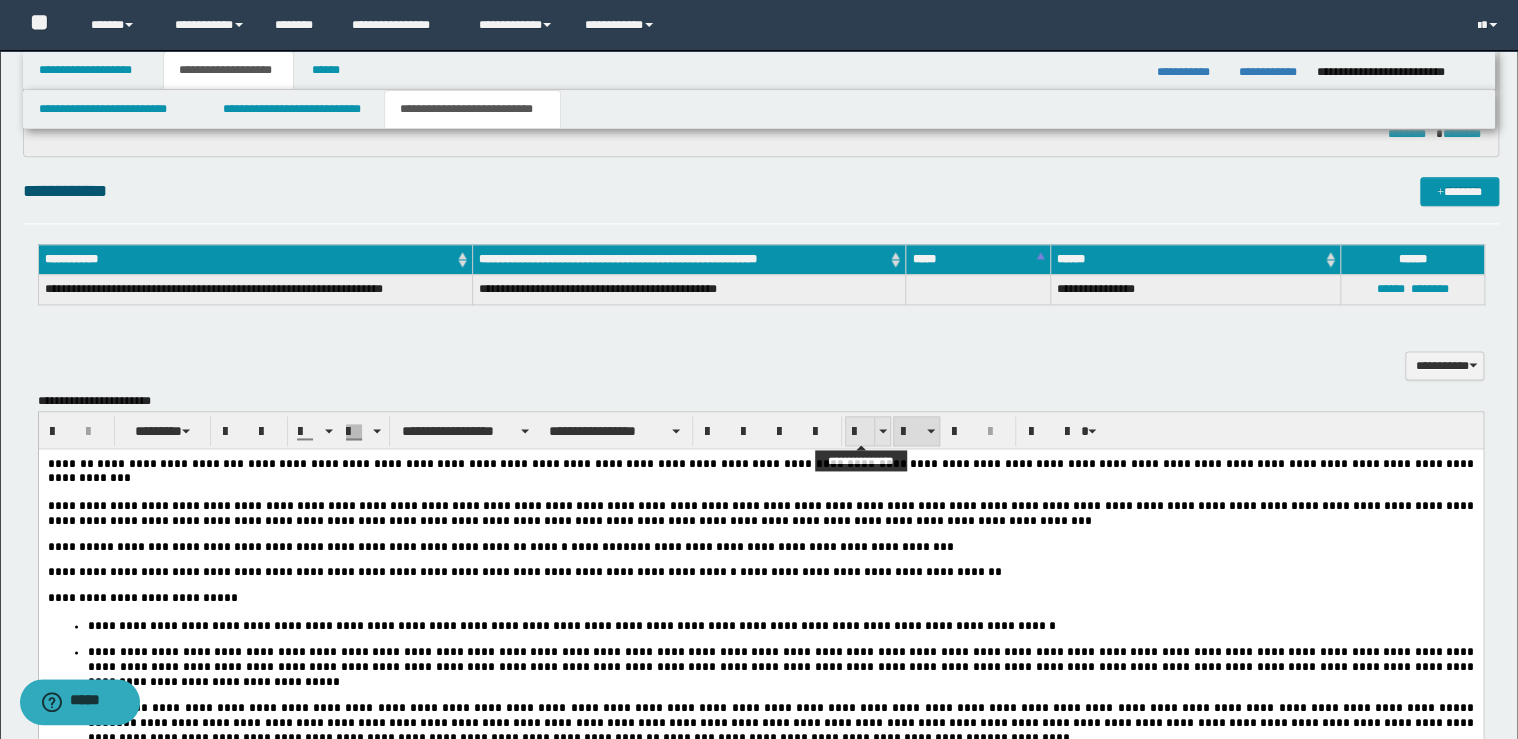 click at bounding box center [860, 431] 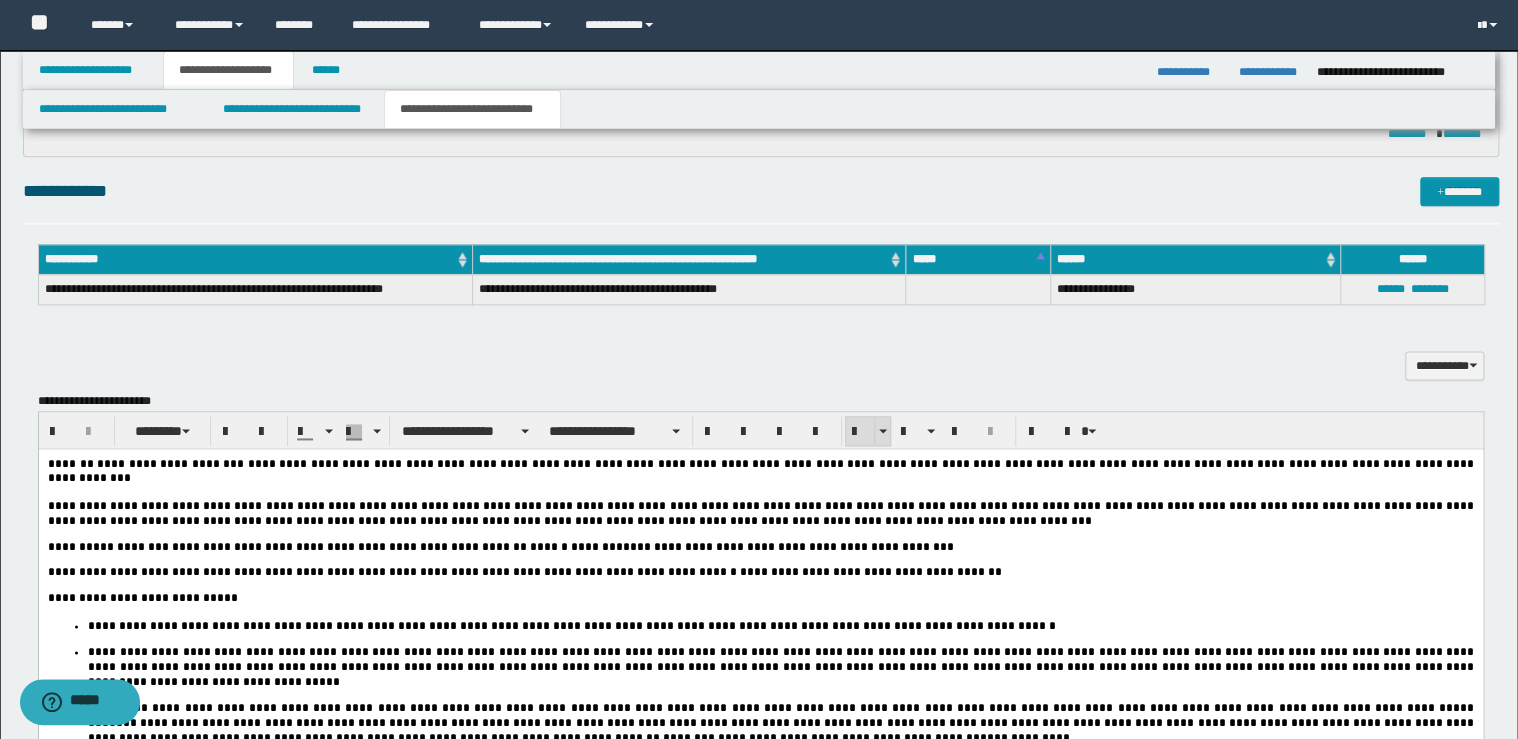 click at bounding box center [860, 431] 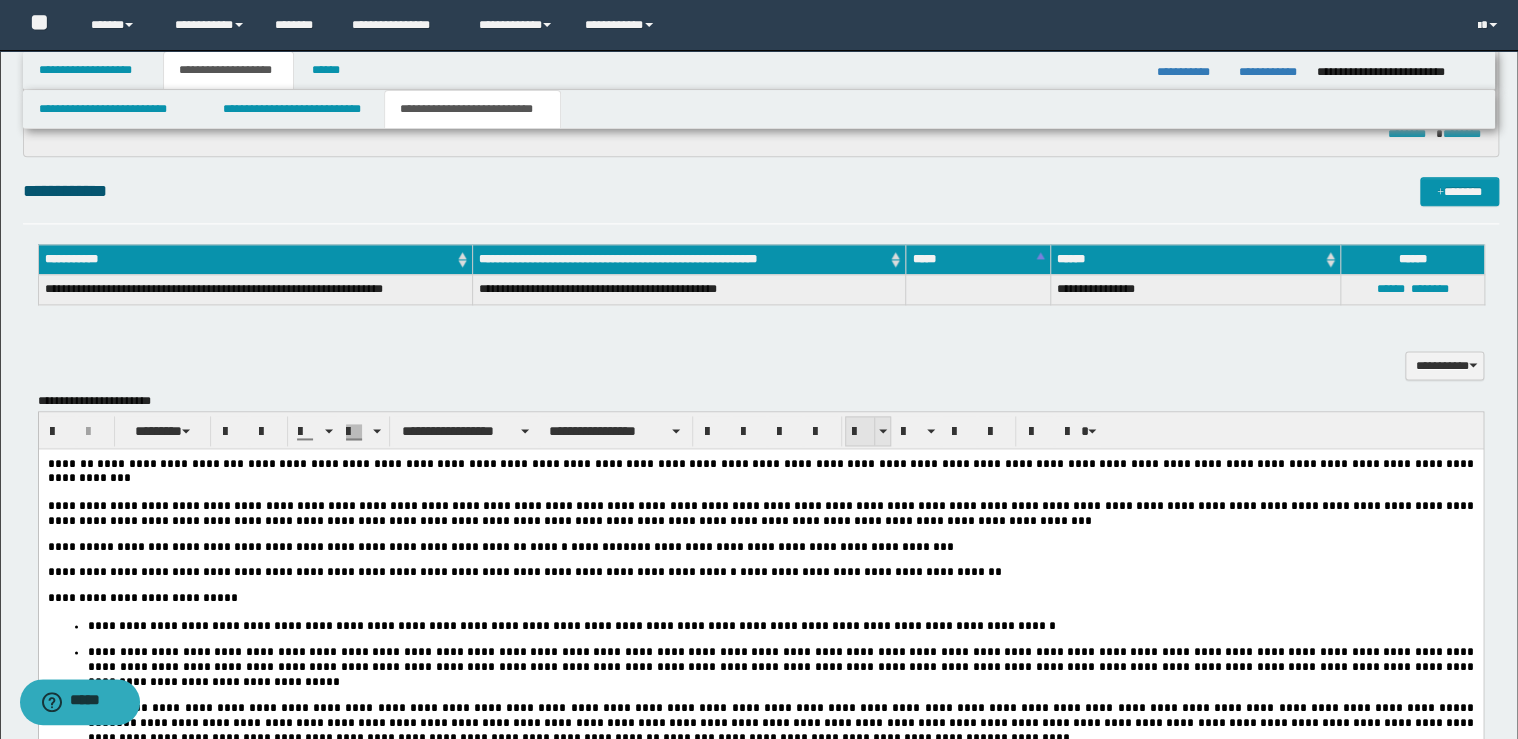 click at bounding box center (860, 432) 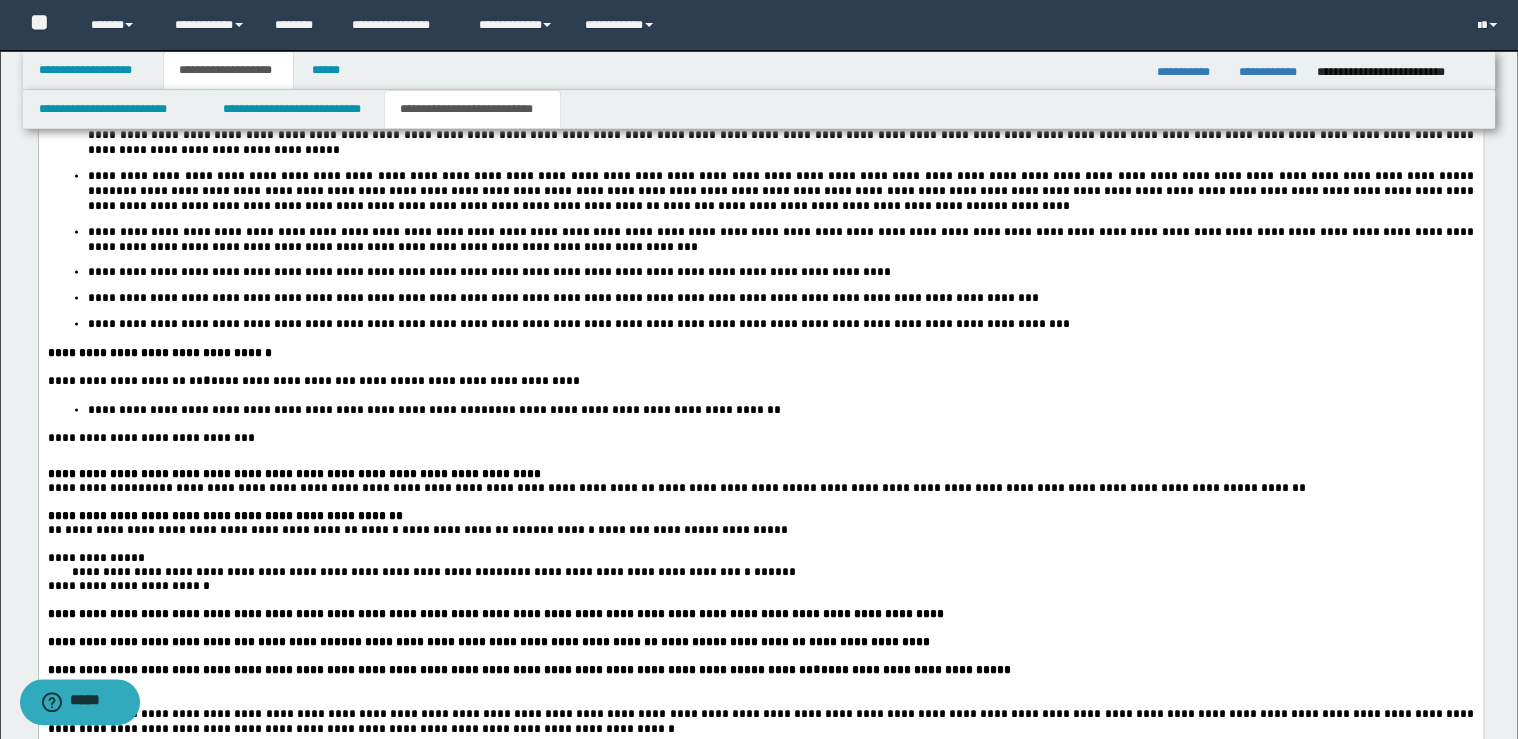 scroll, scrollTop: 1760, scrollLeft: 0, axis: vertical 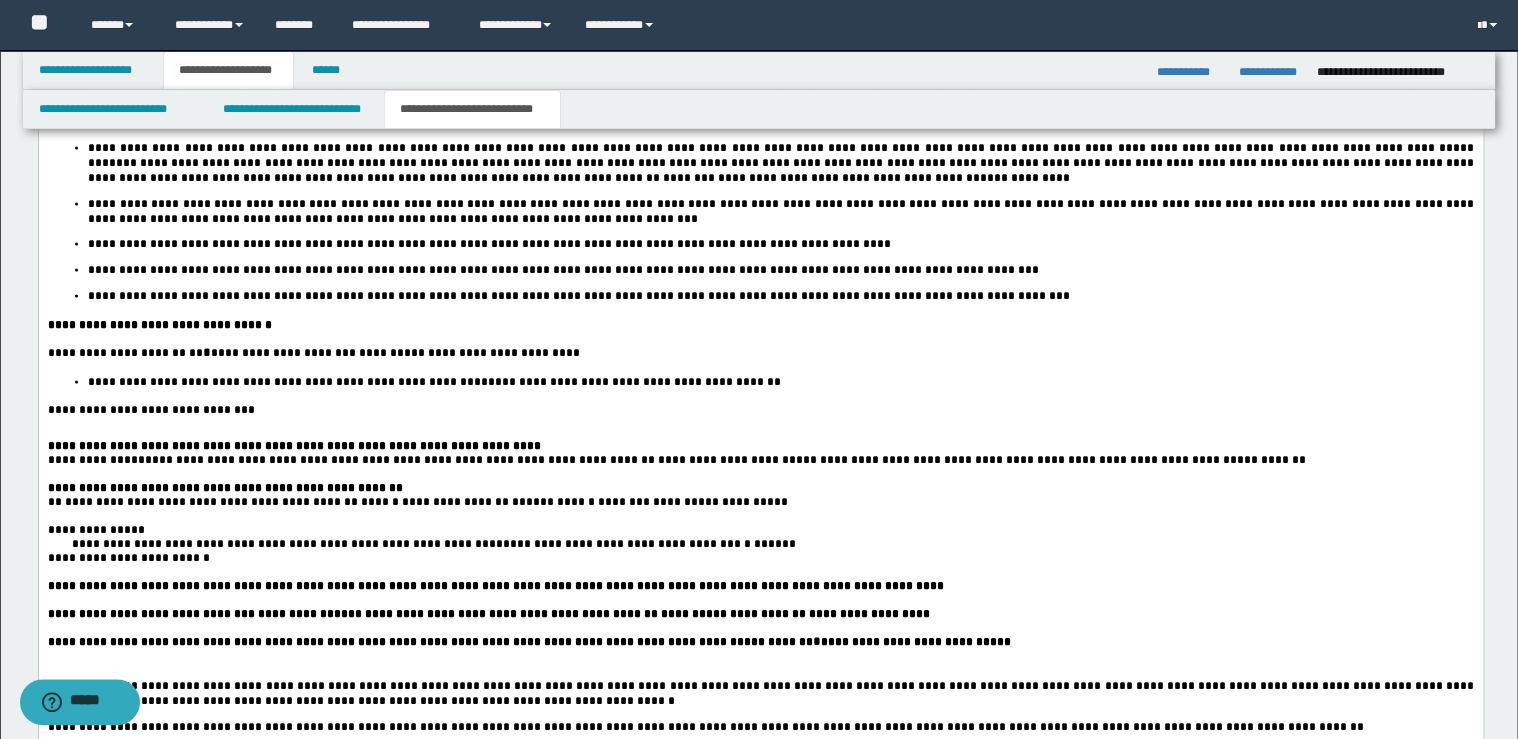 click on "**********" at bounding box center [150, 410] 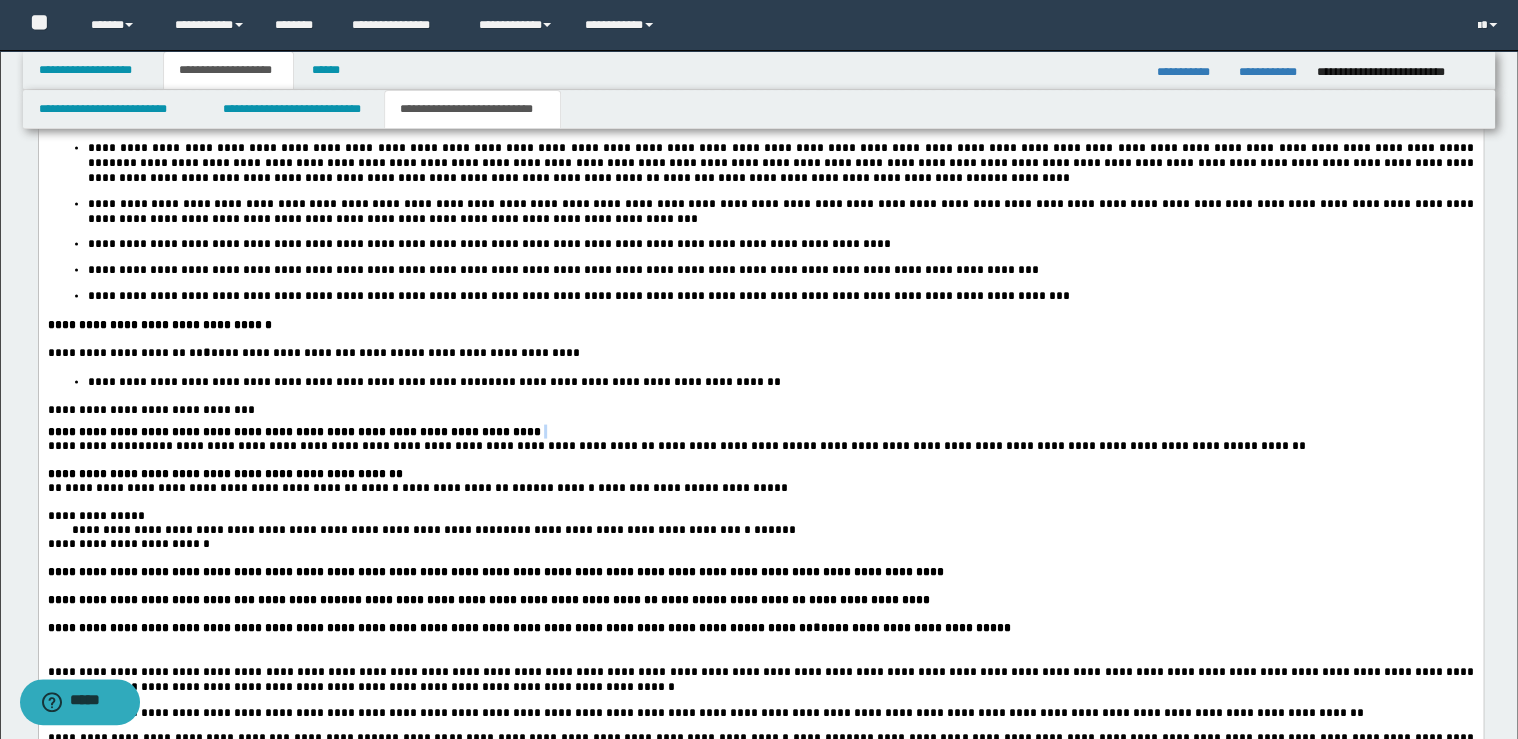 click at bounding box center [544, 432] 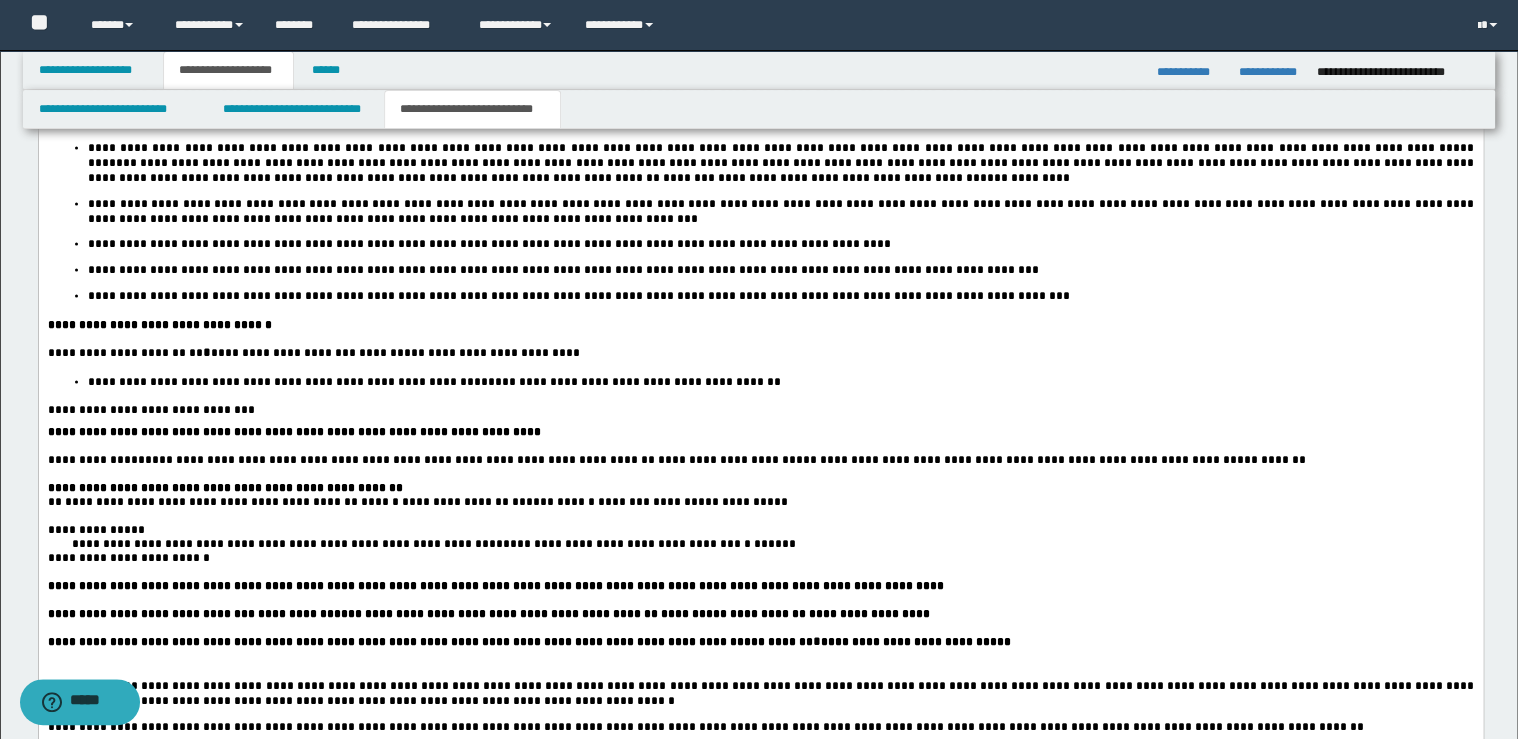 click on "**********" at bounding box center [760, 488] 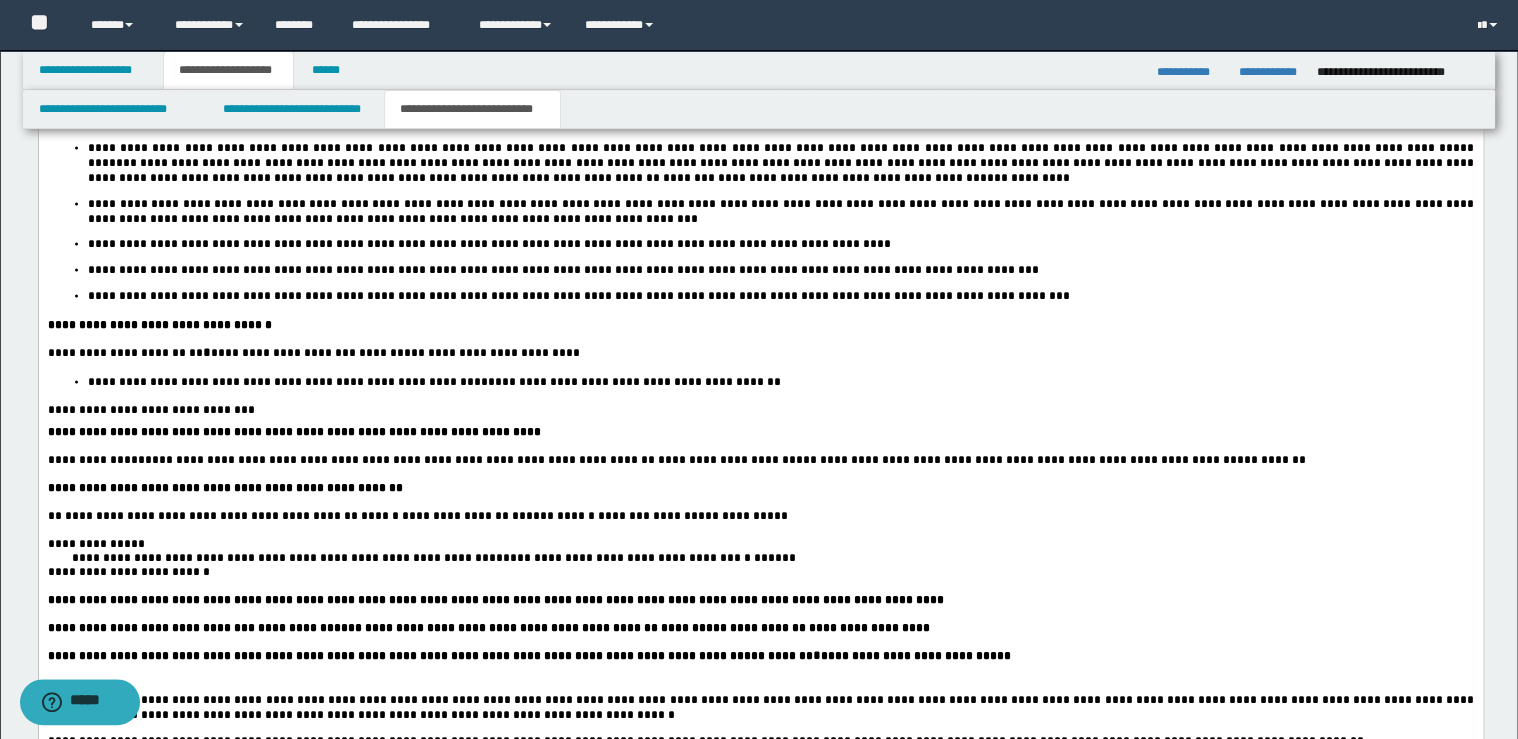 click on "****" at bounding box center (86, 558) 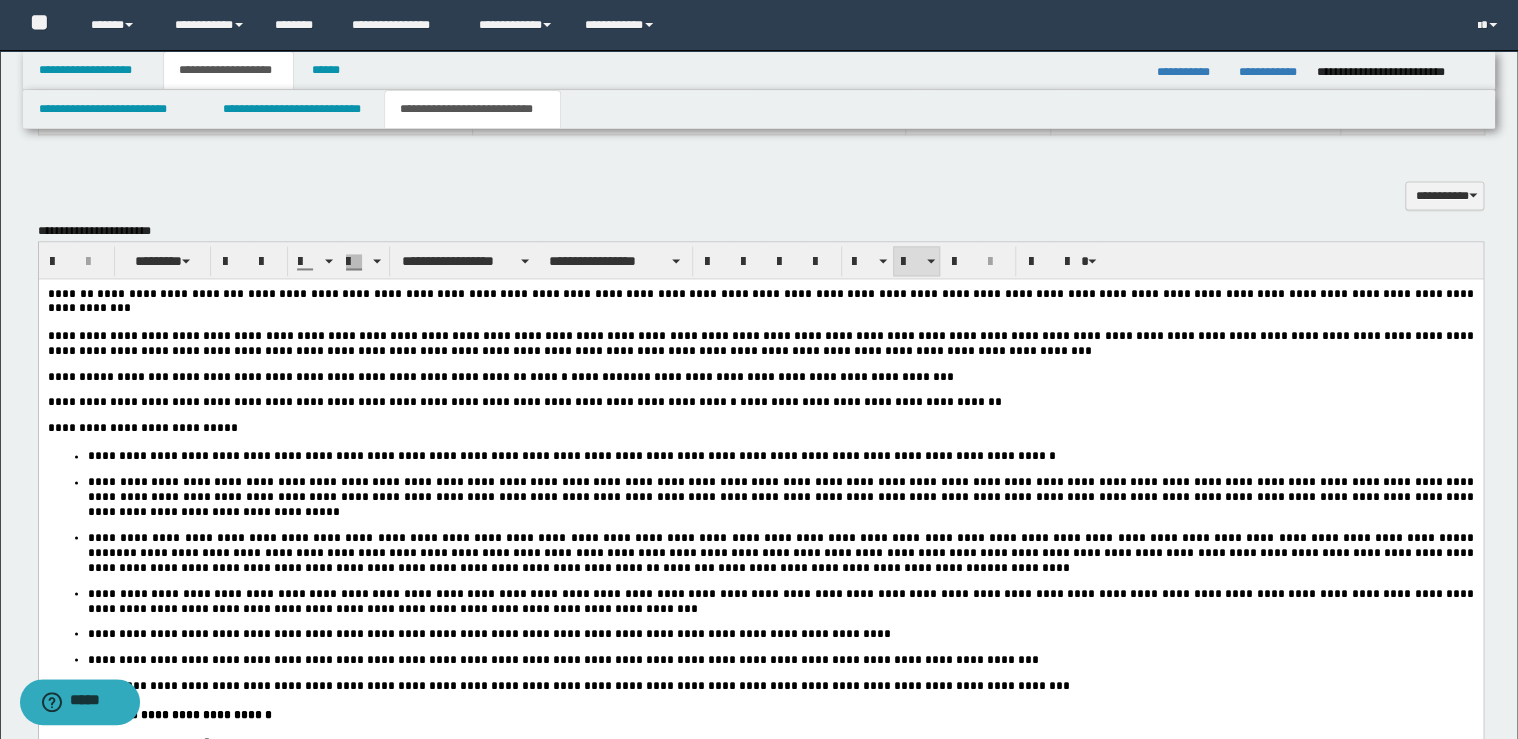 scroll, scrollTop: 1360, scrollLeft: 0, axis: vertical 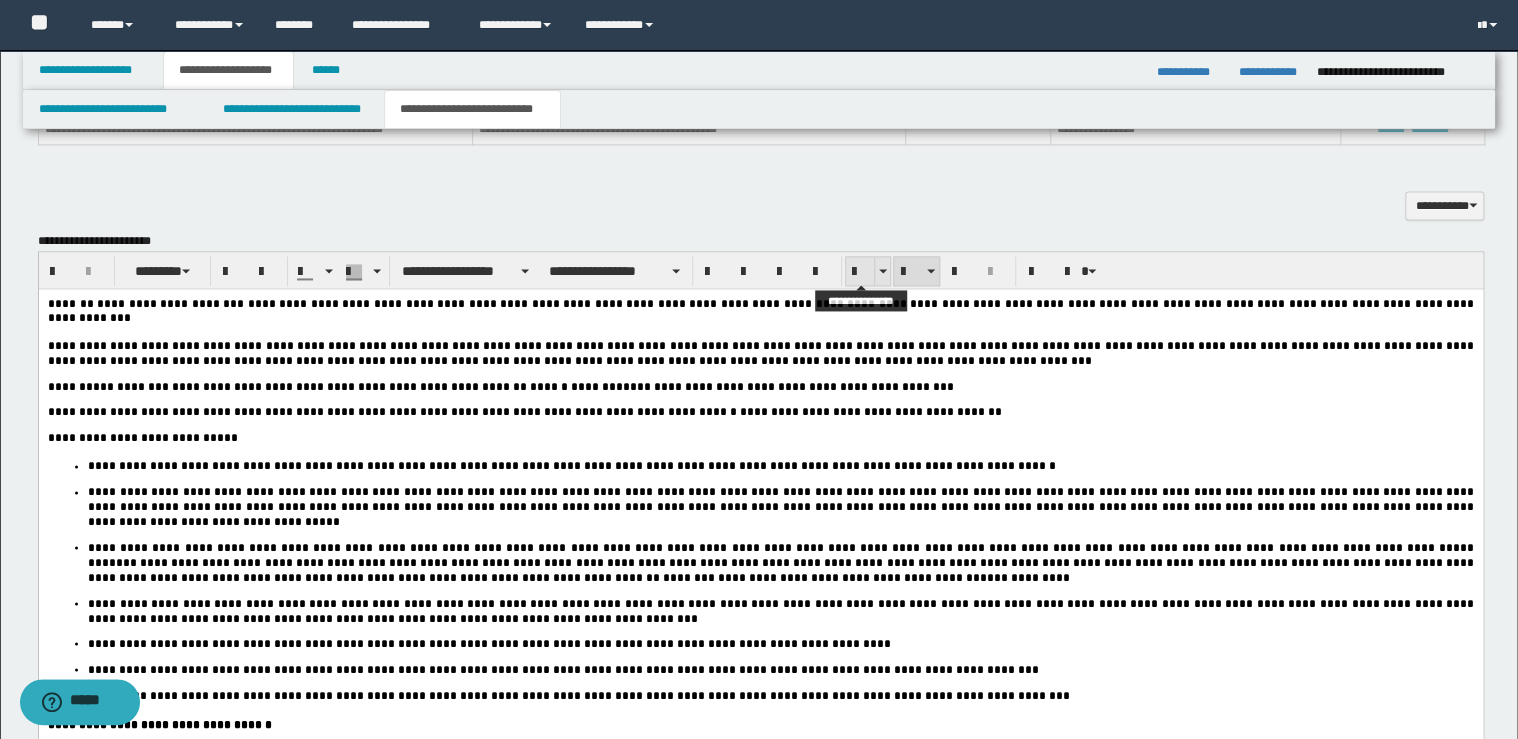 click at bounding box center [860, 272] 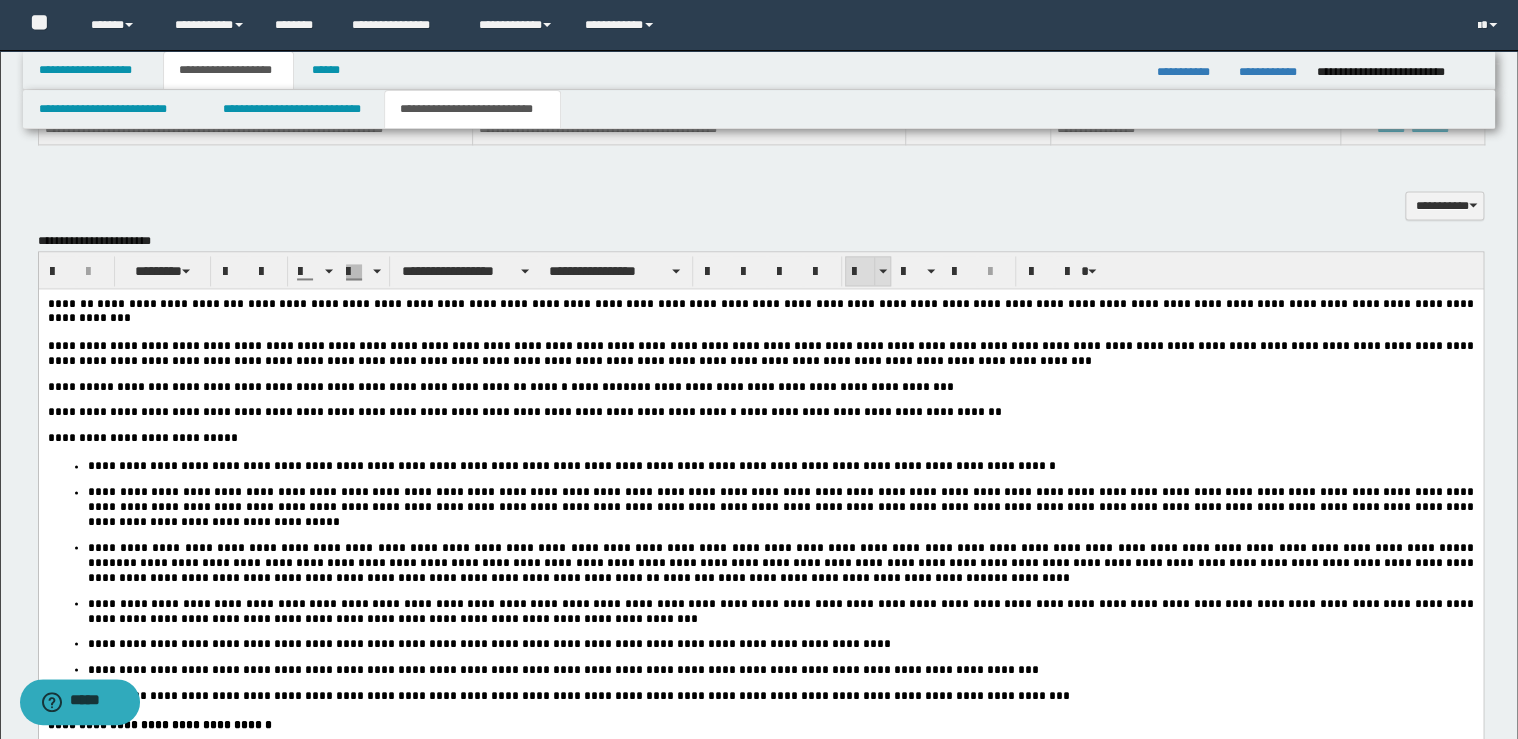click at bounding box center (860, 272) 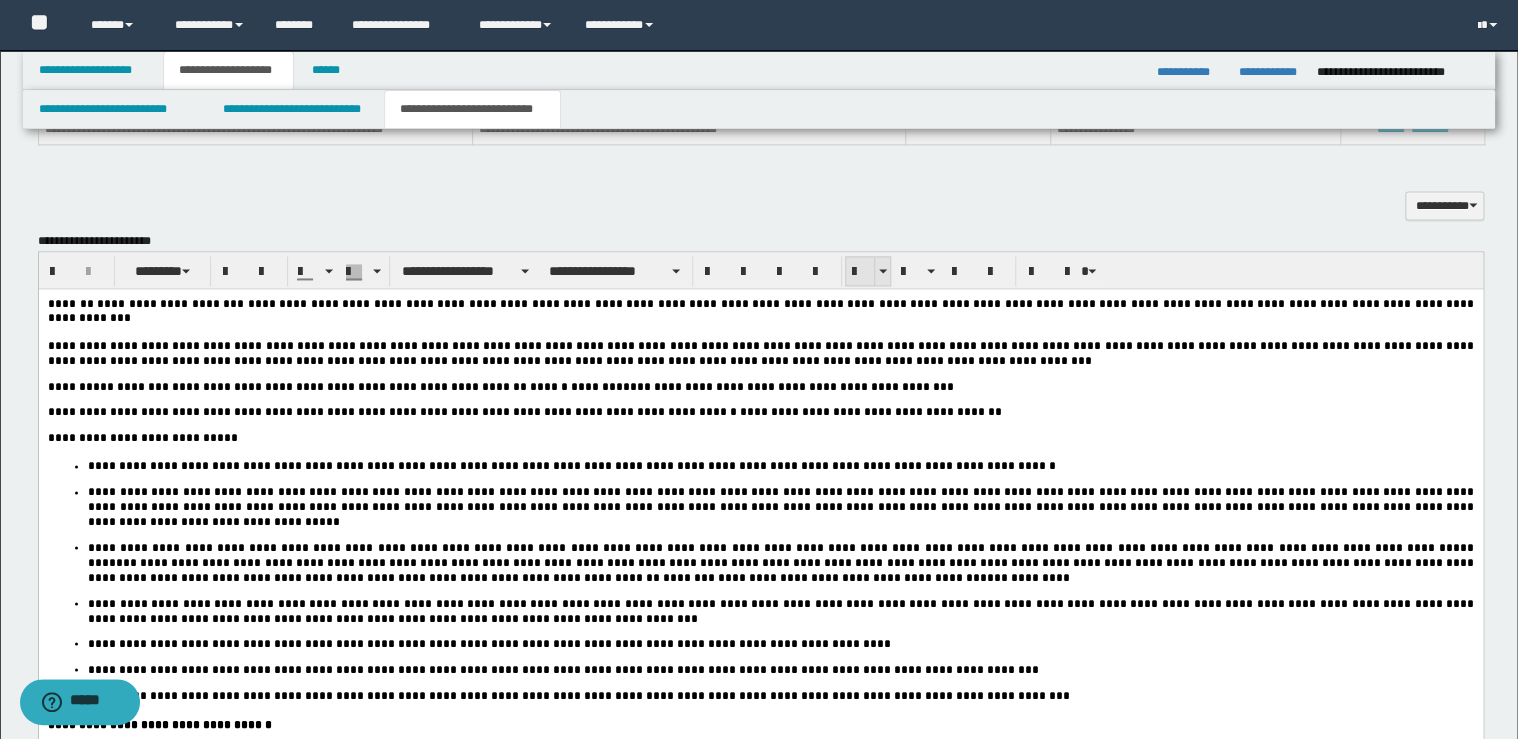 click at bounding box center [860, 272] 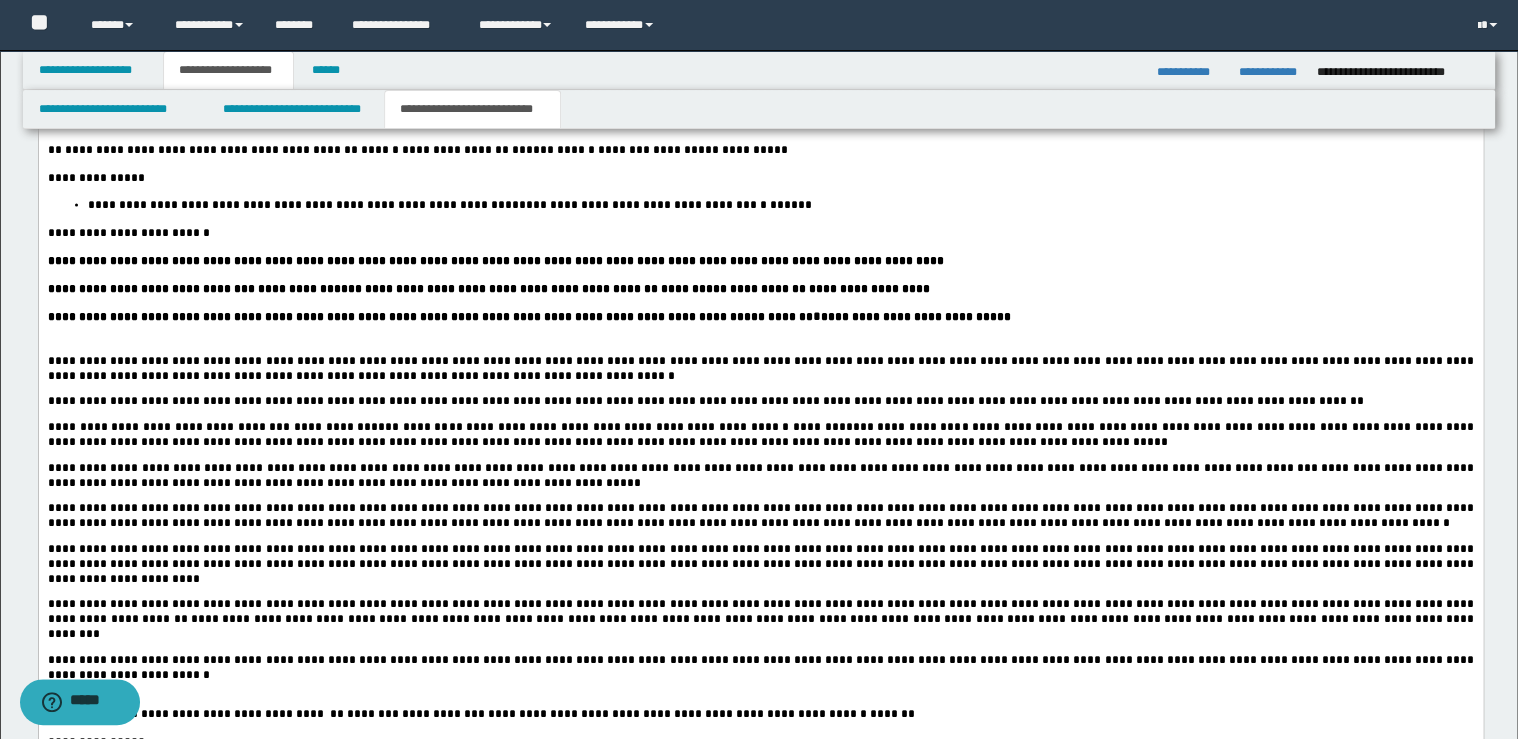 scroll, scrollTop: 2160, scrollLeft: 0, axis: vertical 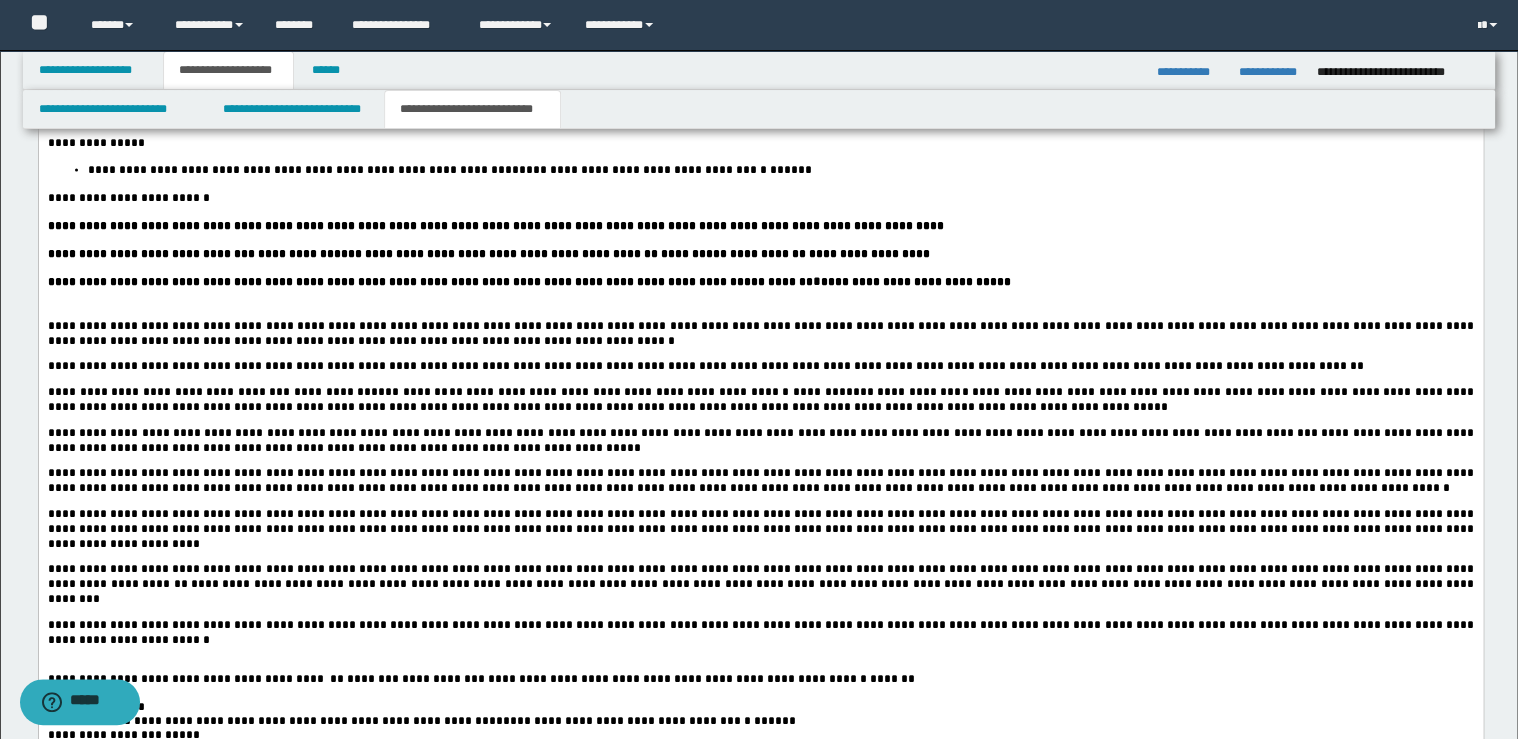 click on "**********" at bounding box center [760, 283] 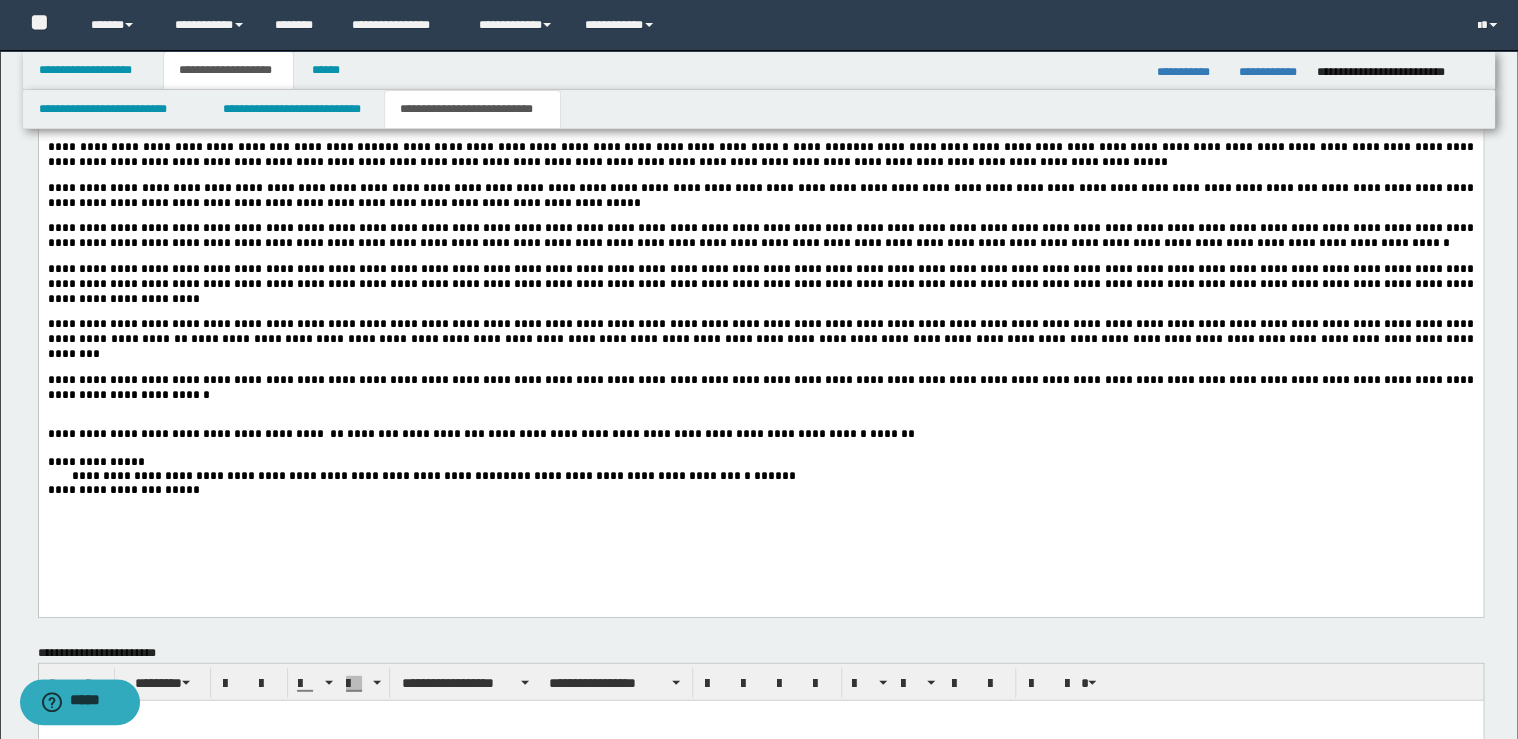 scroll, scrollTop: 2400, scrollLeft: 0, axis: vertical 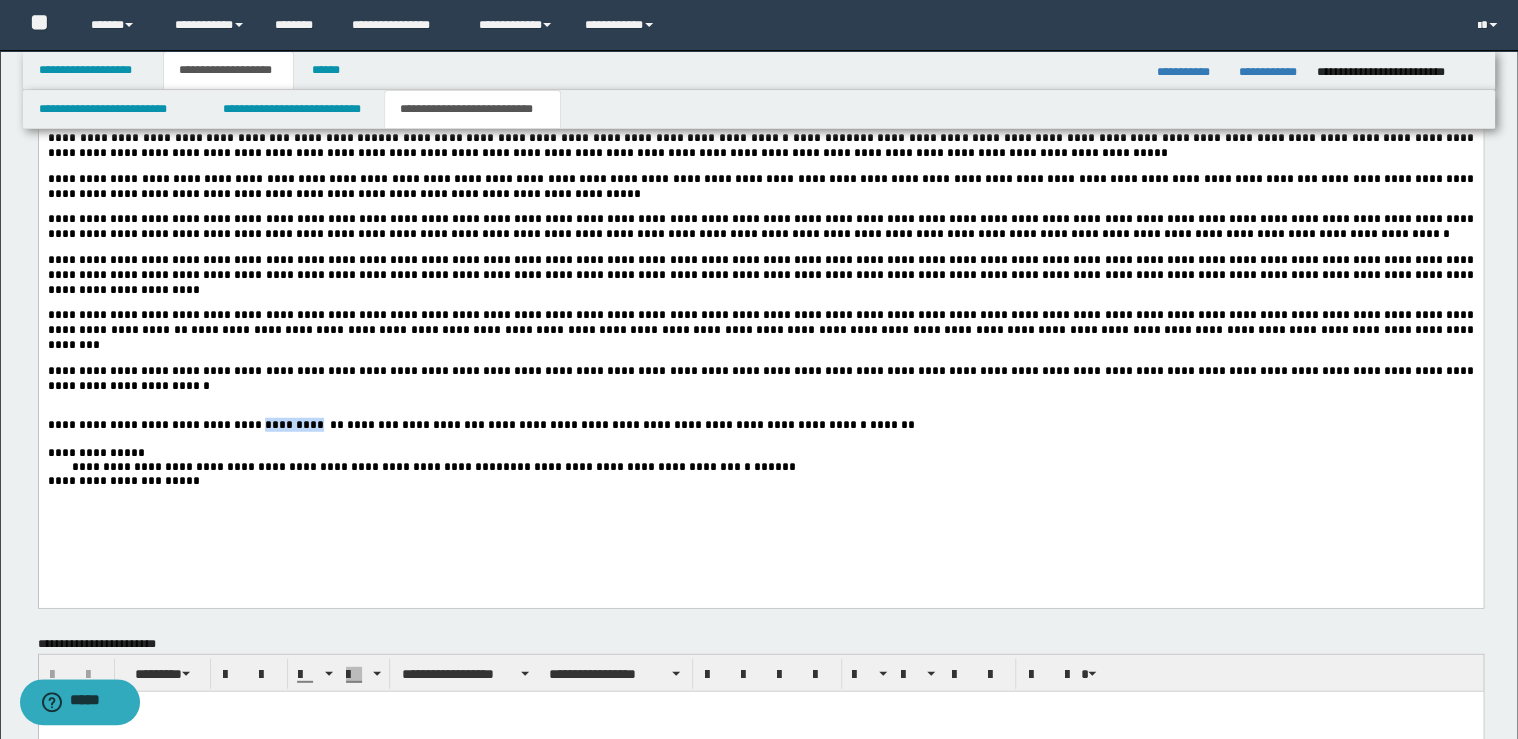 drag, startPoint x: 291, startPoint y: 432, endPoint x: 222, endPoint y: 431, distance: 69.00725 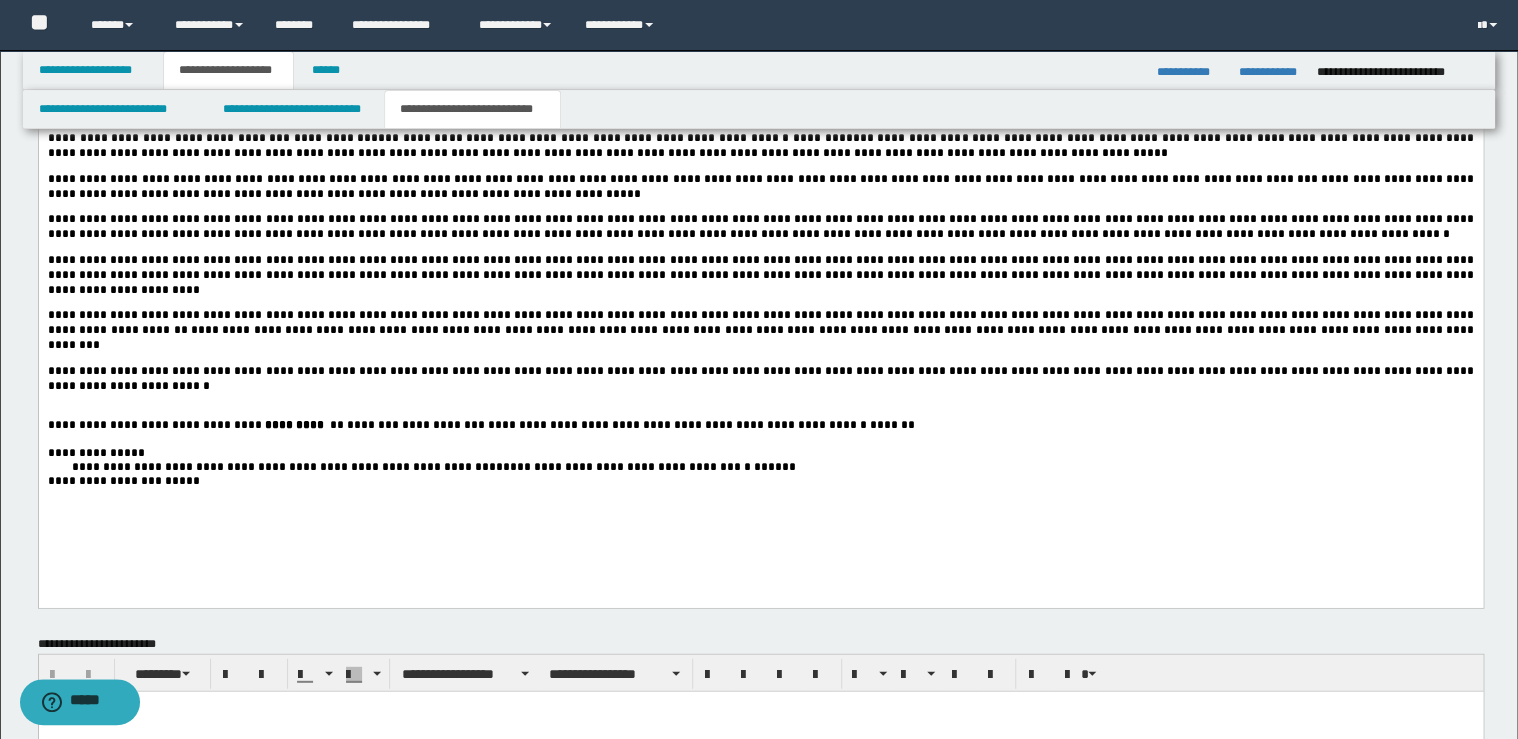 click on "**********" at bounding box center (760, 453) 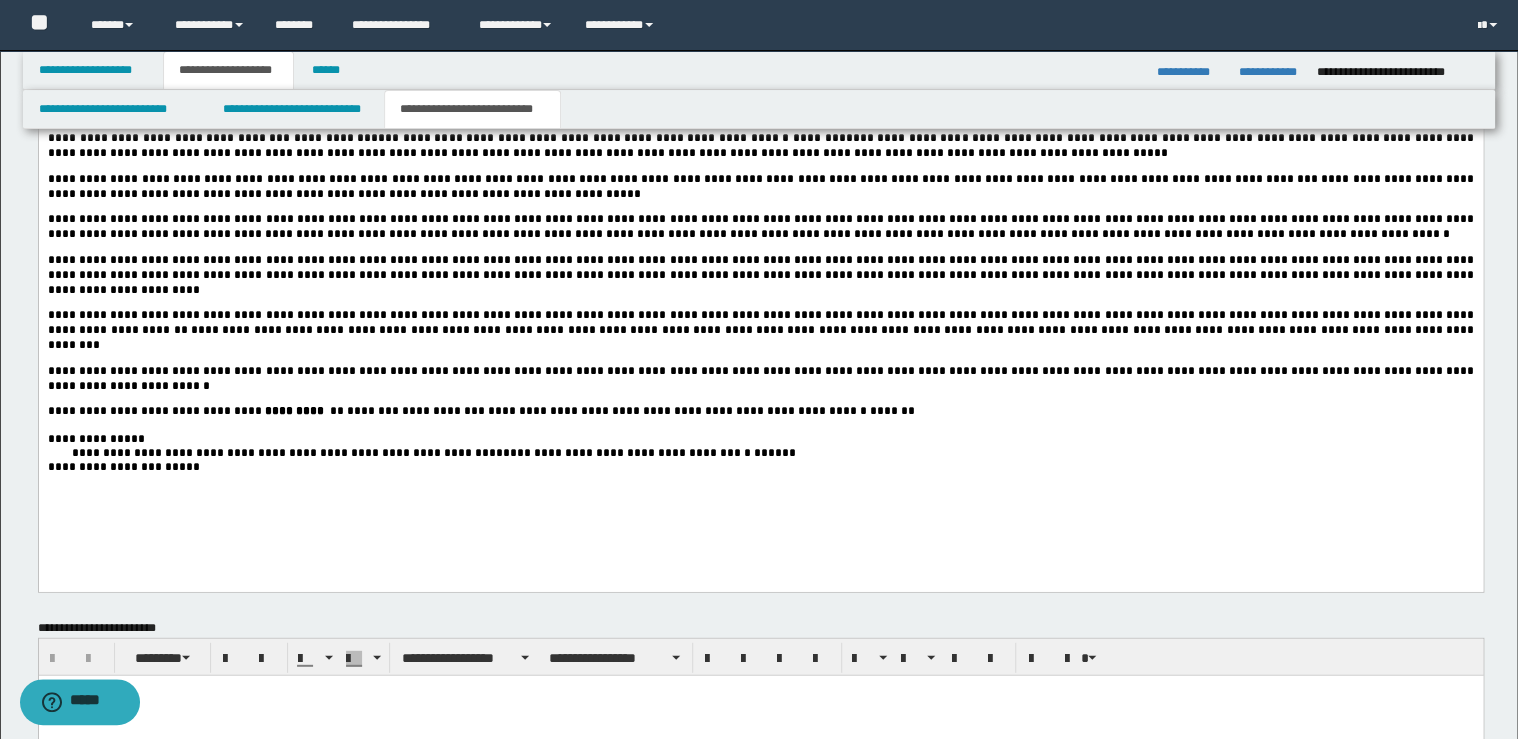 click on "**********" at bounding box center (760, 453) 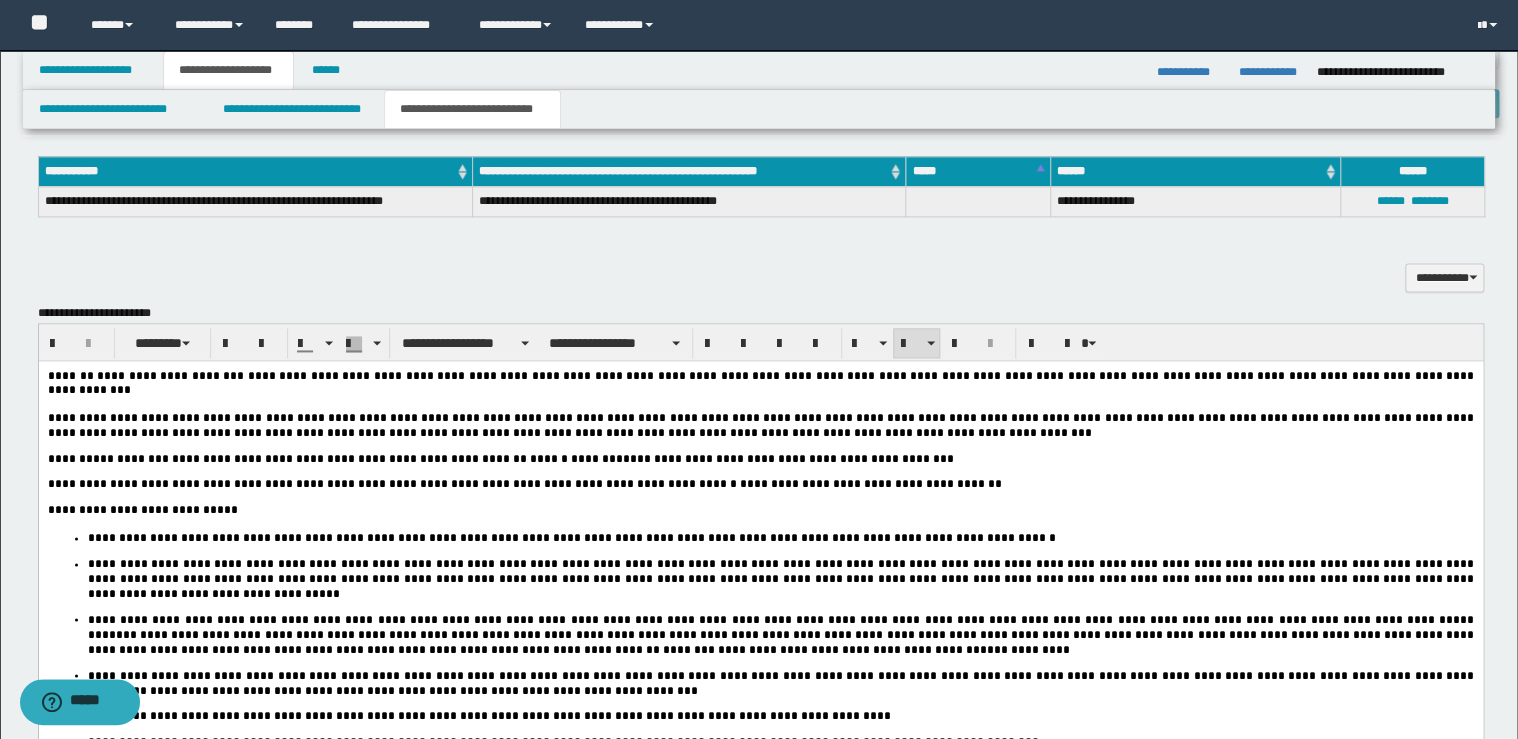 scroll, scrollTop: 1280, scrollLeft: 0, axis: vertical 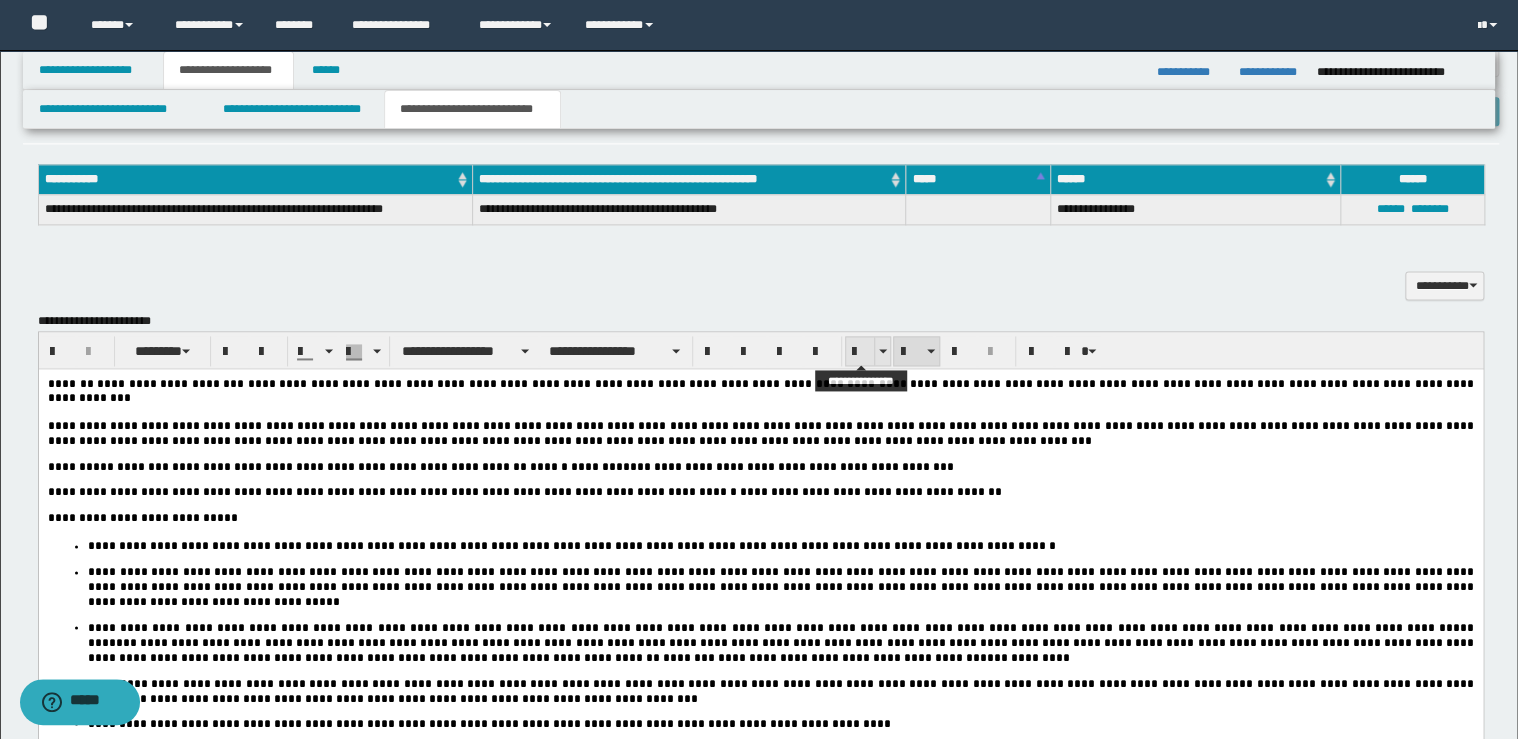 click at bounding box center (860, 352) 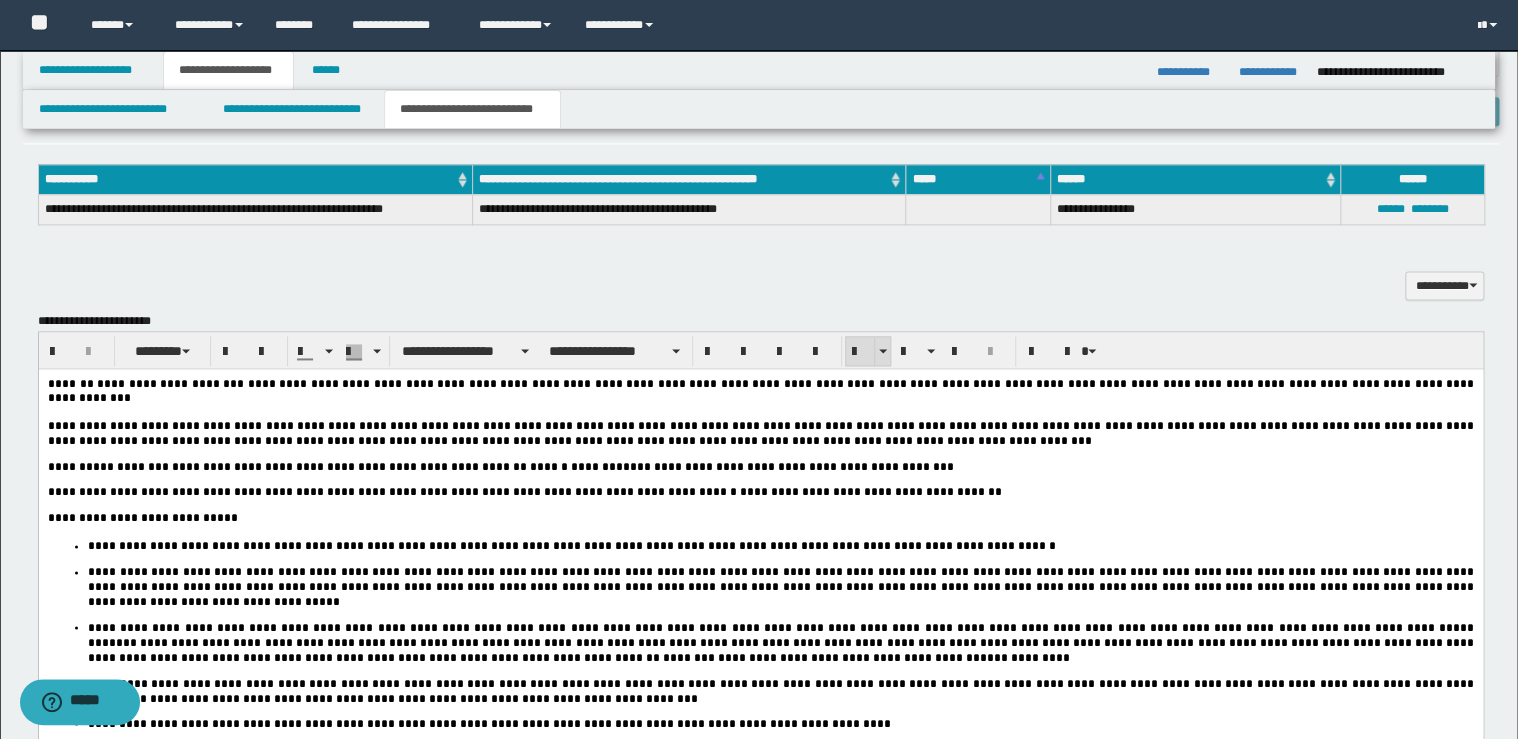 click at bounding box center (860, 352) 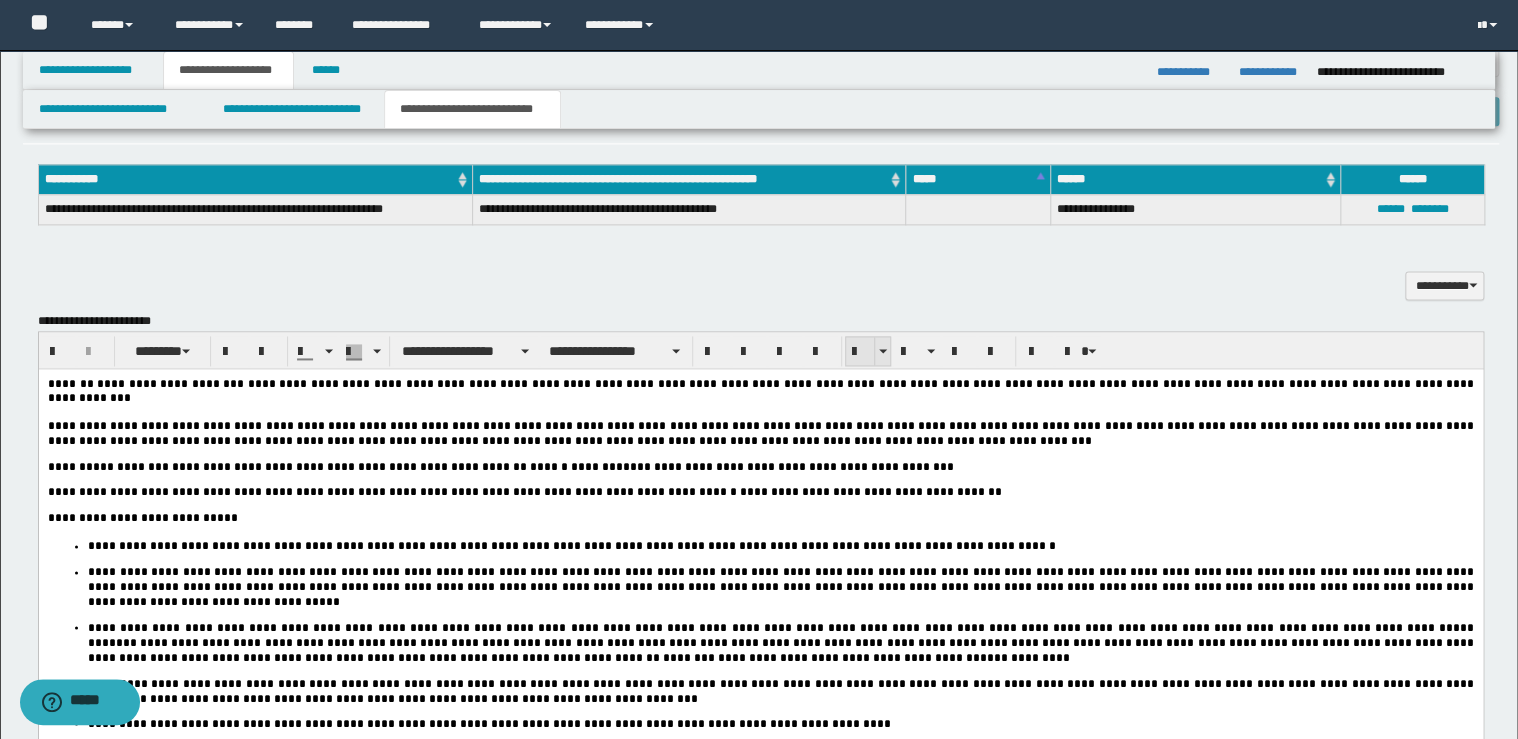 click at bounding box center [860, 352] 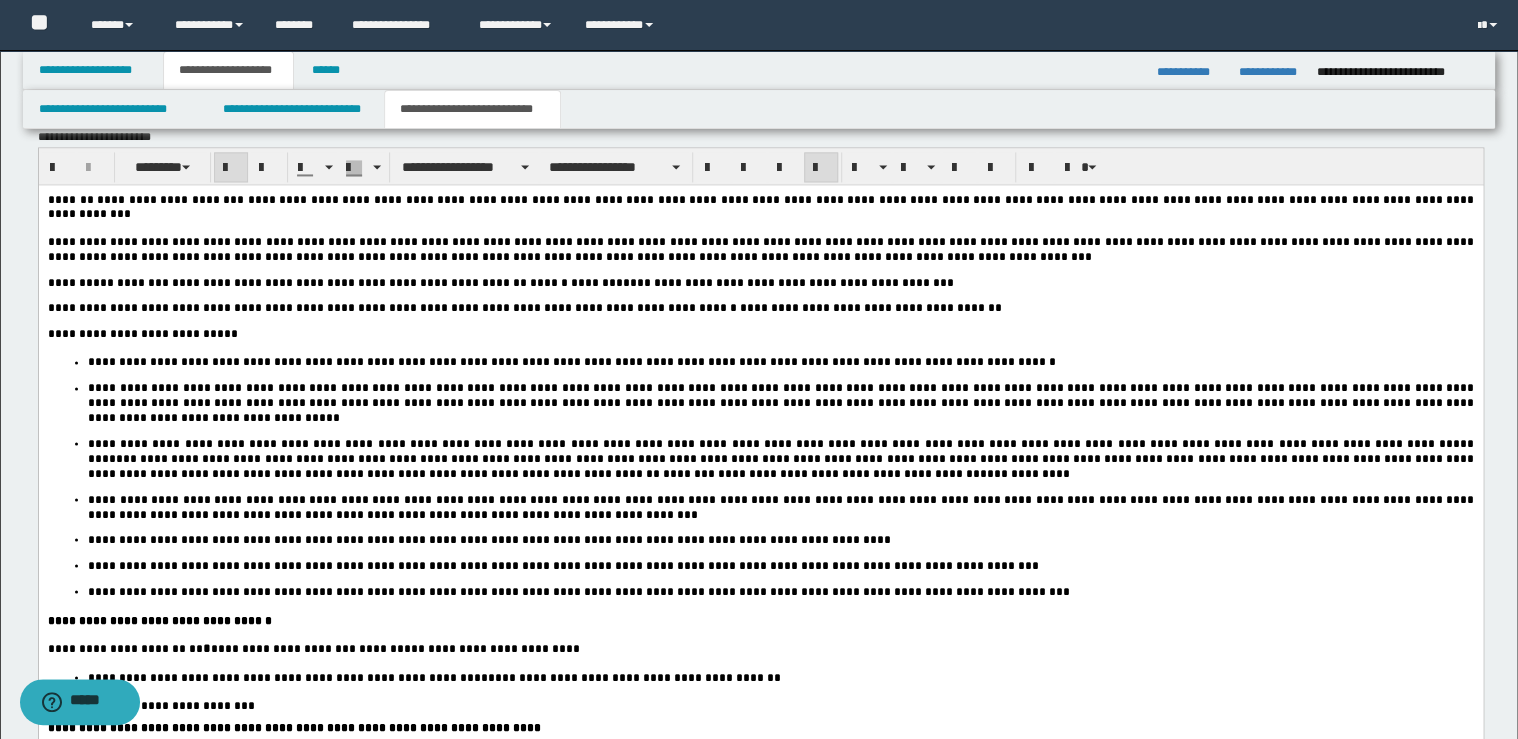 scroll, scrollTop: 1280, scrollLeft: 0, axis: vertical 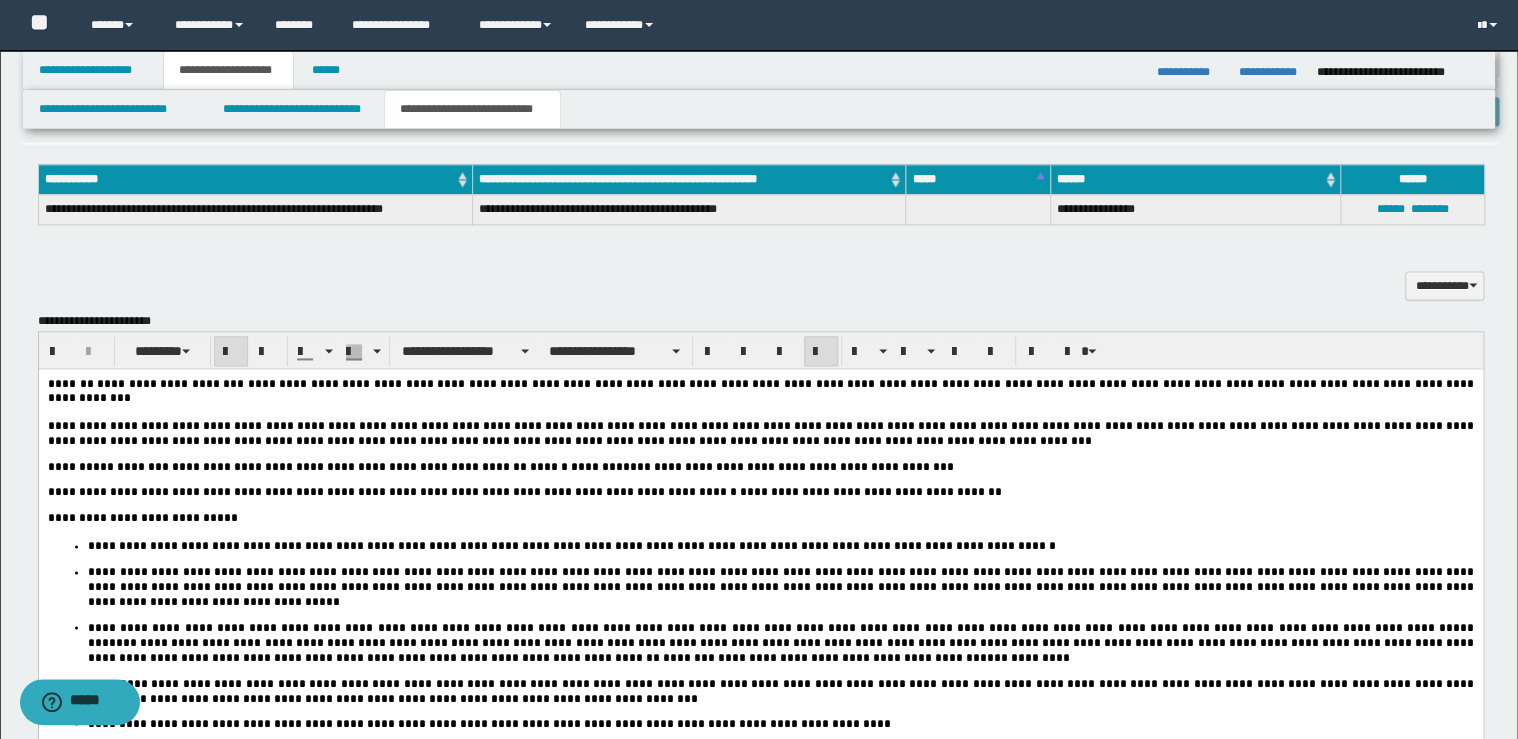 drag, startPoint x: 237, startPoint y: 830, endPoint x: 238, endPoint y: 430, distance: 400.00125 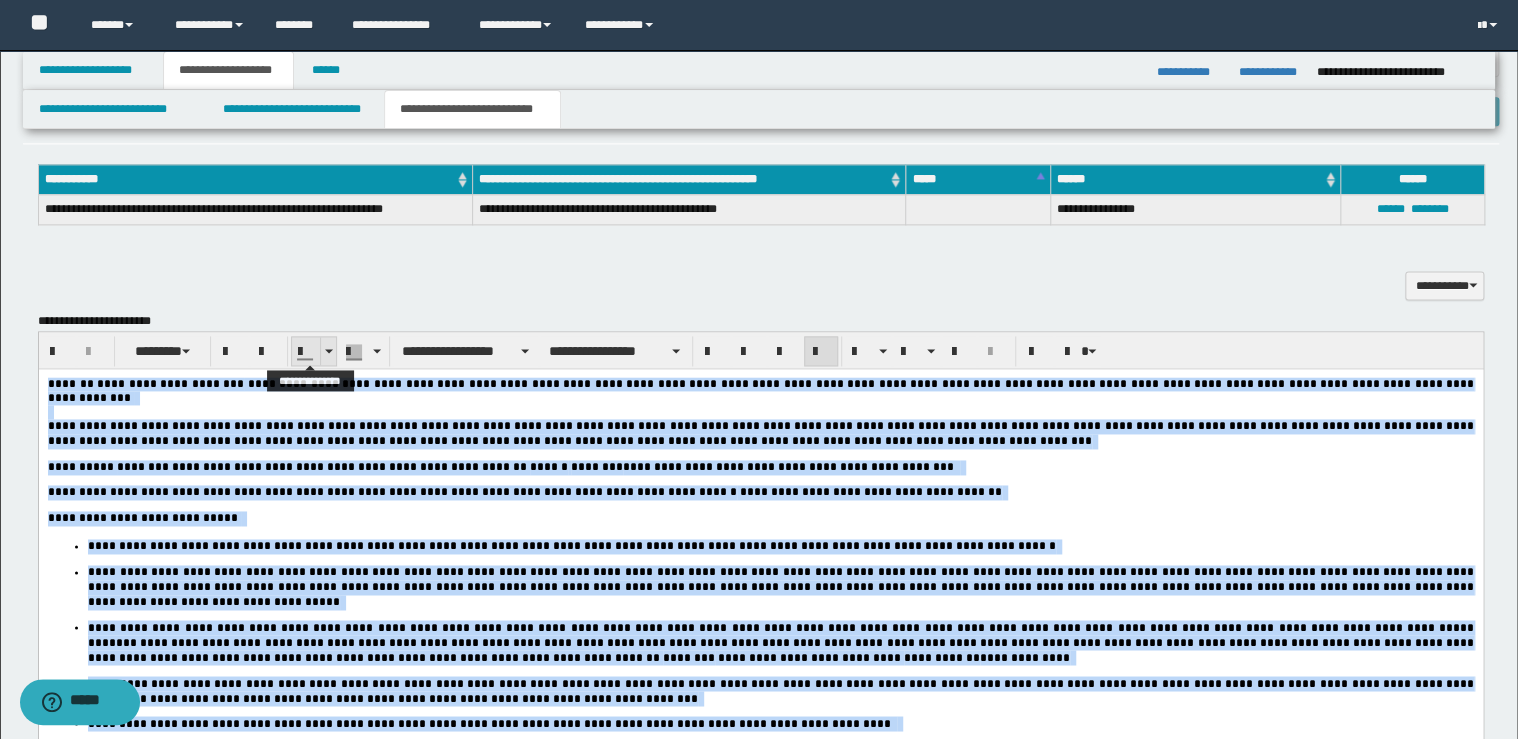 click at bounding box center (329, 351) 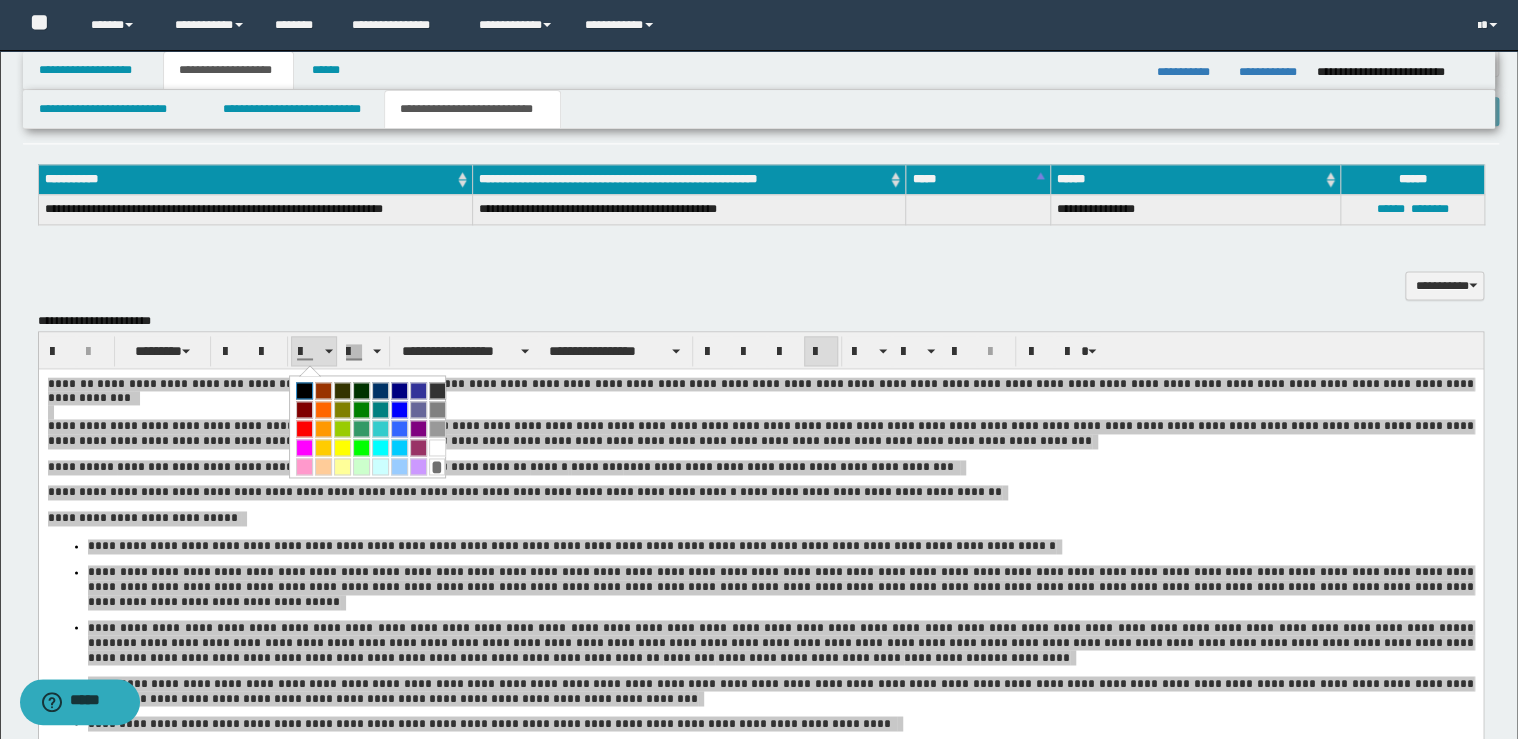 click at bounding box center [304, 390] 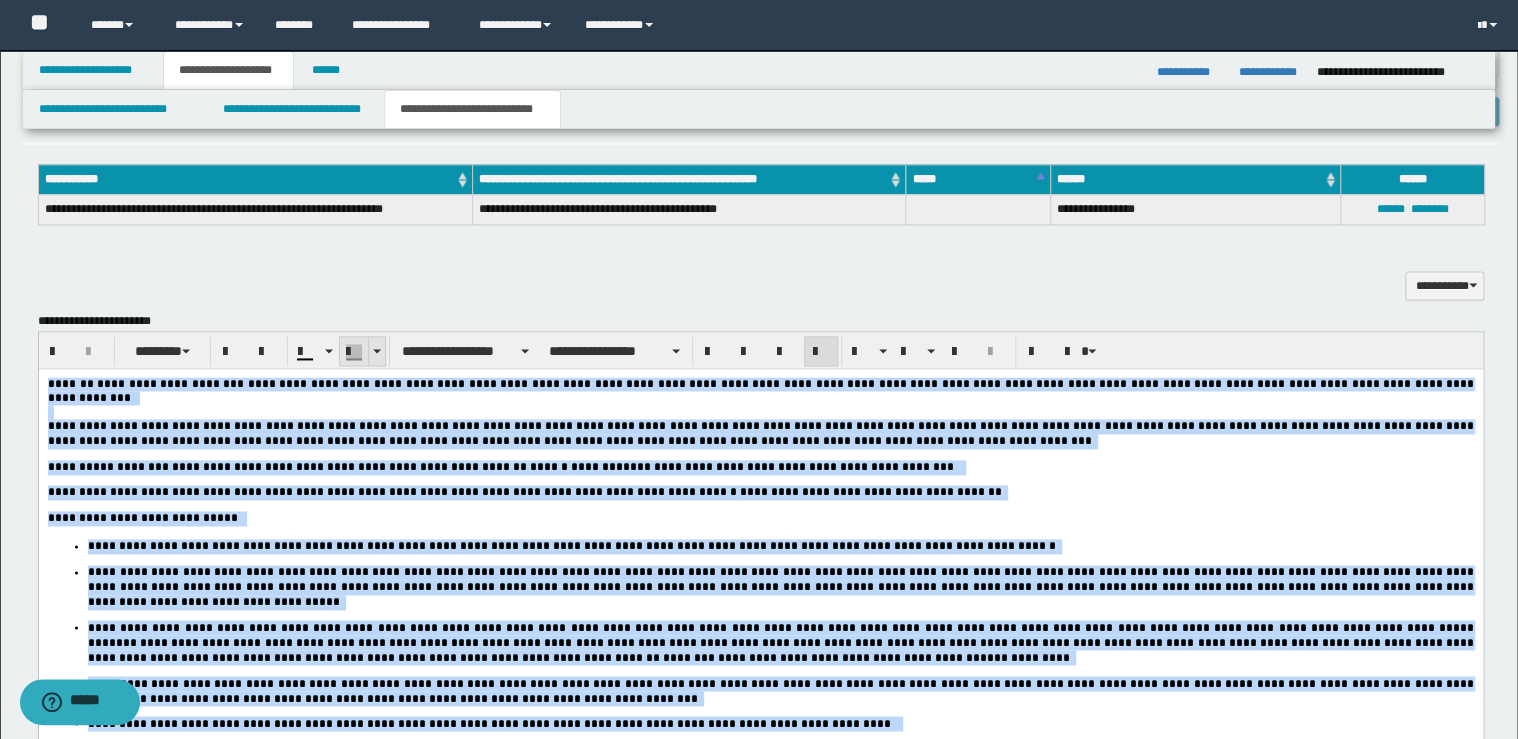 click at bounding box center [376, 351] 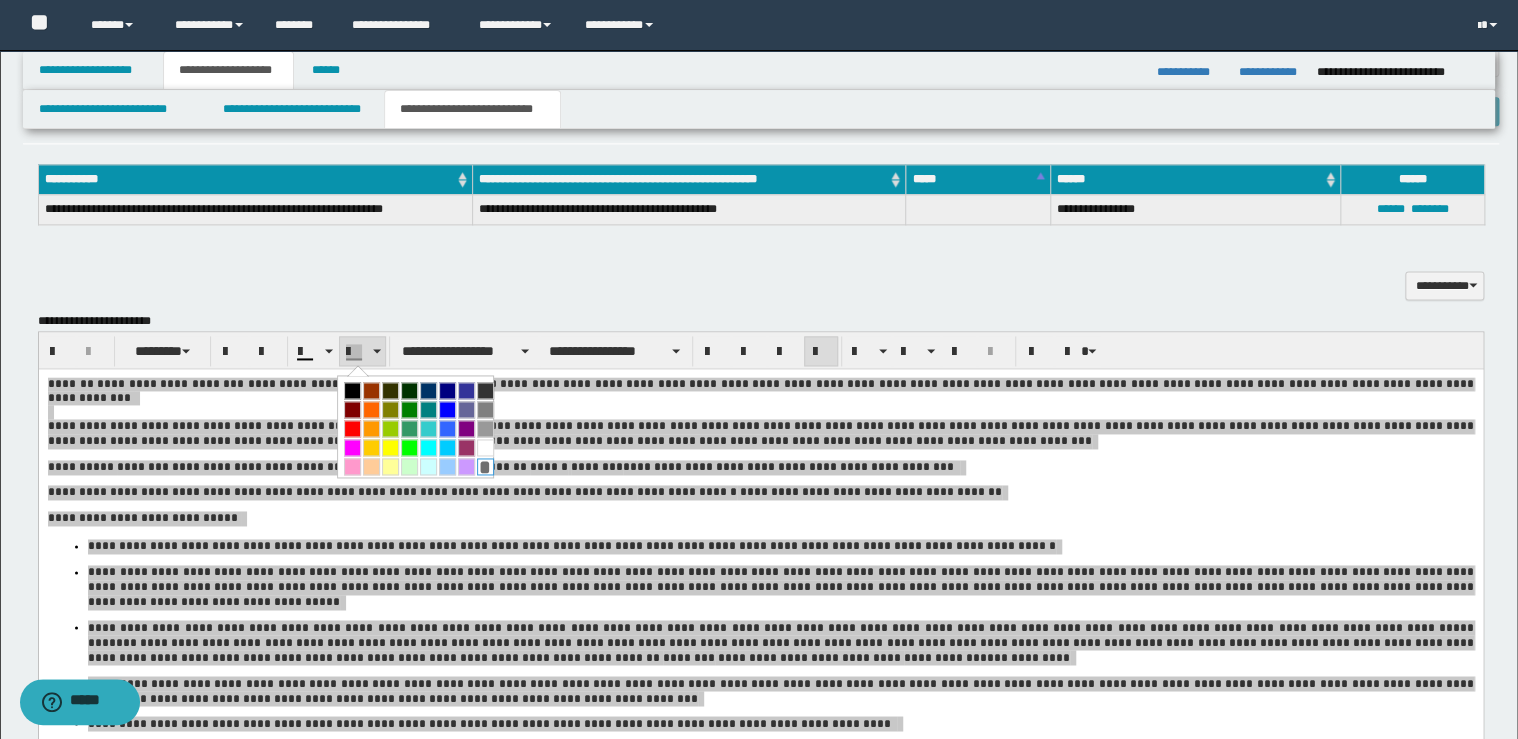 click on "*" at bounding box center [485, 466] 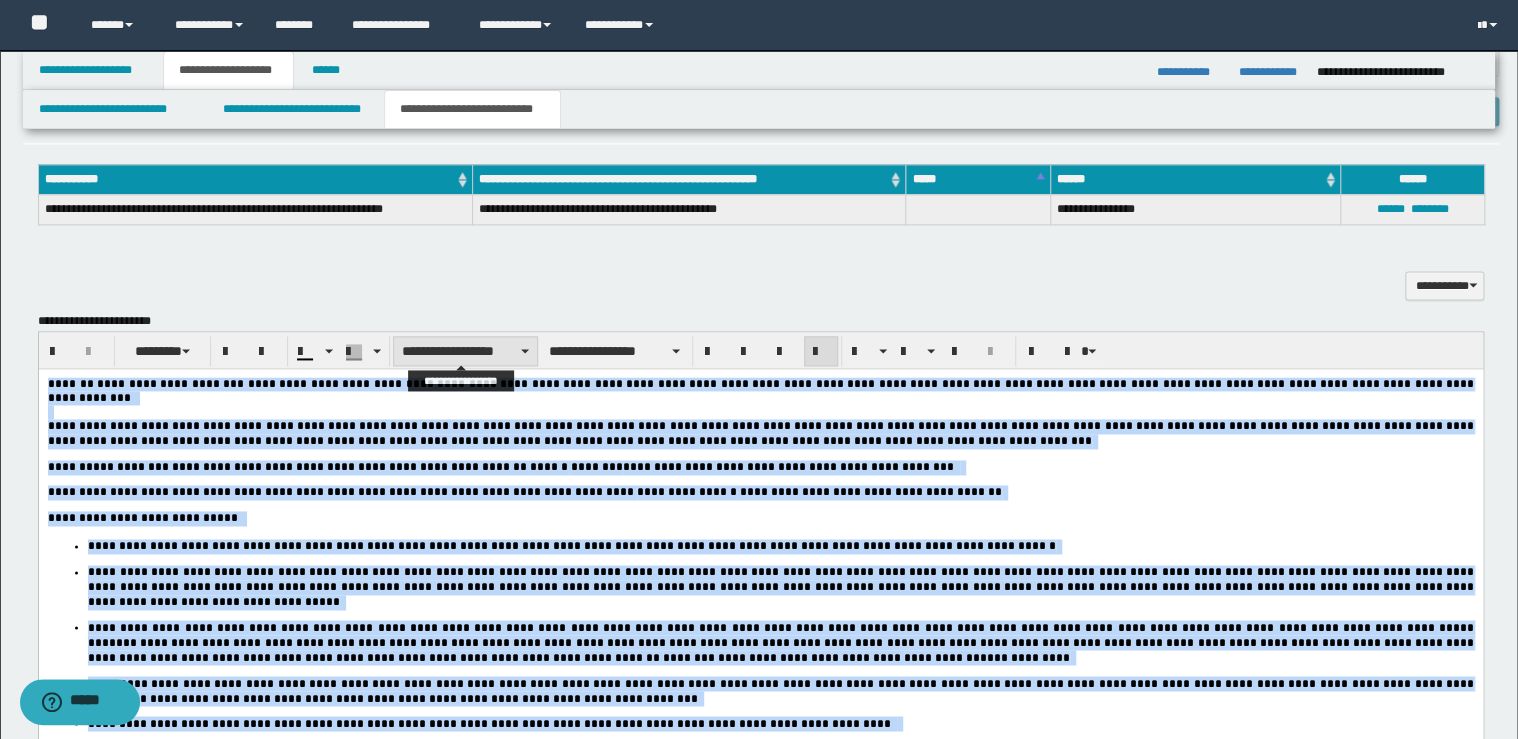 click on "**********" at bounding box center [465, 351] 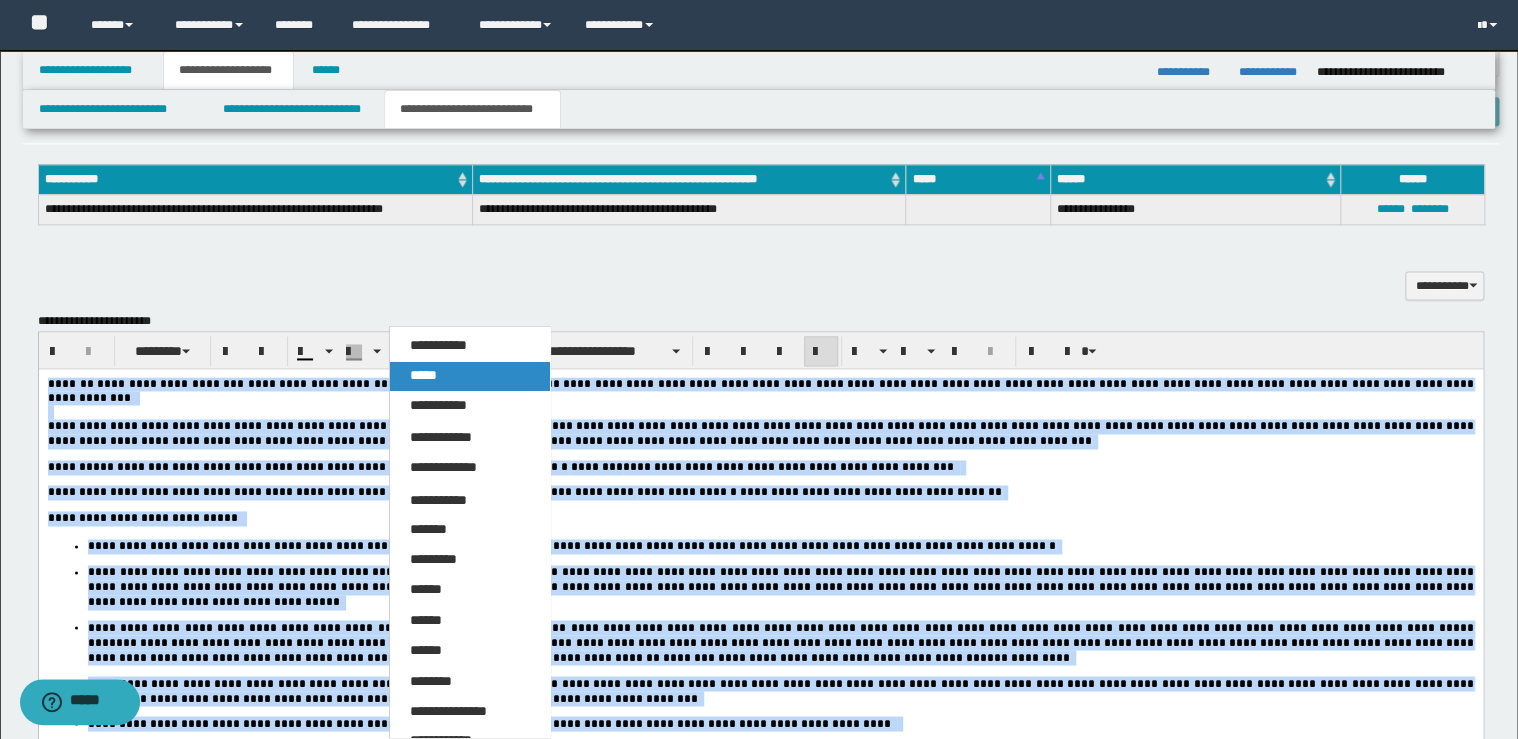click on "*****" at bounding box center (423, 375) 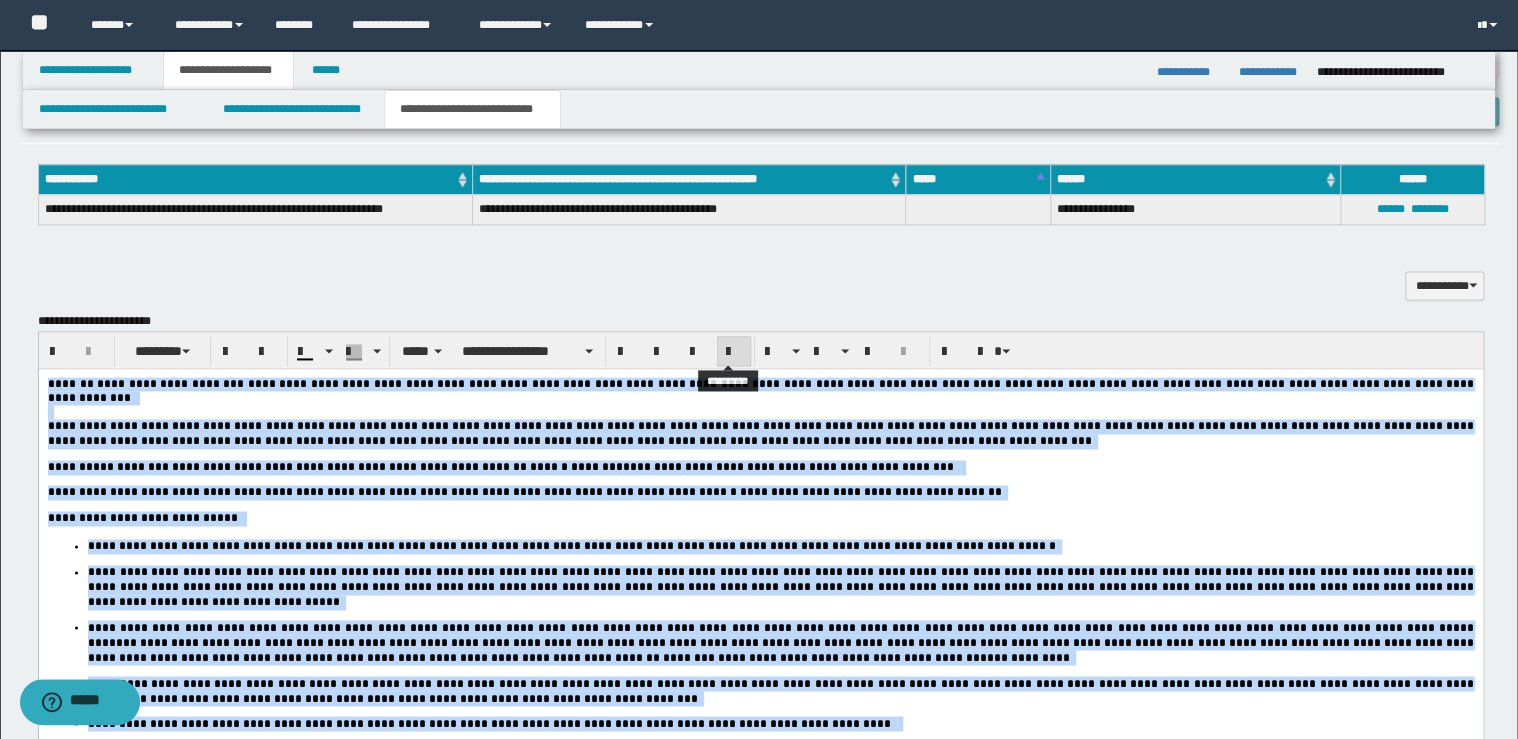 click at bounding box center (734, 352) 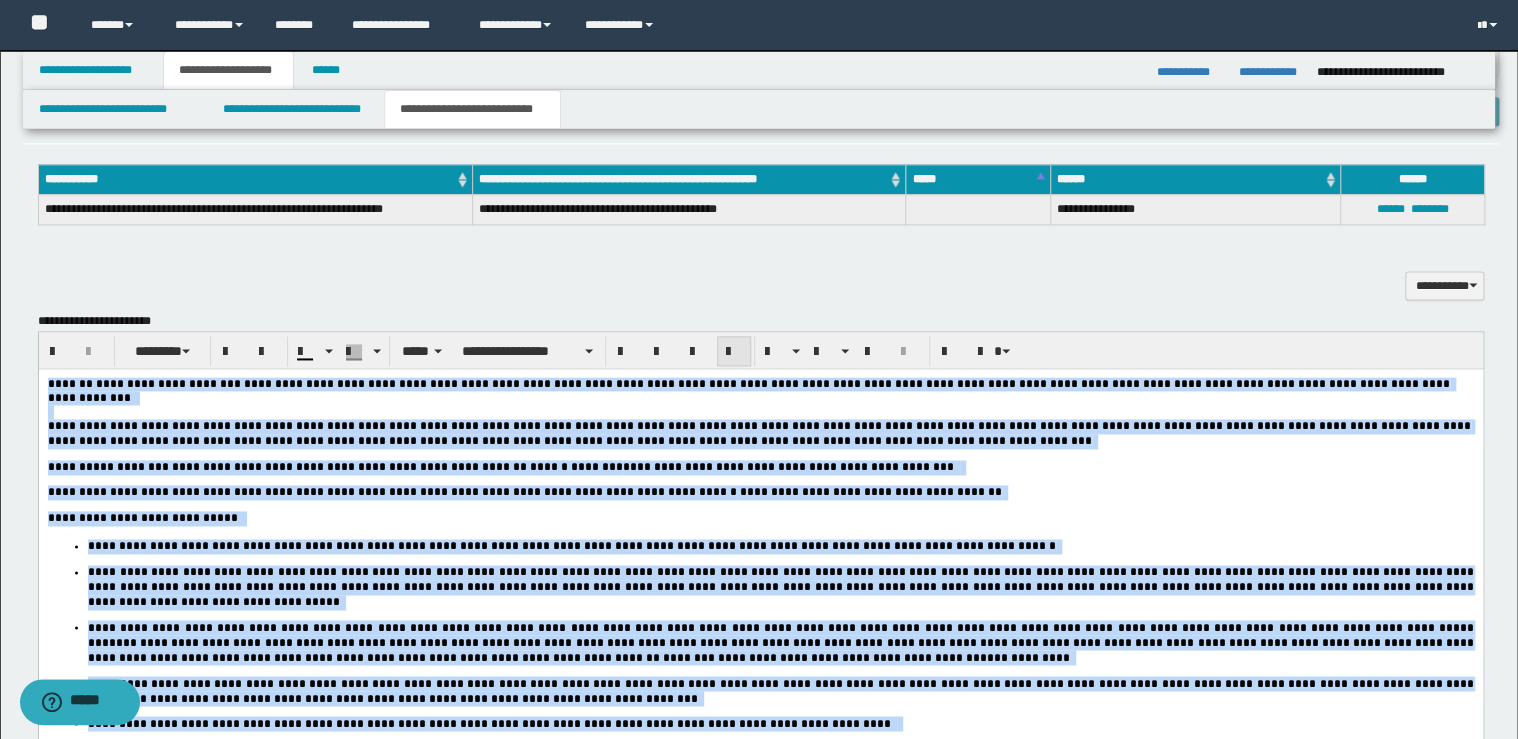 click at bounding box center [734, 352] 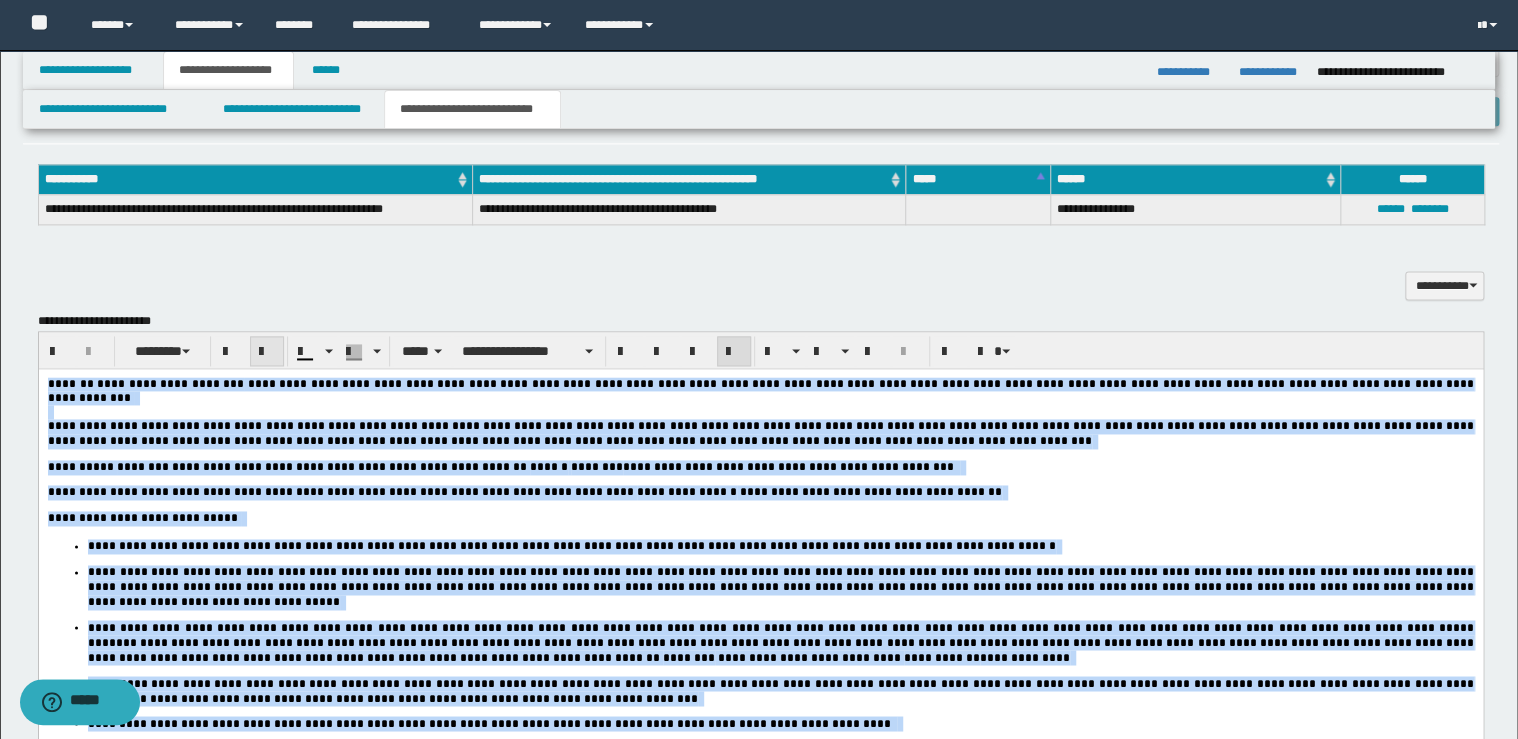 click at bounding box center [267, 352] 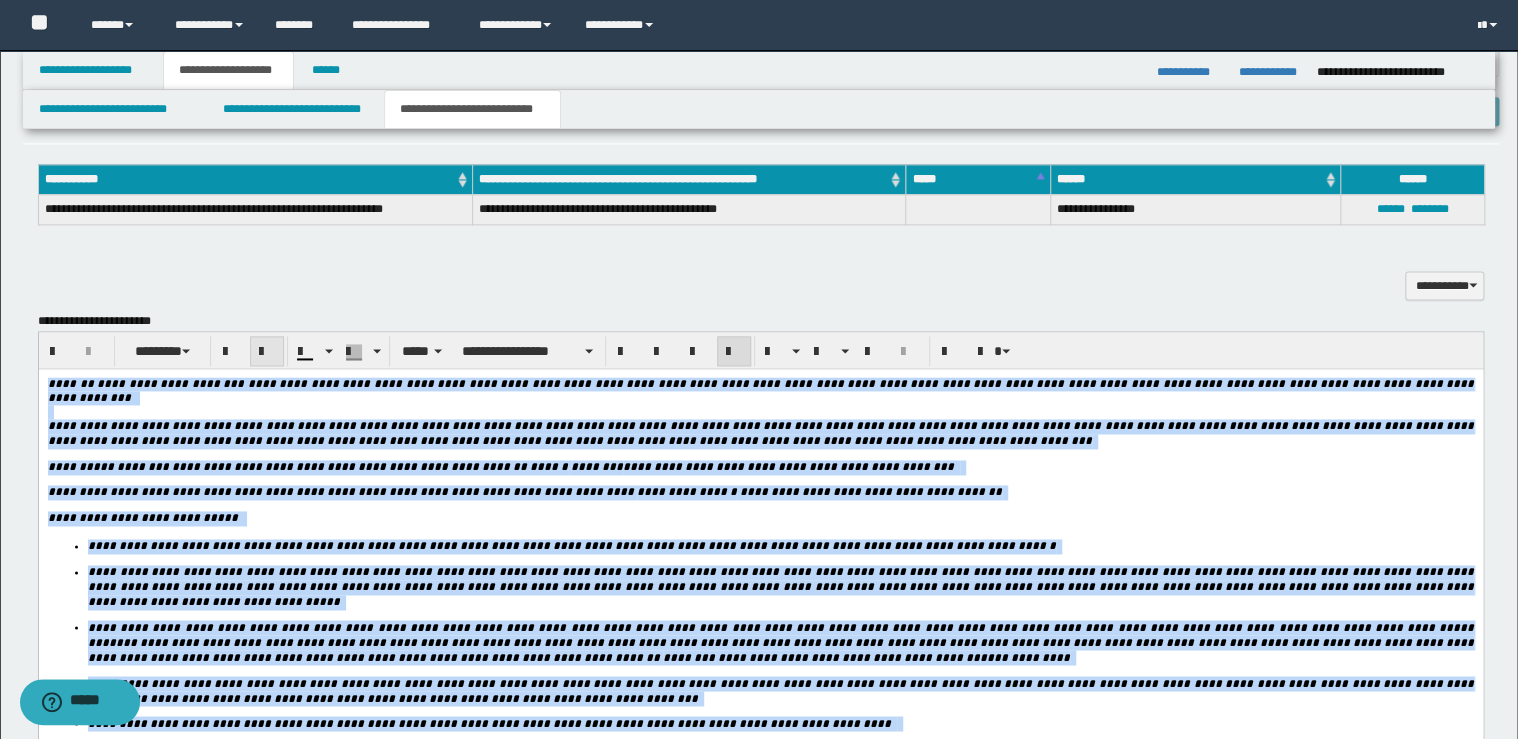click at bounding box center [267, 352] 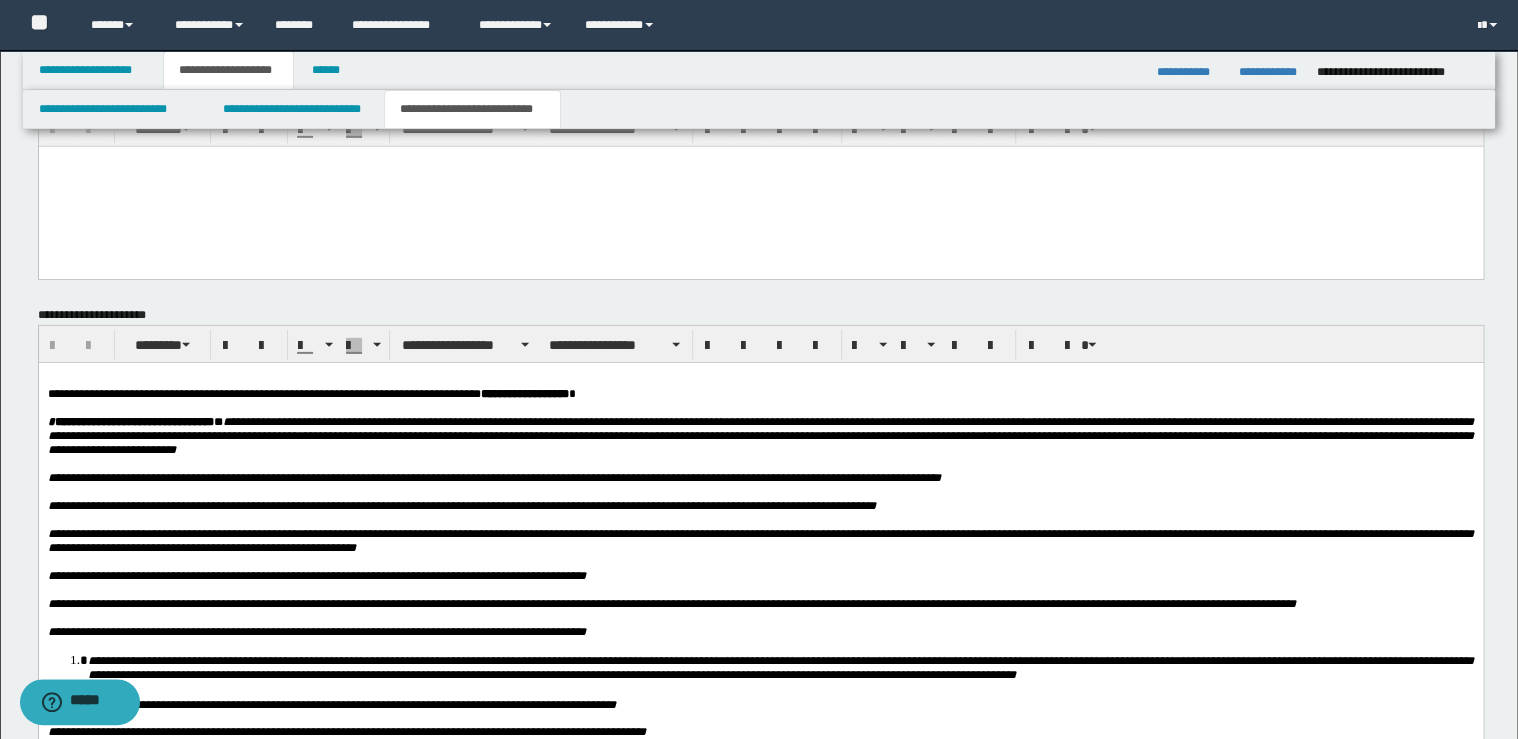 scroll, scrollTop: 2960, scrollLeft: 0, axis: vertical 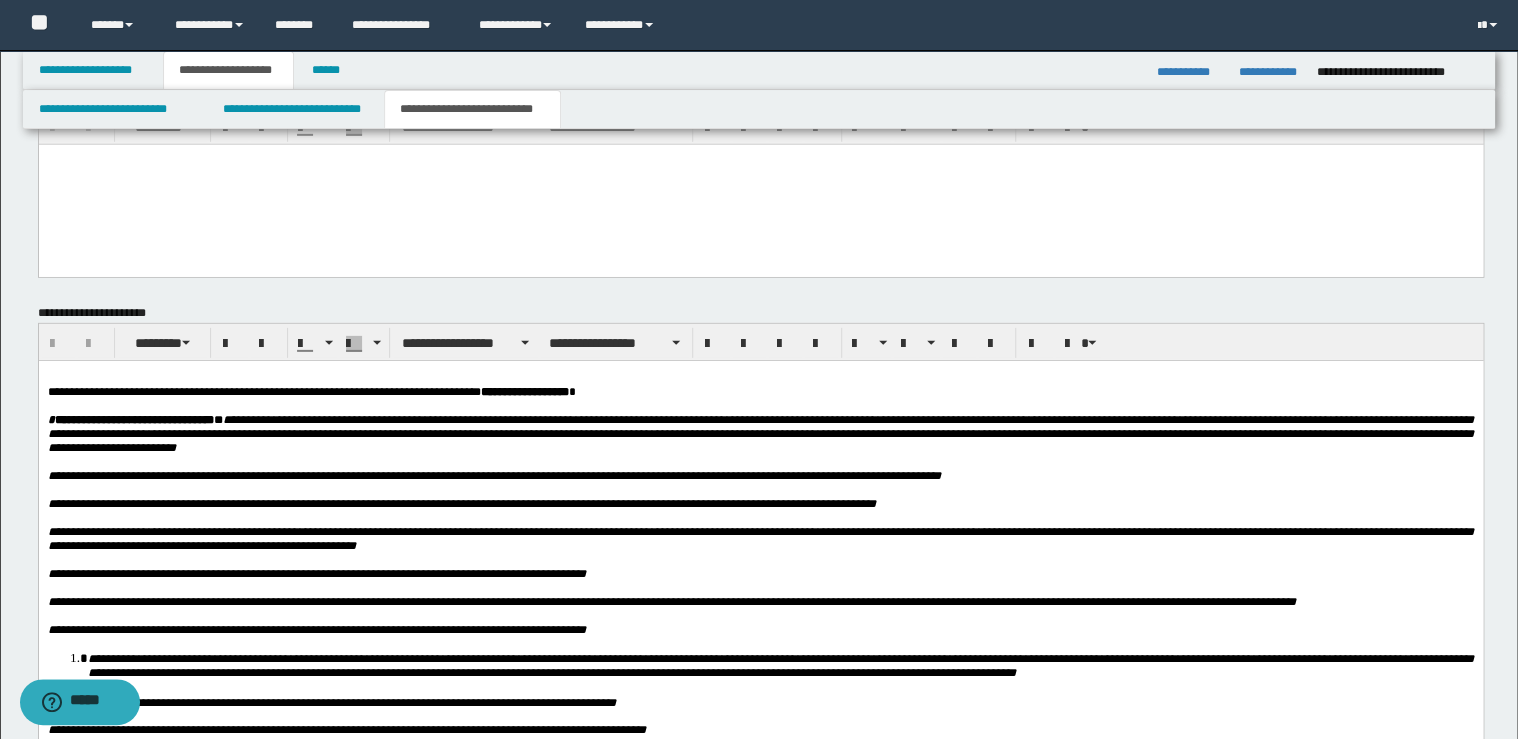click on "**********" at bounding box center (311, 391) 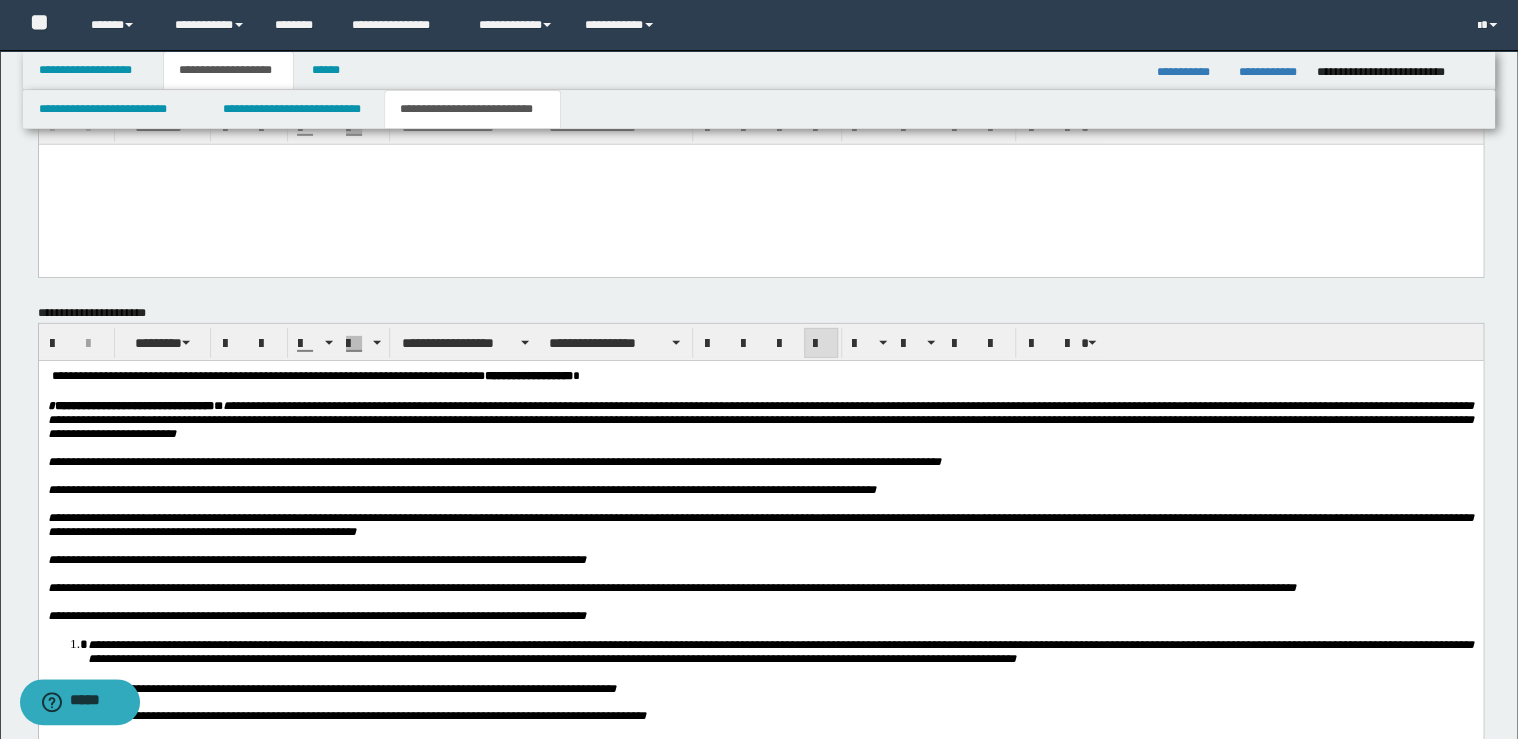 type 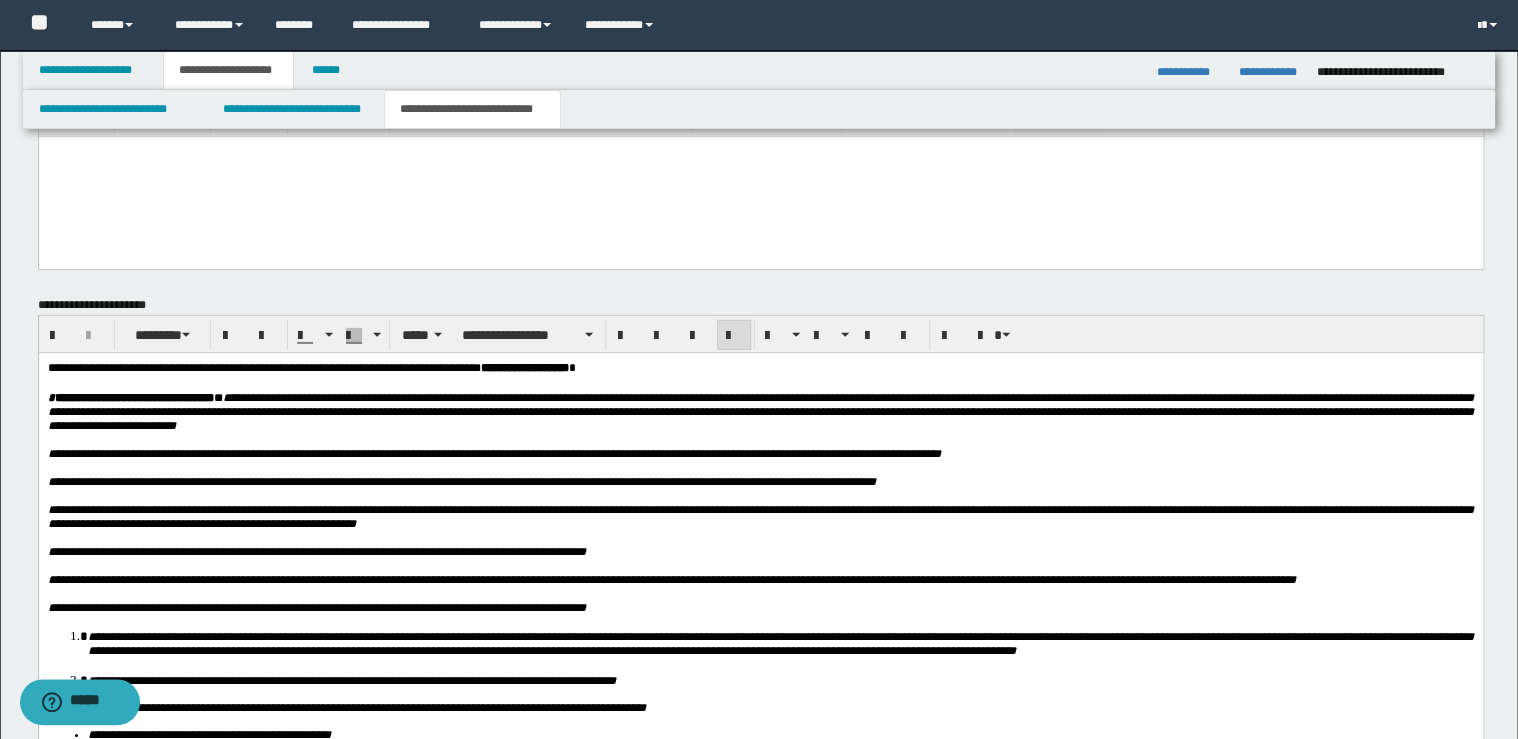 scroll, scrollTop: 2960, scrollLeft: 0, axis: vertical 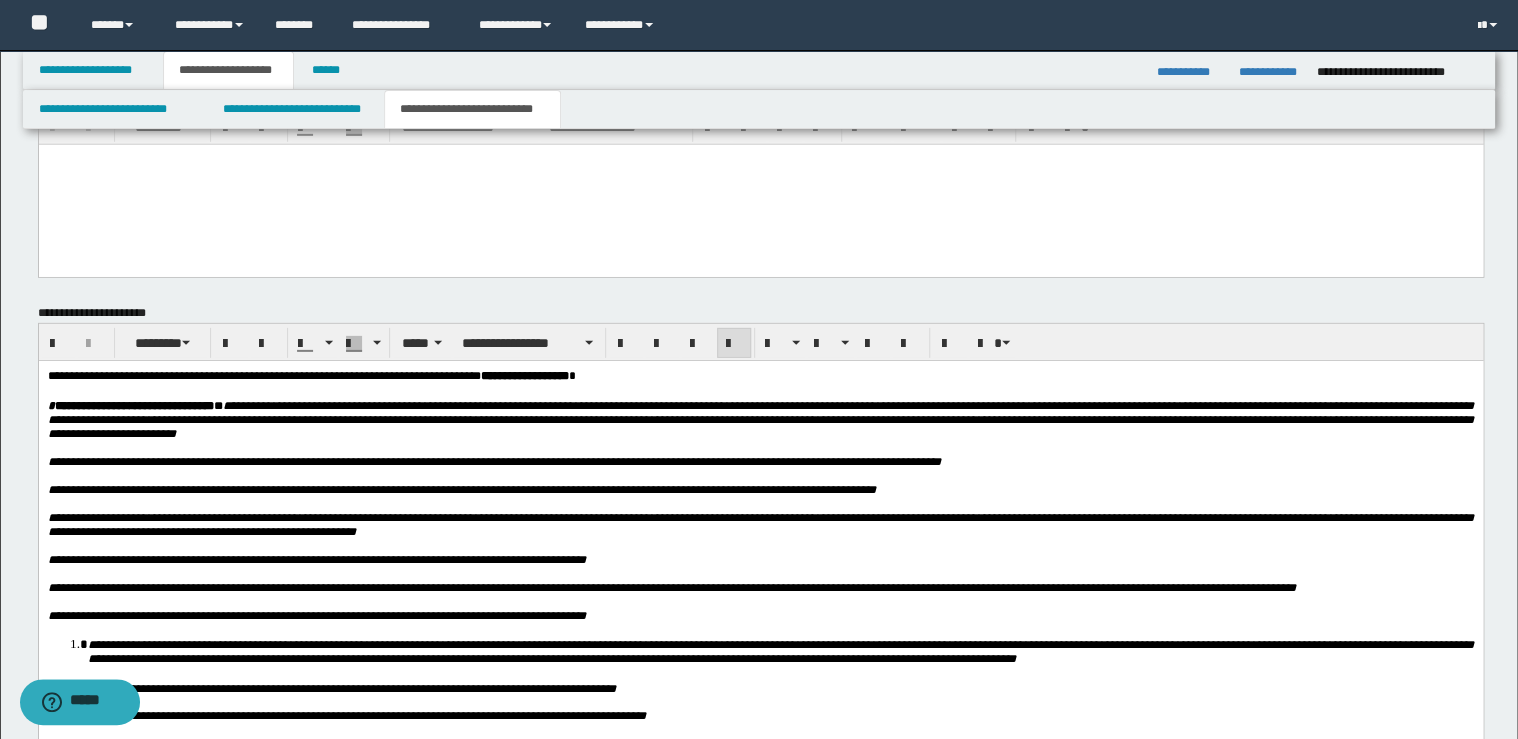 click on "**********" at bounding box center [316, 559] 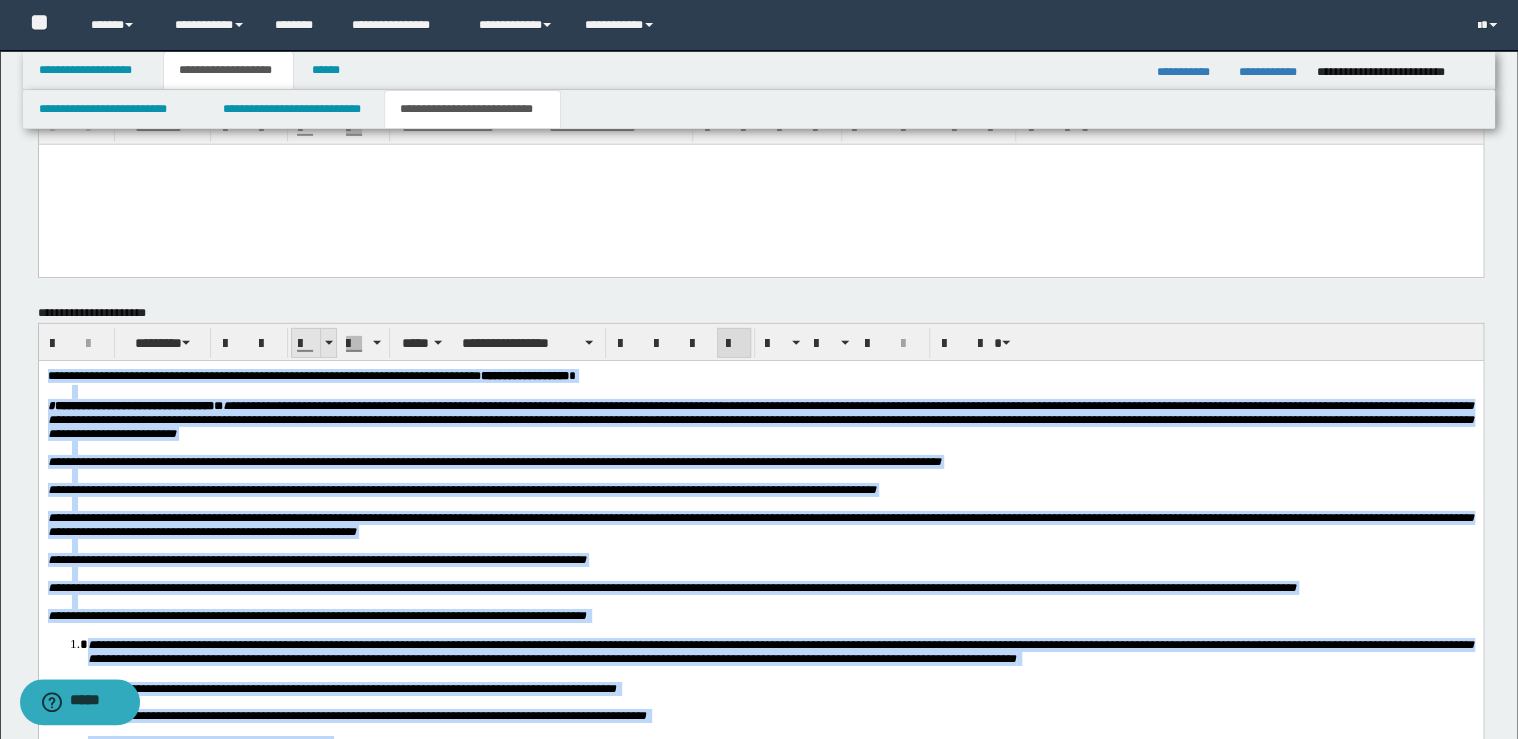 click at bounding box center [328, 343] 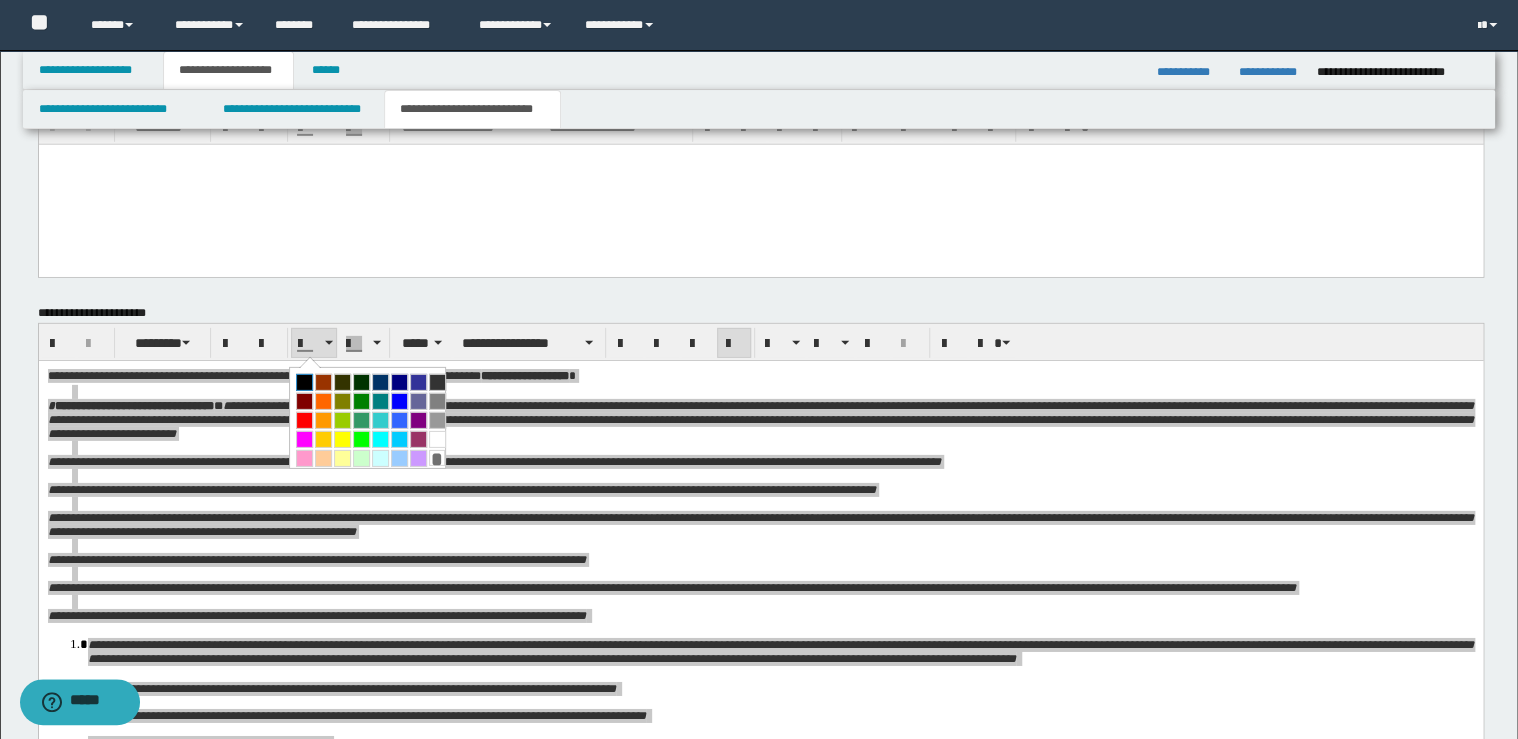 click at bounding box center [304, 382] 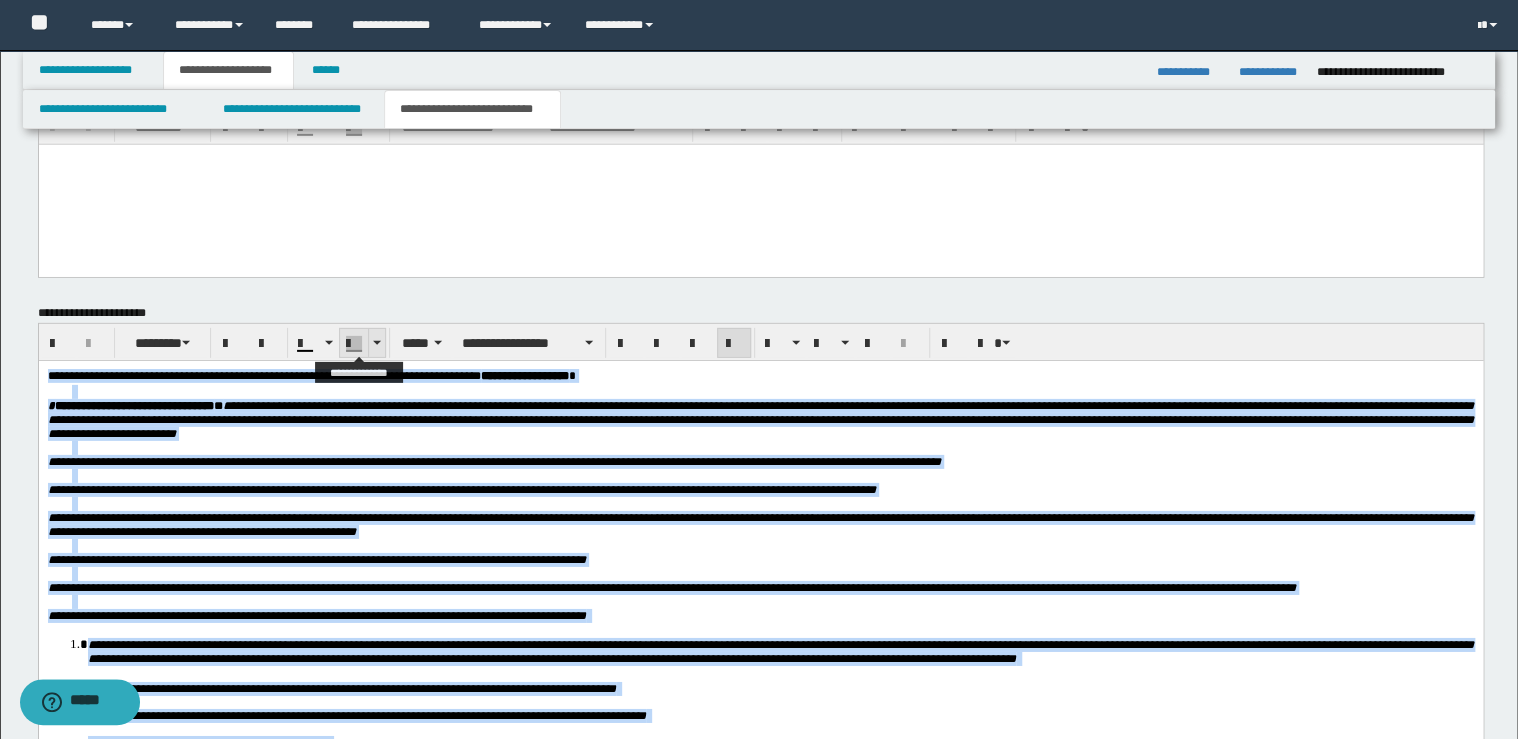 click at bounding box center (376, 343) 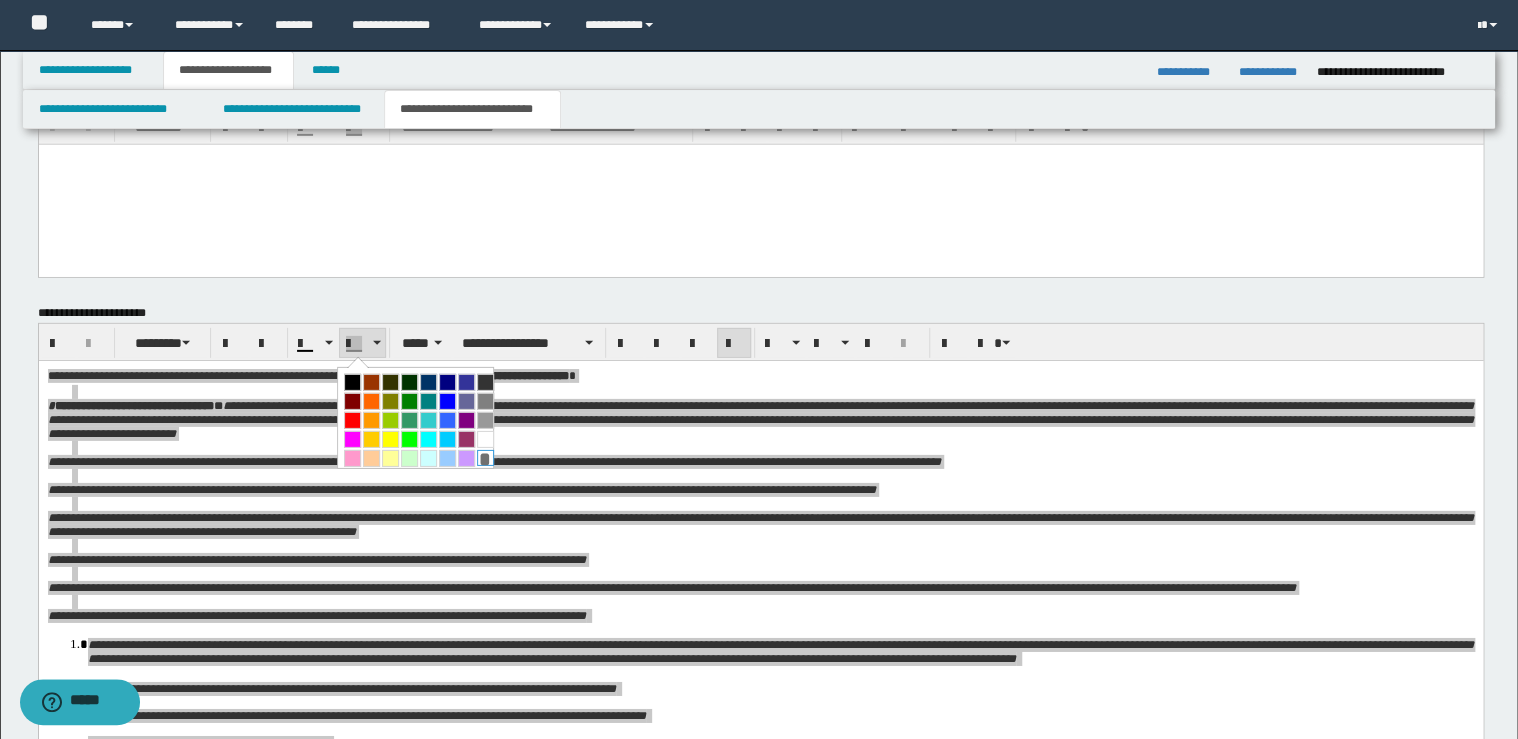 click on "*" at bounding box center (485, 458) 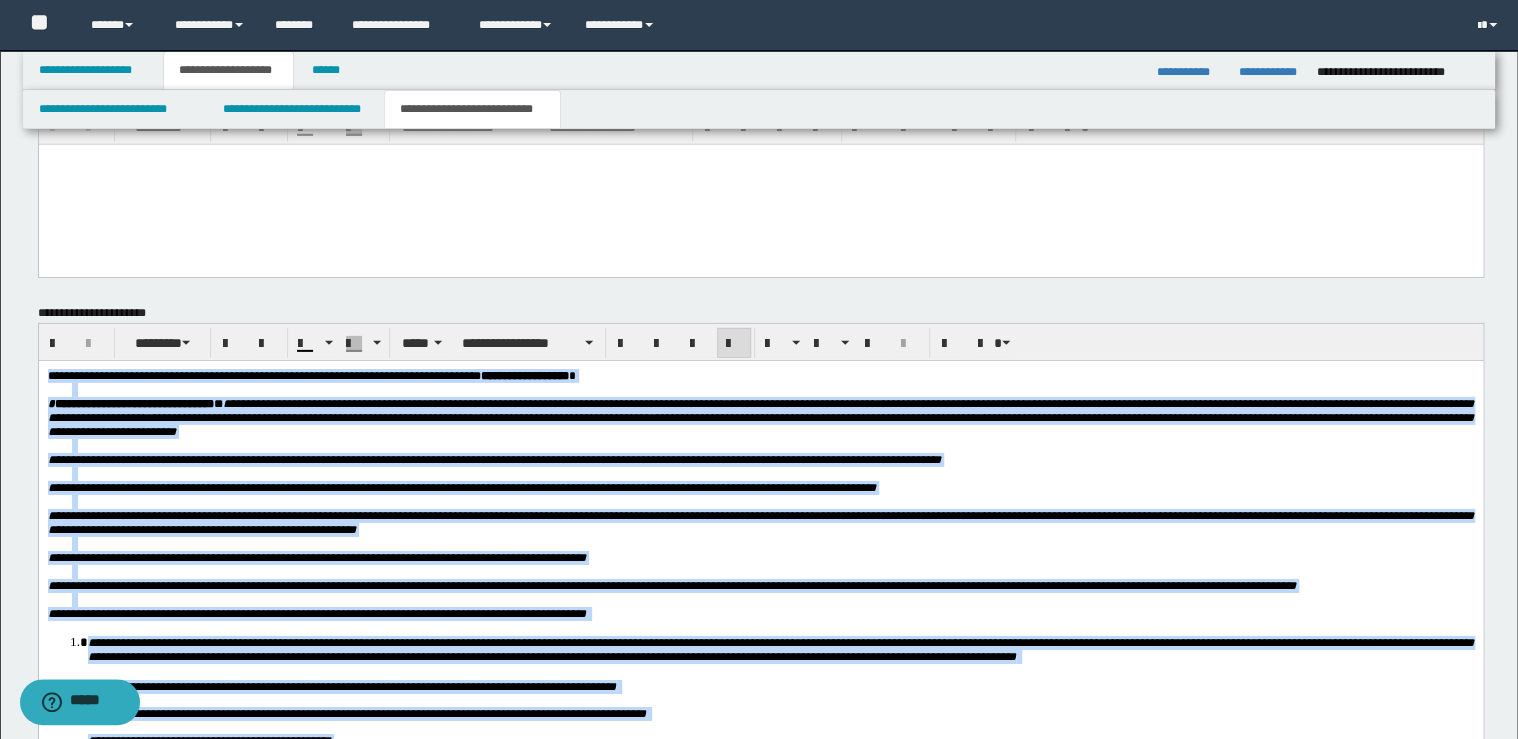 click at bounding box center (734, 344) 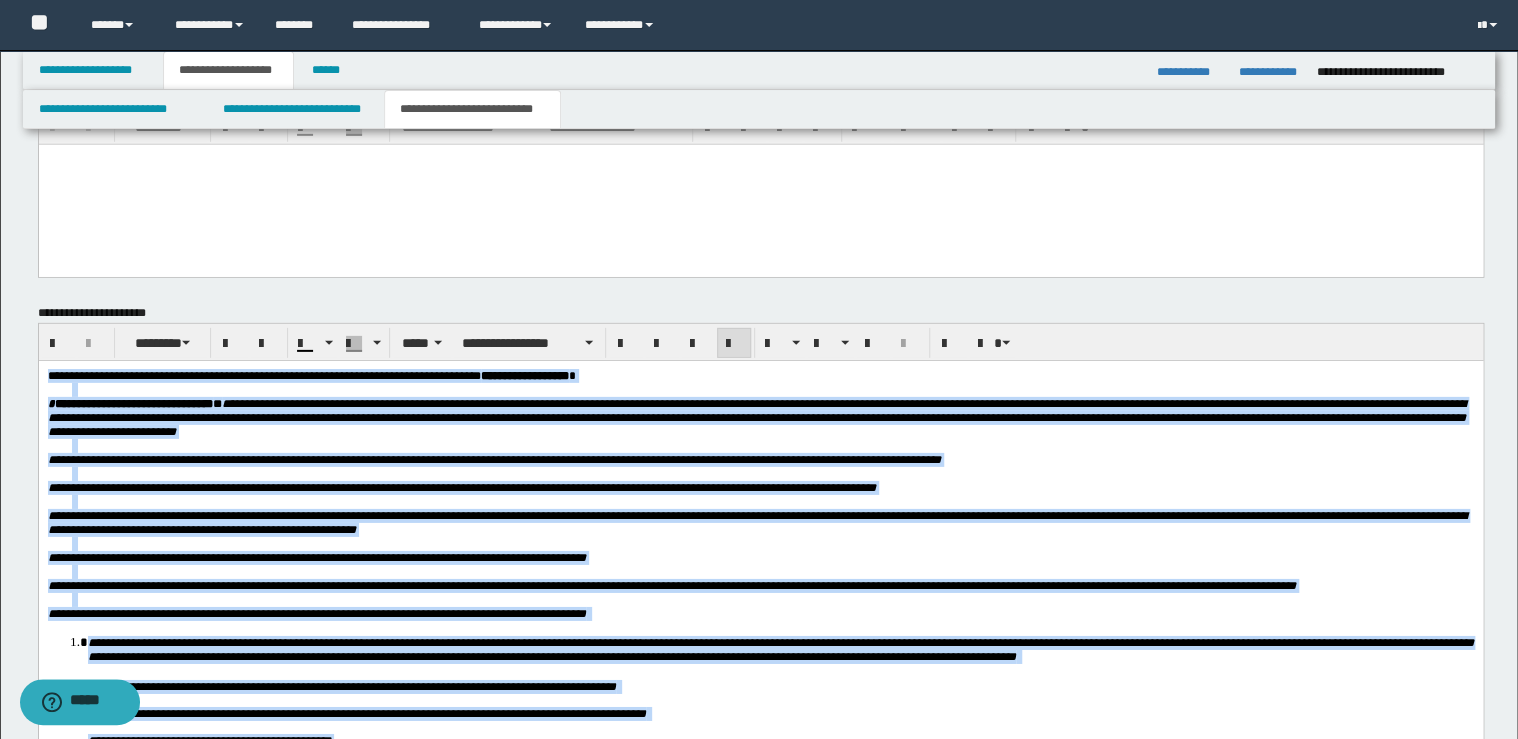 click at bounding box center [734, 344] 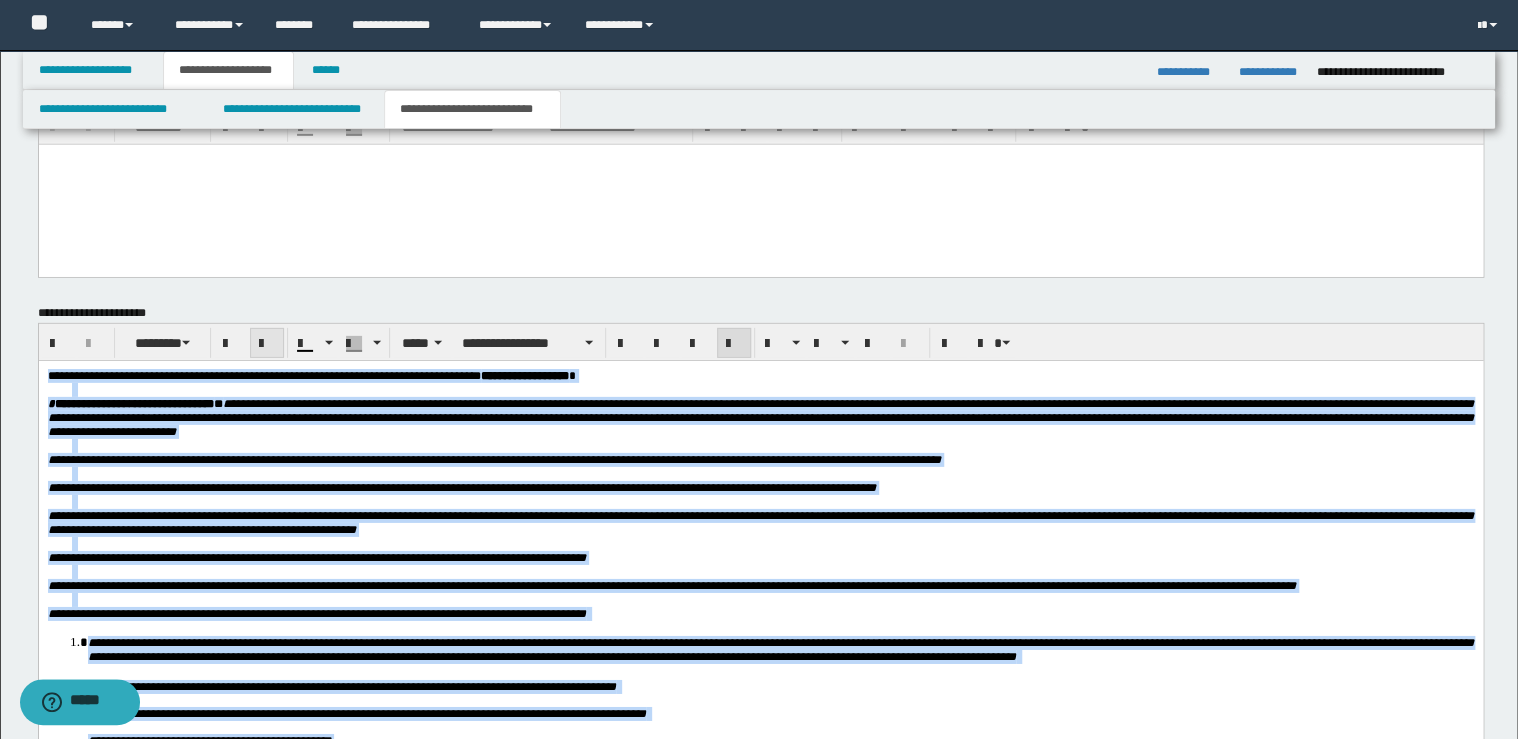 click at bounding box center (267, 344) 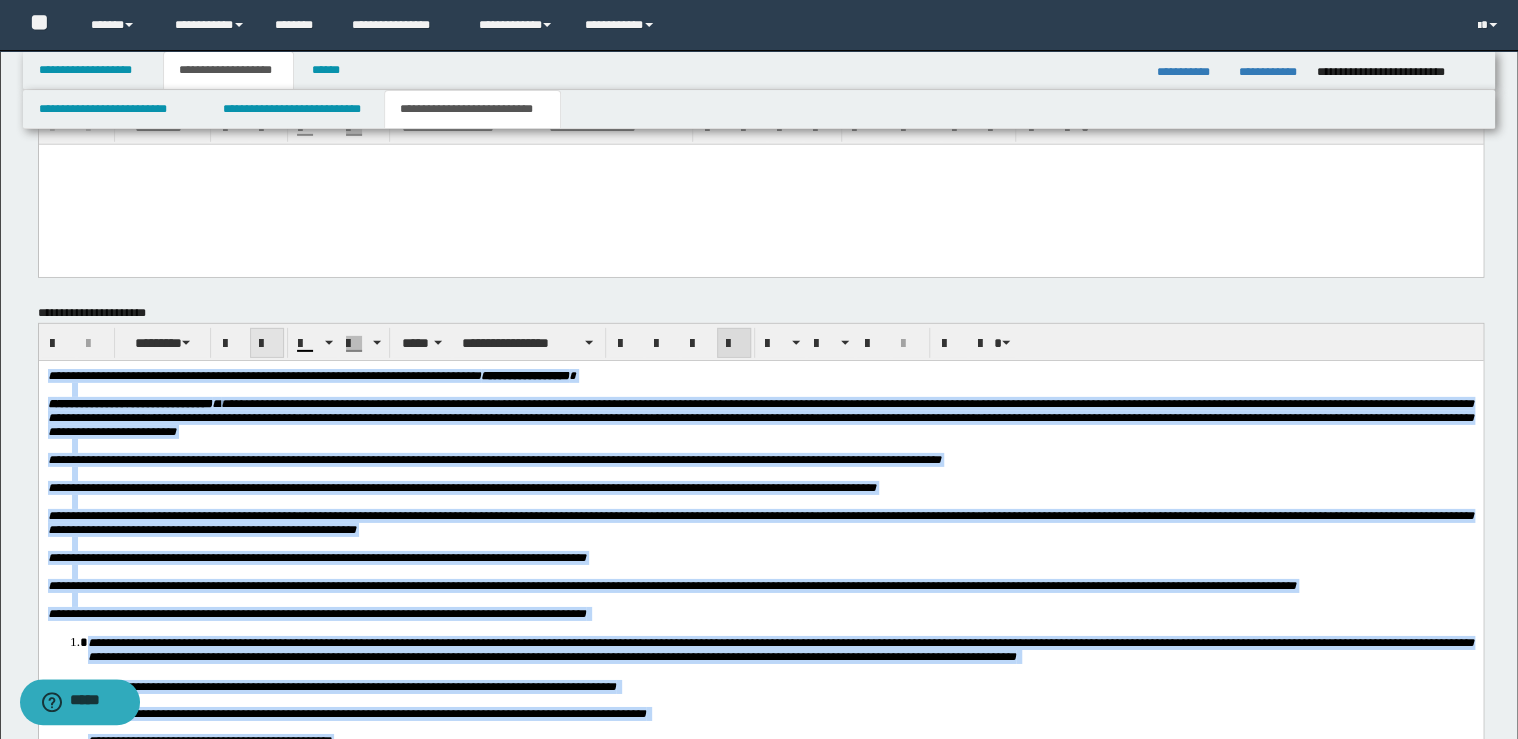 click at bounding box center [267, 344] 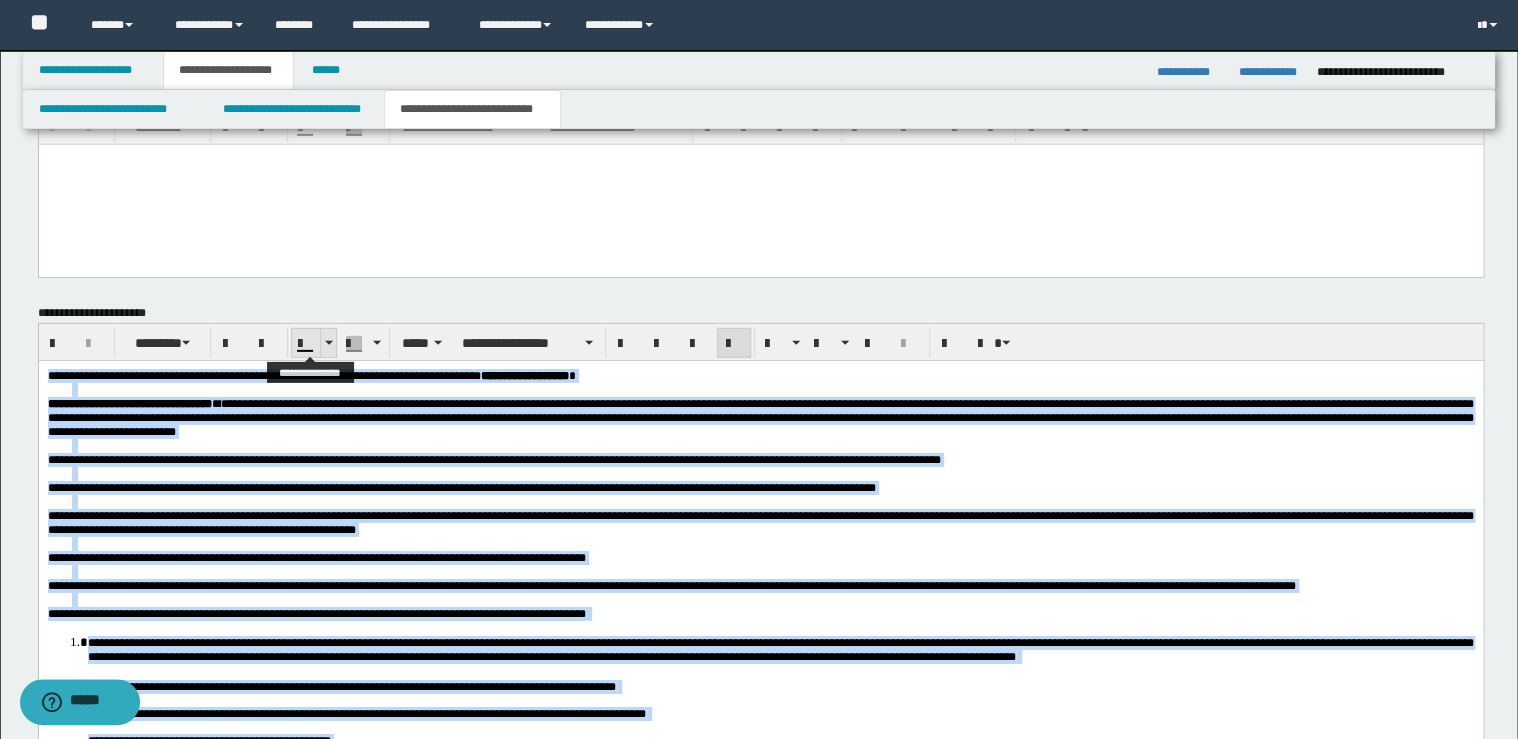click at bounding box center [328, 343] 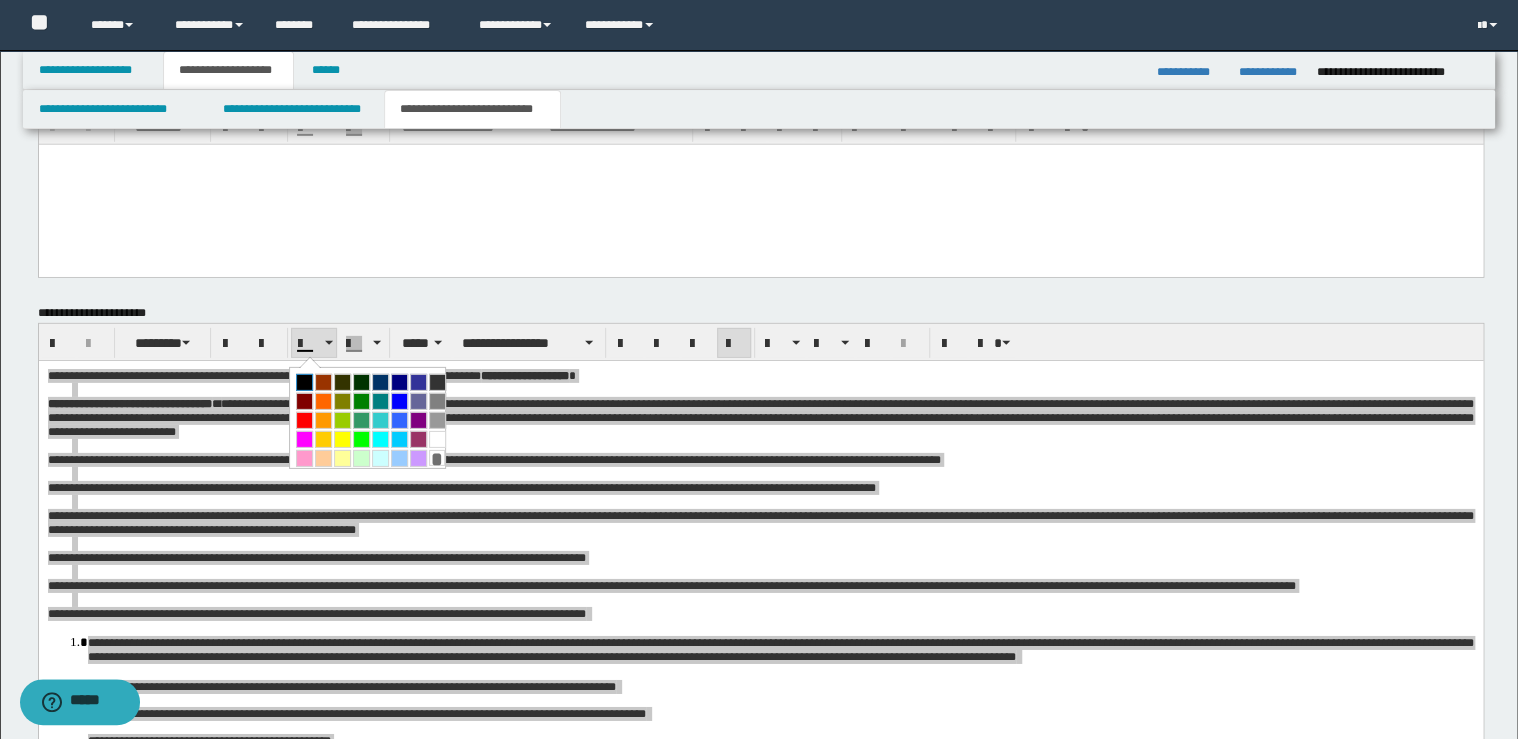 drag, startPoint x: 304, startPoint y: 379, endPoint x: 295, endPoint y: 5, distance: 374.10828 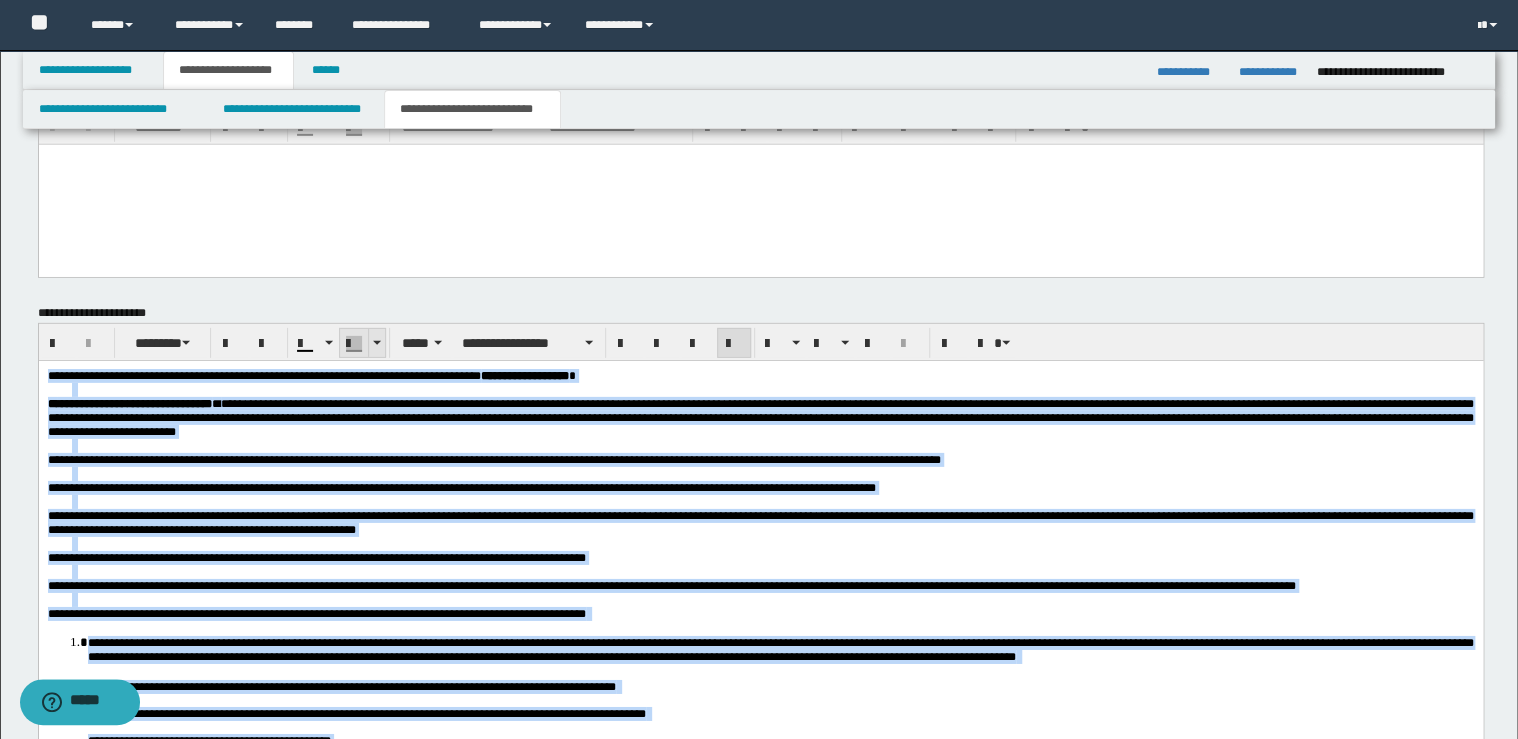click at bounding box center [376, 343] 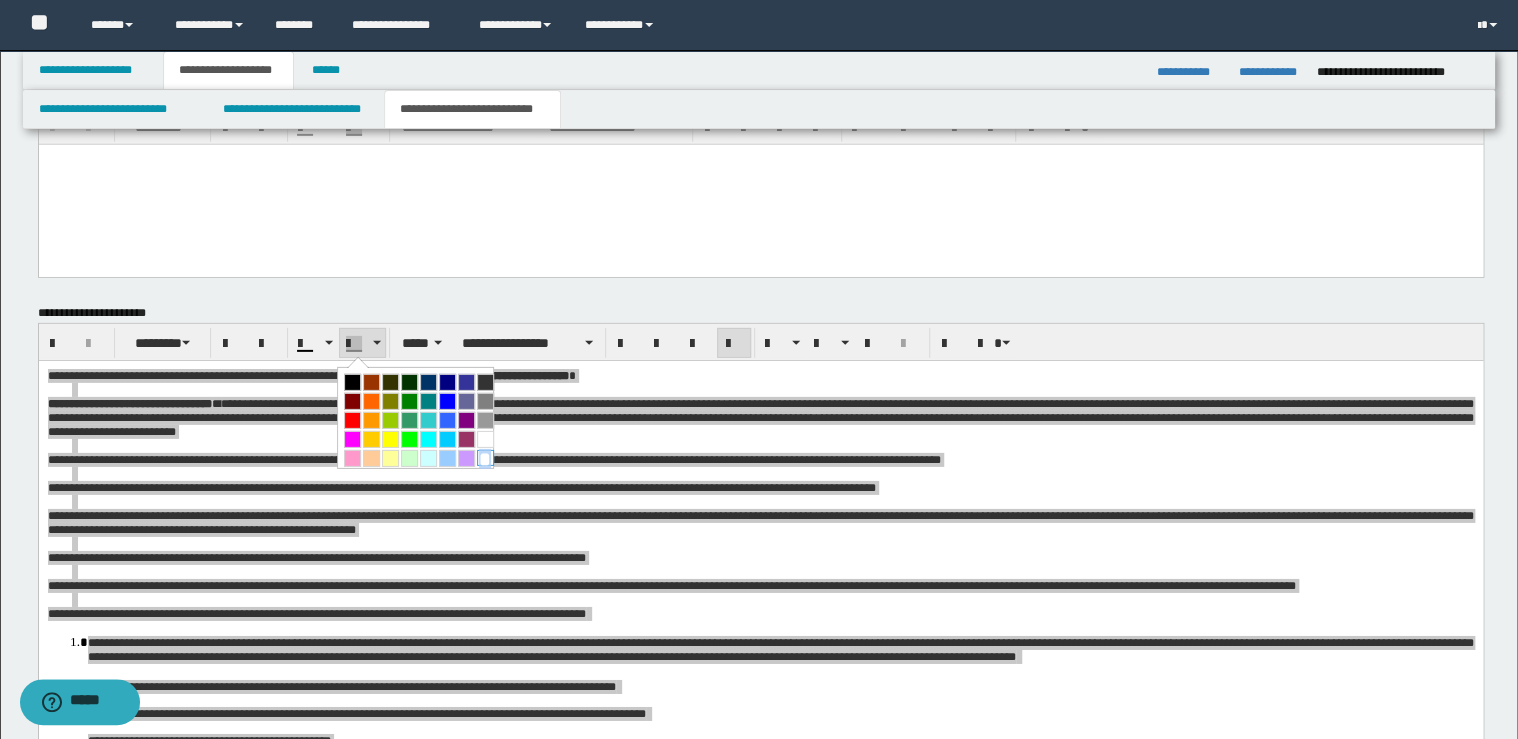 click on "*" at bounding box center (485, 458) 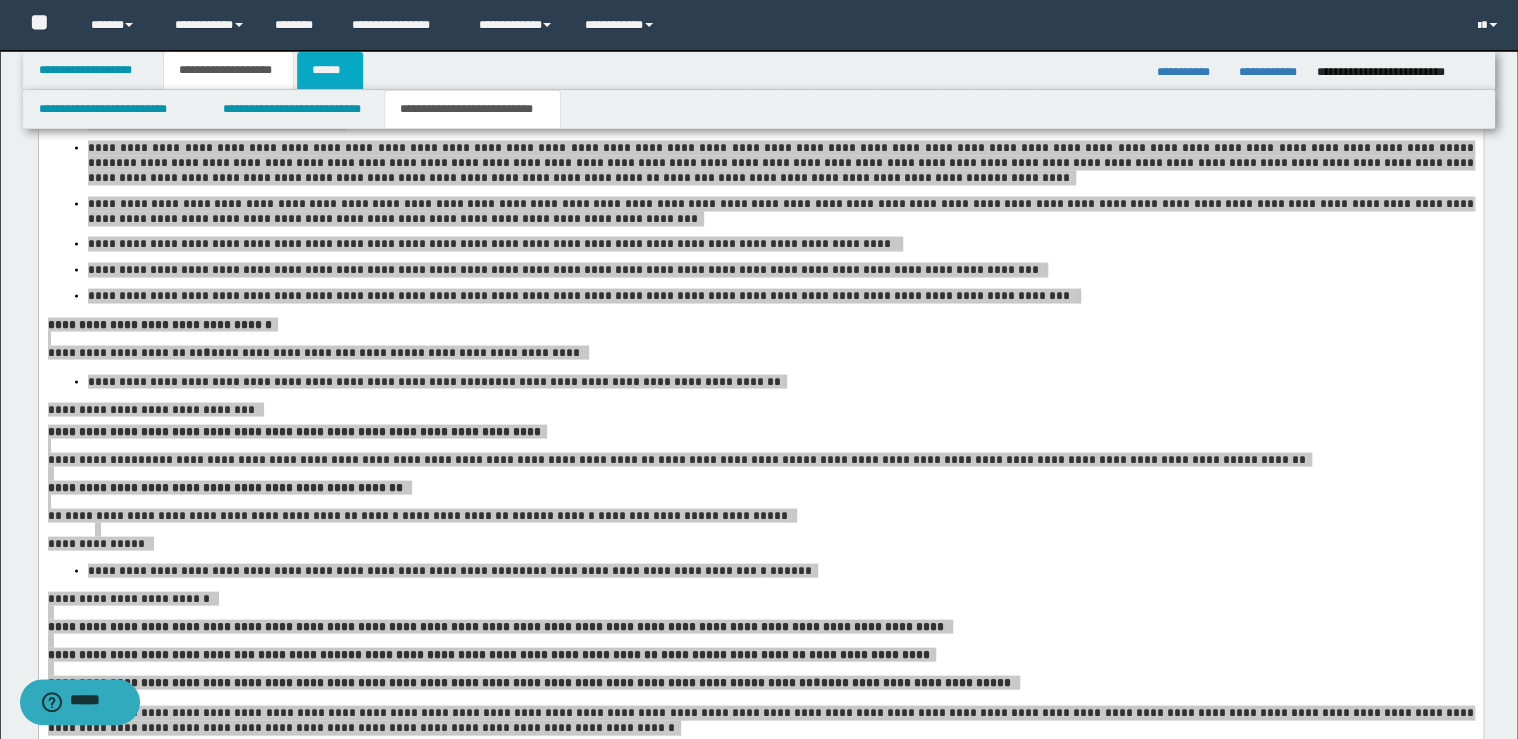 click on "******" at bounding box center [330, 70] 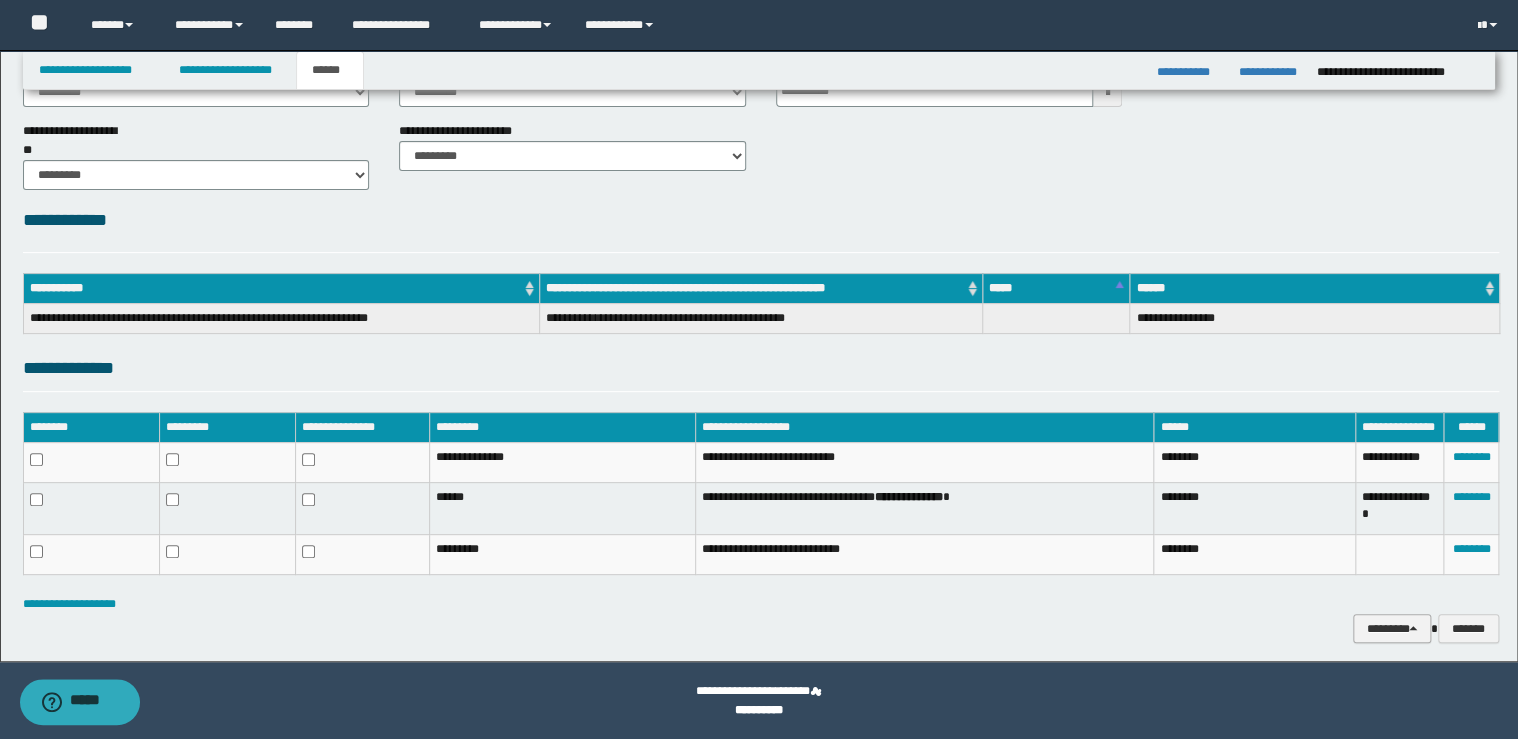 click on "********" at bounding box center (1392, 629) 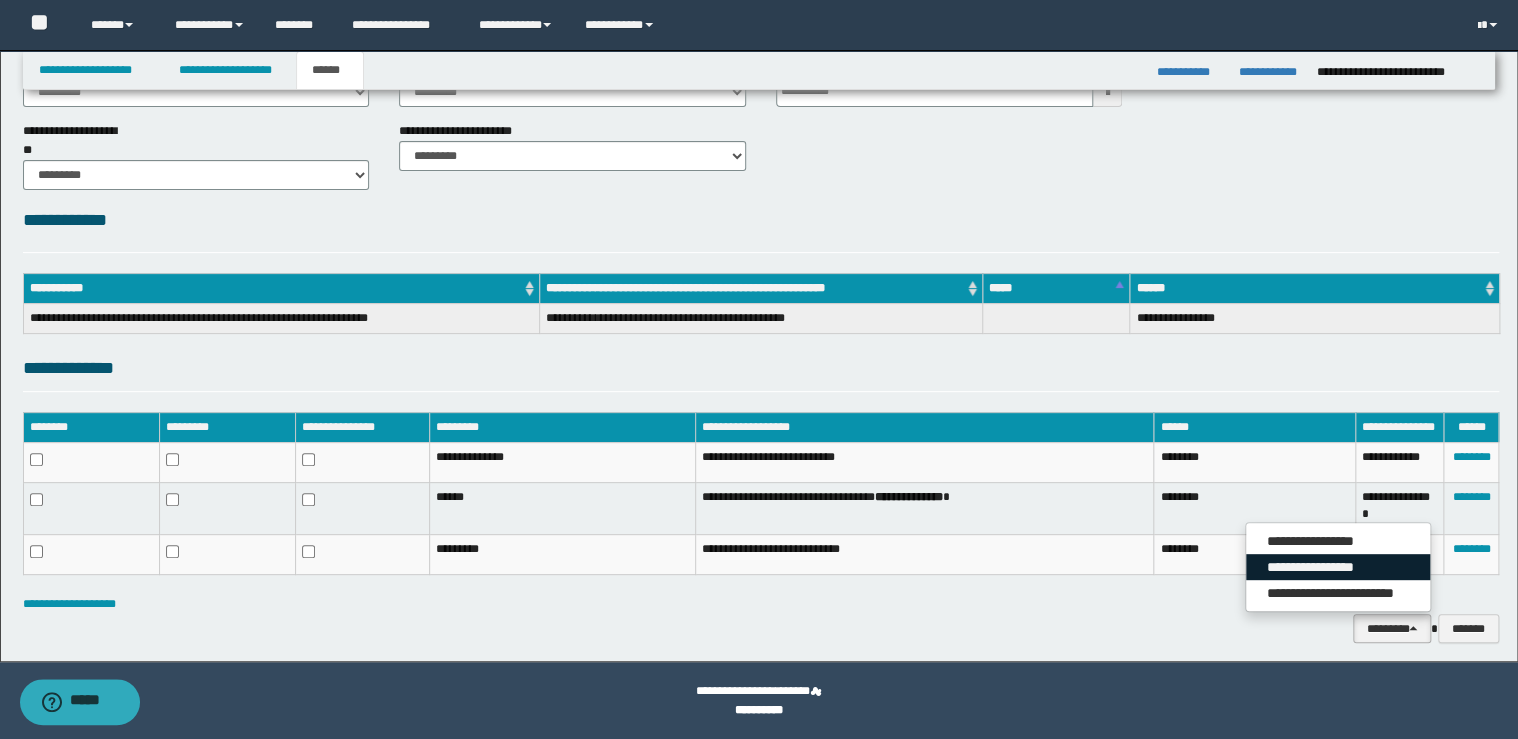 click on "**********" at bounding box center (1338, 567) 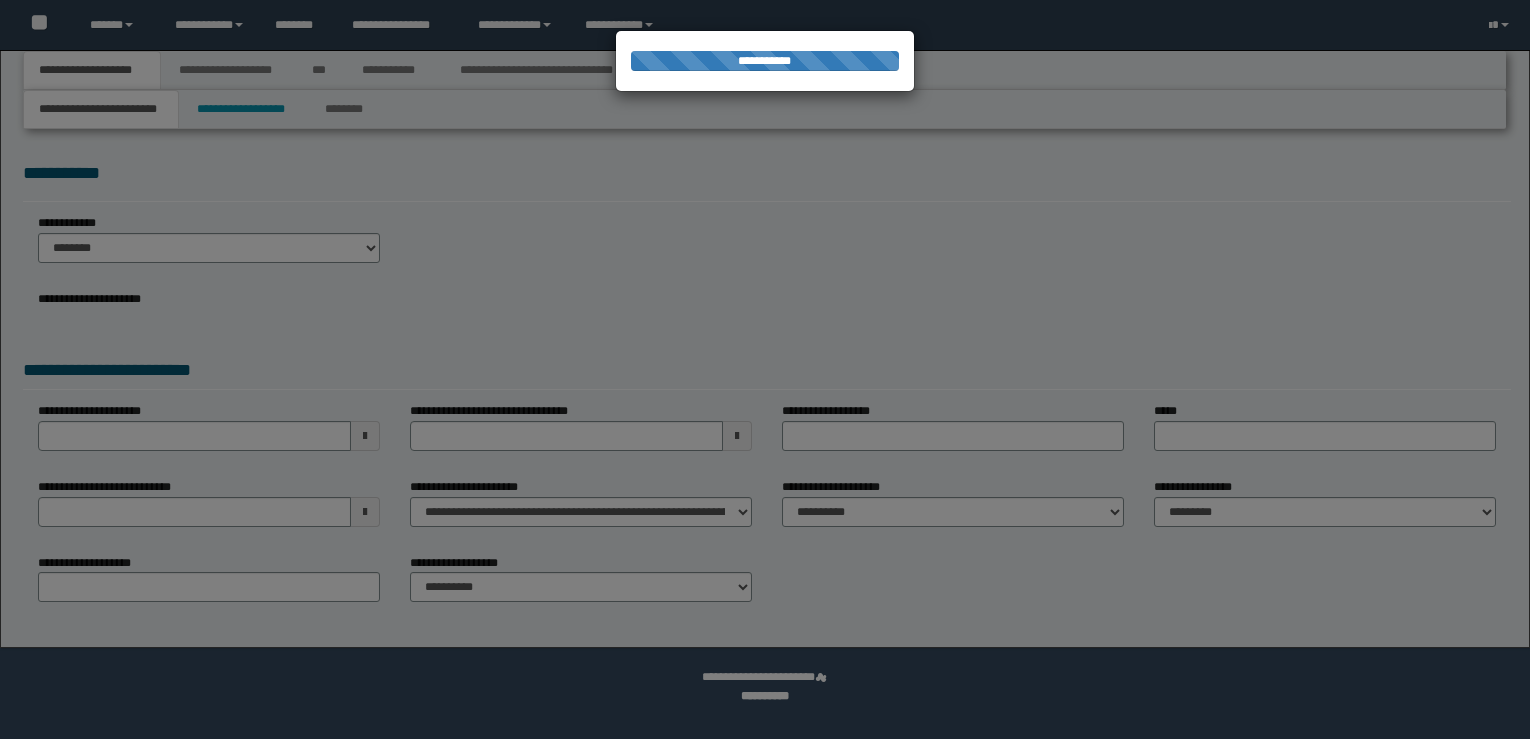 scroll, scrollTop: 0, scrollLeft: 0, axis: both 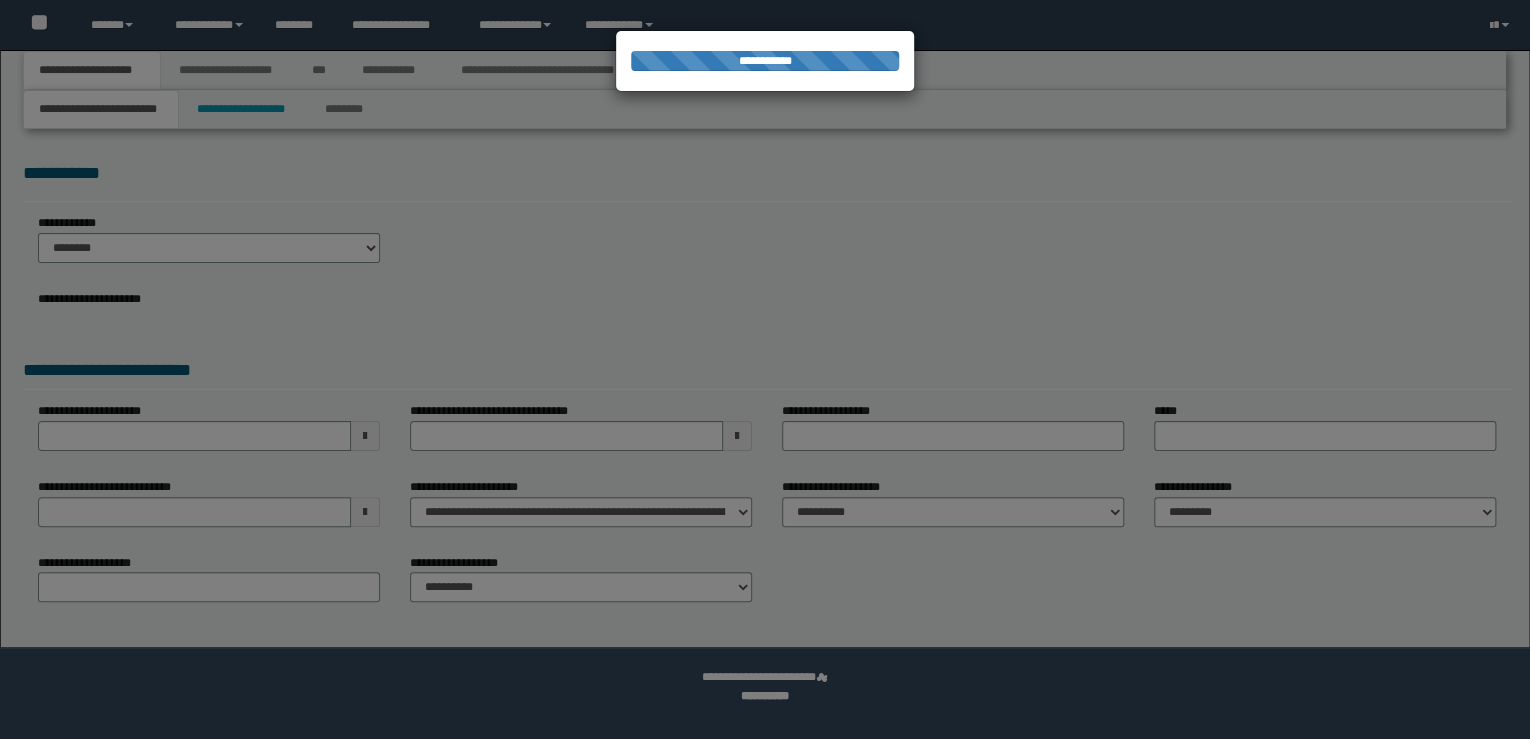 select on "*" 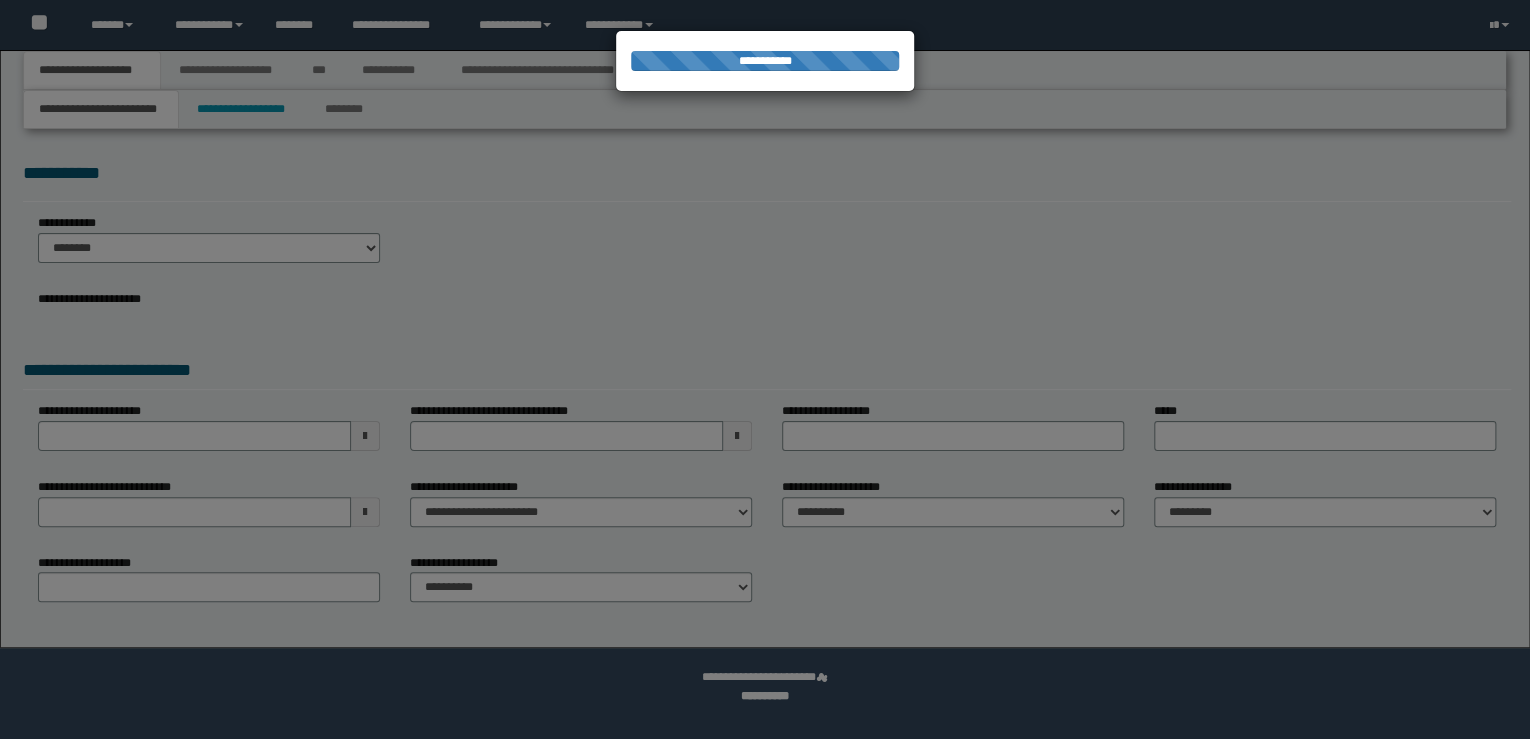 select on "**" 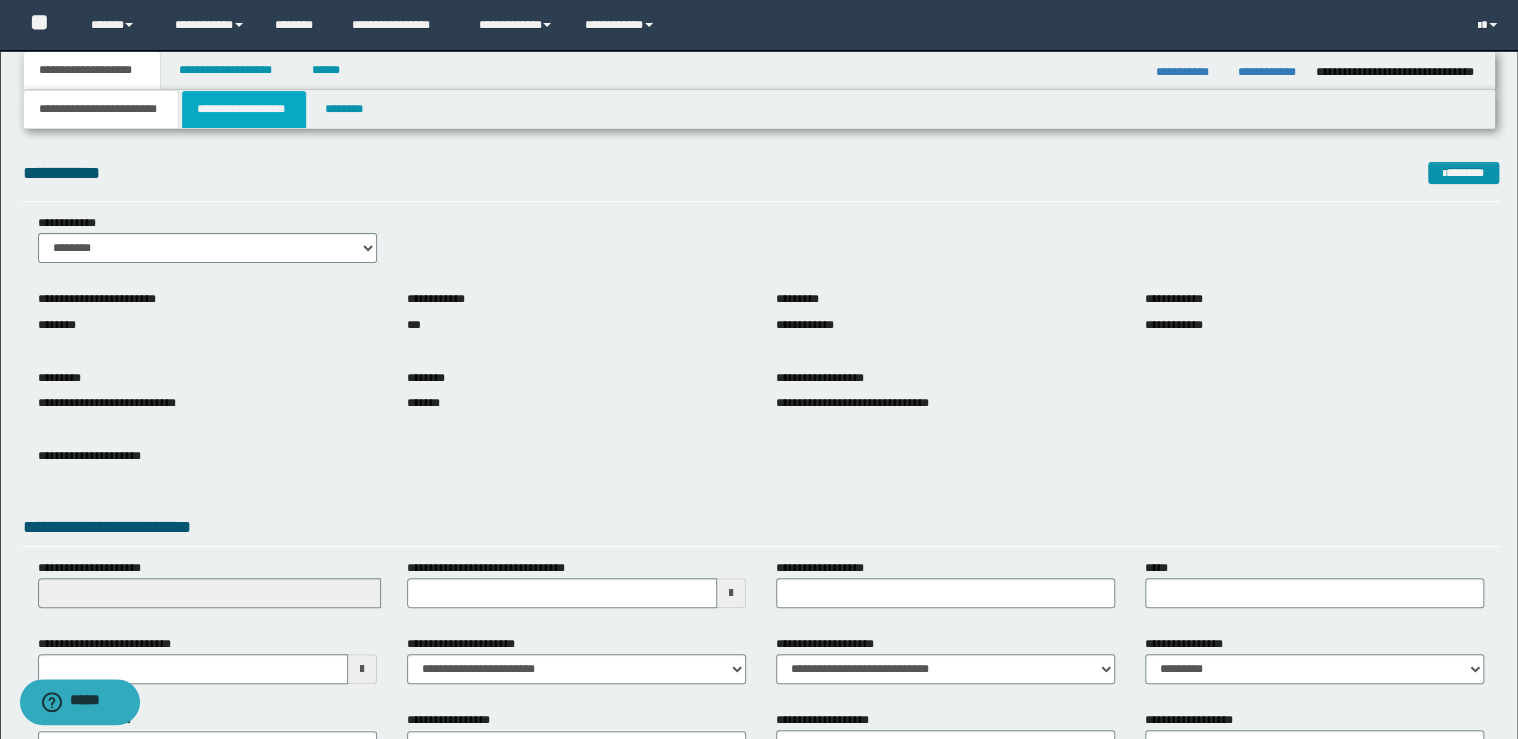 click on "**********" at bounding box center [244, 109] 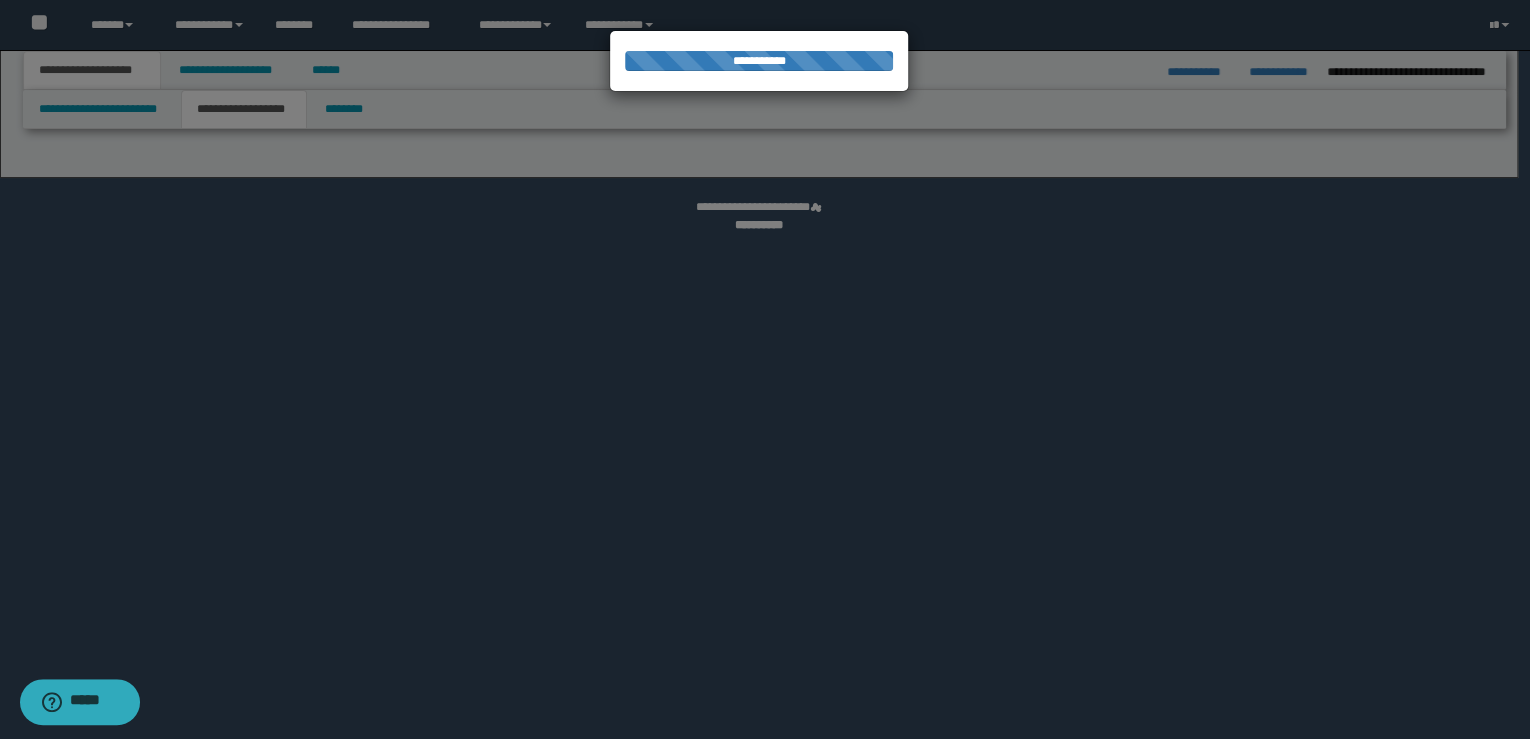 select on "*" 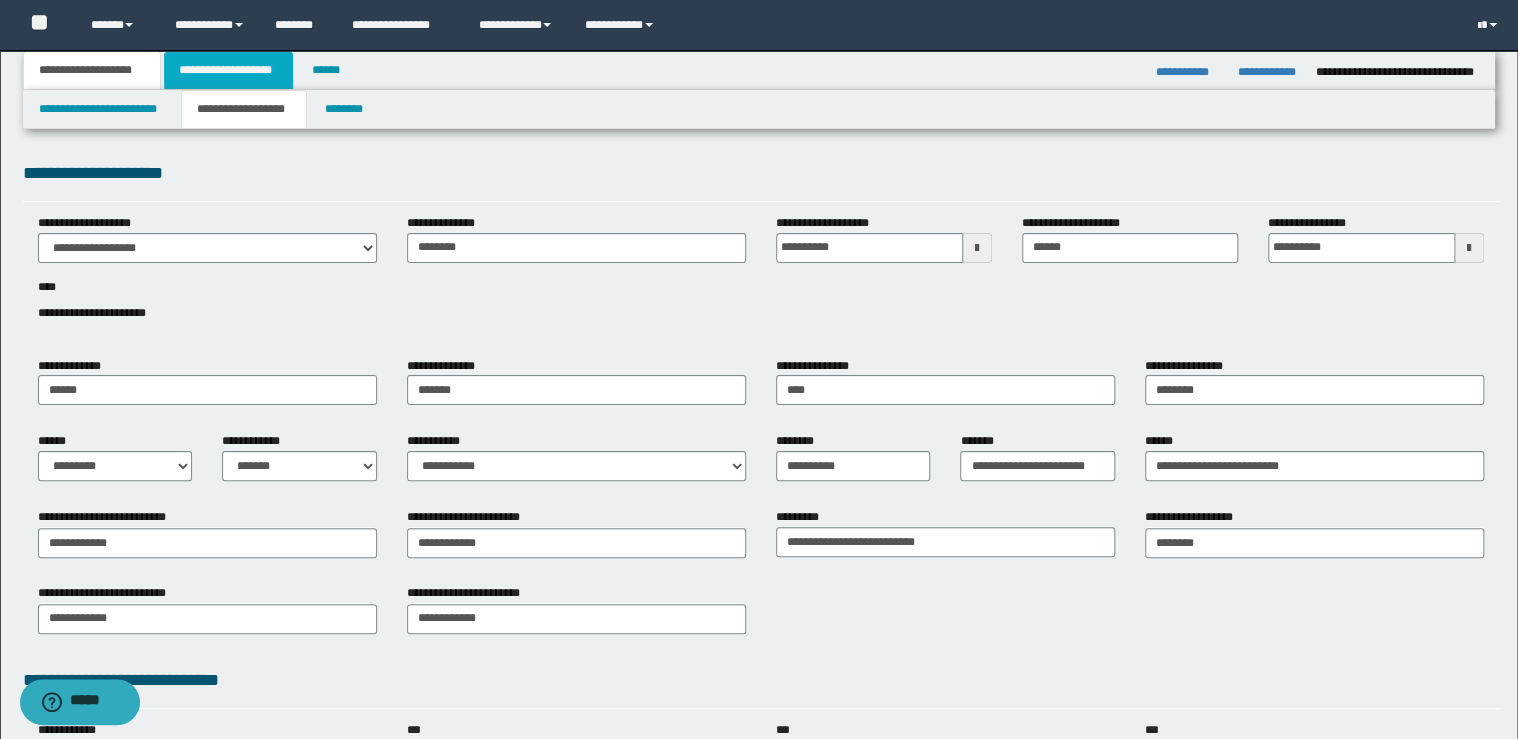 click on "**********" at bounding box center [228, 70] 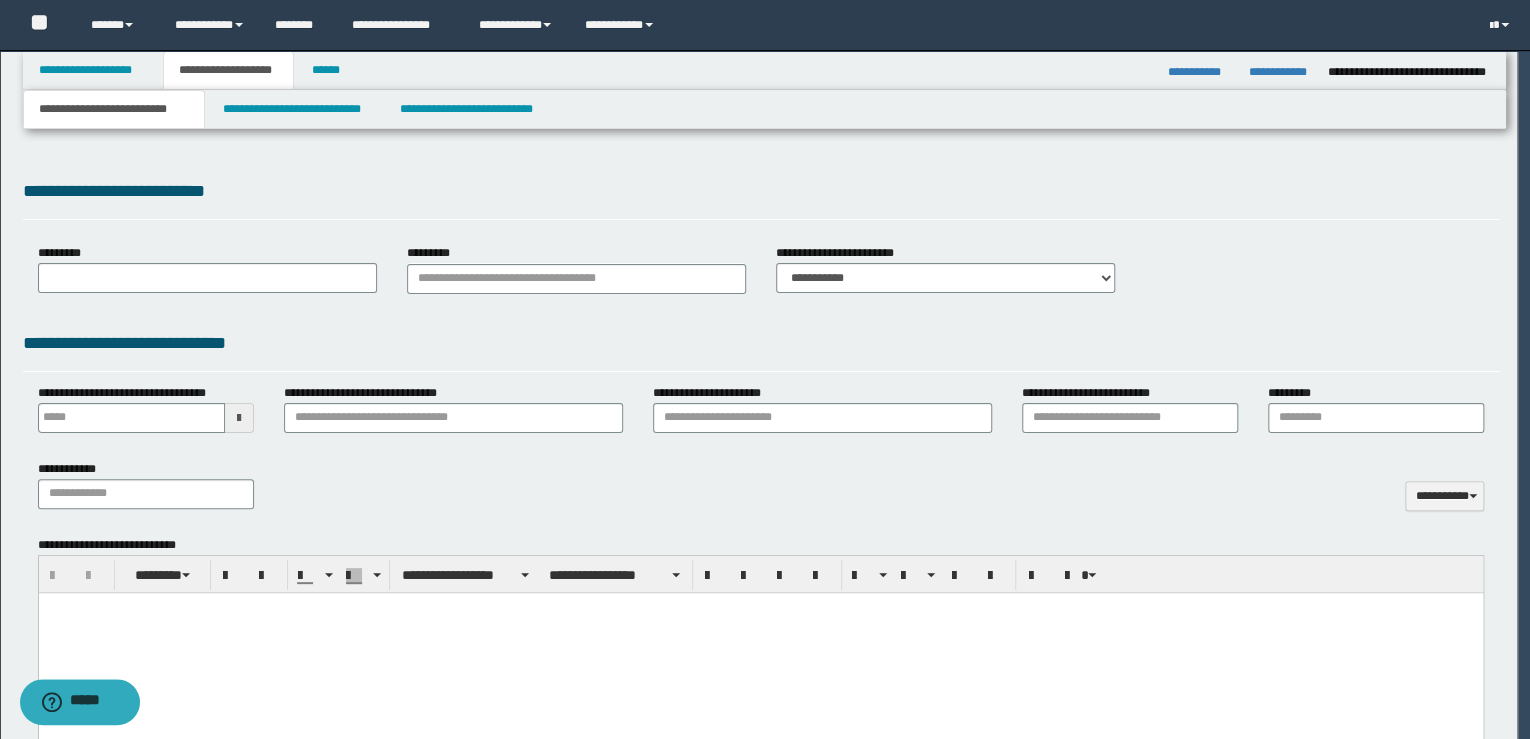 type on "**********" 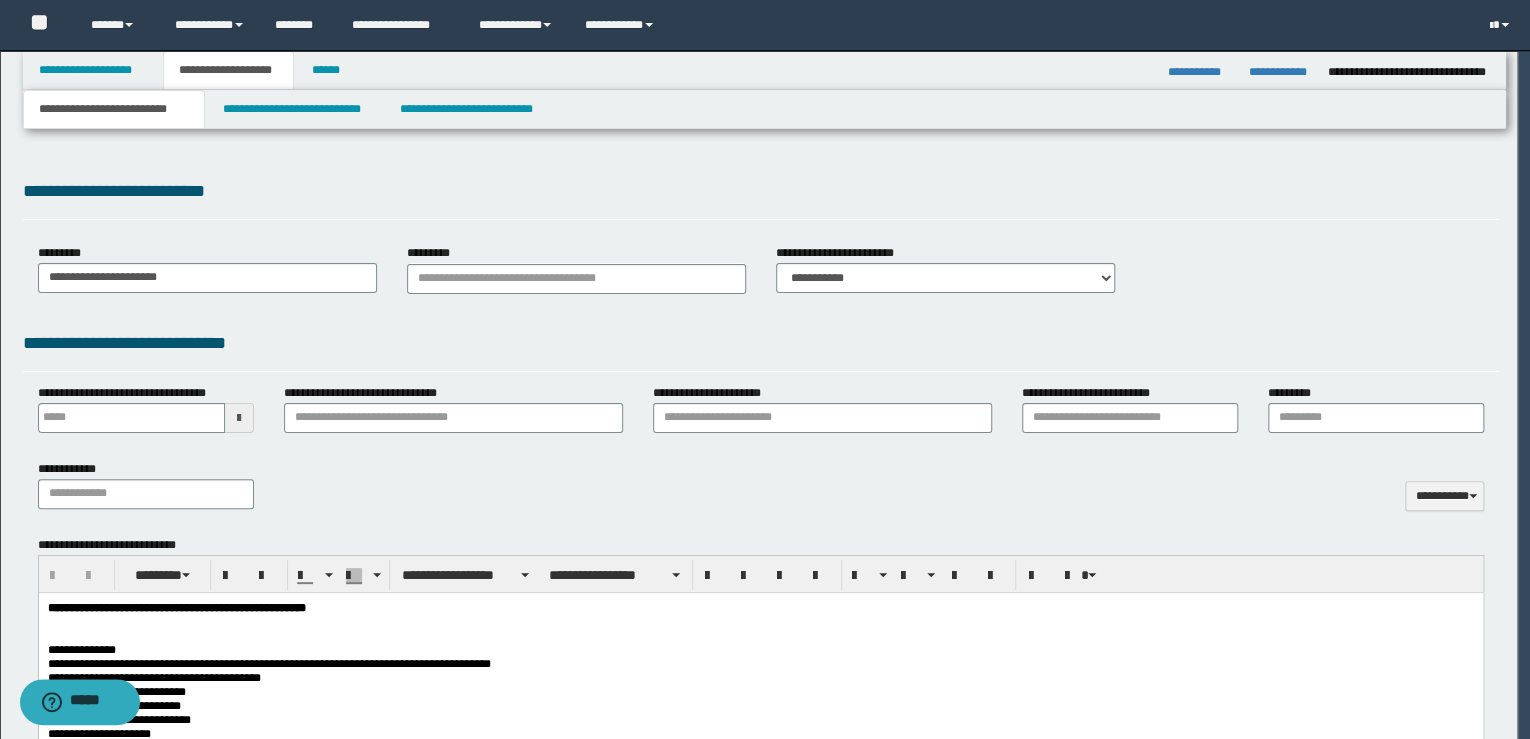 scroll, scrollTop: 0, scrollLeft: 0, axis: both 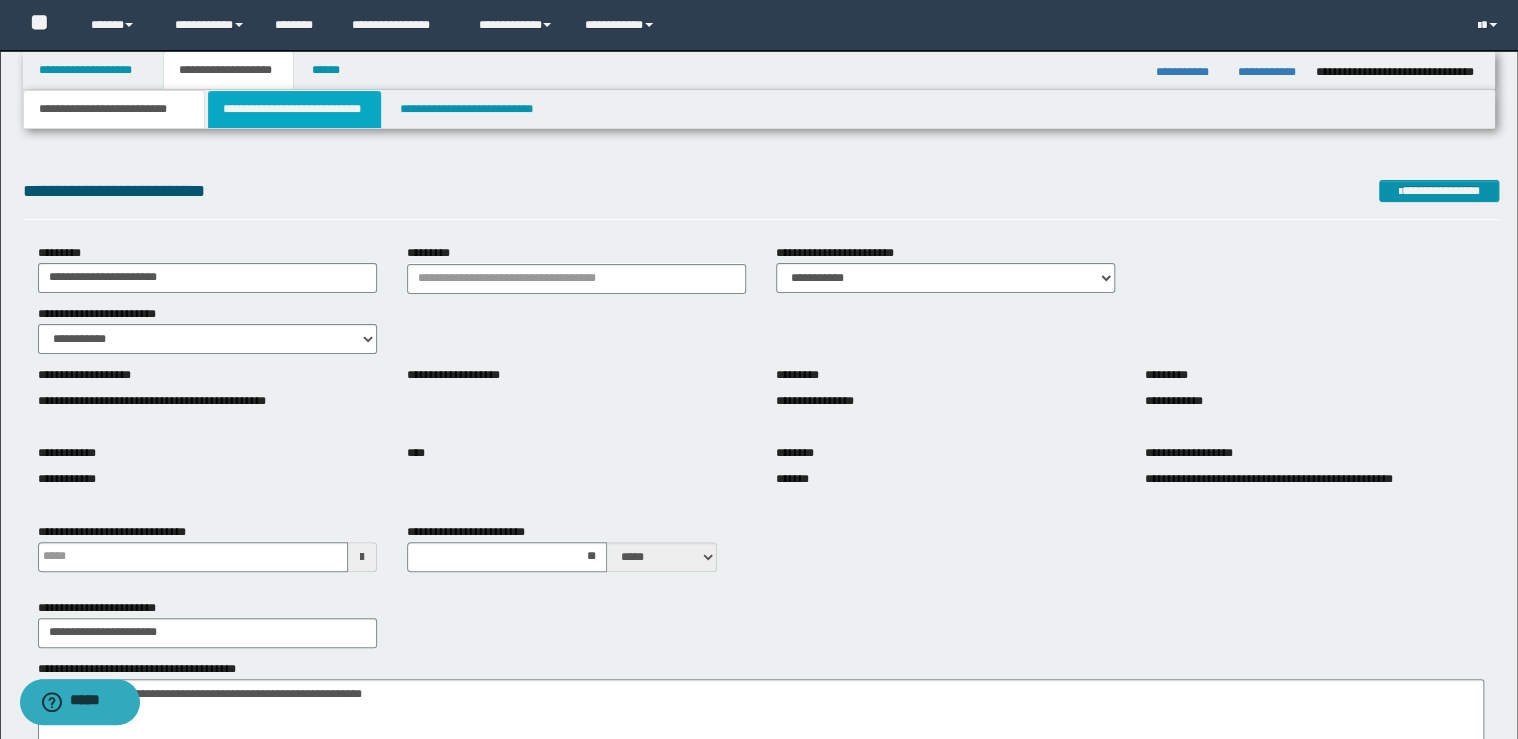 click on "**********" at bounding box center [294, 109] 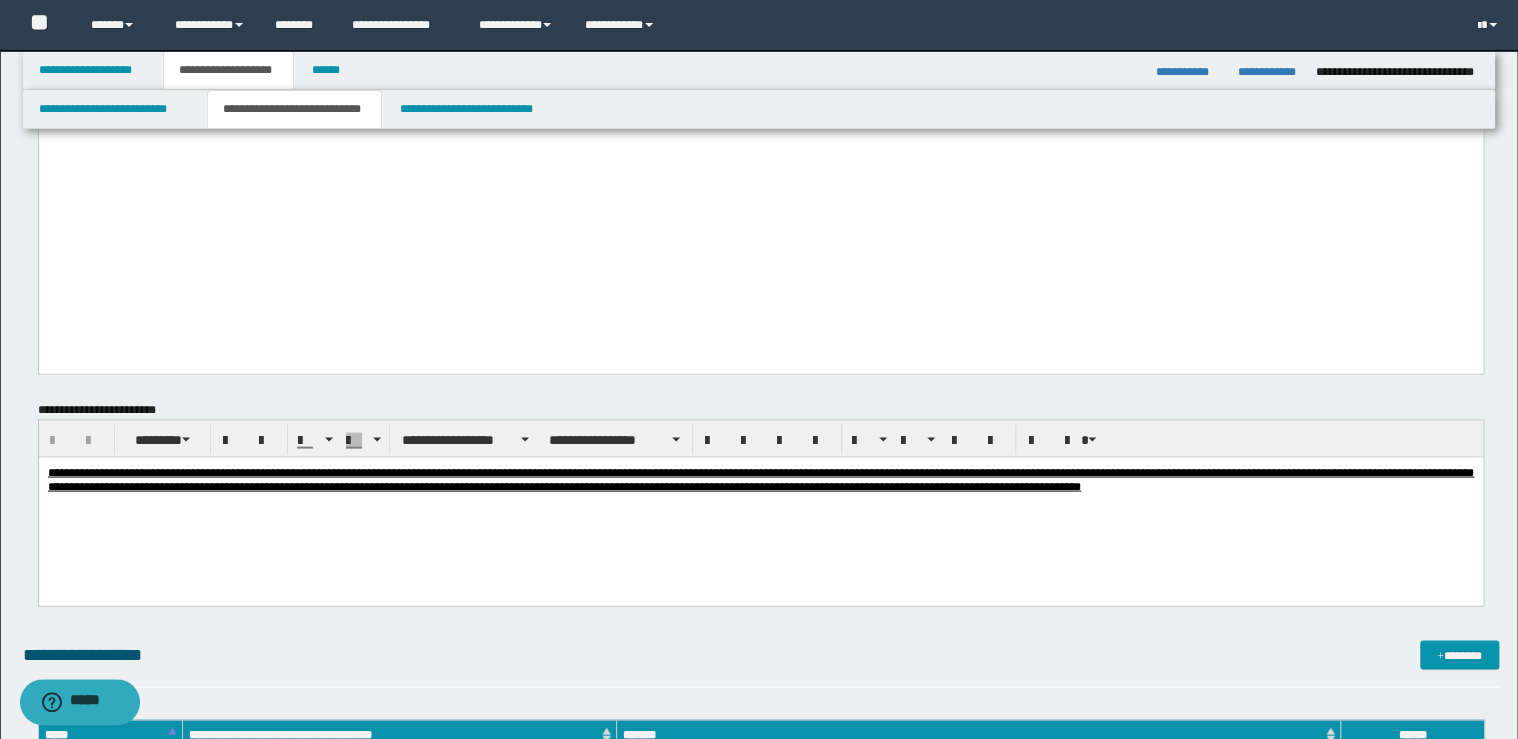 scroll, scrollTop: 1680, scrollLeft: 0, axis: vertical 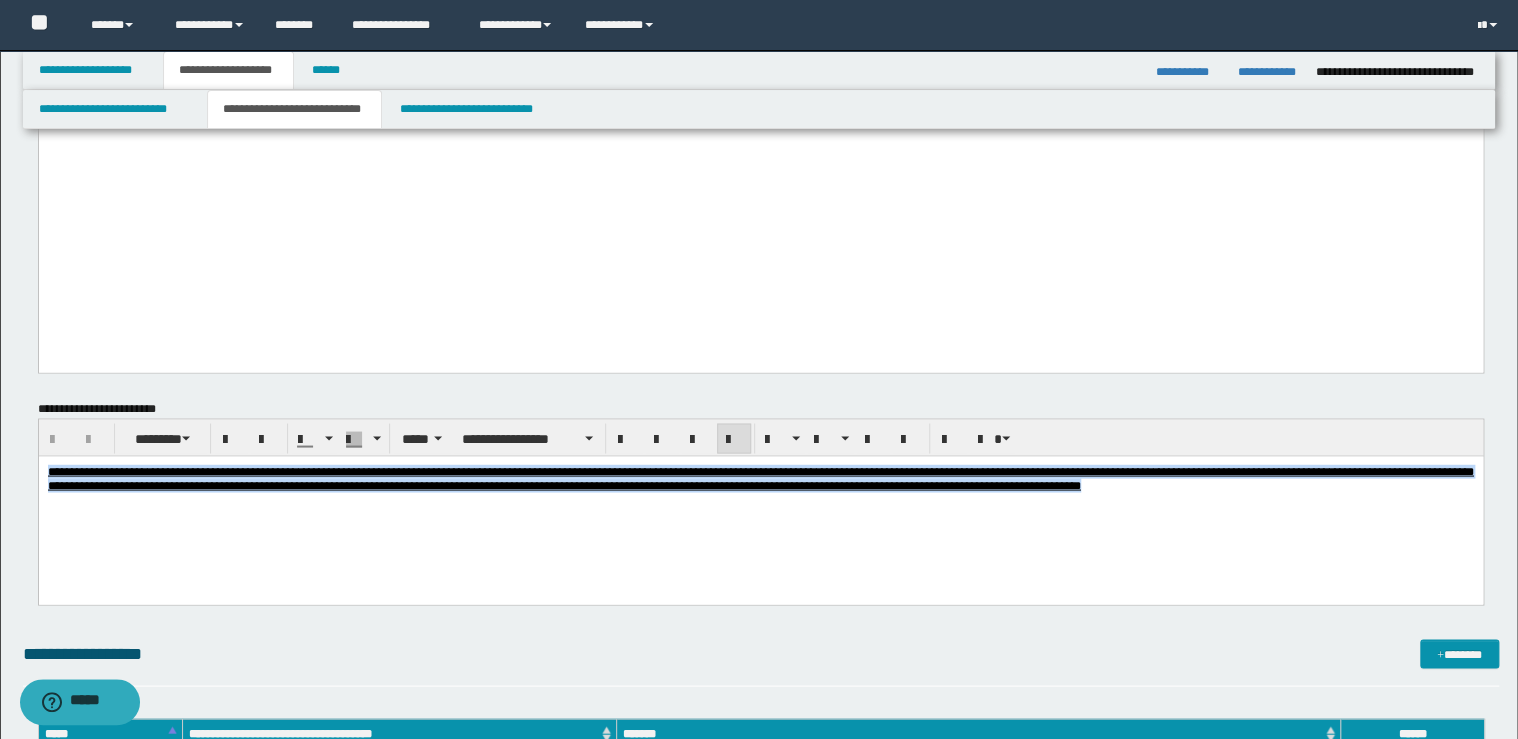 drag, startPoint x: 1296, startPoint y: 493, endPoint x: -3, endPoint y: 462, distance: 1299.3699 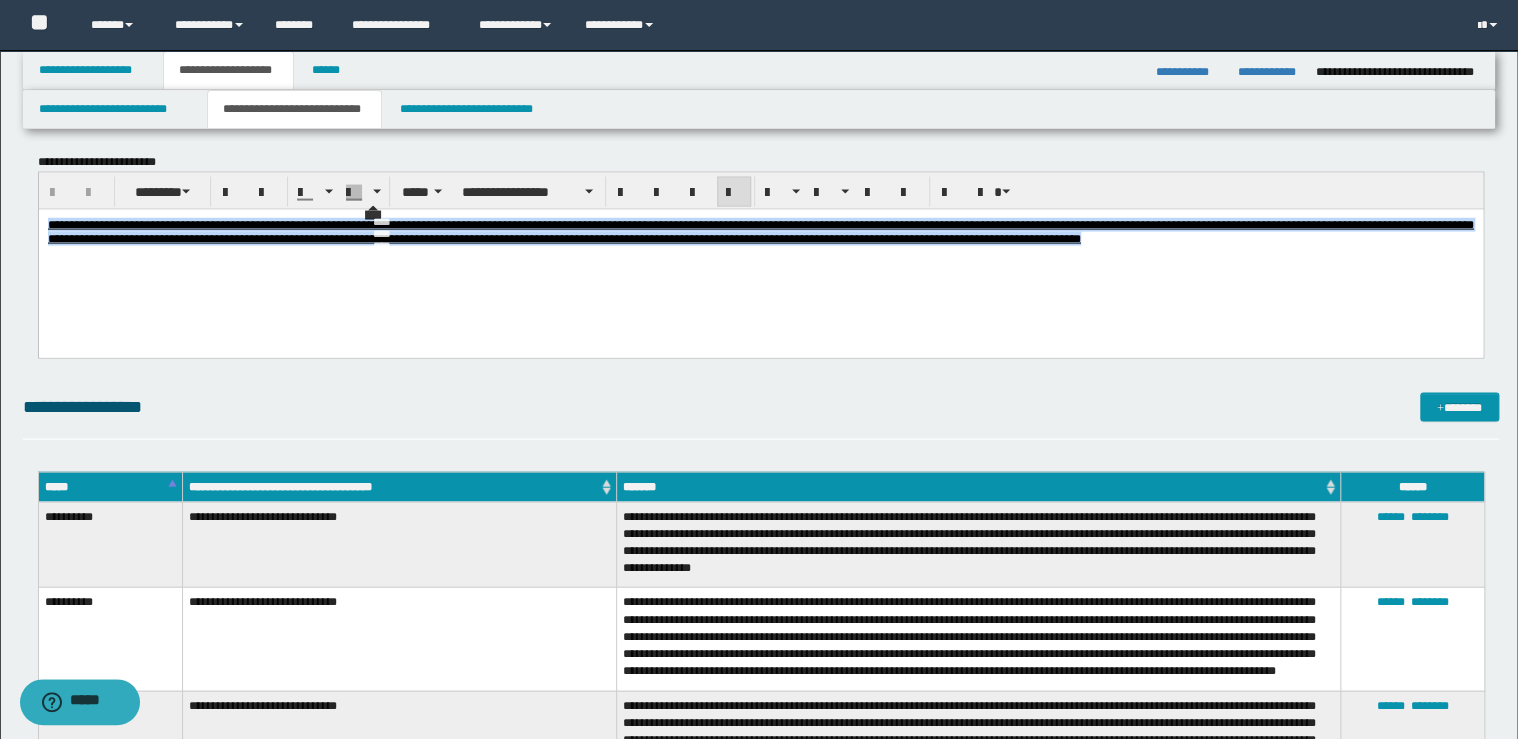 scroll, scrollTop: 1920, scrollLeft: 0, axis: vertical 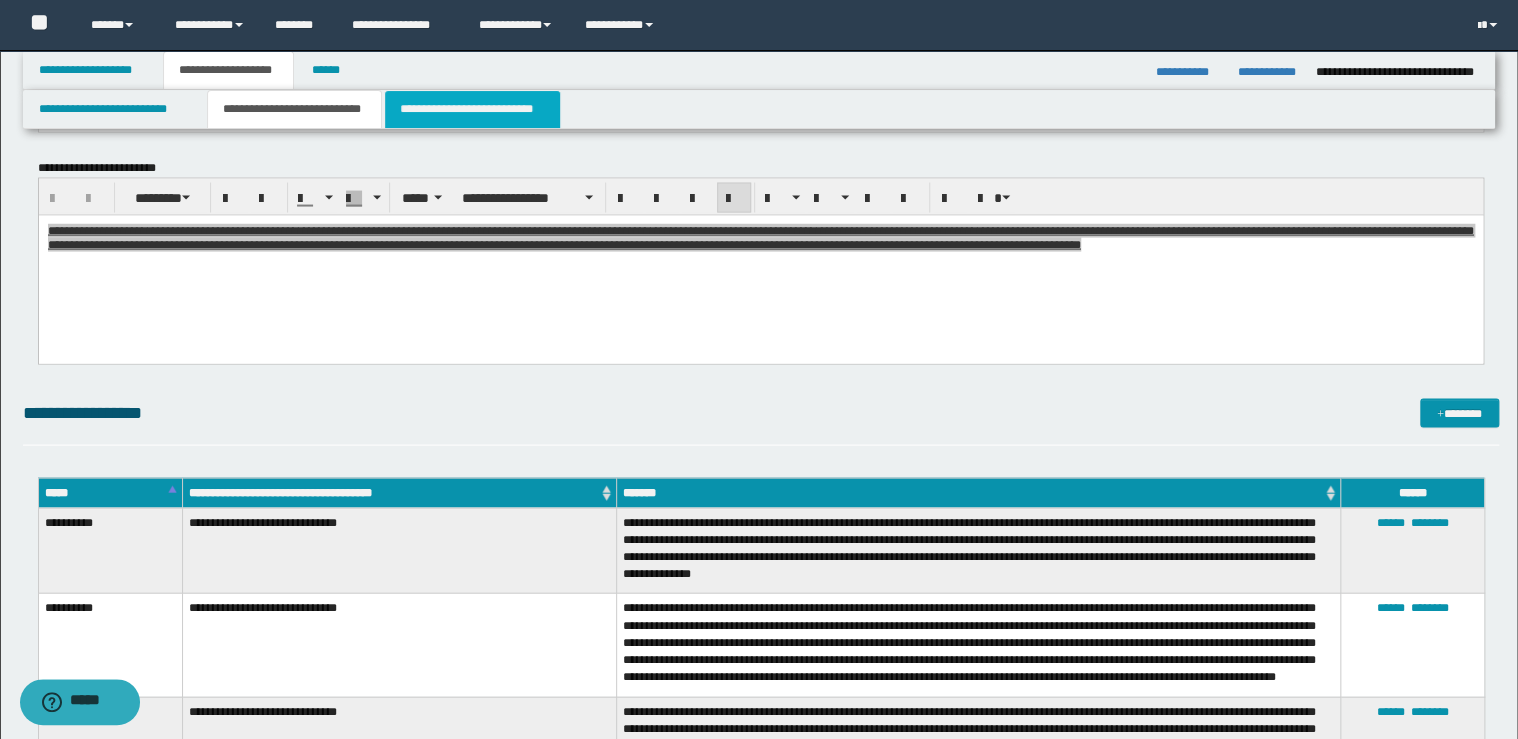 click on "**********" at bounding box center [472, 109] 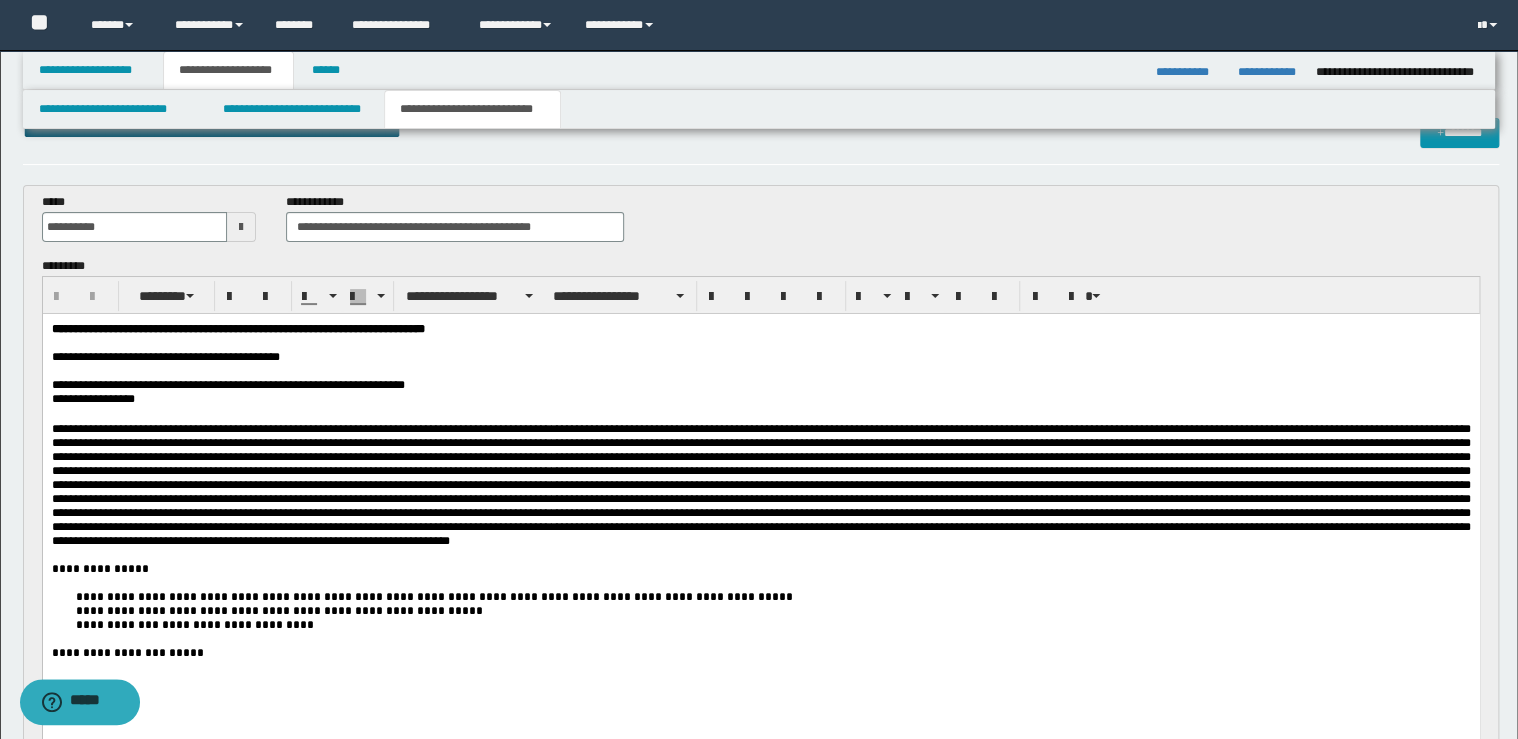 scroll, scrollTop: 80, scrollLeft: 0, axis: vertical 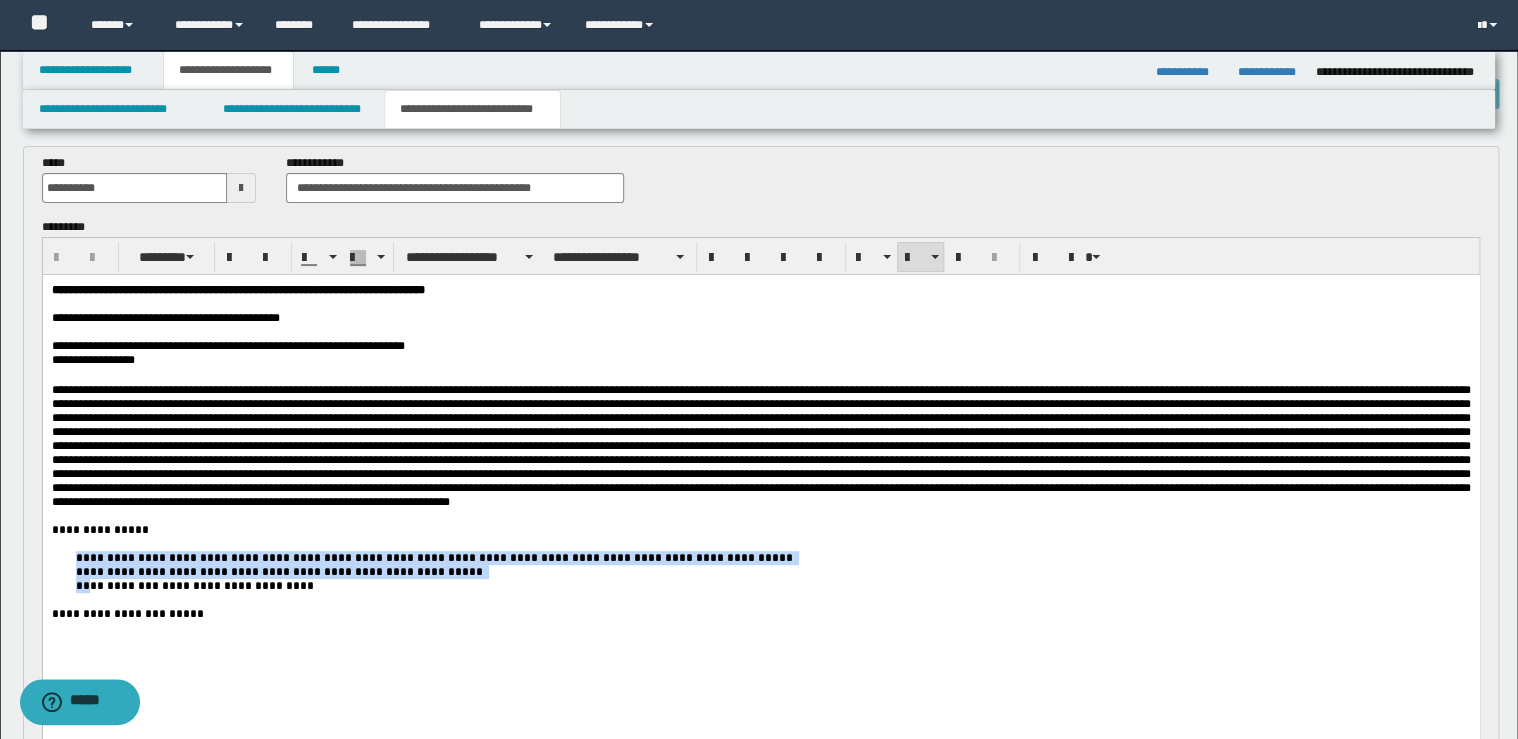 drag, startPoint x: 69, startPoint y: 609, endPoint x: 94, endPoint y: 642, distance: 41.400482 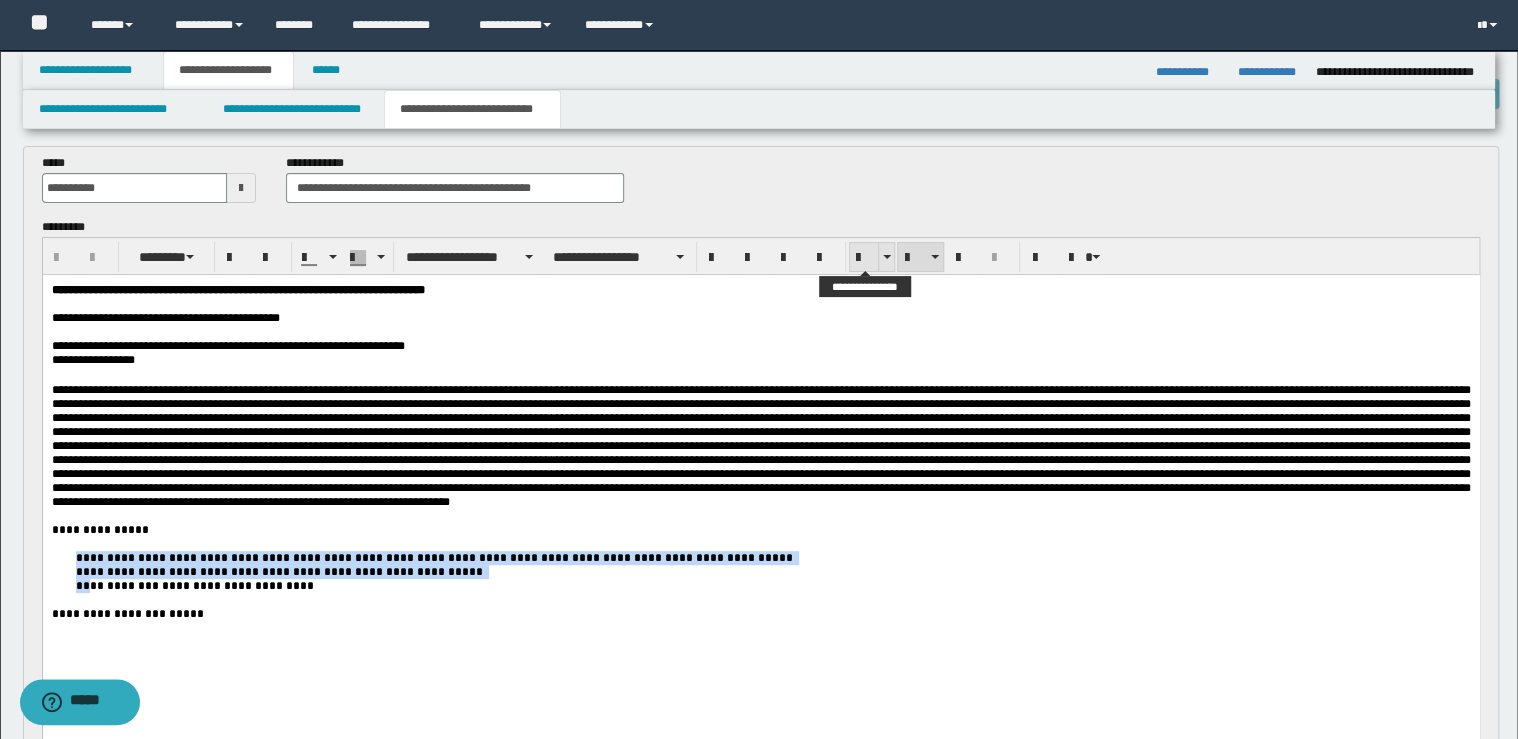 click at bounding box center (864, 258) 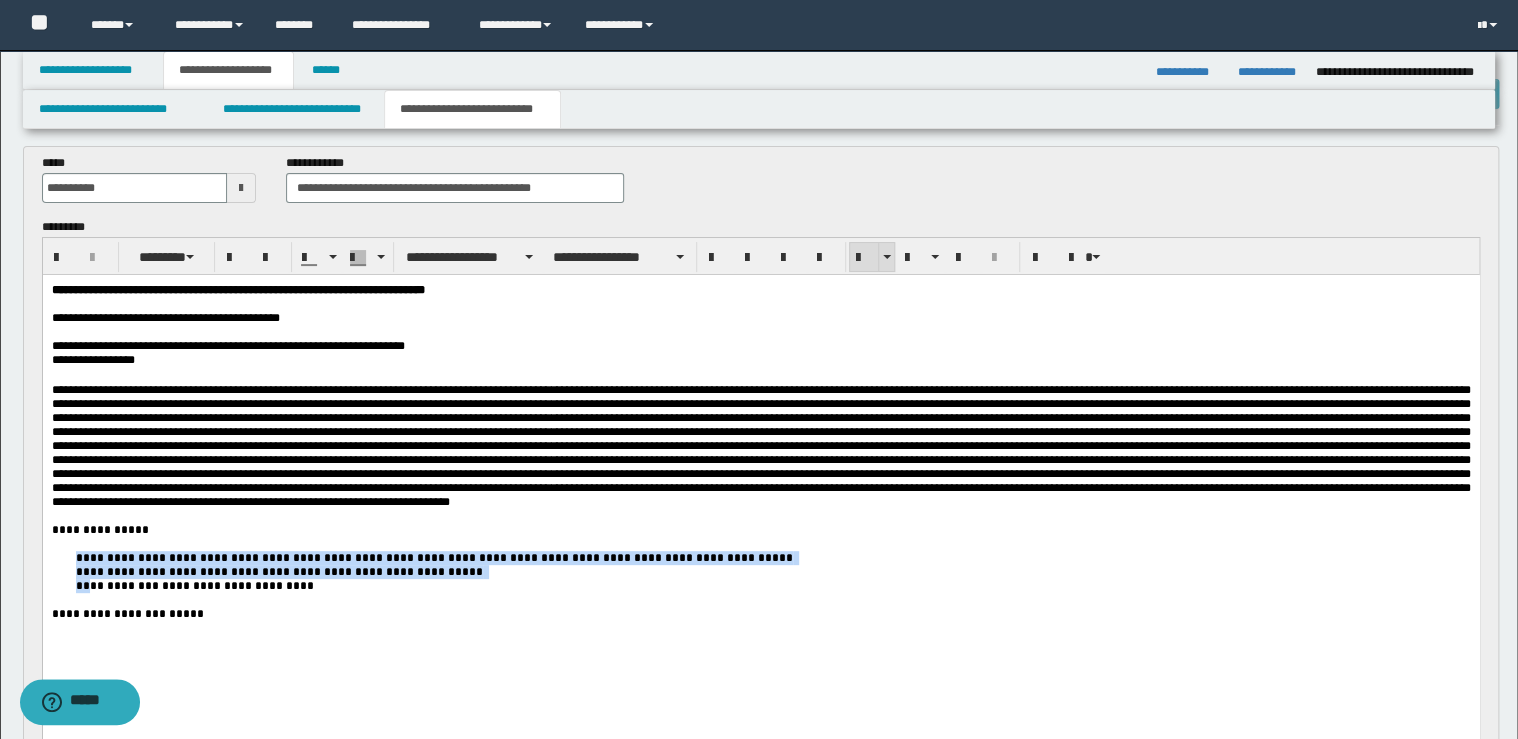 click at bounding box center [864, 258] 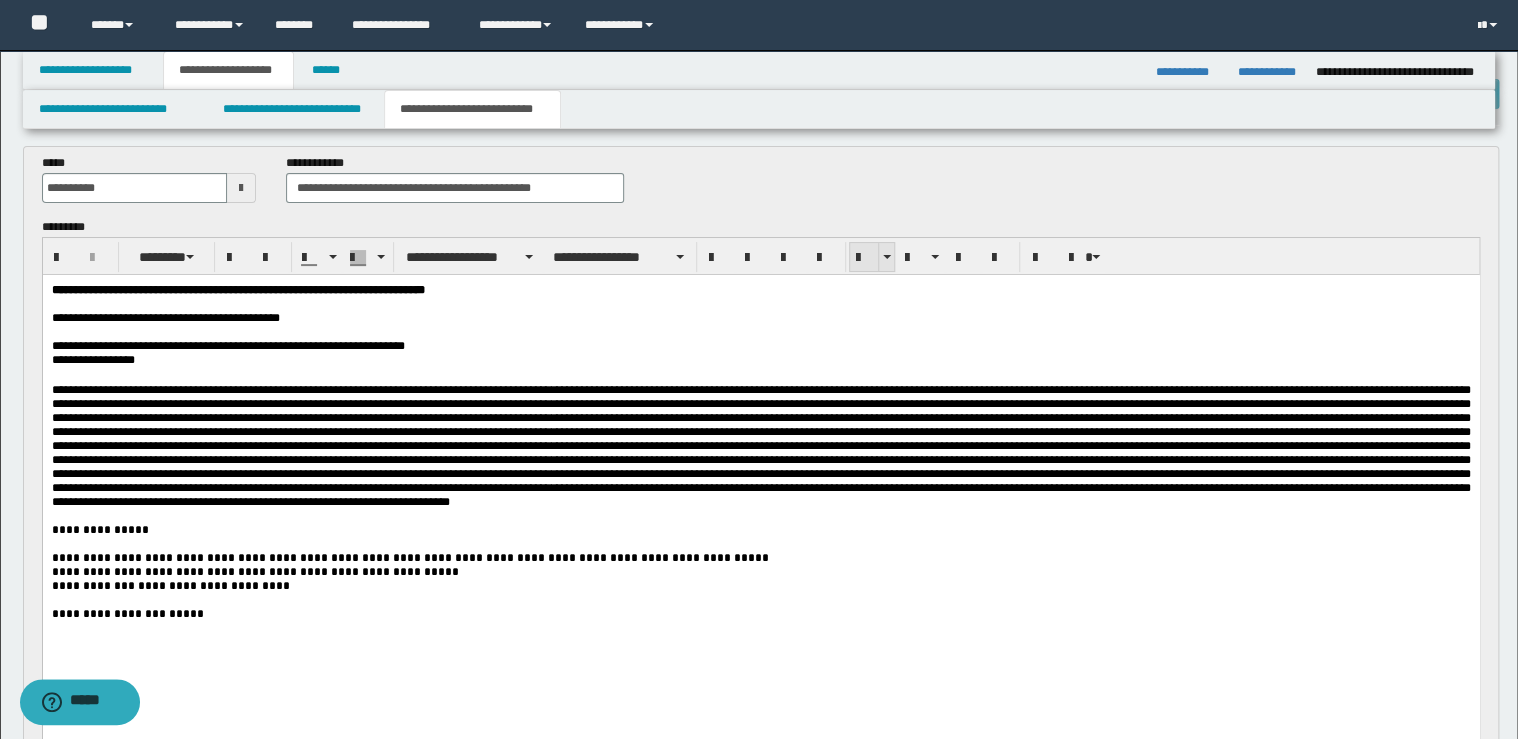 click at bounding box center (864, 258) 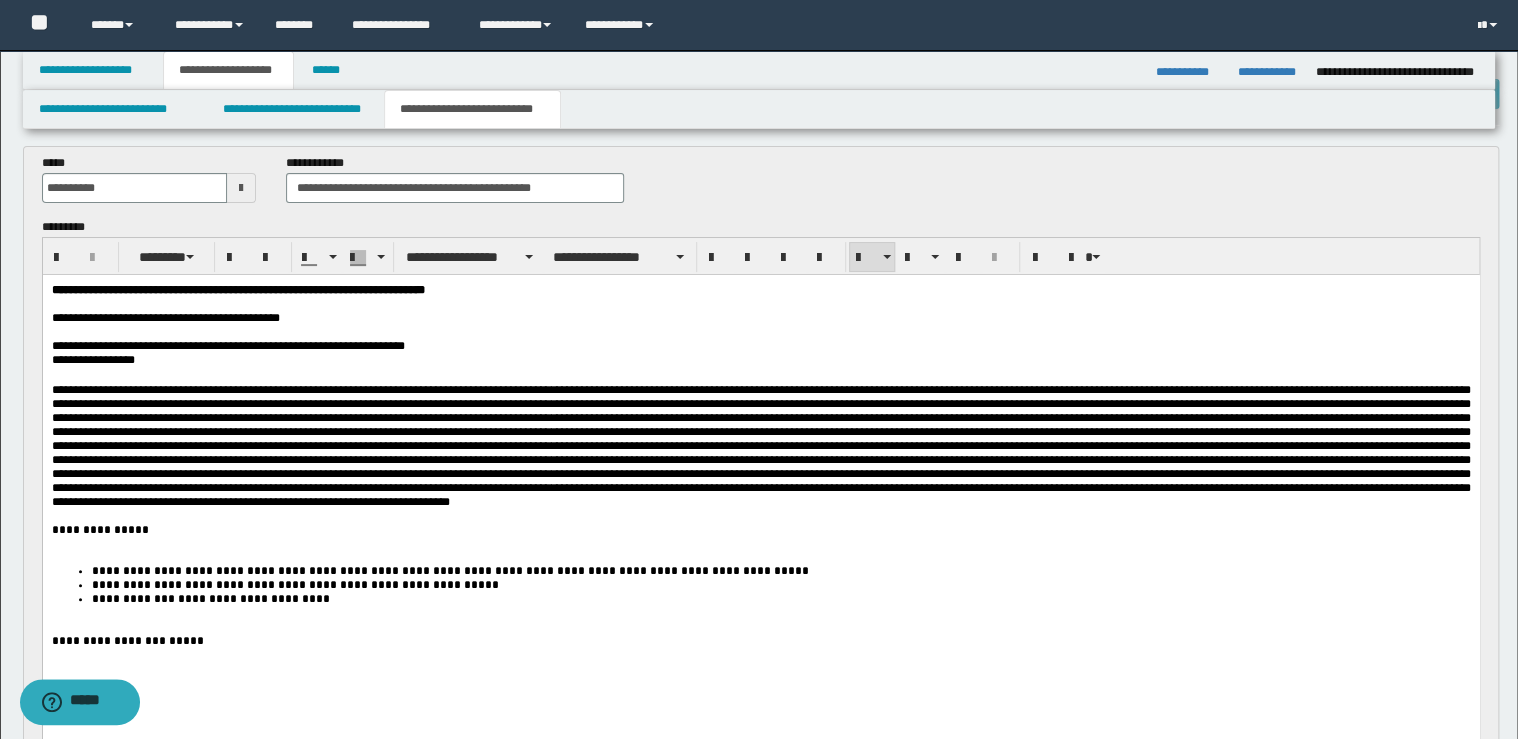 click on "**********" at bounding box center [760, 530] 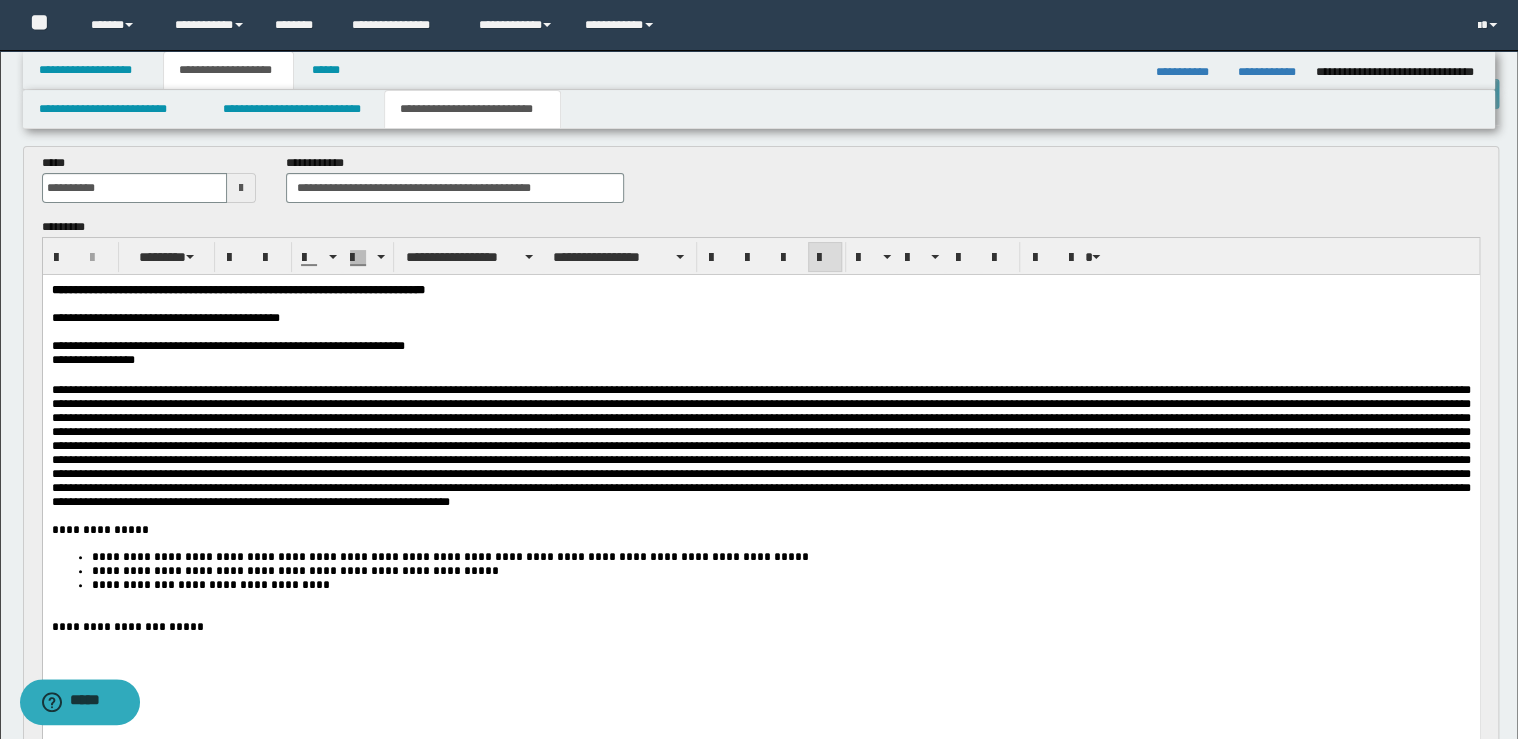 click on "**********" at bounding box center (780, 585) 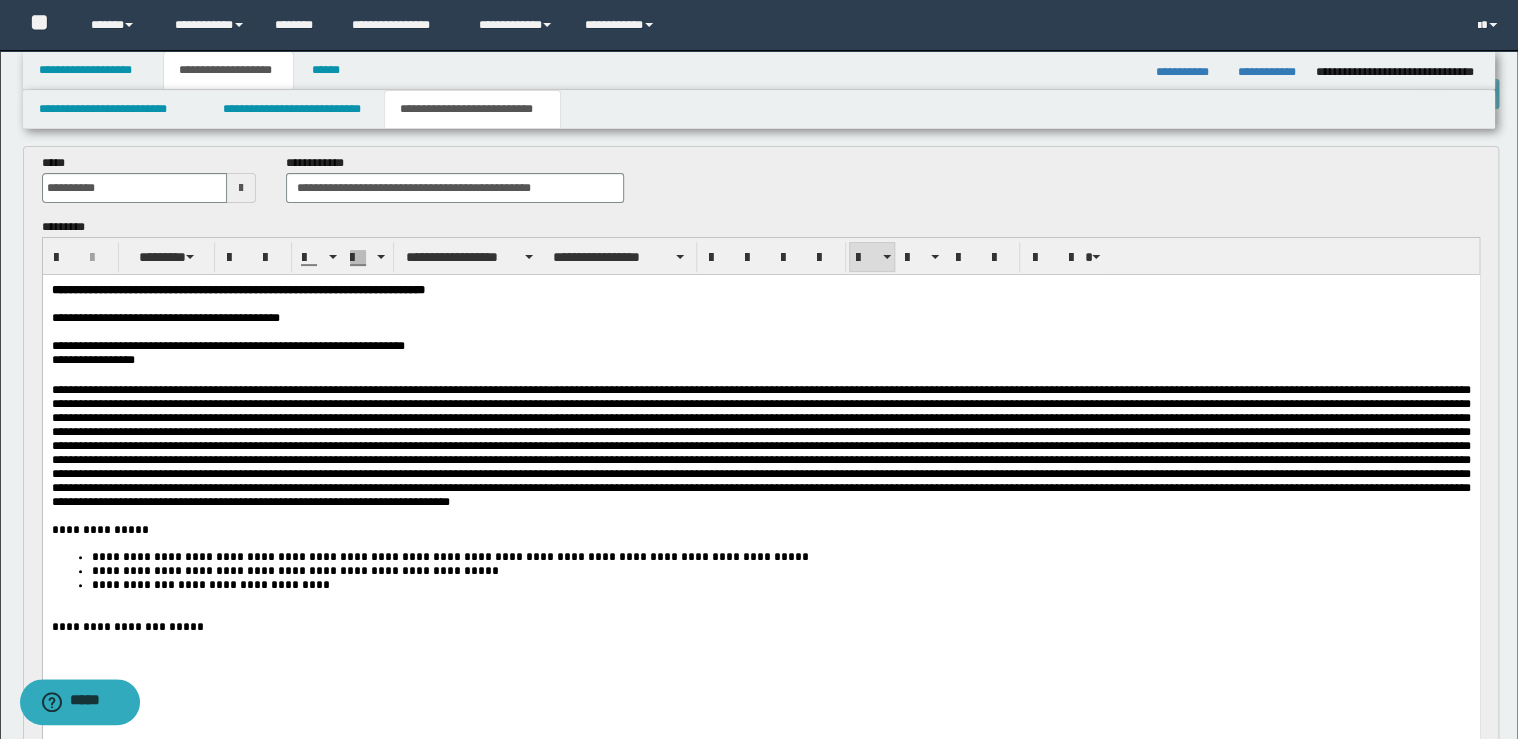 type 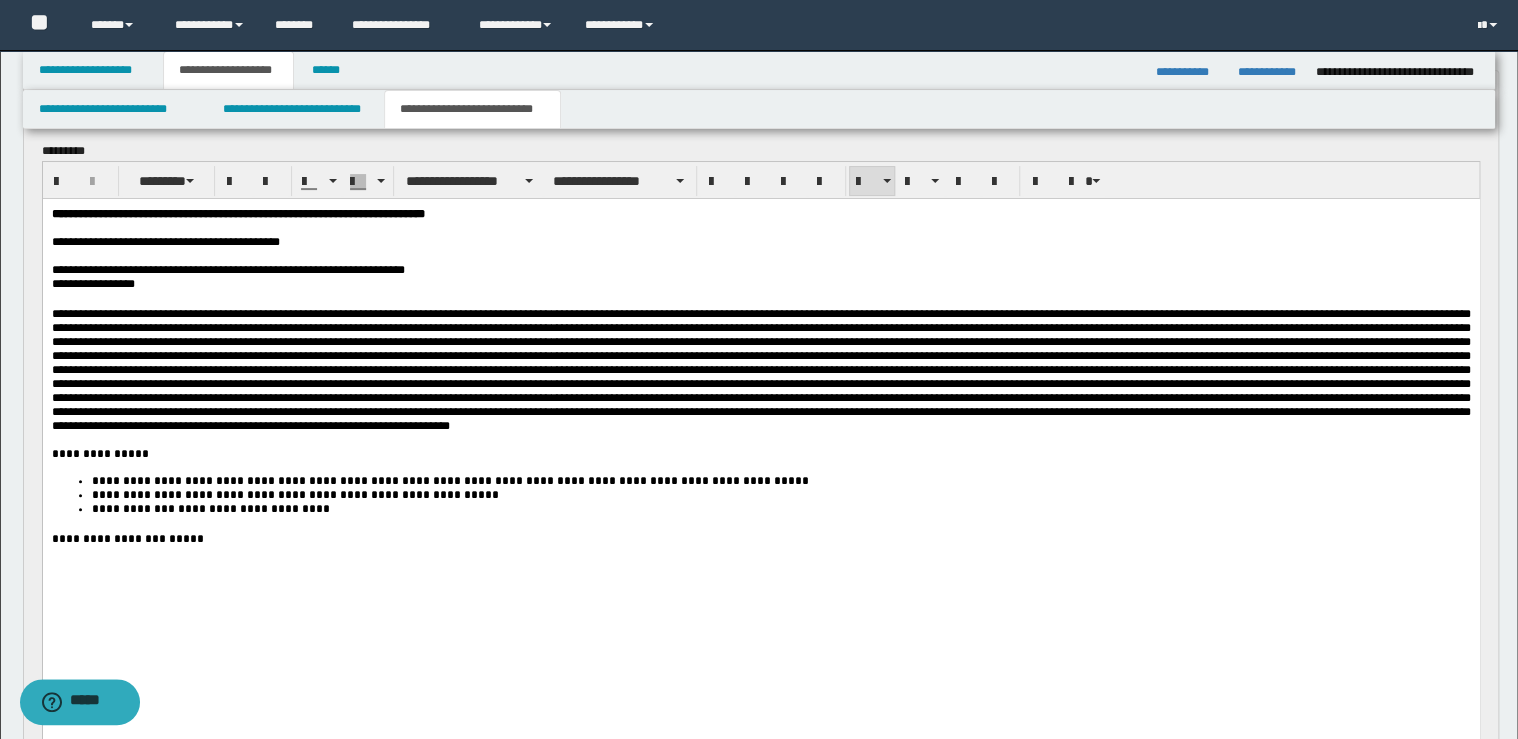 scroll, scrollTop: 240, scrollLeft: 0, axis: vertical 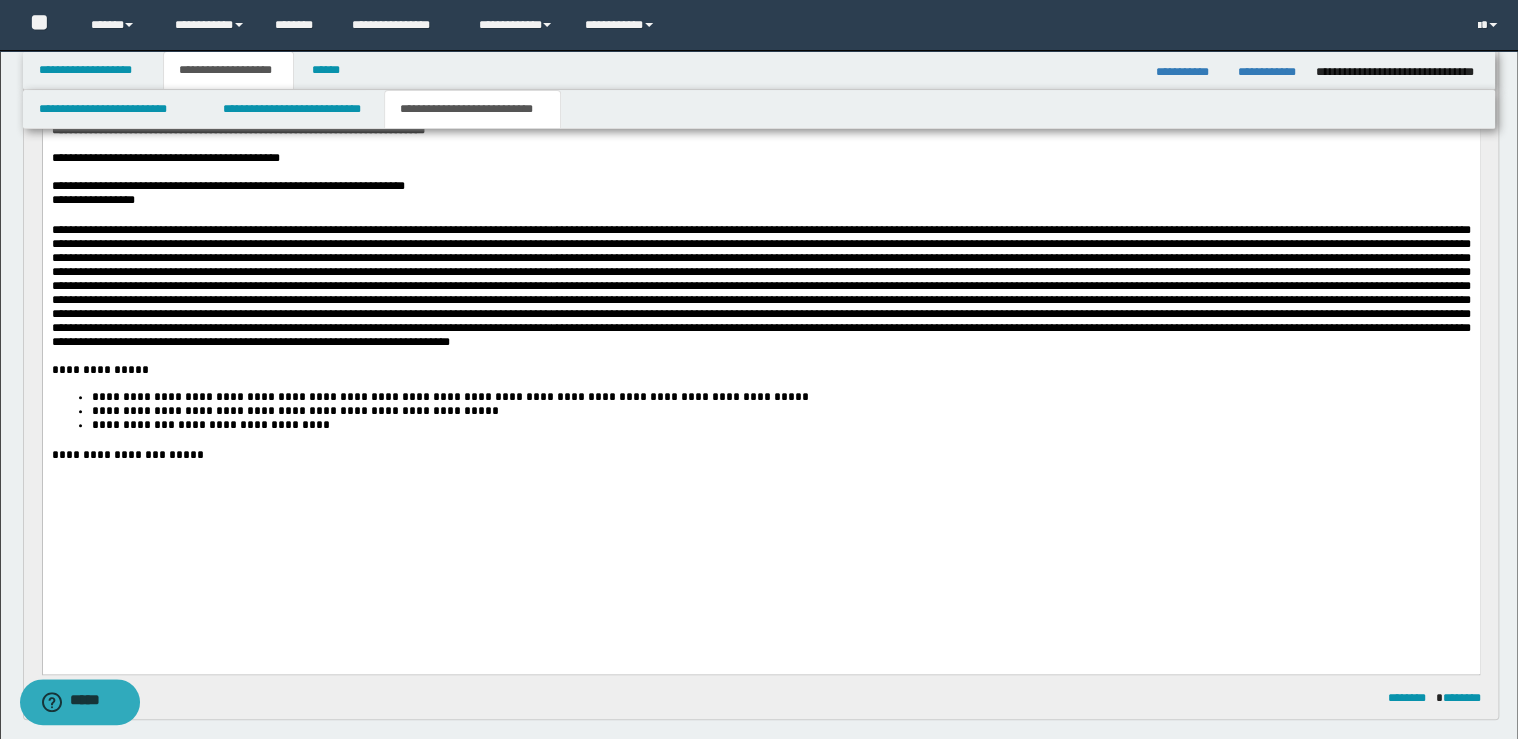 click on "**********" at bounding box center [760, 454] 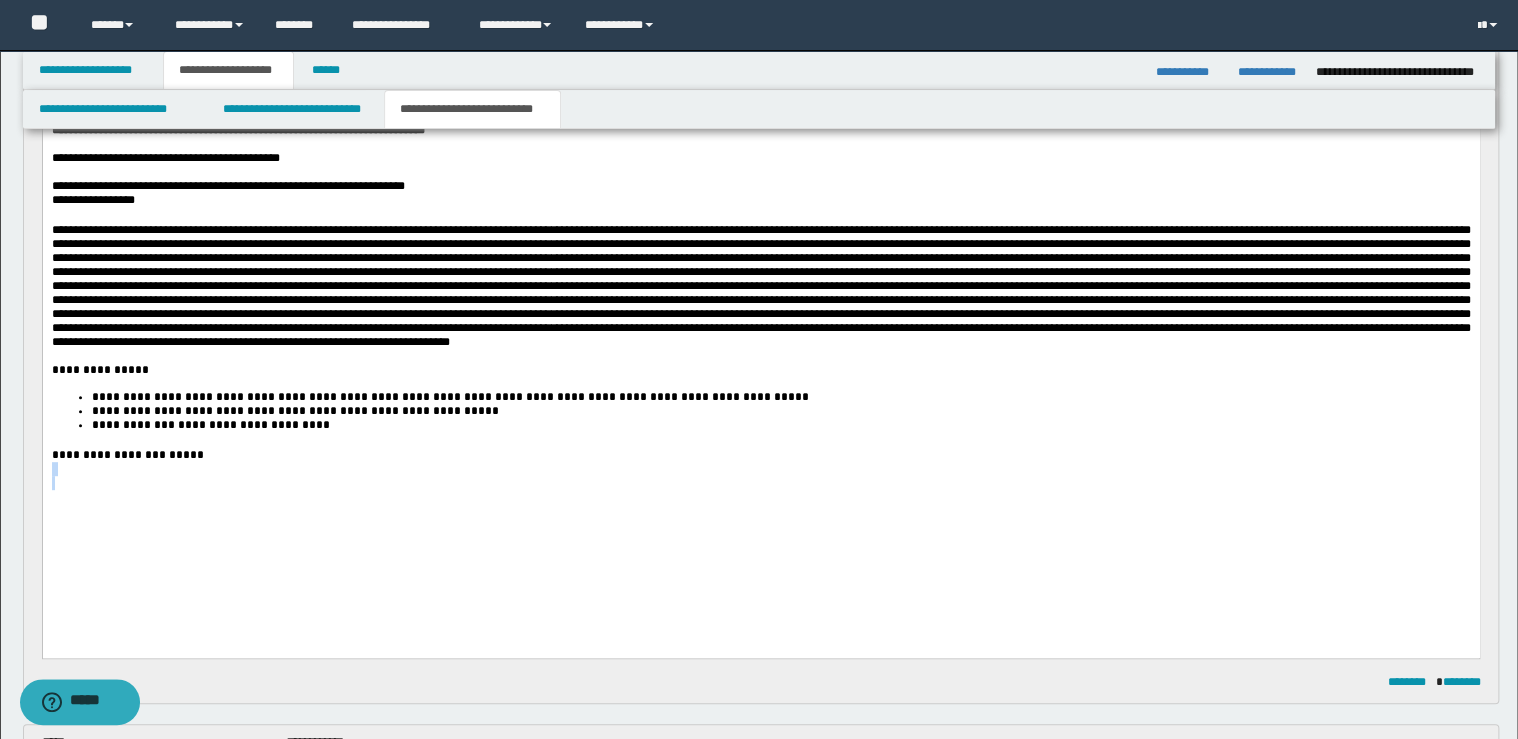 drag, startPoint x: 234, startPoint y: 513, endPoint x: 252, endPoint y: 631, distance: 119.36499 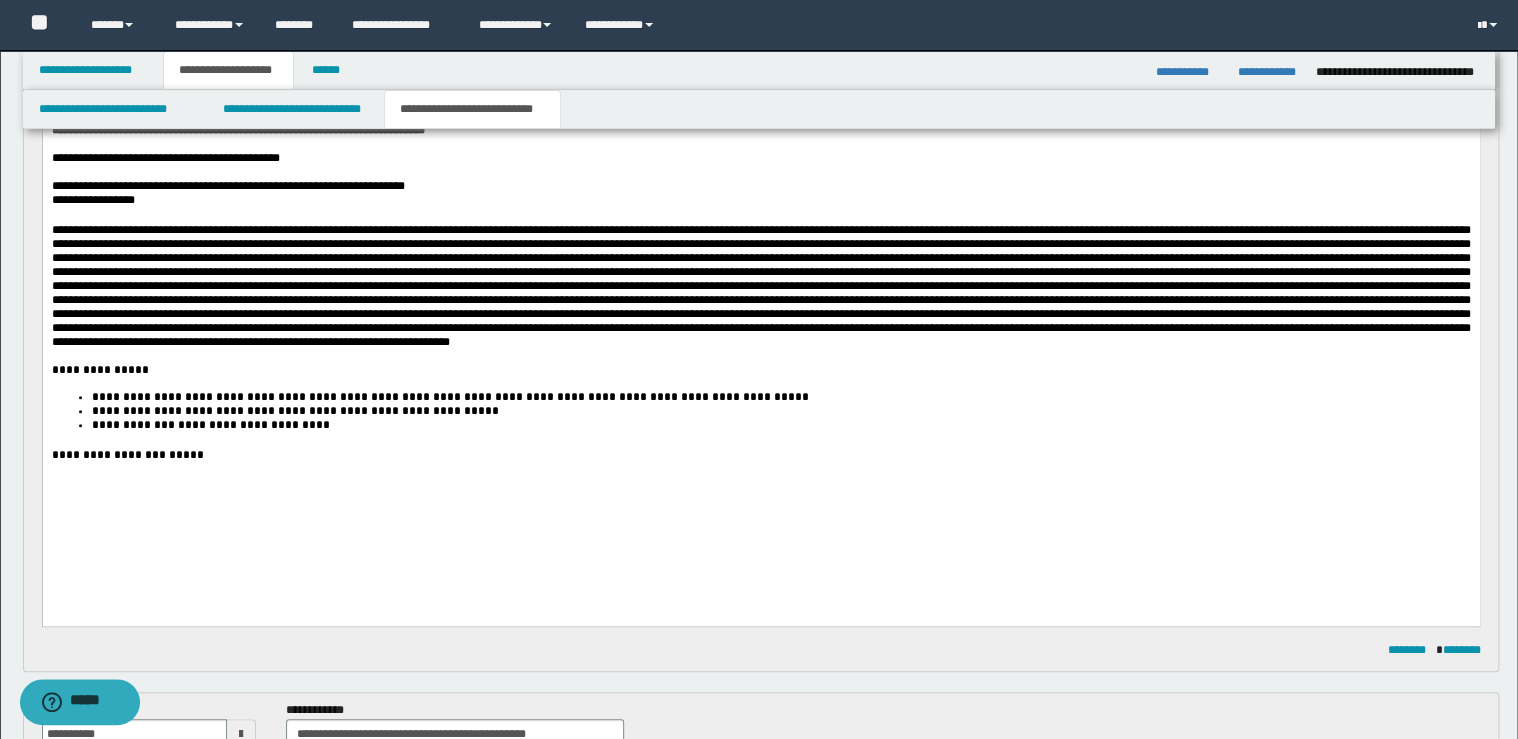 scroll, scrollTop: 80, scrollLeft: 0, axis: vertical 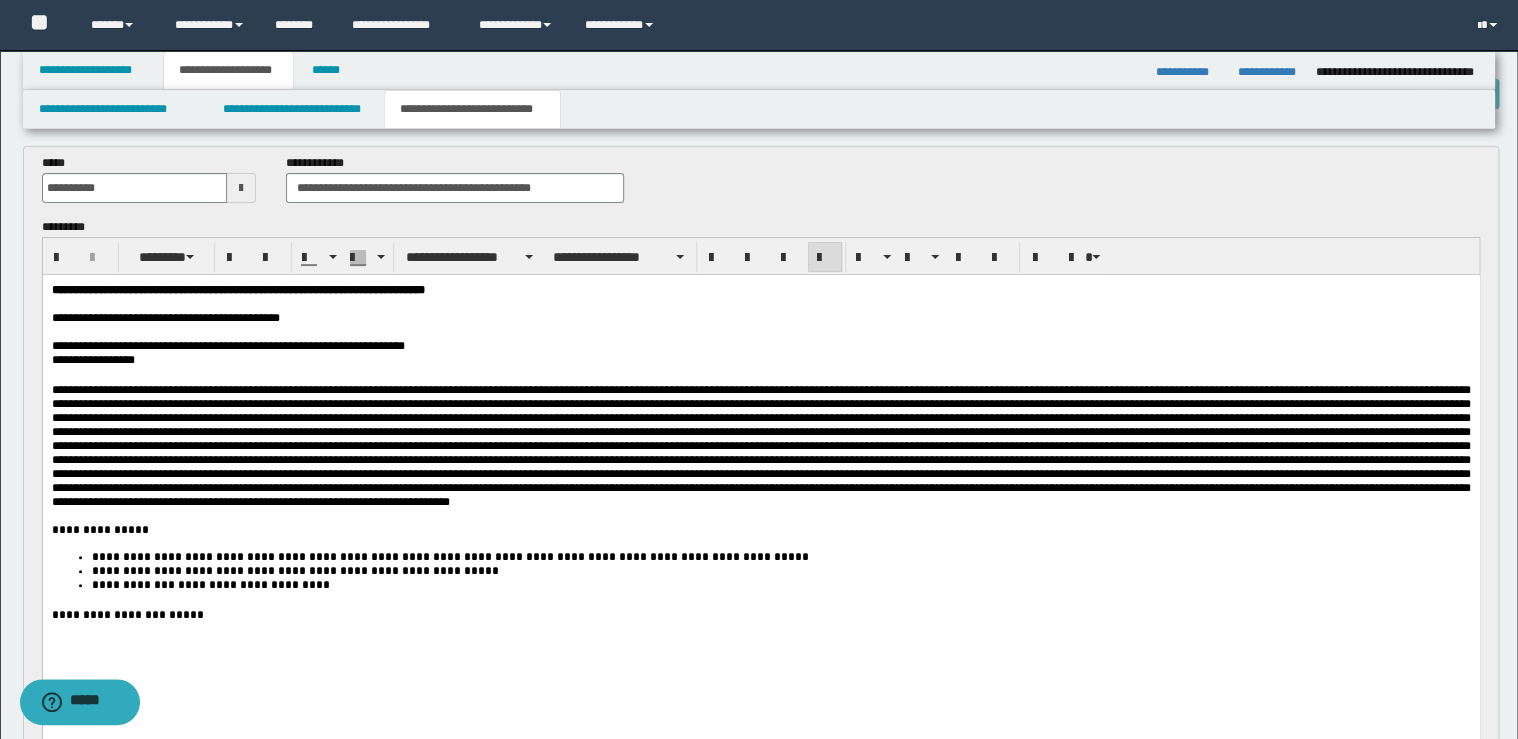 click at bounding box center (760, 446) 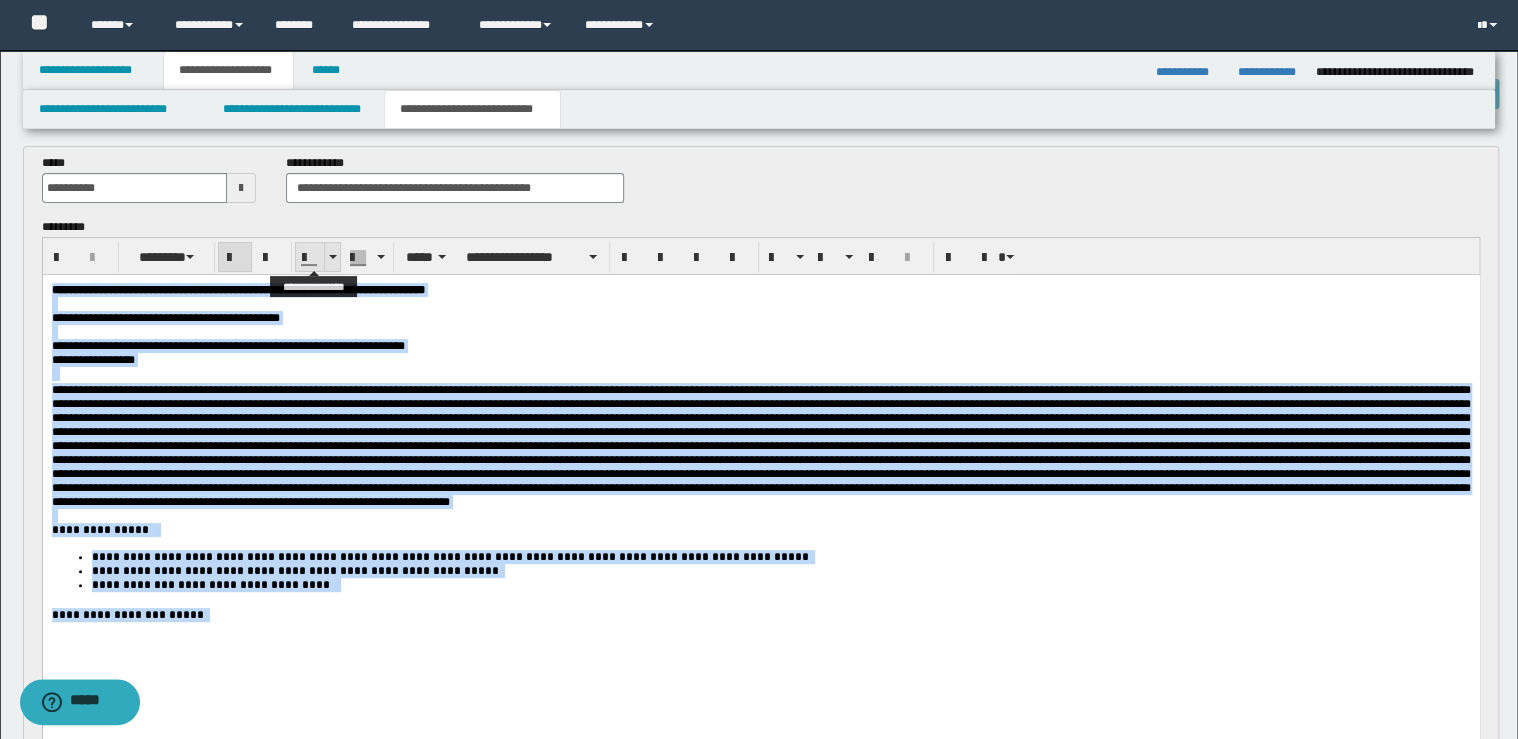 click at bounding box center (333, 257) 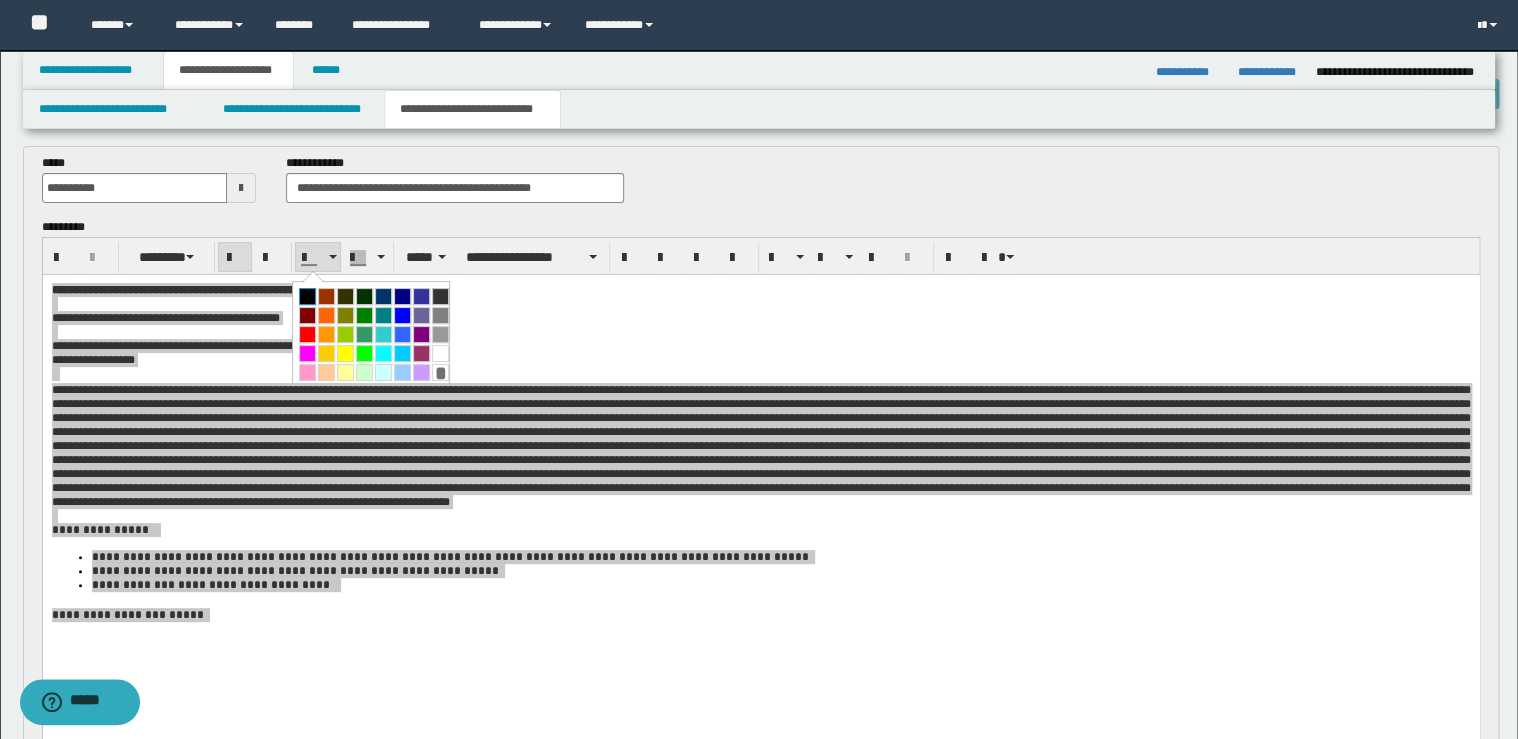 click at bounding box center [307, 296] 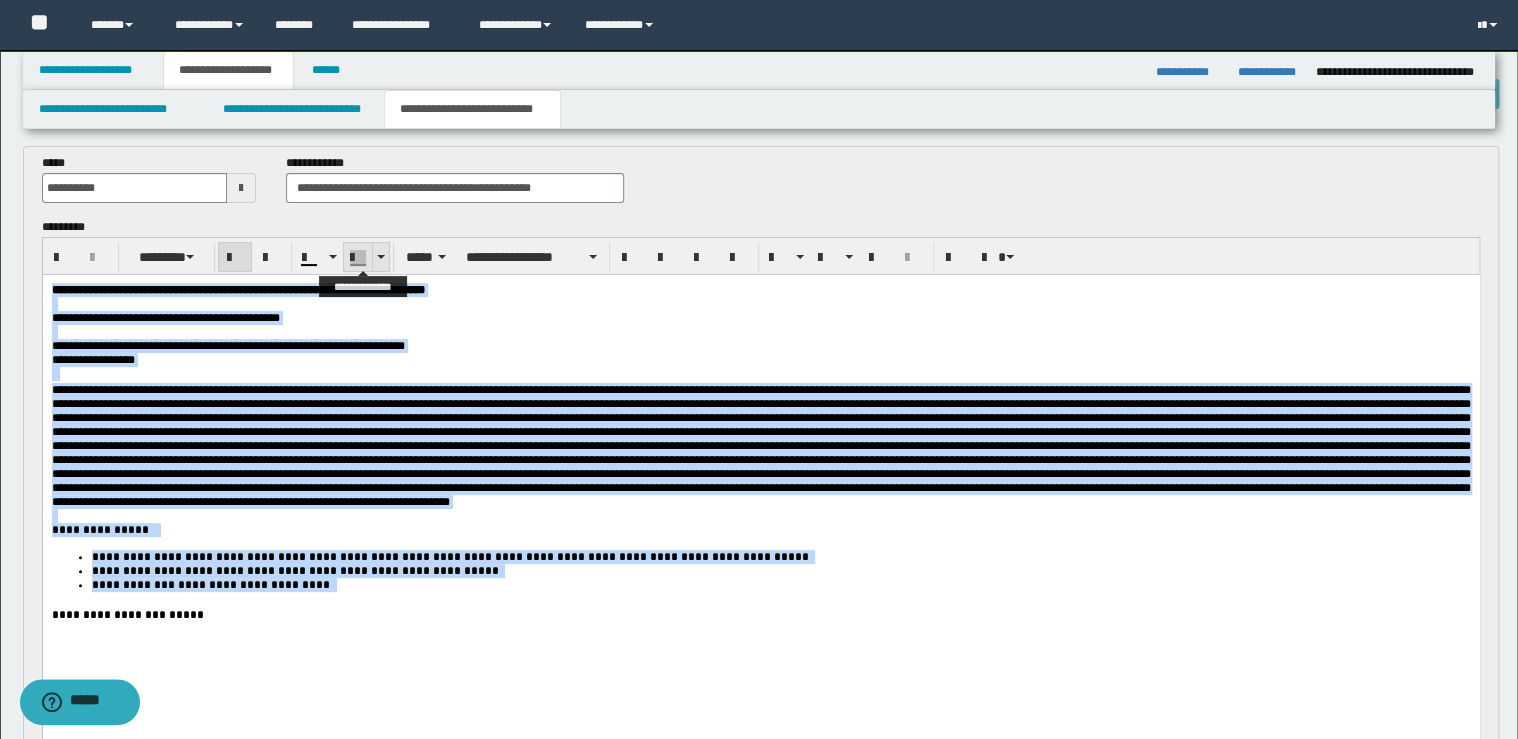 click at bounding box center [380, 257] 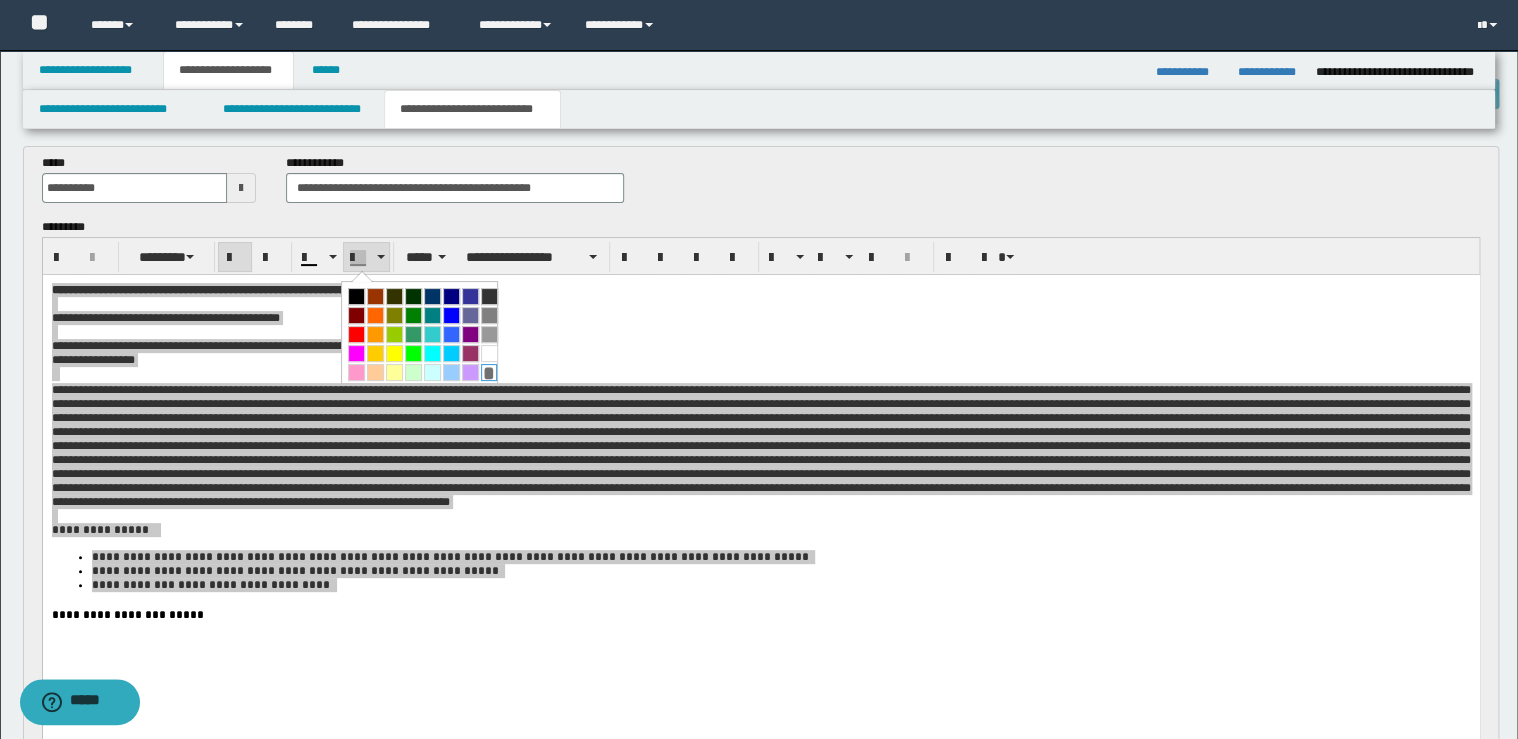 click on "*" at bounding box center (489, 372) 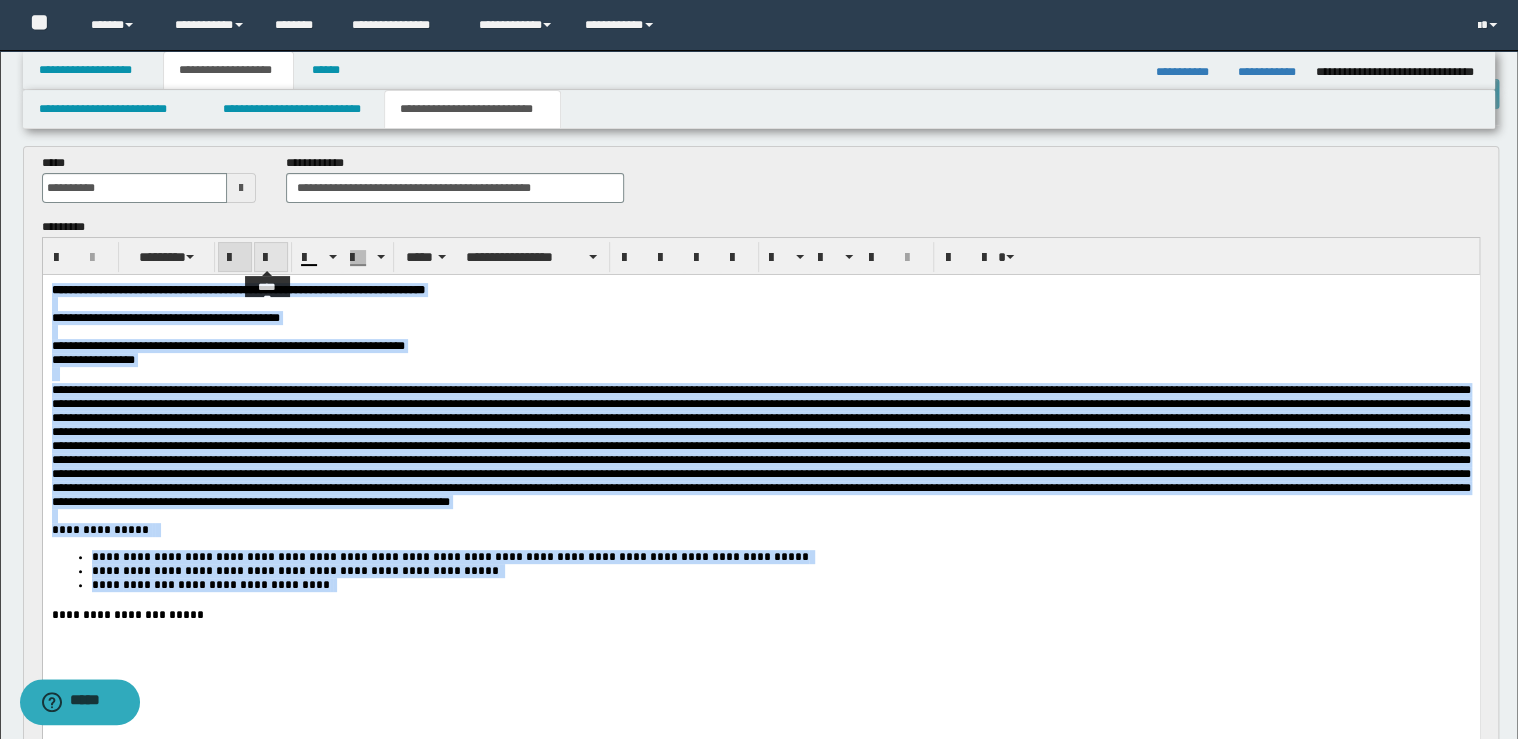 click at bounding box center (271, 258) 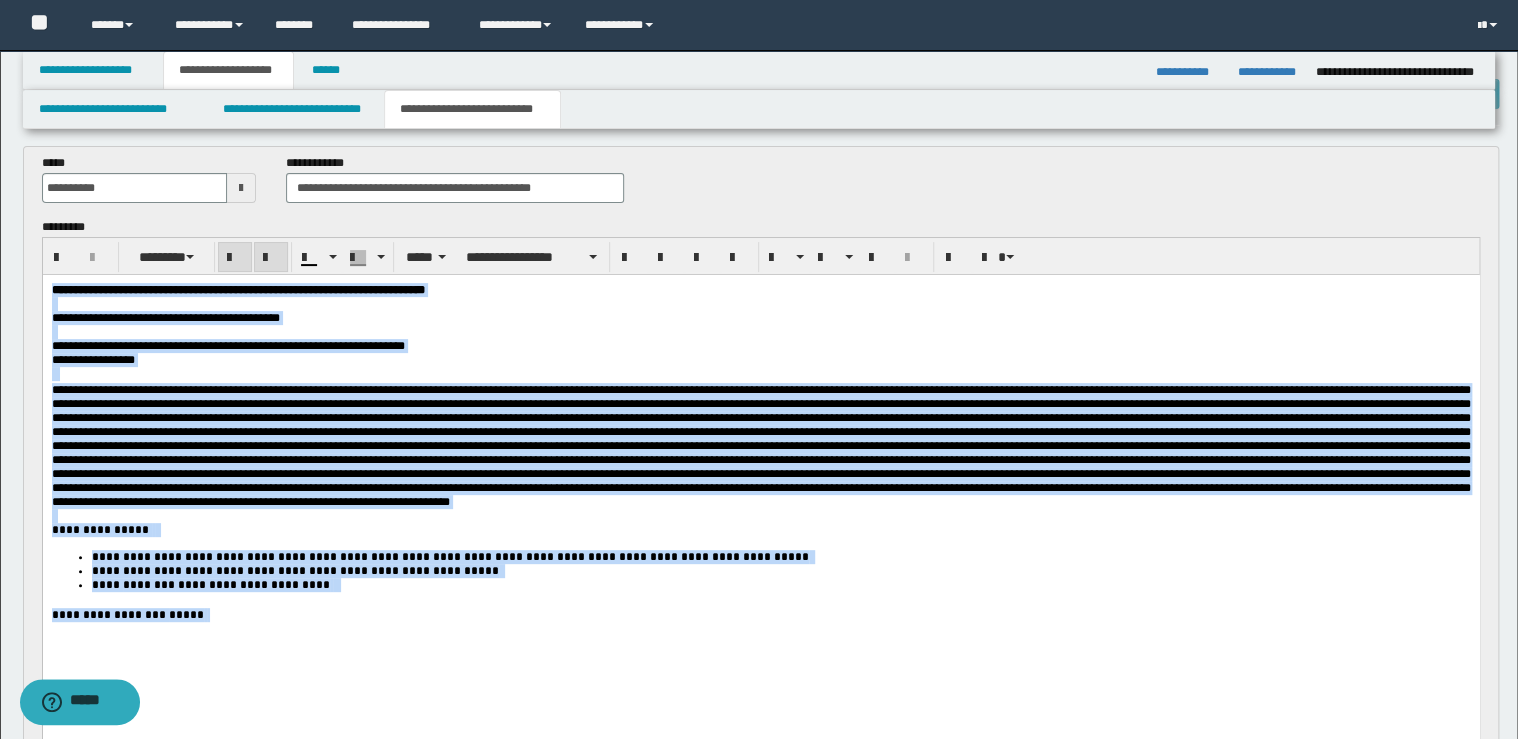 click at bounding box center (271, 258) 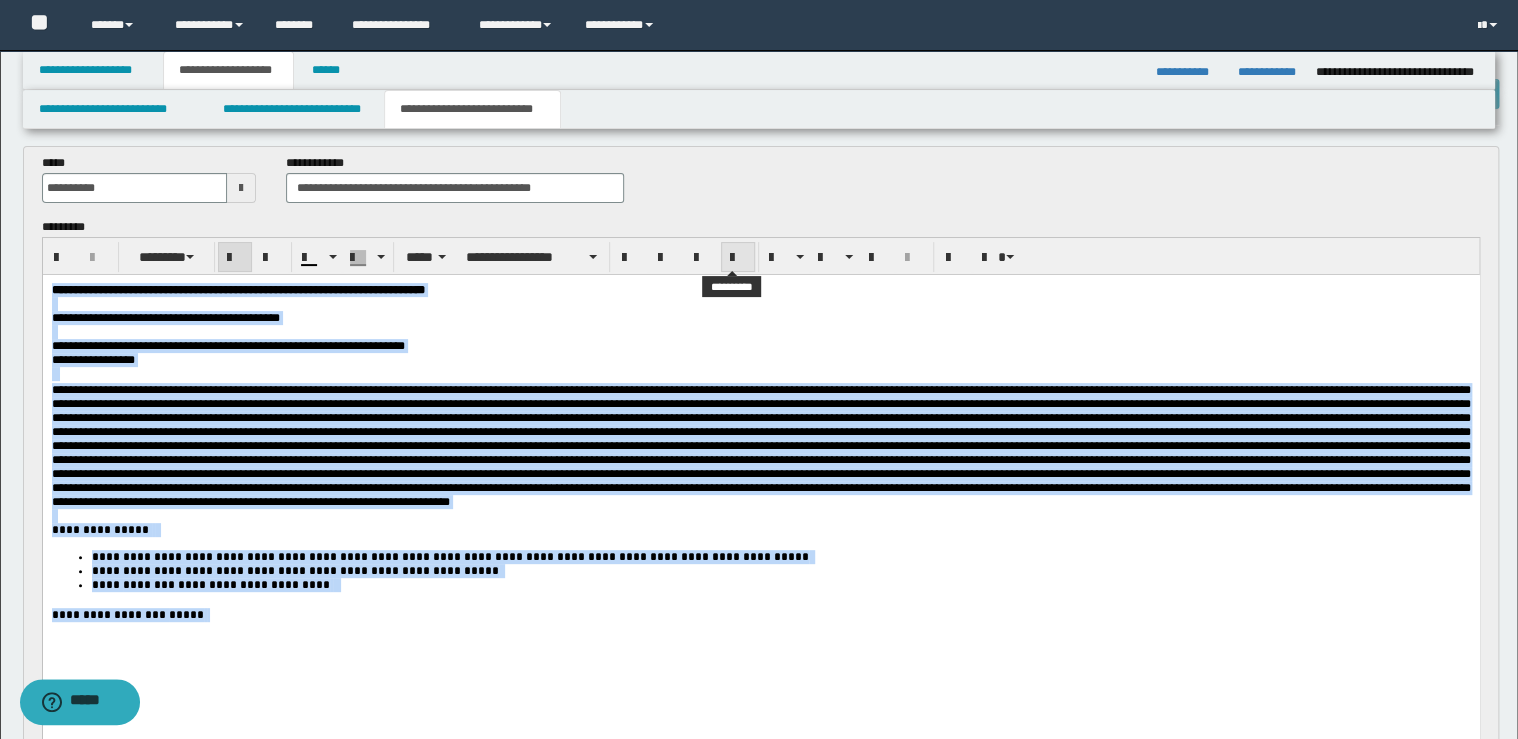 click at bounding box center [738, 258] 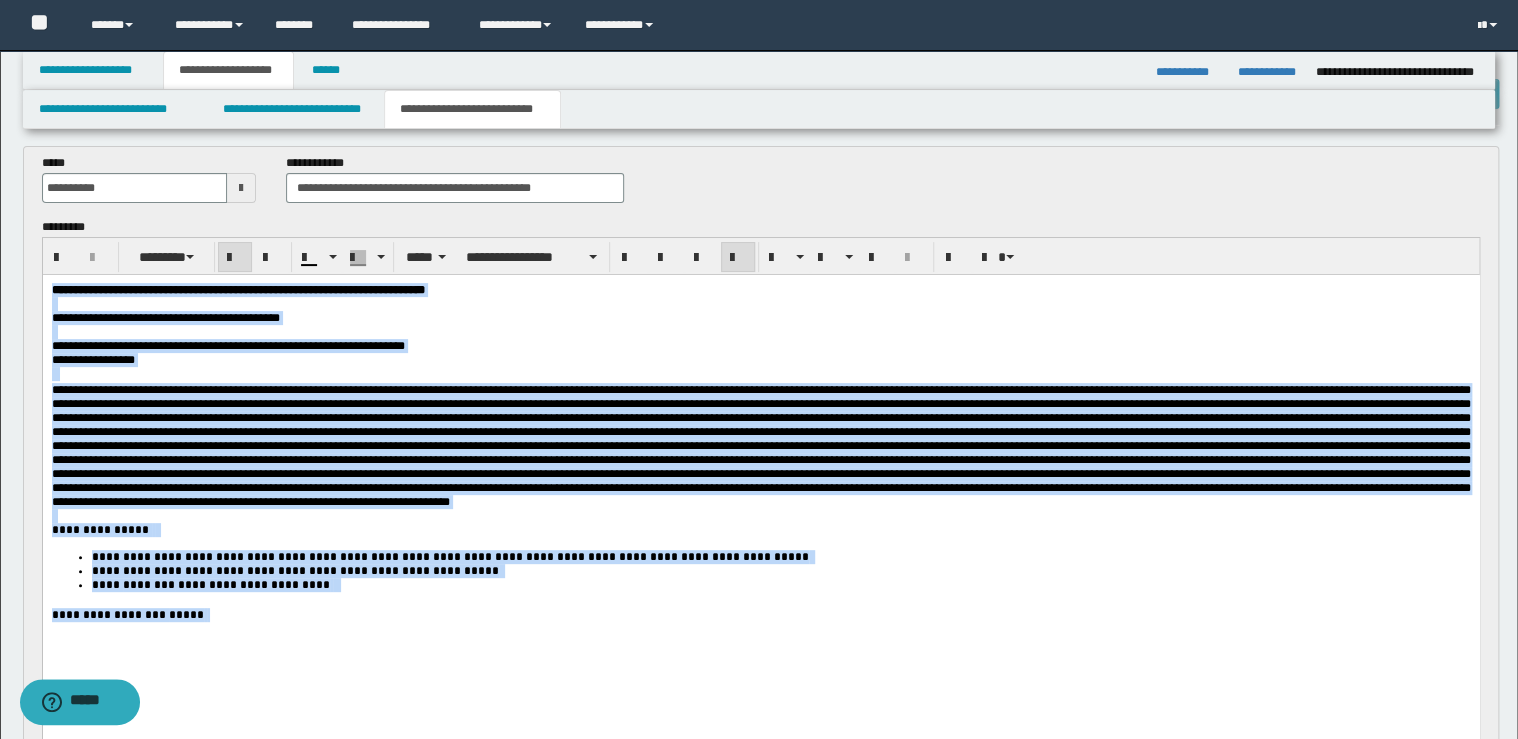 click at bounding box center (738, 258) 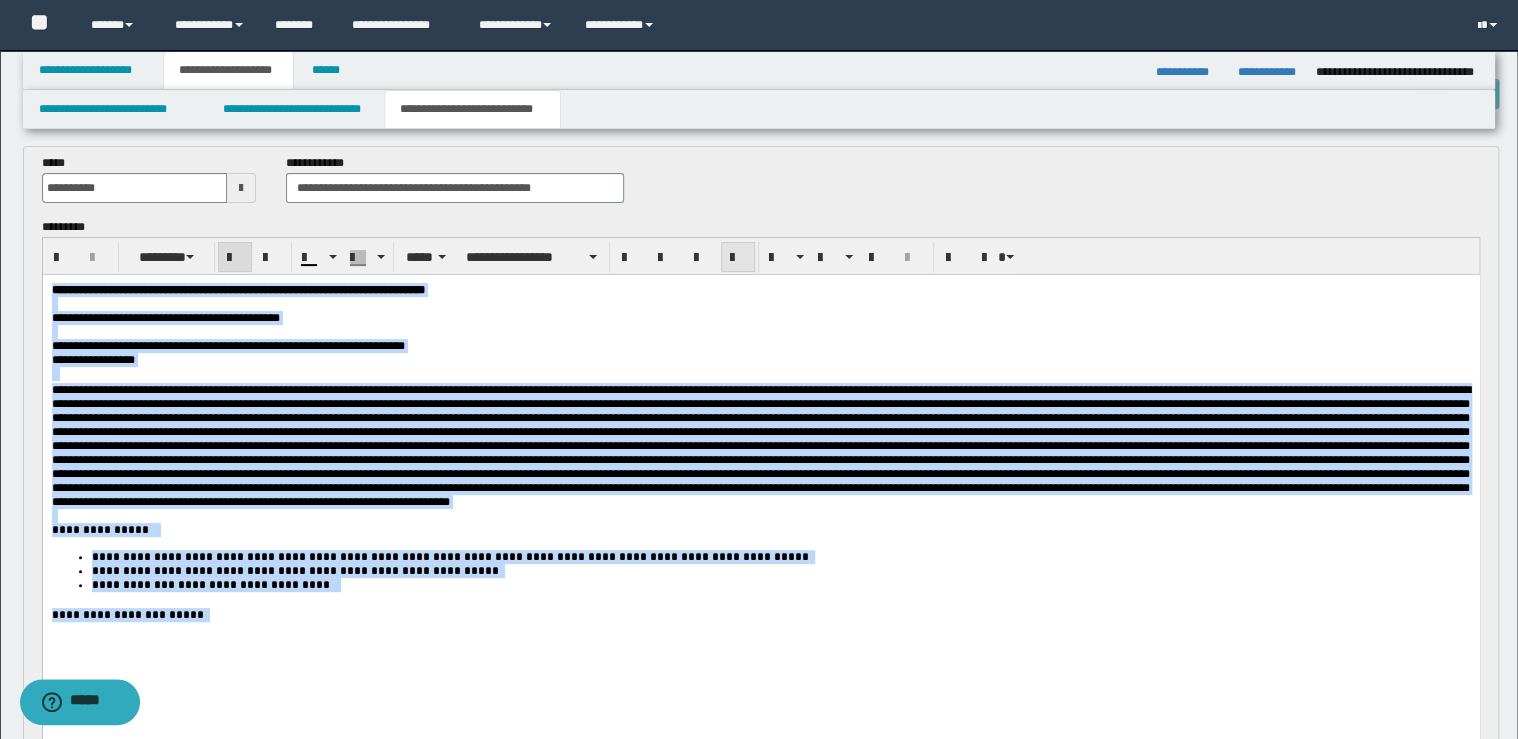 click at bounding box center [738, 258] 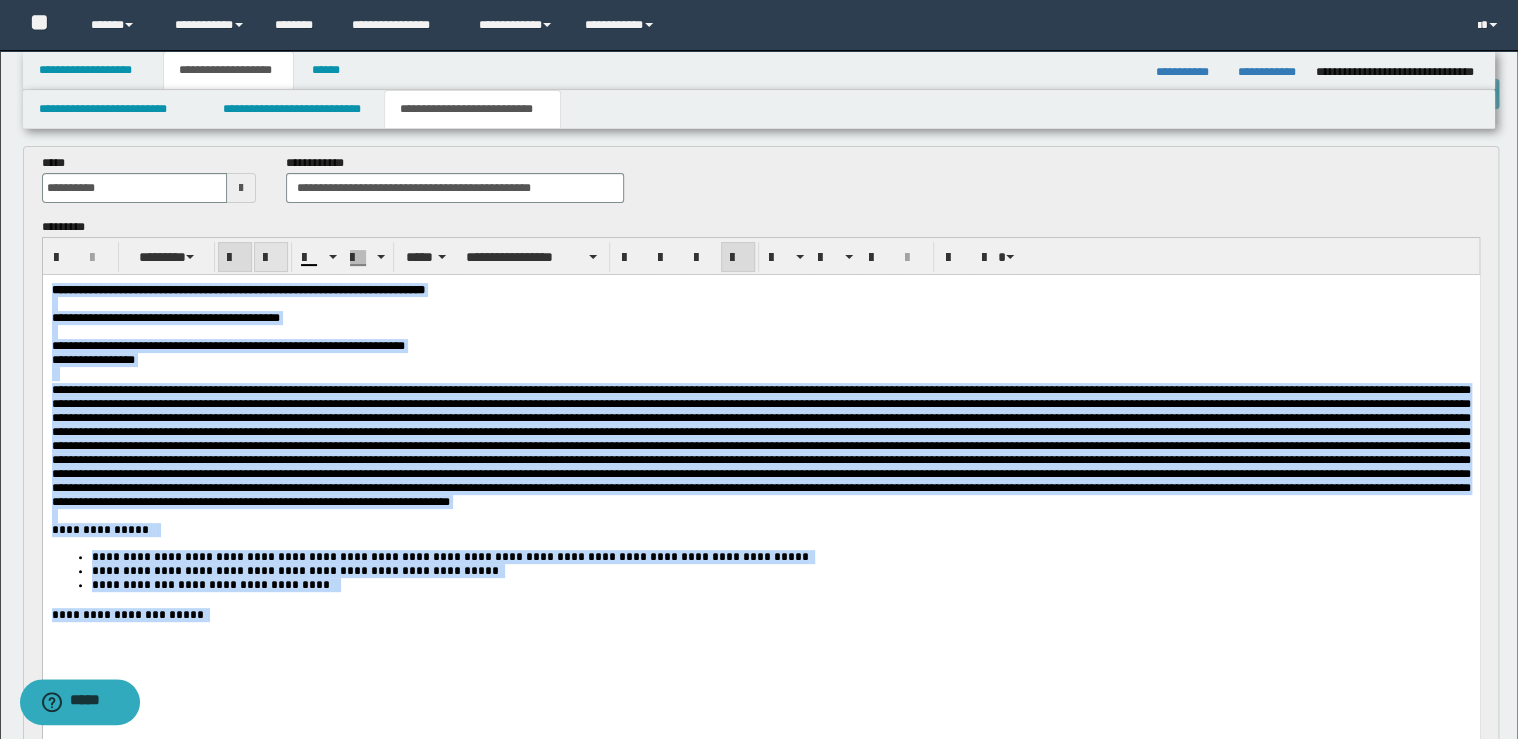 click at bounding box center (271, 258) 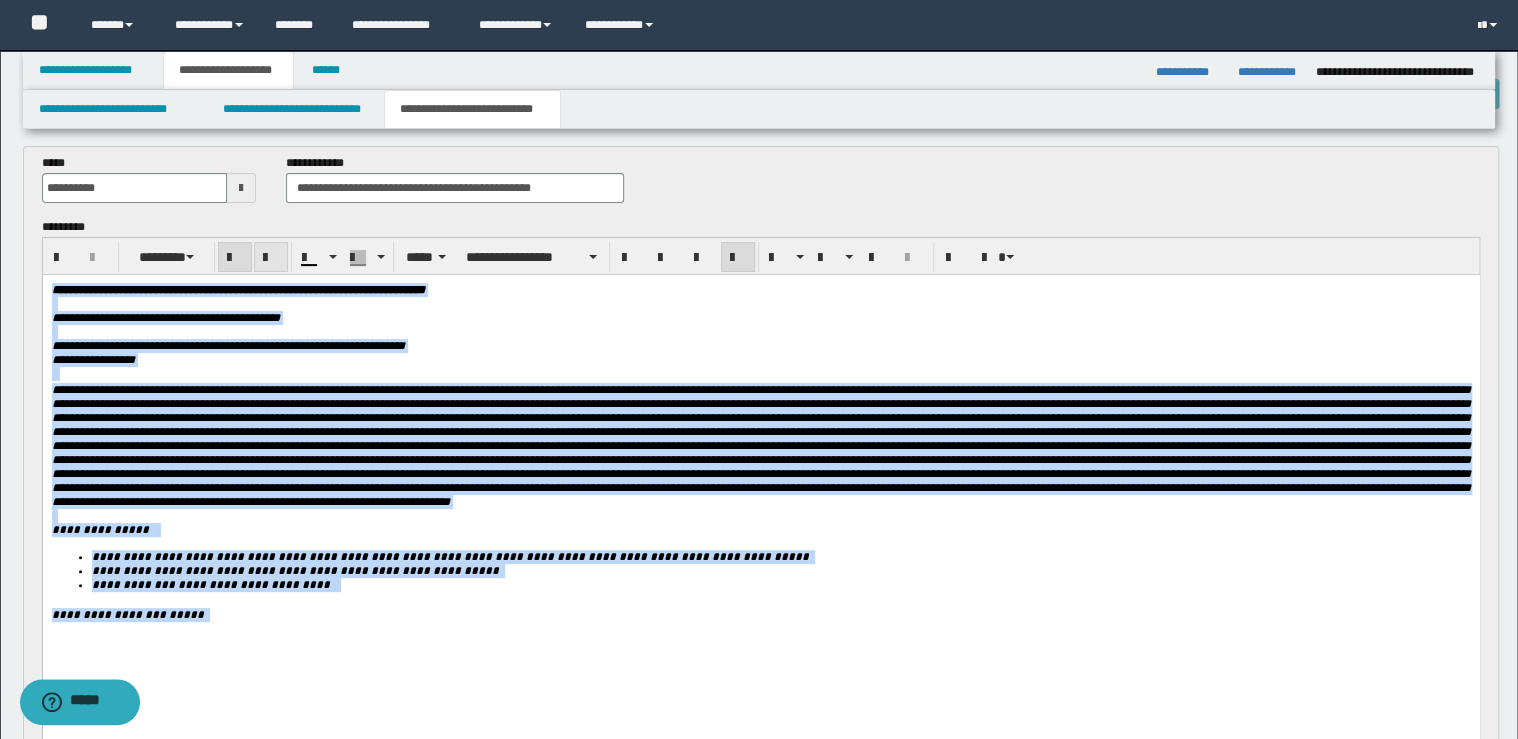 click at bounding box center (271, 258) 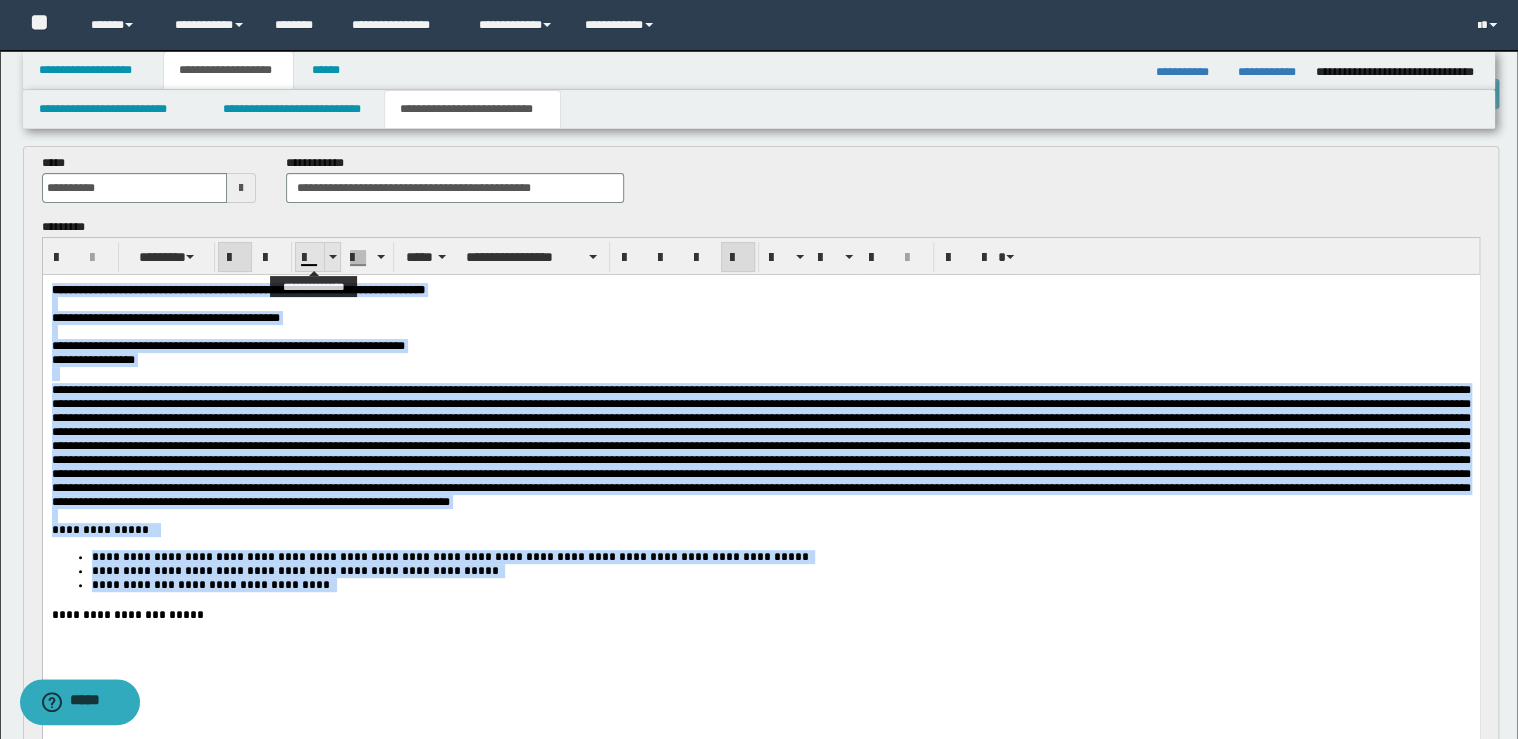 click at bounding box center (332, 257) 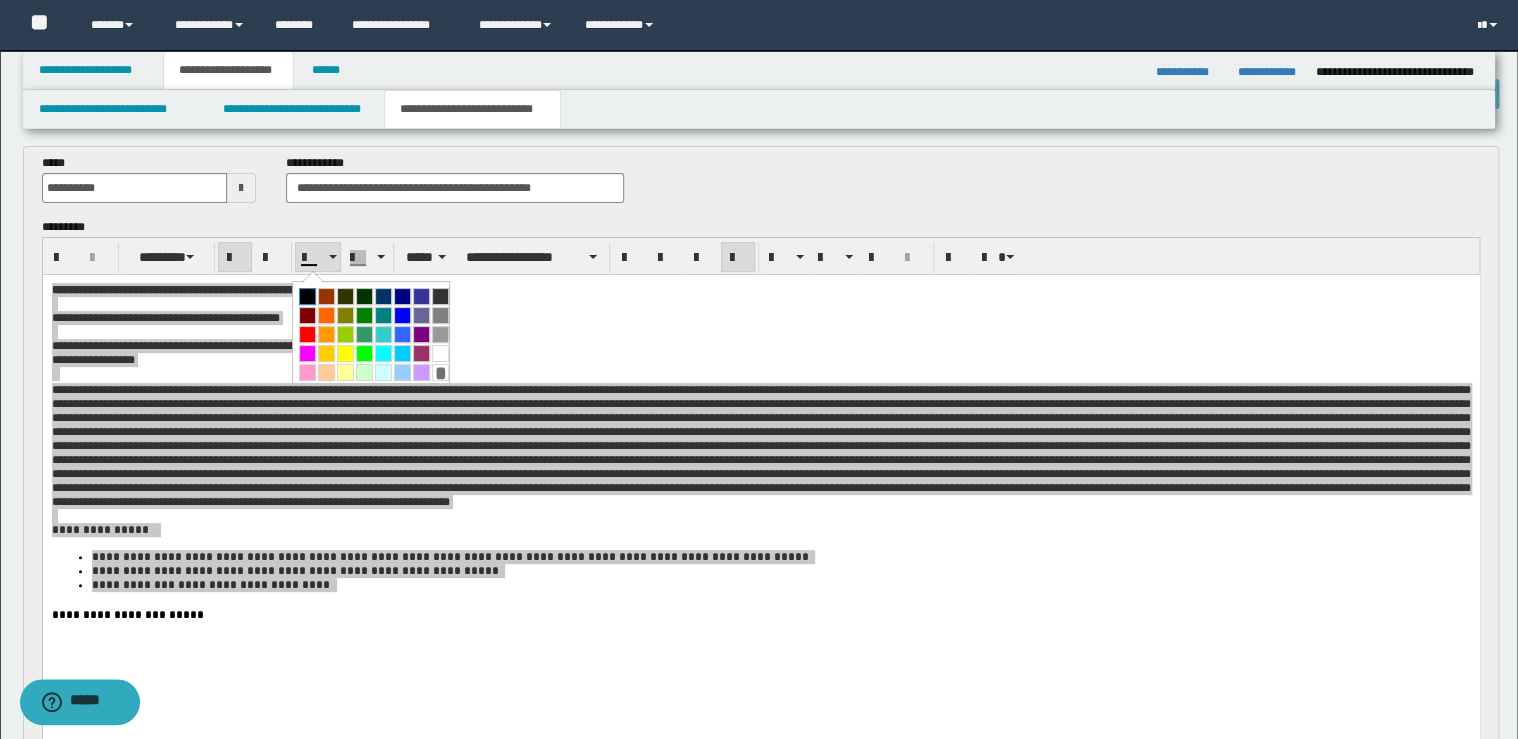 drag, startPoint x: 304, startPoint y: 294, endPoint x: 320, endPoint y: 2, distance: 292.43802 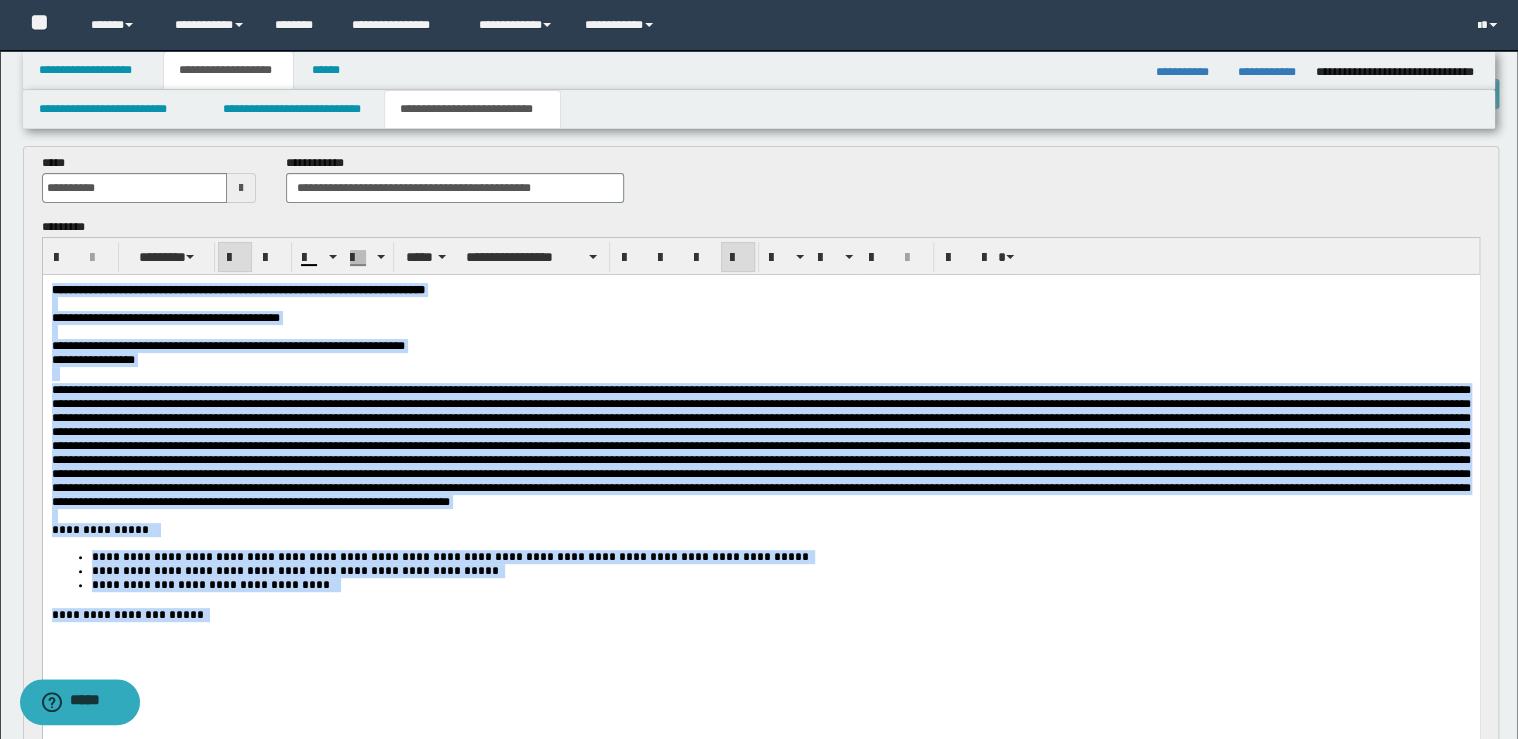 drag, startPoint x: 382, startPoint y: 260, endPoint x: 380, endPoint y: 280, distance: 20.09975 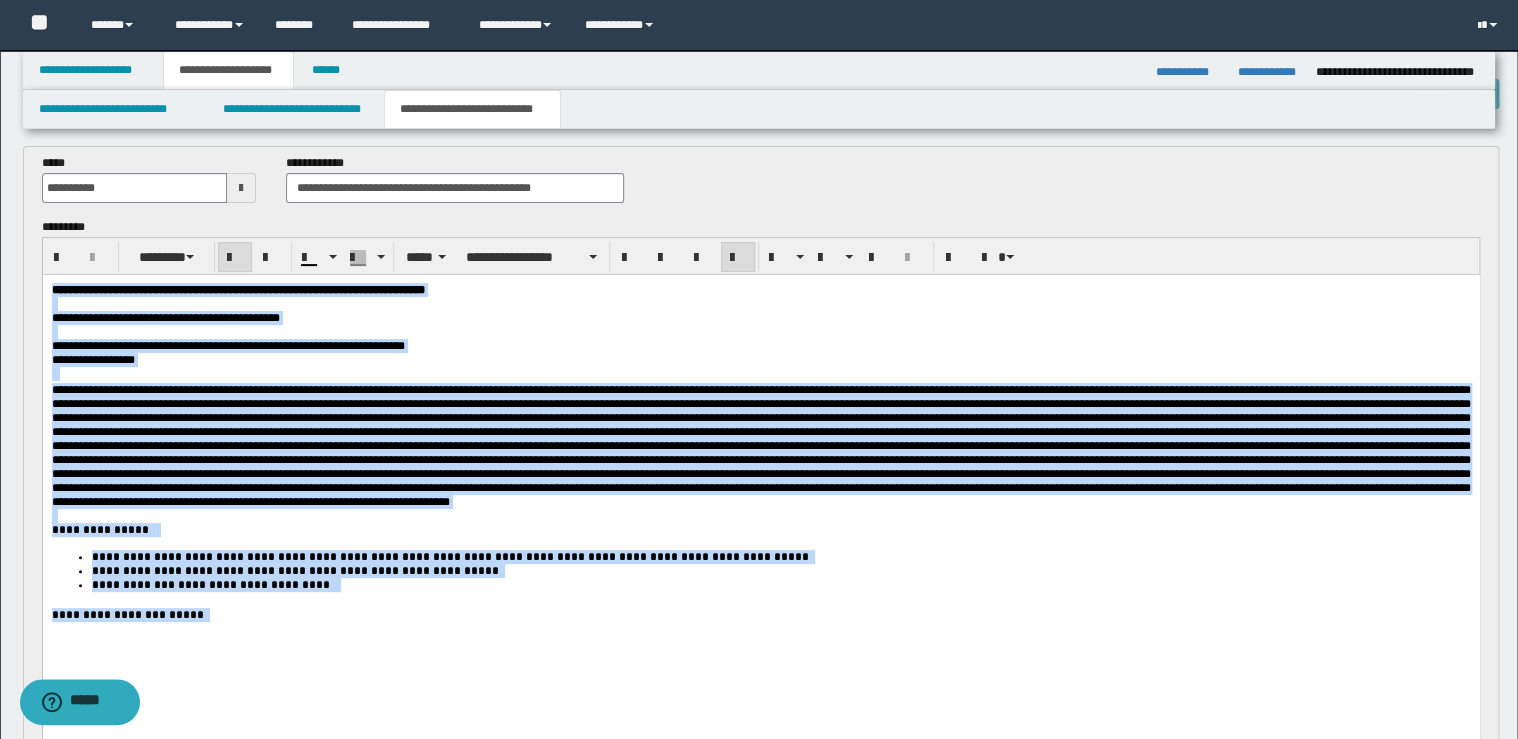 click at bounding box center [380, 257] 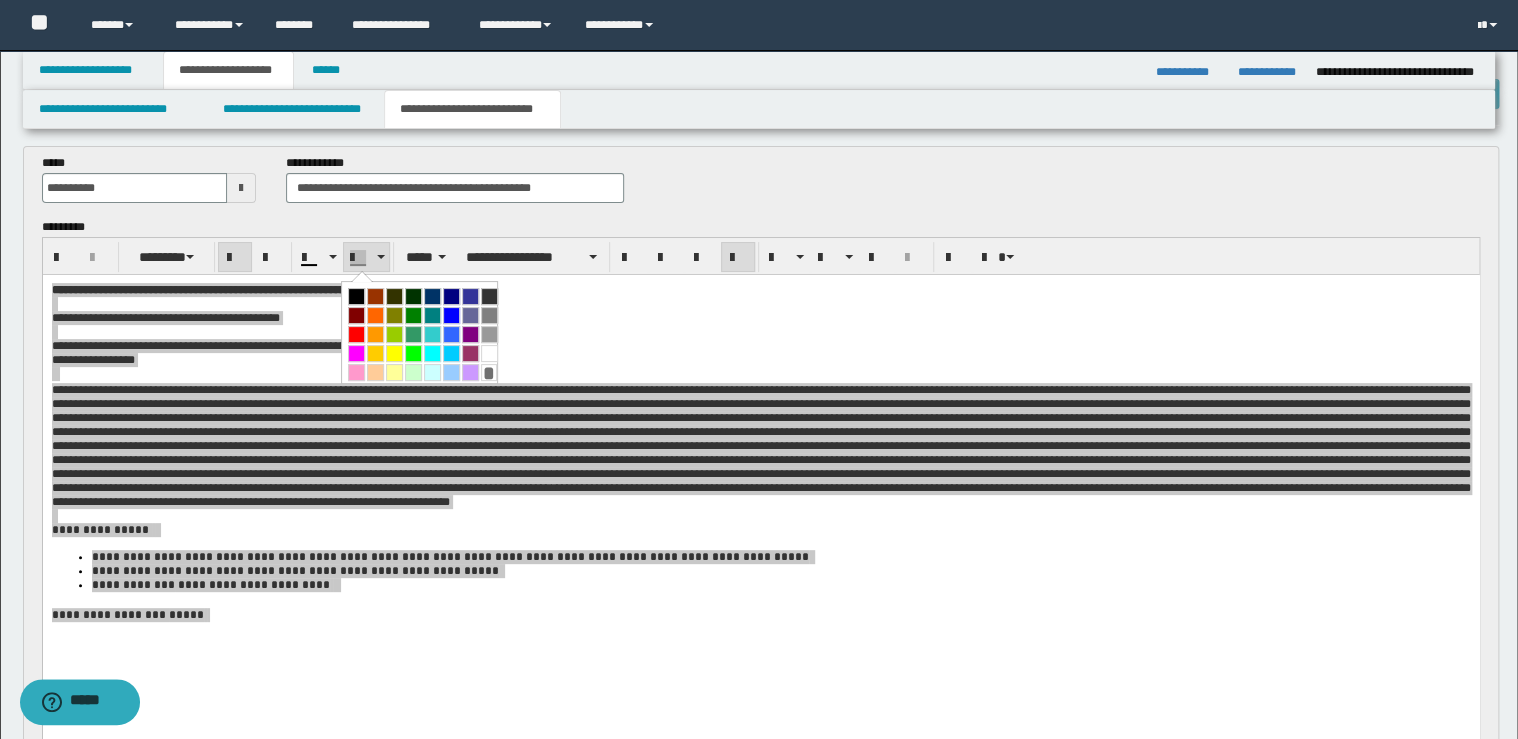 click on "*" at bounding box center (489, 372) 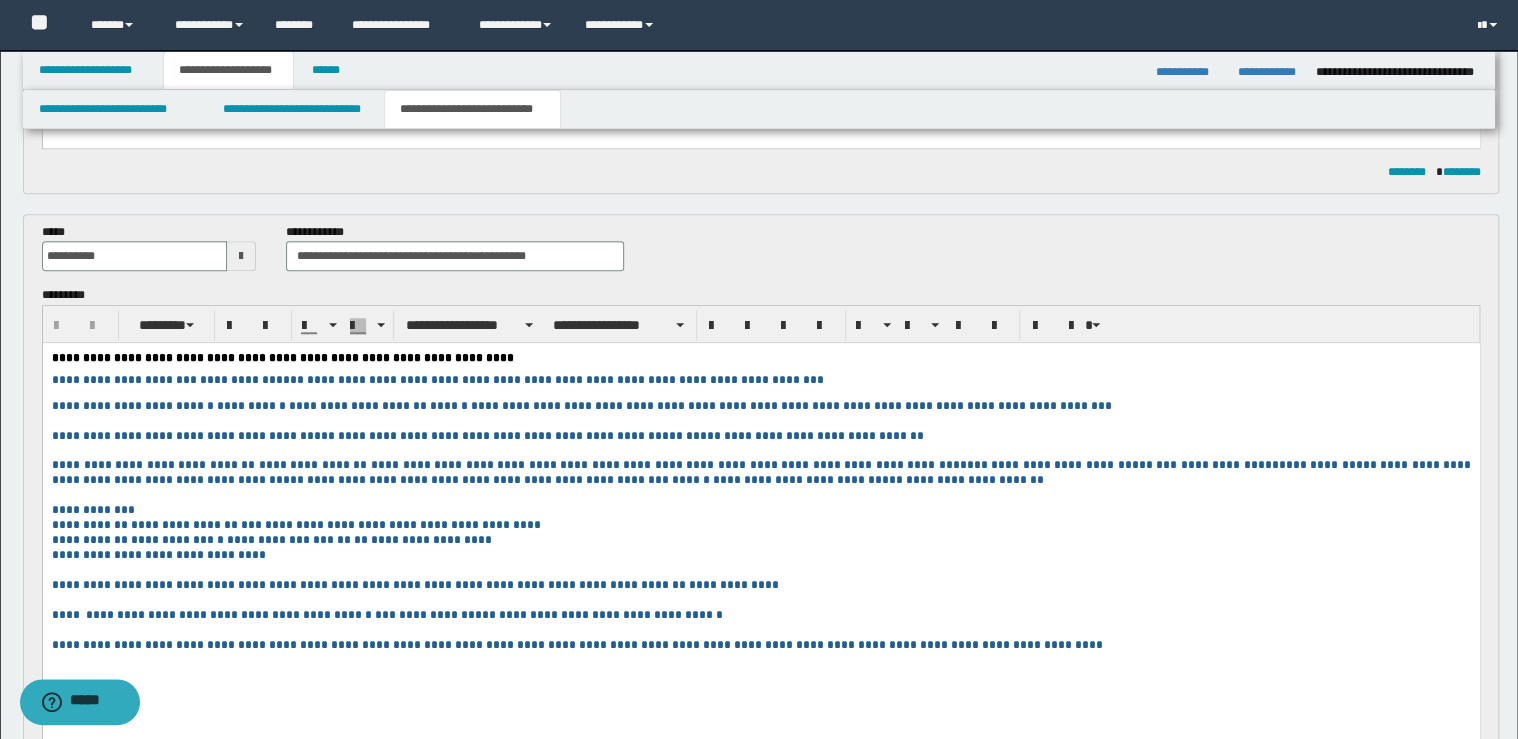 scroll, scrollTop: 720, scrollLeft: 0, axis: vertical 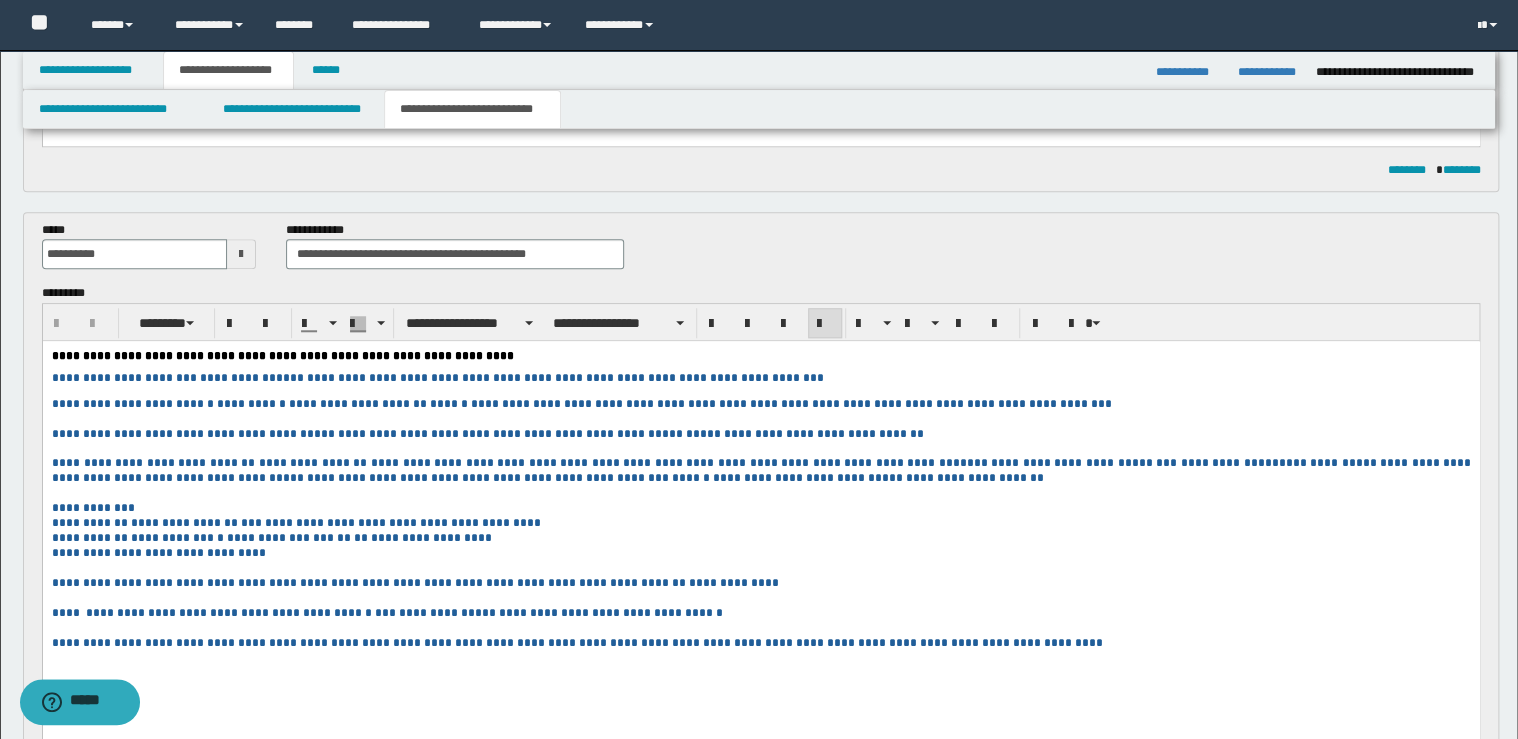 click on "**********" at bounding box center (485, 478) 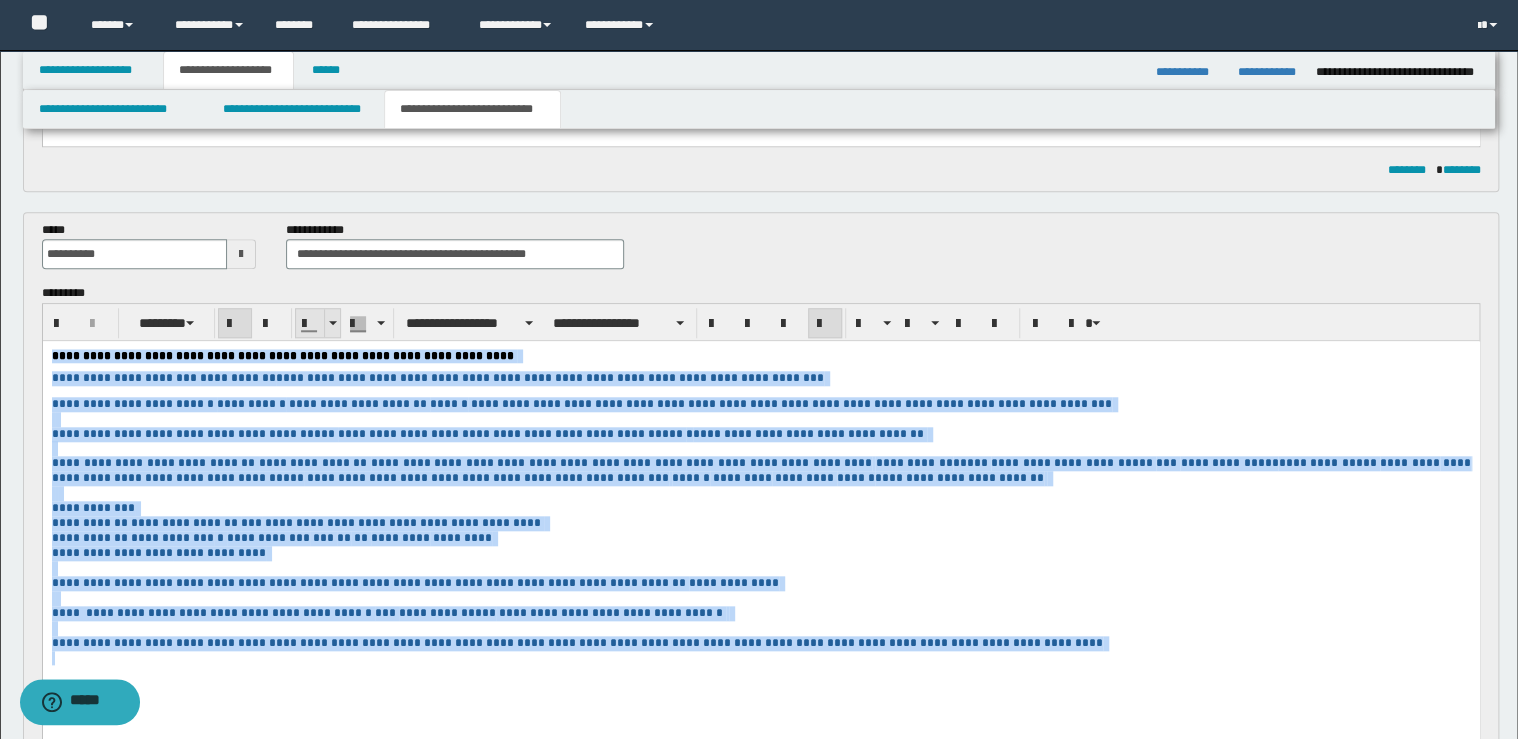 click at bounding box center (332, 323) 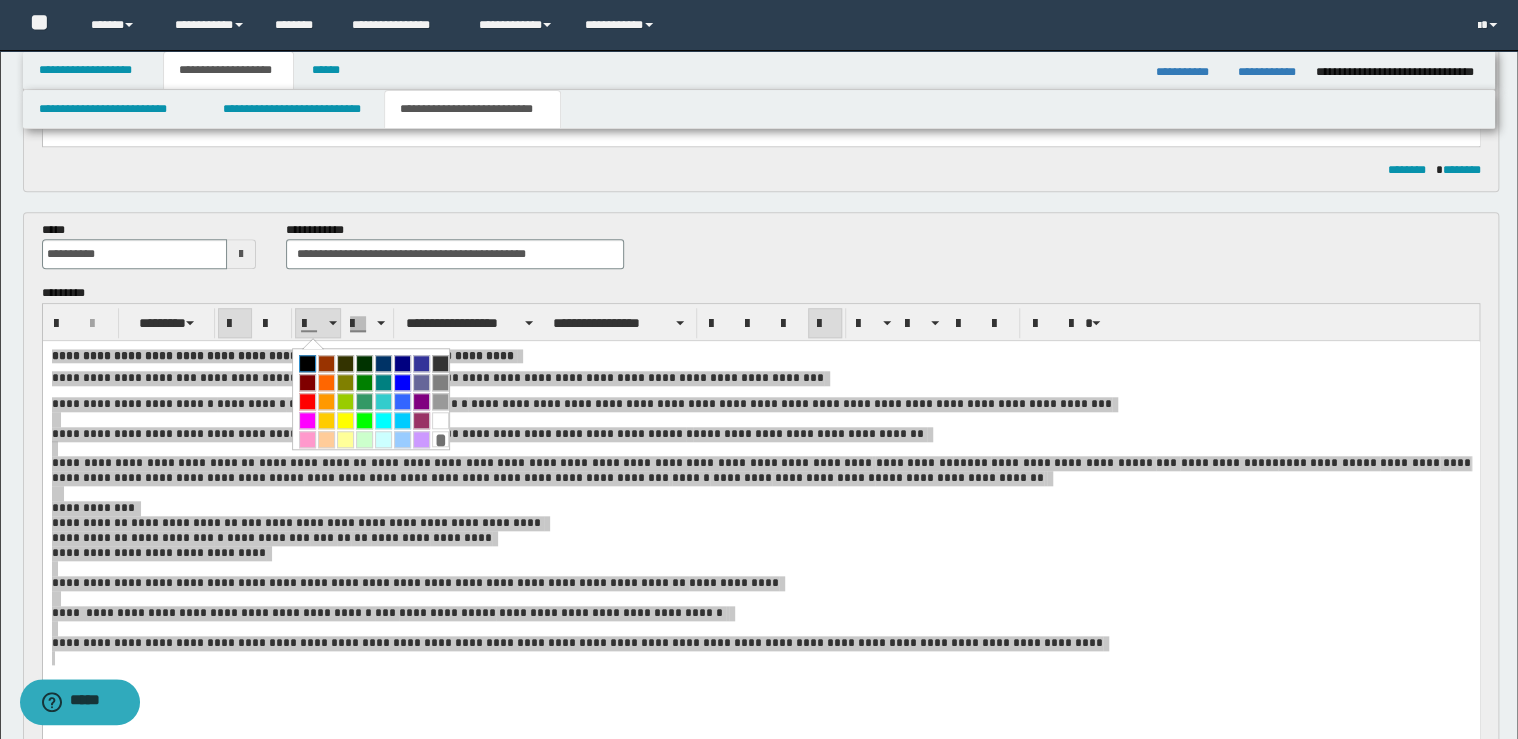 click at bounding box center [307, 363] 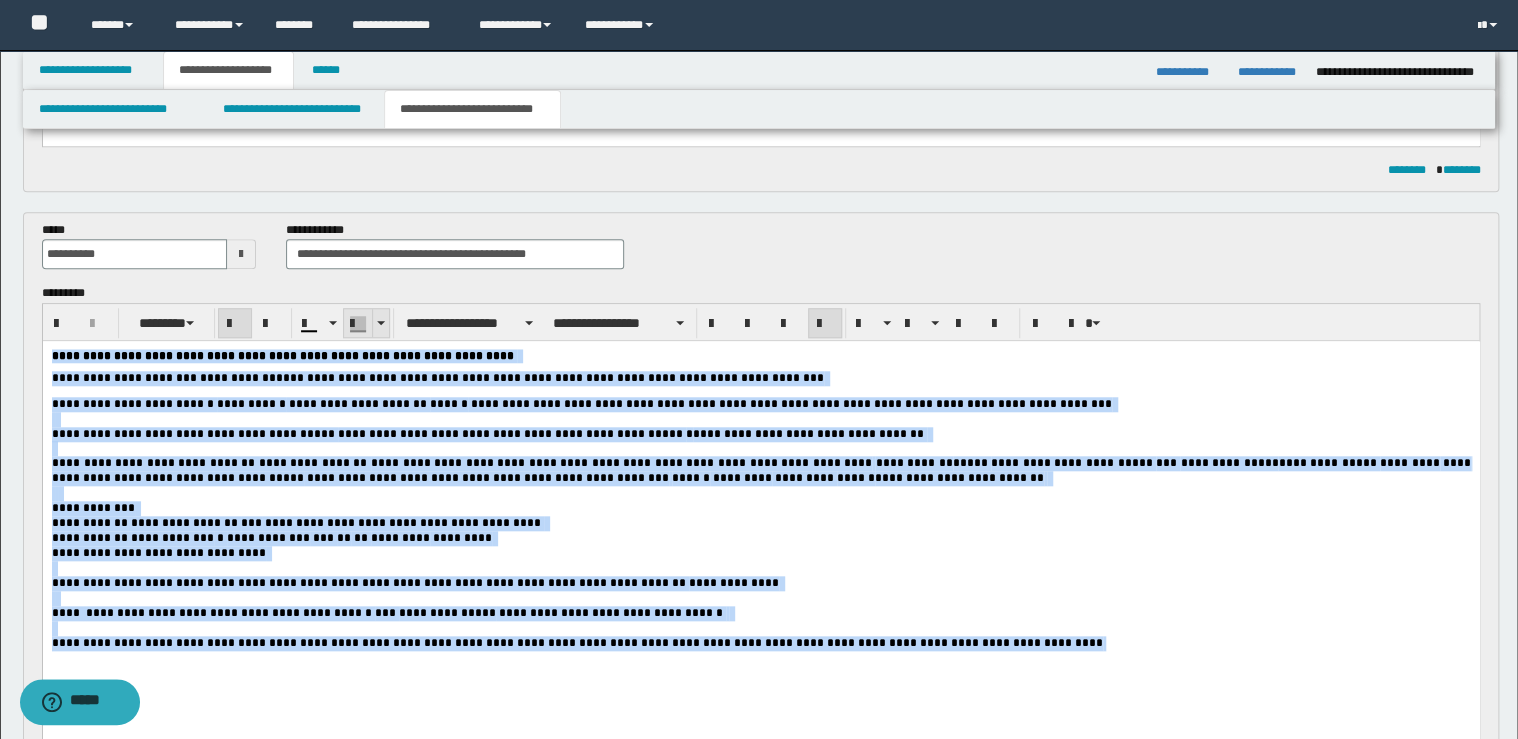 click at bounding box center (380, 323) 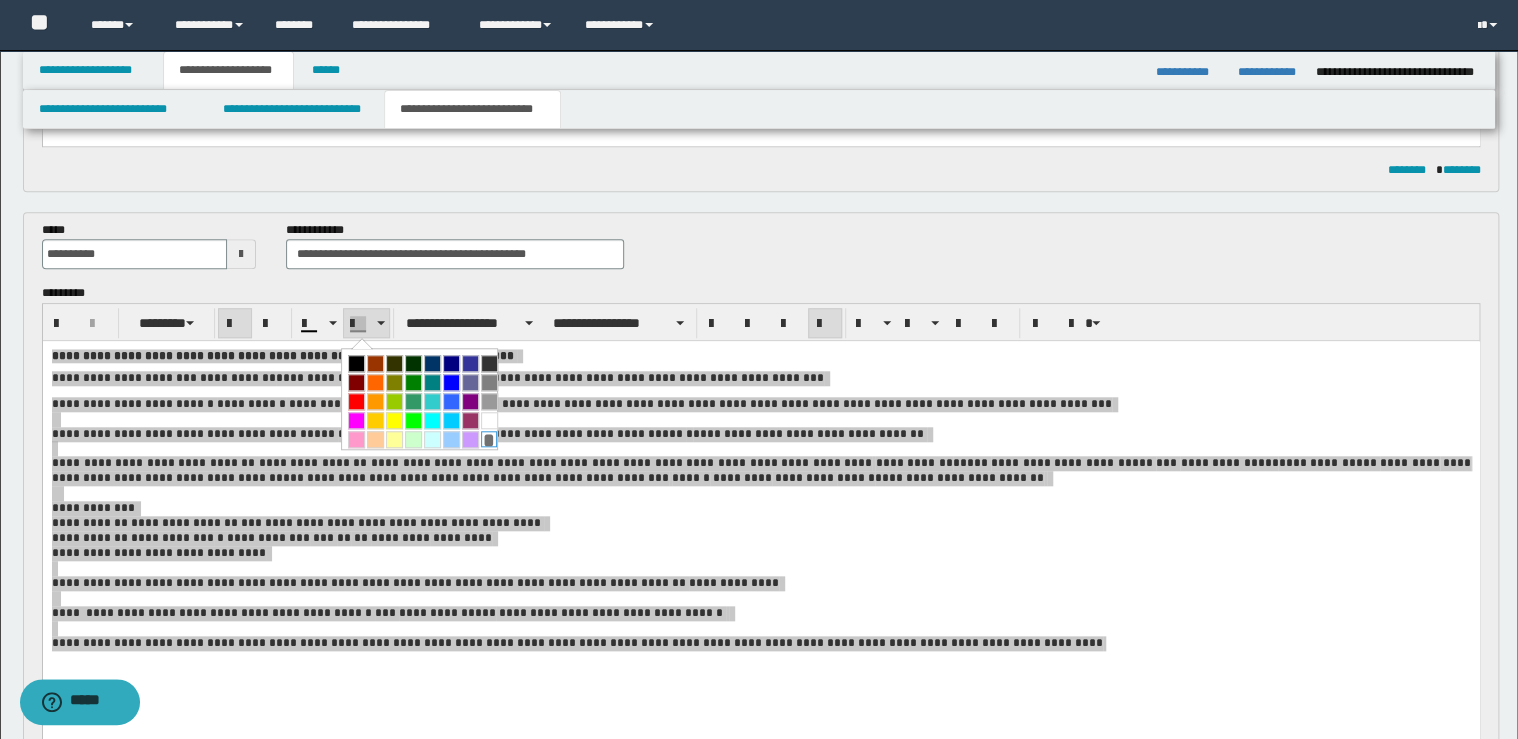 click on "*" at bounding box center (489, 439) 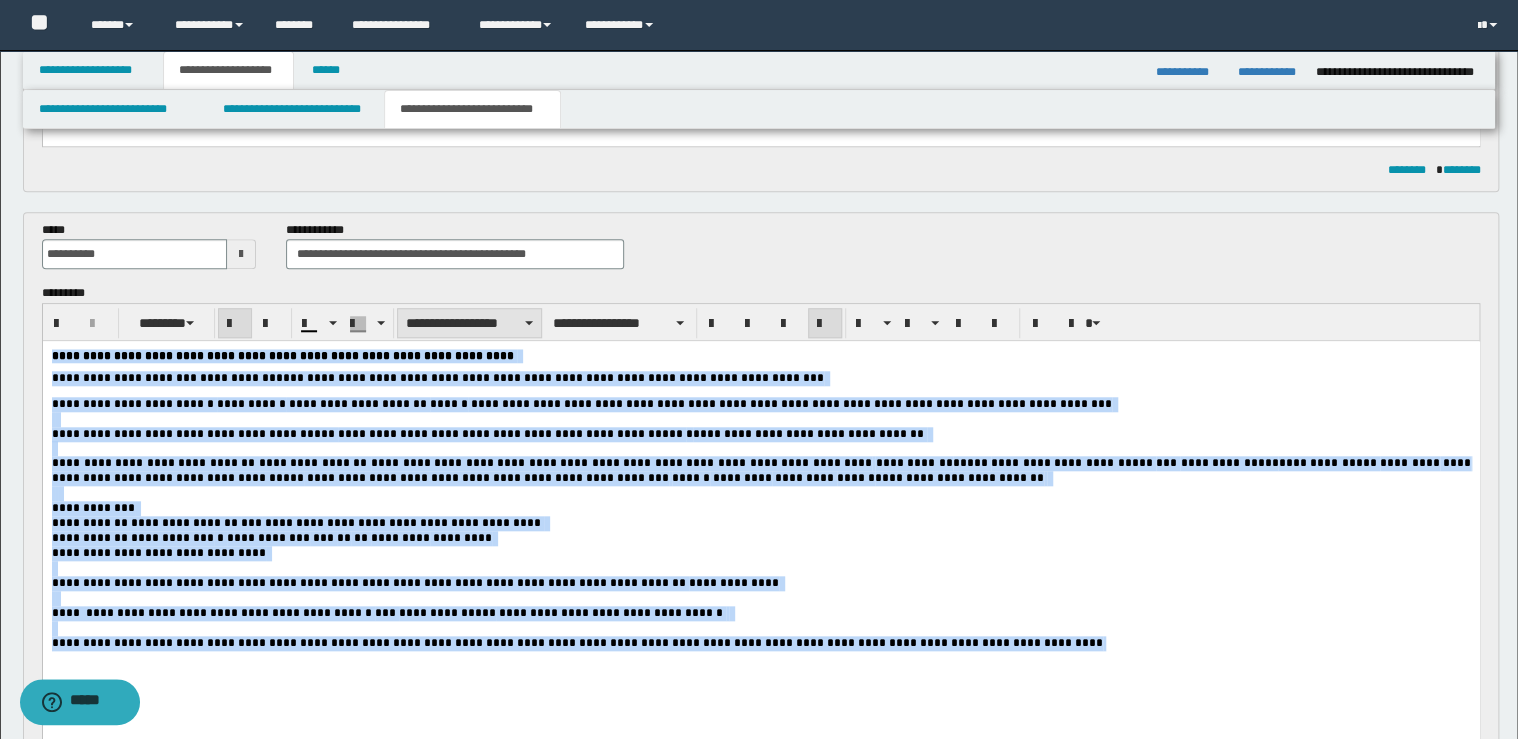 click on "**********" at bounding box center [469, 323] 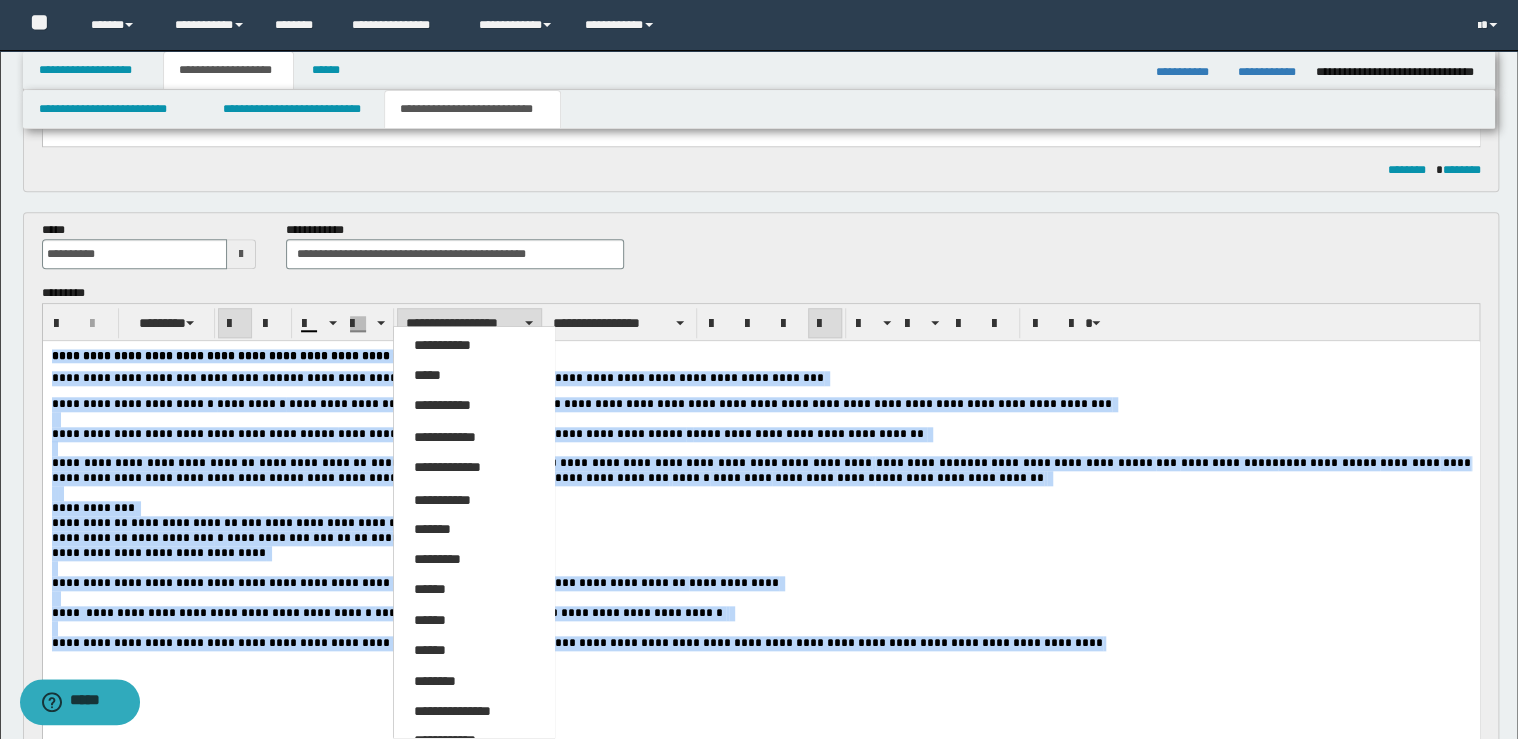 click on "*****" at bounding box center (474, 376) 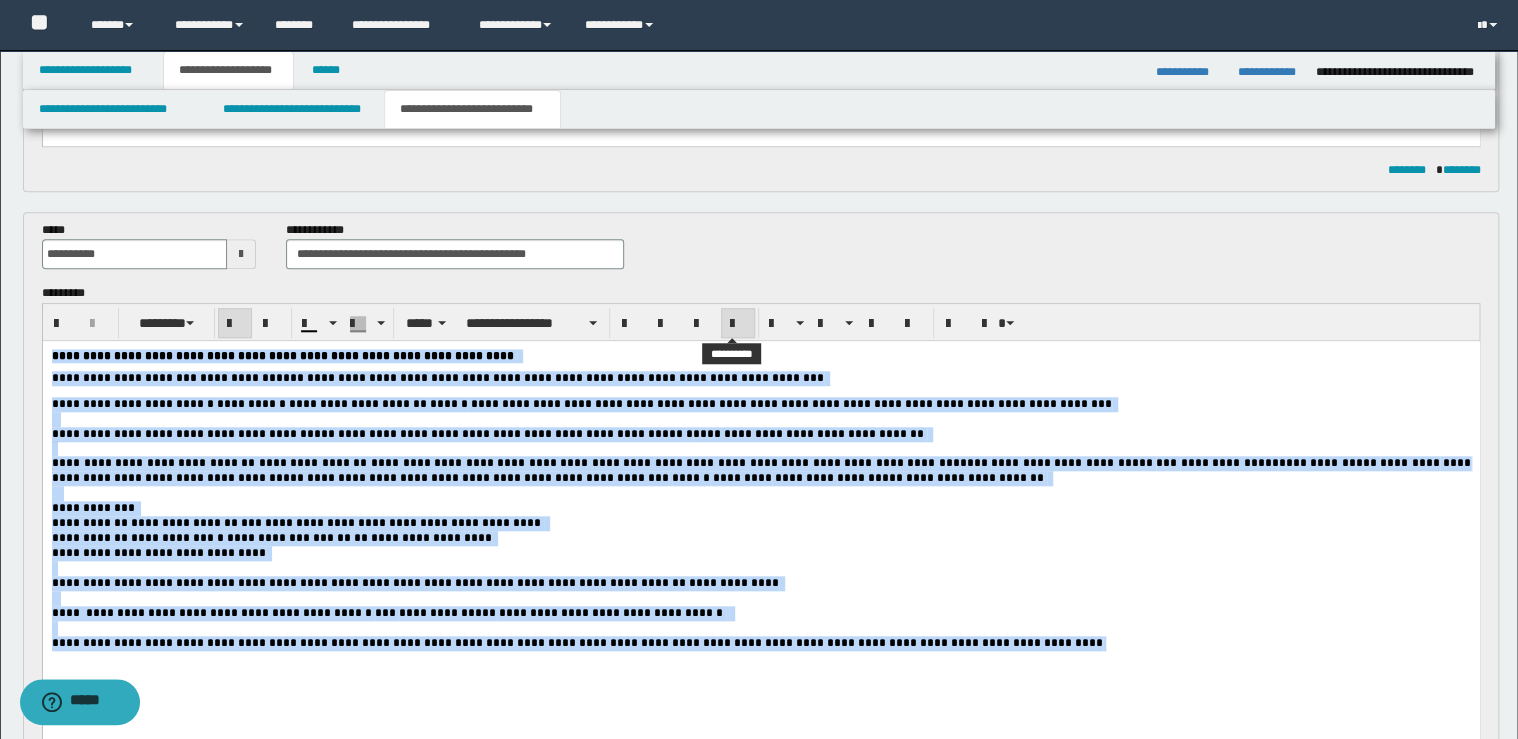 click at bounding box center [738, 324] 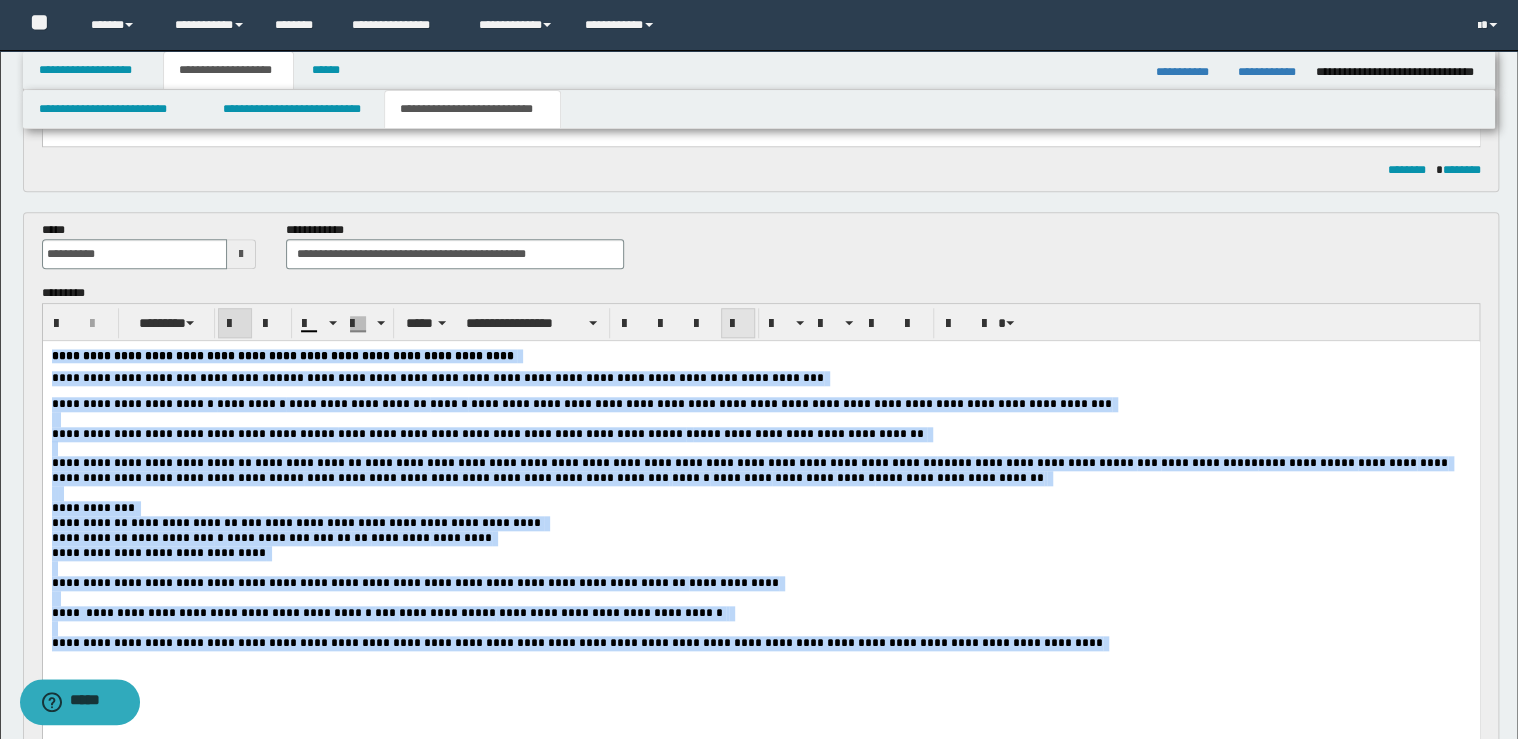 click at bounding box center (738, 324) 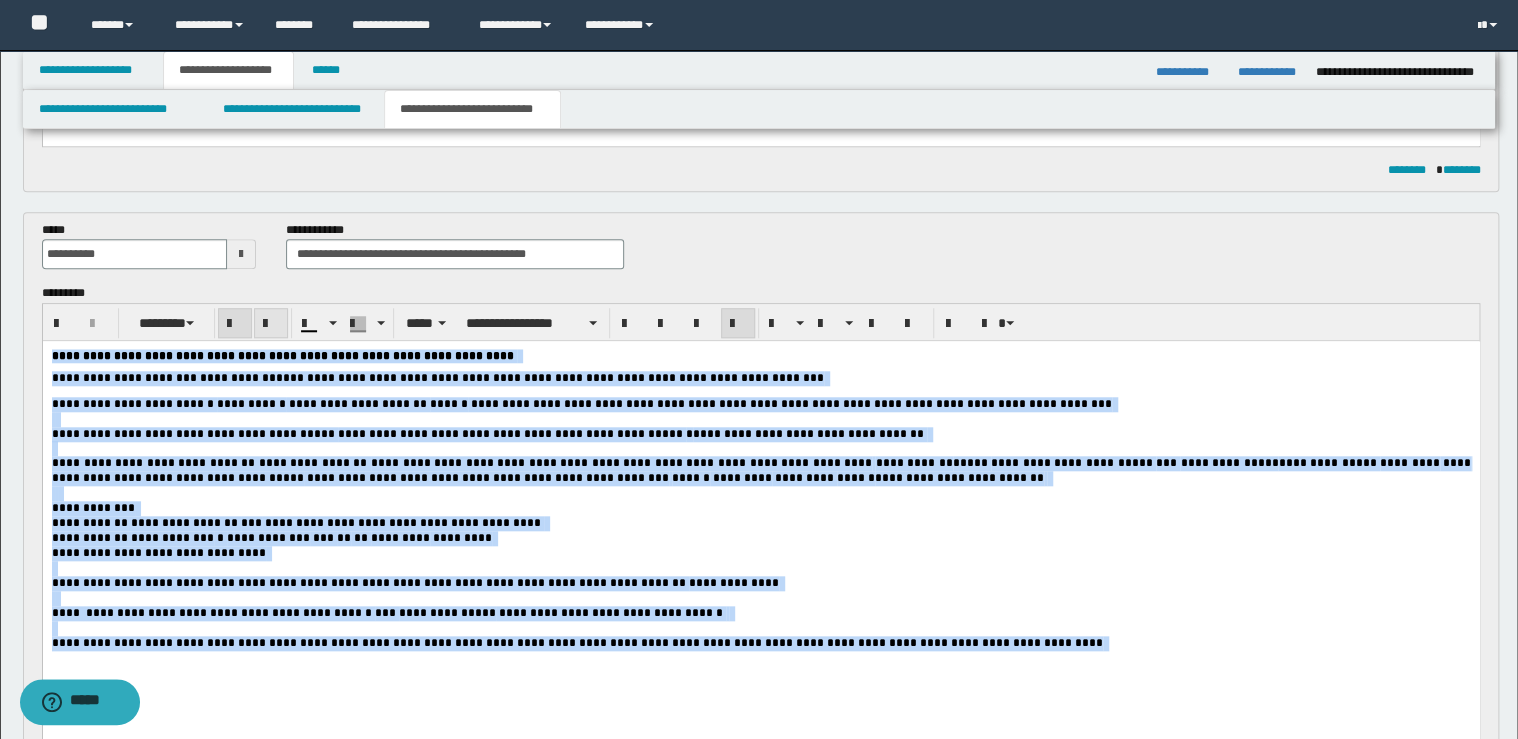 click at bounding box center [271, 324] 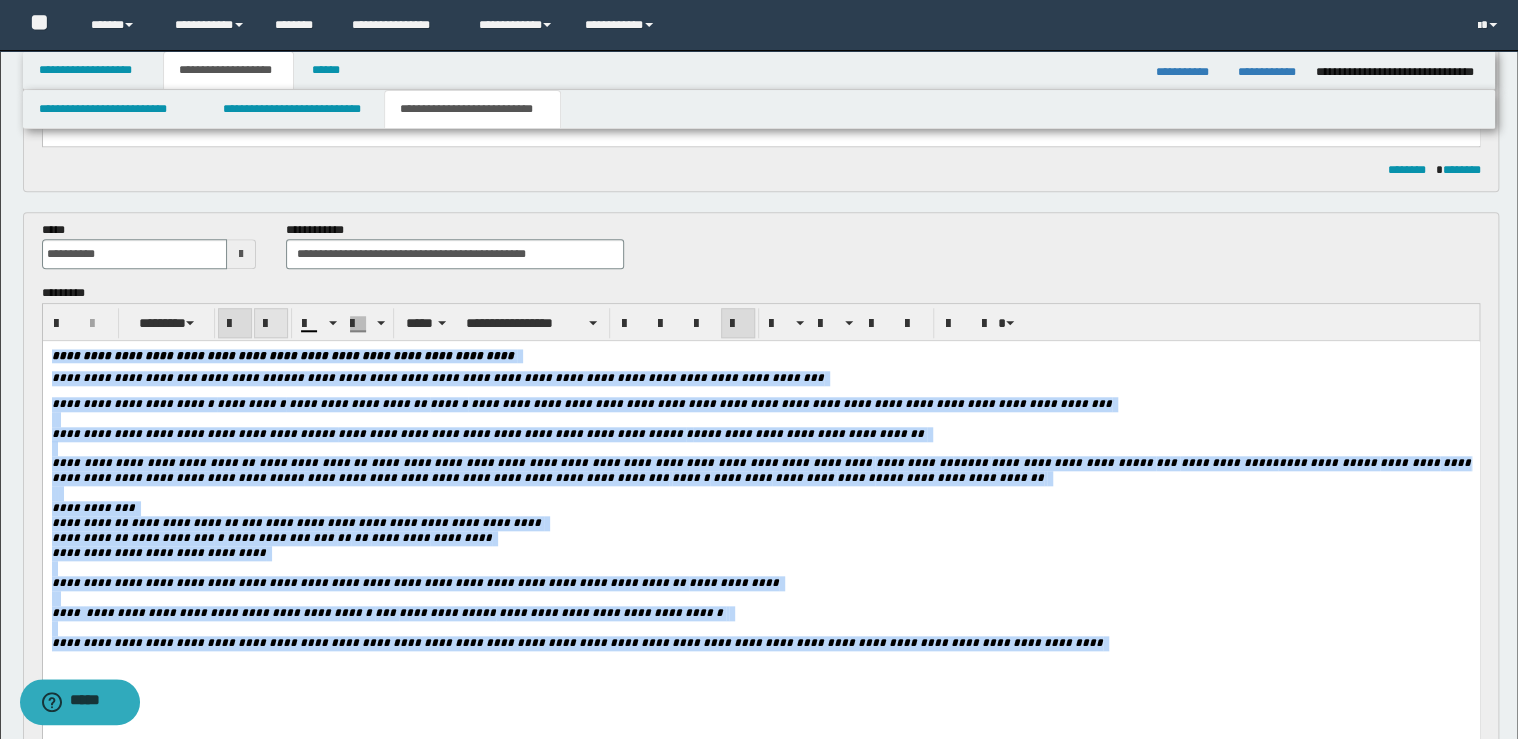 click at bounding box center (271, 324) 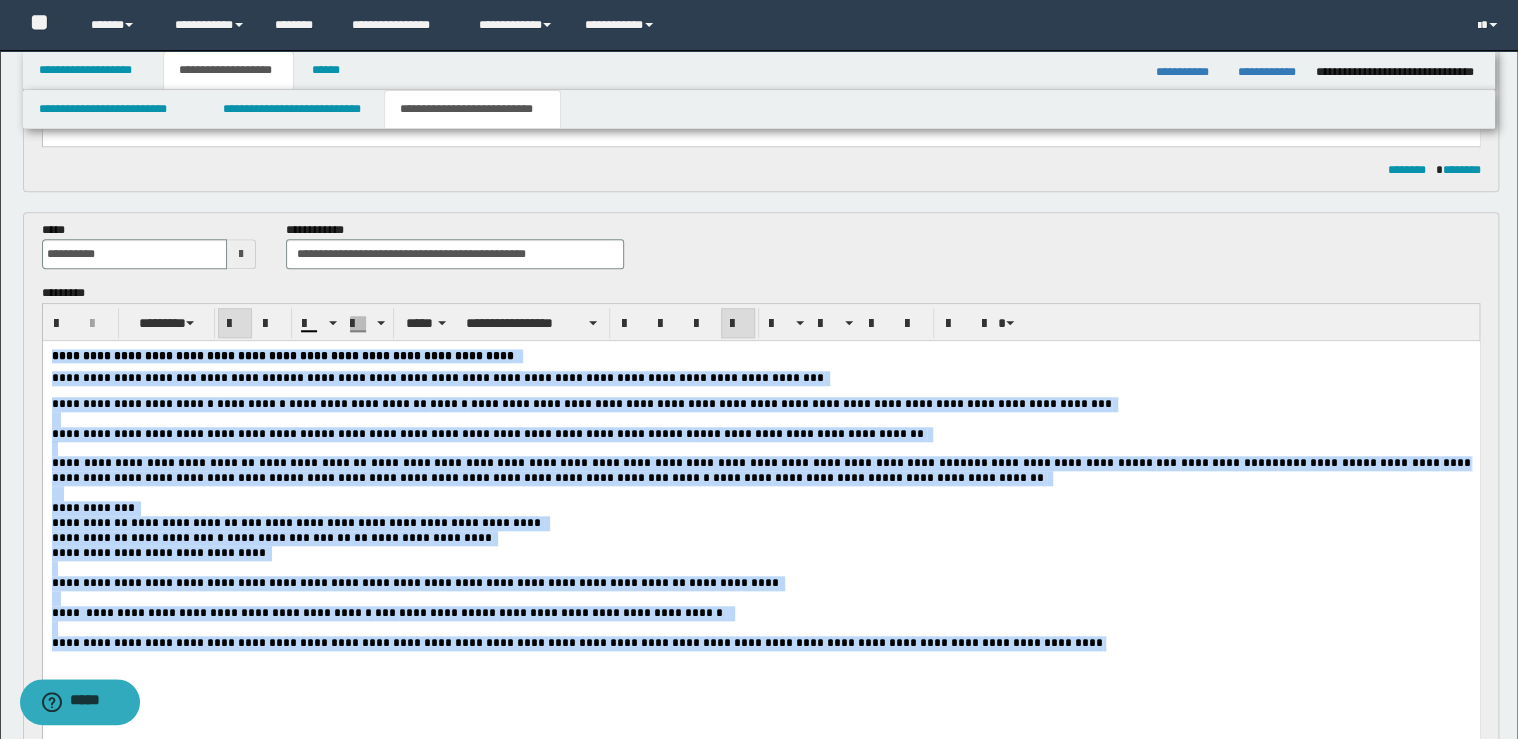 click at bounding box center (760, 493) 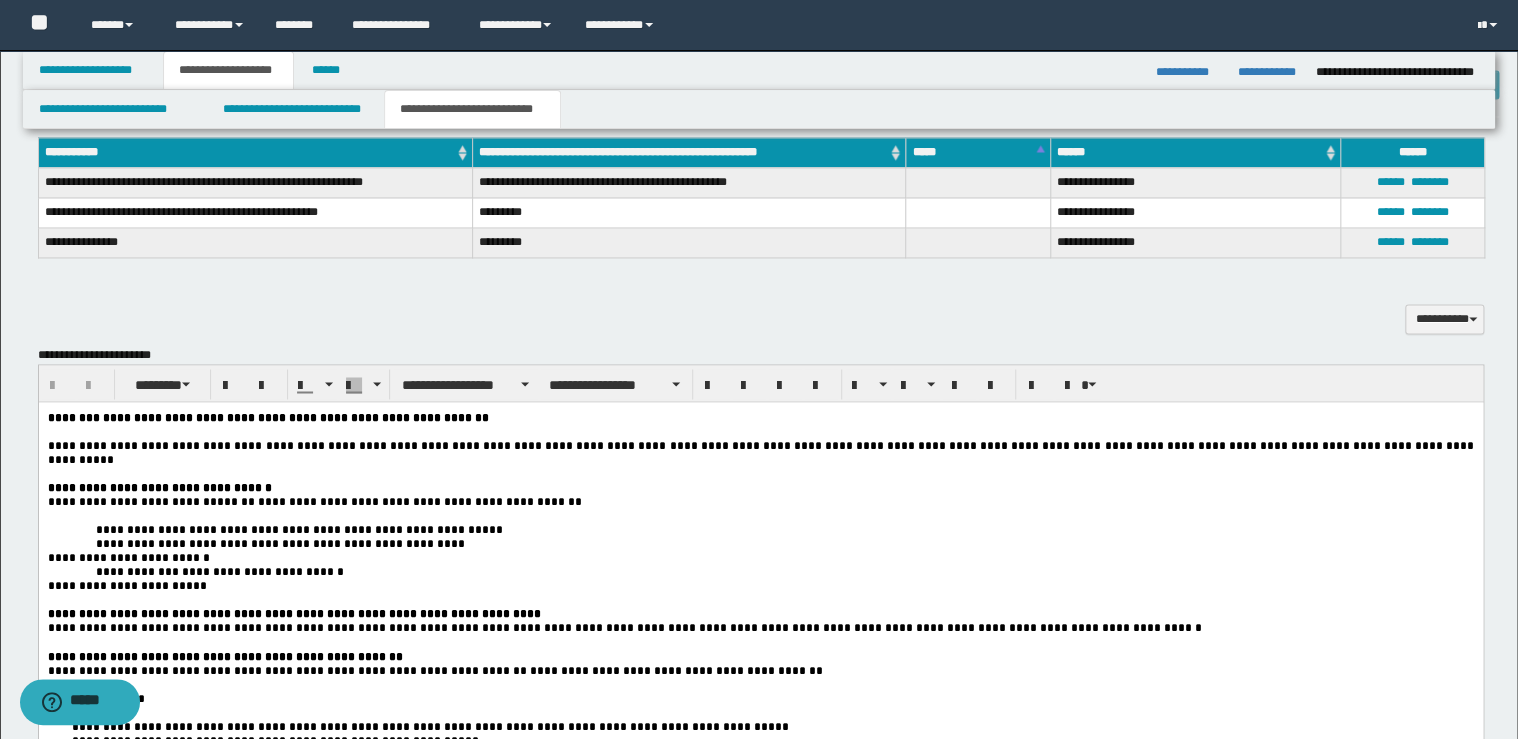 scroll, scrollTop: 1600, scrollLeft: 0, axis: vertical 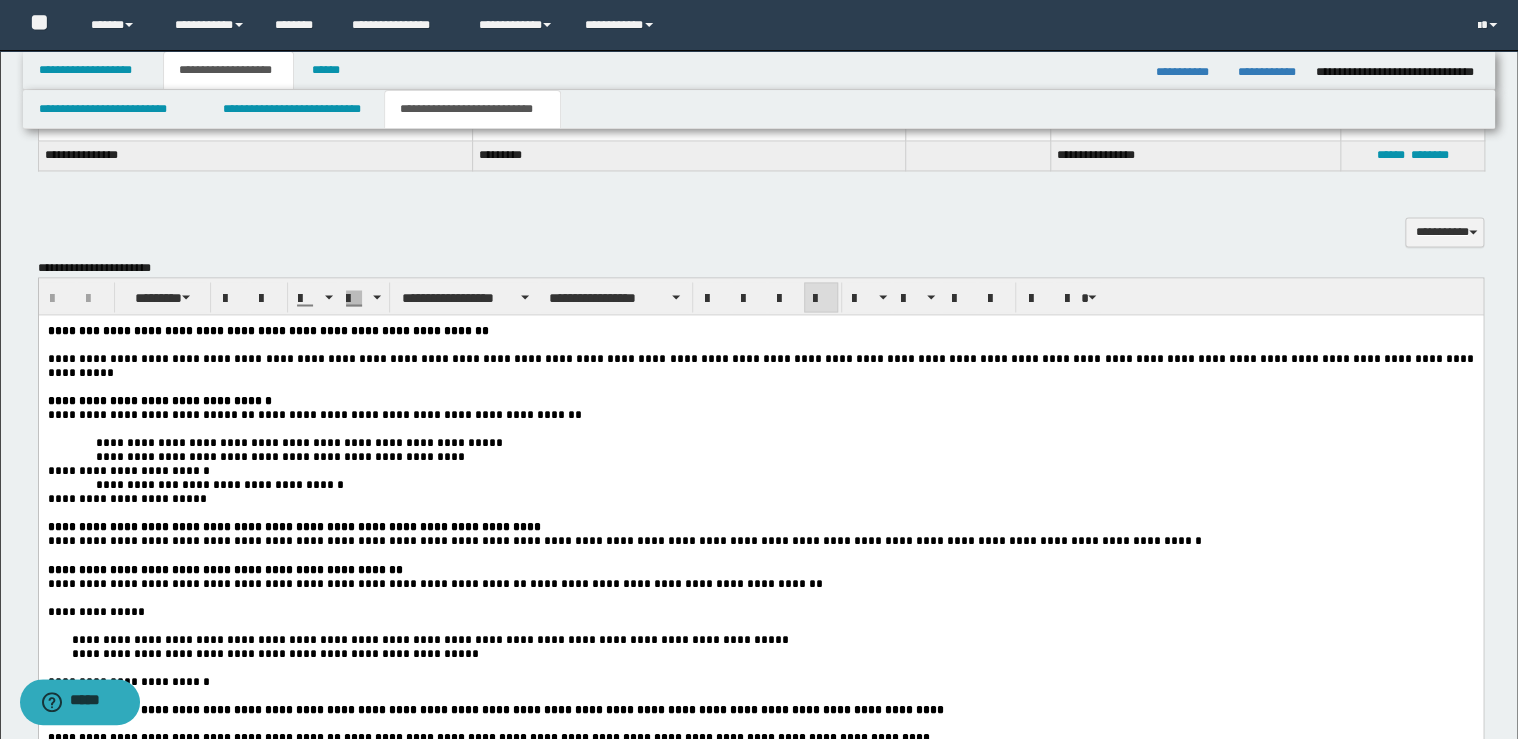 click on "**********" at bounding box center [760, 498] 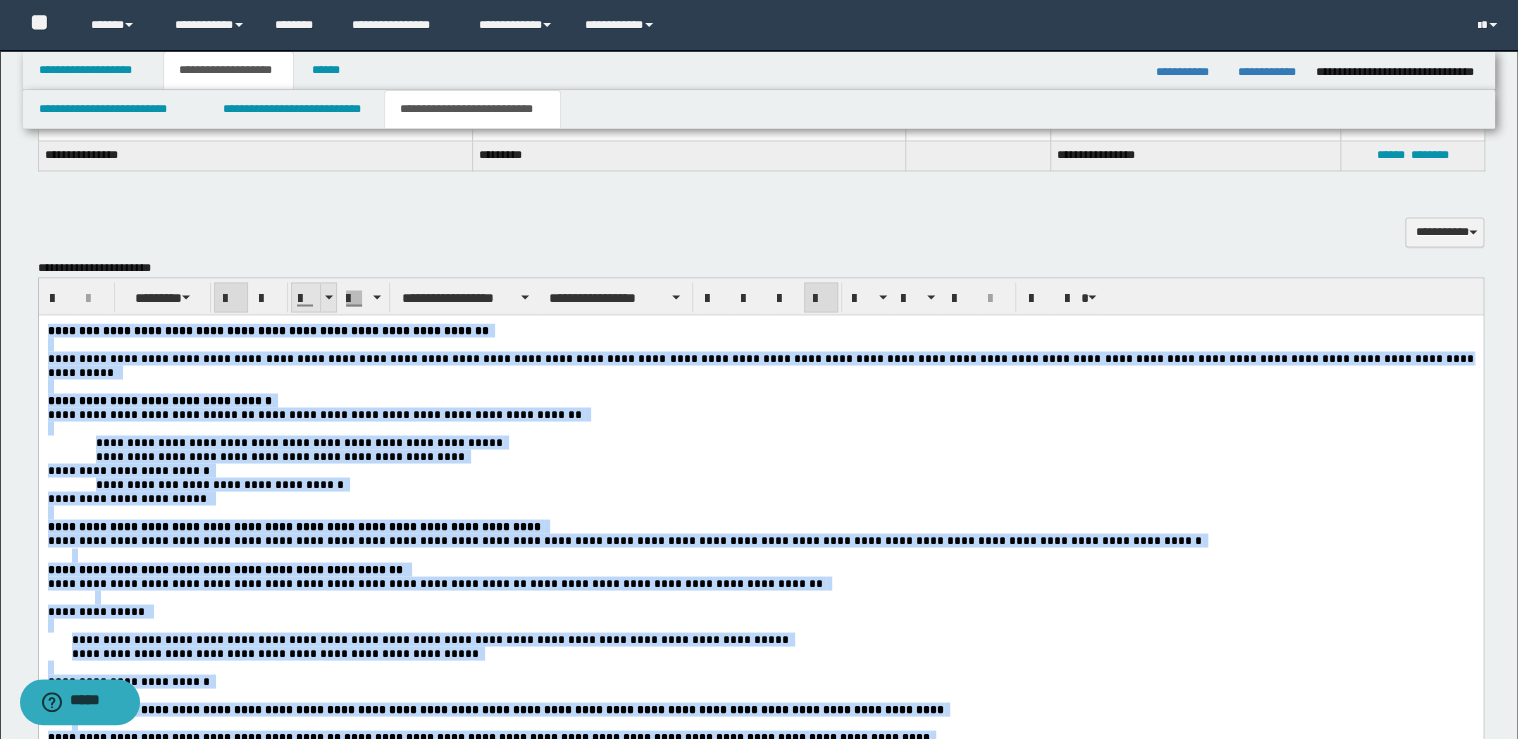 click at bounding box center (328, 297) 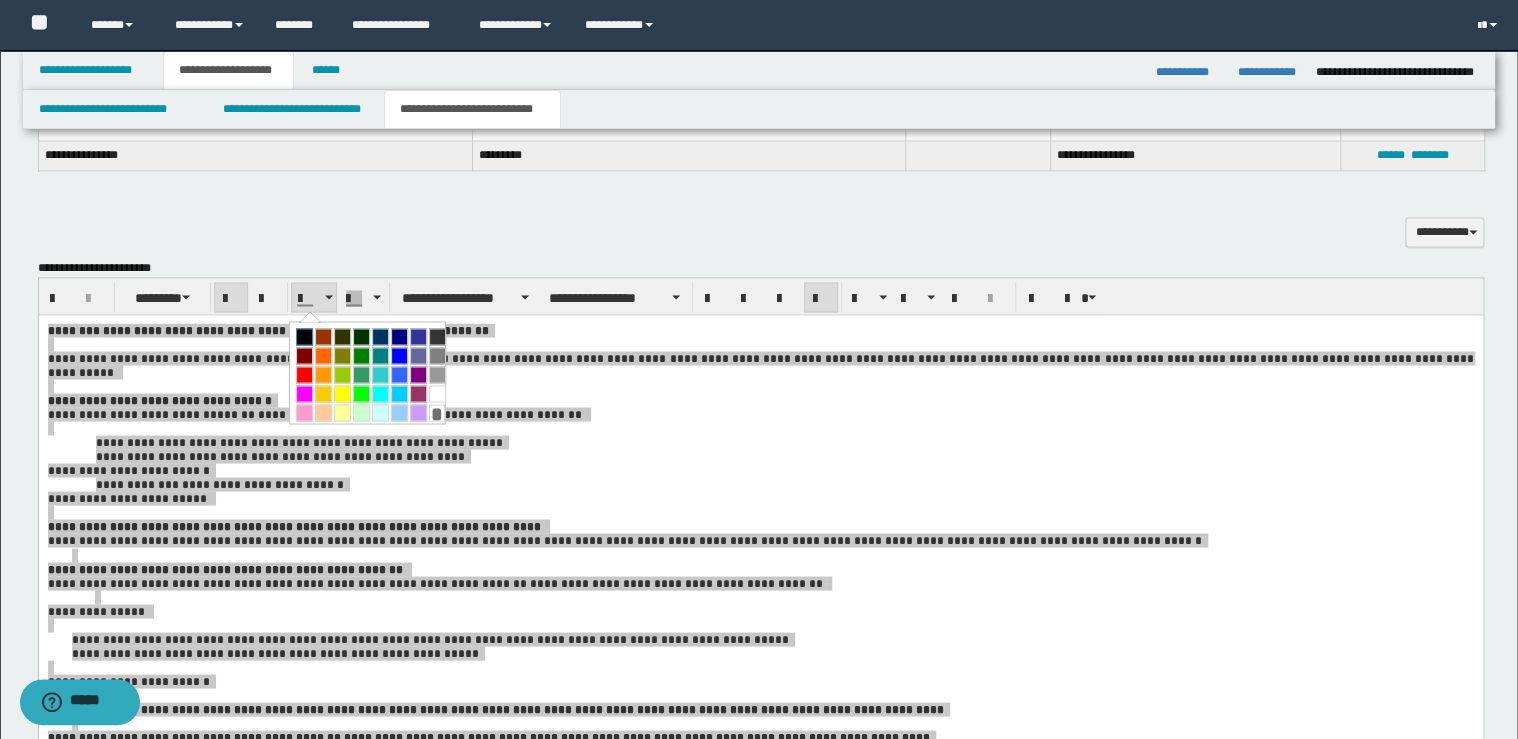 click at bounding box center [304, 336] 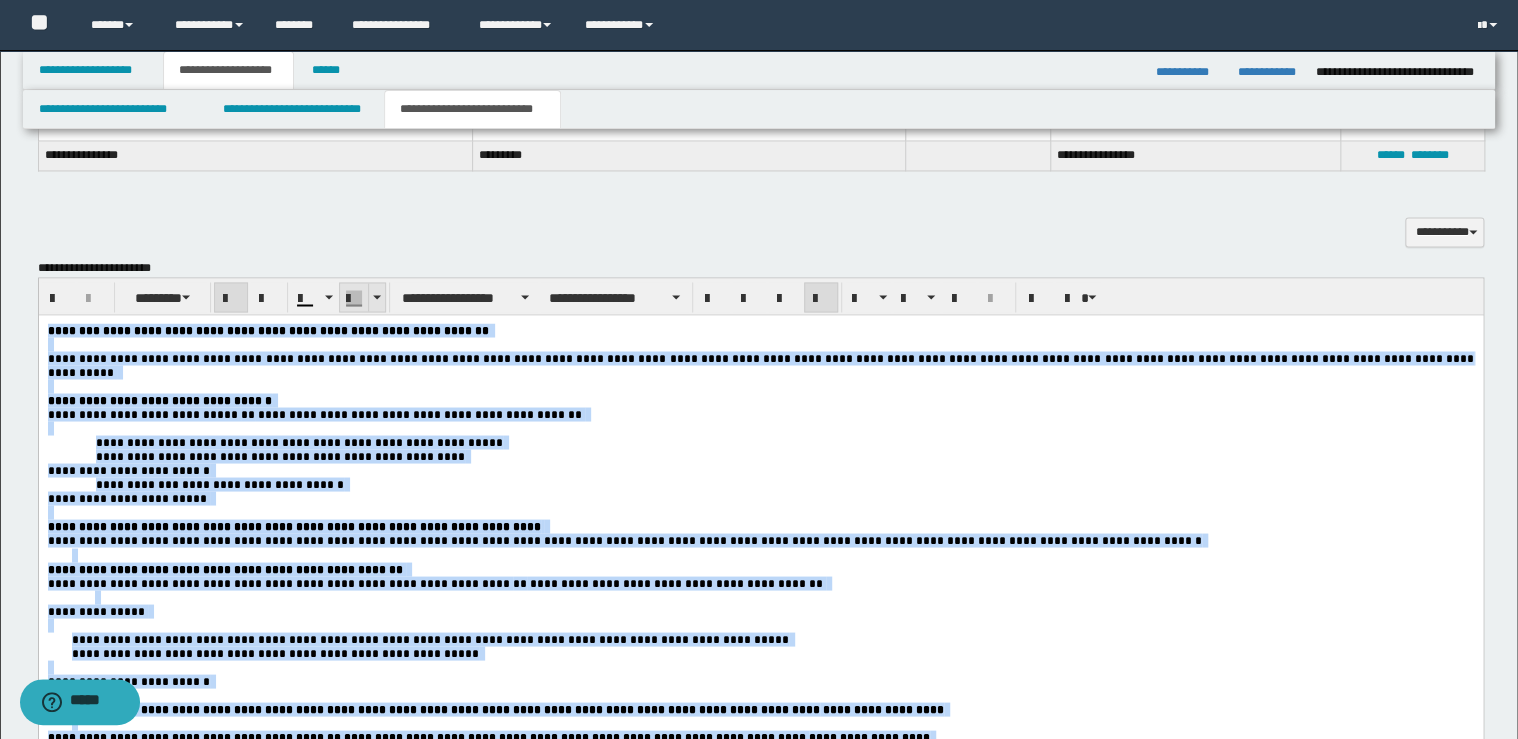 drag, startPoint x: 372, startPoint y: 300, endPoint x: 333, endPoint y: 2, distance: 300.54117 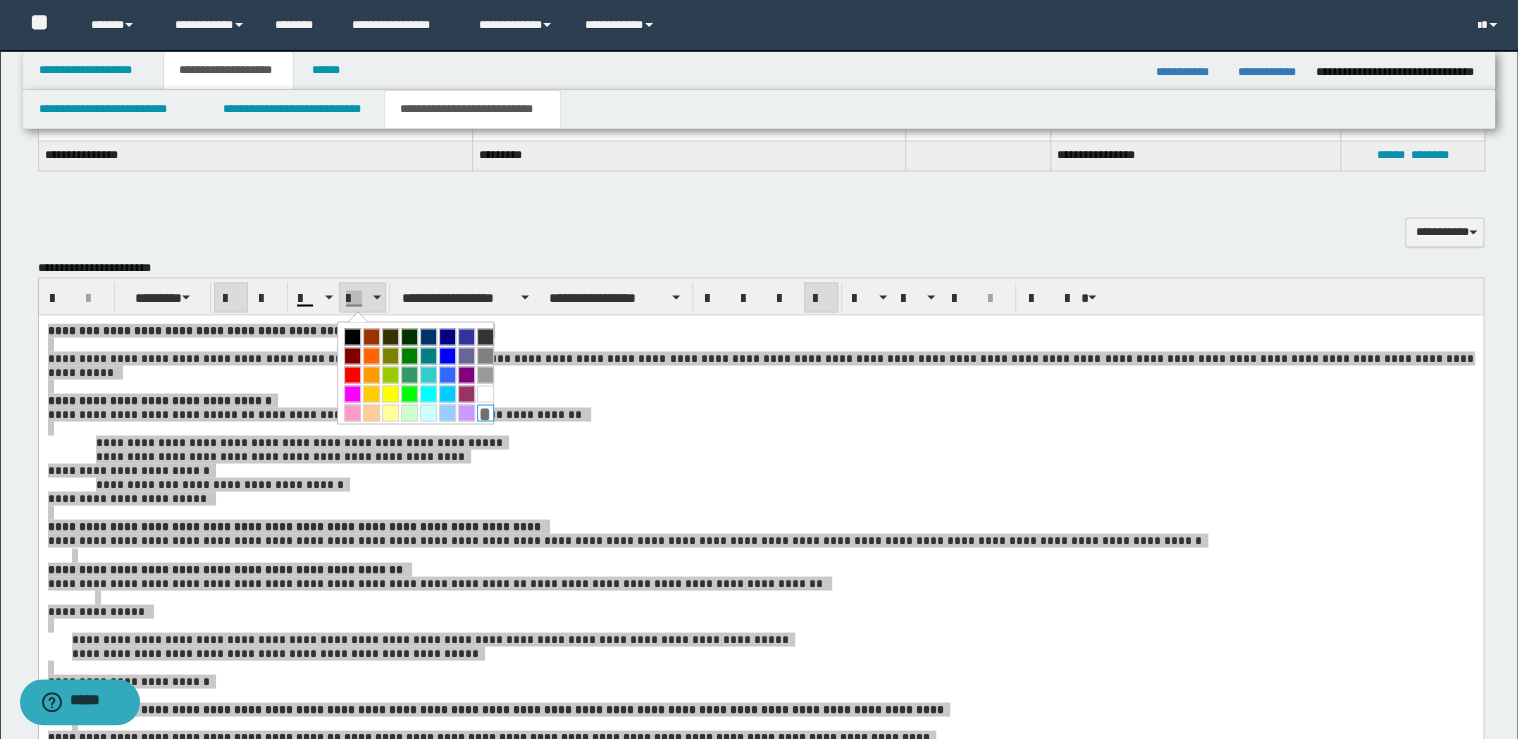 click on "*" at bounding box center (485, 412) 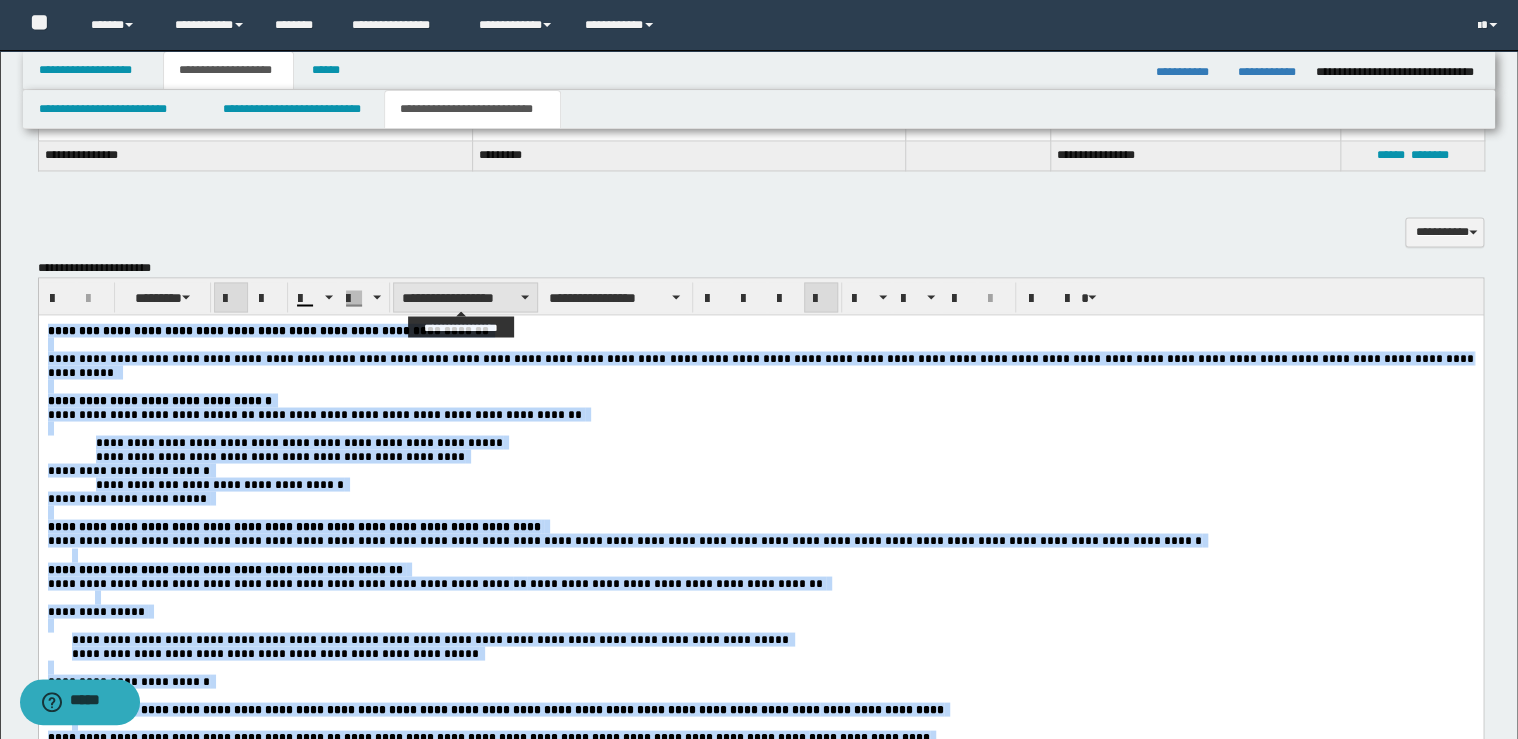click on "**********" at bounding box center [465, 297] 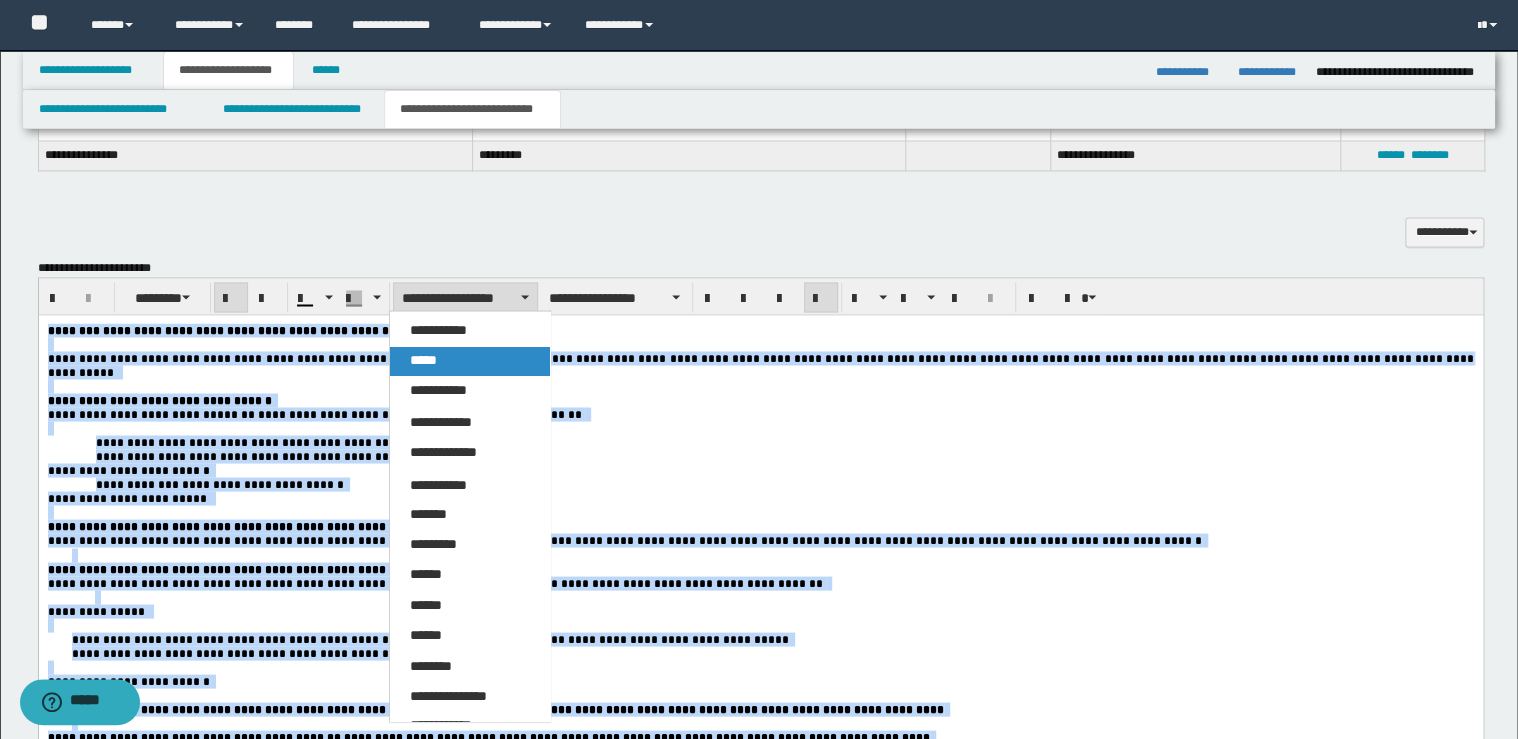click on "*****" at bounding box center (470, 360) 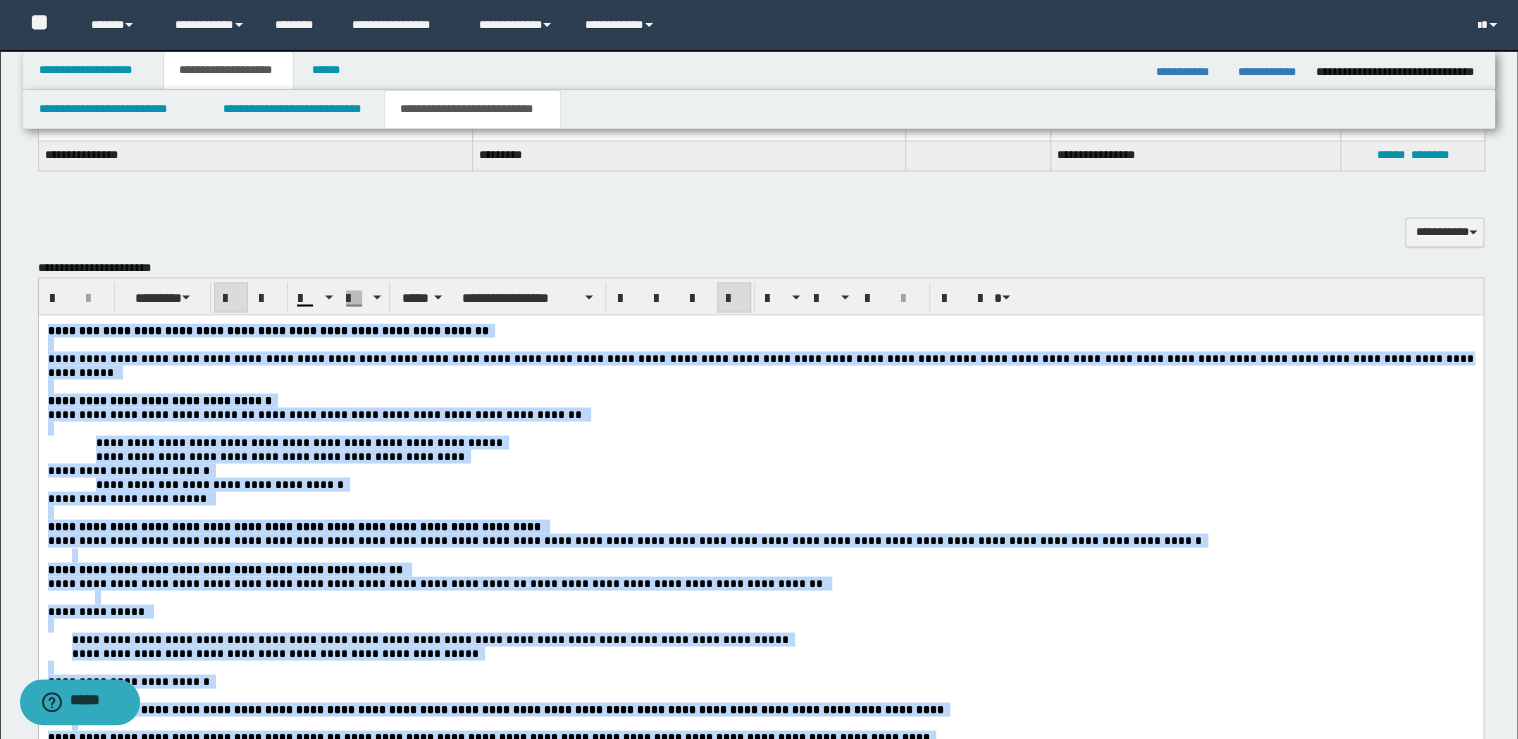 click at bounding box center [734, 297] 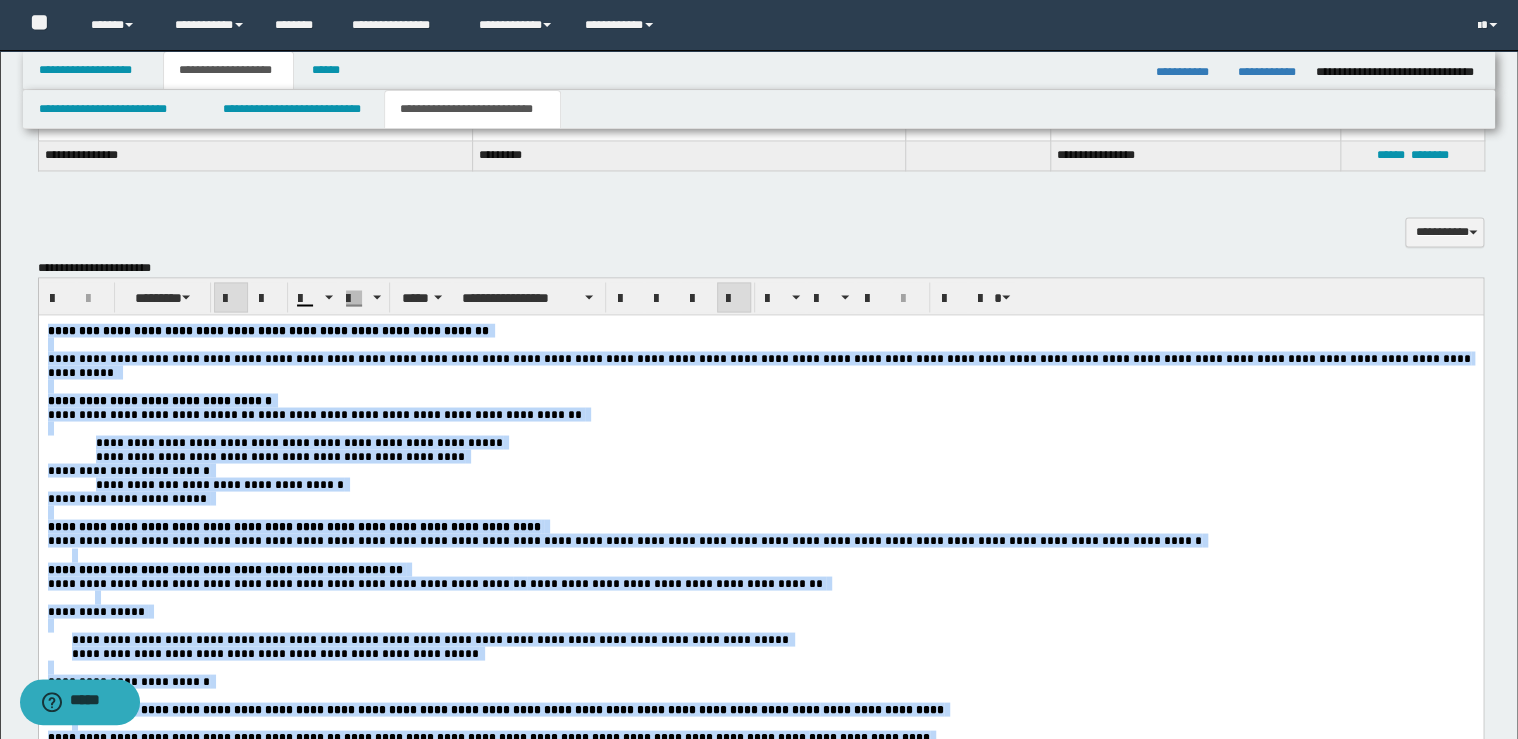 click at bounding box center (734, 297) 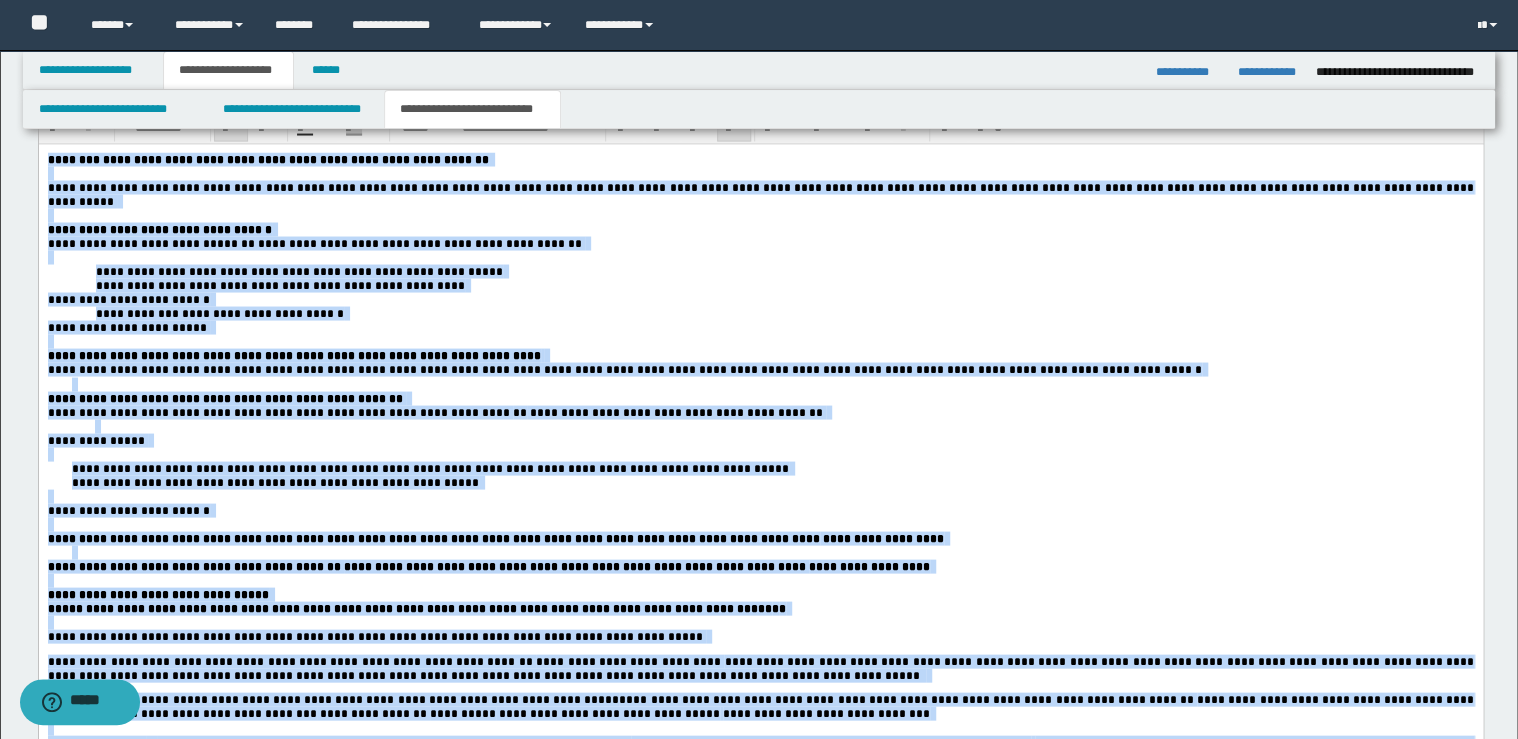 scroll, scrollTop: 1760, scrollLeft: 0, axis: vertical 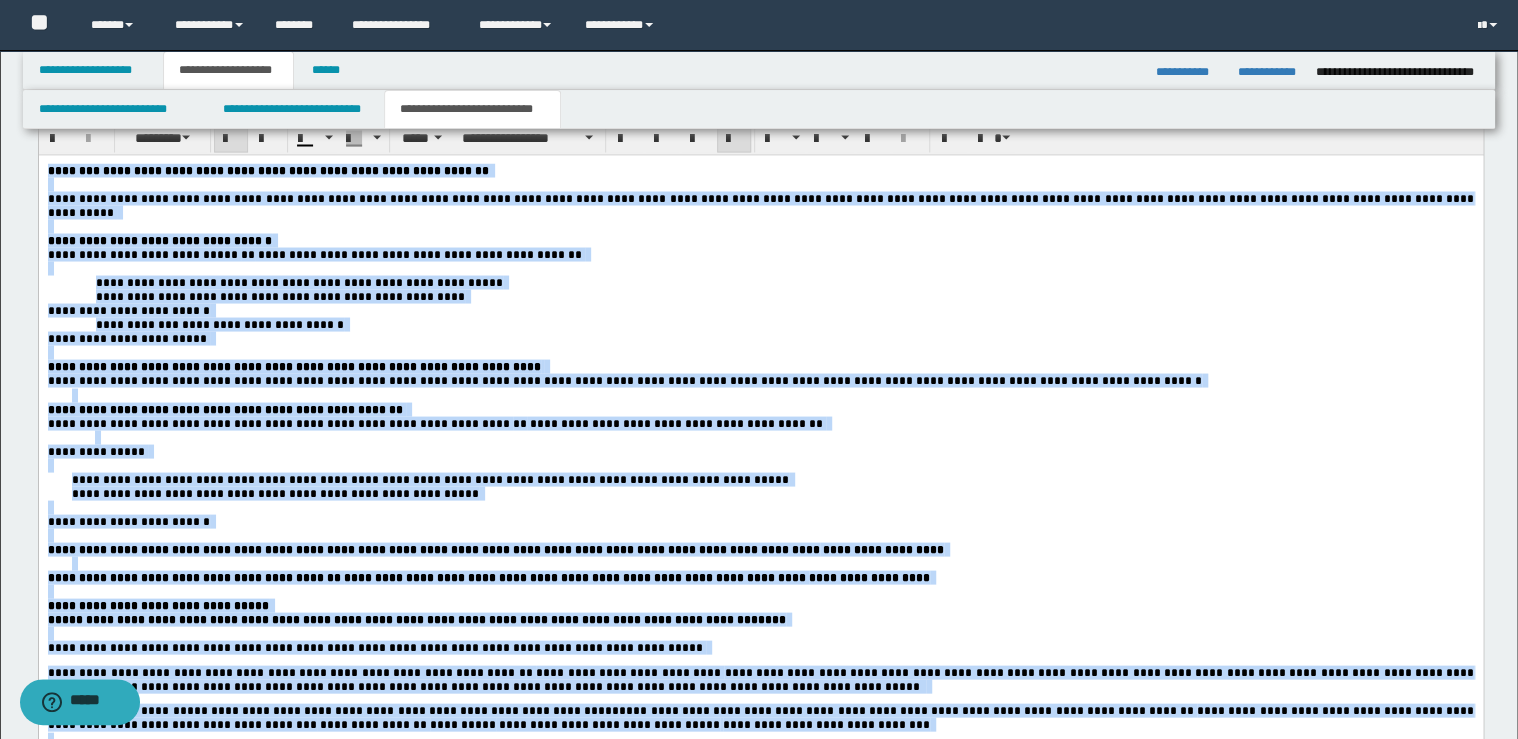 click at bounding box center [772, 395] 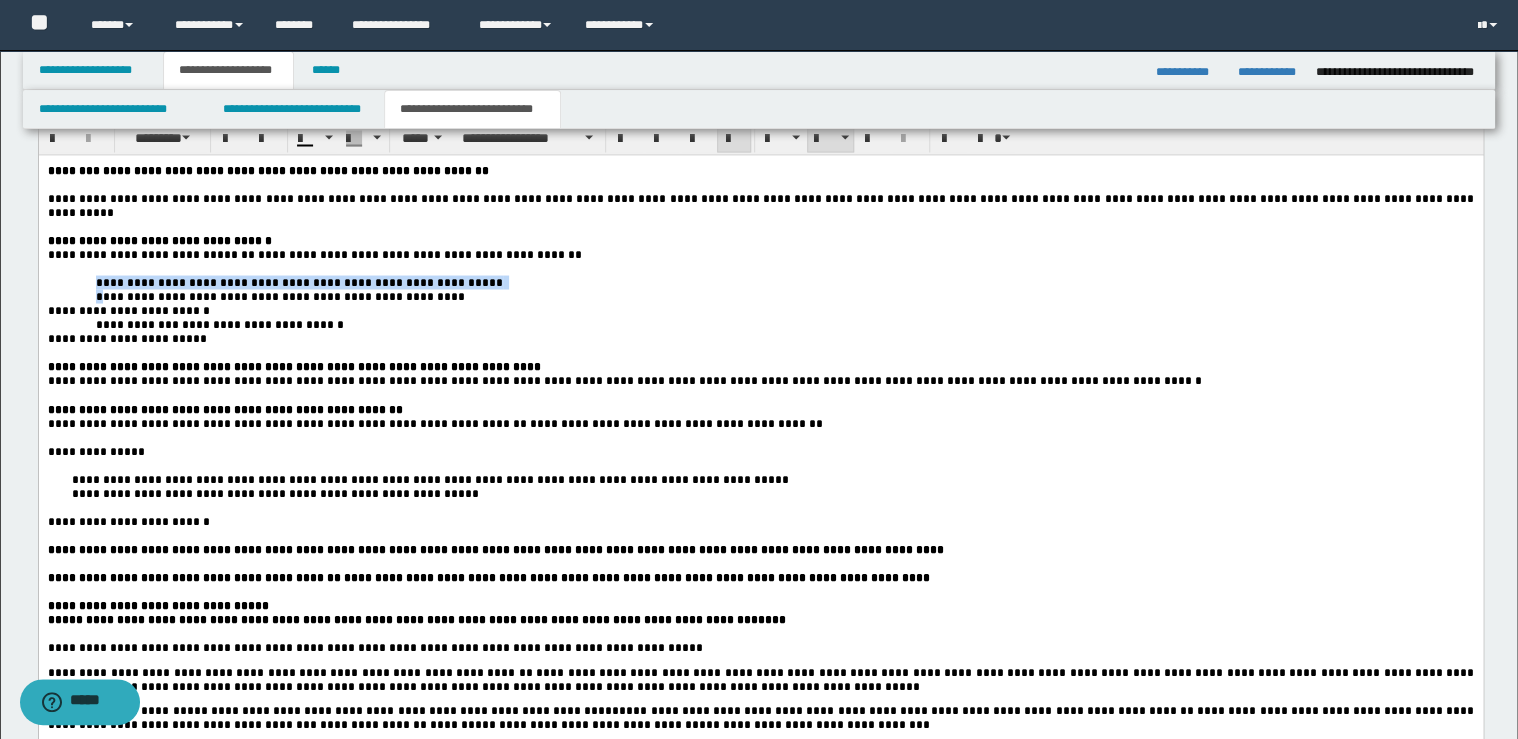 drag, startPoint x: 91, startPoint y: 283, endPoint x: 313, endPoint y: 304, distance: 222.99103 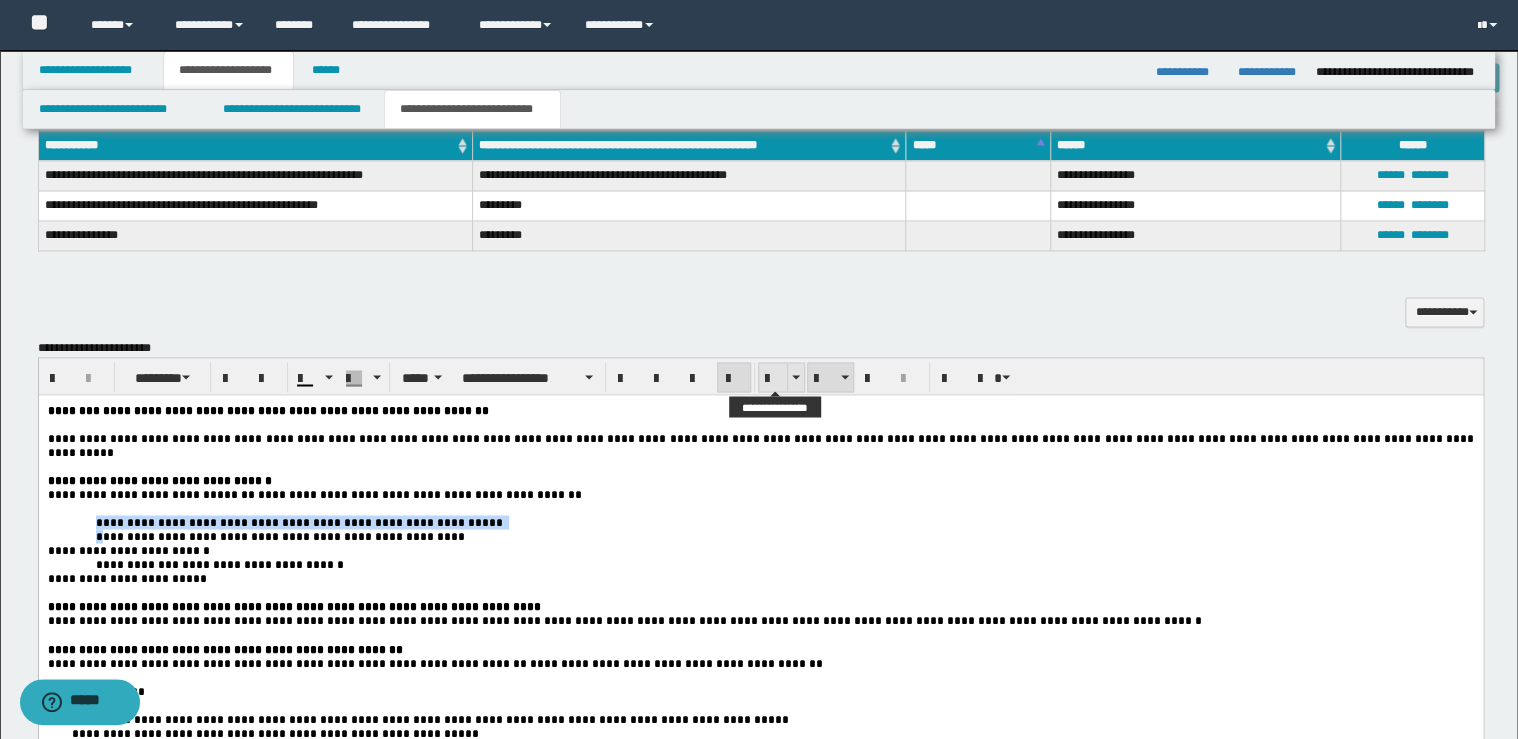 click at bounding box center [773, 378] 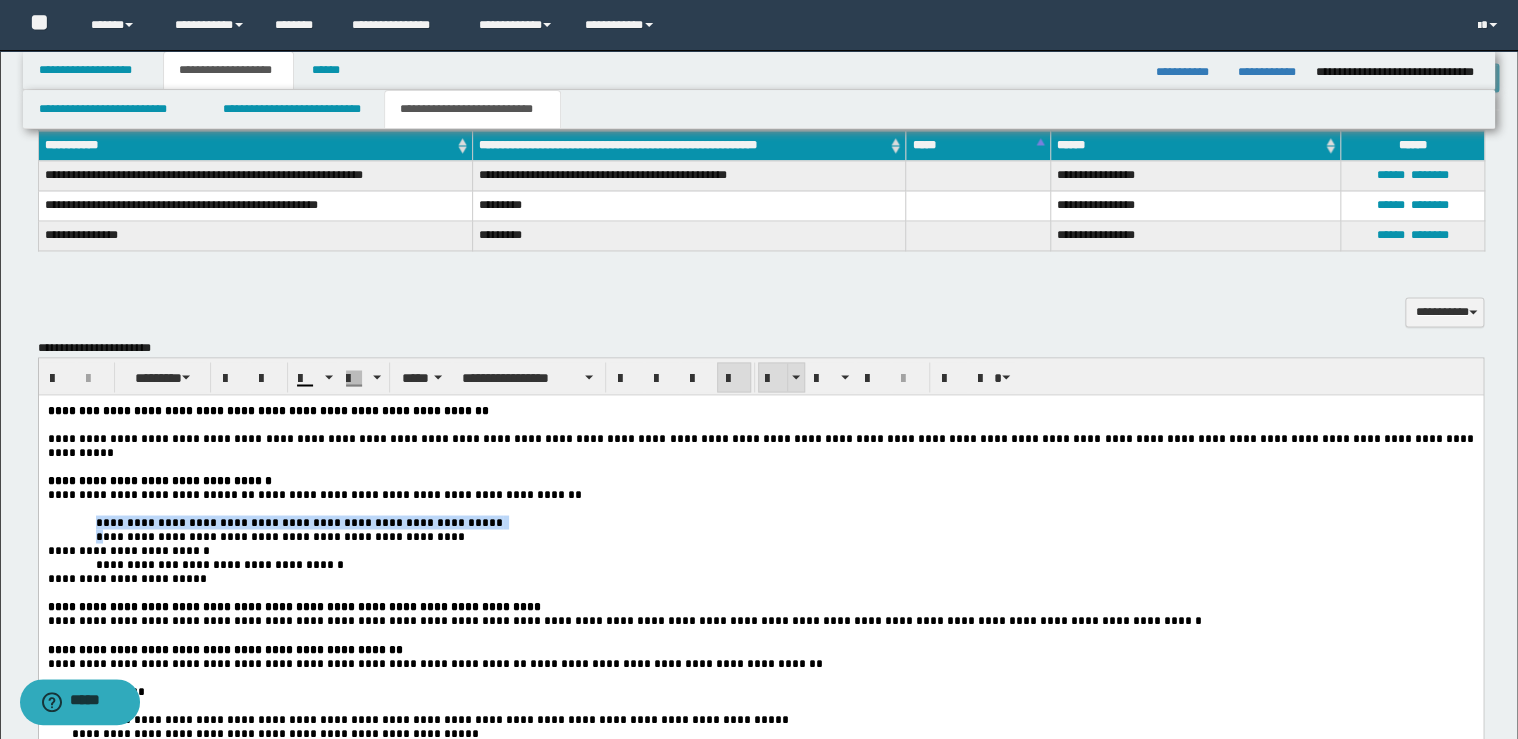 click at bounding box center [773, 378] 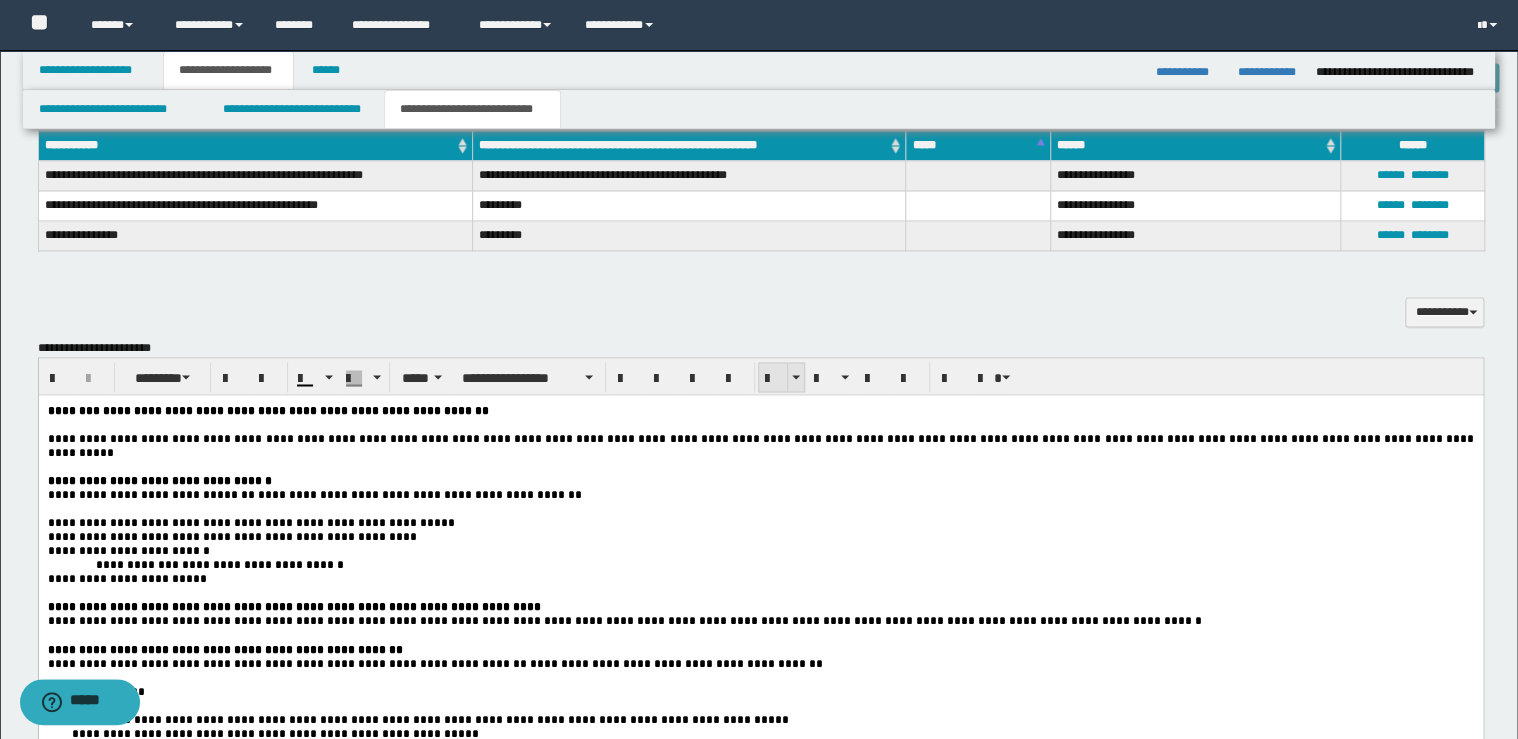 click at bounding box center [773, 378] 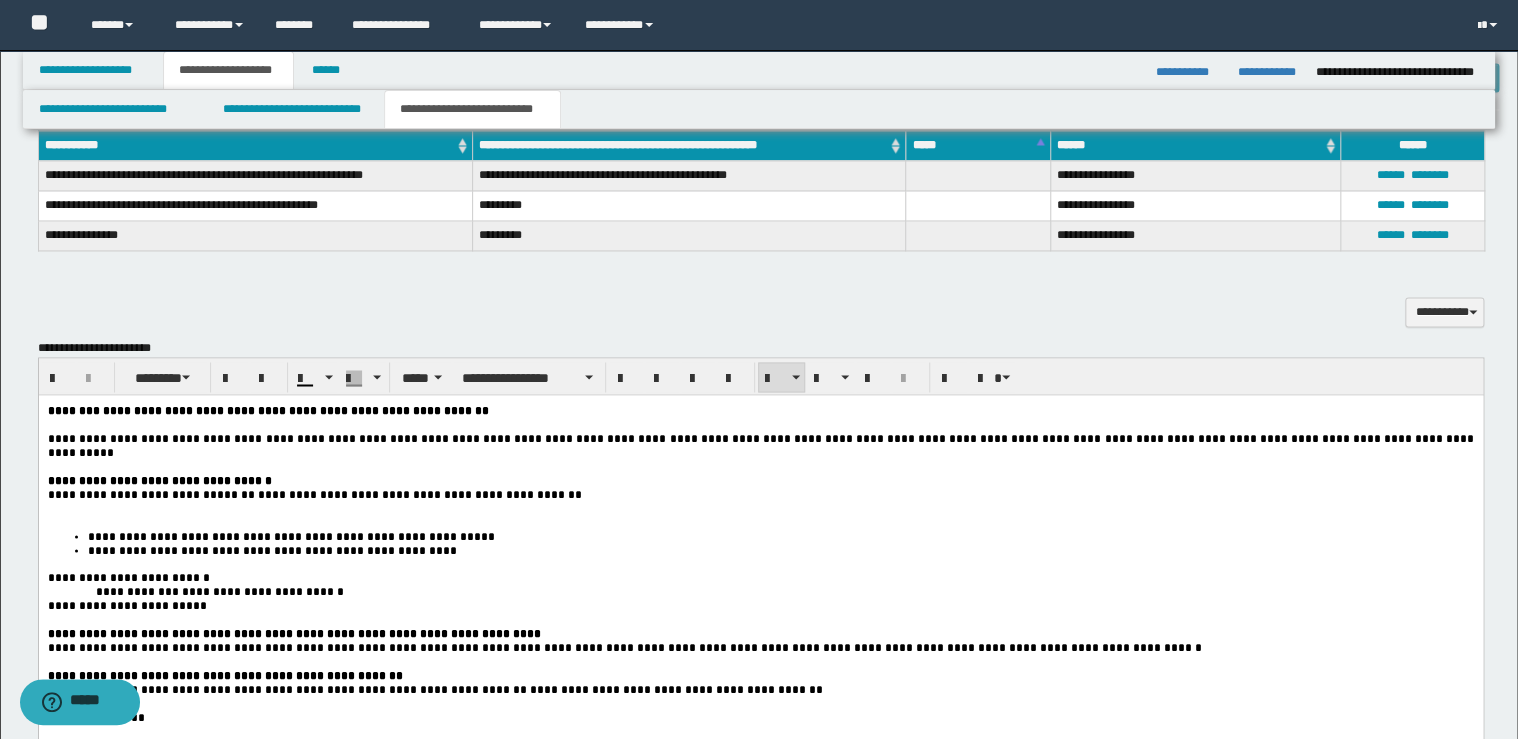 click on "**********" at bounding box center (760, 480) 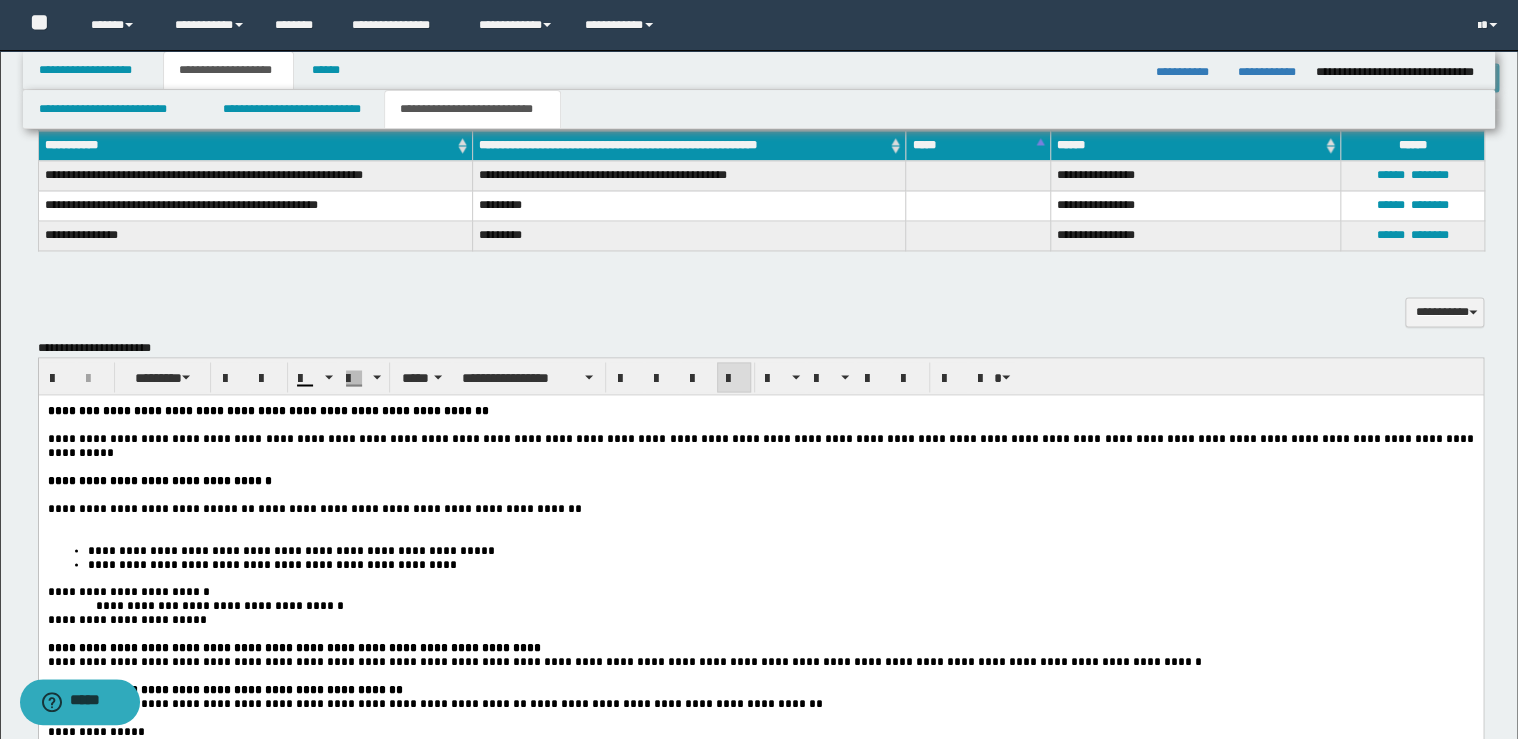 click on "**********" at bounding box center [760, 508] 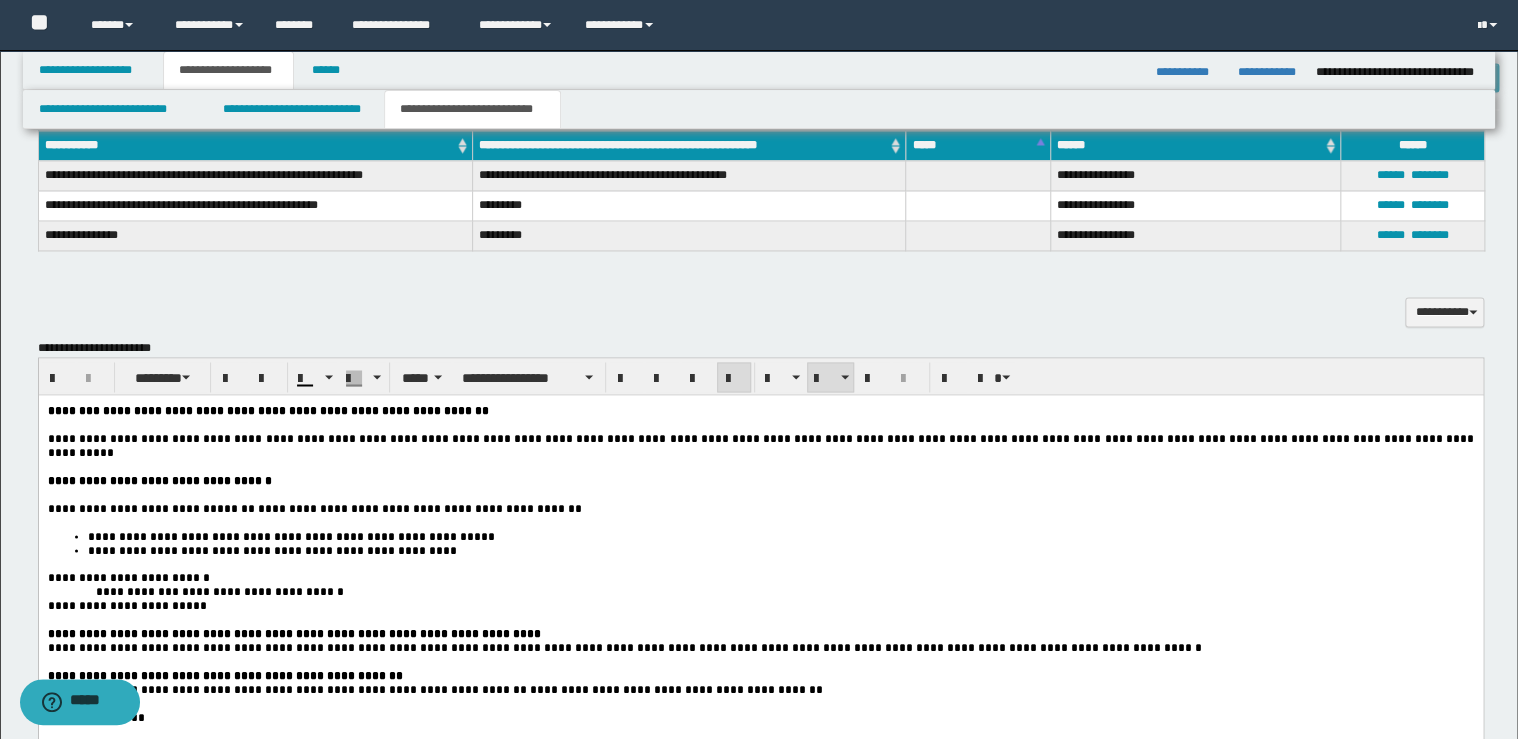 drag, startPoint x: 95, startPoint y: 592, endPoint x: 194, endPoint y: 583, distance: 99.40825 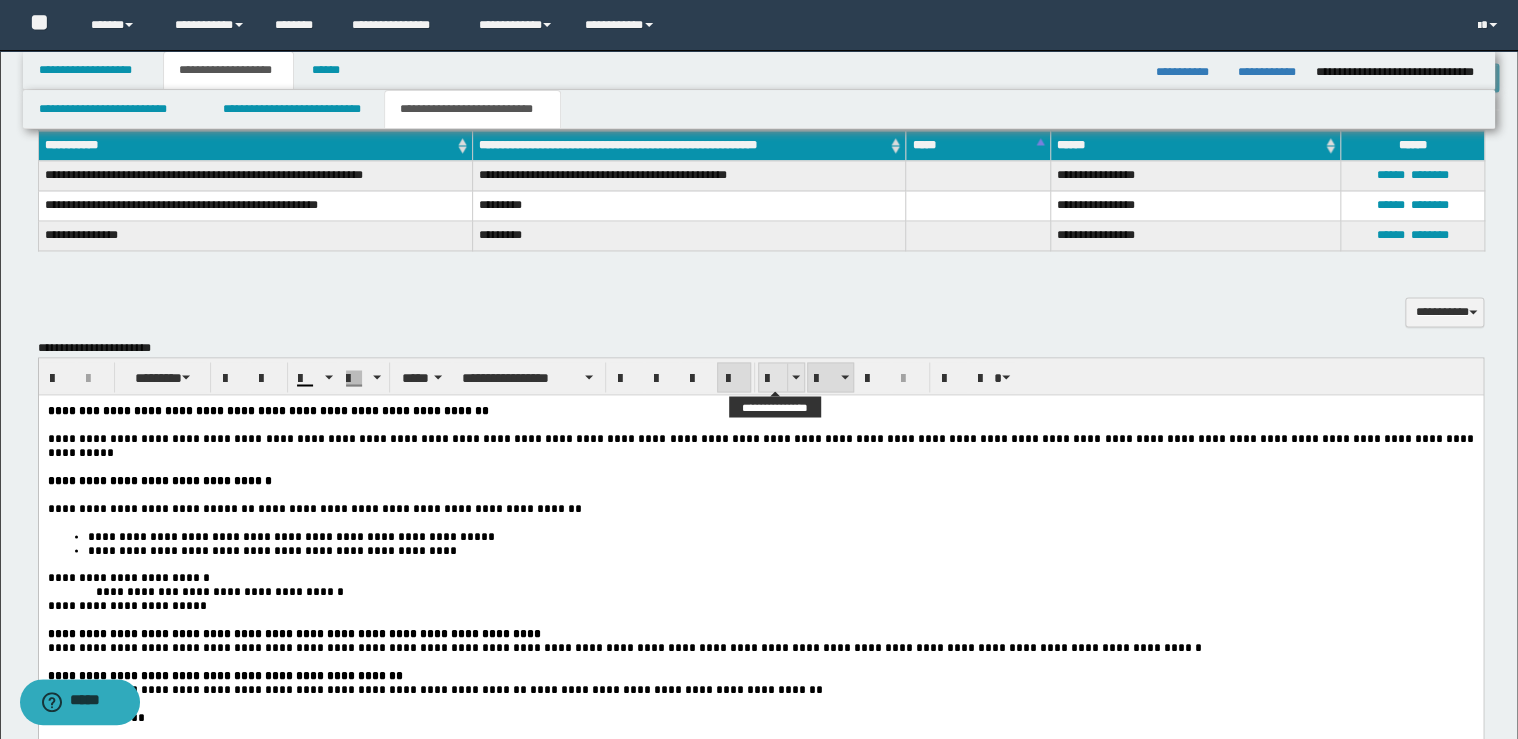 click at bounding box center [773, 378] 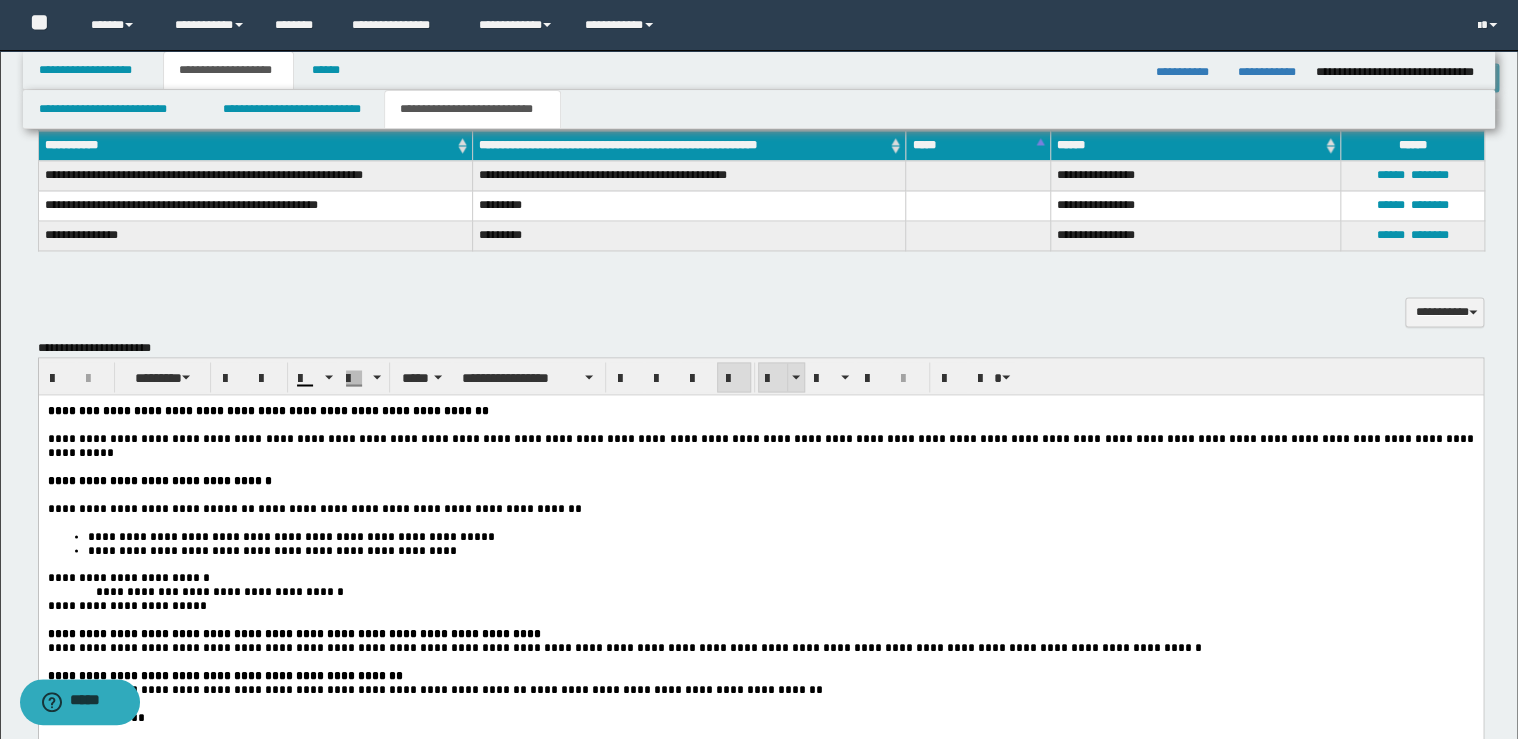 click at bounding box center (773, 378) 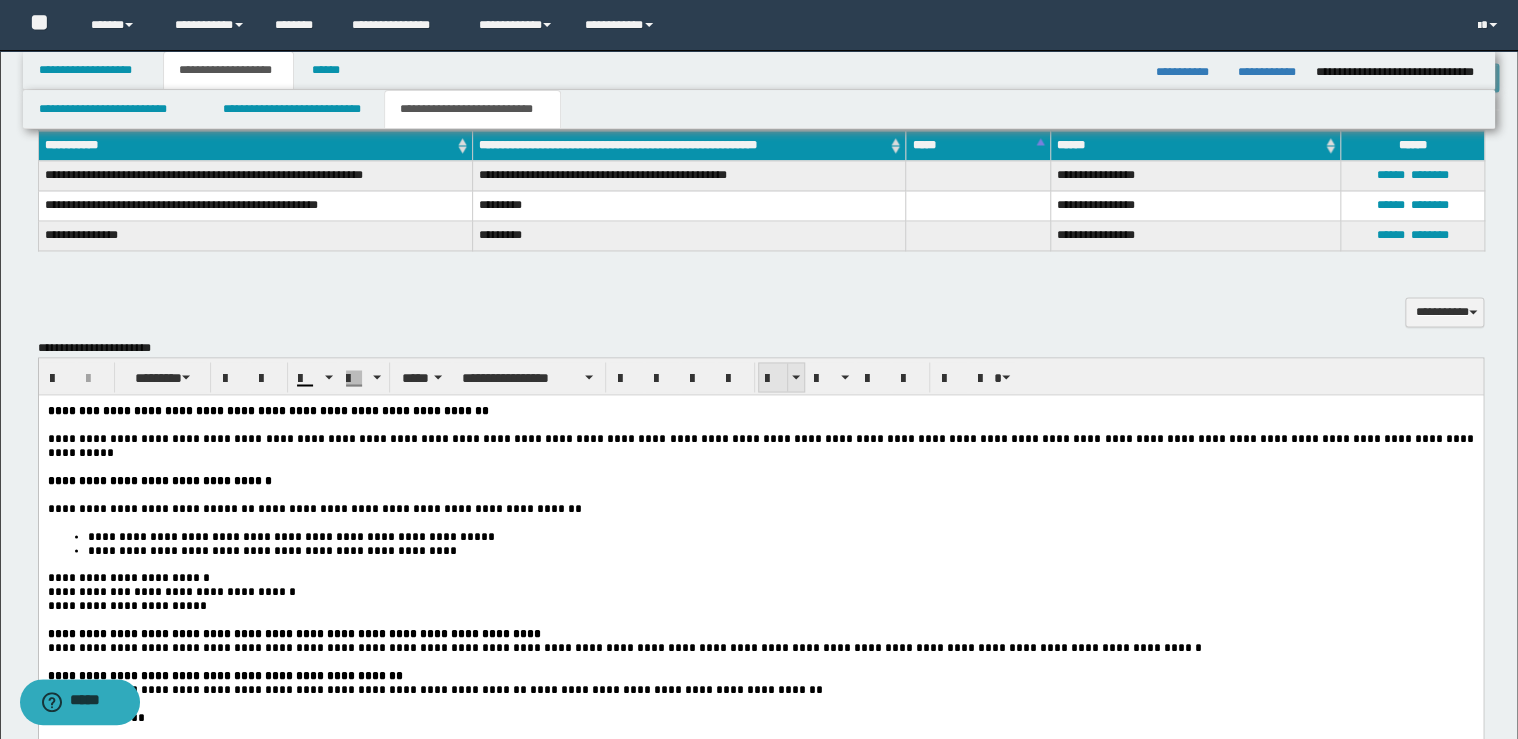 drag, startPoint x: 760, startPoint y: 380, endPoint x: 701, endPoint y: 1, distance: 383.56485 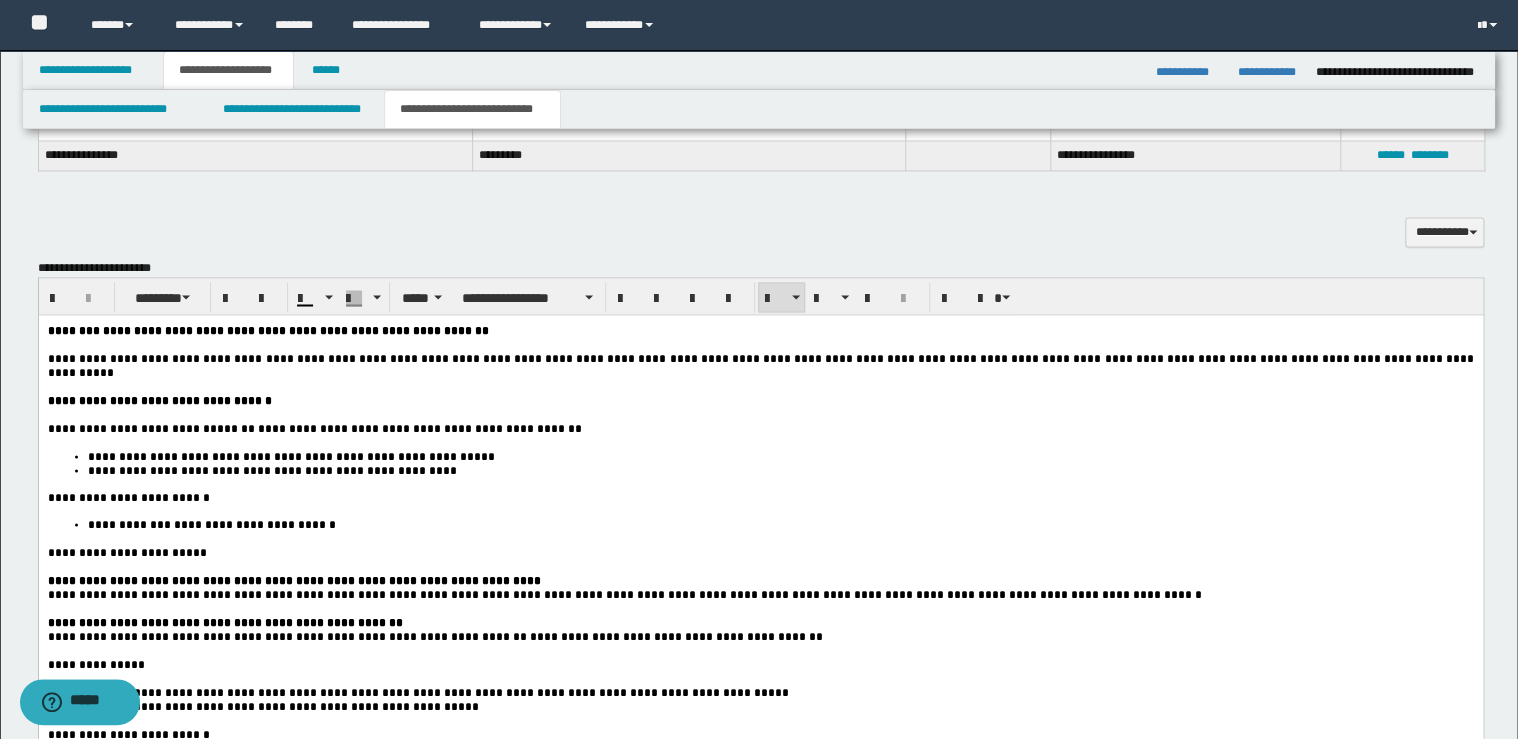 scroll, scrollTop: 1680, scrollLeft: 0, axis: vertical 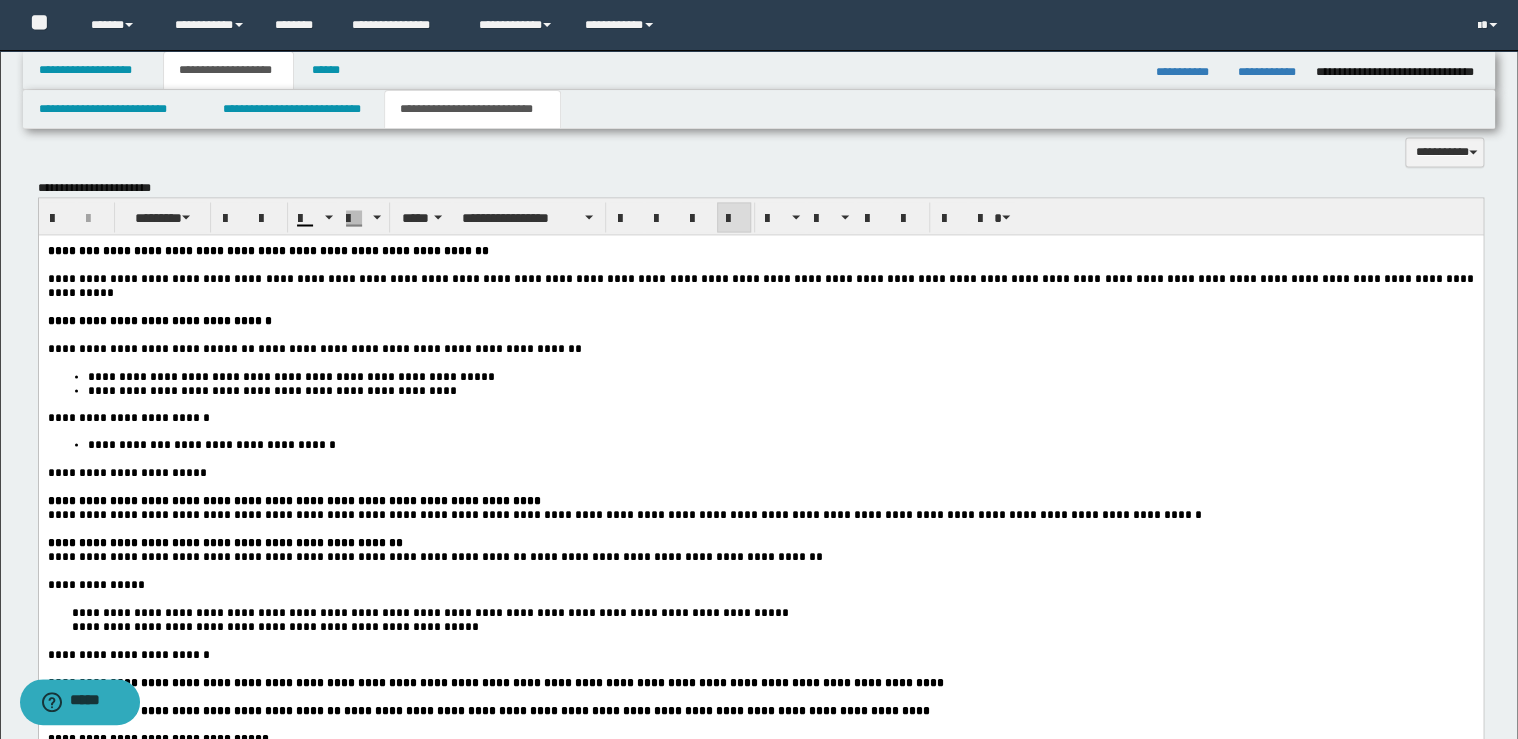 click on "**********" at bounding box center [760, 500] 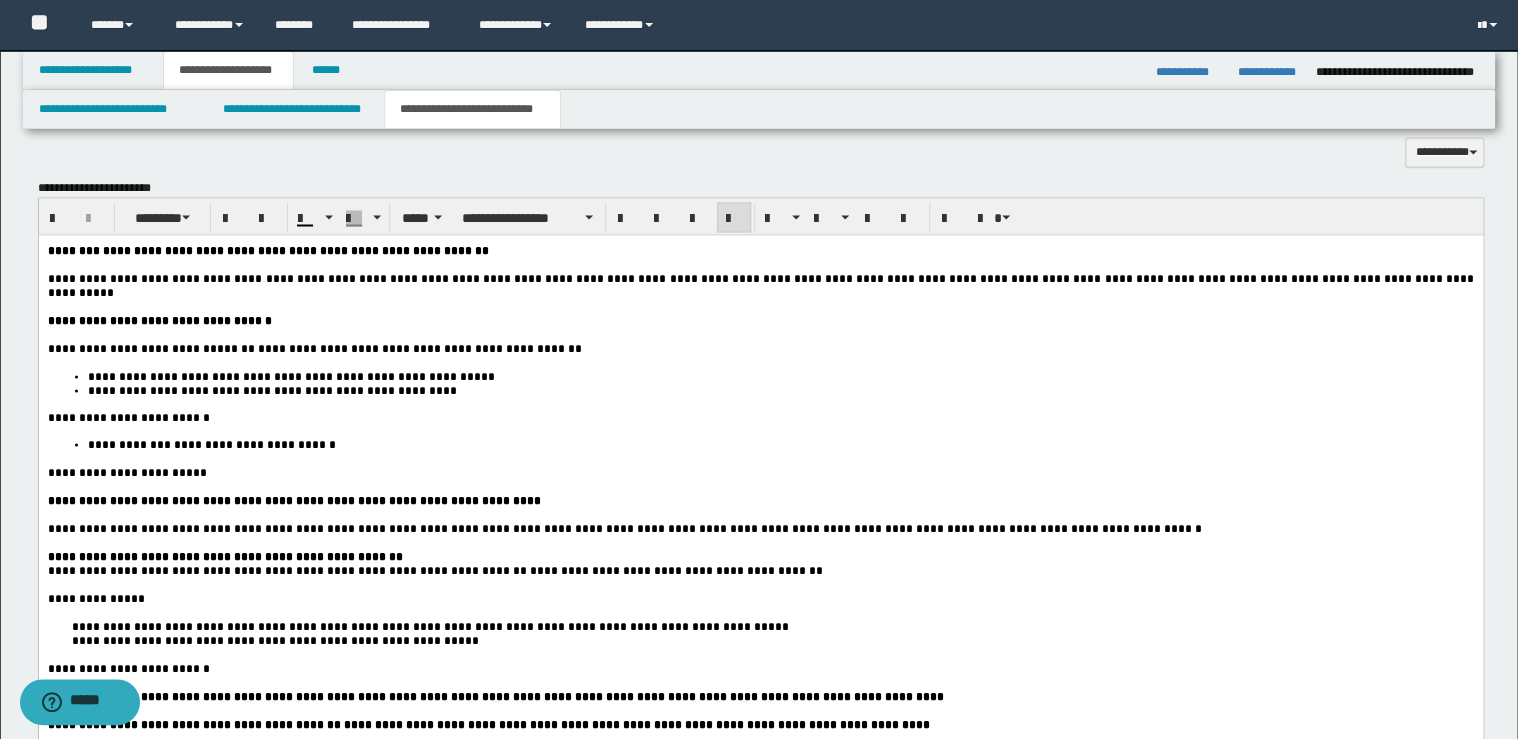 click on "**********" at bounding box center (760, 556) 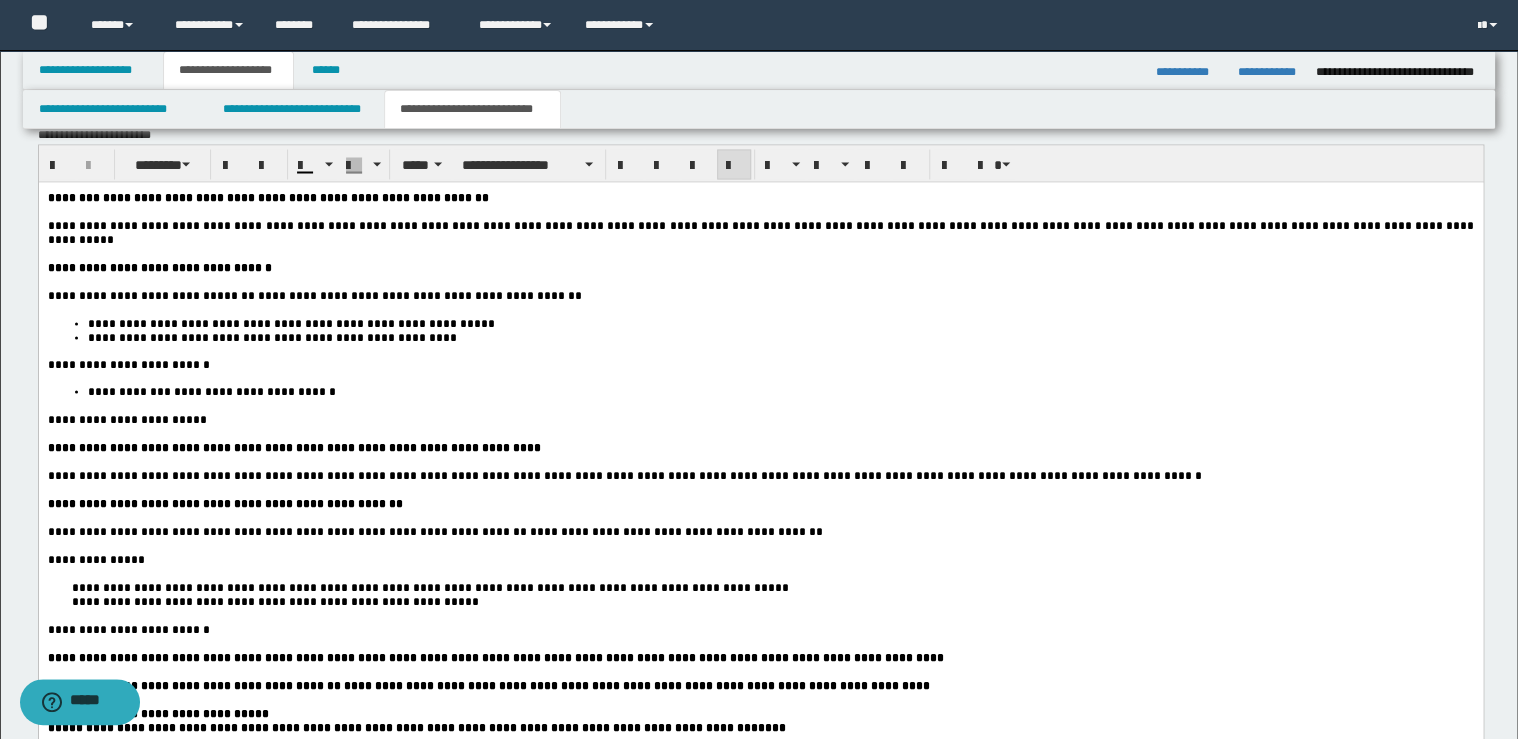 scroll, scrollTop: 1840, scrollLeft: 0, axis: vertical 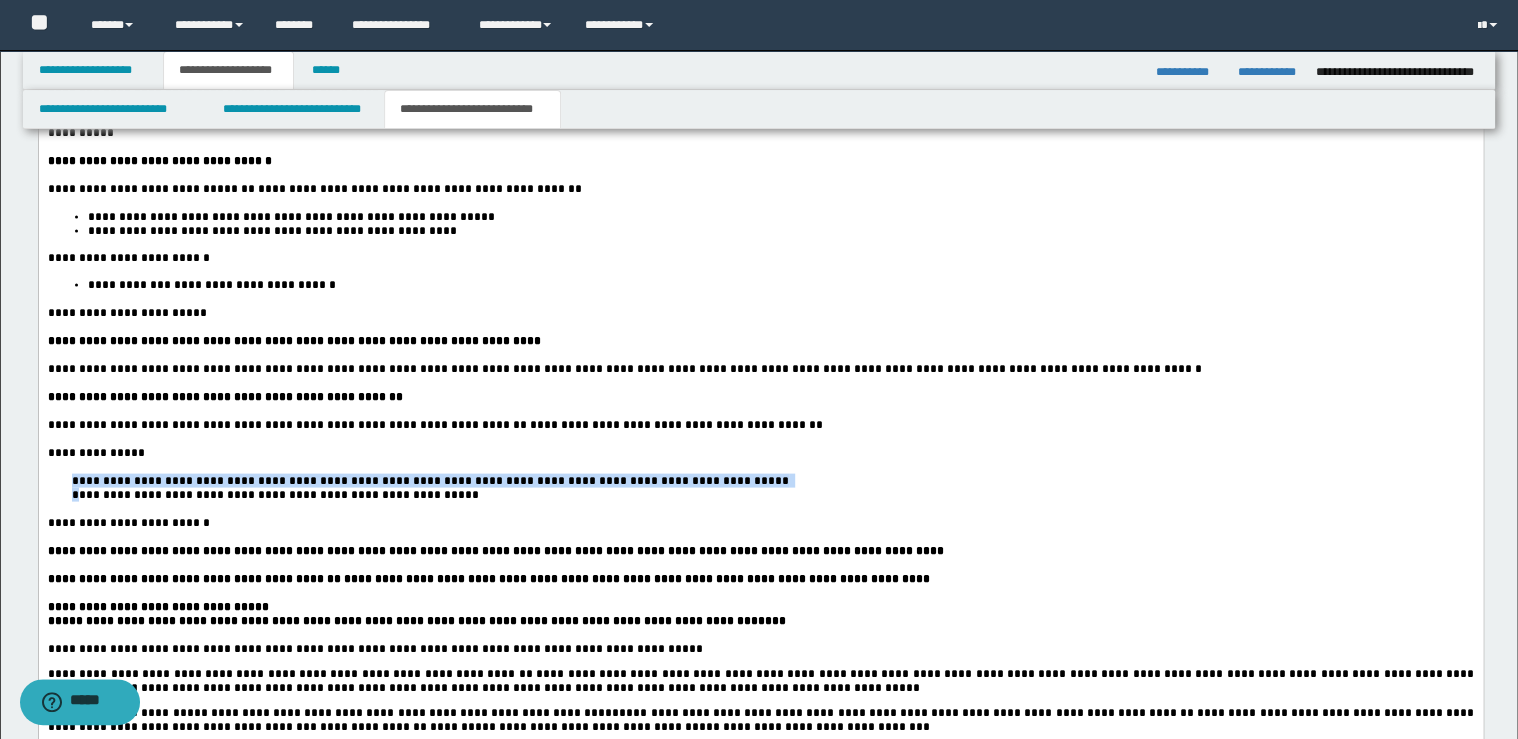 drag, startPoint x: 68, startPoint y: 513, endPoint x: 79, endPoint y: 522, distance: 14.21267 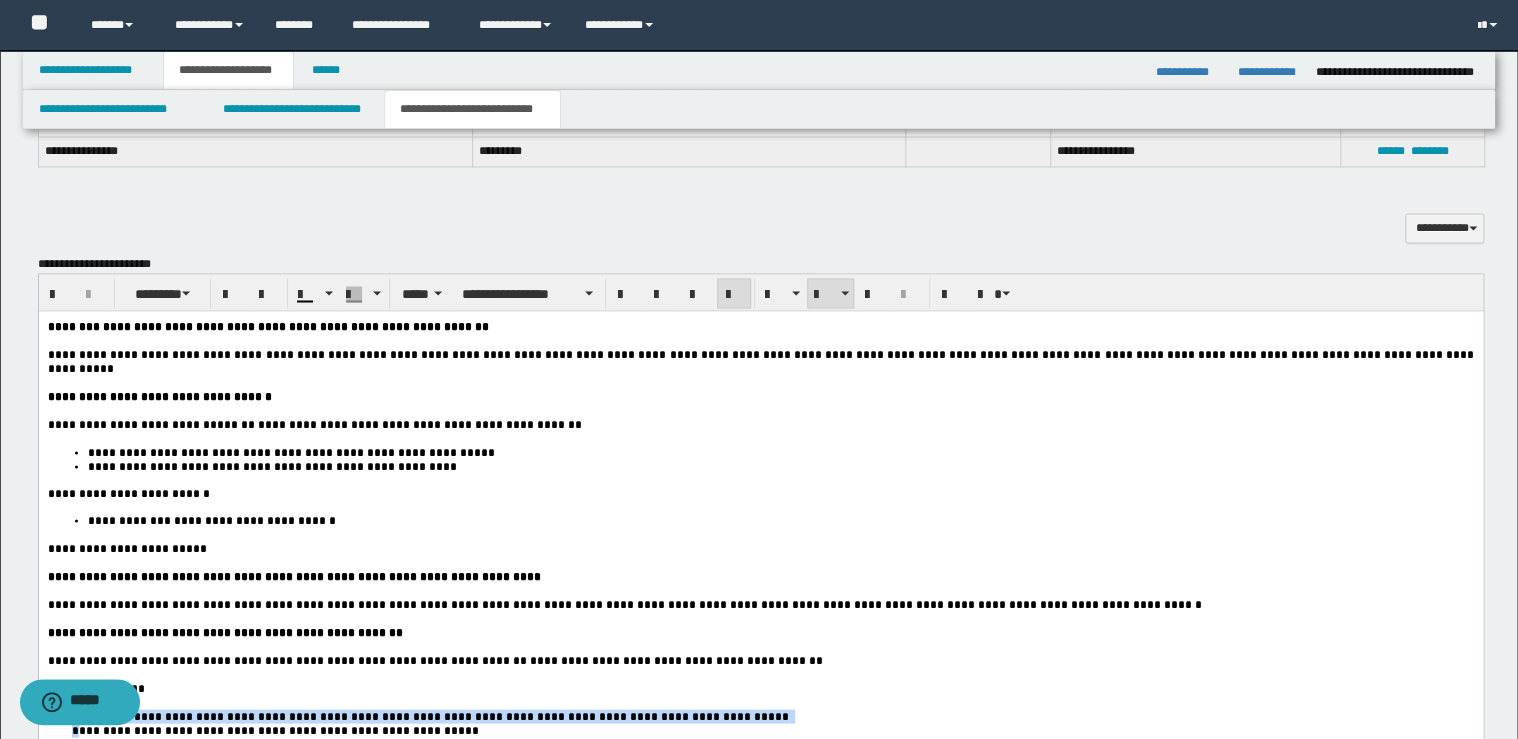 scroll, scrollTop: 1600, scrollLeft: 0, axis: vertical 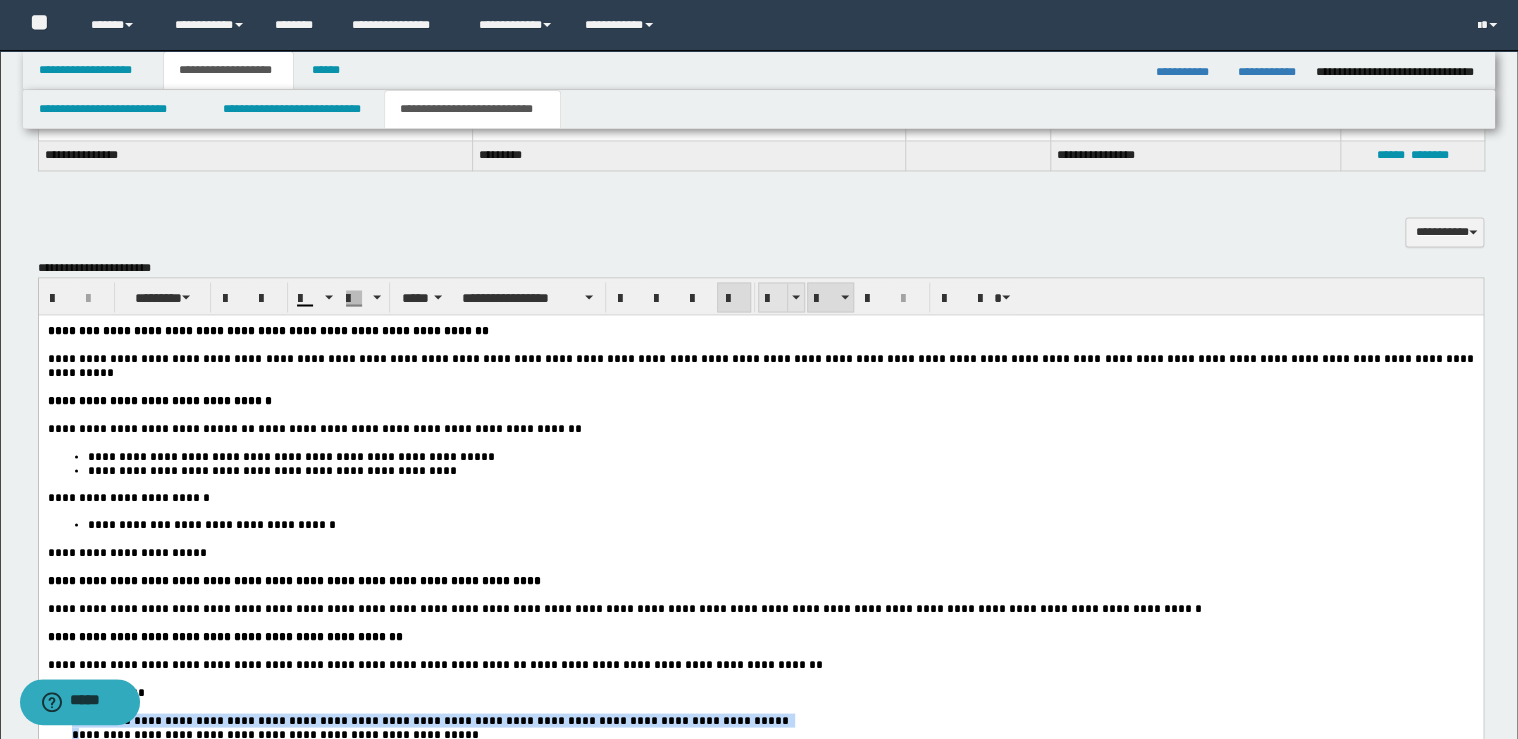 click at bounding box center (773, 298) 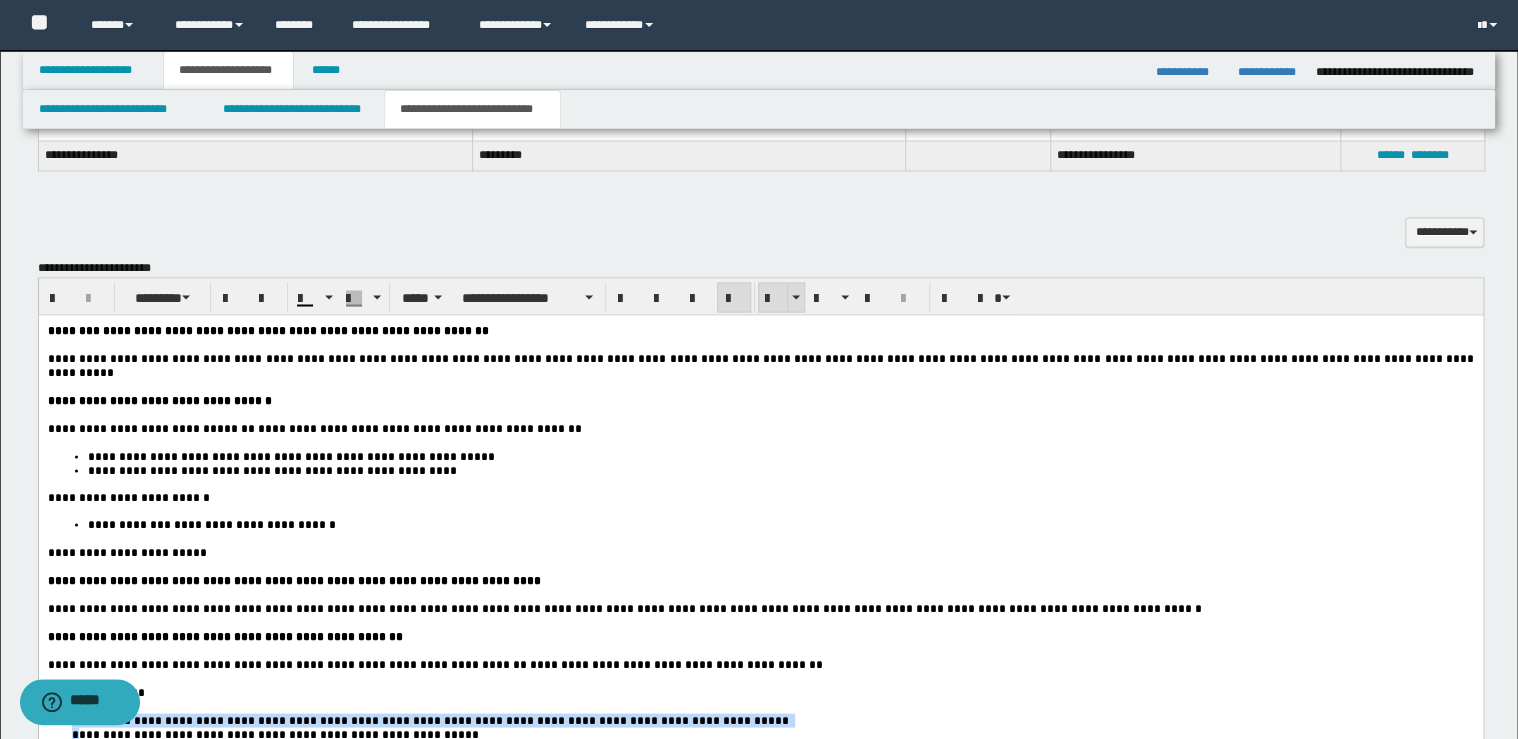 click at bounding box center (773, 298) 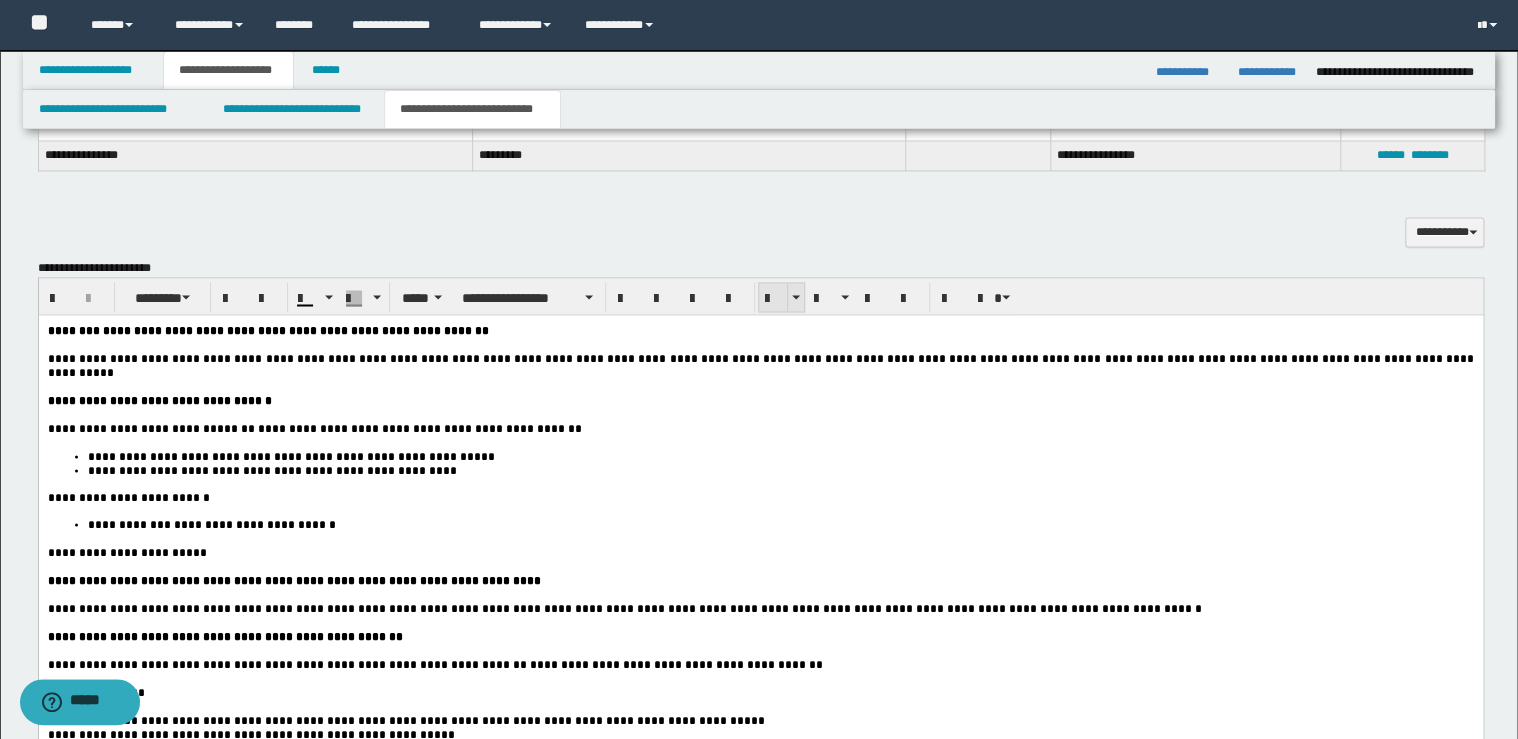 click at bounding box center [773, 298] 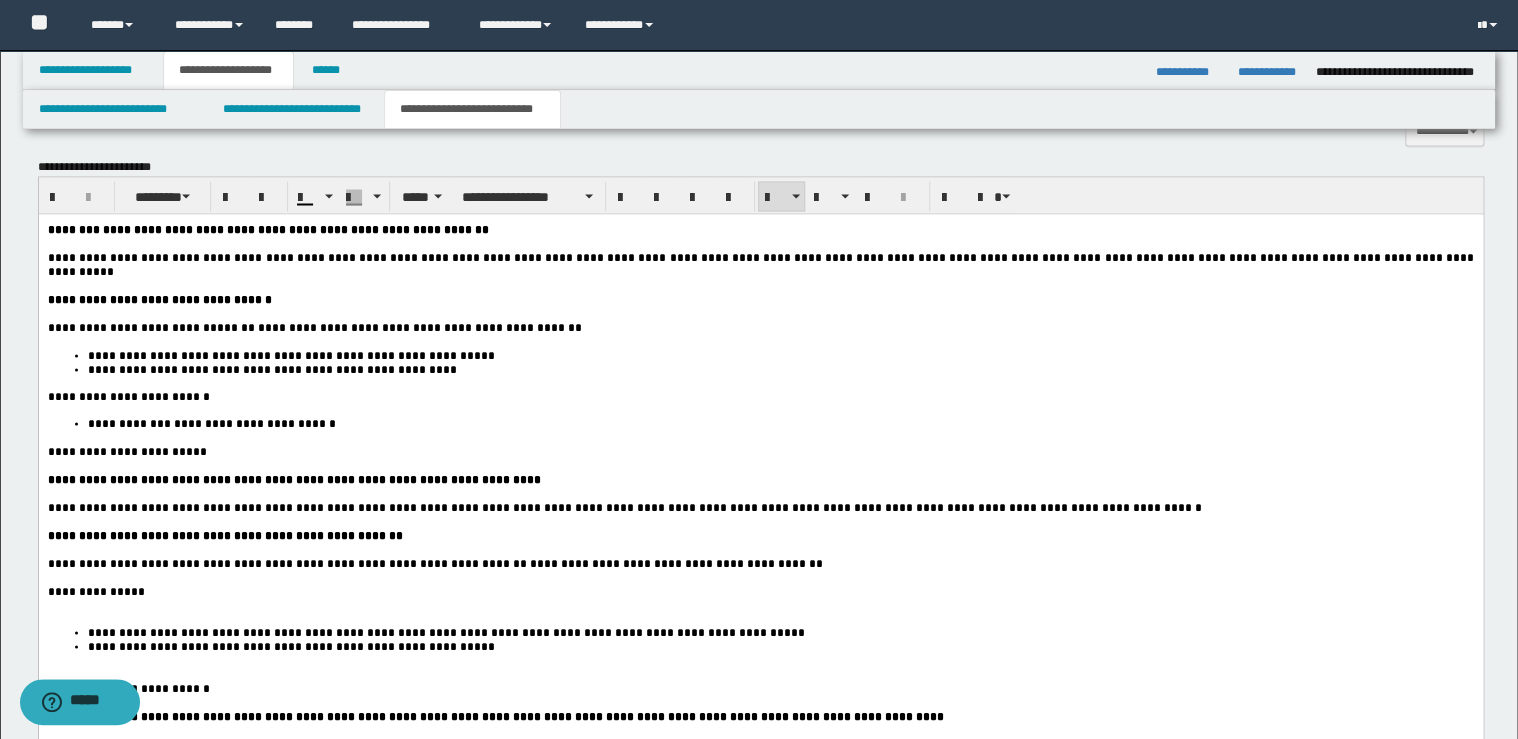 scroll, scrollTop: 1840, scrollLeft: 0, axis: vertical 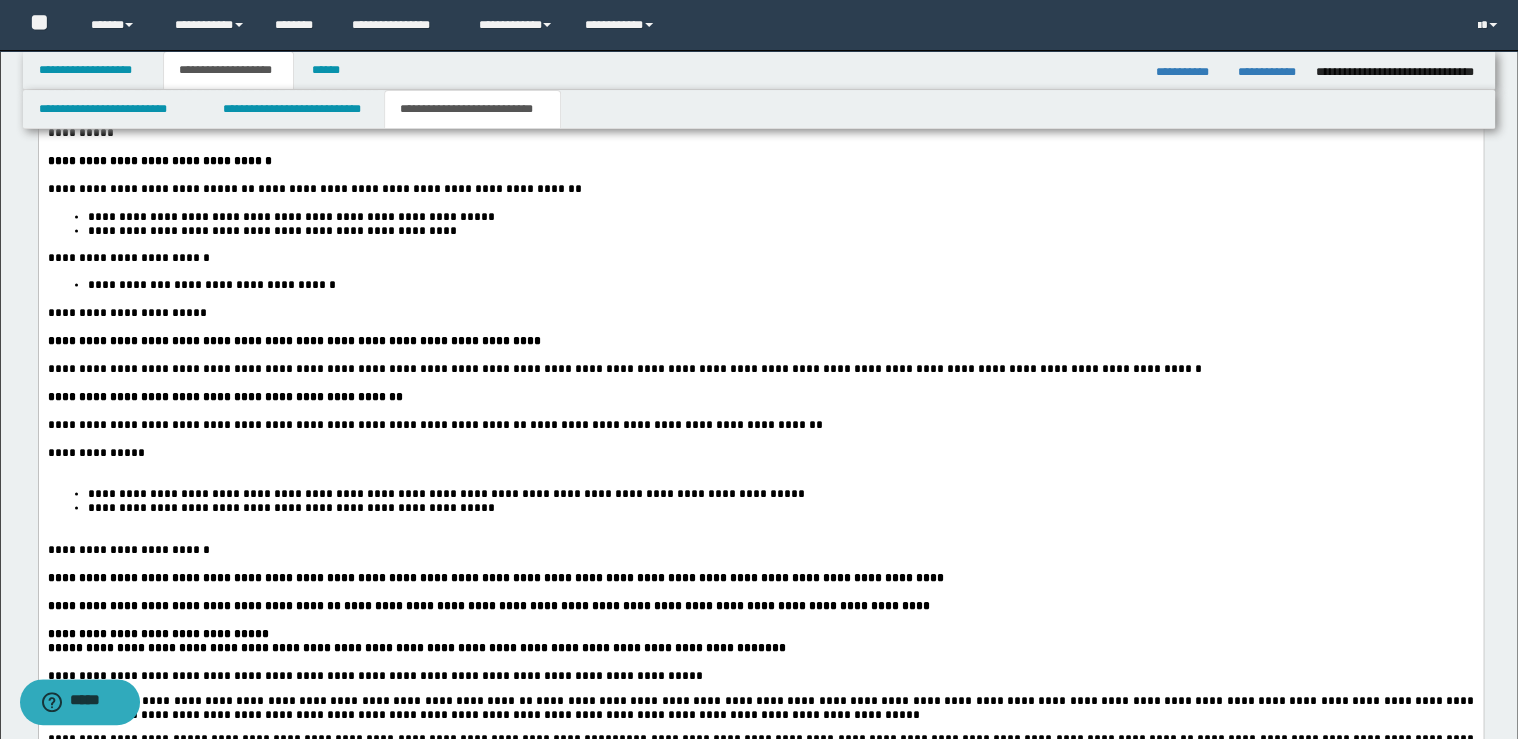 click on "**********" at bounding box center [760, 452] 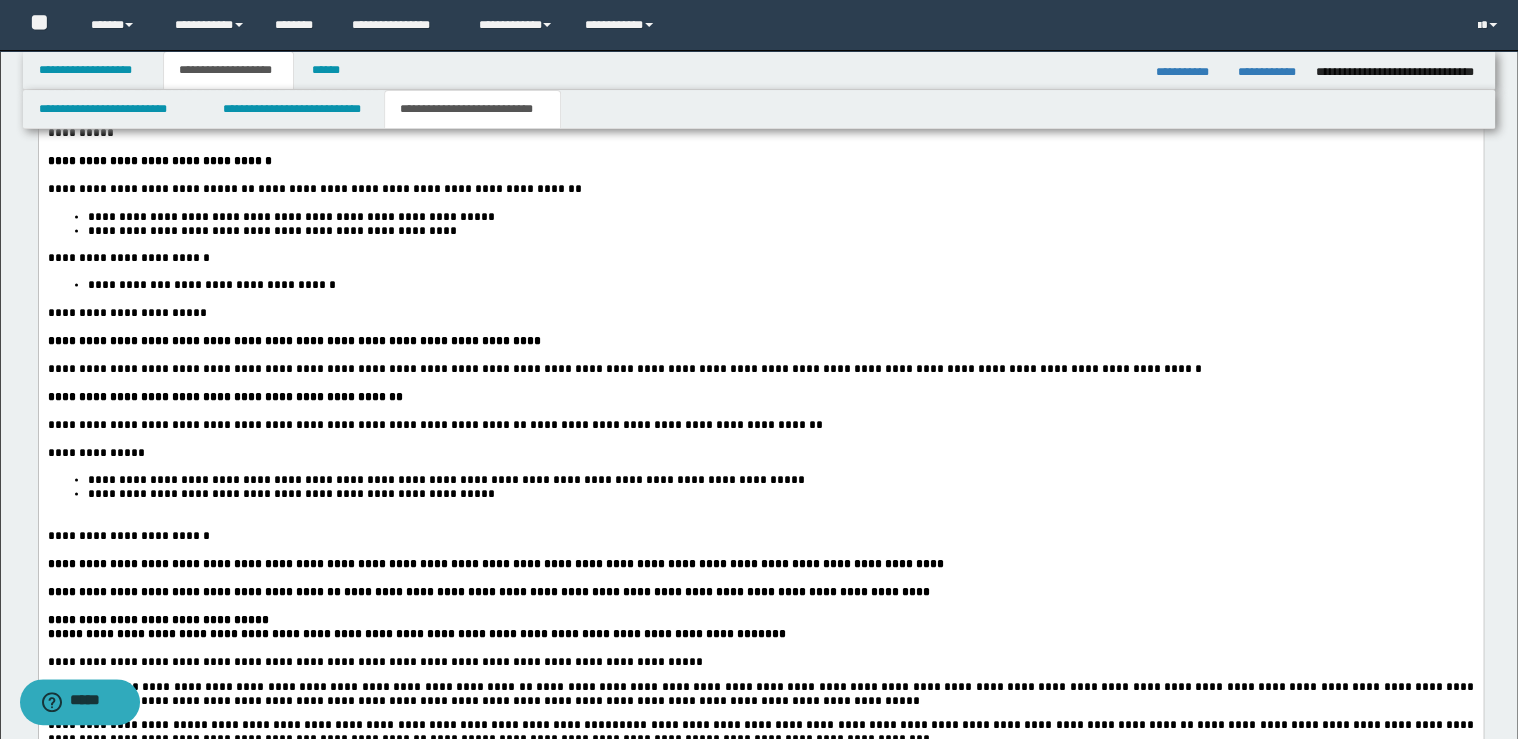 click on "**********" at bounding box center (780, 493) 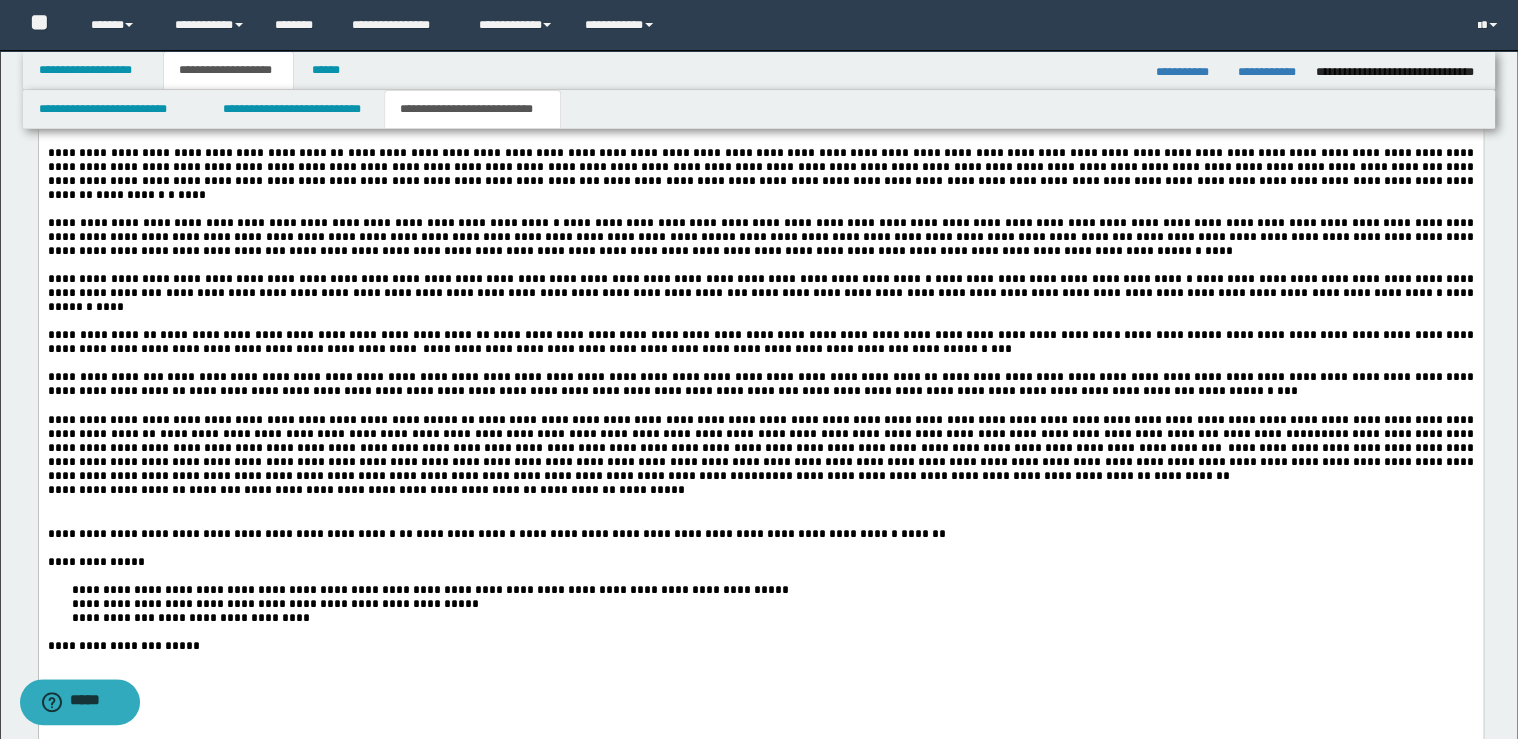 scroll, scrollTop: 2800, scrollLeft: 0, axis: vertical 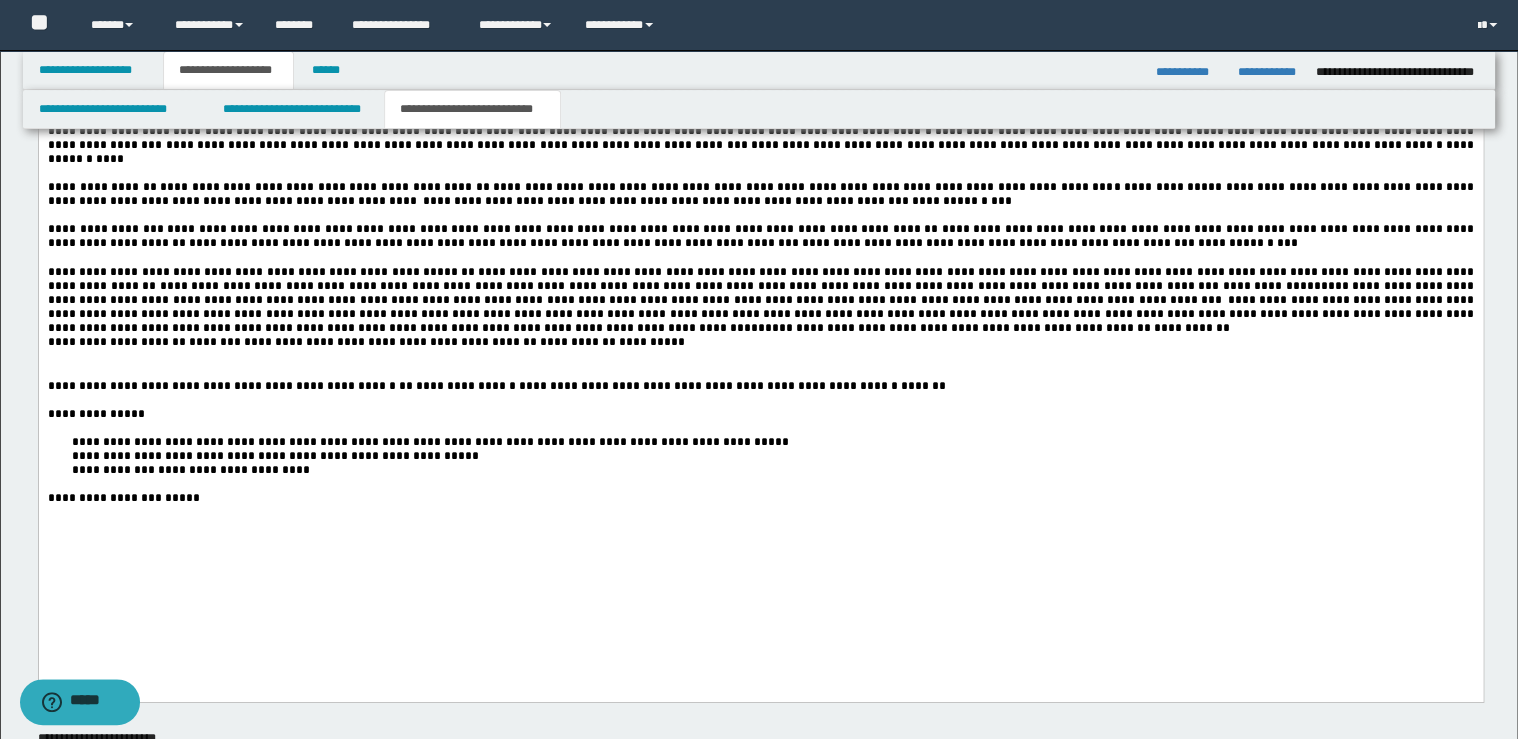 click at bounding box center [688, 343] 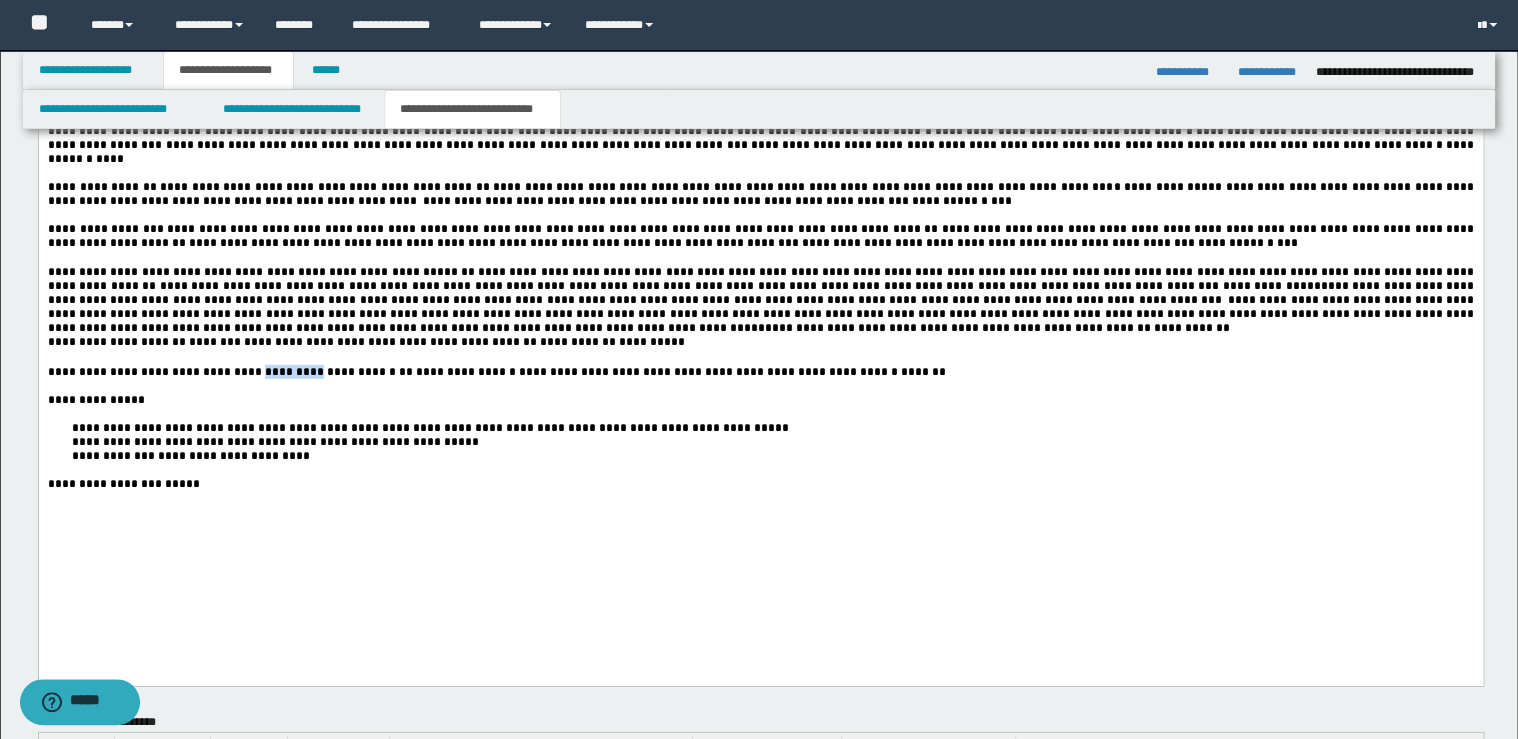 drag, startPoint x: 291, startPoint y: 446, endPoint x: 225, endPoint y: 455, distance: 66.61081 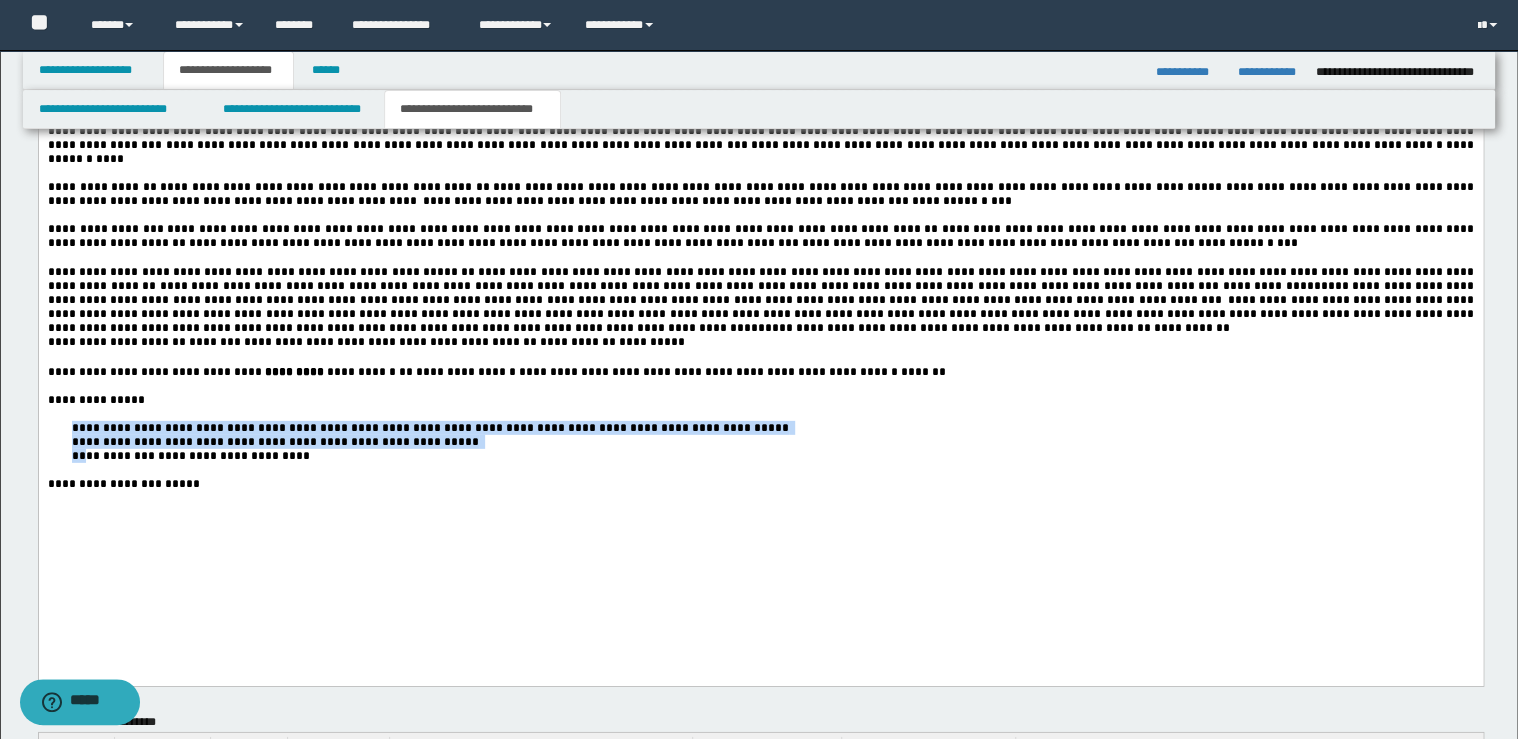 drag, startPoint x: 68, startPoint y: 509, endPoint x: 84, endPoint y: 546, distance: 40.311287 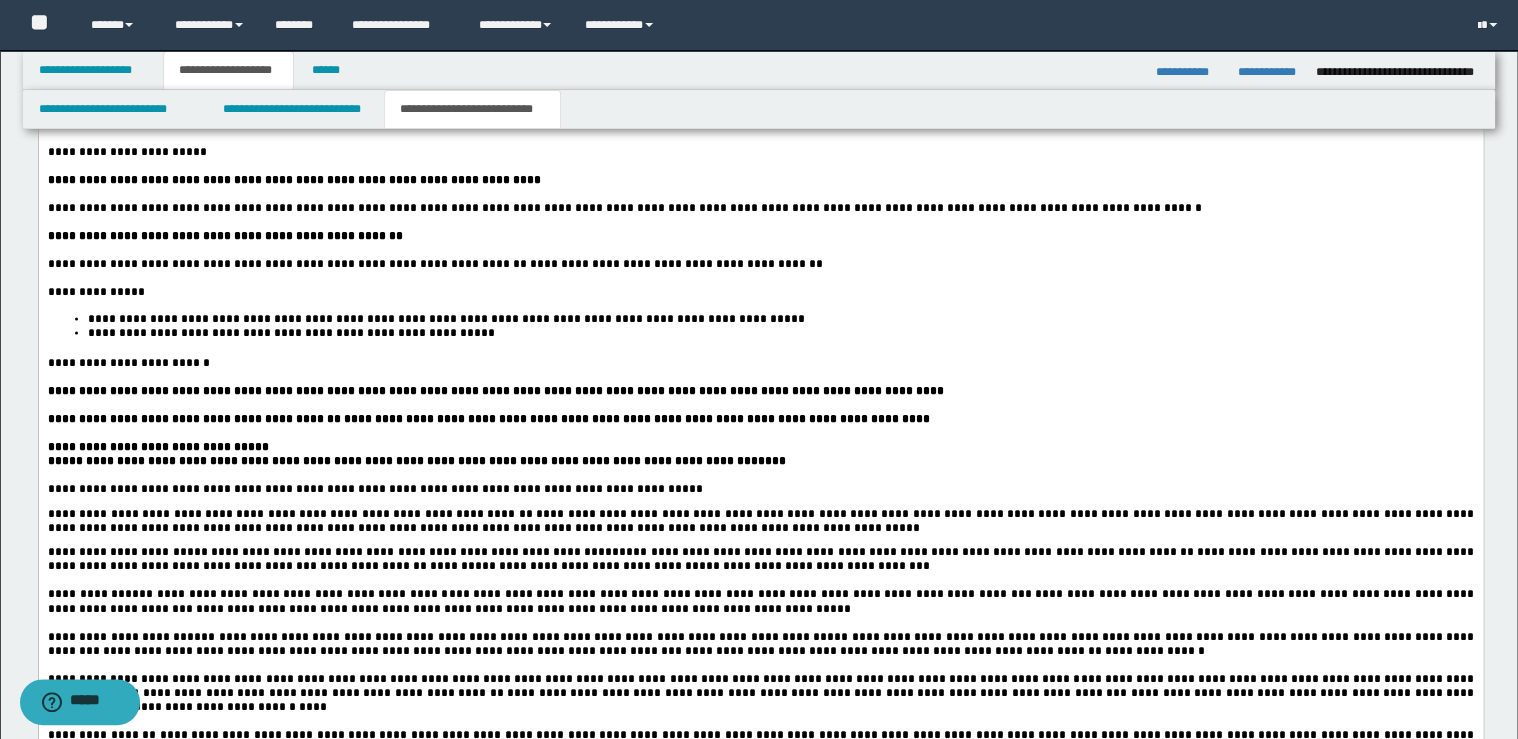 scroll, scrollTop: 1680, scrollLeft: 0, axis: vertical 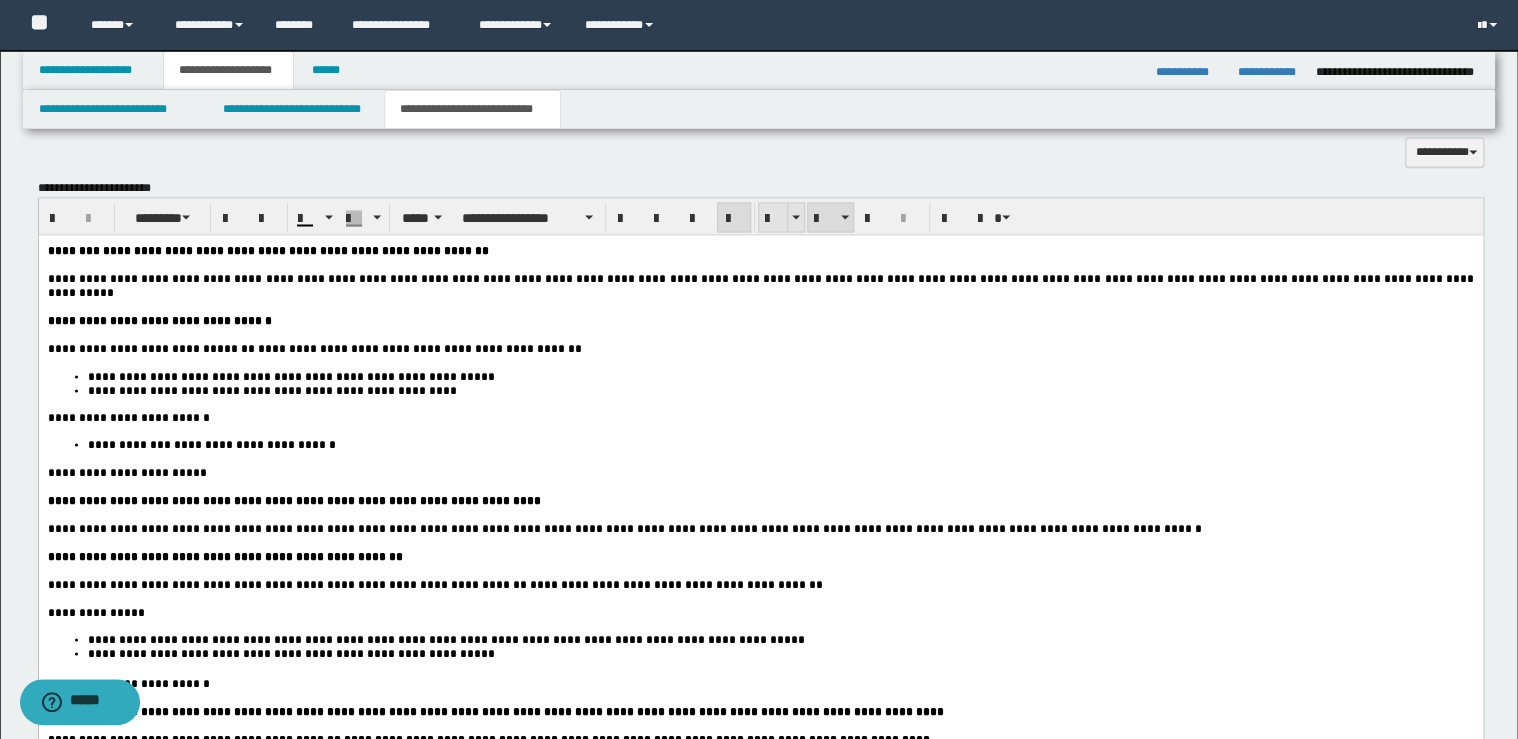 click at bounding box center [773, 218] 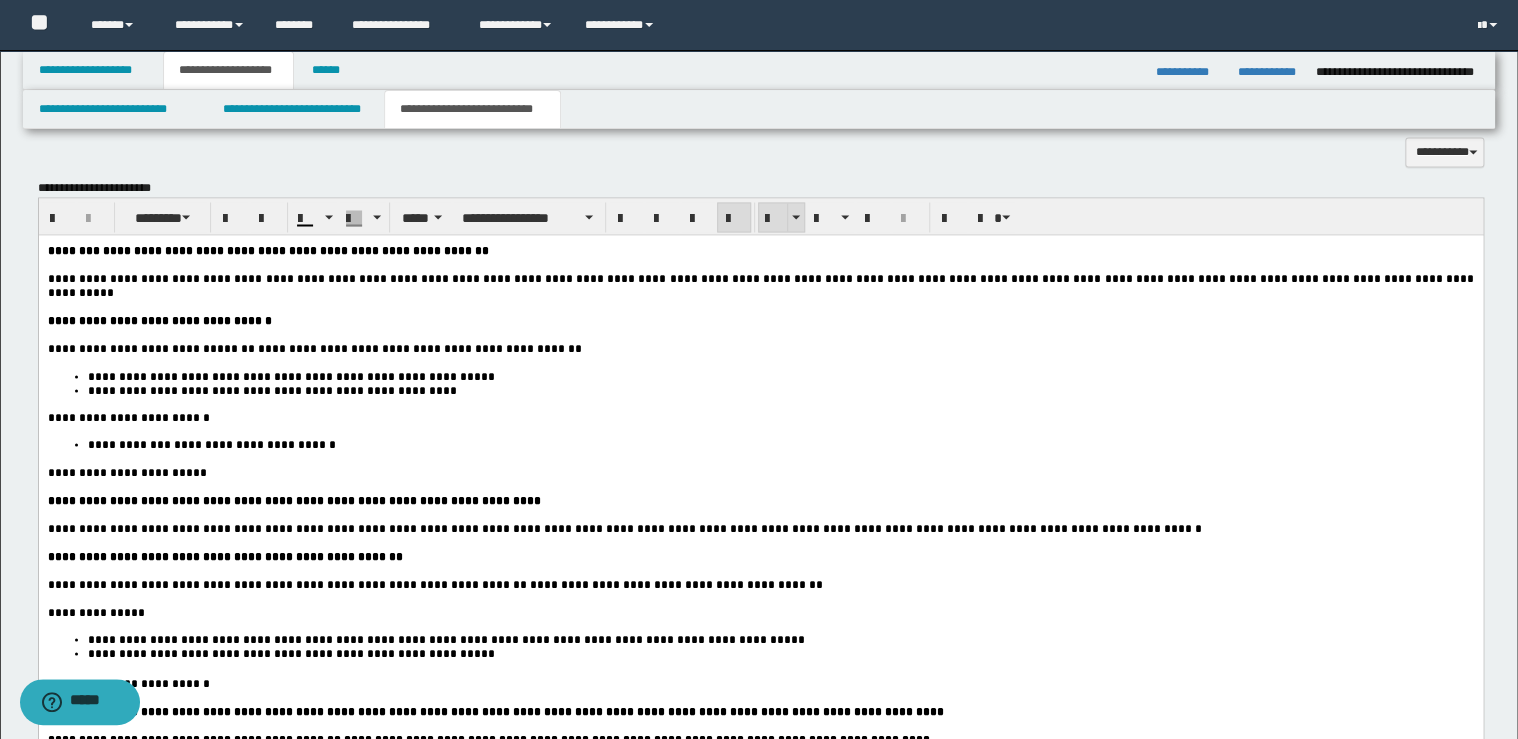 click at bounding box center [773, 218] 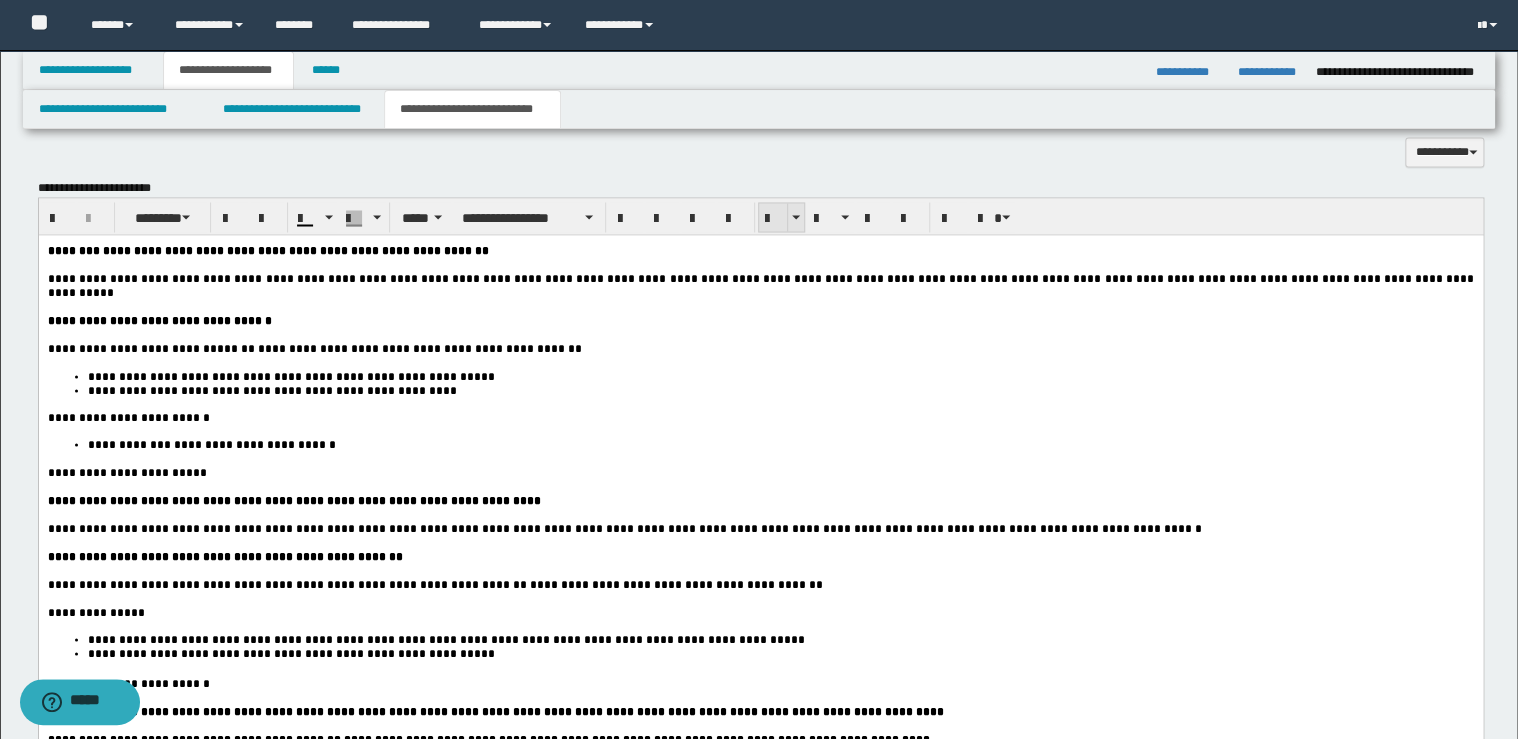 click at bounding box center (773, 218) 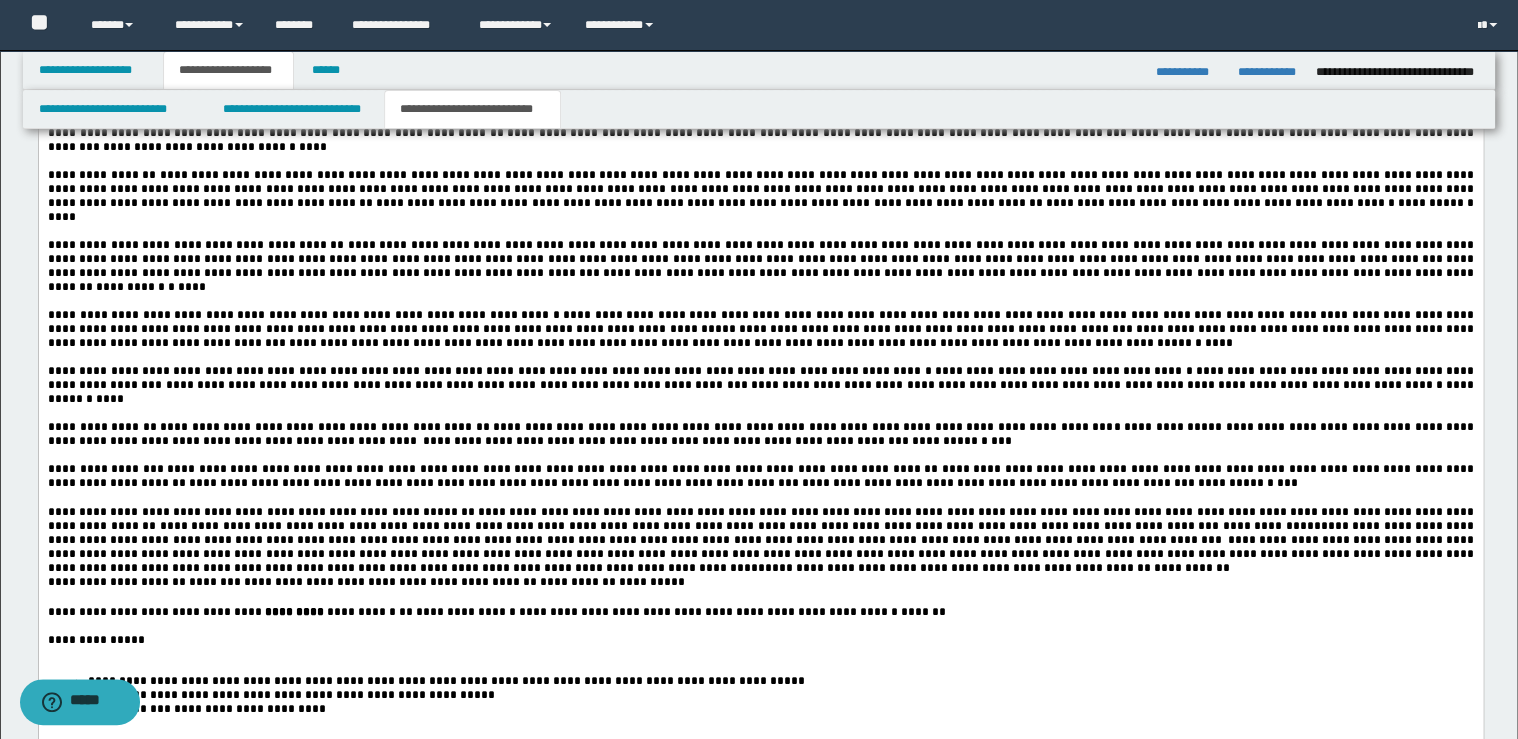 scroll, scrollTop: 2960, scrollLeft: 0, axis: vertical 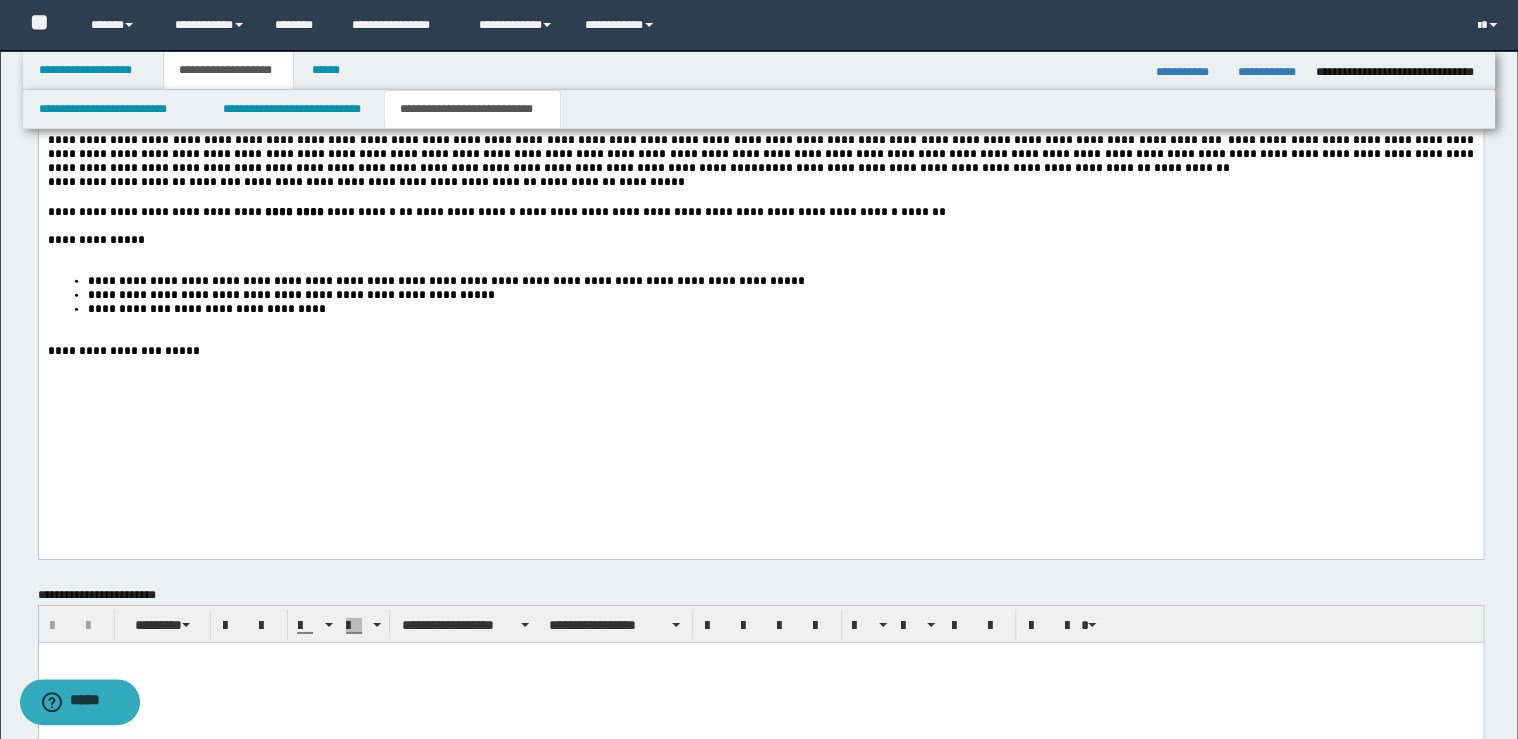 click on "**********" at bounding box center [760, 241] 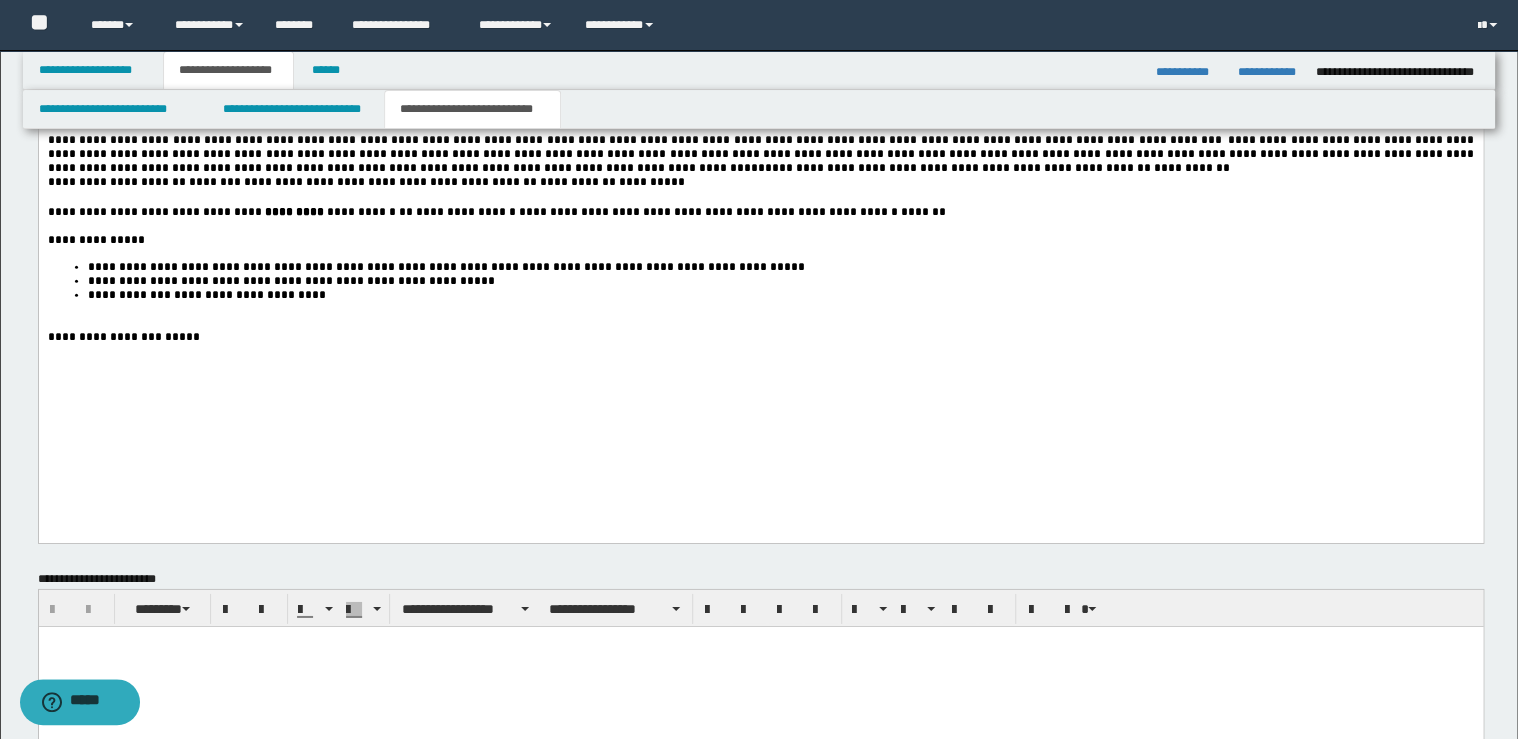 click on "**********" at bounding box center (780, 296) 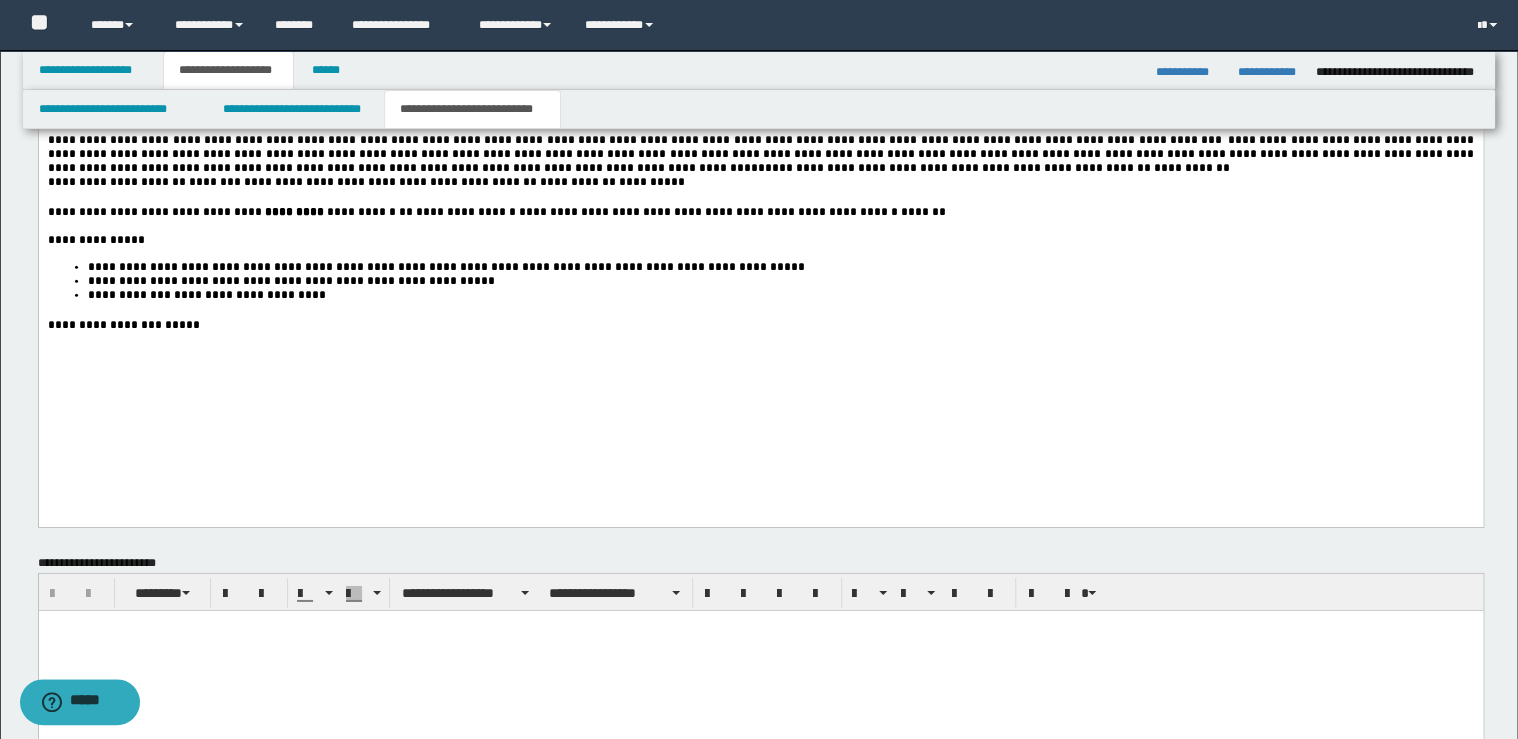 click on "**********" at bounding box center [760, 326] 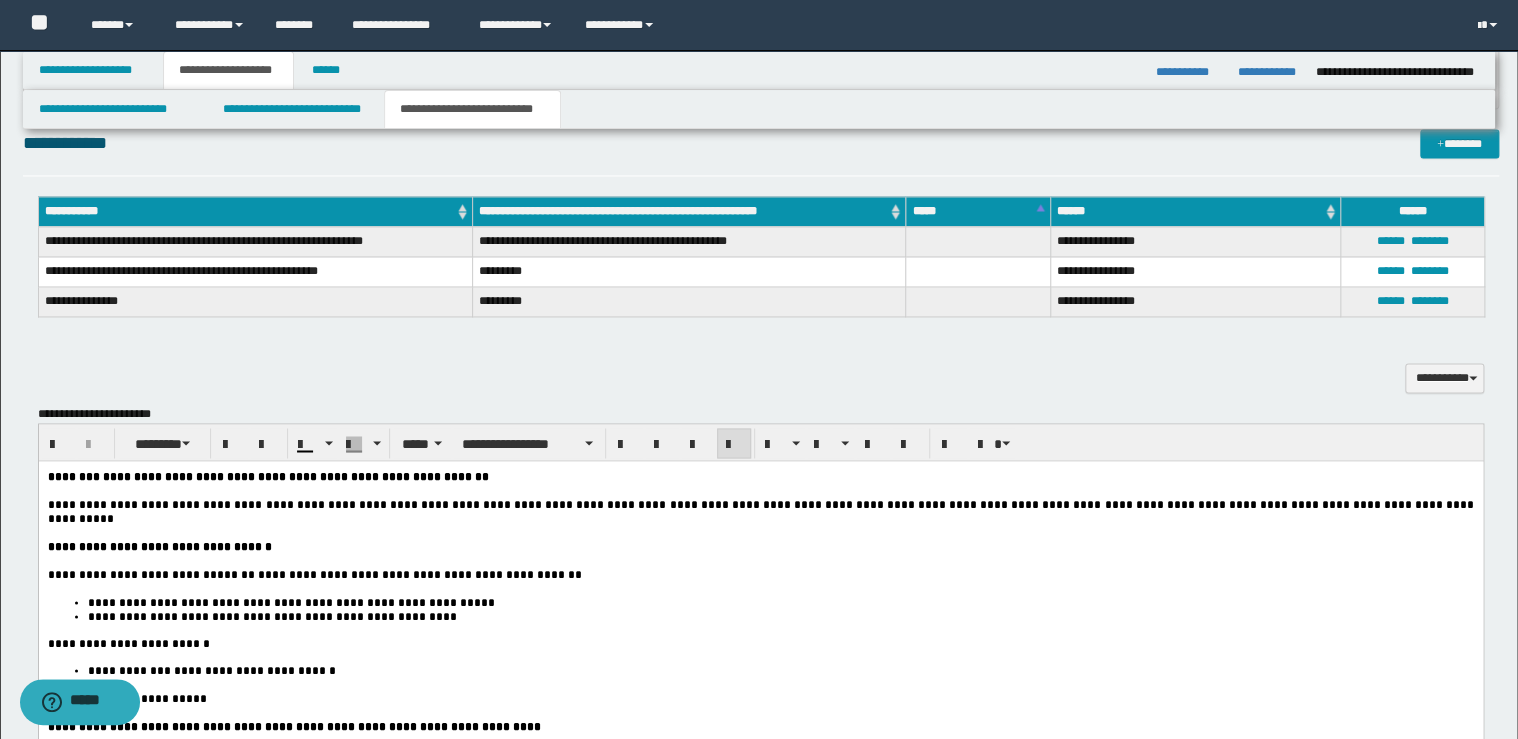 scroll, scrollTop: 1440, scrollLeft: 0, axis: vertical 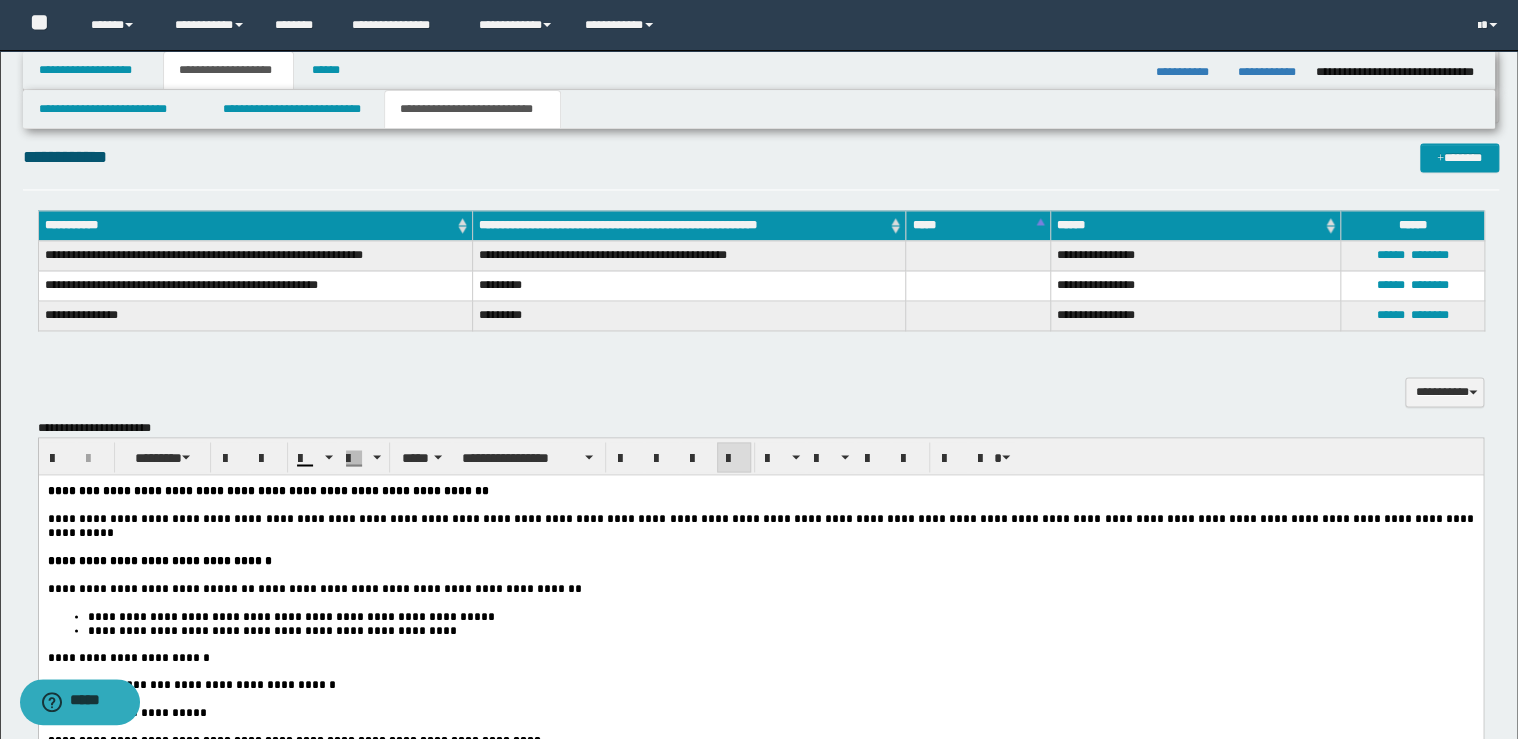 click on "**********" at bounding box center [780, 630] 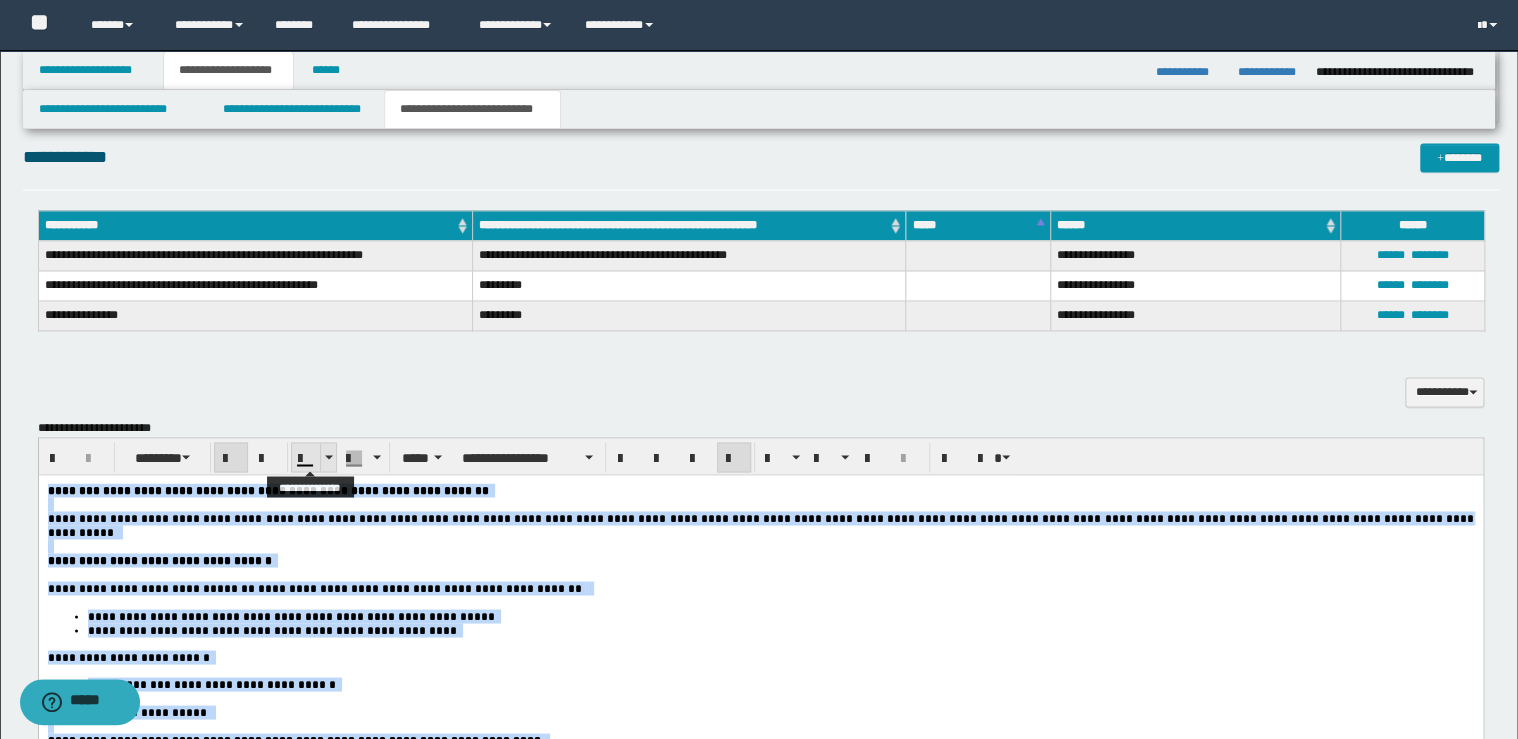 click at bounding box center (329, 457) 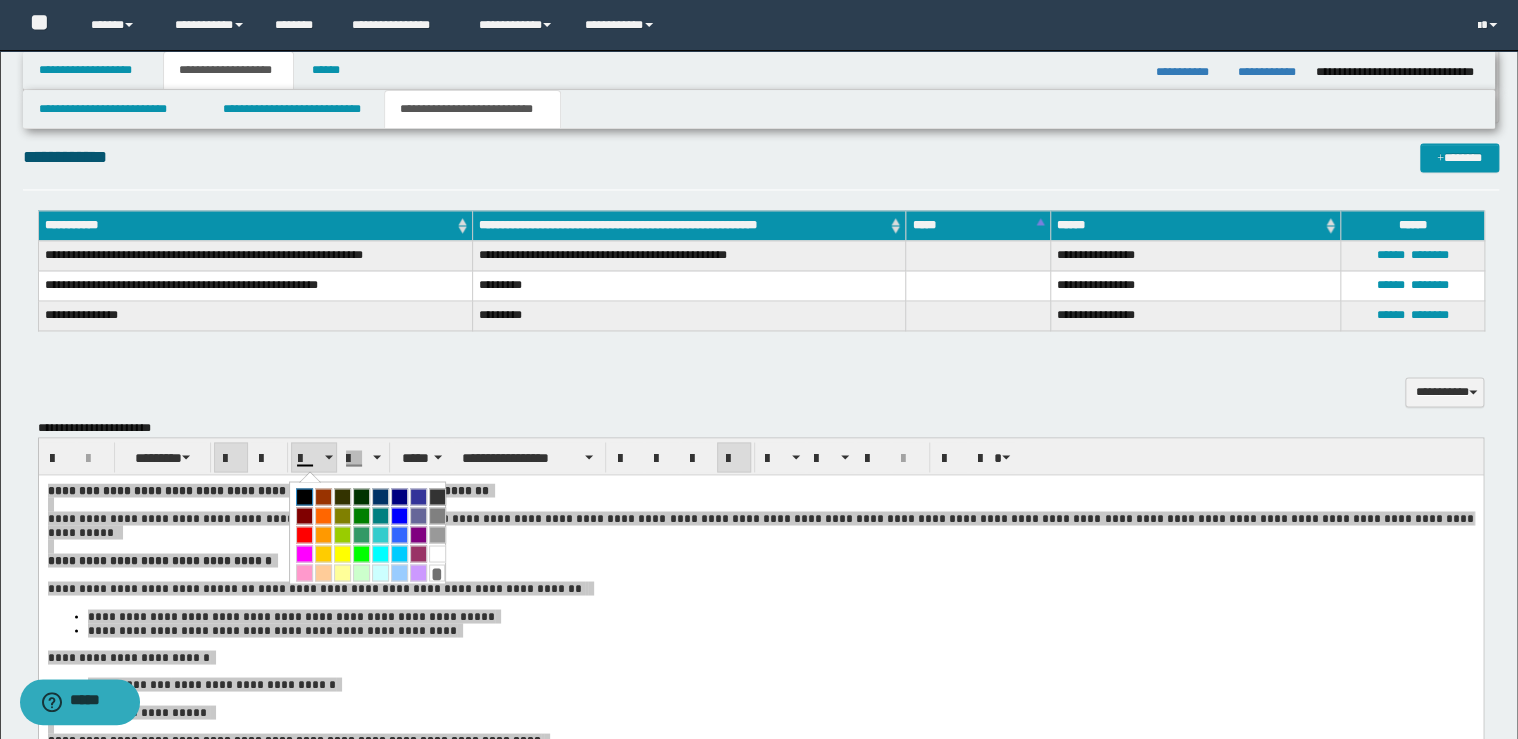 click at bounding box center [304, 496] 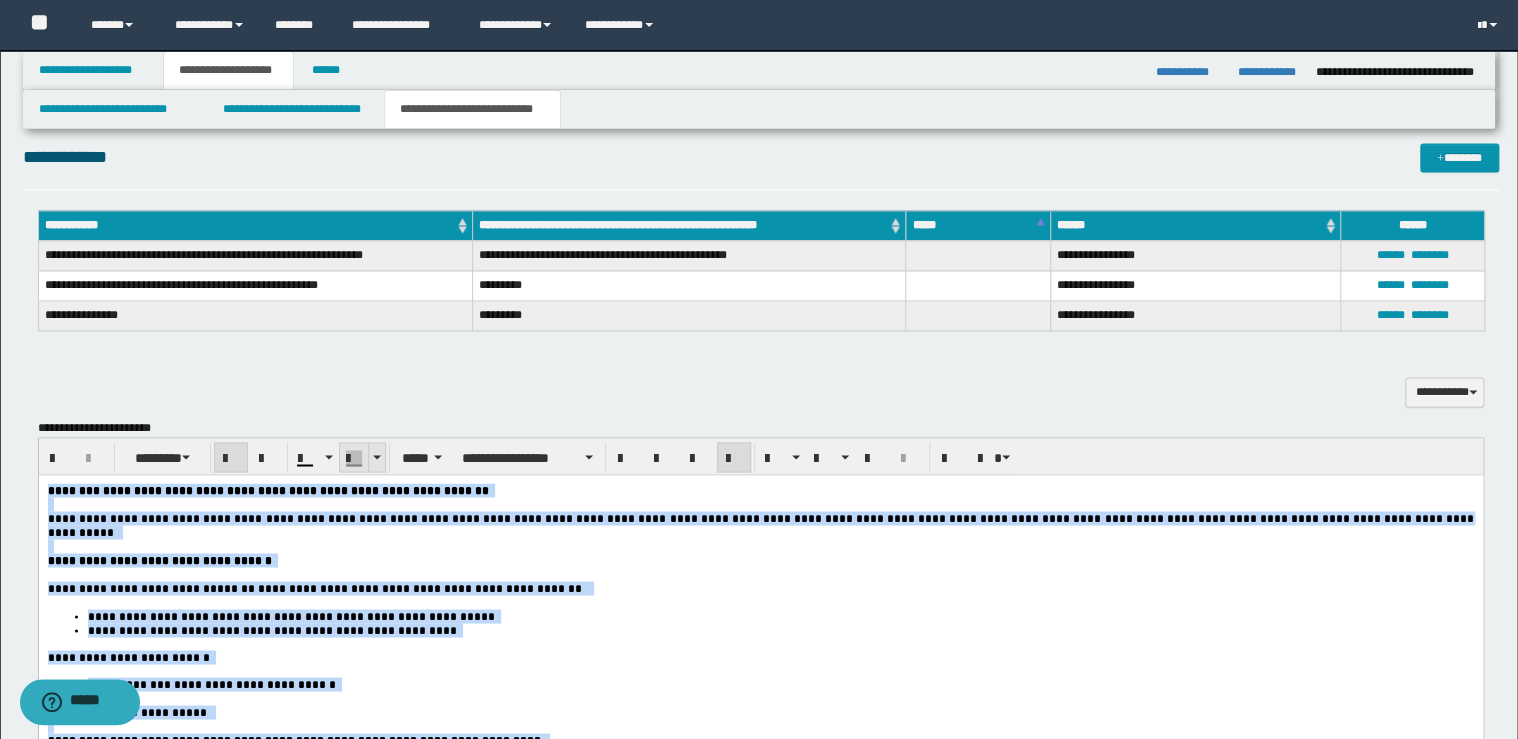 click at bounding box center (376, 457) 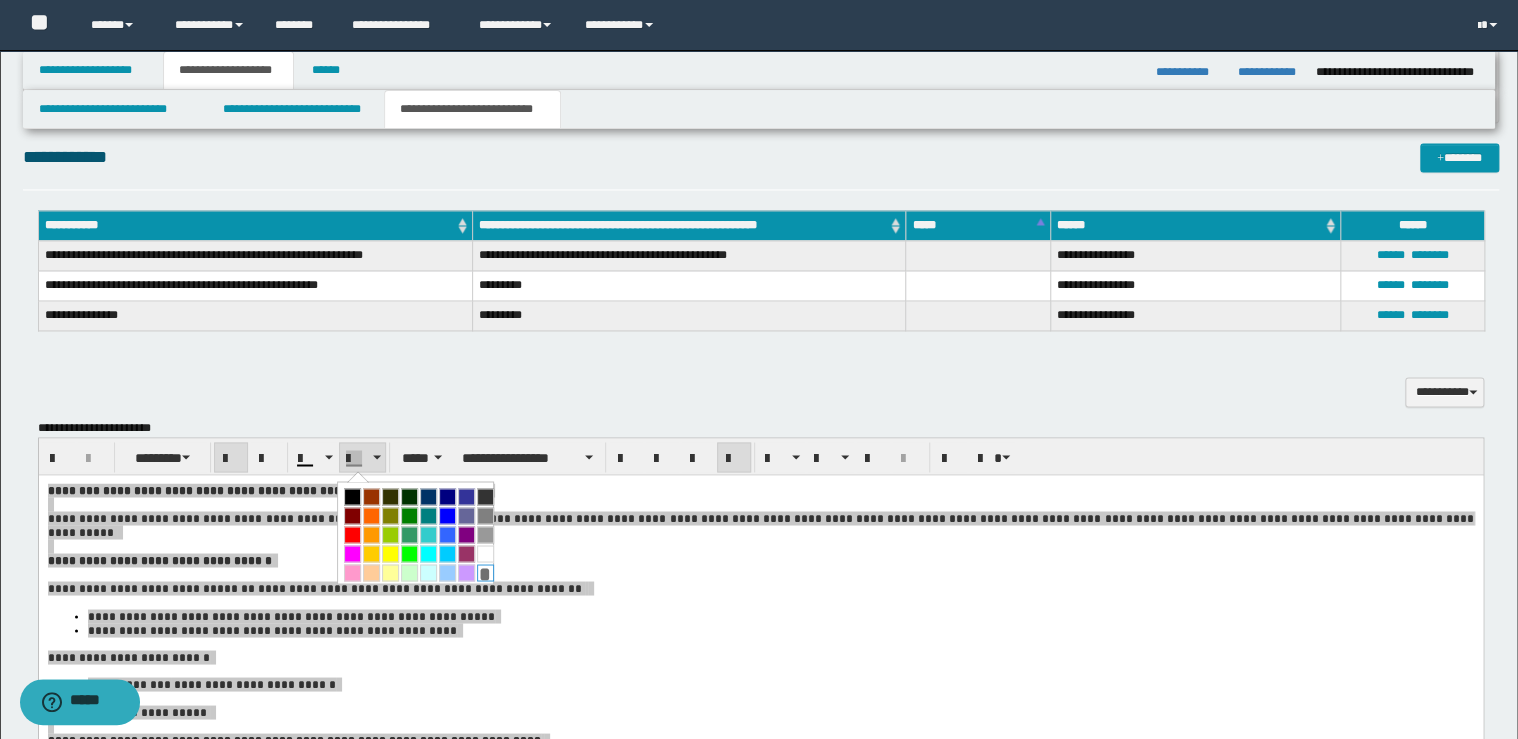 click on "*" at bounding box center [485, 572] 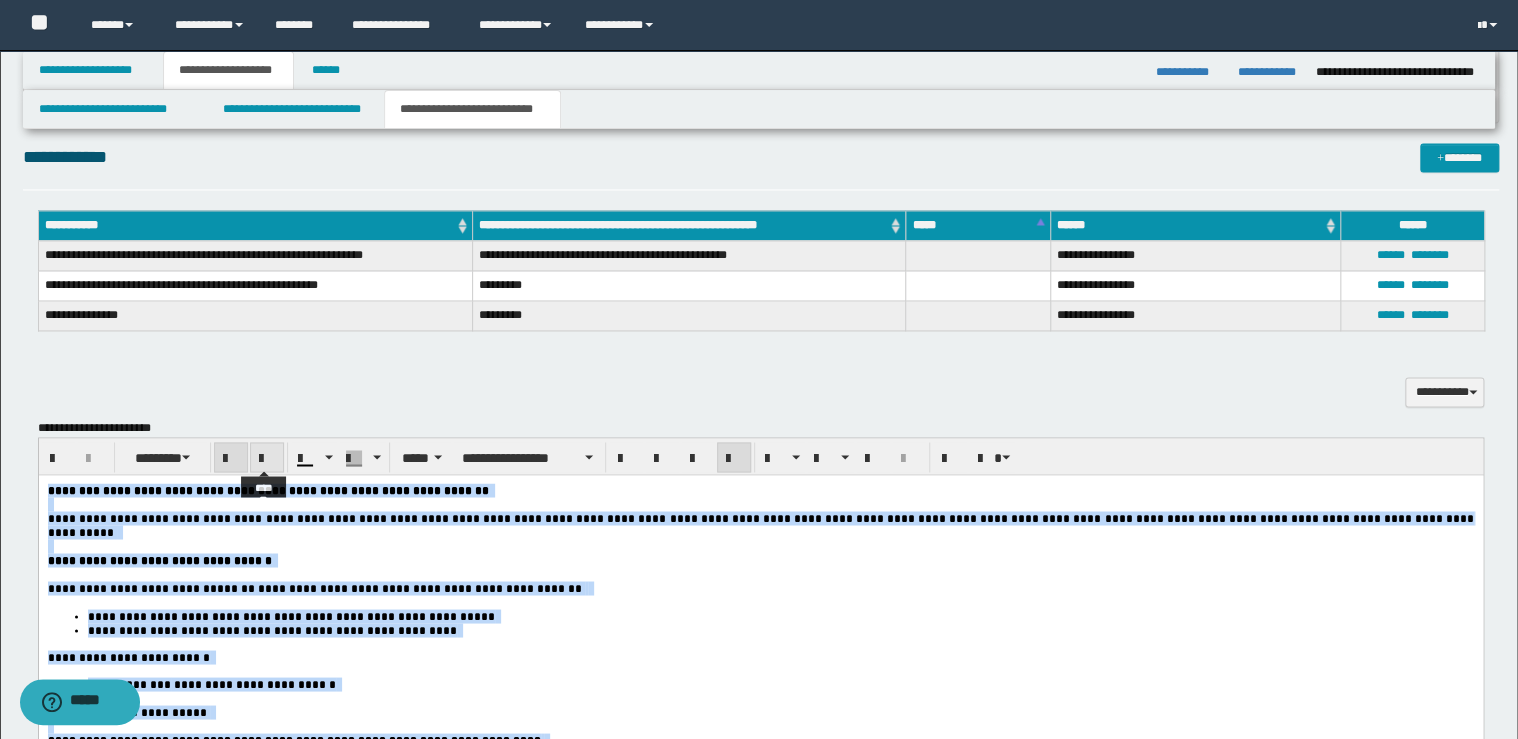 click at bounding box center [267, 457] 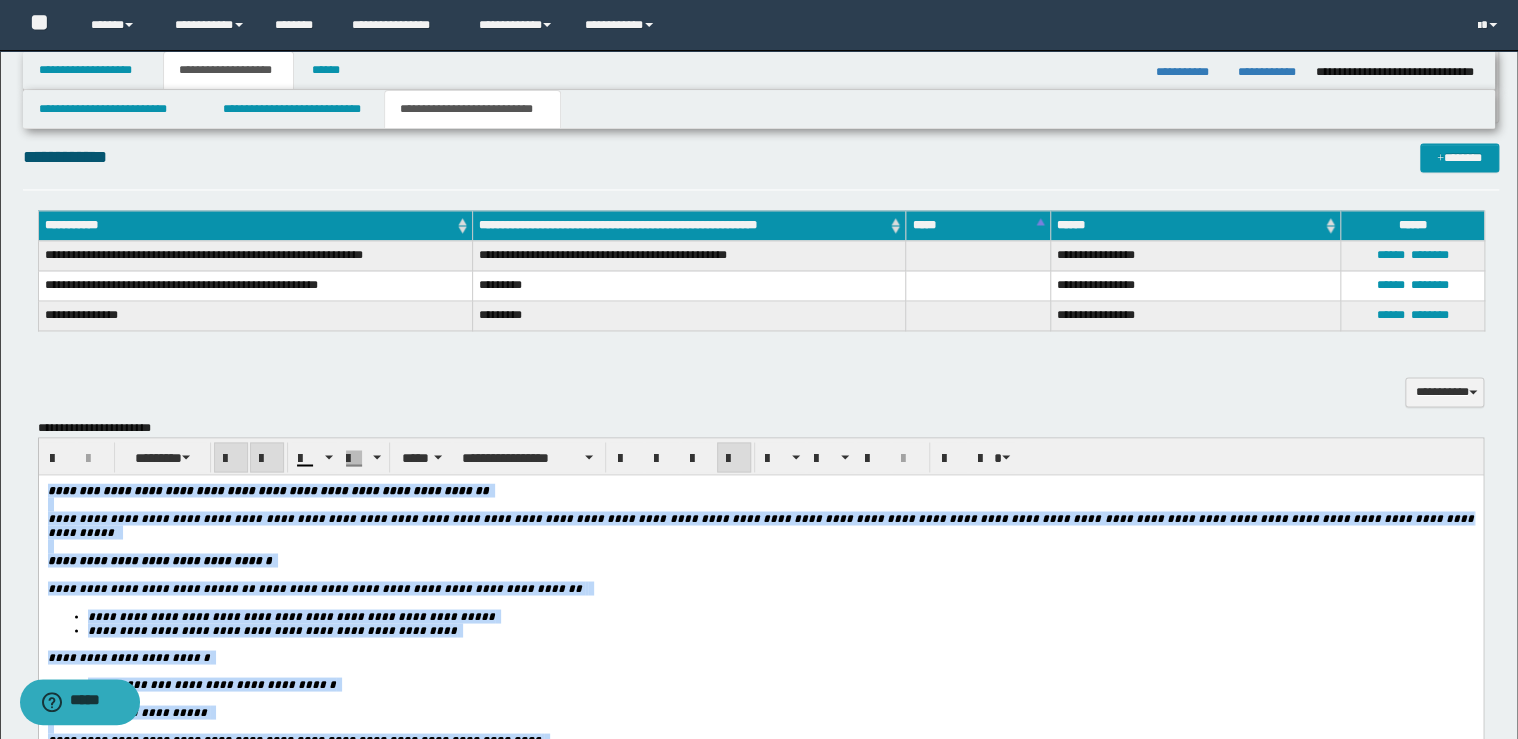 click at bounding box center [267, 457] 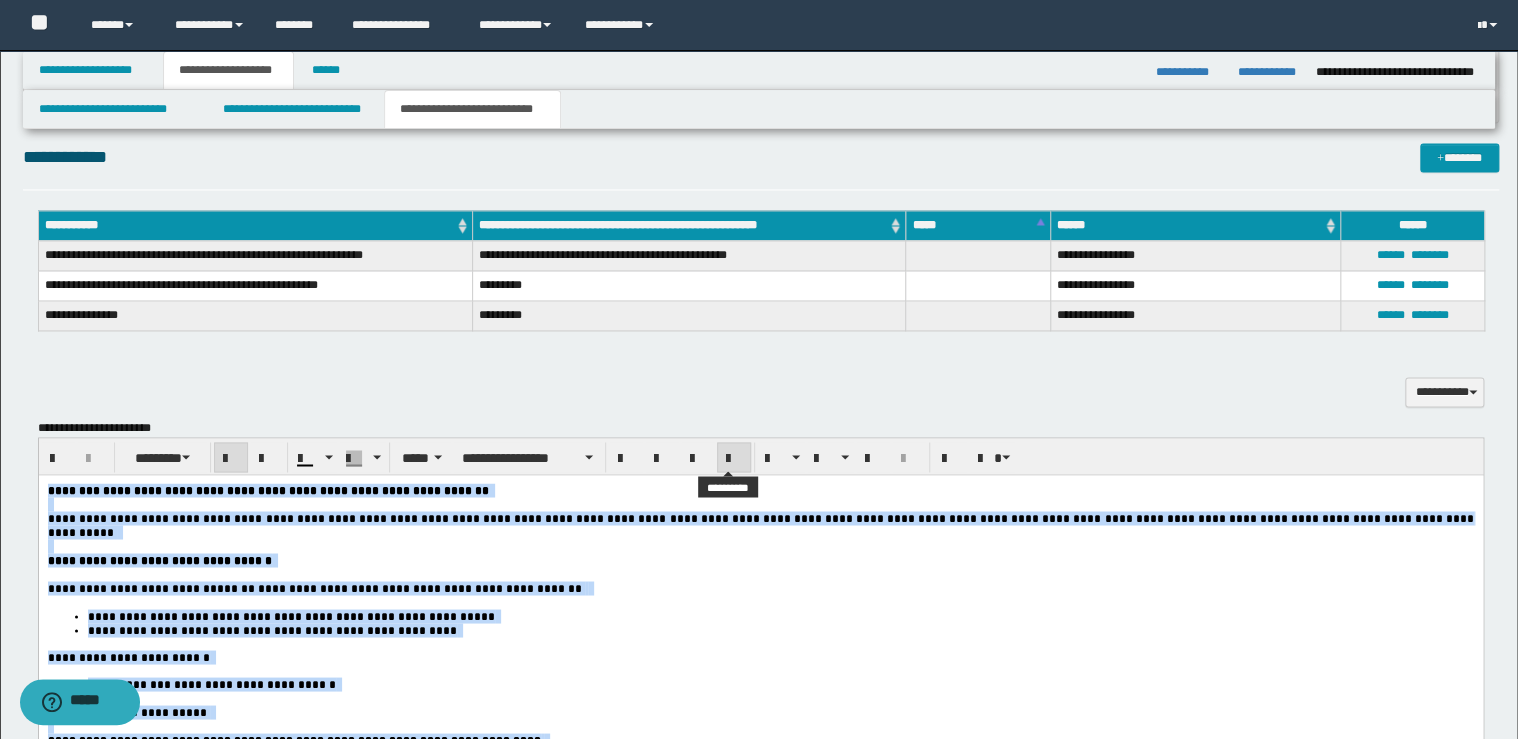 click at bounding box center (734, 457) 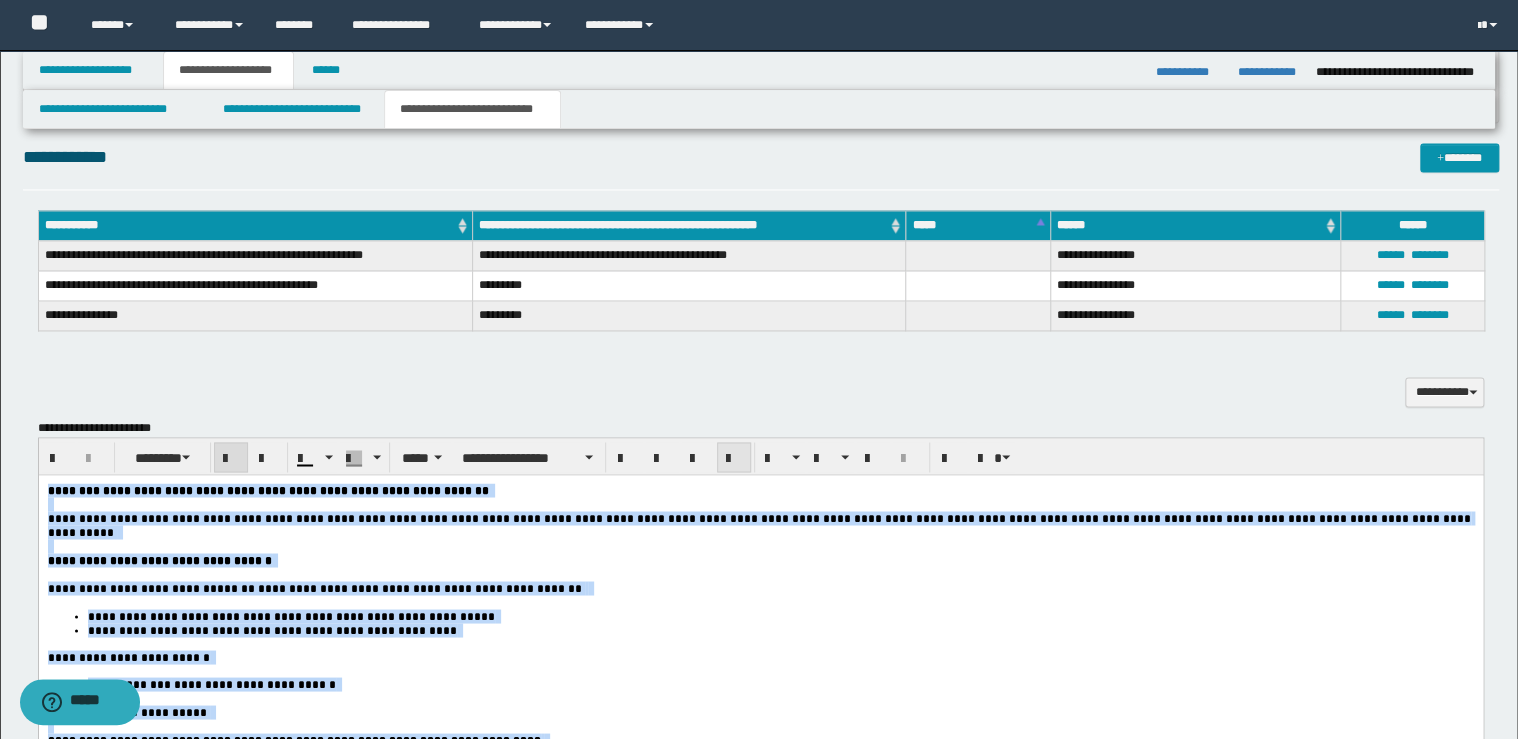 click at bounding box center (734, 457) 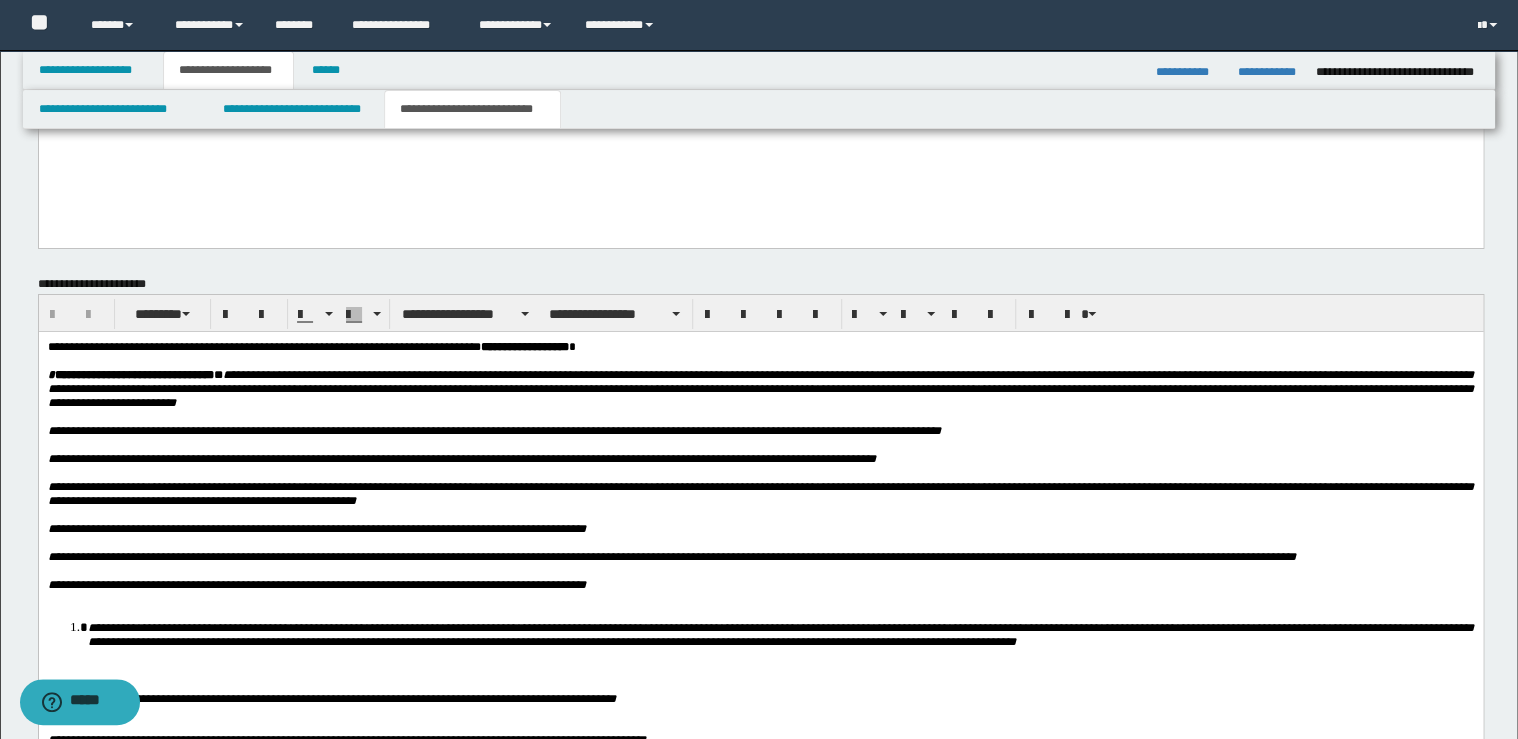 scroll, scrollTop: 3600, scrollLeft: 0, axis: vertical 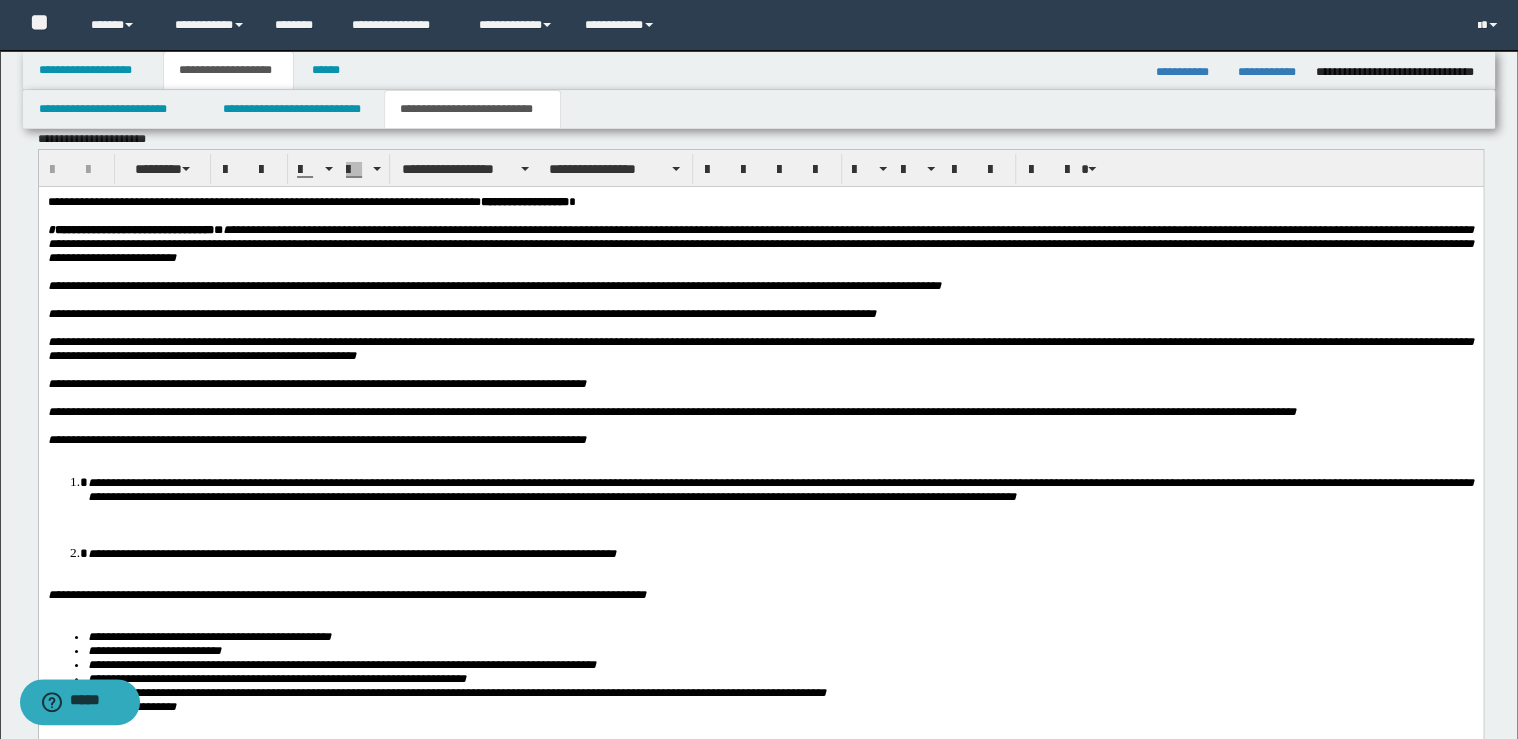click on "**********" at bounding box center (760, 440) 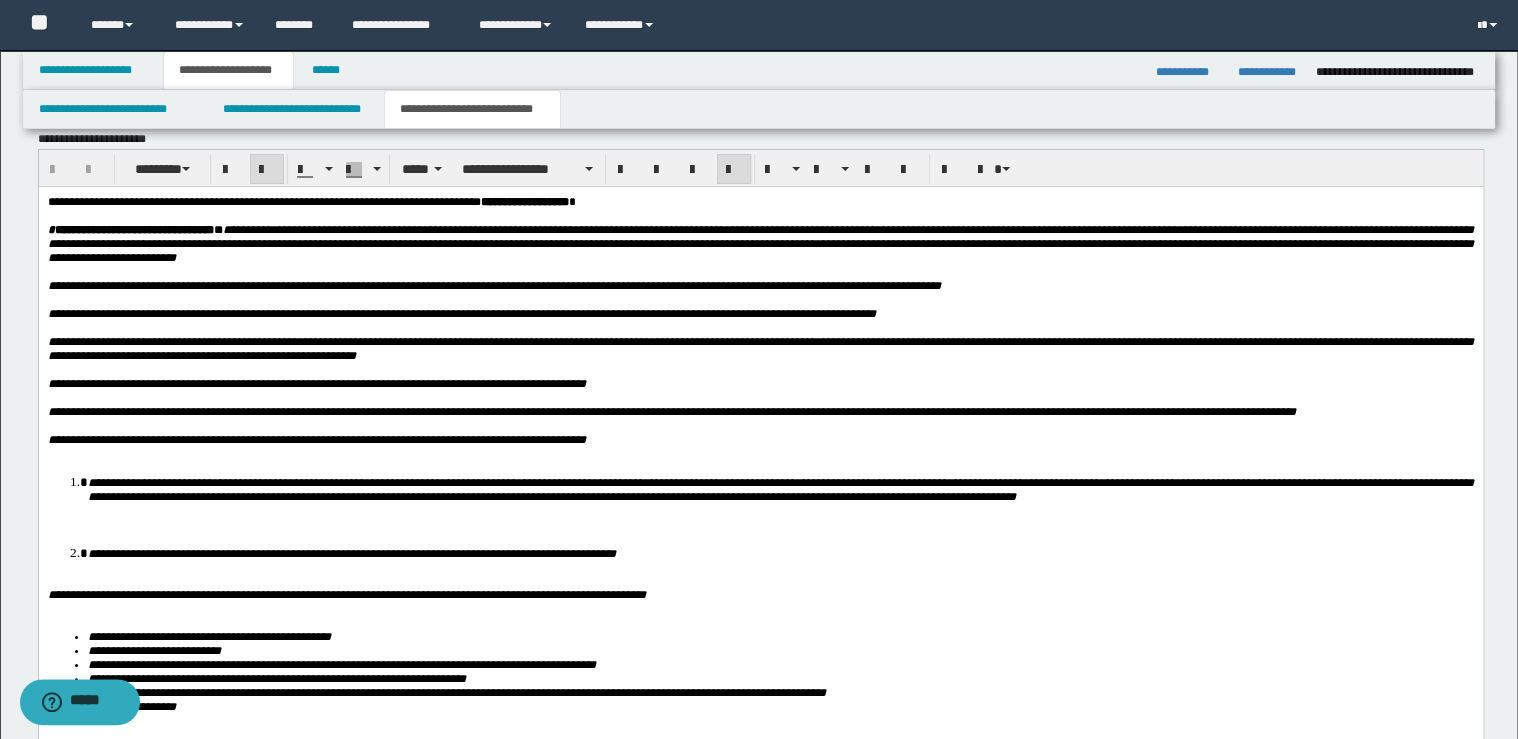 type 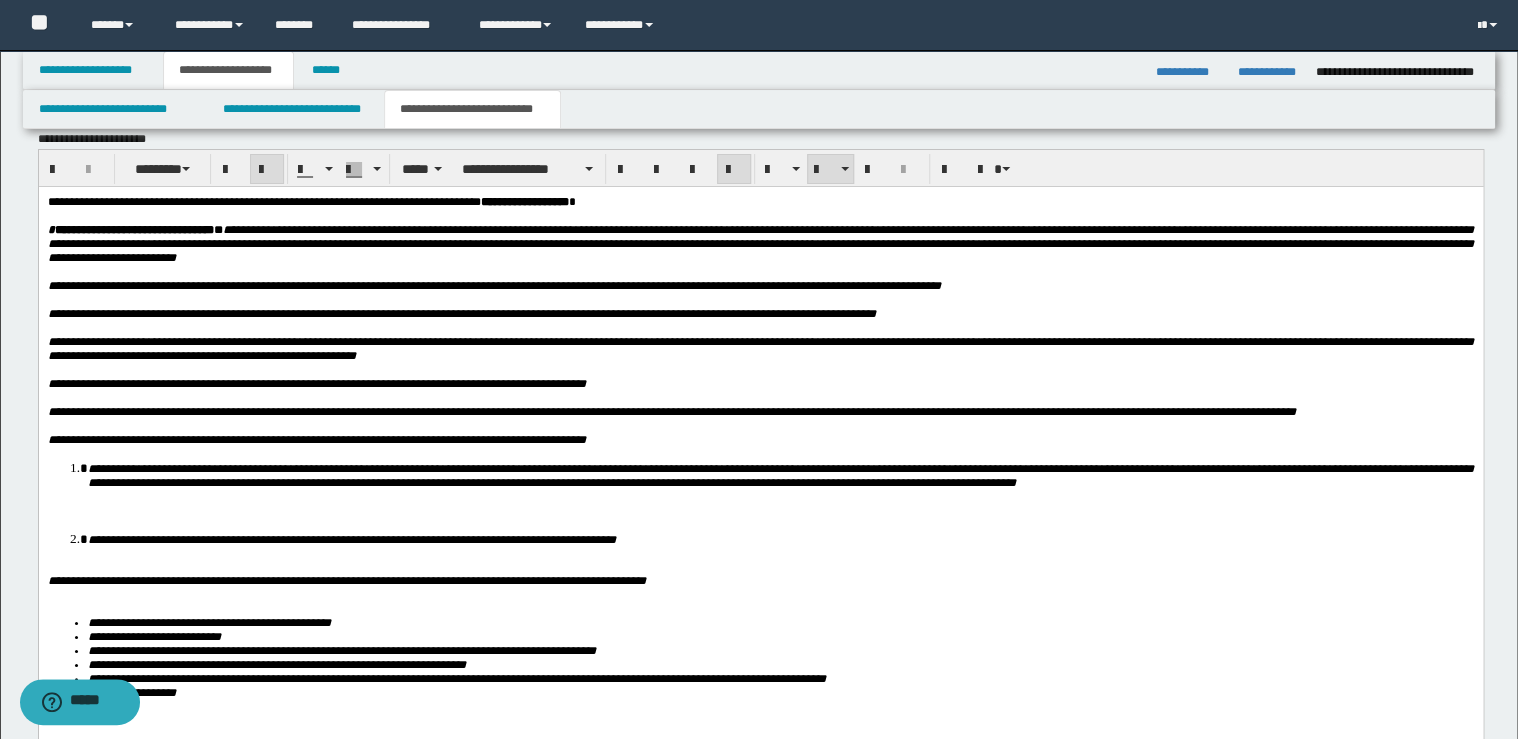 click on "**********" at bounding box center [780, 475] 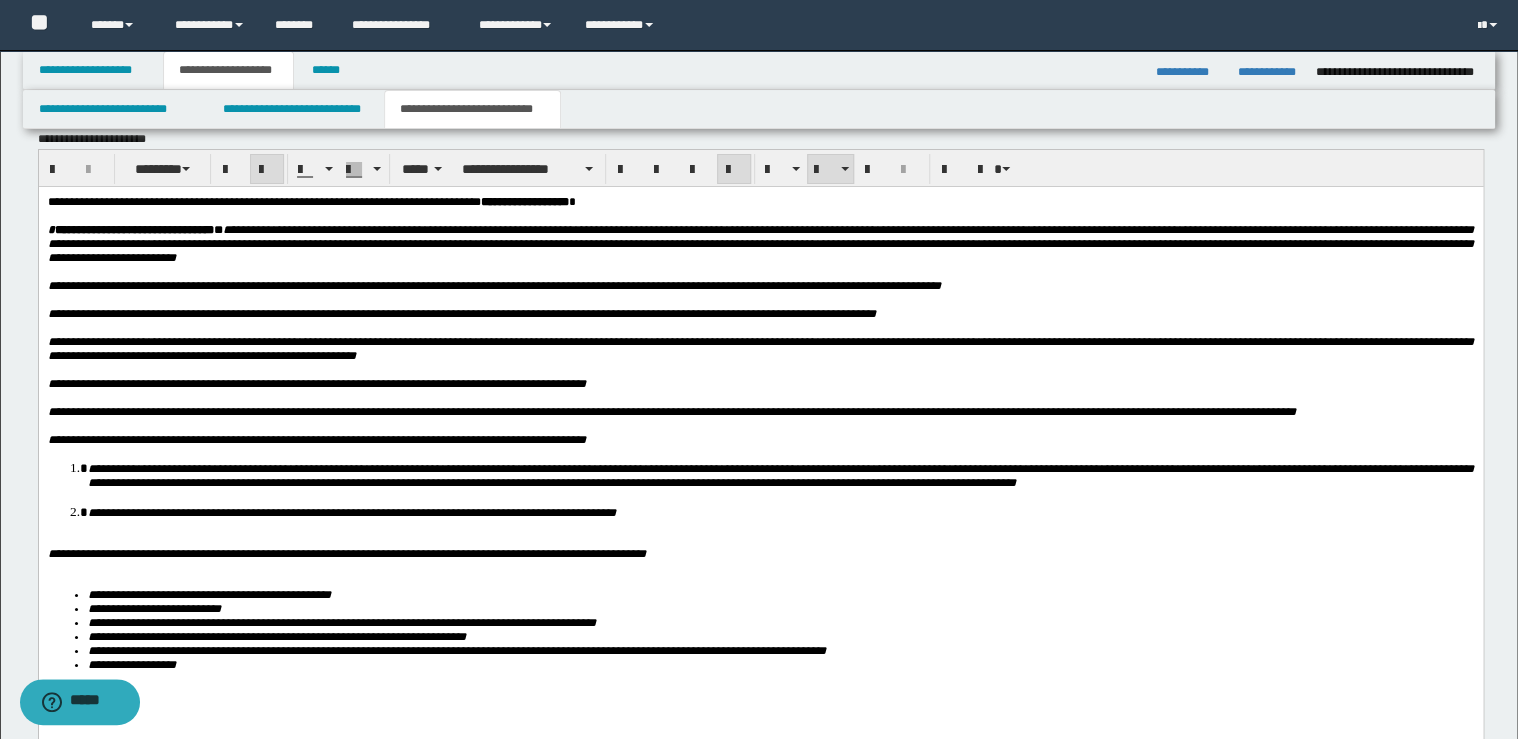 click on "**********" at bounding box center [780, 512] 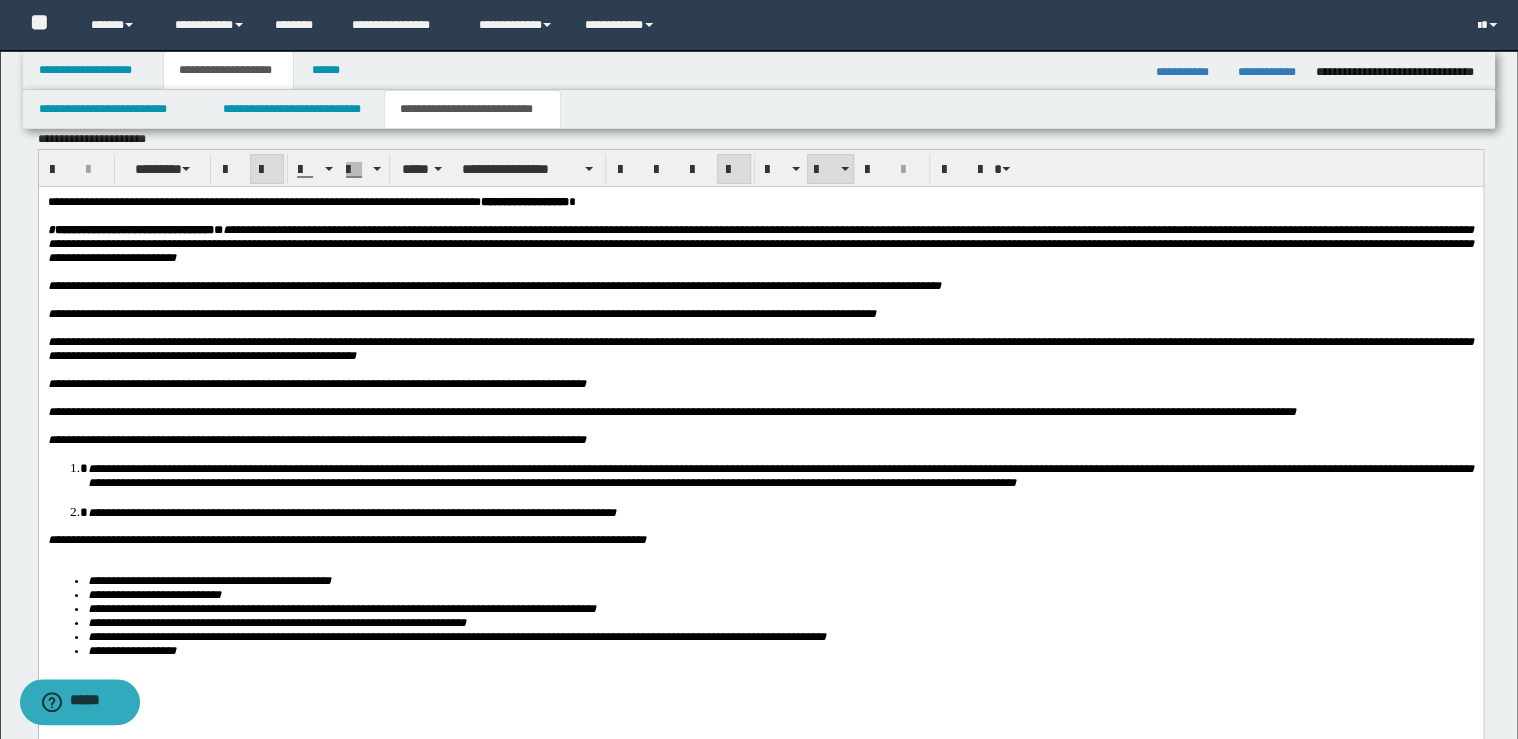 click on "**********" at bounding box center [760, 540] 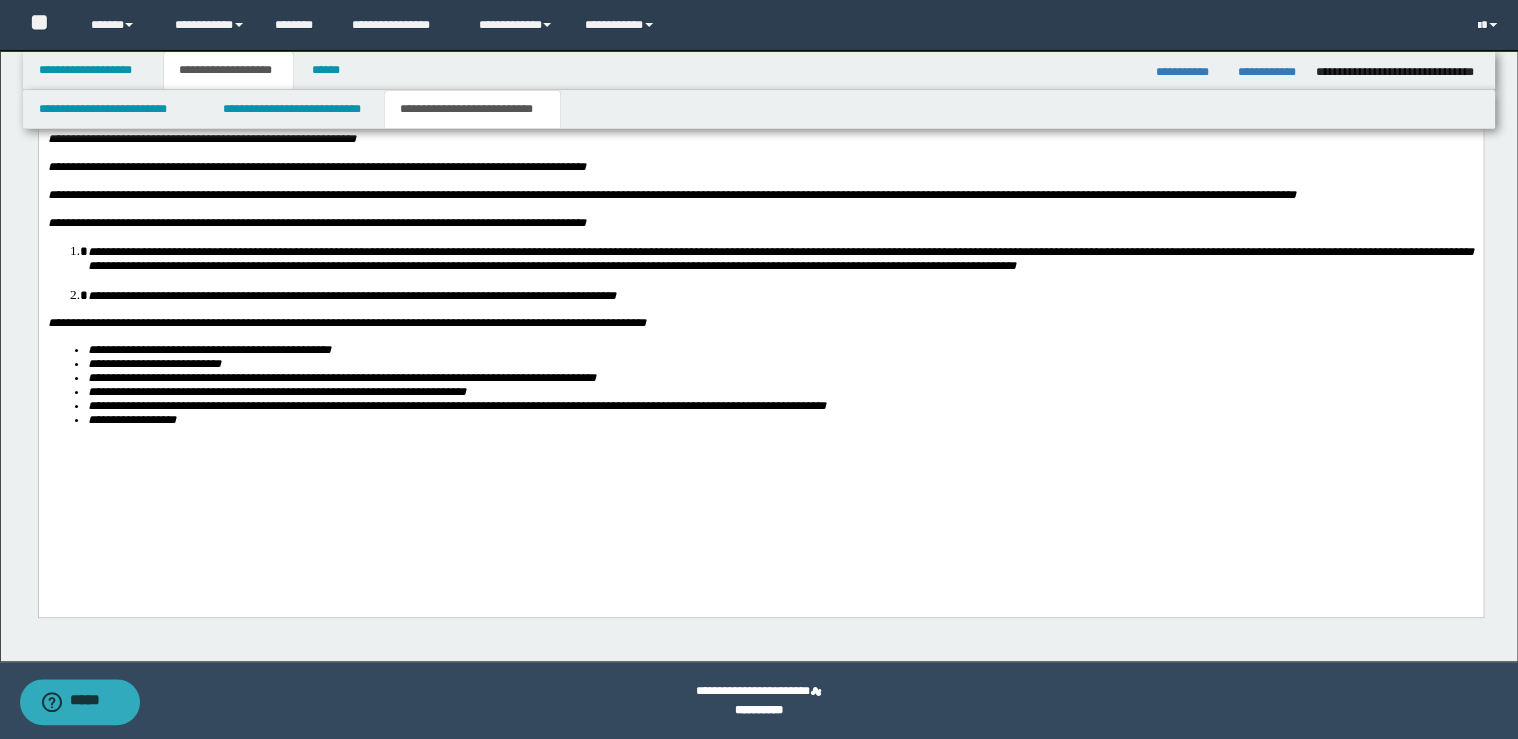 click on "**********" at bounding box center (780, 421) 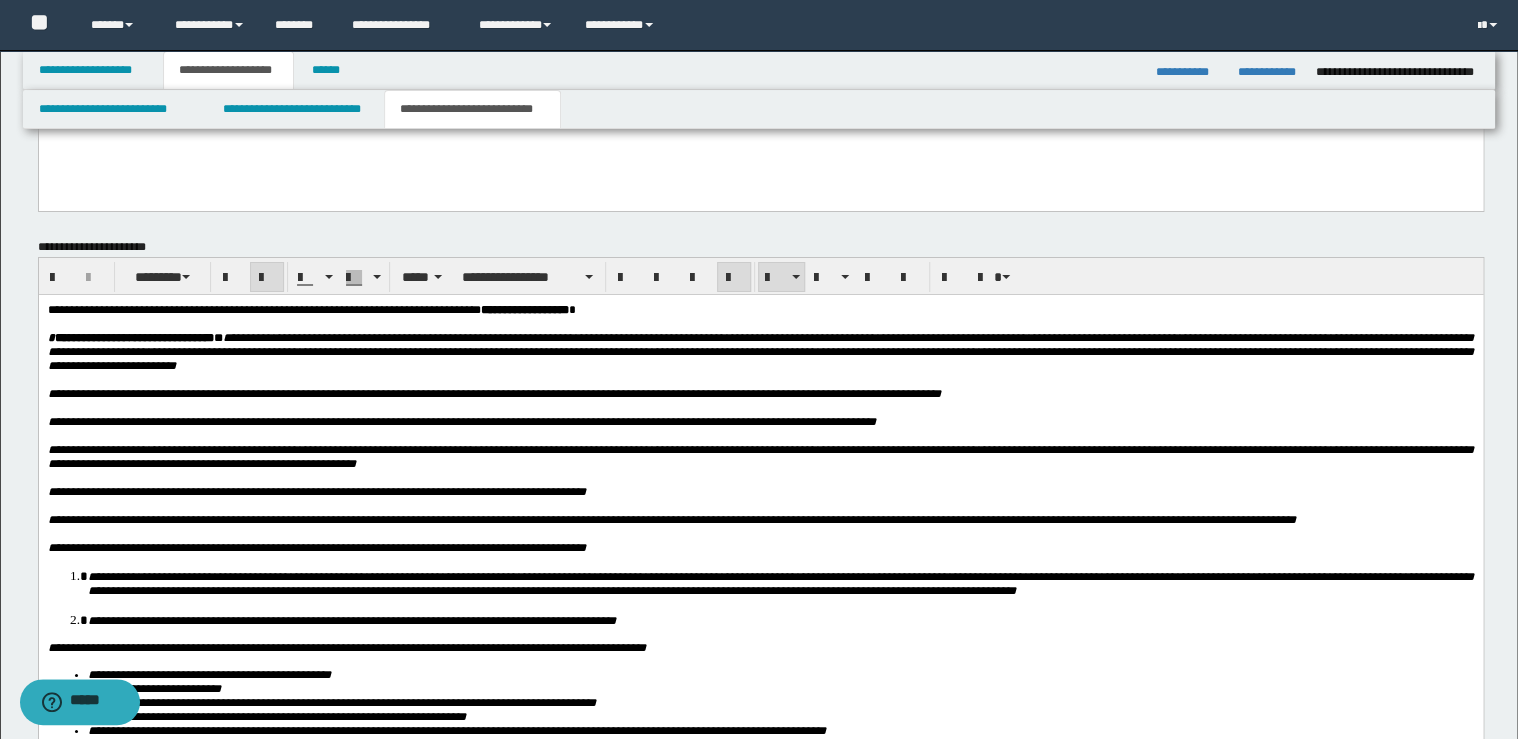 scroll, scrollTop: 3481, scrollLeft: 0, axis: vertical 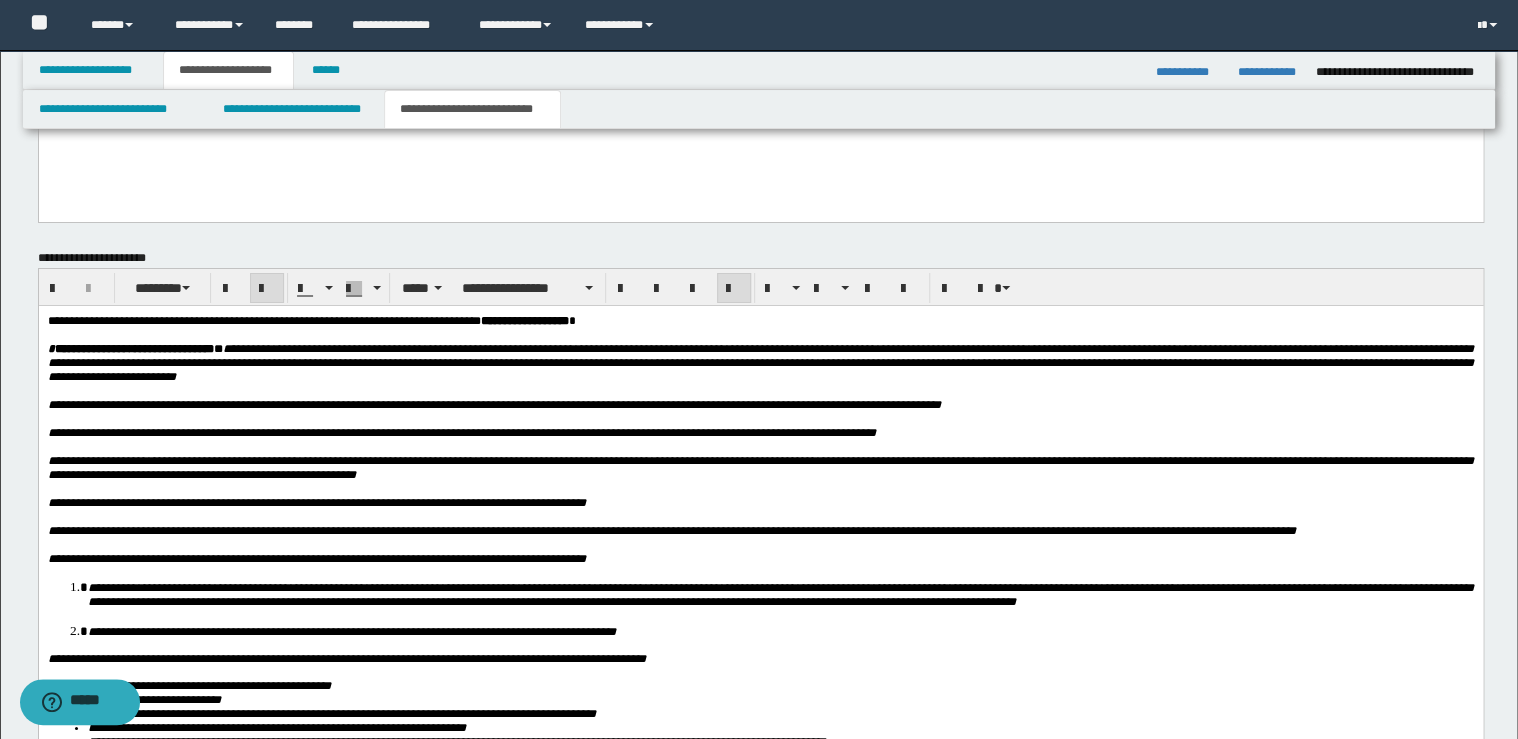 click at bounding box center (772, 447) 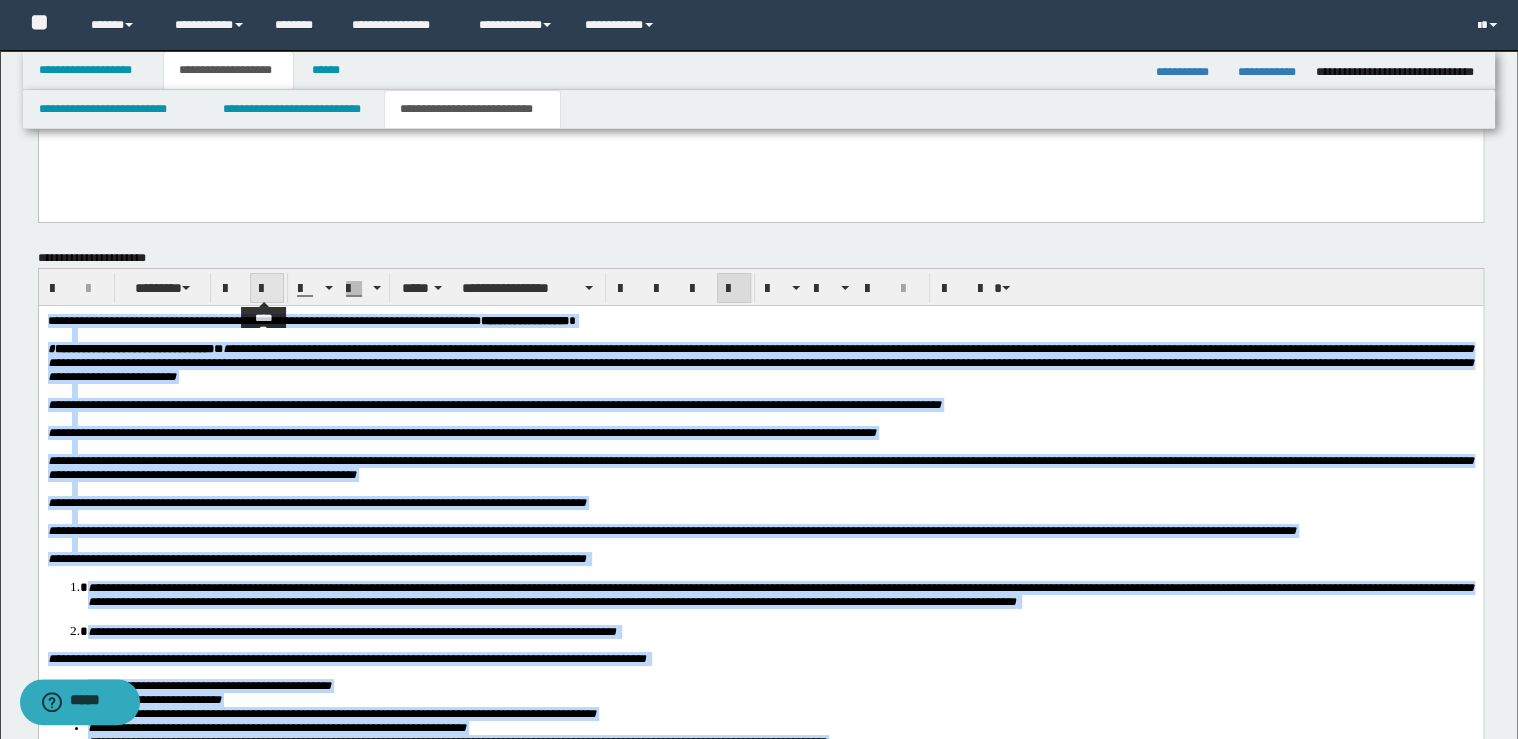 click at bounding box center [267, 289] 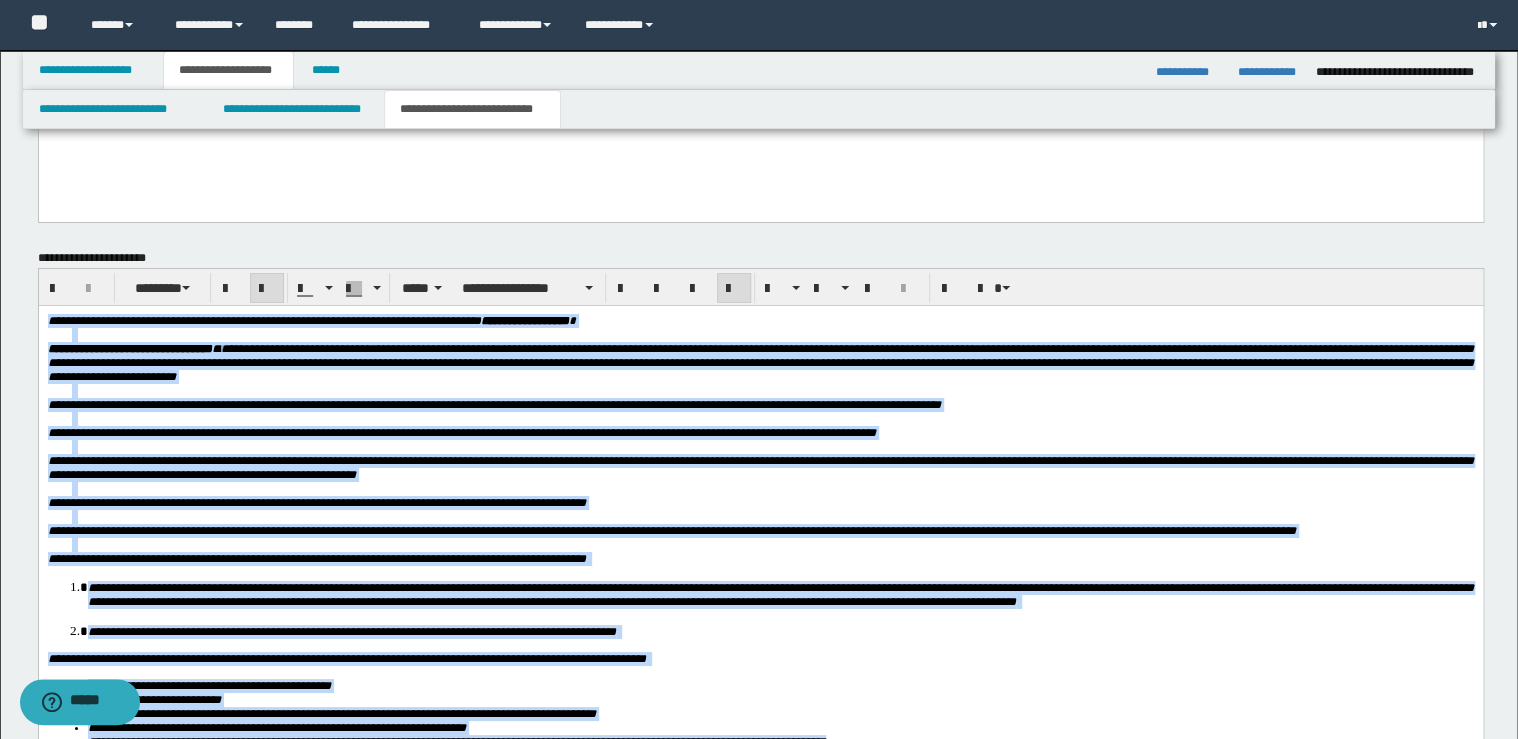 click at bounding box center [267, 289] 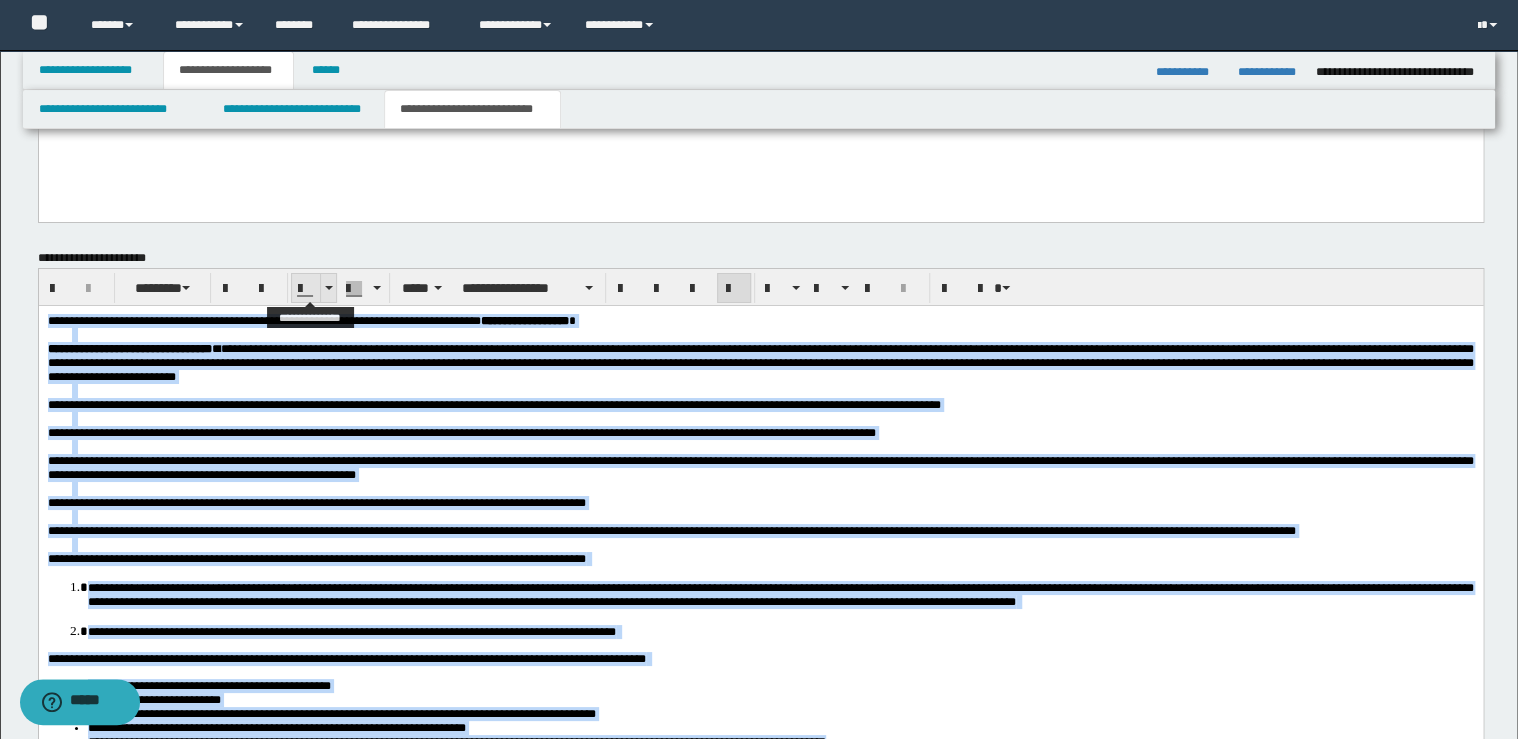 click at bounding box center [328, 288] 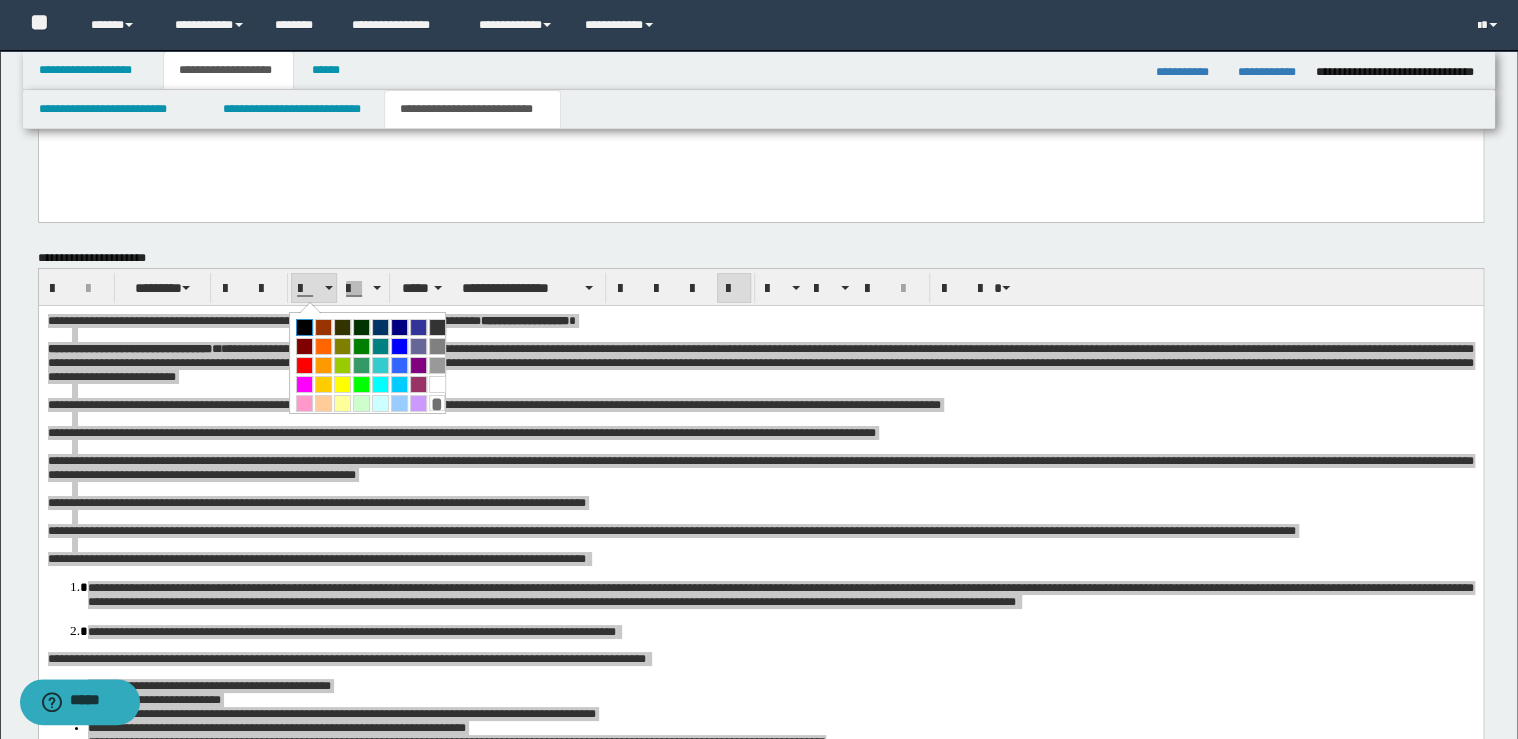 click at bounding box center [304, 327] 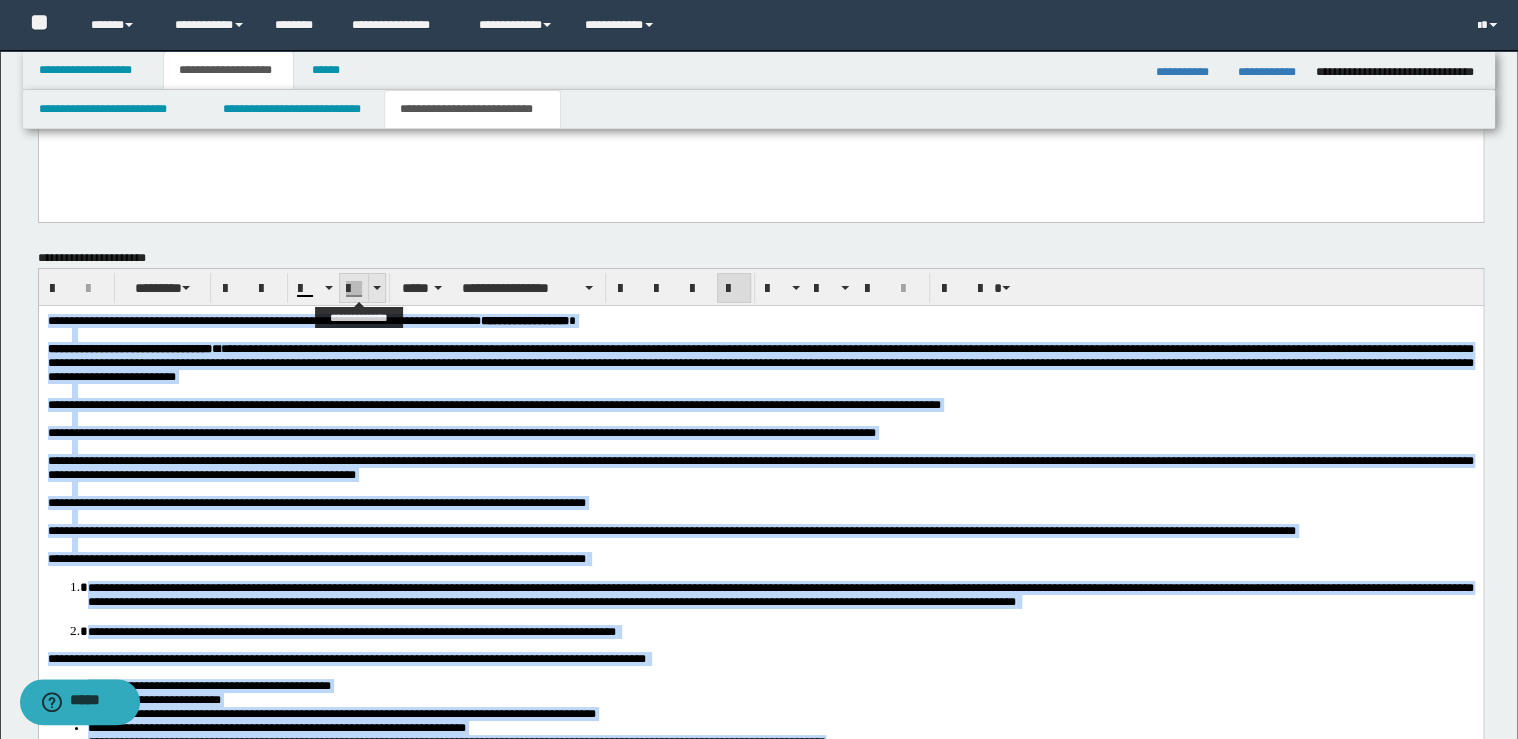 click at bounding box center (376, 288) 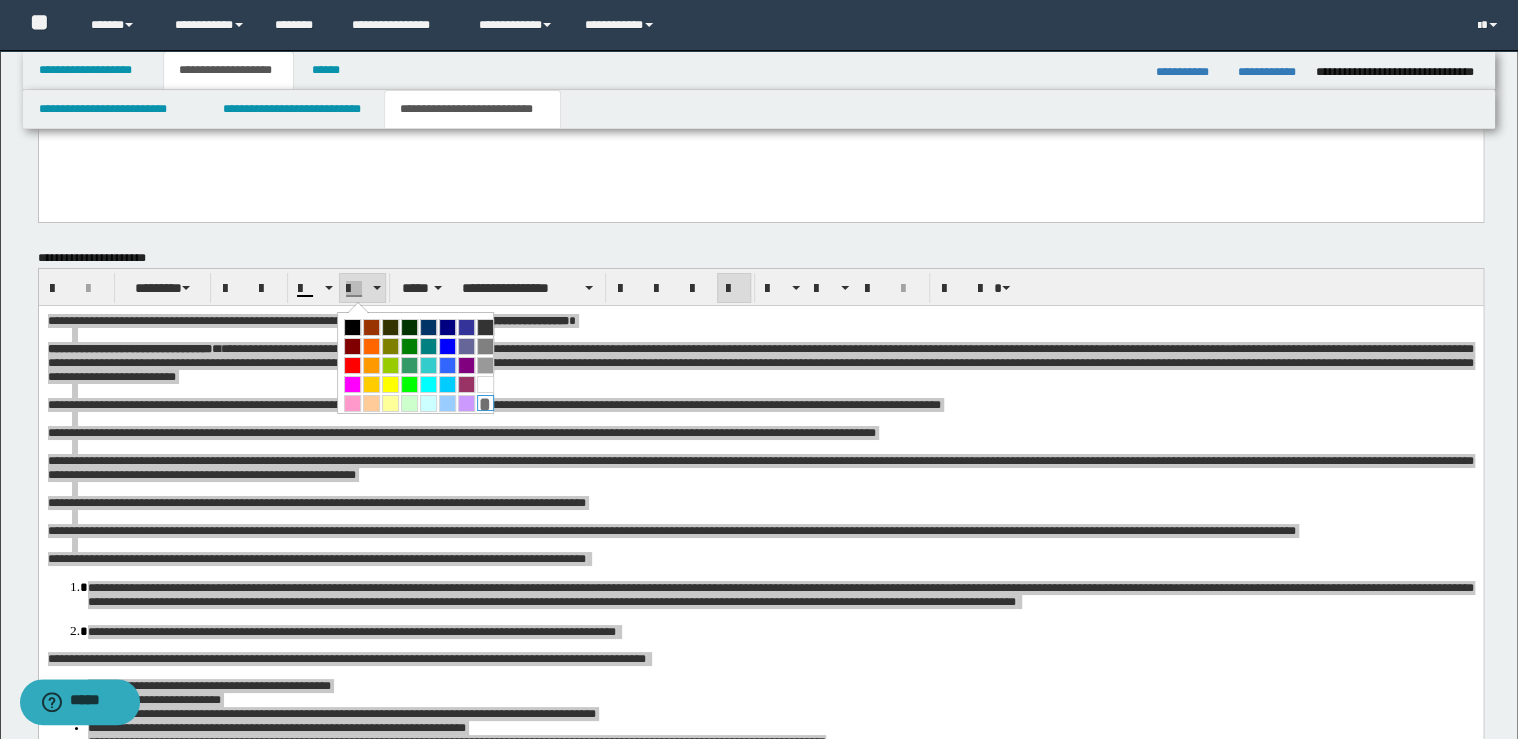 click on "*" at bounding box center (485, 403) 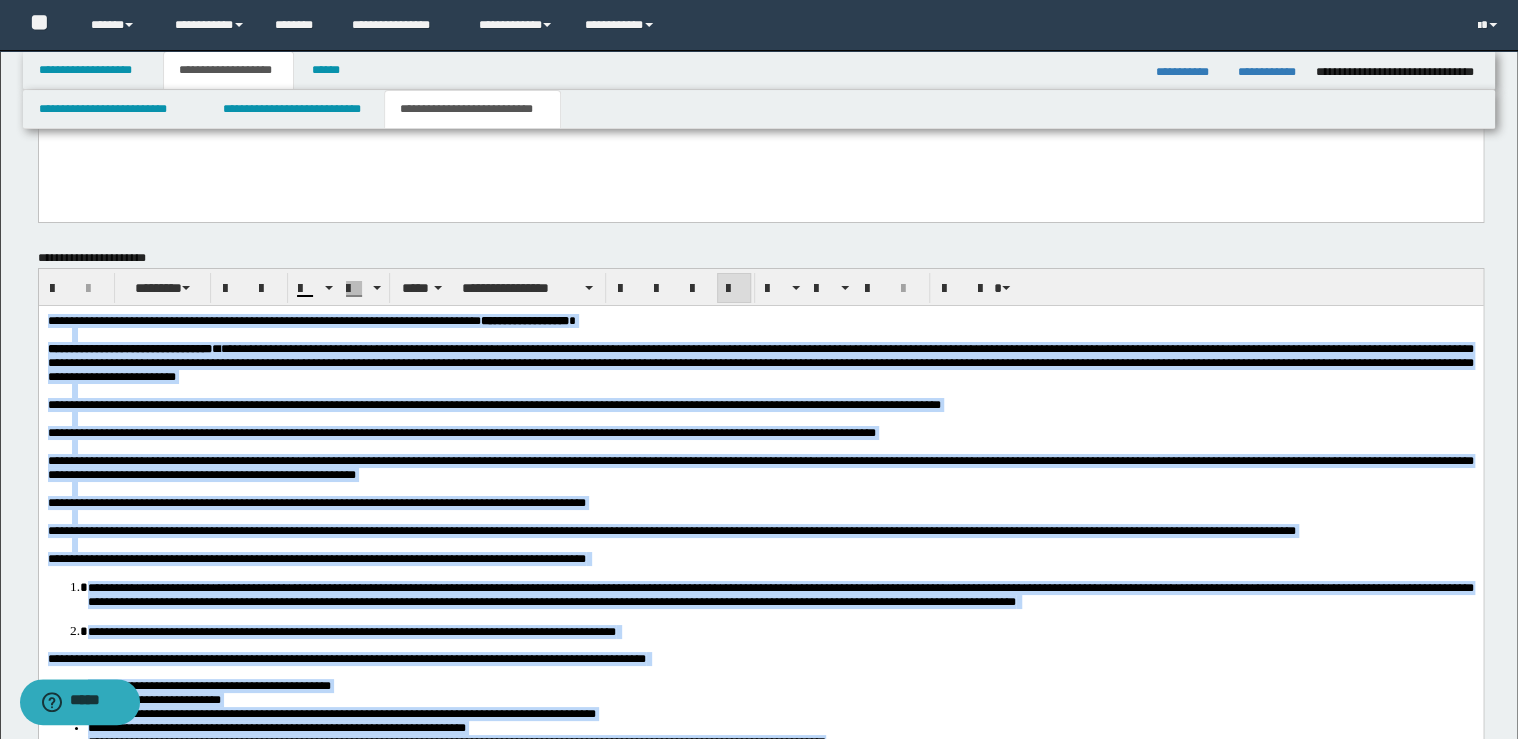 click at bounding box center (734, 289) 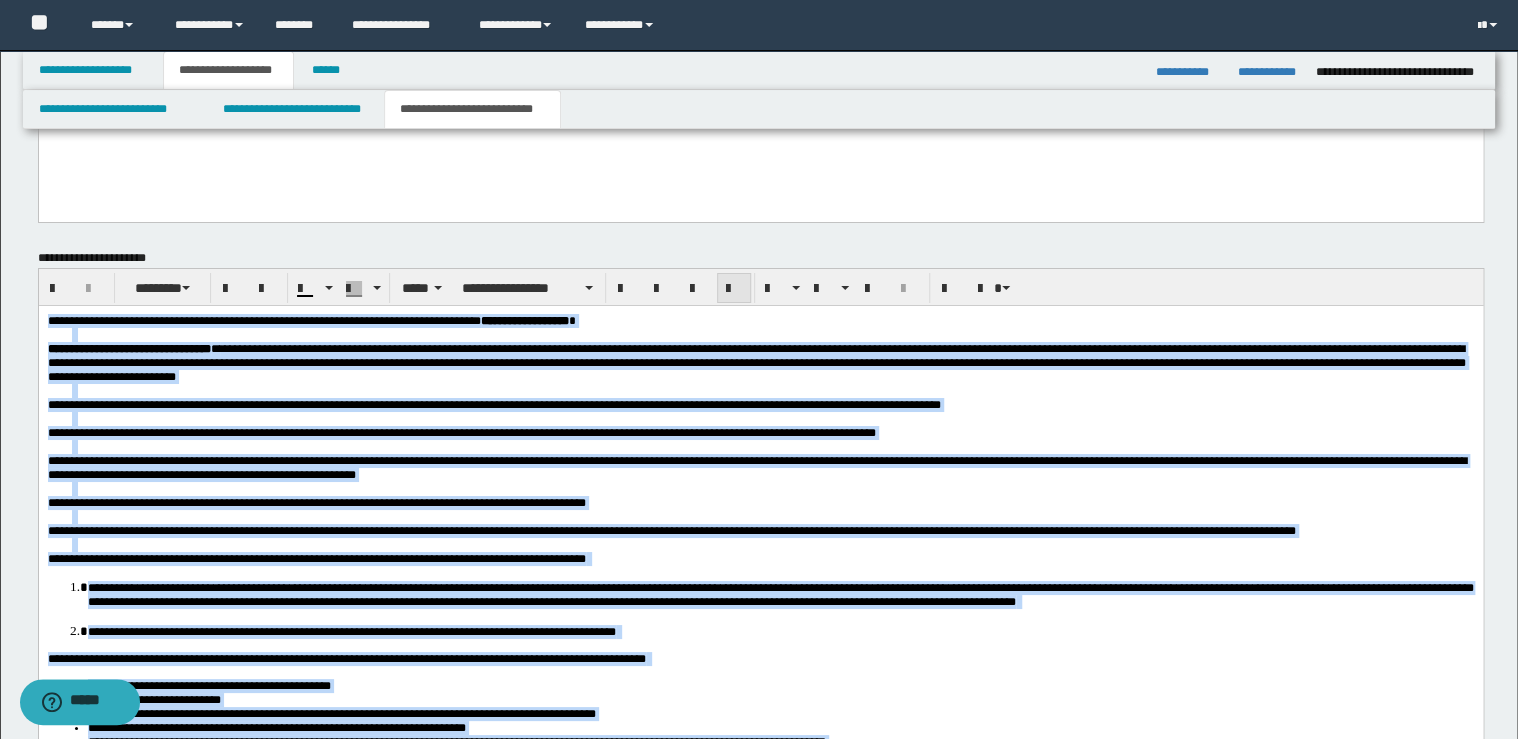 click at bounding box center [734, 289] 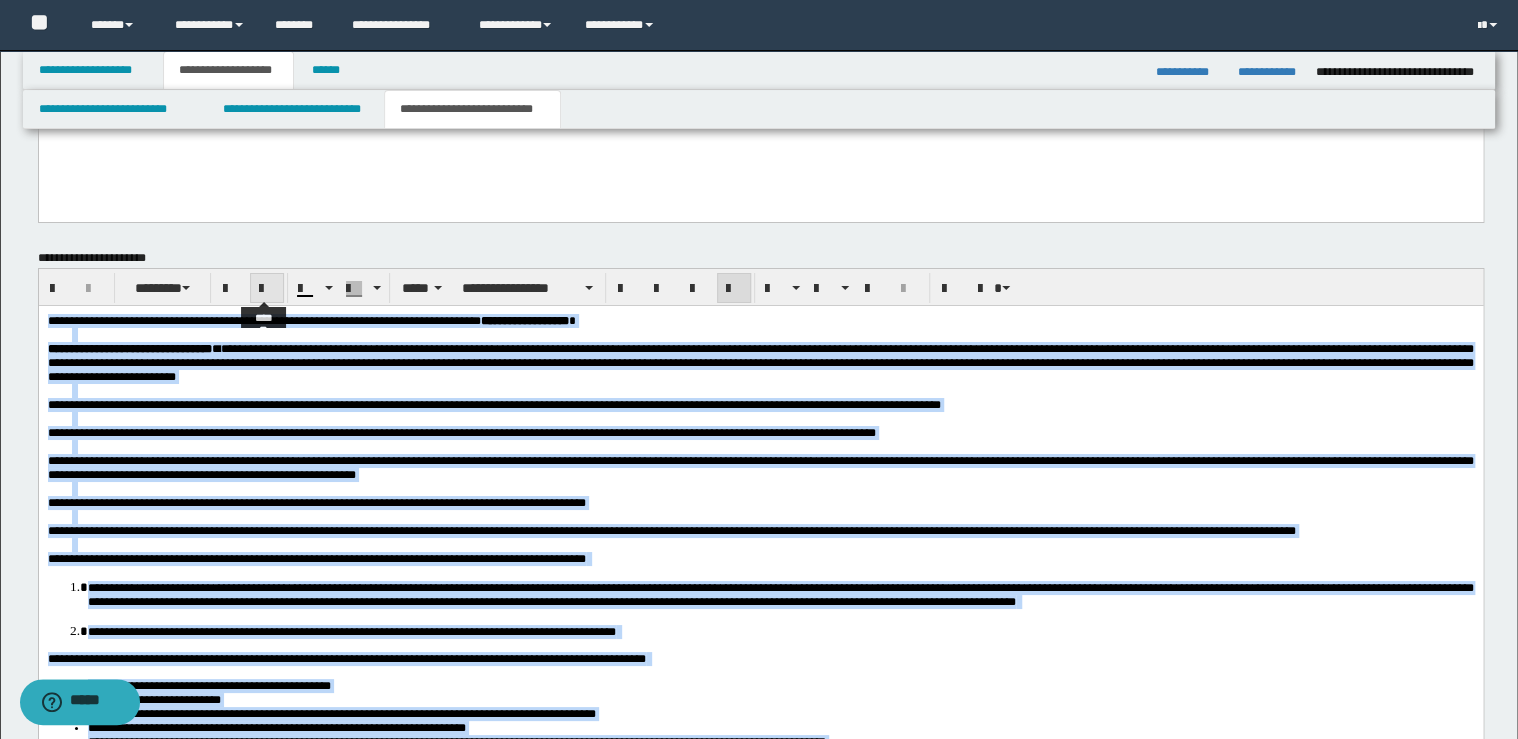 click at bounding box center (267, 289) 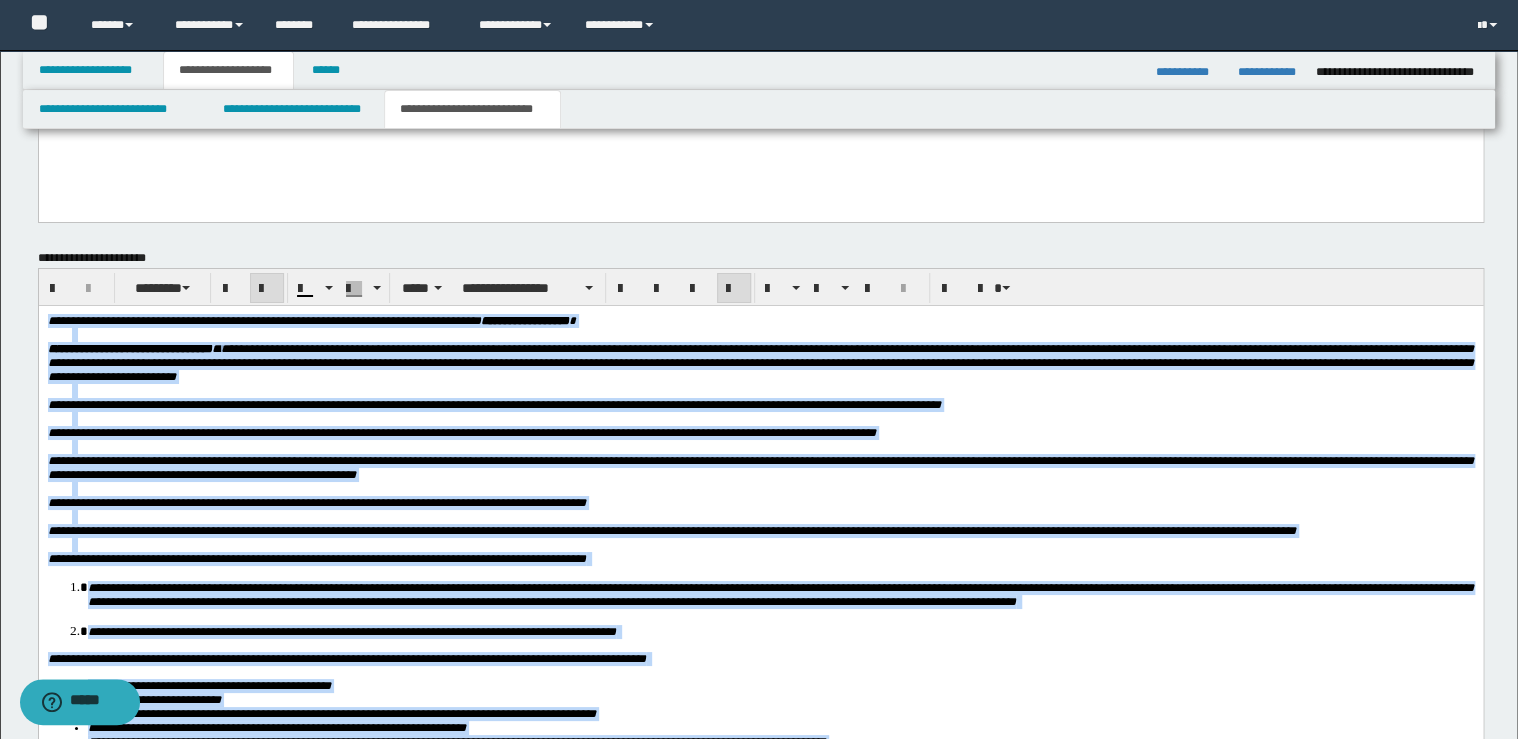 click at bounding box center [267, 289] 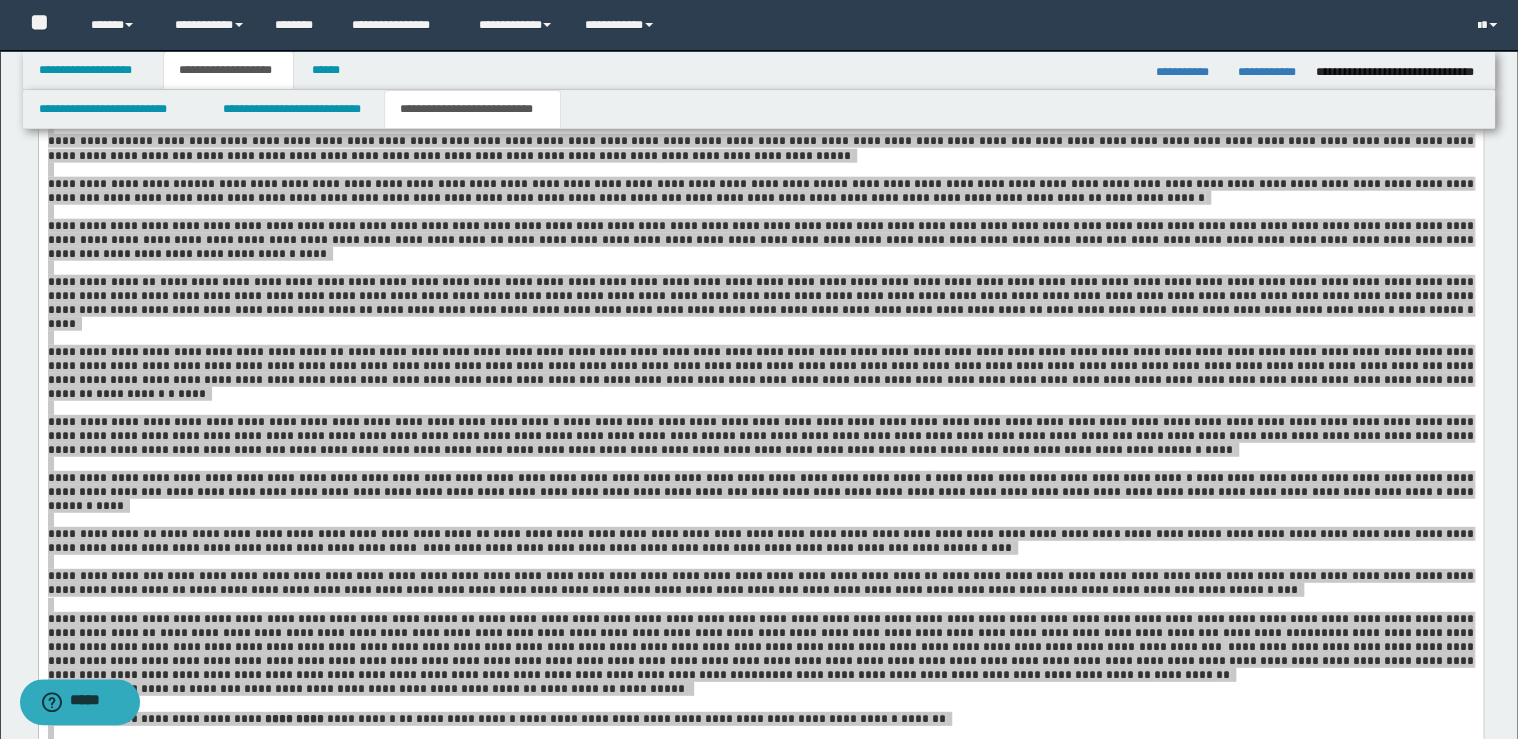 scroll, scrollTop: 2281, scrollLeft: 0, axis: vertical 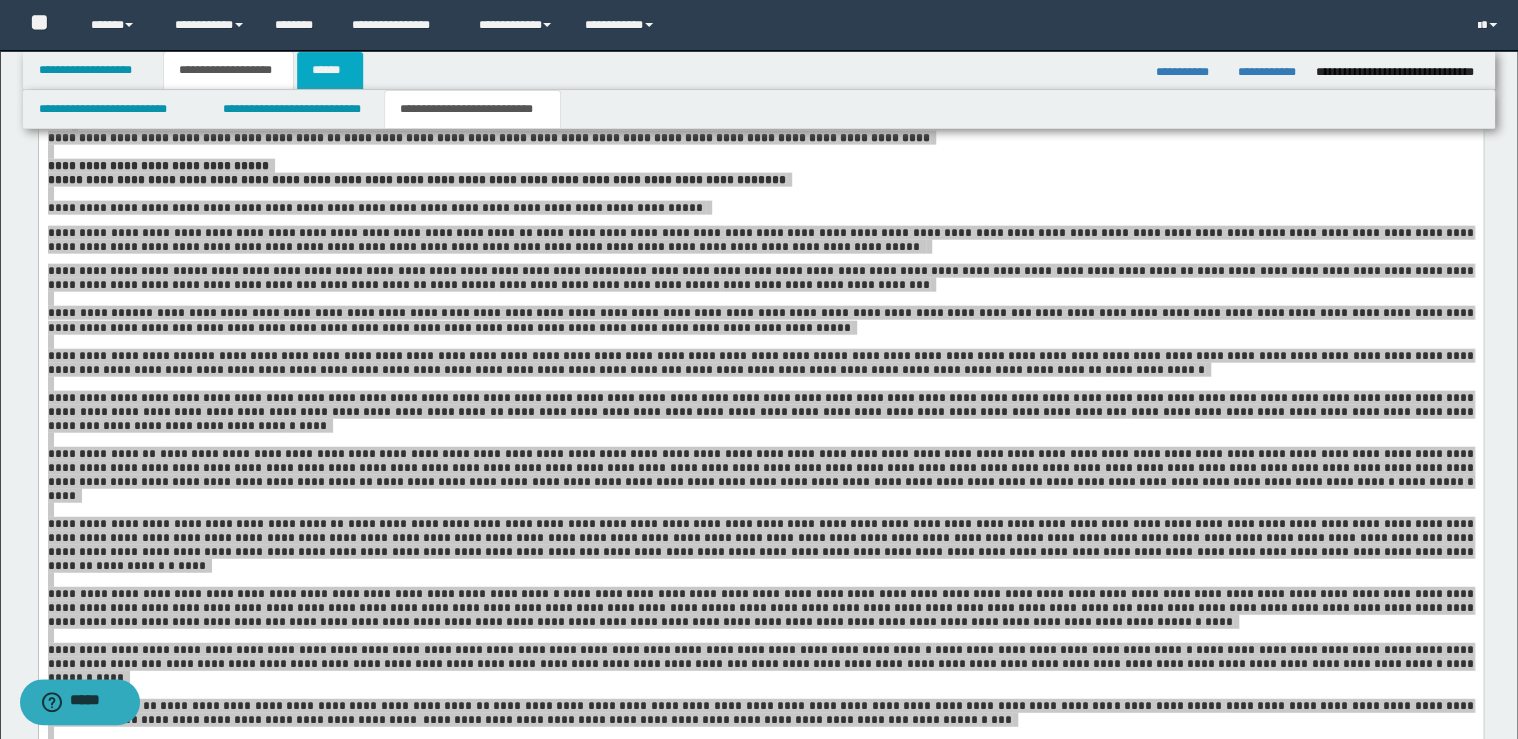 click on "******" at bounding box center [330, 70] 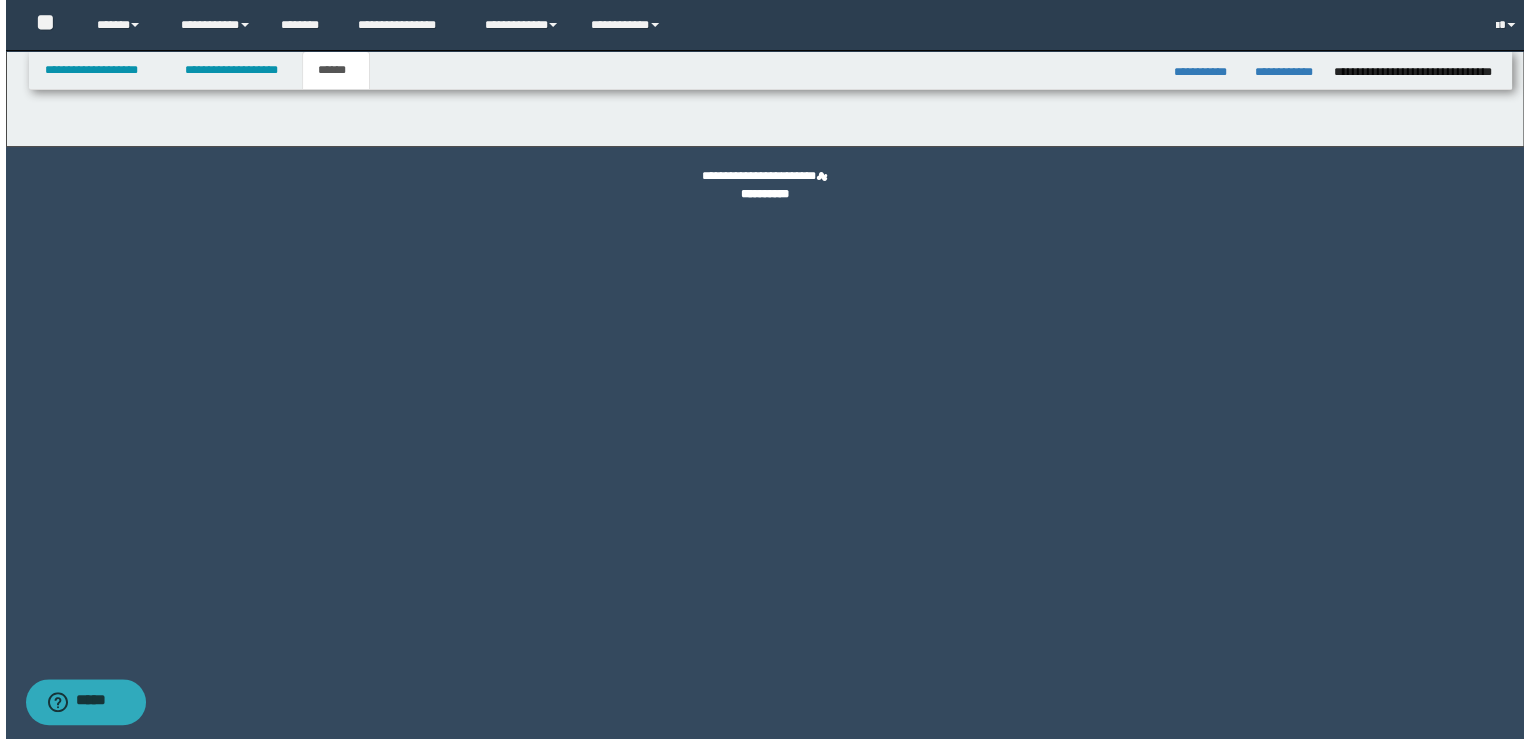 scroll, scrollTop: 0, scrollLeft: 0, axis: both 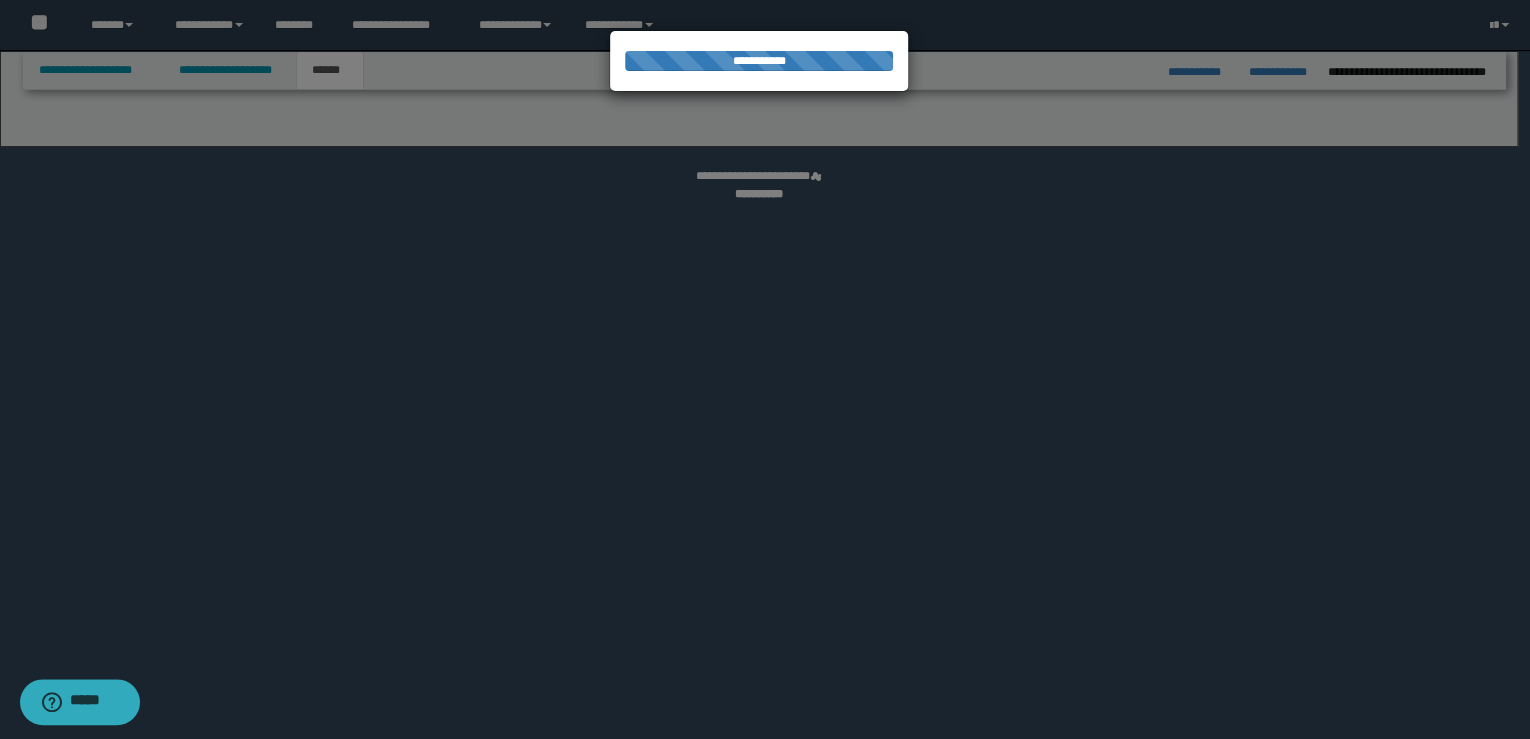 select on "*" 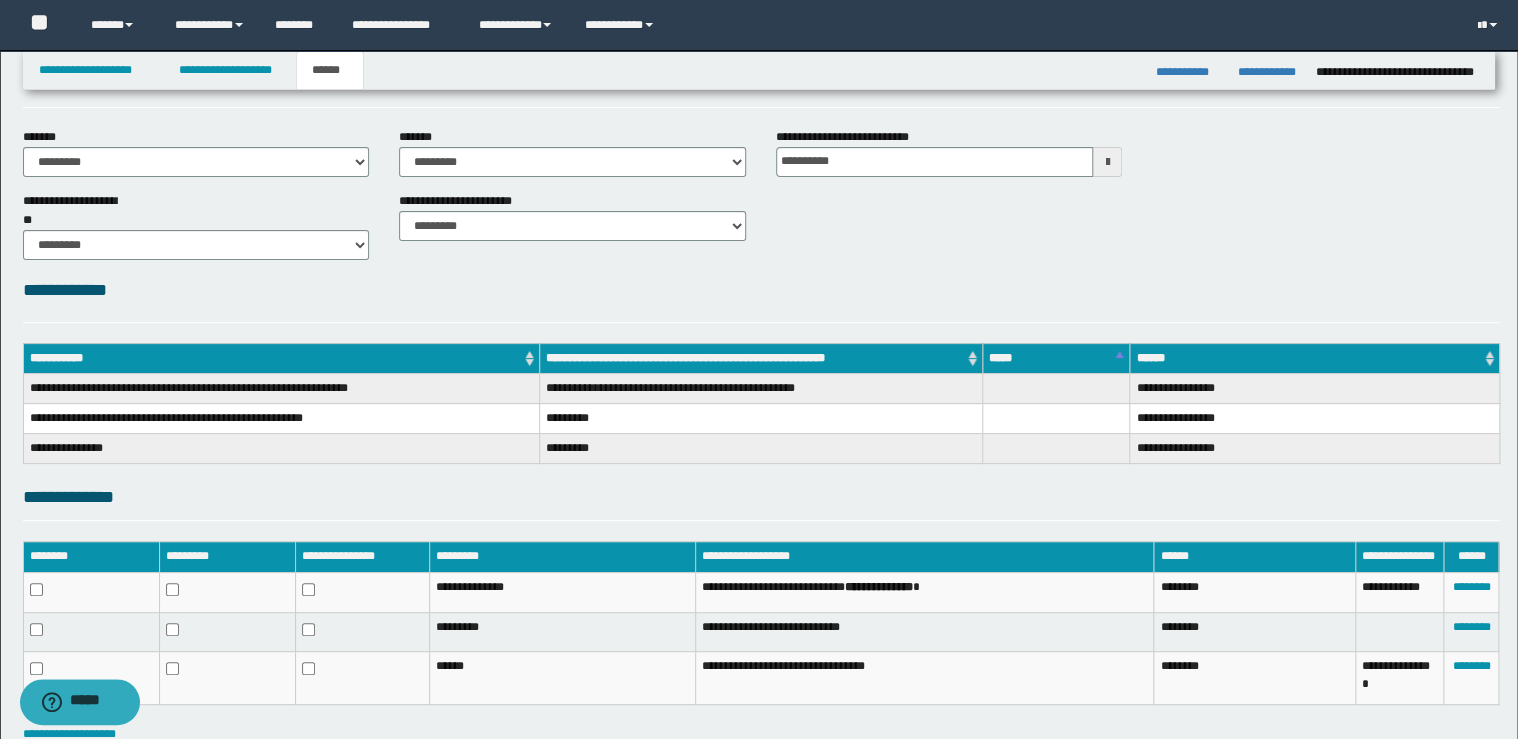 scroll, scrollTop: 197, scrollLeft: 0, axis: vertical 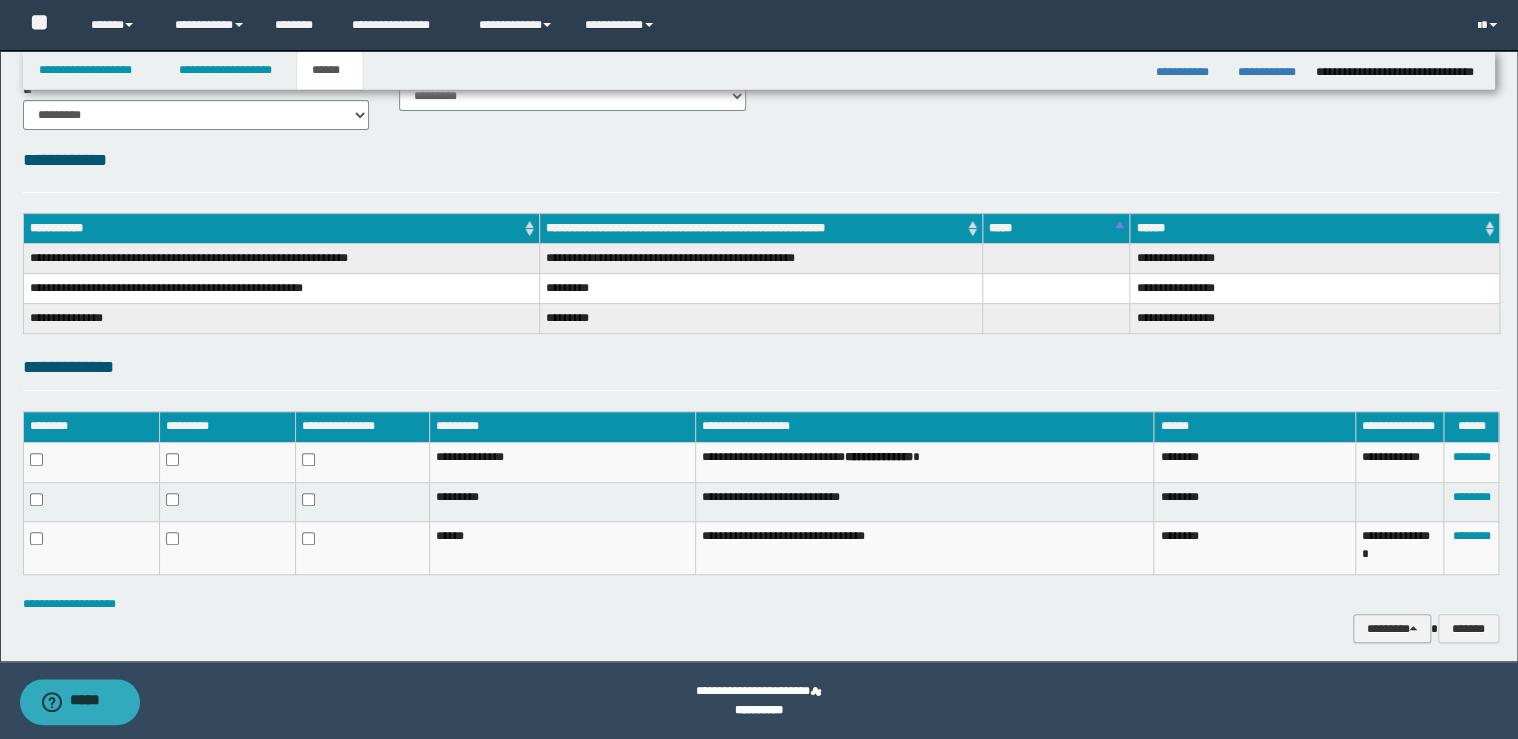 click on "********" at bounding box center (1392, 629) 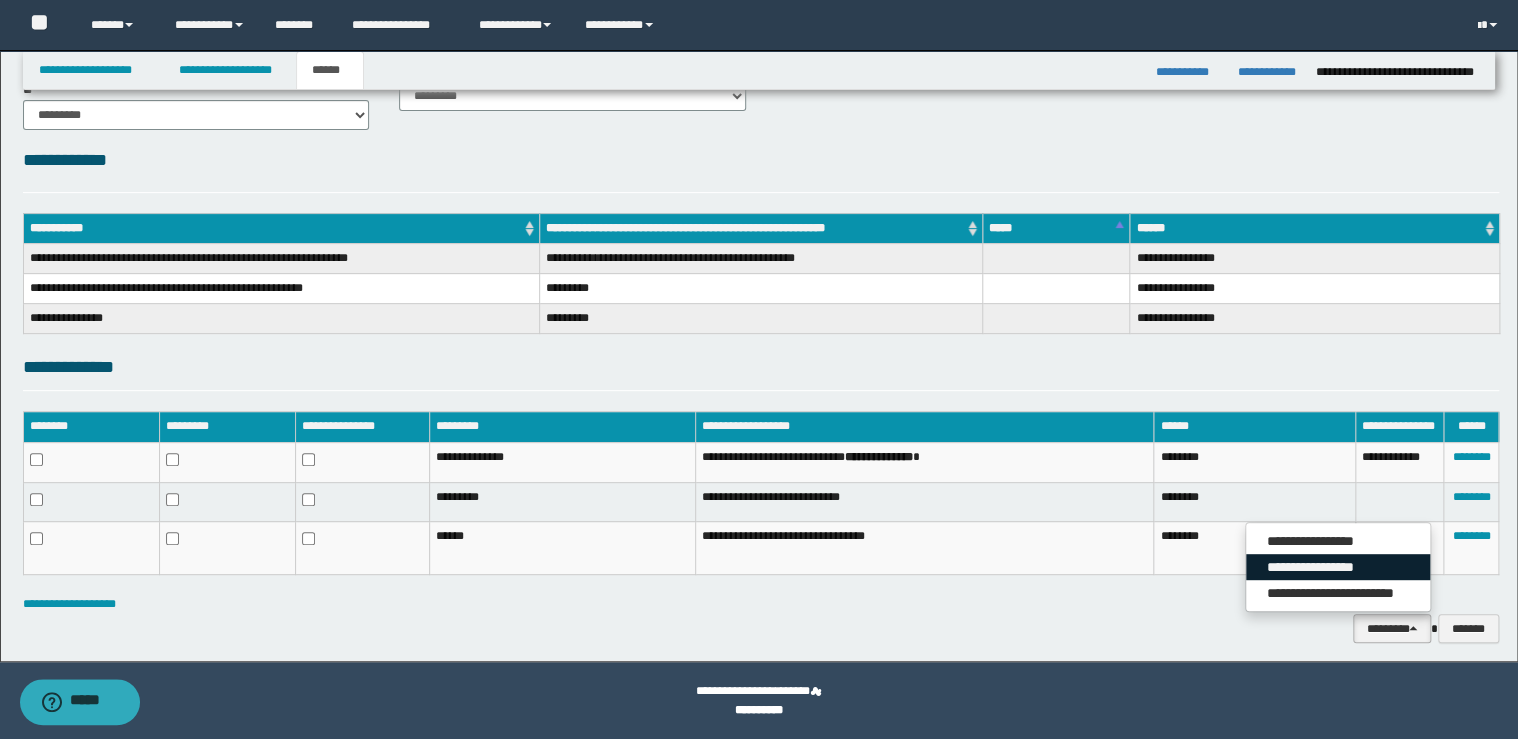 click on "**********" at bounding box center [1338, 567] 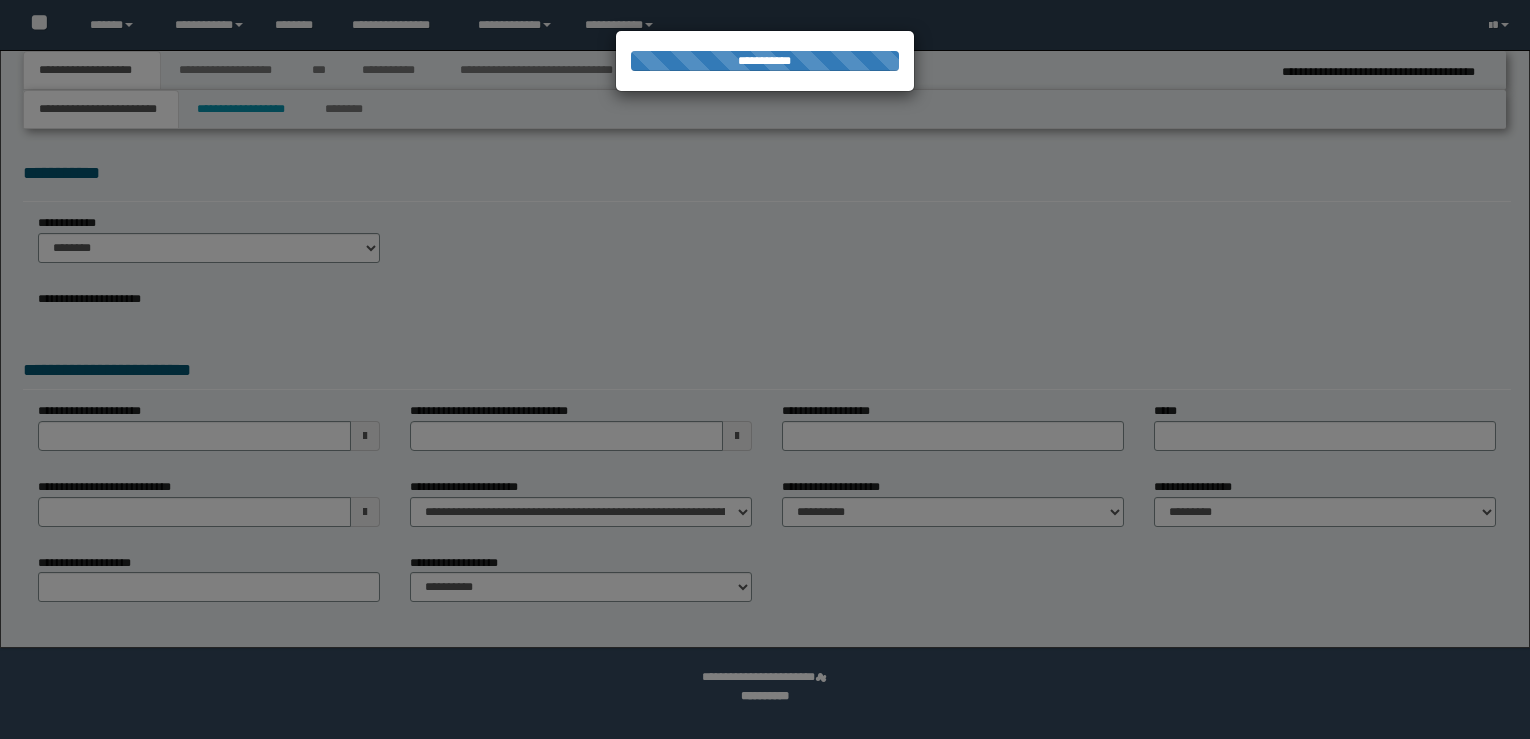 scroll, scrollTop: 0, scrollLeft: 0, axis: both 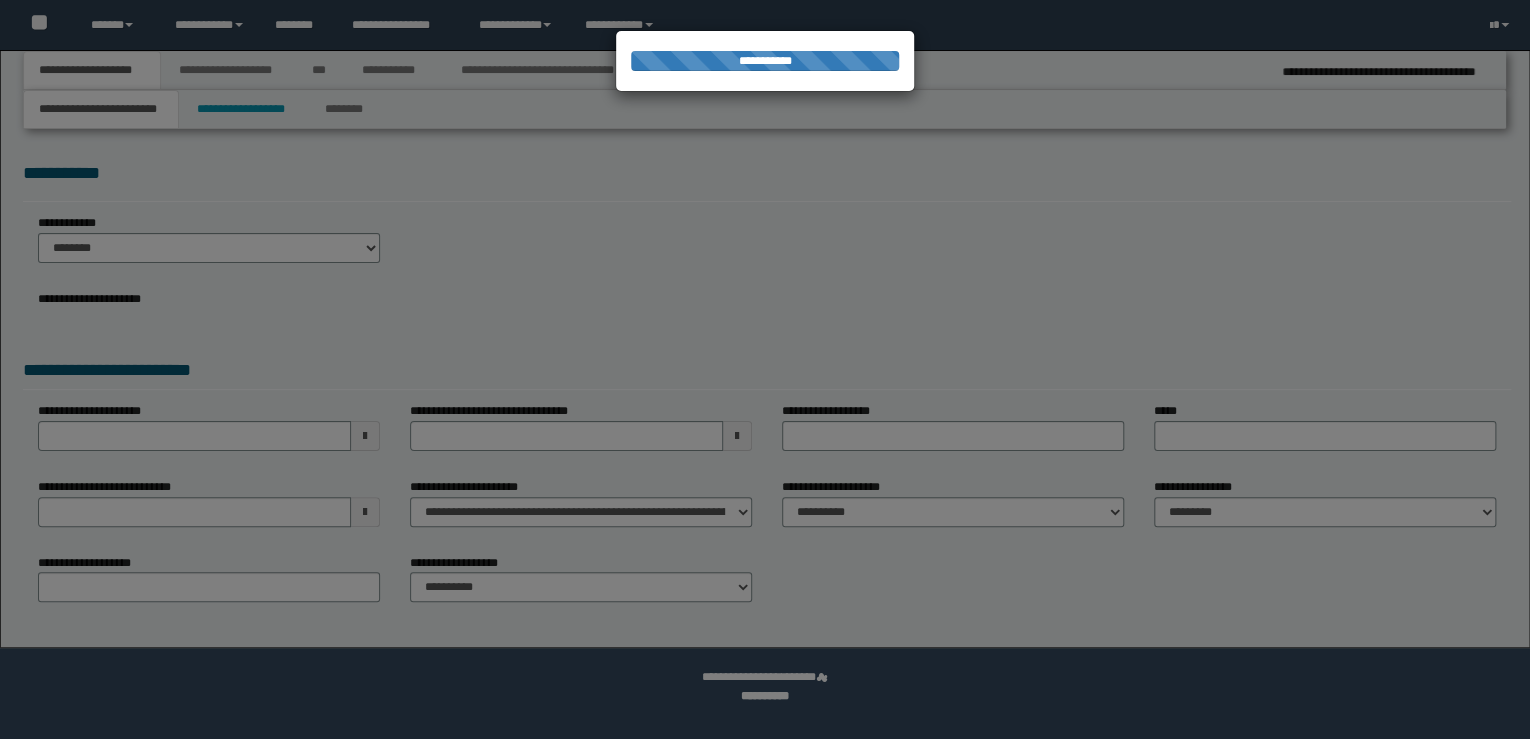 select on "*" 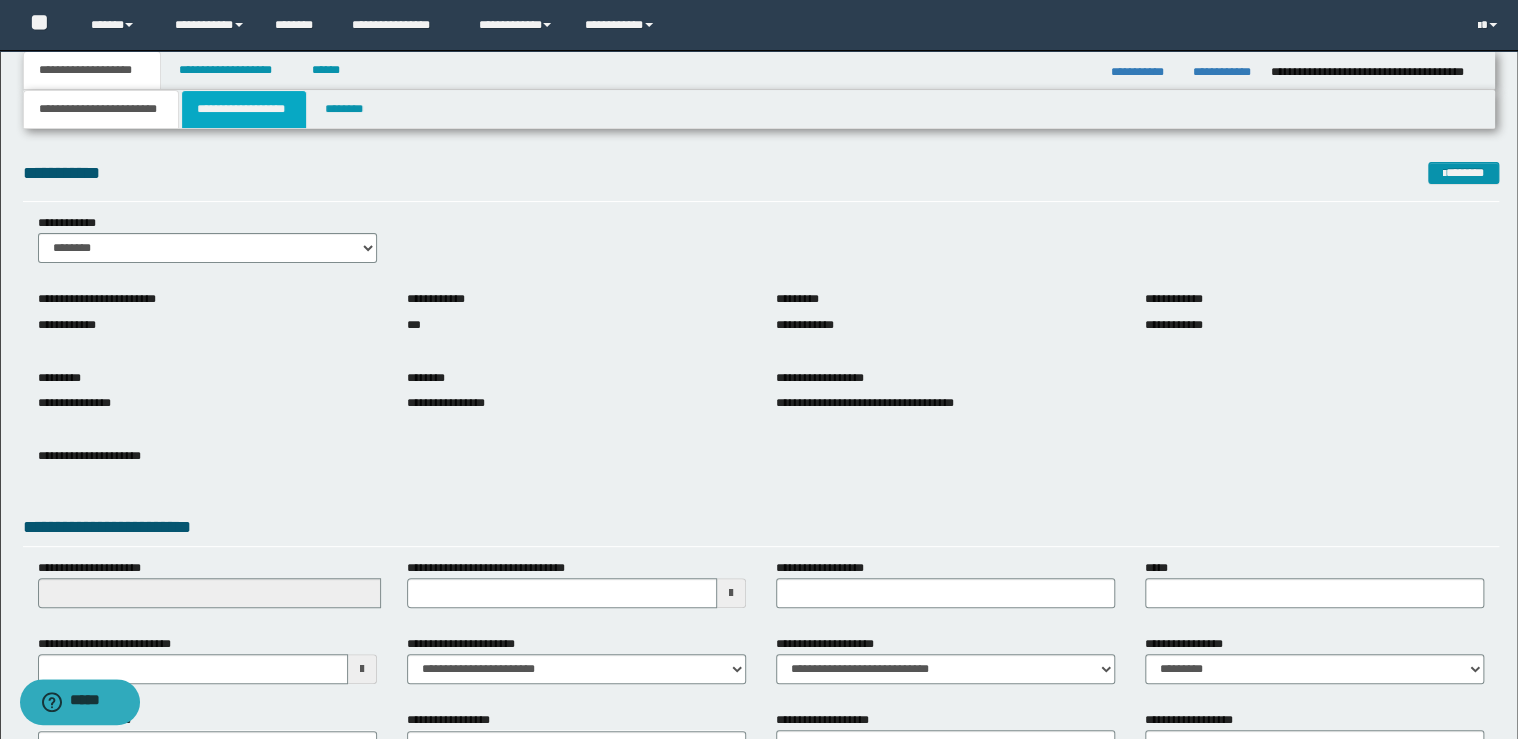 click on "**********" at bounding box center [244, 109] 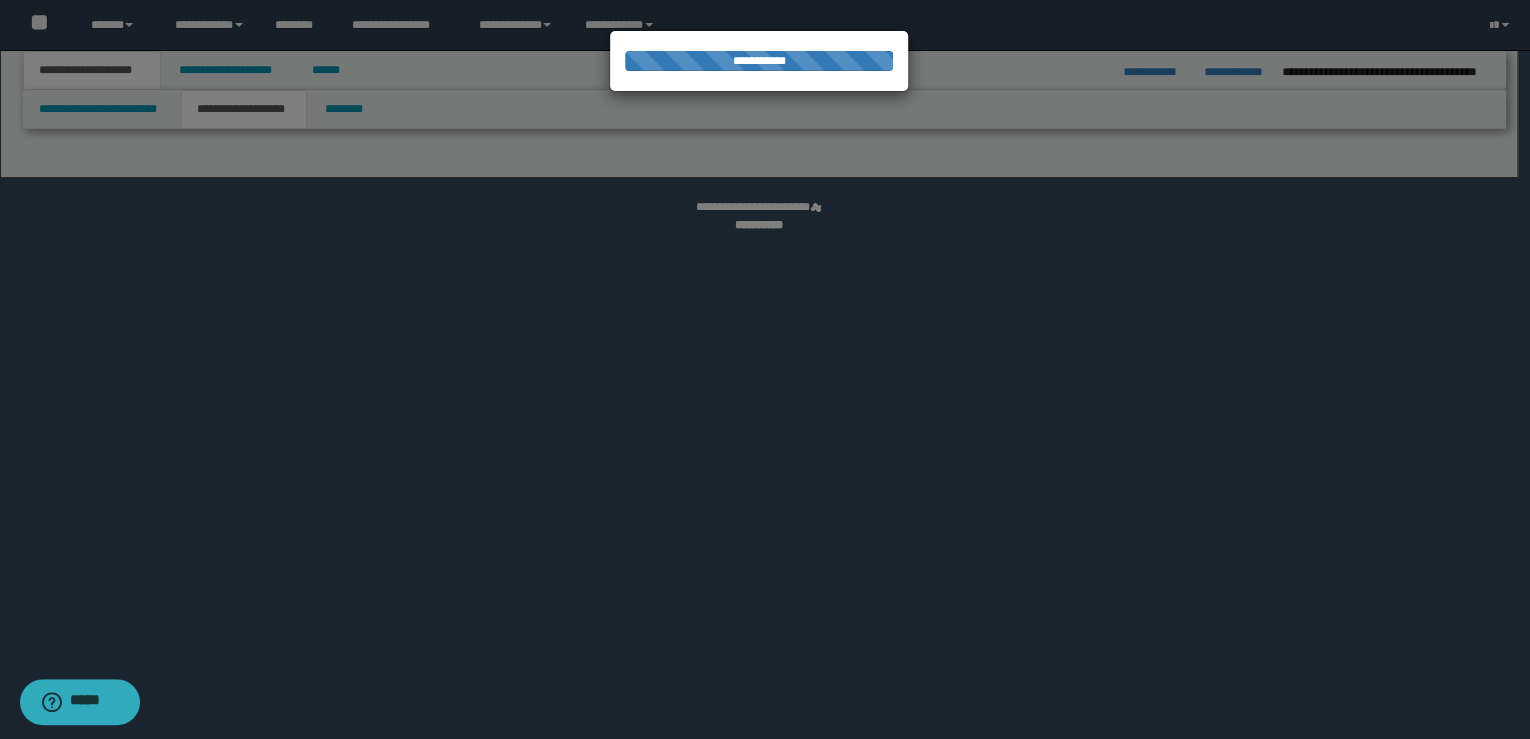select on "*" 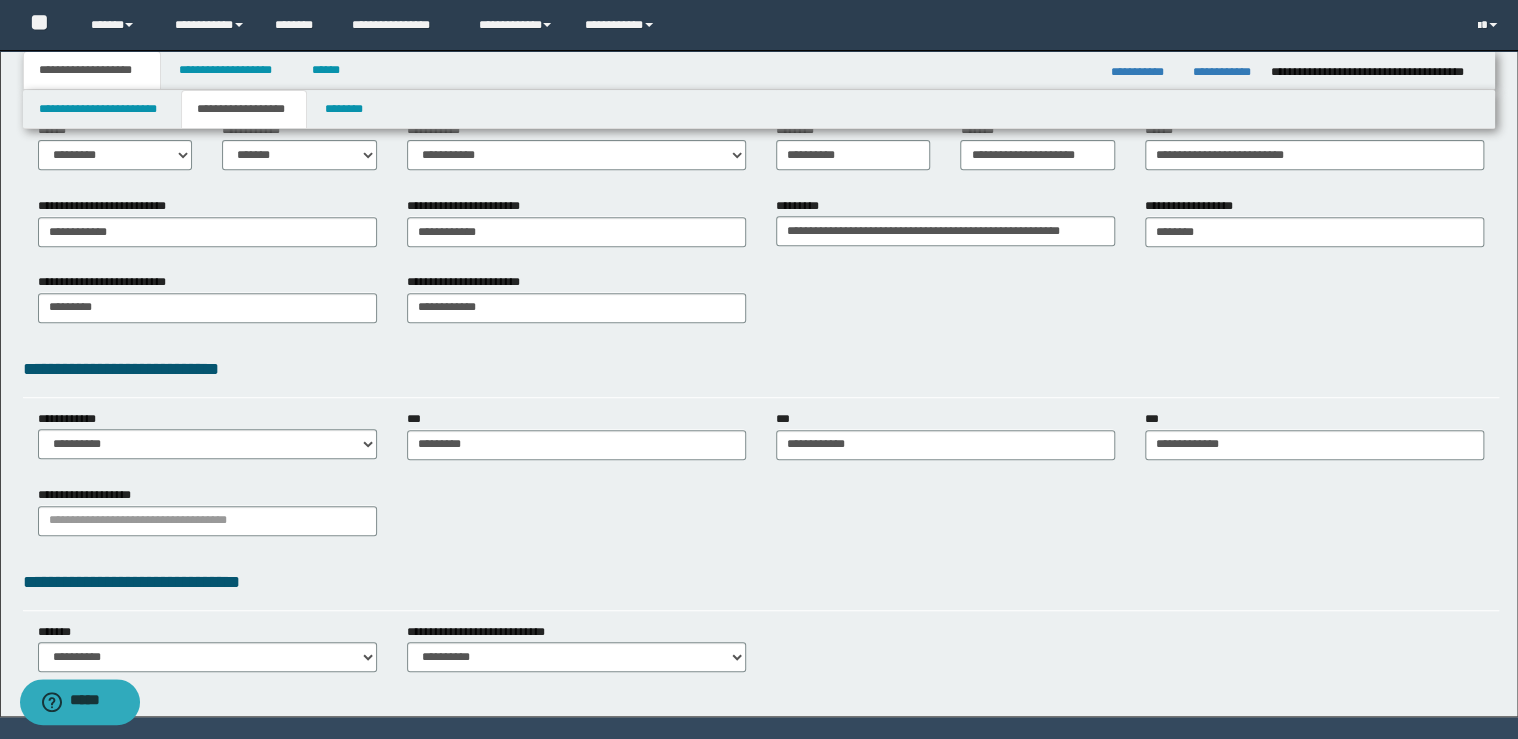 scroll, scrollTop: 320, scrollLeft: 0, axis: vertical 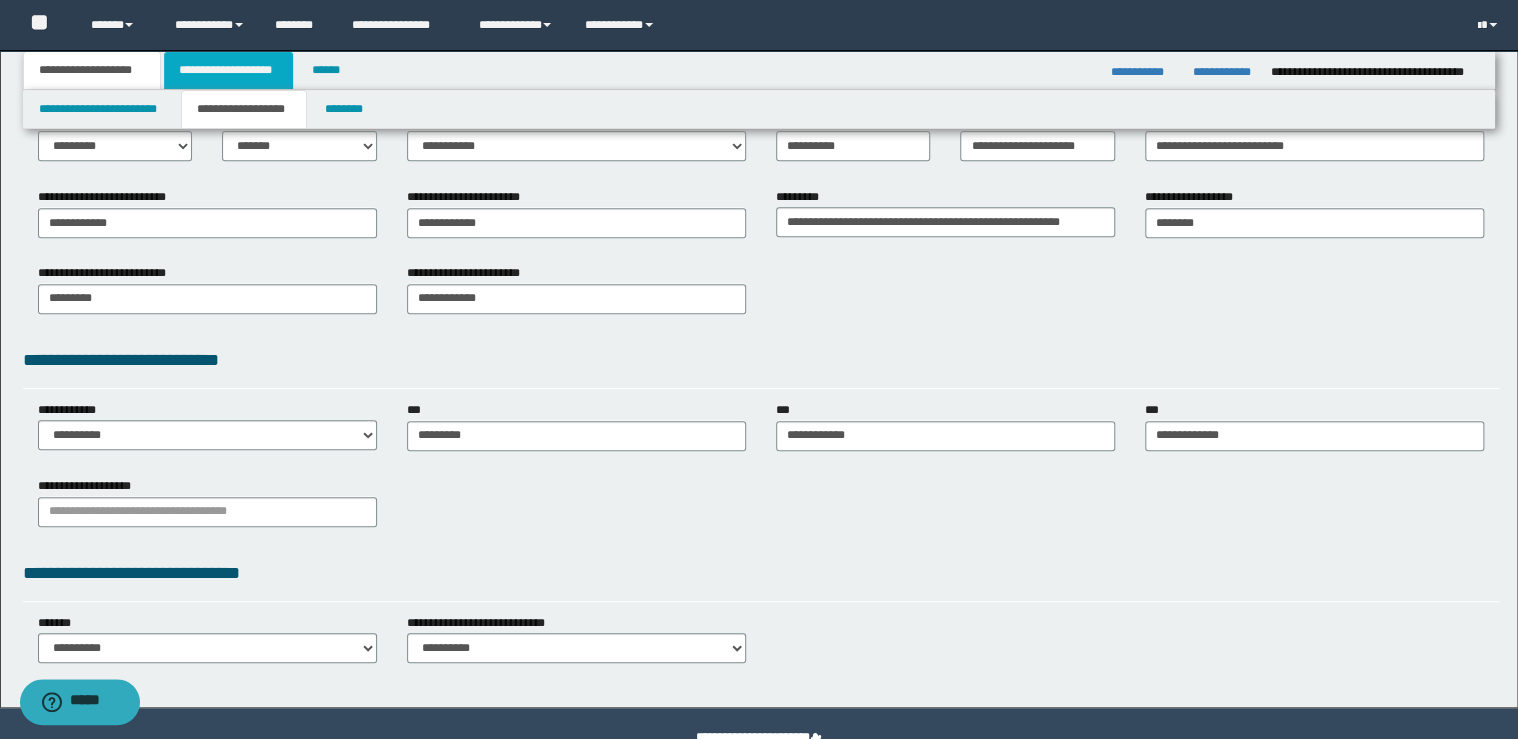 click on "**********" at bounding box center (228, 70) 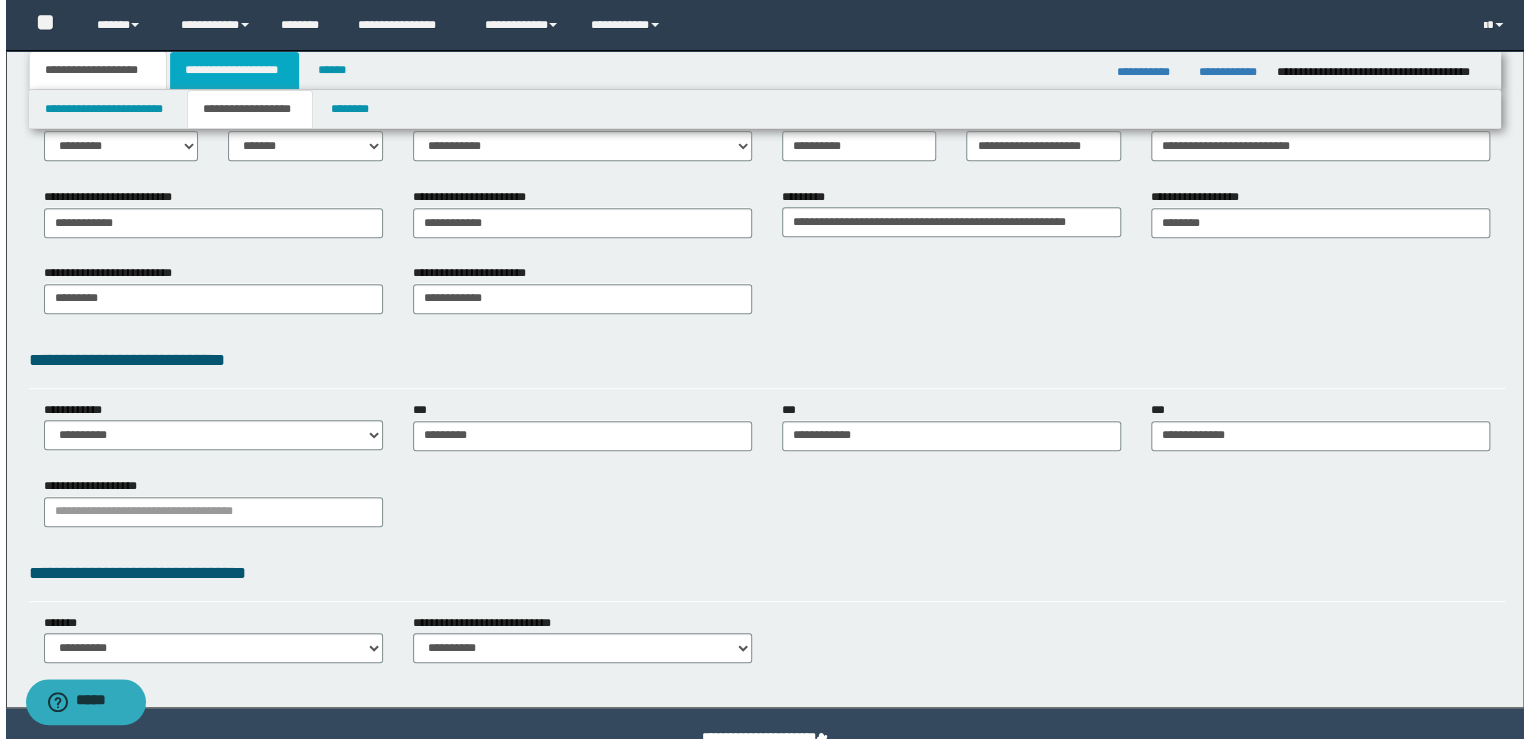 scroll, scrollTop: 0, scrollLeft: 0, axis: both 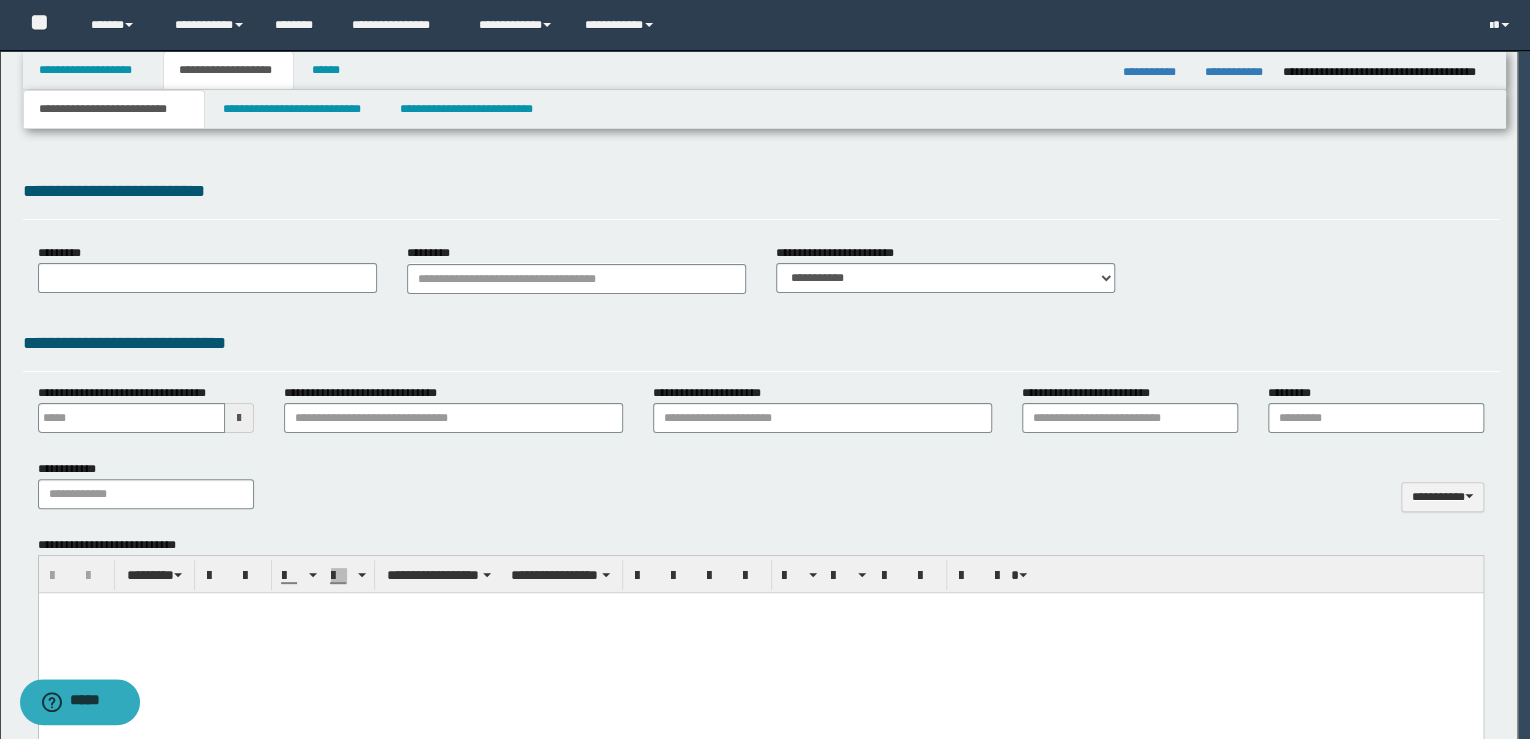 type on "**********" 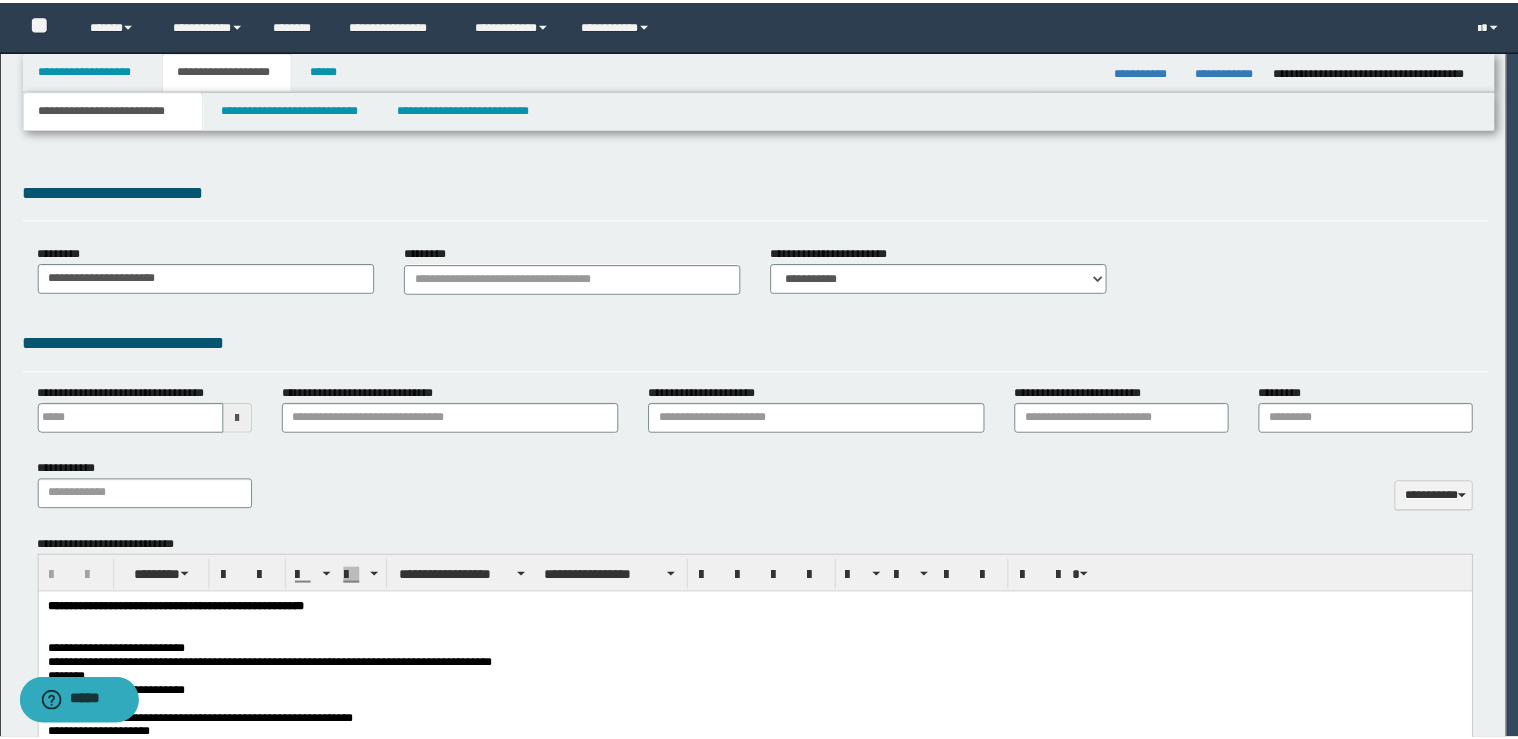 scroll, scrollTop: 0, scrollLeft: 0, axis: both 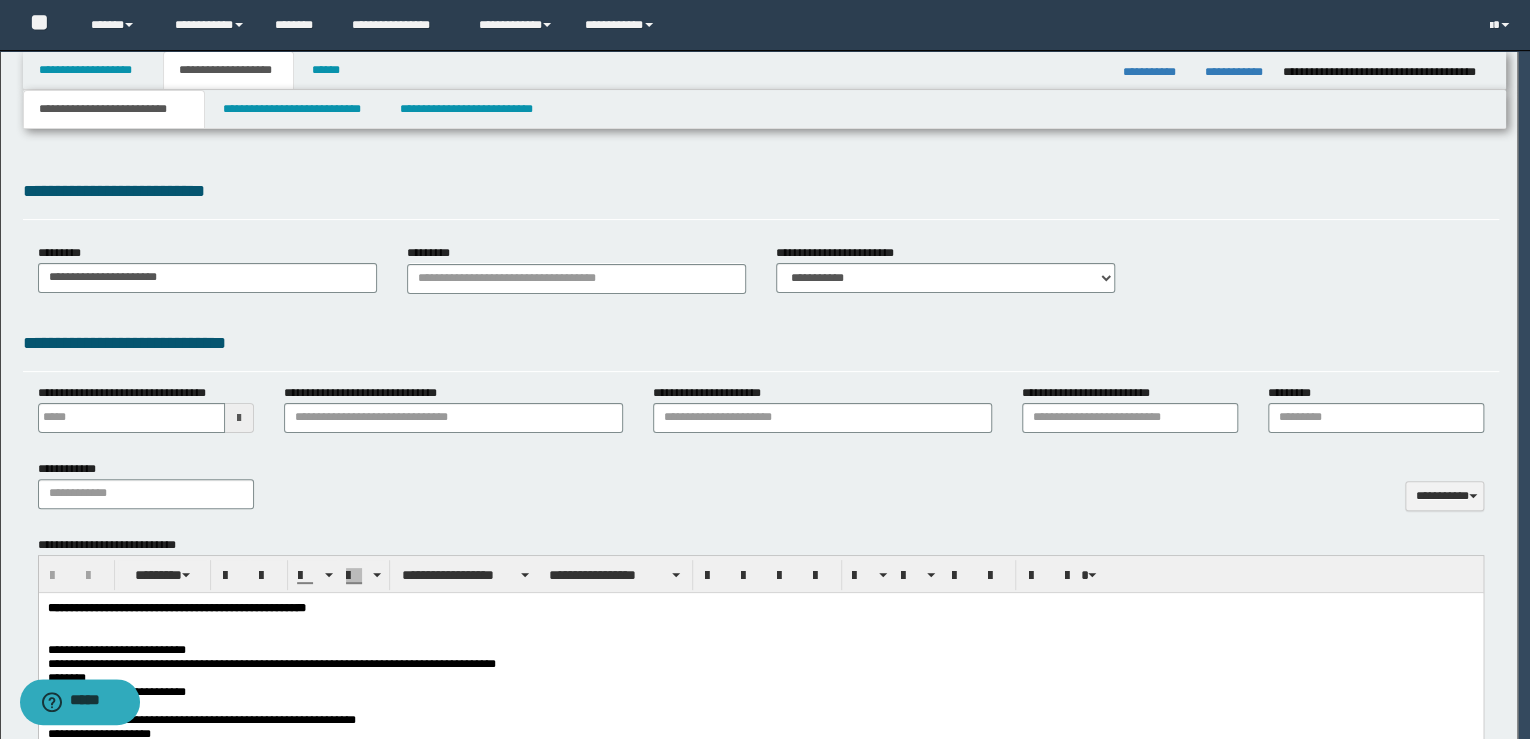 type 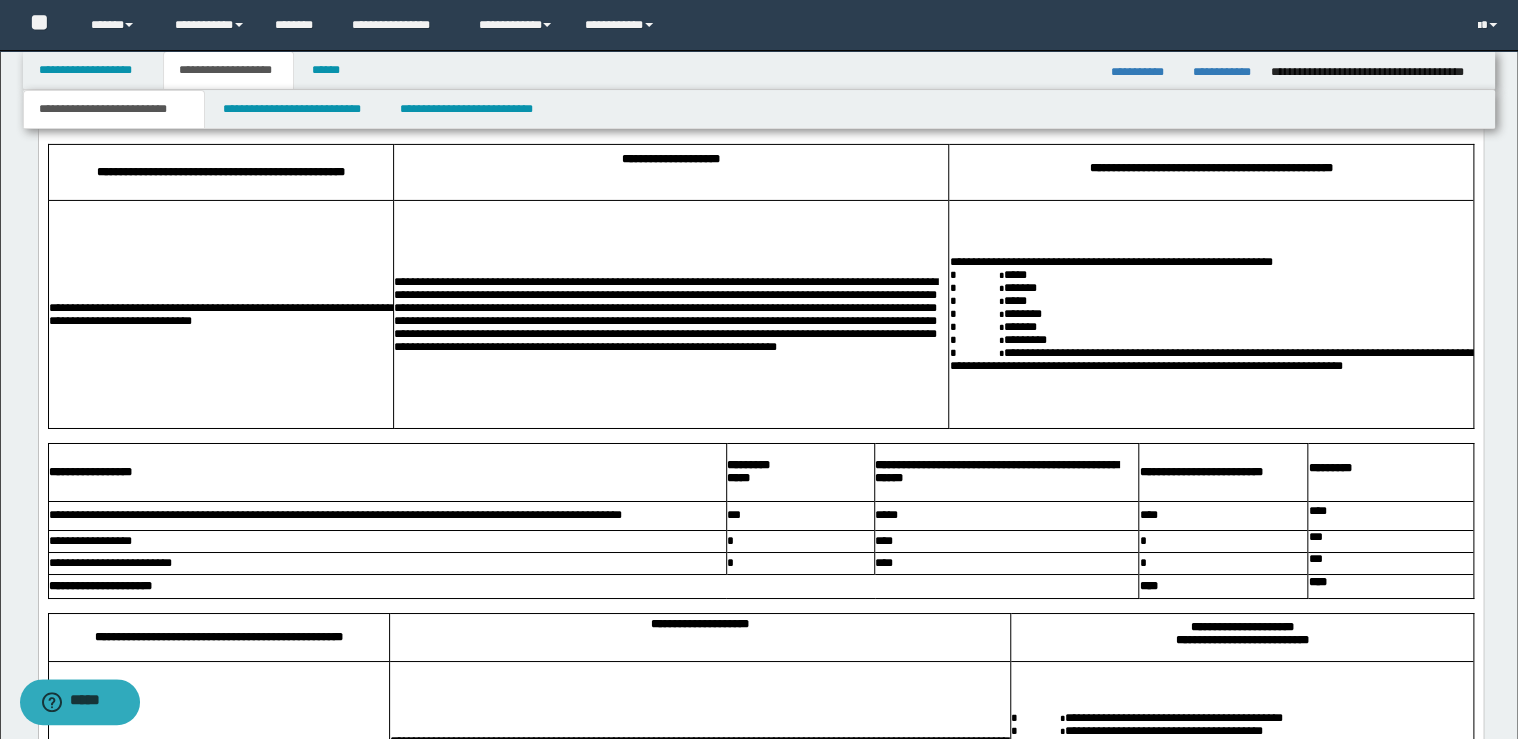 scroll, scrollTop: 3280, scrollLeft: 0, axis: vertical 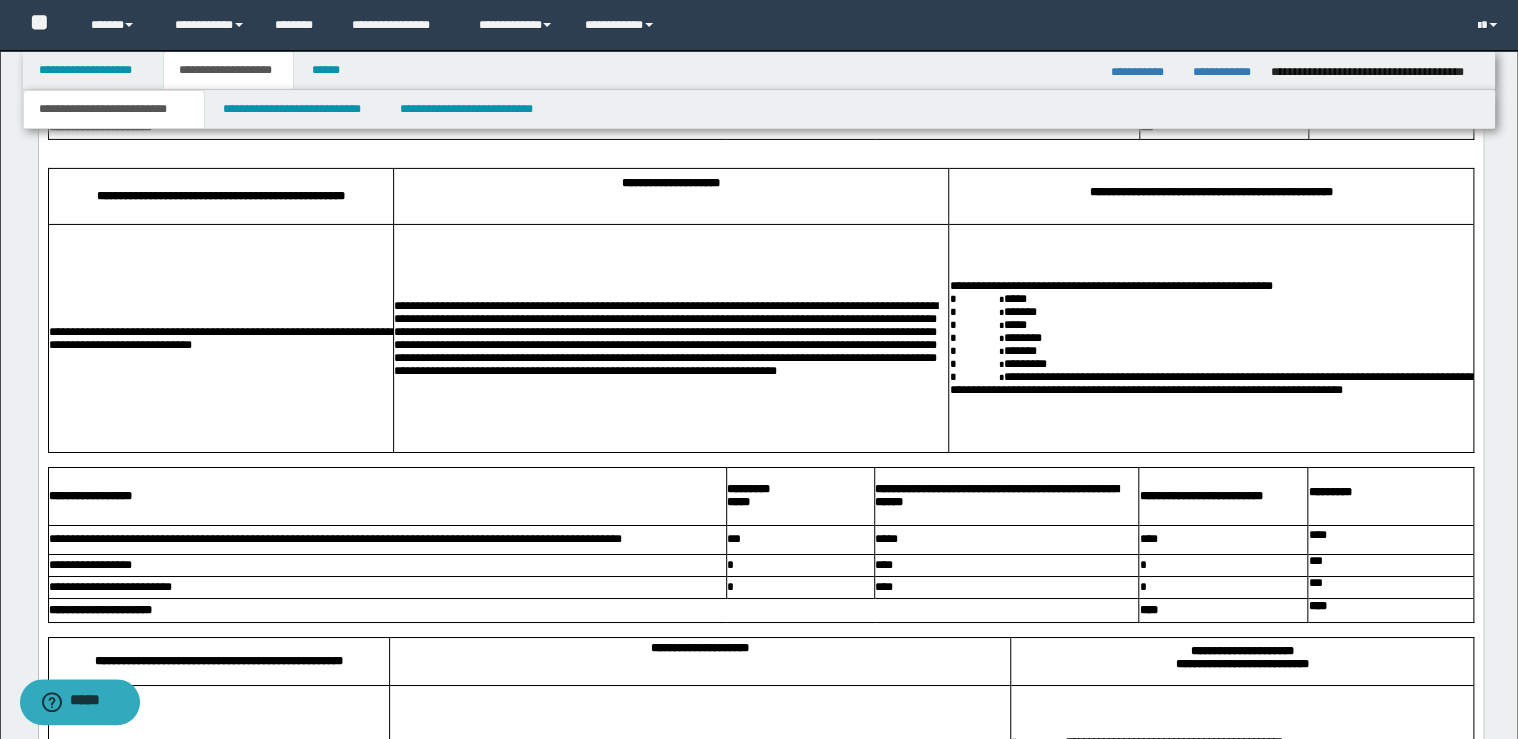 click at bounding box center (760, 161) 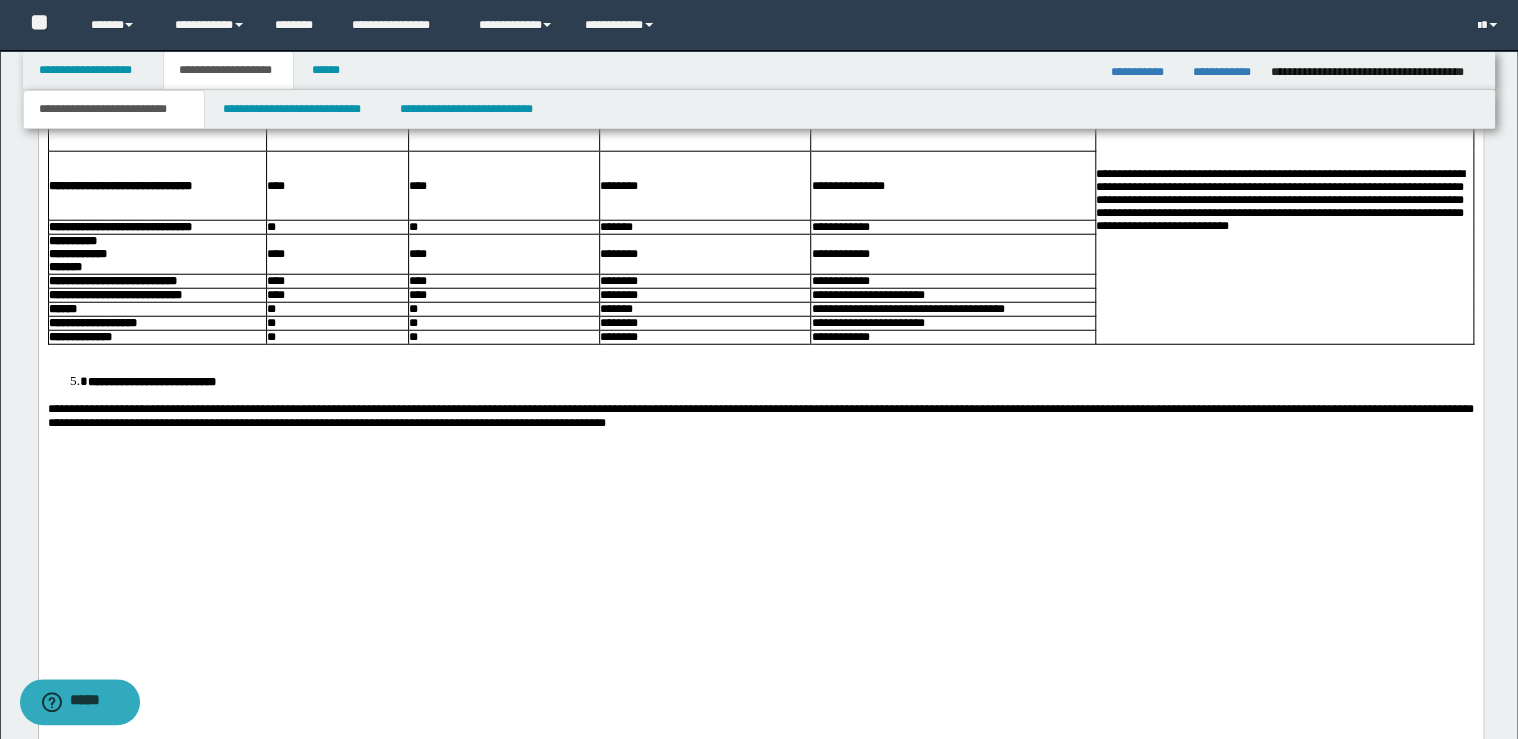 scroll, scrollTop: 6160, scrollLeft: 0, axis: vertical 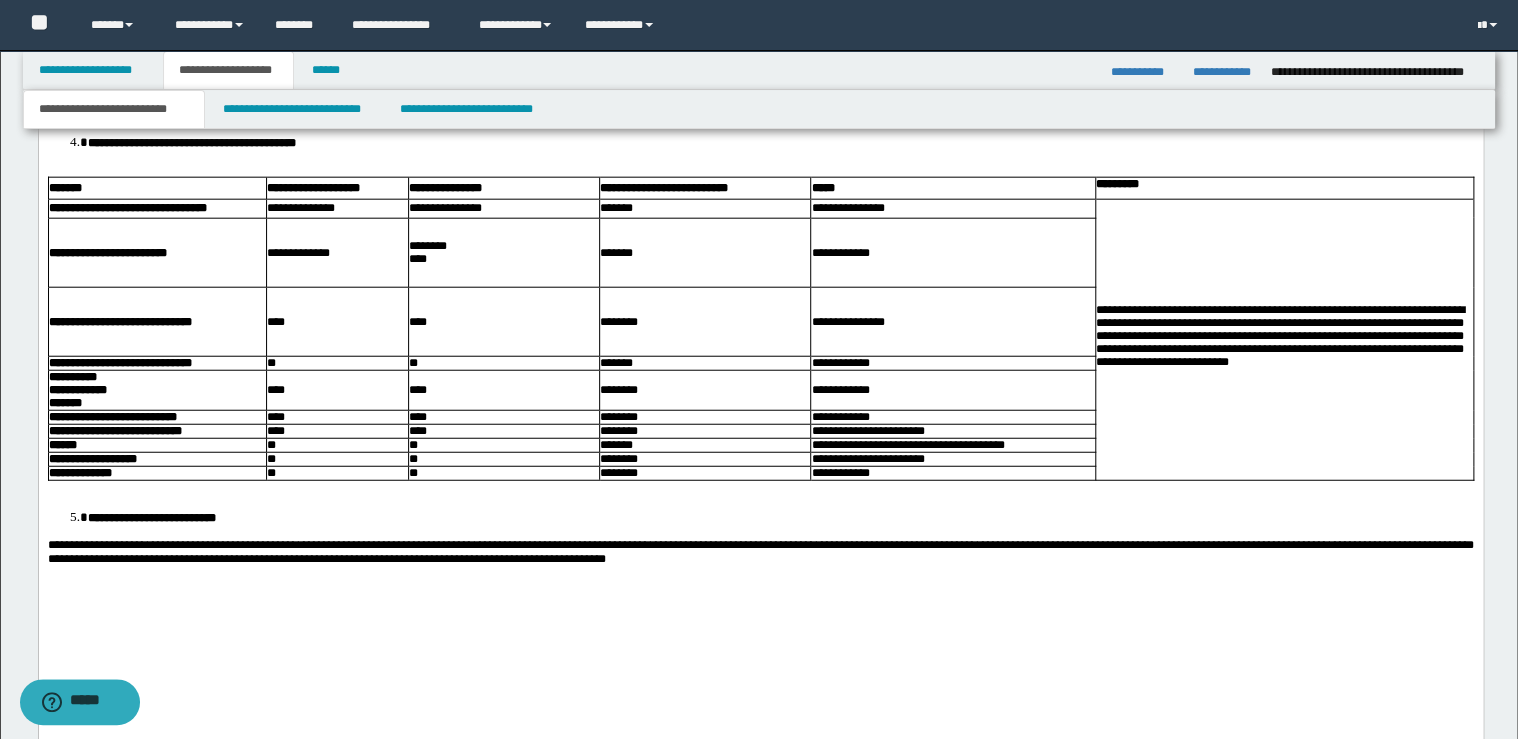 click on "**********" at bounding box center [760, -2147] 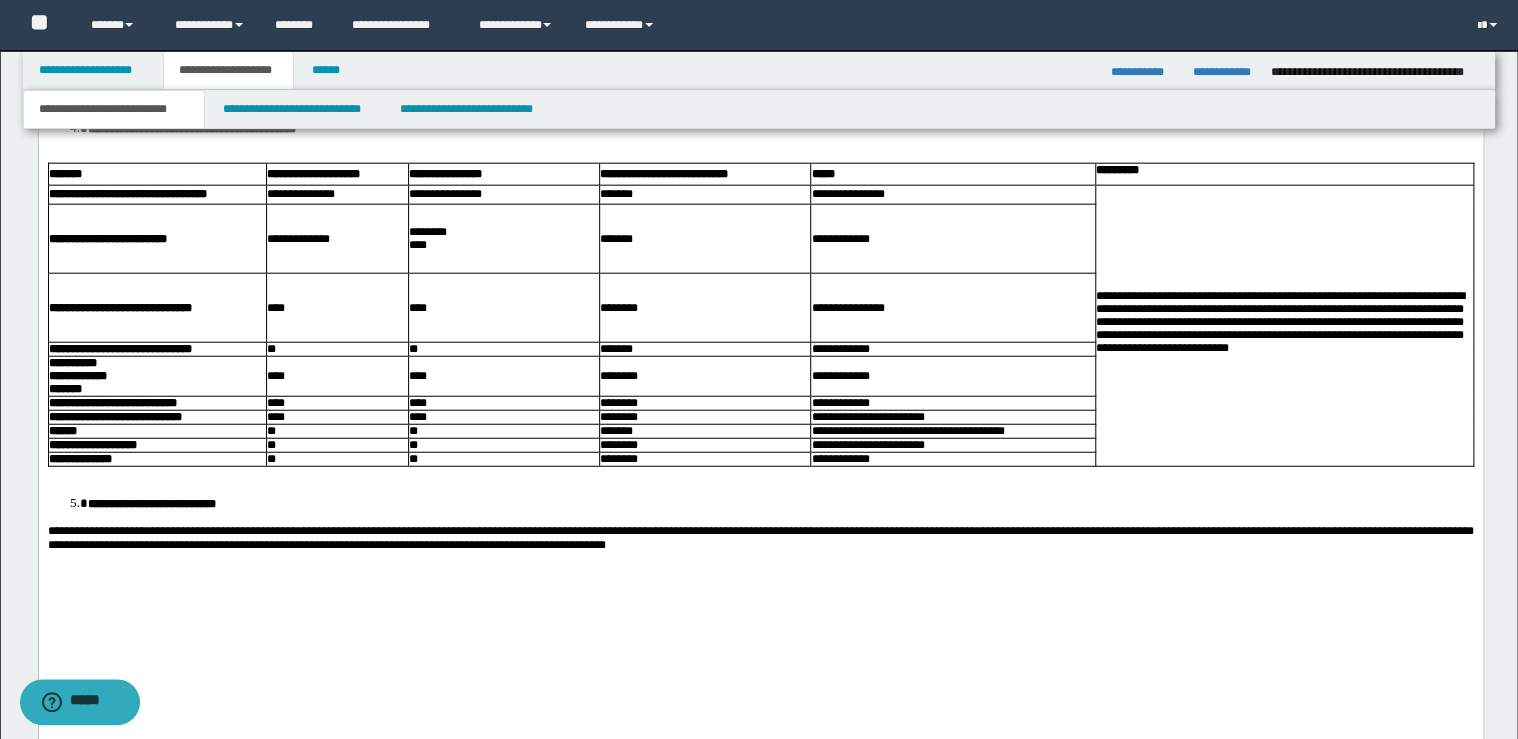type 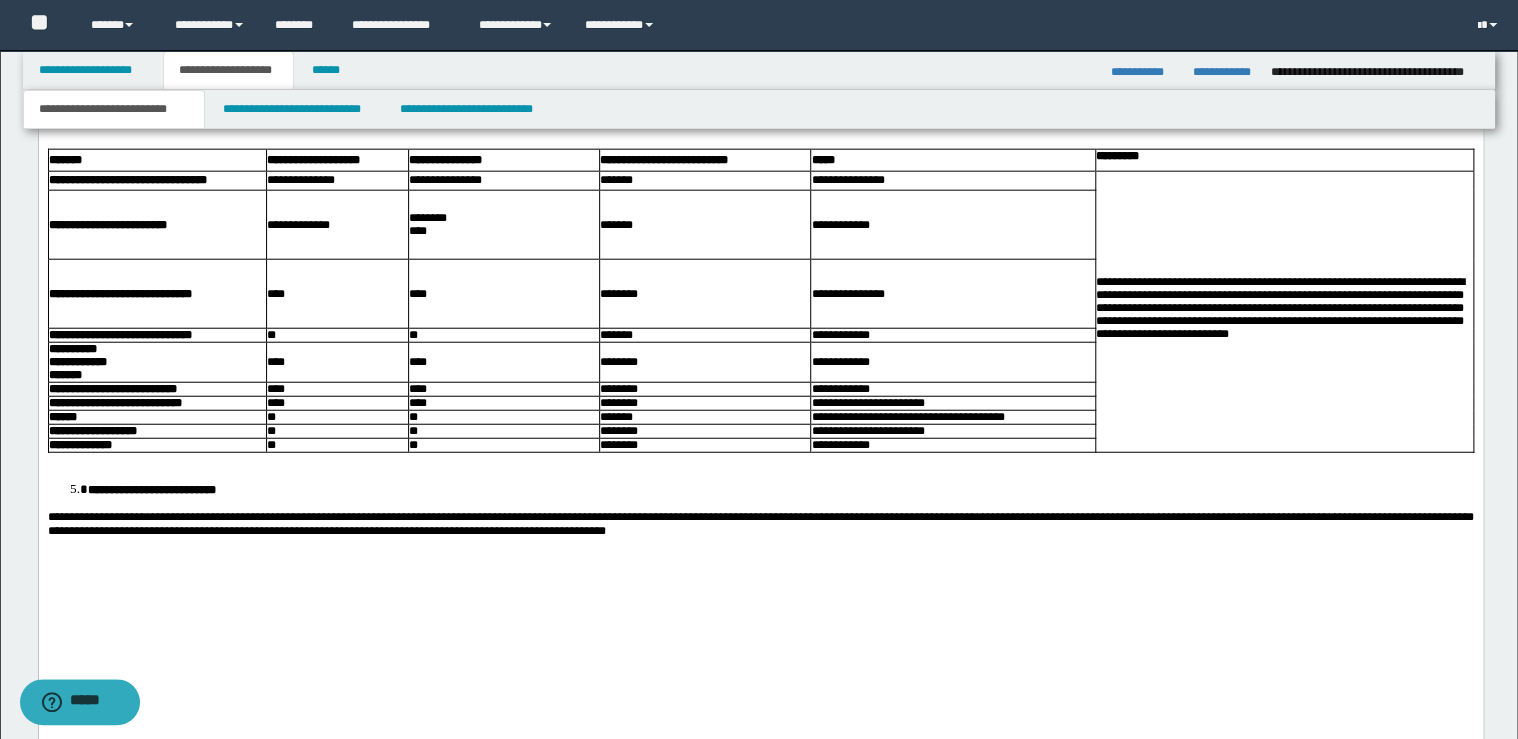 click on "**********" at bounding box center (780, 113) 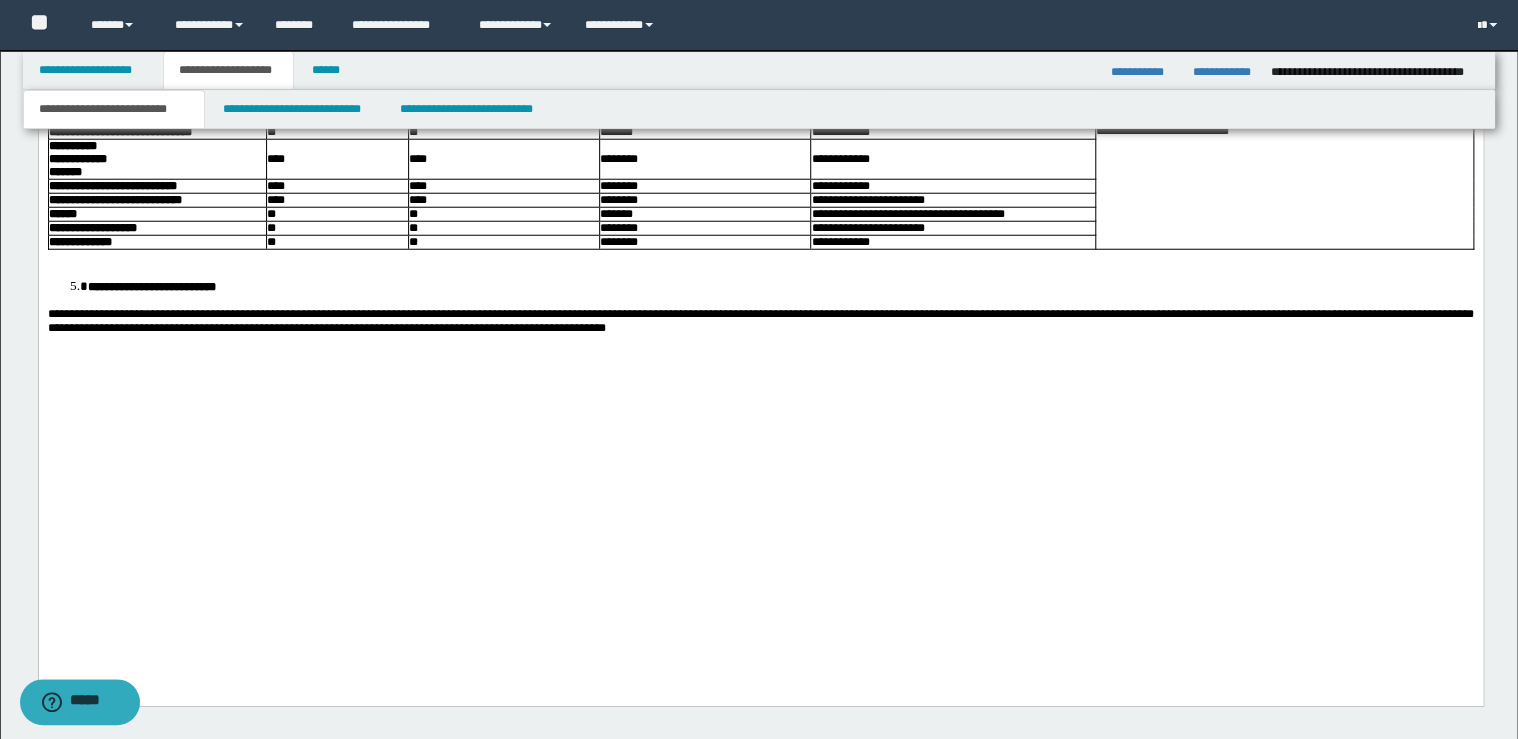 scroll, scrollTop: 6560, scrollLeft: 0, axis: vertical 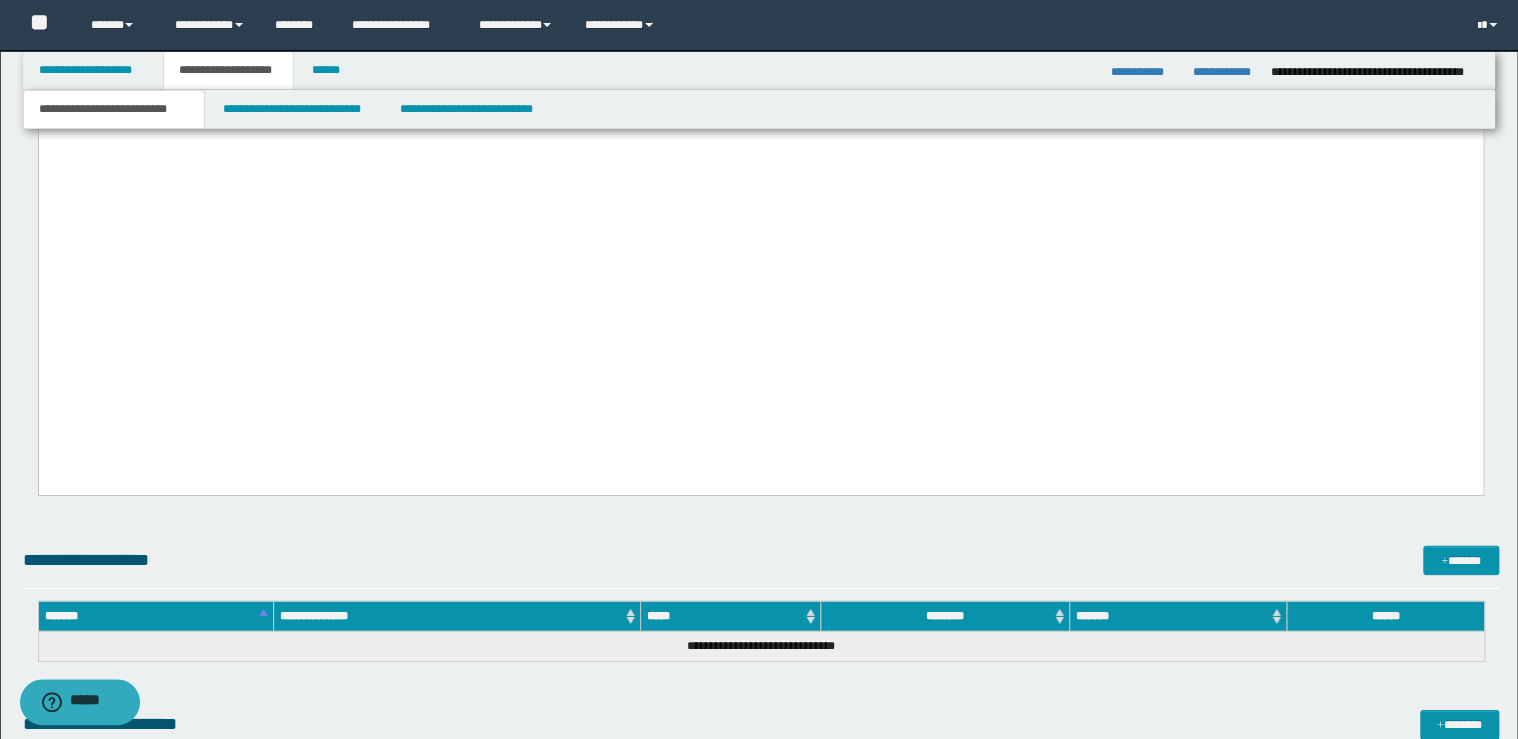 click at bounding box center [760, 45] 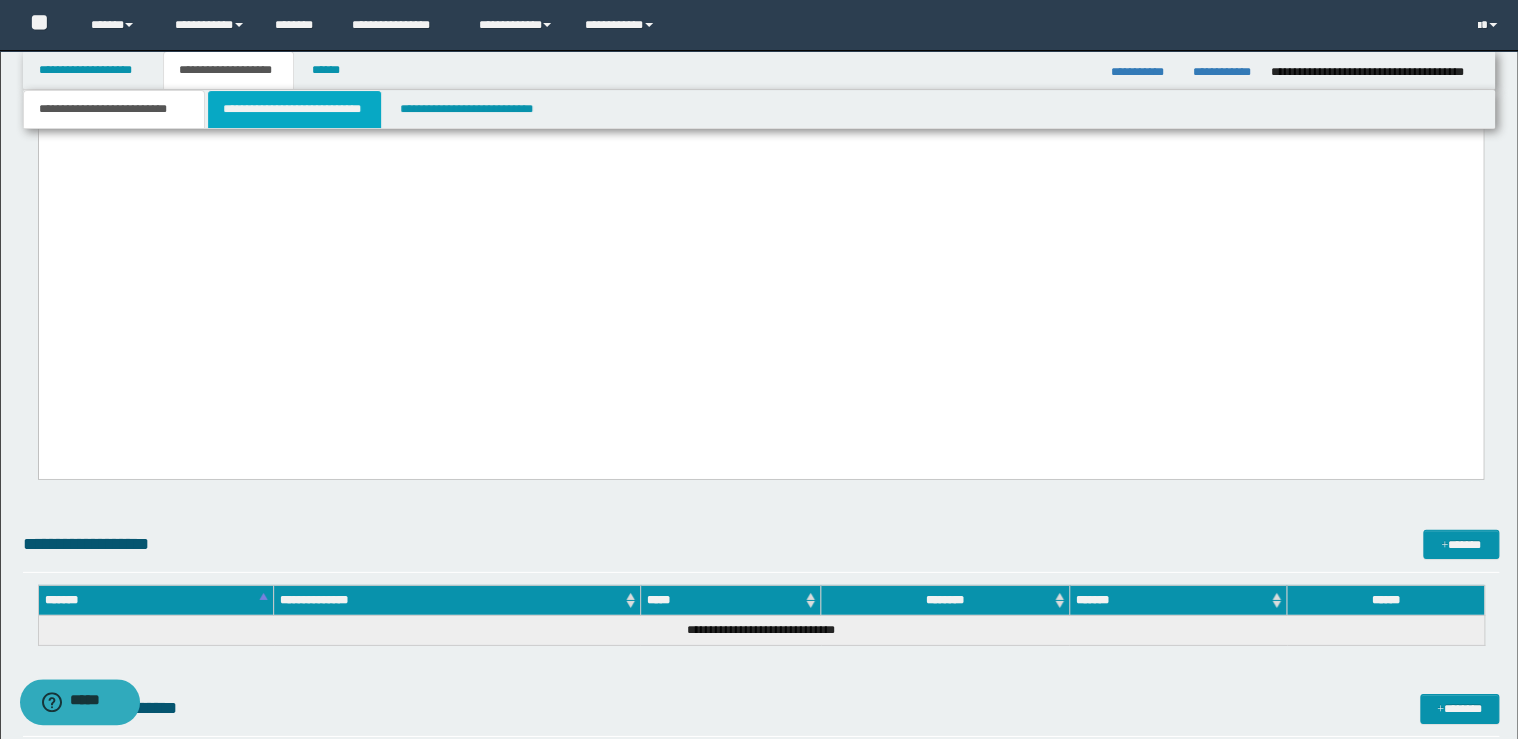 click on "**********" at bounding box center (294, 109) 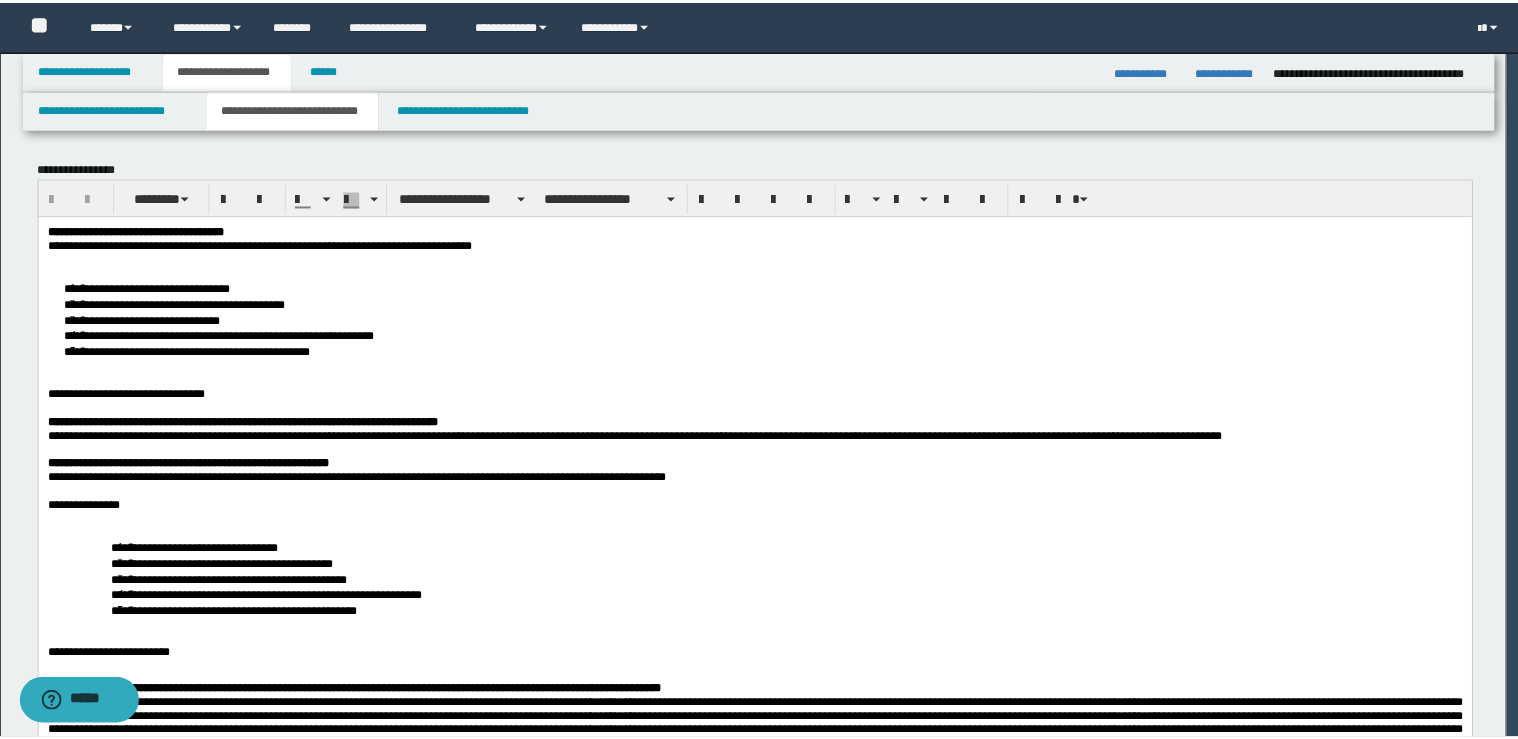 scroll, scrollTop: 0, scrollLeft: 0, axis: both 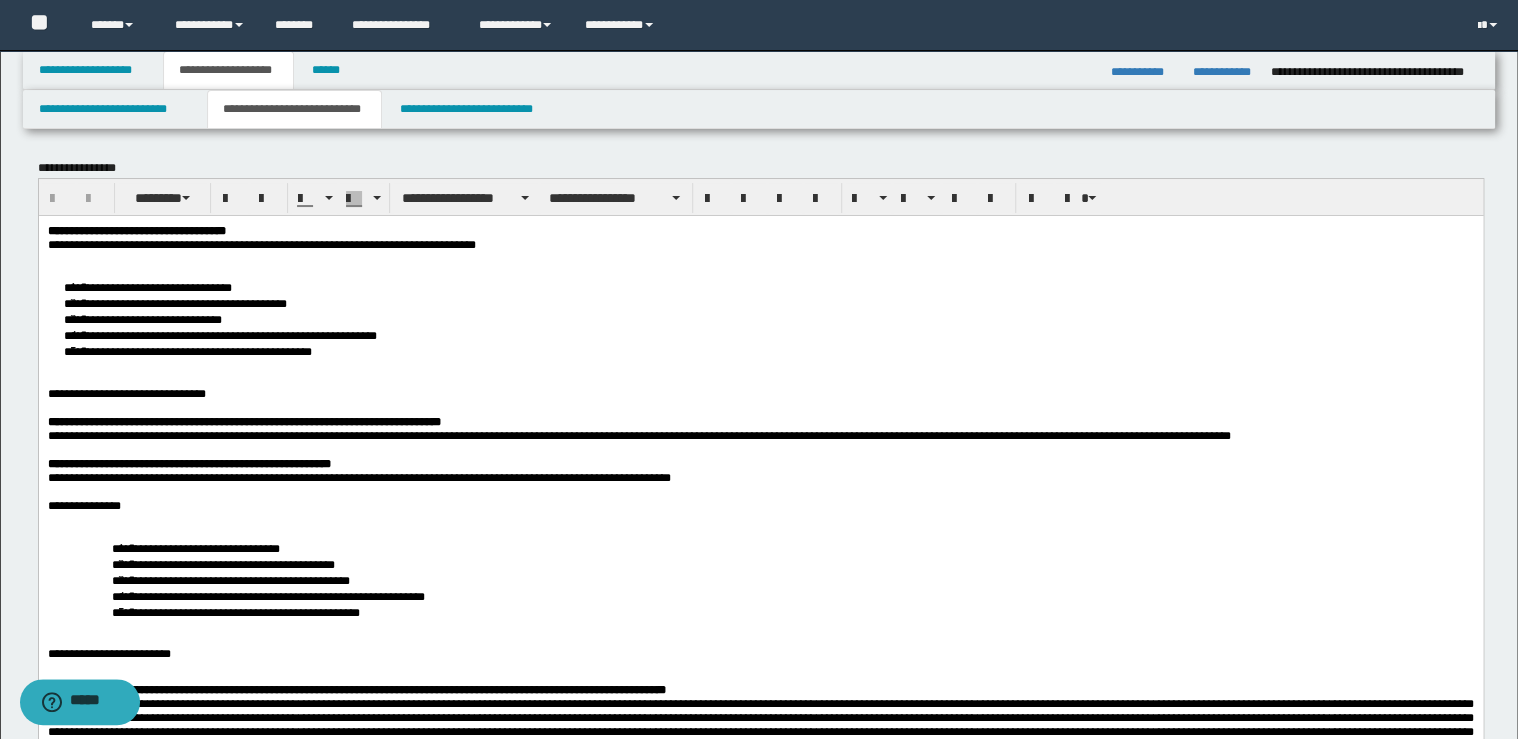 click on "**********" at bounding box center (760, 230) 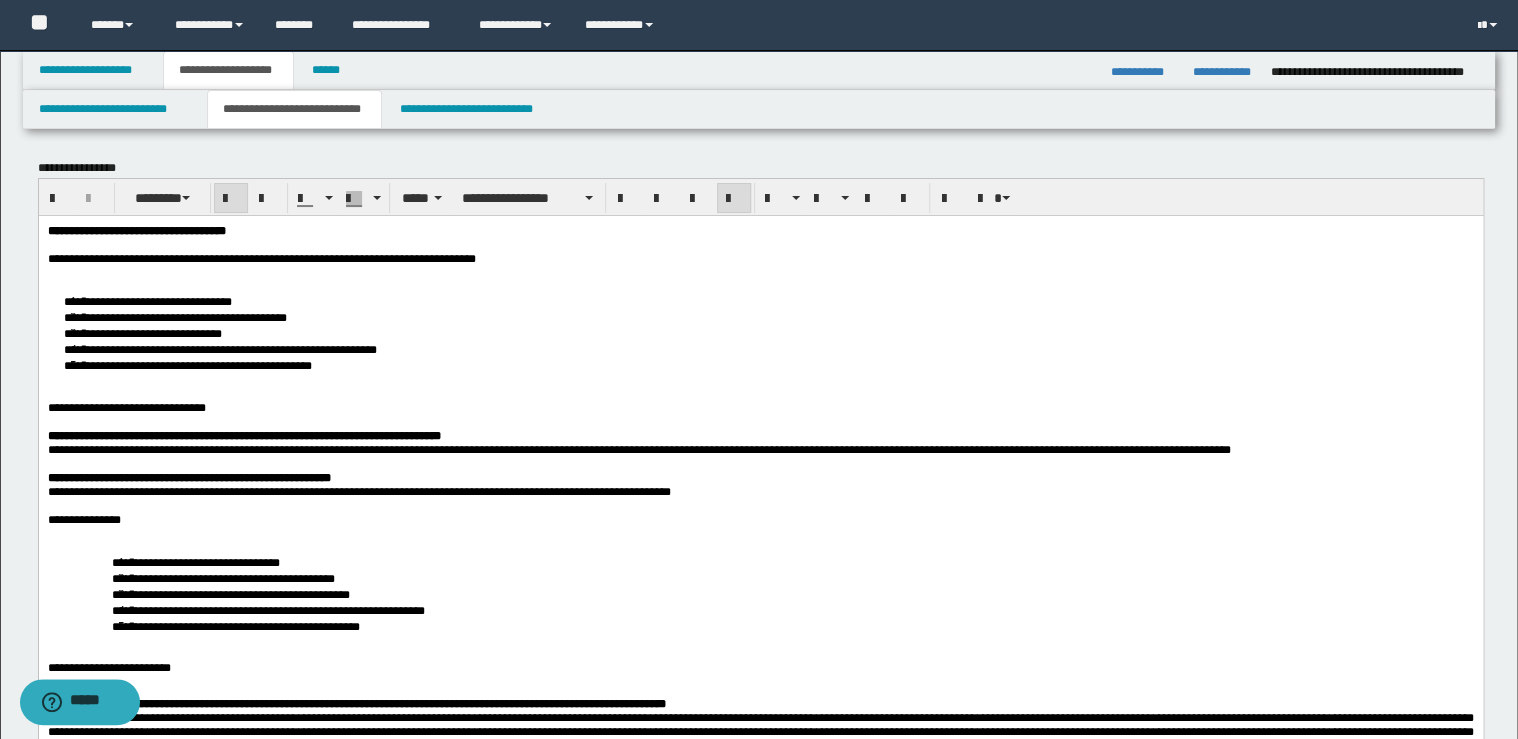 drag, startPoint x: 621, startPoint y: 256, endPoint x: 583, endPoint y: 260, distance: 38.209946 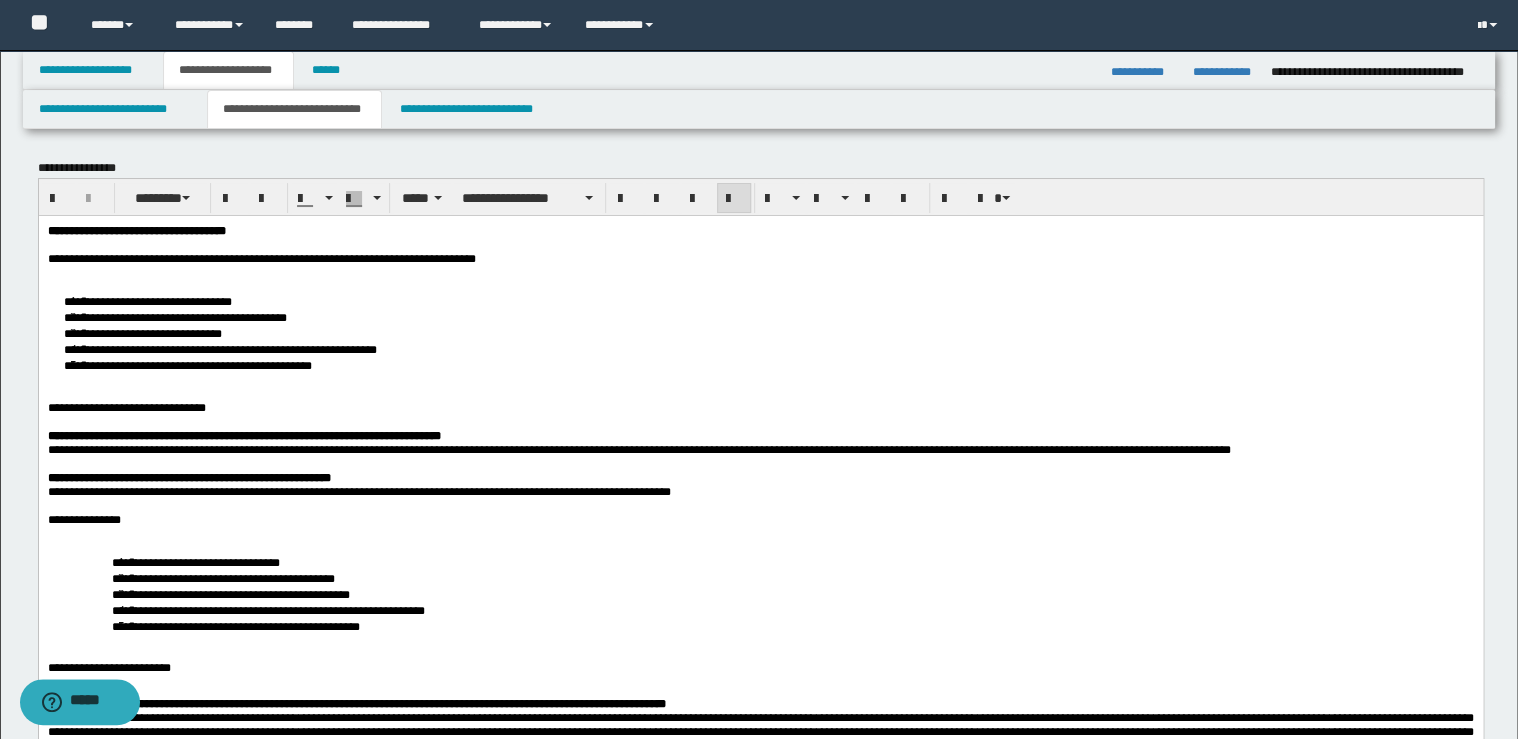 type 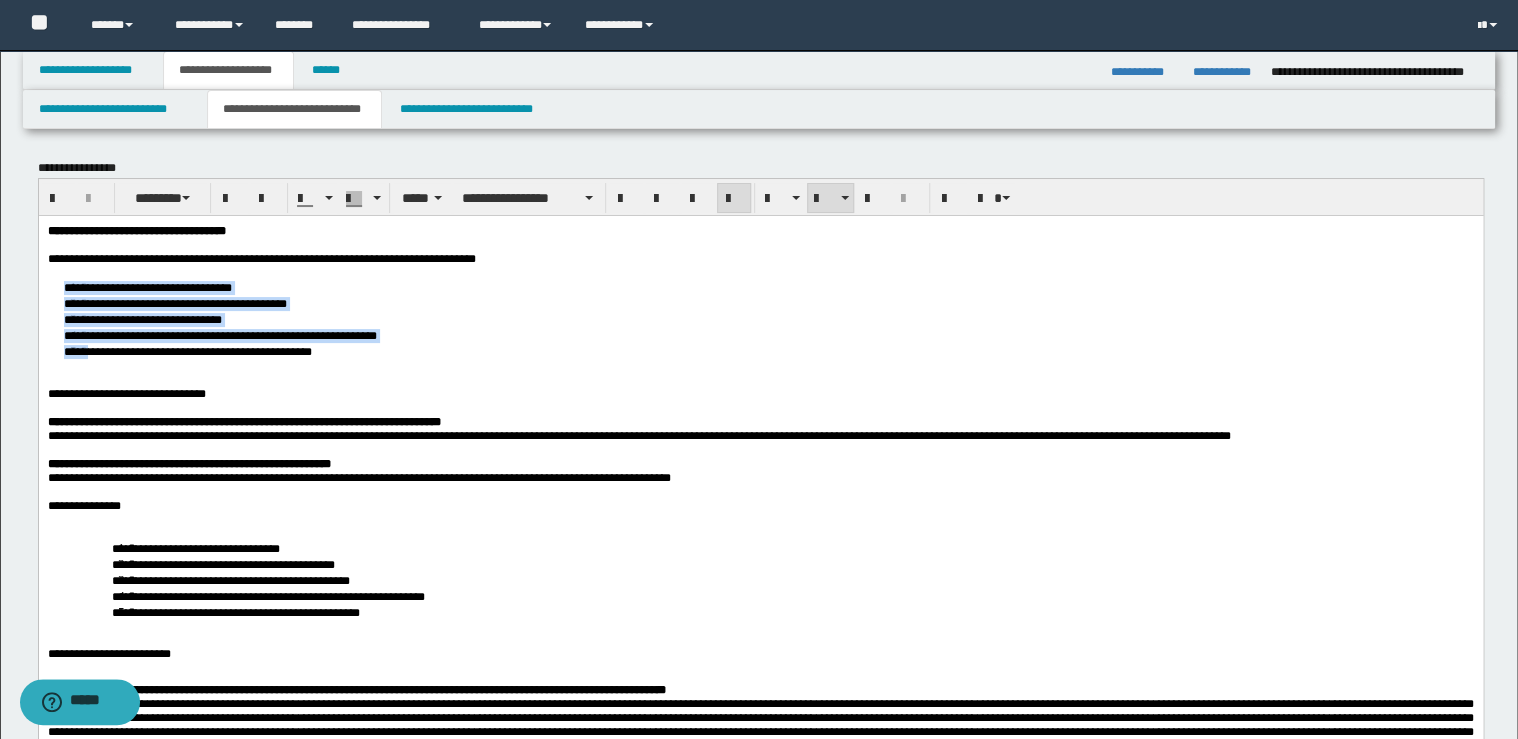 drag, startPoint x: 51, startPoint y: 288, endPoint x: 96, endPoint y: 355, distance: 80.70936 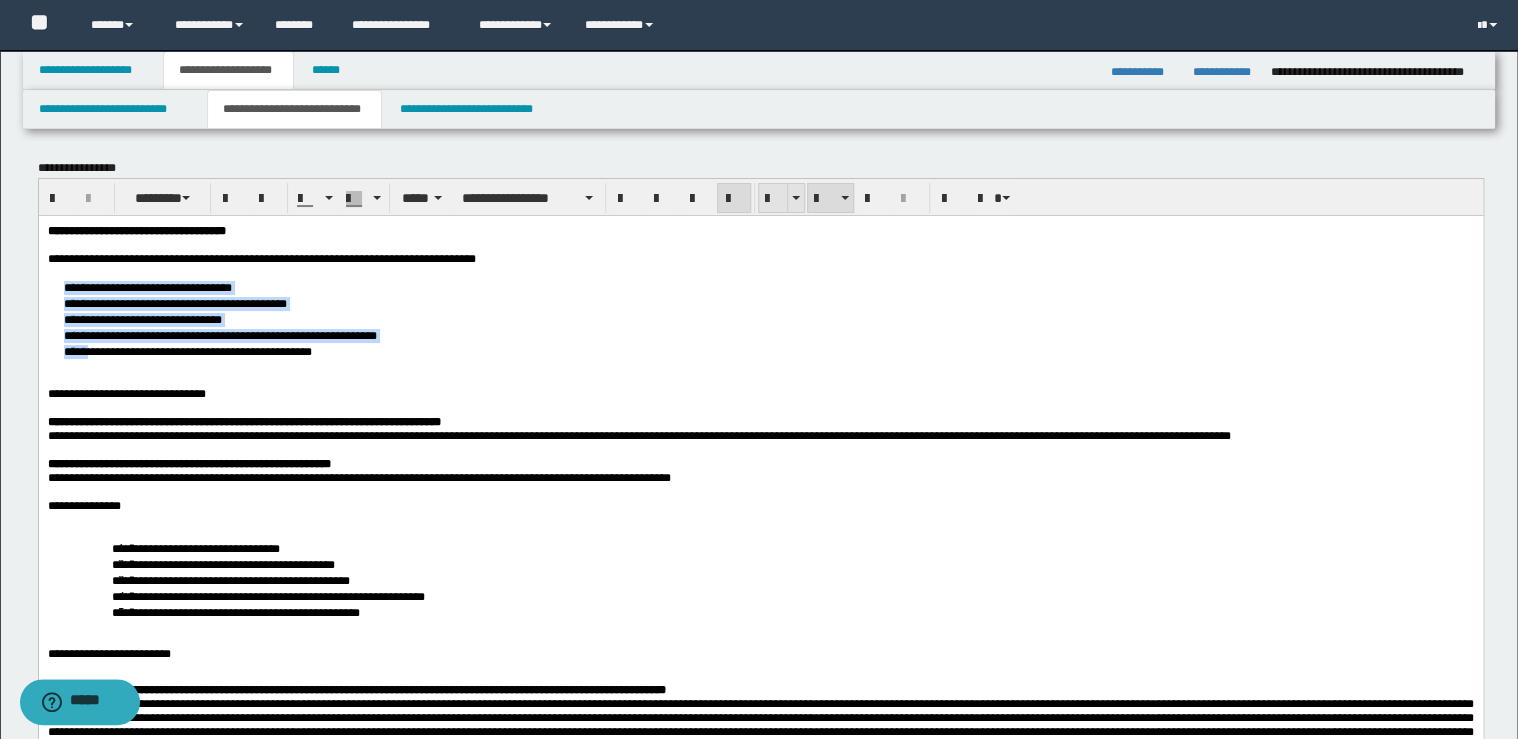 click at bounding box center (773, 199) 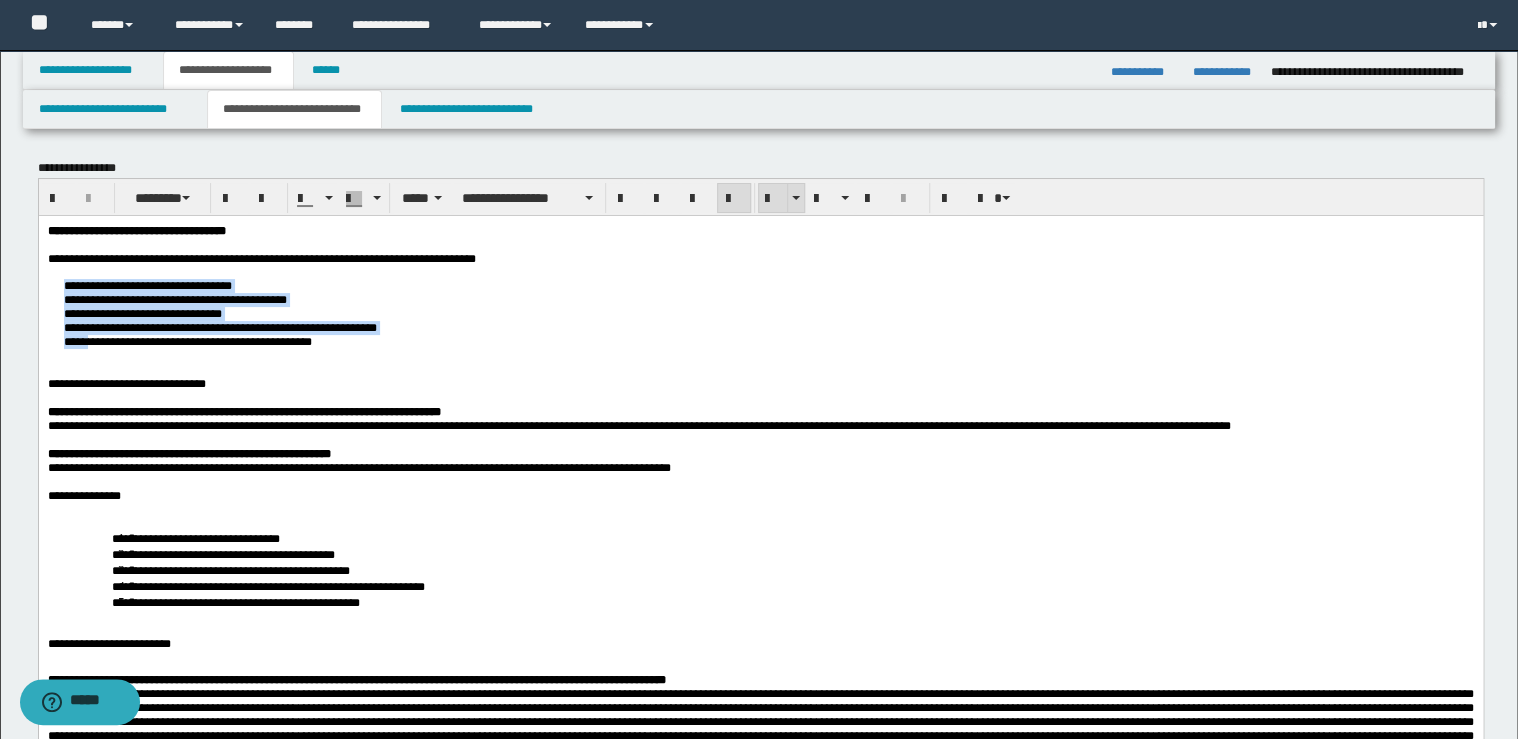 click at bounding box center [773, 199] 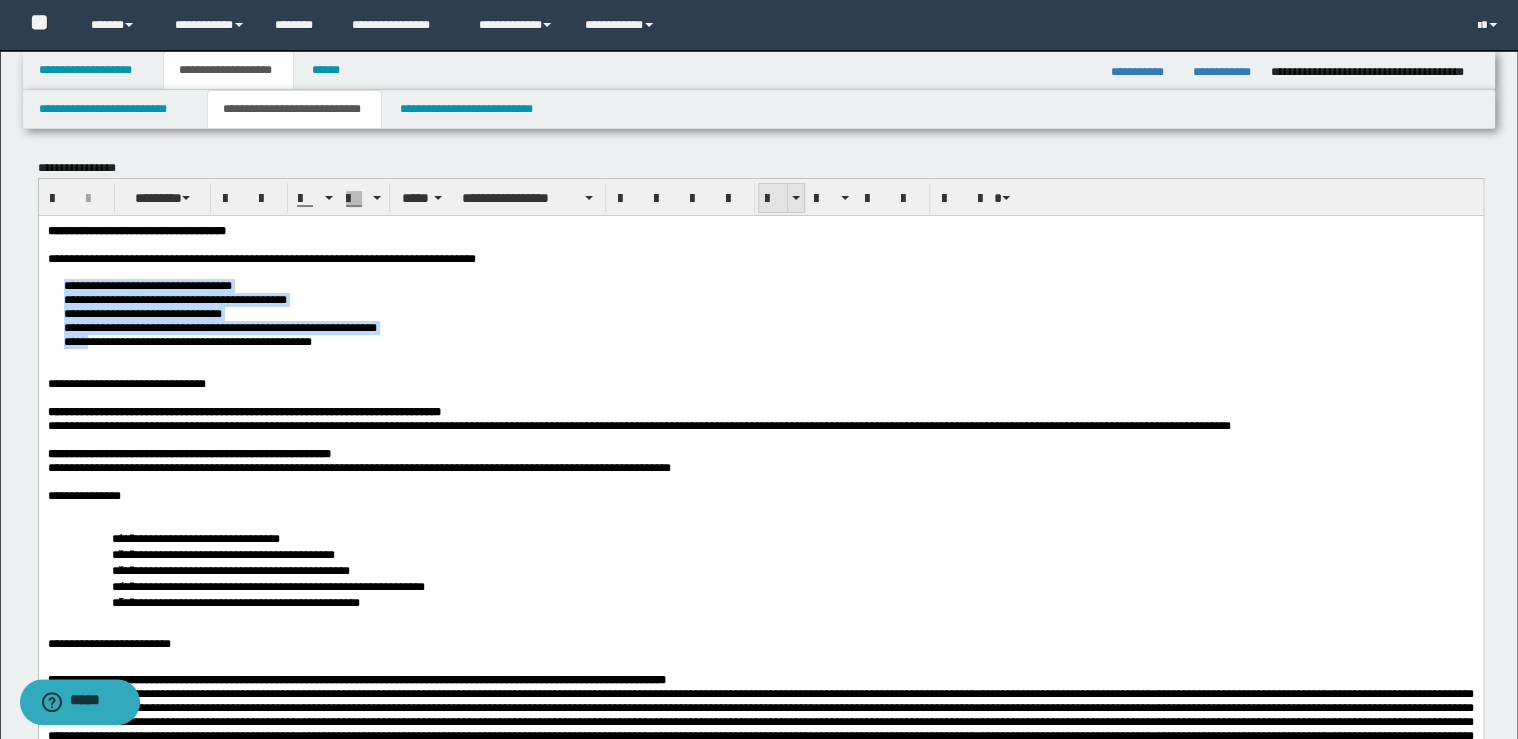 click at bounding box center (773, 199) 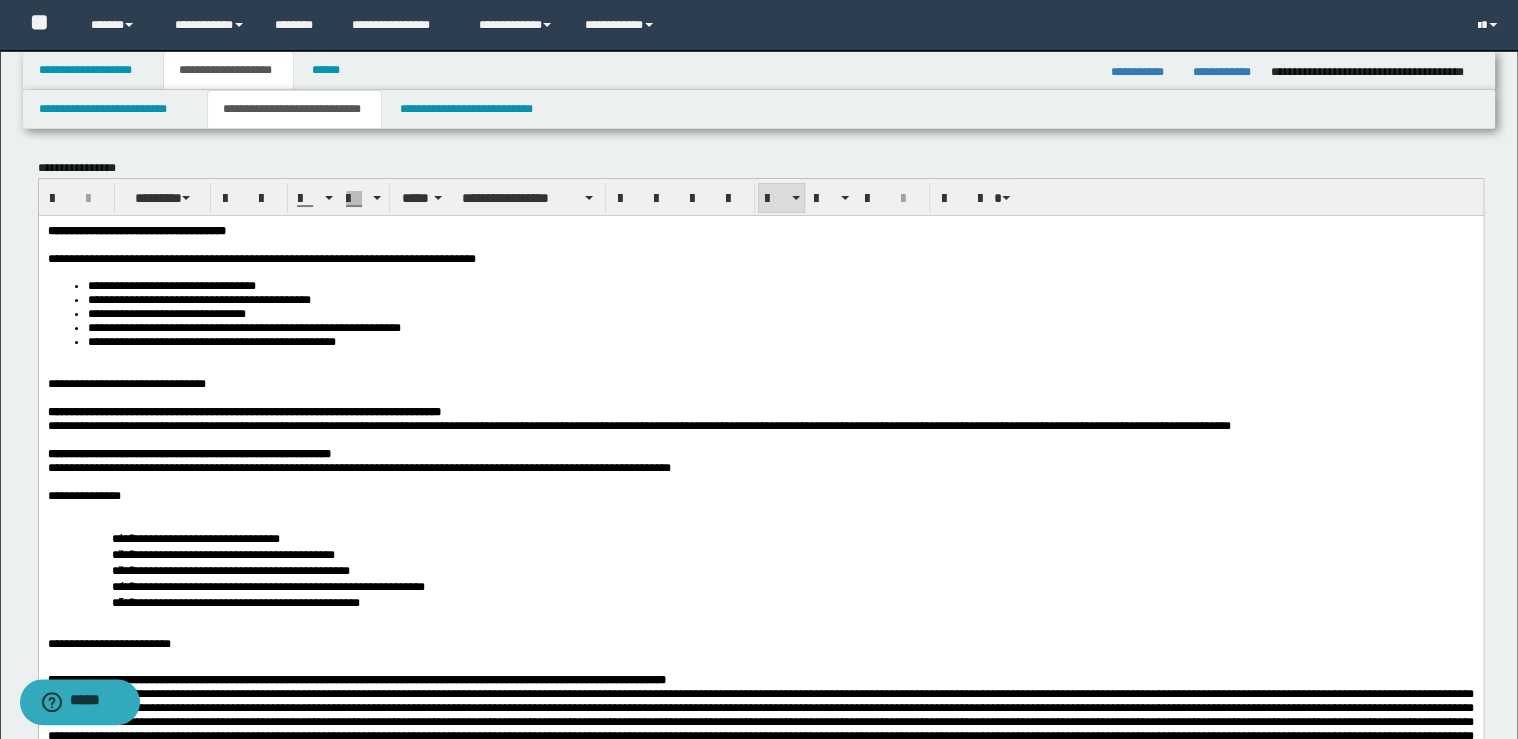 click on "**********" at bounding box center [780, 341] 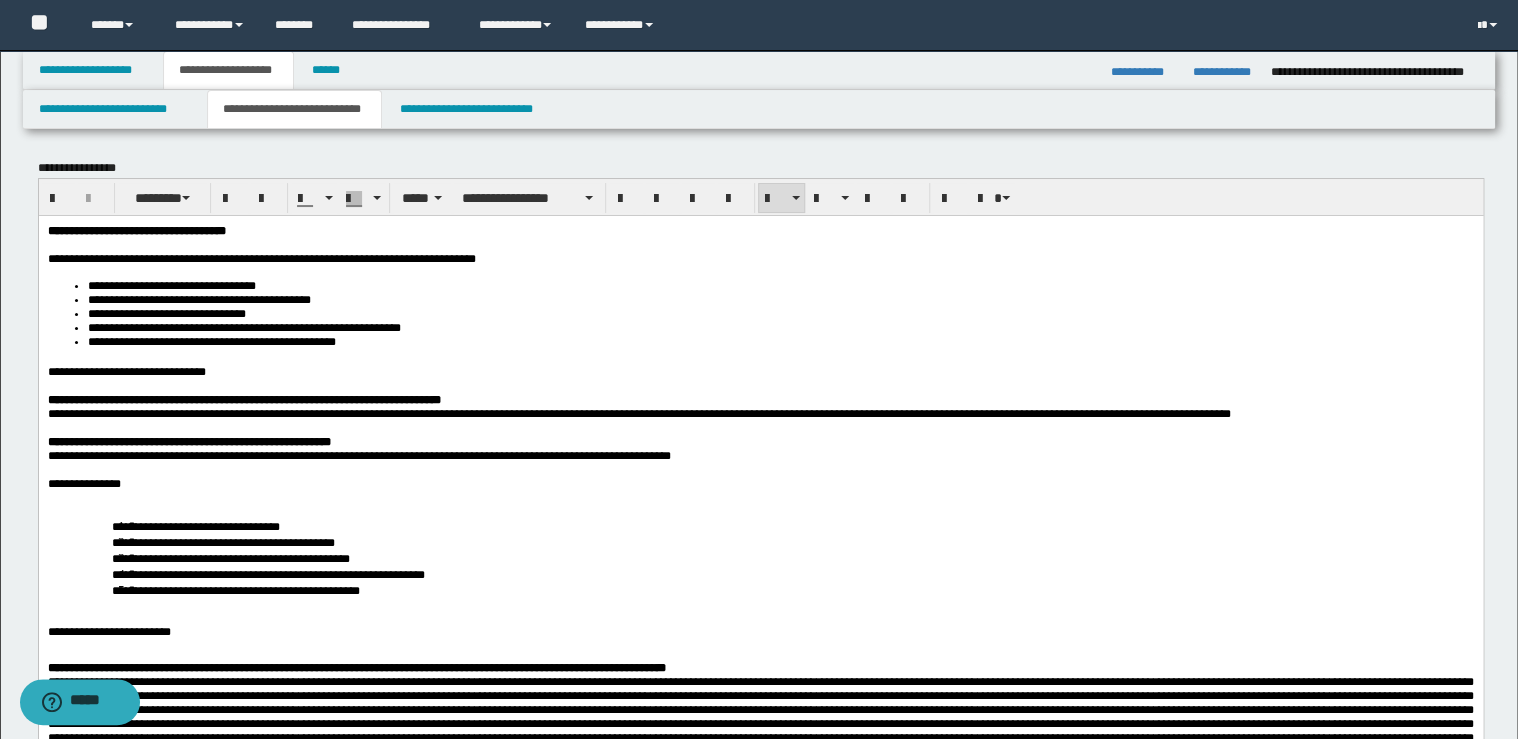 click on "**********" at bounding box center [126, 371] 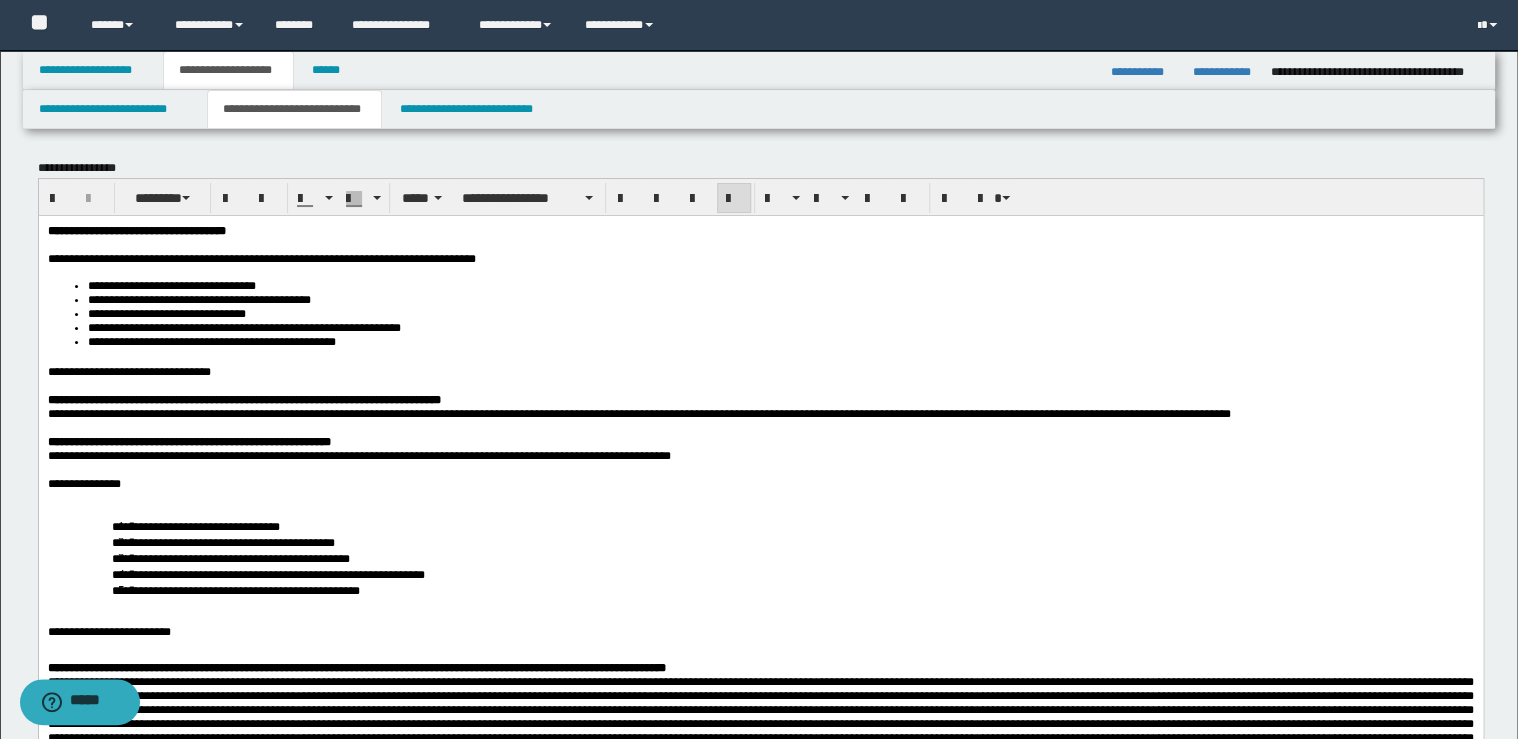 click on "**********" at bounding box center (760, 399) 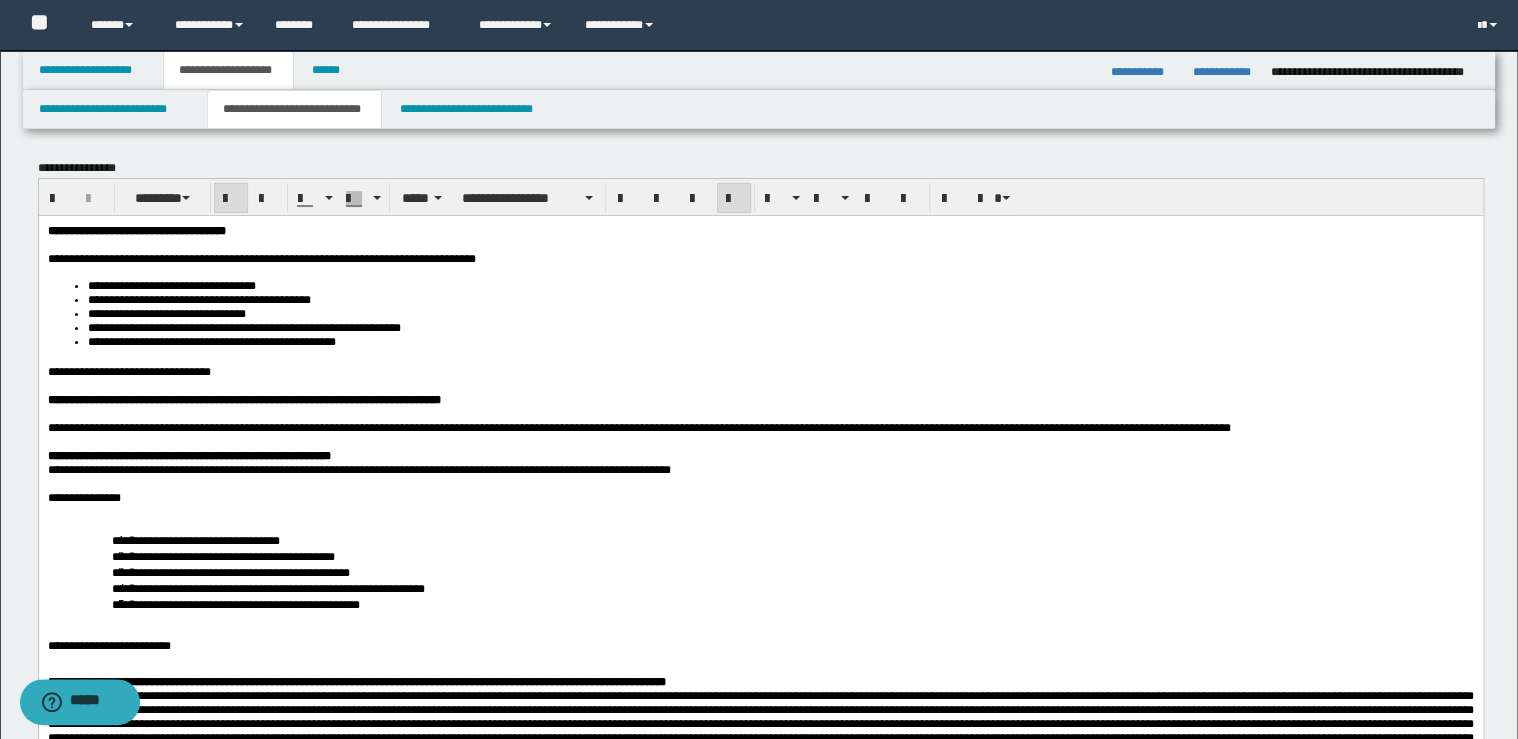 click on "**********" at bounding box center (760, 455) 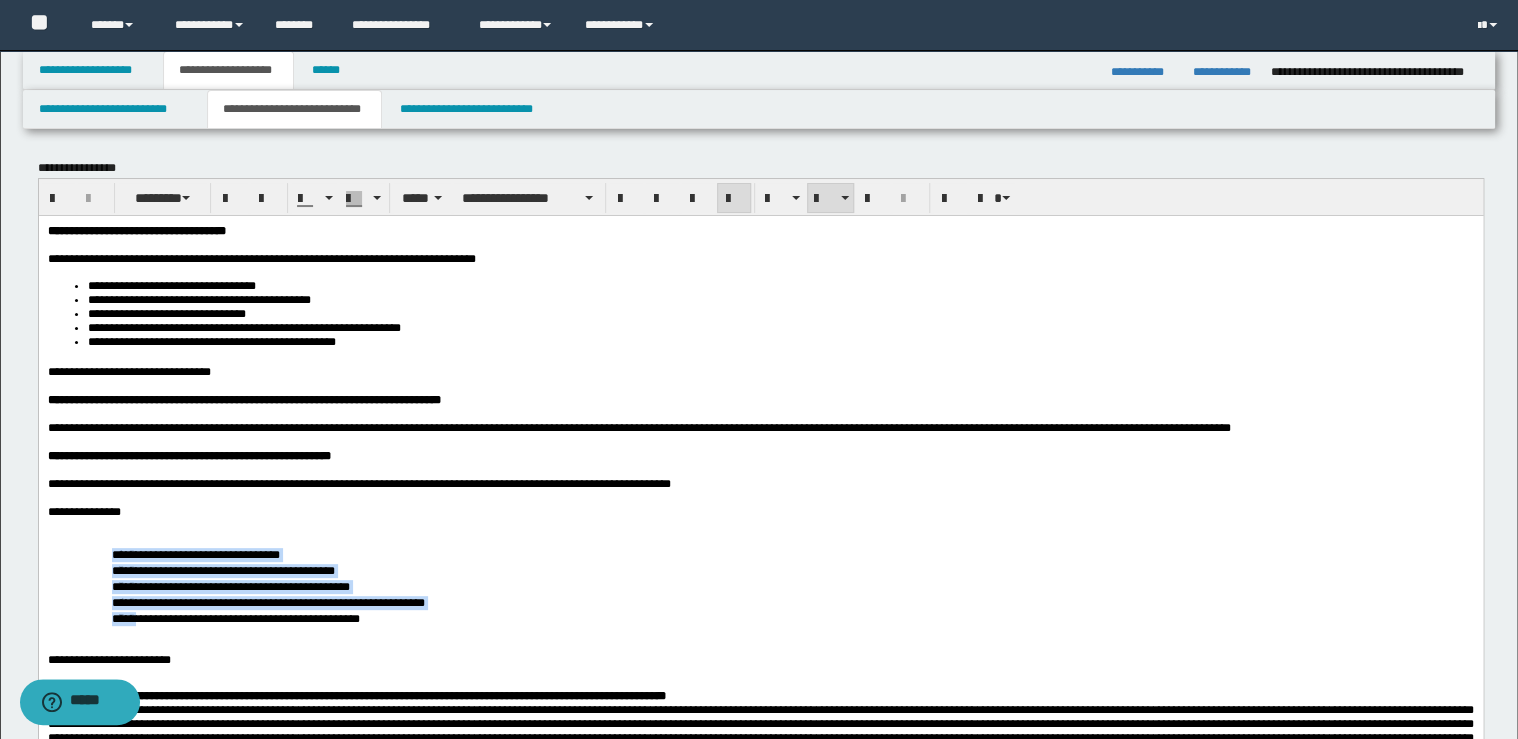 drag, startPoint x: 117, startPoint y: 594, endPoint x: 144, endPoint y: 655, distance: 66.70832 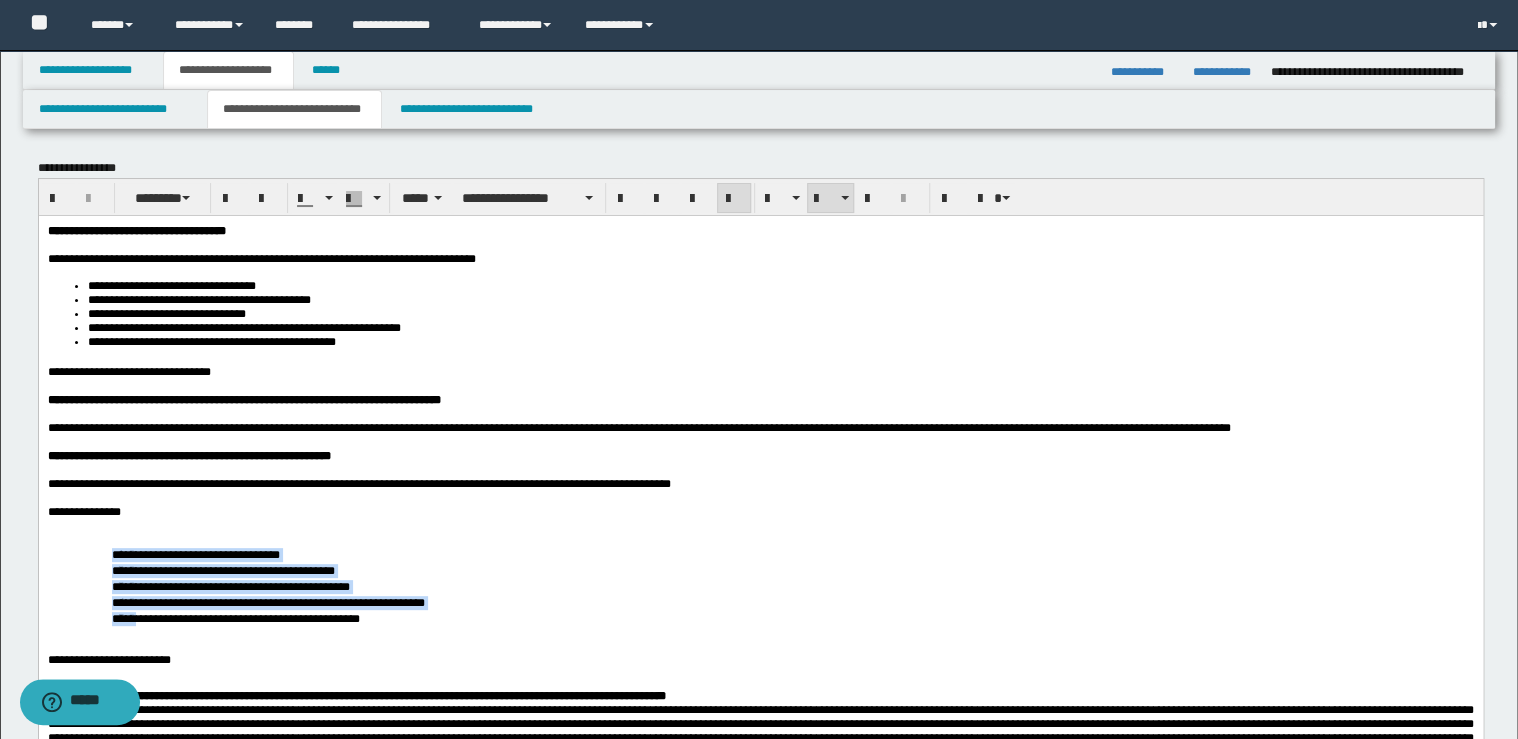 click on "**********" at bounding box center [760, 585] 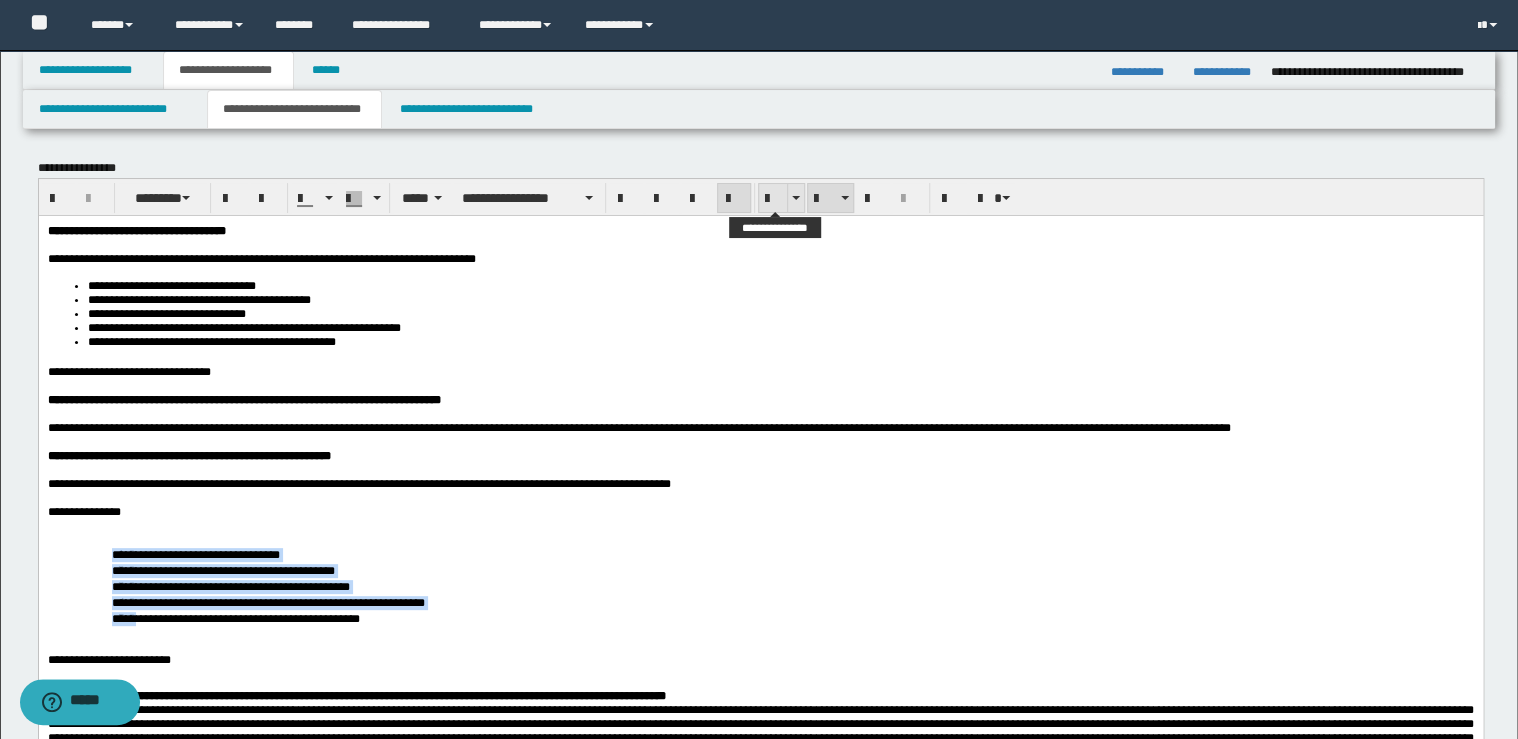 click at bounding box center [773, 199] 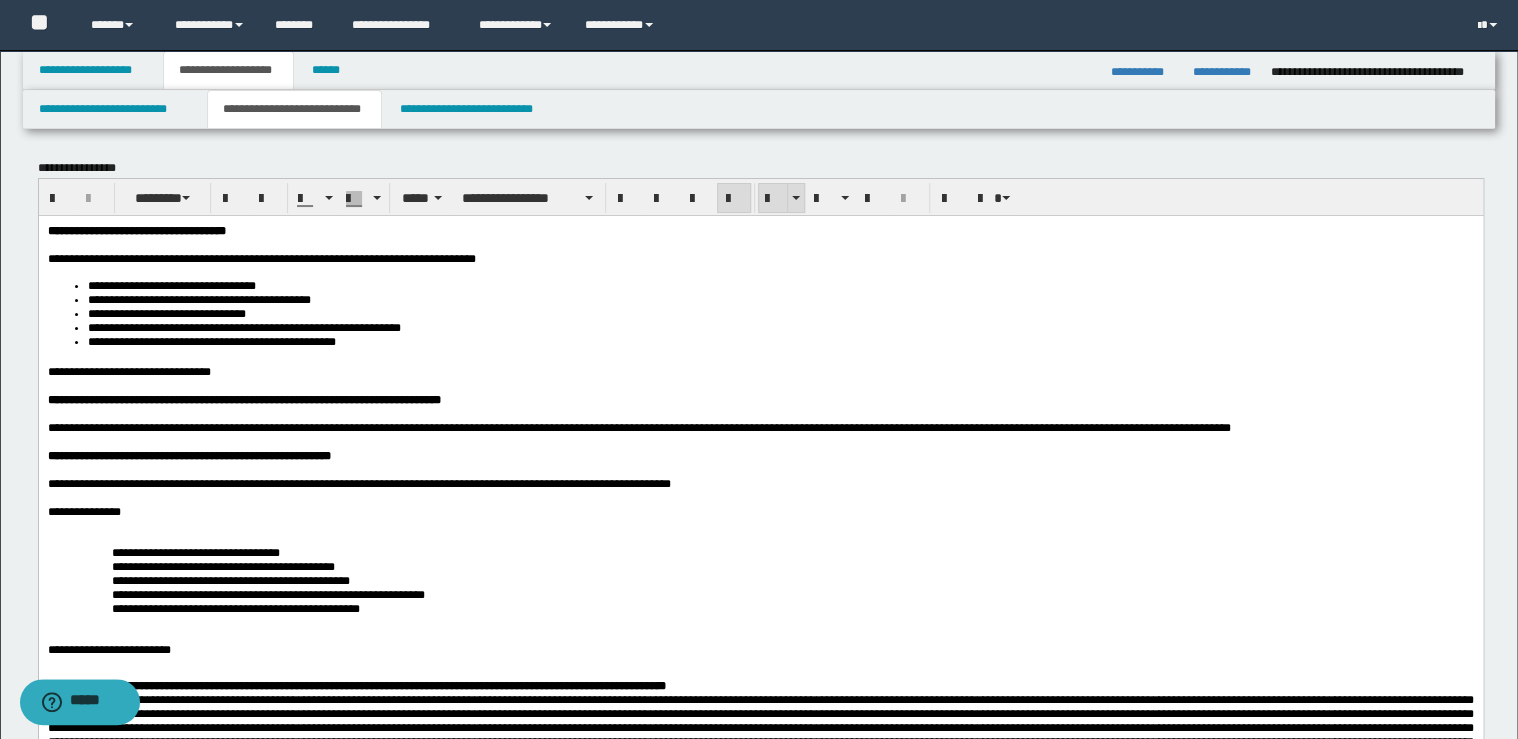 click at bounding box center (773, 199) 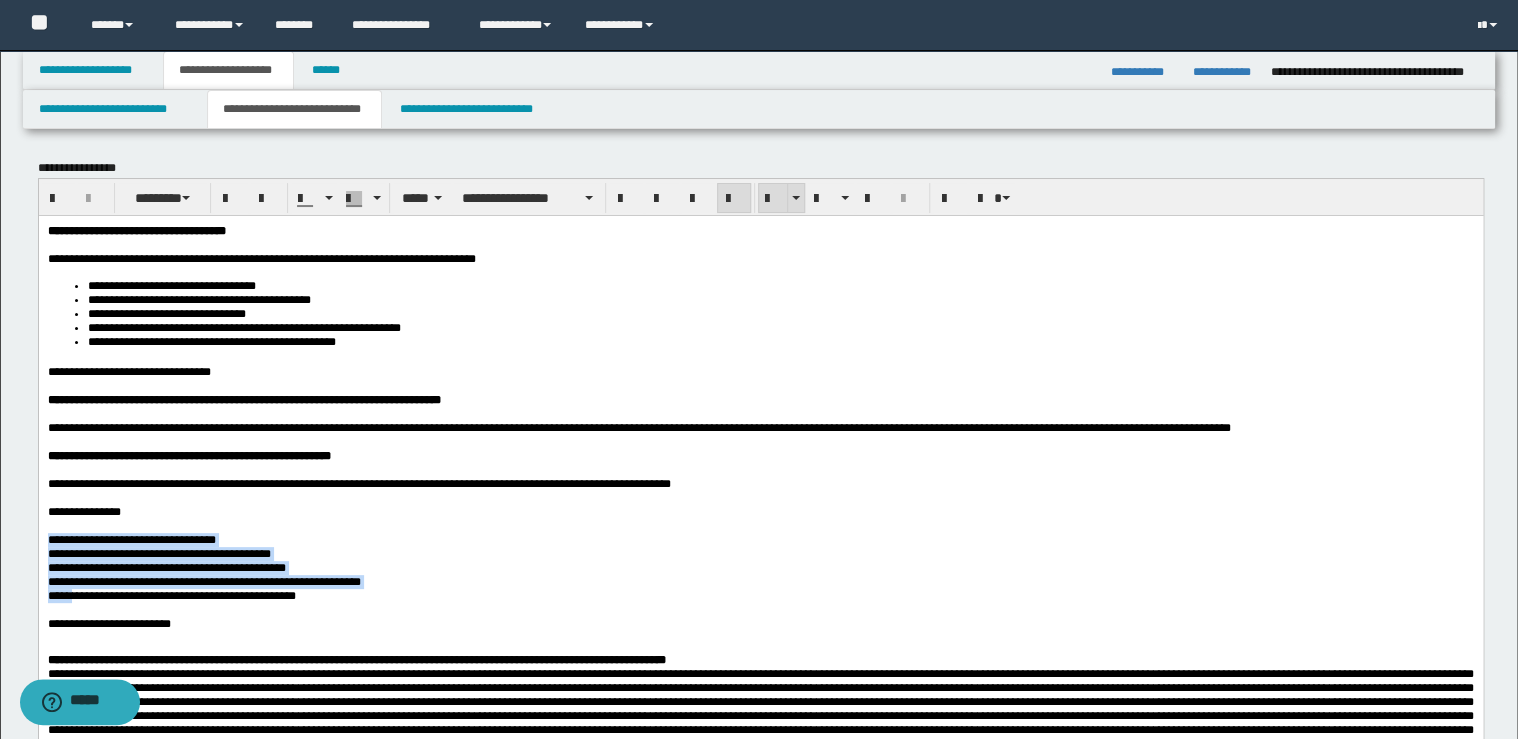 click at bounding box center [773, 199] 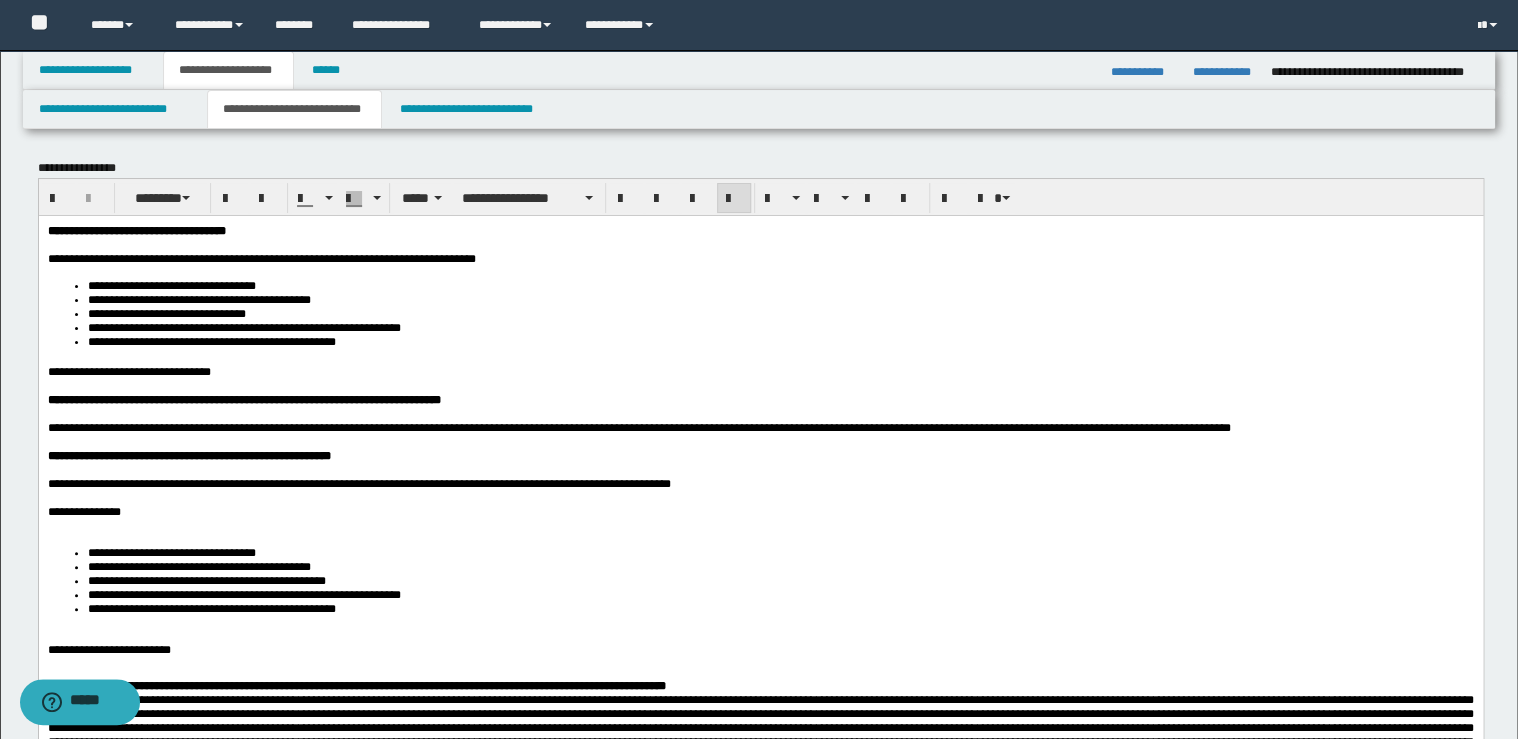 click on "**********" at bounding box center (760, 511) 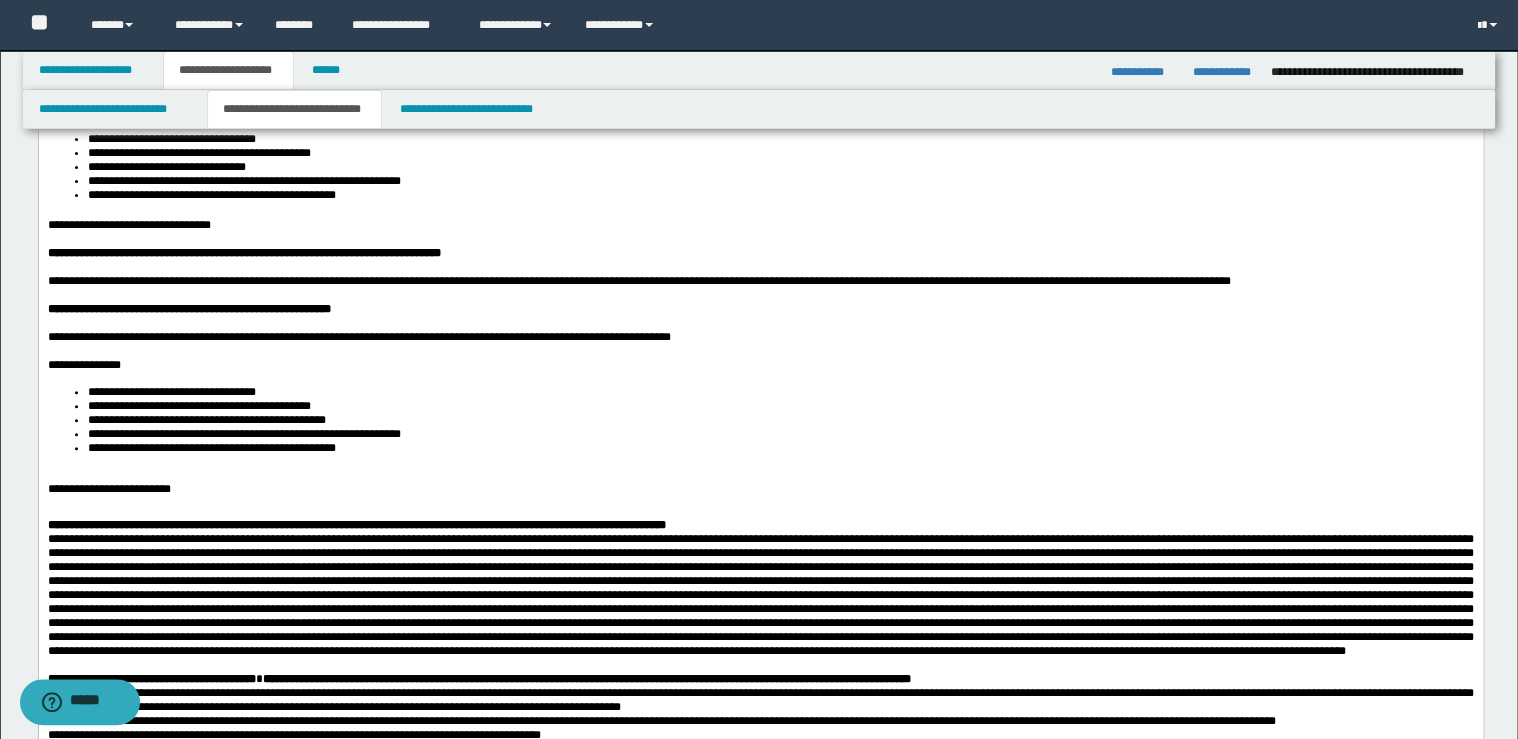 scroll, scrollTop: 160, scrollLeft: 0, axis: vertical 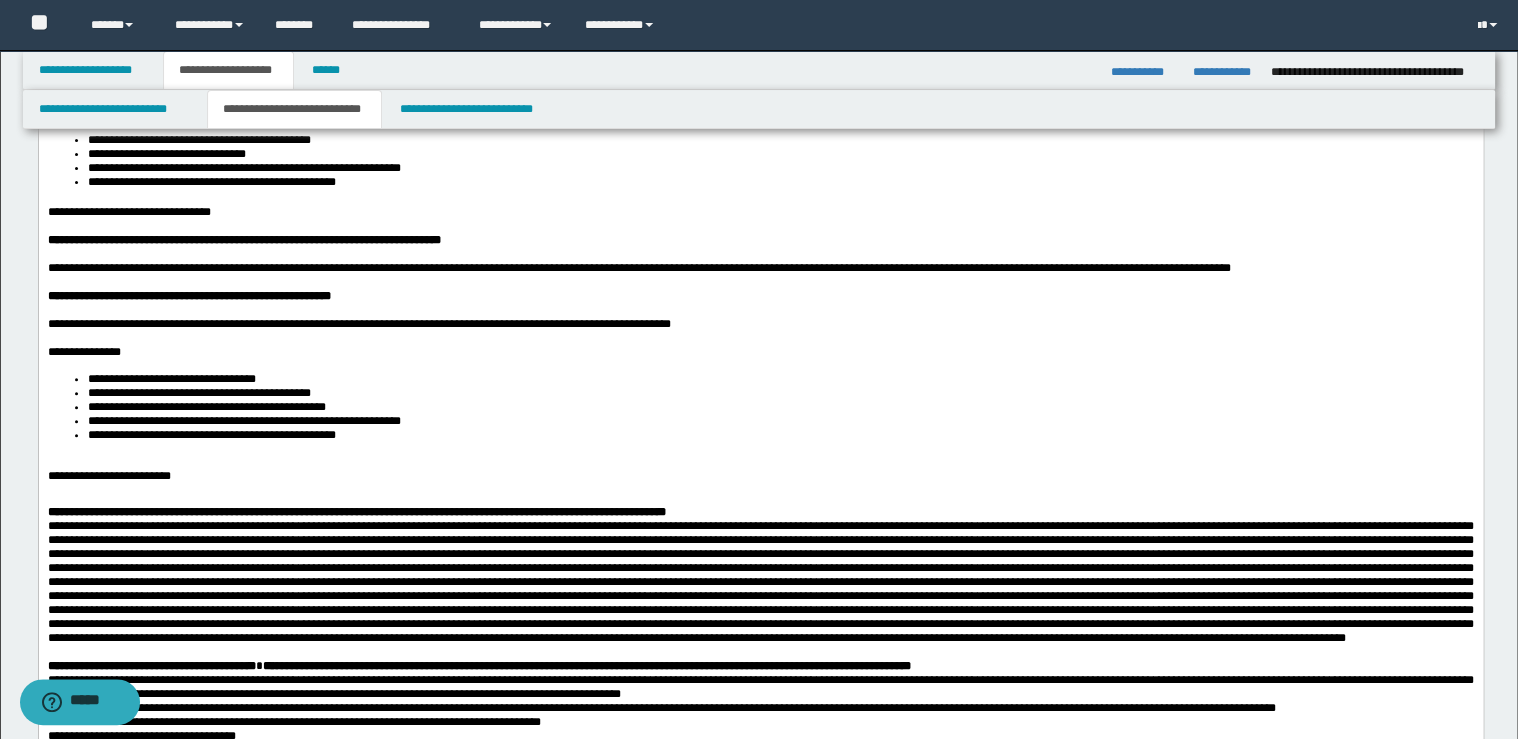 click on "**********" at bounding box center (780, 434) 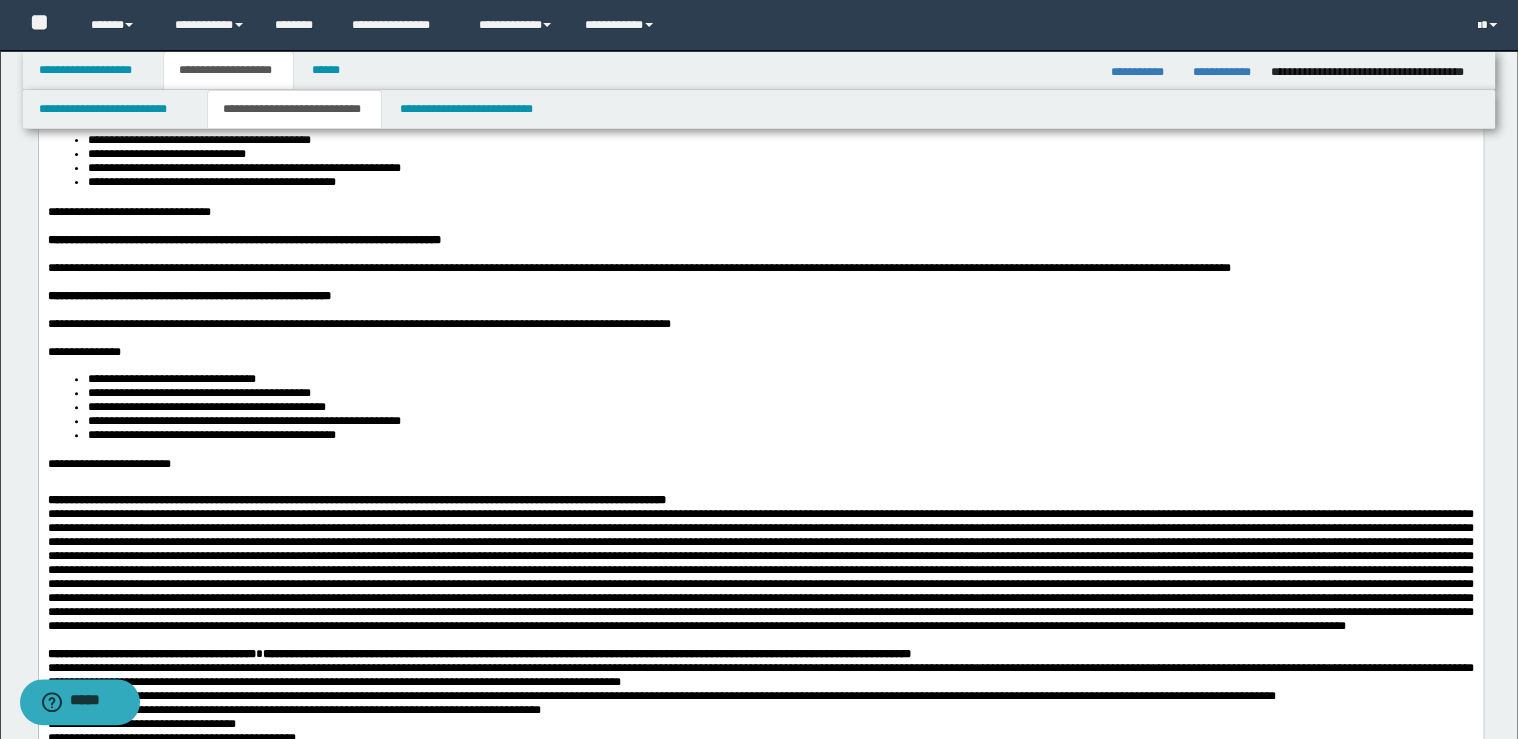 click on "**********" at bounding box center [760, 463] 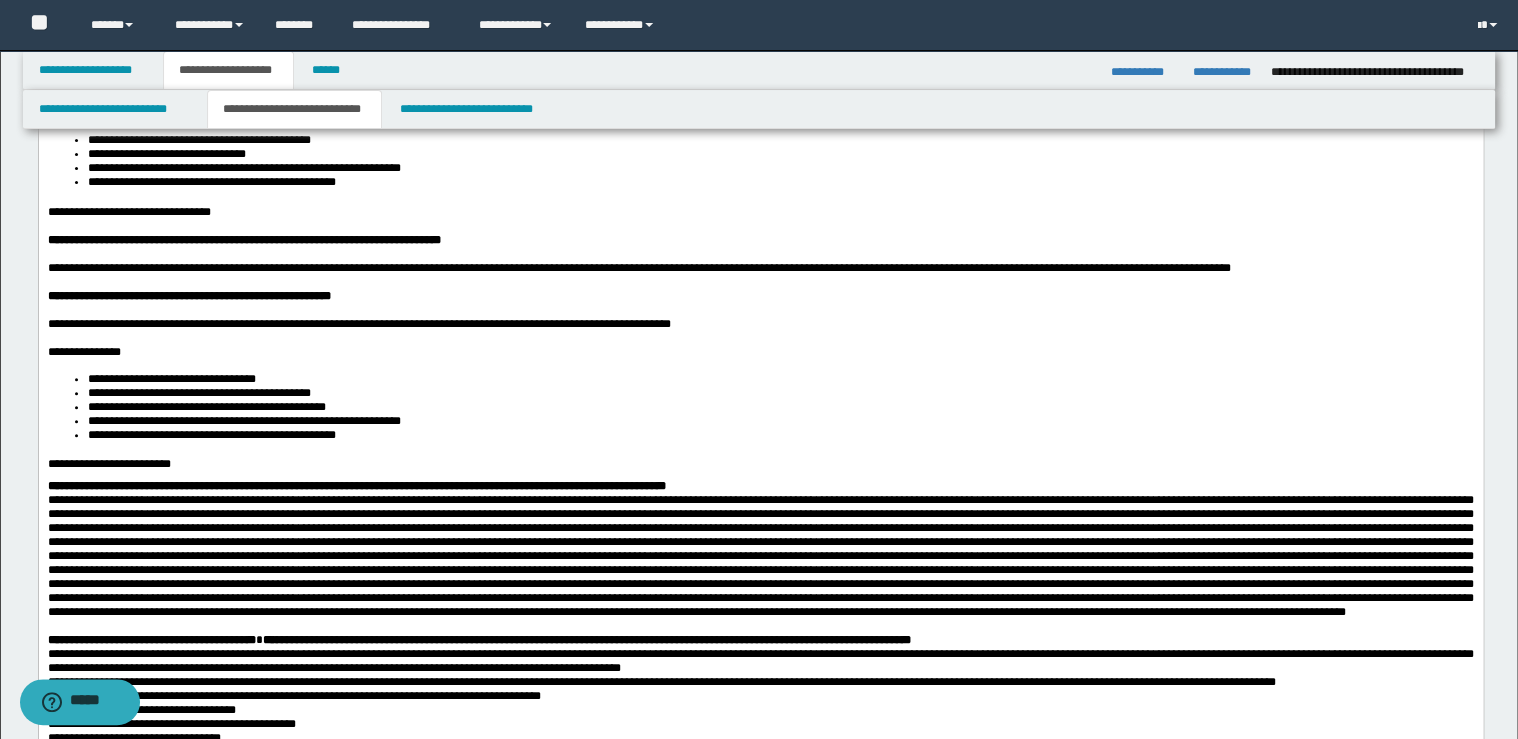 click on "**********" at bounding box center [760, 485] 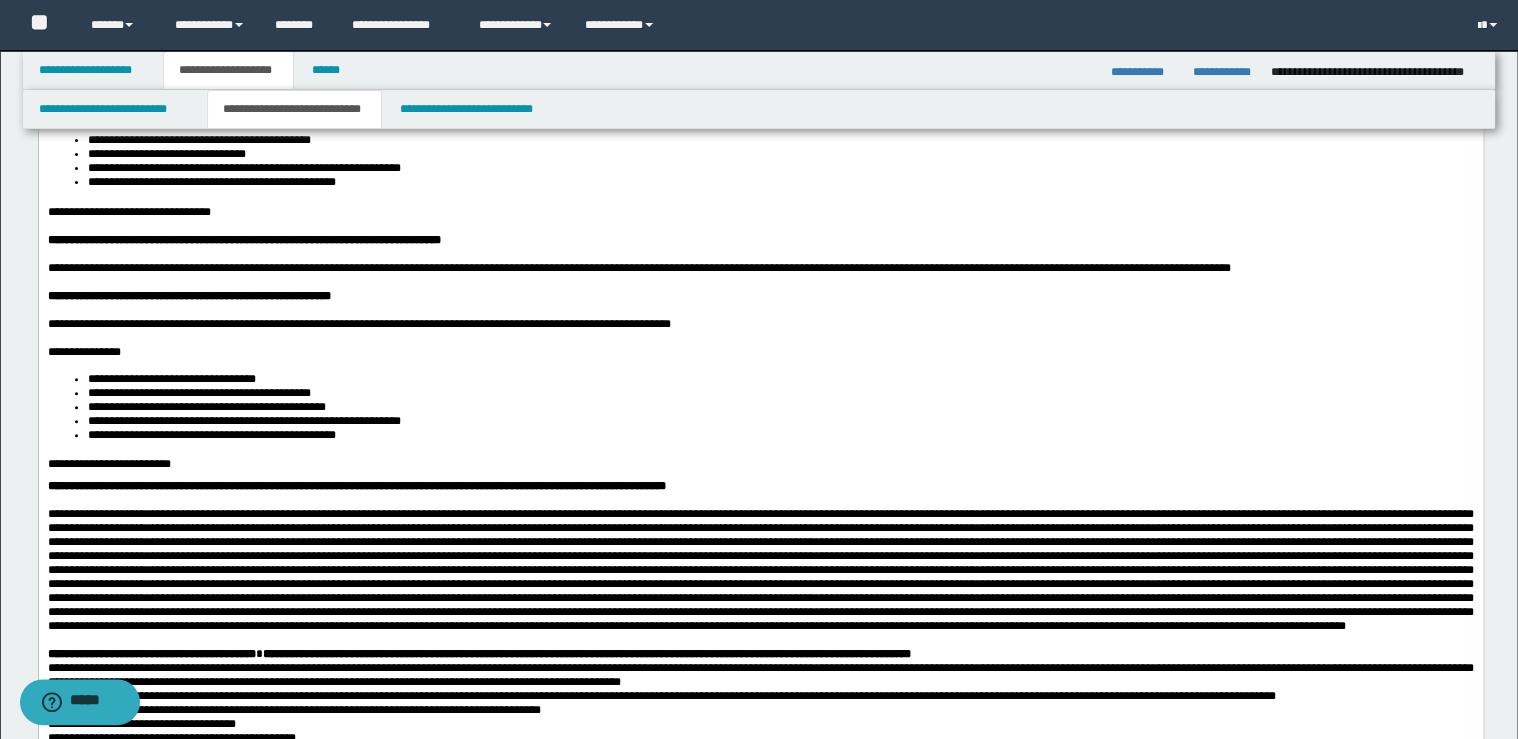scroll, scrollTop: 400, scrollLeft: 0, axis: vertical 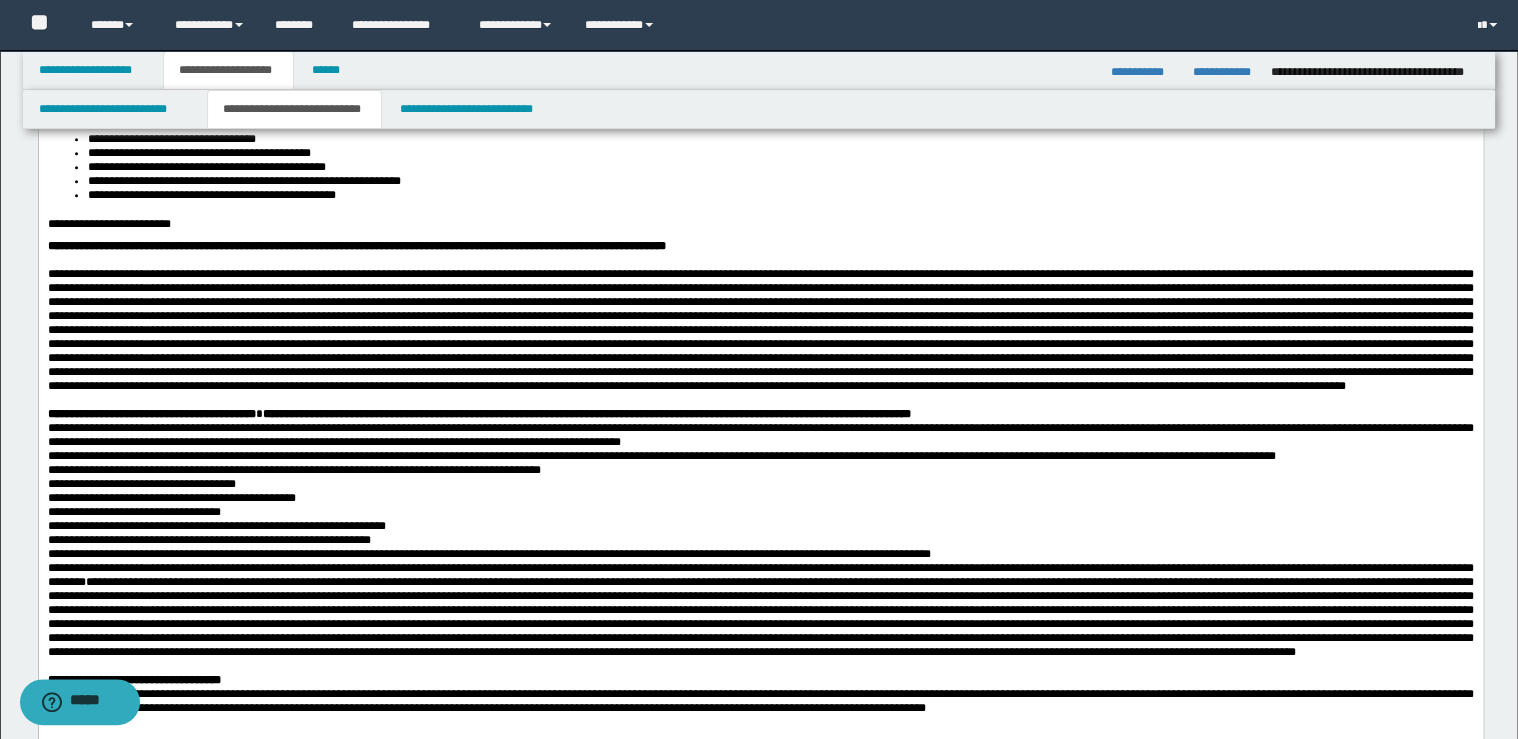 click on "**********" at bounding box center [760, 414] 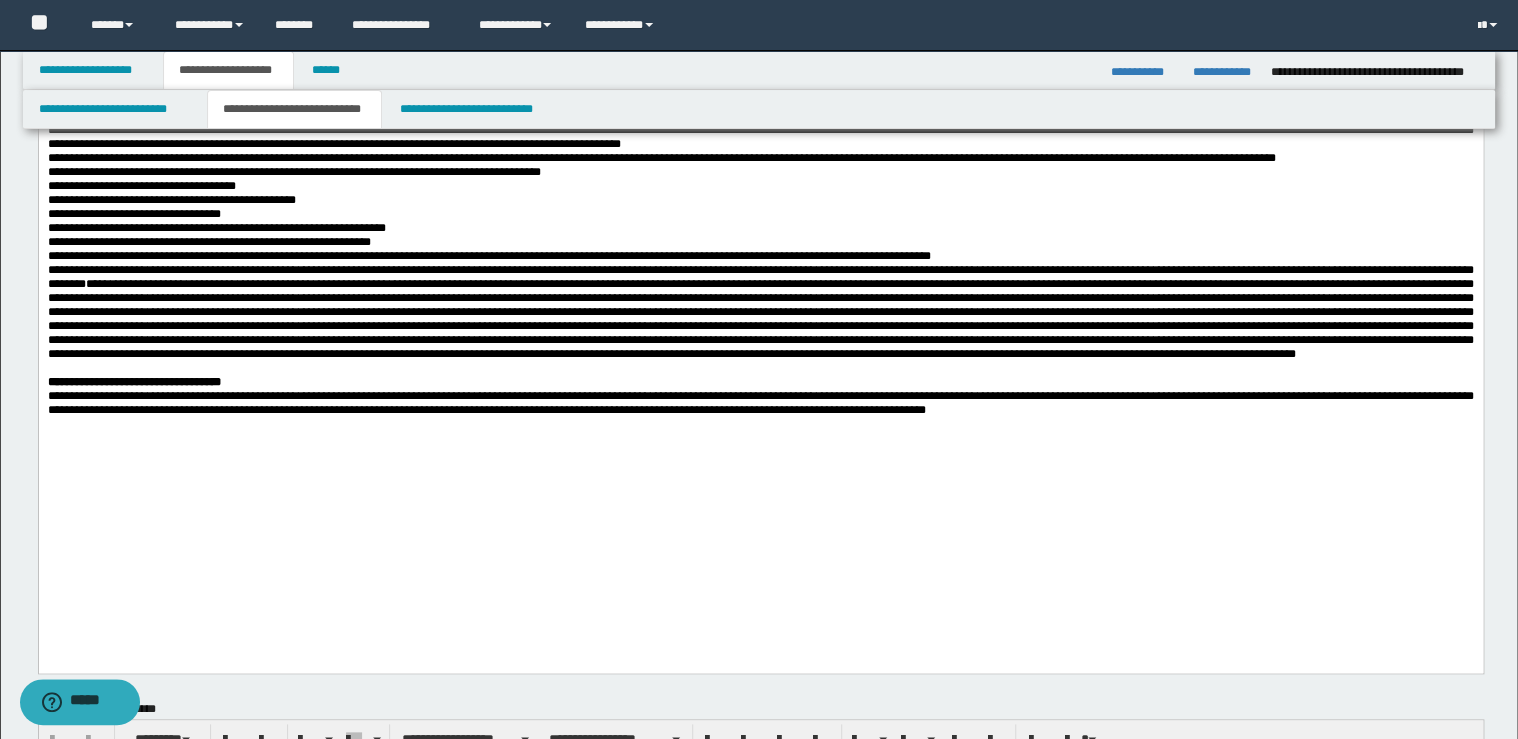 scroll, scrollTop: 720, scrollLeft: 0, axis: vertical 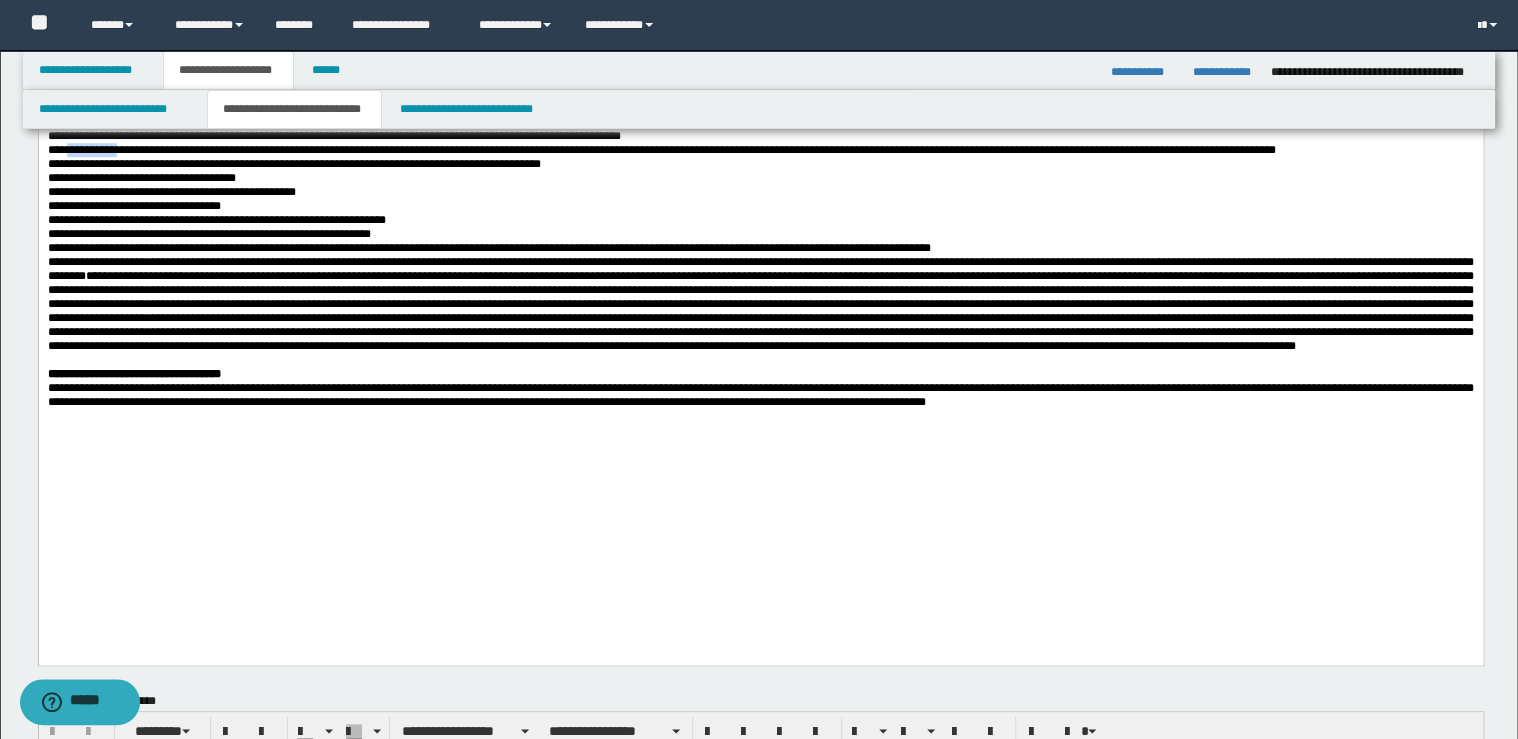 drag, startPoint x: 98, startPoint y: 243, endPoint x: 65, endPoint y: 243, distance: 33 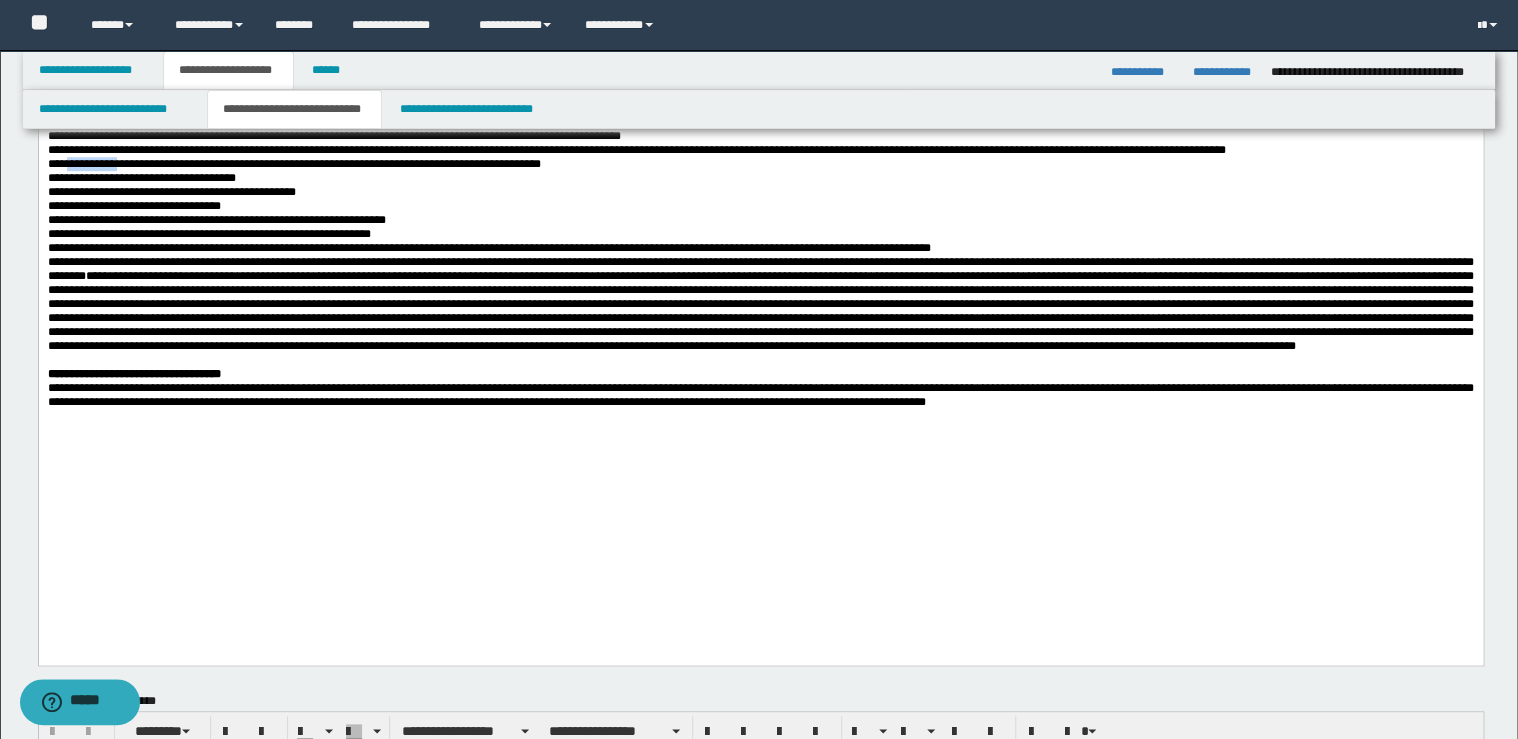 drag, startPoint x: 99, startPoint y: 261, endPoint x: 64, endPoint y: 261, distance: 35 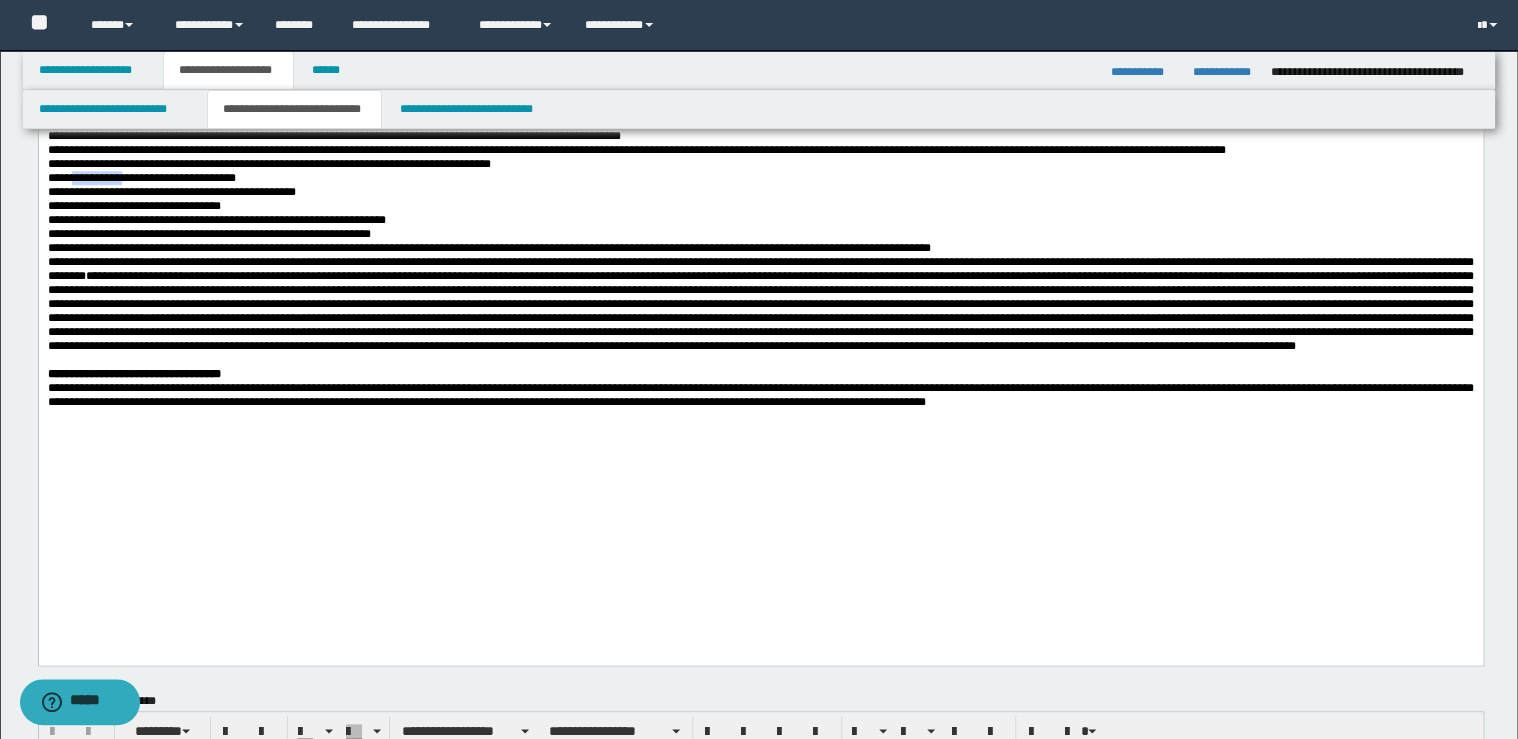 drag, startPoint x: 99, startPoint y: 277, endPoint x: 65, endPoint y: 277, distance: 34 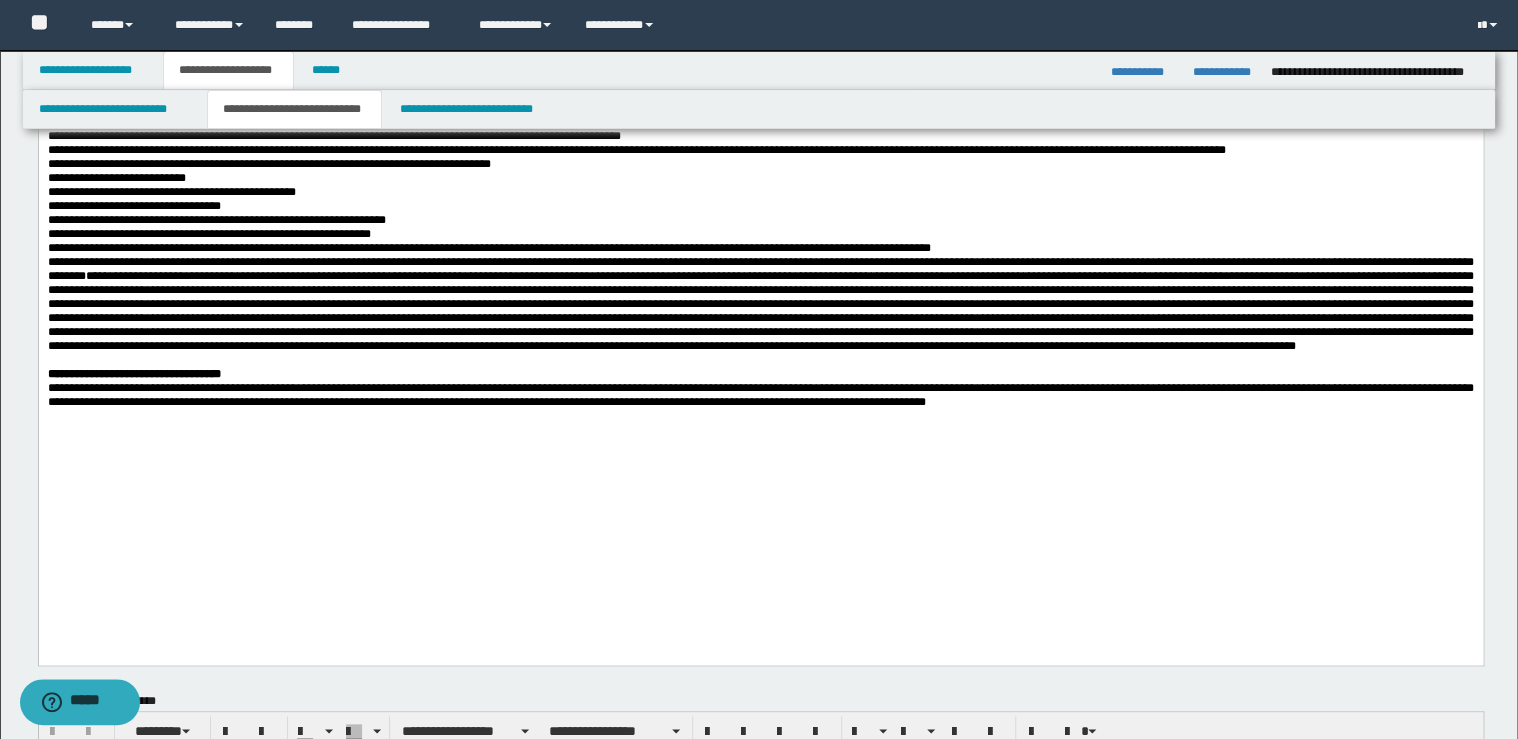 drag, startPoint x: 95, startPoint y: 293, endPoint x: 69, endPoint y: 293, distance: 26 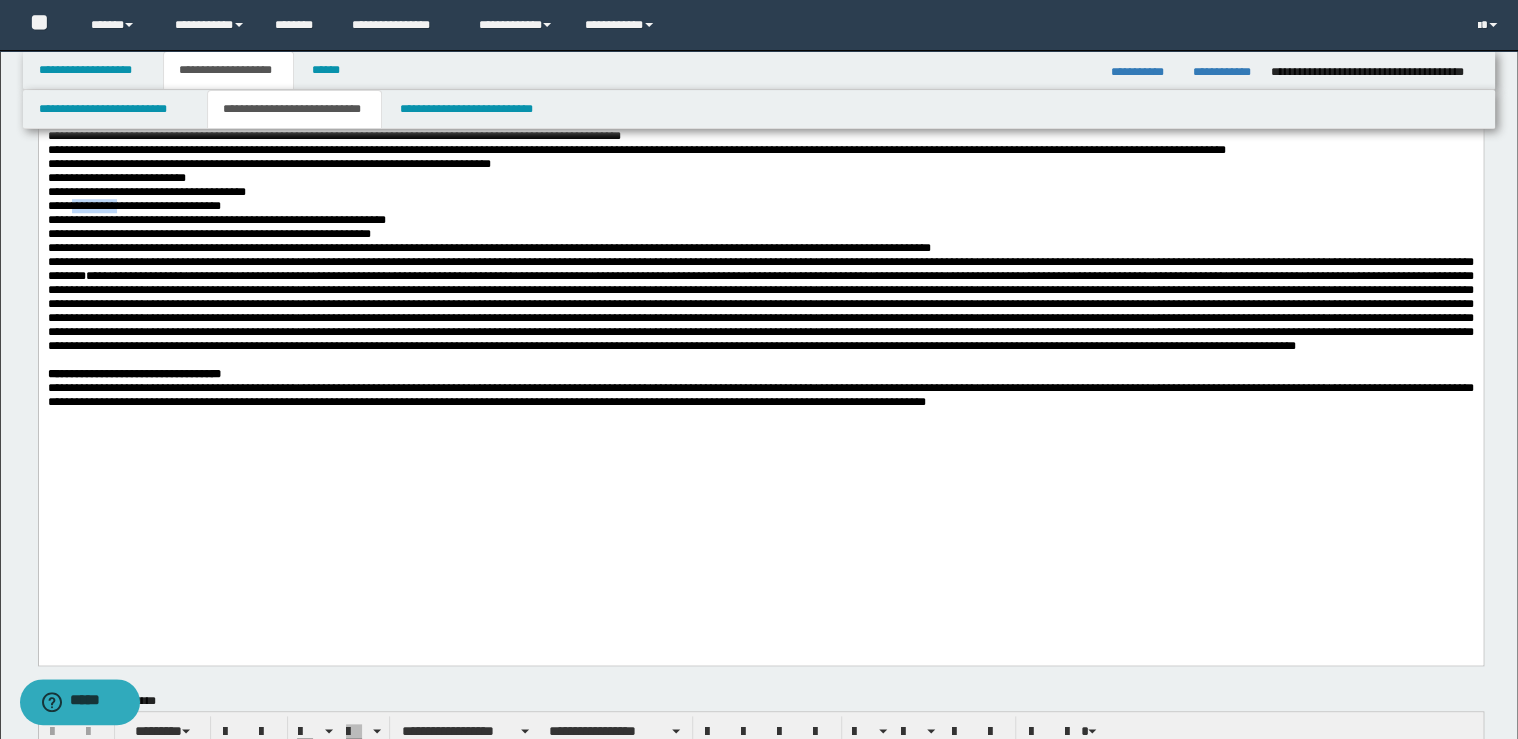 drag, startPoint x: 95, startPoint y: 310, endPoint x: 66, endPoint y: 310, distance: 29 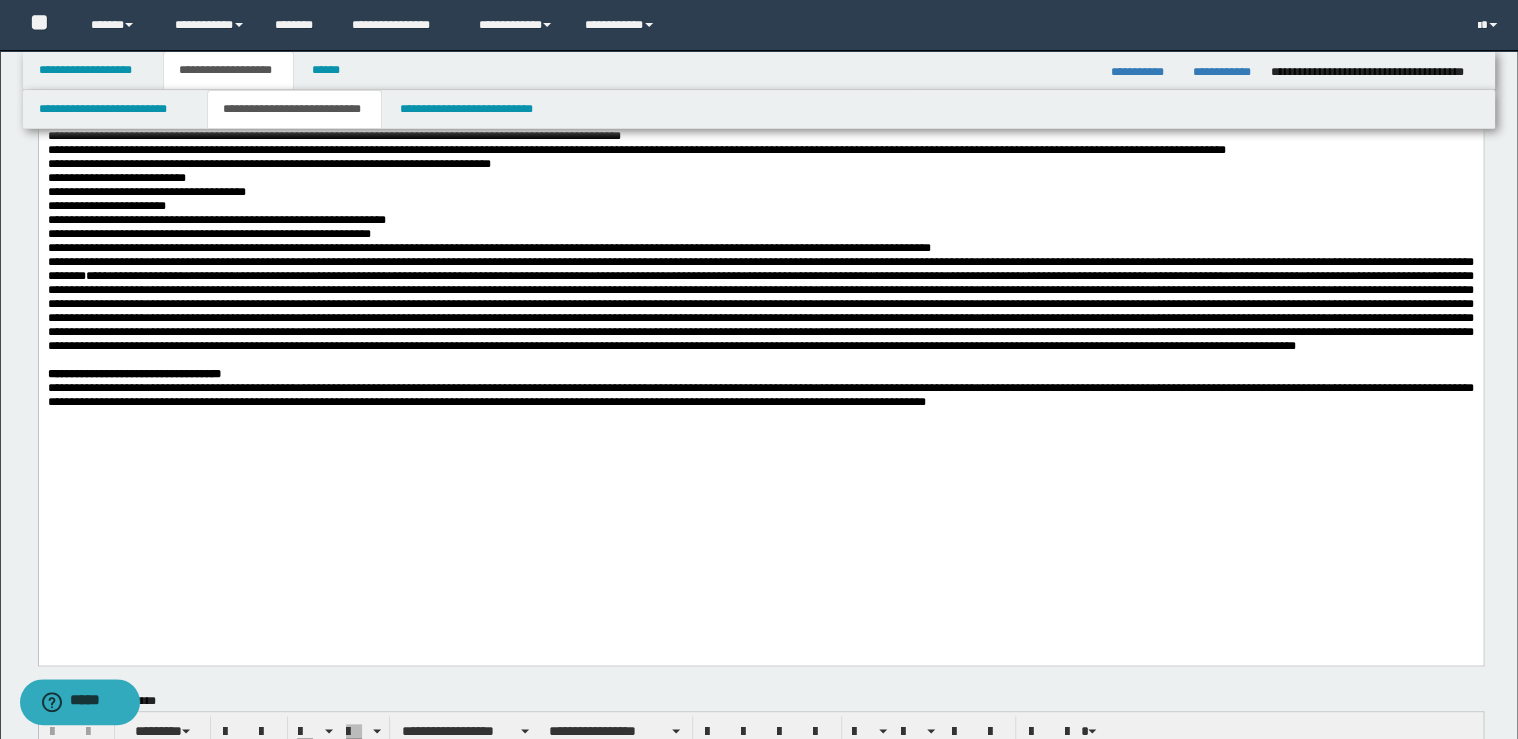 click on "**********" at bounding box center [146, 192] 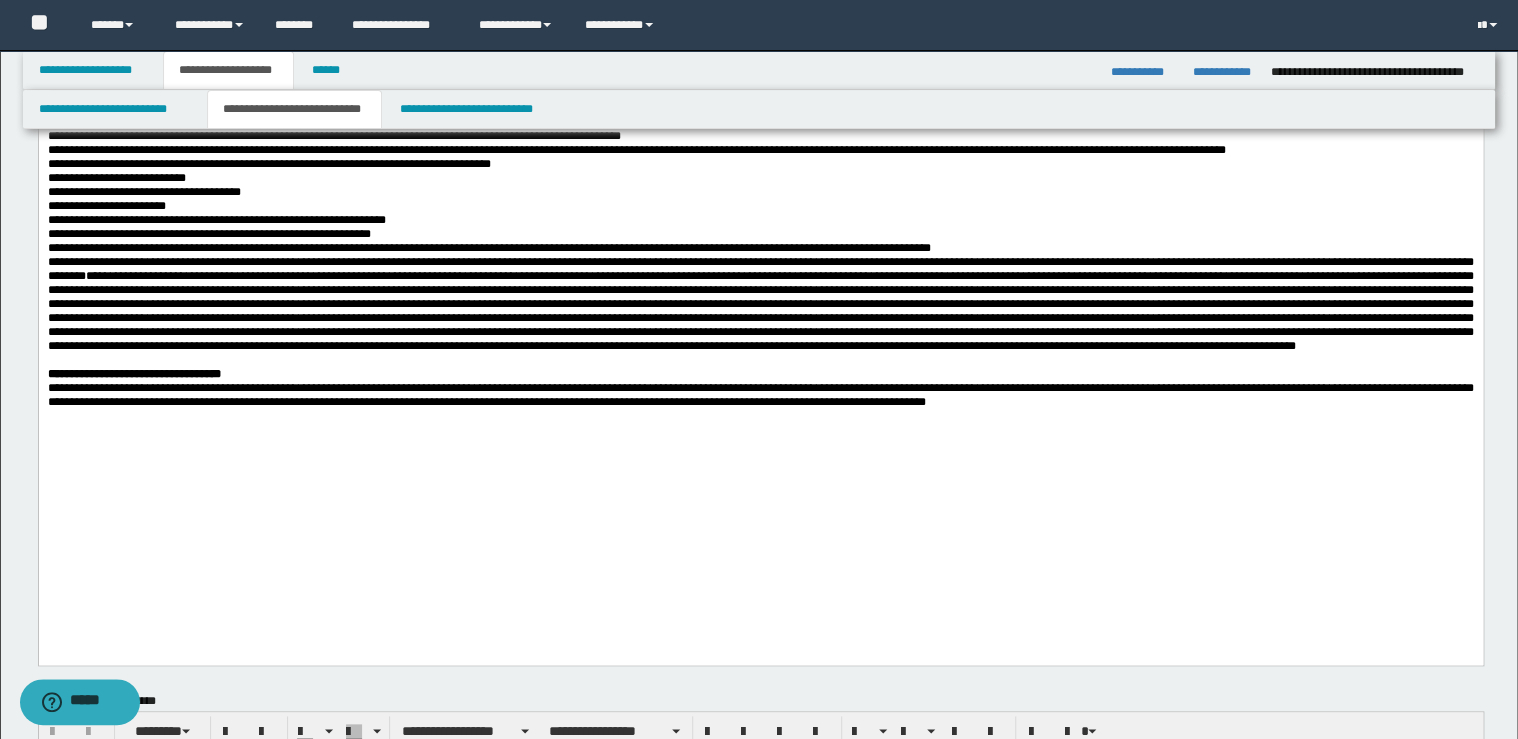 click on "**********" at bounding box center [116, 178] 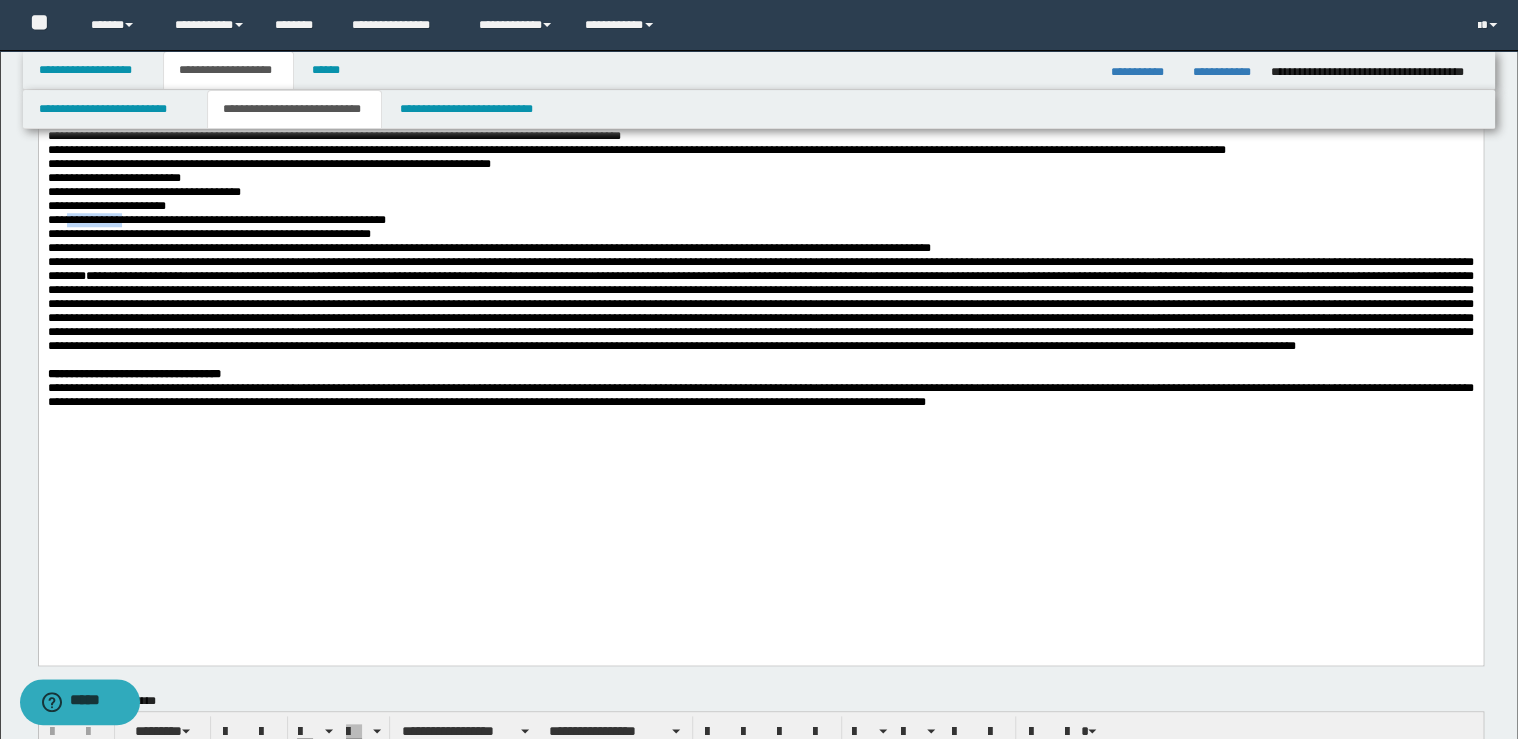 drag, startPoint x: 99, startPoint y: 327, endPoint x: 59, endPoint y: 325, distance: 40.04997 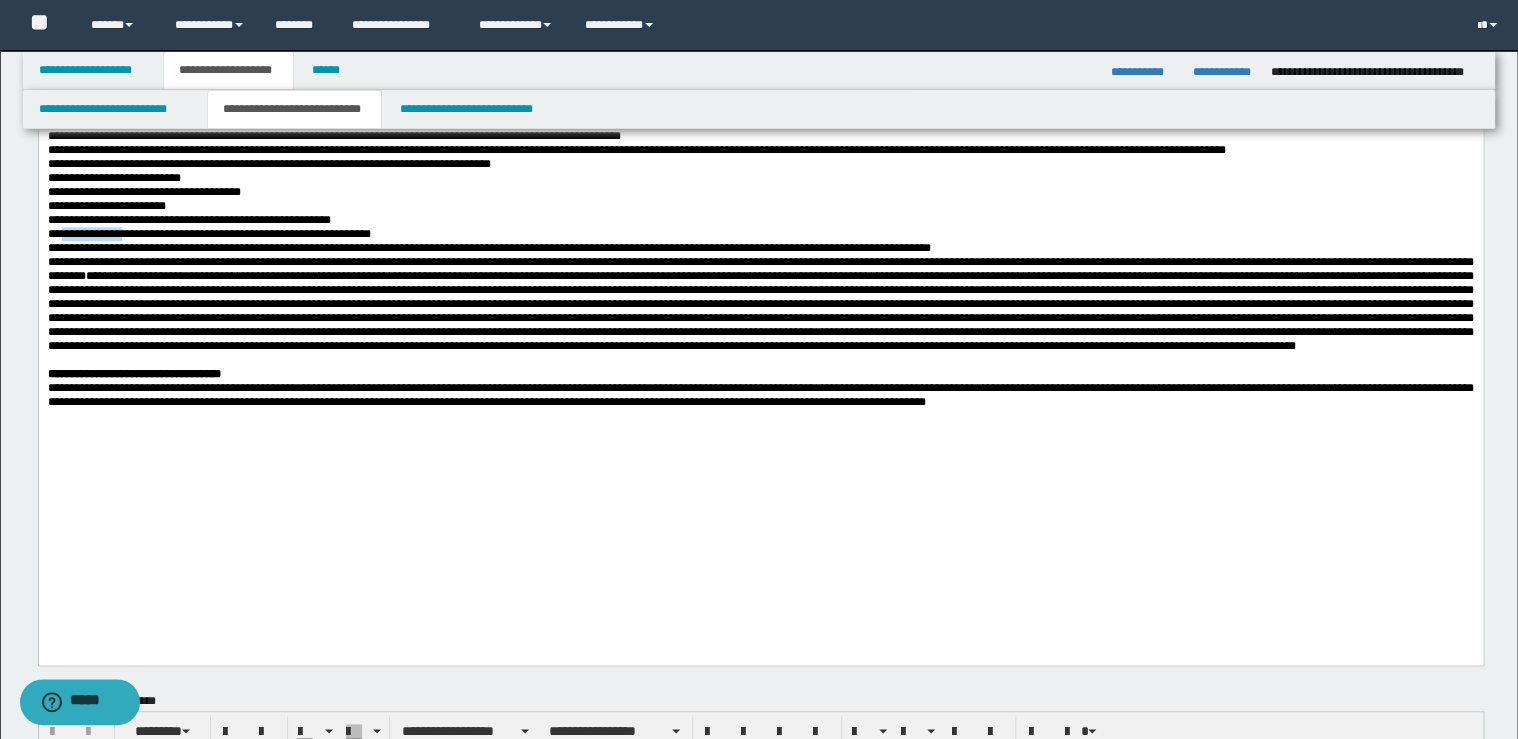 drag, startPoint x: 98, startPoint y: 341, endPoint x: 58, endPoint y: 342, distance: 40.012497 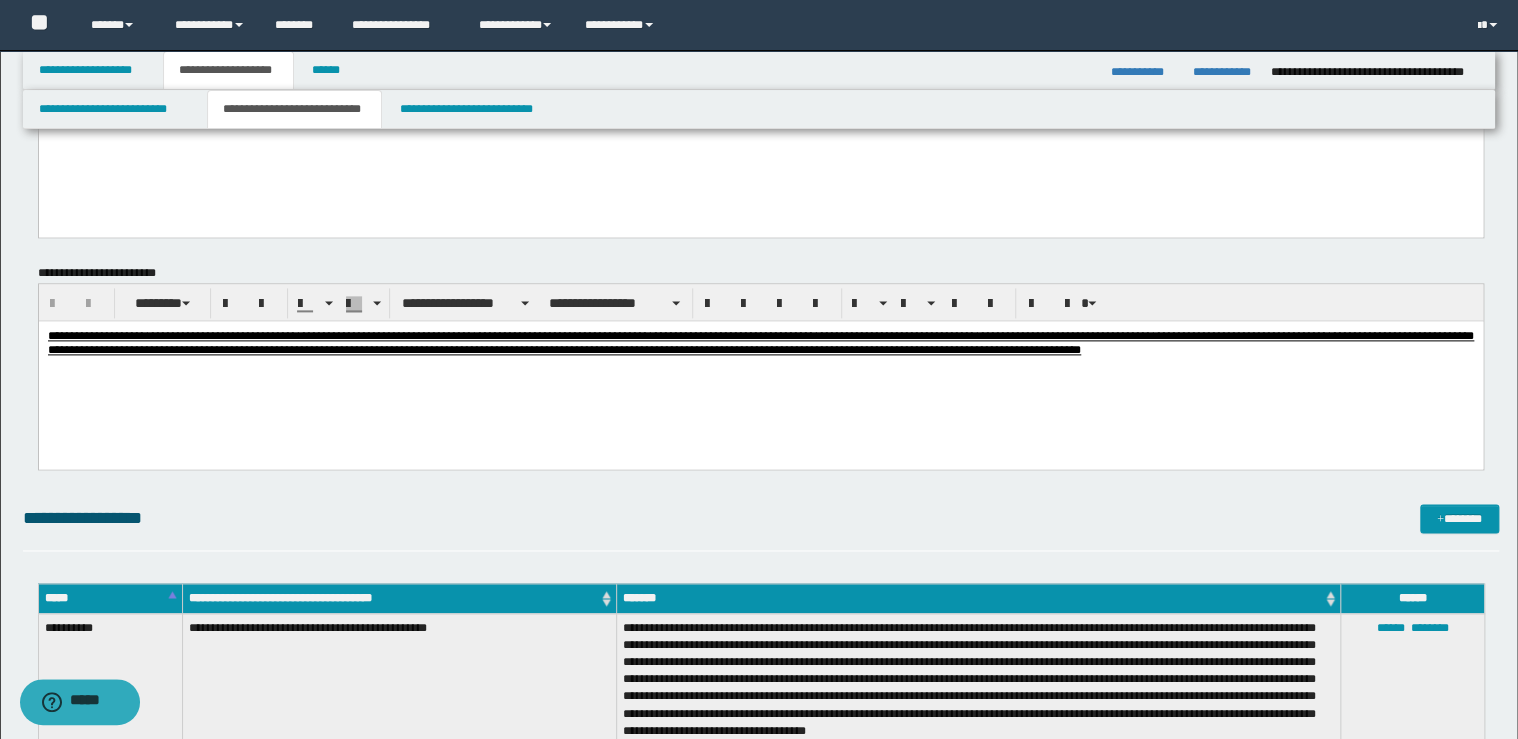 scroll, scrollTop: 1120, scrollLeft: 0, axis: vertical 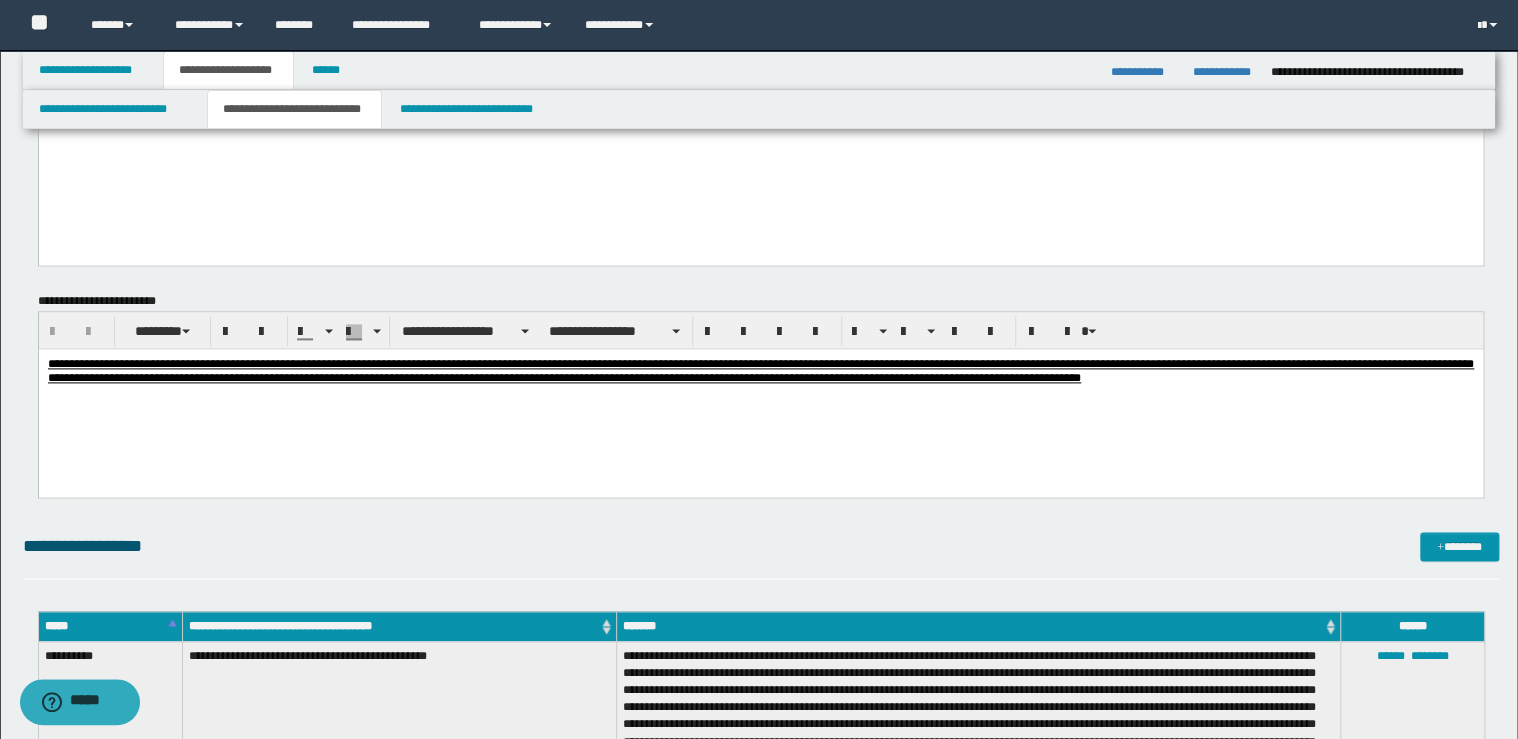 click on "**********" at bounding box center (760, 395) 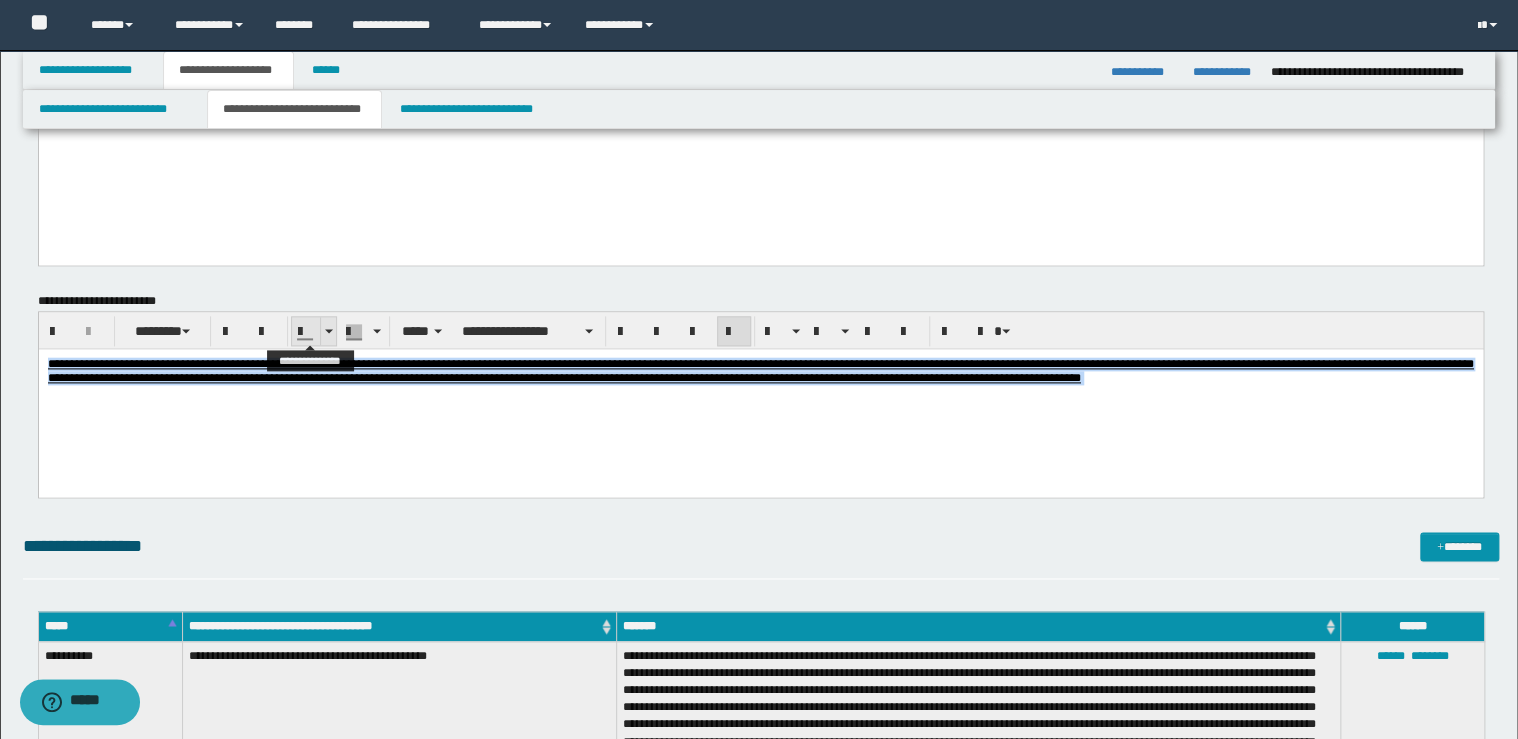 click at bounding box center (328, 331) 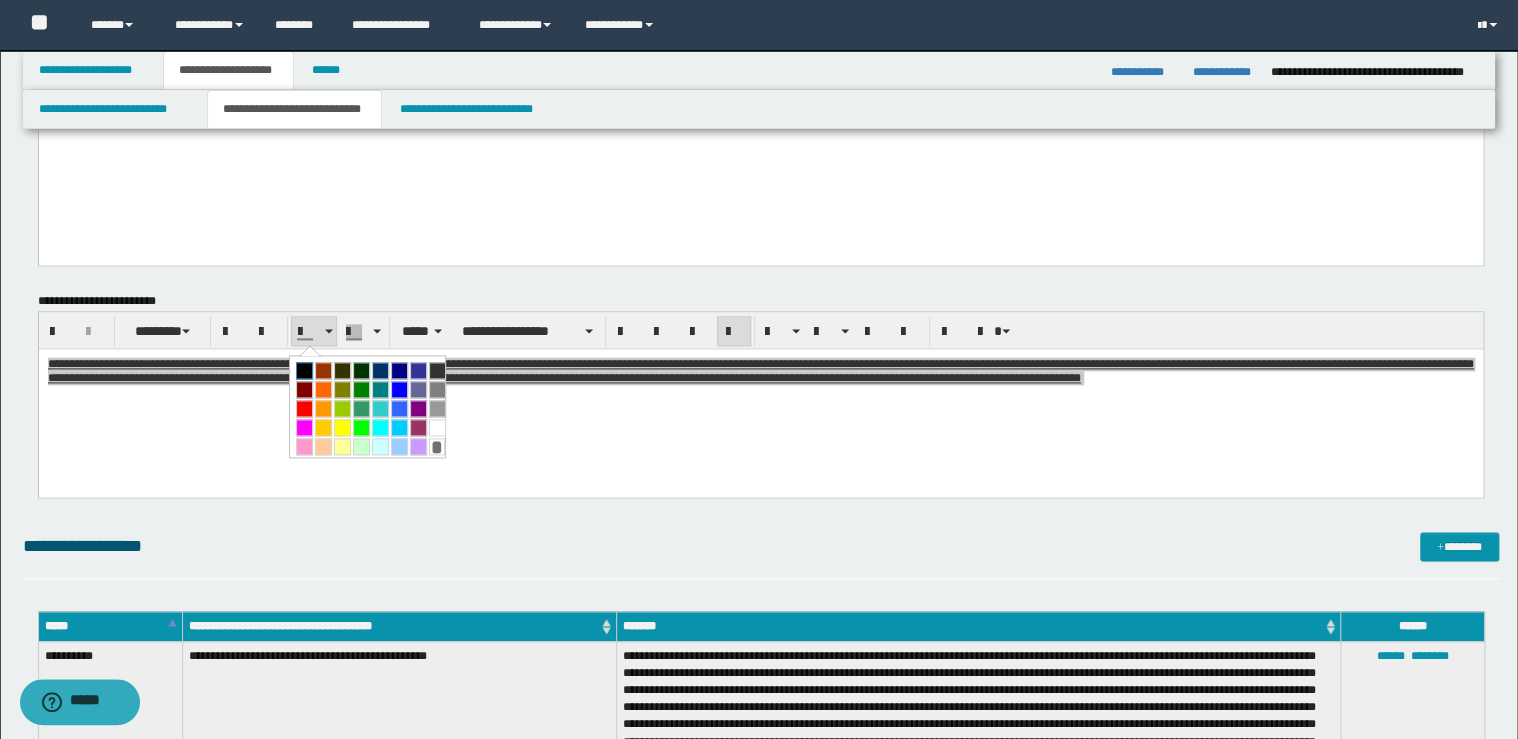 drag, startPoint x: 306, startPoint y: 369, endPoint x: 297, endPoint y: 1, distance: 368.11005 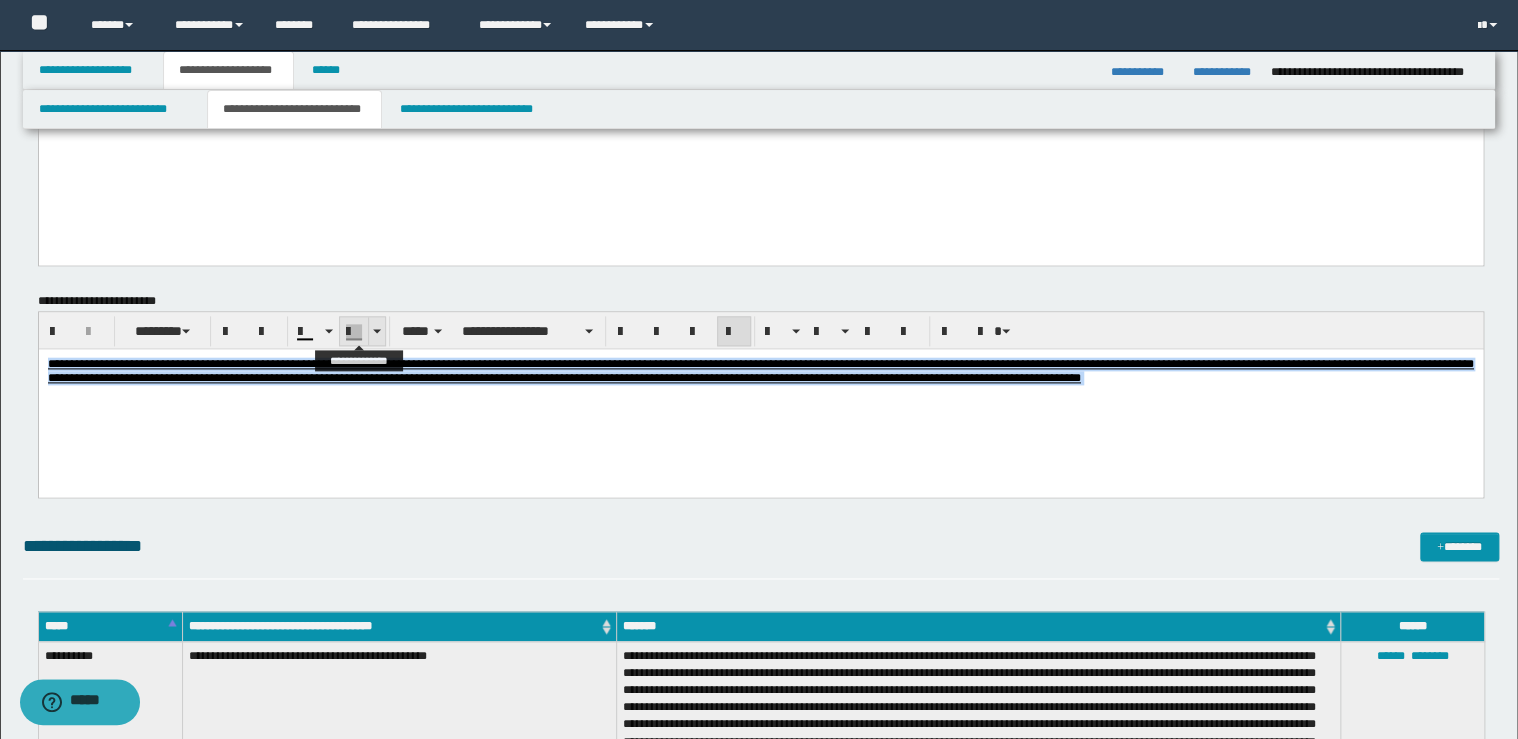 click at bounding box center (376, 331) 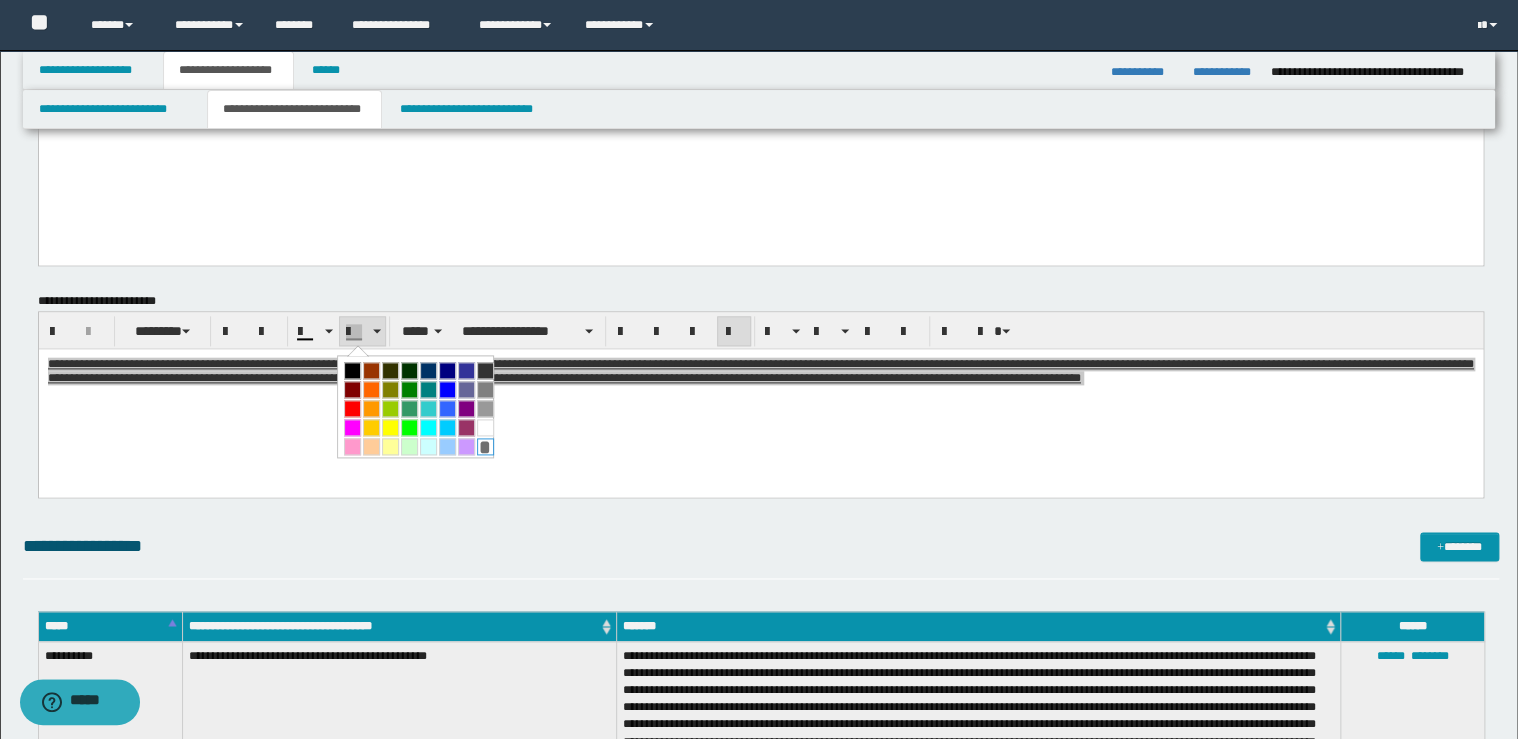 click on "*" at bounding box center [485, 446] 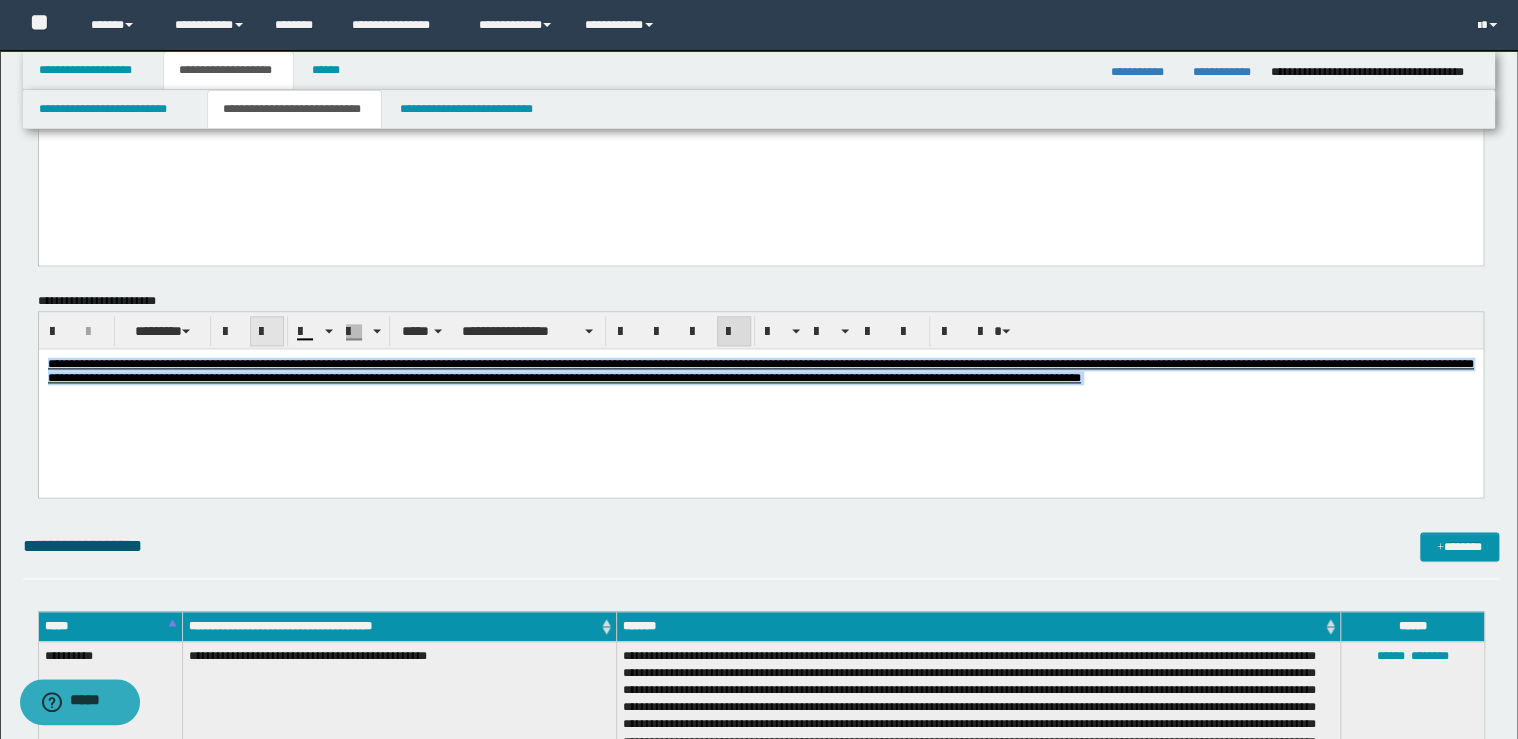 click at bounding box center [267, 332] 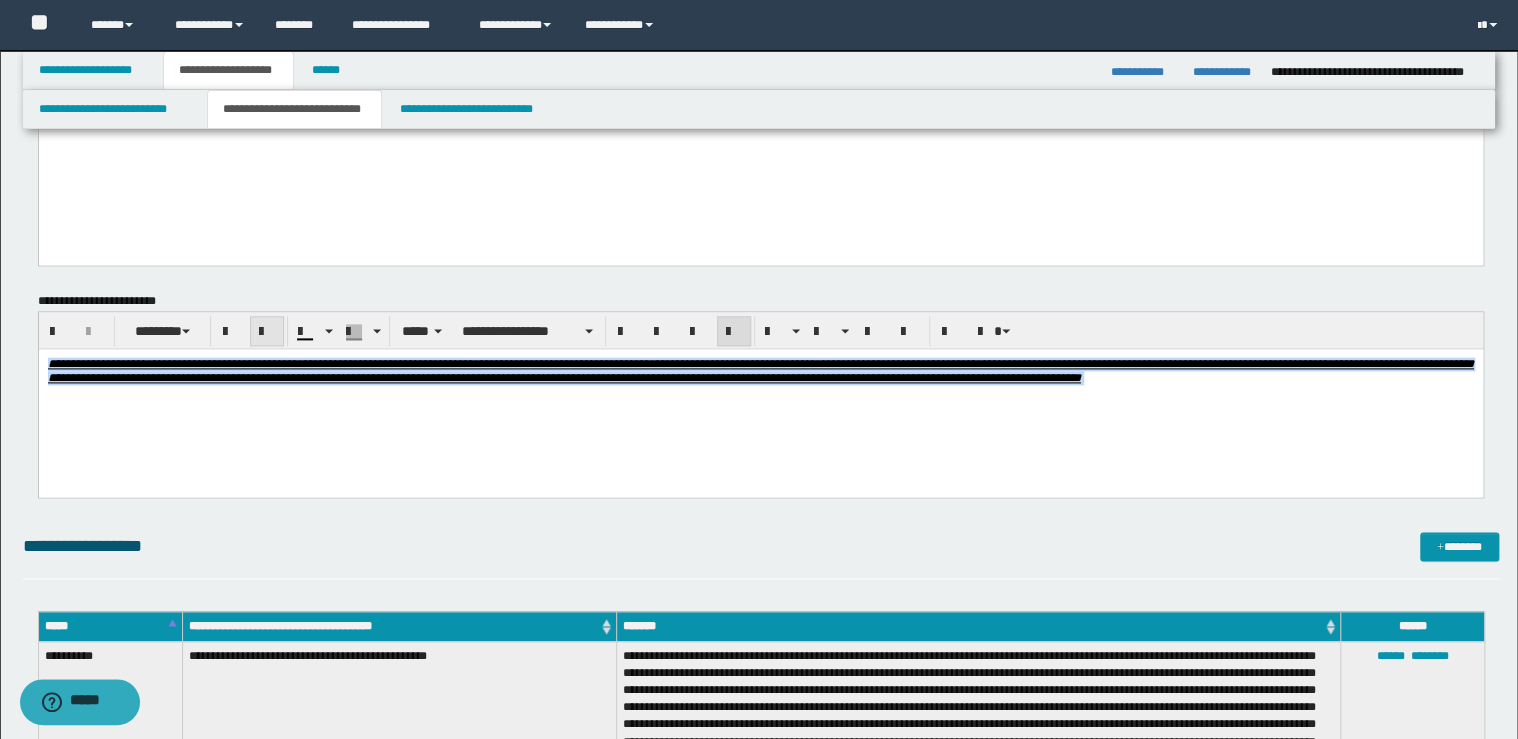 click at bounding box center (267, 332) 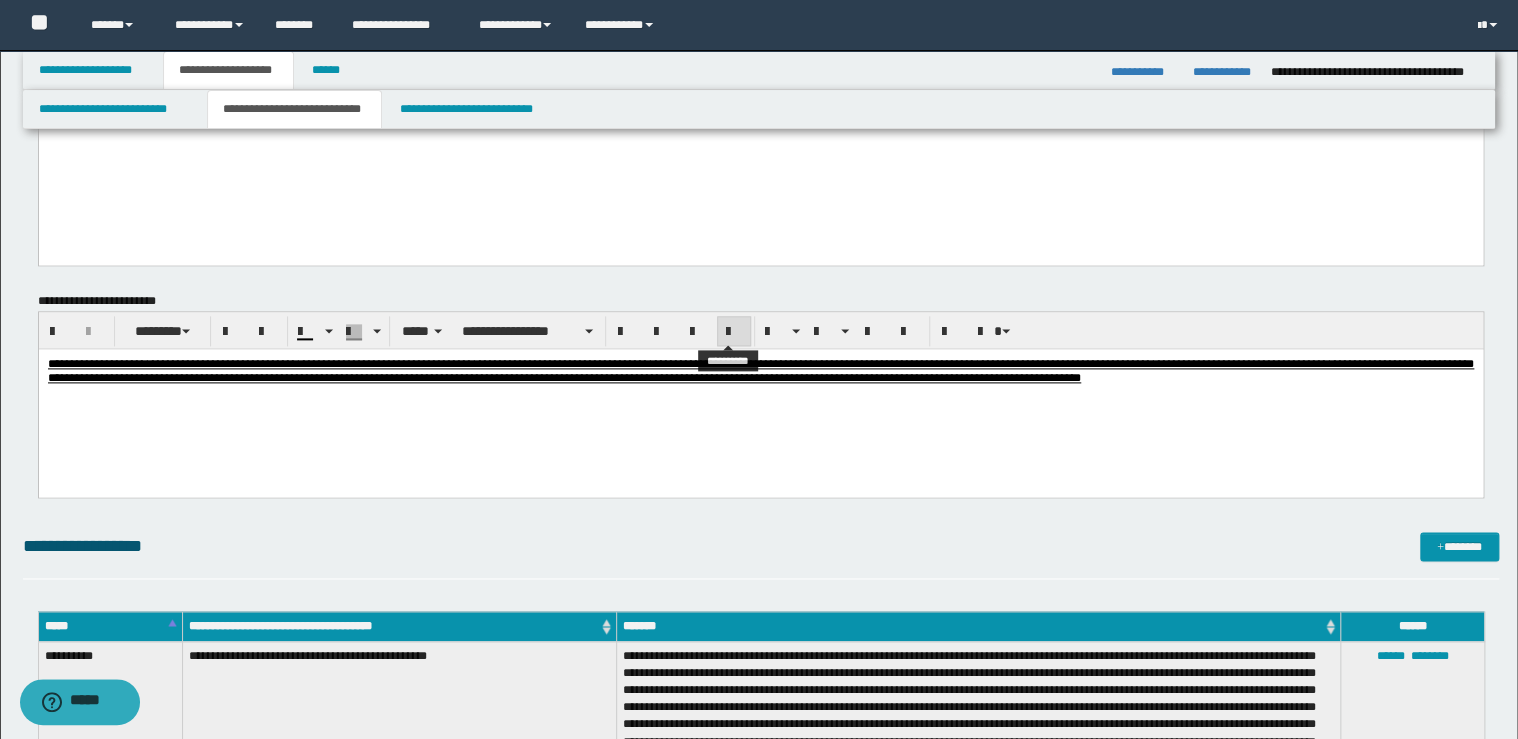 click at bounding box center [734, 332] 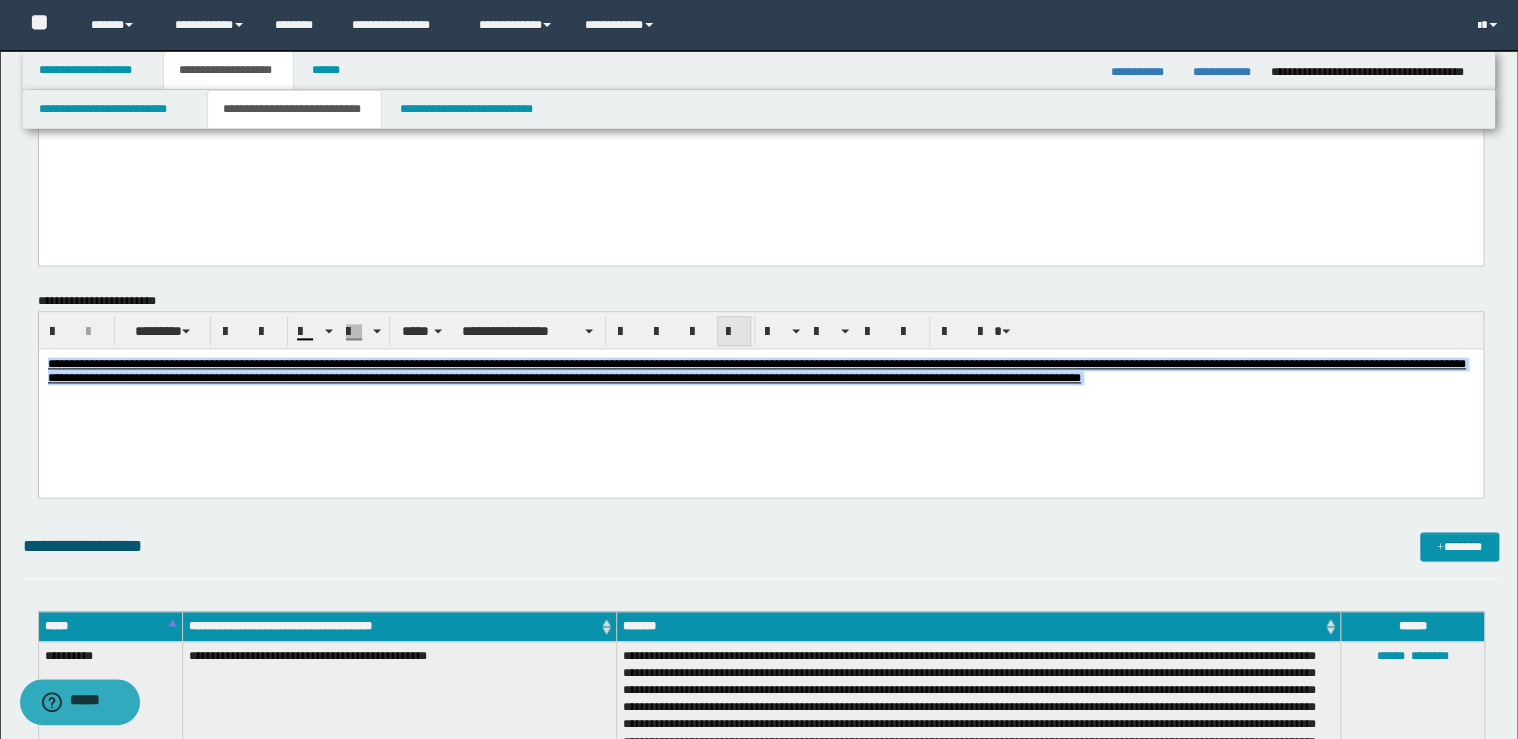 click at bounding box center (734, 332) 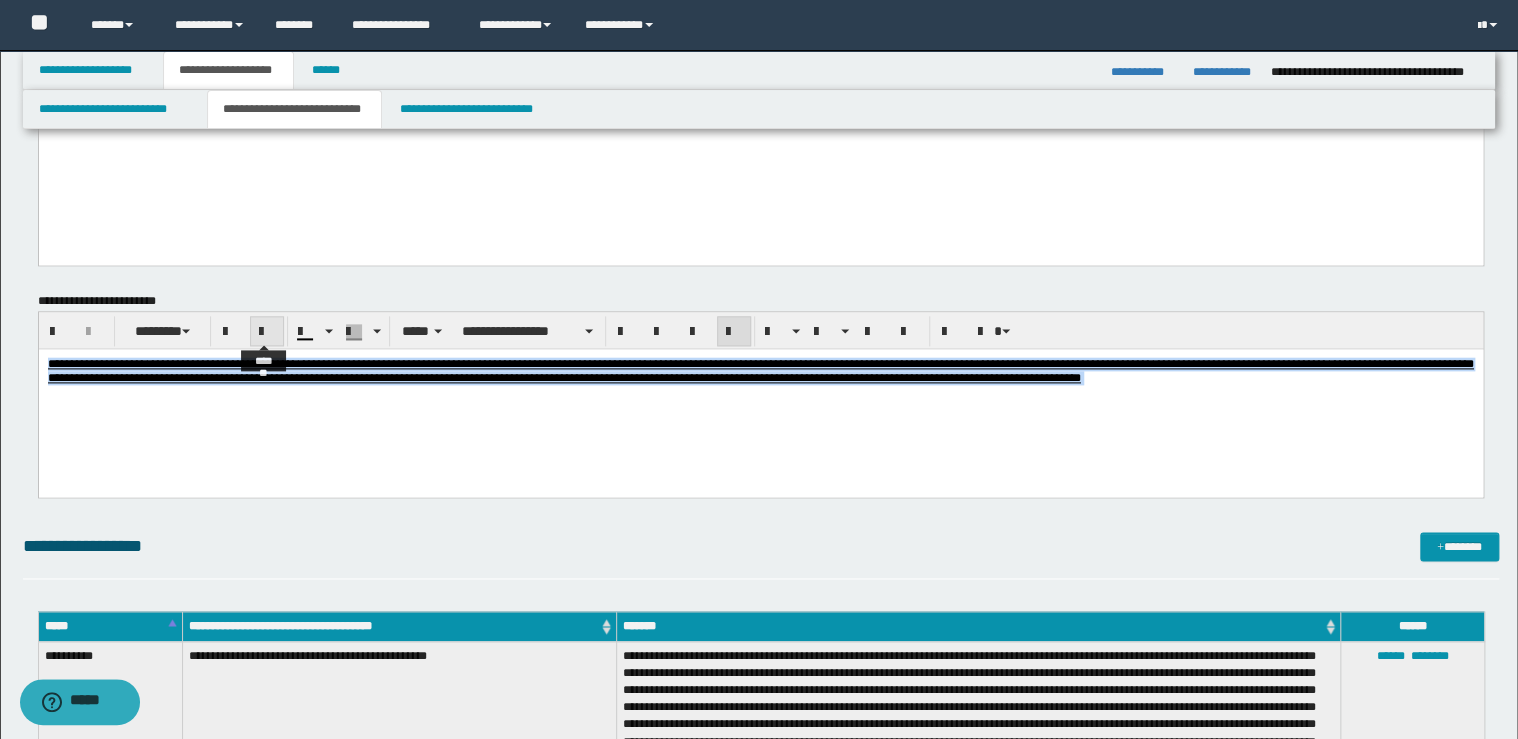 click at bounding box center [267, 332] 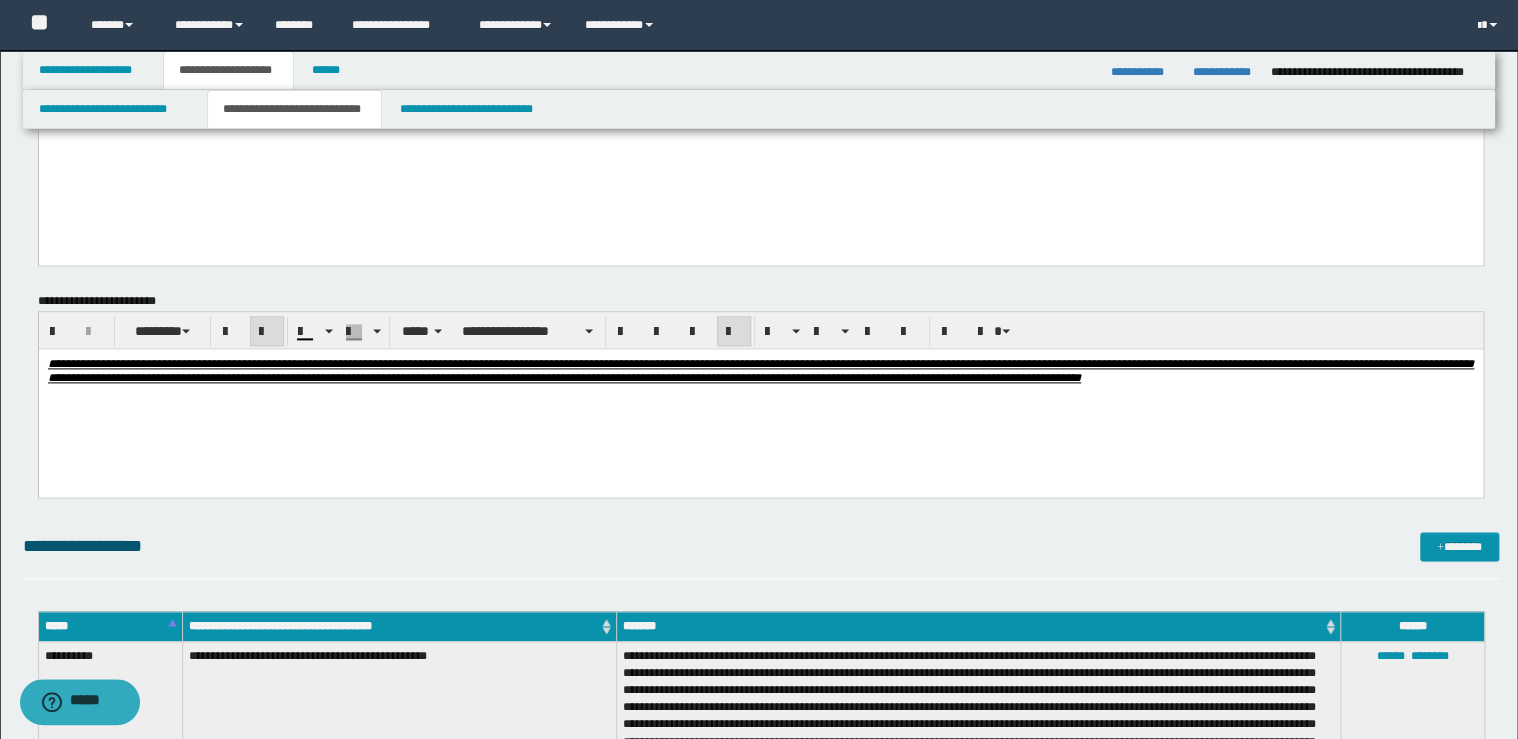 click at bounding box center [267, 332] 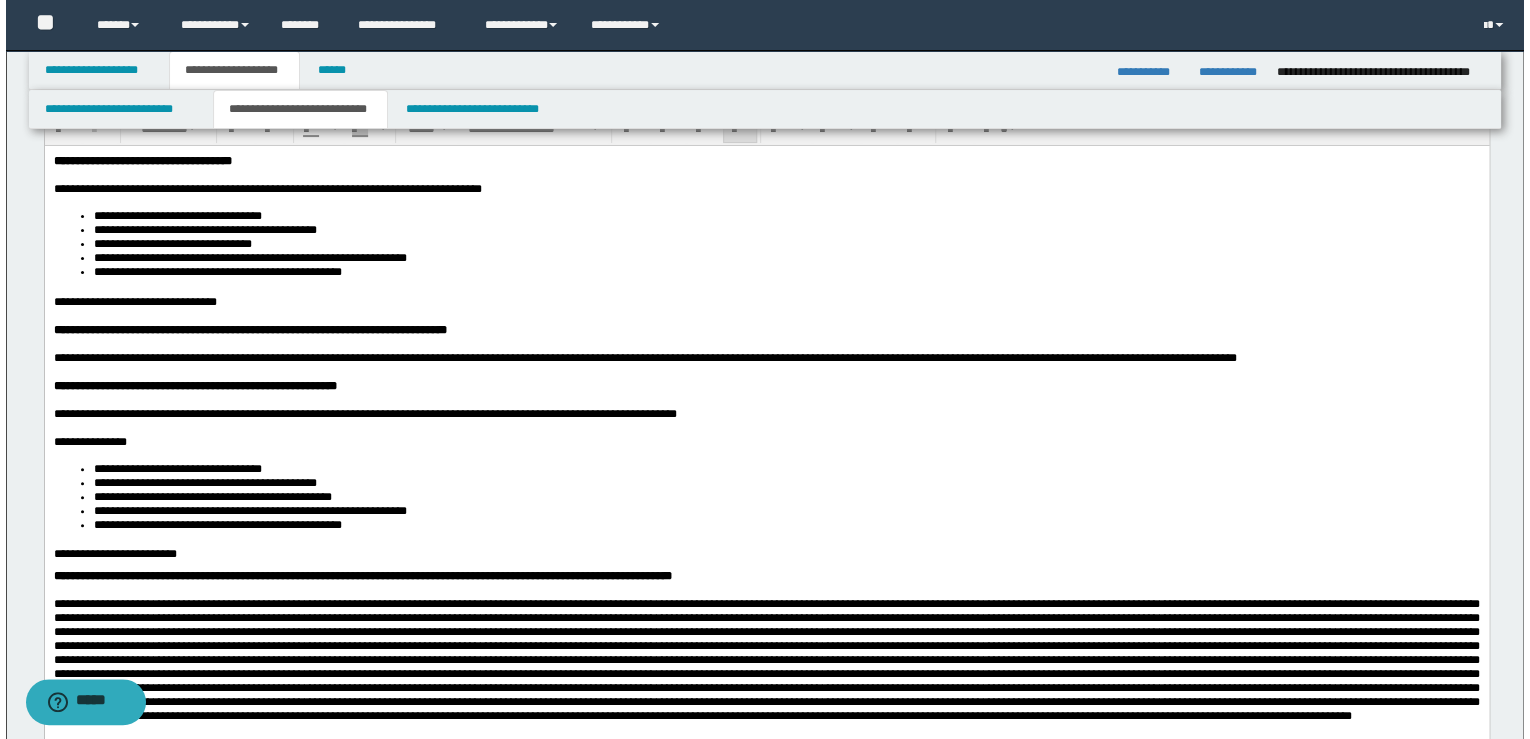 scroll, scrollTop: 0, scrollLeft: 0, axis: both 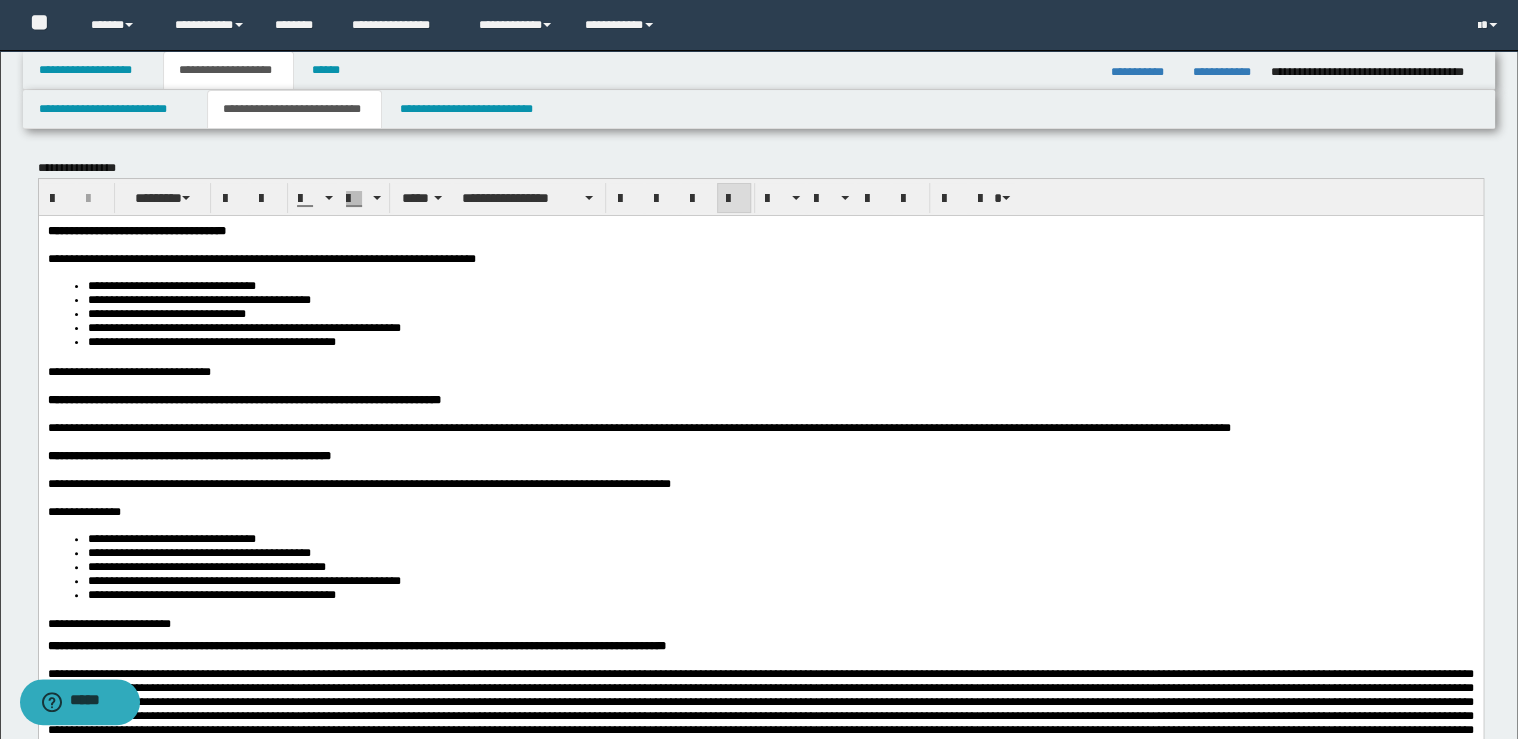 click on "**********" at bounding box center (760, 371) 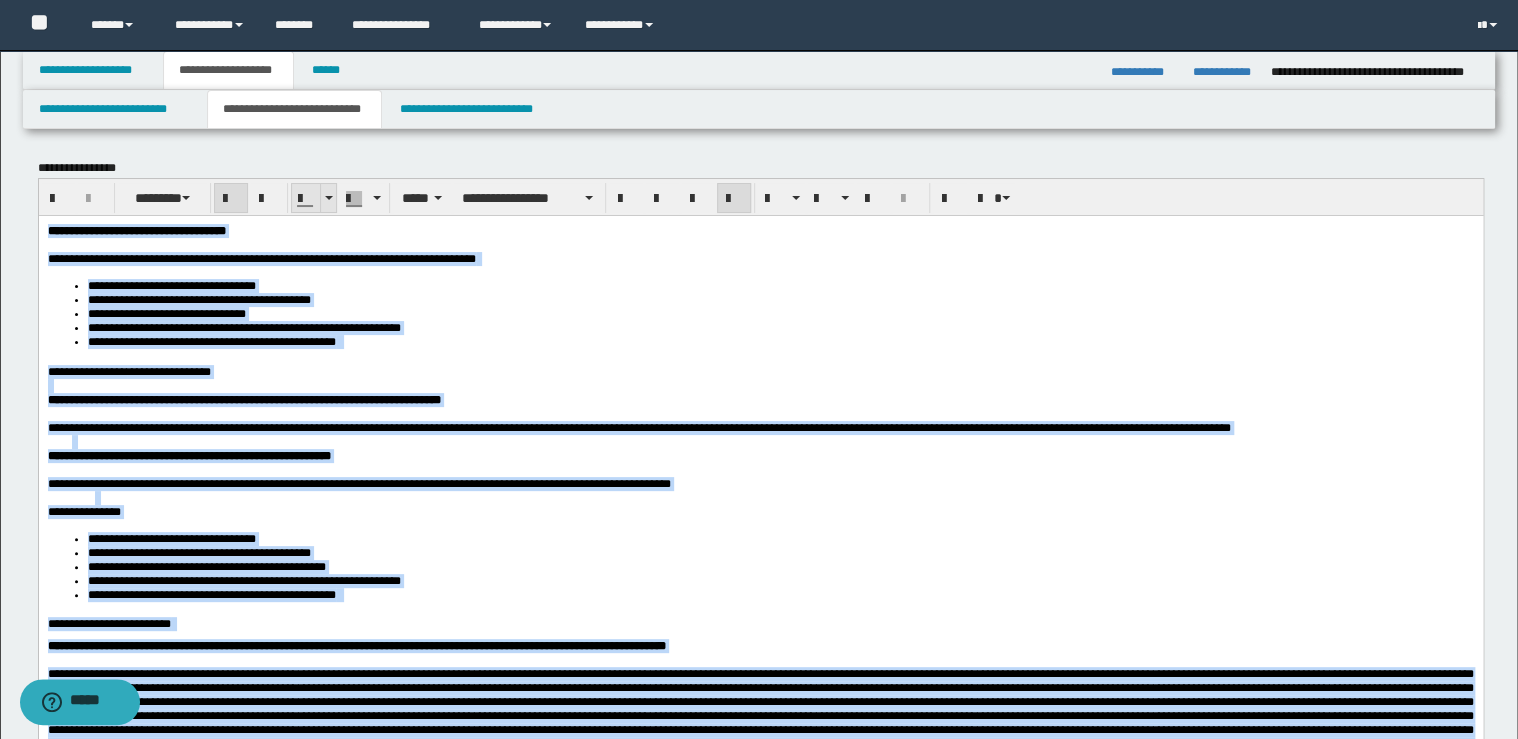 click at bounding box center (328, 198) 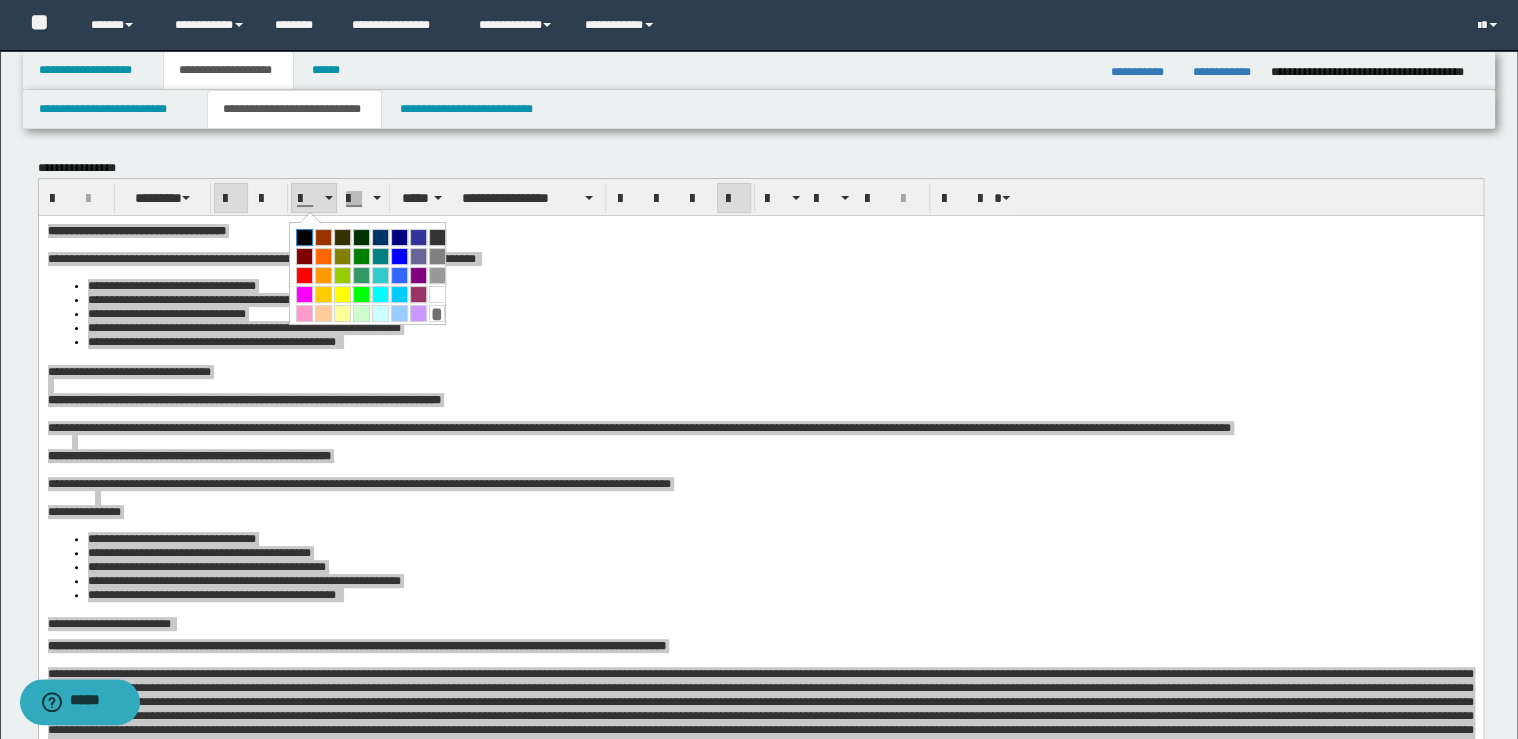 drag, startPoint x: 300, startPoint y: 240, endPoint x: 336, endPoint y: 1, distance: 241.69609 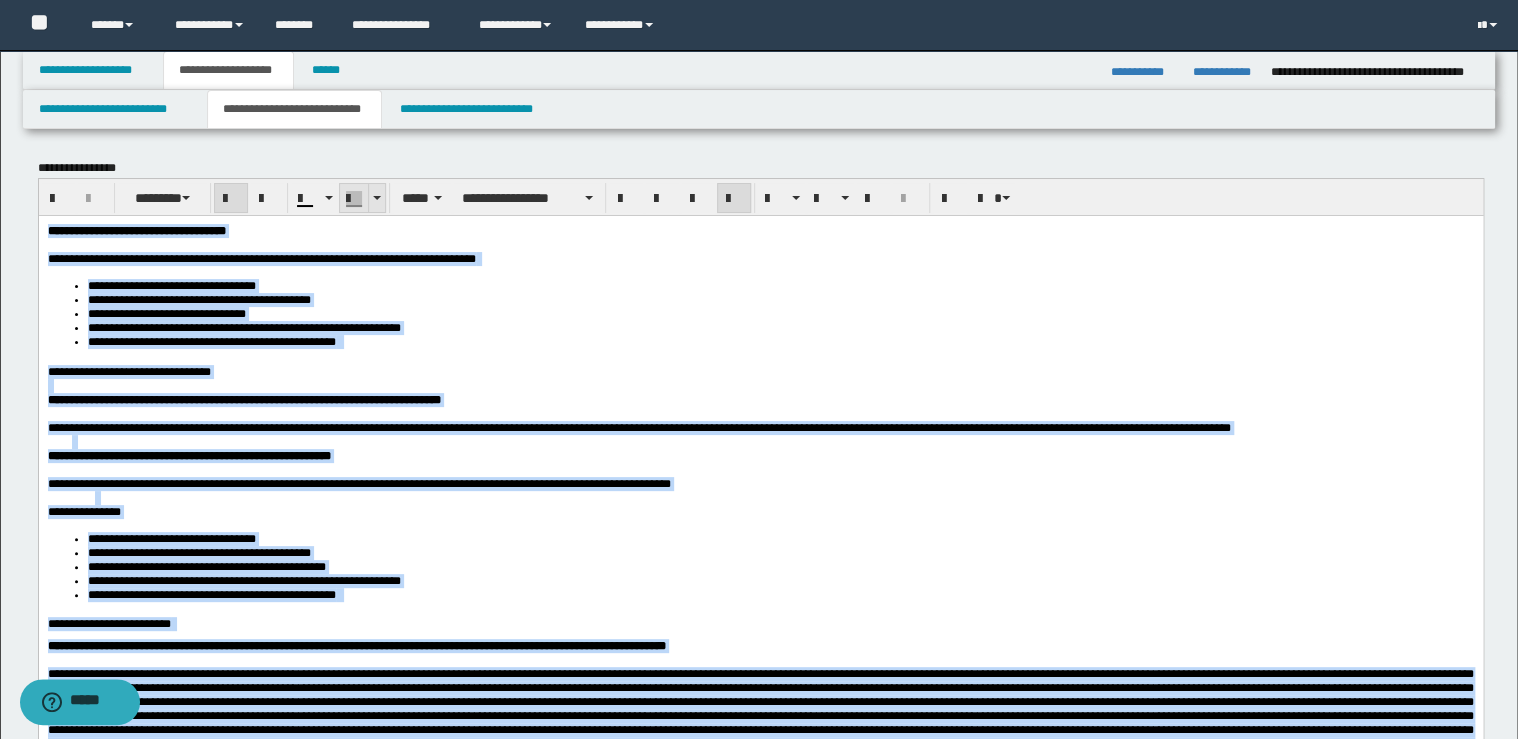 click at bounding box center (376, 198) 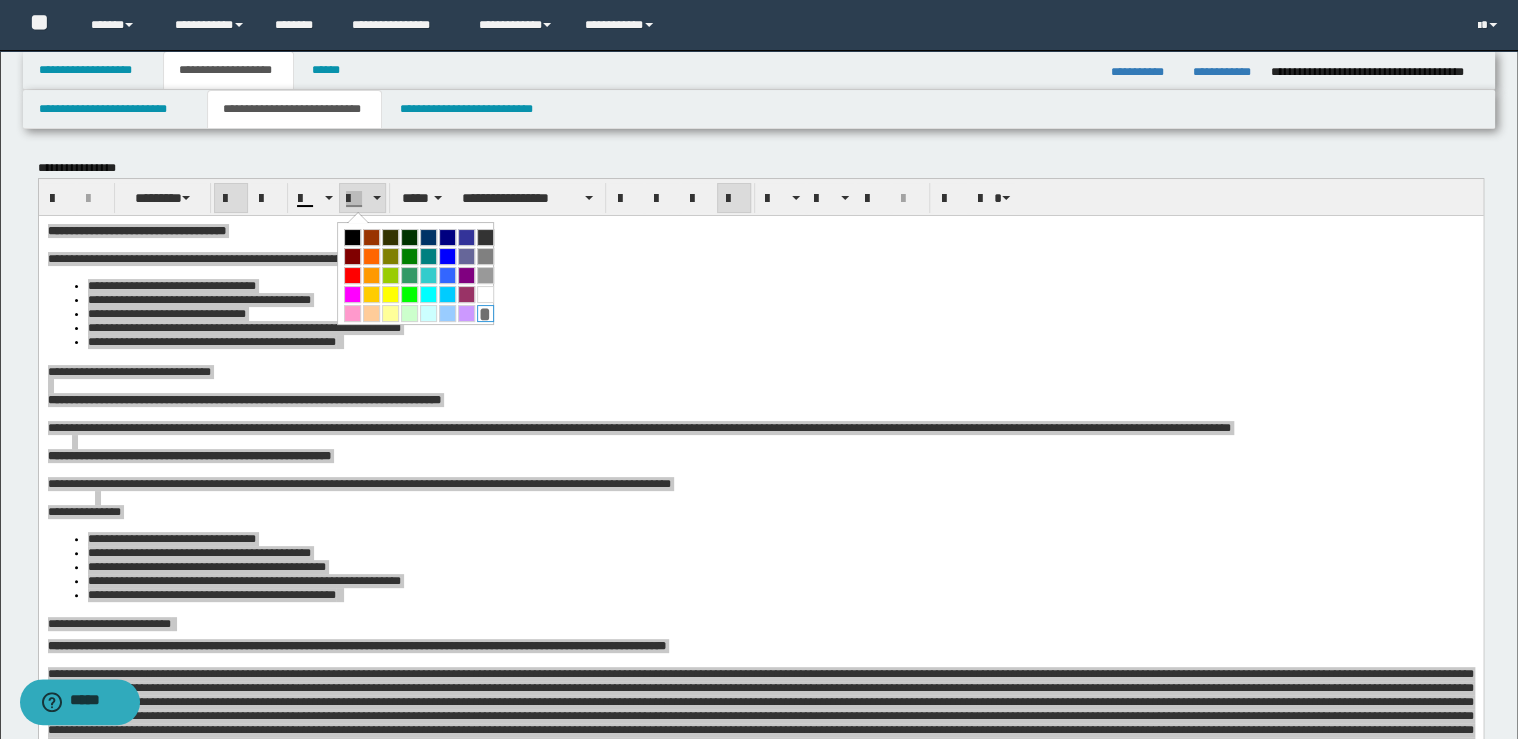 click on "*" at bounding box center (485, 313) 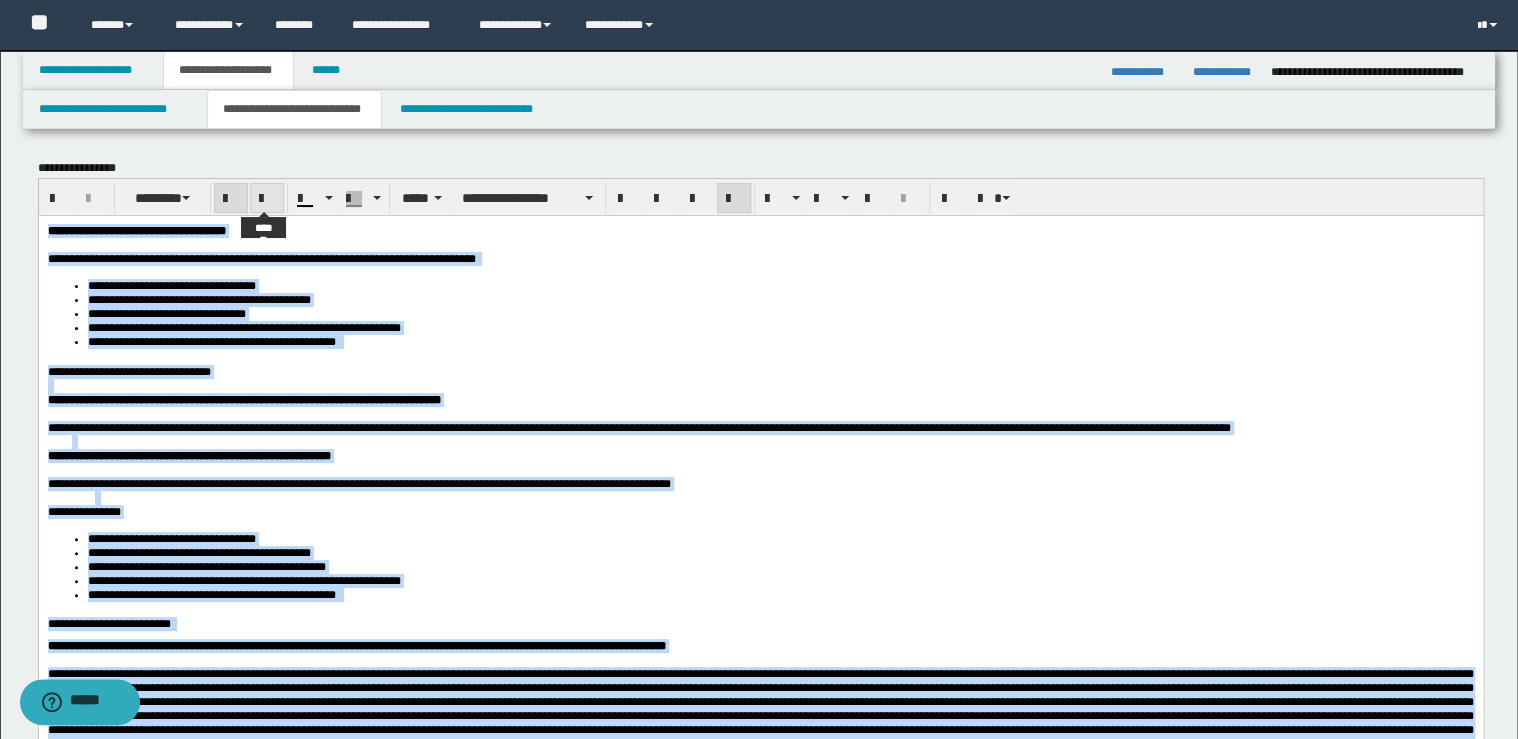 click at bounding box center (267, 199) 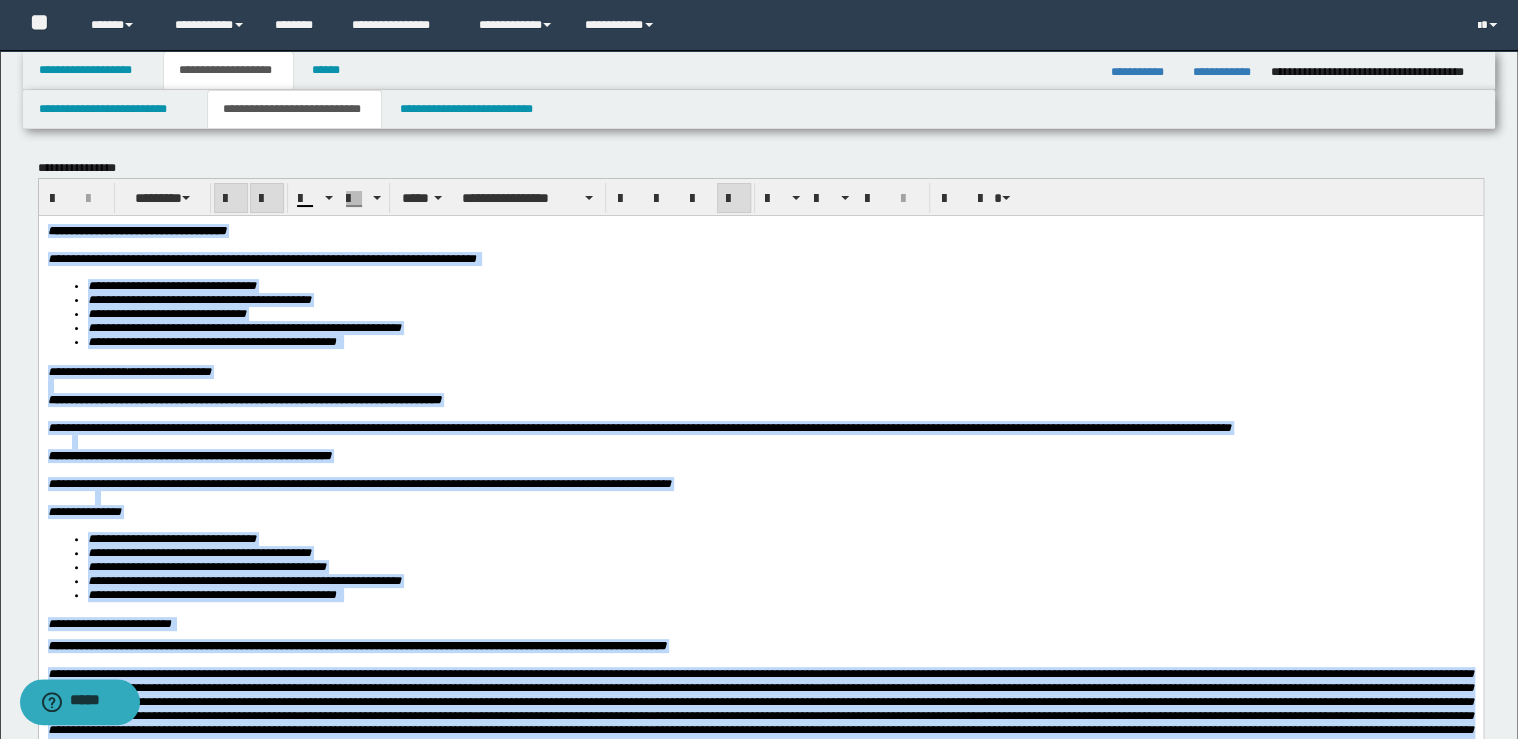click at bounding box center (267, 199) 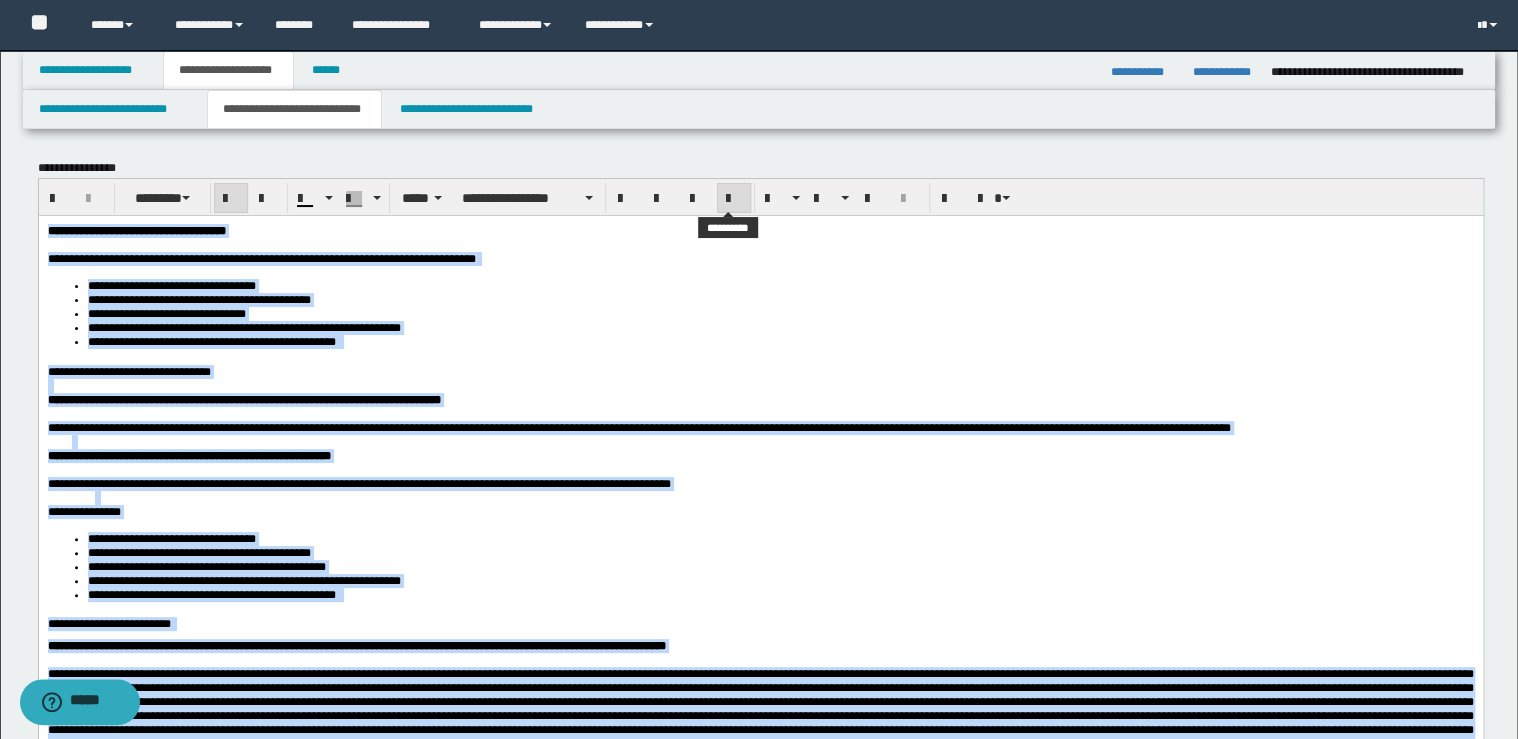 click at bounding box center [734, 198] 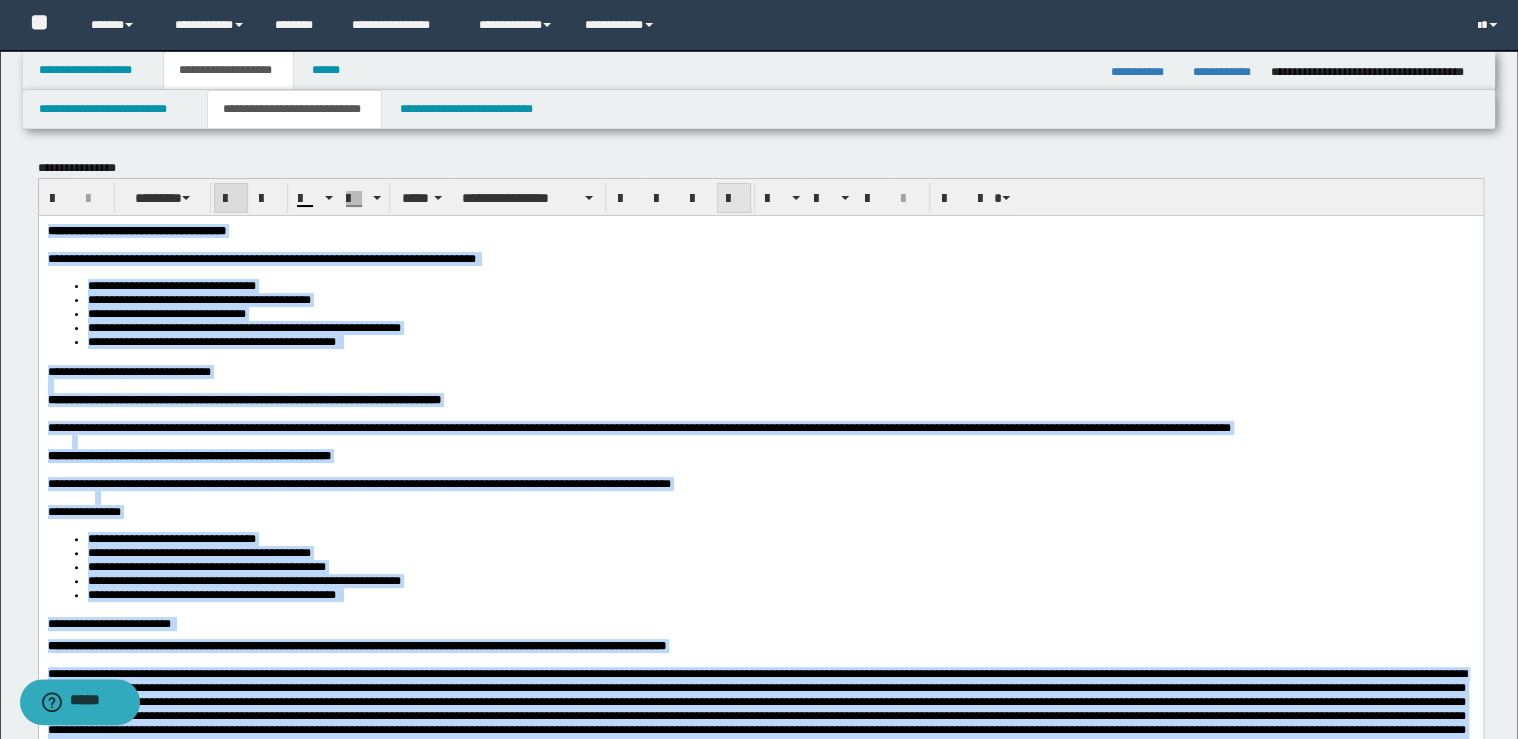 click at bounding box center [734, 198] 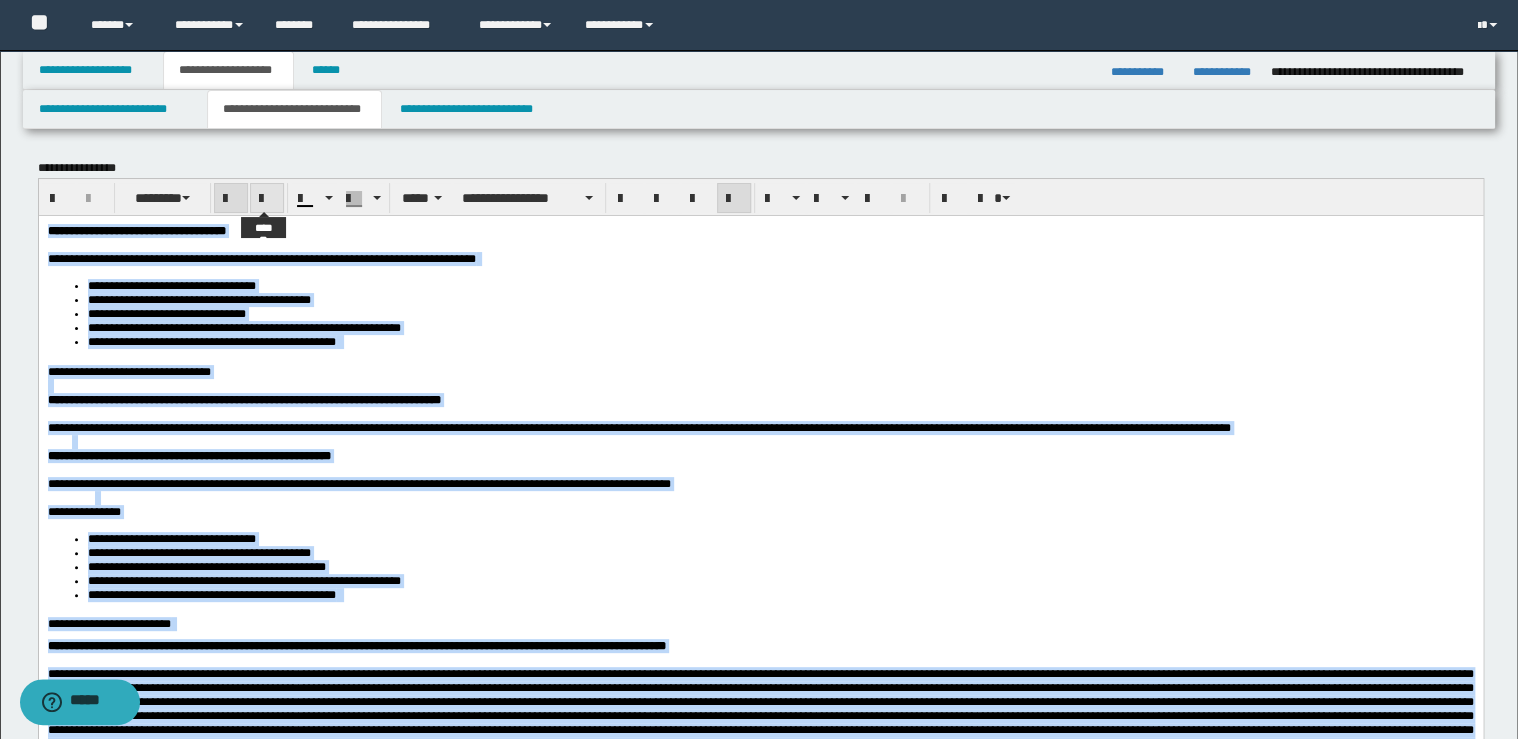 click at bounding box center (267, 198) 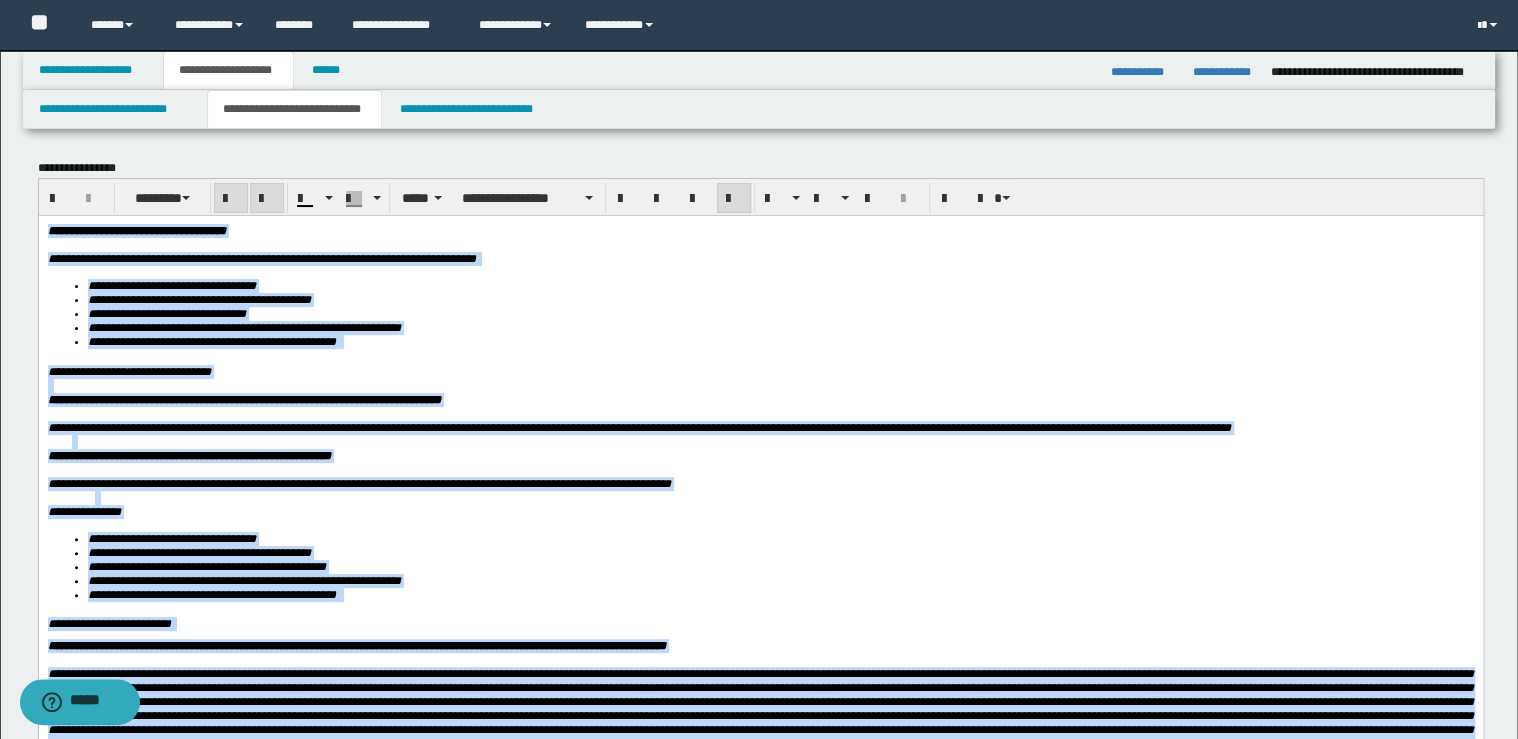 click at bounding box center [267, 198] 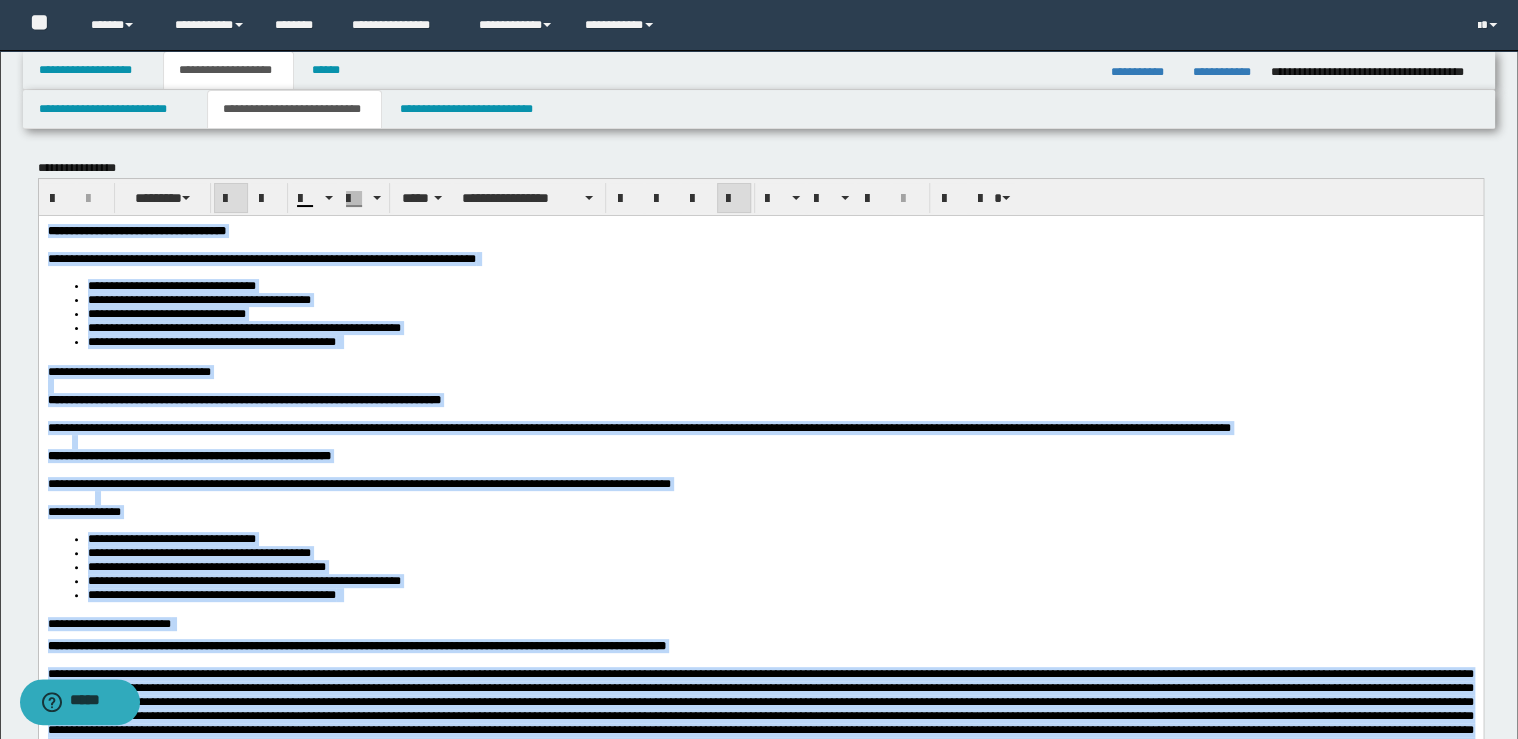 click on "**********" at bounding box center [780, 313] 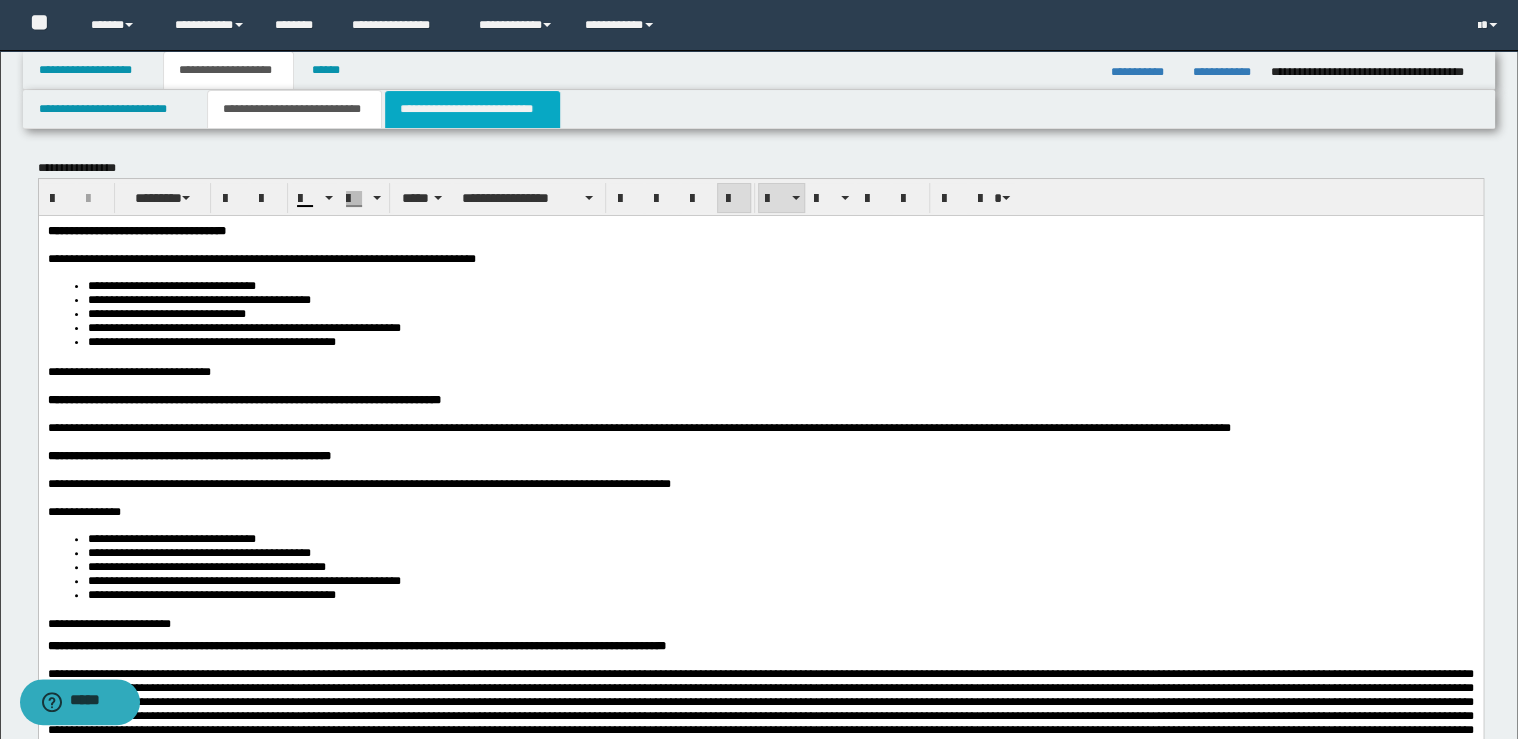 click on "**********" at bounding box center [472, 109] 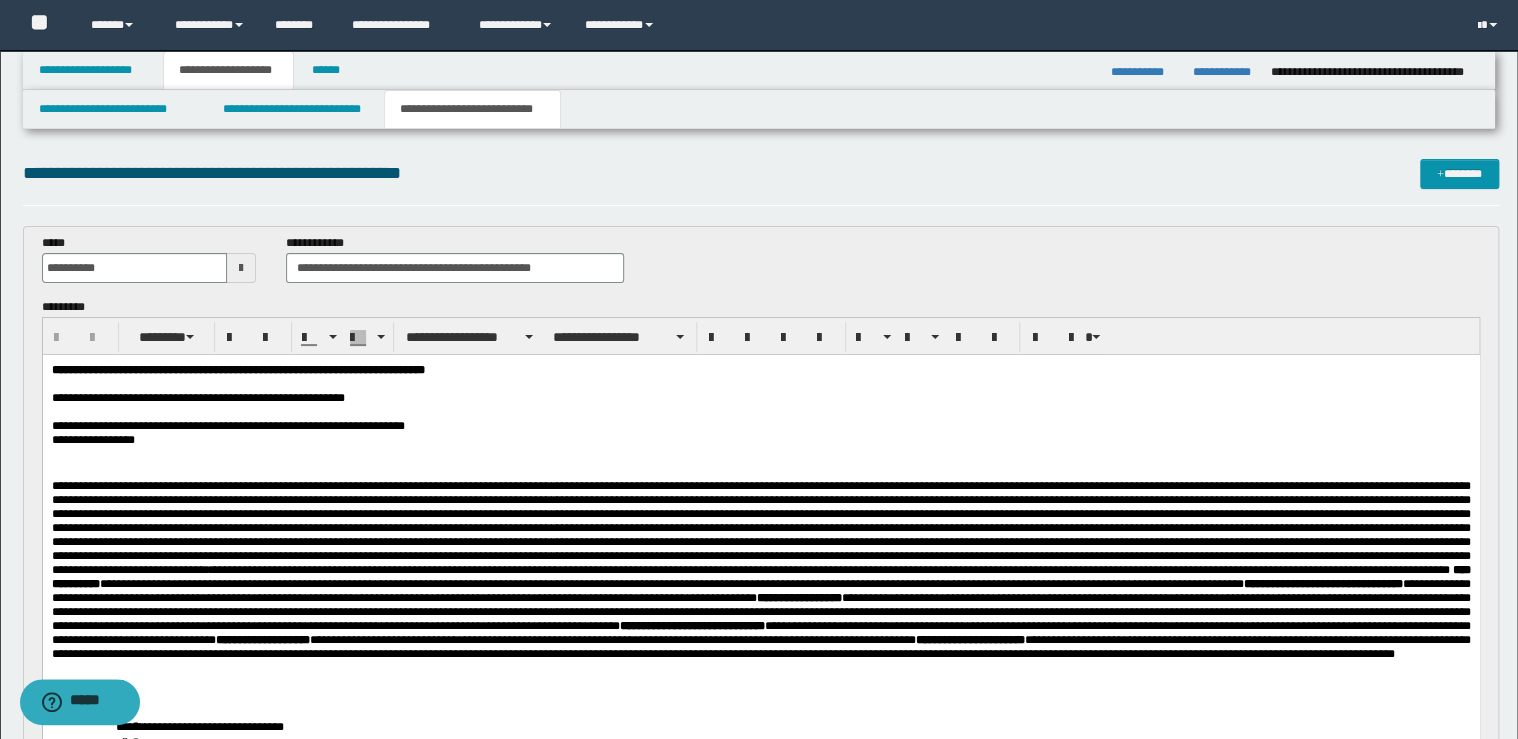 scroll, scrollTop: 160, scrollLeft: 0, axis: vertical 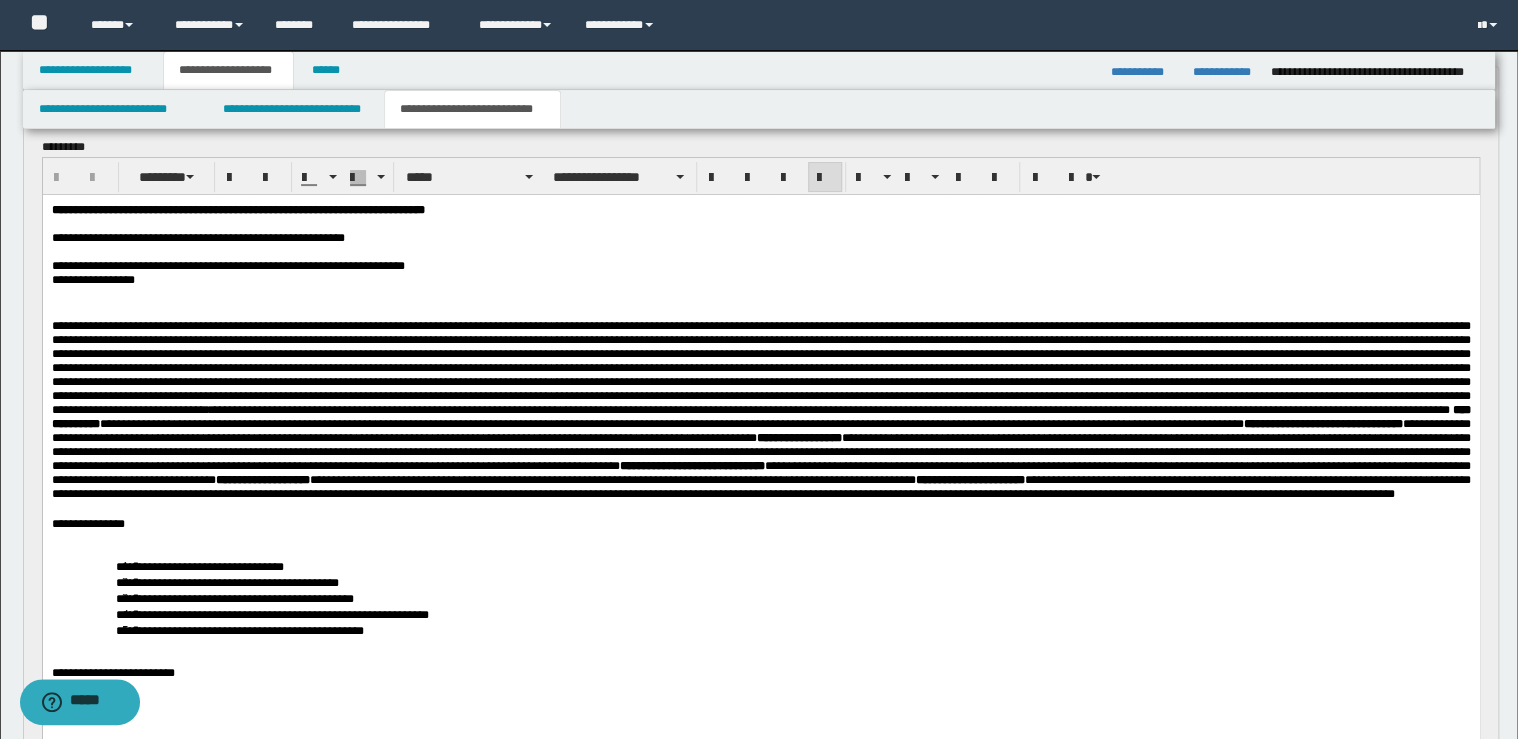 click on "**********" at bounding box center [760, 279] 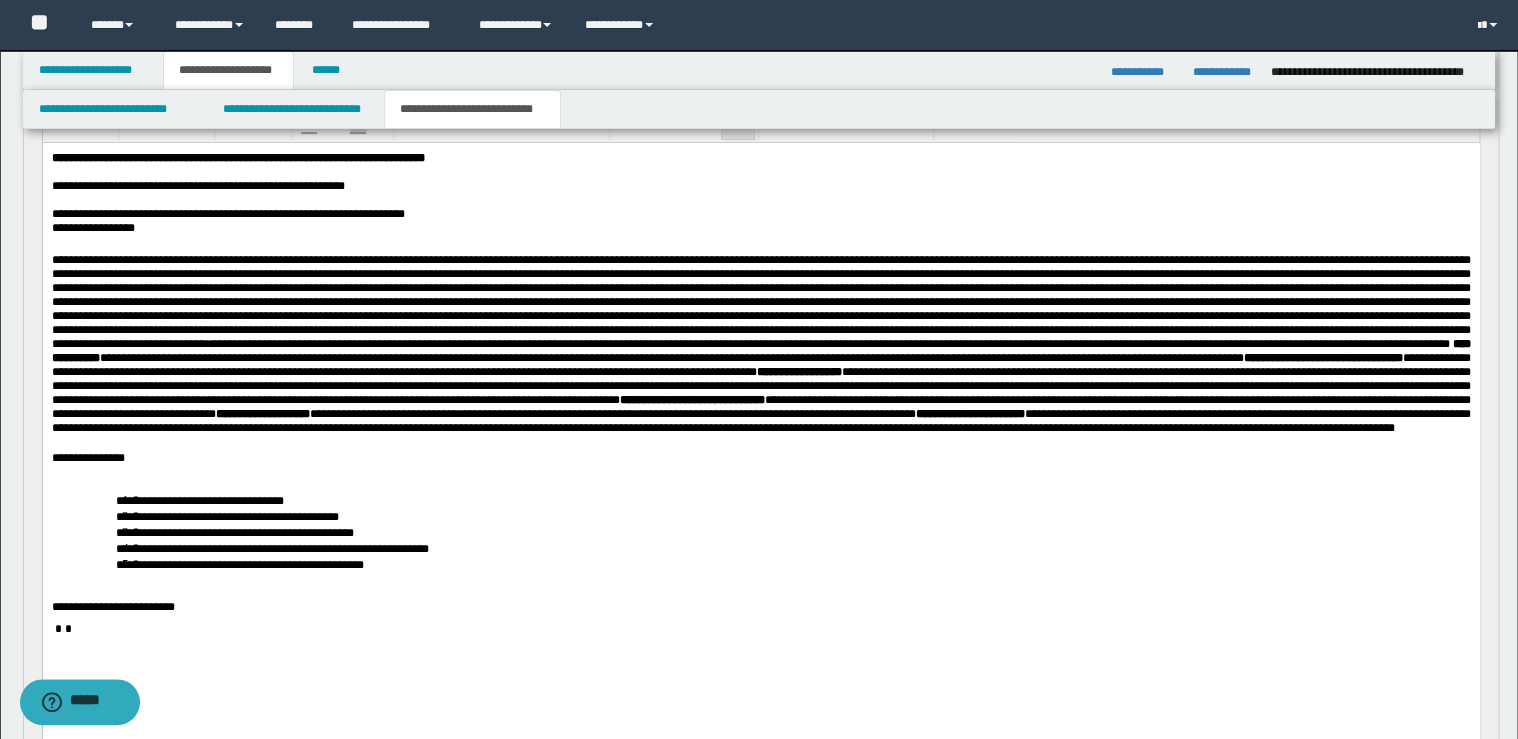 scroll, scrollTop: 240, scrollLeft: 0, axis: vertical 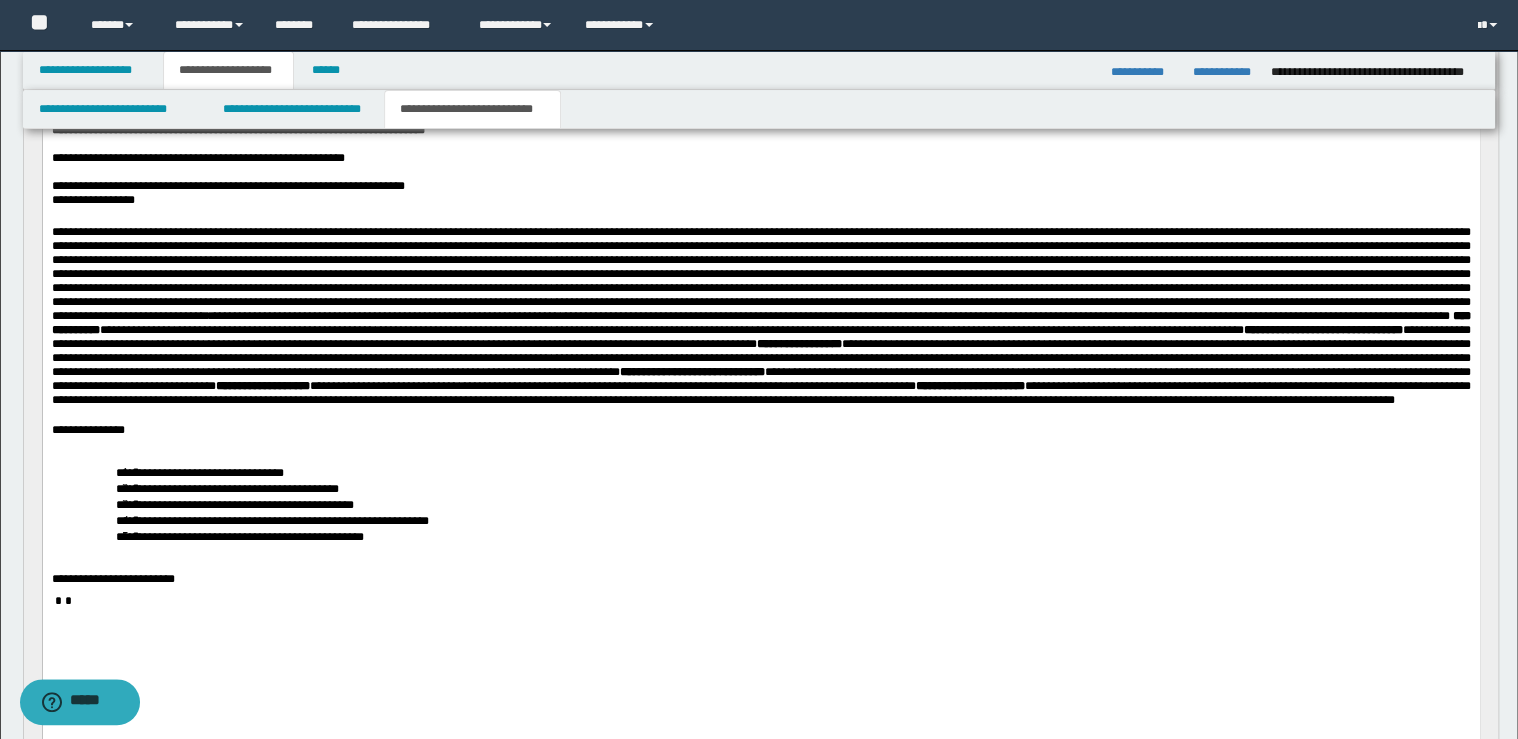 click on "**********" at bounding box center (760, 429) 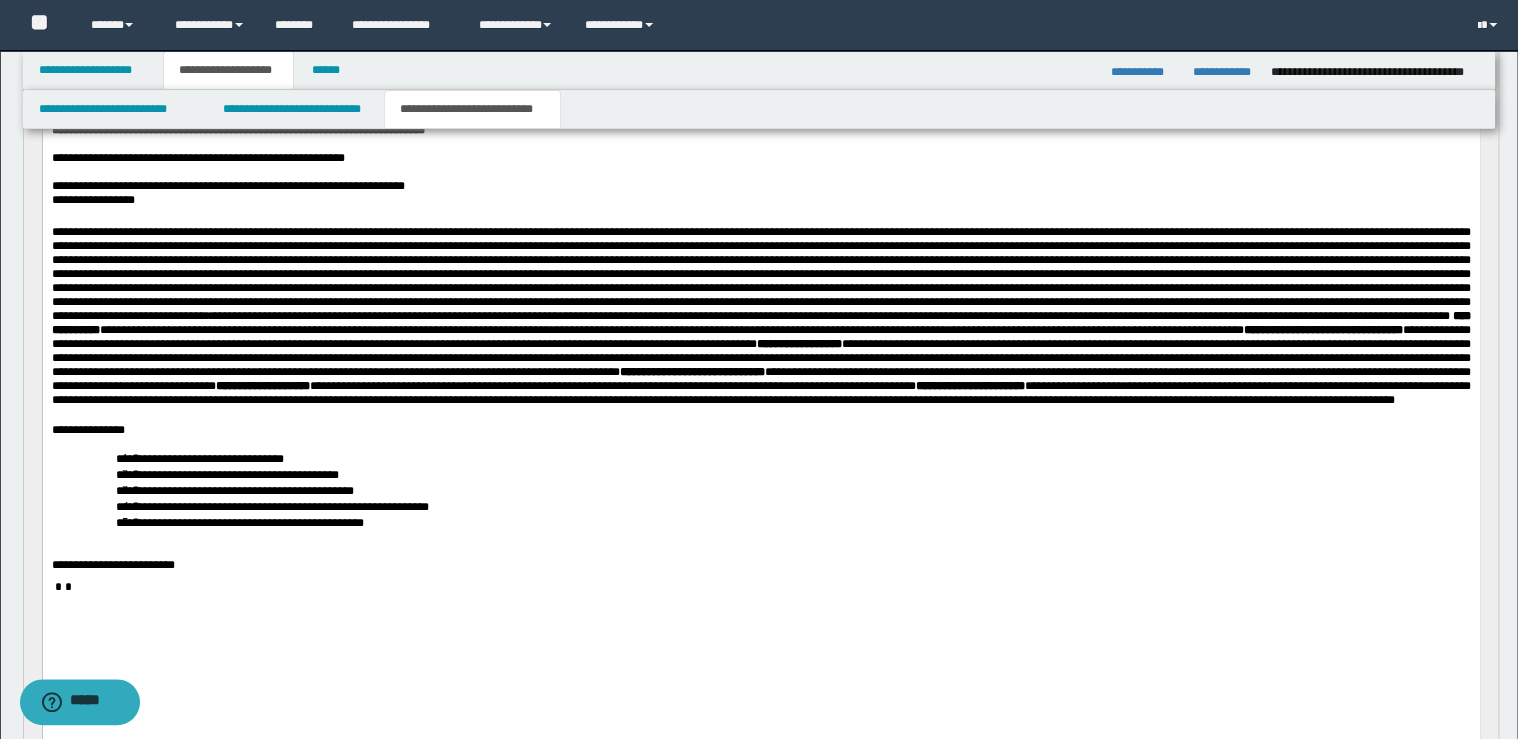 click on "**********" at bounding box center (804, 521) 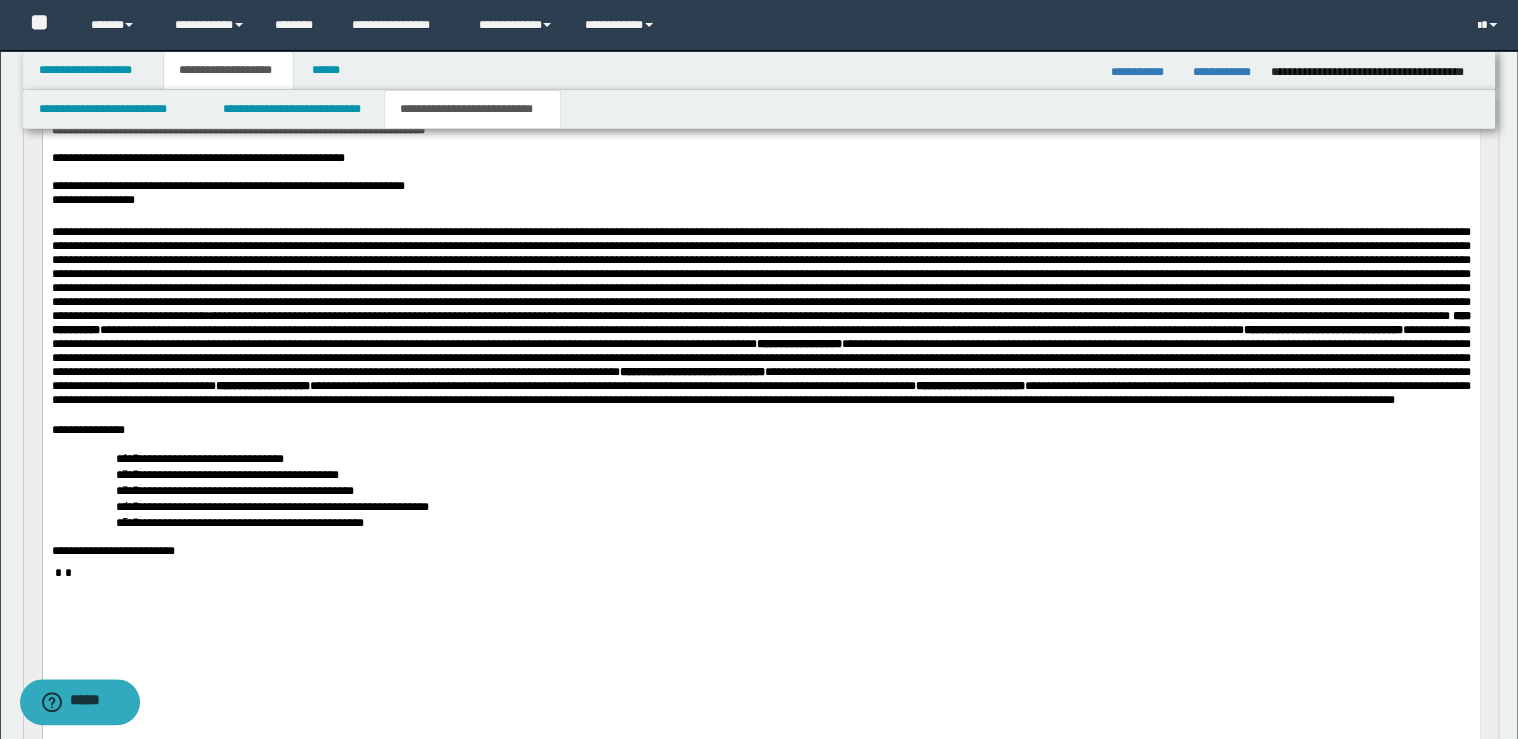click on "**********" at bounding box center [760, 550] 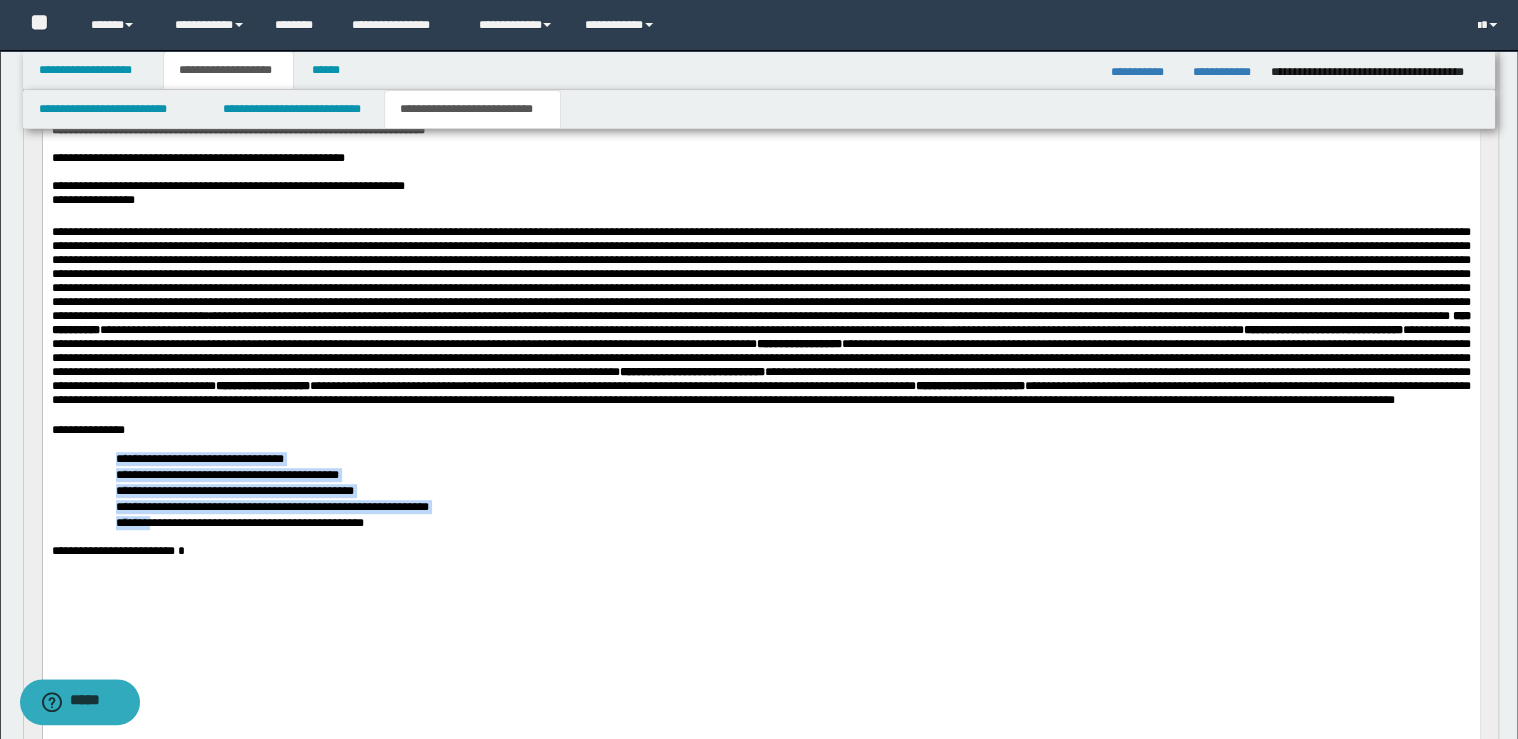 drag, startPoint x: 97, startPoint y: 530, endPoint x: 160, endPoint y: 589, distance: 86.313385 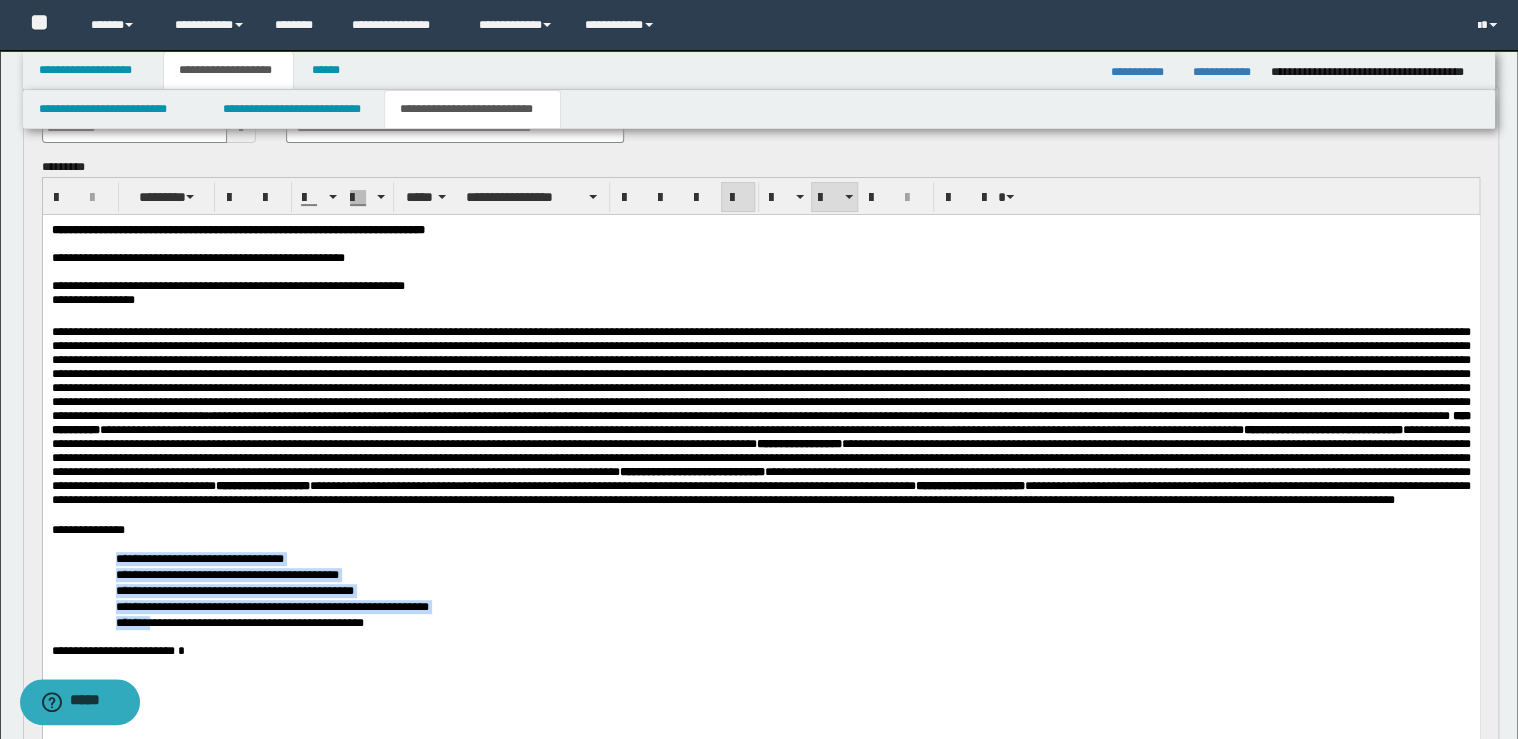 scroll, scrollTop: 0, scrollLeft: 0, axis: both 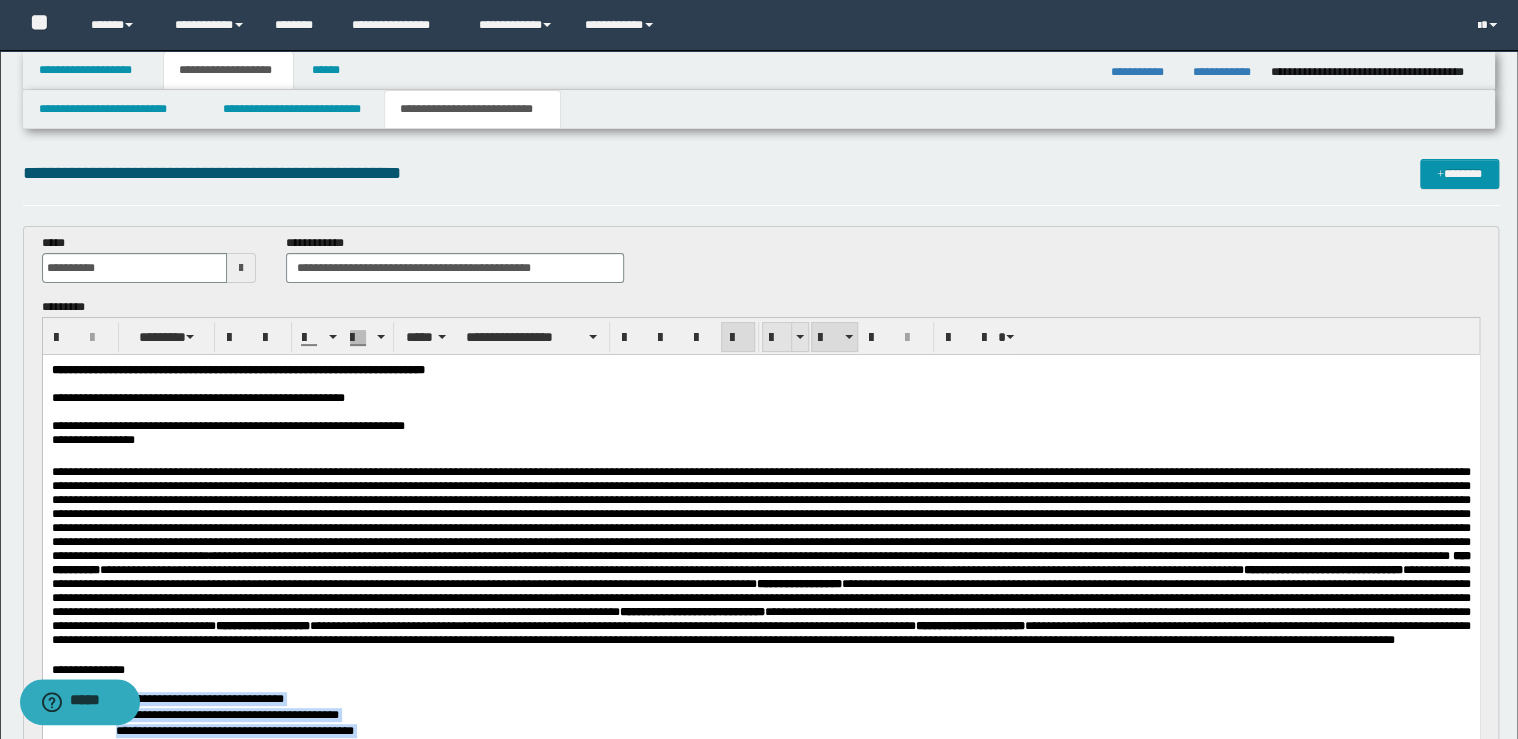 click at bounding box center (777, 338) 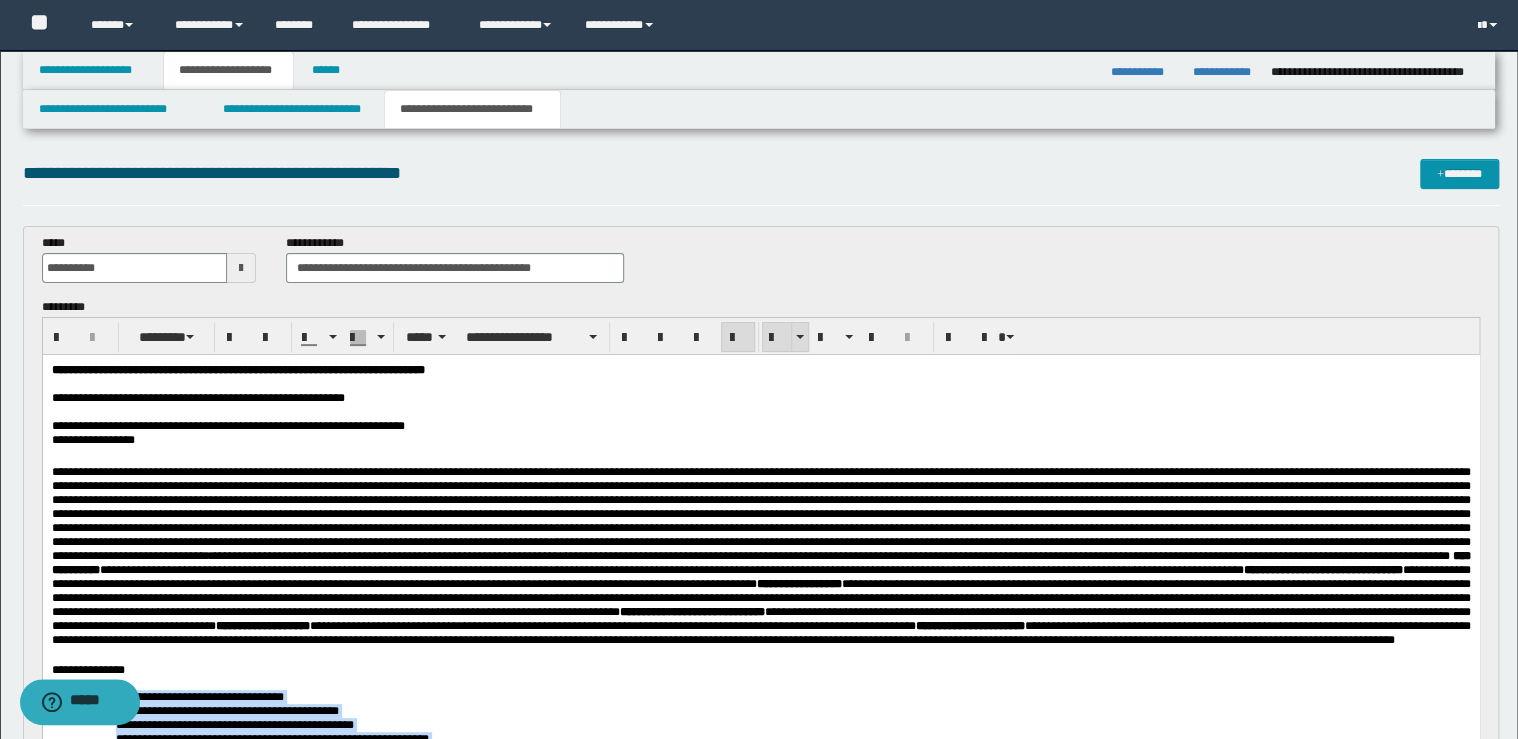 click at bounding box center [777, 338] 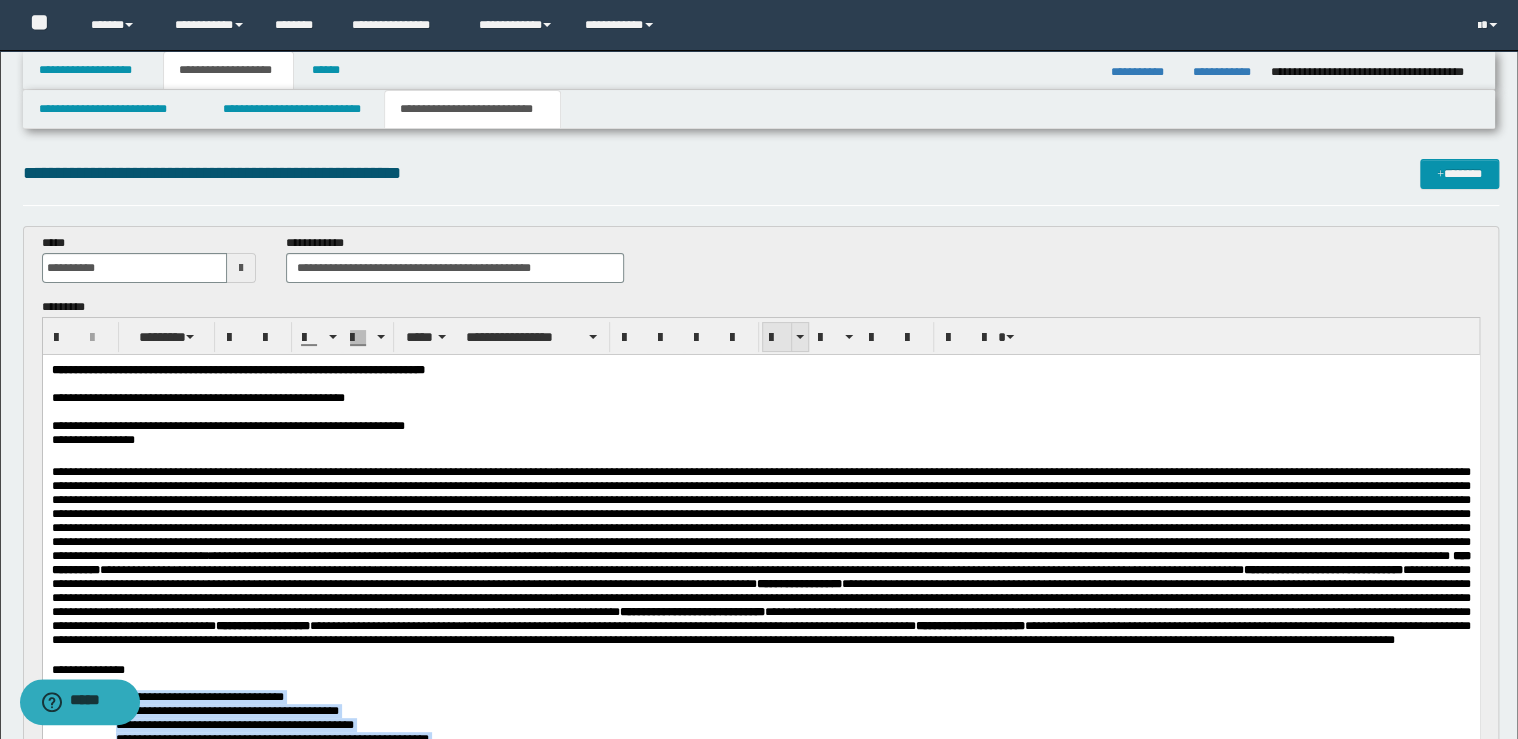 click at bounding box center (777, 338) 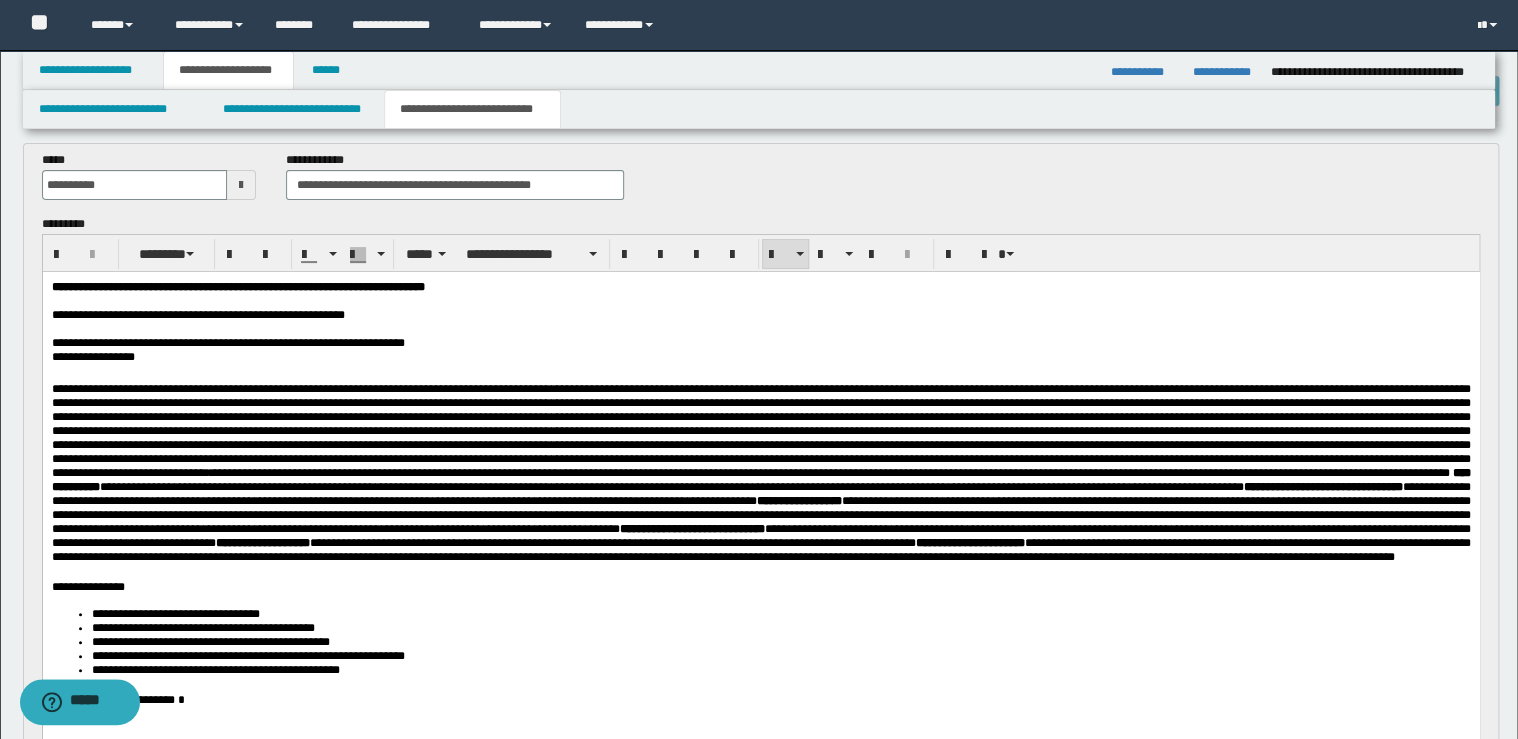 scroll, scrollTop: 80, scrollLeft: 0, axis: vertical 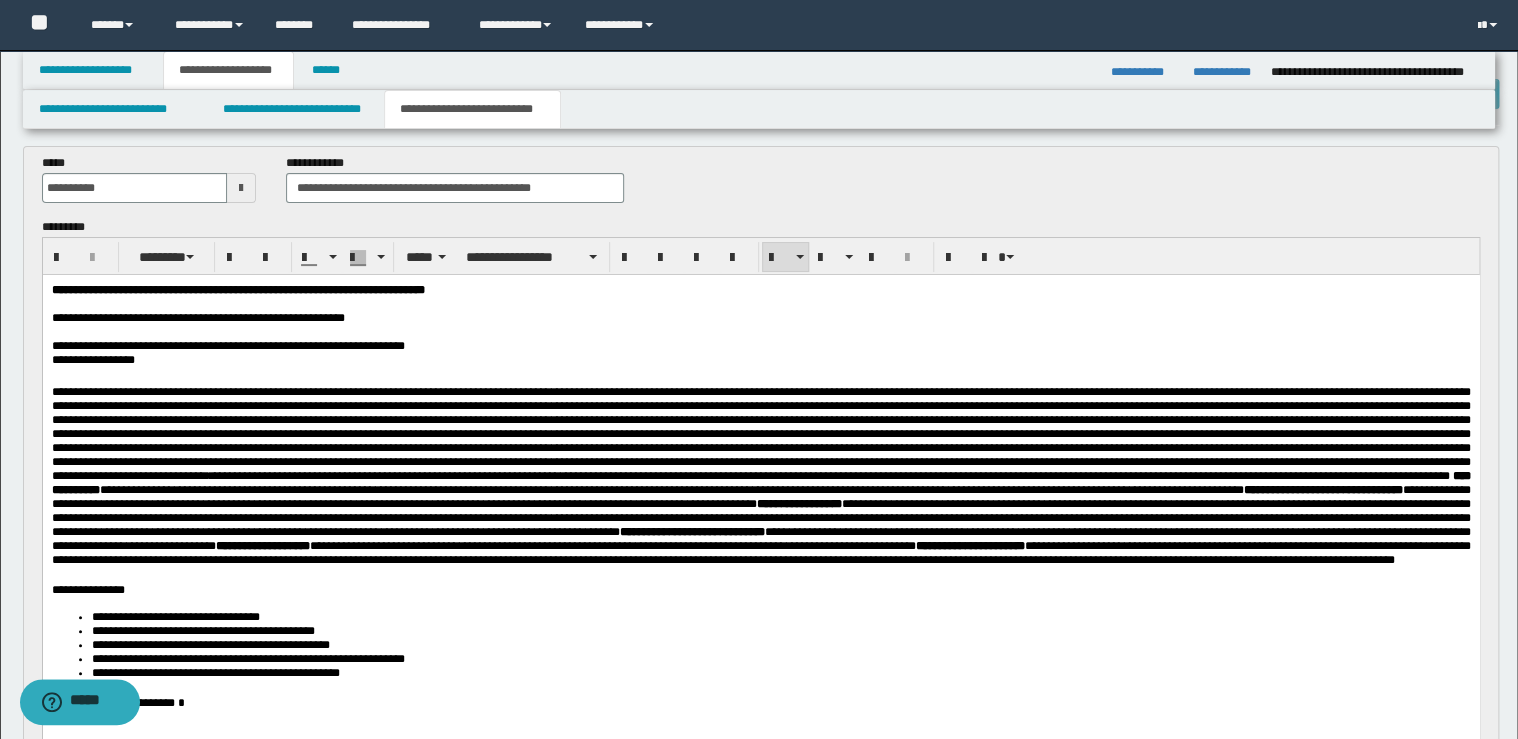 click at bounding box center (760, 434) 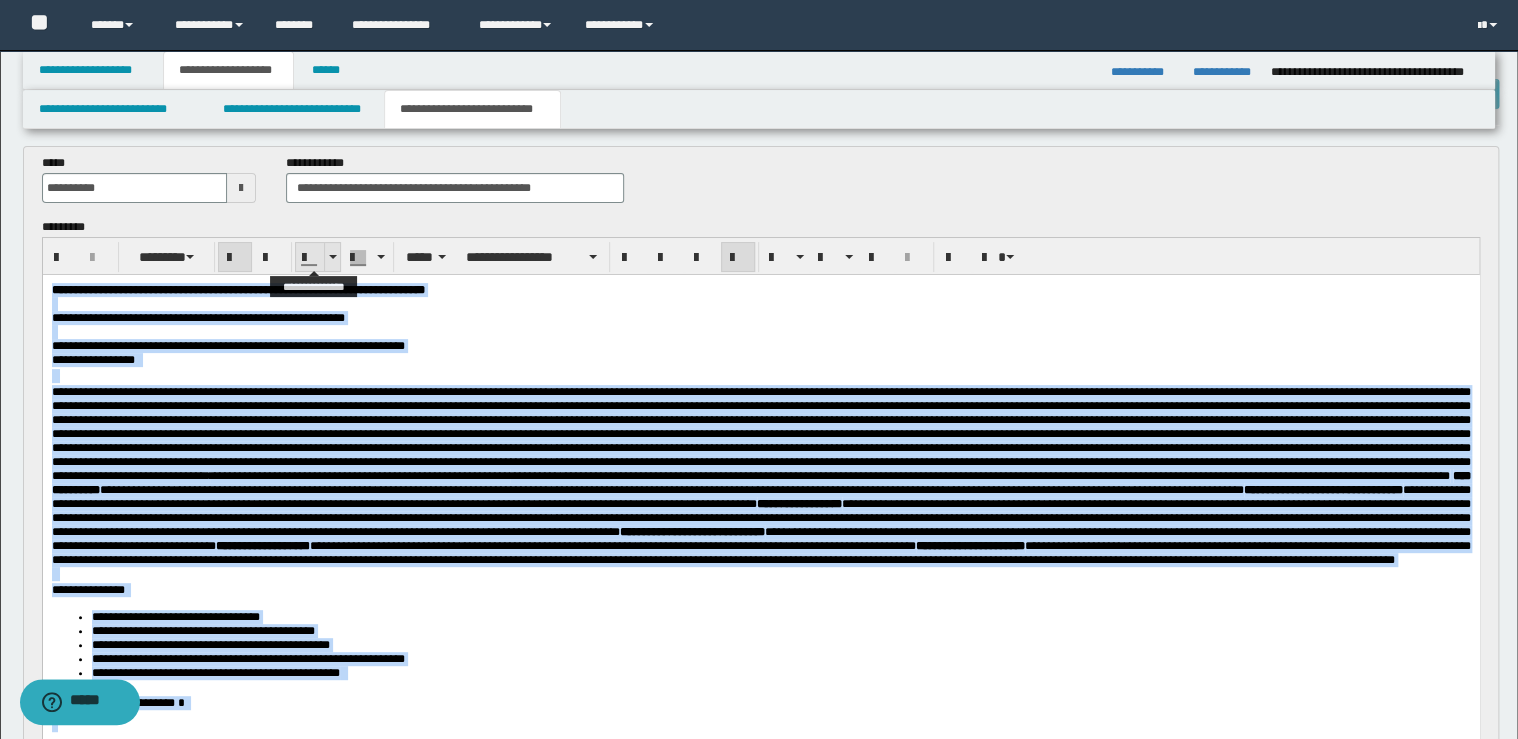 click at bounding box center (332, 257) 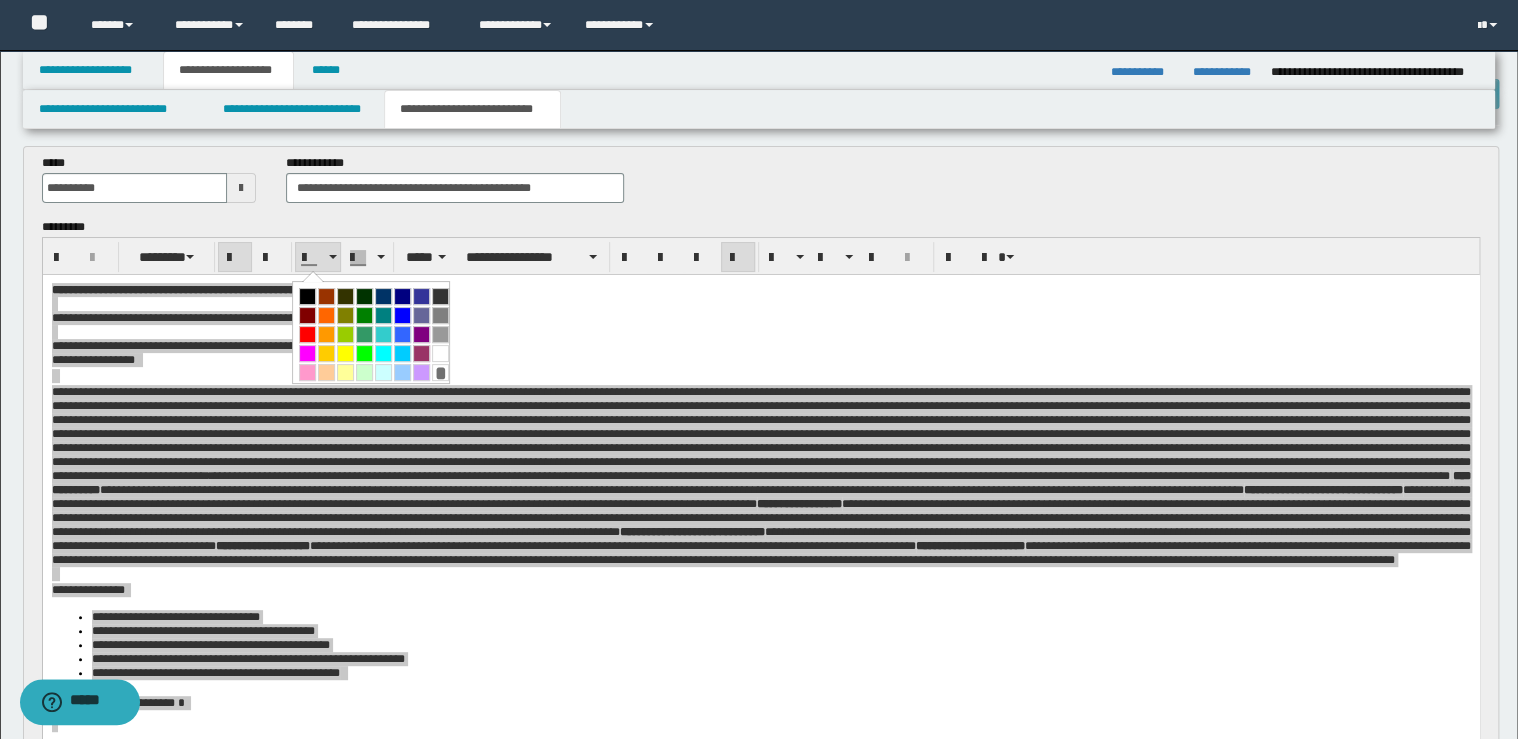 click at bounding box center (307, 296) 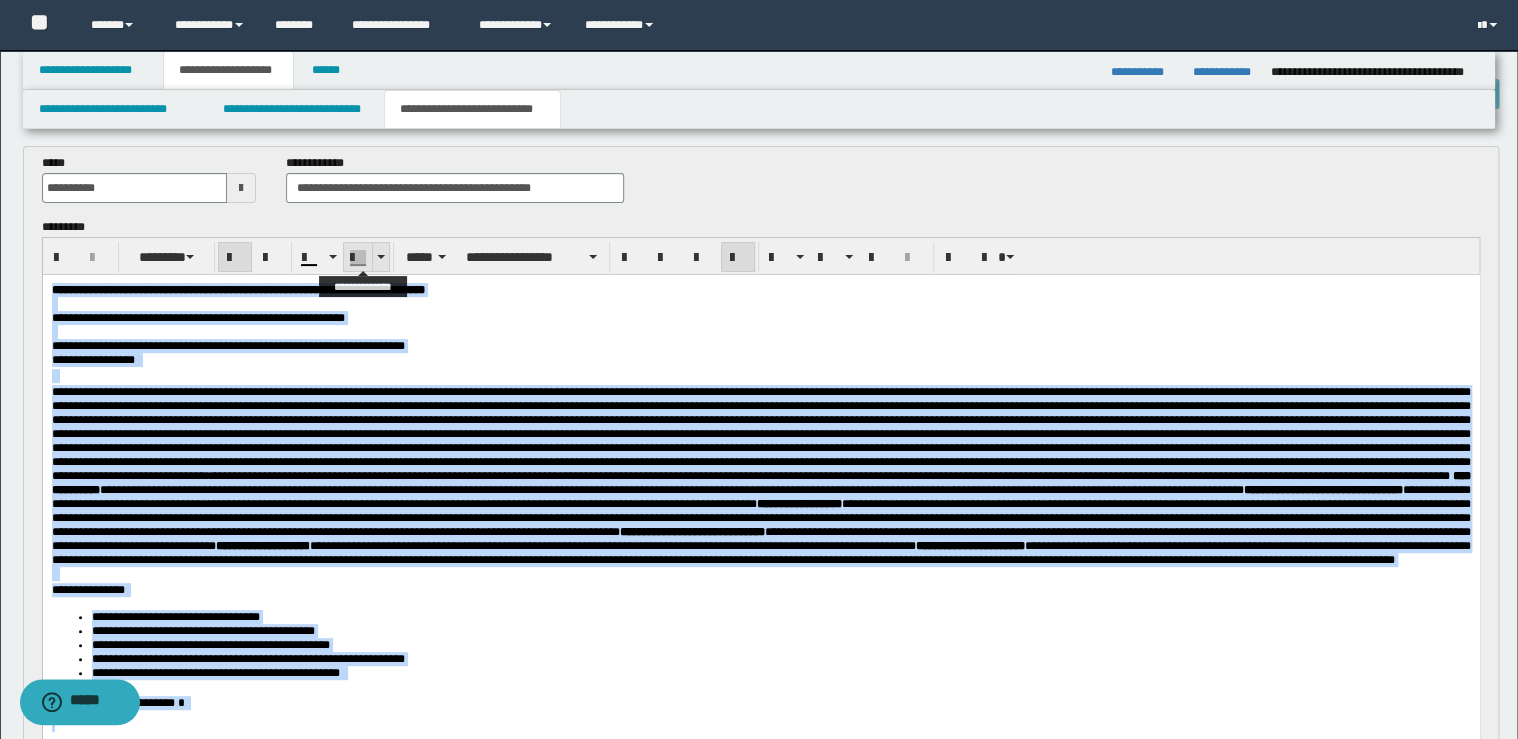 click at bounding box center (380, 257) 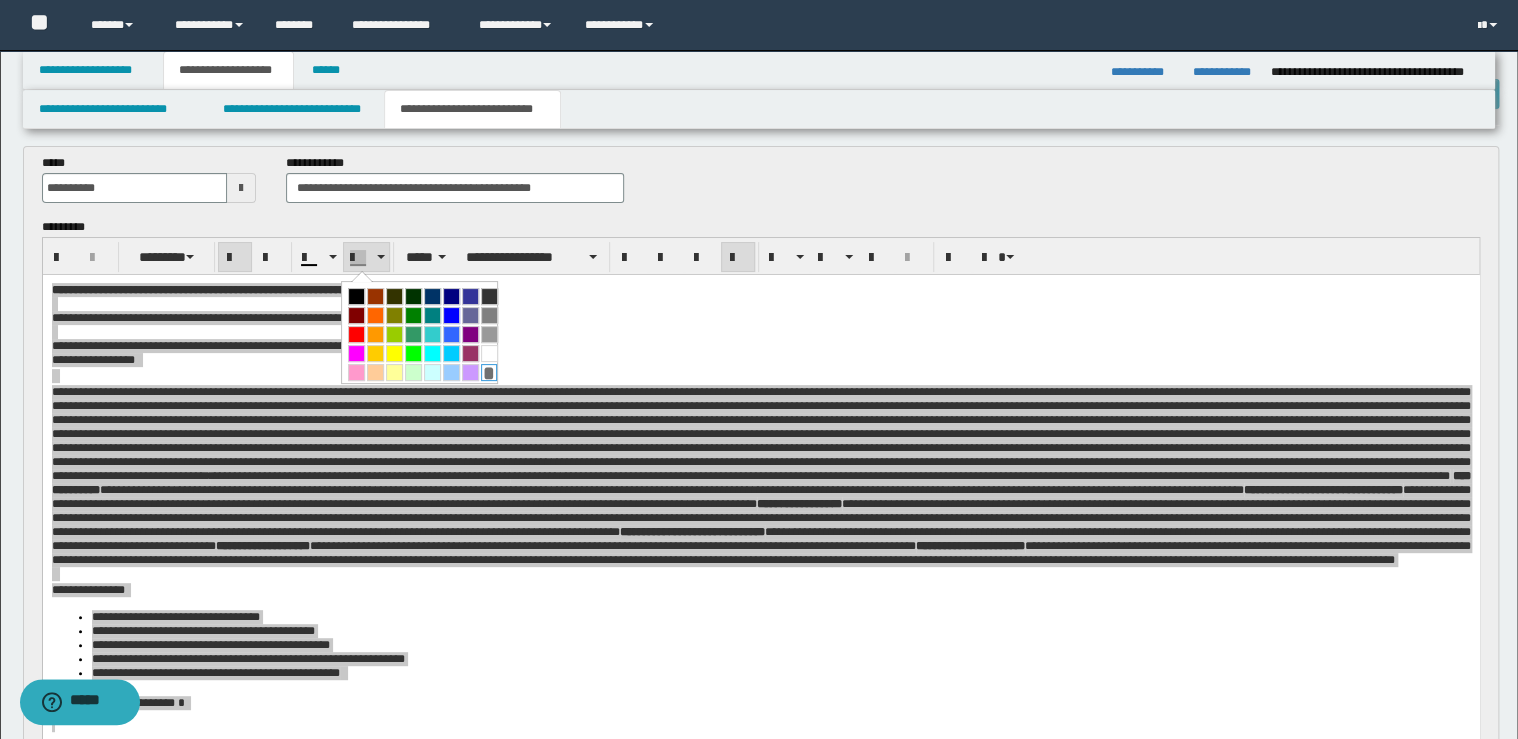 click on "*" at bounding box center [489, 372] 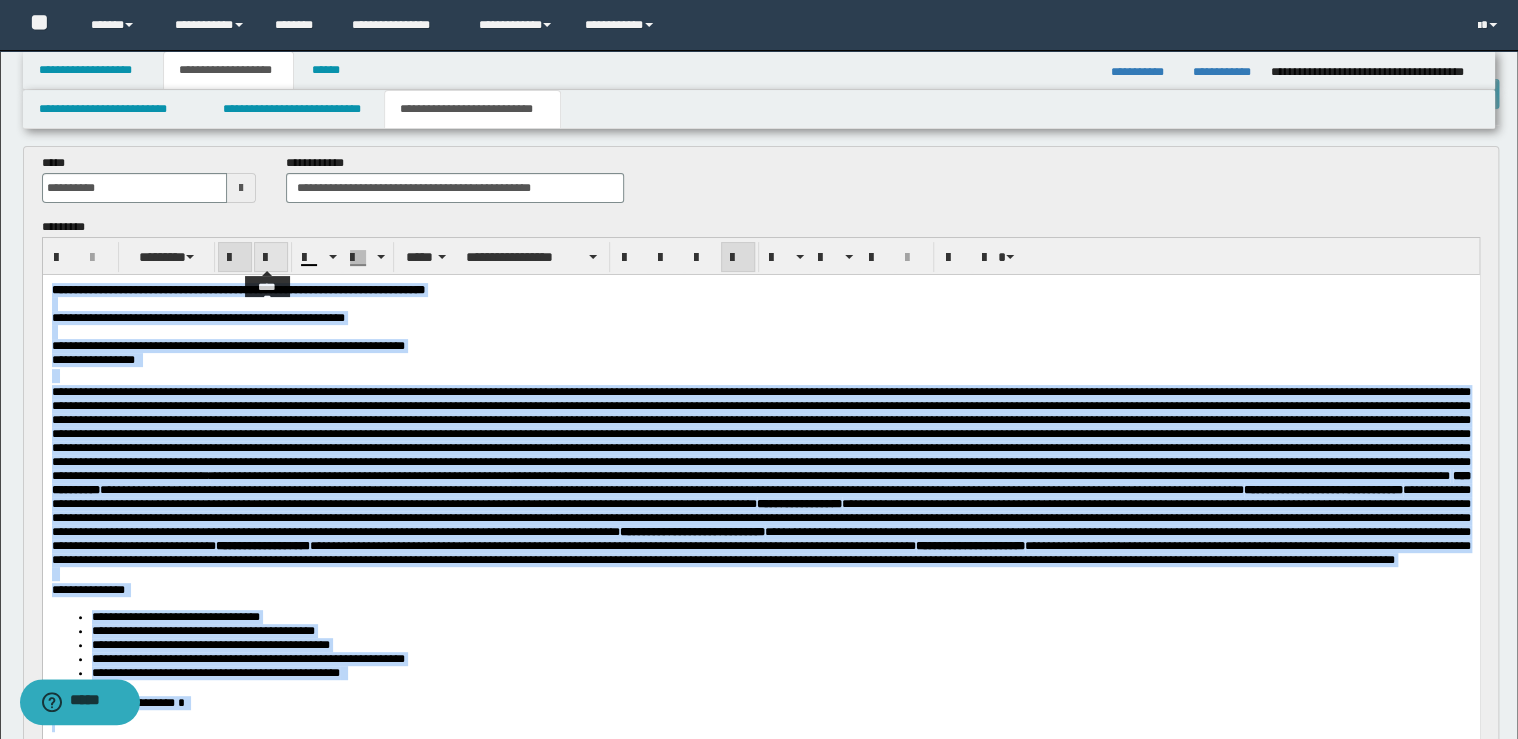click at bounding box center [271, 258] 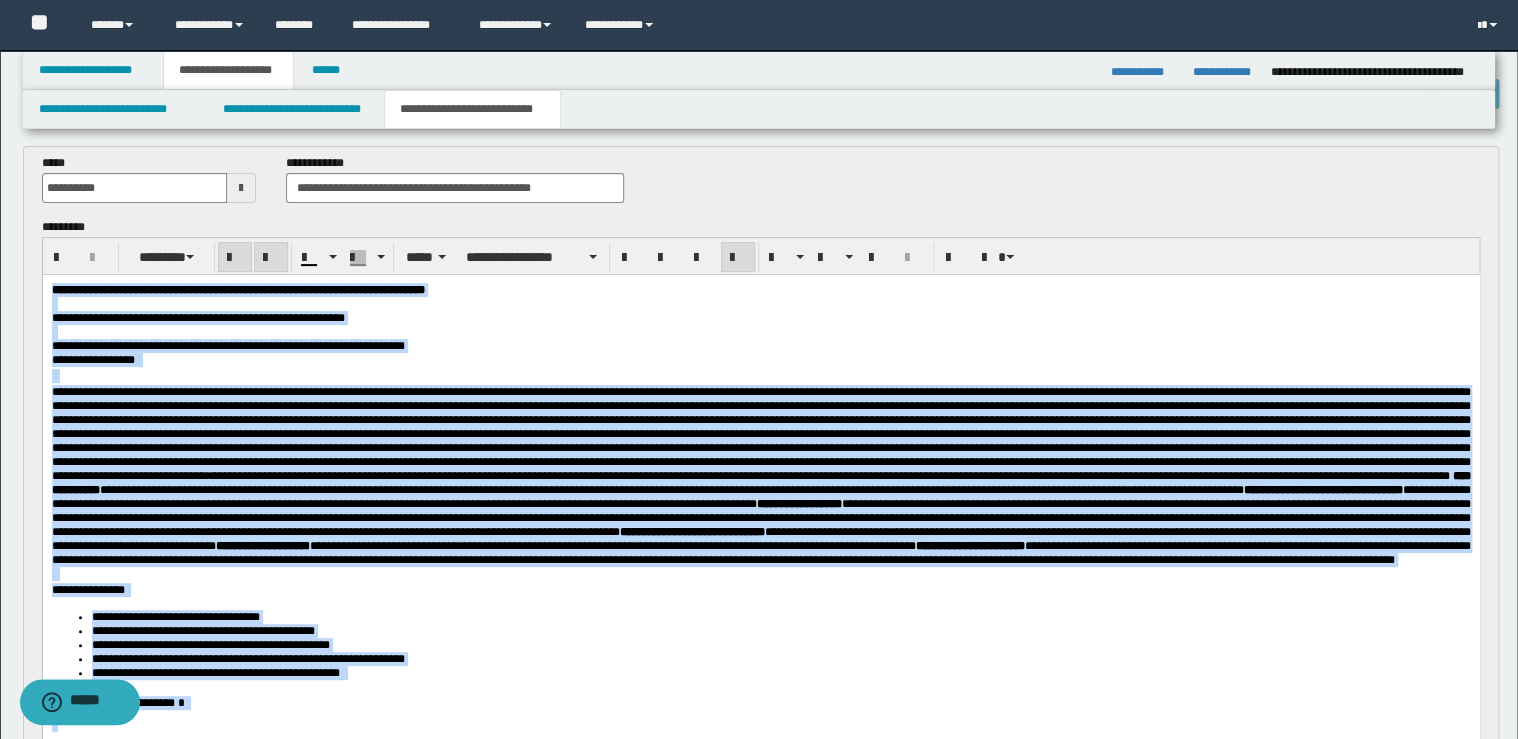click at bounding box center (271, 258) 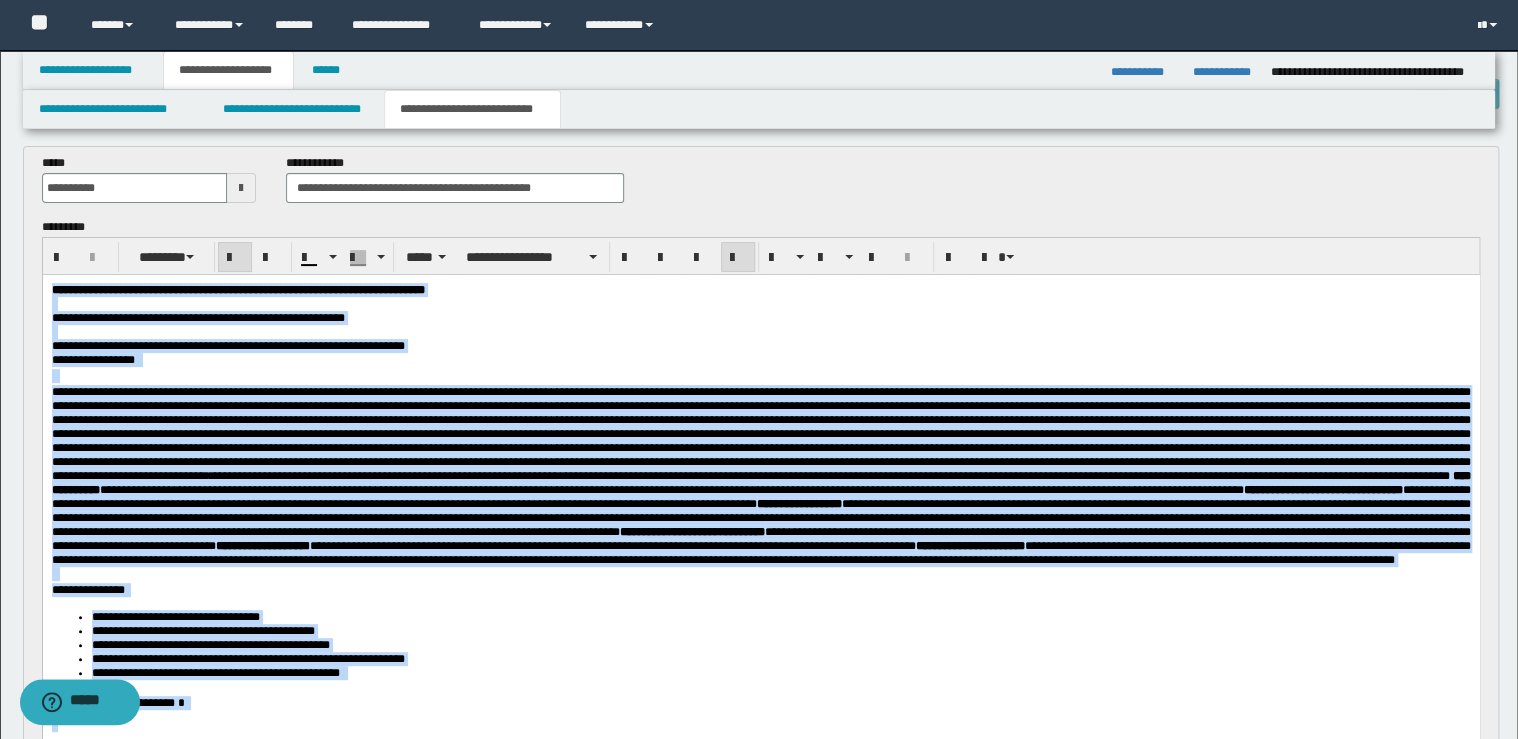 click at bounding box center [738, 258] 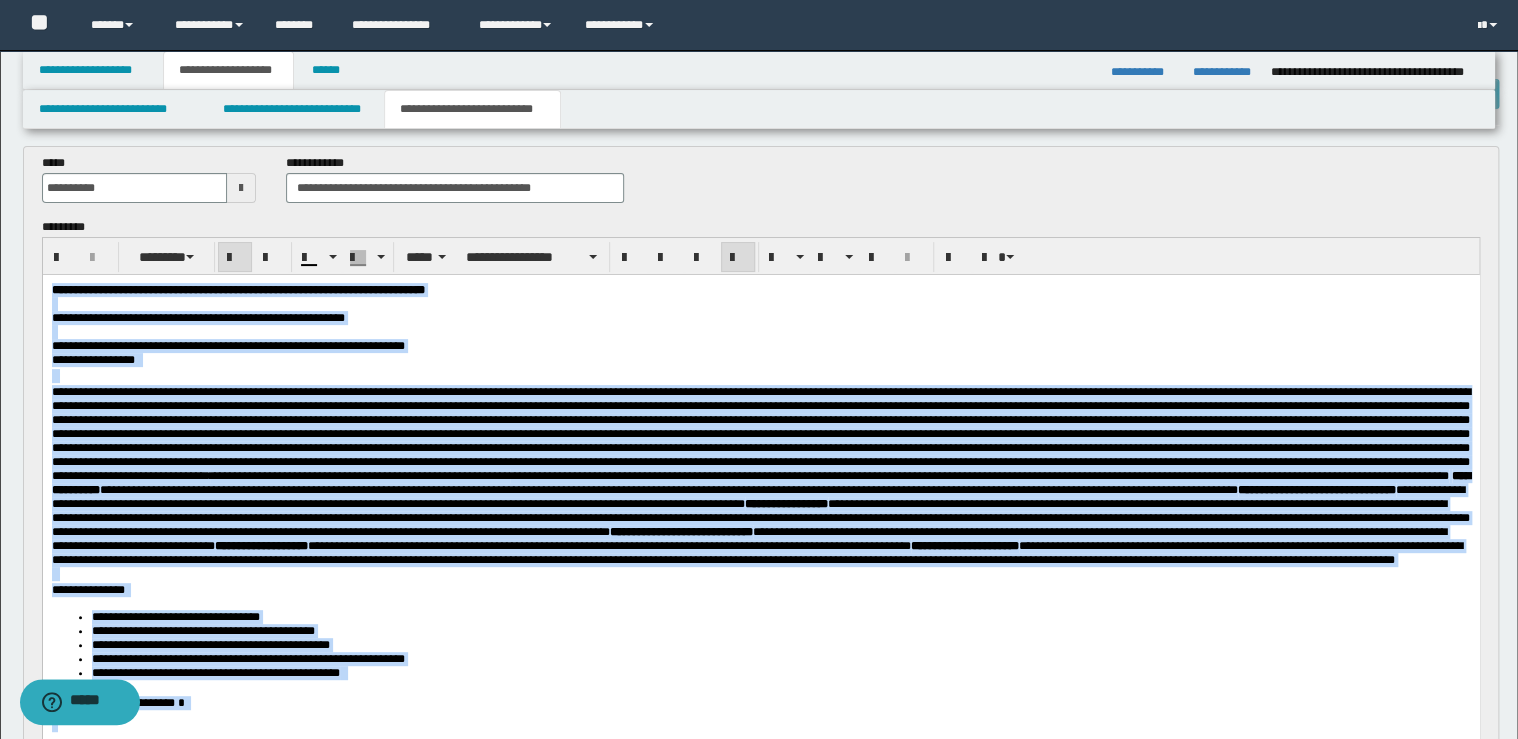 click at bounding box center [738, 258] 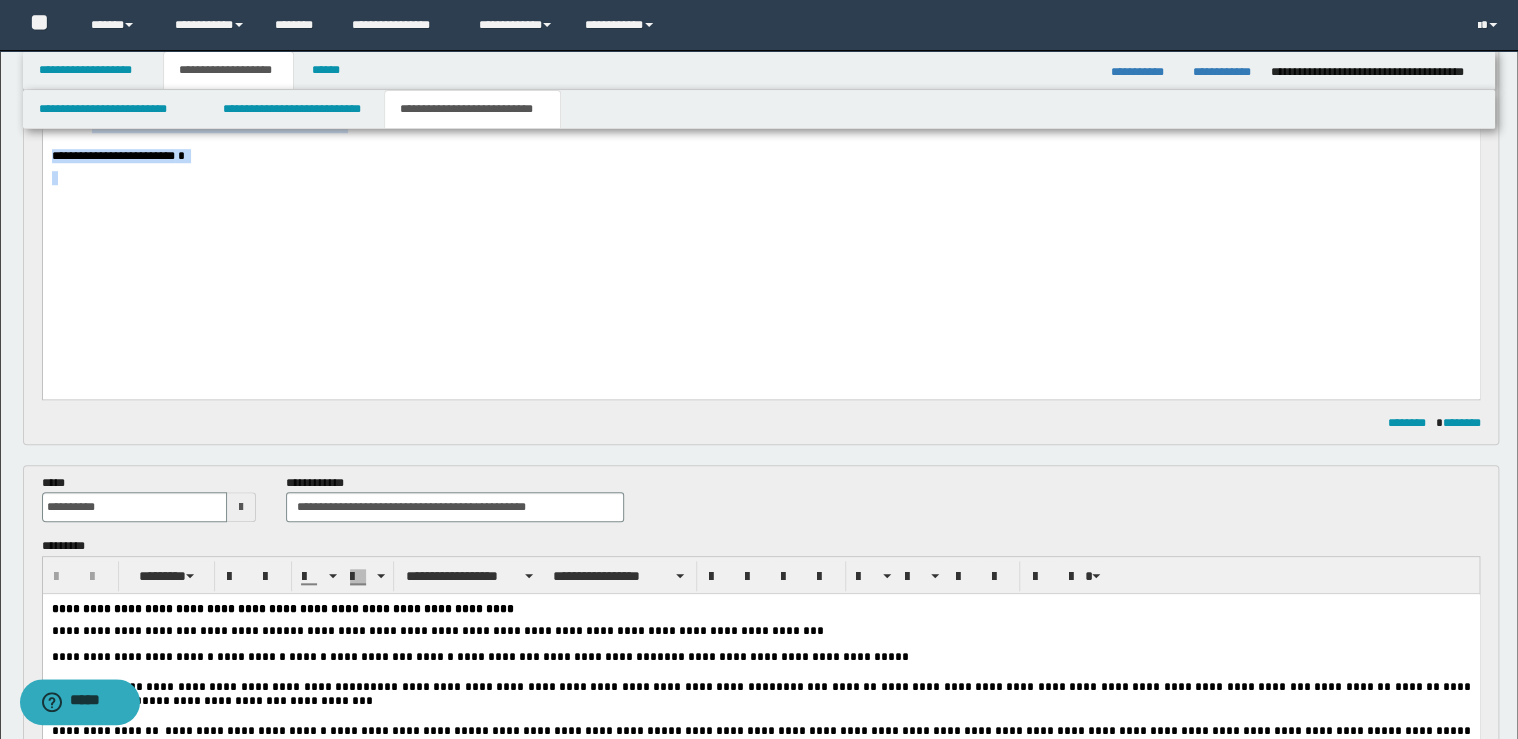 scroll, scrollTop: 560, scrollLeft: 0, axis: vertical 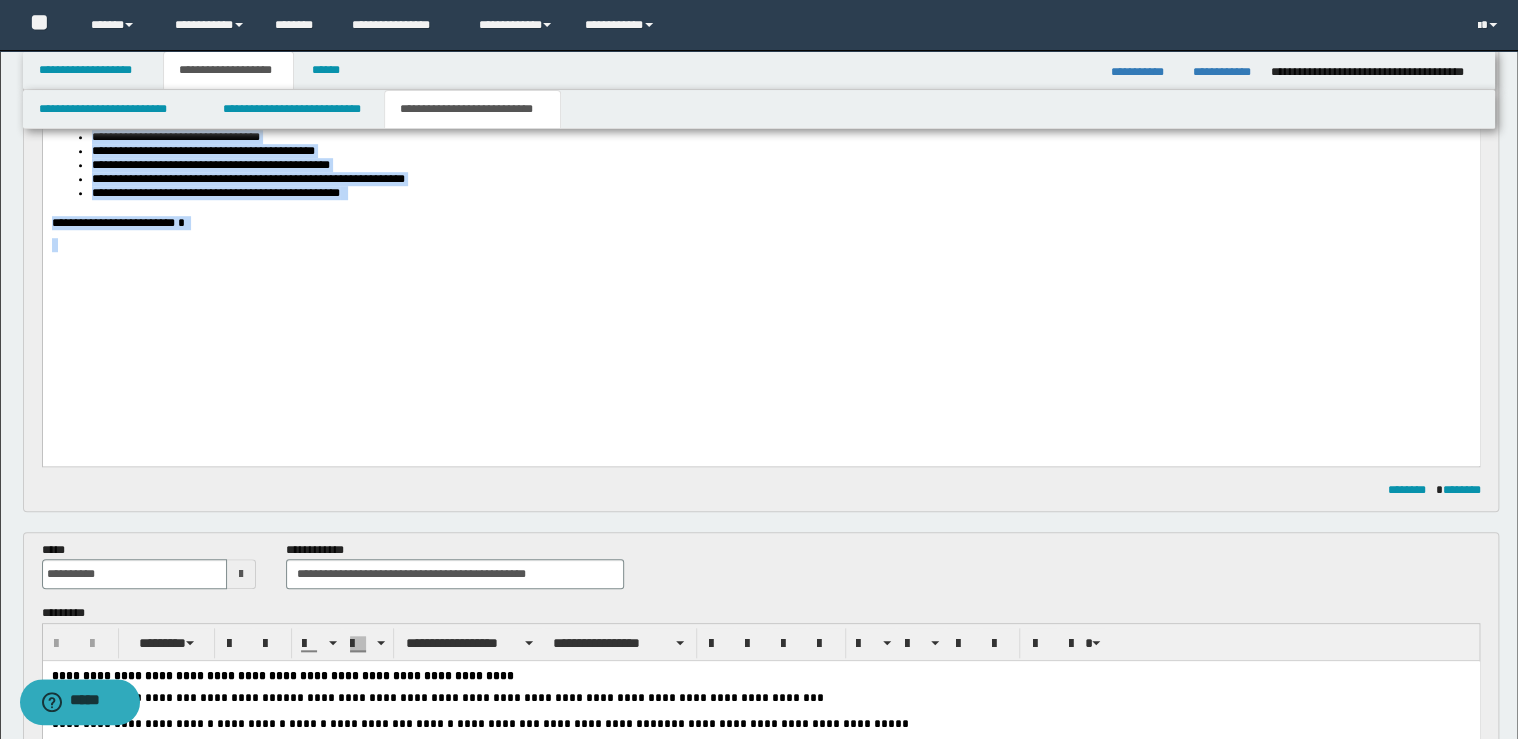 click on "**********" at bounding box center (760, 63) 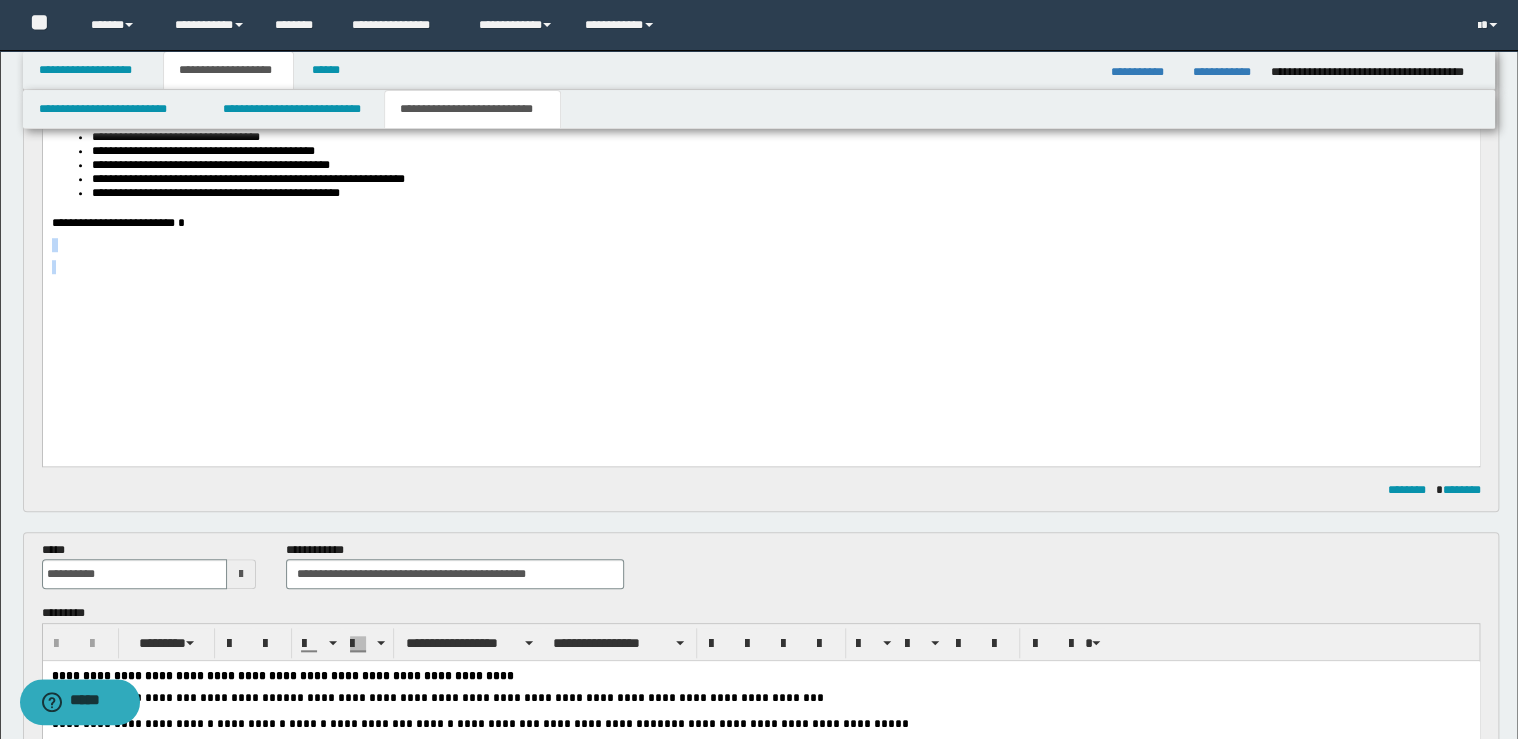 drag, startPoint x: 49, startPoint y: 317, endPoint x: 92, endPoint y: 429, distance: 119.97083 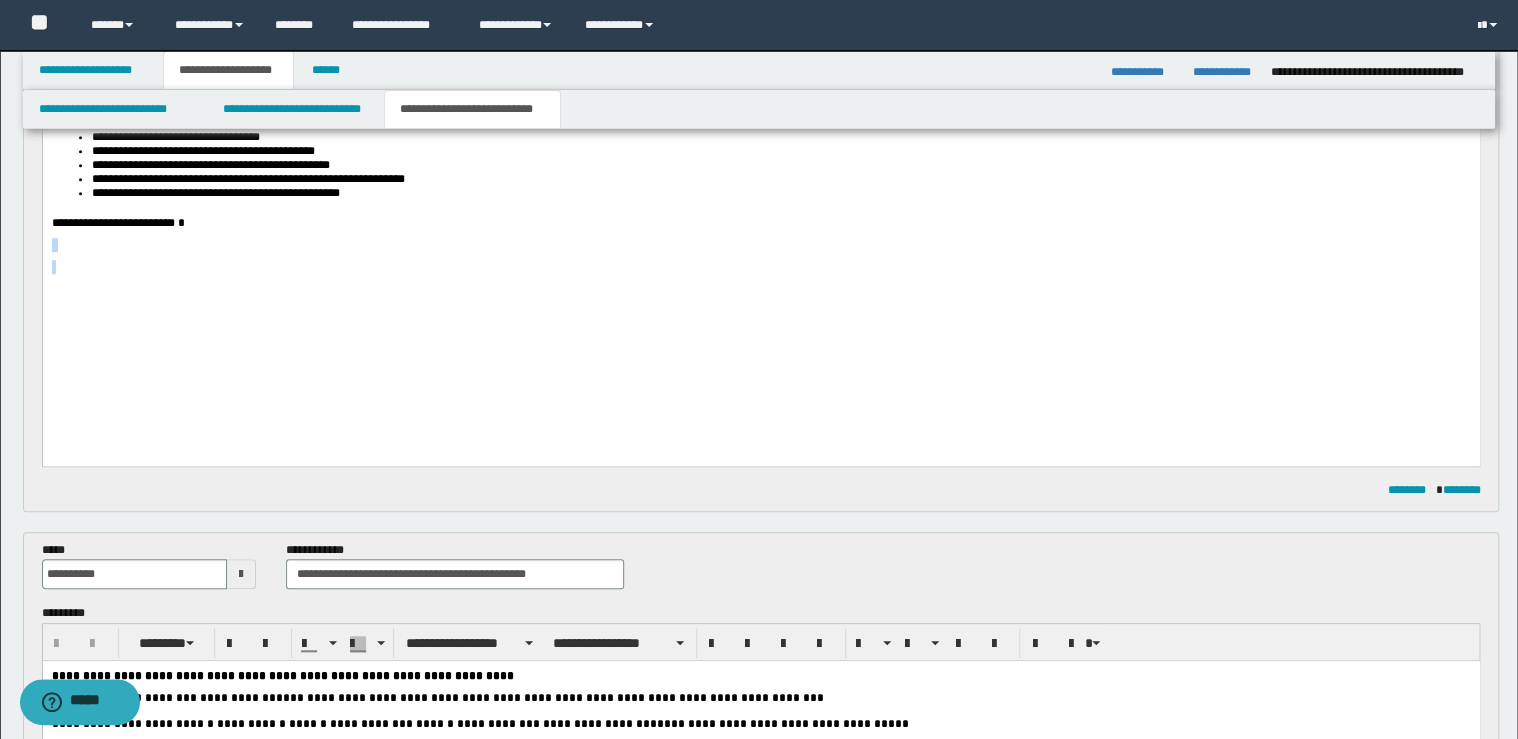 click on "**********" at bounding box center [760, 63] 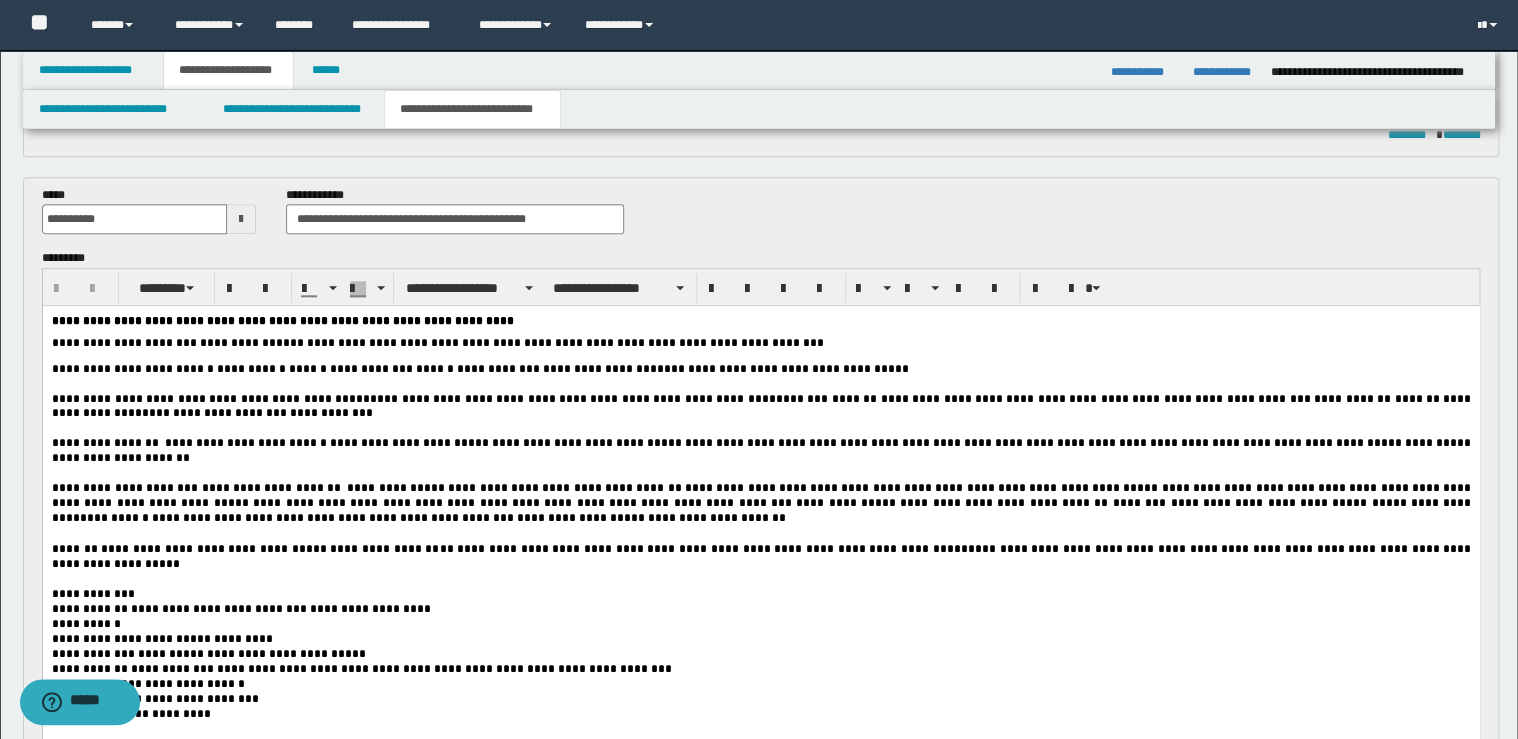 scroll, scrollTop: 880, scrollLeft: 0, axis: vertical 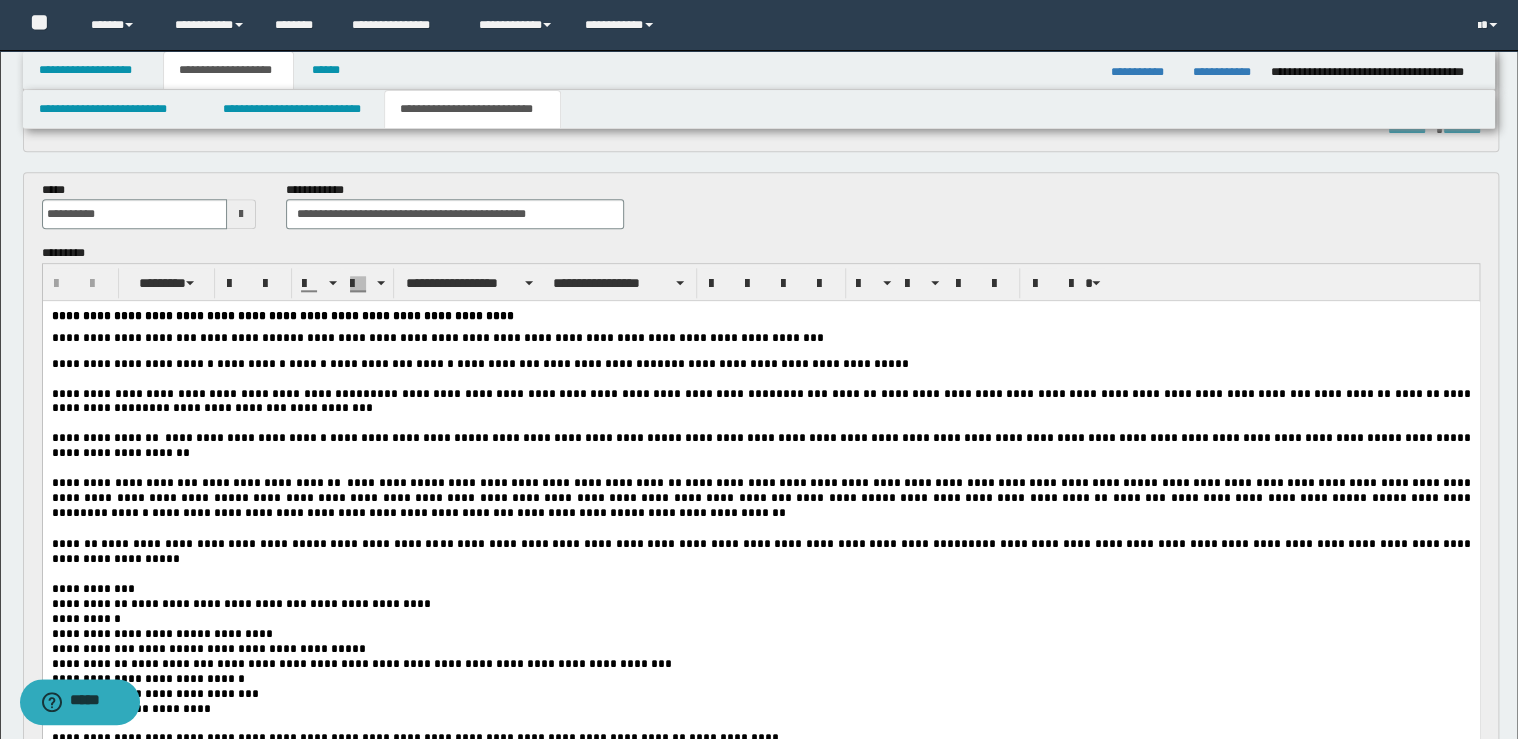 click at bounding box center (761, 529) 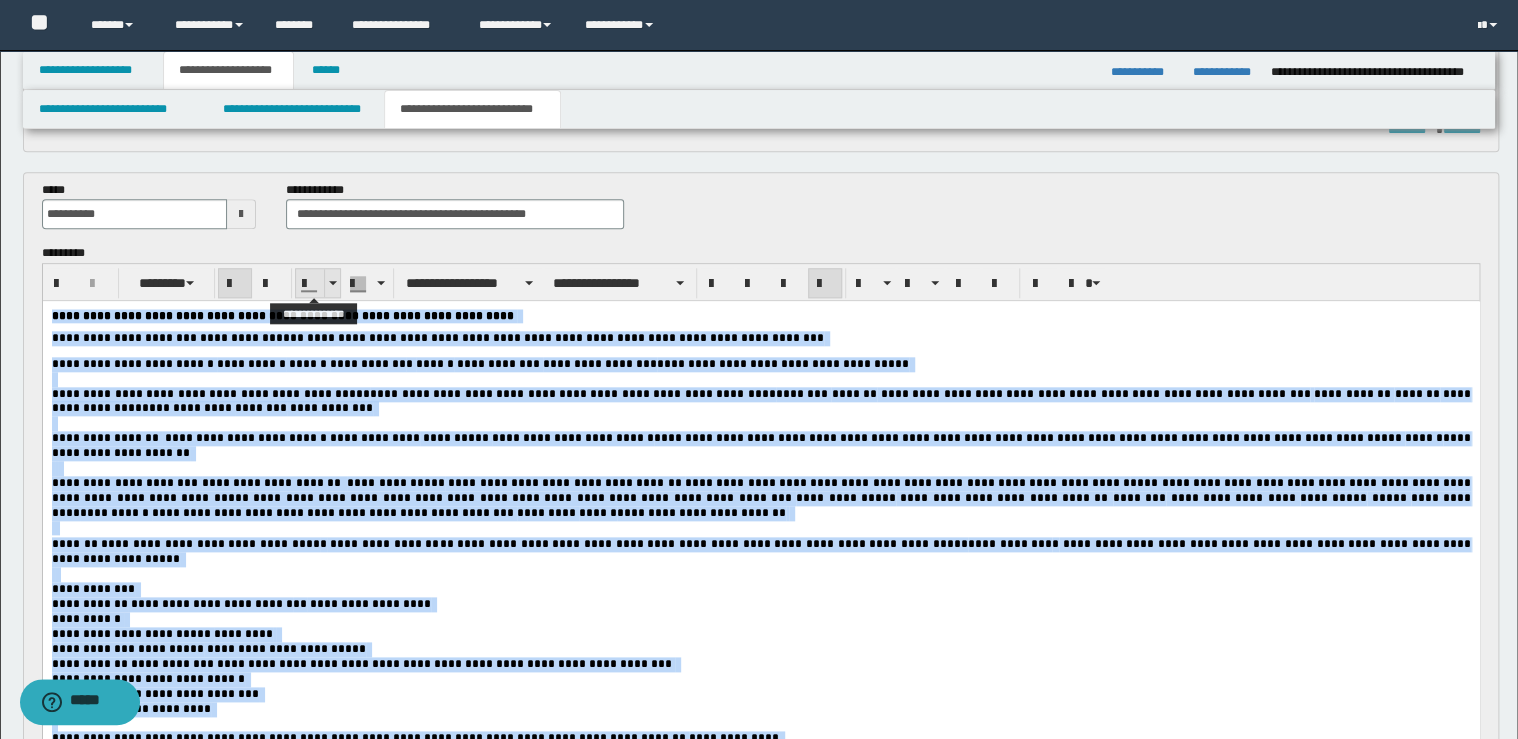 click at bounding box center (332, 283) 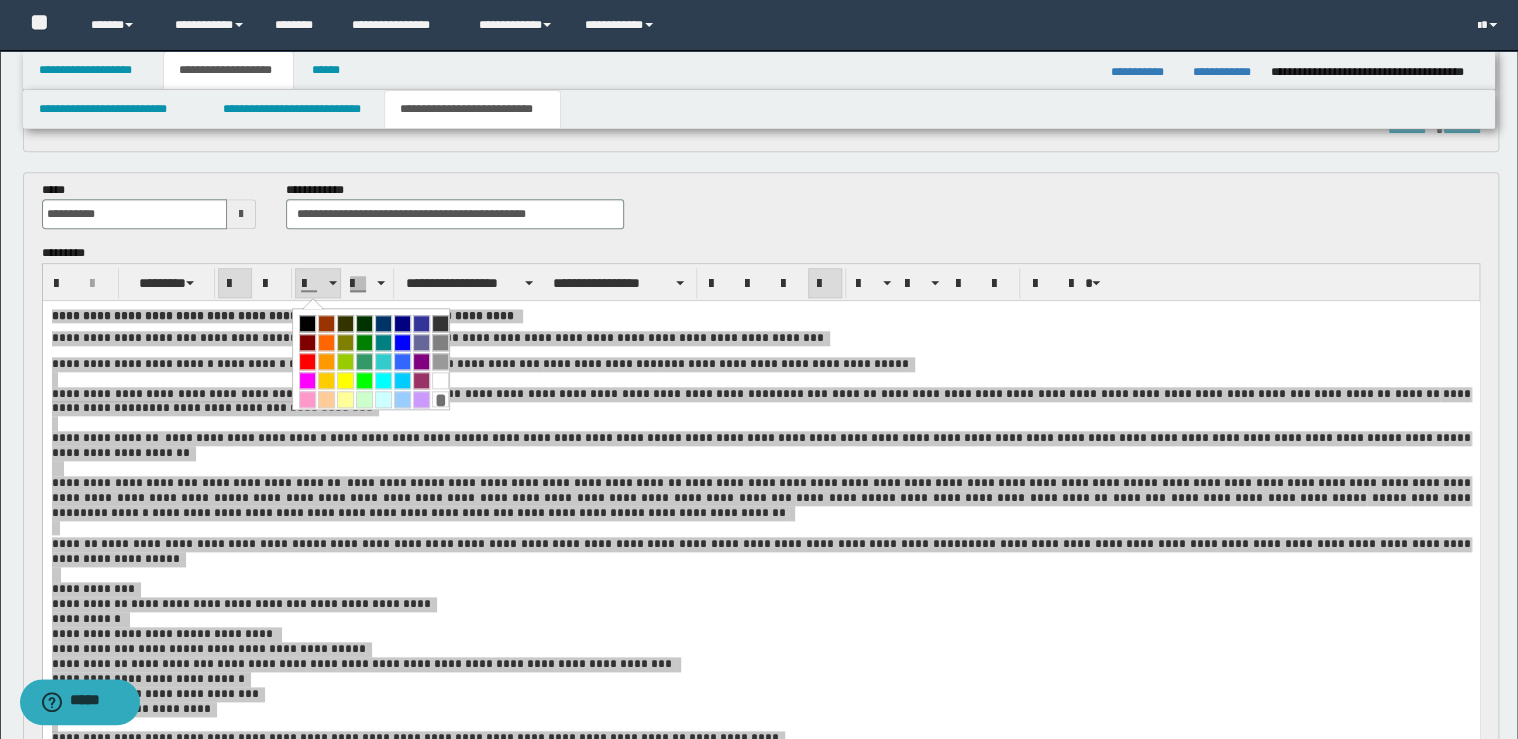 click at bounding box center [307, 323] 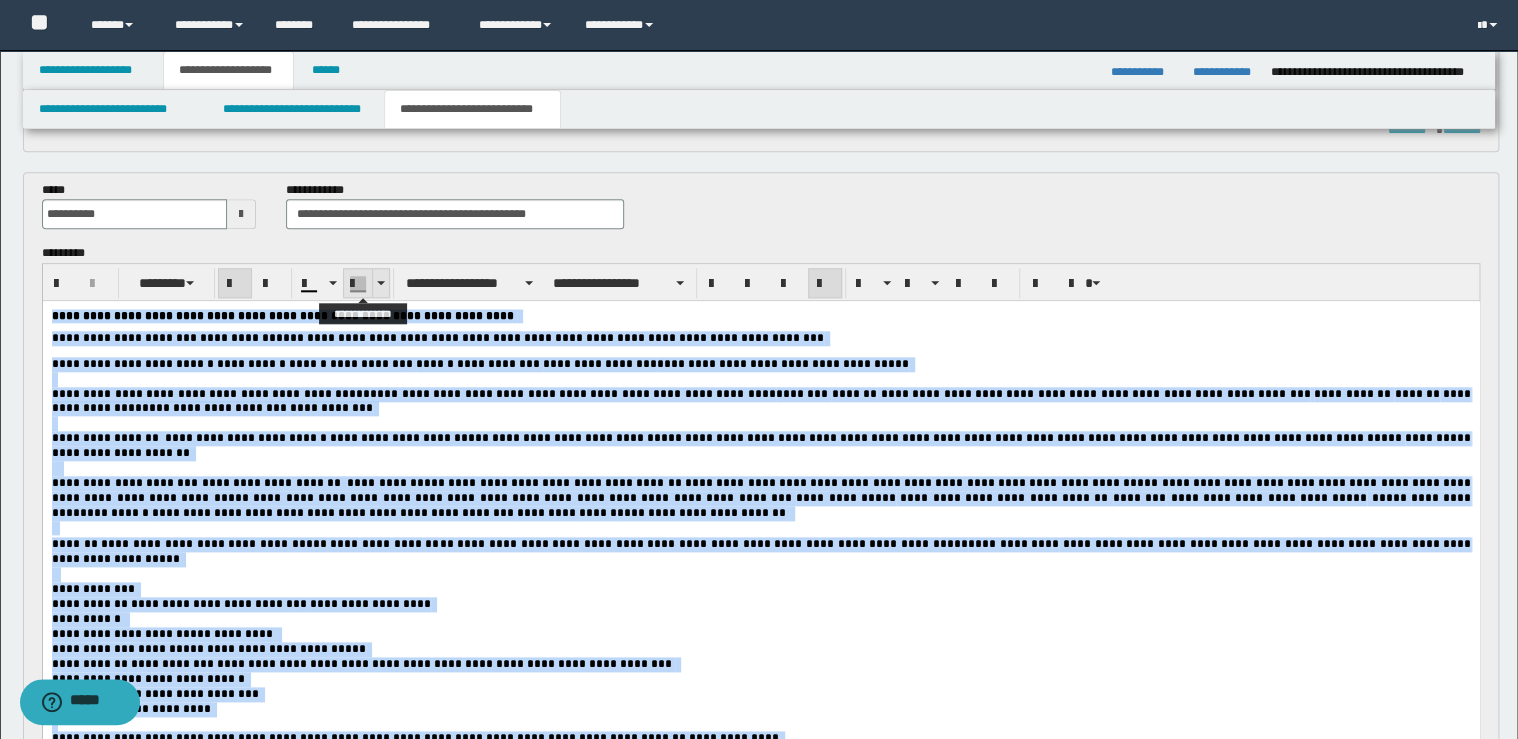 click at bounding box center [380, 283] 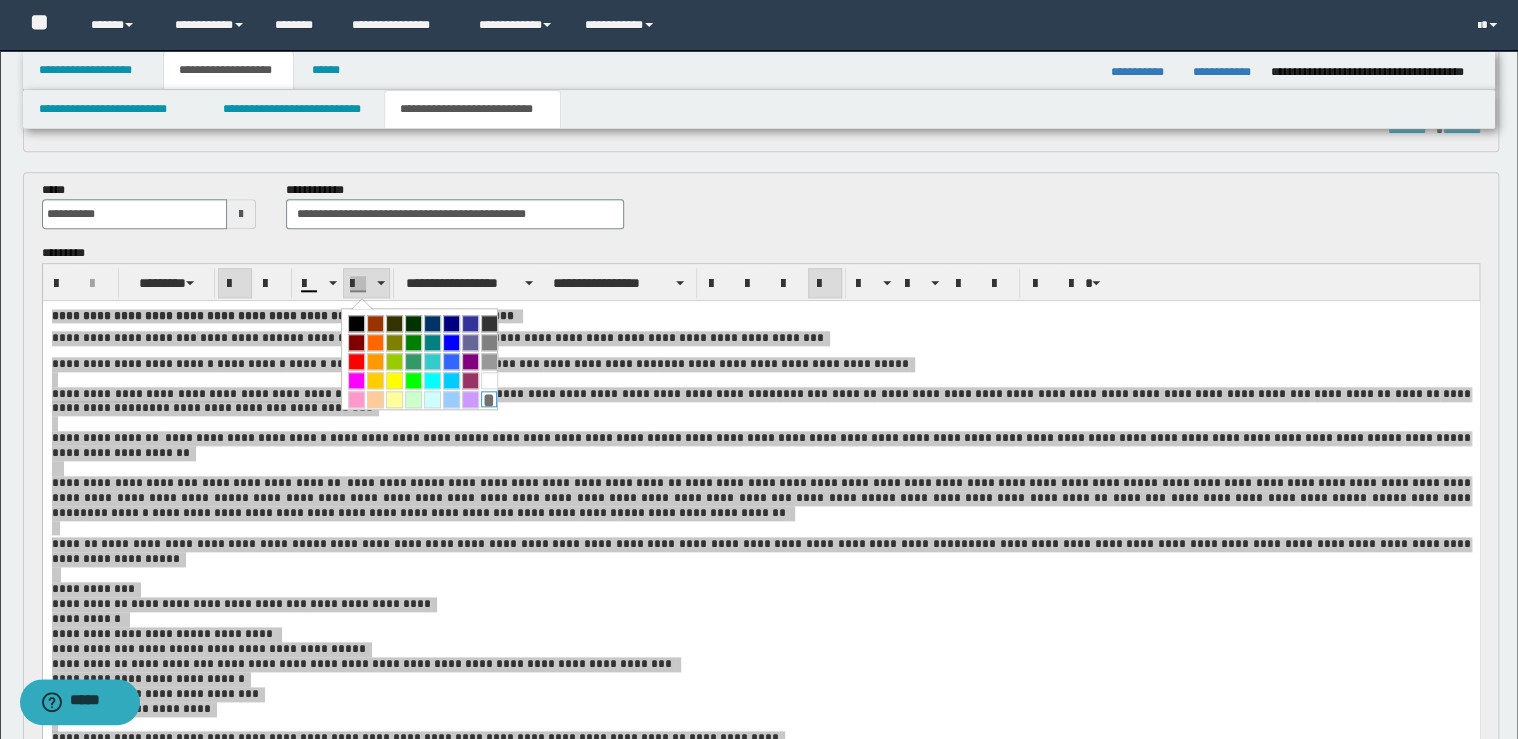 click on "*" at bounding box center [489, 399] 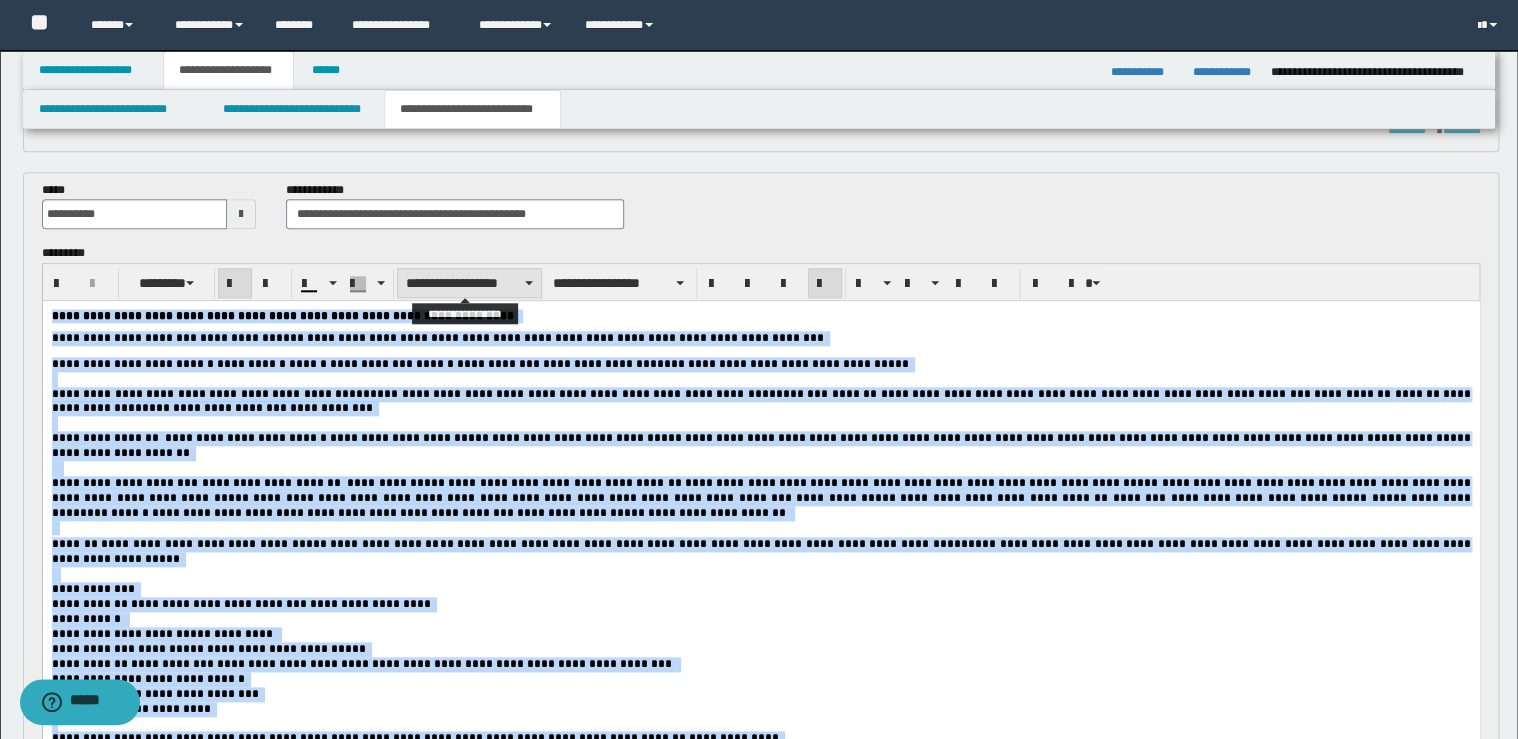 click on "**********" at bounding box center (469, 283) 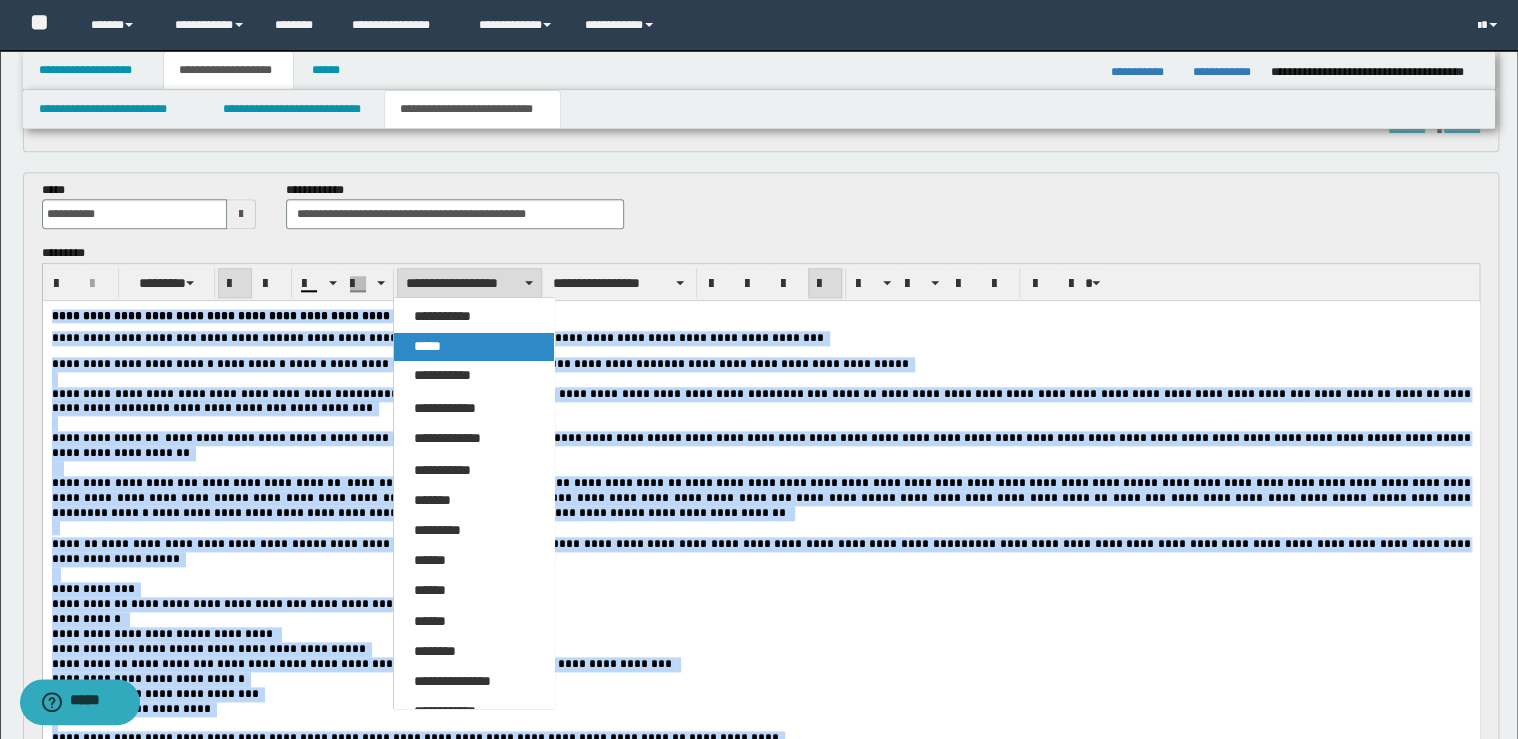 click on "*****" at bounding box center [474, 347] 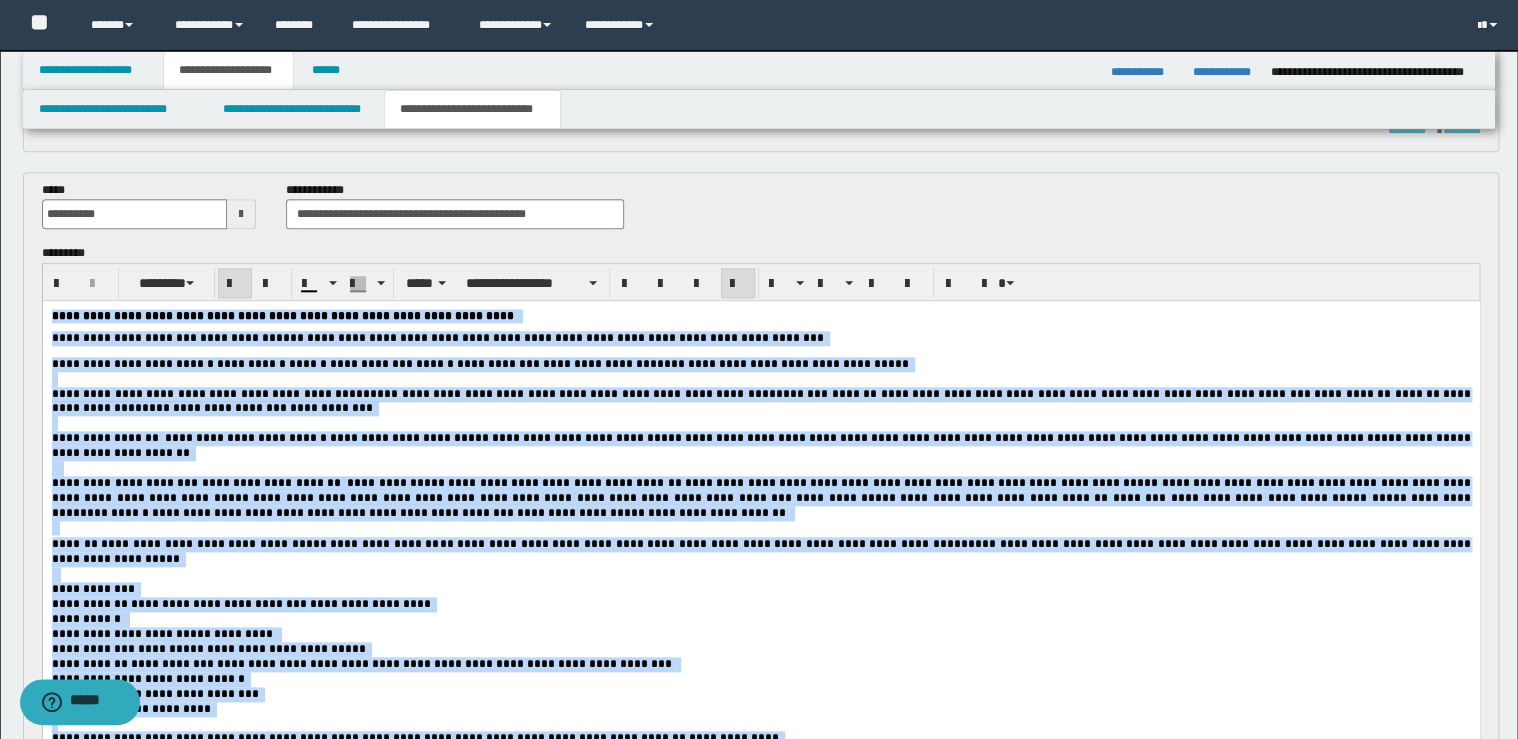 click at bounding box center [738, 284] 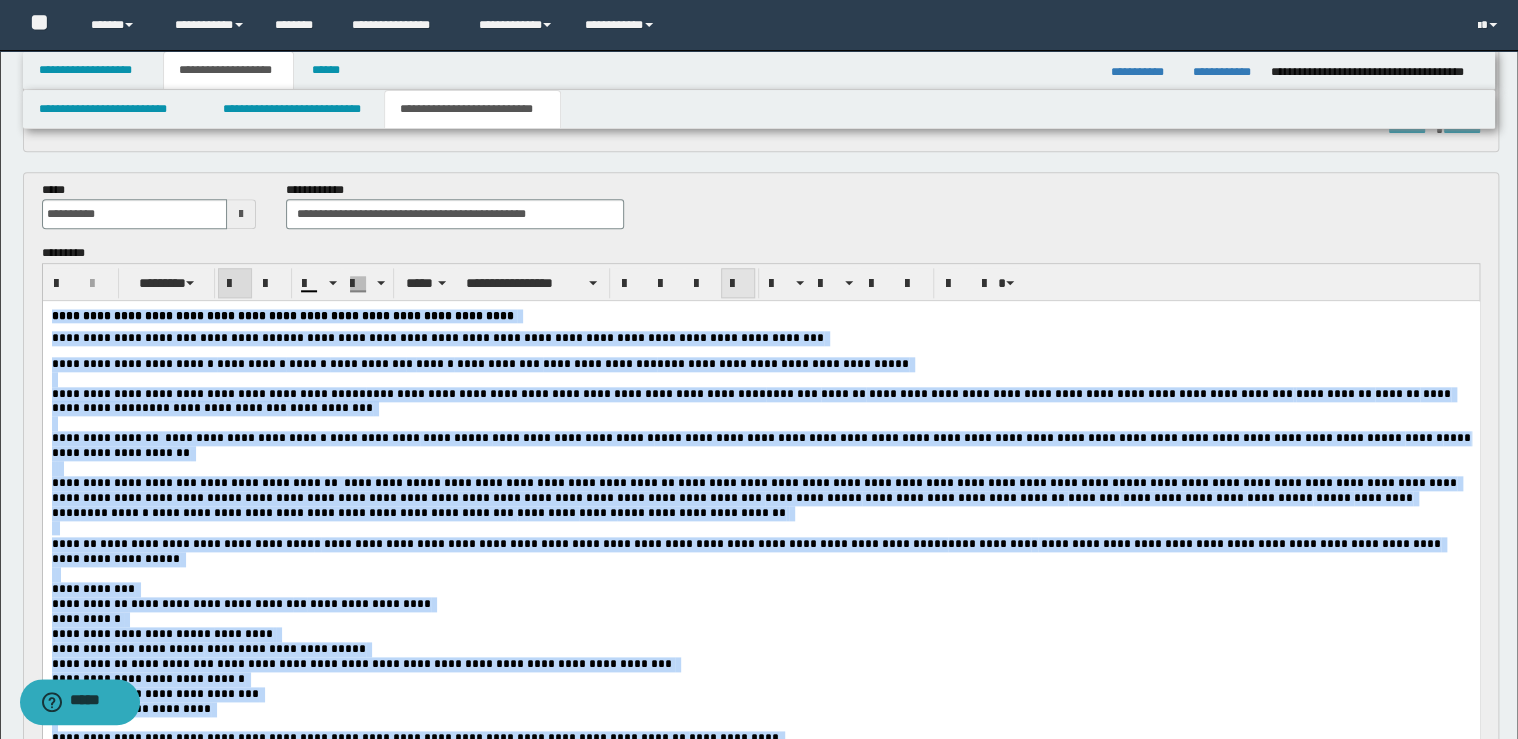 click at bounding box center [738, 284] 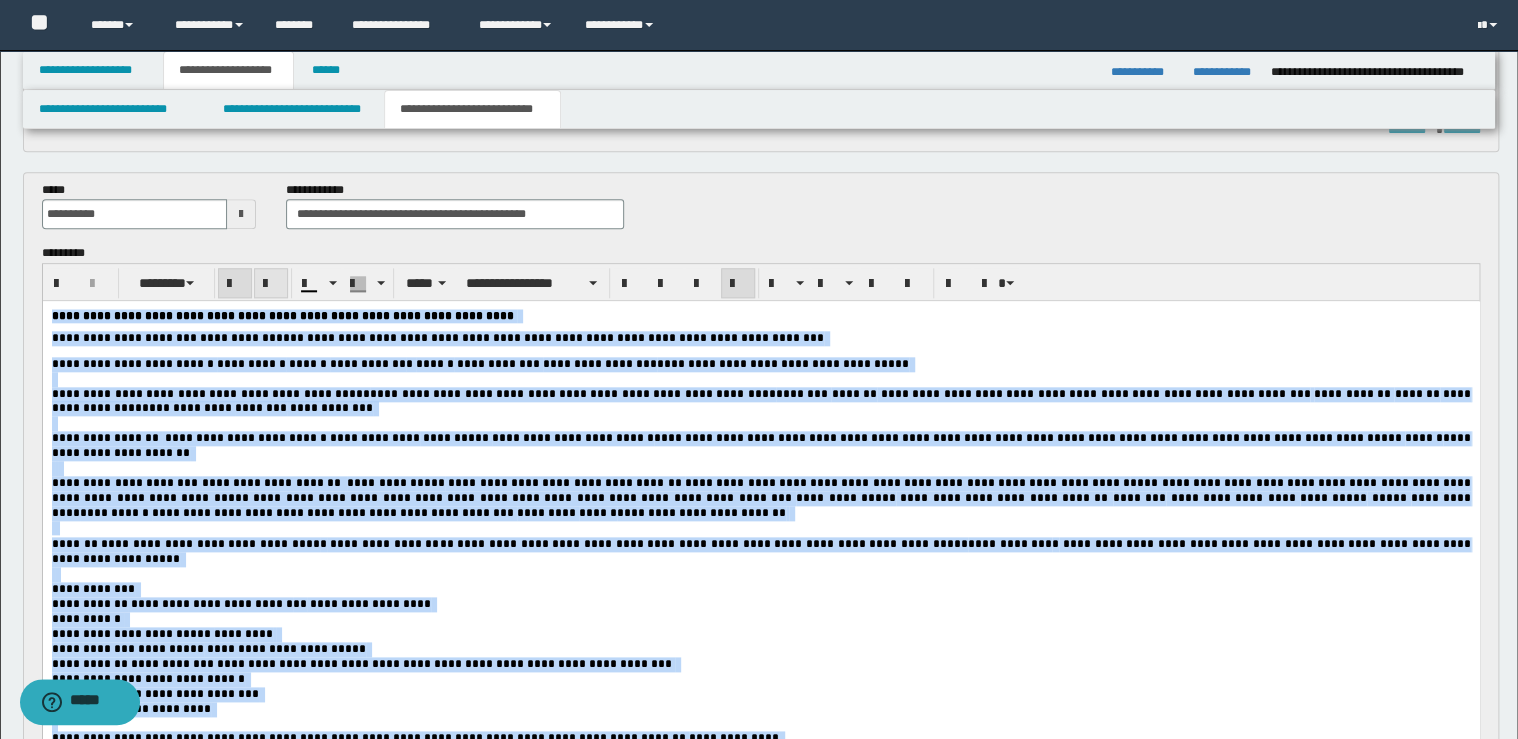click at bounding box center (271, 284) 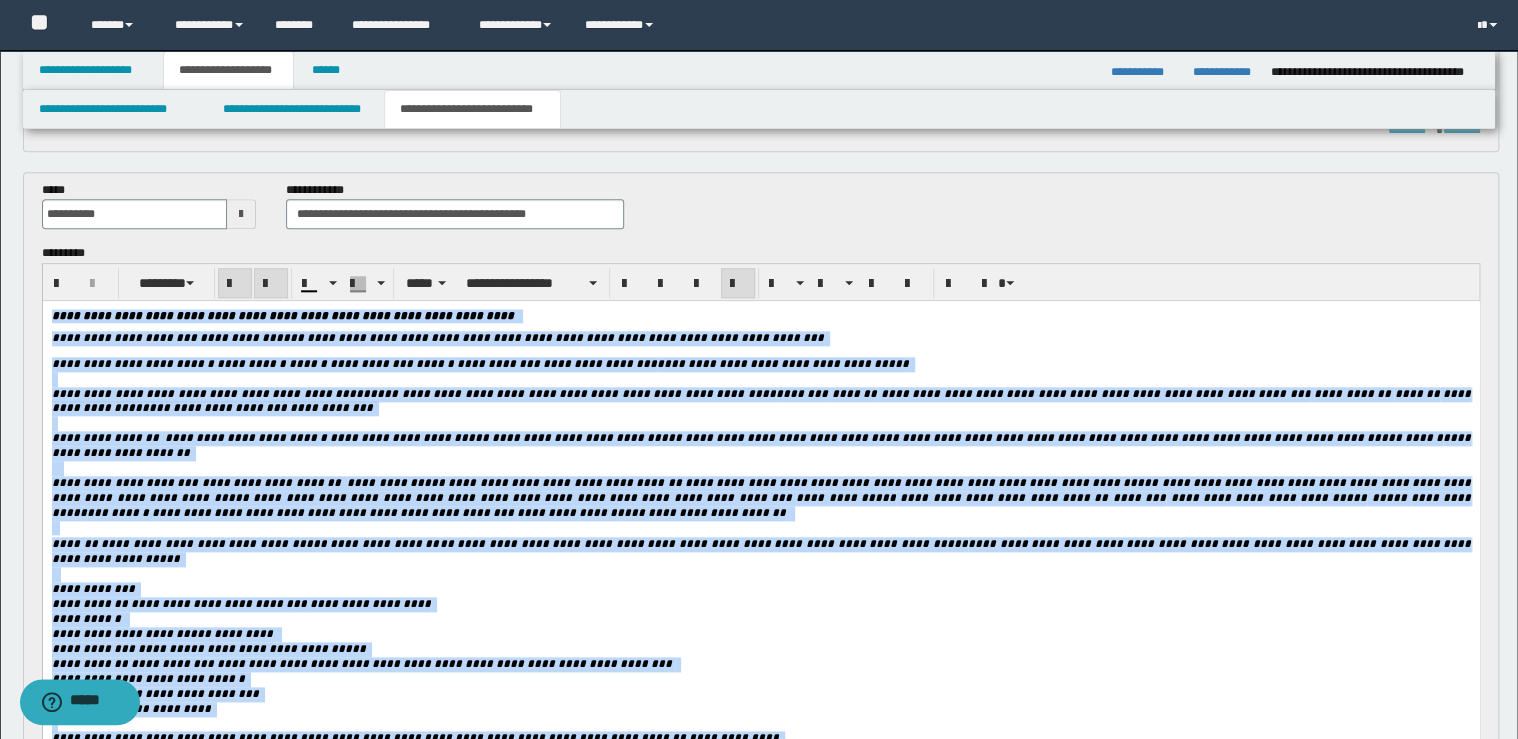 click at bounding box center (271, 284) 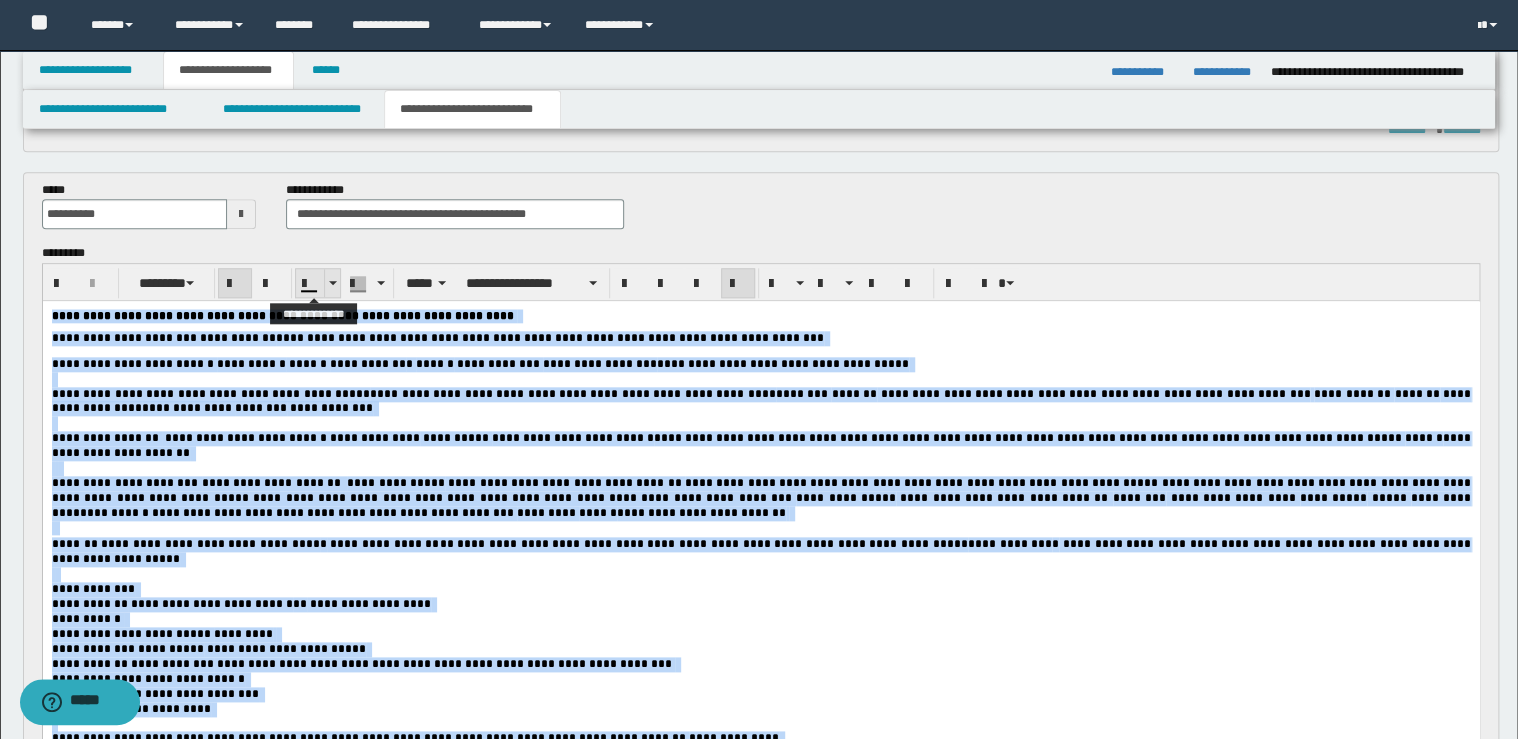 click at bounding box center (332, 283) 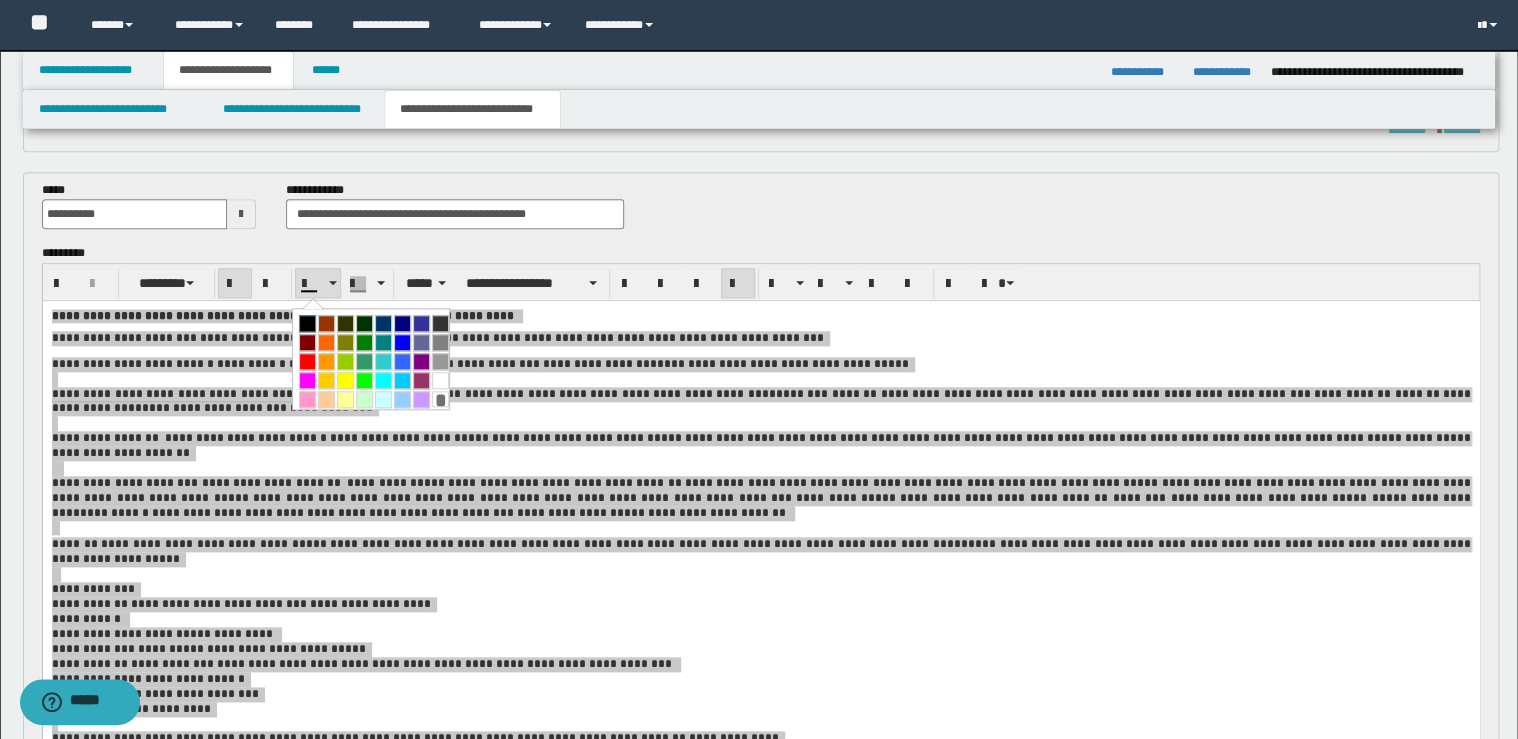 click at bounding box center (307, 323) 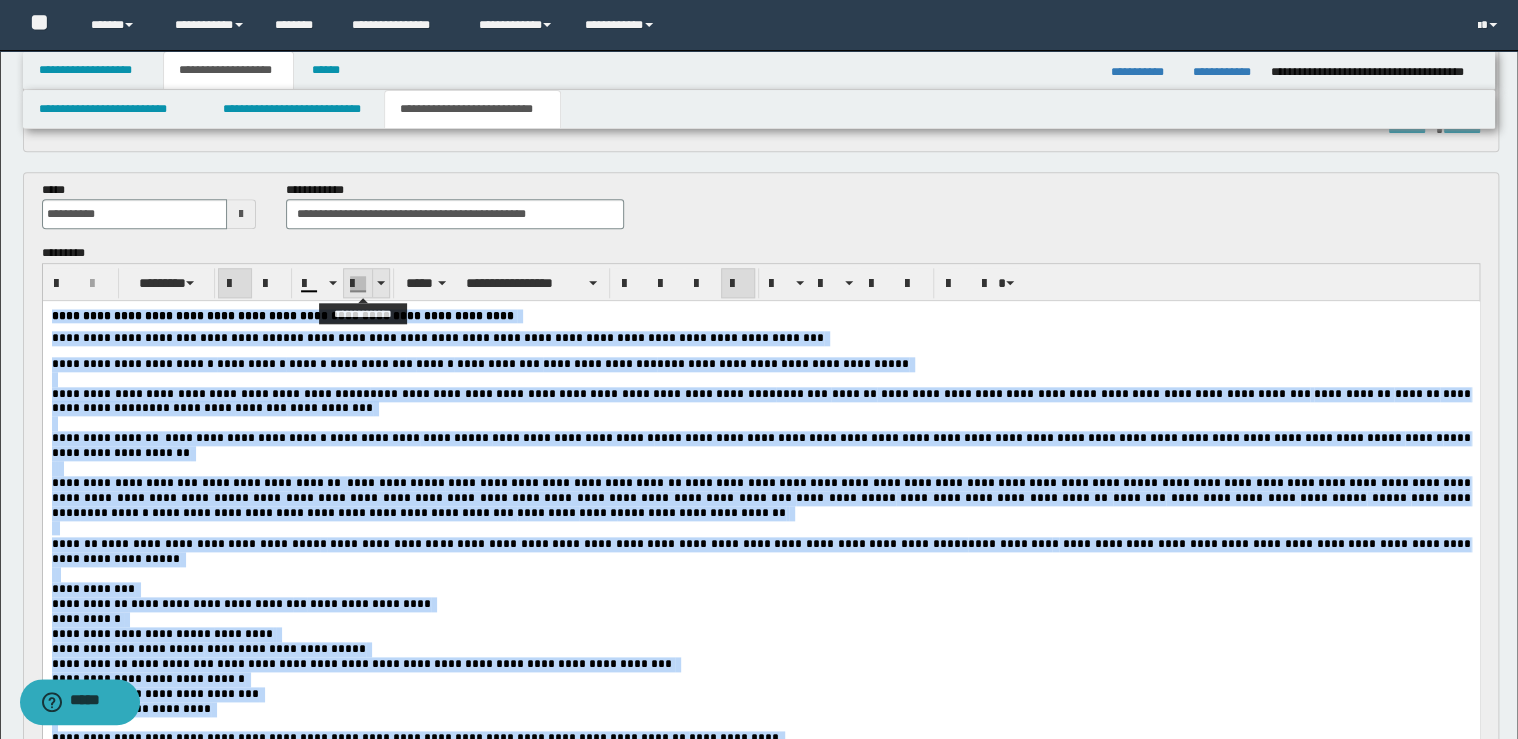 click at bounding box center [381, 283] 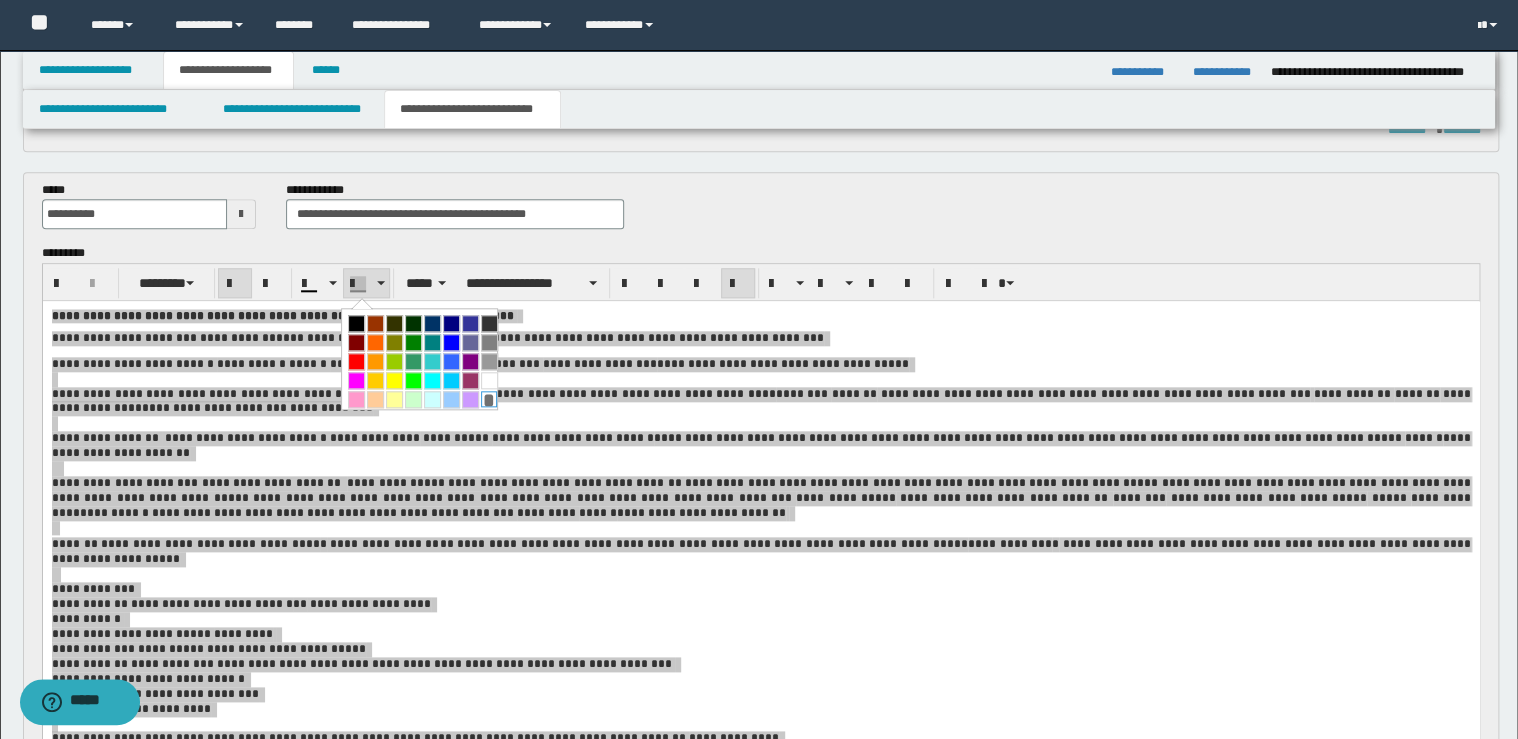 click on "*" at bounding box center (489, 399) 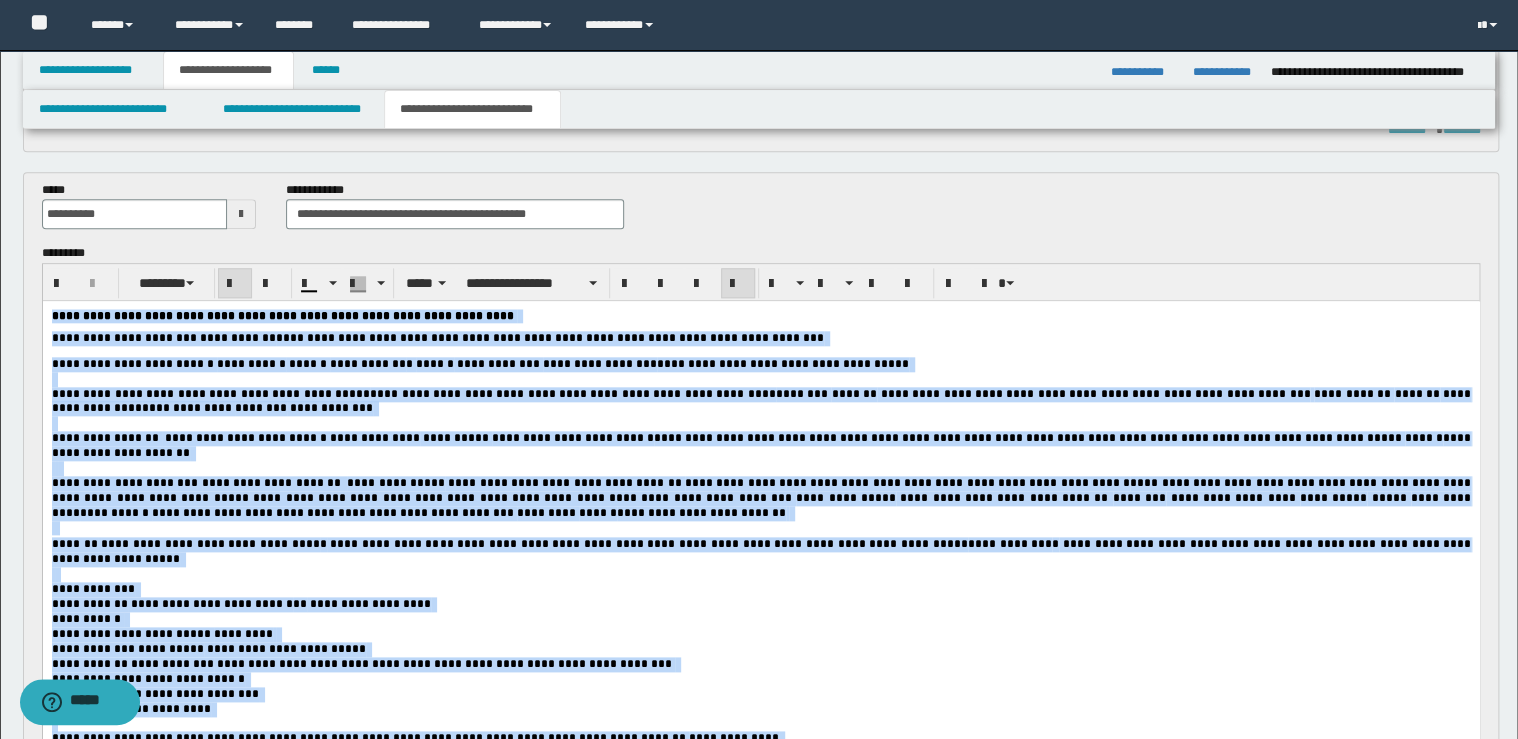 click at bounding box center (760, 468) 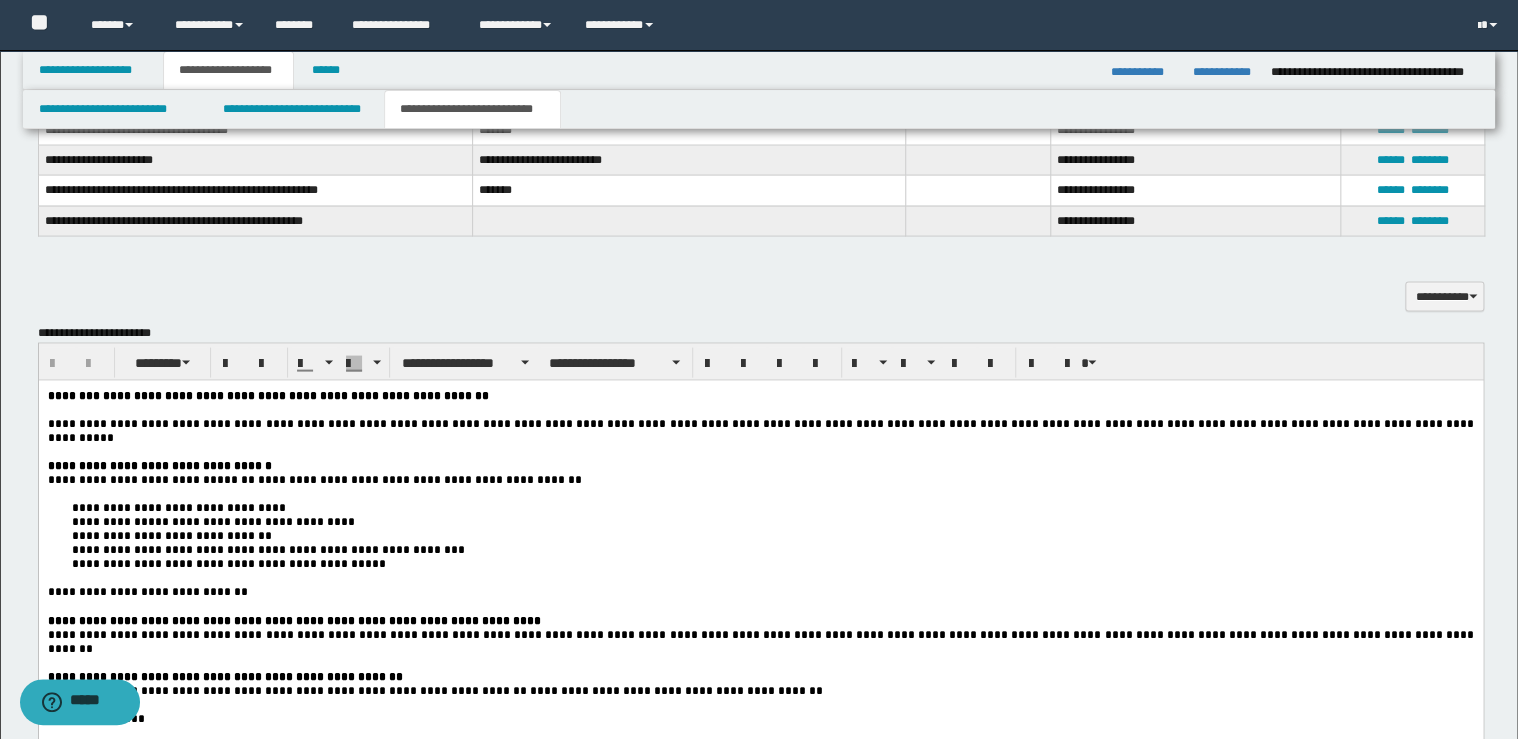 scroll, scrollTop: 2000, scrollLeft: 0, axis: vertical 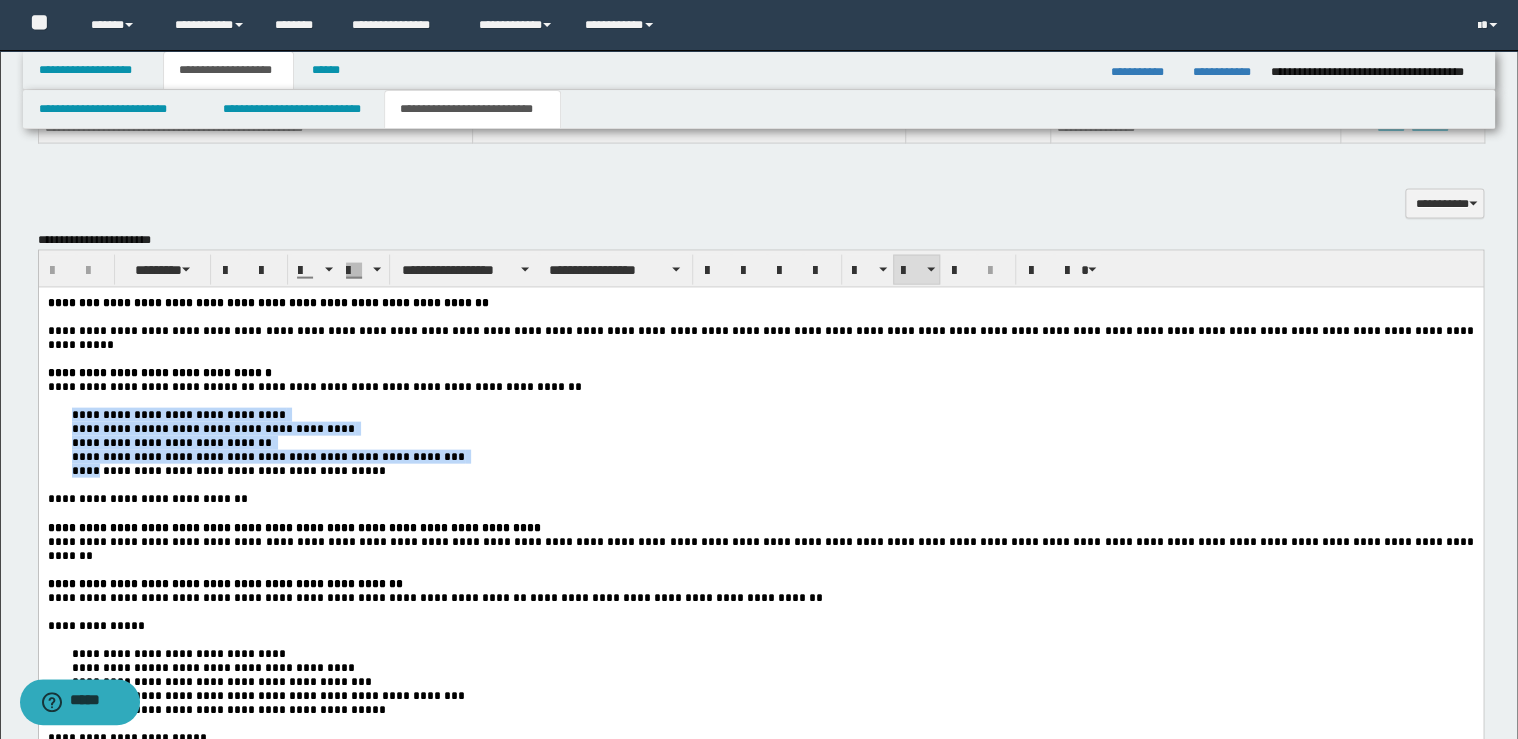 drag, startPoint x: 63, startPoint y: 408, endPoint x: 98, endPoint y: 471, distance: 72.06941 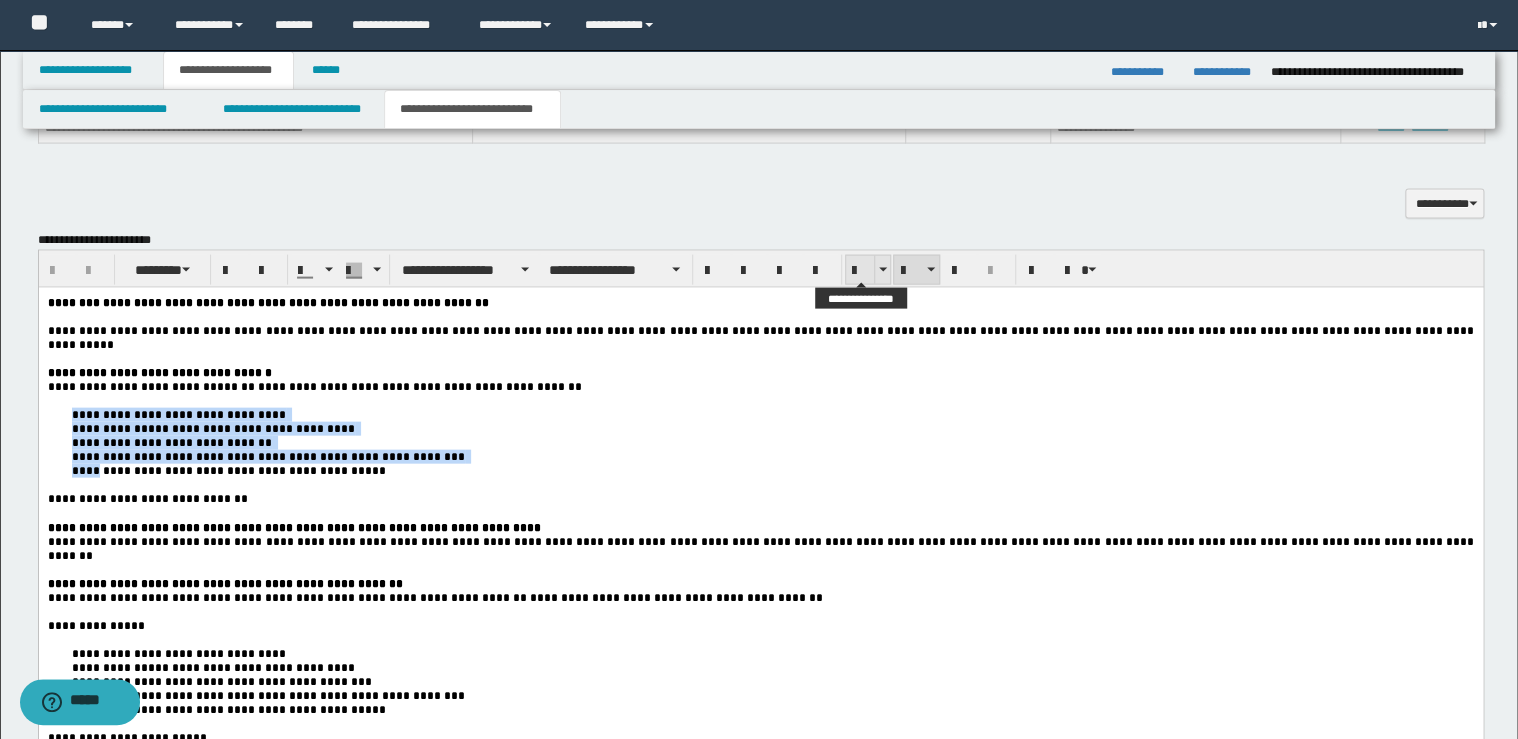 click at bounding box center (860, 271) 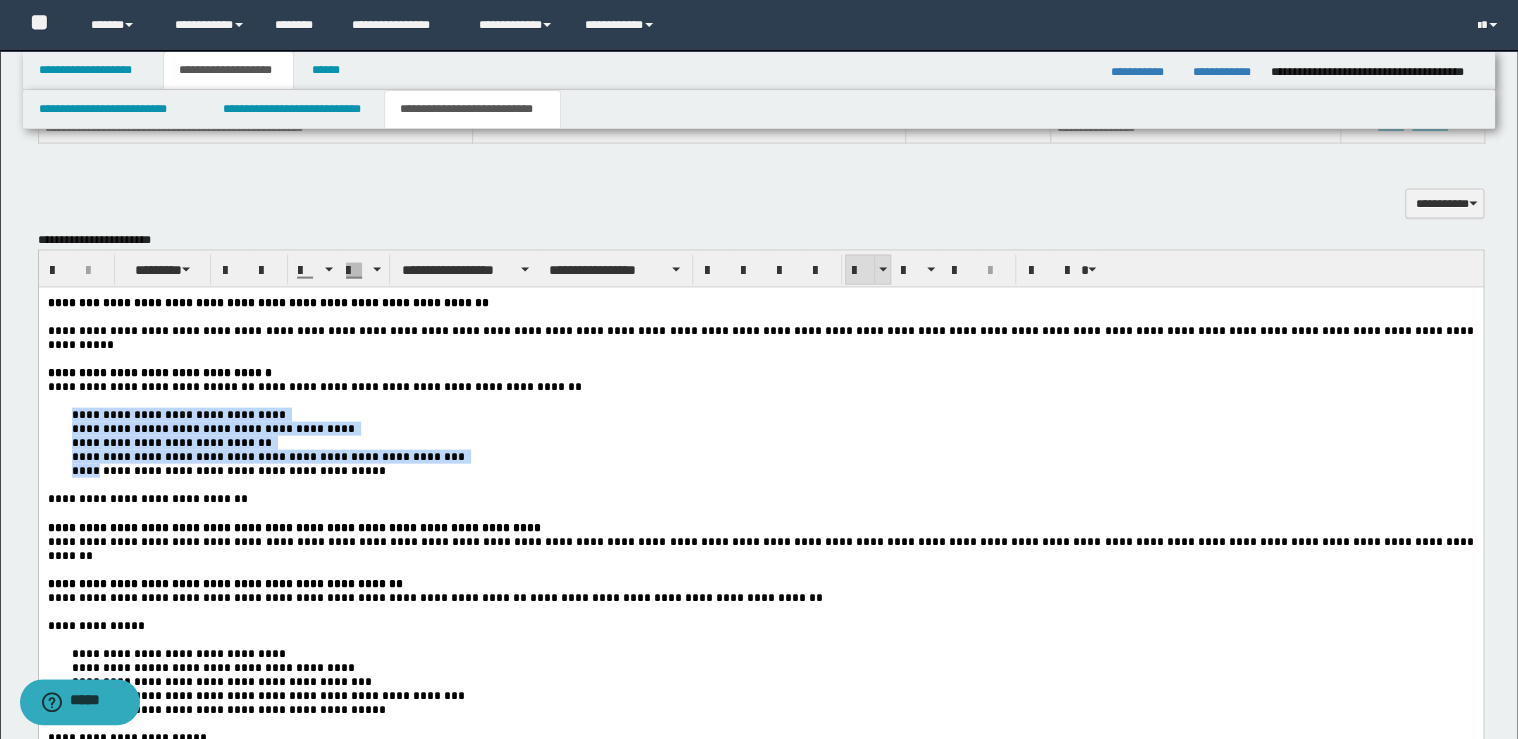click at bounding box center (860, 271) 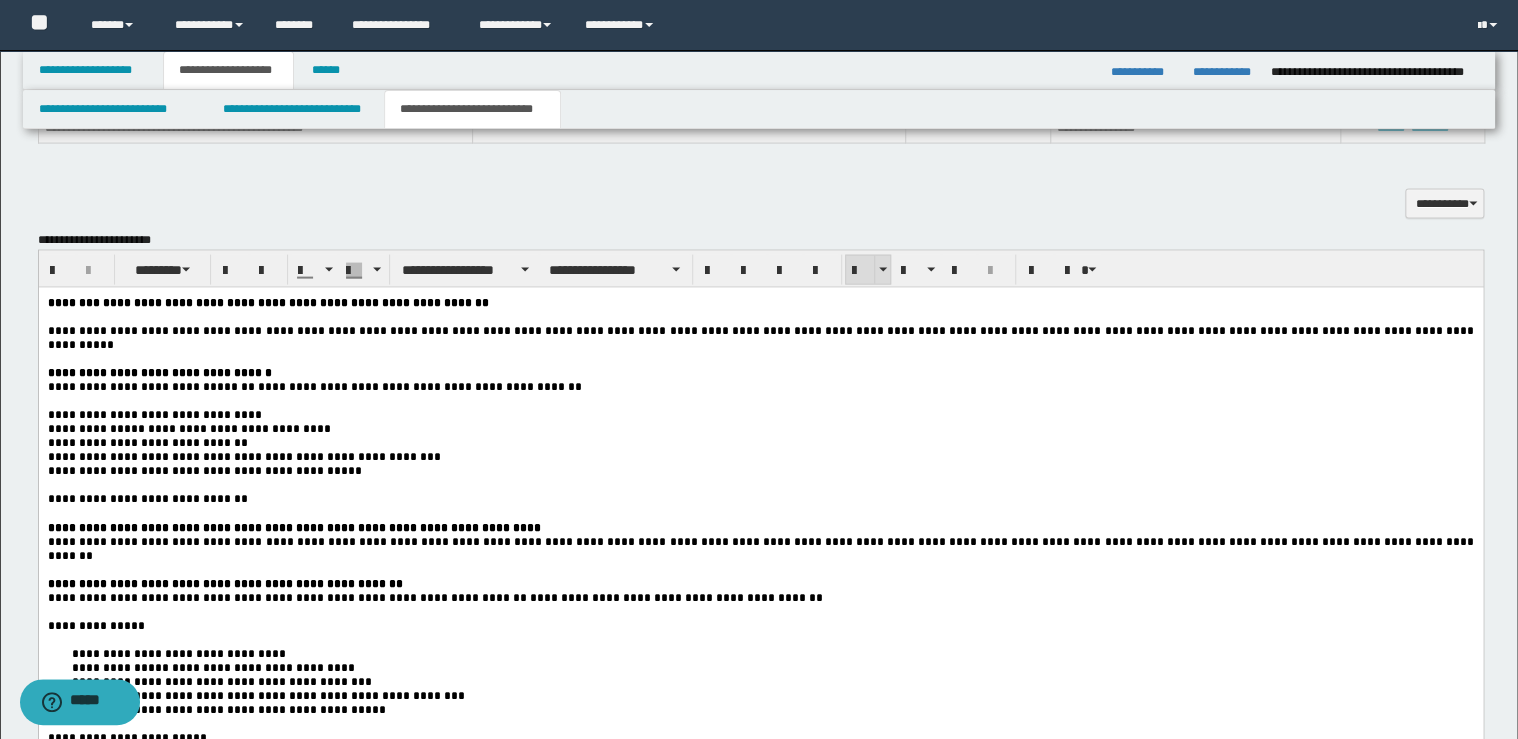 click at bounding box center (860, 271) 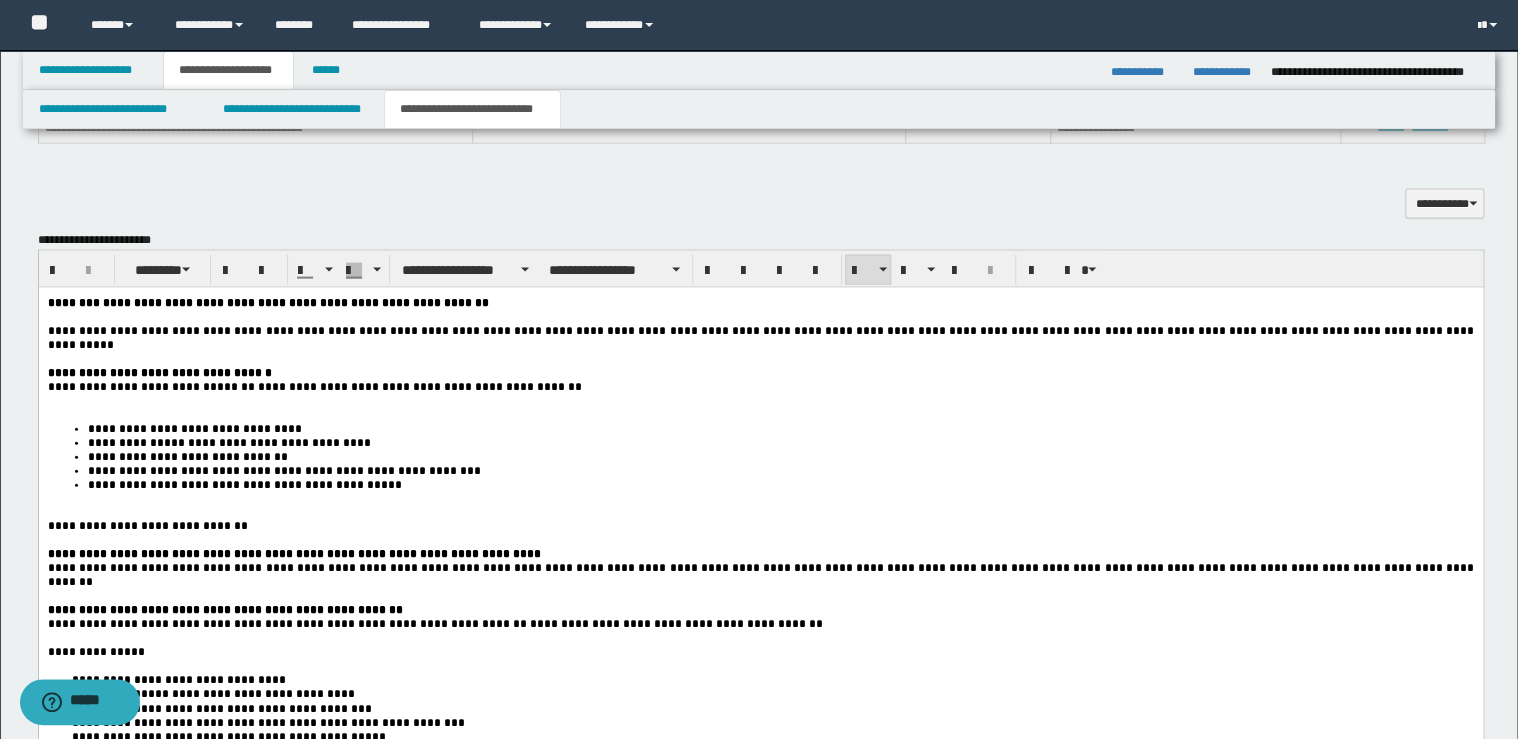 click on "**********" at bounding box center [760, 386] 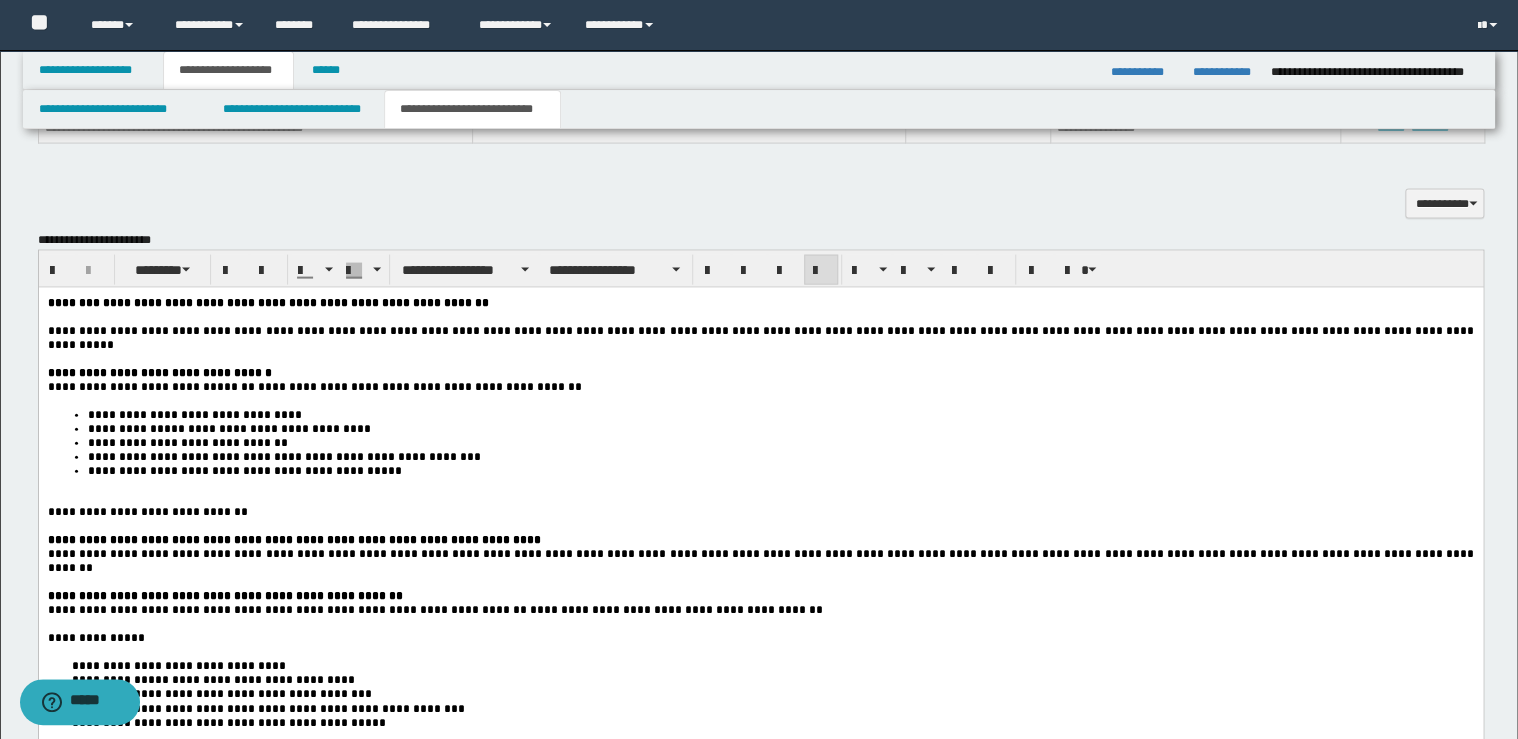 click on "**********" at bounding box center [760, 372] 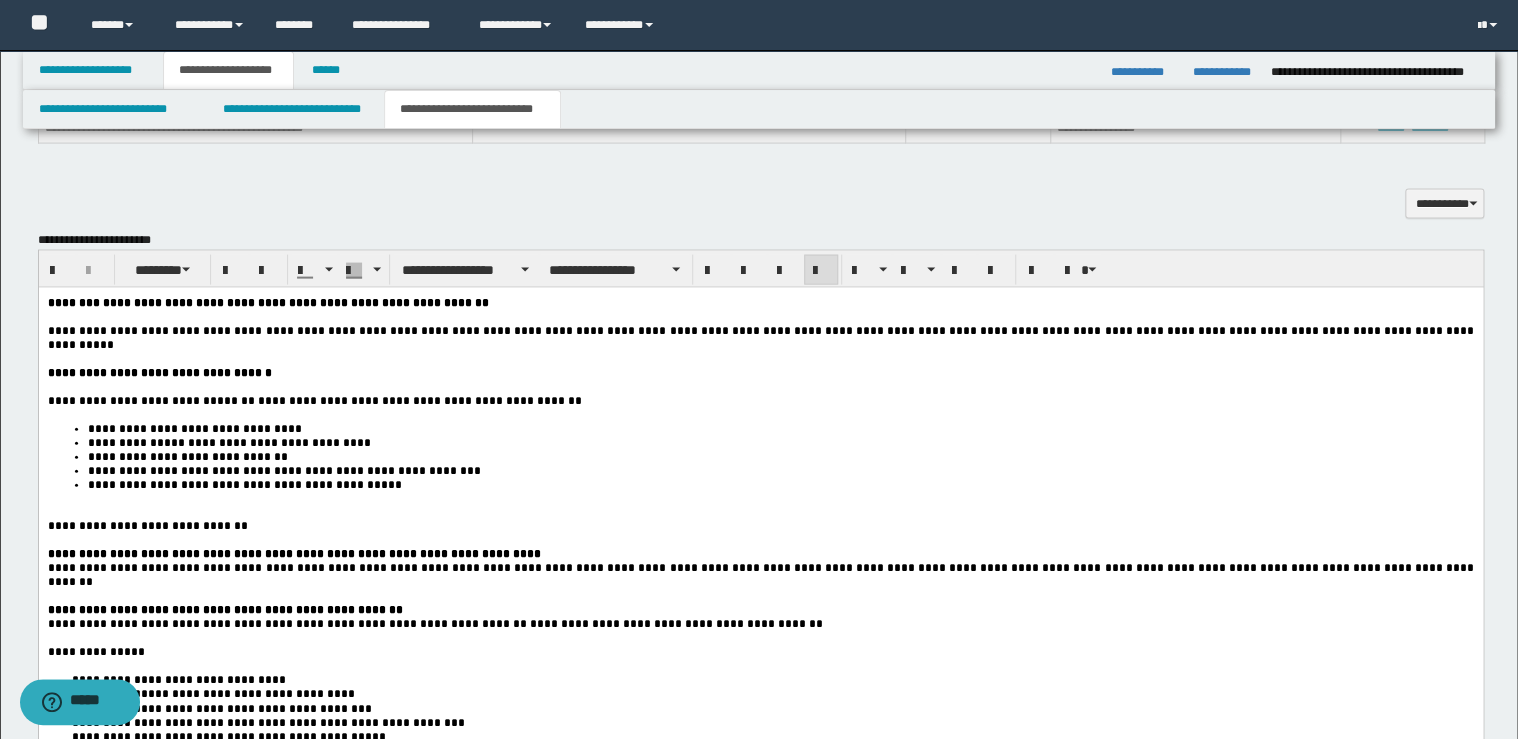 click on "**********" at bounding box center (780, 484) 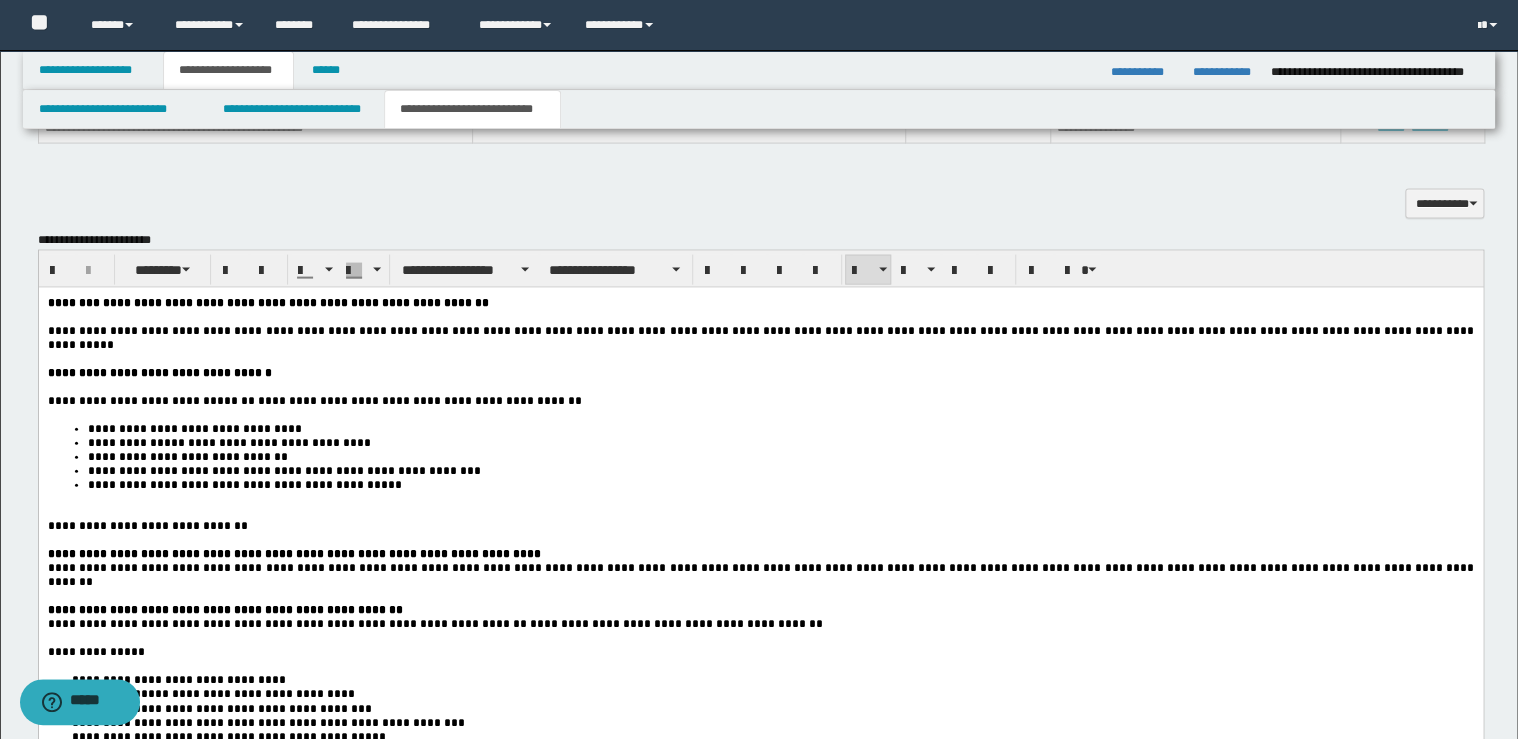 type 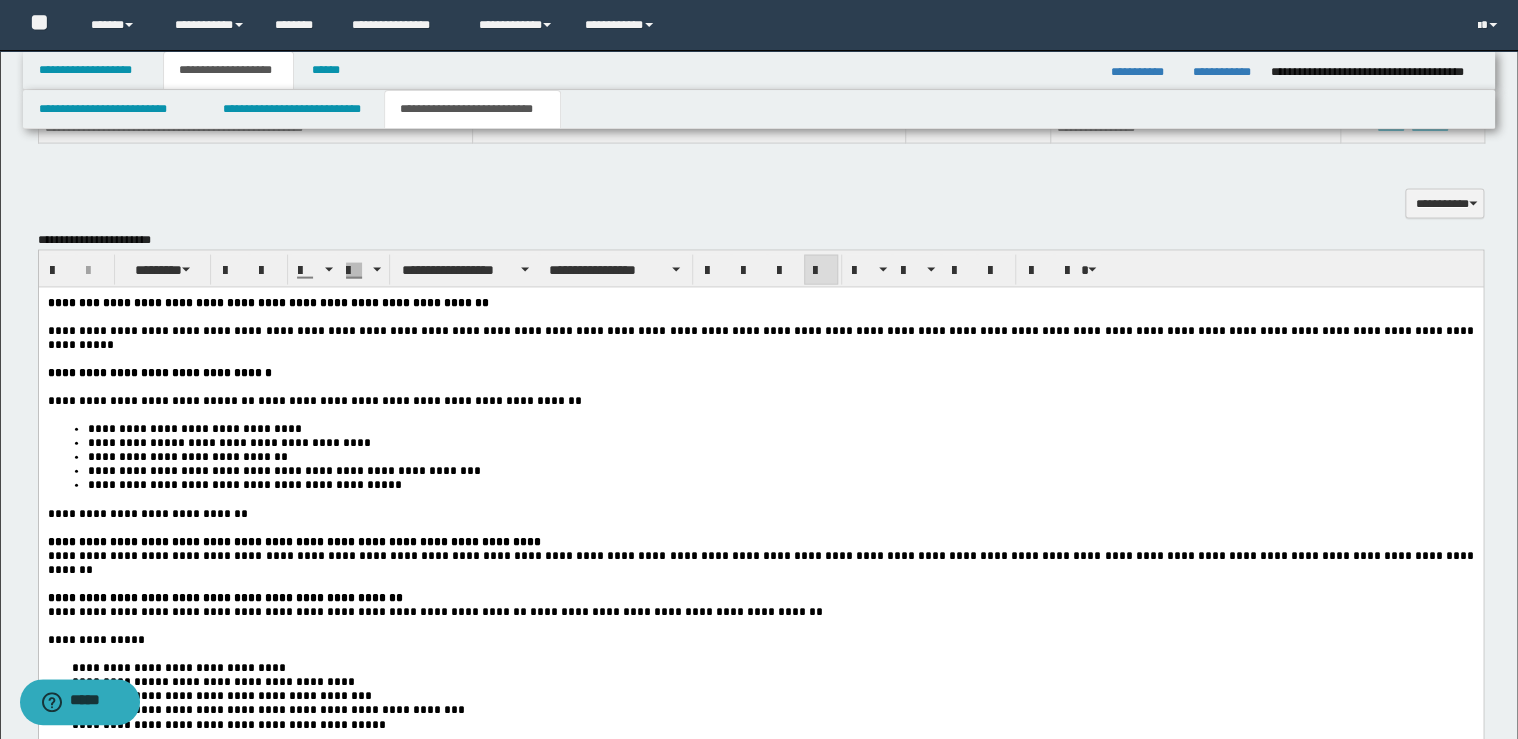 click on "**********" at bounding box center [147, 513] 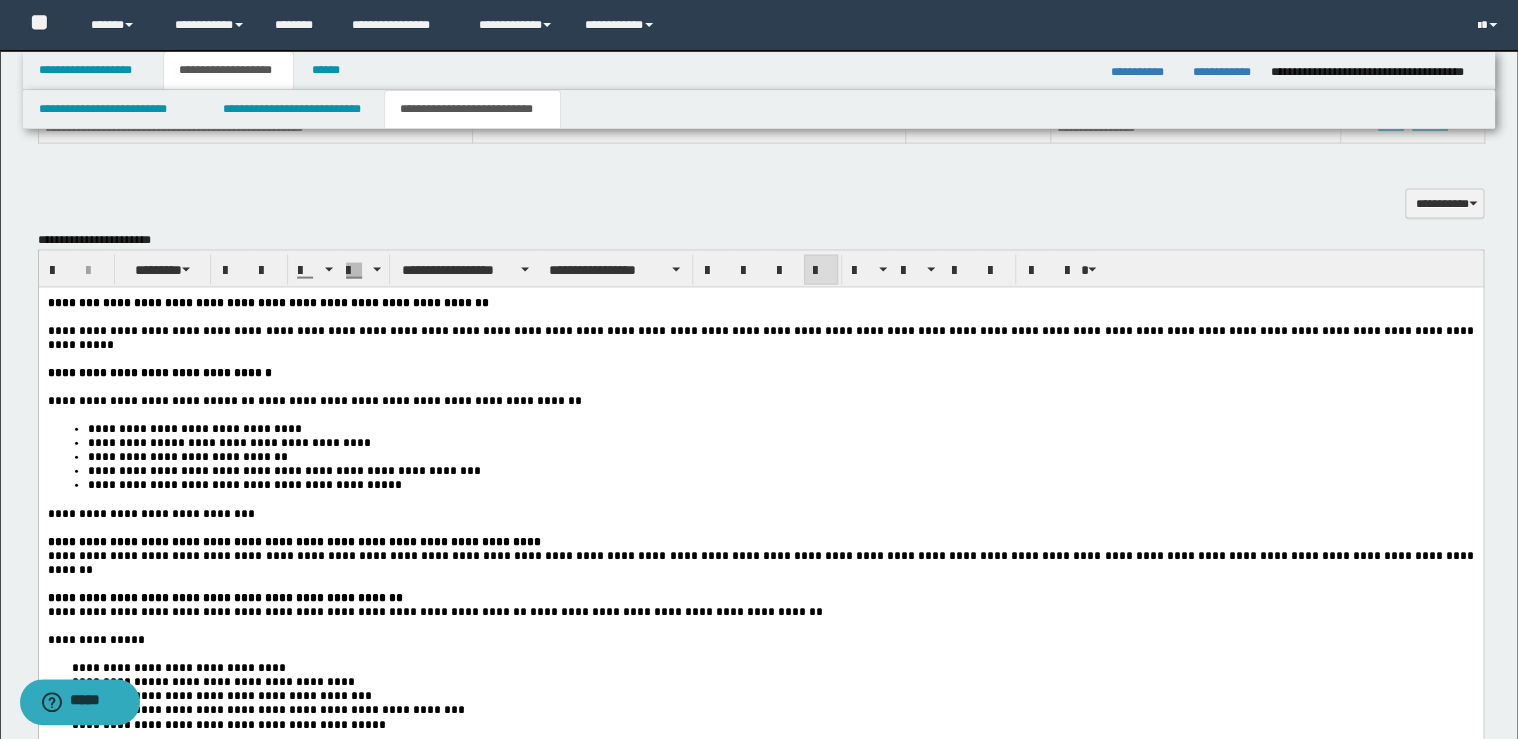 click at bounding box center [544, 541] 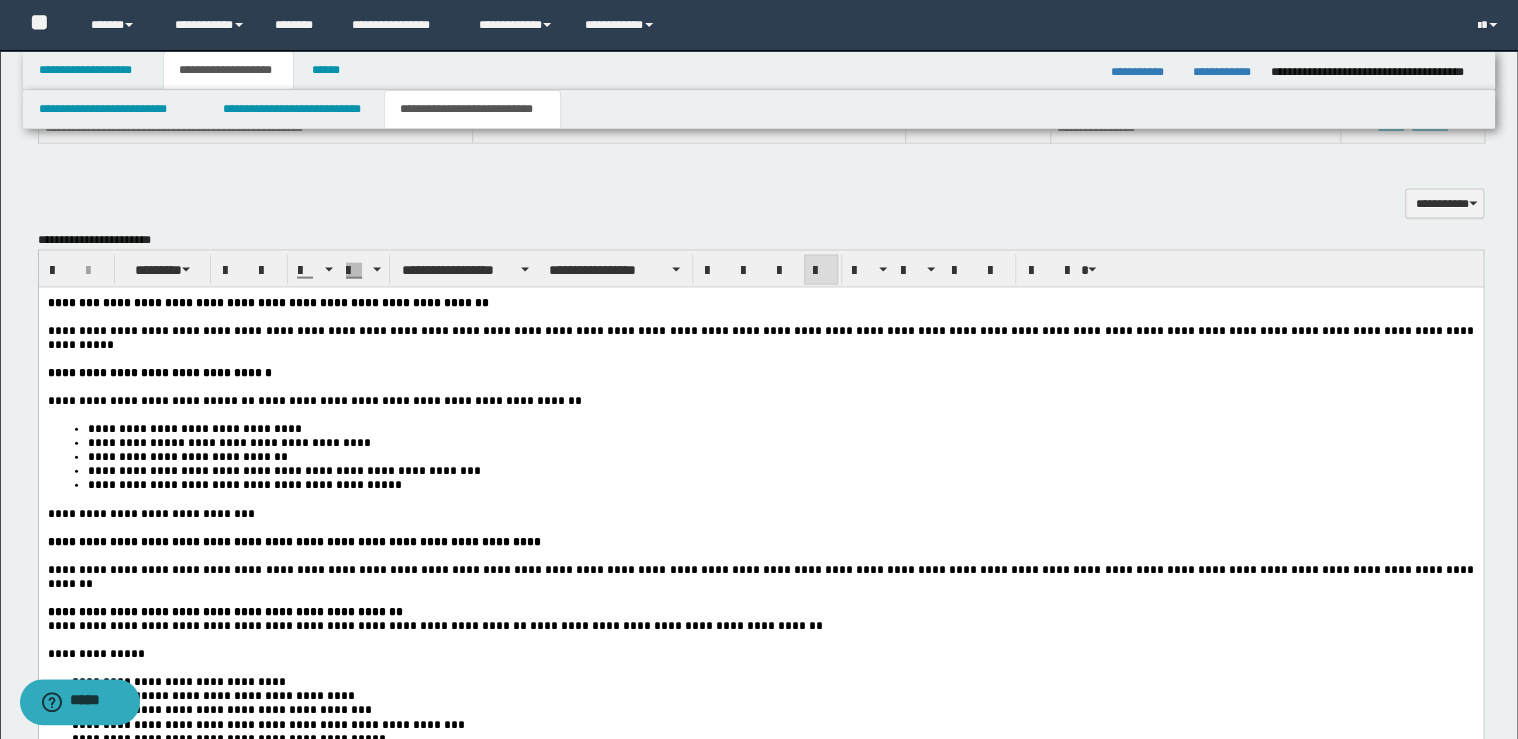 click on "**********" at bounding box center [760, 611] 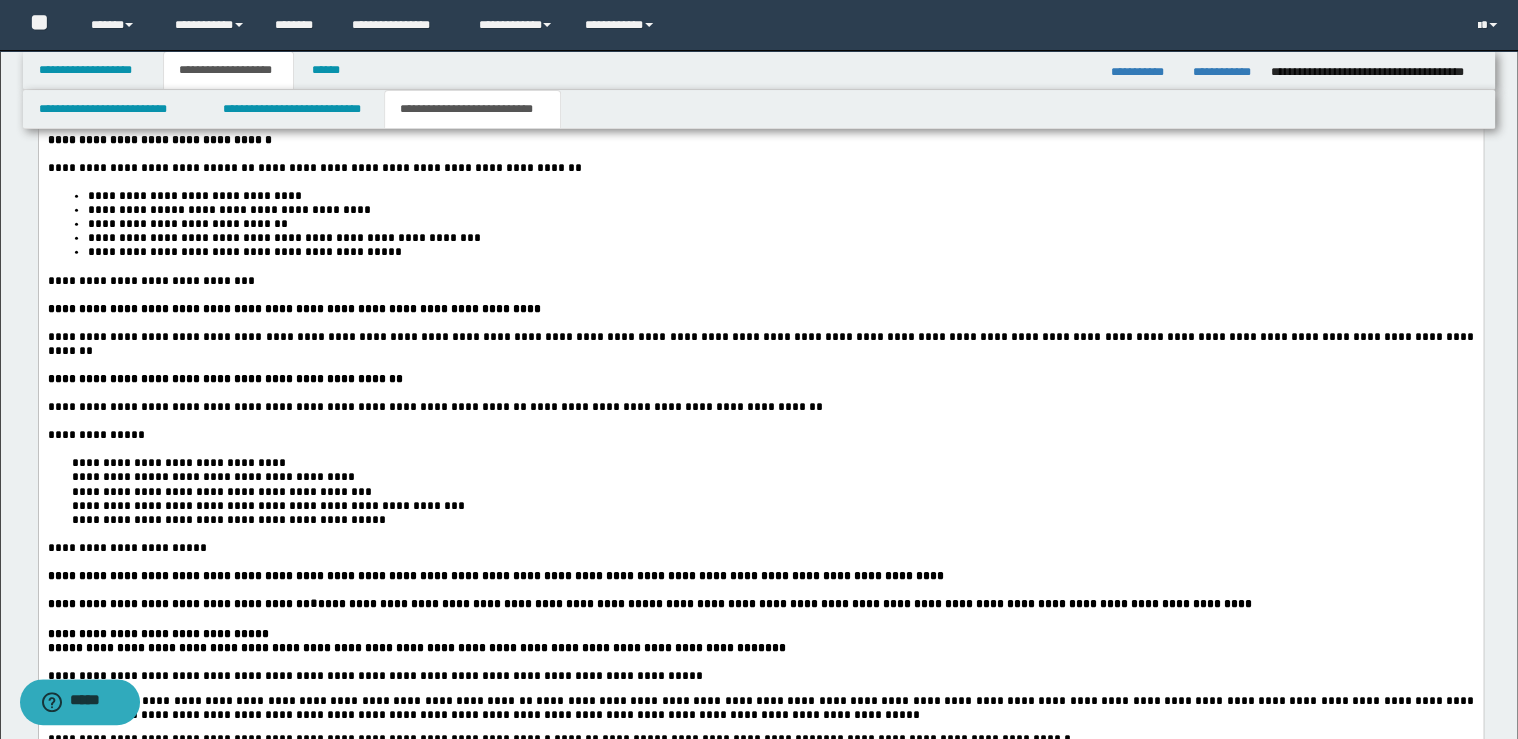 scroll, scrollTop: 2240, scrollLeft: 0, axis: vertical 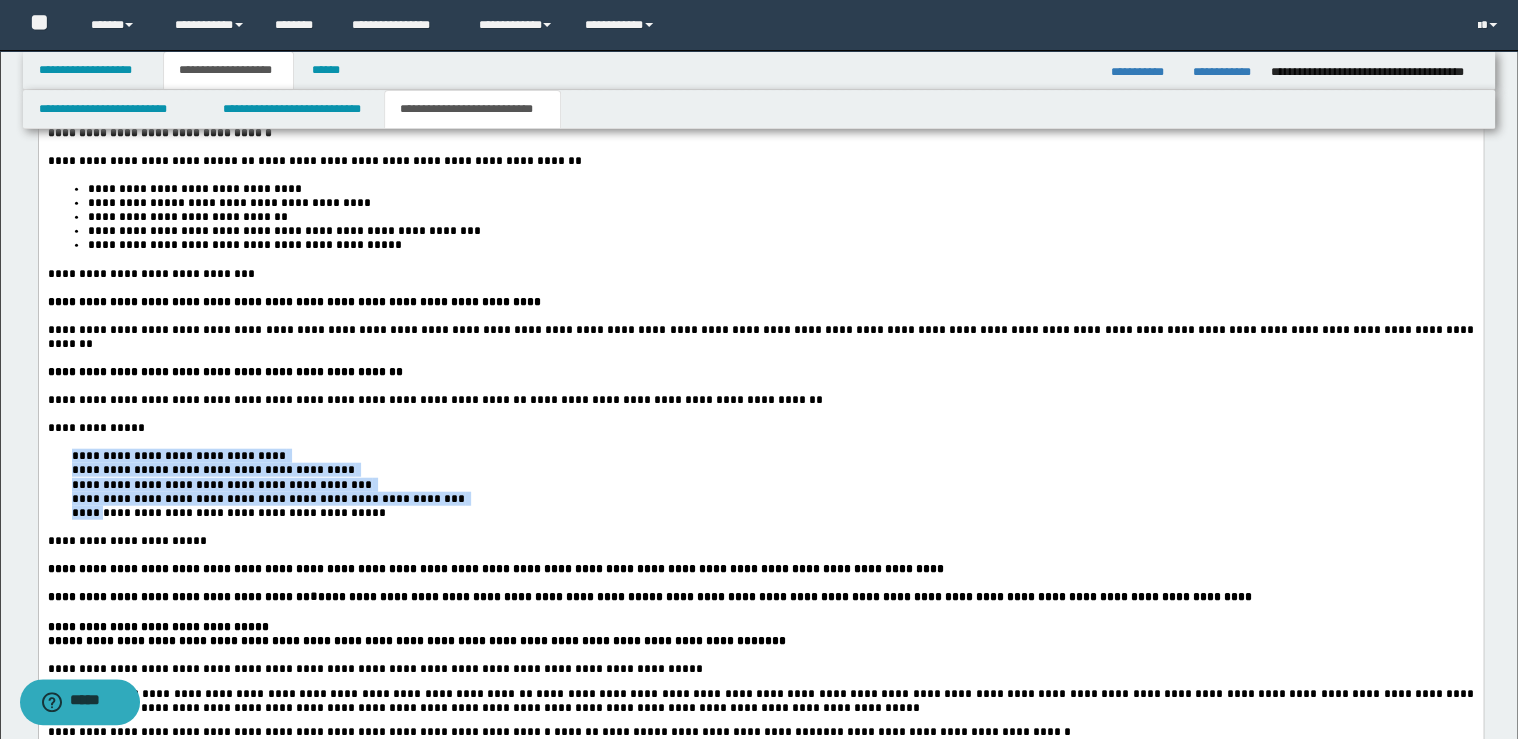 drag, startPoint x: 66, startPoint y: 476, endPoint x: 107, endPoint y: 524, distance: 63.126858 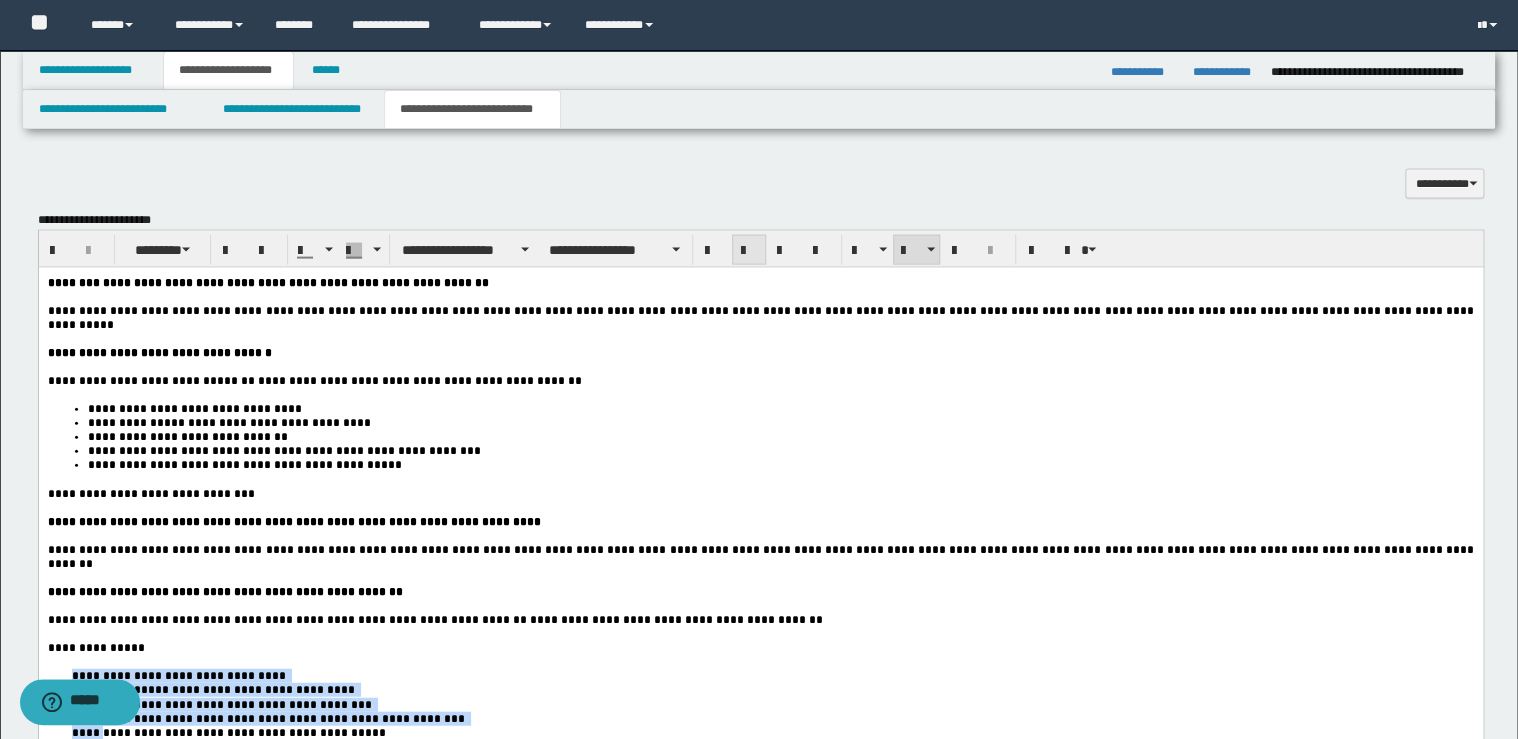 scroll, scrollTop: 2000, scrollLeft: 0, axis: vertical 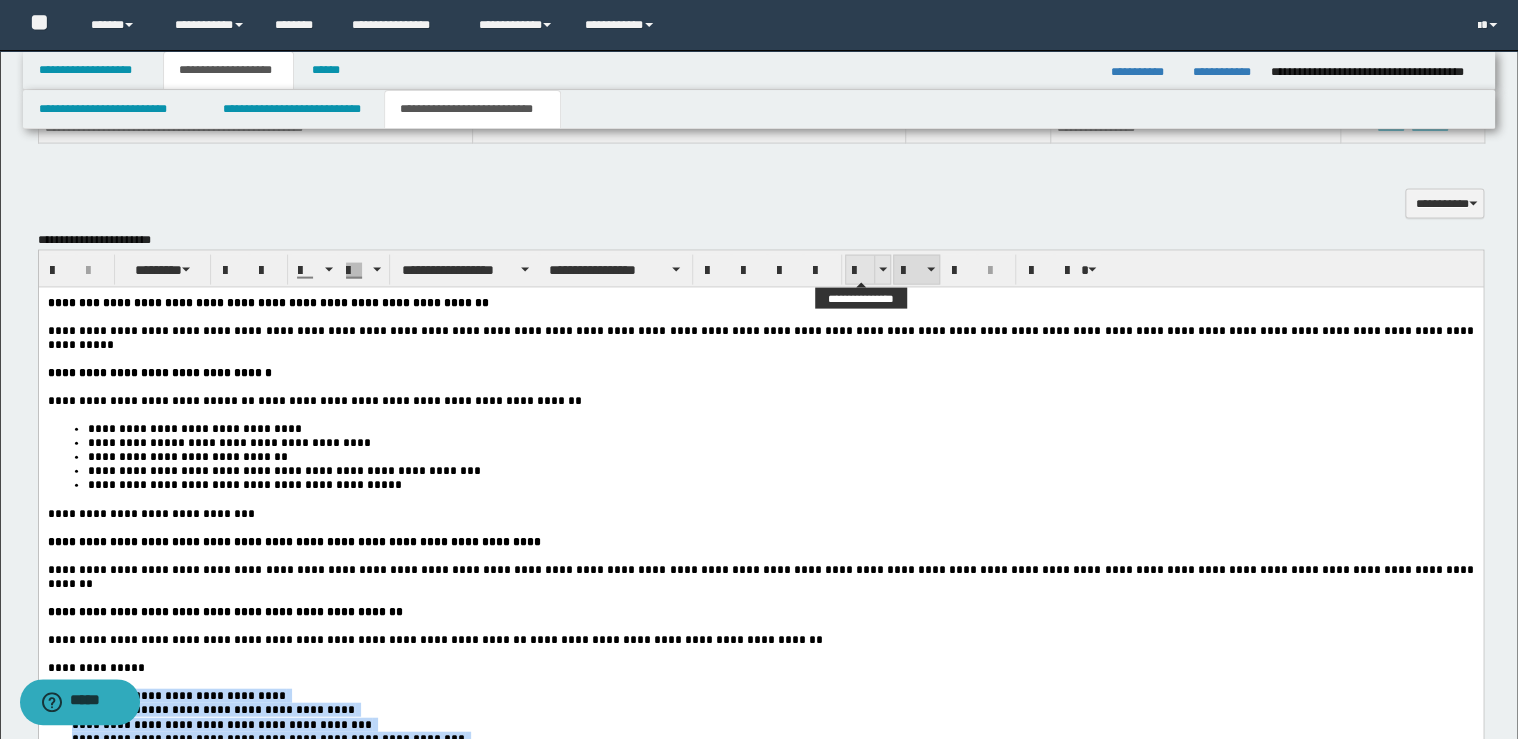 click at bounding box center (860, 271) 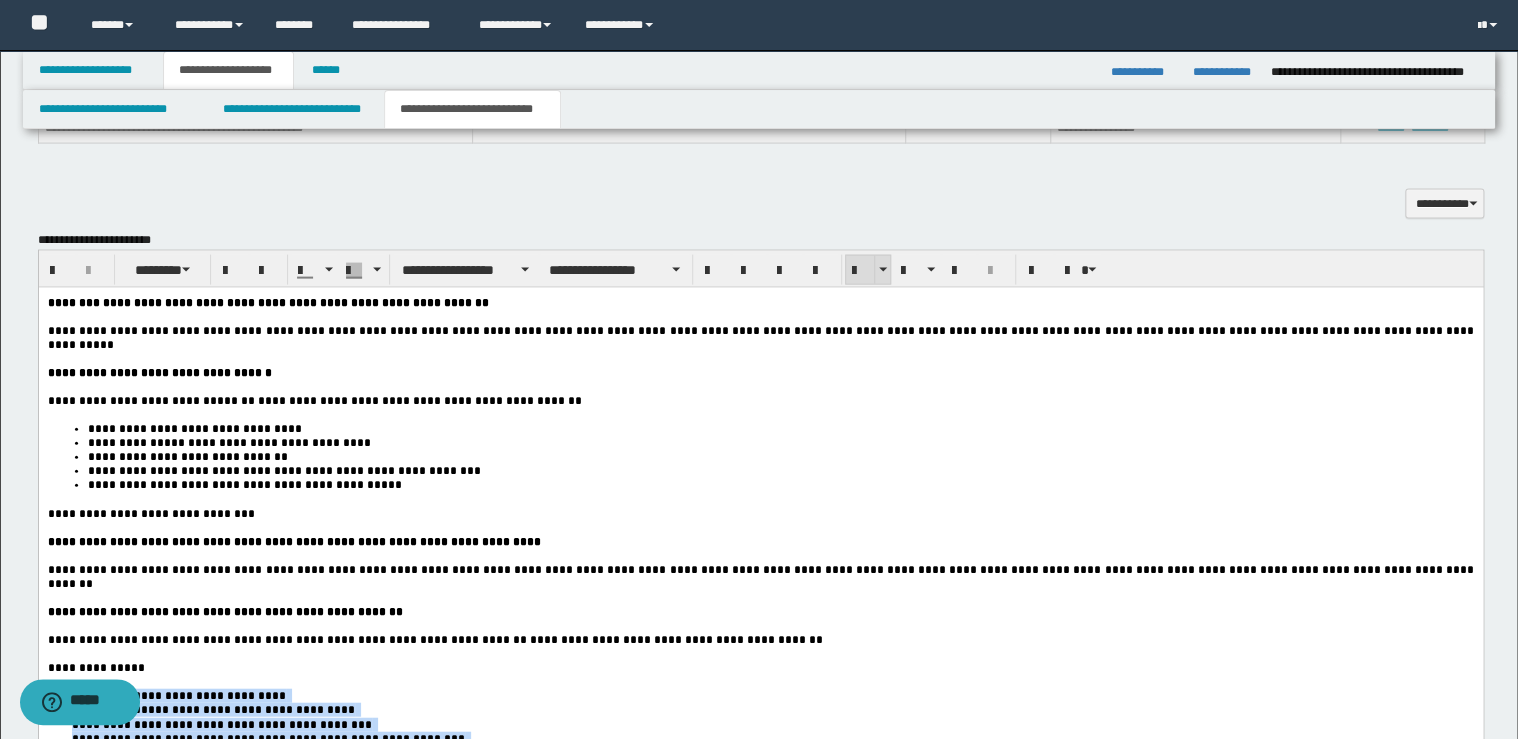 click at bounding box center [860, 271] 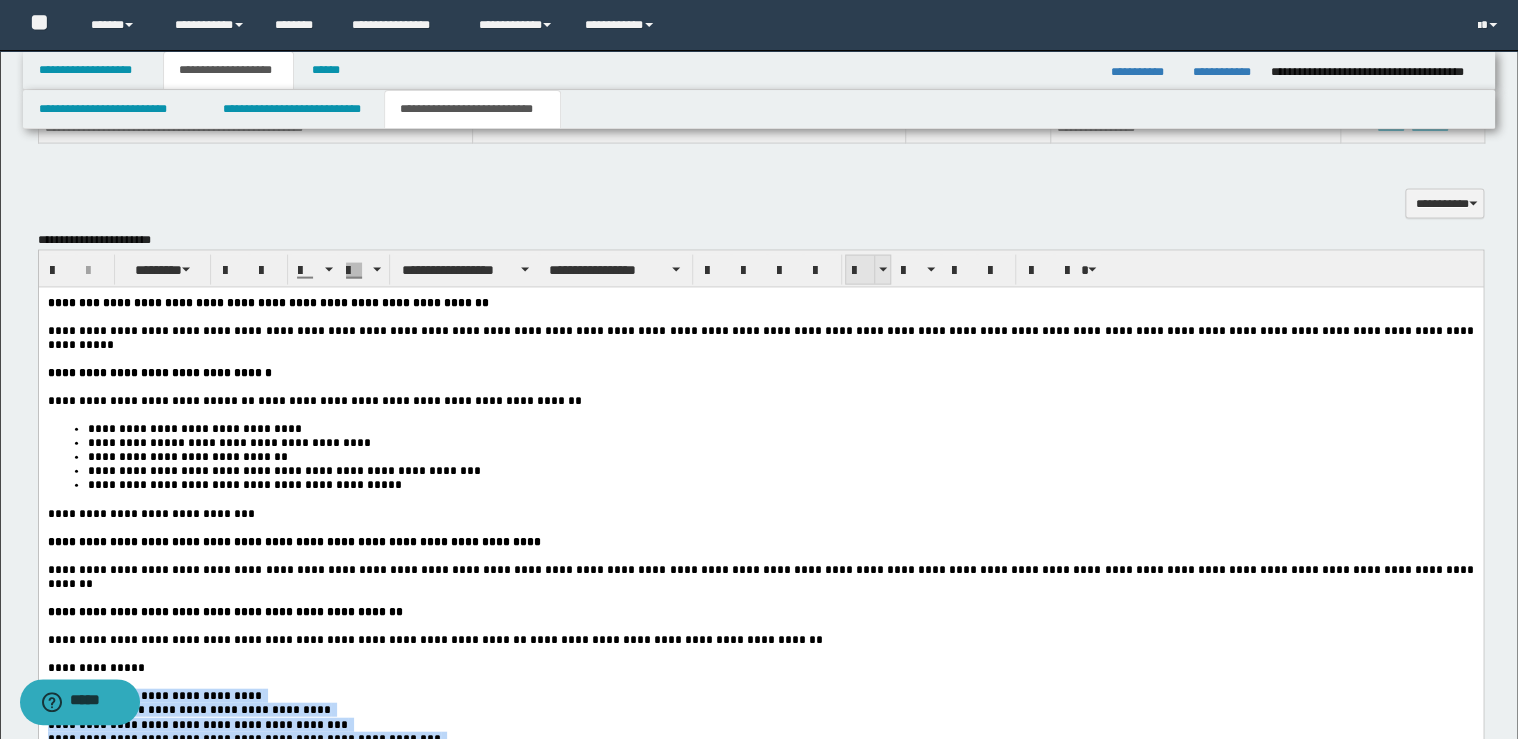 click at bounding box center (860, 271) 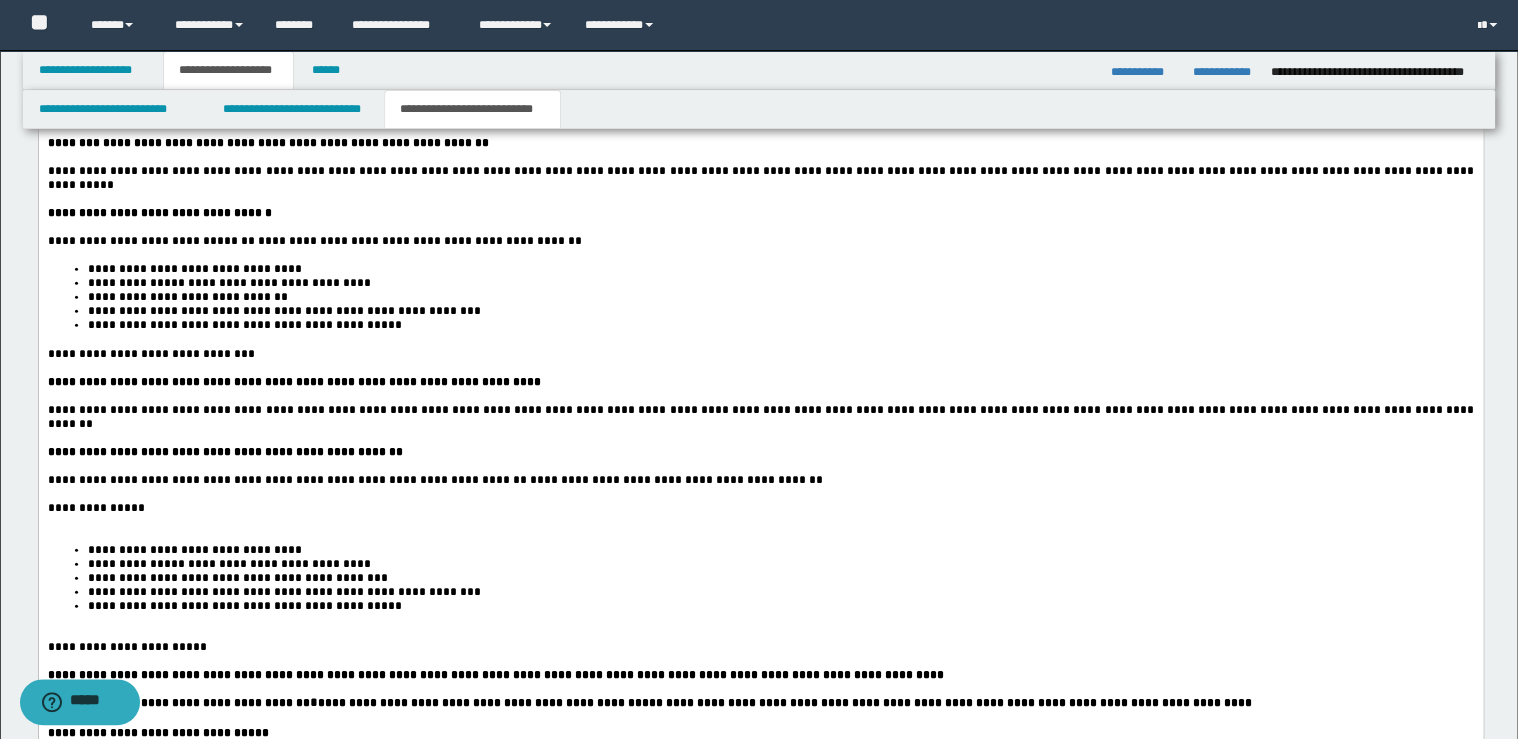 click on "**********" at bounding box center [760, 507] 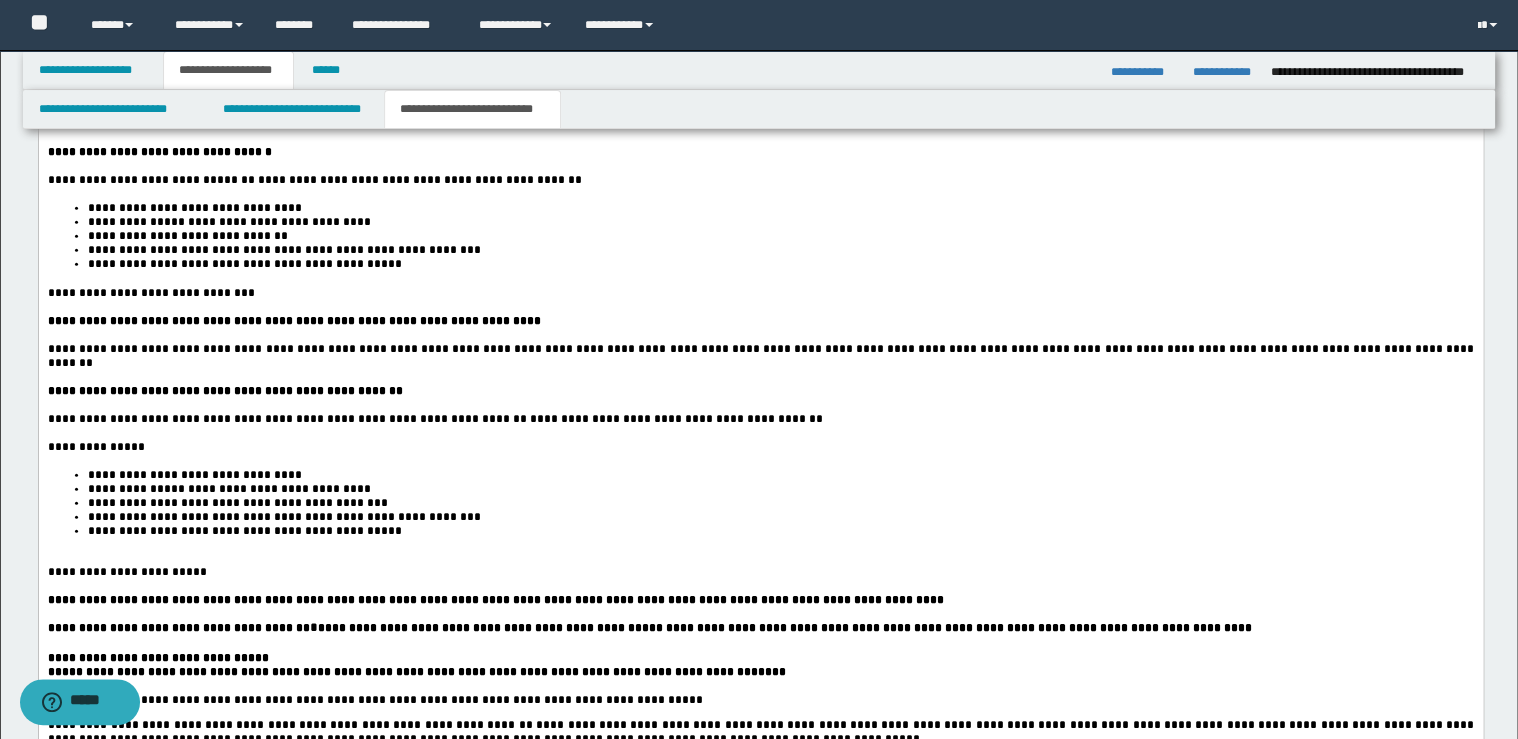 scroll, scrollTop: 2320, scrollLeft: 0, axis: vertical 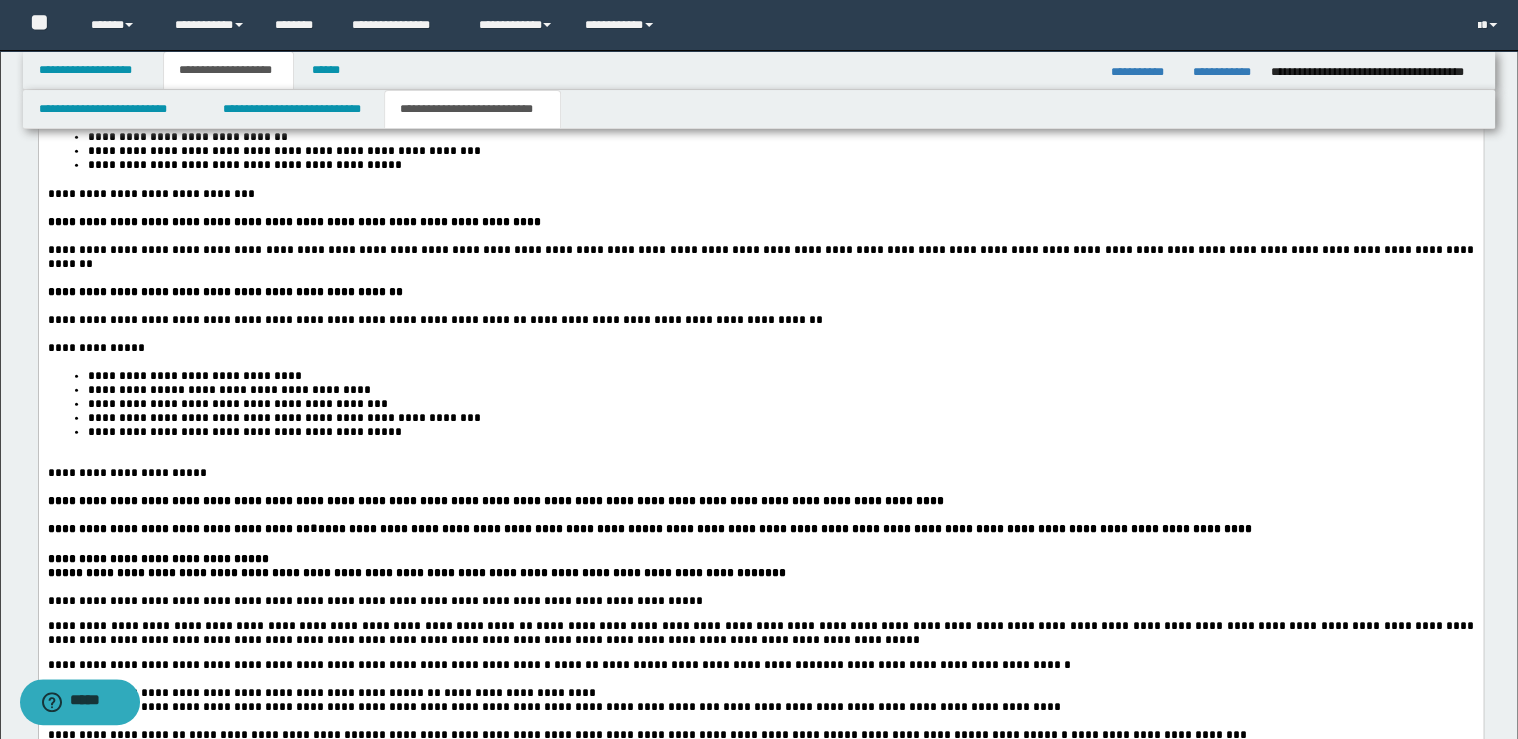 click on "**********" at bounding box center [780, 432] 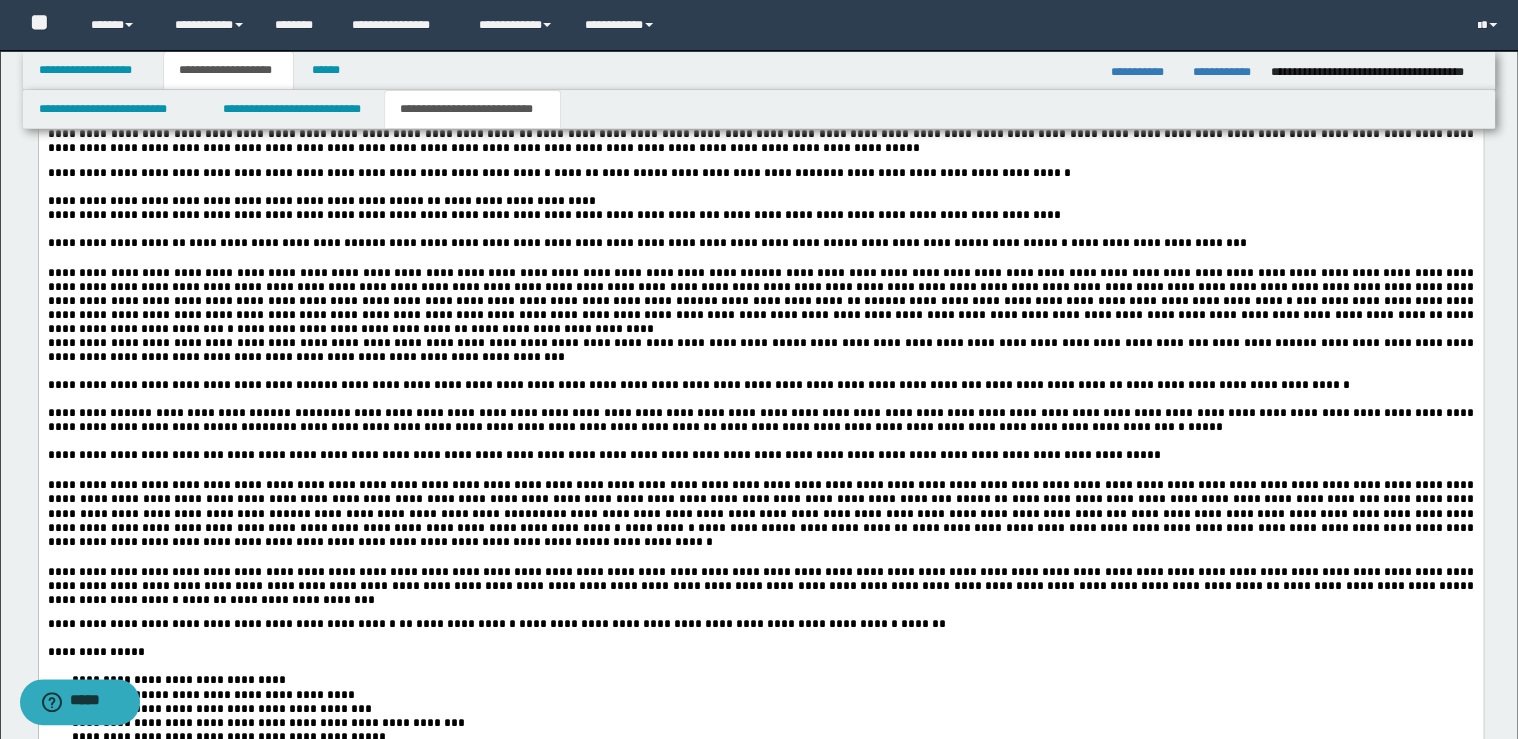 scroll, scrollTop: 3040, scrollLeft: 0, axis: vertical 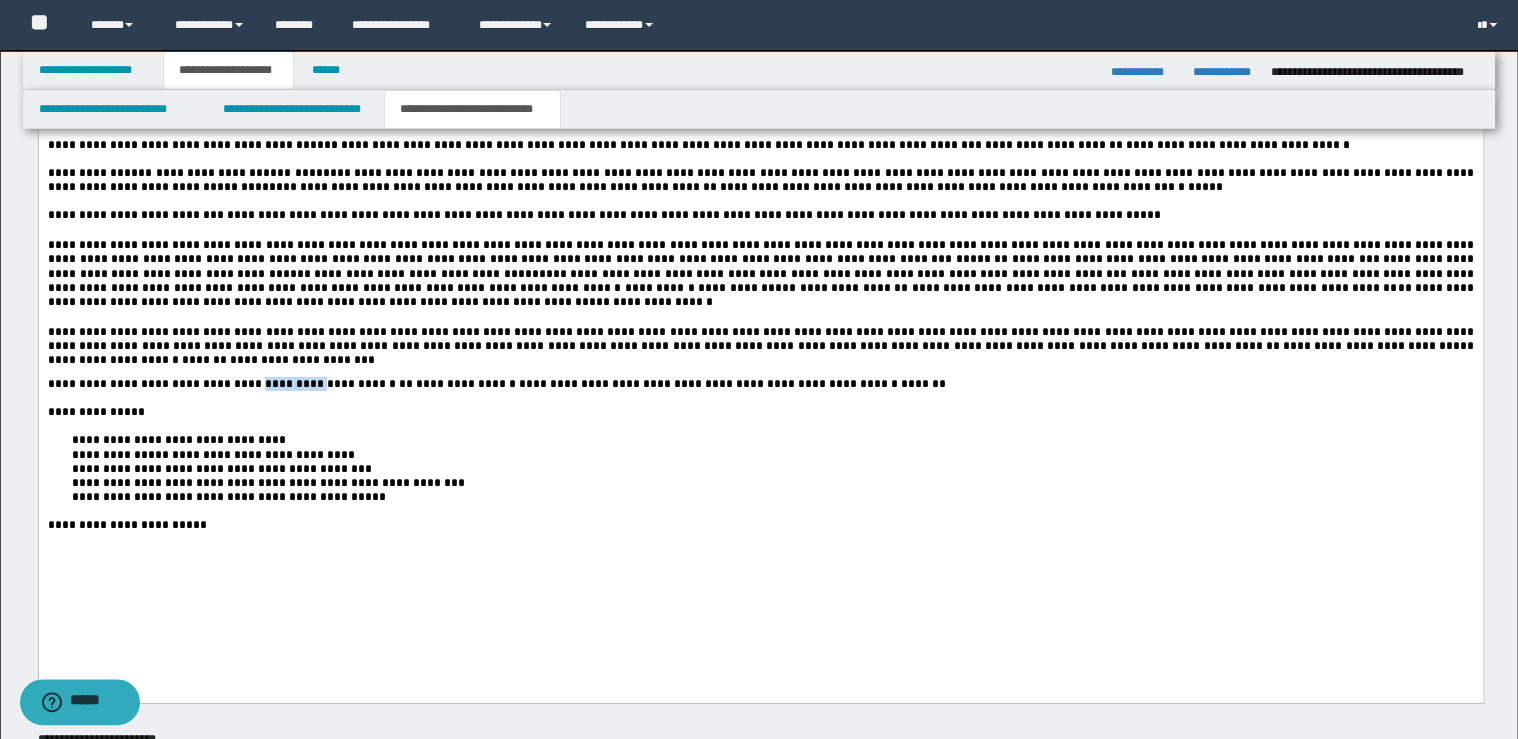 drag, startPoint x: 300, startPoint y: 438, endPoint x: 225, endPoint y: 440, distance: 75.026665 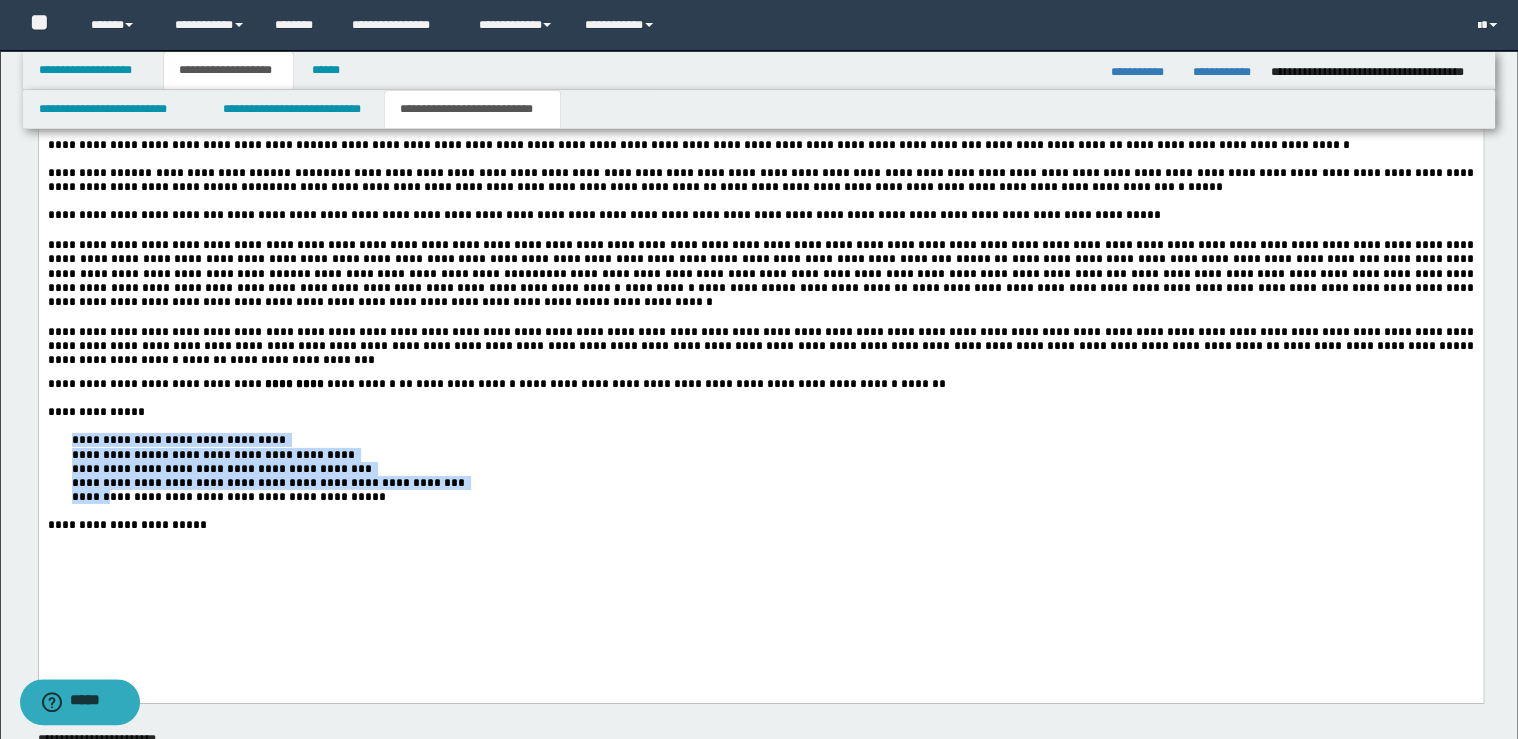 drag, startPoint x: 69, startPoint y: 504, endPoint x: 111, endPoint y: 556, distance: 66.8431 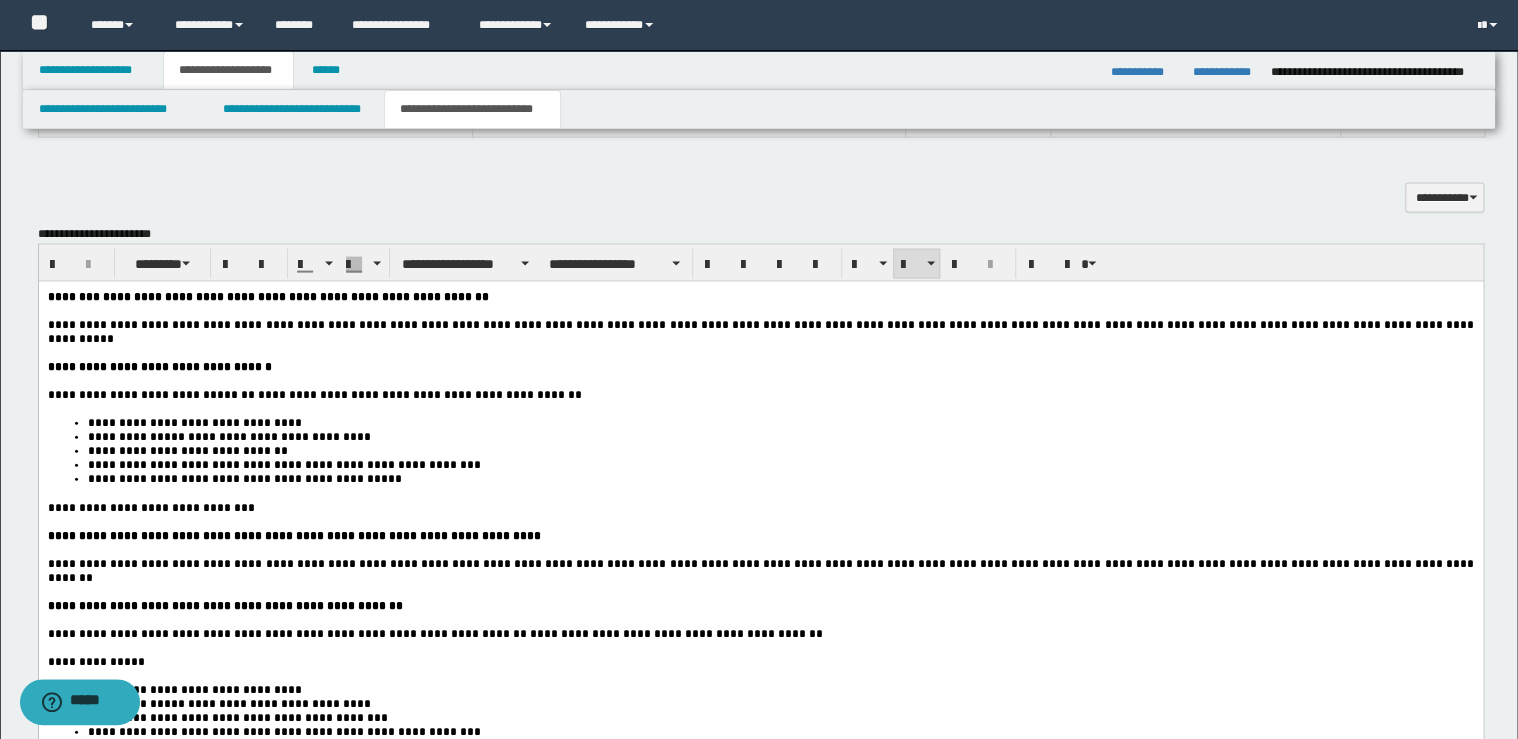 scroll, scrollTop: 1920, scrollLeft: 0, axis: vertical 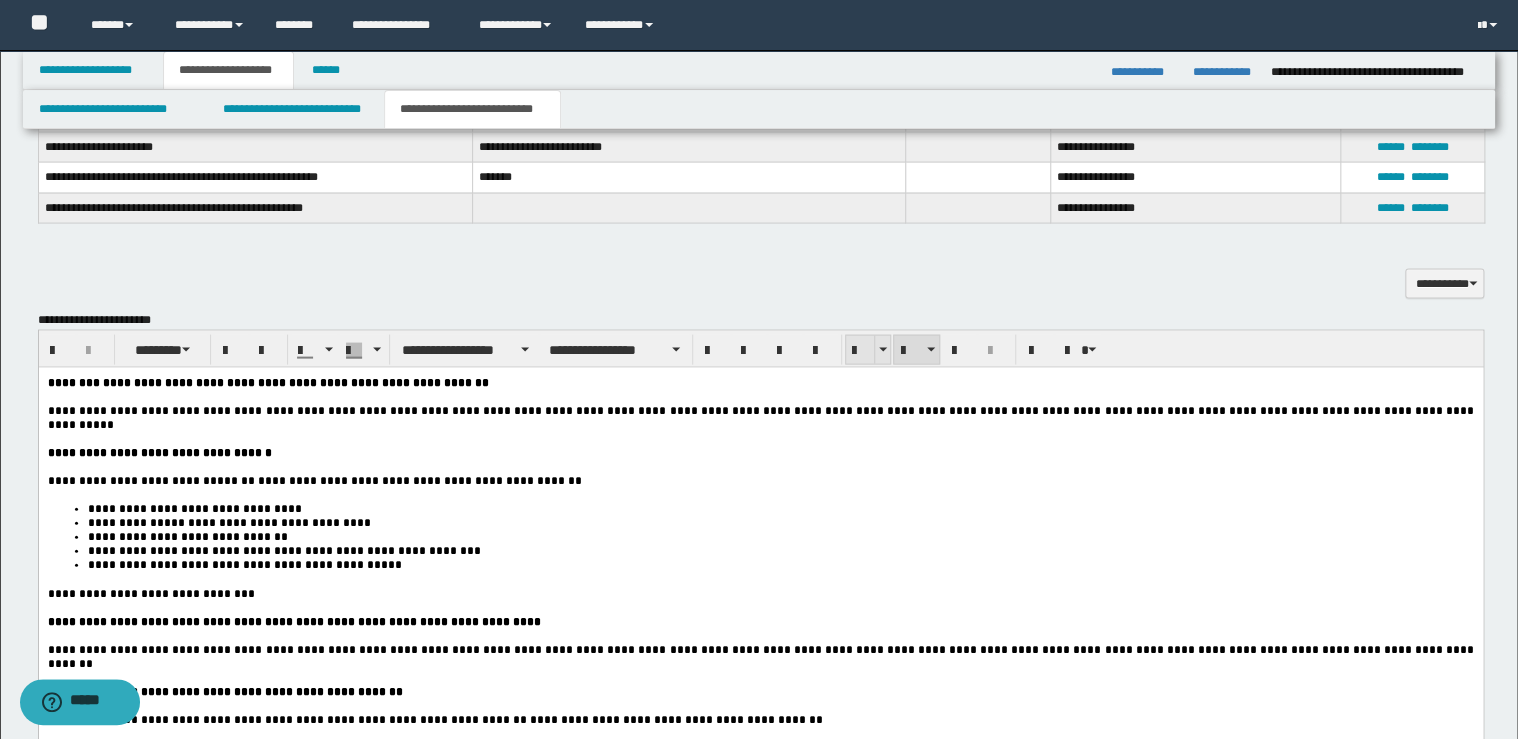 click at bounding box center [860, 351] 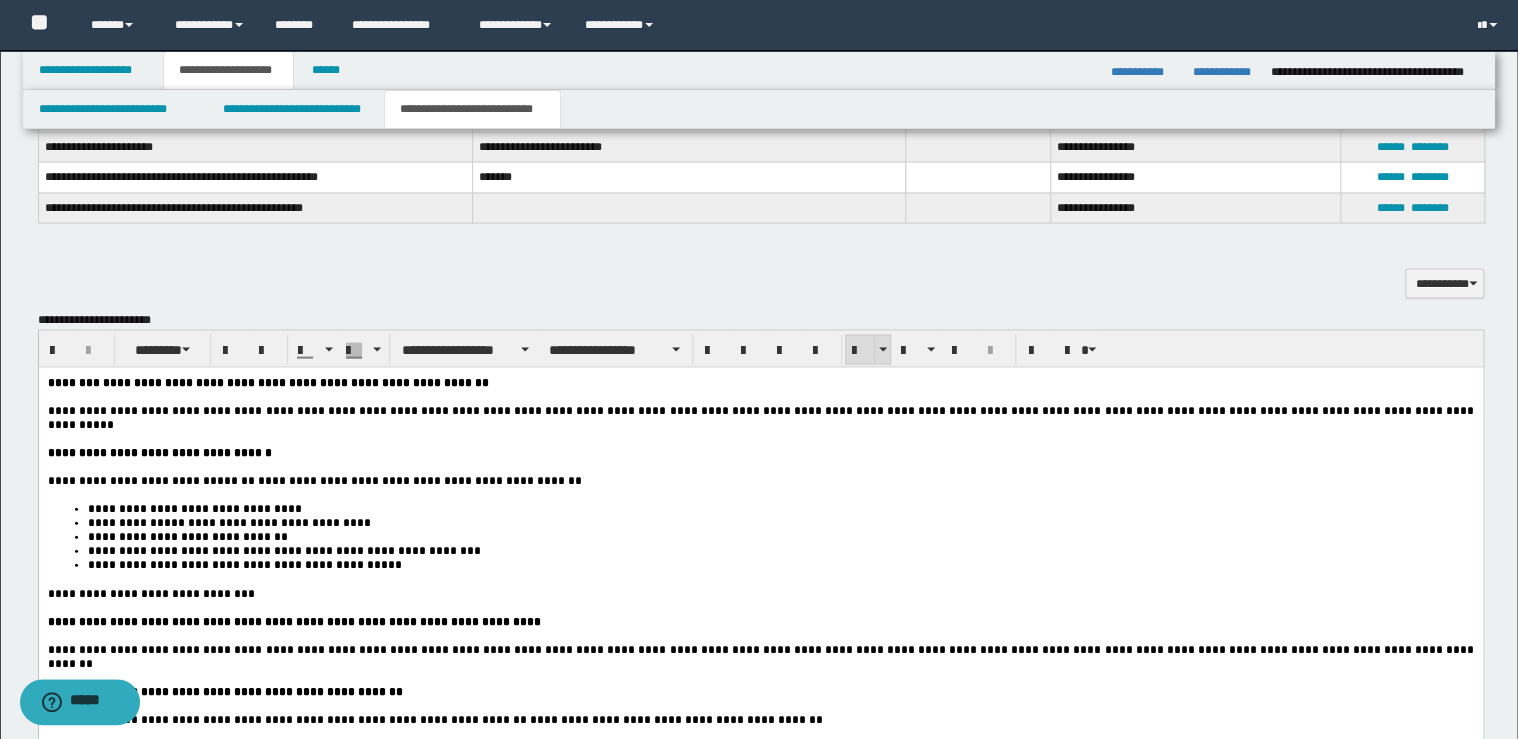 click at bounding box center [860, 351] 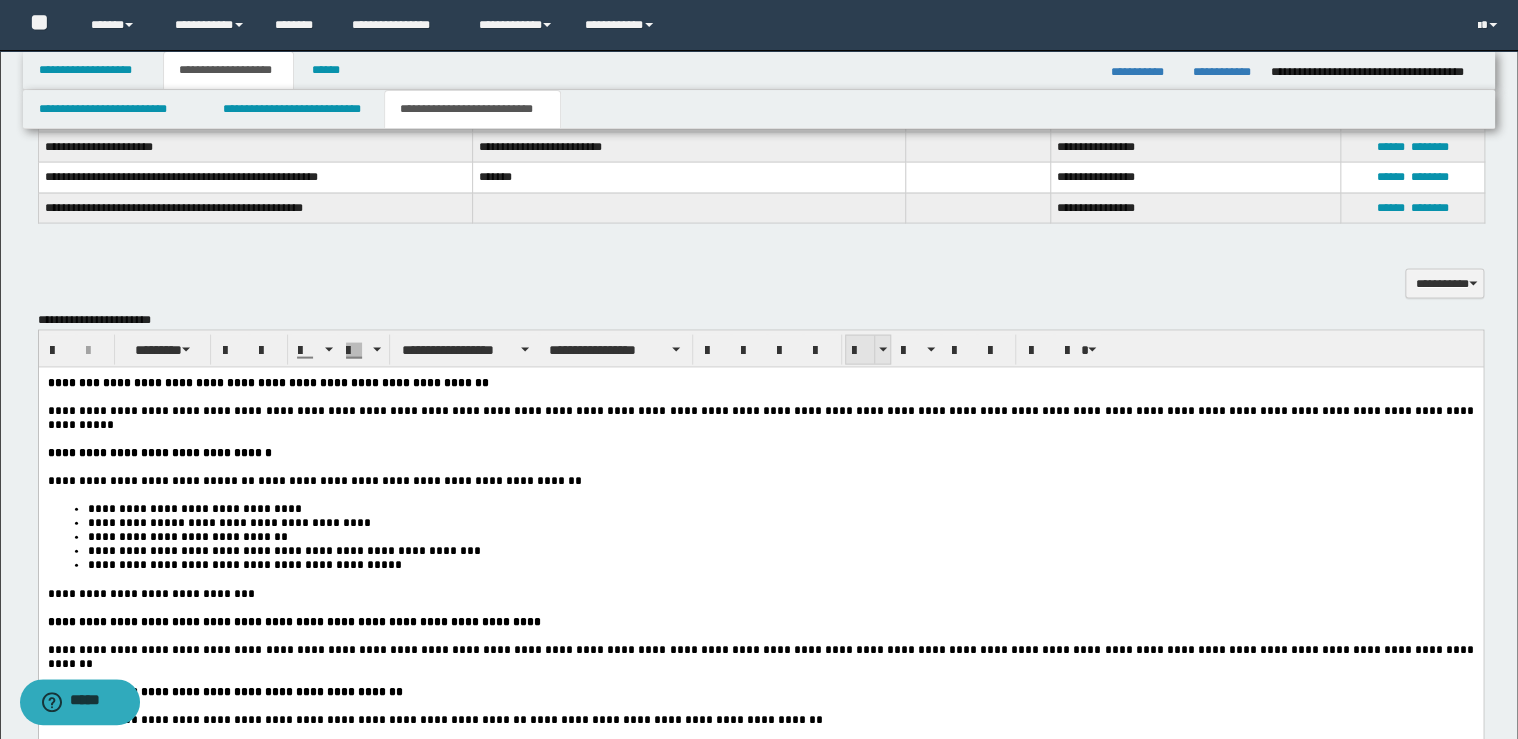 click at bounding box center (860, 351) 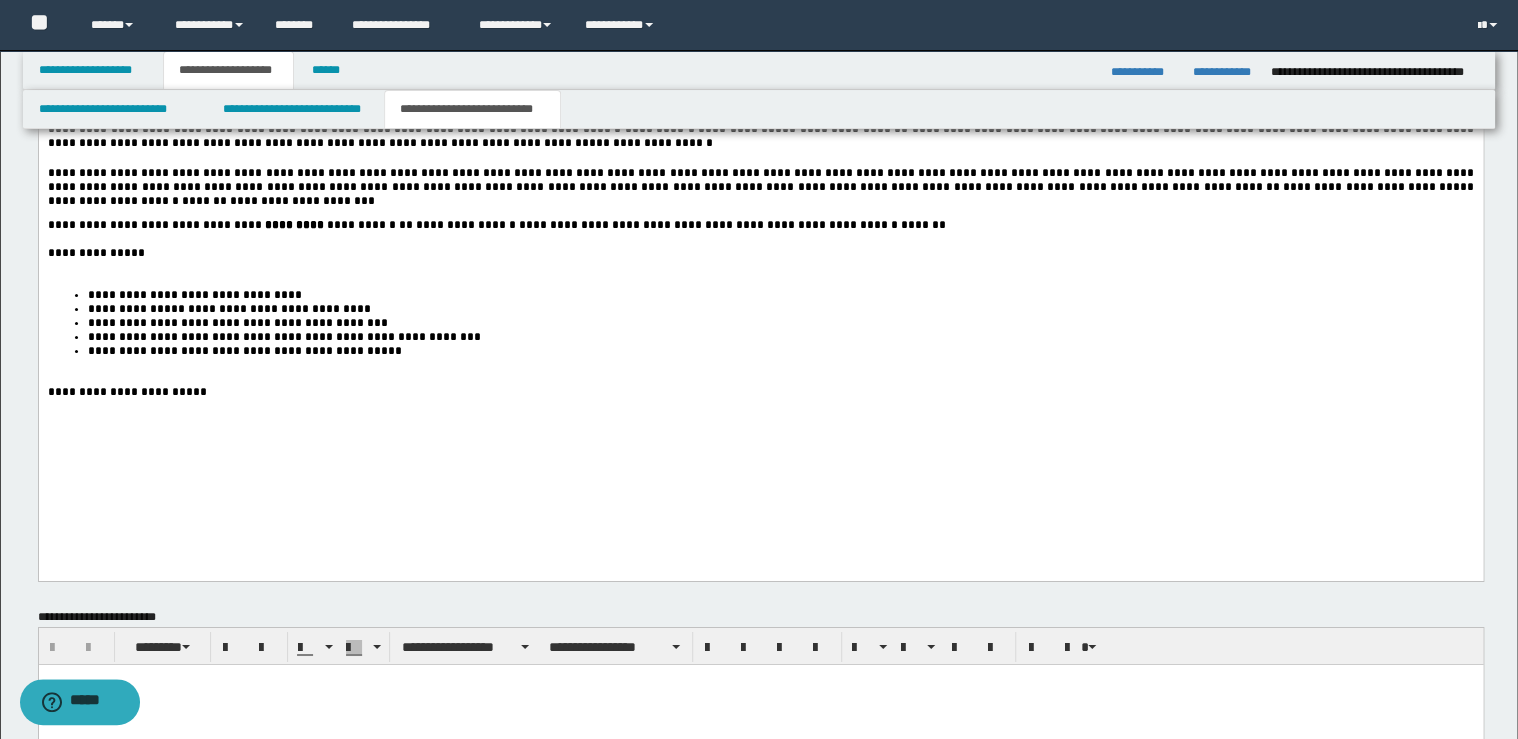 scroll, scrollTop: 3360, scrollLeft: 0, axis: vertical 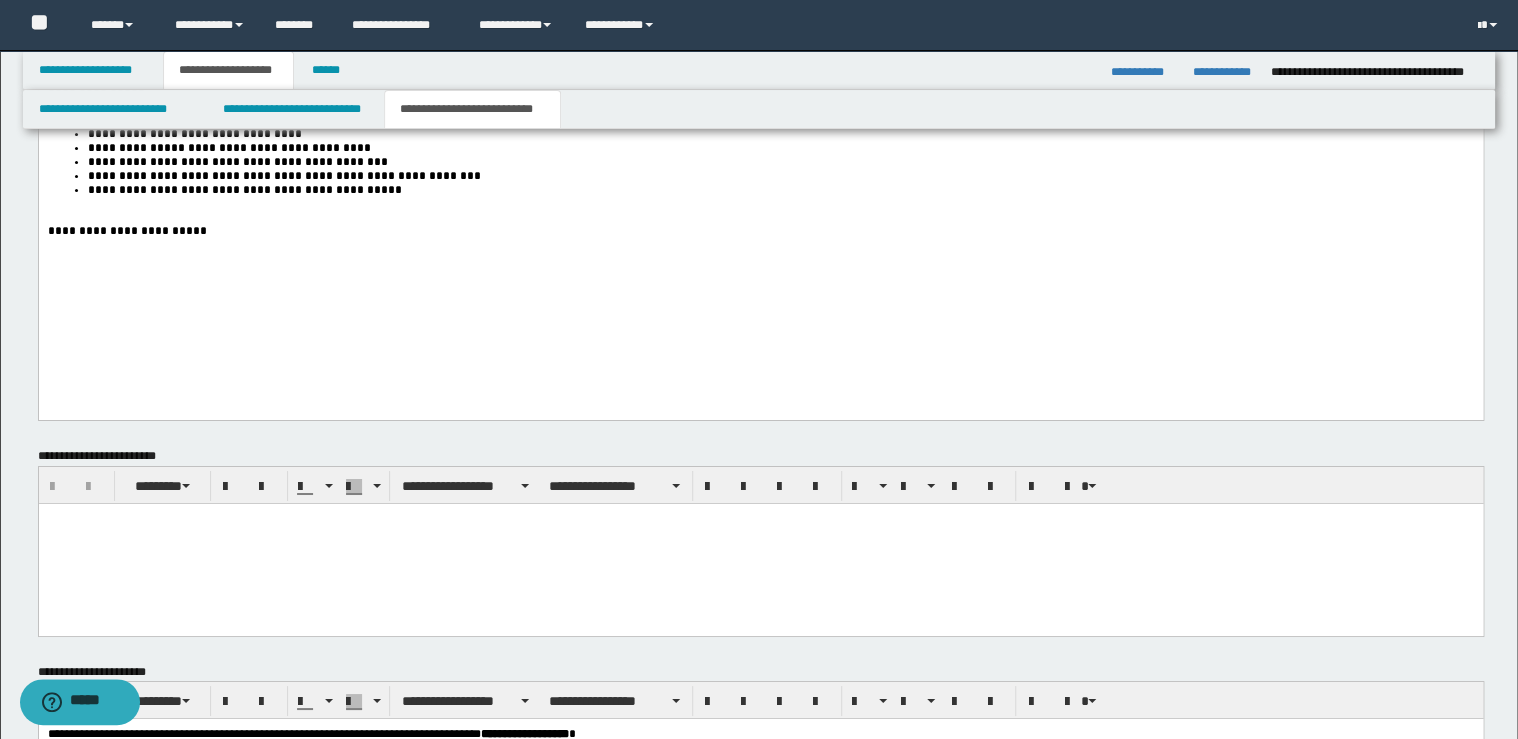 click on "**********" at bounding box center (760, 92) 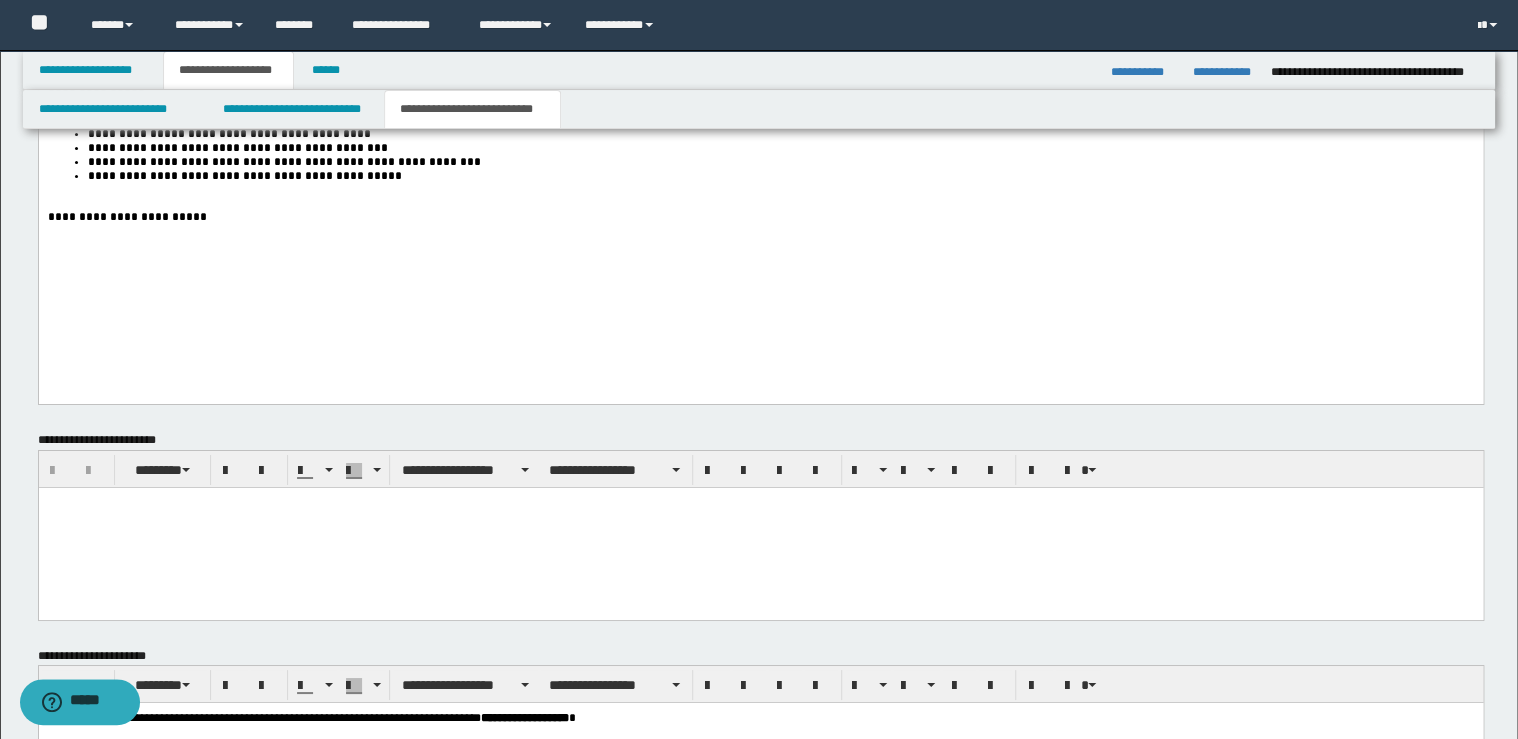 click on "**********" at bounding box center (780, 176) 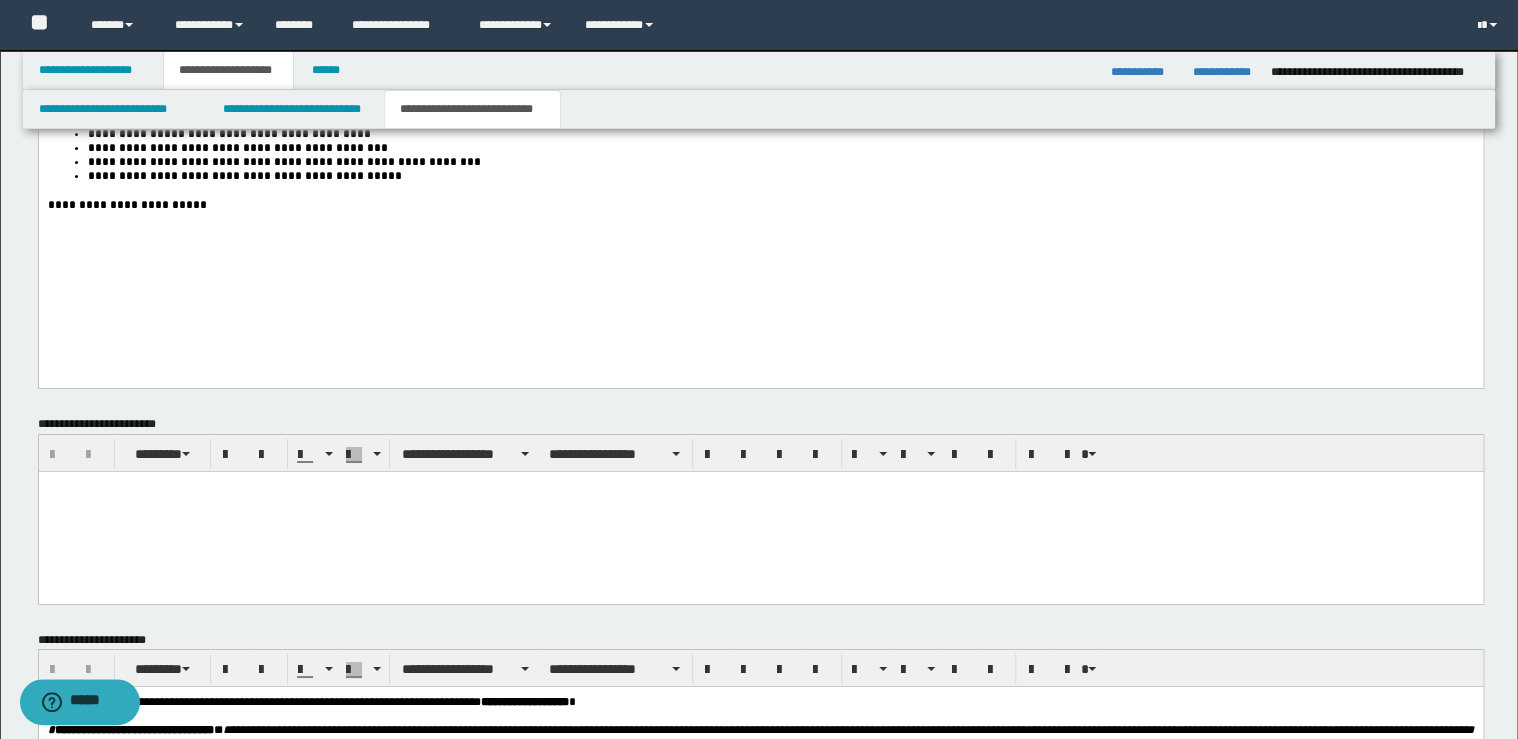 click on "**********" at bounding box center (760, 205) 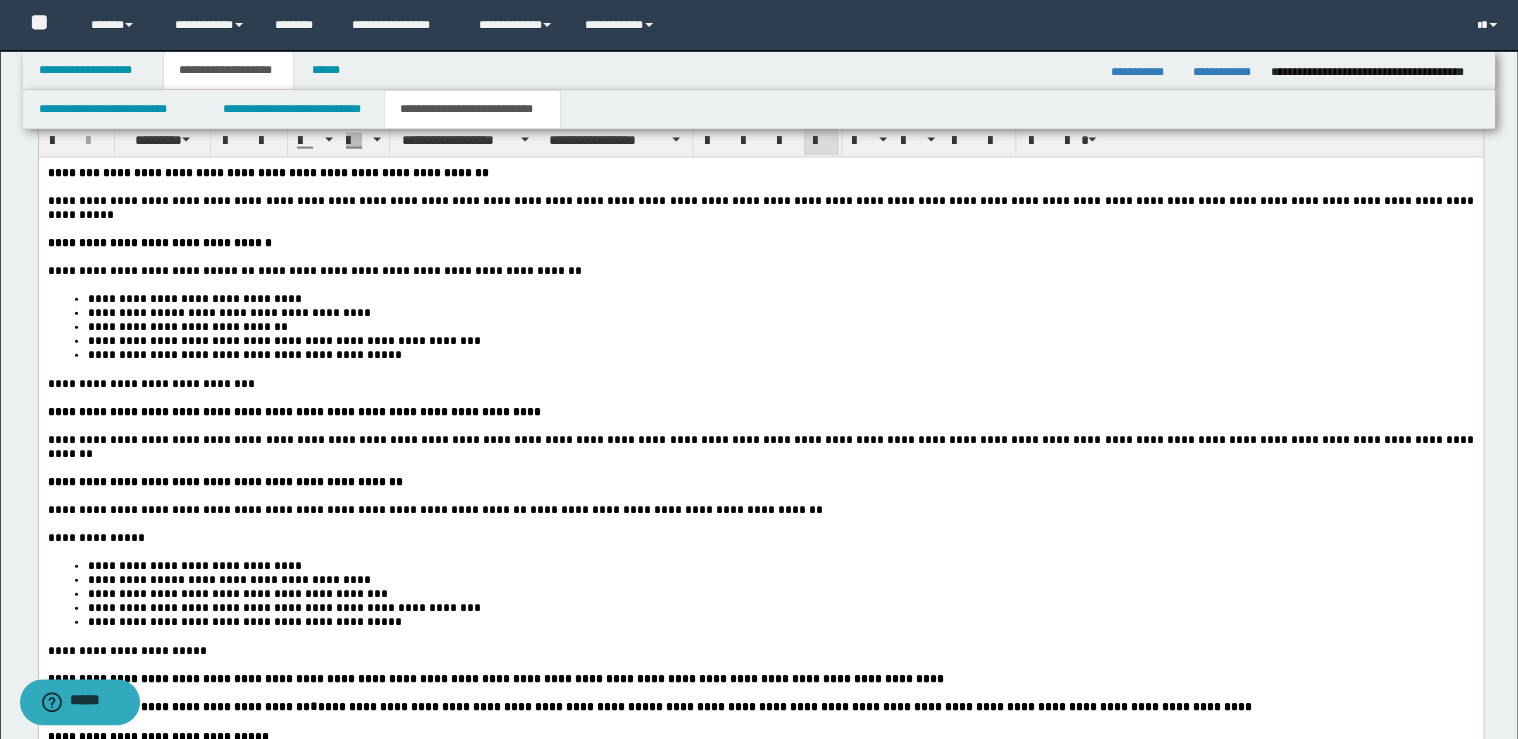 scroll, scrollTop: 2080, scrollLeft: 0, axis: vertical 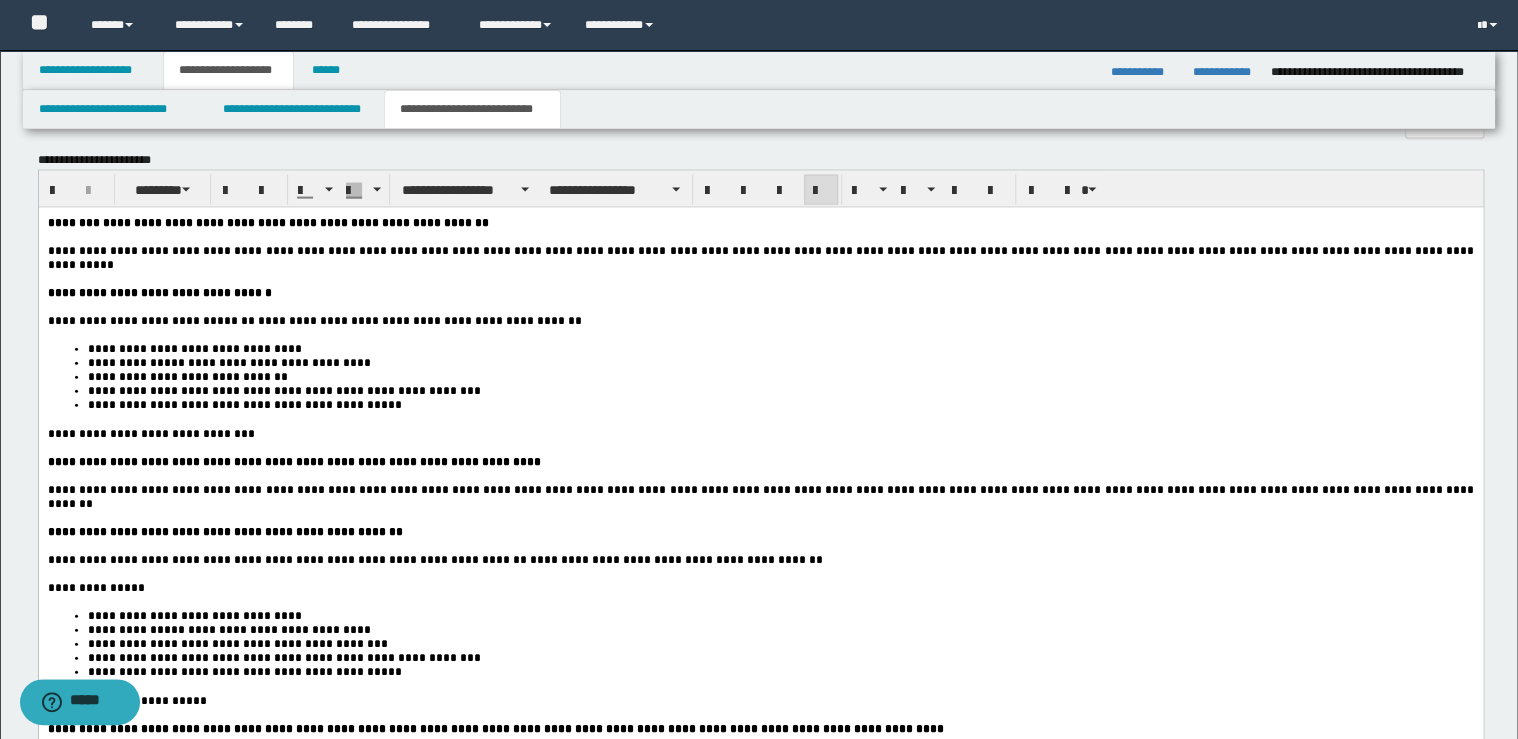 click on "**********" at bounding box center [283, 390] 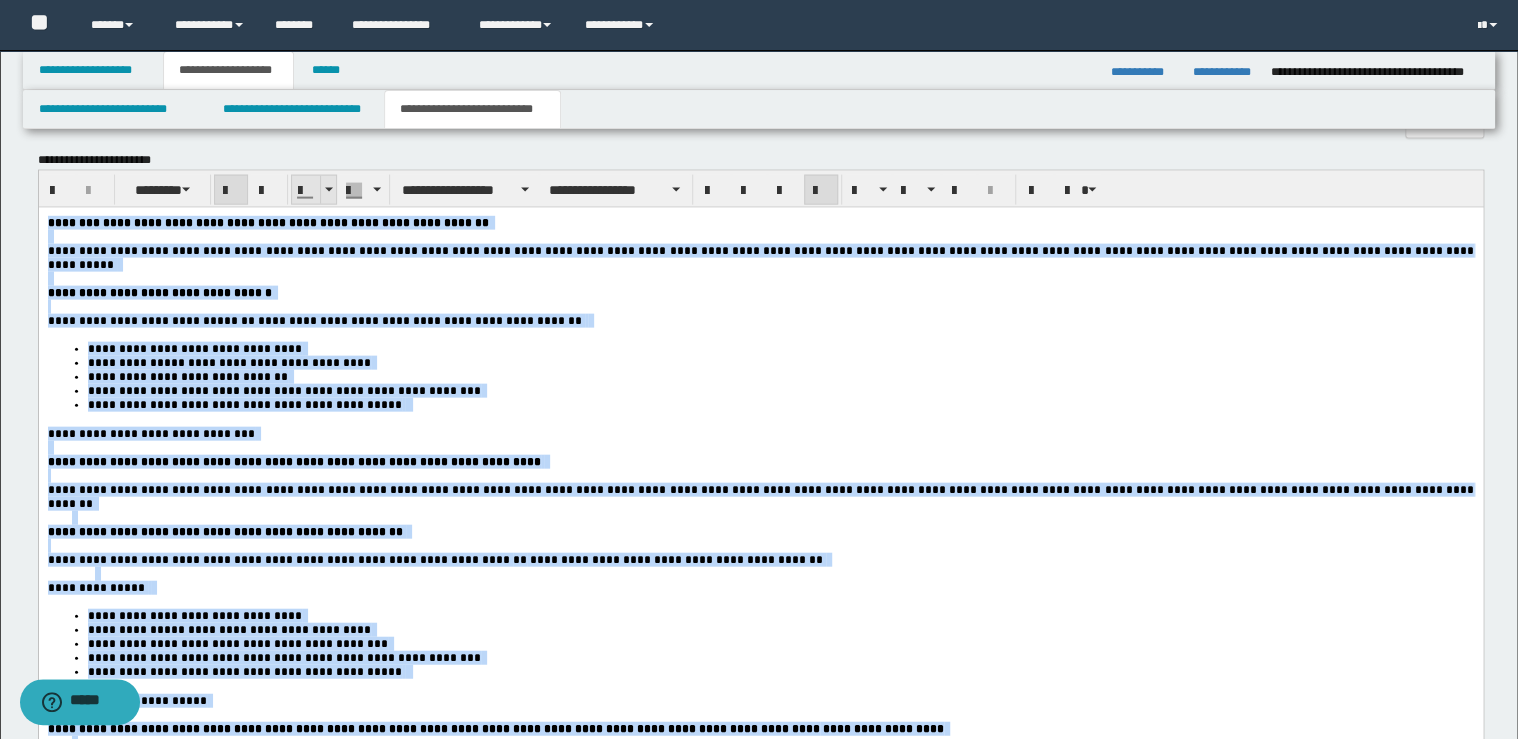 click at bounding box center (328, 190) 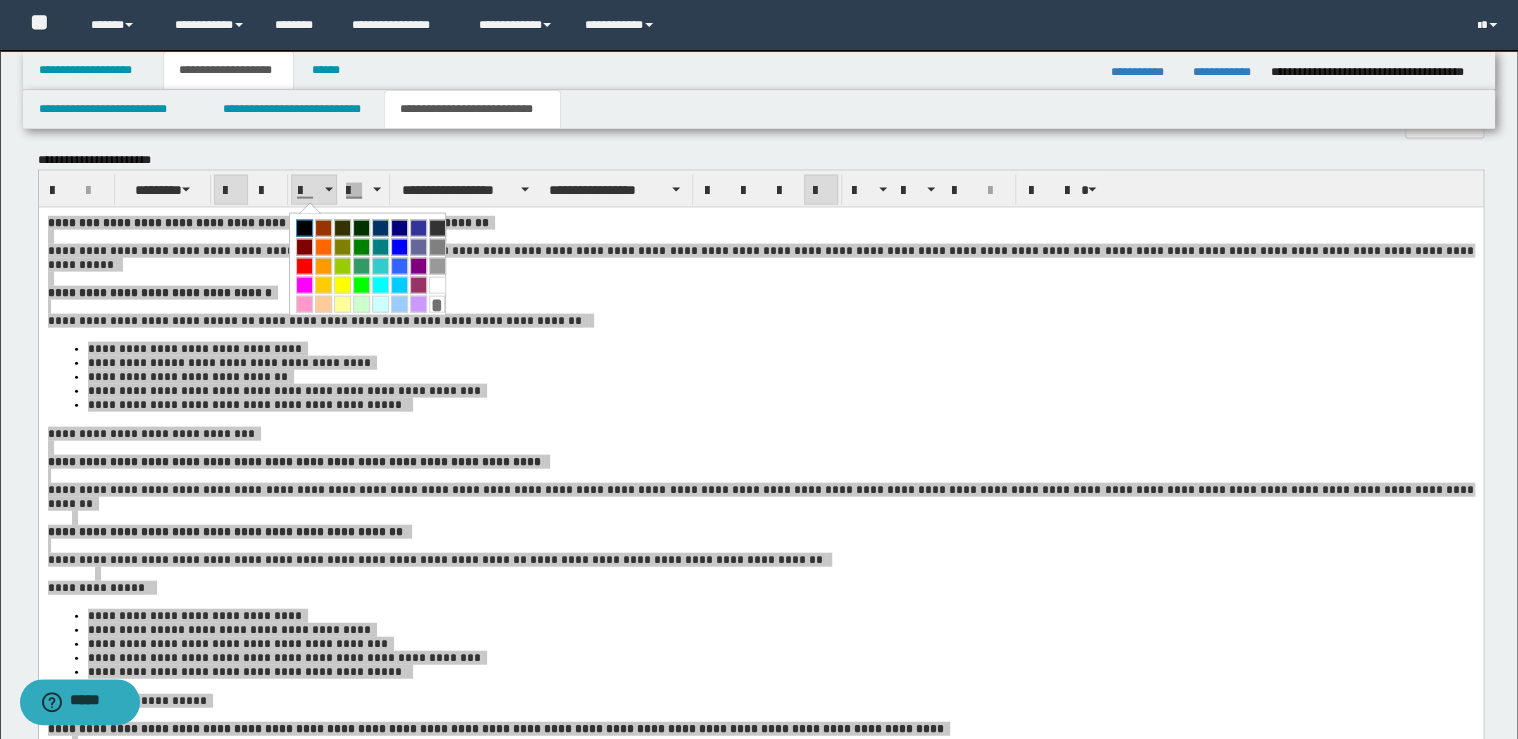 click at bounding box center (304, 228) 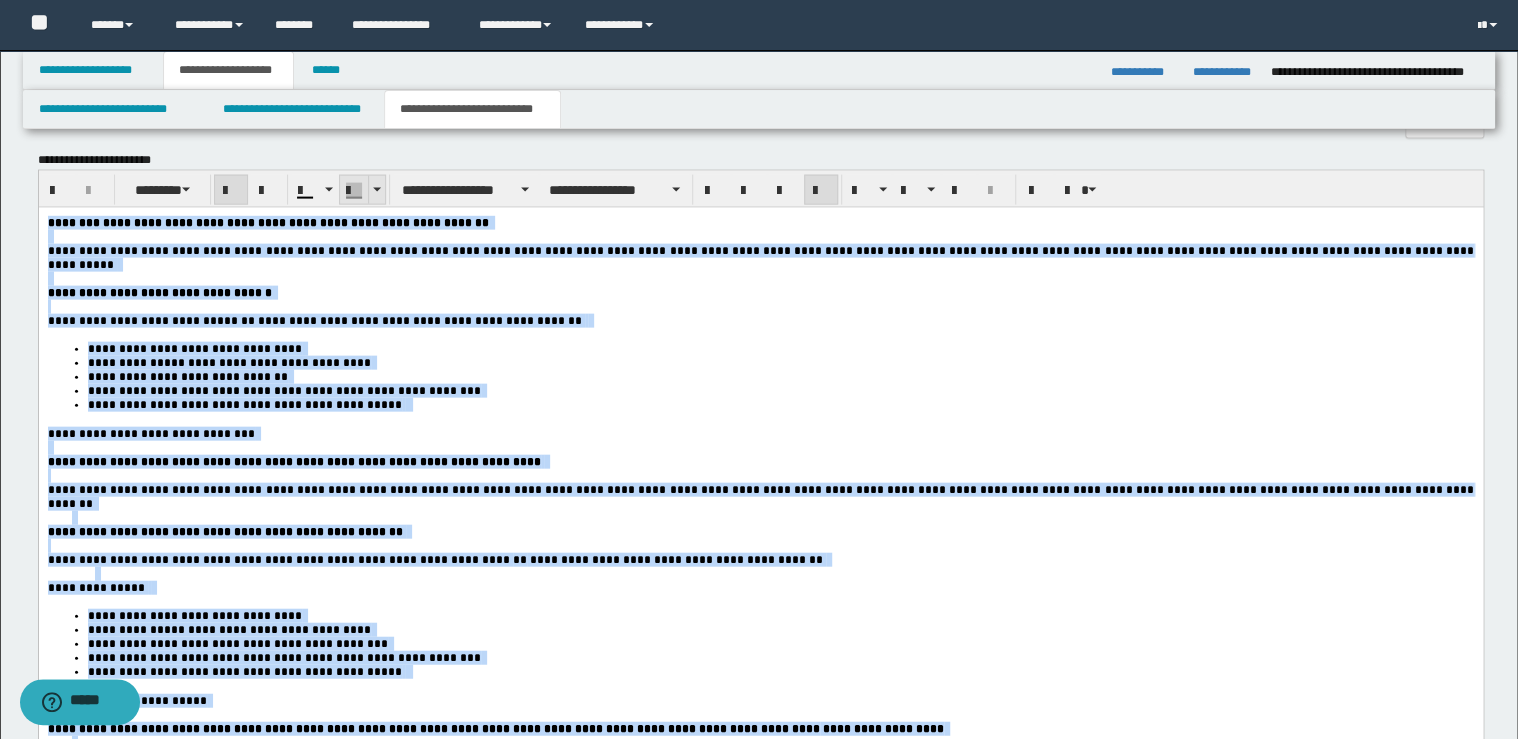 click at bounding box center [376, 190] 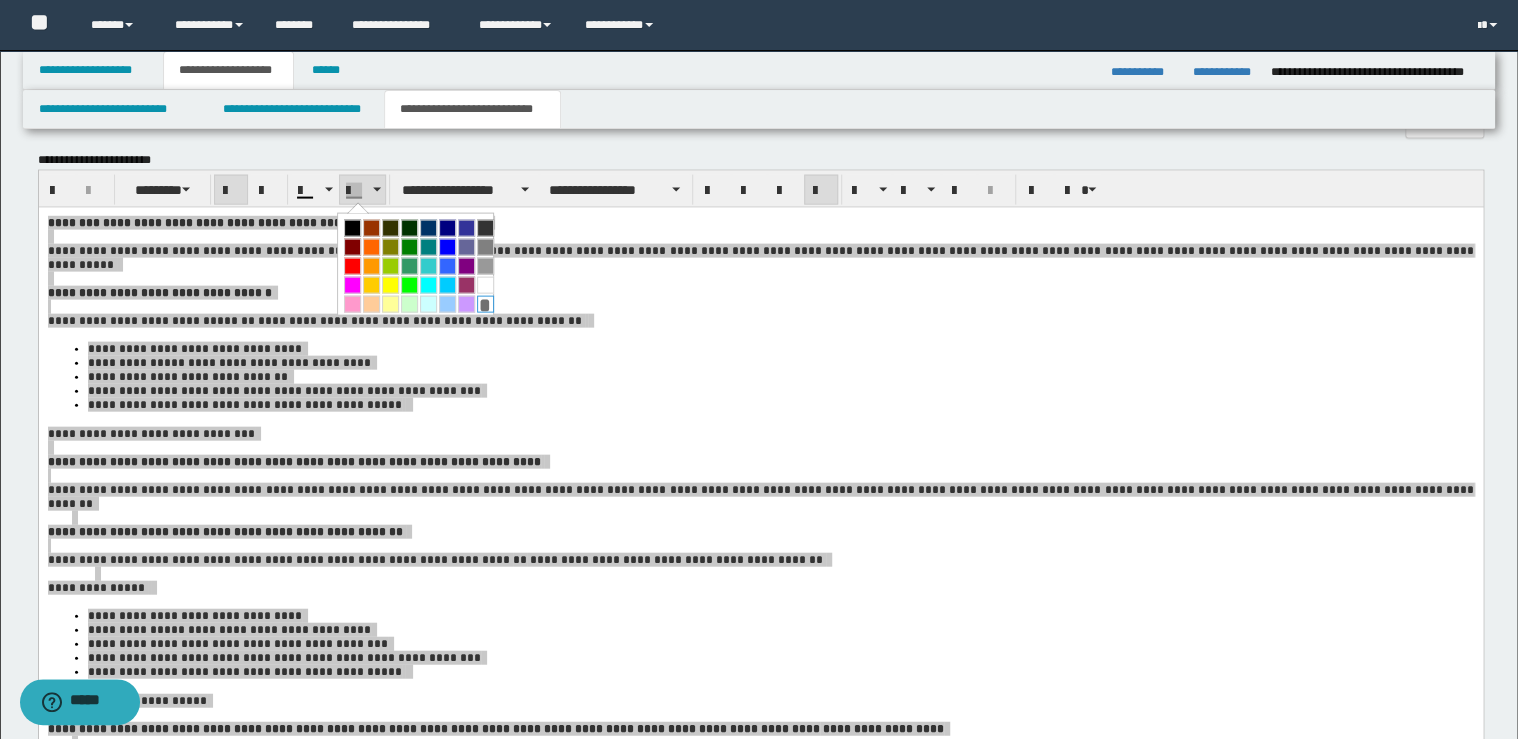 drag, startPoint x: 480, startPoint y: 308, endPoint x: 425, endPoint y: 9, distance: 304.01645 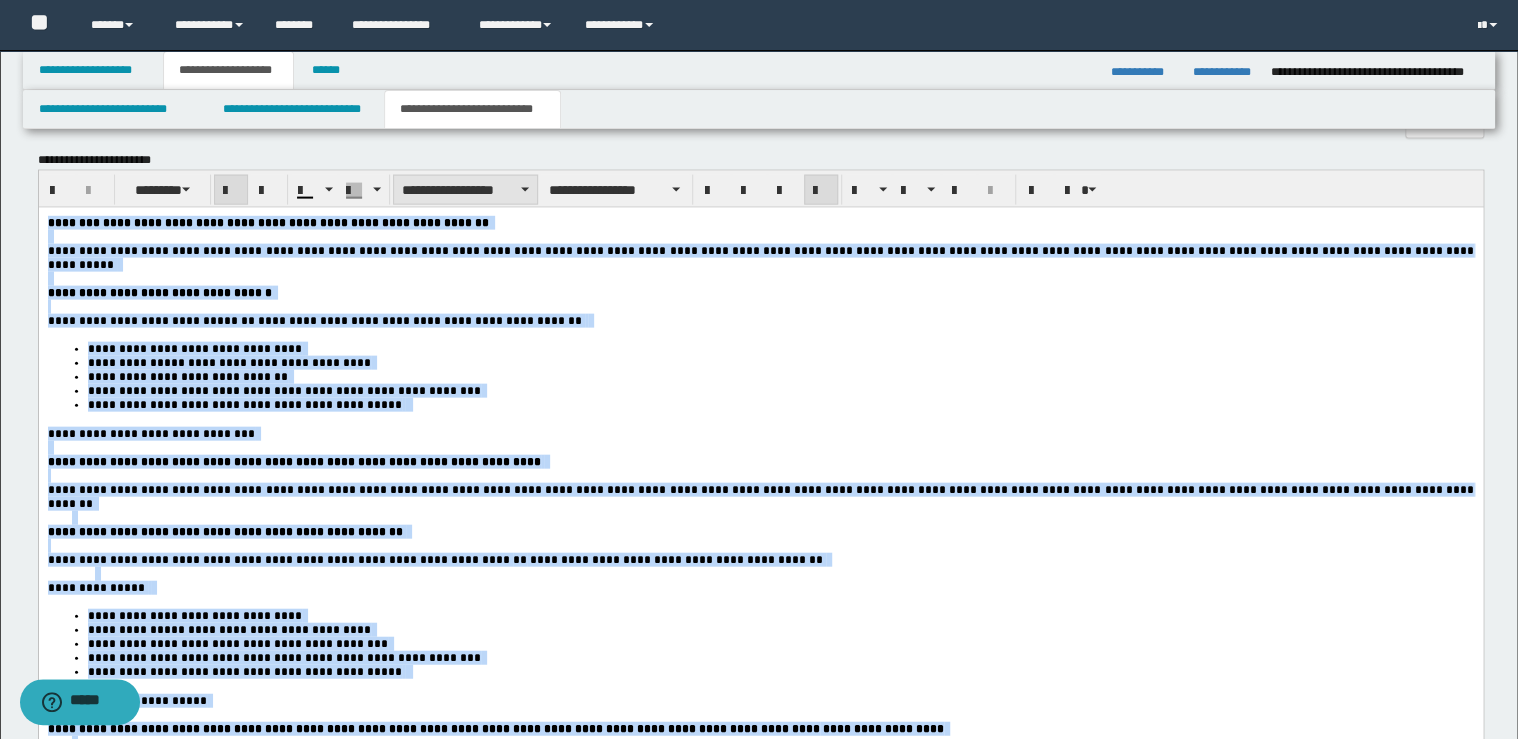 click on "**********" at bounding box center [465, 190] 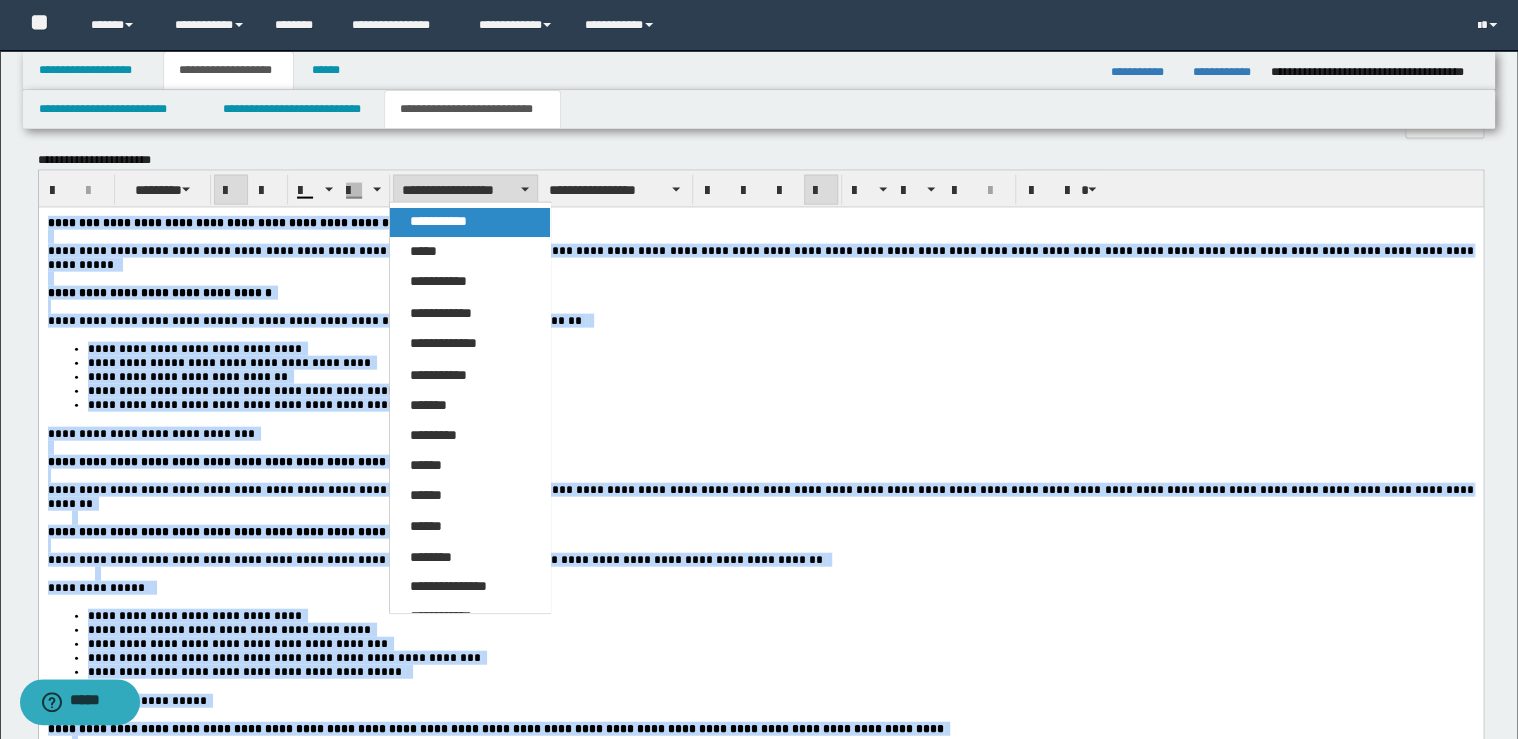 click on "**********" at bounding box center (470, 222) 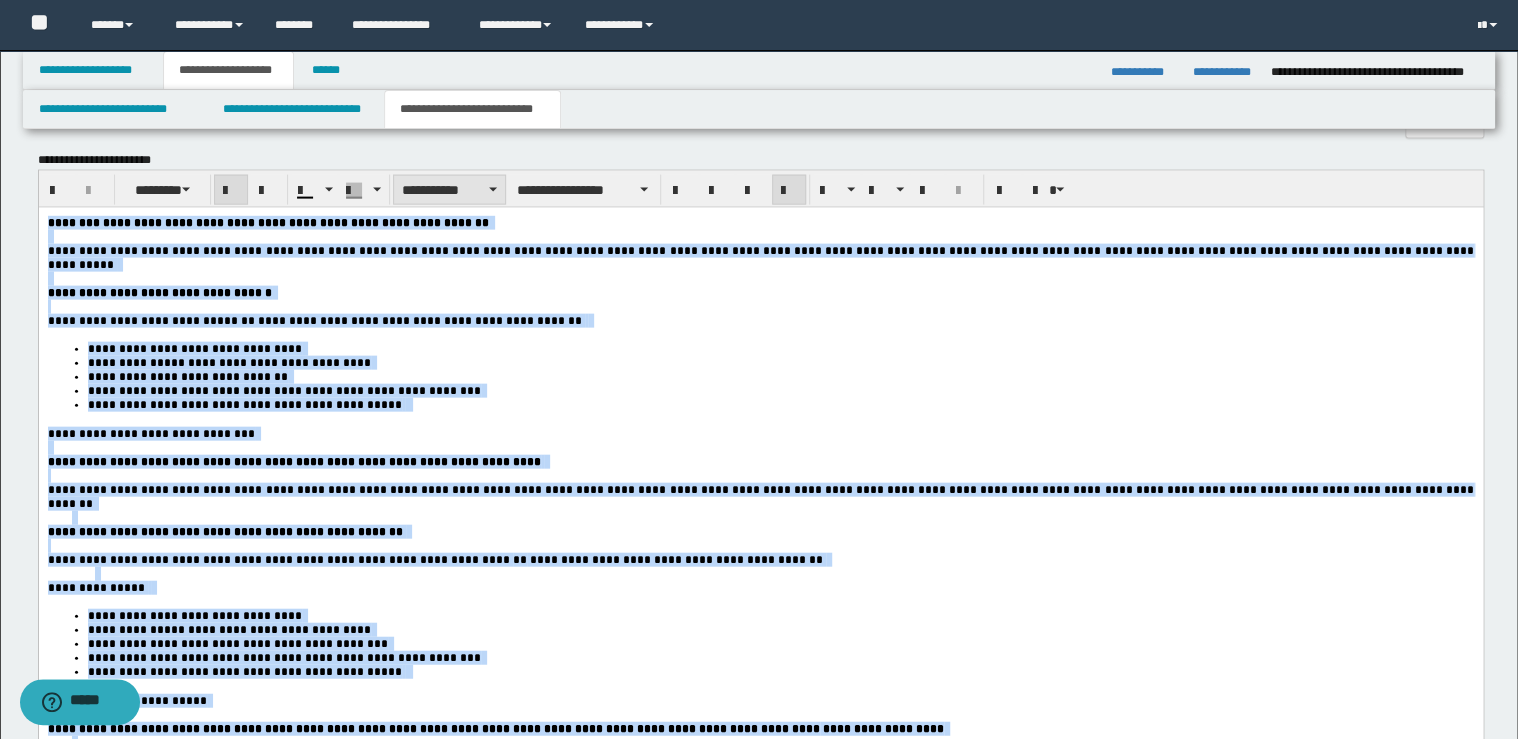 click on "**********" at bounding box center (449, 190) 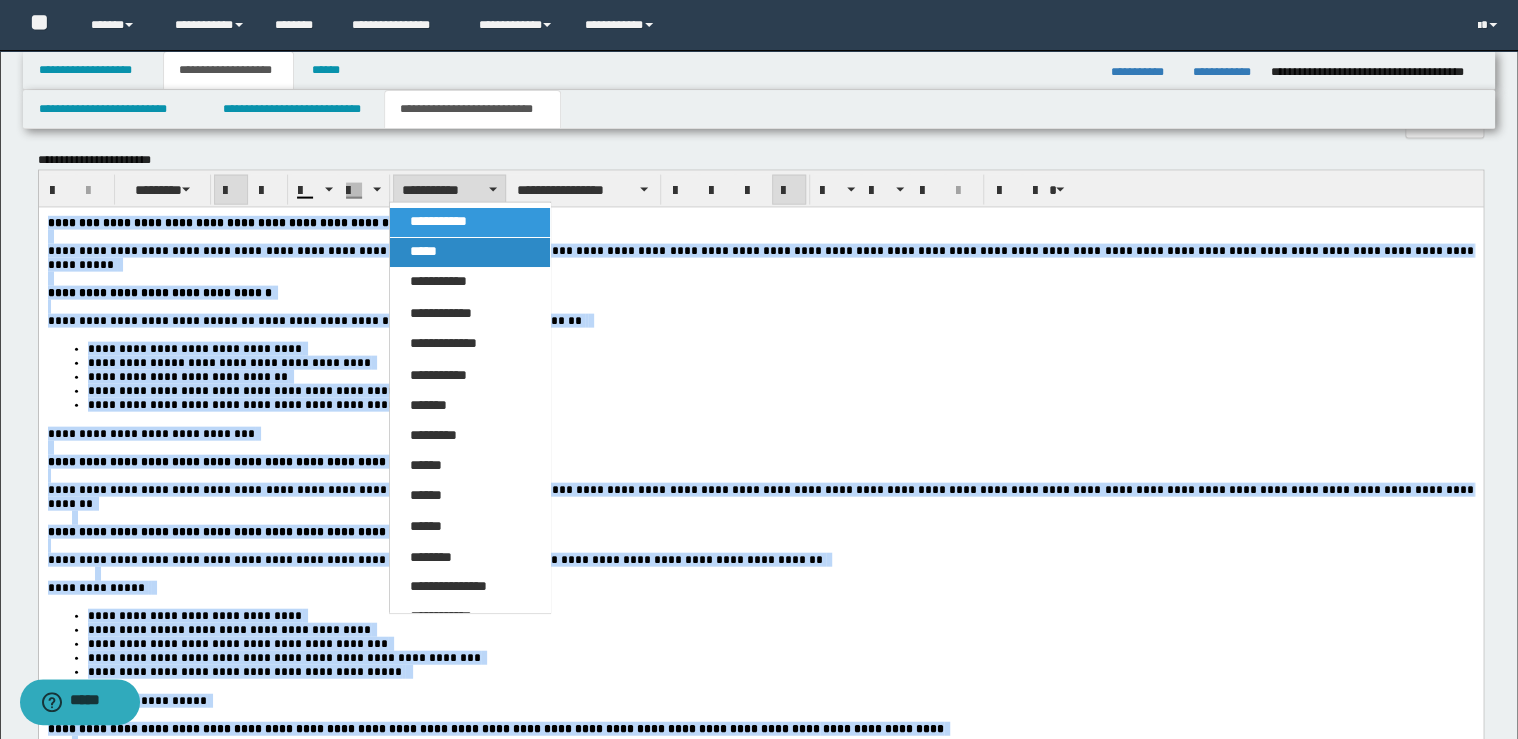 click on "*****" at bounding box center (470, 252) 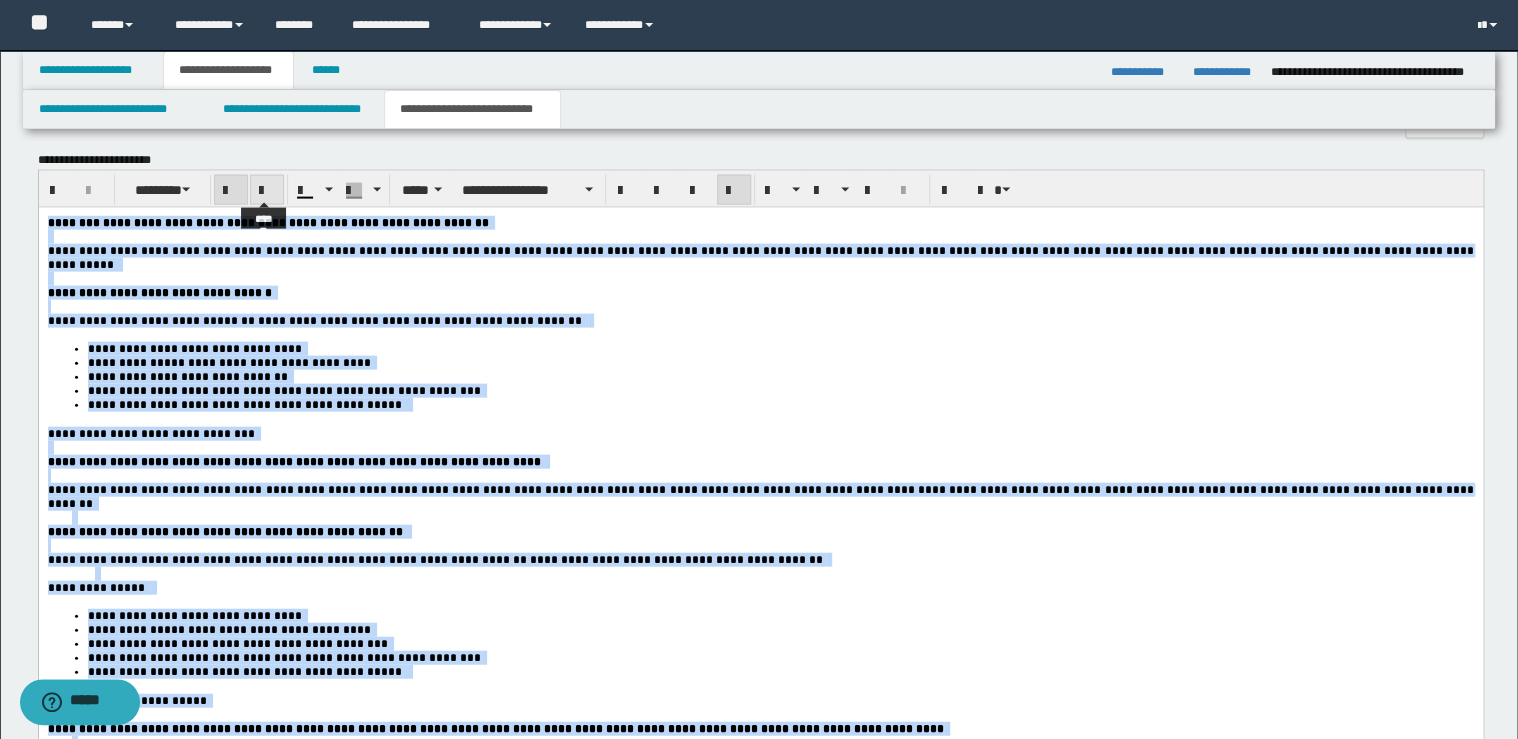 click at bounding box center (267, 191) 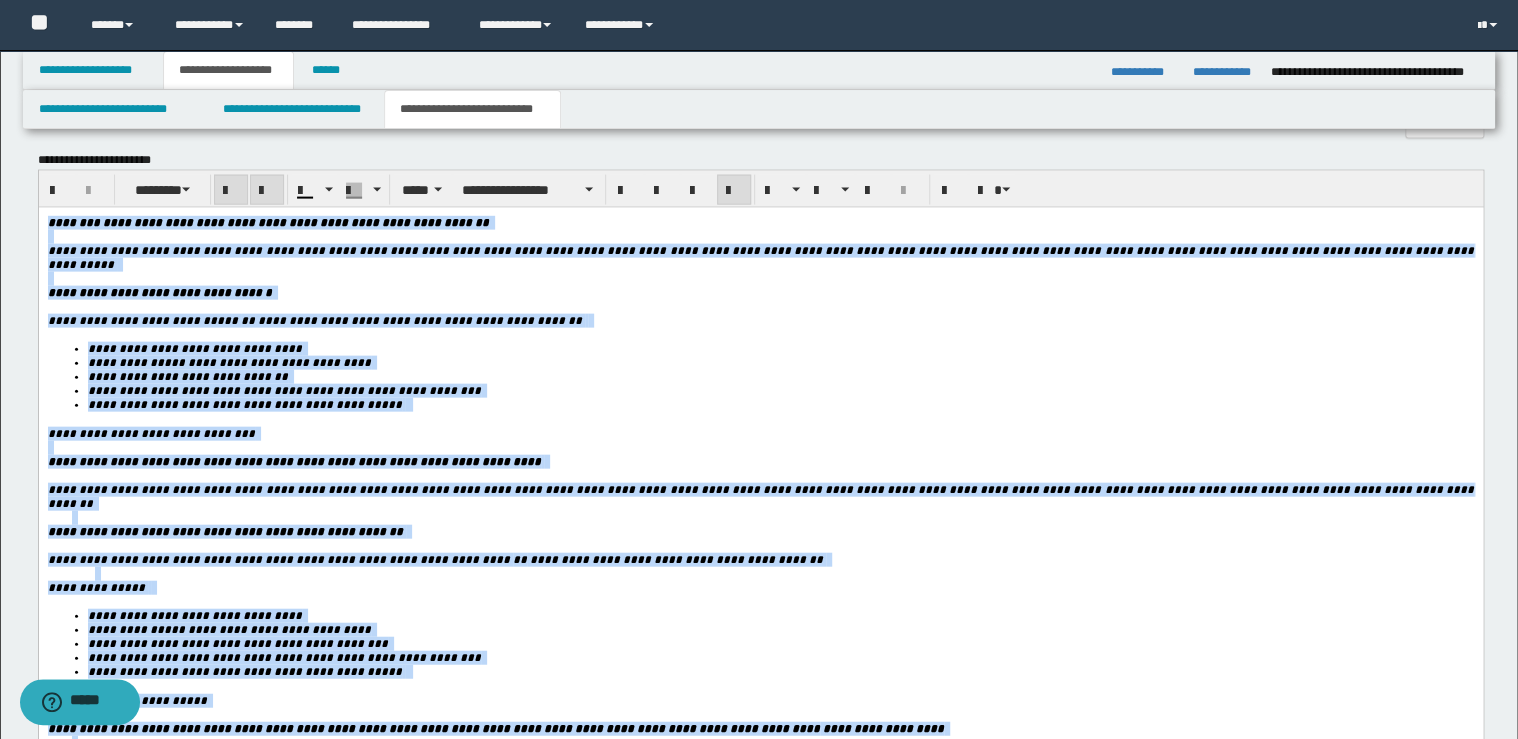 click at bounding box center (267, 191) 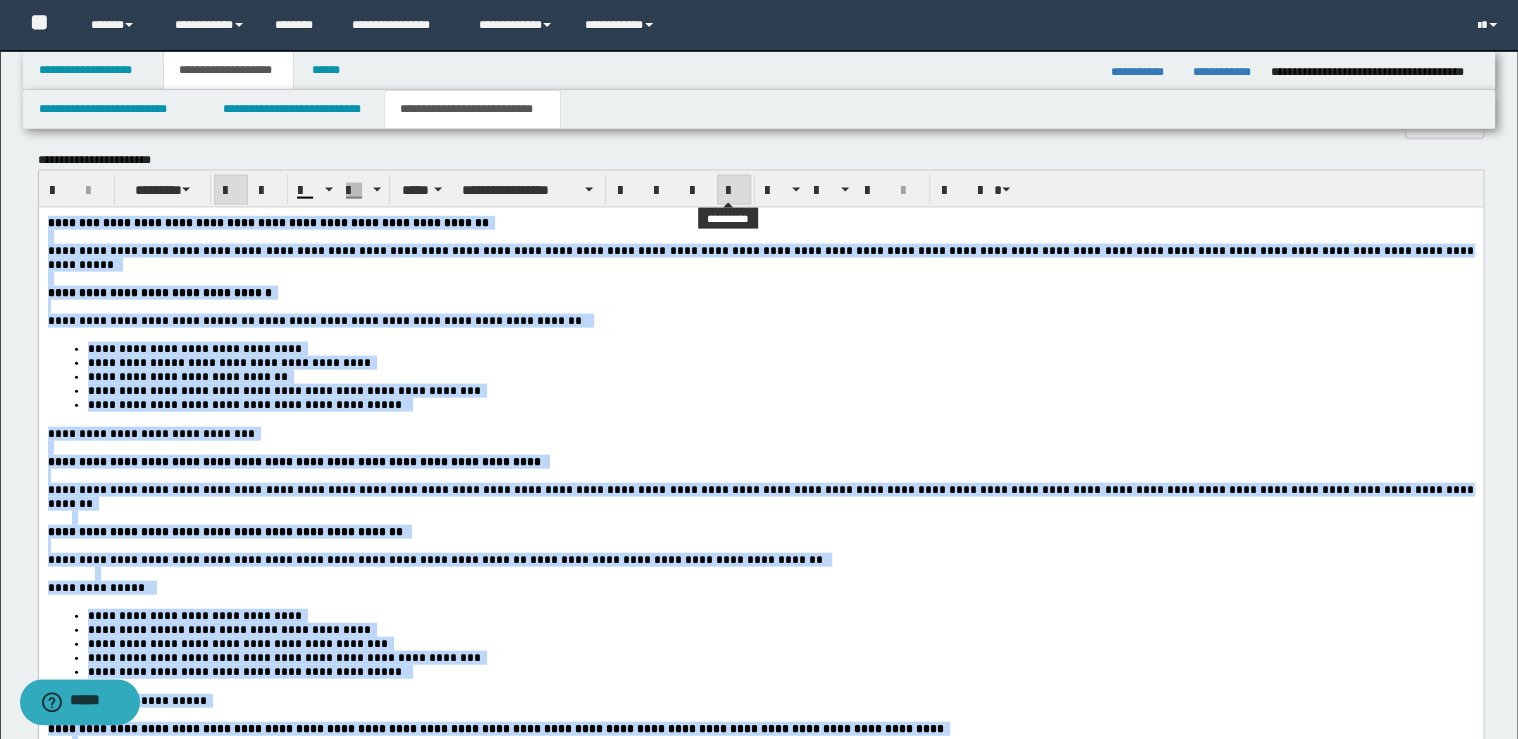 click at bounding box center [734, 191] 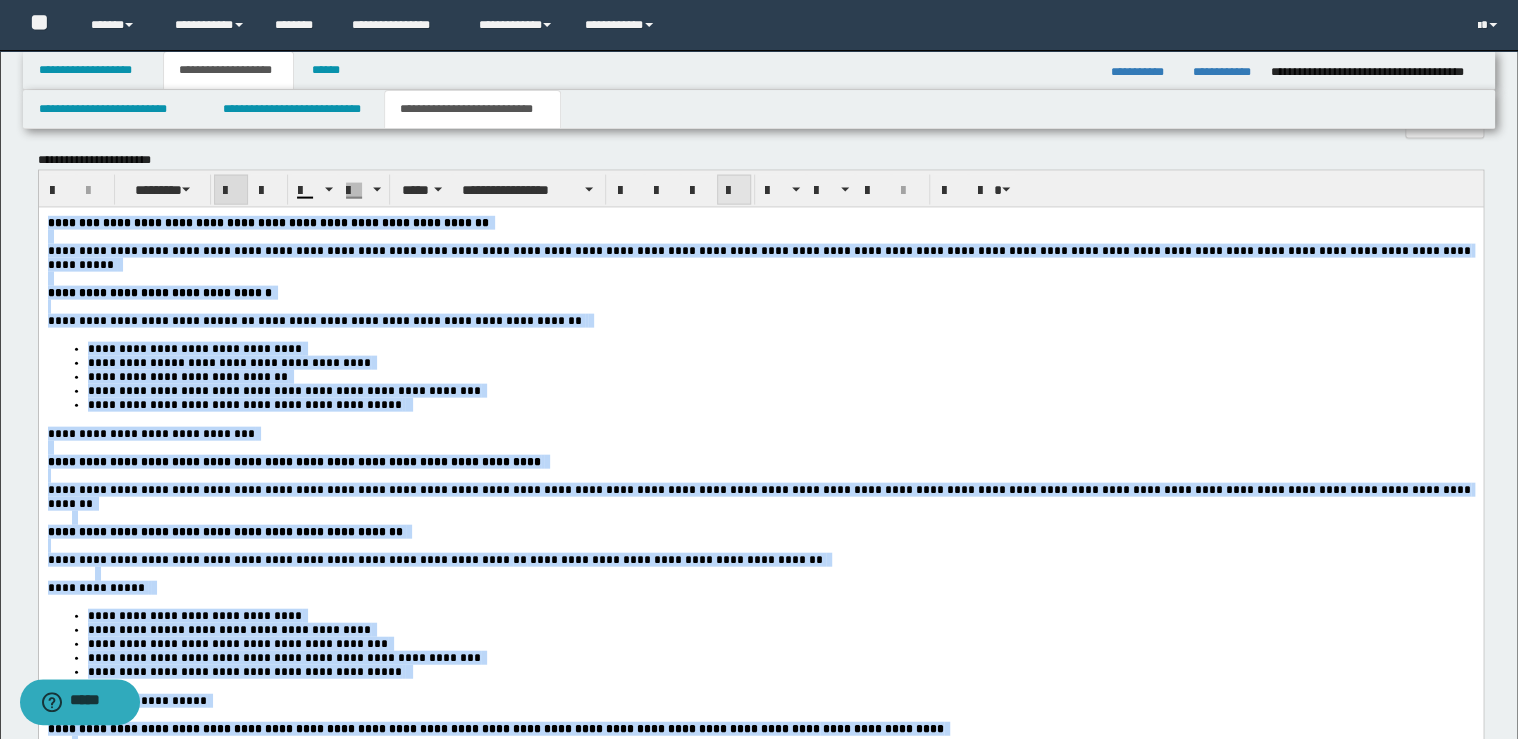 click at bounding box center [734, 191] 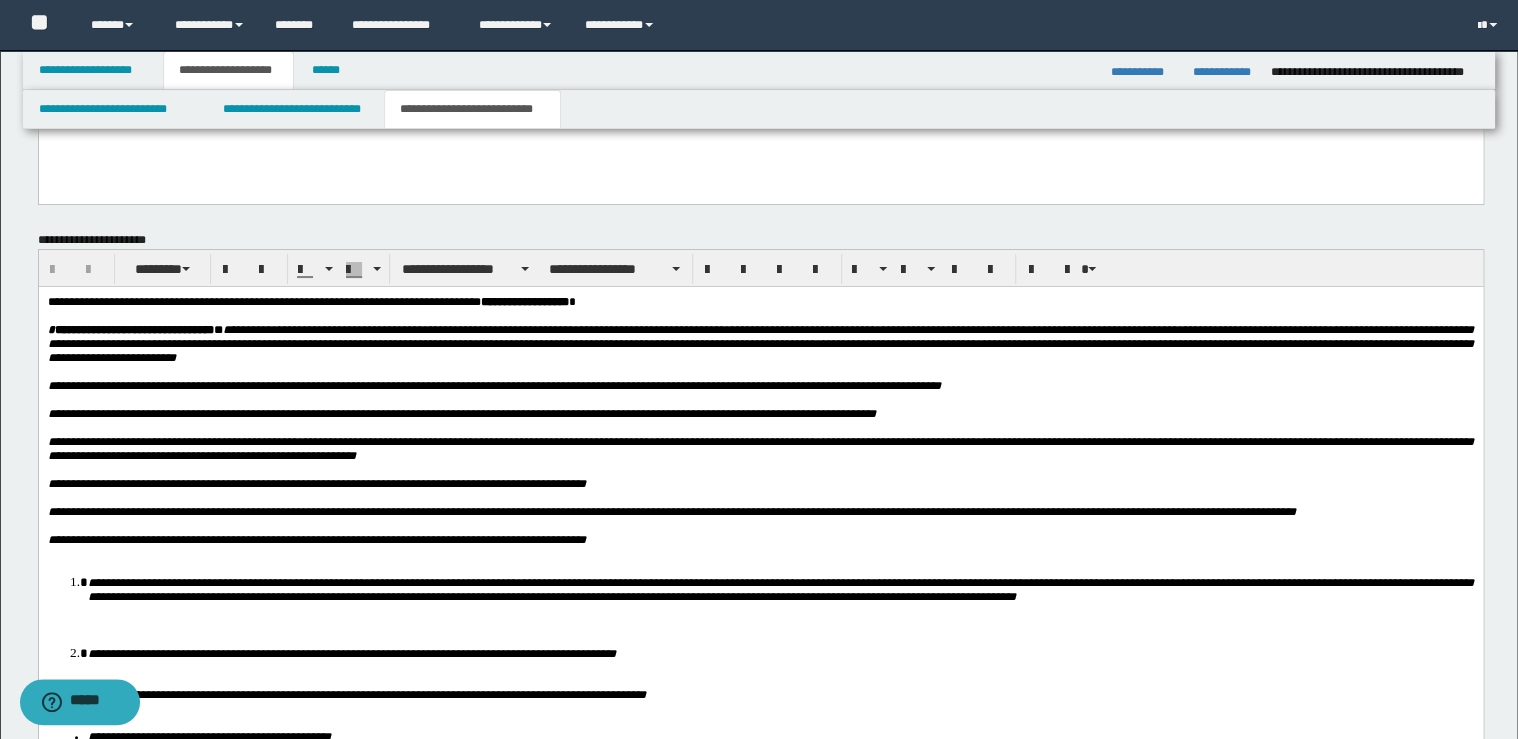 click on "**********" at bounding box center (760, 449) 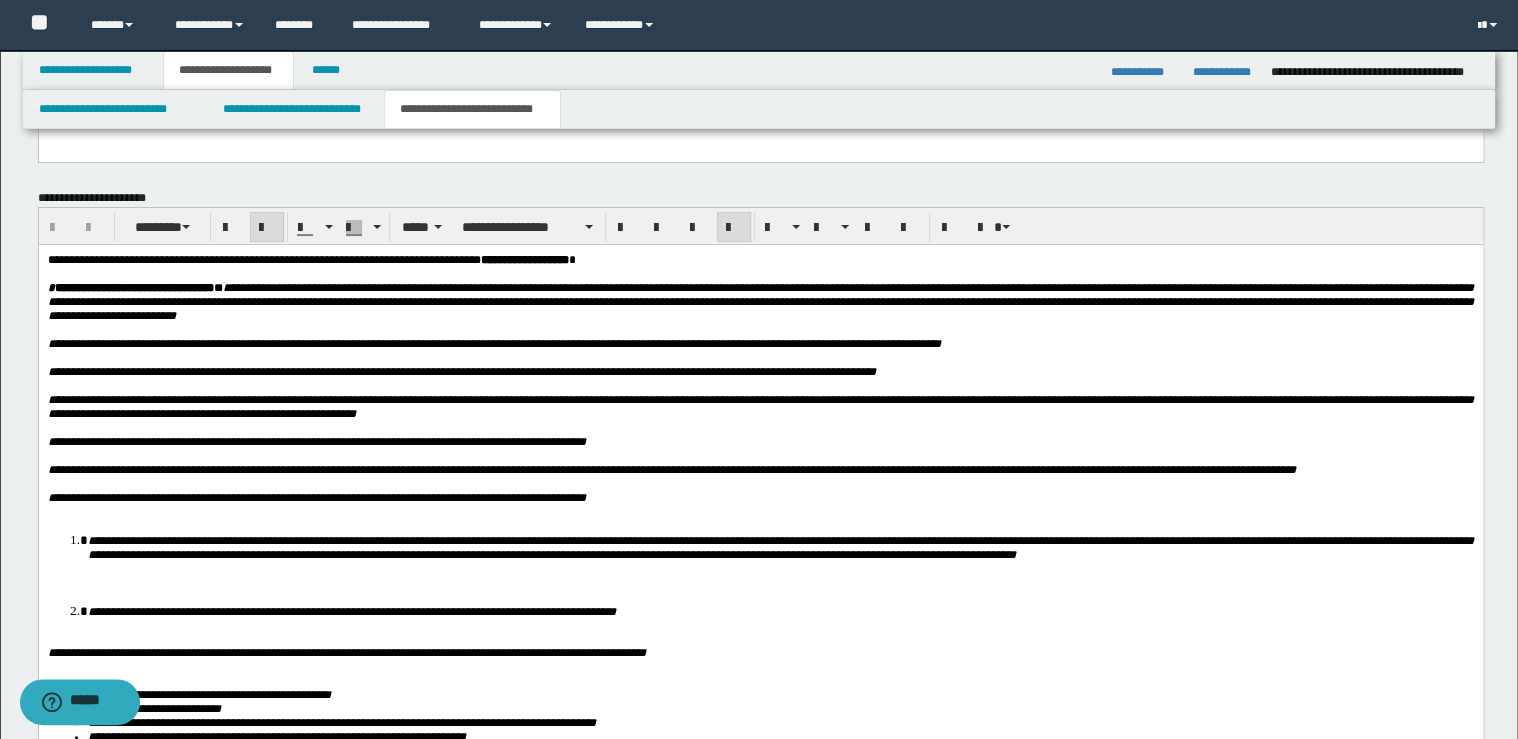 scroll, scrollTop: 3840, scrollLeft: 0, axis: vertical 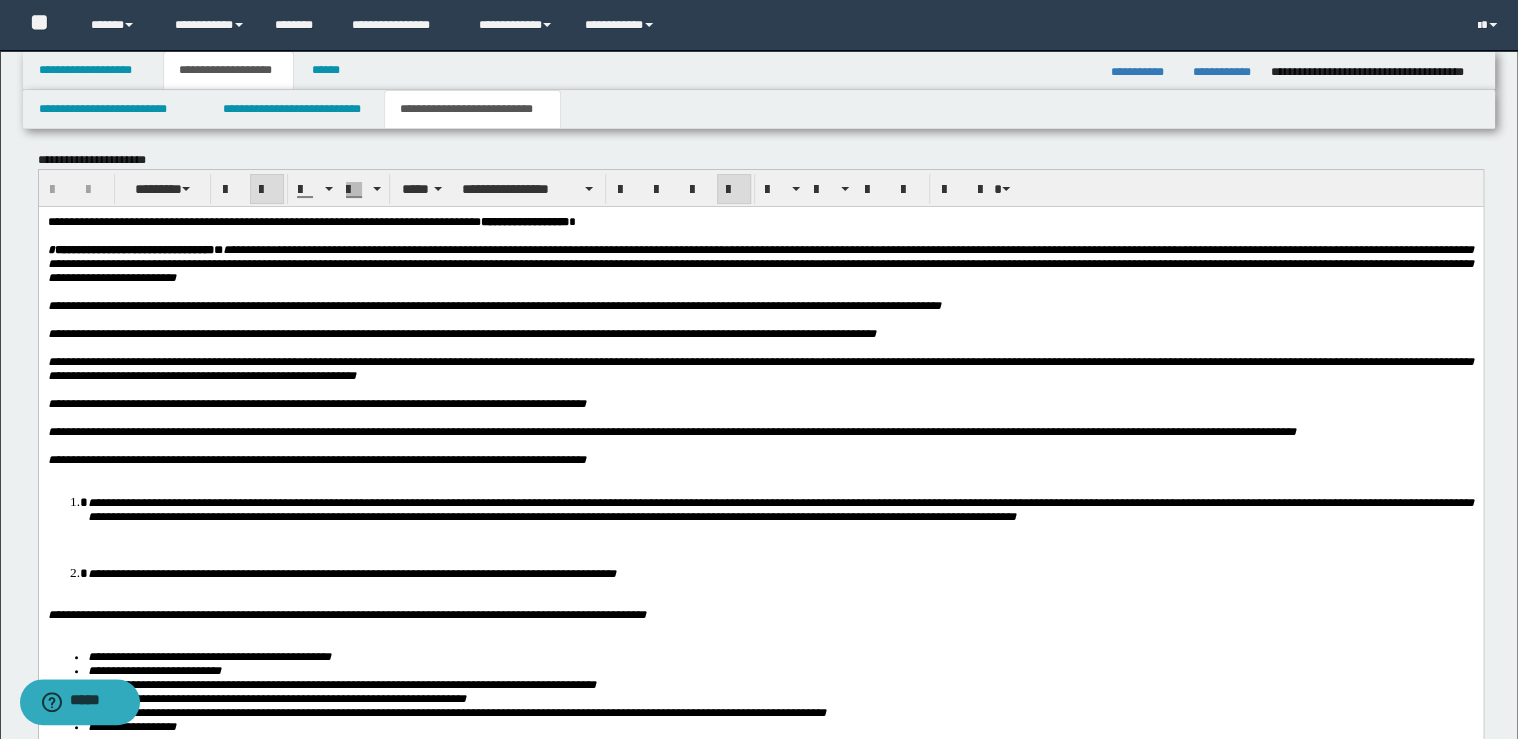 click at bounding box center [772, 474] 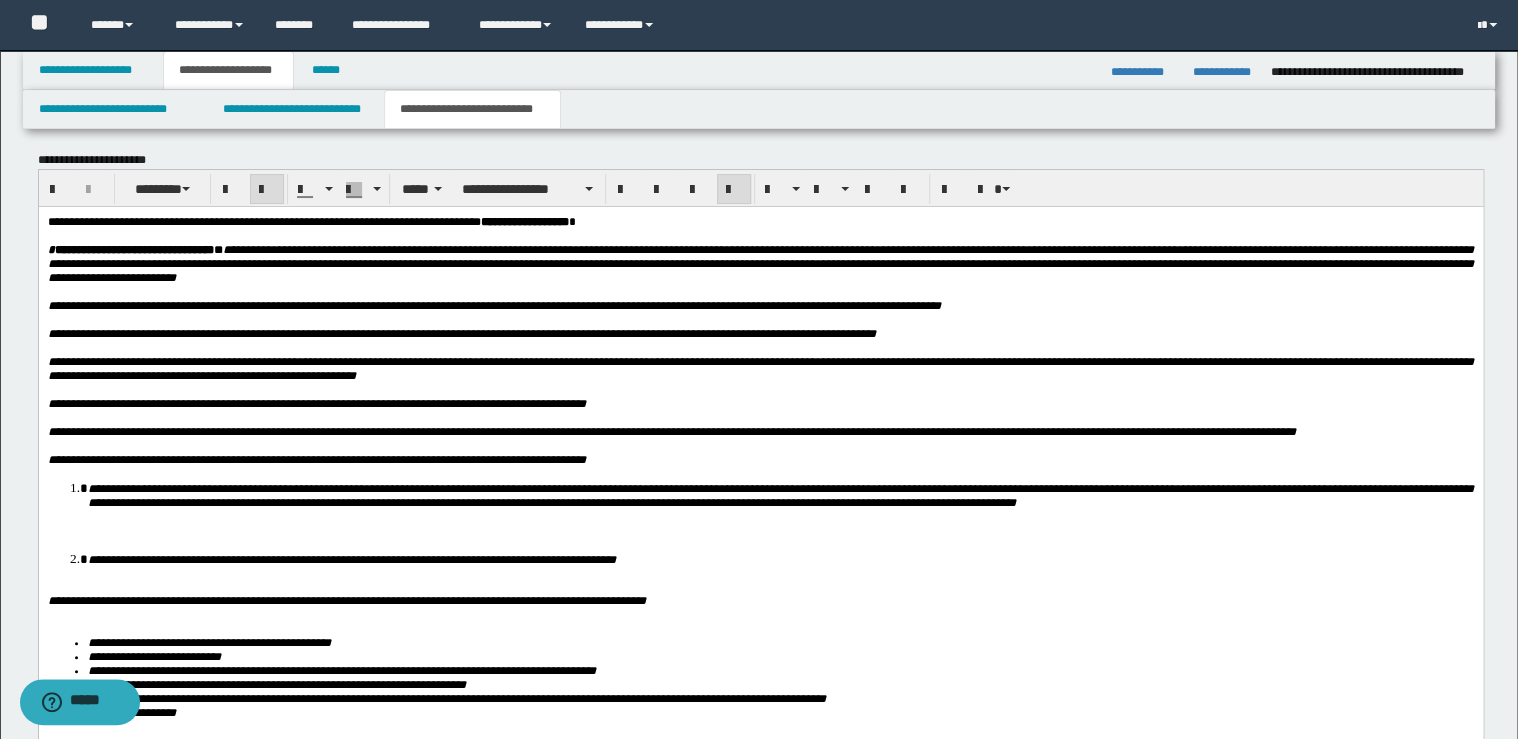 click on "**********" at bounding box center [780, 495] 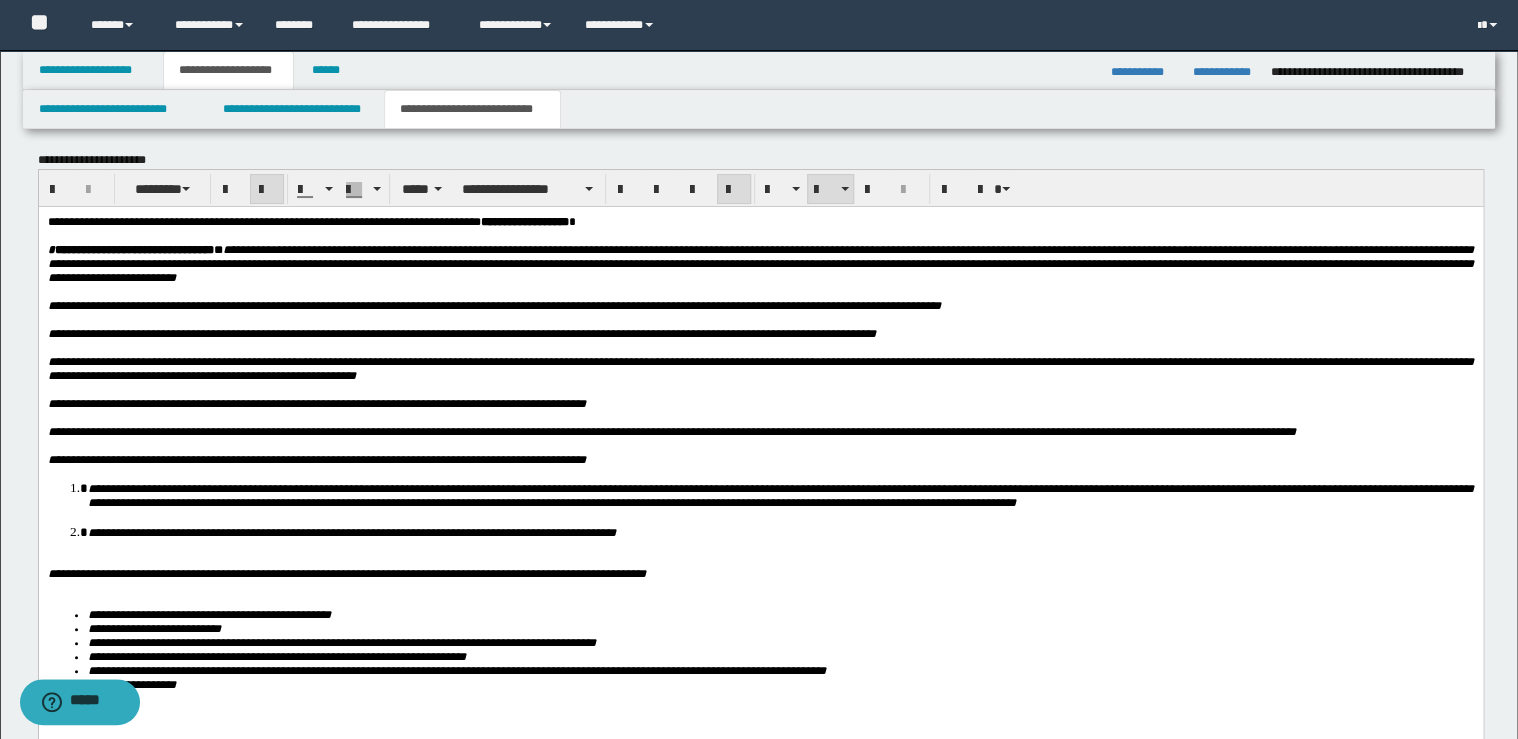 click on "**********" at bounding box center (780, 532) 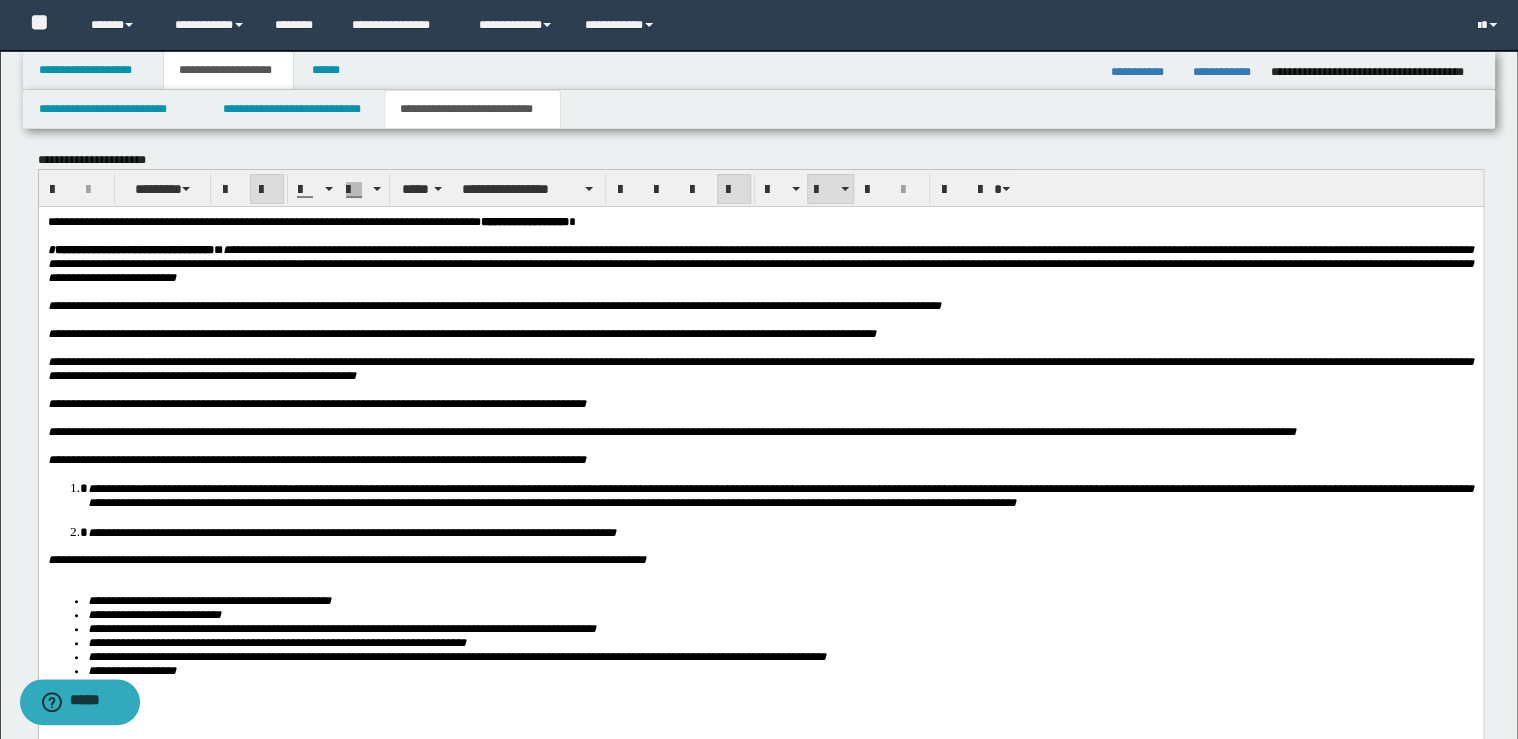 click on "**********" at bounding box center [760, 560] 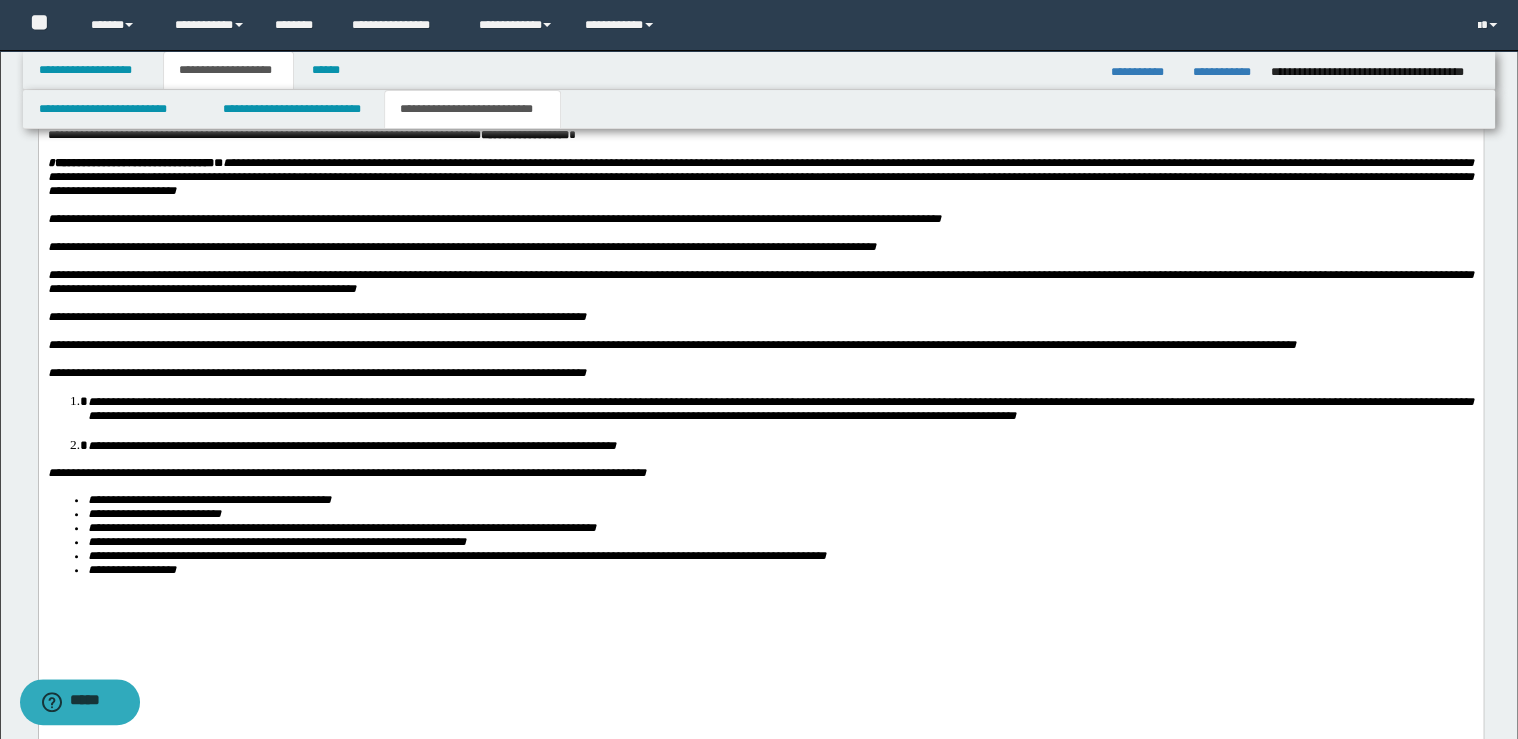 scroll, scrollTop: 4060, scrollLeft: 0, axis: vertical 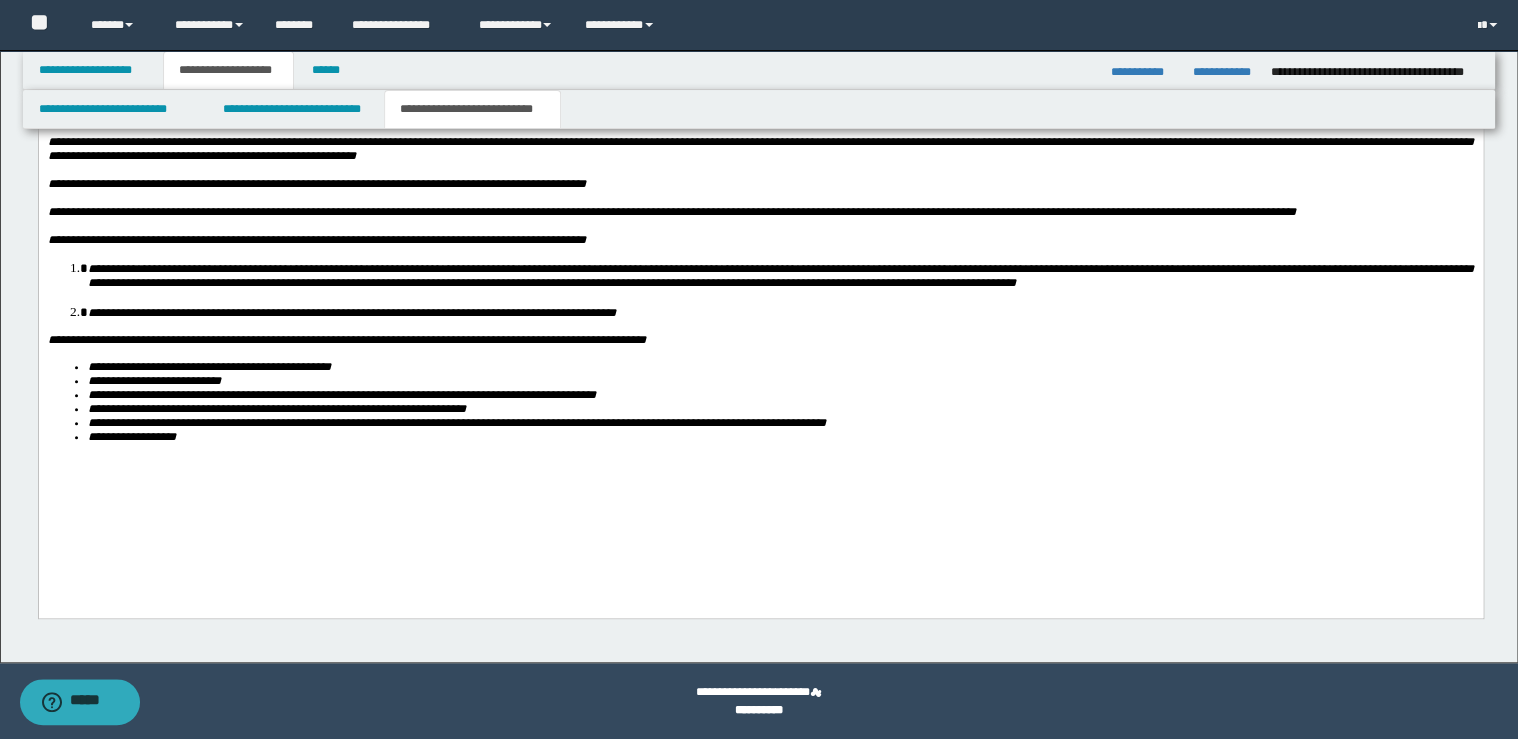 click on "**********" at bounding box center [780, 438] 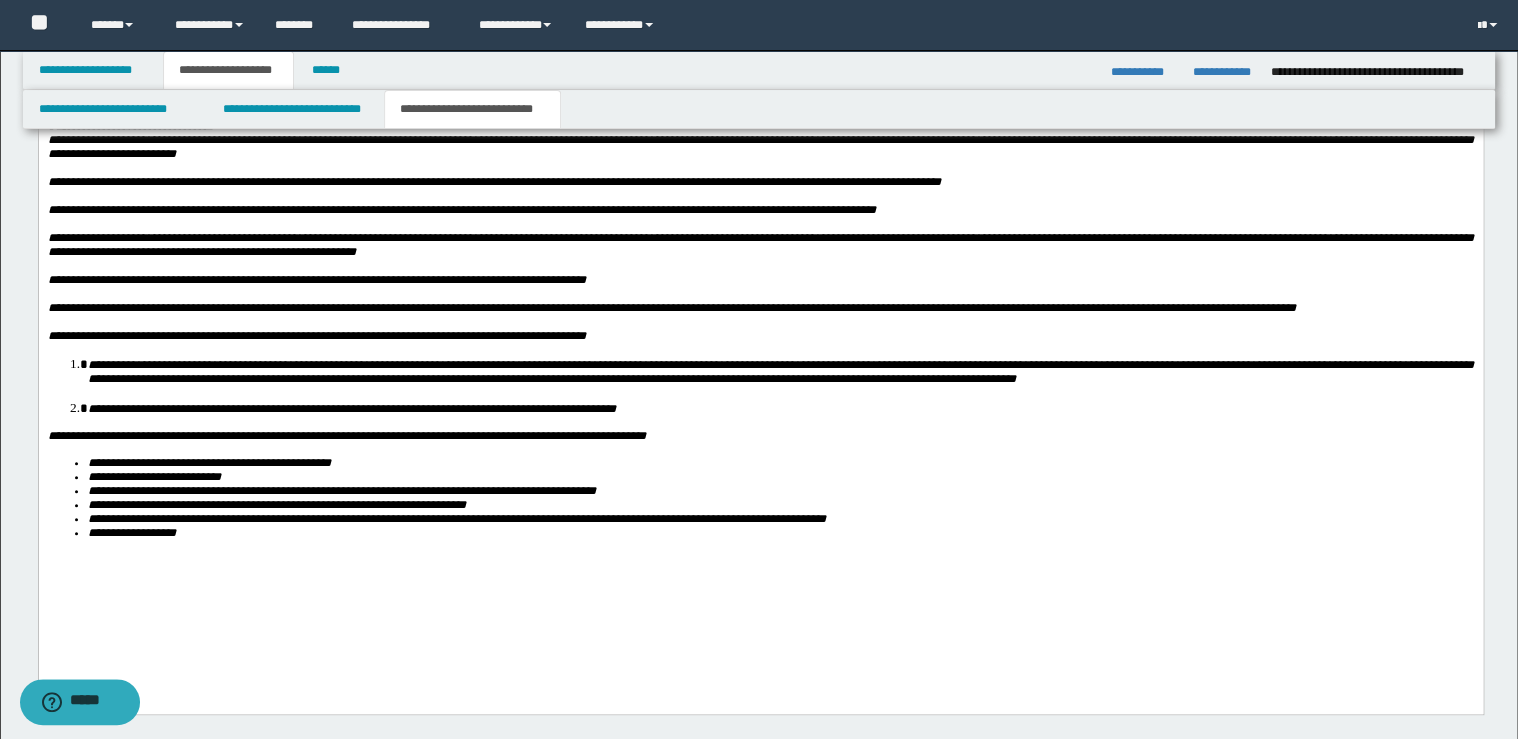 scroll, scrollTop: 3820, scrollLeft: 0, axis: vertical 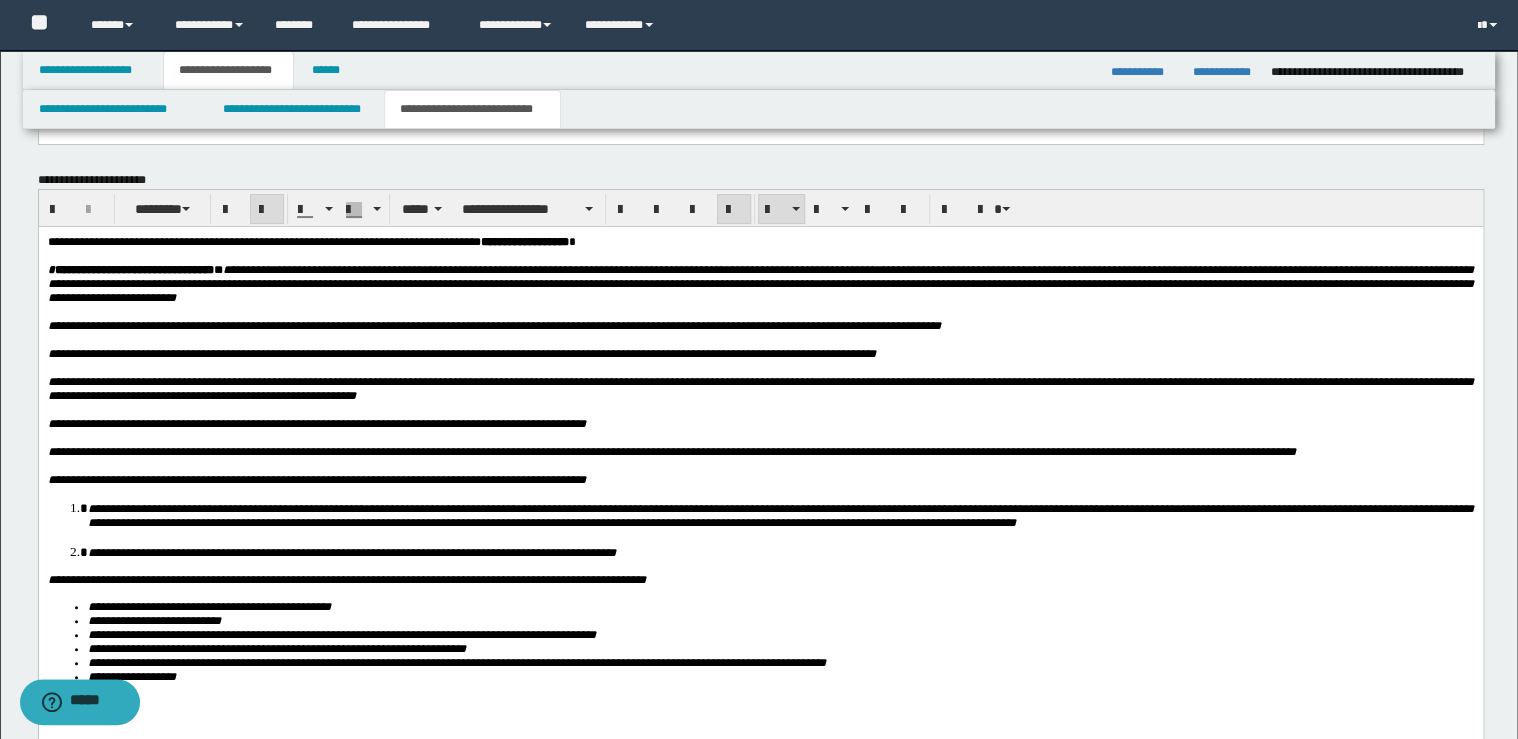 click on "**********" at bounding box center [671, 452] 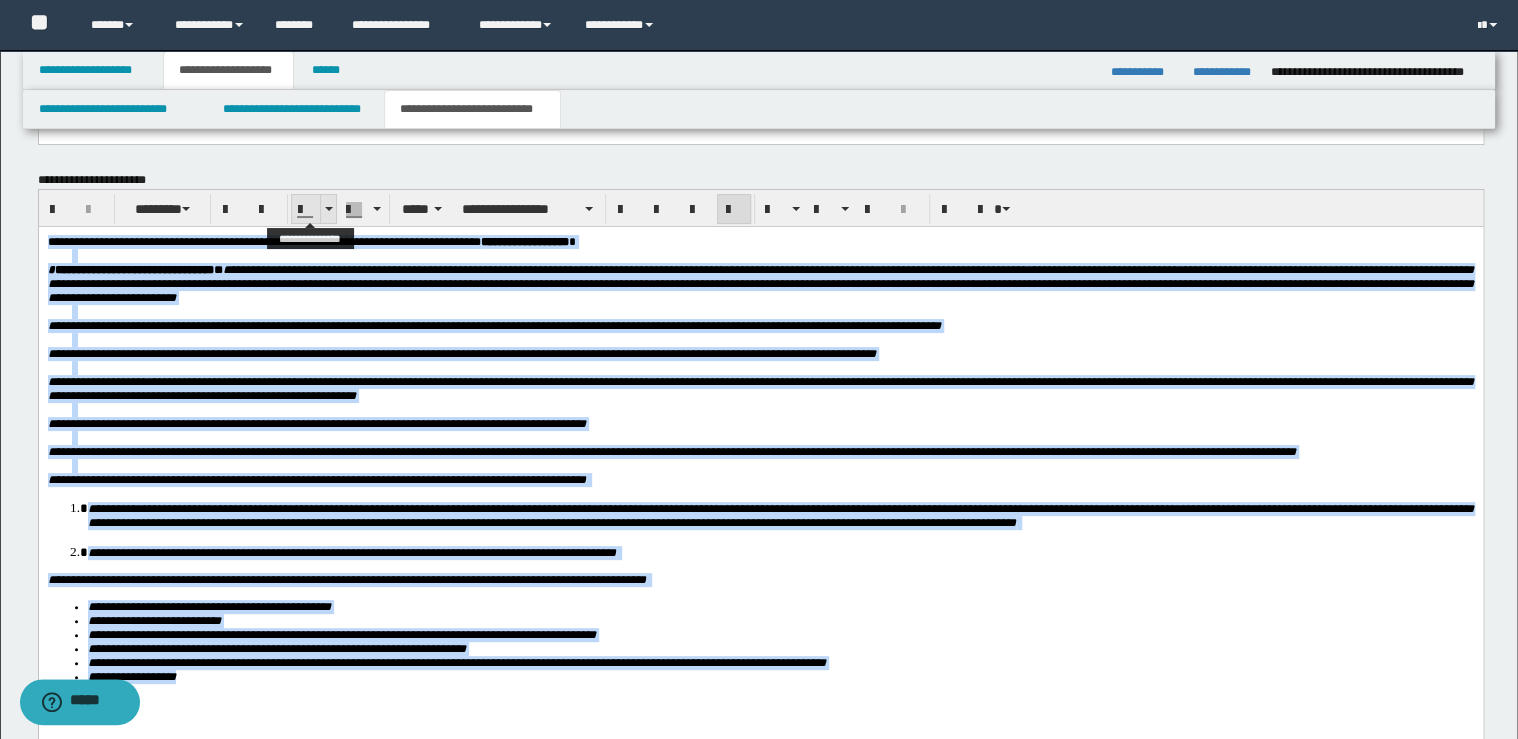 click at bounding box center (328, 209) 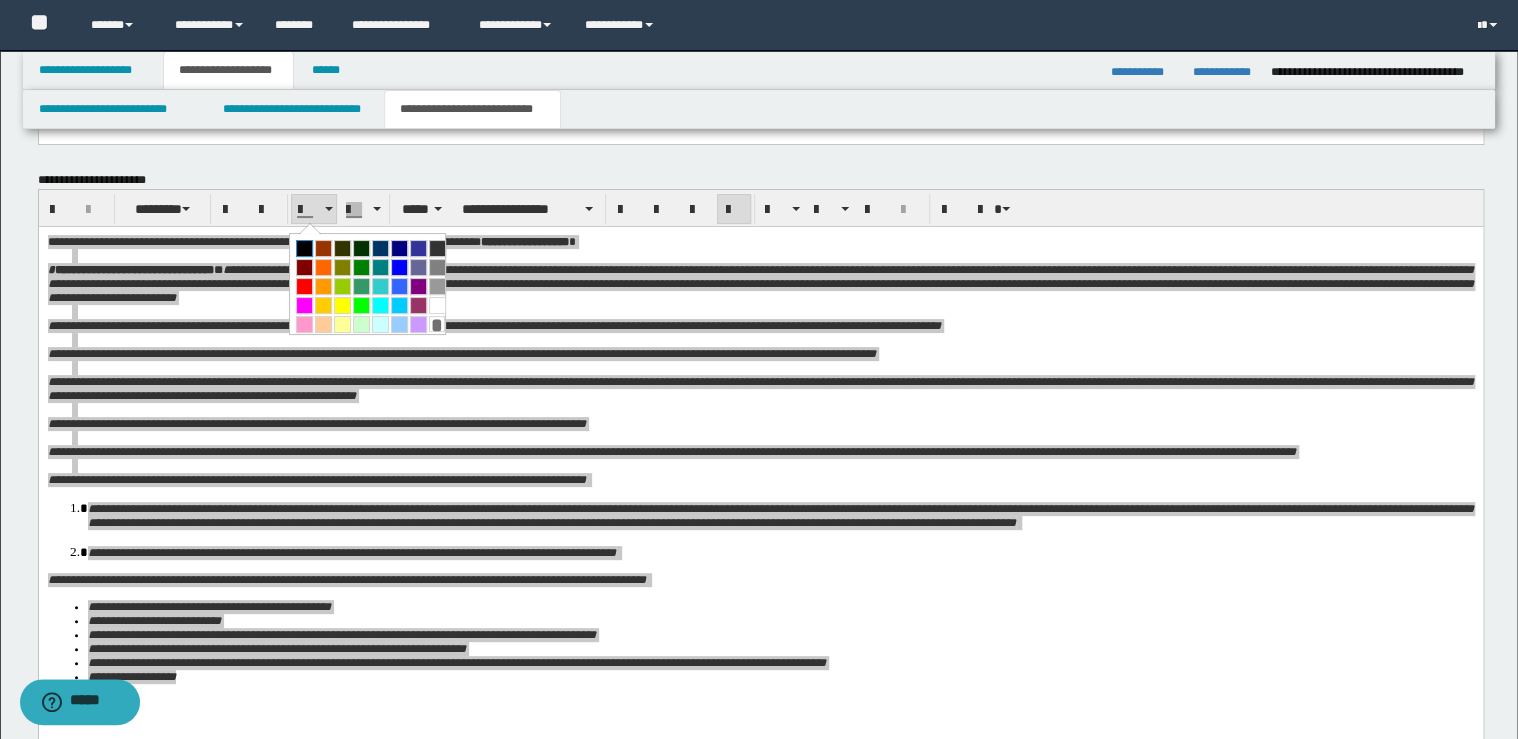 click at bounding box center [304, 248] 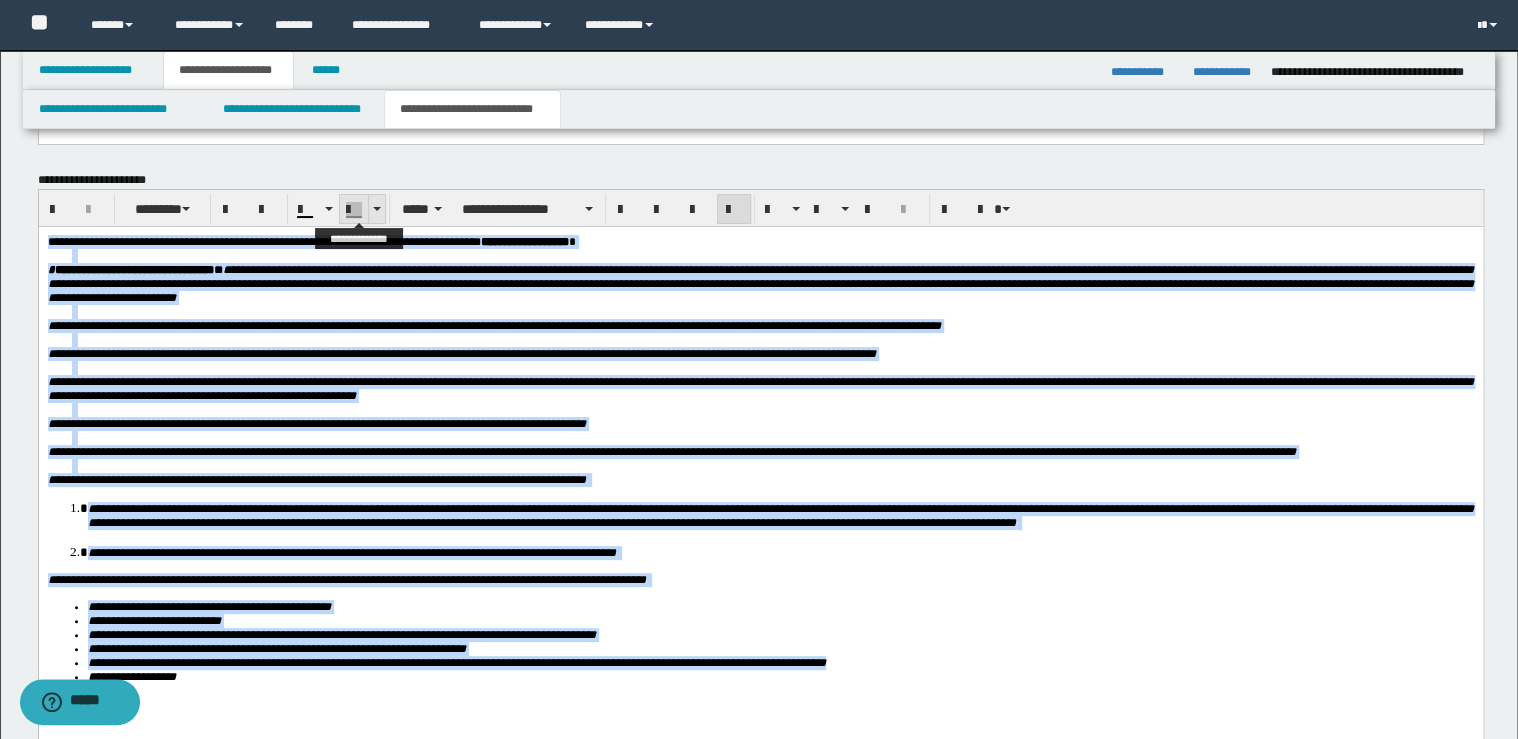 click at bounding box center (376, 209) 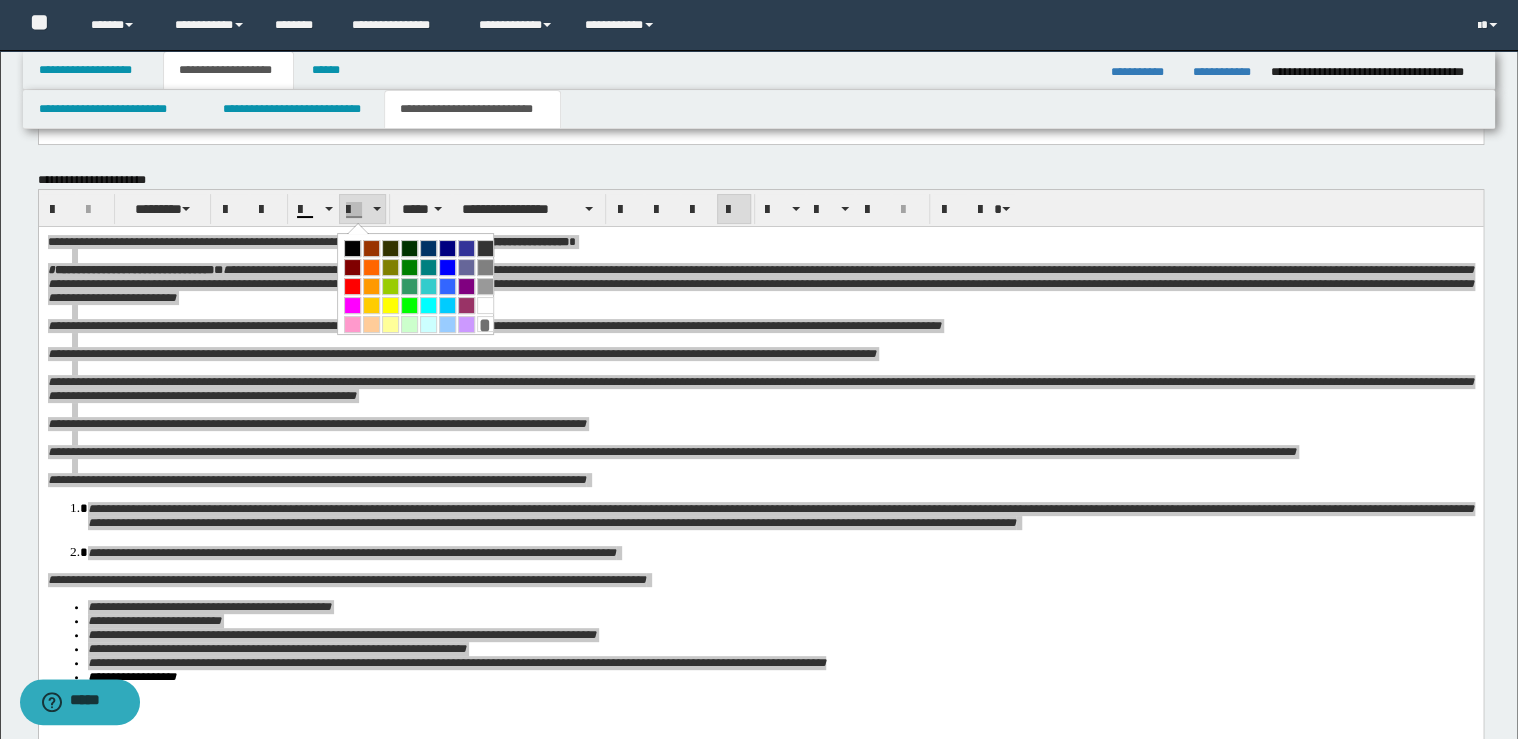 click on "*" at bounding box center [485, 324] 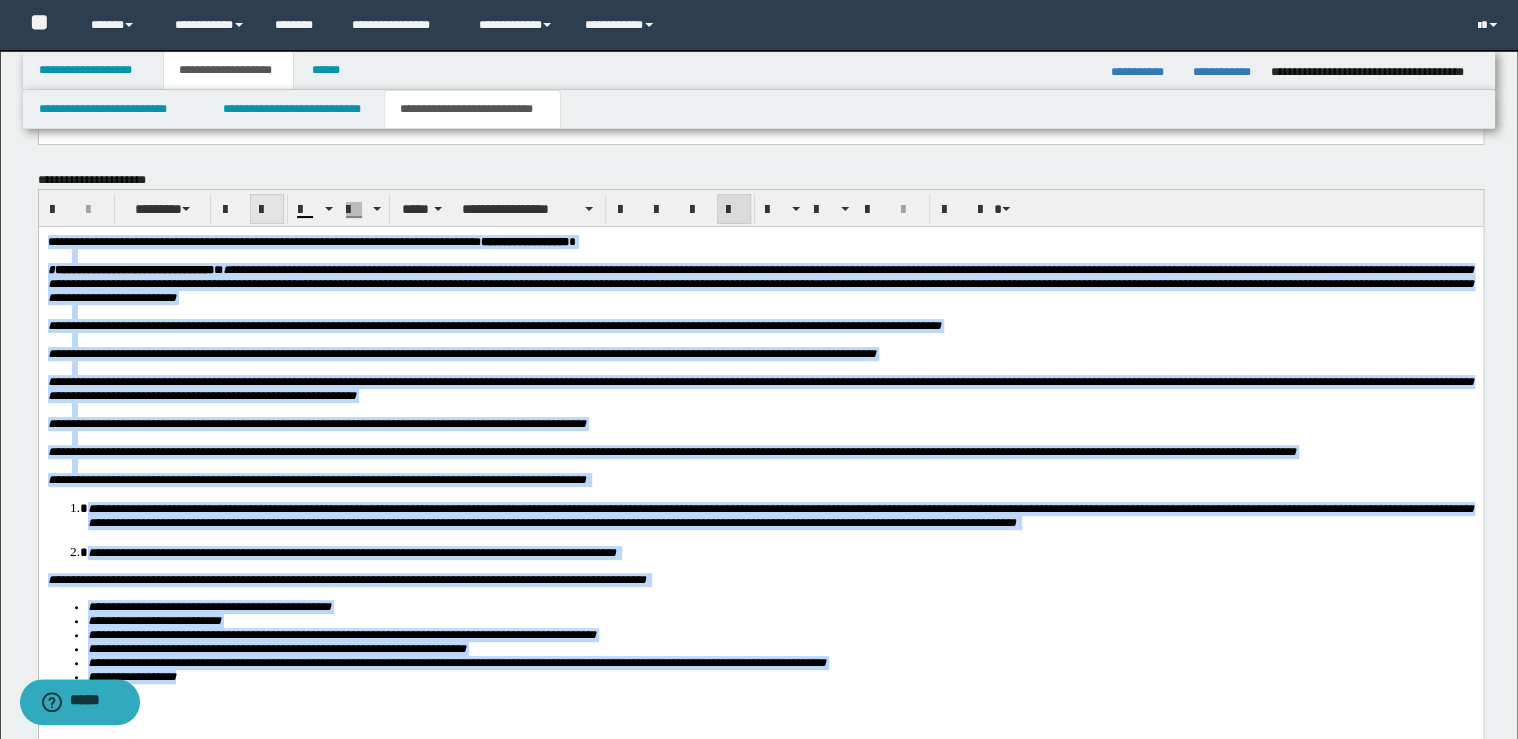 click at bounding box center [267, 210] 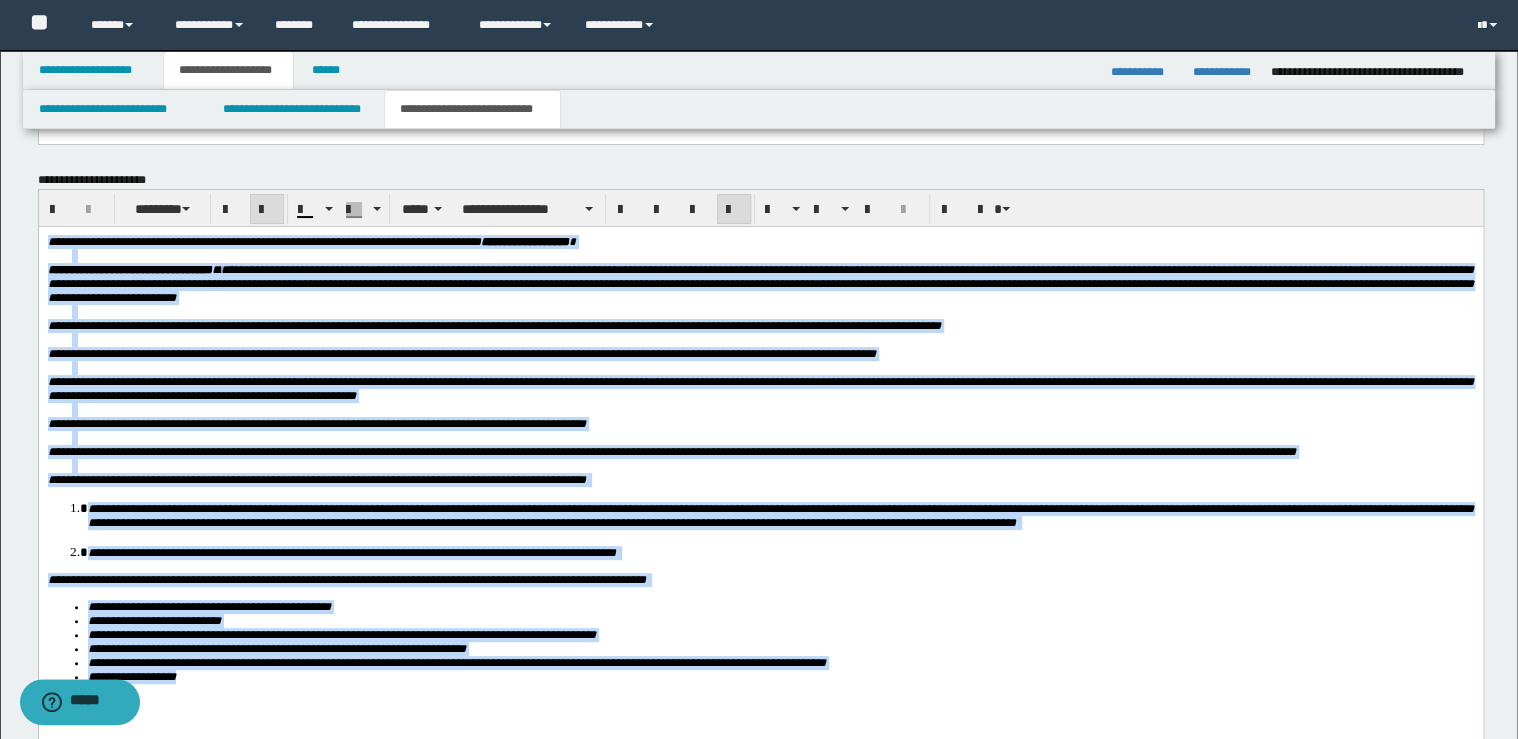 click at bounding box center [267, 210] 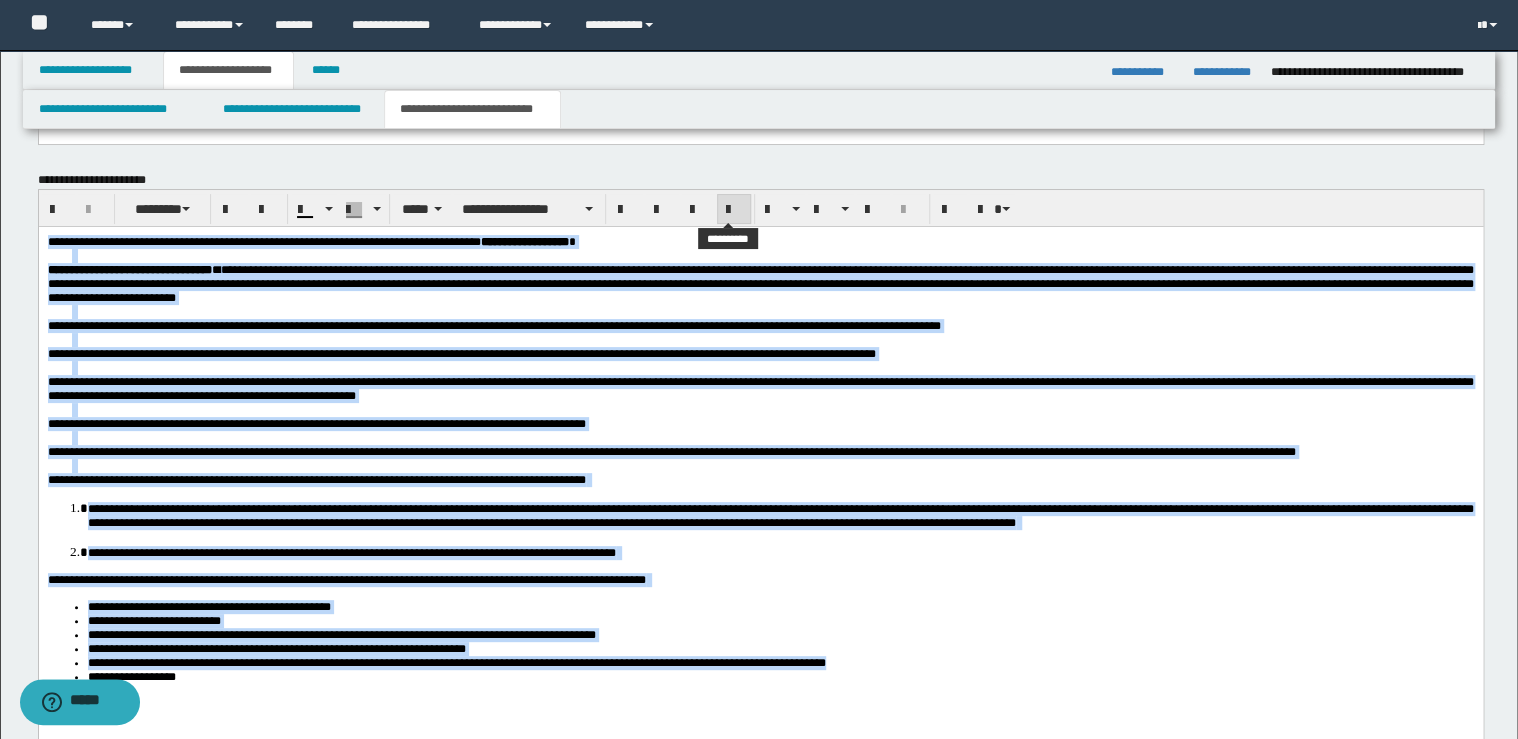 click at bounding box center (734, 210) 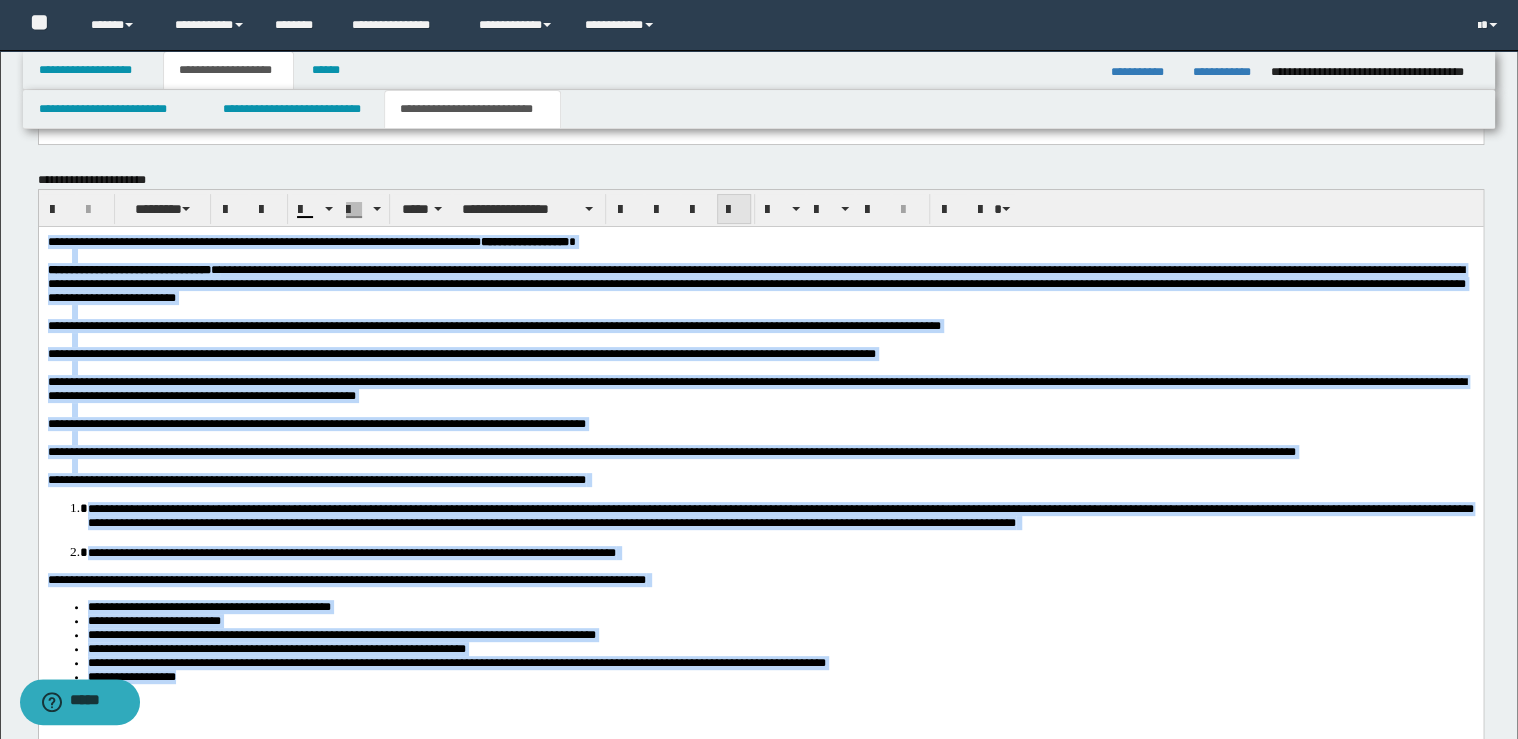 click at bounding box center (734, 210) 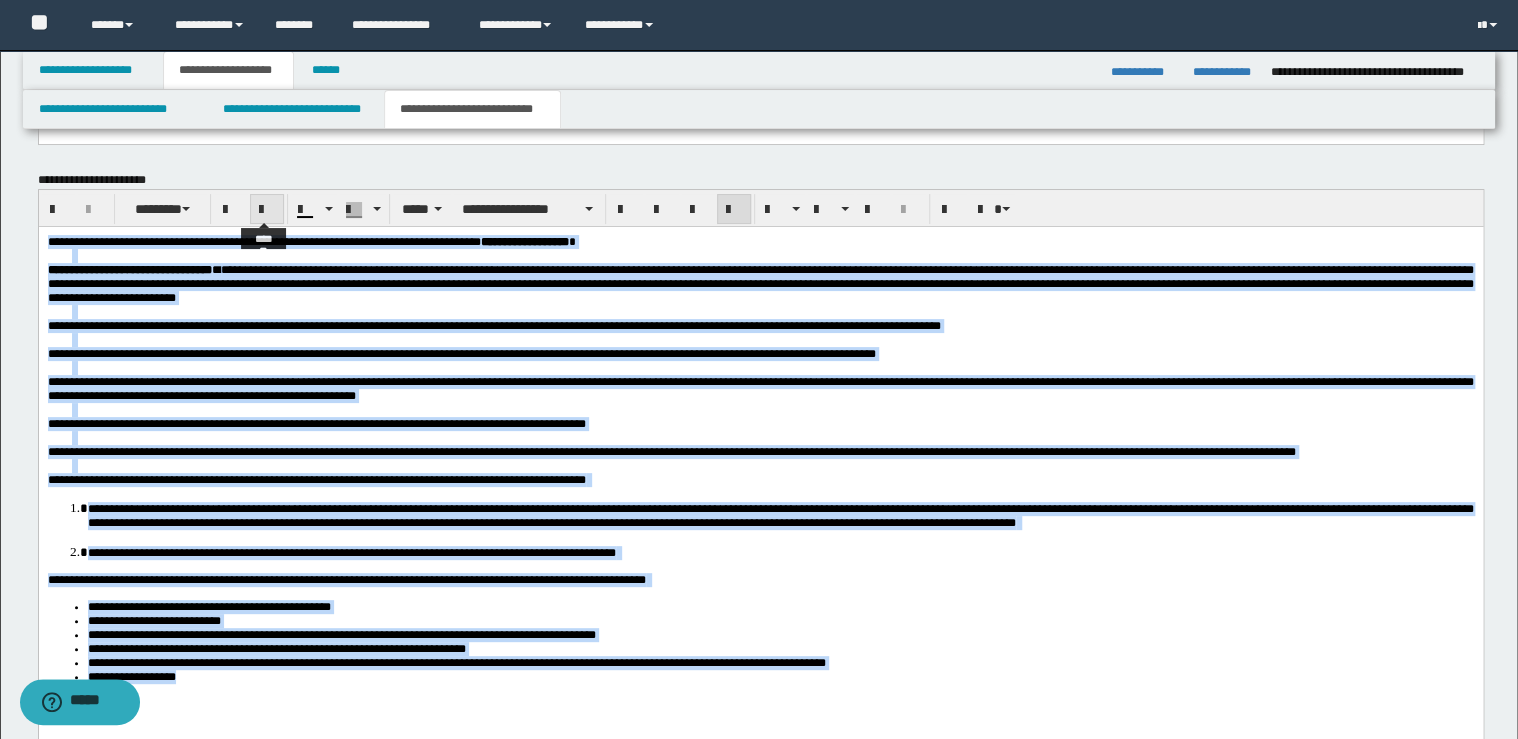 click at bounding box center [267, 210] 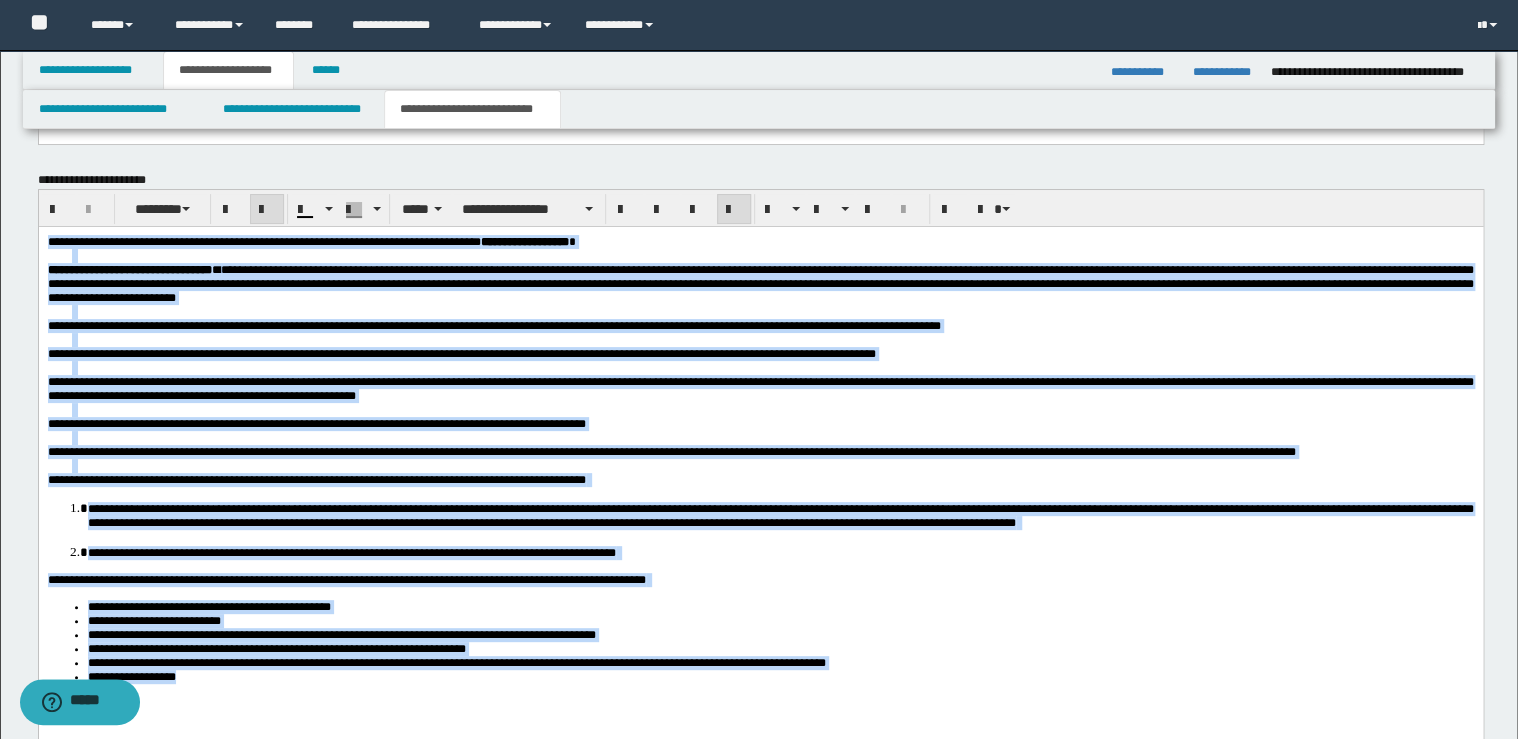 click at bounding box center [267, 210] 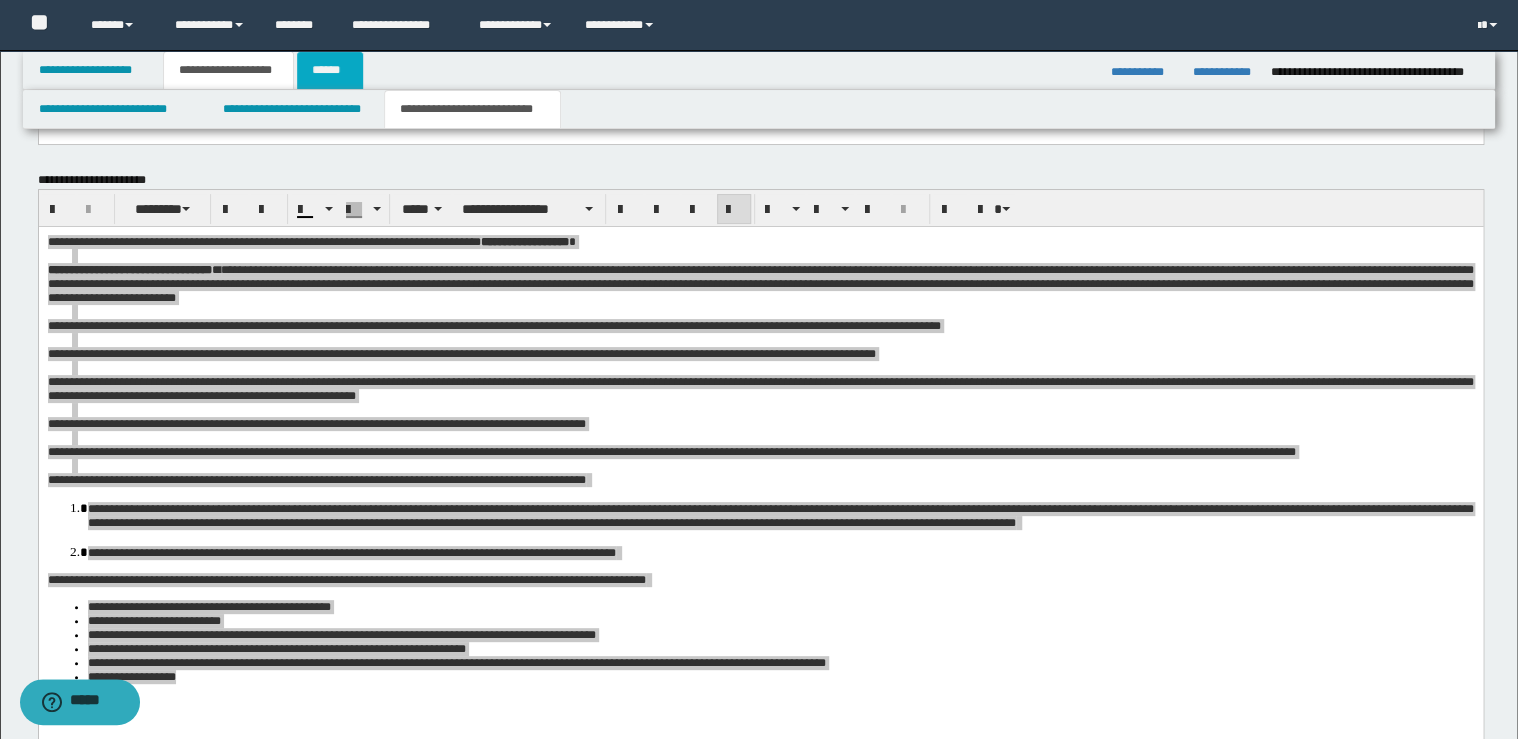 click on "******" at bounding box center (330, 70) 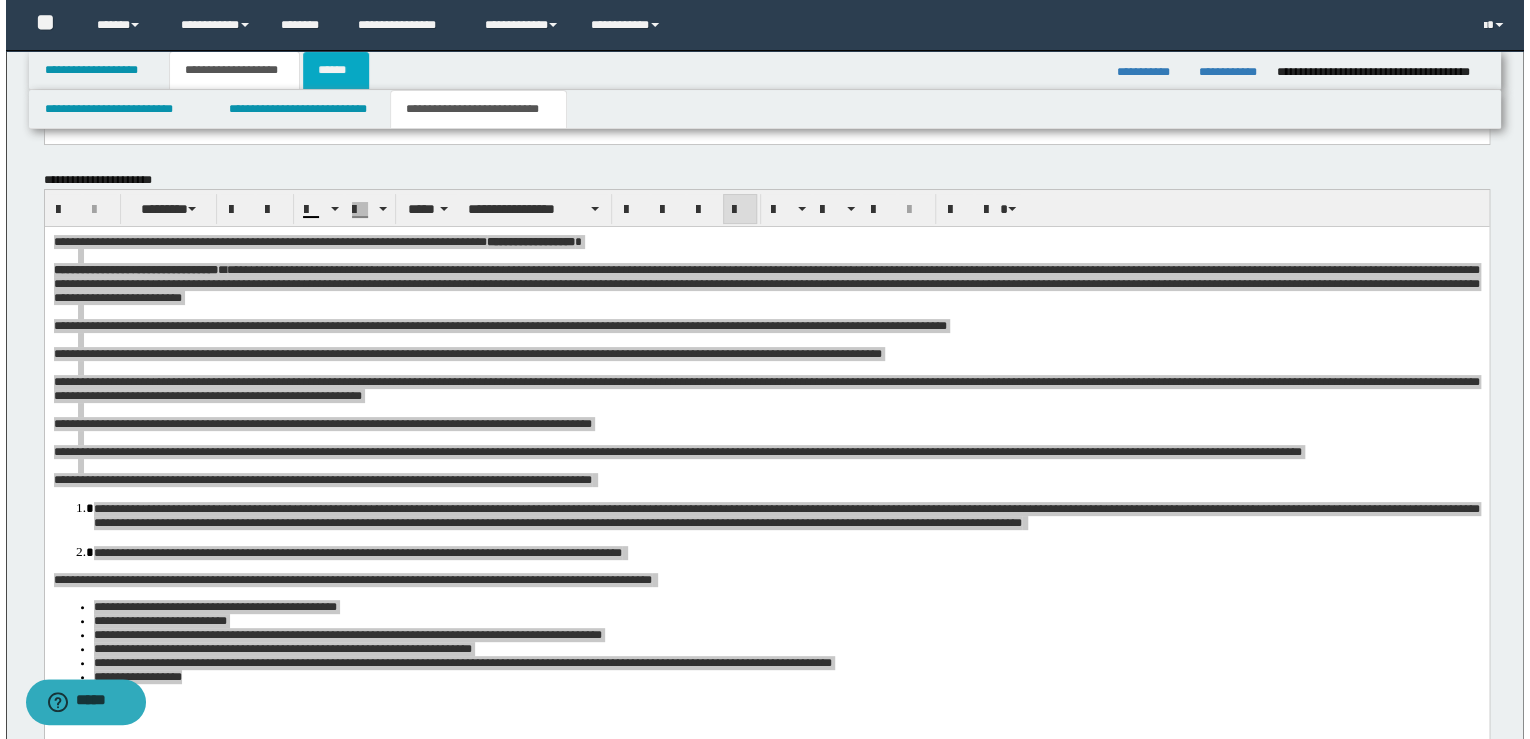 scroll, scrollTop: 0, scrollLeft: 0, axis: both 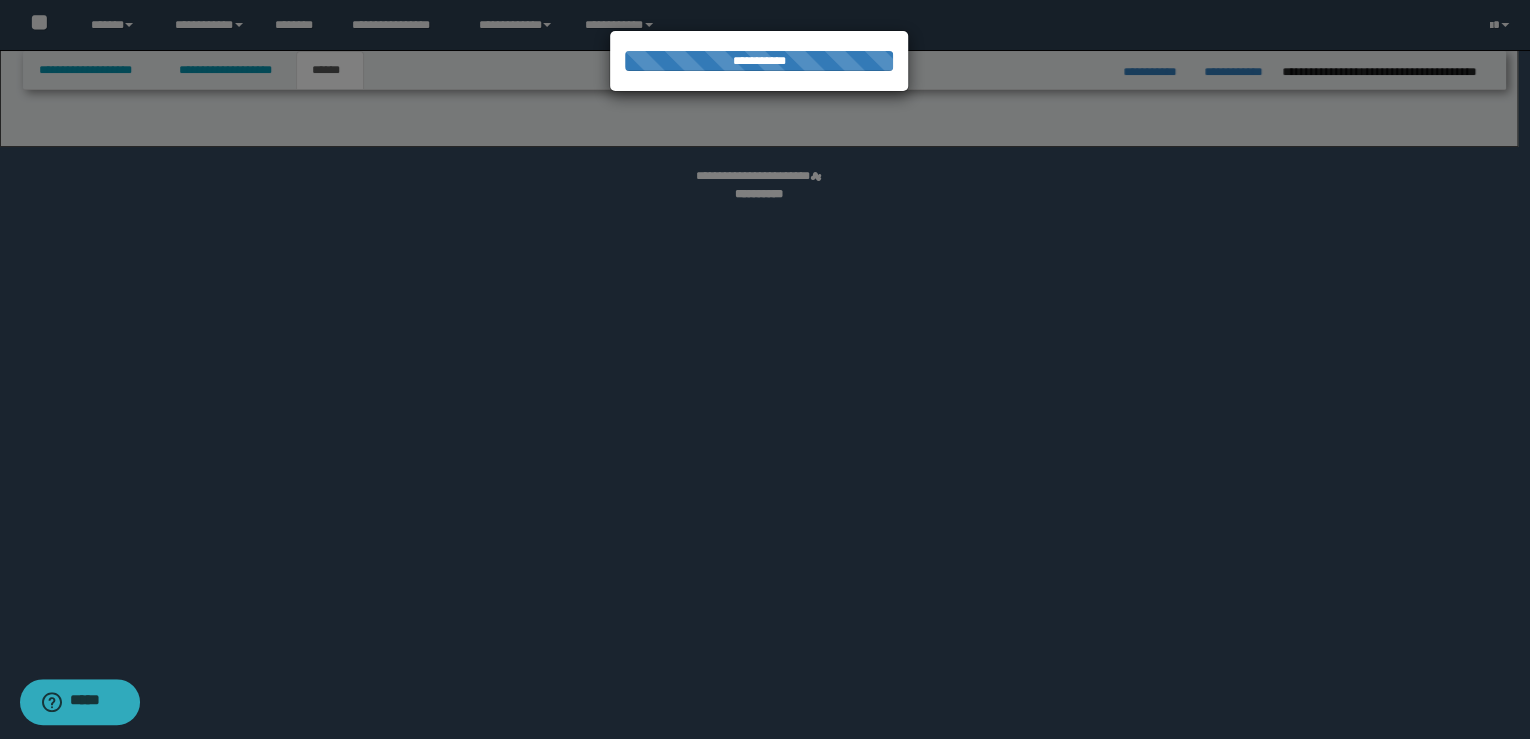 select on "*" 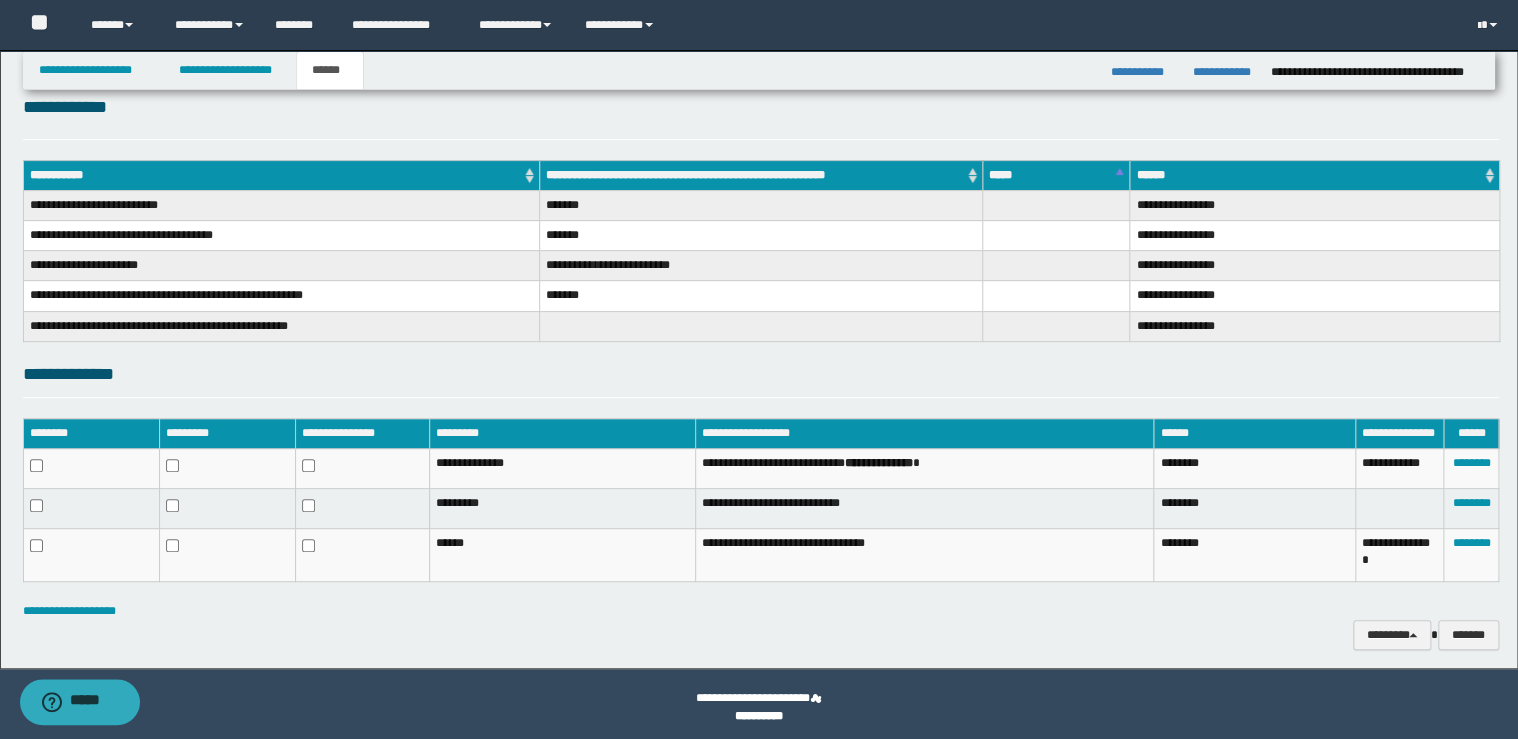 scroll, scrollTop: 256, scrollLeft: 0, axis: vertical 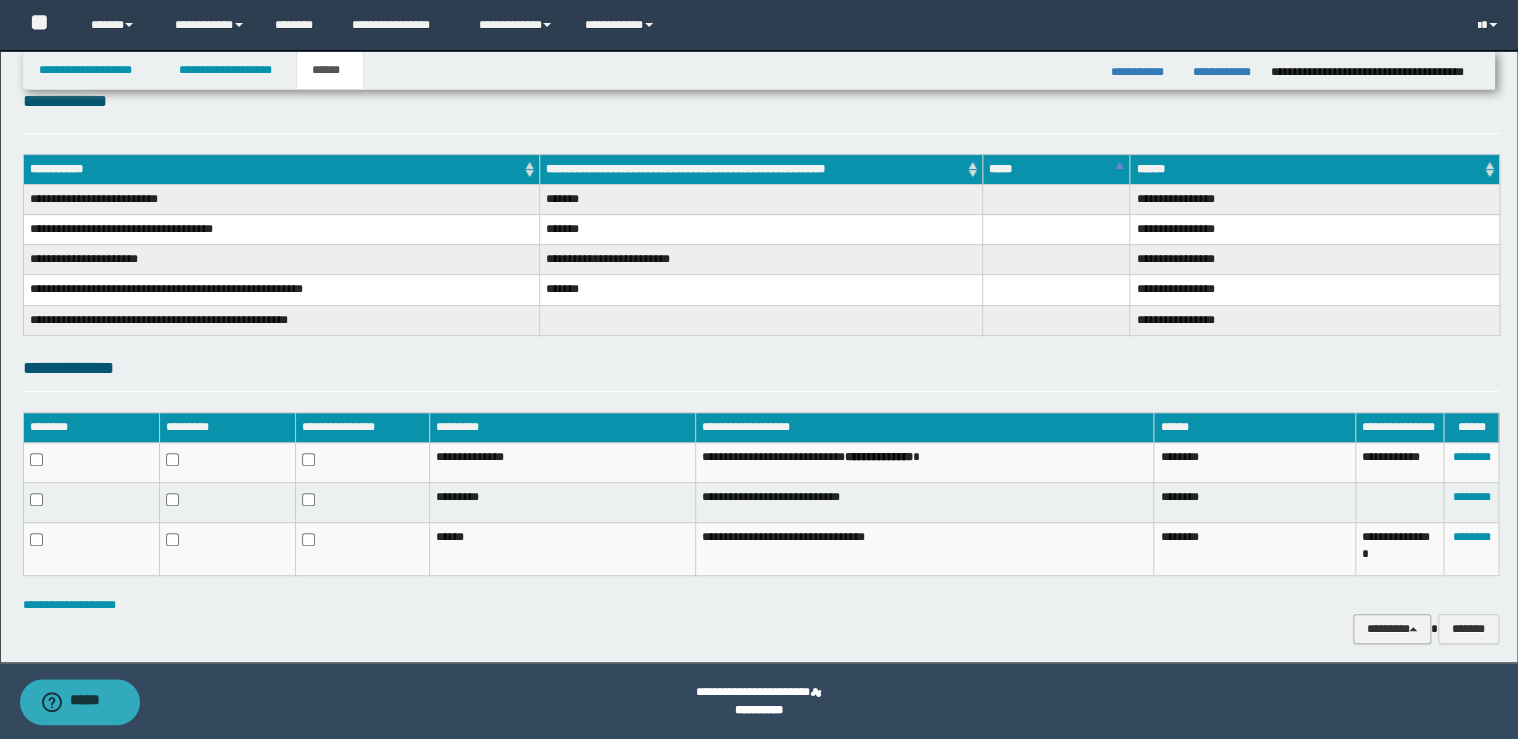 click on "********" at bounding box center (1392, 629) 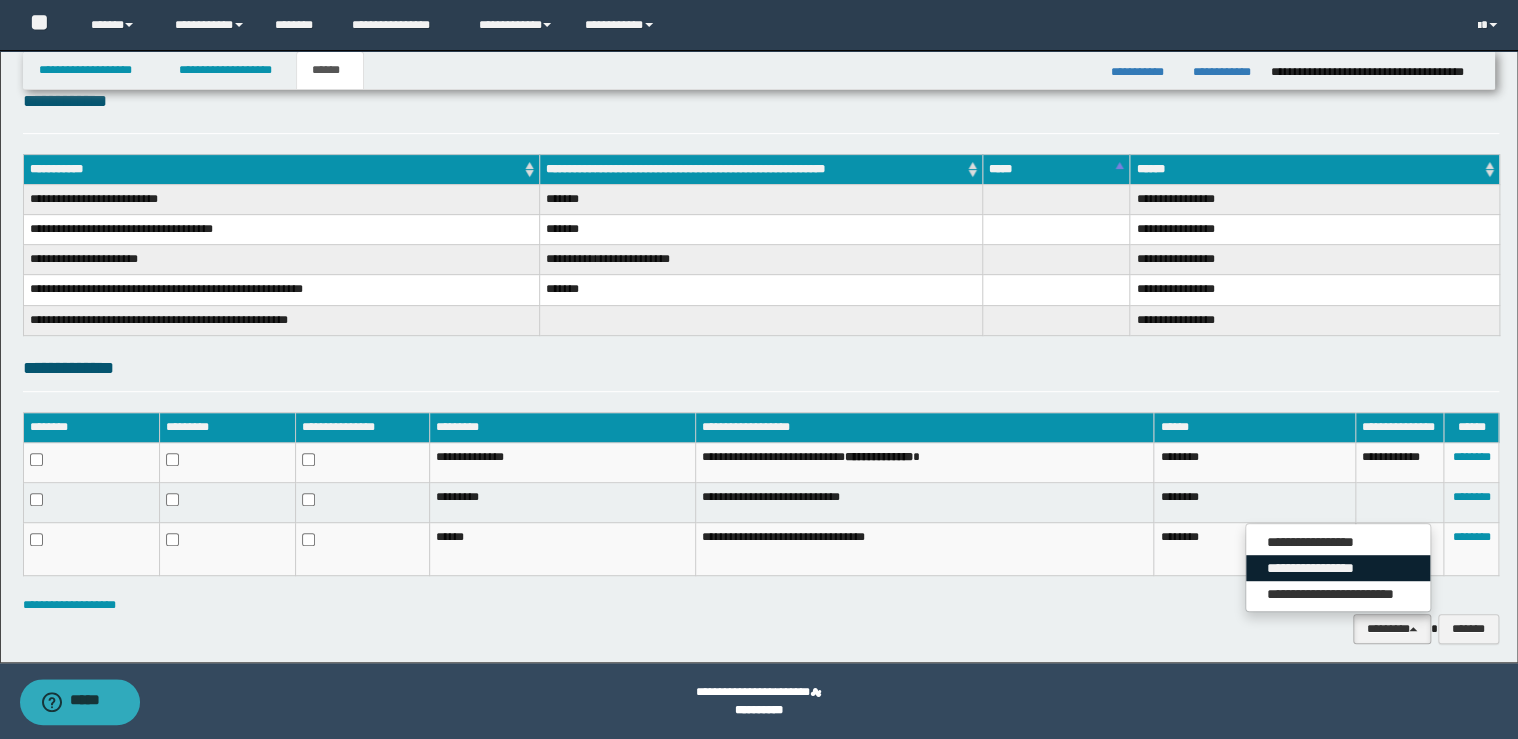 click on "**********" at bounding box center [1338, 568] 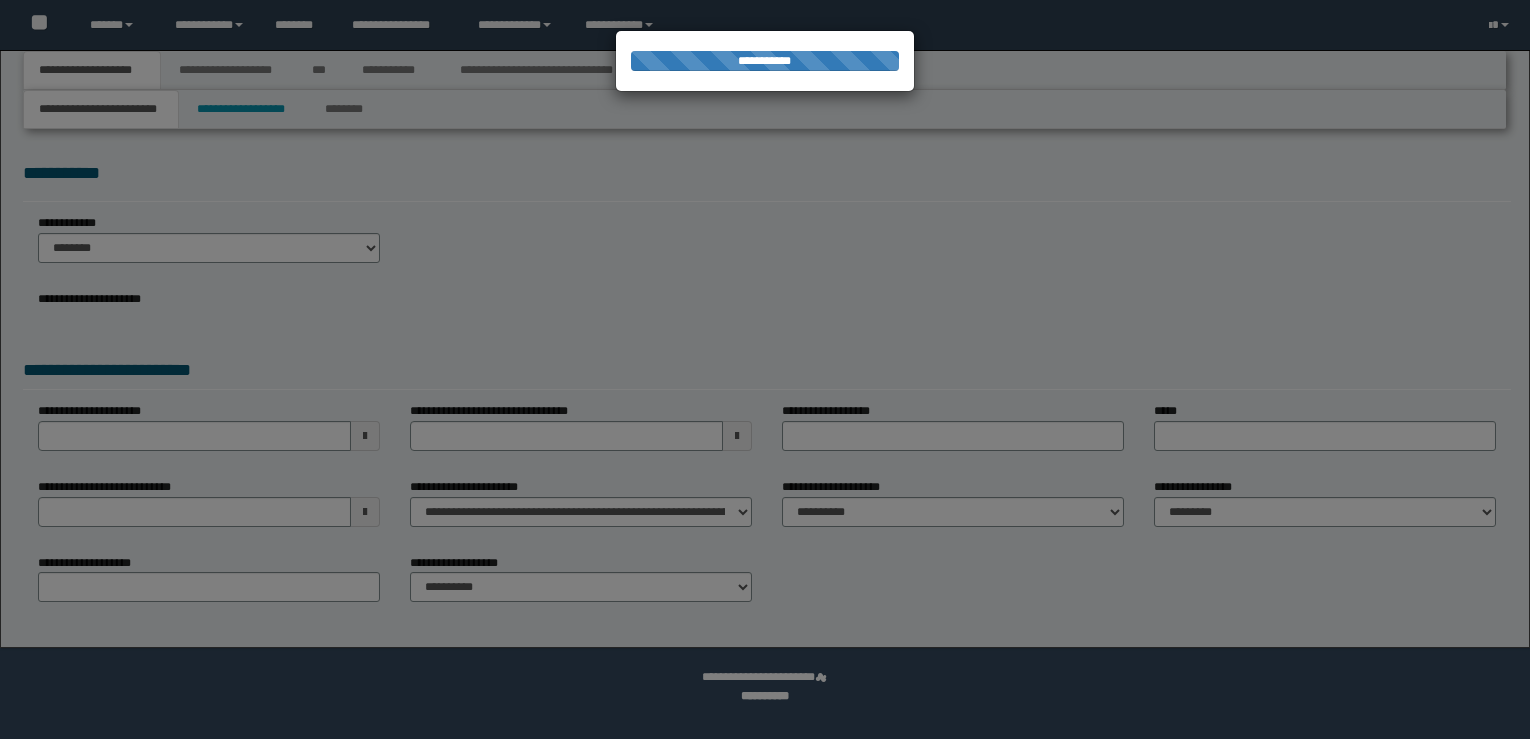 scroll, scrollTop: 0, scrollLeft: 0, axis: both 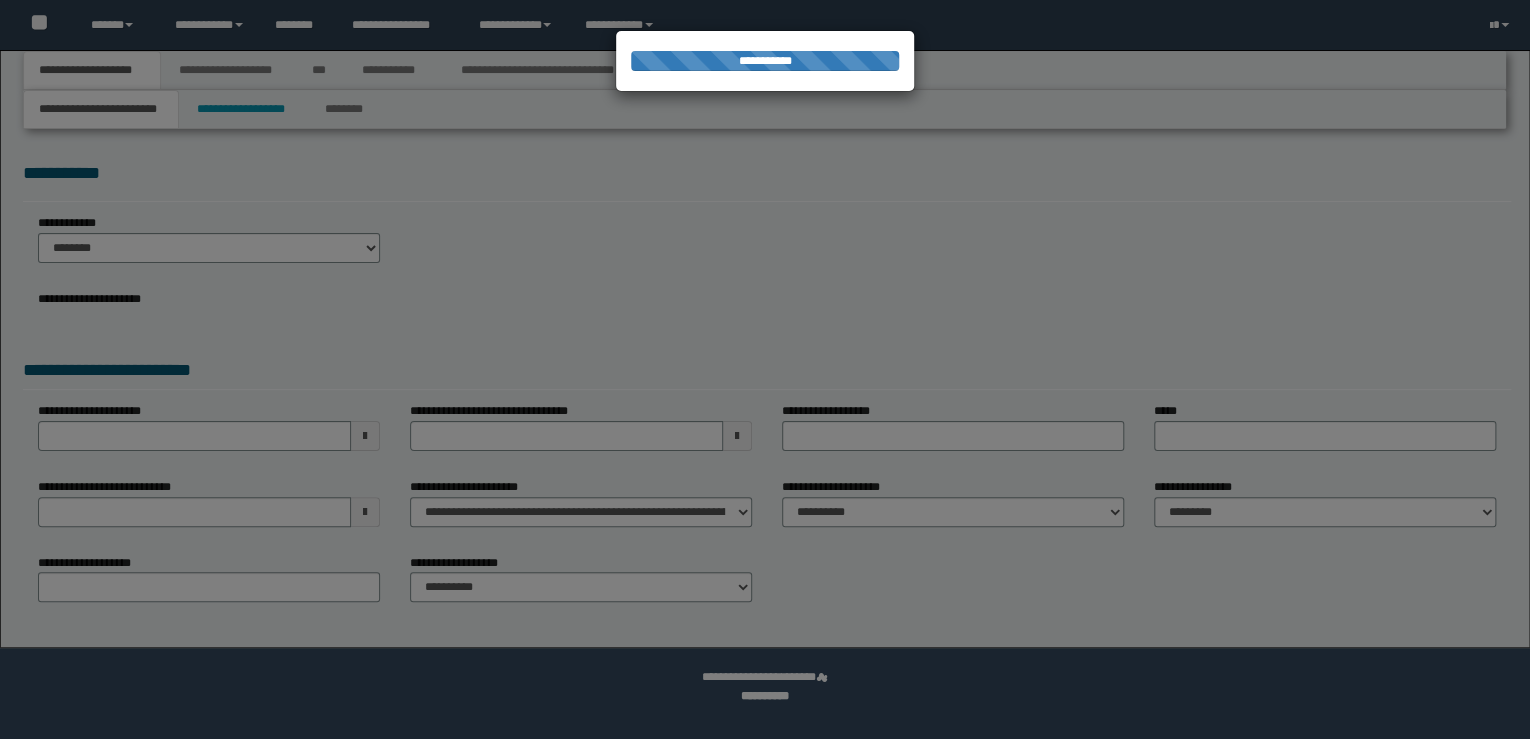 select on "*" 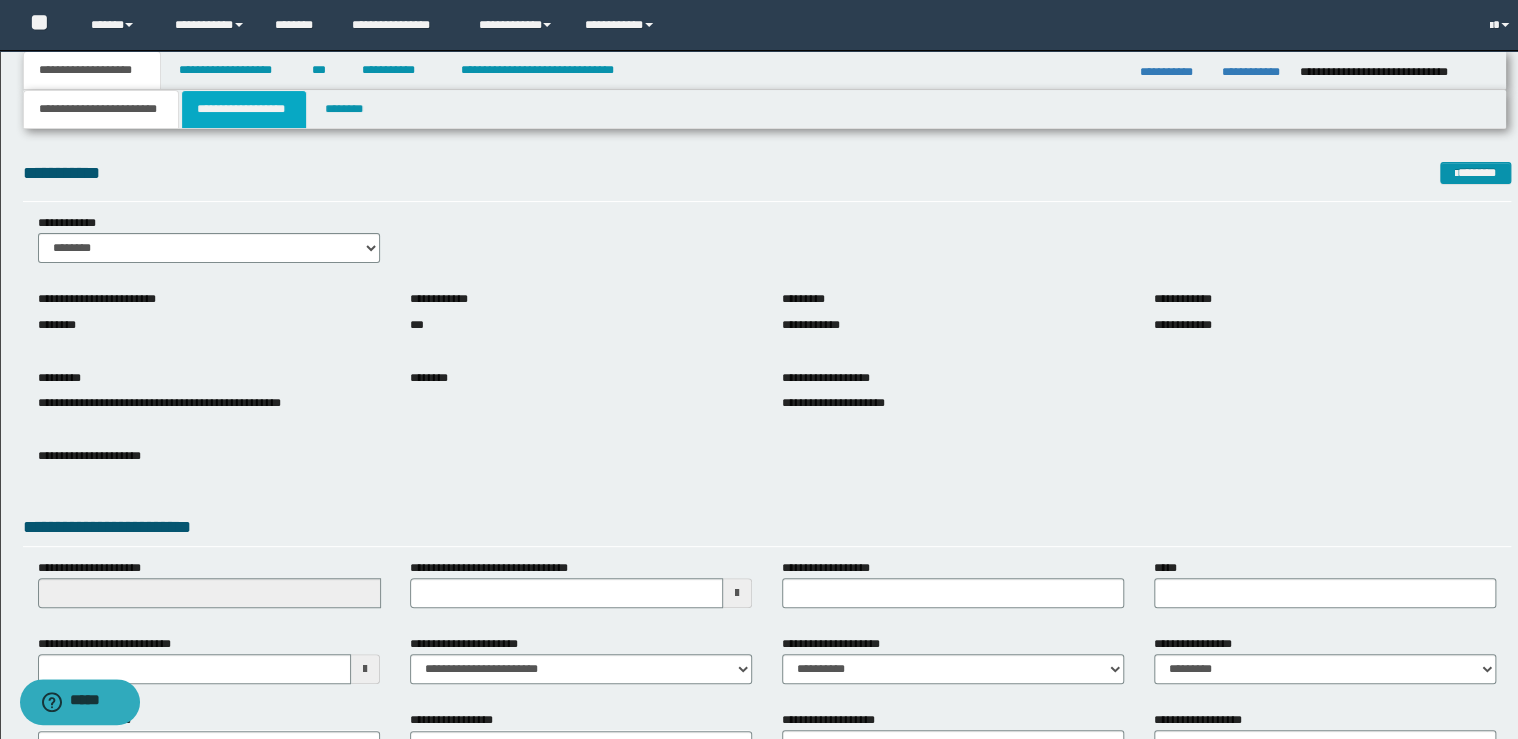 click on "**********" at bounding box center (244, 109) 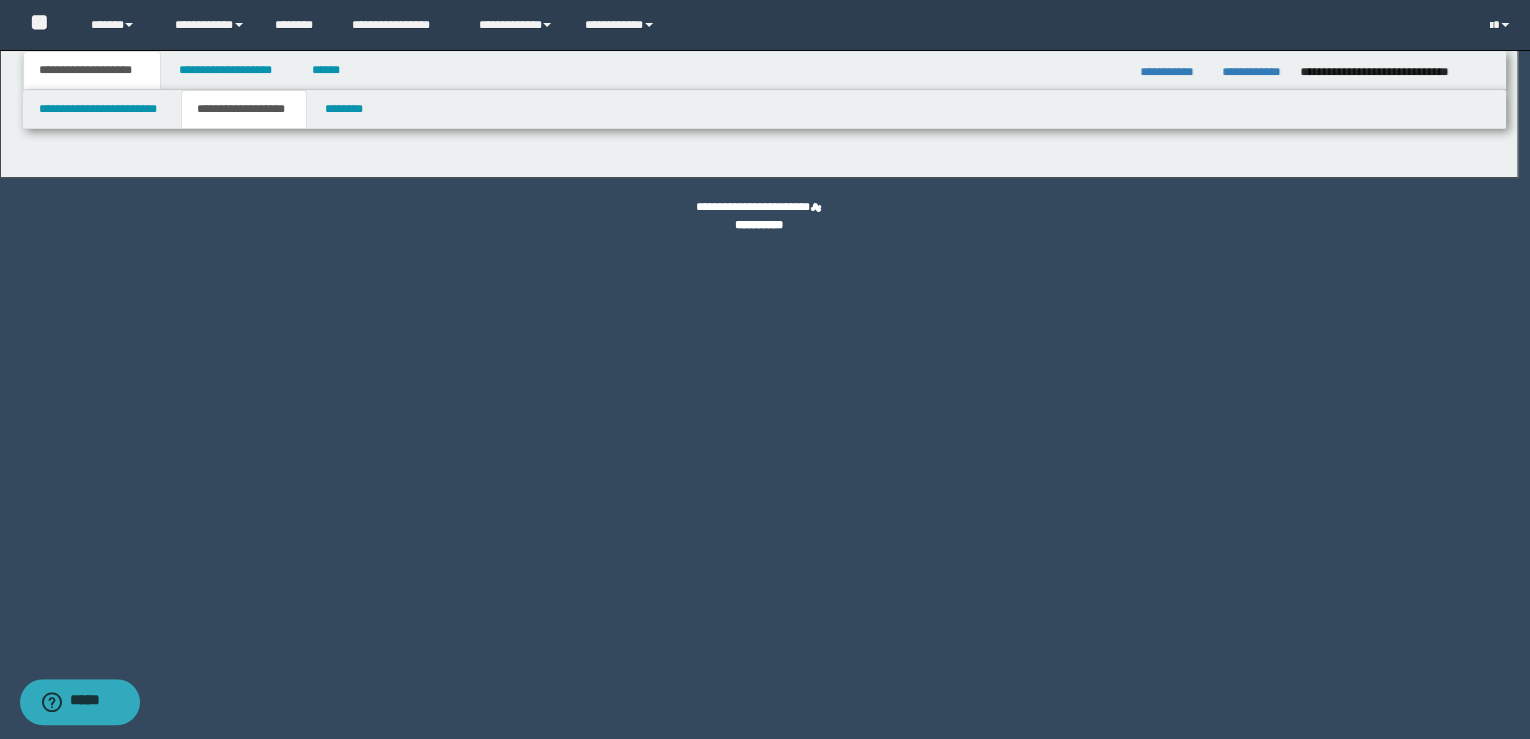 type on "********" 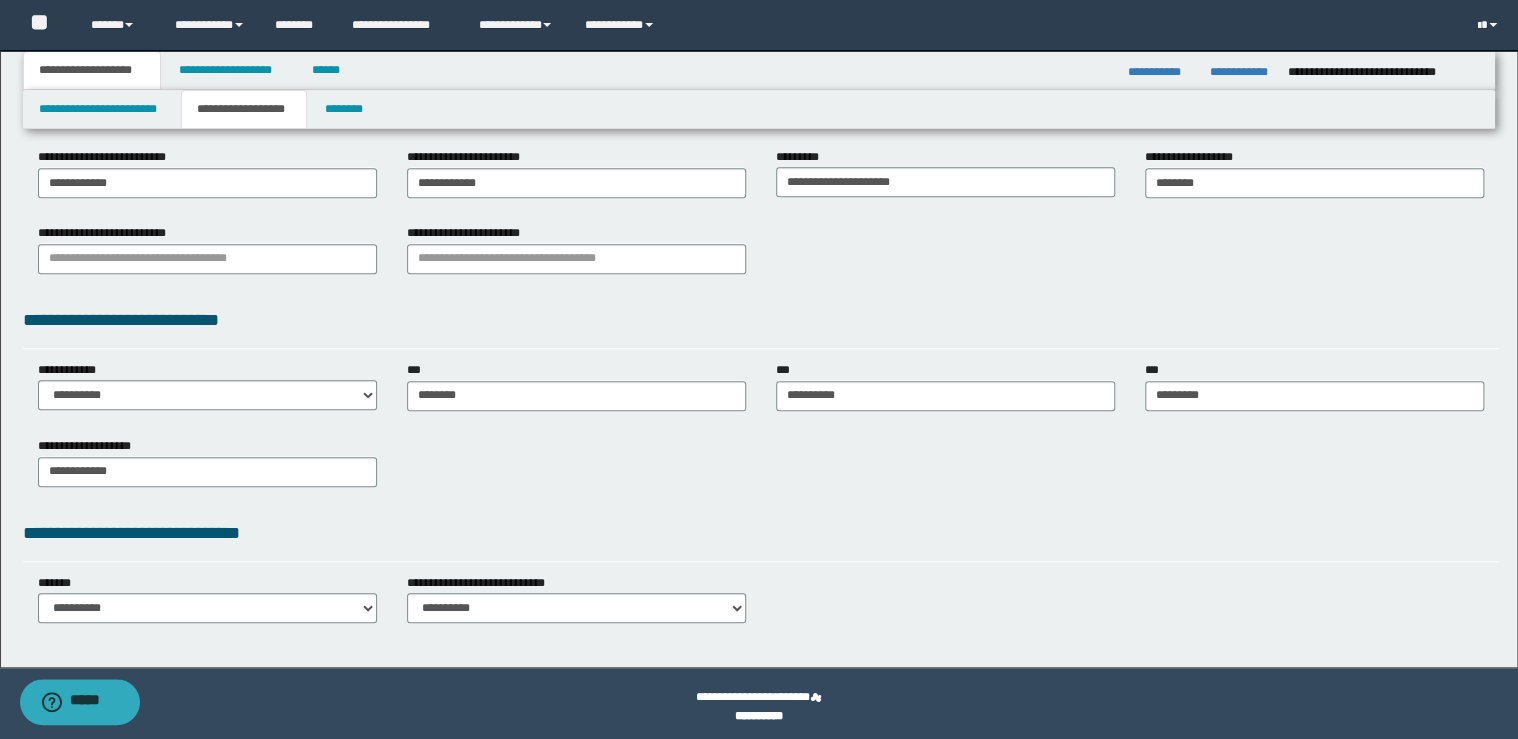 scroll, scrollTop: 367, scrollLeft: 0, axis: vertical 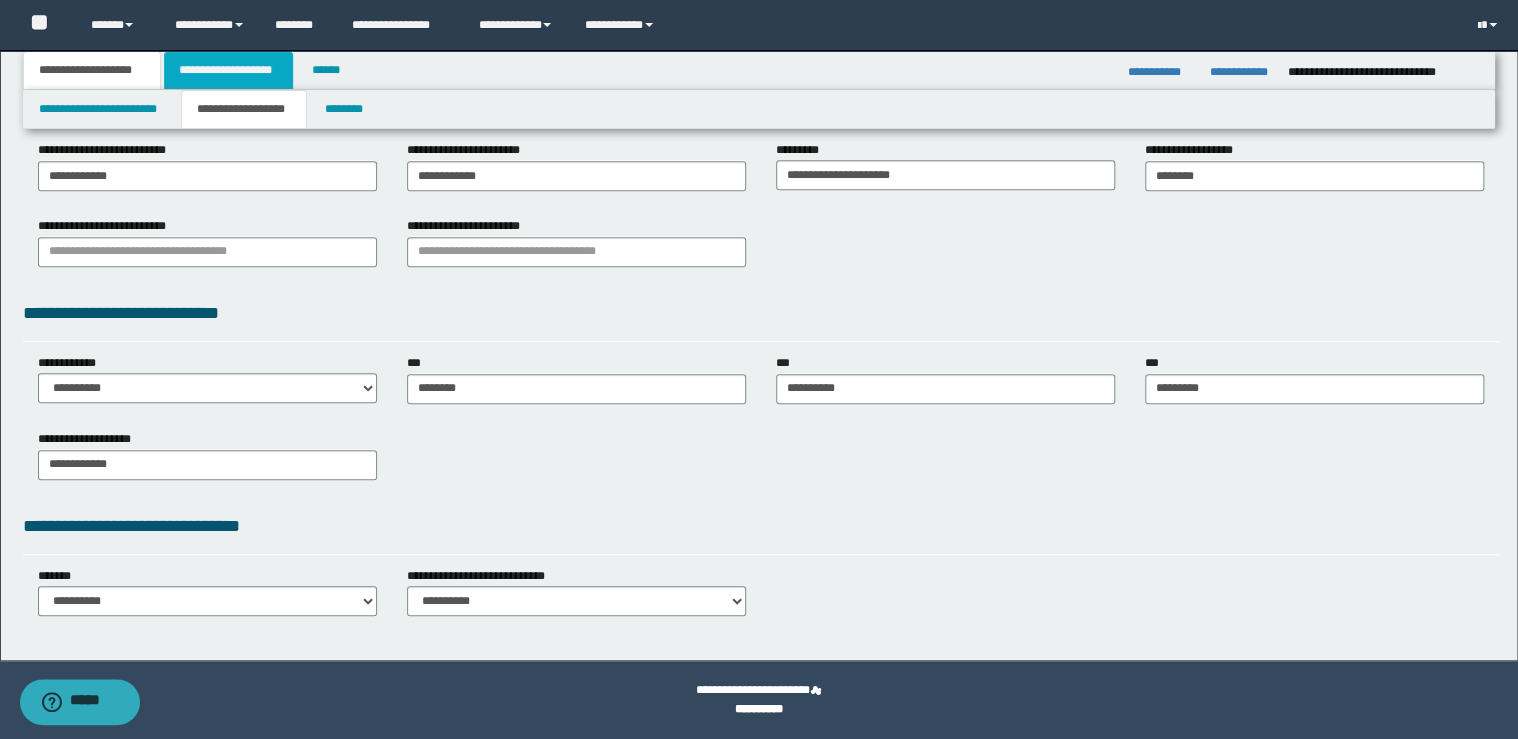 click on "**********" at bounding box center (228, 70) 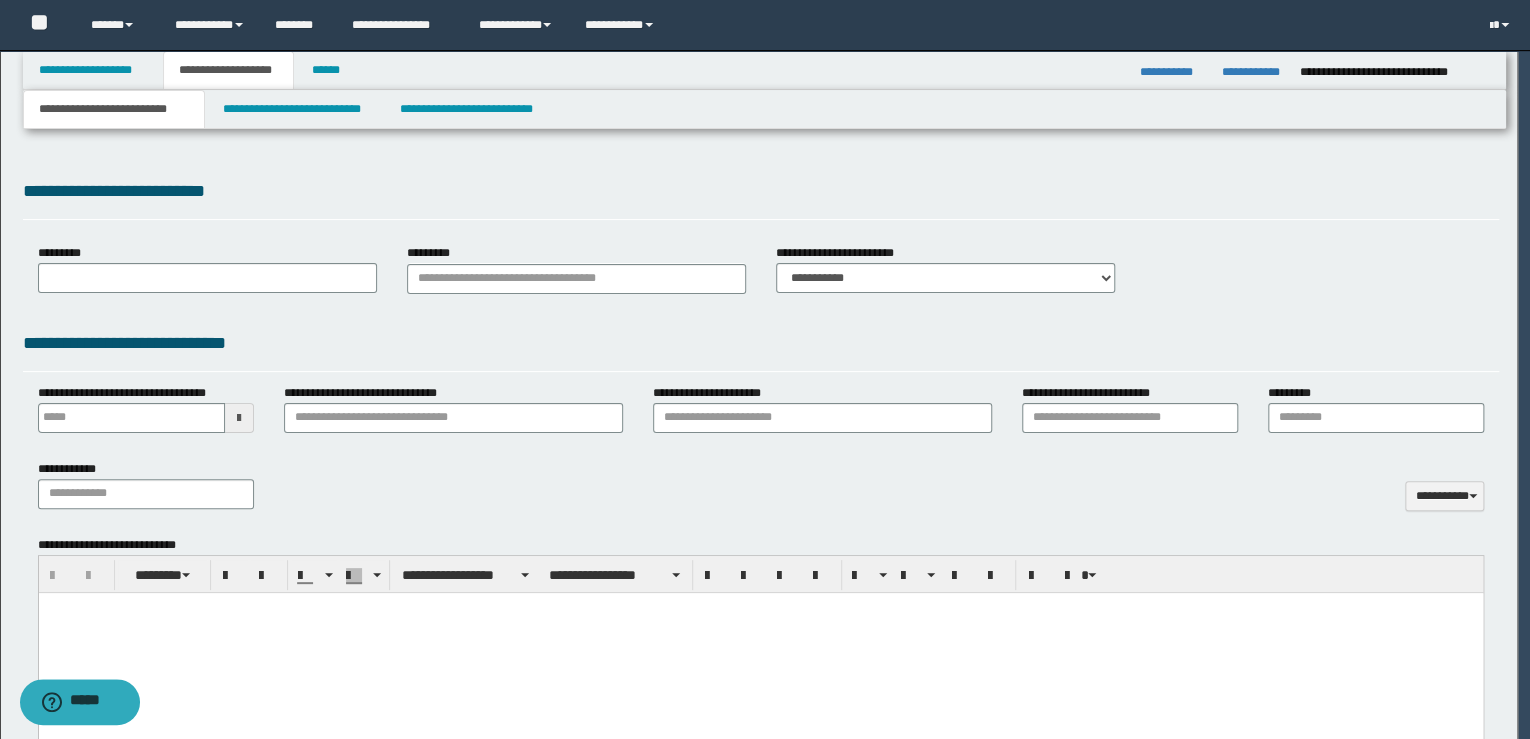 scroll, scrollTop: 0, scrollLeft: 0, axis: both 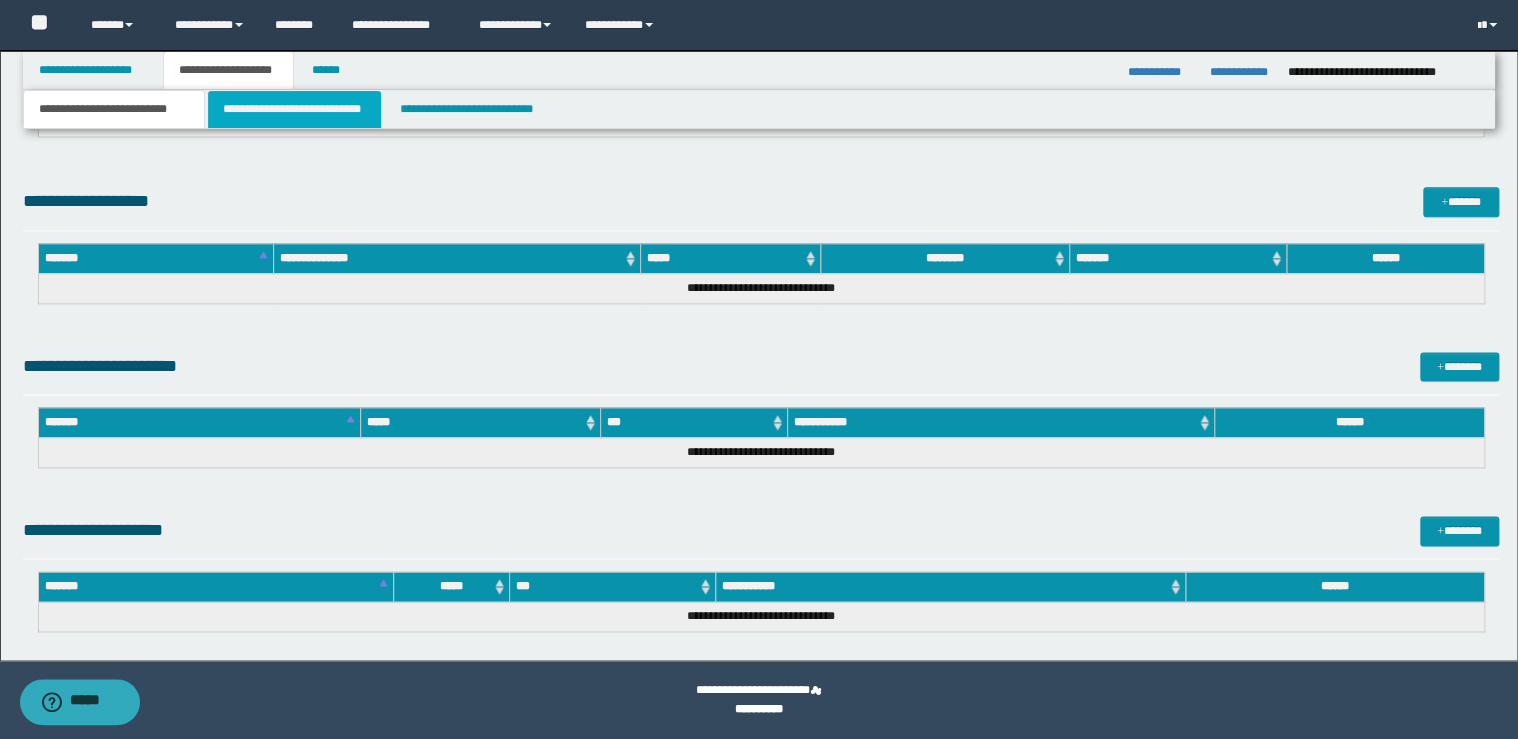 click on "**********" at bounding box center [294, 109] 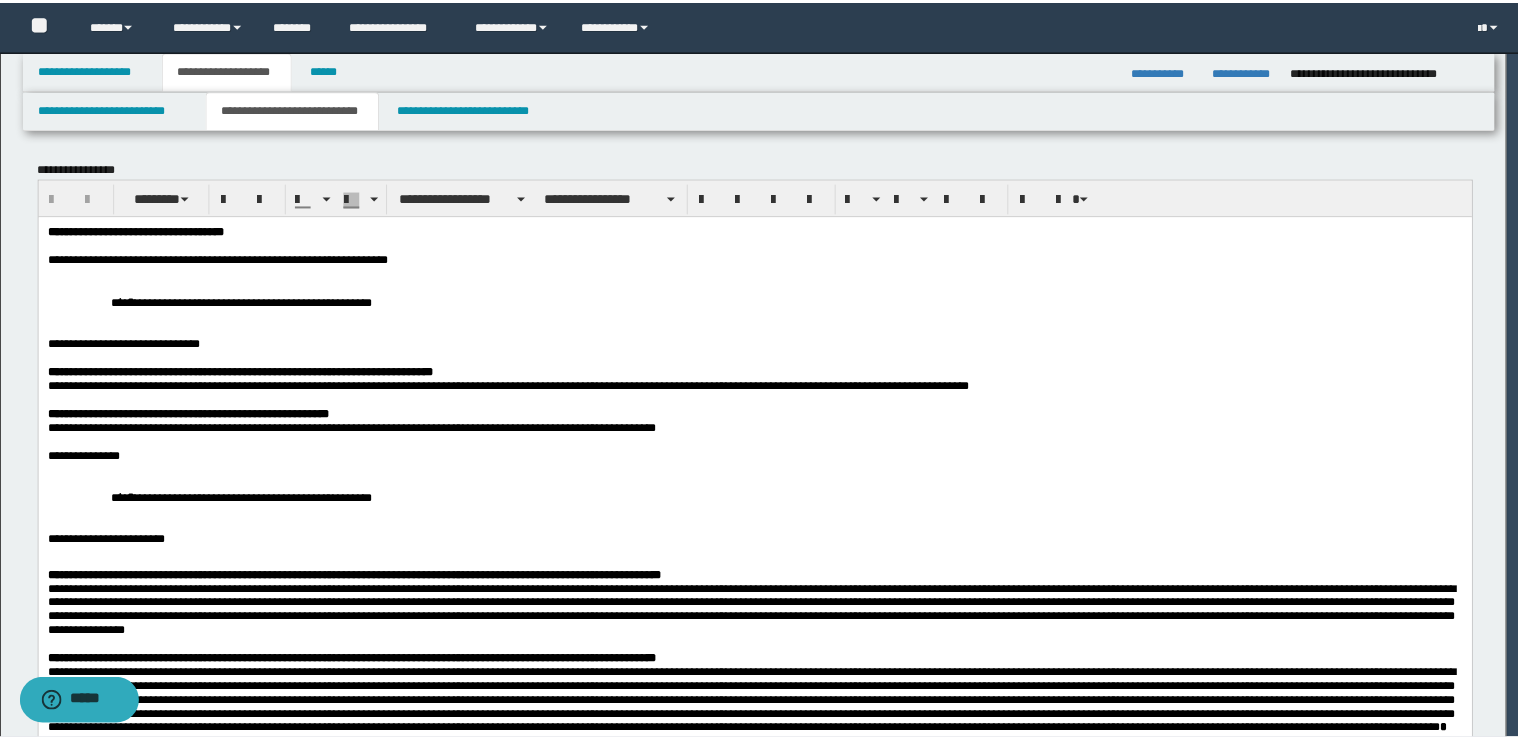scroll, scrollTop: 0, scrollLeft: 0, axis: both 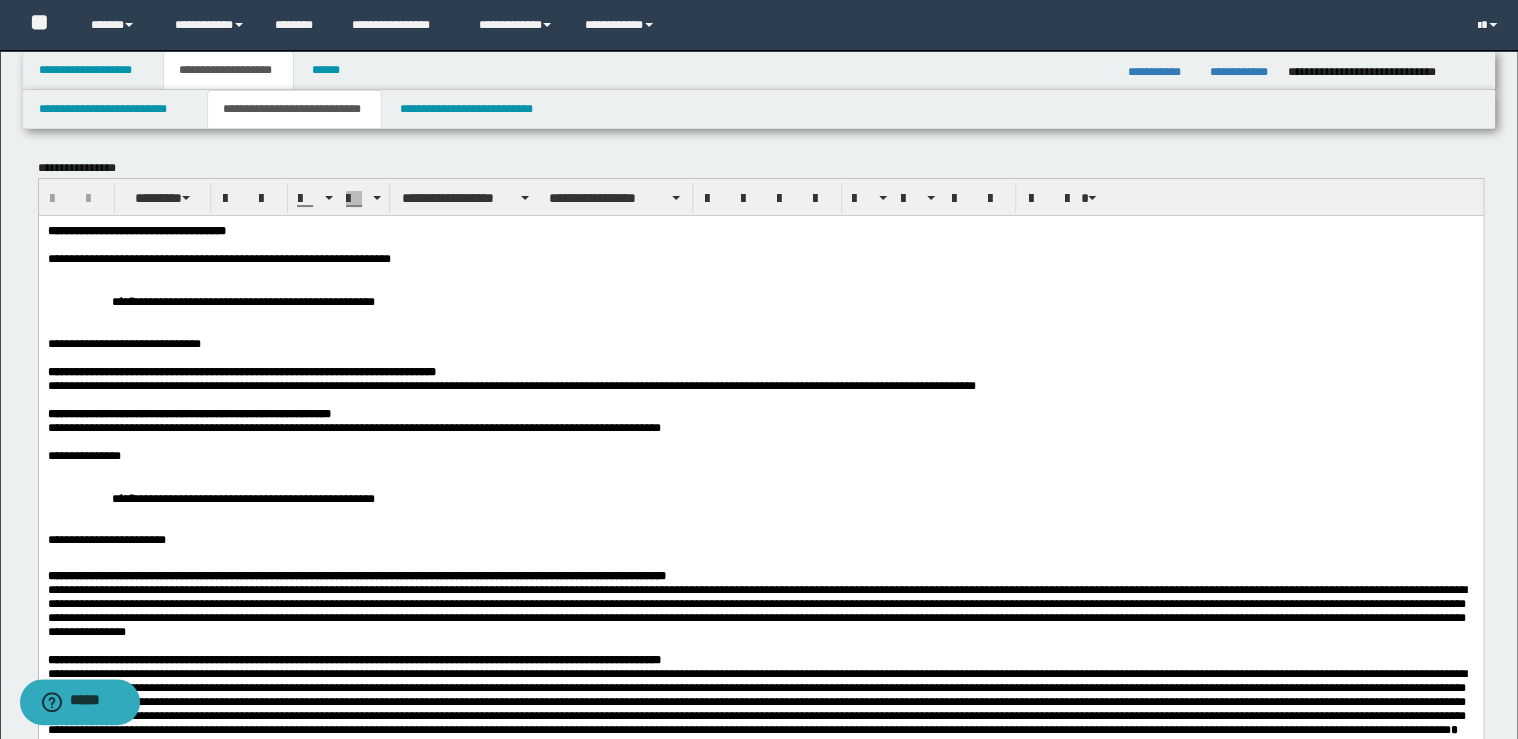 click on "**********" at bounding box center (760, 258) 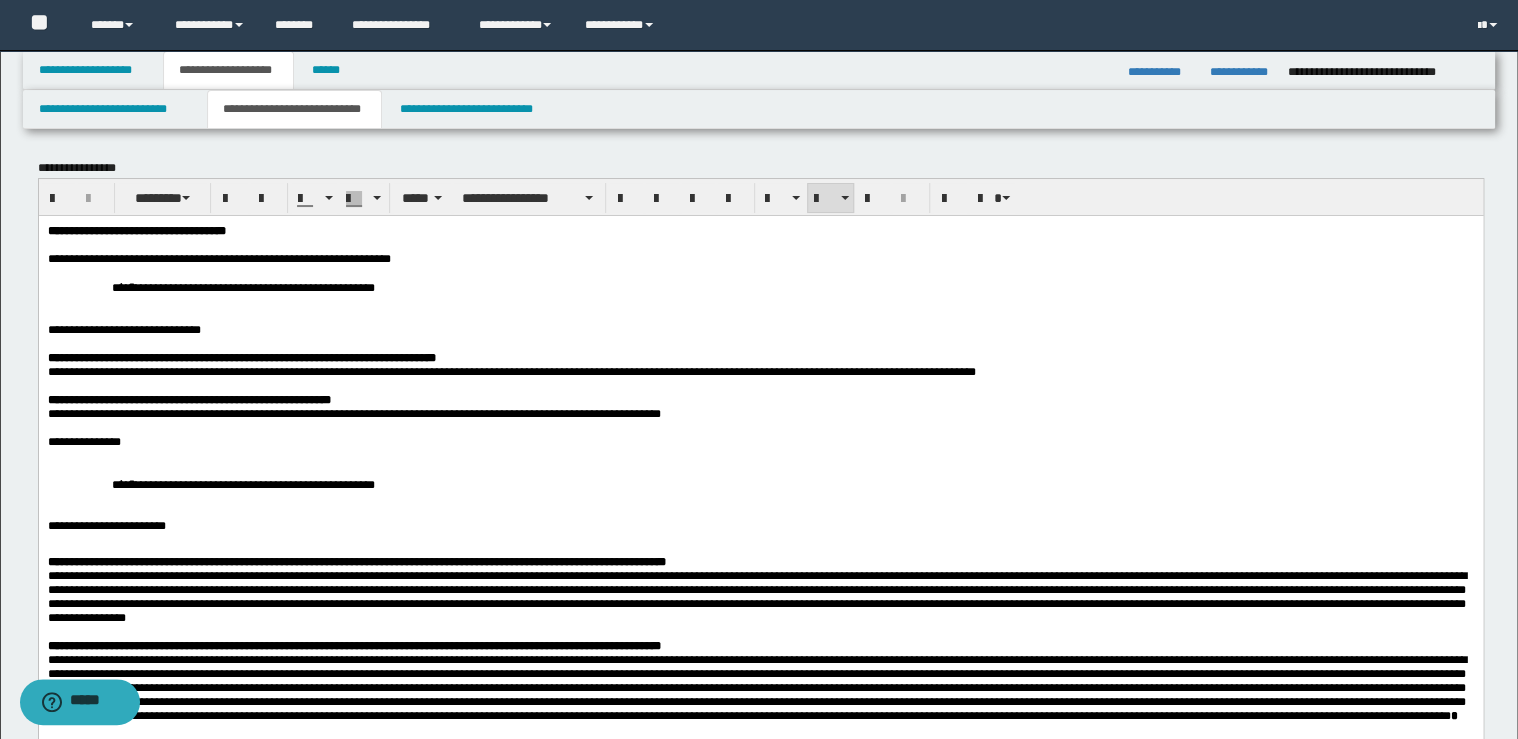 click on "**********" at bounding box center [760, 286] 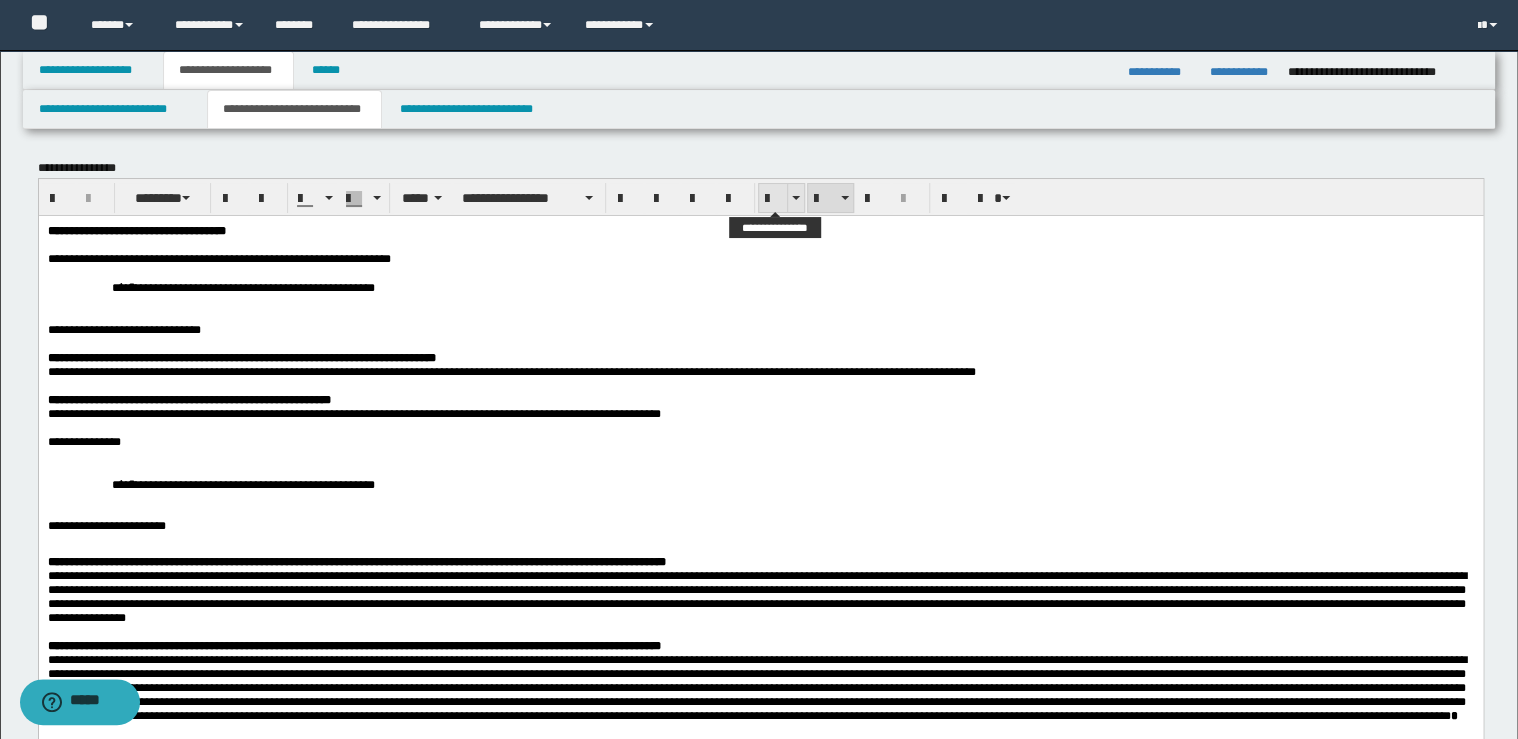 click at bounding box center (773, 199) 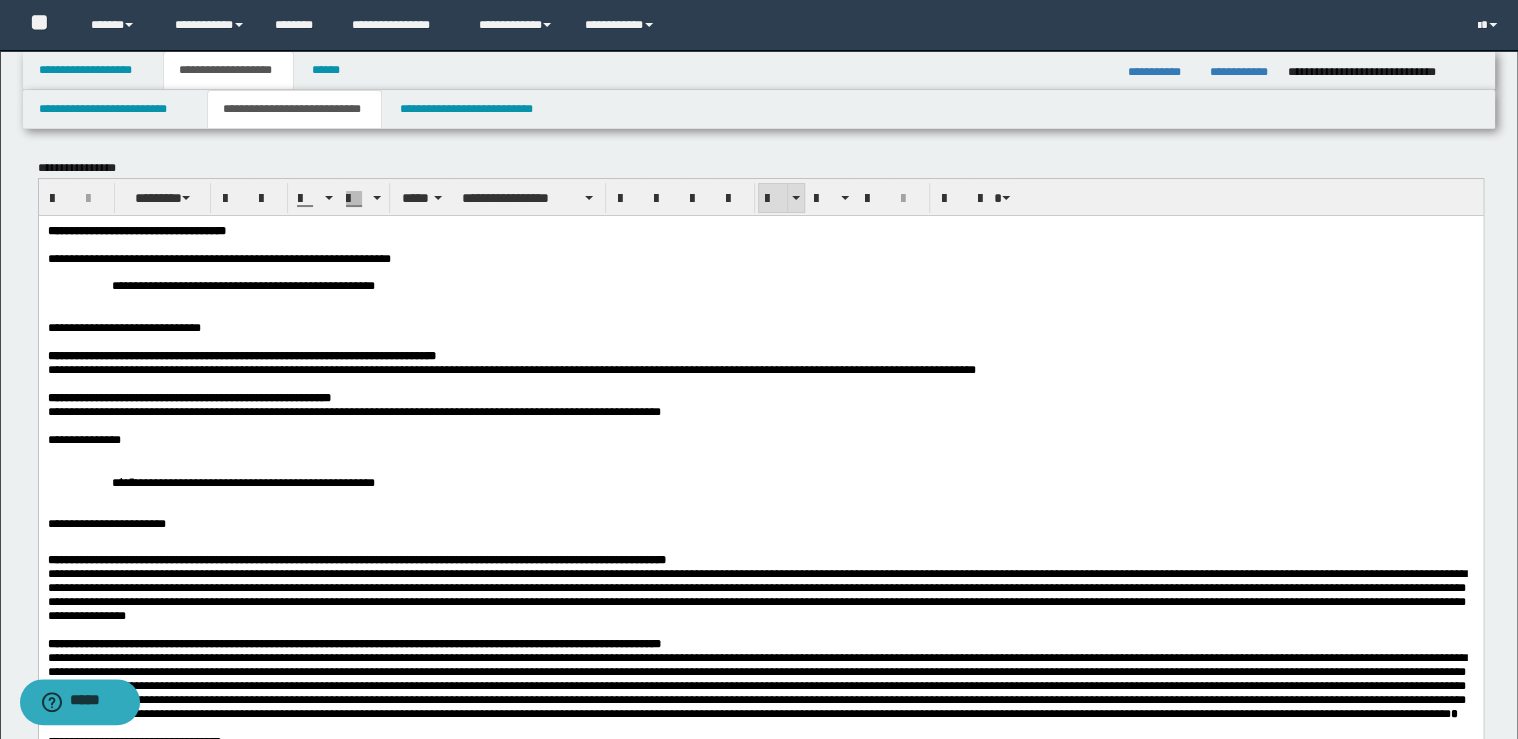 click at bounding box center (773, 199) 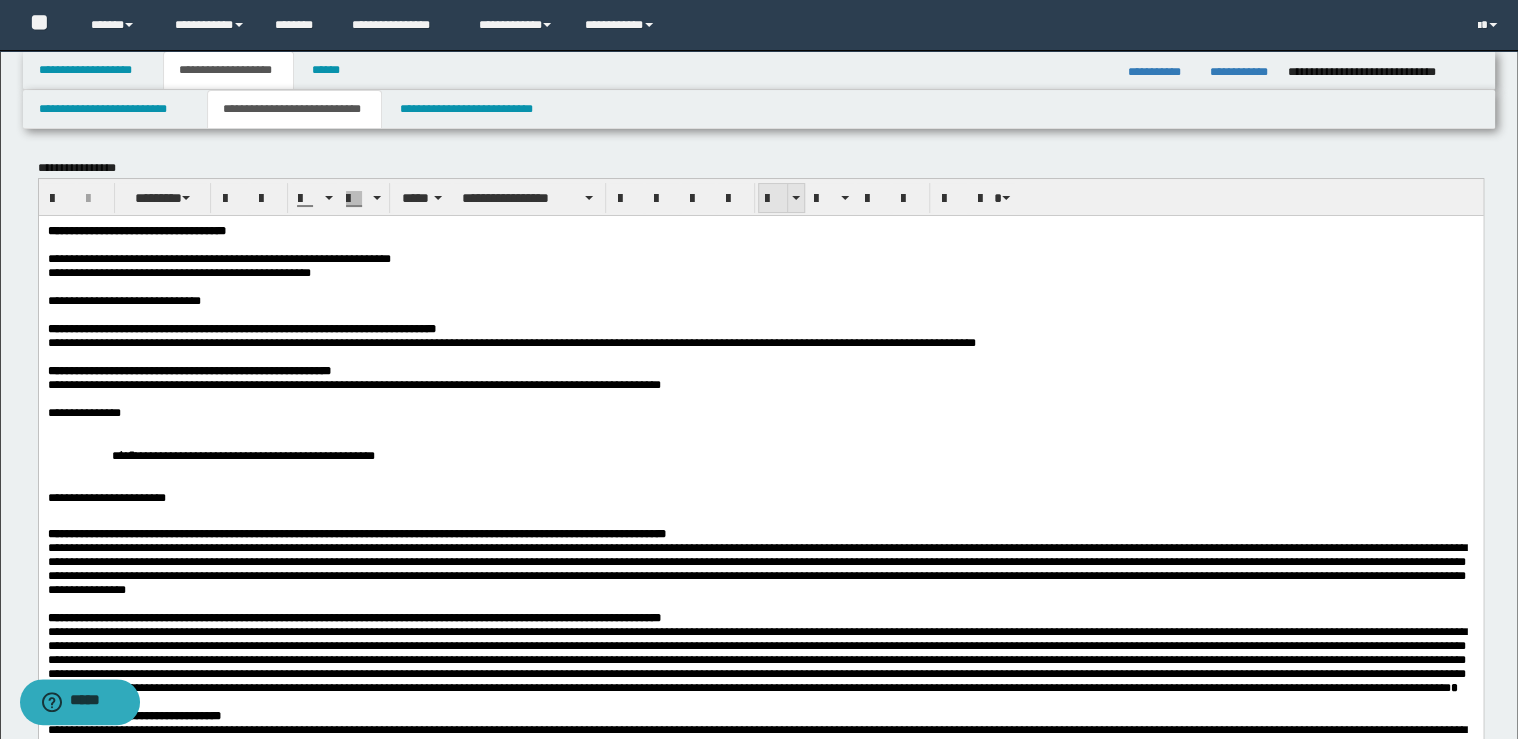 click at bounding box center (773, 199) 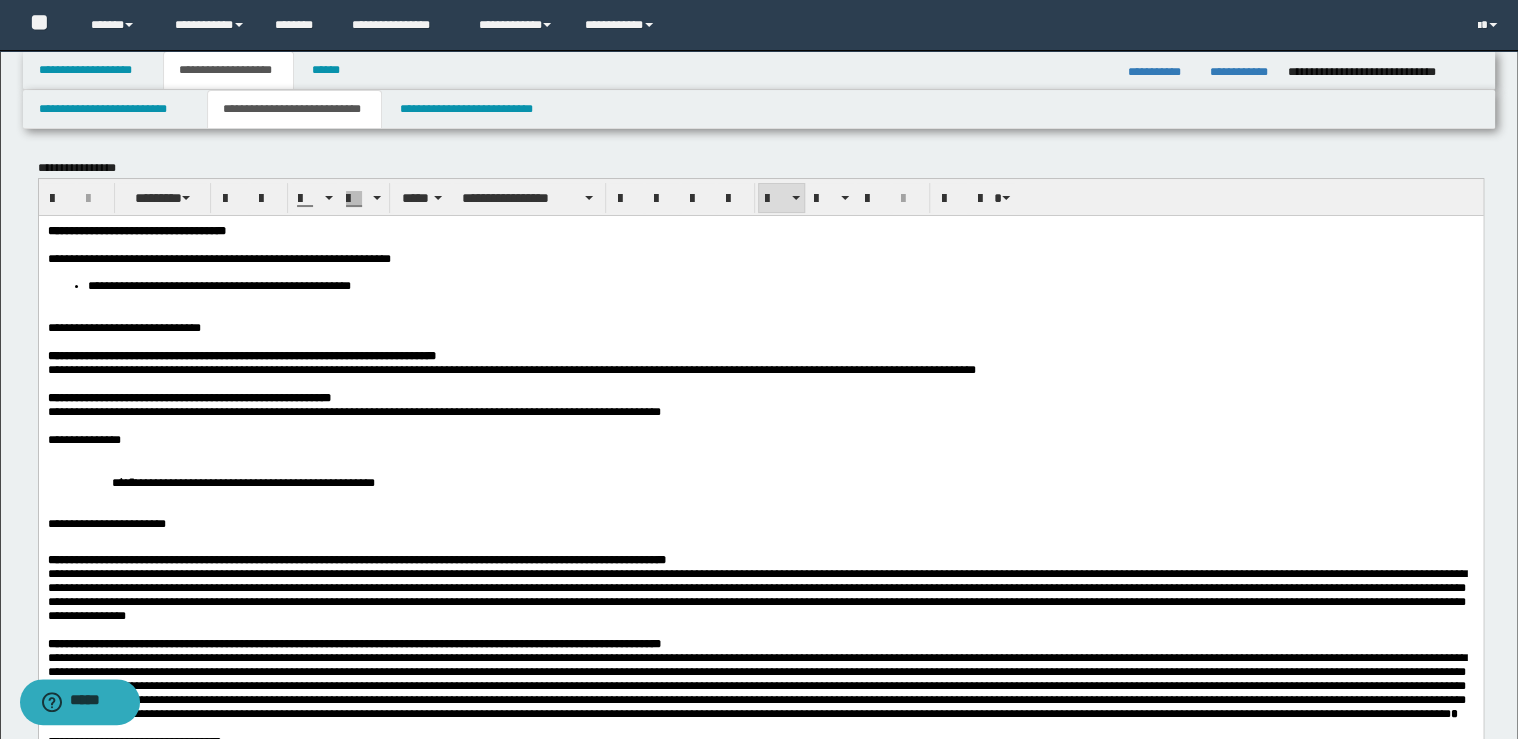 click on "**********" at bounding box center (780, 285) 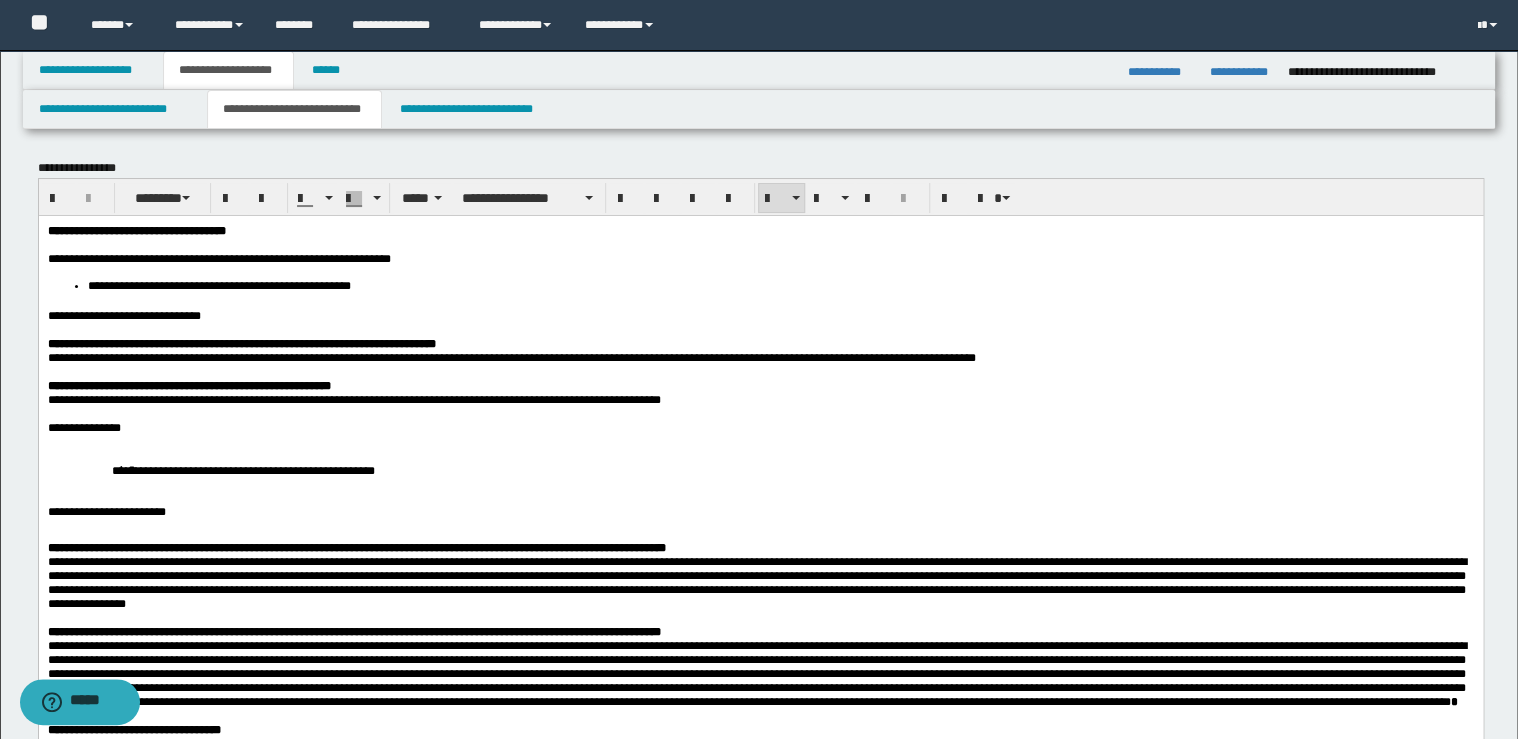 click on "**********" at bounding box center (760, 315) 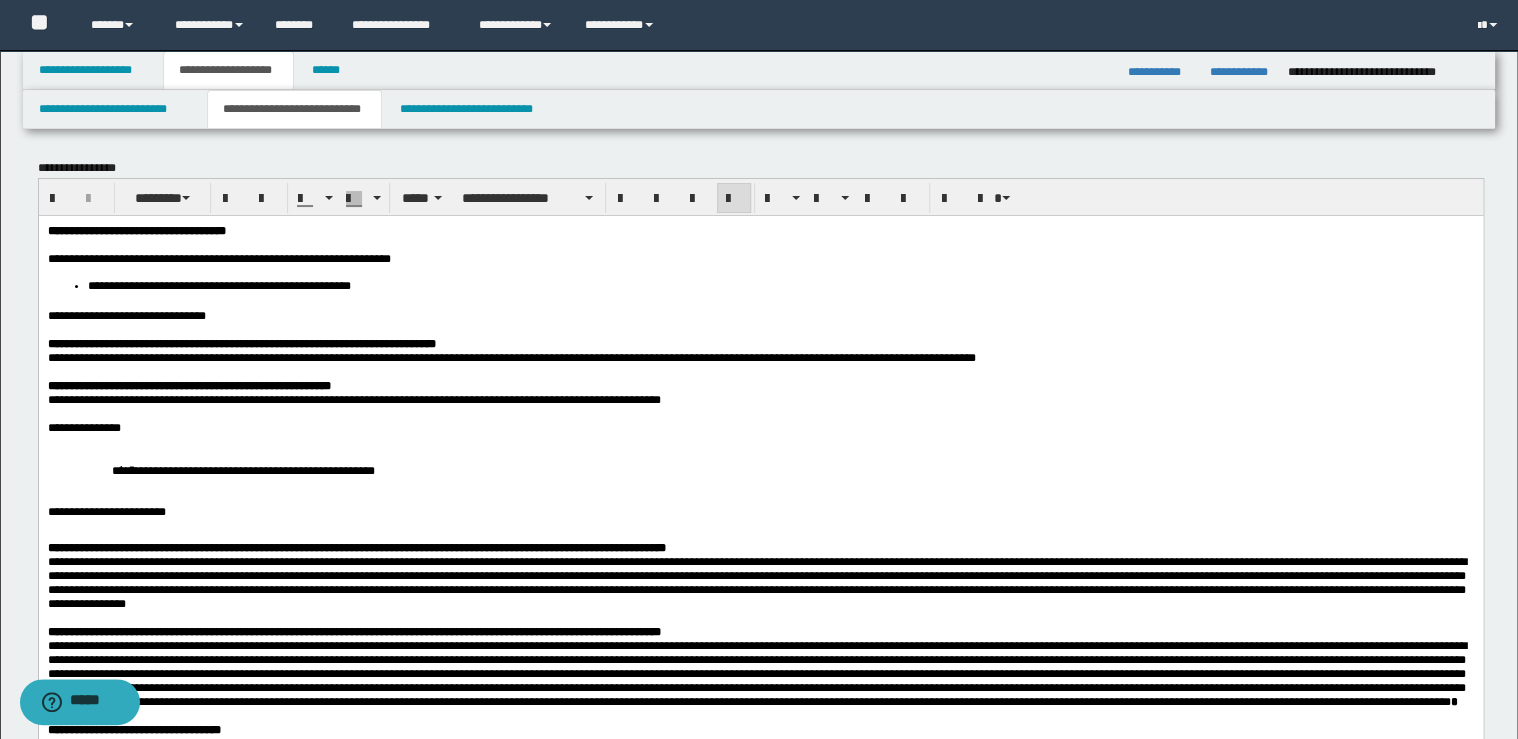 click on "**********" at bounding box center (760, 343) 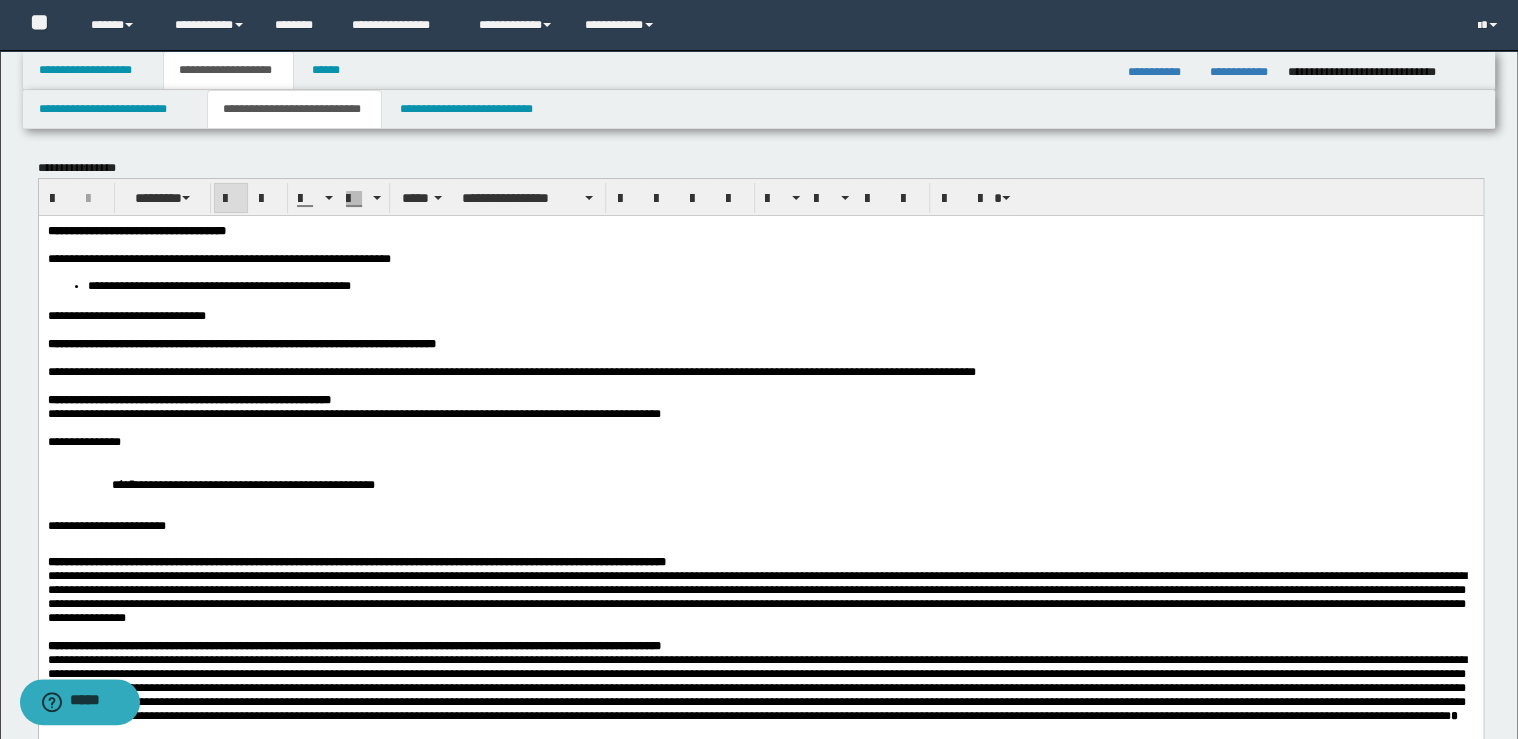 click on "**********" at bounding box center [760, 399] 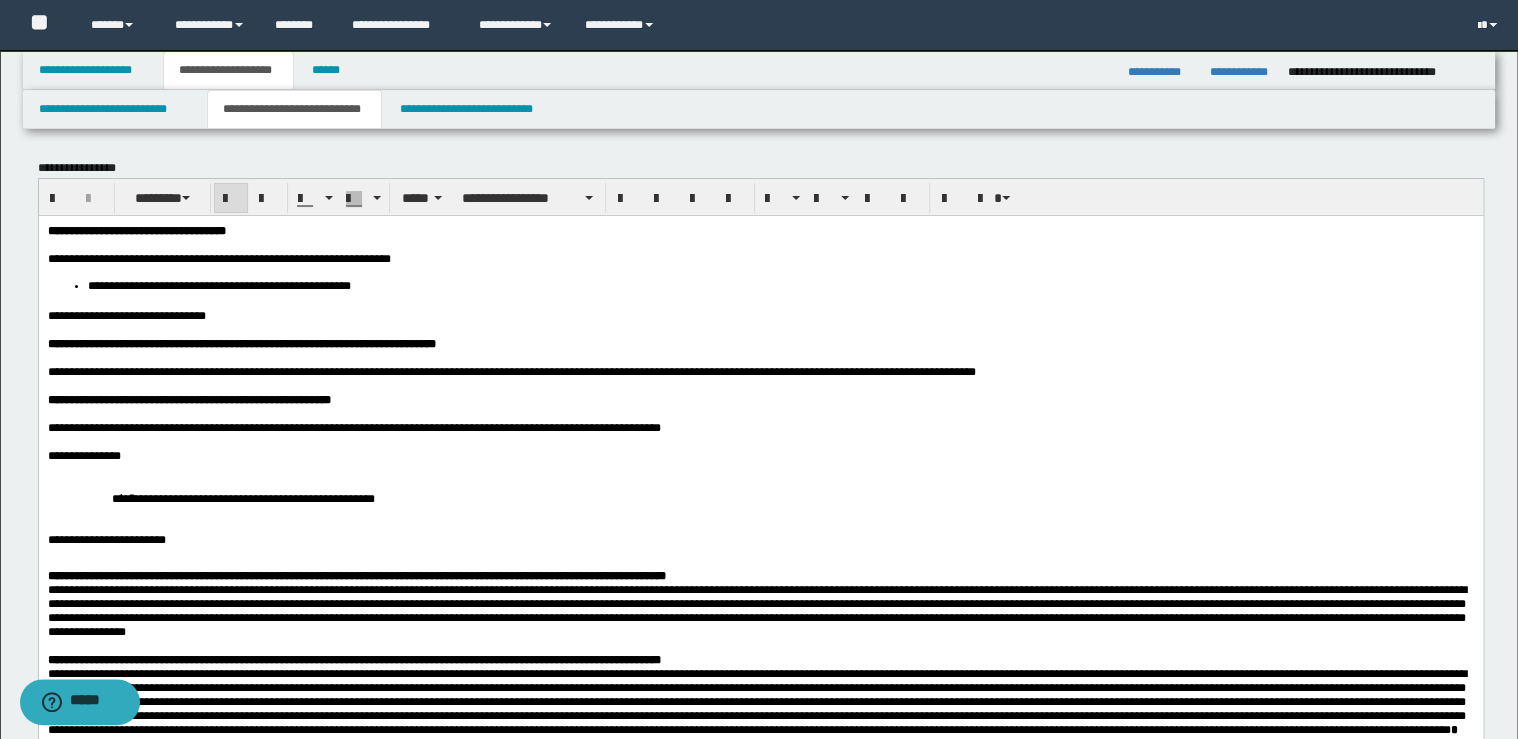 drag, startPoint x: 106, startPoint y: 529, endPoint x: 122, endPoint y: 526, distance: 16.27882 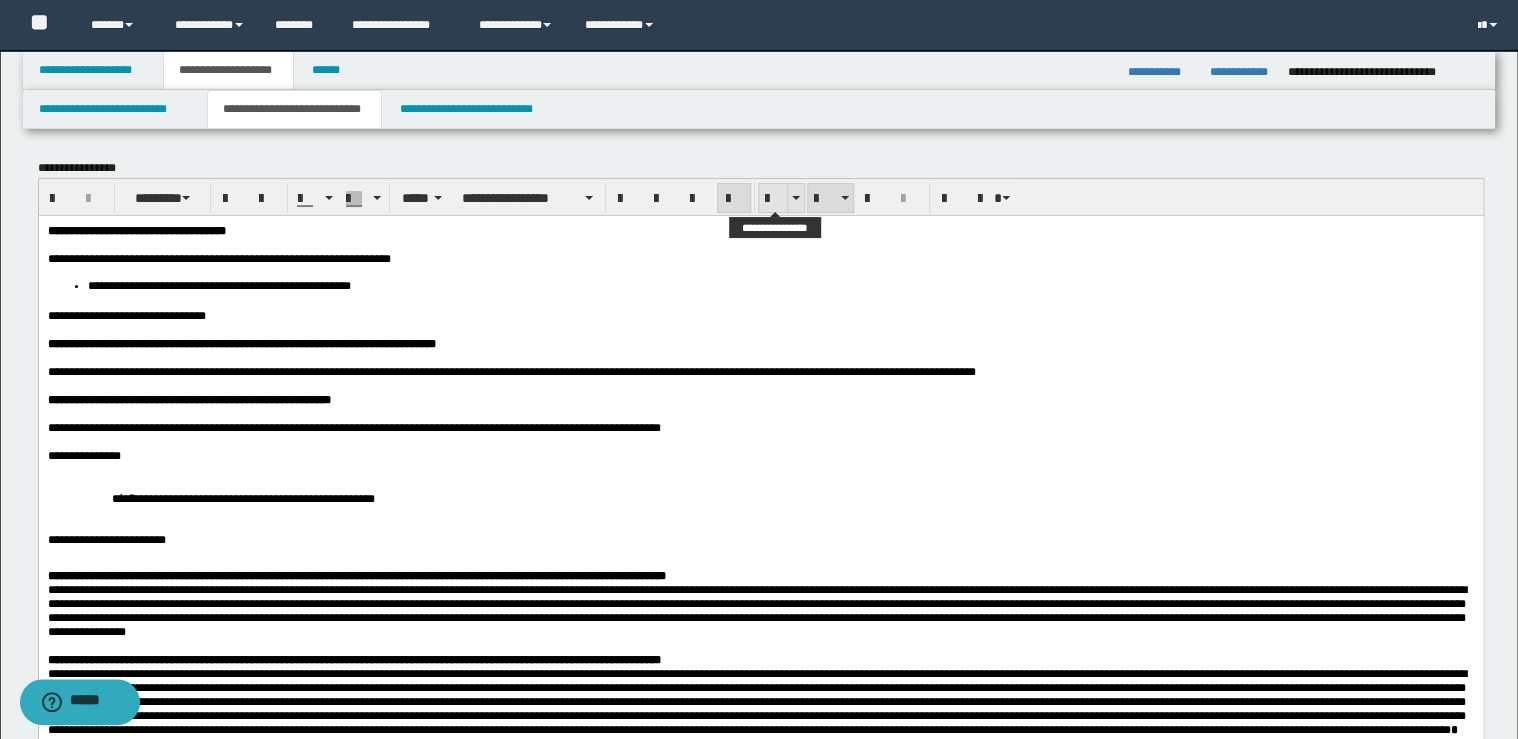 click at bounding box center (773, 199) 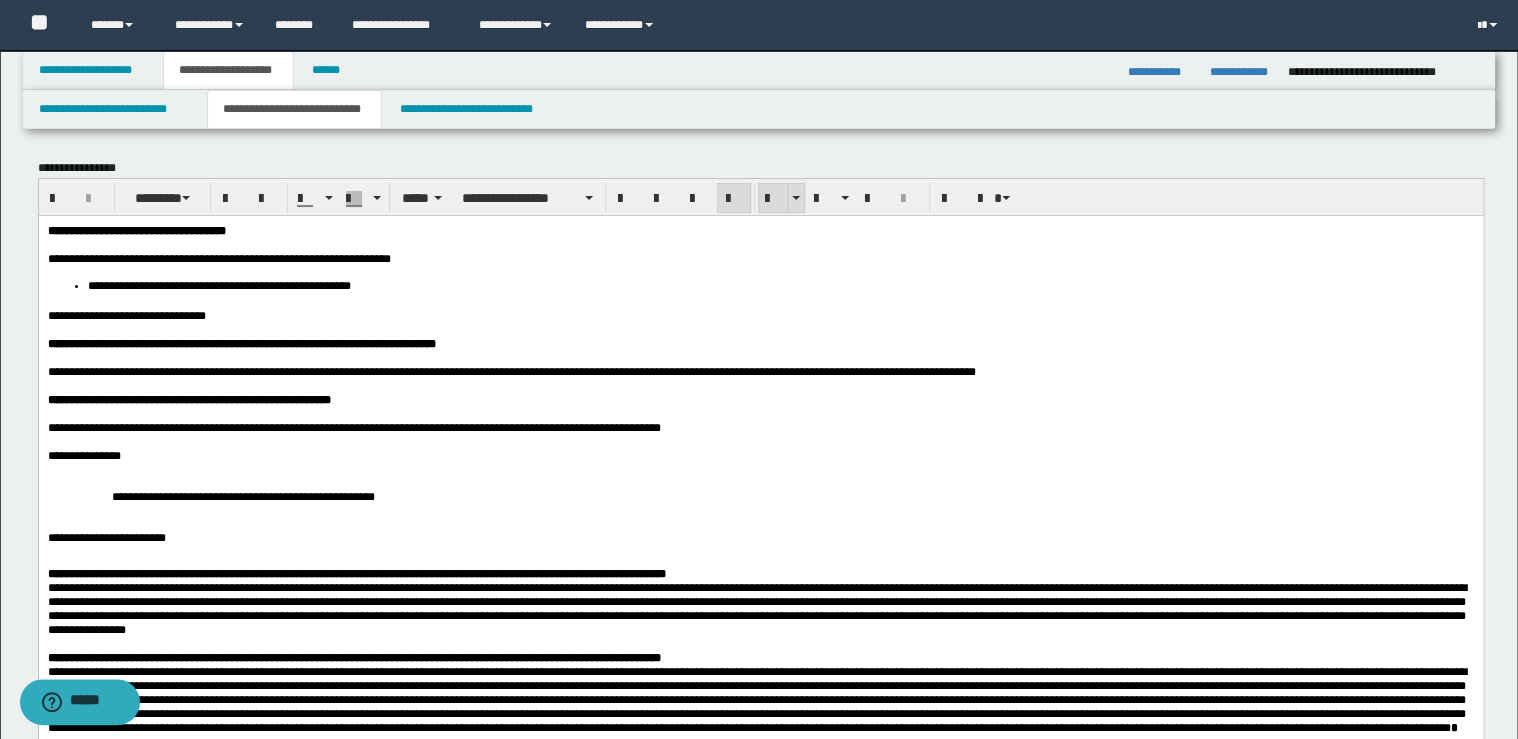 click at bounding box center [773, 199] 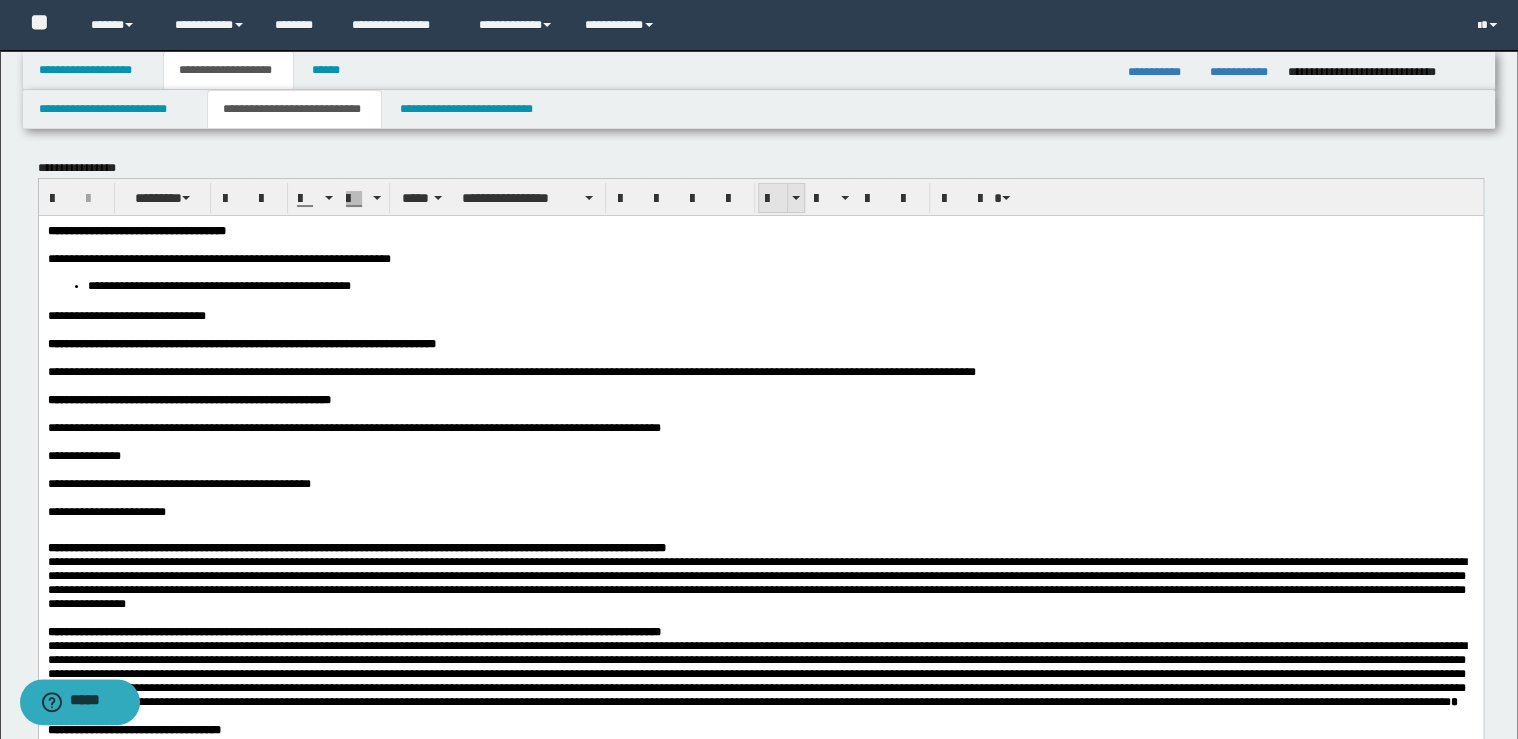 click at bounding box center (773, 199) 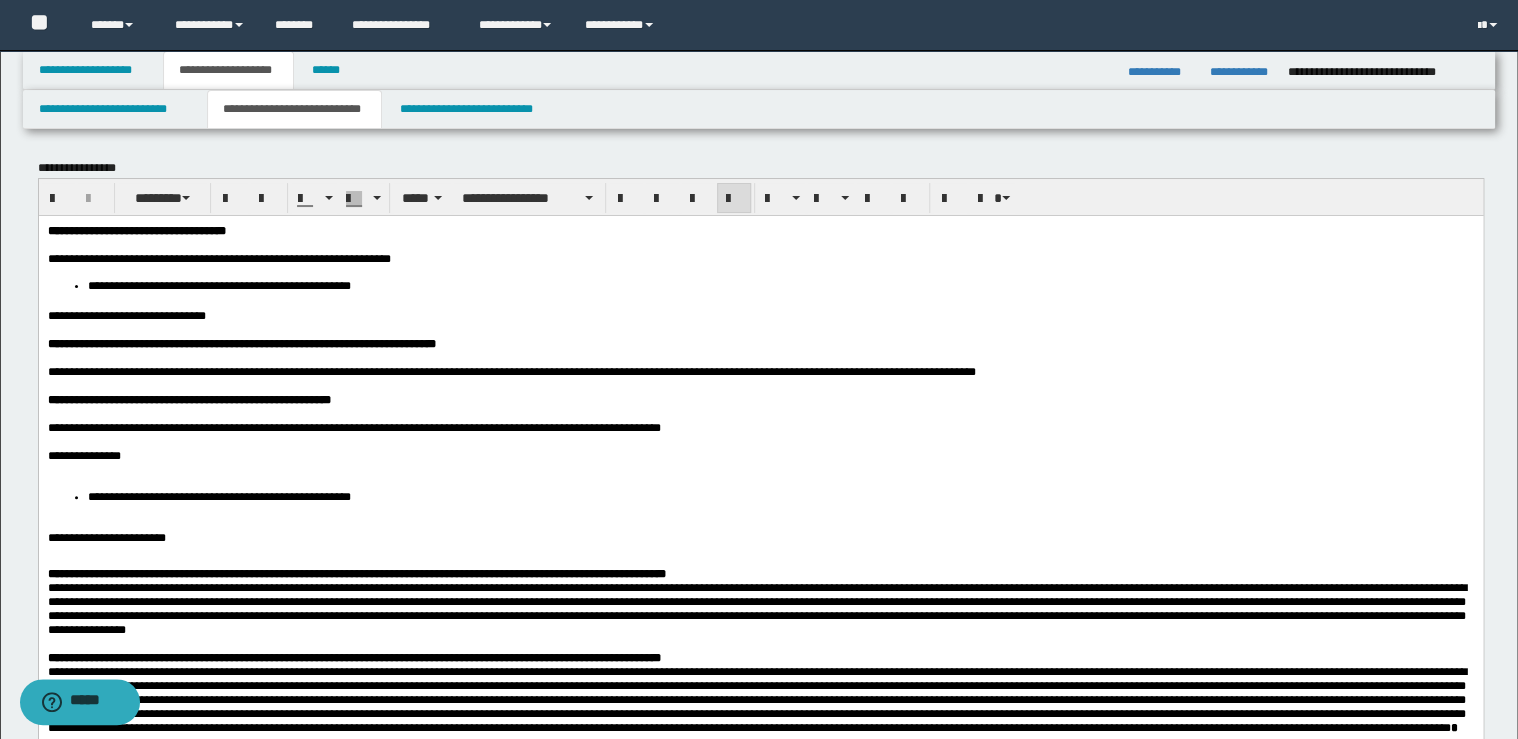 click on "**********" at bounding box center (760, 455) 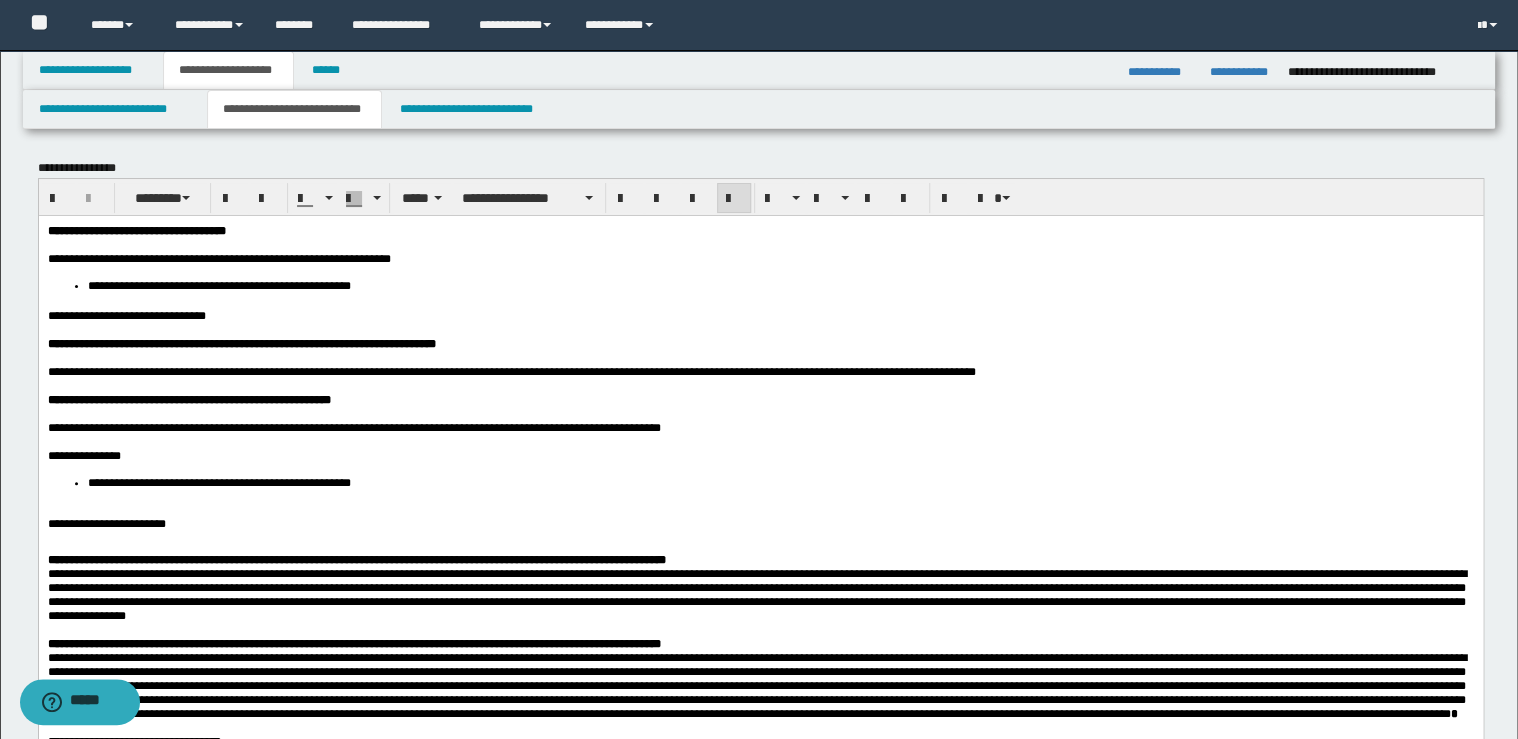 click on "**********" at bounding box center (780, 482) 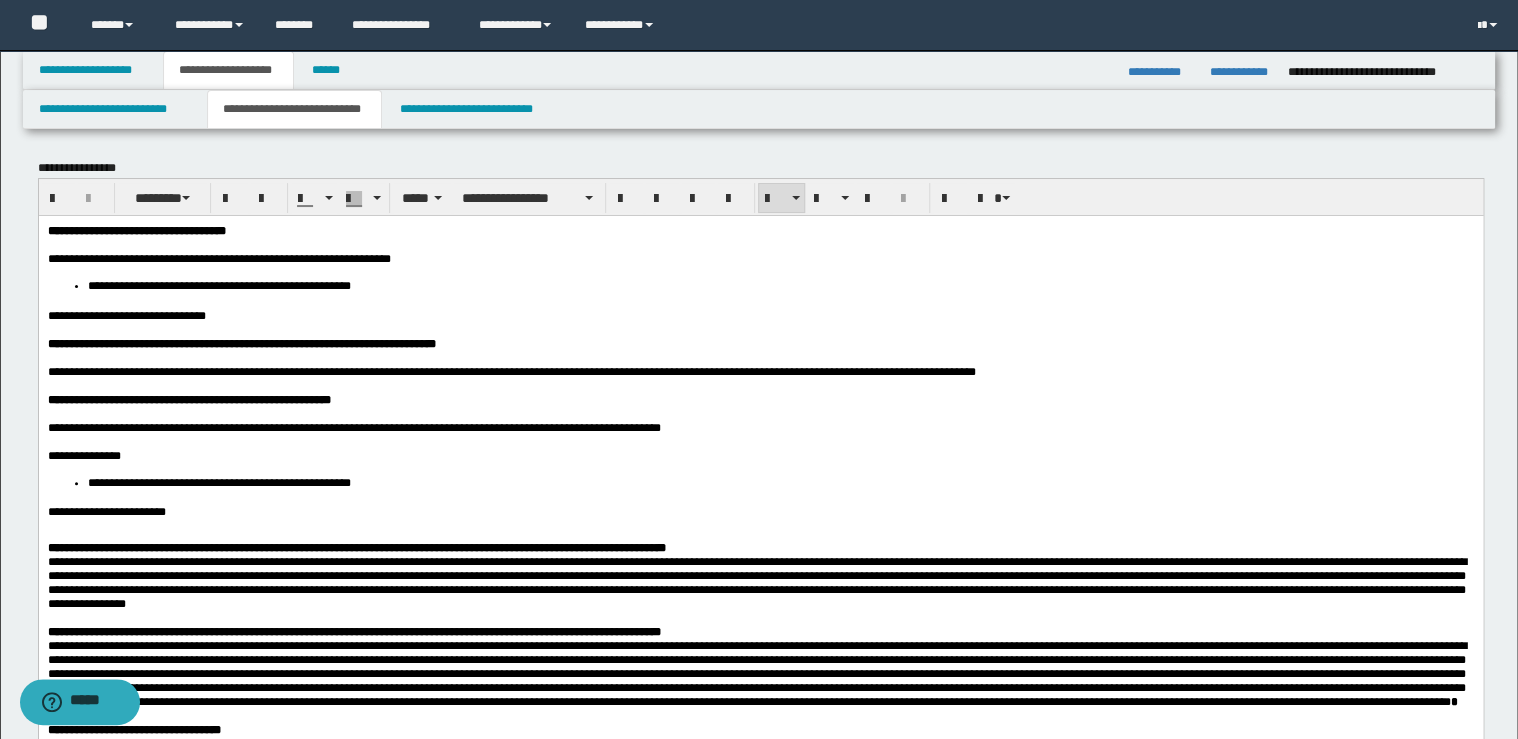 click on "**********" at bounding box center [760, 511] 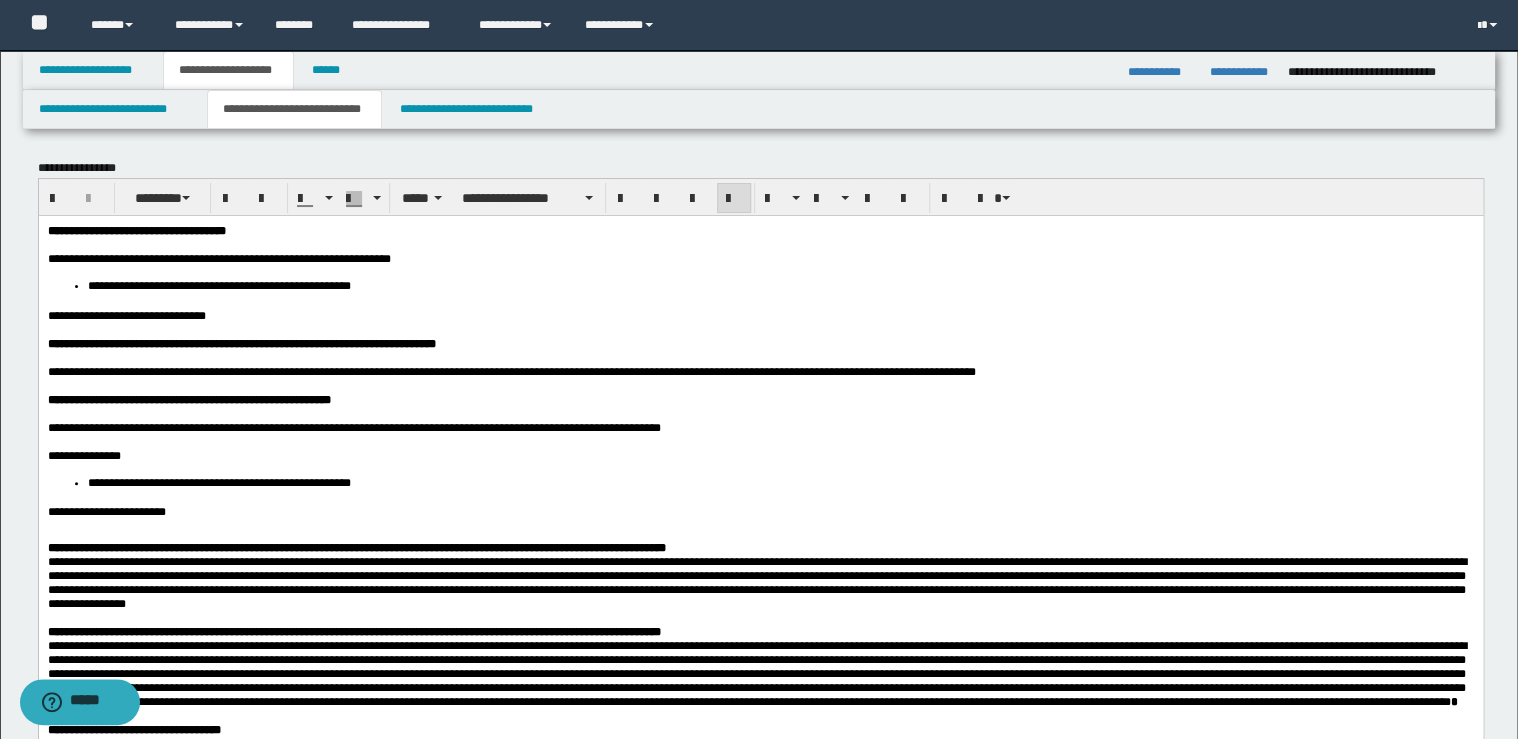 click on "**********" at bounding box center (760, 547) 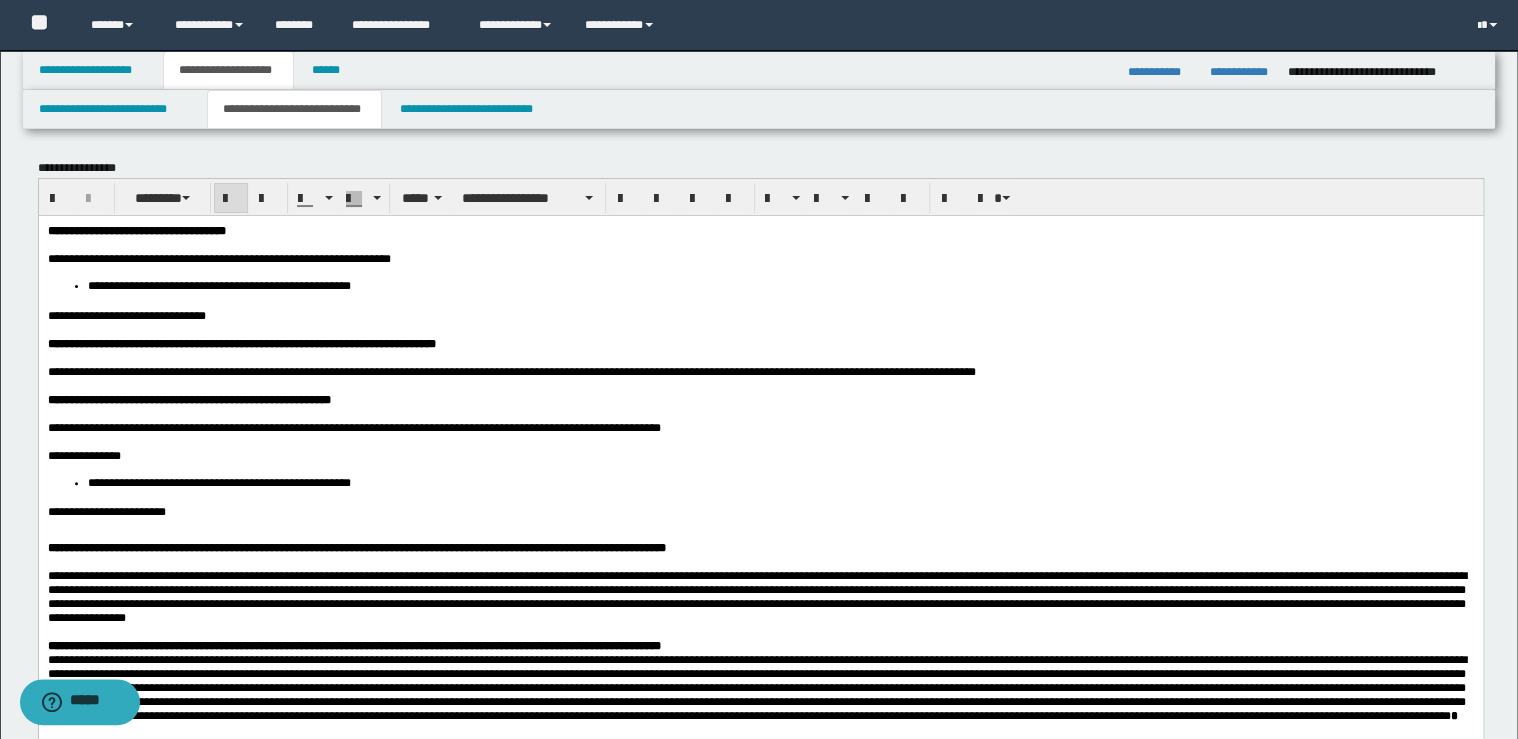 click on "**********" at bounding box center (760, 645) 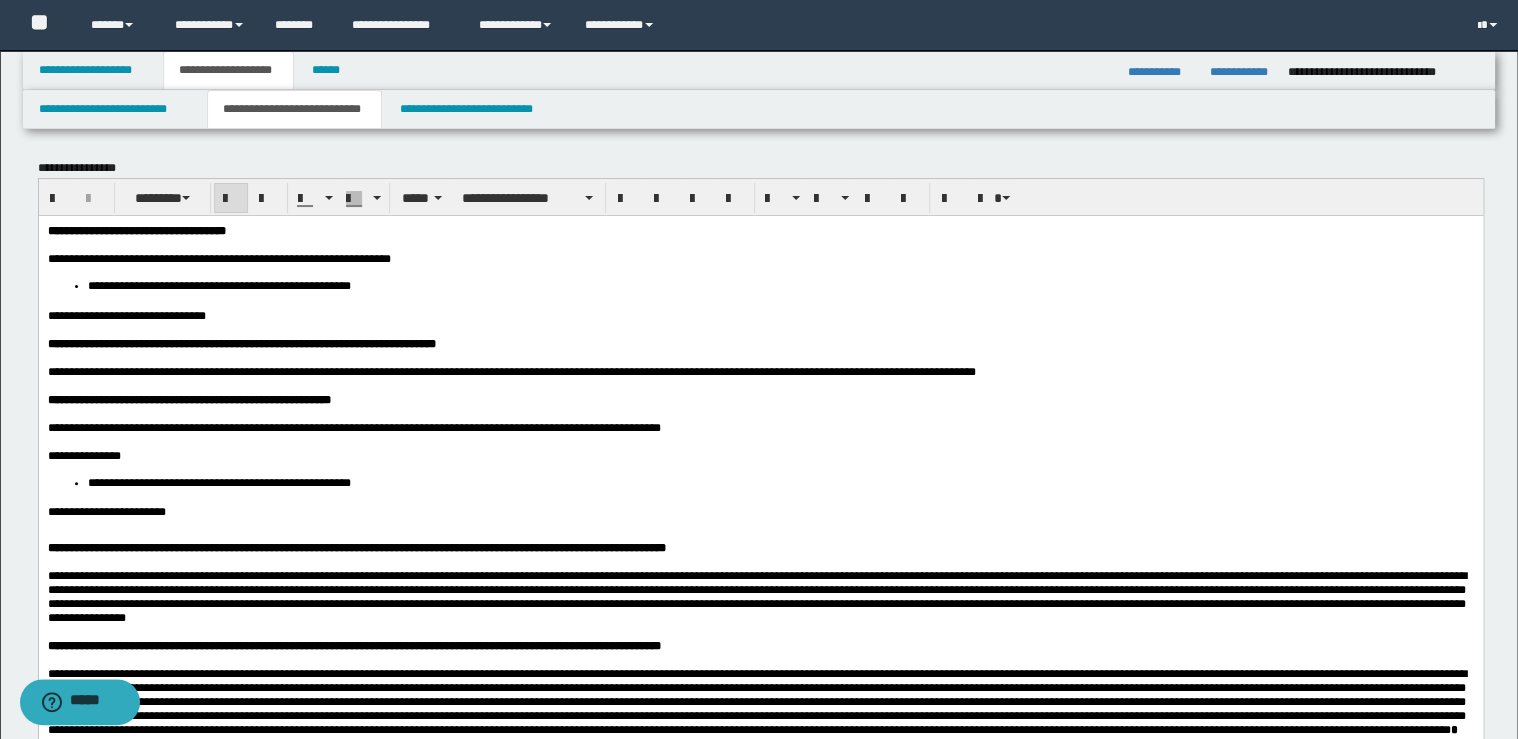 click on "**********" at bounding box center [760, 511] 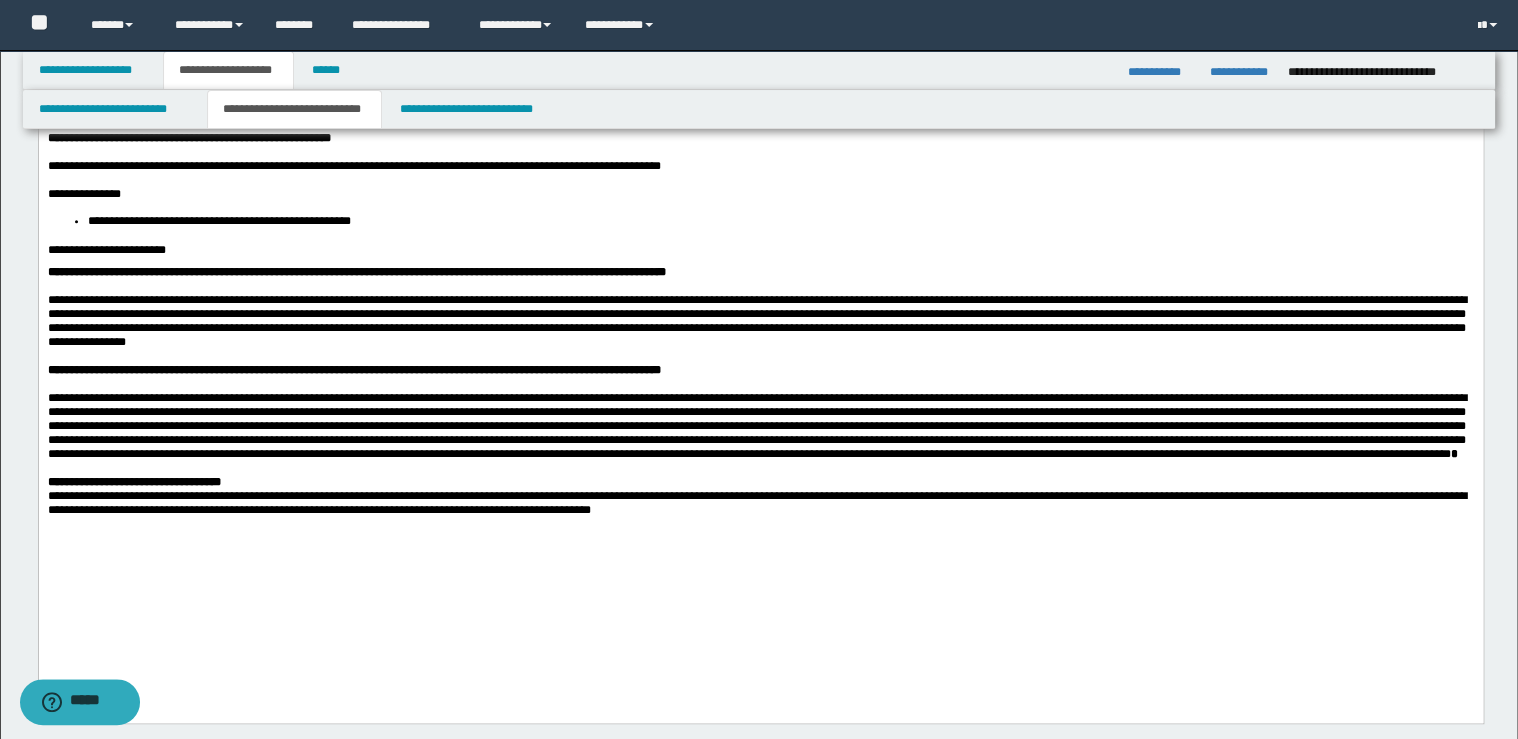 scroll, scrollTop: 400, scrollLeft: 0, axis: vertical 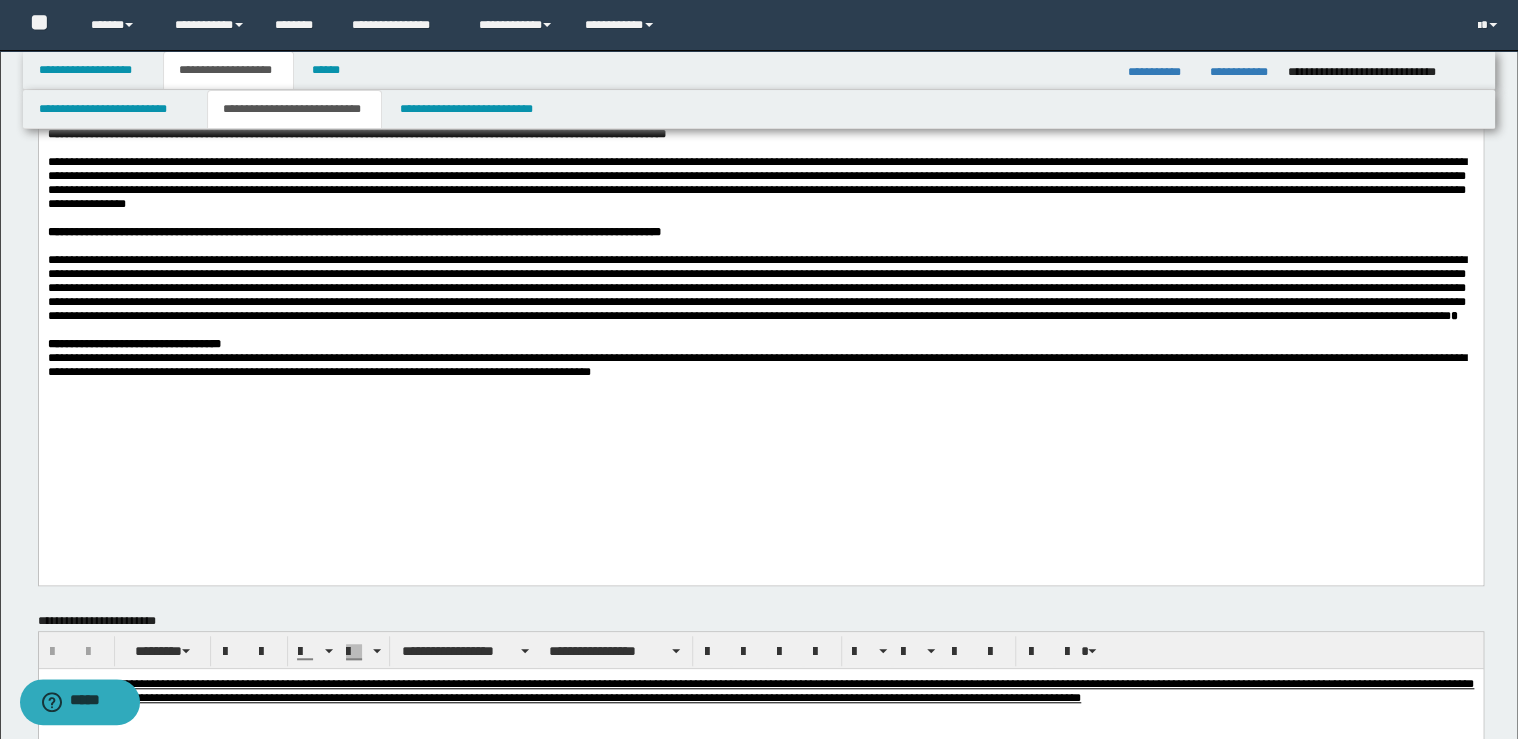 click at bounding box center (760, 330) 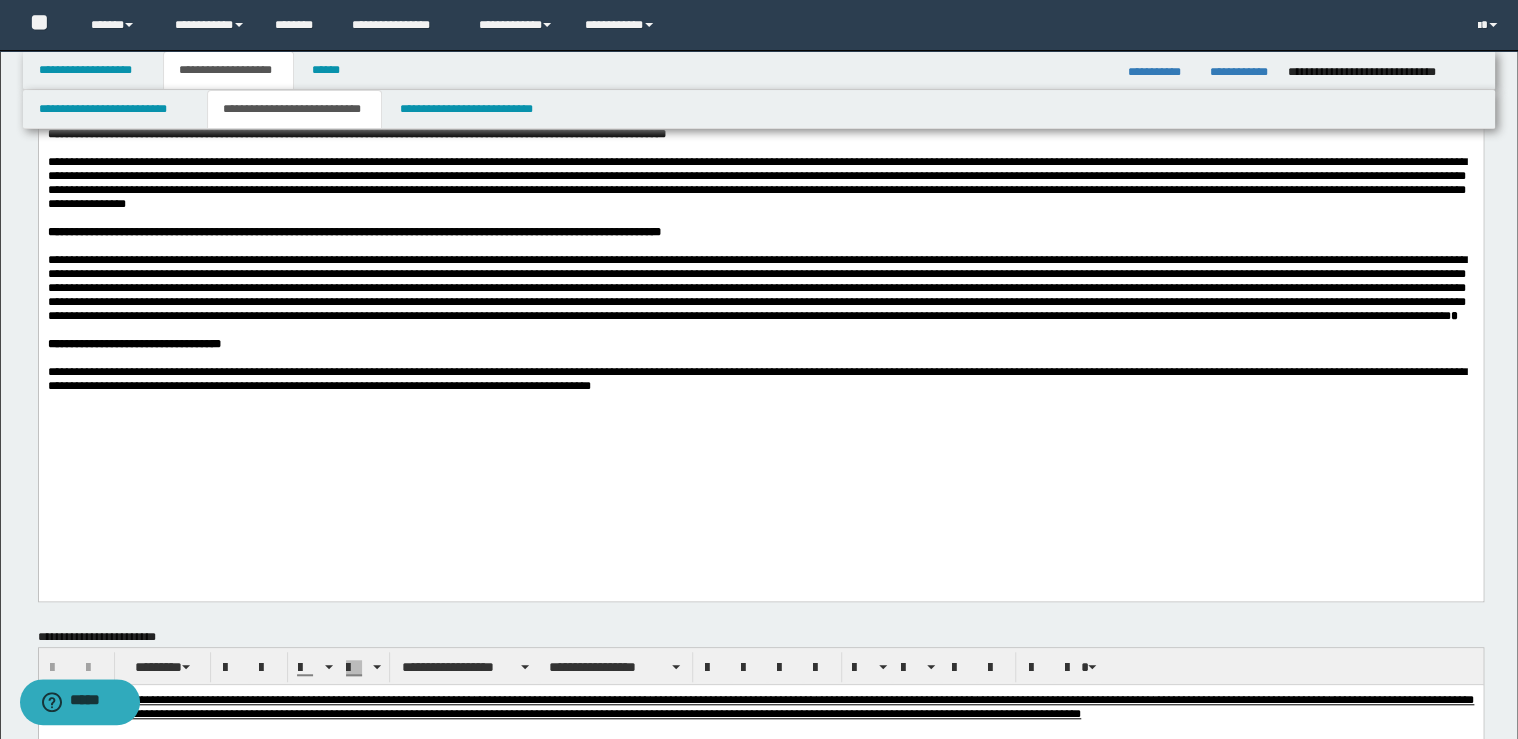 click on "**********" at bounding box center [760, 379] 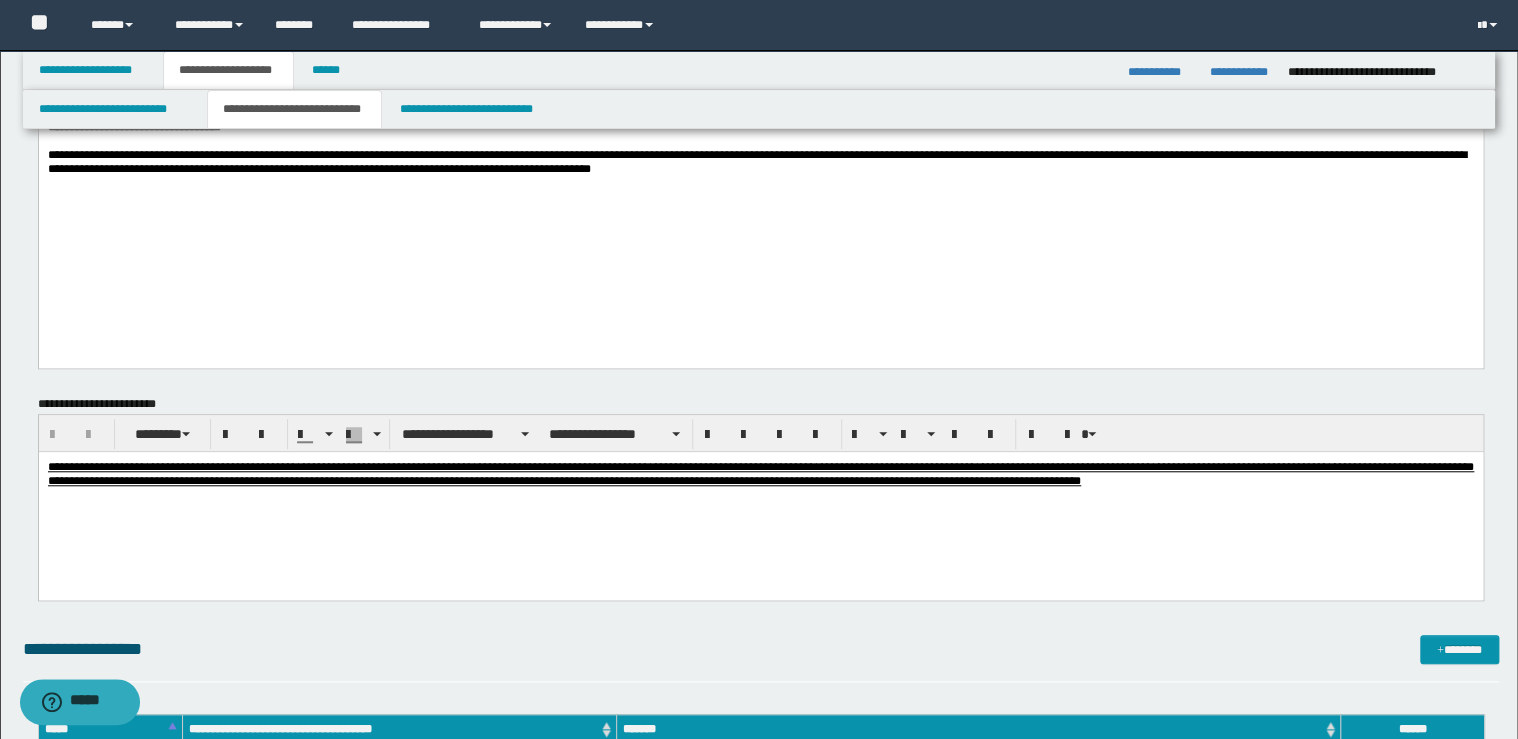 scroll, scrollTop: 640, scrollLeft: 0, axis: vertical 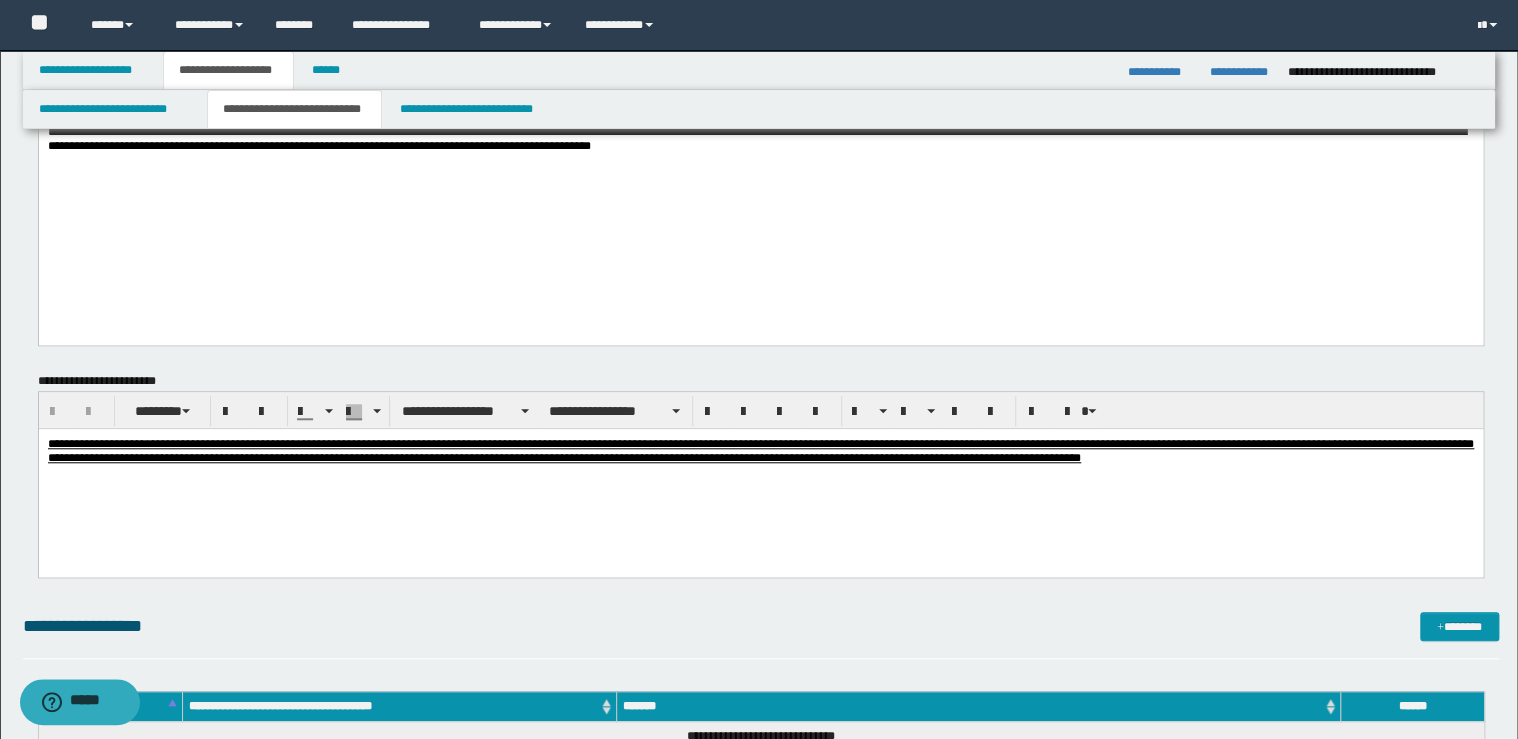click on "**********" at bounding box center [760, 450] 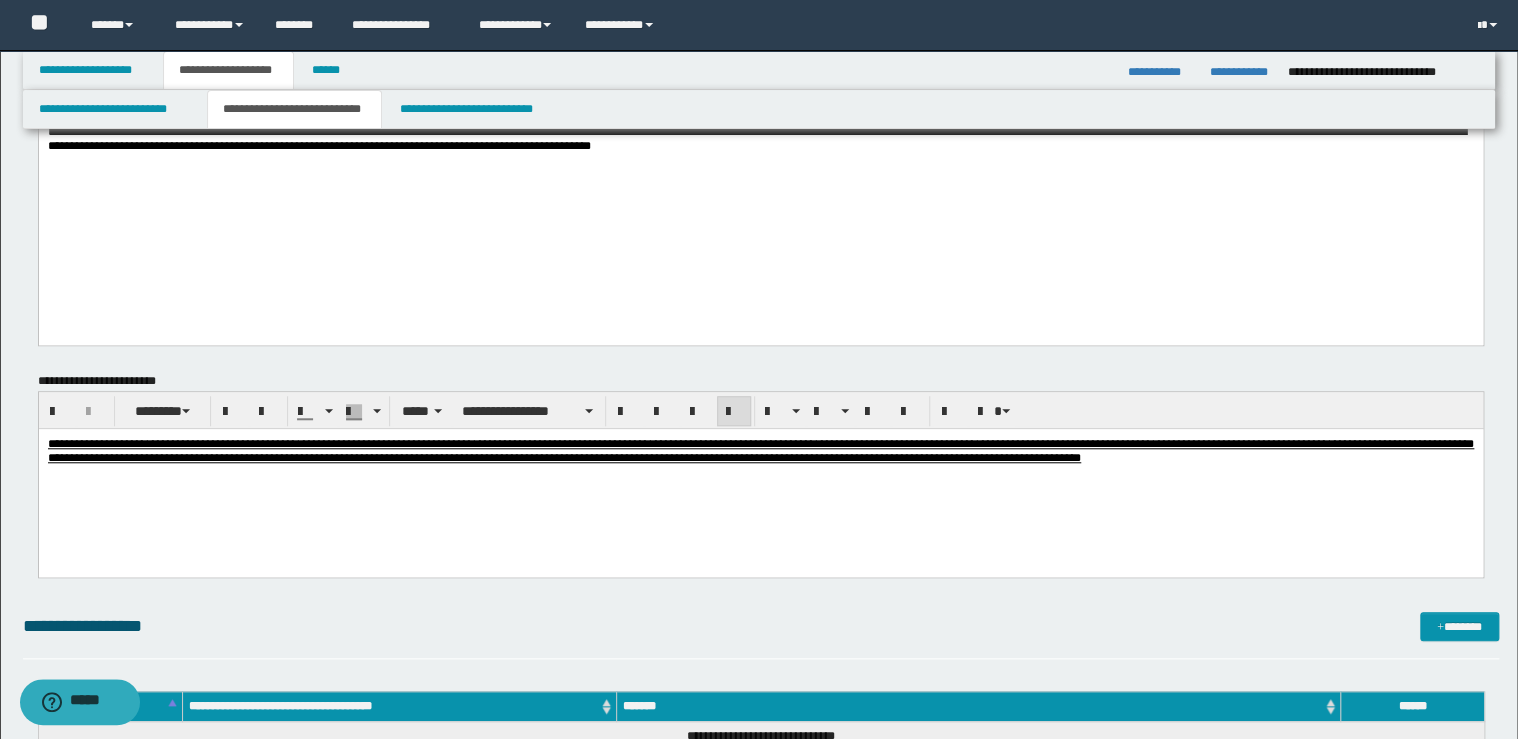 click on "**********" at bounding box center (760, 475) 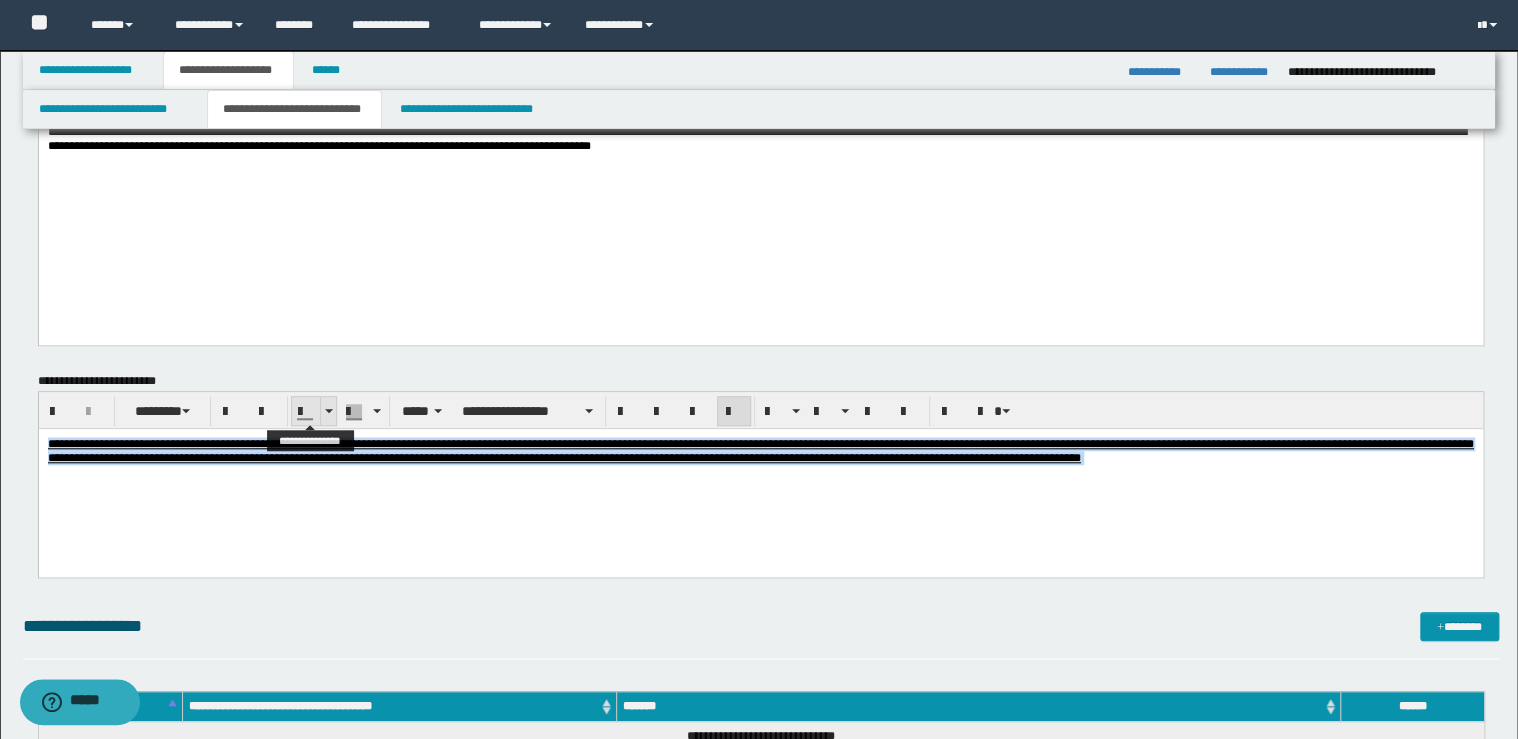 click at bounding box center (328, 411) 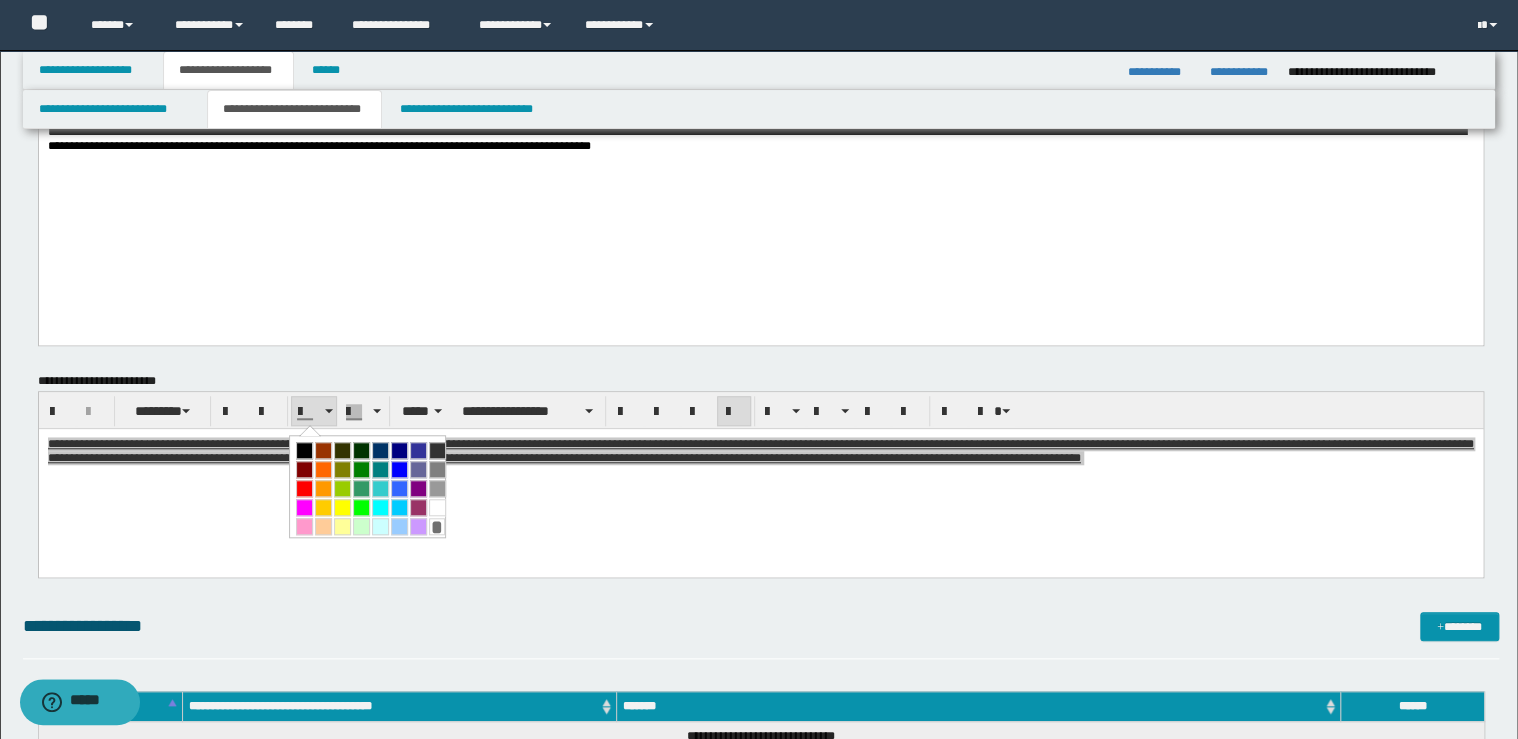 click on "*" at bounding box center [367, 486] 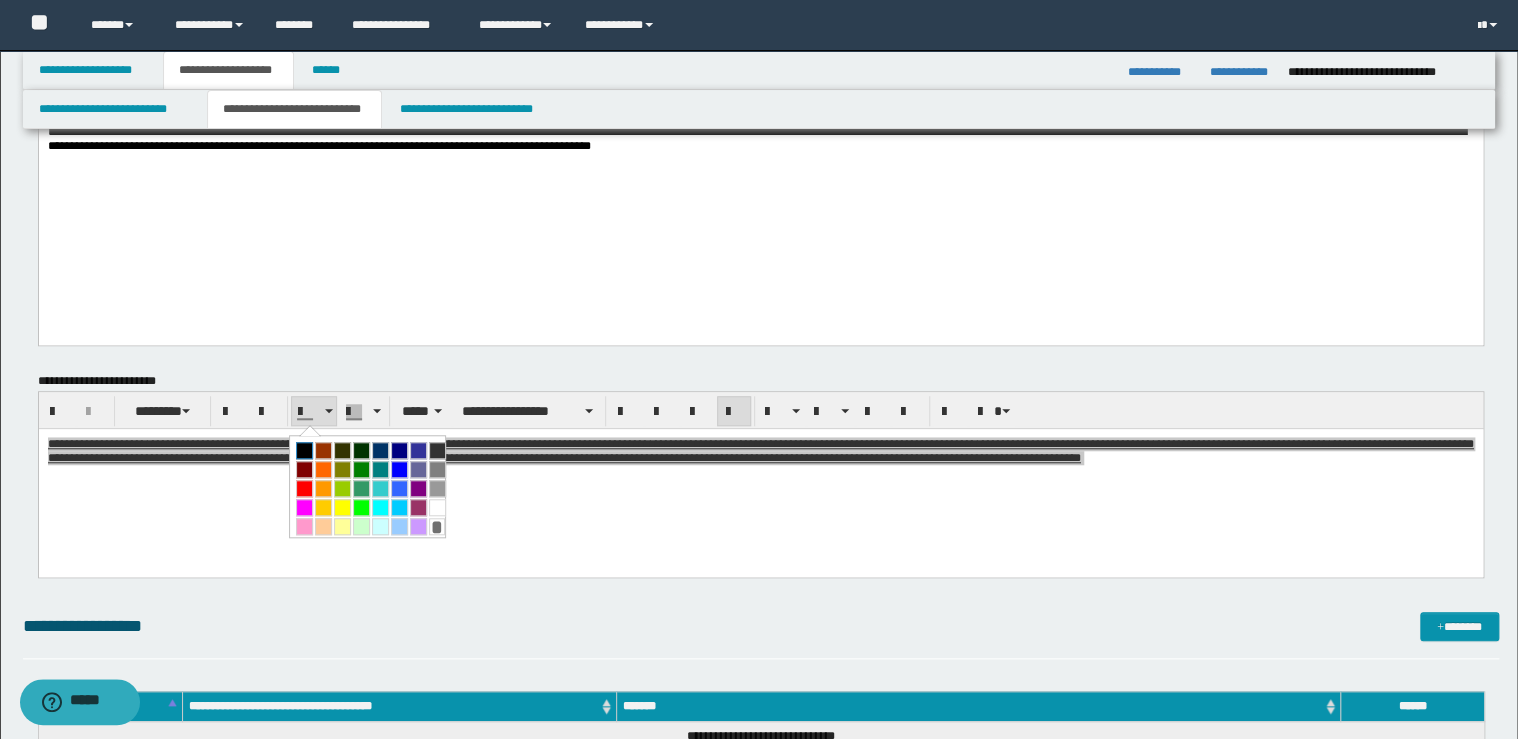 drag, startPoint x: 300, startPoint y: 446, endPoint x: 264, endPoint y: 20, distance: 427.51843 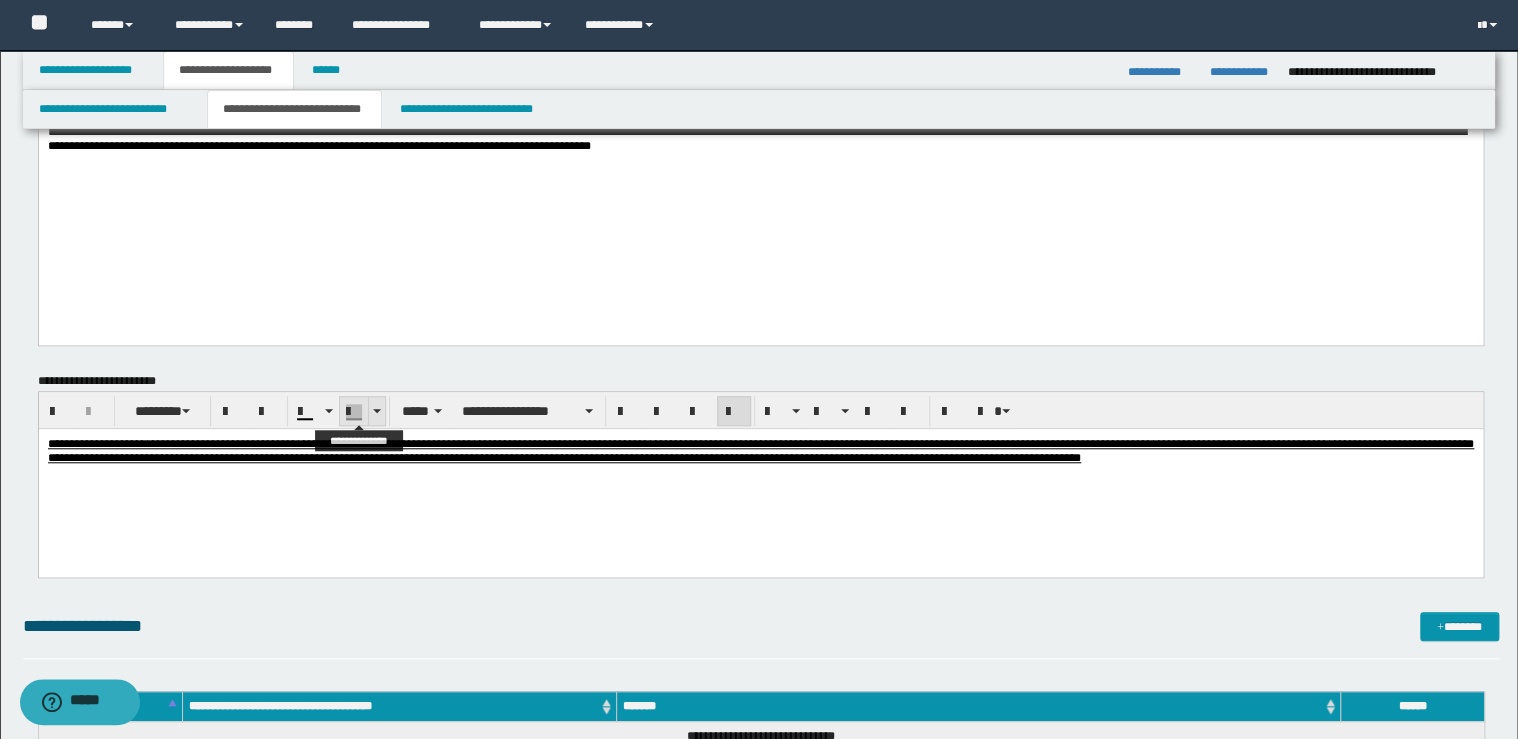 drag, startPoint x: 368, startPoint y: 408, endPoint x: 371, endPoint y: 423, distance: 15.297058 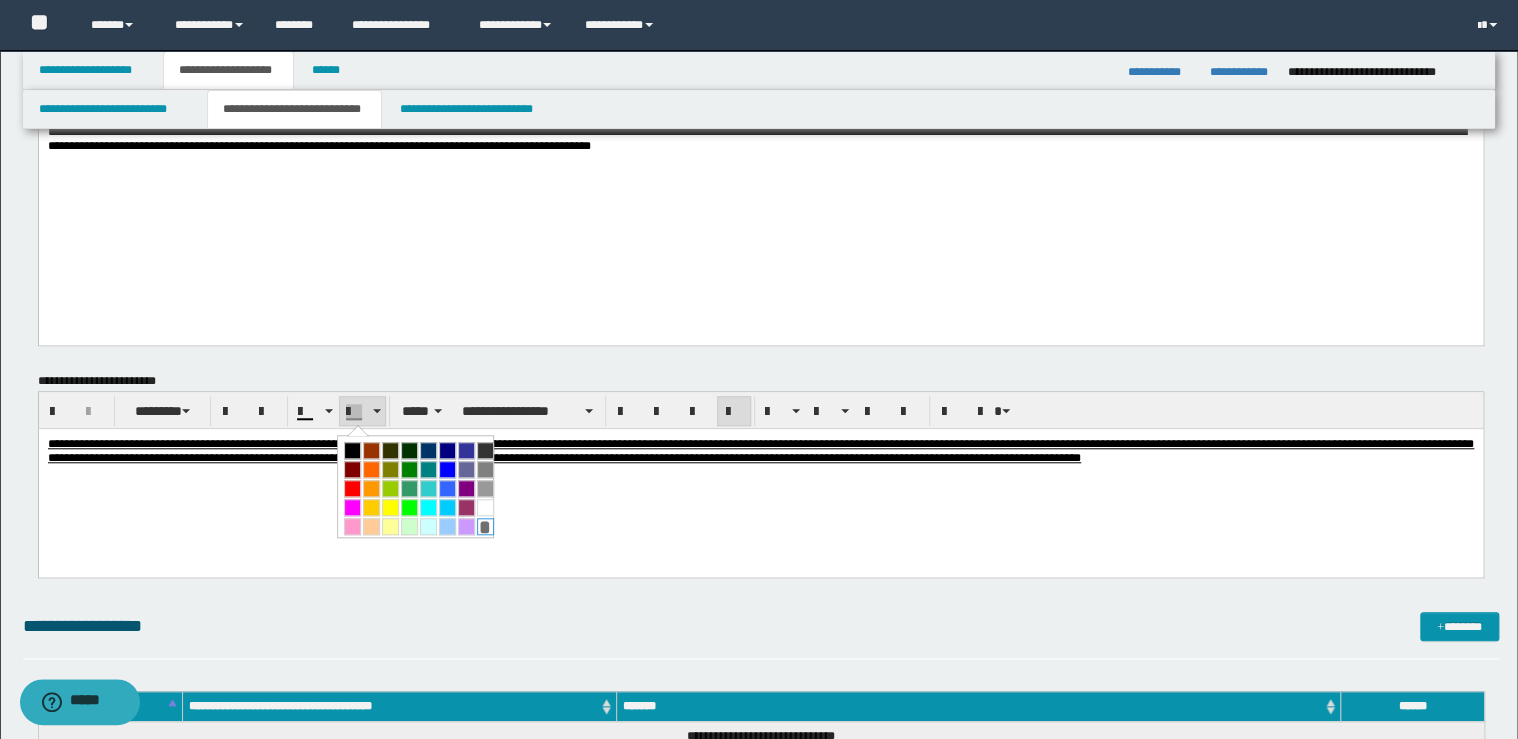 click on "*" at bounding box center (485, 526) 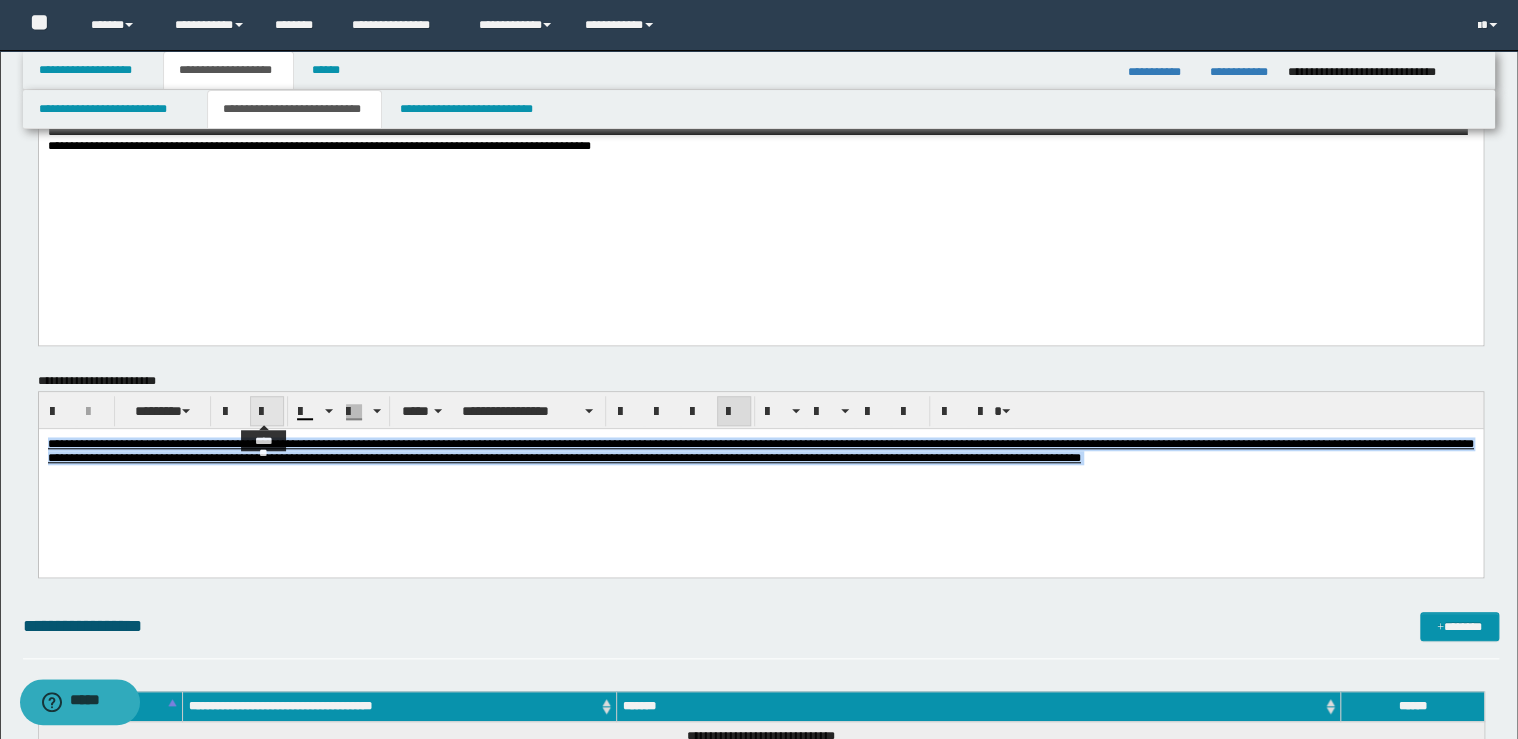 click at bounding box center [267, 412] 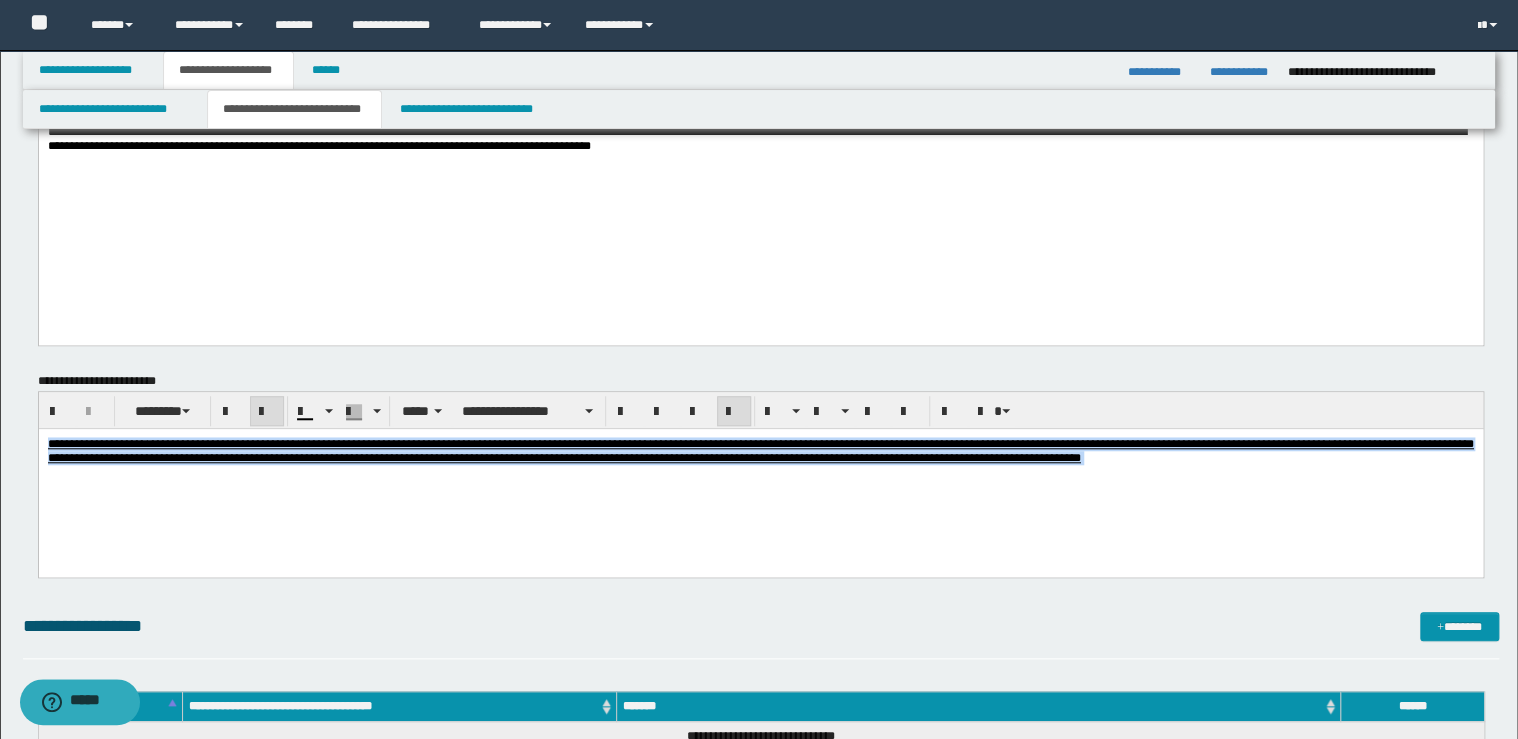 click at bounding box center [267, 412] 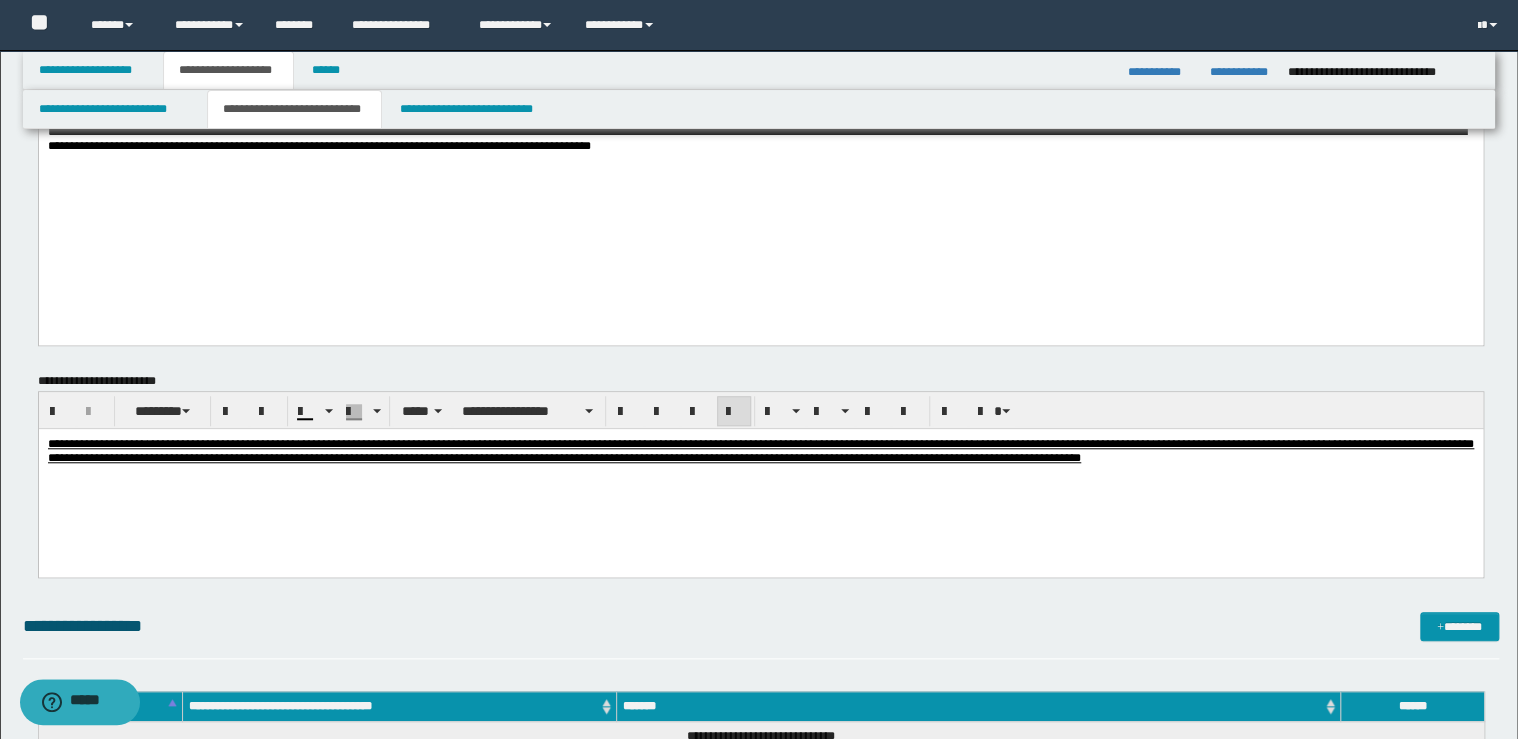 click at bounding box center [734, 411] 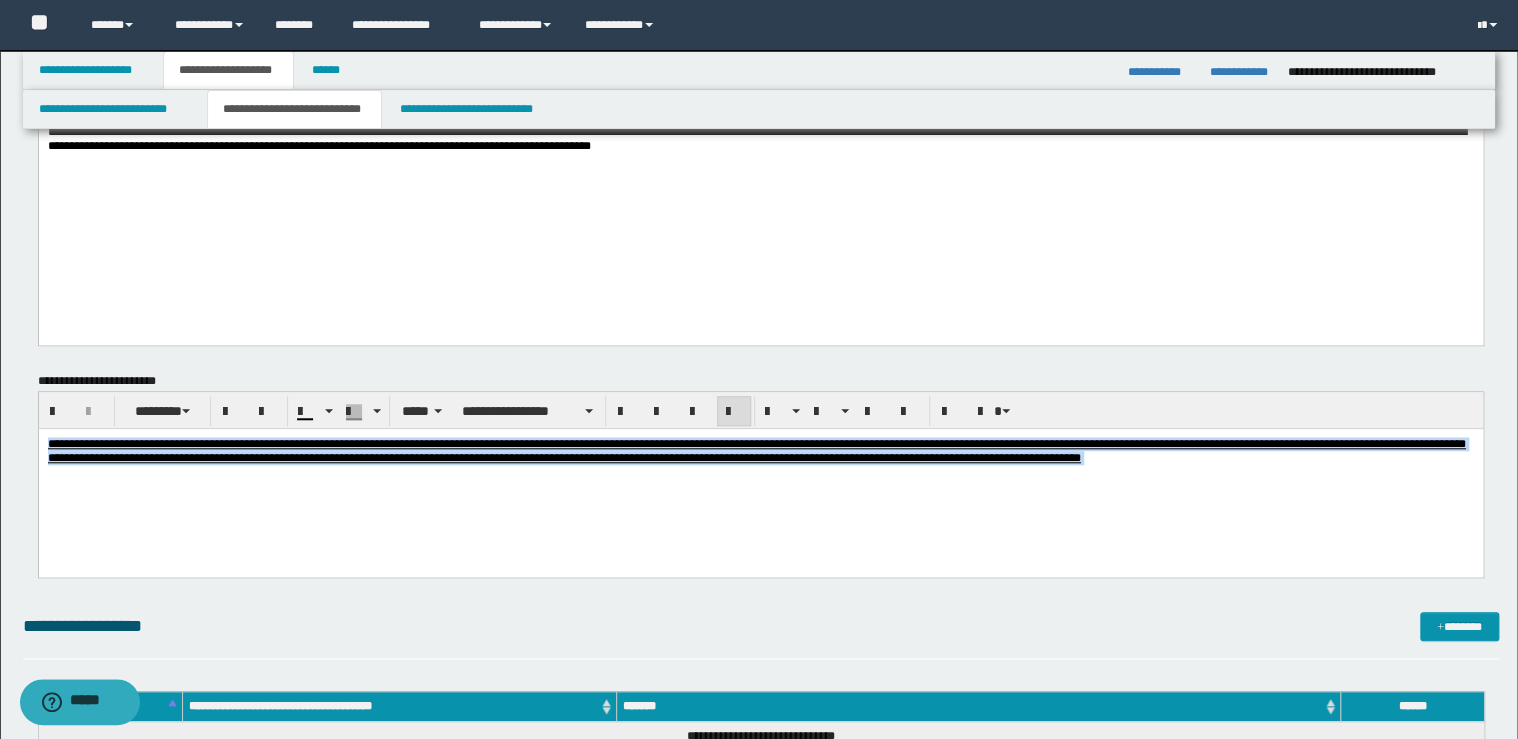 click at bounding box center [734, 411] 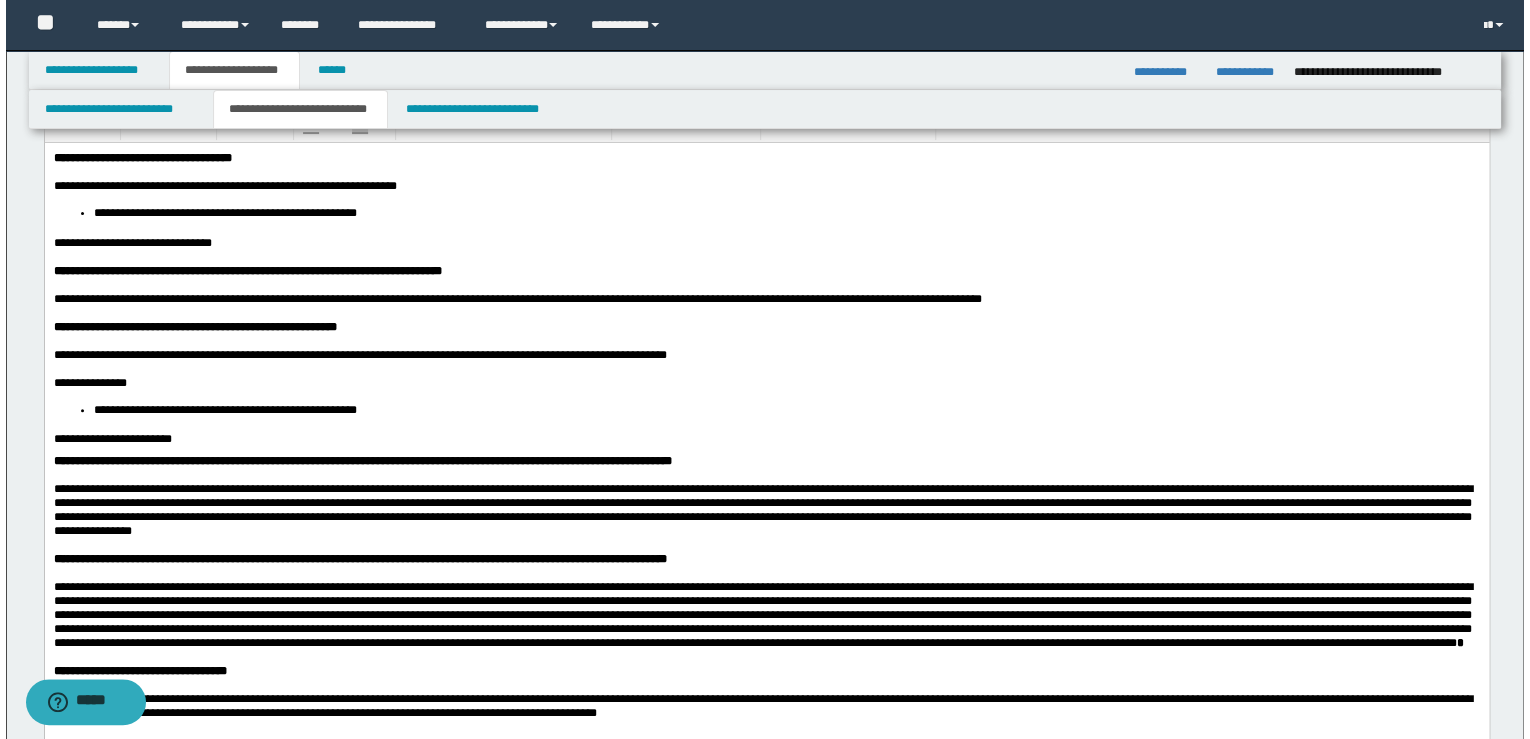 scroll, scrollTop: 0, scrollLeft: 0, axis: both 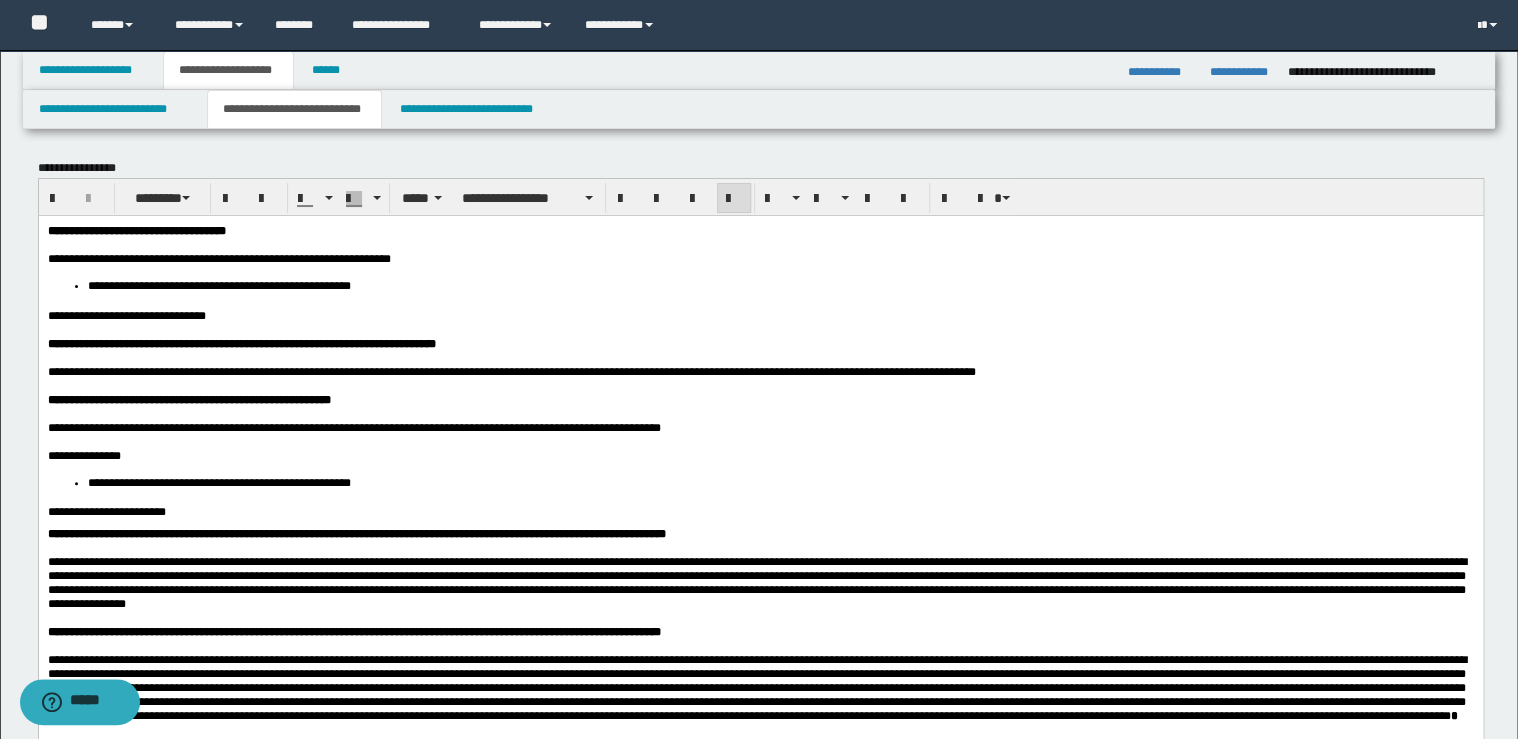 drag, startPoint x: 501, startPoint y: 256, endPoint x: 503, endPoint y: 469, distance: 213.00938 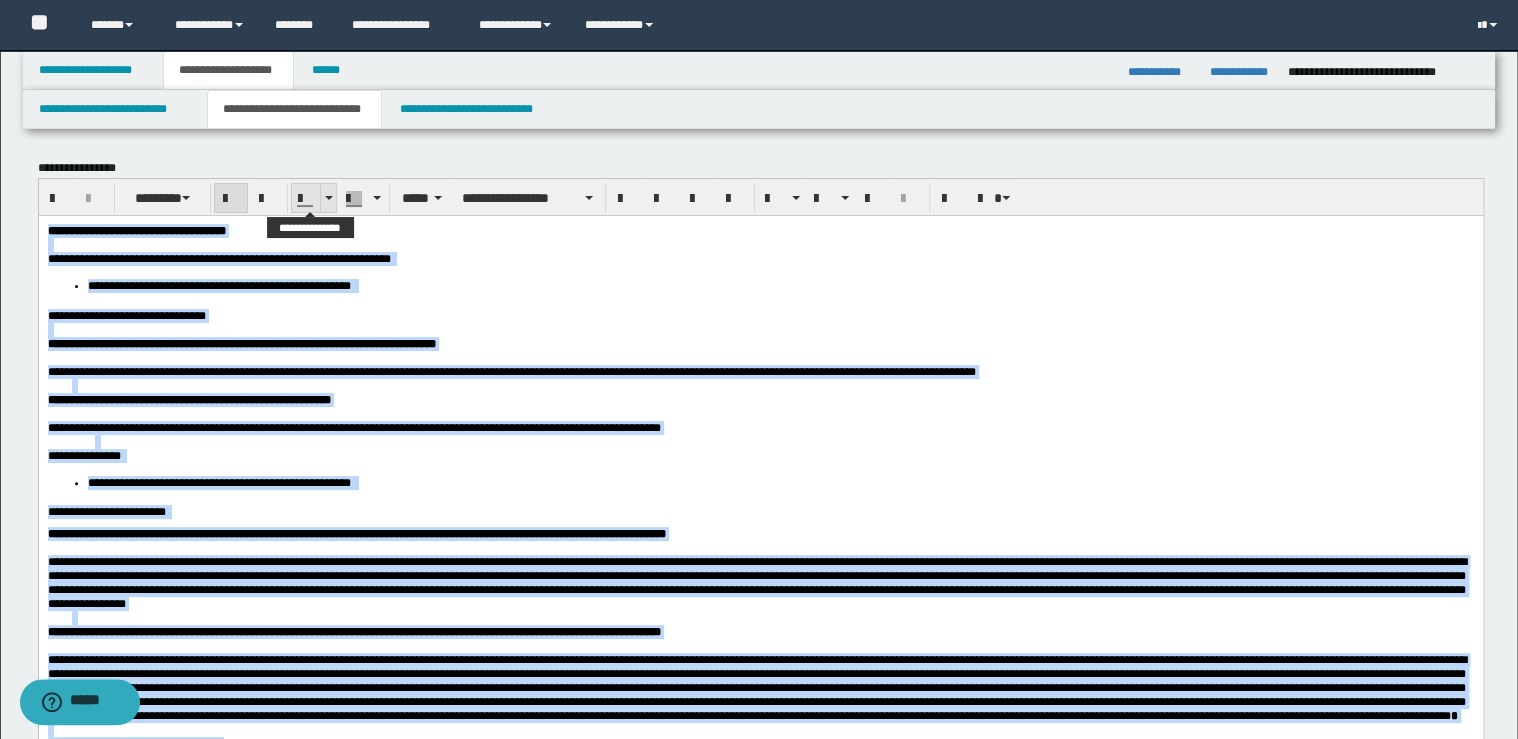 click at bounding box center [329, 198] 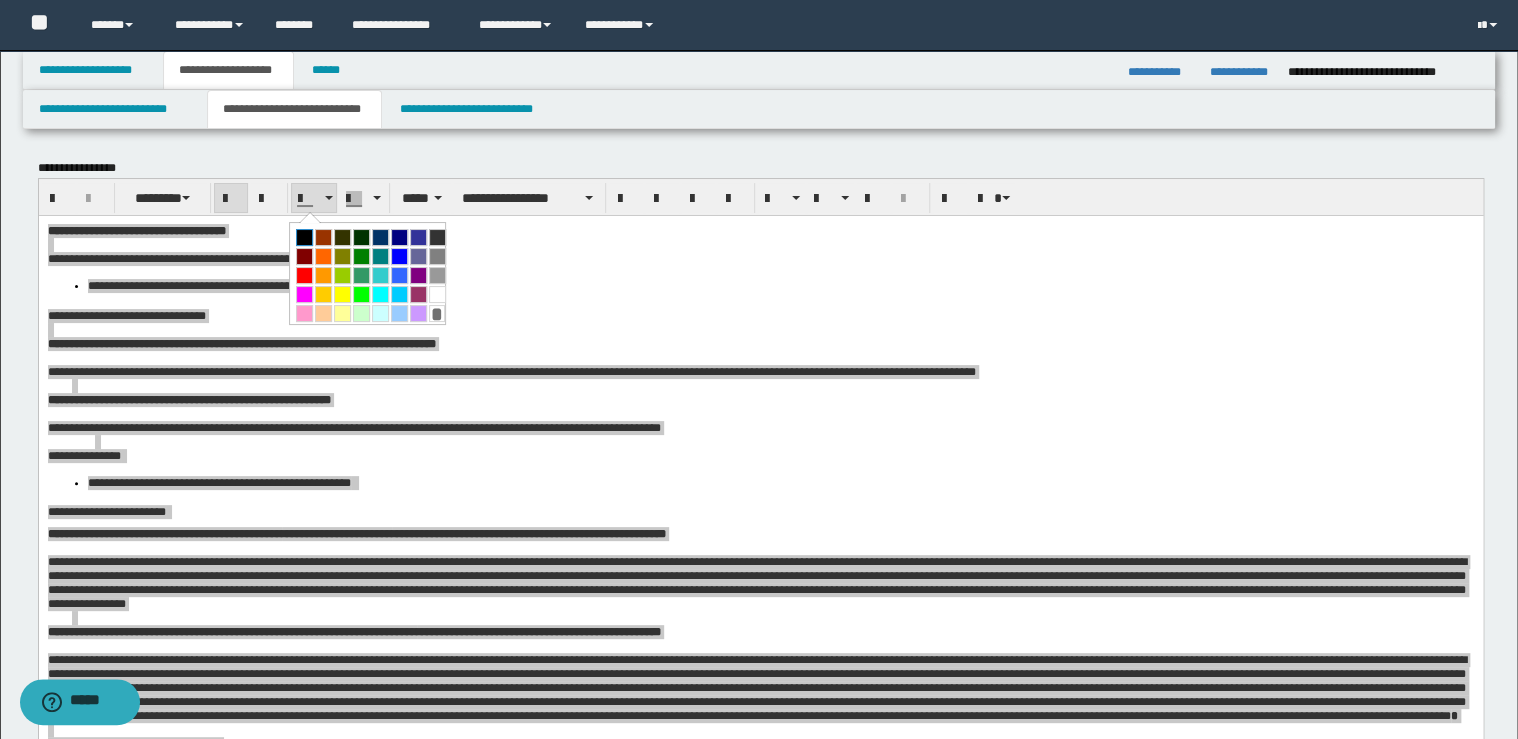 click at bounding box center [304, 237] 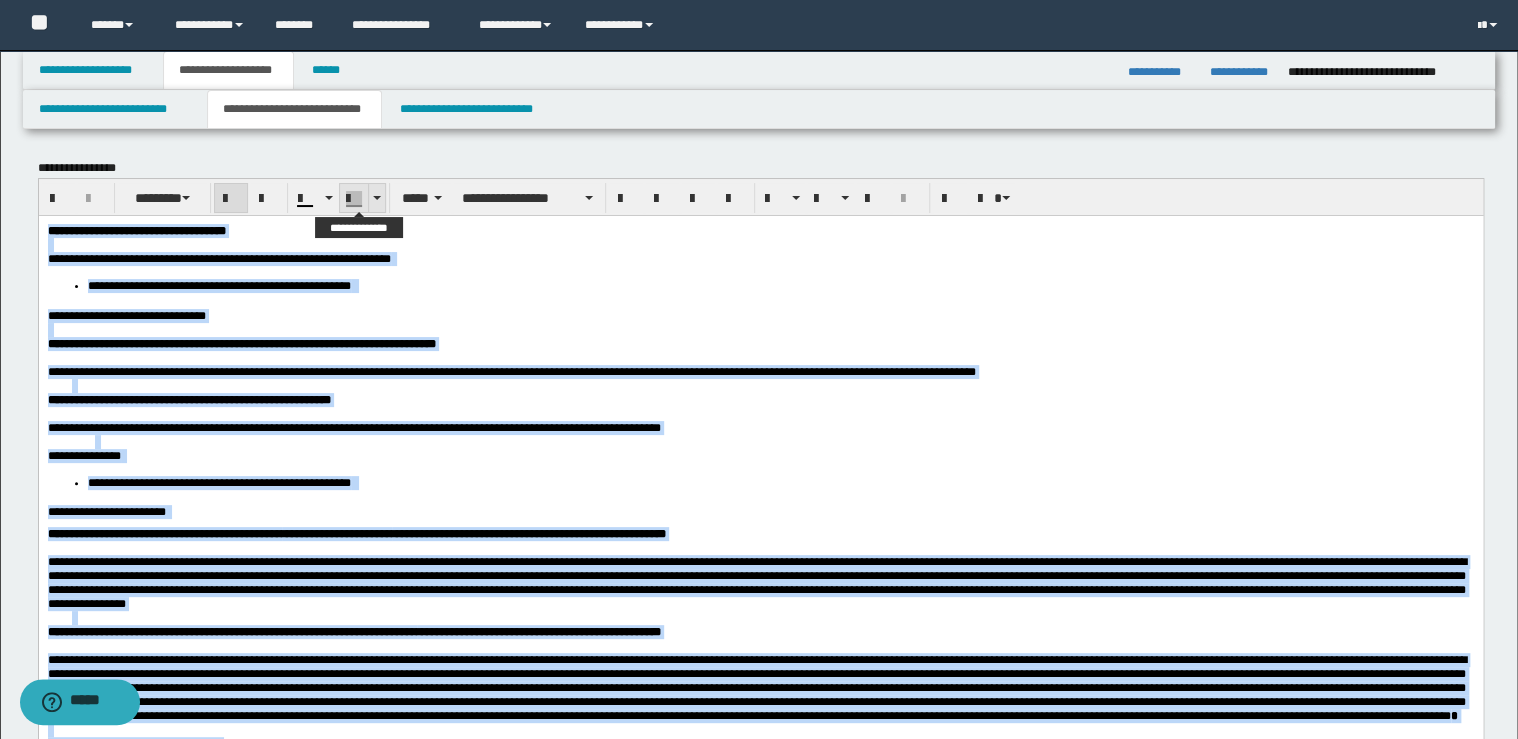 click at bounding box center (376, 198) 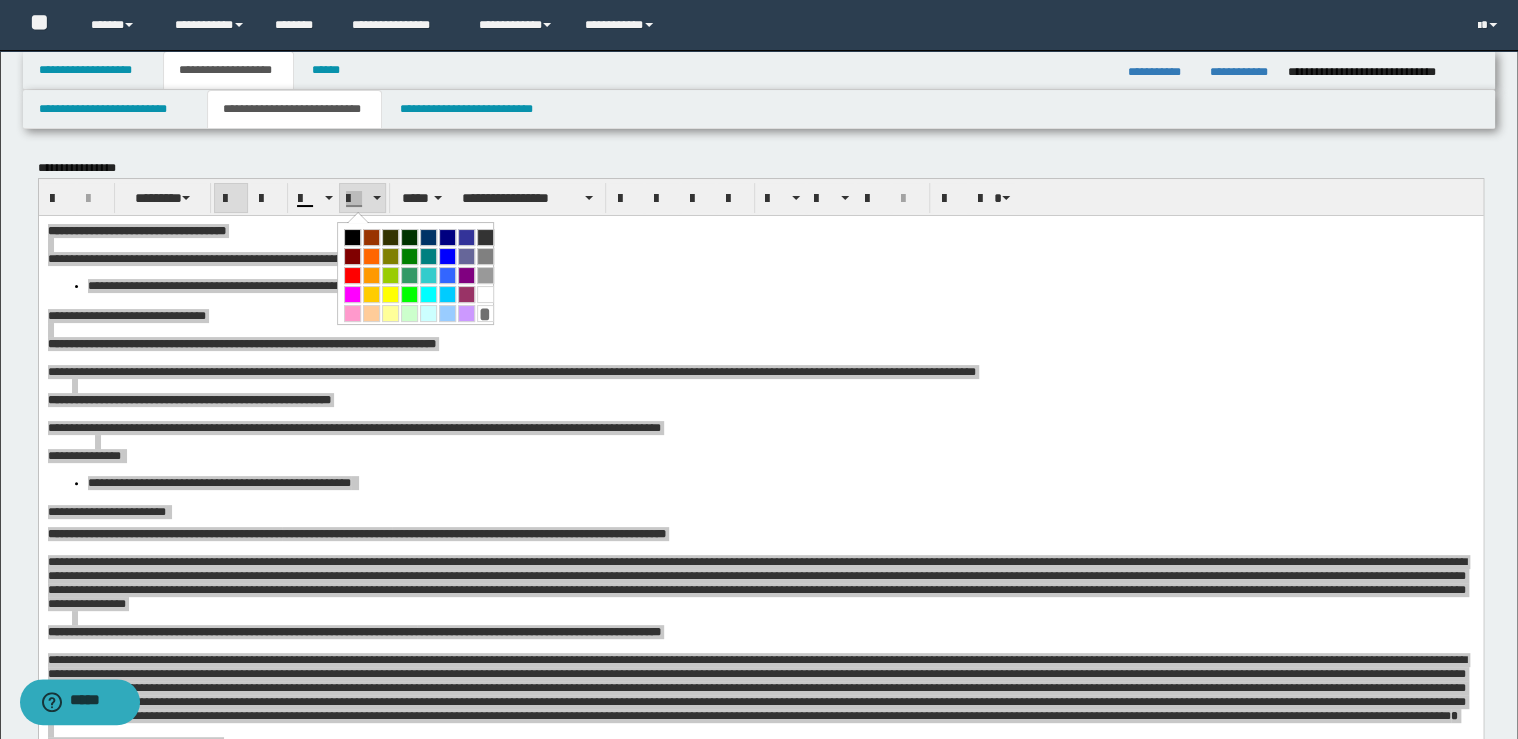 drag, startPoint x: 484, startPoint y: 314, endPoint x: 597, endPoint y: 13, distance: 321.51205 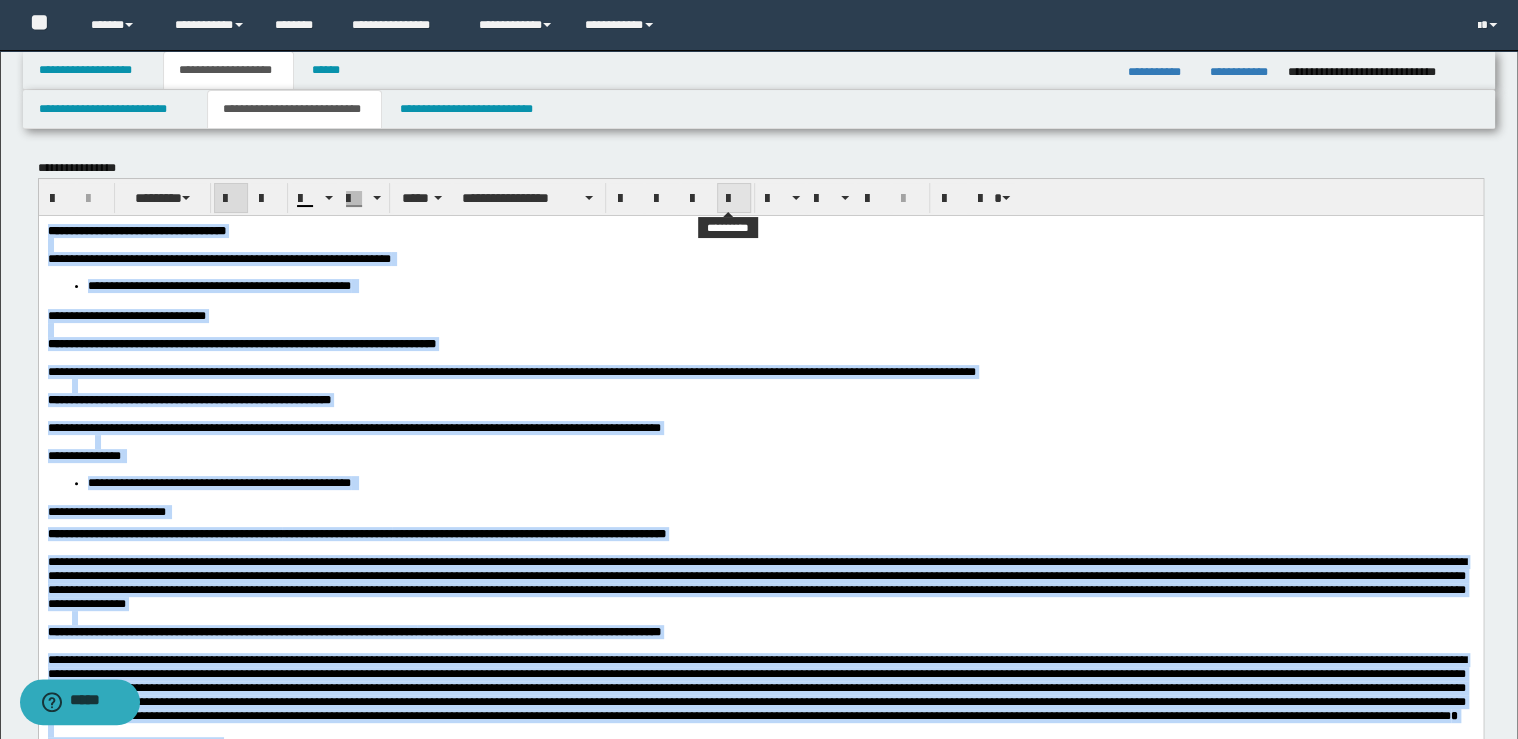 click at bounding box center [734, 199] 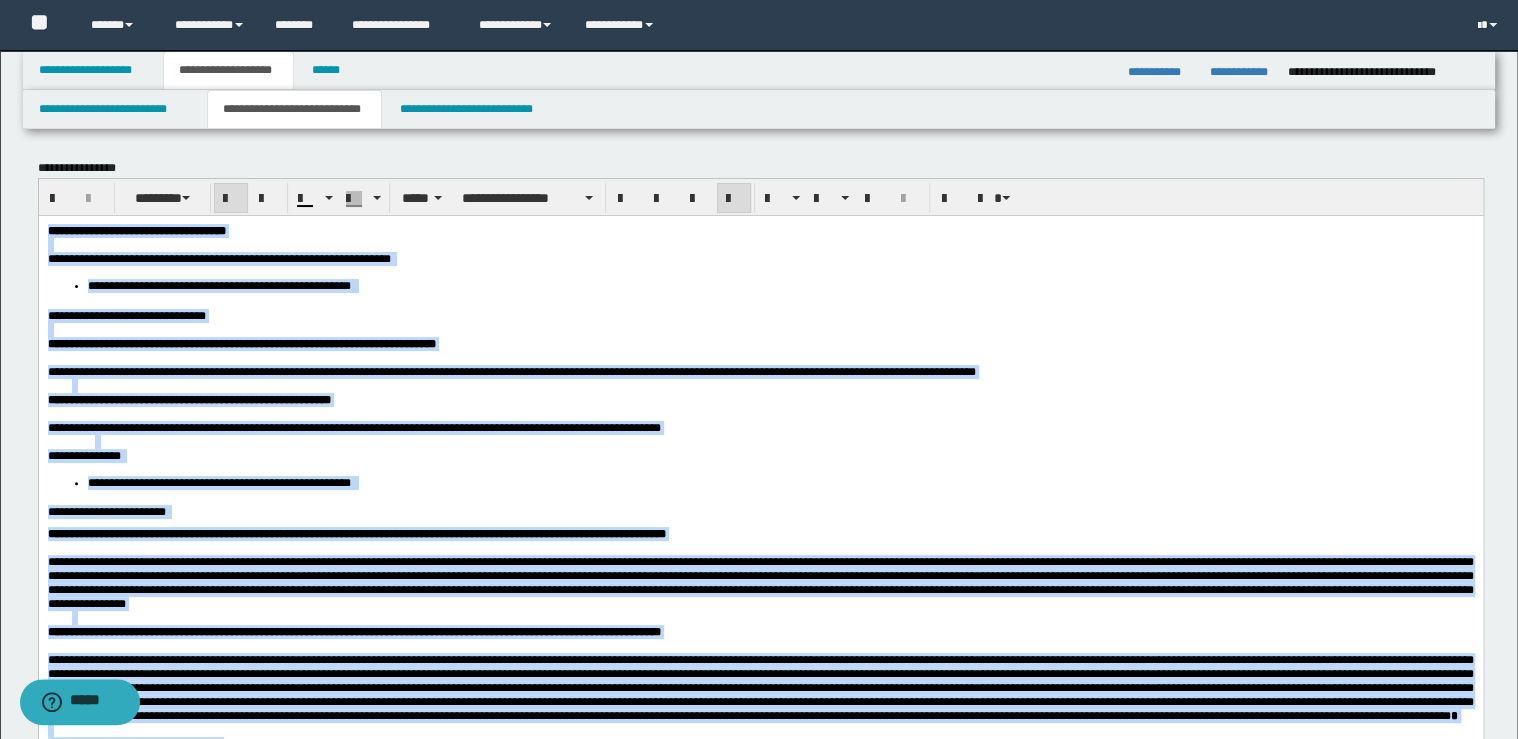 click at bounding box center [734, 199] 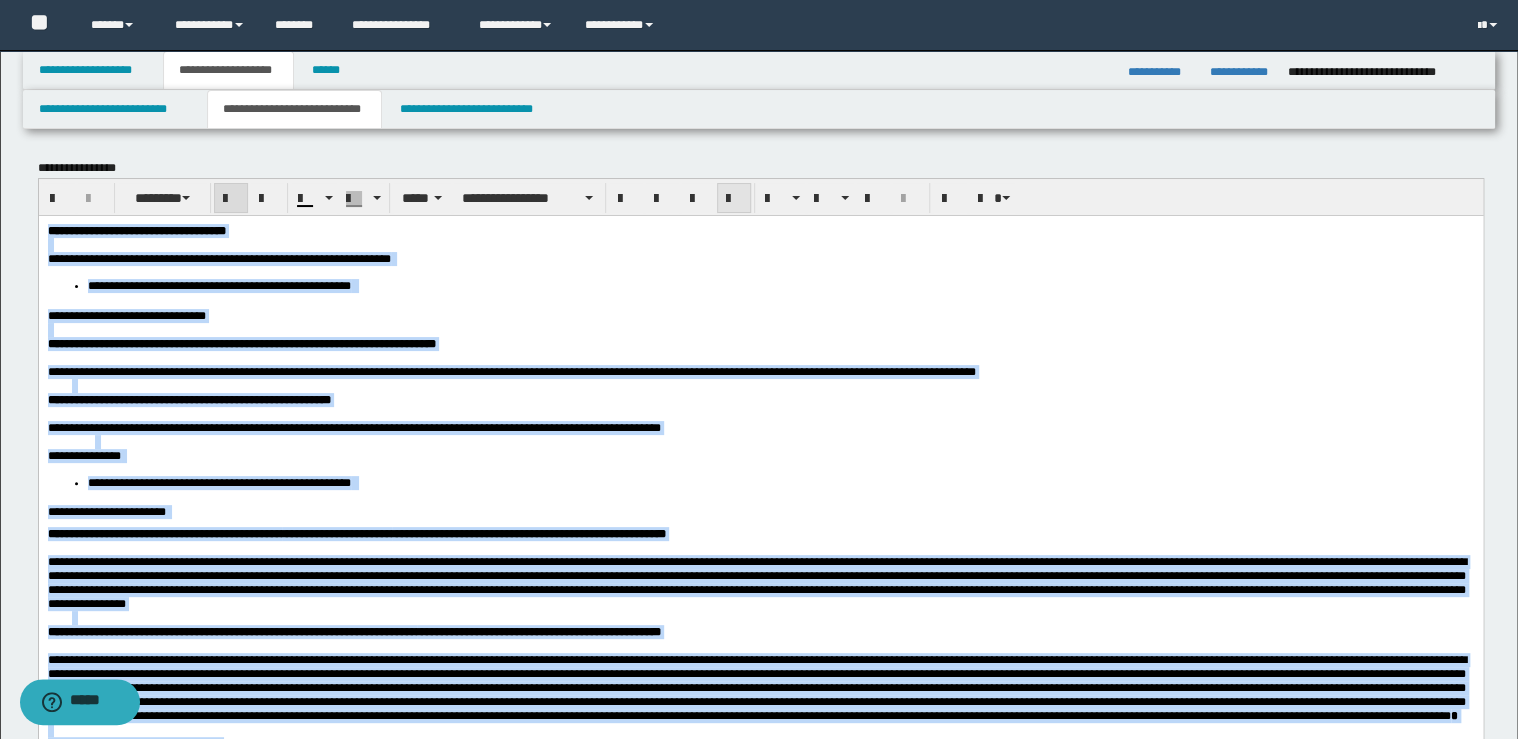 click at bounding box center (734, 199) 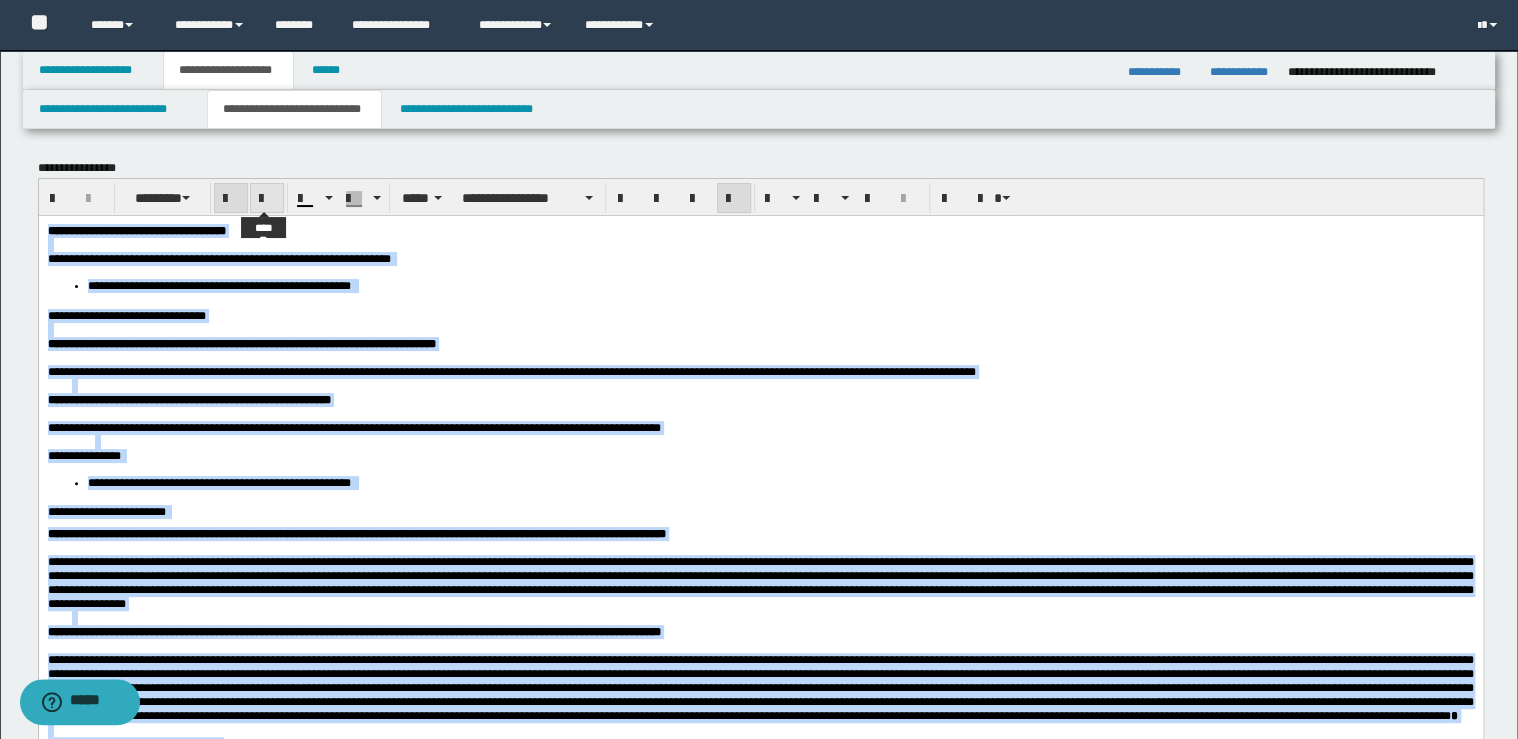 click at bounding box center [267, 198] 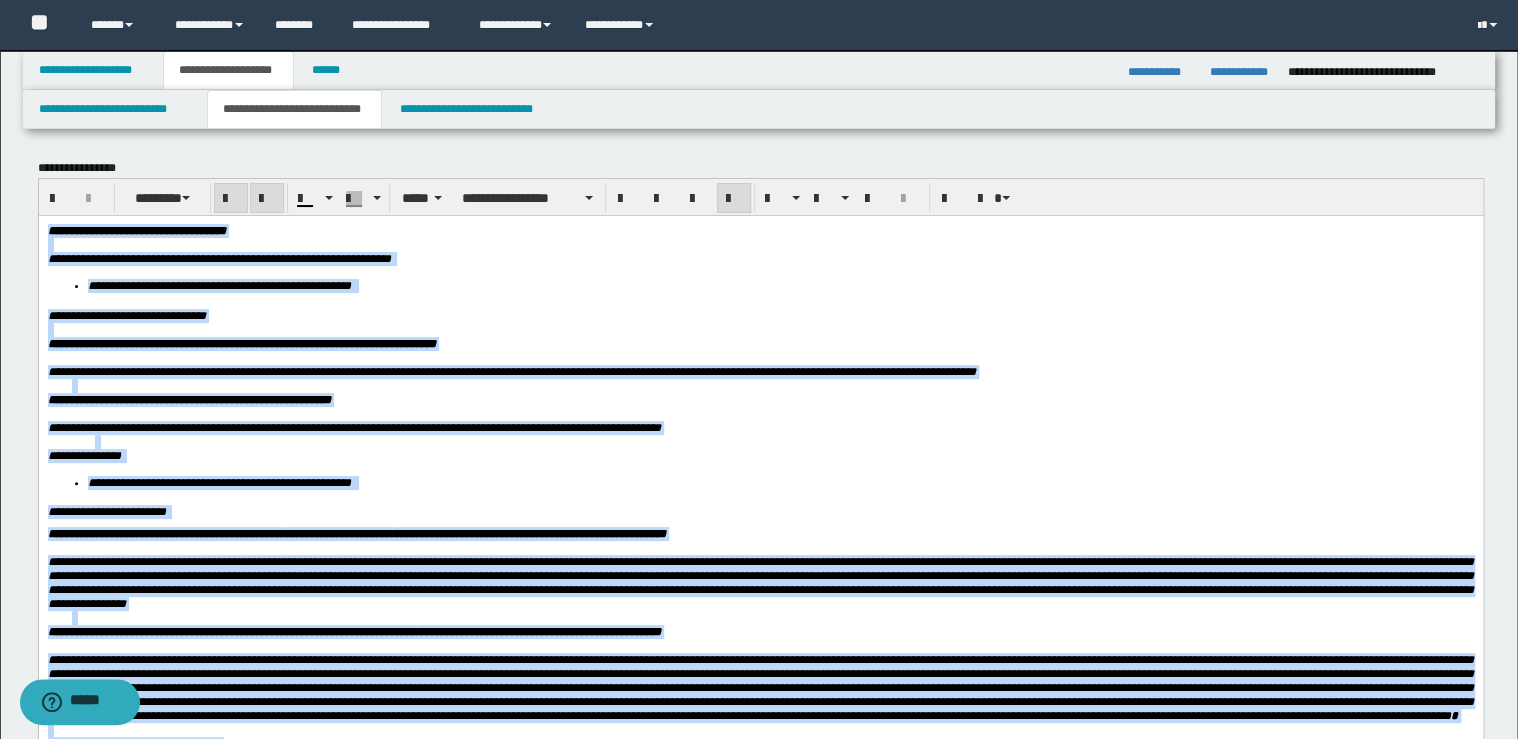 click at bounding box center (267, 198) 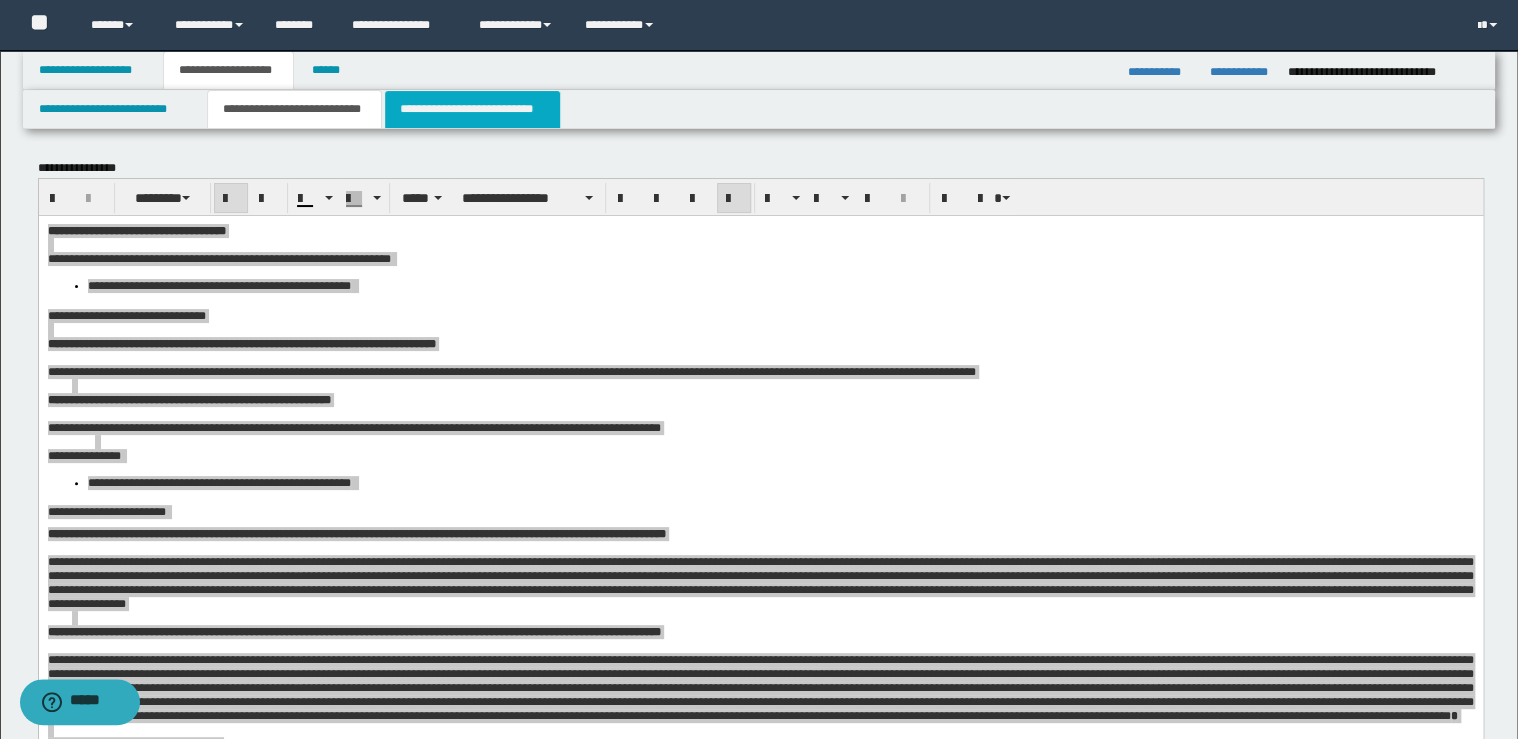 click on "**********" at bounding box center (472, 109) 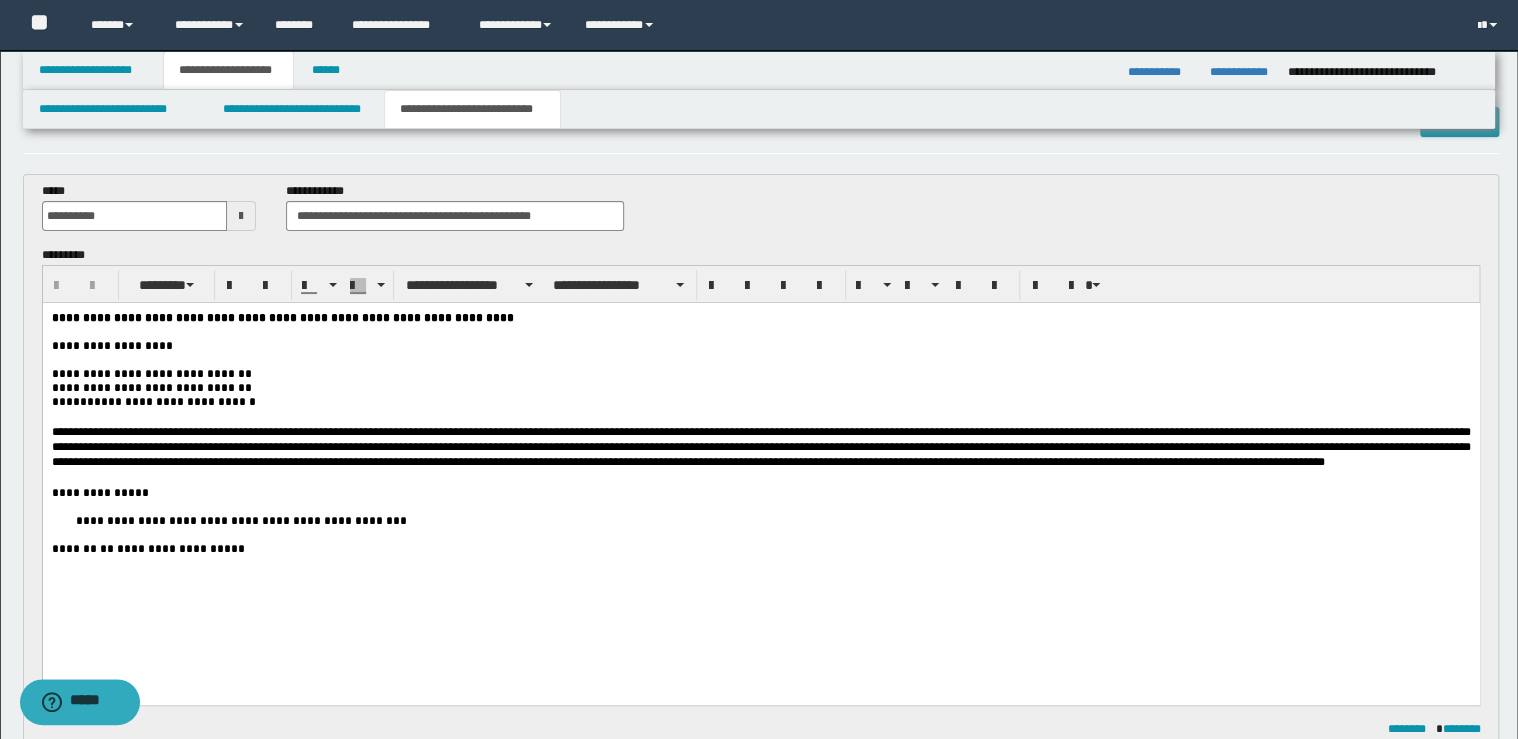 scroll, scrollTop: 80, scrollLeft: 0, axis: vertical 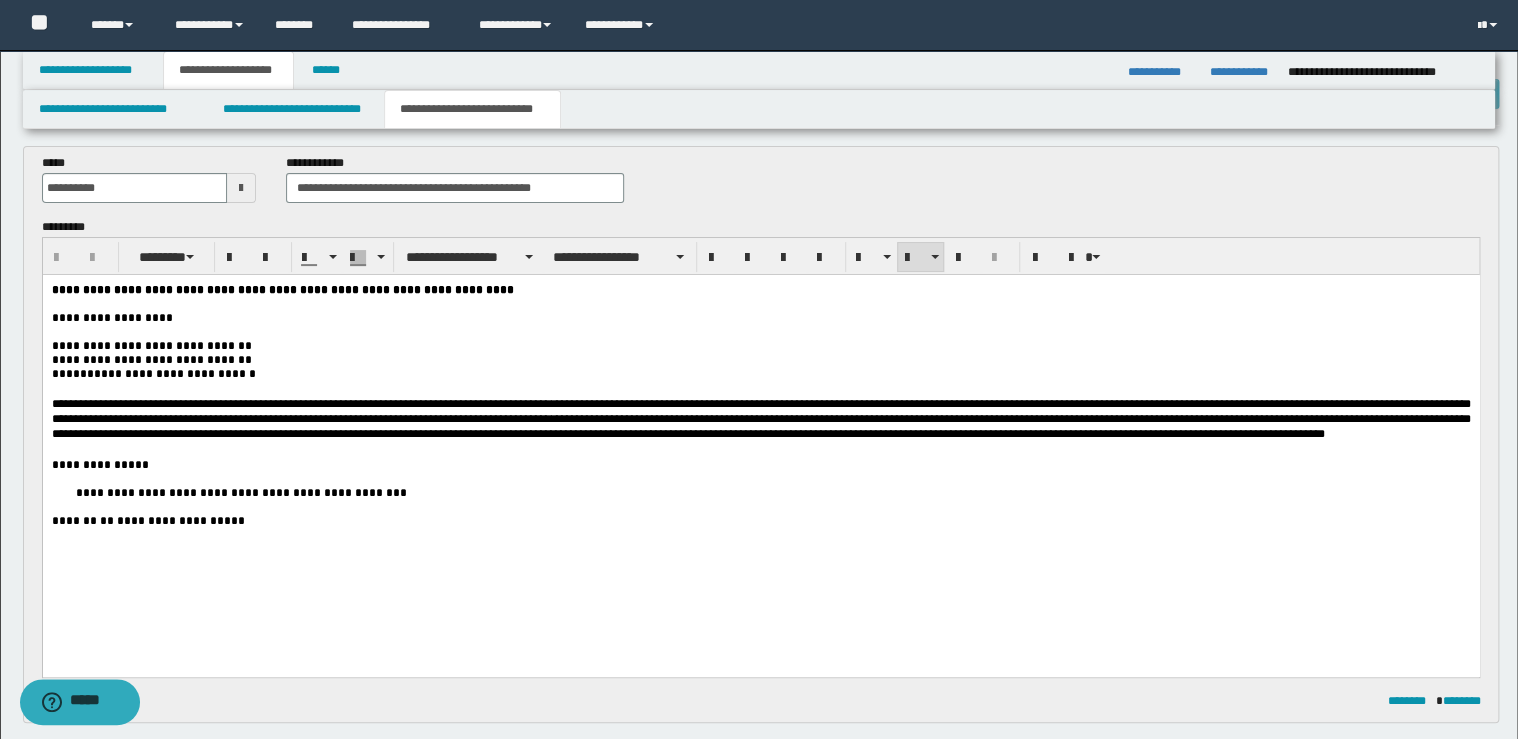 click on "**********" at bounding box center (242, 493) 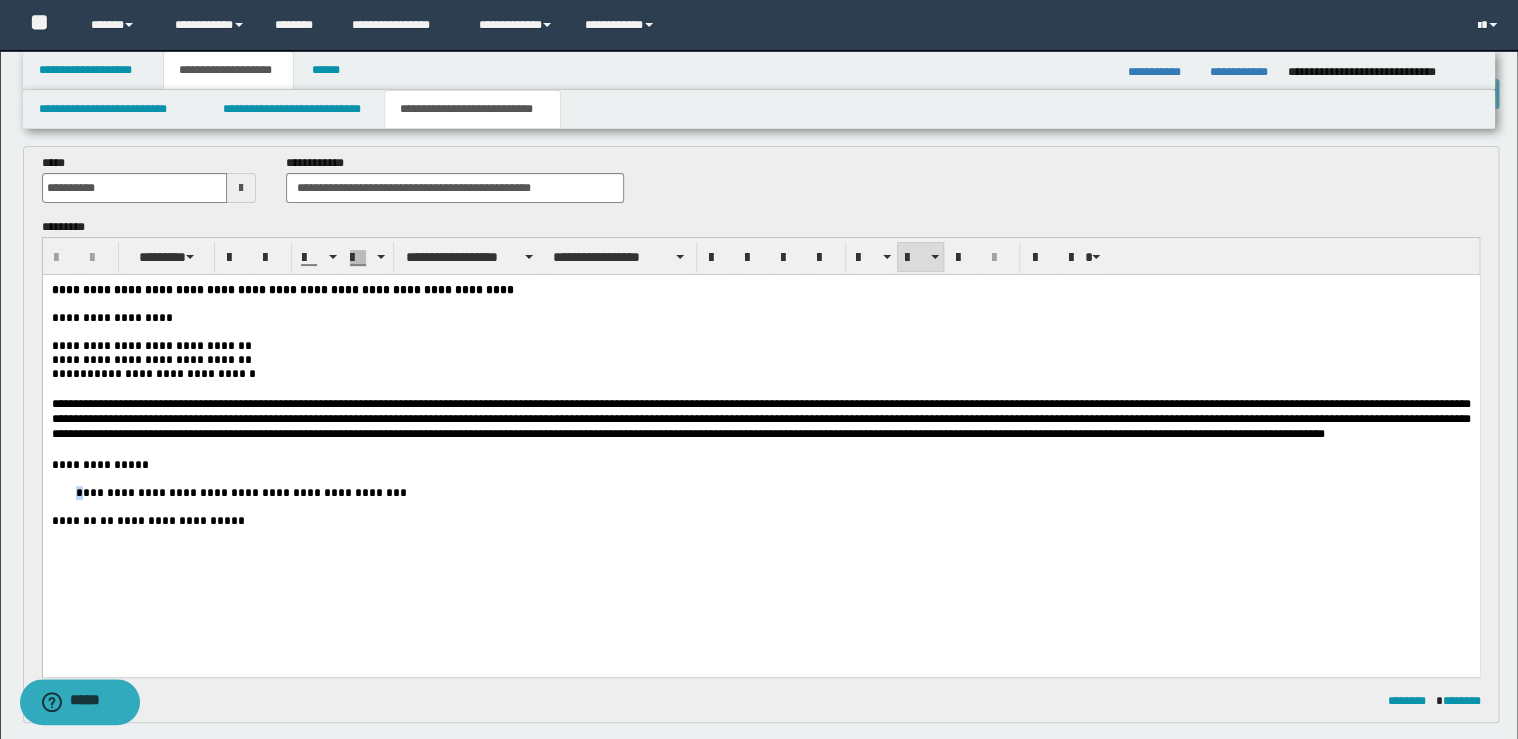 click on "**********" at bounding box center [242, 493] 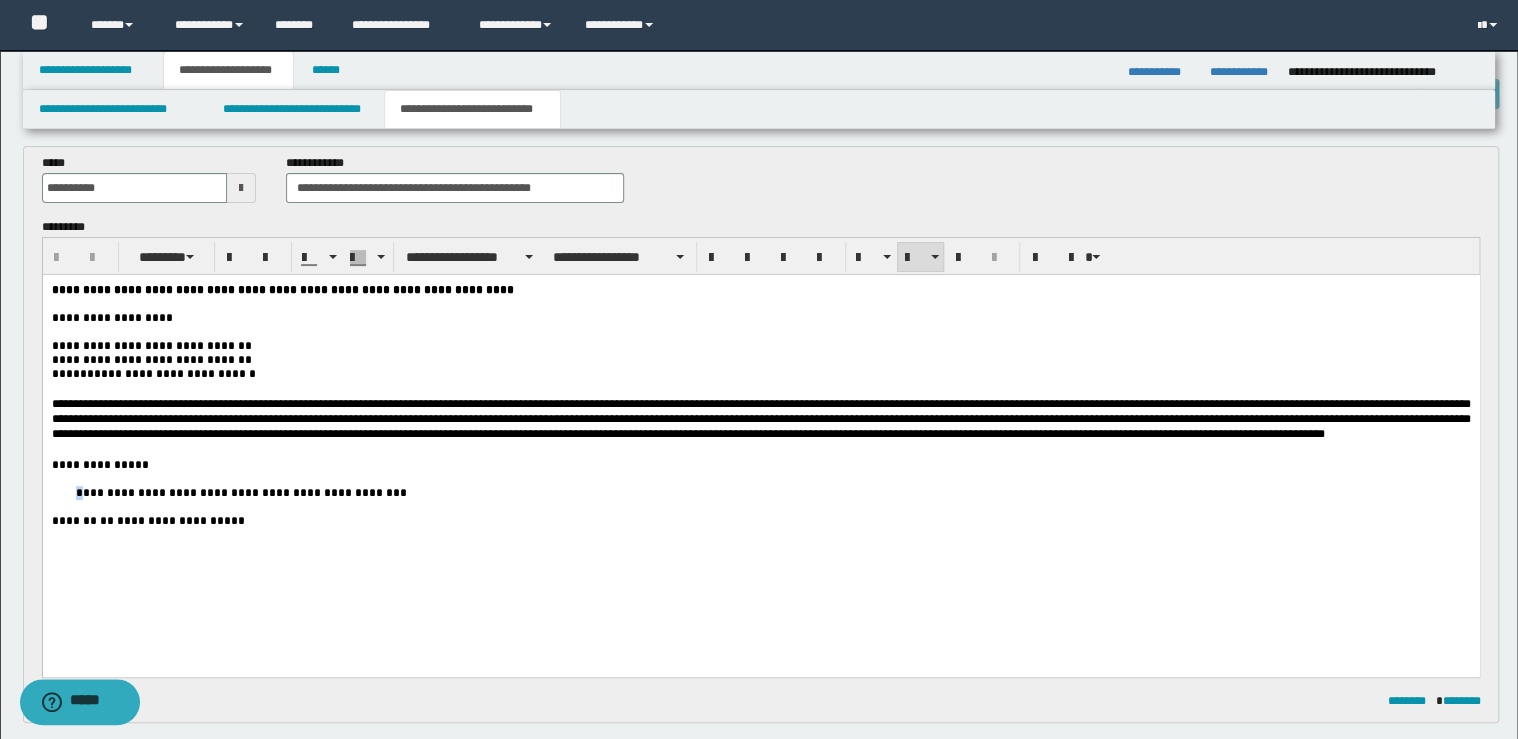 click on "**********" at bounding box center [242, 493] 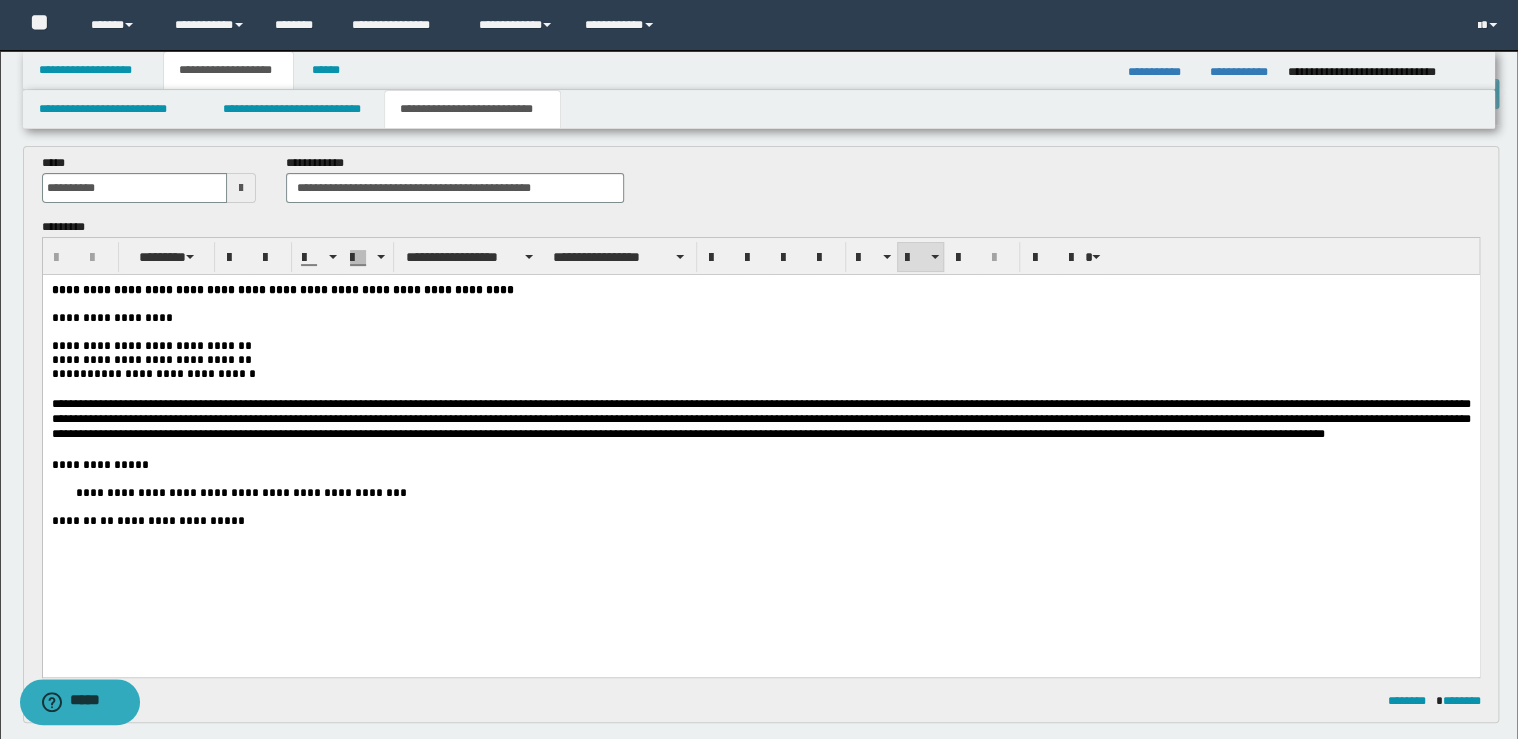 click on "**********" at bounding box center [242, 493] 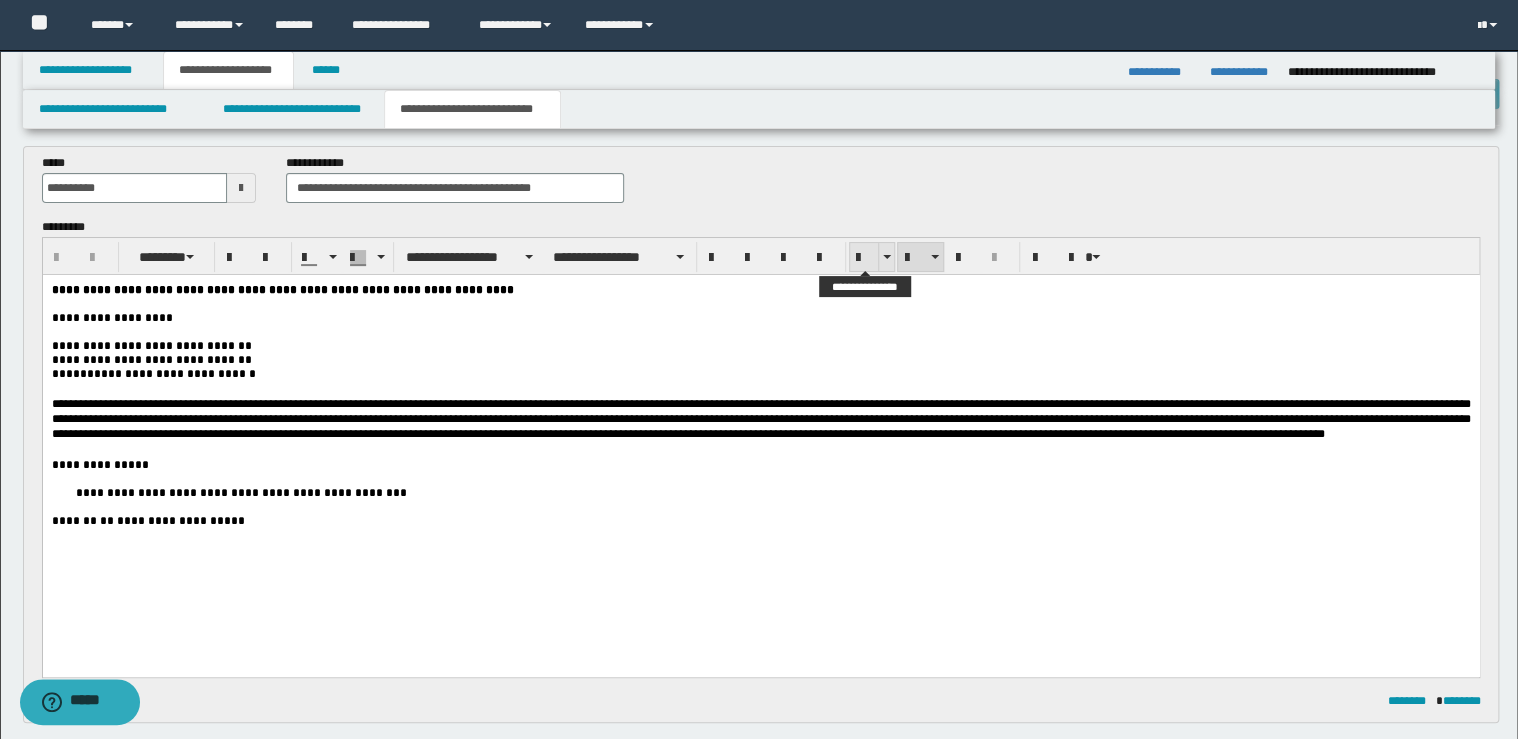 click at bounding box center [864, 258] 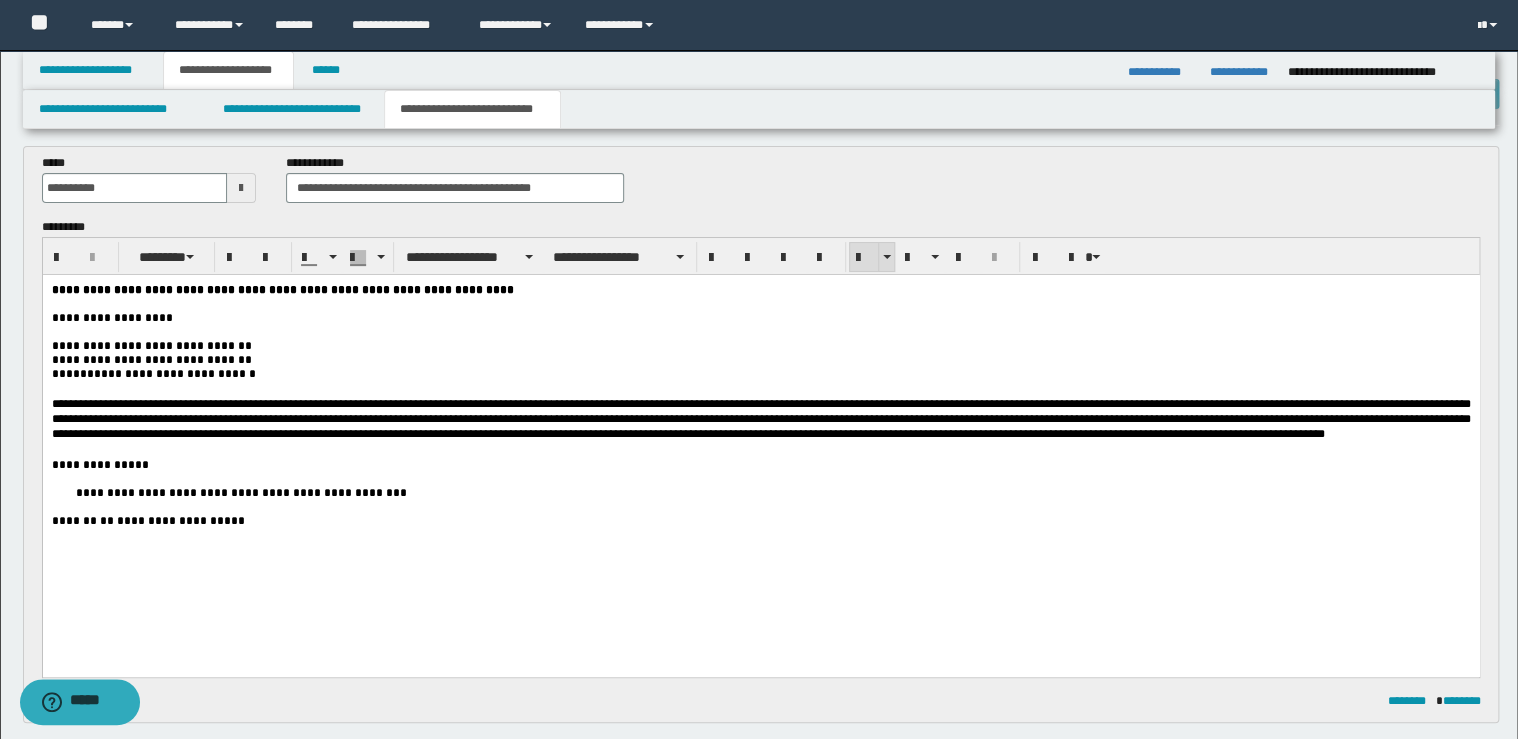 click at bounding box center (864, 258) 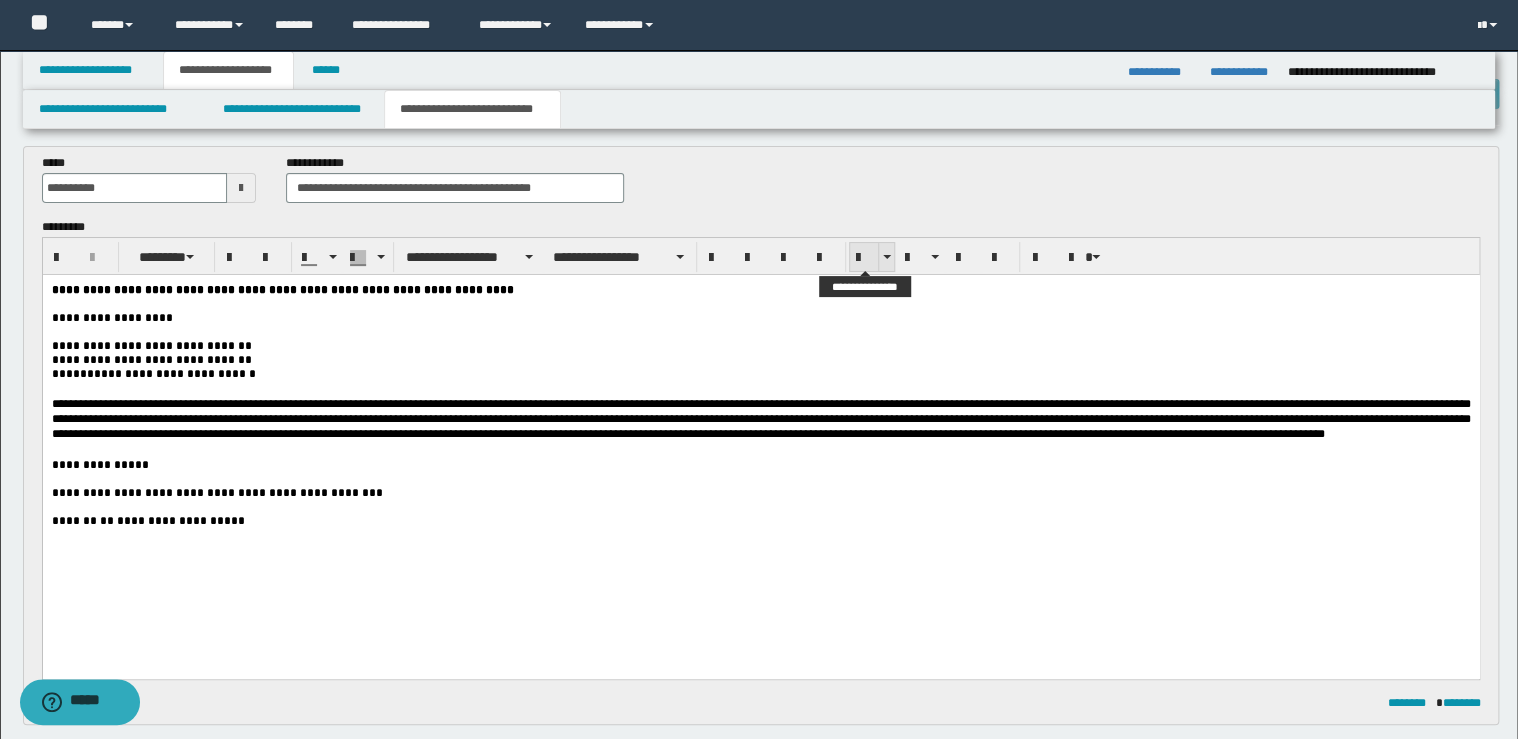 click at bounding box center [864, 257] 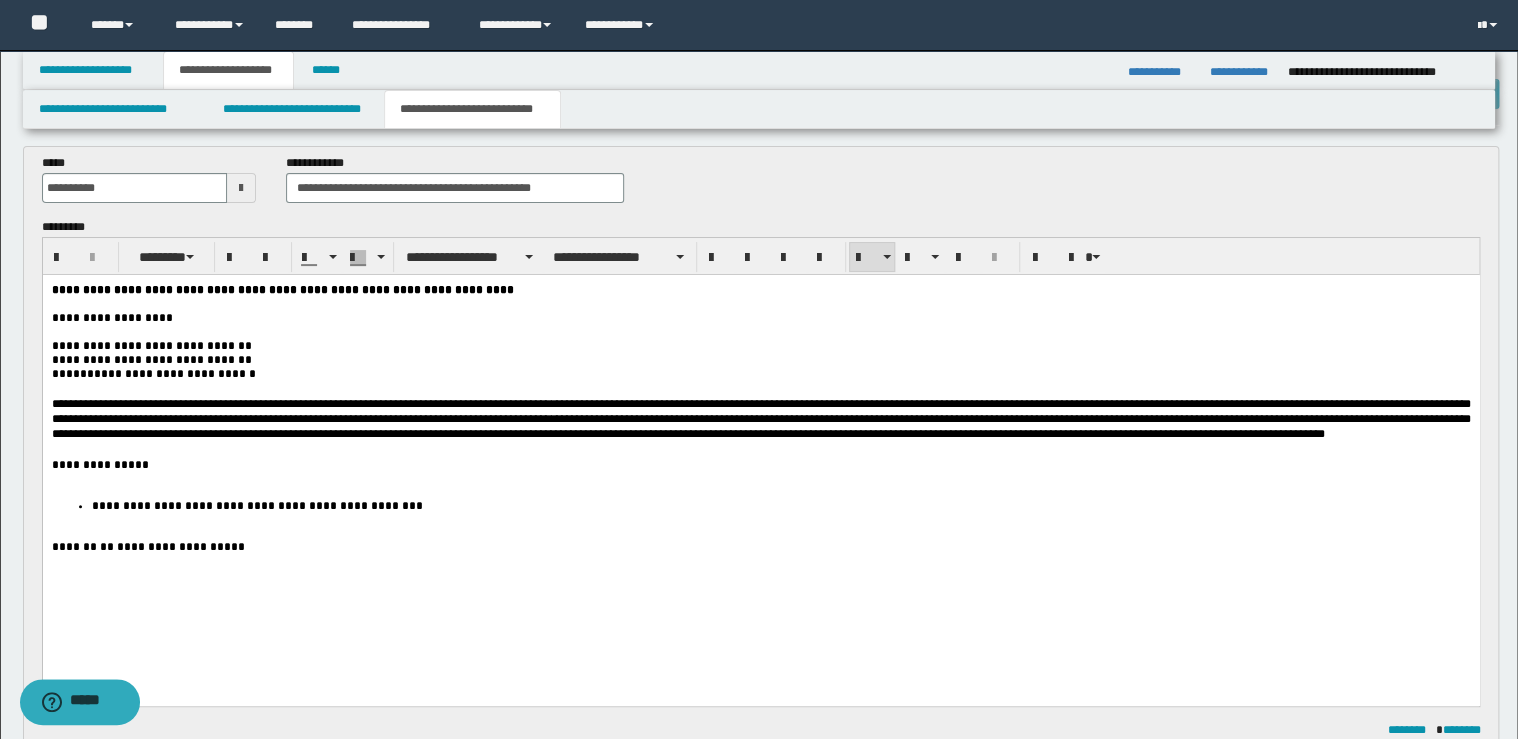 click on "**********" at bounding box center [760, 465] 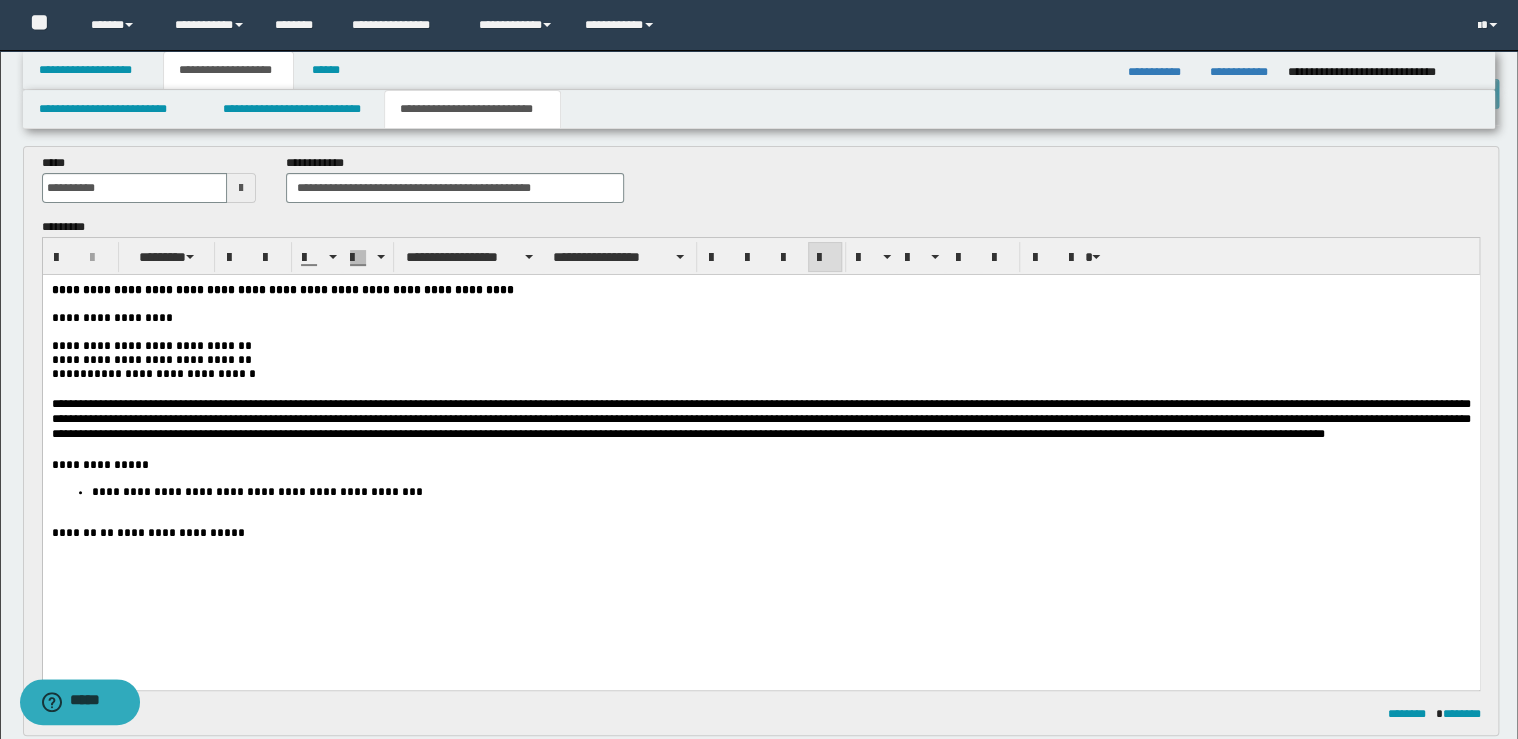 click on "**********" at bounding box center (780, 492) 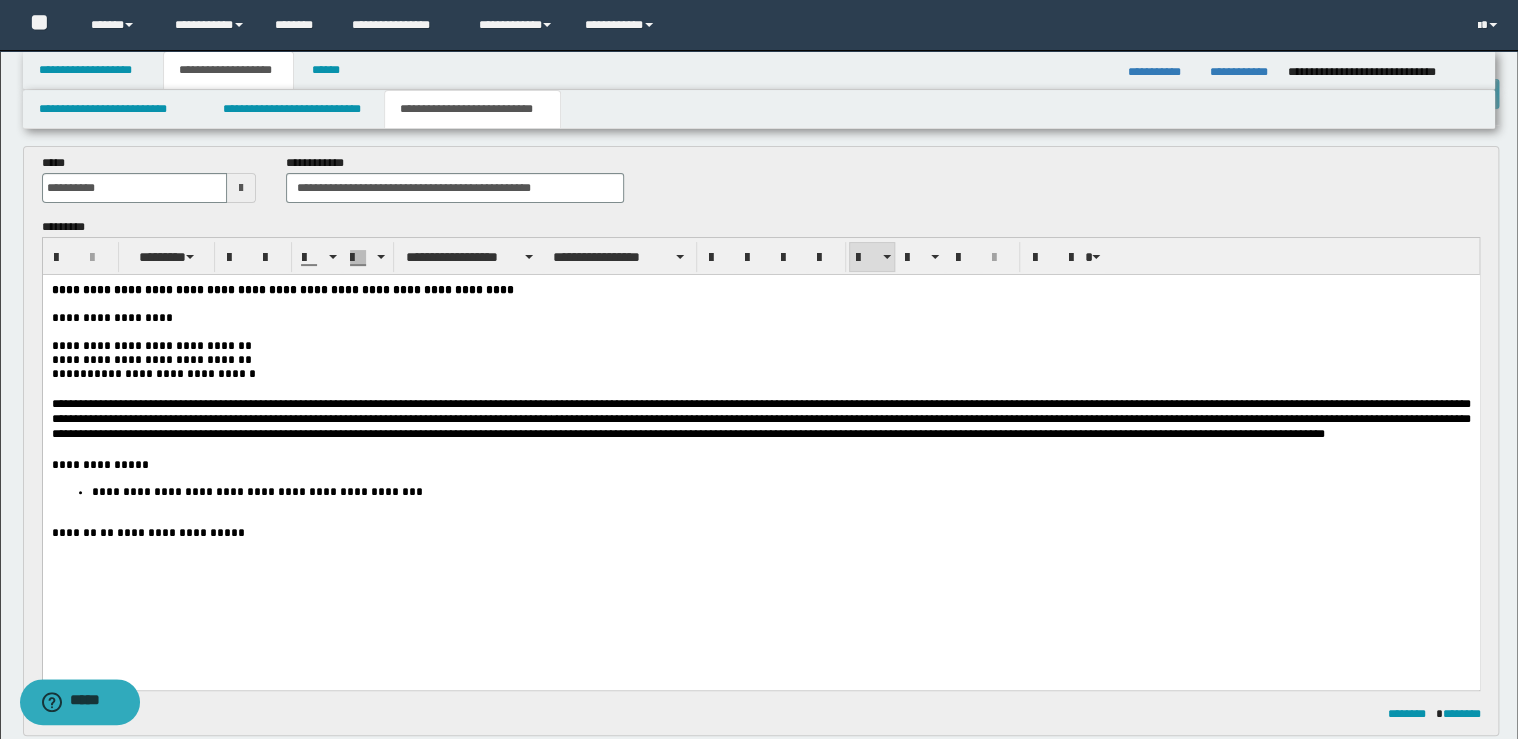 type 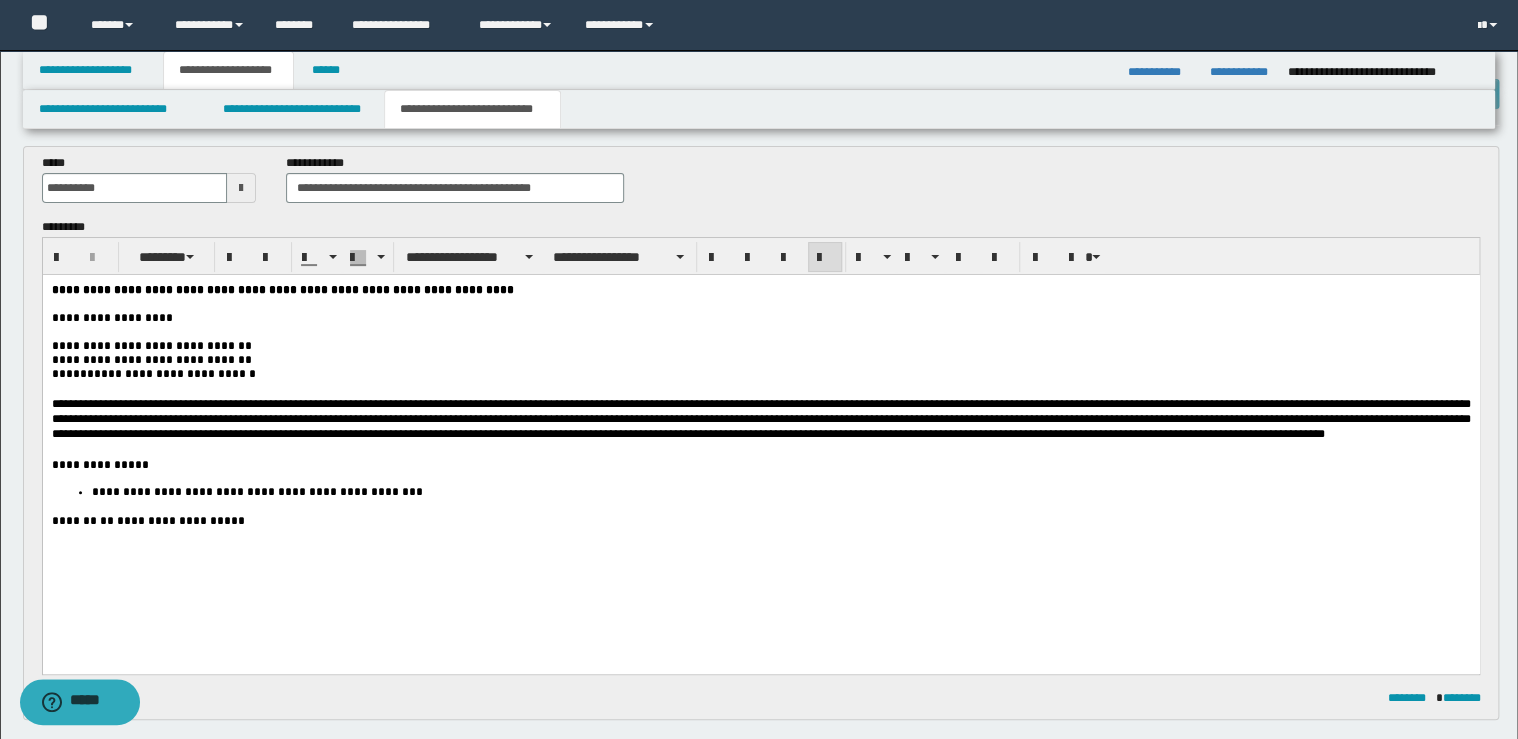 click on "**********" at bounding box center (760, 521) 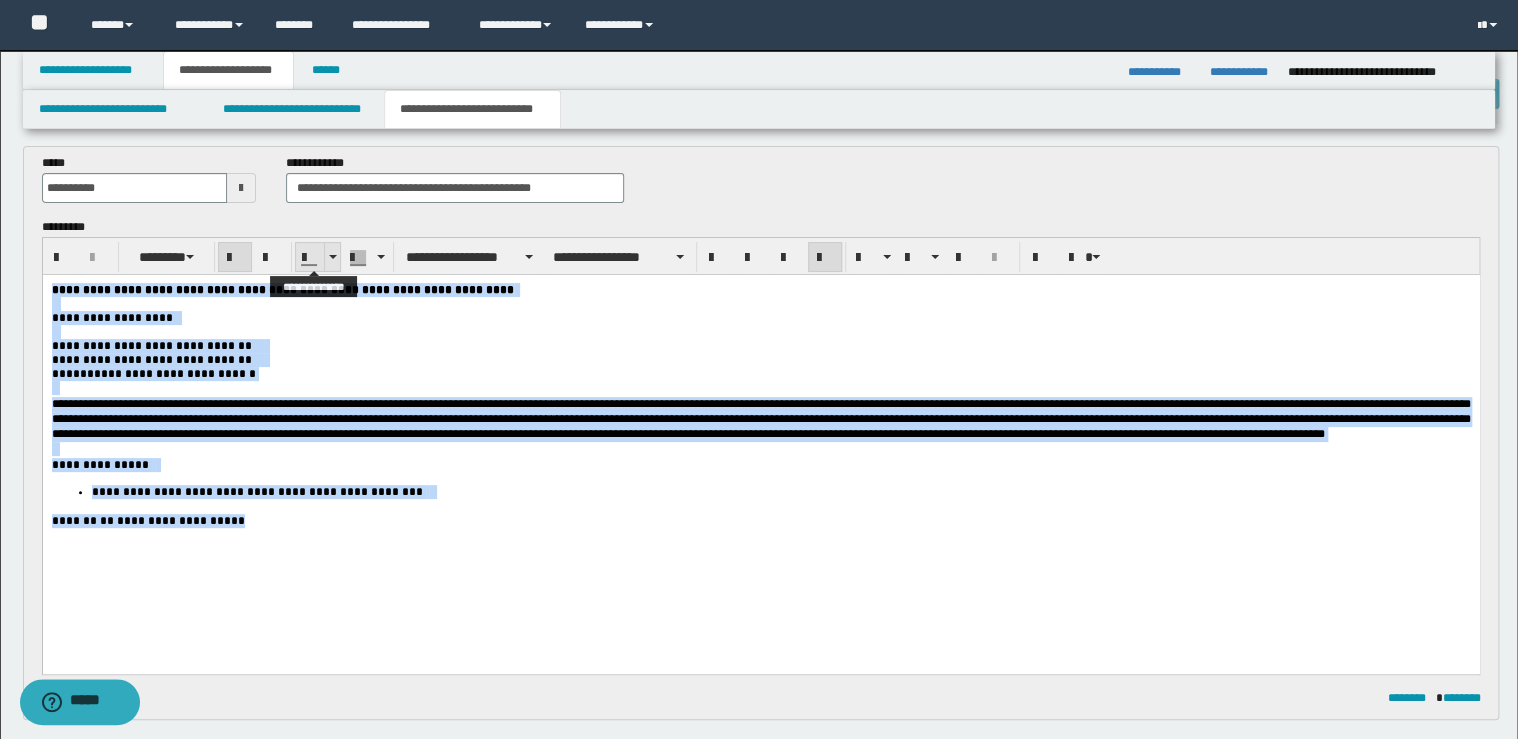 click at bounding box center (332, 257) 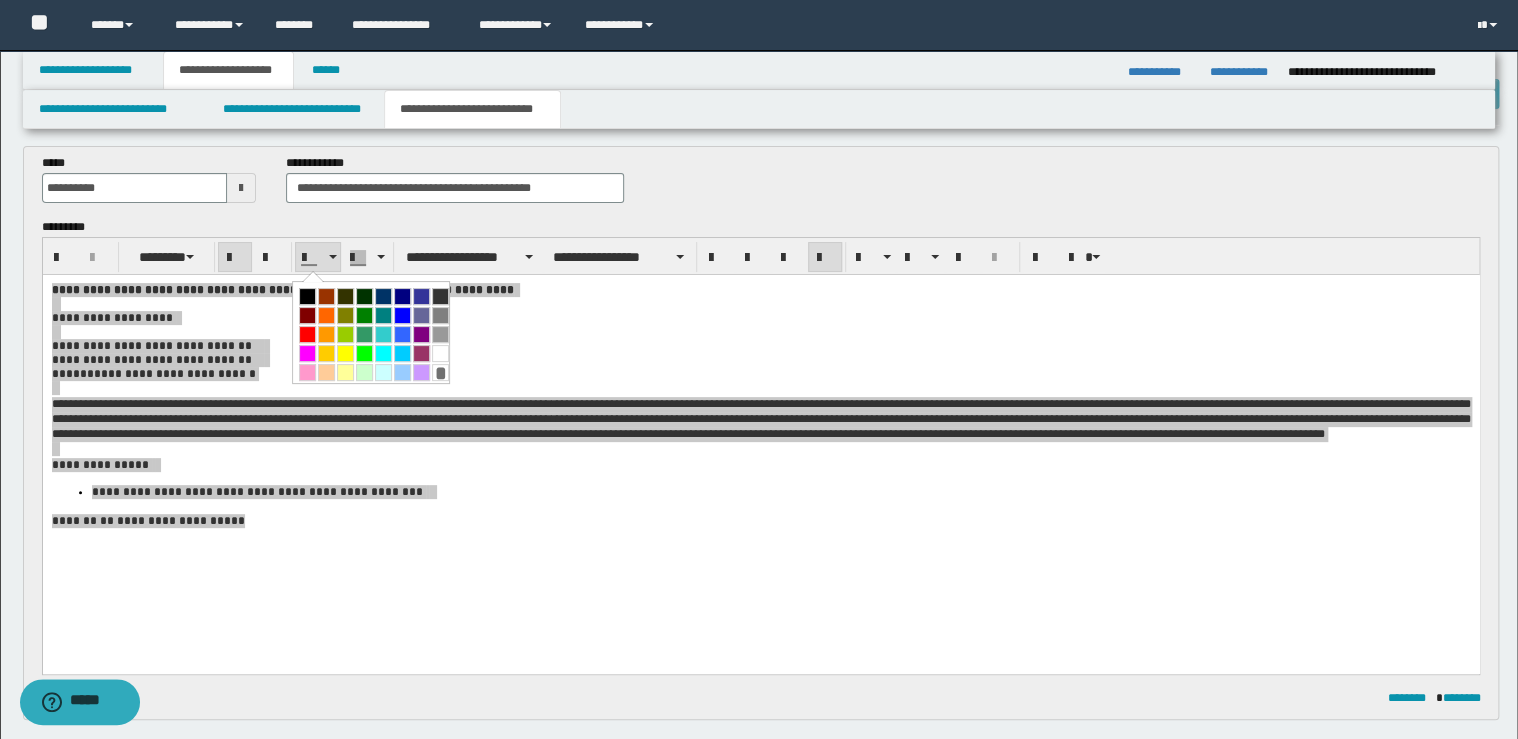 drag, startPoint x: 308, startPoint y: 292, endPoint x: 281, endPoint y: 7, distance: 286.2761 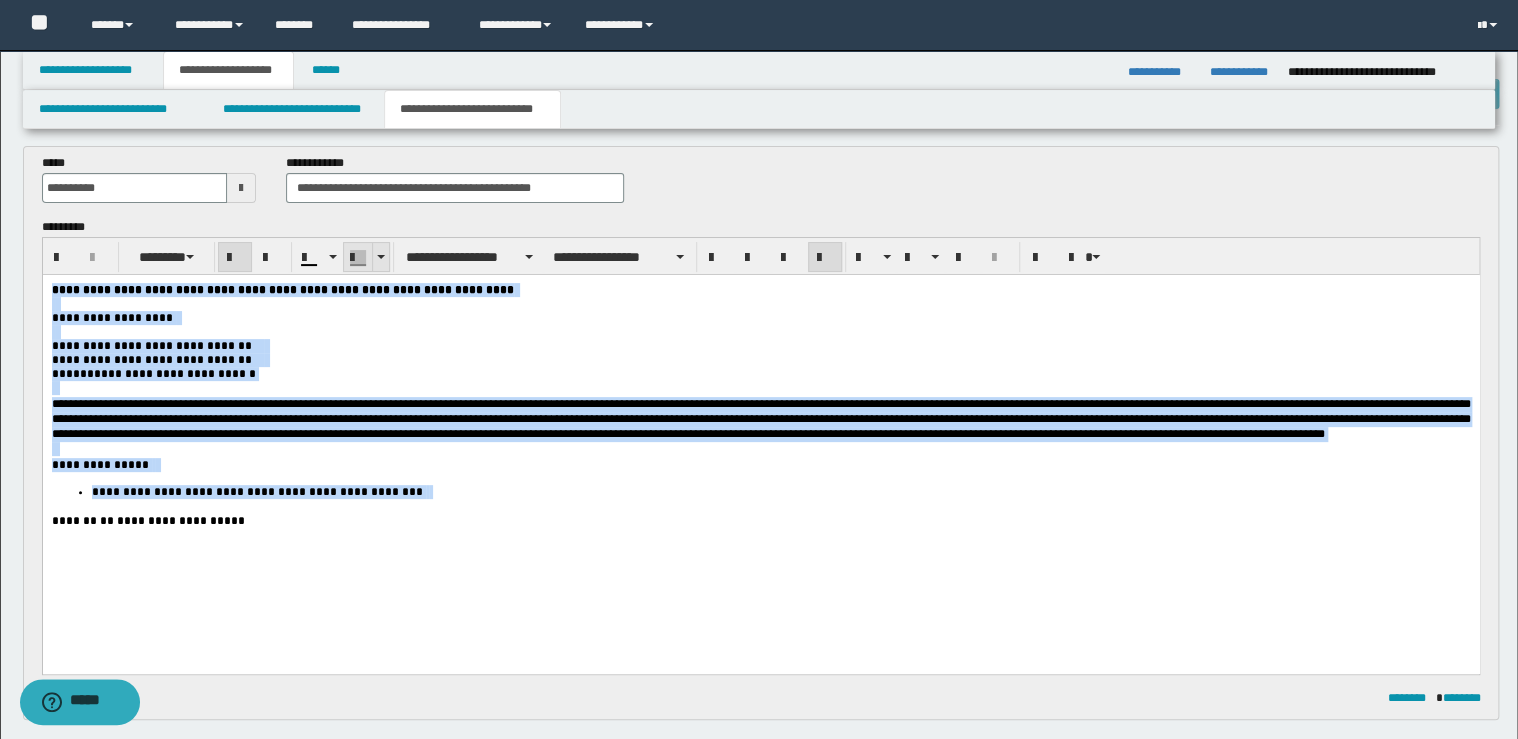 click at bounding box center [380, 257] 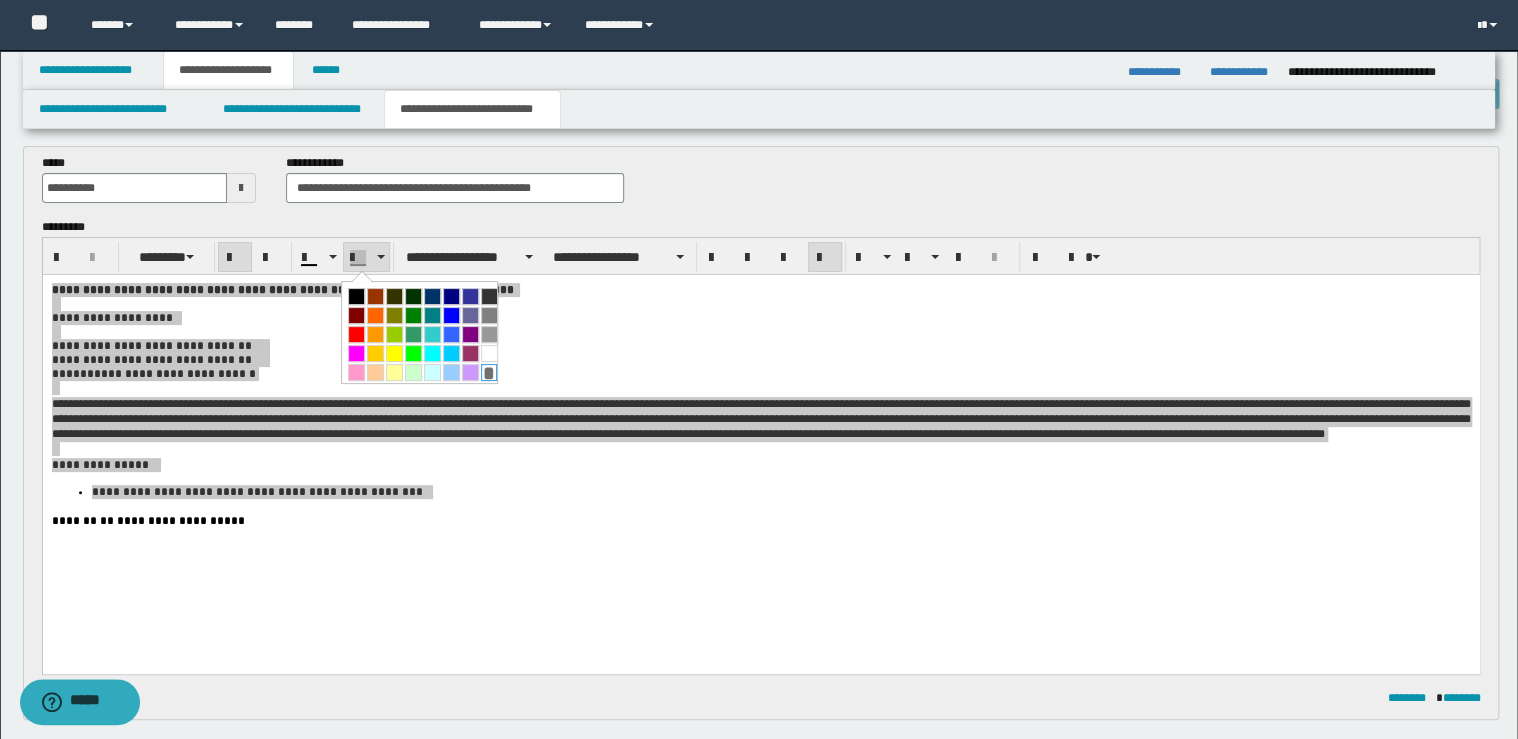 click on "*" at bounding box center [489, 372] 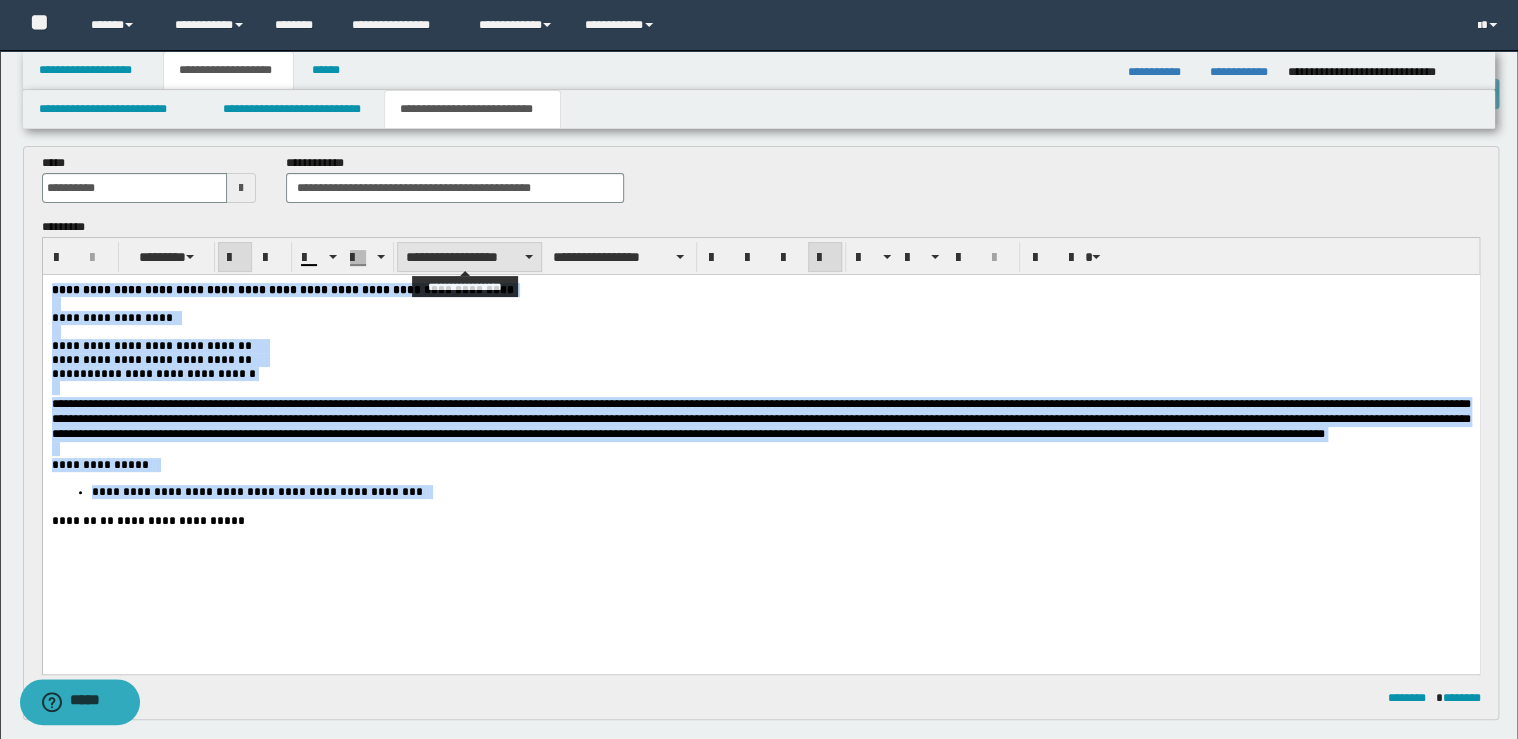 click on "**********" at bounding box center [469, 257] 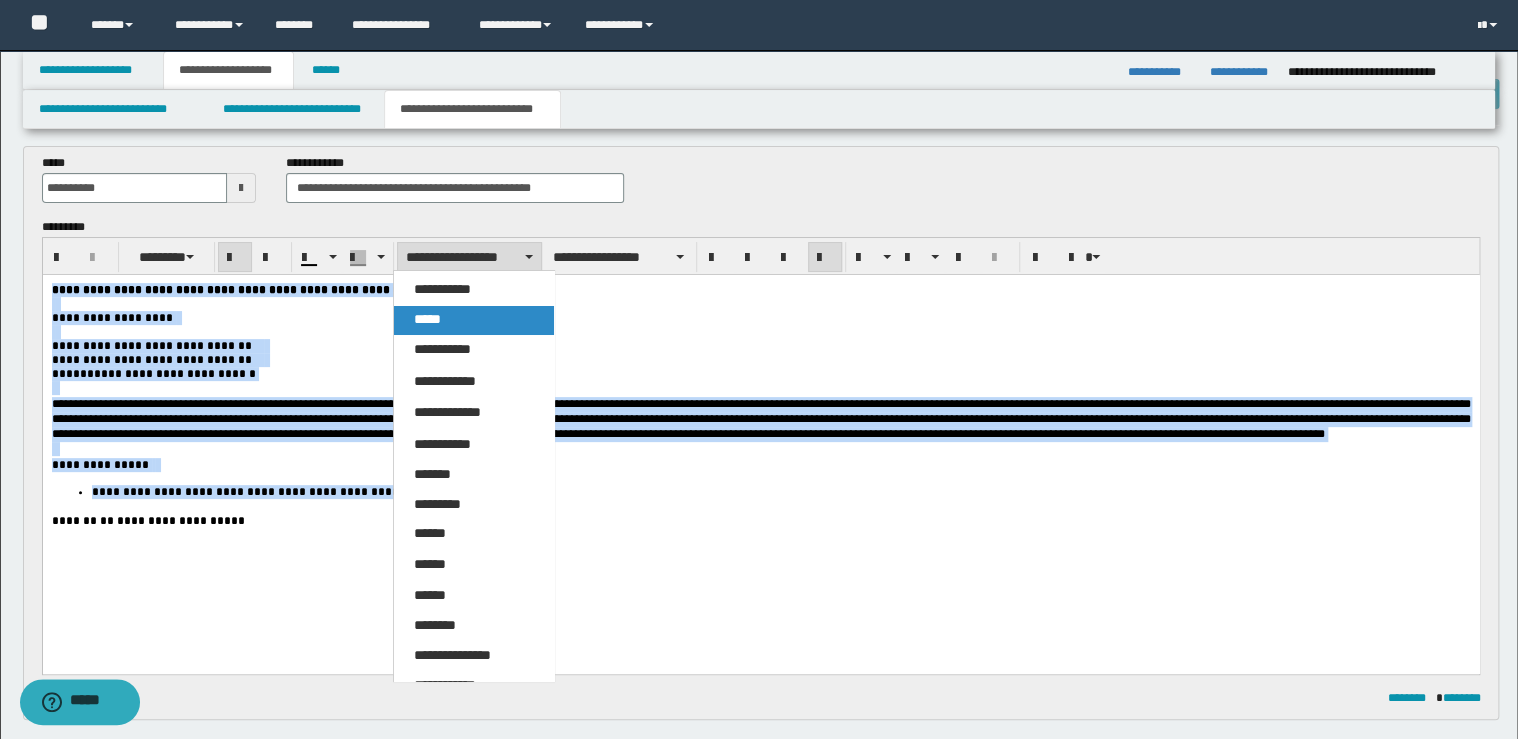 click on "*****" at bounding box center [474, 320] 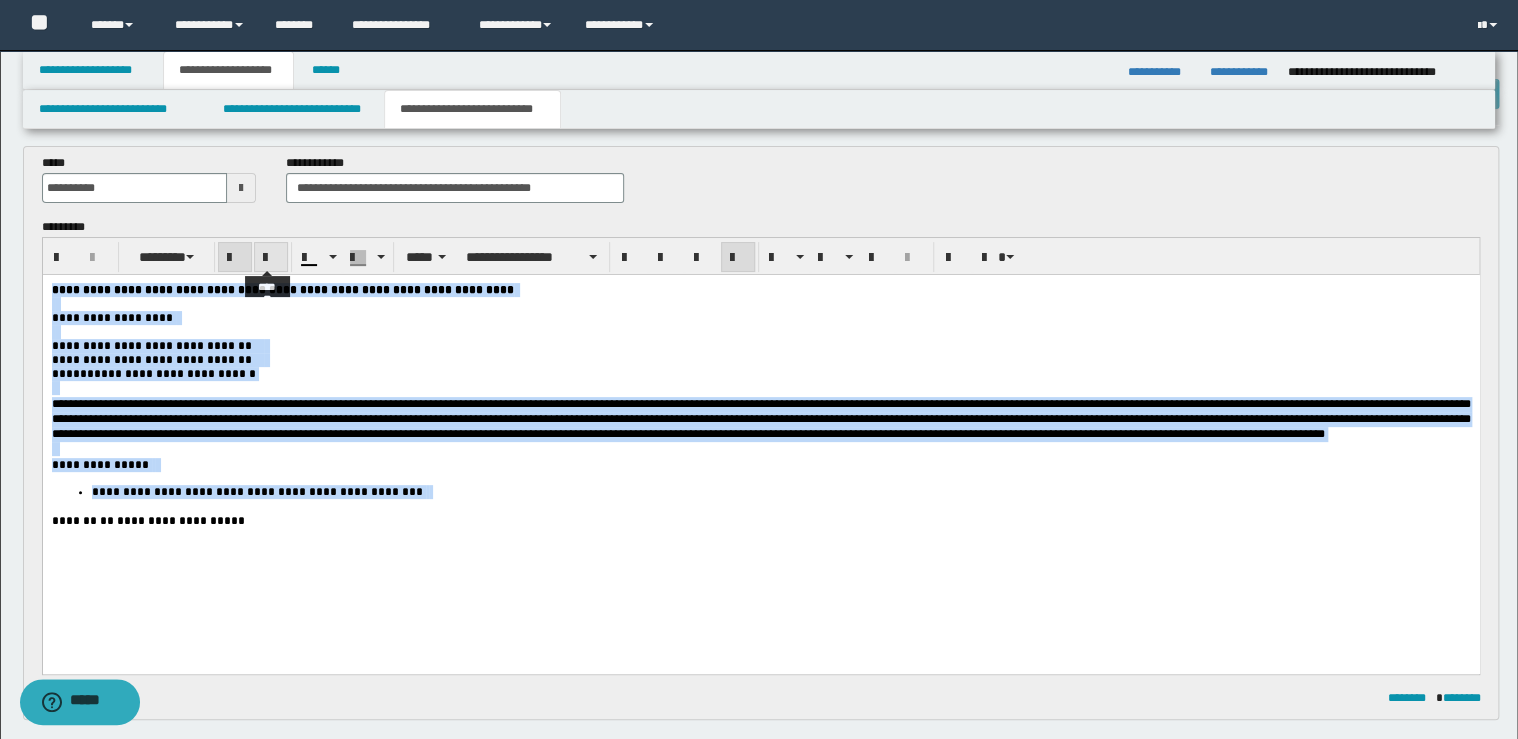 click at bounding box center [271, 258] 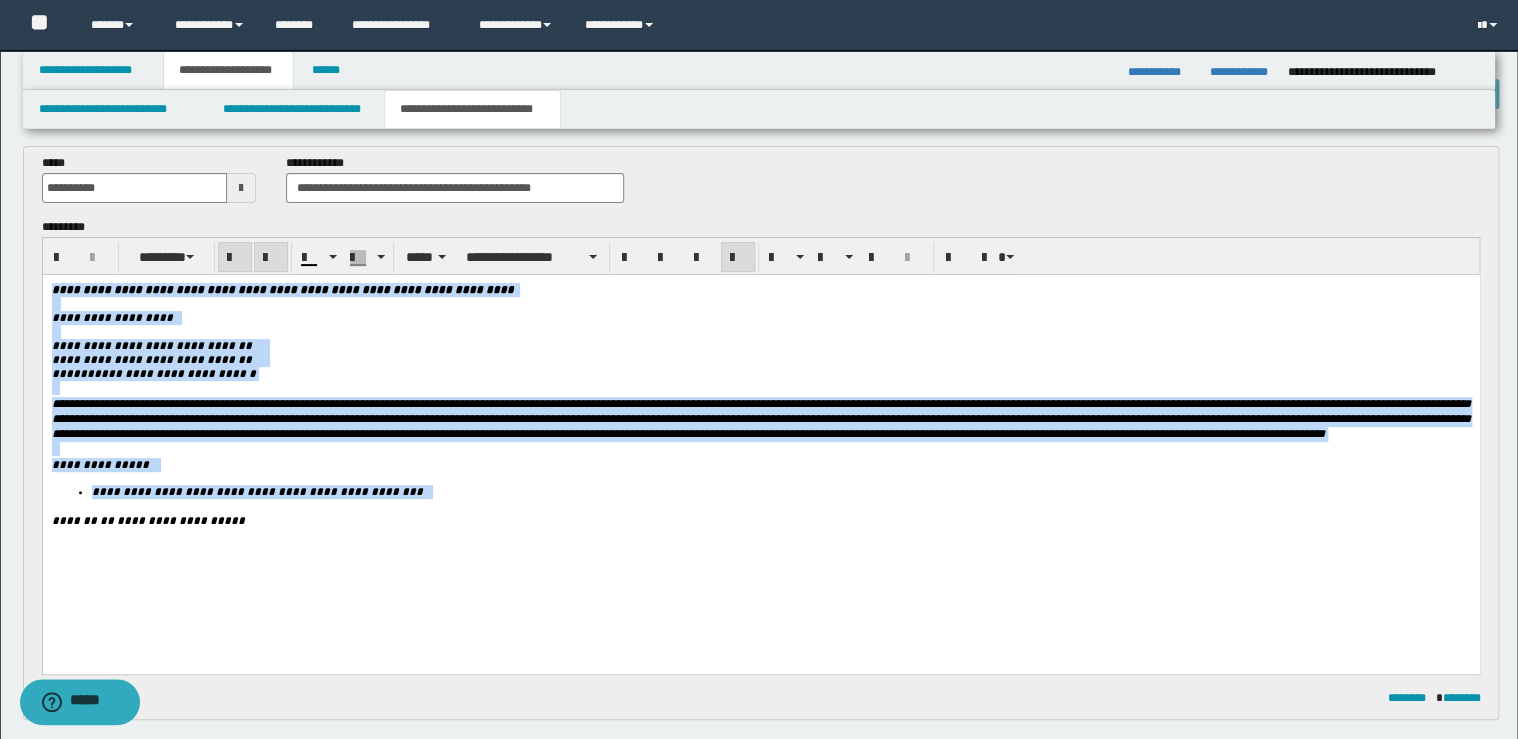 click at bounding box center [271, 258] 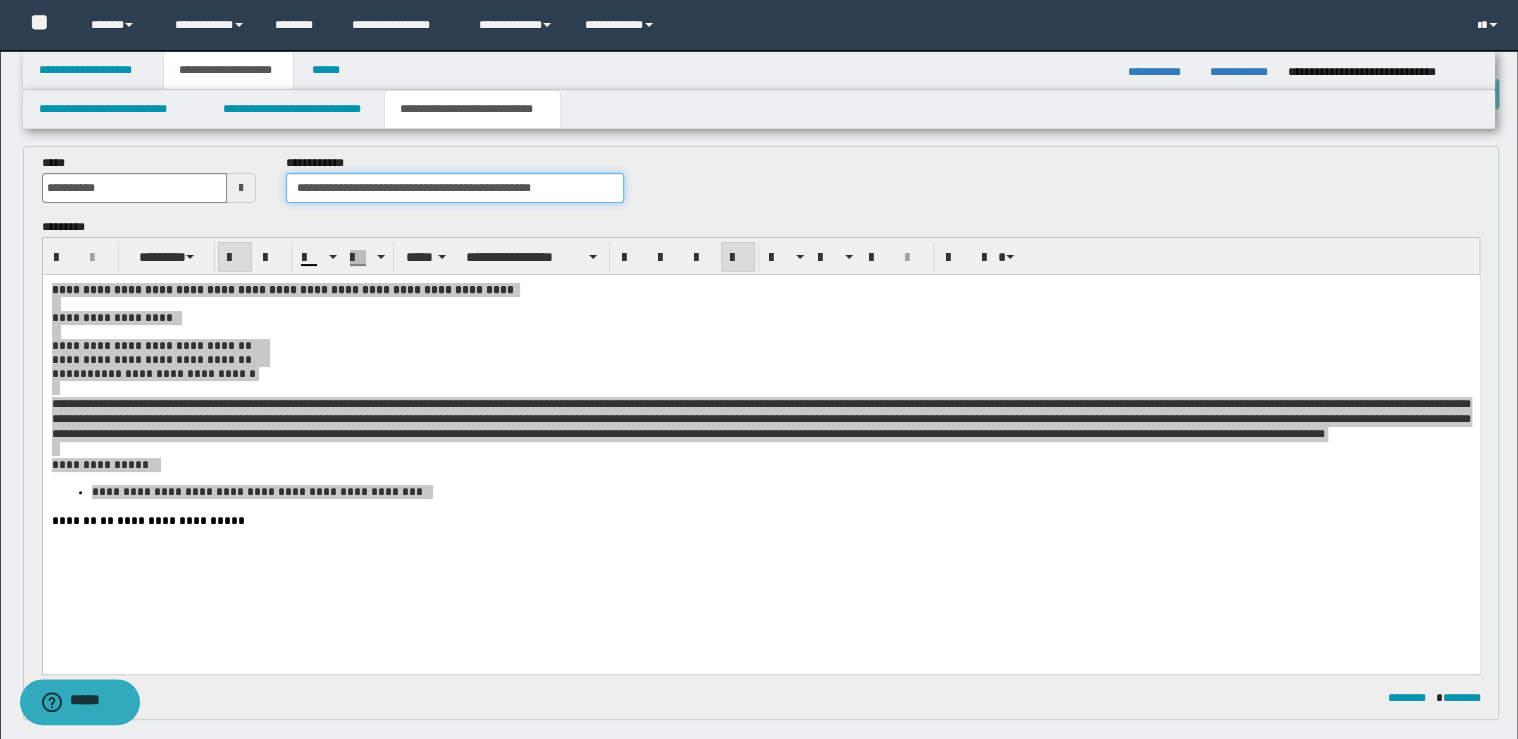 click on "**********" at bounding box center [454, 188] 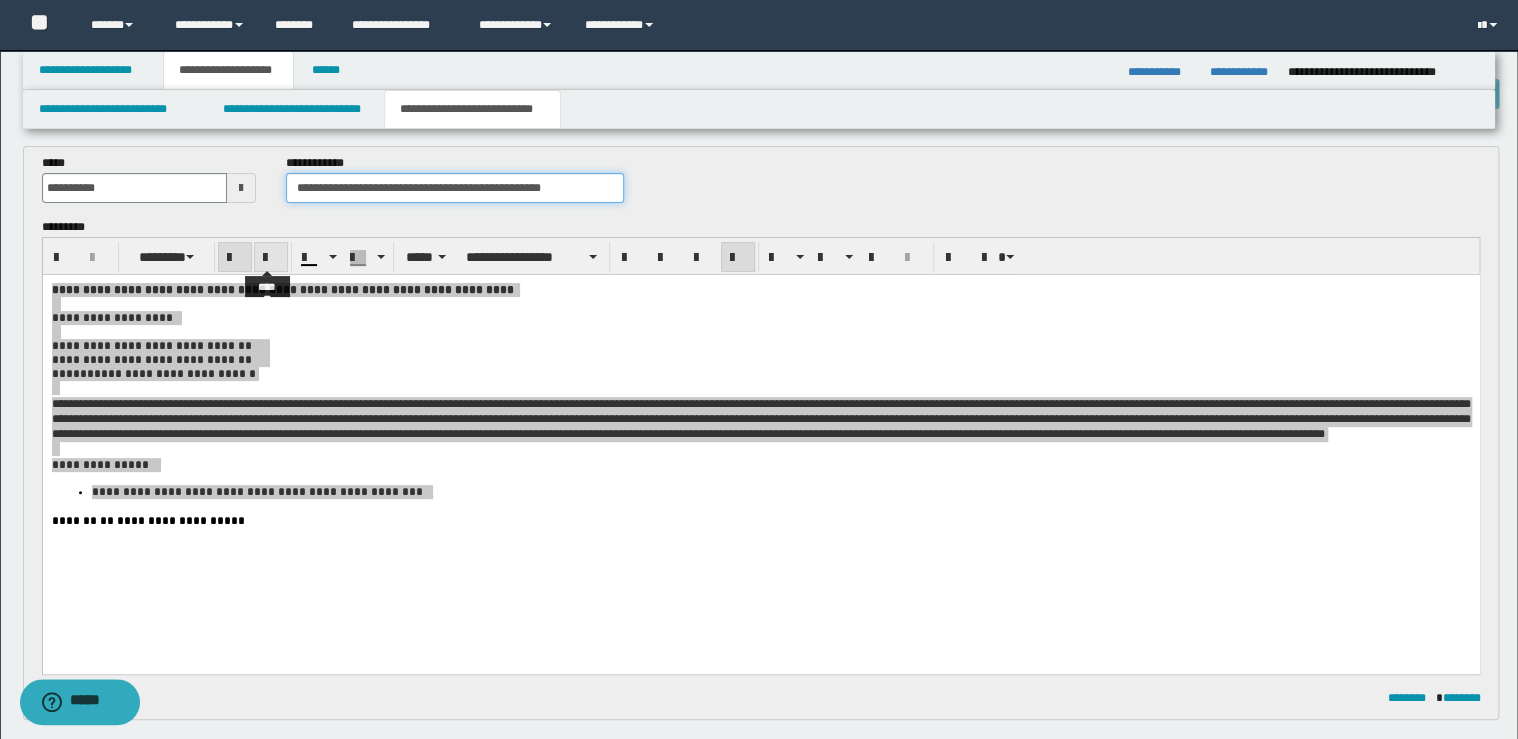 click at bounding box center (271, 258) 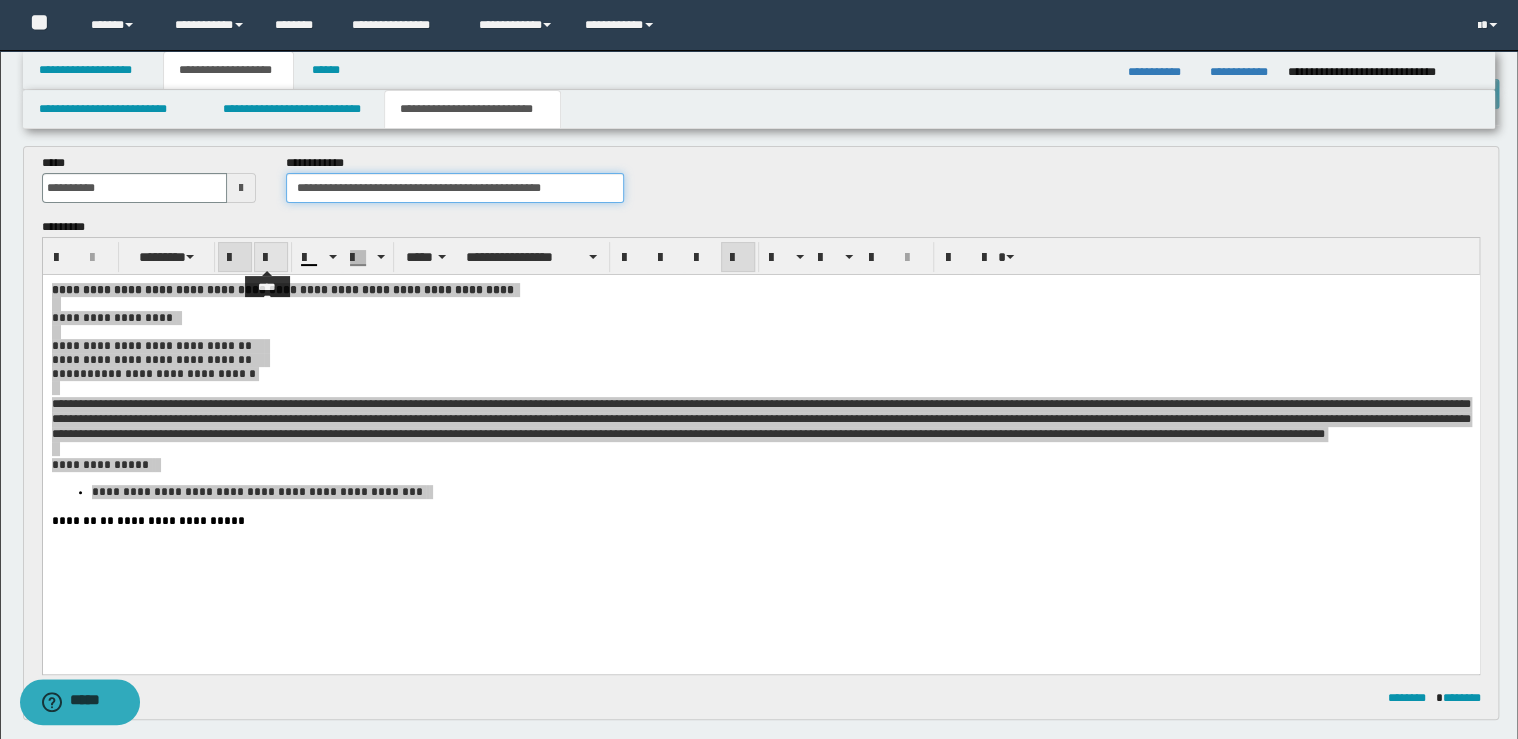 type on "**********" 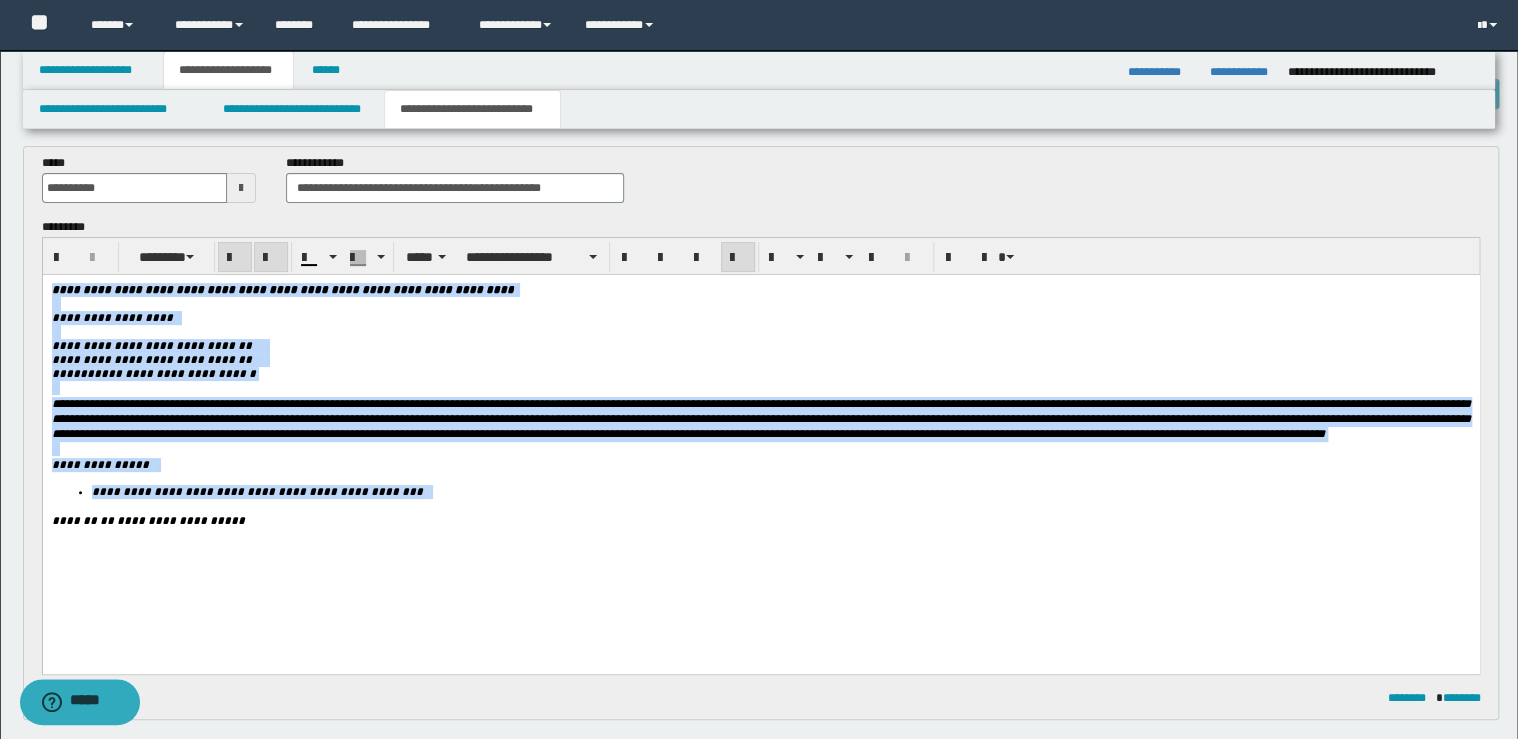 click at bounding box center [271, 258] 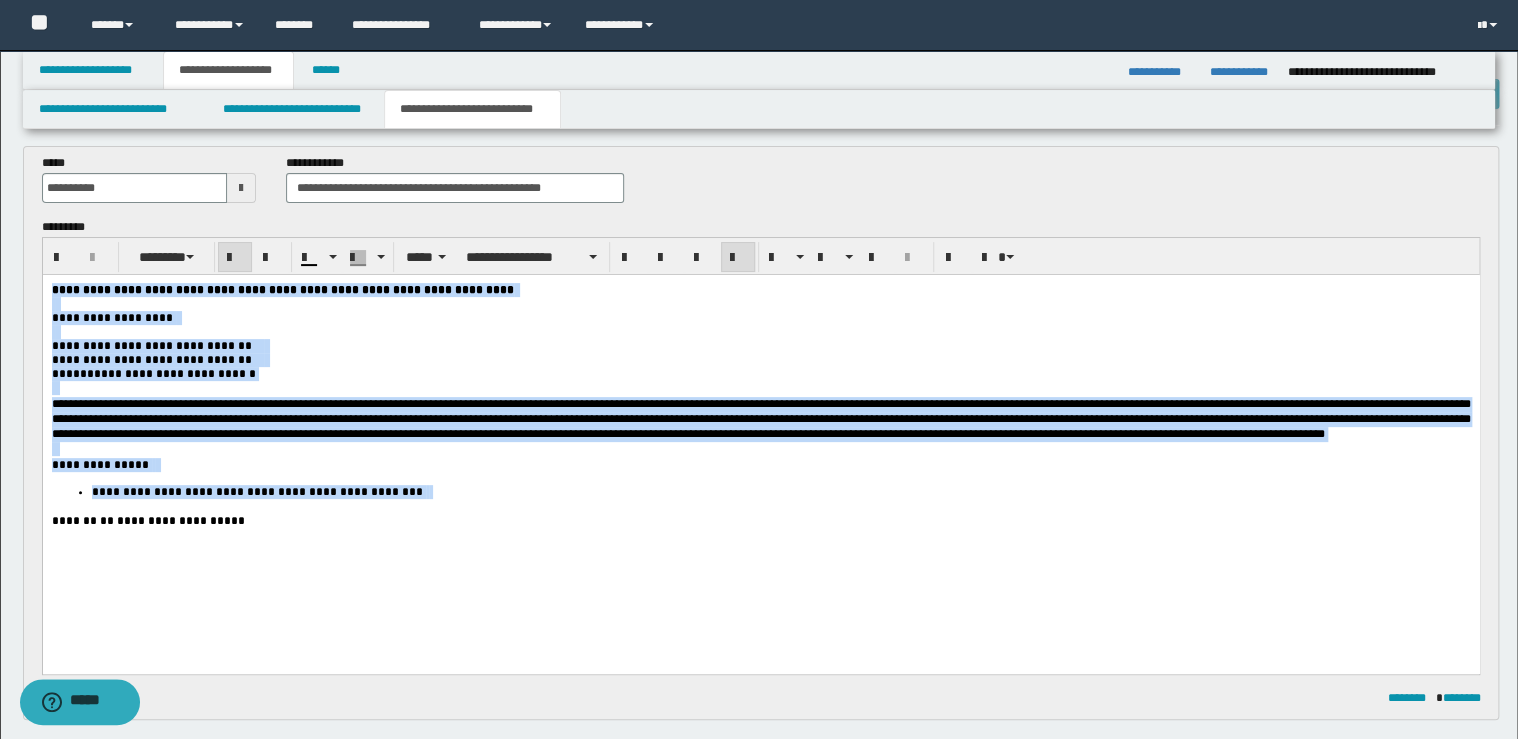 click on "**********" at bounding box center (282, 290) 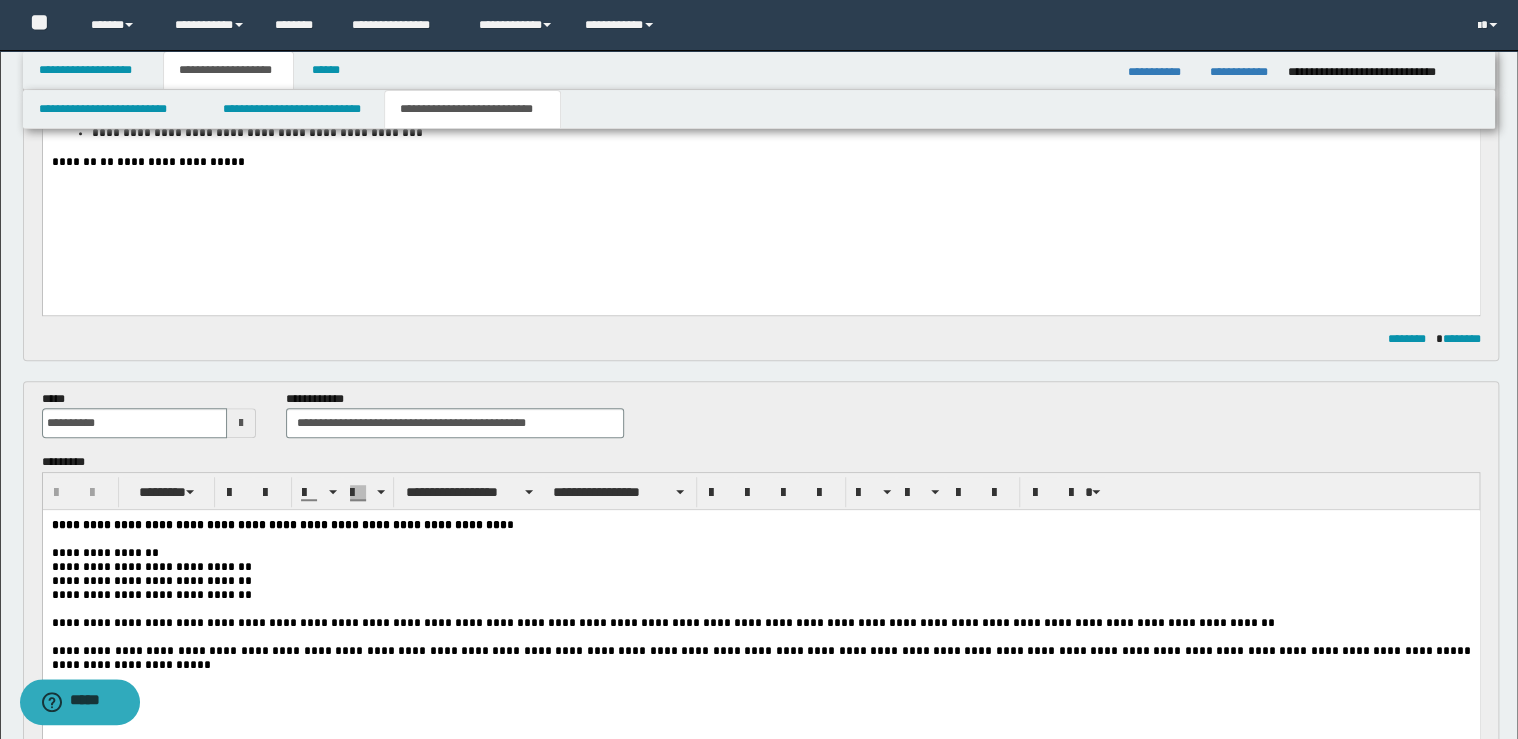 scroll, scrollTop: 560, scrollLeft: 0, axis: vertical 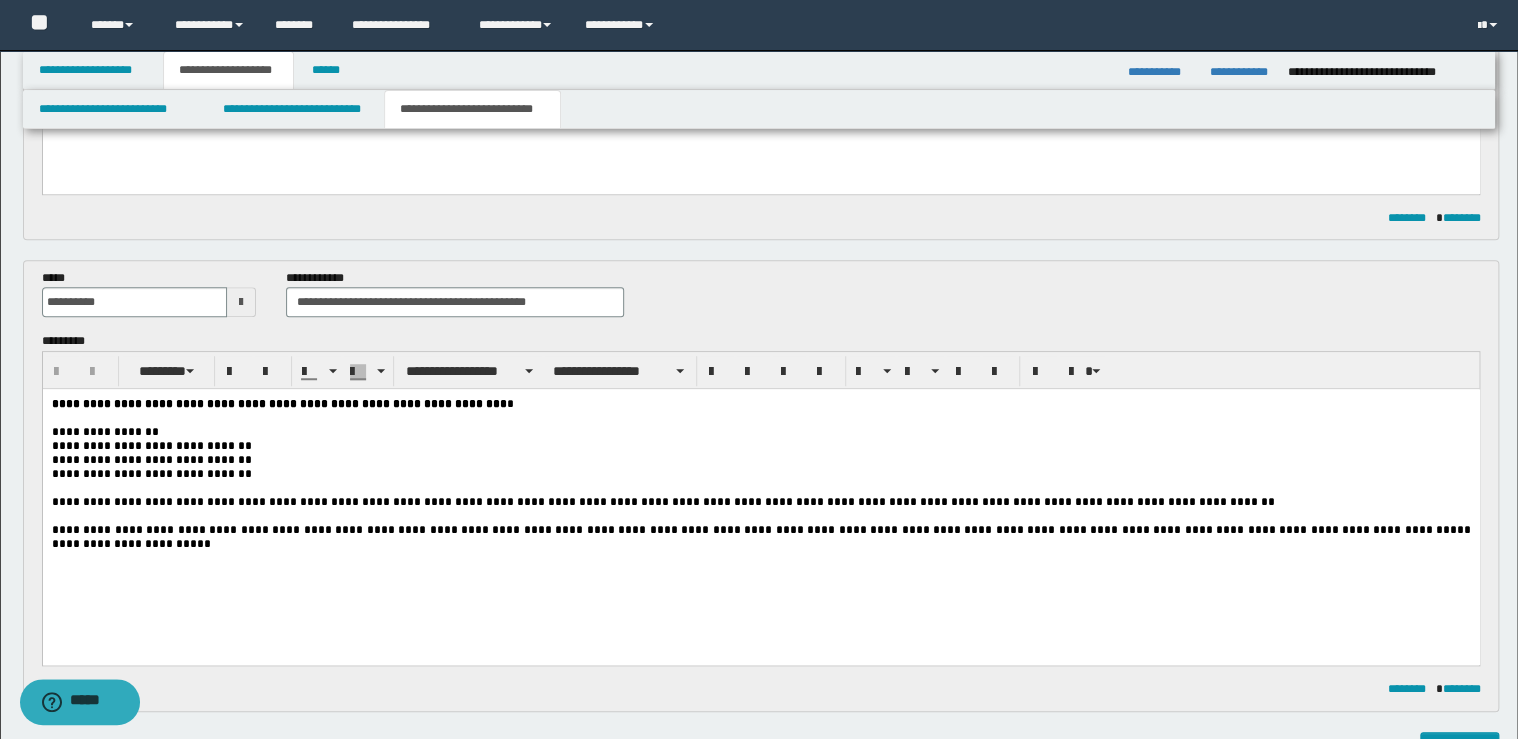 click at bounding box center (760, 488) 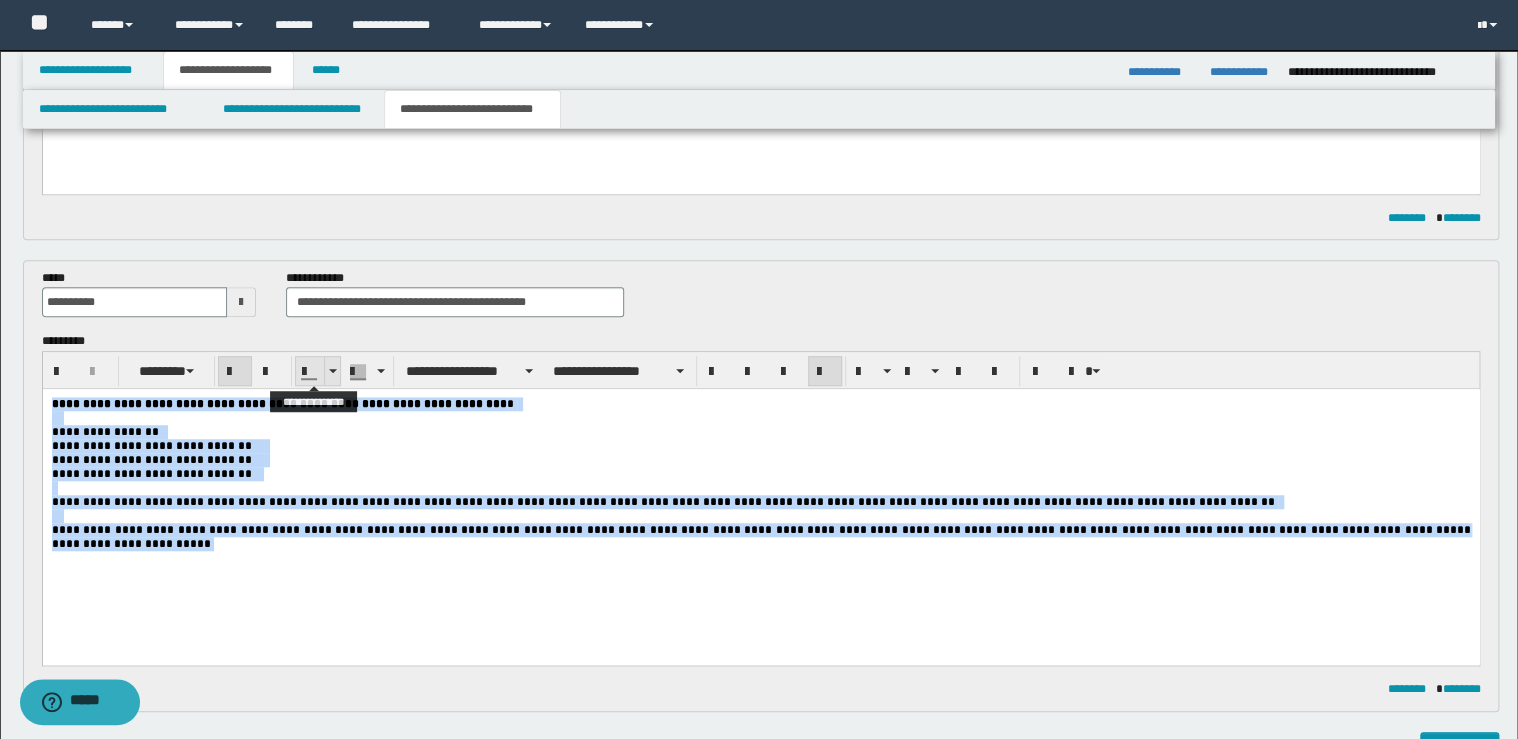 click at bounding box center (332, 371) 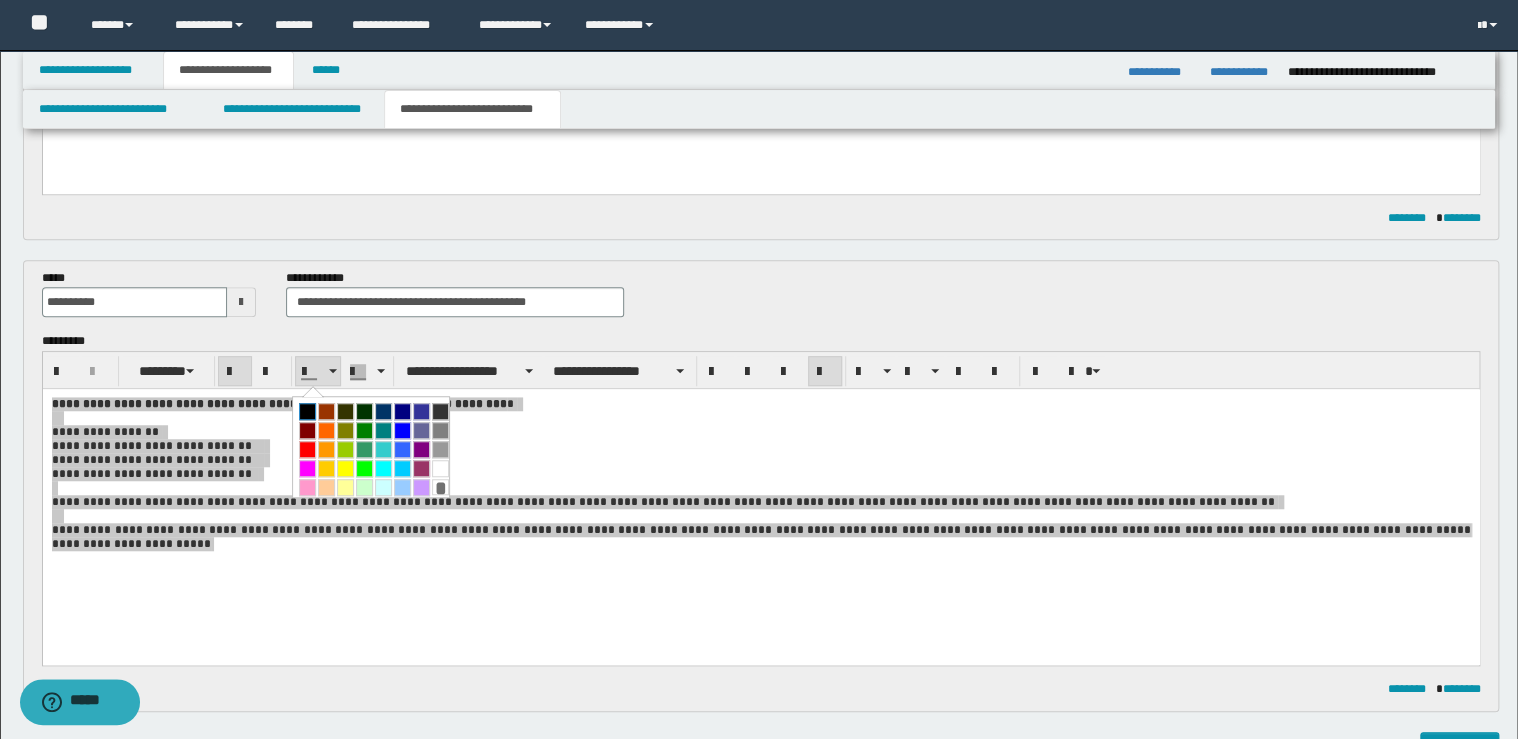 drag, startPoint x: 304, startPoint y: 408, endPoint x: 292, endPoint y: 7, distance: 401.1795 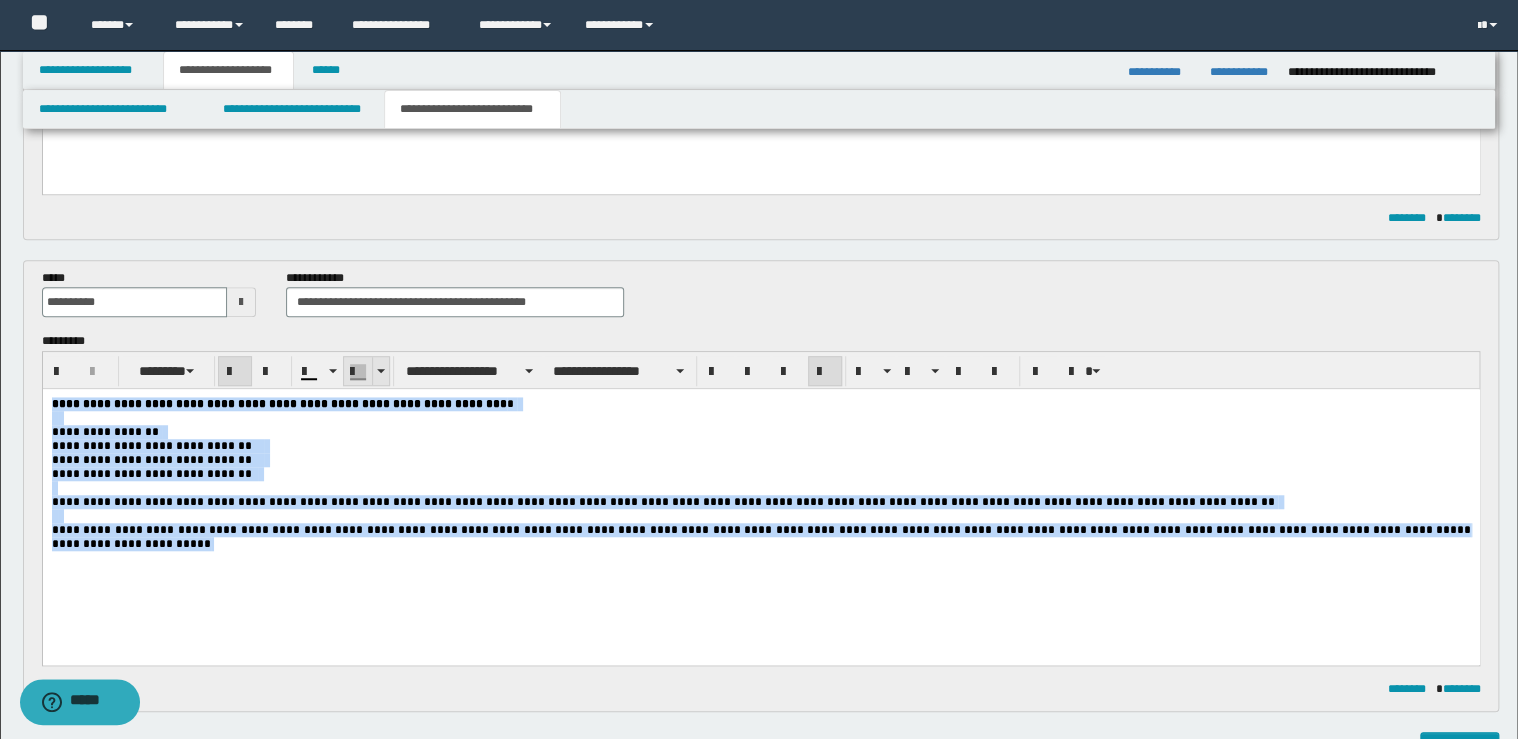 click at bounding box center [380, 371] 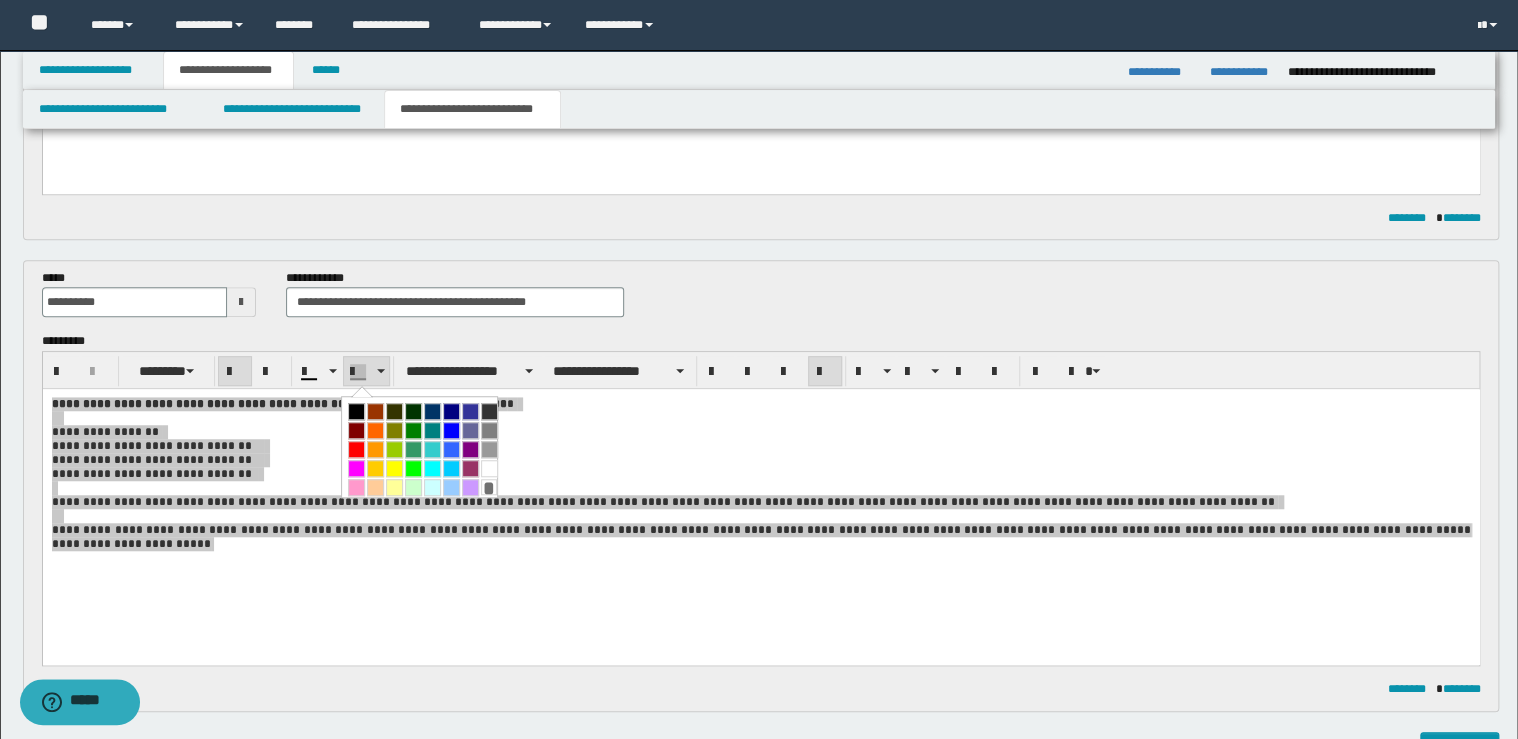 drag, startPoint x: 480, startPoint y: 486, endPoint x: 406, endPoint y: 15, distance: 476.77774 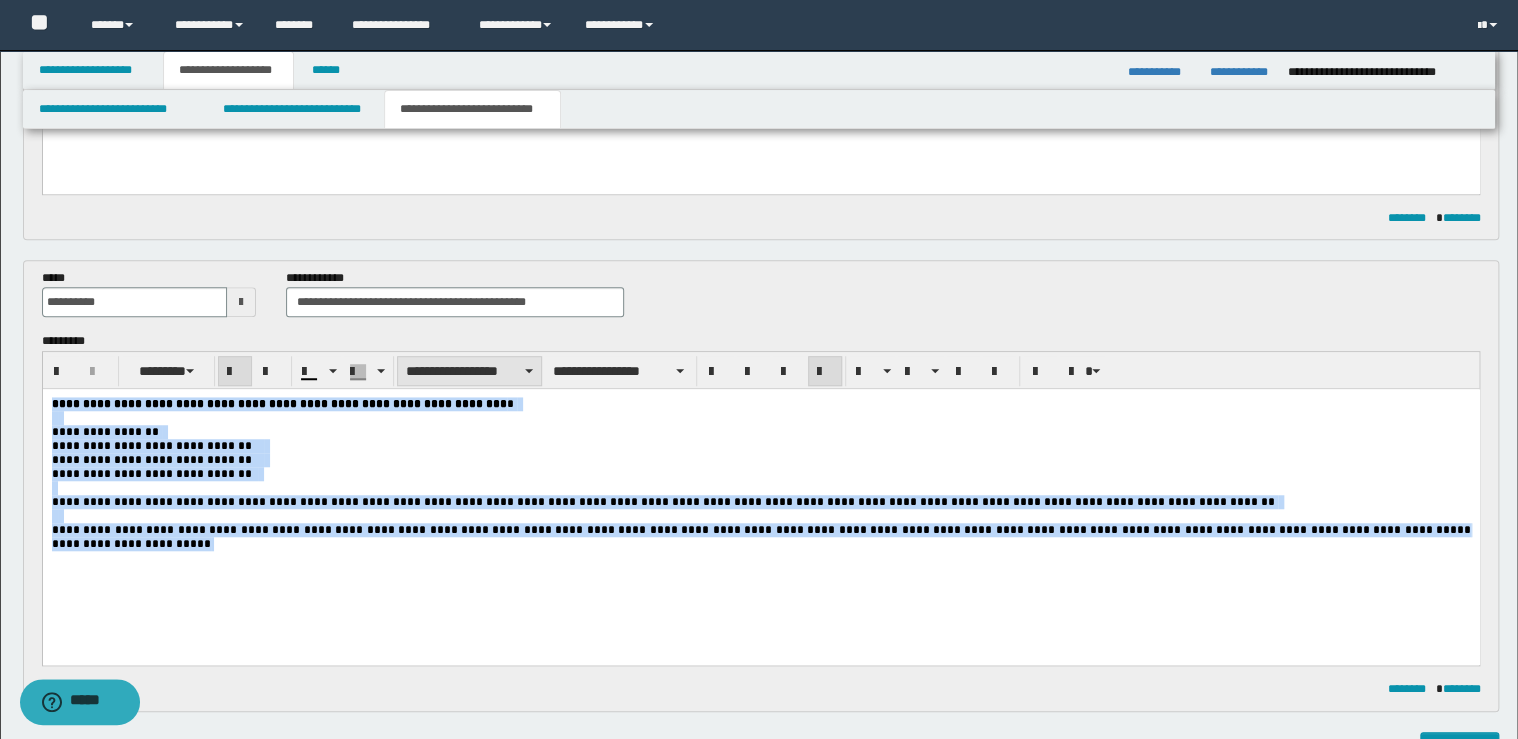 click on "**********" at bounding box center (469, 371) 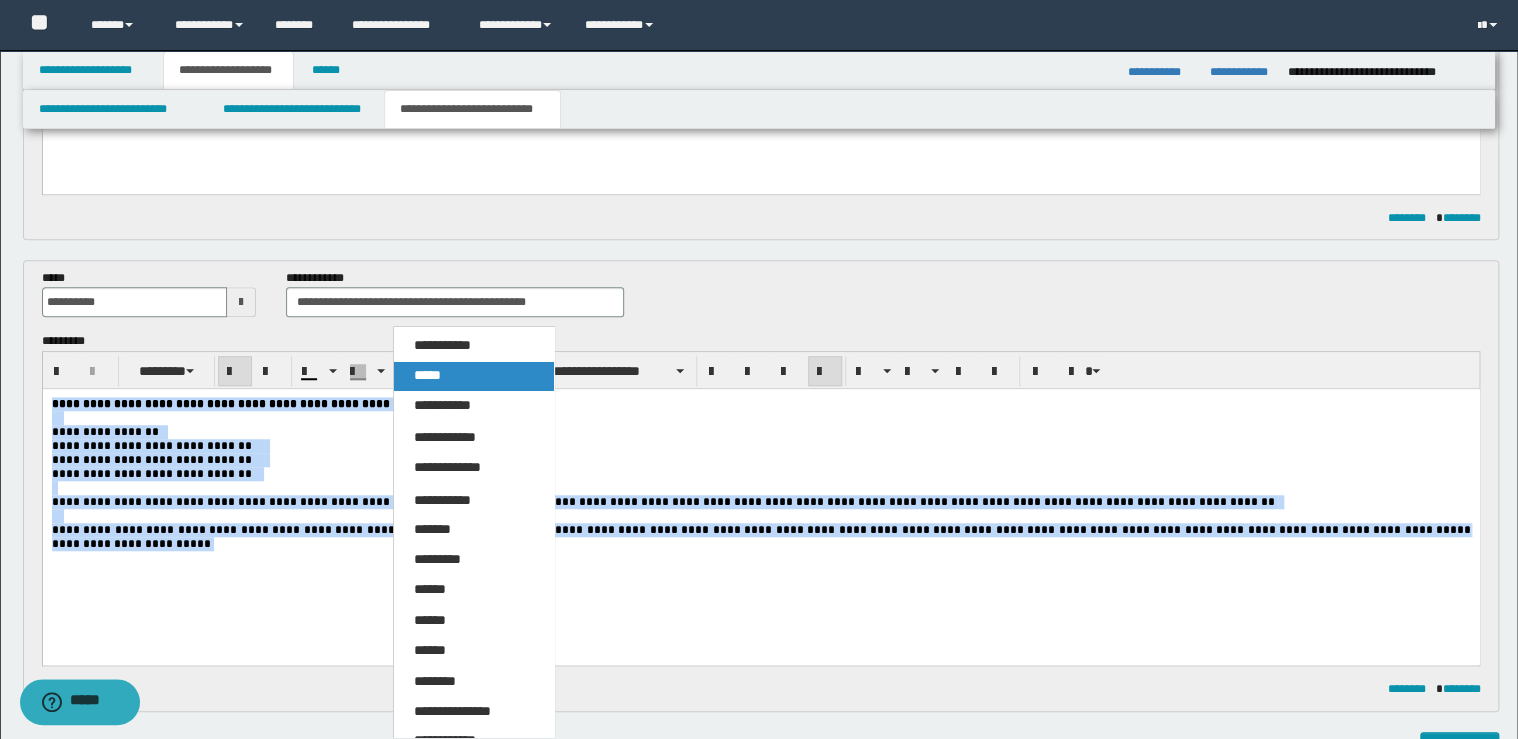 click on "*****" at bounding box center [474, 376] 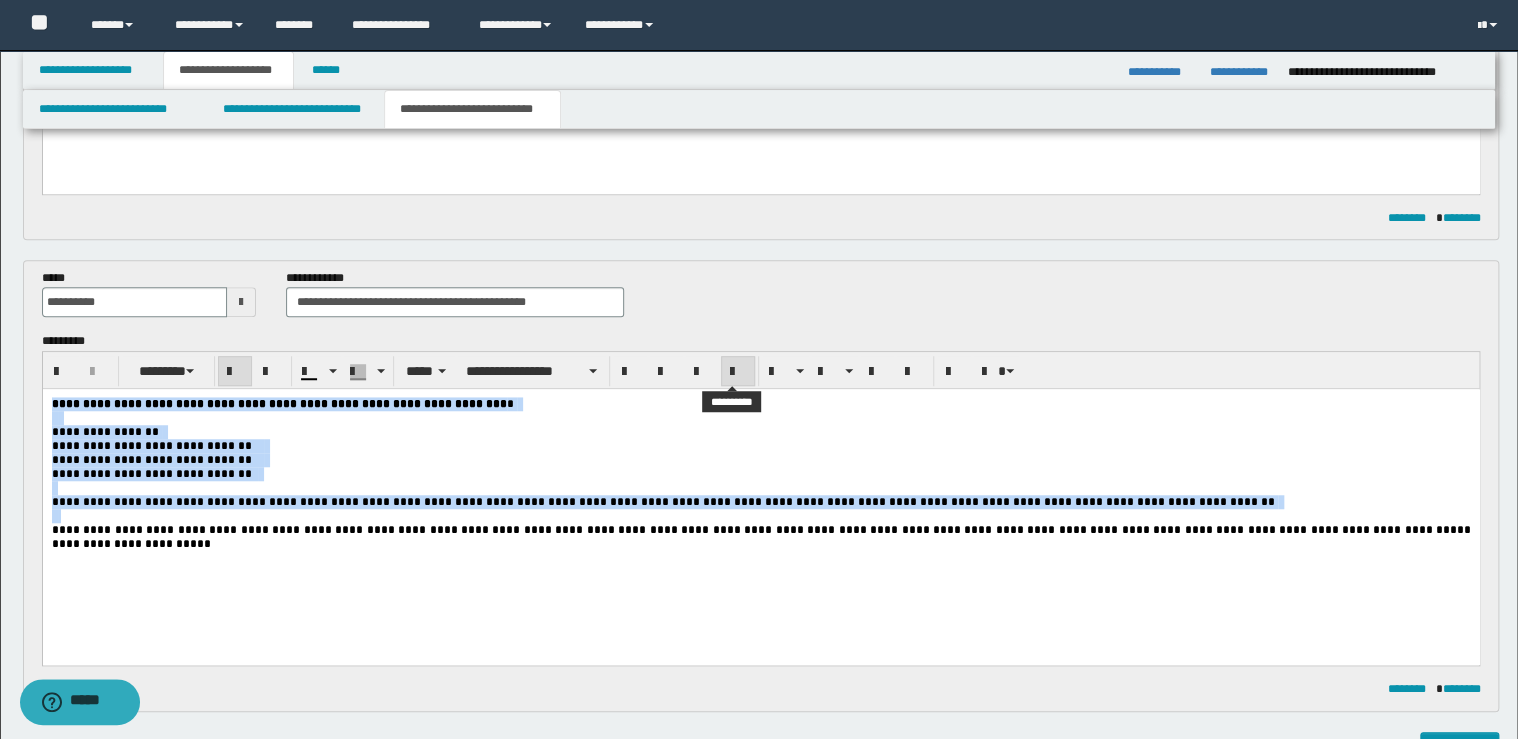 click at bounding box center (738, 372) 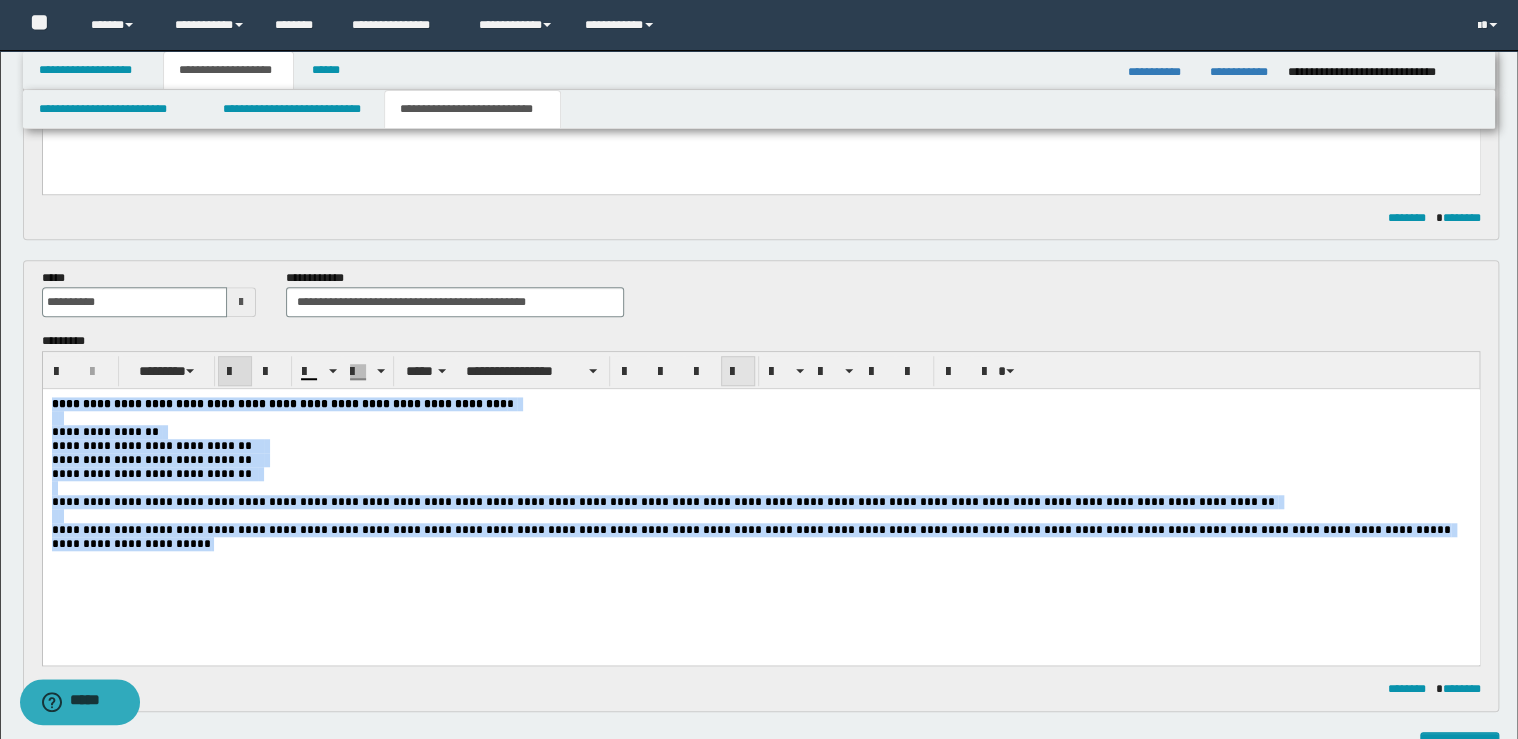 click at bounding box center (738, 372) 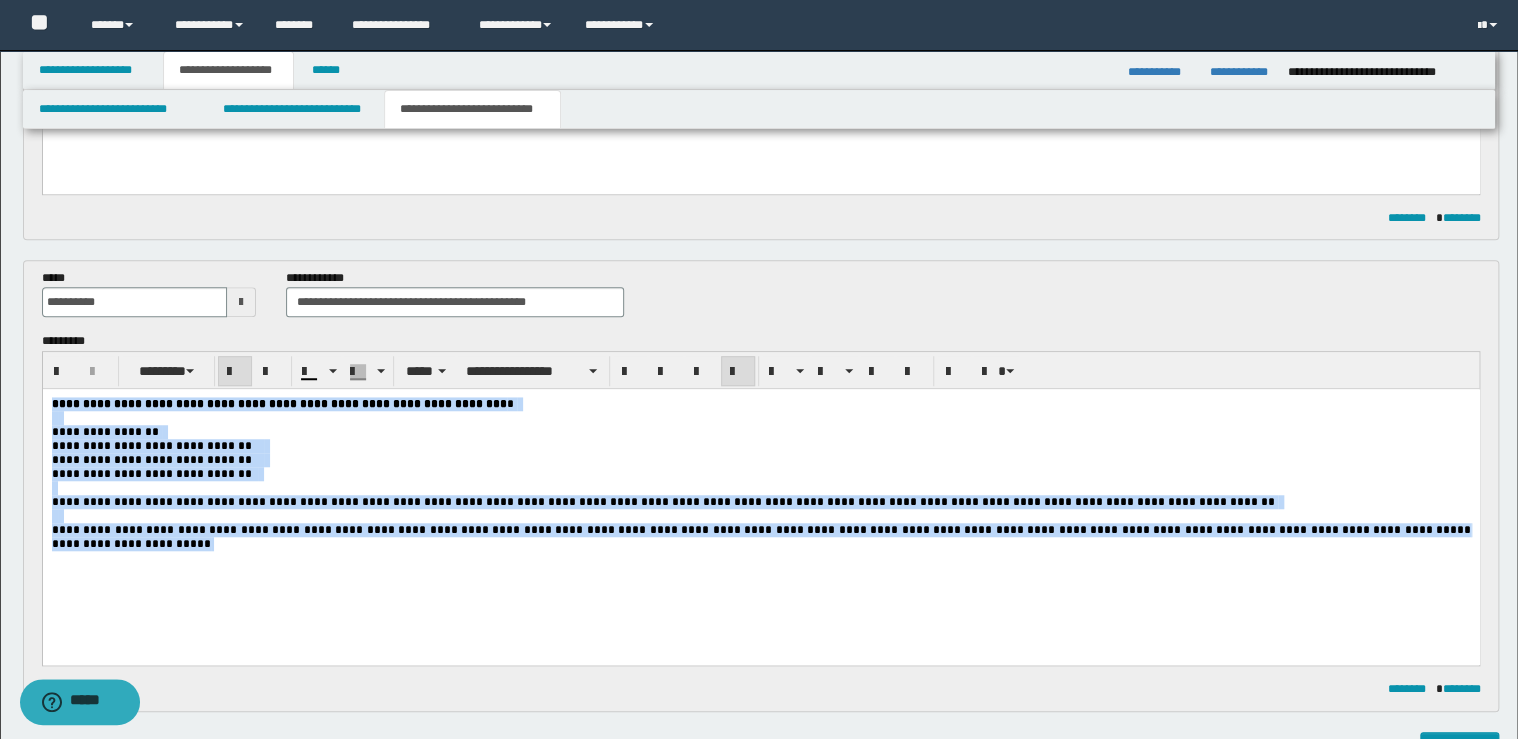 drag, startPoint x: 326, startPoint y: 366, endPoint x: 312, endPoint y: 405, distance: 41.4367 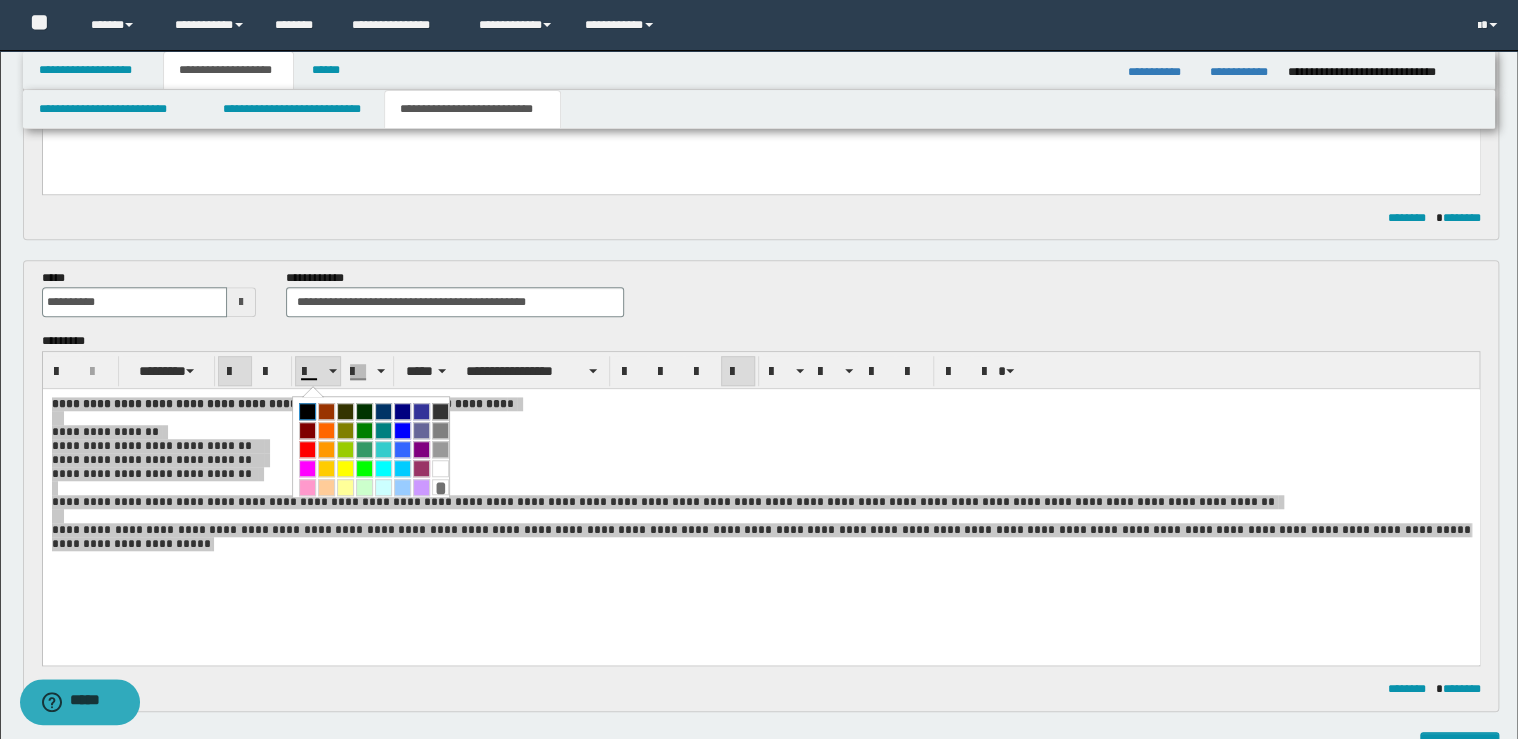 click at bounding box center (307, 411) 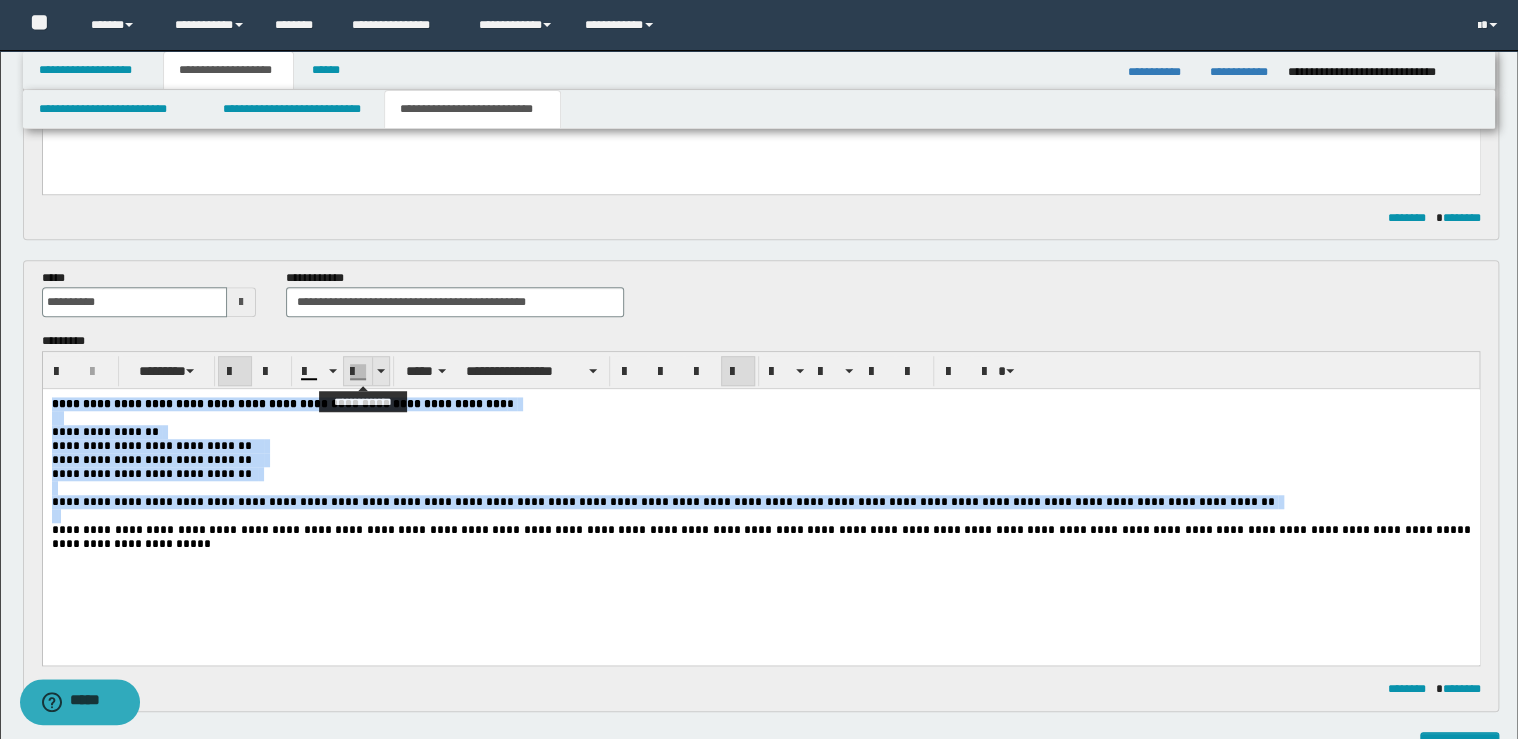 click at bounding box center (380, 371) 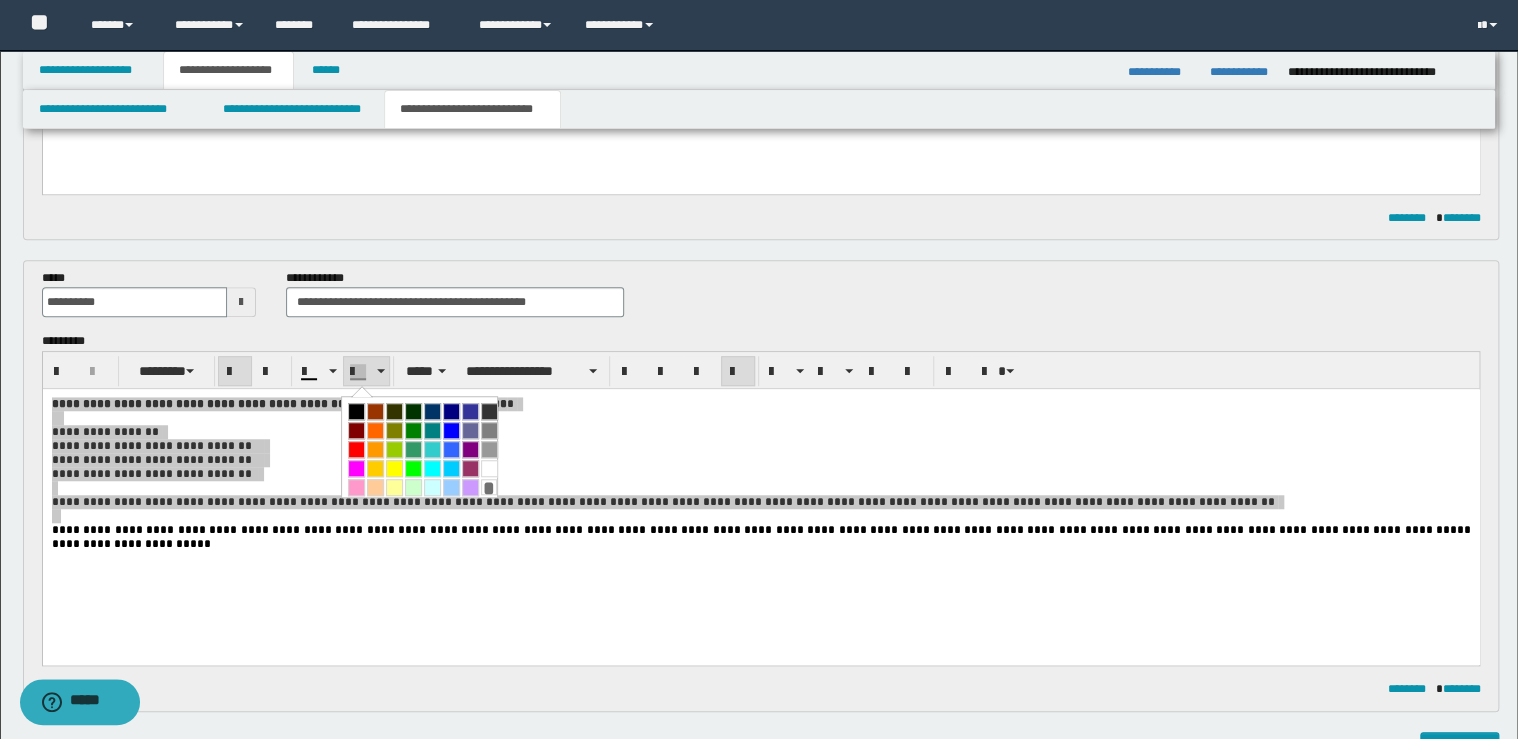 click on "*" at bounding box center (489, 487) 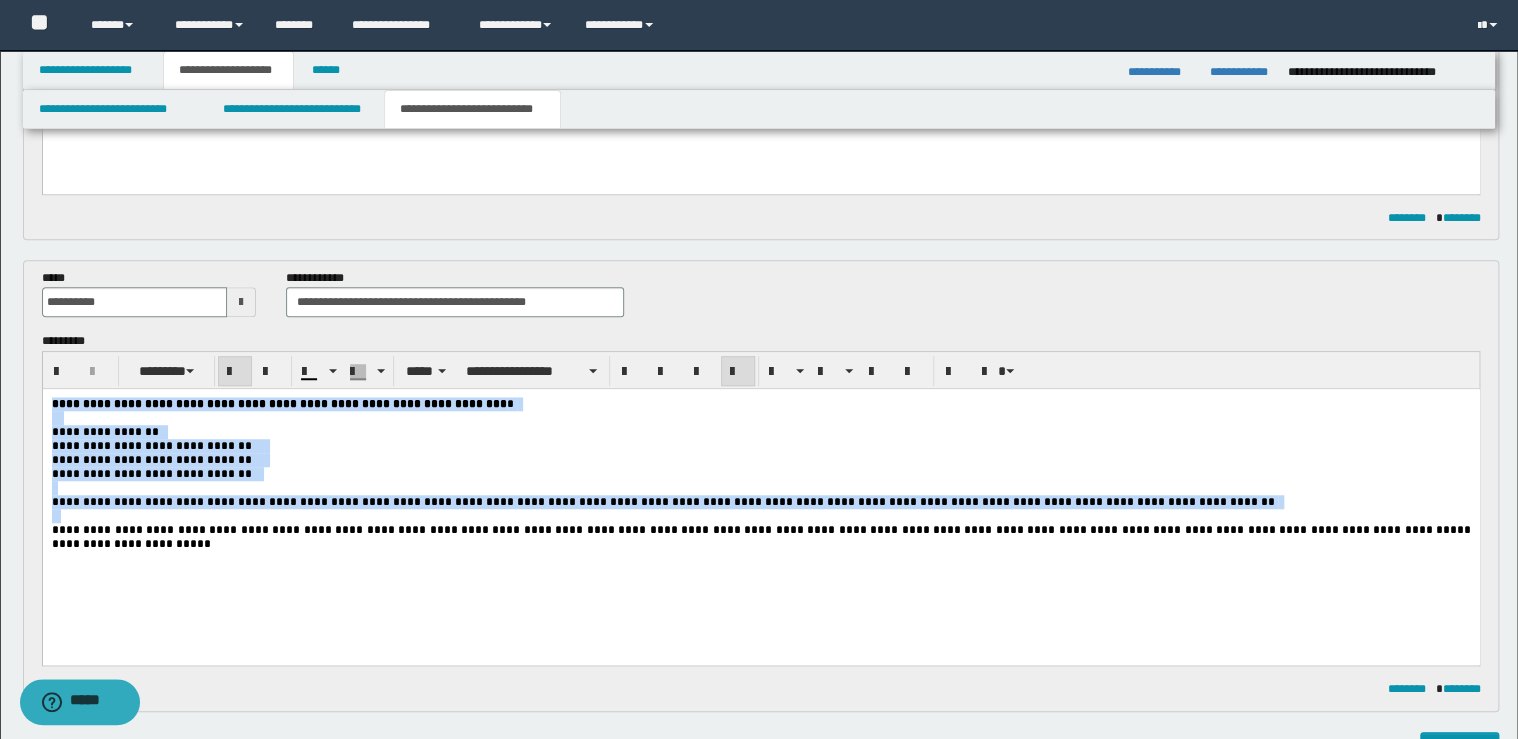 click on "**********" at bounding box center [760, 460] 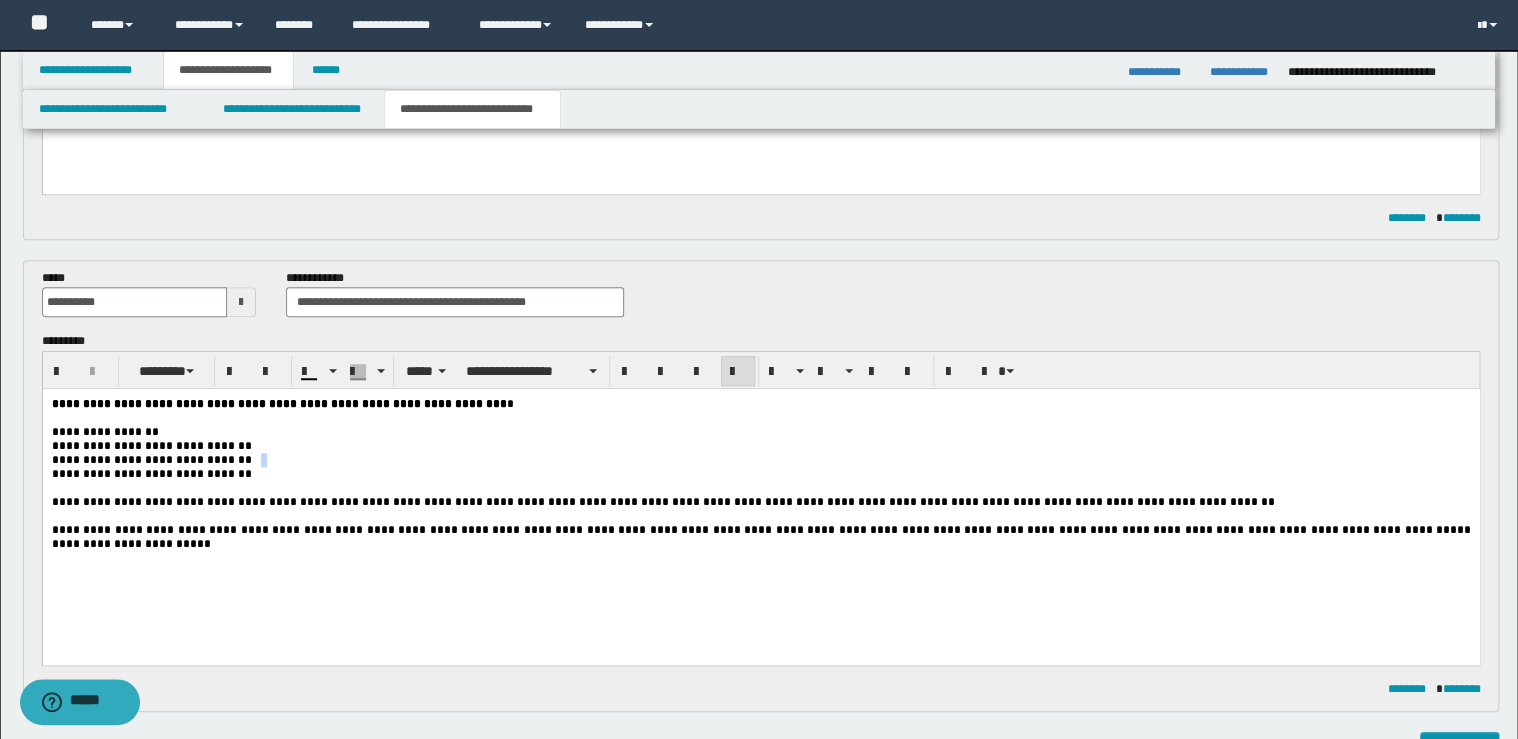 drag, startPoint x: 263, startPoint y: 471, endPoint x: 232, endPoint y: 470, distance: 31.016125 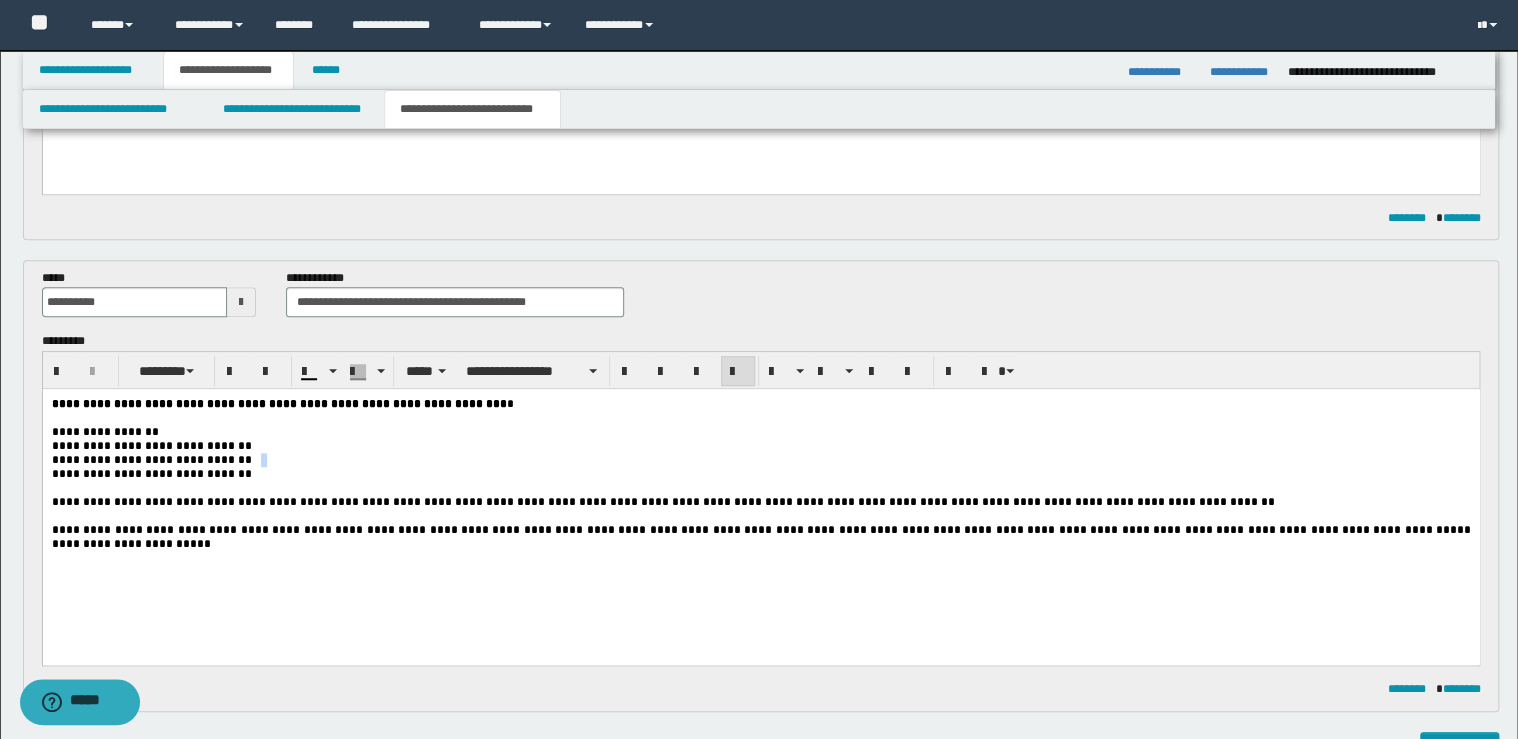 click on "**********" at bounding box center [760, 460] 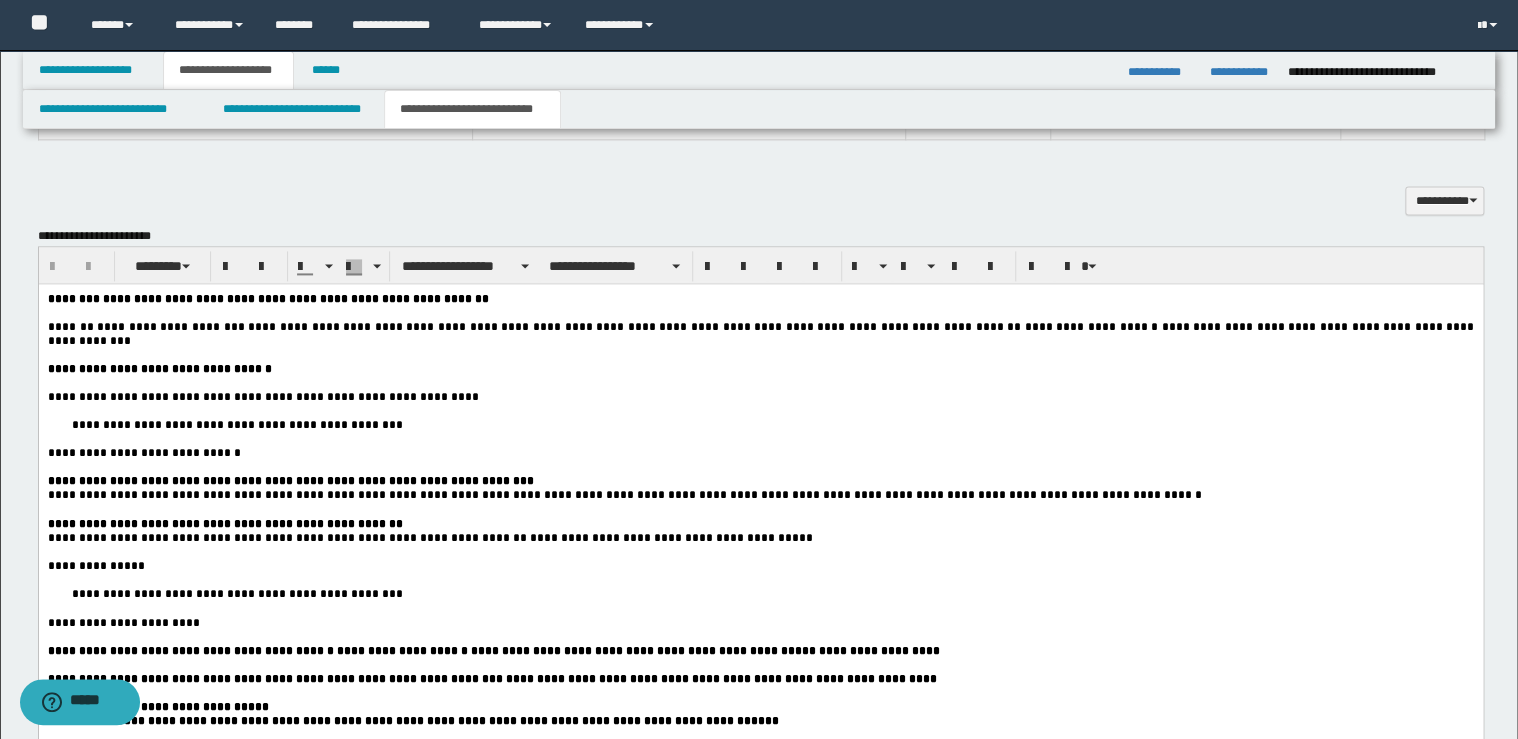 scroll, scrollTop: 1360, scrollLeft: 0, axis: vertical 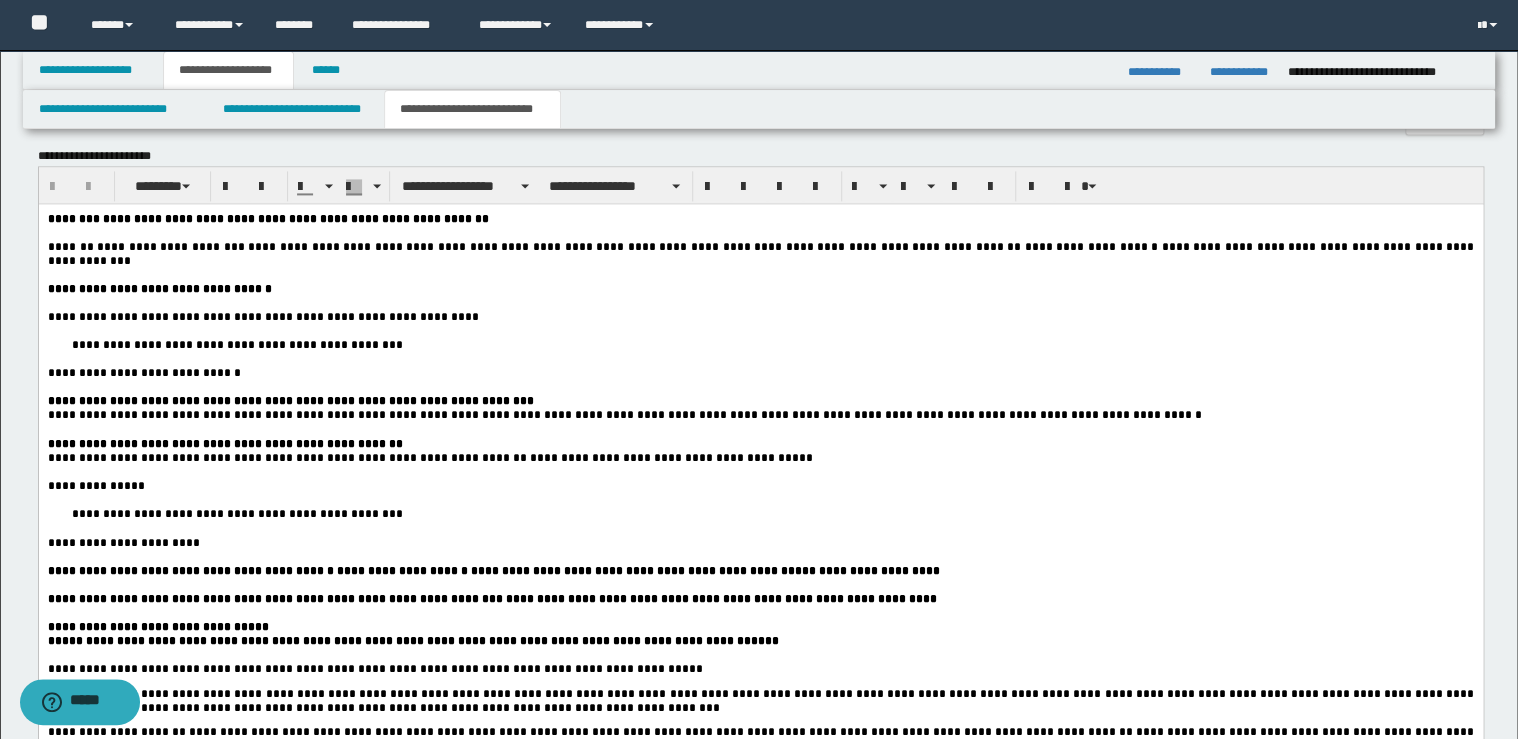 click on "**********" at bounding box center [238, 345] 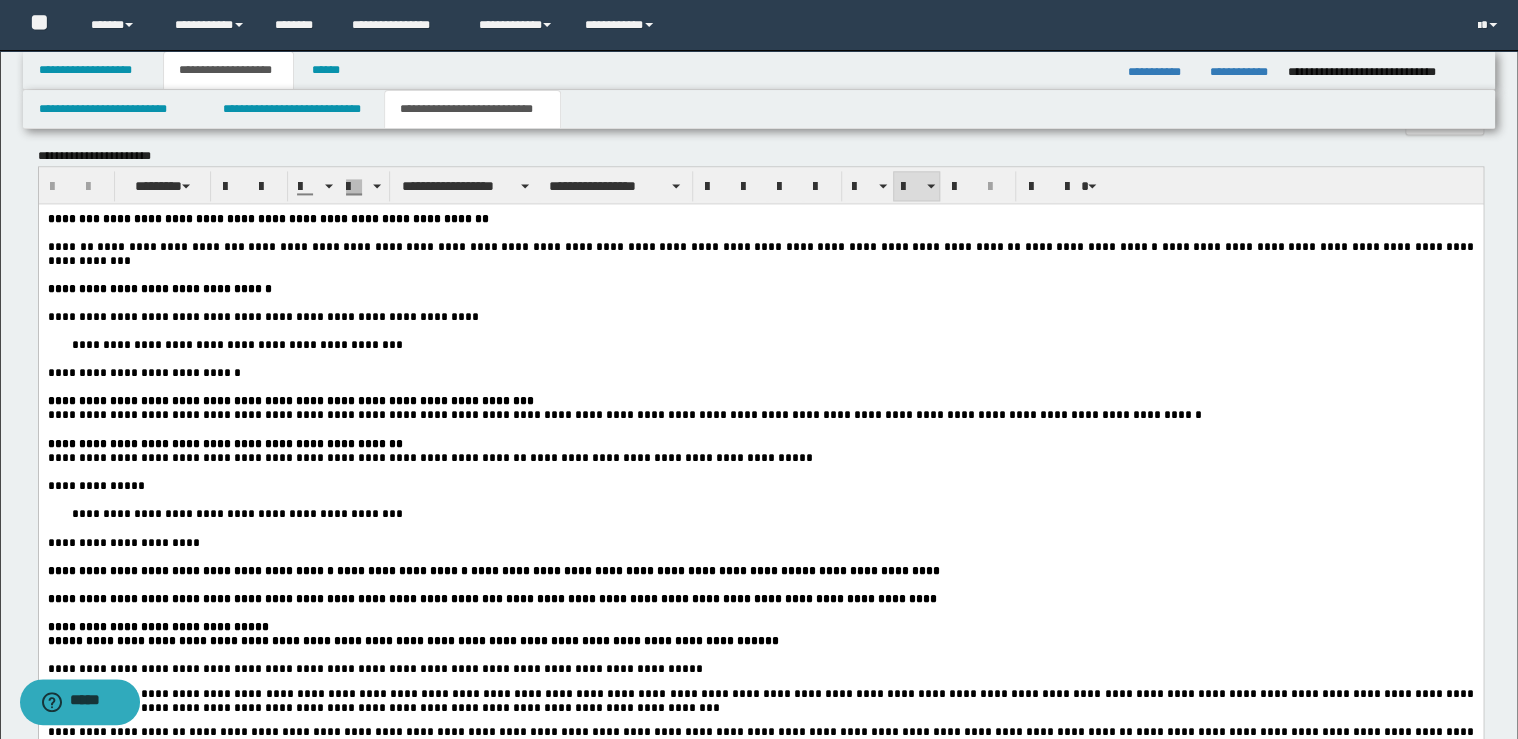 click on "**********" at bounding box center (238, 345) 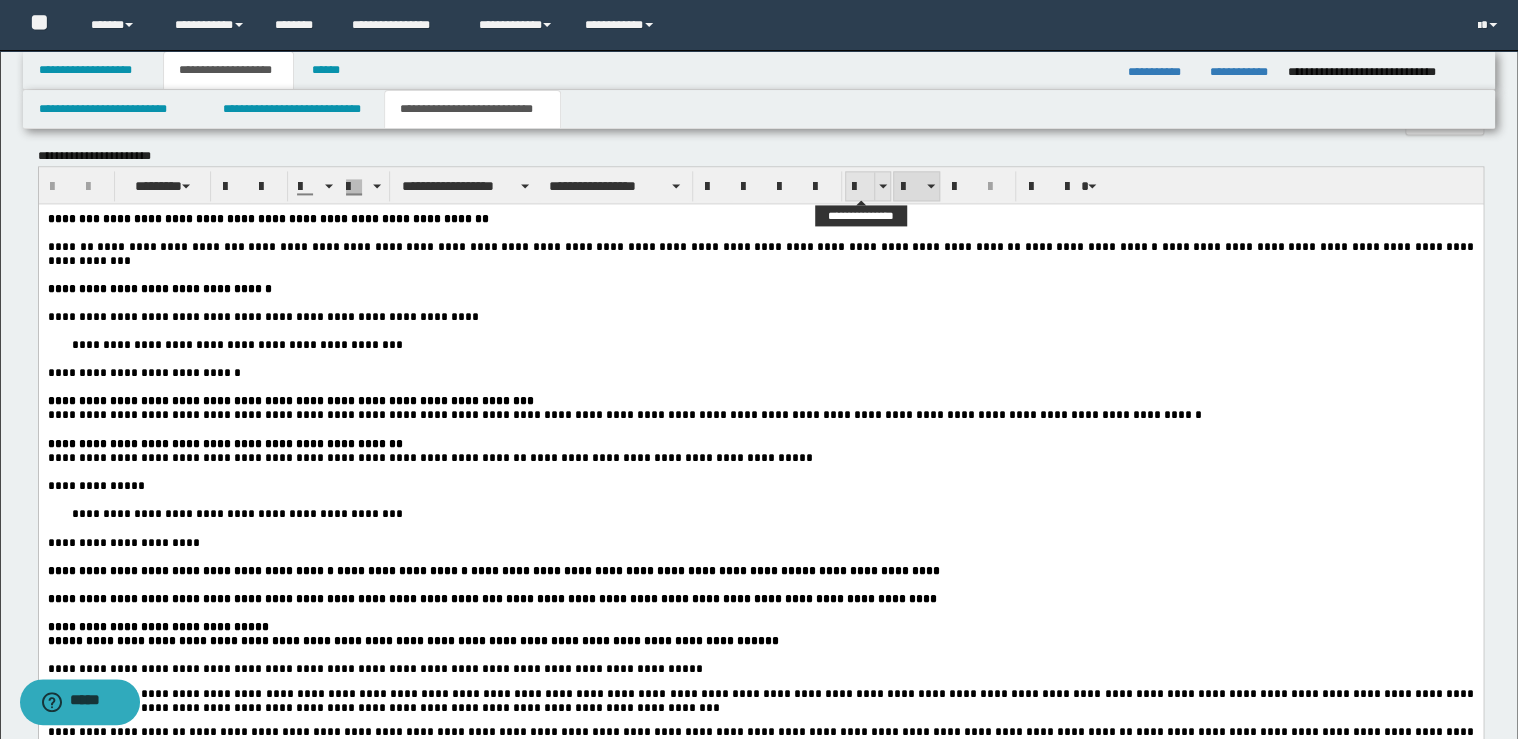 click at bounding box center [860, 187] 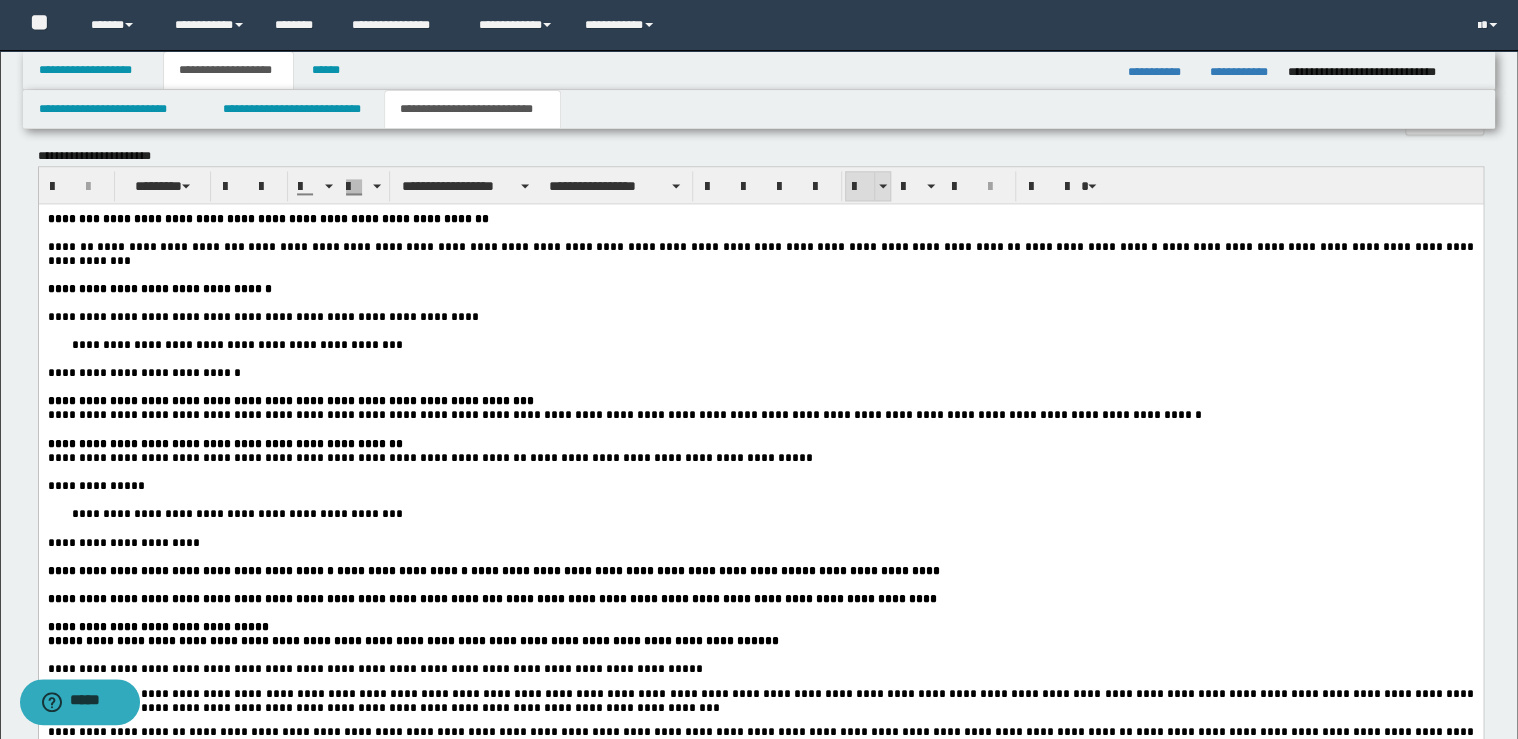 click at bounding box center (860, 187) 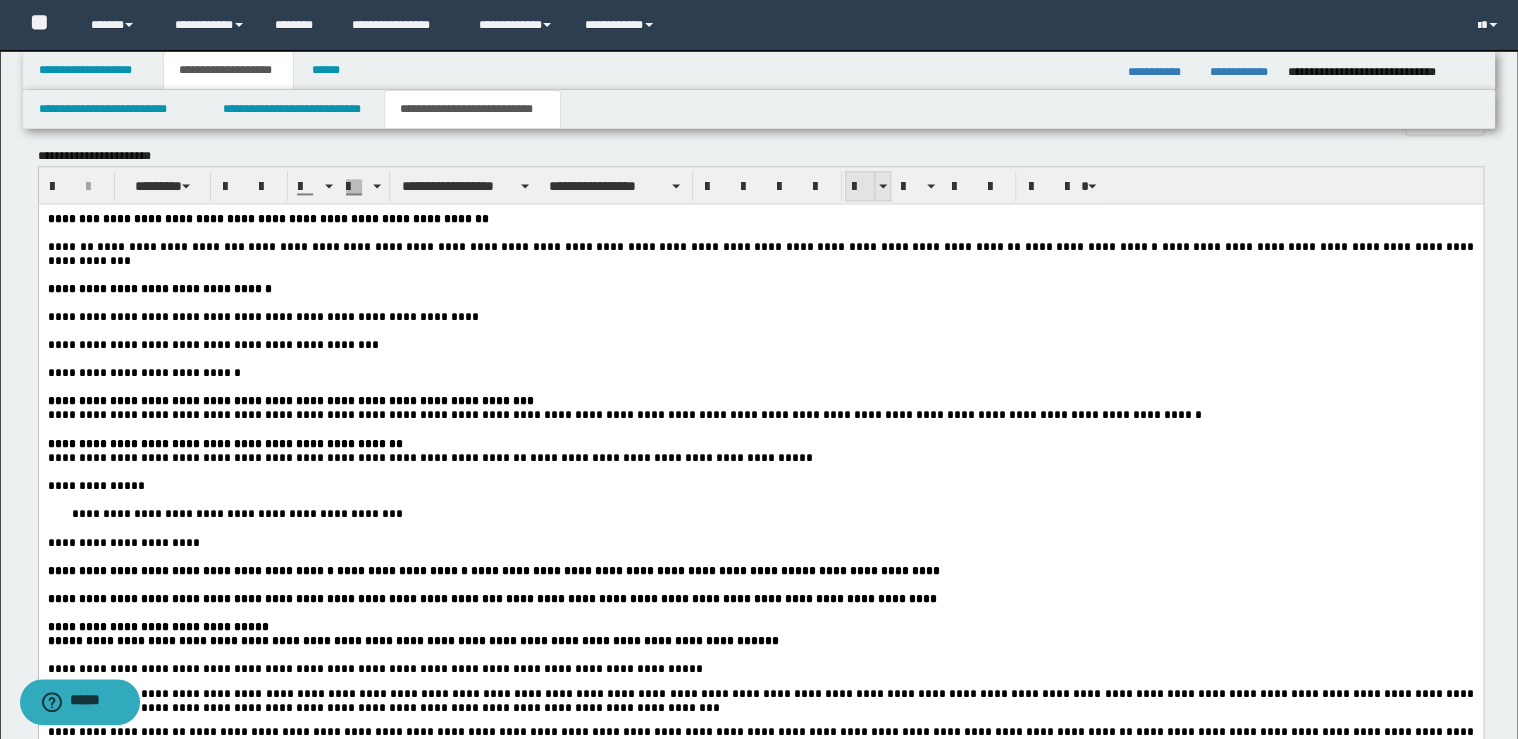 click at bounding box center (860, 187) 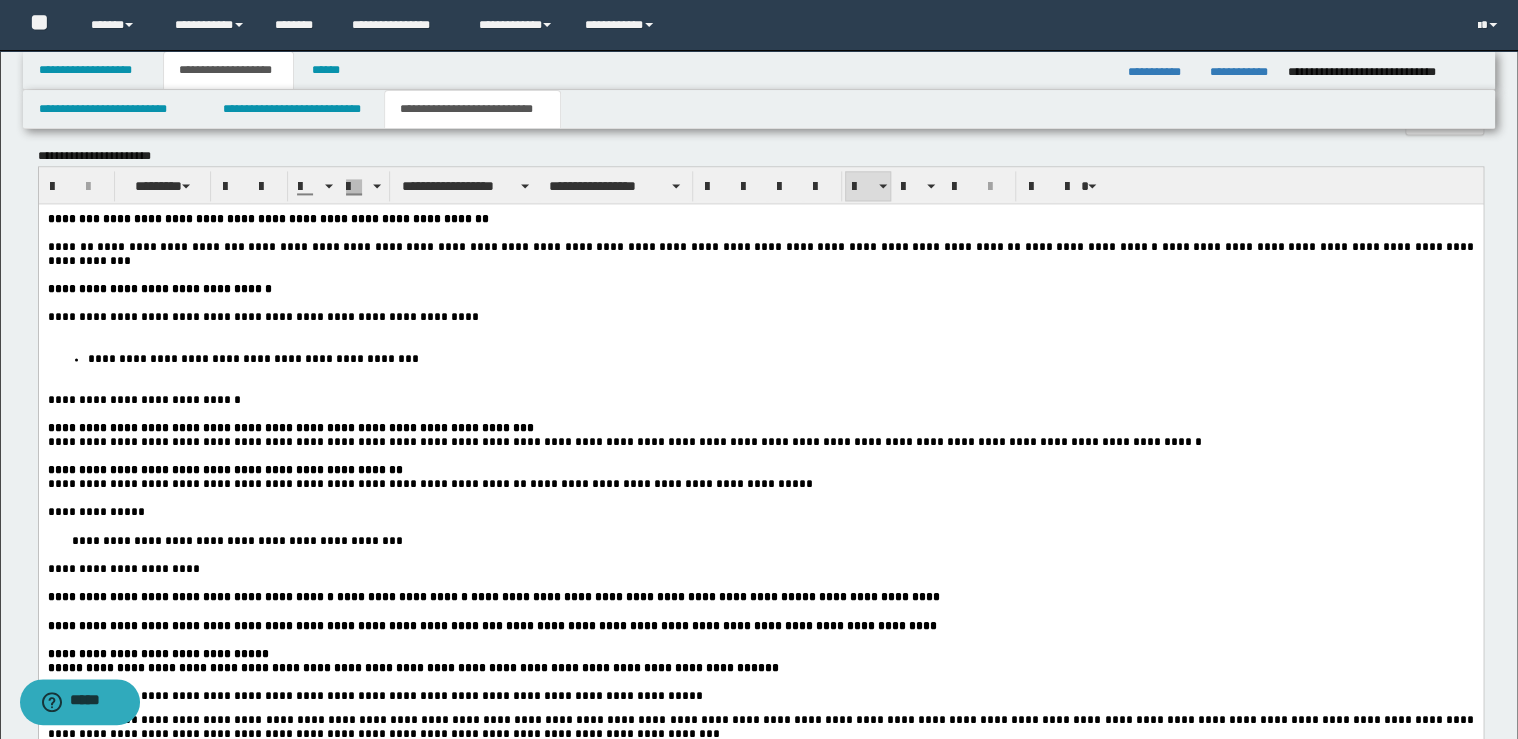 click on "**********" at bounding box center [760, 317] 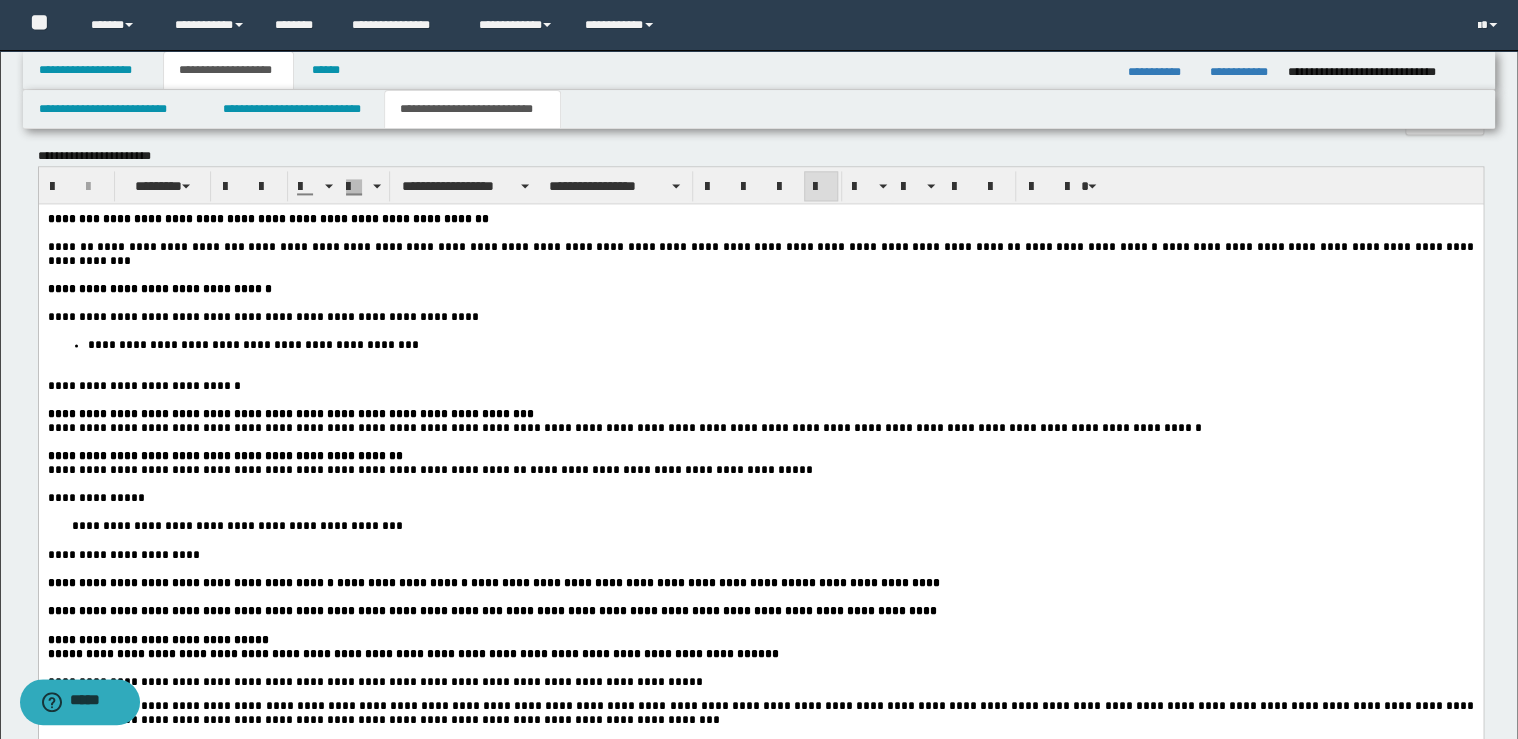 click on "**********" at bounding box center (780, 345) 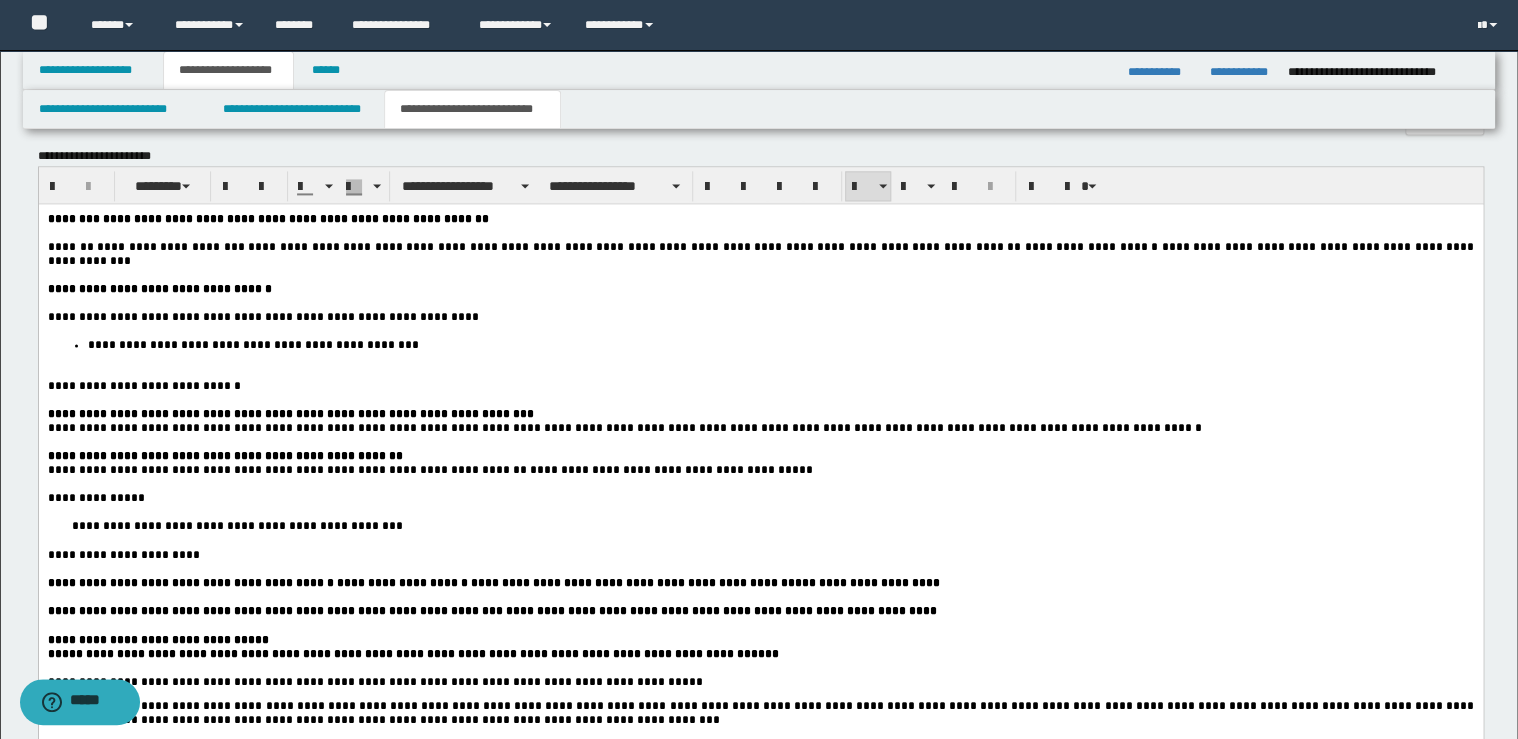type 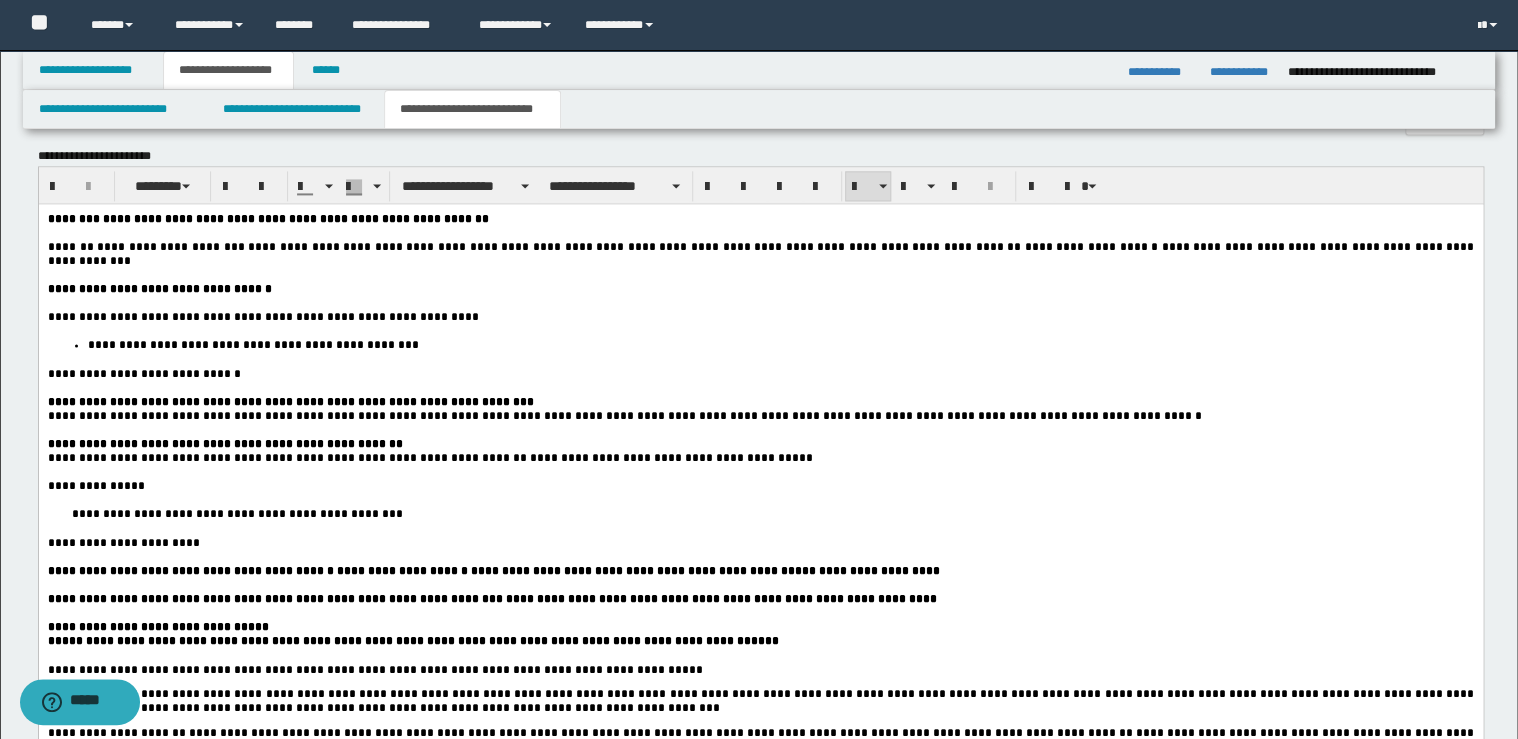 click on "**********" at bounding box center (143, 374) 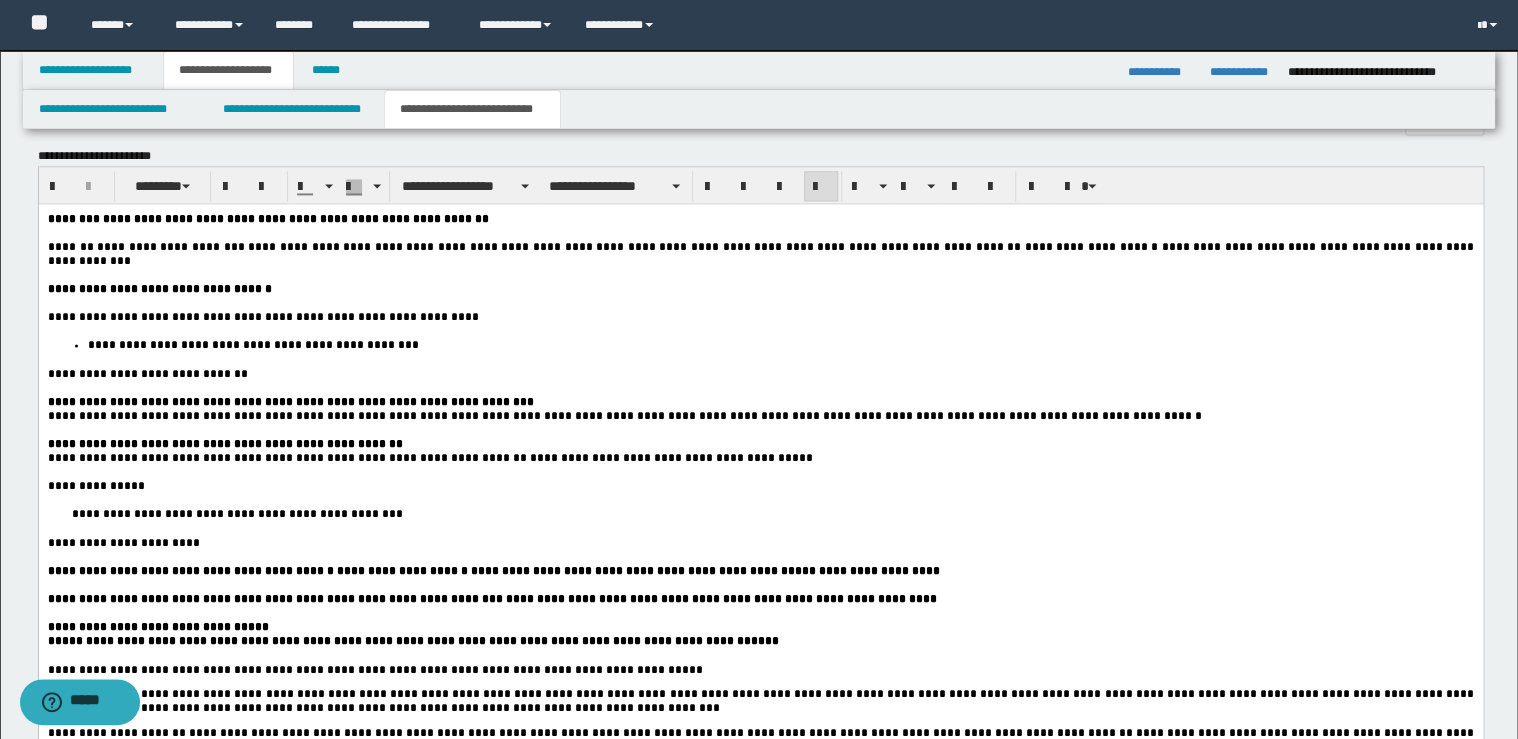 click on "**********" at bounding box center (760, 402) 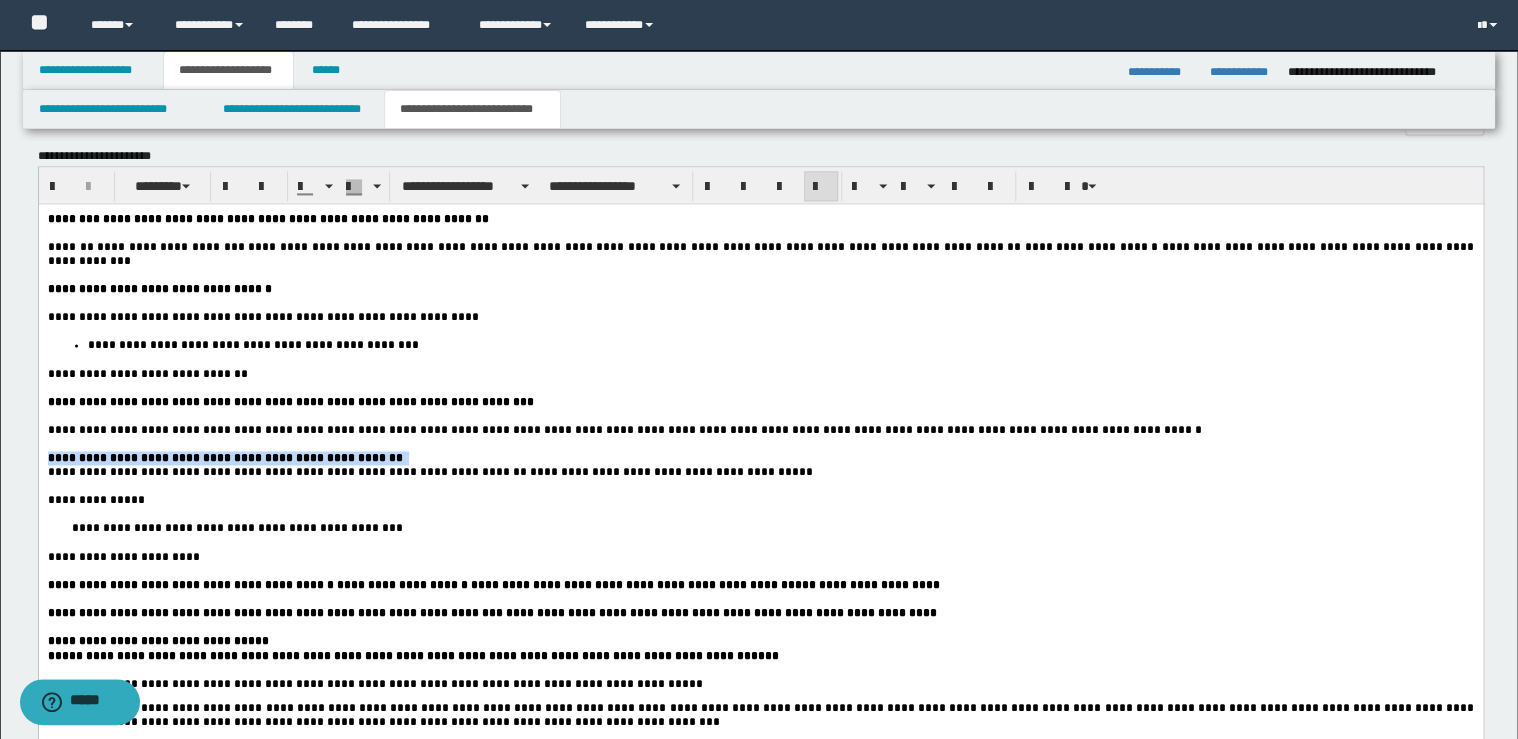 click on "**********" at bounding box center [760, 667] 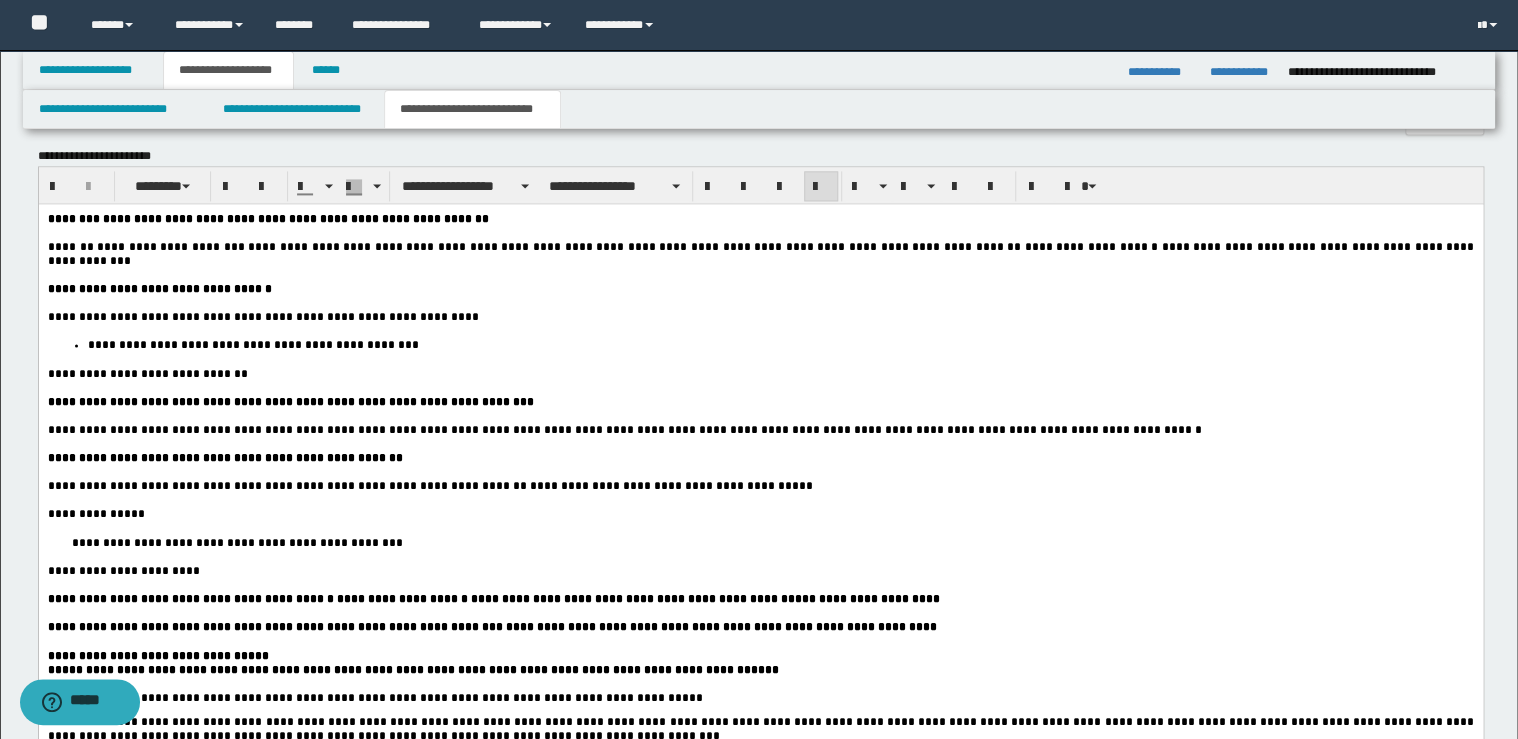 click on "**********" at bounding box center [238, 542] 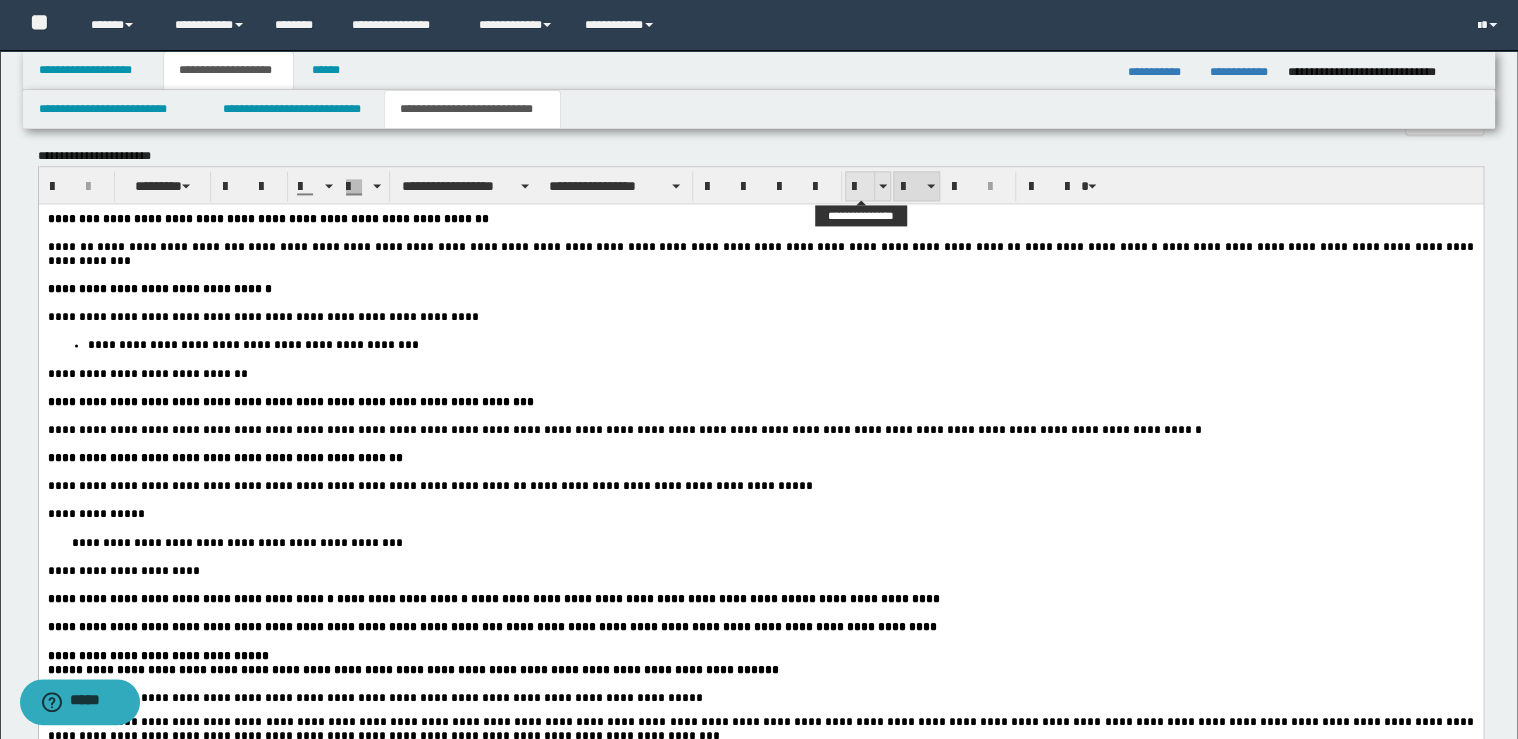 click at bounding box center [860, 187] 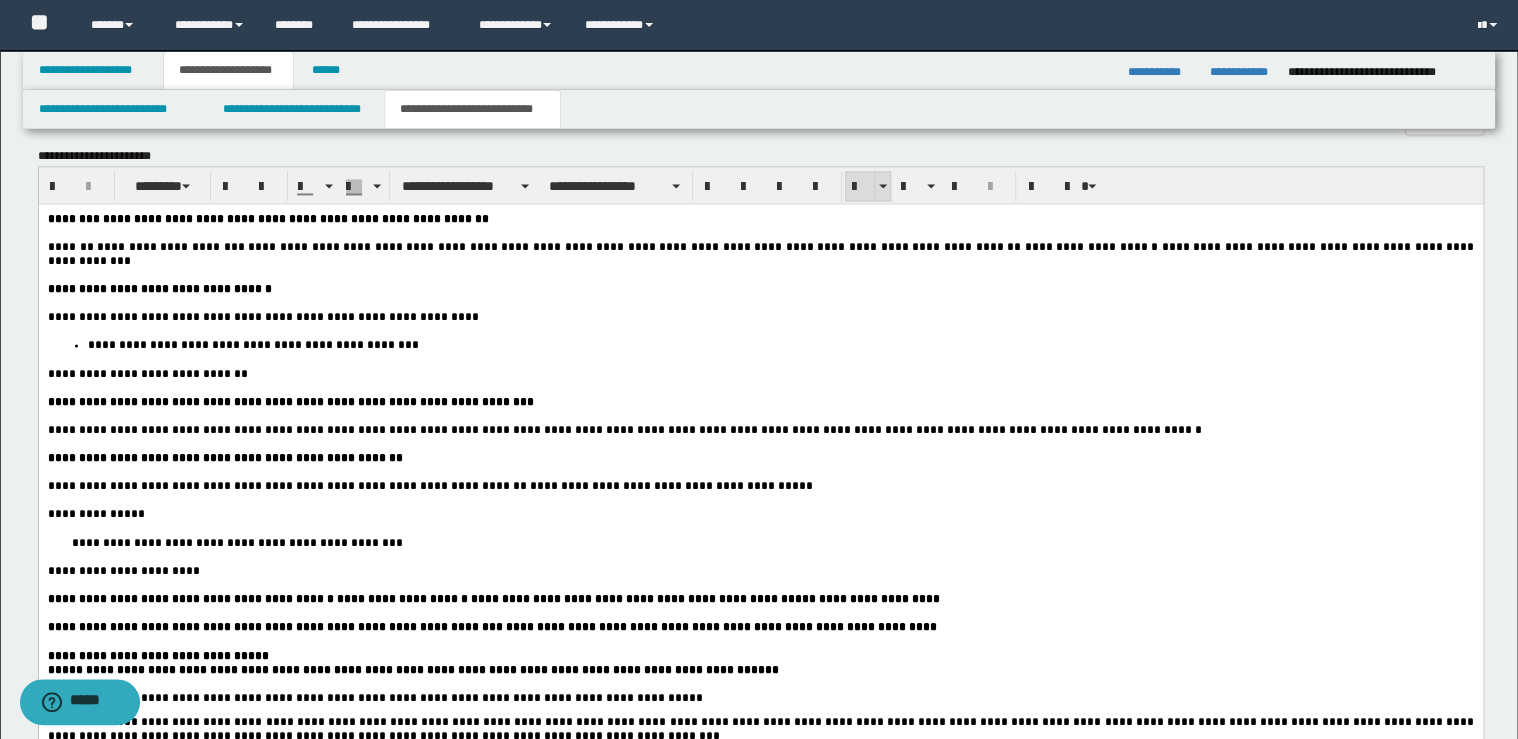click at bounding box center [860, 187] 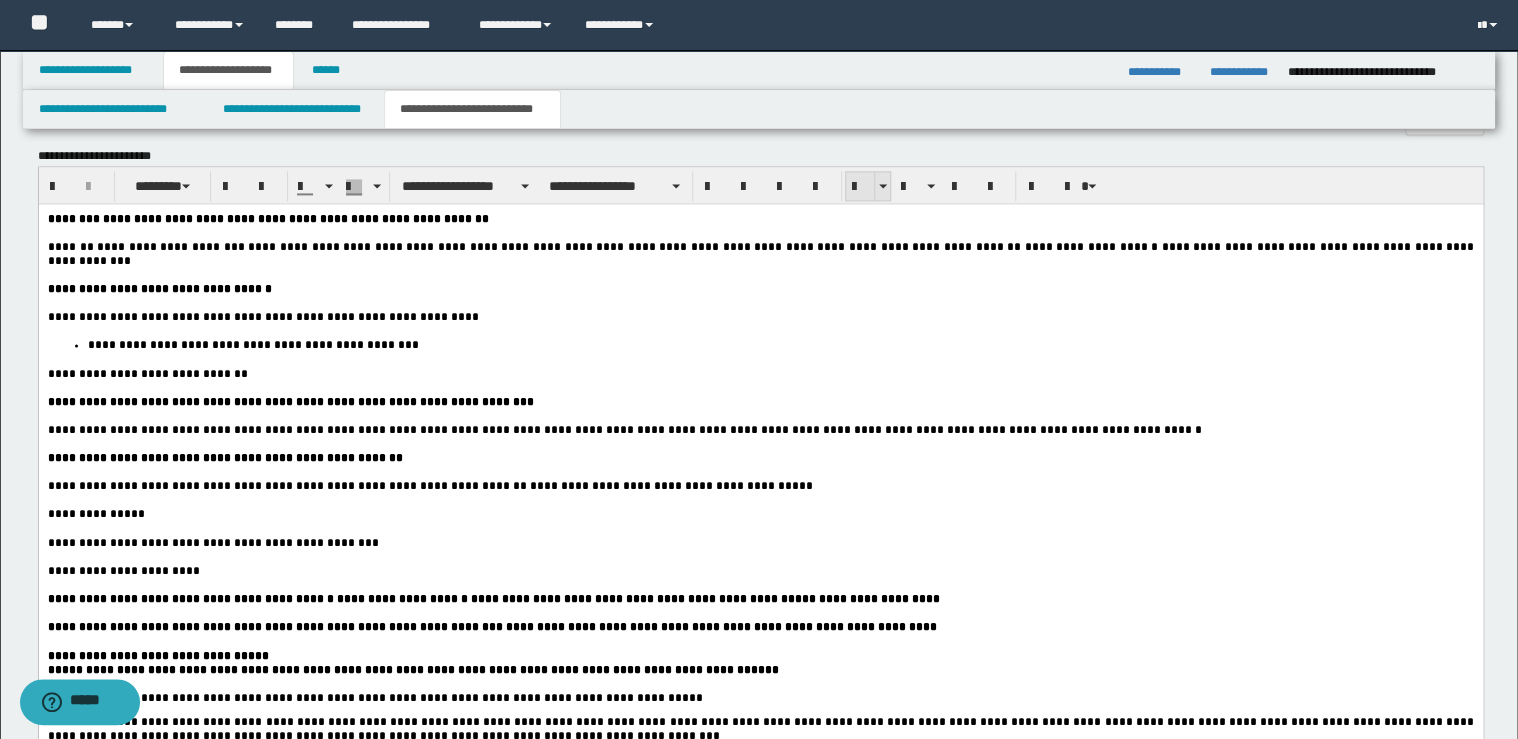 click at bounding box center [860, 187] 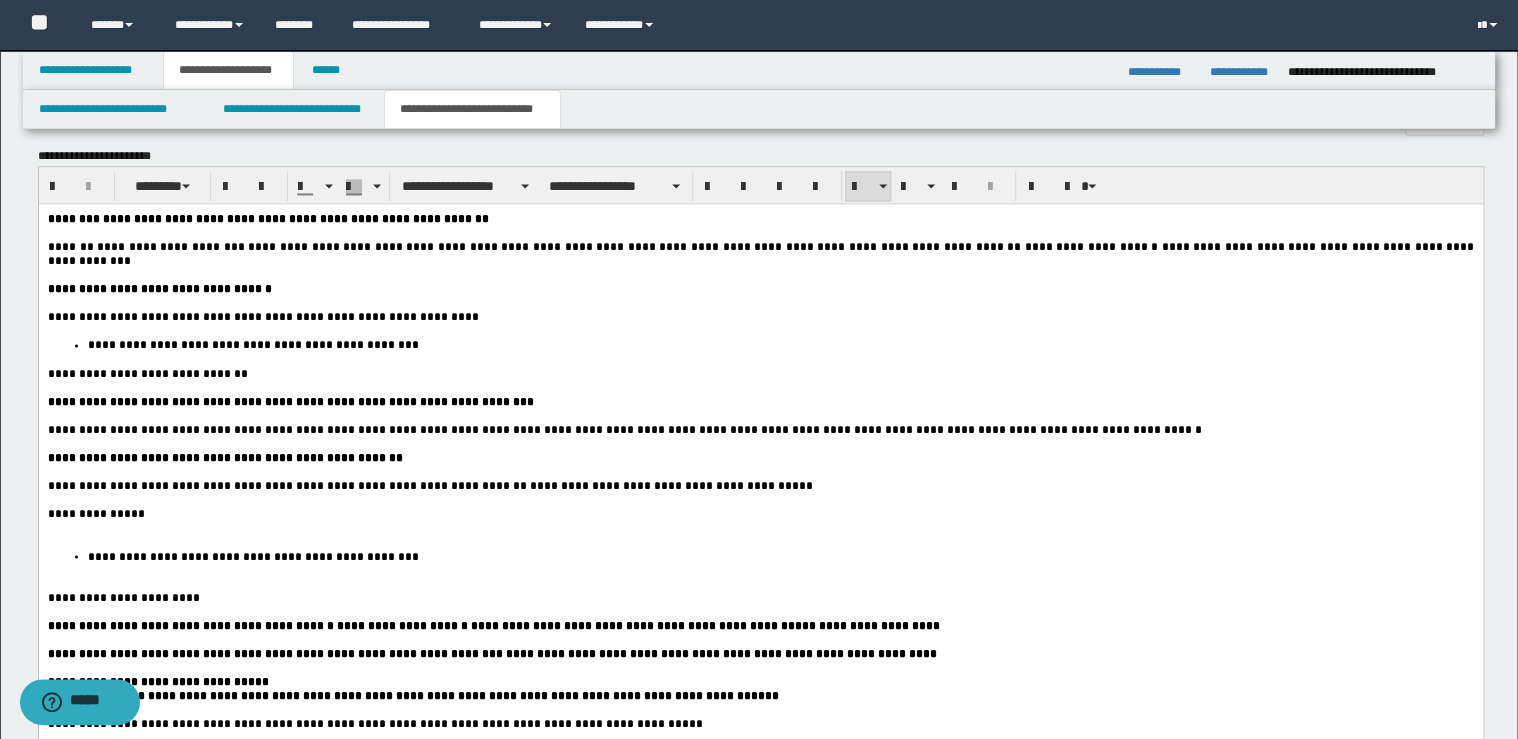 click on "**********" at bounding box center (760, 514) 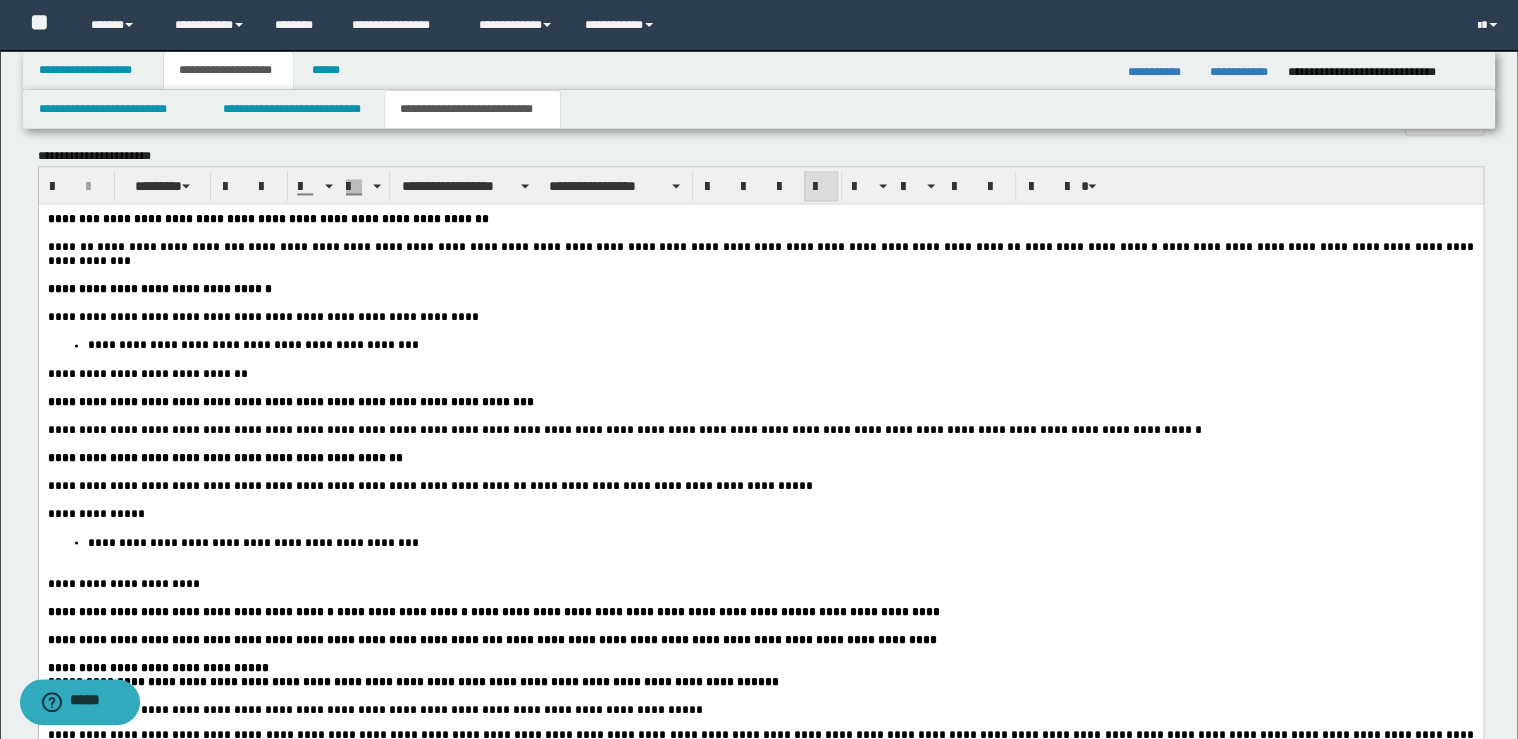 click on "**********" at bounding box center [780, 542] 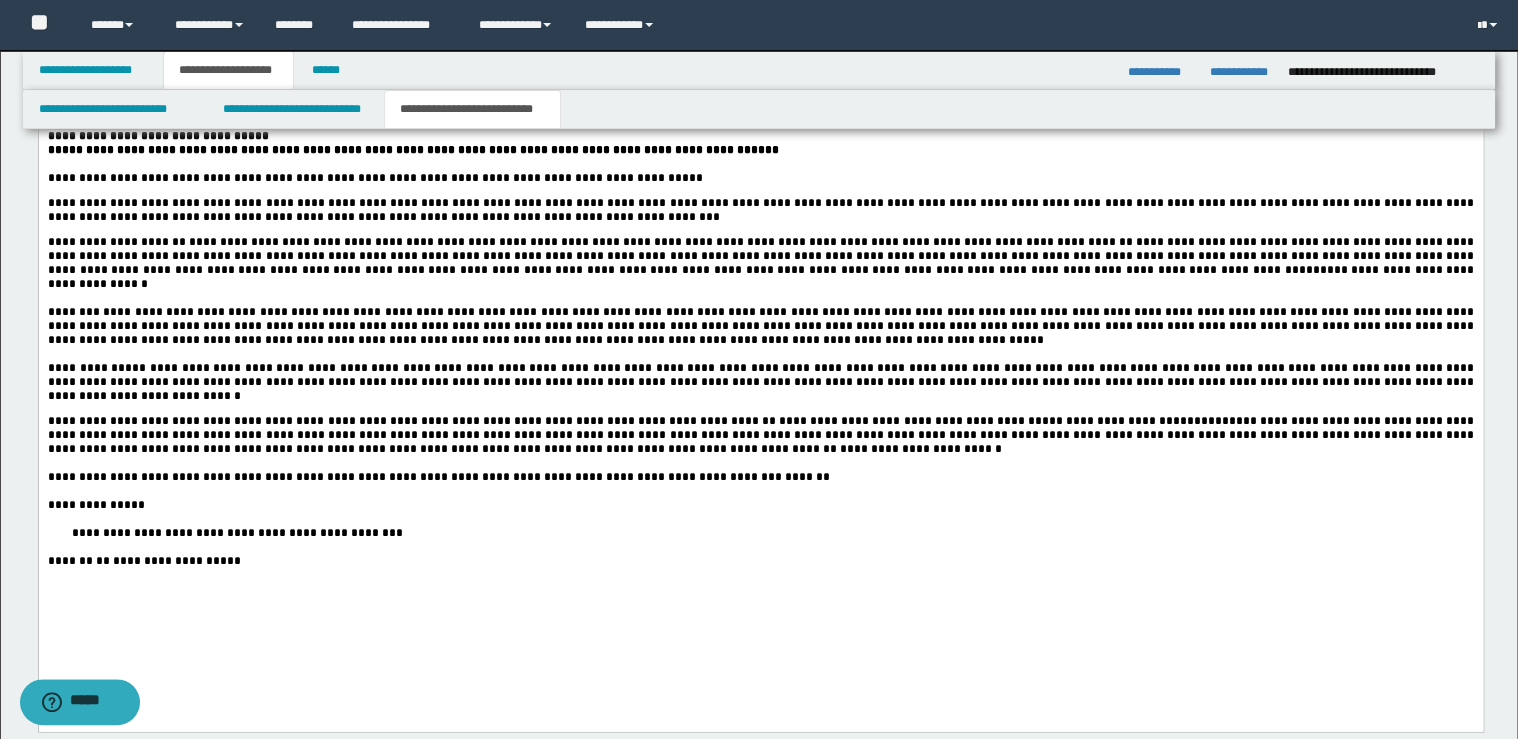 scroll, scrollTop: 1920, scrollLeft: 0, axis: vertical 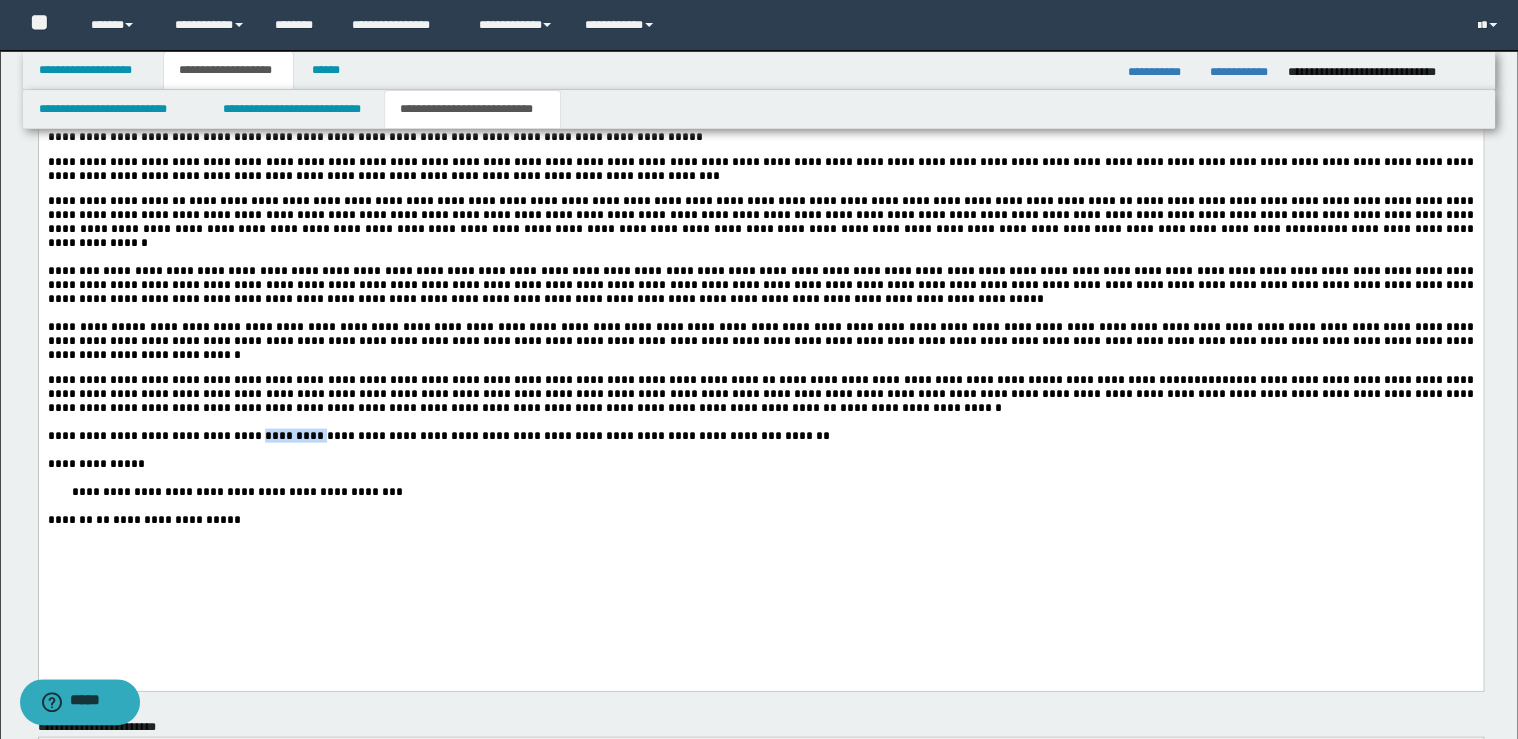 drag, startPoint x: 279, startPoint y: 482, endPoint x: 226, endPoint y: 478, distance: 53.15073 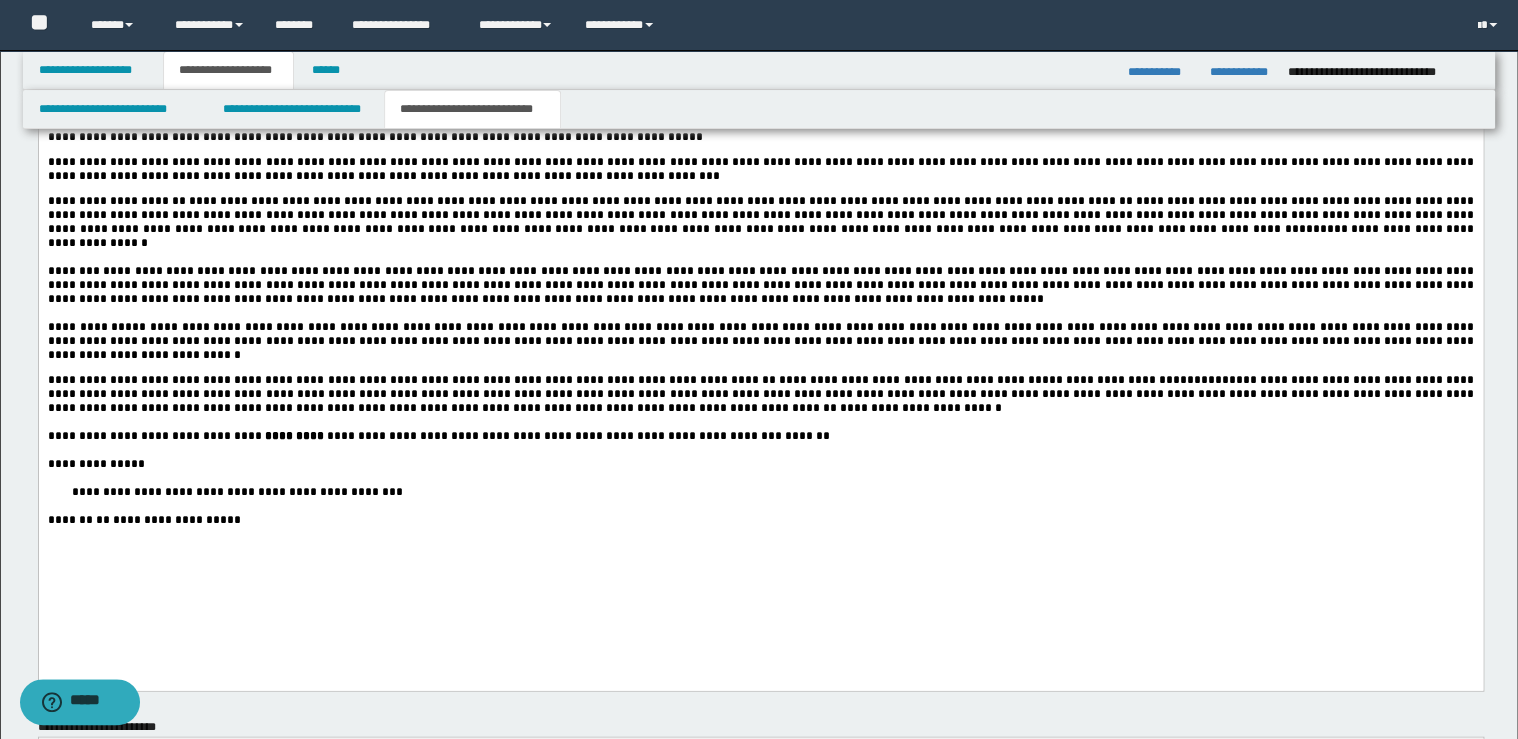 click on "**********" at bounding box center [760, 493] 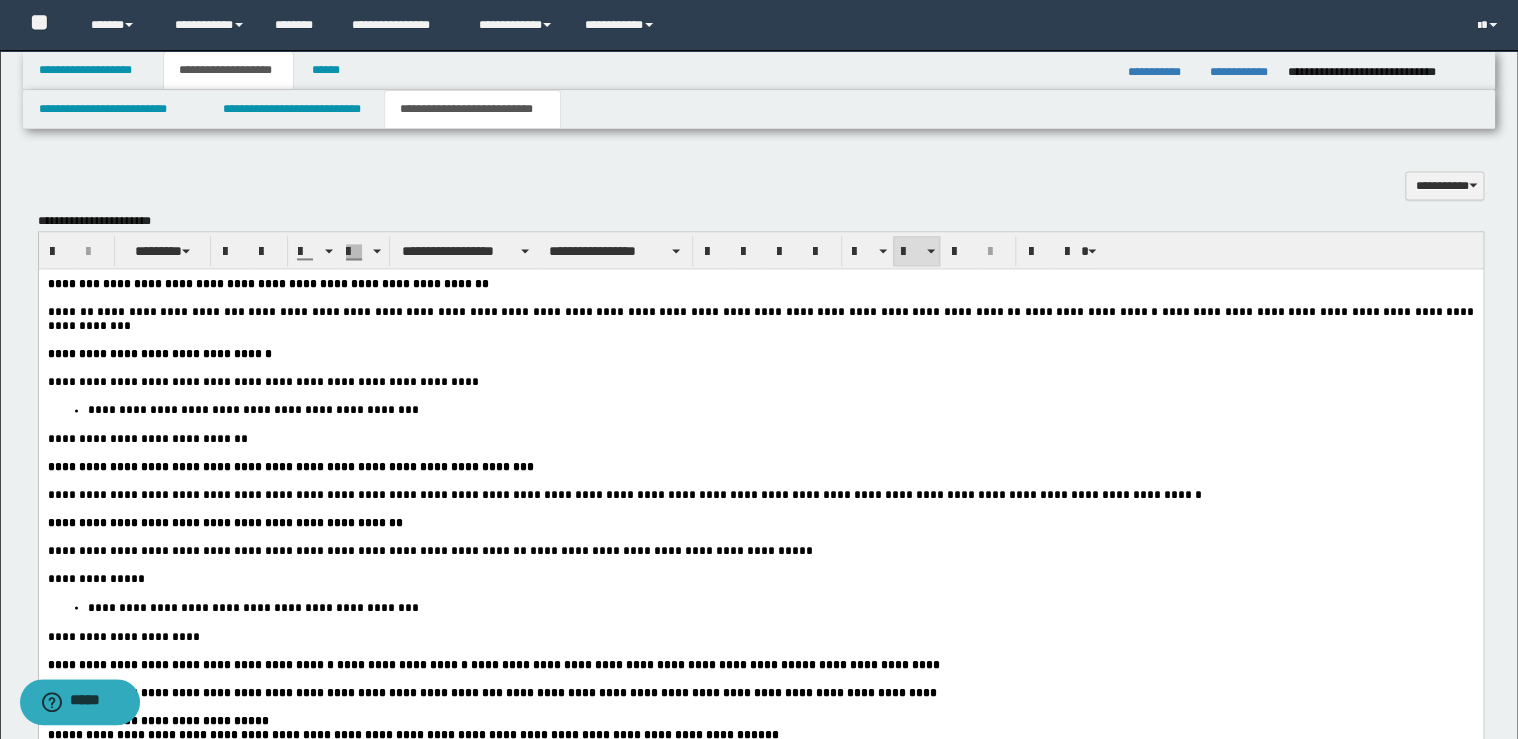 scroll, scrollTop: 1280, scrollLeft: 0, axis: vertical 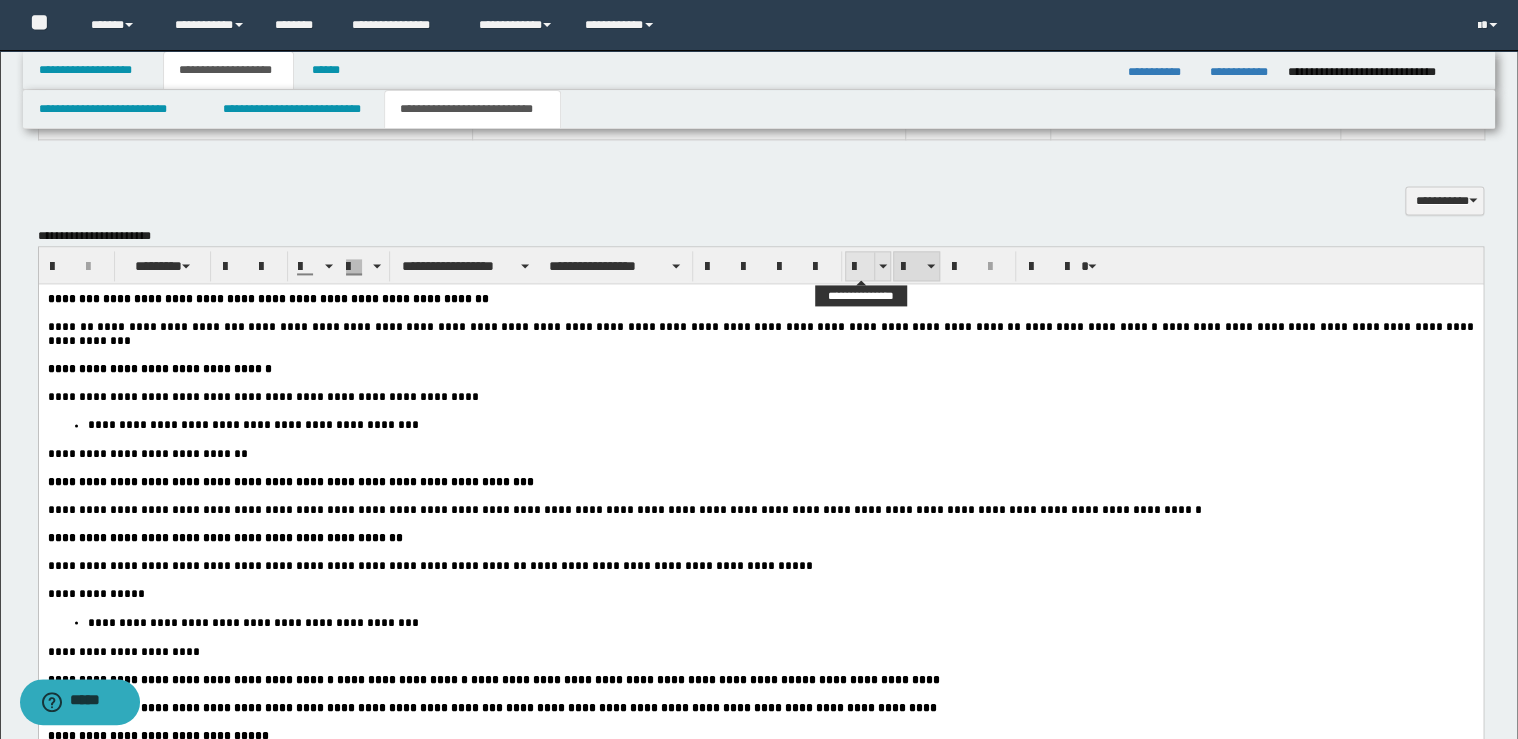 click at bounding box center (860, 266) 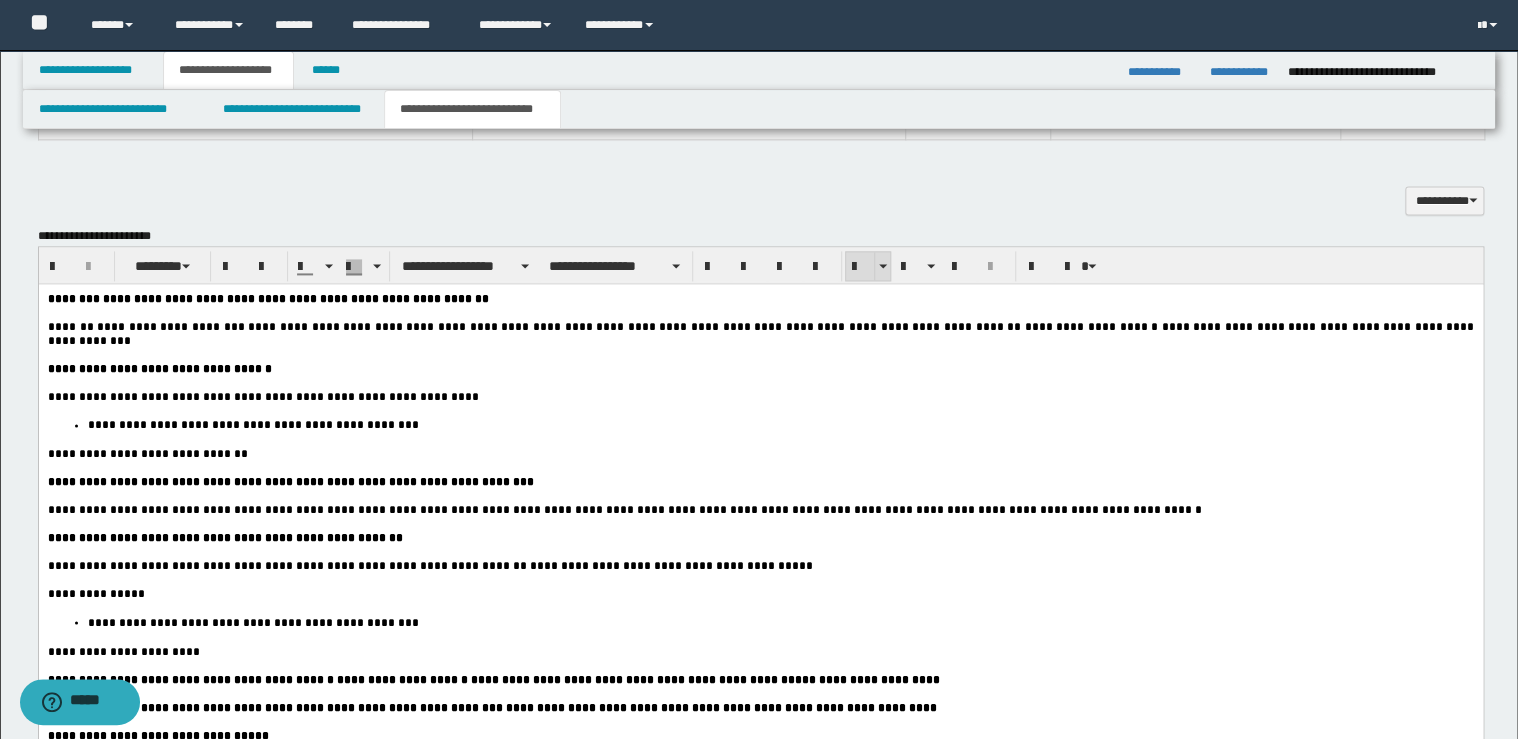 click at bounding box center (860, 266) 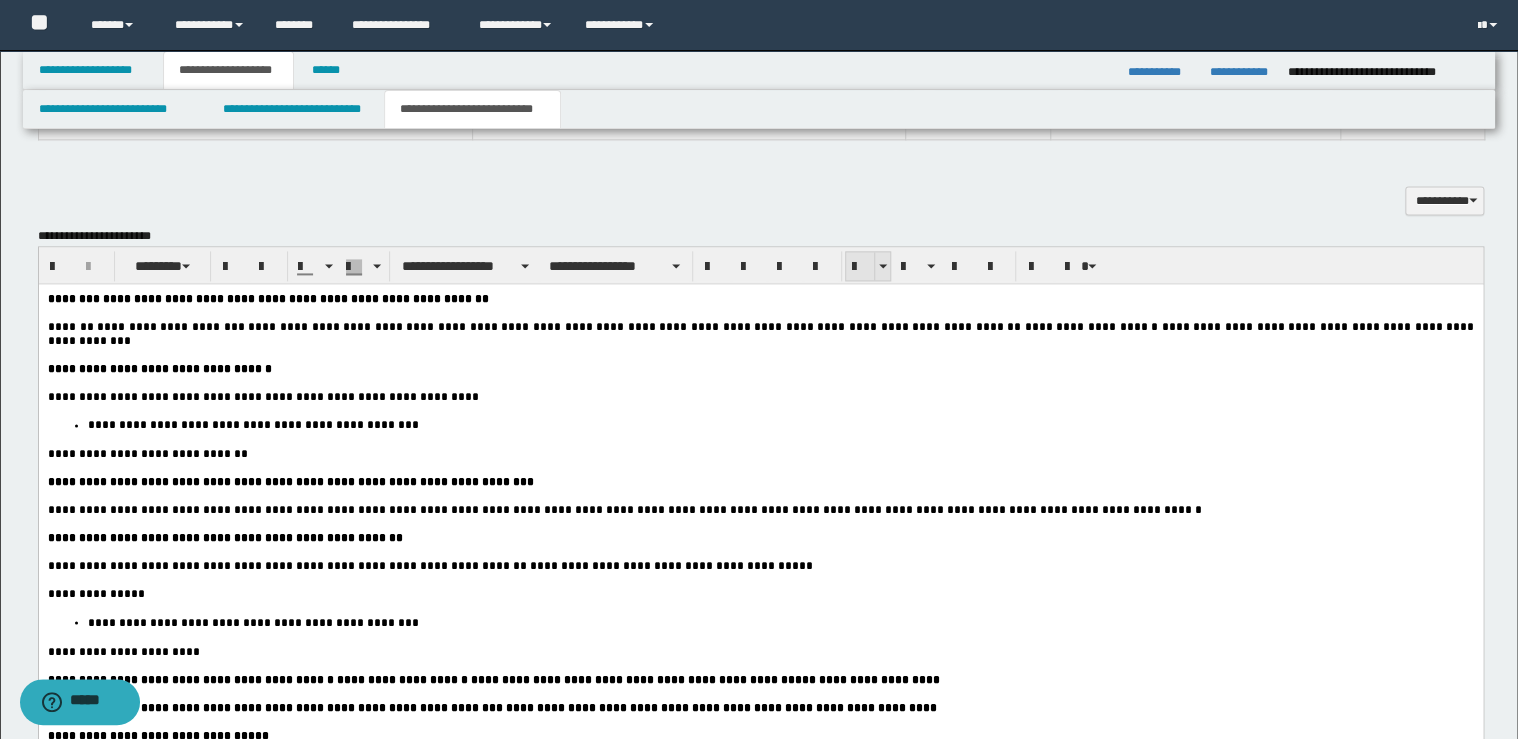 click at bounding box center [860, 266] 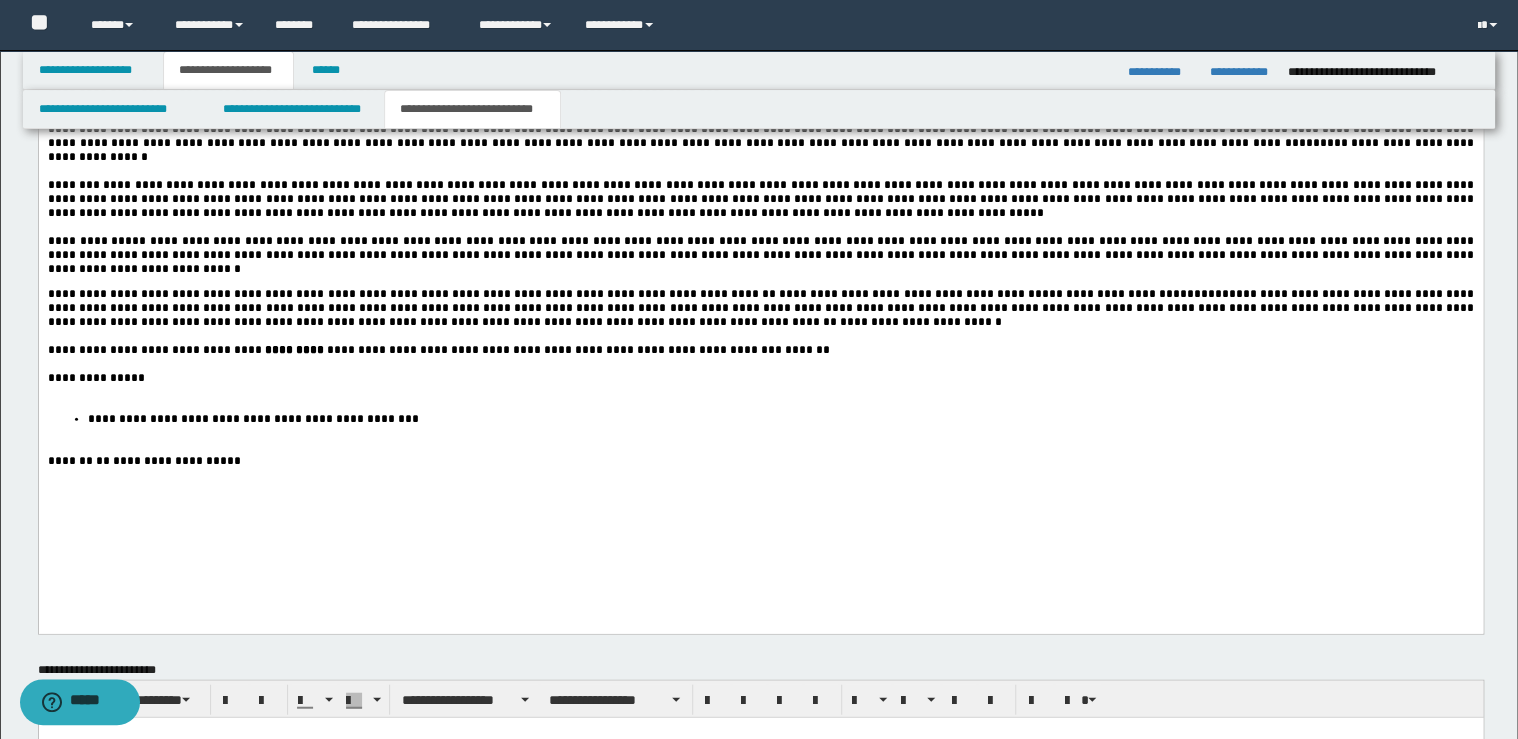 scroll, scrollTop: 2160, scrollLeft: 0, axis: vertical 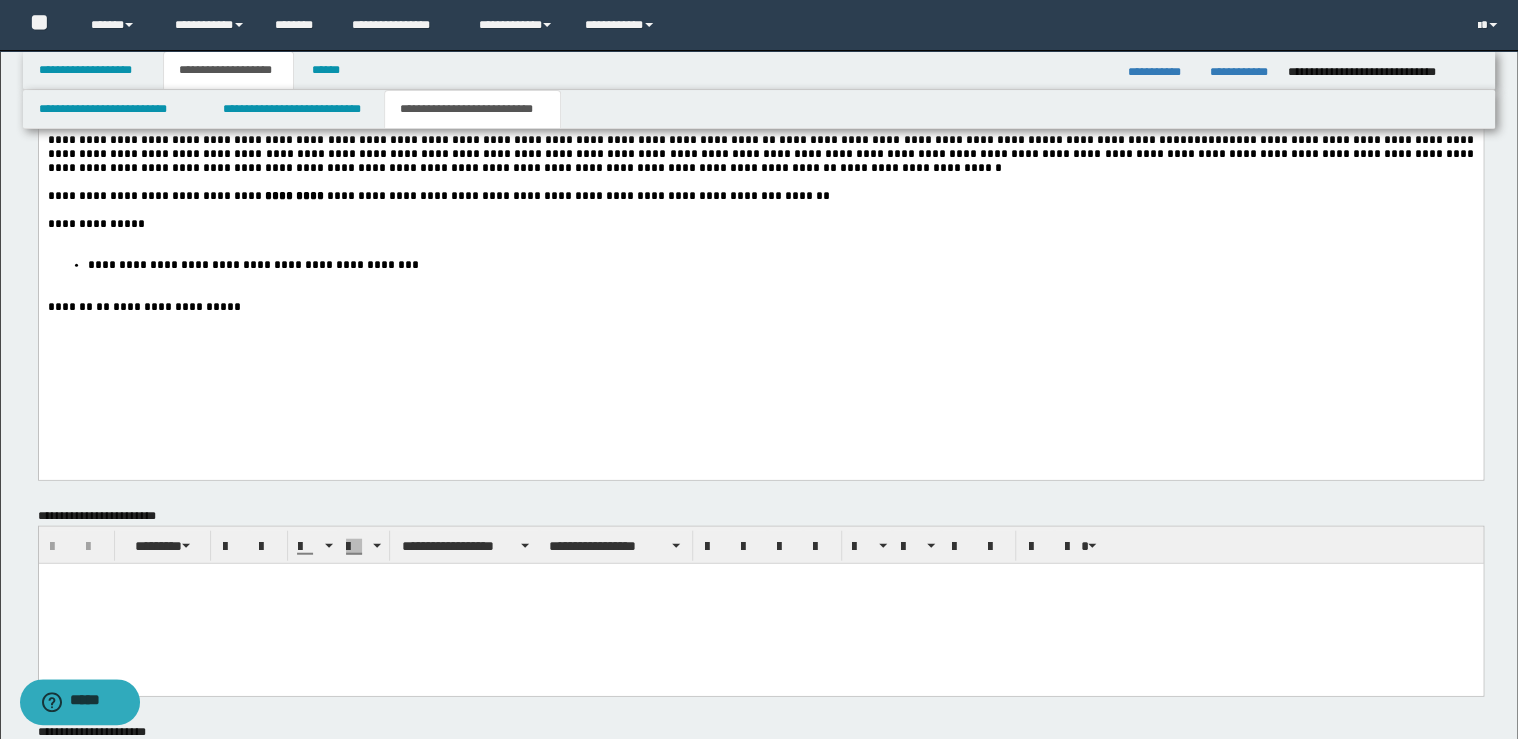click on "**********" at bounding box center [760, 224] 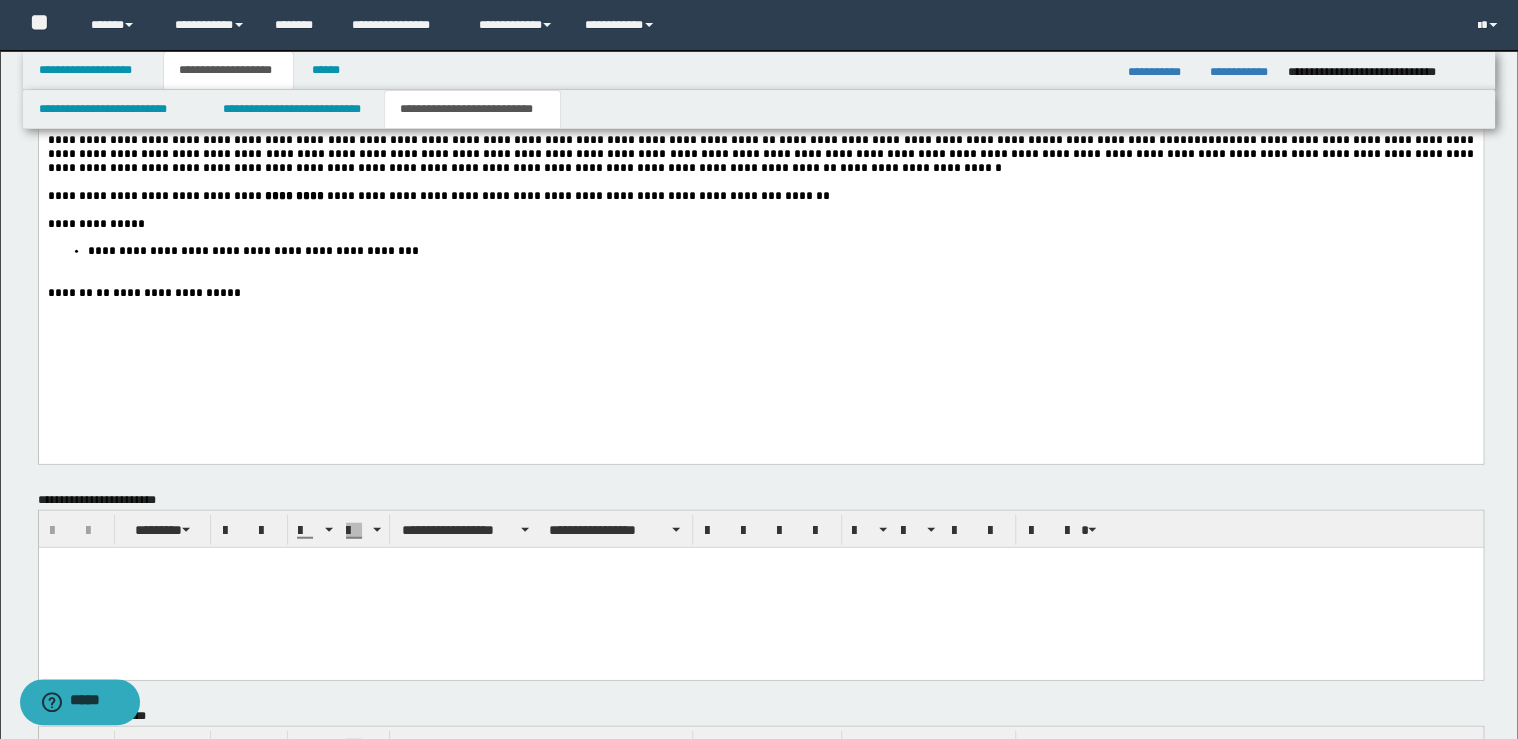 click on "**********" at bounding box center [254, 251] 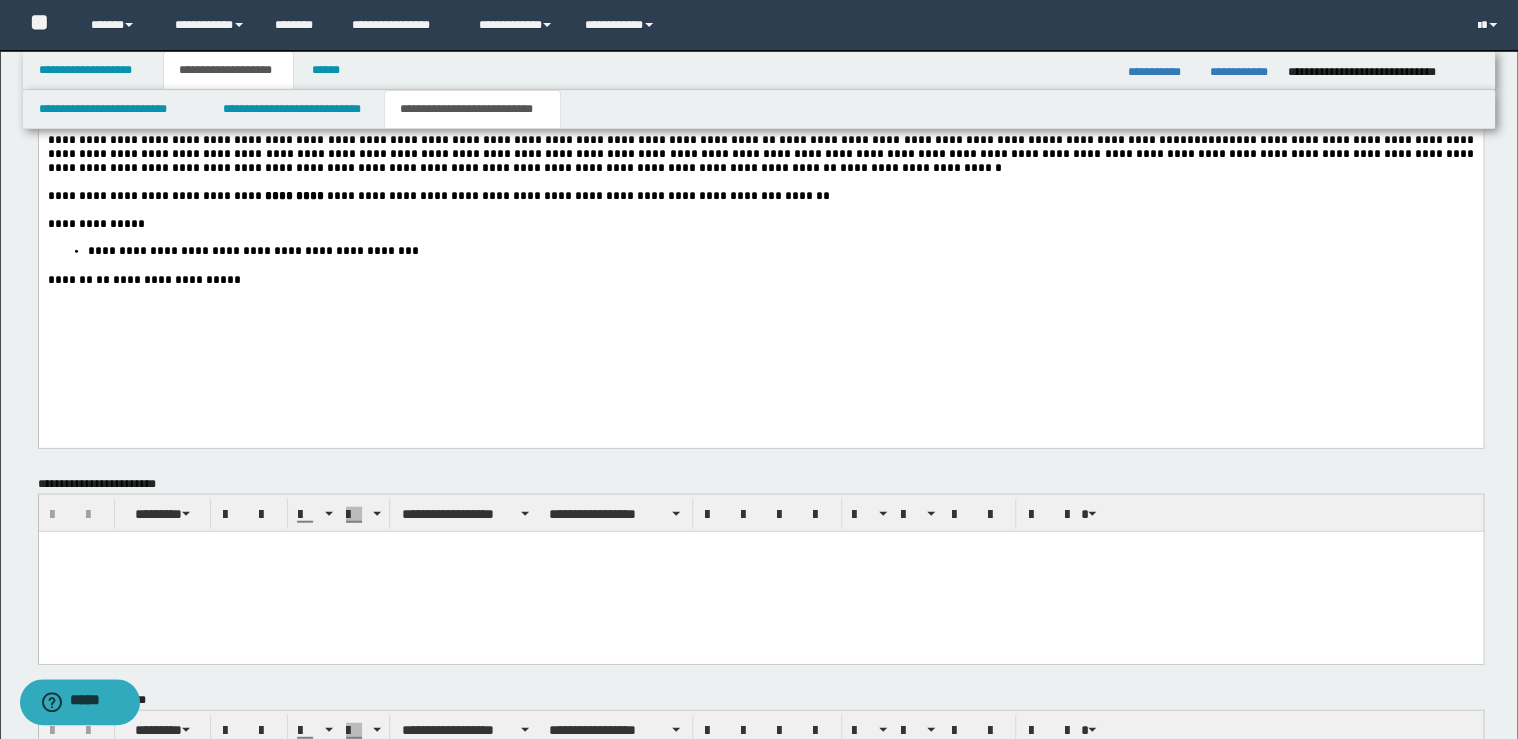 click on "**********" at bounding box center (760, 280) 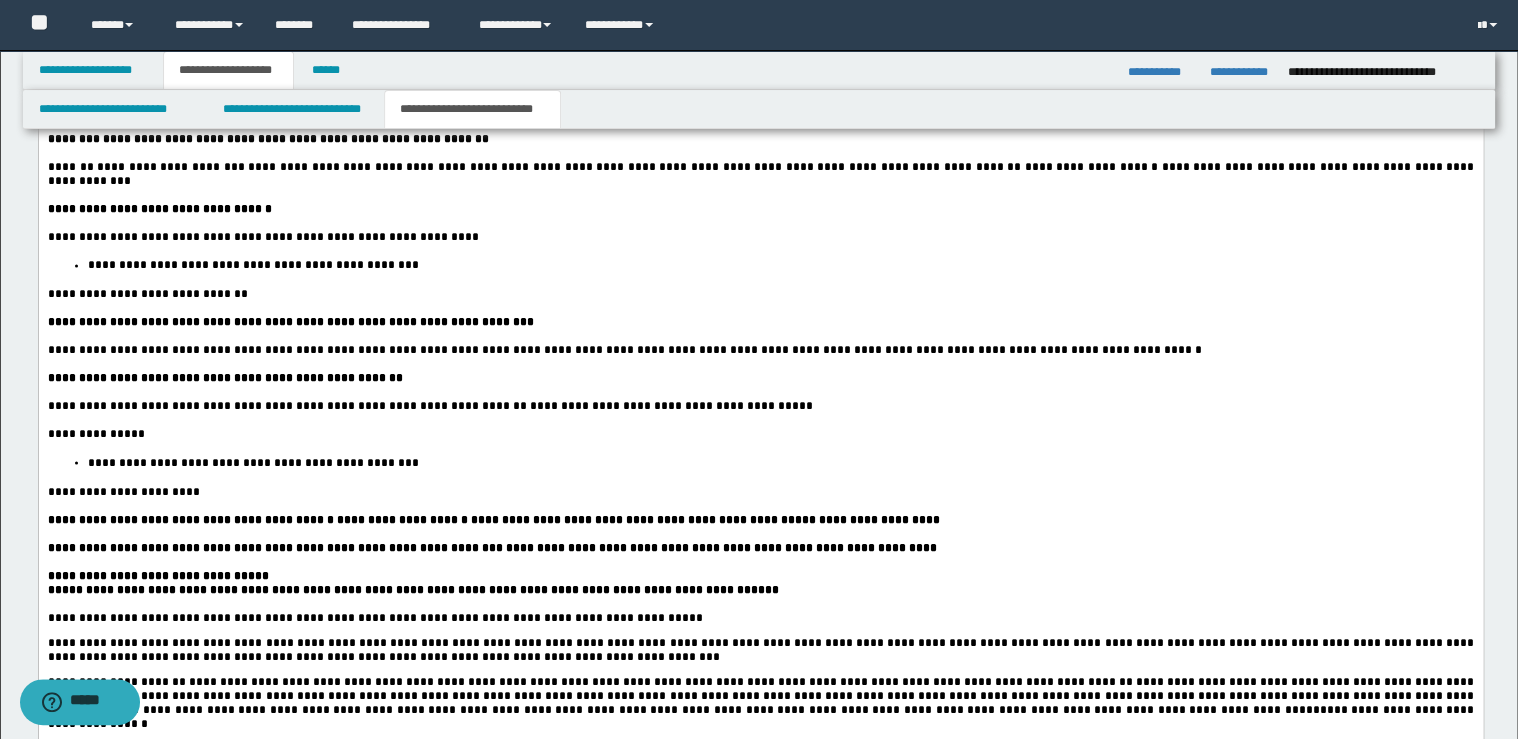 click at bounding box center (783, 420) 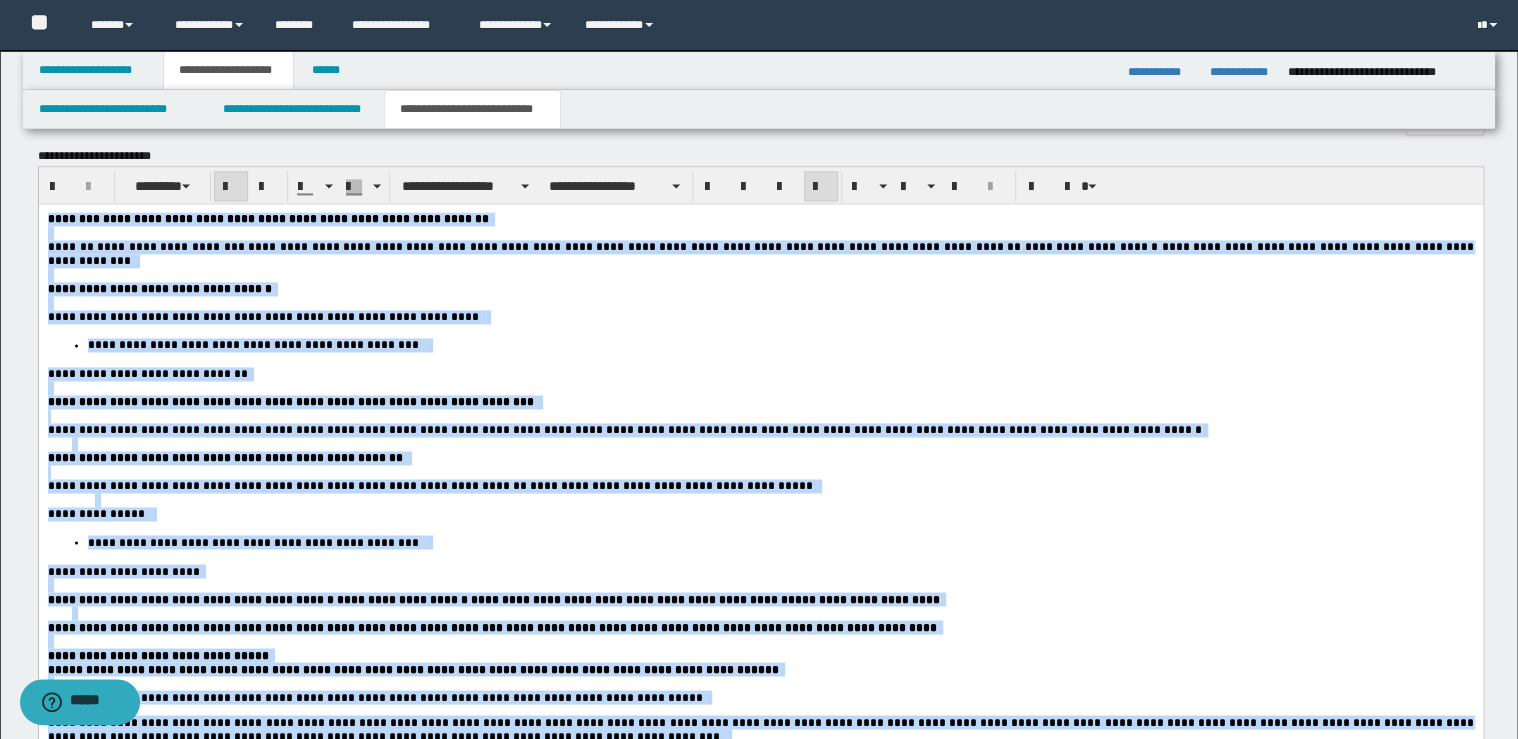 scroll, scrollTop: 1200, scrollLeft: 0, axis: vertical 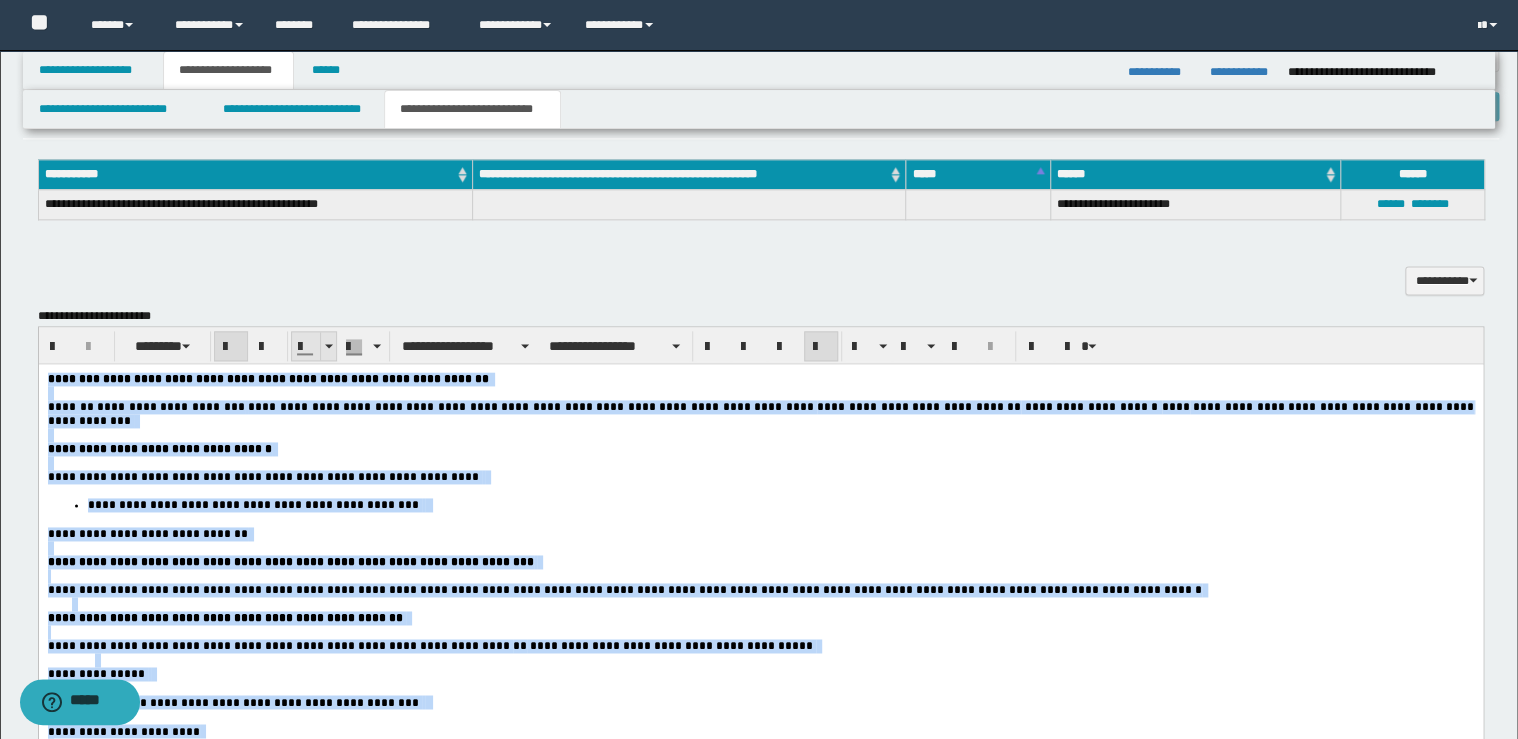 click at bounding box center (328, 346) 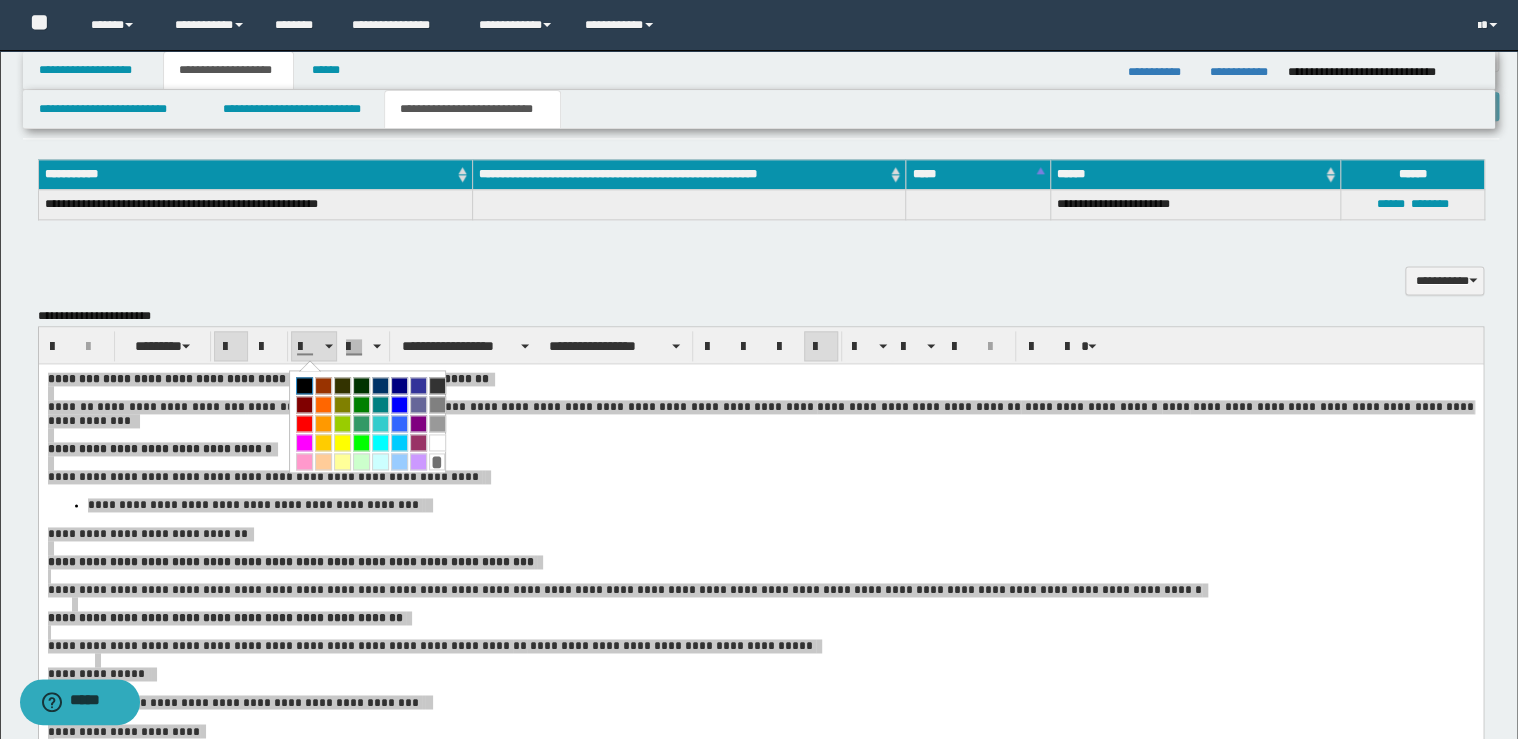 drag, startPoint x: 300, startPoint y: 385, endPoint x: 281, endPoint y: 15, distance: 370.48752 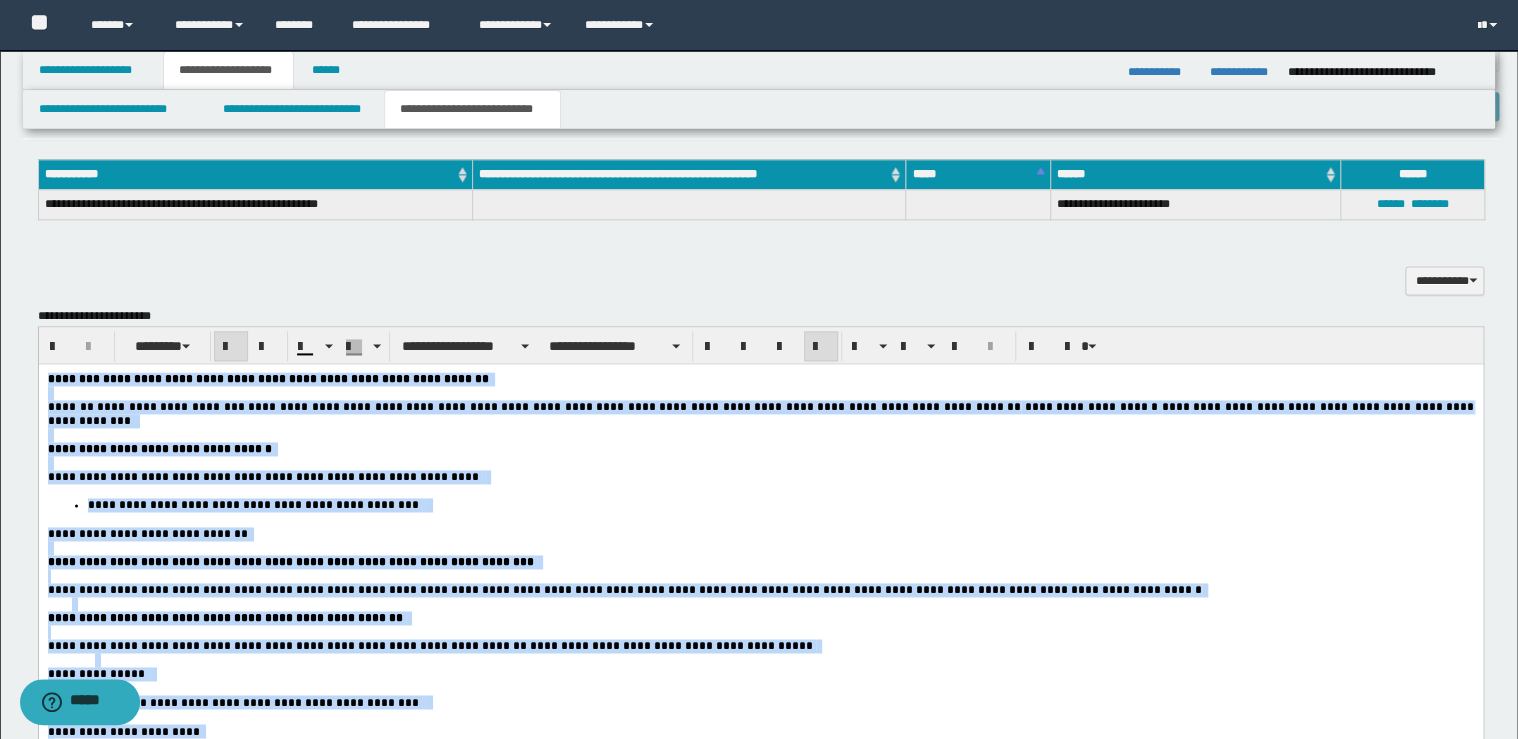 drag, startPoint x: 372, startPoint y: 348, endPoint x: 372, endPoint y: 360, distance: 12 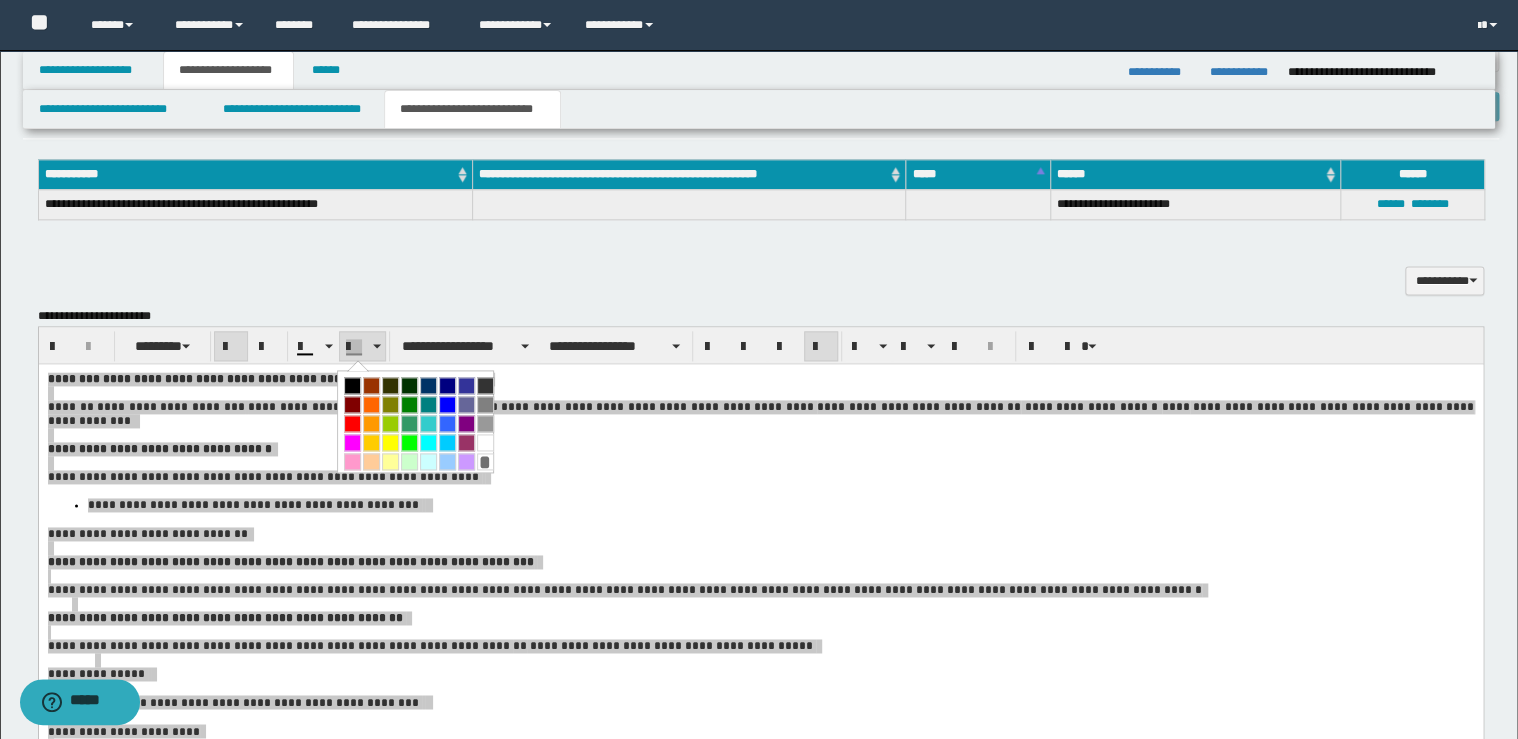 click on "*" at bounding box center [485, 461] 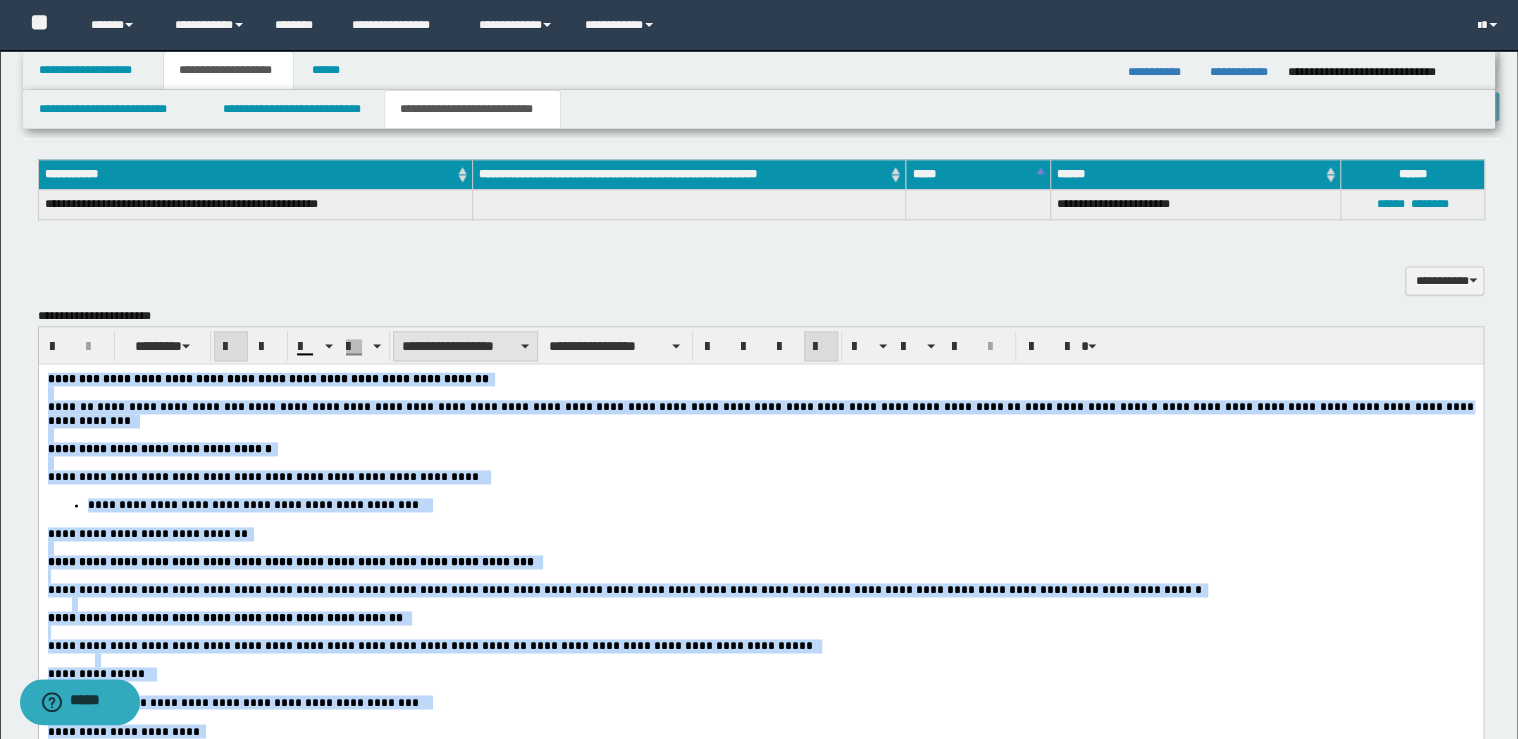 click on "**********" at bounding box center (465, 346) 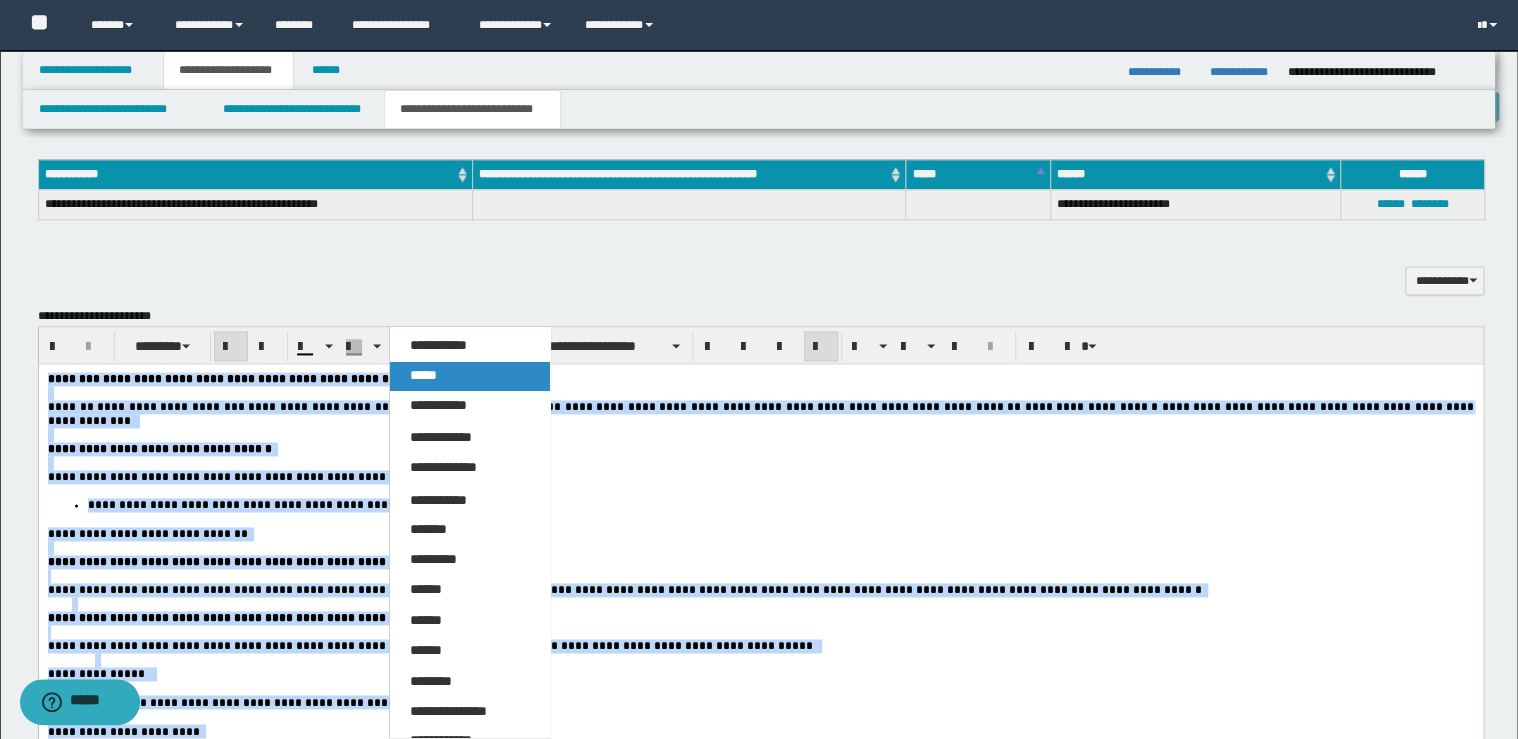 click on "*****" at bounding box center (470, 376) 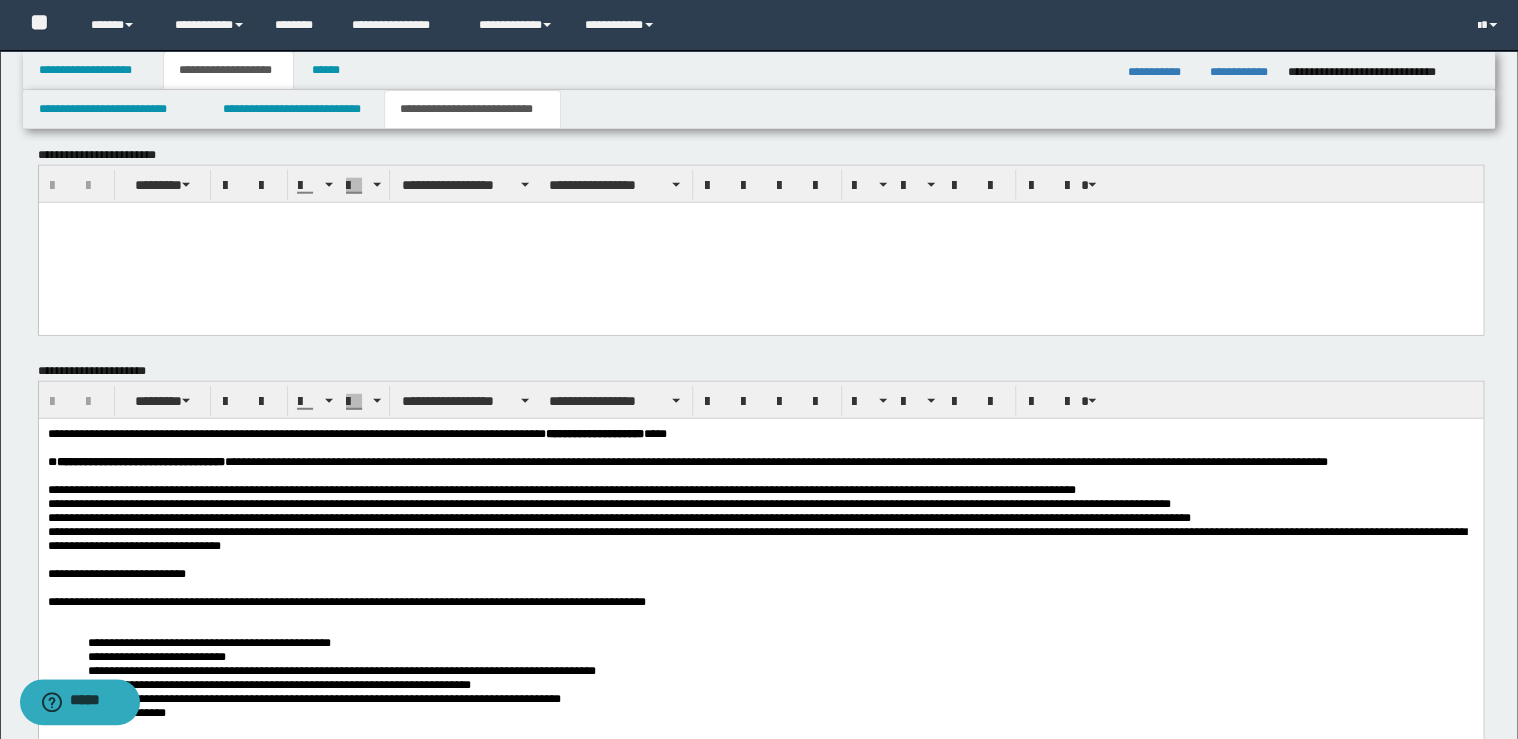 scroll, scrollTop: 2640, scrollLeft: 0, axis: vertical 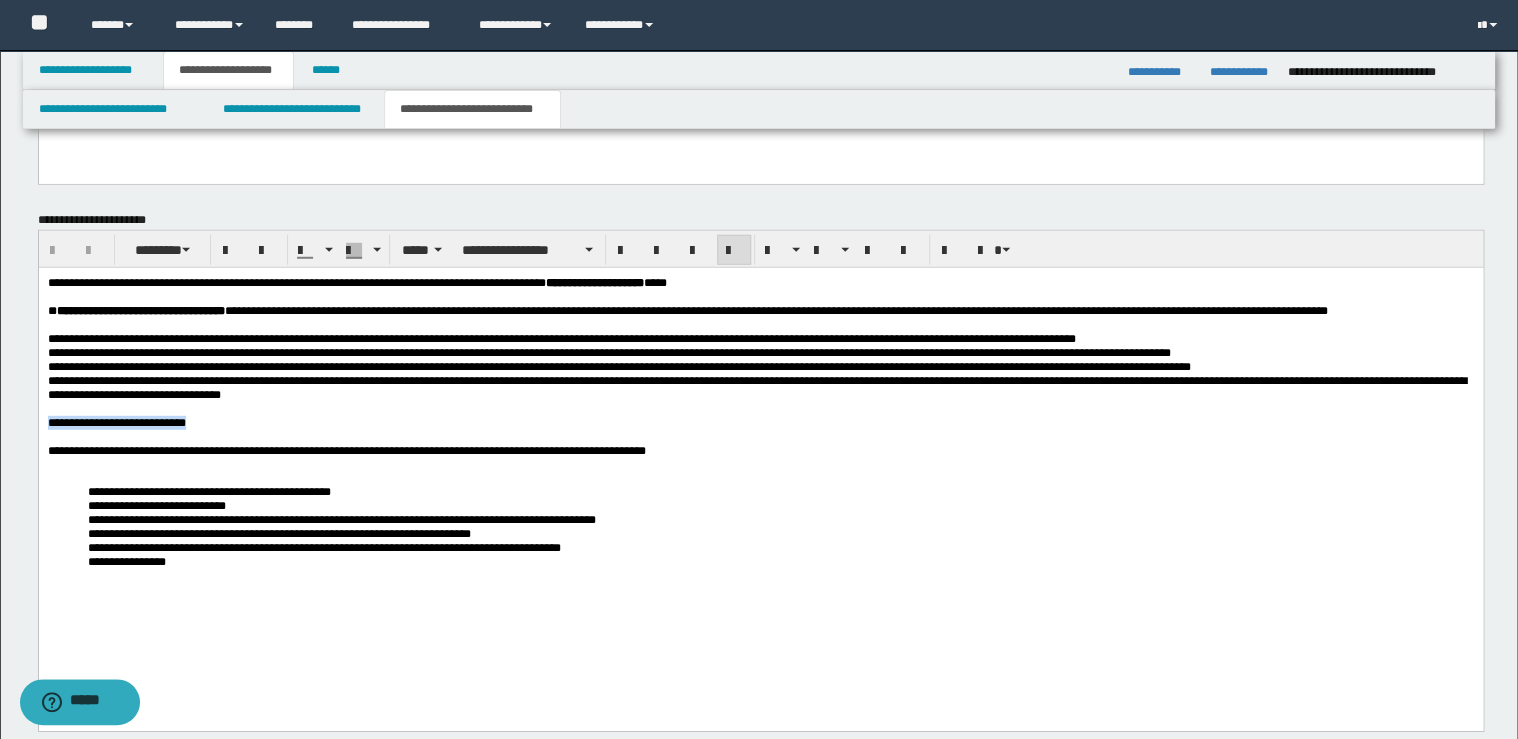 drag, startPoint x: 201, startPoint y: 442, endPoint x: 40, endPoint y: 709, distance: 311.7852 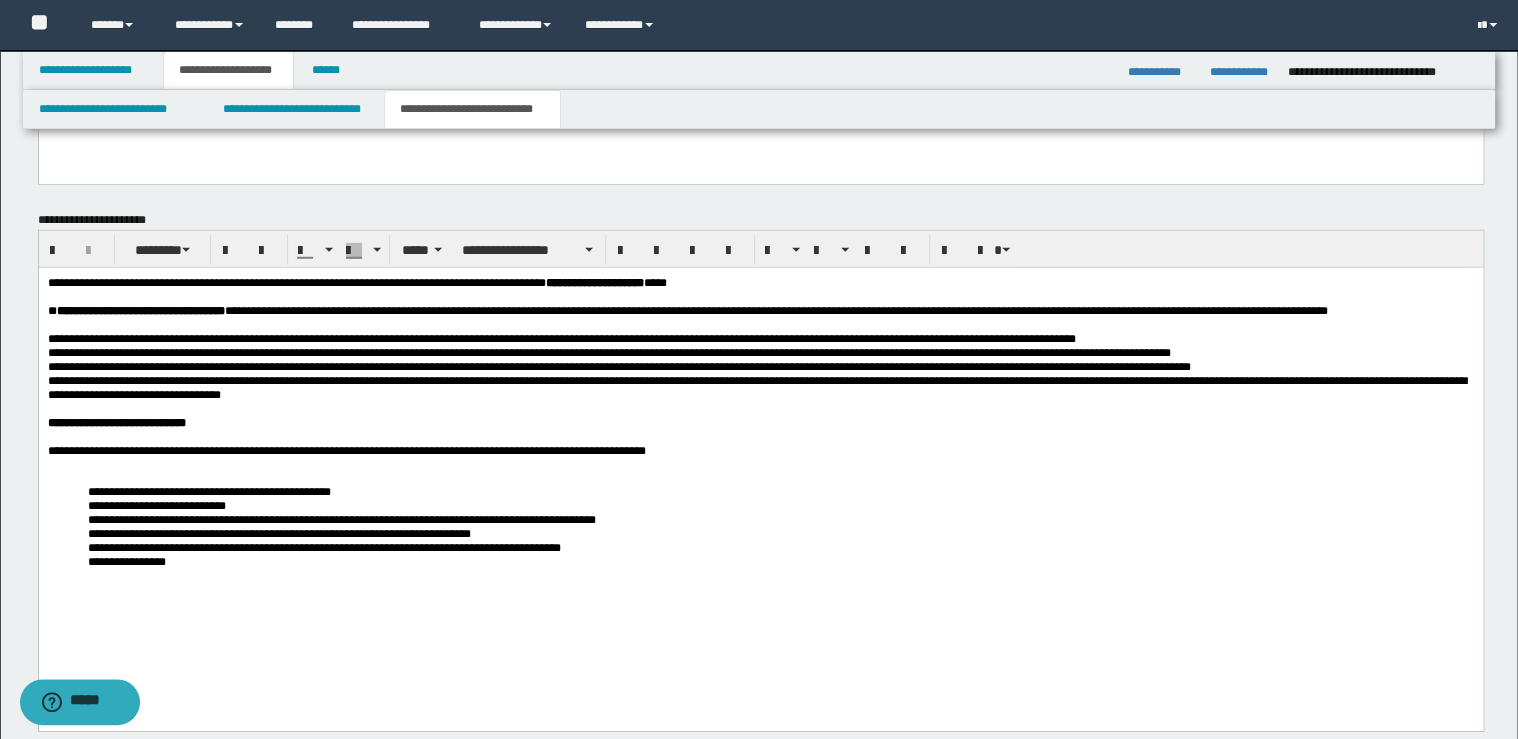 click on "**********" at bounding box center (760, 450) 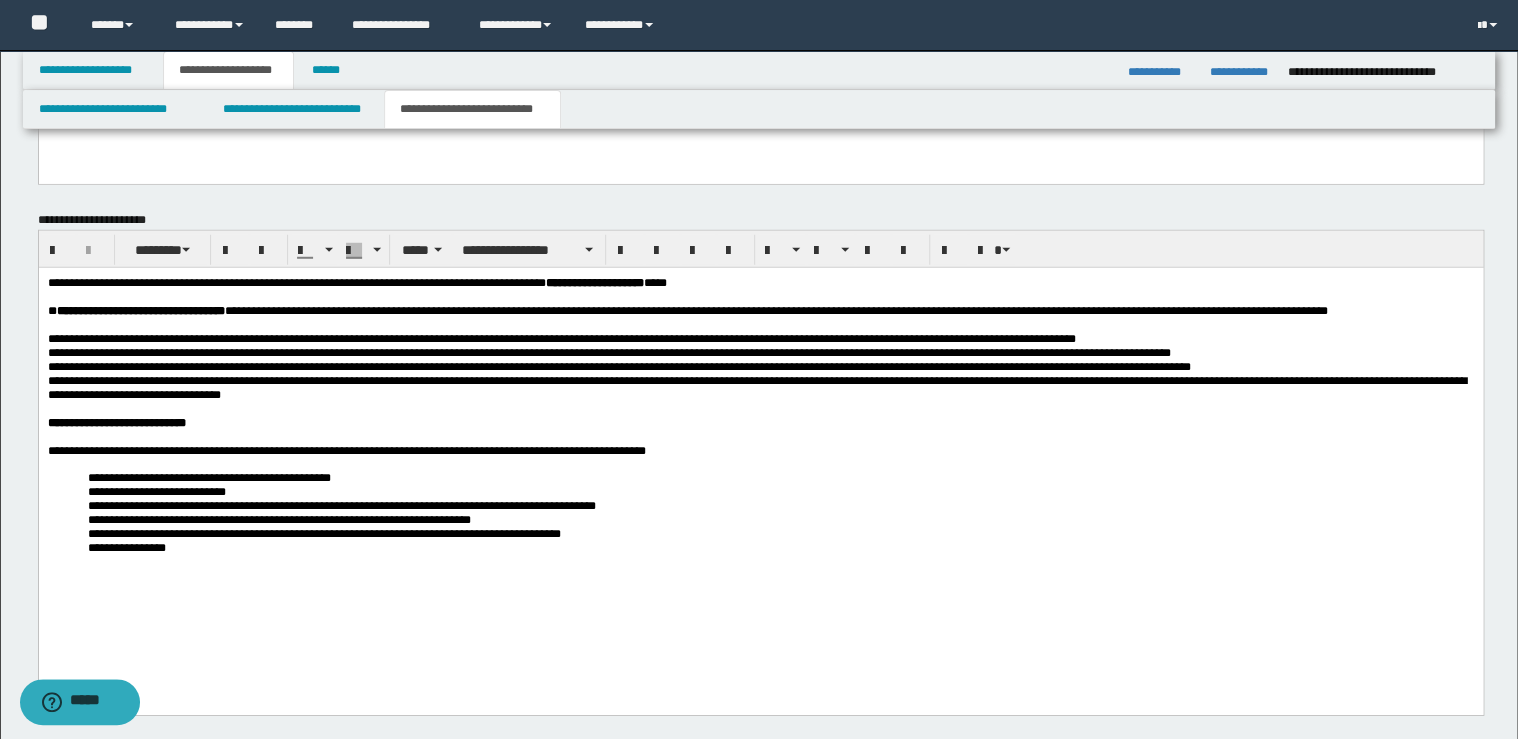 click on "**********" at bounding box center (792, 547) 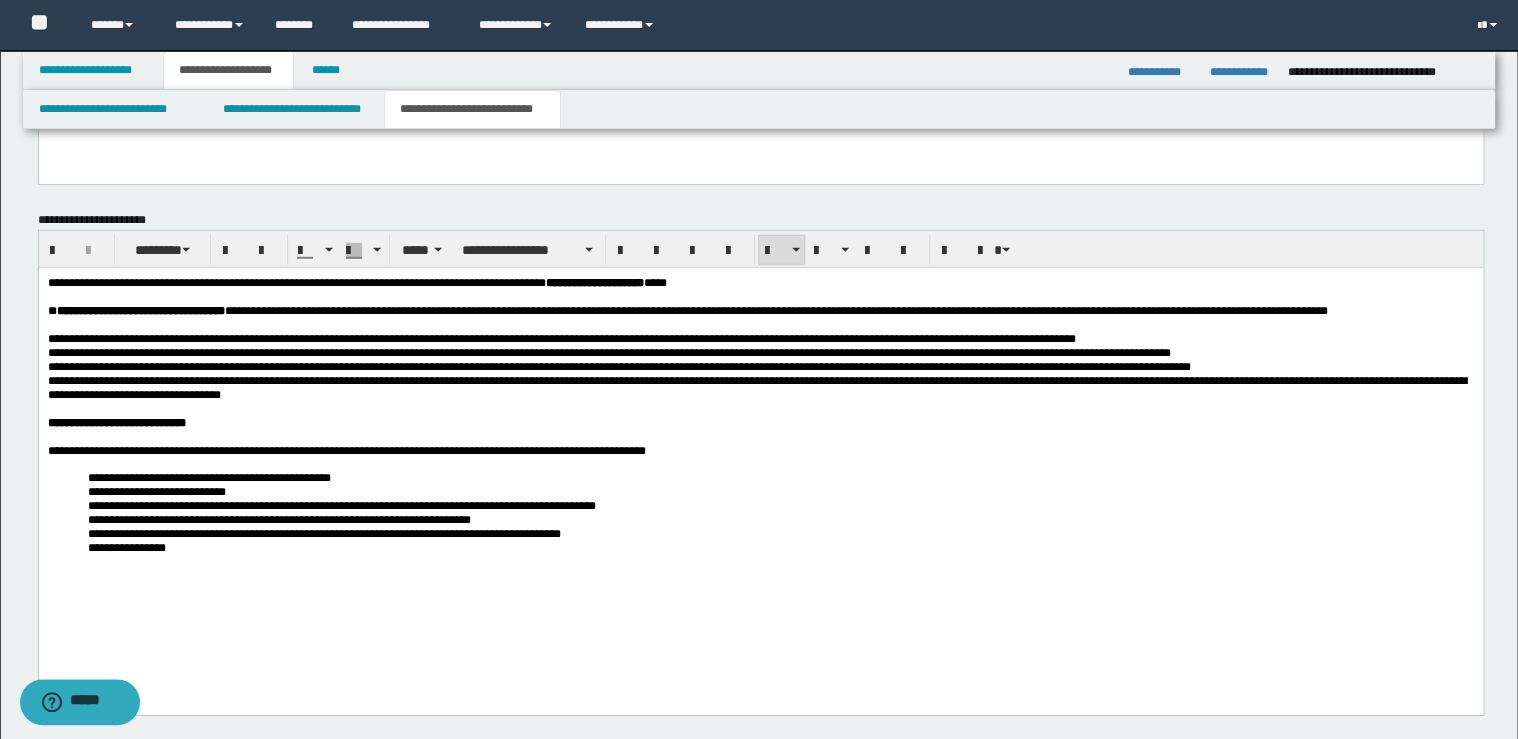 click on "**********" at bounding box center (208, 477) 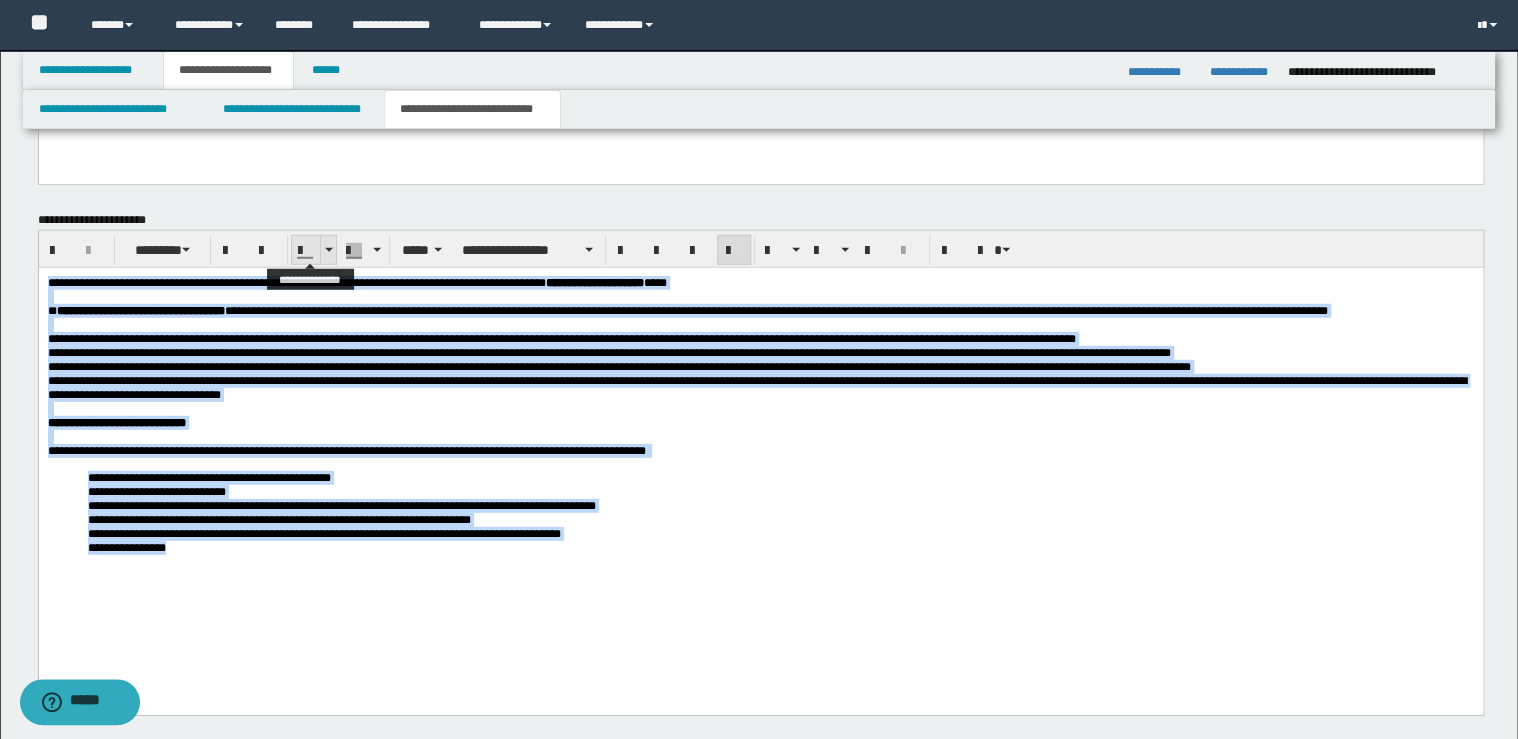 click at bounding box center (328, 250) 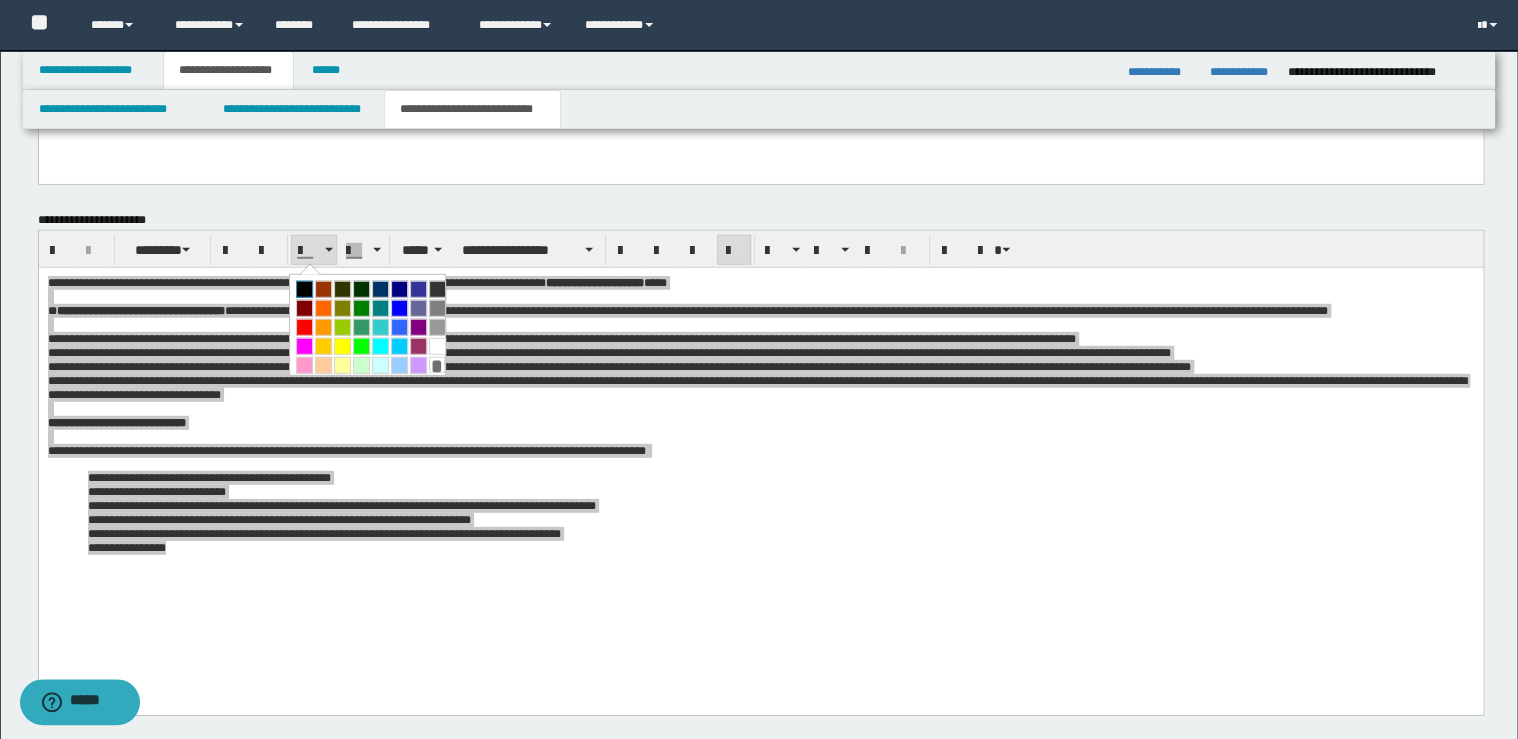 click at bounding box center (304, 289) 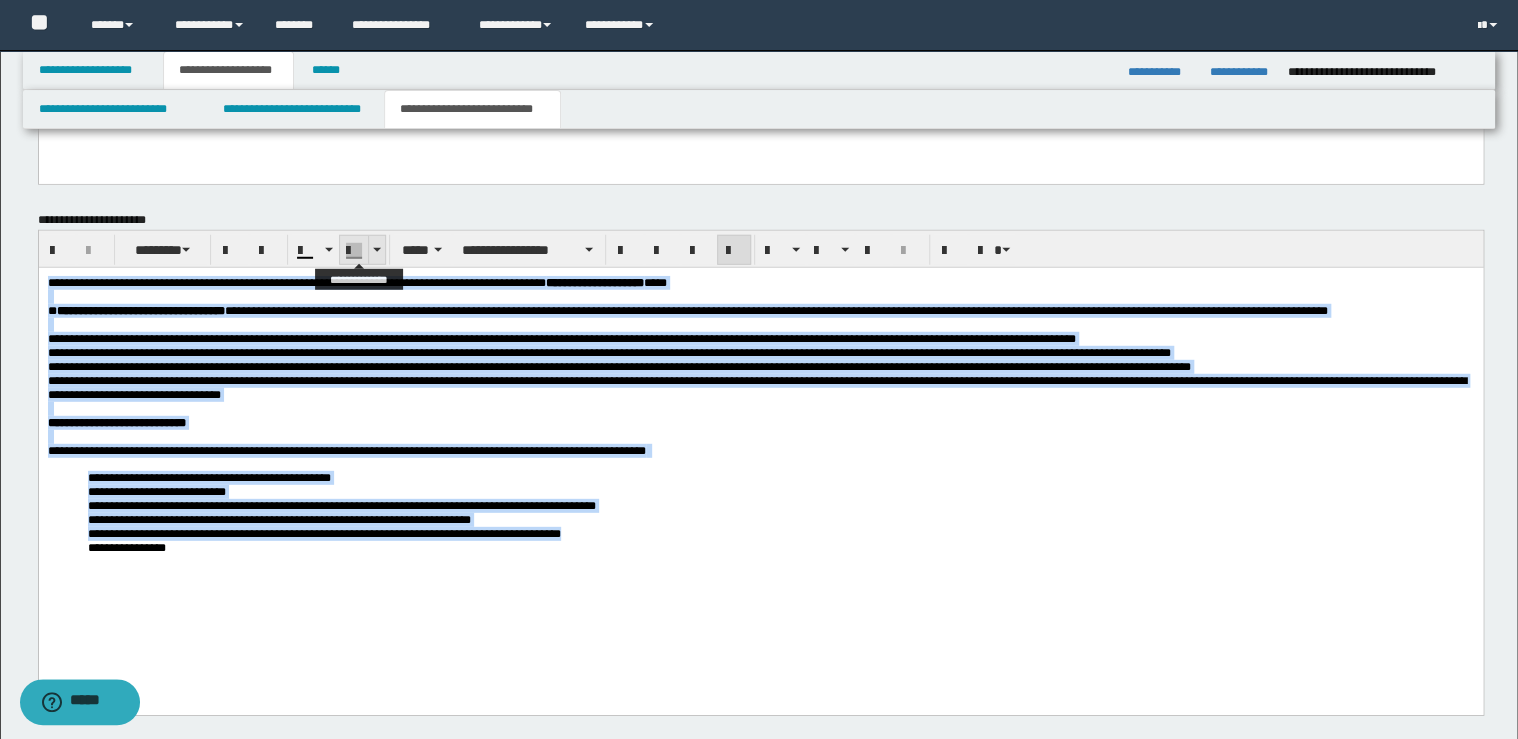 click at bounding box center (377, 250) 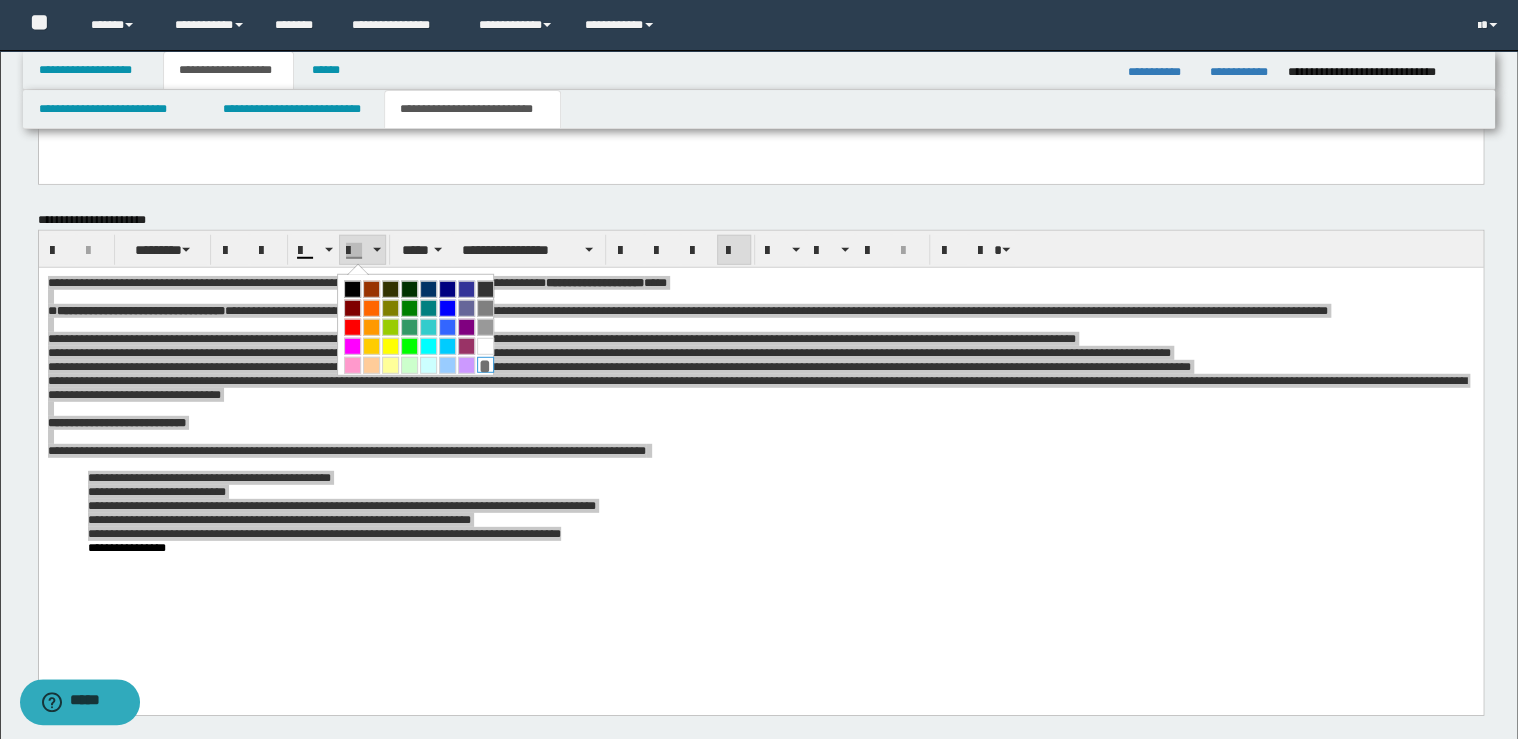 click on "*" at bounding box center [485, 365] 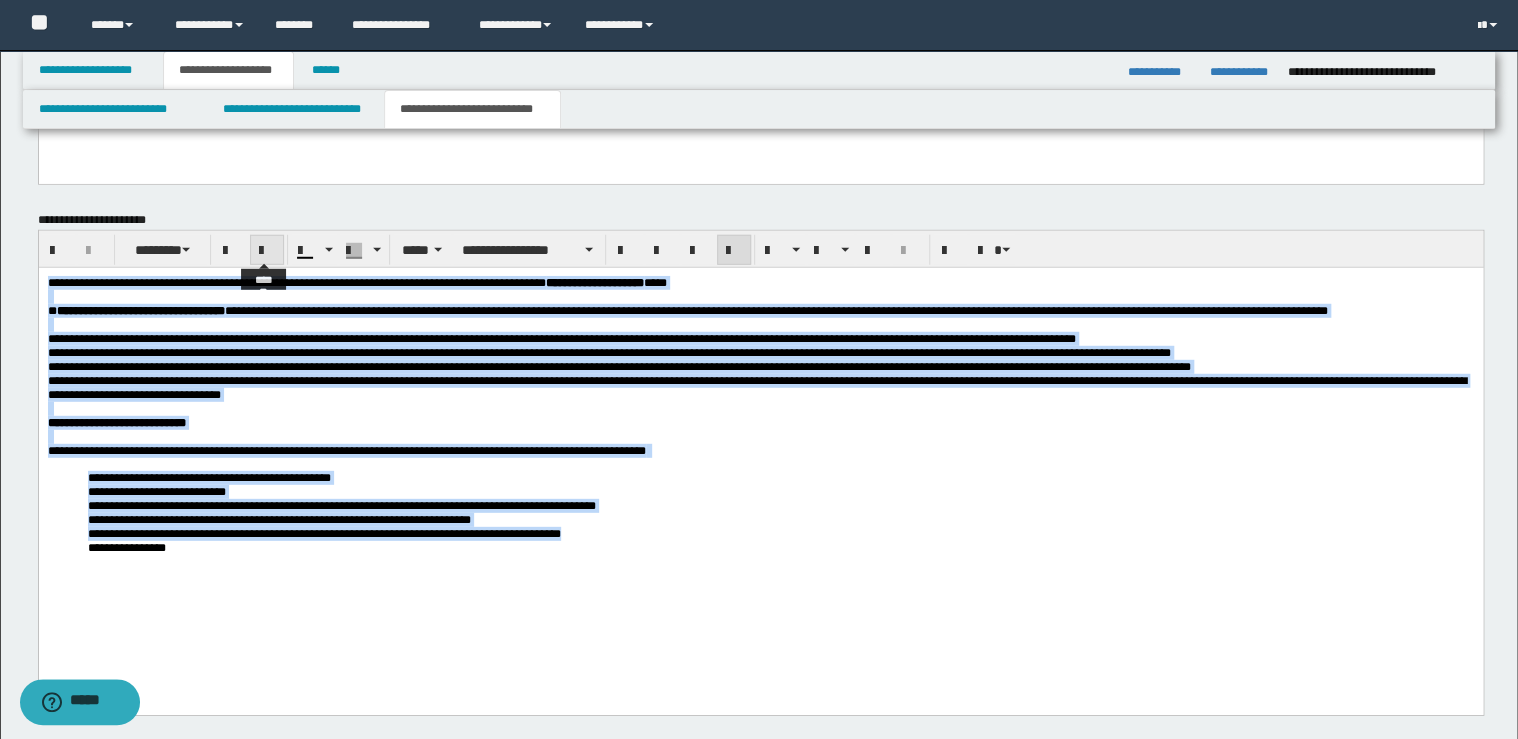 click at bounding box center (267, 251) 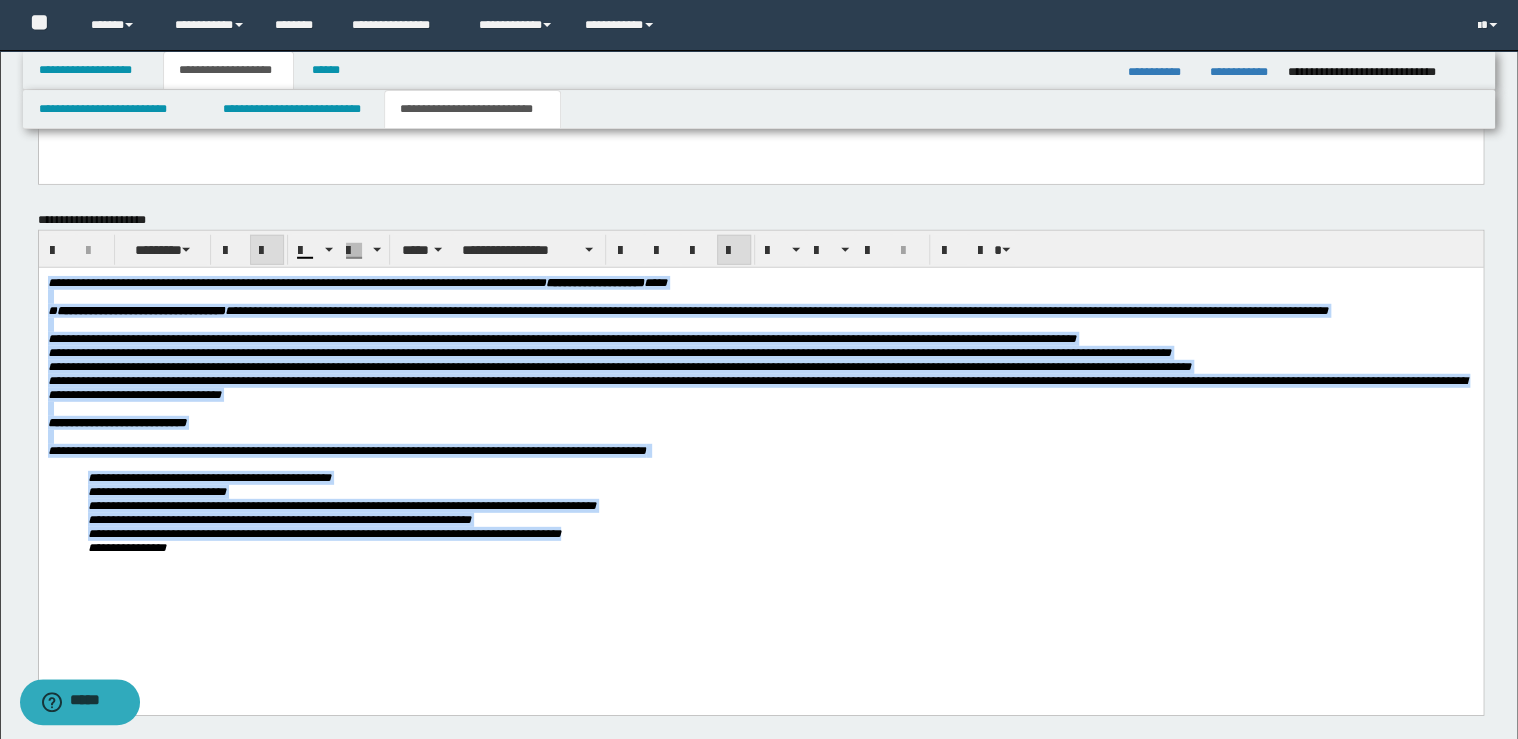 click at bounding box center [267, 251] 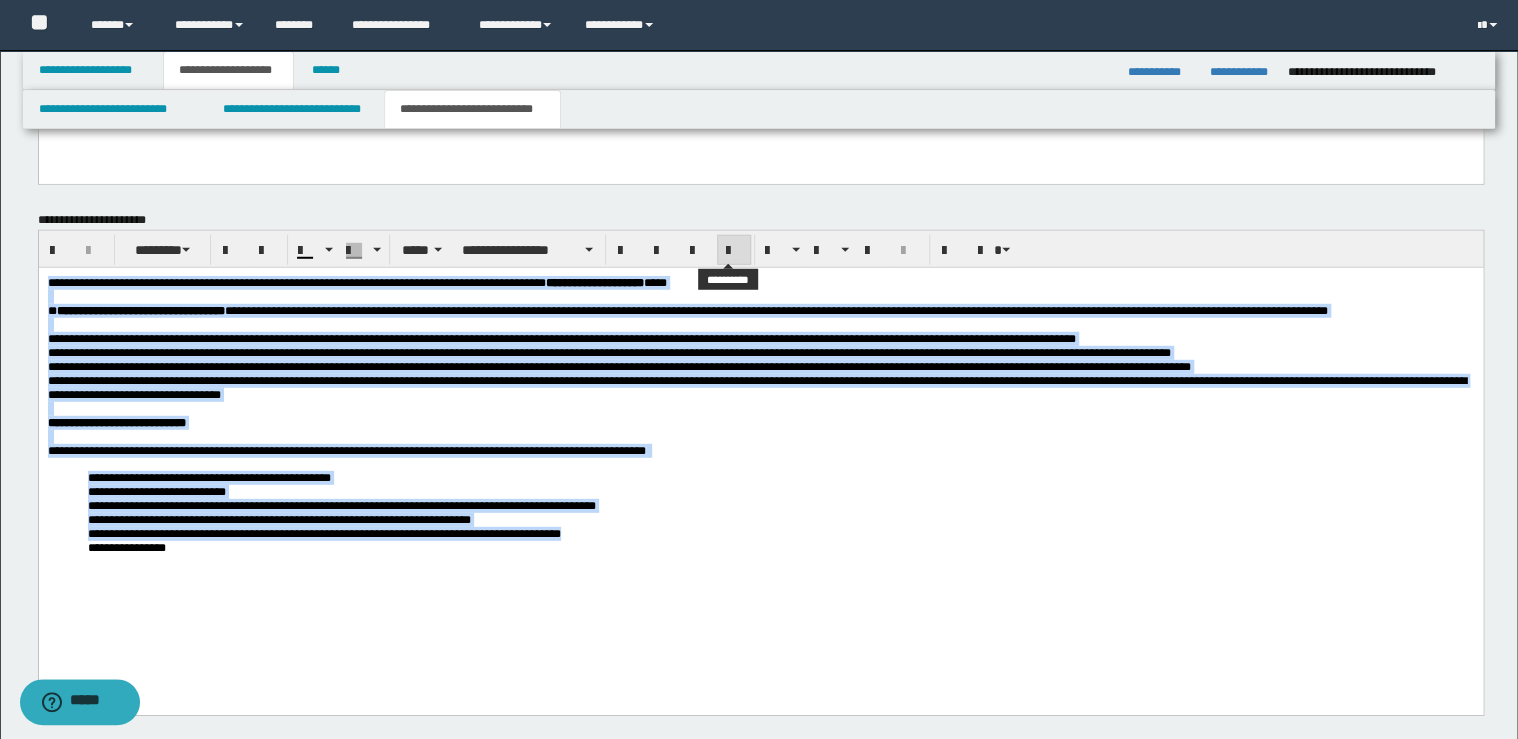 click at bounding box center [734, 251] 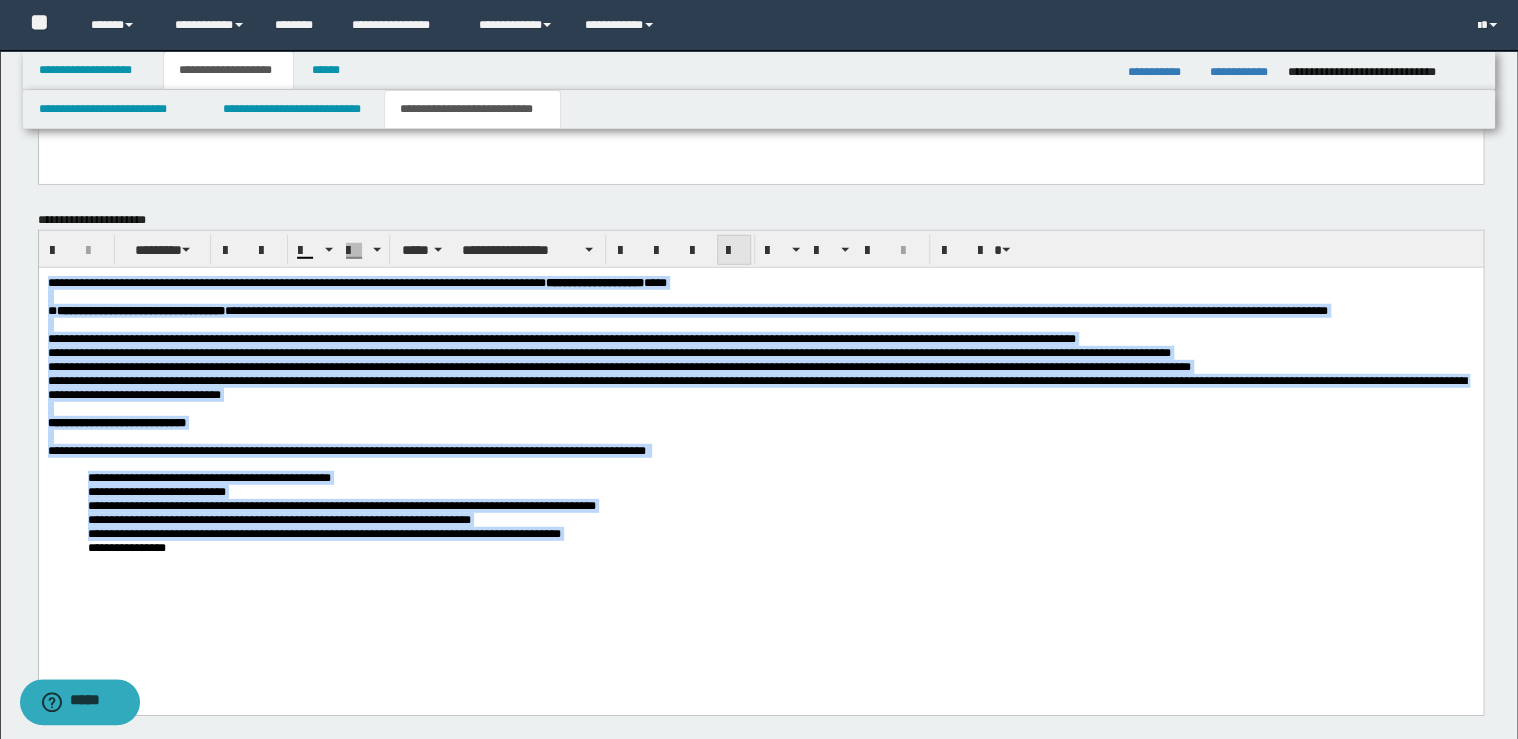 click at bounding box center [734, 251] 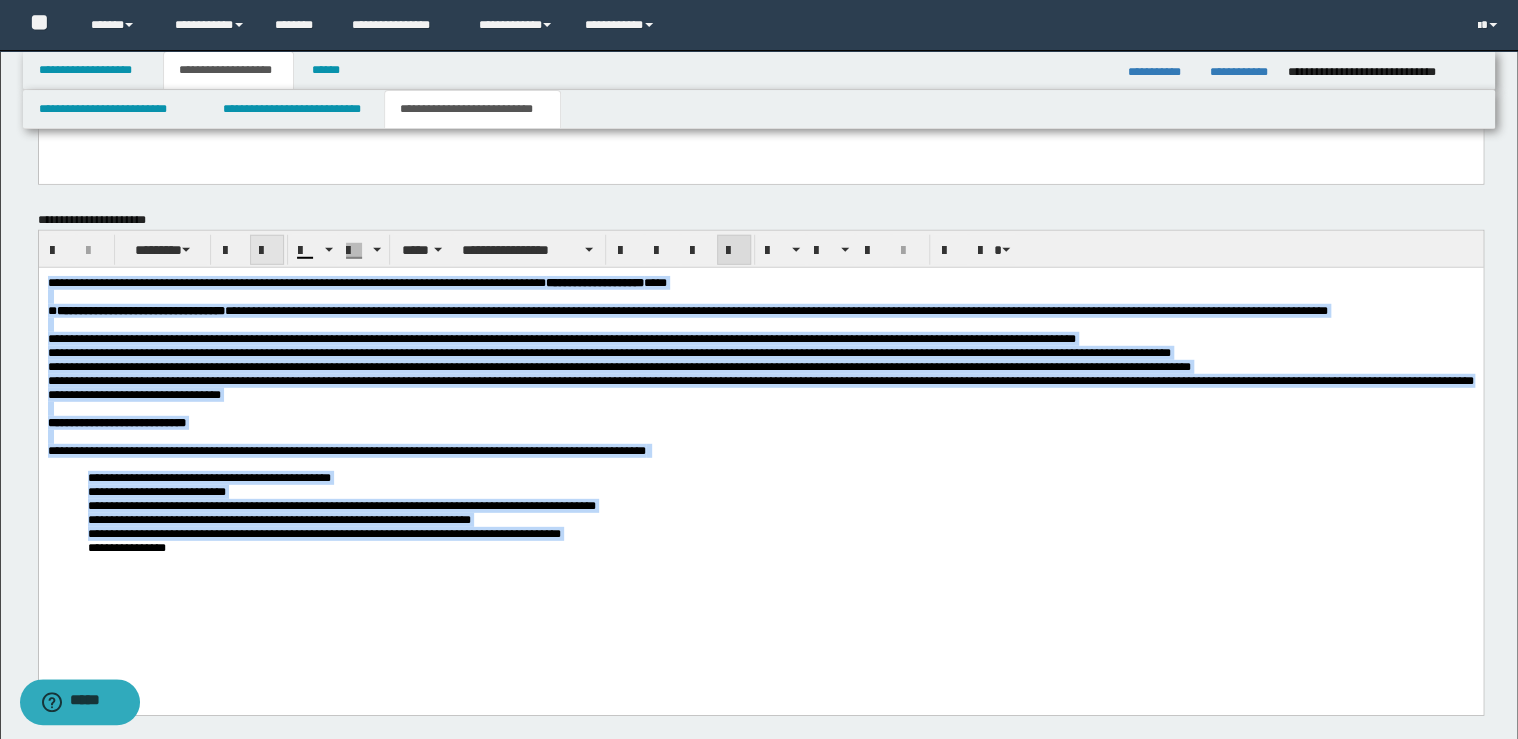 click at bounding box center (267, 250) 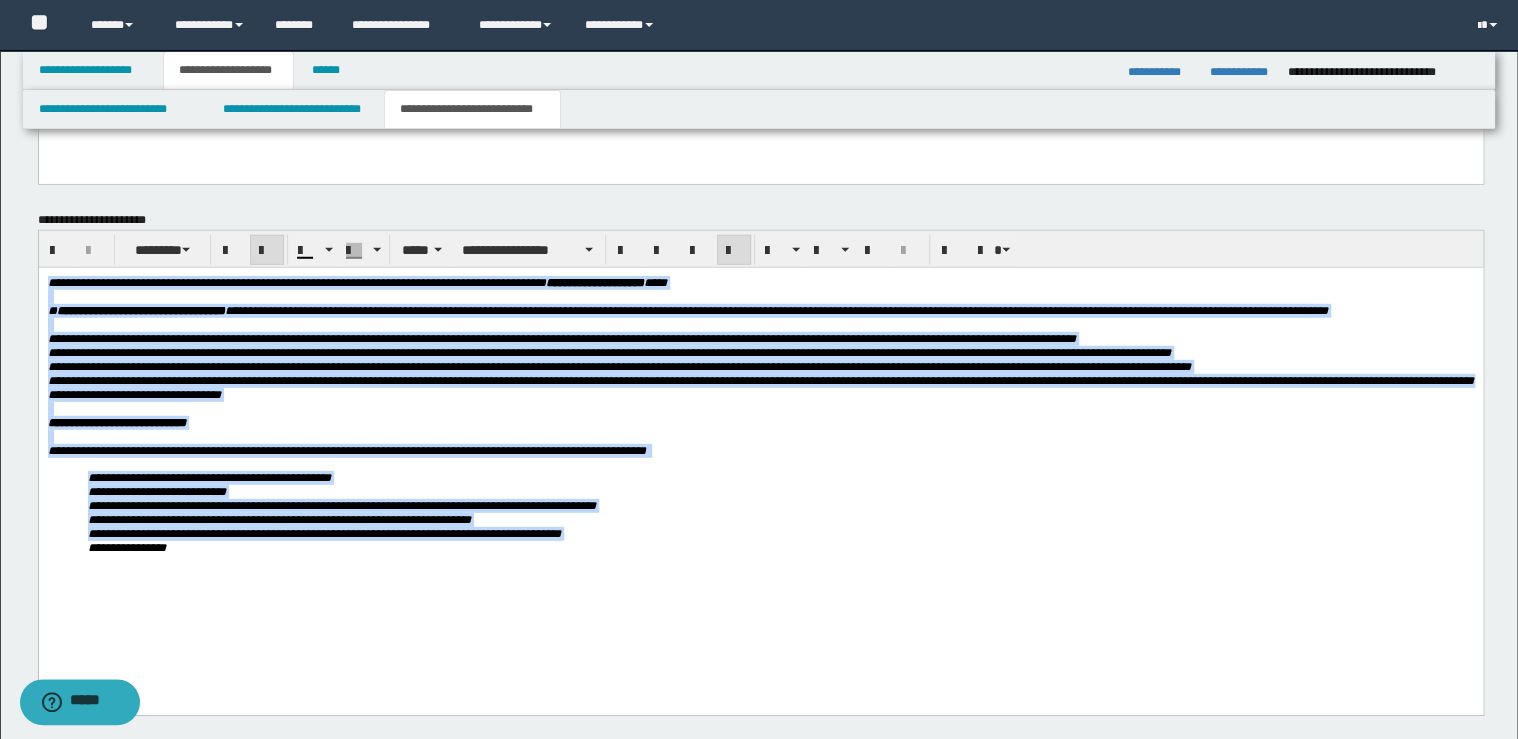 click at bounding box center (267, 250) 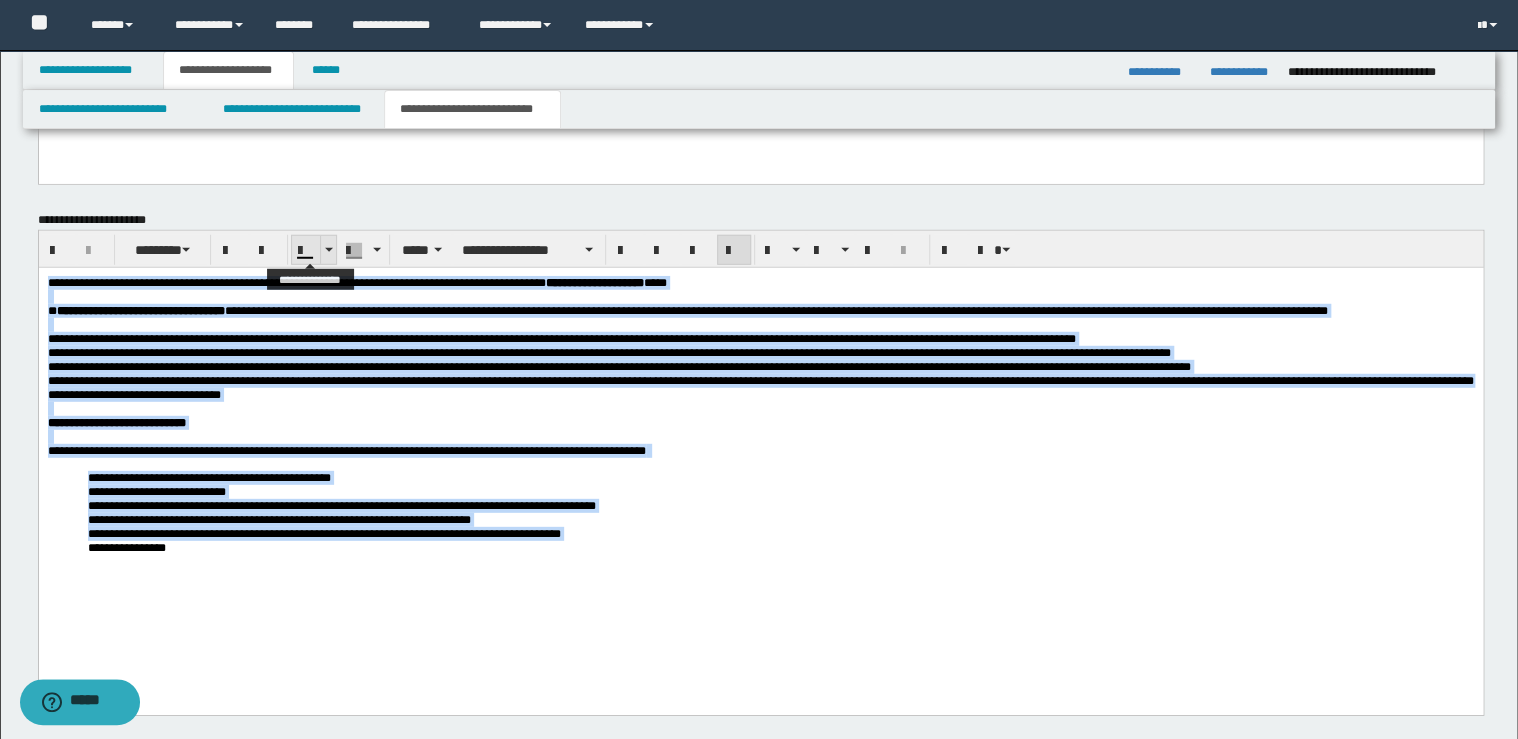 click at bounding box center (328, 250) 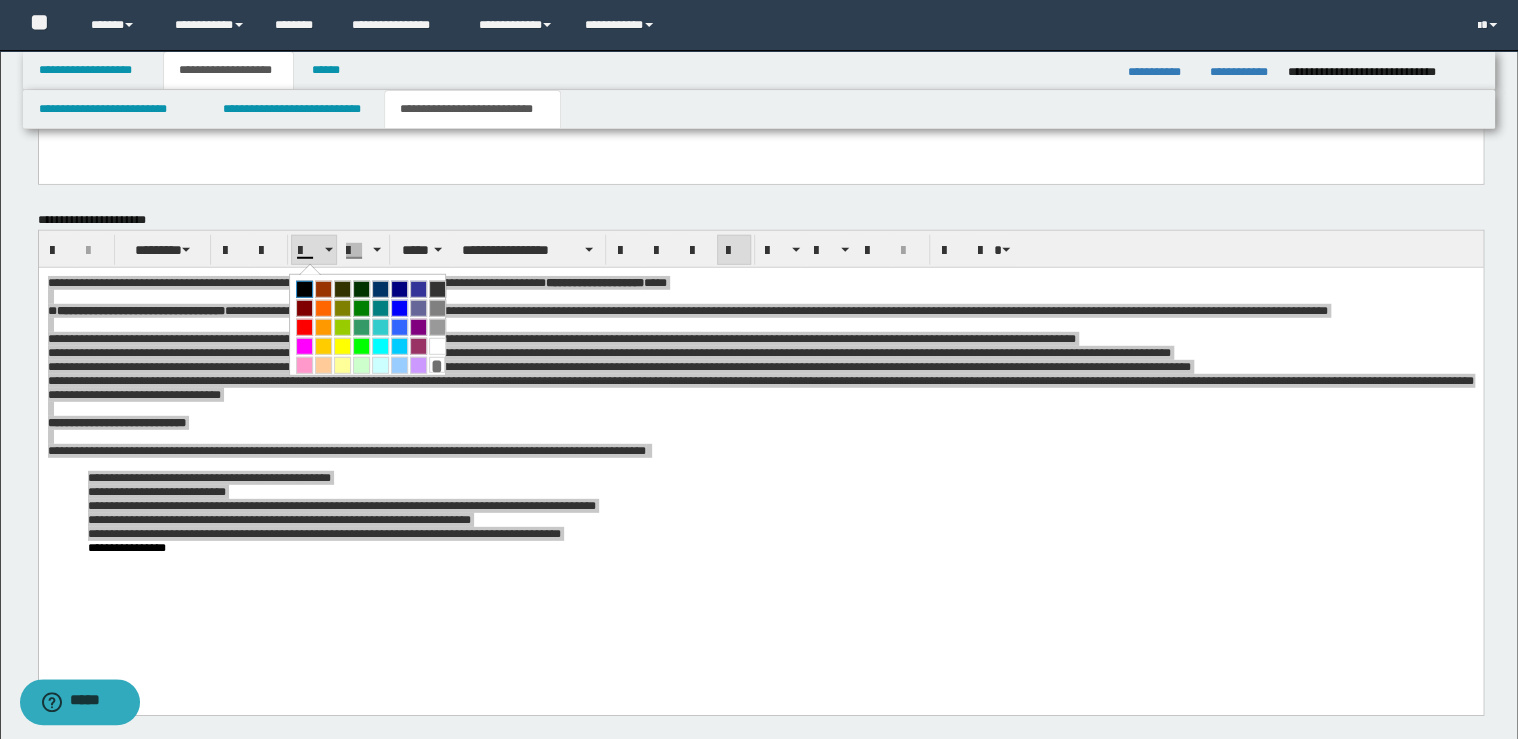 click at bounding box center [304, 289] 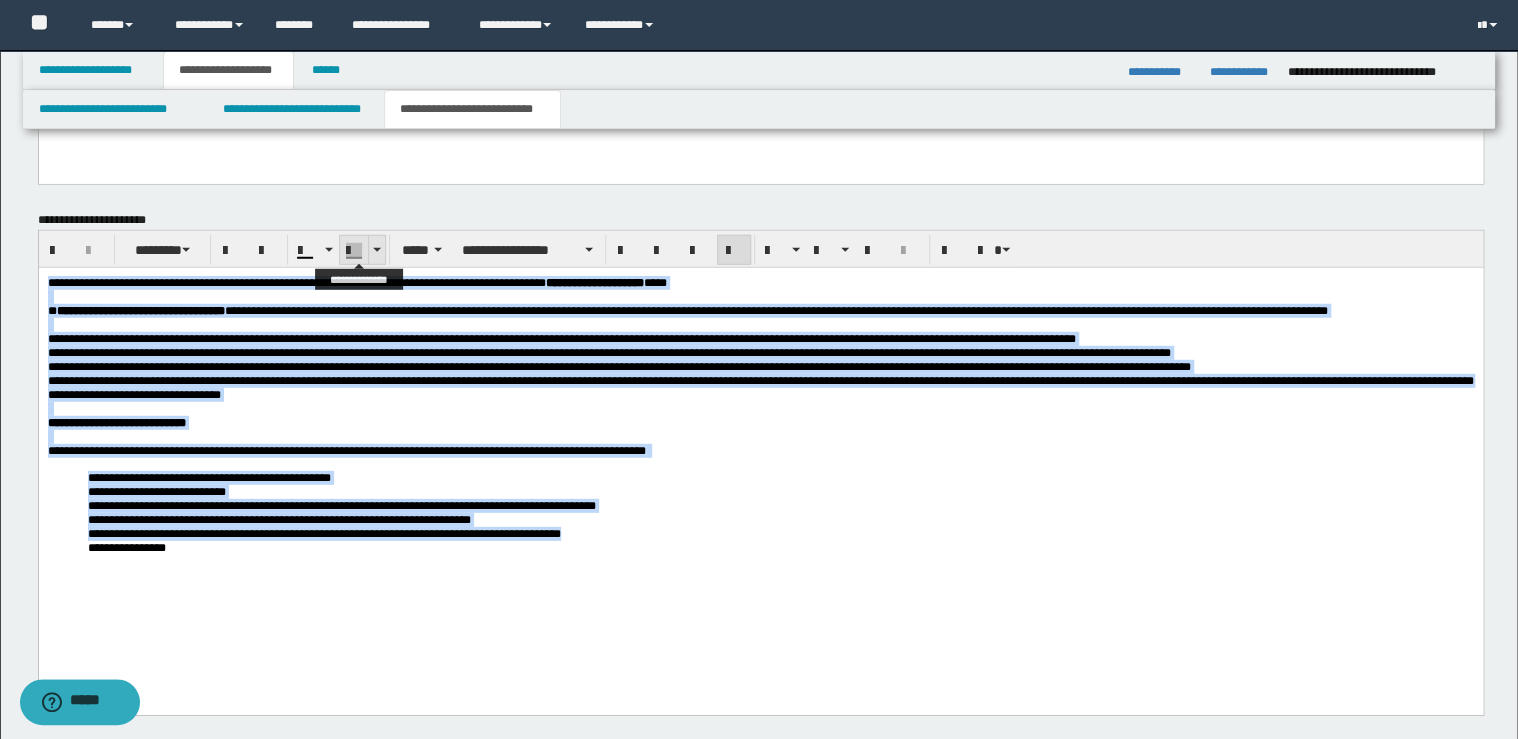 click at bounding box center (376, 250) 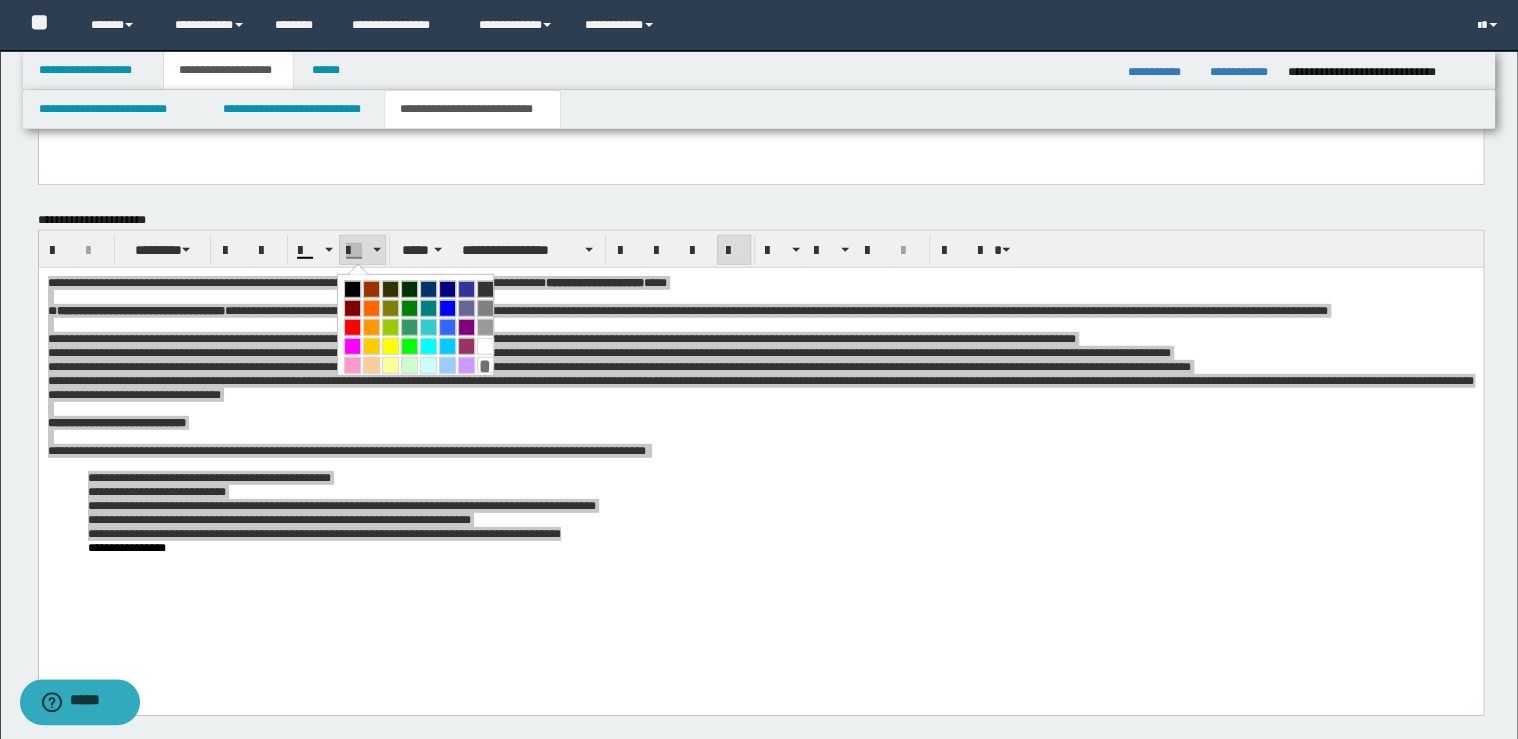 click on "*" at bounding box center [485, 365] 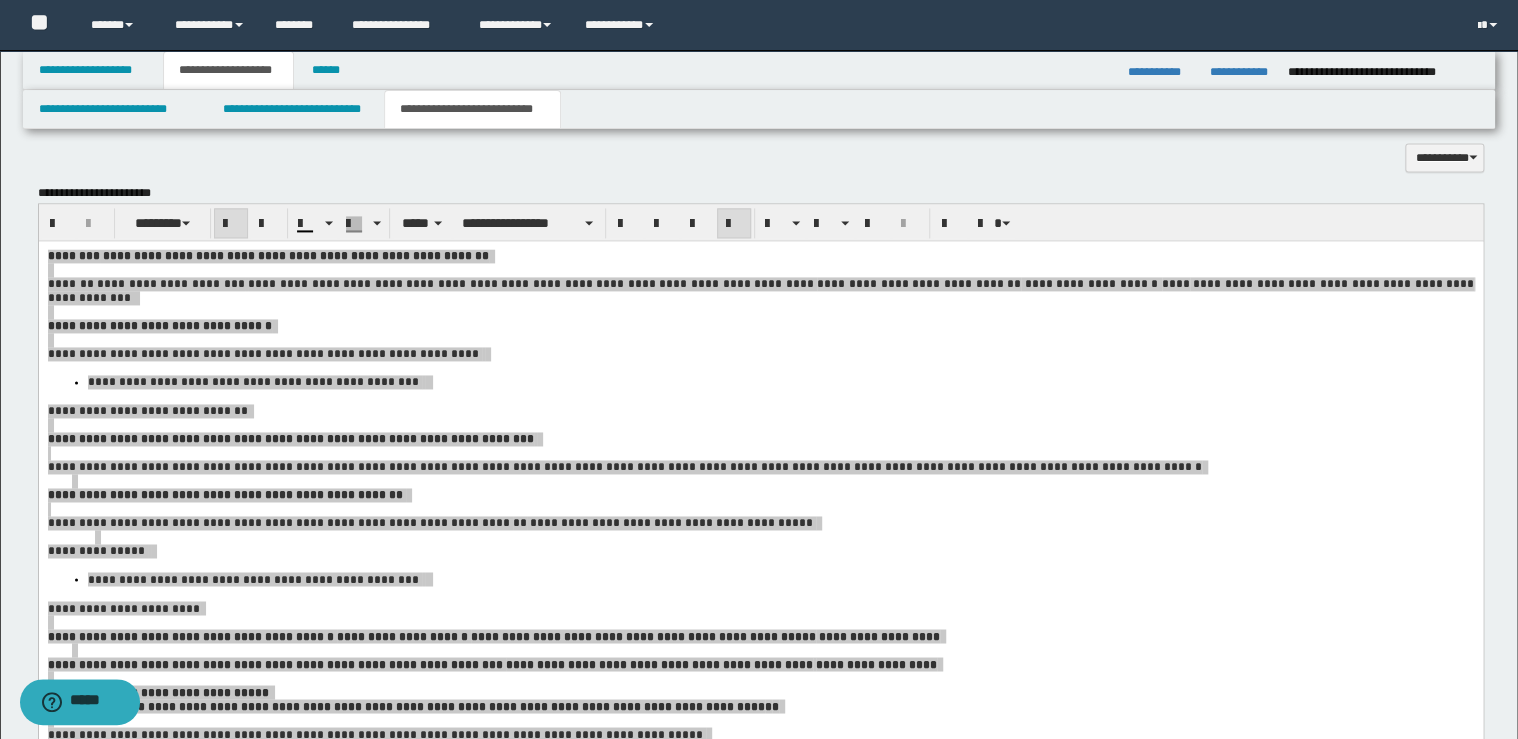 scroll, scrollTop: 1040, scrollLeft: 0, axis: vertical 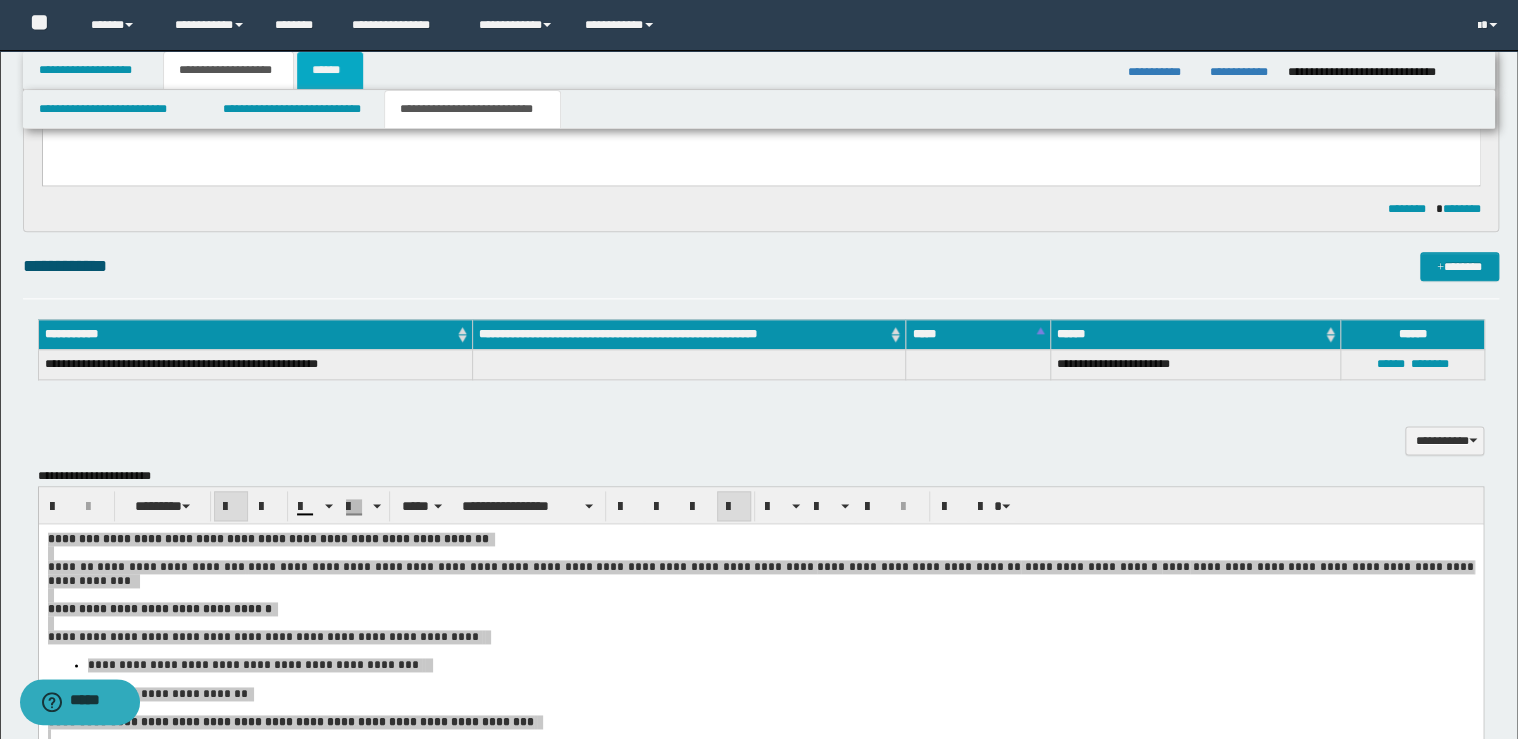 click on "******" at bounding box center (330, 70) 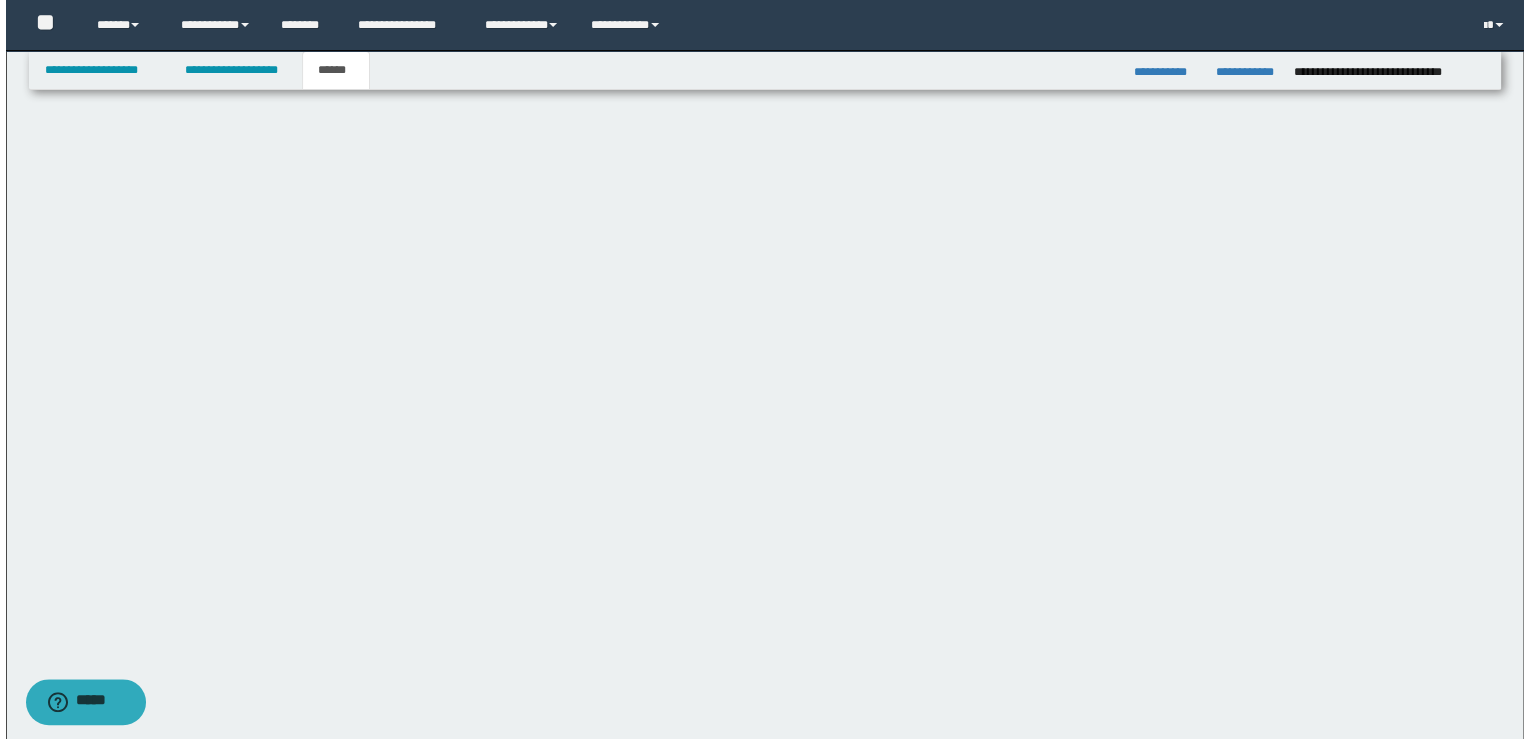 scroll, scrollTop: 0, scrollLeft: 0, axis: both 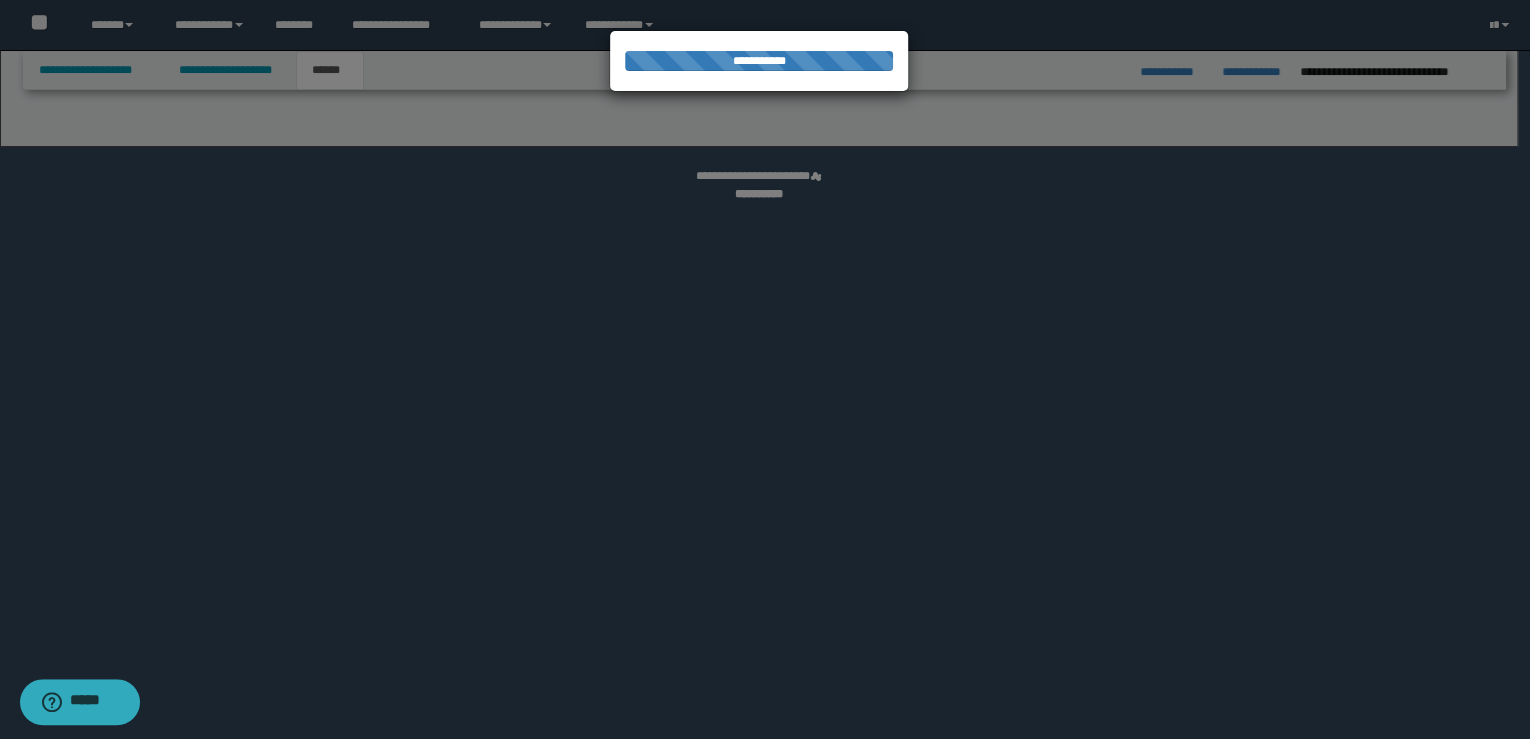 select on "**" 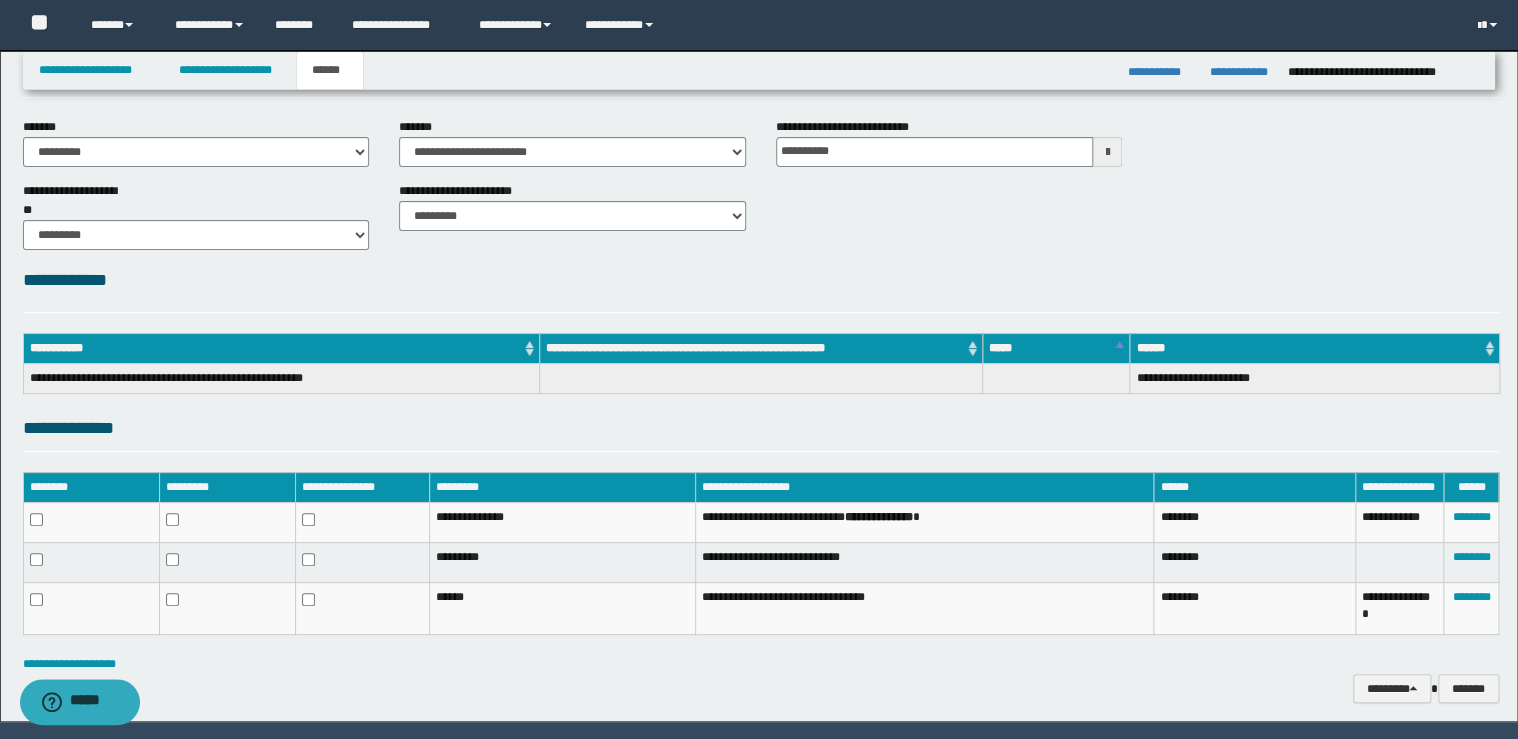 scroll, scrollTop: 137, scrollLeft: 0, axis: vertical 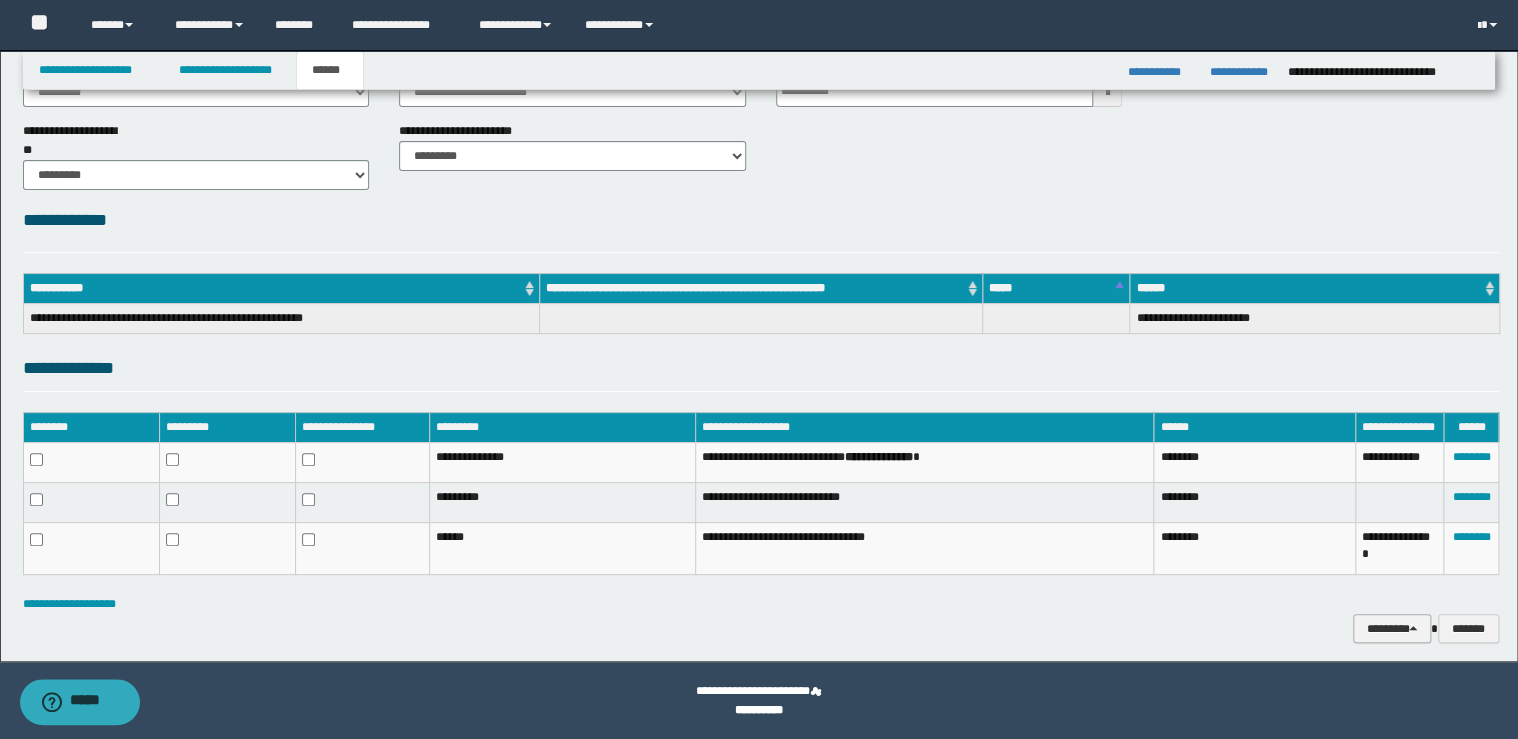 click on "********" at bounding box center (1392, 629) 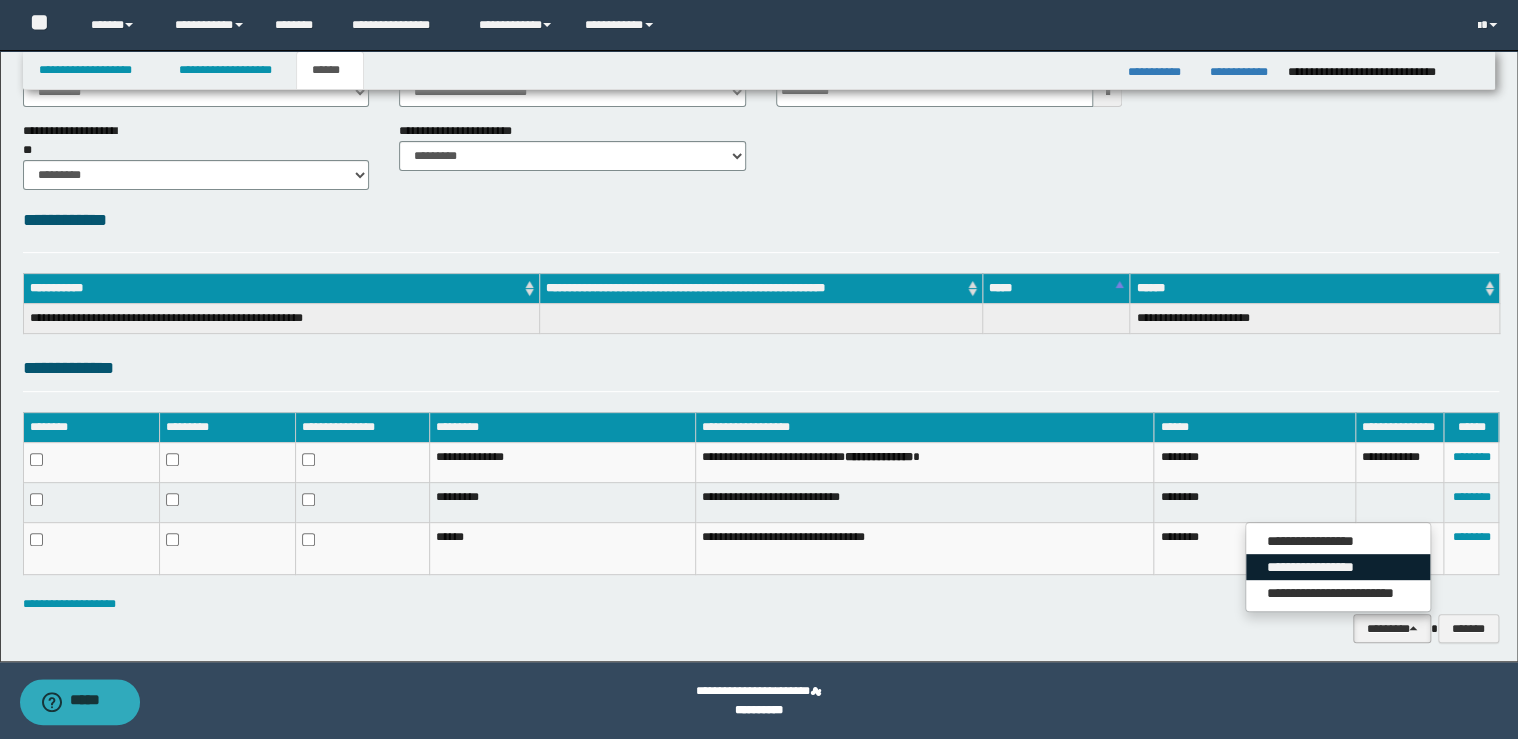 click on "**********" at bounding box center [1338, 567] 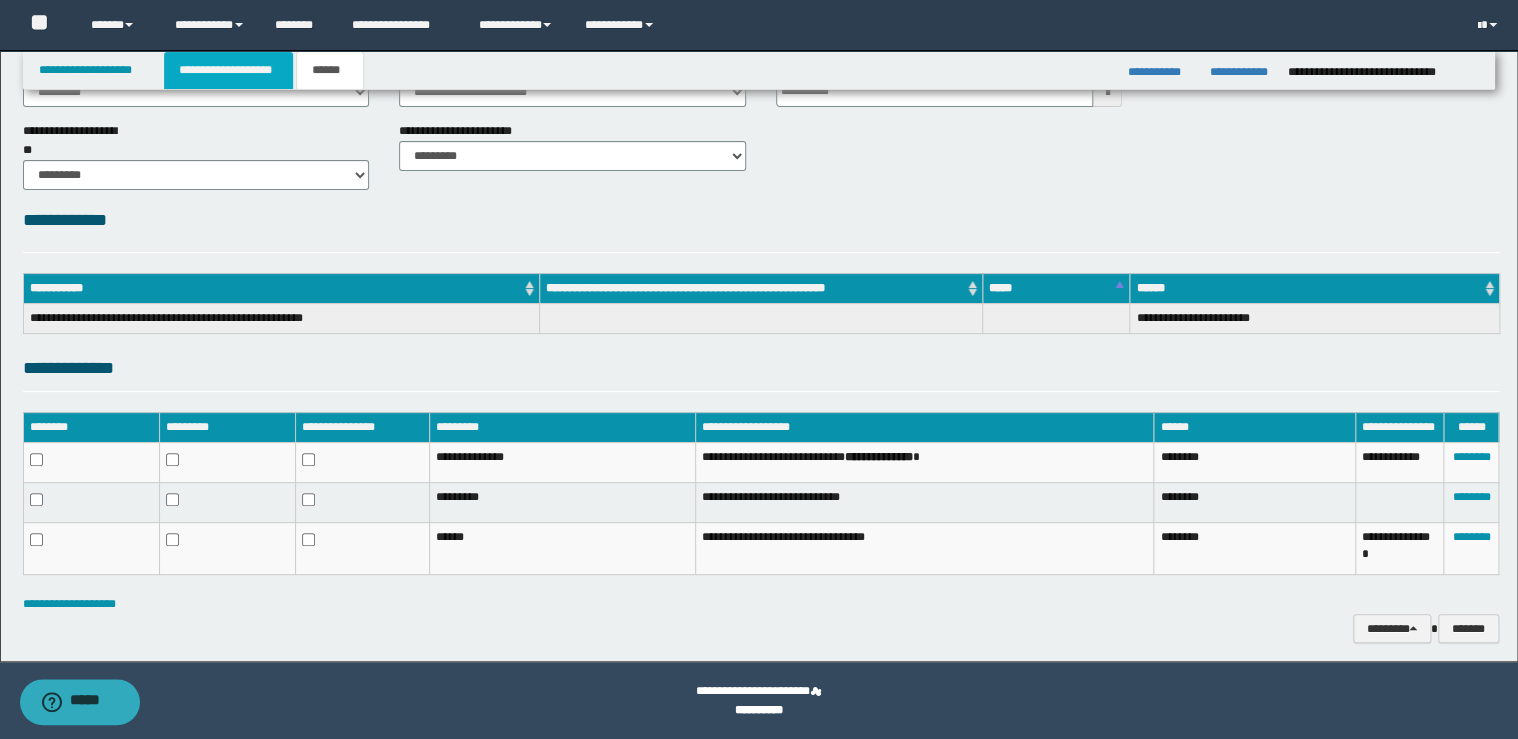 click on "**********" at bounding box center (228, 70) 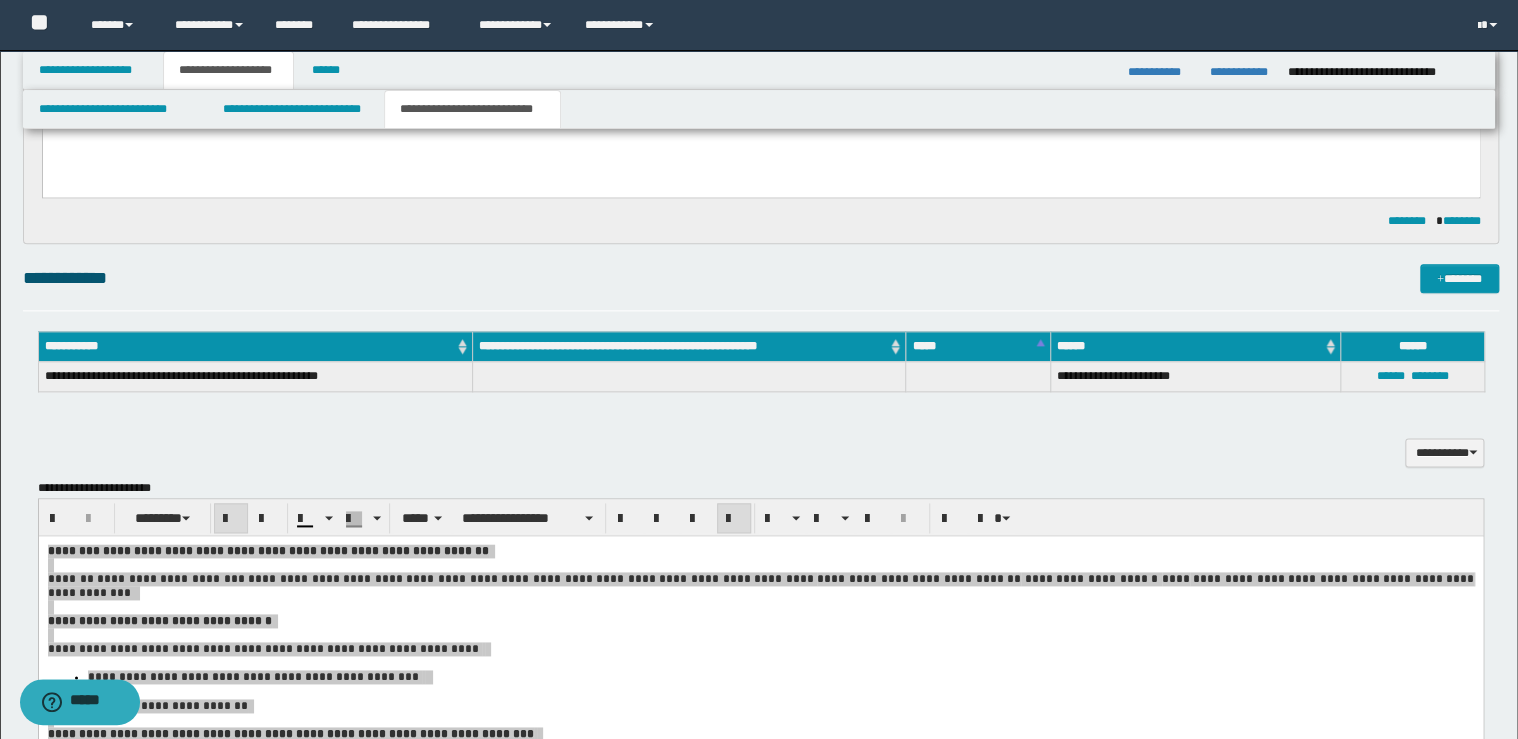 scroll, scrollTop: 1288, scrollLeft: 0, axis: vertical 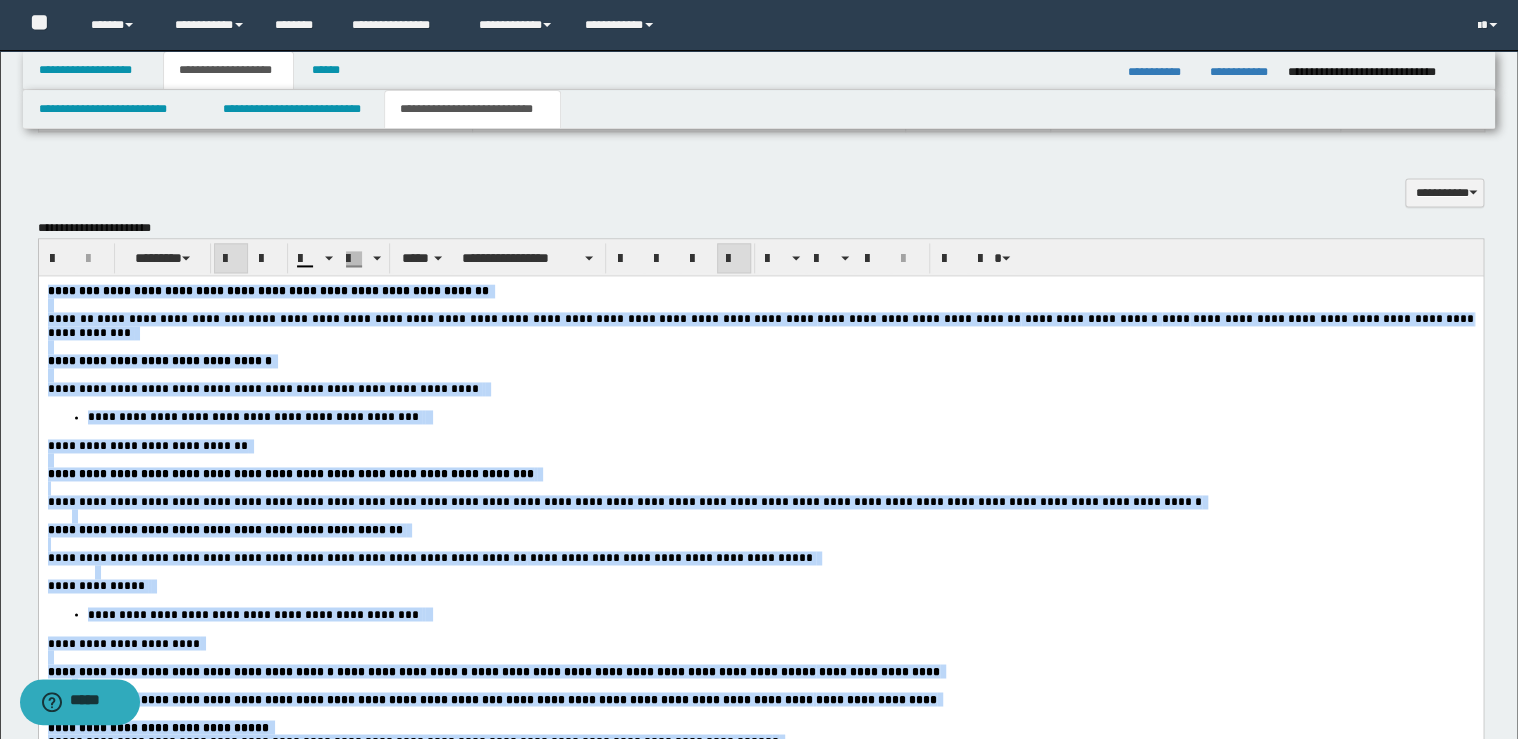 click at bounding box center [760, 460] 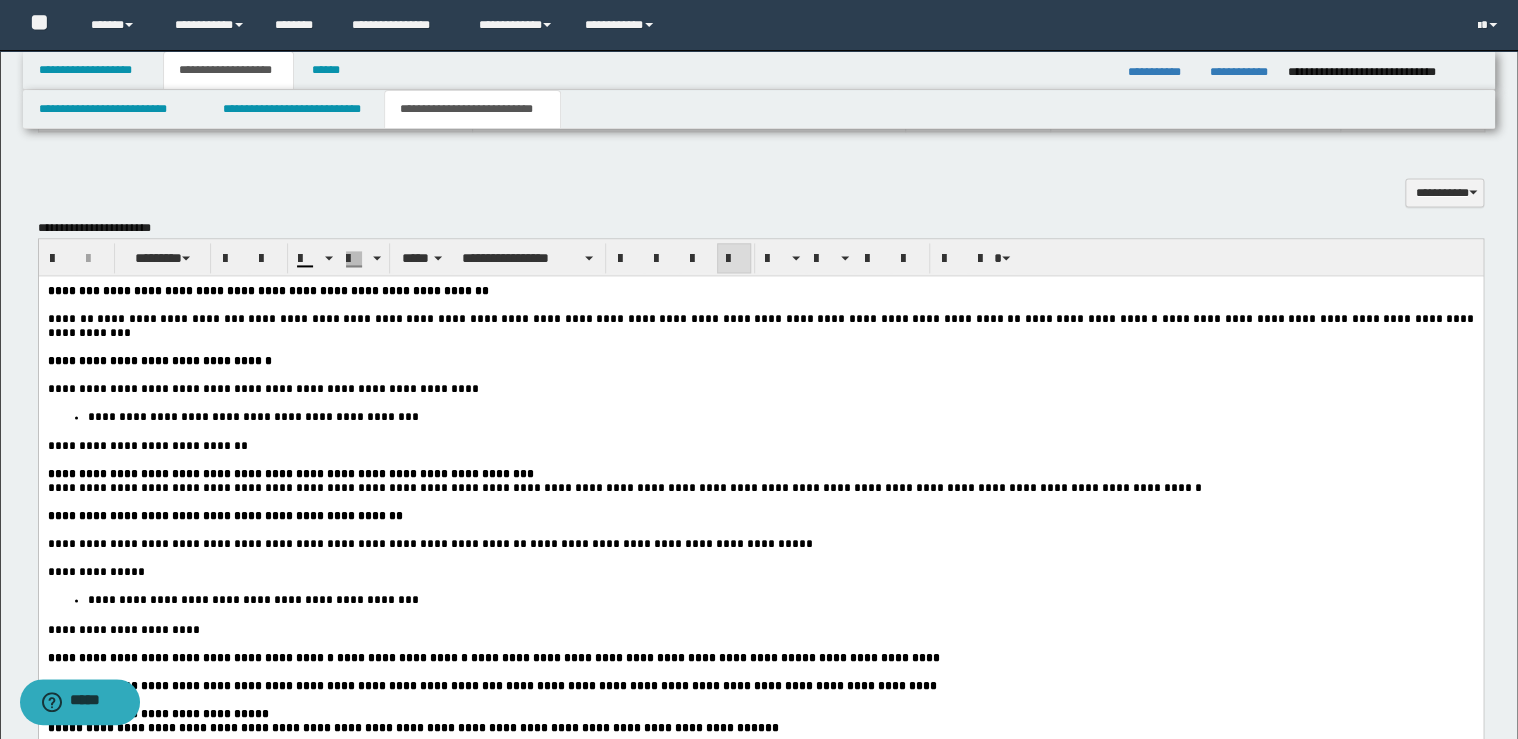 click on "**********" at bounding box center [760, 516] 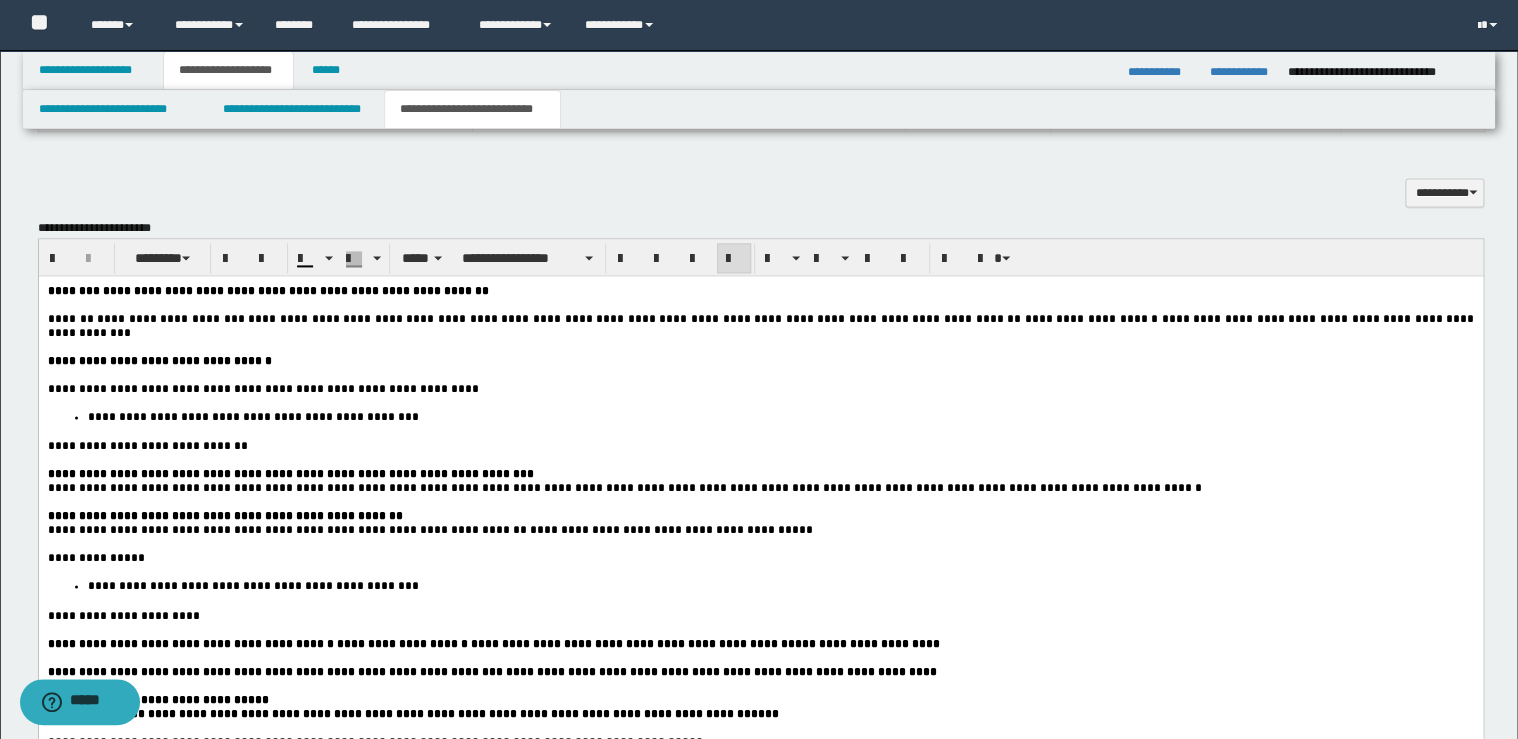 scroll, scrollTop: 1608, scrollLeft: 0, axis: vertical 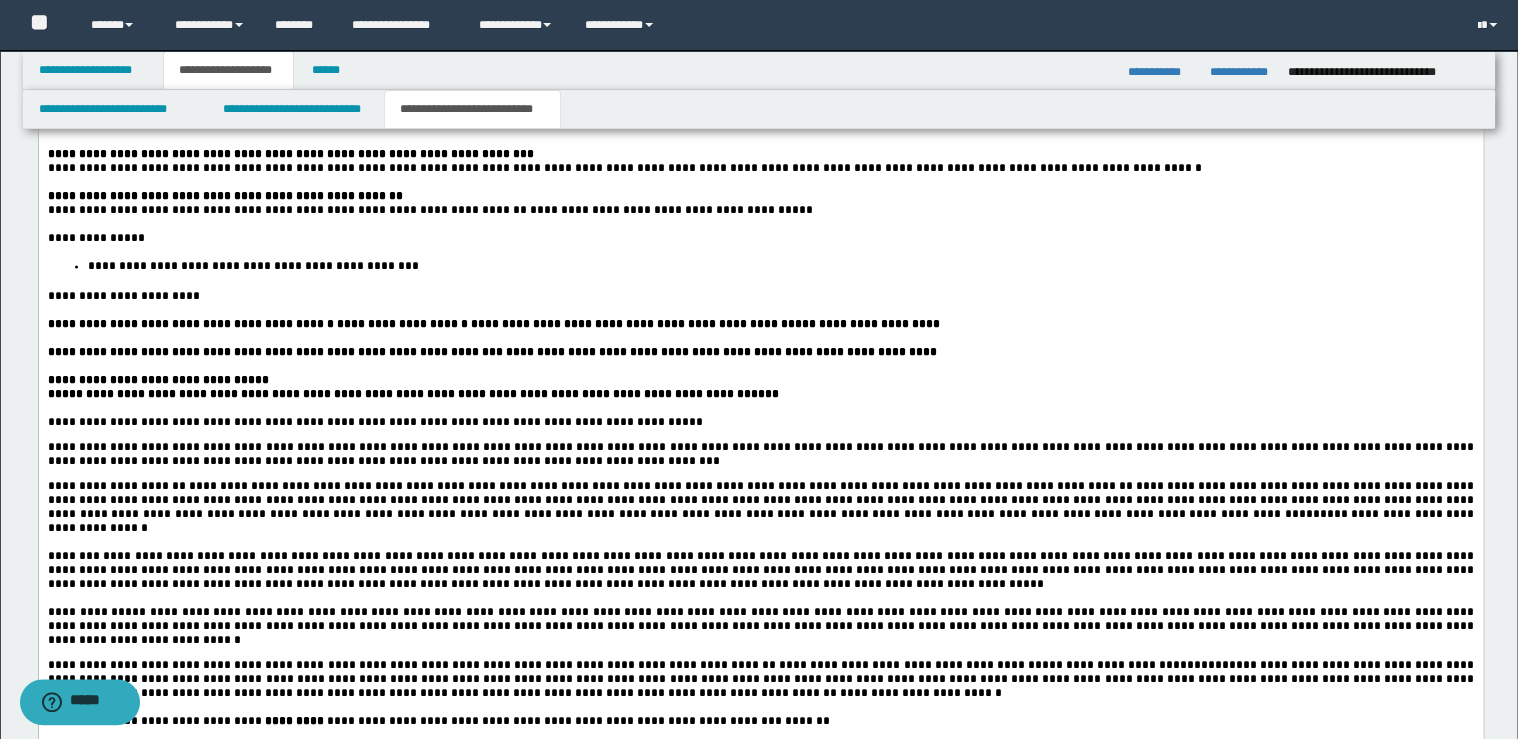click at bounding box center [940, 324] 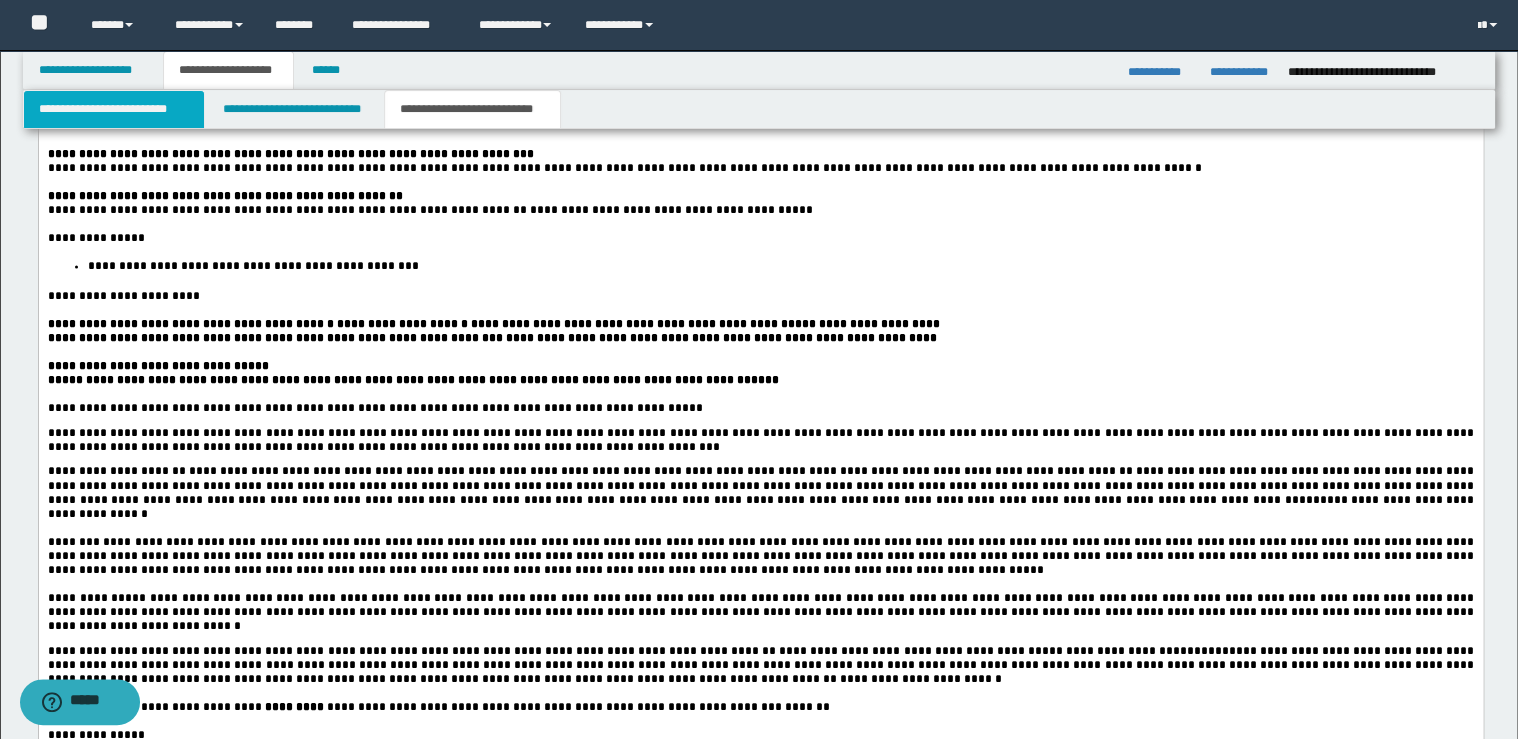 click on "**********" at bounding box center (114, 109) 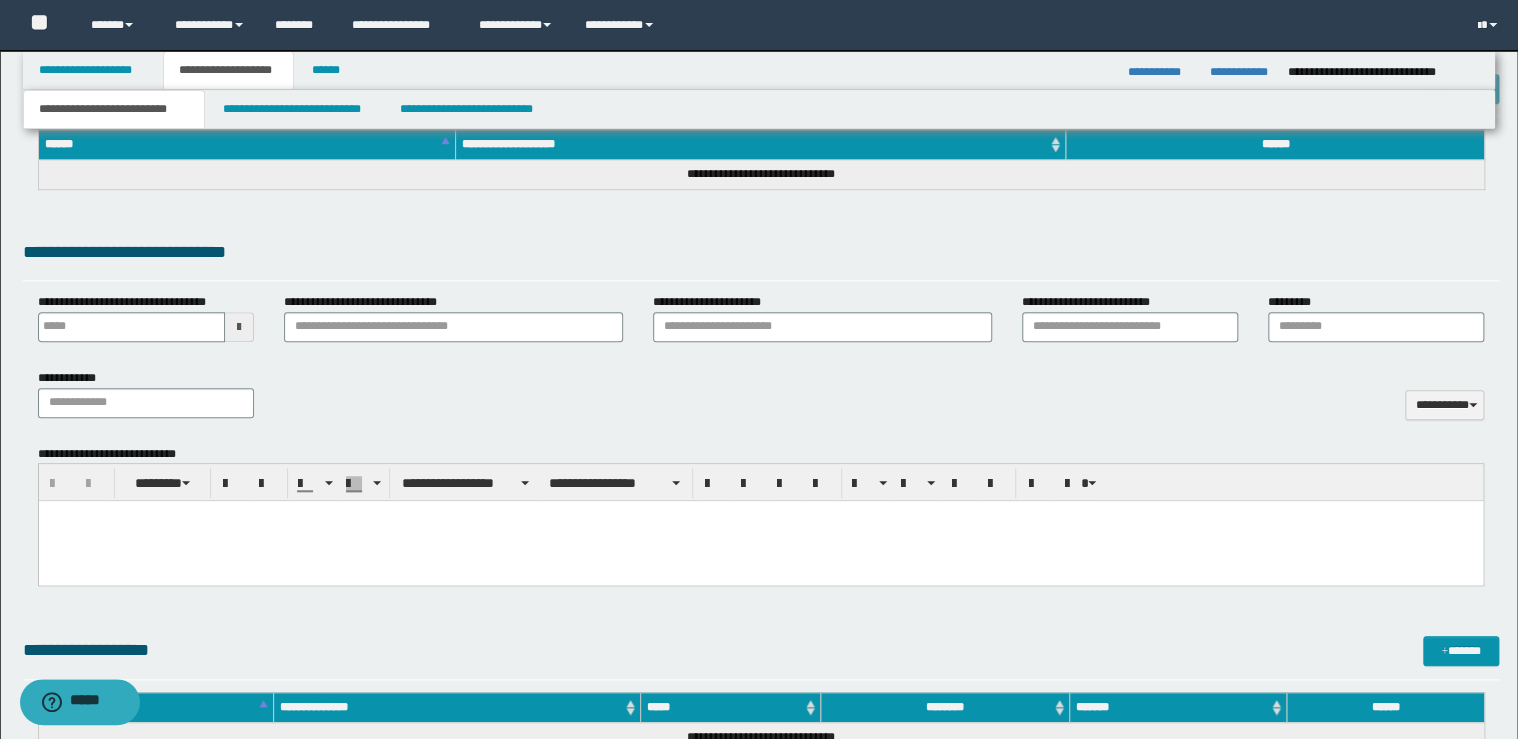 scroll, scrollTop: 611, scrollLeft: 0, axis: vertical 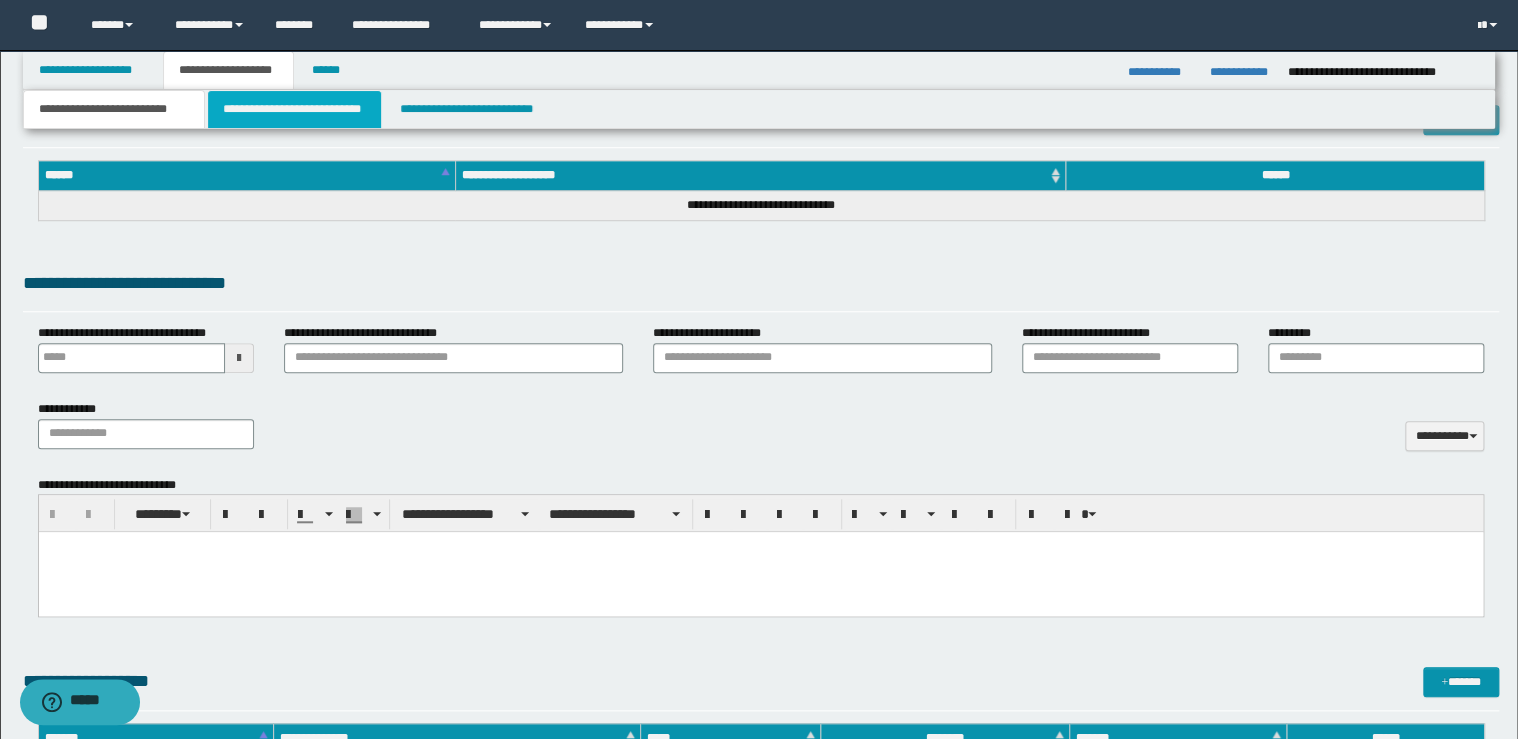 click on "**********" at bounding box center [294, 109] 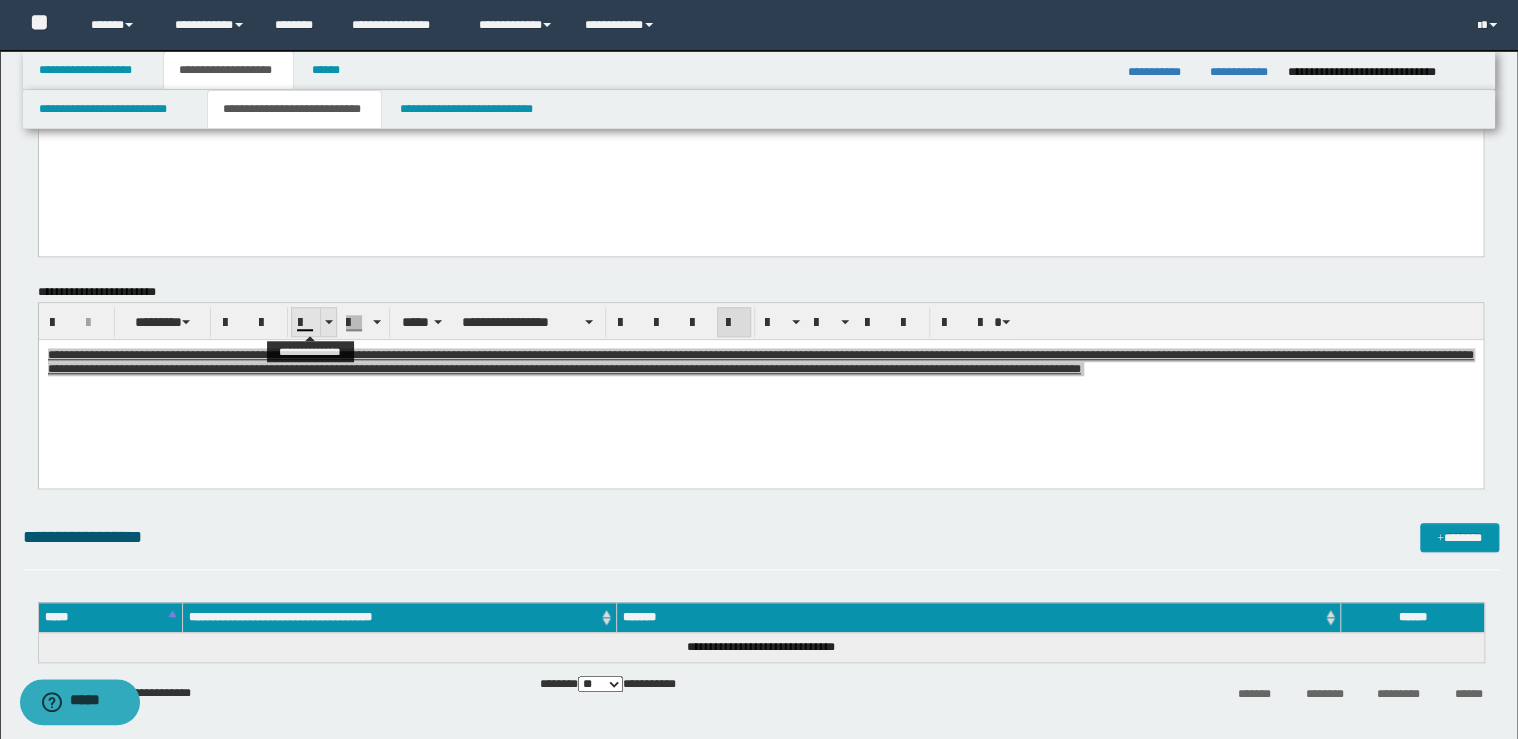 scroll, scrollTop: 531, scrollLeft: 0, axis: vertical 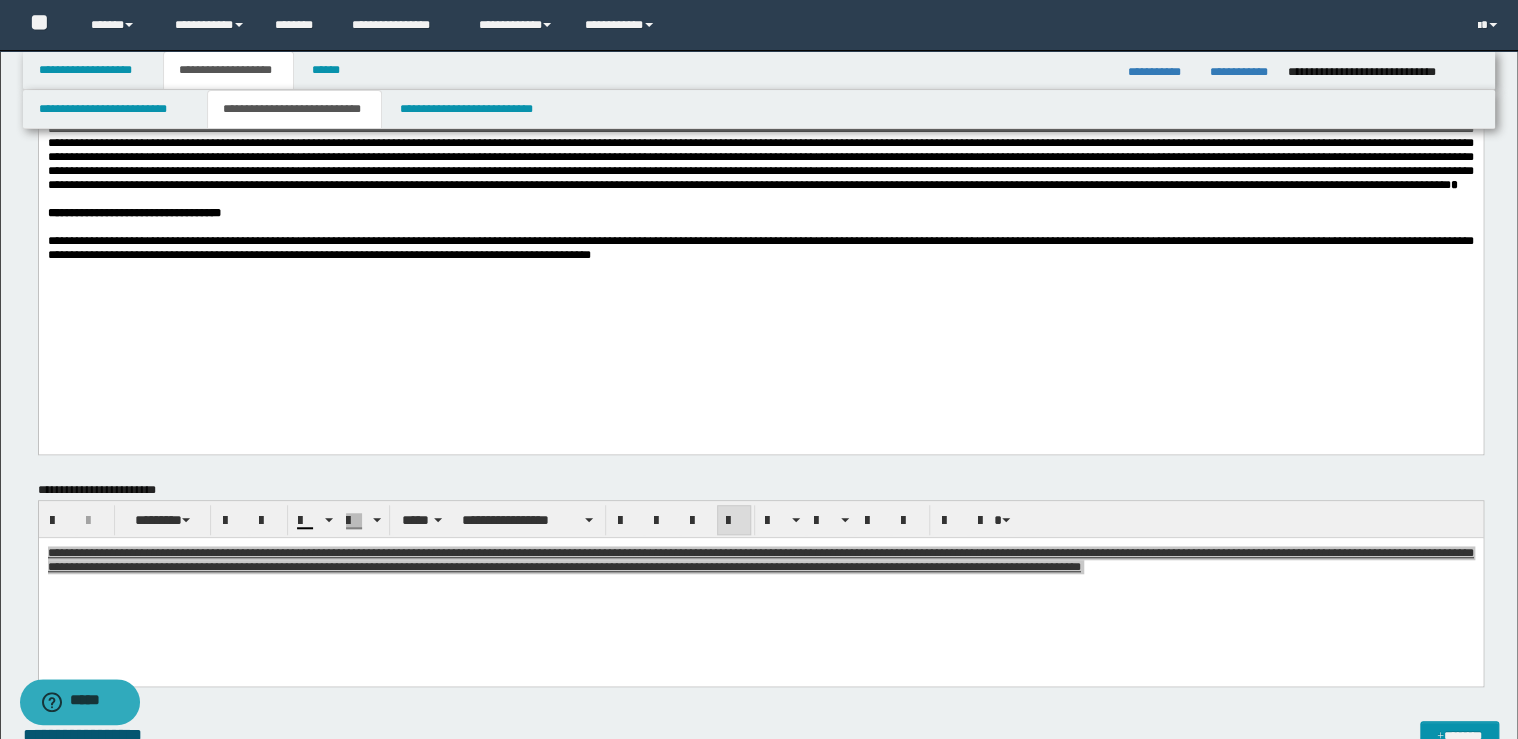click on "**********" at bounding box center (760, 2) 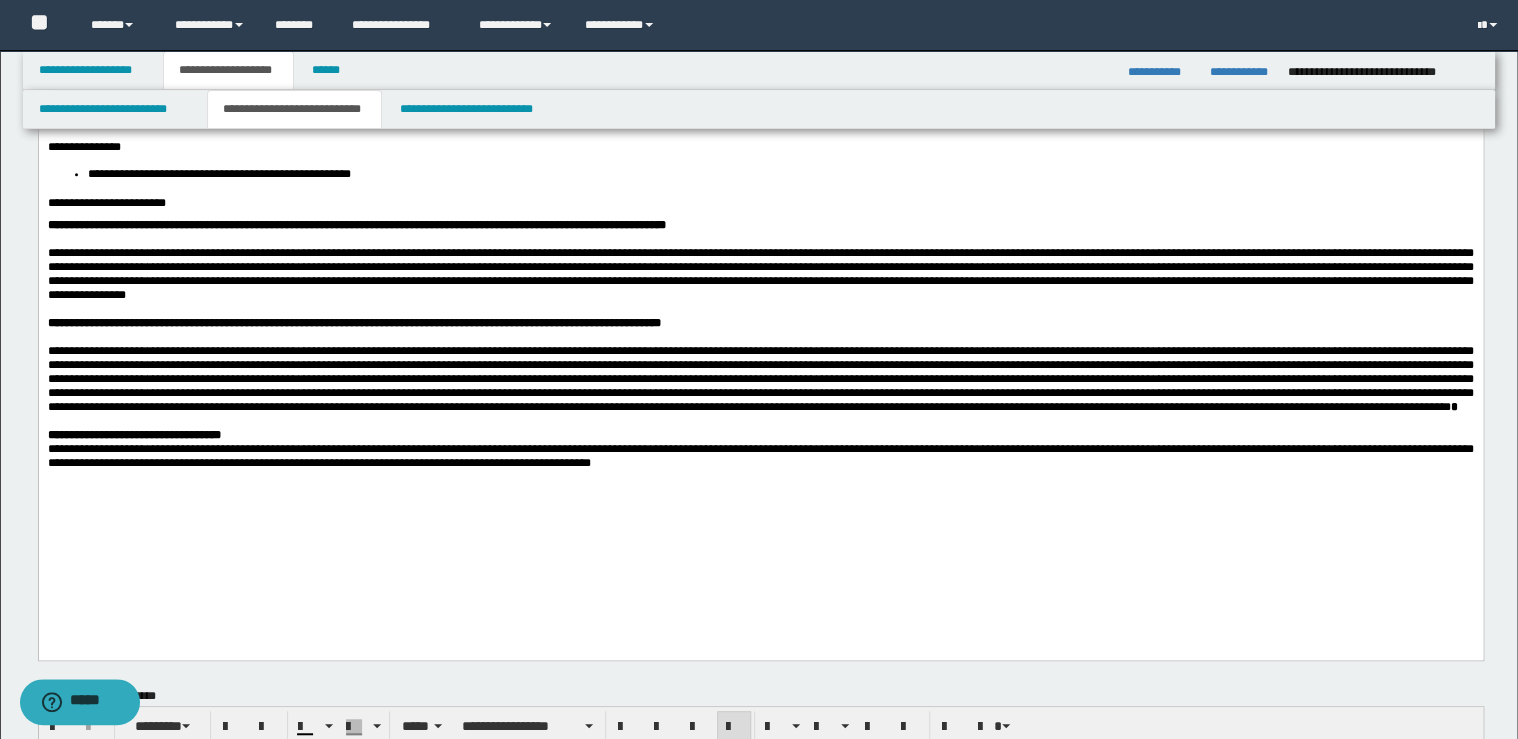 scroll, scrollTop: 291, scrollLeft: 0, axis: vertical 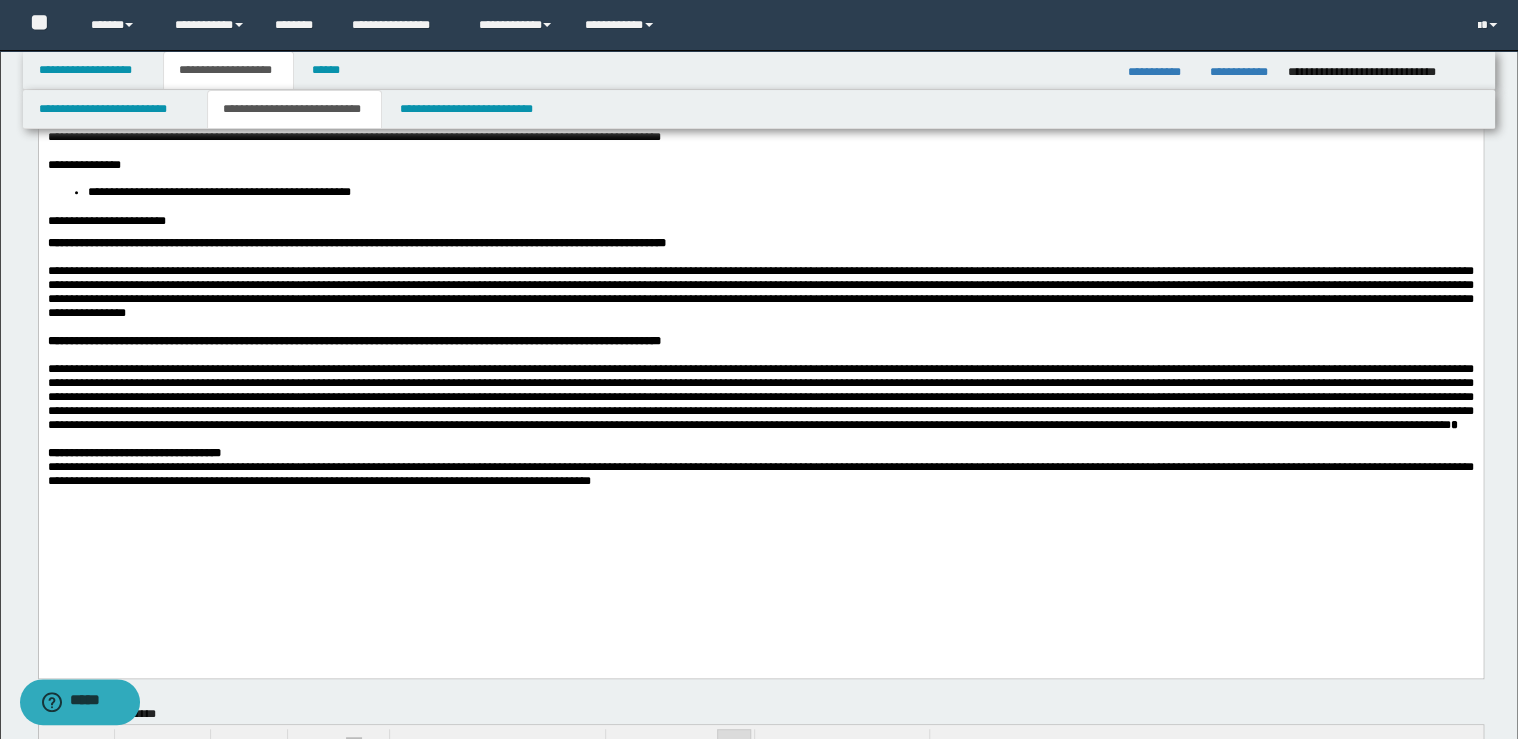 click on "**********" at bounding box center [760, 341] 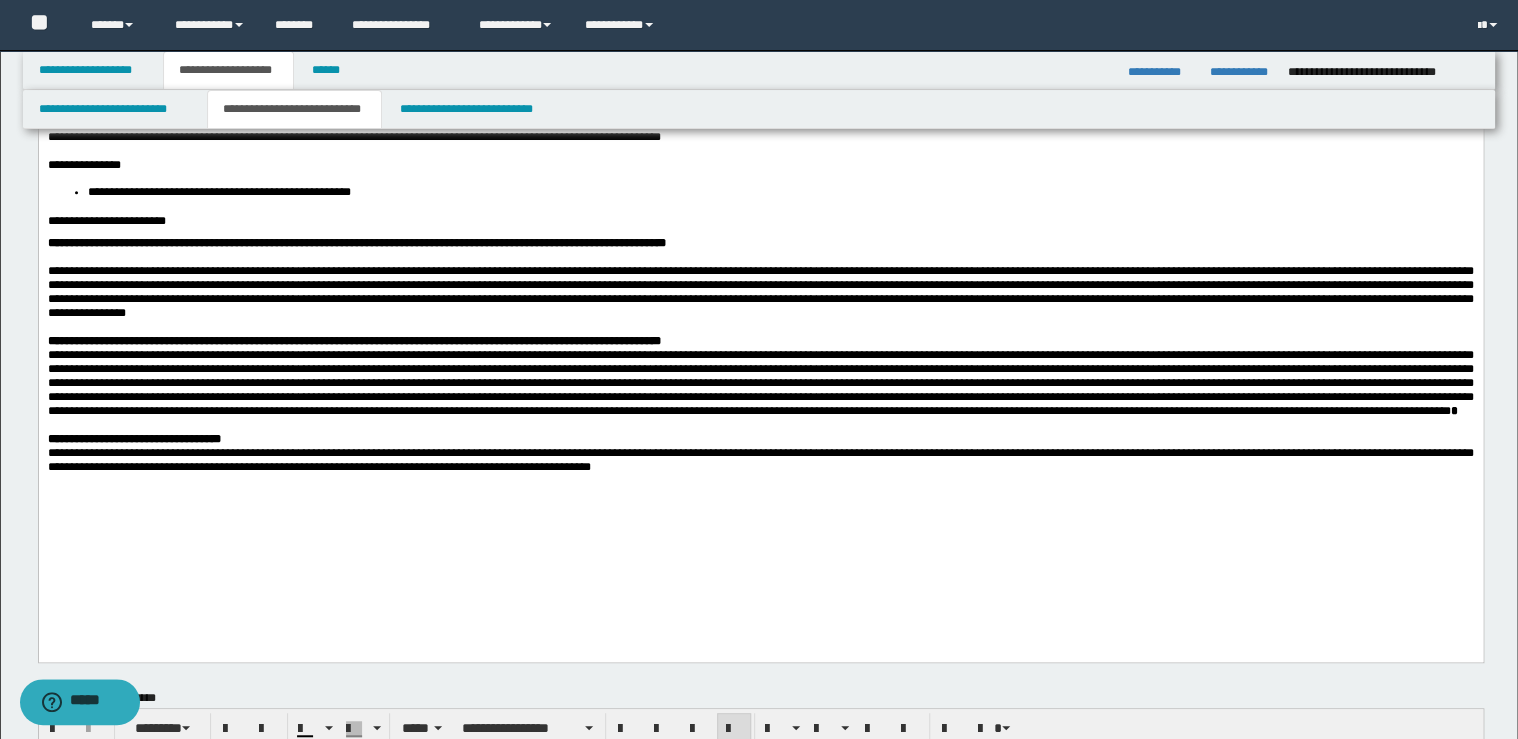 click on "**********" at bounding box center [760, 243] 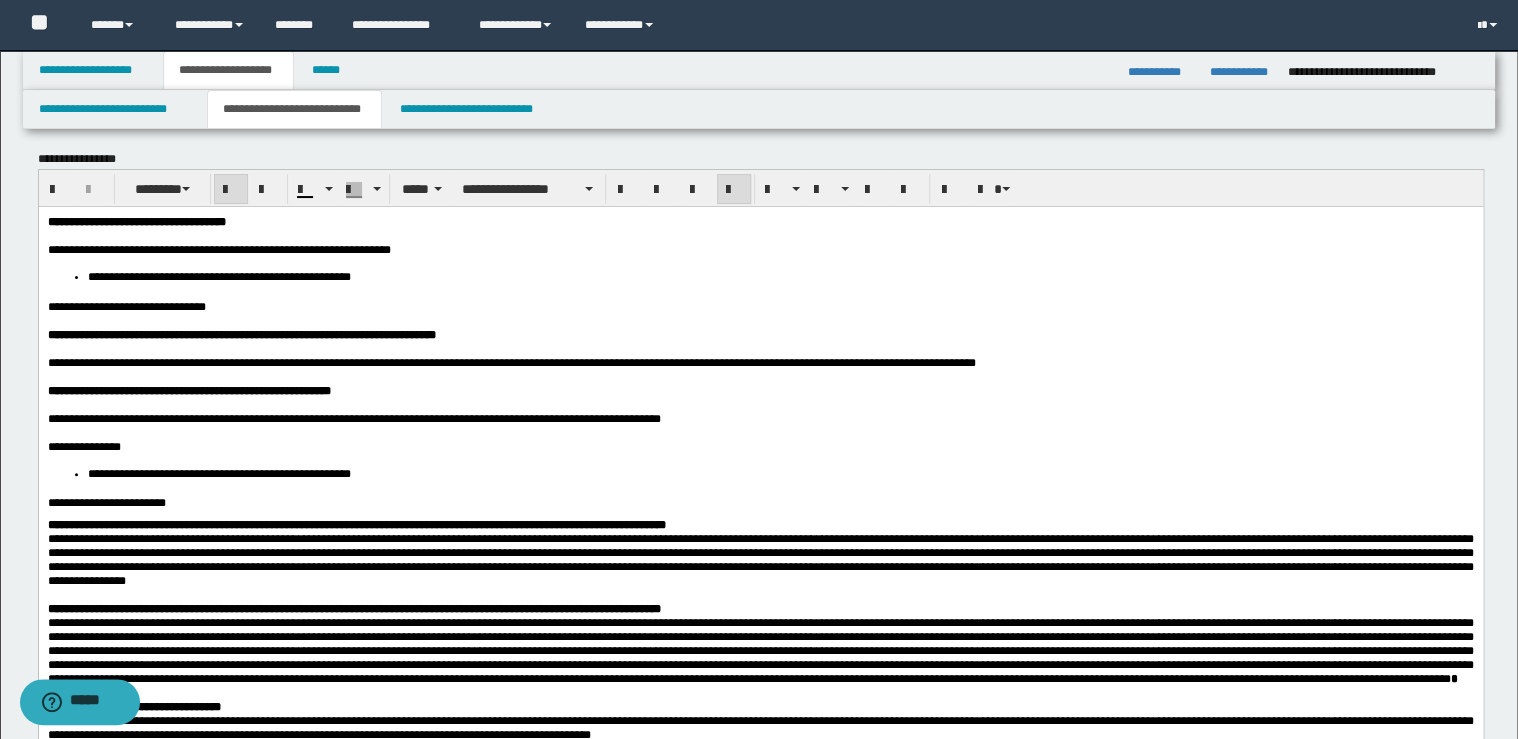 scroll, scrollTop: 0, scrollLeft: 0, axis: both 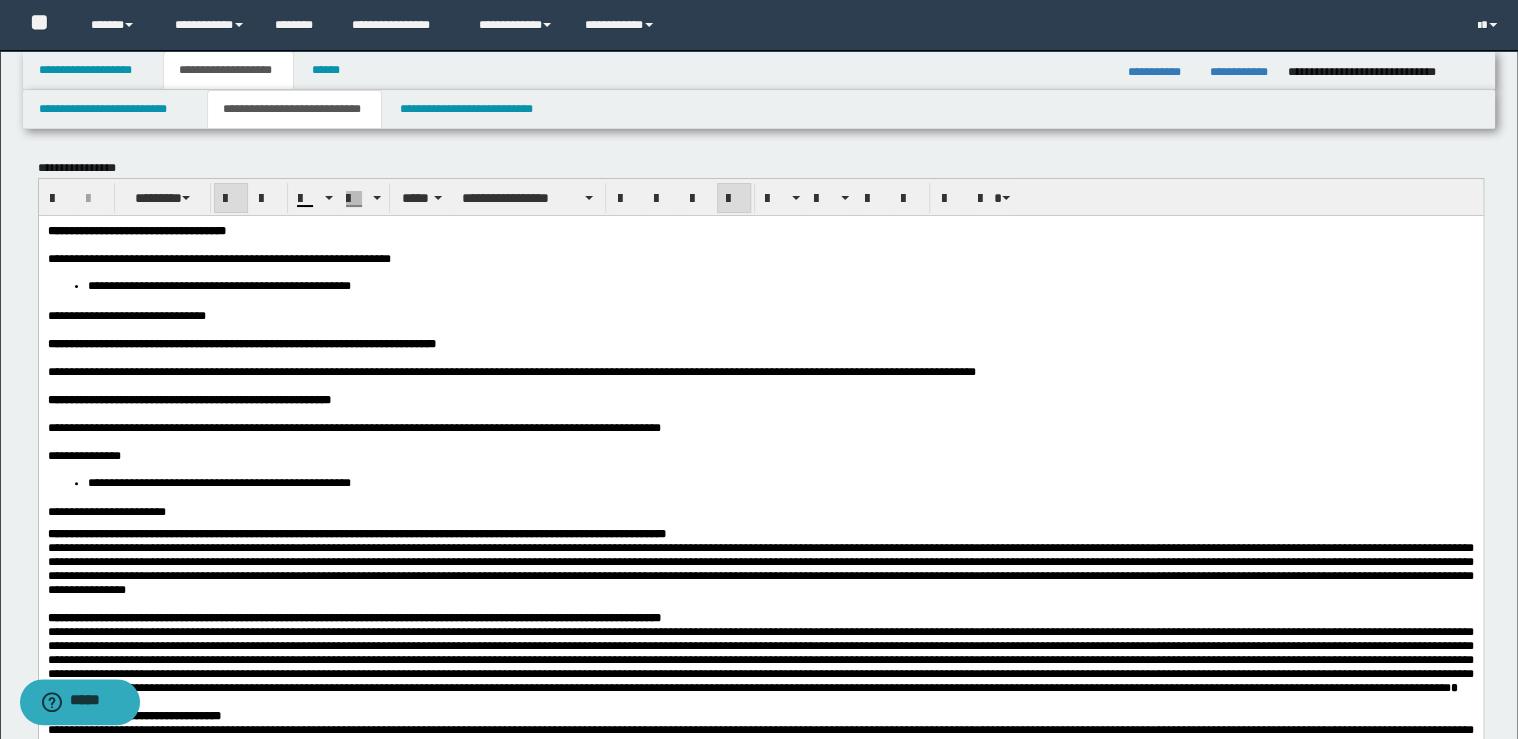click at bounding box center (760, 413) 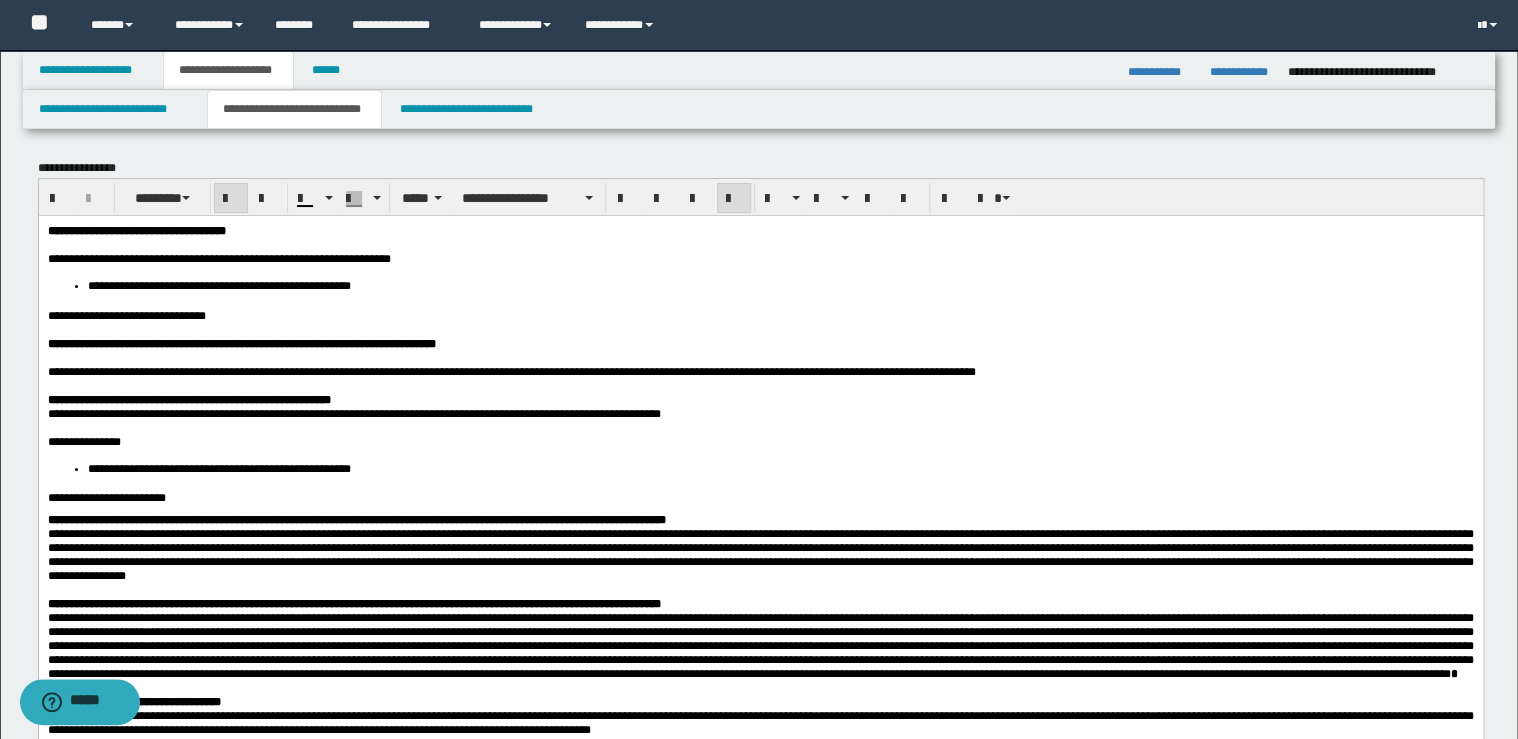 click at bounding box center (760, 357) 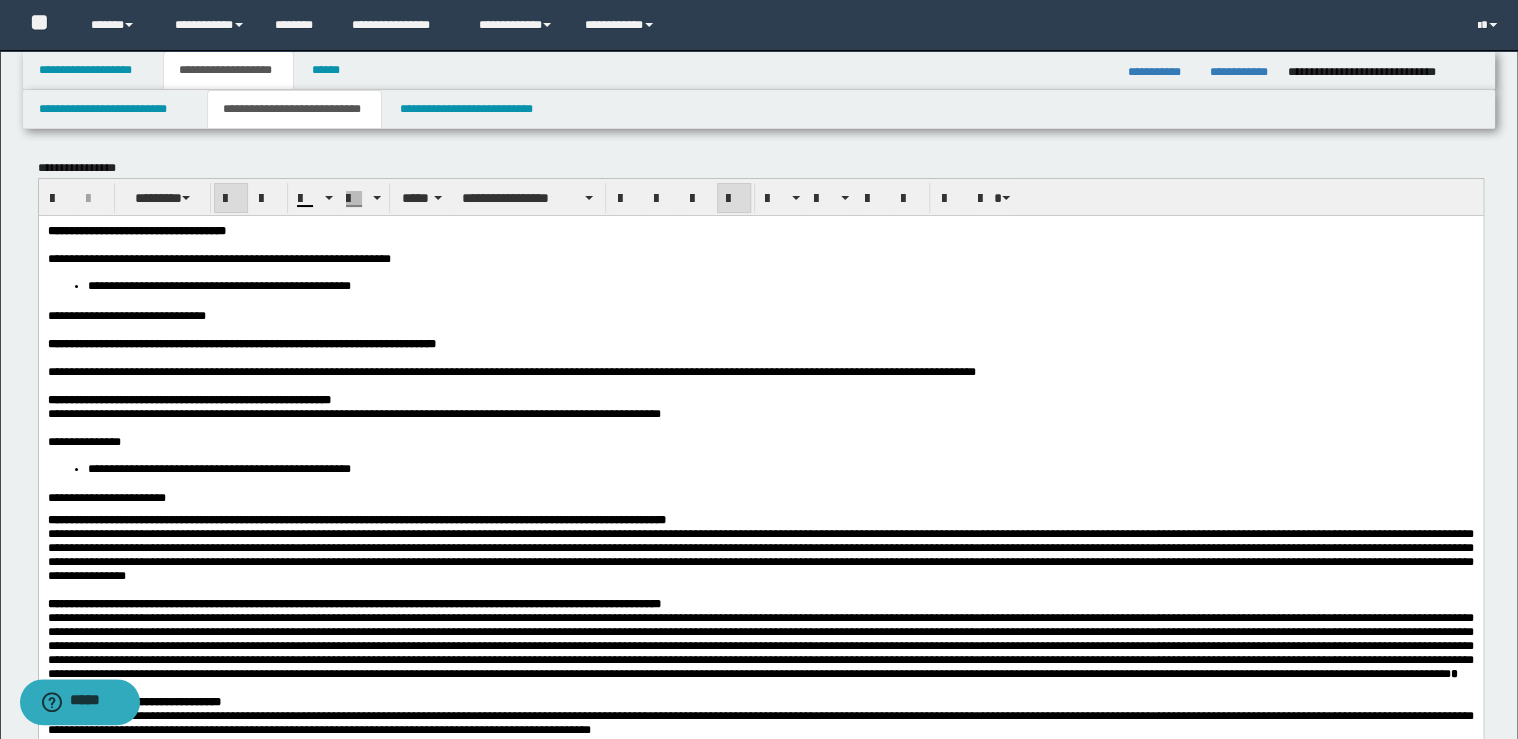 click on "**********" at bounding box center [760, 343] 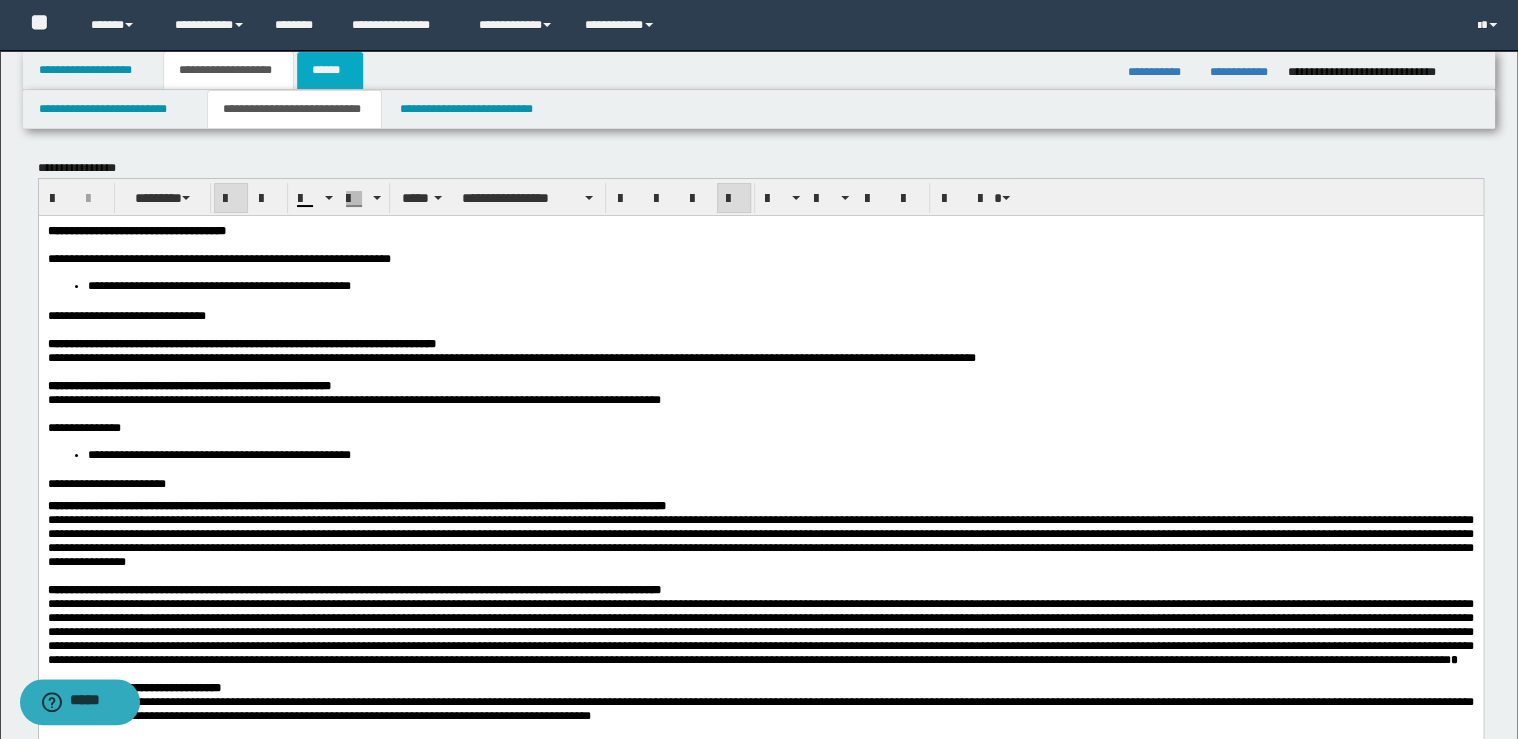 click on "******" at bounding box center [330, 70] 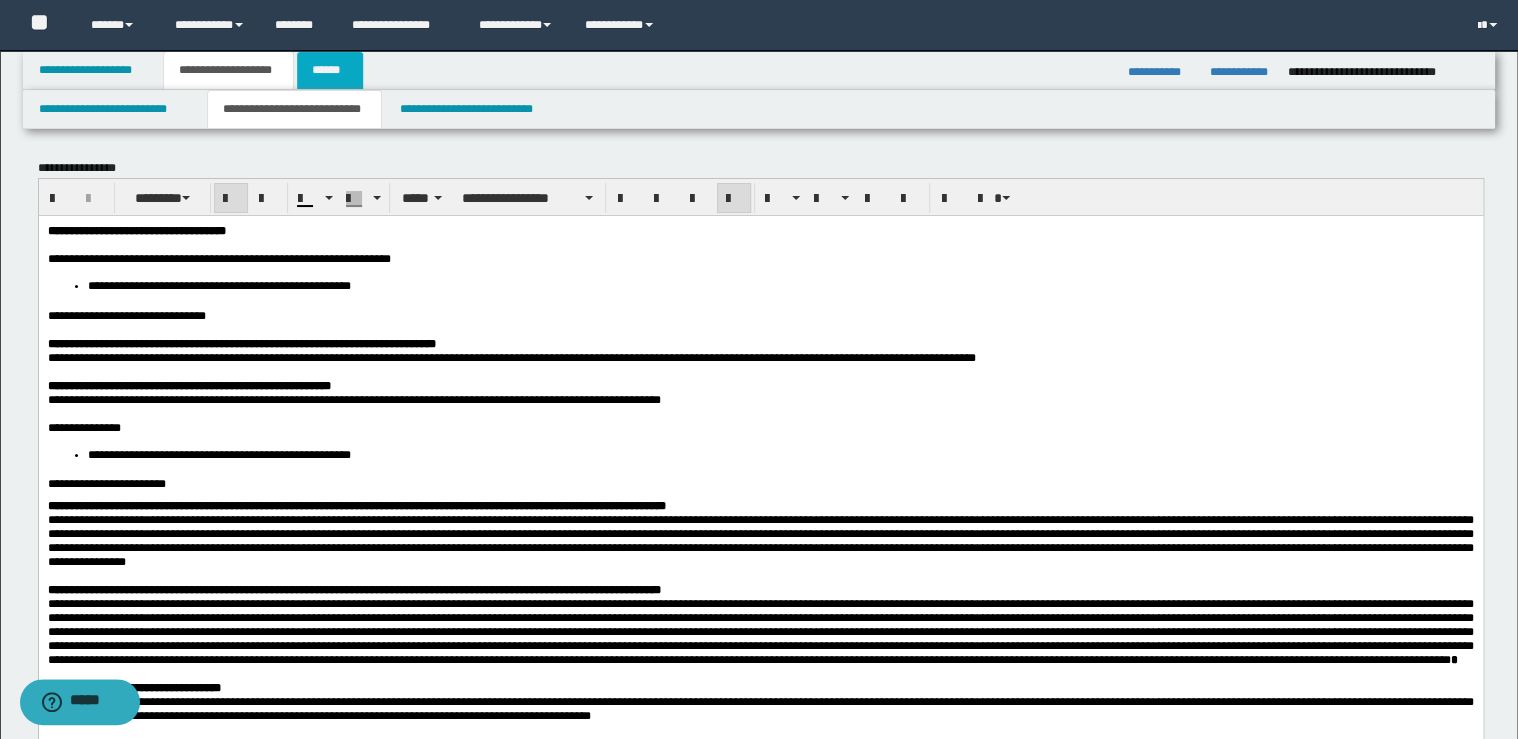 type on "**********" 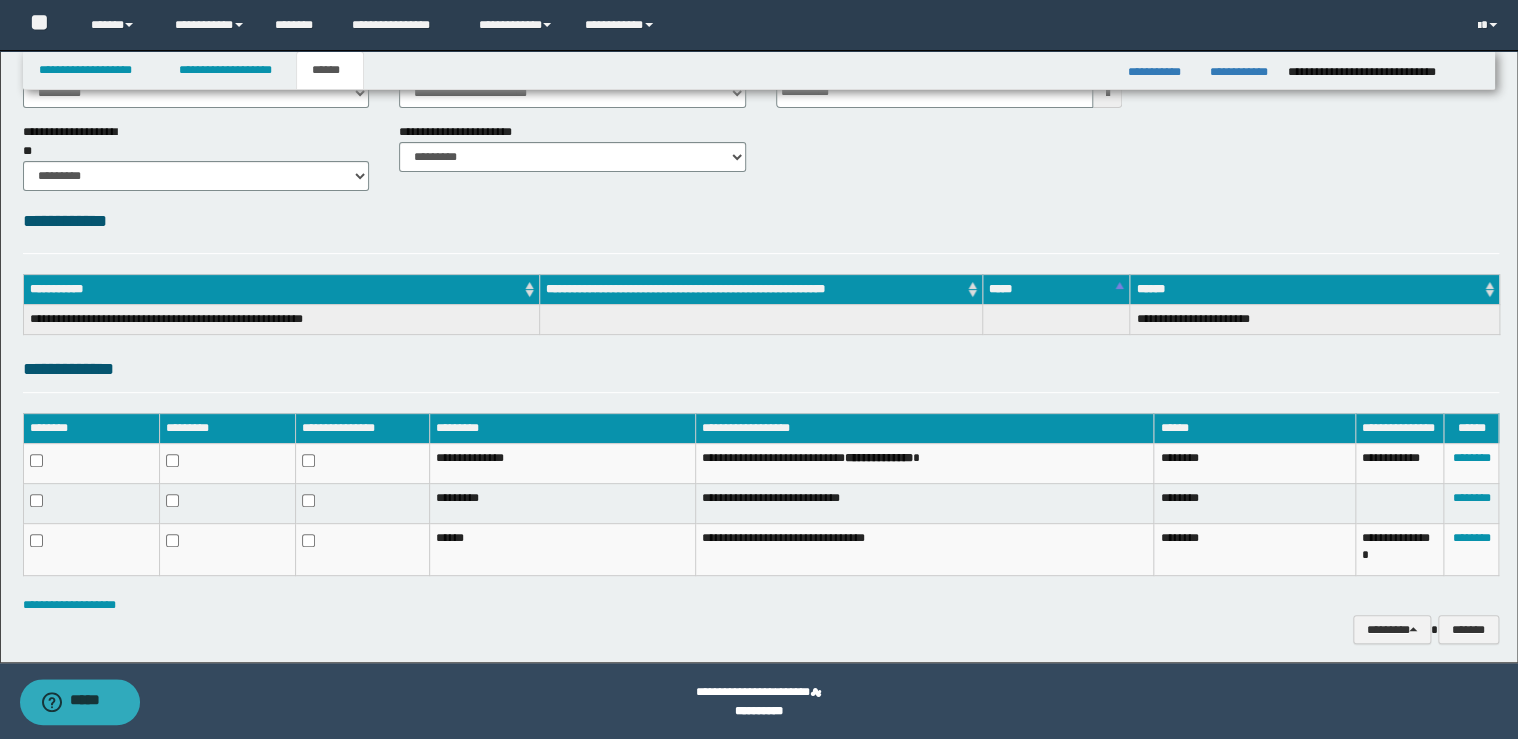 scroll, scrollTop: 137, scrollLeft: 0, axis: vertical 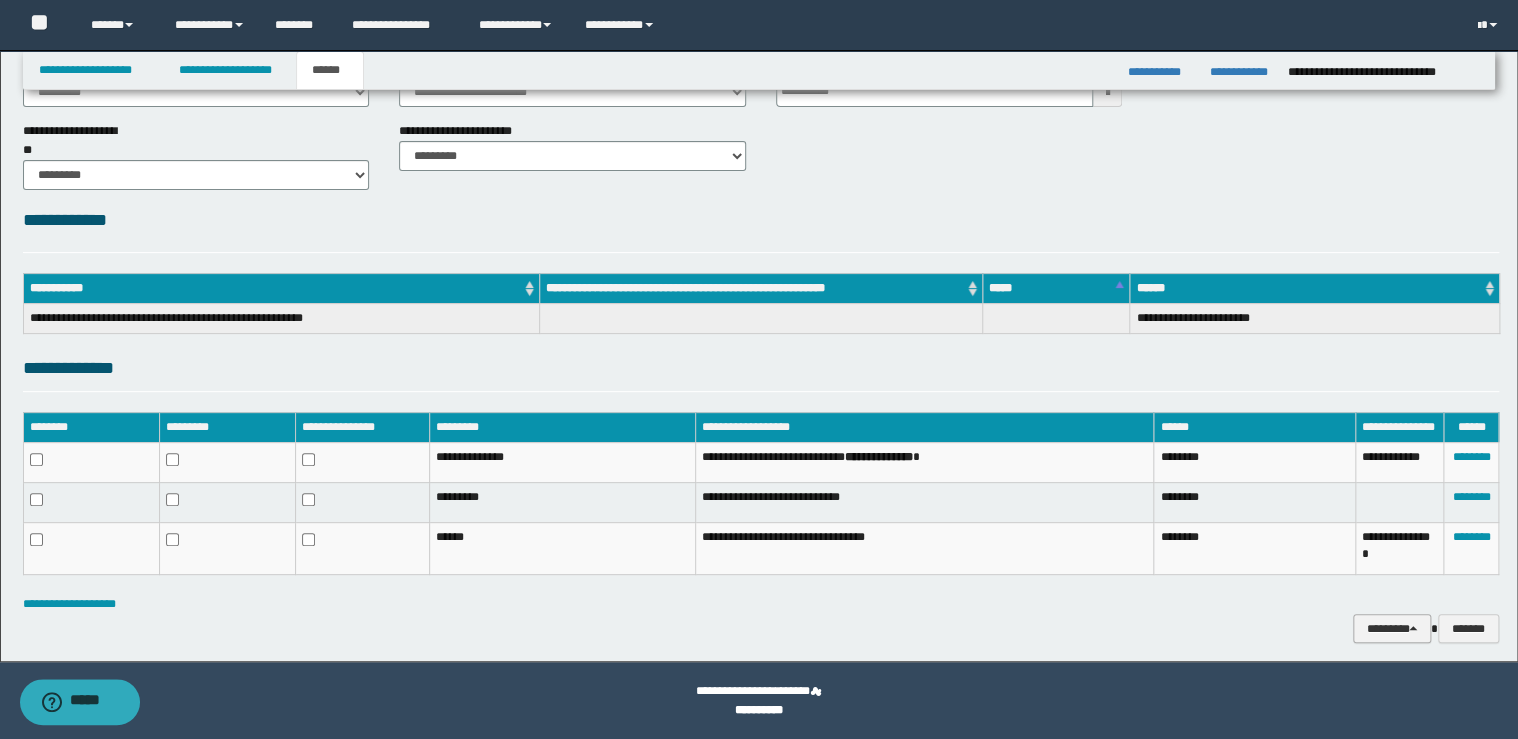 click on "********" at bounding box center [1392, 629] 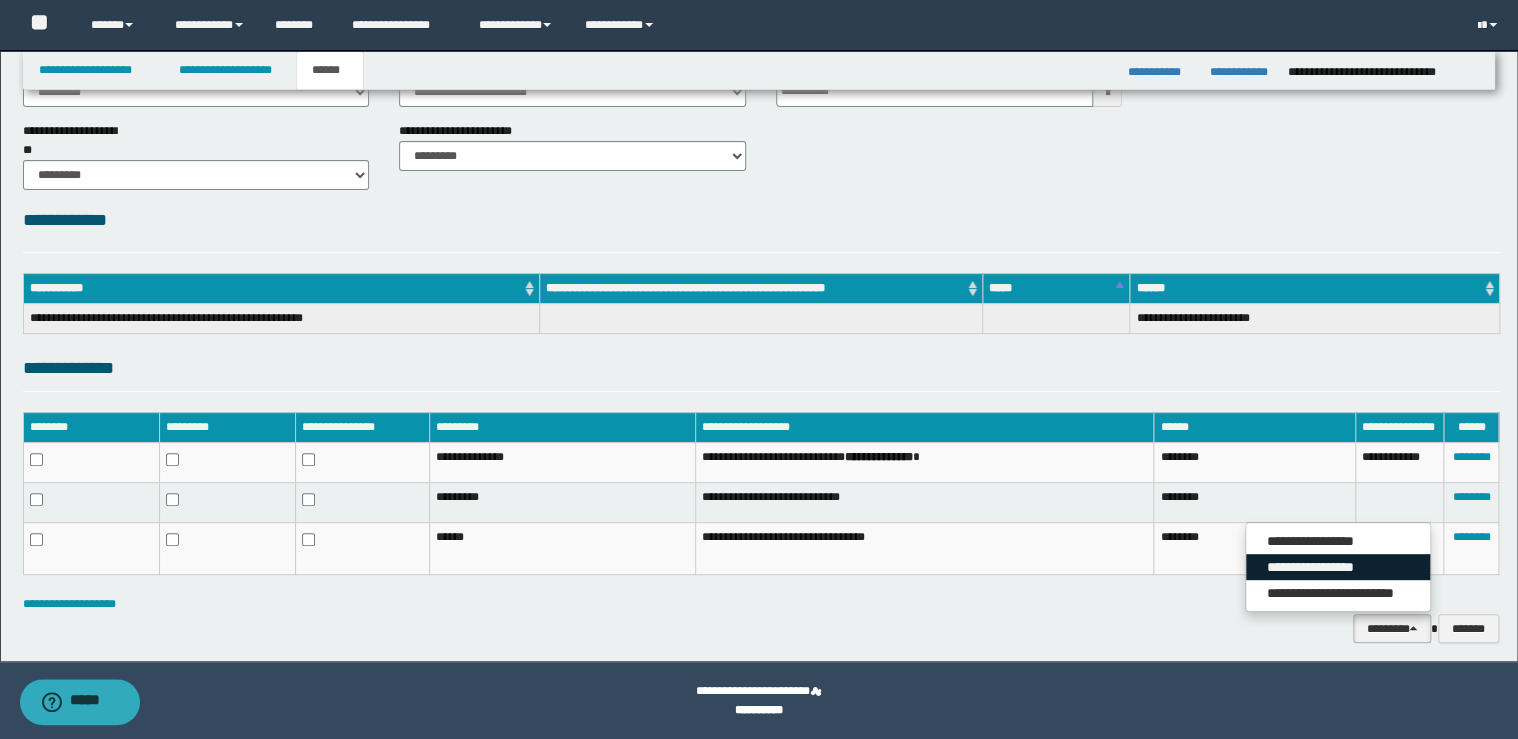 click on "**********" at bounding box center [1338, 567] 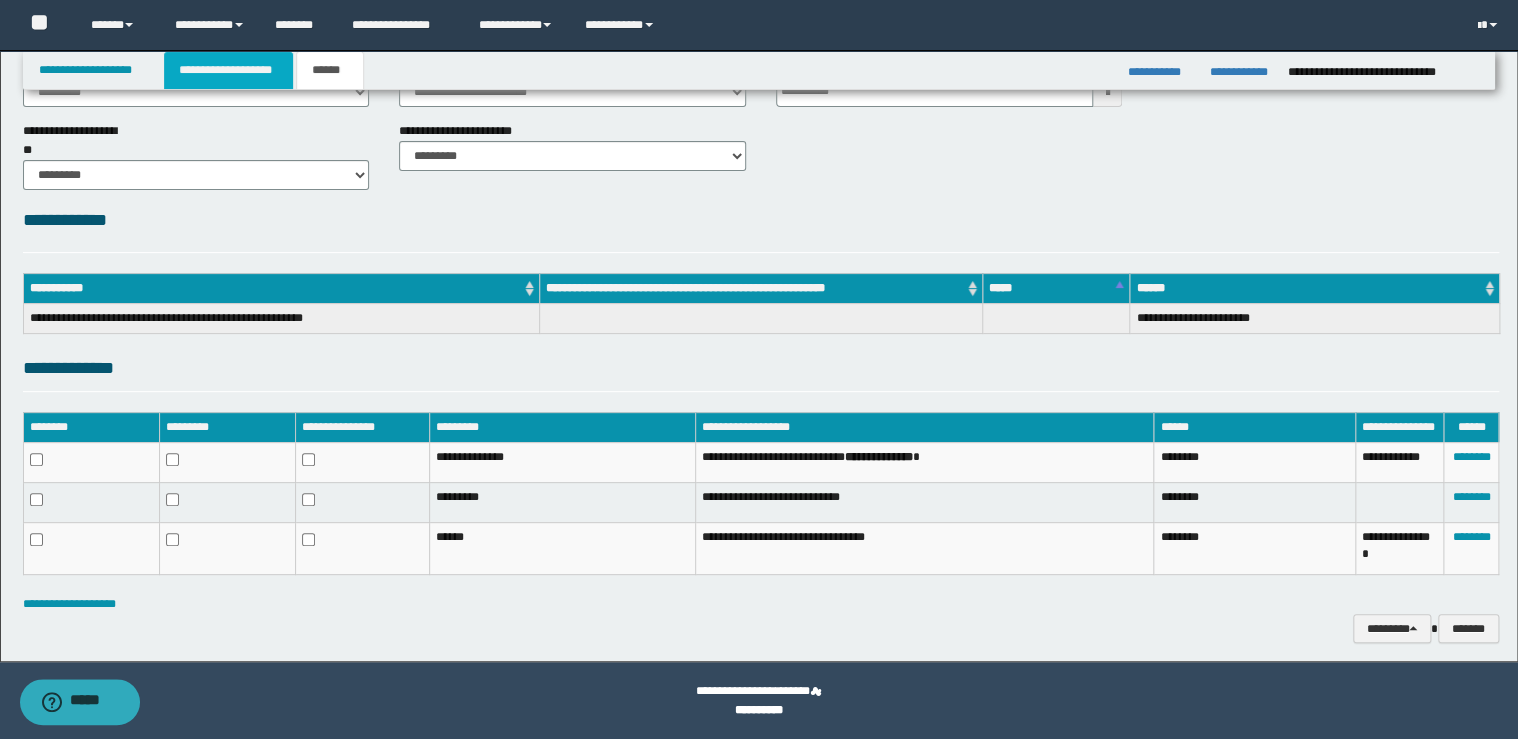 click on "**********" at bounding box center [228, 70] 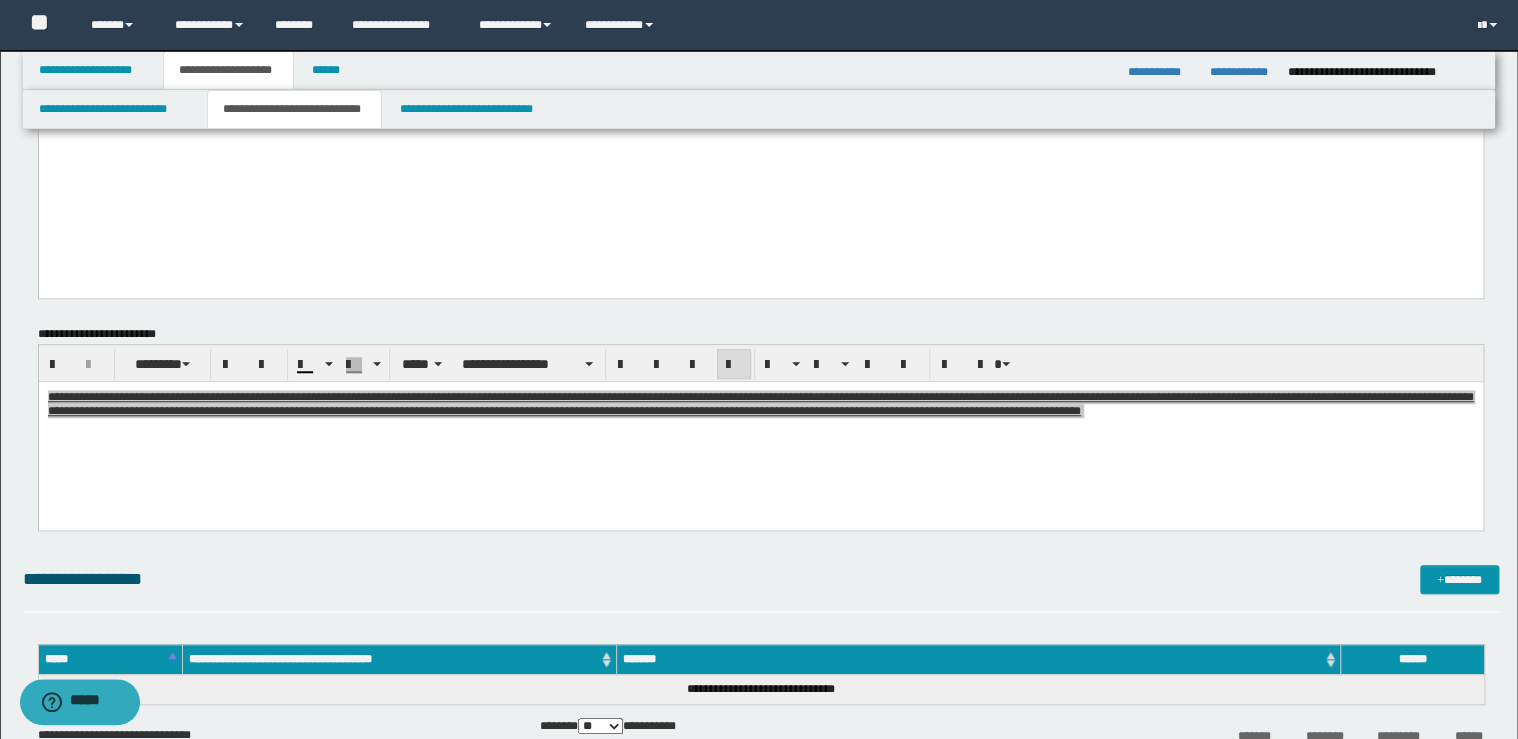 scroll, scrollTop: 648, scrollLeft: 0, axis: vertical 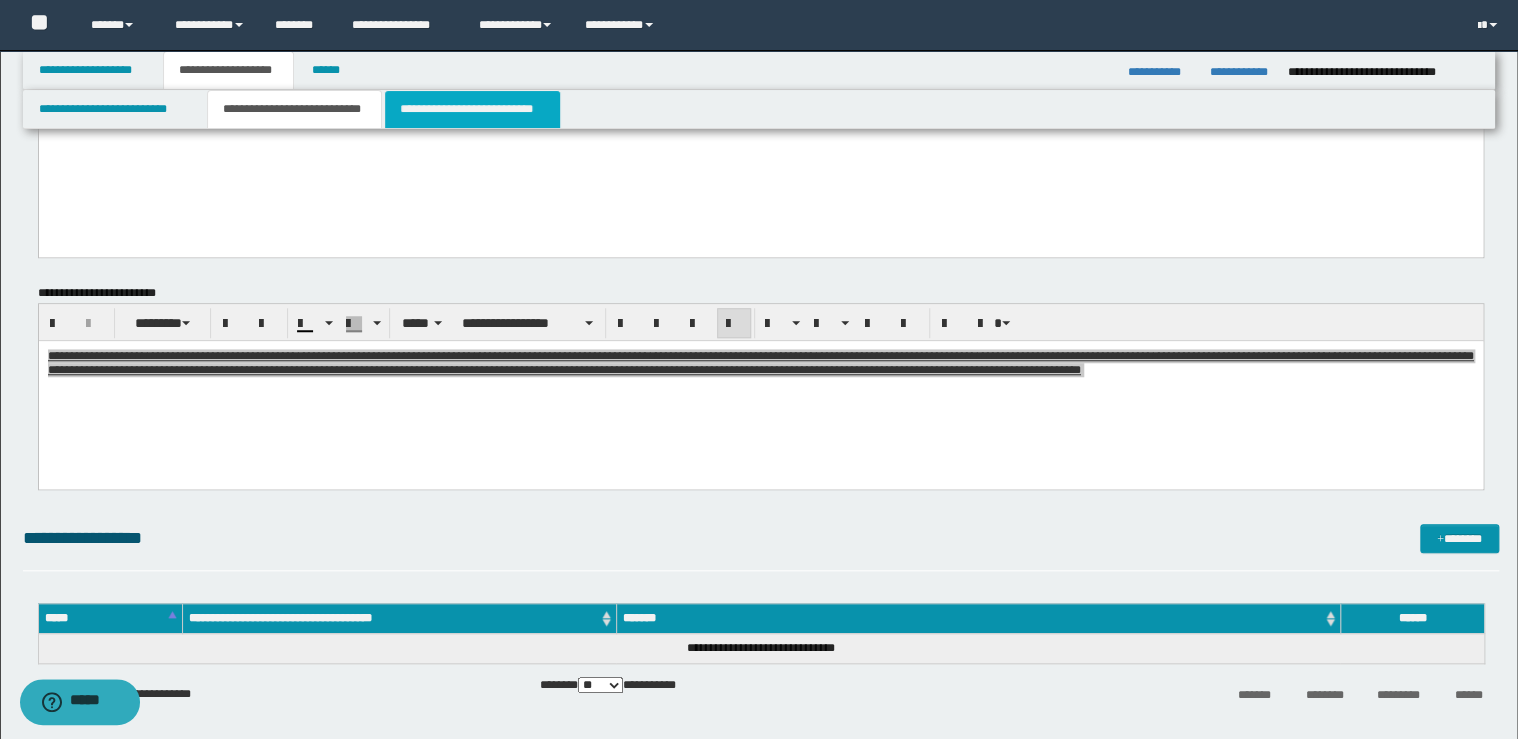 click on "**********" at bounding box center [472, 109] 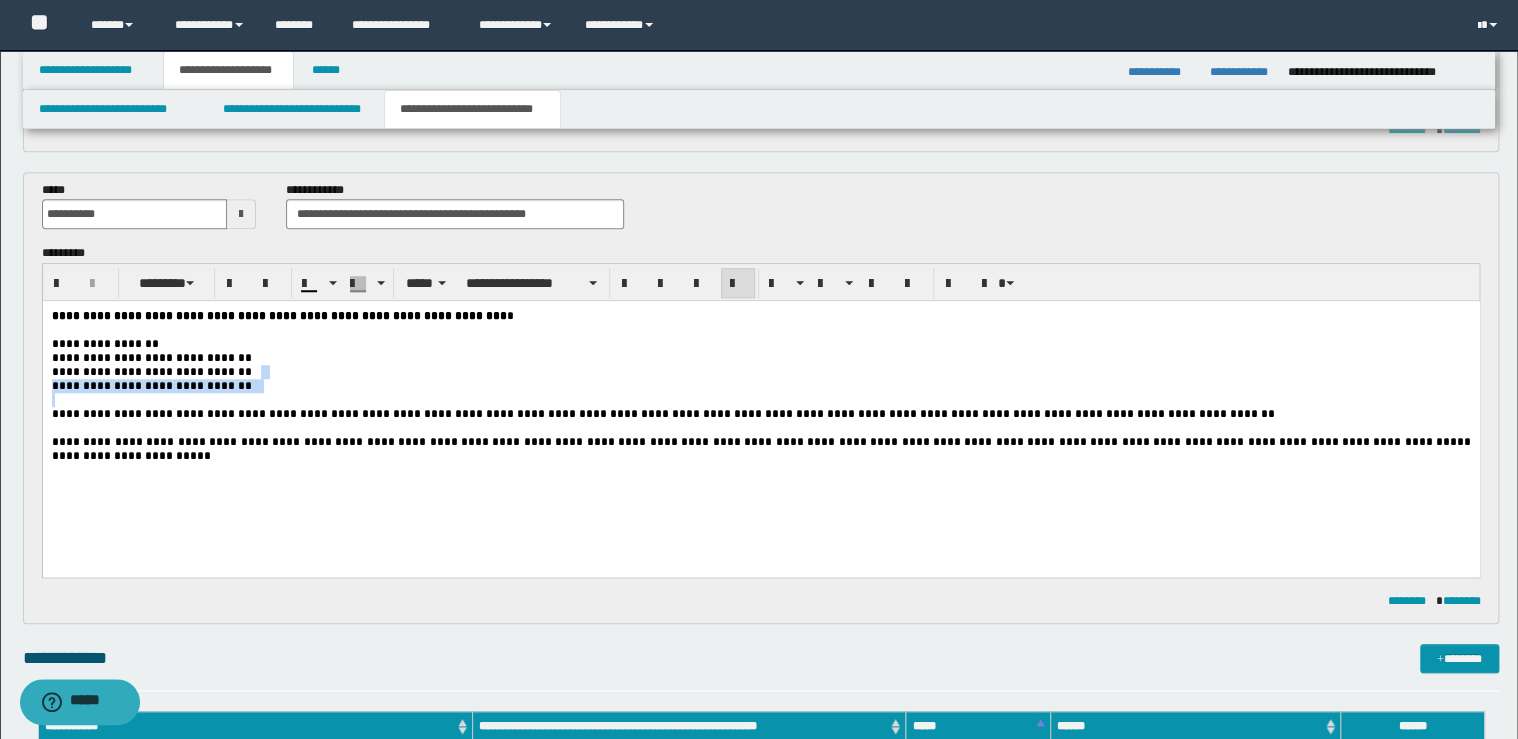 click at bounding box center [760, 400] 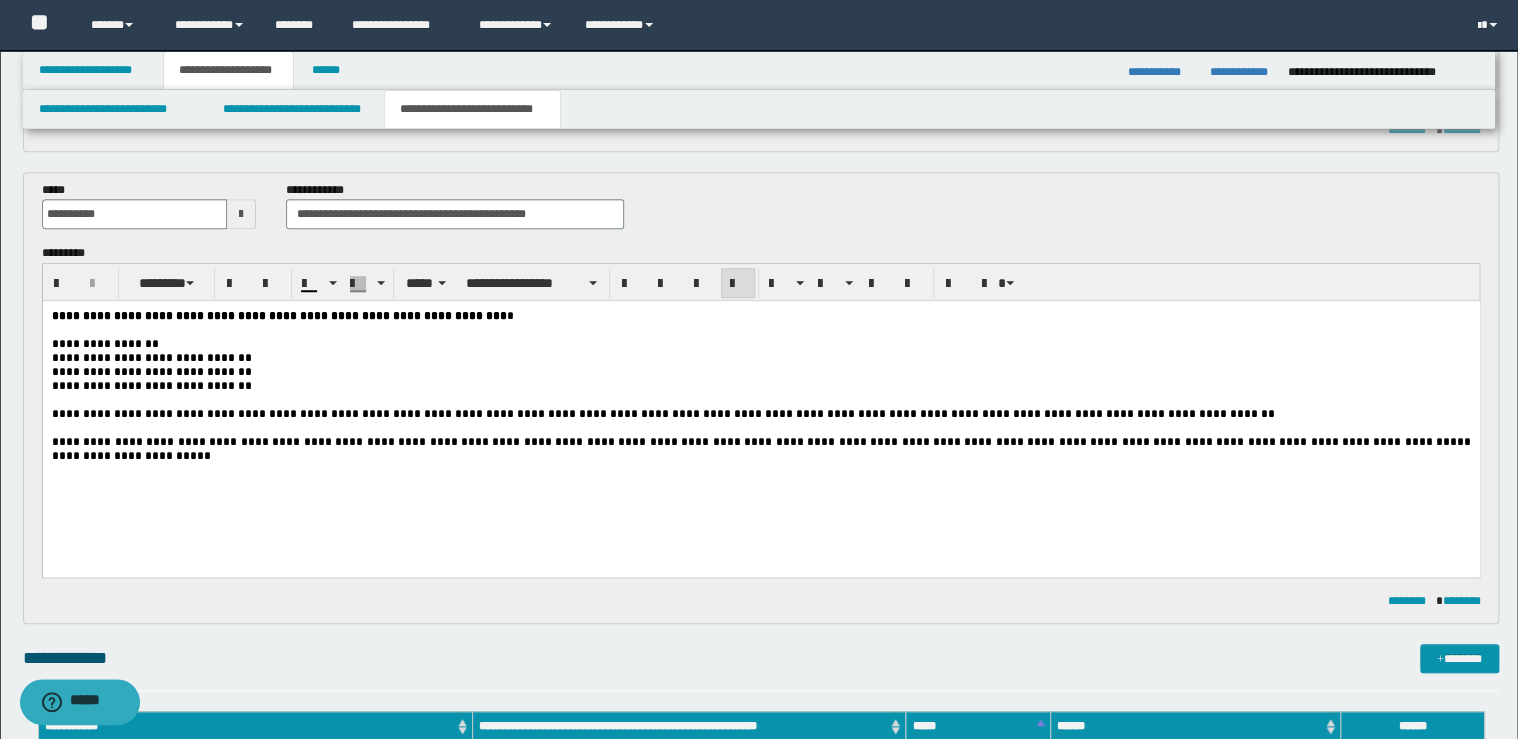 click on "**********" at bounding box center (760, 414) 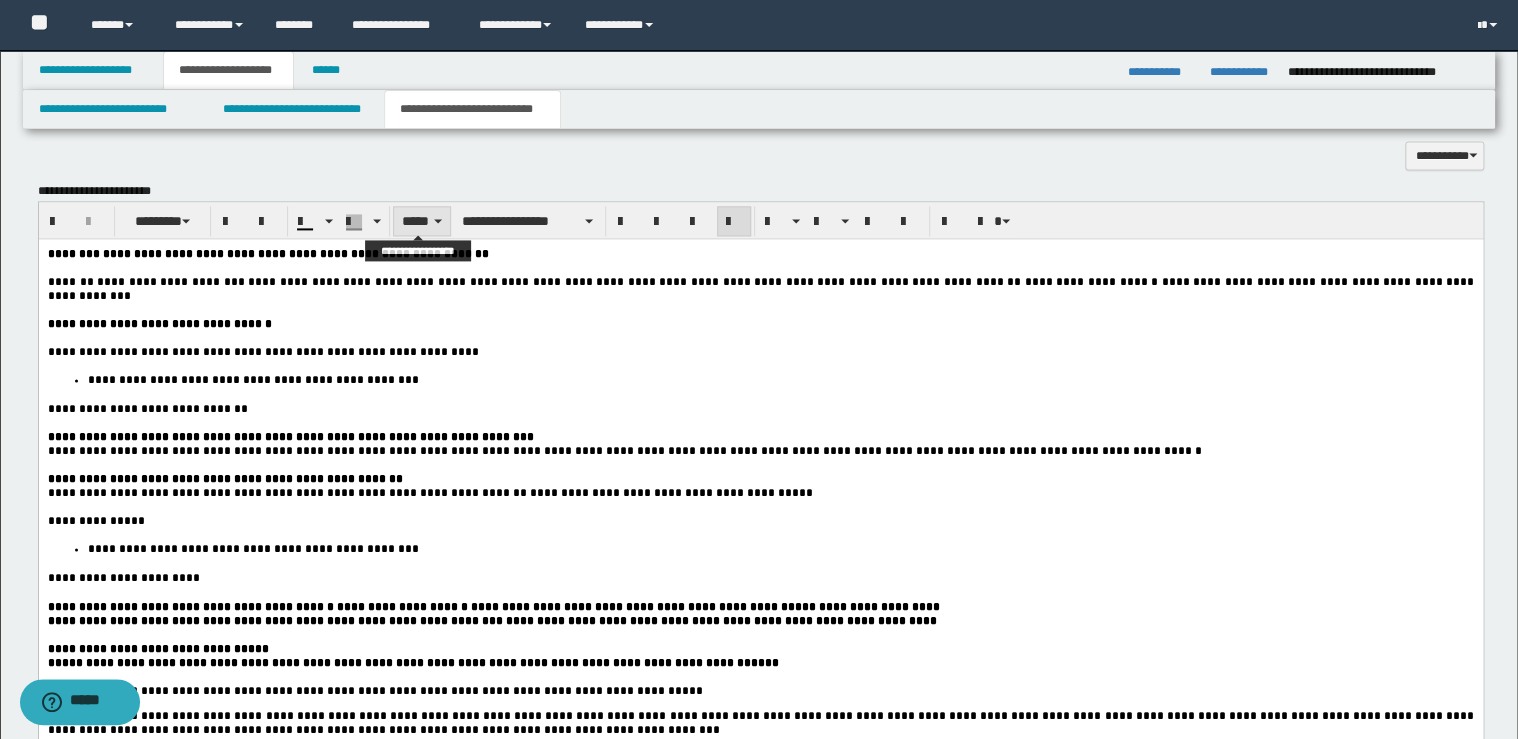 scroll, scrollTop: 1368, scrollLeft: 0, axis: vertical 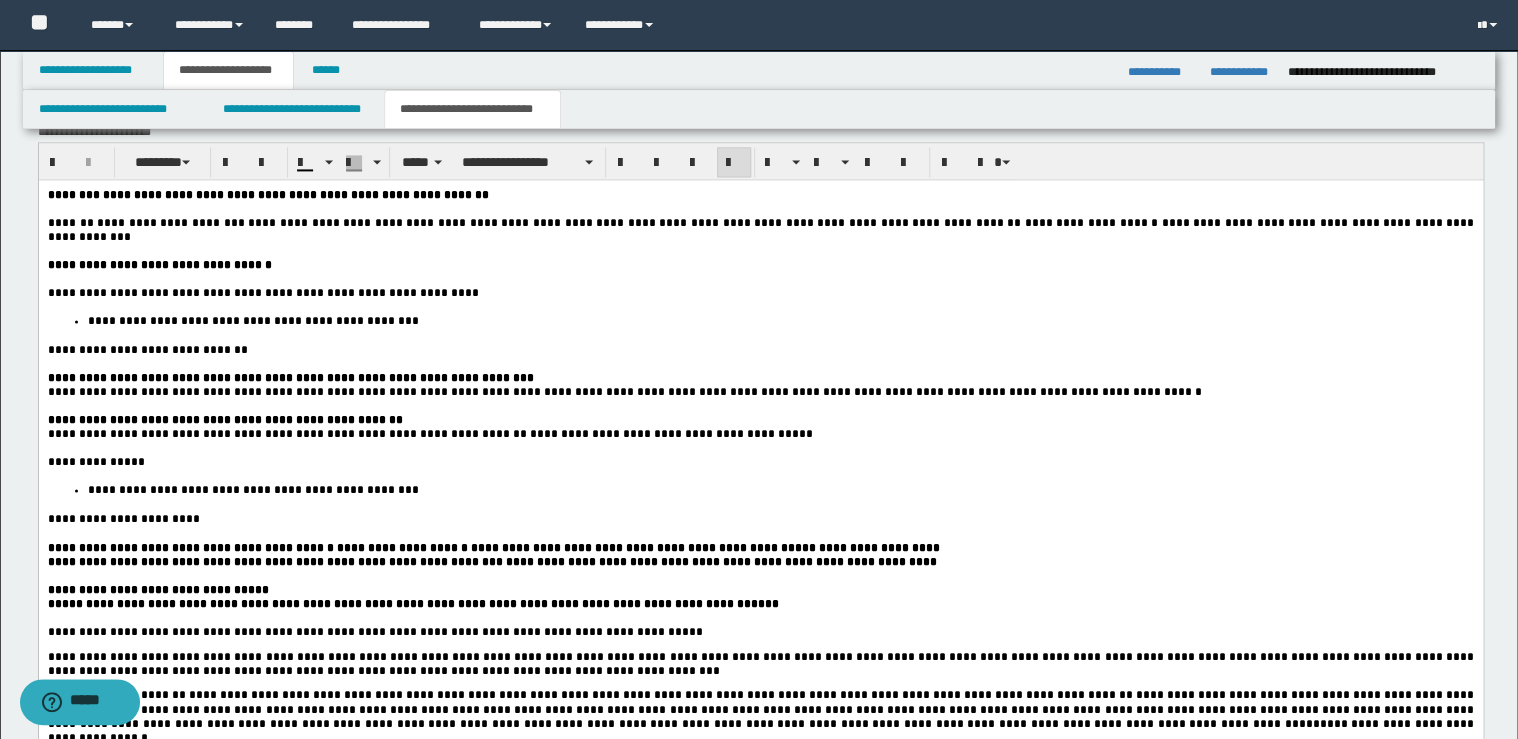 click on "**********" at bounding box center [760, 265] 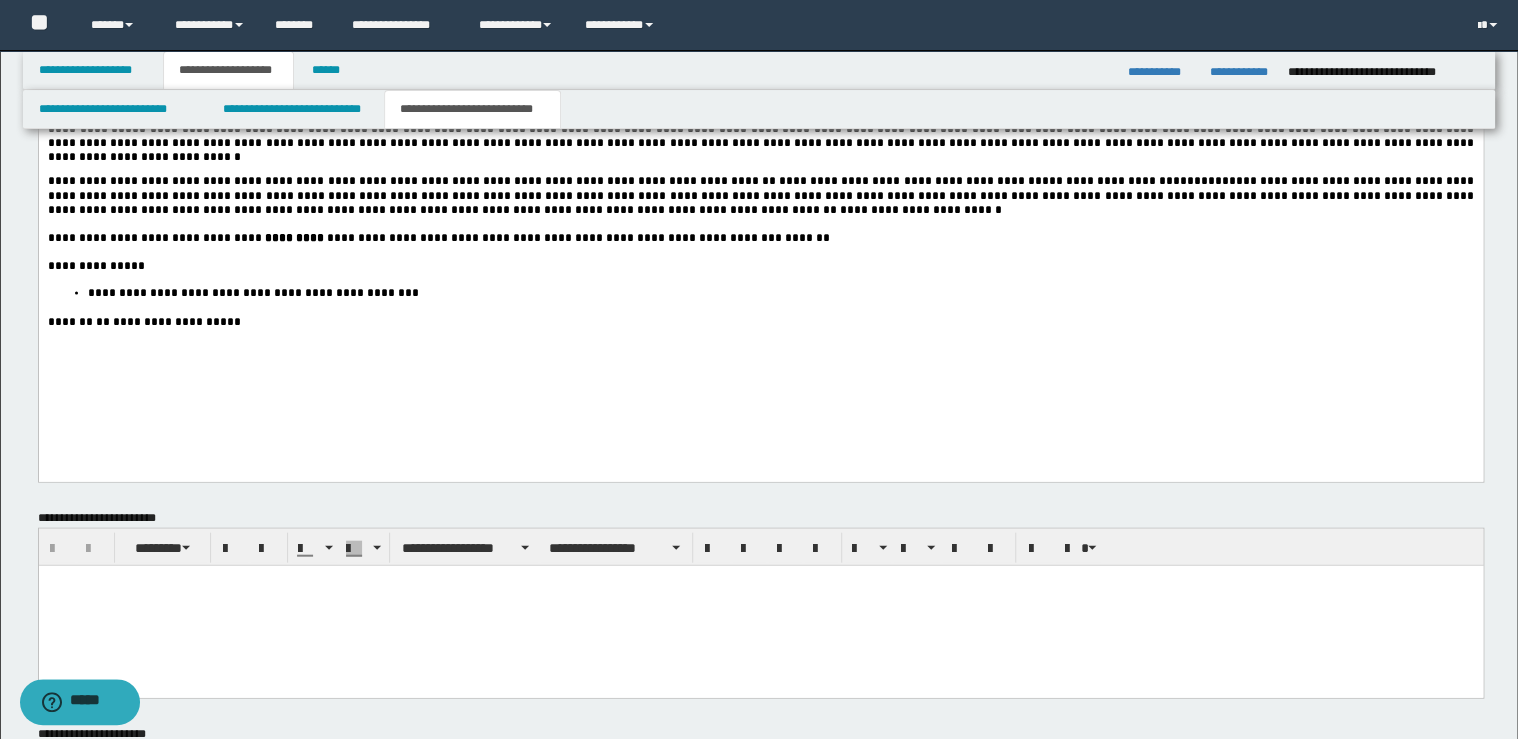 scroll, scrollTop: 2295, scrollLeft: 0, axis: vertical 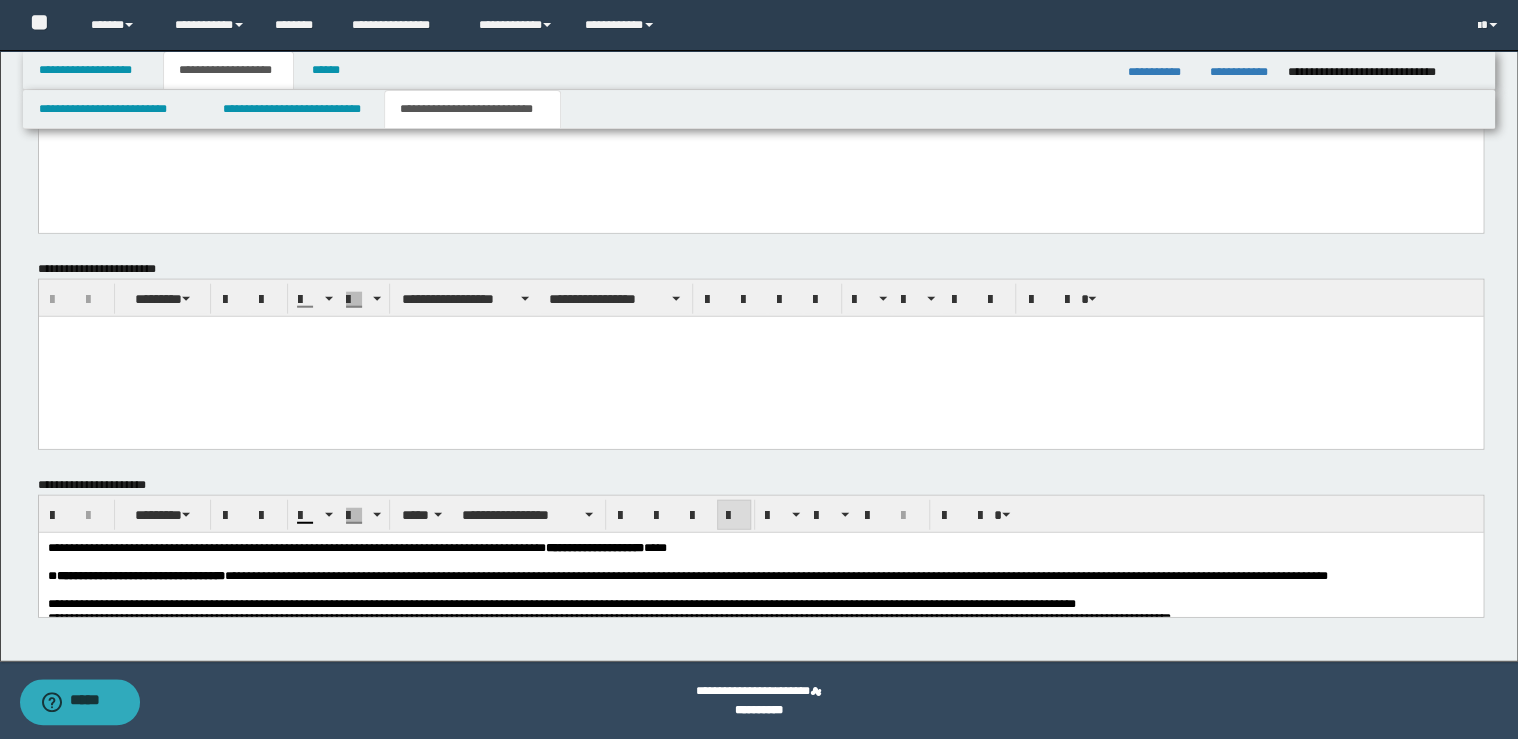 click on "**********" at bounding box center (356, 547) 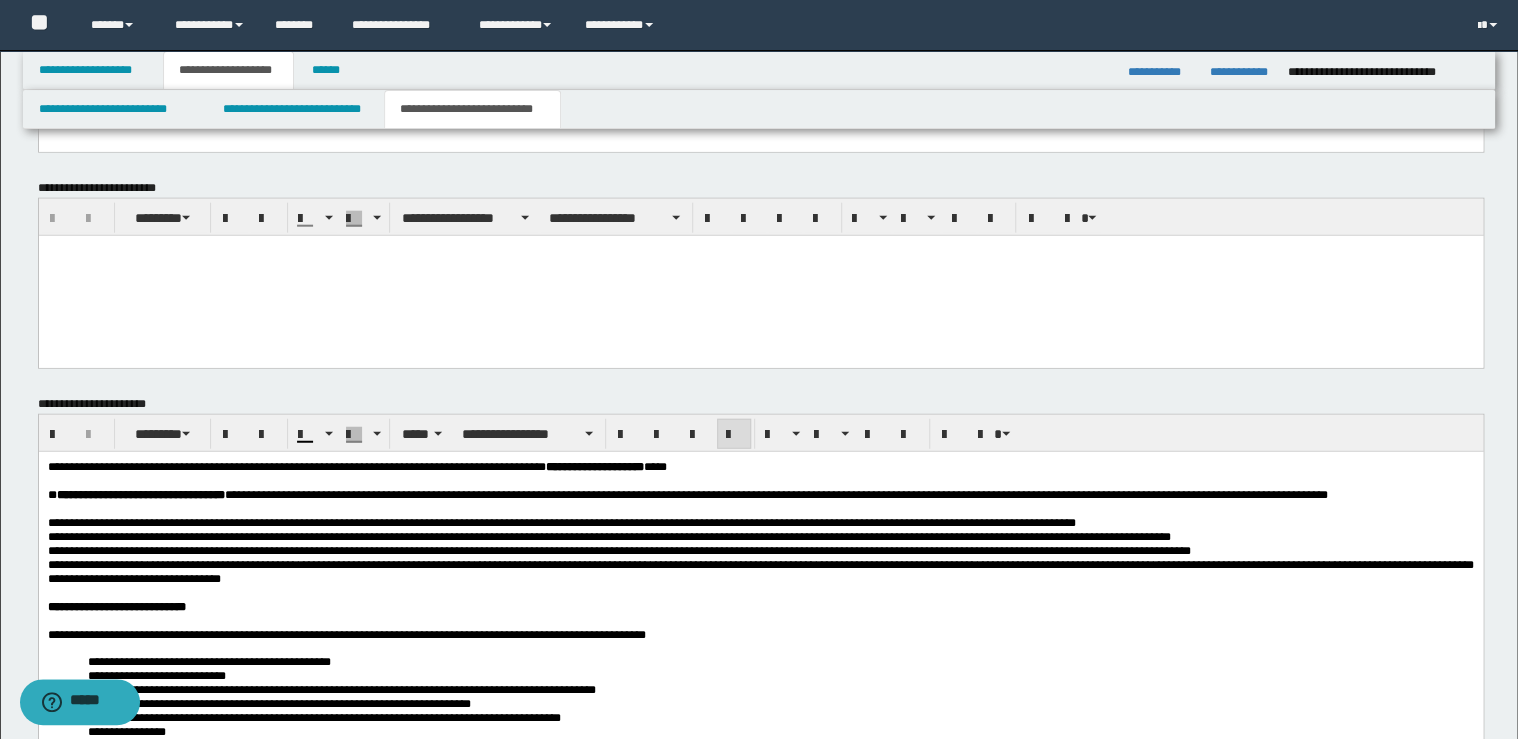 scroll, scrollTop: 2615, scrollLeft: 0, axis: vertical 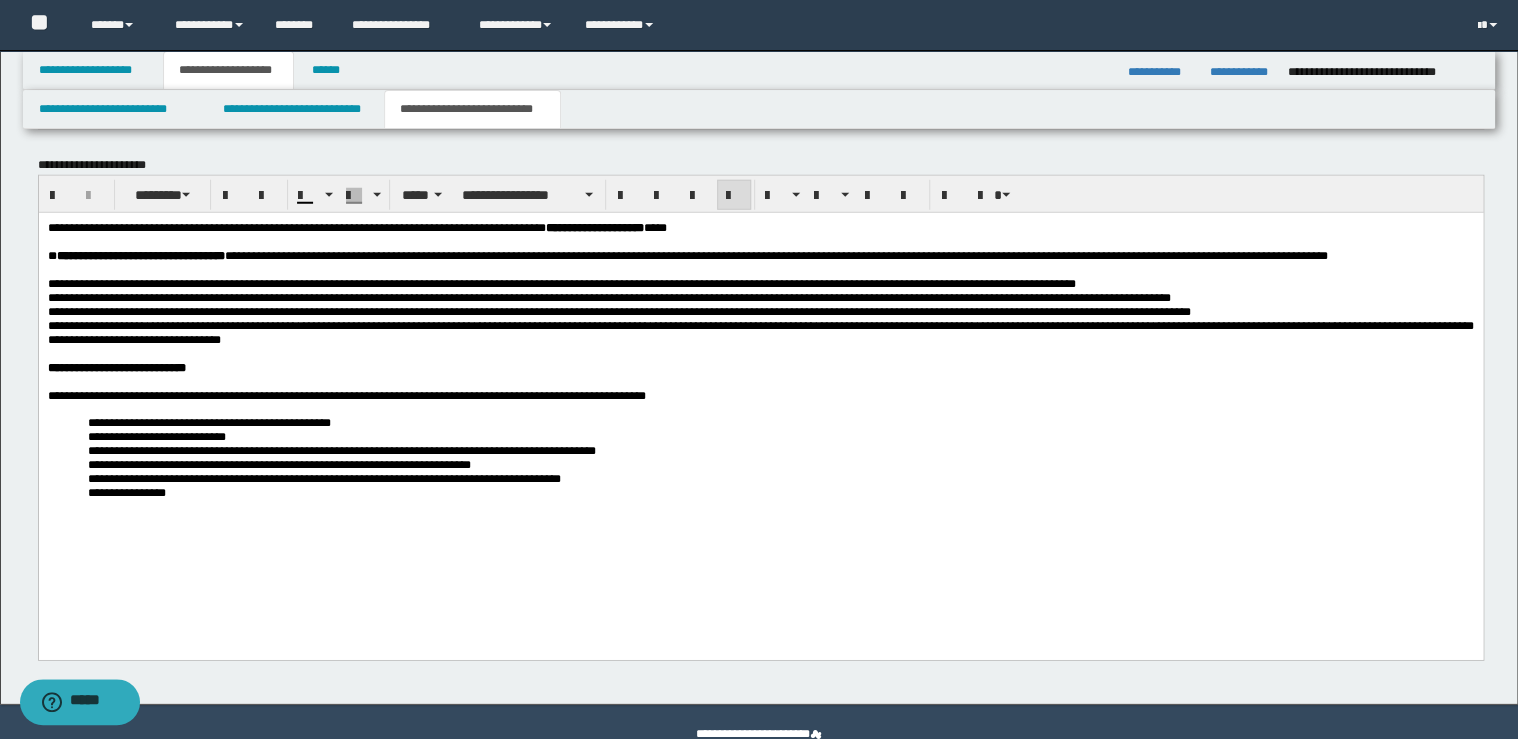 click on "**********" at bounding box center [760, 367] 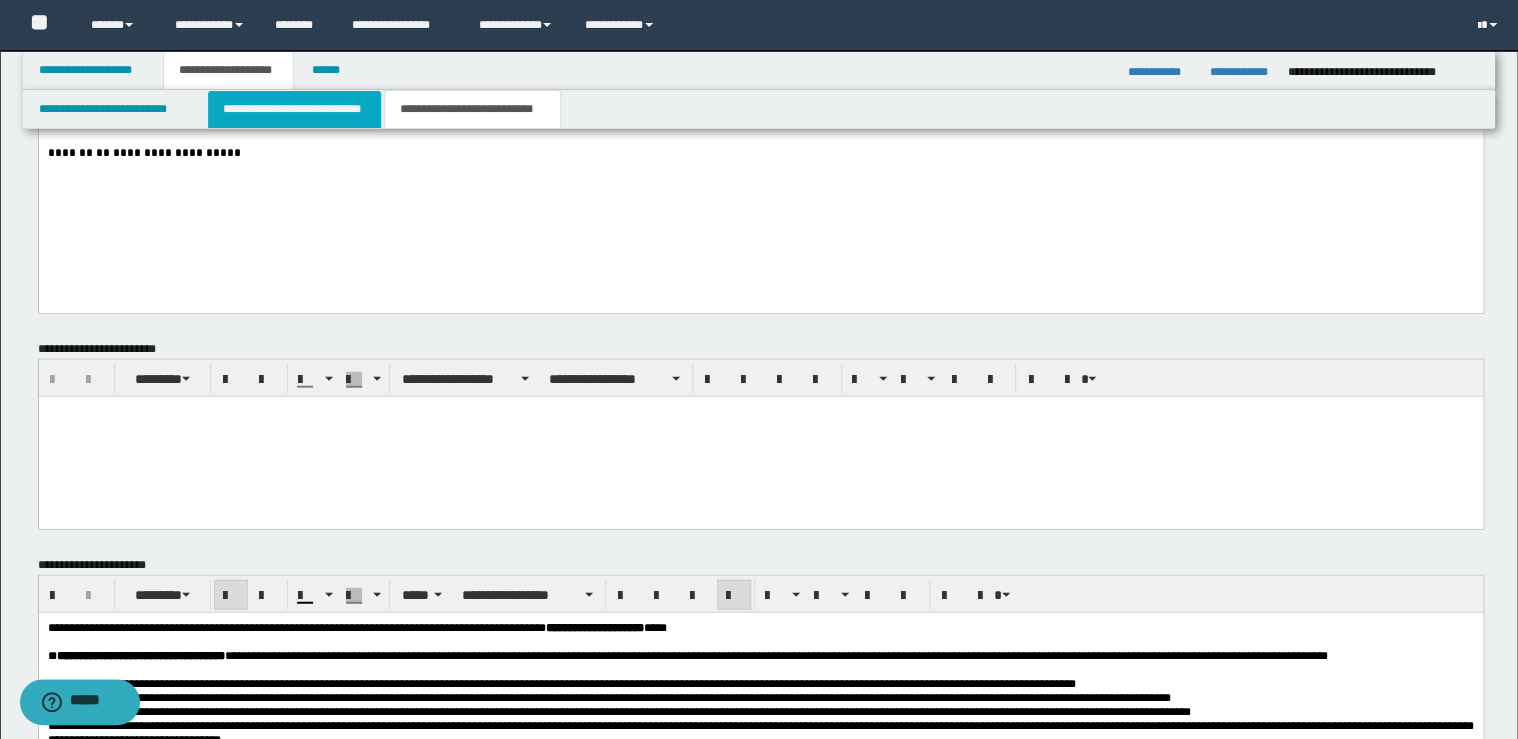 click on "**********" at bounding box center [294, 109] 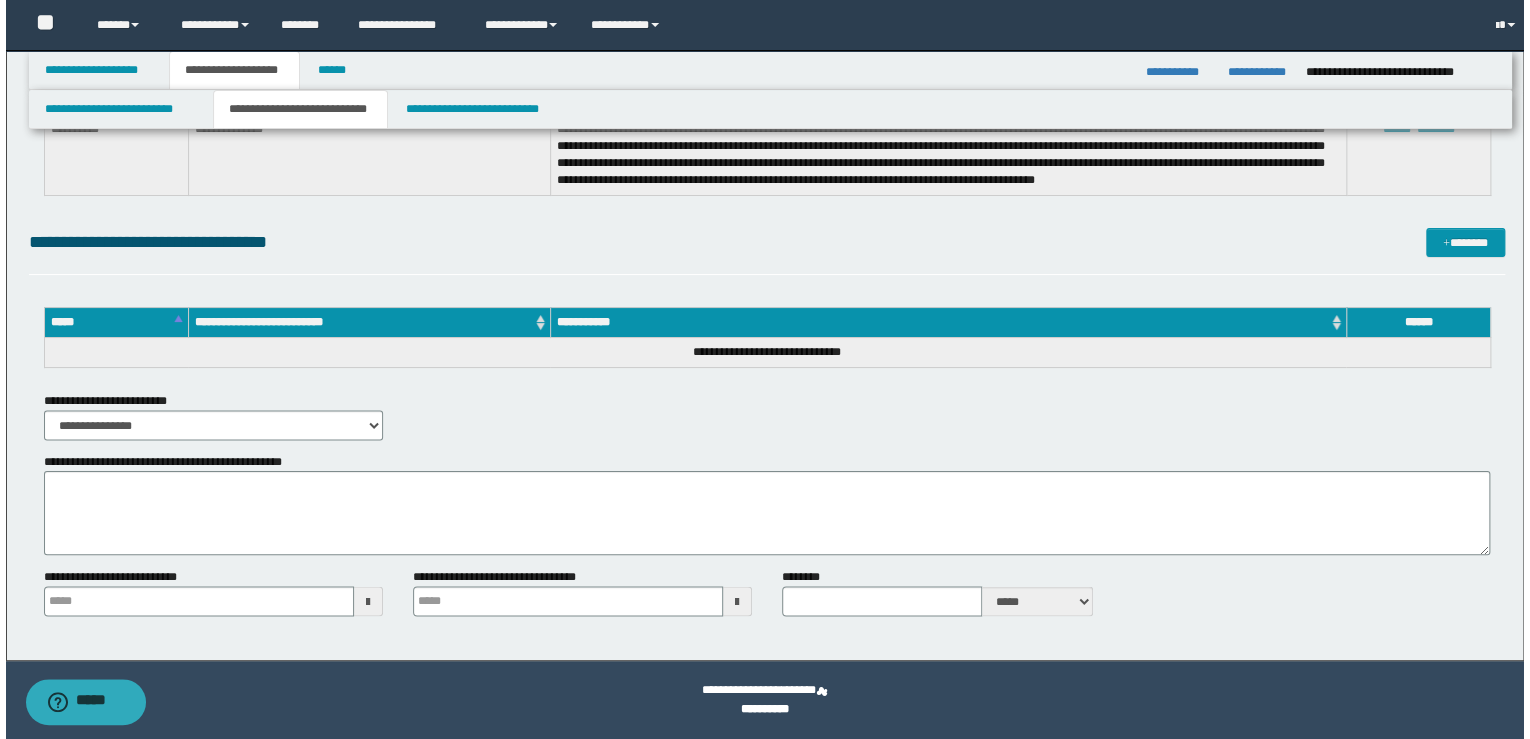 scroll, scrollTop: 1557, scrollLeft: 0, axis: vertical 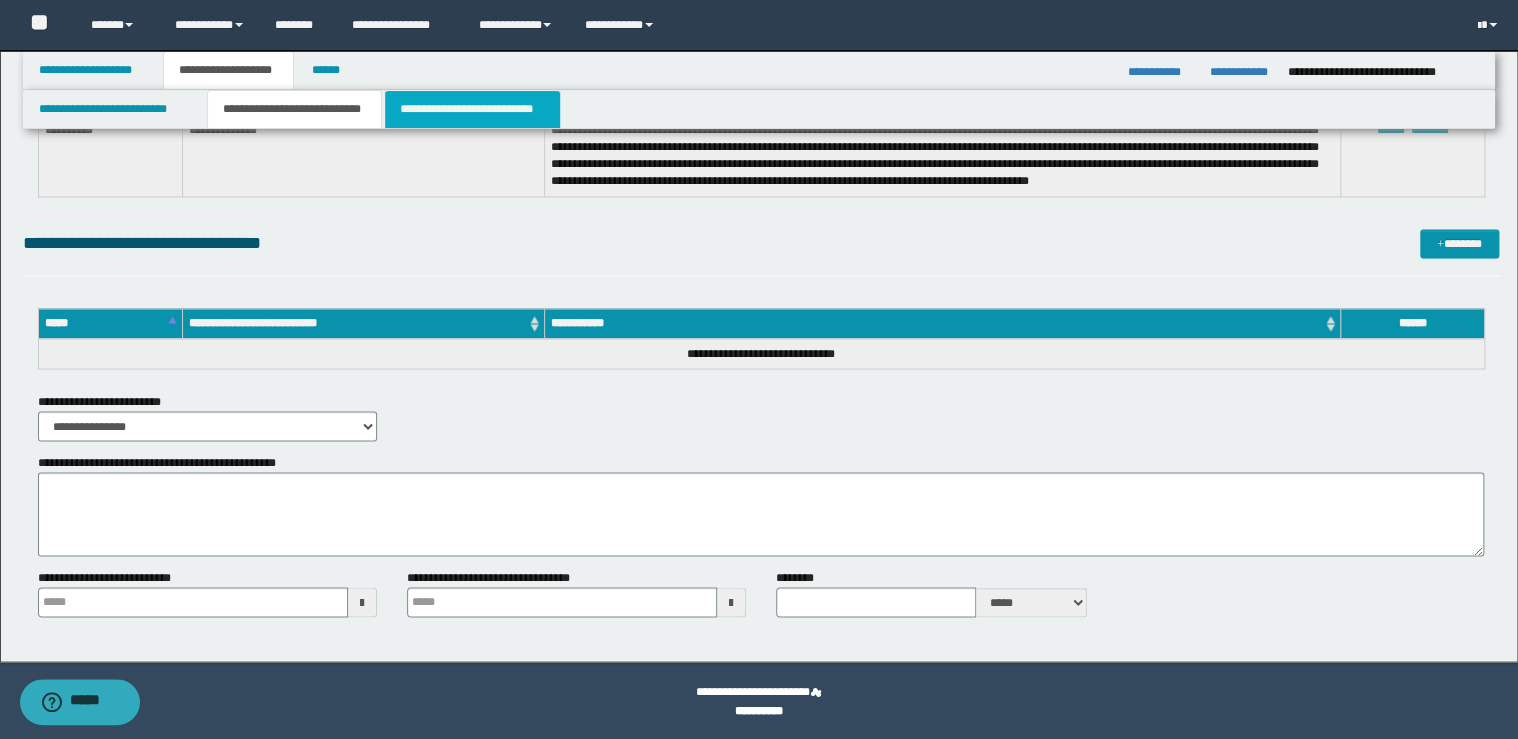 click on "**********" at bounding box center [472, 109] 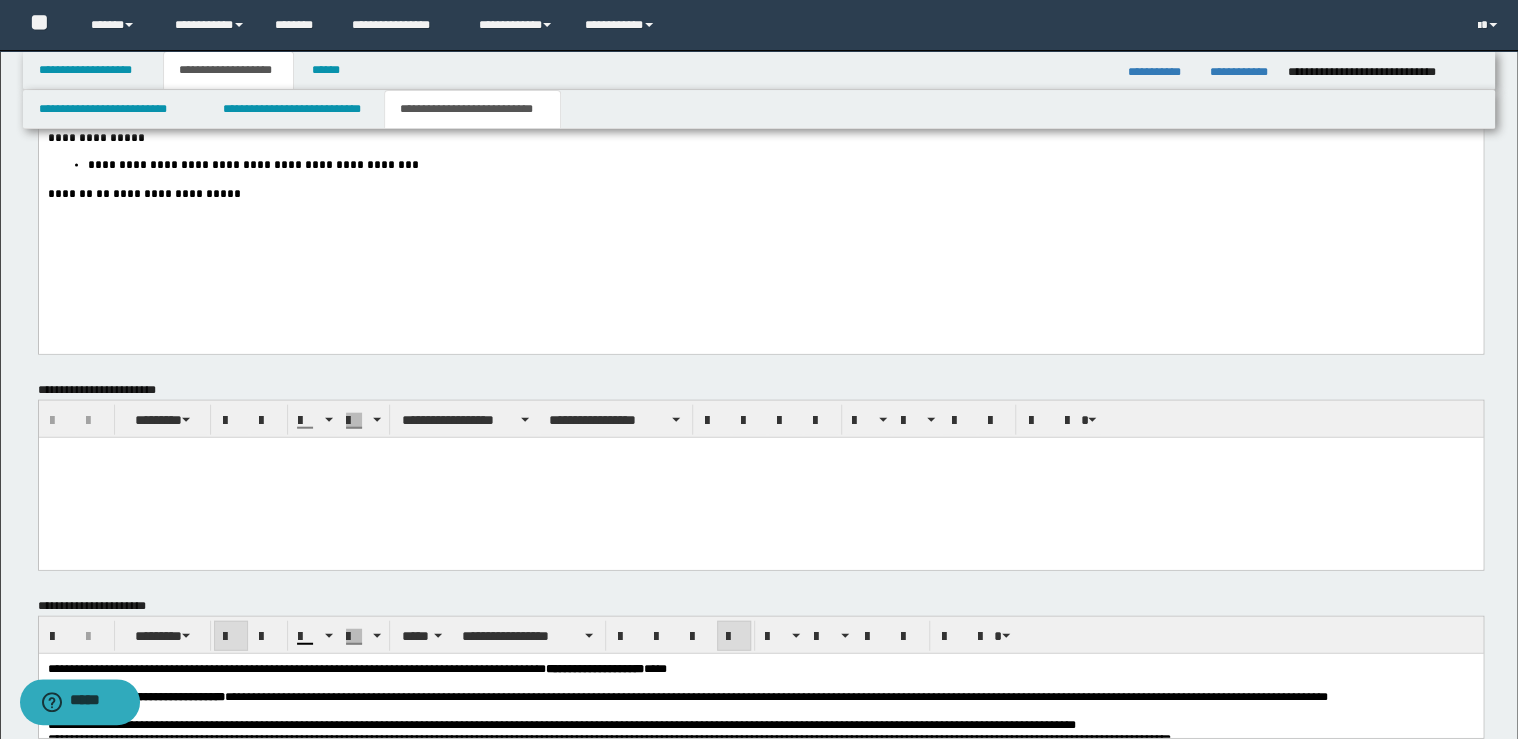scroll, scrollTop: 2295, scrollLeft: 0, axis: vertical 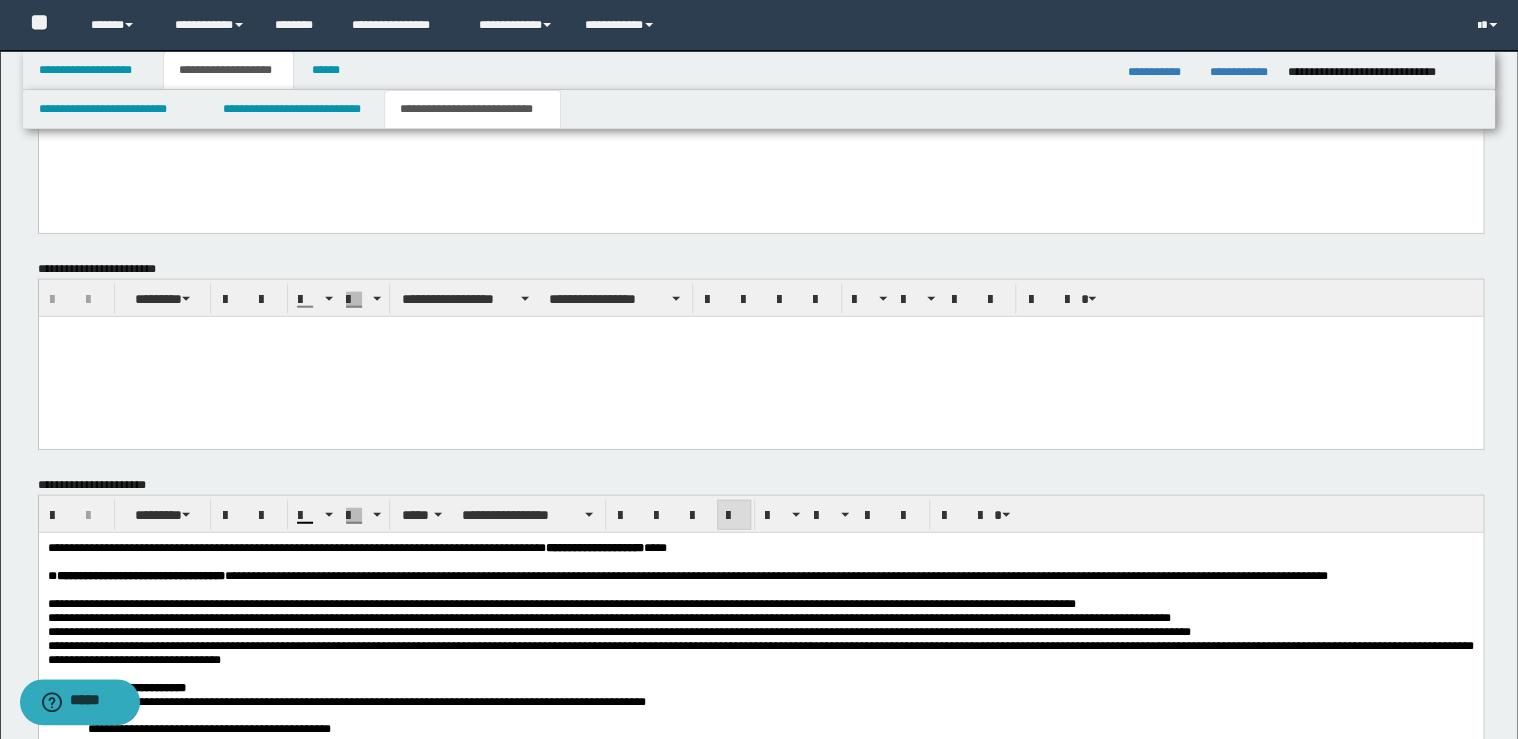 click at bounding box center [760, 589] 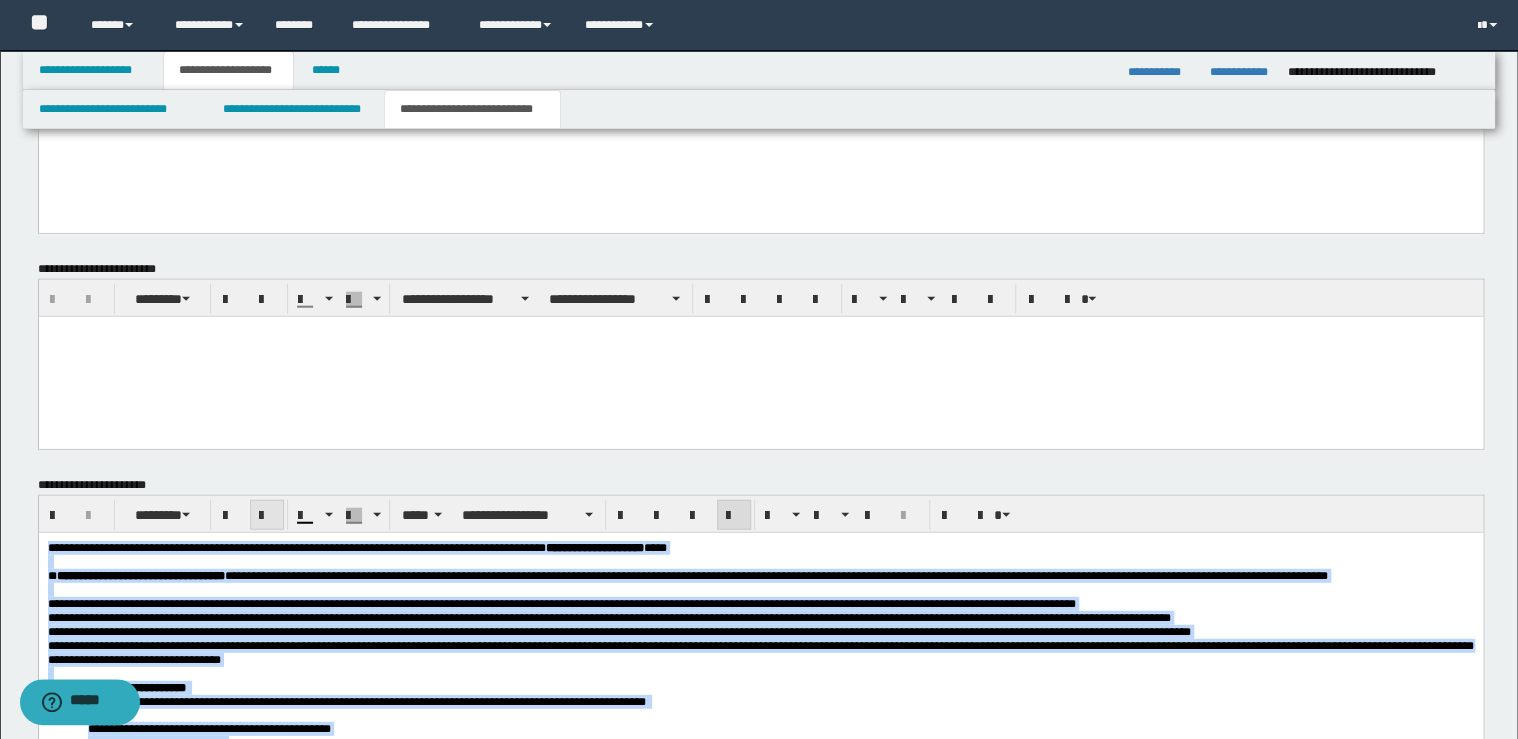 click at bounding box center [267, 516] 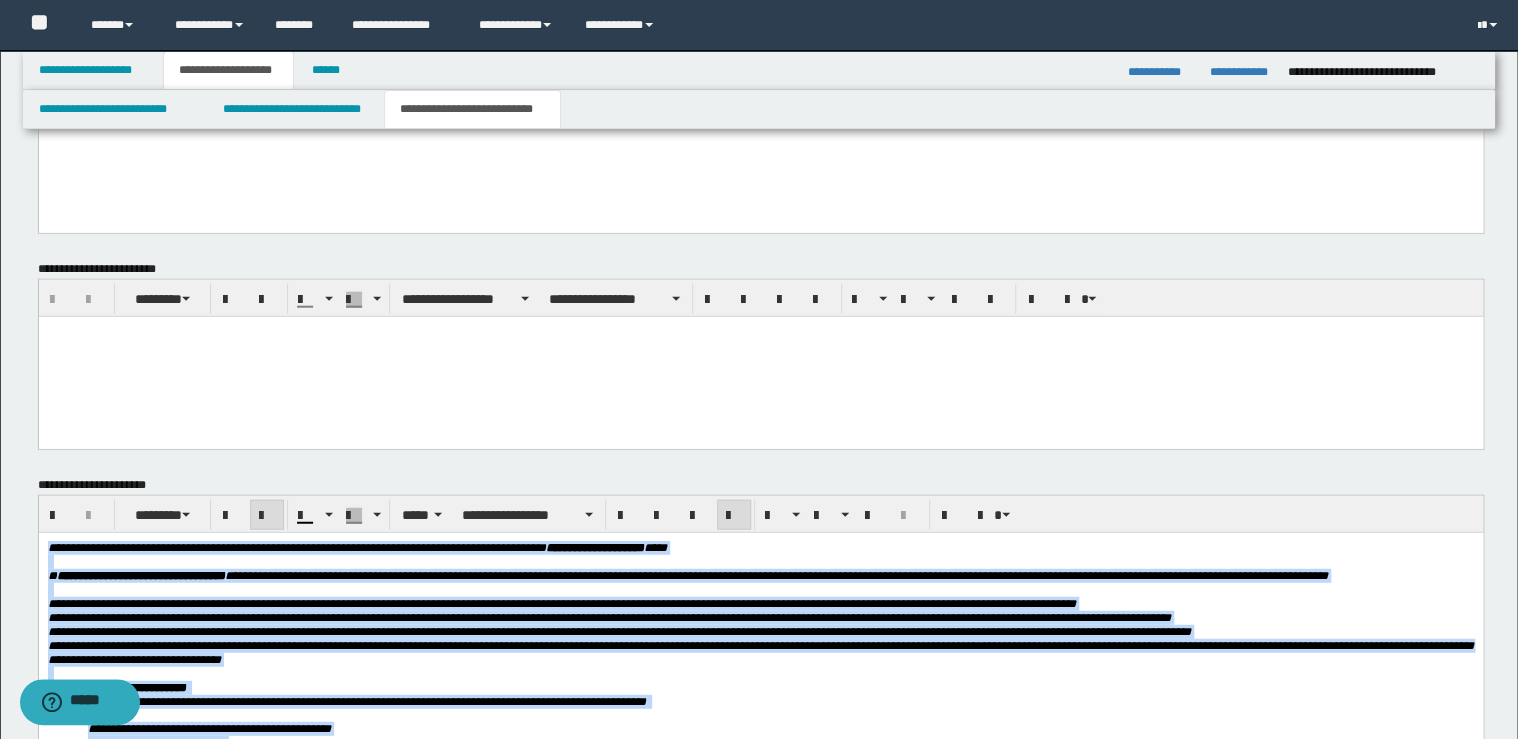 click at bounding box center (267, 516) 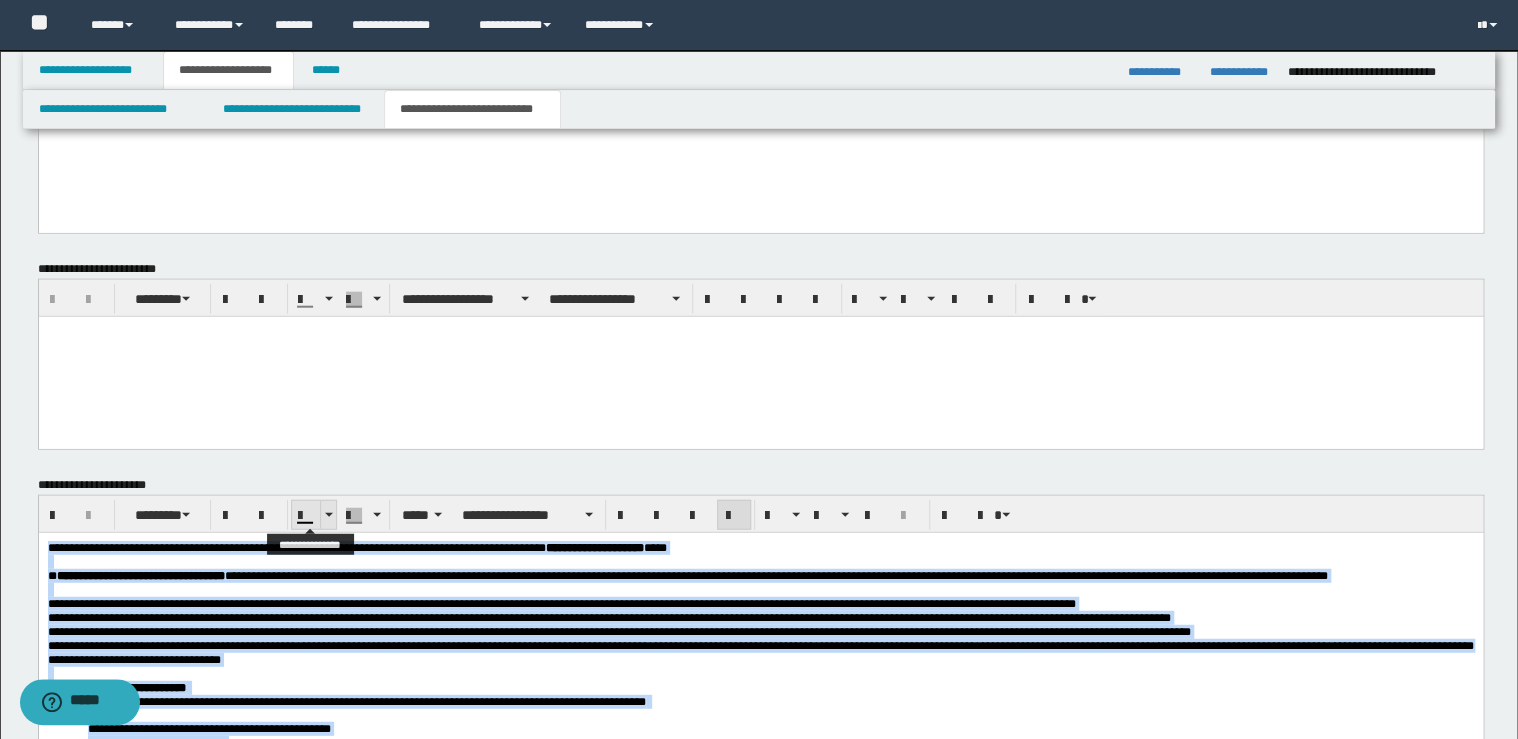 click at bounding box center (328, 515) 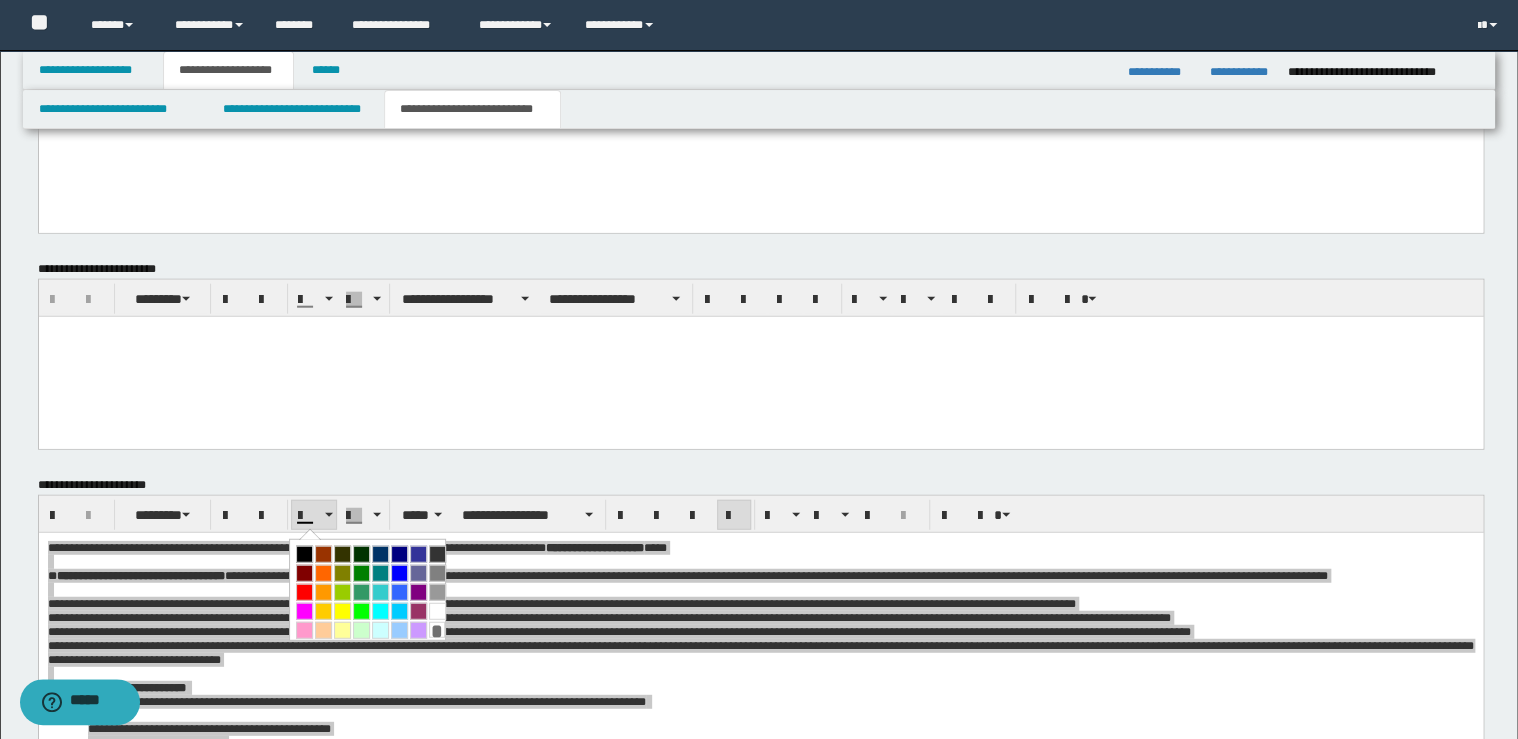 click at bounding box center (304, 554) 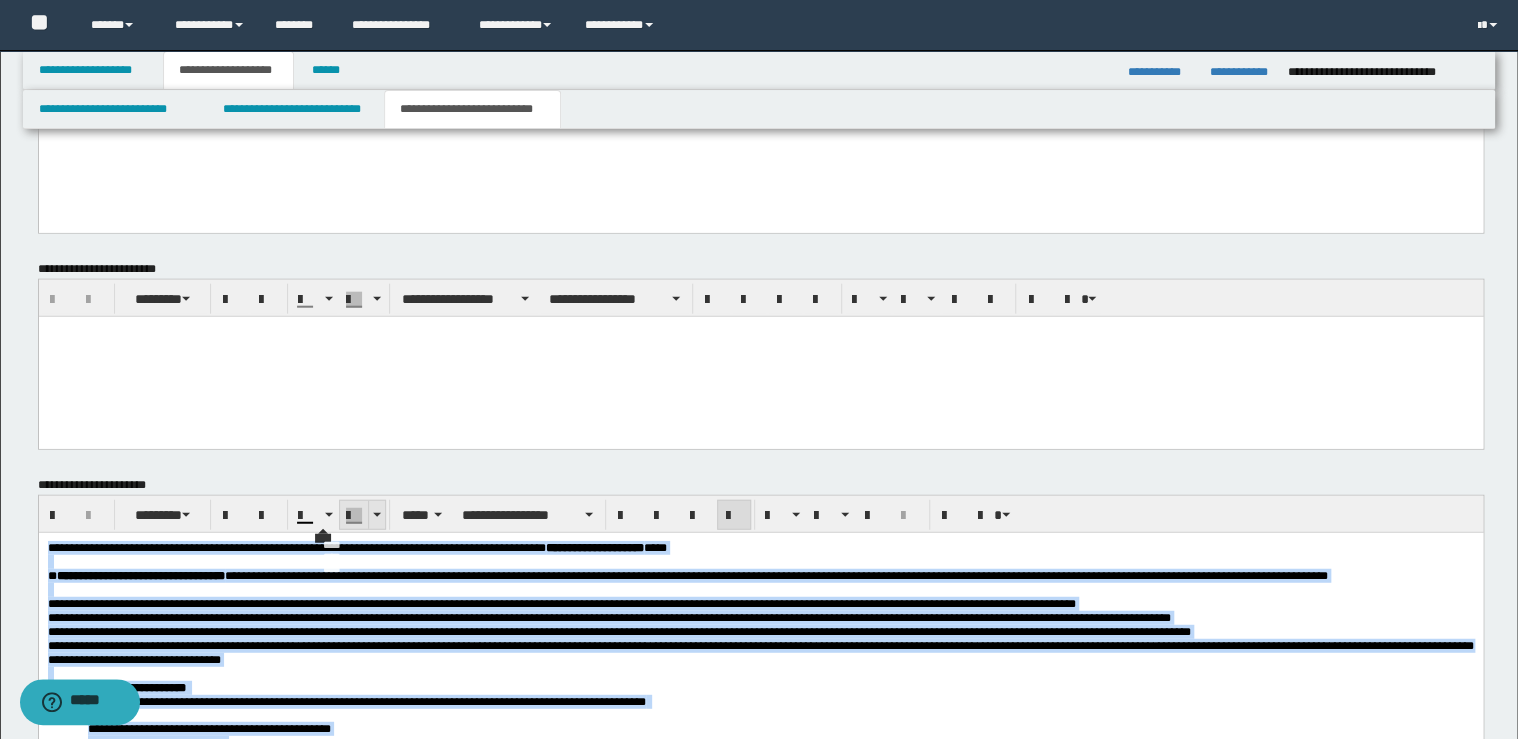 click at bounding box center [377, 515] 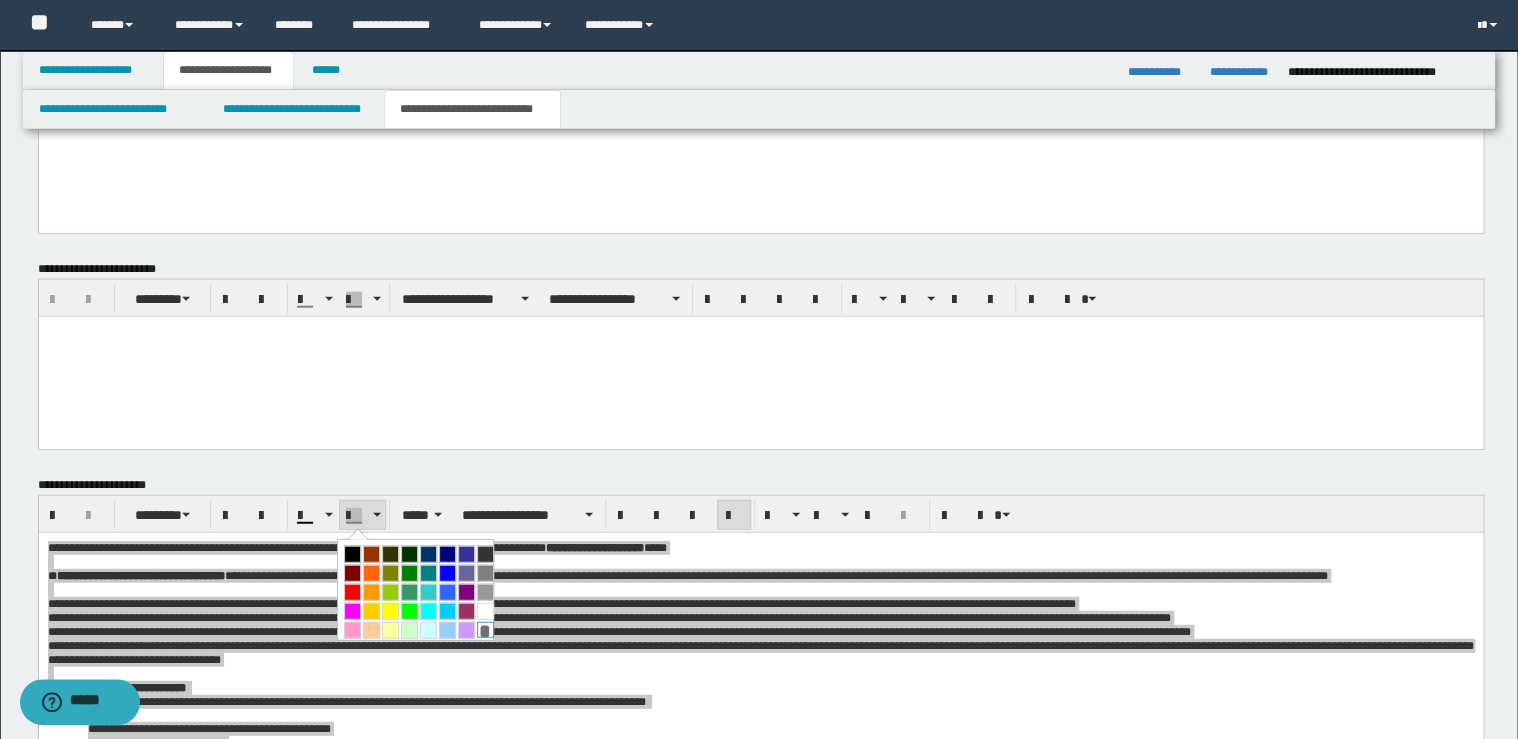click on "*" at bounding box center (485, 630) 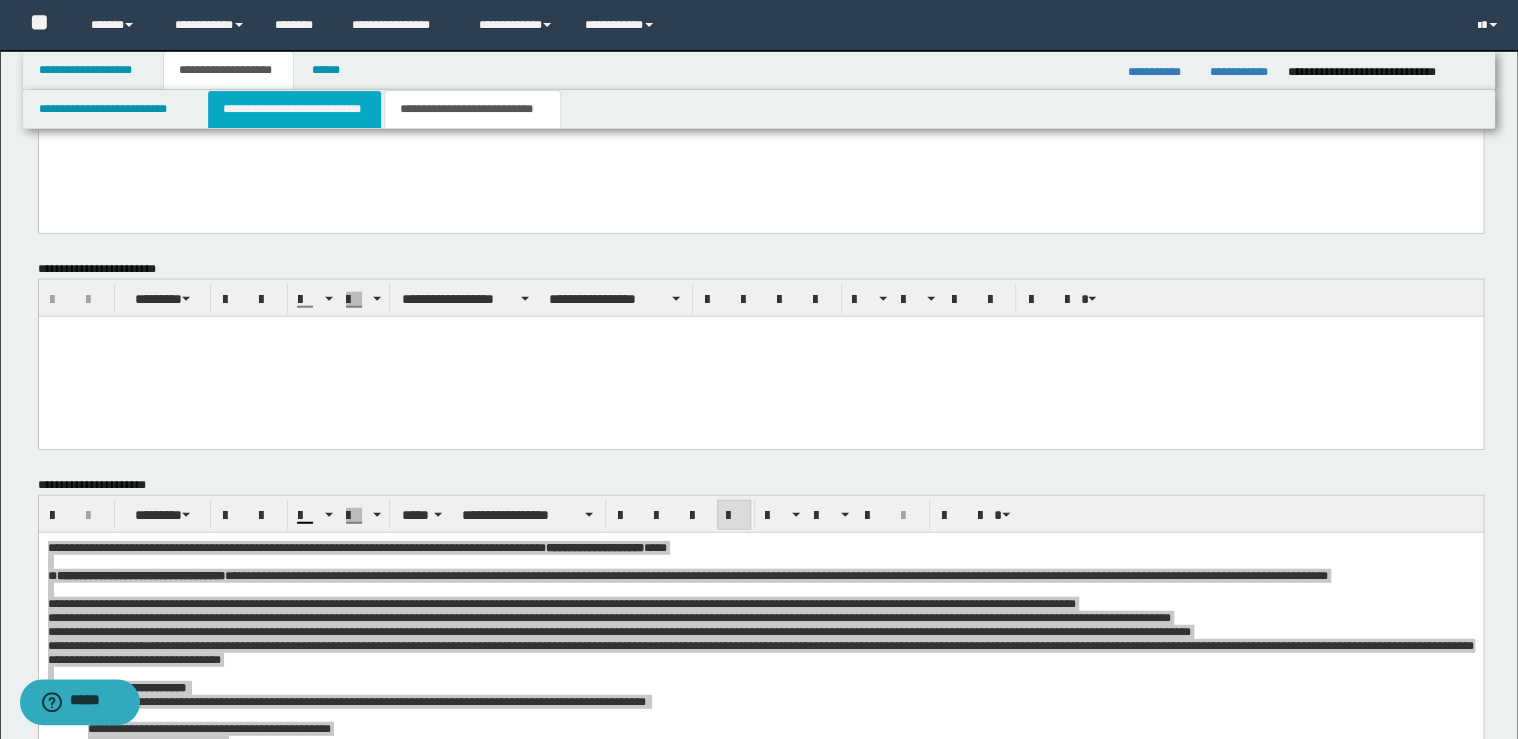 click on "**********" at bounding box center (294, 109) 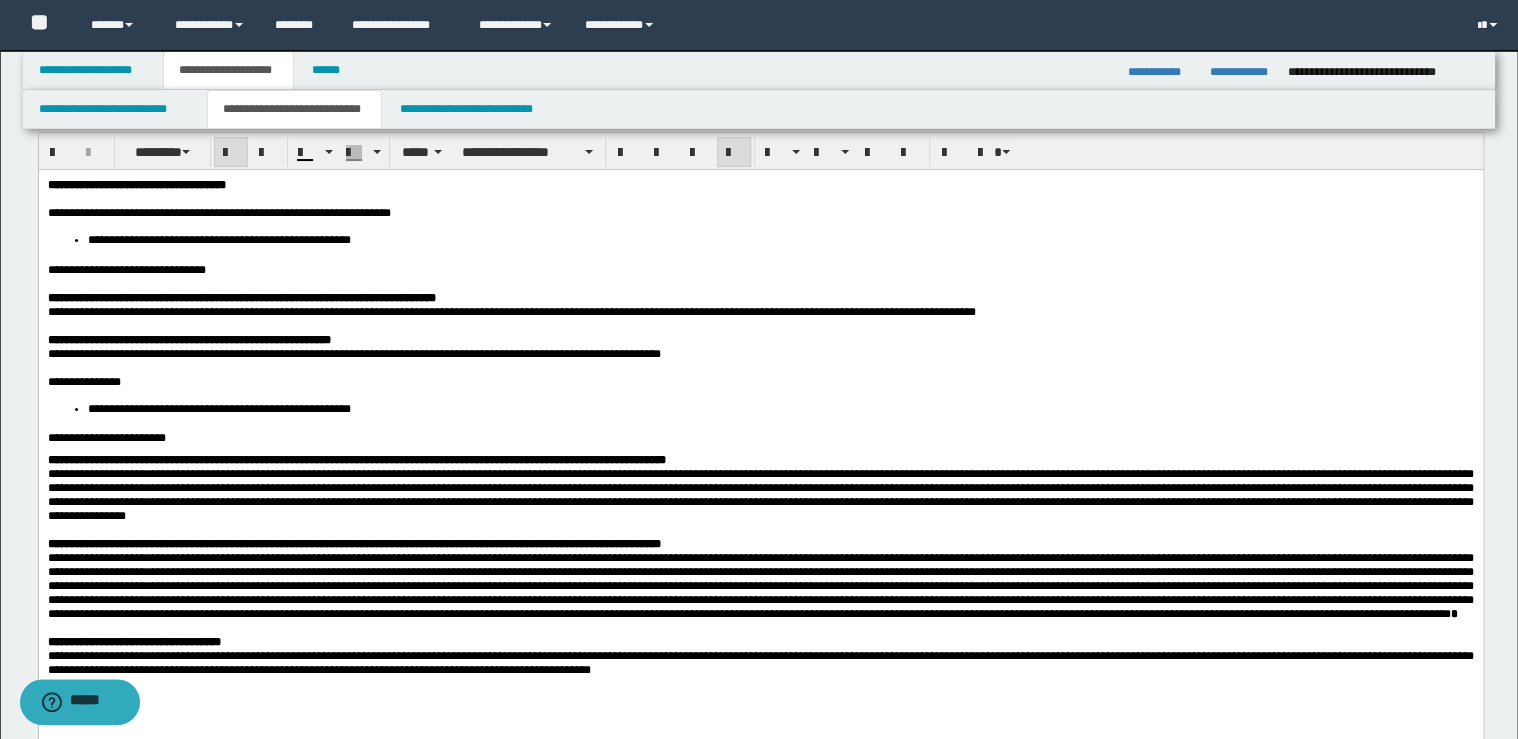 scroll, scrollTop: 37, scrollLeft: 0, axis: vertical 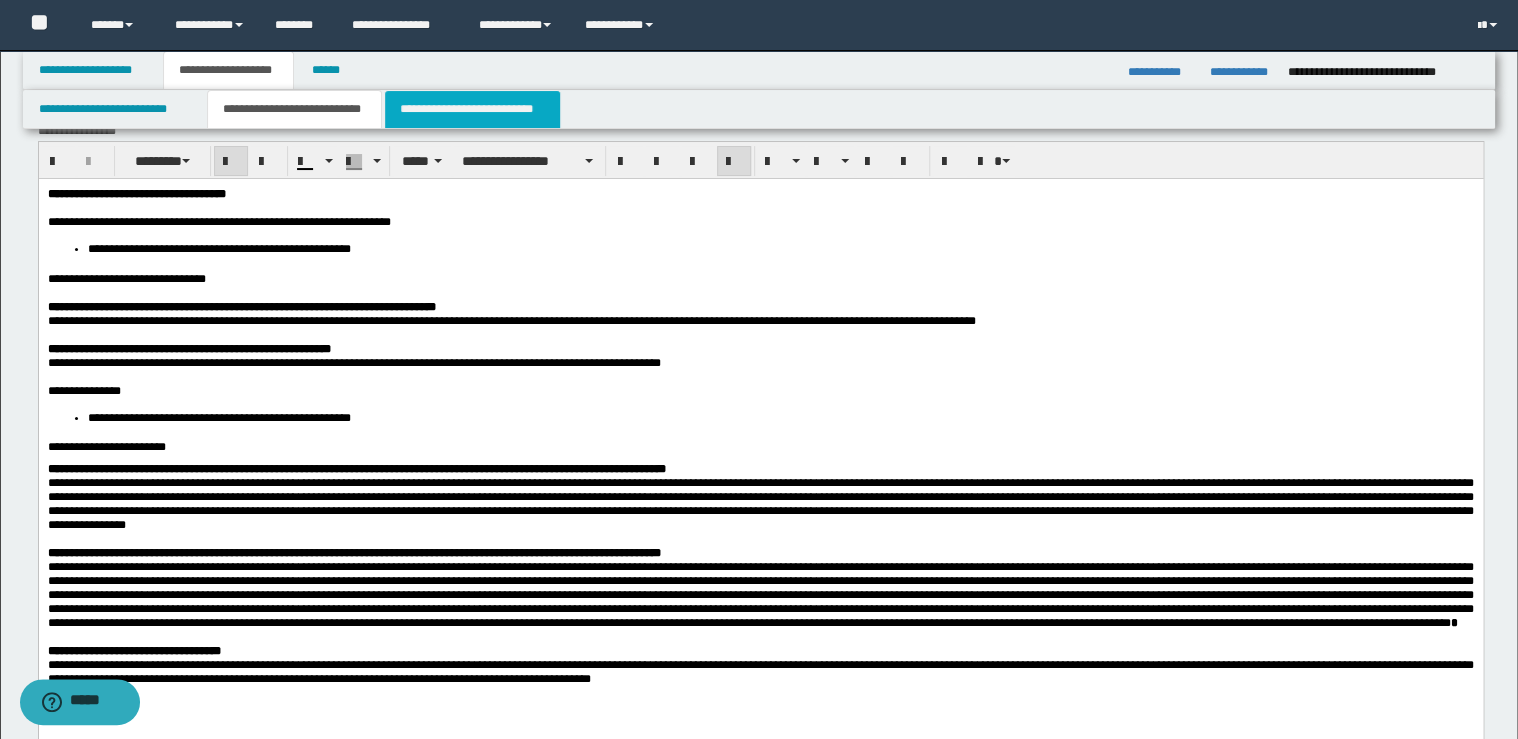 click on "**********" at bounding box center [472, 109] 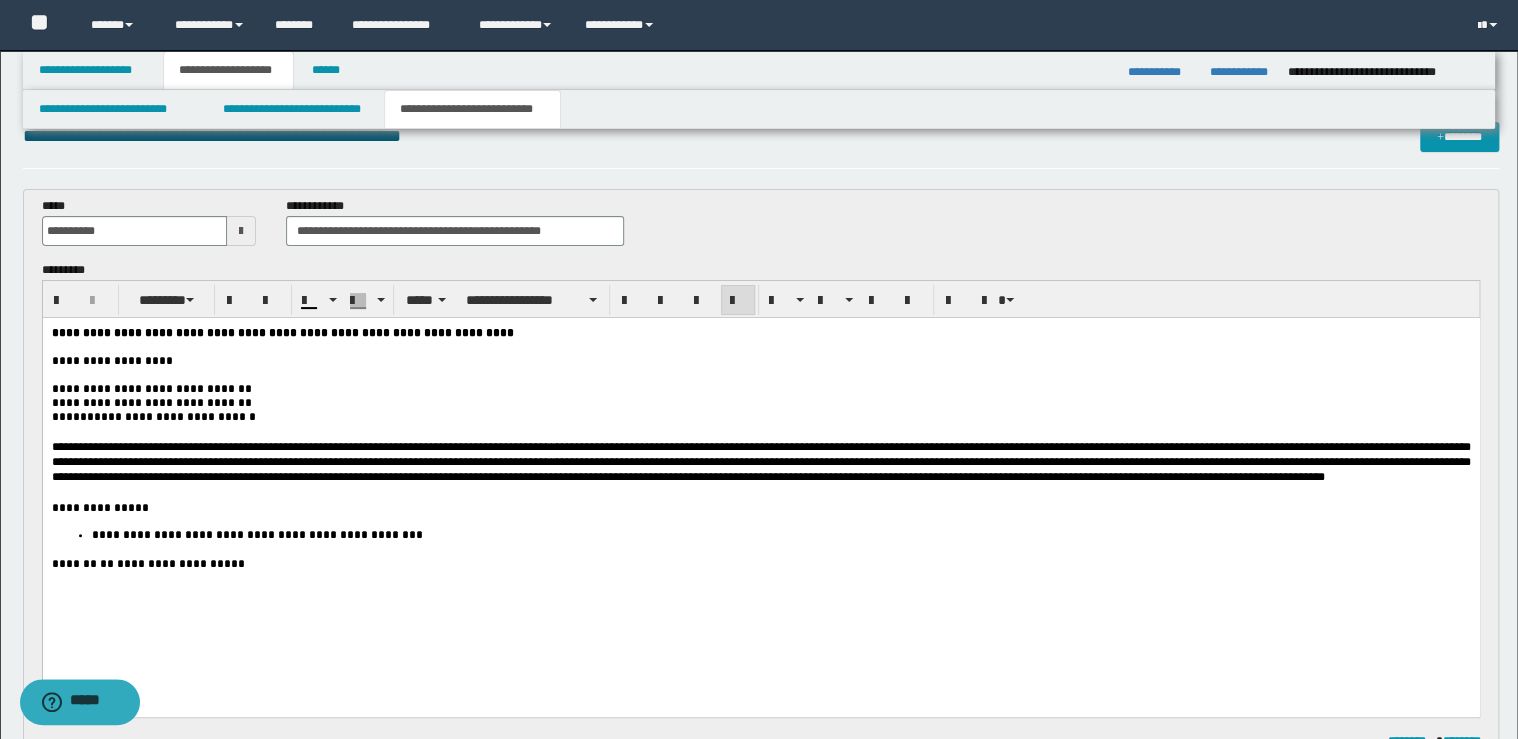 click on "**********" at bounding box center [760, 361] 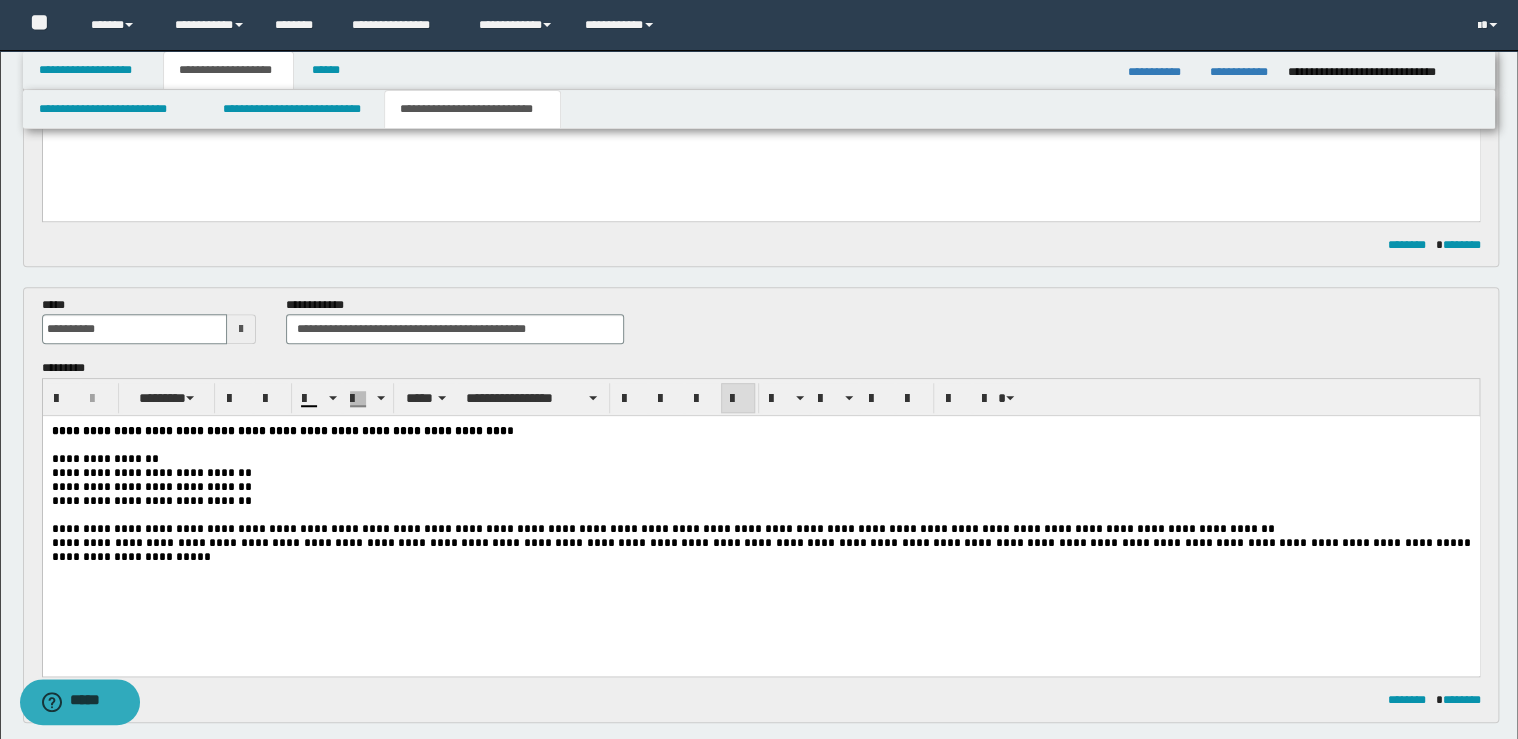 scroll, scrollTop: 837, scrollLeft: 0, axis: vertical 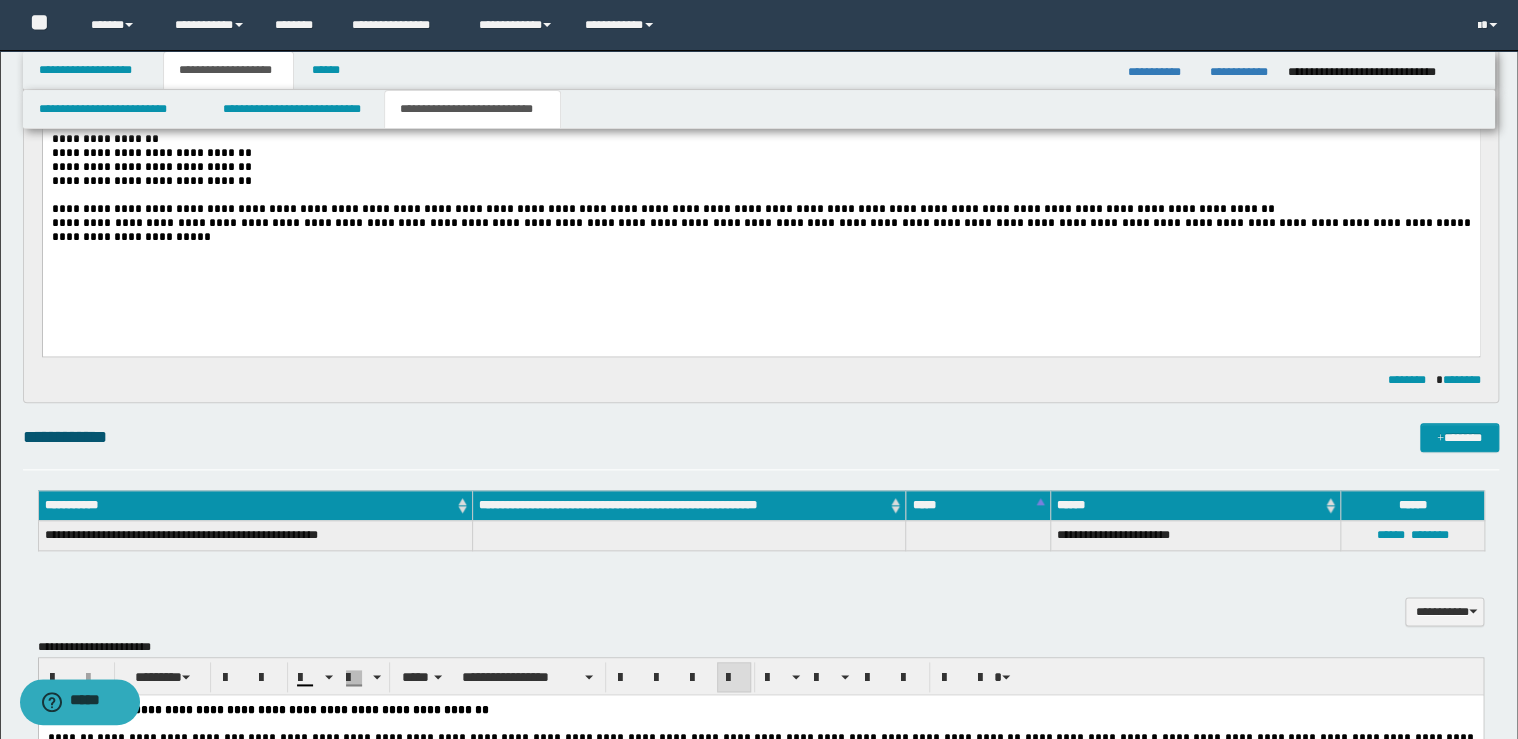 click on "**********" at bounding box center (760, 230) 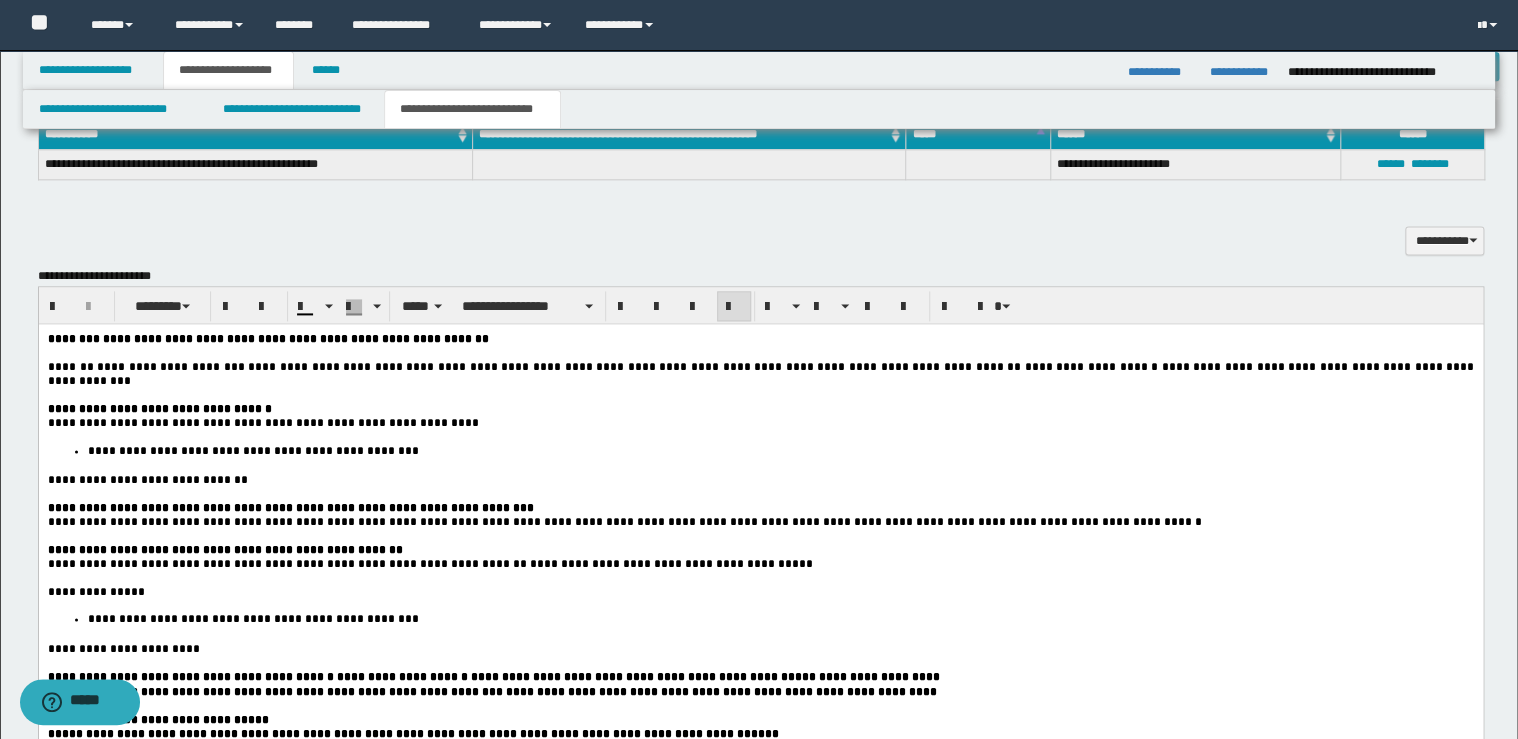 scroll, scrollTop: 1237, scrollLeft: 0, axis: vertical 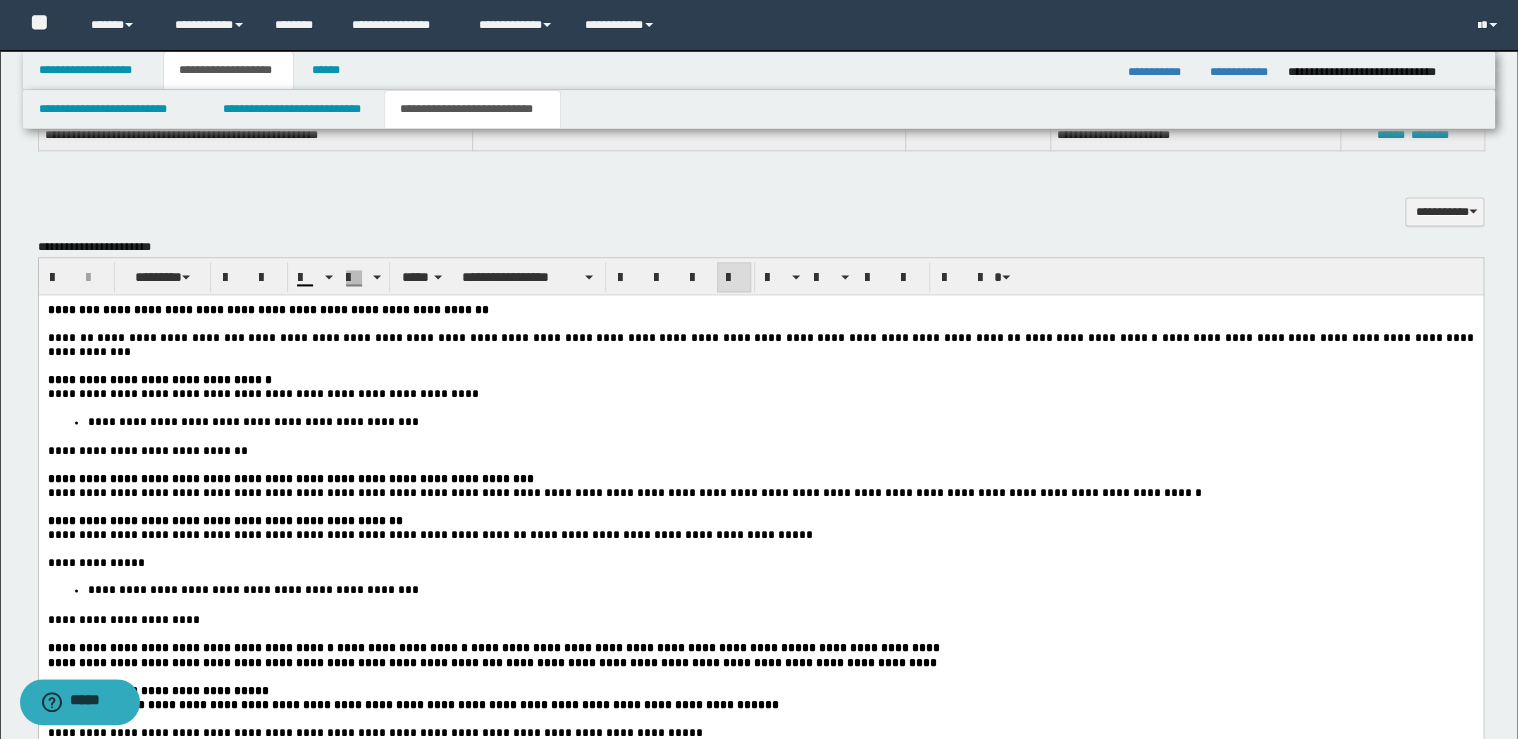 click on "**********" at bounding box center (760, 310) 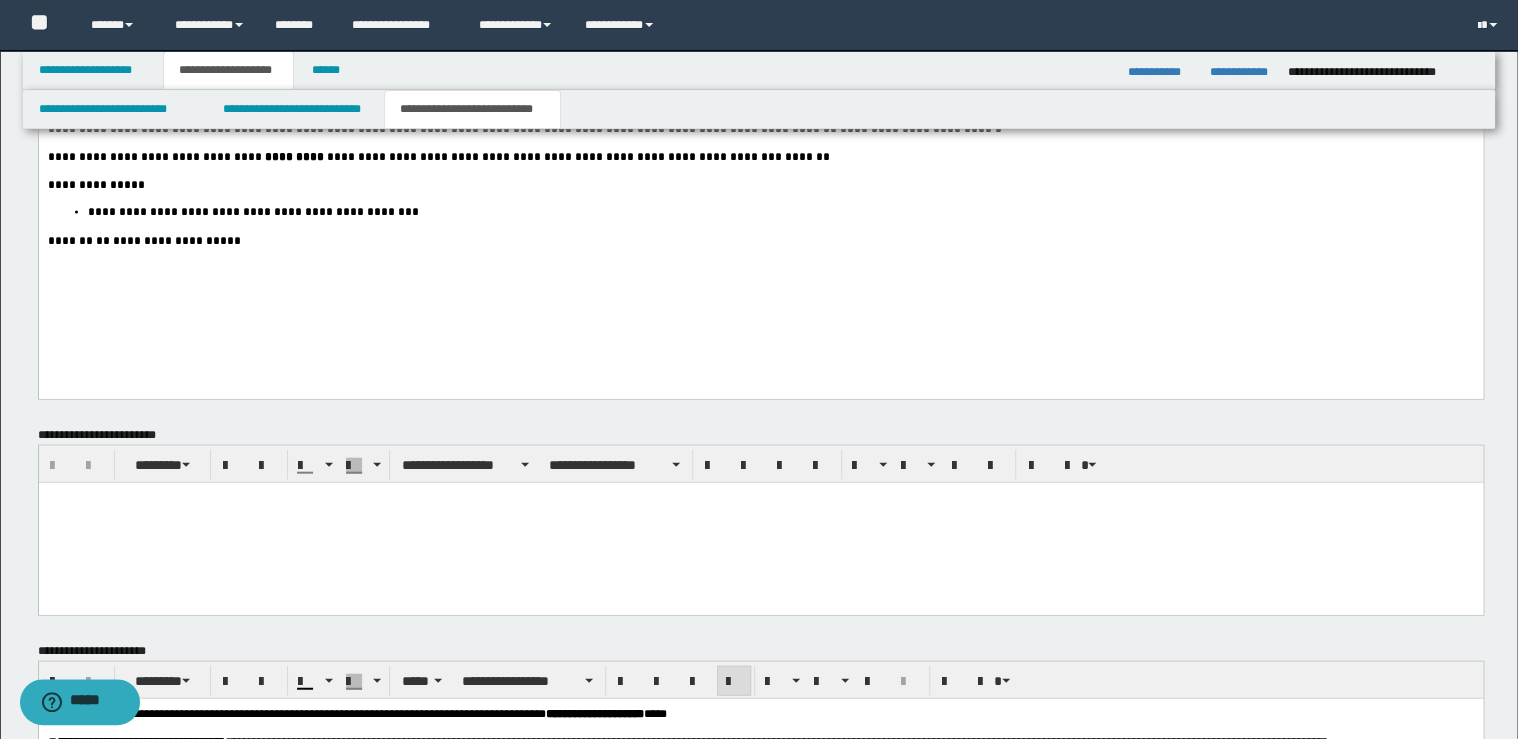 scroll, scrollTop: 2263, scrollLeft: 0, axis: vertical 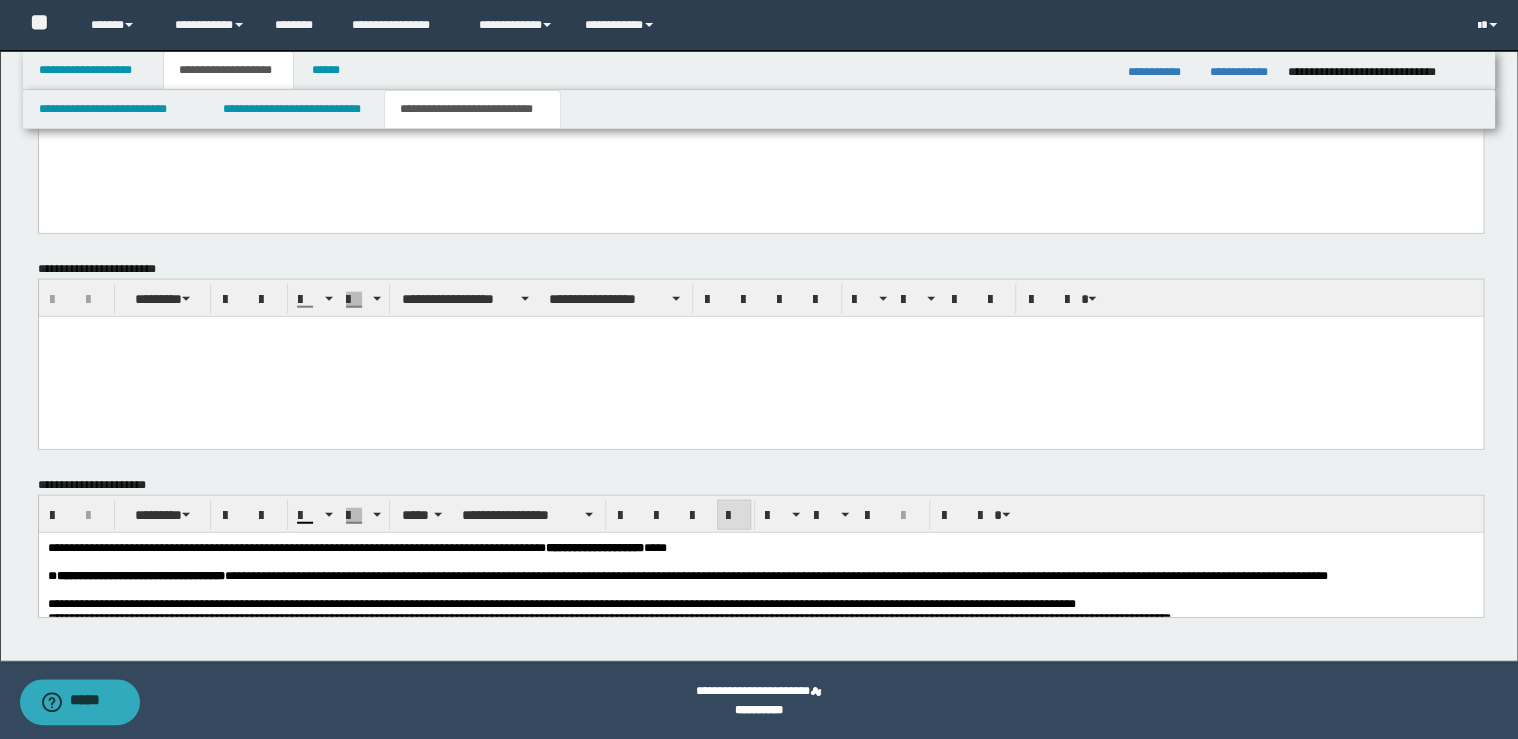 click on "**********" at bounding box center (687, 575) 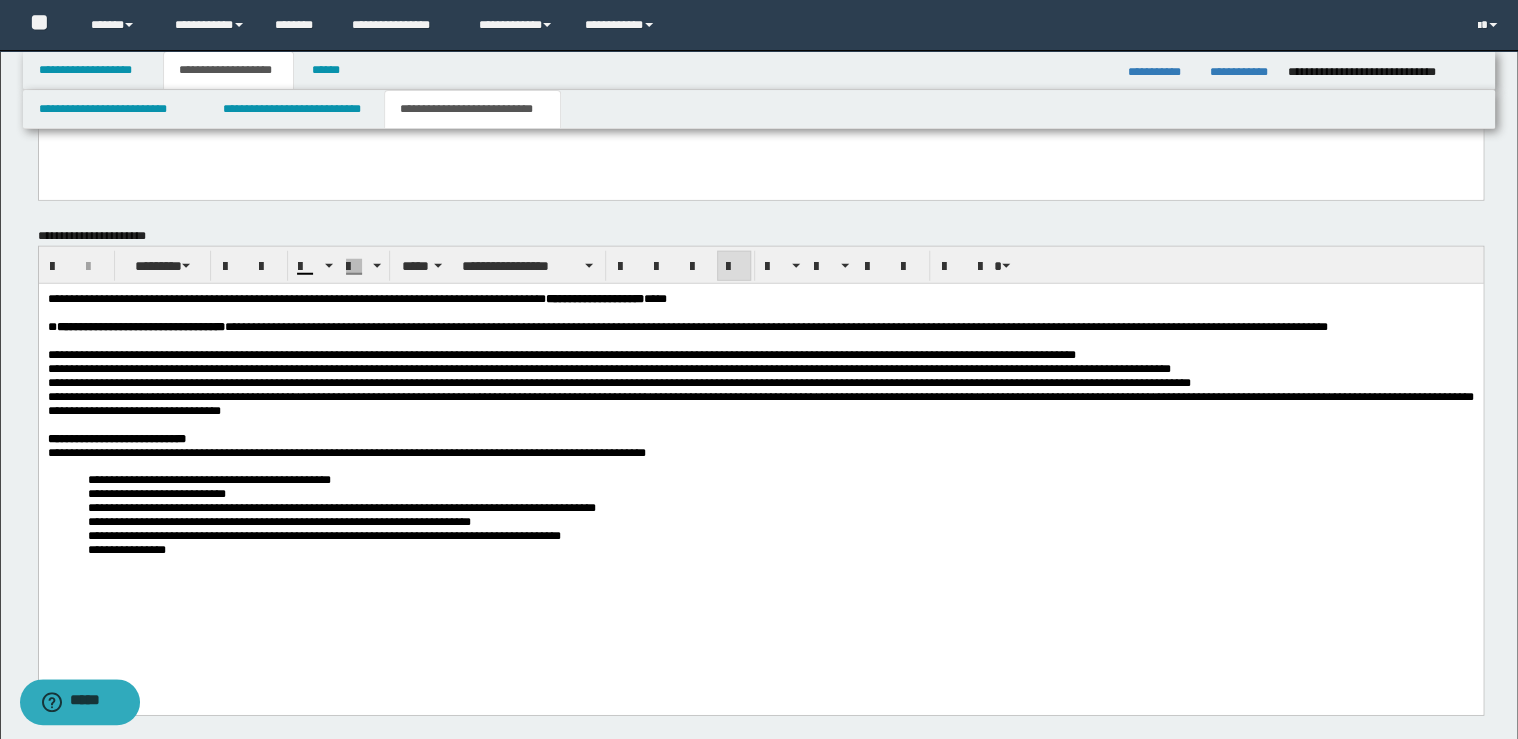 scroll, scrollTop: 2583, scrollLeft: 0, axis: vertical 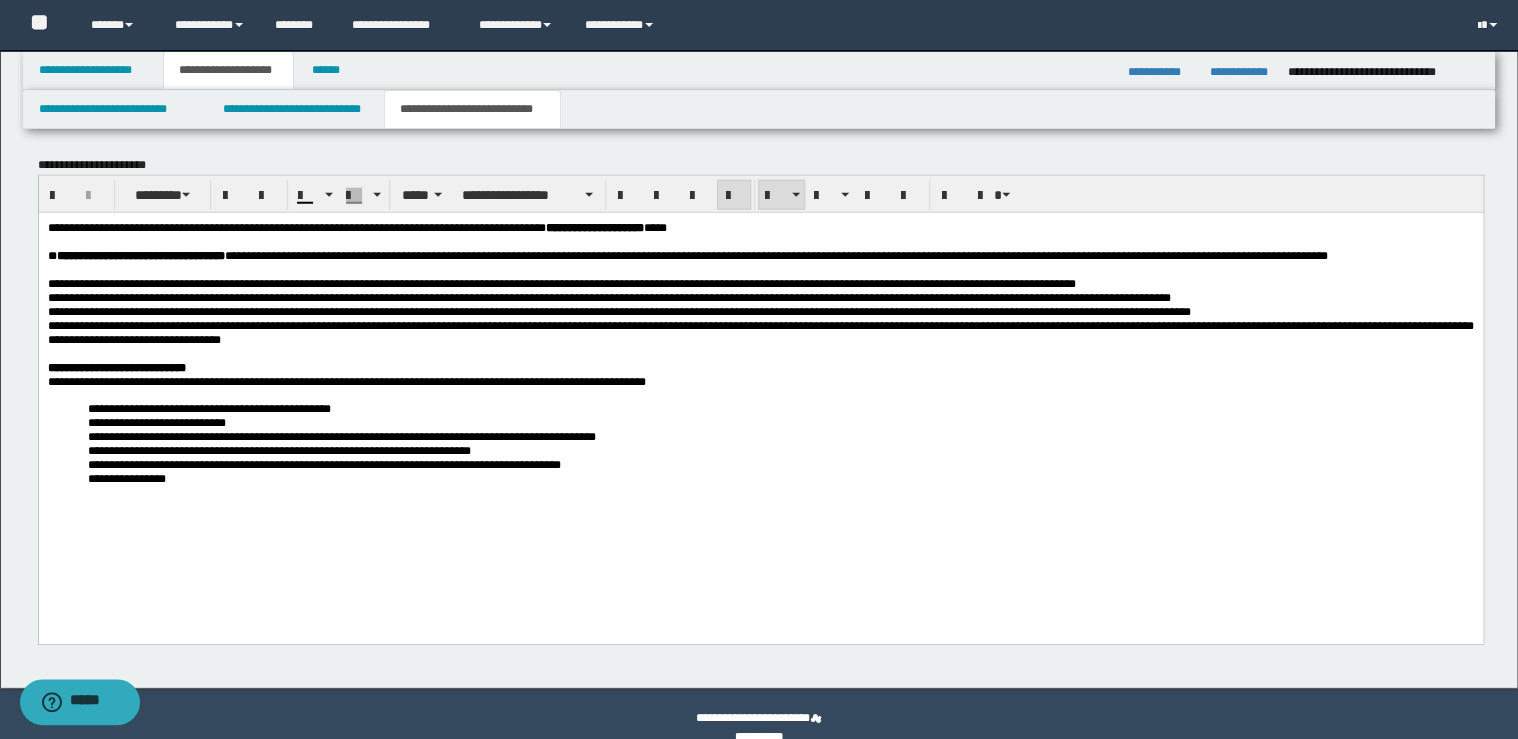 click on "**********" at bounding box center [792, 478] 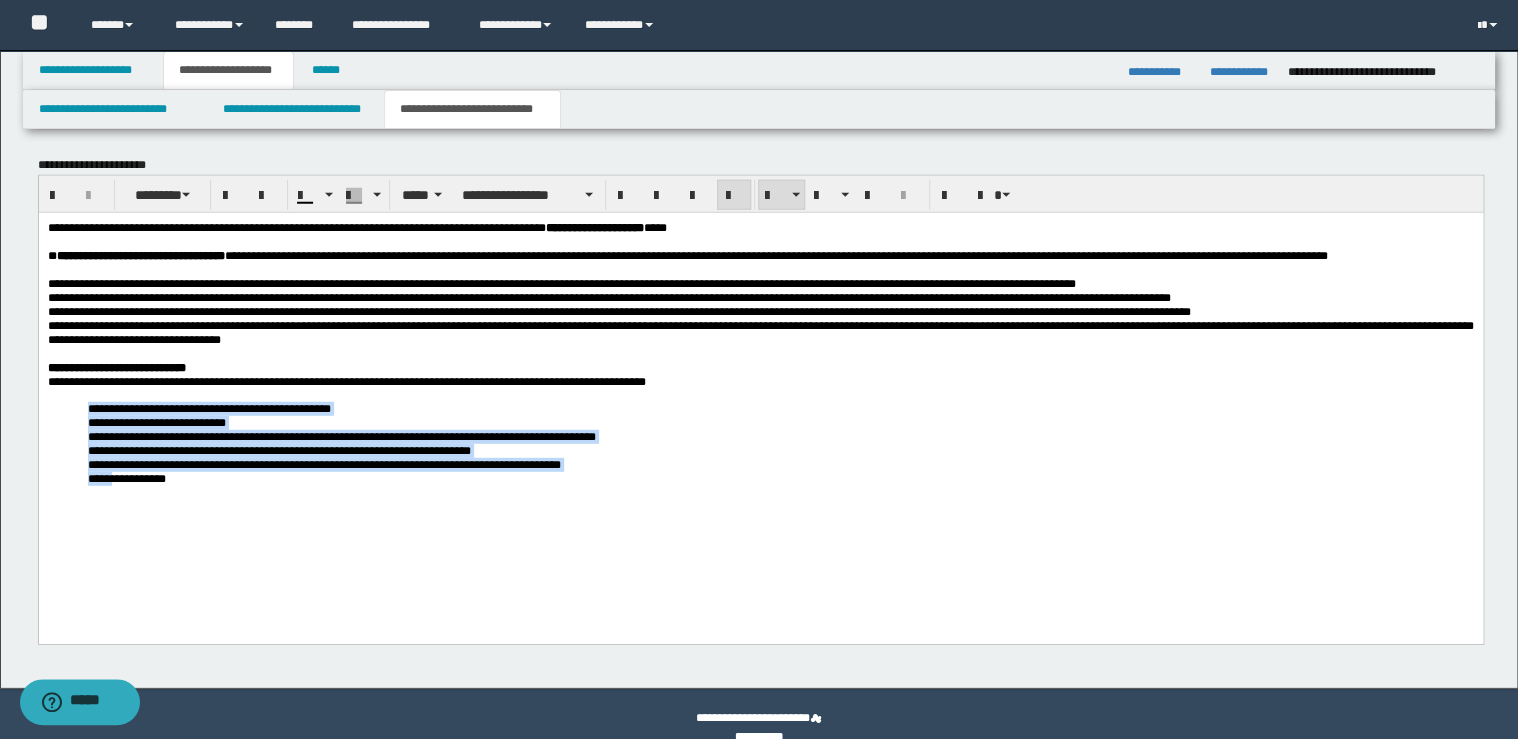 drag, startPoint x: 83, startPoint y: 426, endPoint x: 115, endPoint y: 516, distance: 95.51963 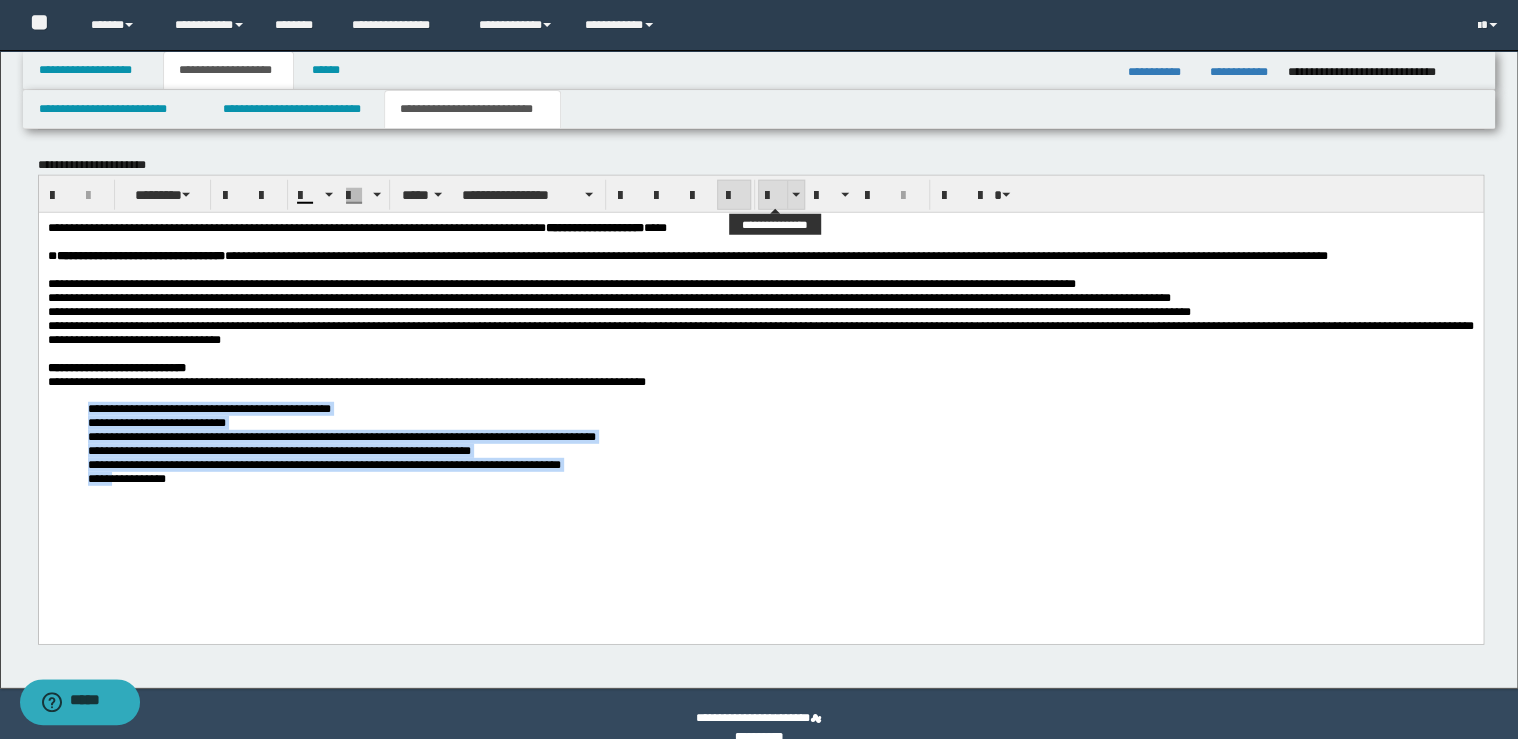 click at bounding box center [773, 196] 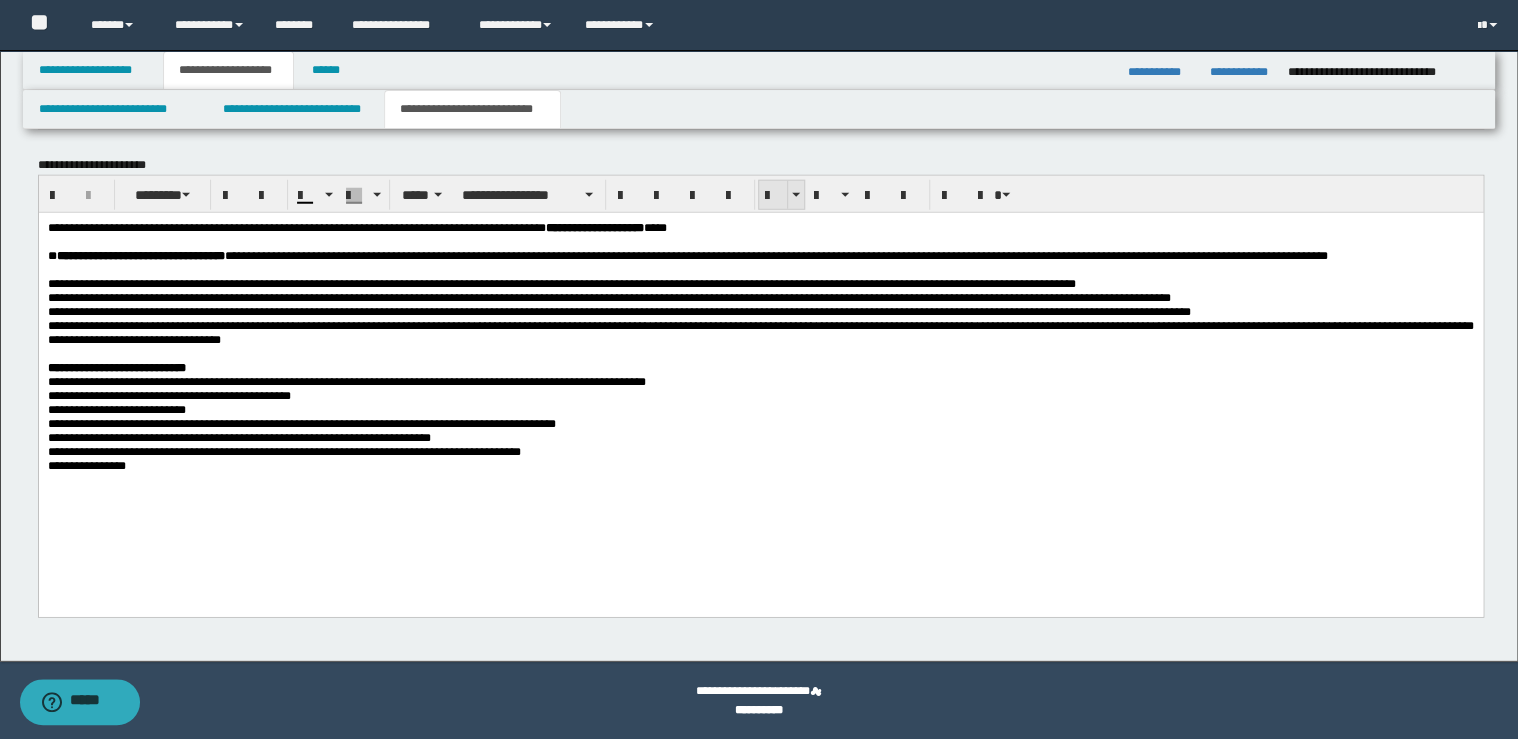 click at bounding box center (773, 196) 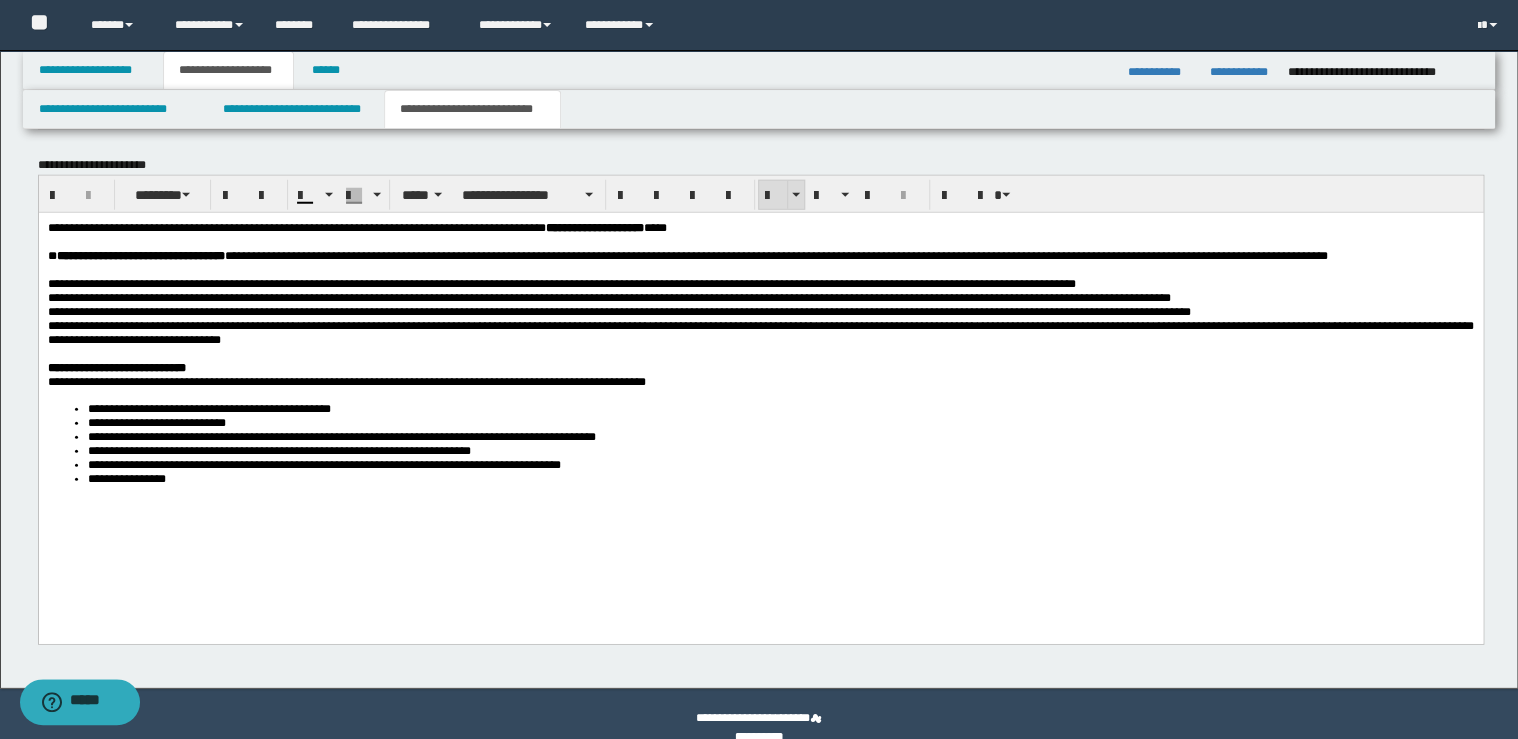 click at bounding box center (773, 196) 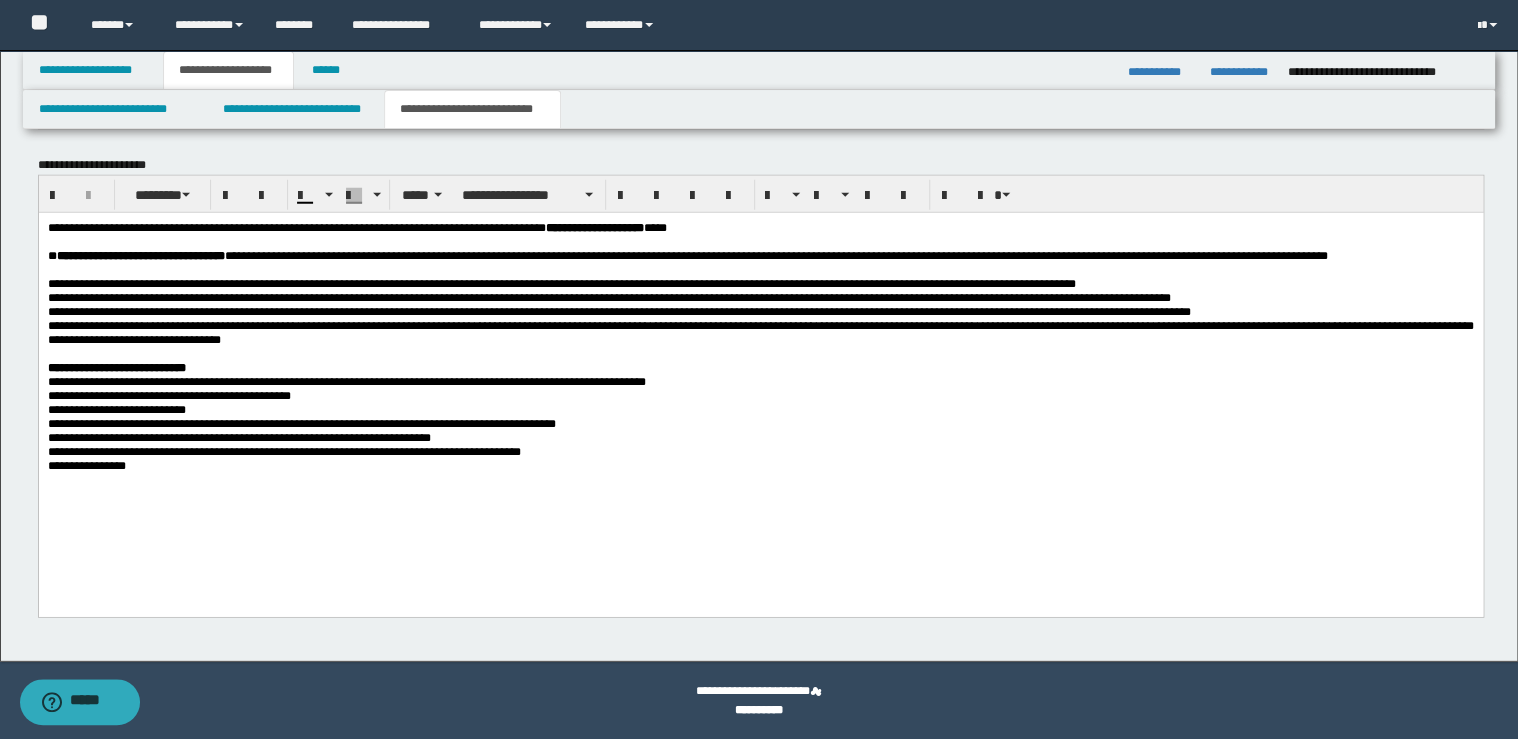 click on "**********" at bounding box center (760, 465) 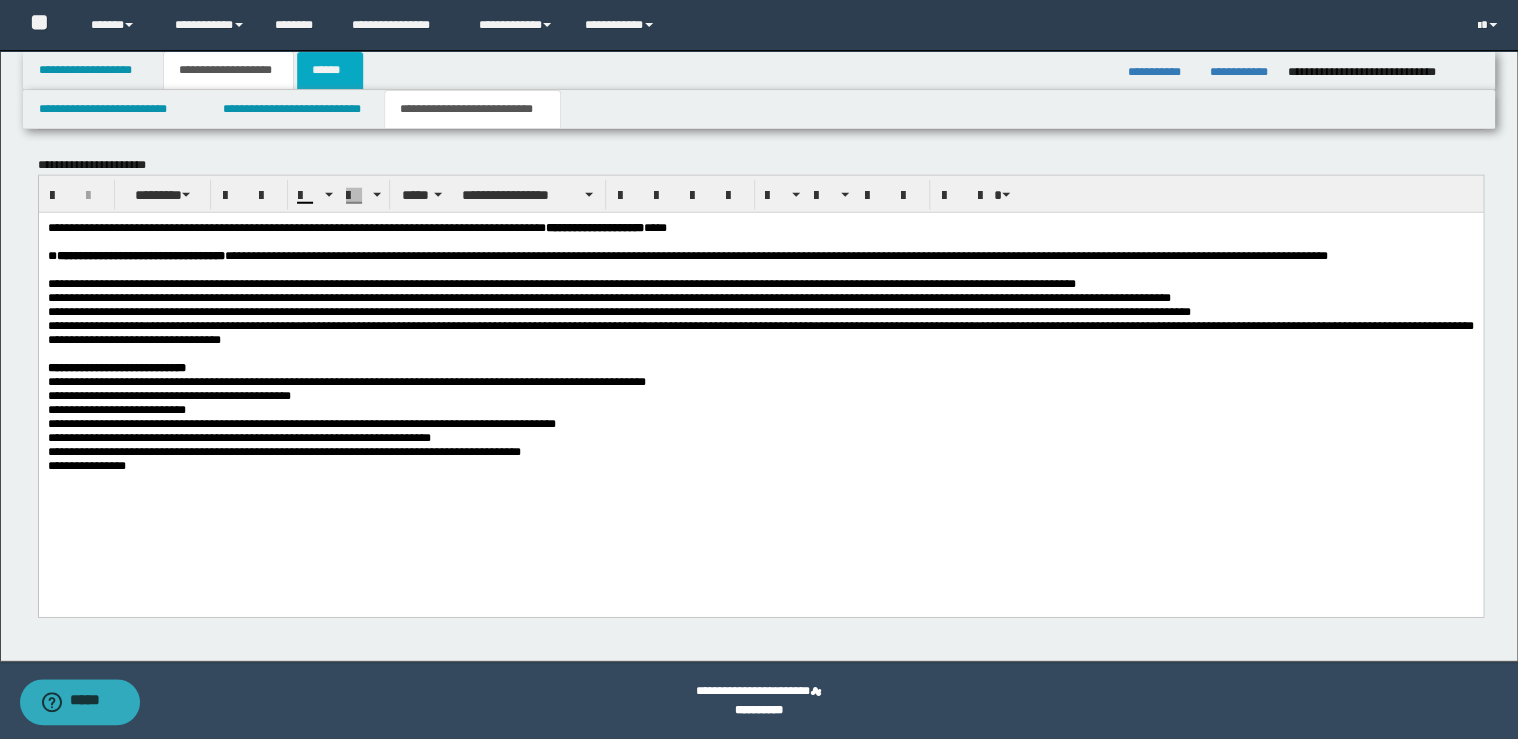 click on "******" at bounding box center [330, 70] 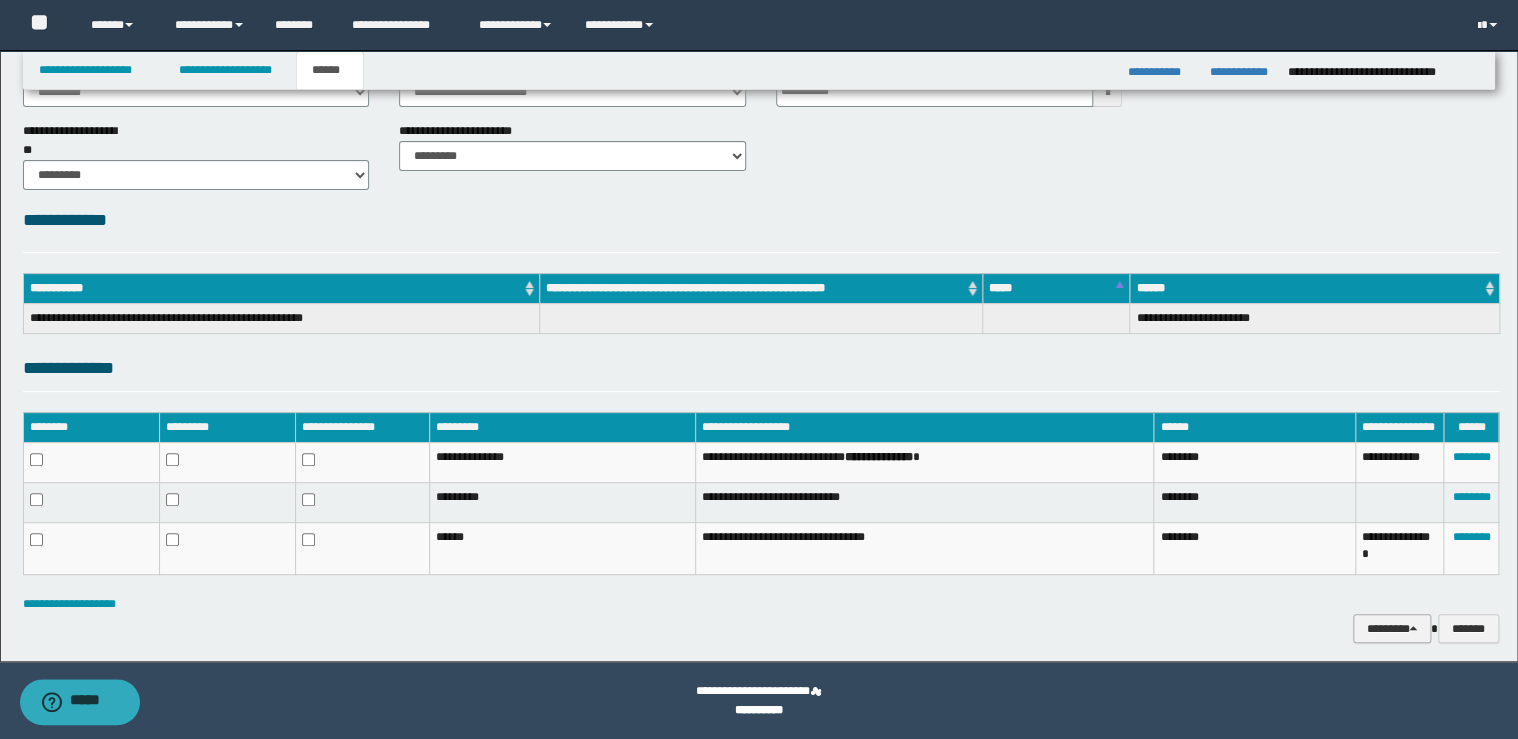 click on "********" at bounding box center (1392, 629) 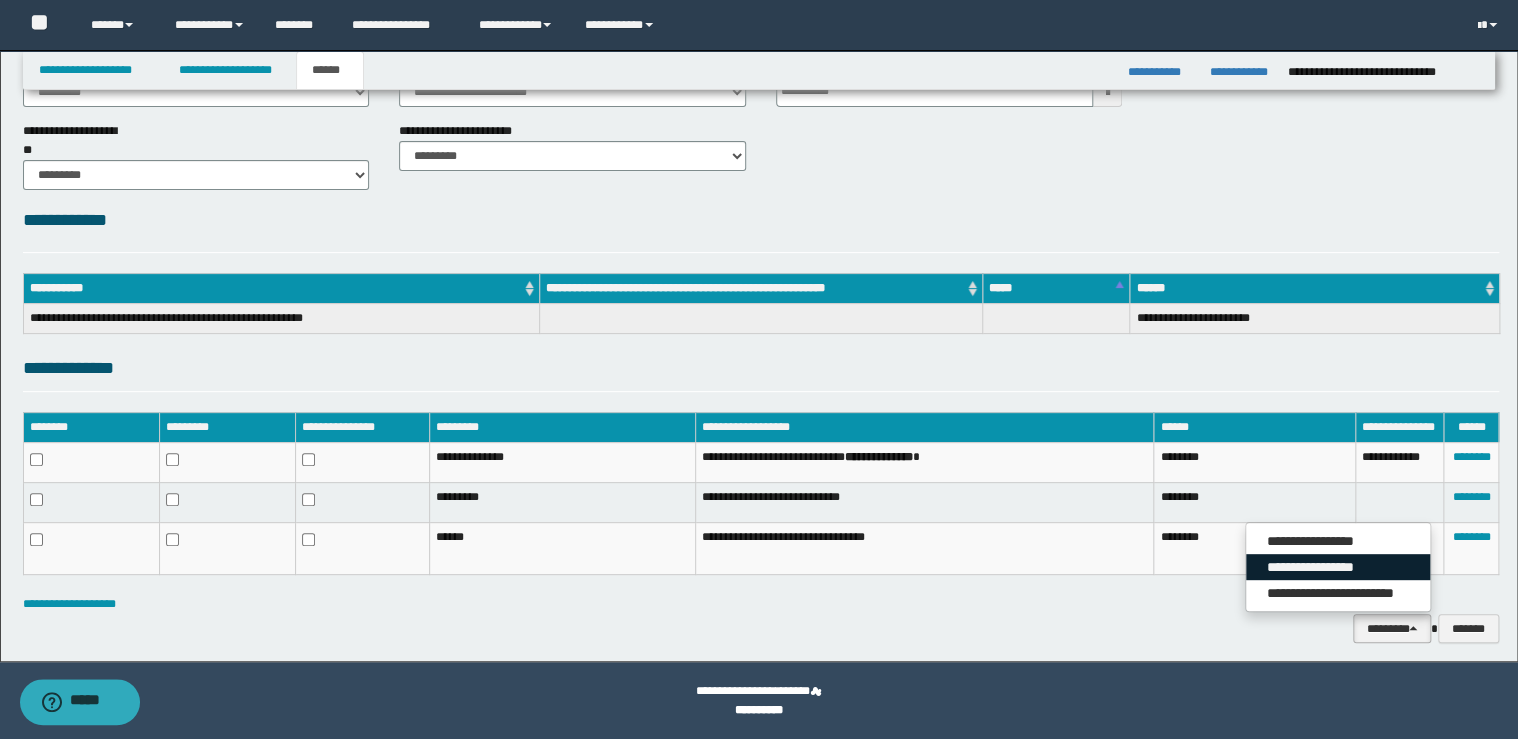 click on "**********" at bounding box center (1338, 567) 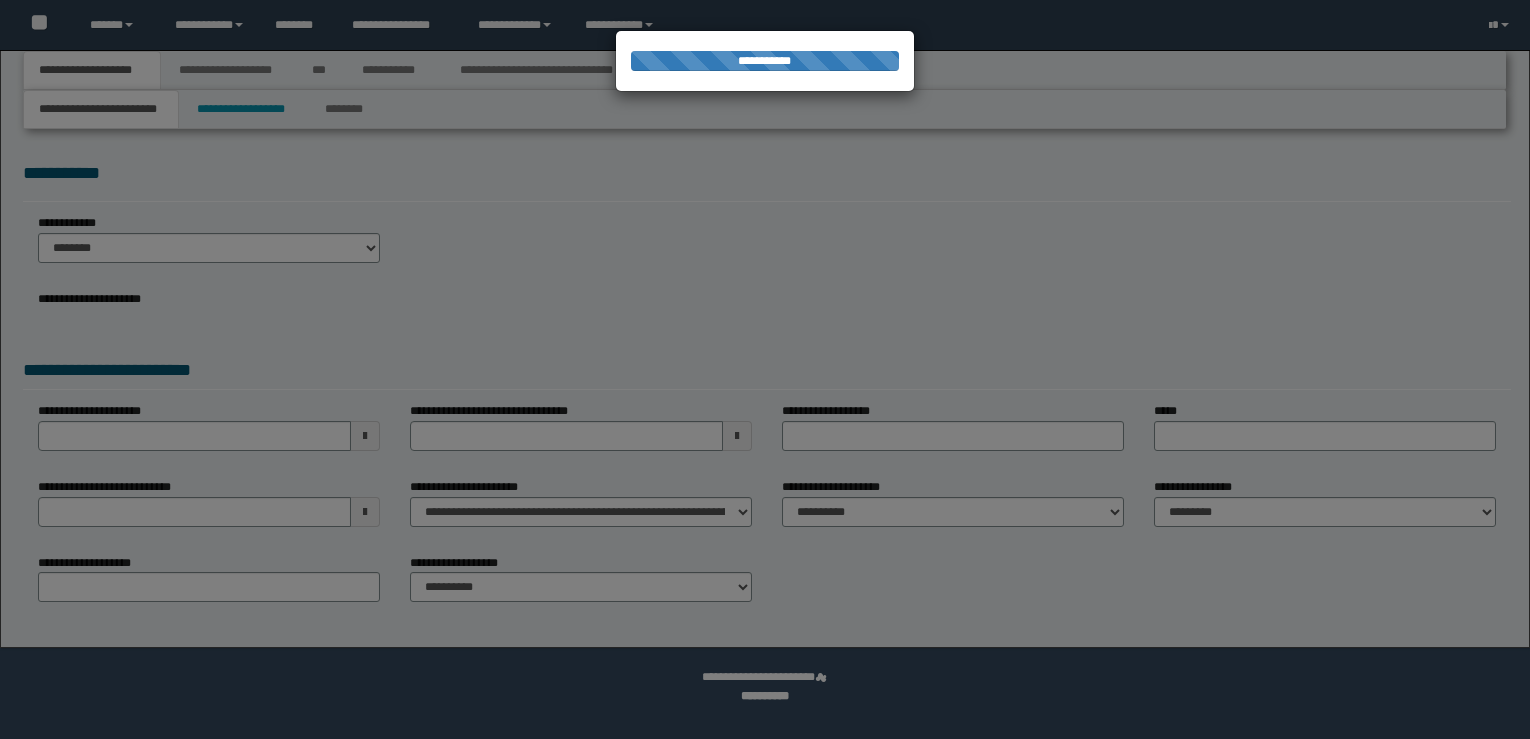 scroll, scrollTop: 0, scrollLeft: 0, axis: both 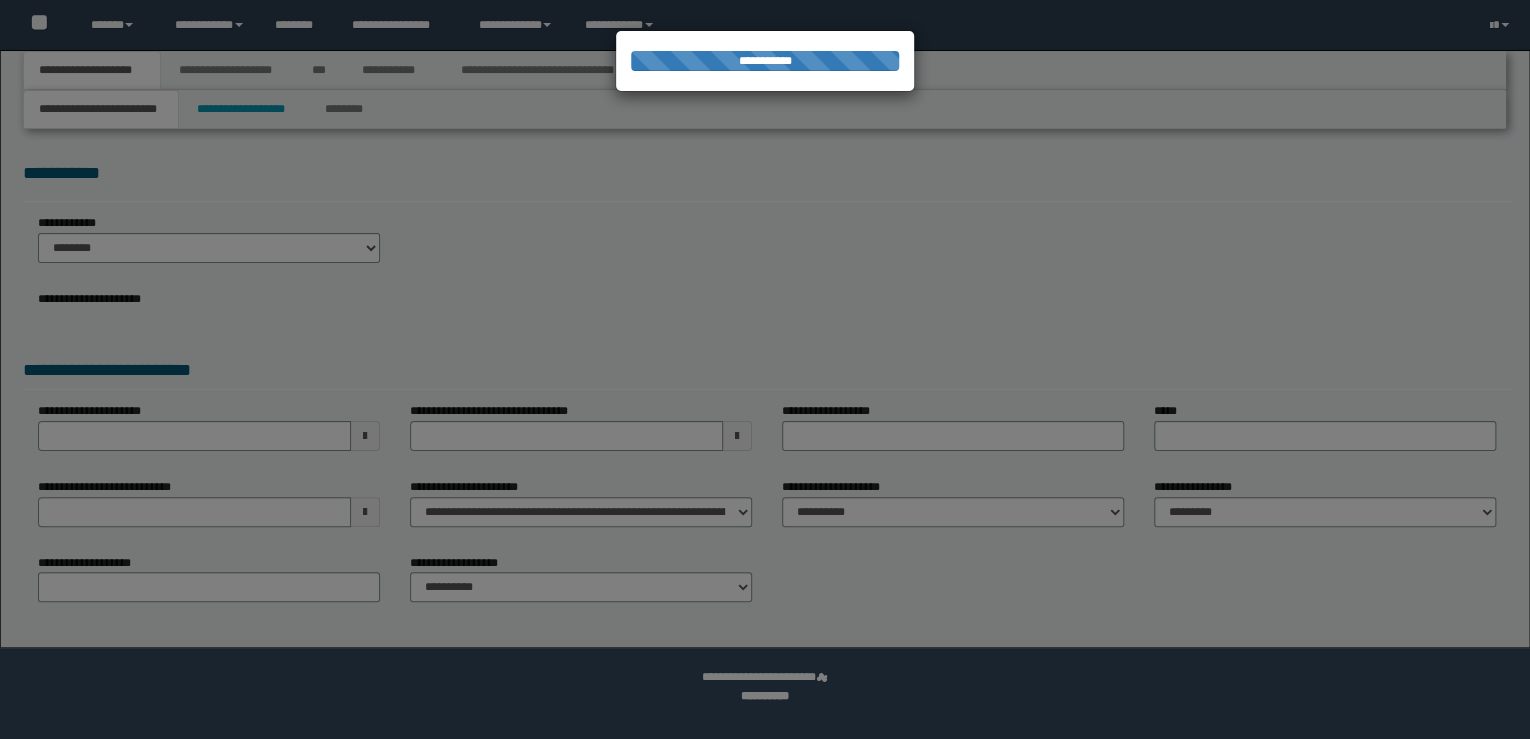 select on "*" 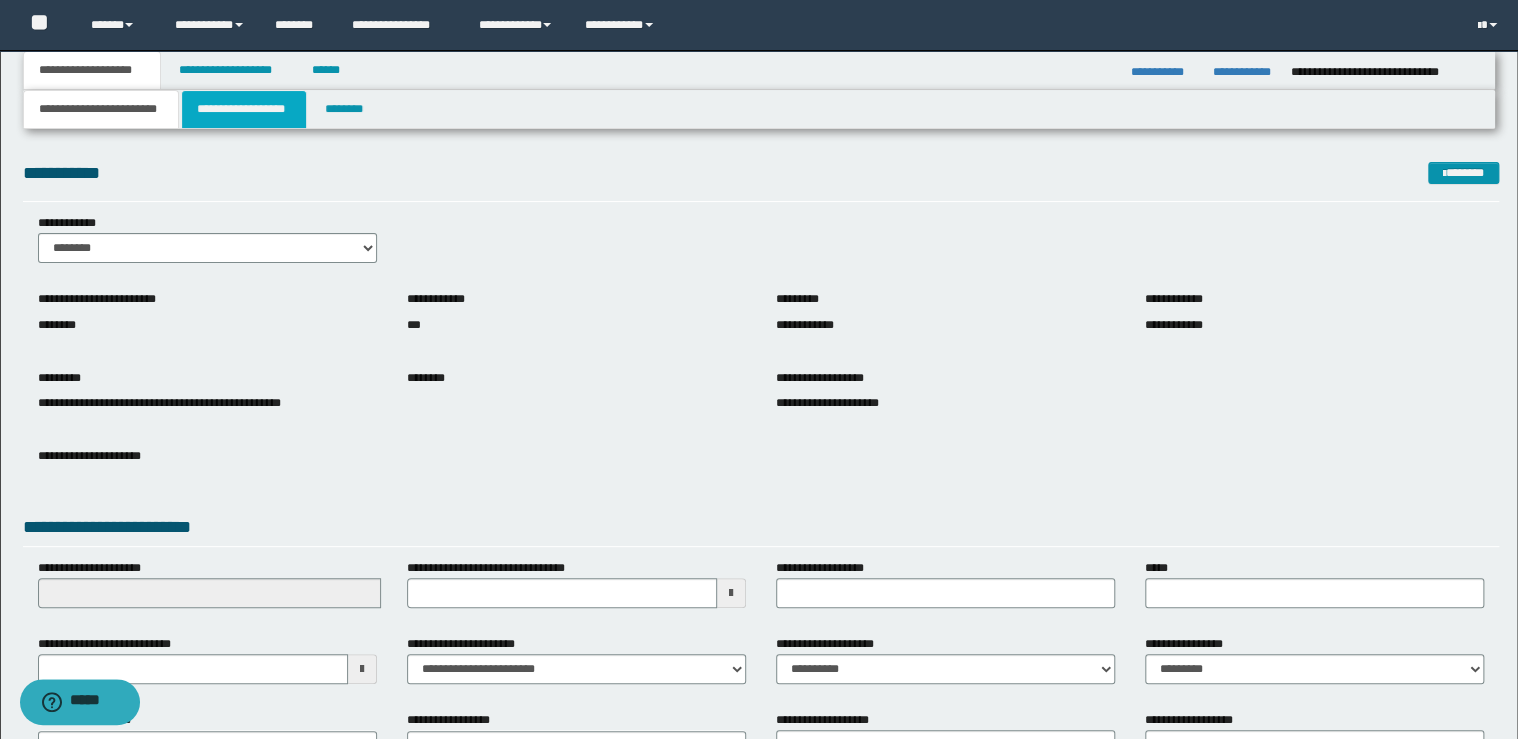 click on "**********" at bounding box center [244, 109] 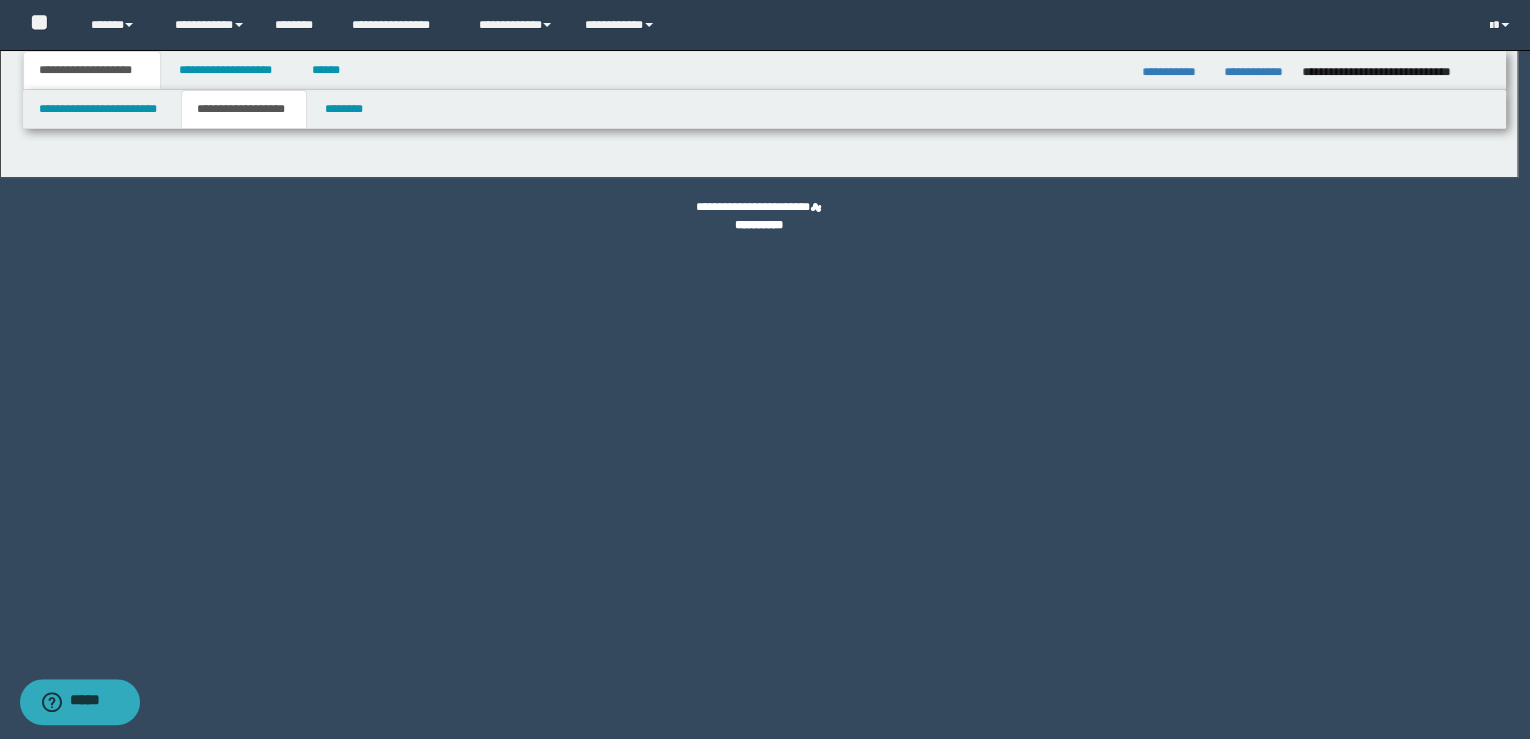 select on "*" 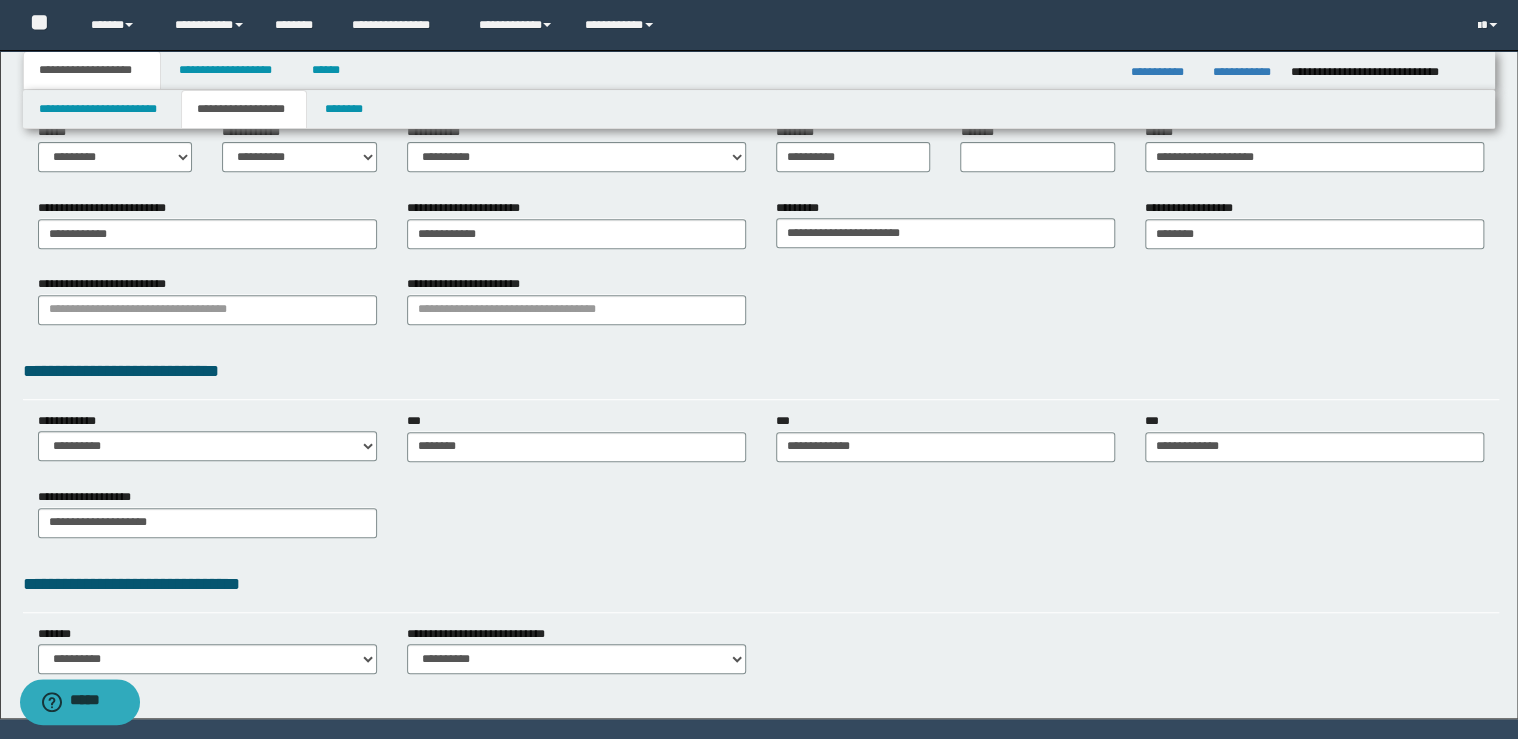 scroll, scrollTop: 320, scrollLeft: 0, axis: vertical 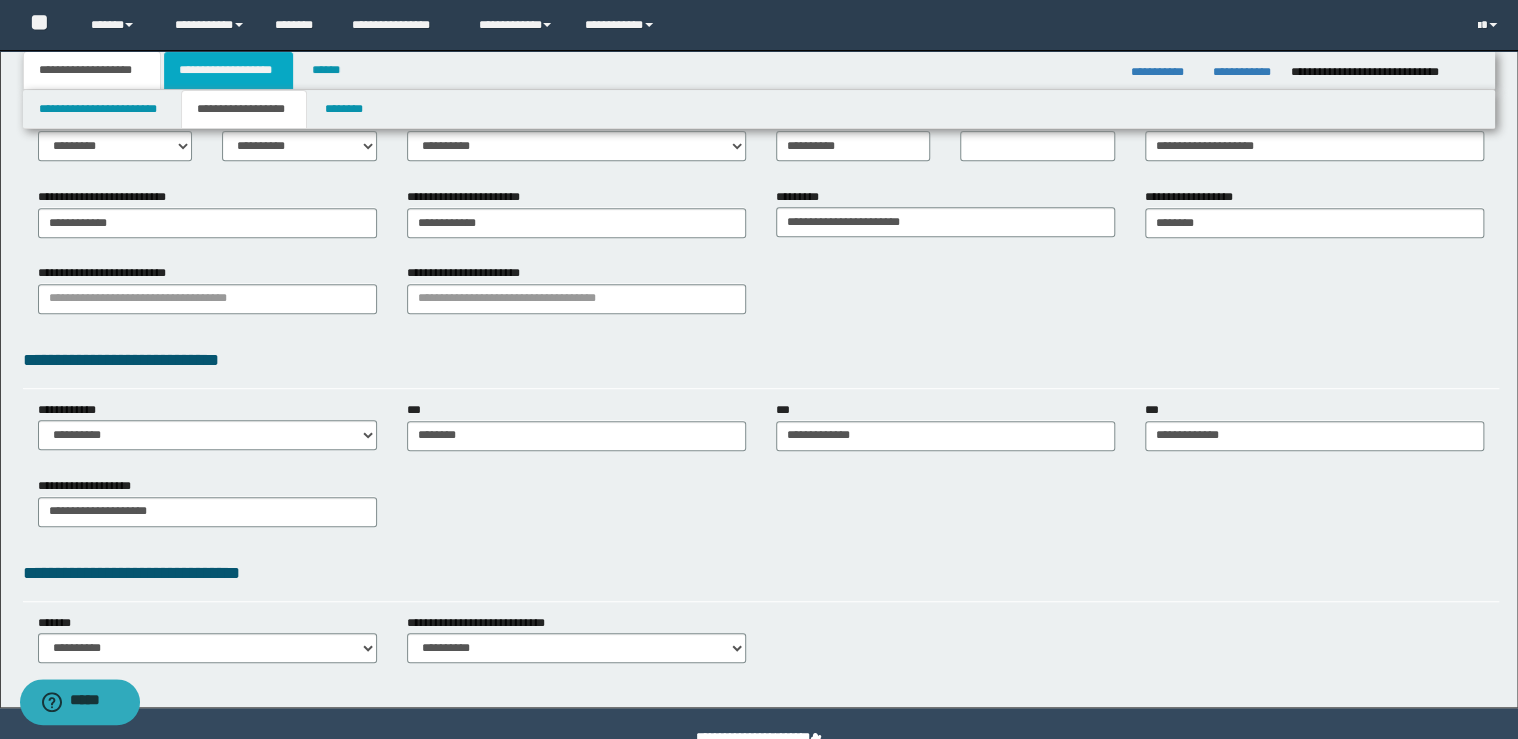 click on "**********" at bounding box center [228, 70] 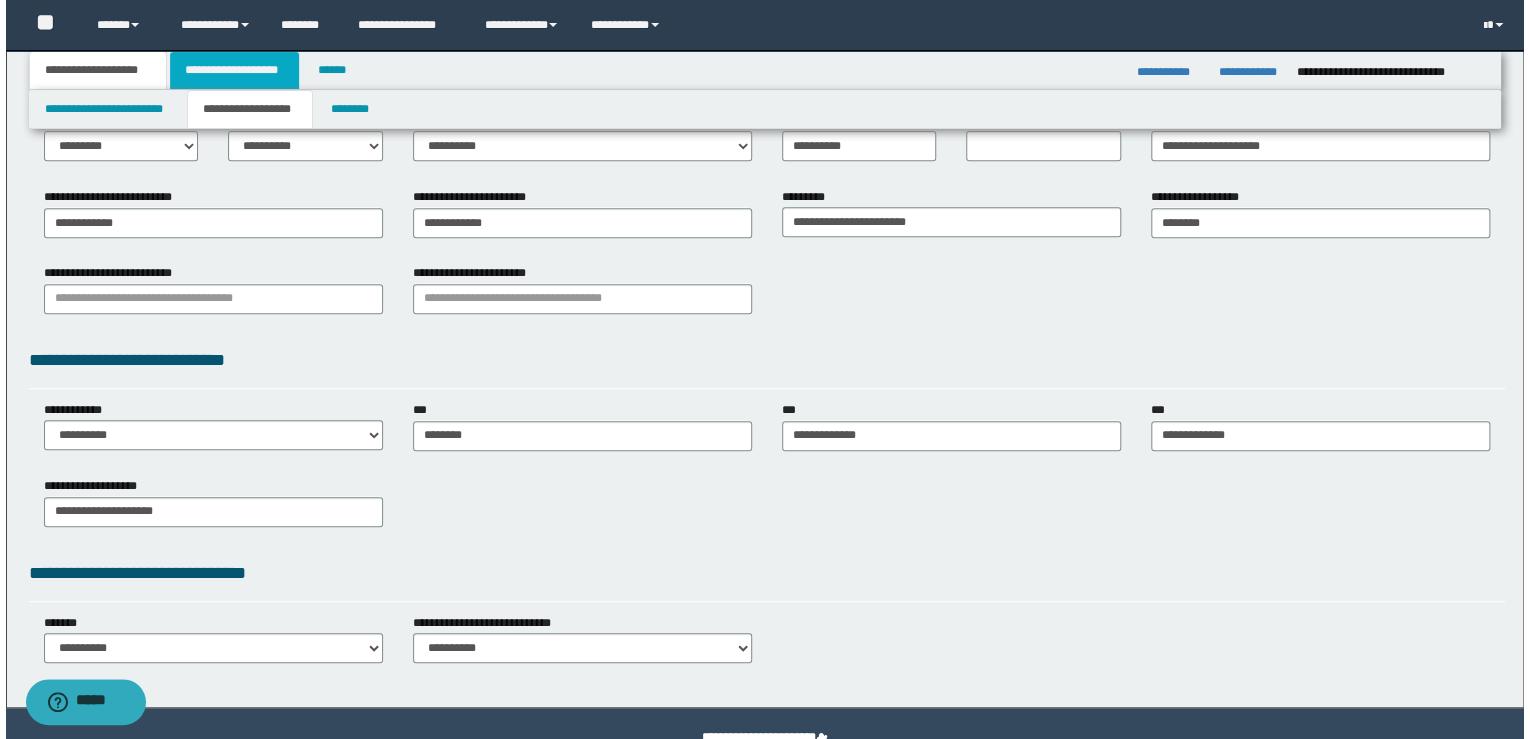 scroll, scrollTop: 0, scrollLeft: 0, axis: both 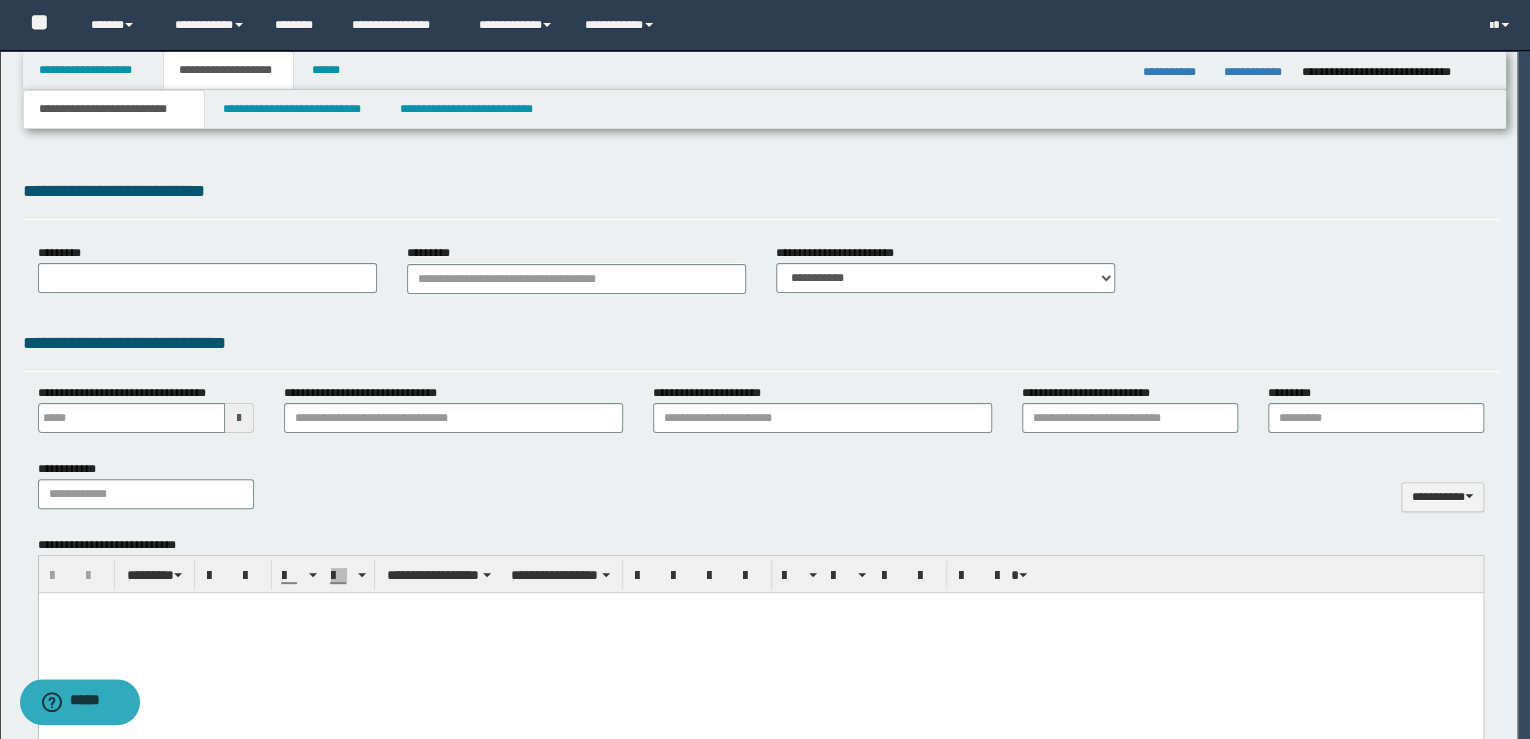 select on "*" 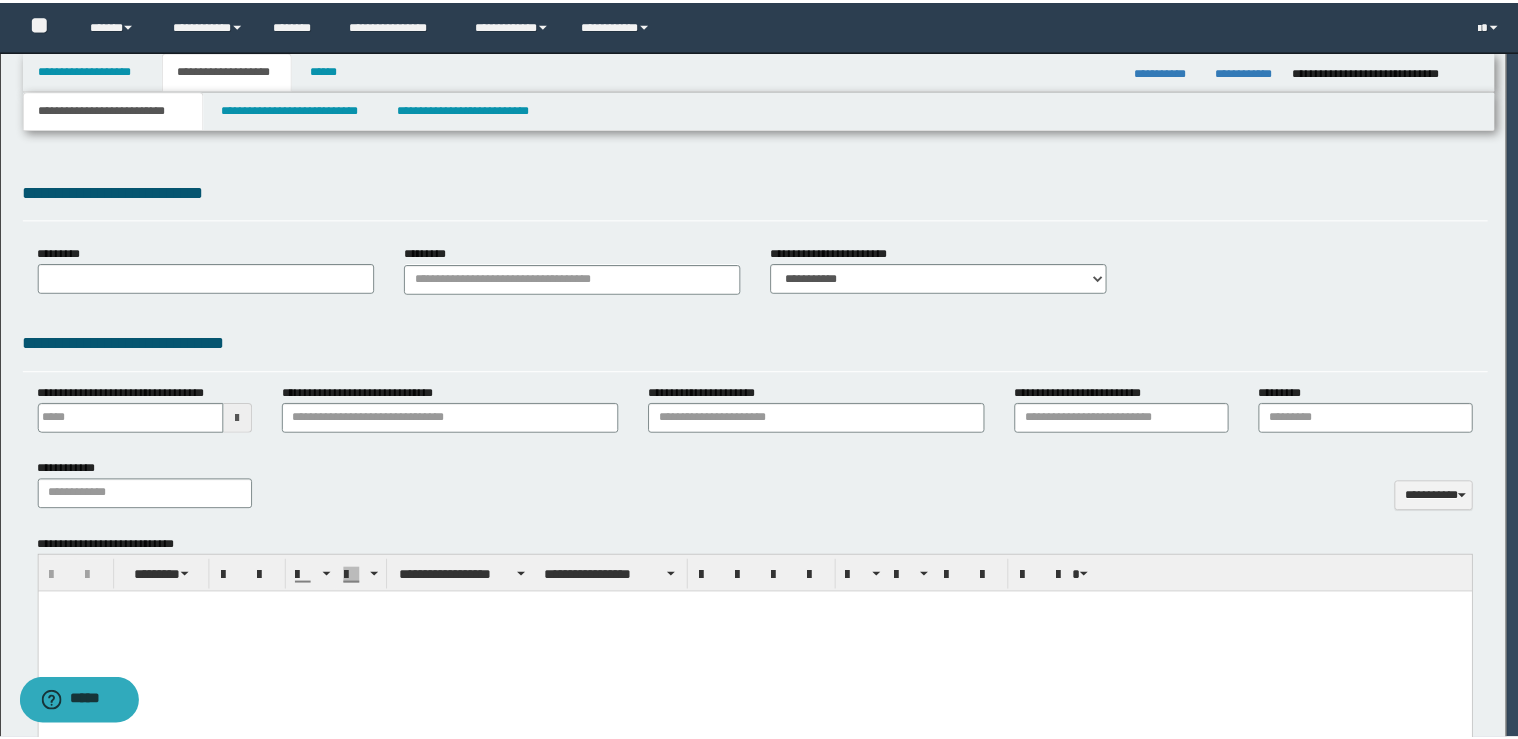 scroll, scrollTop: 0, scrollLeft: 0, axis: both 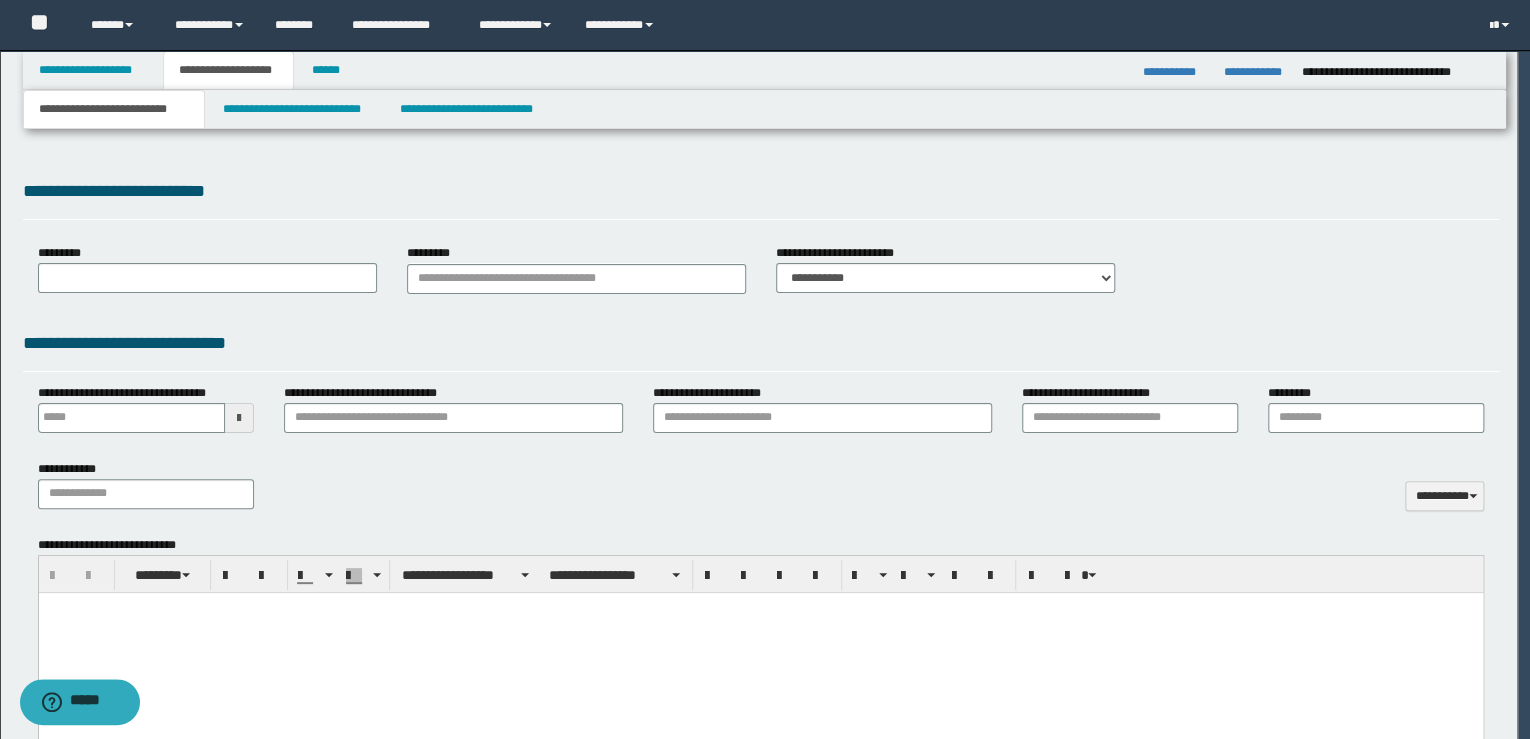 type 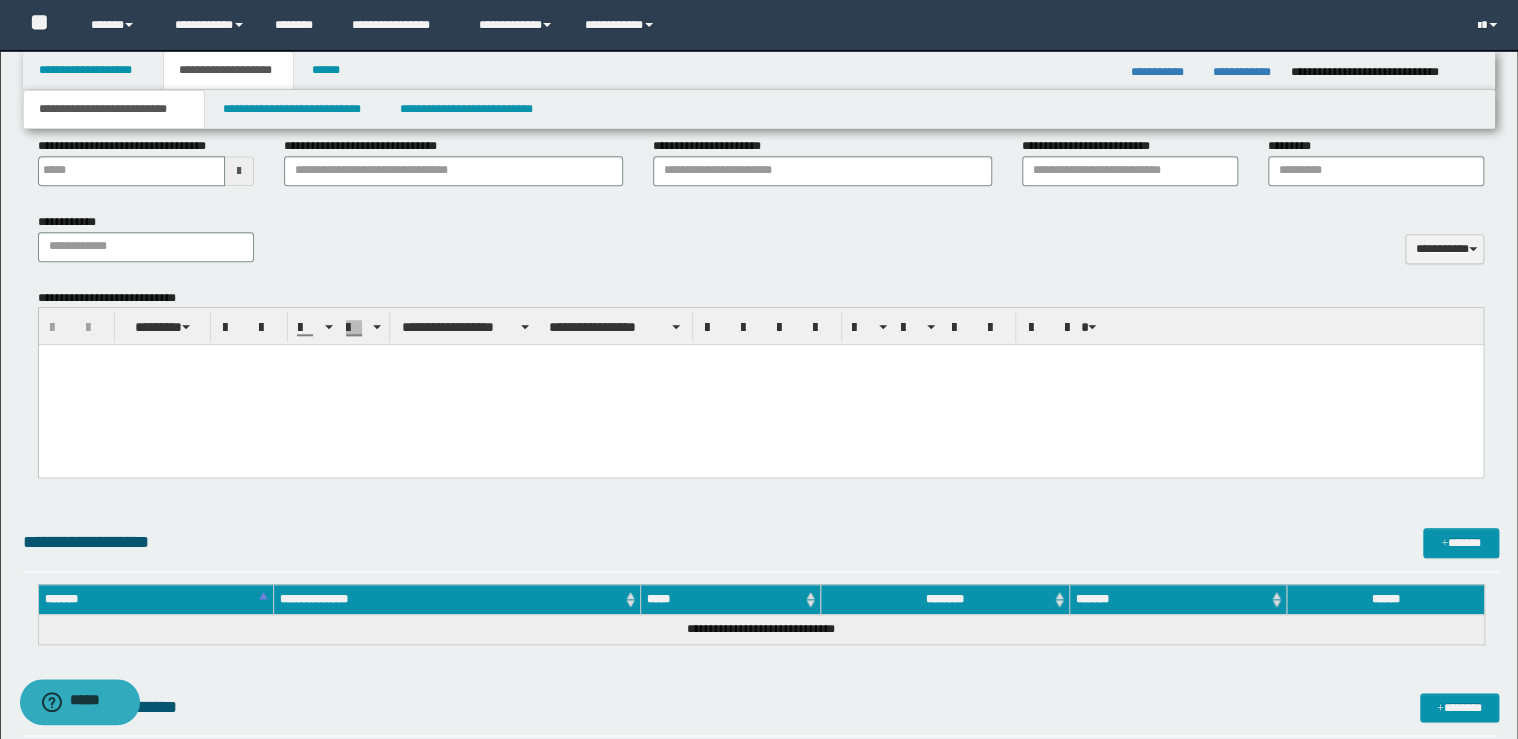 scroll, scrollTop: 1040, scrollLeft: 0, axis: vertical 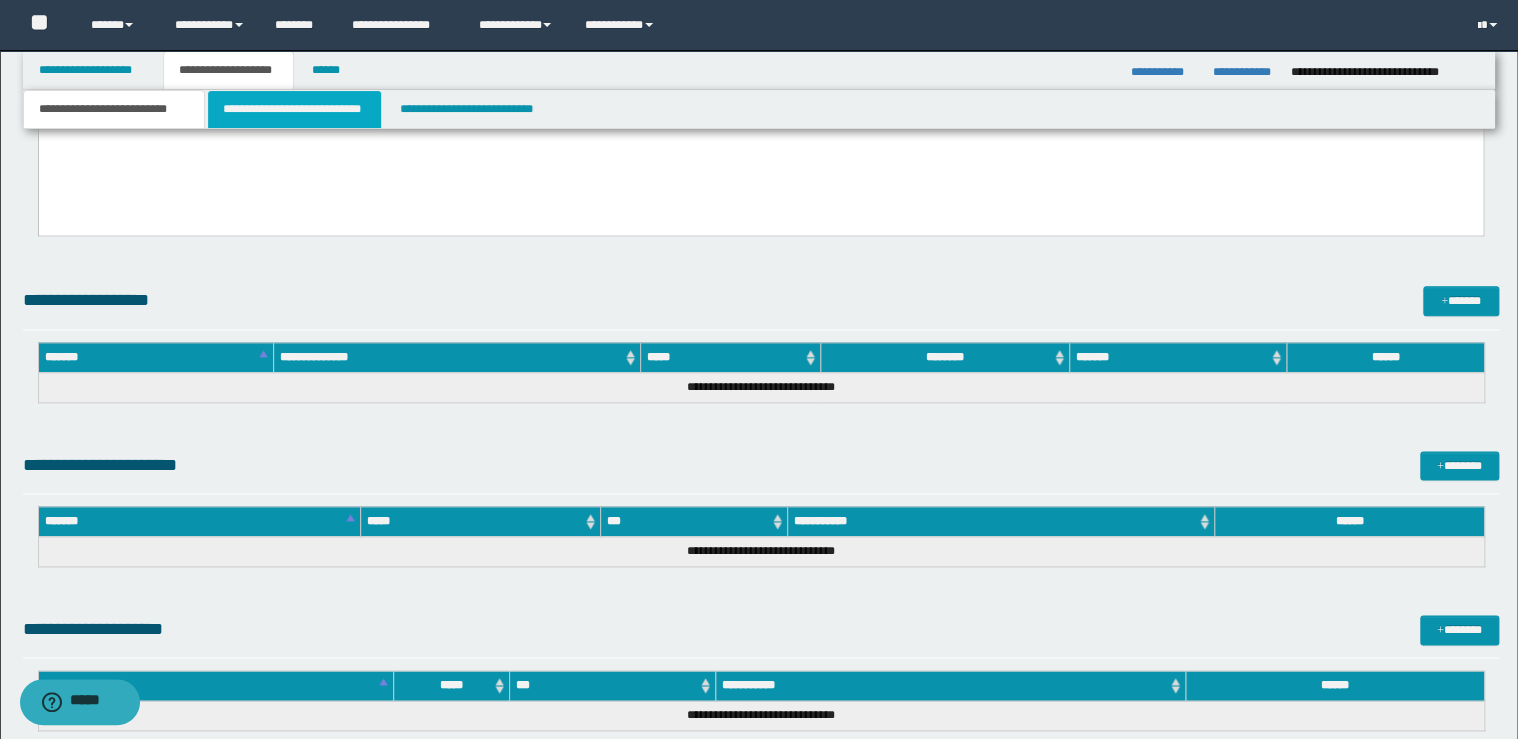 click on "**********" at bounding box center (294, 109) 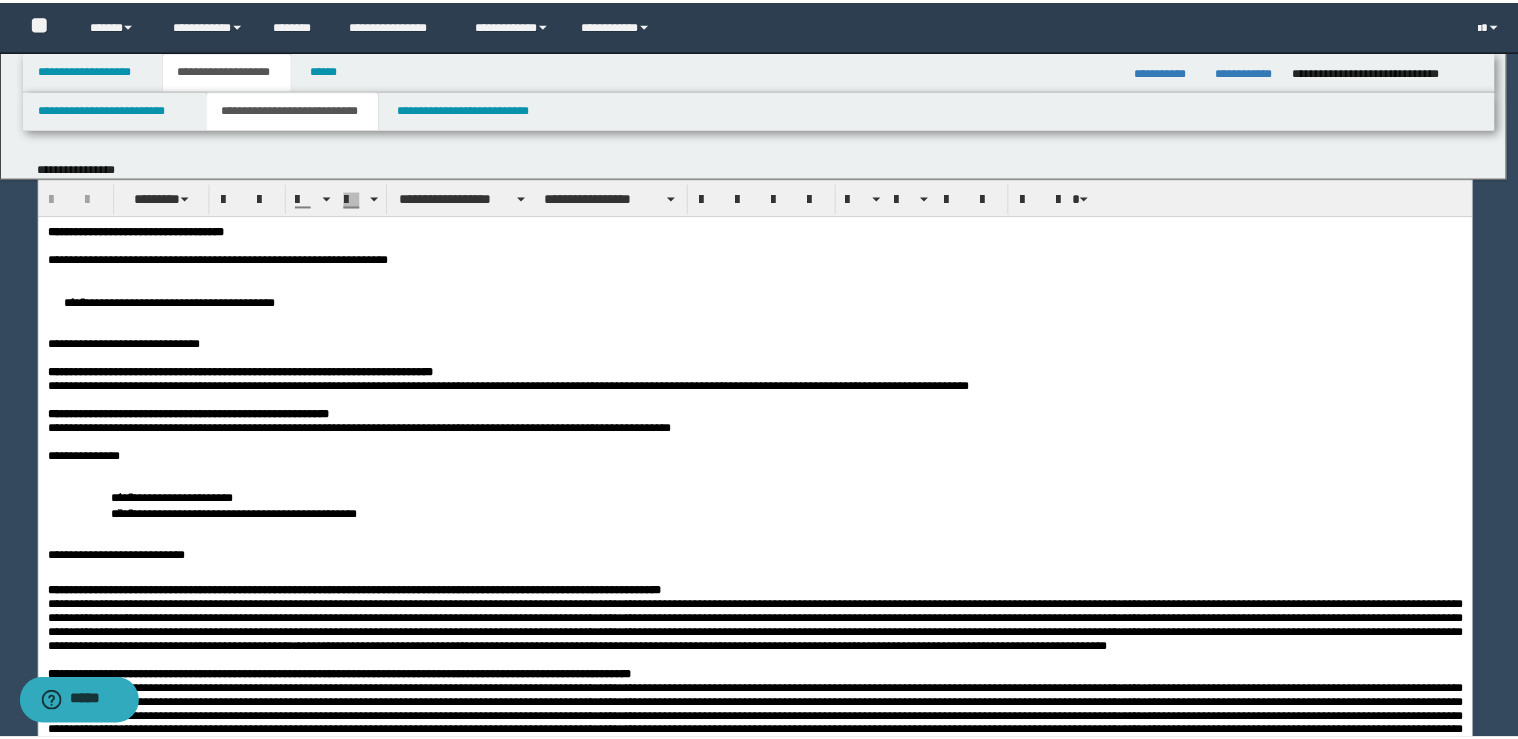 scroll, scrollTop: 0, scrollLeft: 0, axis: both 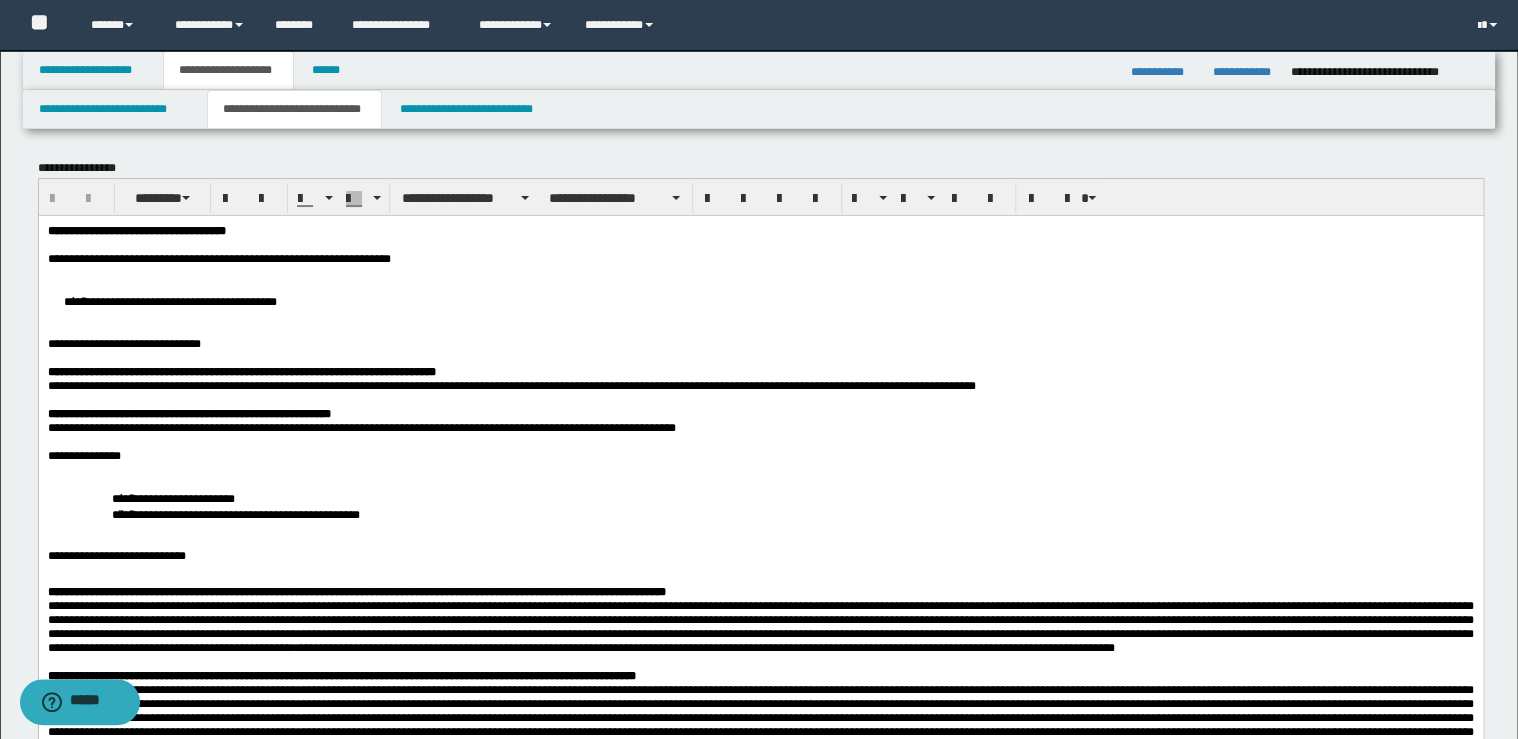 click on "**********" at bounding box center [760, 258] 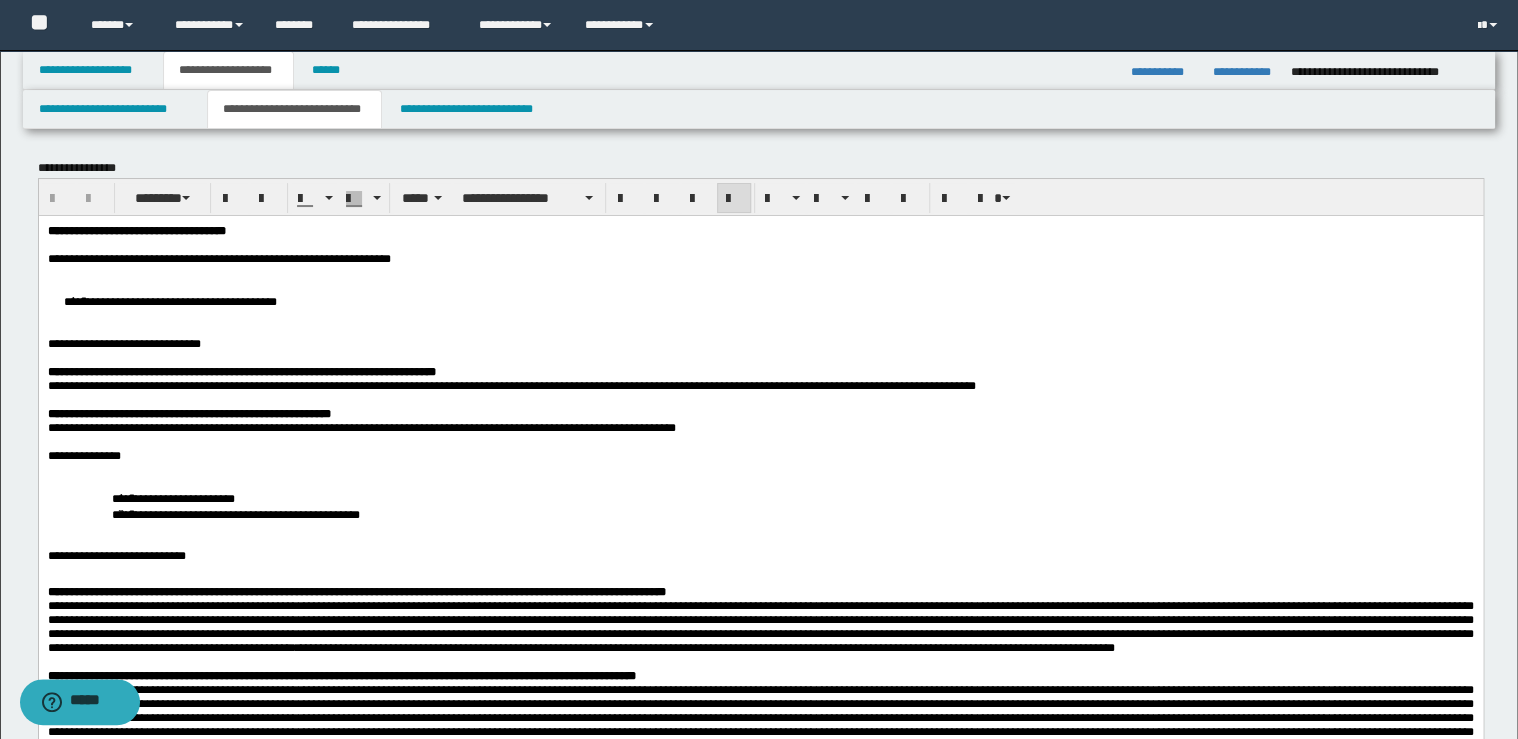 type 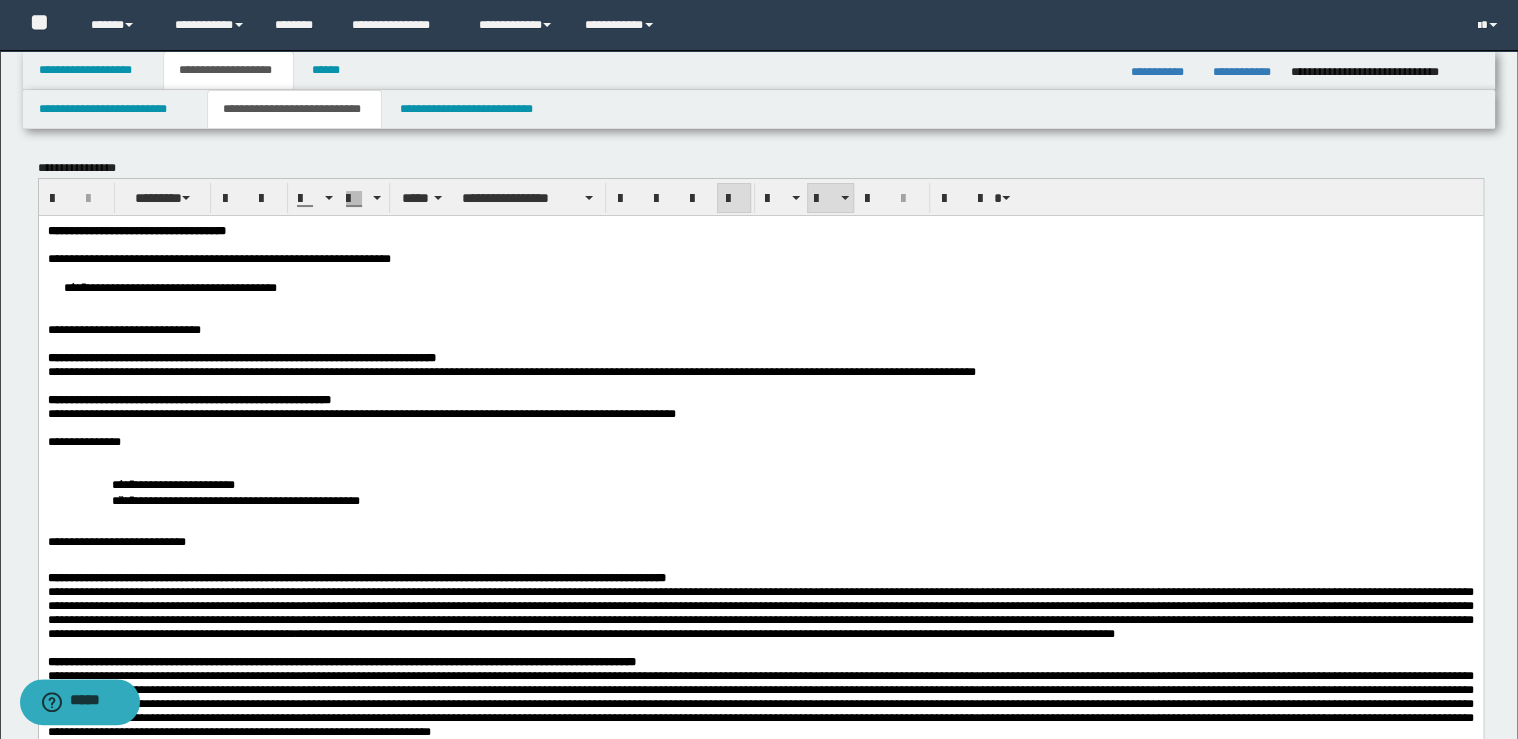 click on "**********" at bounding box center (760, 286) 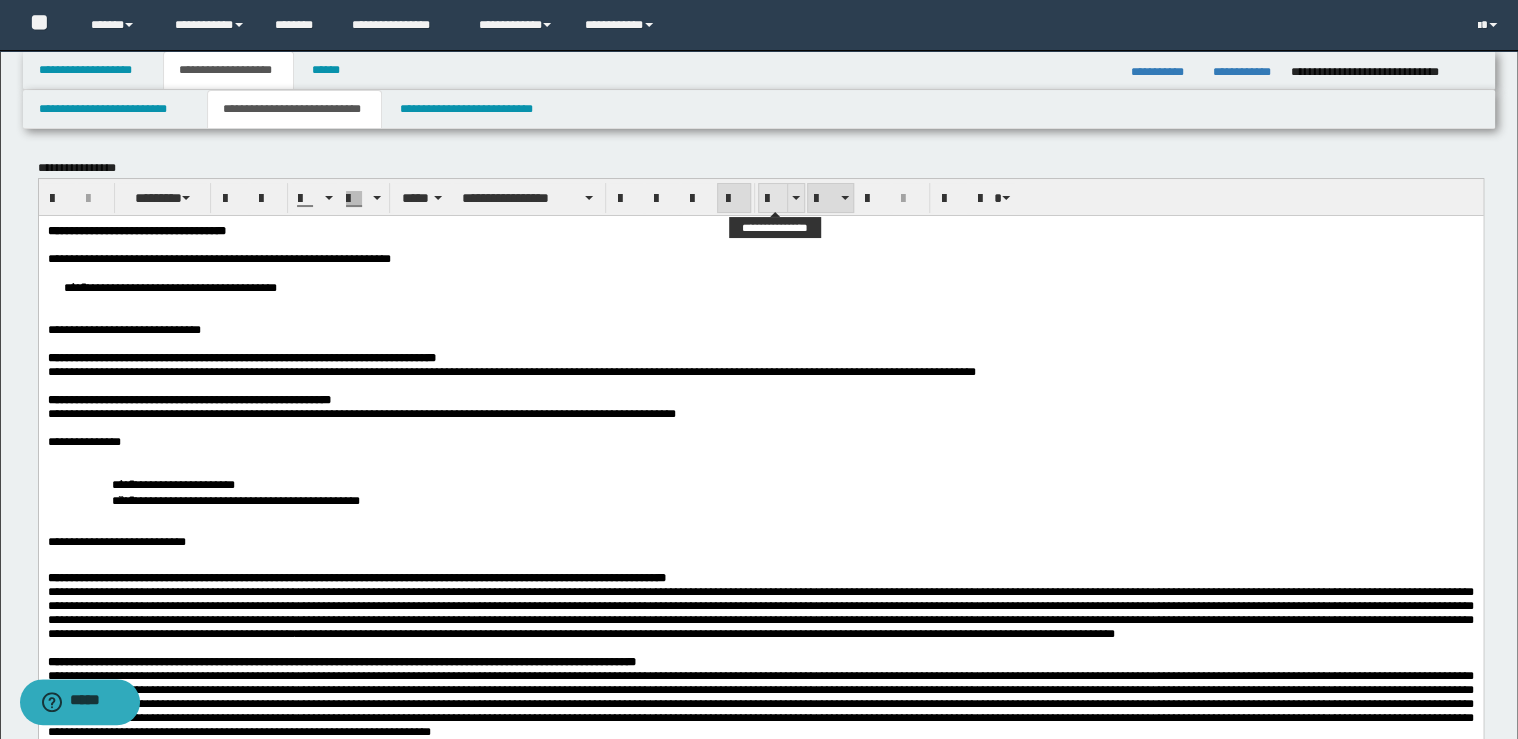 click at bounding box center (773, 199) 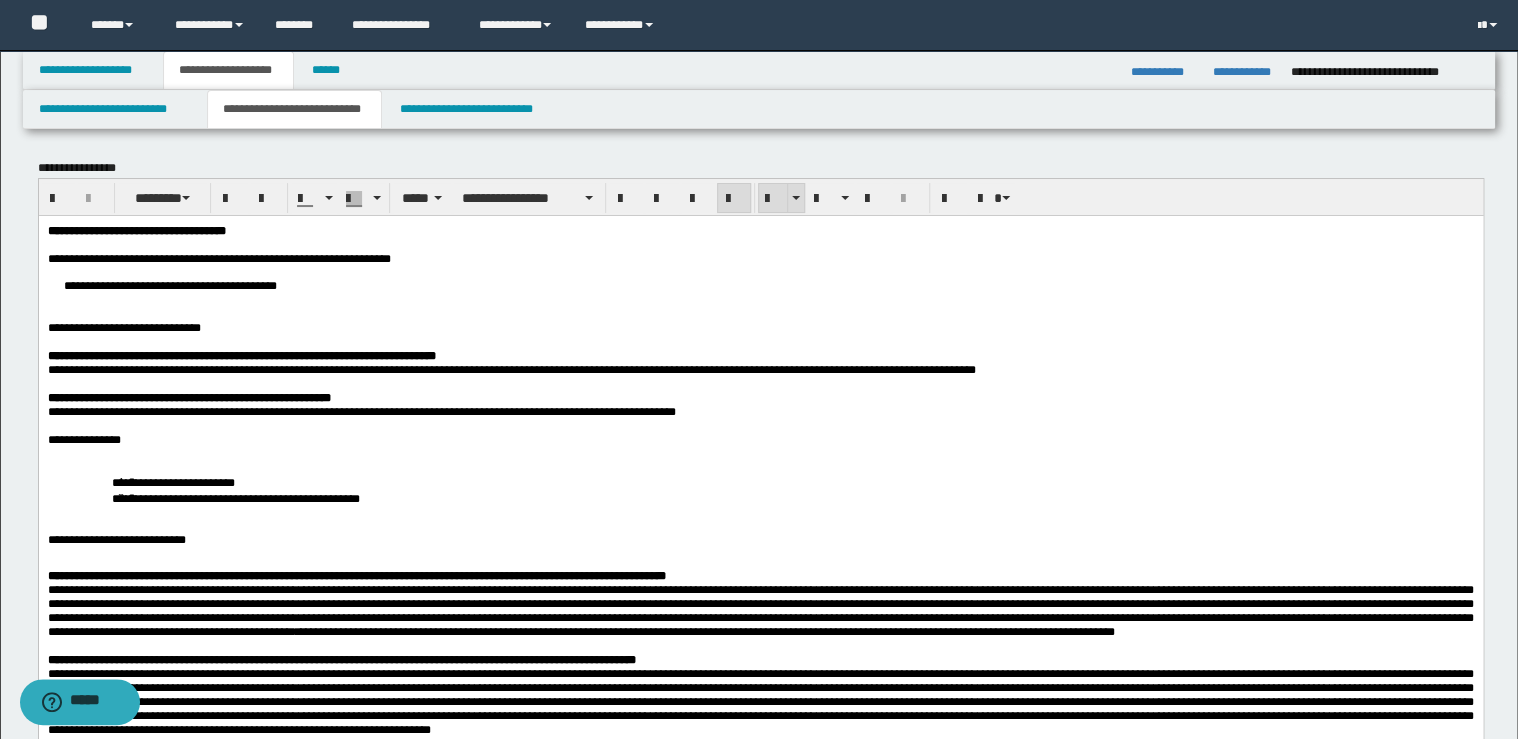 click at bounding box center [773, 199] 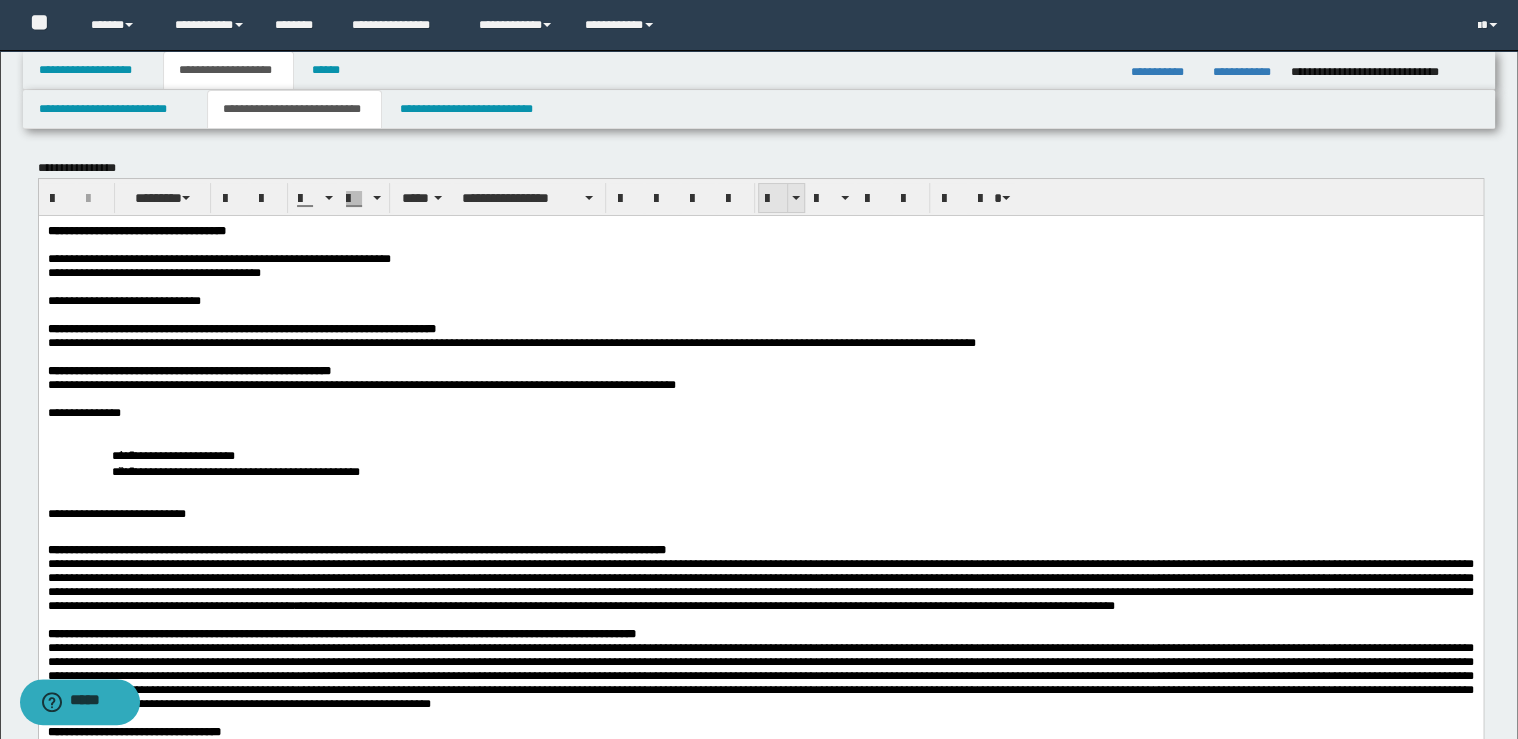 click at bounding box center [773, 199] 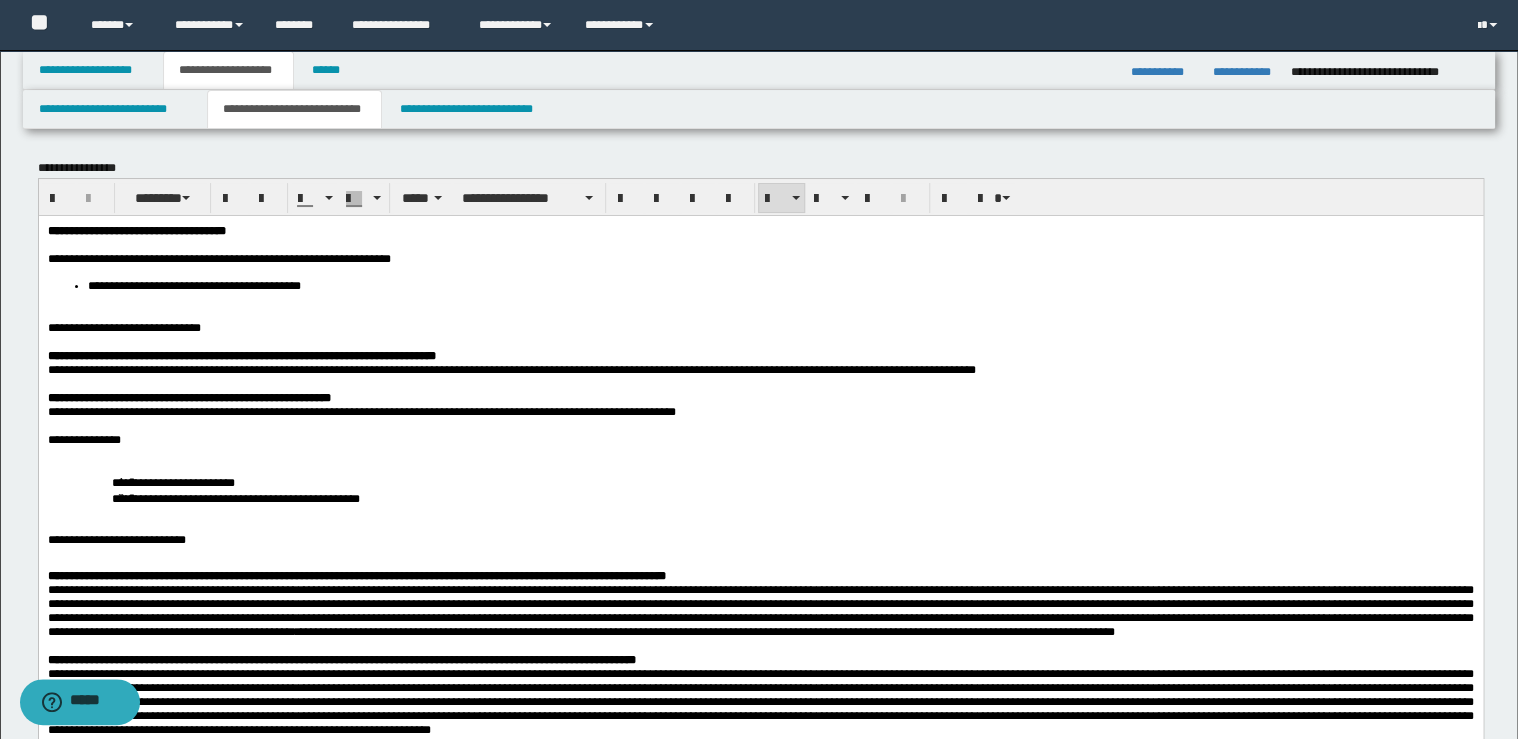 click on "**********" at bounding box center (780, 285) 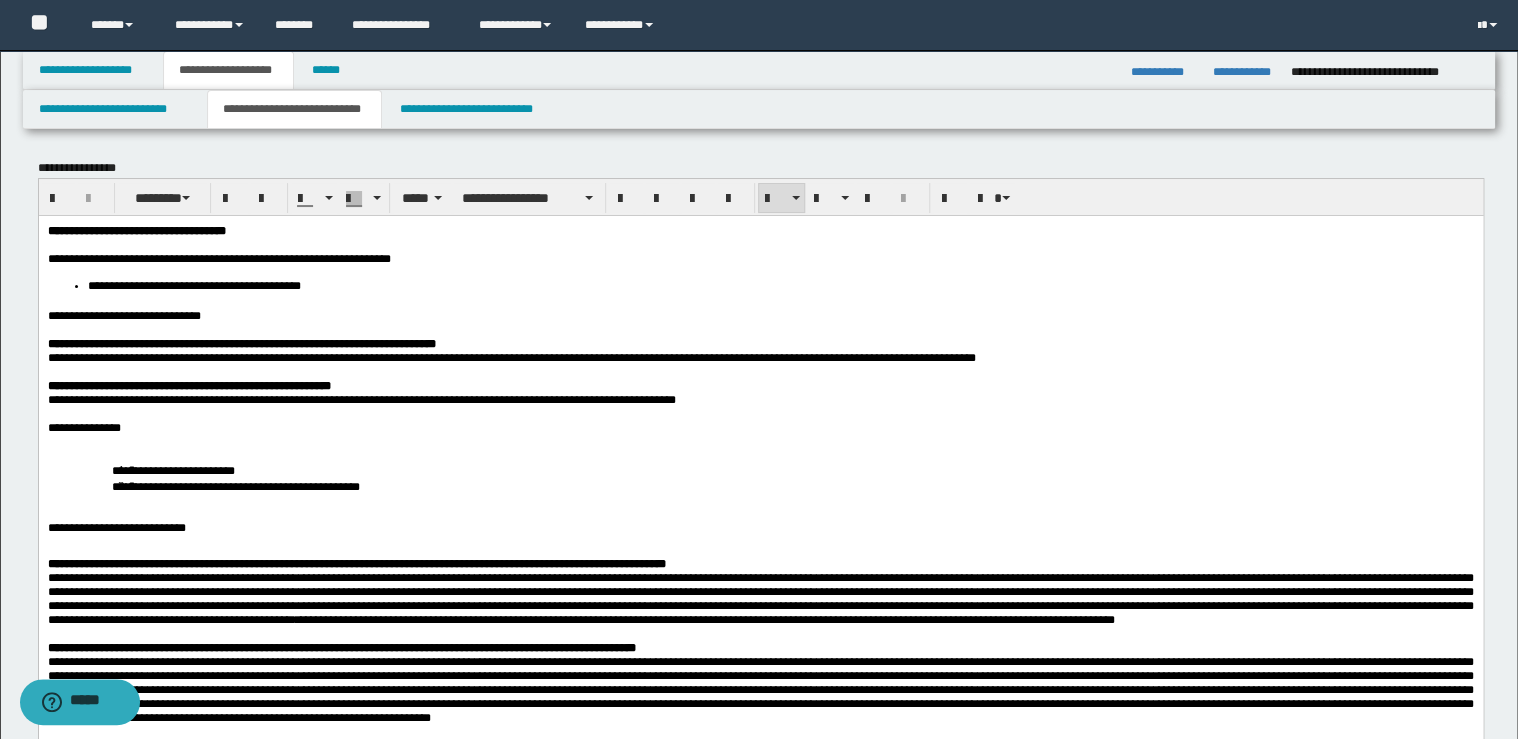 click on "**********" at bounding box center (123, 315) 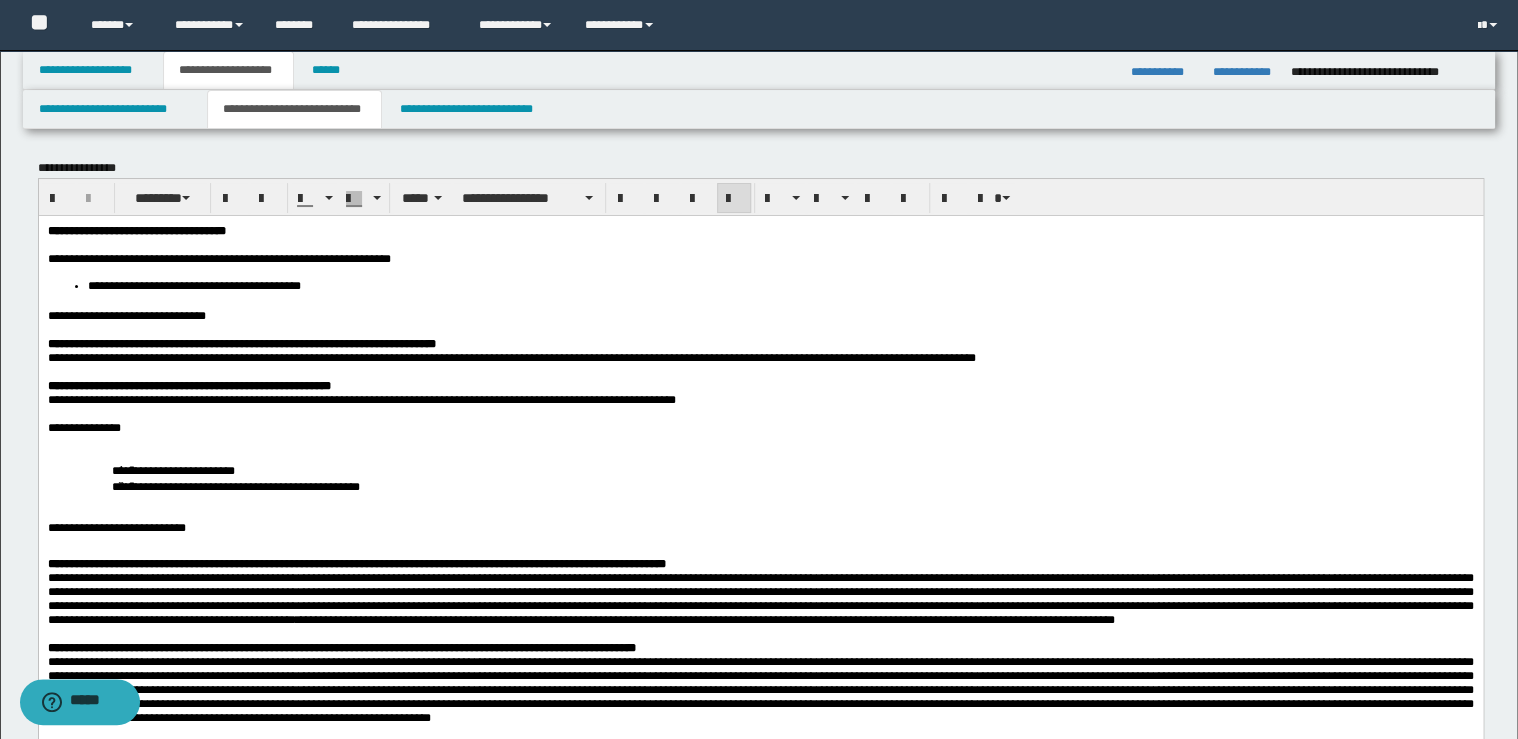 click on "**********" at bounding box center [760, 427] 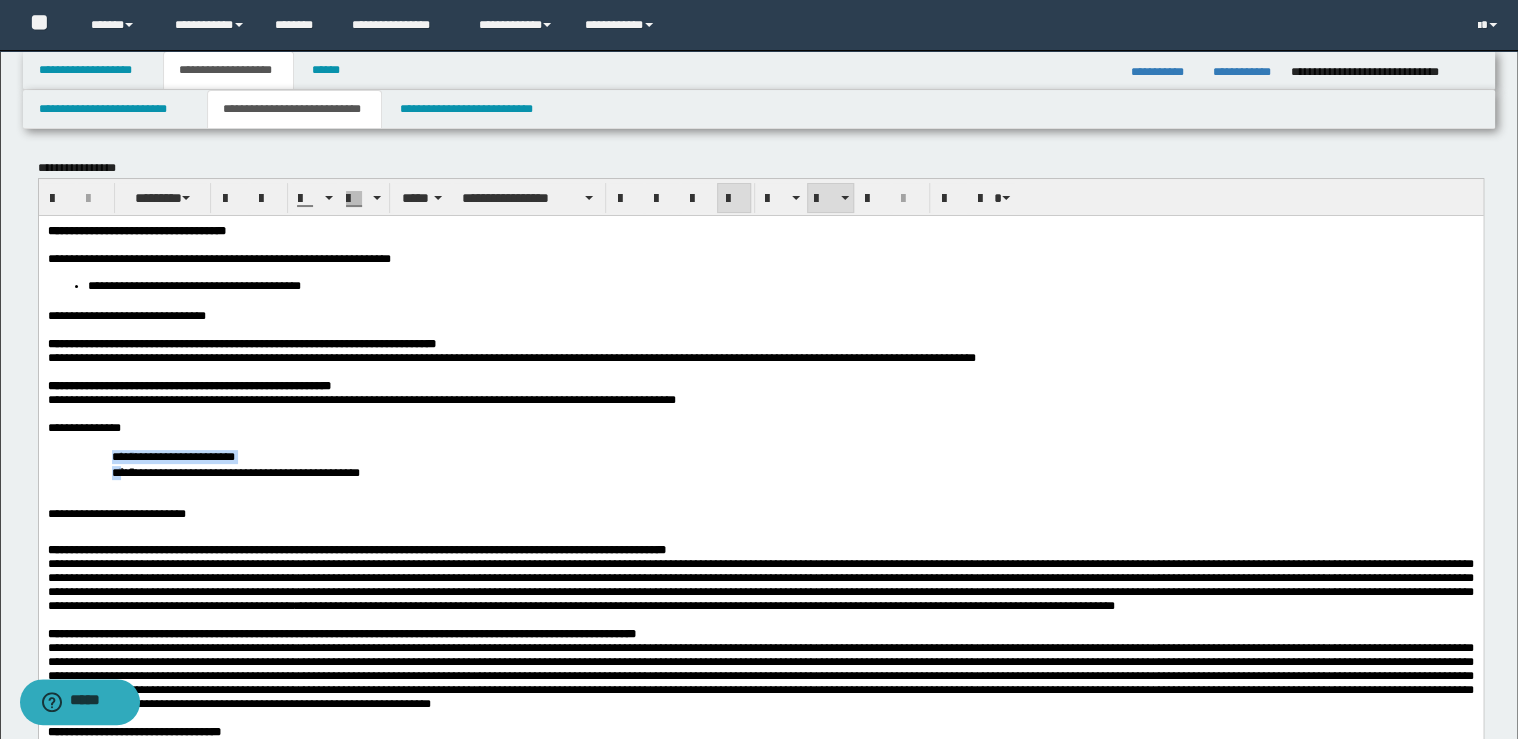 drag, startPoint x: 114, startPoint y: 477, endPoint x: 123, endPoint y: 494, distance: 19.235384 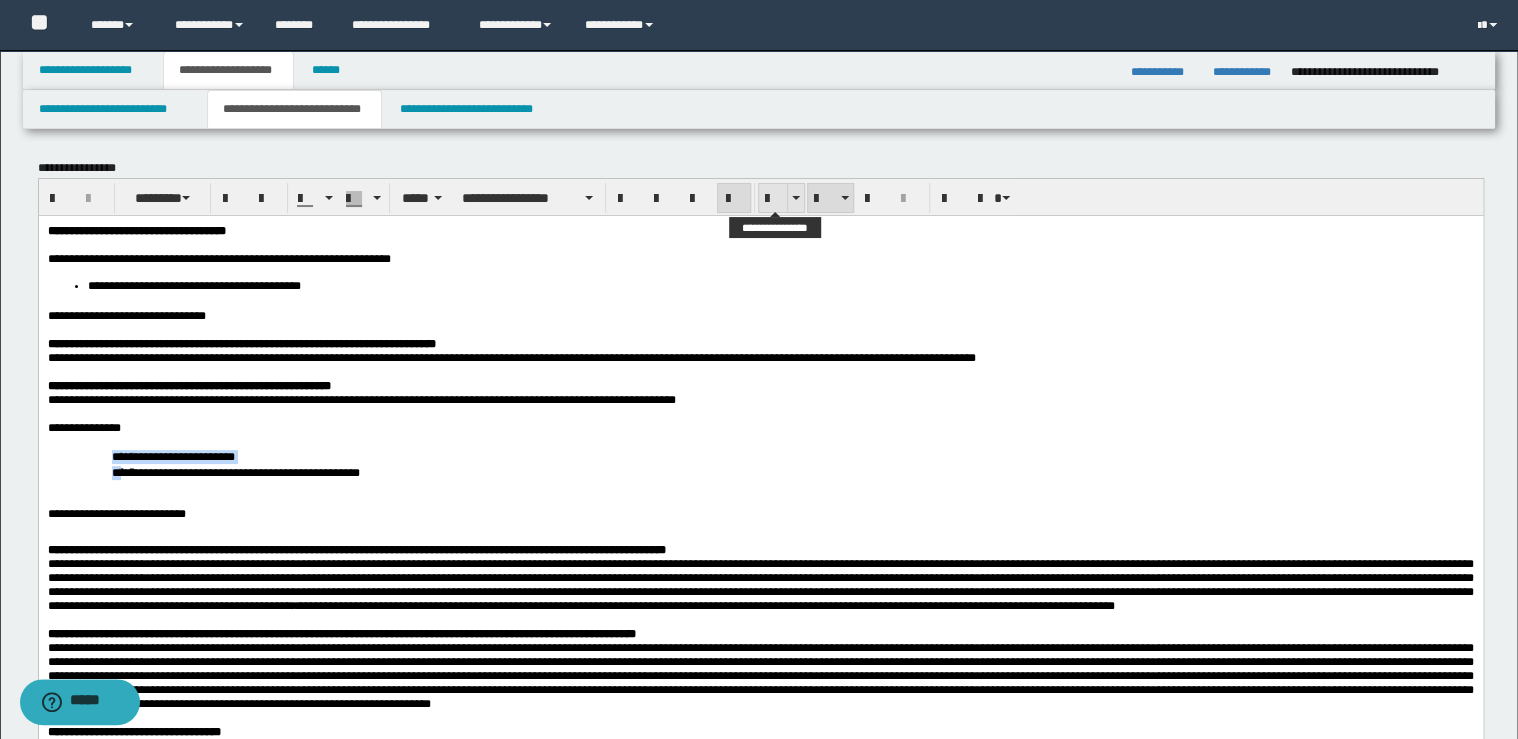 click at bounding box center (773, 199) 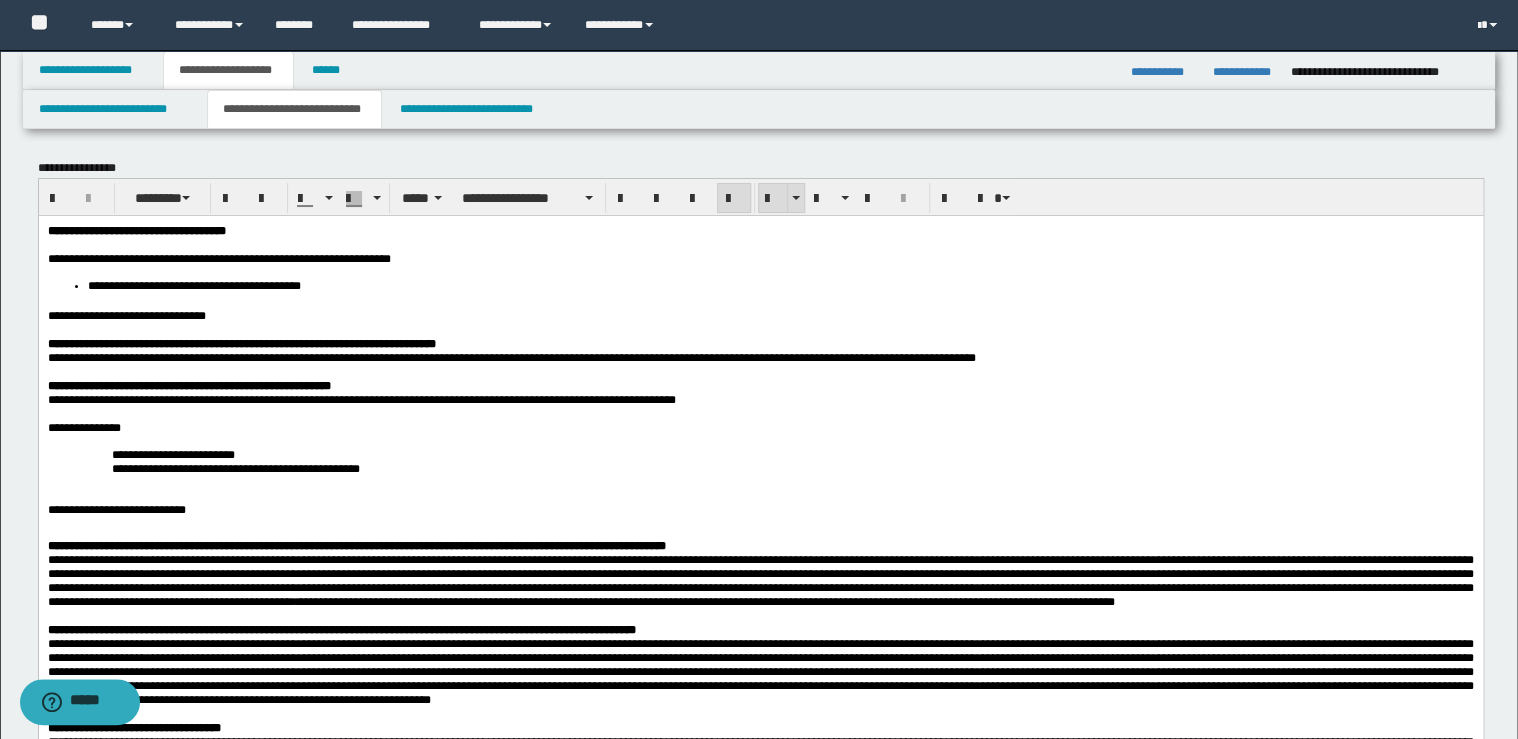 click at bounding box center (773, 199) 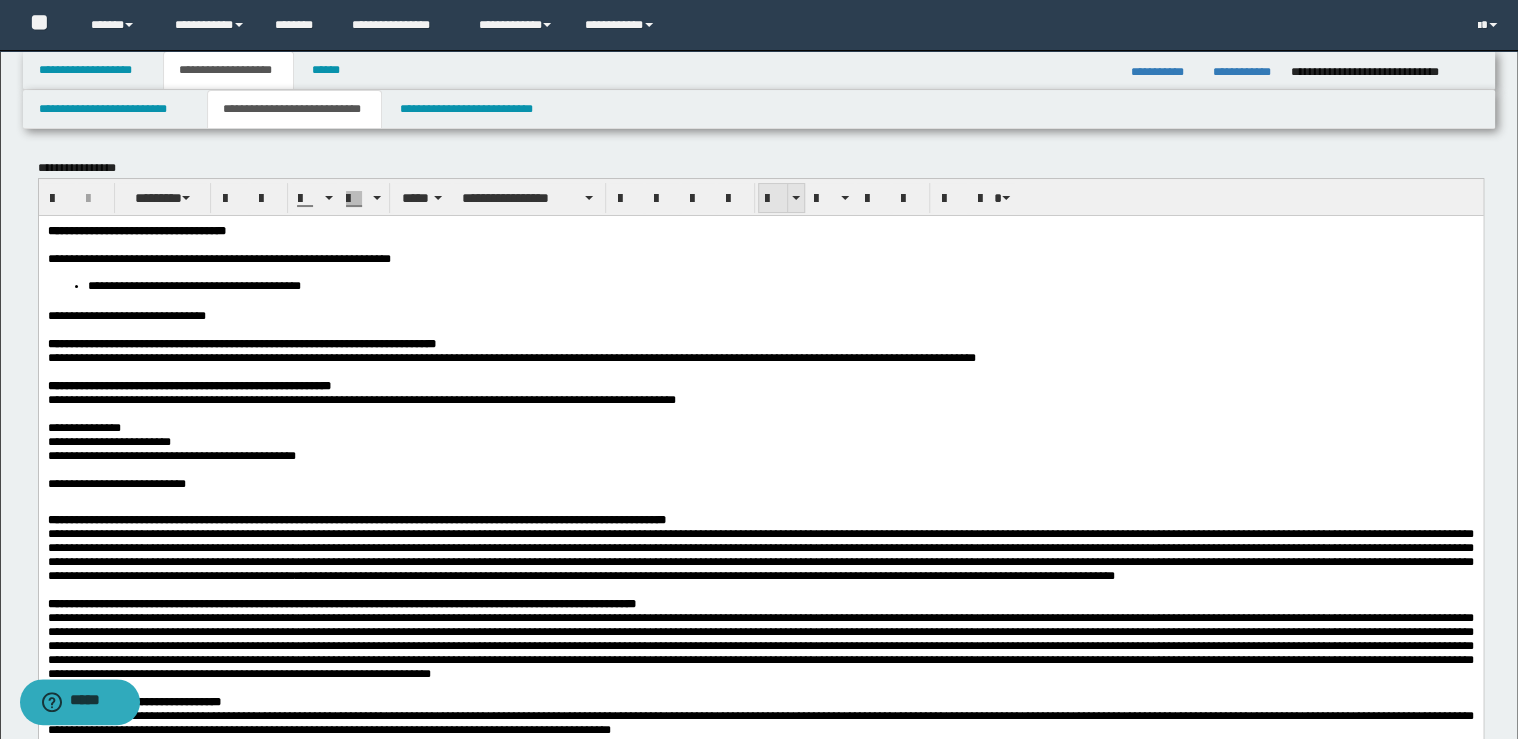 click at bounding box center (773, 199) 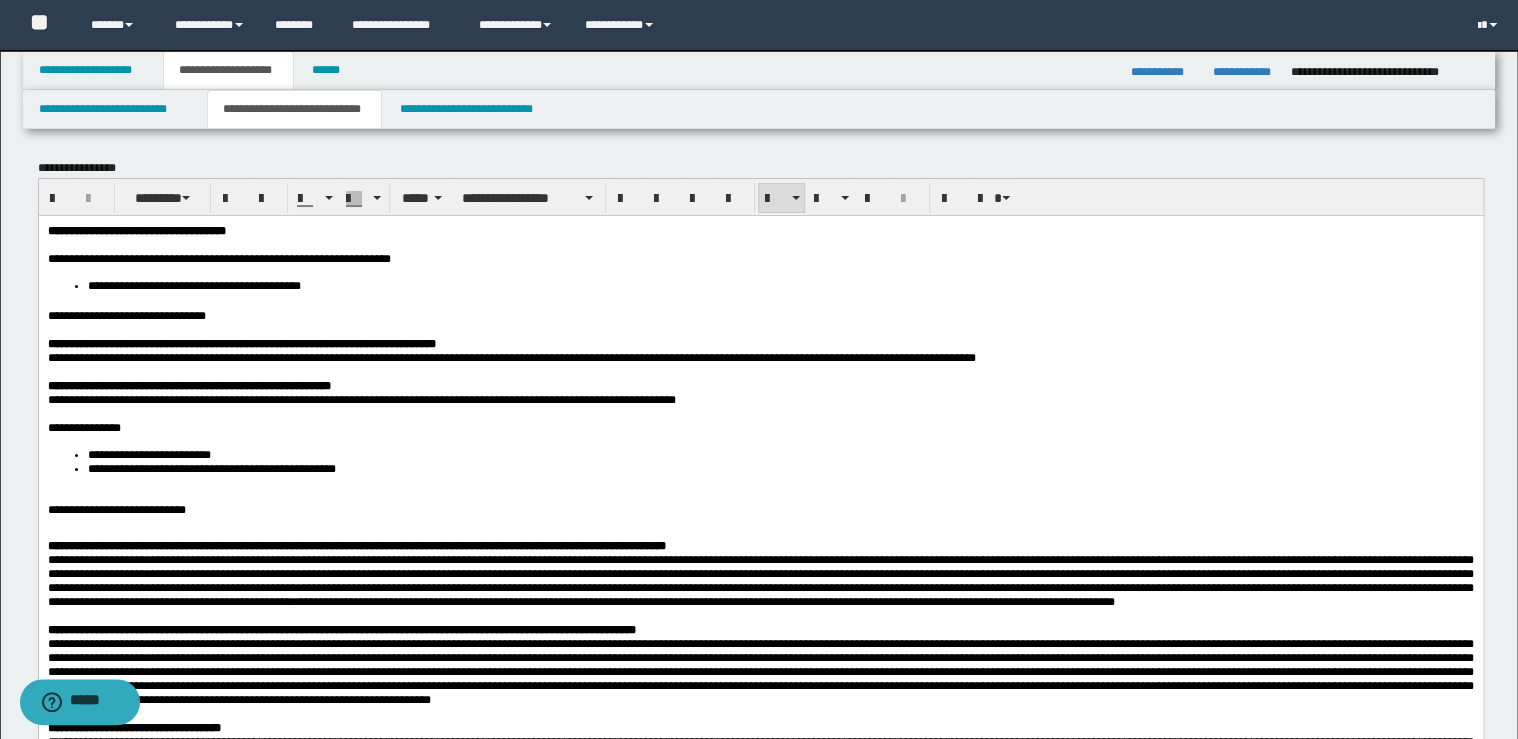click on "**********" at bounding box center (780, 468) 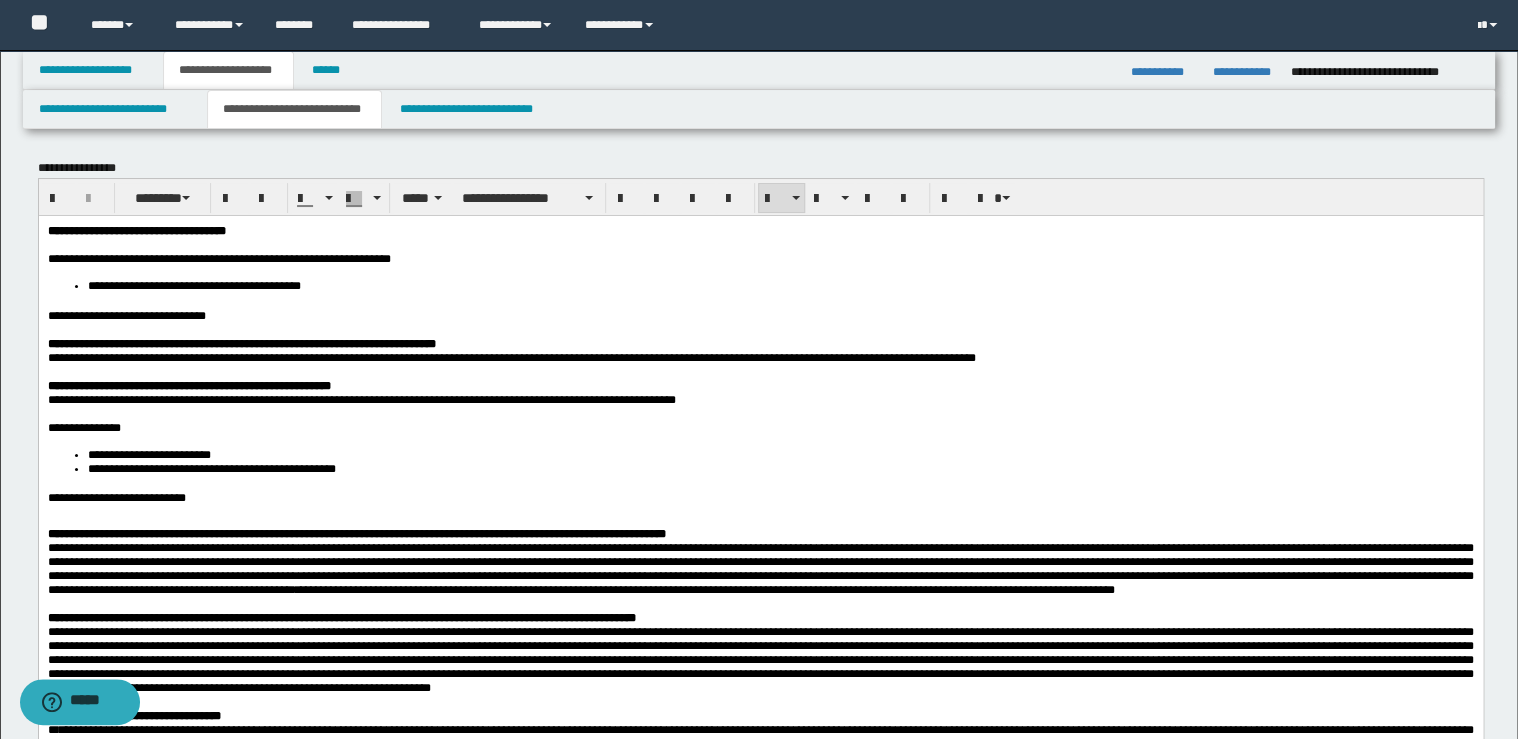 scroll, scrollTop: 320, scrollLeft: 0, axis: vertical 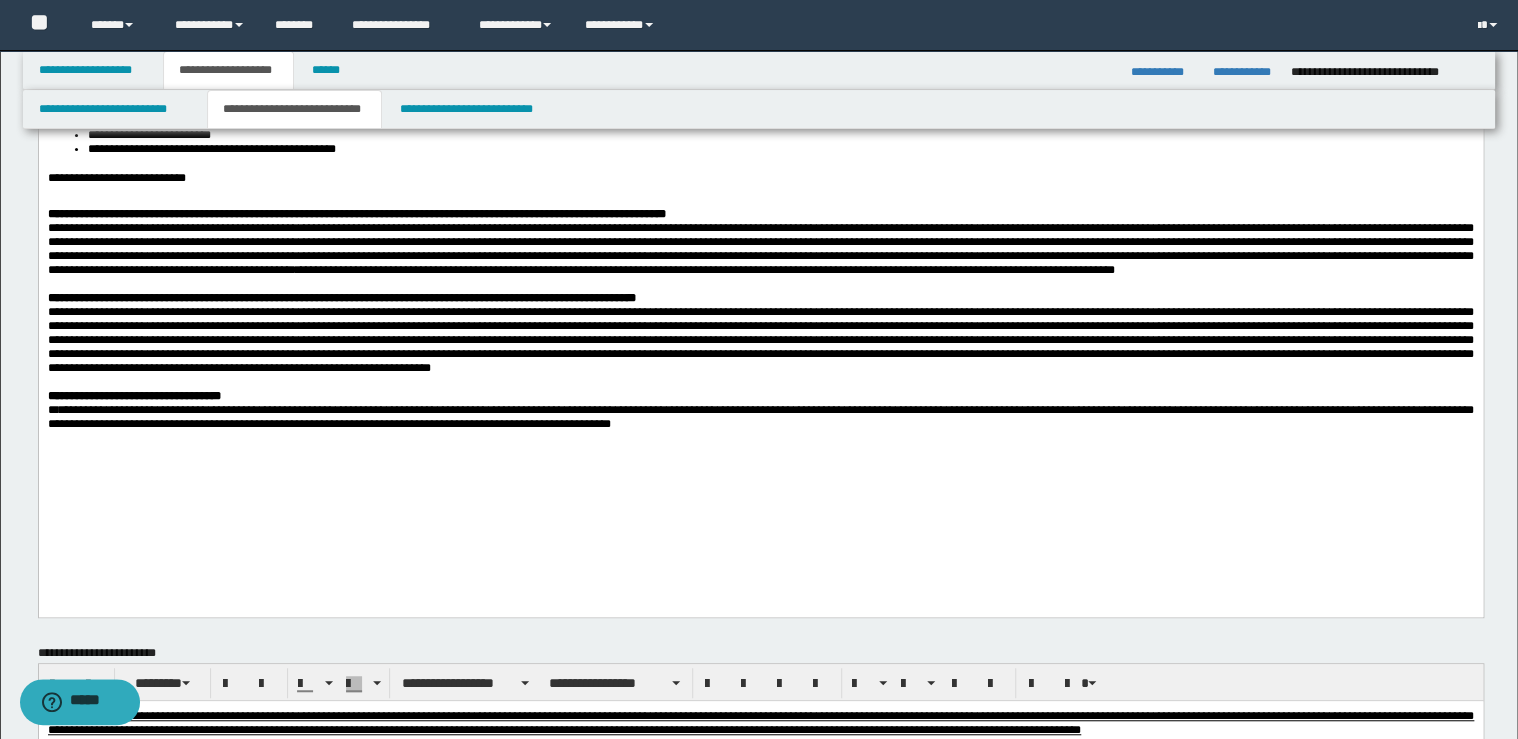 click on "**********" at bounding box center [760, 417] 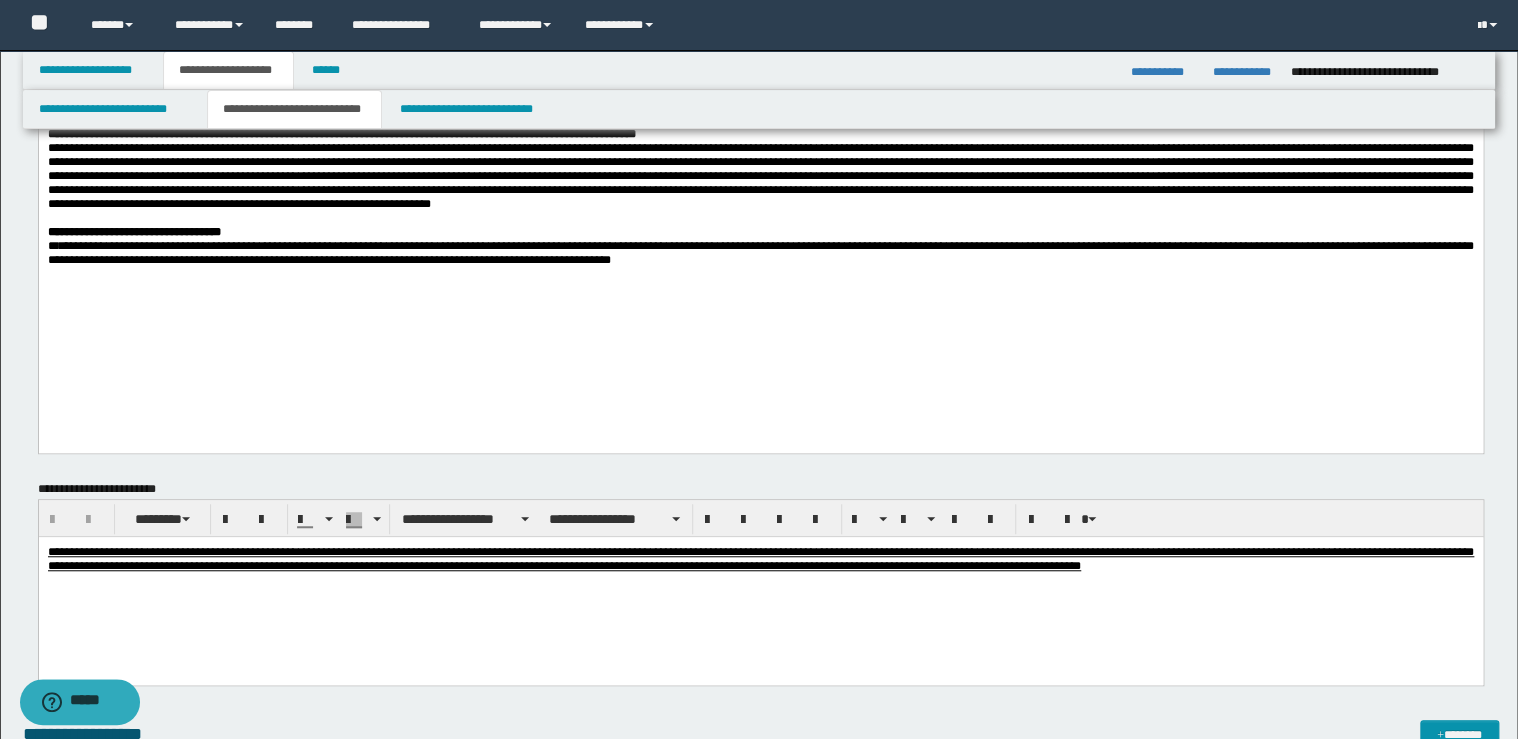 scroll, scrollTop: 720, scrollLeft: 0, axis: vertical 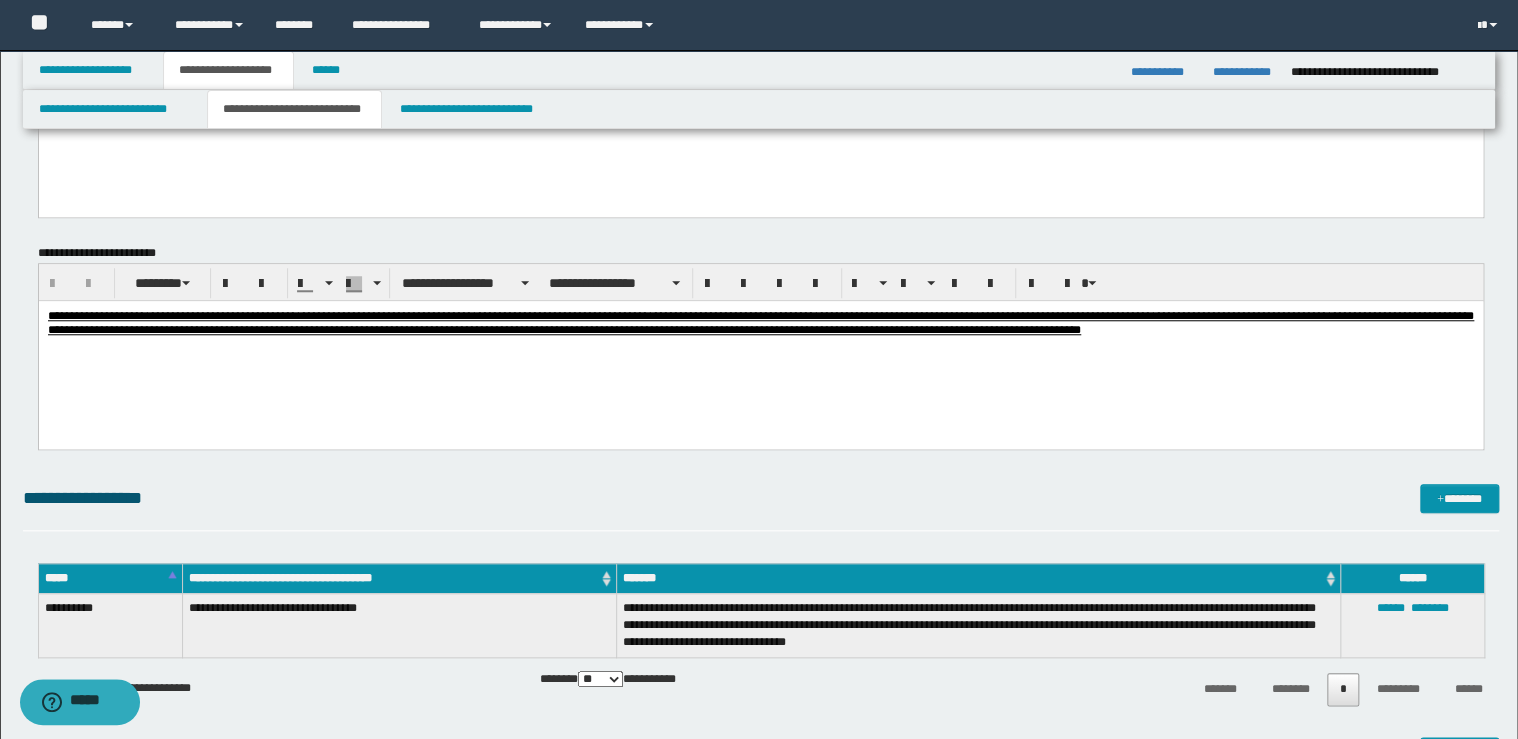 click on "**********" at bounding box center [760, 322] 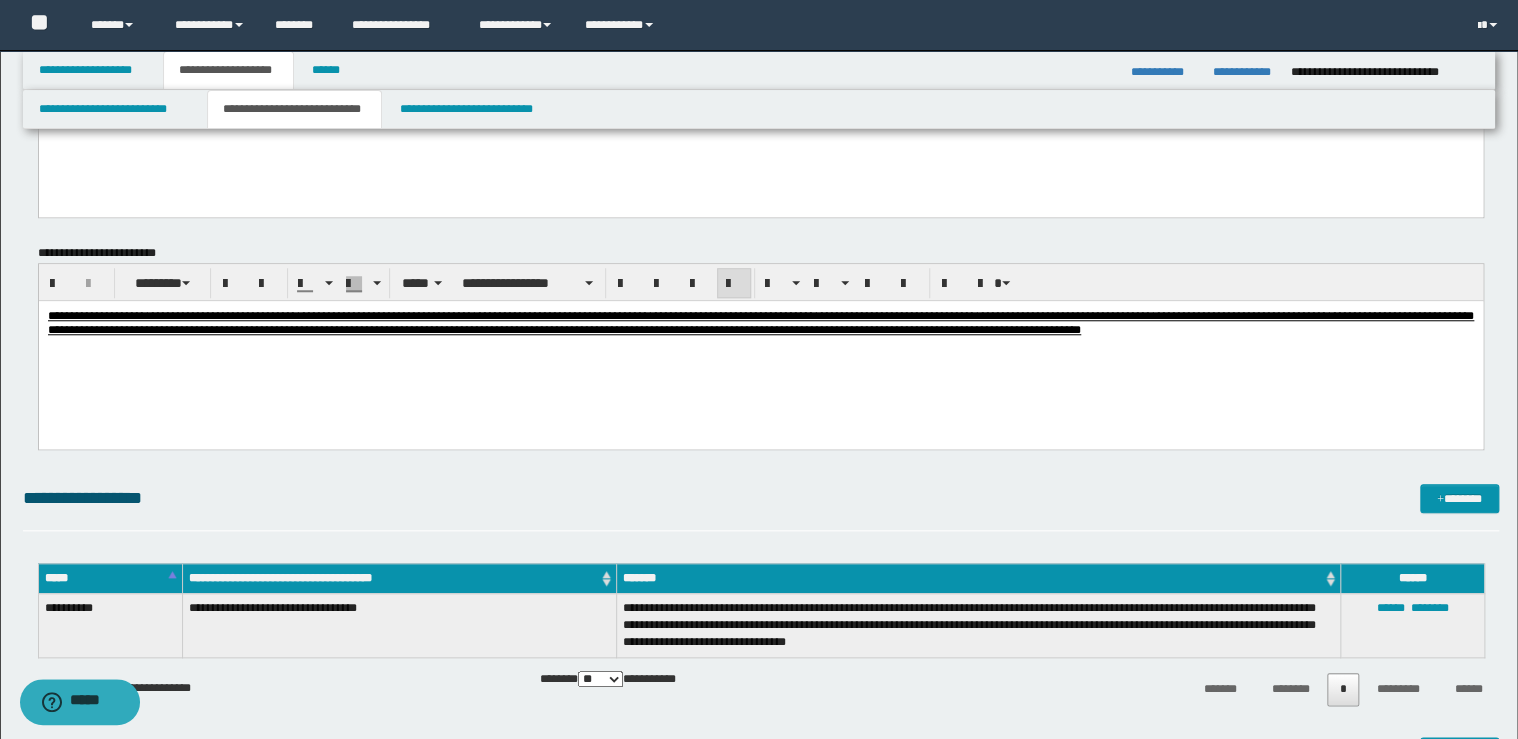 click on "**********" at bounding box center [760, 347] 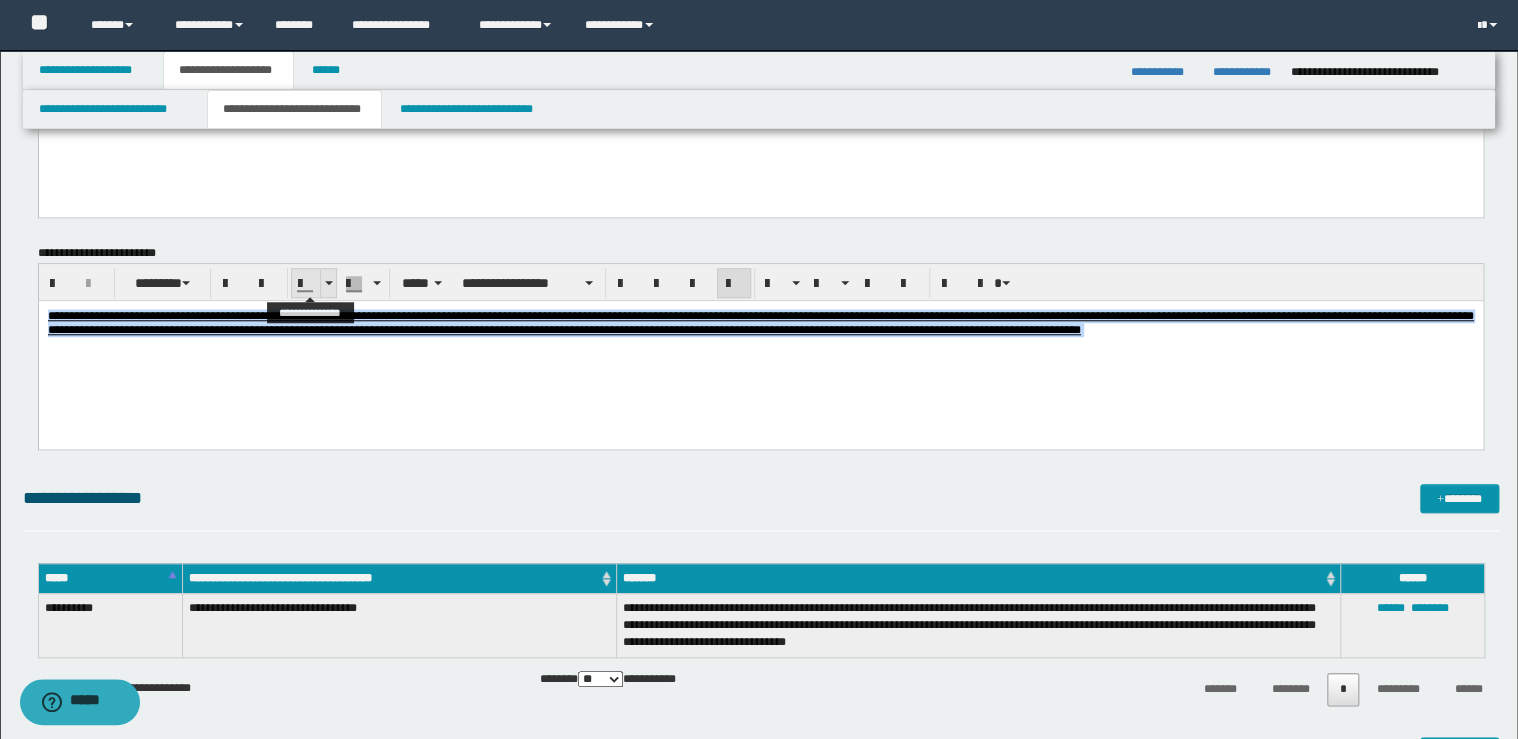 click at bounding box center (329, 283) 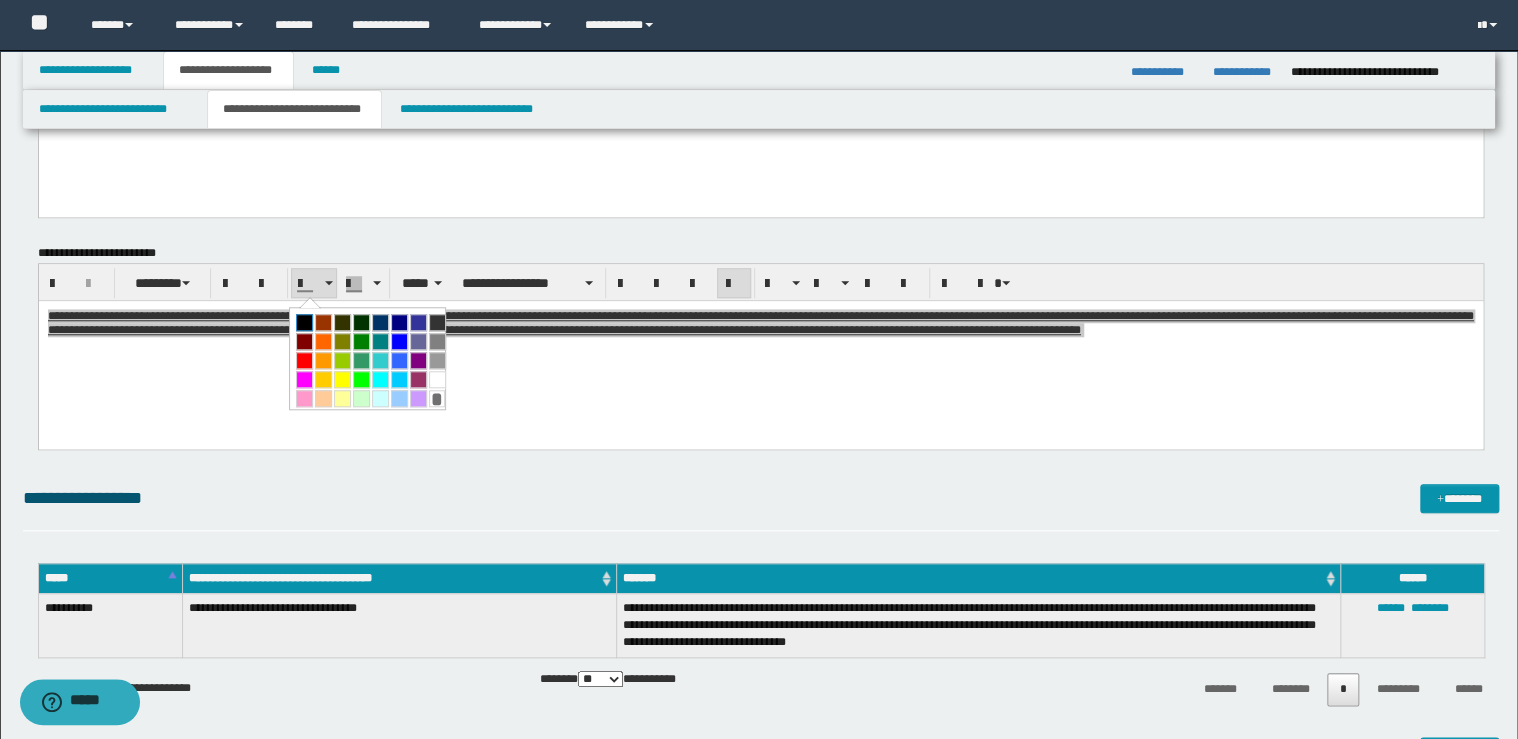 click at bounding box center (304, 322) 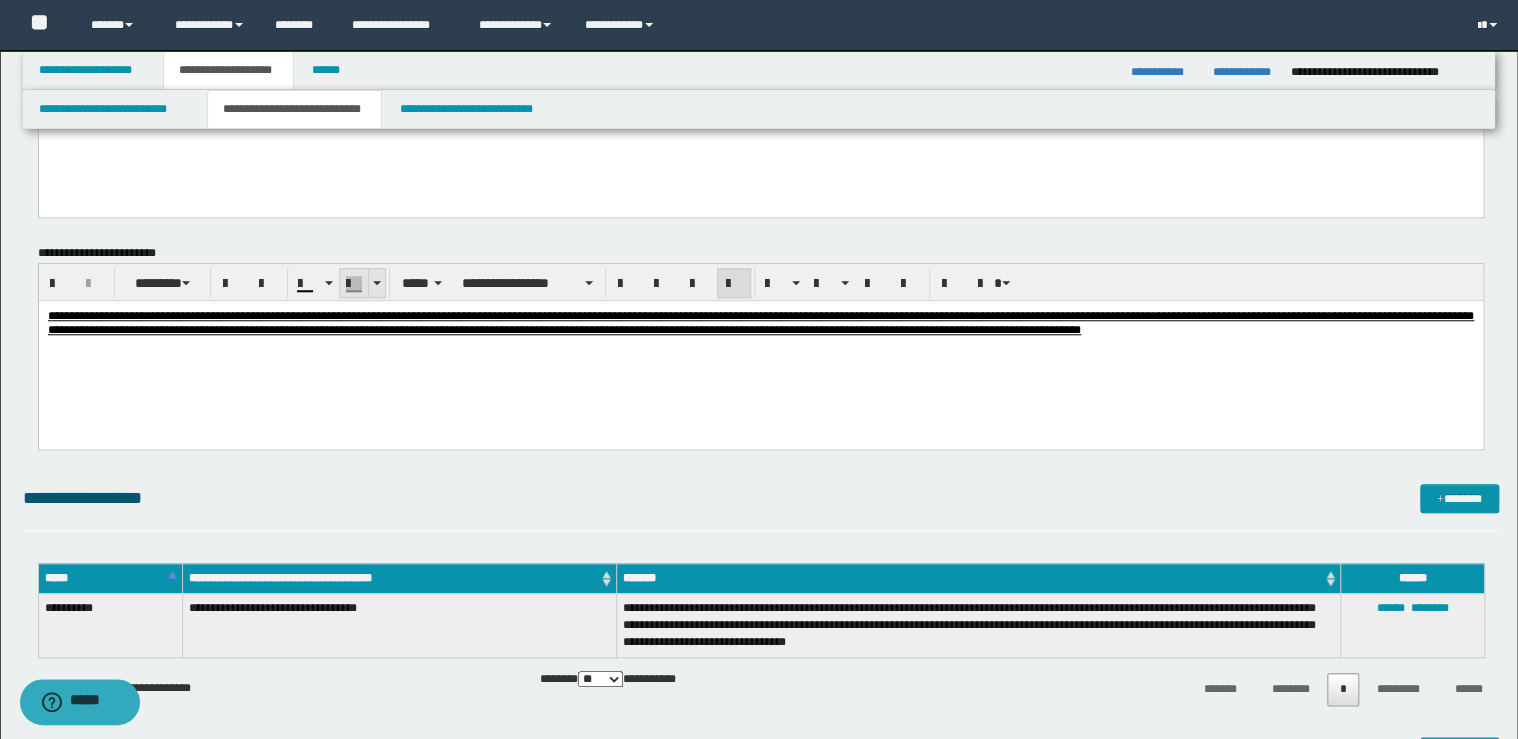click at bounding box center [376, 283] 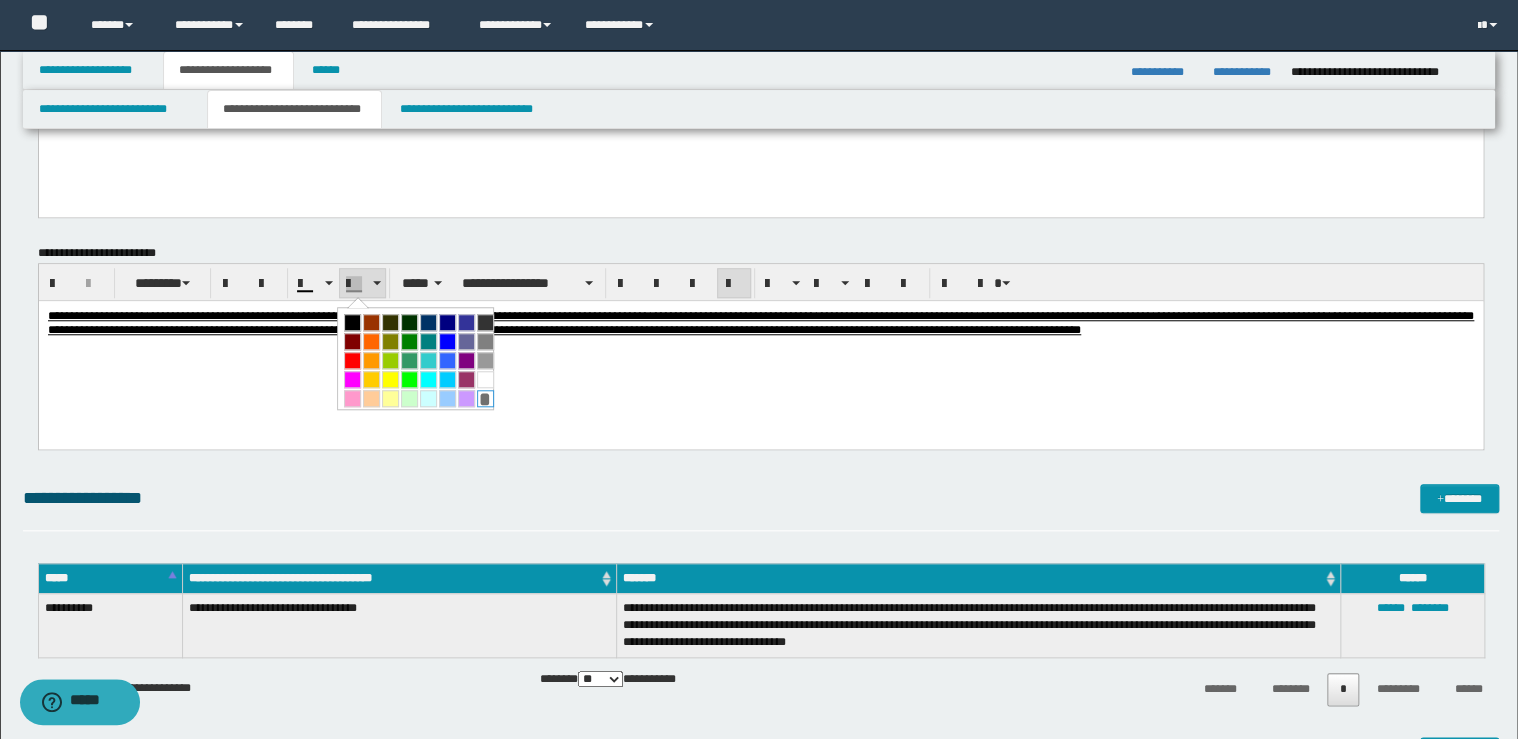 click on "*" at bounding box center [485, 398] 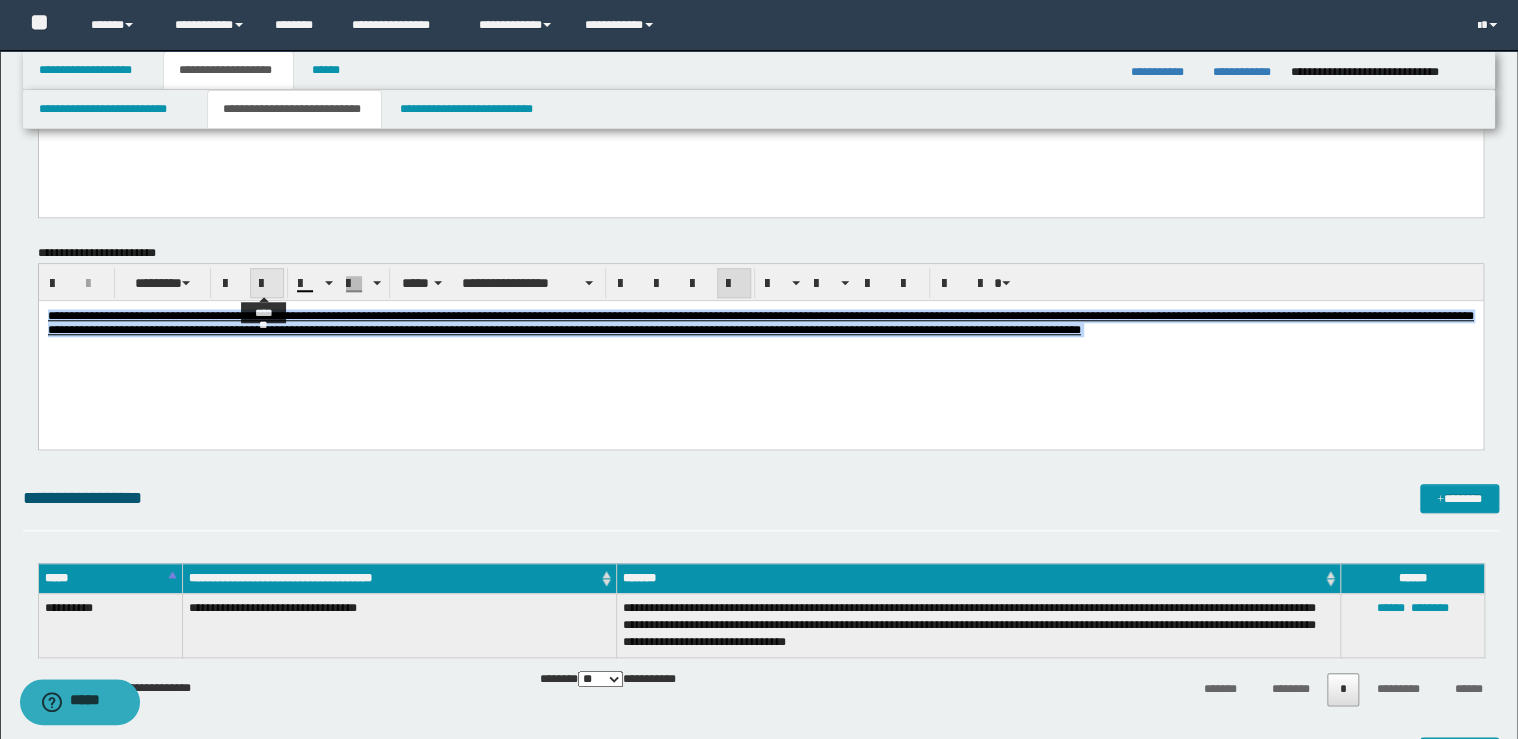 click at bounding box center (267, 284) 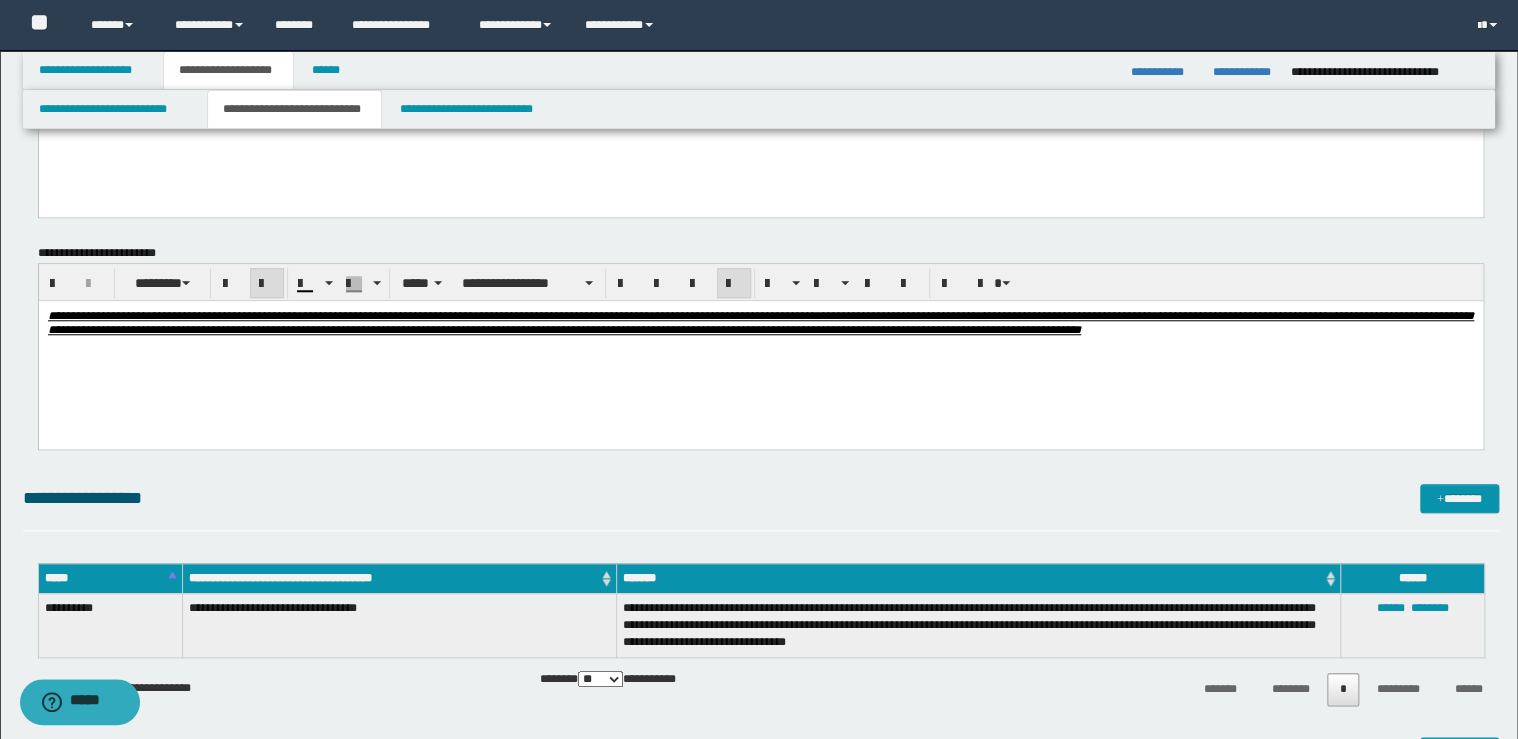 click at bounding box center [267, 284] 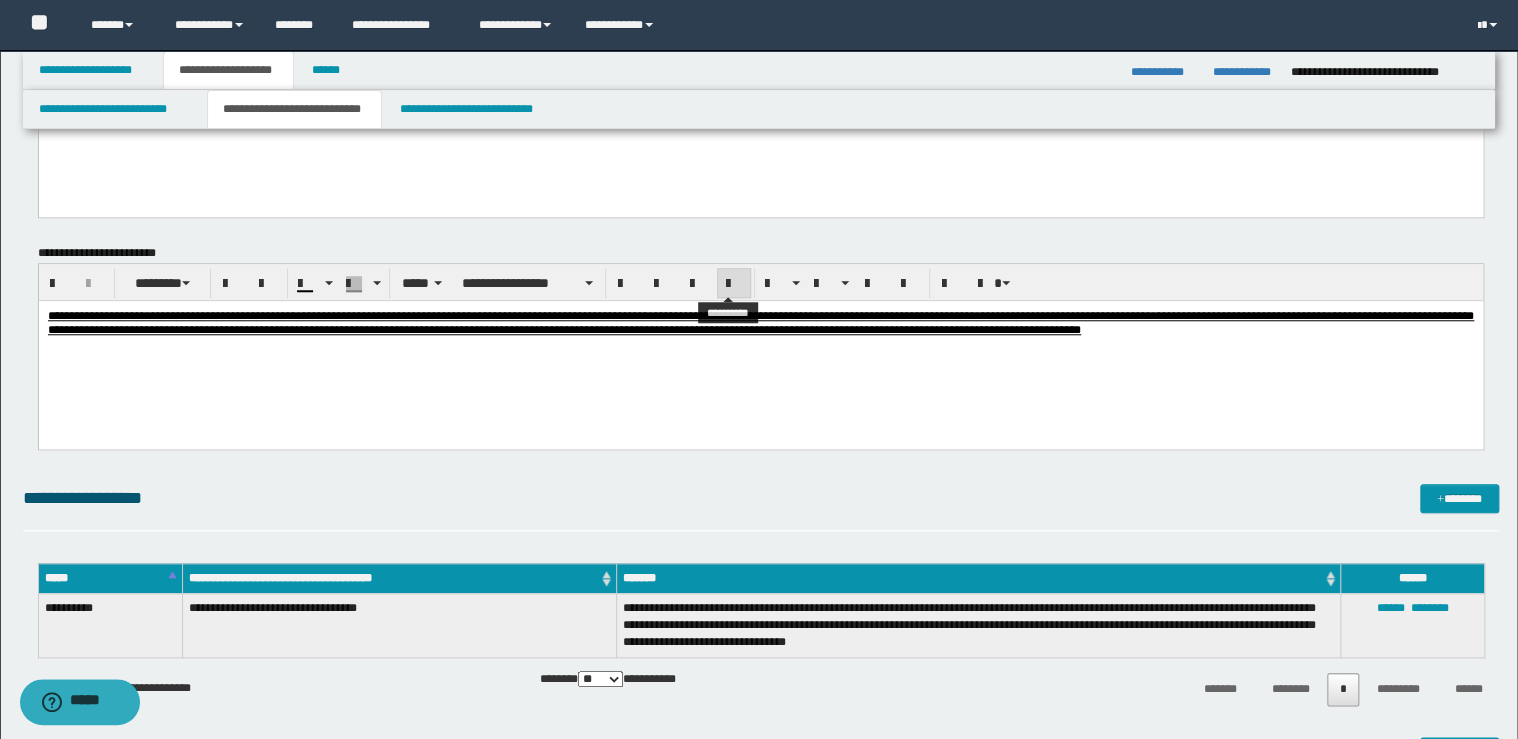 click at bounding box center [734, 284] 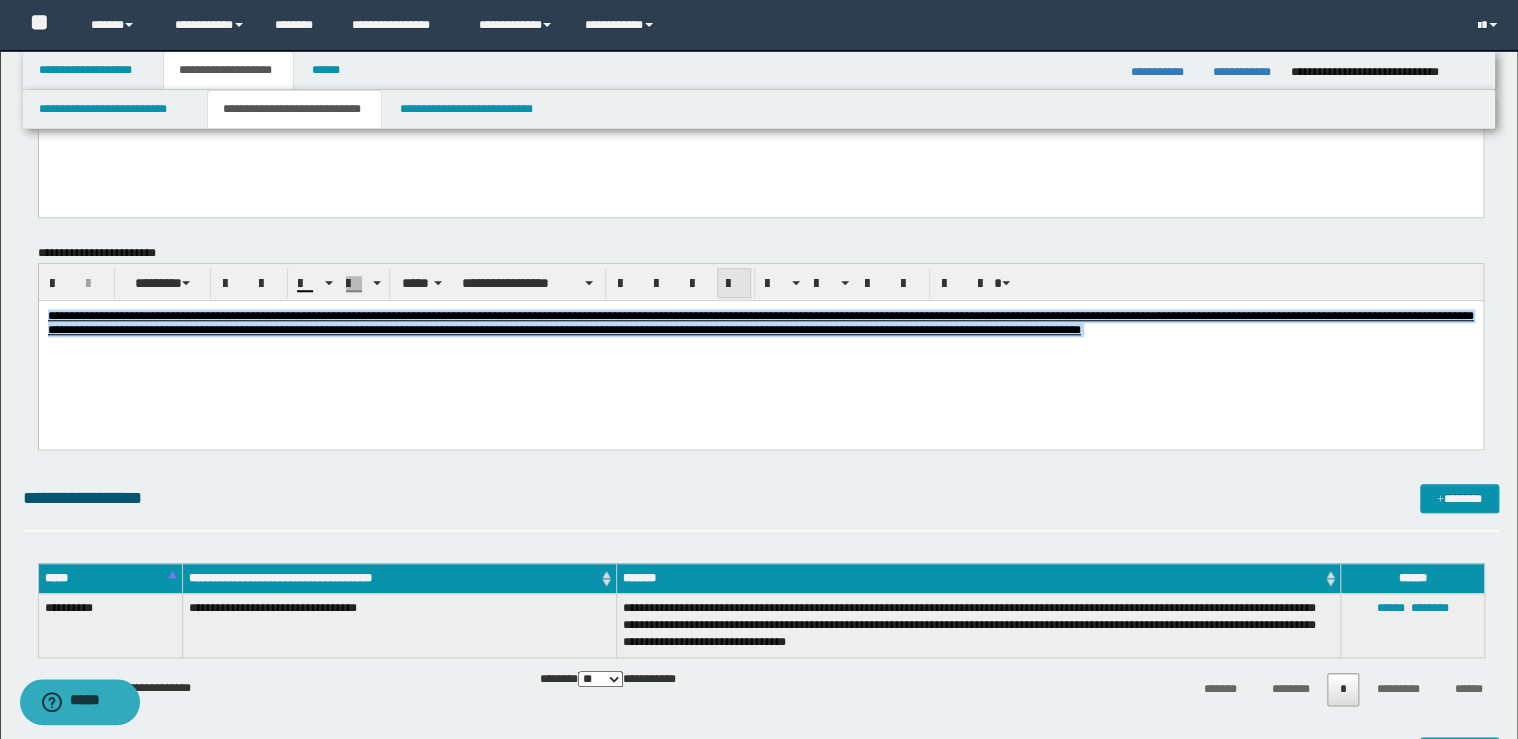 click at bounding box center [734, 284] 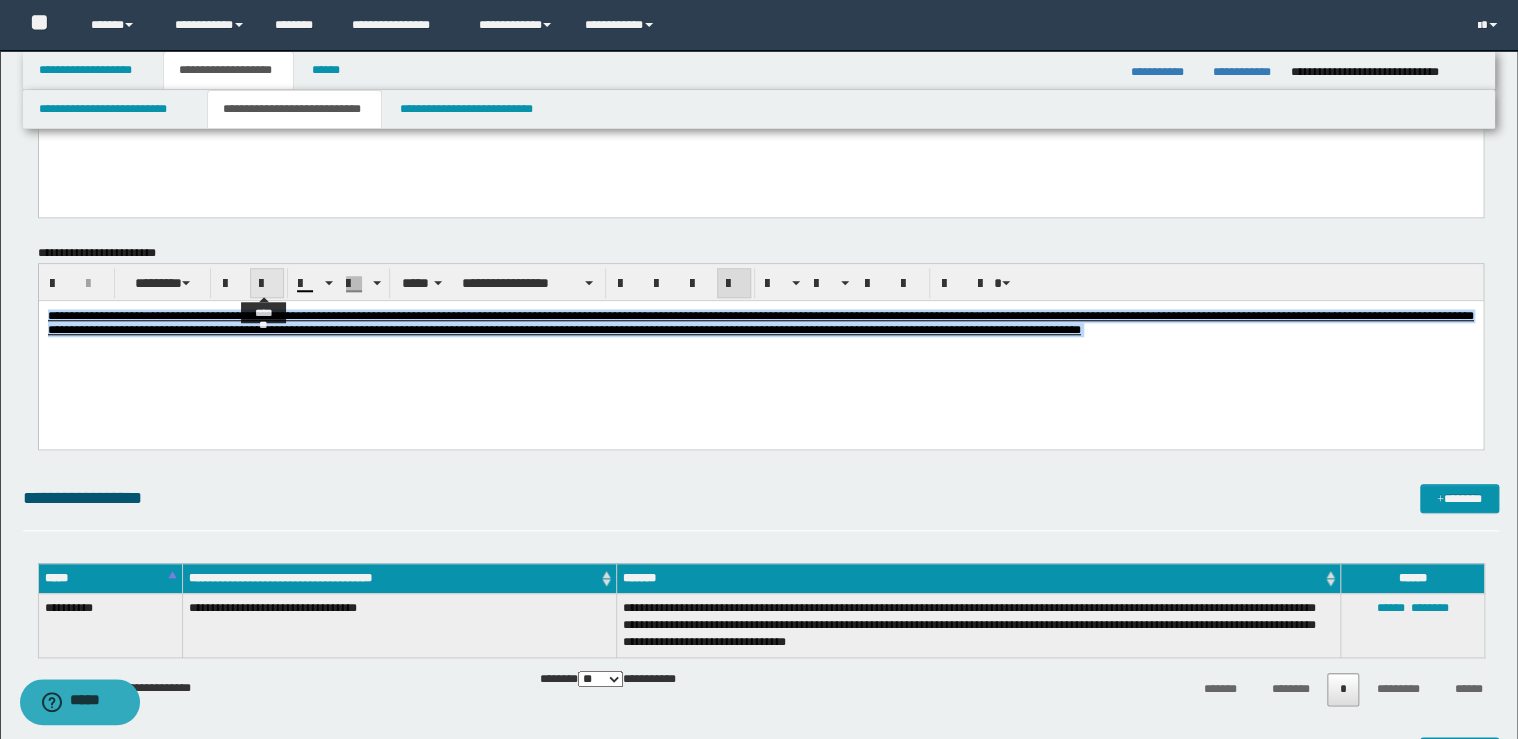 click at bounding box center [267, 284] 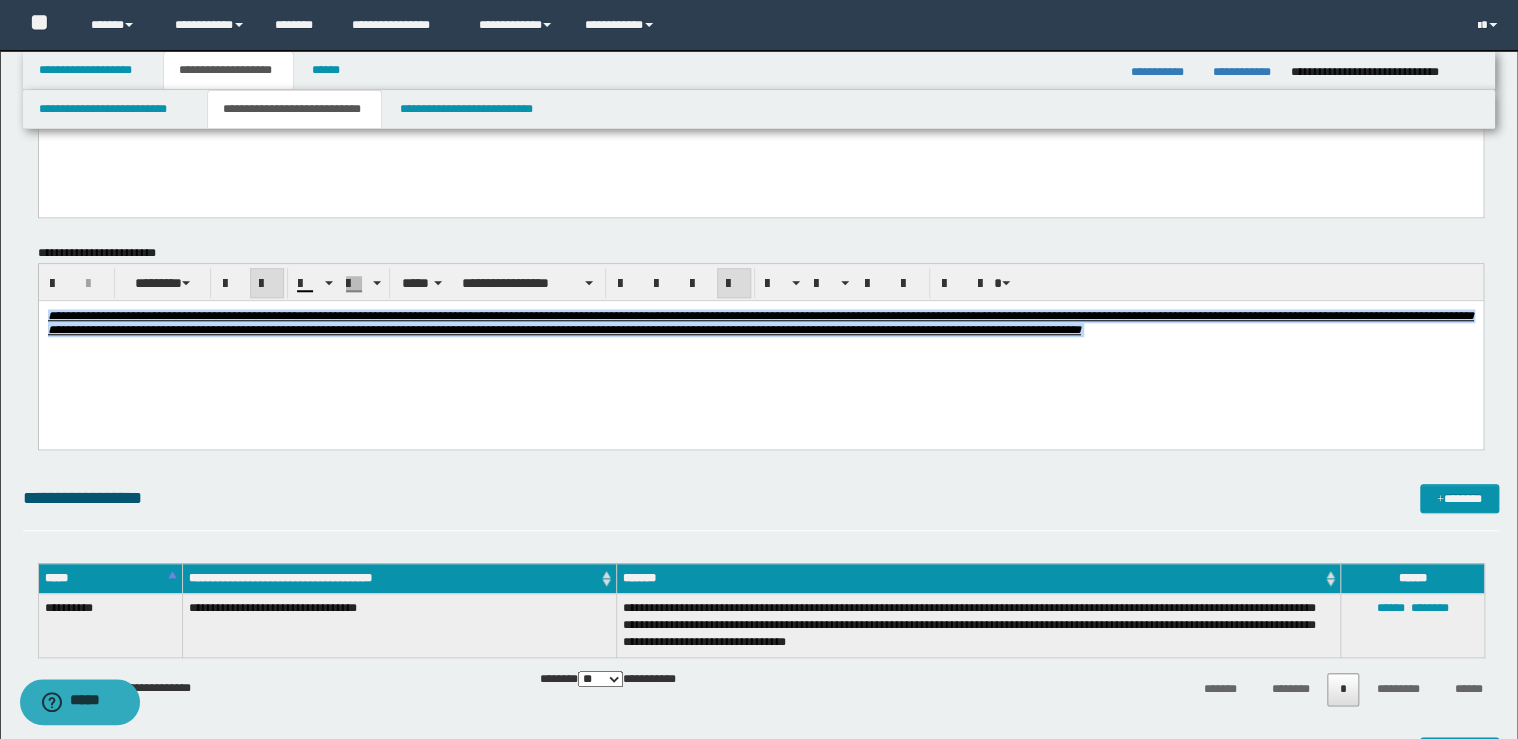 click at bounding box center (267, 284) 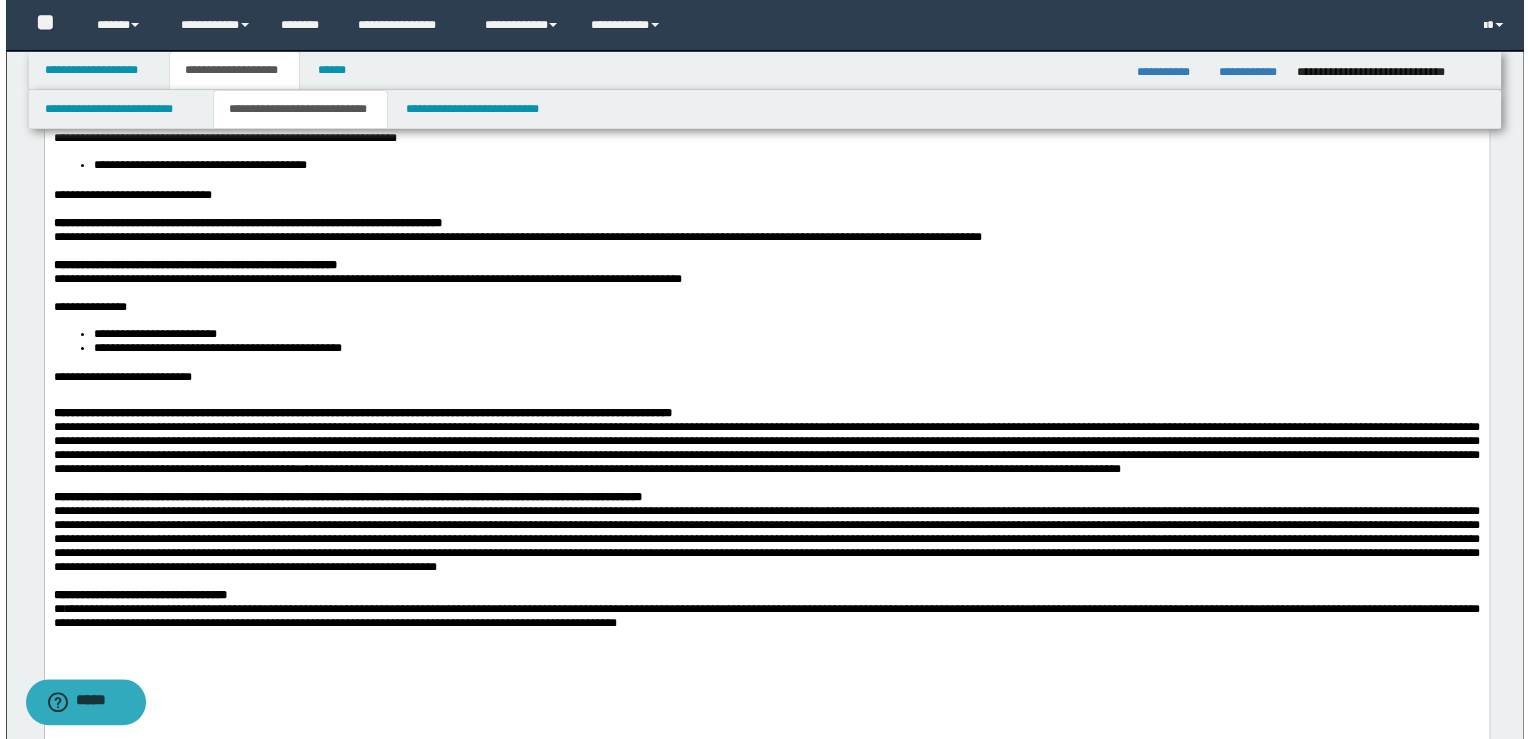scroll, scrollTop: 0, scrollLeft: 0, axis: both 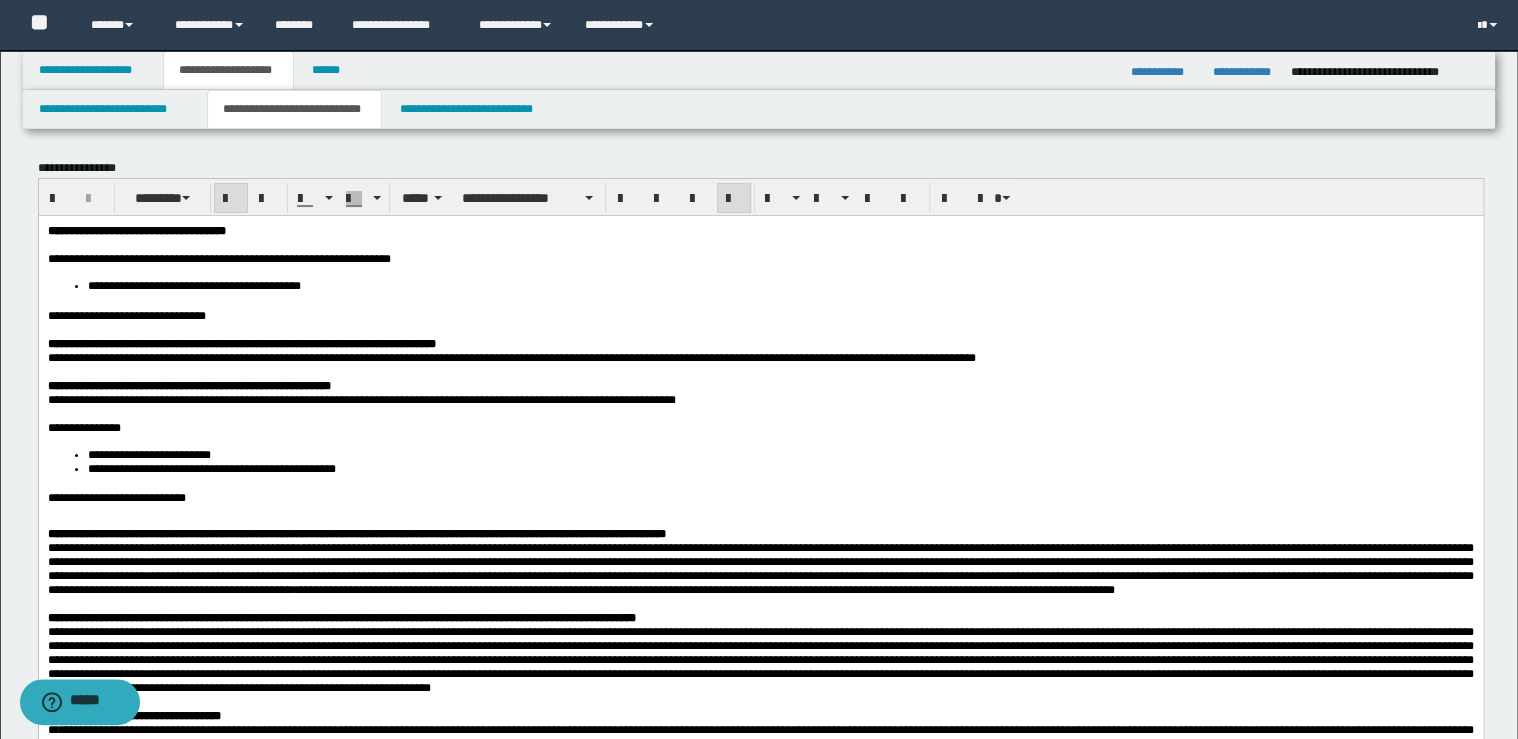 click on "**********" at bounding box center [241, 342] 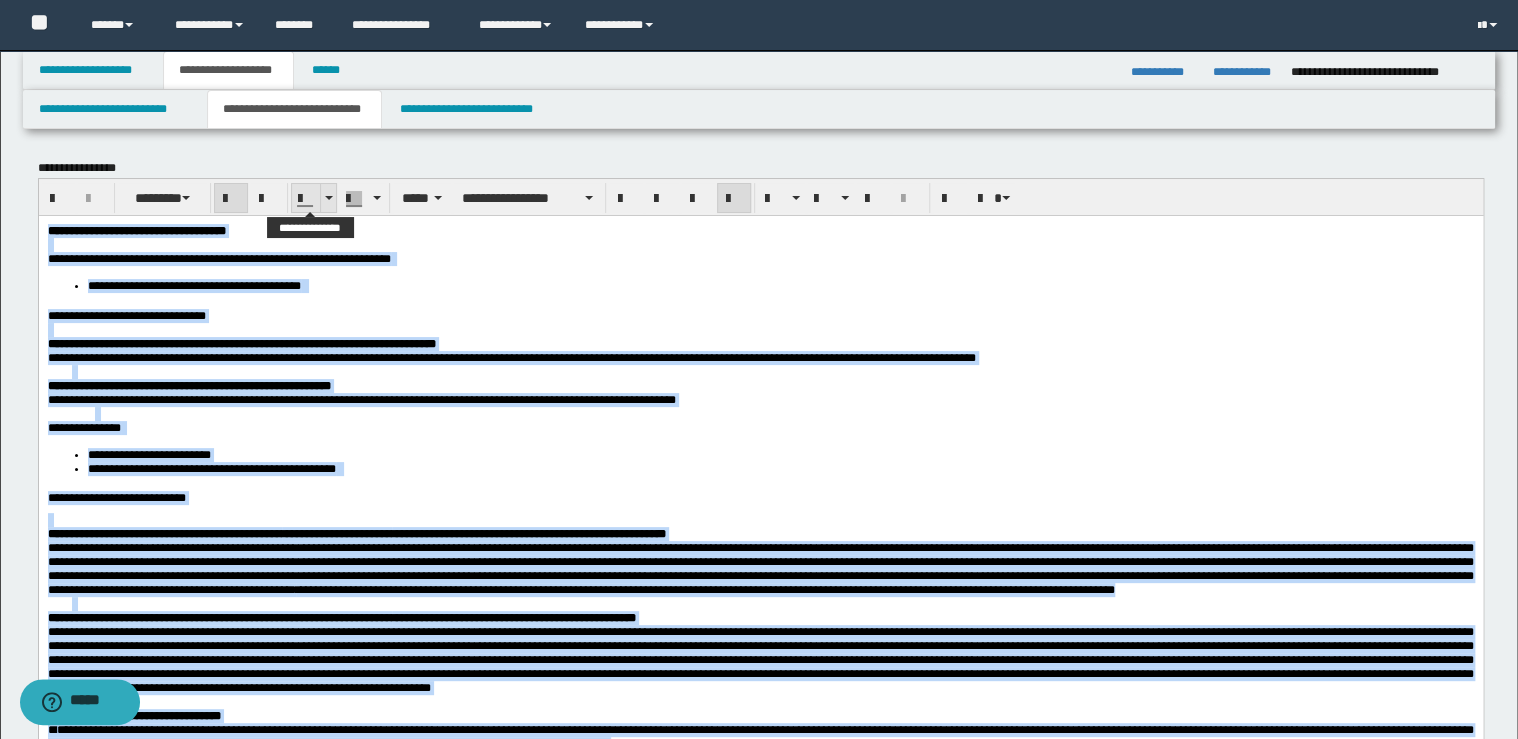 drag, startPoint x: 316, startPoint y: 199, endPoint x: 317, endPoint y: 211, distance: 12.0415945 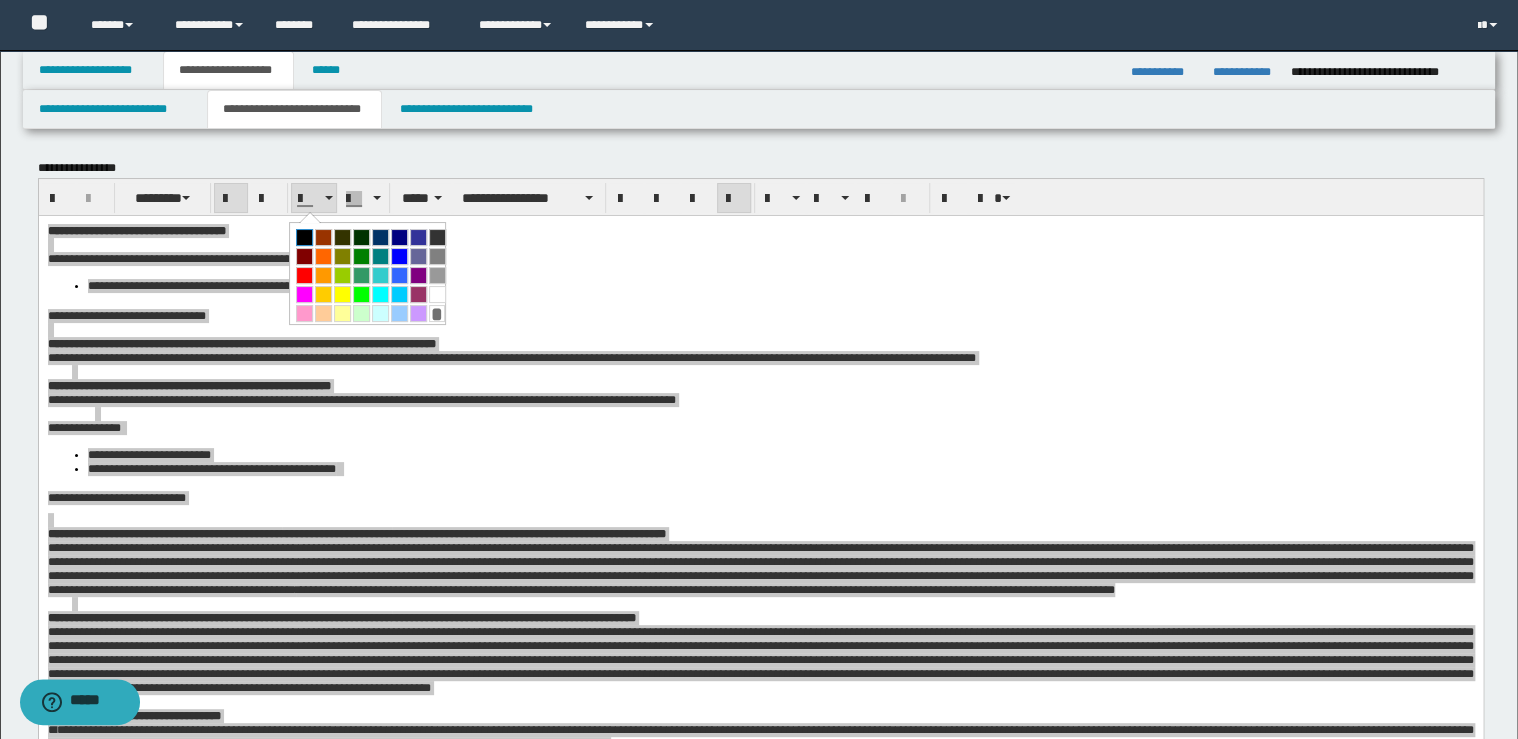 drag, startPoint x: 304, startPoint y: 236, endPoint x: 284, endPoint y: 5, distance: 231.86418 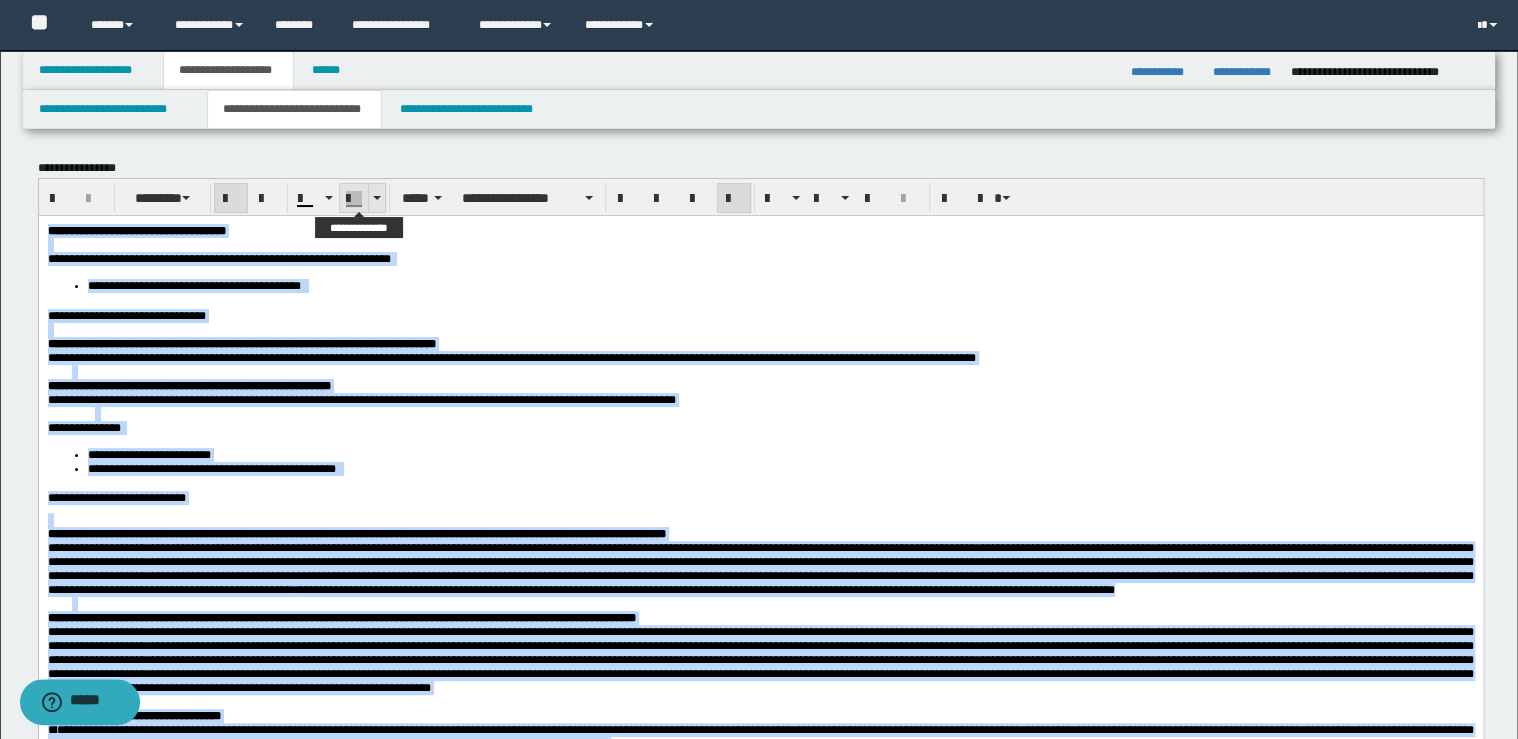 click at bounding box center [376, 198] 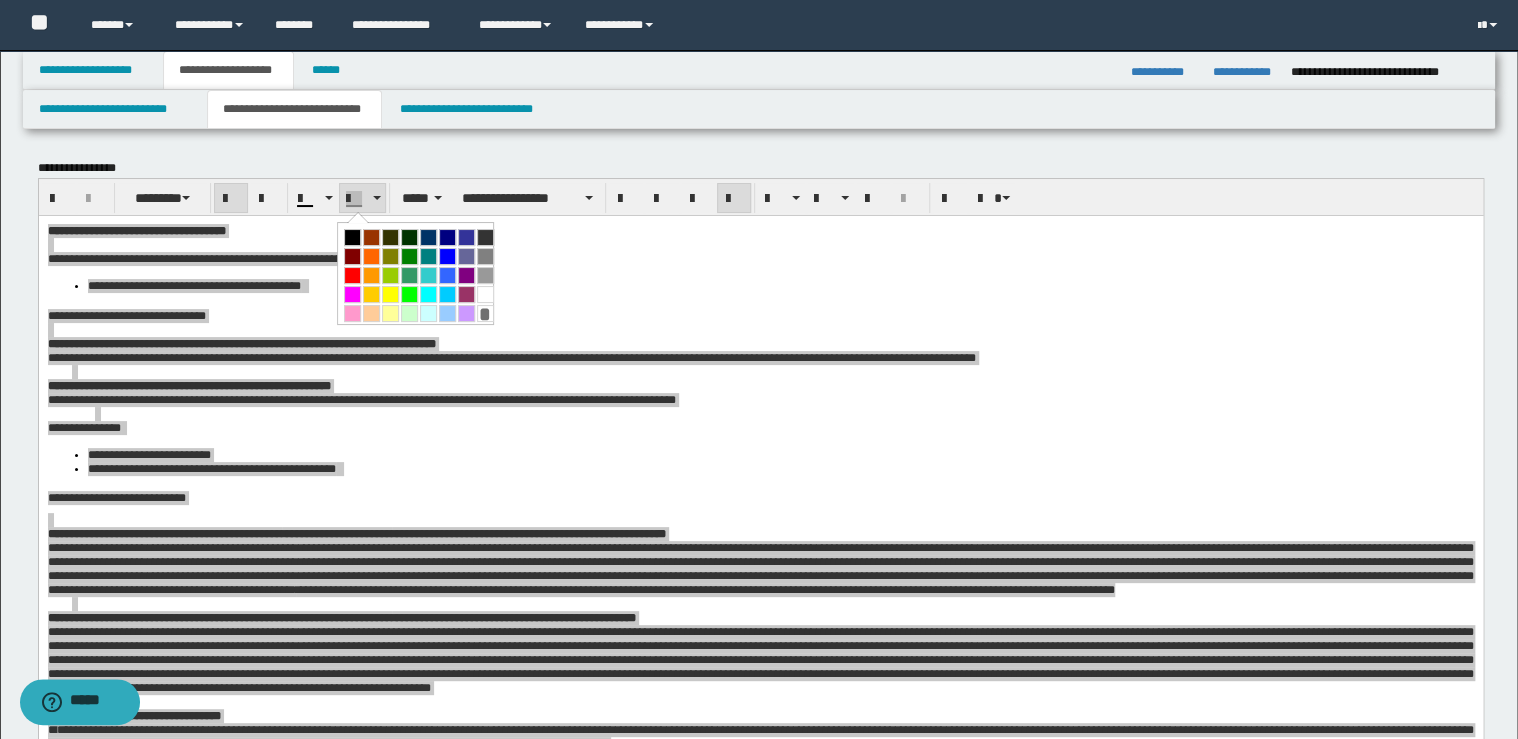 click on "*" at bounding box center [485, 313] 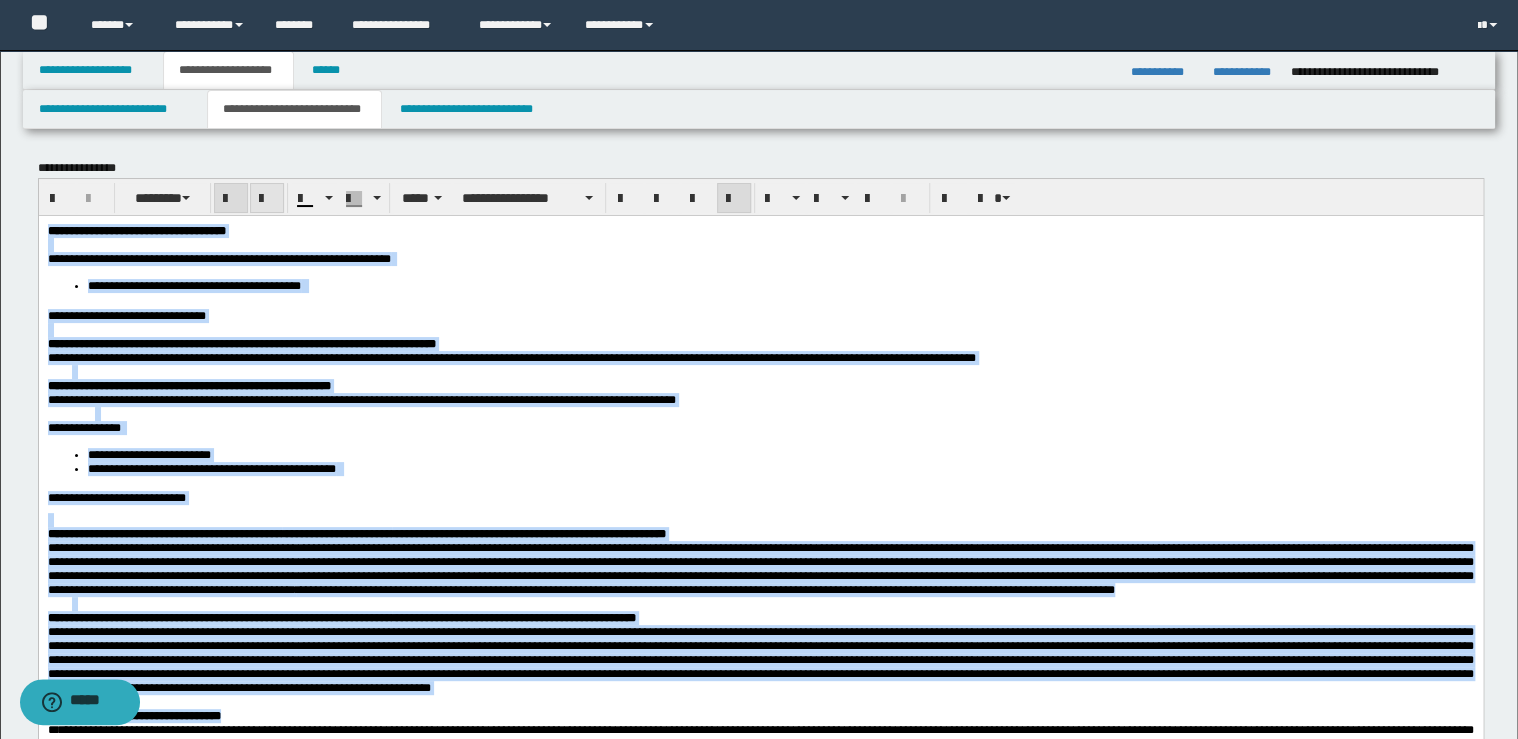 click at bounding box center [267, 199] 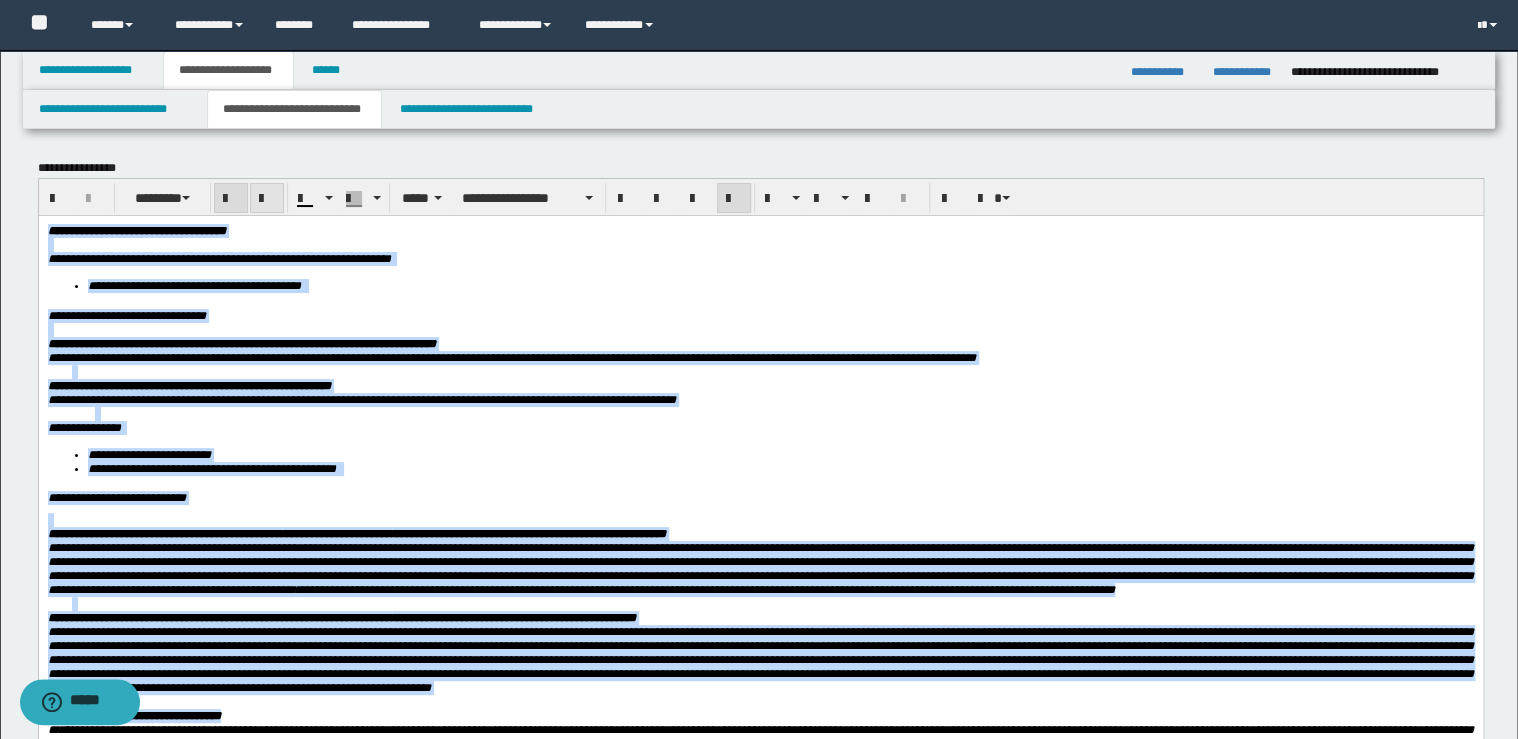 click at bounding box center (267, 199) 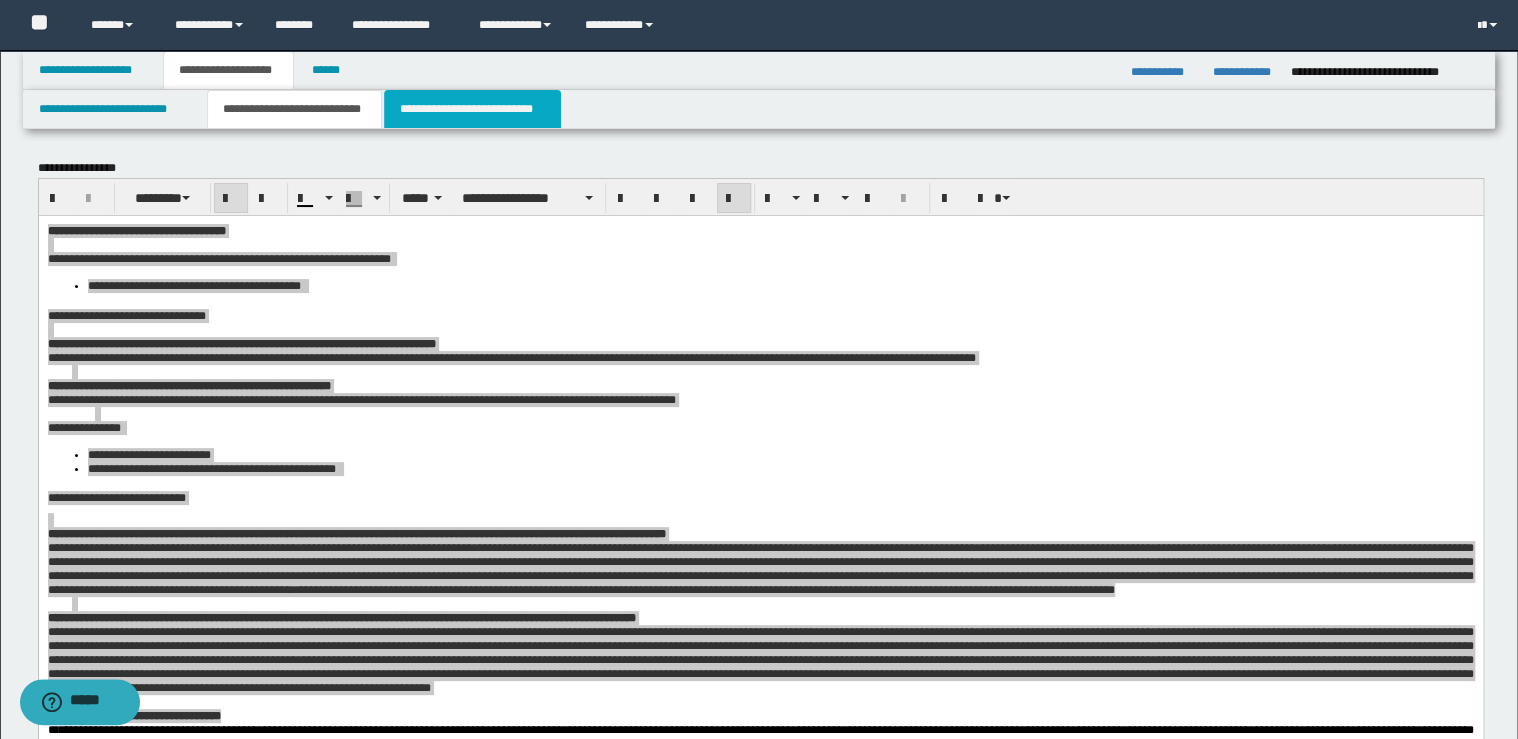 drag, startPoint x: 455, startPoint y: 97, endPoint x: 452, endPoint y: 167, distance: 70.064255 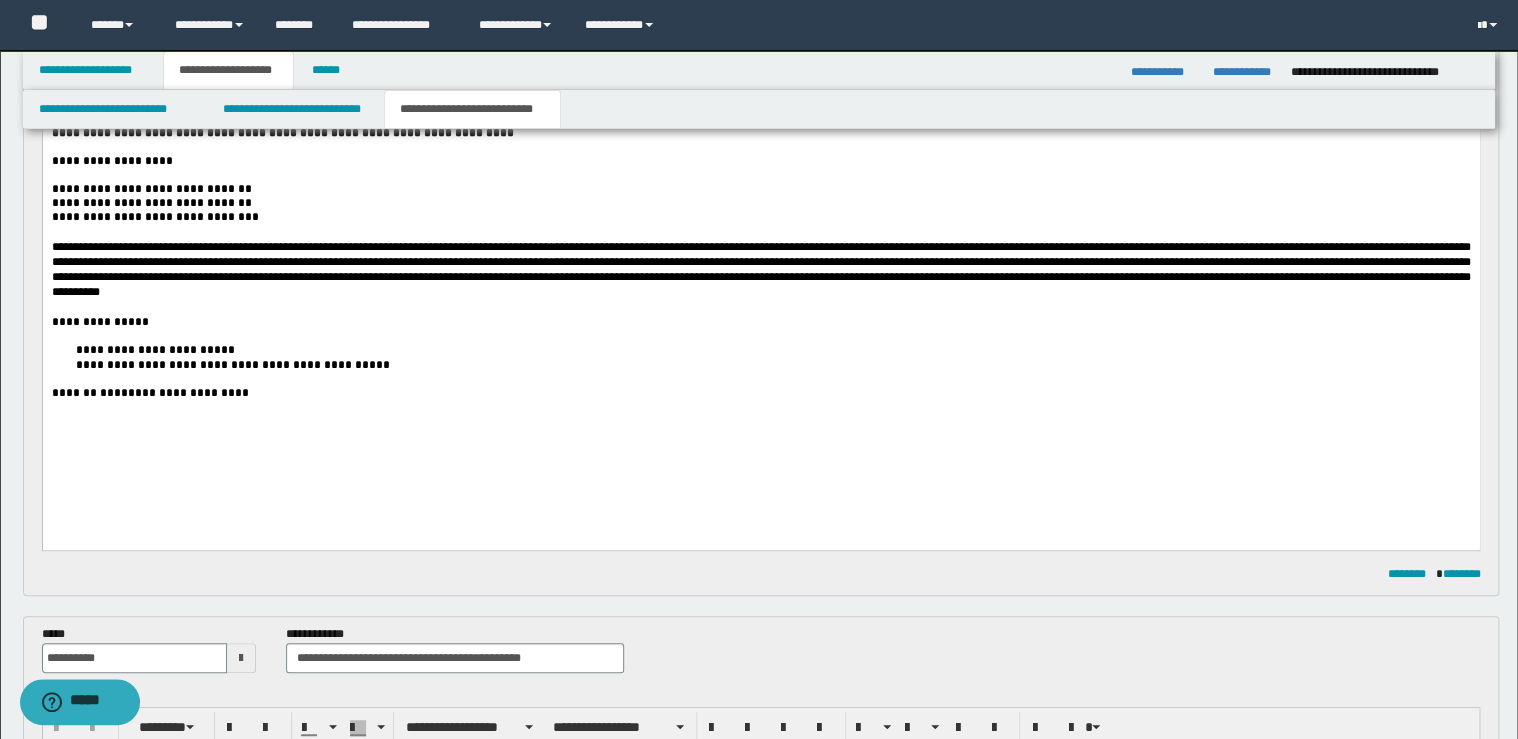 scroll, scrollTop: 240, scrollLeft: 0, axis: vertical 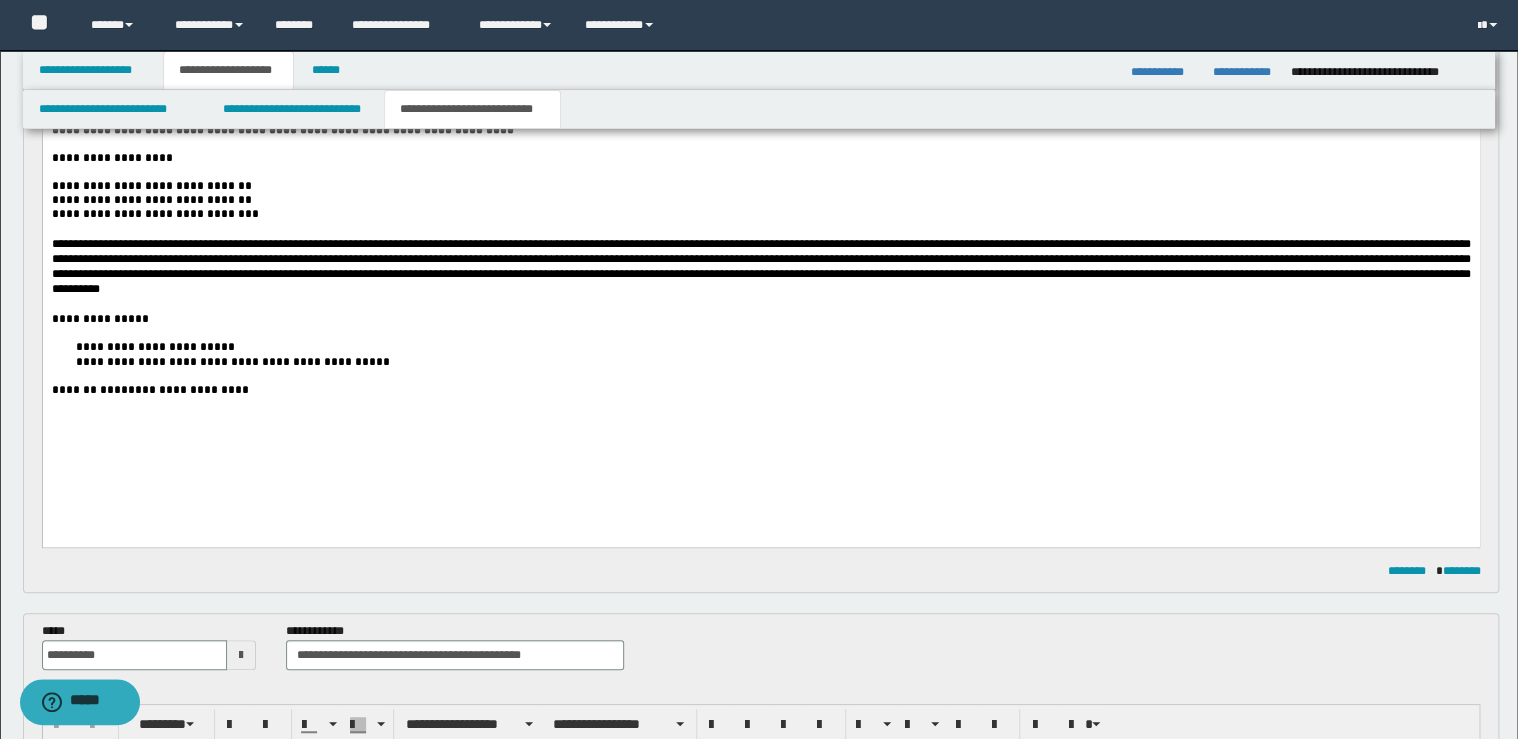 click on "**********" at bounding box center [154, 346] 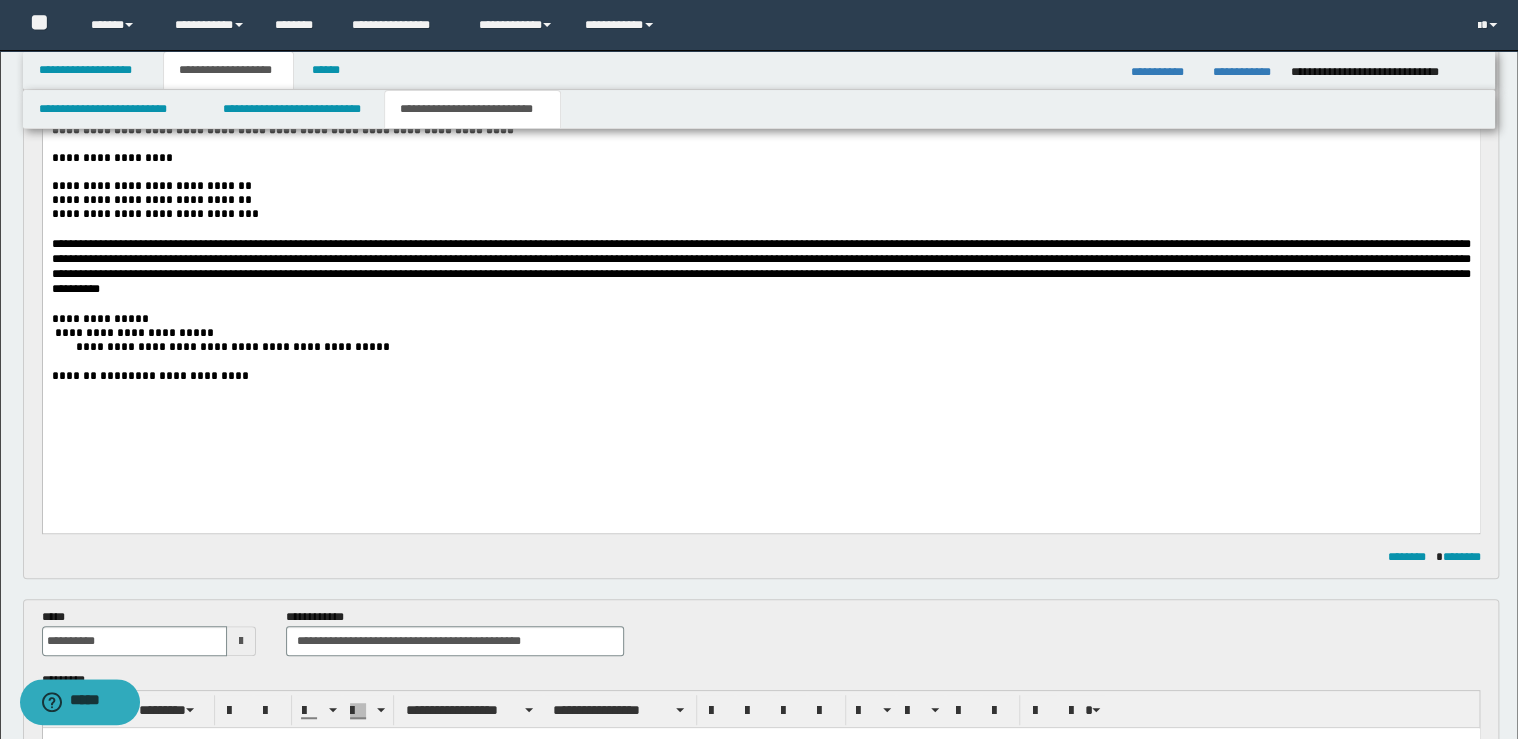 click on "**********" at bounding box center [232, 346] 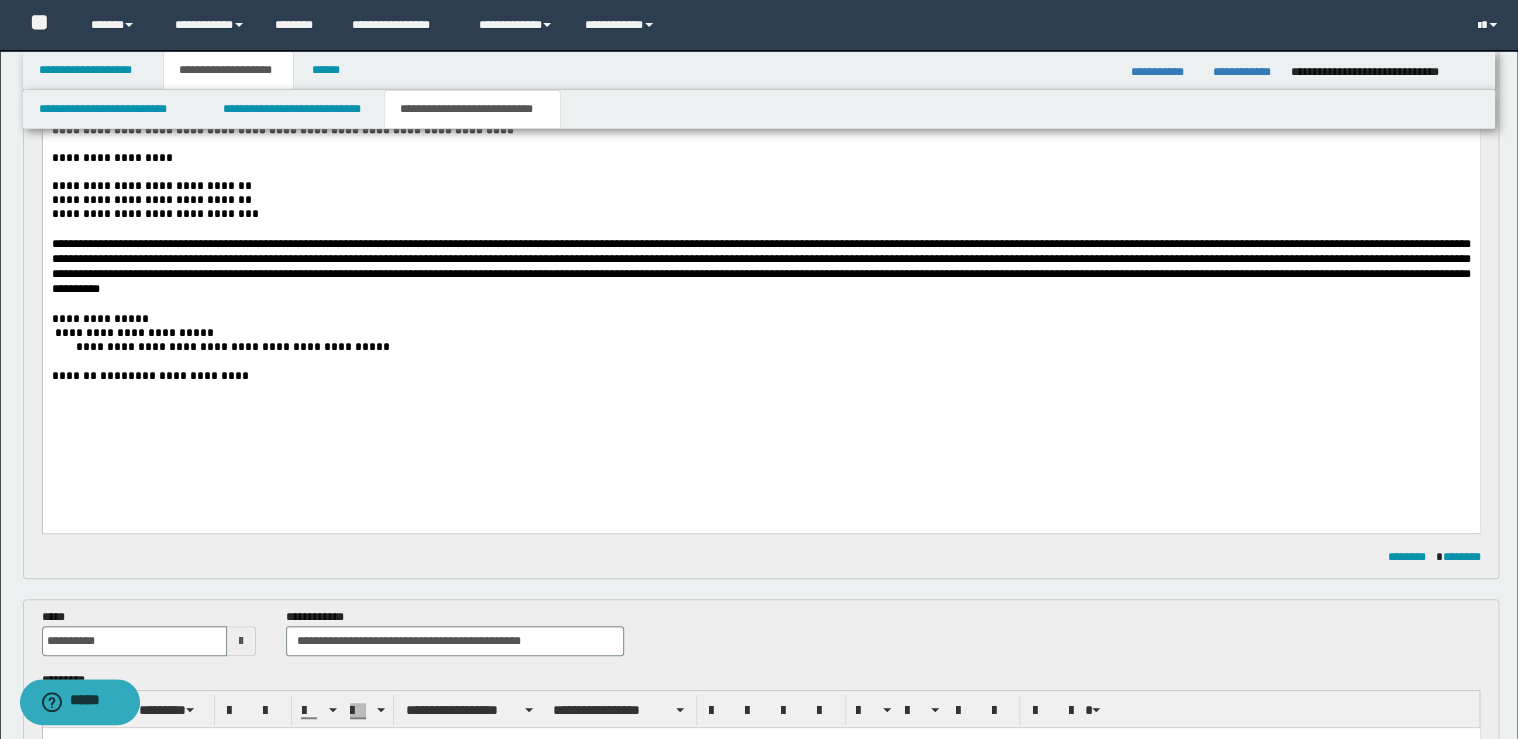 click on "**********" at bounding box center (232, 346) 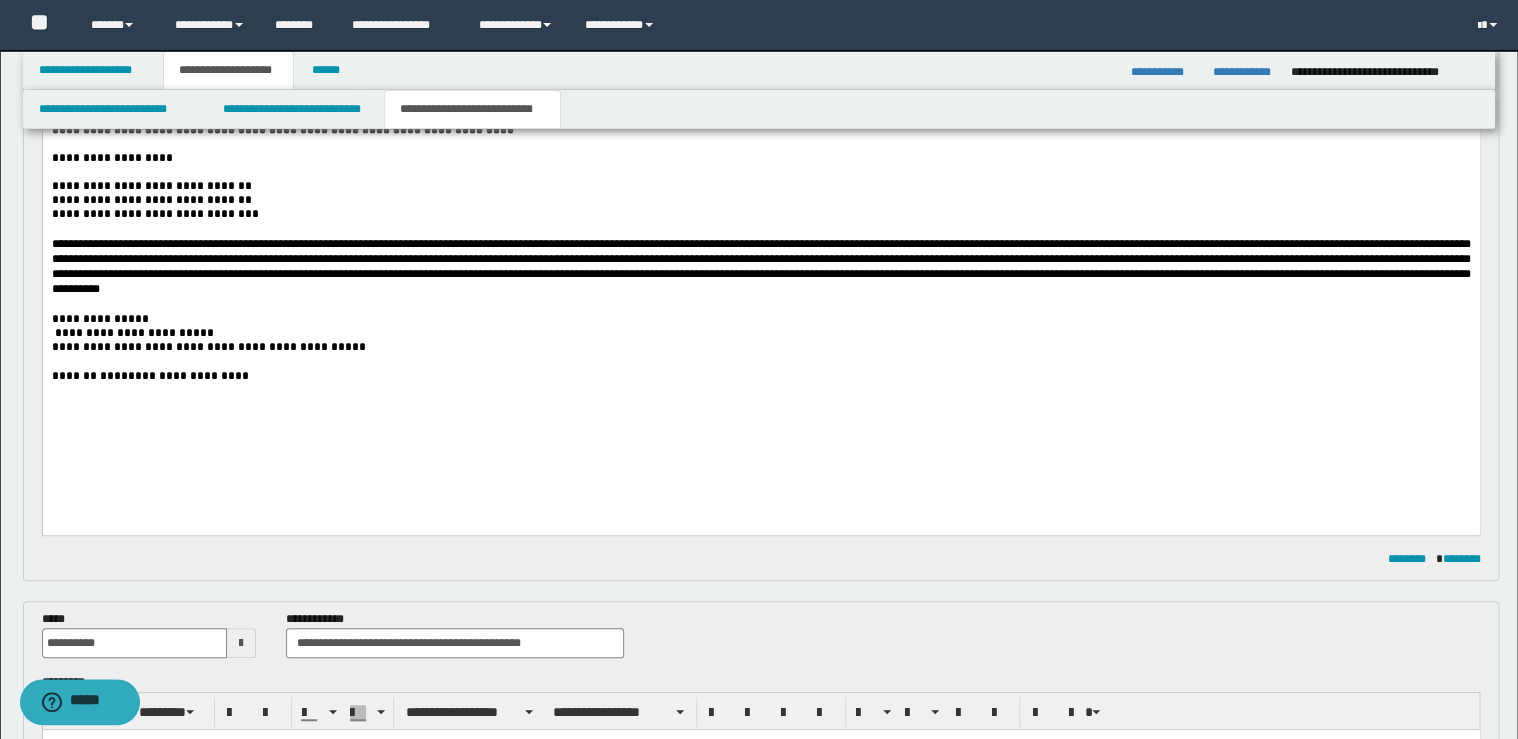 click on "**********" at bounding box center (760, 318) 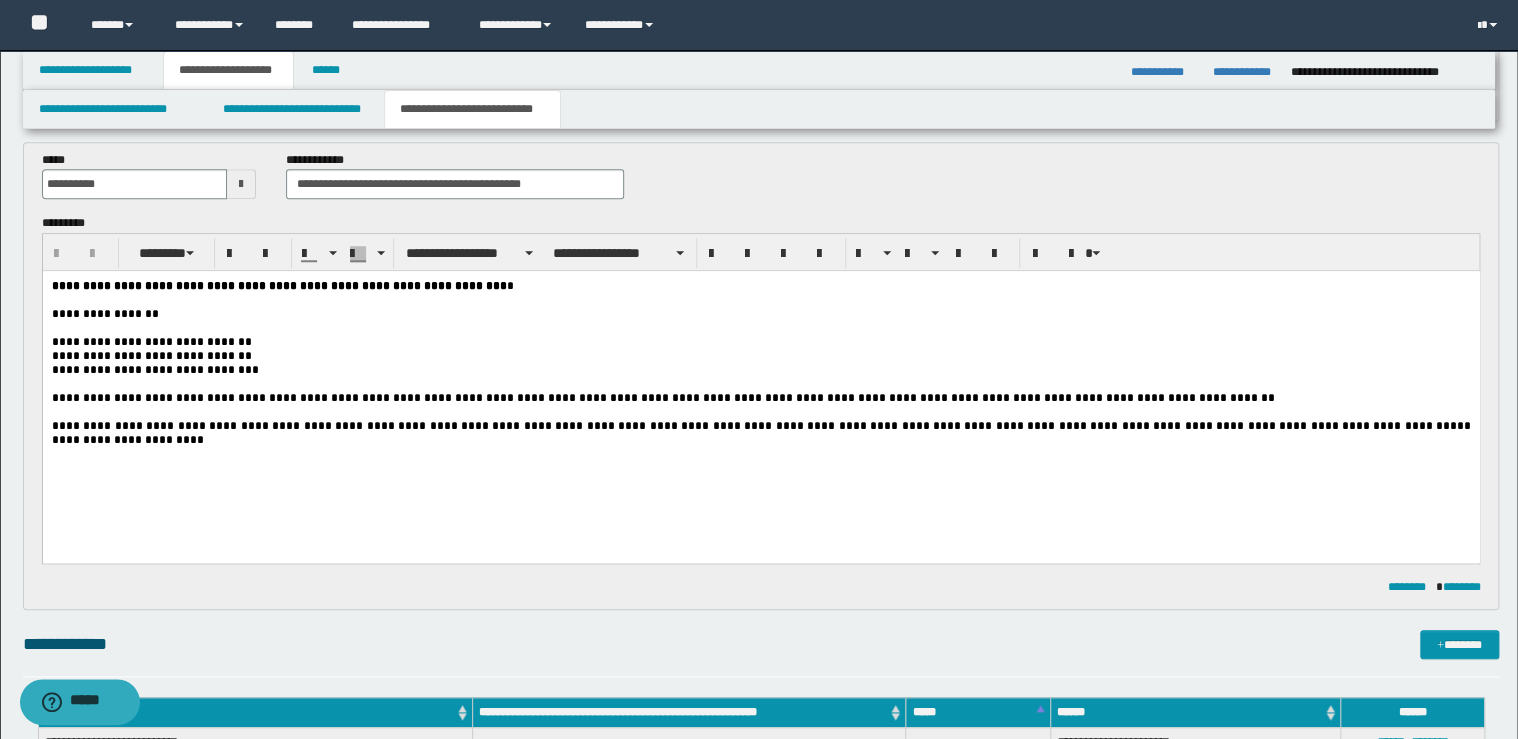 scroll, scrollTop: 720, scrollLeft: 0, axis: vertical 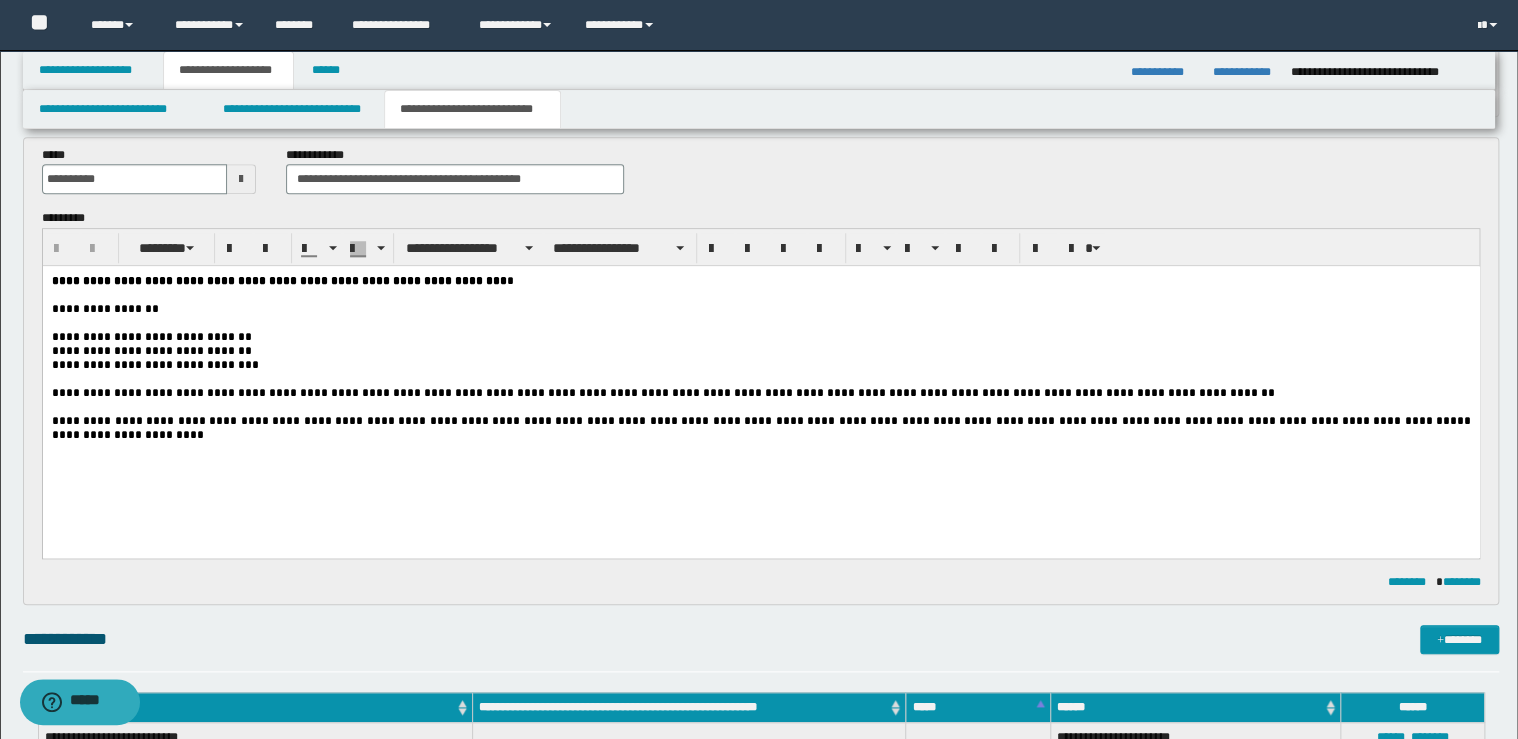 click on "**********" at bounding box center [760, 428] 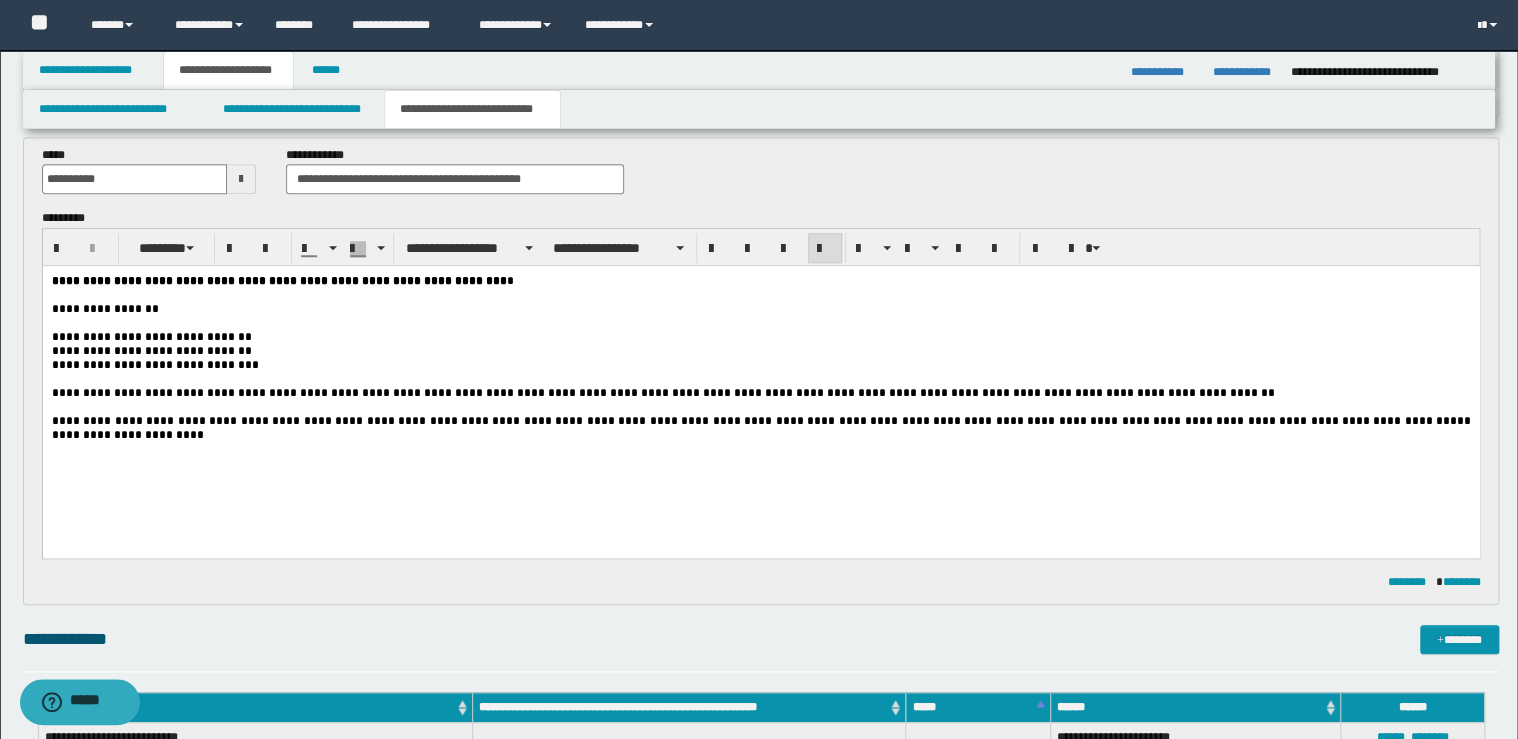 click on "**********" at bounding box center [760, 428] 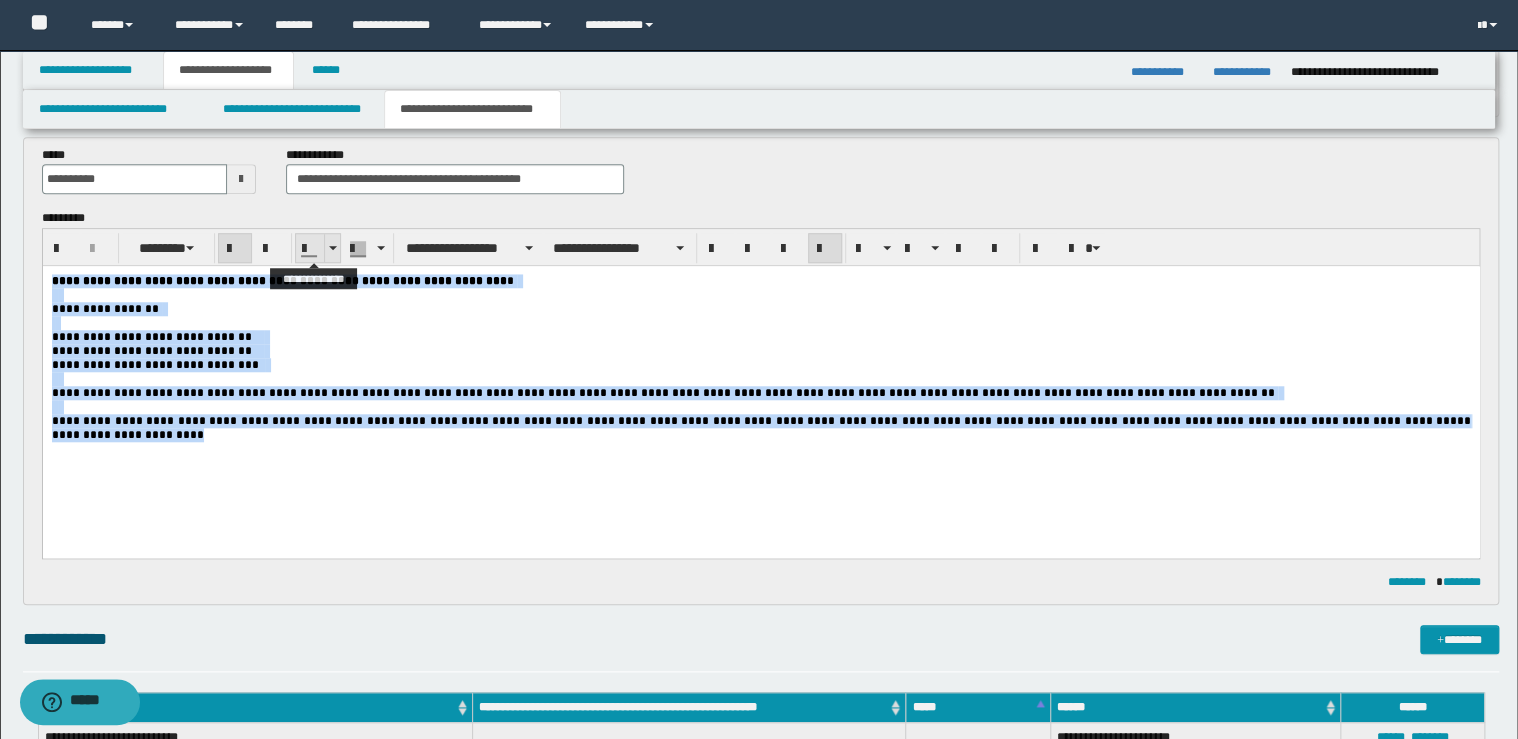 click at bounding box center [332, 248] 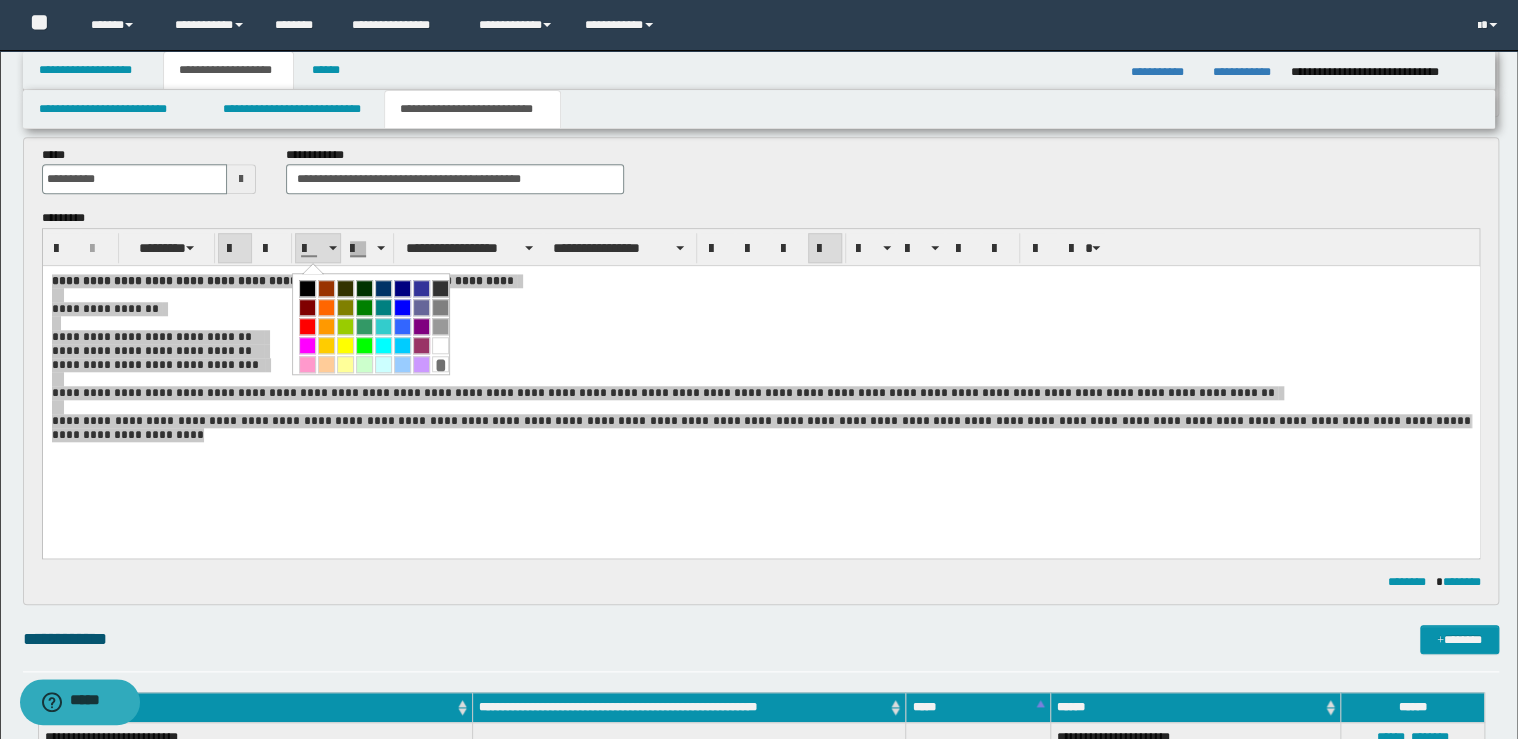 drag, startPoint x: 306, startPoint y: 292, endPoint x: 294, endPoint y: 2, distance: 290.24817 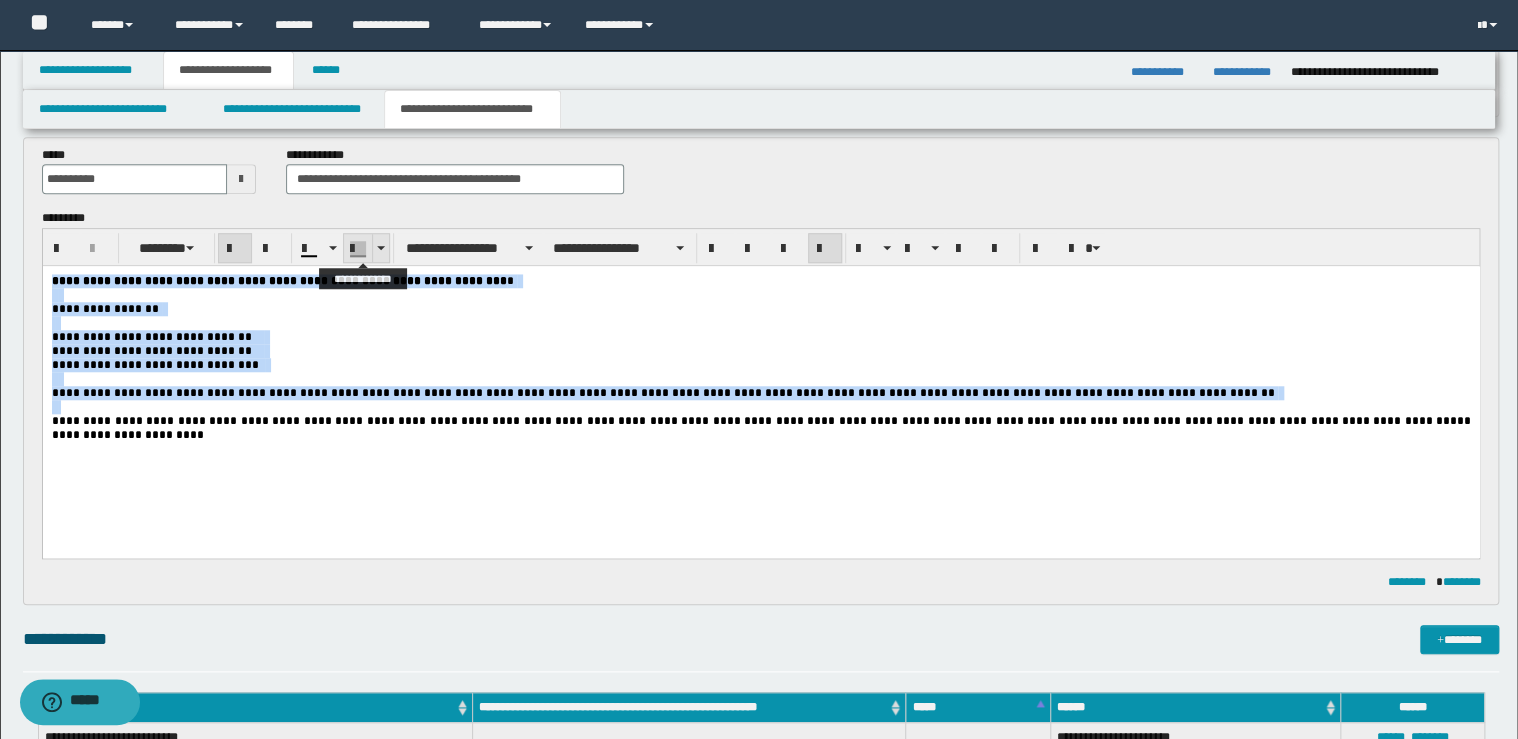 click at bounding box center [380, 248] 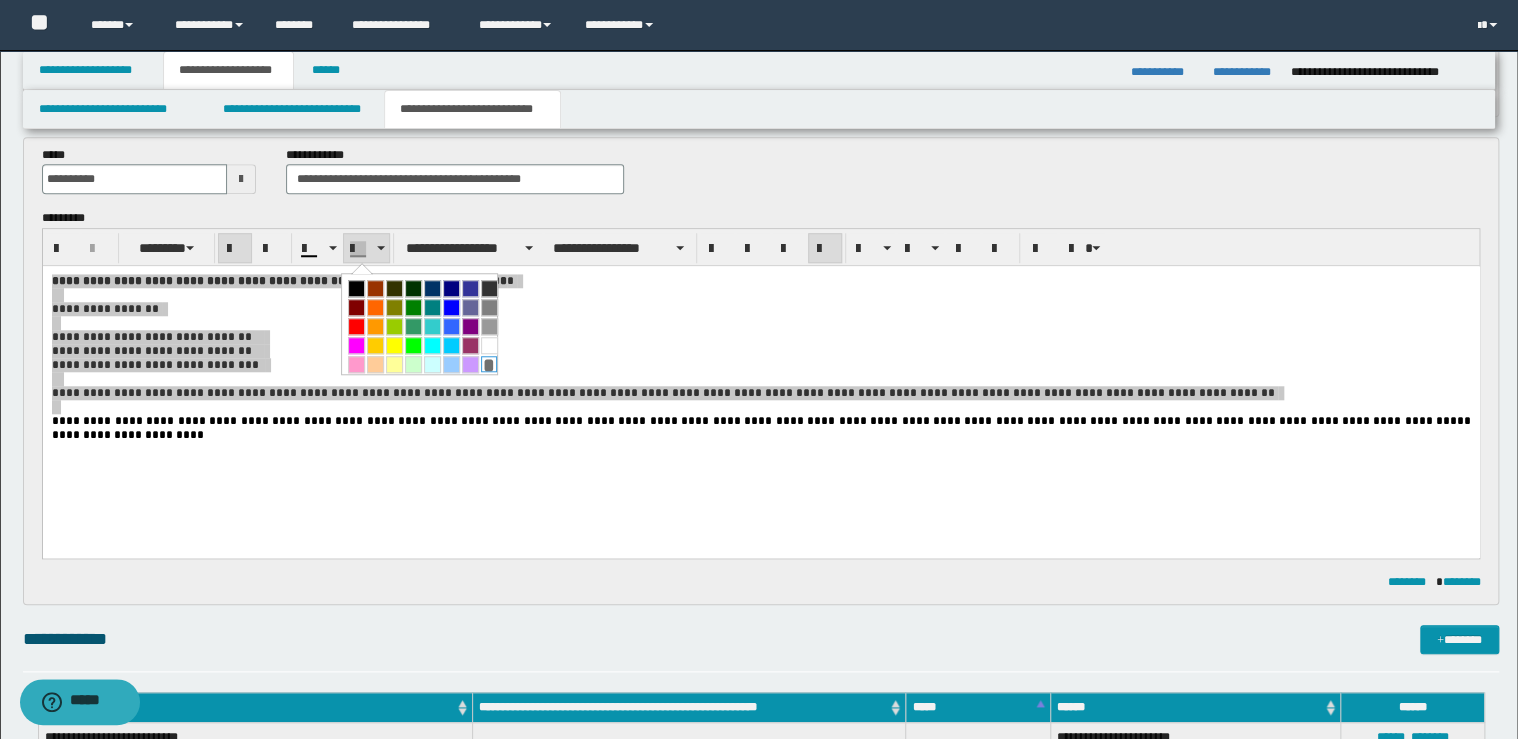 click on "*" at bounding box center [489, 364] 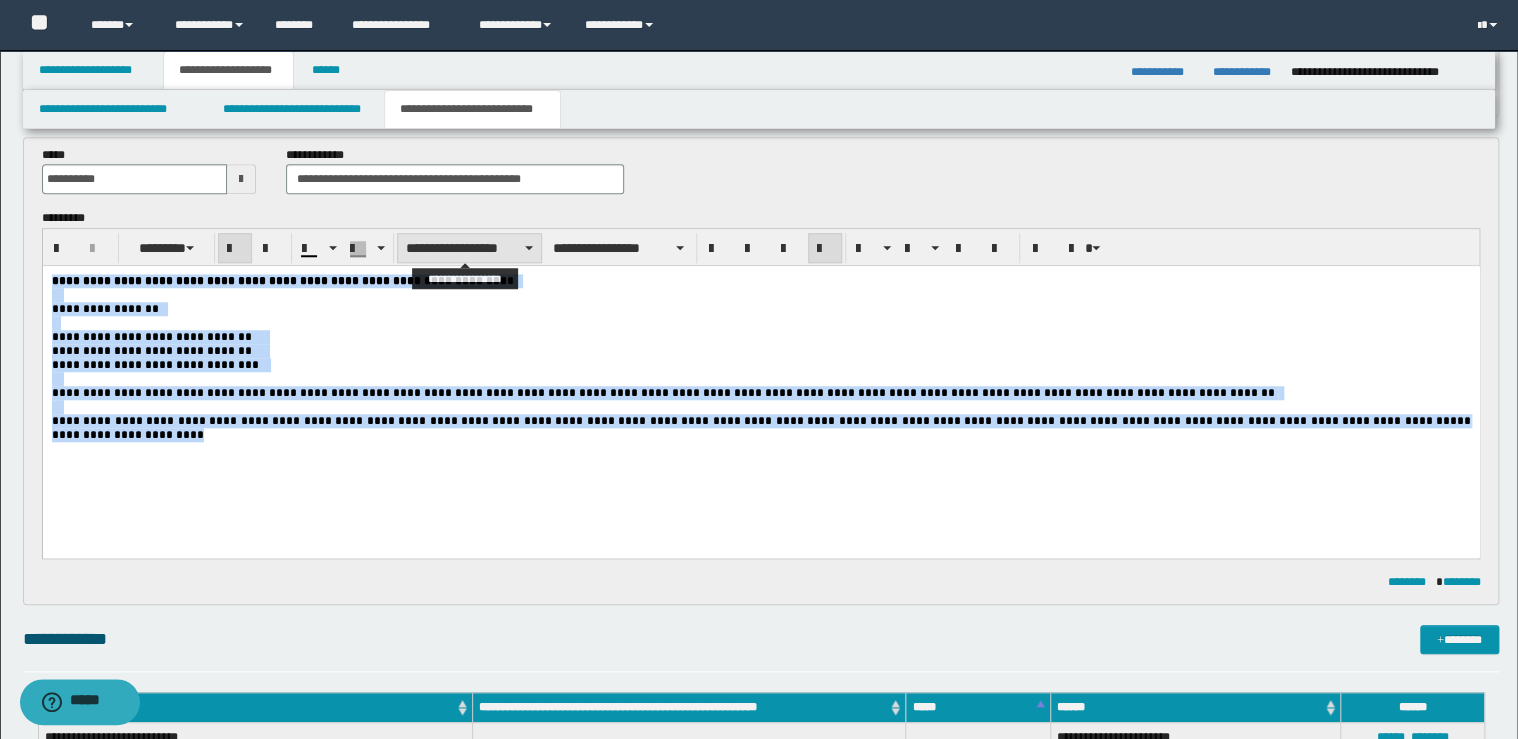 drag, startPoint x: 466, startPoint y: 244, endPoint x: 464, endPoint y: 260, distance: 16.124516 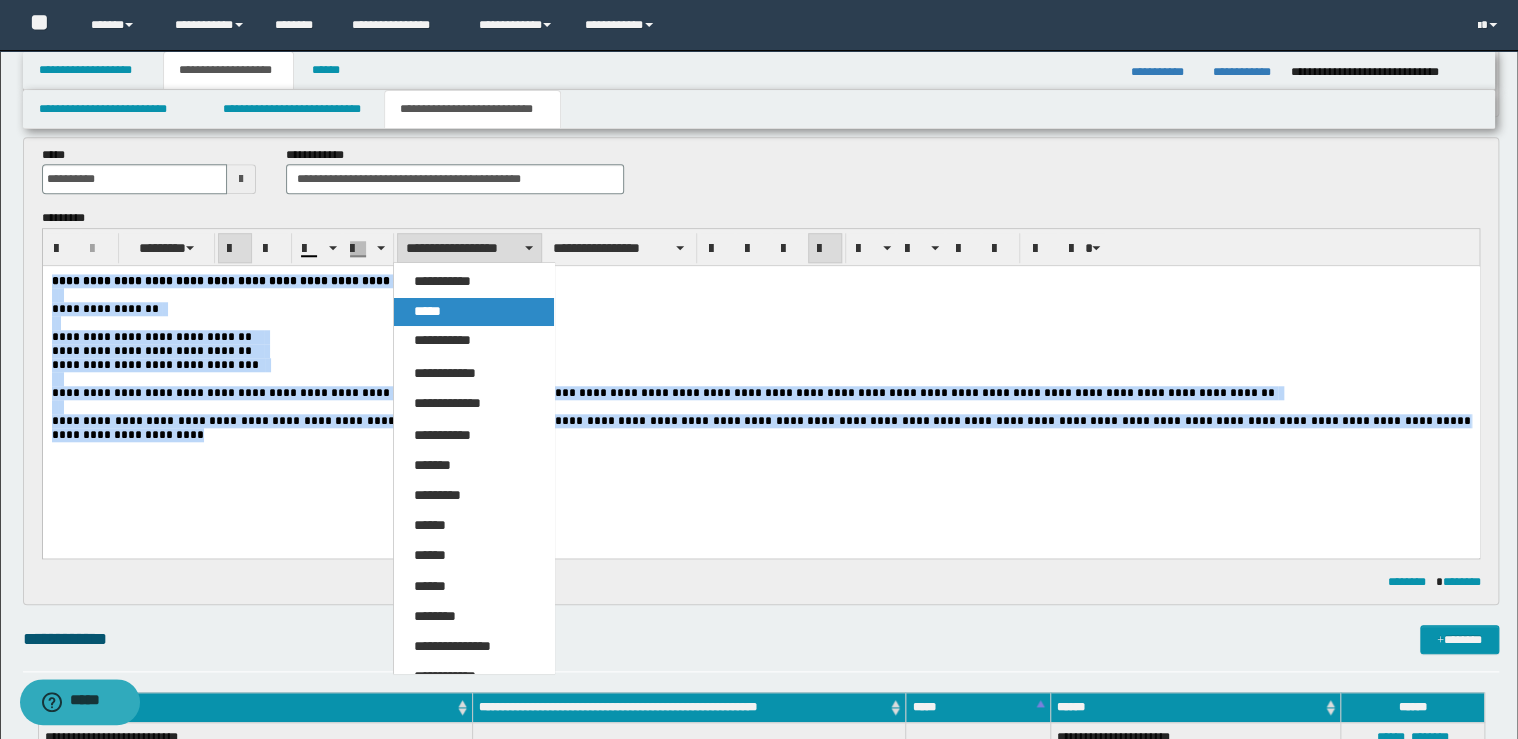 click on "*****" at bounding box center [474, 312] 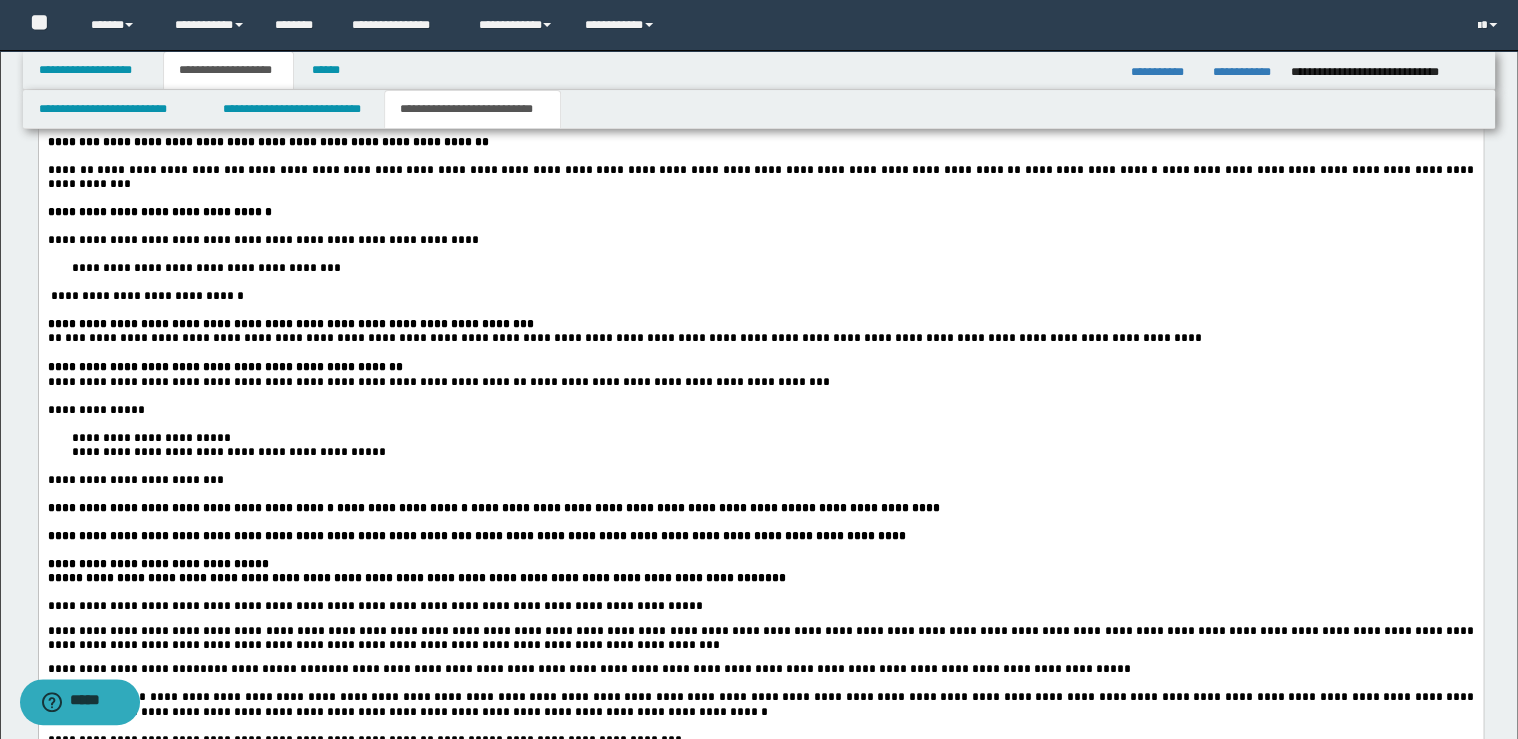 scroll, scrollTop: 1440, scrollLeft: 0, axis: vertical 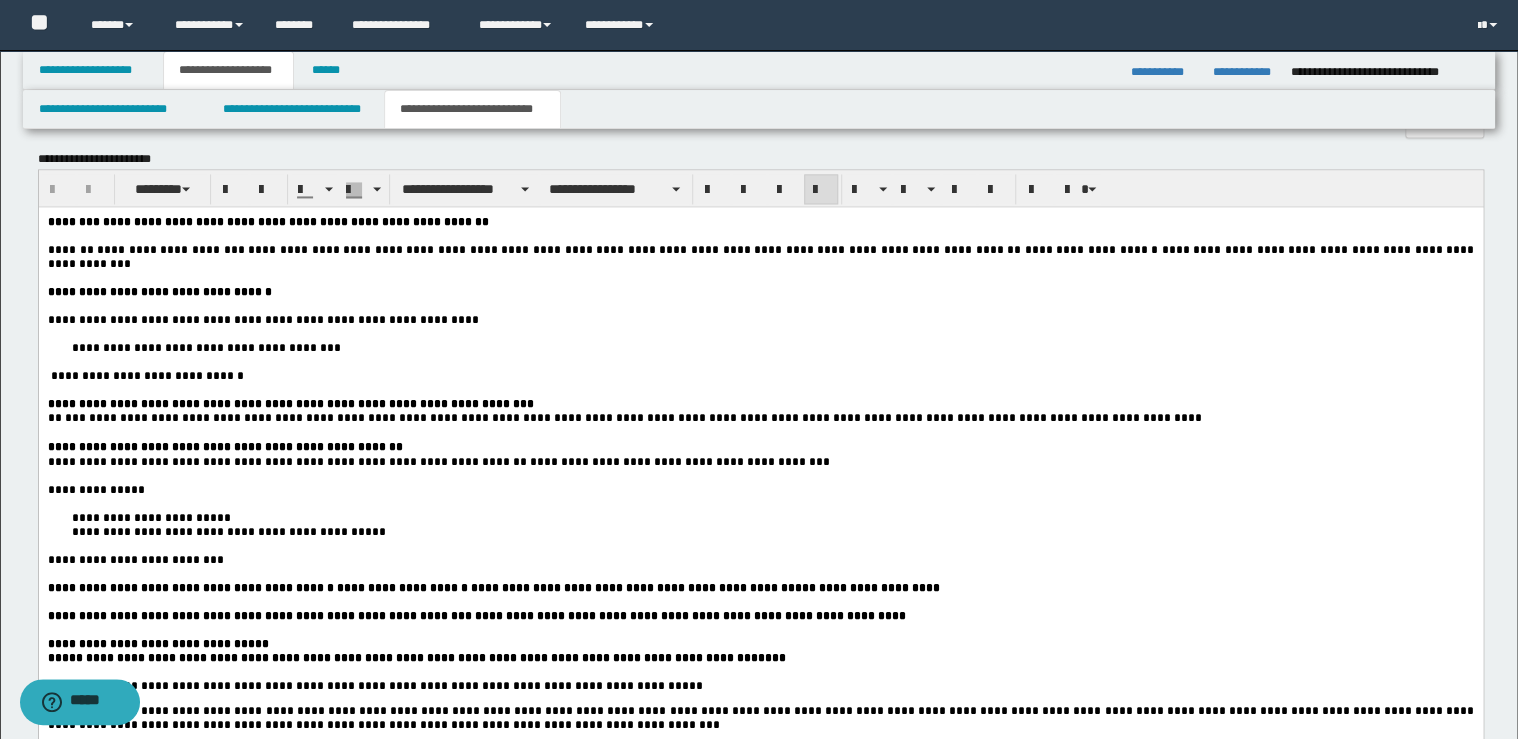 click at bounding box center (783, 475) 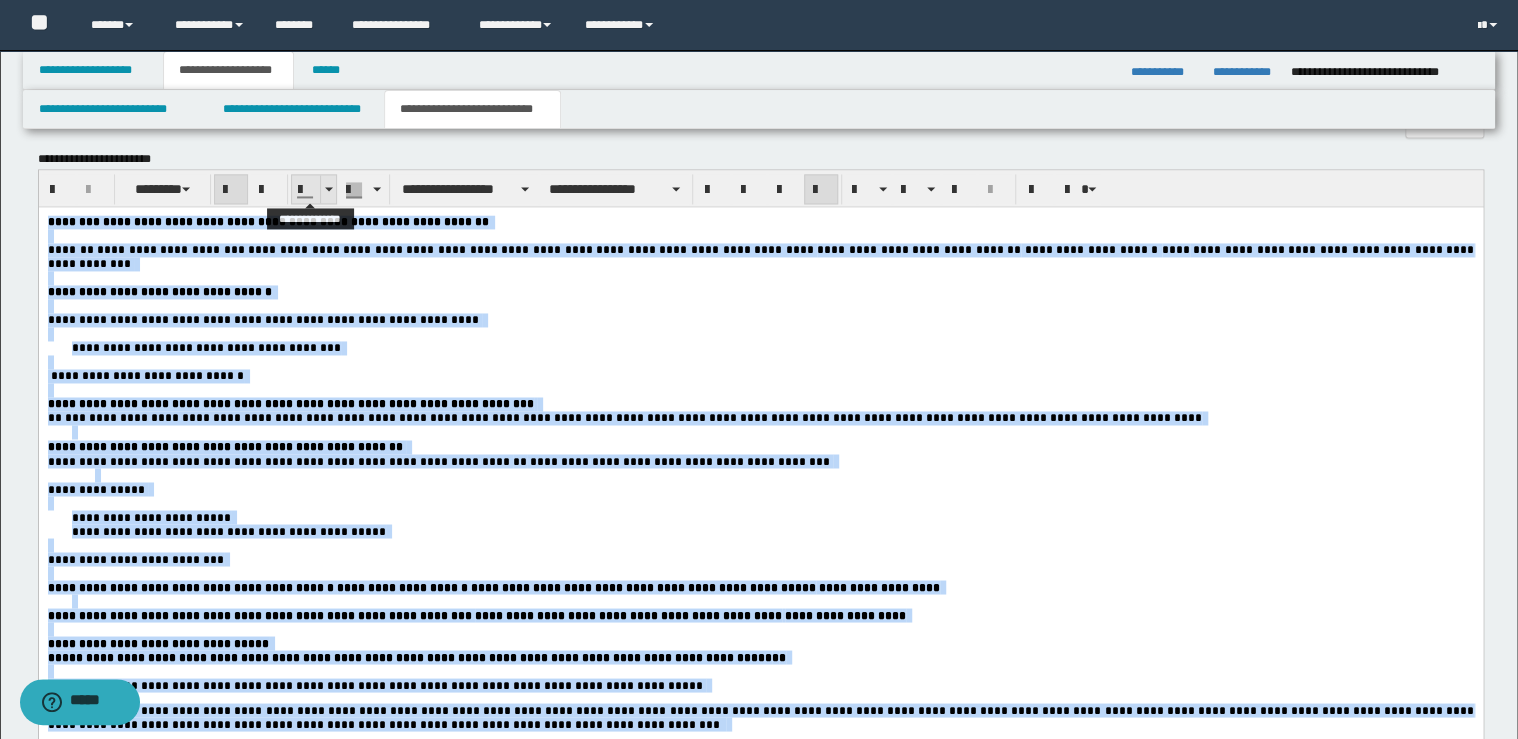 click at bounding box center [329, 189] 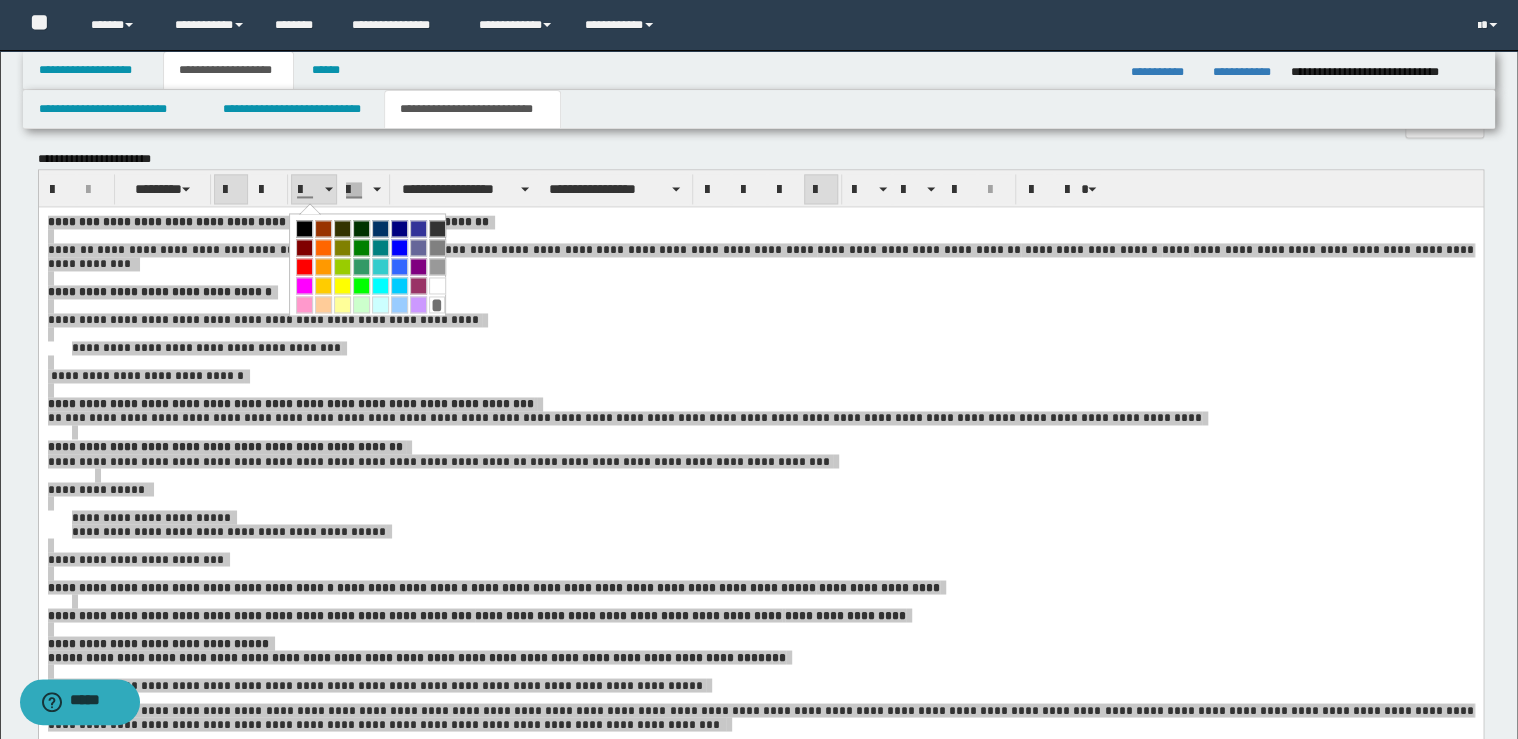 drag, startPoint x: 303, startPoint y: 227, endPoint x: 318, endPoint y: 0, distance: 227.49506 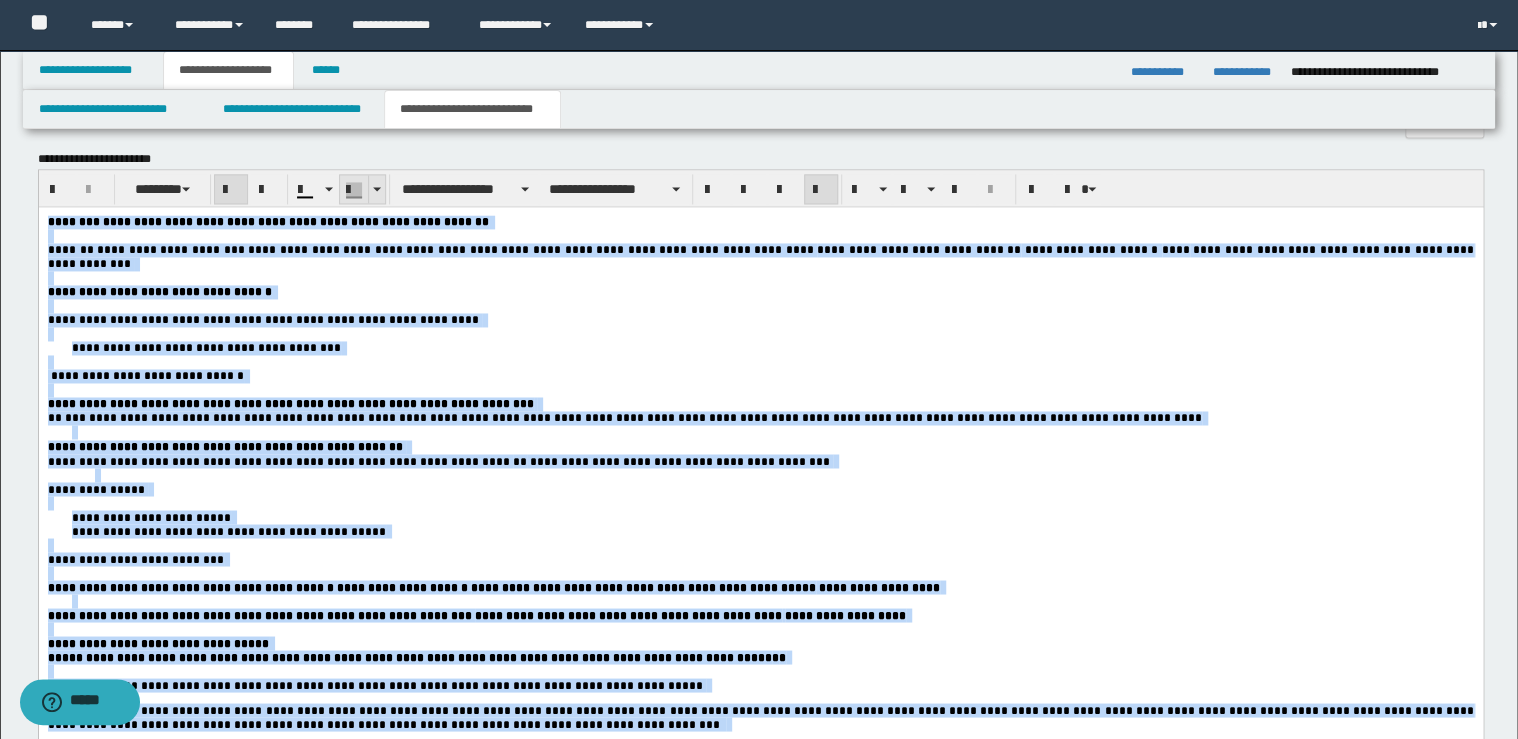click at bounding box center [376, 189] 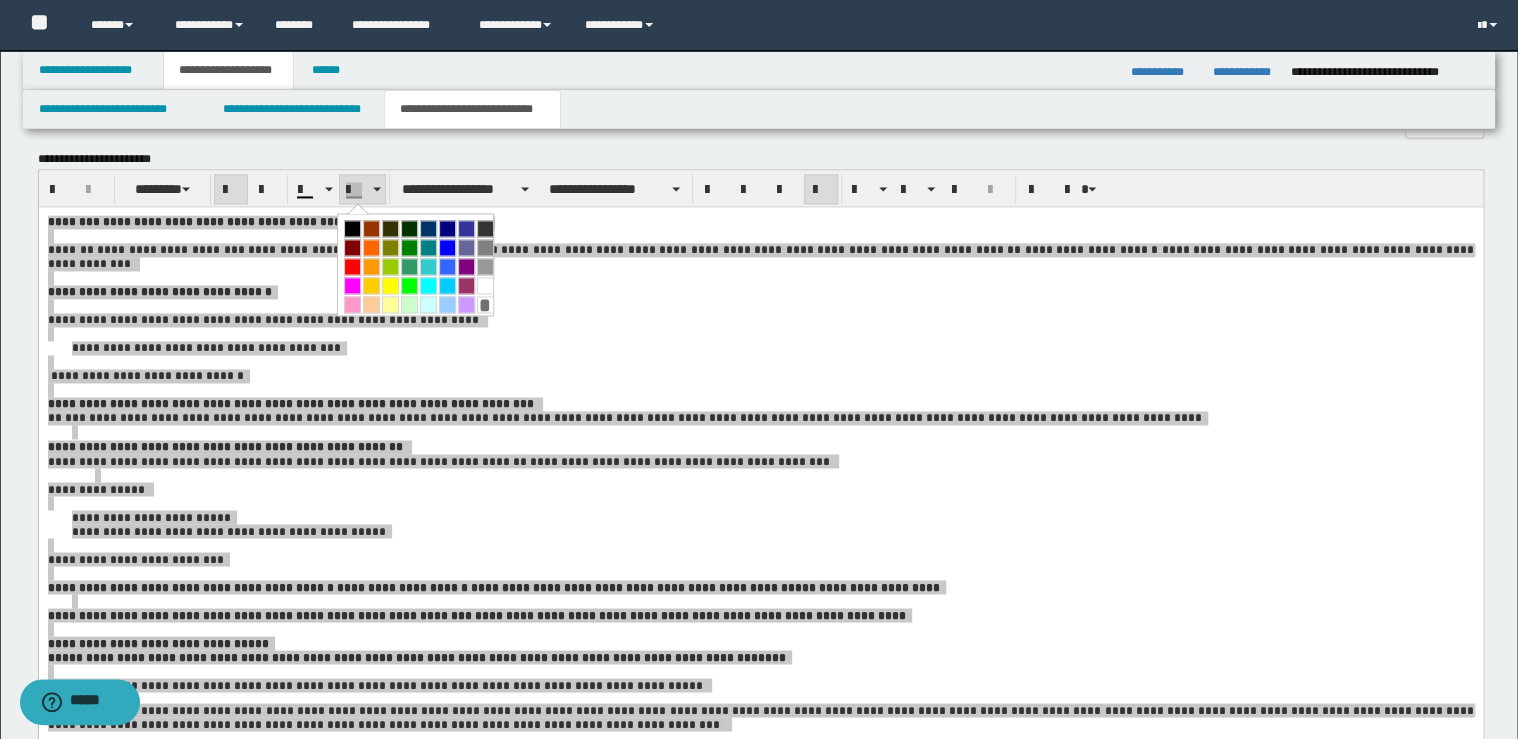 click on "*" at bounding box center [485, 304] 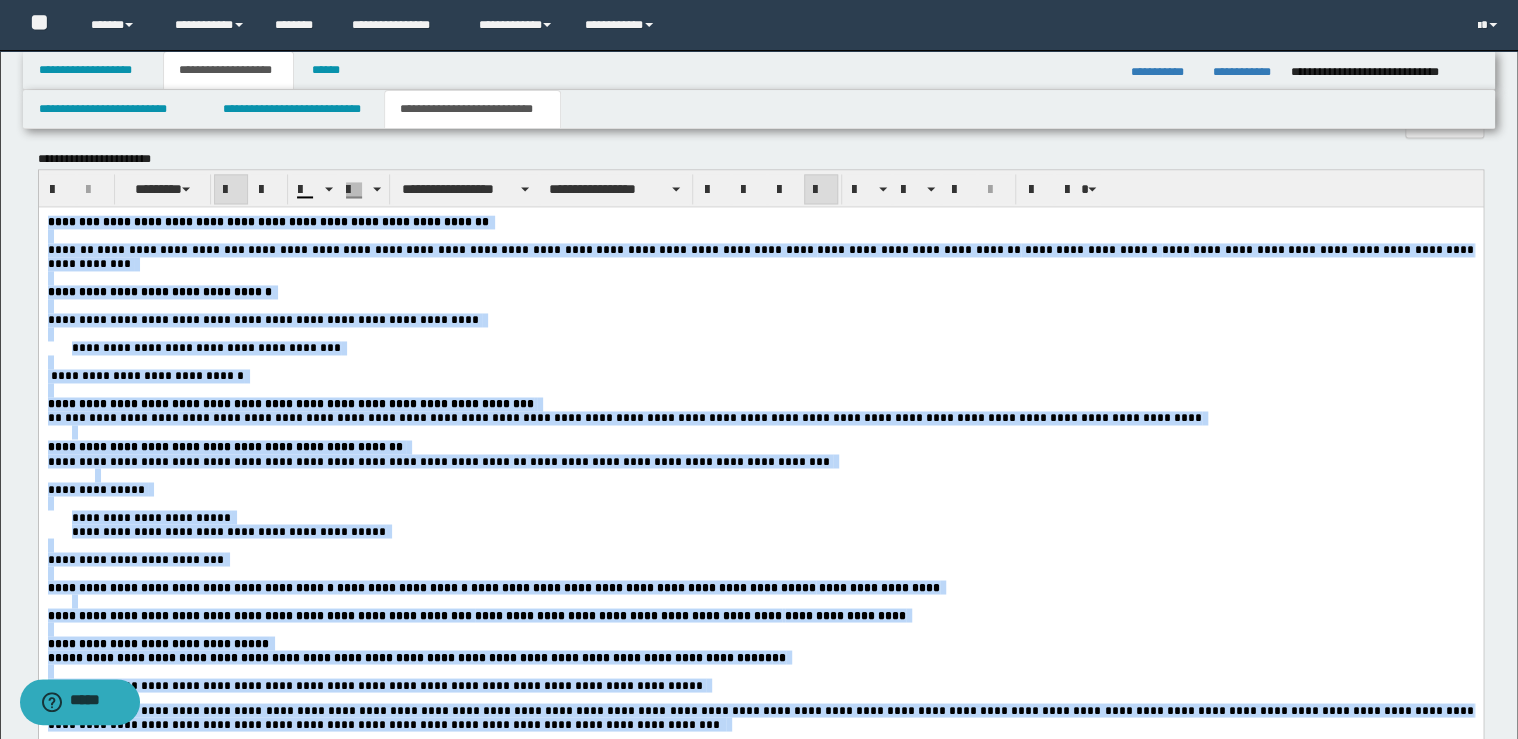 click on "**********" at bounding box center (205, 348) 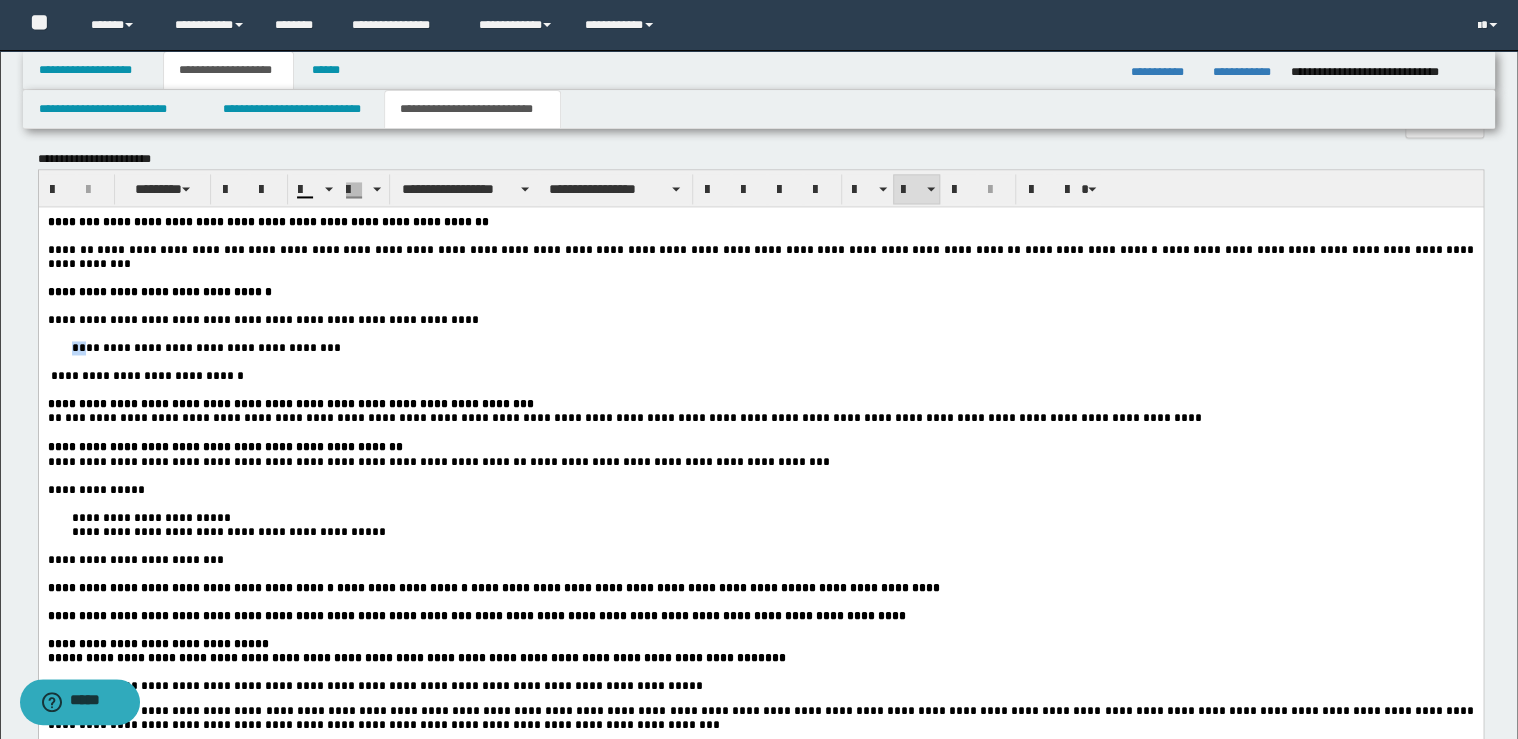 drag, startPoint x: 72, startPoint y: 349, endPoint x: 87, endPoint y: 351, distance: 15.132746 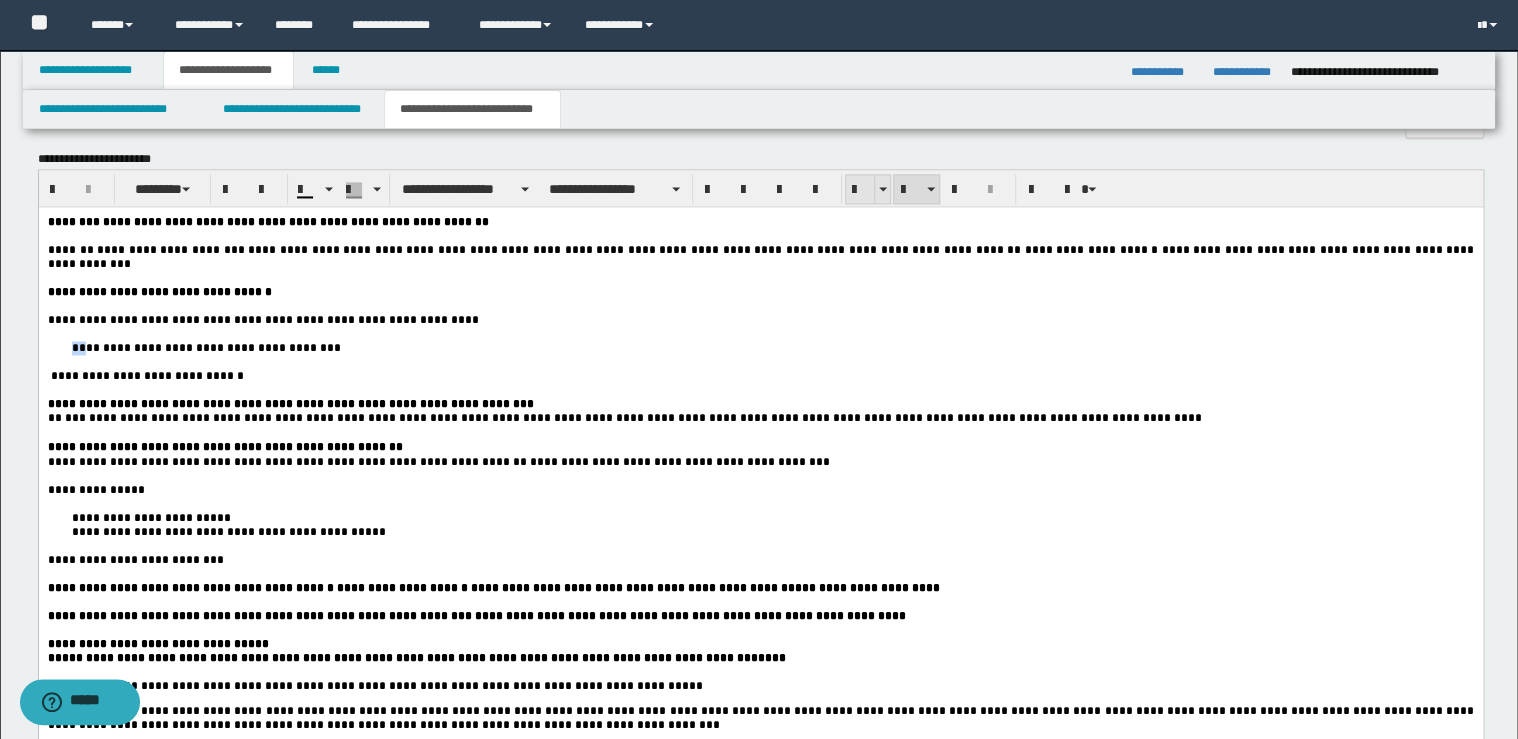 click at bounding box center (860, 189) 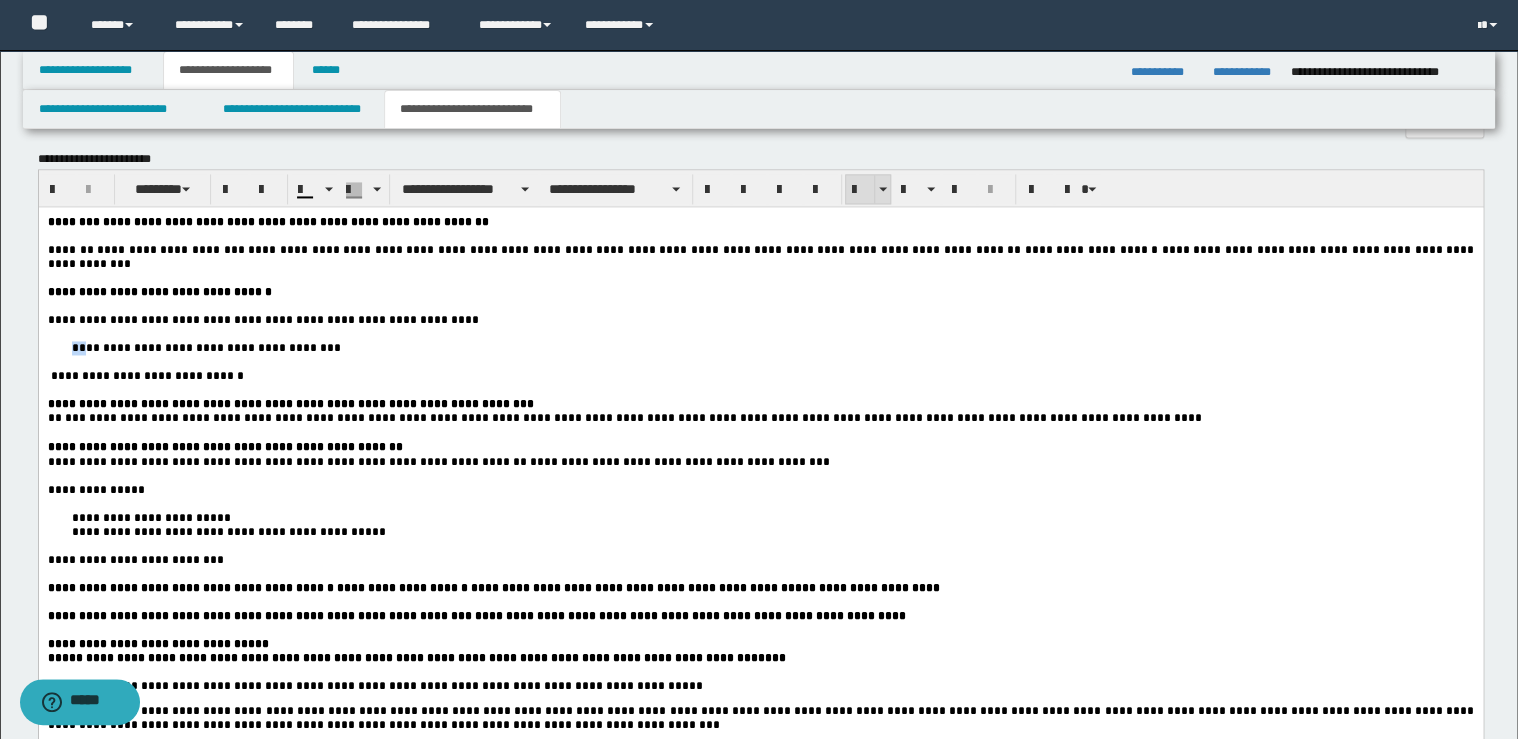 click at bounding box center [860, 189] 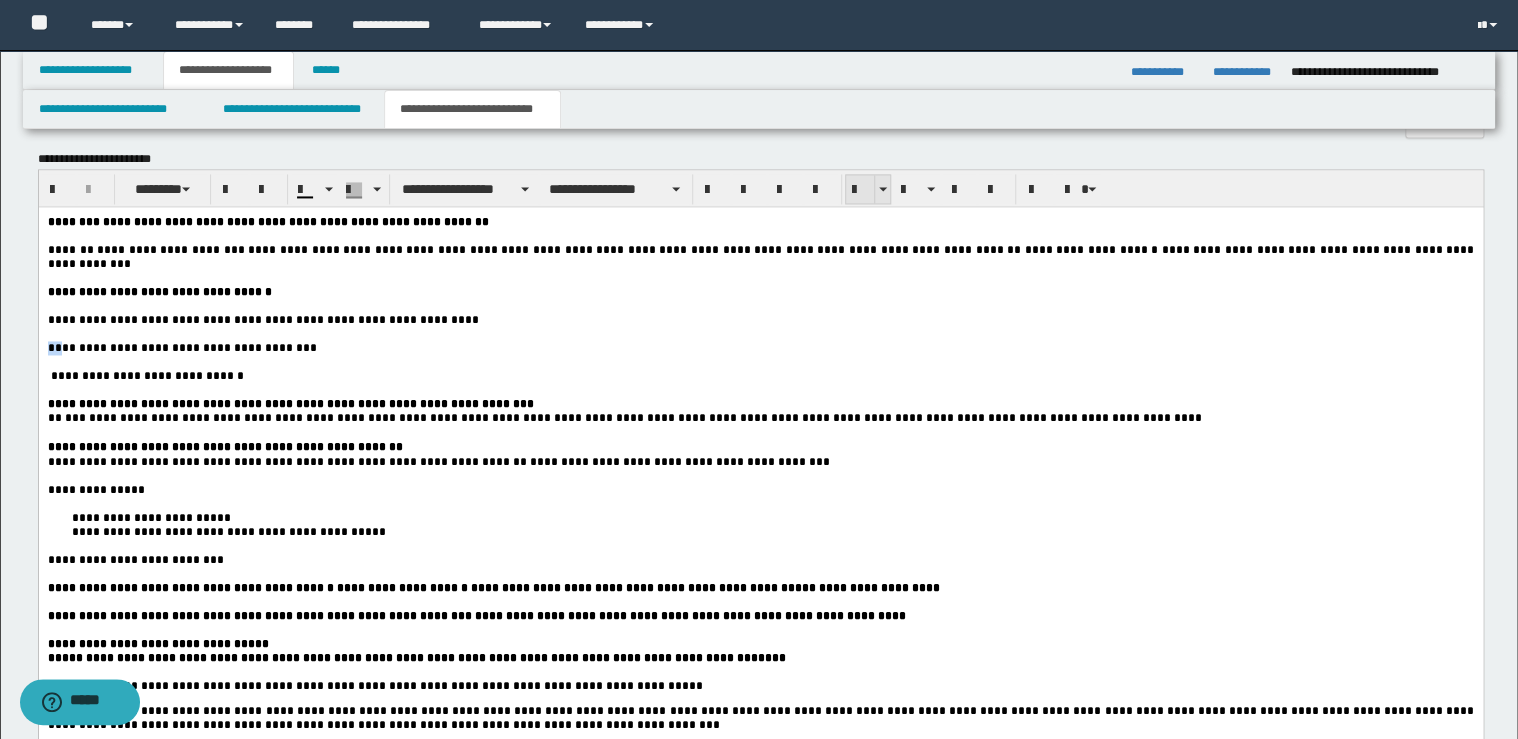 click at bounding box center [860, 189] 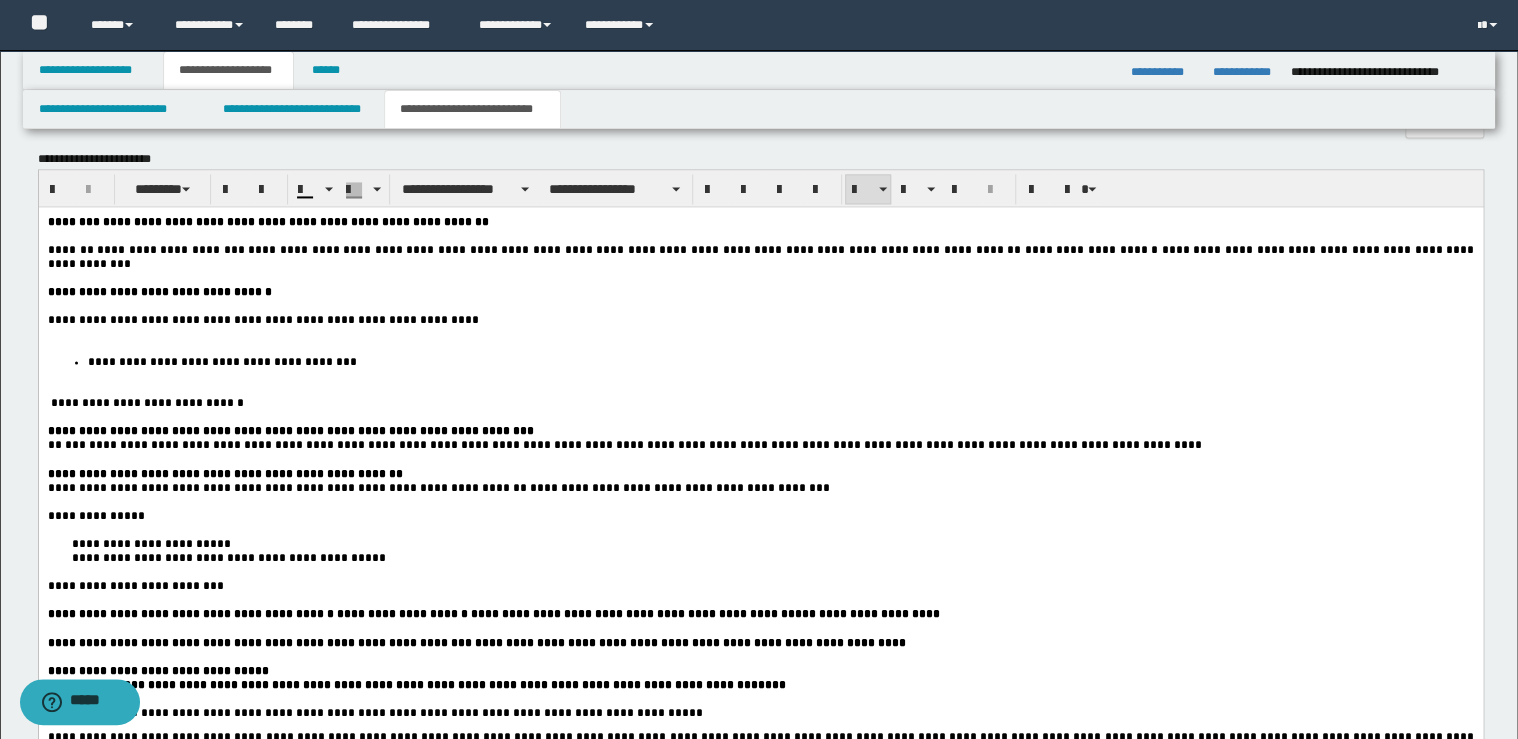 click at bounding box center [482, 320] 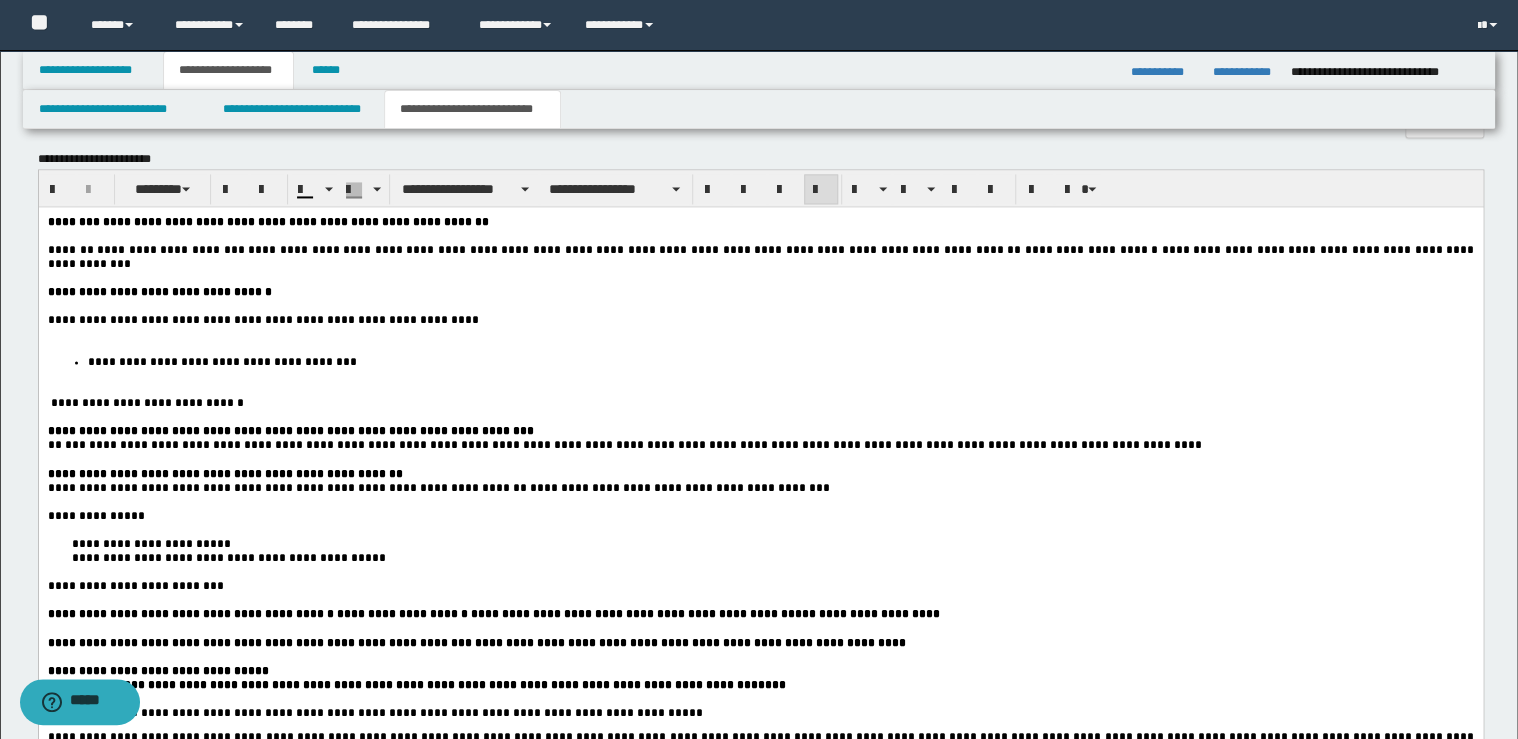 type 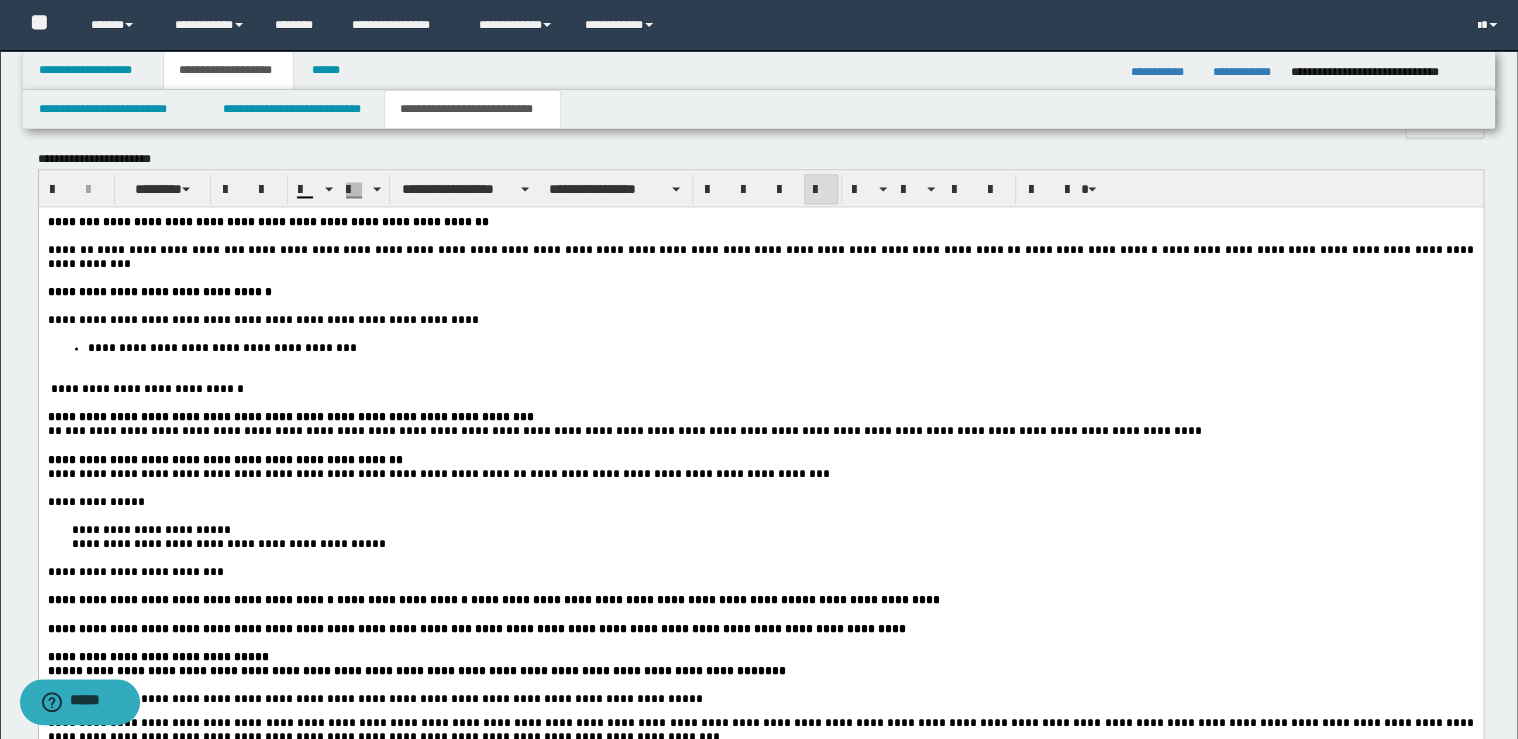 click on "**********" at bounding box center [780, 348] 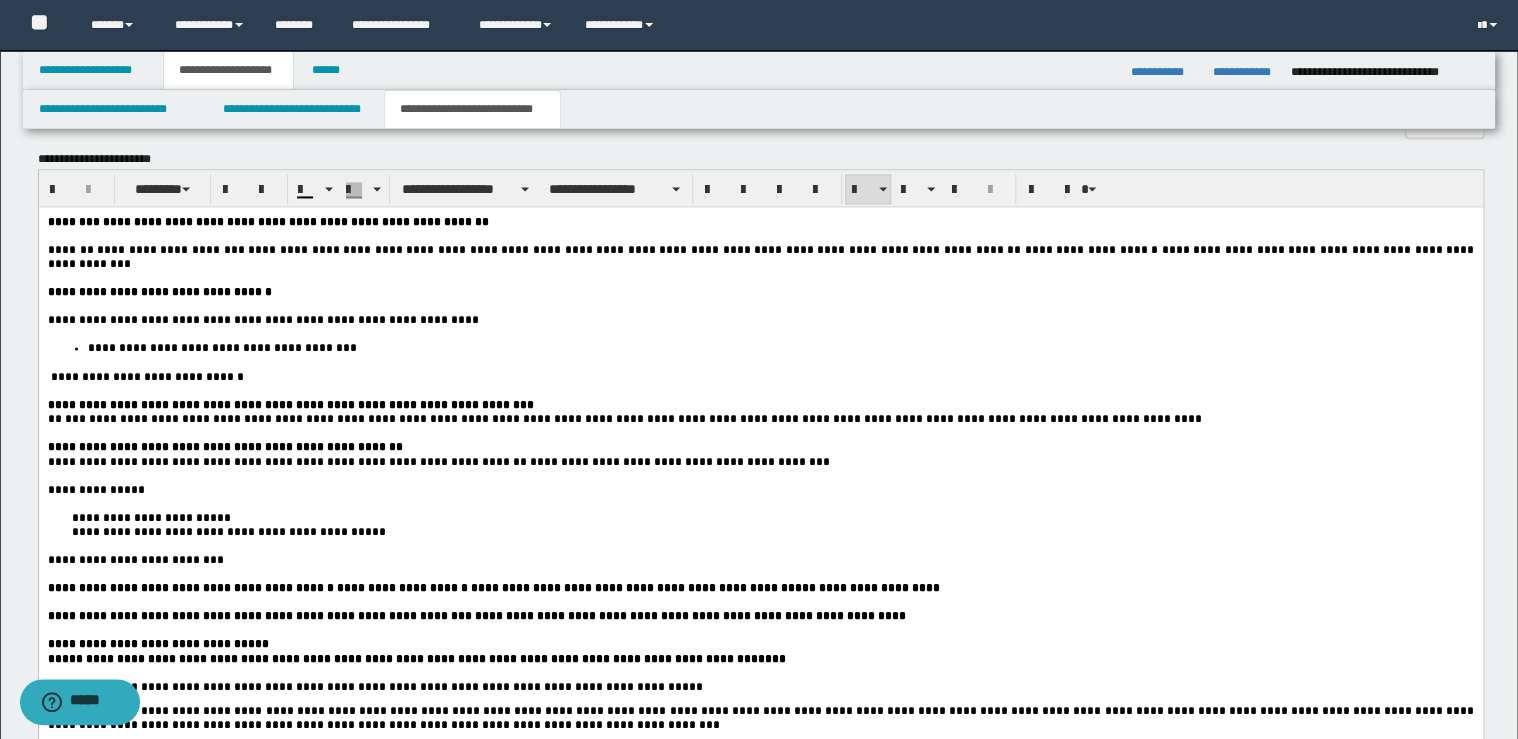 drag, startPoint x: 134, startPoint y: 379, endPoint x: 163, endPoint y: 388, distance: 30.364452 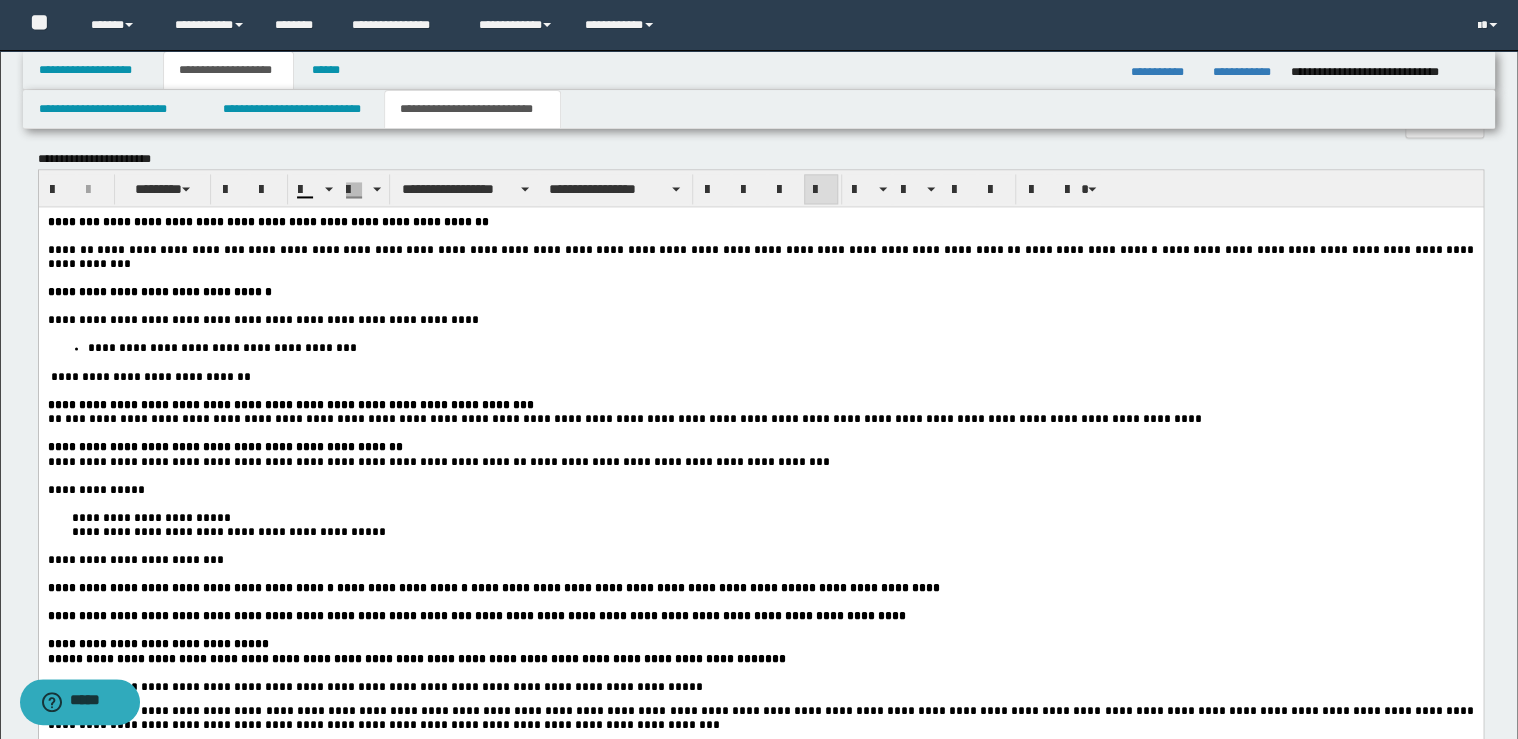 click on "**********" at bounding box center (760, 489) 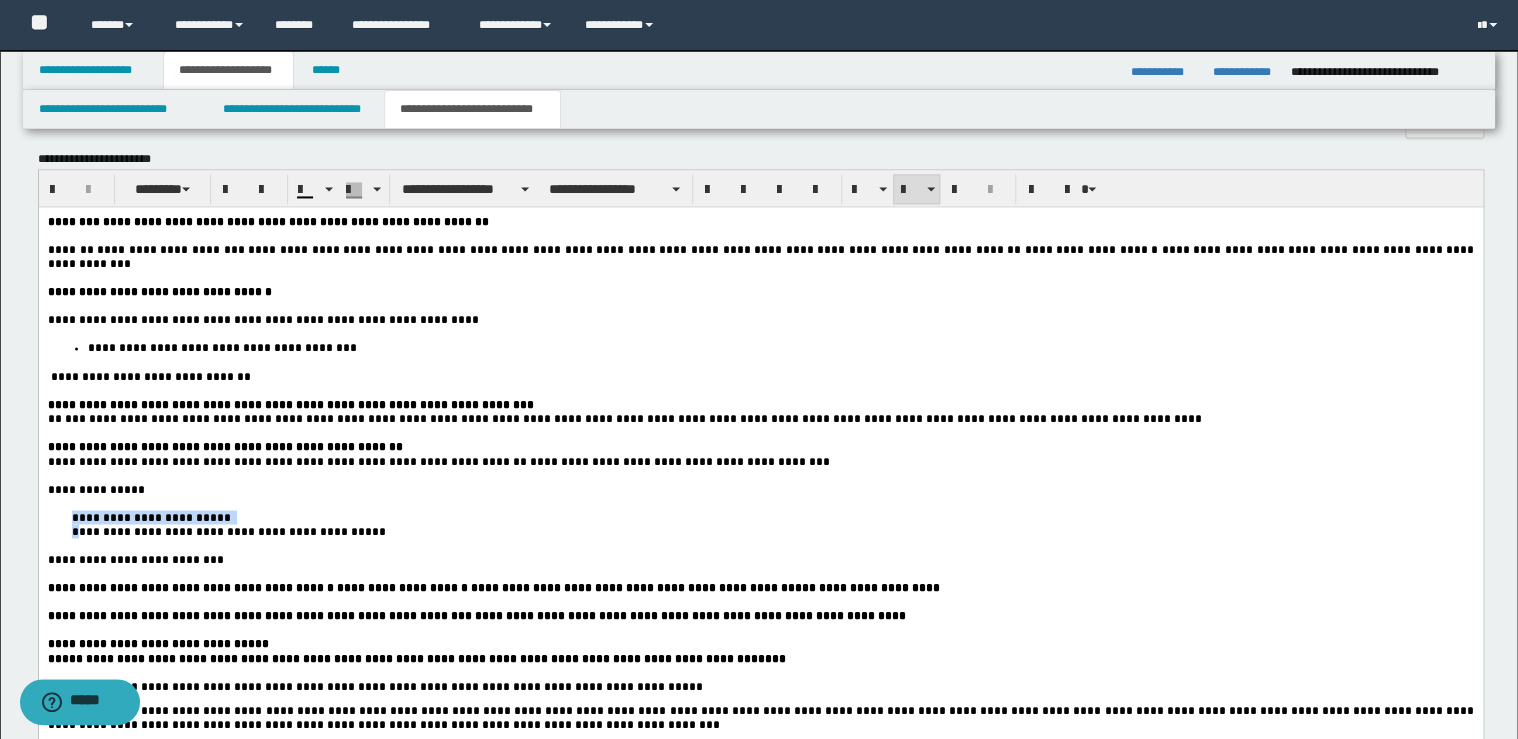 drag, startPoint x: 73, startPoint y: 532, endPoint x: 78, endPoint y: 545, distance: 13.928389 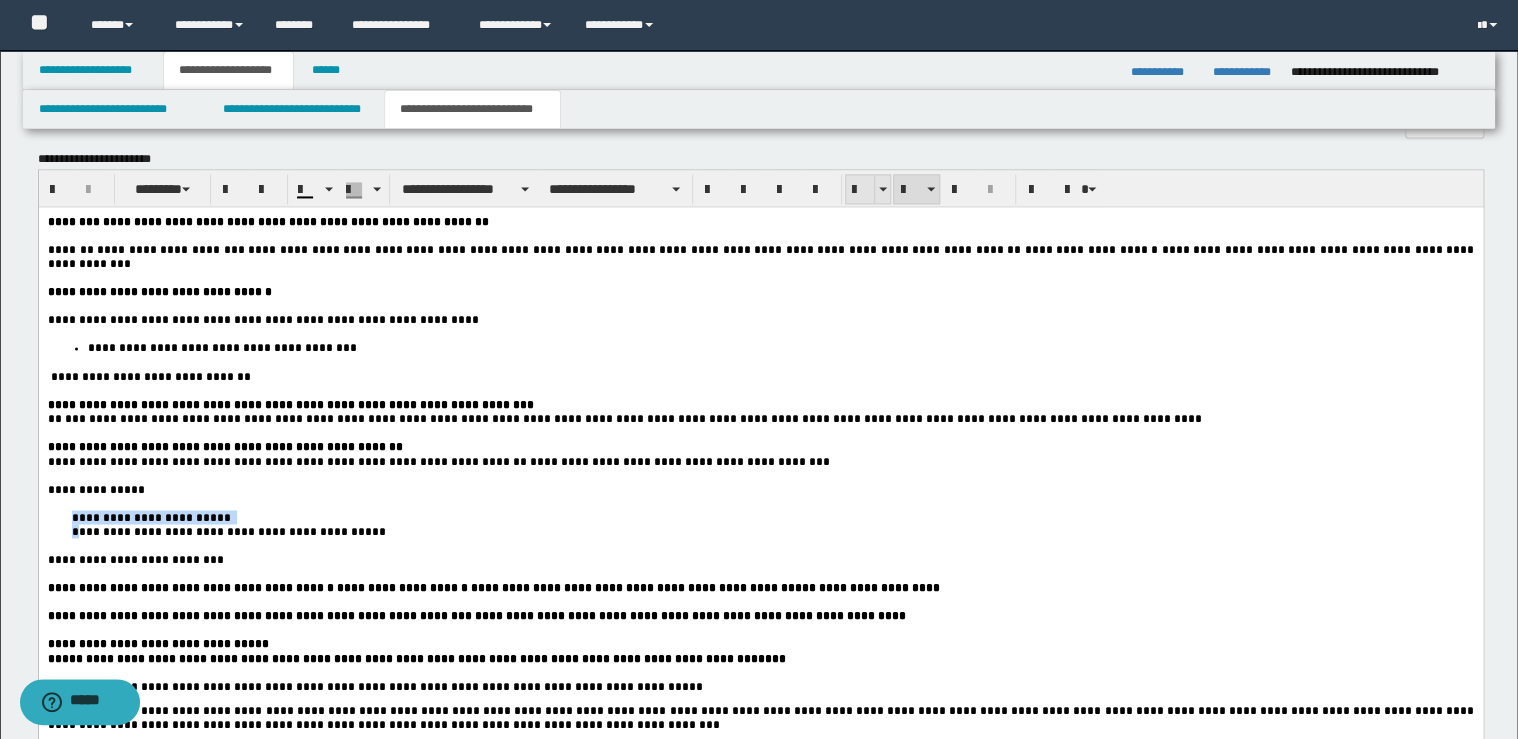 click at bounding box center [860, 190] 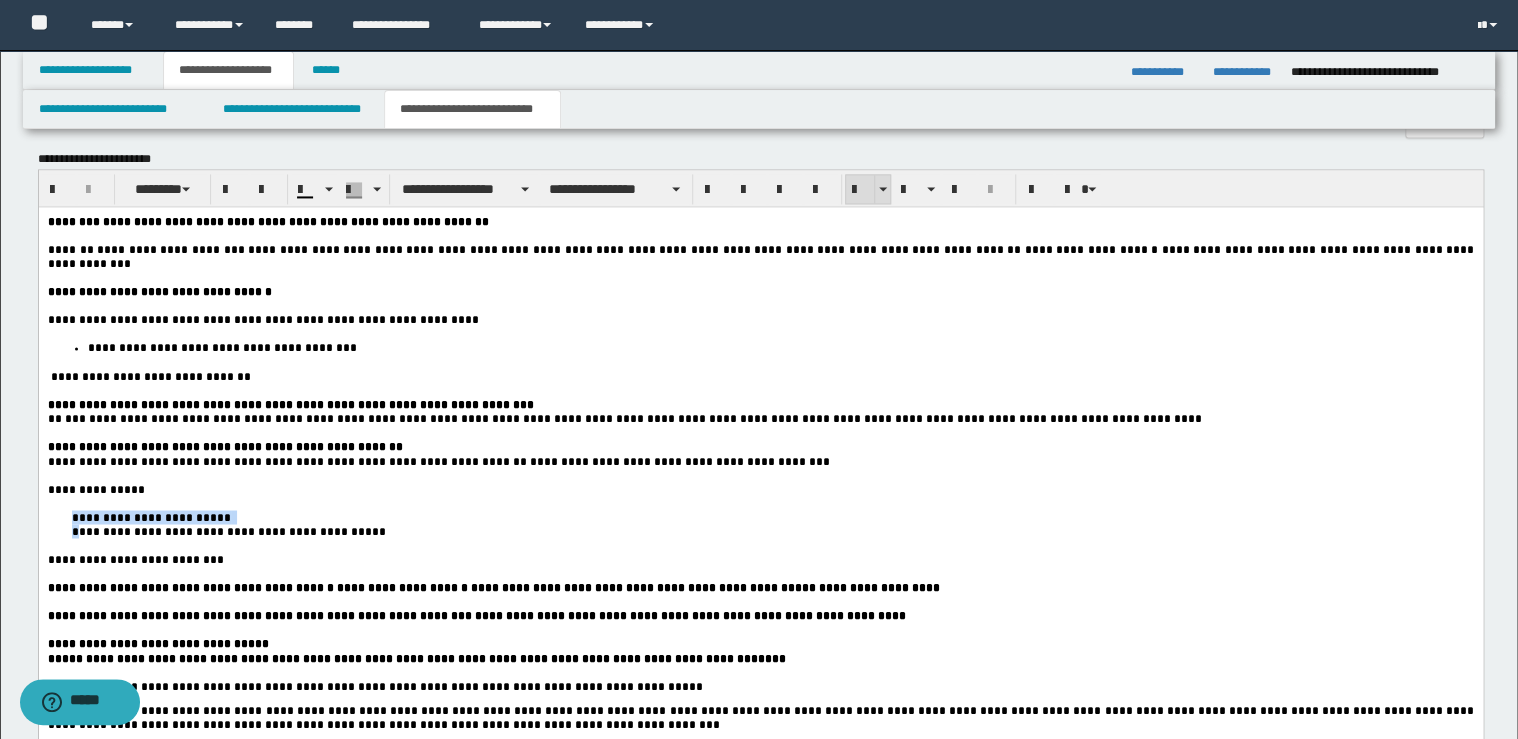 click at bounding box center (860, 190) 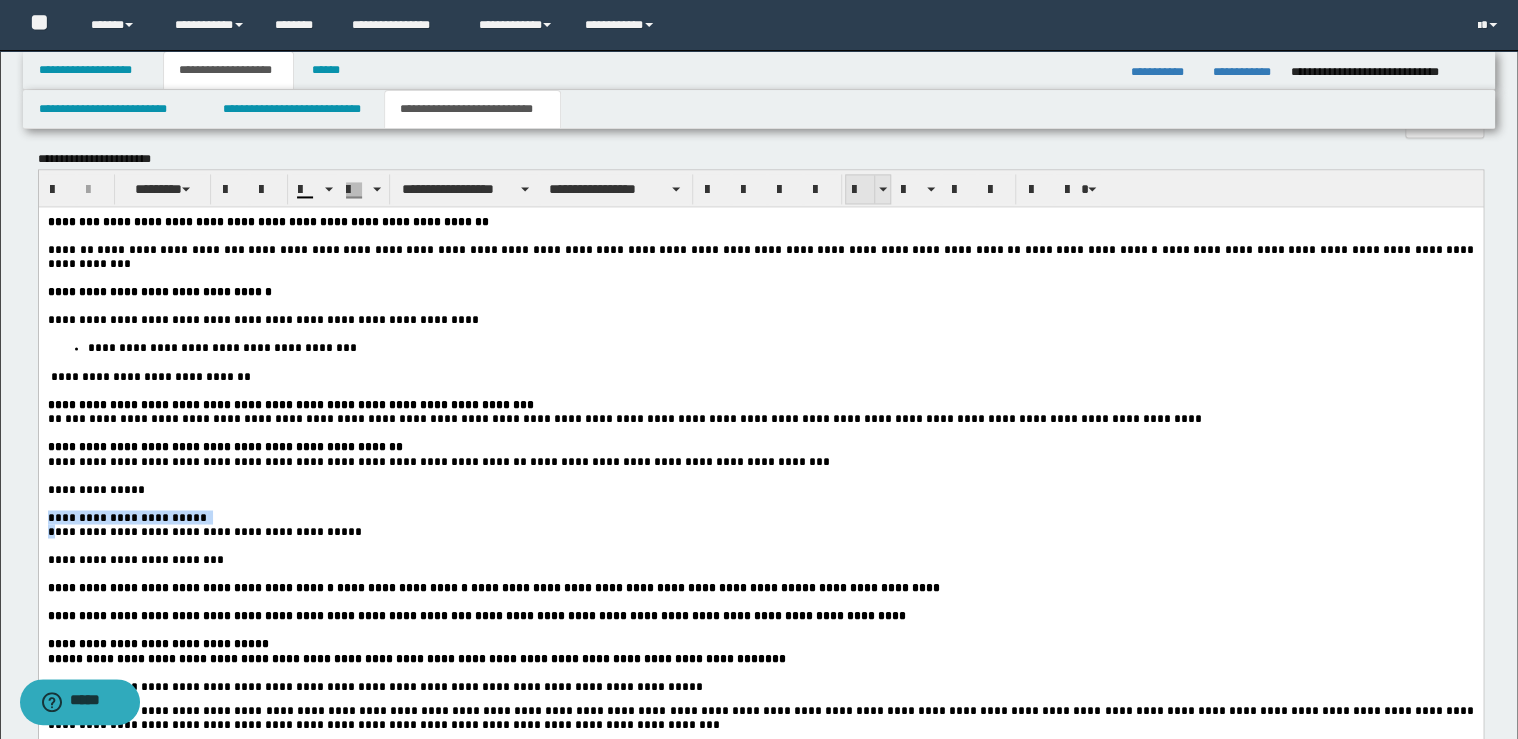 drag, startPoint x: 852, startPoint y: 188, endPoint x: 441, endPoint y: 161, distance: 411.8859 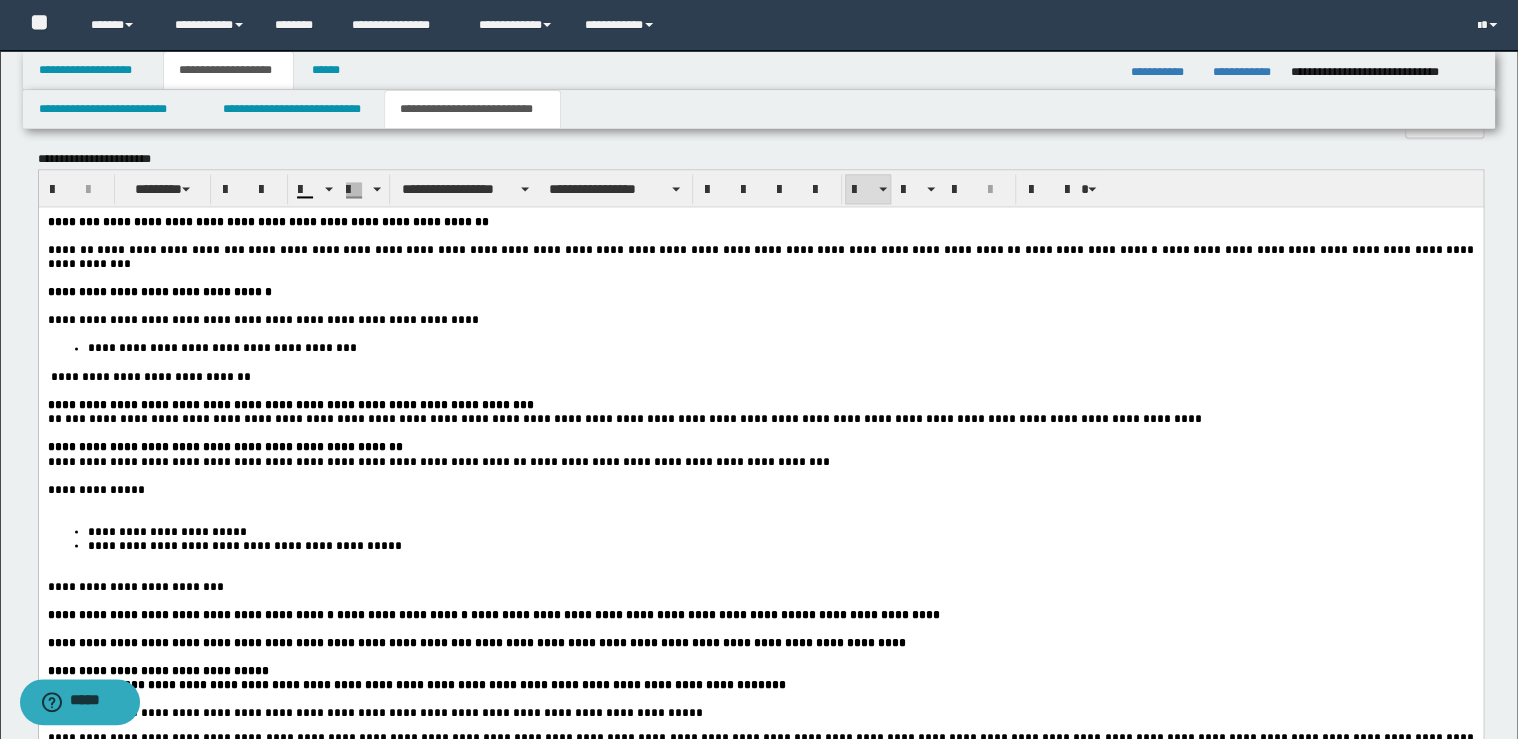 click on "**********" at bounding box center (760, 489) 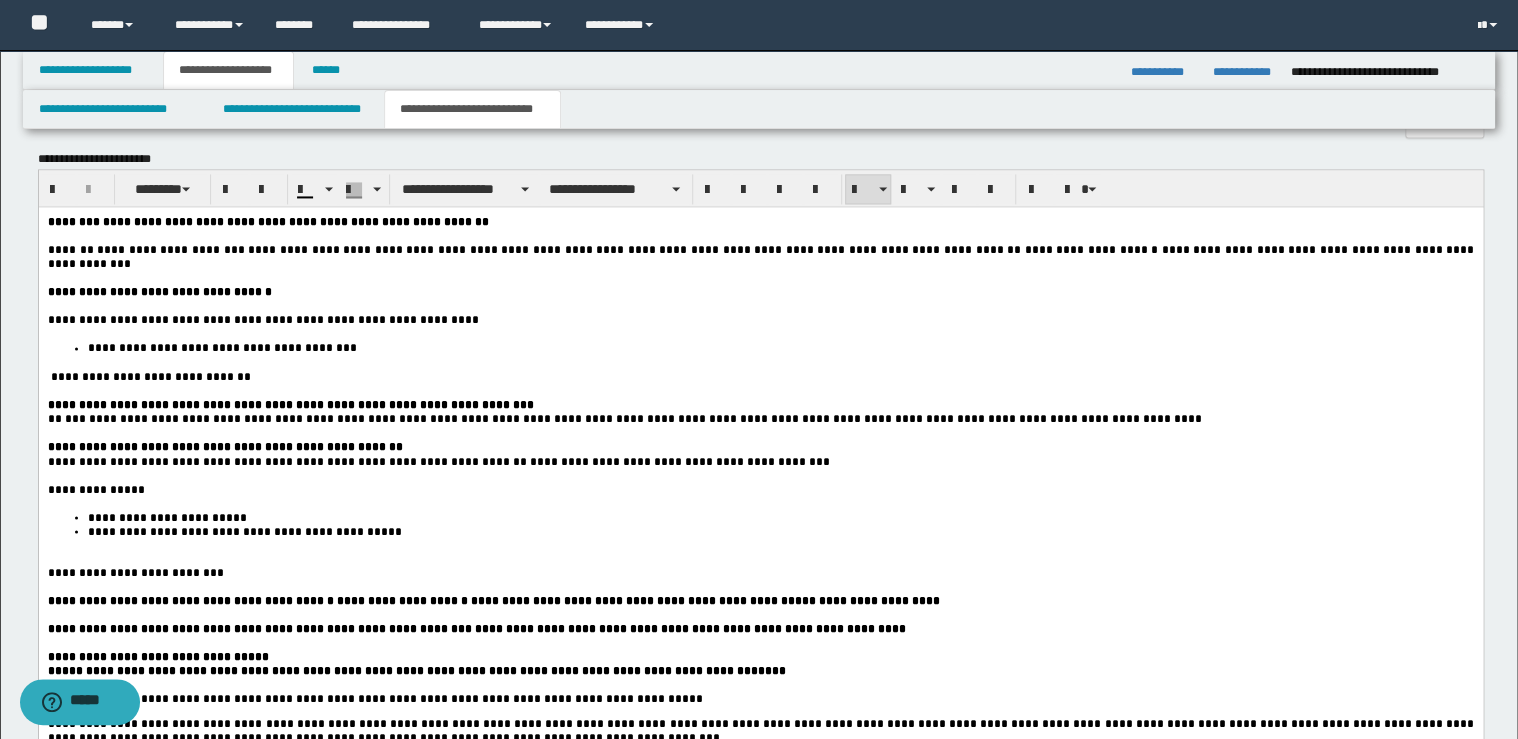 click on "**********" at bounding box center (780, 531) 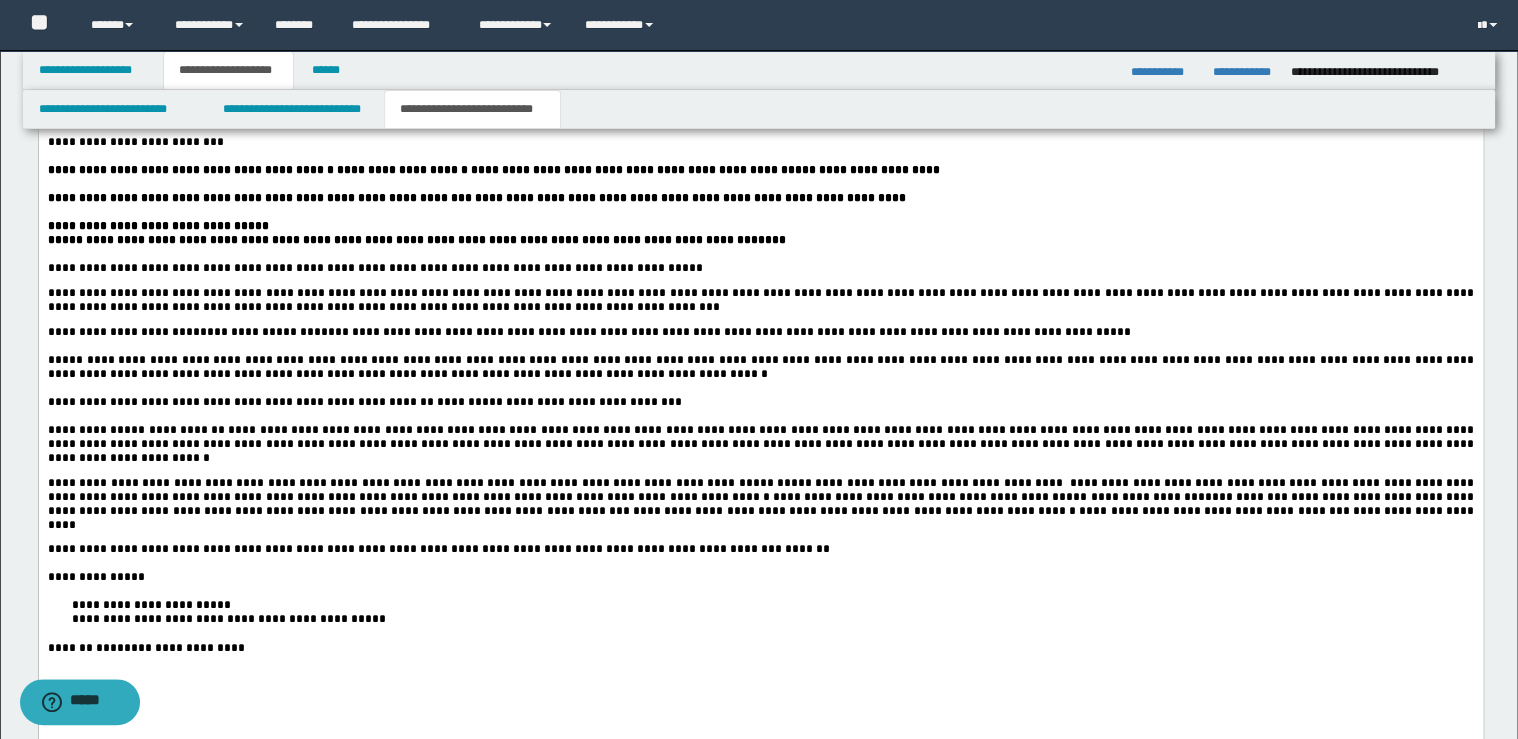 scroll, scrollTop: 2080, scrollLeft: 0, axis: vertical 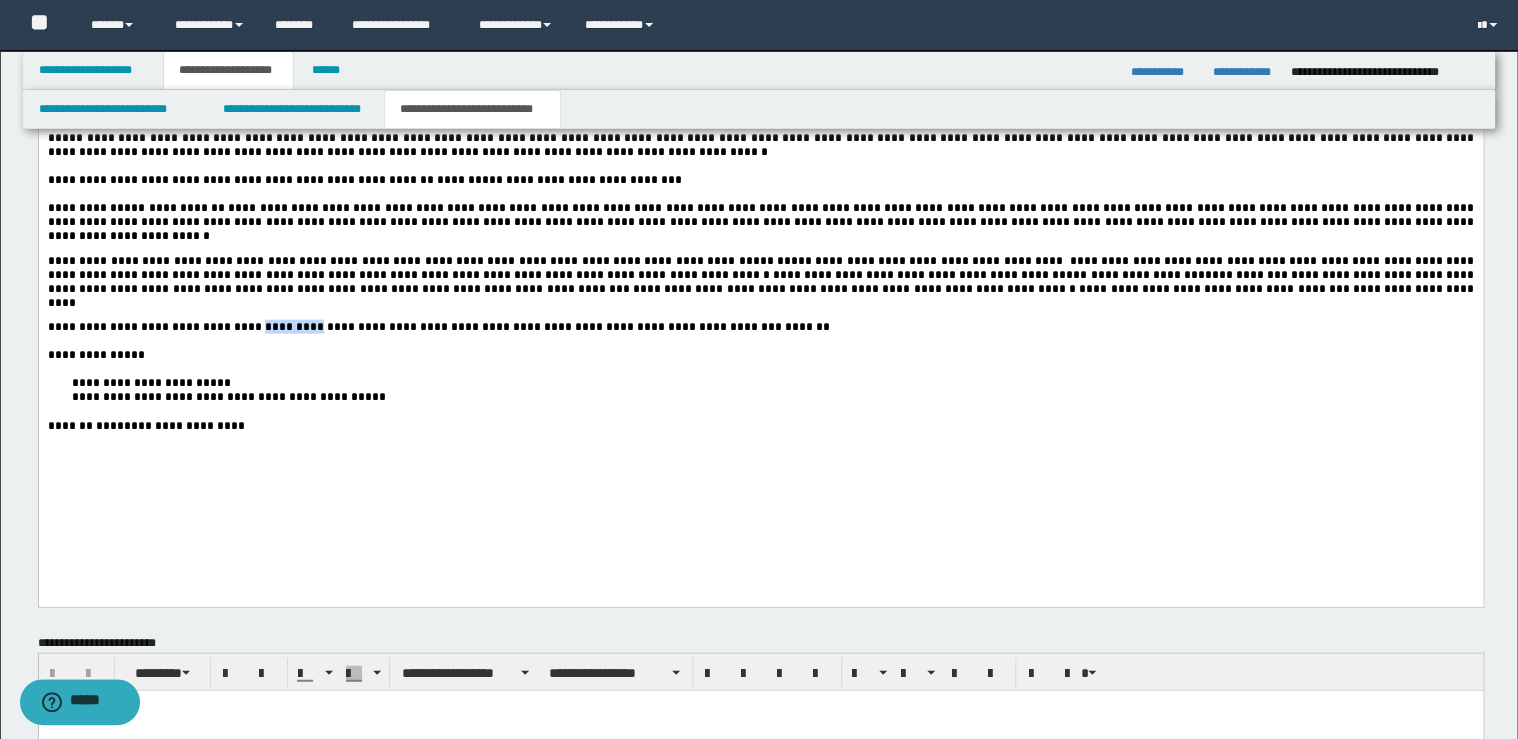 drag, startPoint x: 267, startPoint y: 367, endPoint x: 227, endPoint y: 370, distance: 40.112343 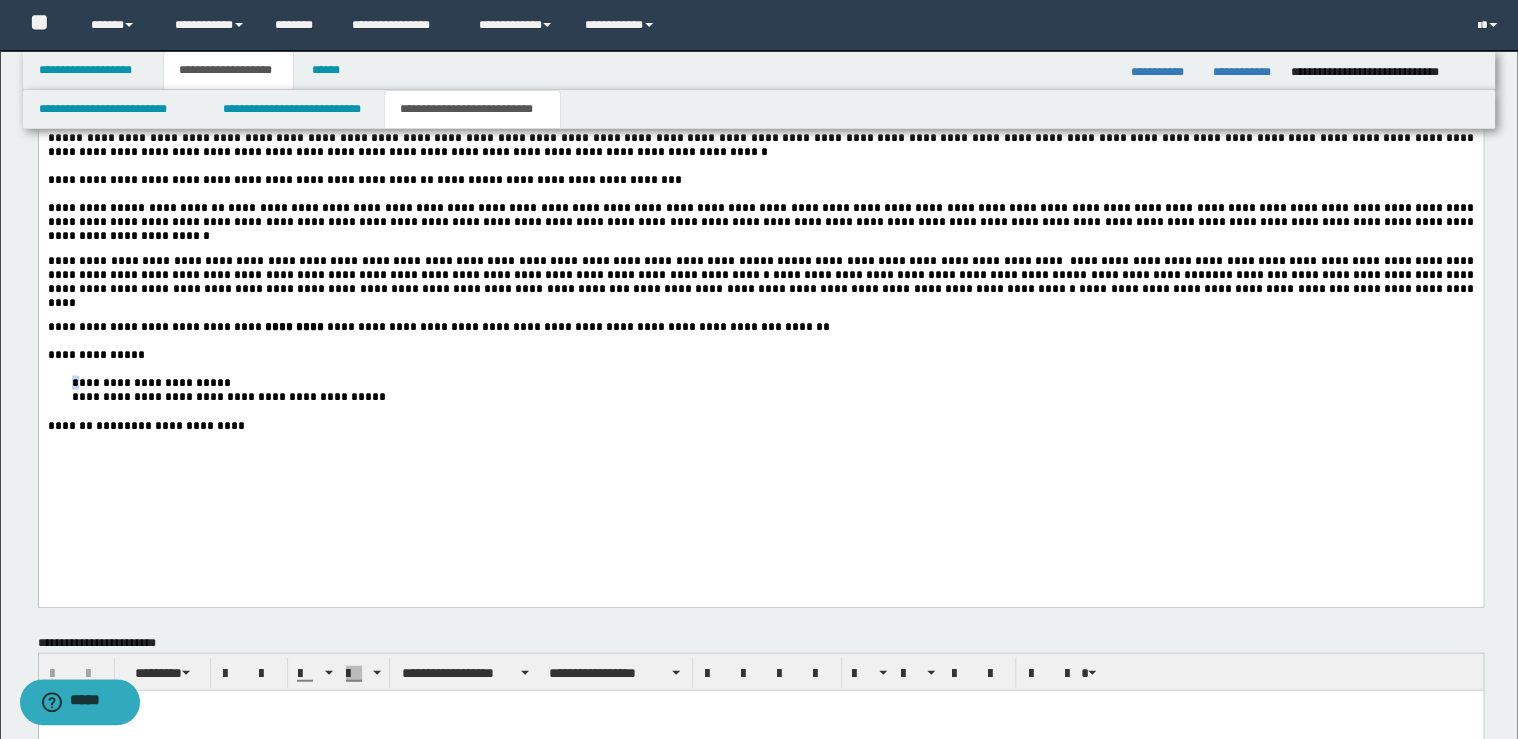 drag, startPoint x: 70, startPoint y: 430, endPoint x: 99, endPoint y: 436, distance: 29.614185 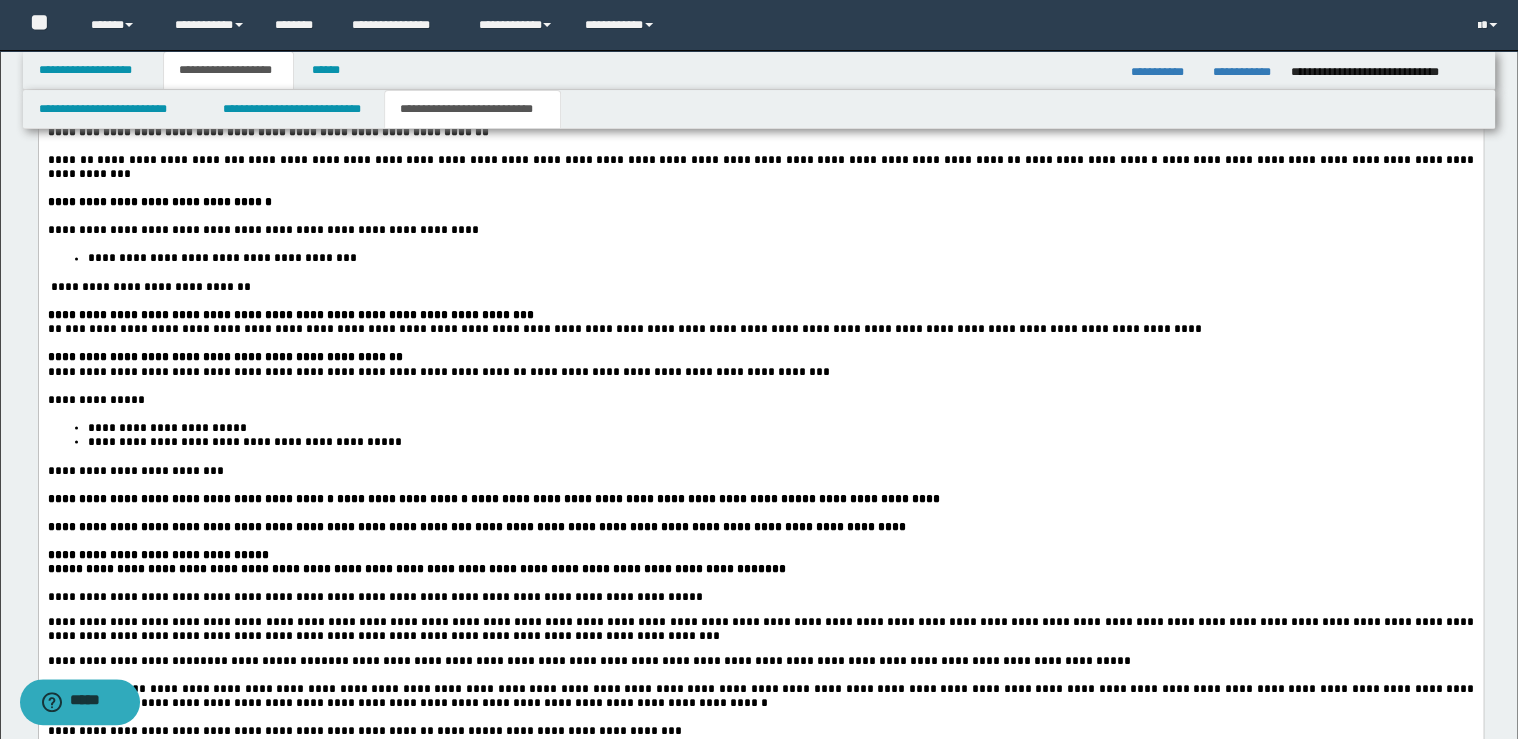 scroll, scrollTop: 1360, scrollLeft: 0, axis: vertical 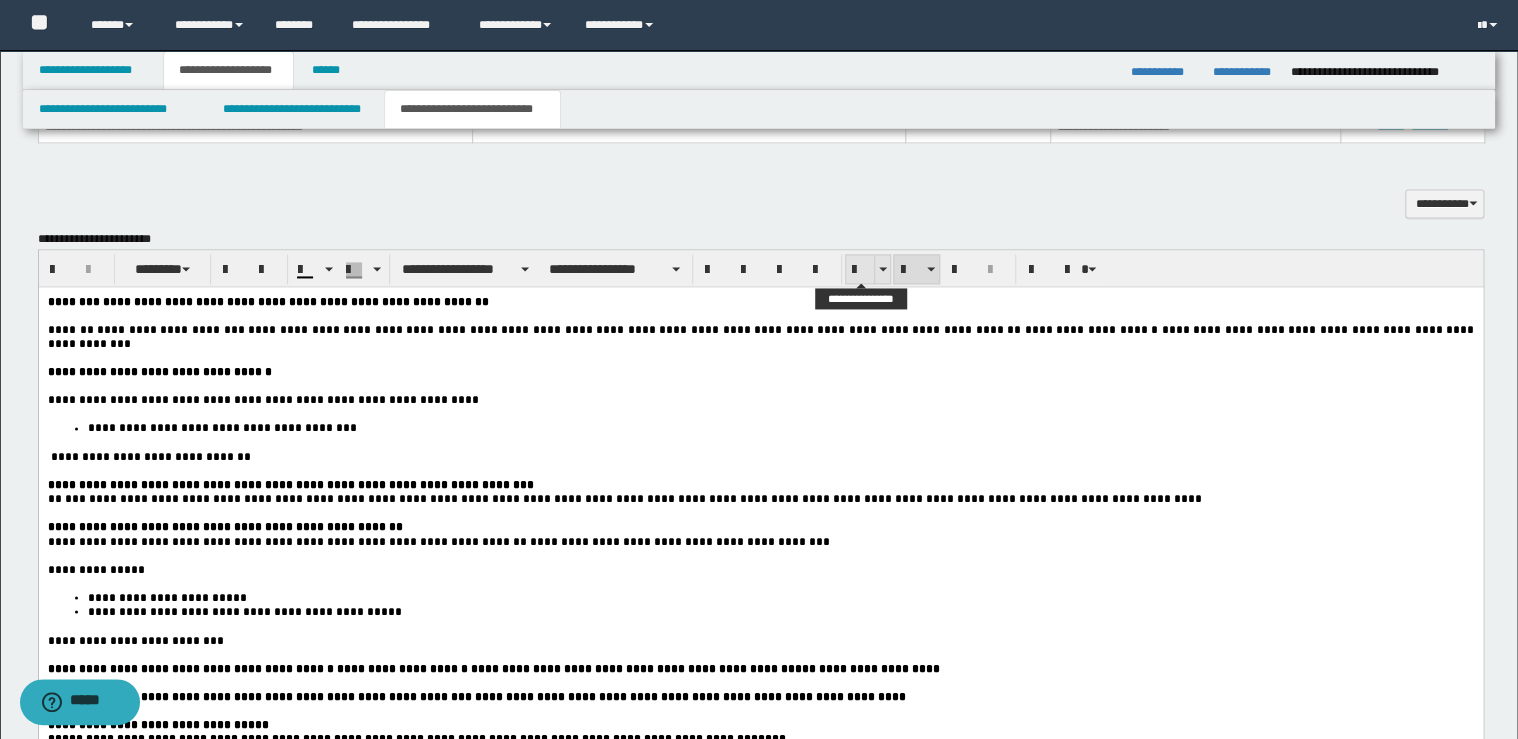 click at bounding box center (860, 270) 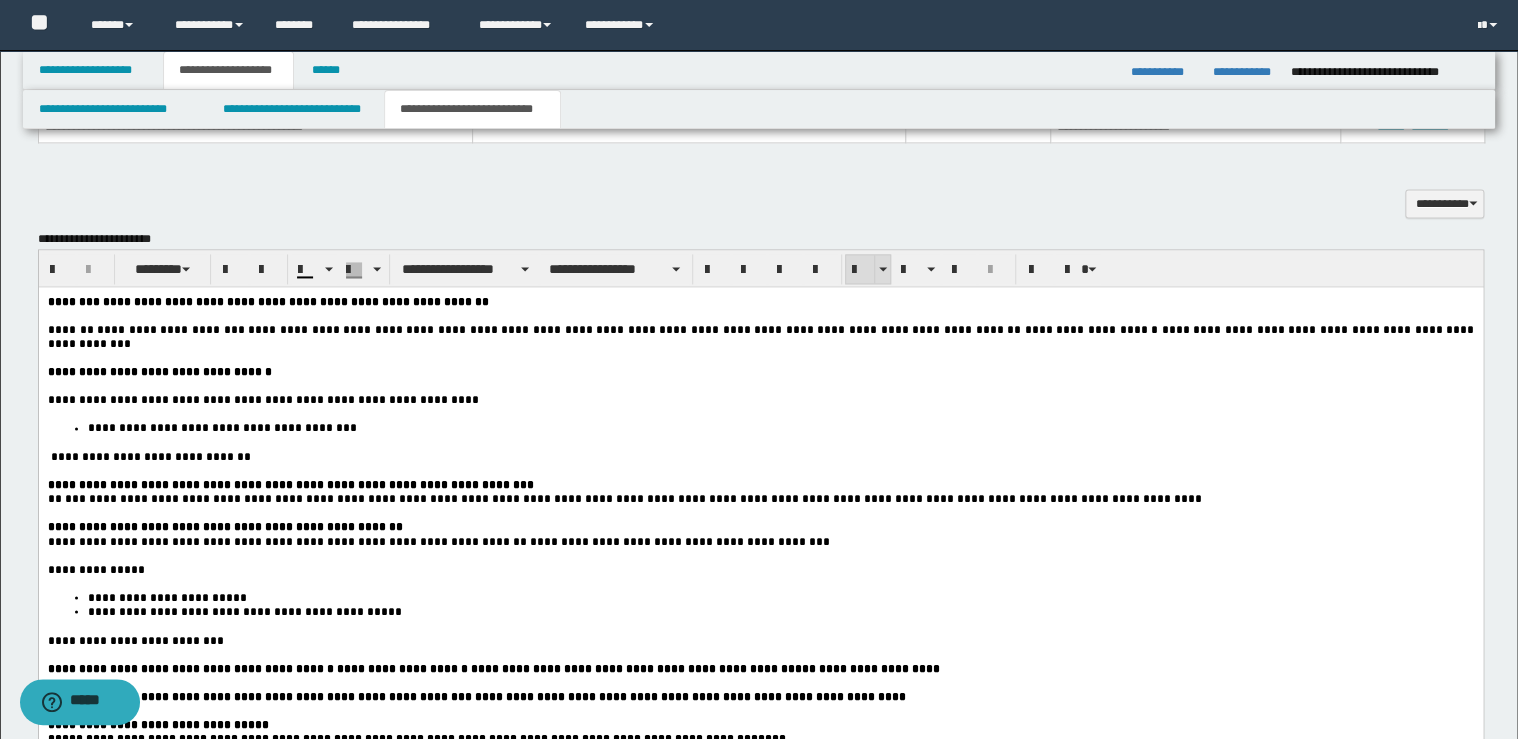 click at bounding box center [860, 270] 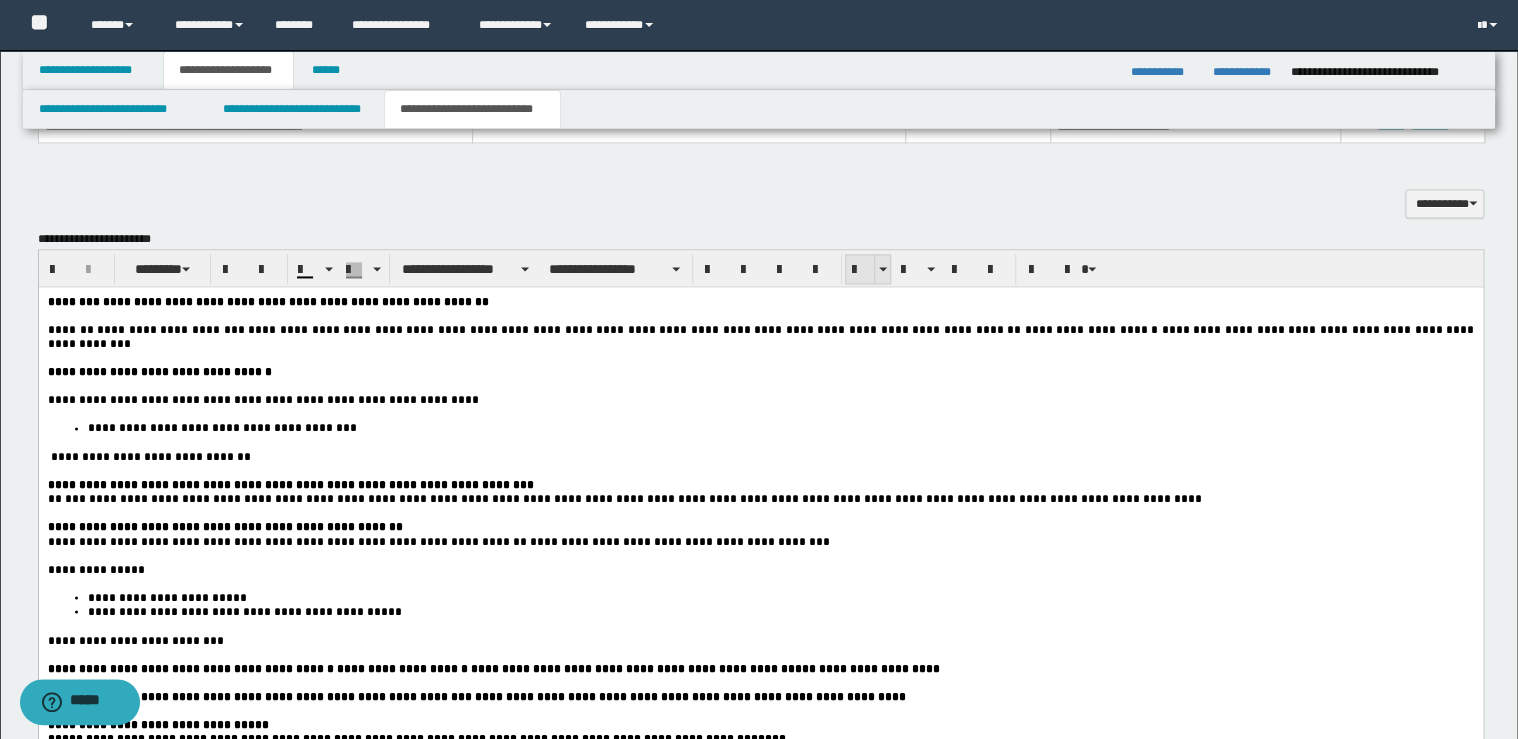 click at bounding box center [860, 270] 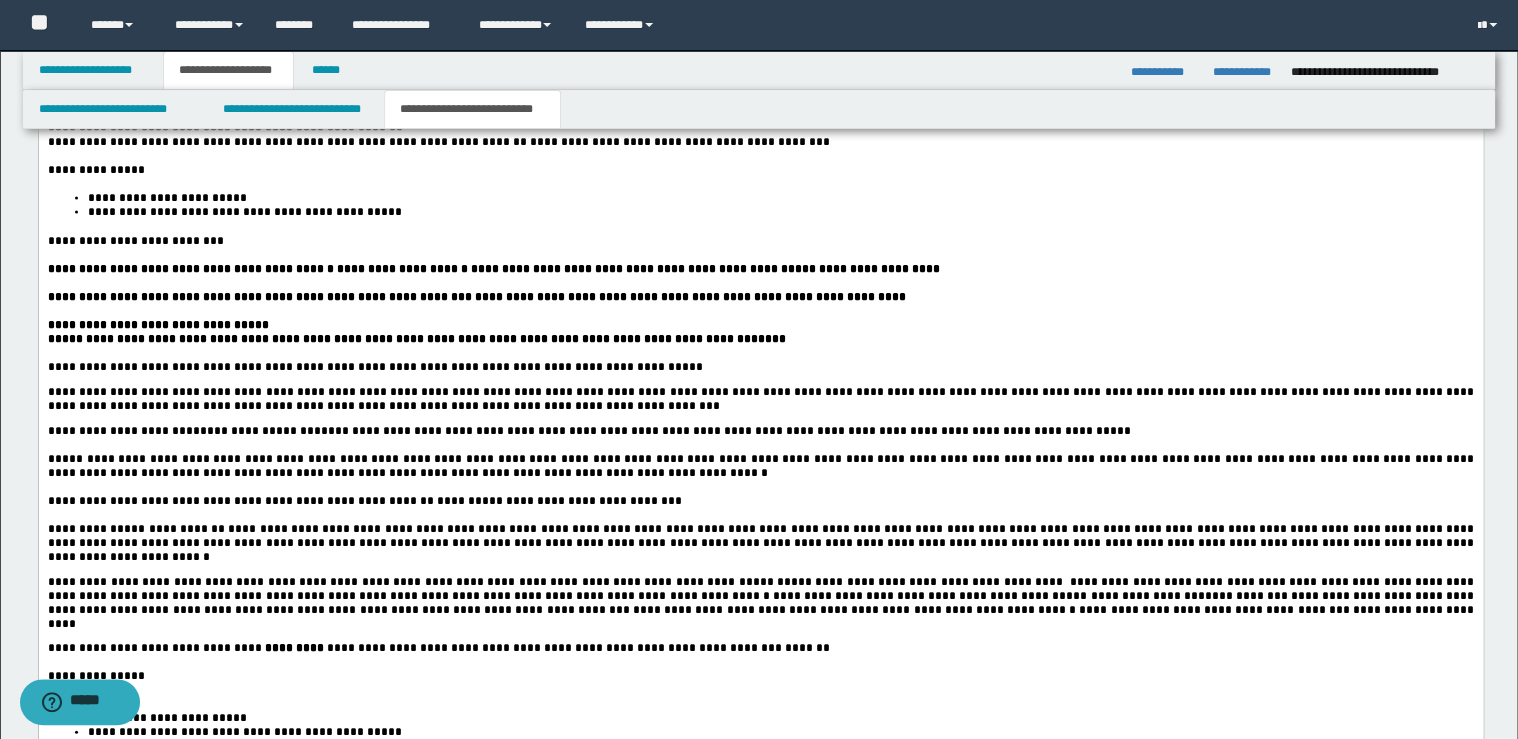 scroll, scrollTop: 2240, scrollLeft: 0, axis: vertical 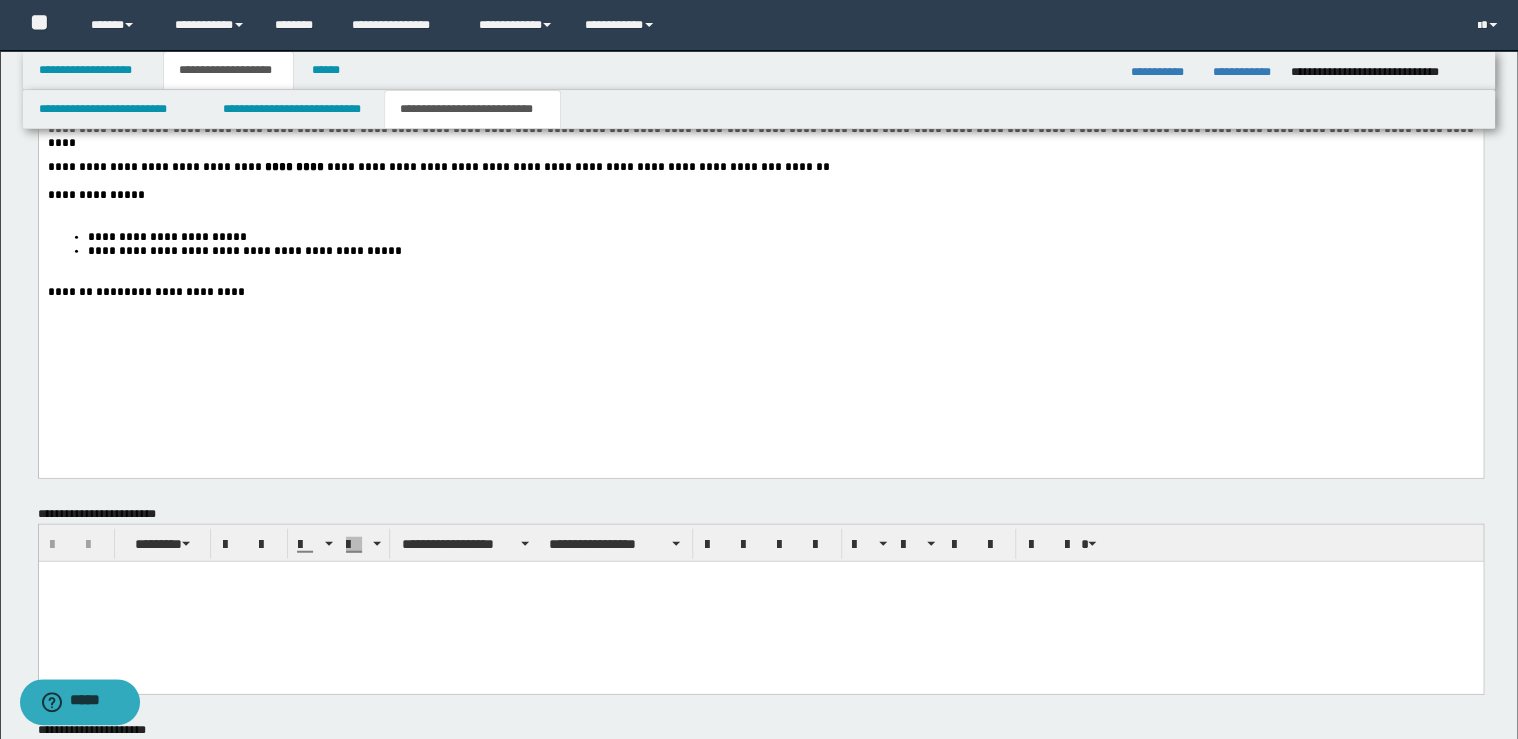 click on "**********" at bounding box center (760, 196) 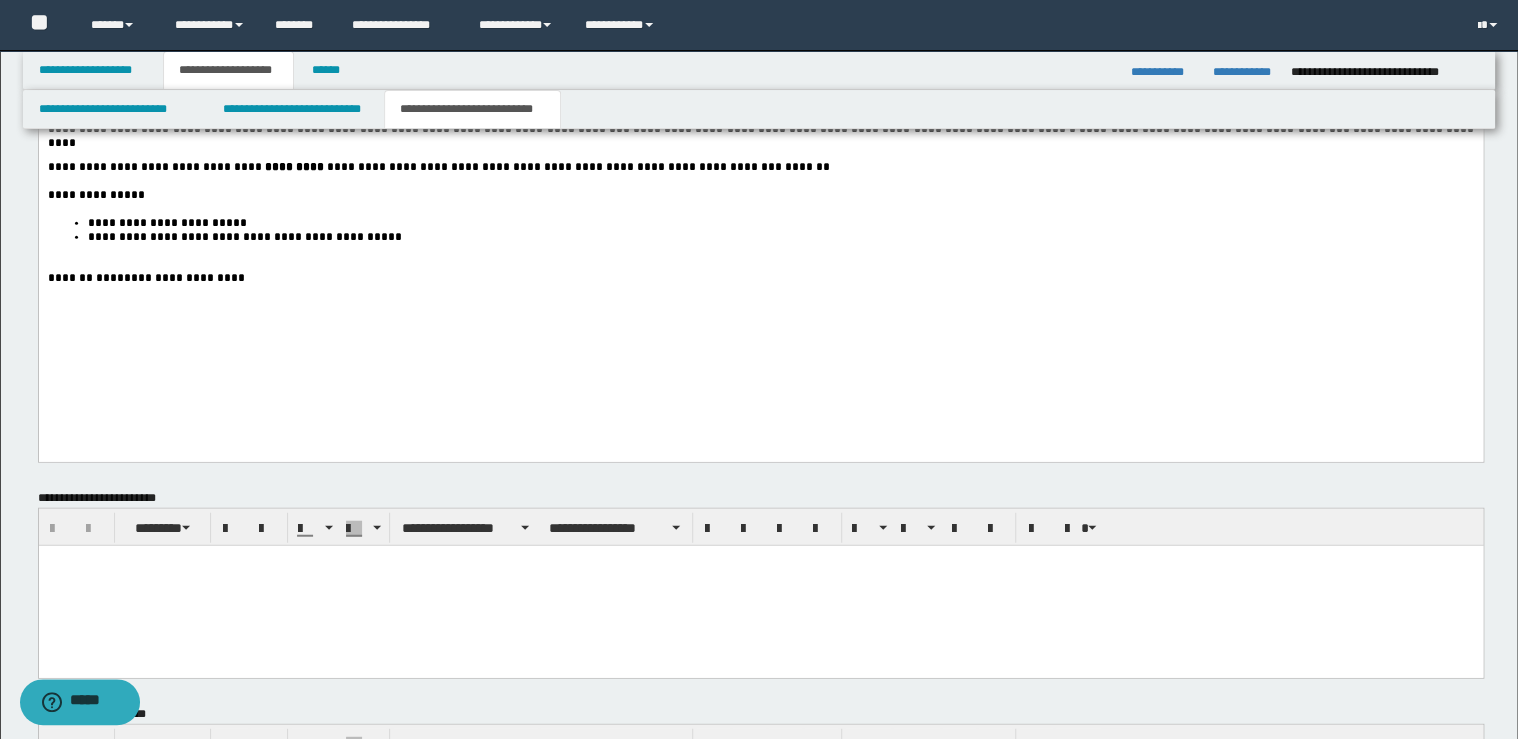 click on "**********" at bounding box center (780, 238) 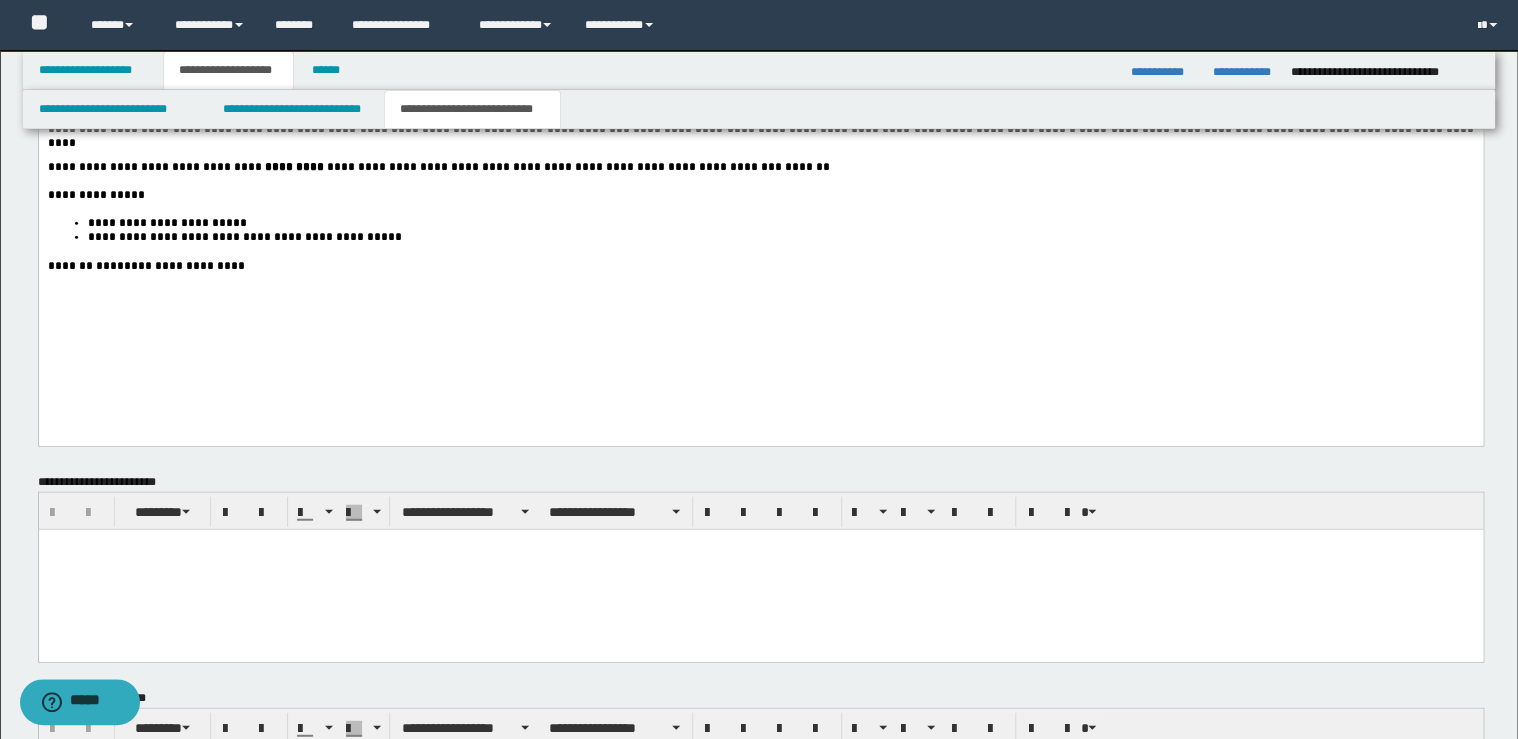 click on "**********" at bounding box center [760, 267] 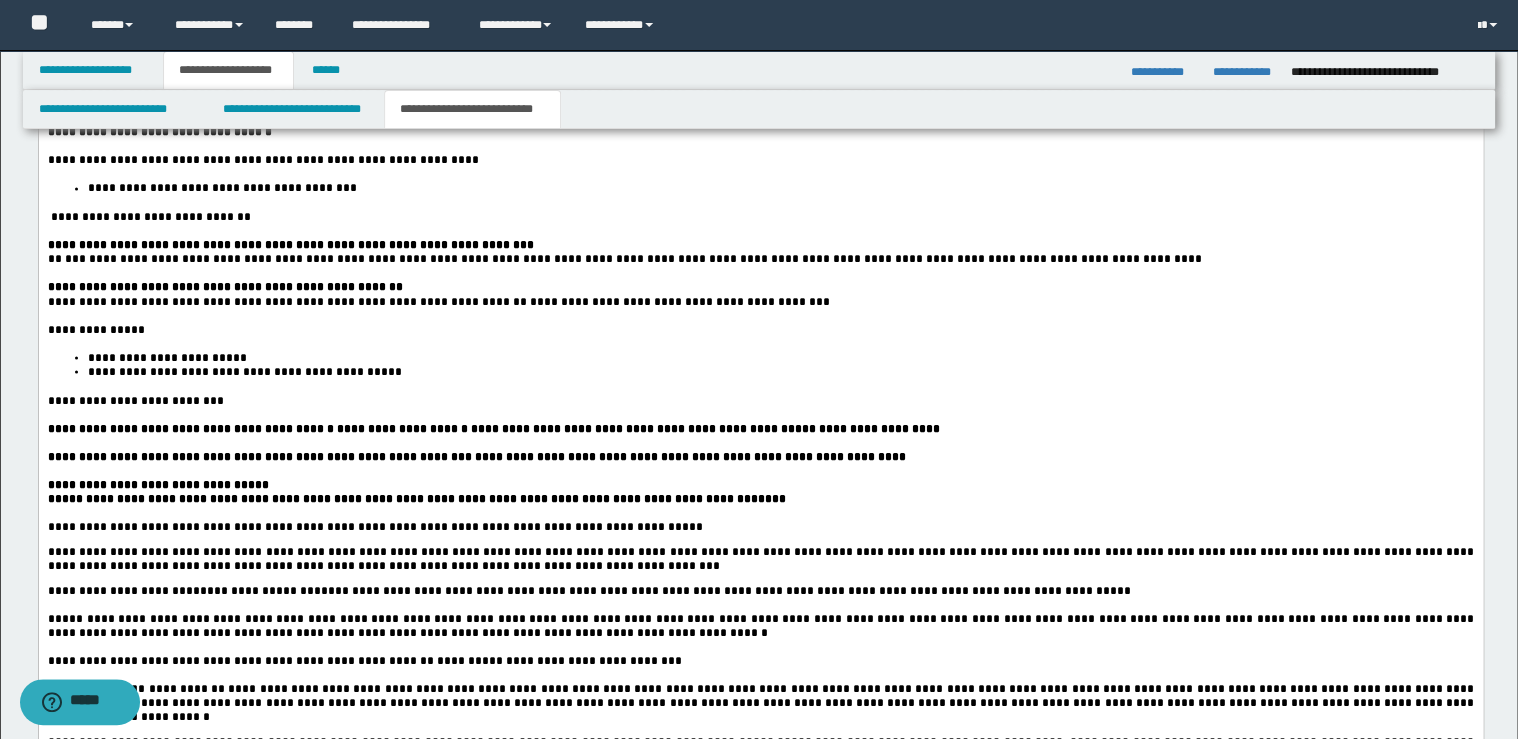 click on "**********" at bounding box center [760, 400] 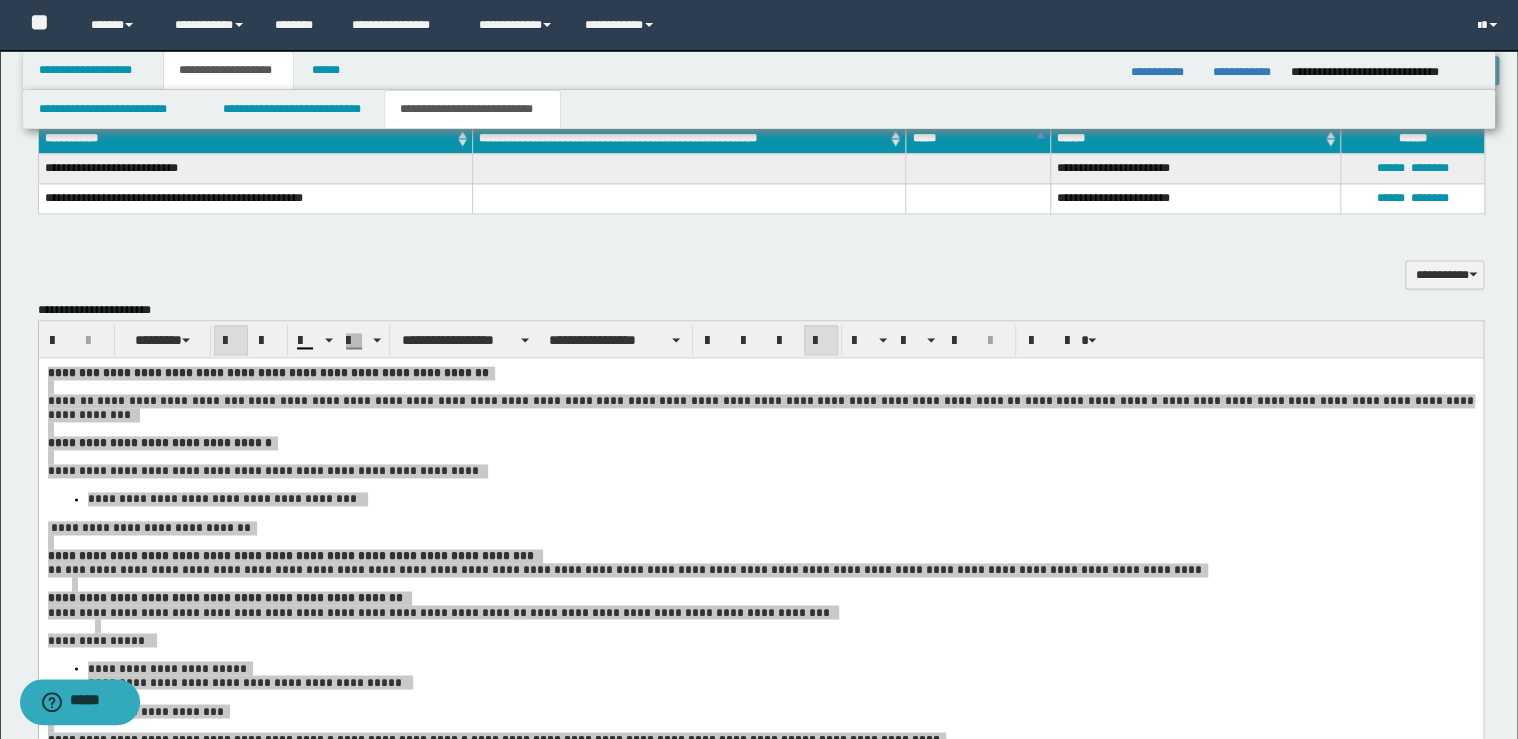 scroll, scrollTop: 1280, scrollLeft: 0, axis: vertical 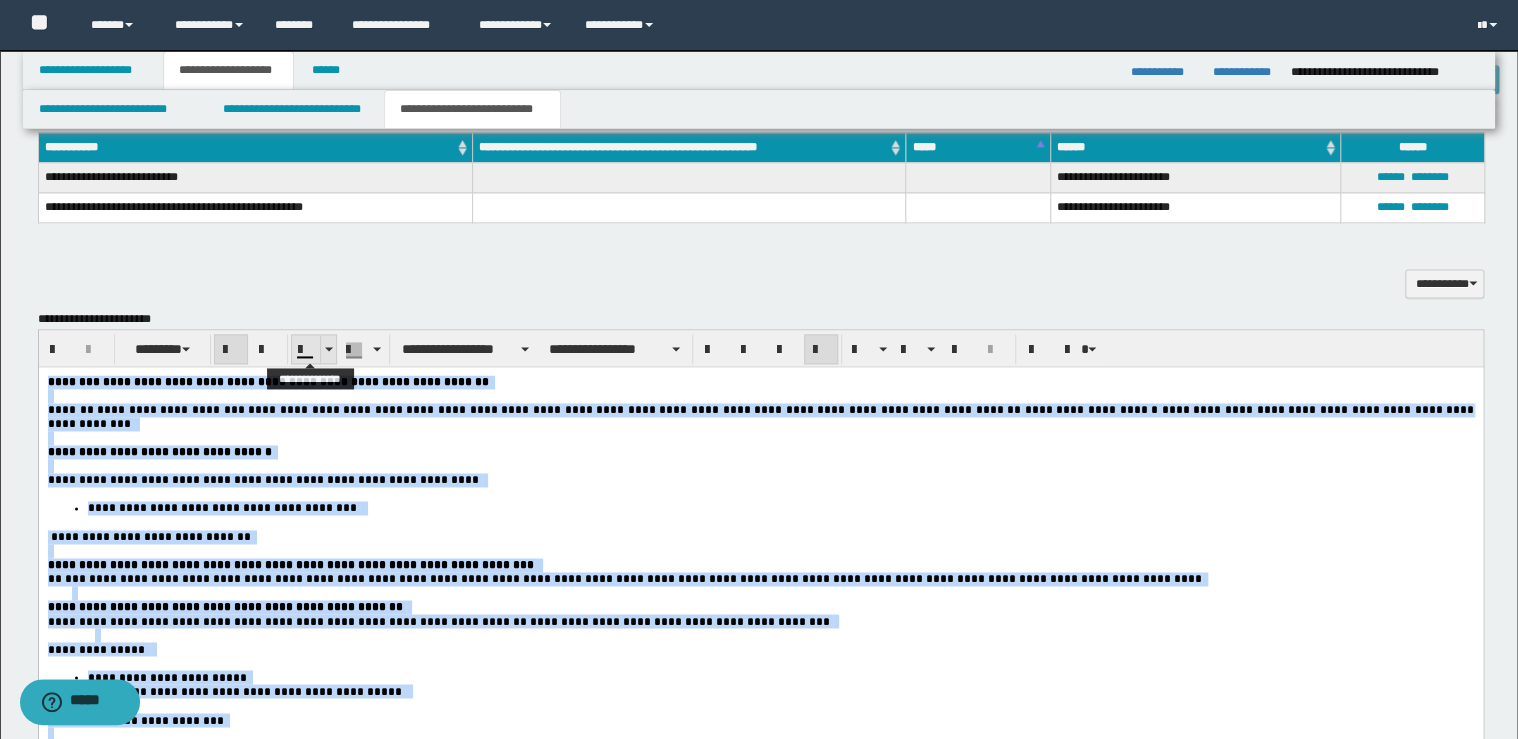 click at bounding box center (328, 349) 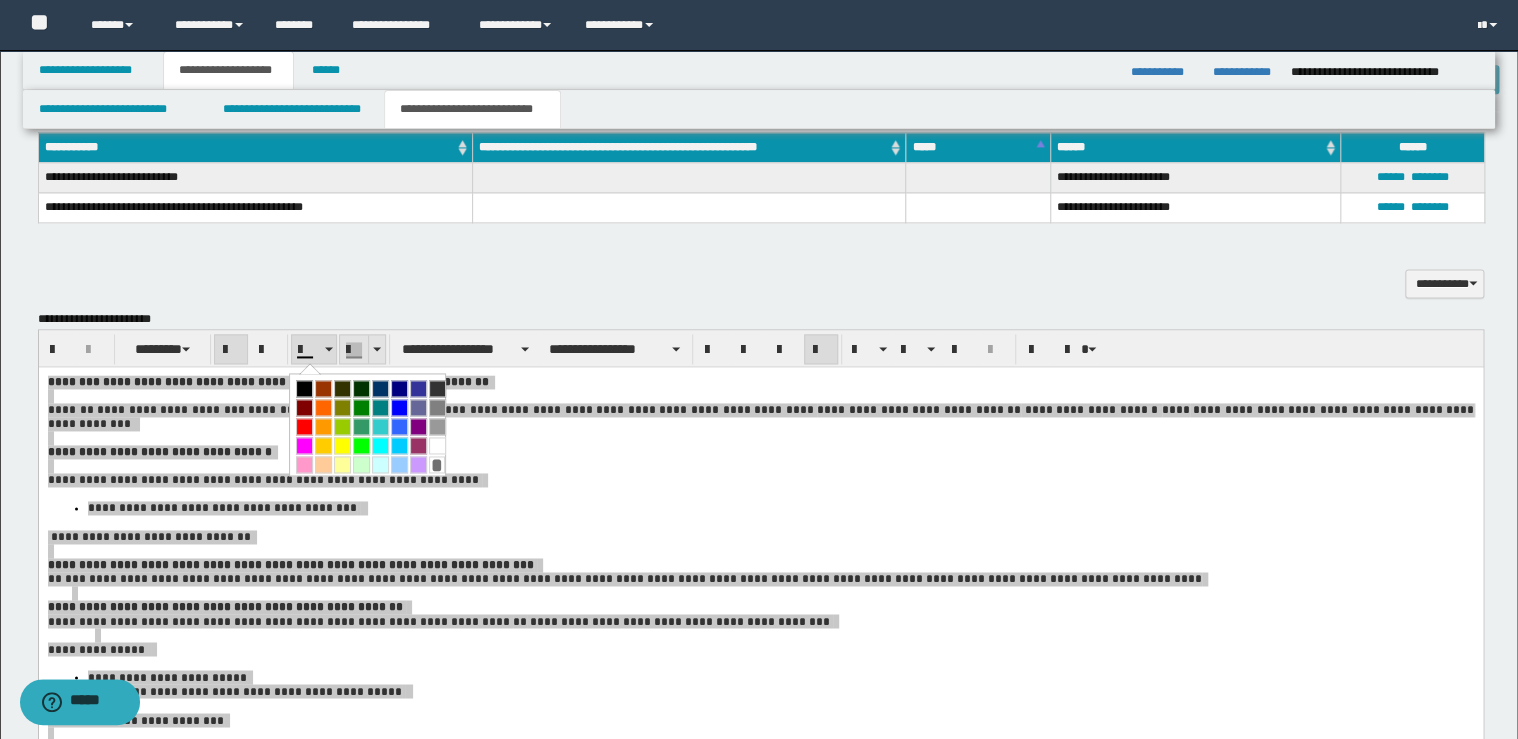drag, startPoint x: 300, startPoint y: 384, endPoint x: 367, endPoint y: 358, distance: 71.867935 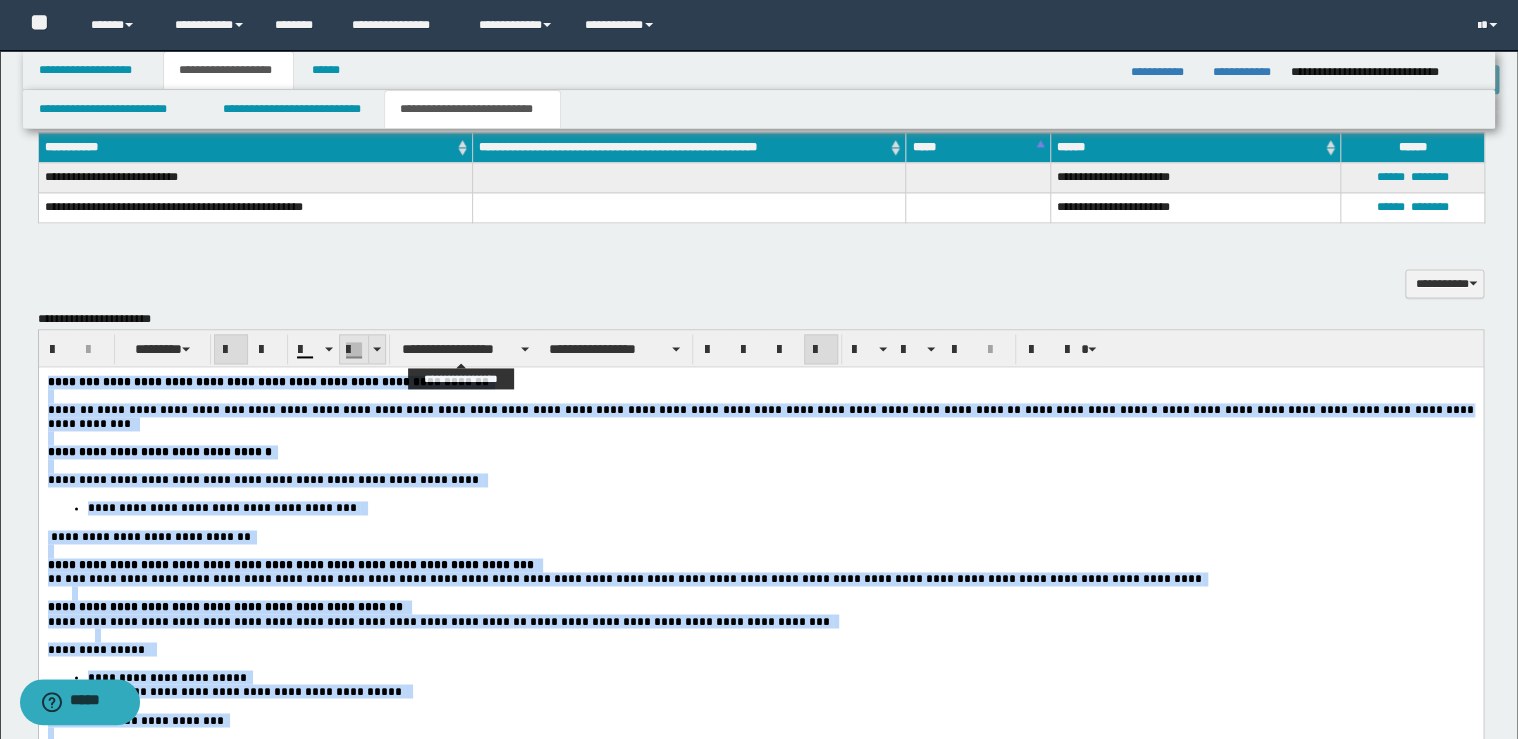 click at bounding box center (376, 349) 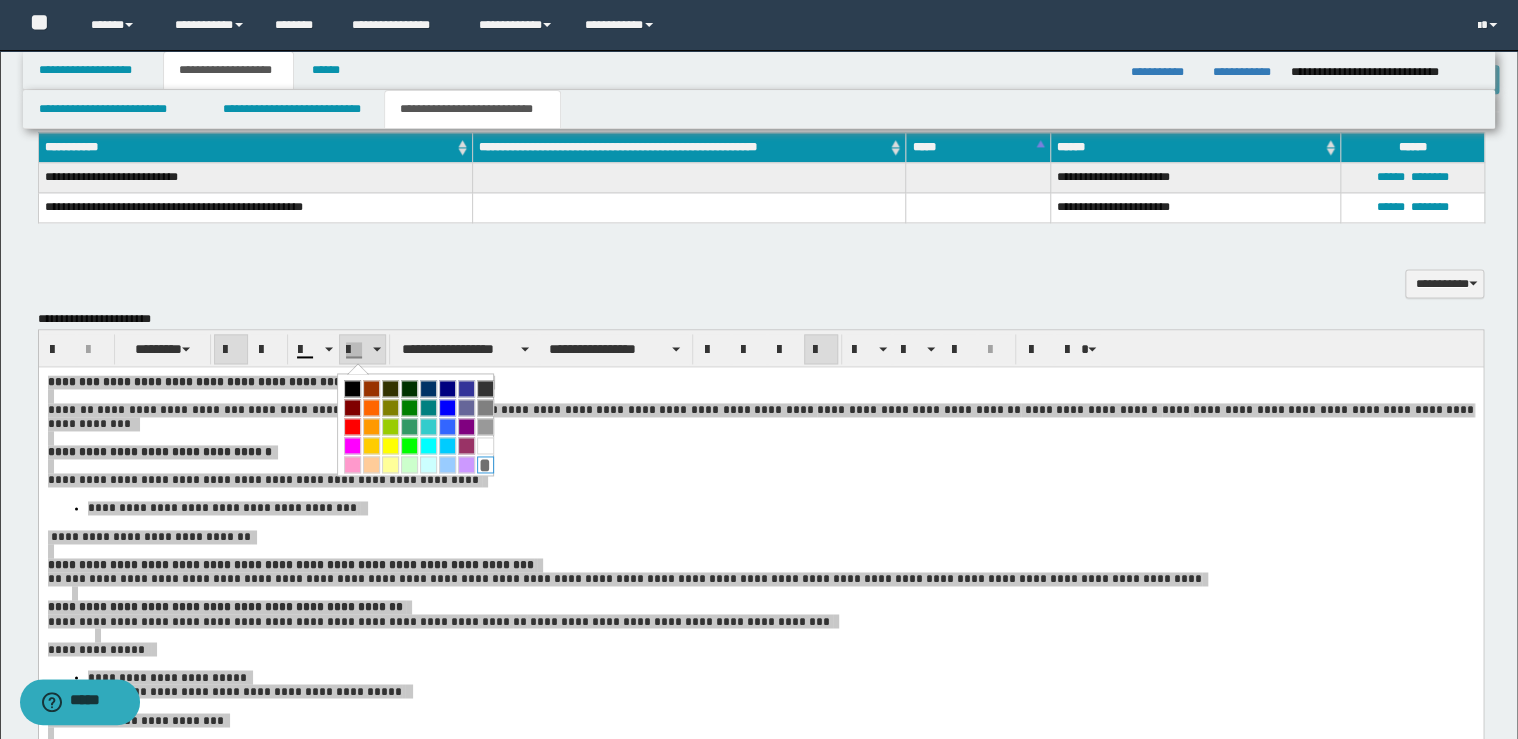 click on "*" at bounding box center (485, 464) 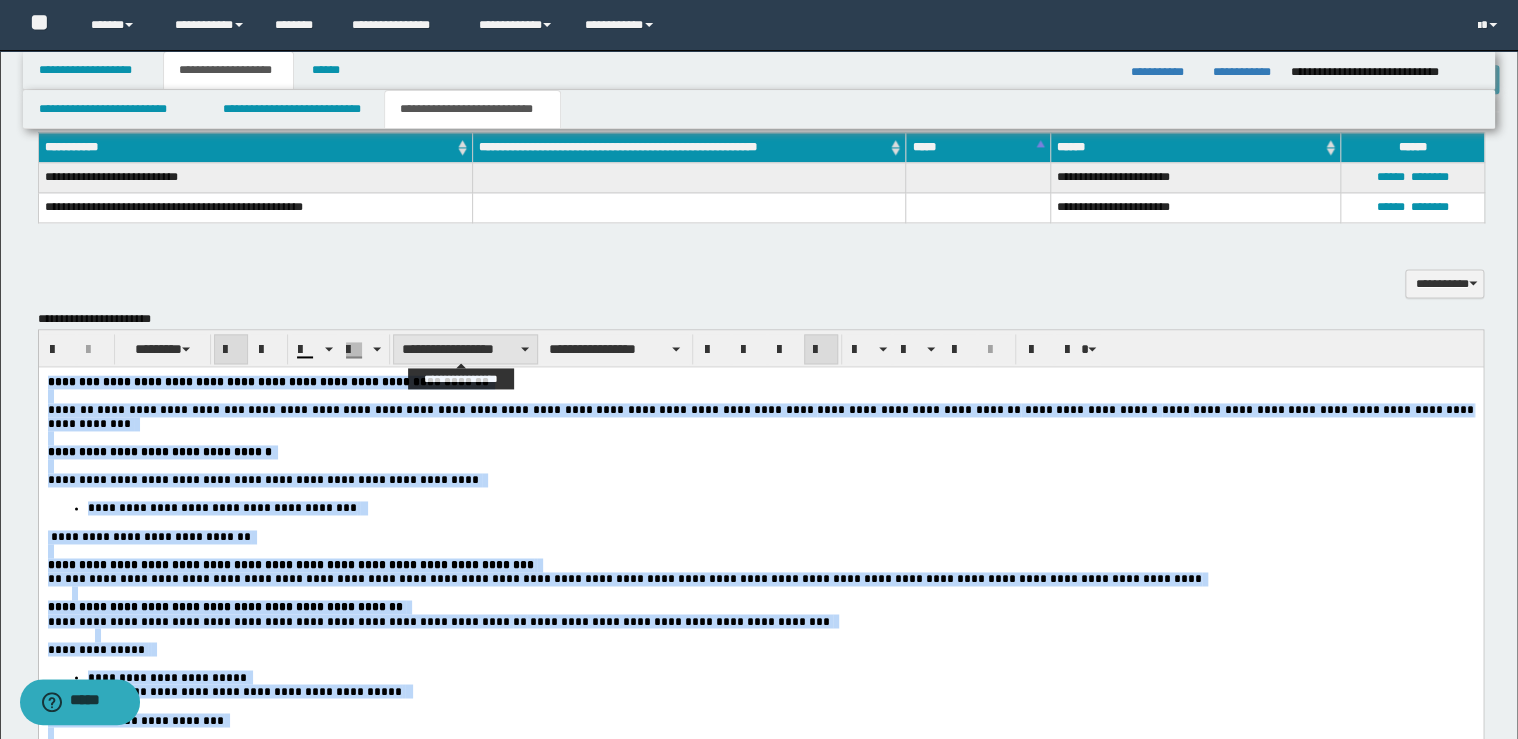click on "**********" at bounding box center [465, 349] 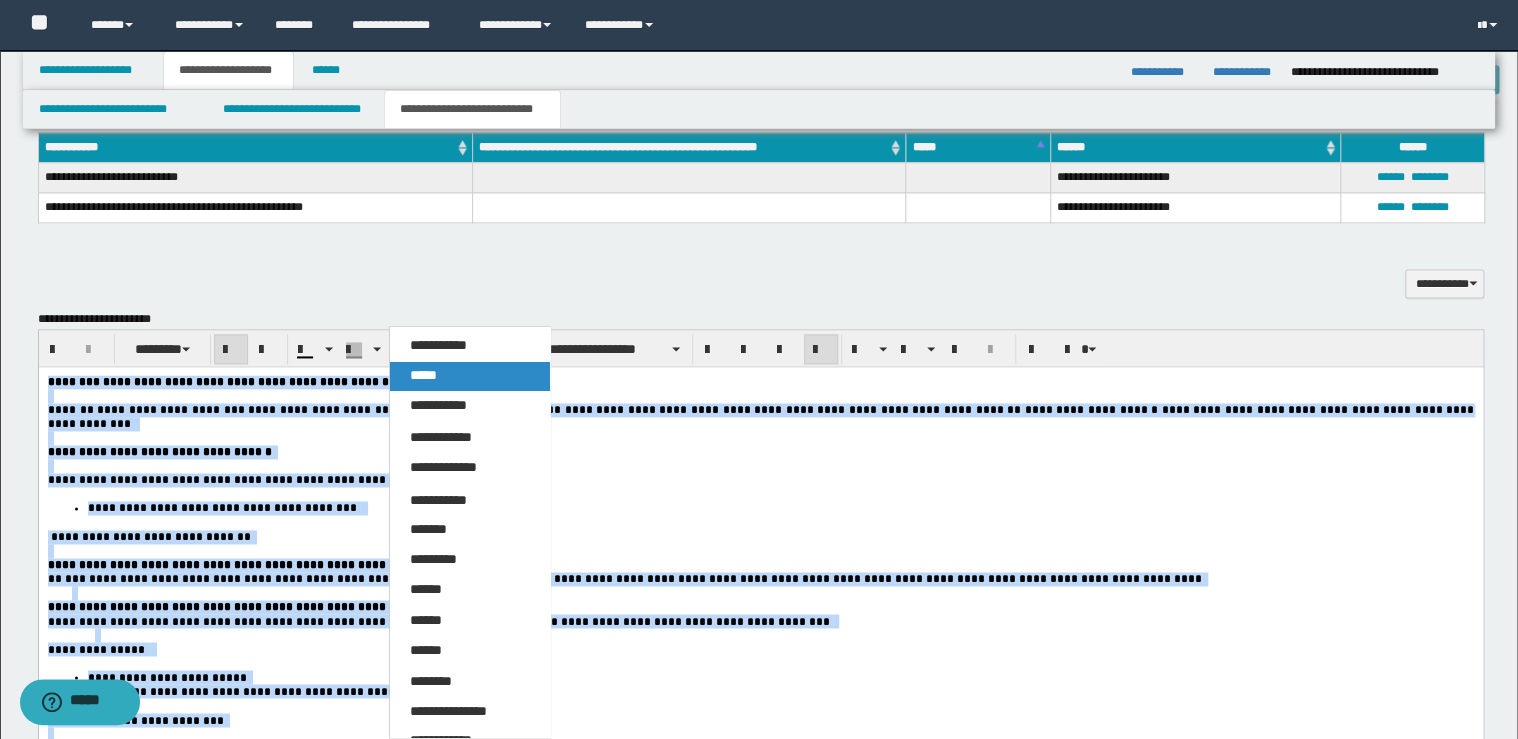 drag, startPoint x: 444, startPoint y: 375, endPoint x: 652, endPoint y: 6, distance: 423.58588 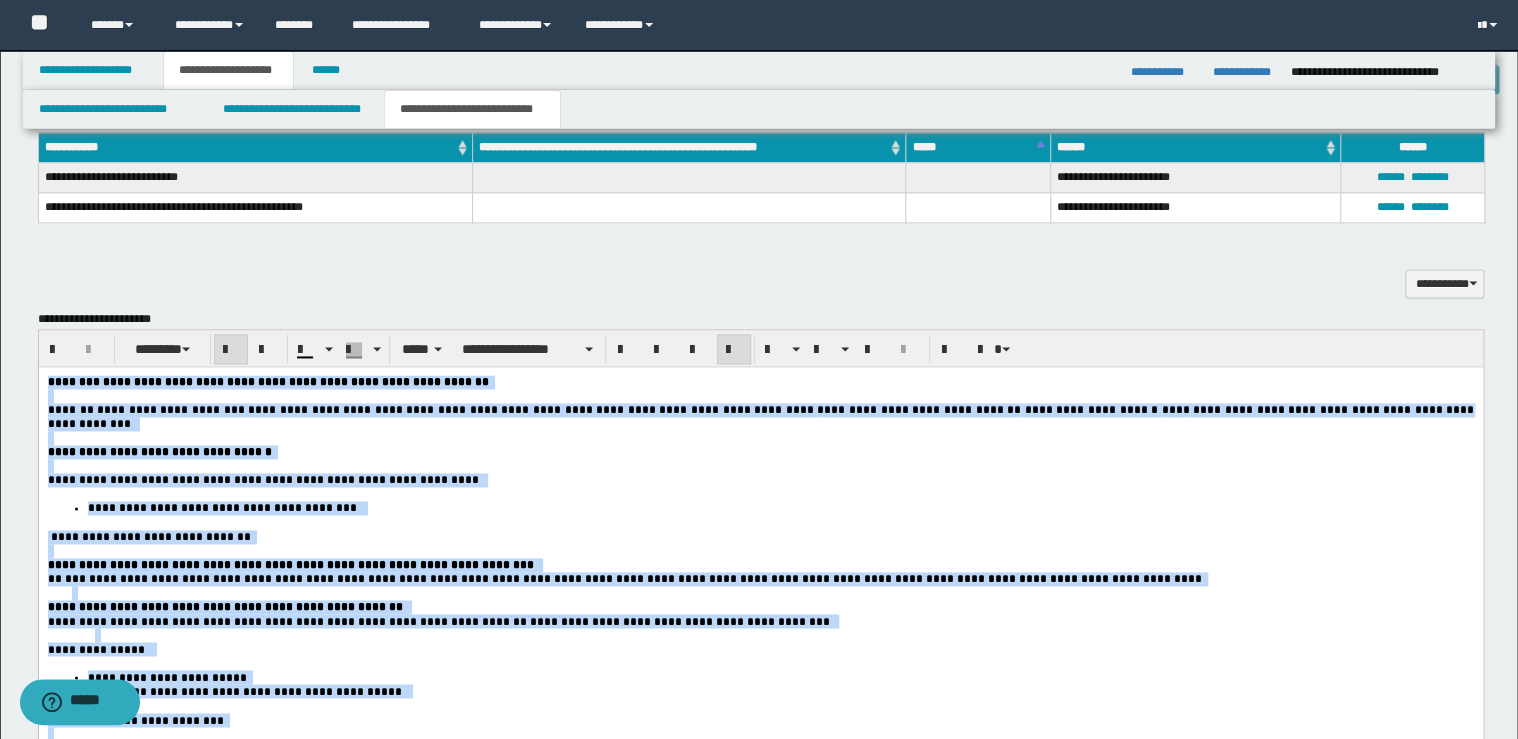 click at bounding box center [734, 350] 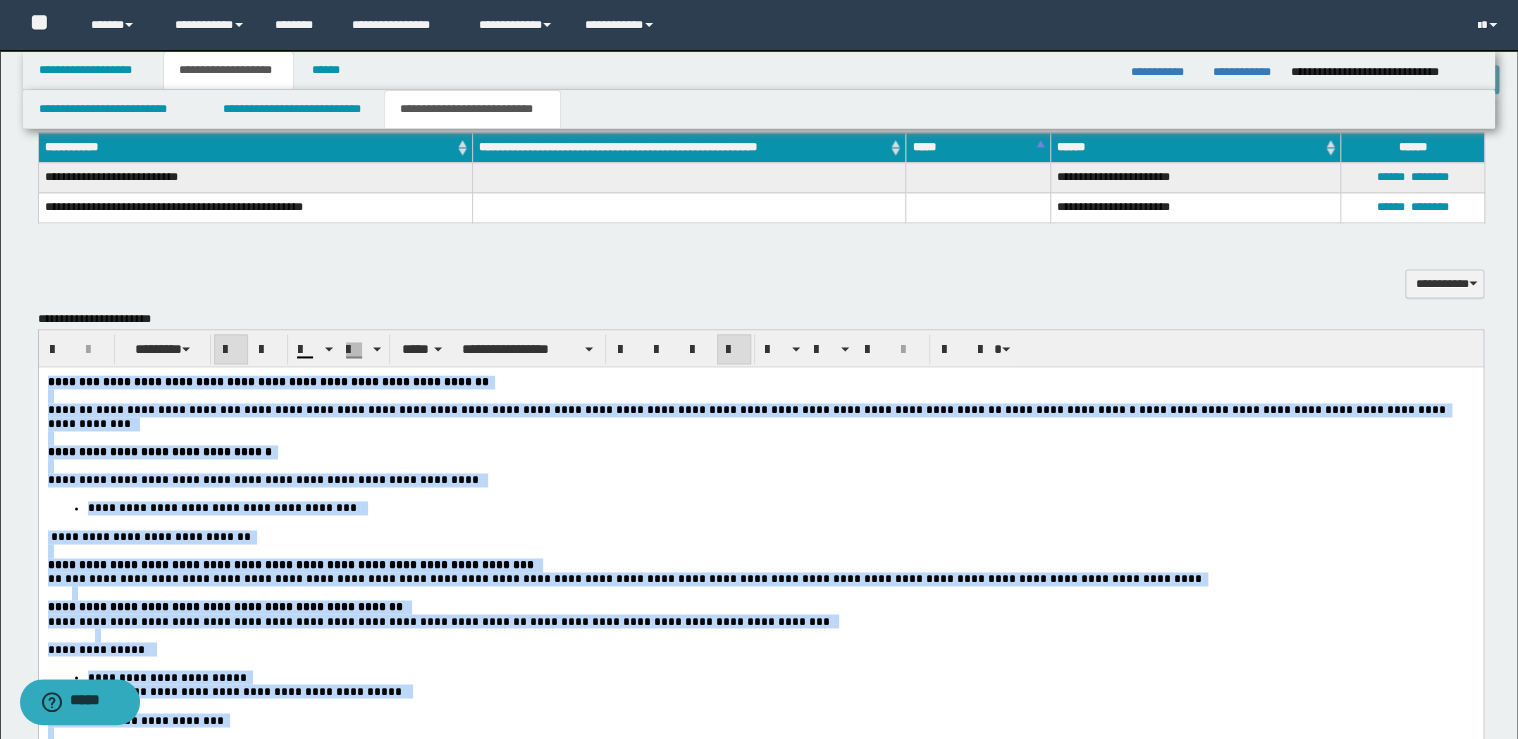 click at bounding box center (734, 350) 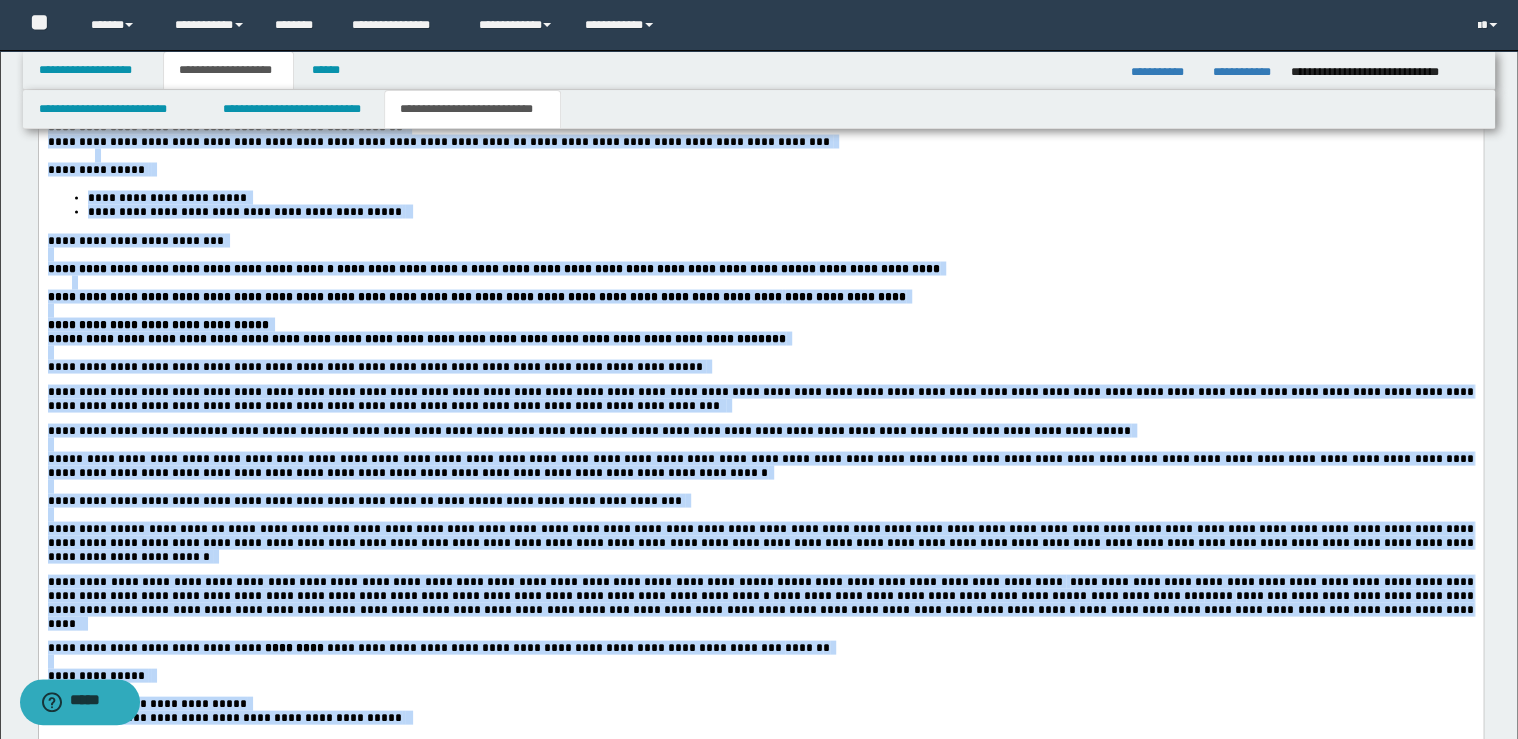 scroll, scrollTop: 1360, scrollLeft: 0, axis: vertical 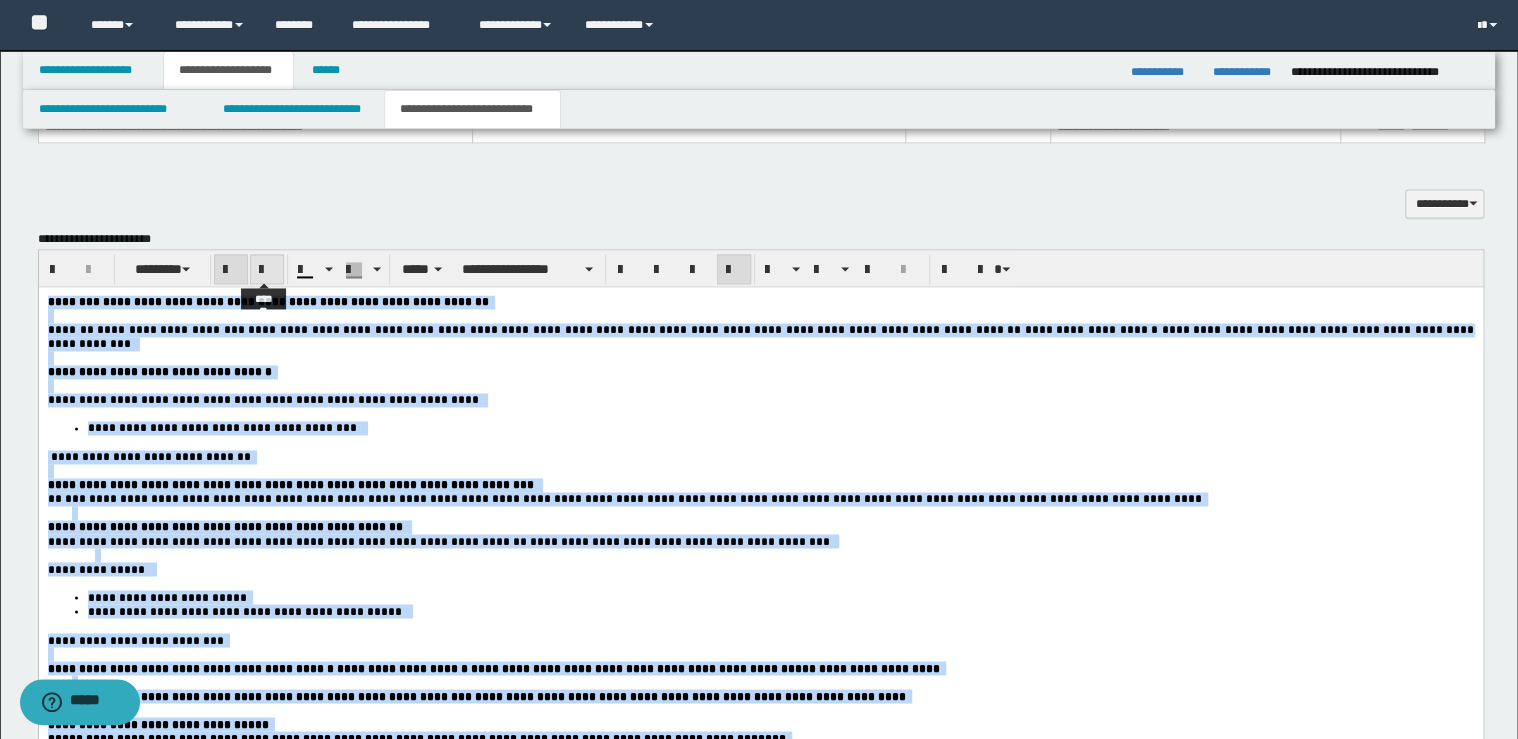 click at bounding box center [267, 270] 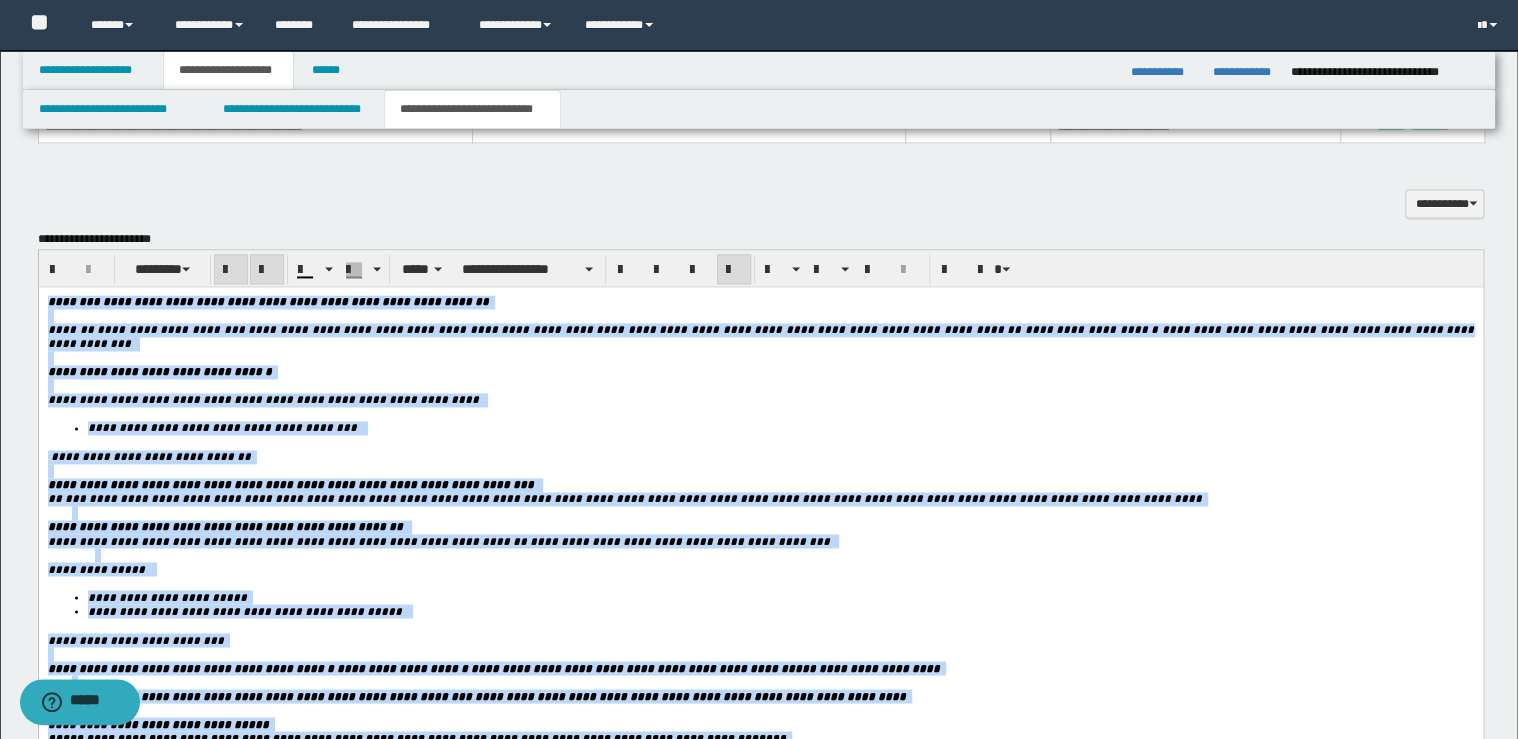click at bounding box center [267, 270] 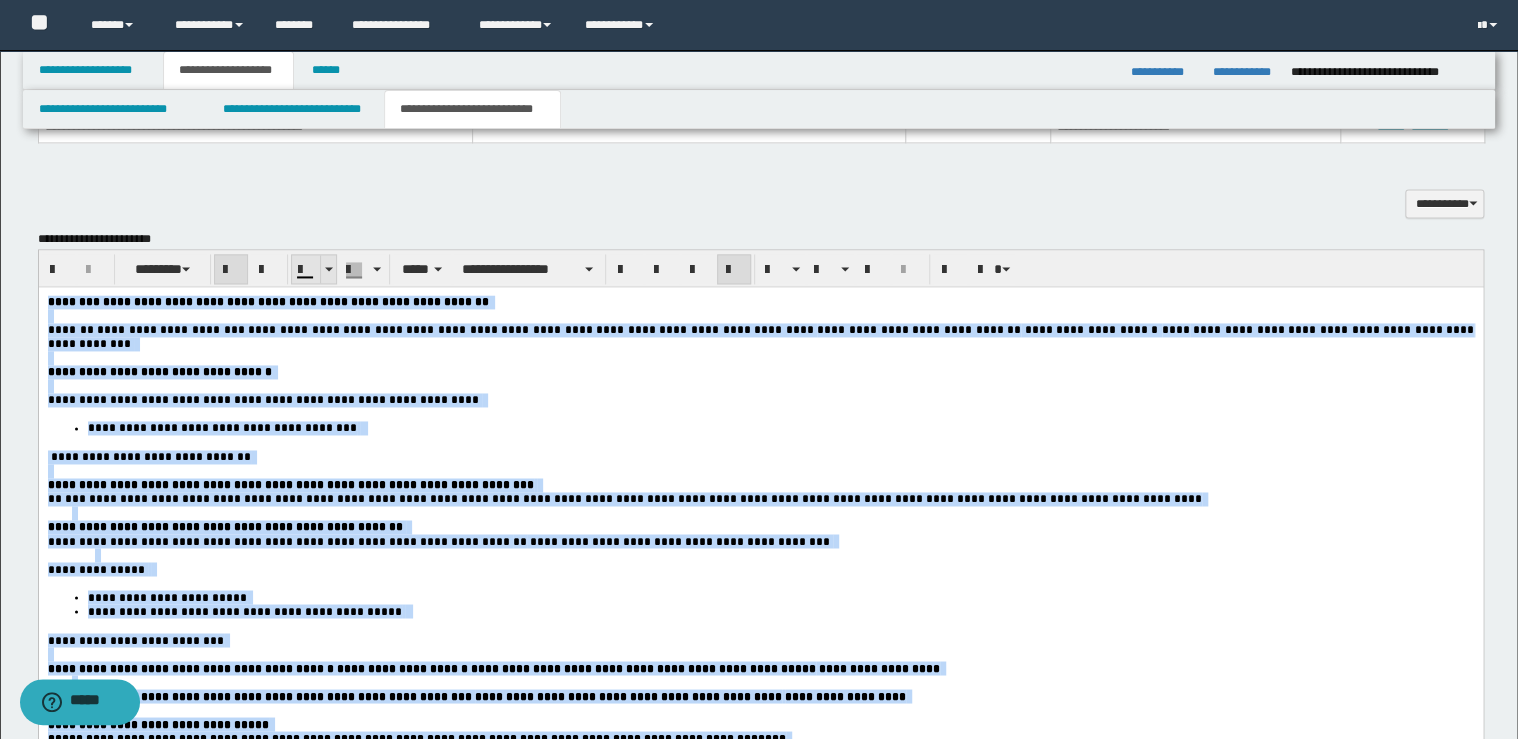 click at bounding box center [329, 269] 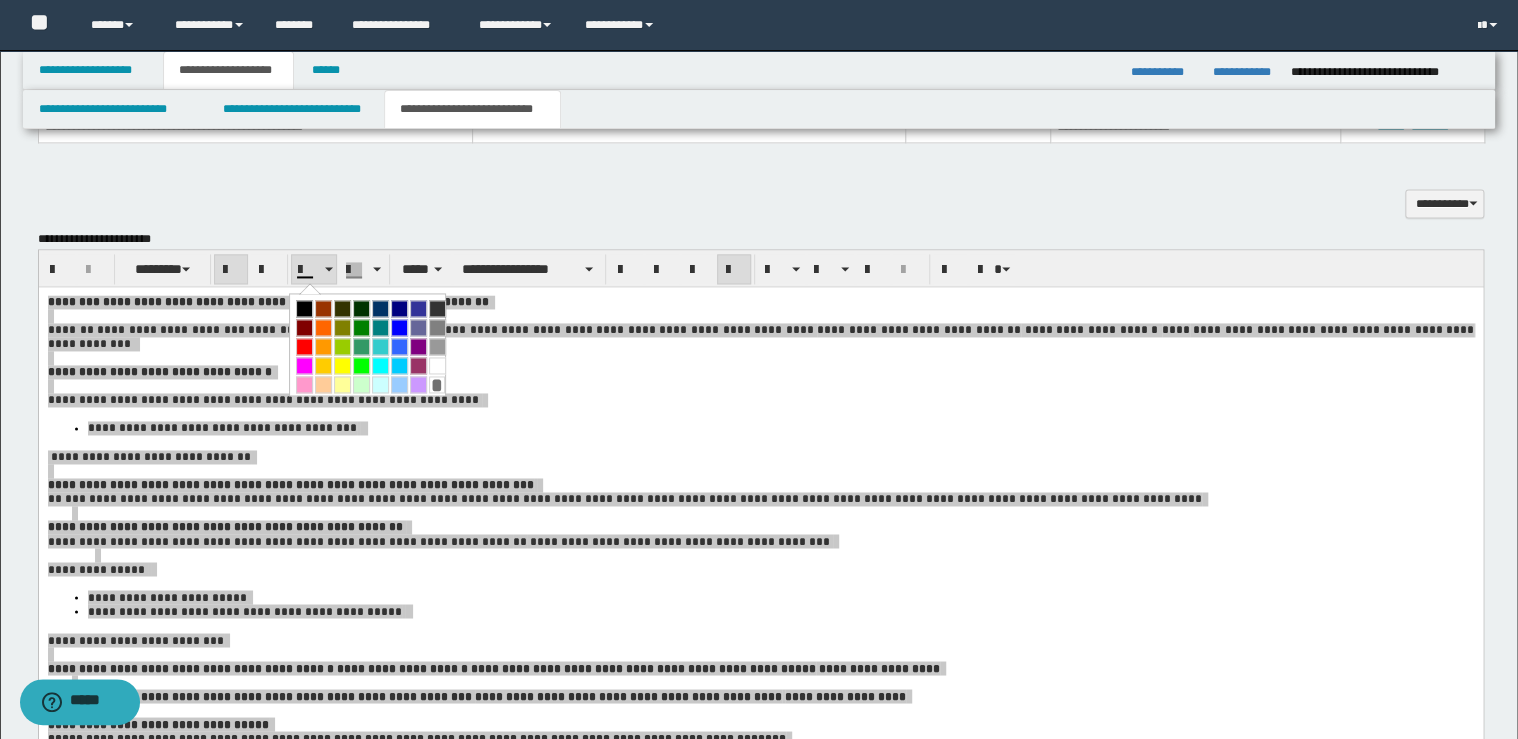 click at bounding box center (304, 308) 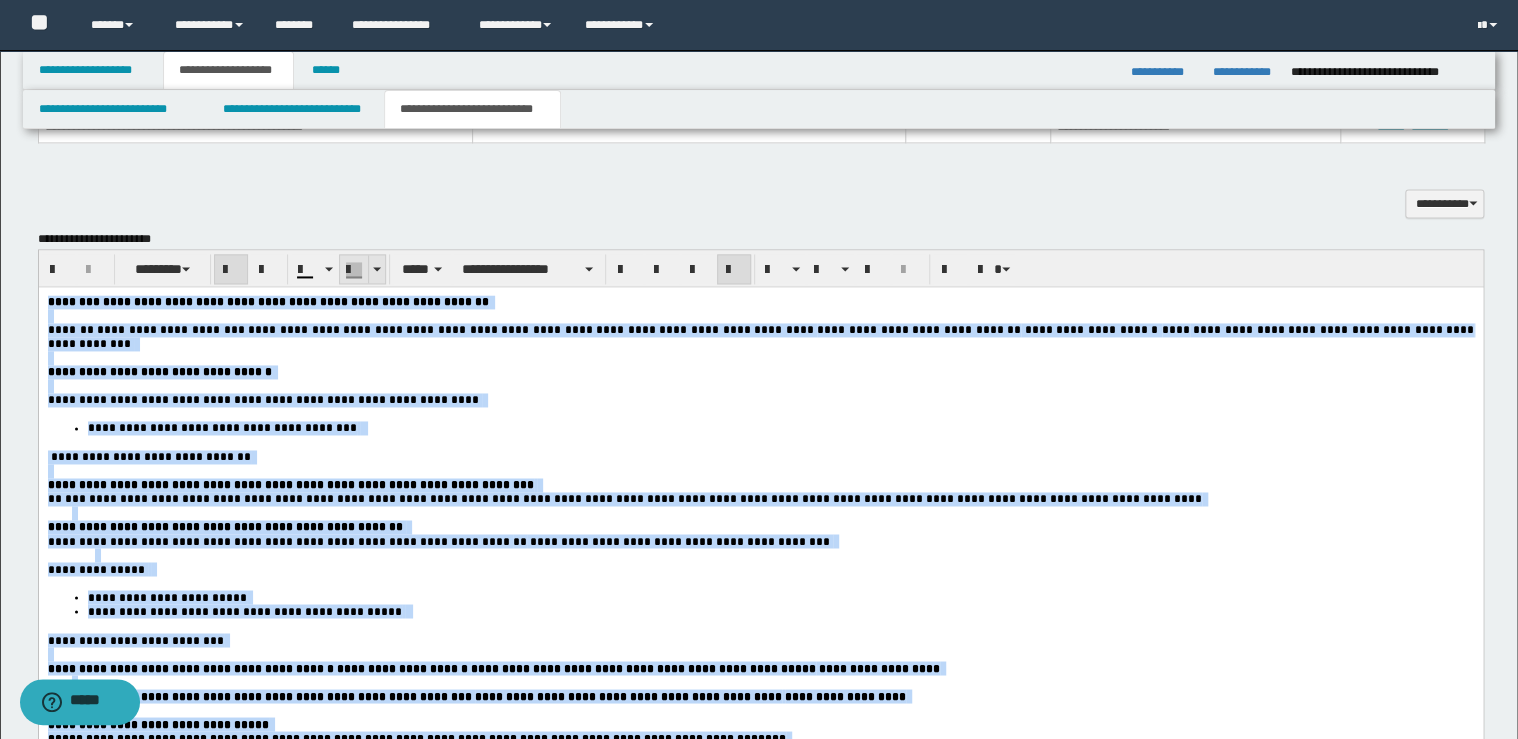 click at bounding box center (377, 269) 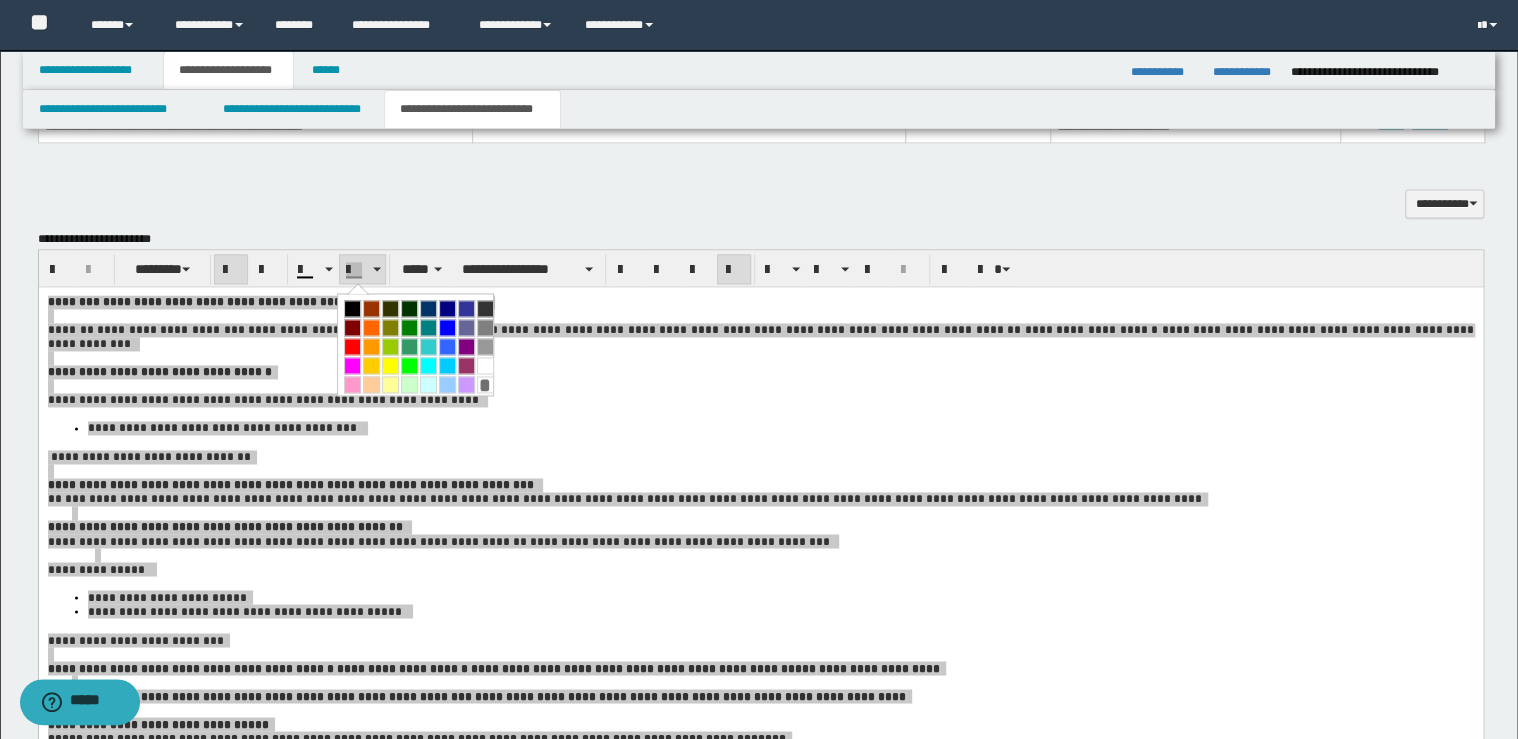 drag, startPoint x: 478, startPoint y: 381, endPoint x: 440, endPoint y: 150, distance: 234.10468 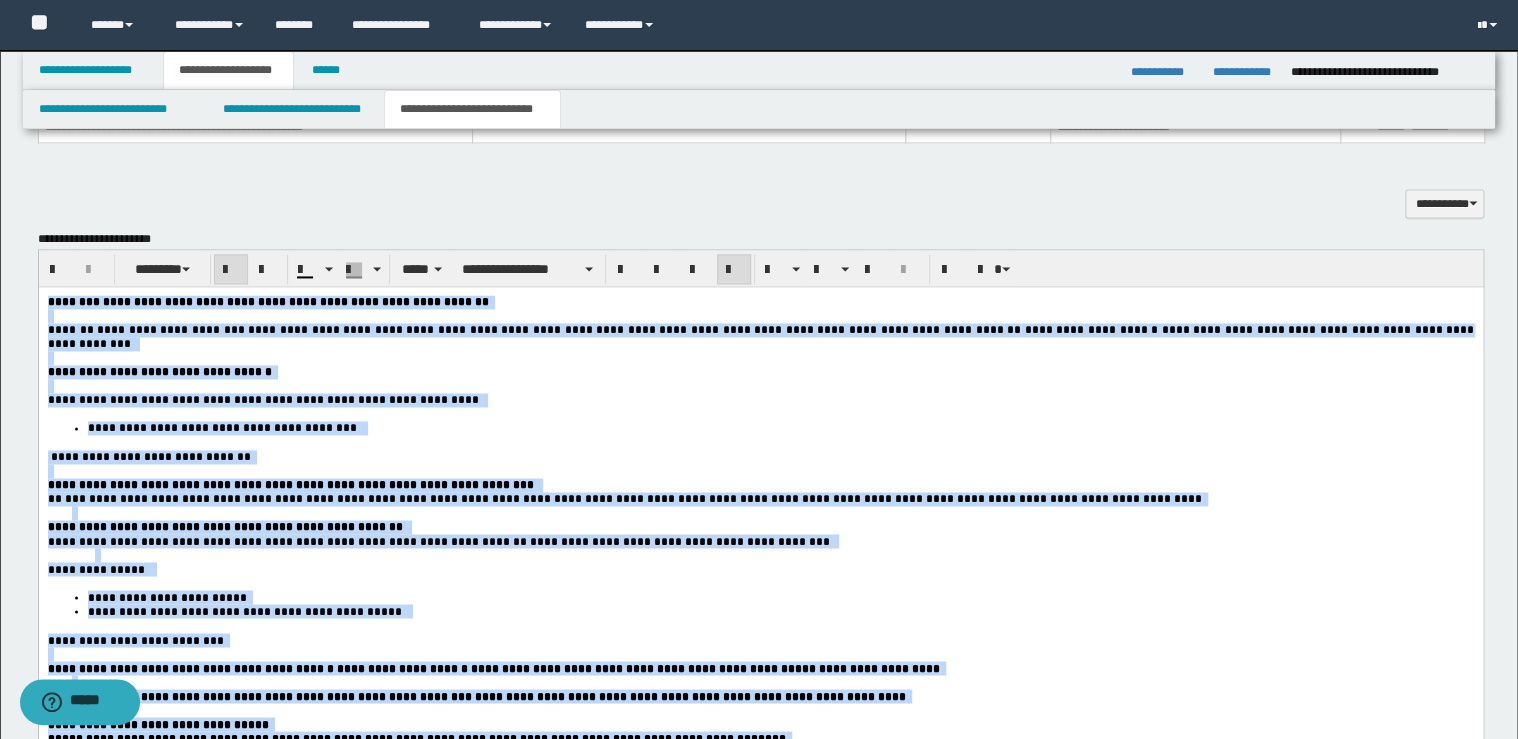 click on "**********" at bounding box center [760, 749] 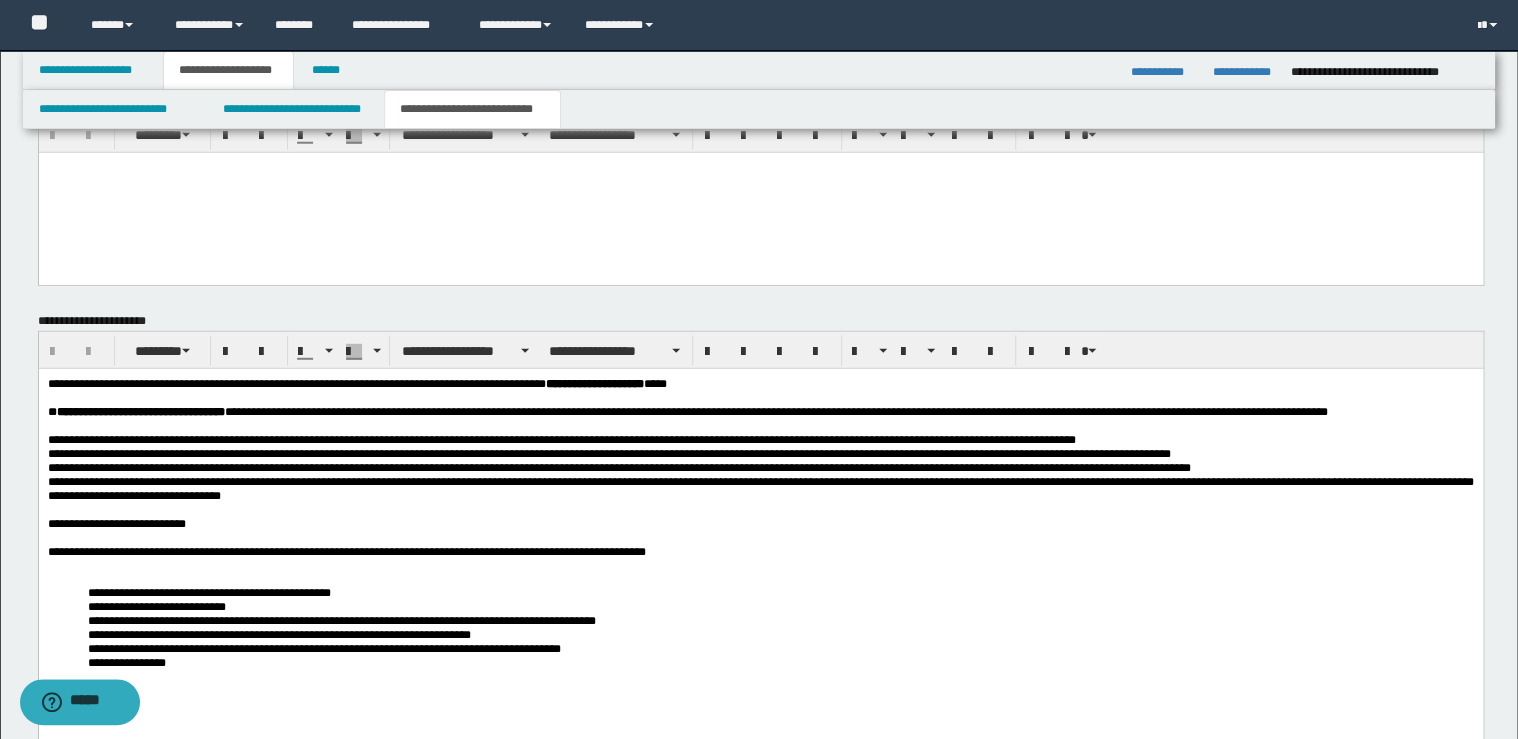 scroll, scrollTop: 2640, scrollLeft: 0, axis: vertical 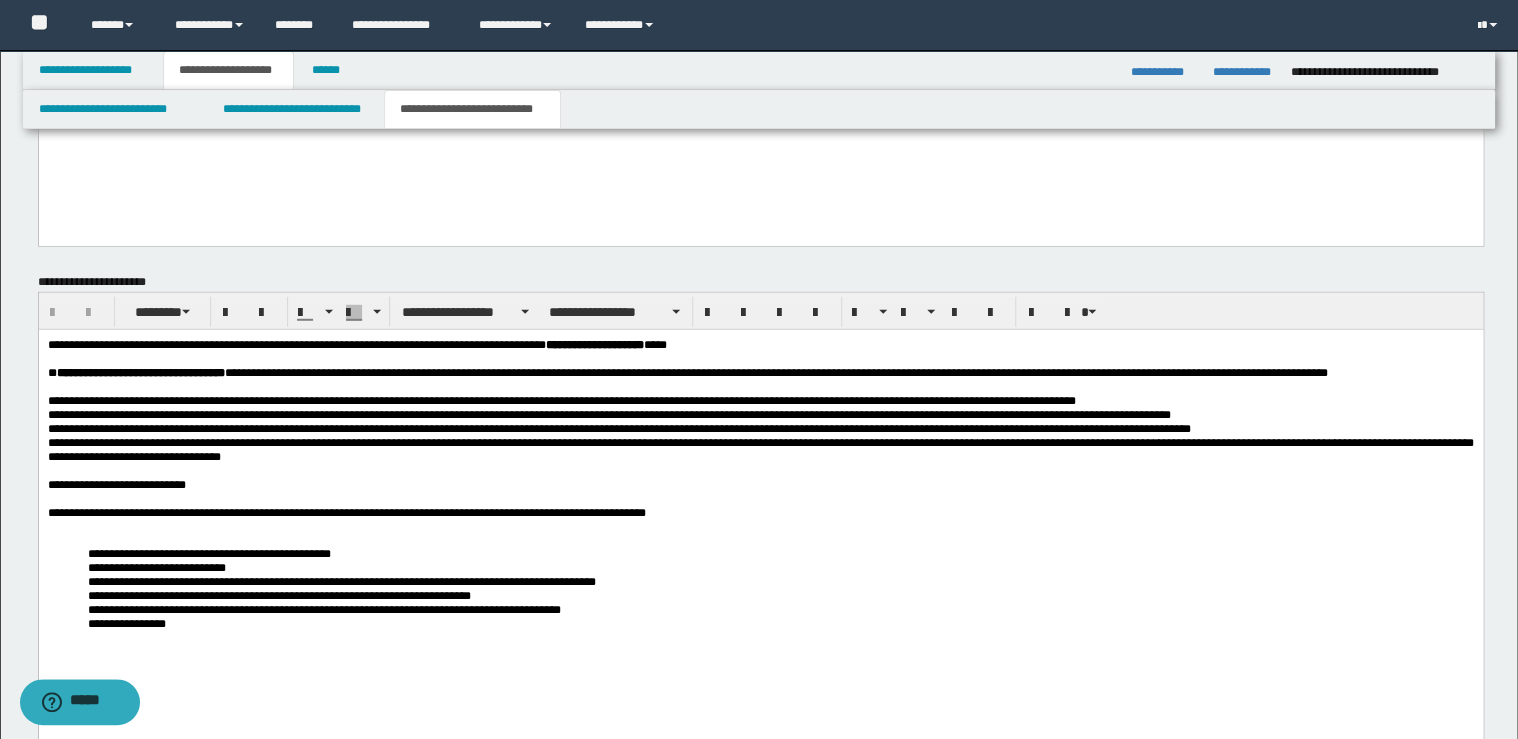 click on "**********" at bounding box center [760, 513] 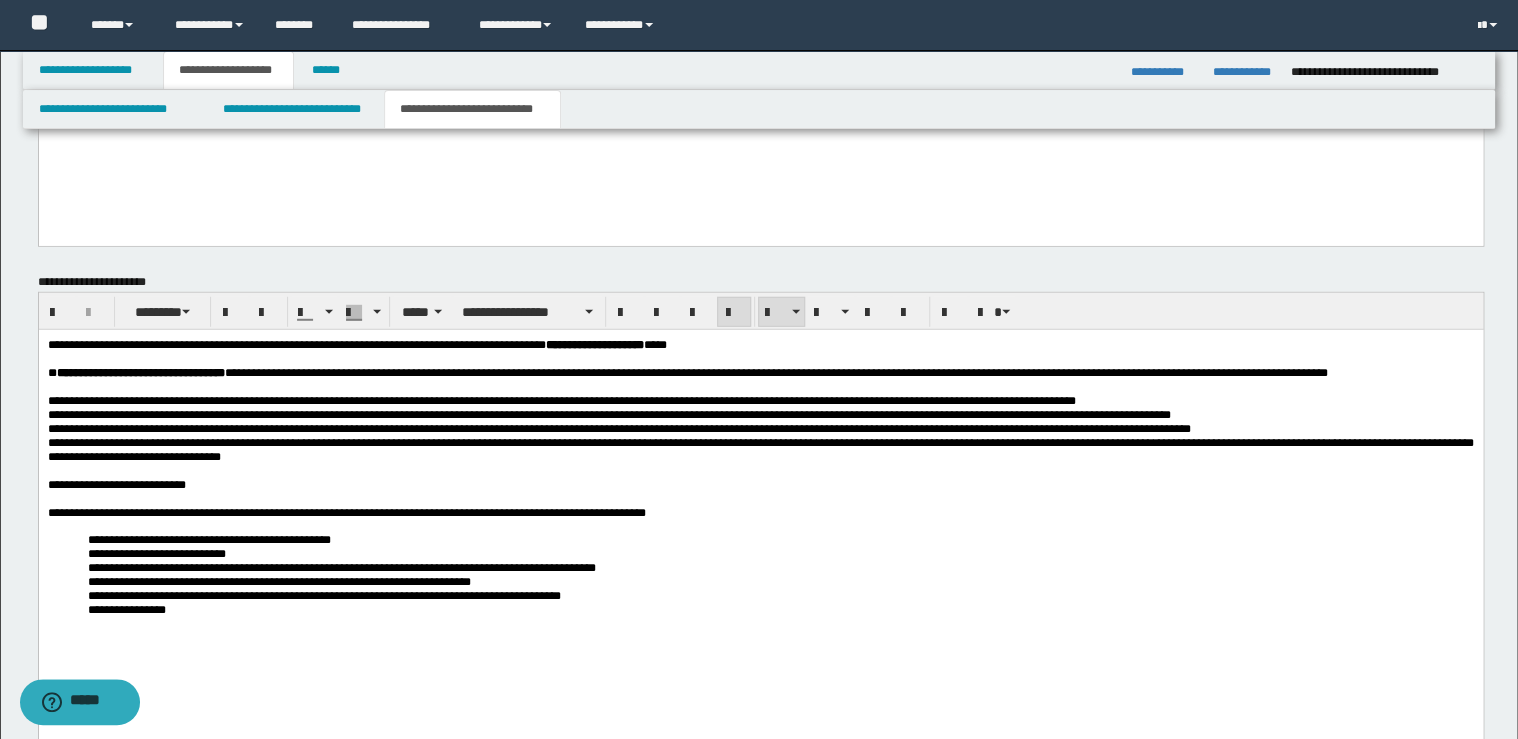 click on "**********" at bounding box center [792, 610] 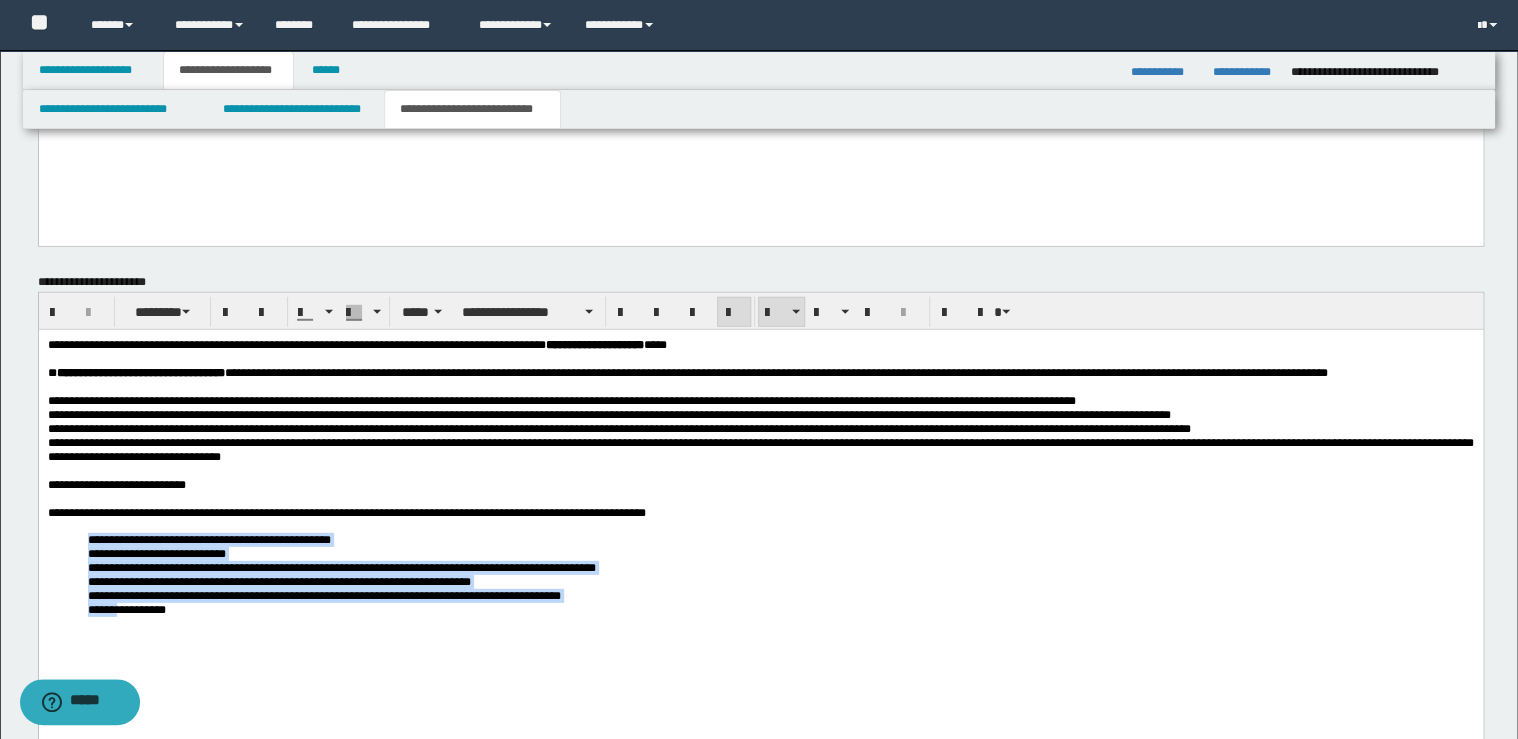 drag, startPoint x: 79, startPoint y: 563, endPoint x: 125, endPoint y: 647, distance: 95.77056 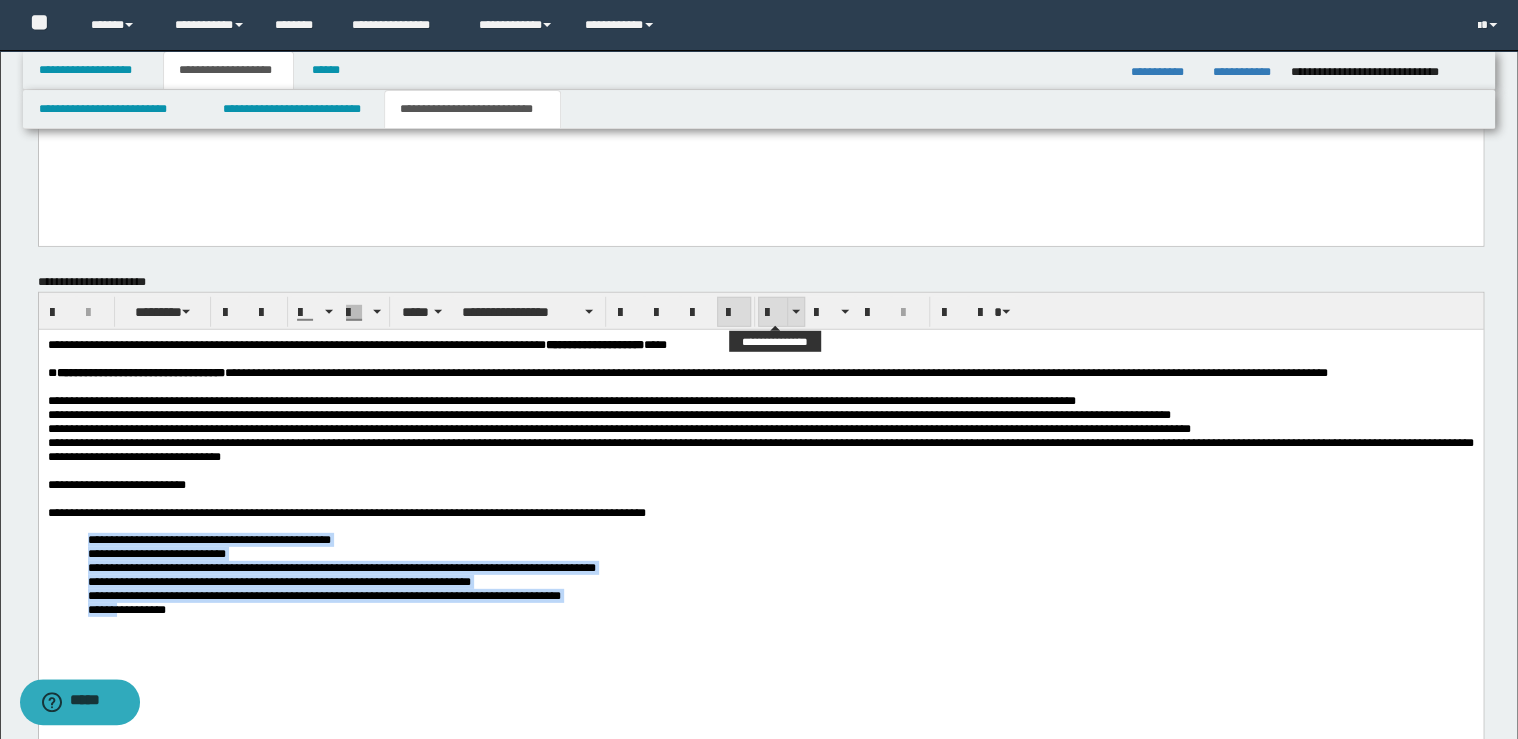 click at bounding box center [773, 313] 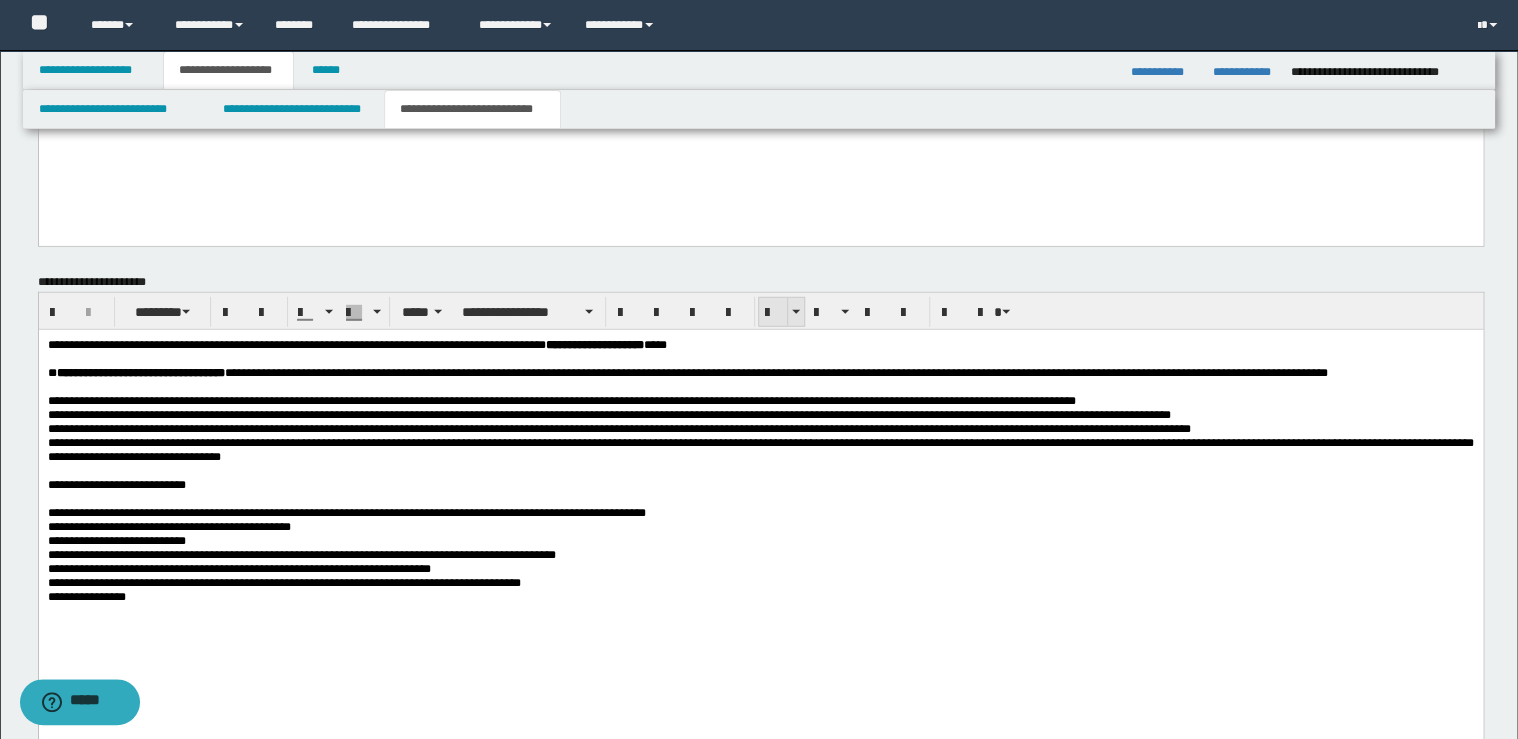 click at bounding box center [773, 313] 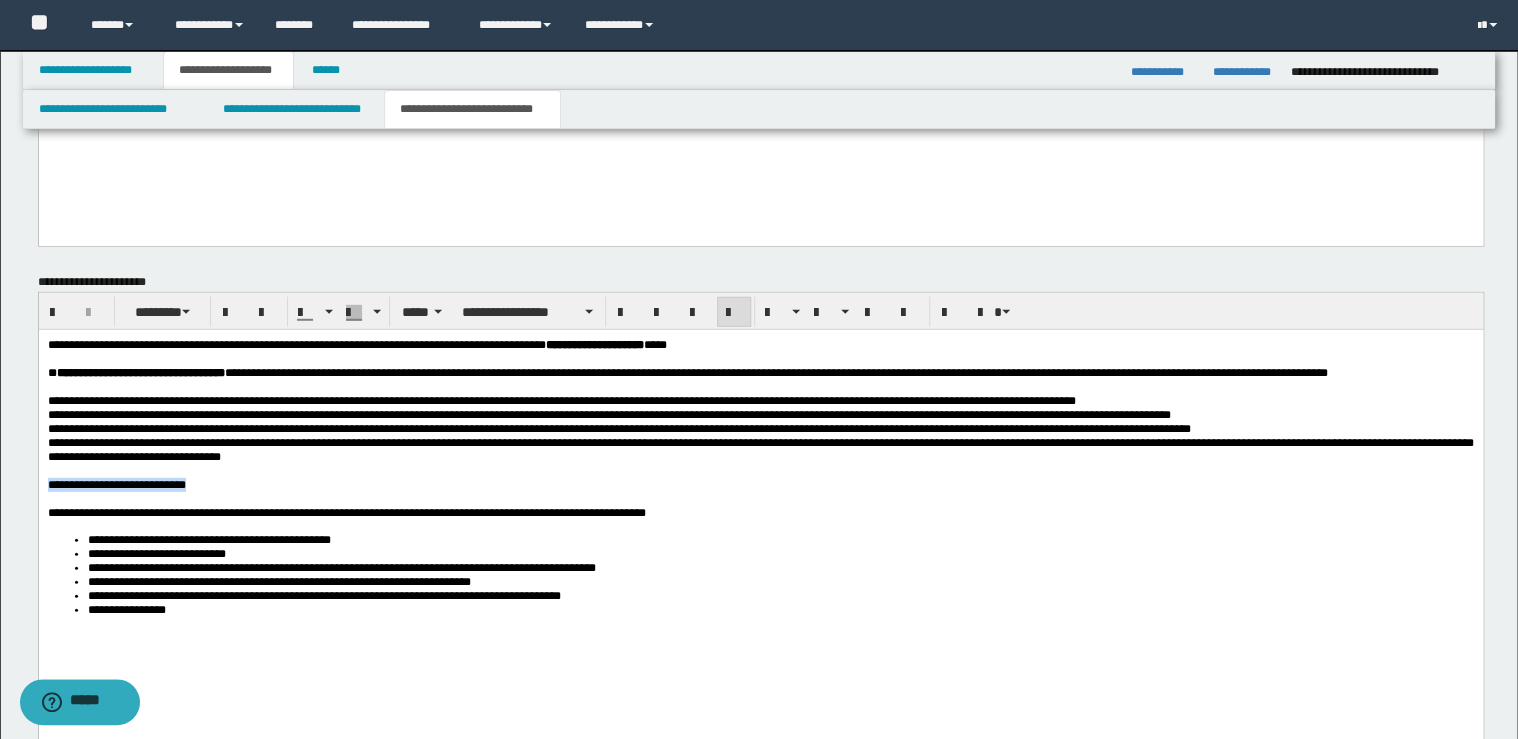 drag, startPoint x: 255, startPoint y: 504, endPoint x: 44, endPoint y: 504, distance: 211 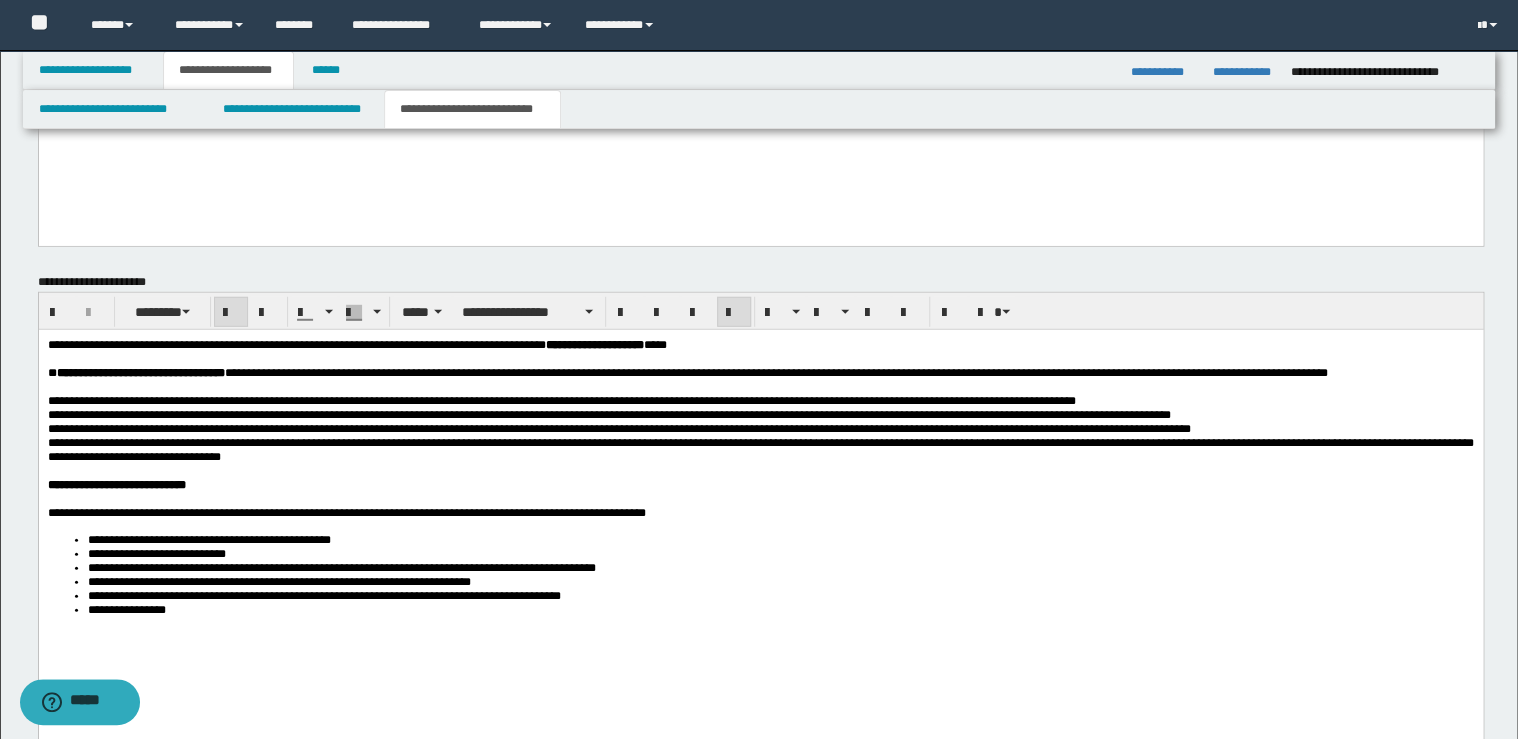 click on "**********" at bounding box center [208, 540] 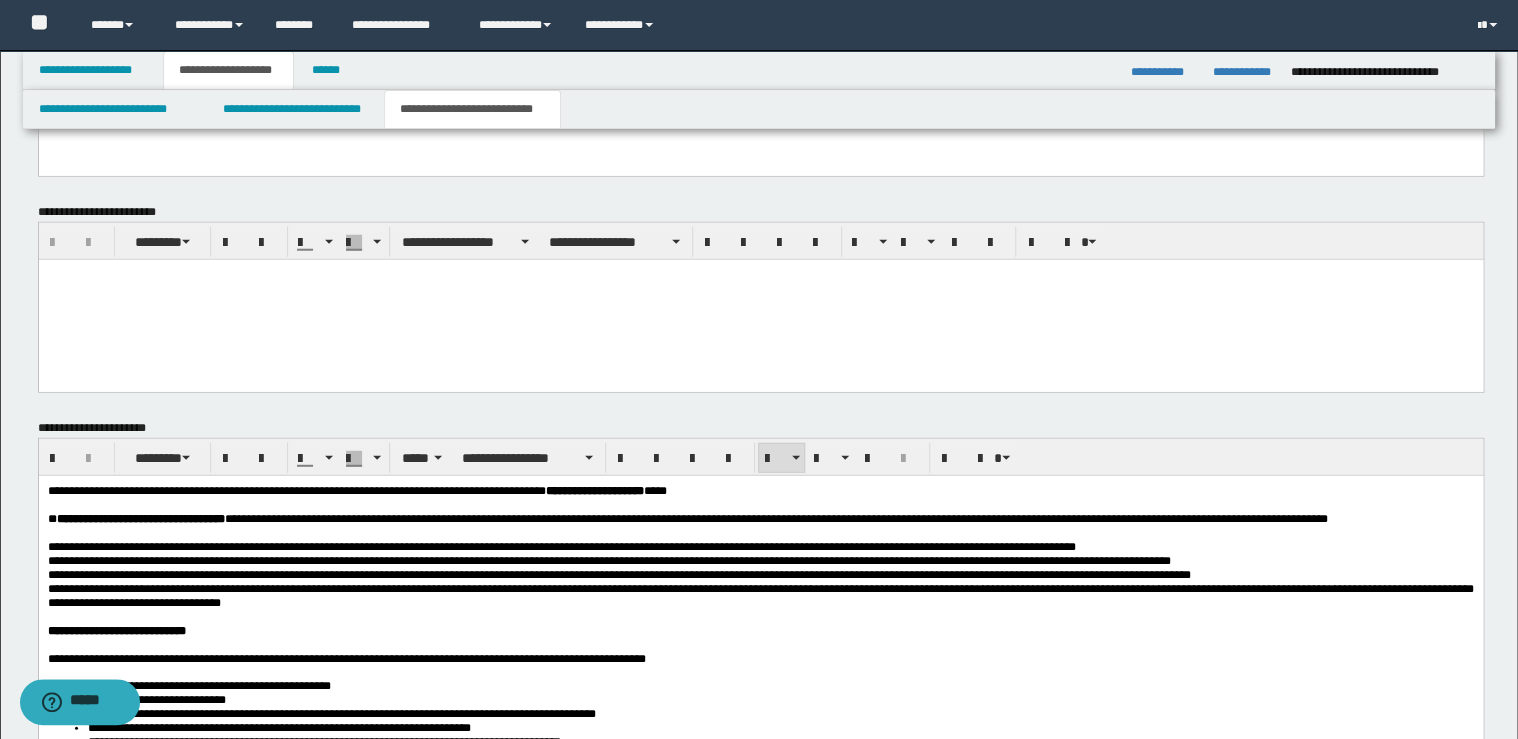 scroll, scrollTop: 2720, scrollLeft: 0, axis: vertical 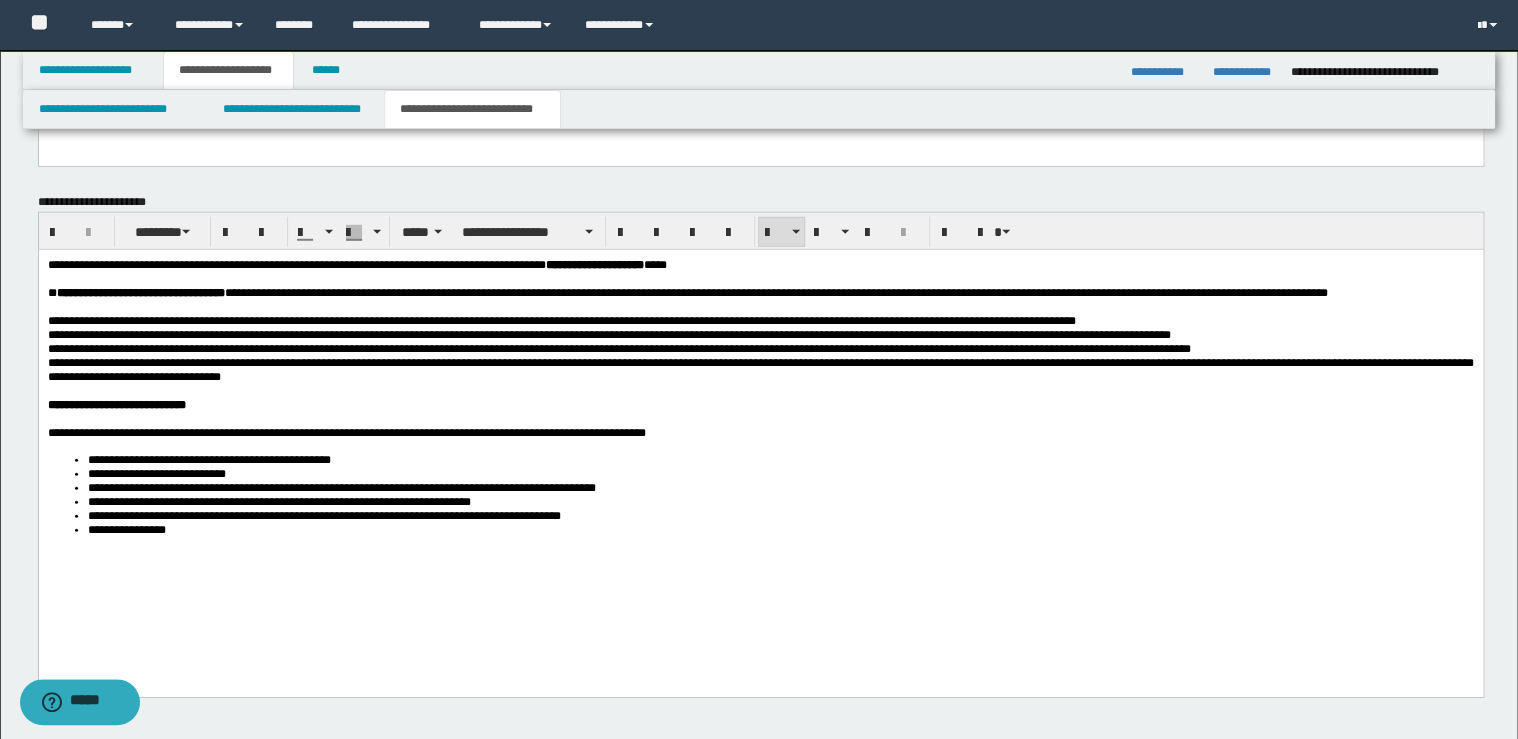 click on "**********" at bounding box center (323, 516) 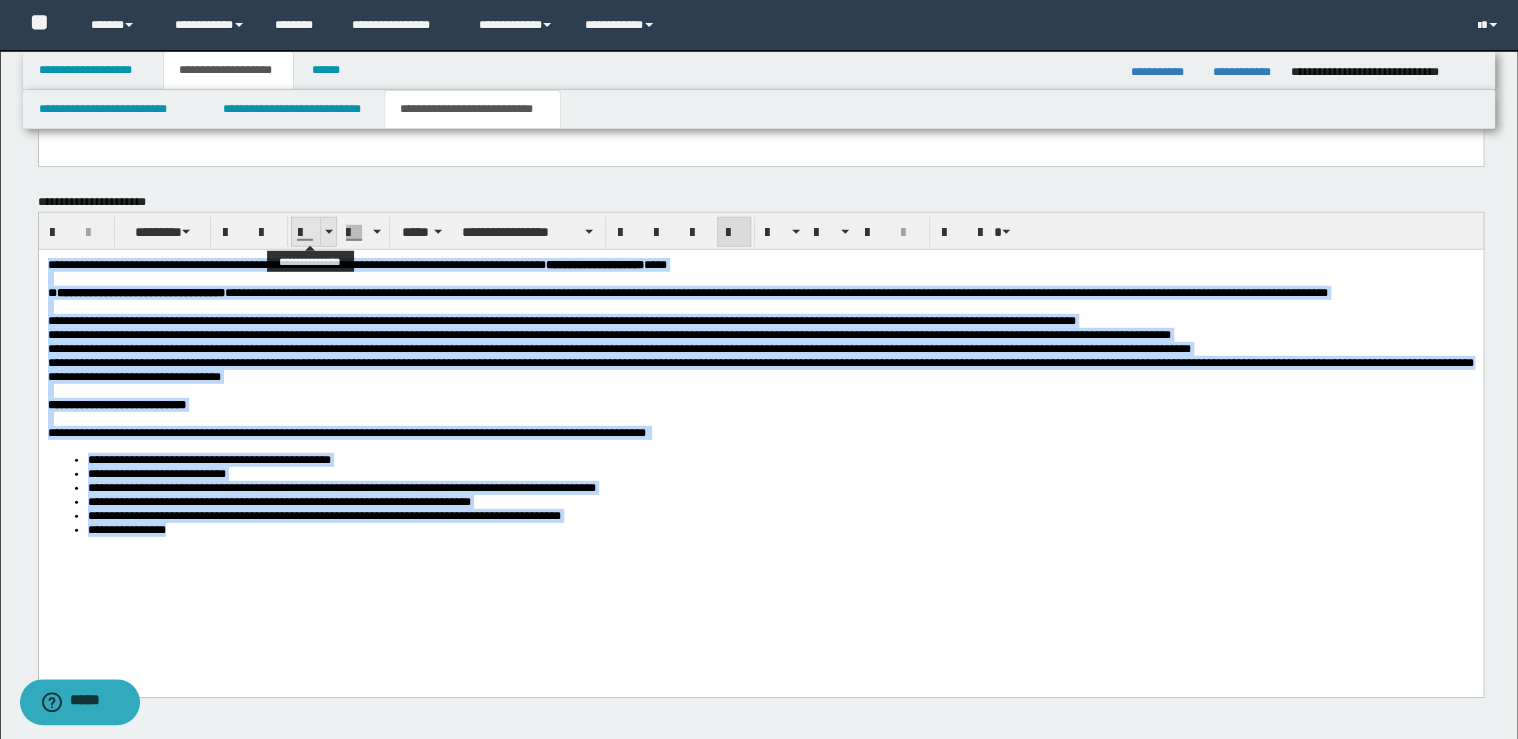click at bounding box center (328, 232) 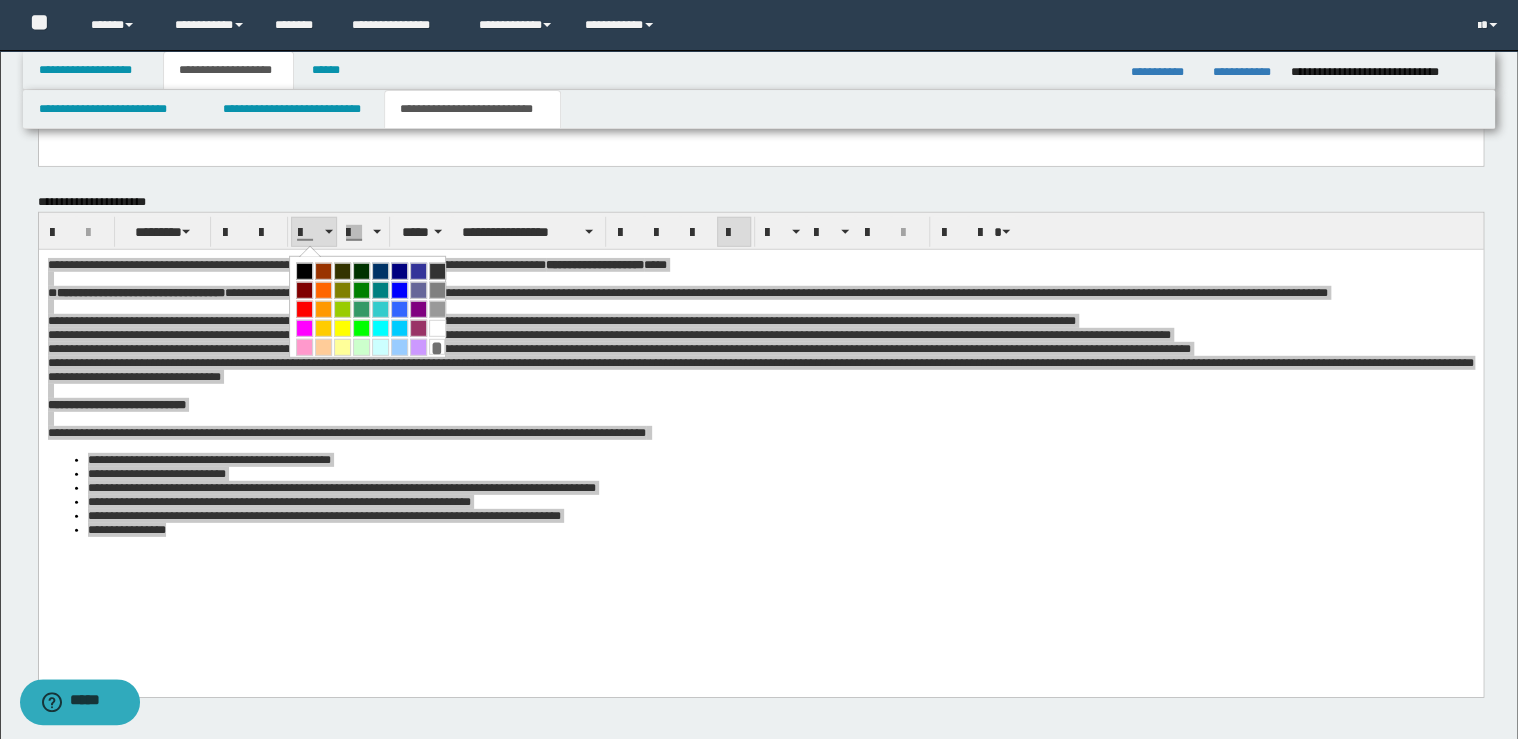 click at bounding box center [304, 271] 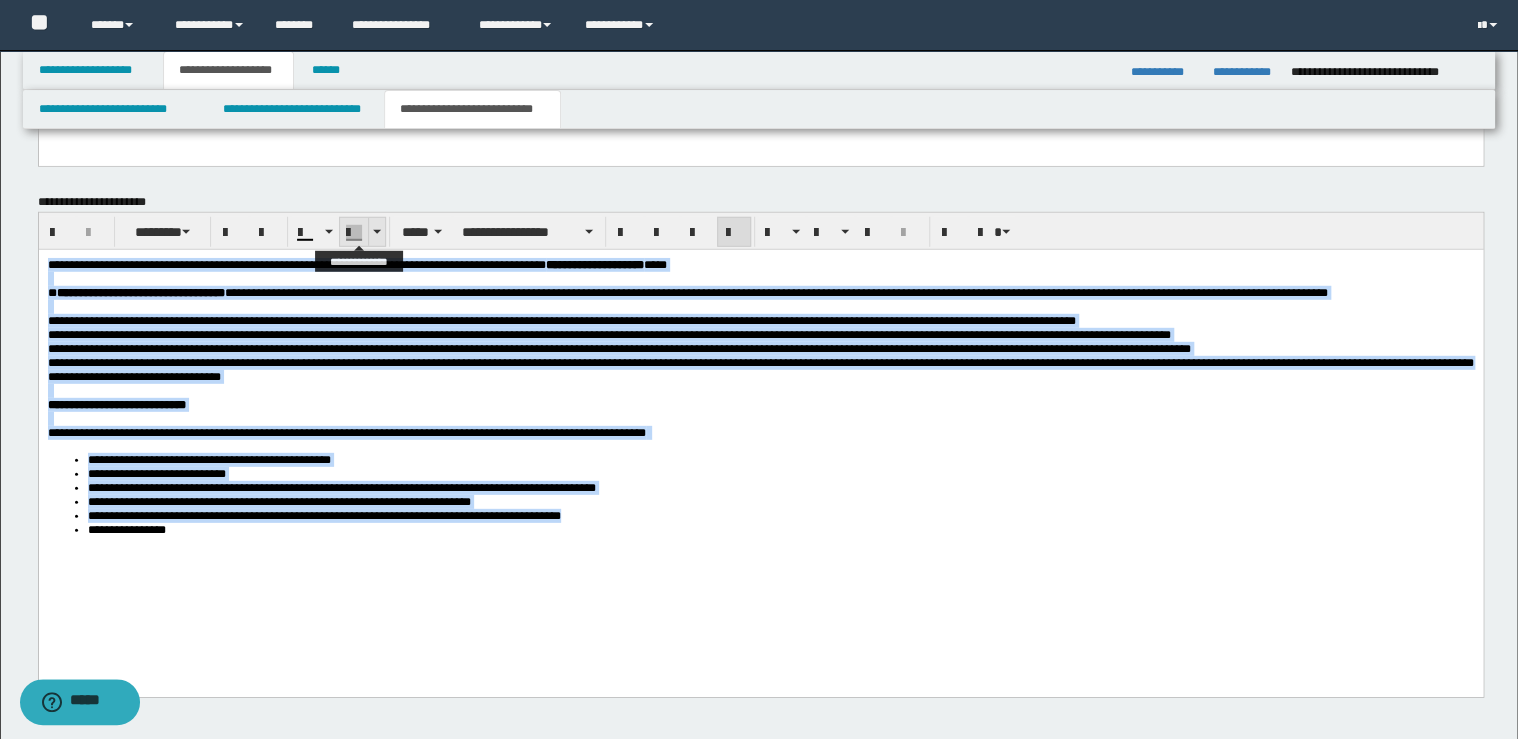 click at bounding box center (376, 232) 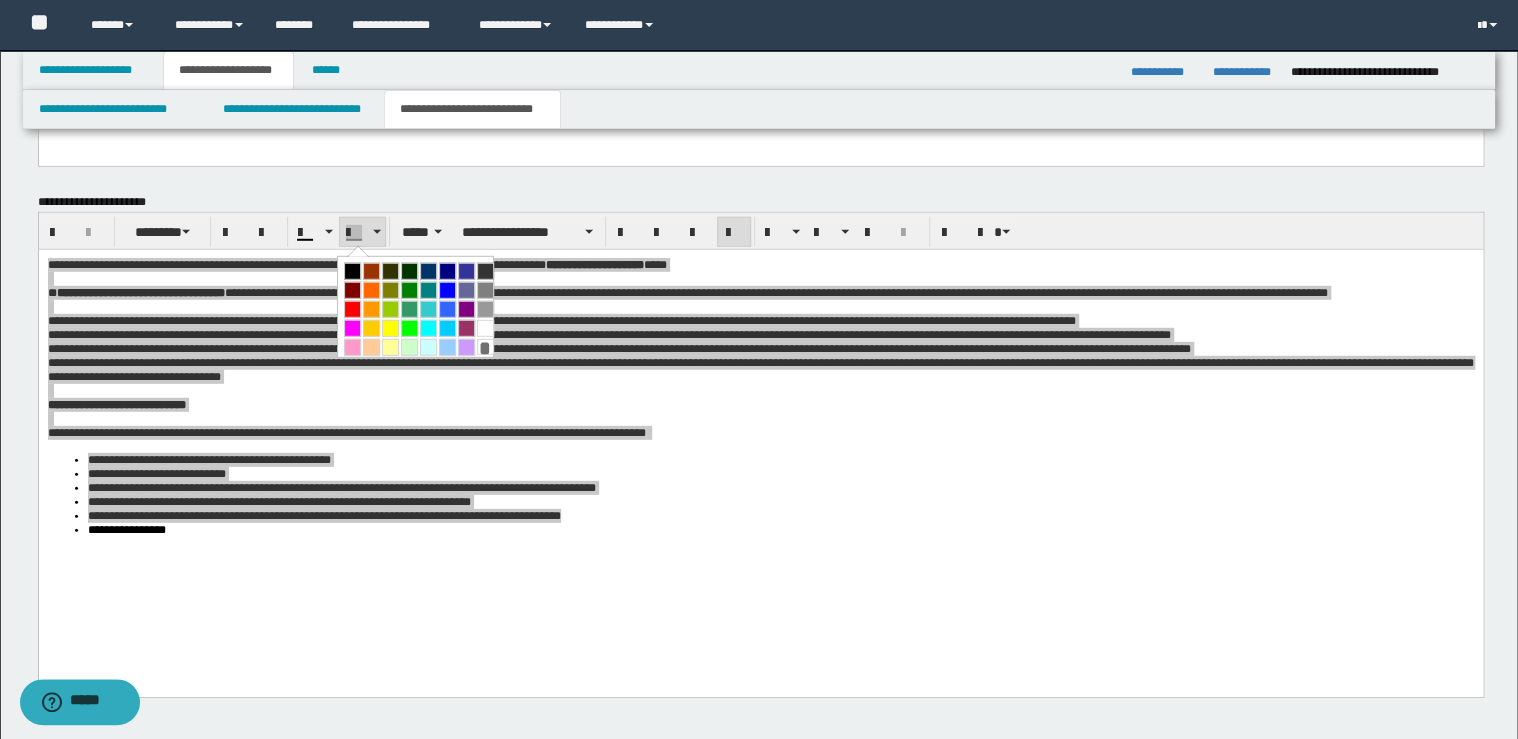 click on "*" at bounding box center [485, 347] 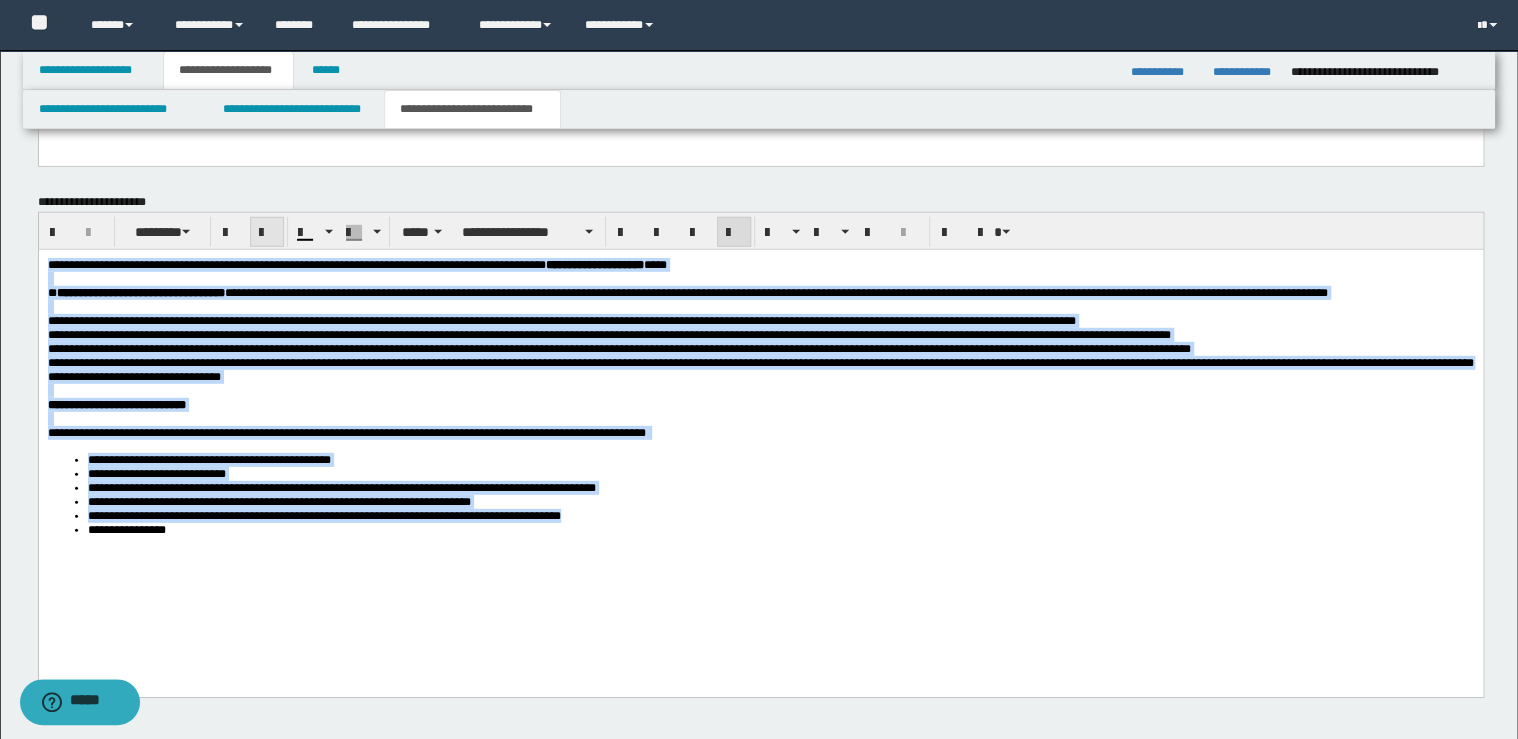 click at bounding box center (267, 232) 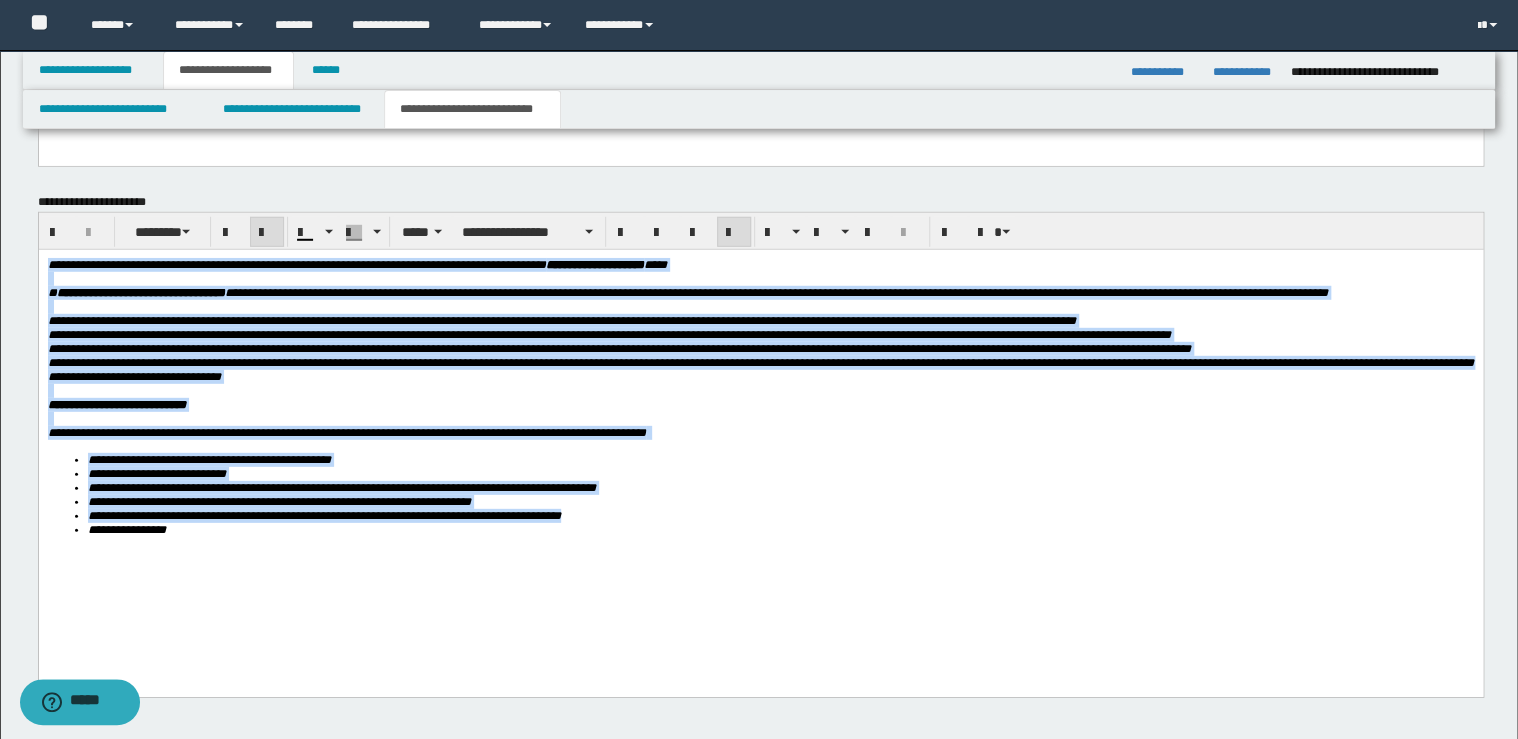 click at bounding box center [267, 232] 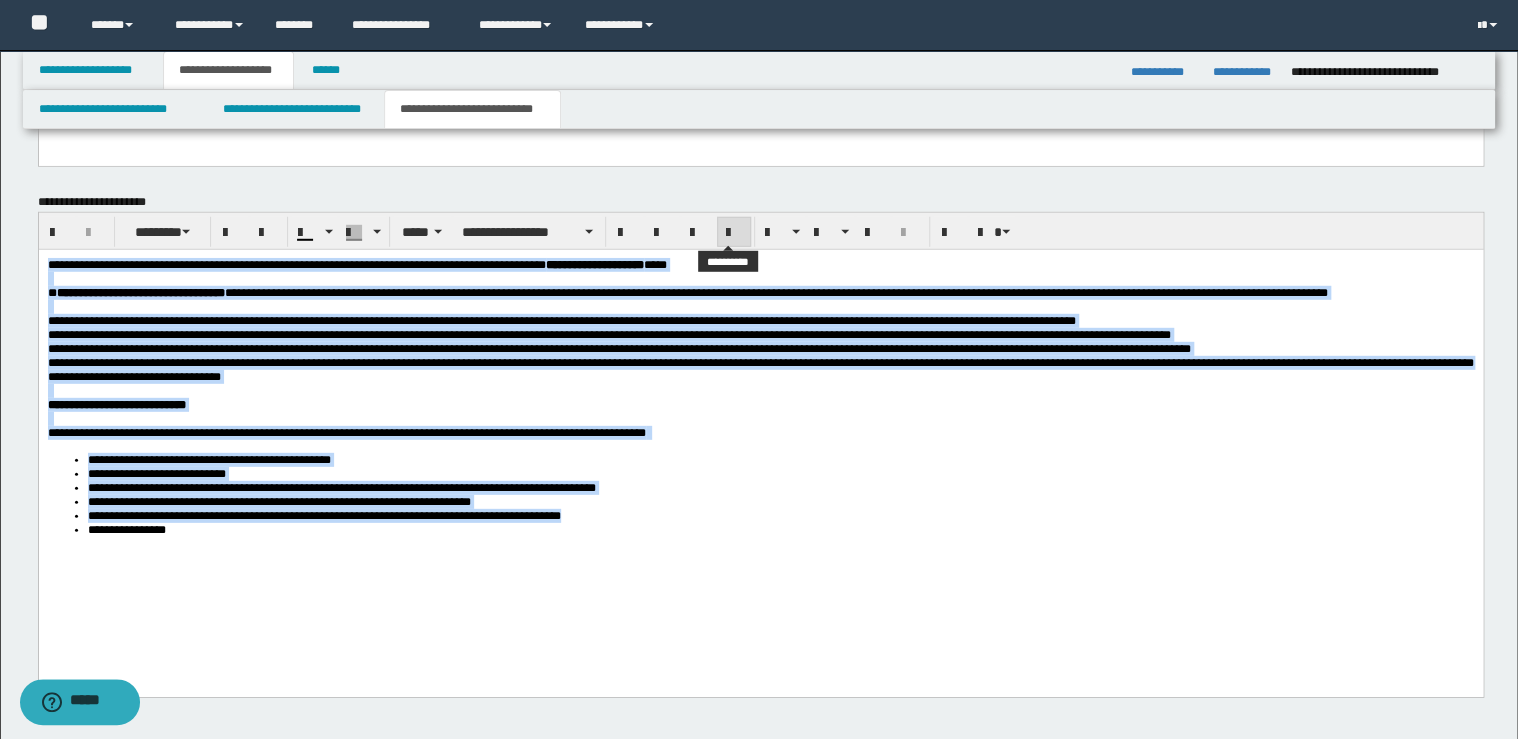 click at bounding box center [734, 232] 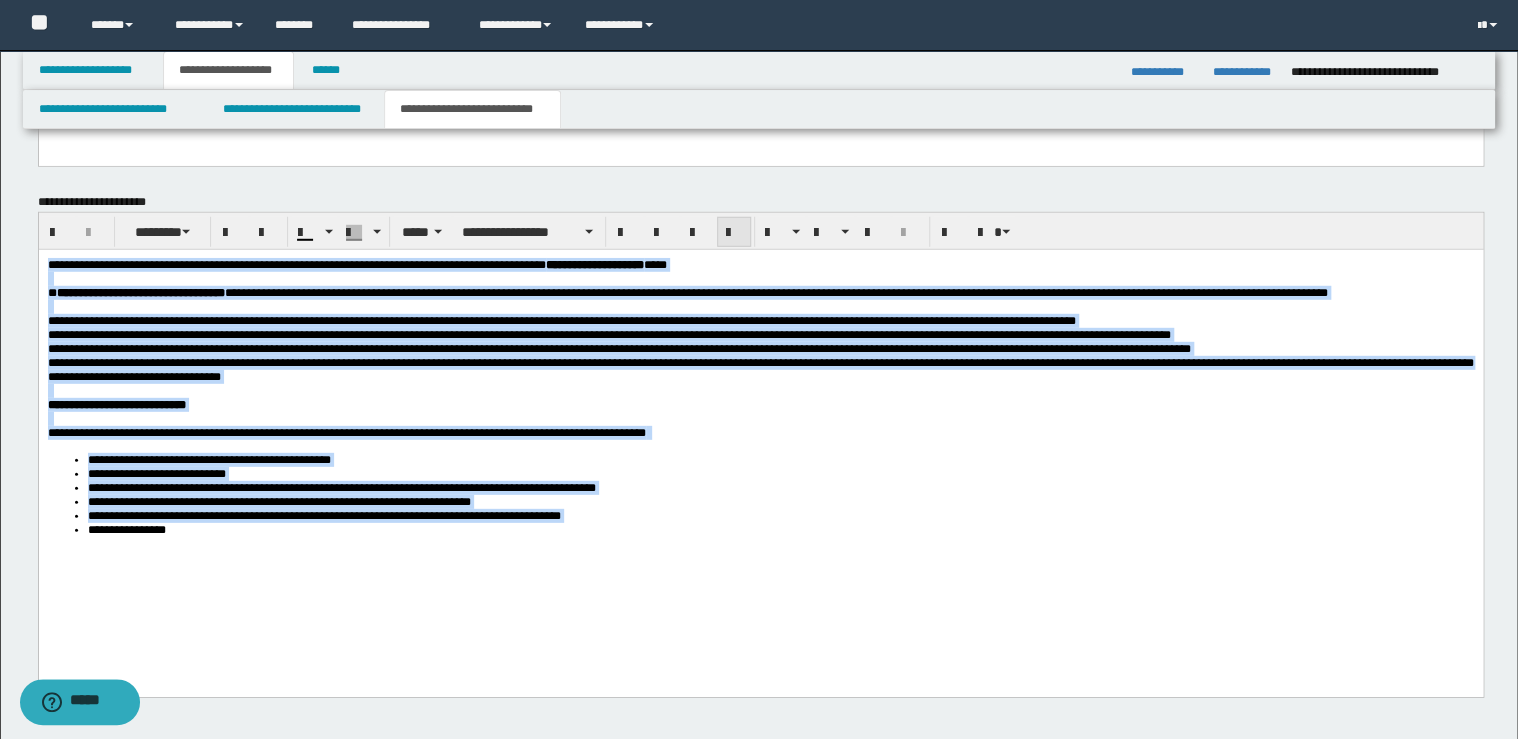 click at bounding box center (734, 232) 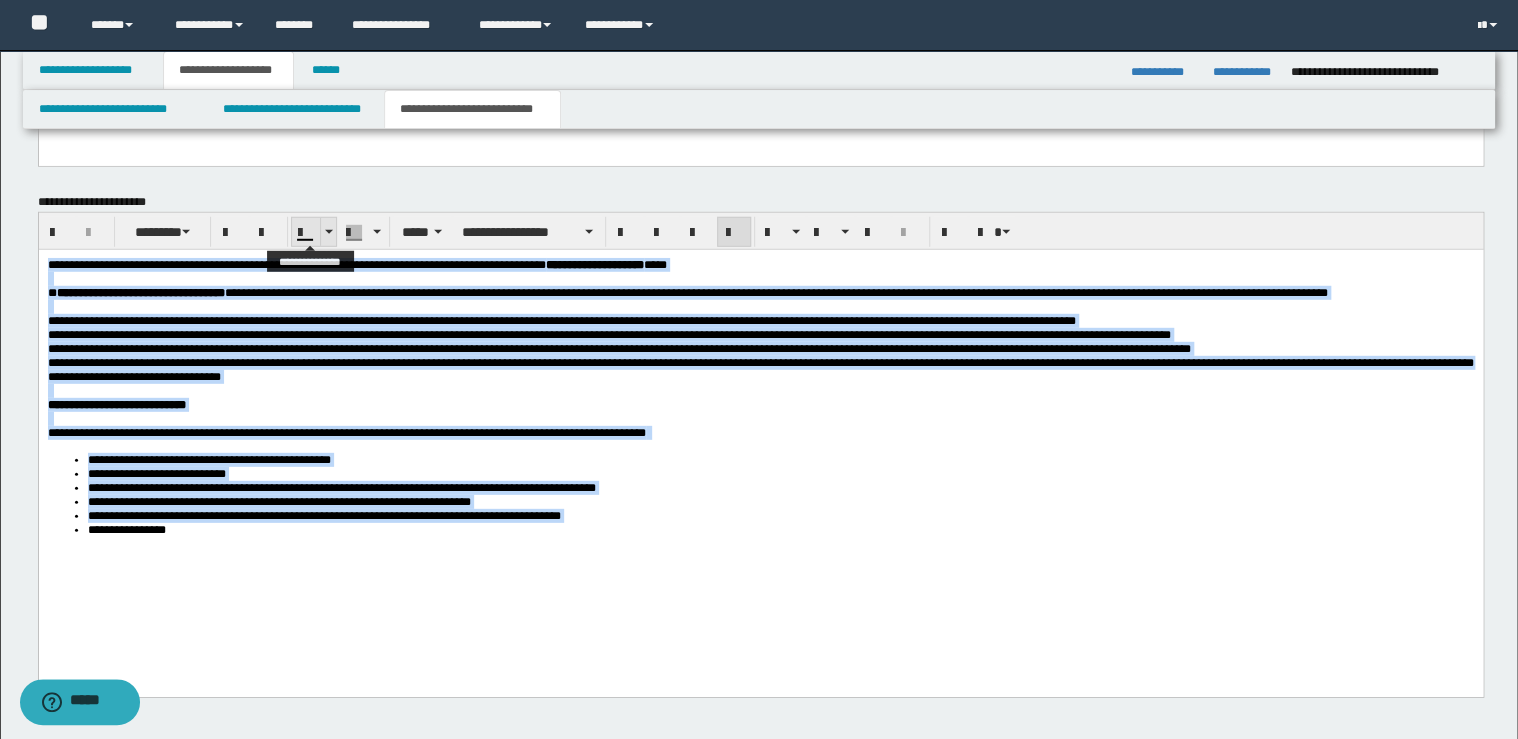 click at bounding box center [314, 232] 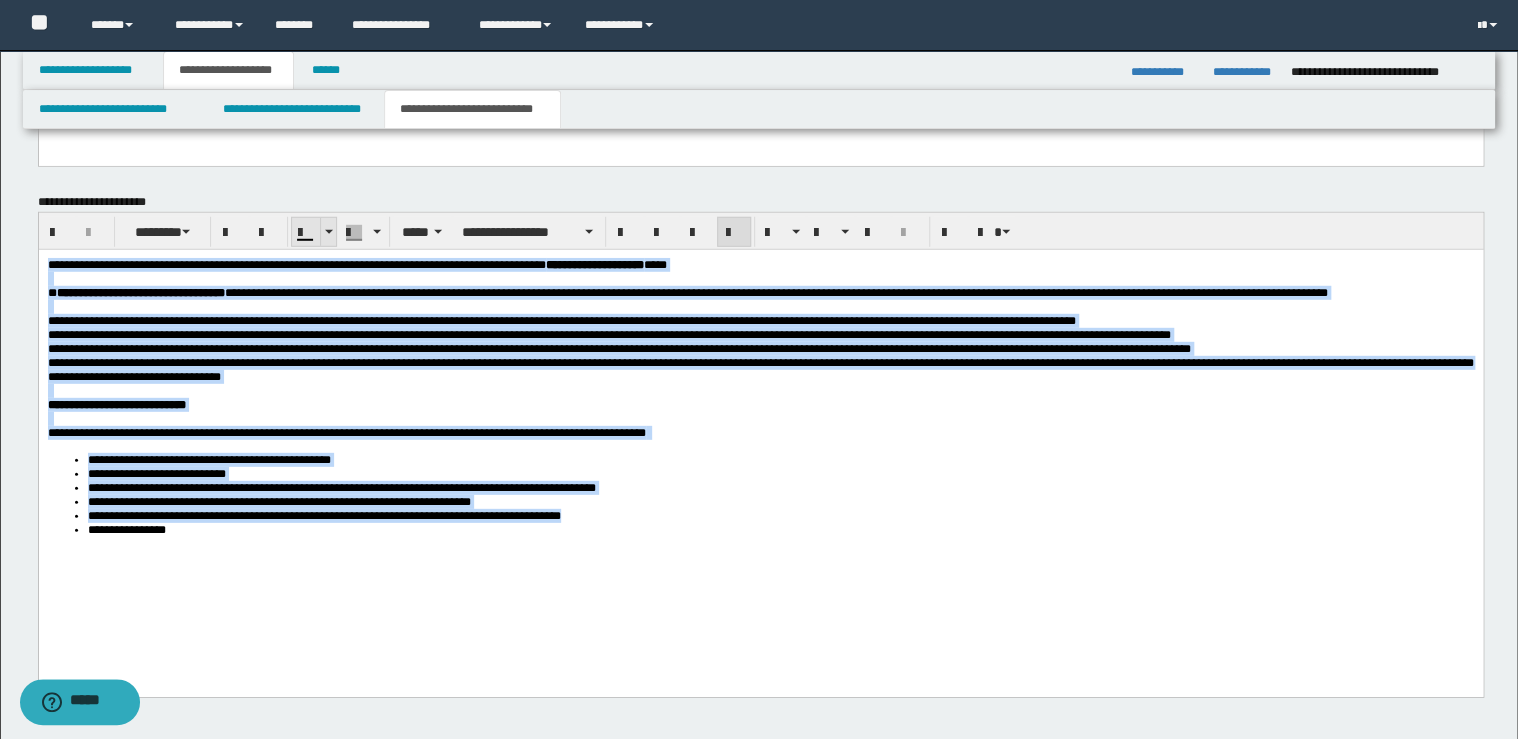 click at bounding box center [328, 232] 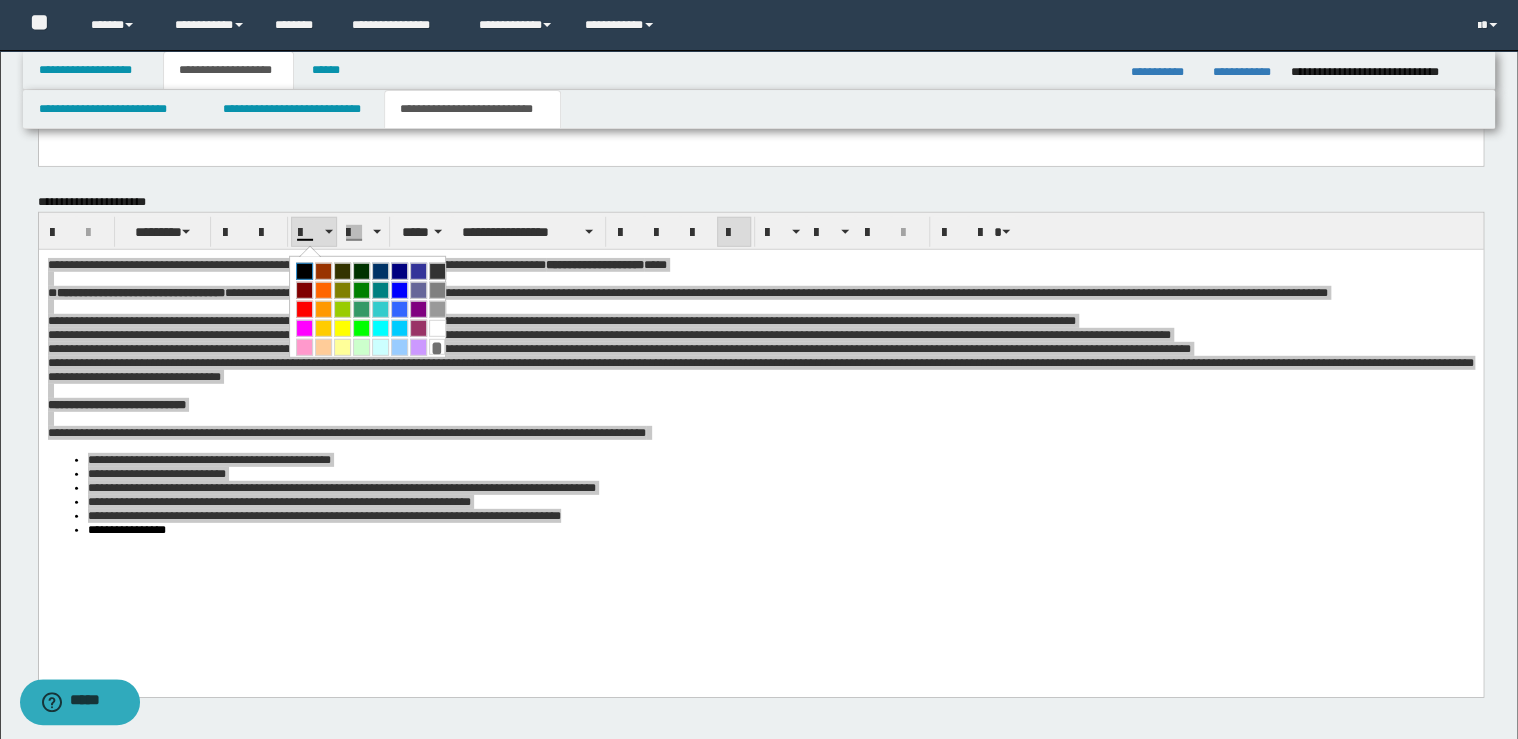click at bounding box center [304, 271] 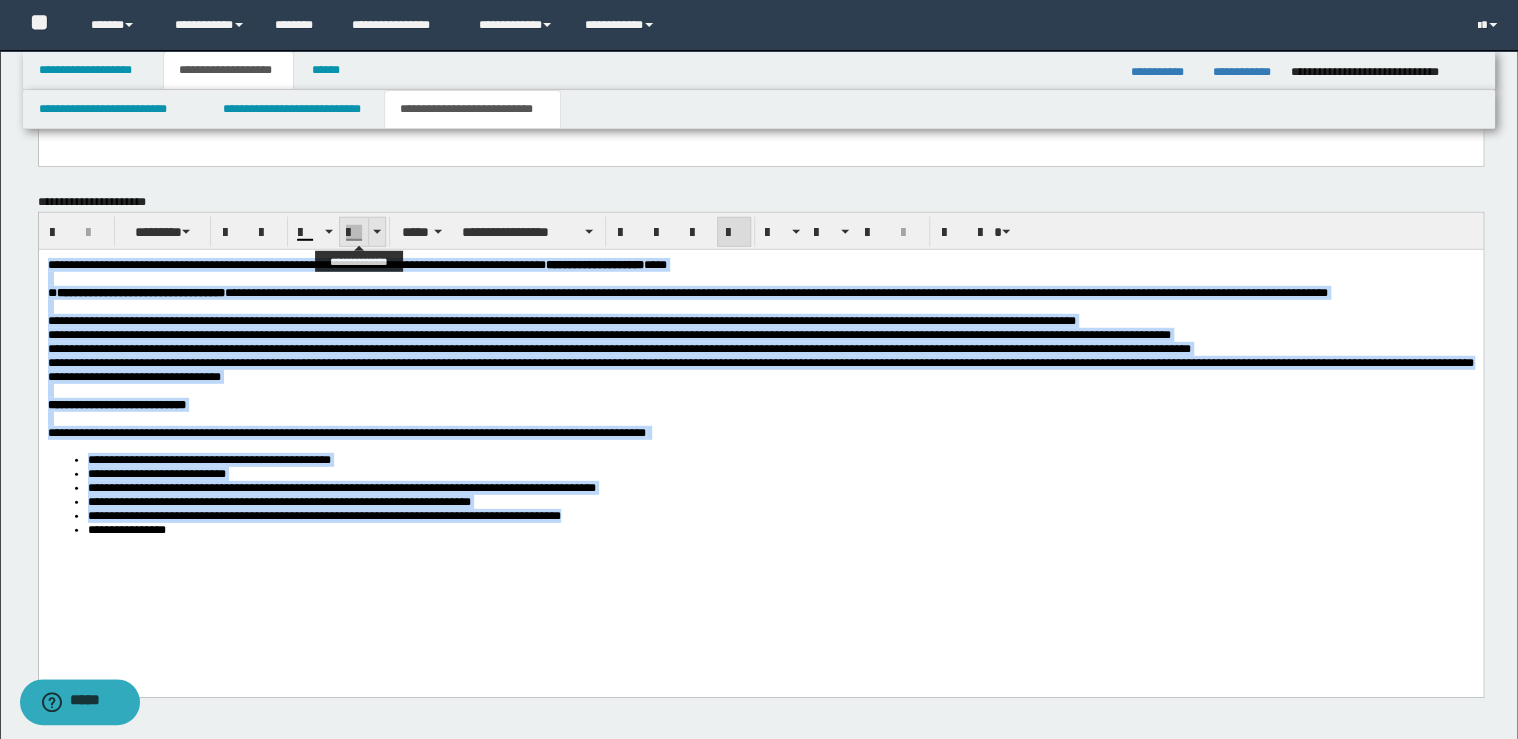 click at bounding box center (376, 232) 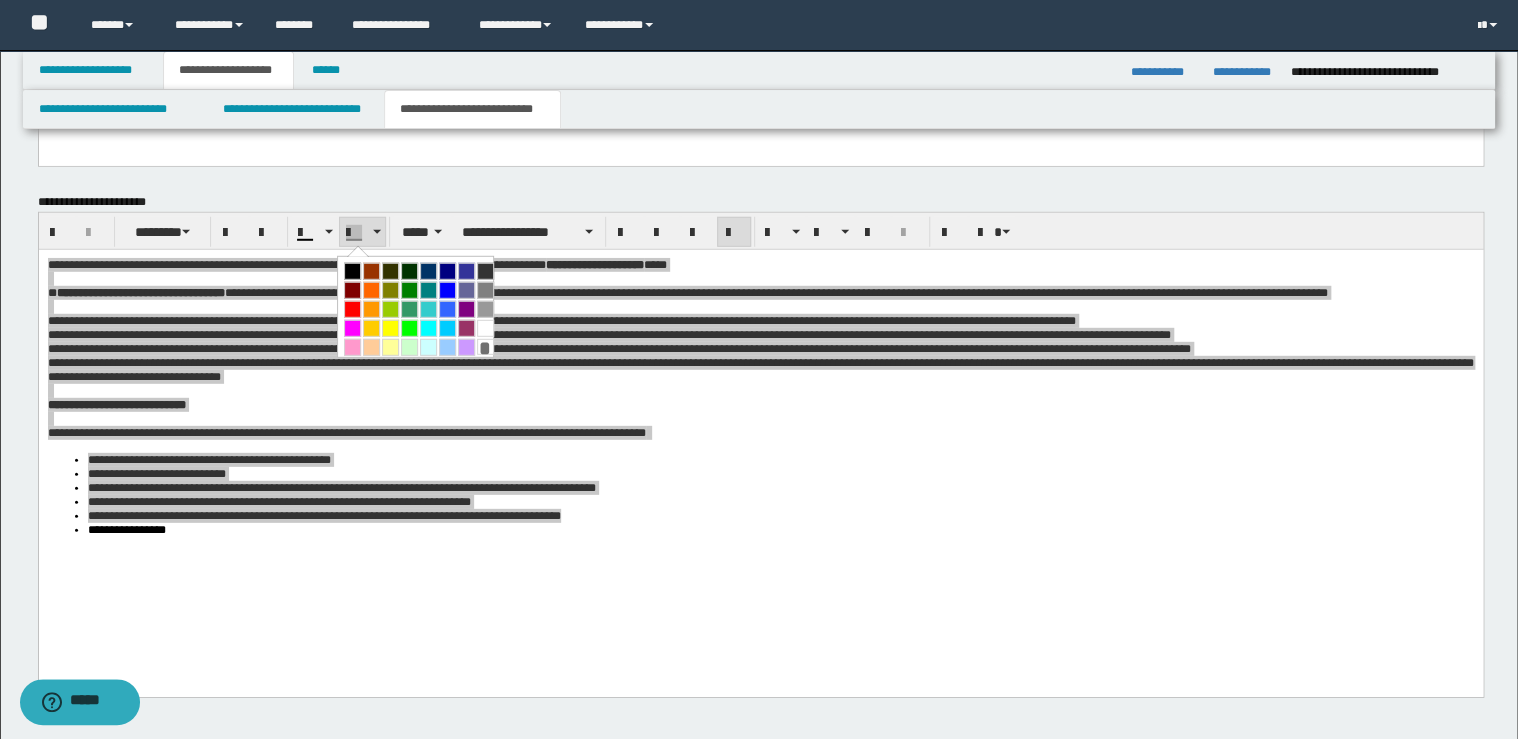 click on "*" at bounding box center (485, 347) 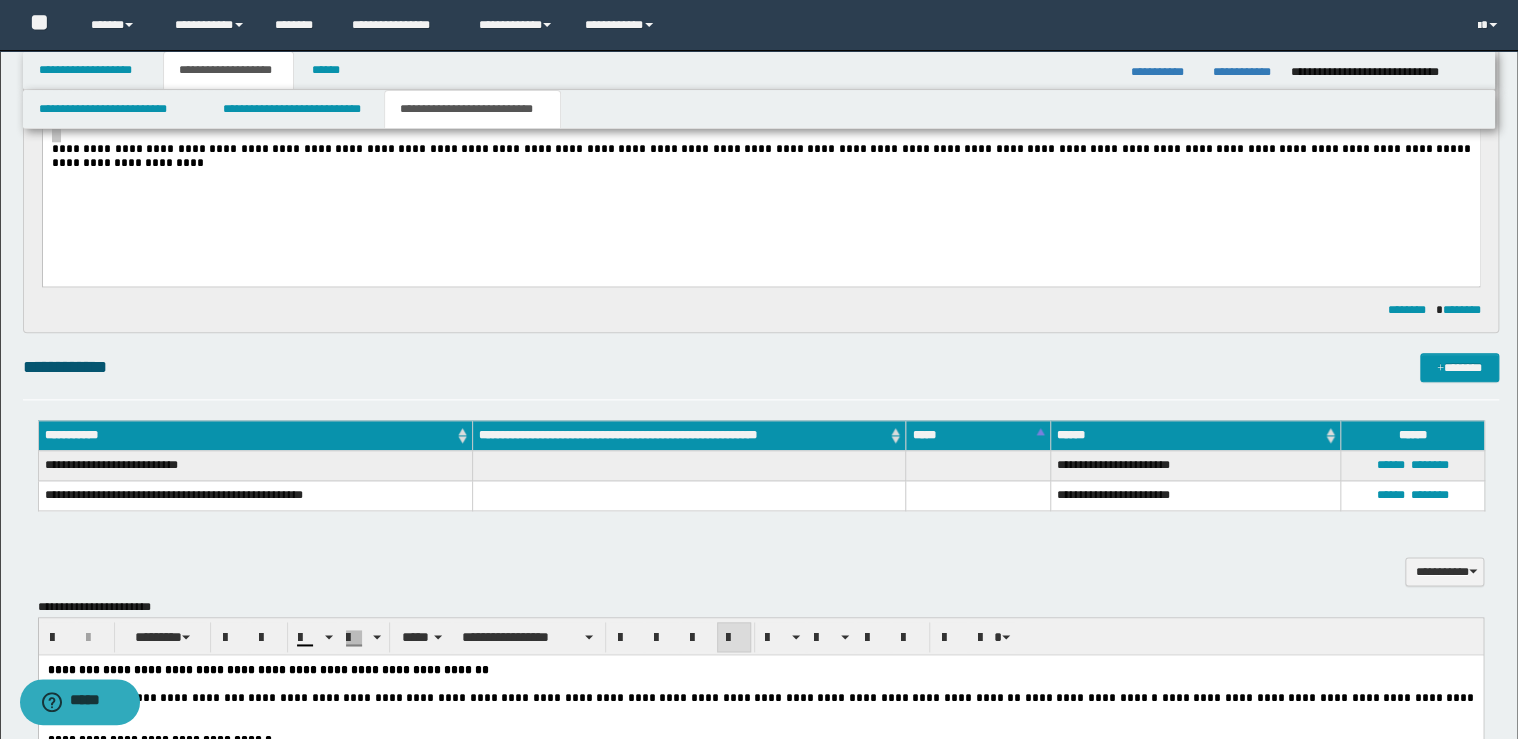 scroll, scrollTop: 960, scrollLeft: 0, axis: vertical 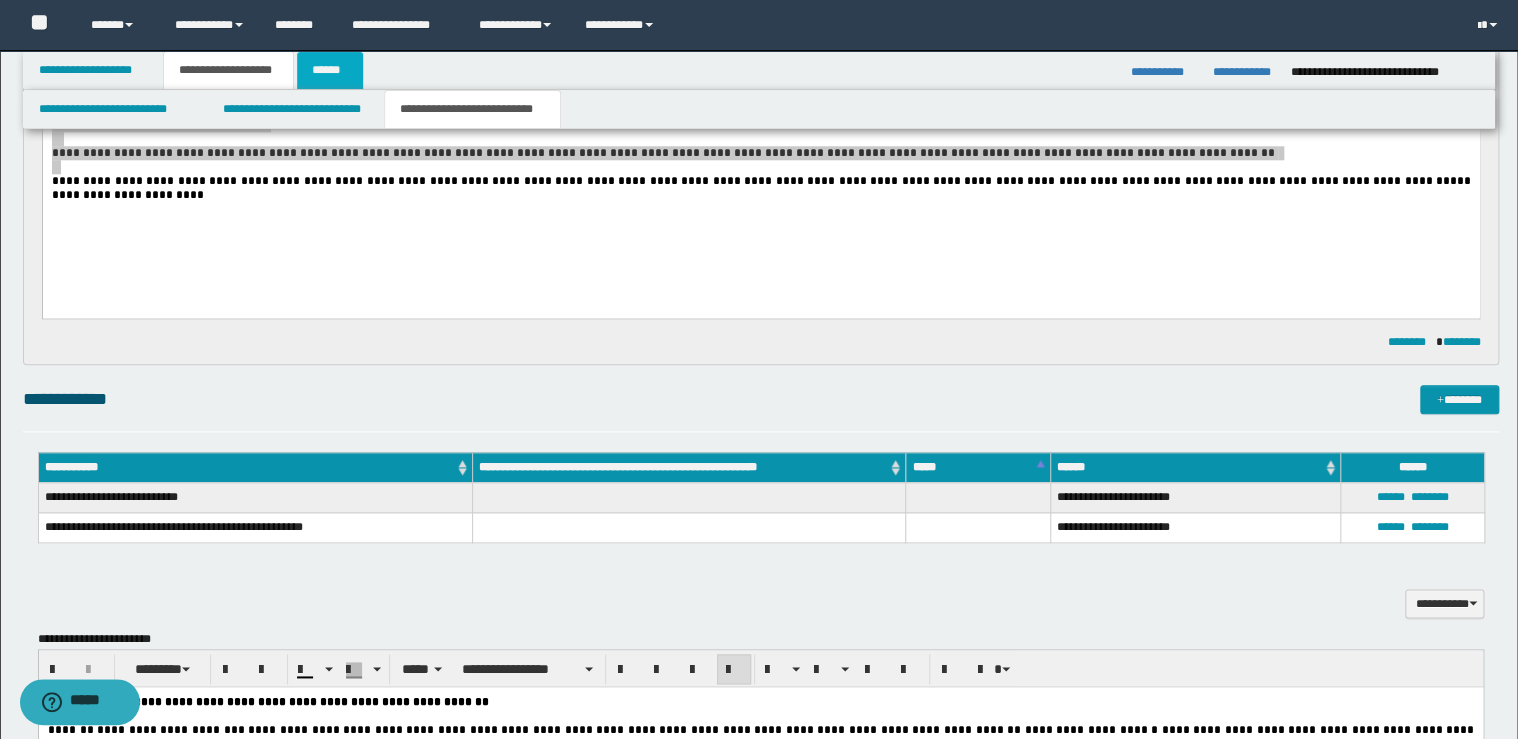 click on "******" at bounding box center [330, 70] 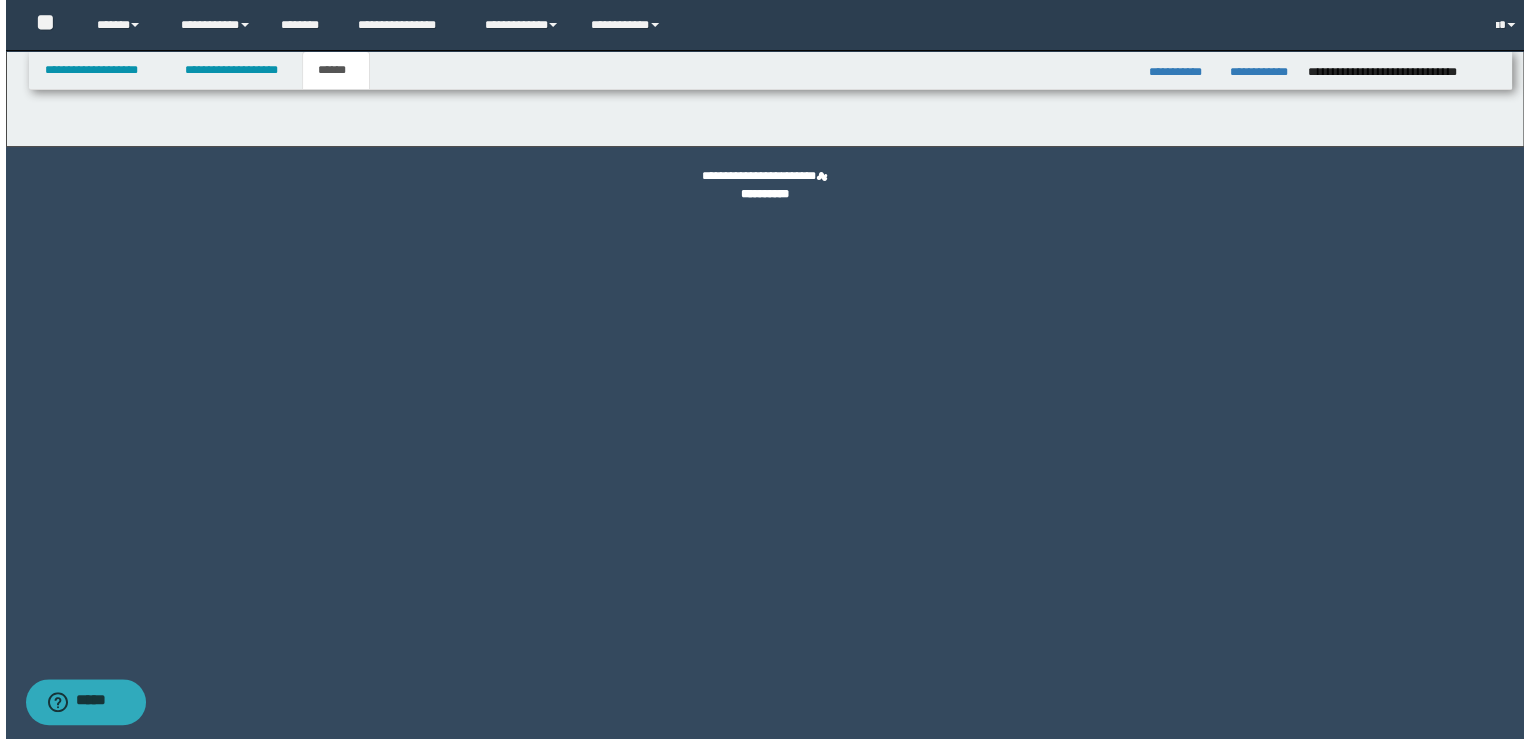 scroll, scrollTop: 0, scrollLeft: 0, axis: both 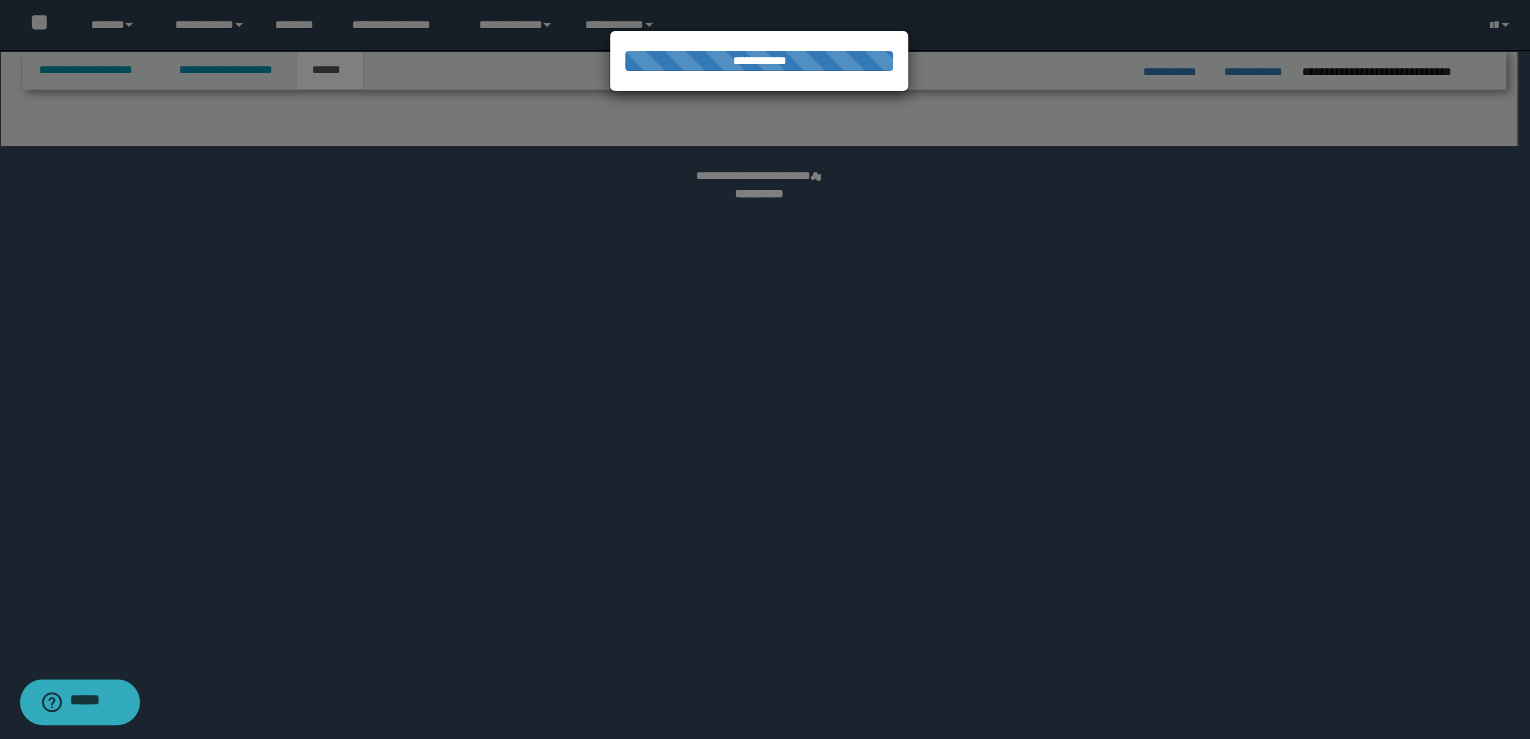 select on "**" 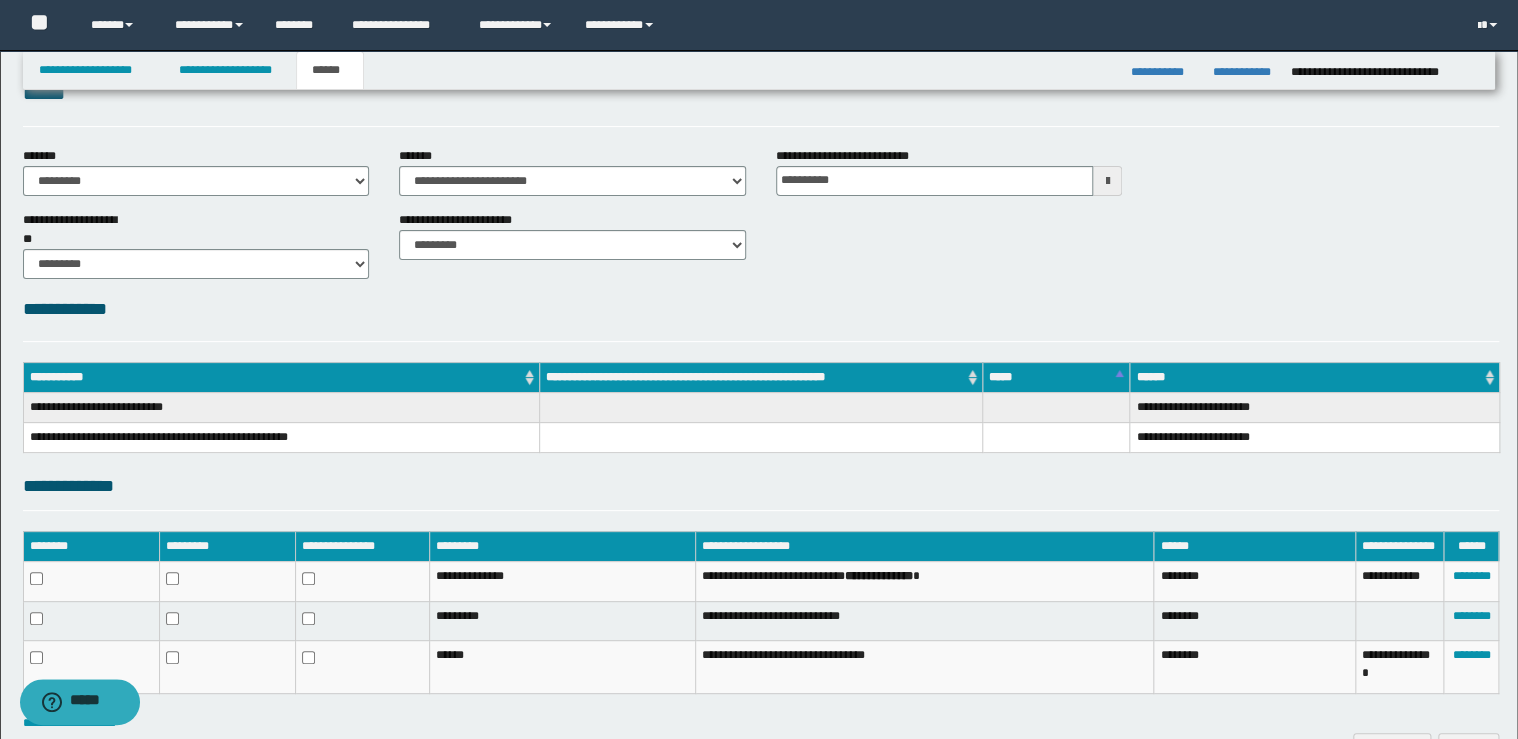 scroll, scrollTop: 167, scrollLeft: 0, axis: vertical 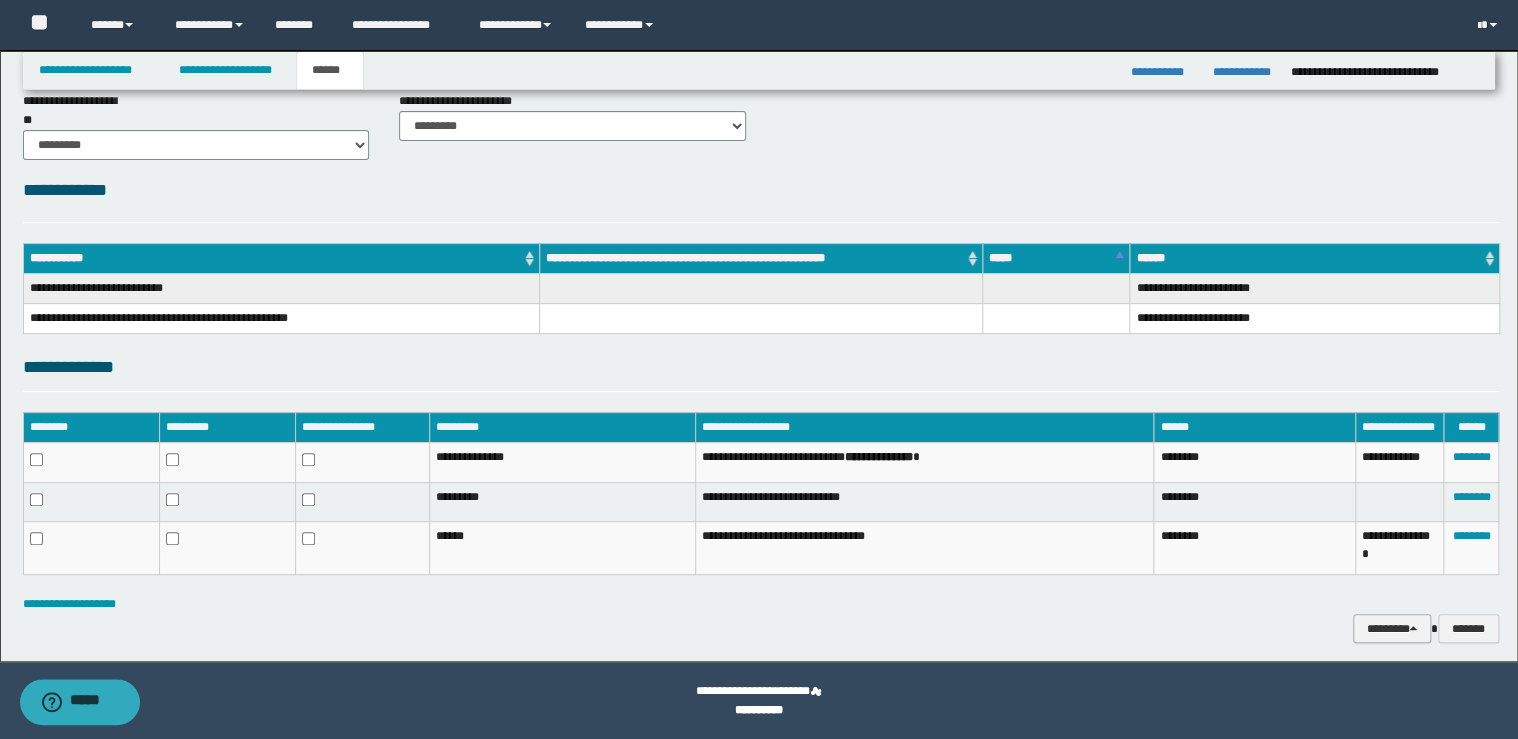 click on "********" at bounding box center [1392, 629] 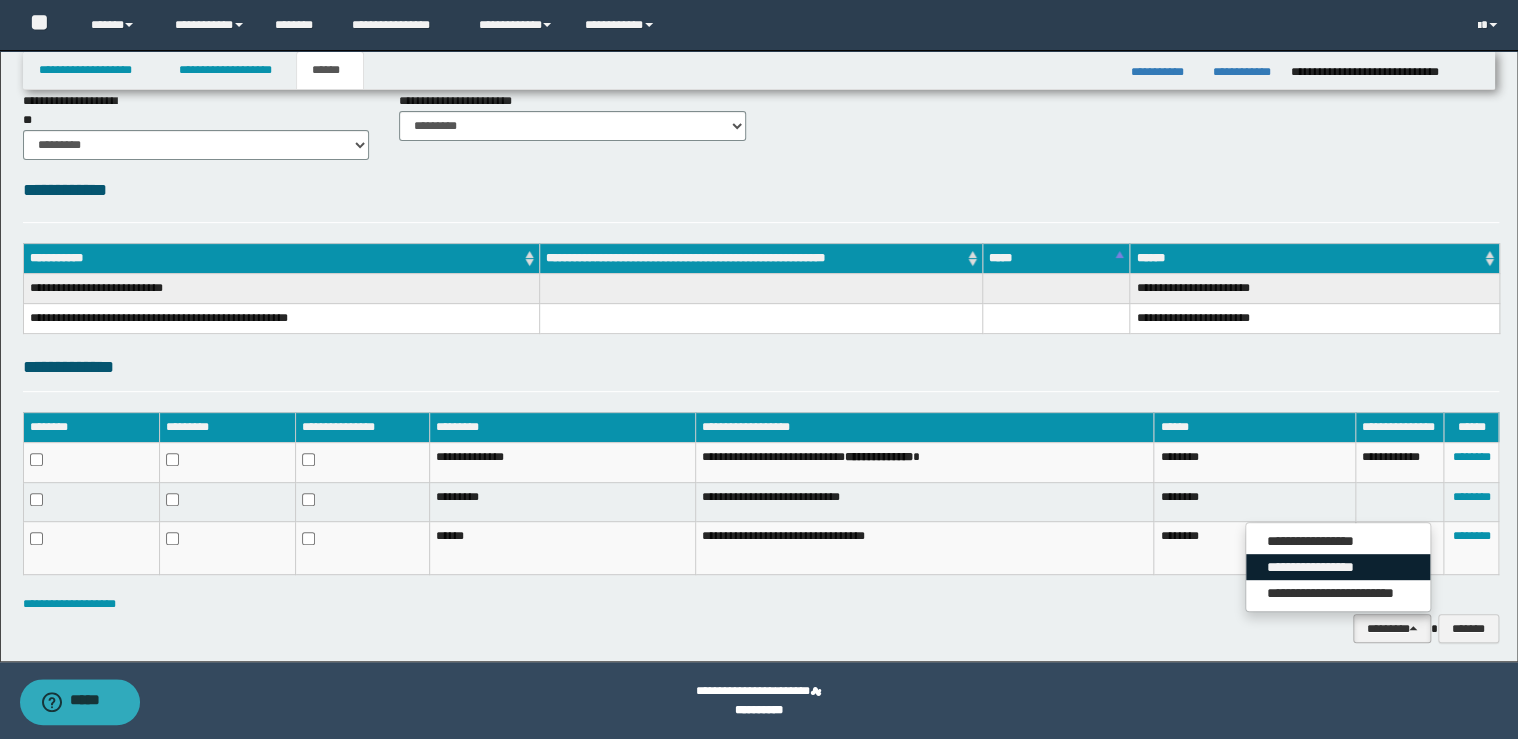 click on "**********" at bounding box center (1338, 567) 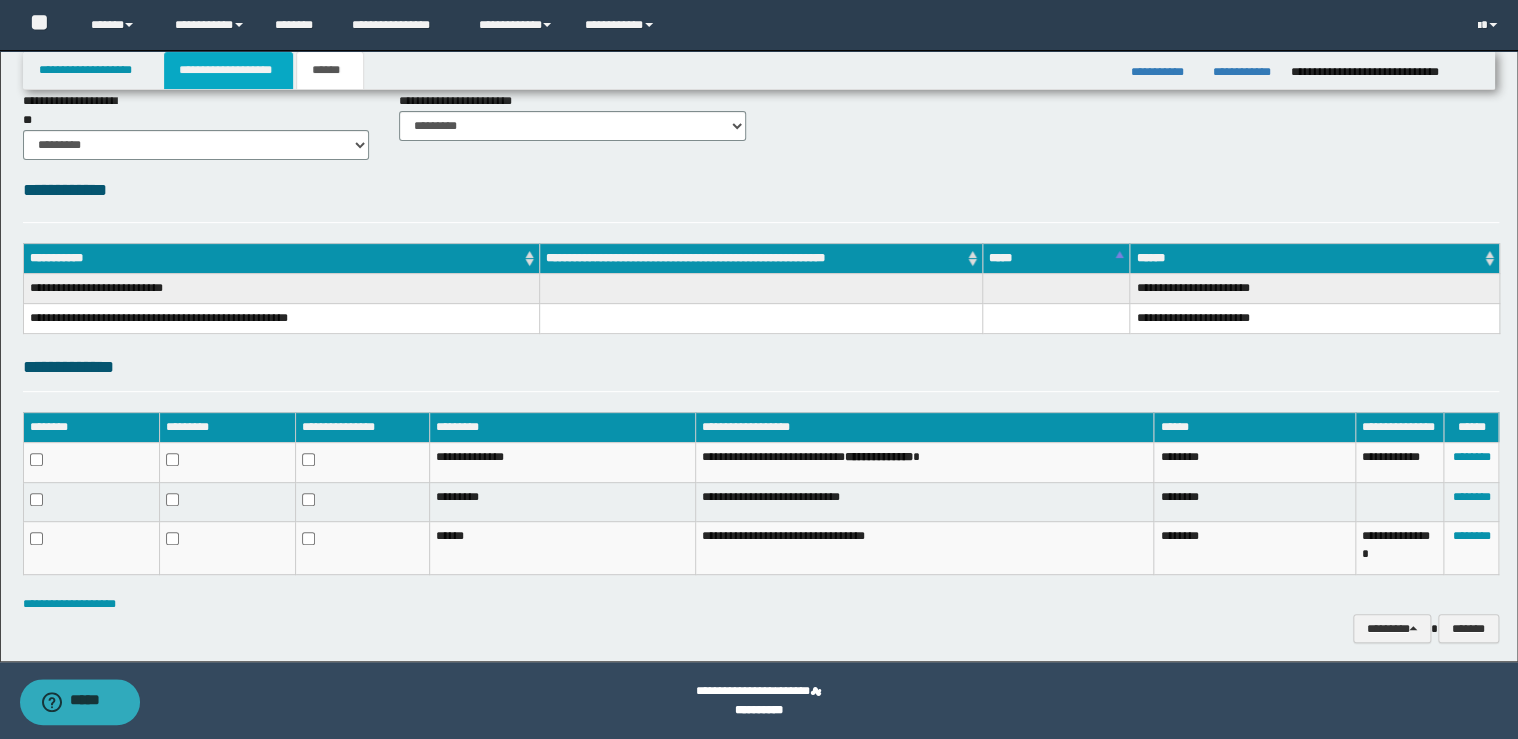 click on "**********" at bounding box center (228, 70) 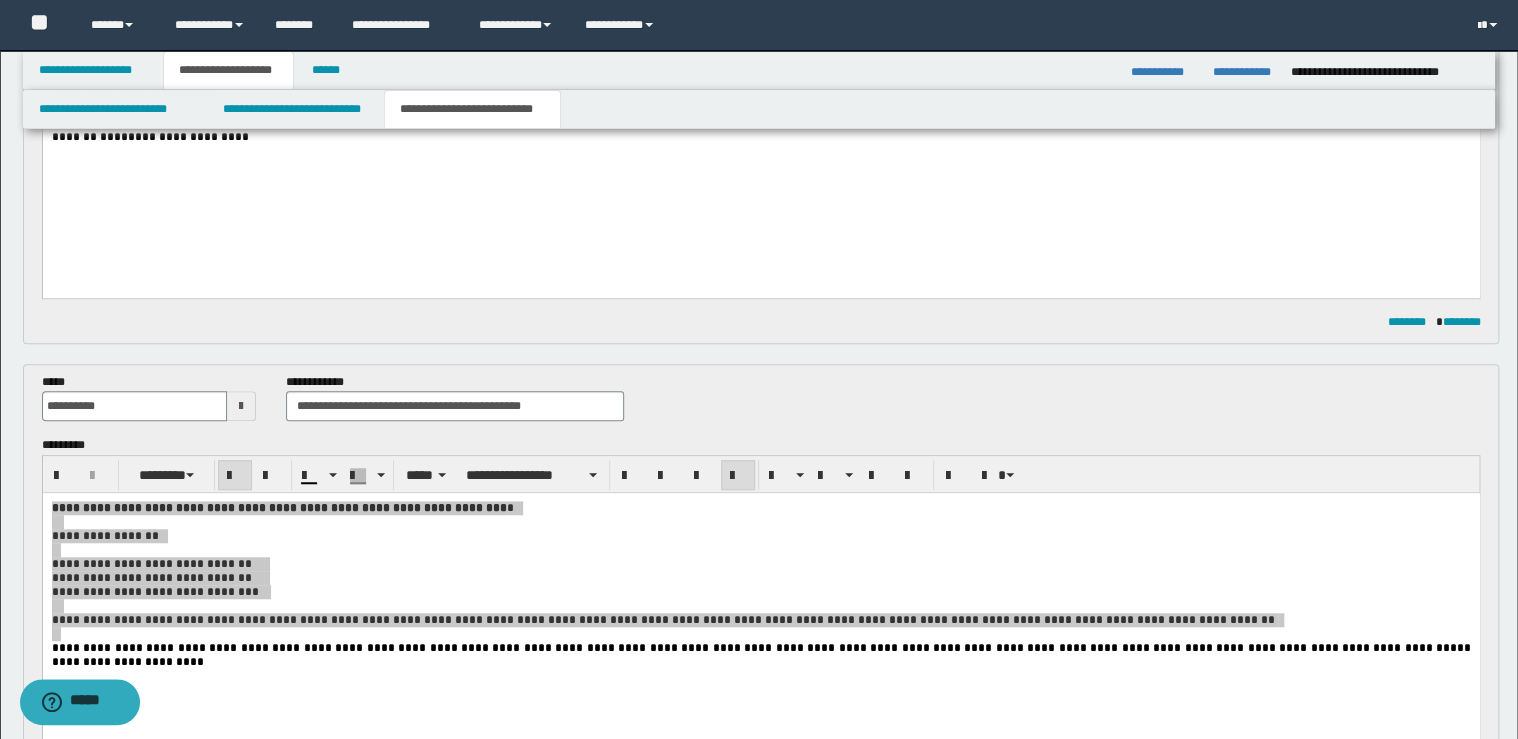scroll, scrollTop: 278, scrollLeft: 0, axis: vertical 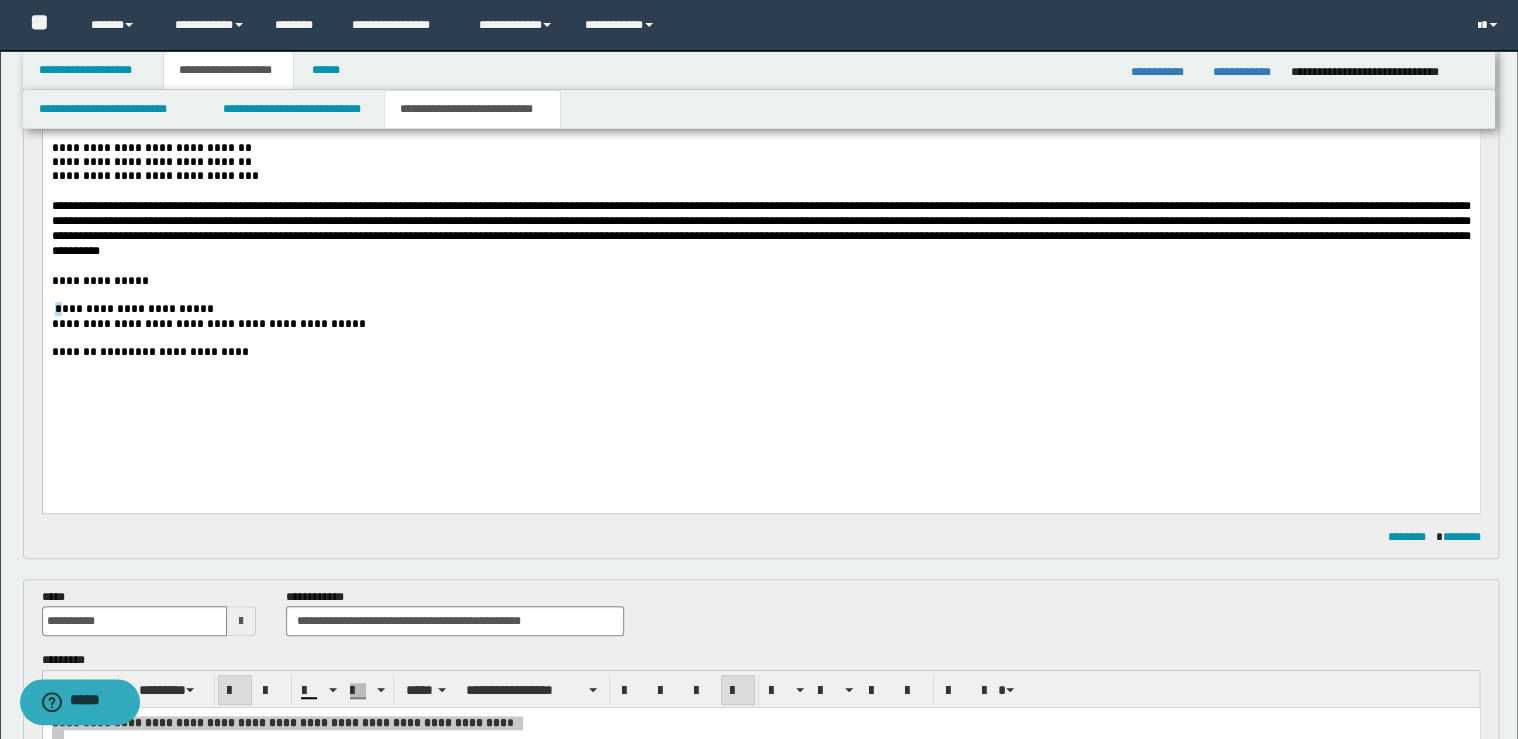 drag, startPoint x: 54, startPoint y: 327, endPoint x: 65, endPoint y: 338, distance: 15.556349 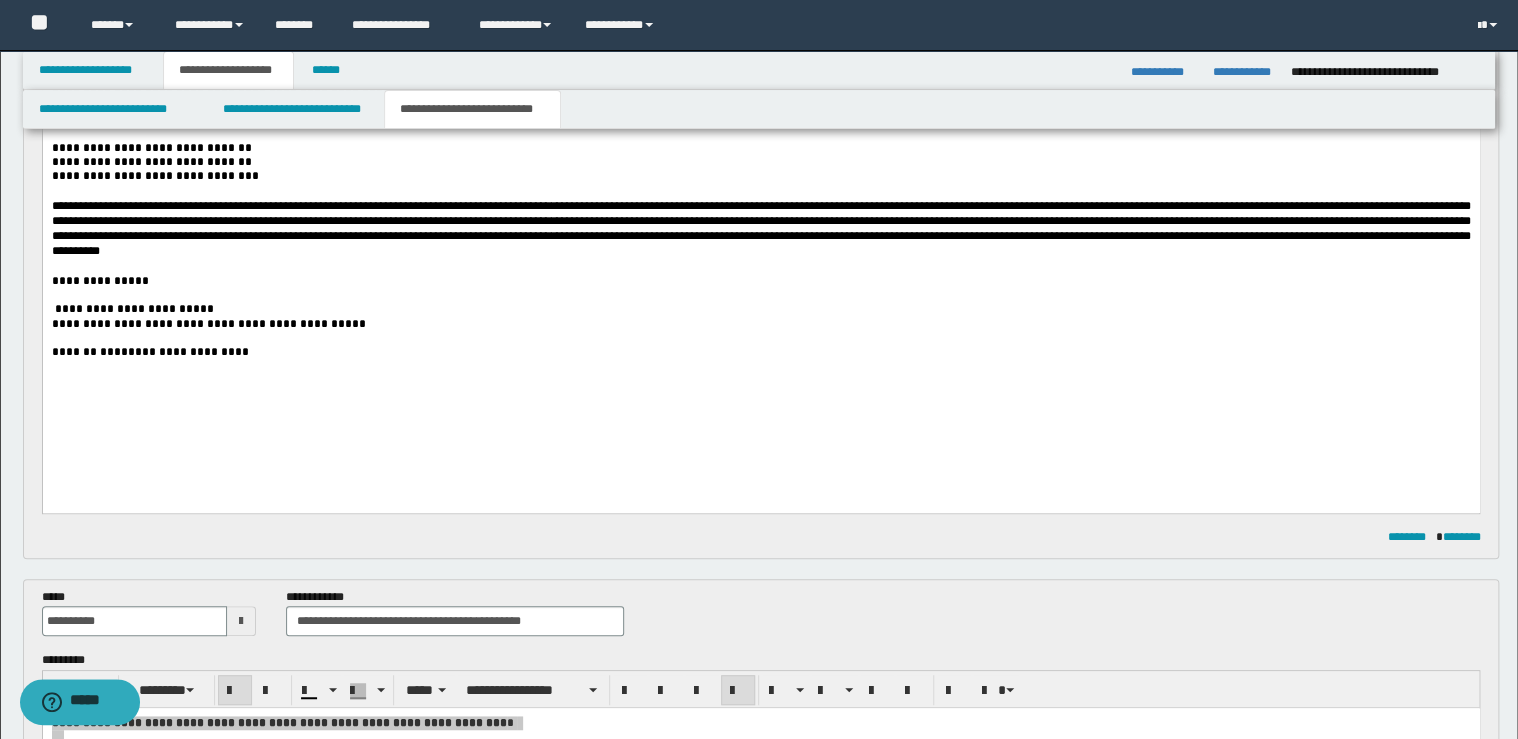 click on "**********" at bounding box center [760, 323] 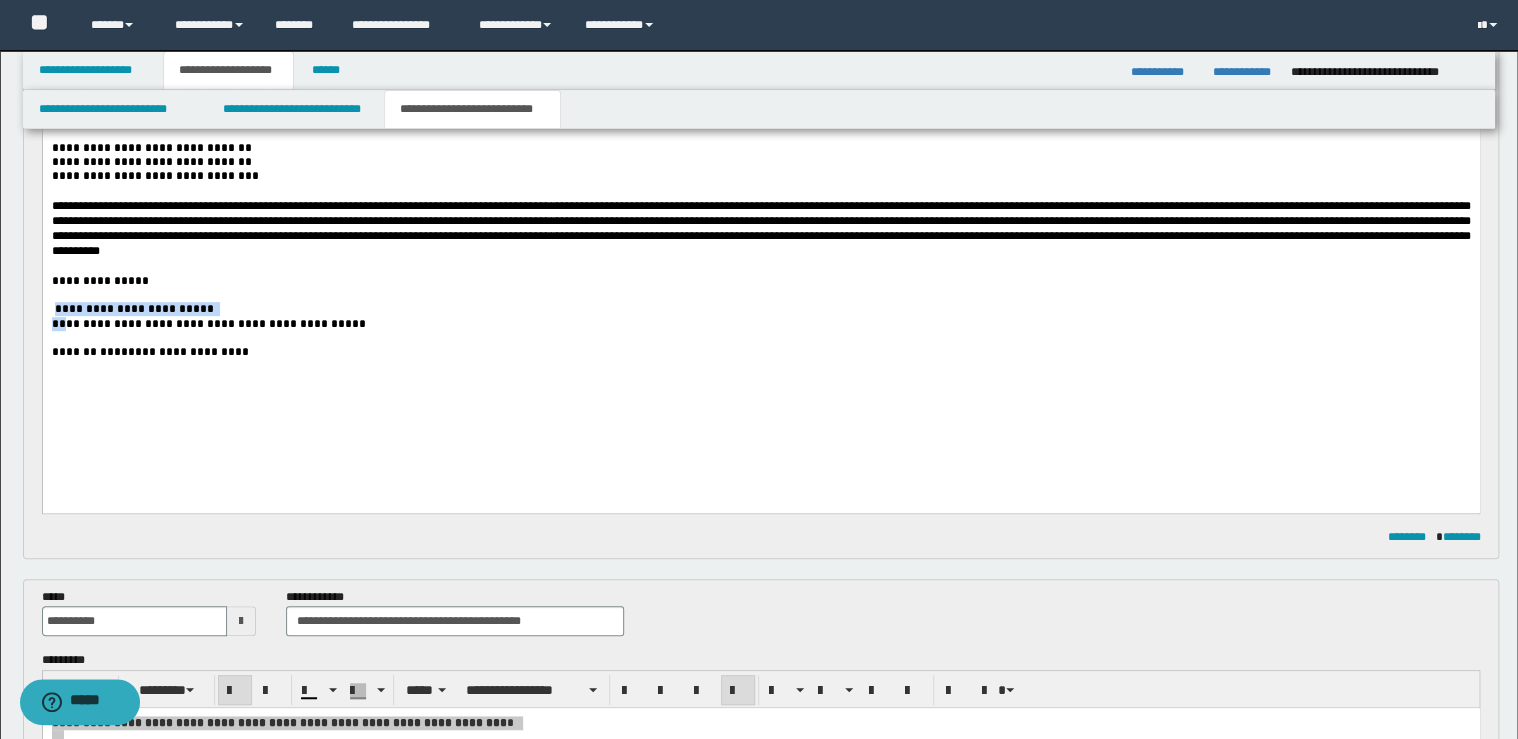 drag, startPoint x: 53, startPoint y: 334, endPoint x: 99, endPoint y: 342, distance: 46.69047 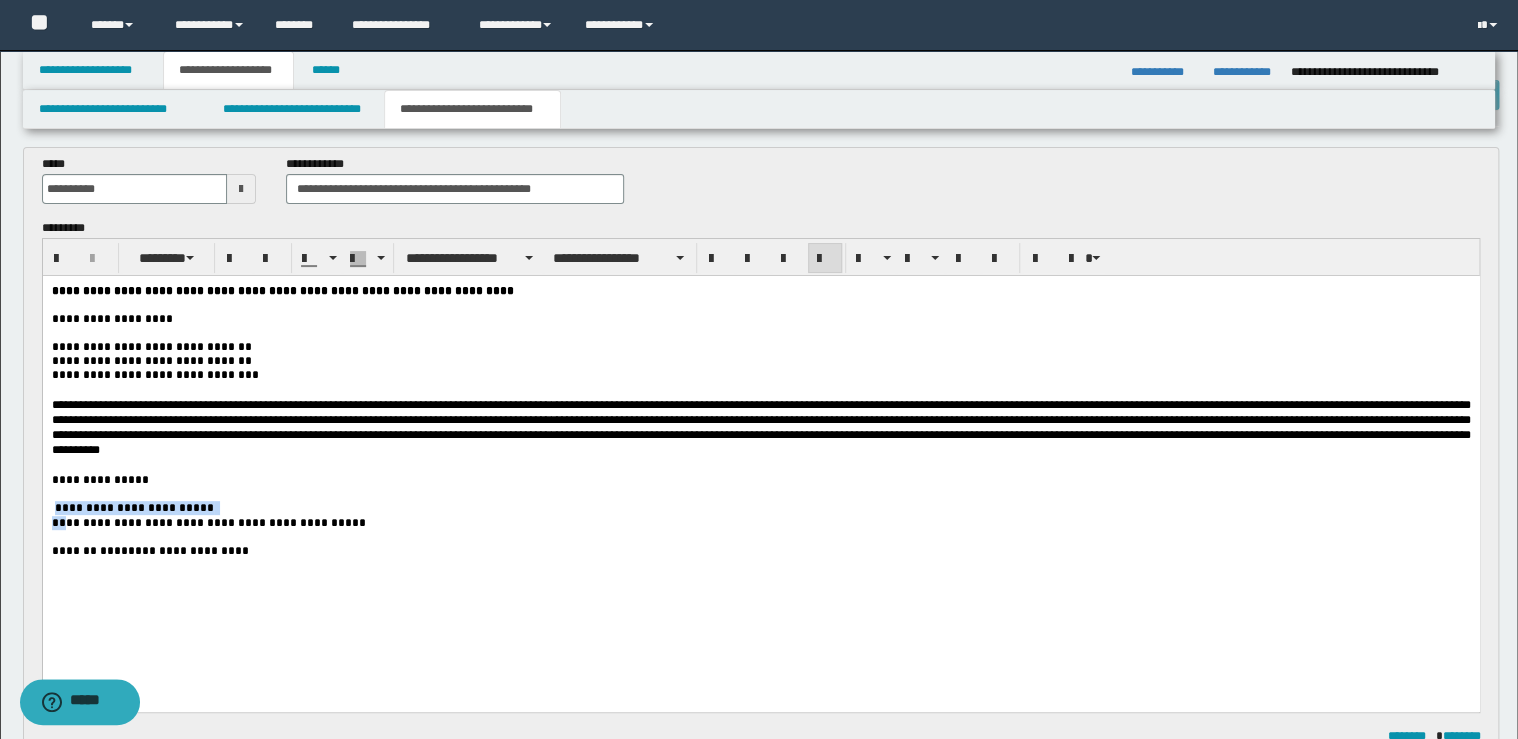 scroll, scrollTop: 38, scrollLeft: 0, axis: vertical 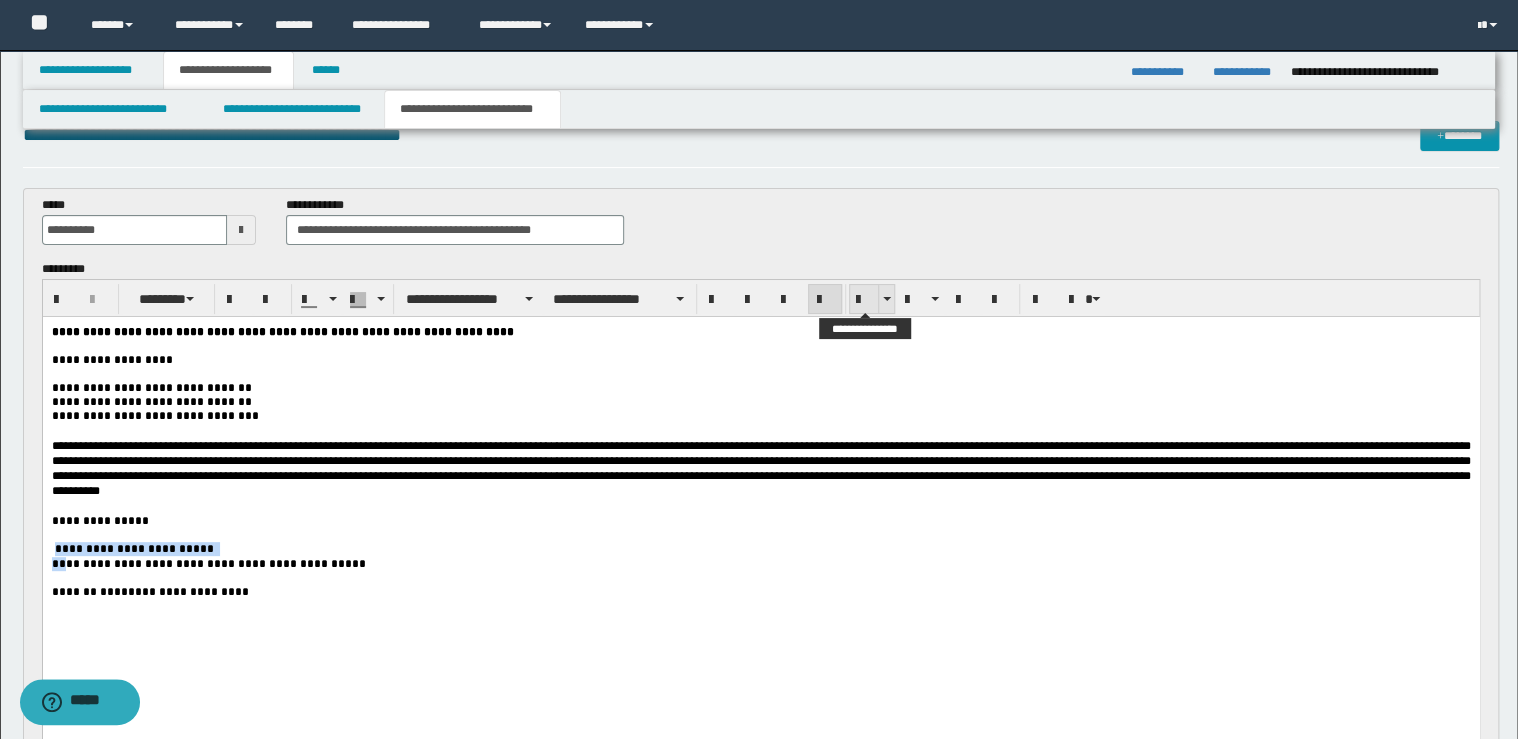 click at bounding box center (864, 299) 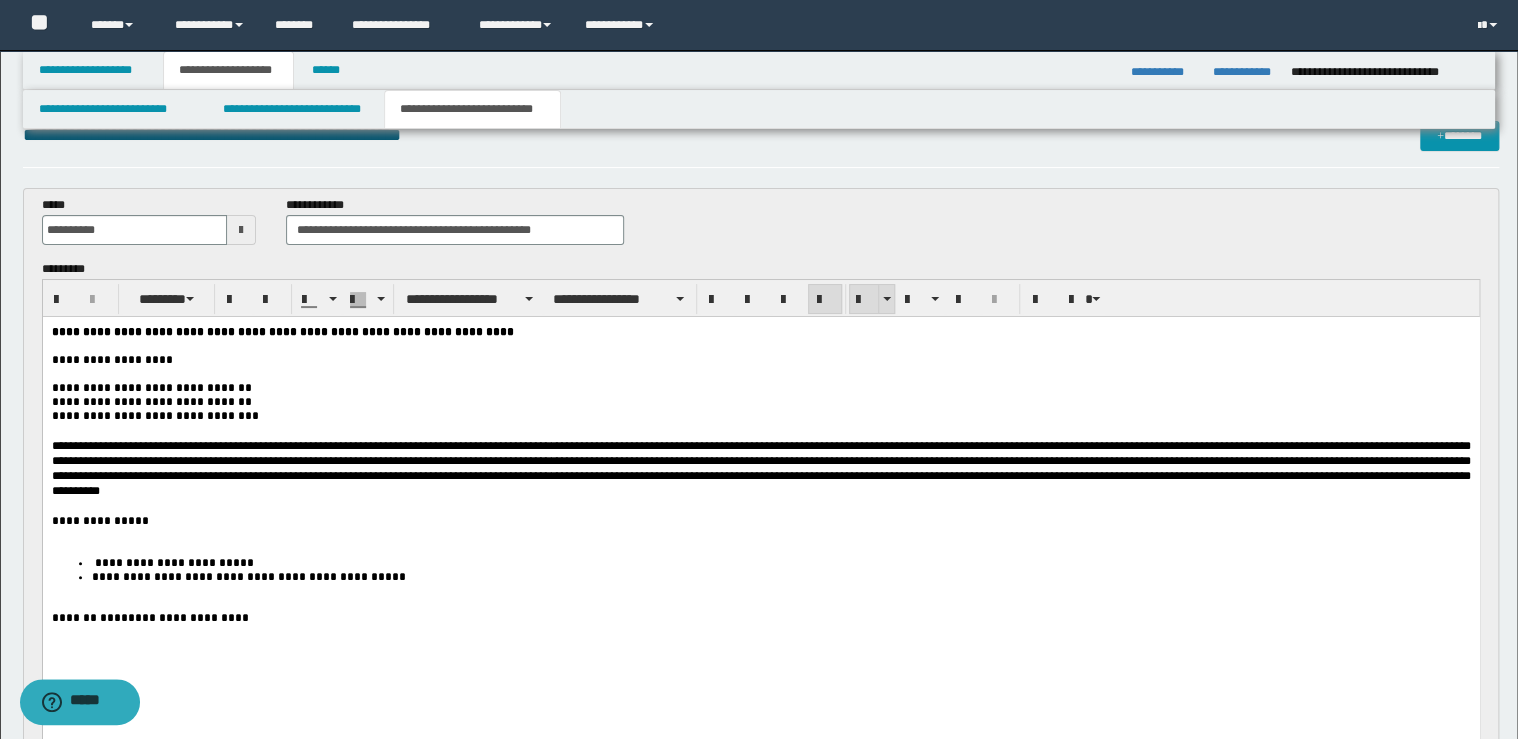 click at bounding box center [864, 299] 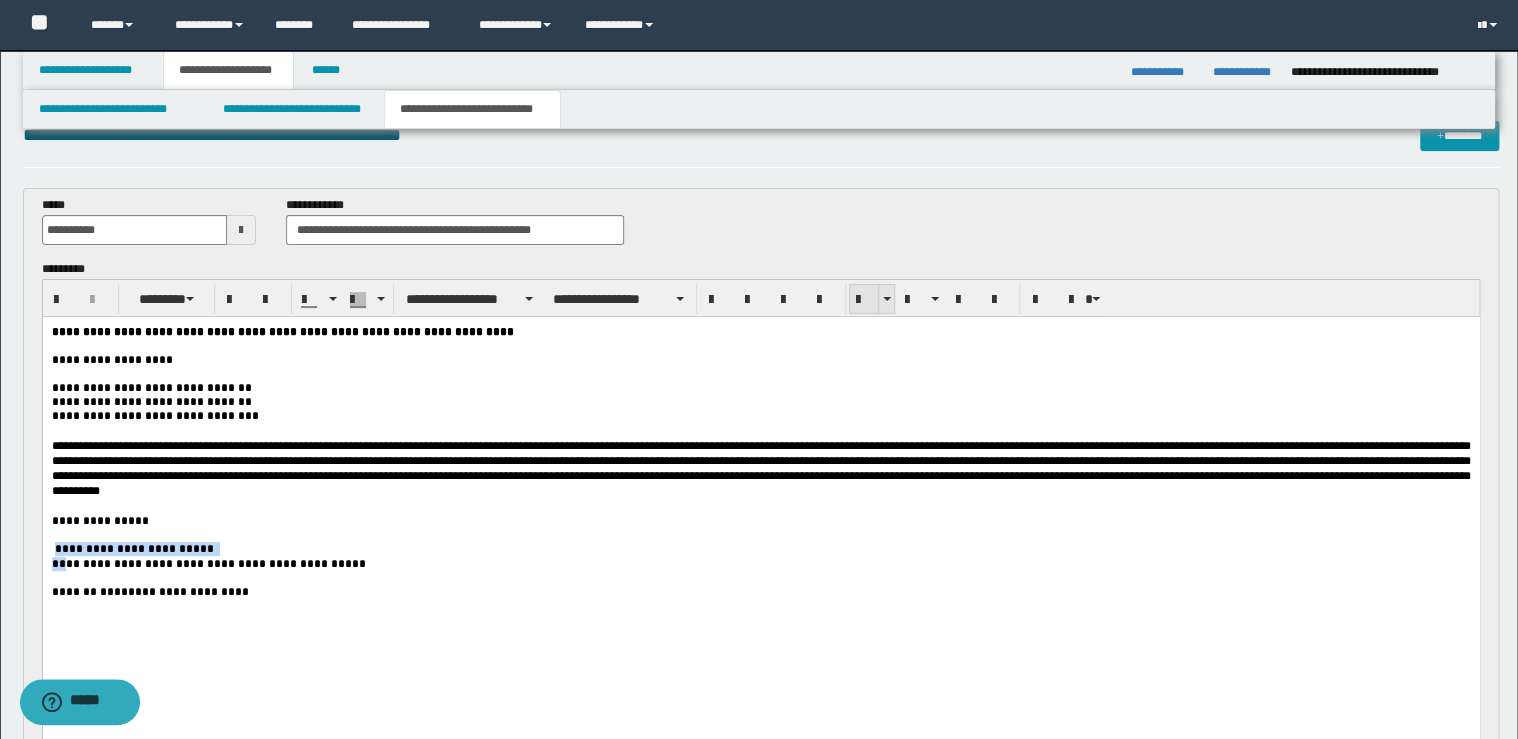 drag, startPoint x: 846, startPoint y: 295, endPoint x: 540, endPoint y: 83, distance: 372.26334 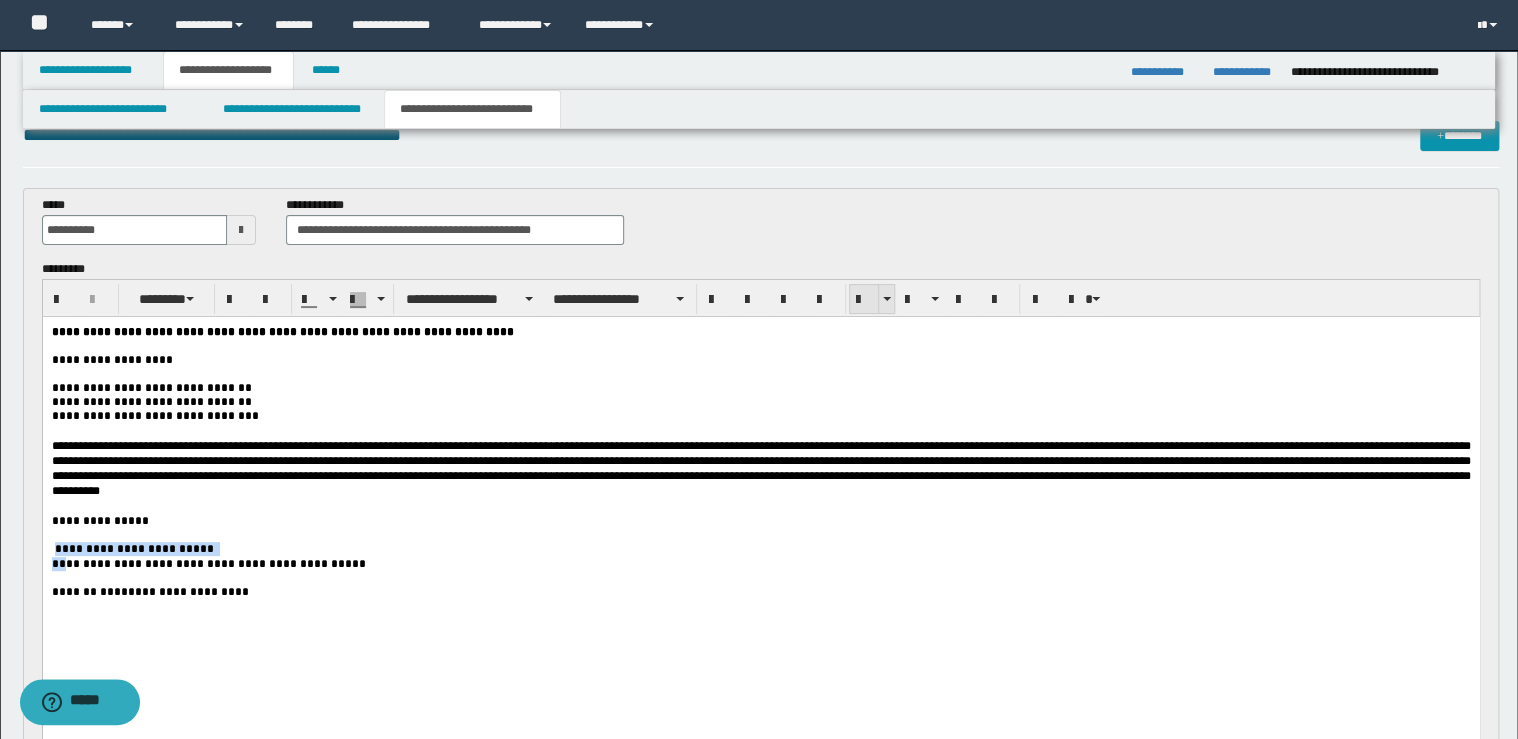 click at bounding box center [864, 299] 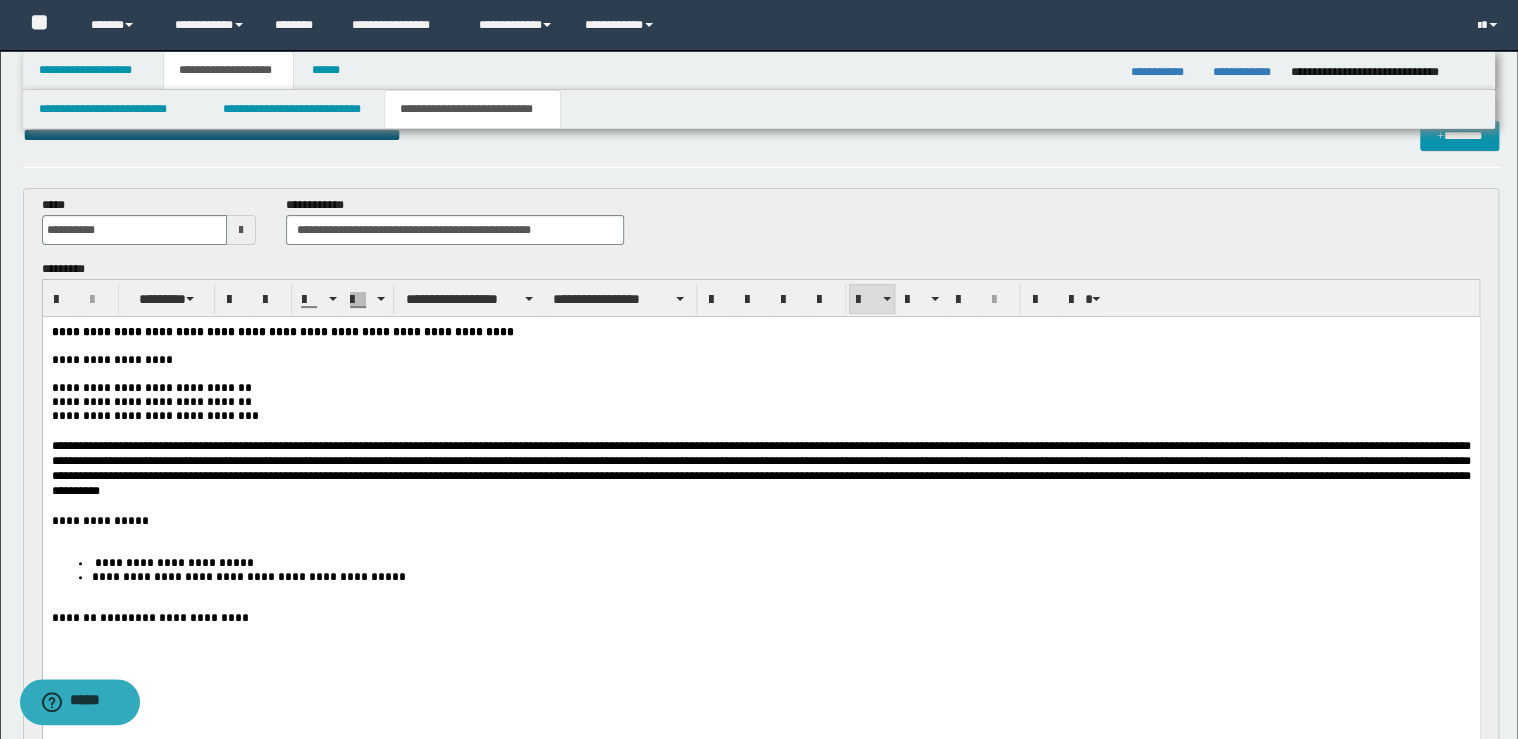 click on "**********" at bounding box center [173, 563] 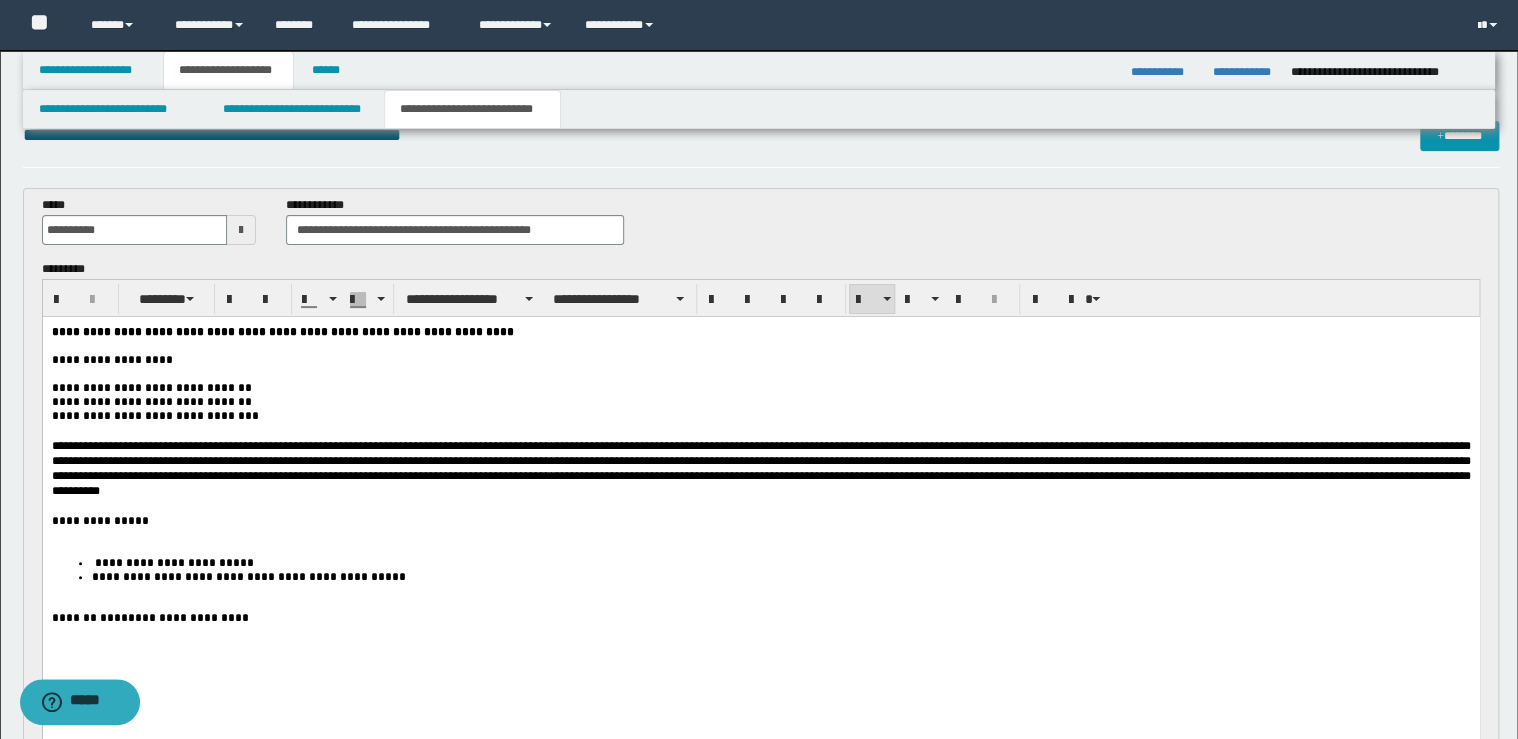 type 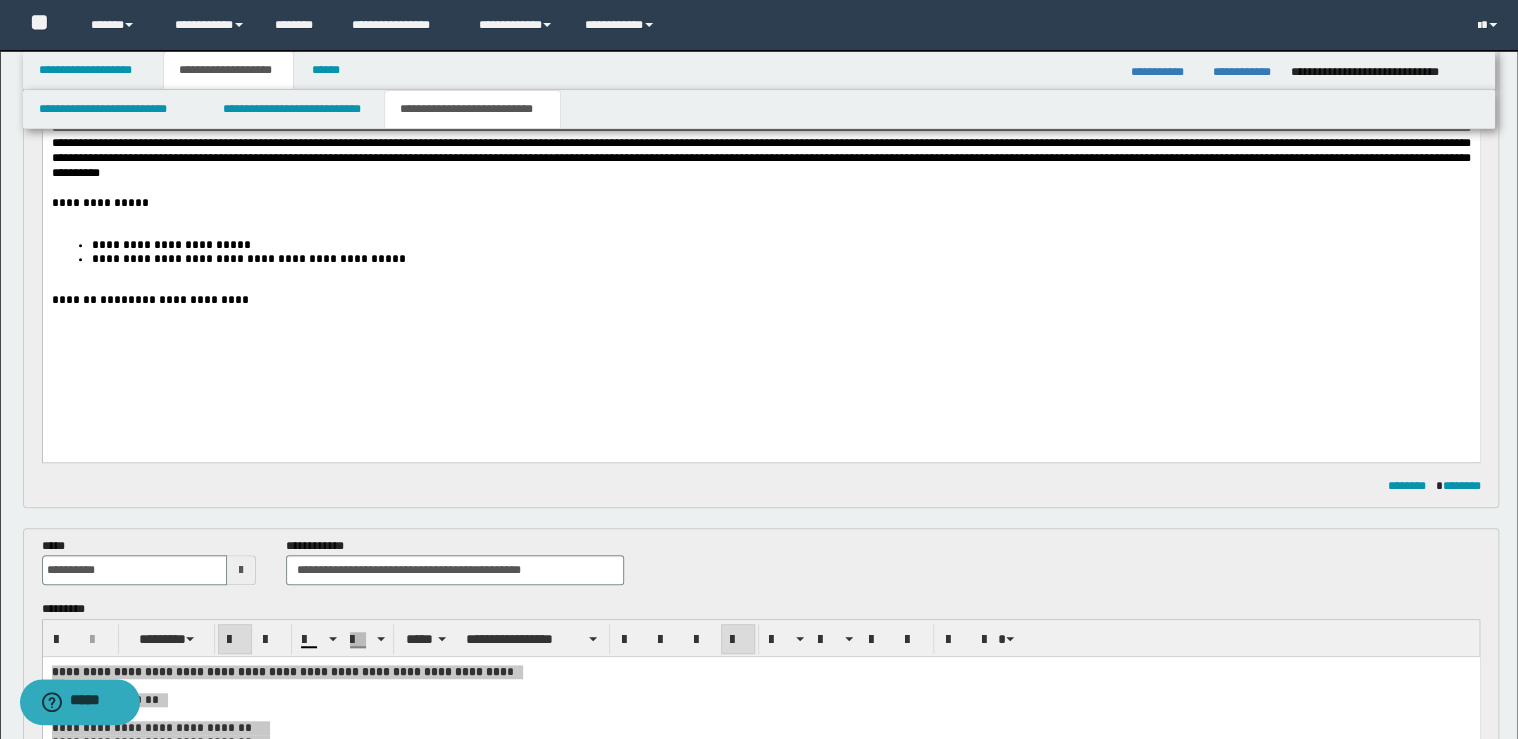 scroll, scrollTop: 358, scrollLeft: 0, axis: vertical 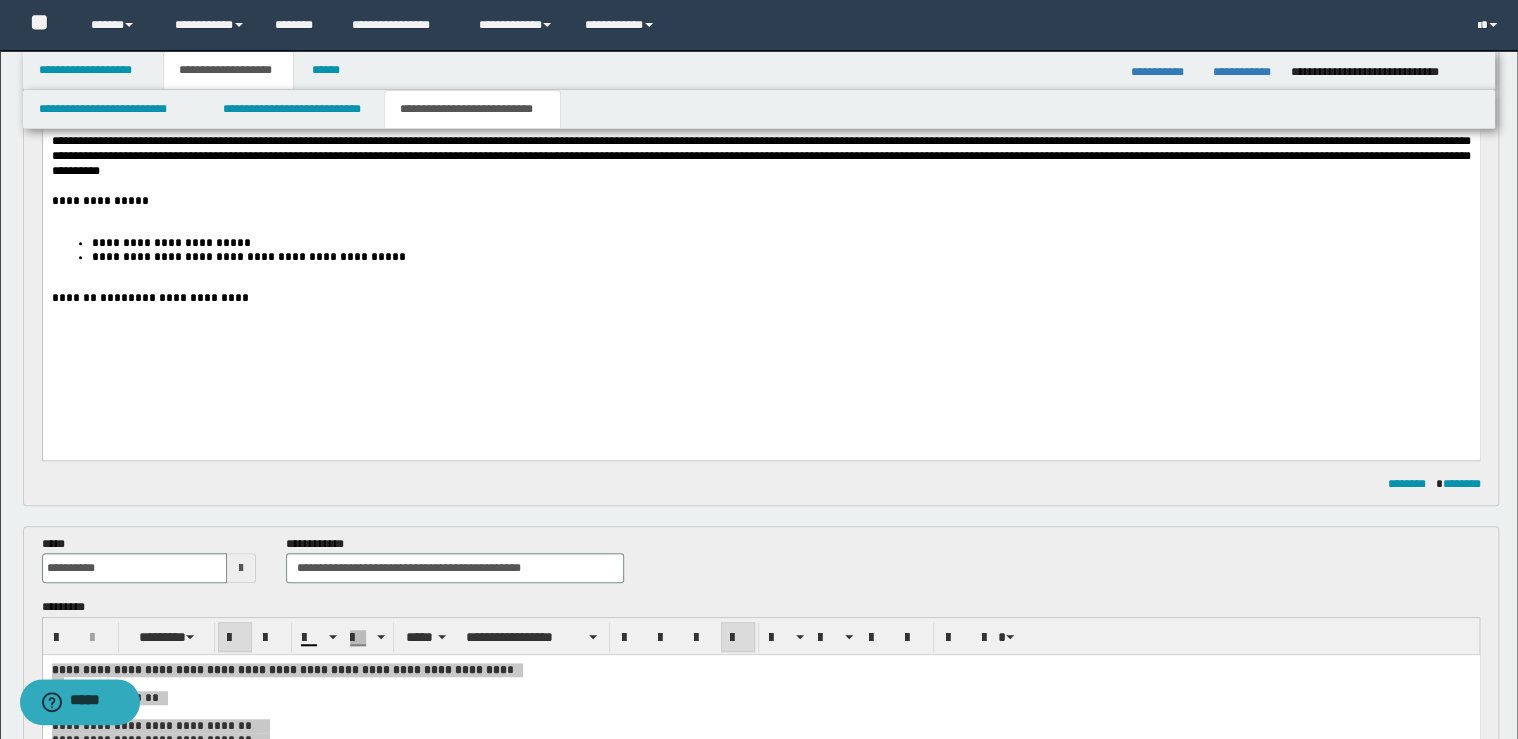 click on "**********" at bounding box center (780, 257) 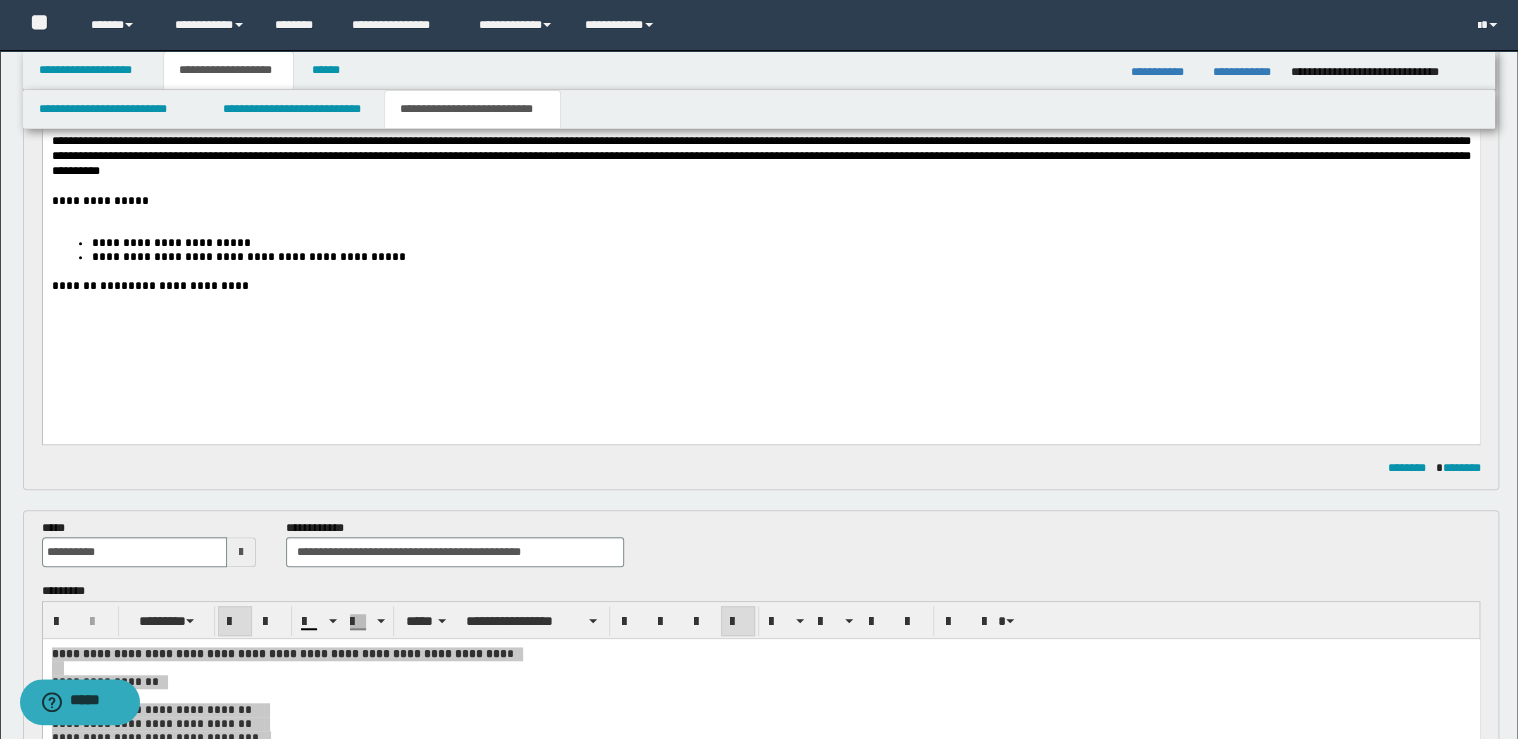 click at bounding box center [761, 186] 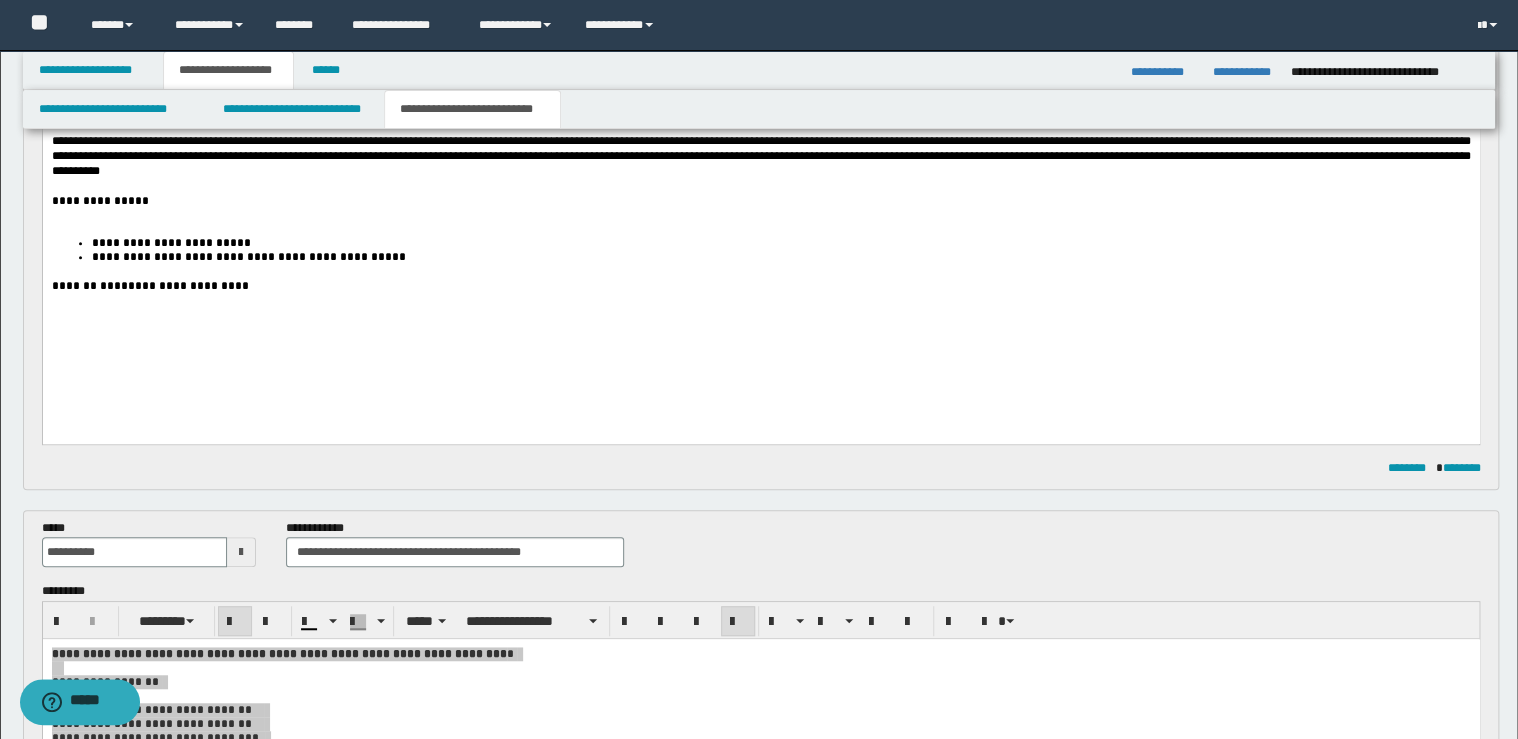 click on "**********" at bounding box center [760, 201] 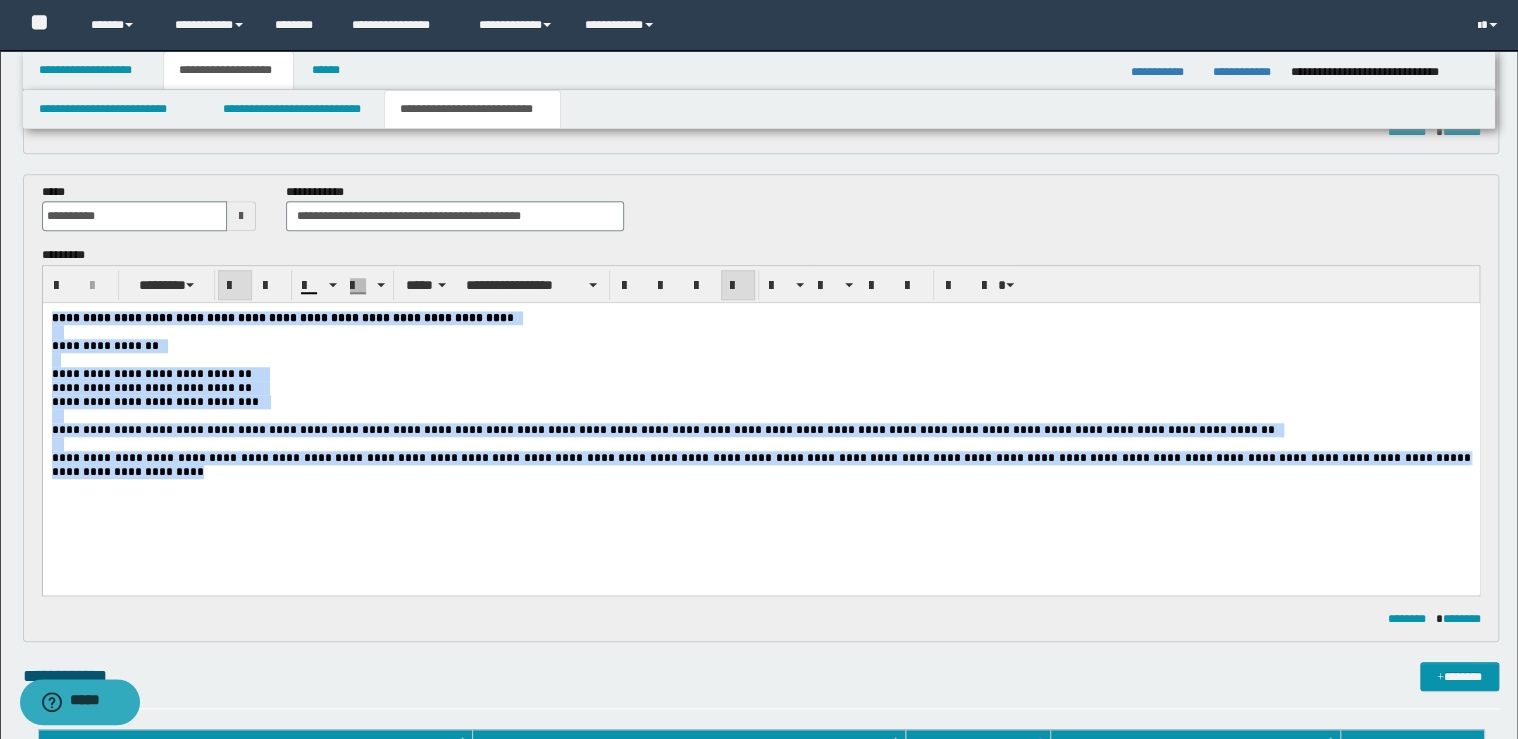 click at bounding box center [760, 416] 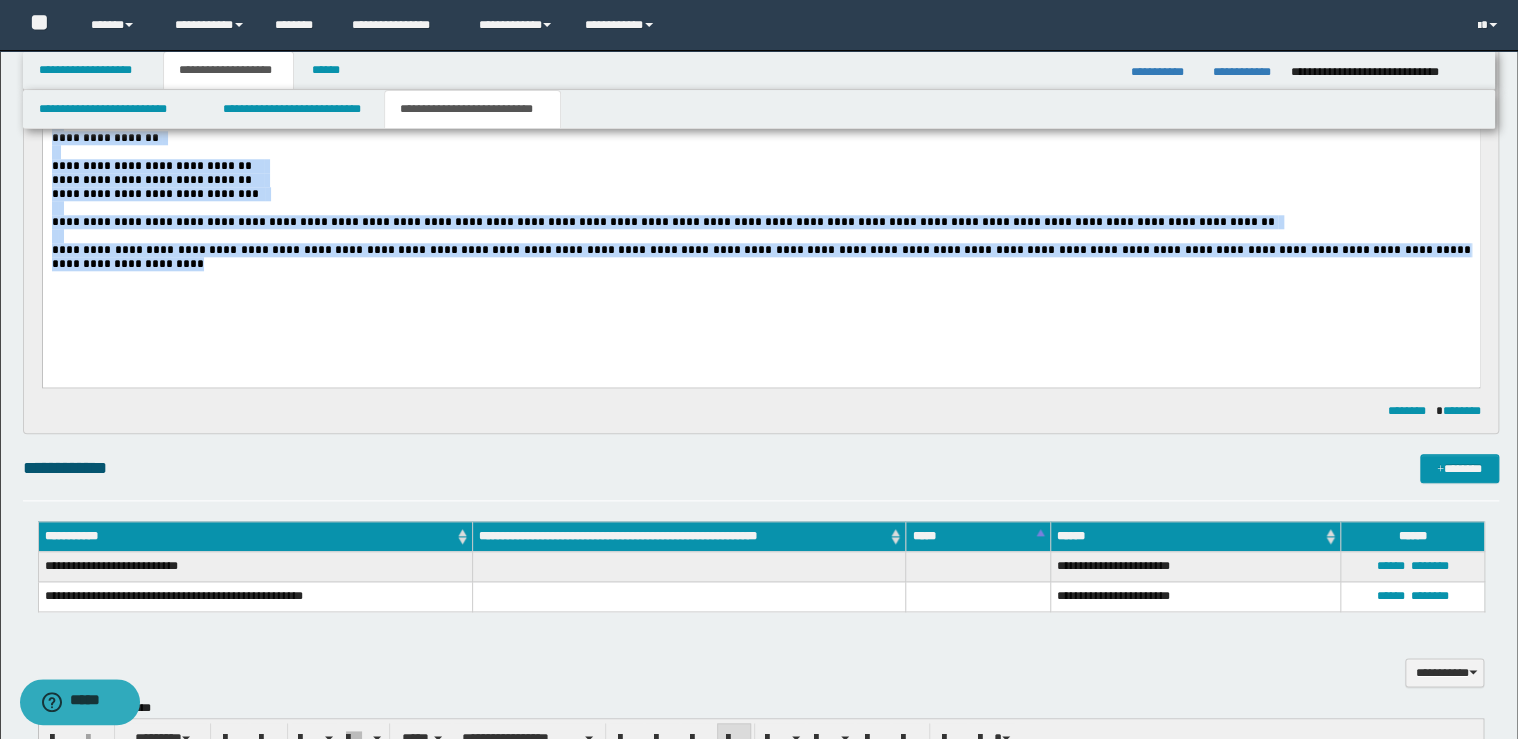 scroll, scrollTop: 1238, scrollLeft: 0, axis: vertical 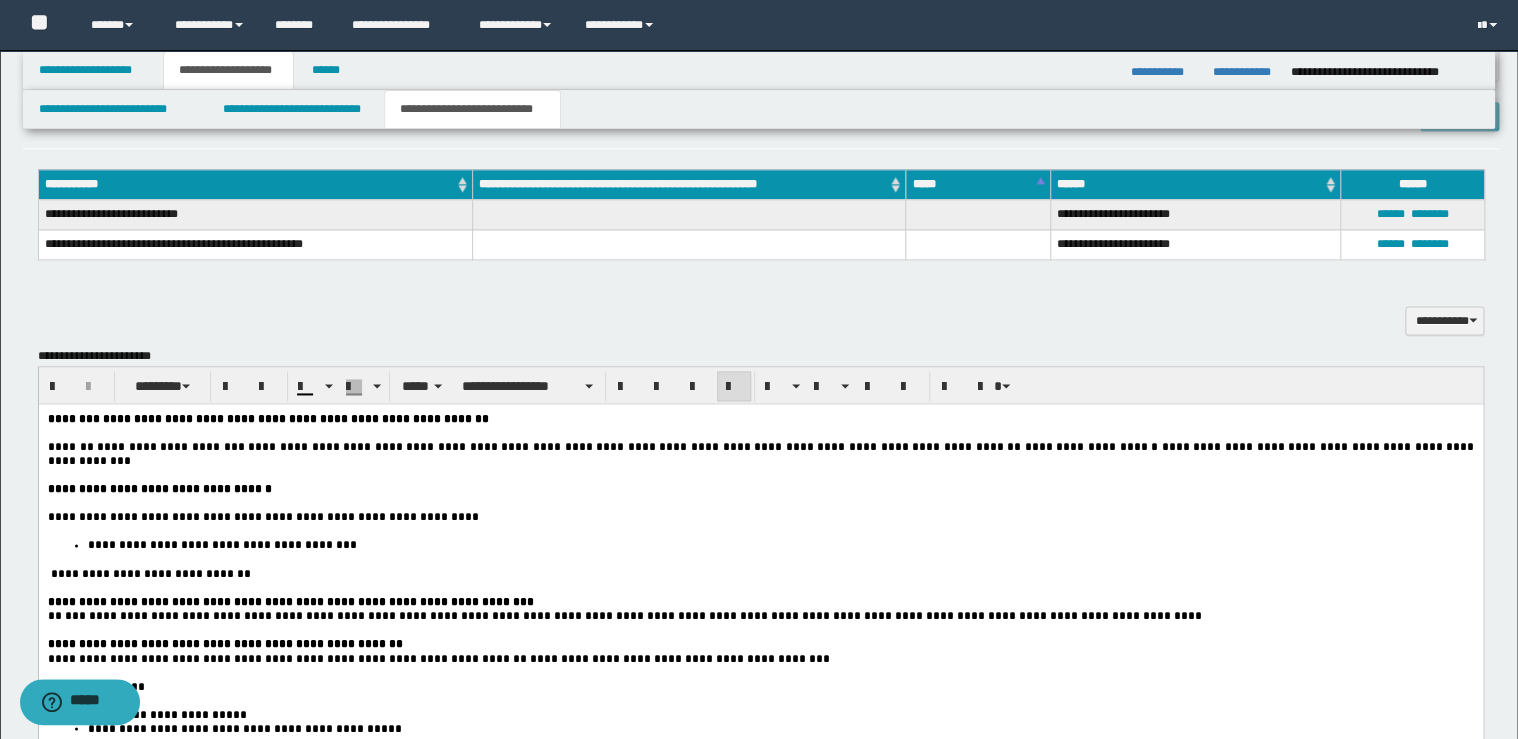 click on "**********" at bounding box center [760, 866] 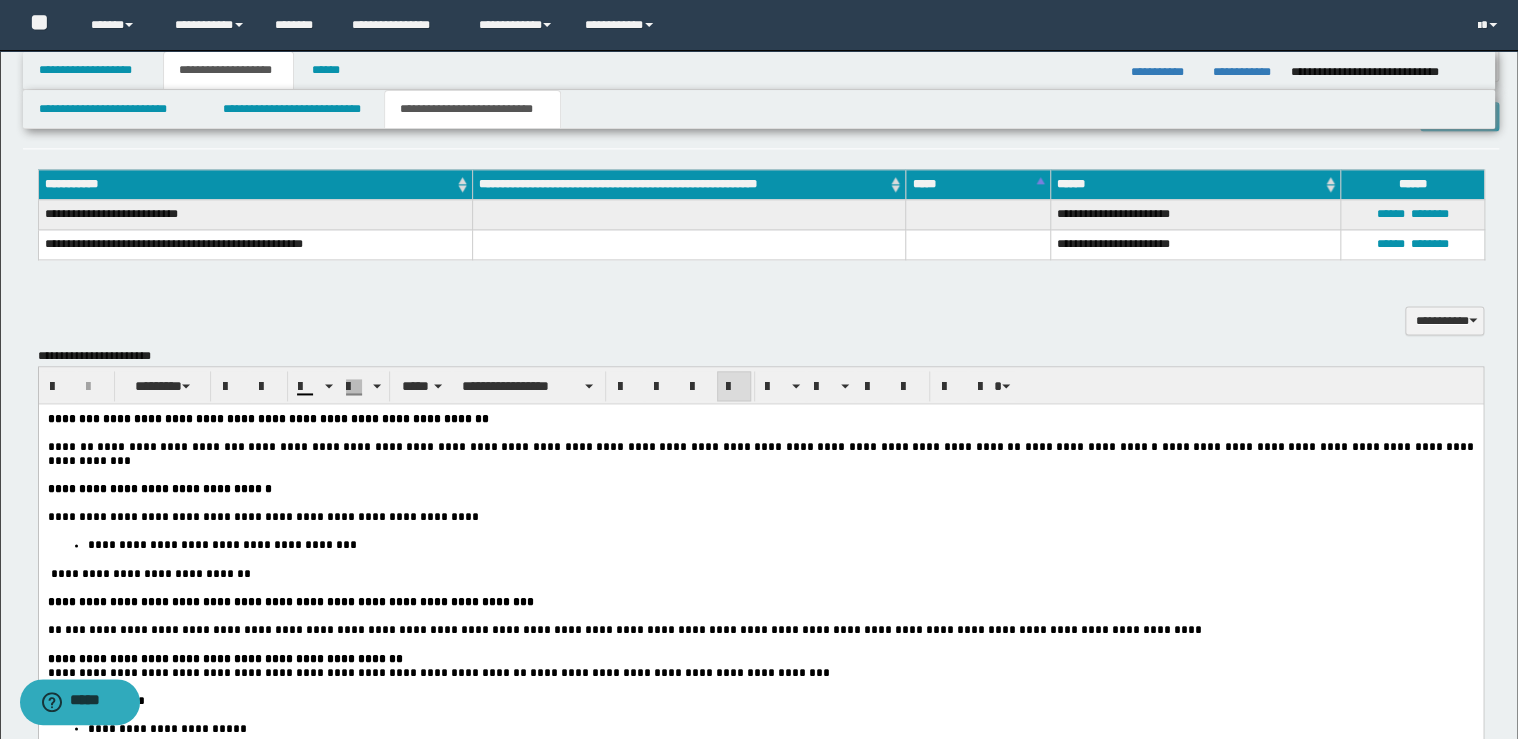 click on "**********" at bounding box center [760, 658] 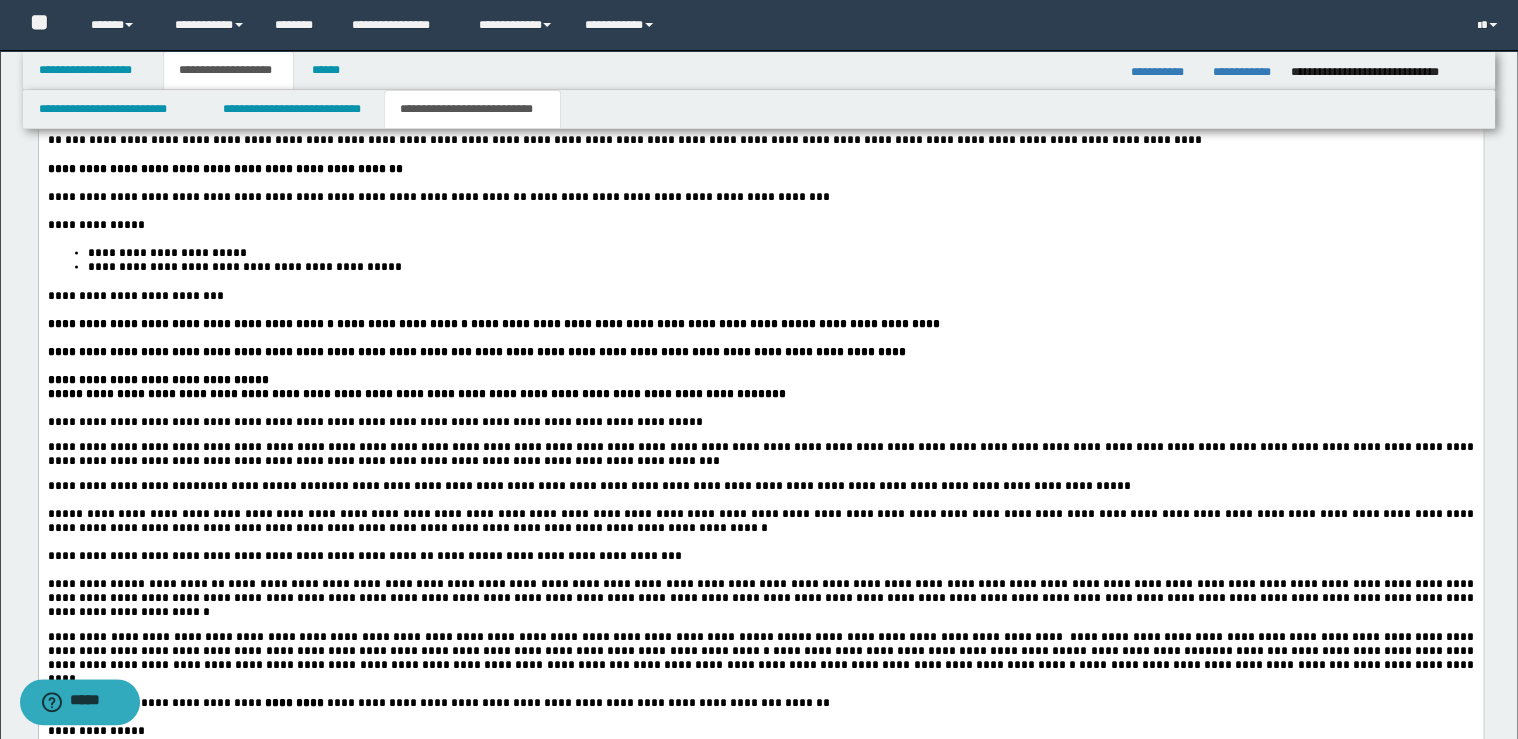 scroll, scrollTop: 1798, scrollLeft: 0, axis: vertical 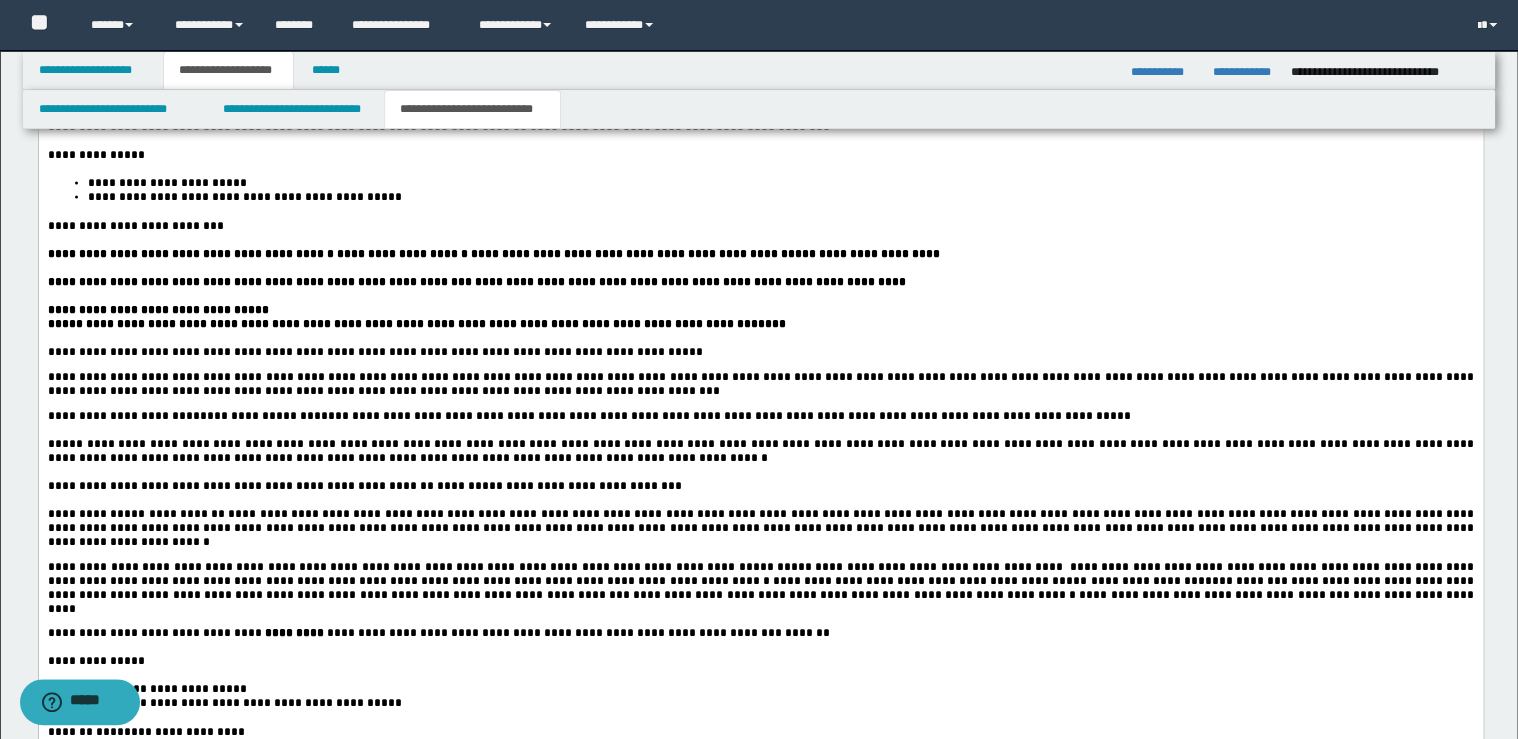 click on "**********" at bounding box center [760, 310] 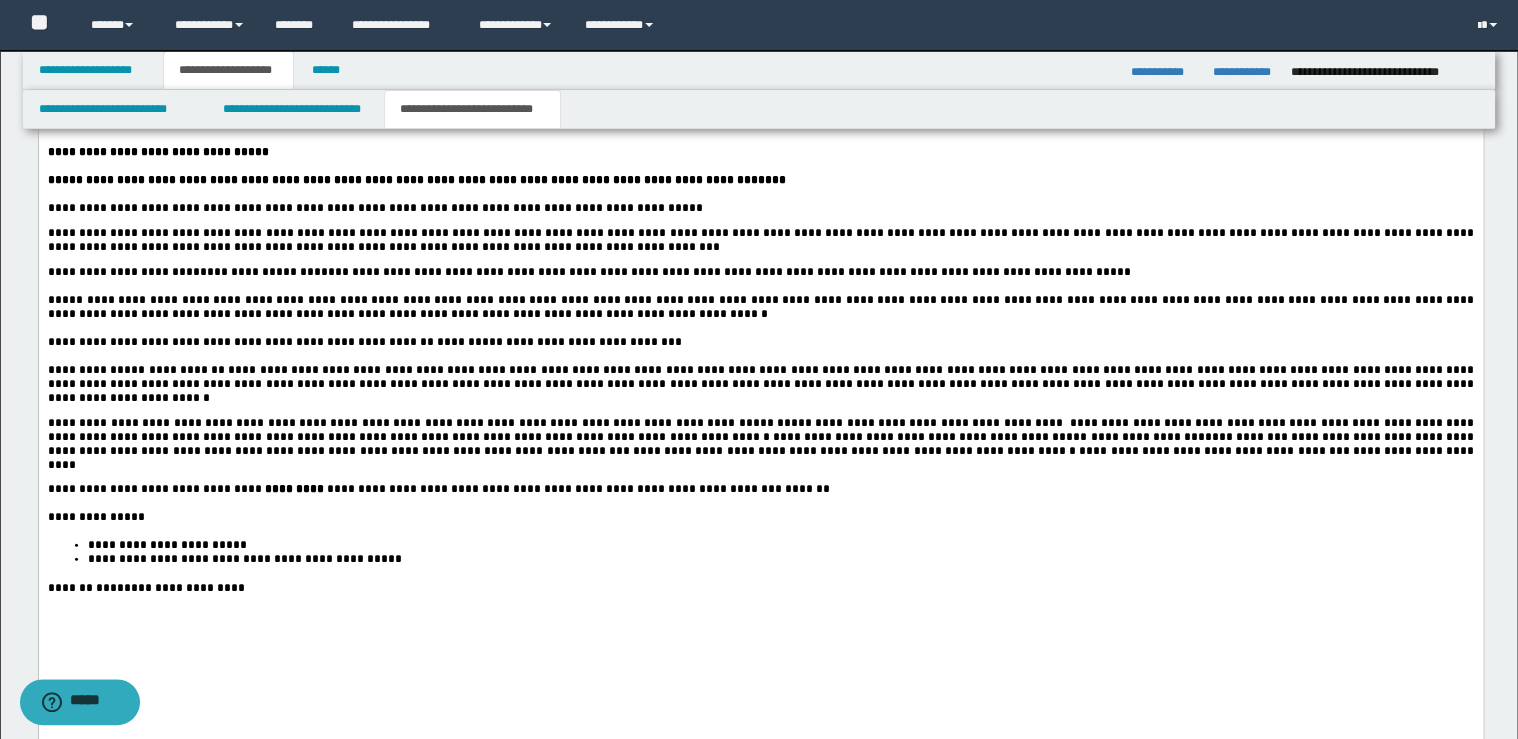 scroll, scrollTop: 2198, scrollLeft: 0, axis: vertical 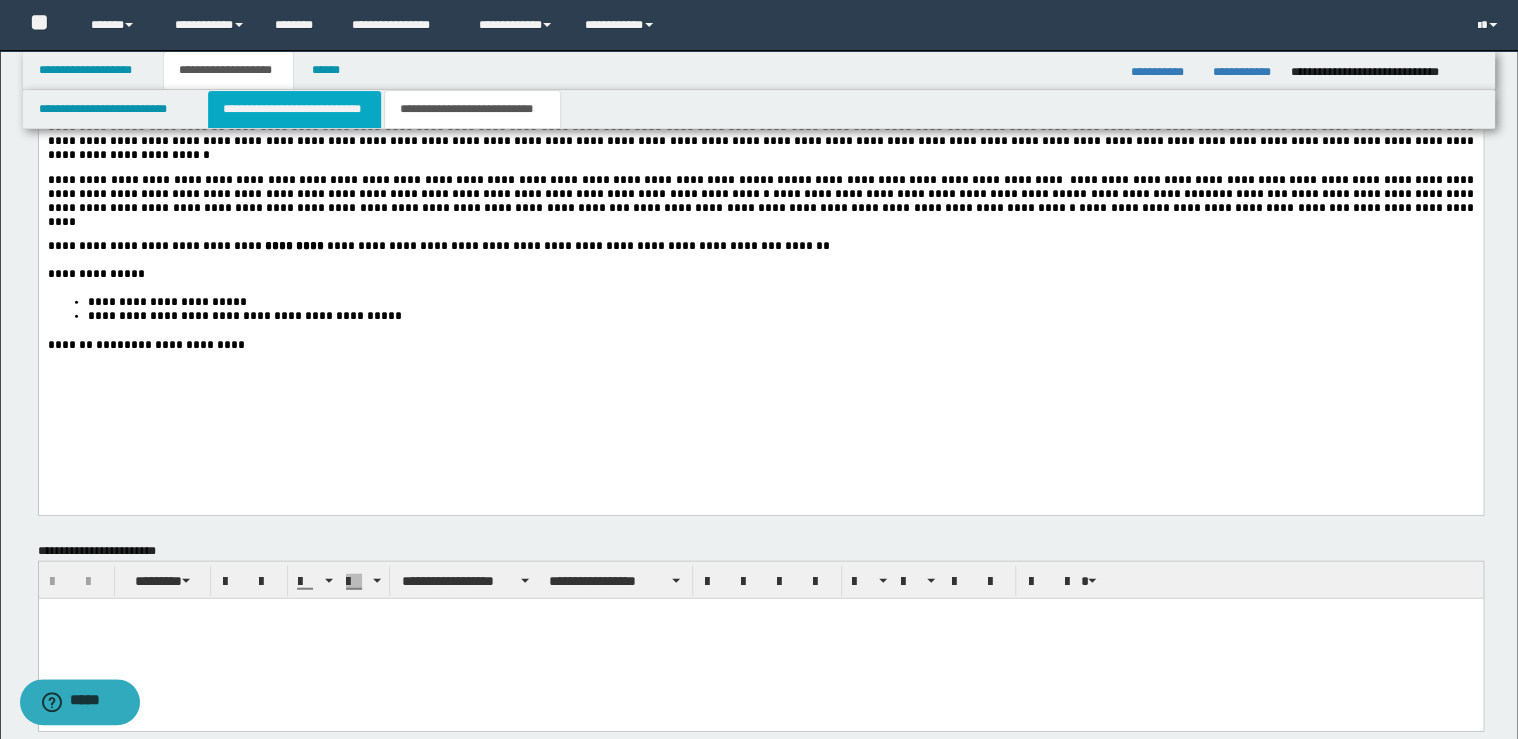 click on "**********" at bounding box center [294, 109] 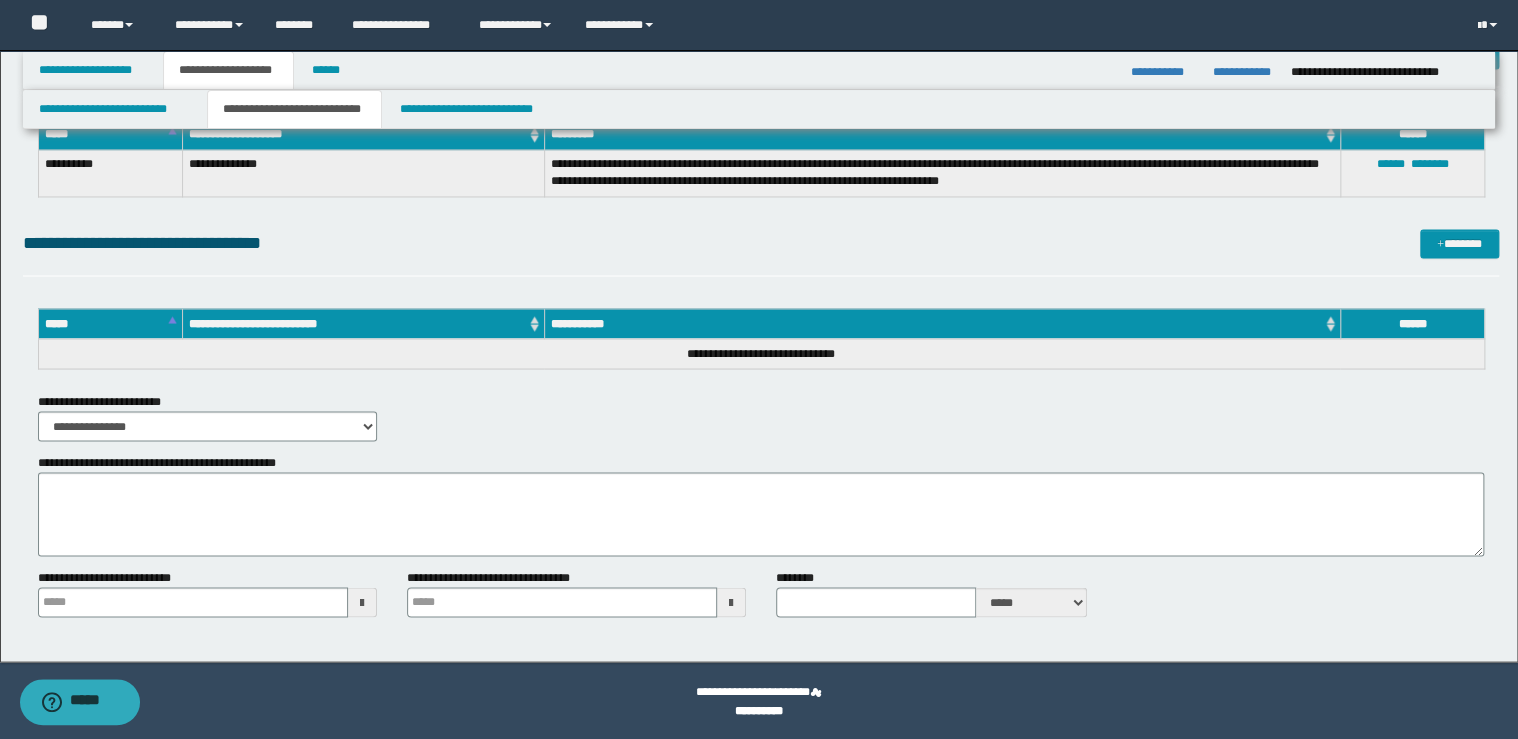 type 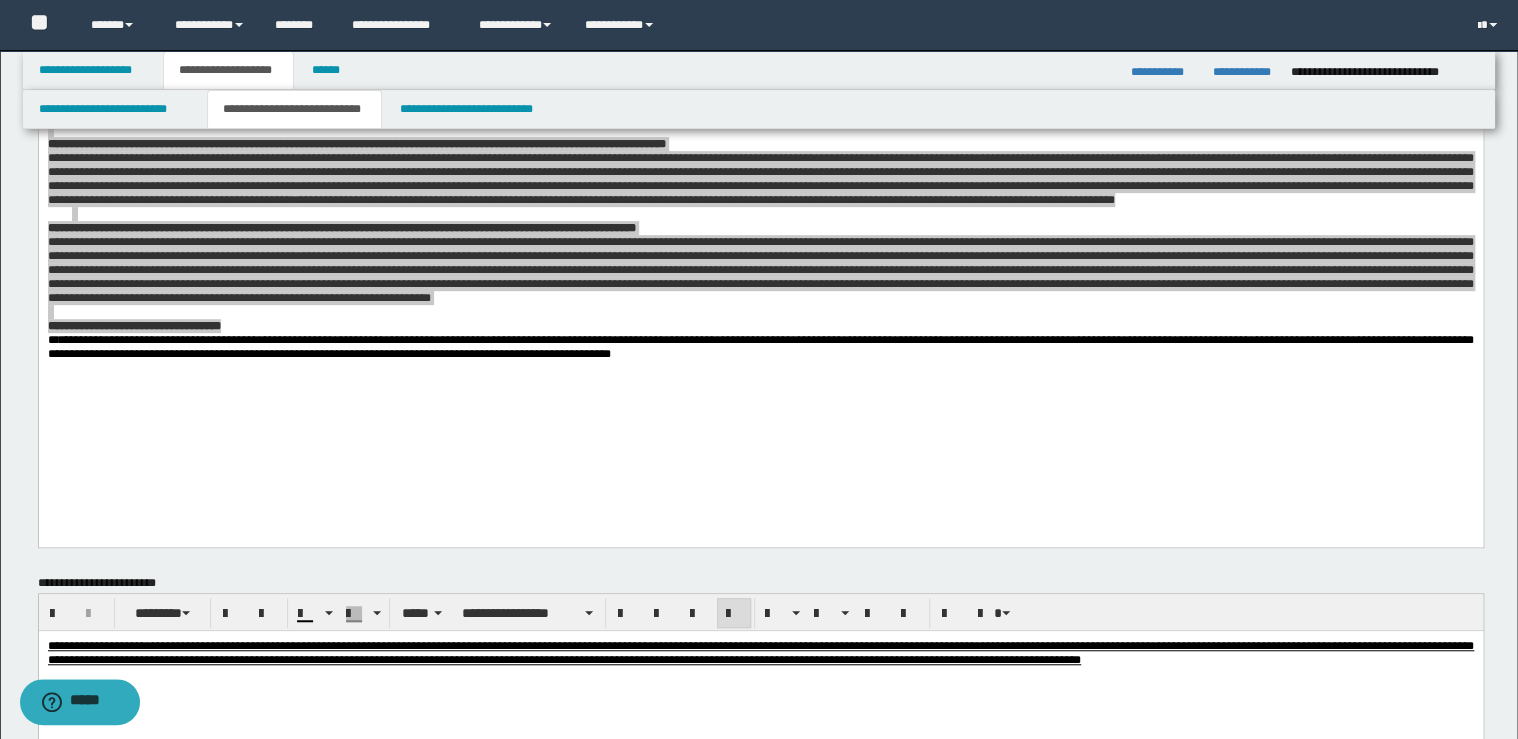 scroll, scrollTop: 389, scrollLeft: 0, axis: vertical 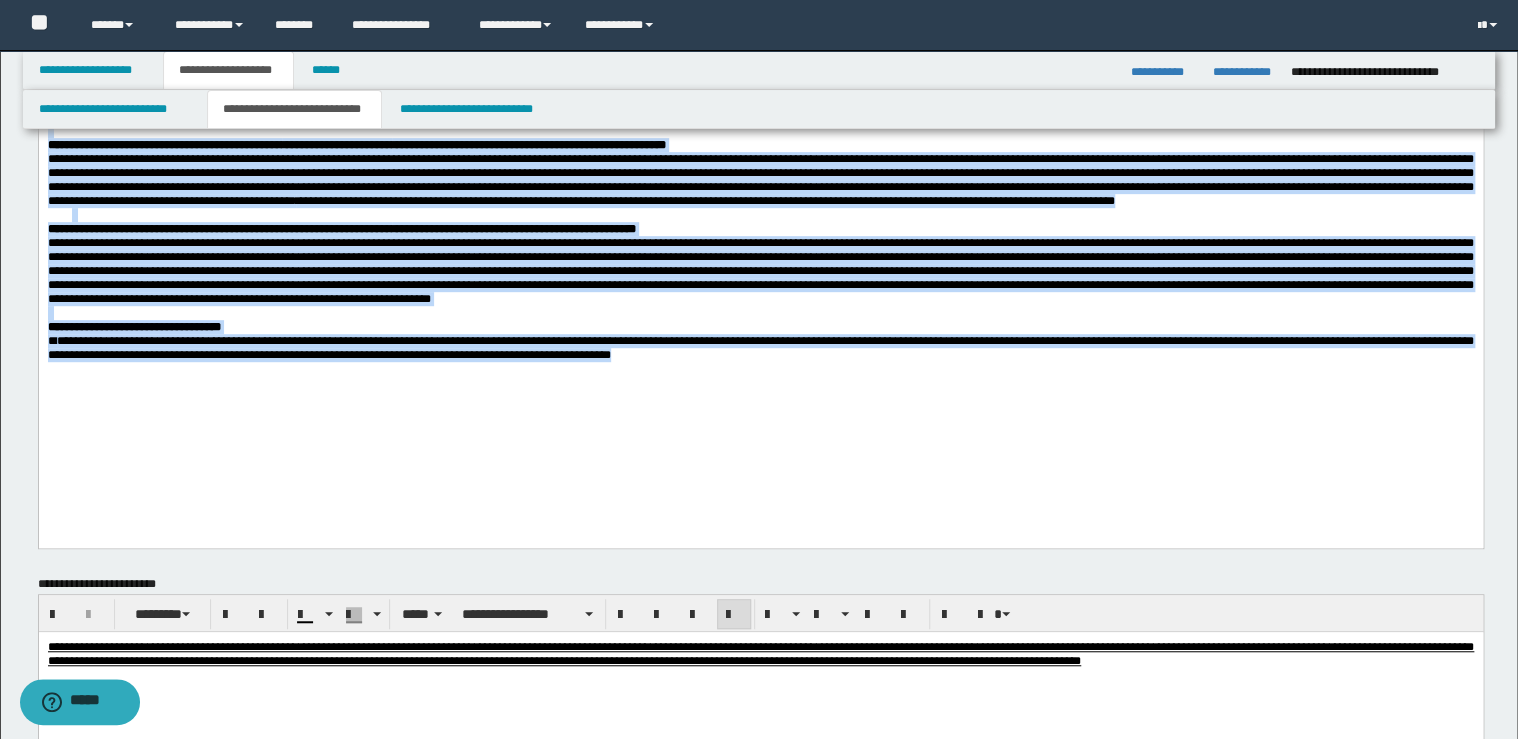 click on "**********" at bounding box center (760, 347) 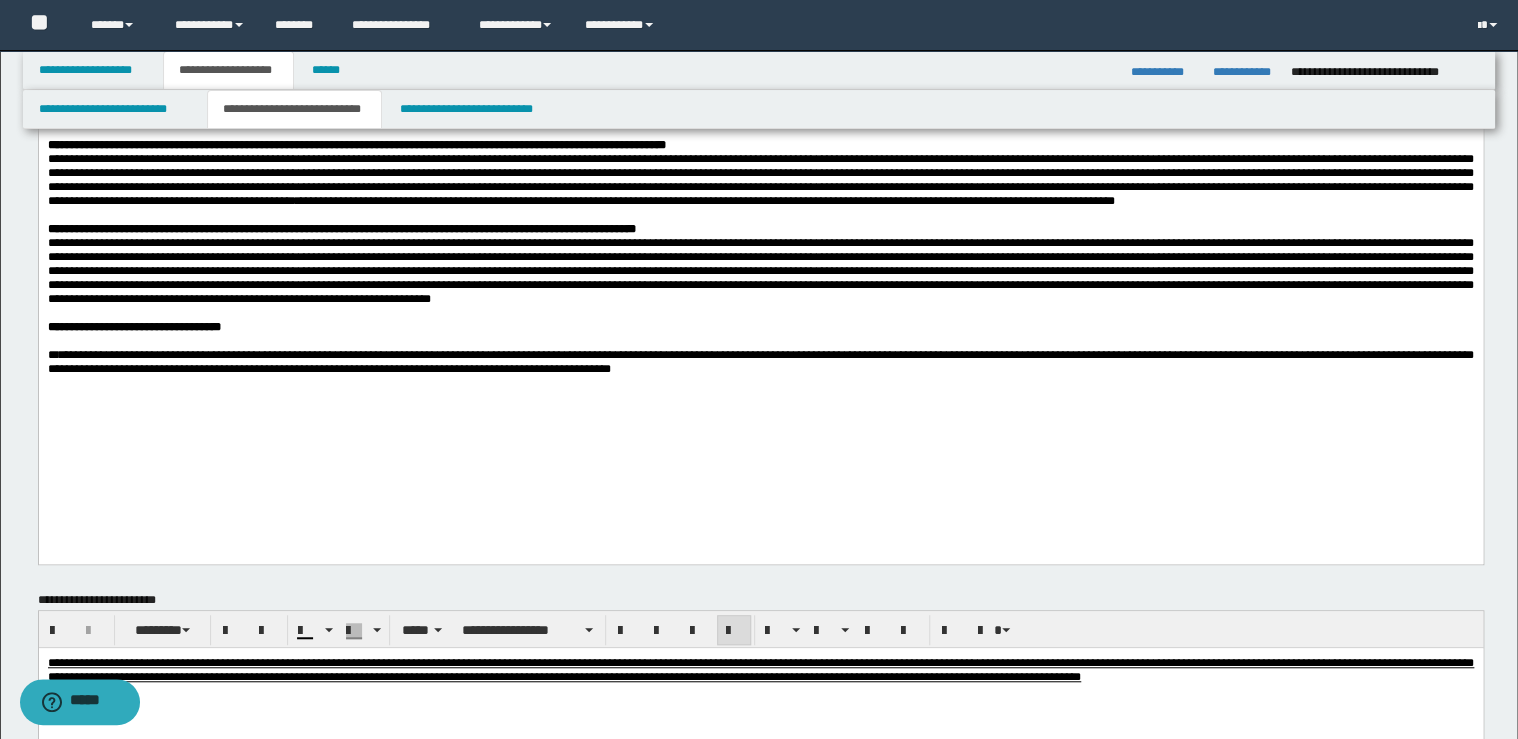 click on "**********" at bounding box center (760, 229) 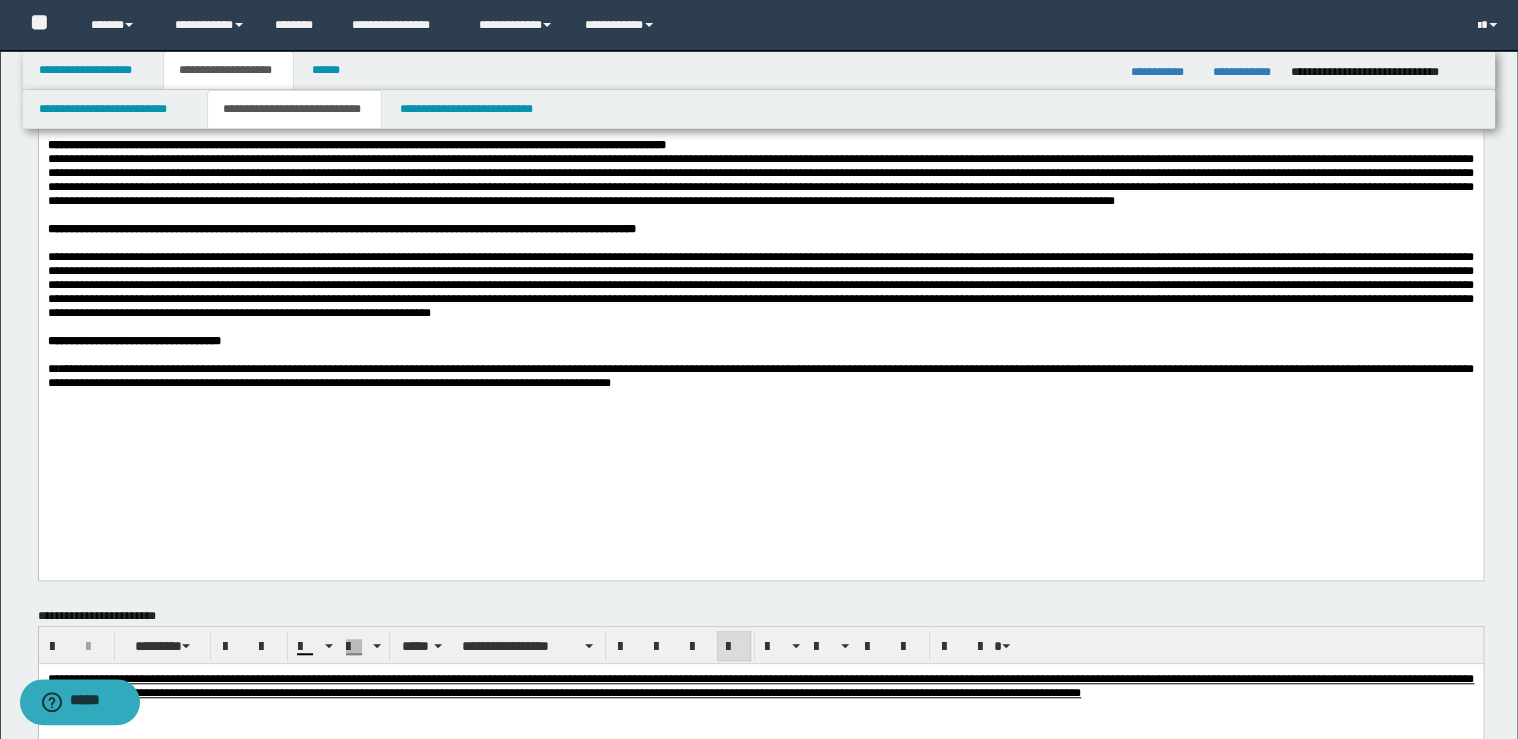 click on "**********" at bounding box center [760, 145] 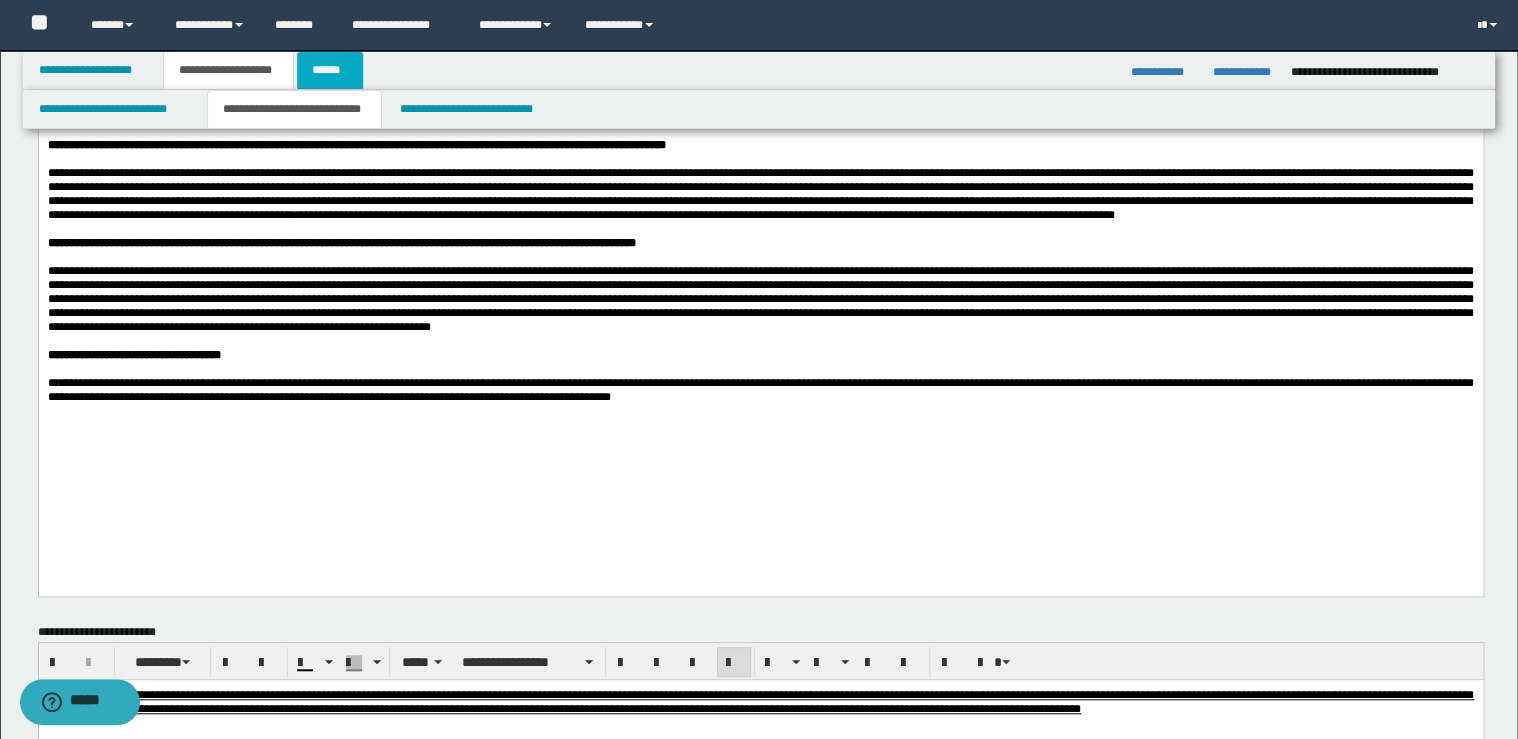 click on "******" at bounding box center (330, 70) 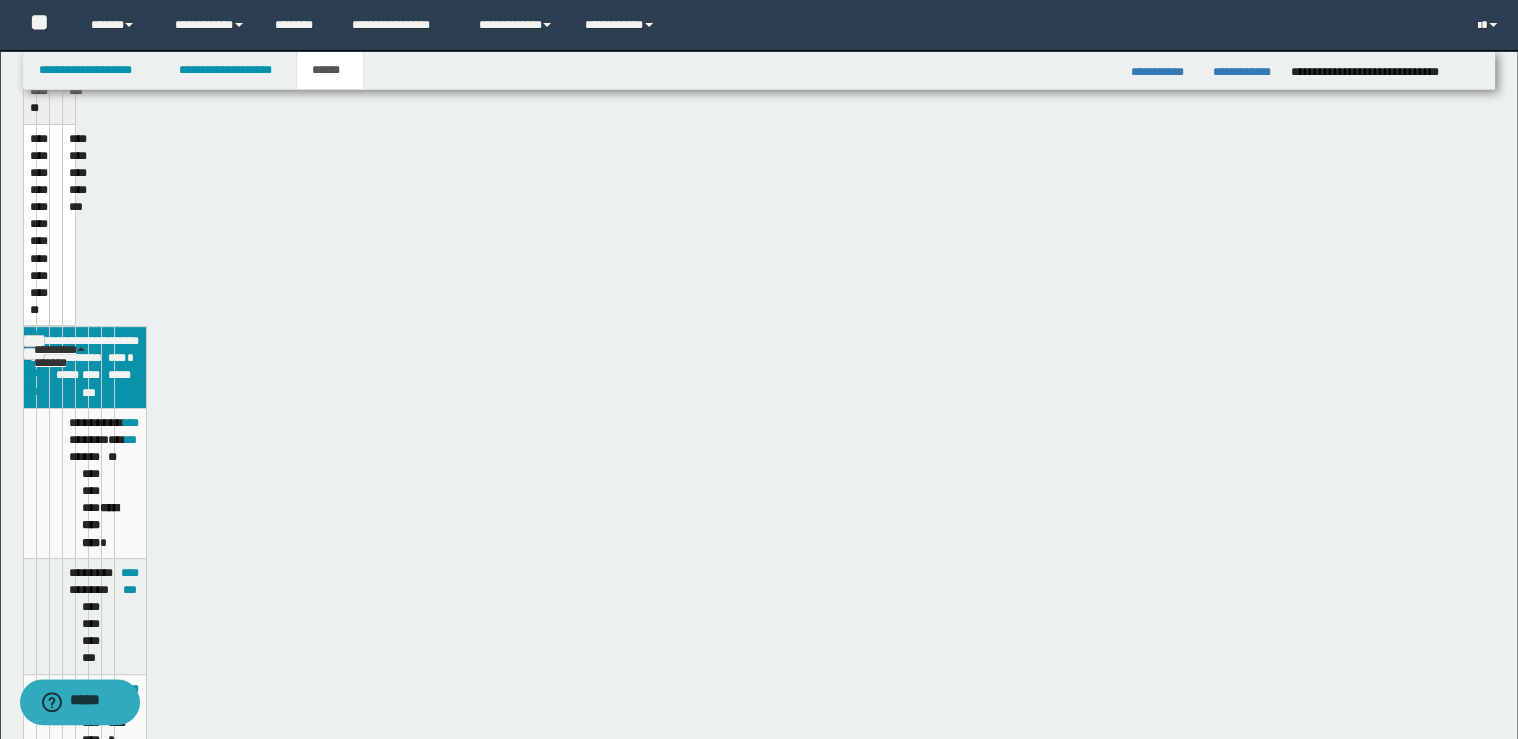 scroll, scrollTop: 167, scrollLeft: 0, axis: vertical 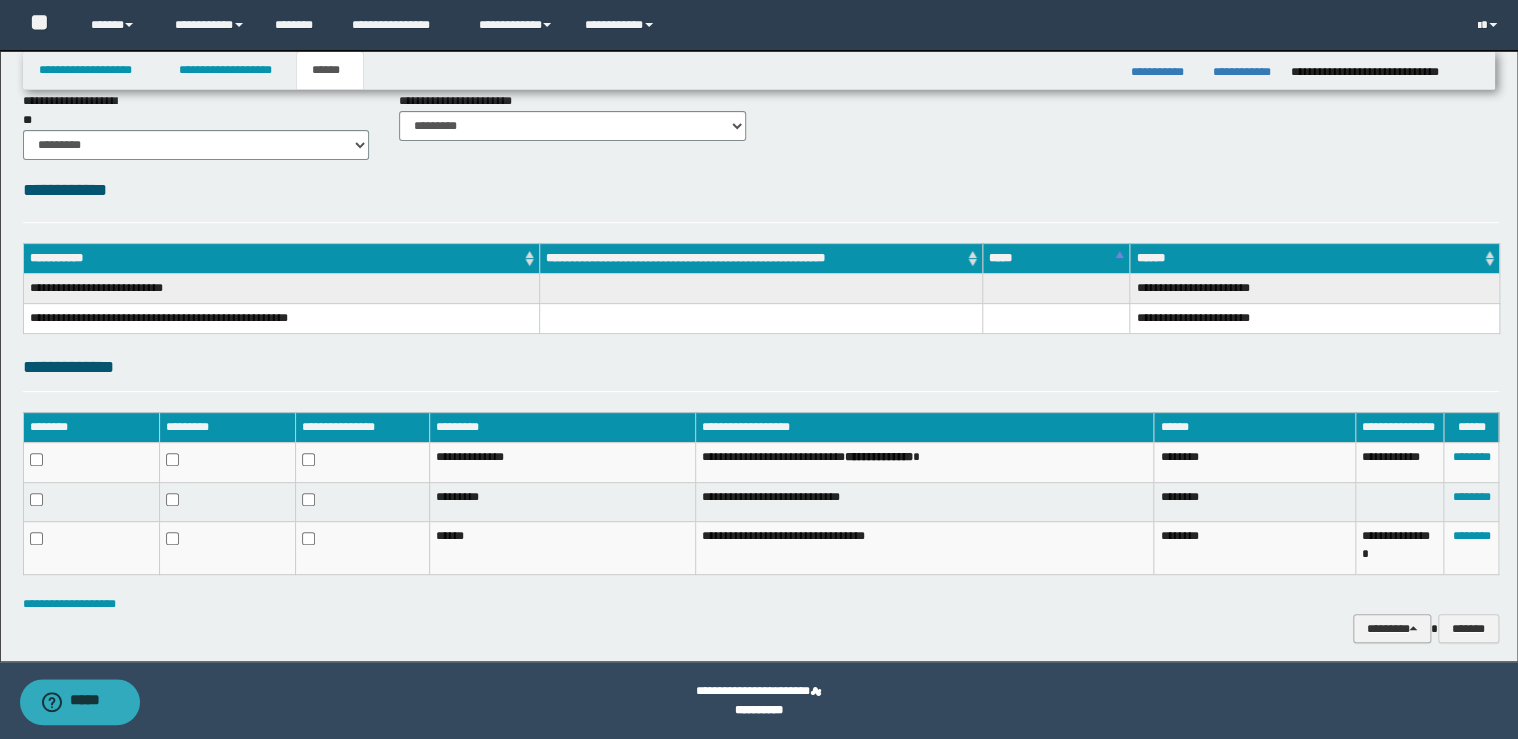 click on "********" at bounding box center (1392, 629) 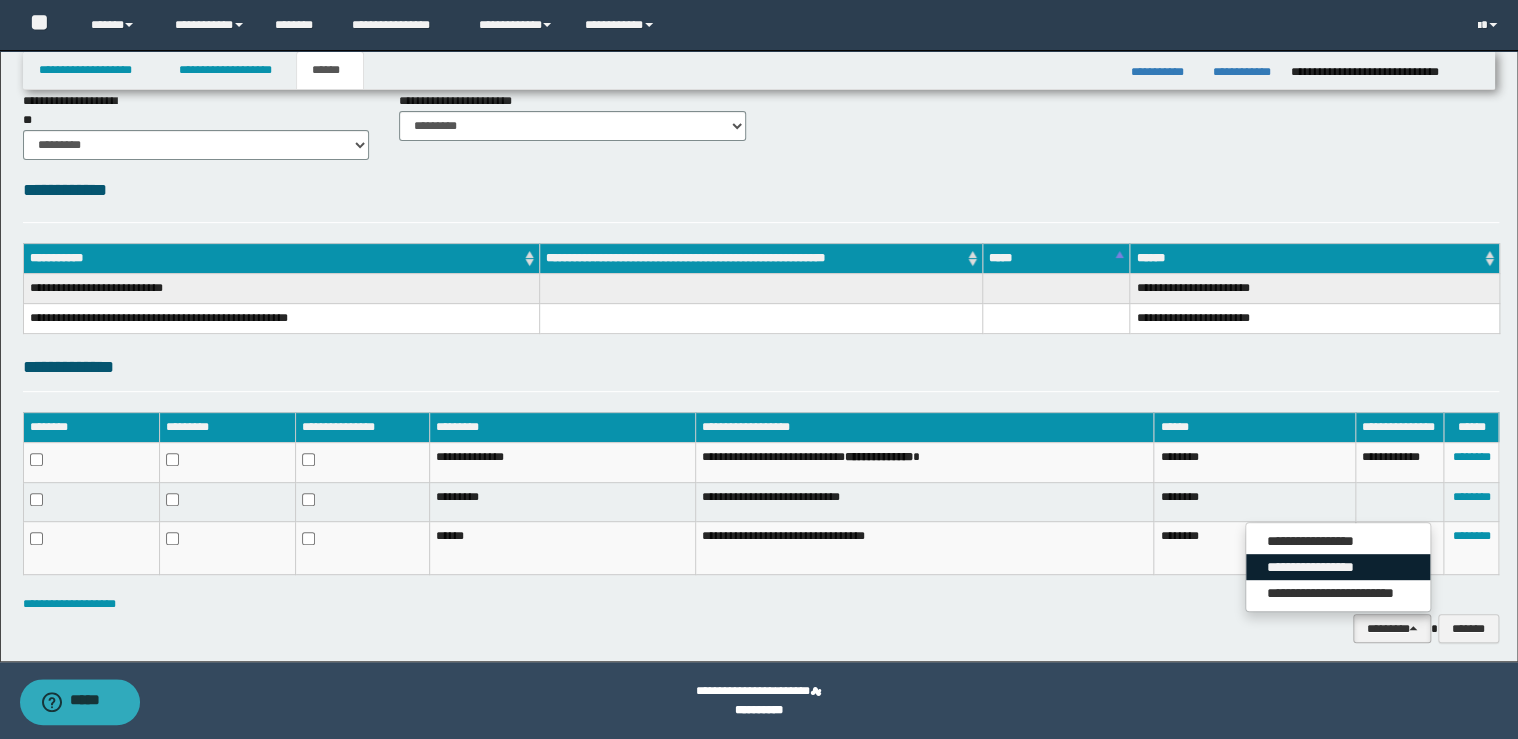 click on "**********" at bounding box center (1338, 567) 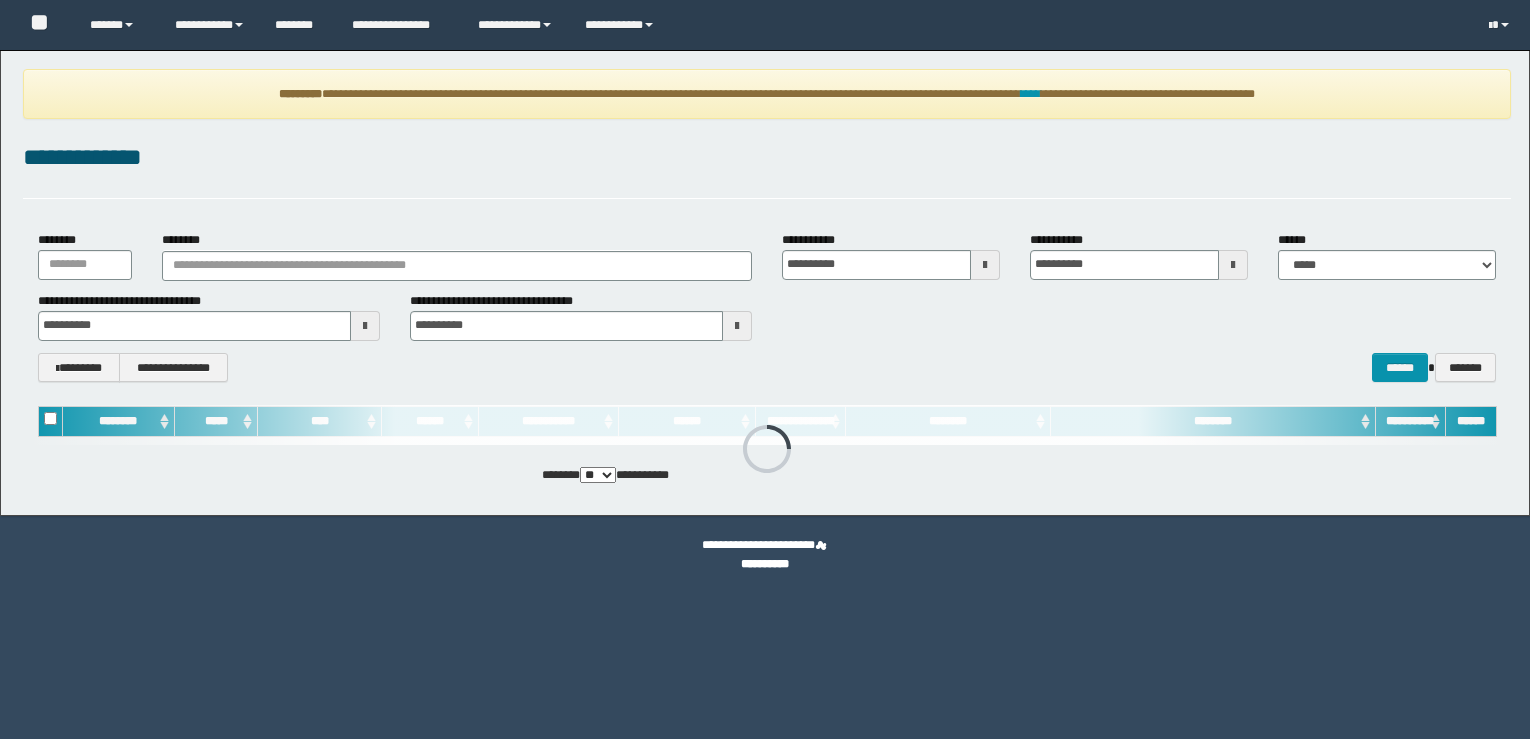 scroll, scrollTop: 0, scrollLeft: 0, axis: both 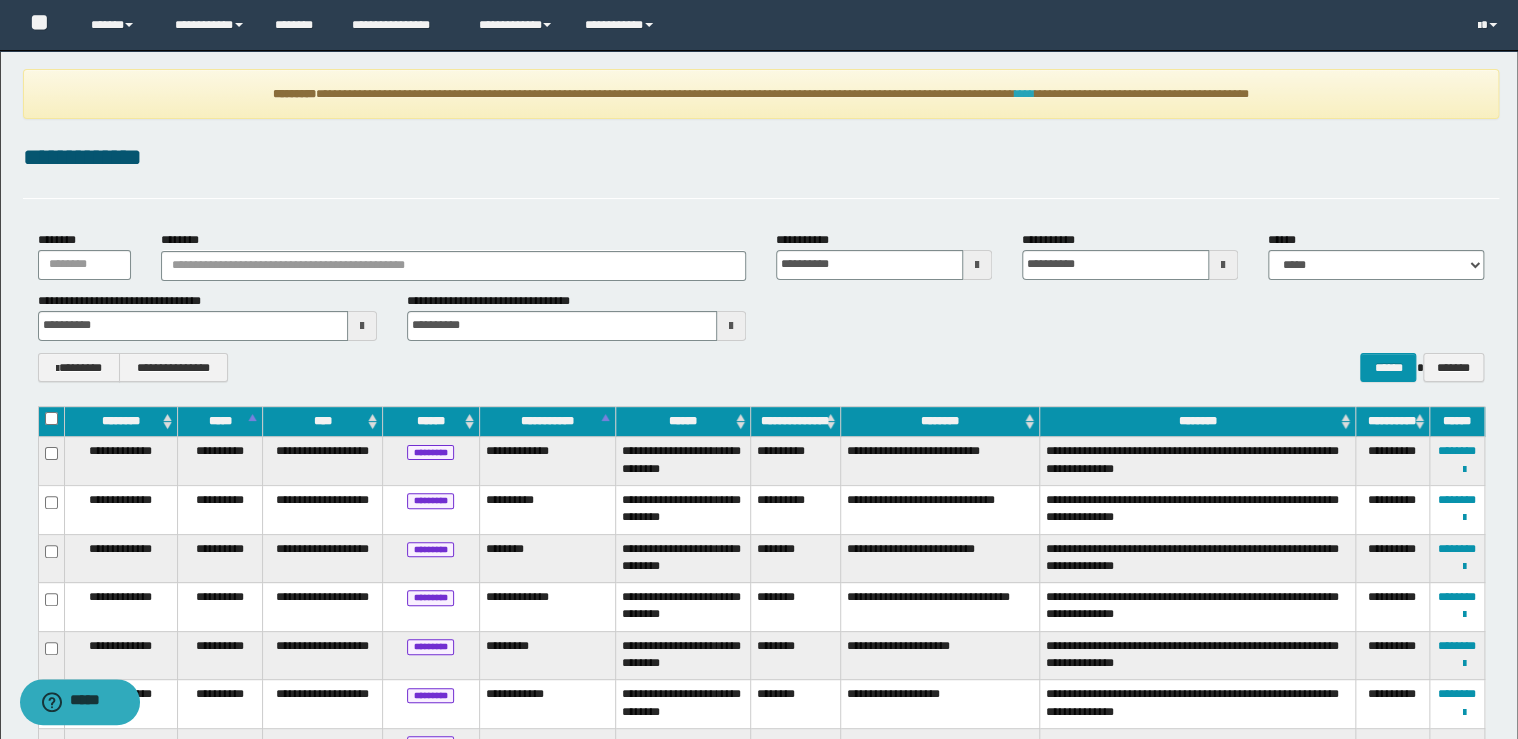 click on "****" at bounding box center (1025, 94) 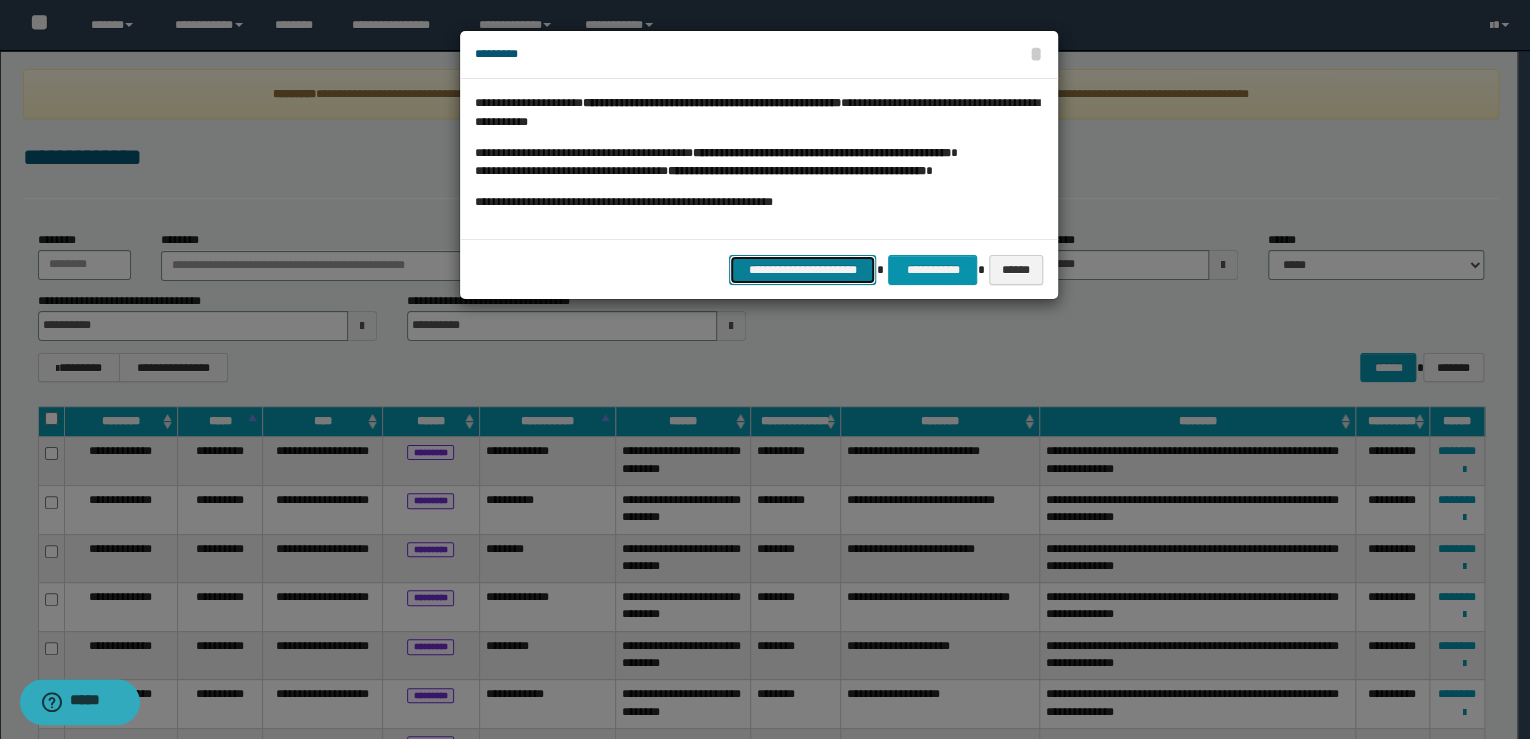 click on "**********" at bounding box center [803, 270] 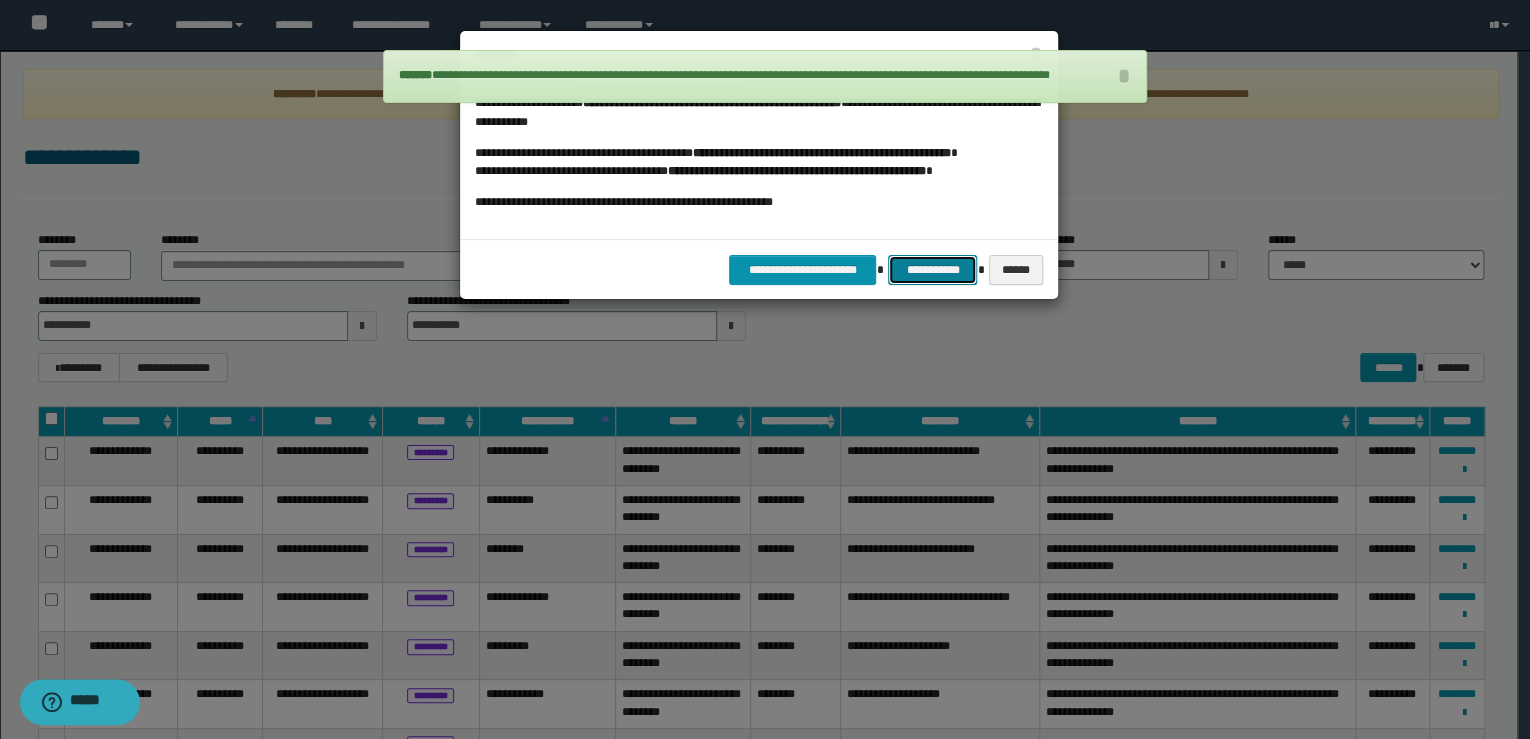 click on "**********" at bounding box center [932, 270] 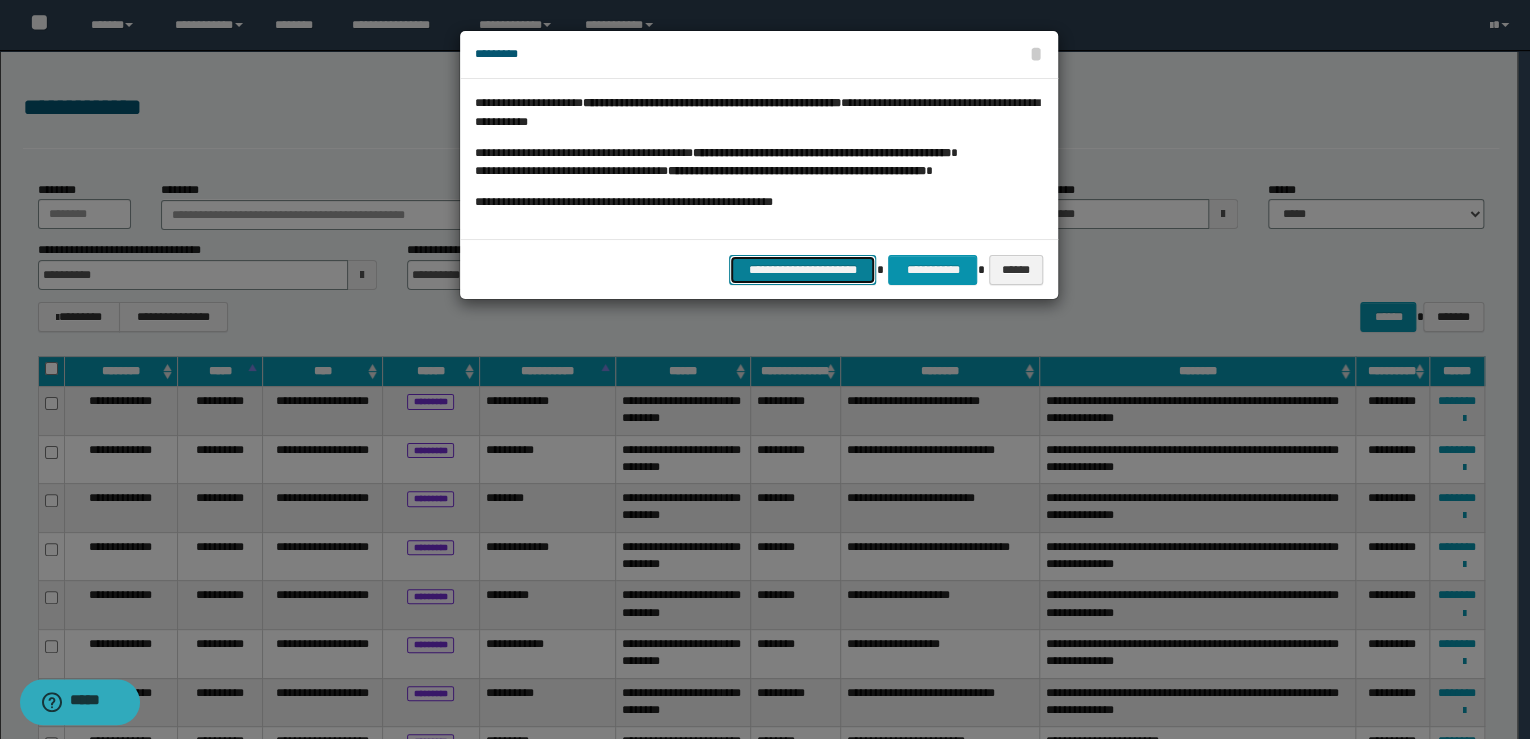 click on "**********" at bounding box center (803, 270) 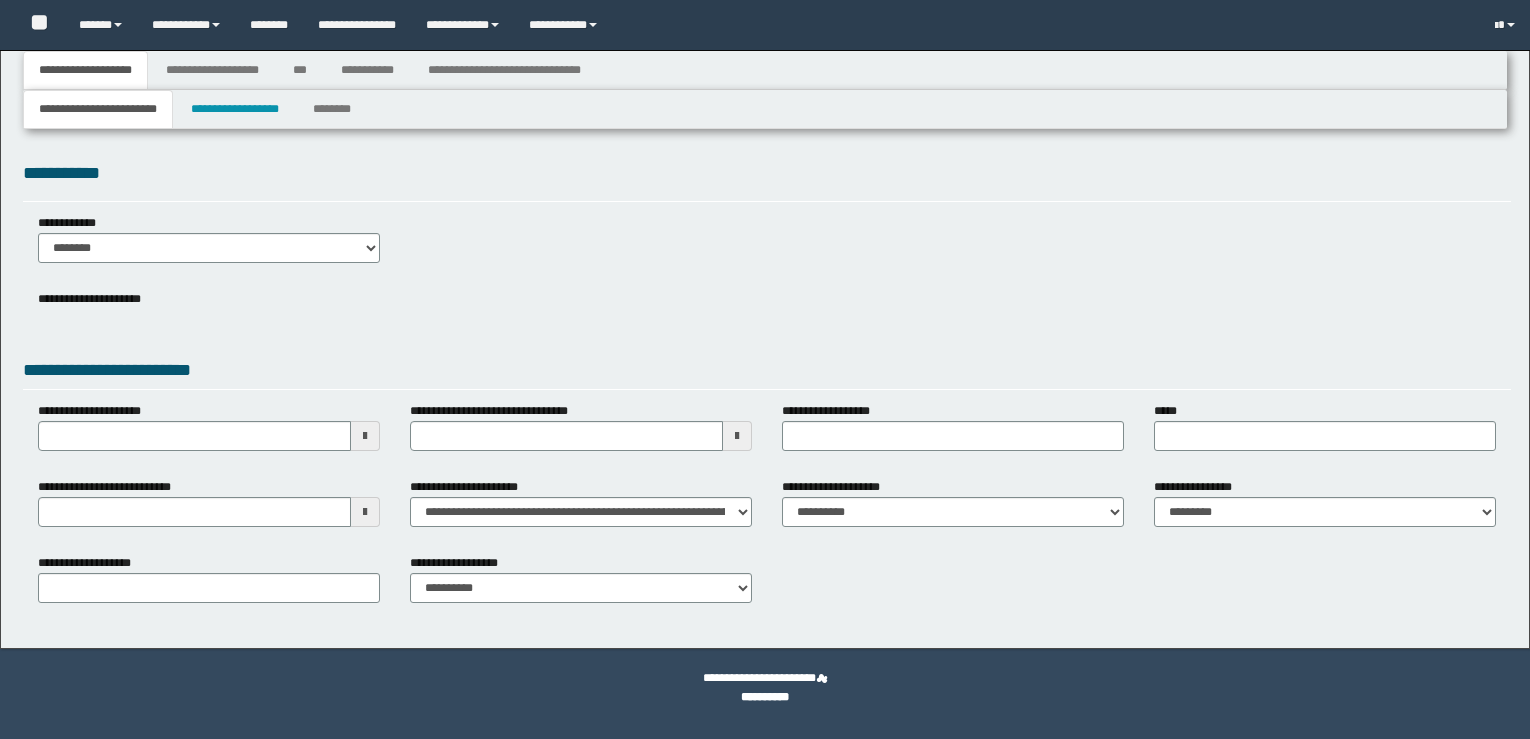 type 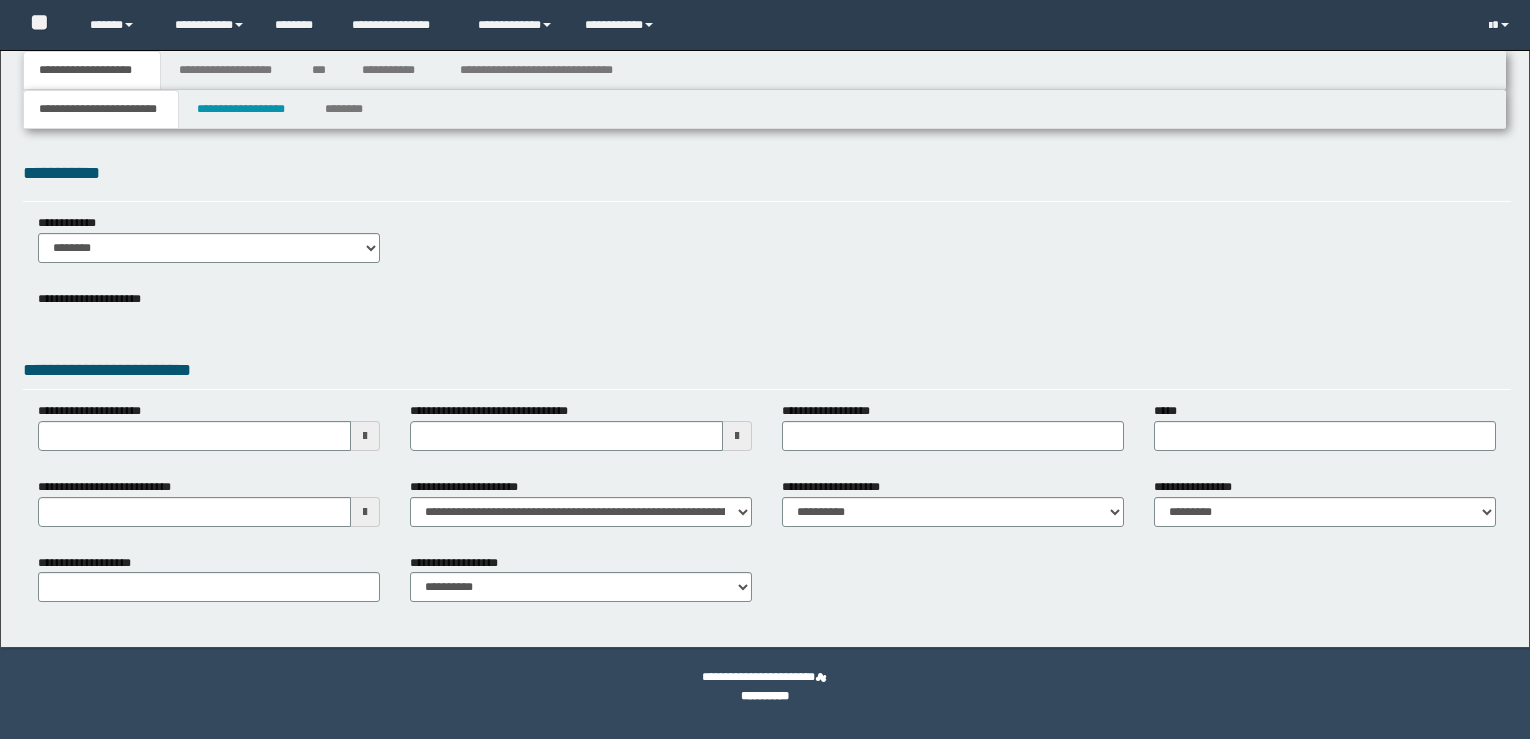 scroll, scrollTop: 0, scrollLeft: 0, axis: both 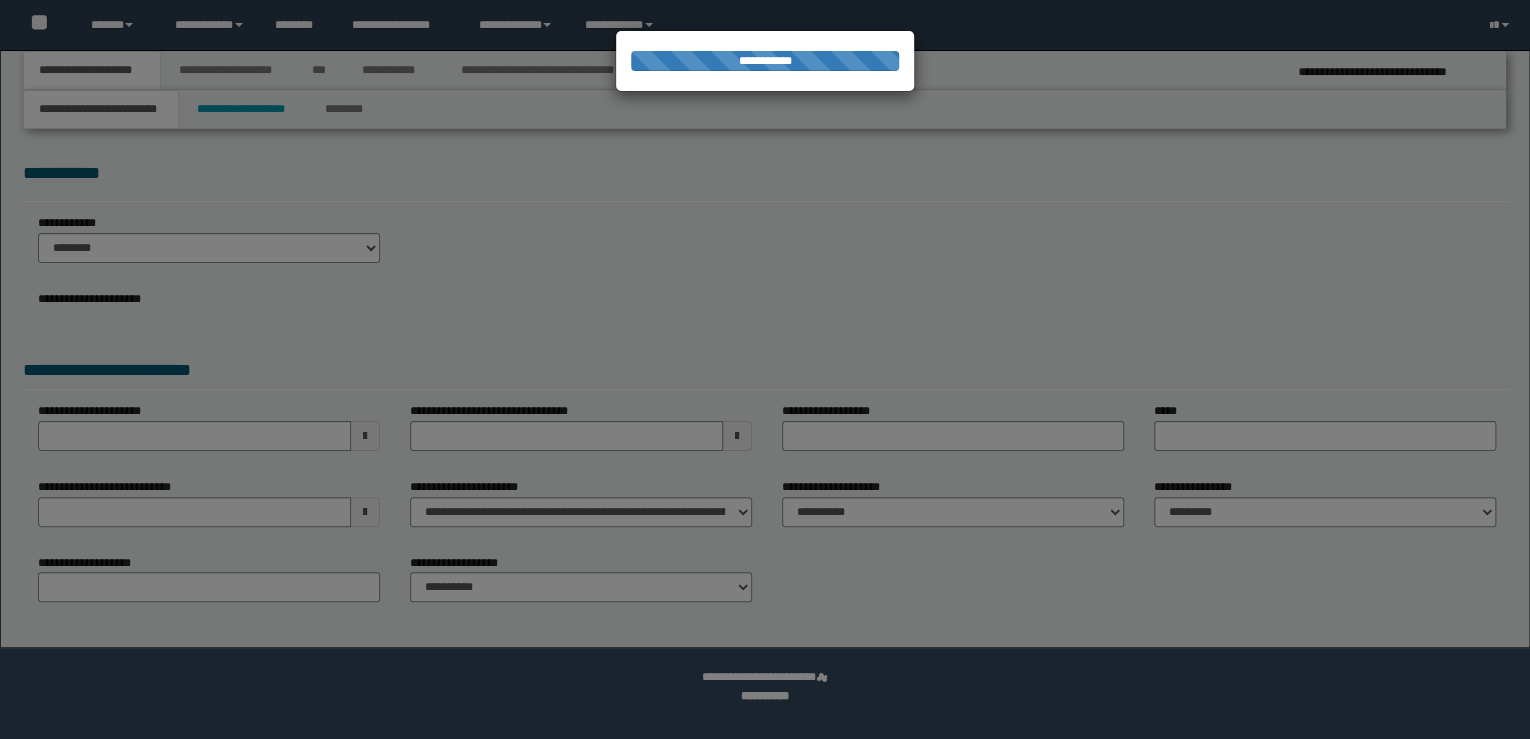 type on "**********" 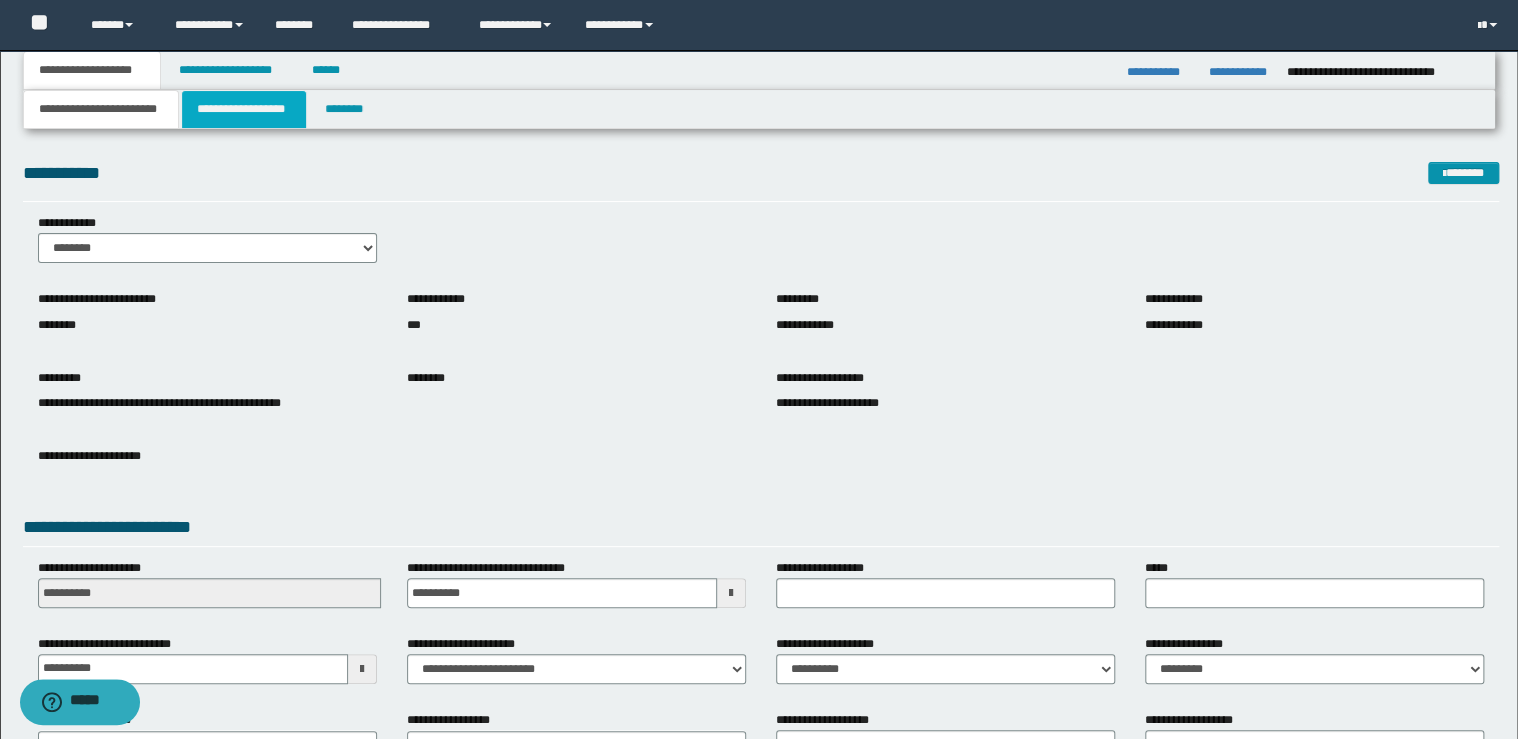 click on "**********" at bounding box center [244, 109] 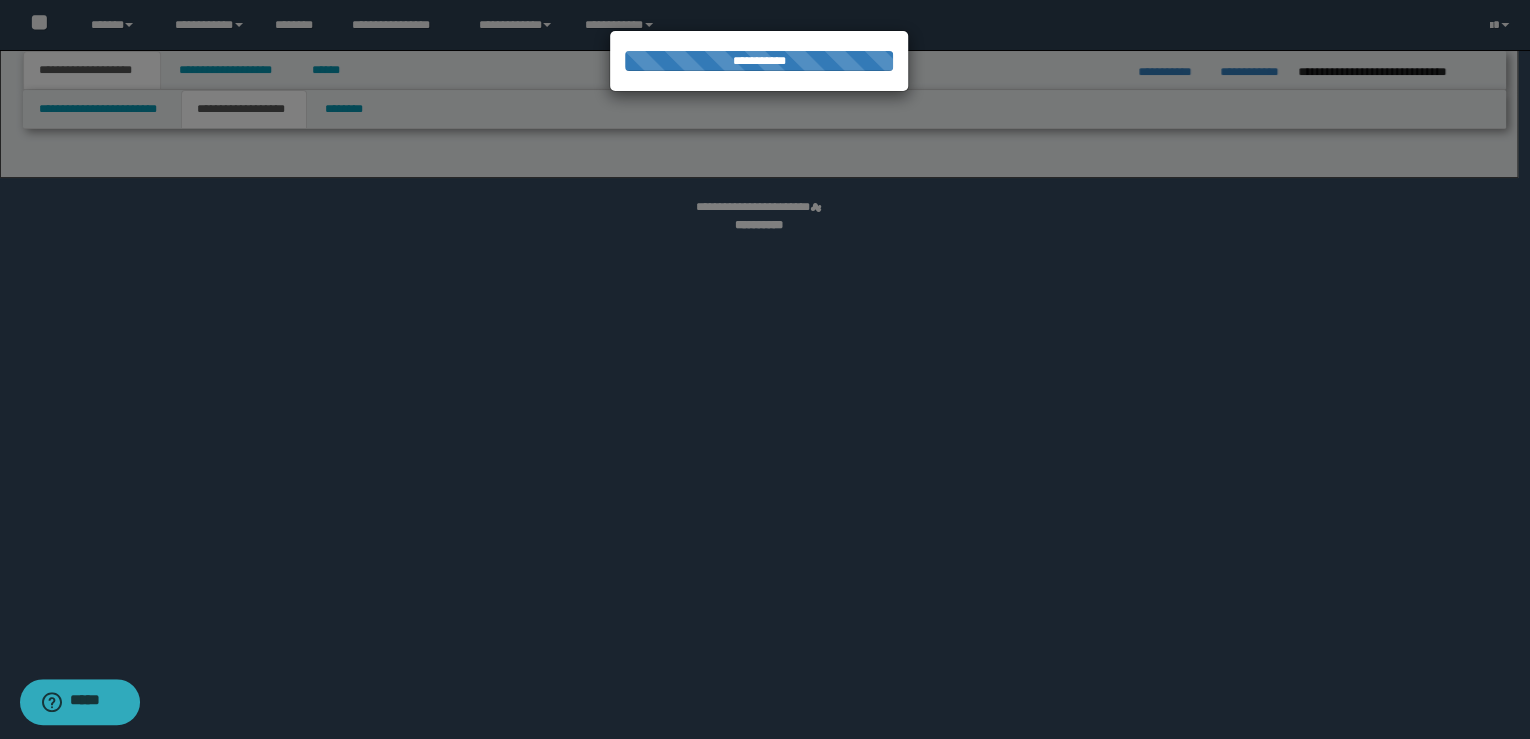select on "*" 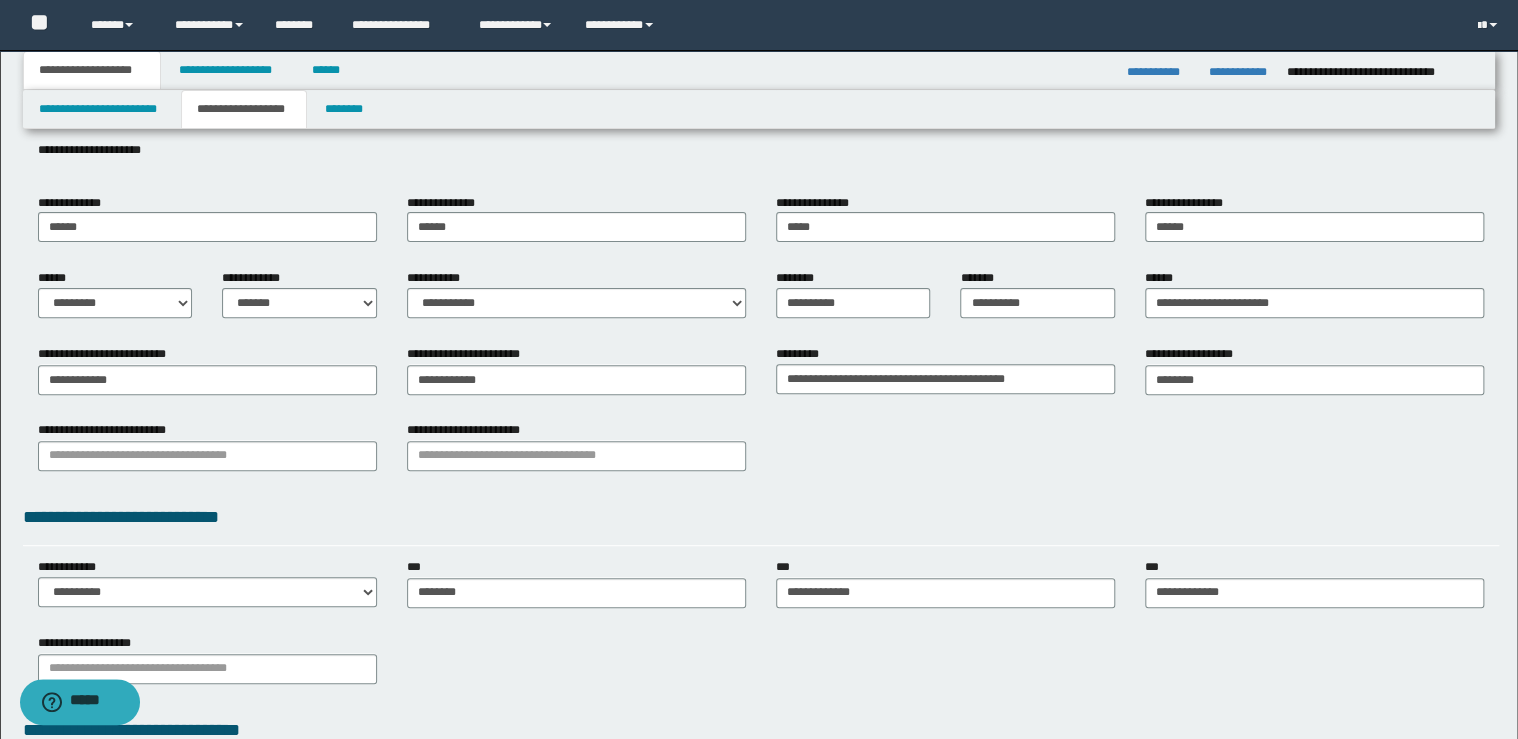 scroll, scrollTop: 367, scrollLeft: 0, axis: vertical 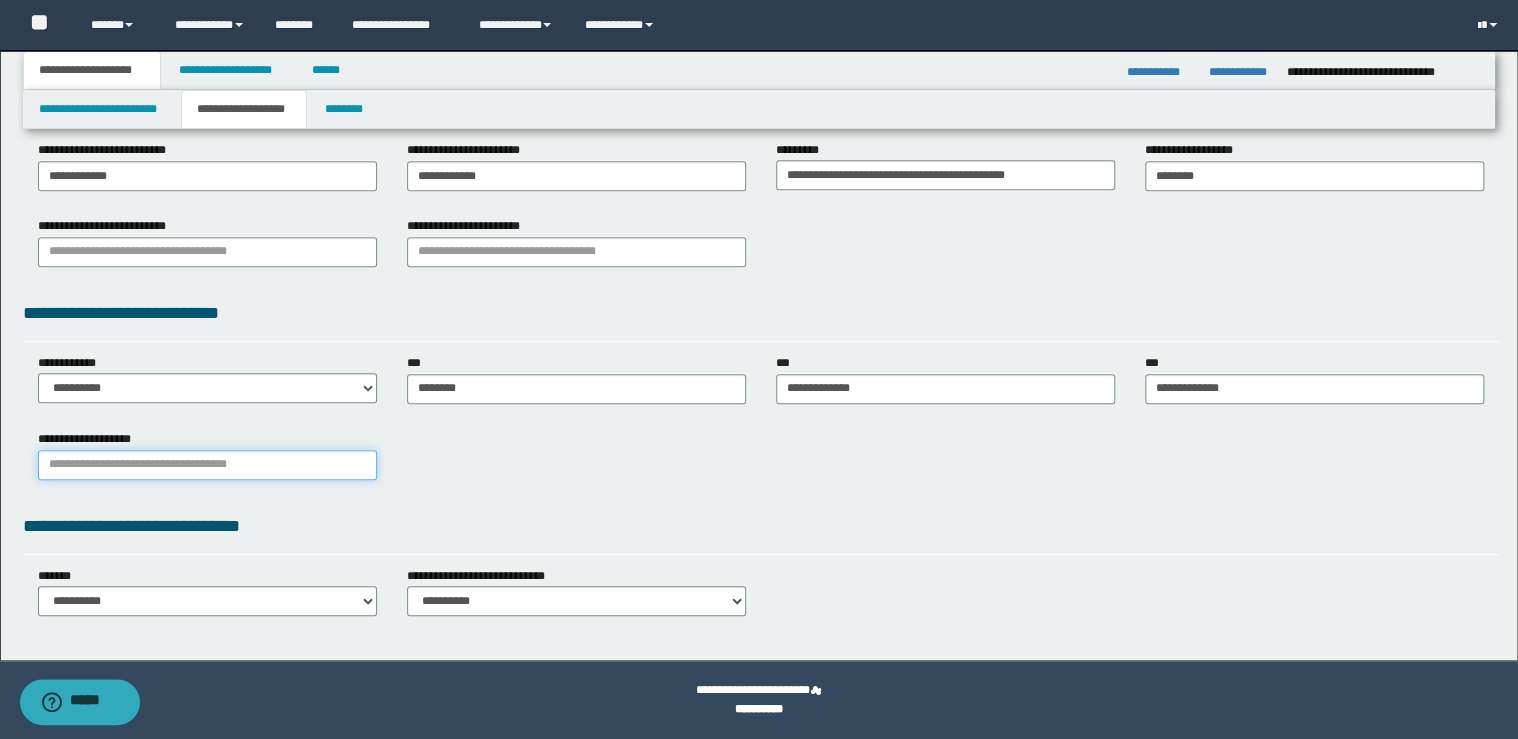 click on "**********" at bounding box center [207, 465] 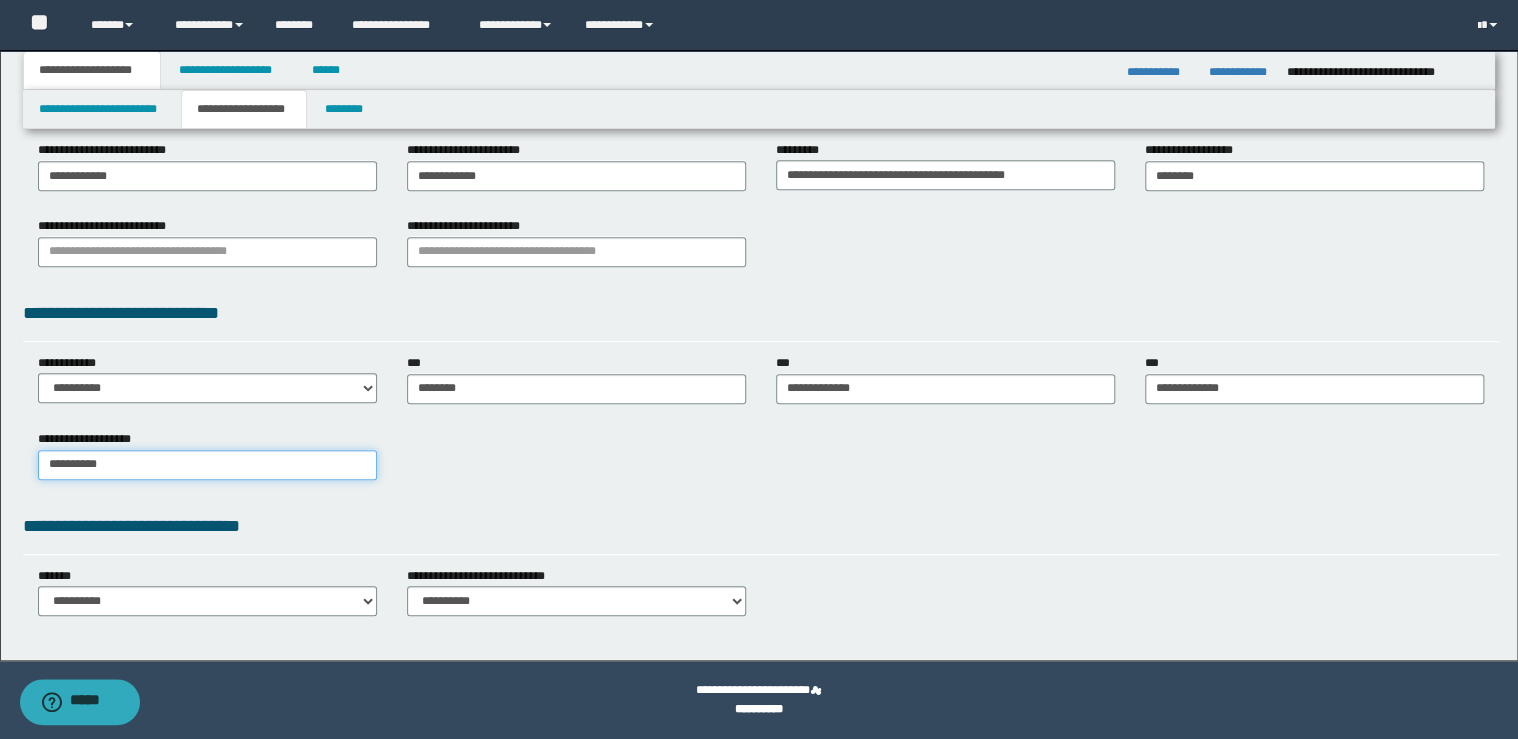 type on "**********" 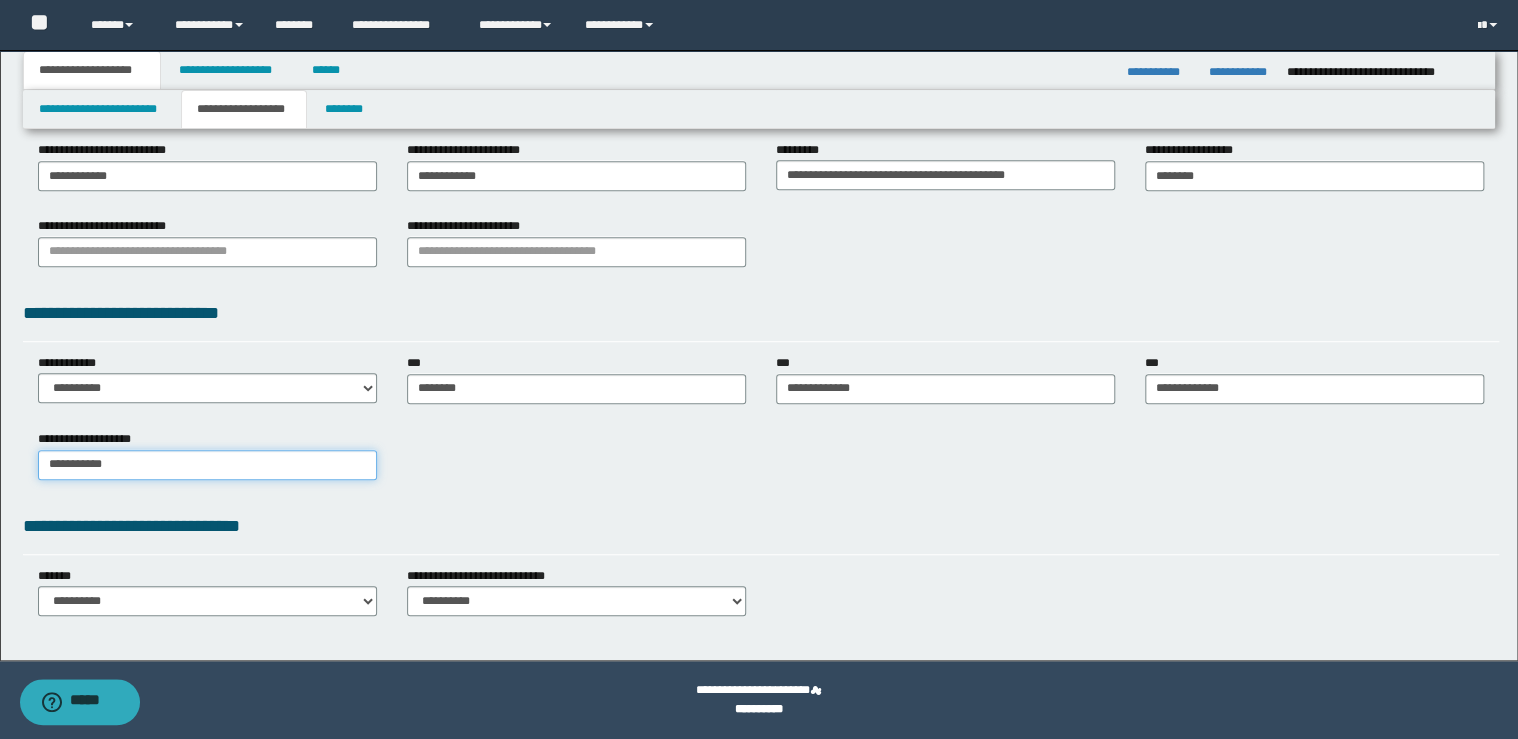 type on "**********" 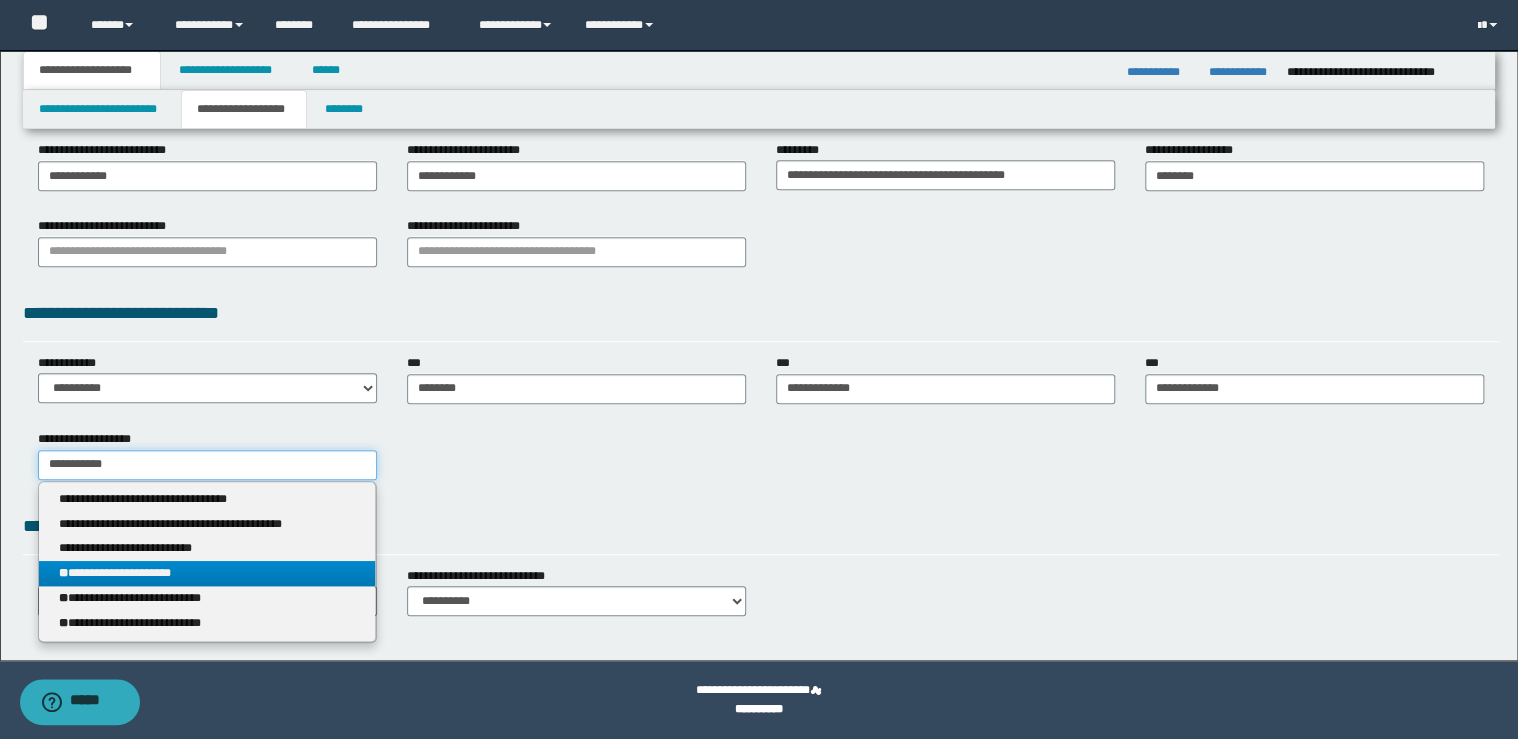type on "**********" 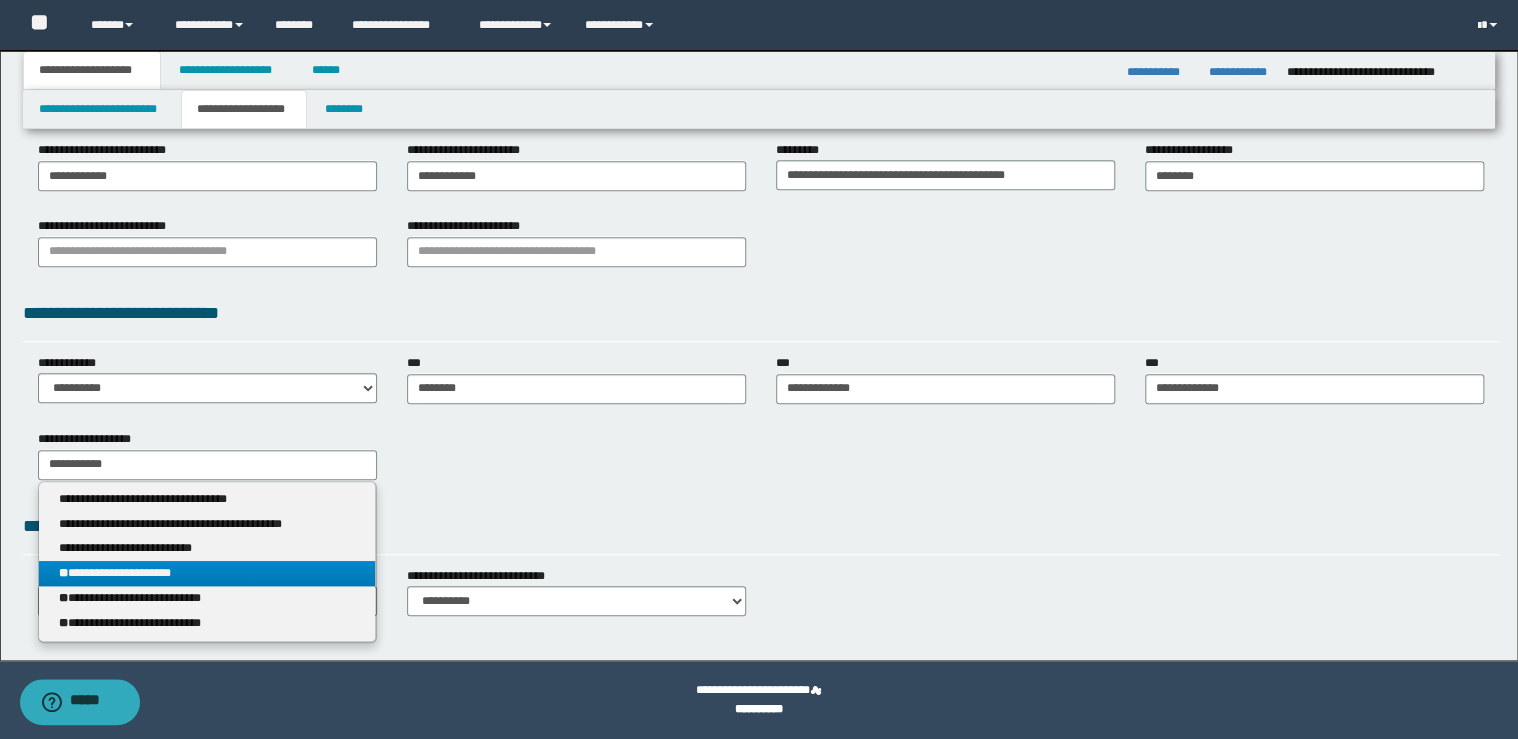 click on "**********" at bounding box center [207, 573] 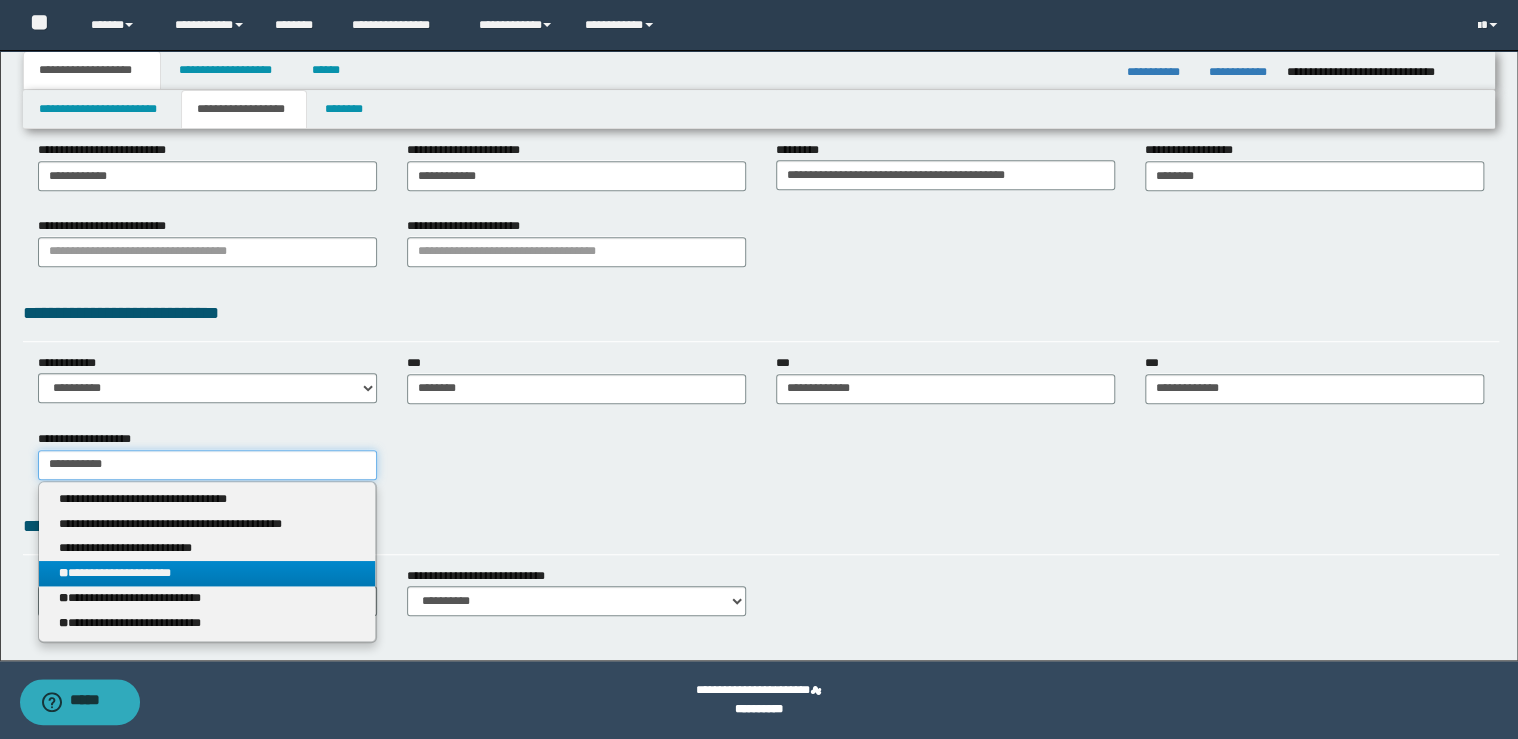 type 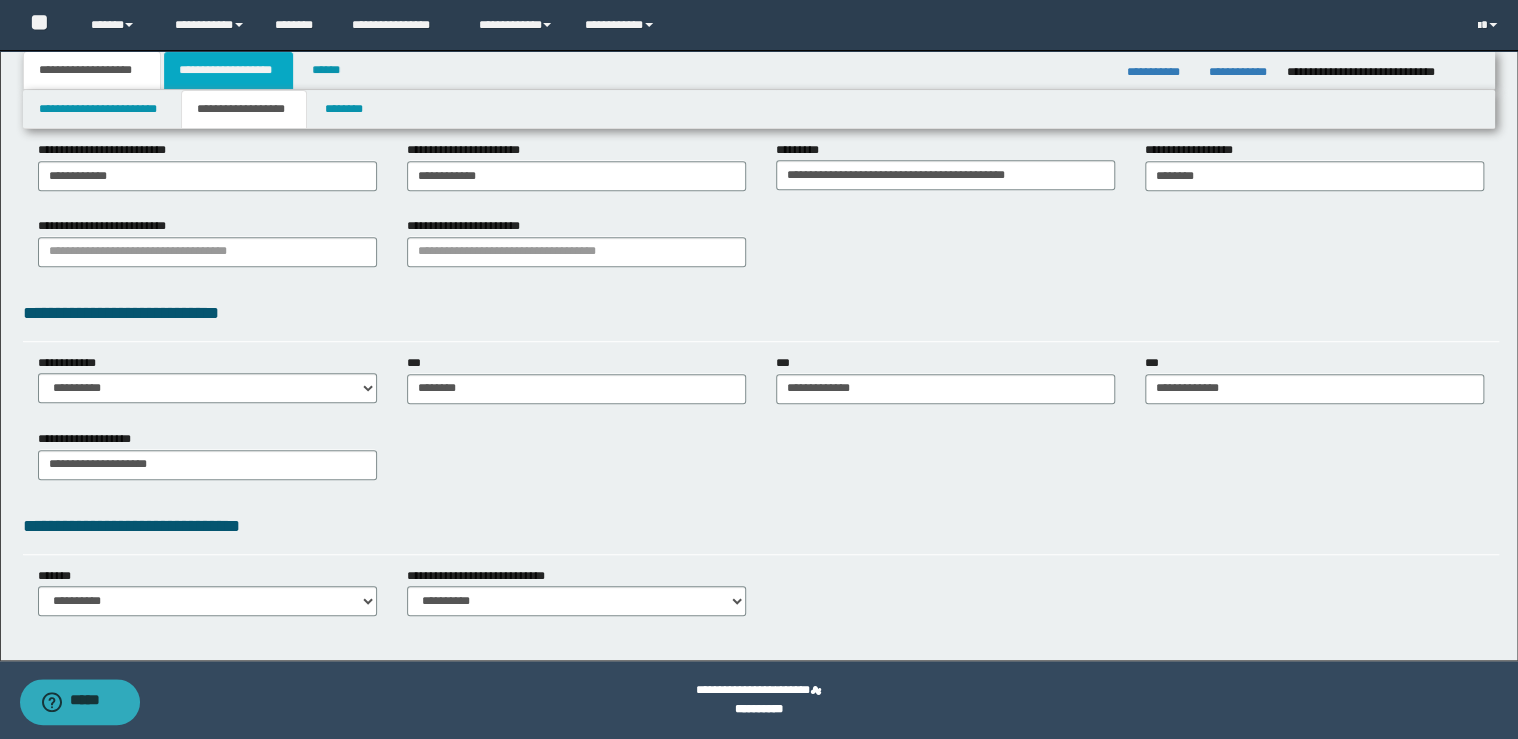 click on "**********" at bounding box center (228, 70) 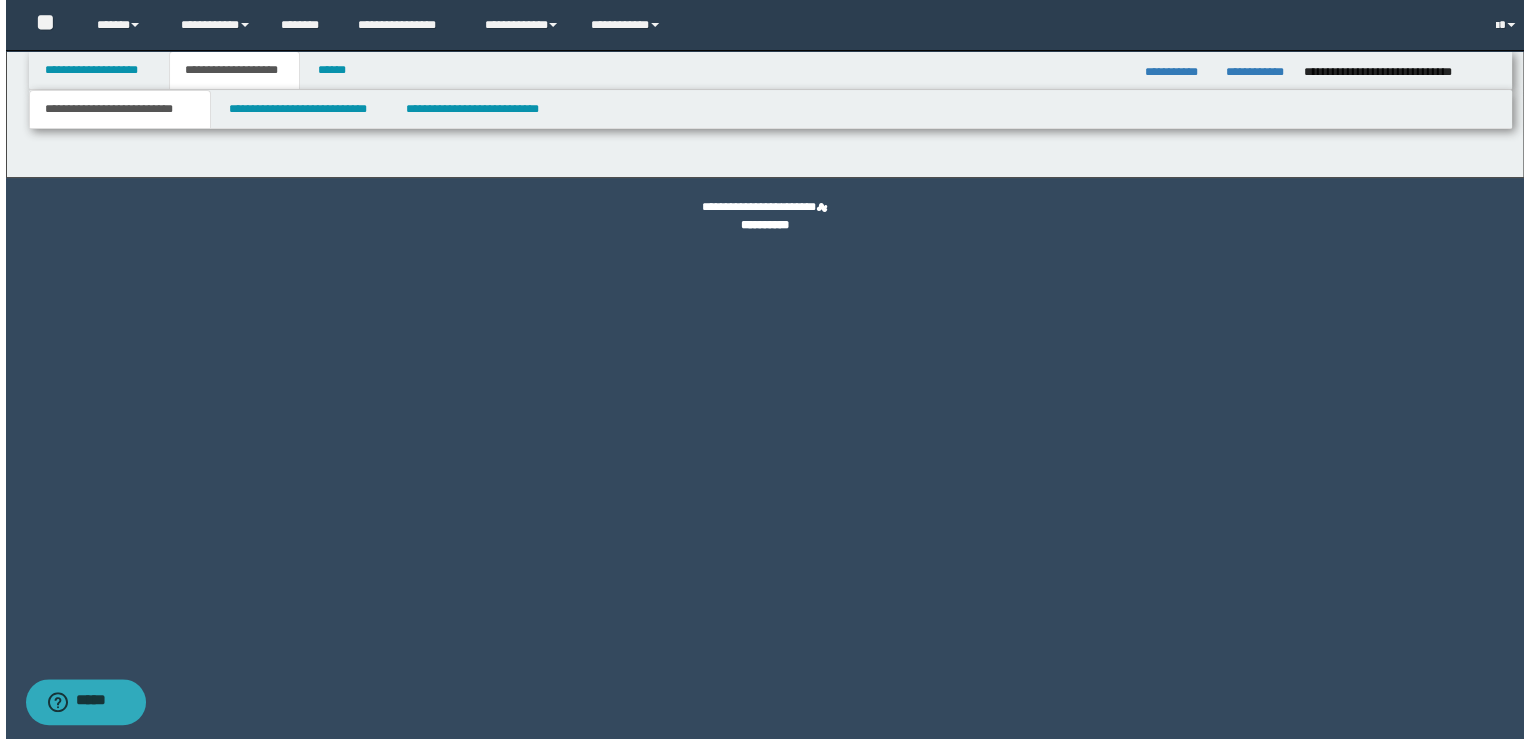 scroll, scrollTop: 0, scrollLeft: 0, axis: both 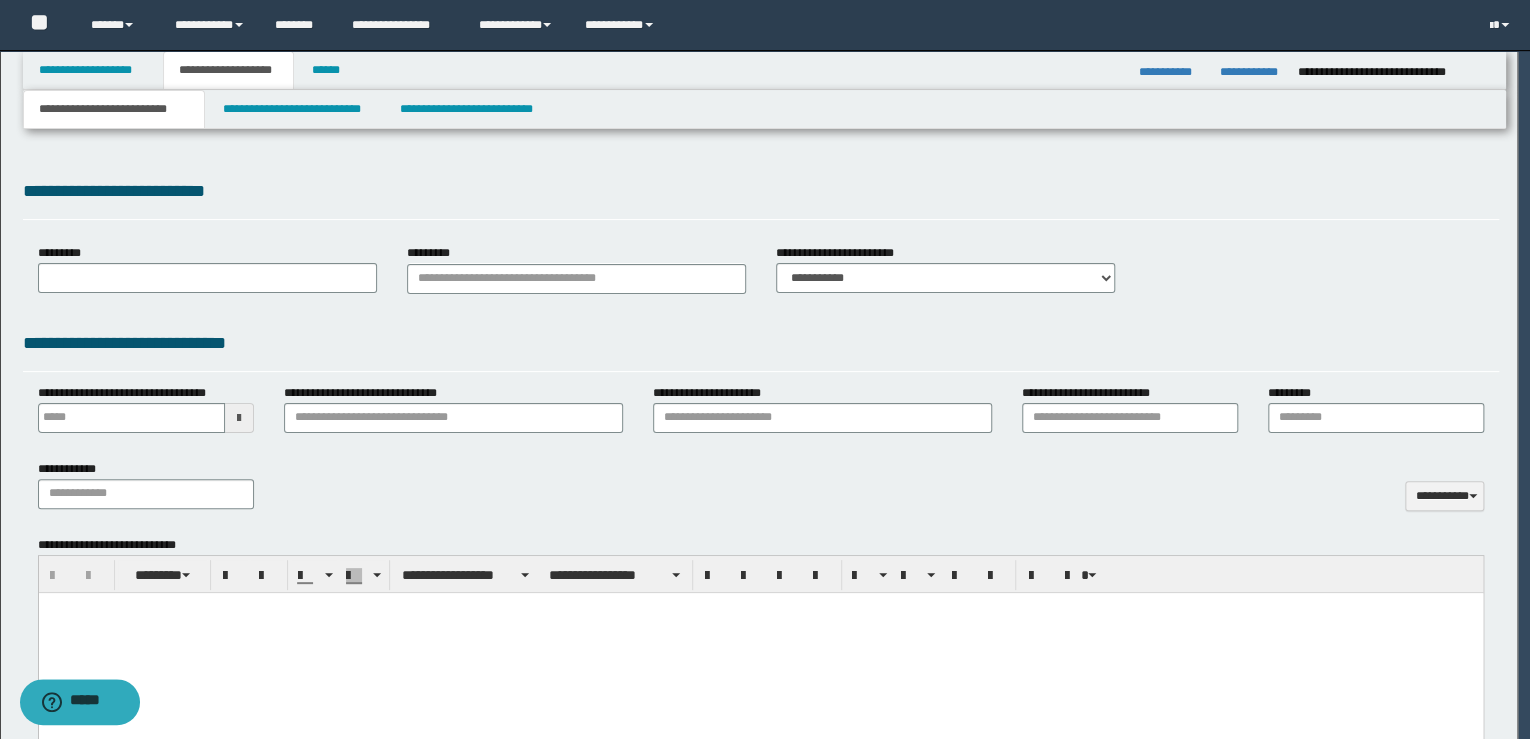 select on "*" 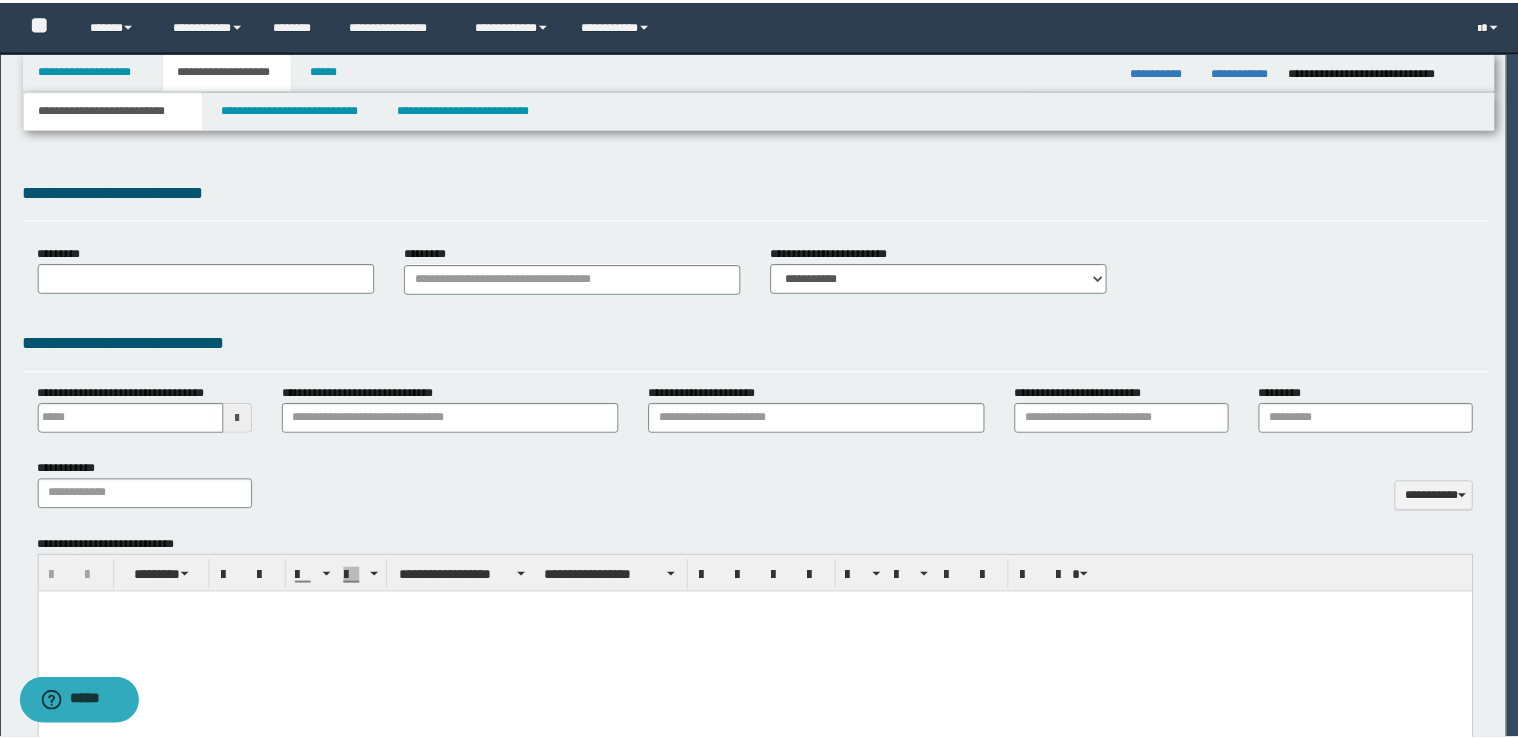 scroll, scrollTop: 0, scrollLeft: 0, axis: both 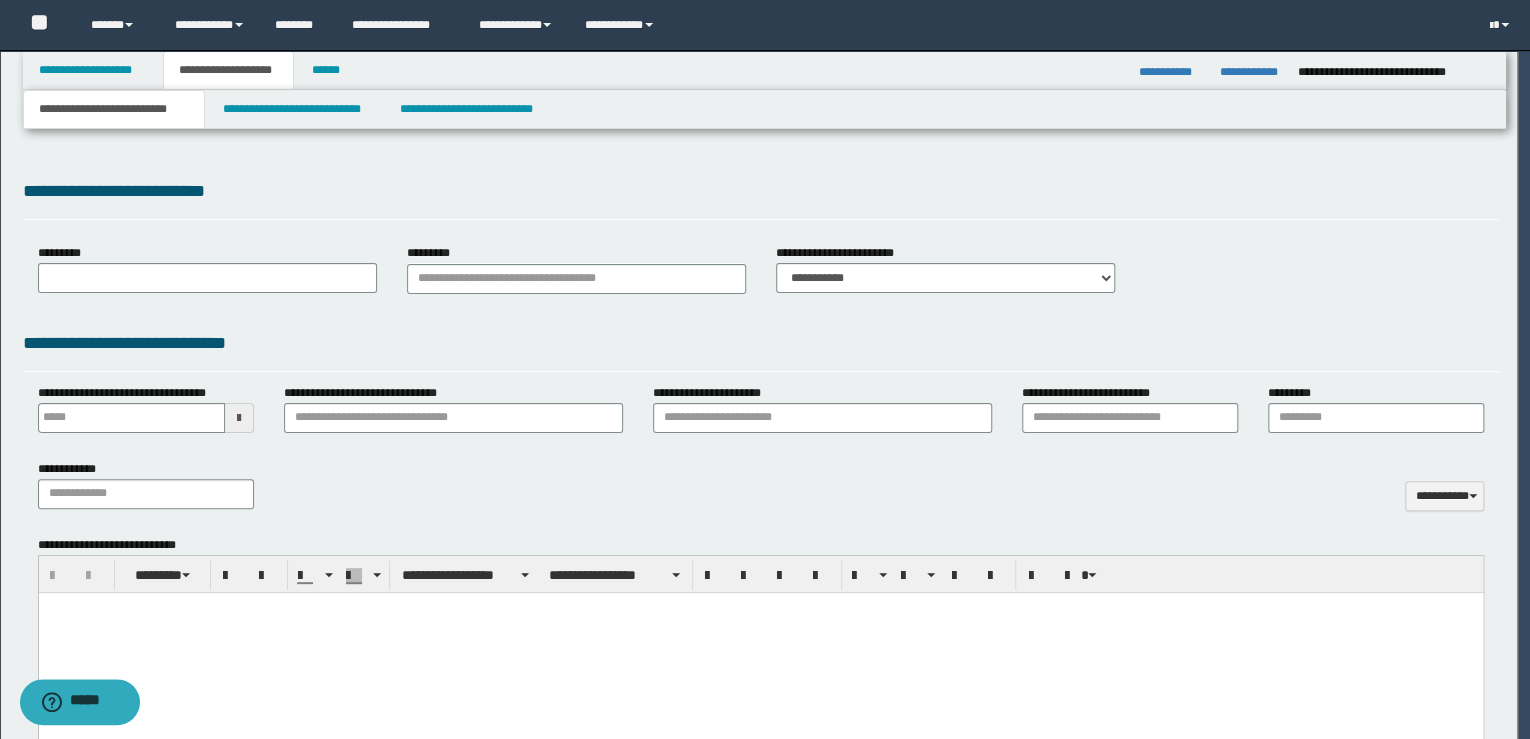 type 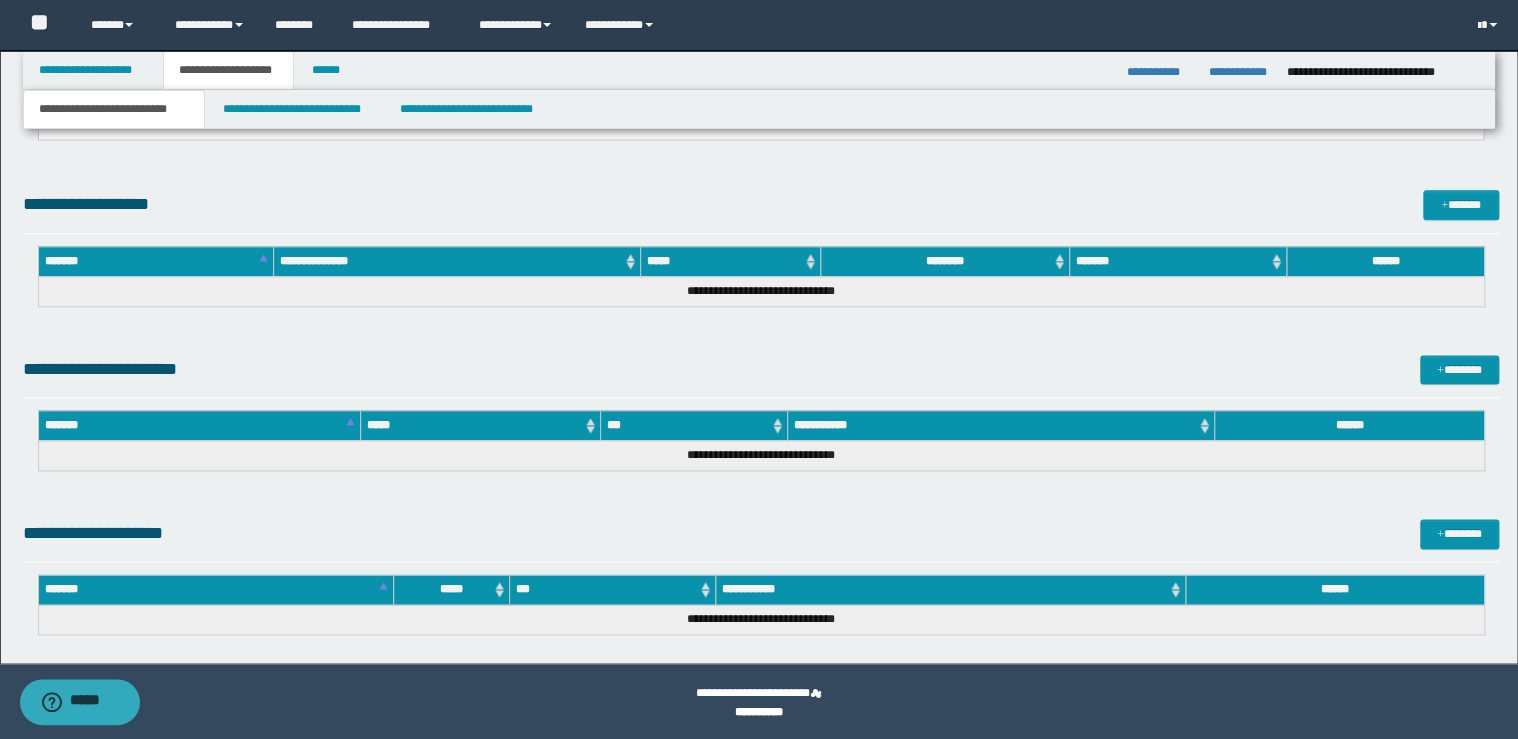 scroll, scrollTop: 1139, scrollLeft: 0, axis: vertical 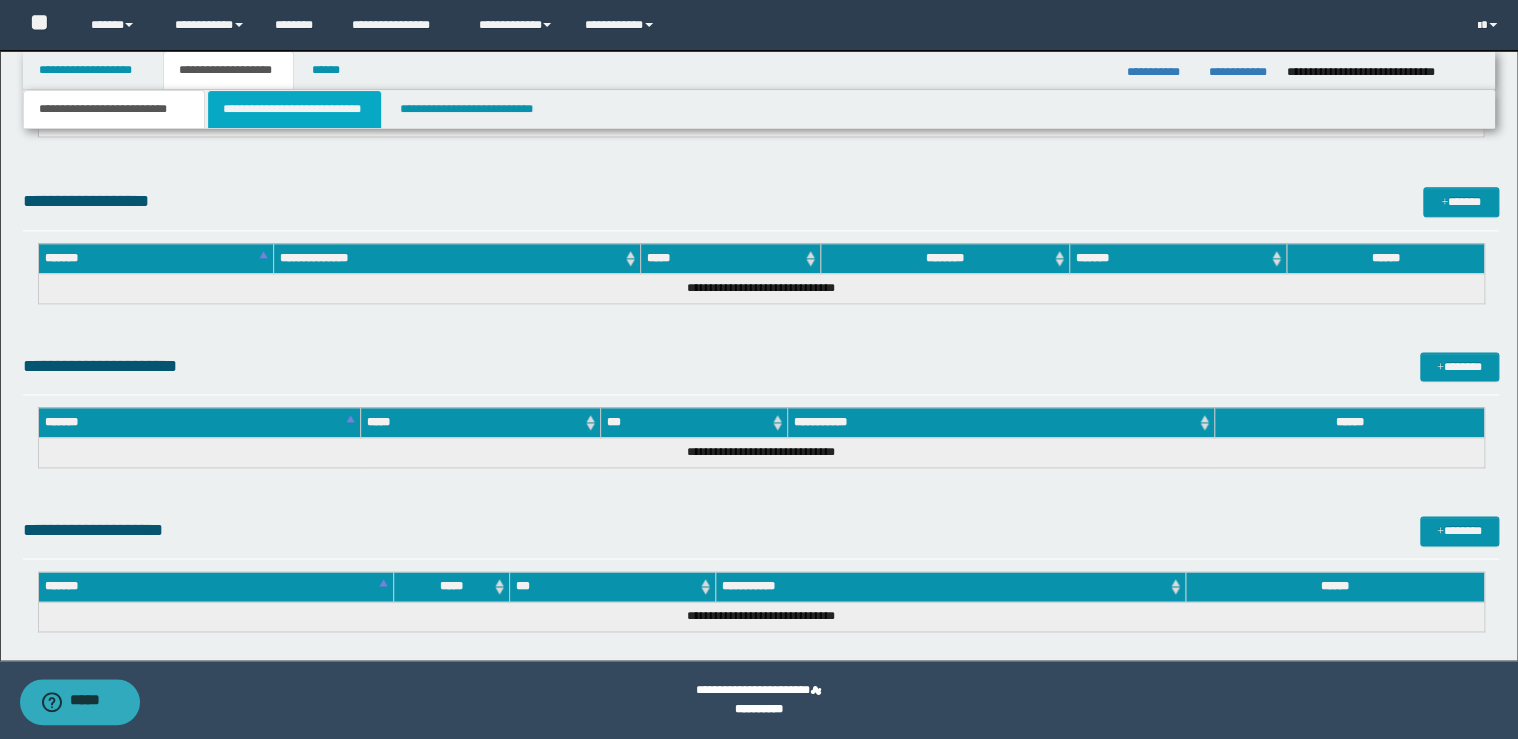click on "**********" at bounding box center (294, 109) 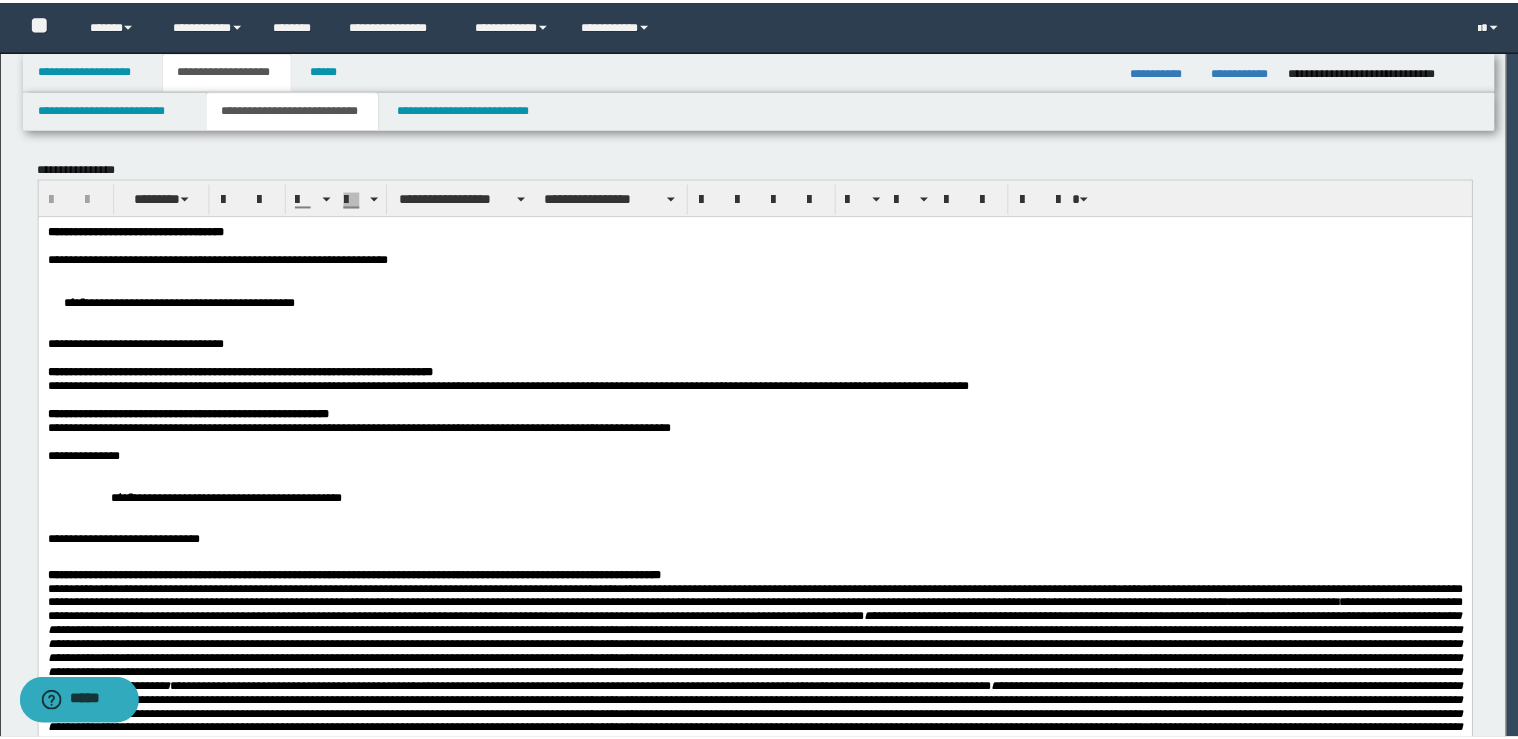 scroll, scrollTop: 0, scrollLeft: 0, axis: both 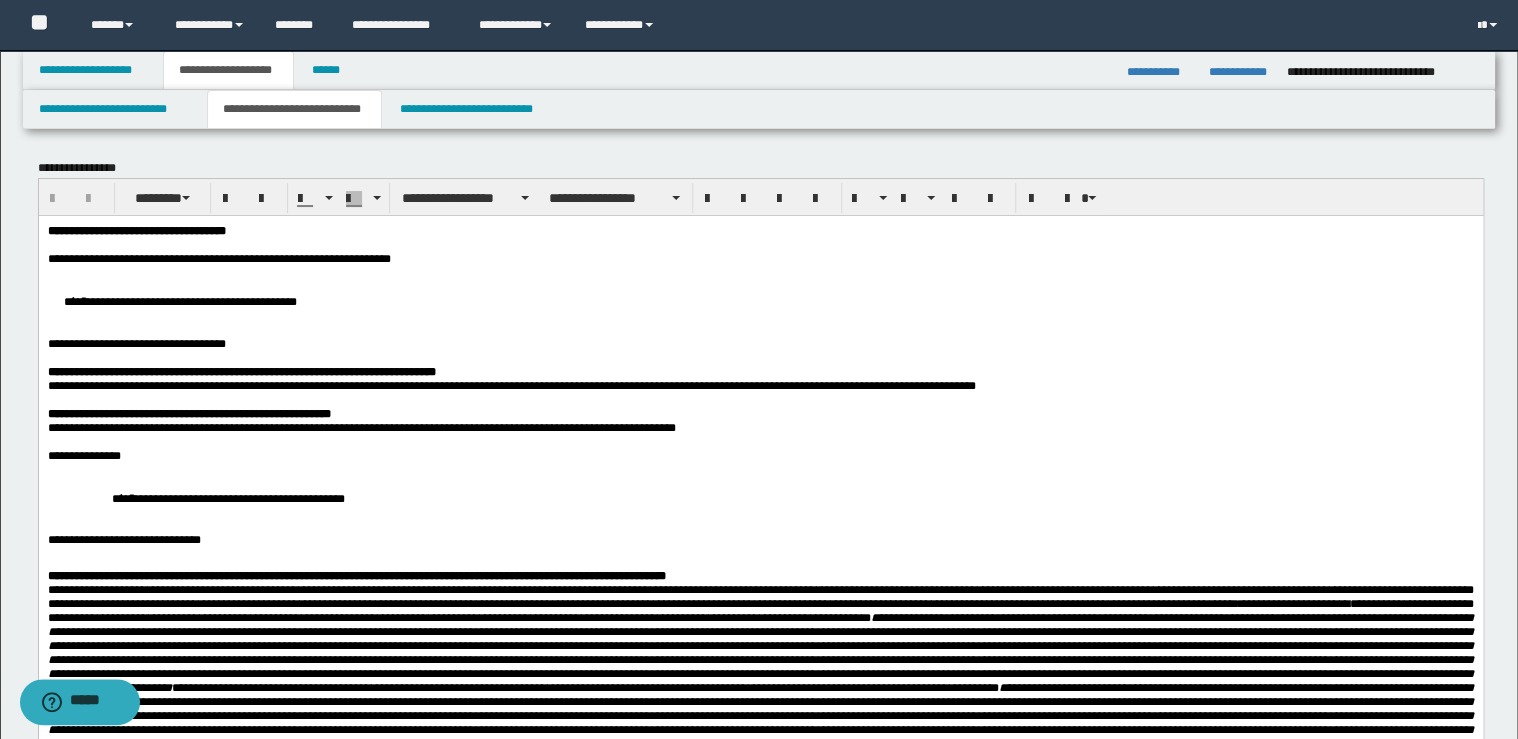 click on "**********" at bounding box center (179, 301) 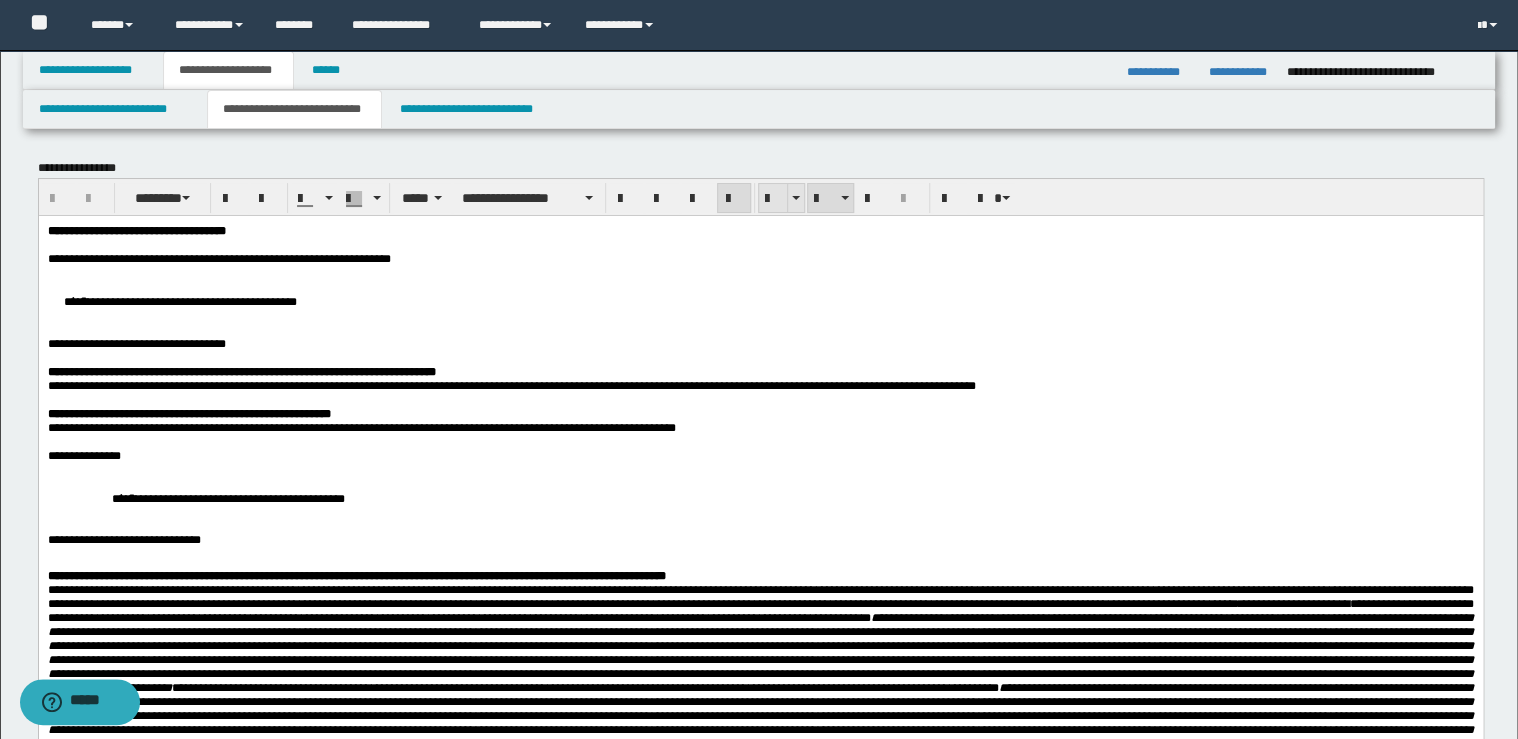 click at bounding box center [773, 198] 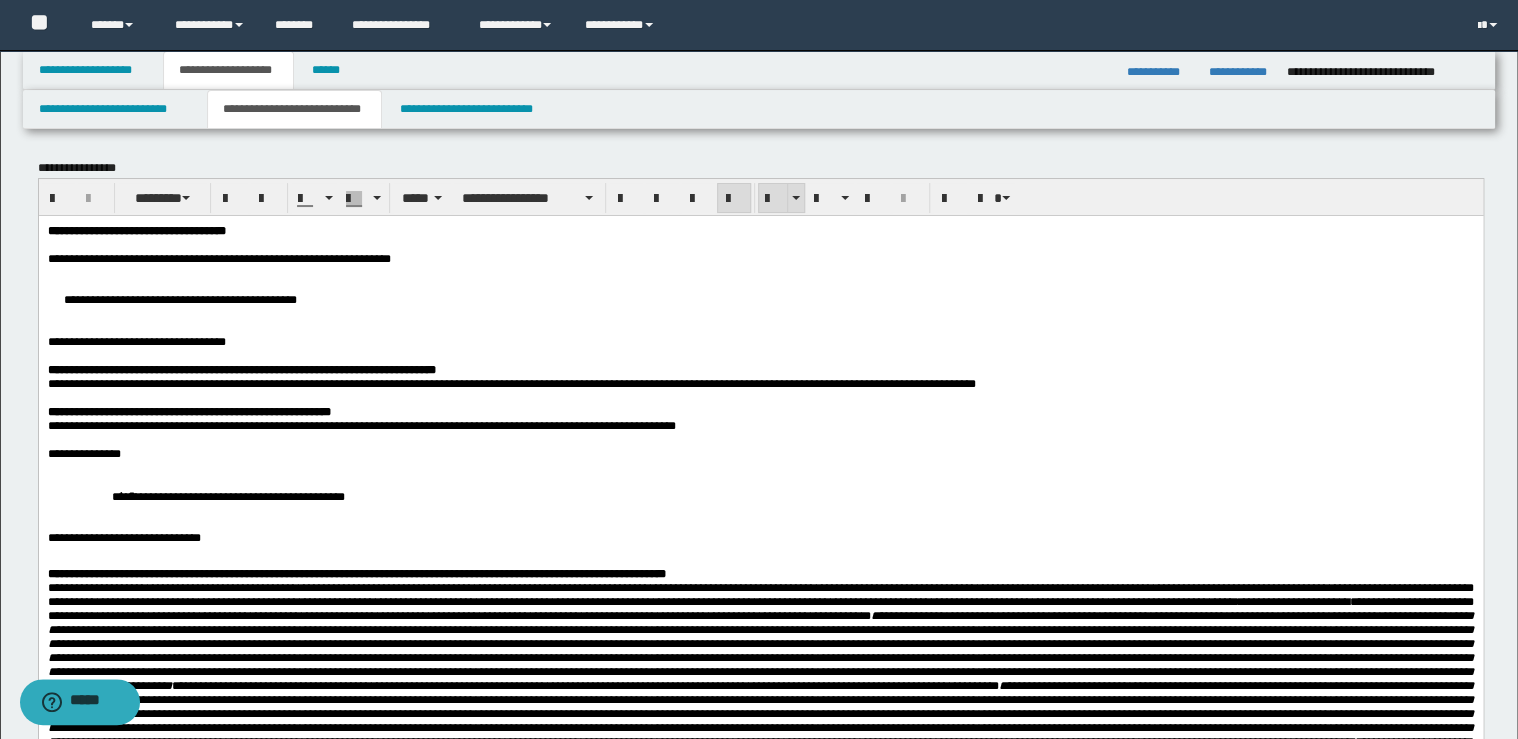 click at bounding box center [773, 198] 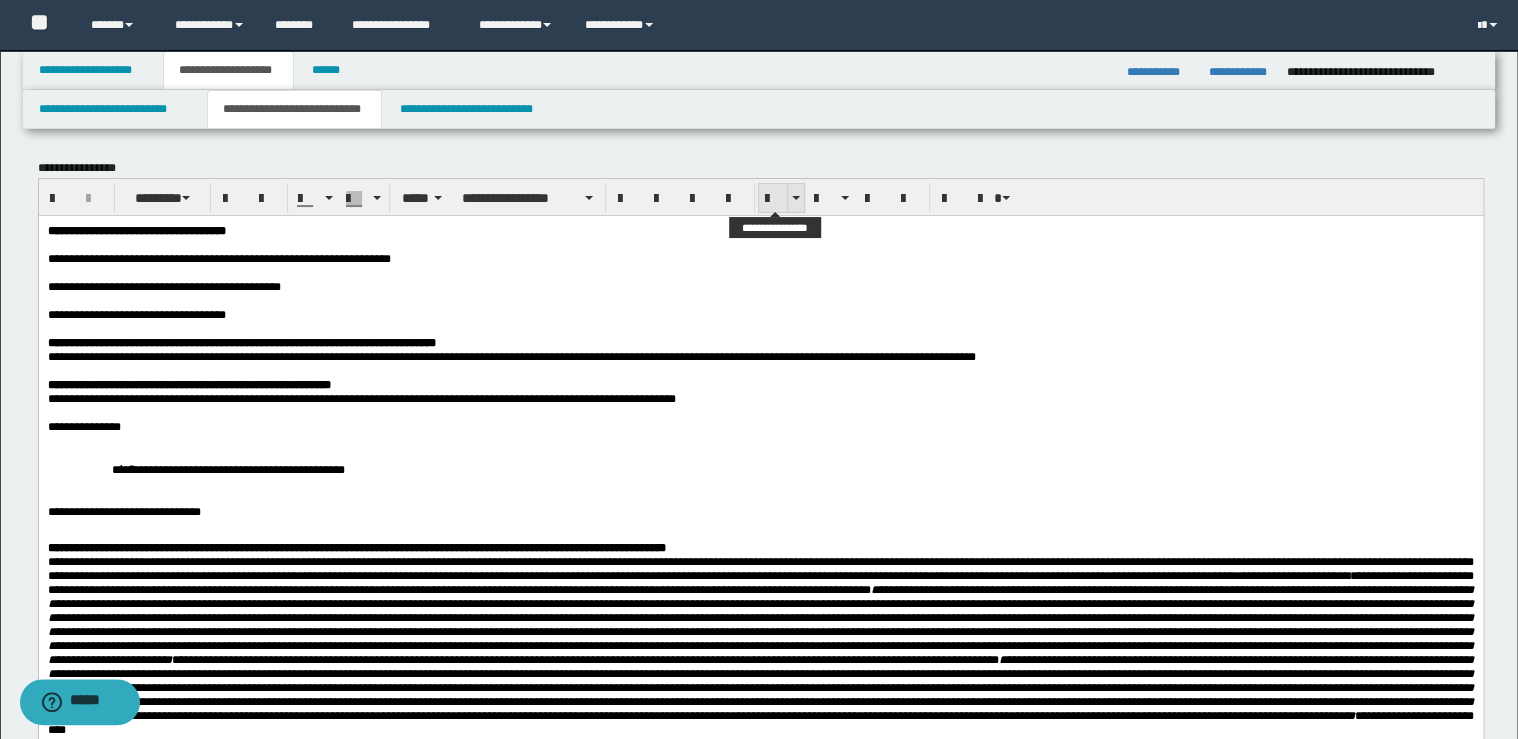 click at bounding box center (773, 199) 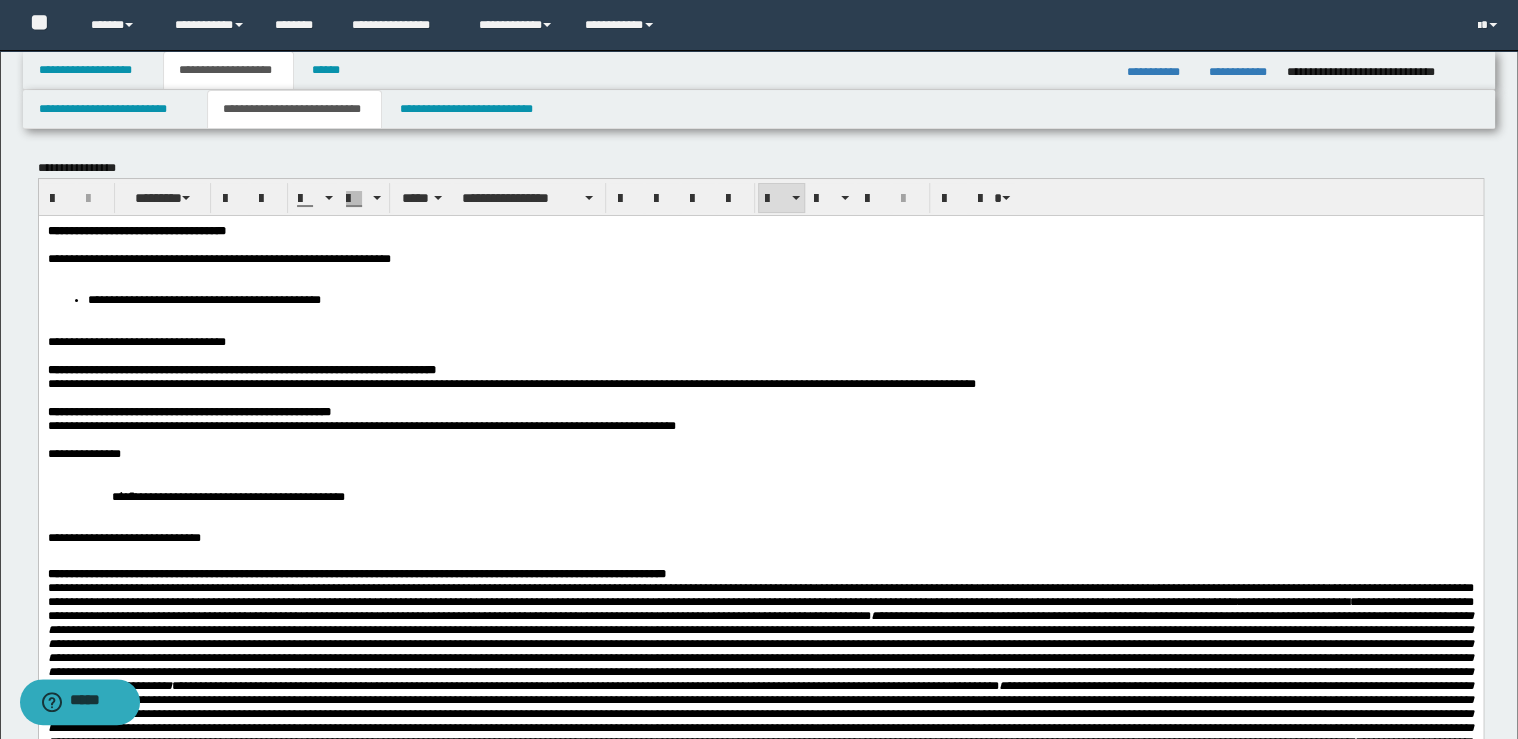 click on "**********" at bounding box center [760, 258] 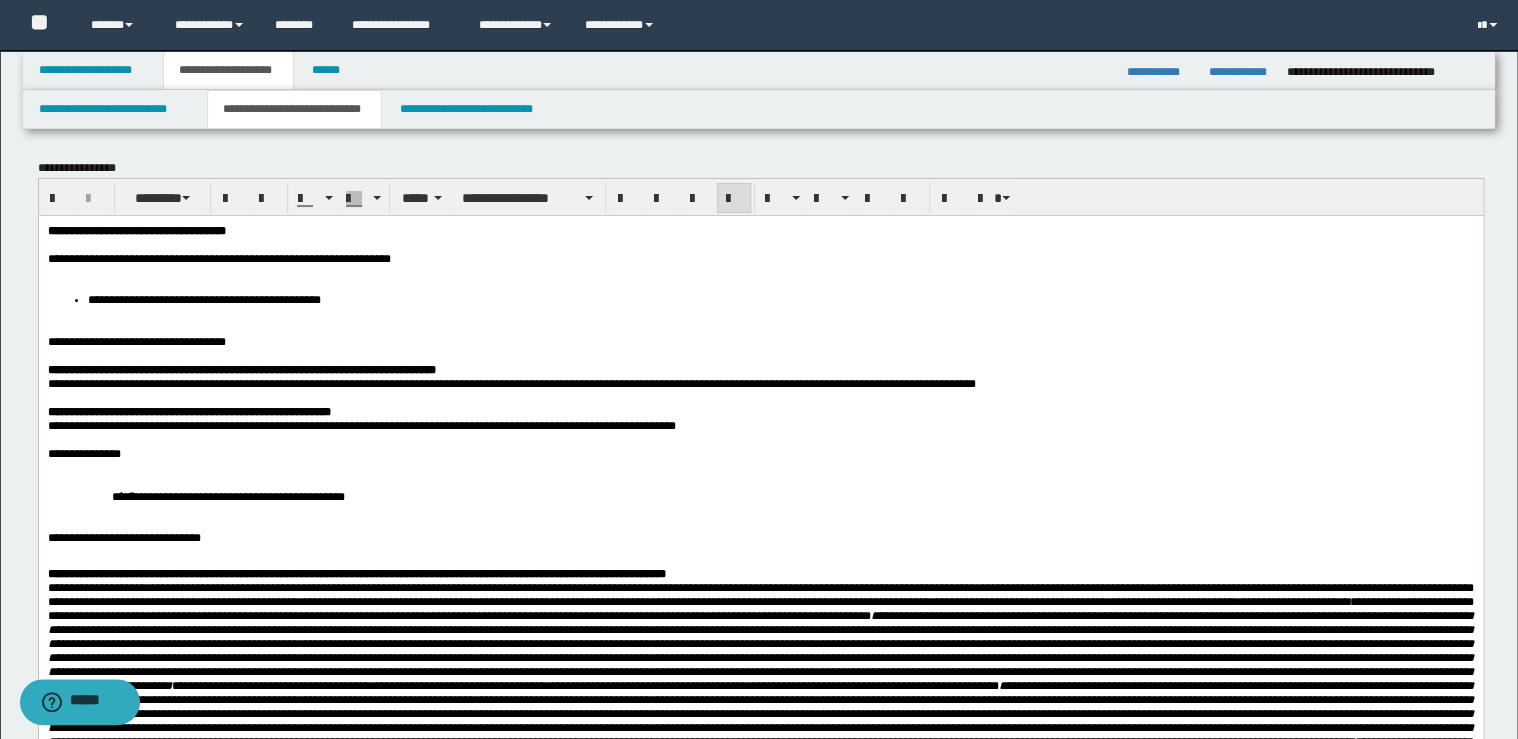 type 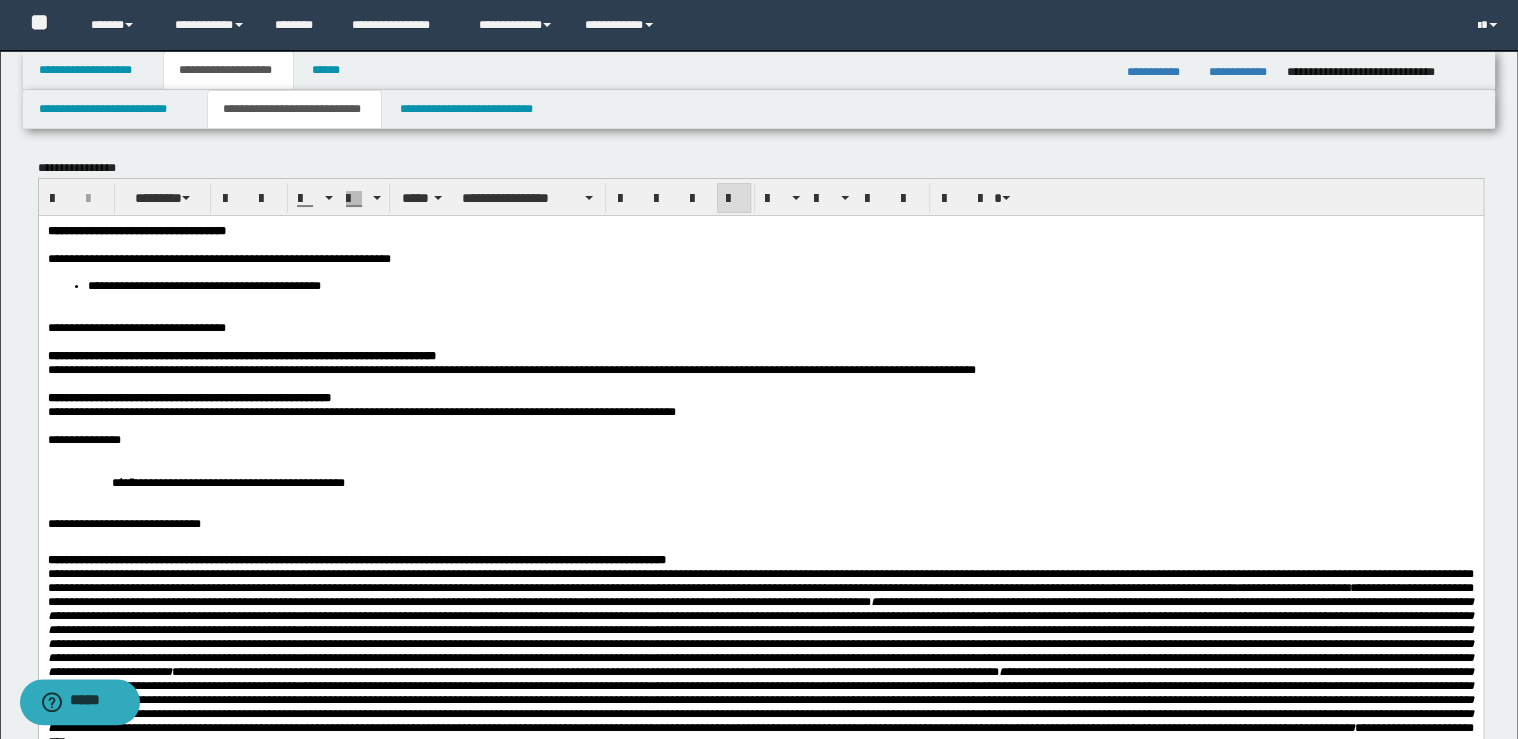 click on "**********" at bounding box center (780, 285) 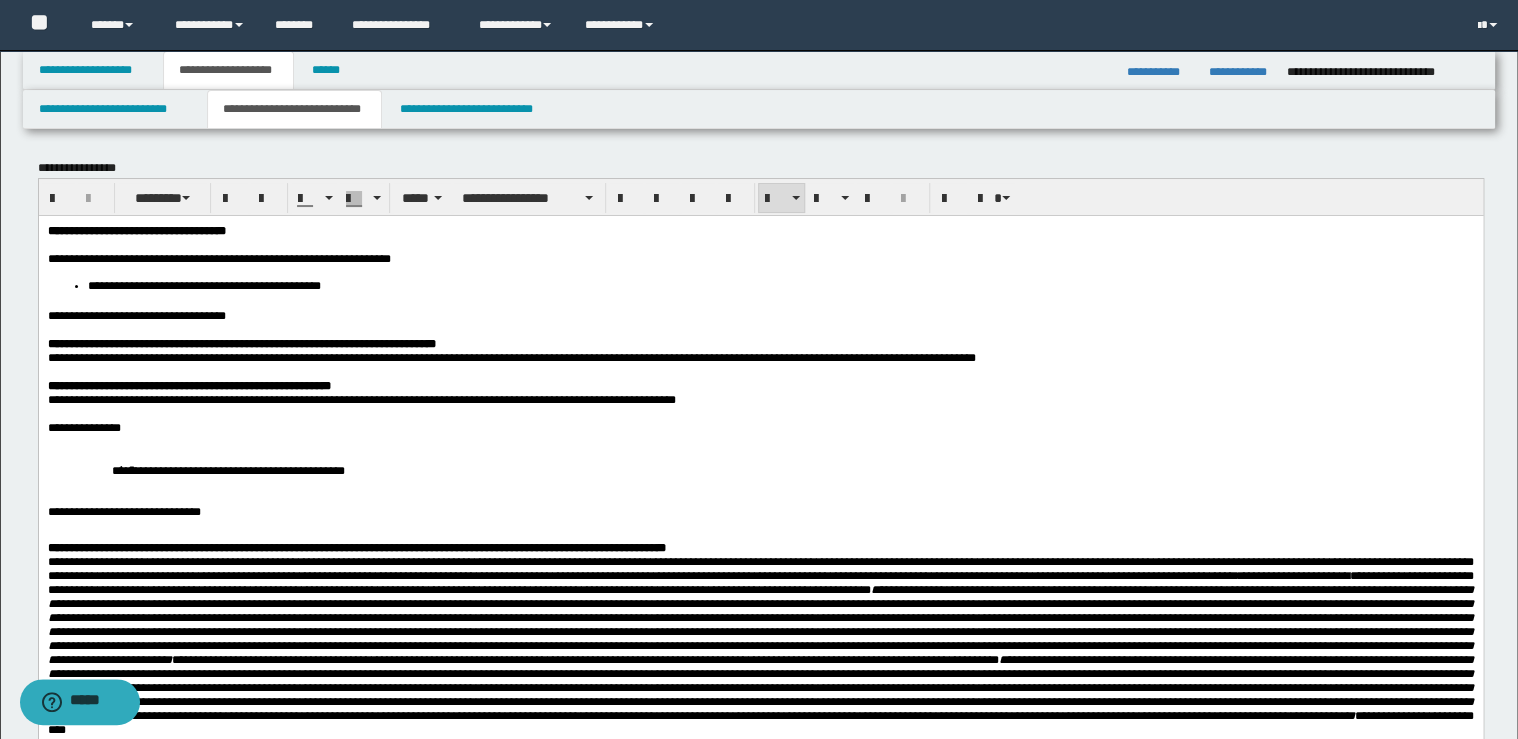 click on "**********" at bounding box center [136, 315] 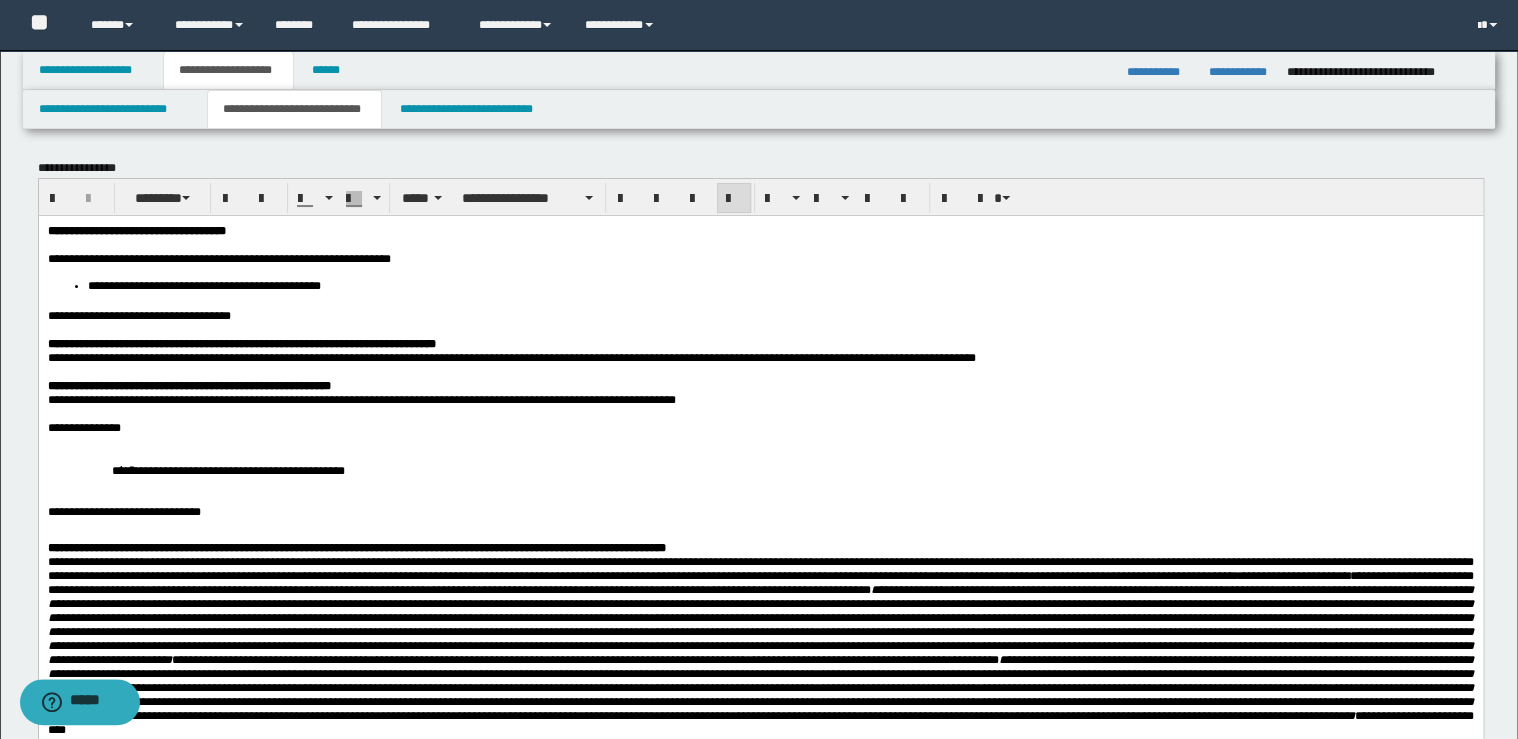 click on "**********" at bounding box center (760, 469) 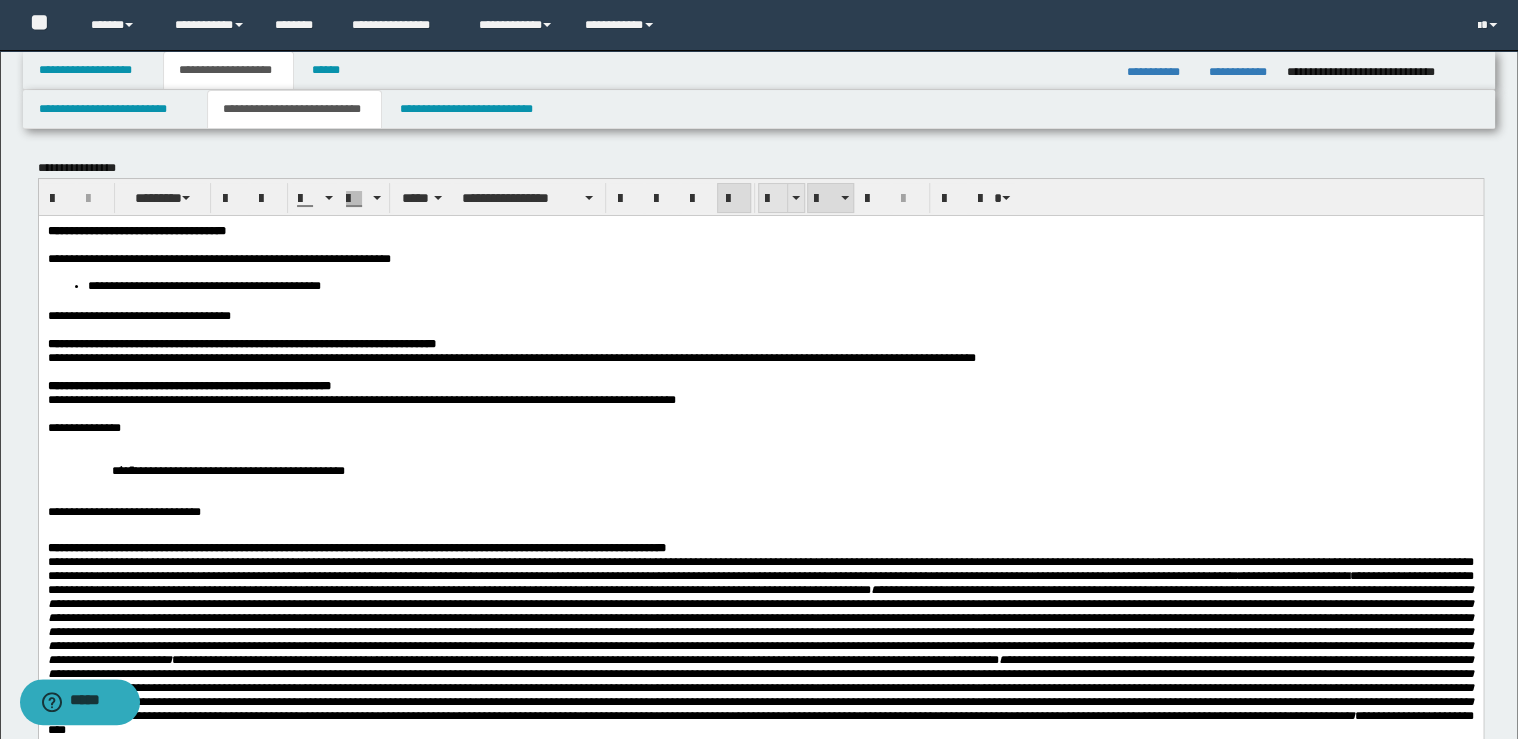 click at bounding box center [773, 199] 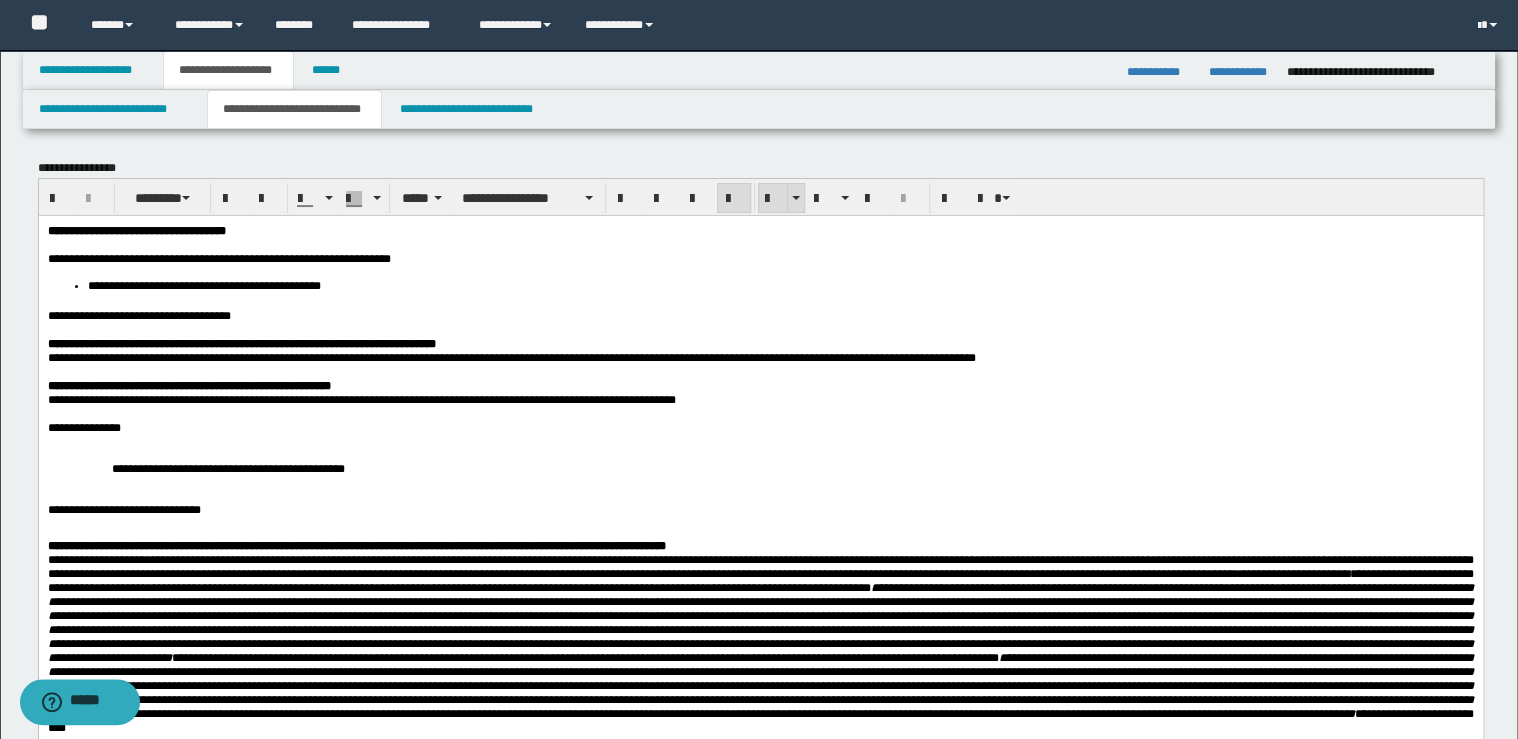 click at bounding box center (773, 199) 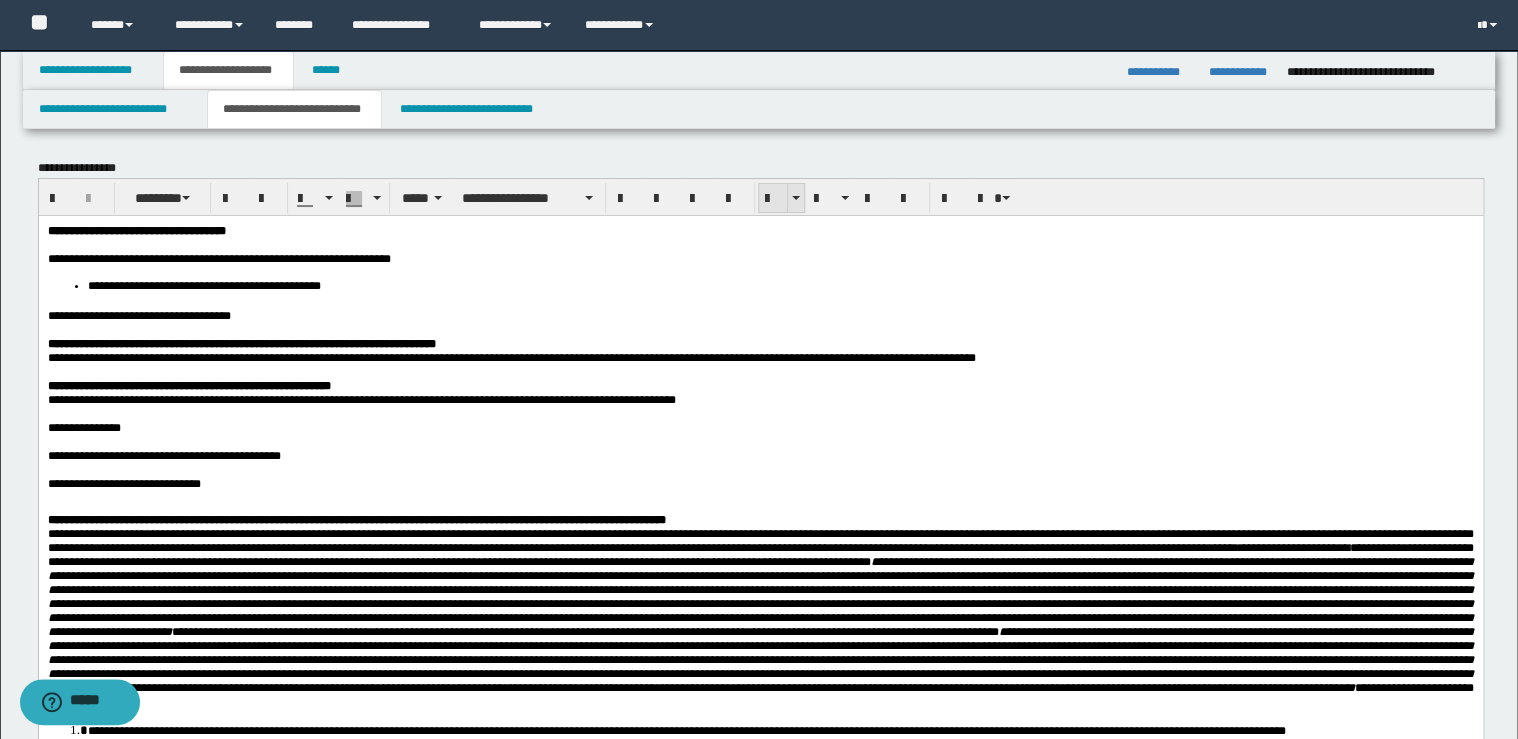 click at bounding box center [773, 199] 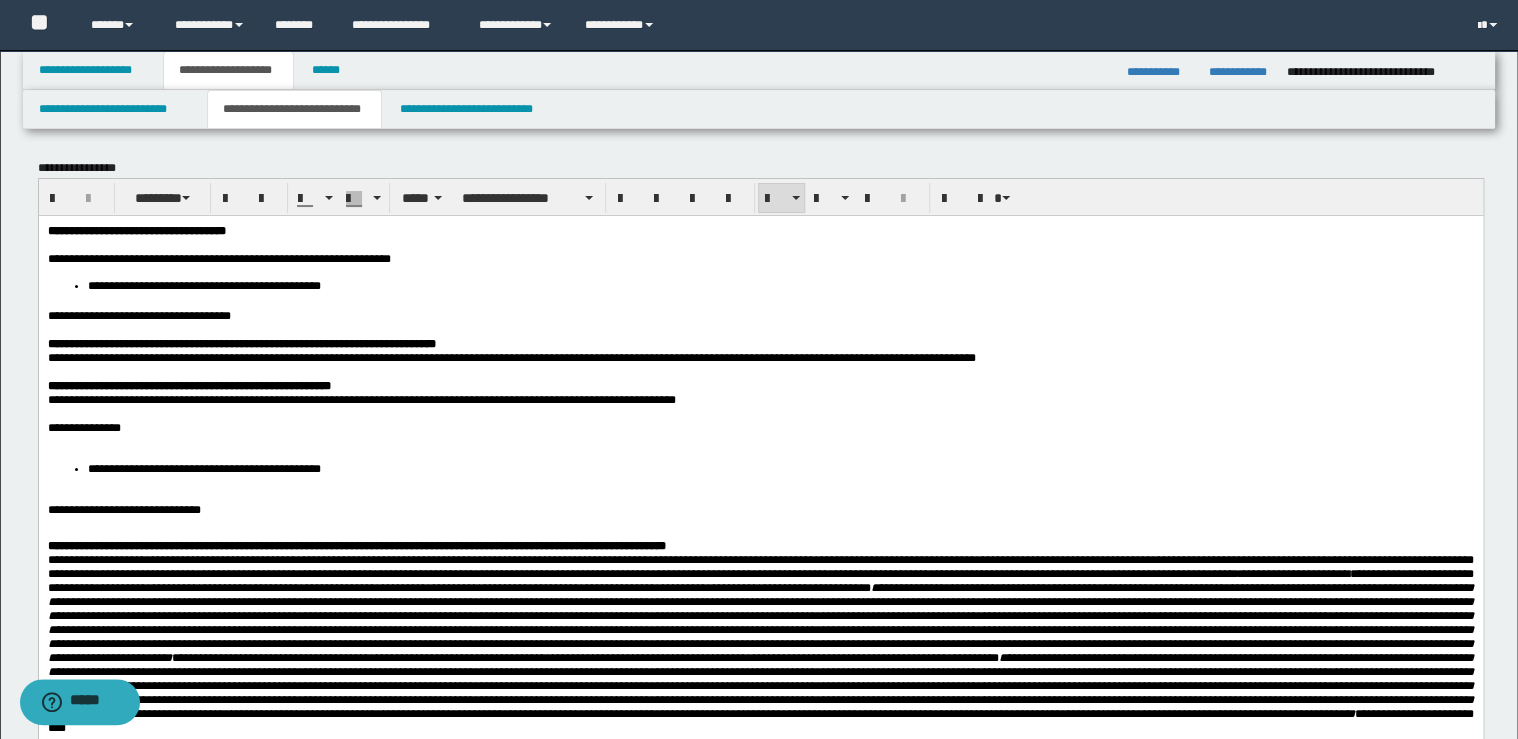 click on "**********" at bounding box center (760, 427) 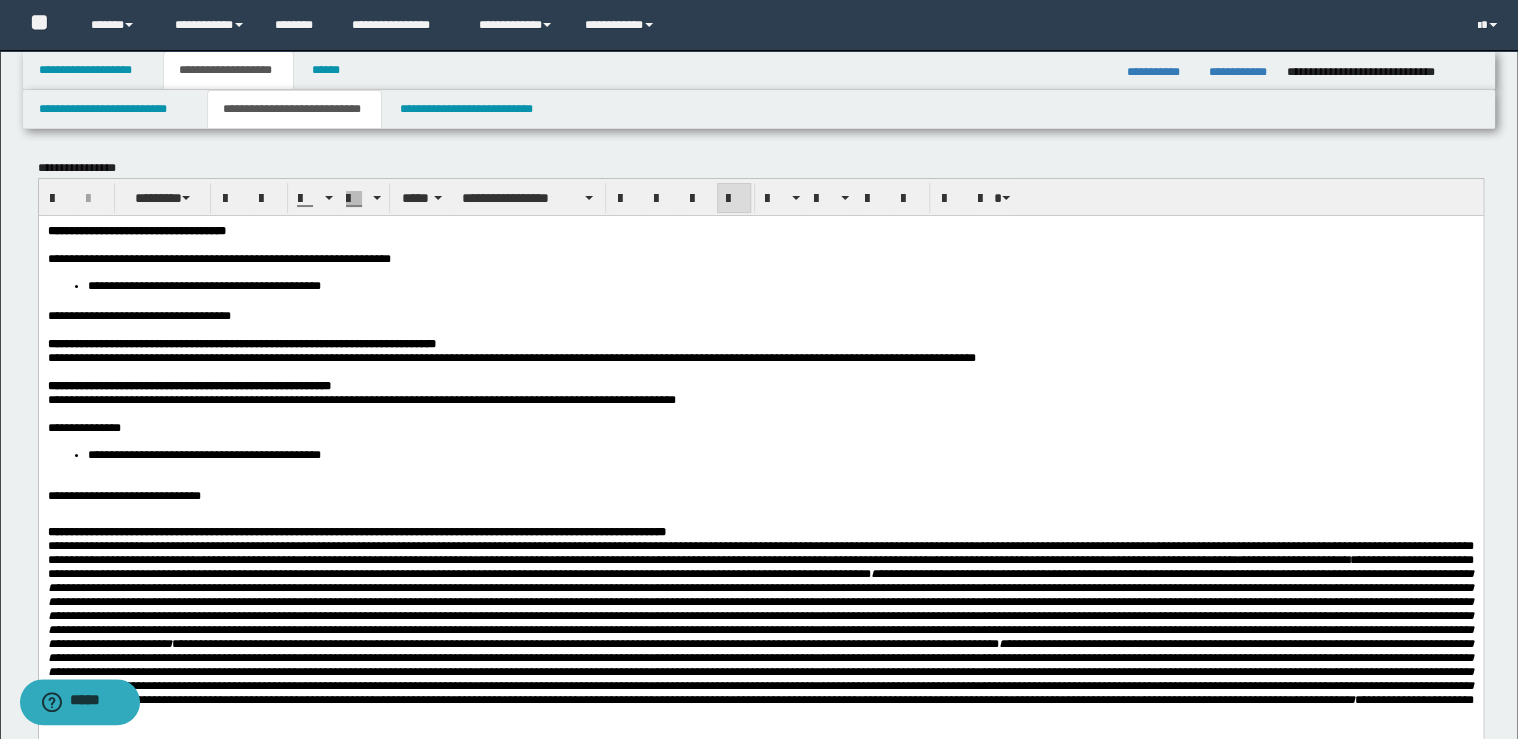 click on "**********" at bounding box center (780, 454) 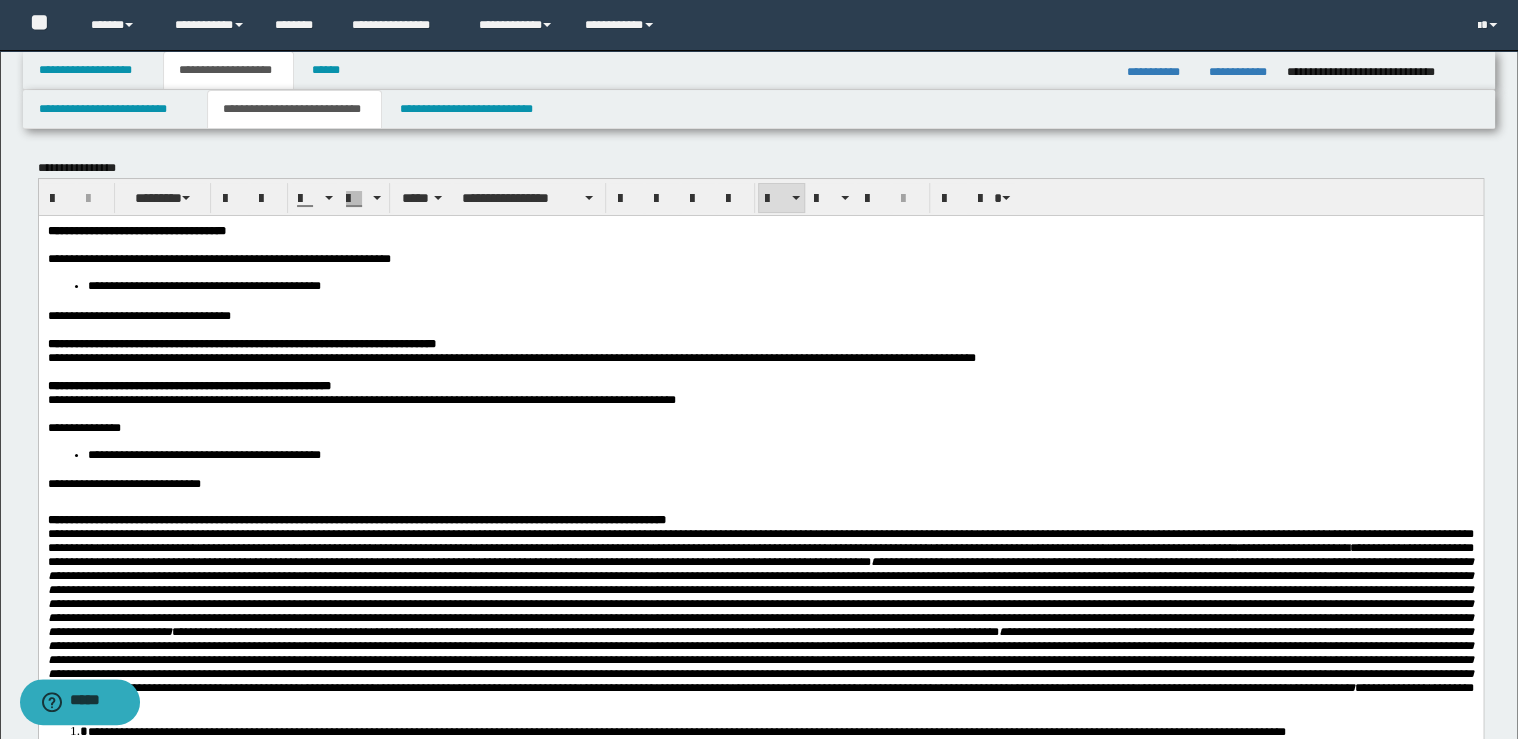 click on "**********" at bounding box center (760, 483) 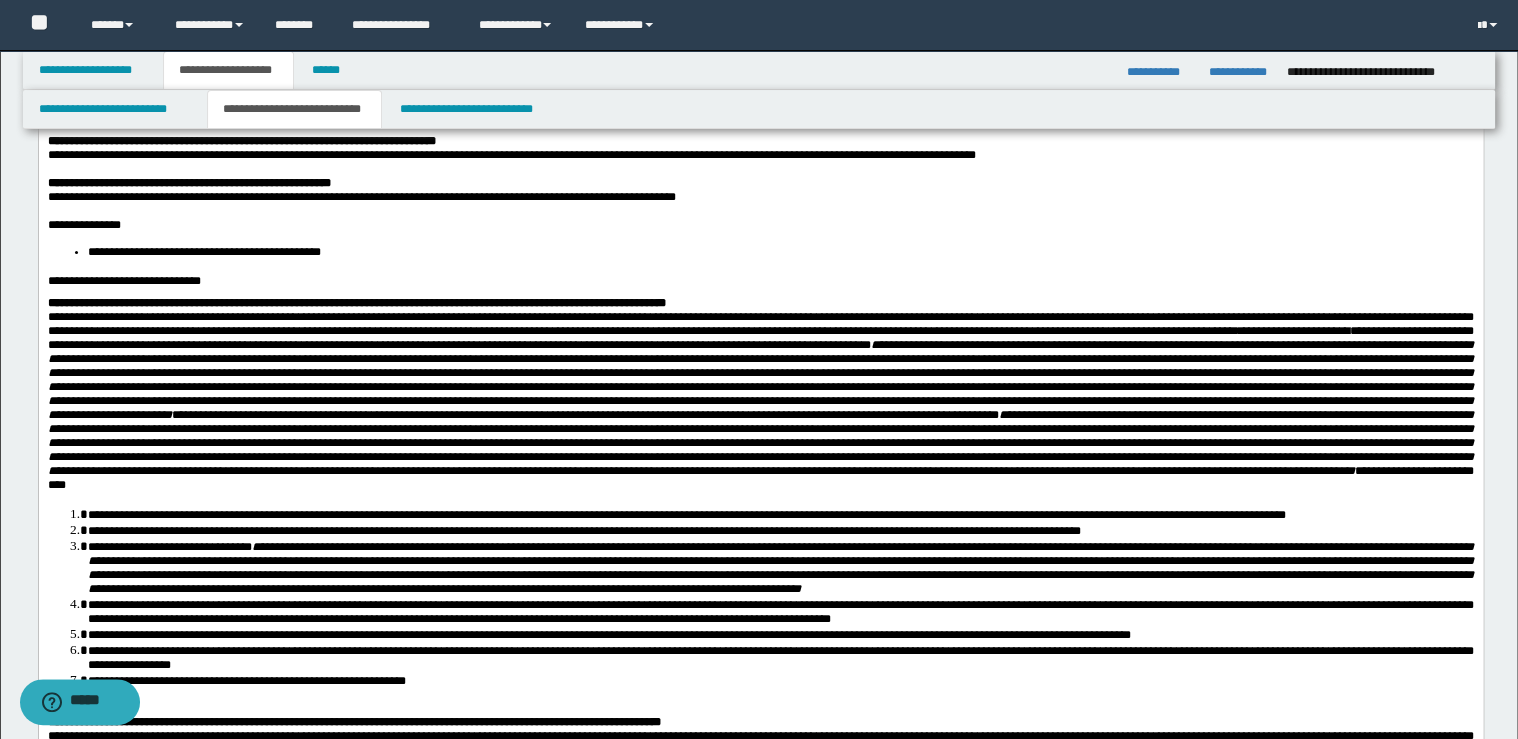 scroll, scrollTop: 400, scrollLeft: 0, axis: vertical 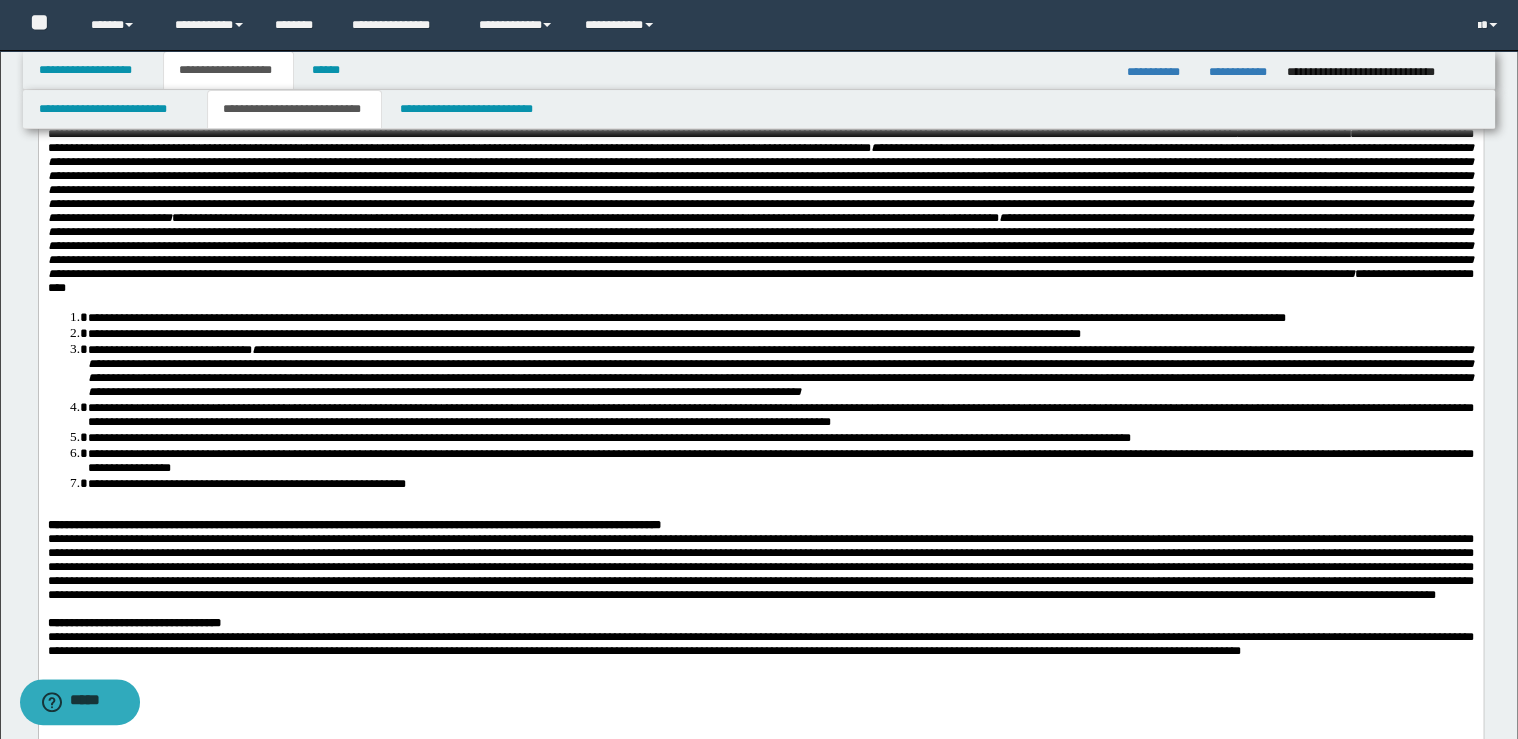 click on "**********" at bounding box center (780, 483) 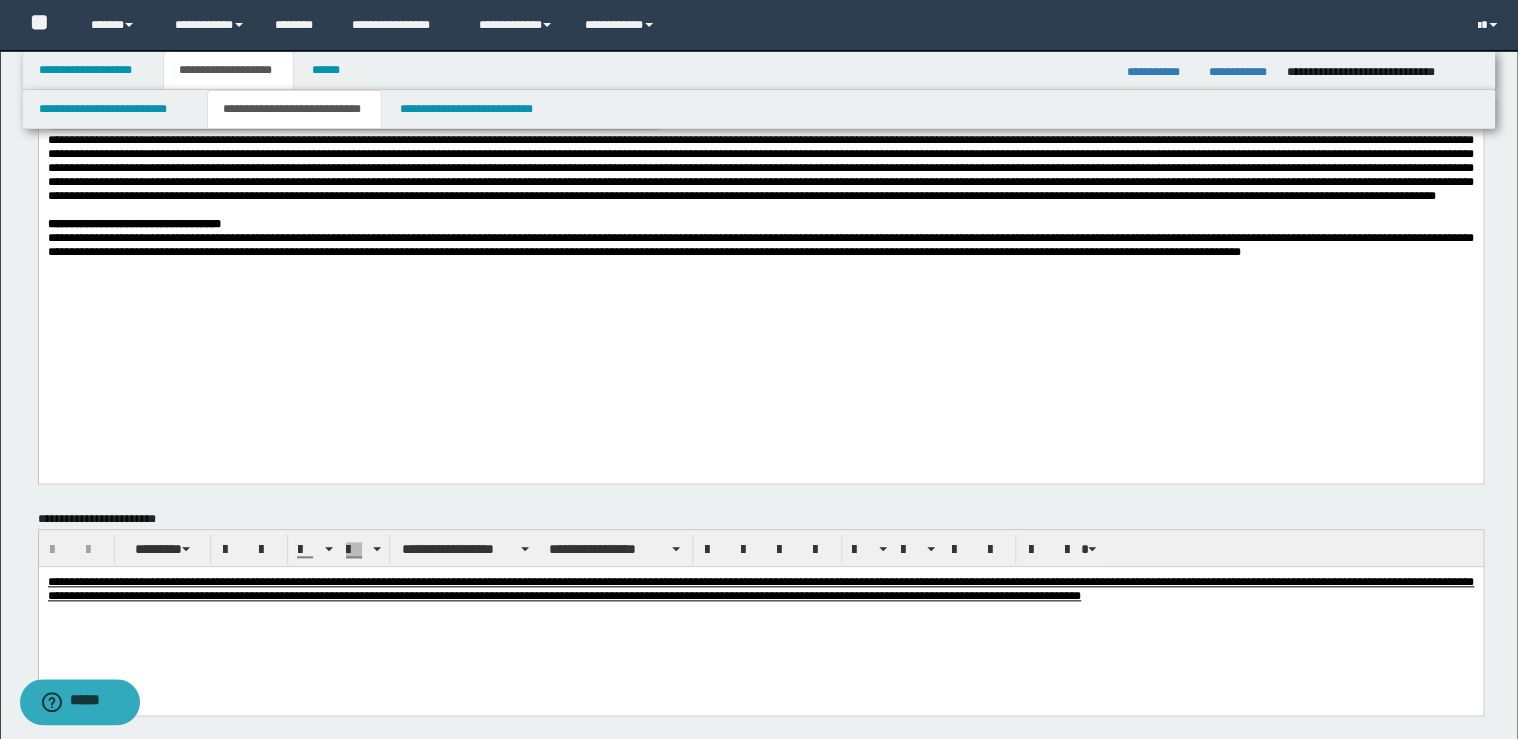 scroll, scrollTop: 800, scrollLeft: 0, axis: vertical 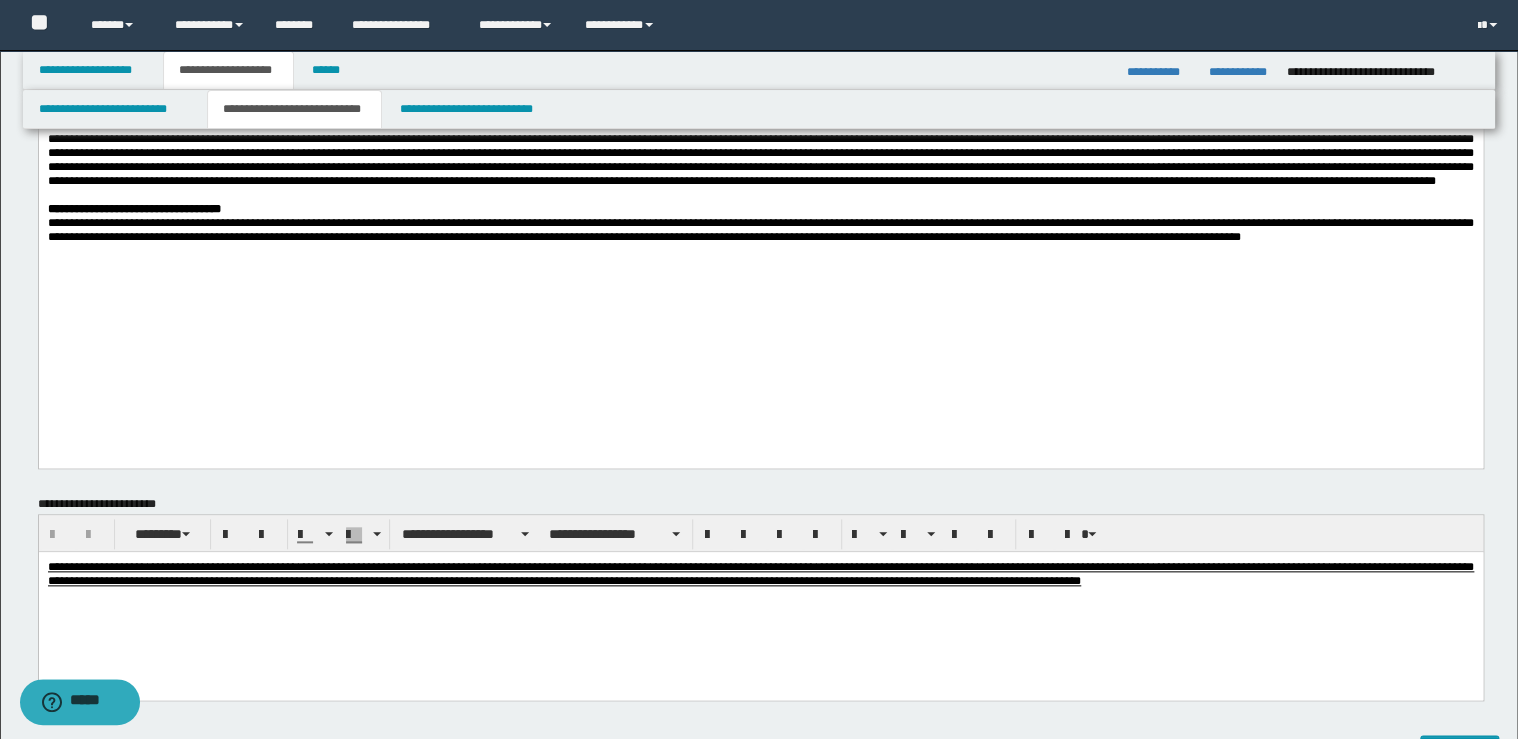 click on "**********" at bounding box center [760, 230] 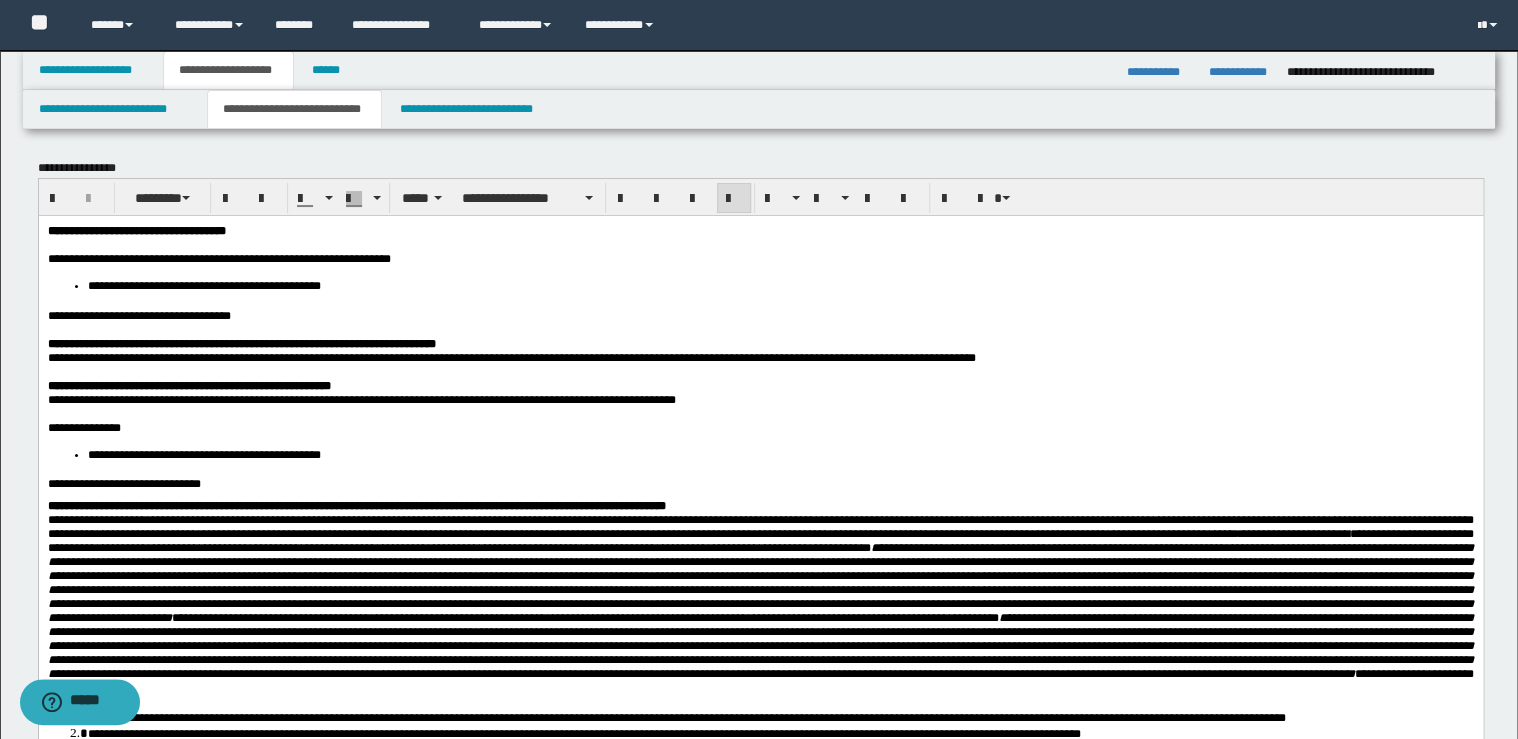 scroll, scrollTop: 0, scrollLeft: 0, axis: both 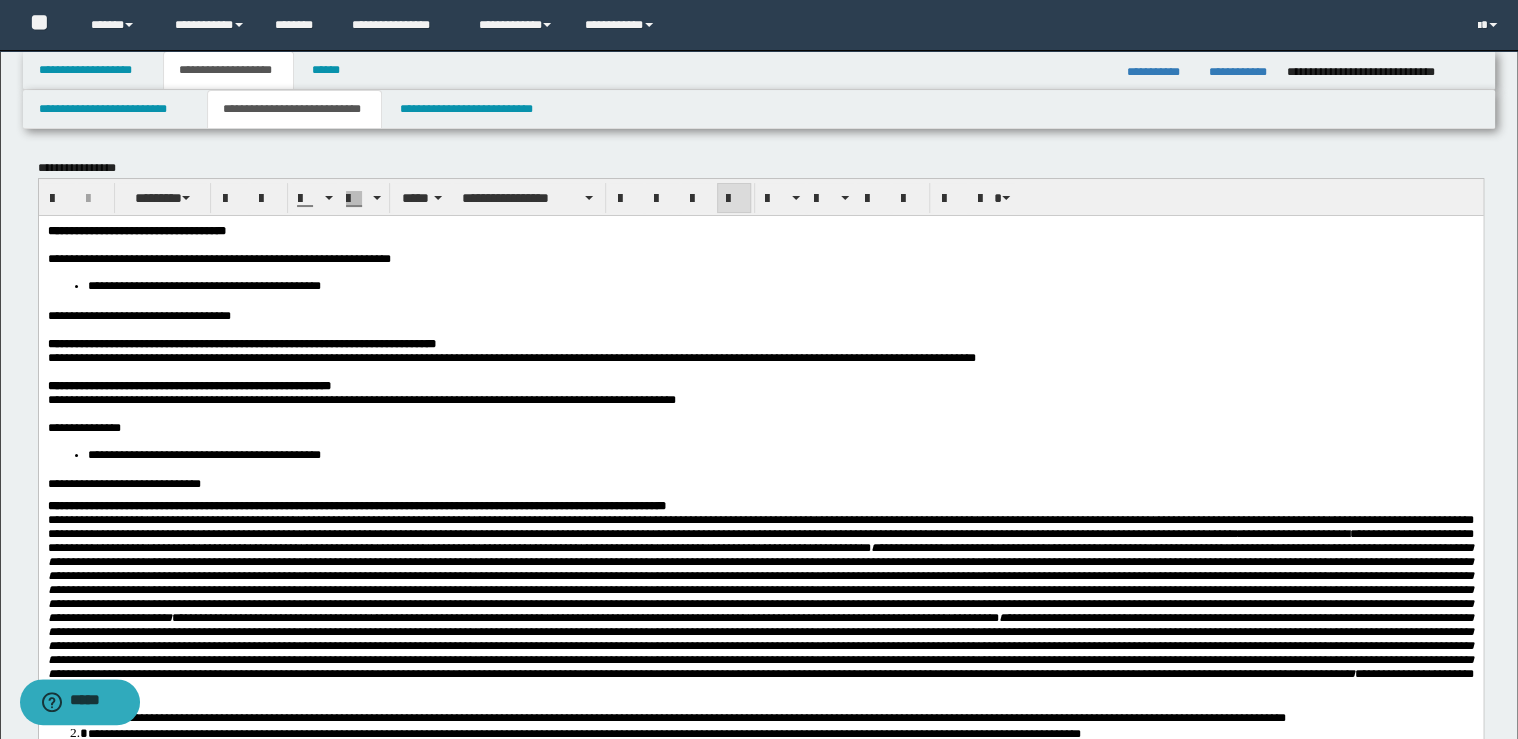 click at bounding box center (772, 371) 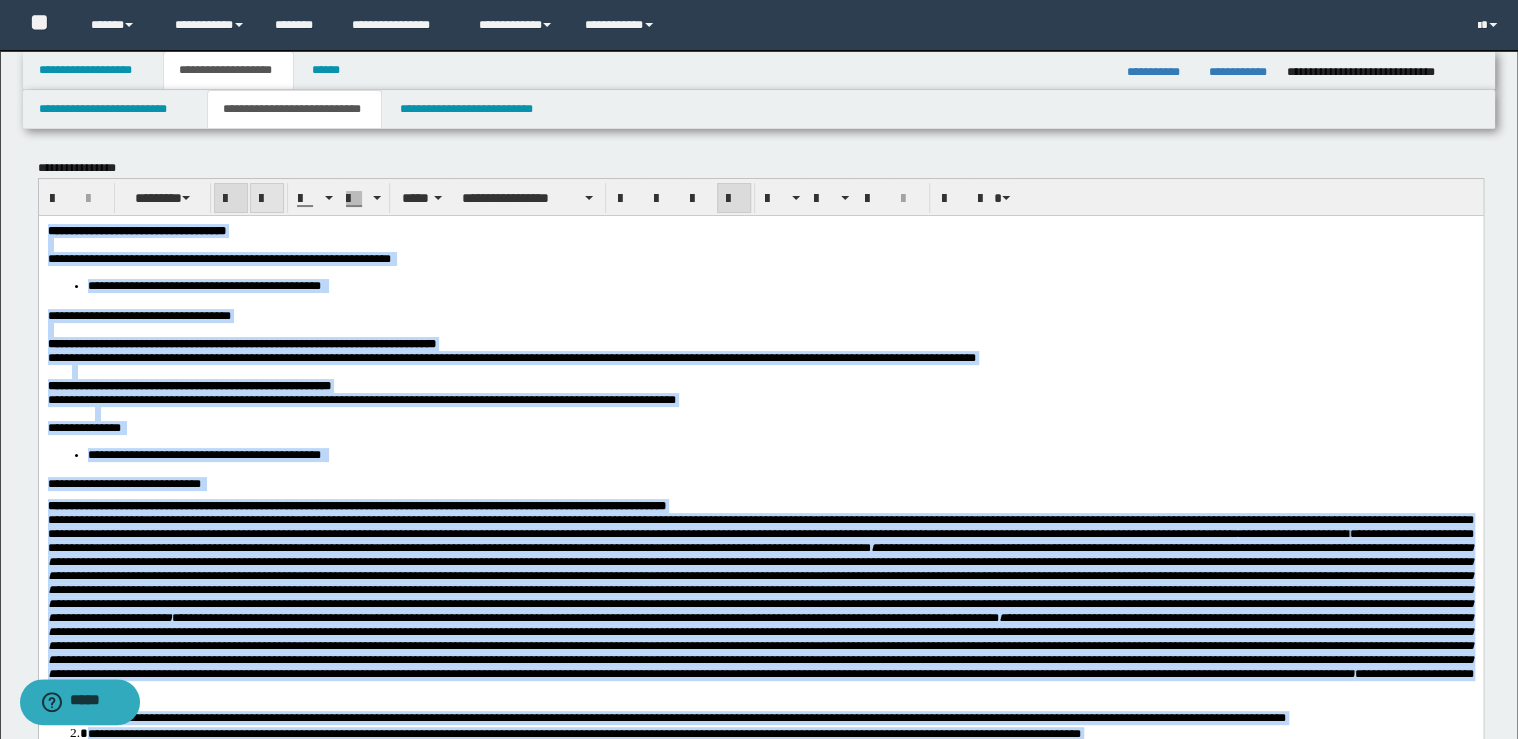 click at bounding box center [267, 198] 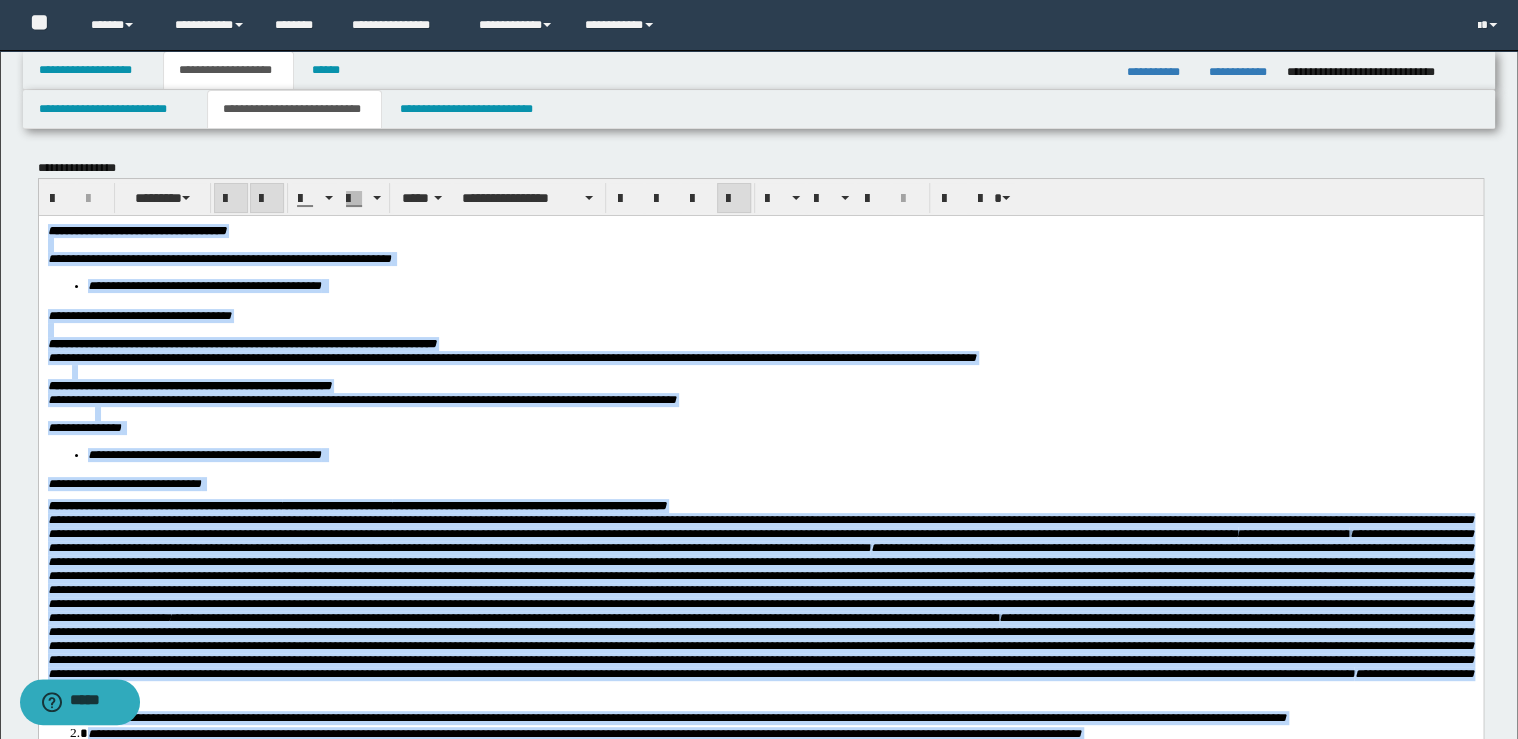 click at bounding box center (267, 198) 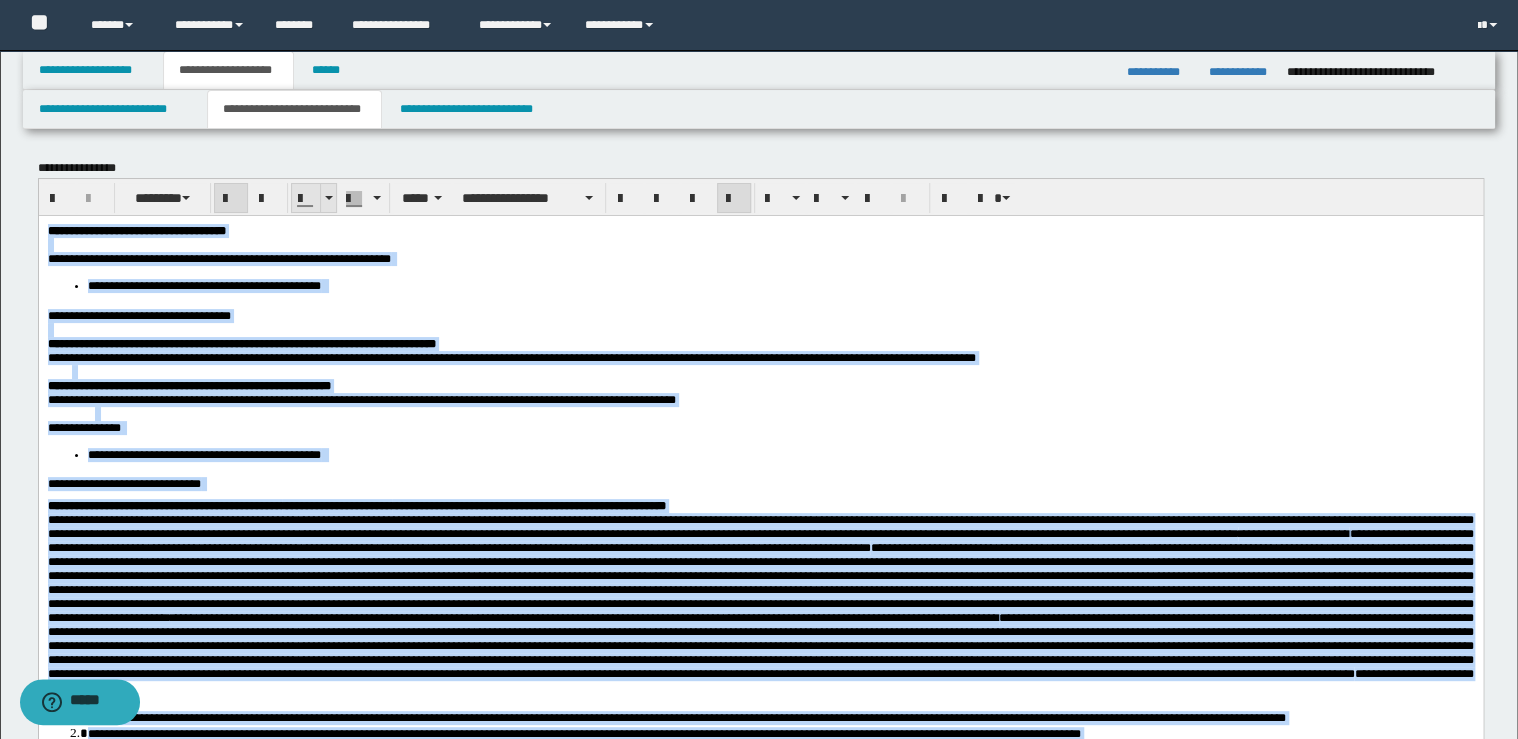click at bounding box center (328, 198) 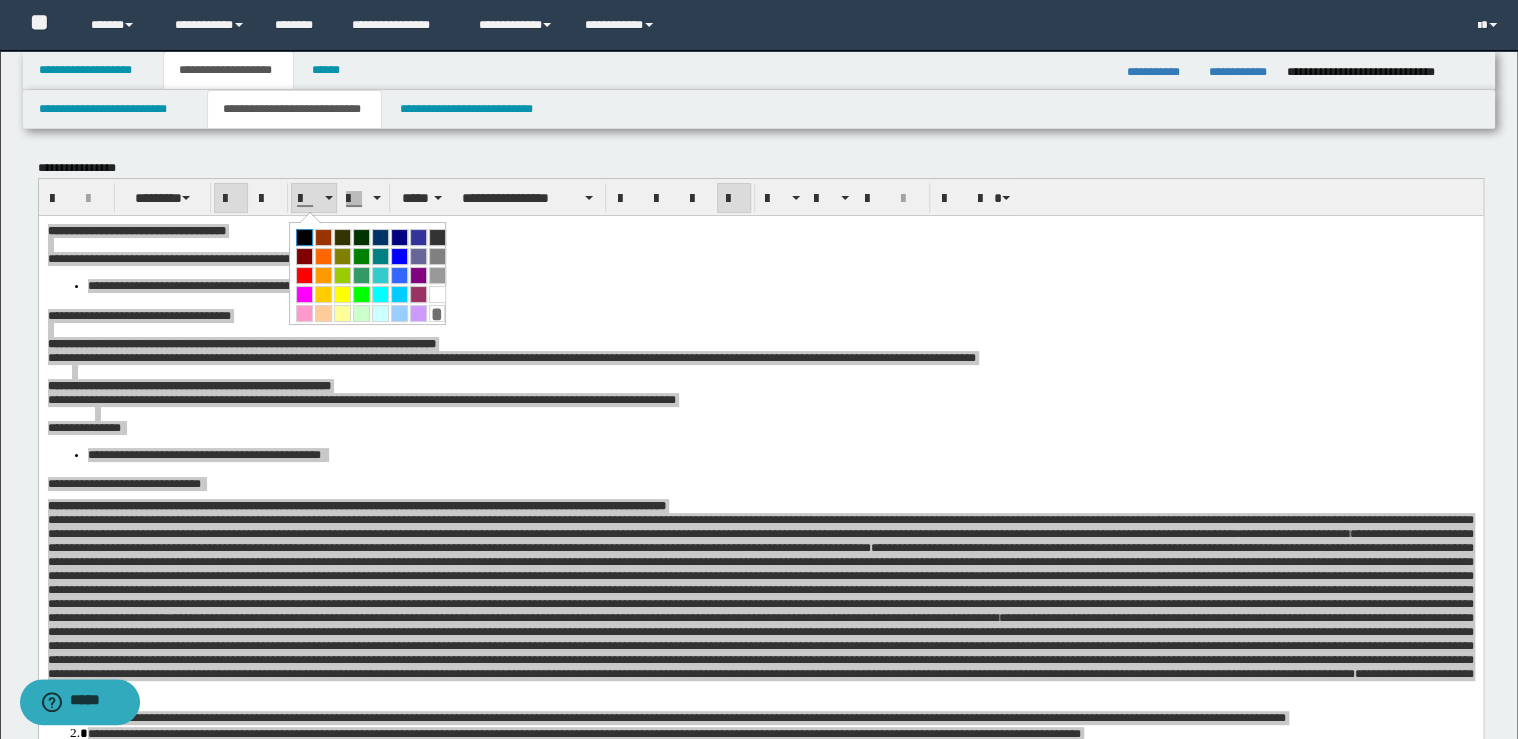 click at bounding box center [304, 237] 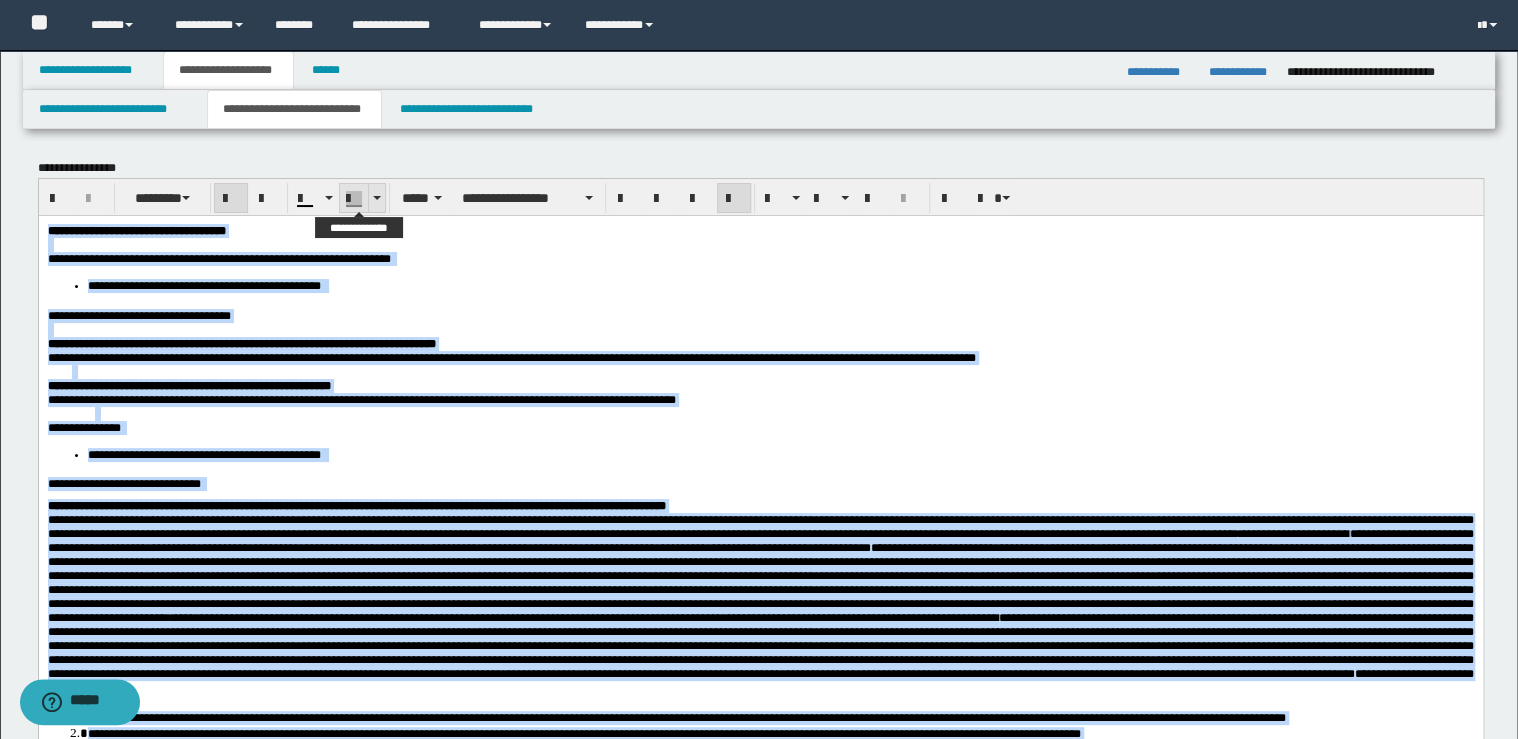 click at bounding box center (376, 198) 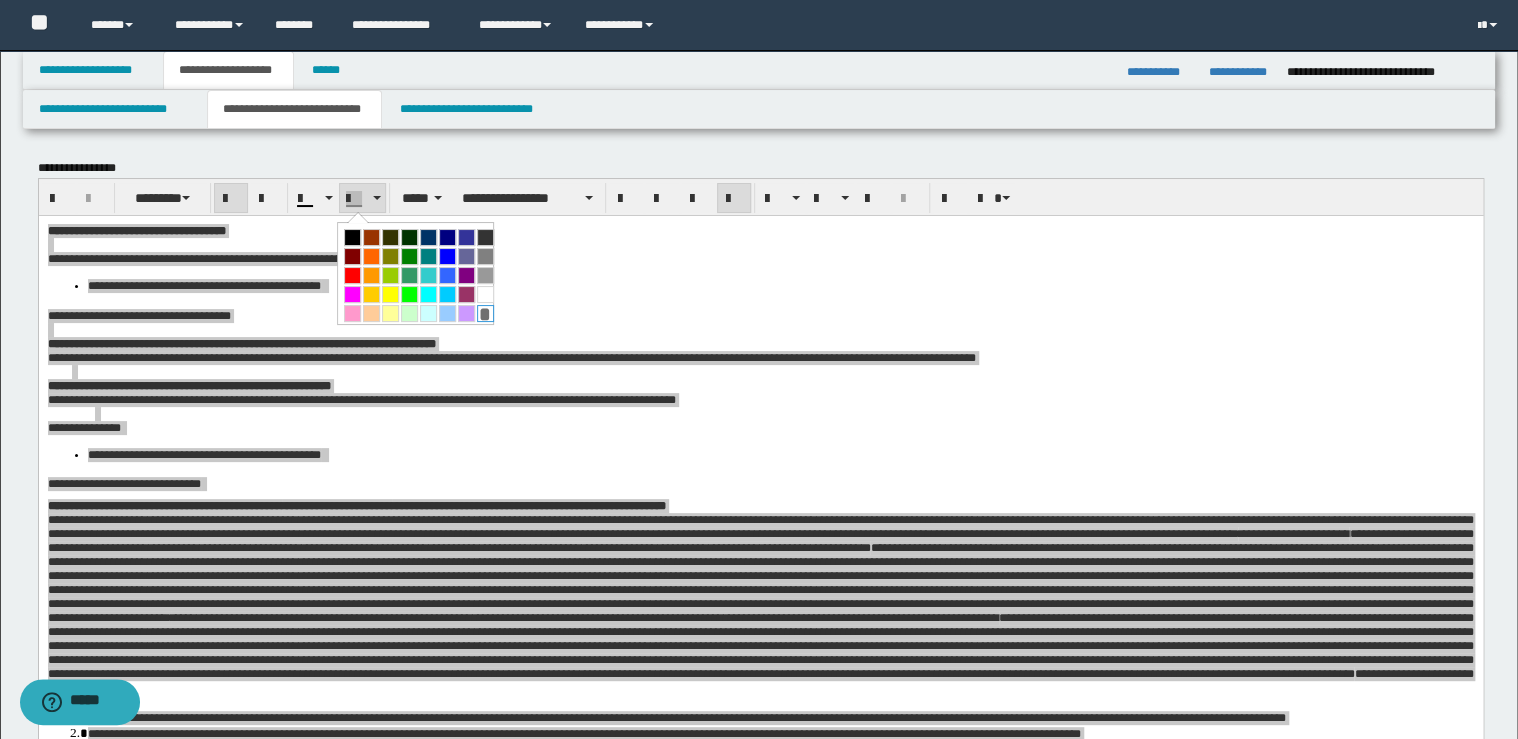 drag, startPoint x: 479, startPoint y: 314, endPoint x: 508, endPoint y: 12, distance: 303.3892 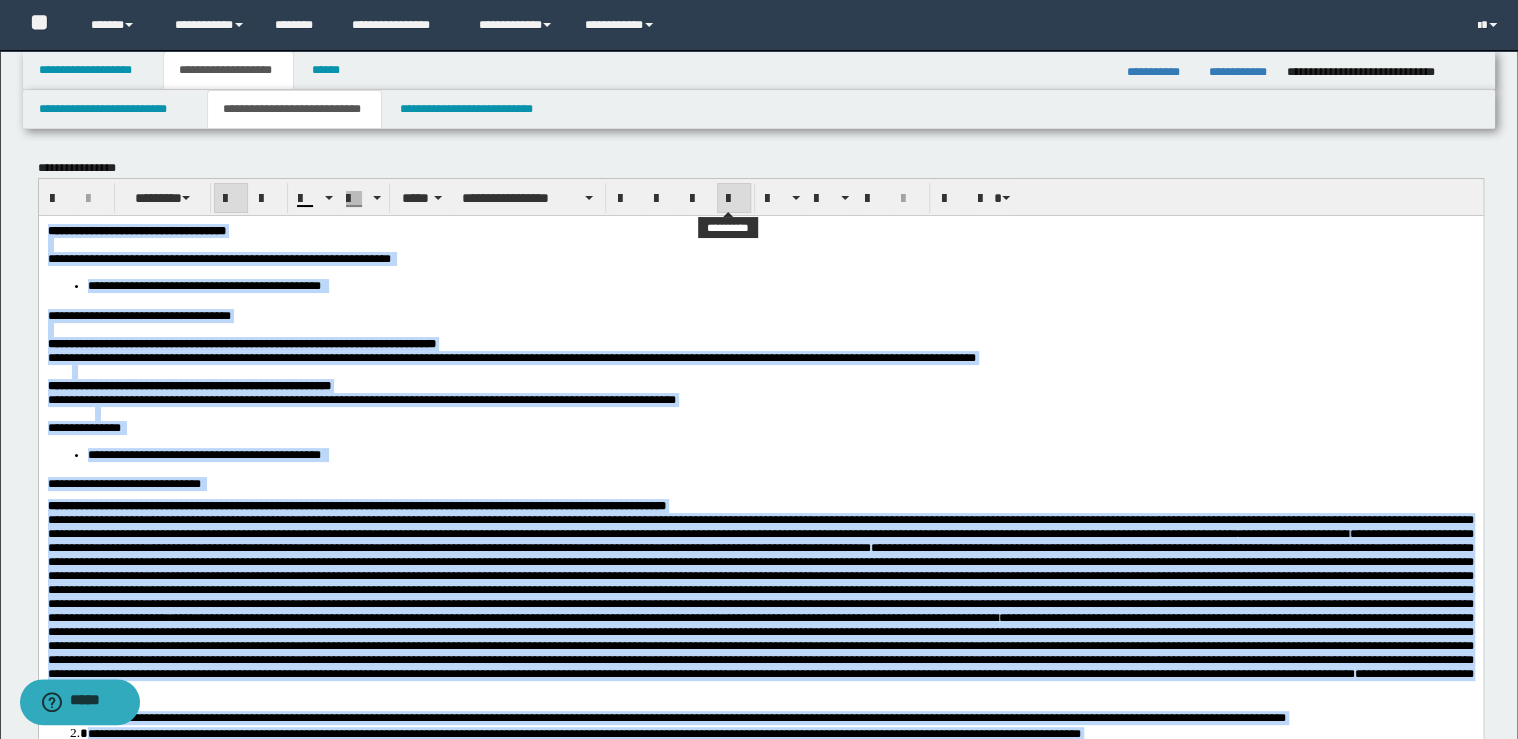 click at bounding box center (734, 198) 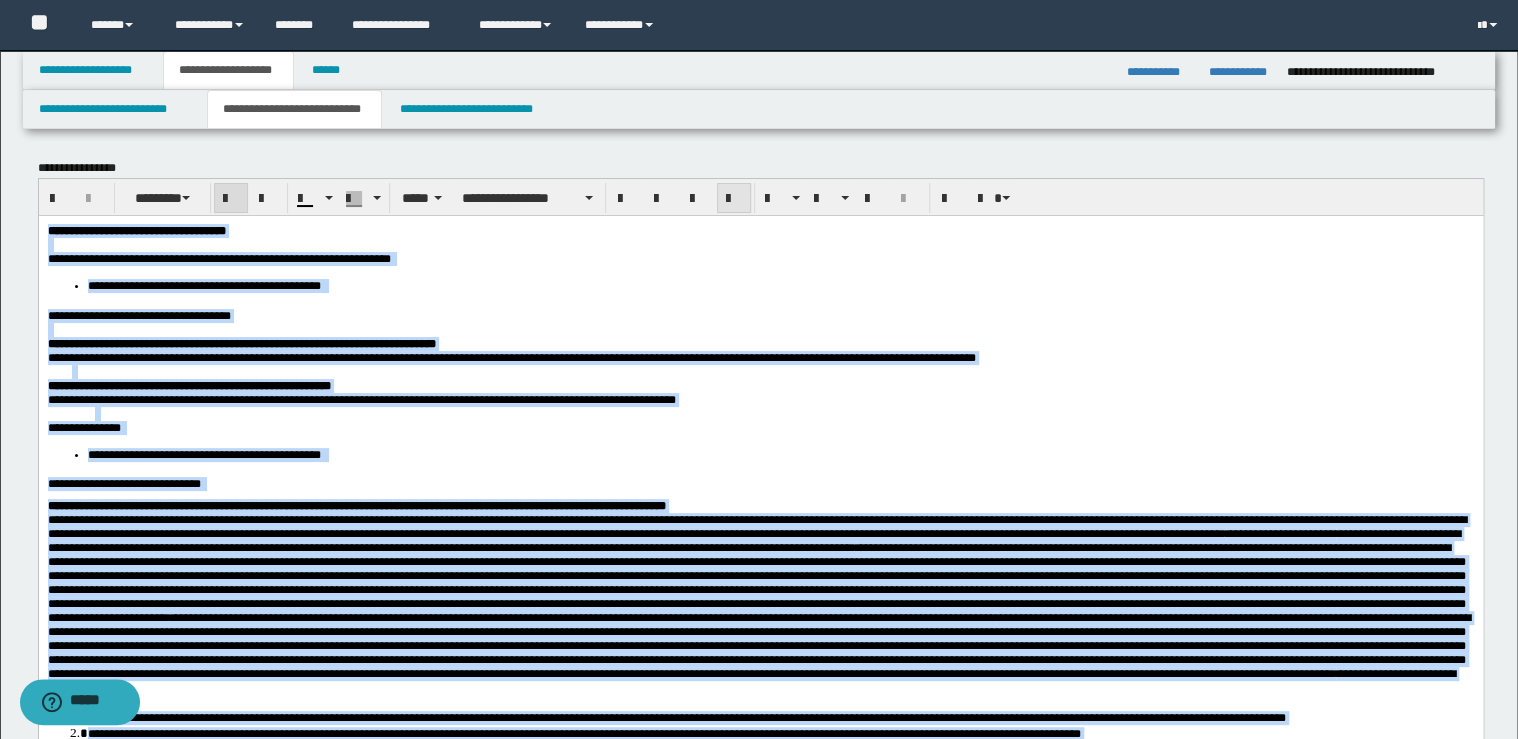 click at bounding box center (734, 198) 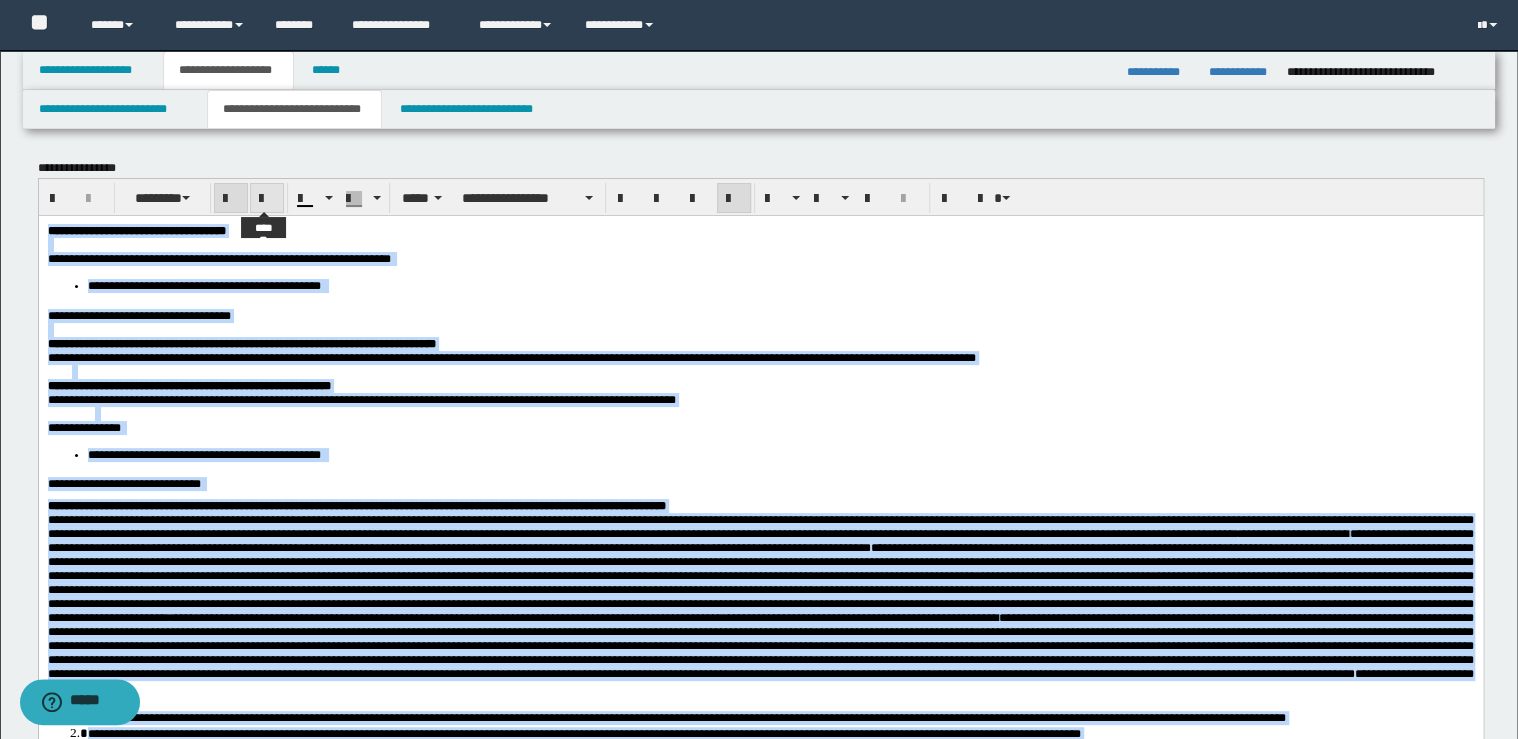 click at bounding box center [267, 199] 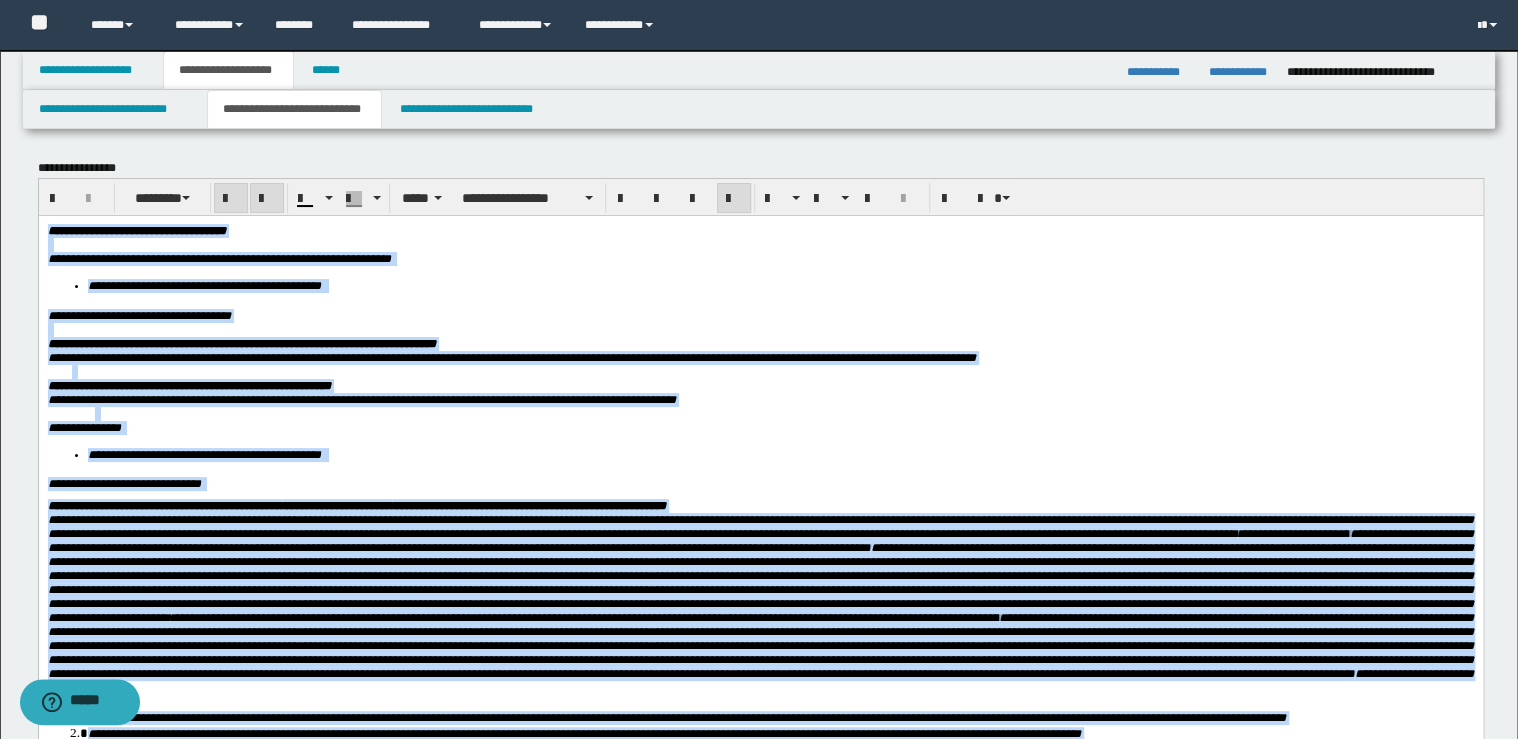 click at bounding box center [267, 199] 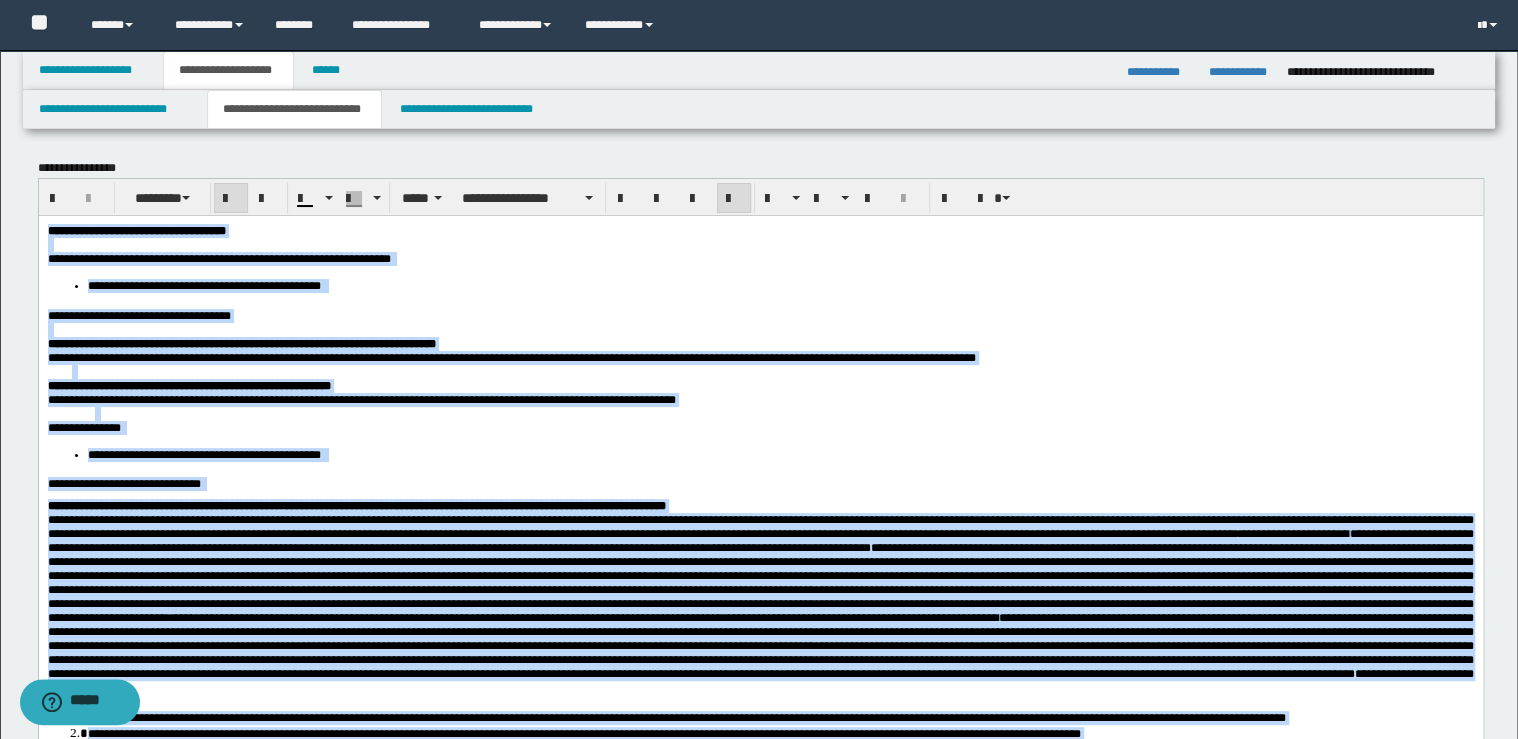 click at bounding box center (760, 329) 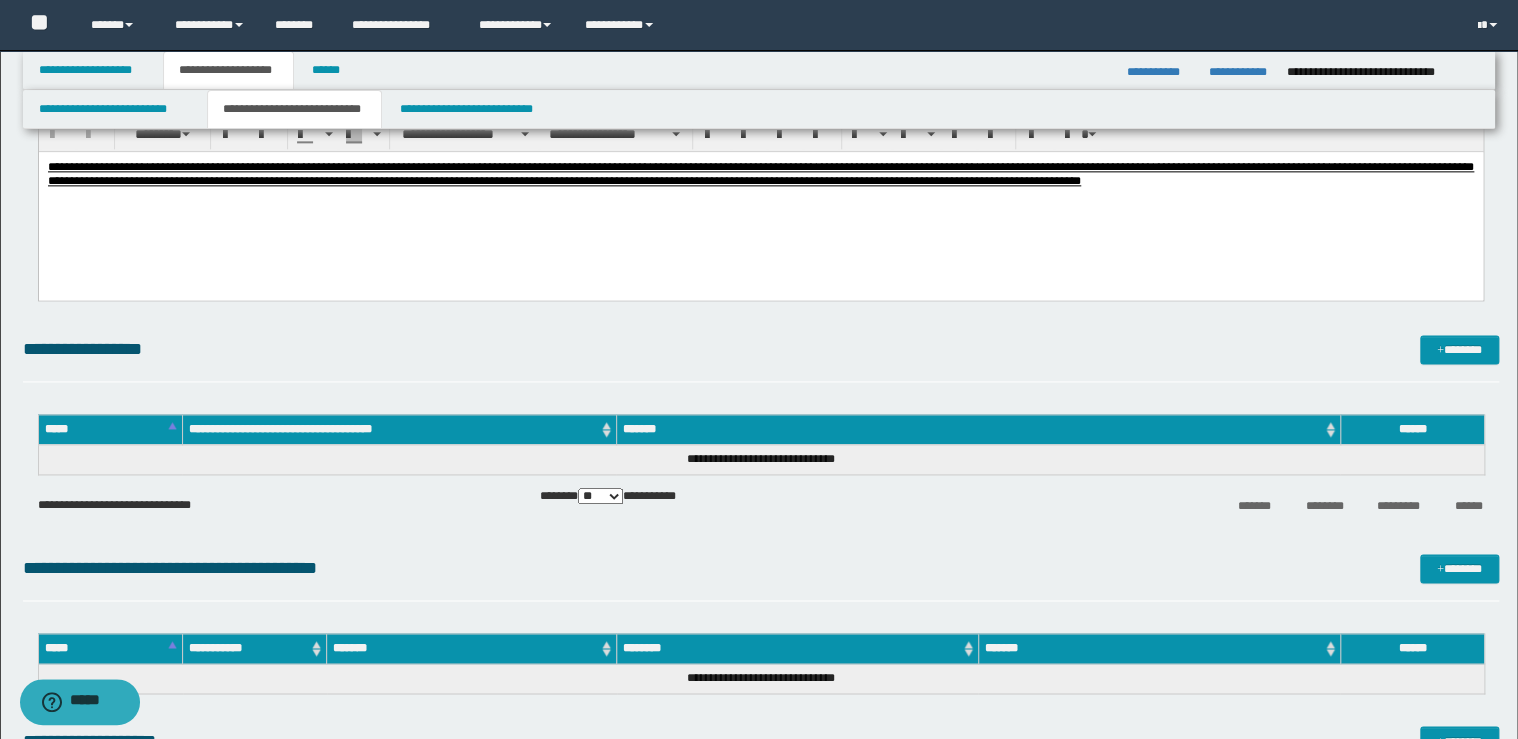 click on "**********" at bounding box center [760, 198] 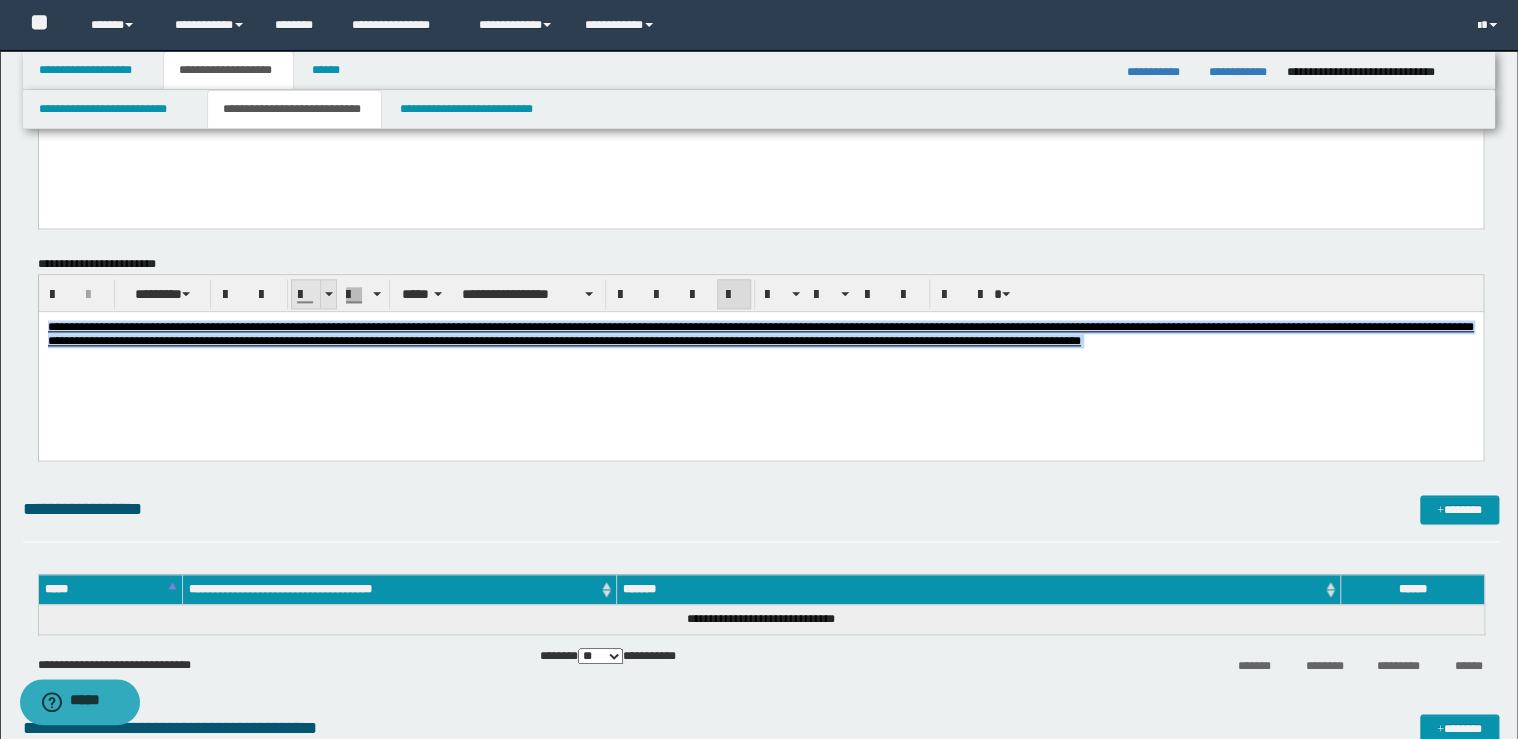 scroll, scrollTop: 1040, scrollLeft: 0, axis: vertical 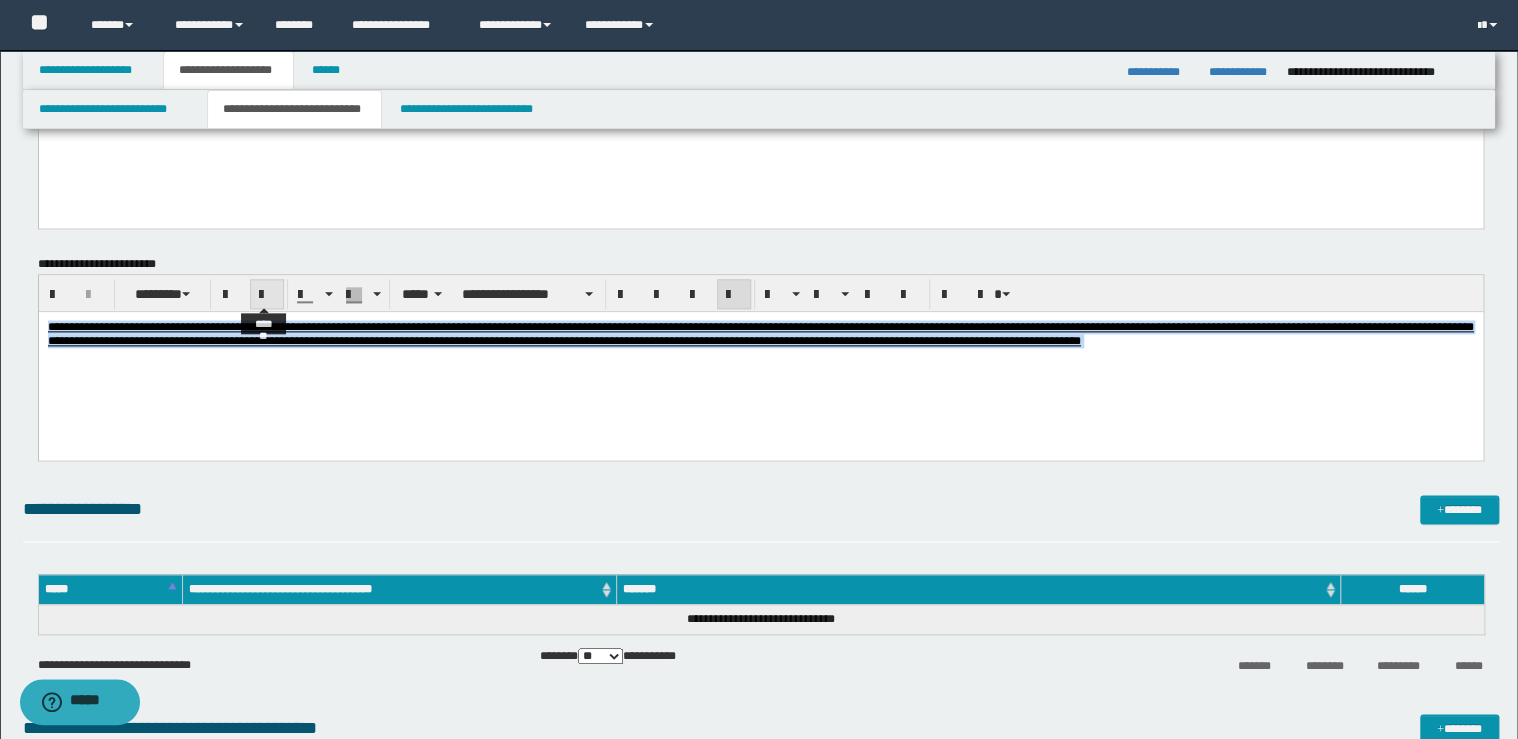click at bounding box center [267, 295] 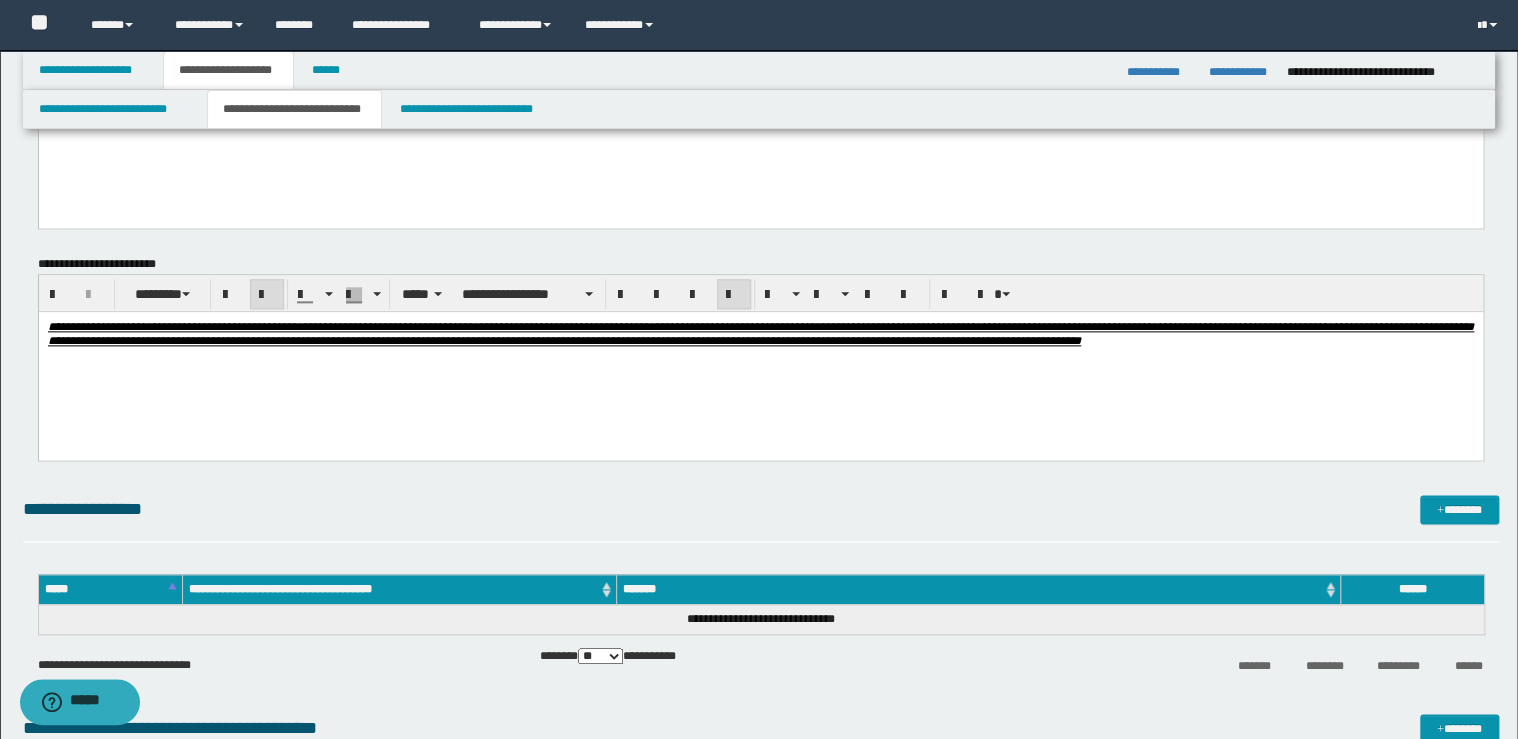click at bounding box center (267, 295) 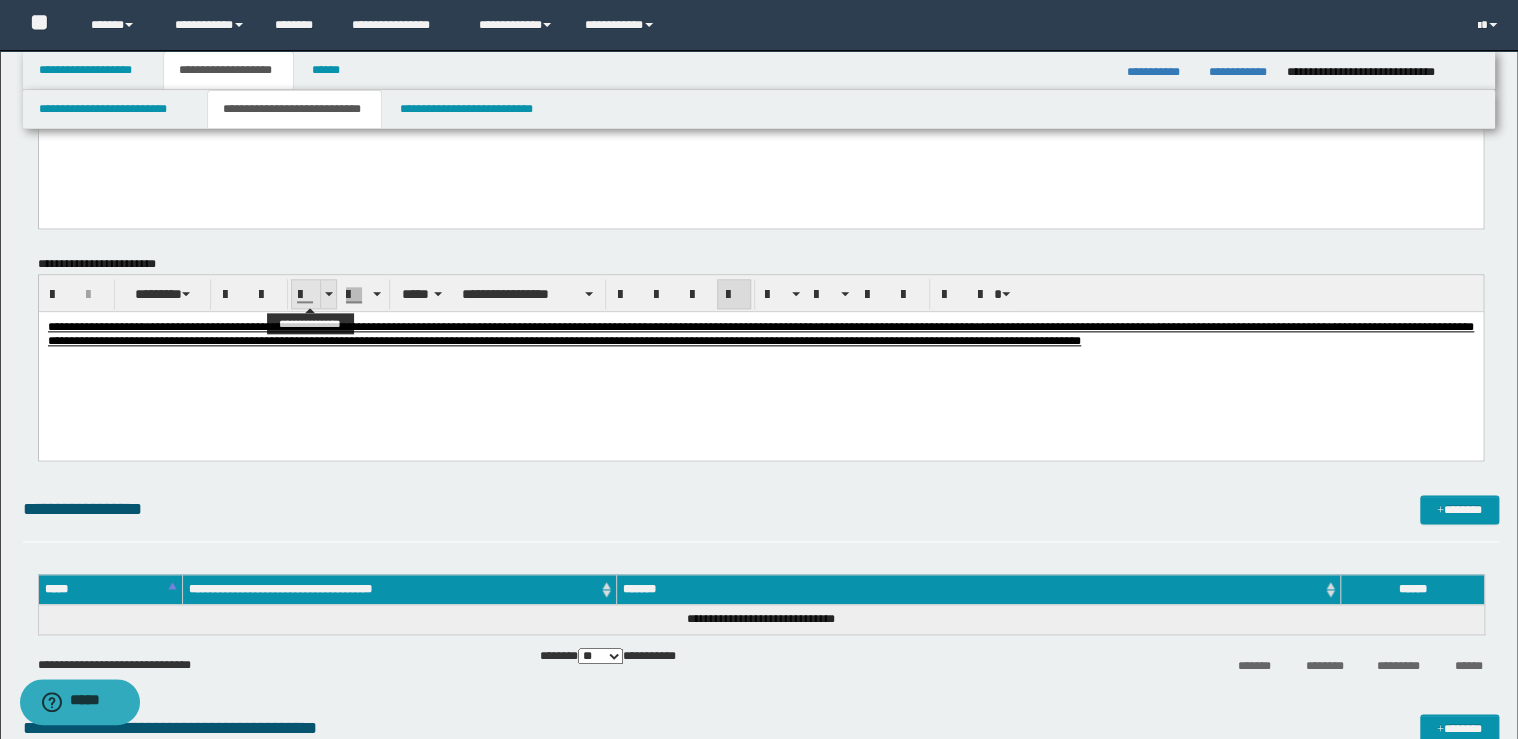 click at bounding box center (328, 294) 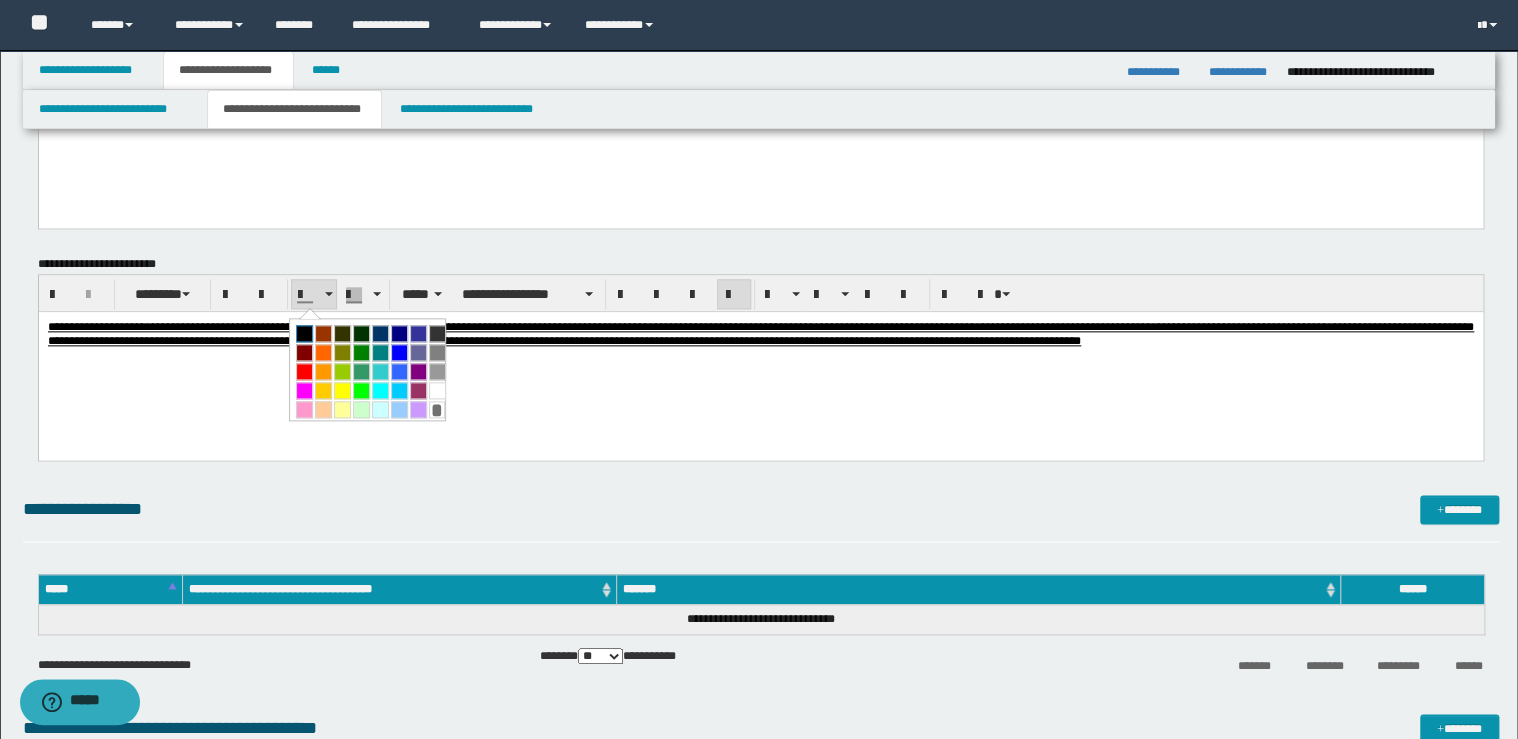 click at bounding box center (304, 333) 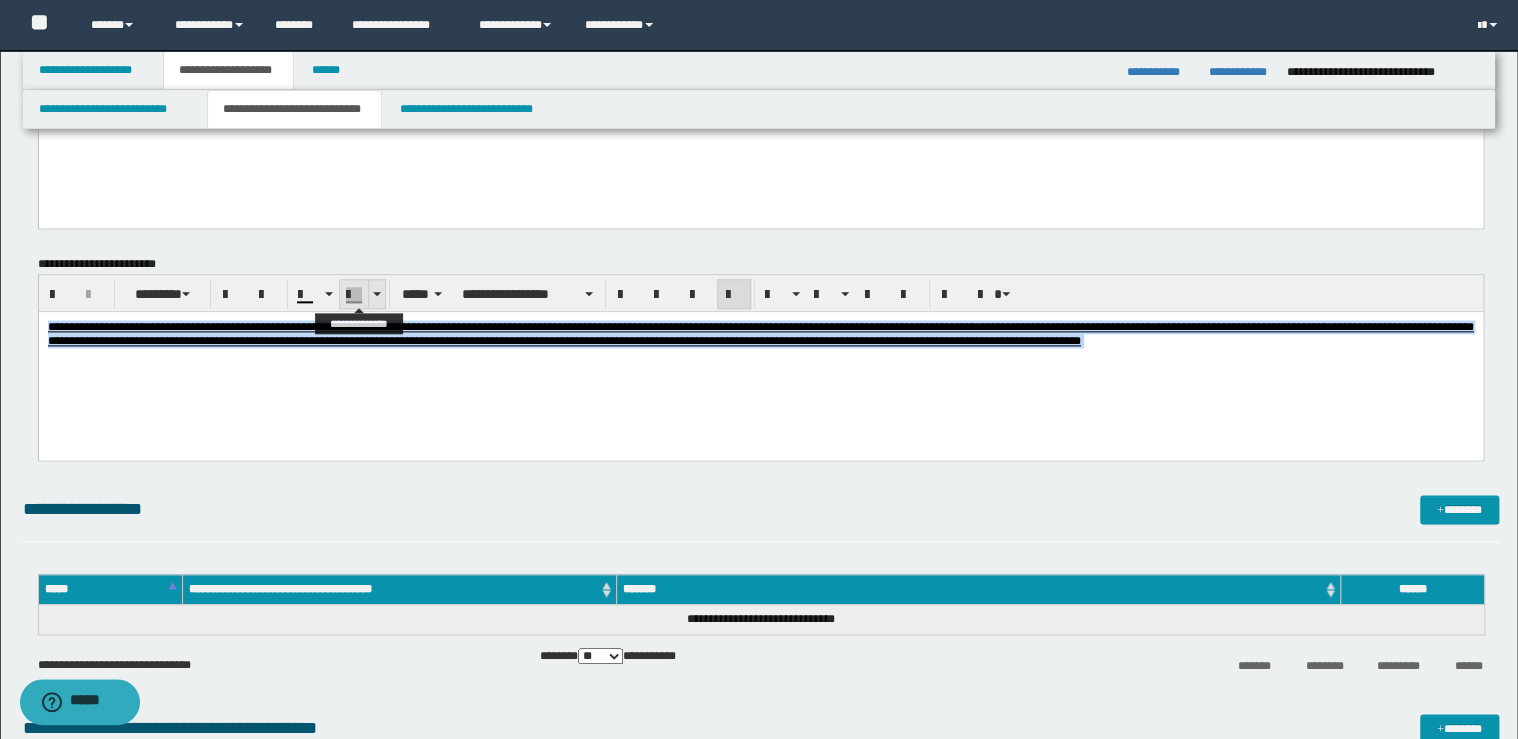 click at bounding box center (377, 294) 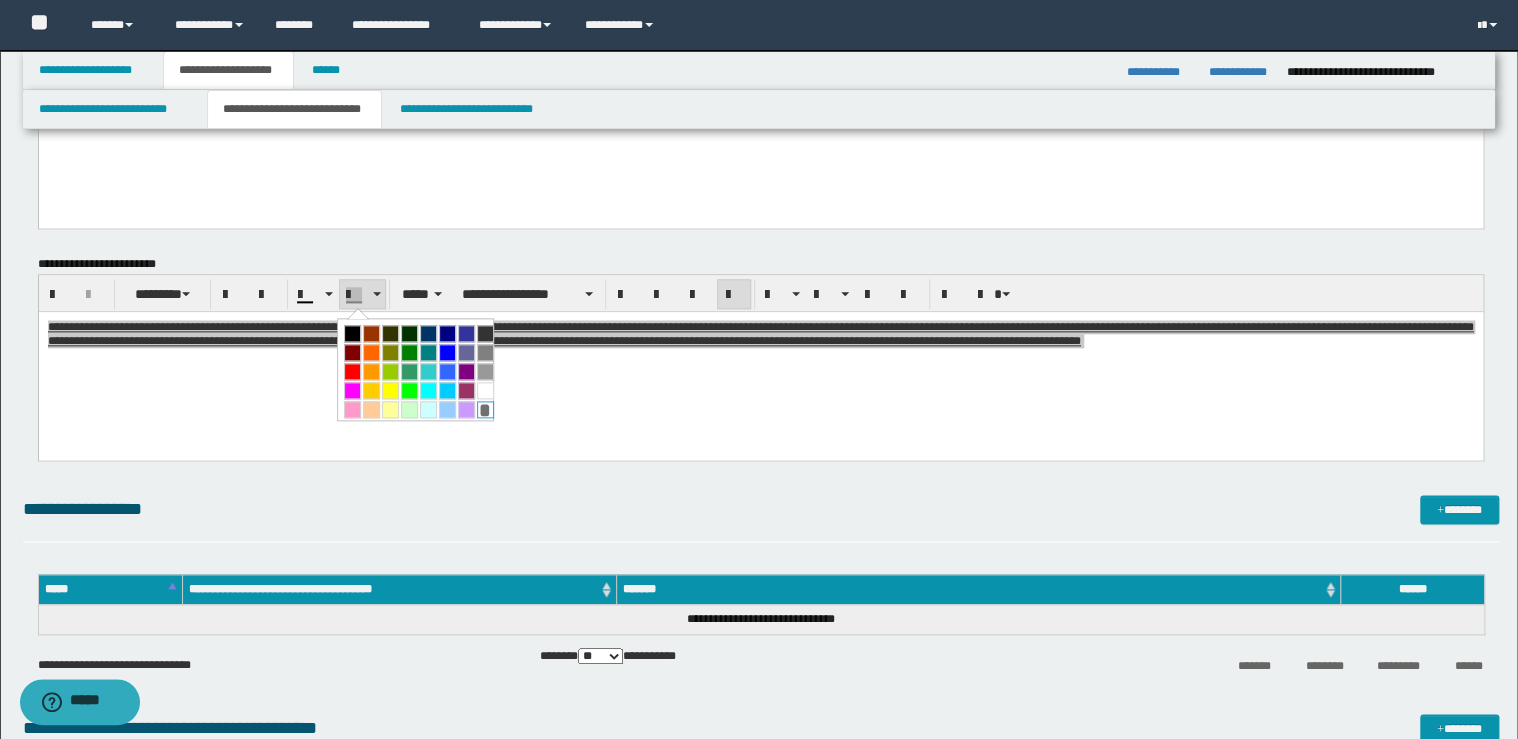 click on "*" at bounding box center [485, 409] 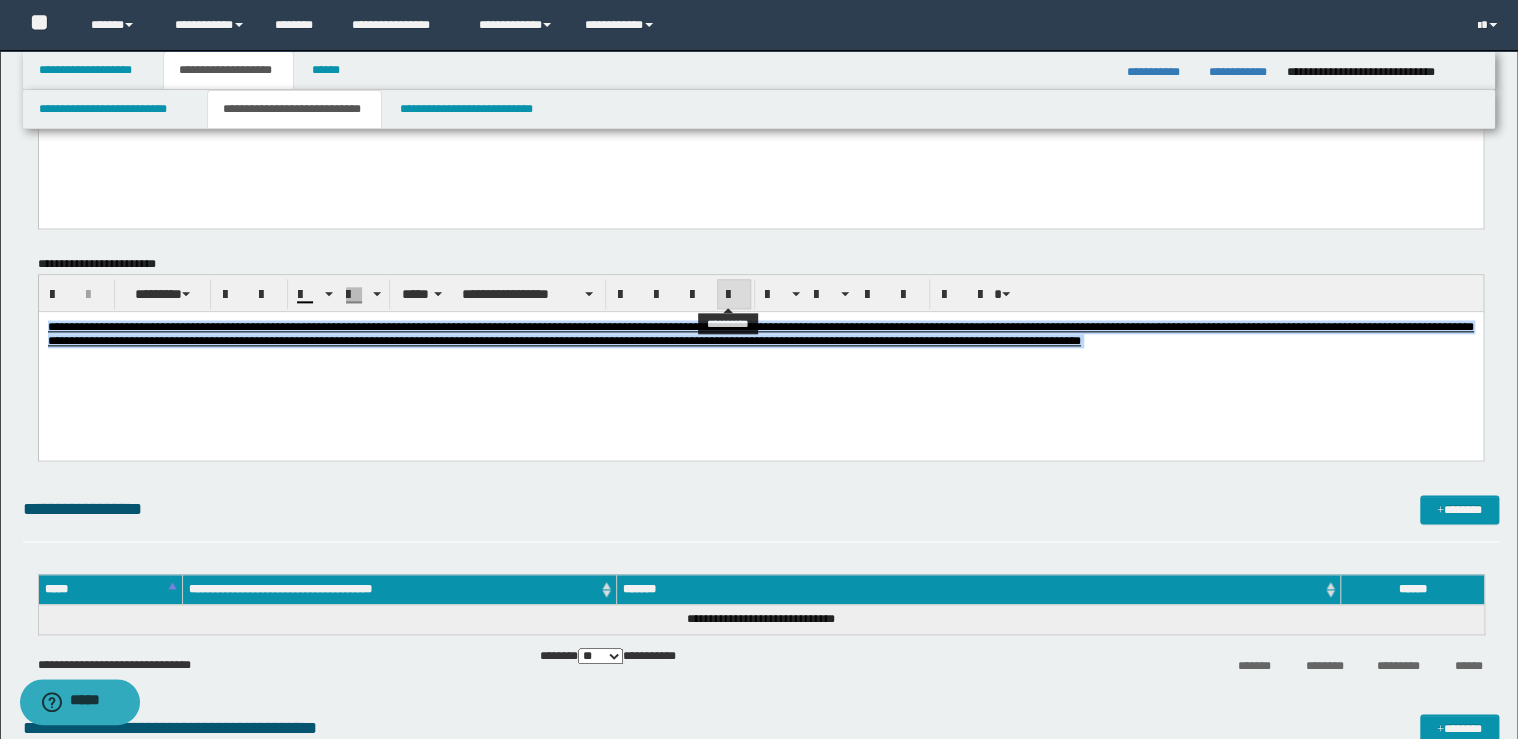 click at bounding box center (734, 294) 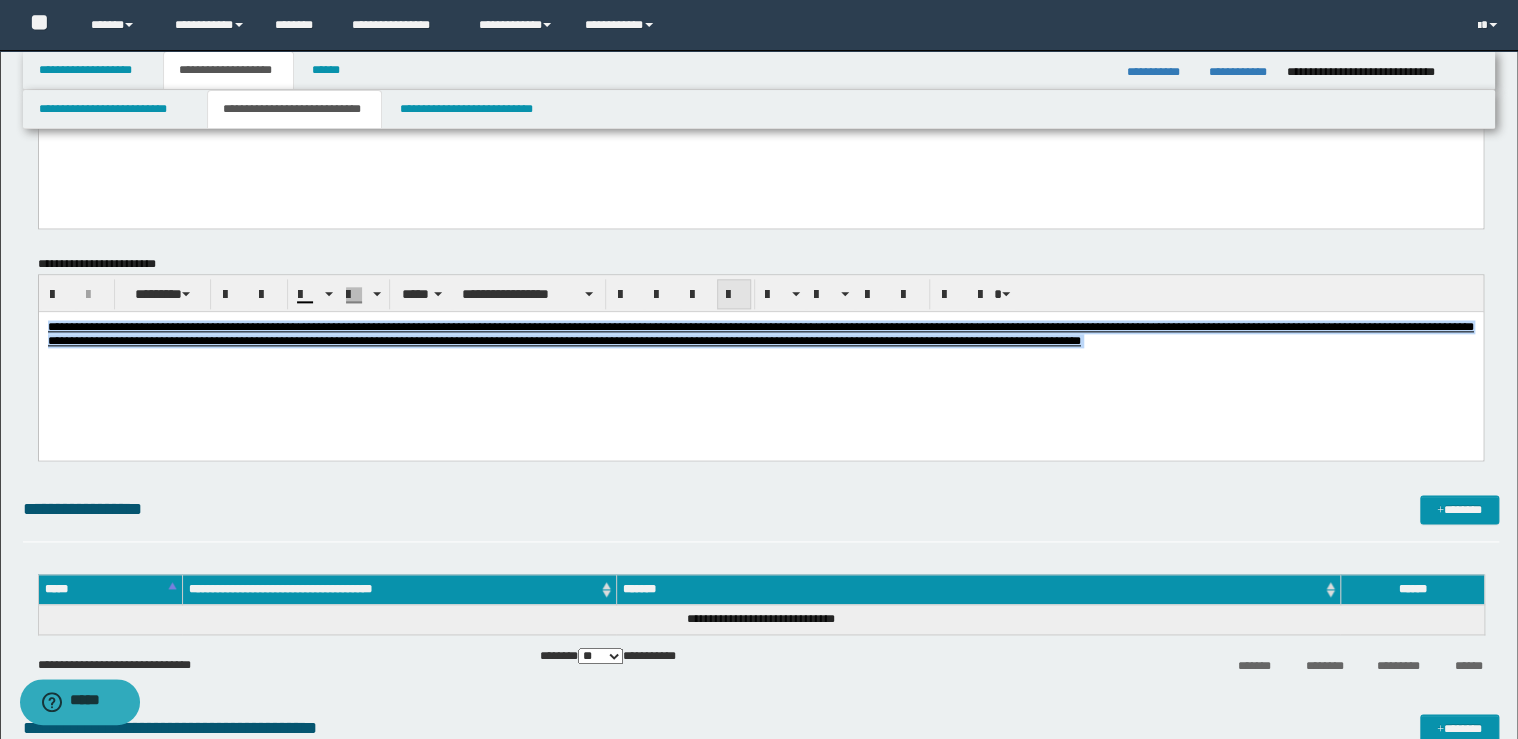 click at bounding box center (734, 294) 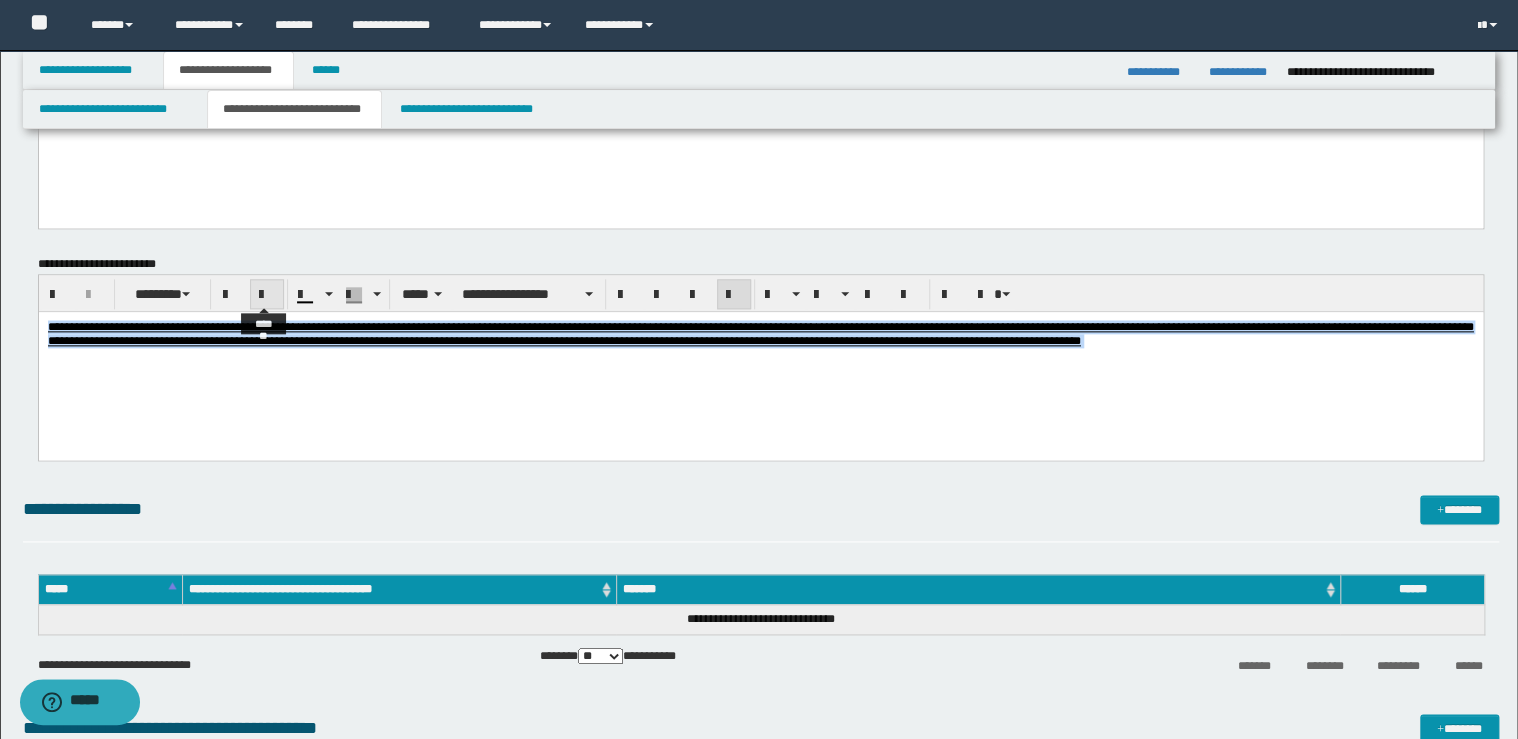 click at bounding box center [267, 295] 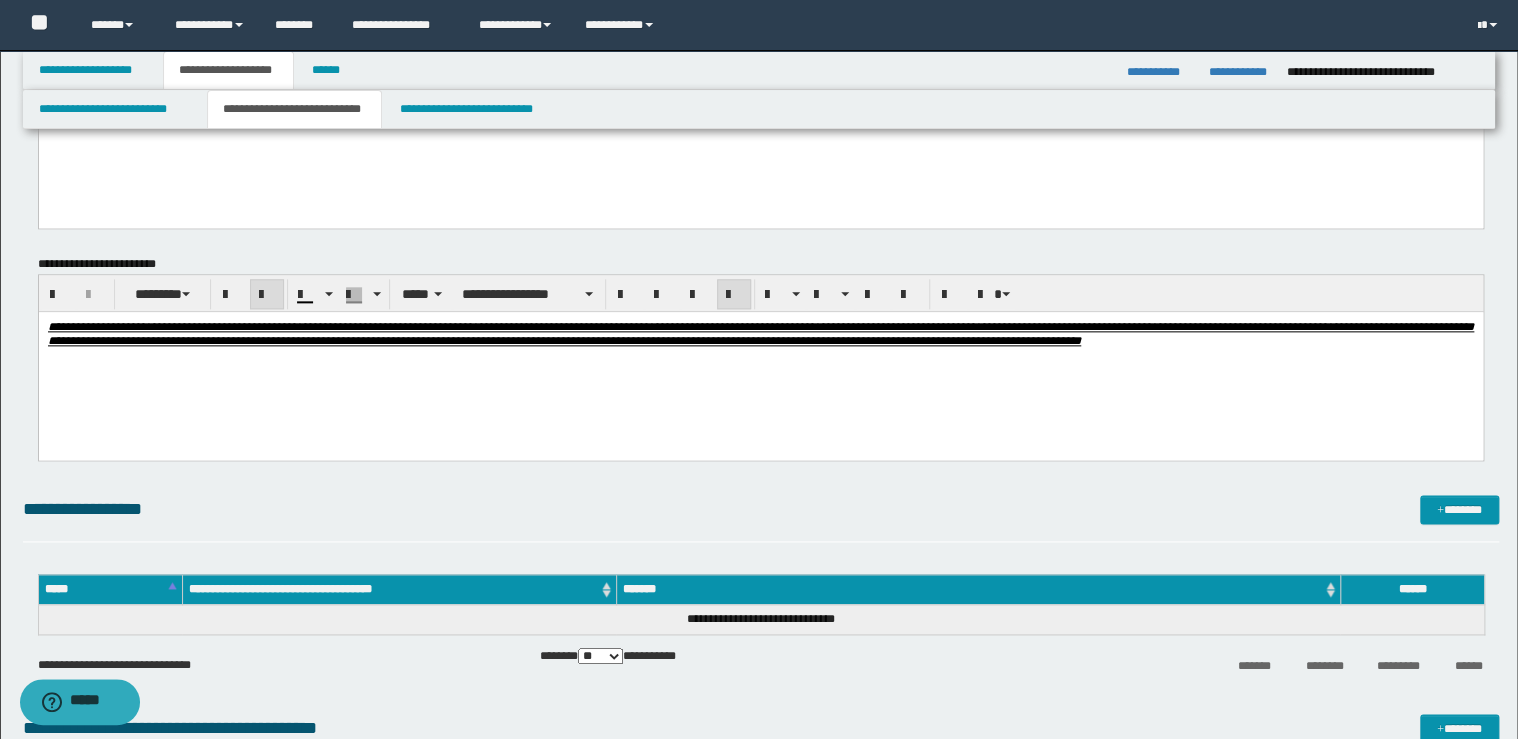 click at bounding box center [267, 295] 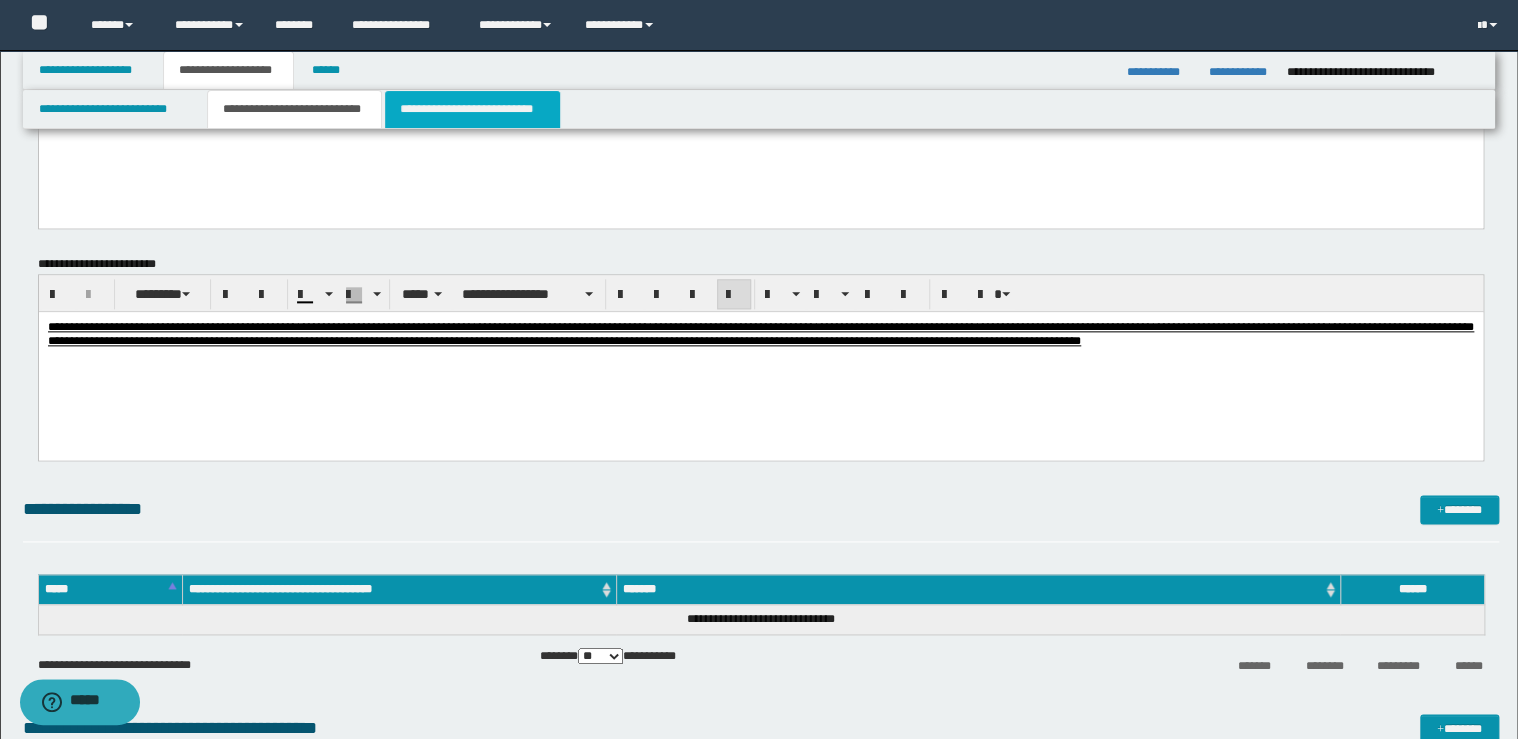 click on "**********" at bounding box center [472, 109] 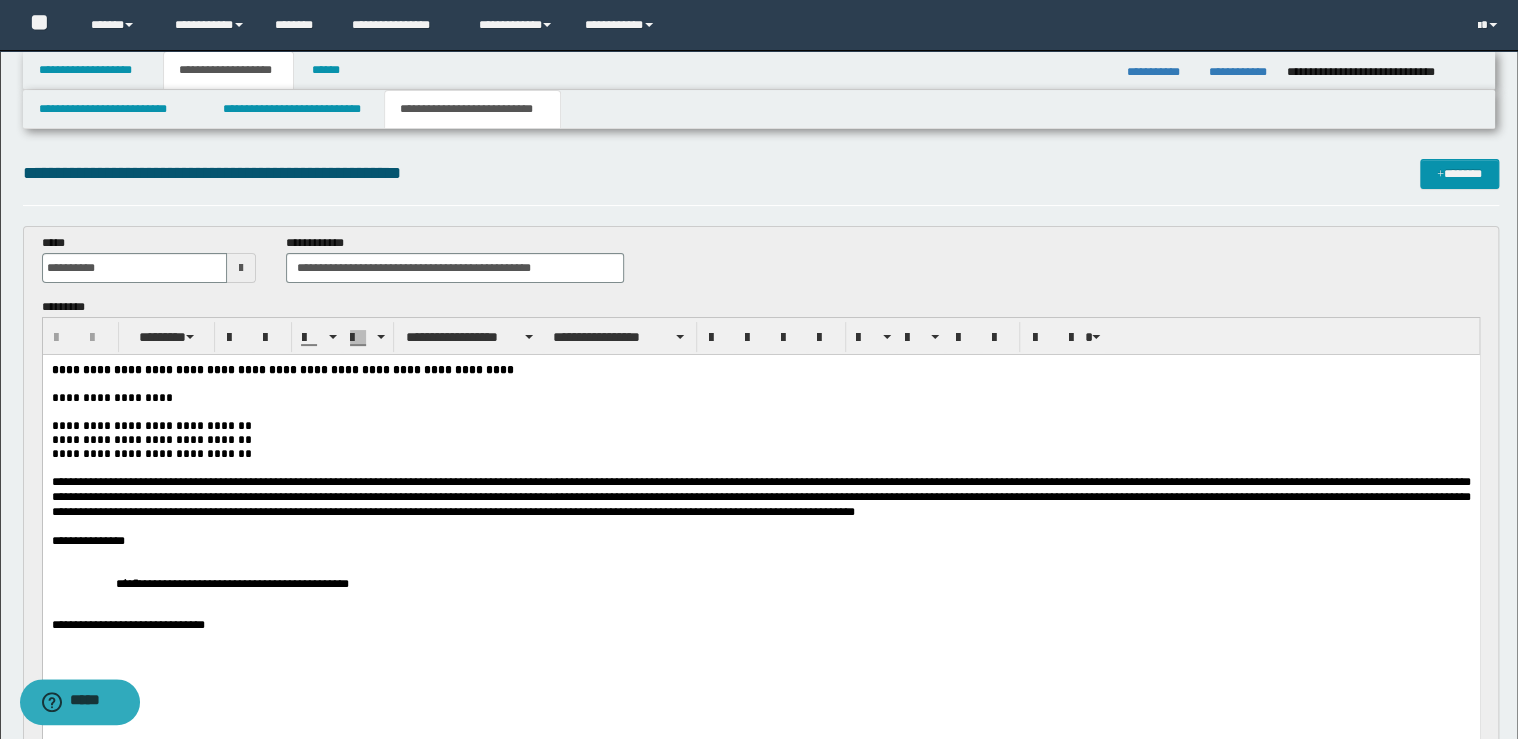 scroll, scrollTop: 0, scrollLeft: 0, axis: both 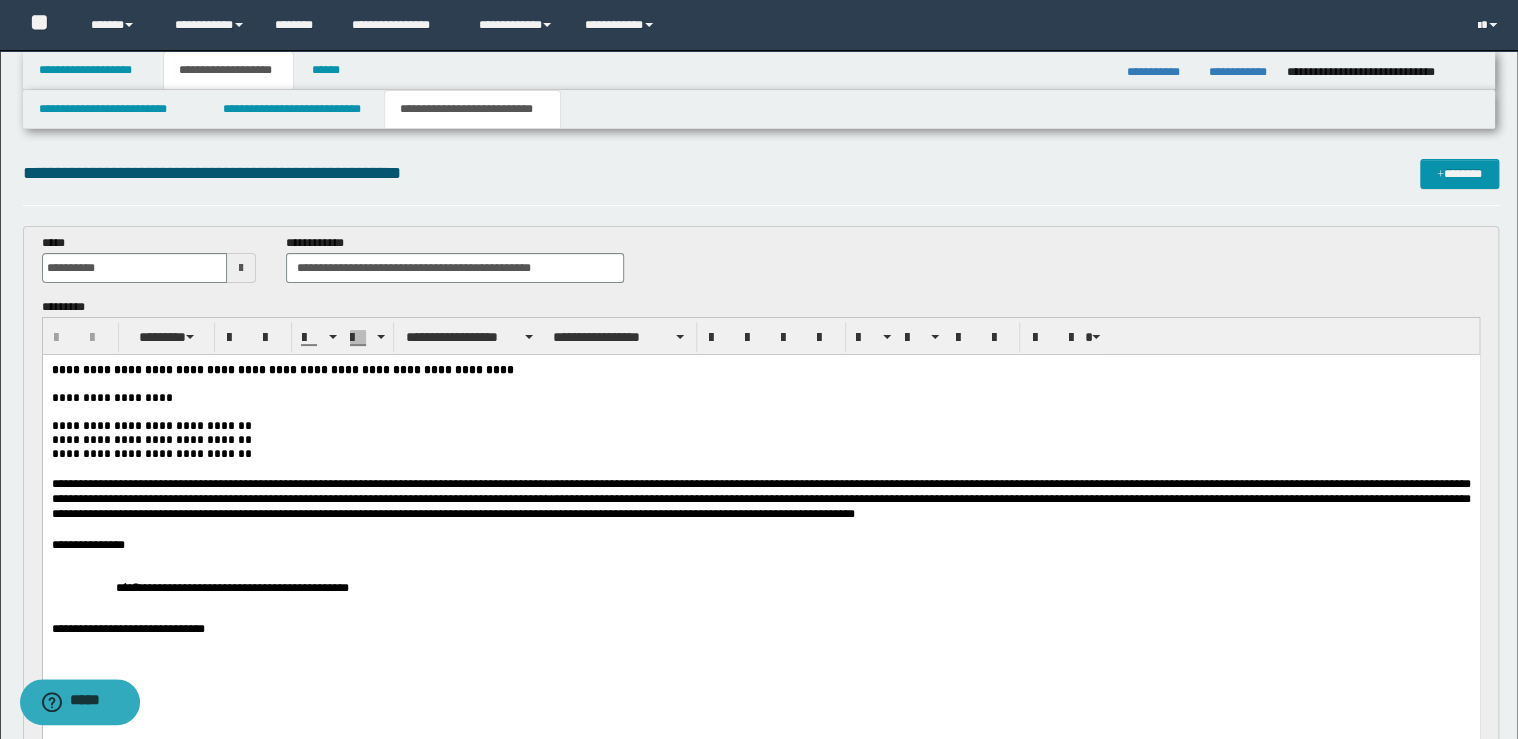 click on "**********" at bounding box center (760, 545) 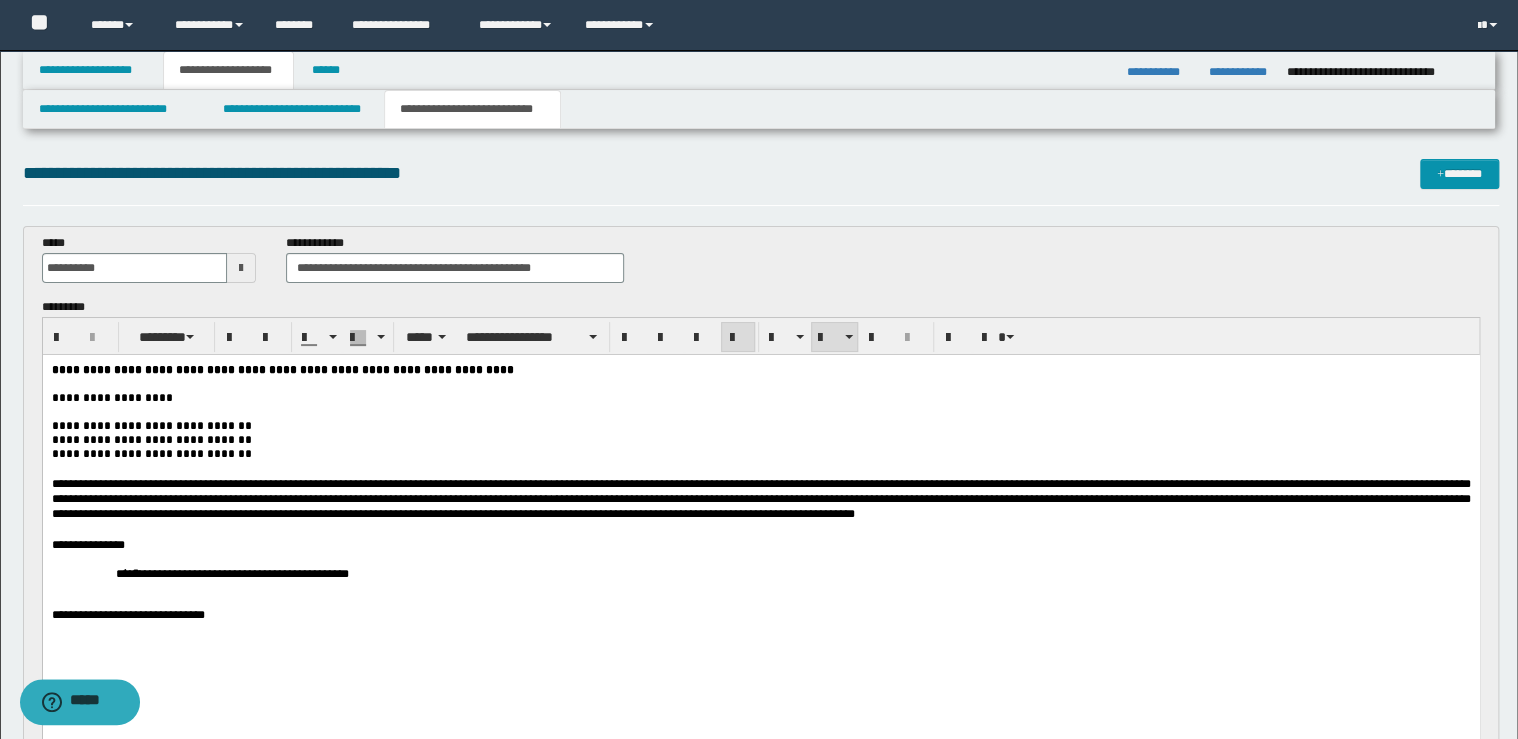 click on "**********" at bounding box center (760, 573) 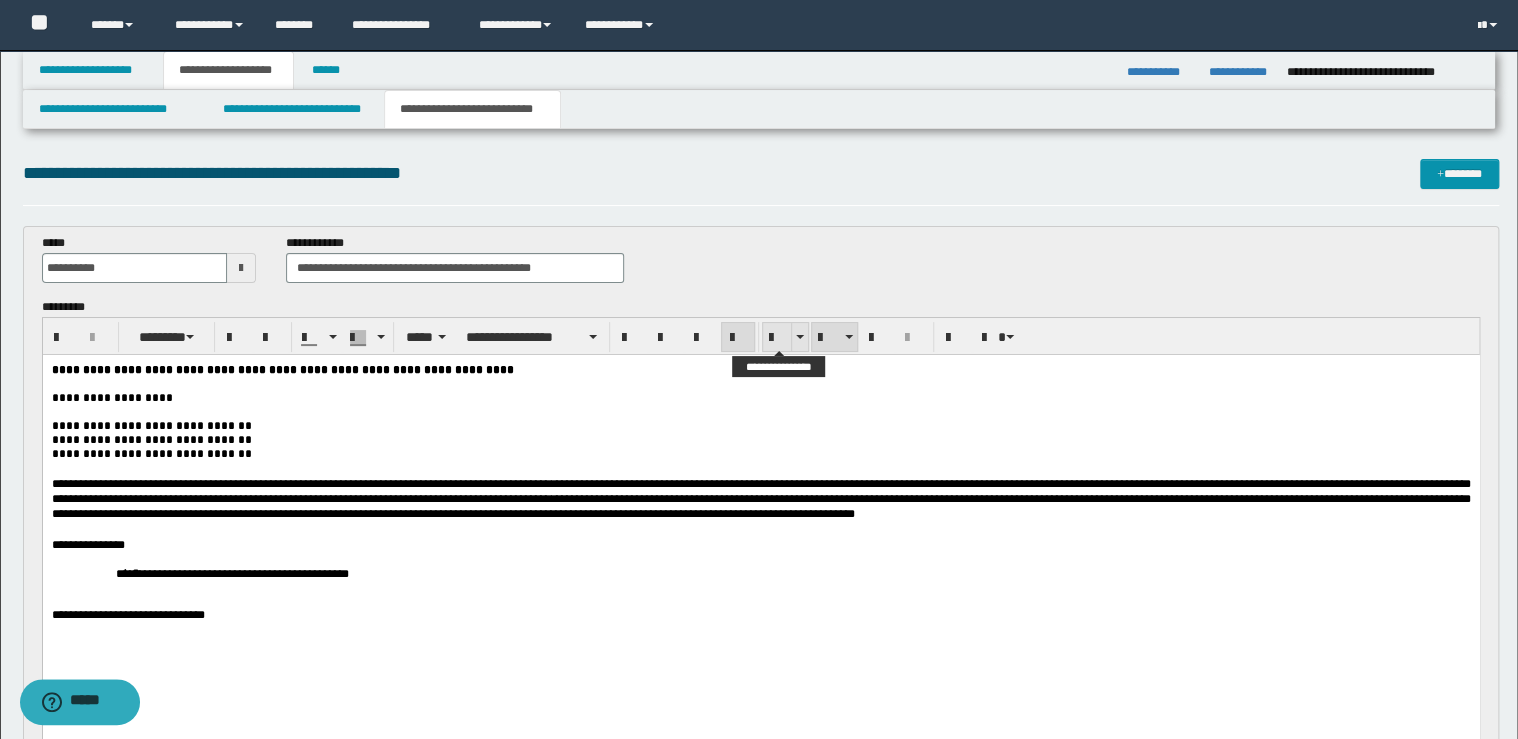 click at bounding box center (777, 338) 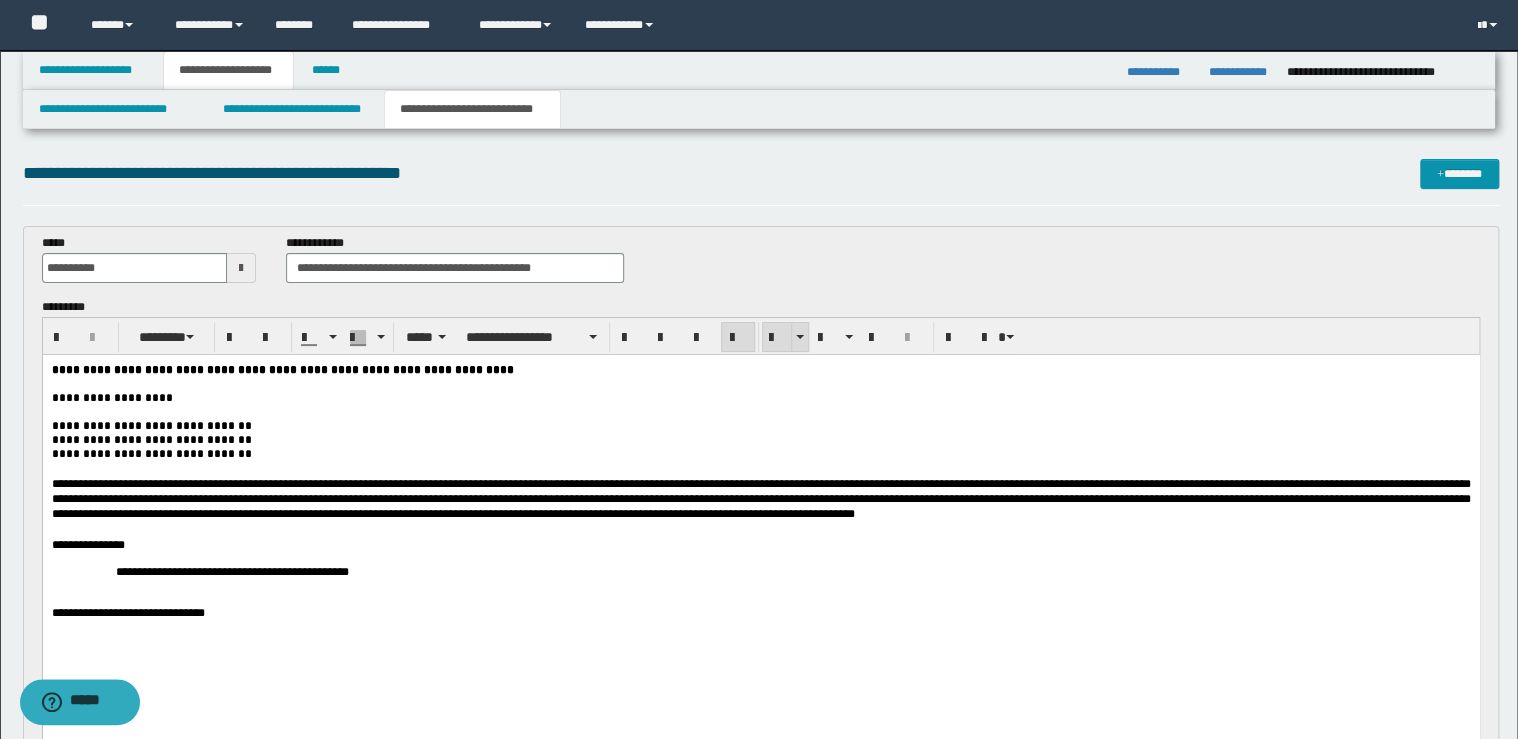click at bounding box center (777, 338) 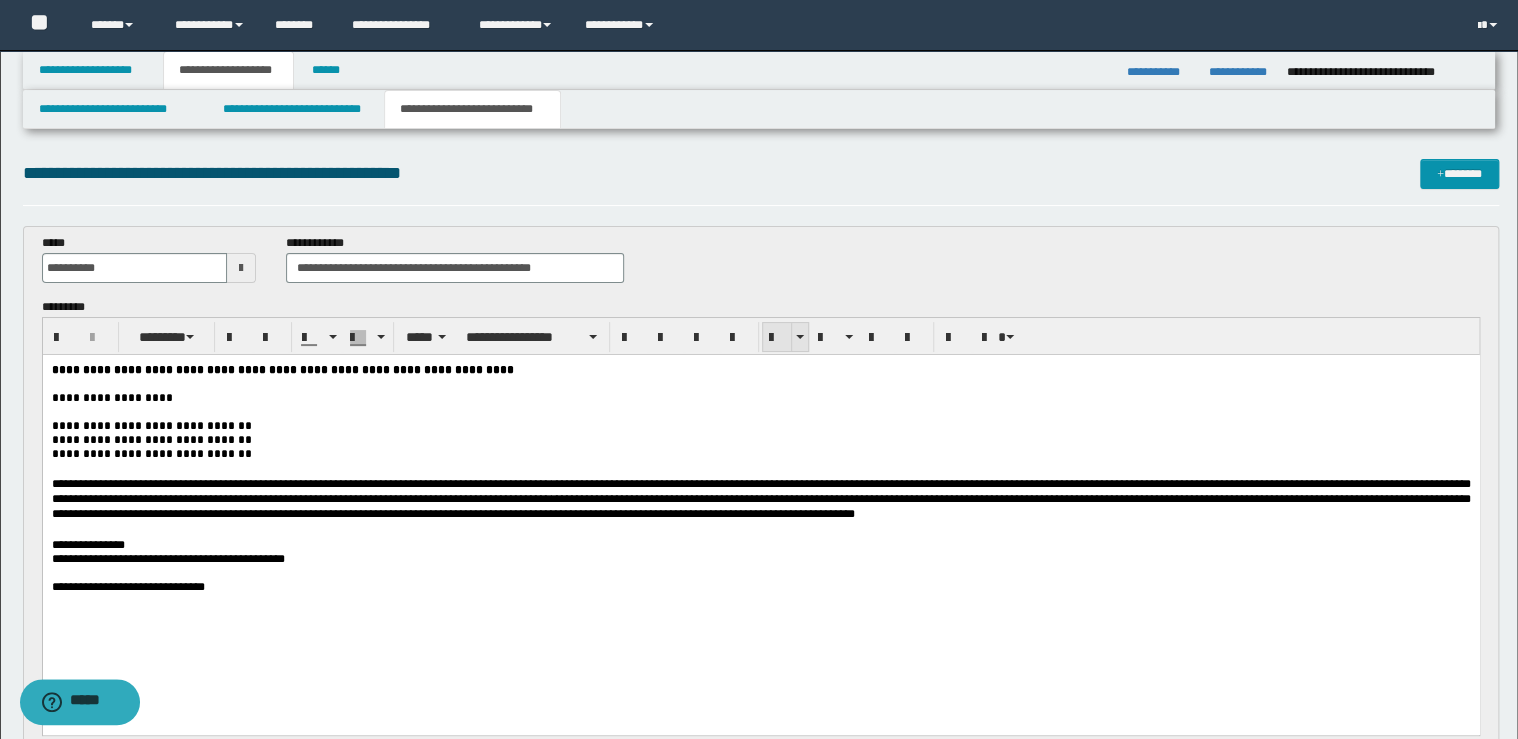 click at bounding box center (777, 338) 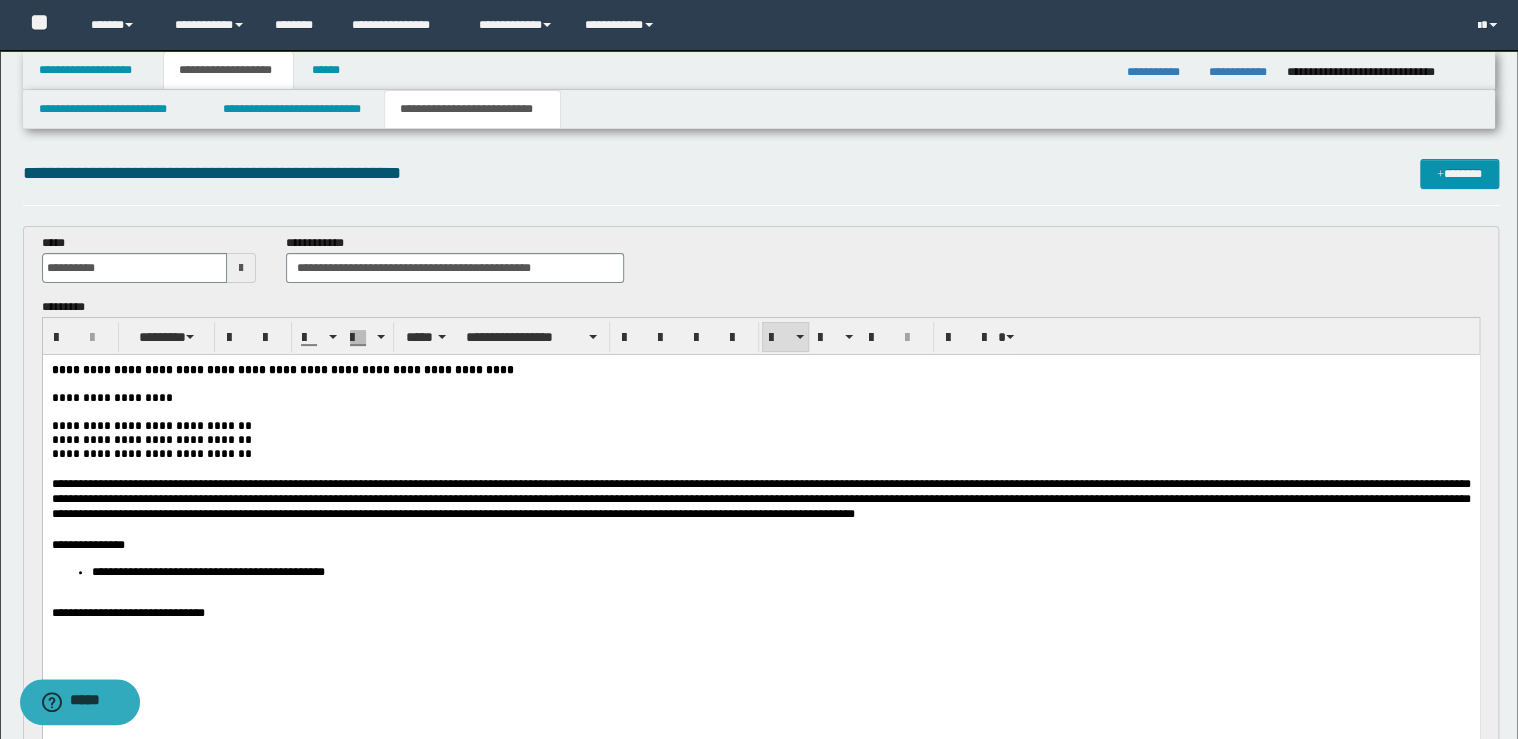 click on "**********" at bounding box center (780, 572) 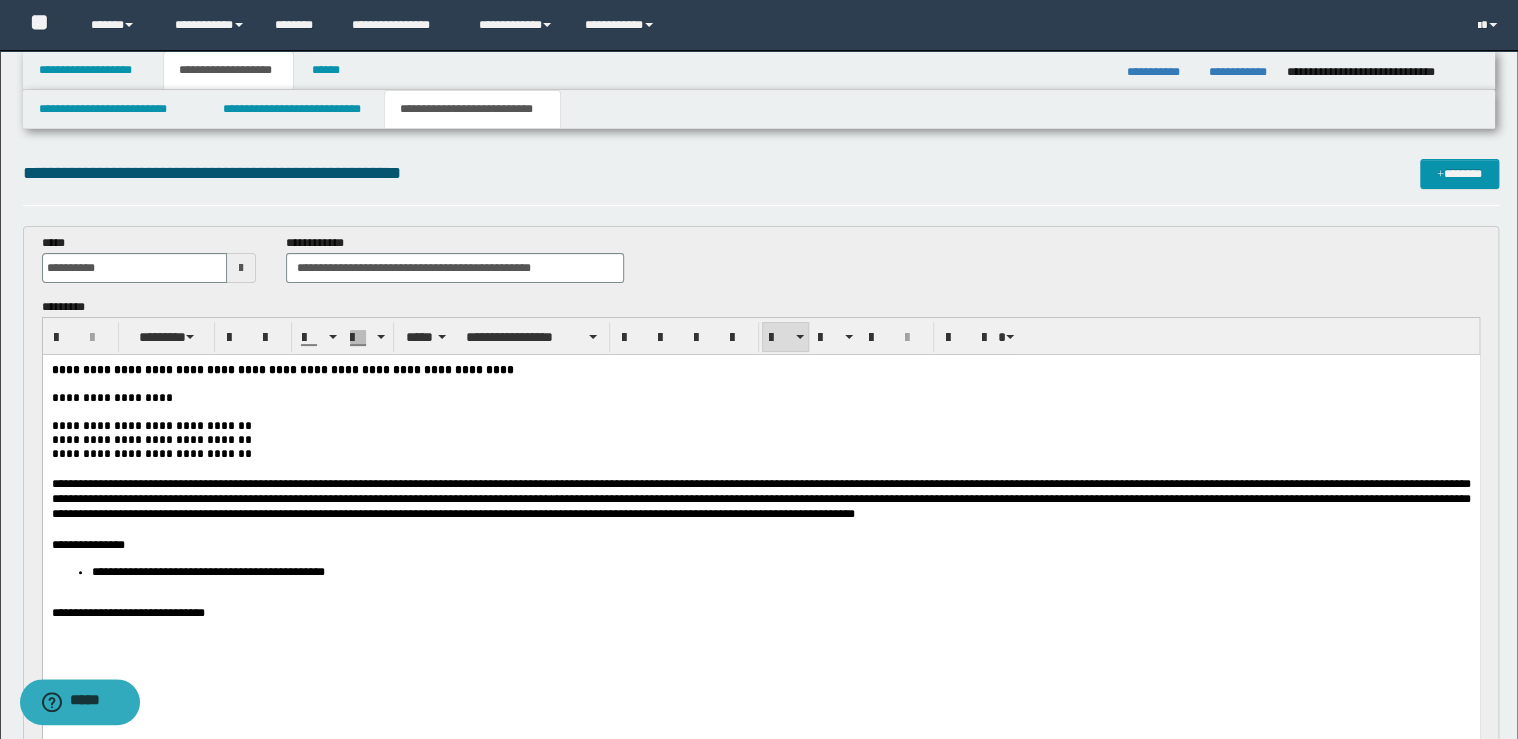 type 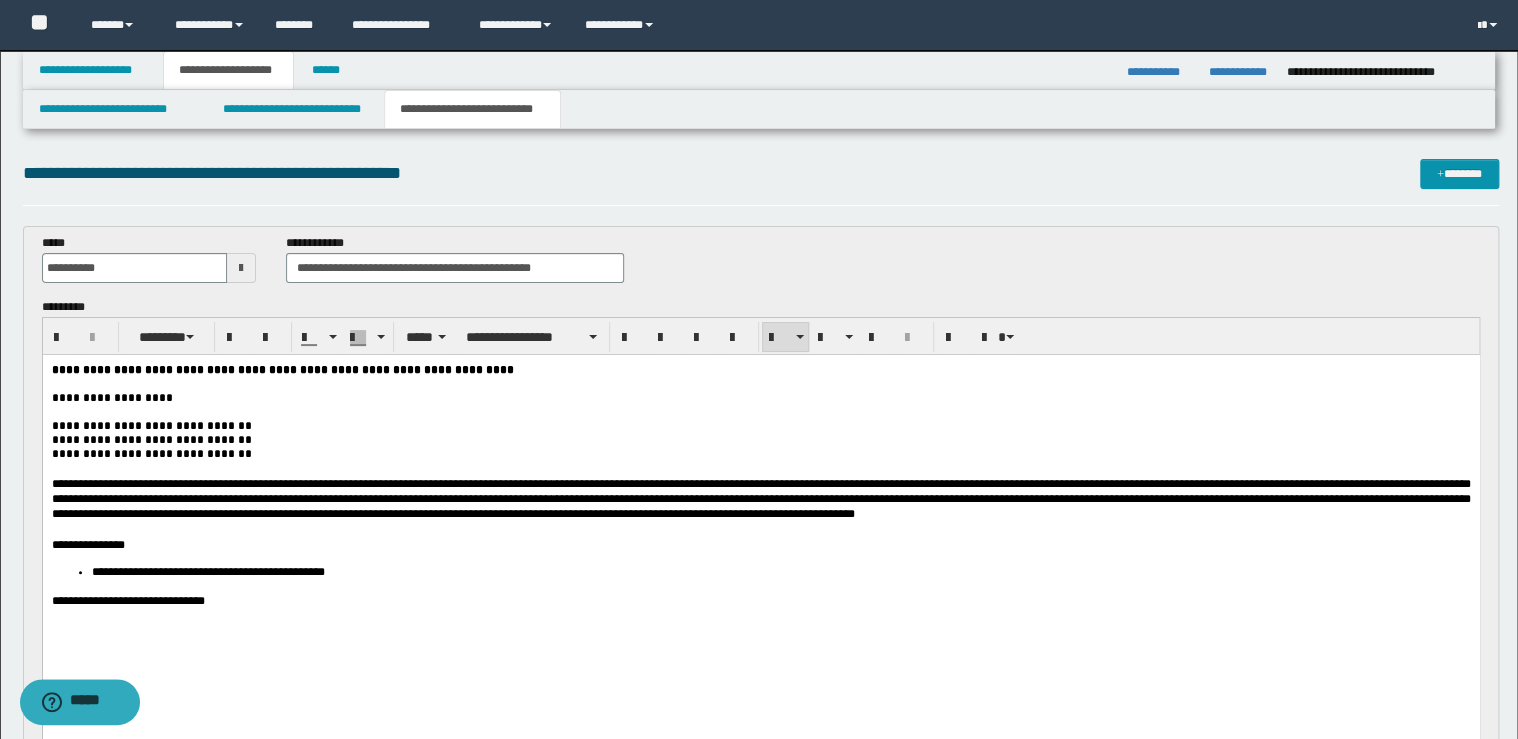 click on "**********" at bounding box center (760, 601) 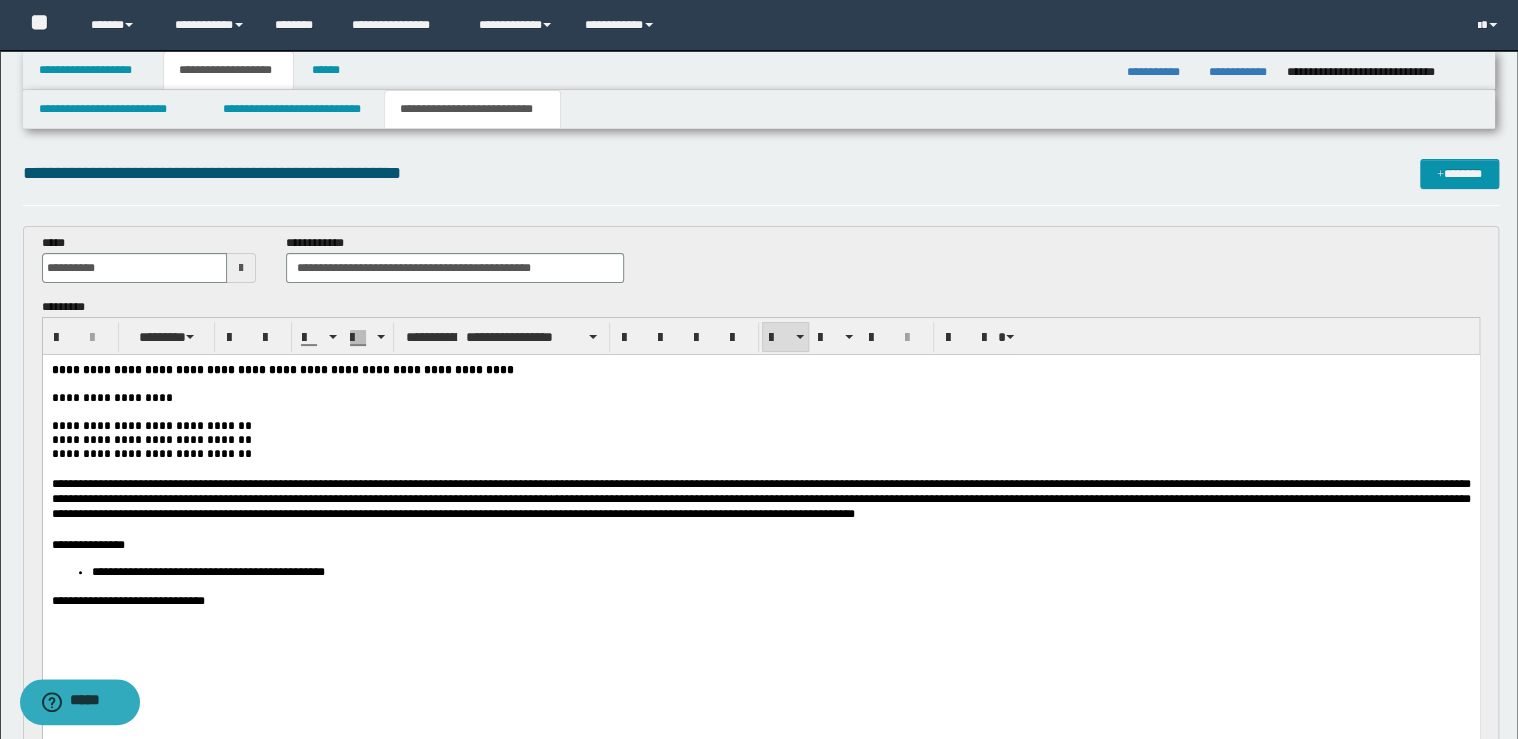 click on "**********" at bounding box center (781, 573) 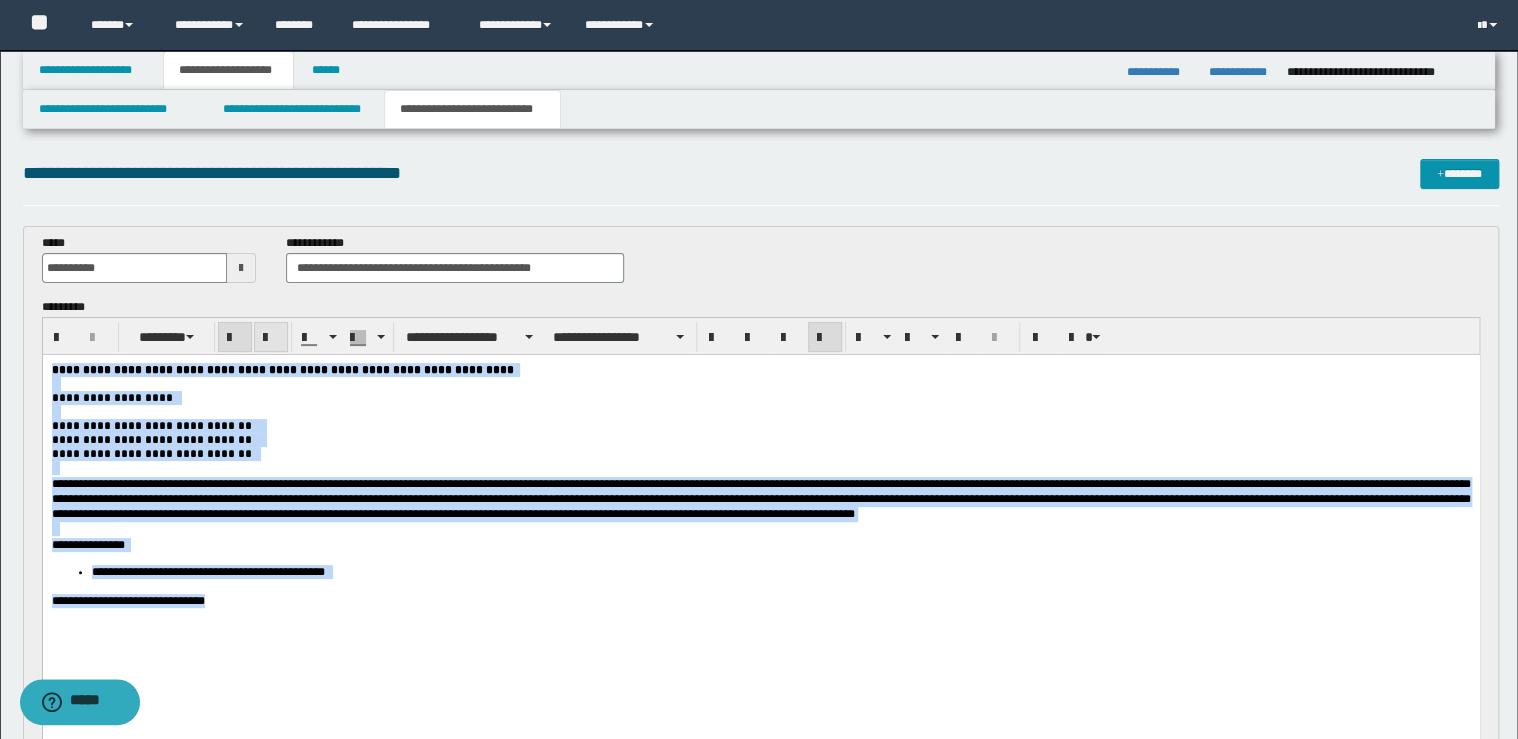 click at bounding box center (271, 338) 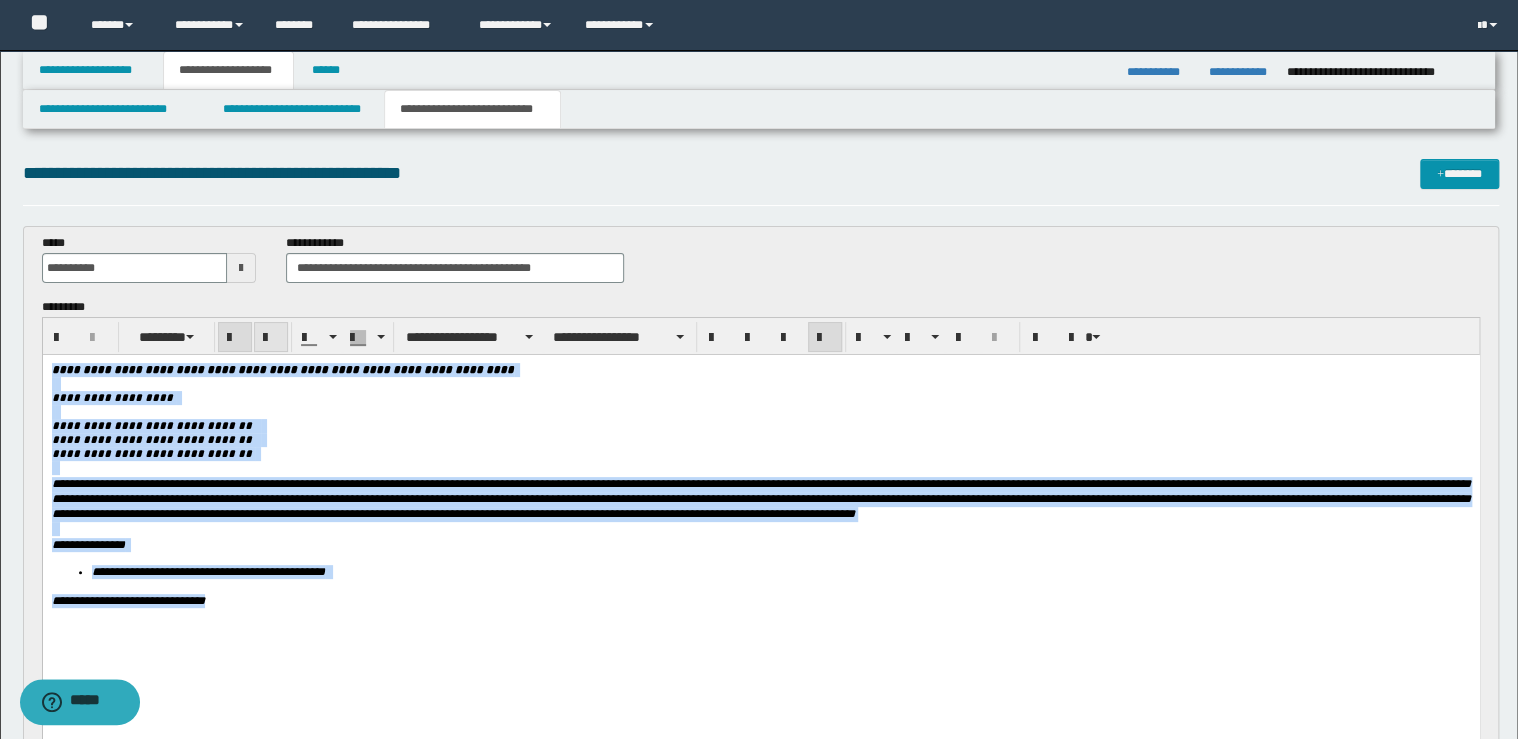 click at bounding box center [271, 338] 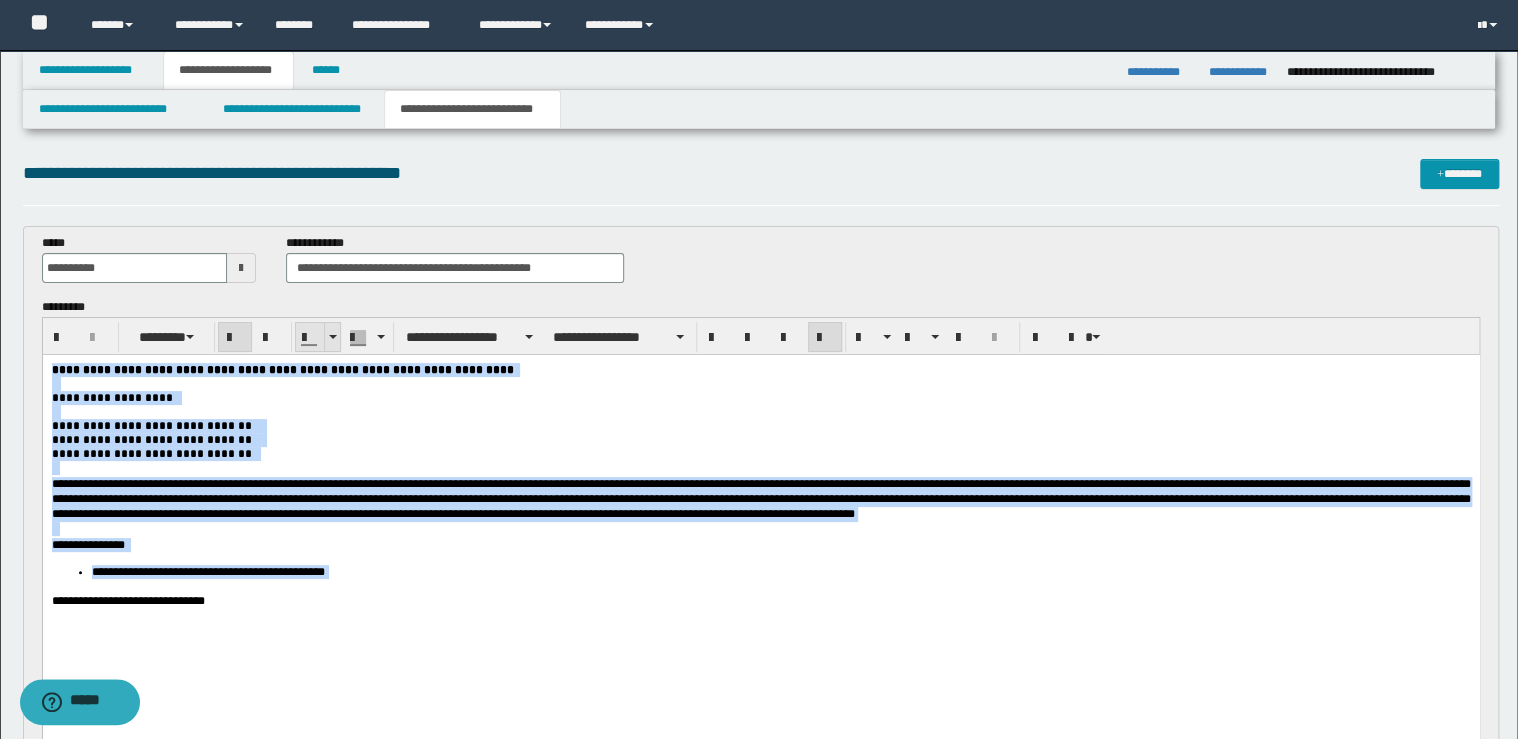click at bounding box center [332, 337] 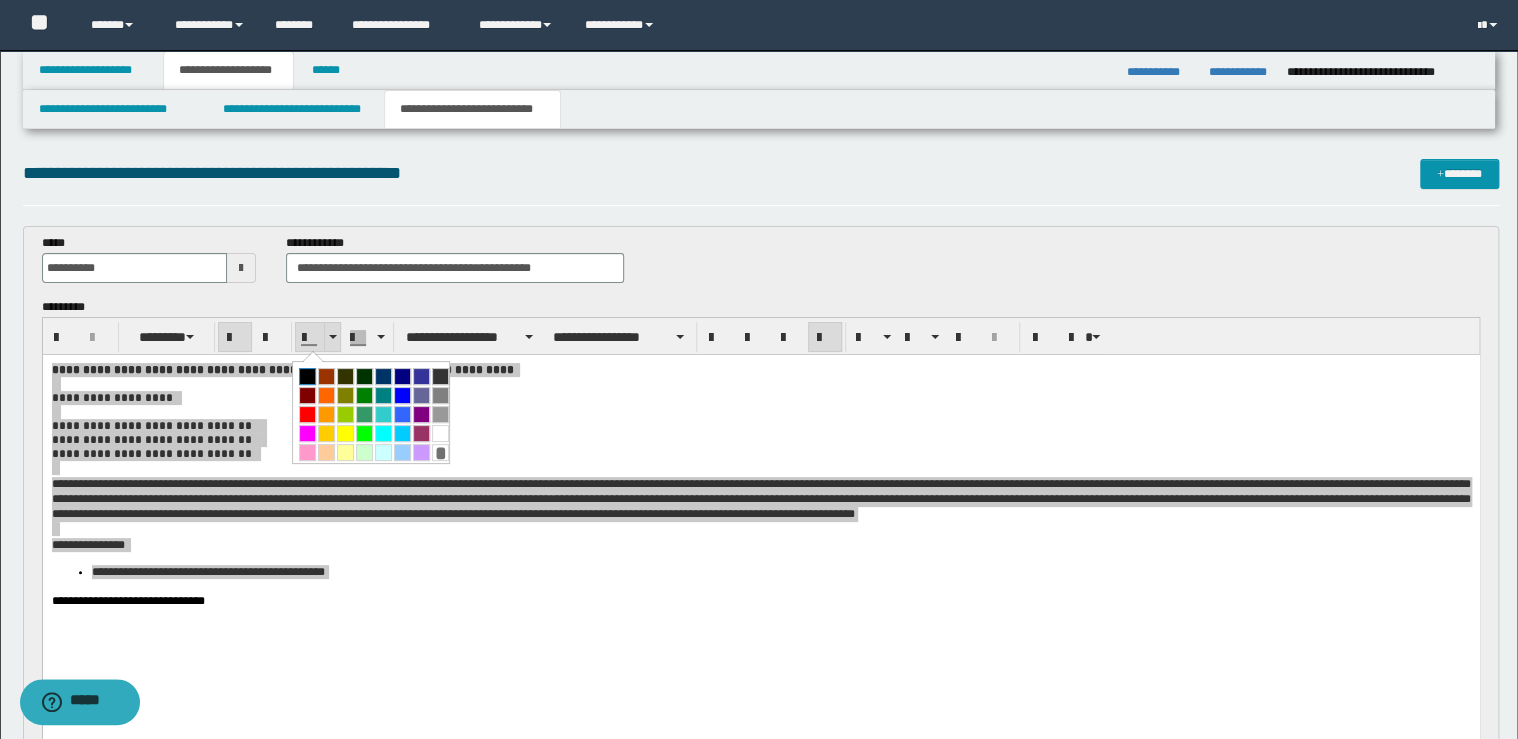 click at bounding box center (307, 376) 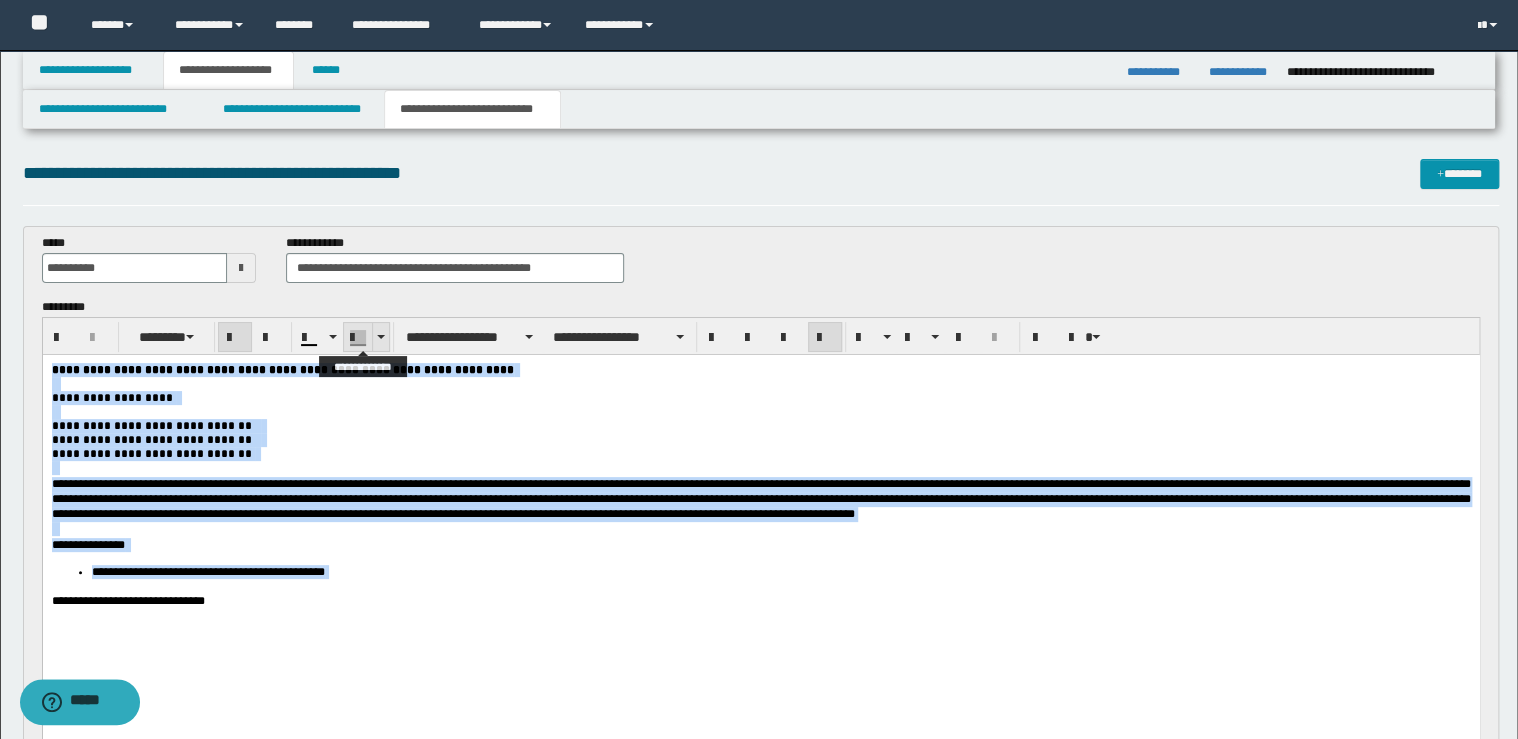 click at bounding box center [380, 337] 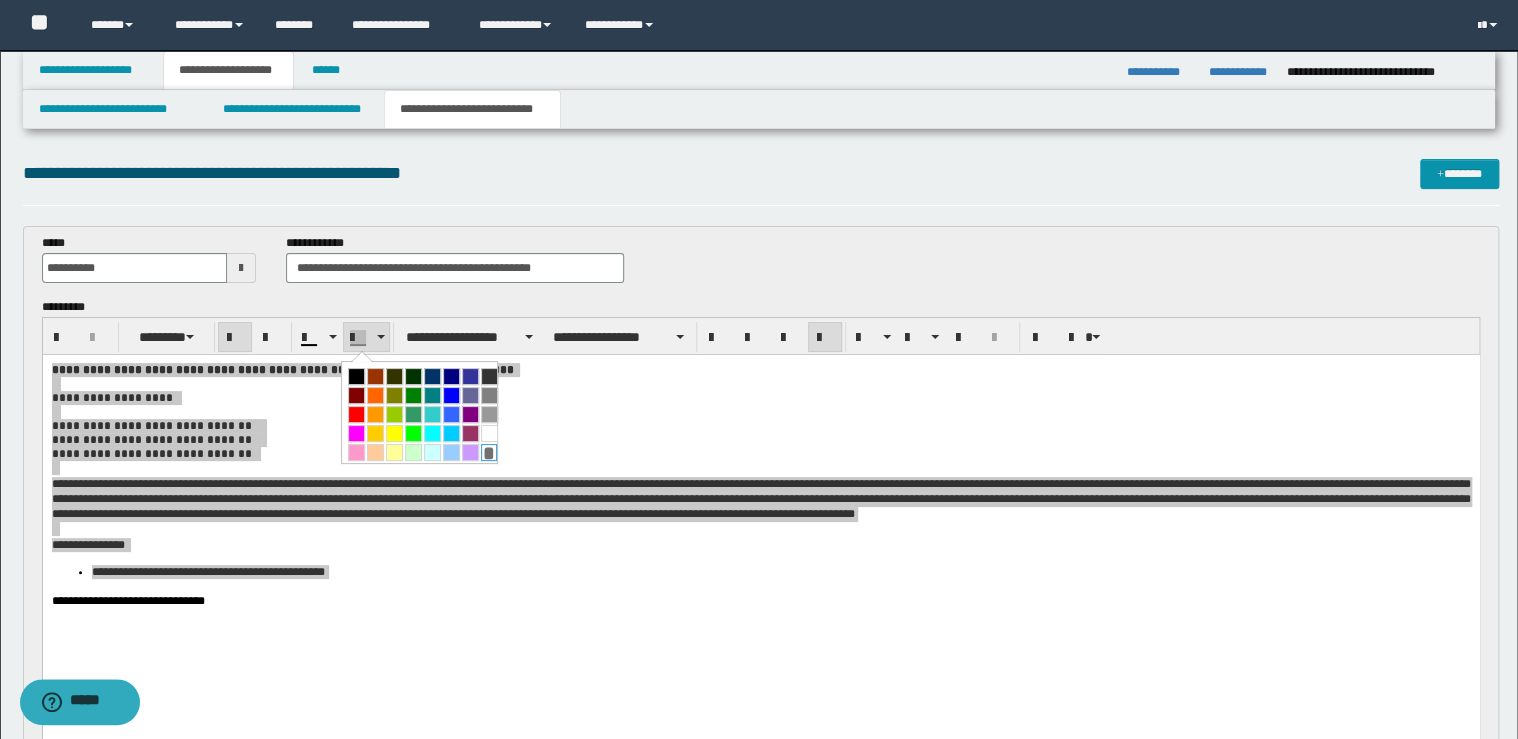 drag, startPoint x: 488, startPoint y: 448, endPoint x: 431, endPoint y: 3, distance: 448.6357 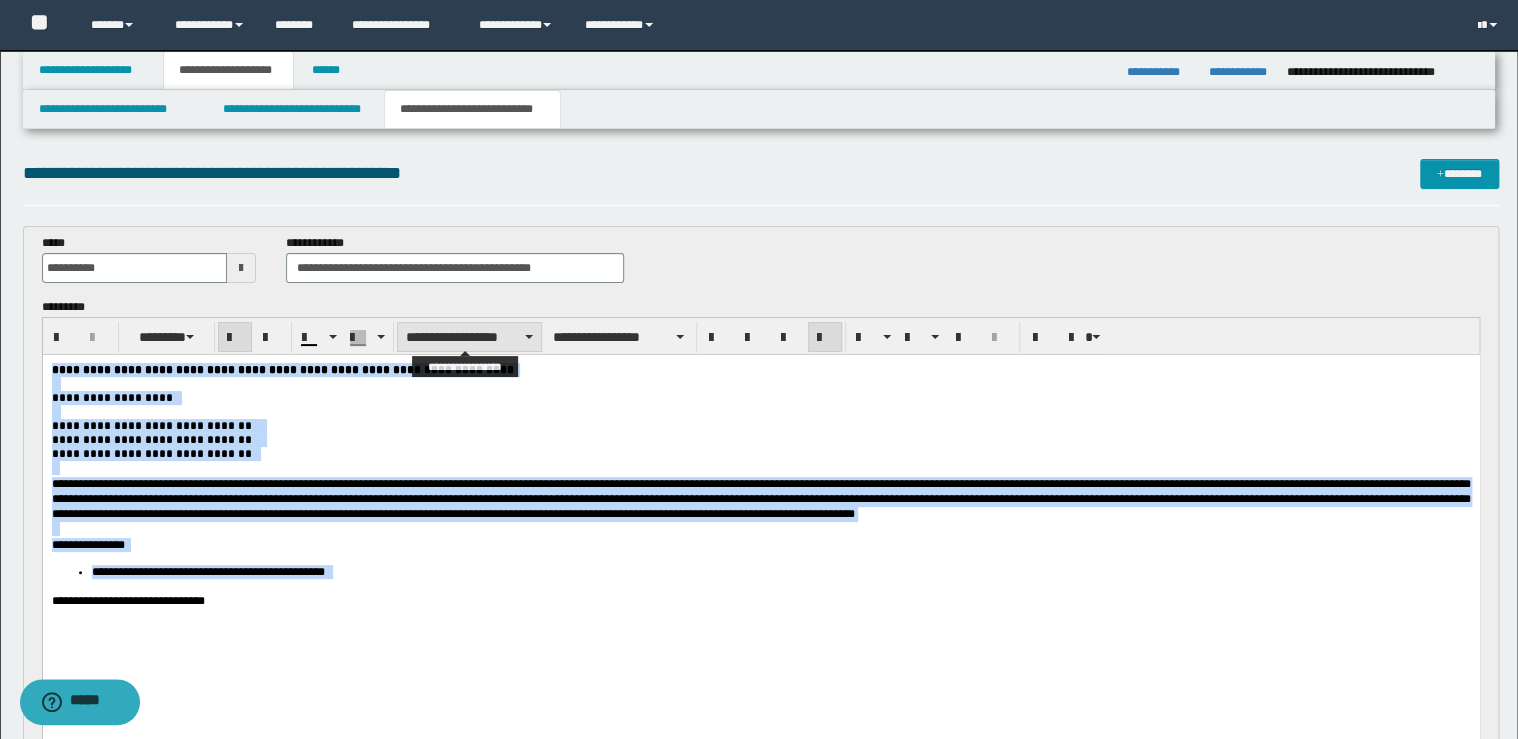 click on "**********" at bounding box center [469, 337] 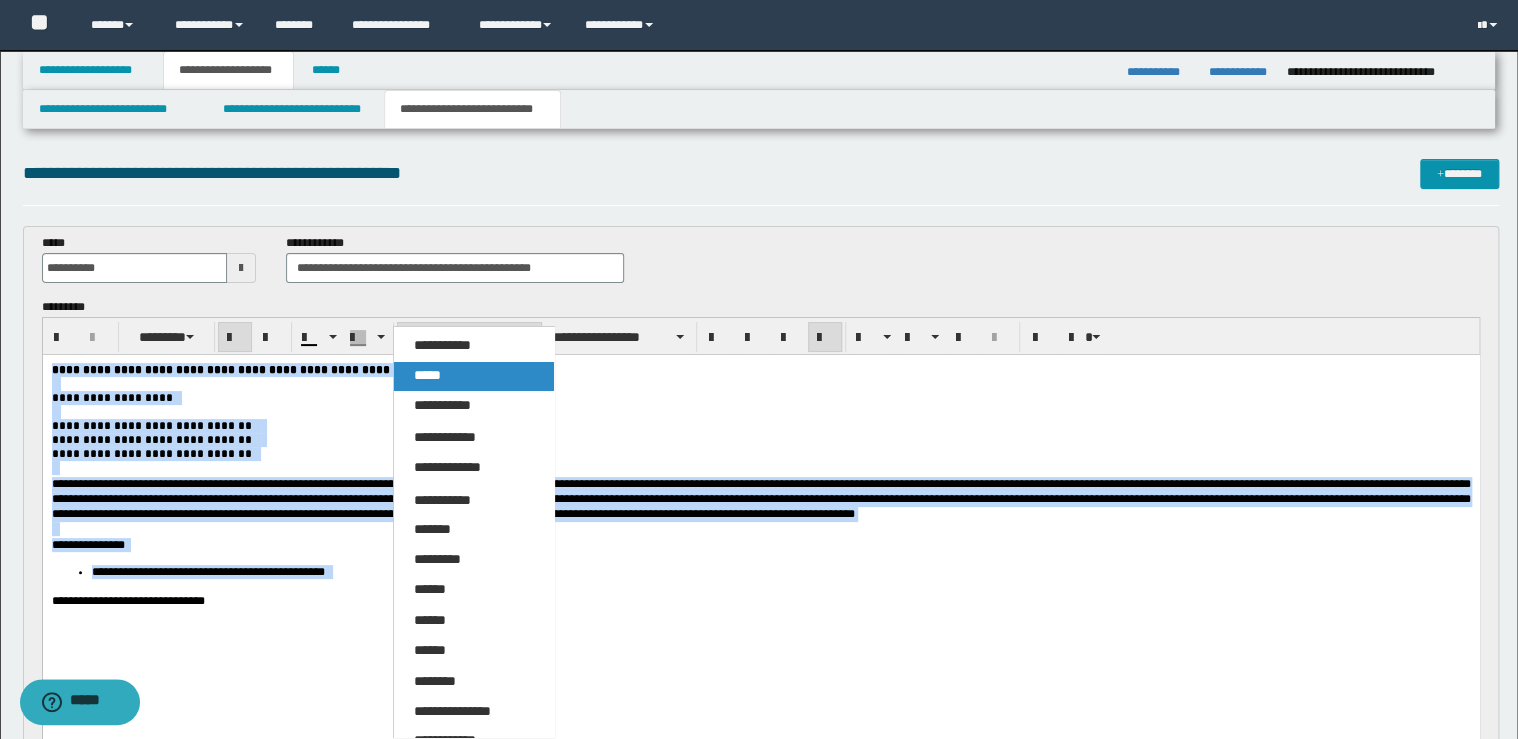 click on "*****" at bounding box center [474, 376] 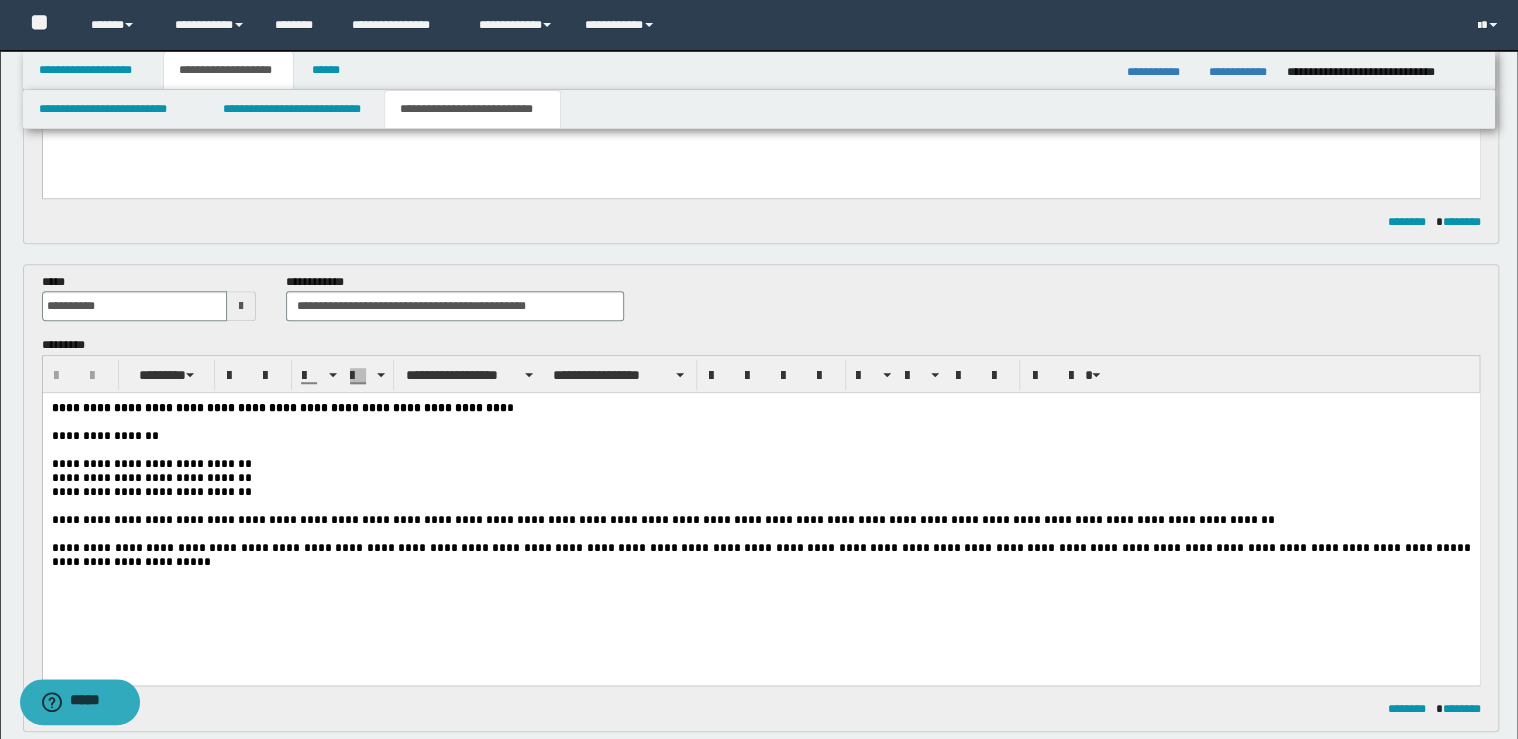 scroll, scrollTop: 720, scrollLeft: 0, axis: vertical 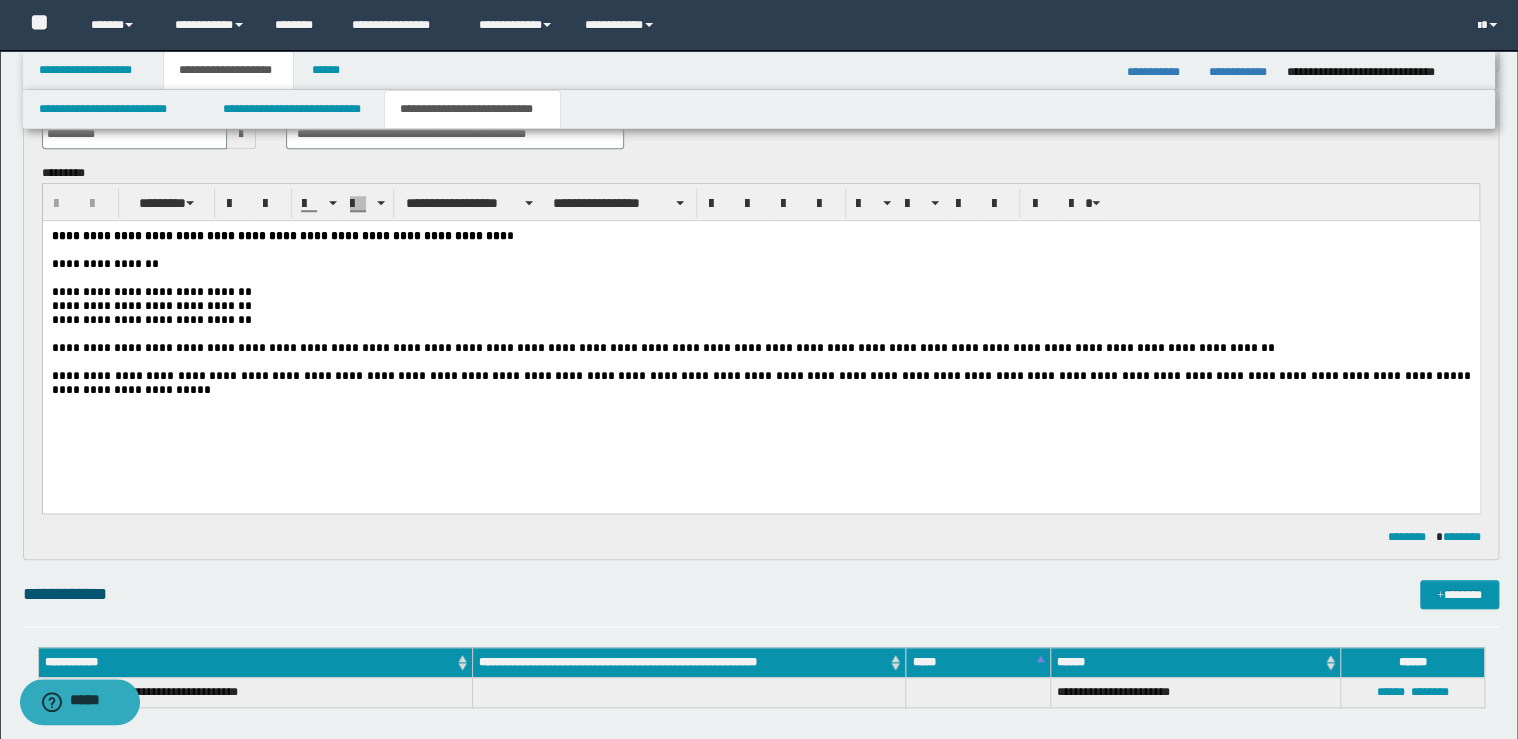 click on "**********" at bounding box center [760, 338] 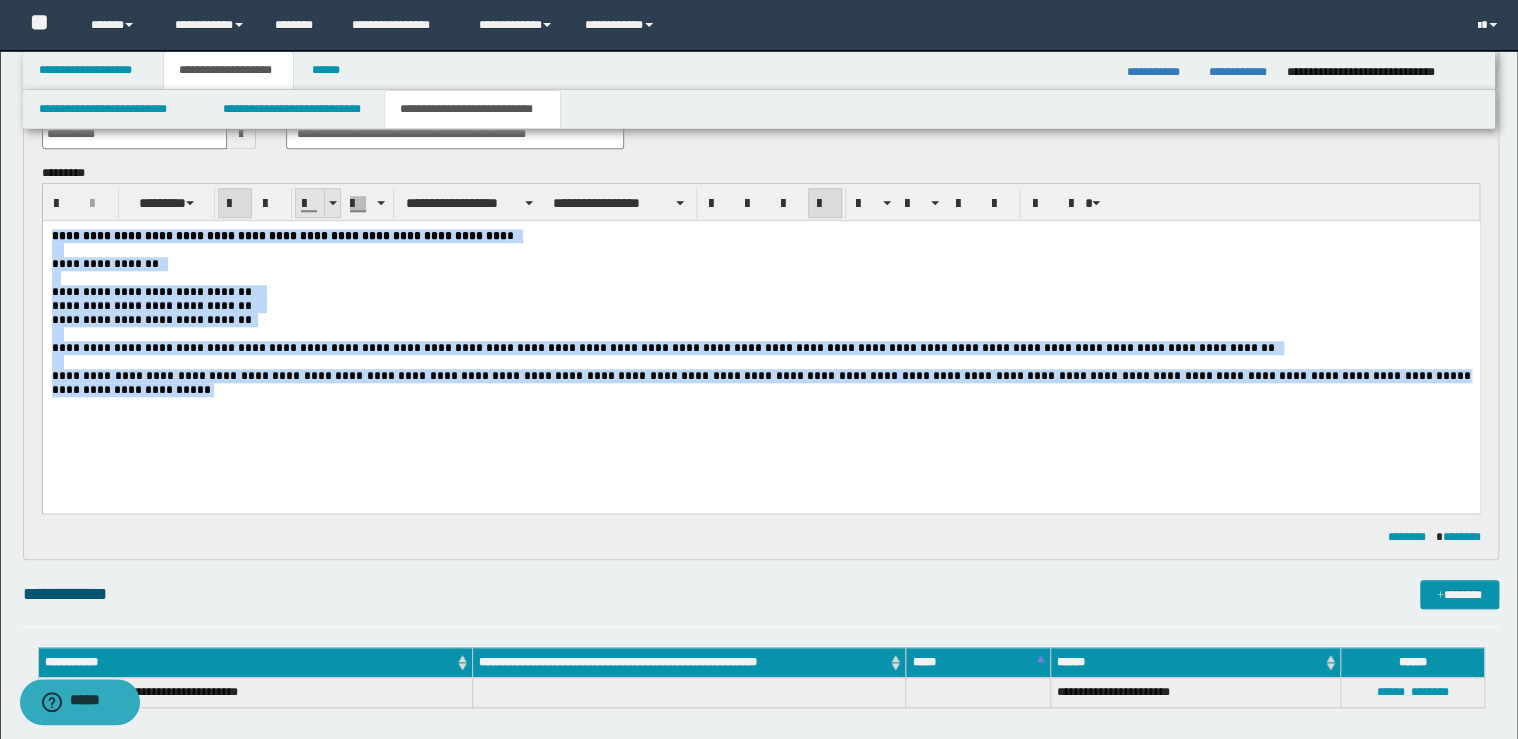 click at bounding box center [332, 203] 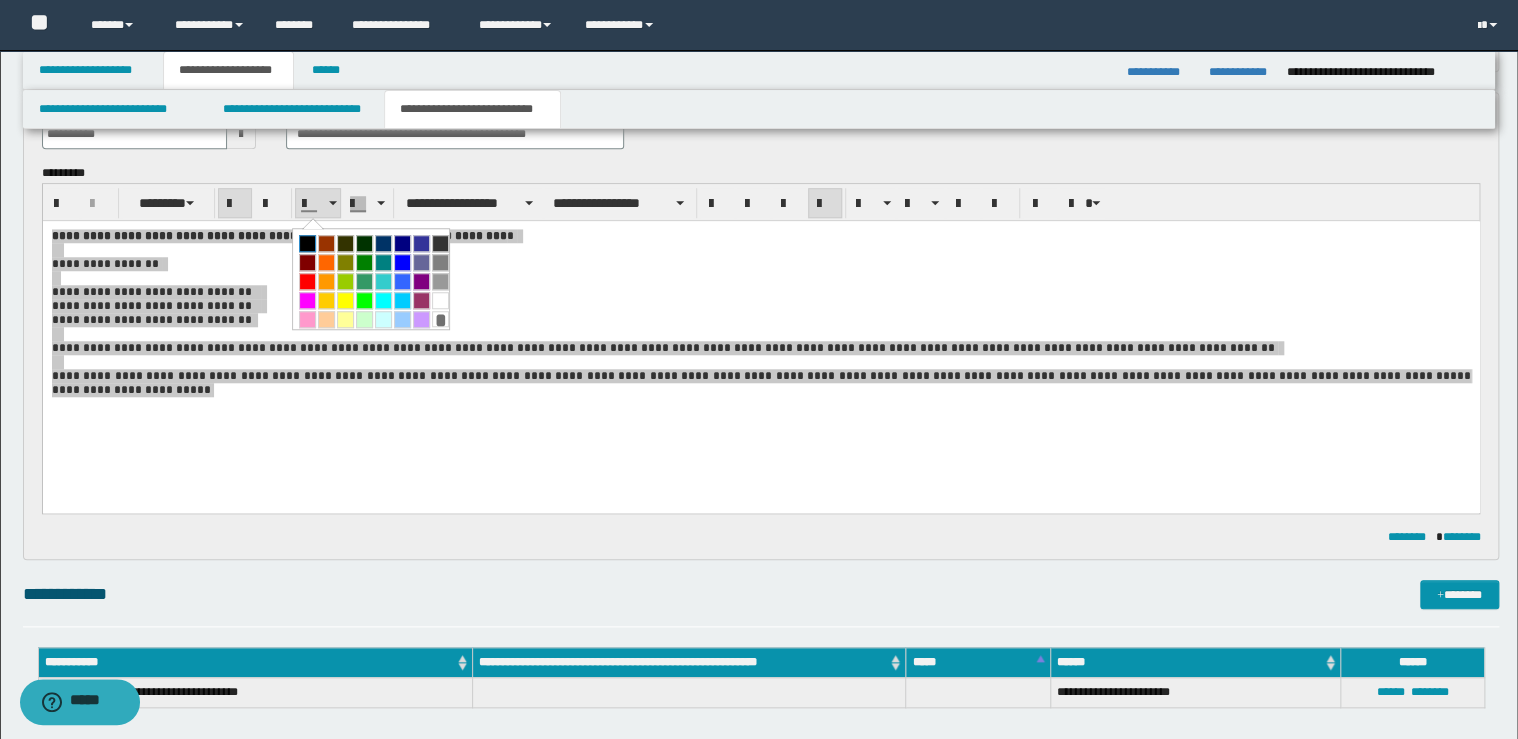 drag, startPoint x: 310, startPoint y: 240, endPoint x: 308, endPoint y: 3, distance: 237.00844 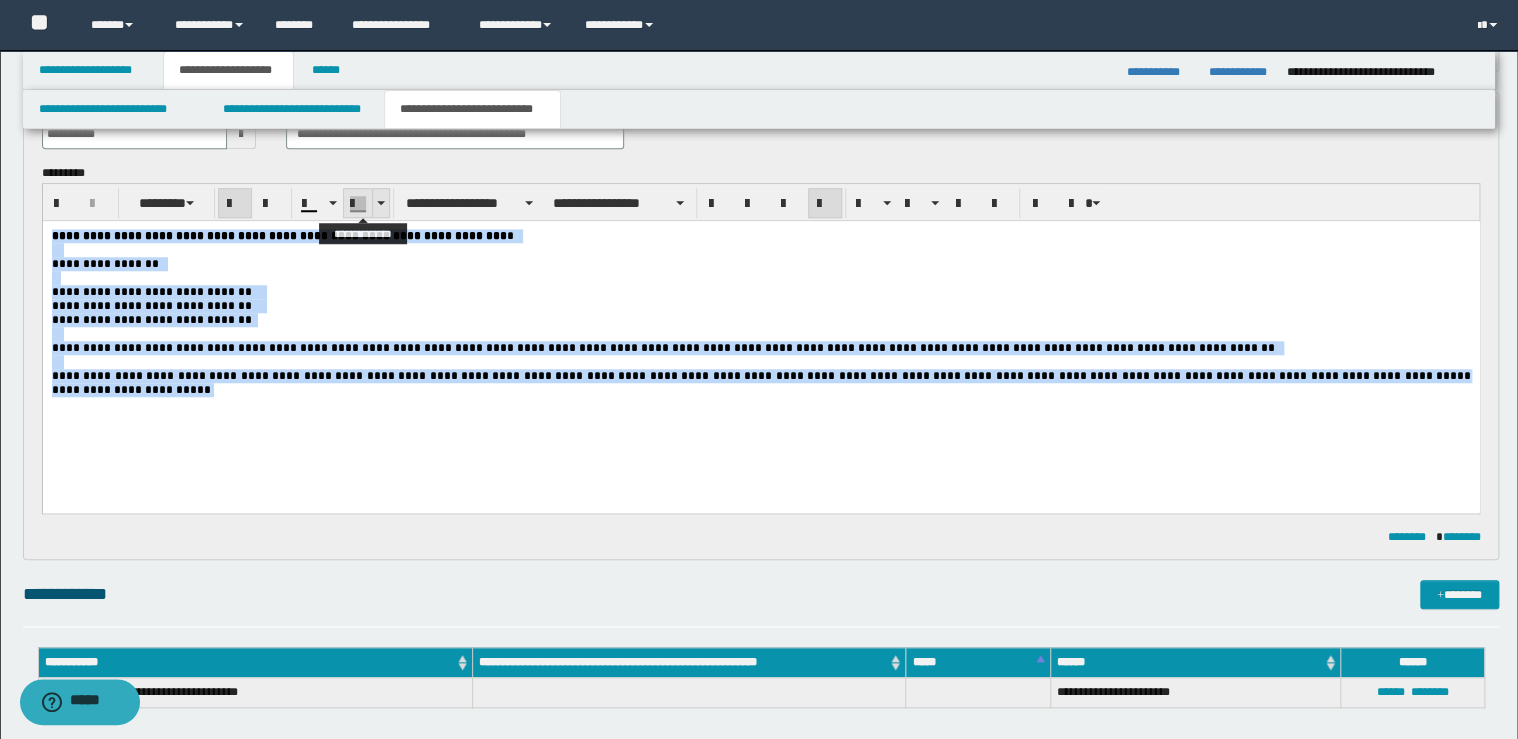 click at bounding box center [381, 203] 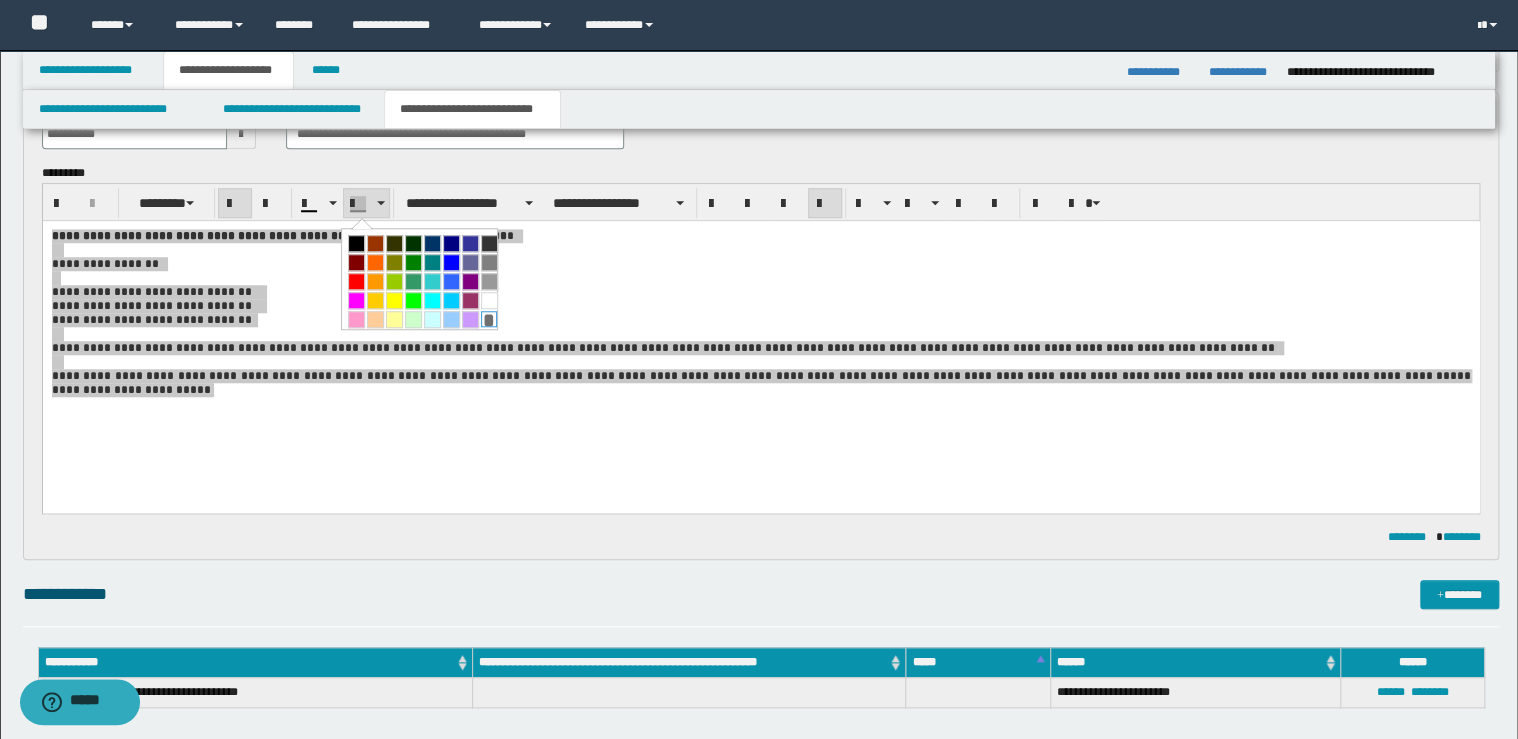 click on "*" at bounding box center [489, 319] 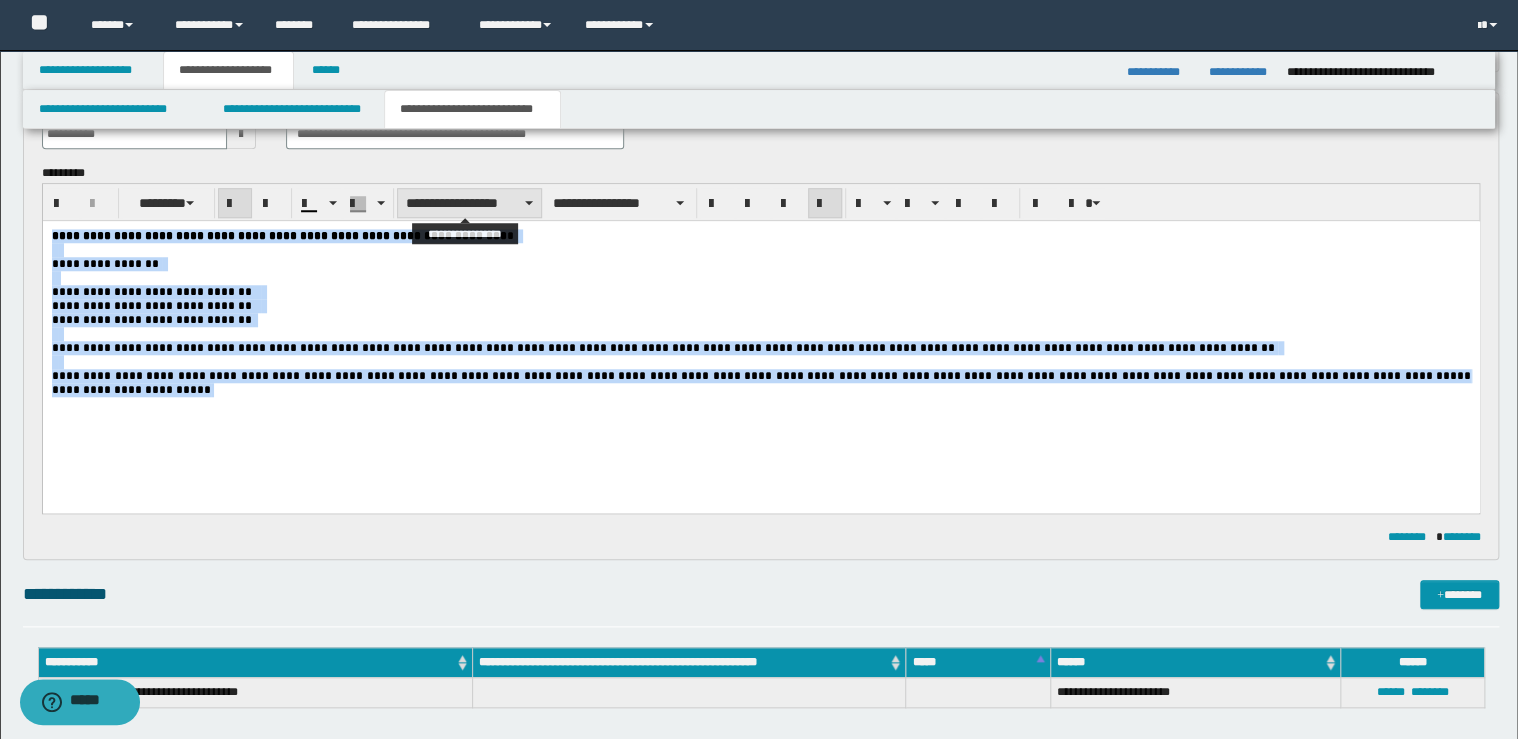 click on "**********" at bounding box center [469, 203] 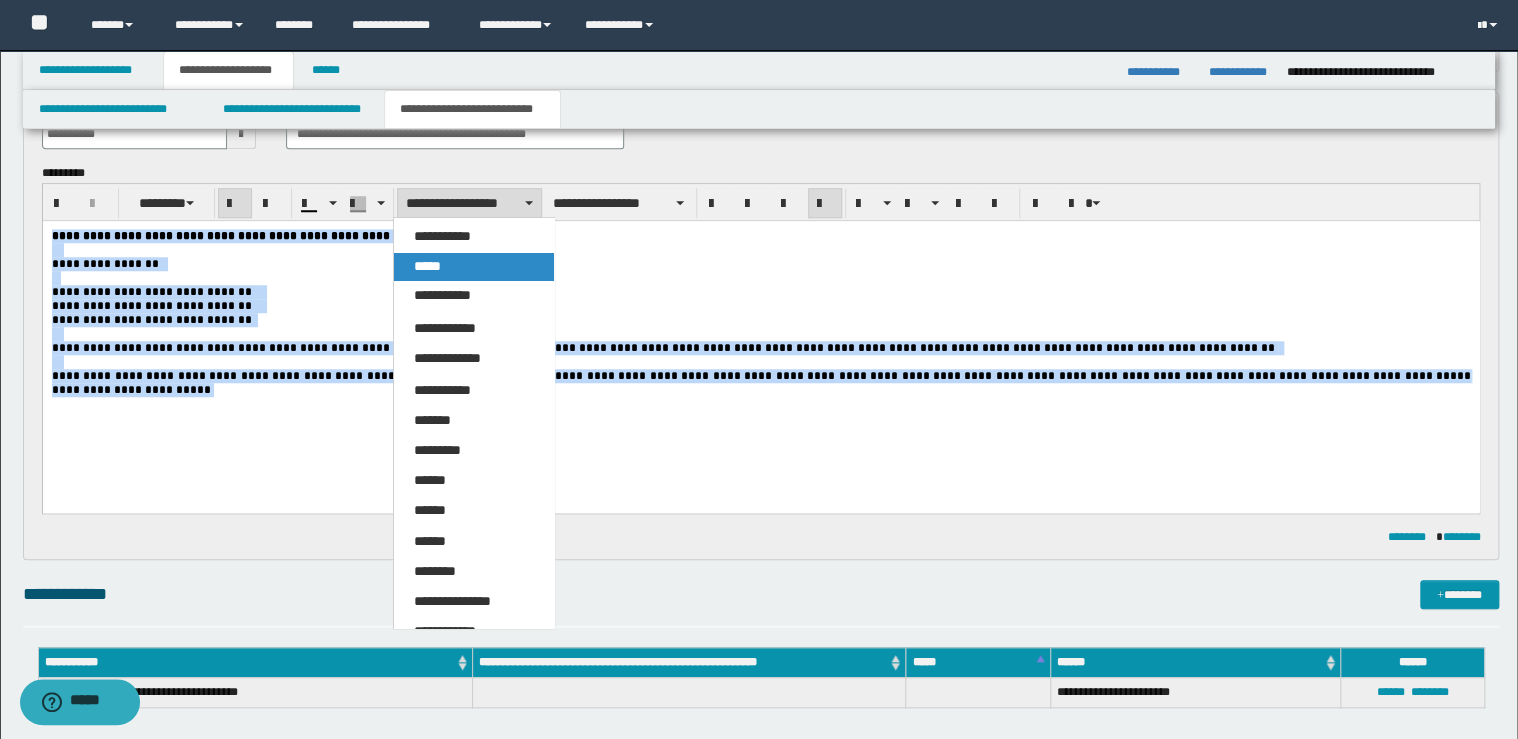 drag, startPoint x: 432, startPoint y: 272, endPoint x: 306, endPoint y: 6, distance: 294.33313 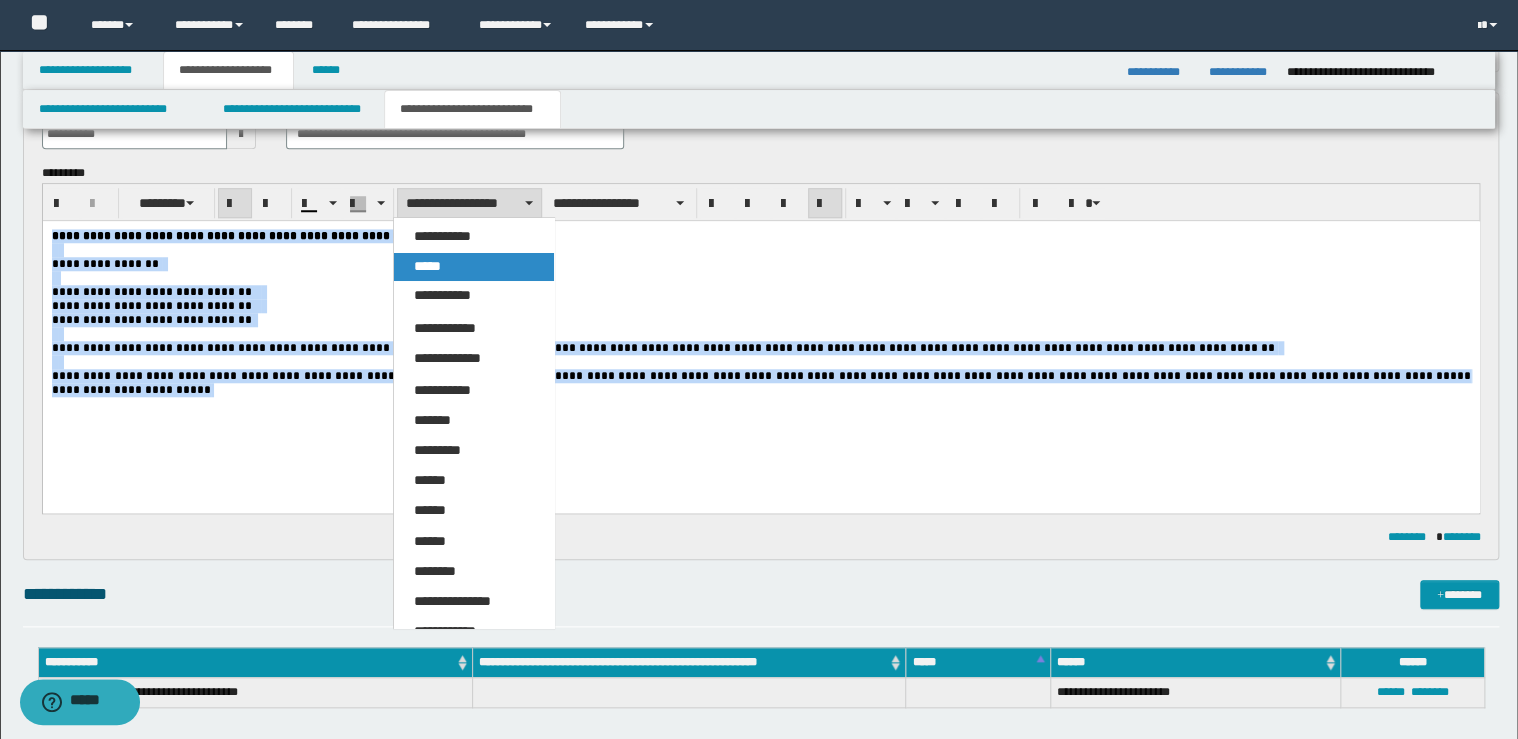 click on "*****" at bounding box center (427, 266) 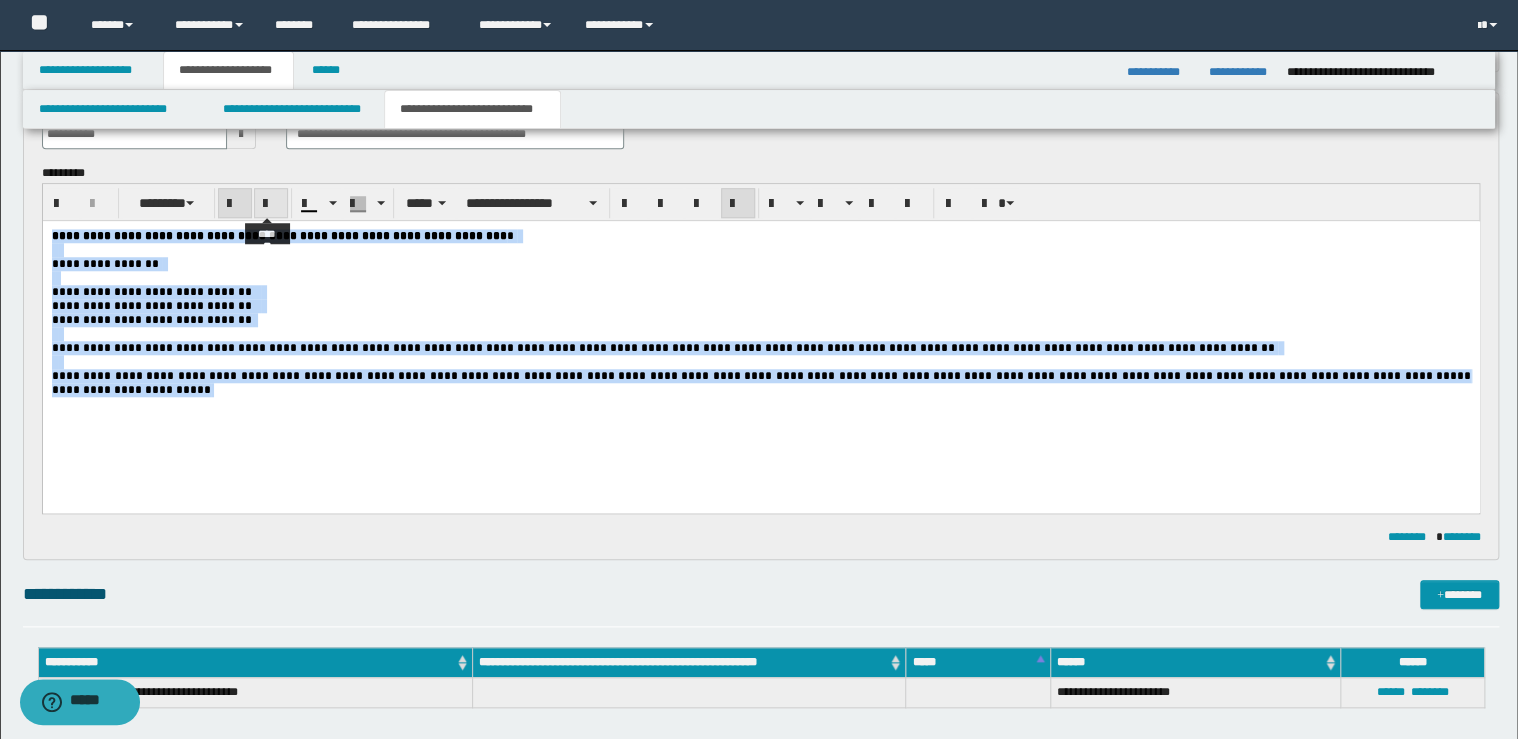 click at bounding box center [271, 204] 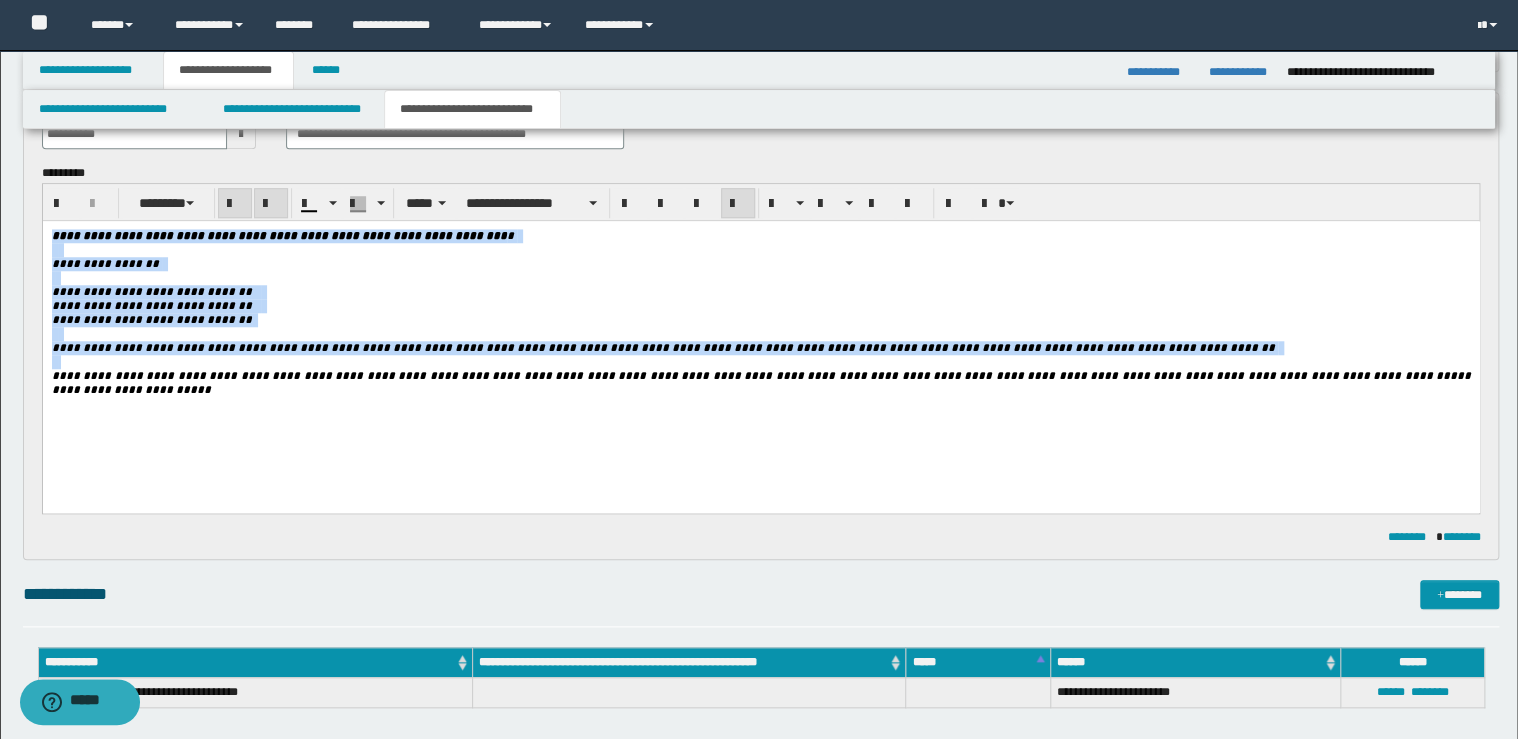 click at bounding box center (271, 204) 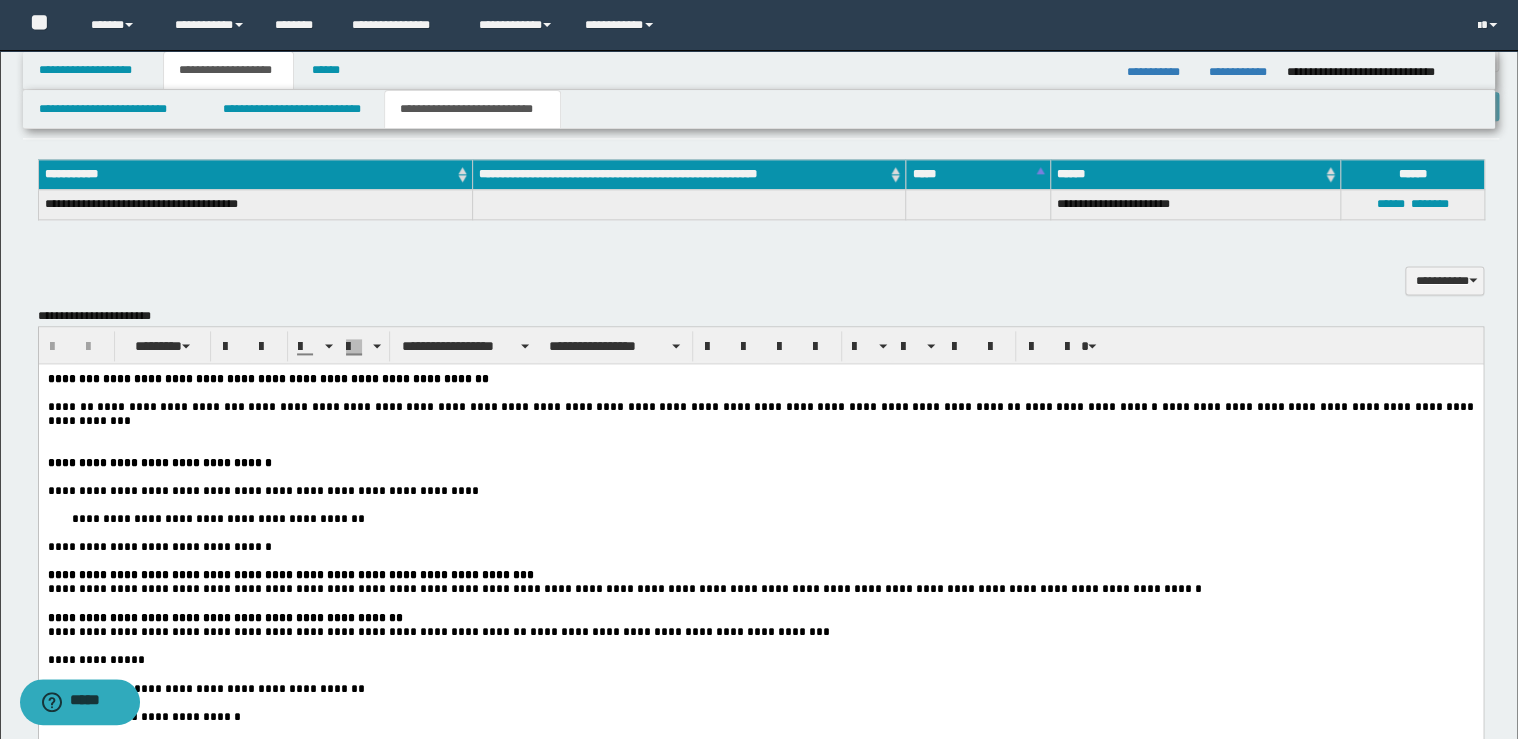 scroll, scrollTop: 1360, scrollLeft: 0, axis: vertical 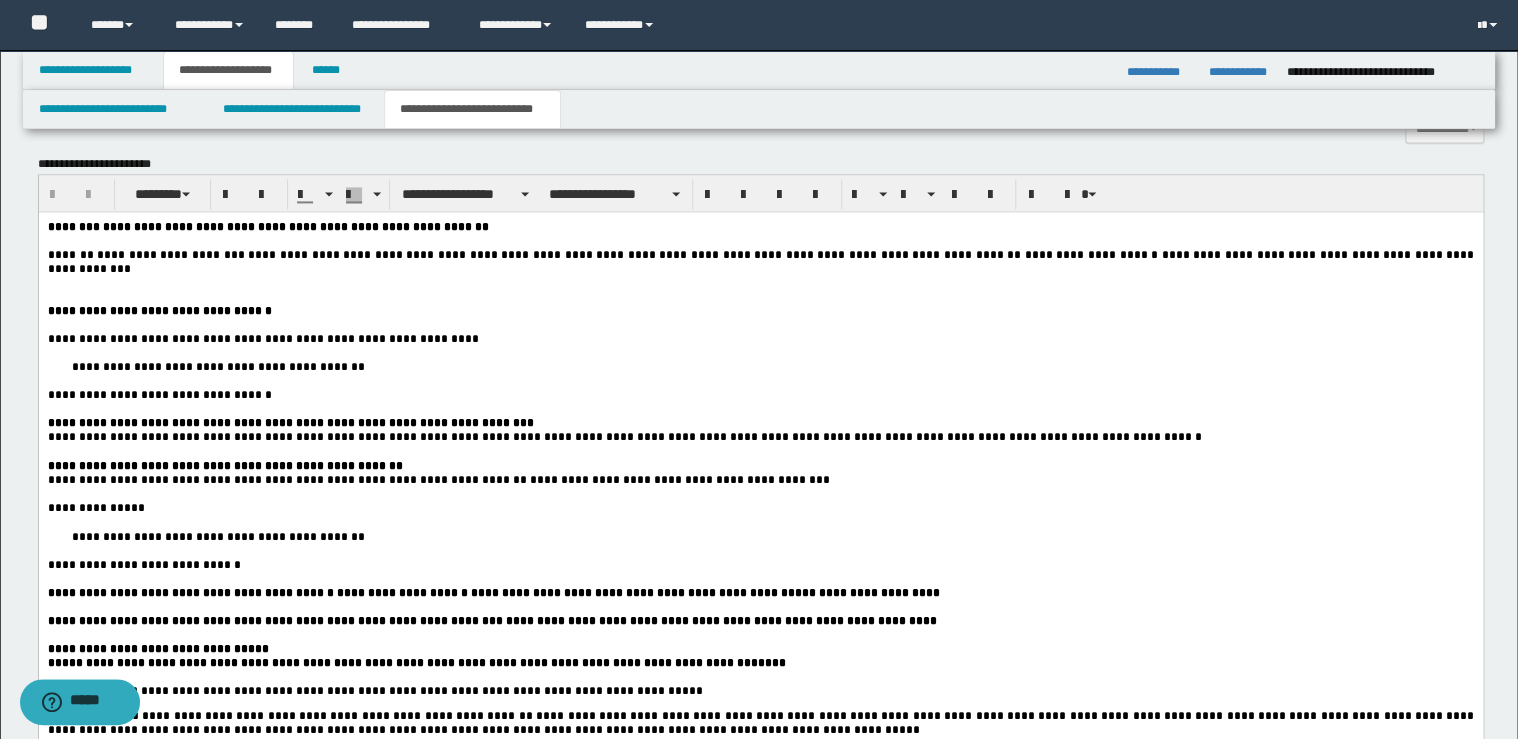 click at bounding box center [772, 452] 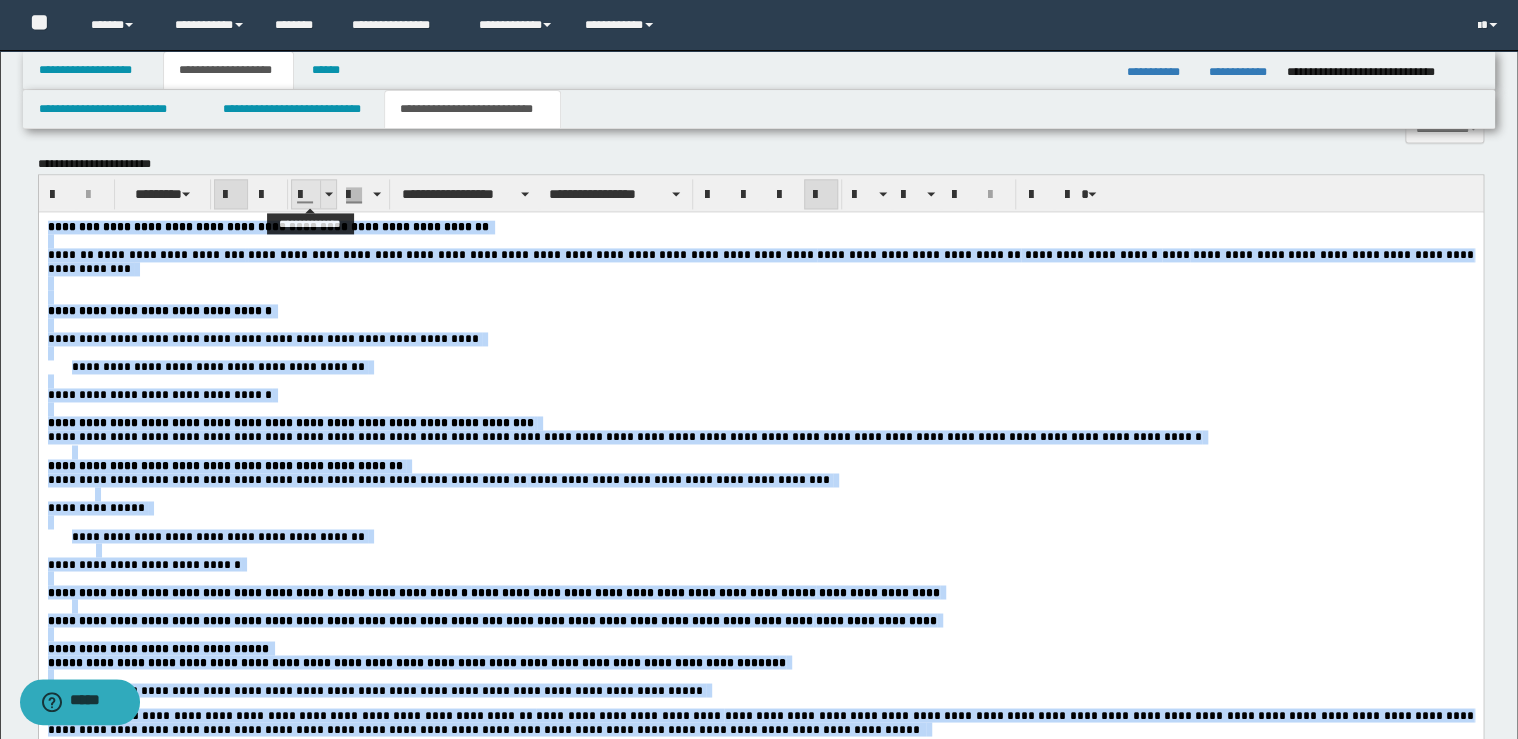 click at bounding box center (328, 194) 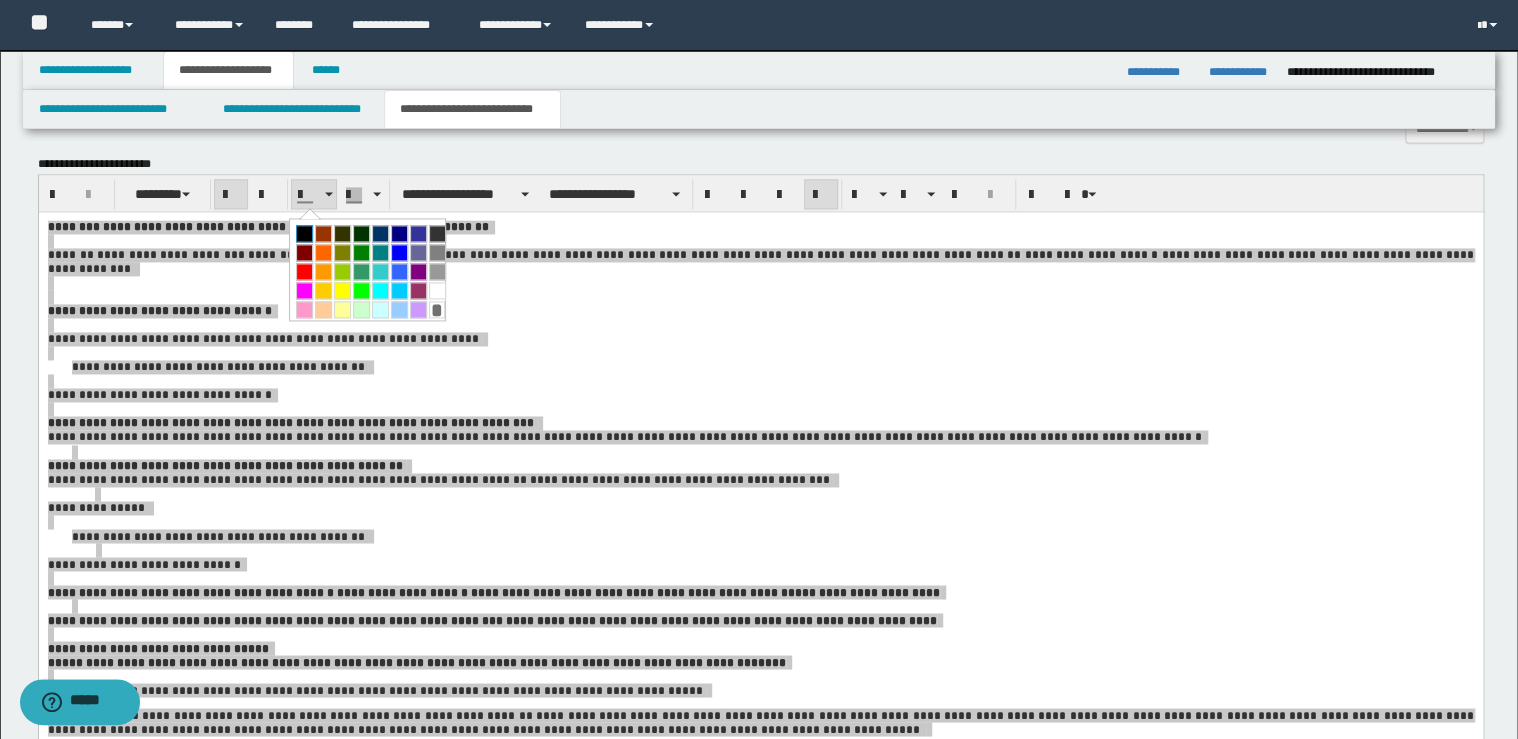 click at bounding box center [304, 233] 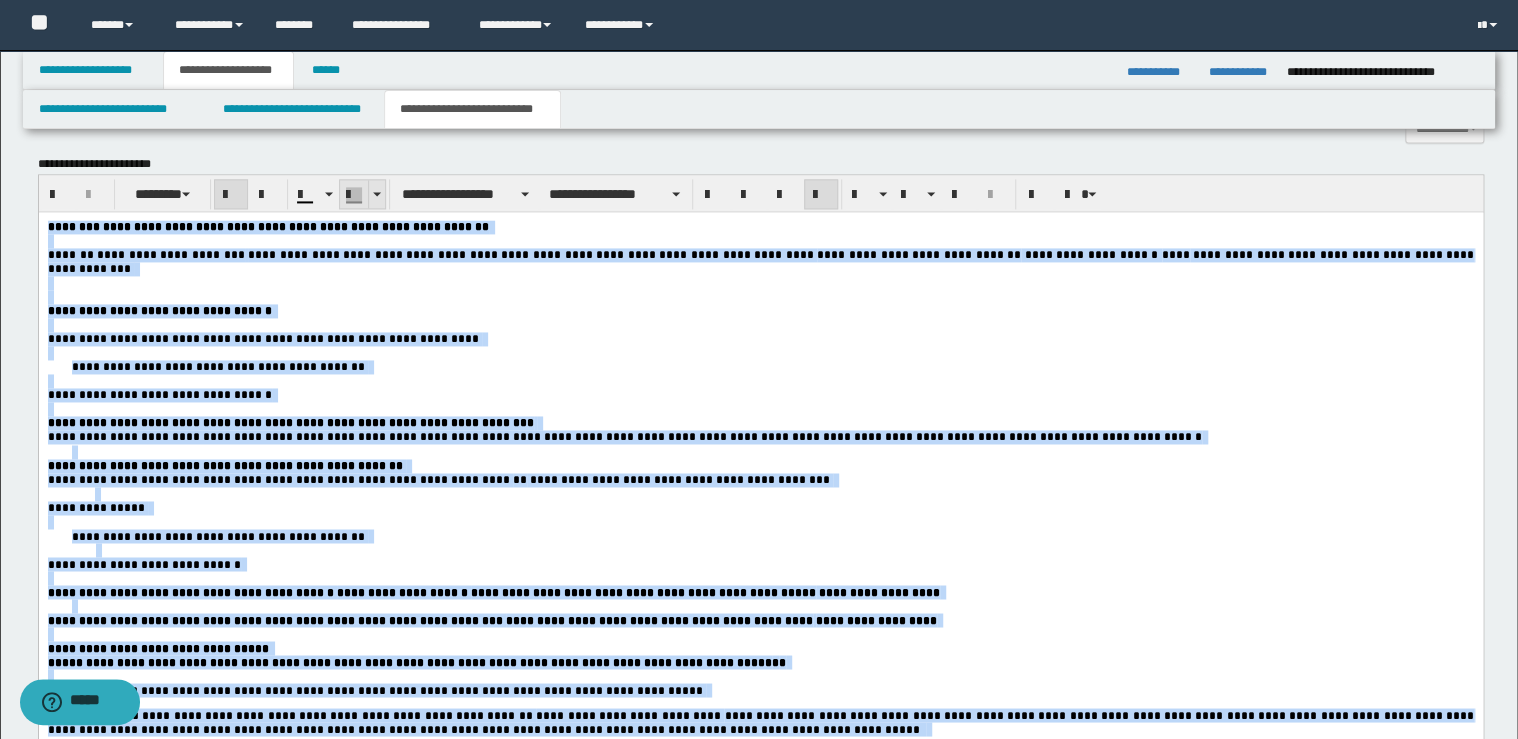 drag, startPoint x: 373, startPoint y: 183, endPoint x: 372, endPoint y: 204, distance: 21.023796 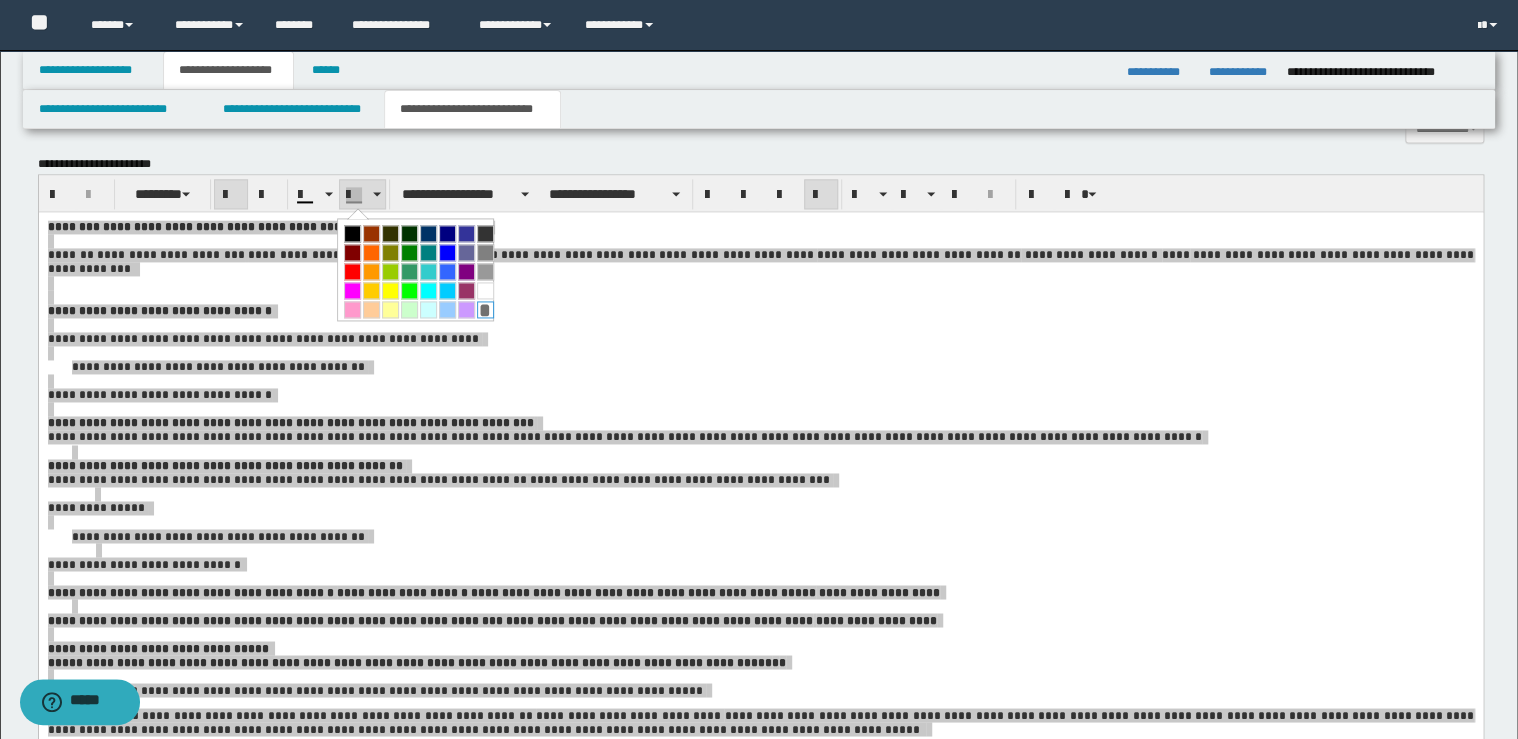 click on "*" at bounding box center [485, 309] 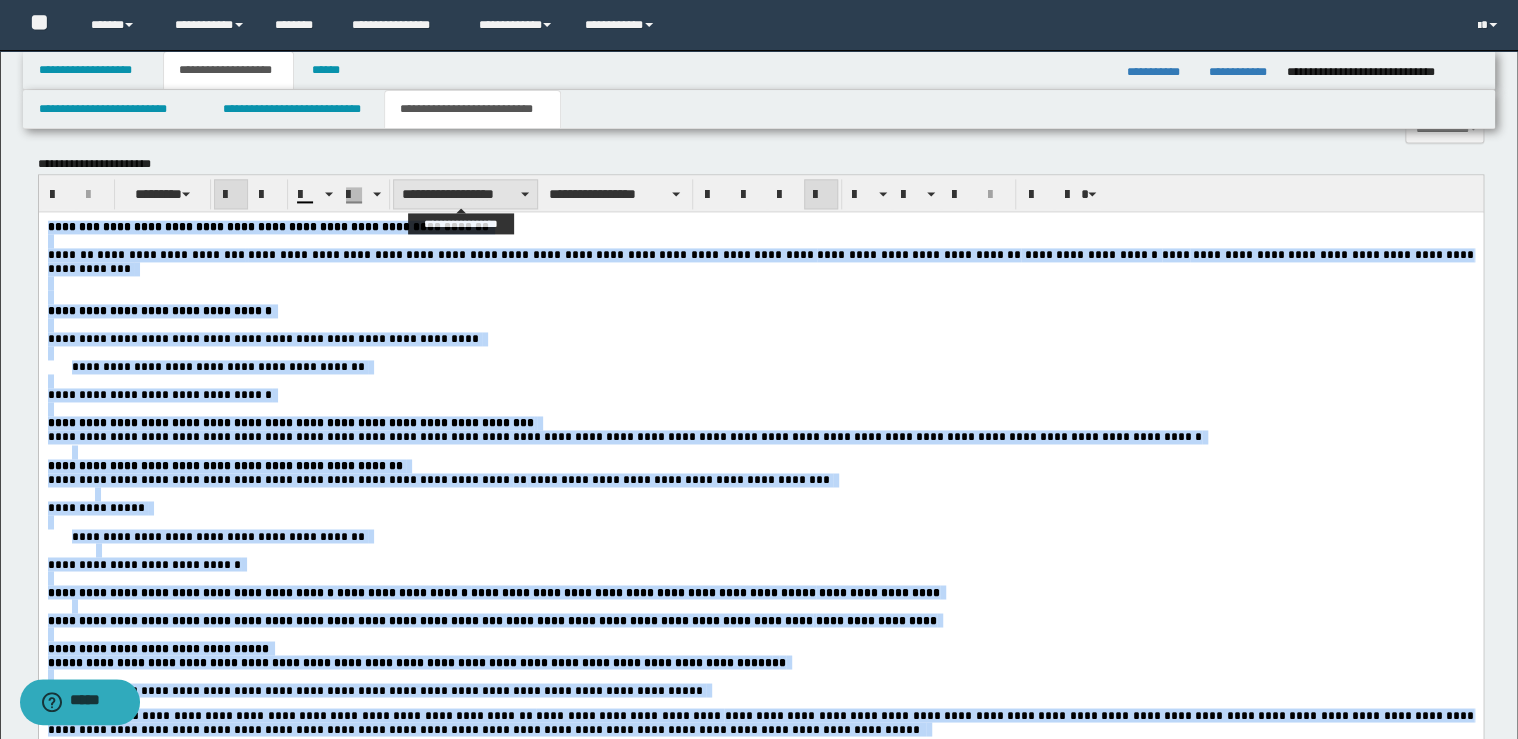 click on "**********" at bounding box center [465, 194] 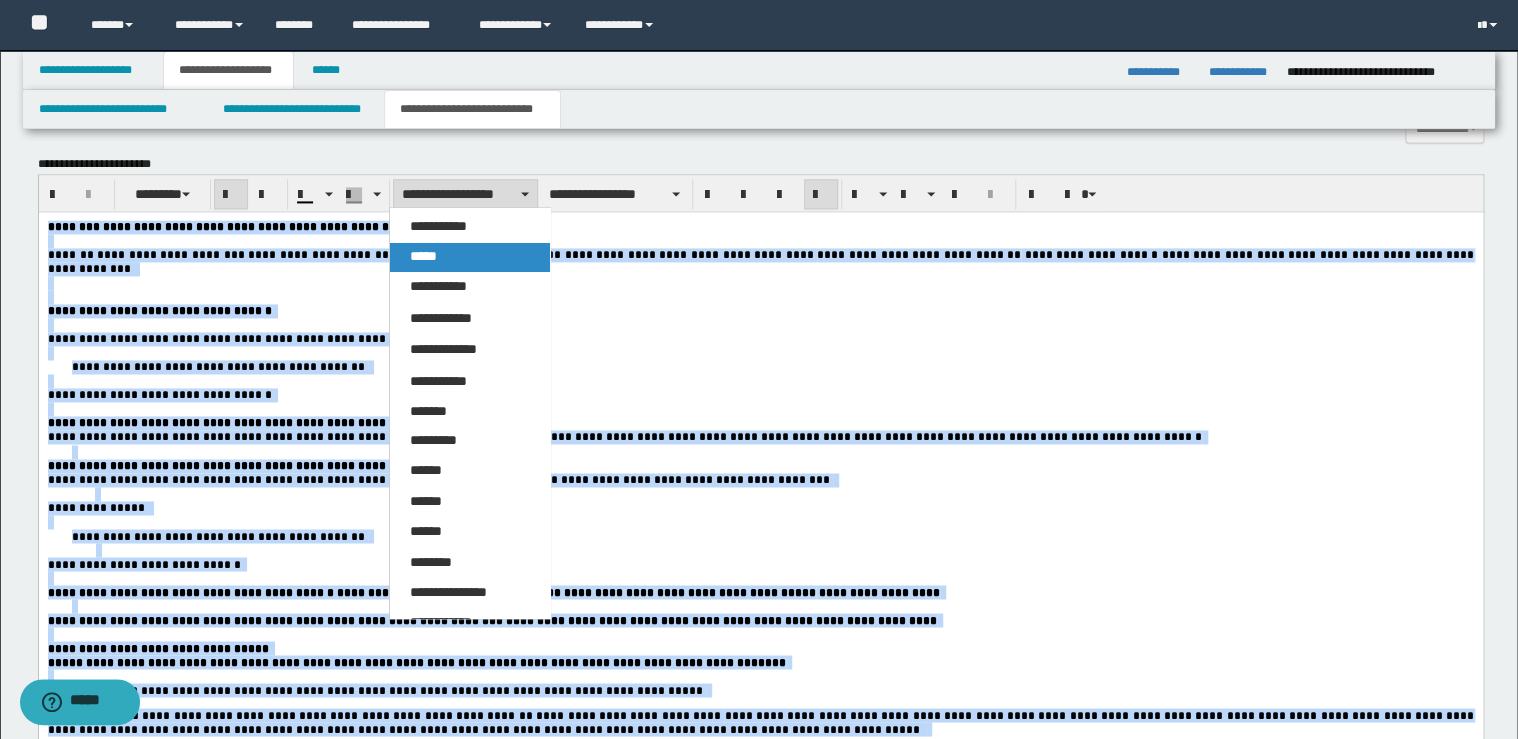 click on "*****" at bounding box center (470, 257) 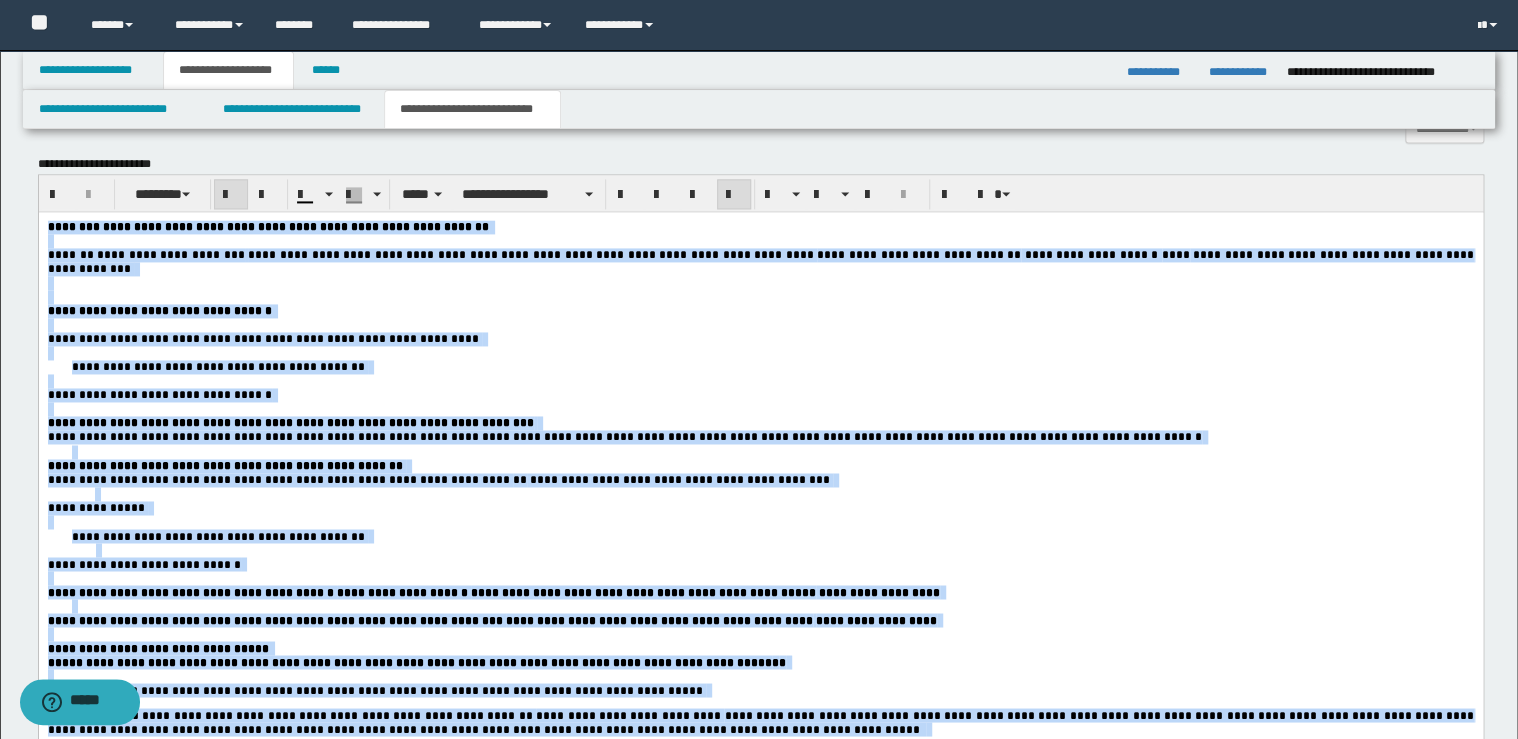 click at bounding box center (734, 195) 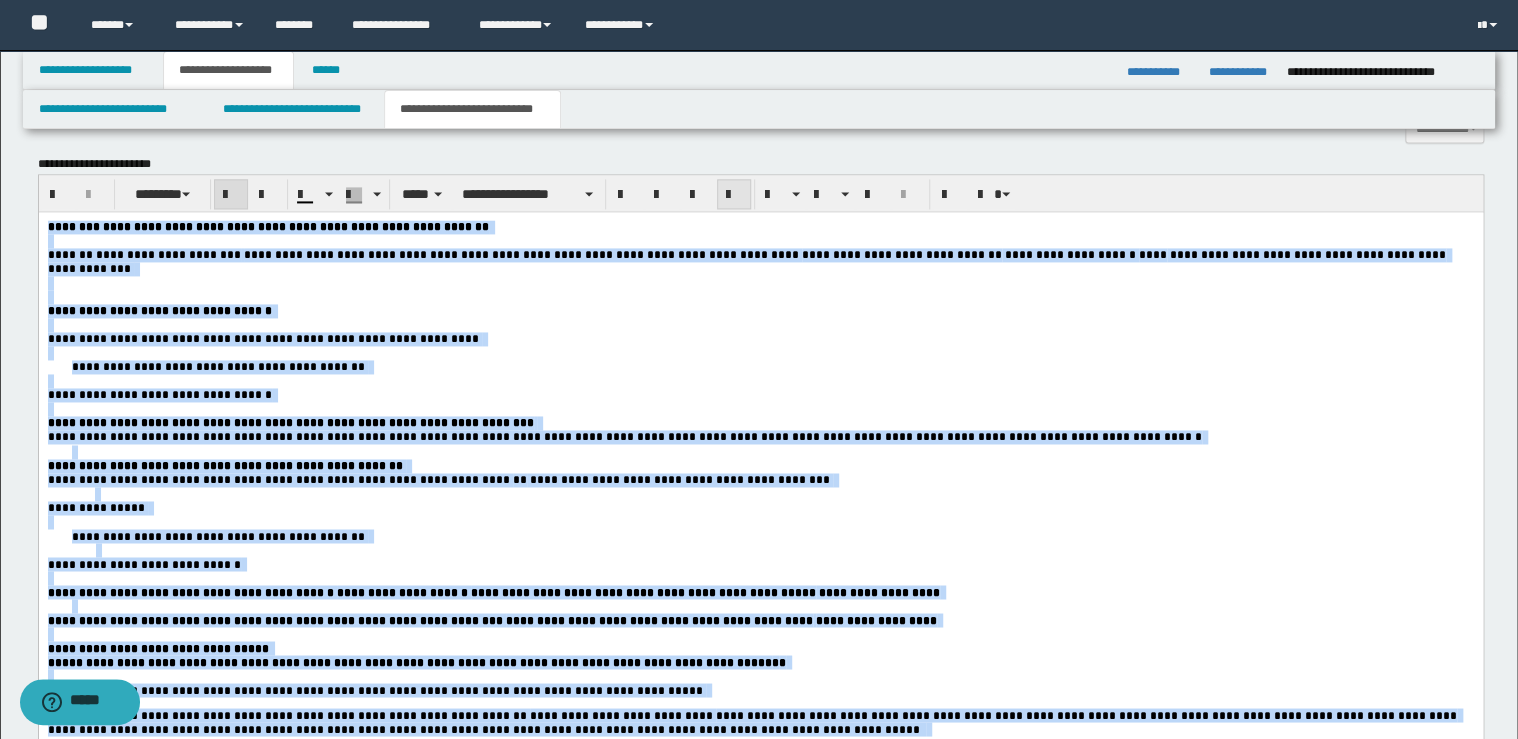 click at bounding box center [734, 195] 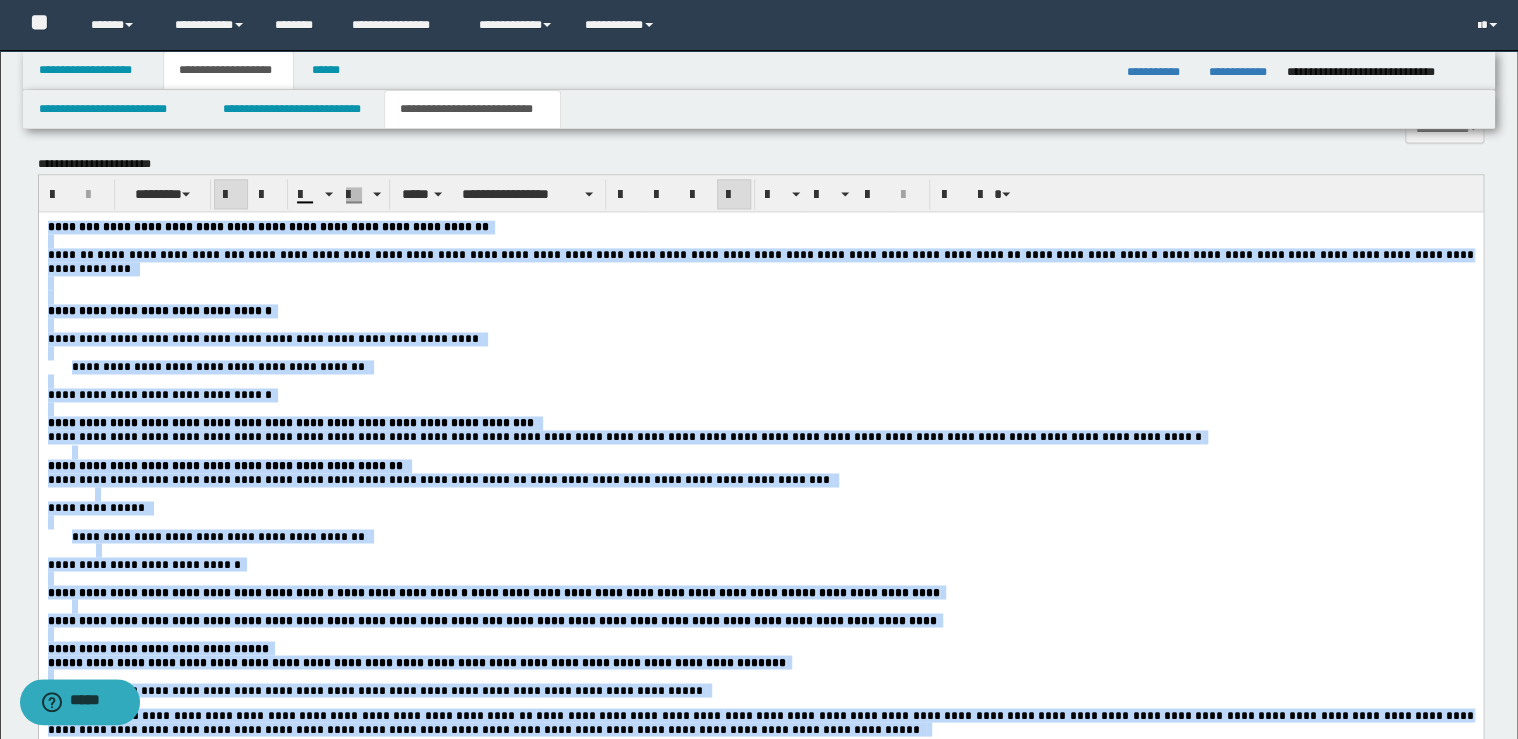 click at bounding box center [760, 381] 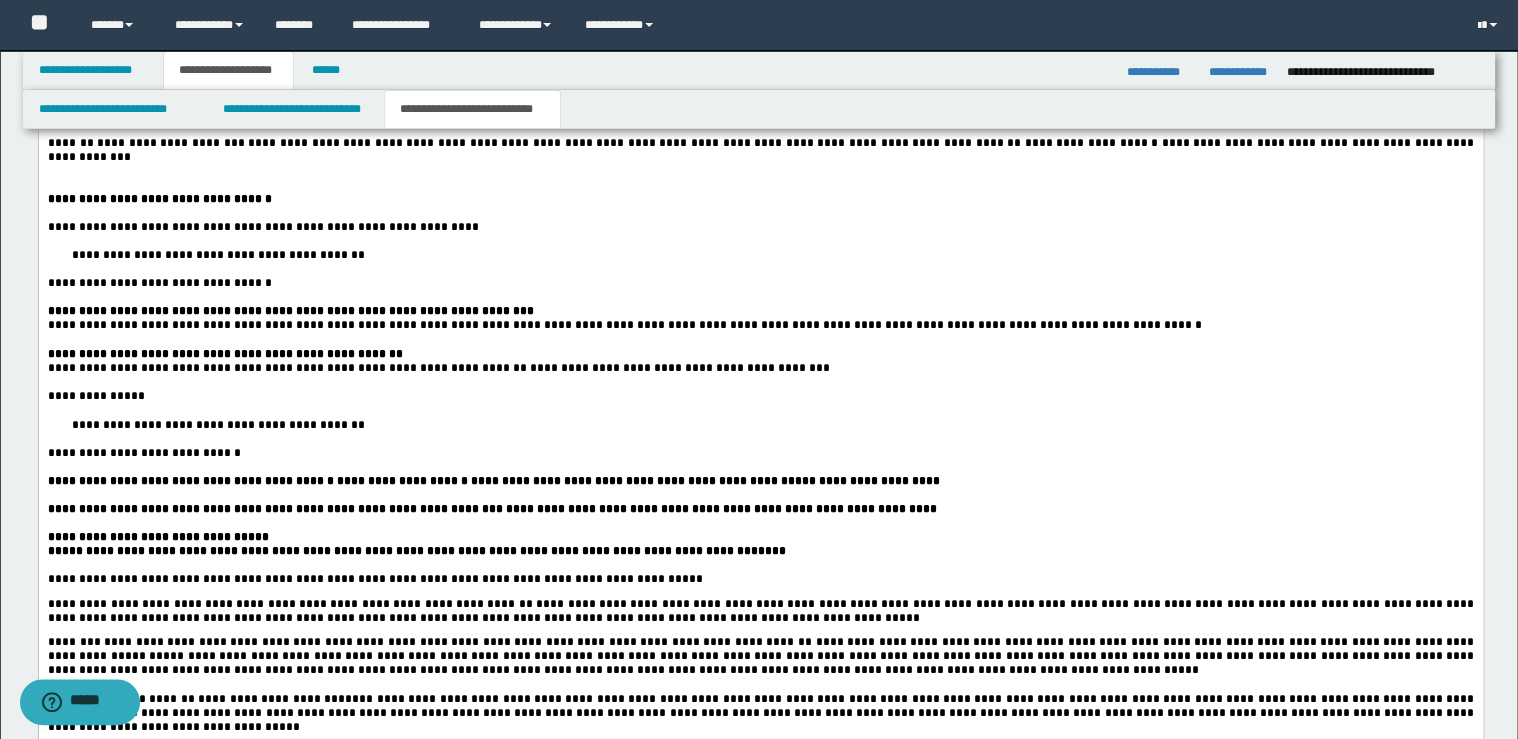 scroll, scrollTop: 1360, scrollLeft: 0, axis: vertical 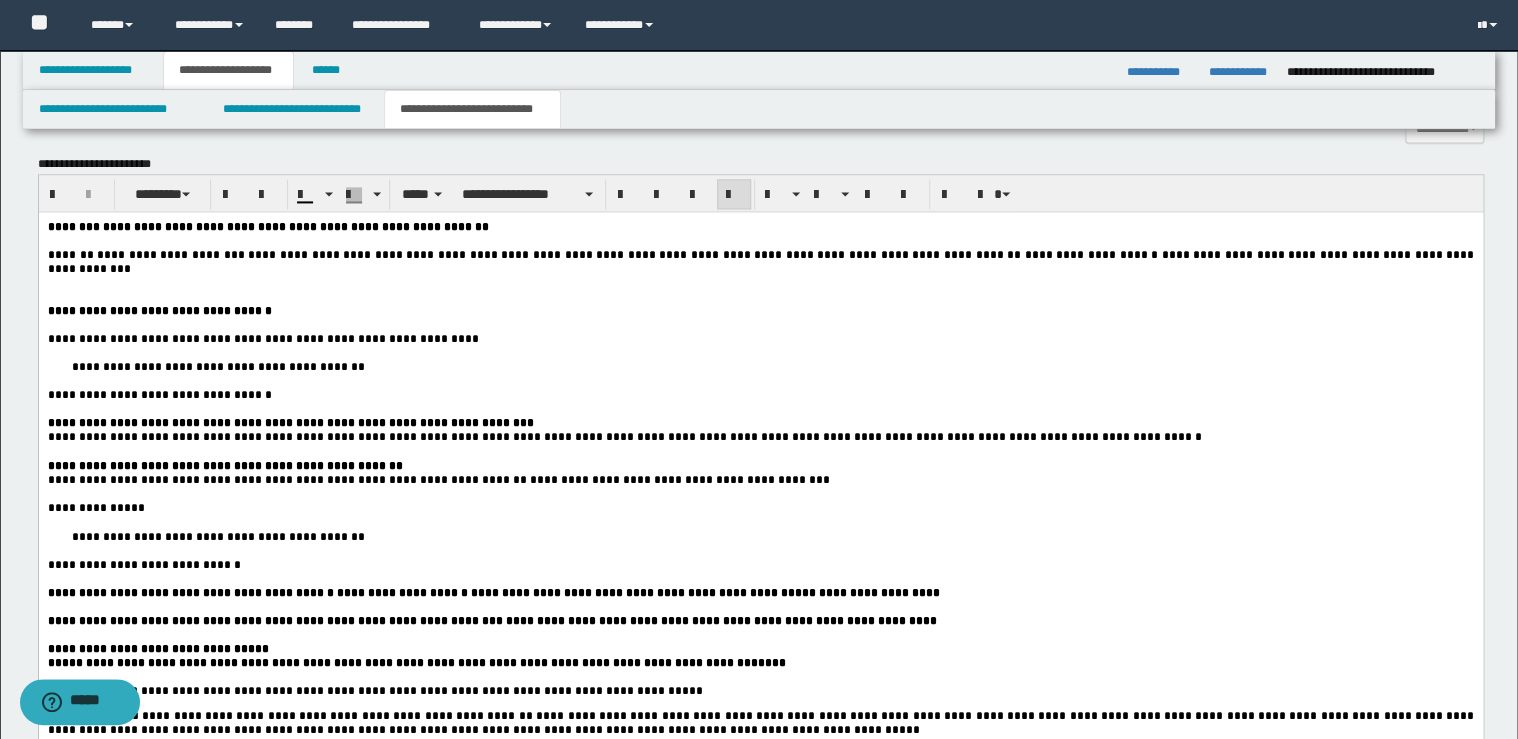 click on "**********" at bounding box center (760, 367) 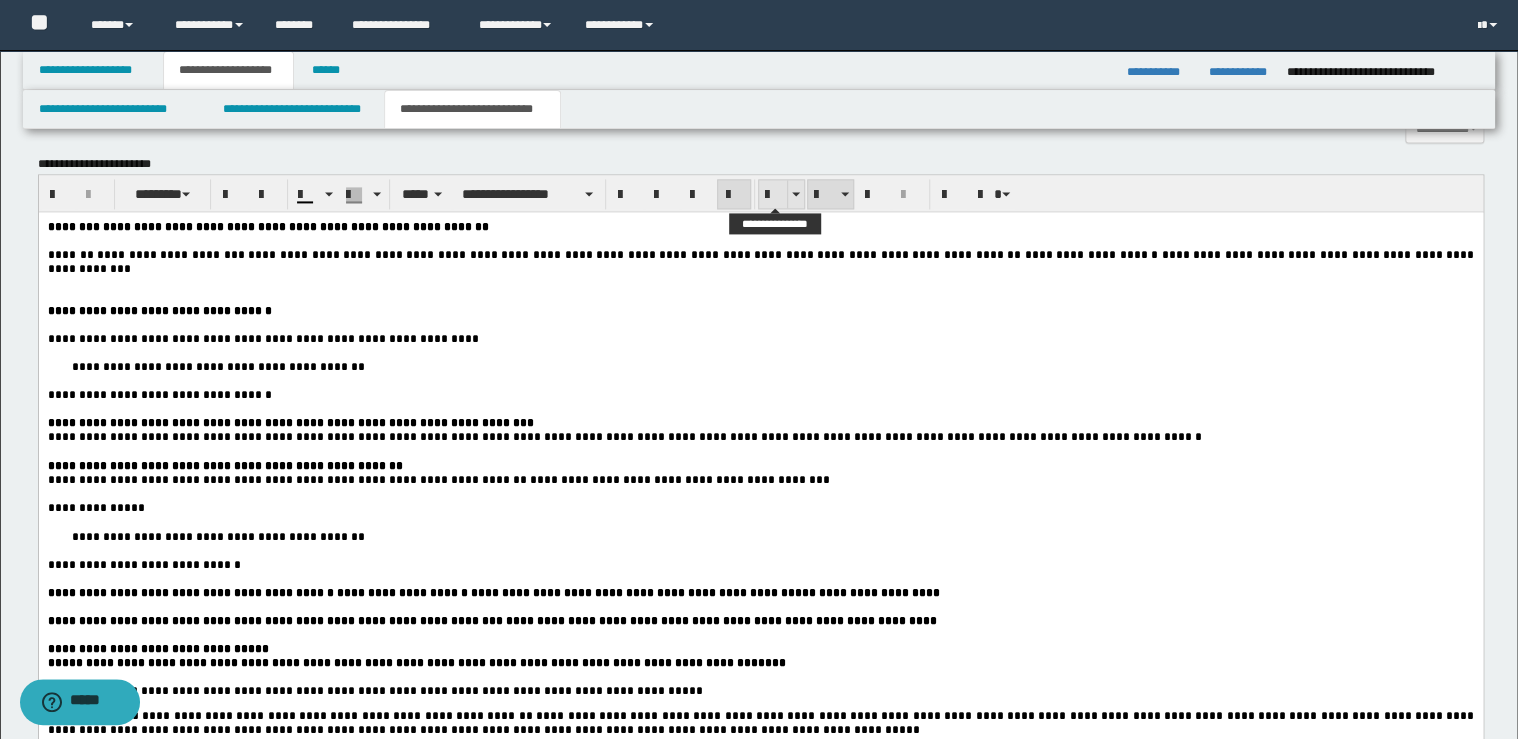 click at bounding box center [773, 195] 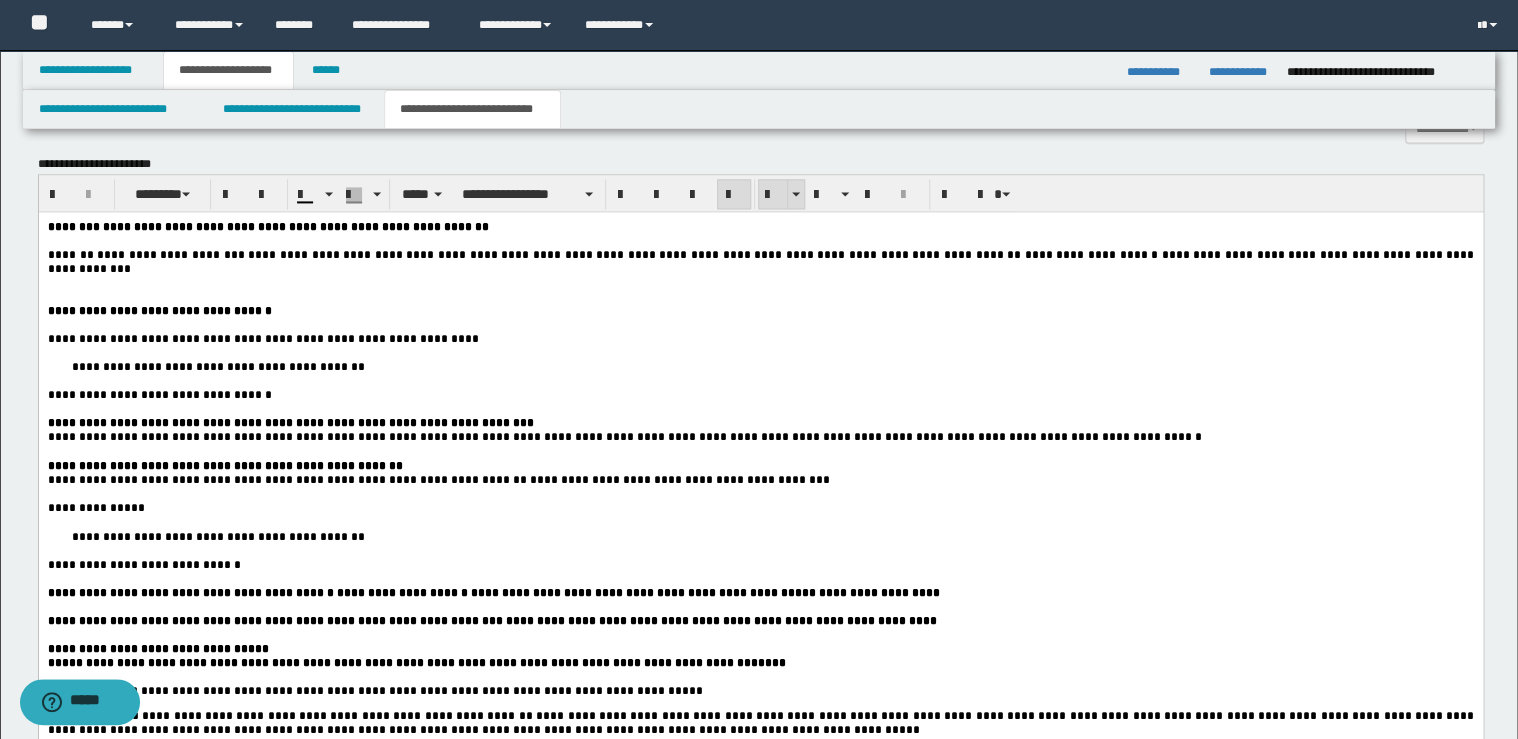 click at bounding box center (773, 195) 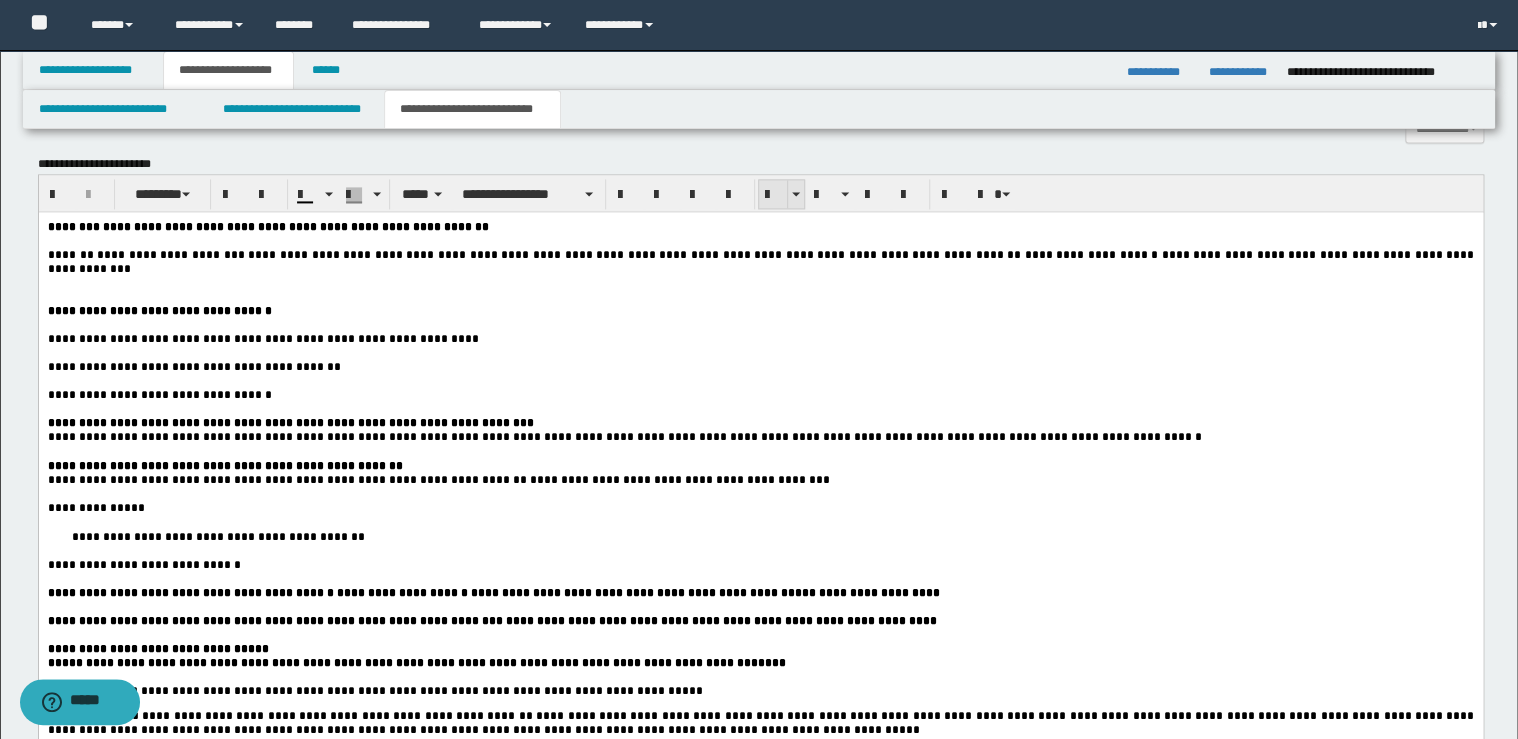 click at bounding box center [773, 195] 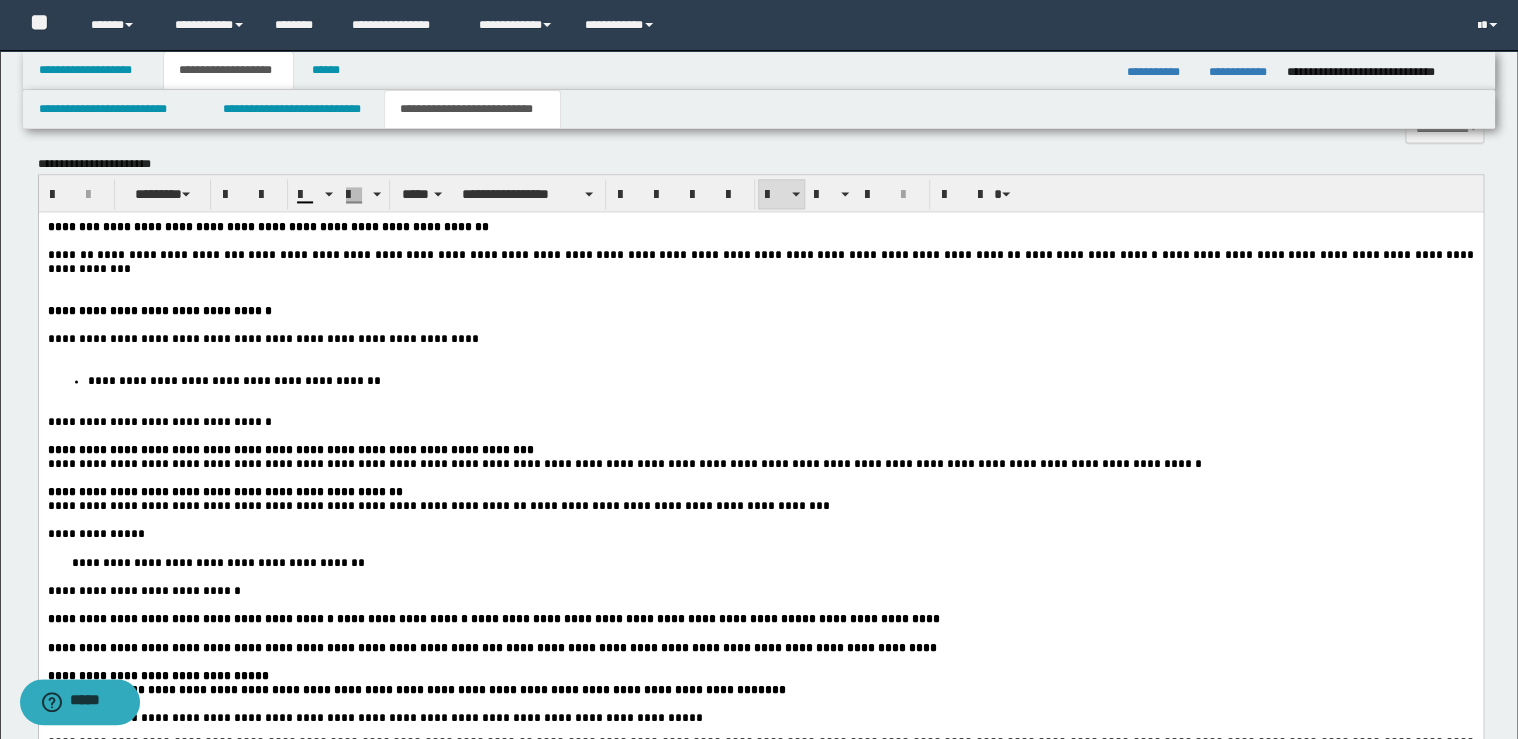 click at bounding box center (760, 353) 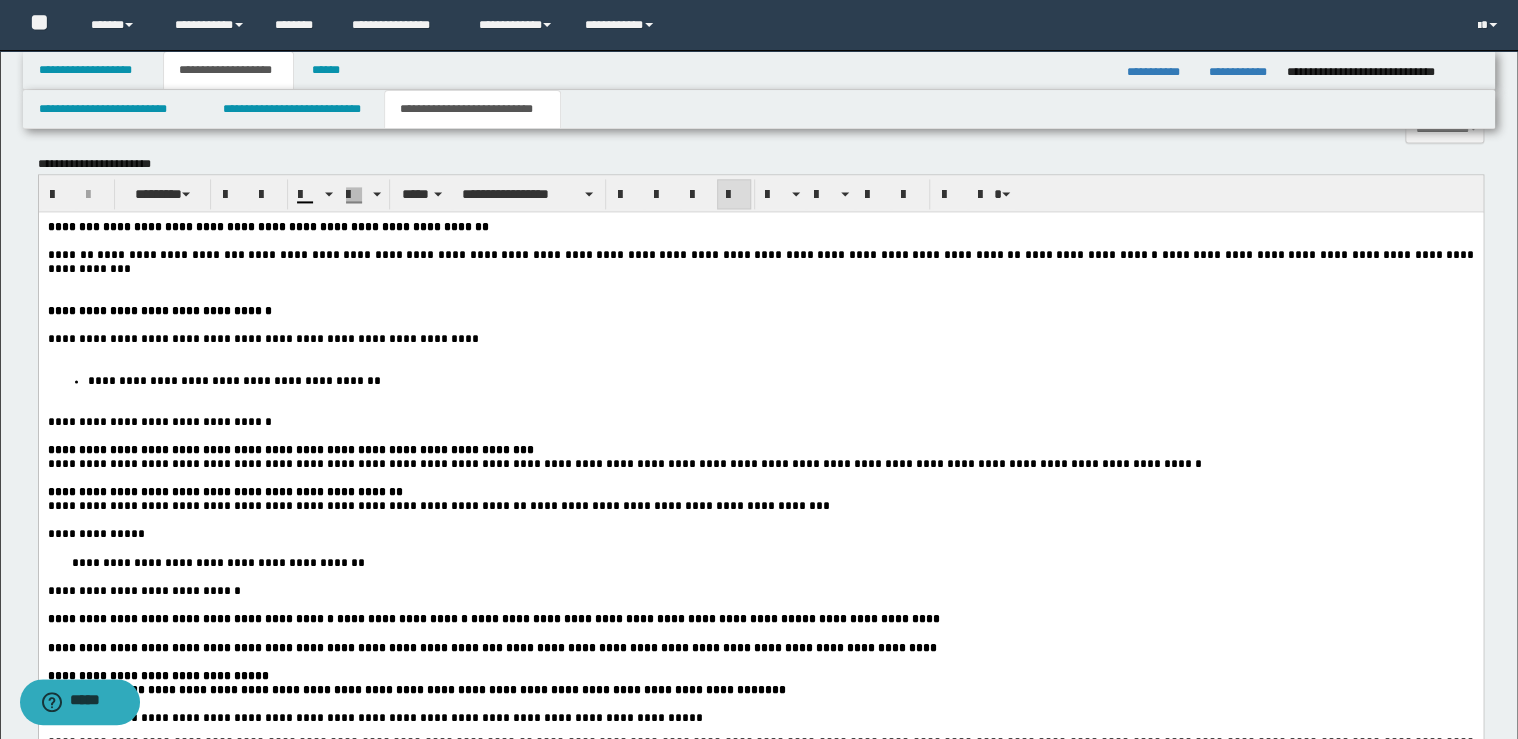 click on "**********" at bounding box center [760, 339] 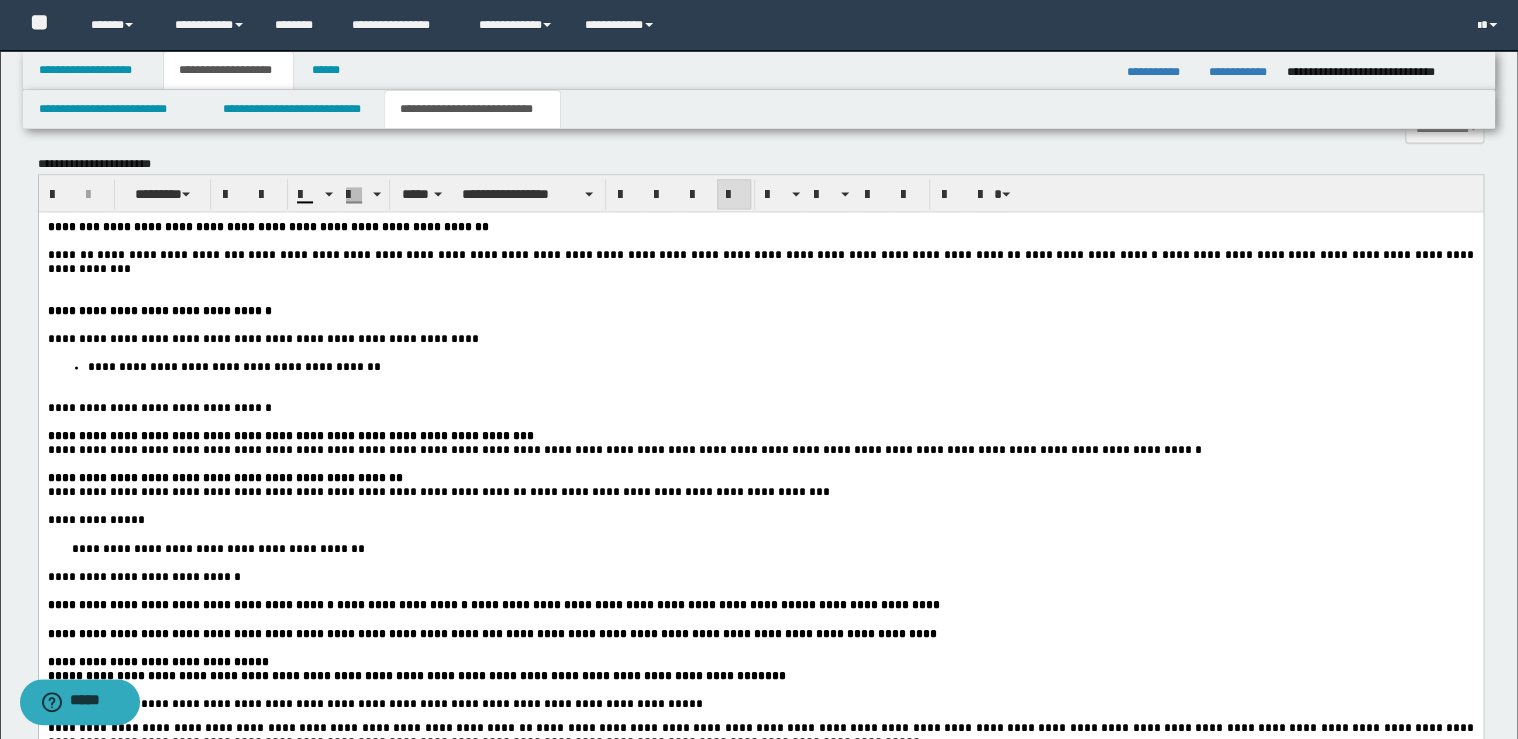 click on "**********" at bounding box center [780, 367] 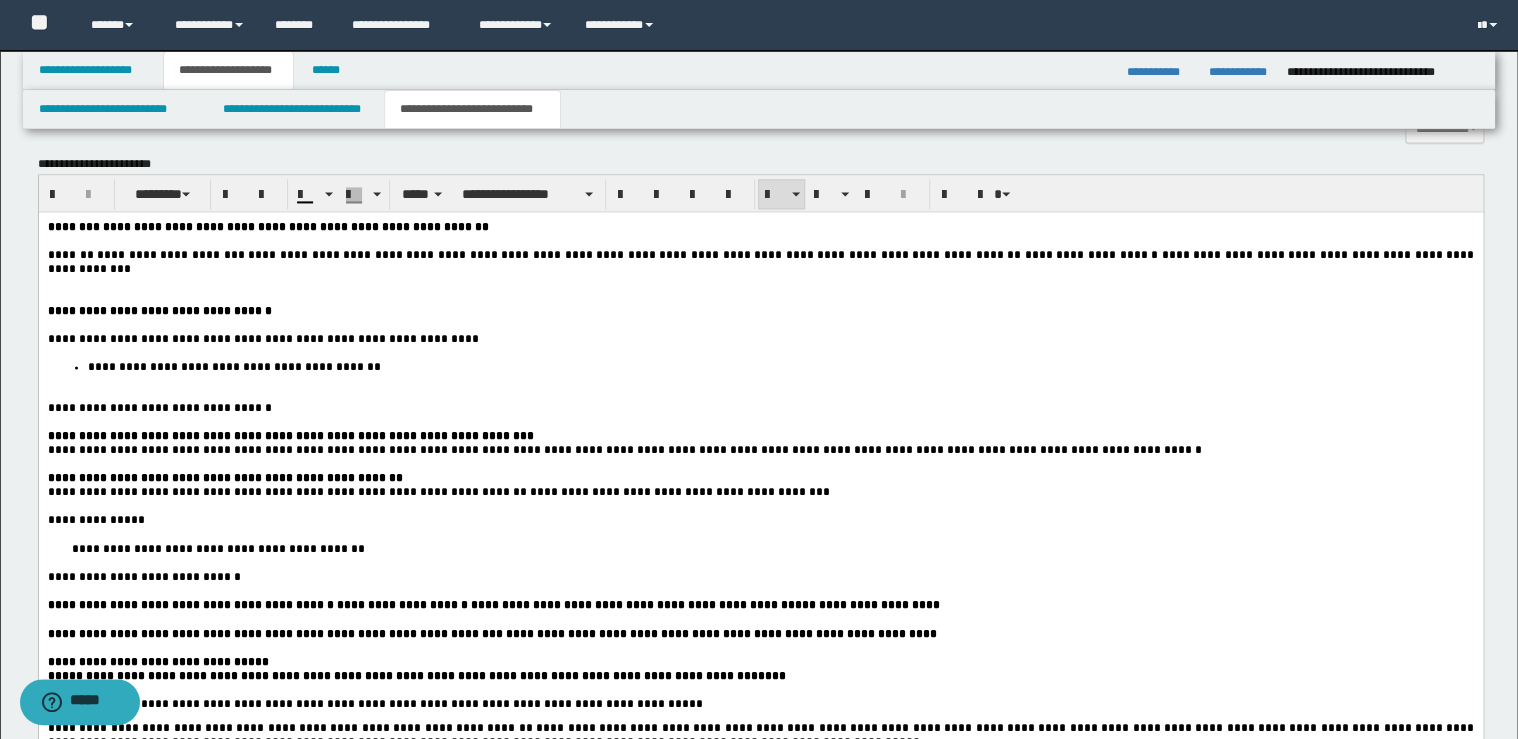 type 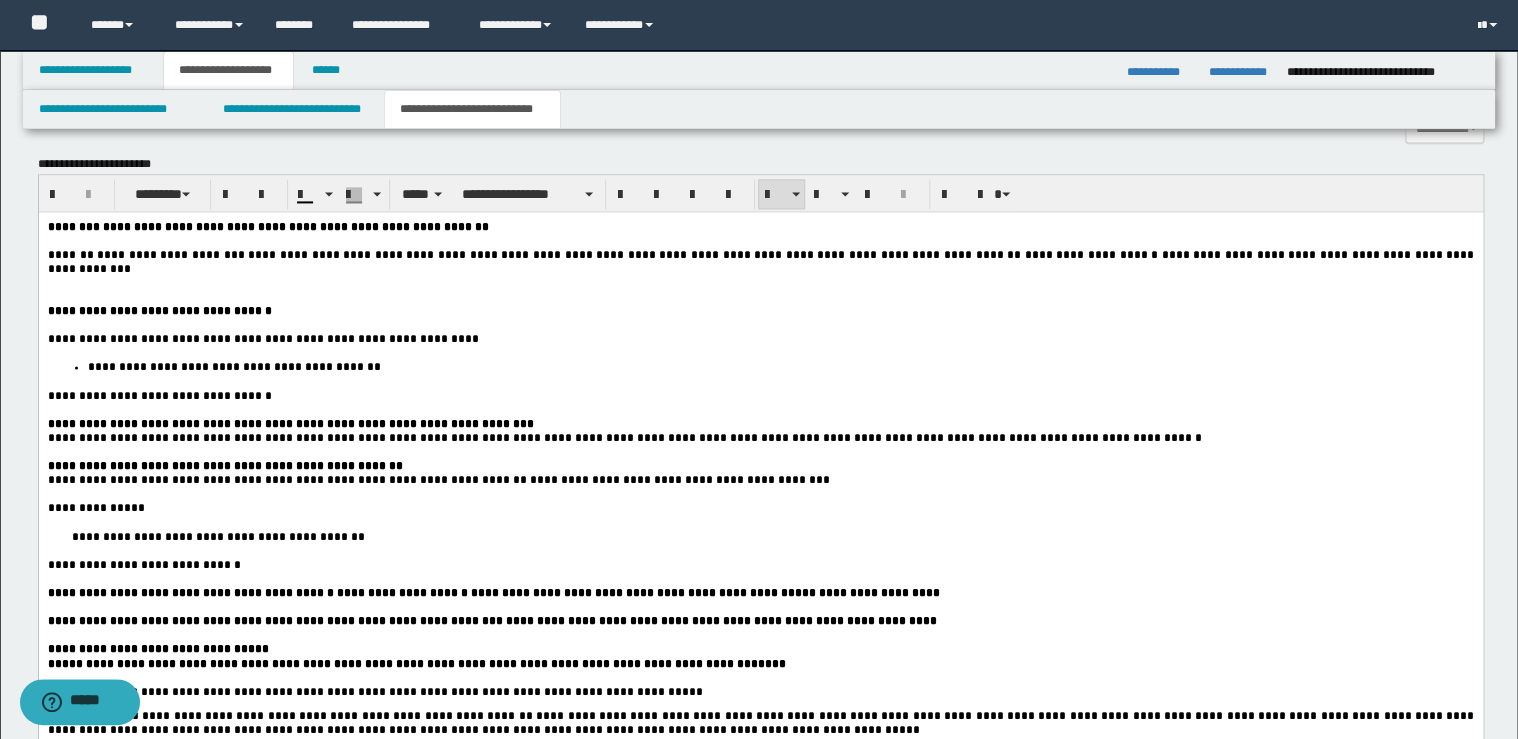 click on "**********" at bounding box center (159, 396) 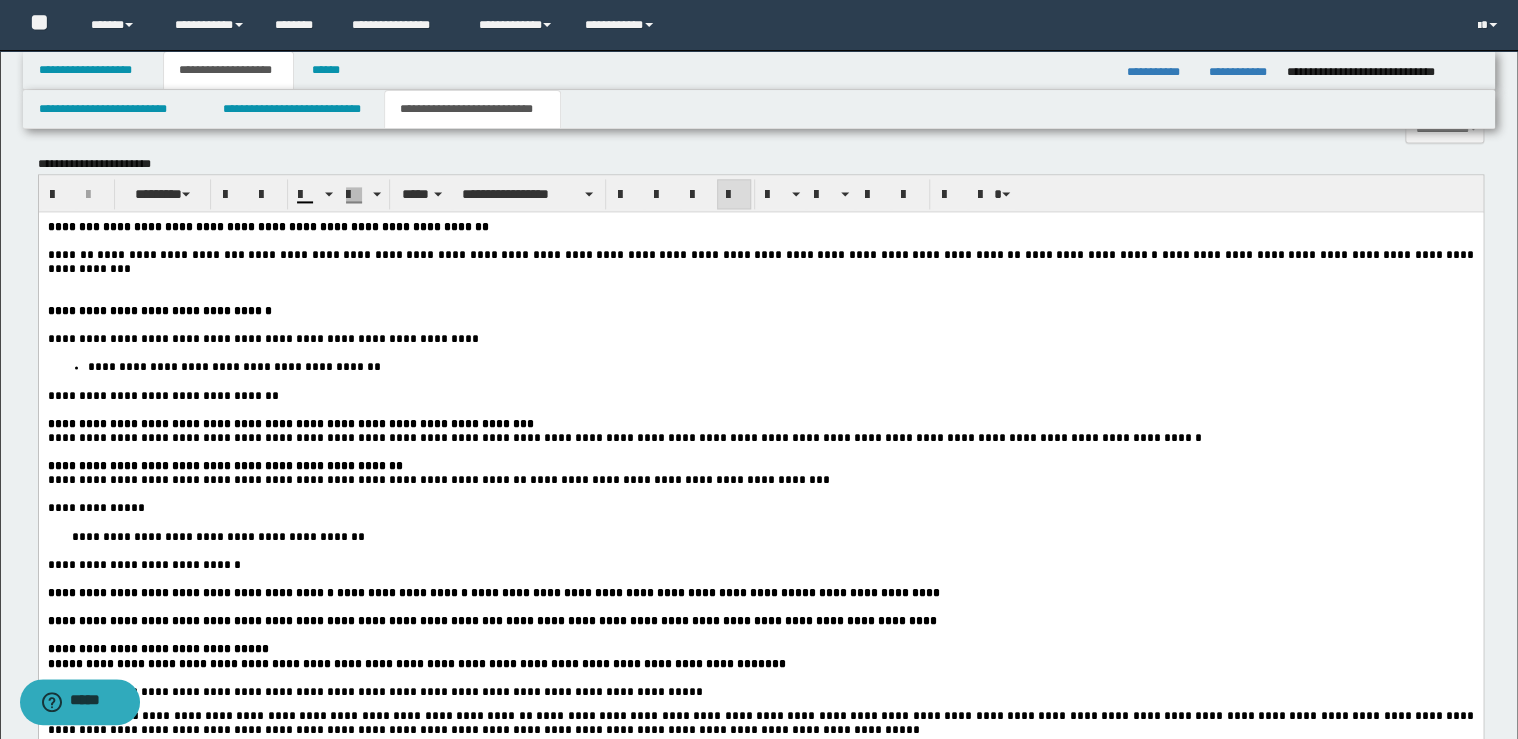 click on "**********" at bounding box center (760, 536) 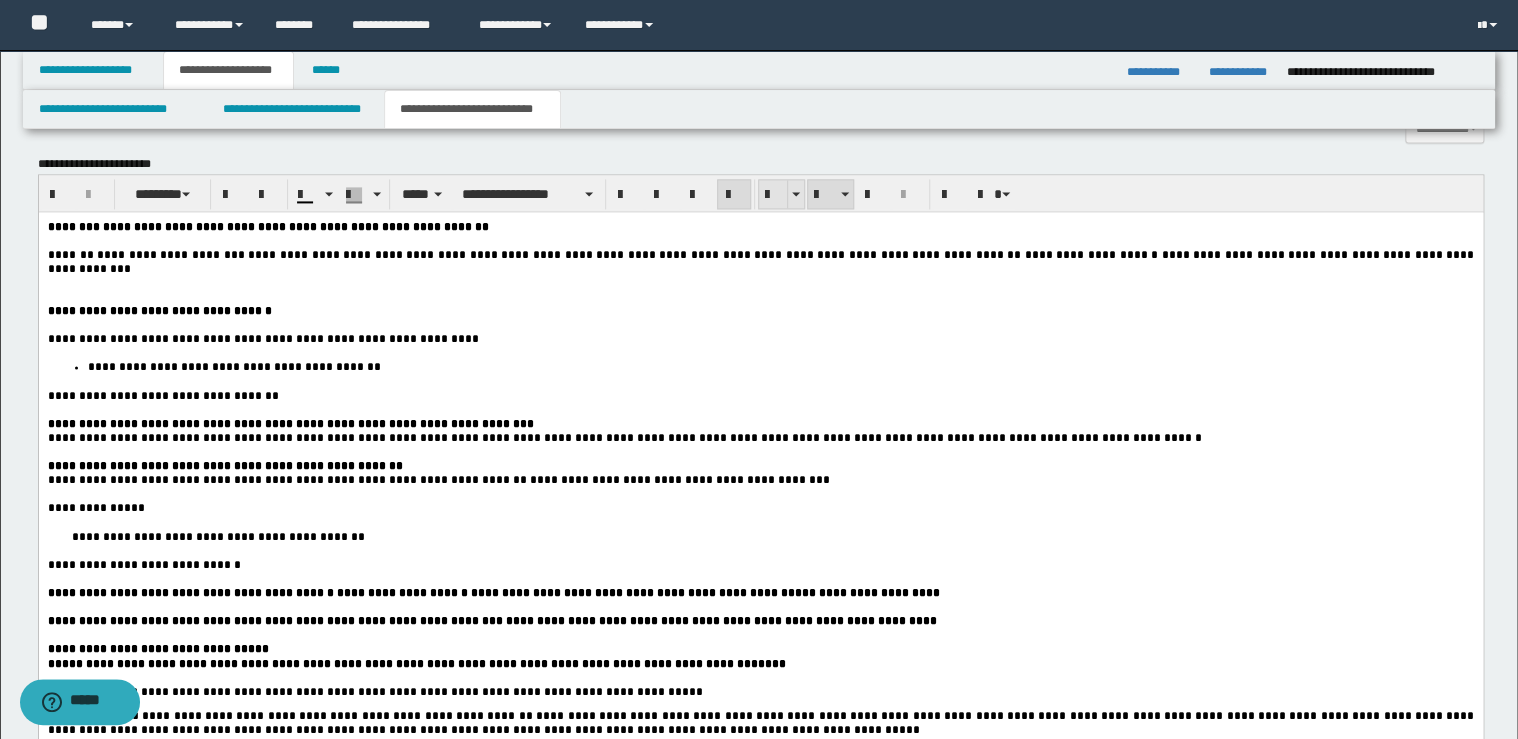click at bounding box center [773, 195] 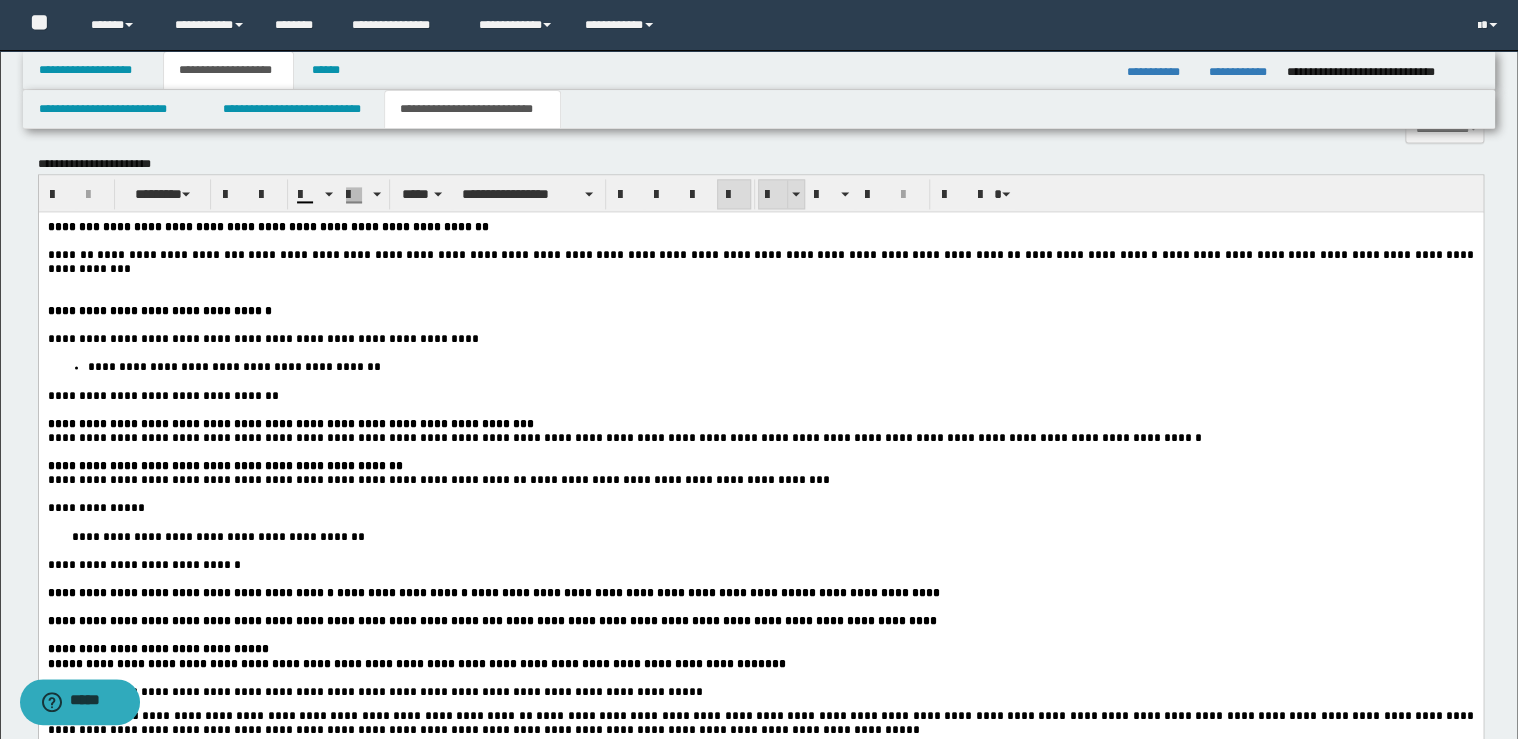 click at bounding box center [773, 195] 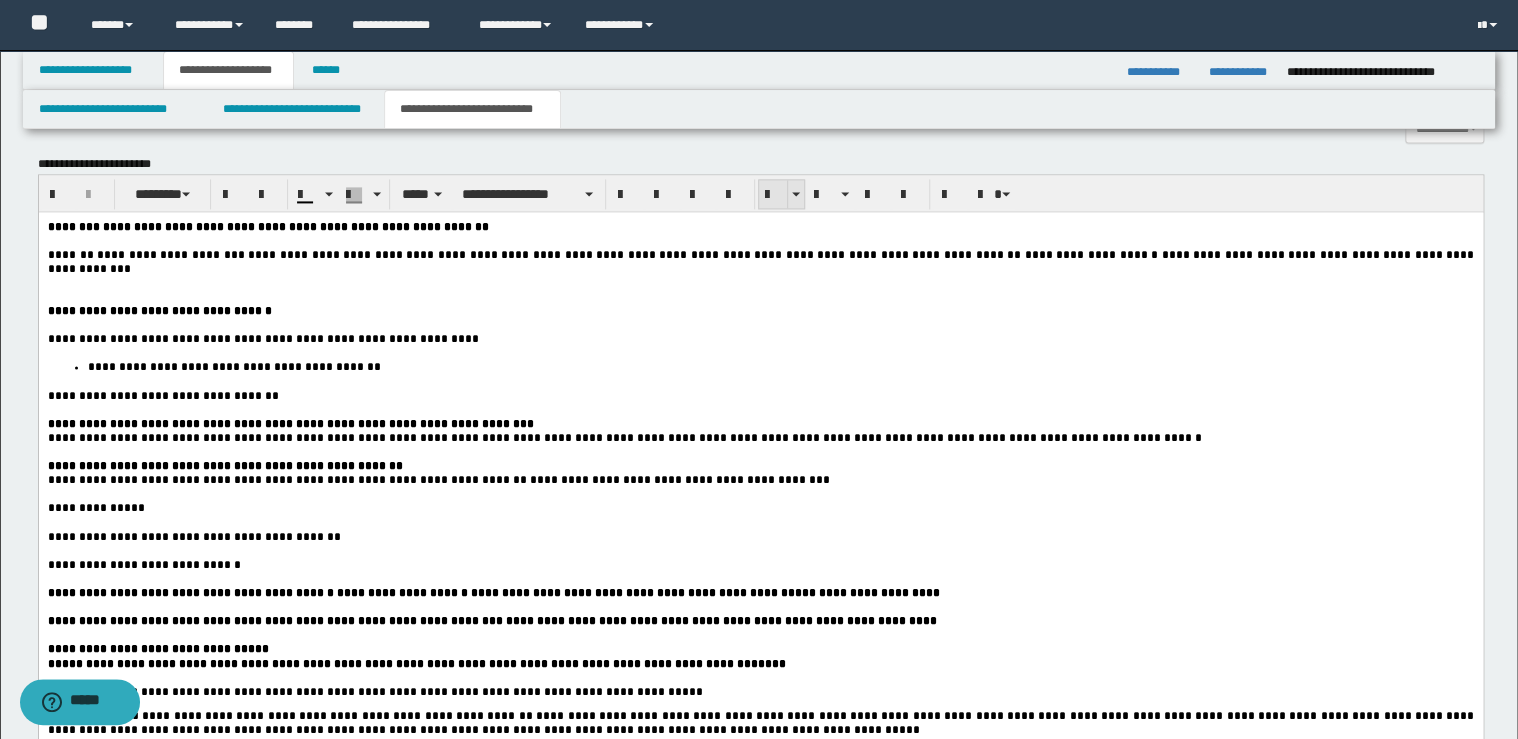 click at bounding box center [773, 195] 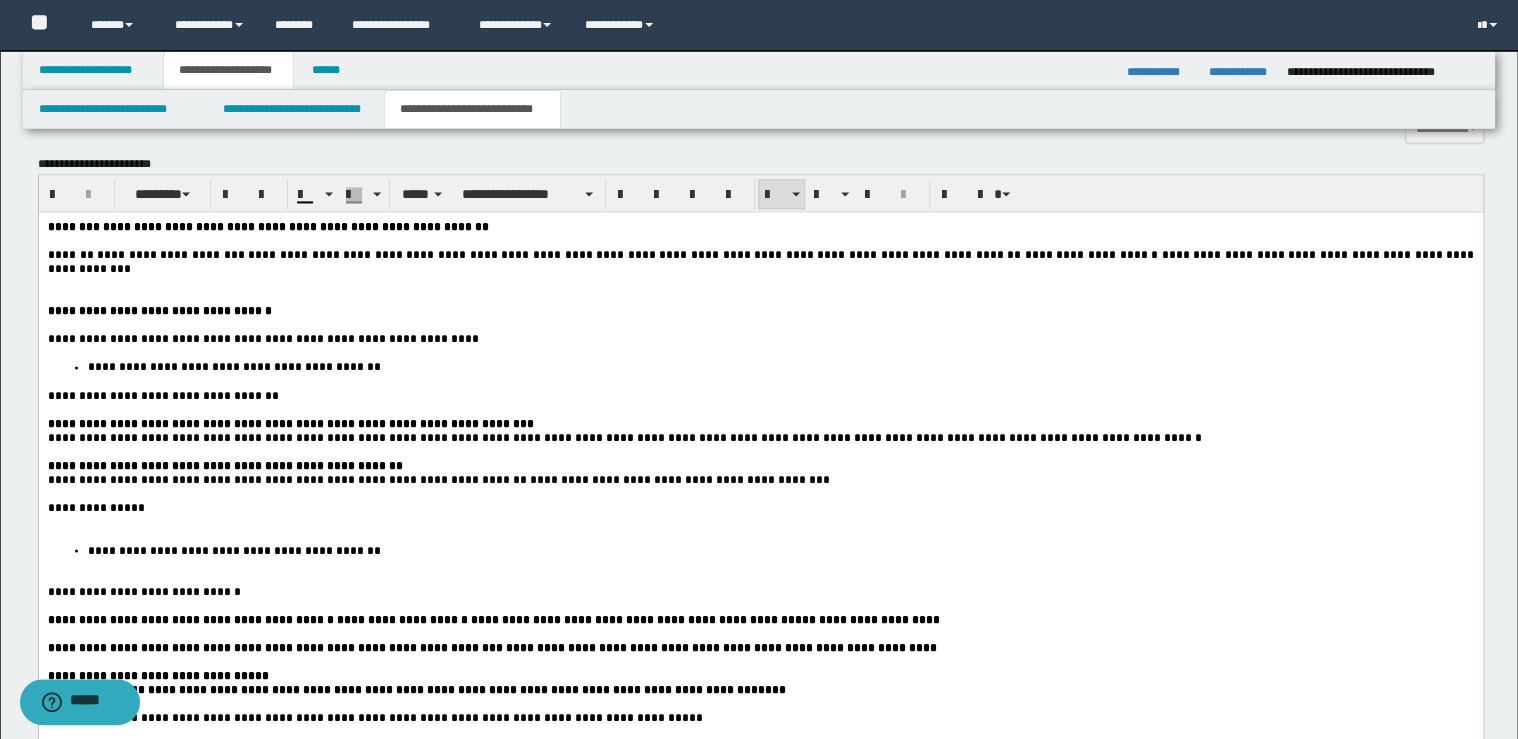 drag, startPoint x: 154, startPoint y: 507, endPoint x: 147, endPoint y: 527, distance: 21.189621 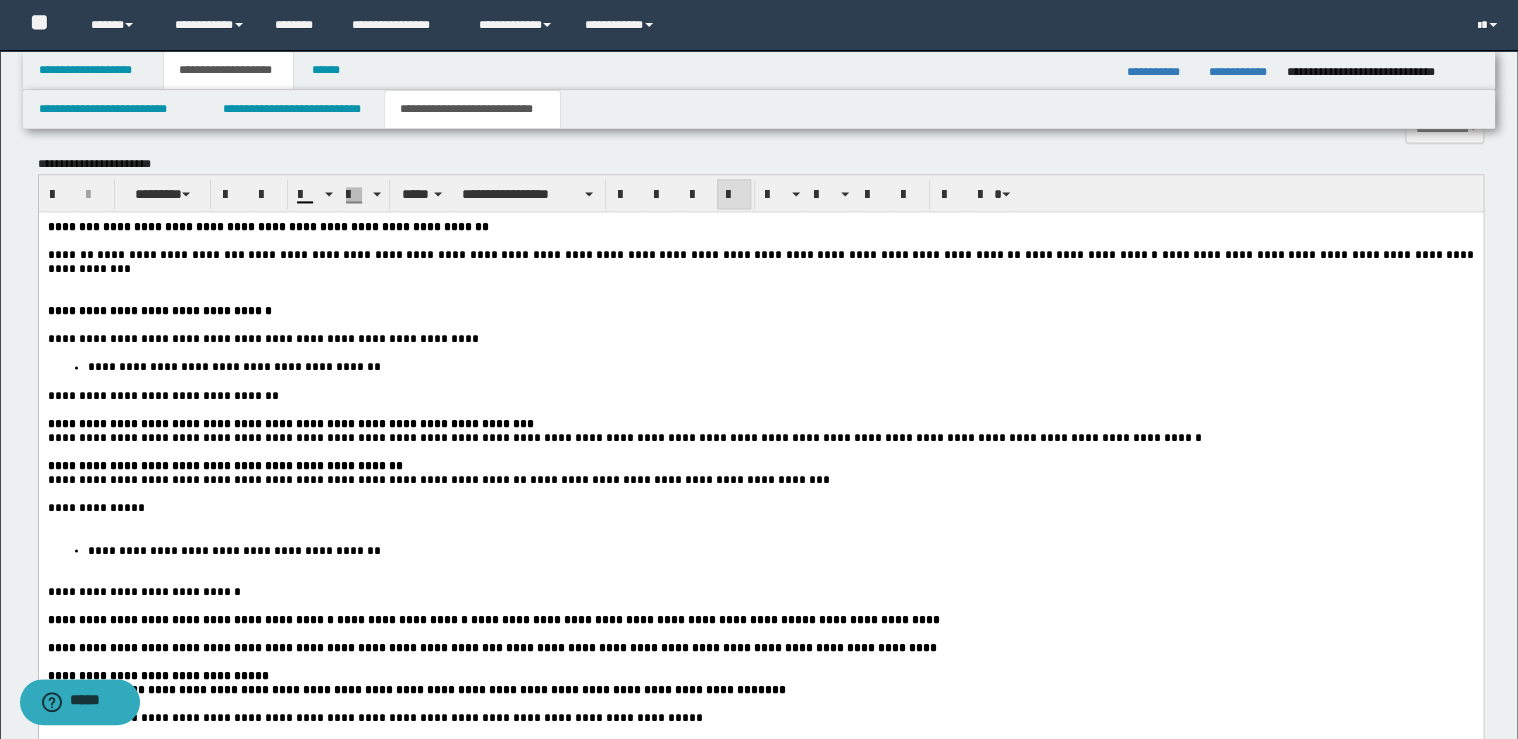click on "**********" at bounding box center (760, 508) 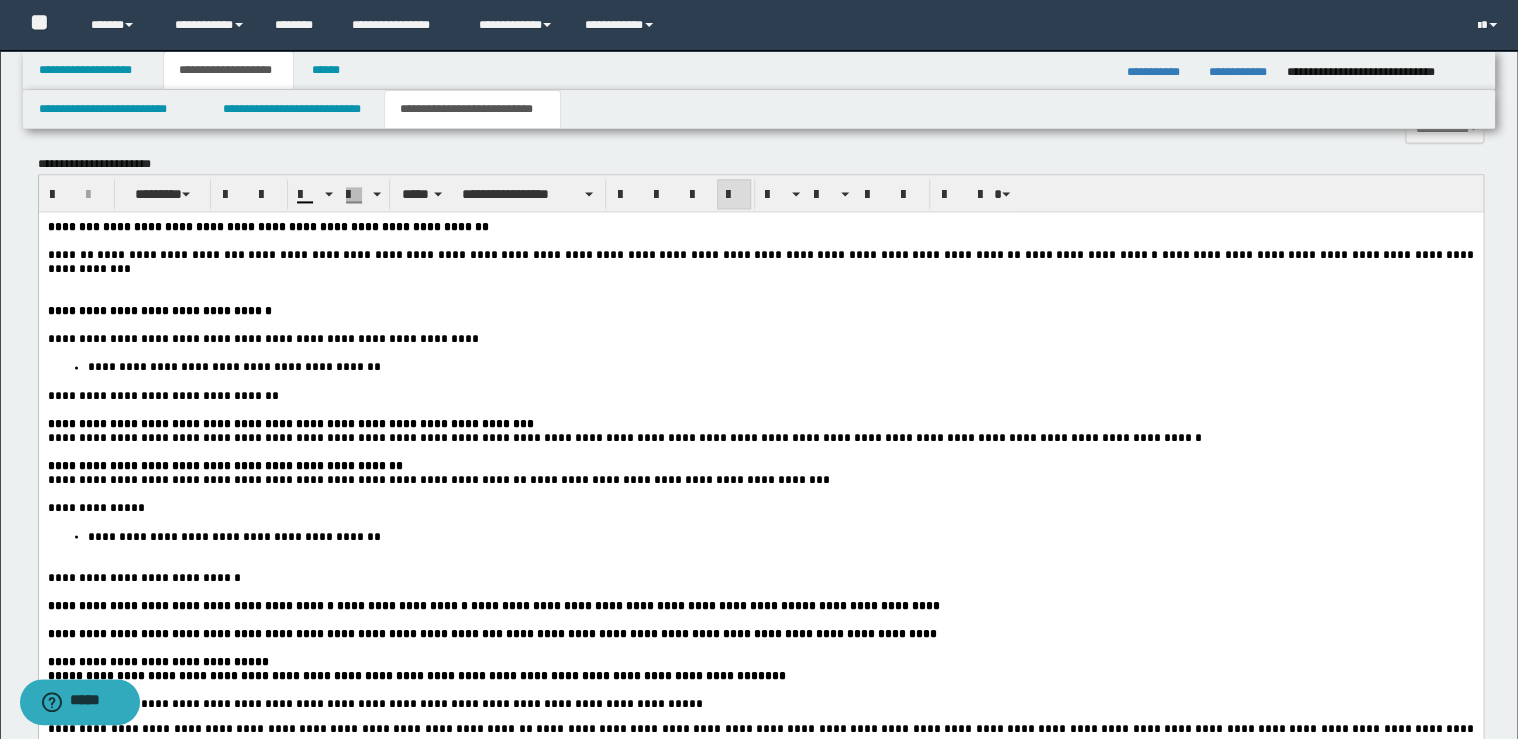 click on "**********" at bounding box center [760, 701] 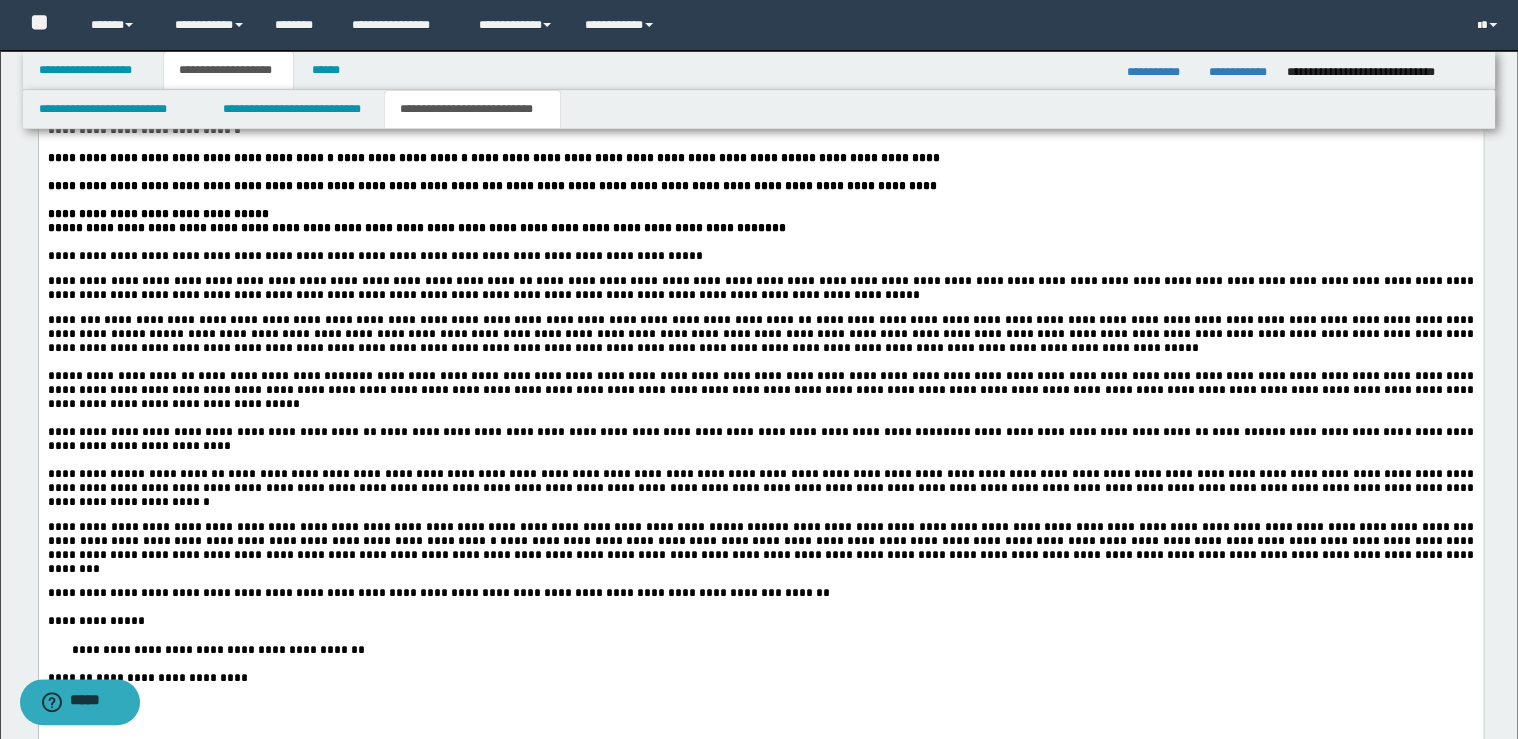 scroll, scrollTop: 1920, scrollLeft: 0, axis: vertical 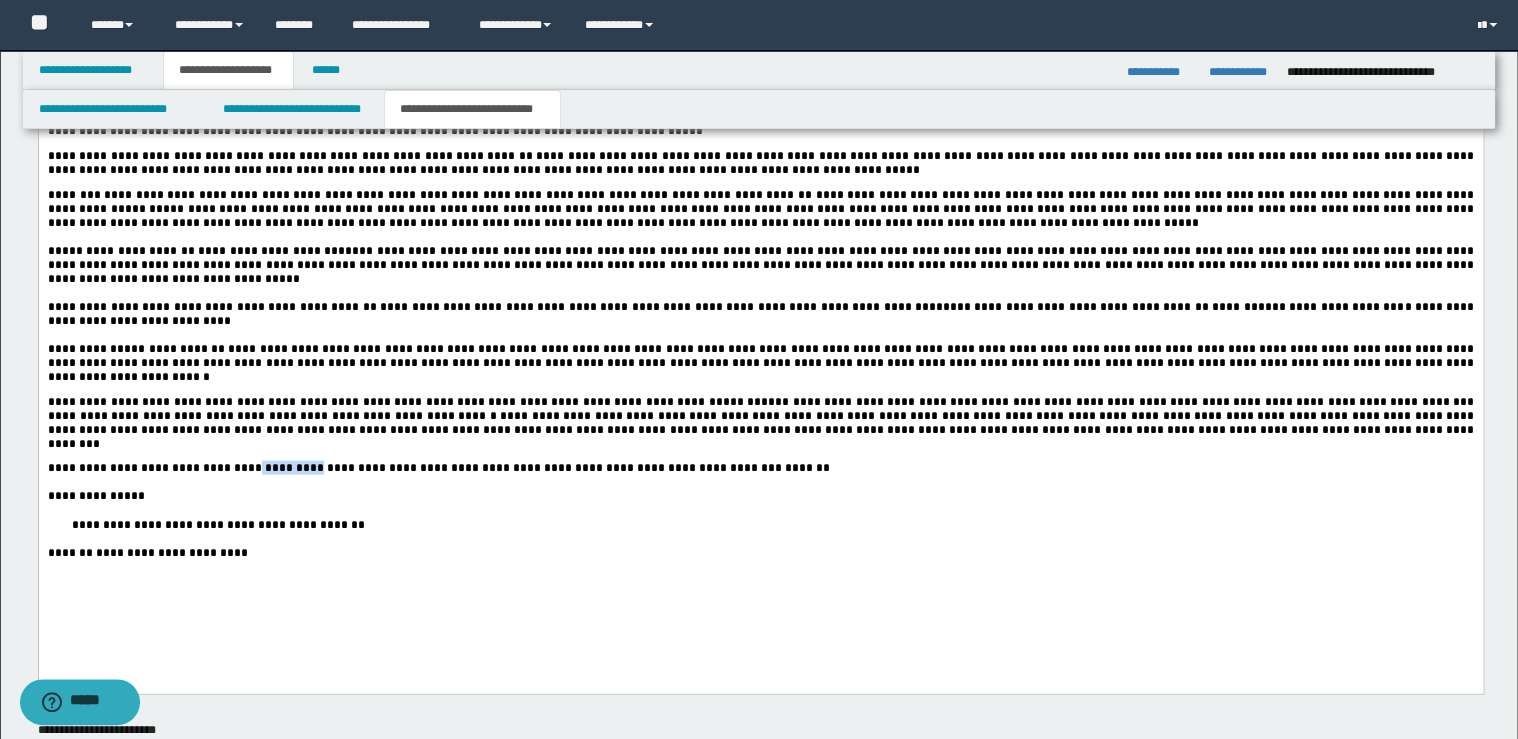 drag, startPoint x: 296, startPoint y: 489, endPoint x: 221, endPoint y: 488, distance: 75.00667 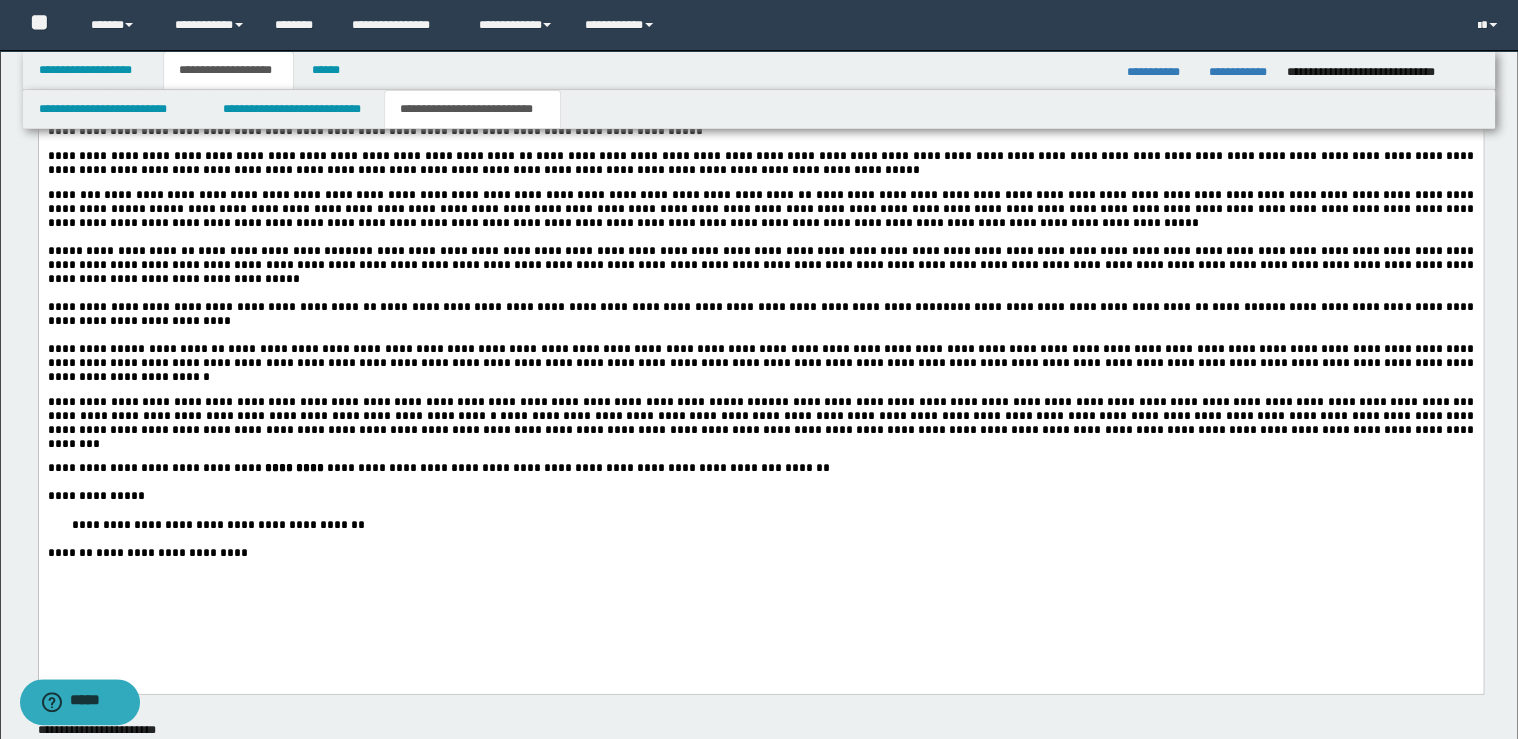 click on "**********" at bounding box center (219, 526) 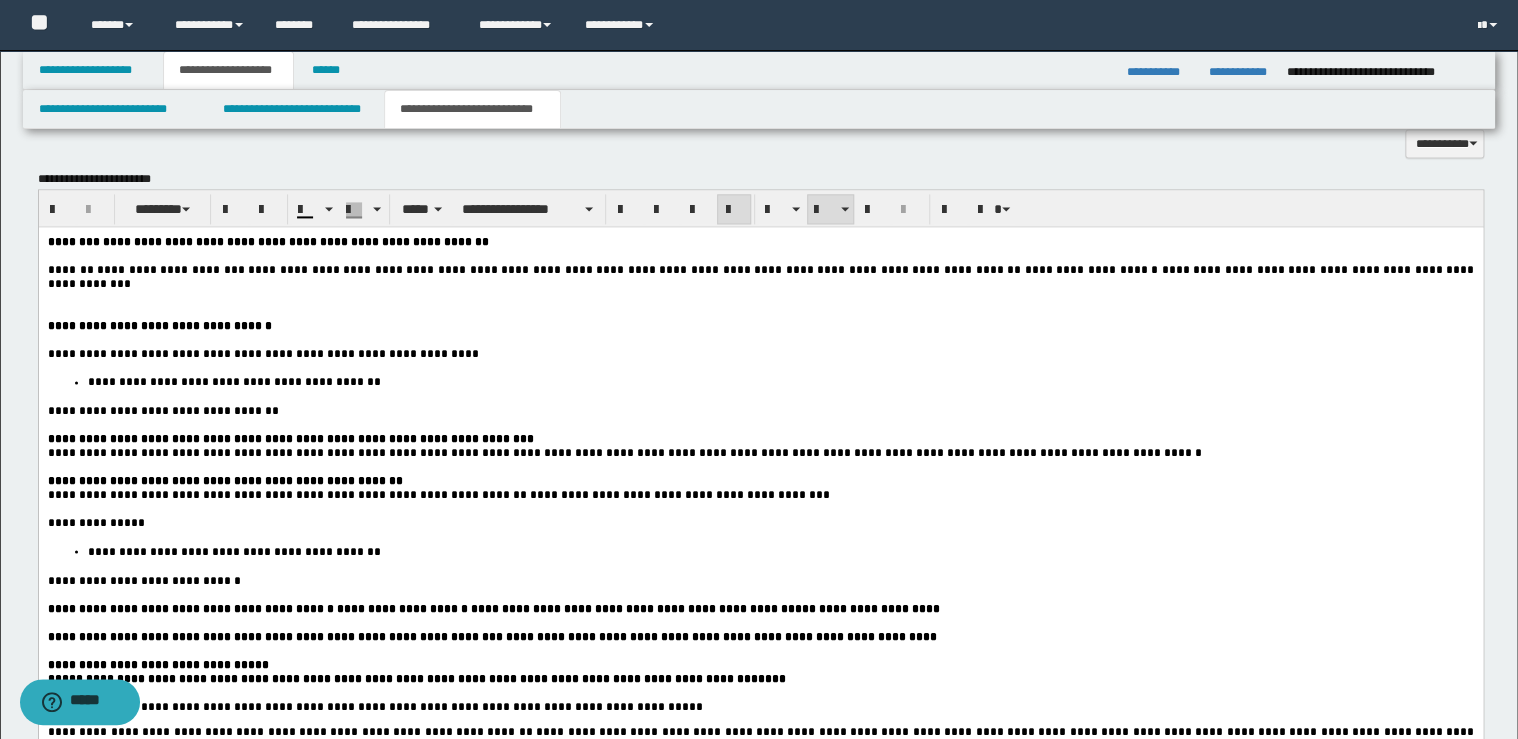 scroll, scrollTop: 1120, scrollLeft: 0, axis: vertical 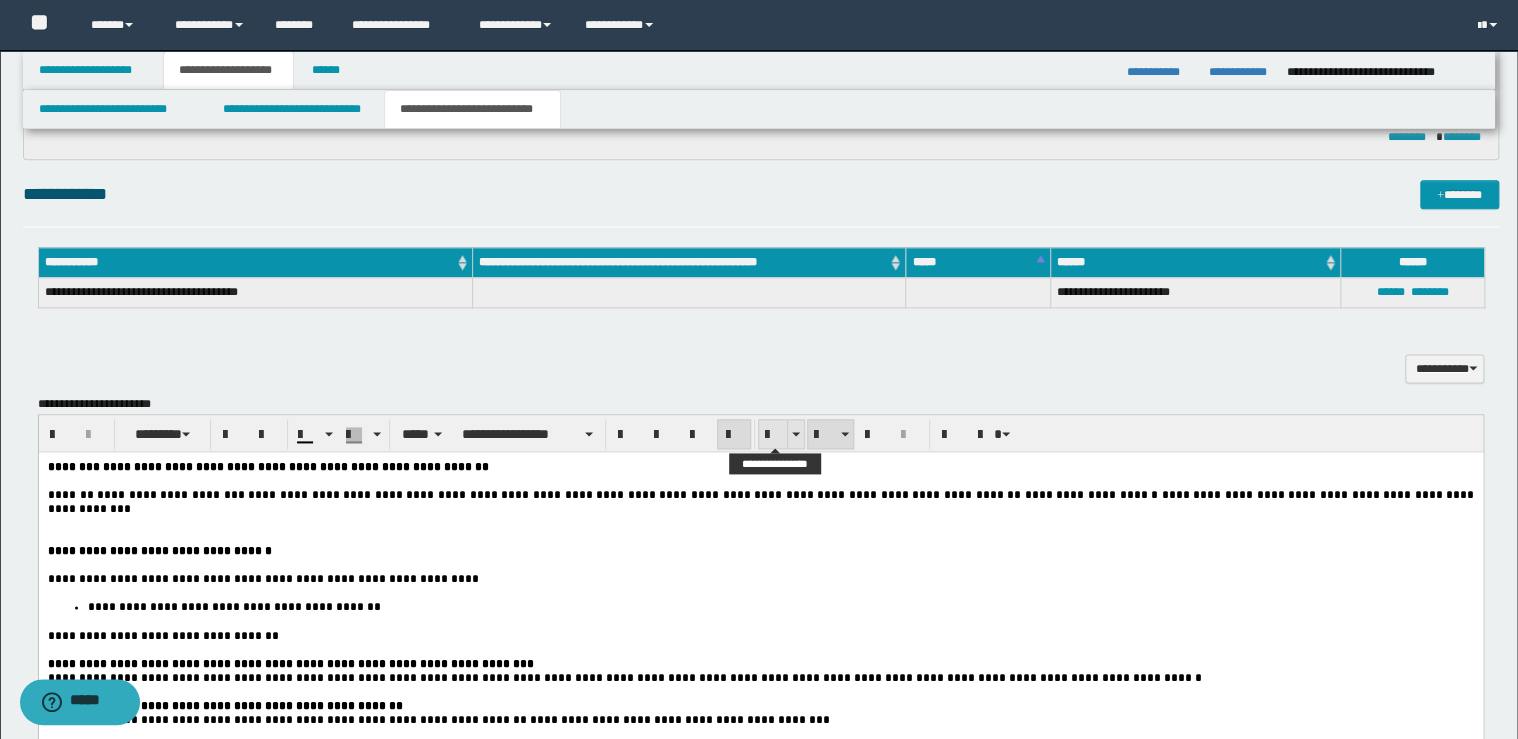click at bounding box center (795, 434) 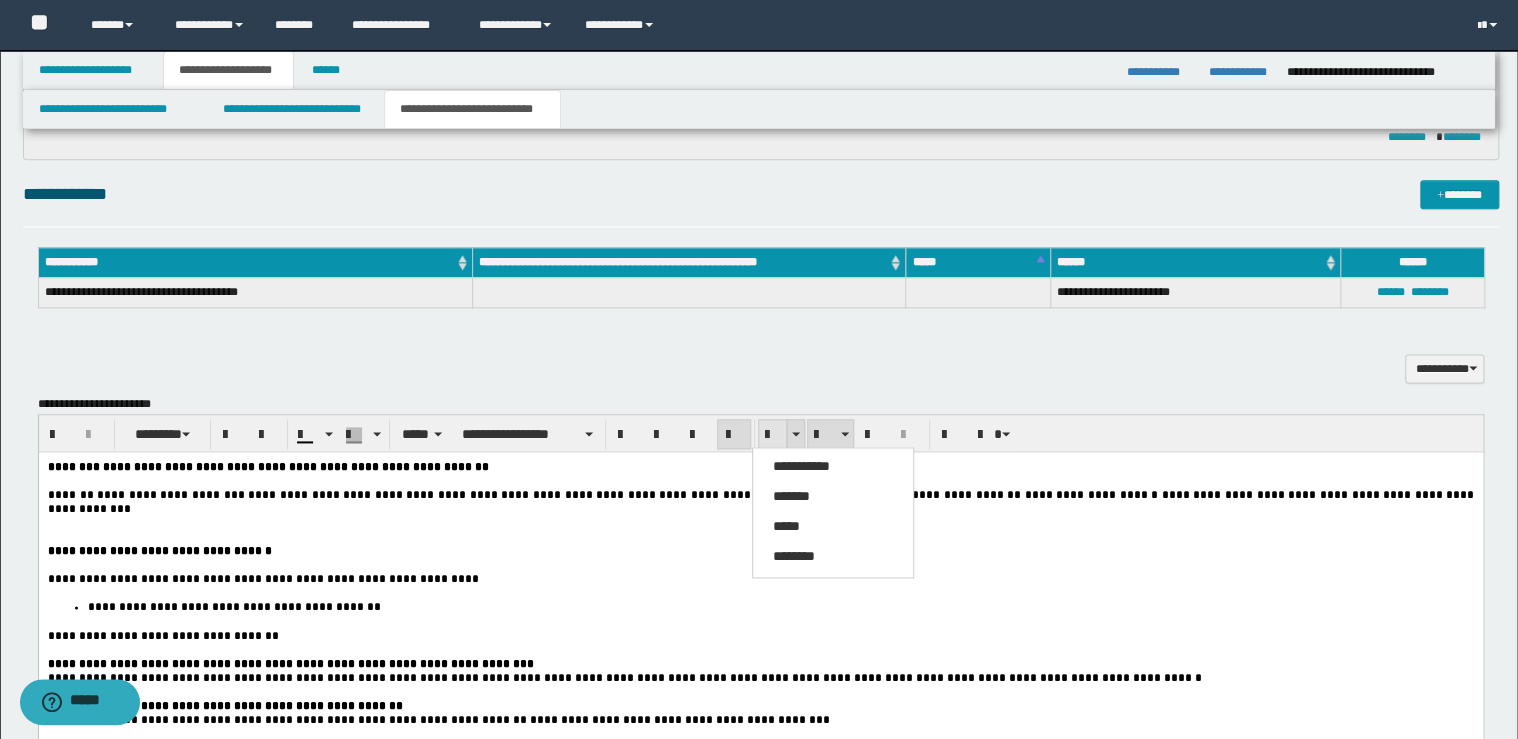 click at bounding box center [773, 435] 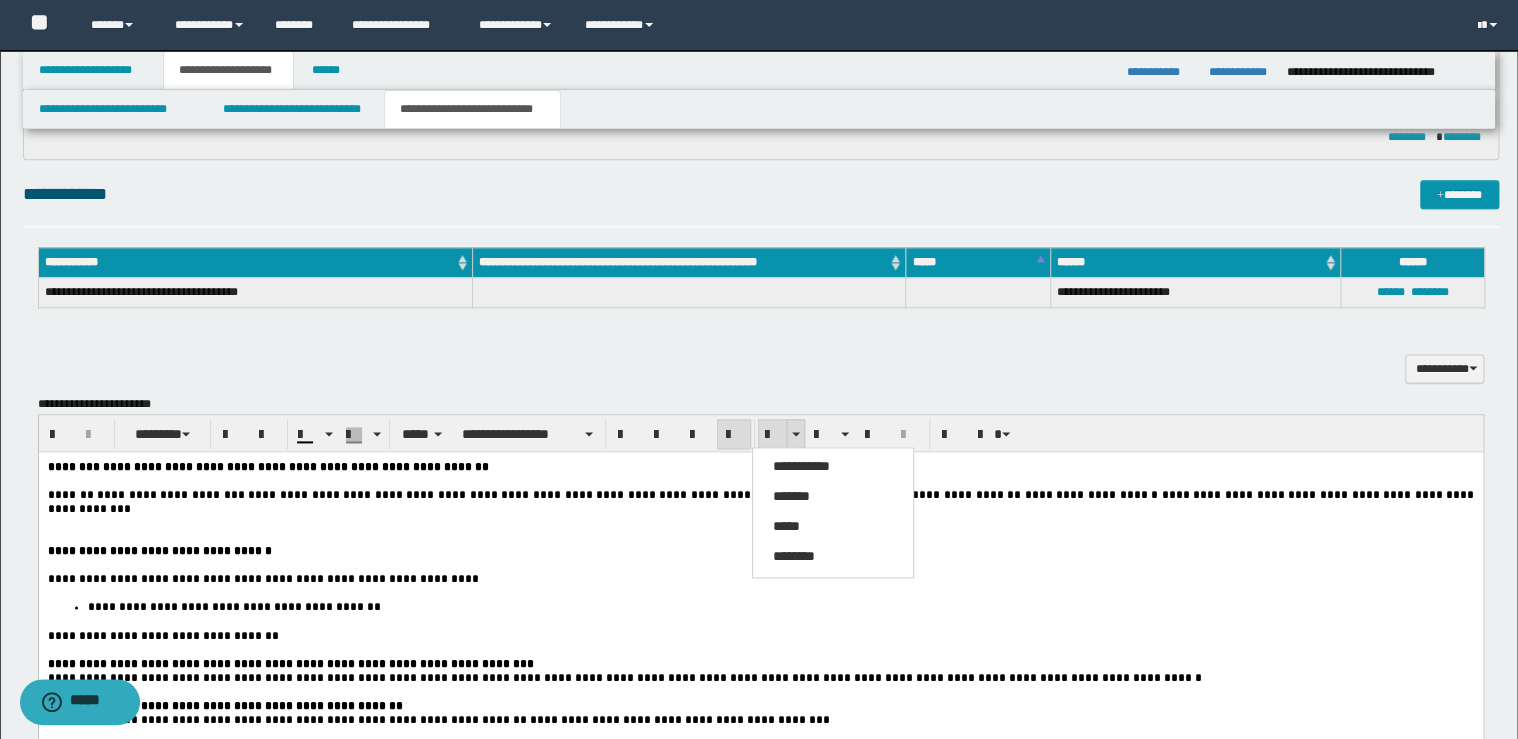 click at bounding box center [773, 435] 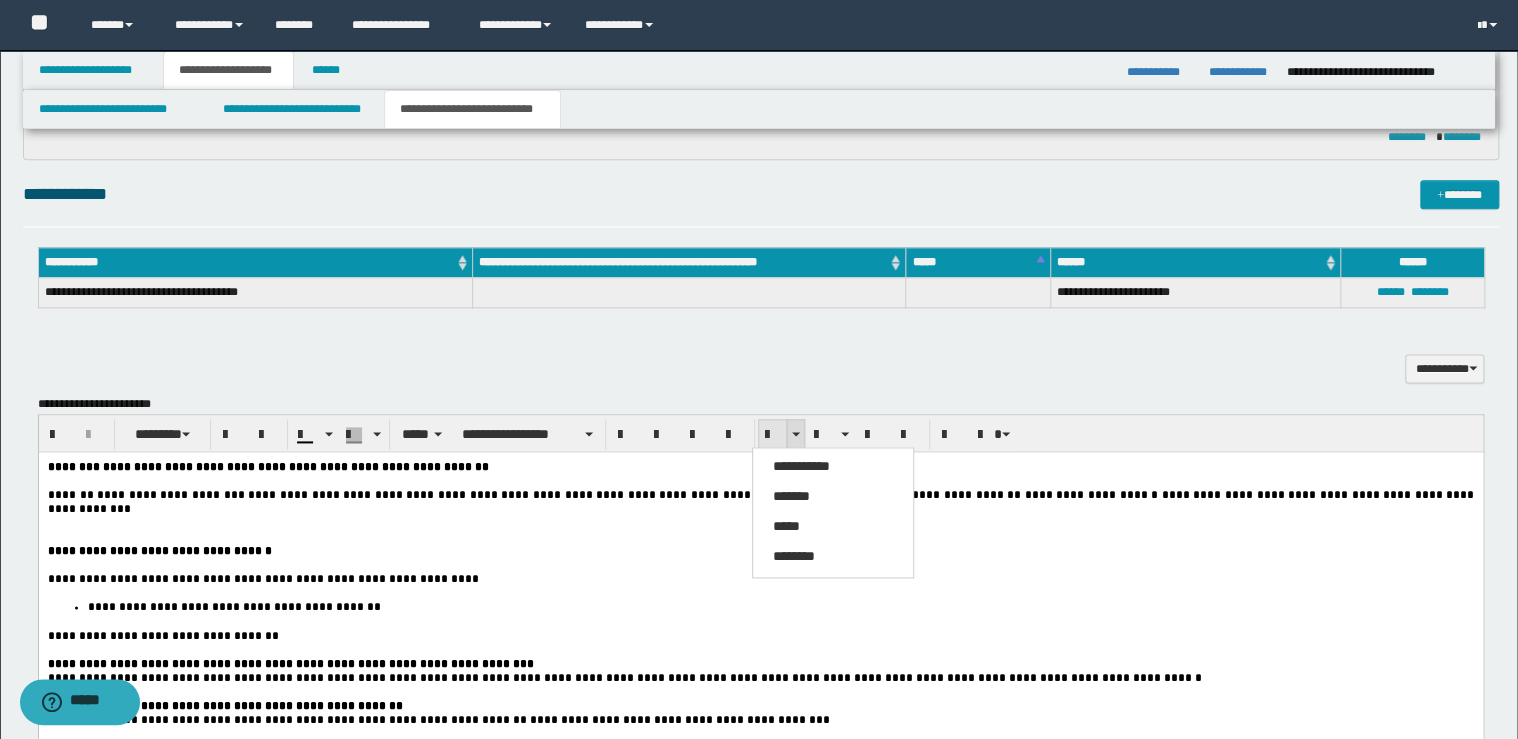 click at bounding box center (773, 435) 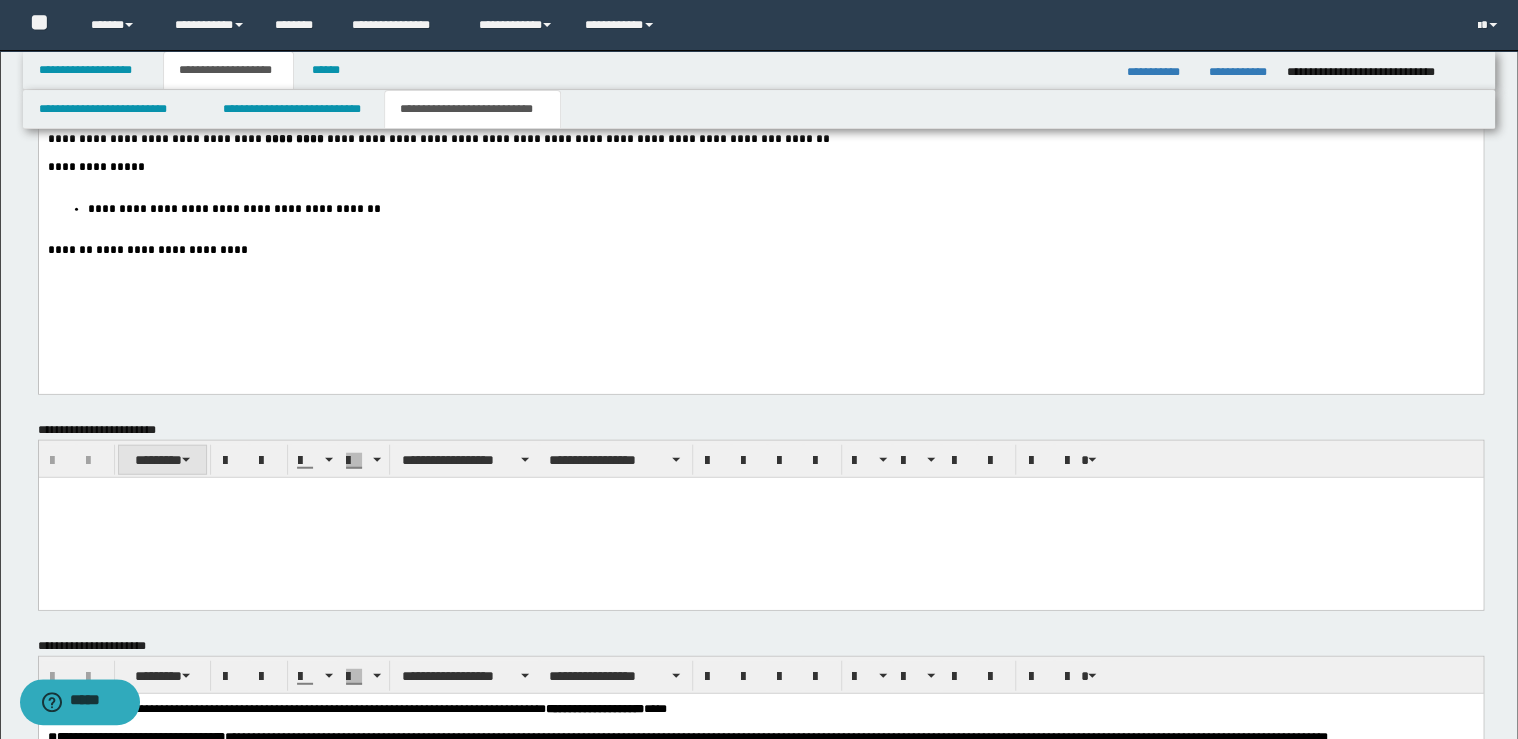 scroll, scrollTop: 2160, scrollLeft: 0, axis: vertical 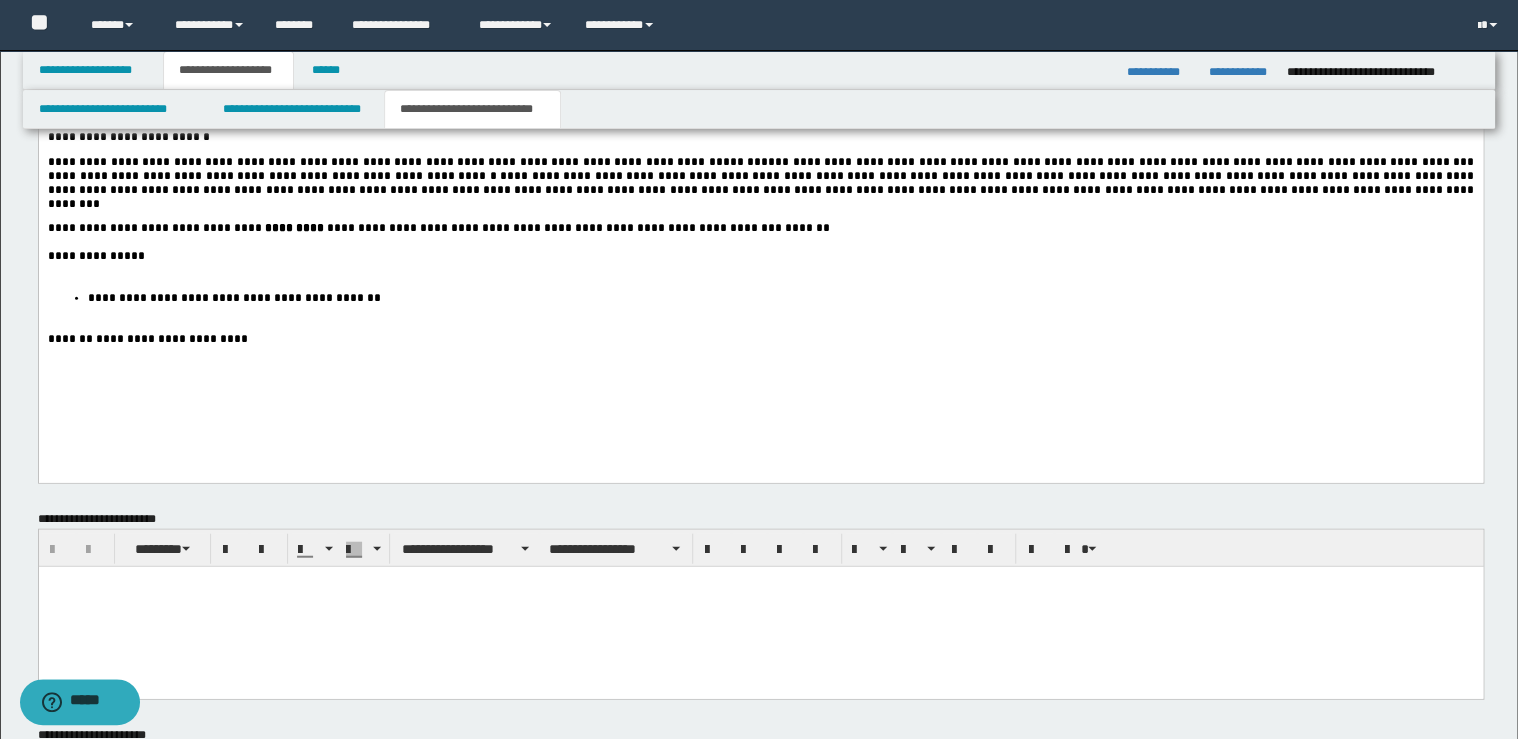 click on "**********" at bounding box center [760, 256] 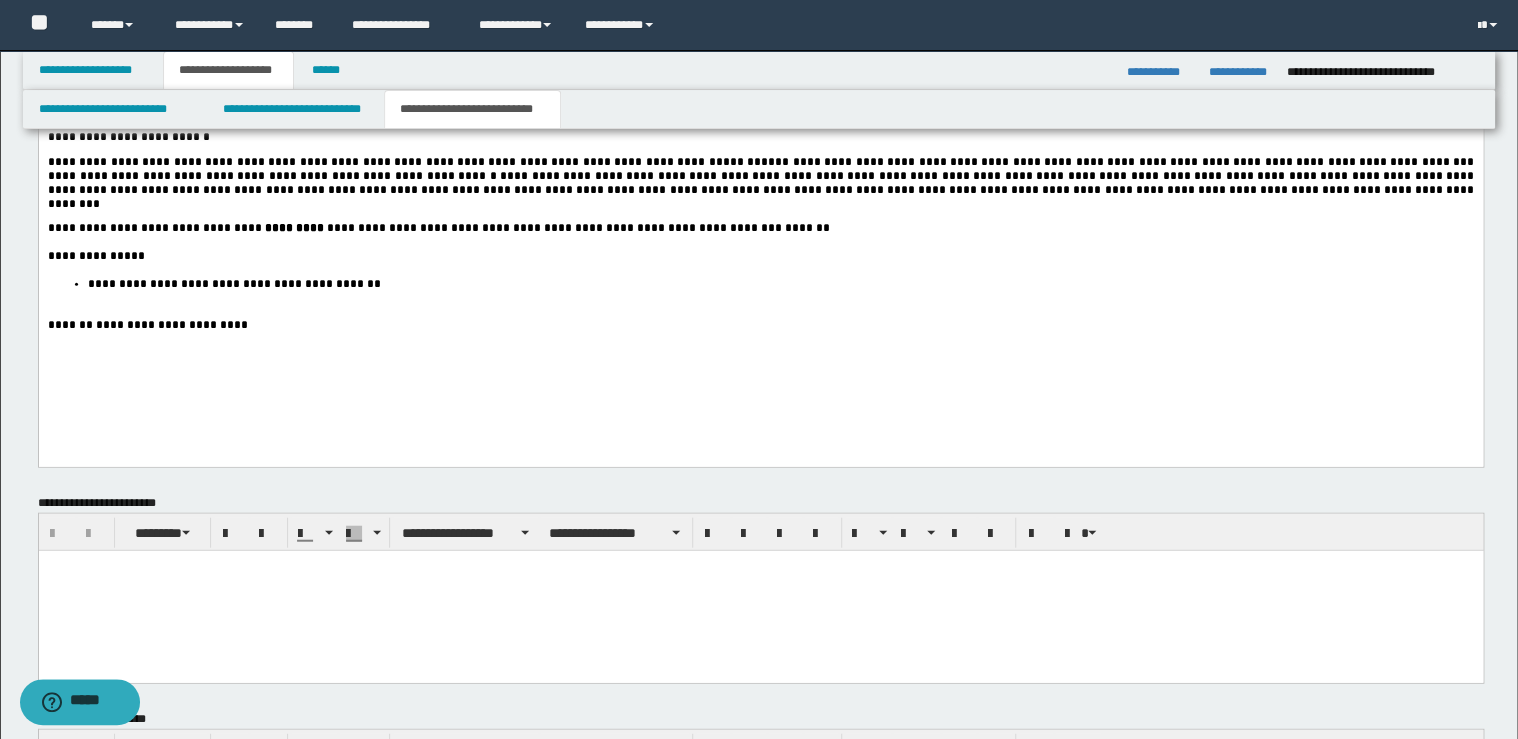 click on "**********" at bounding box center [760, -99] 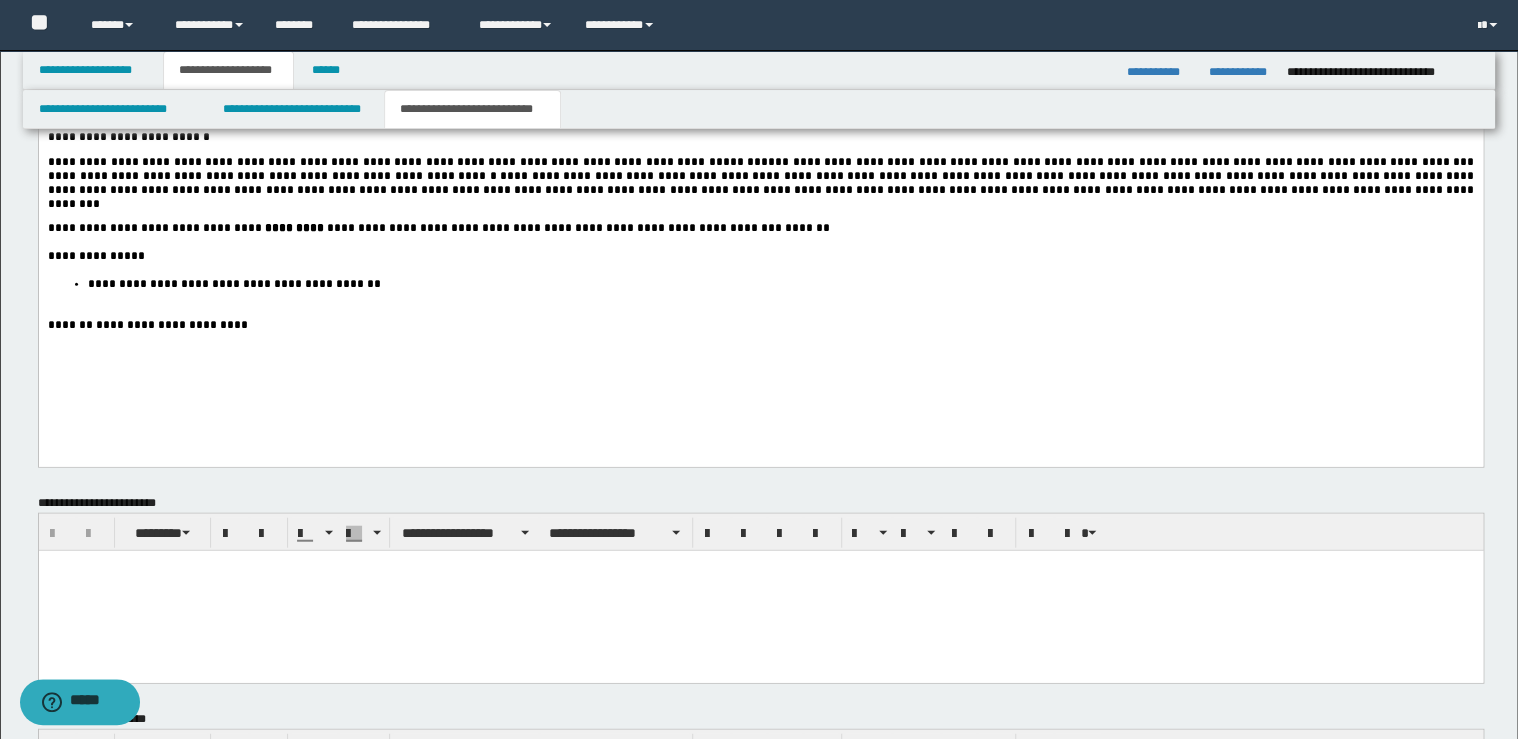 click on "**********" at bounding box center (780, 284) 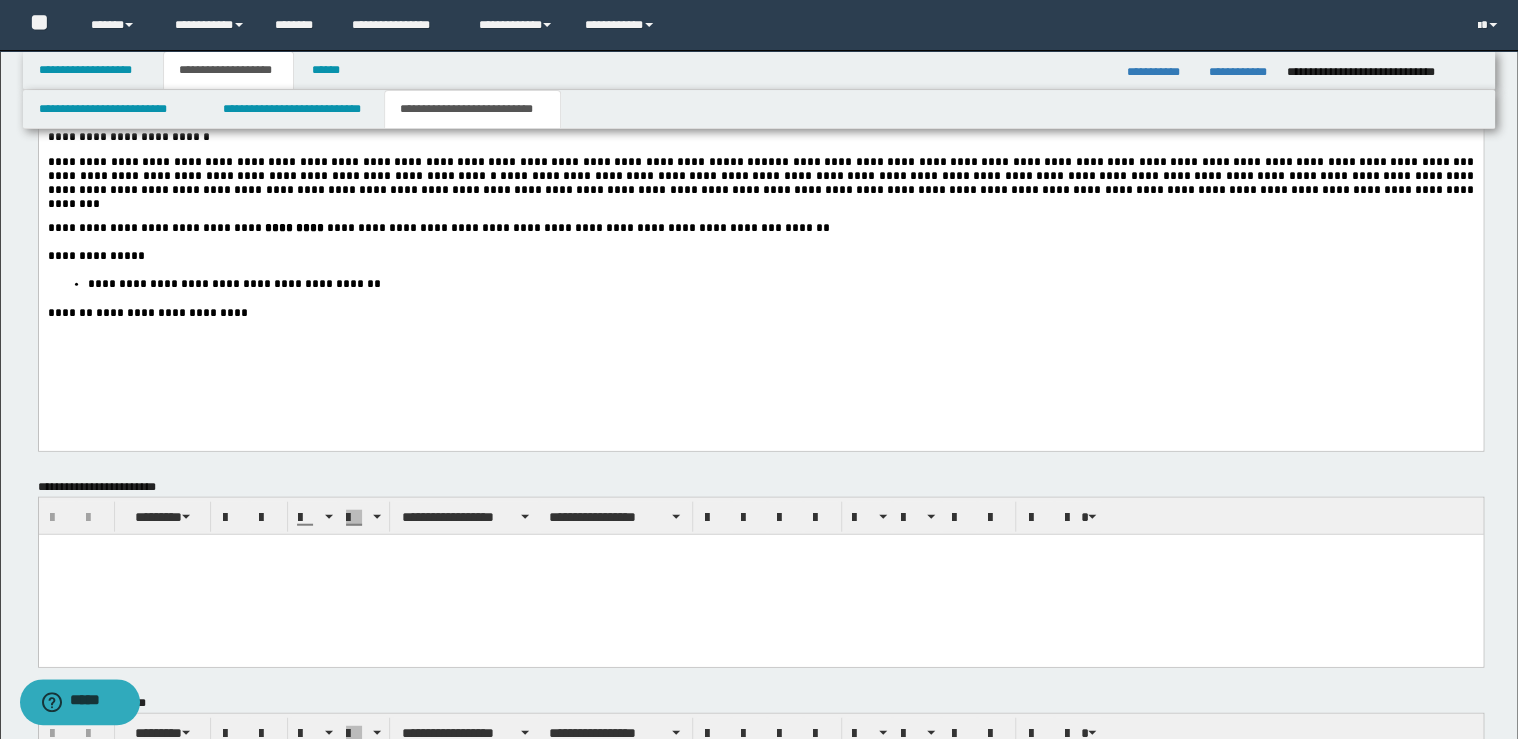 click on "**********" at bounding box center [760, 313] 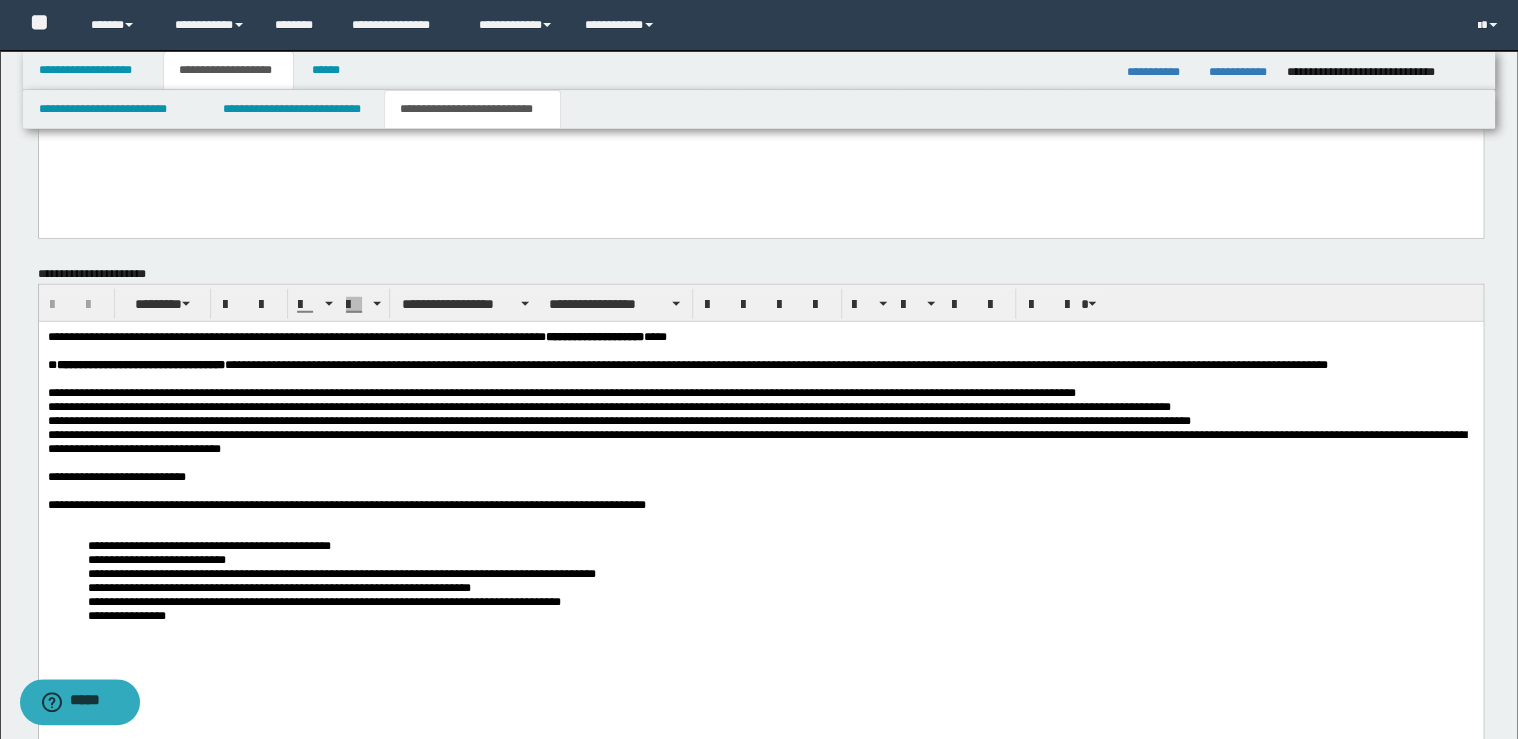 scroll, scrollTop: 2720, scrollLeft: 0, axis: vertical 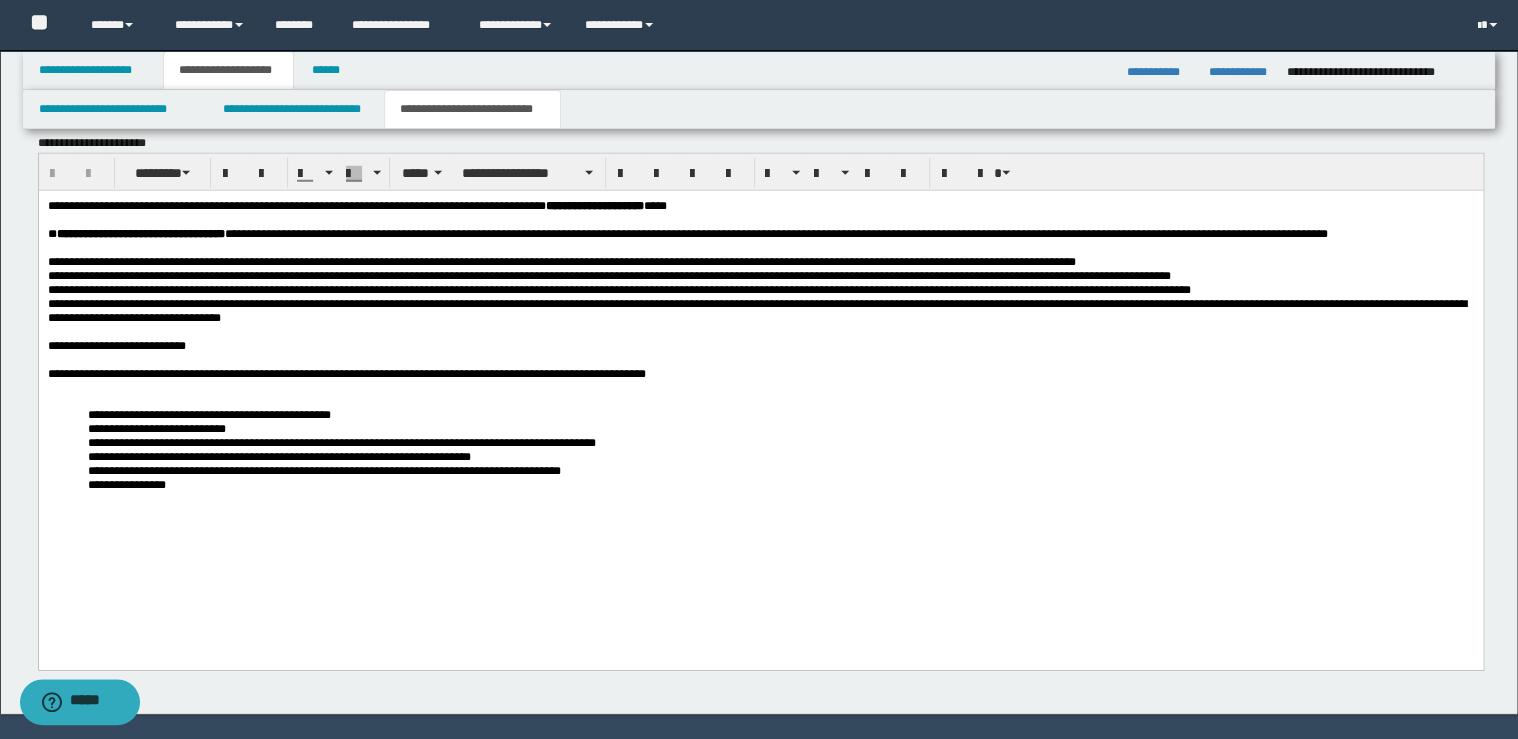 click on "**********" at bounding box center (760, 373) 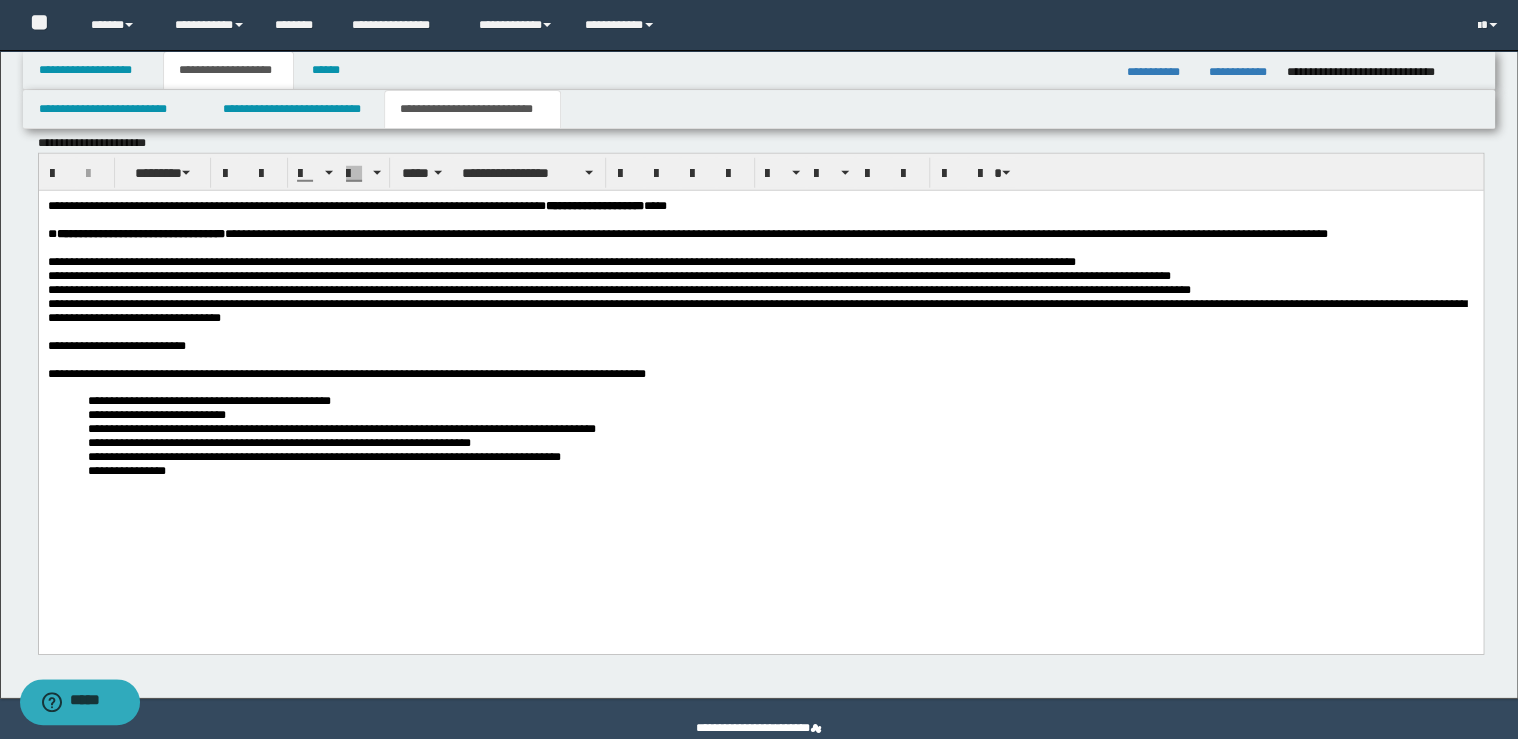 click on "**********" at bounding box center [792, 470] 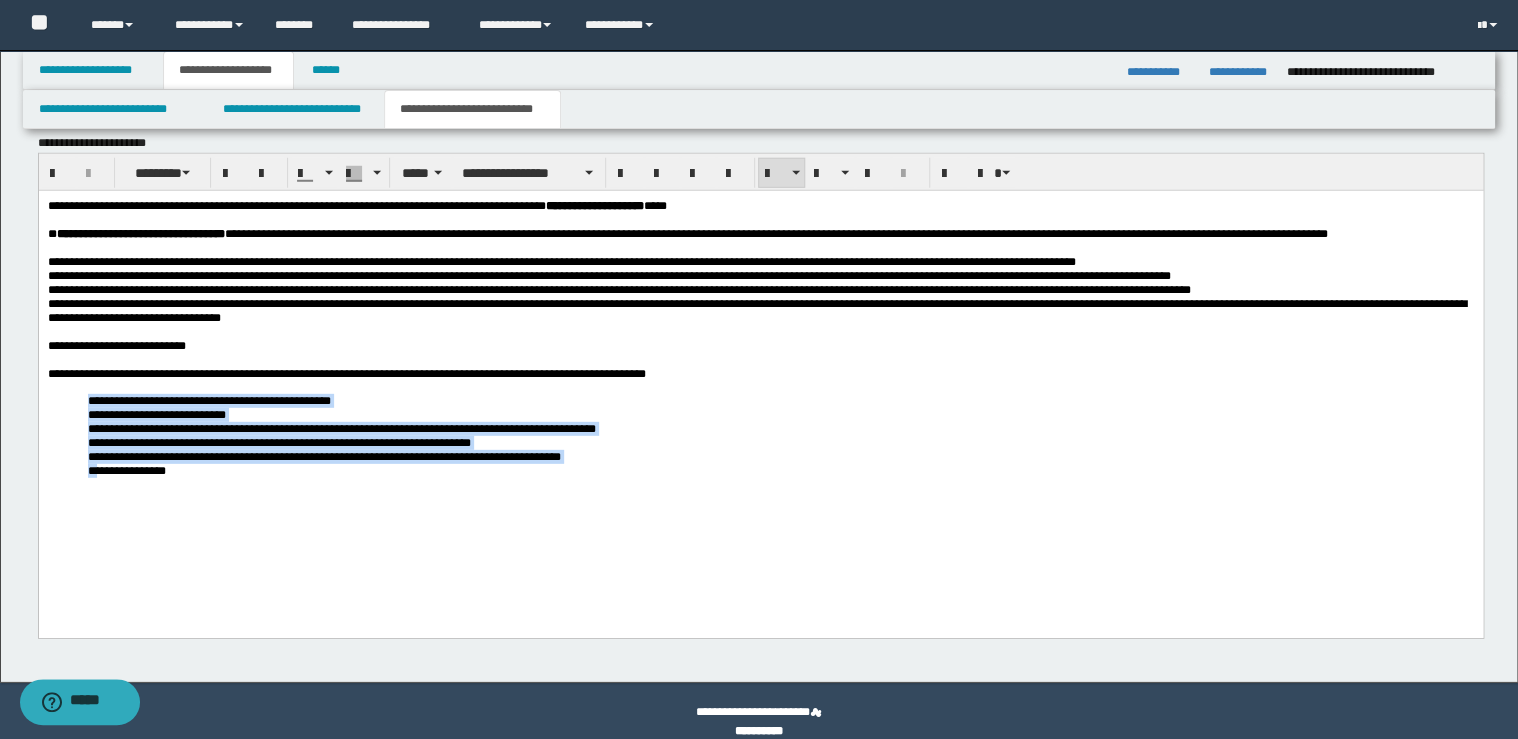 drag, startPoint x: 86, startPoint y: 419, endPoint x: 99, endPoint y: 502, distance: 84.0119 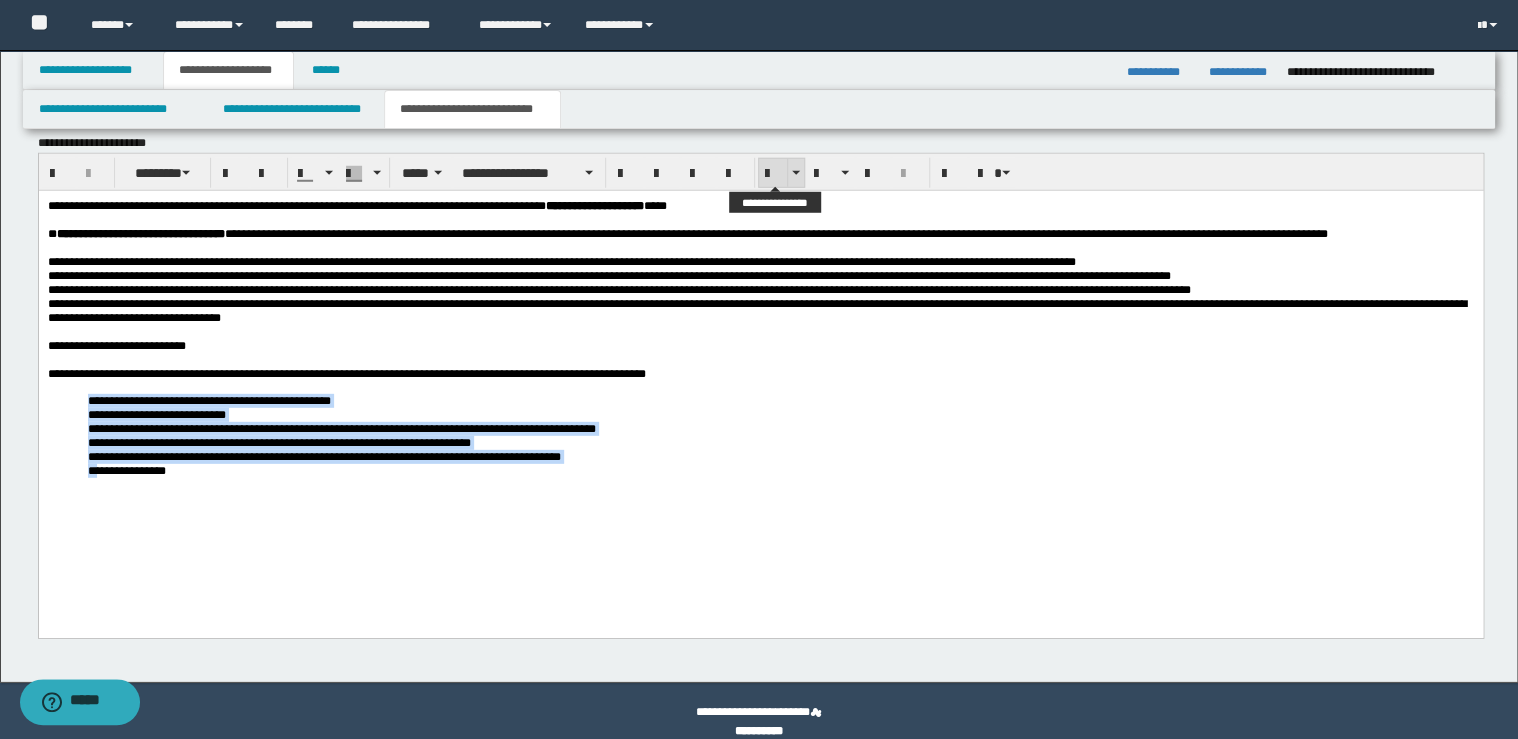click at bounding box center [773, 174] 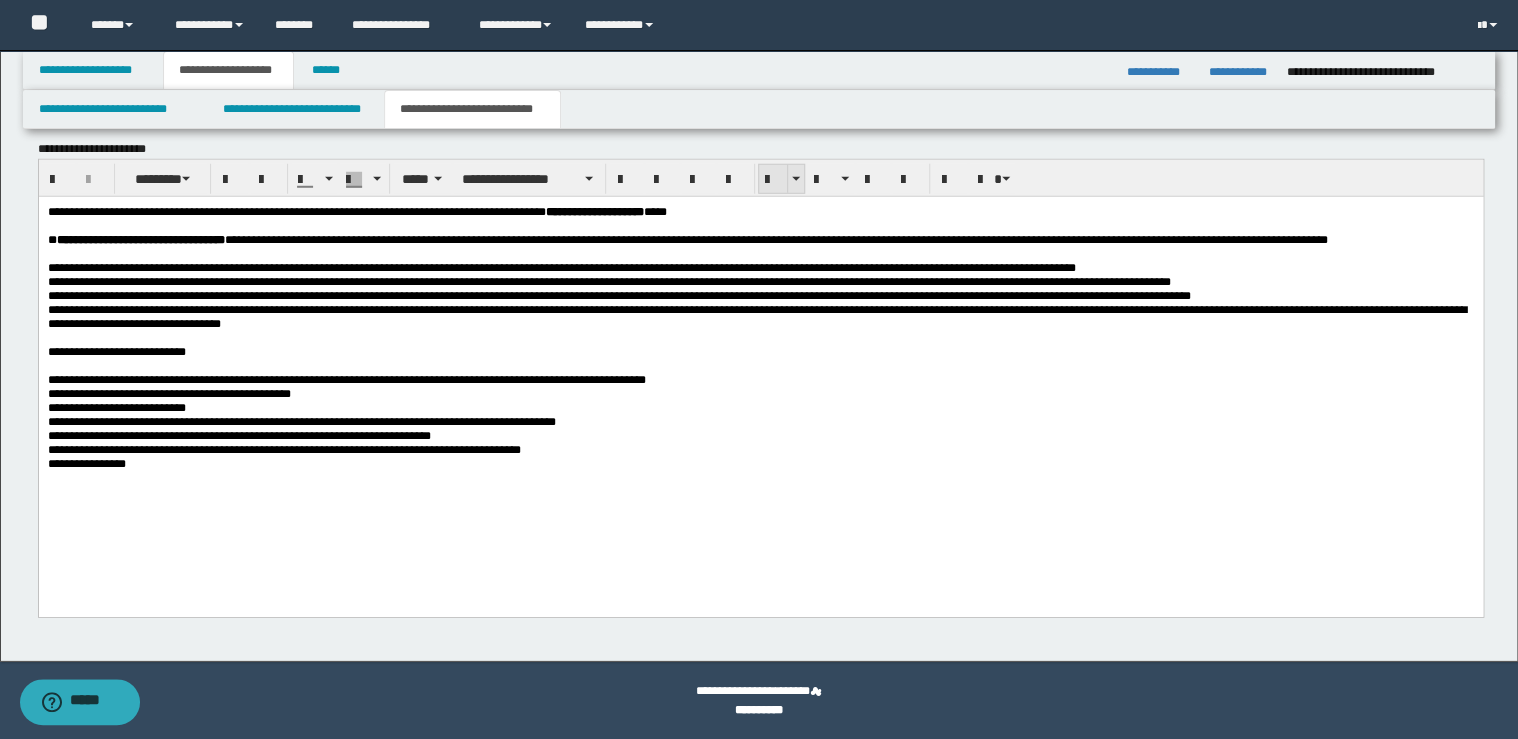 click at bounding box center (773, 180) 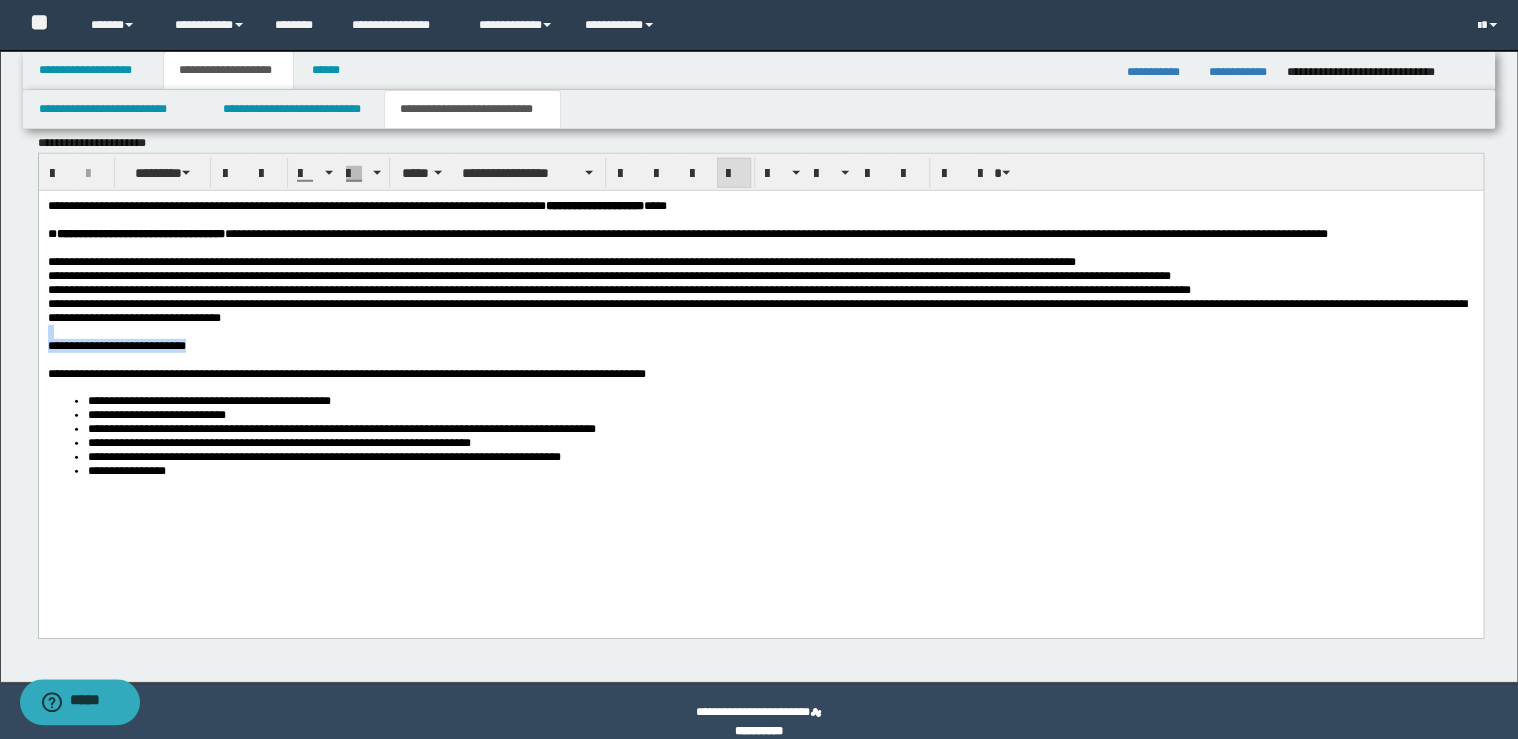 drag, startPoint x: 297, startPoint y: 367, endPoint x: 44, endPoint y: 547, distance: 310.498 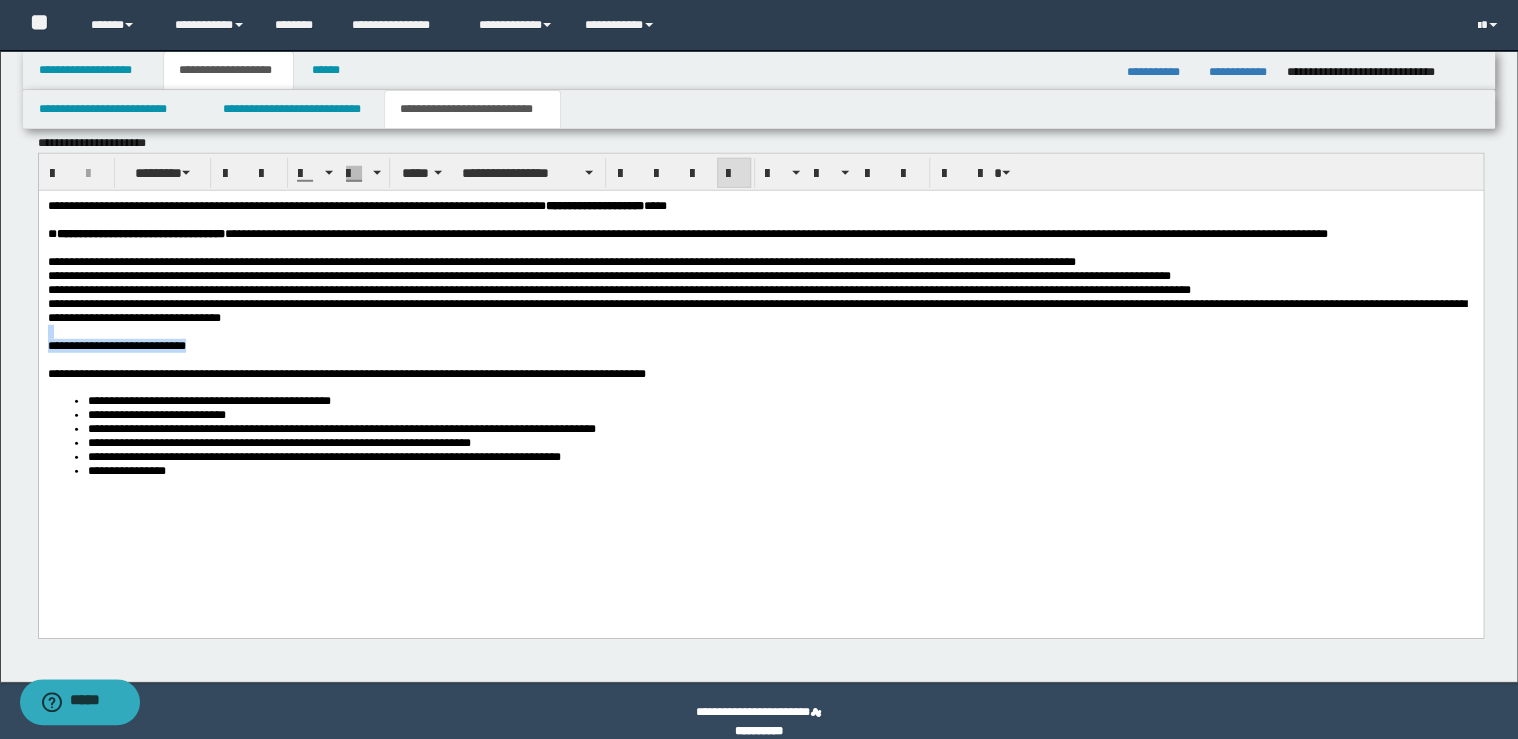 click on "**********" at bounding box center [760, 369] 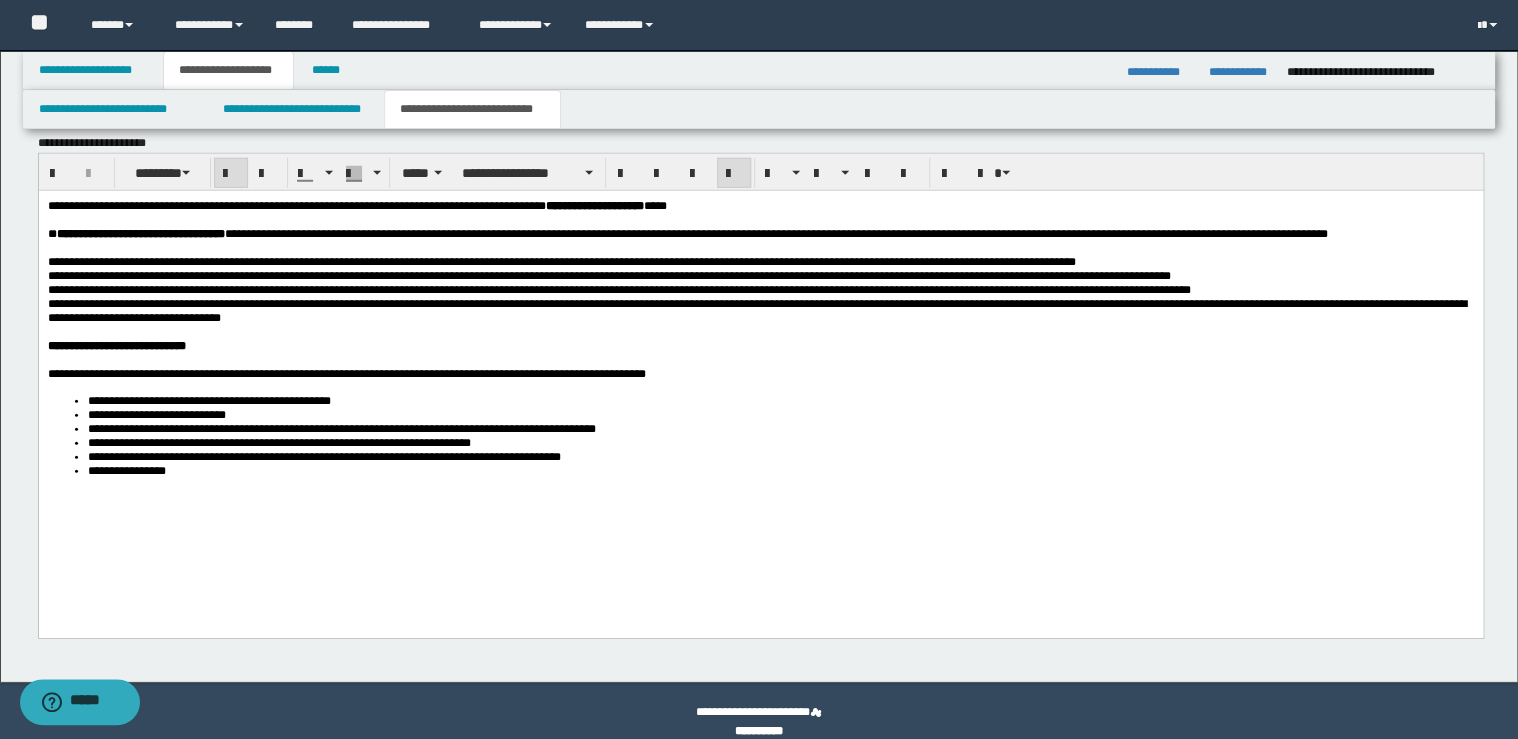 click on "**********" at bounding box center (760, 373) 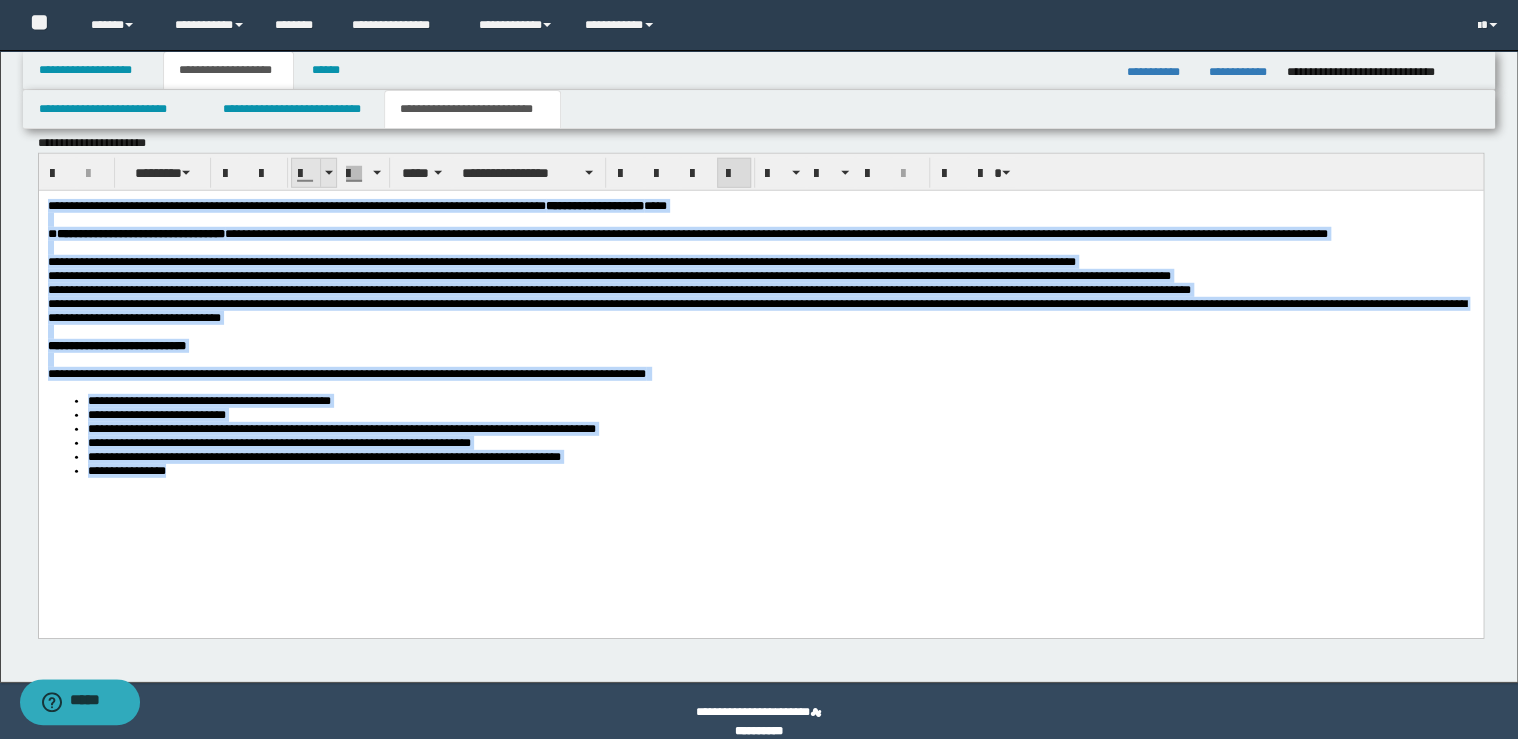 click at bounding box center [328, 173] 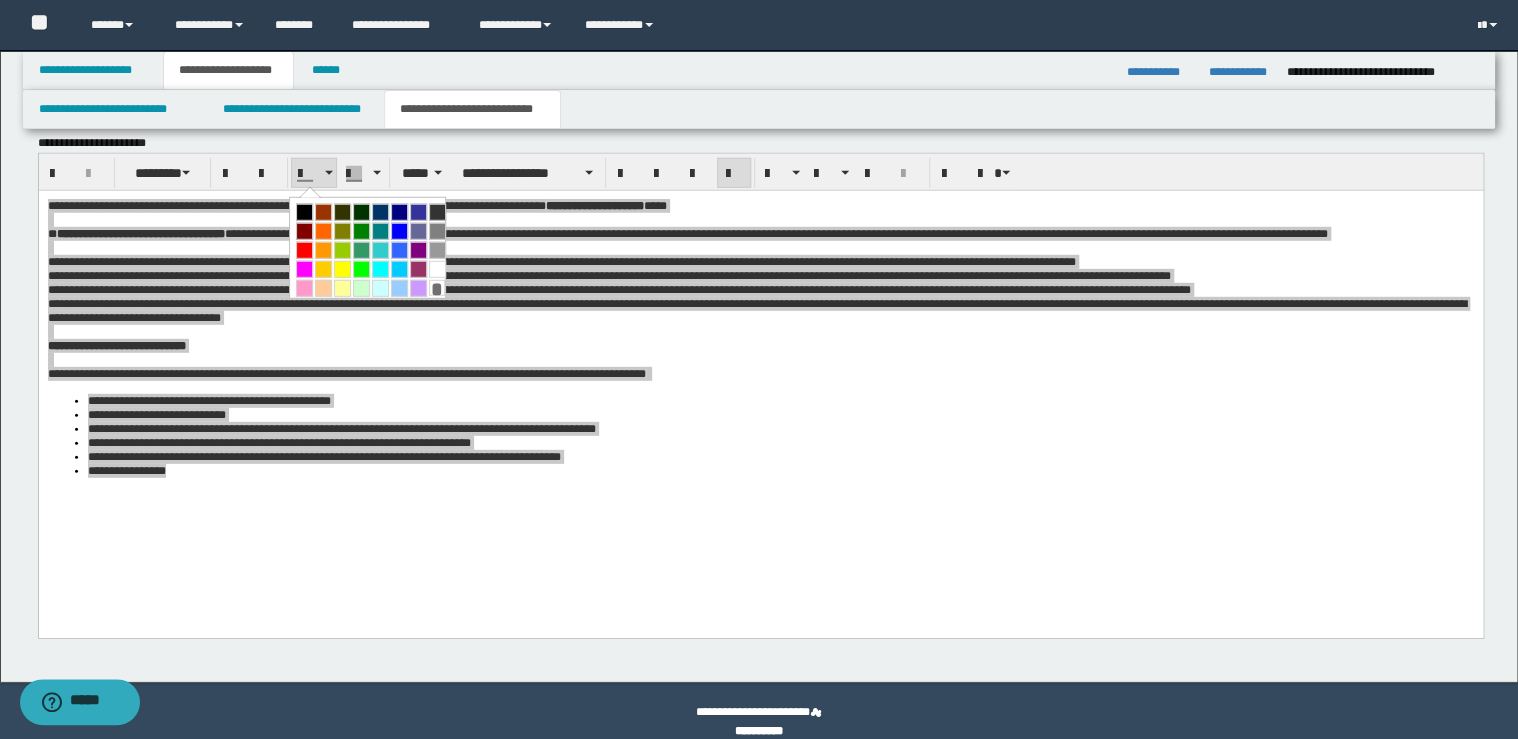 click at bounding box center (304, 212) 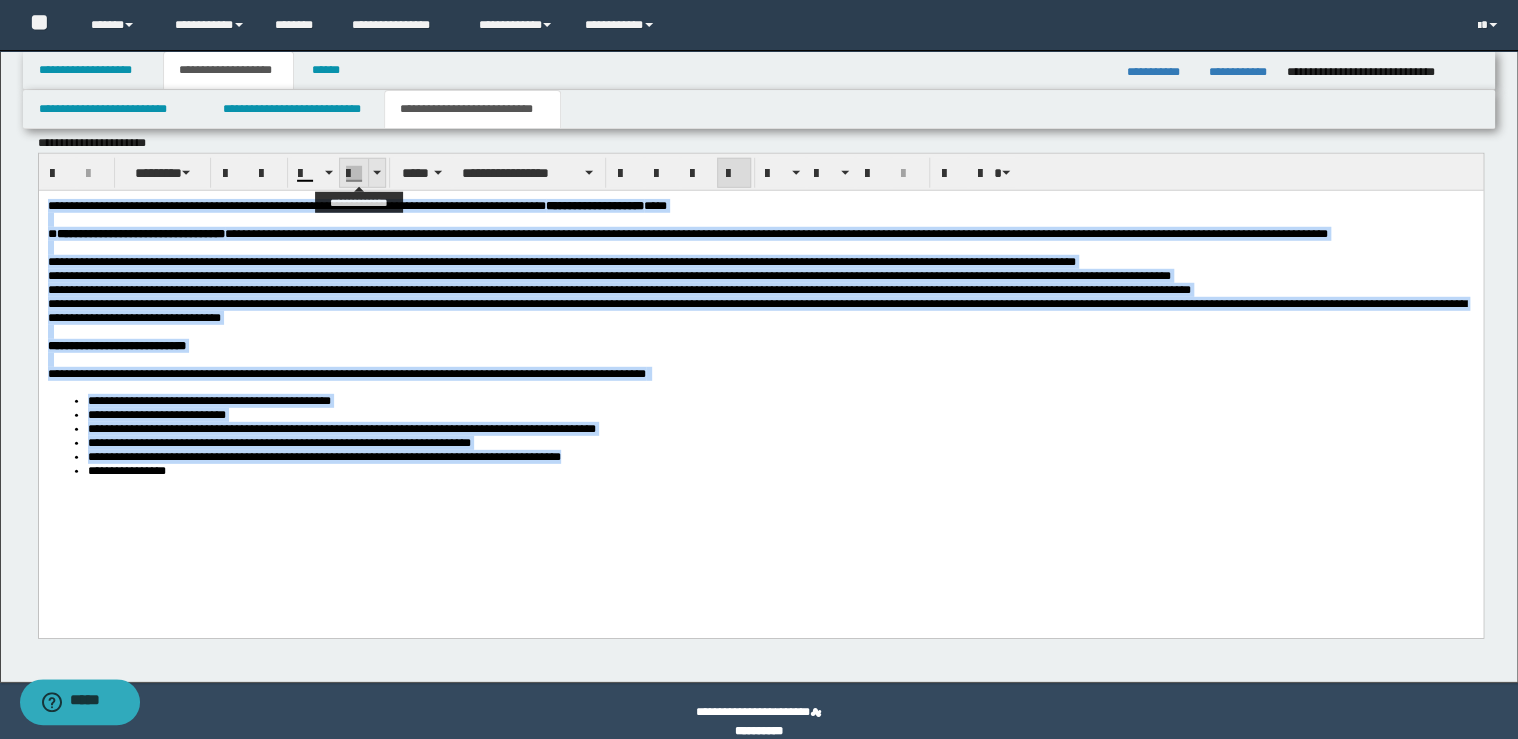 click at bounding box center [376, 173] 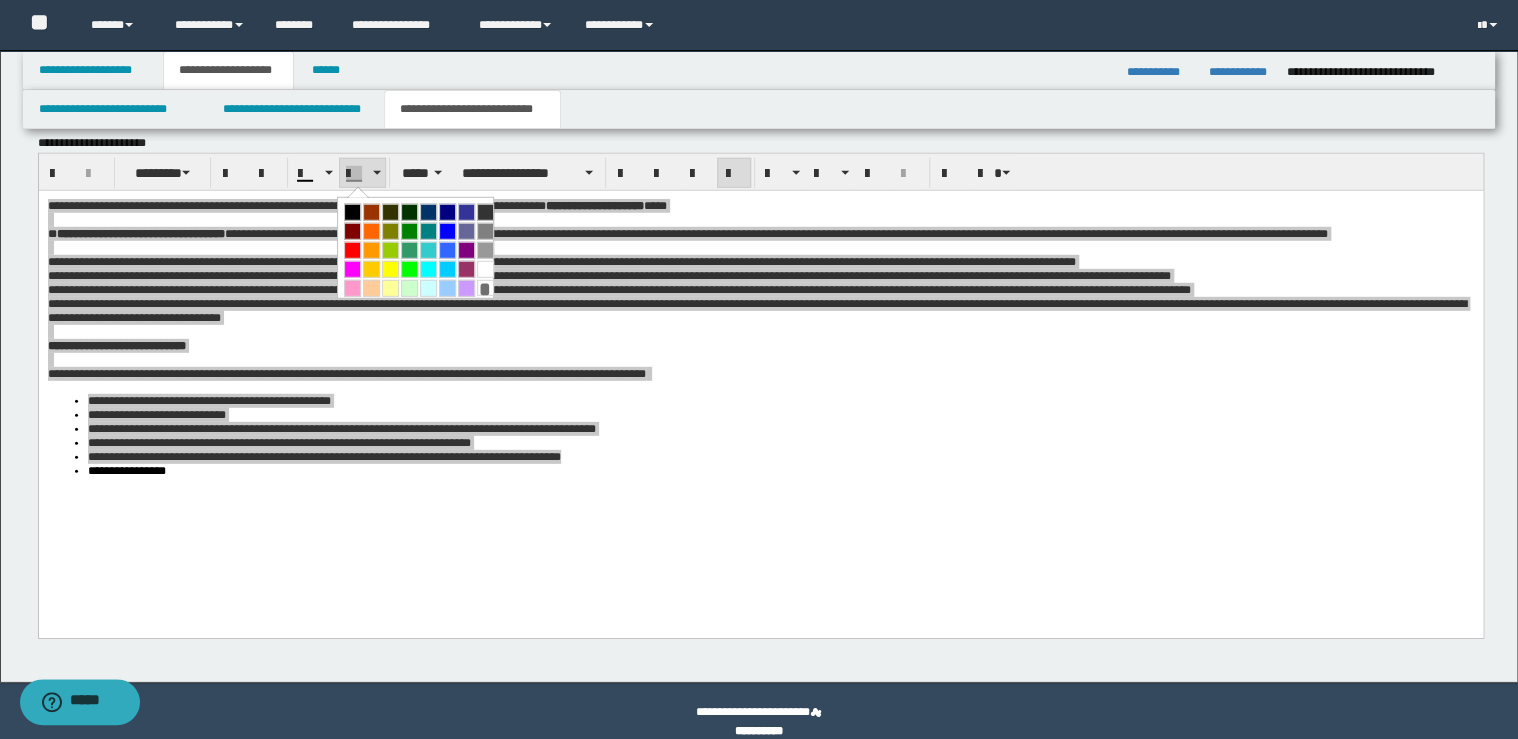 click on "*" at bounding box center (485, 288) 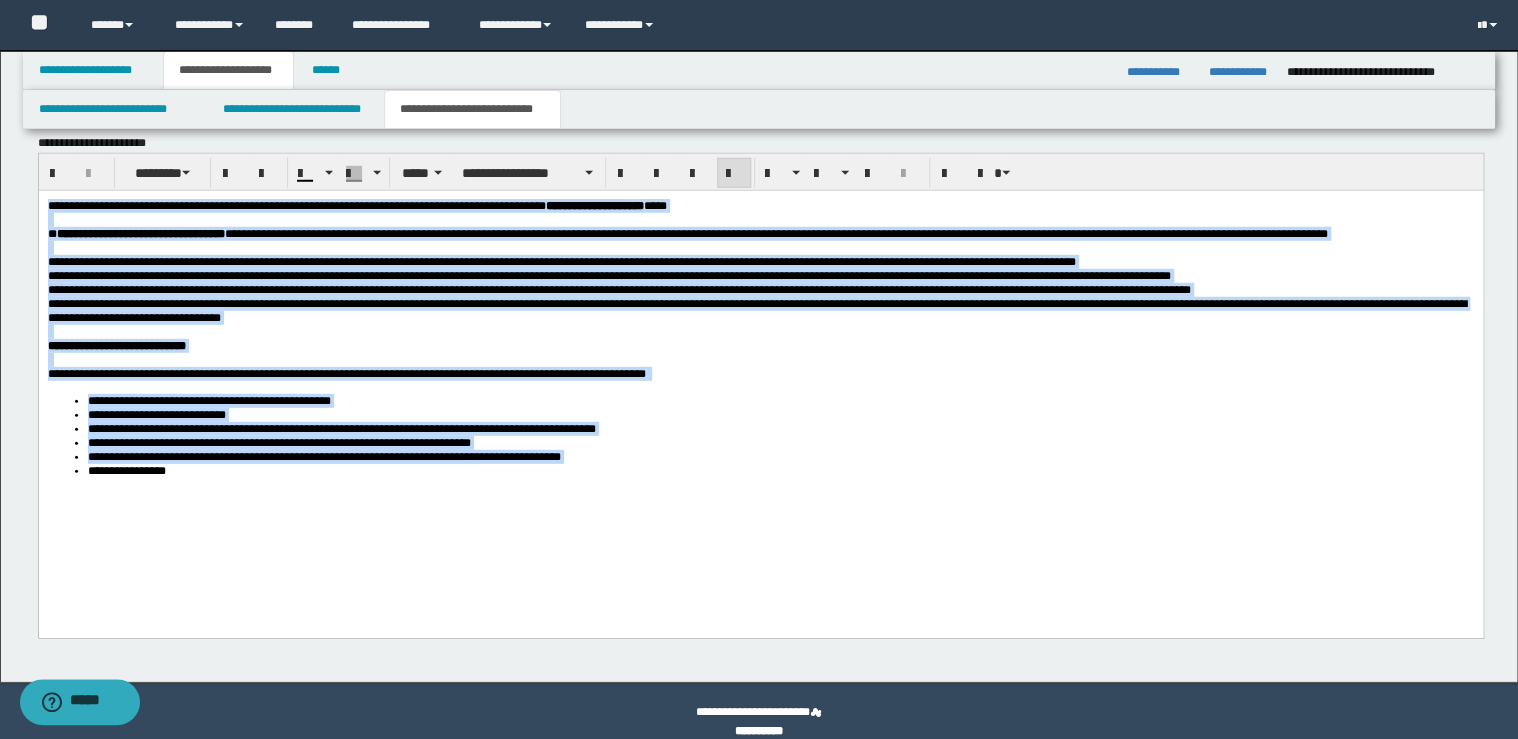 click at bounding box center (734, 173) 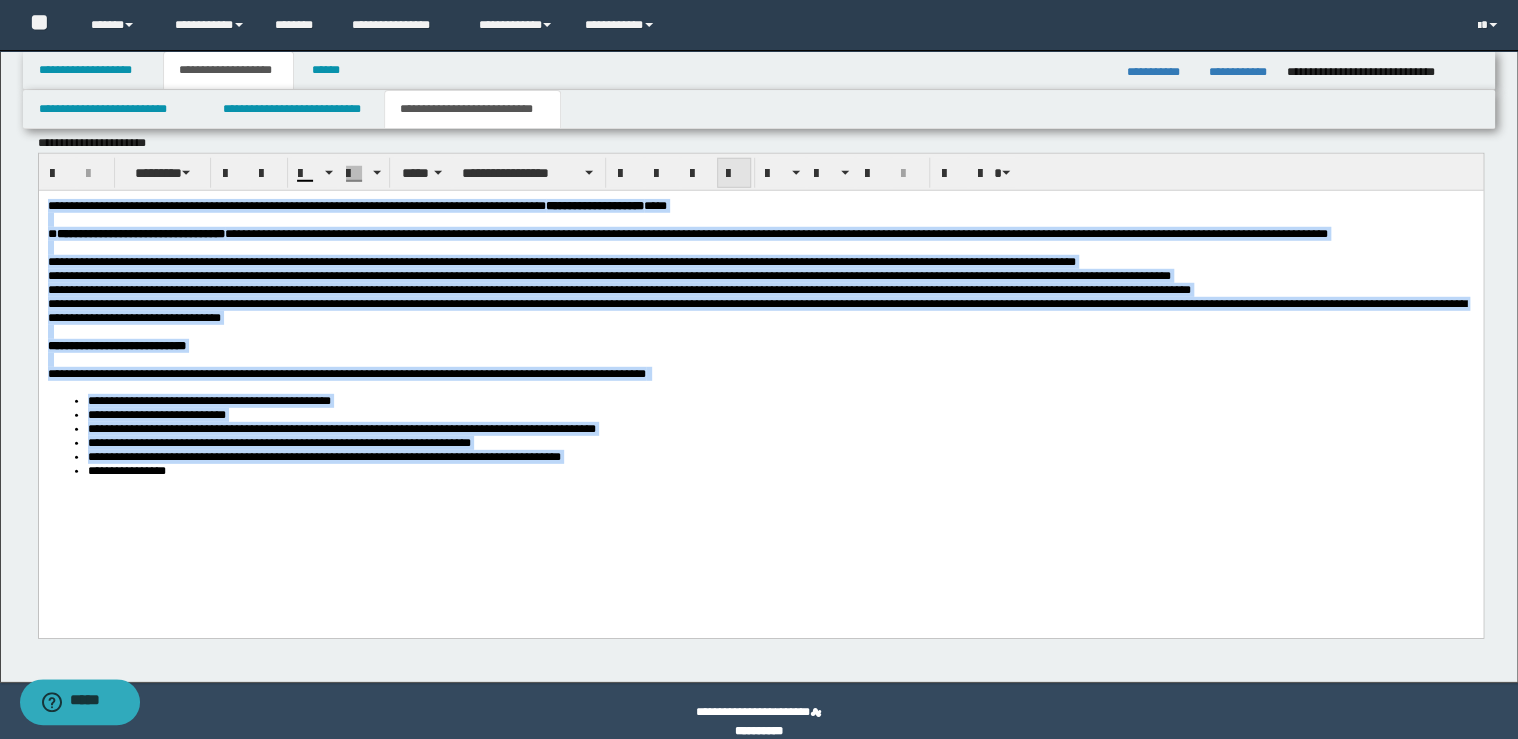 click at bounding box center [734, 173] 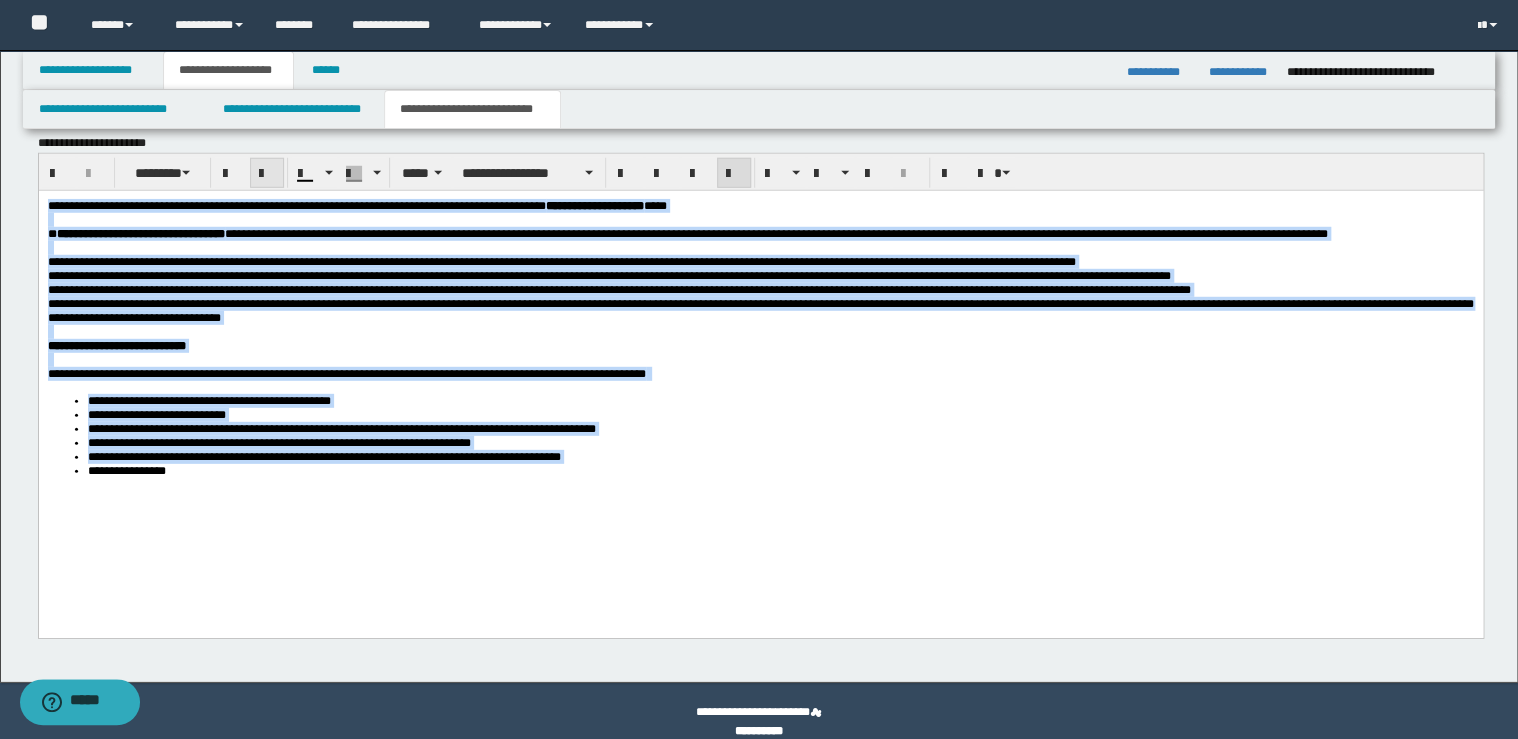 click at bounding box center [267, 173] 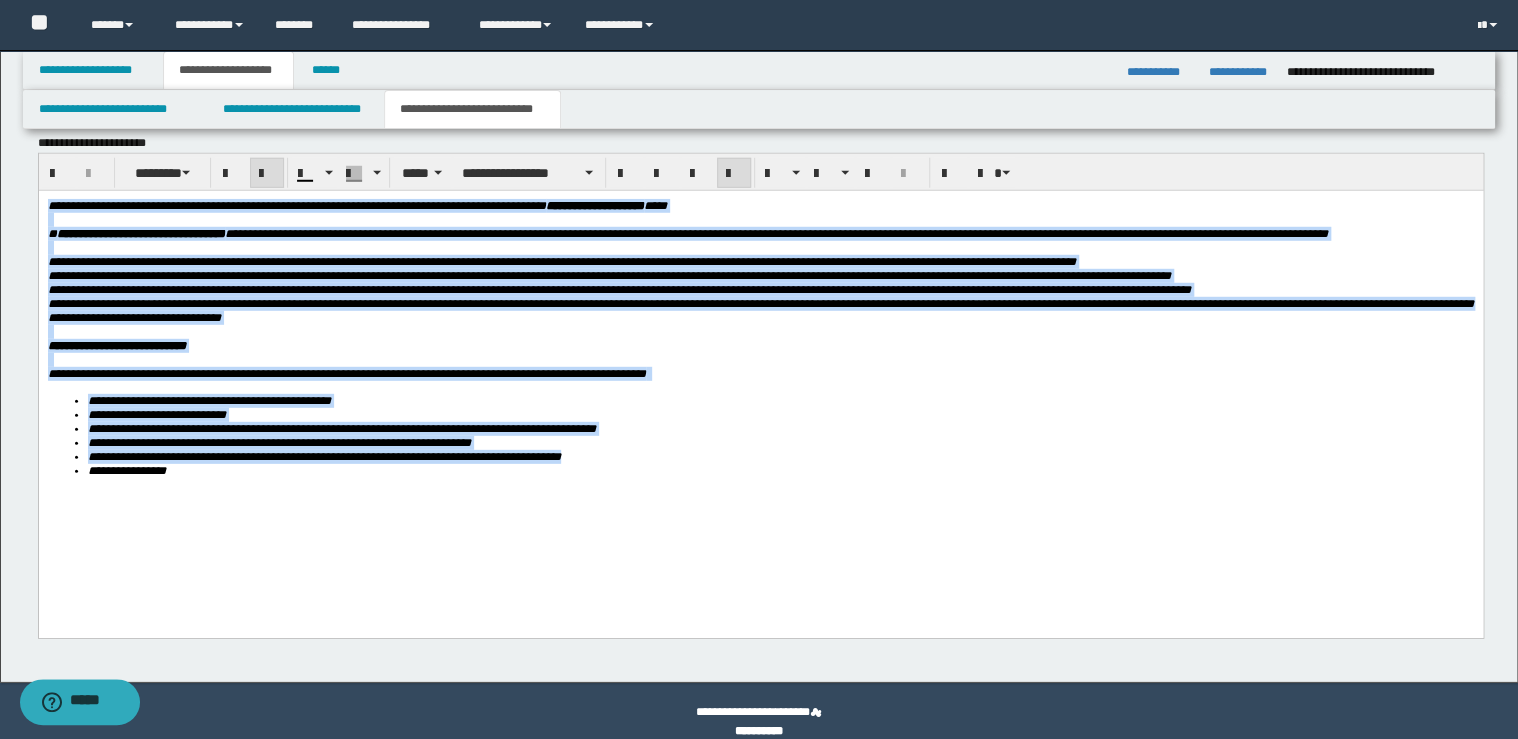 click at bounding box center [267, 173] 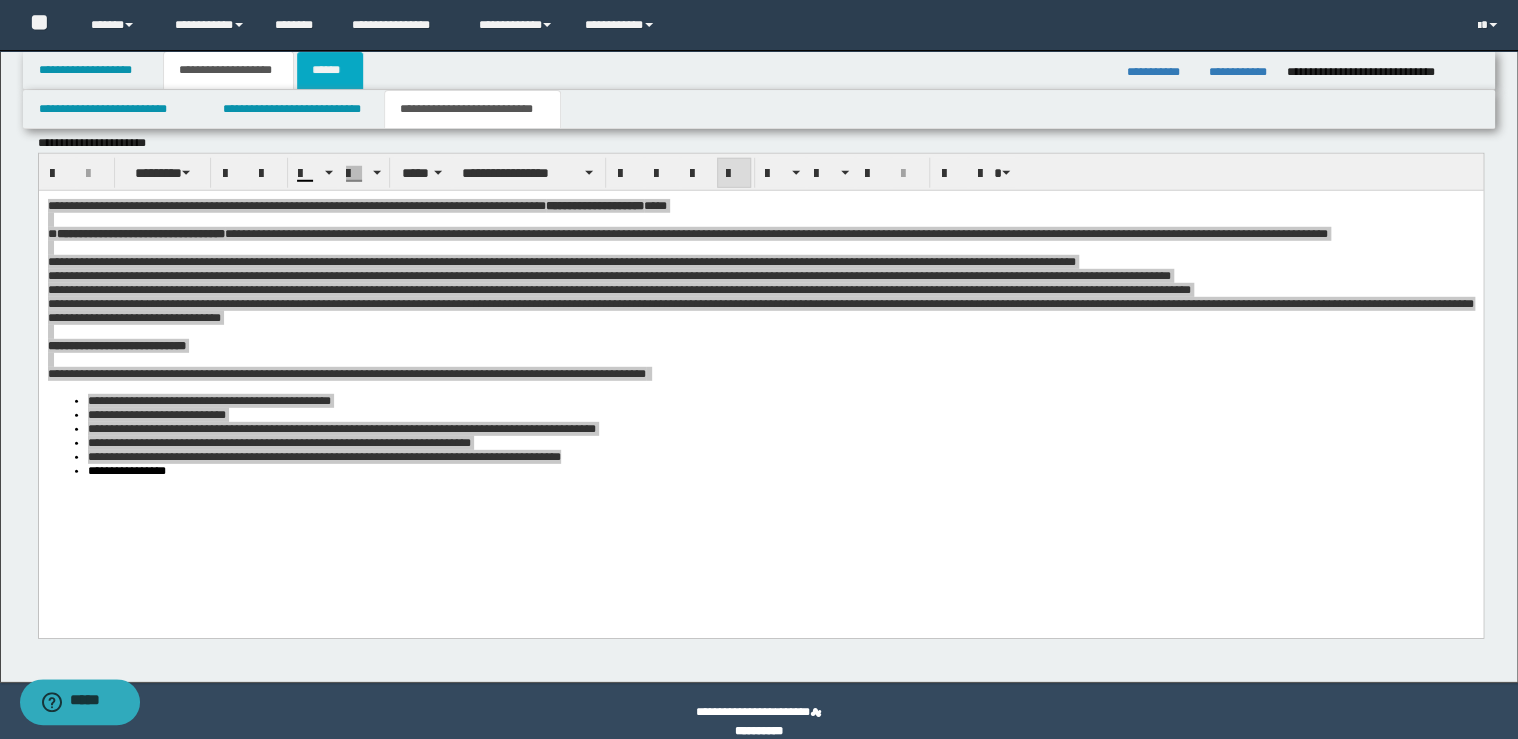 click on "******" at bounding box center (330, 70) 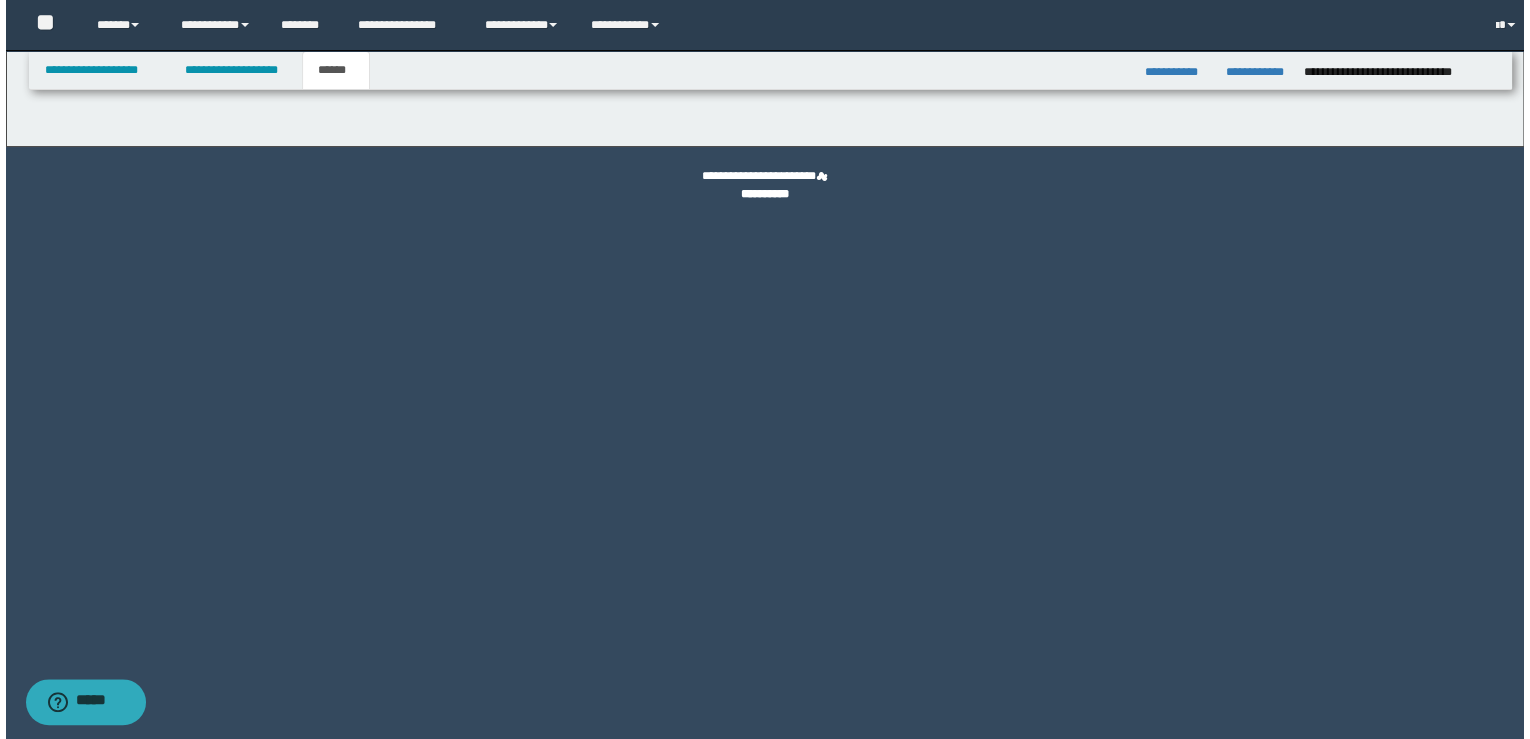 scroll, scrollTop: 0, scrollLeft: 0, axis: both 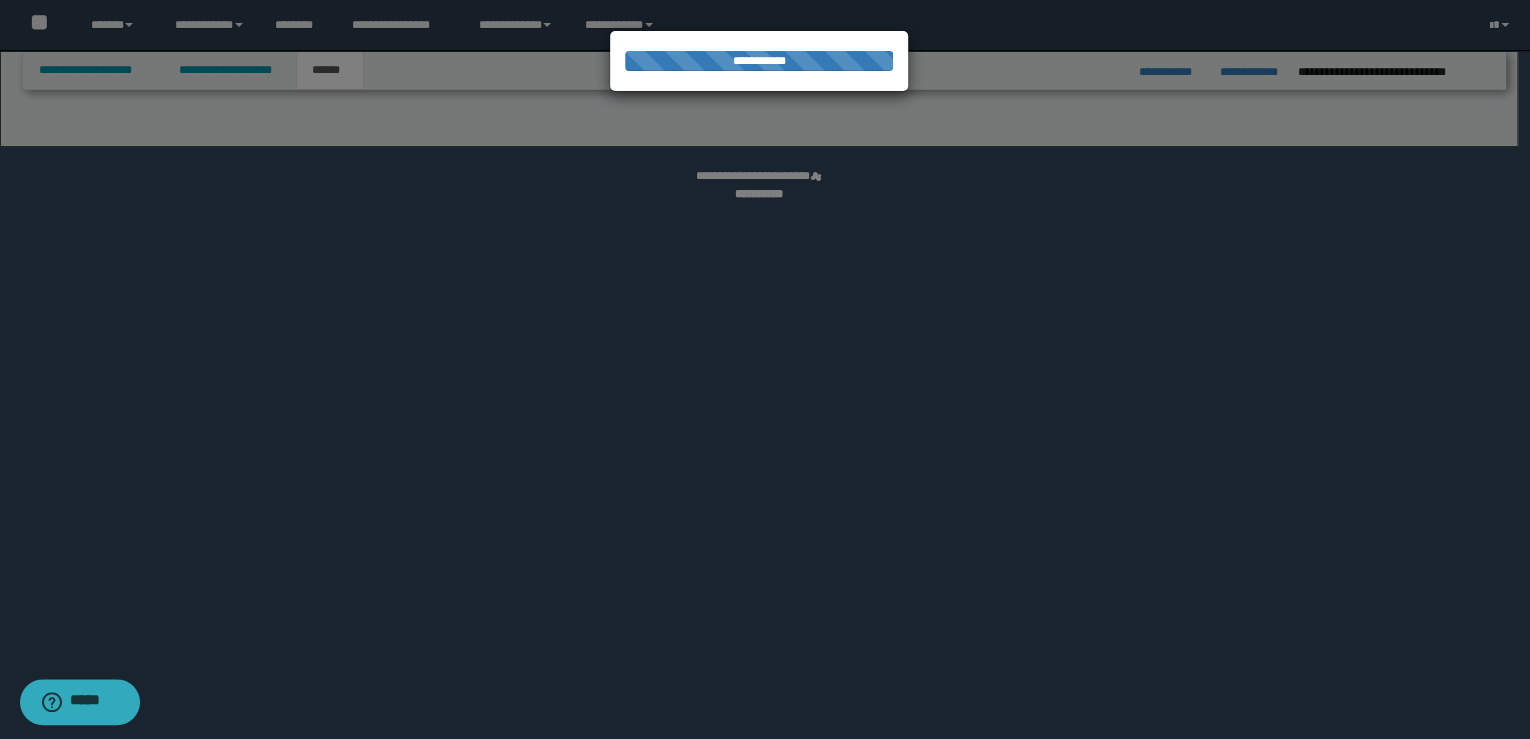 select on "**" 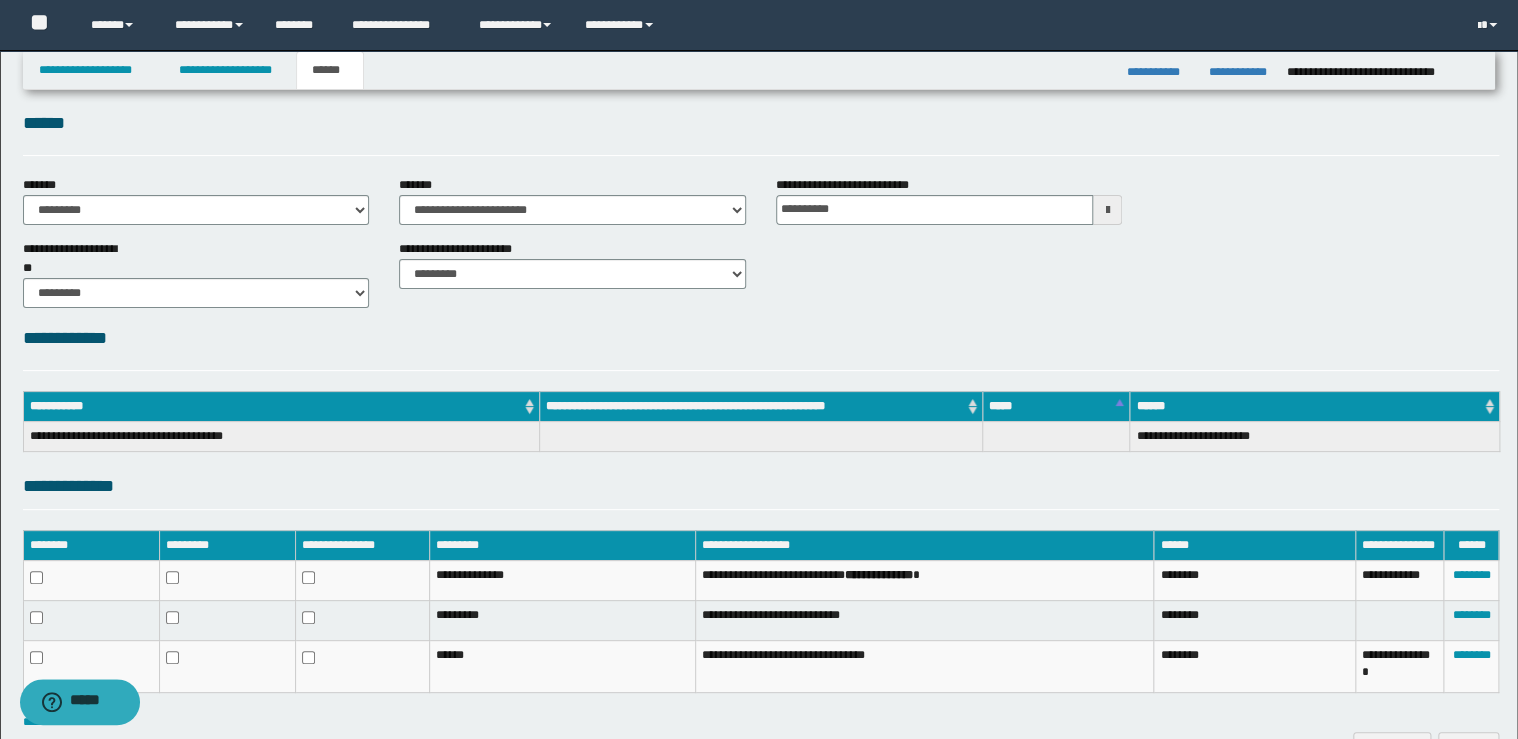 scroll, scrollTop: 137, scrollLeft: 0, axis: vertical 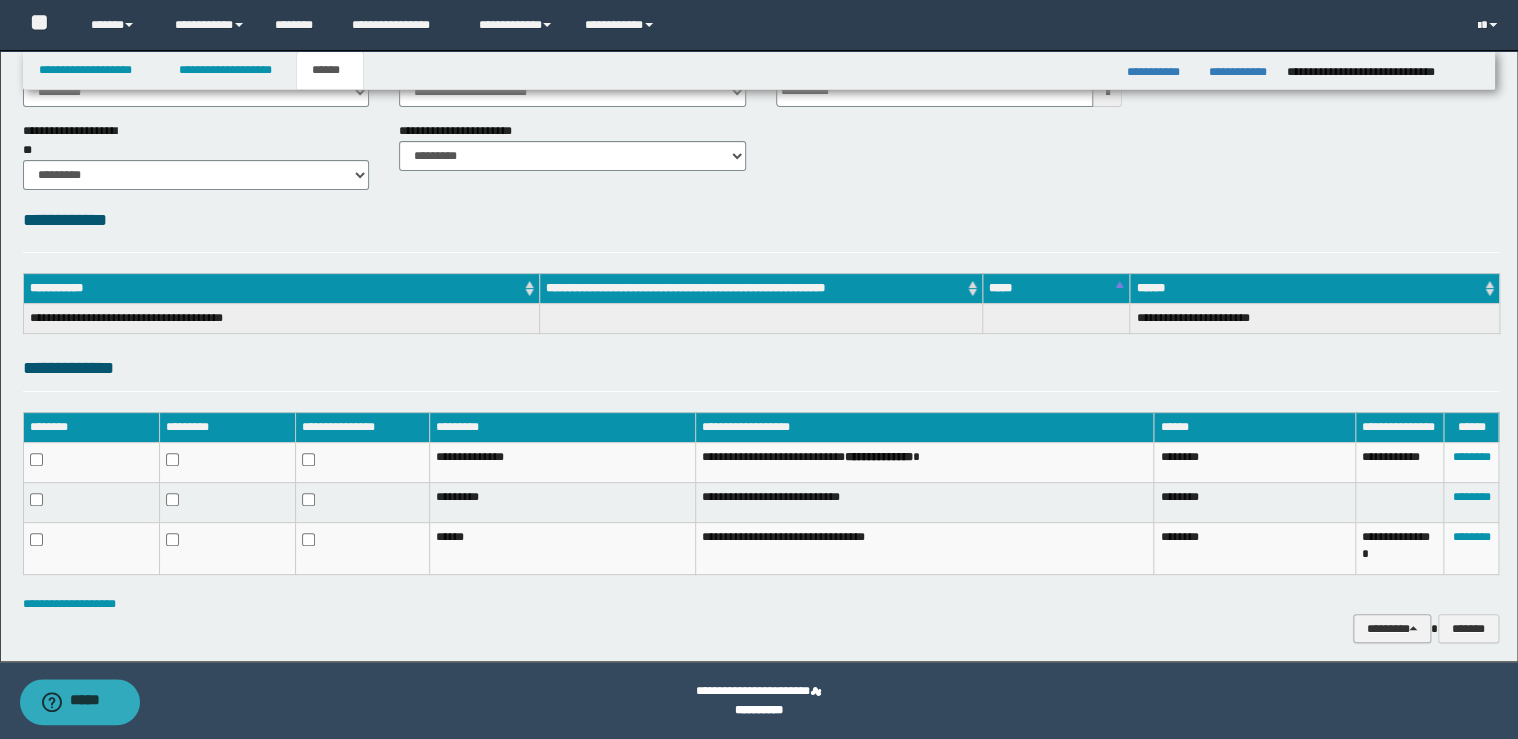 click on "********" at bounding box center (1392, 629) 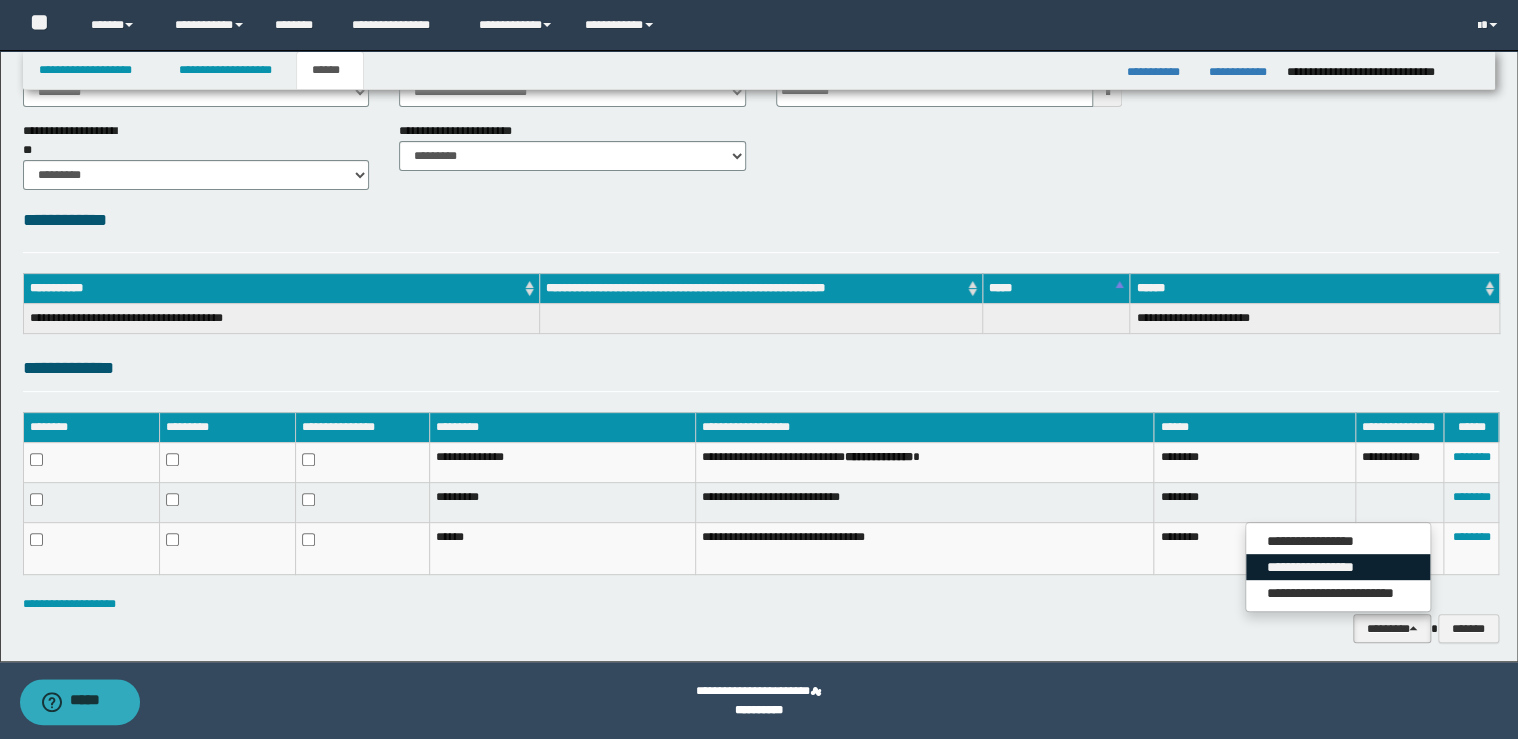 click on "**********" at bounding box center [1338, 567] 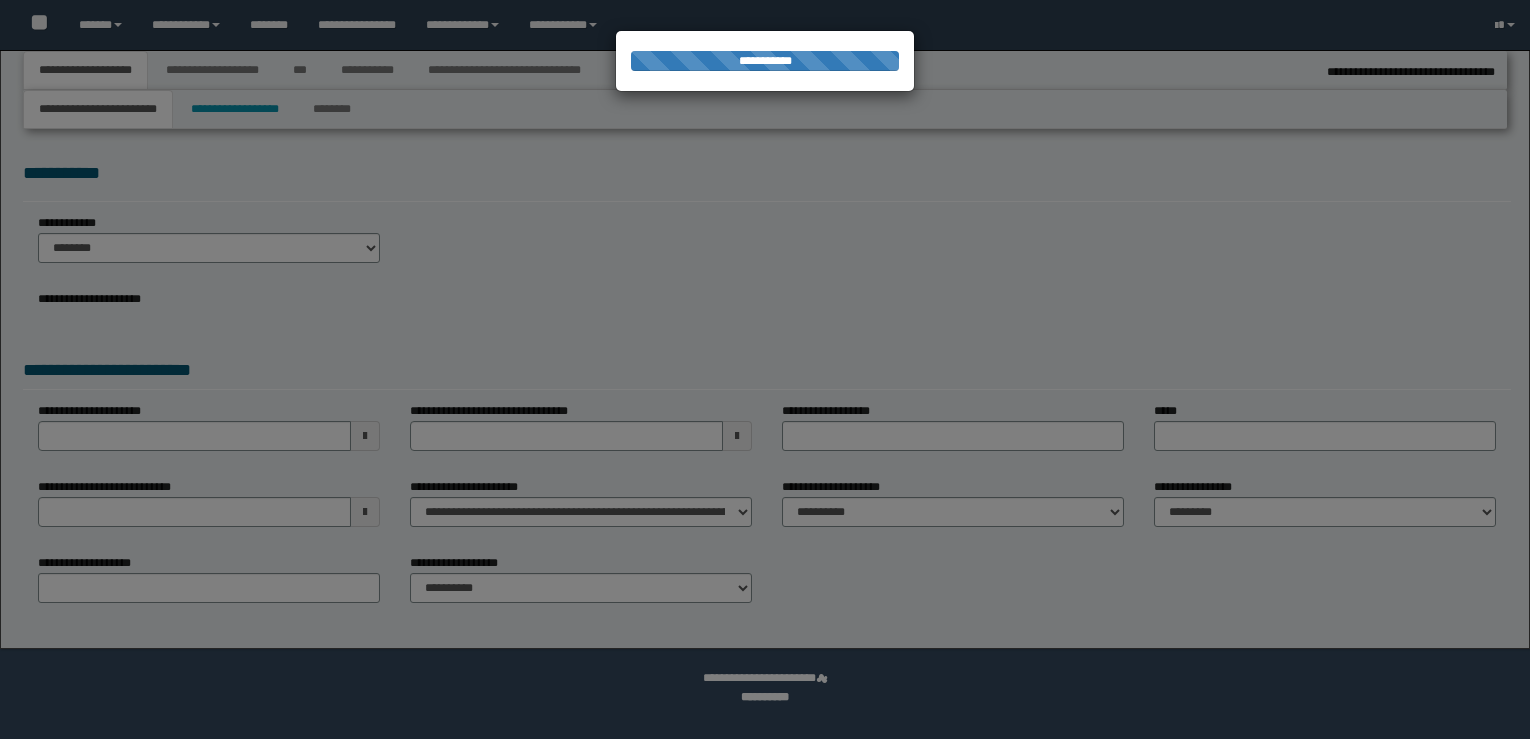 select on "*" 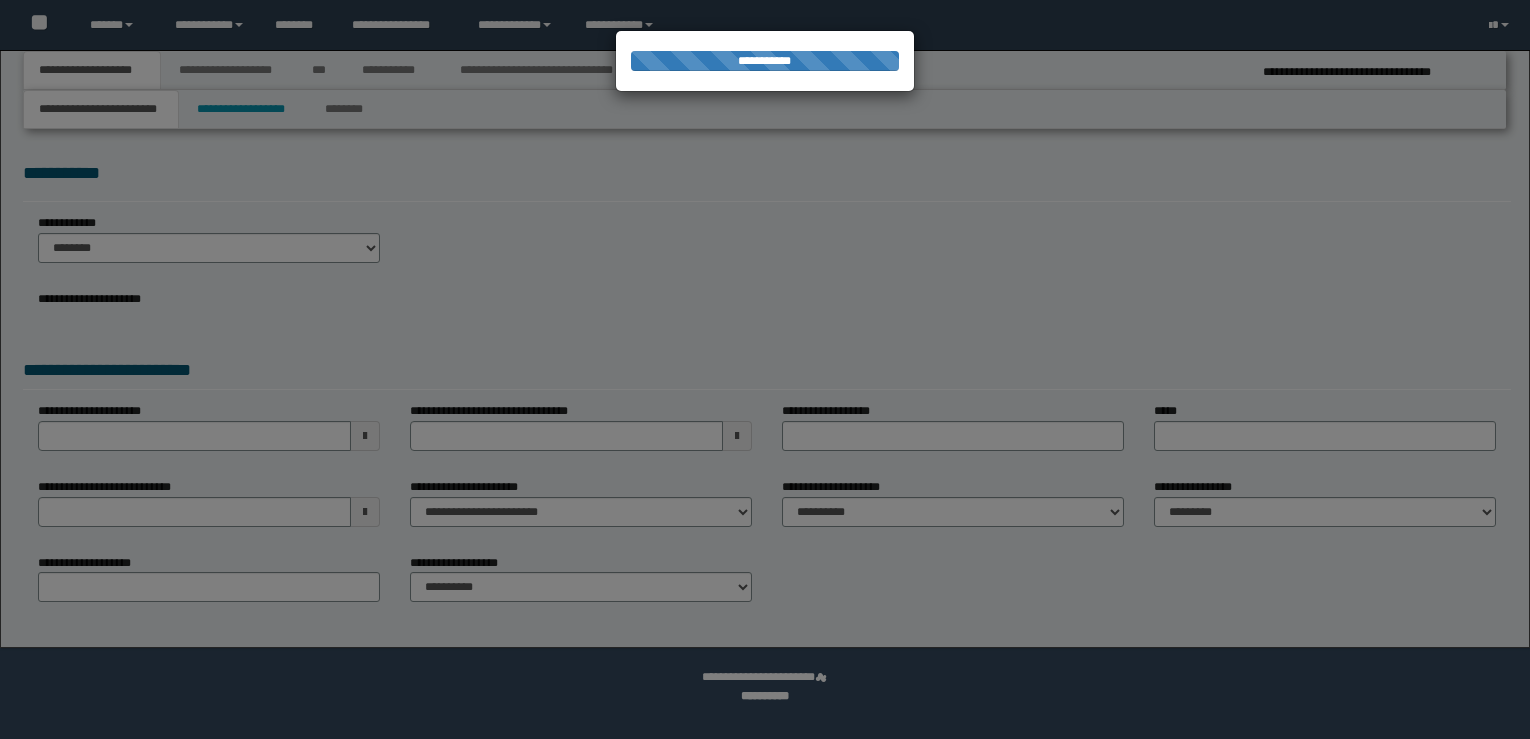 scroll, scrollTop: 0, scrollLeft: 0, axis: both 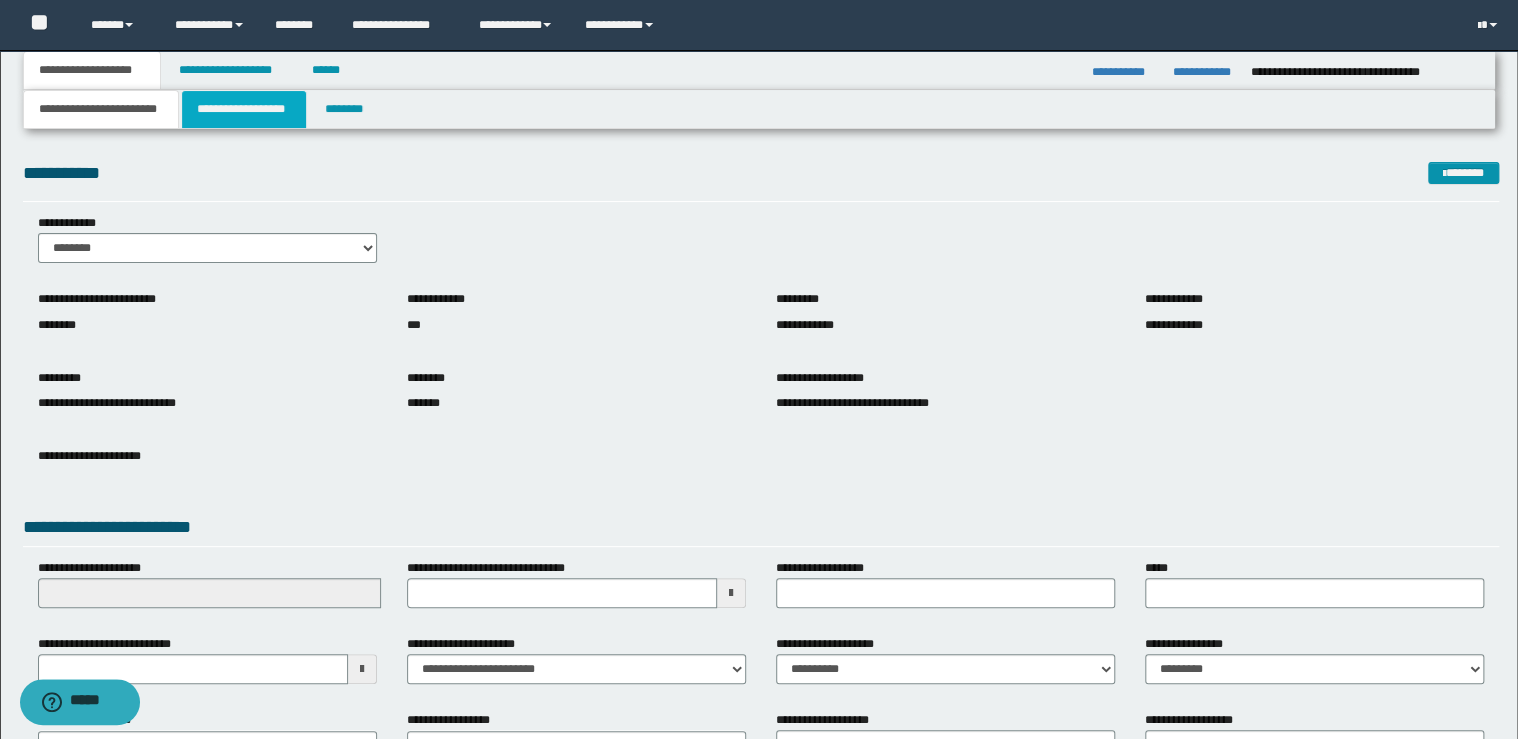 click on "**********" at bounding box center [244, 109] 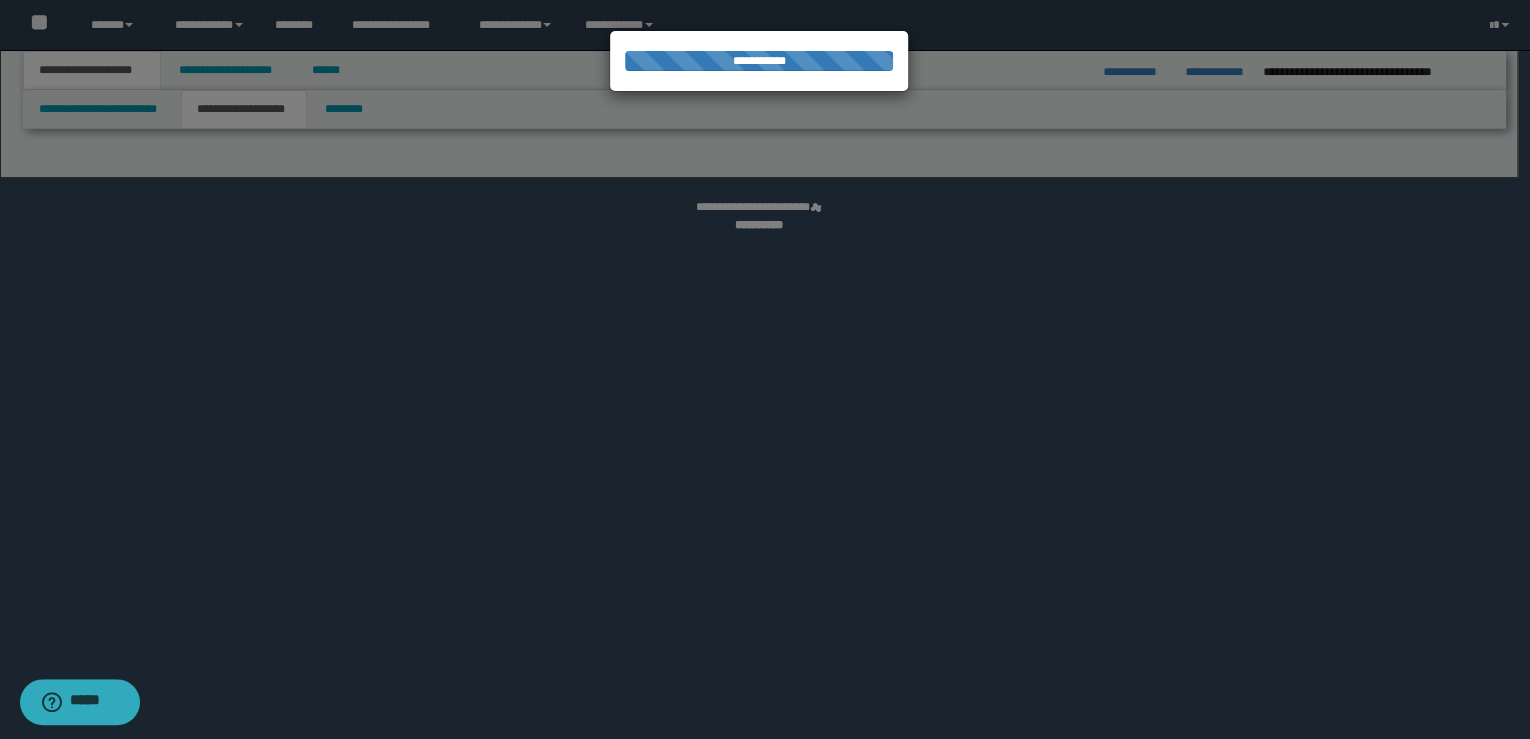 select on "*" 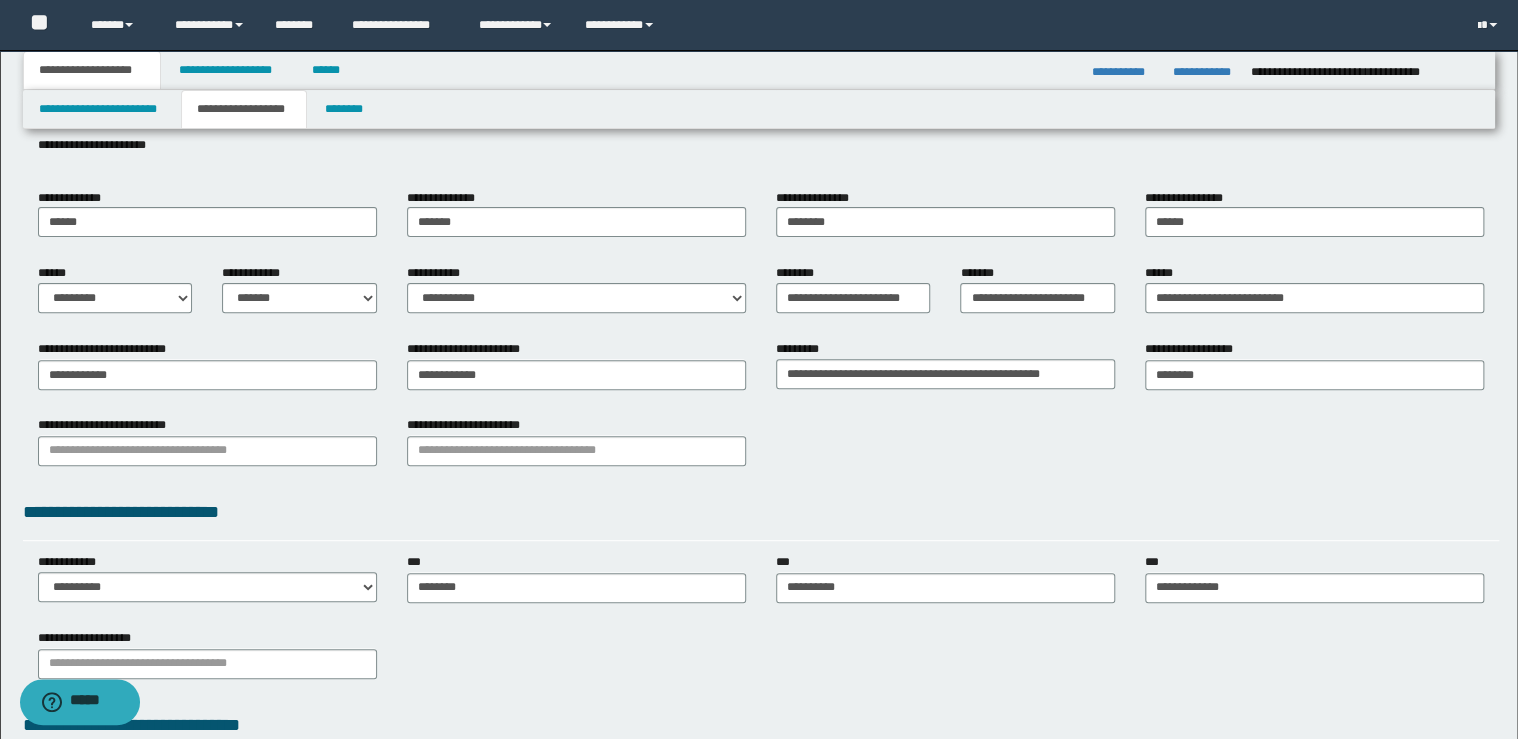 scroll, scrollTop: 367, scrollLeft: 0, axis: vertical 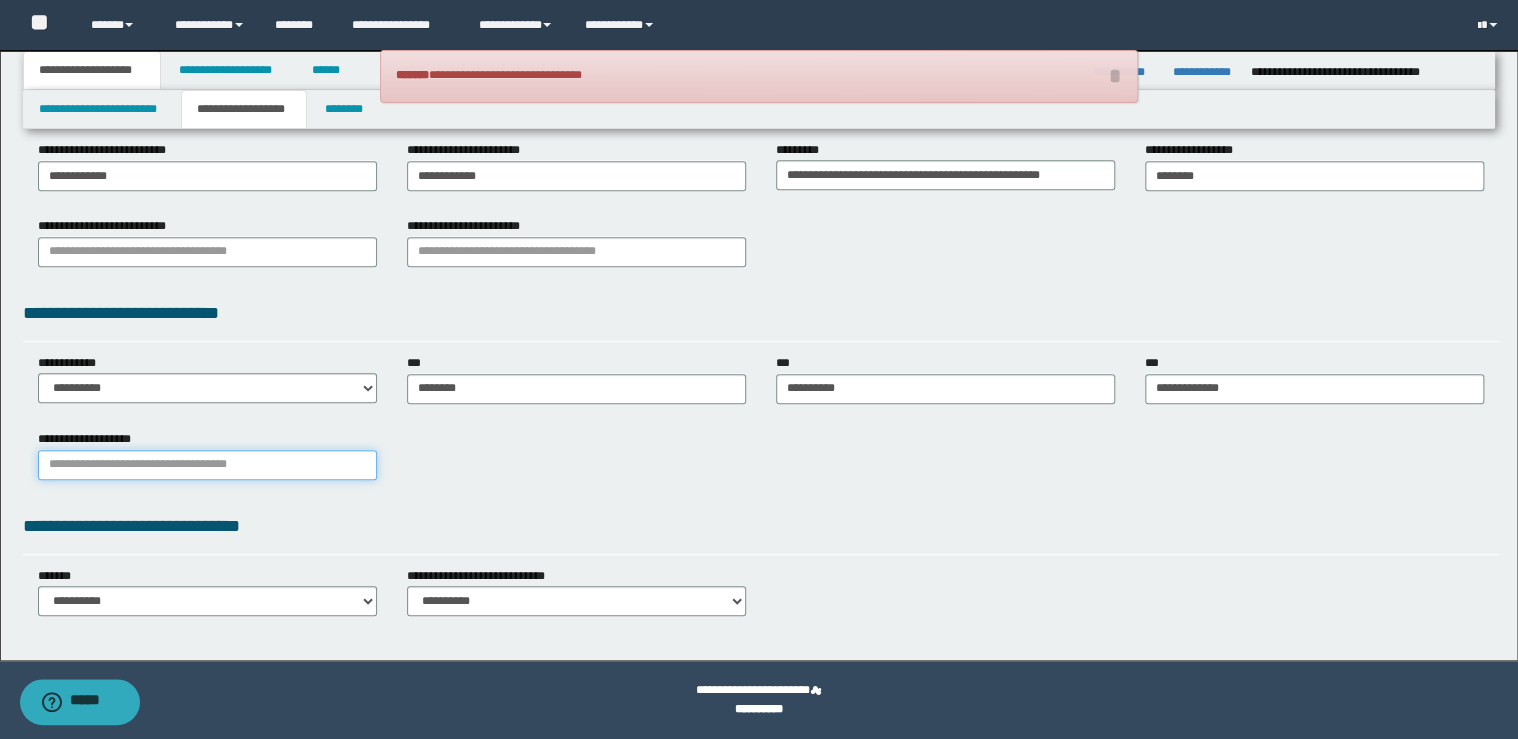 click on "**********" at bounding box center (207, 465) 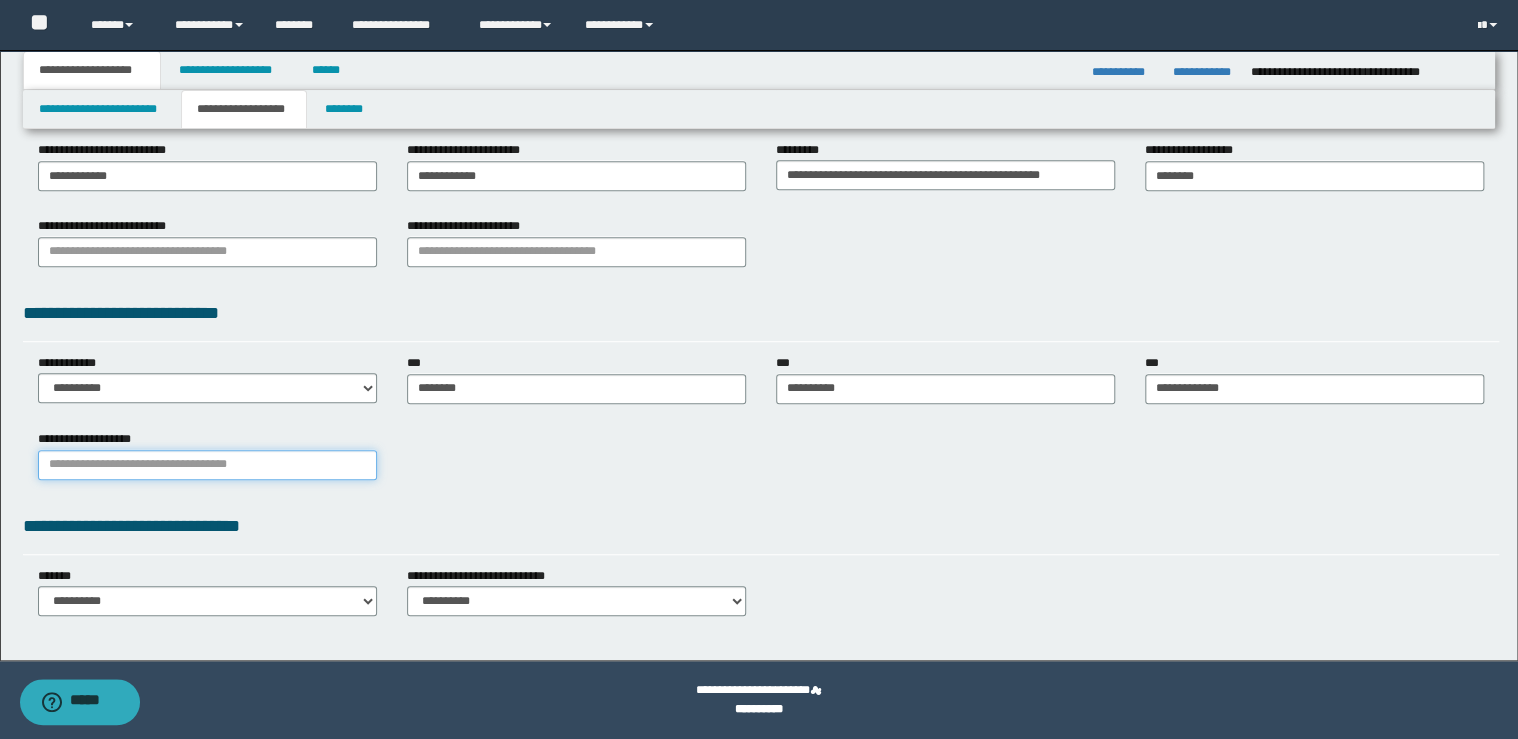 click on "**********" at bounding box center (207, 465) 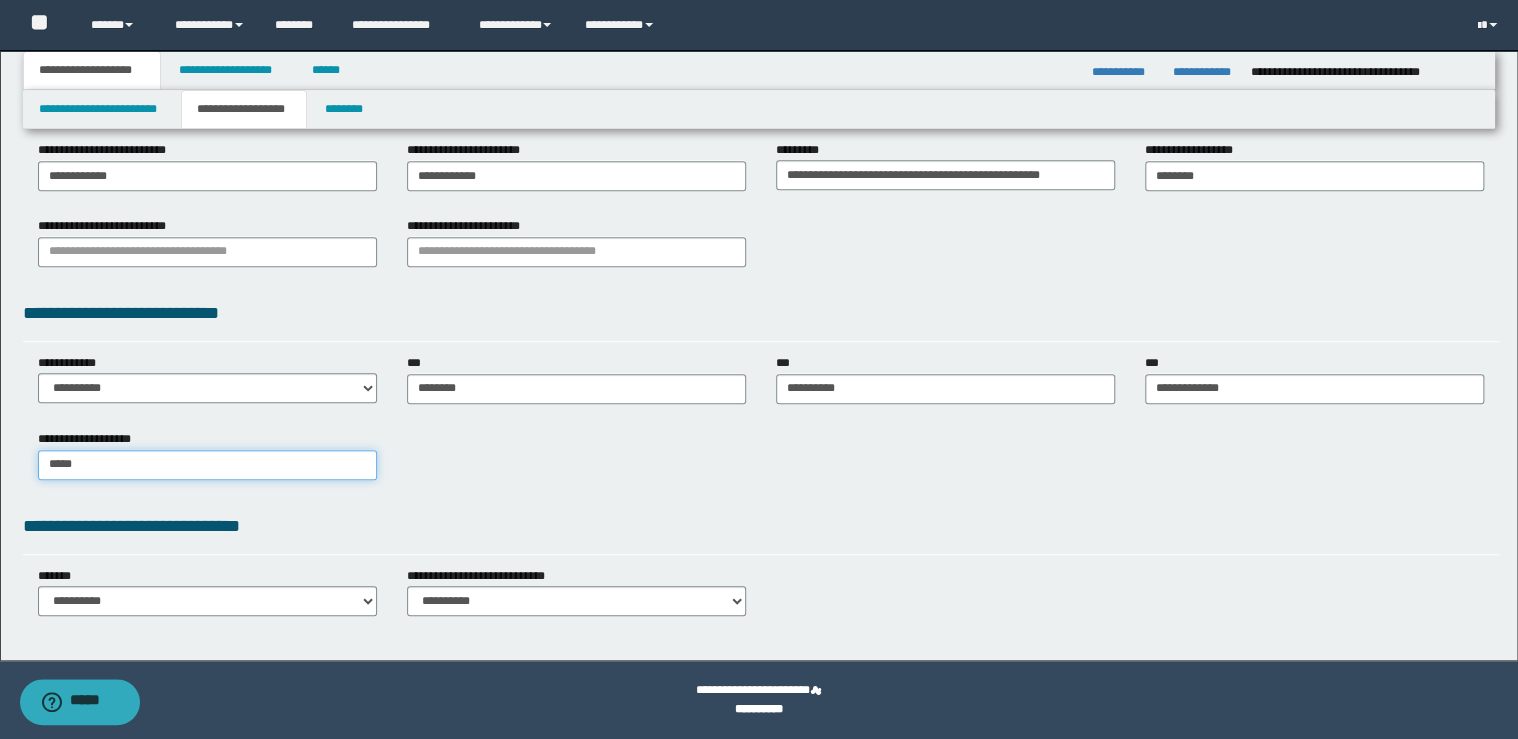 type on "******" 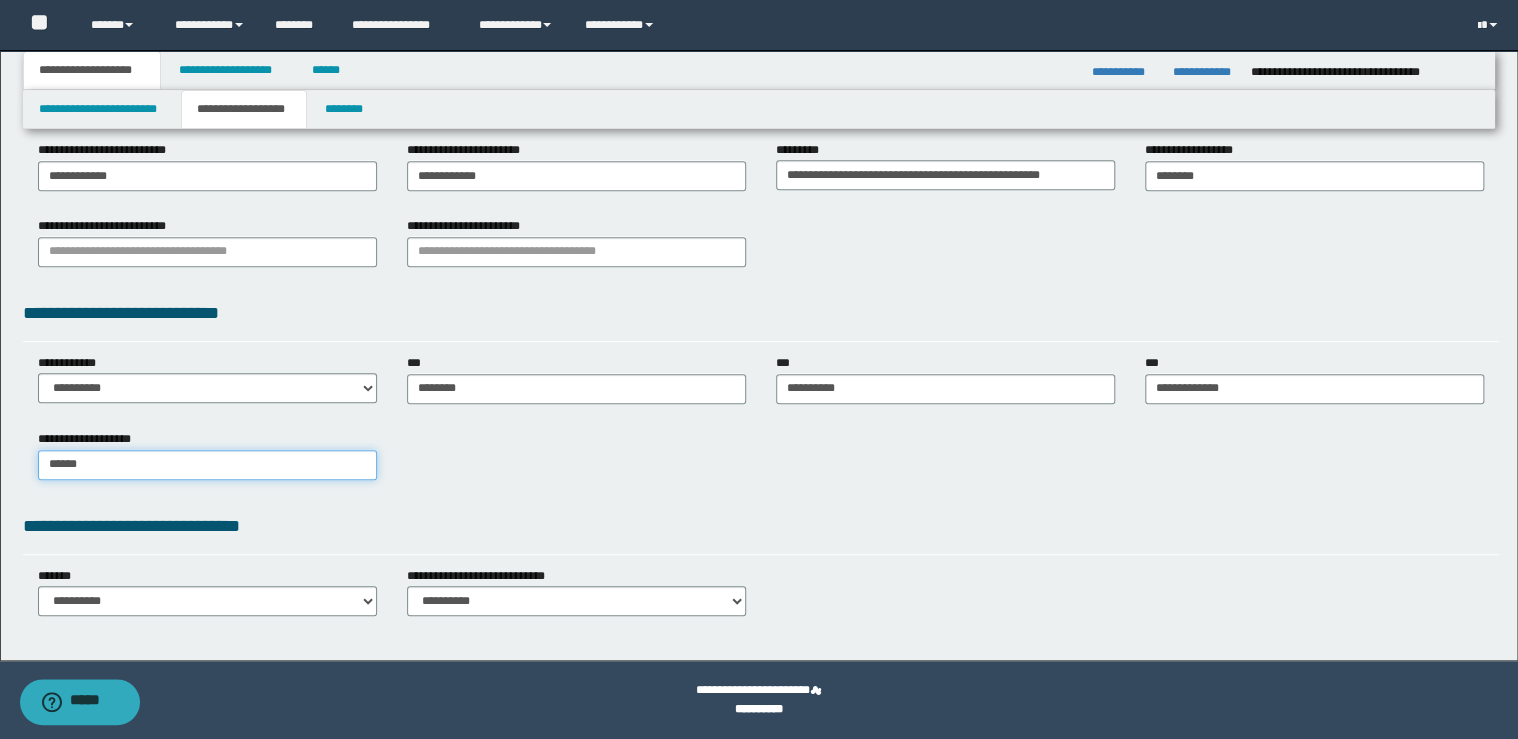 type on "******" 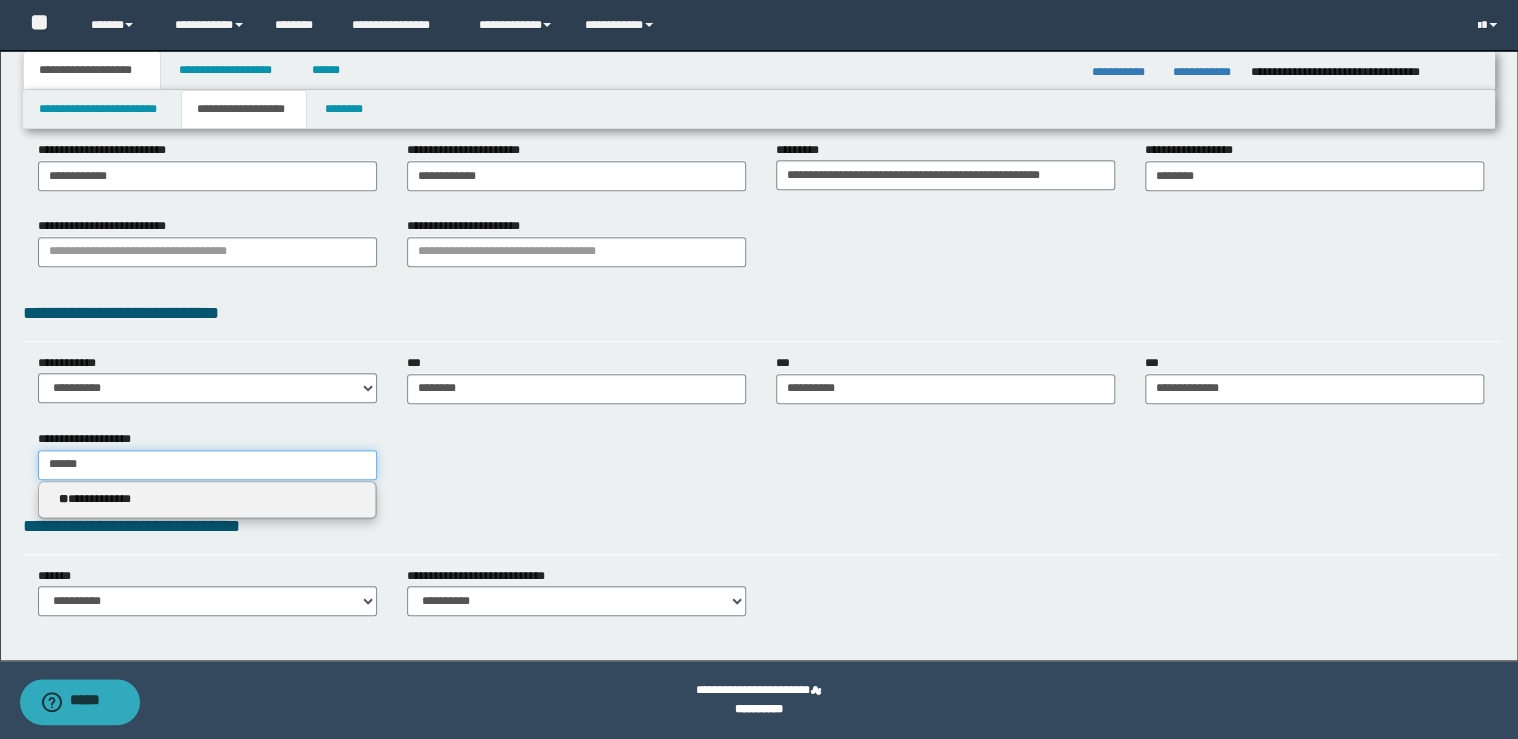 type 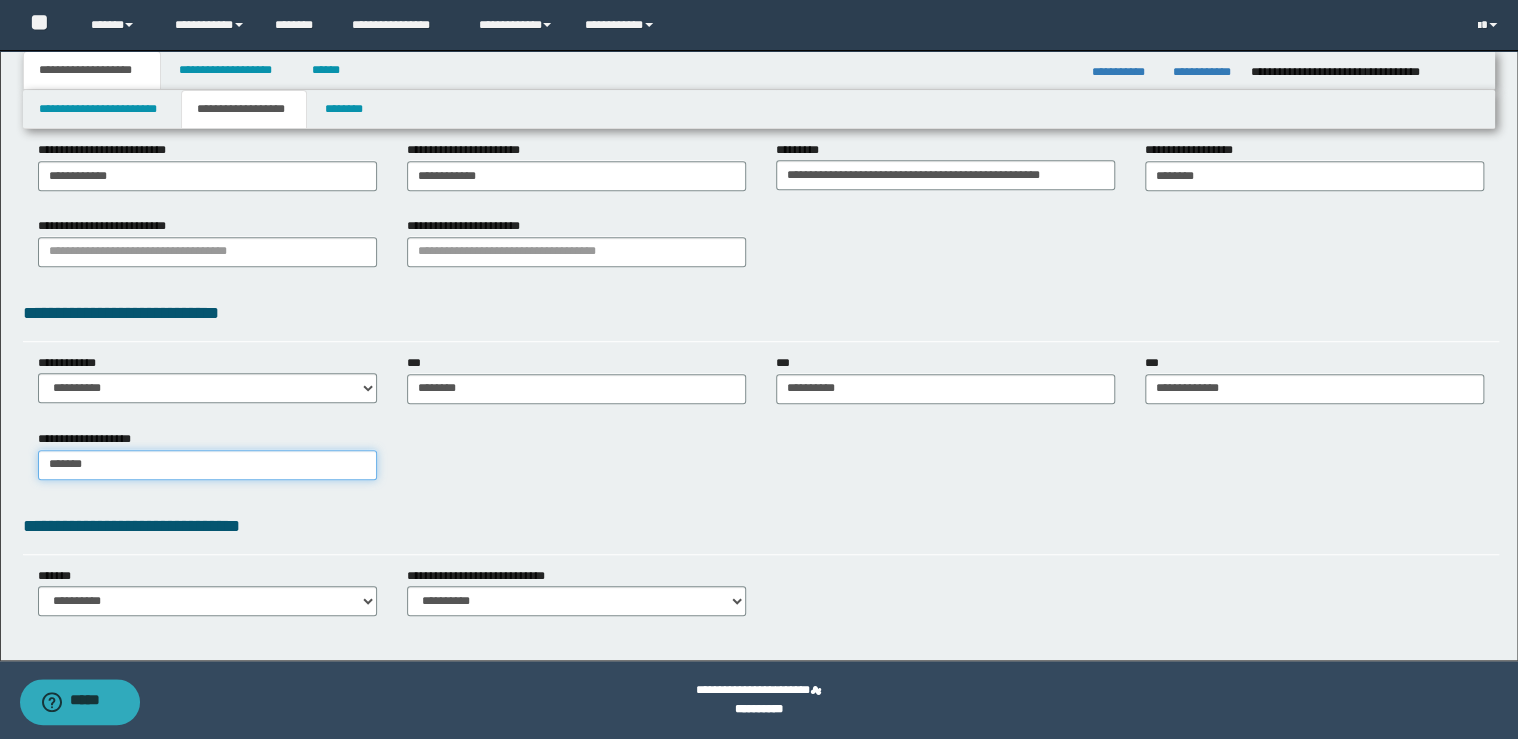 type on "********" 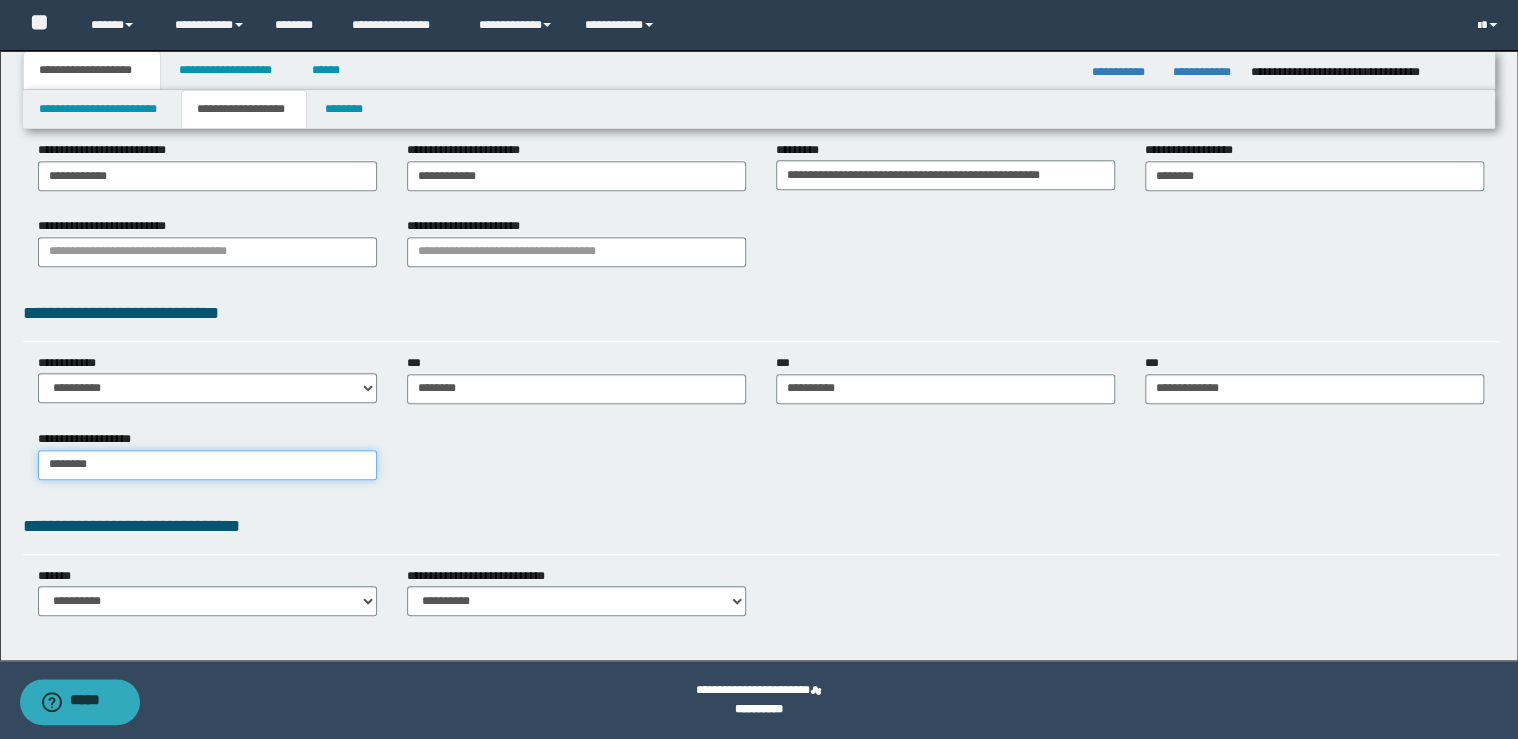 type on "********" 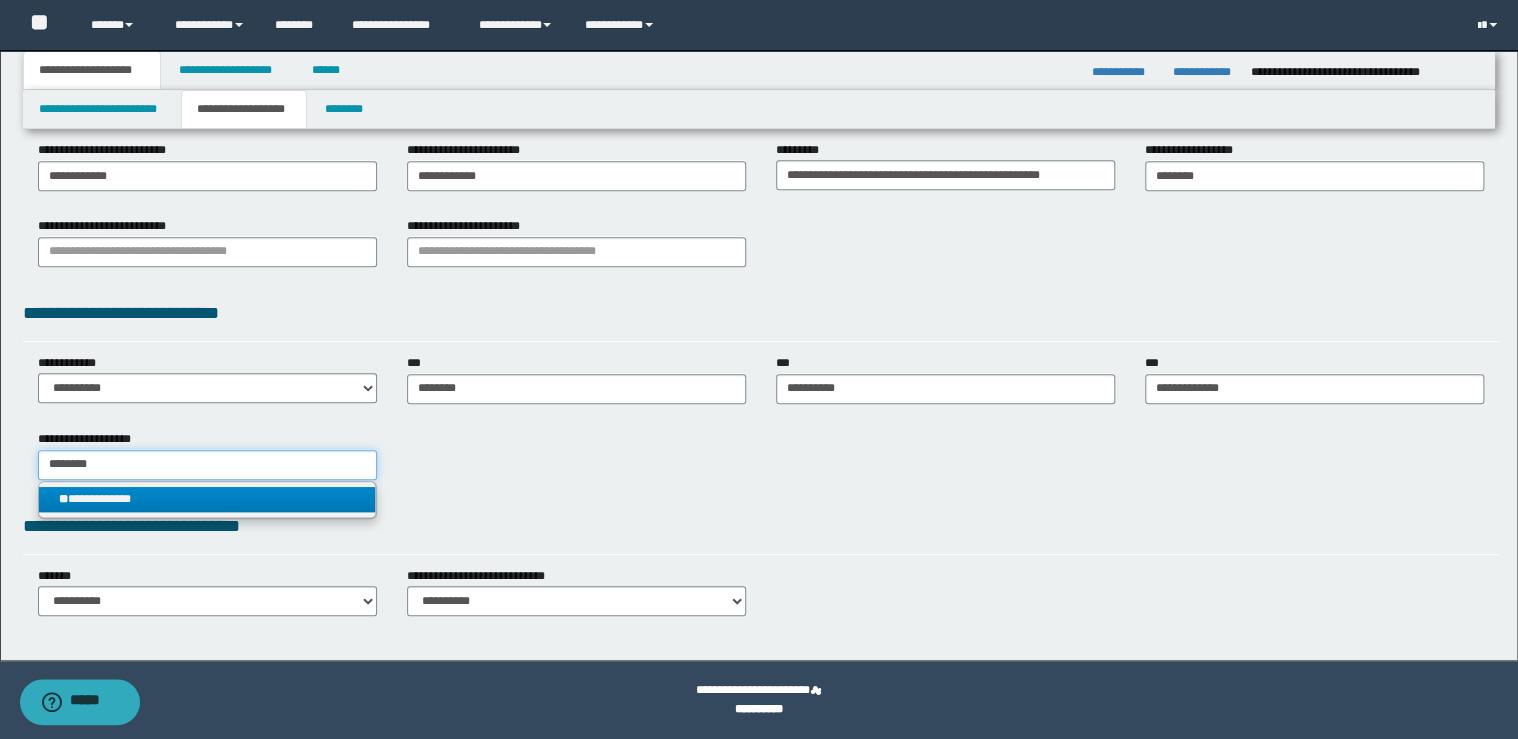 type on "********" 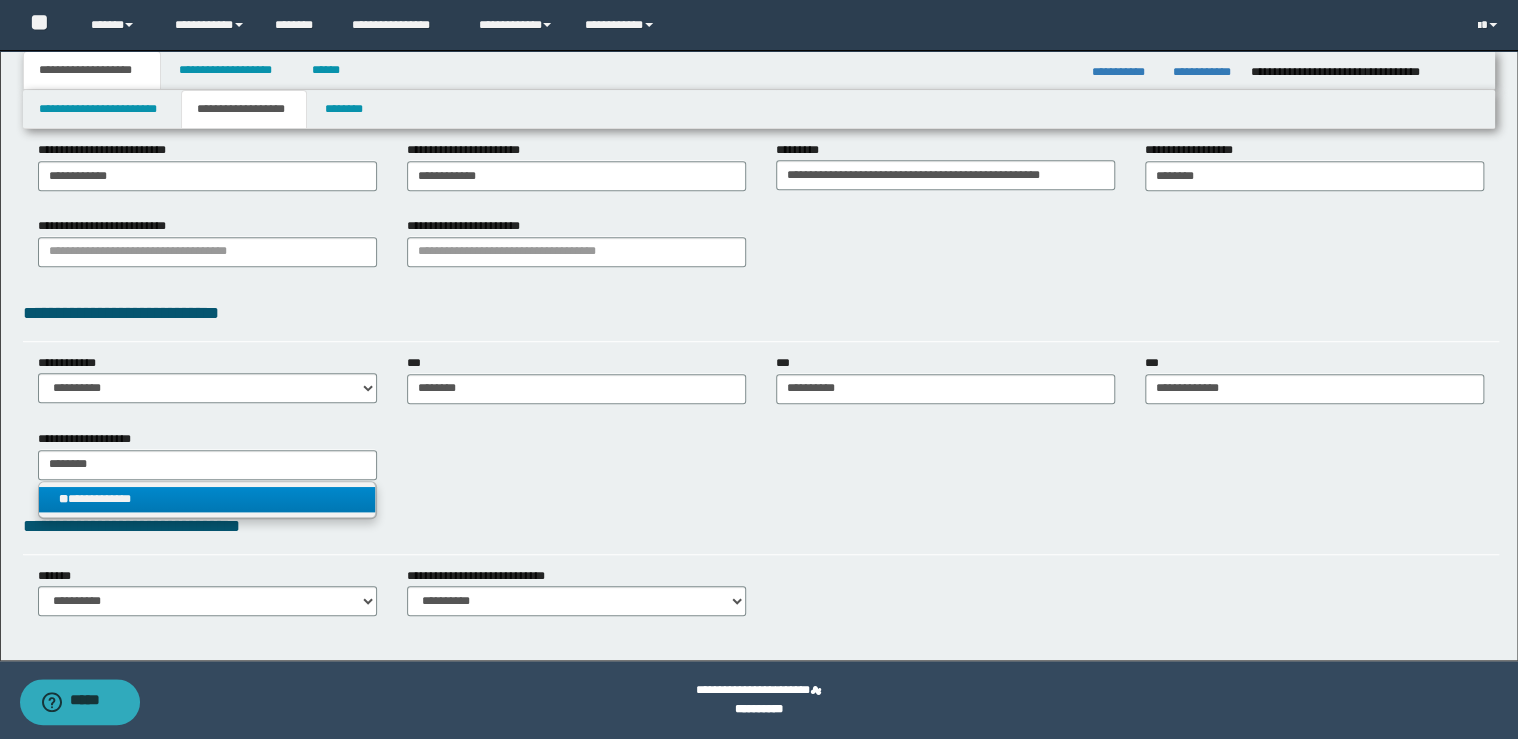 click on "**********" at bounding box center (207, 499) 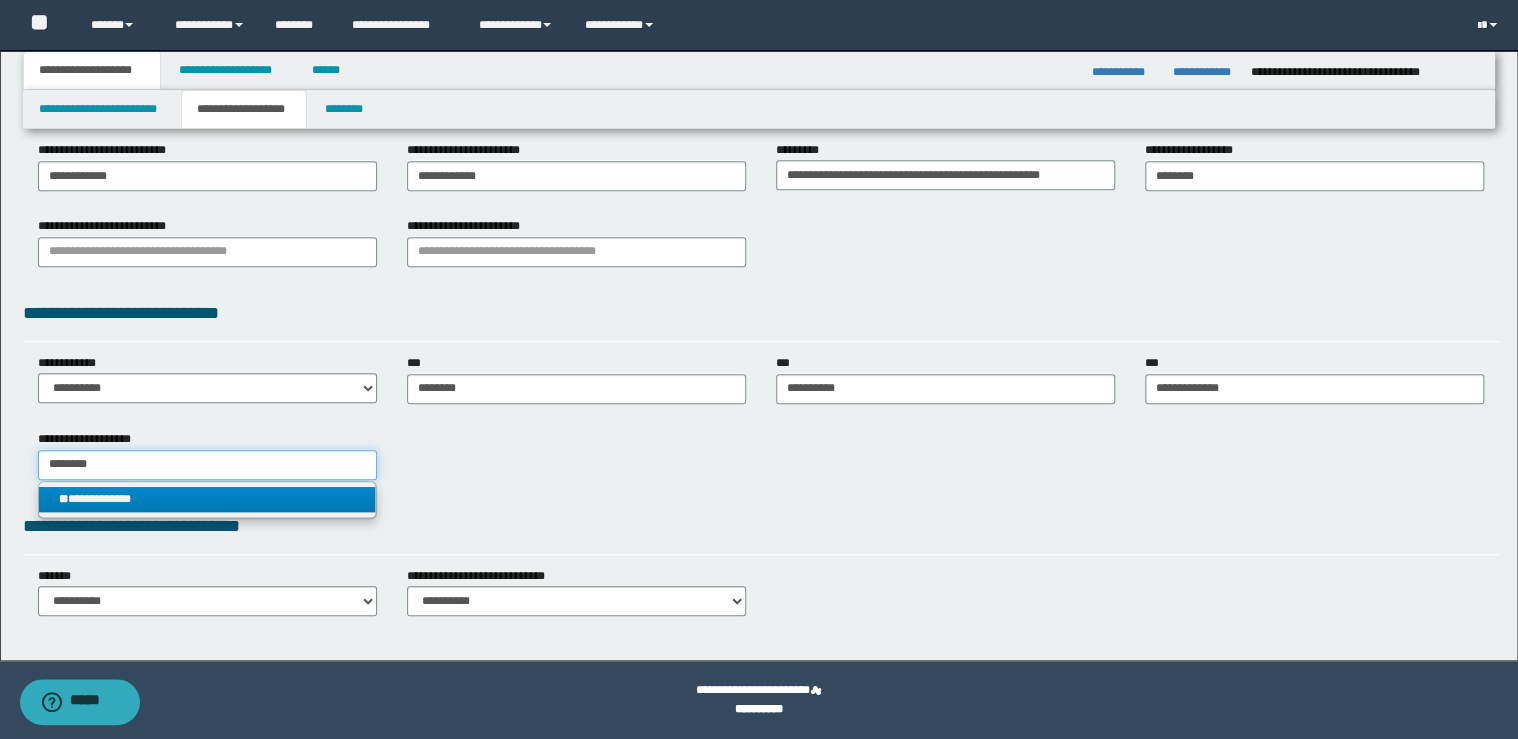 type 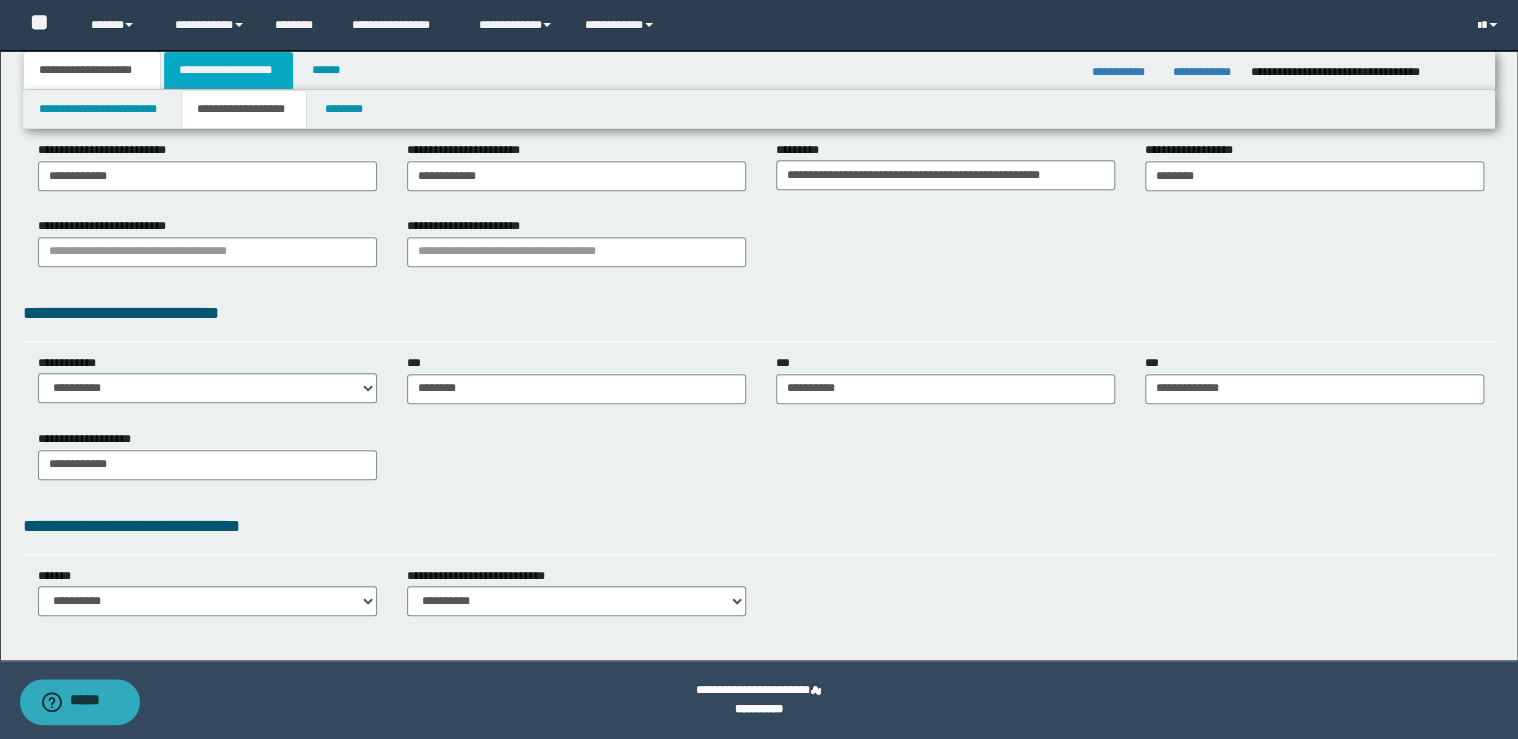 click on "**********" at bounding box center [228, 70] 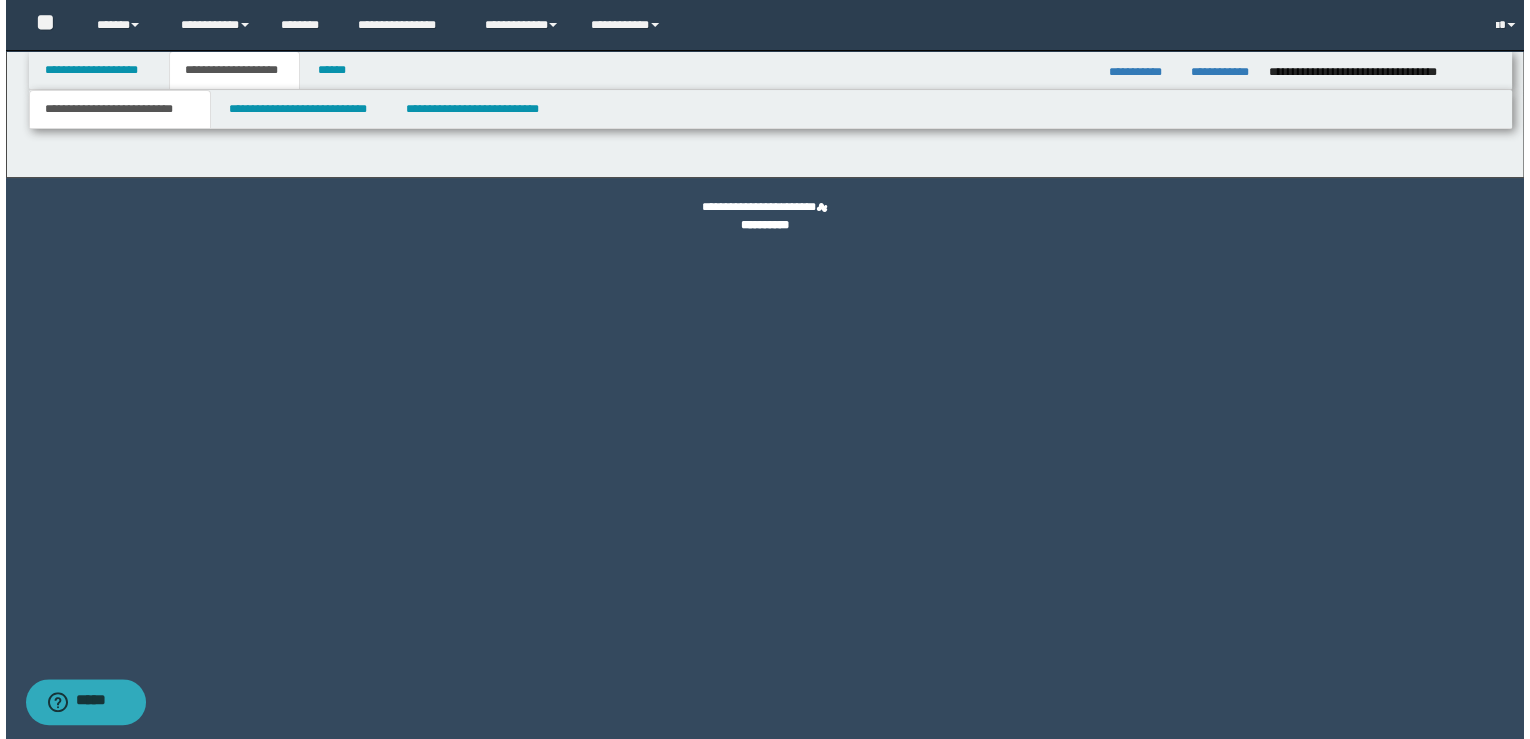 scroll, scrollTop: 0, scrollLeft: 0, axis: both 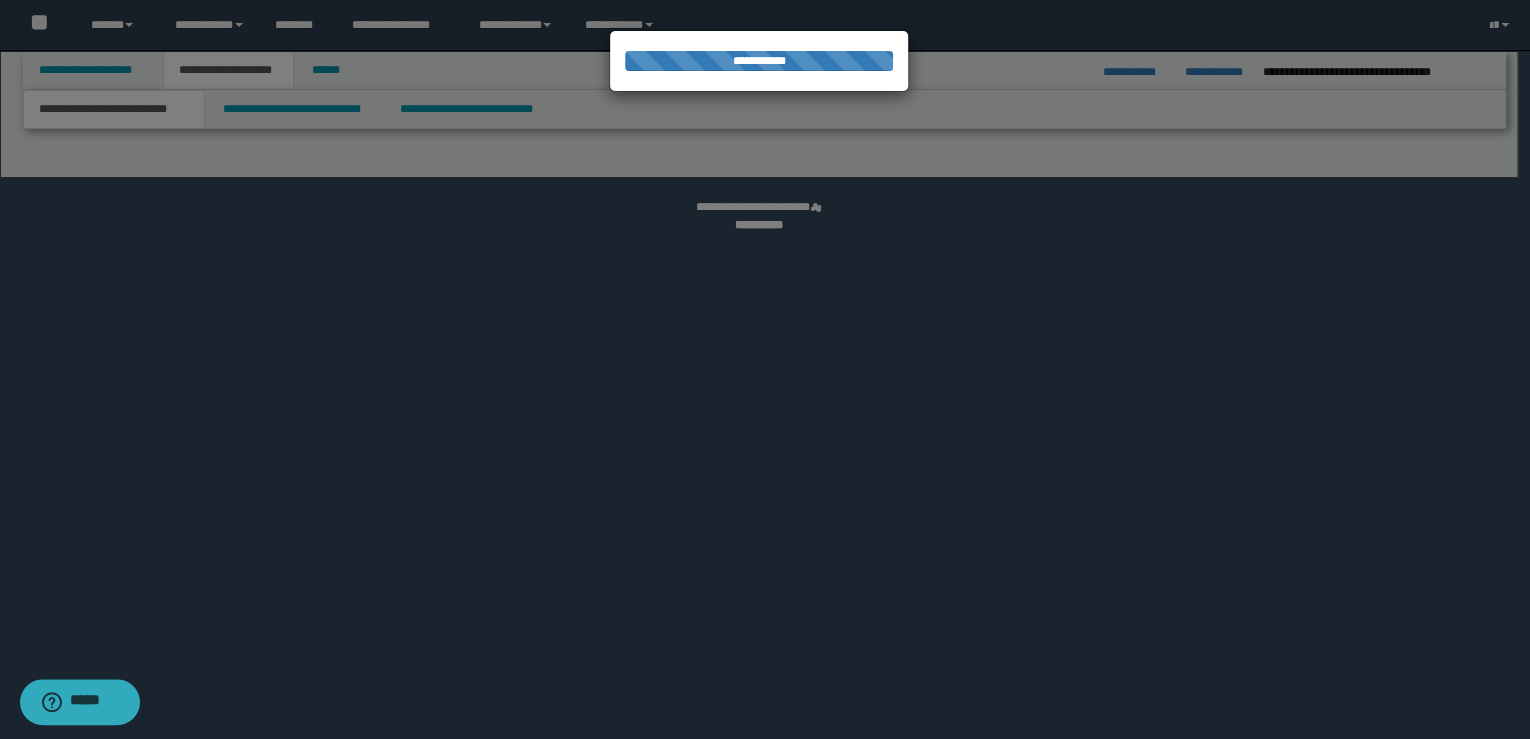 select on "*" 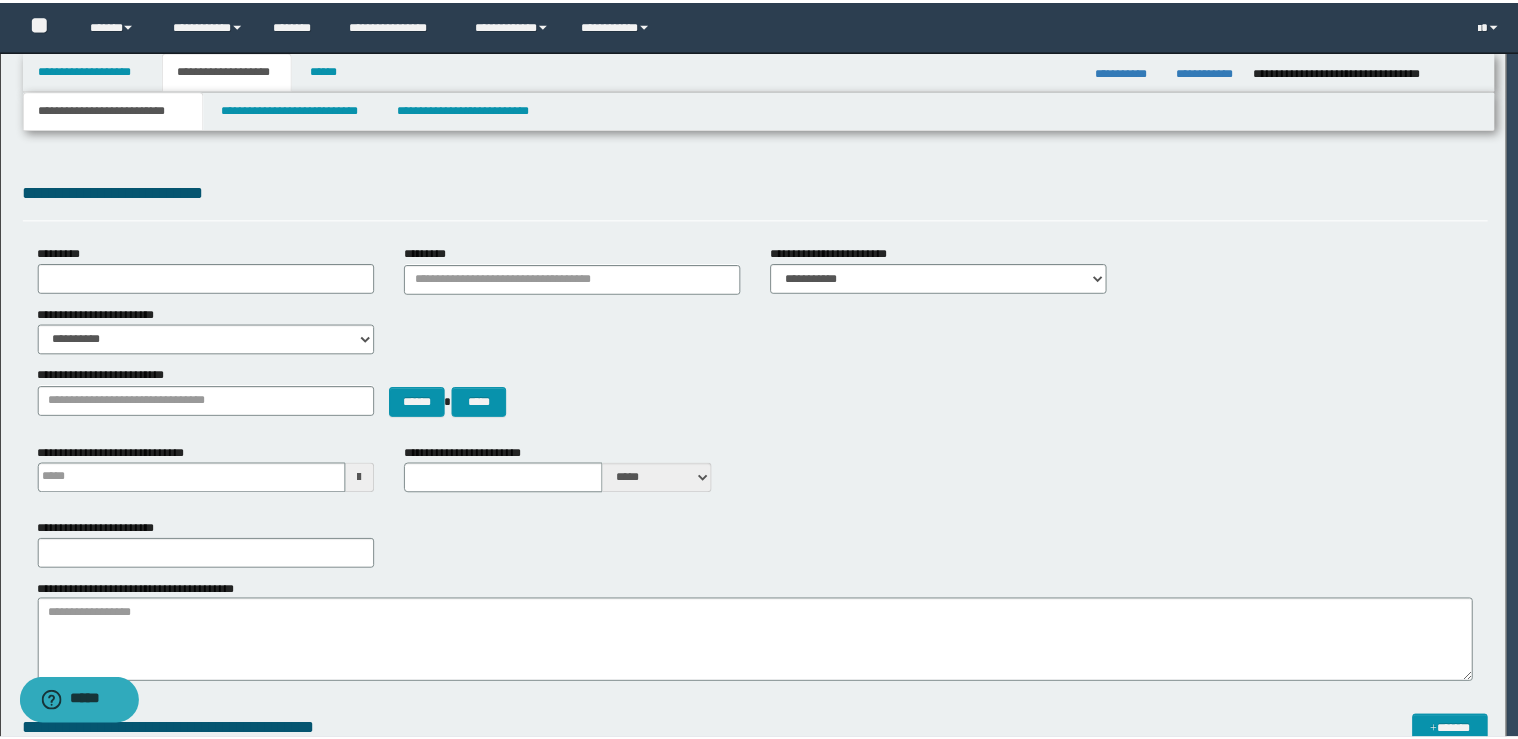scroll, scrollTop: 0, scrollLeft: 0, axis: both 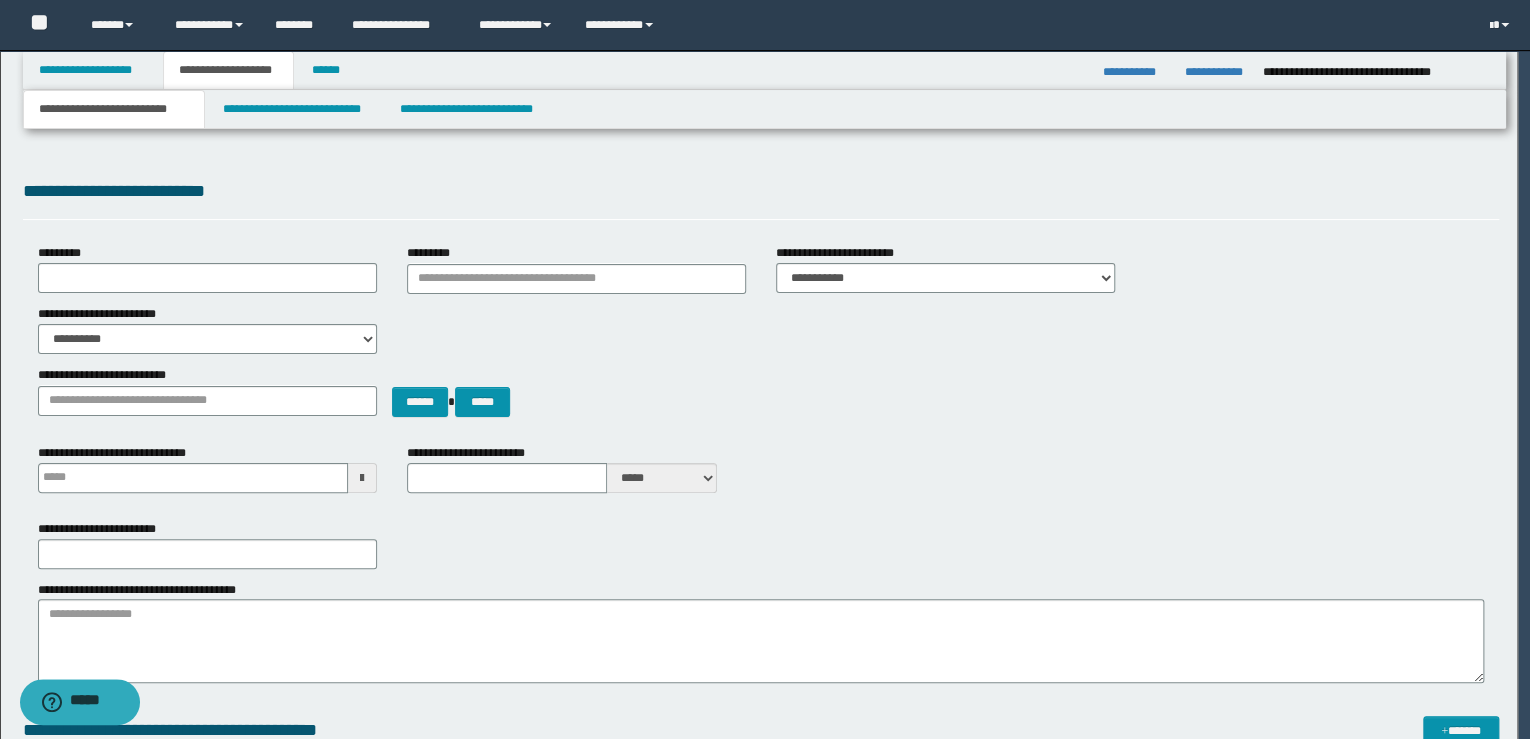 type 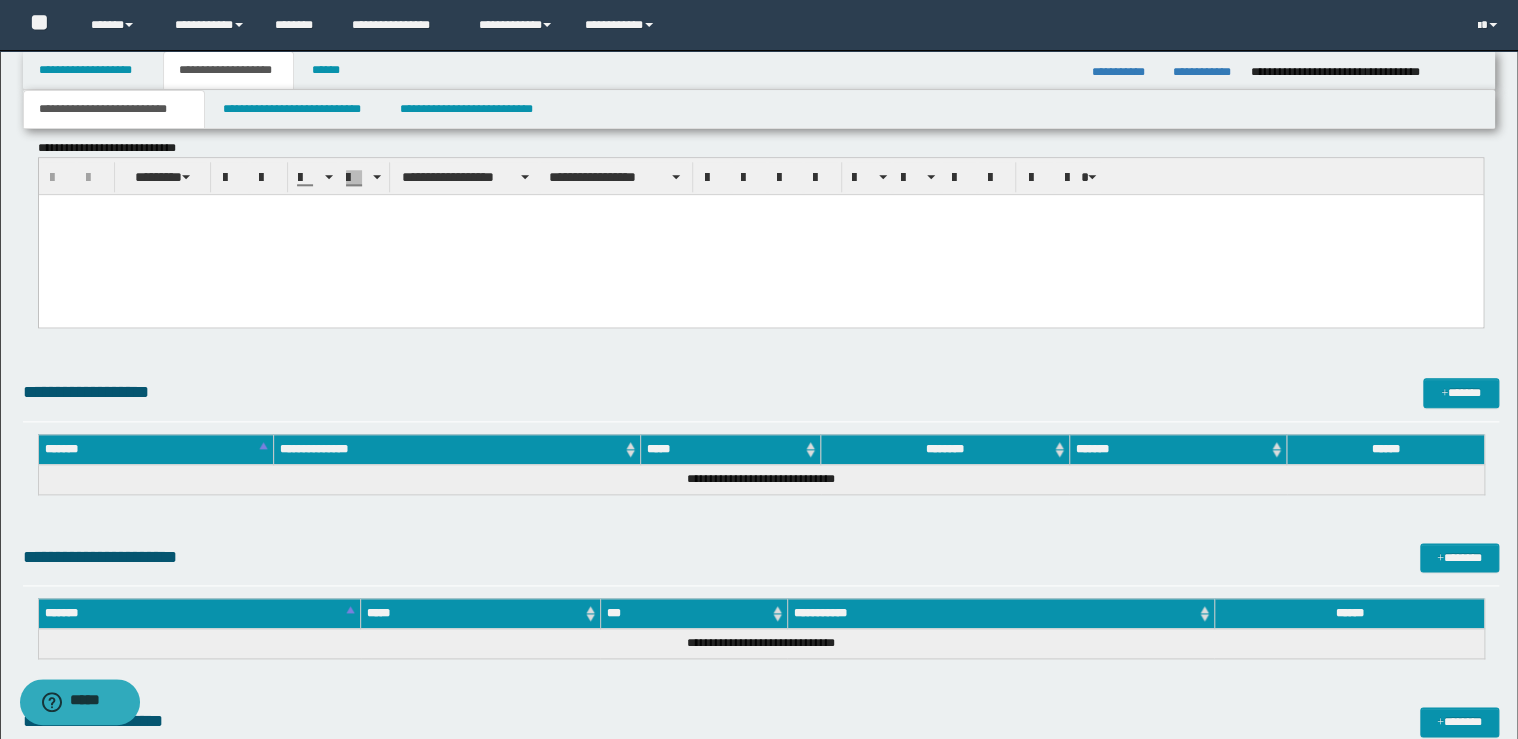 scroll, scrollTop: 1139, scrollLeft: 0, axis: vertical 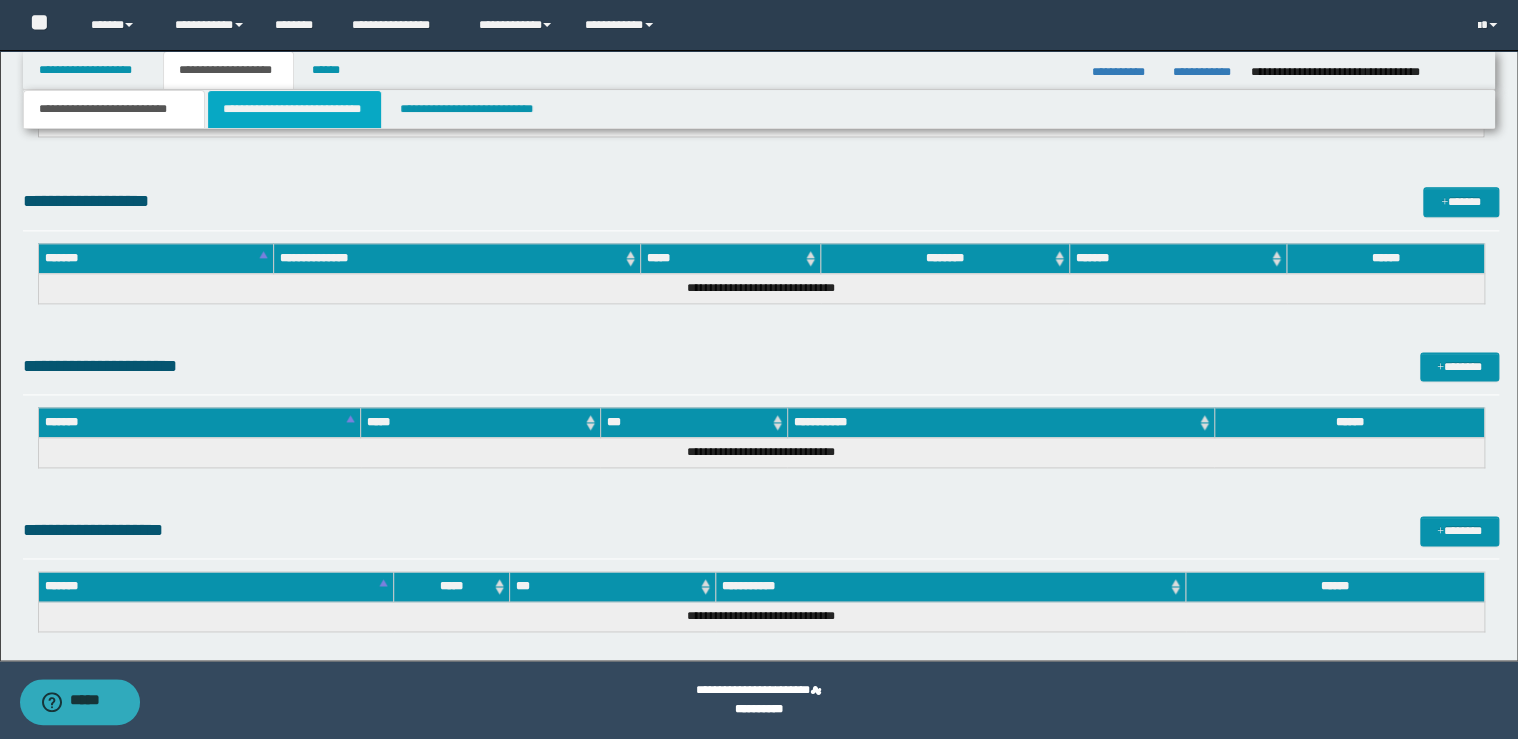 click on "**********" at bounding box center [294, 109] 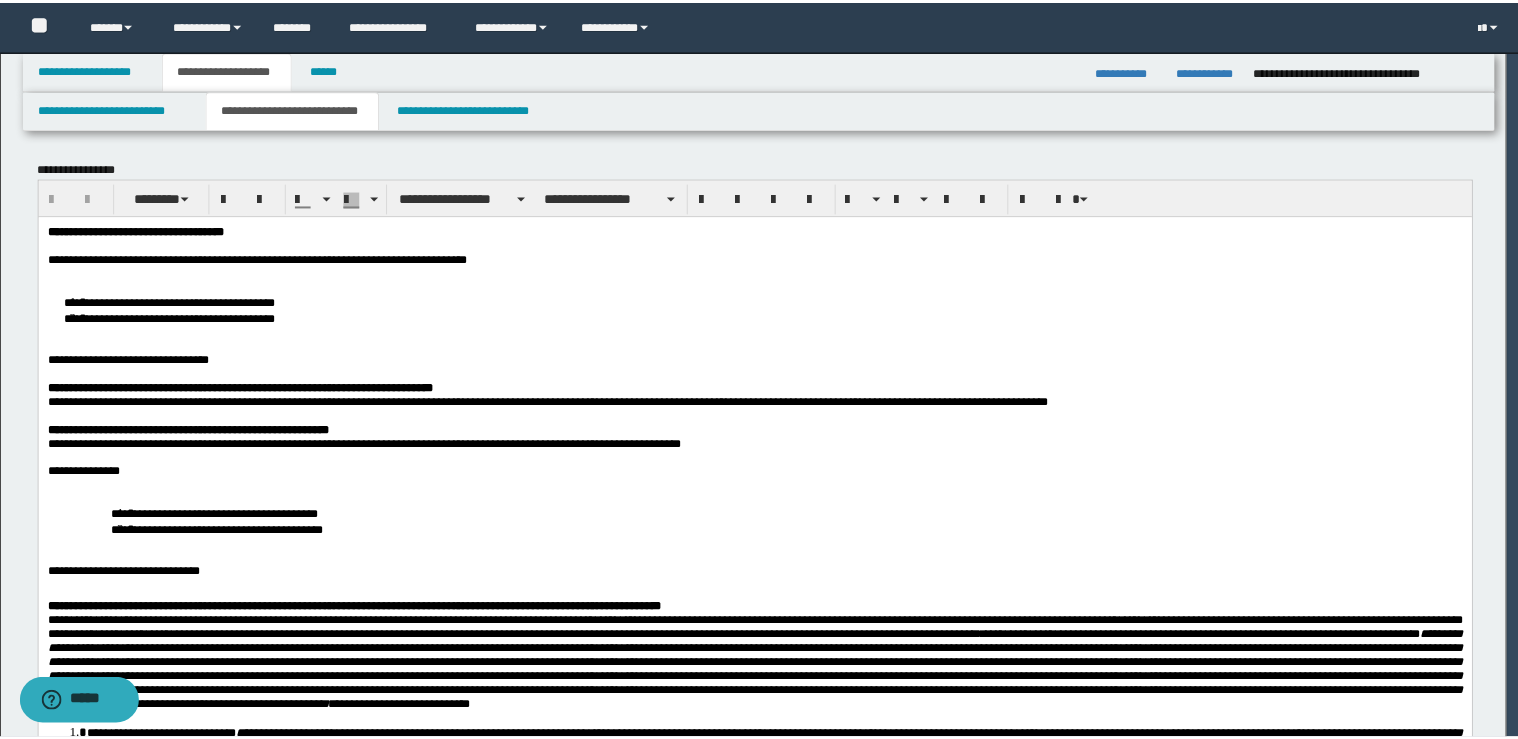 scroll, scrollTop: 0, scrollLeft: 0, axis: both 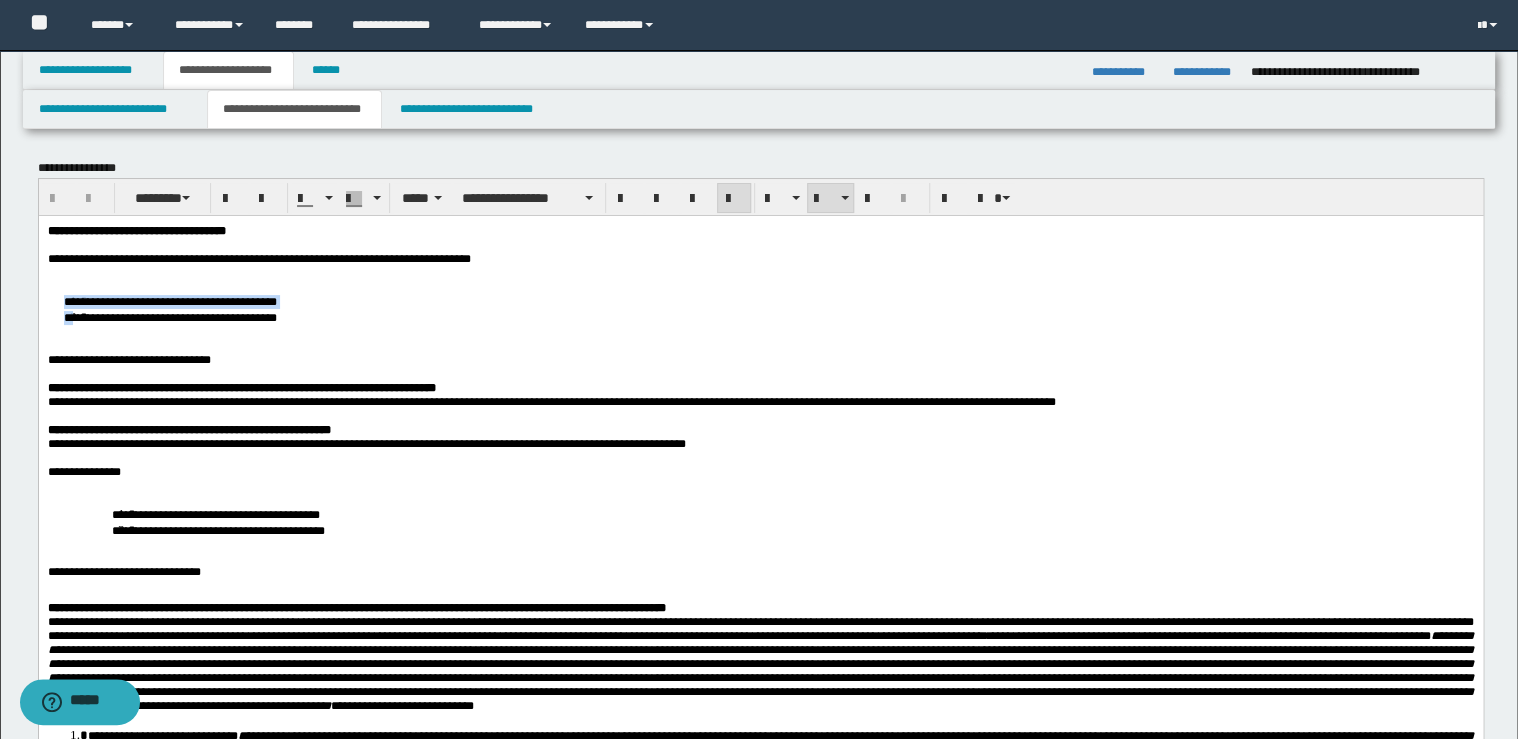 drag, startPoint x: 67, startPoint y: 306, endPoint x: 78, endPoint y: 323, distance: 20.248457 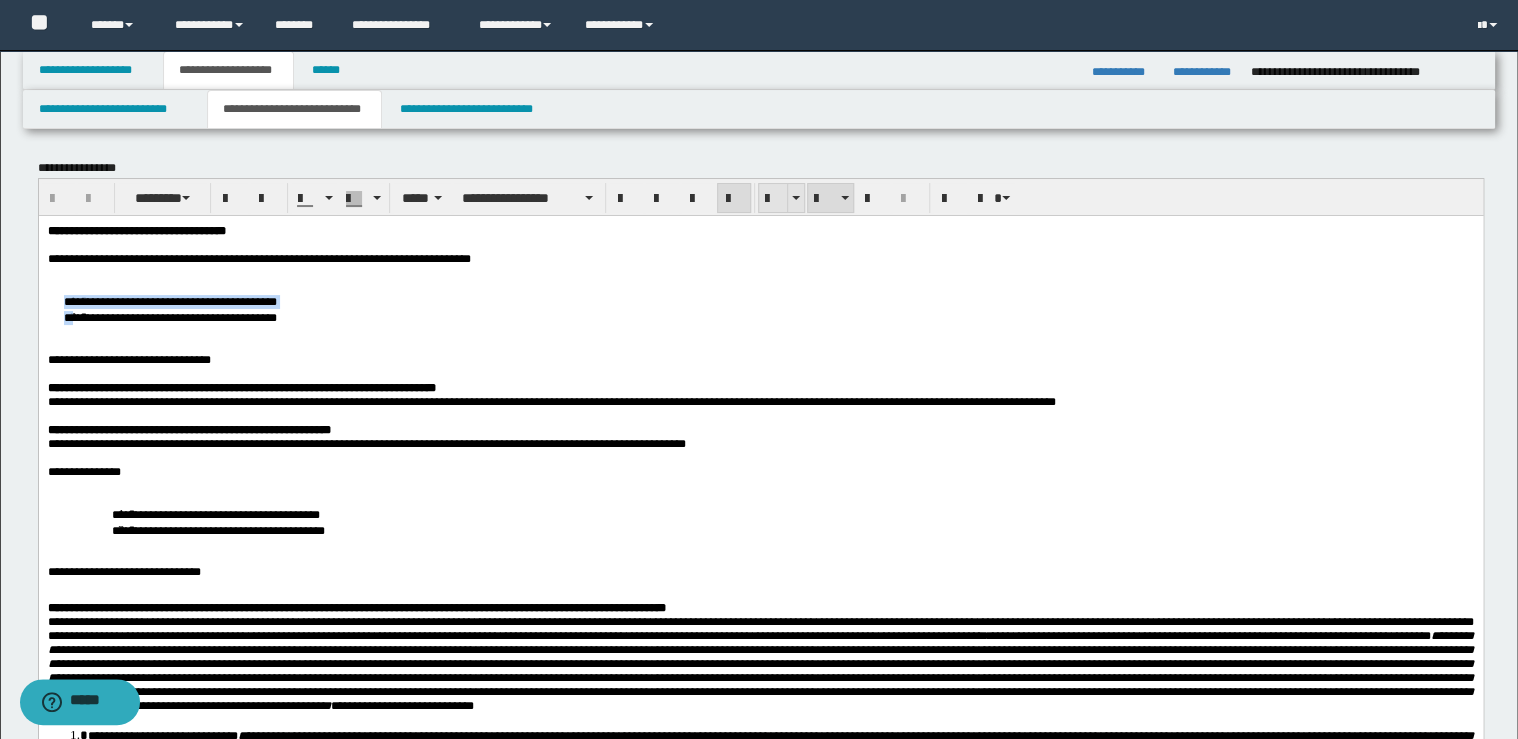 click at bounding box center [773, 199] 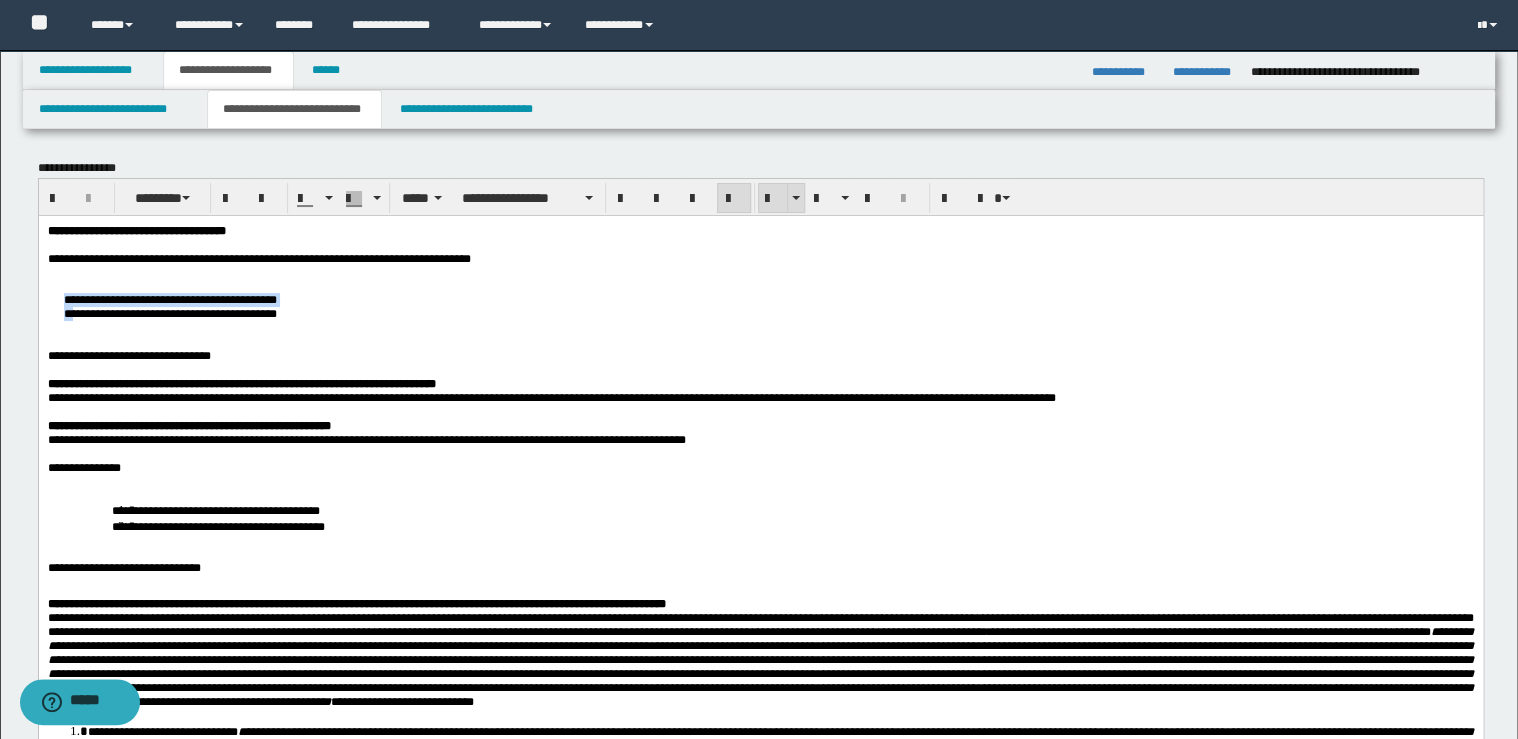 click at bounding box center (773, 199) 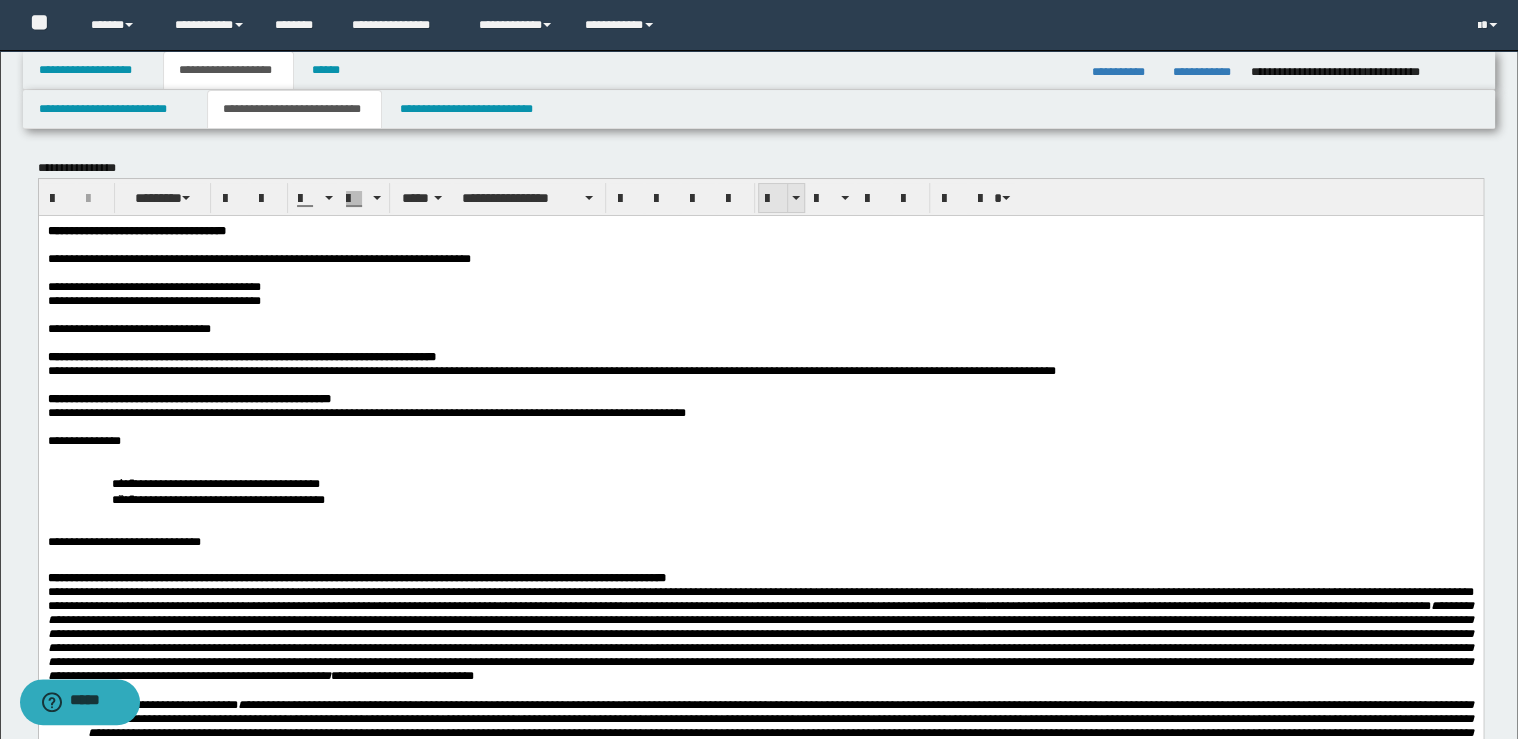 click at bounding box center (773, 199) 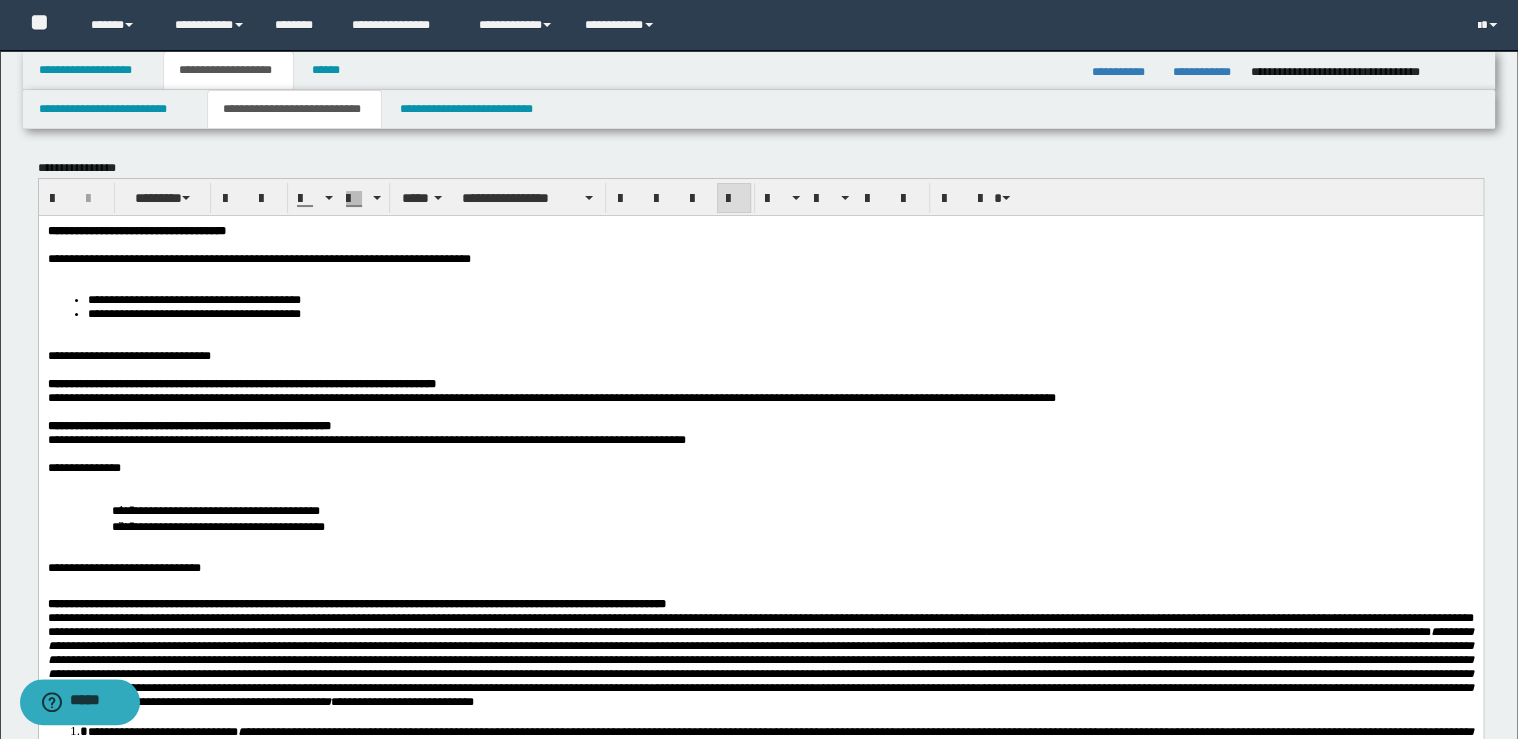 click on "**********" at bounding box center [760, 258] 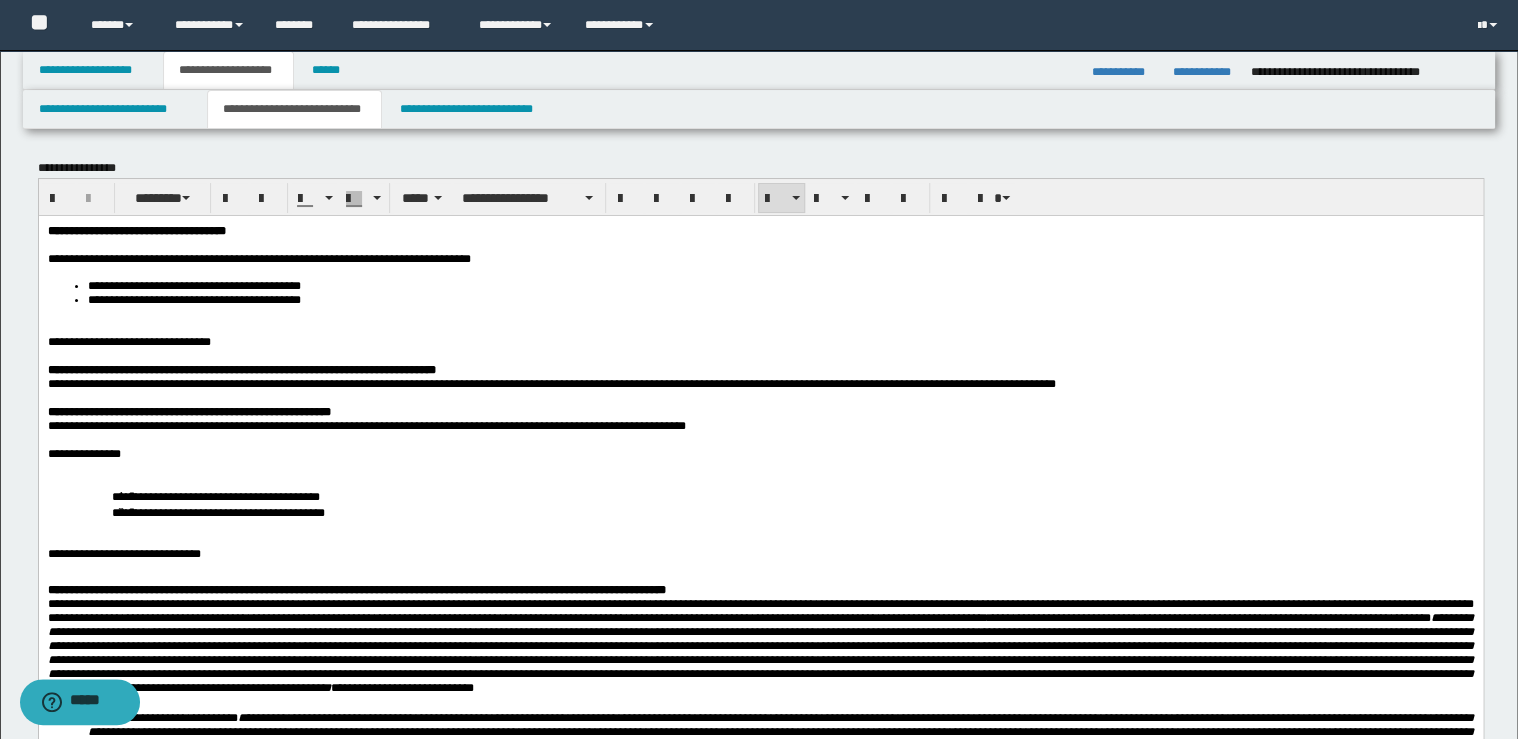 click on "**********" at bounding box center (780, 299) 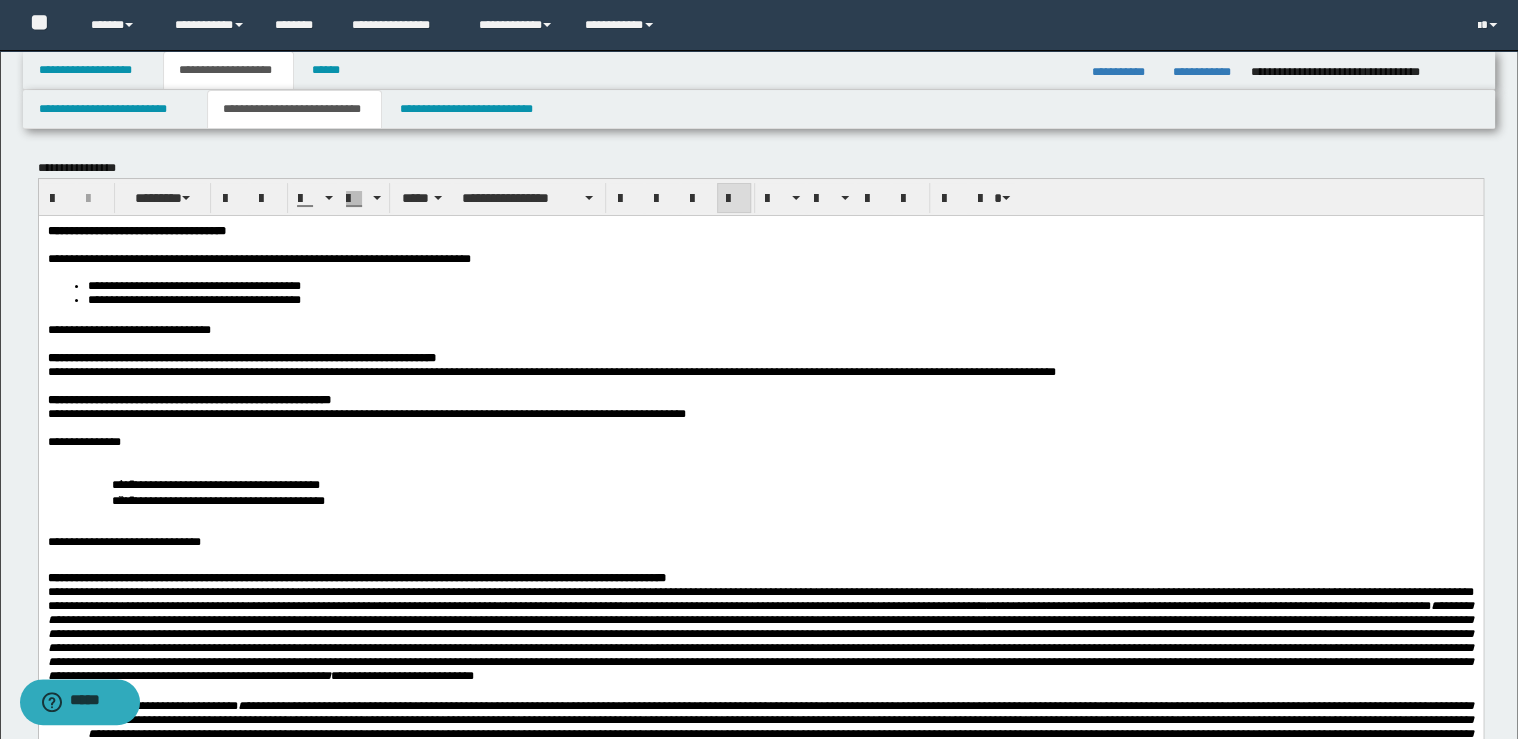 click on "**********" at bounding box center [128, 329] 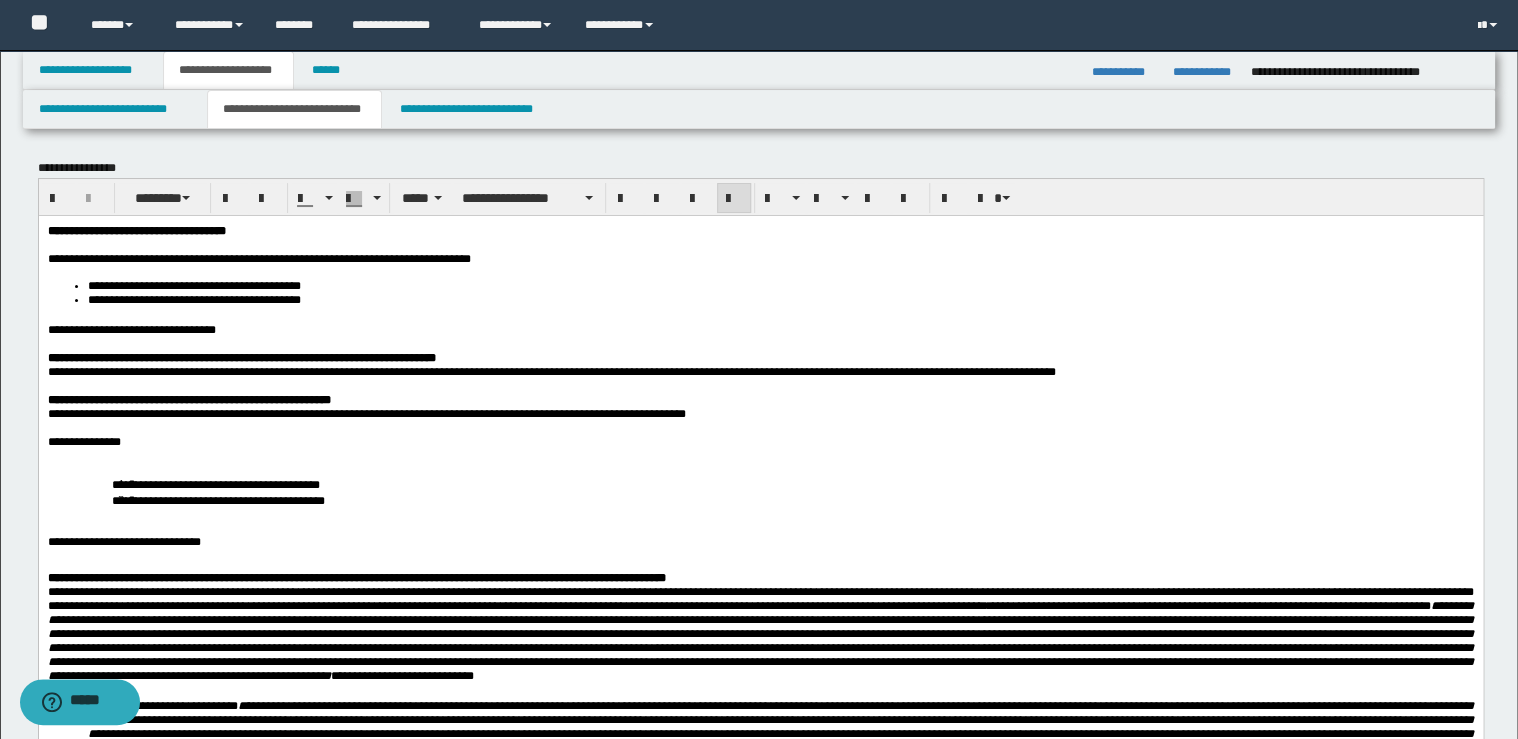 click on "**********" at bounding box center [760, 357] 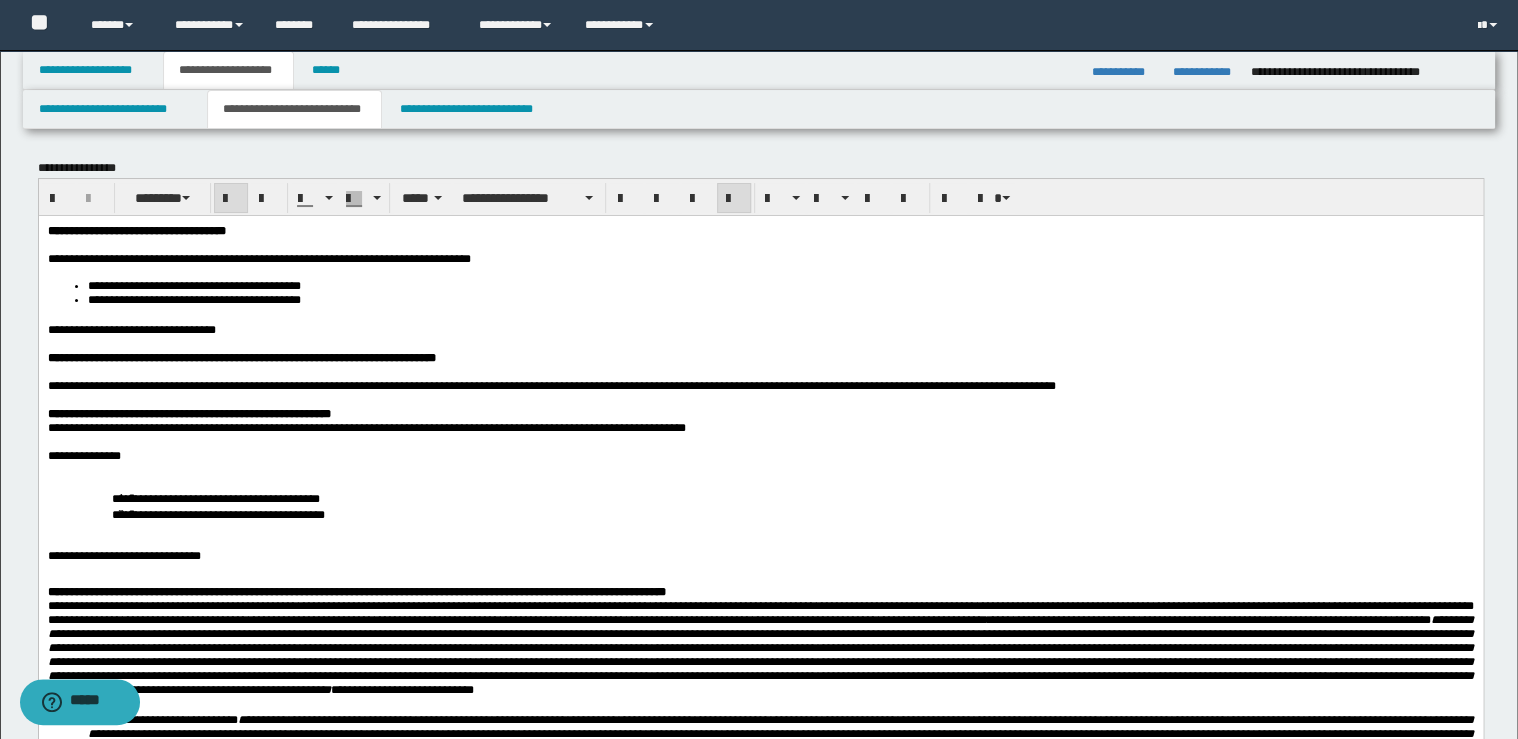 click on "**********" at bounding box center [760, 413] 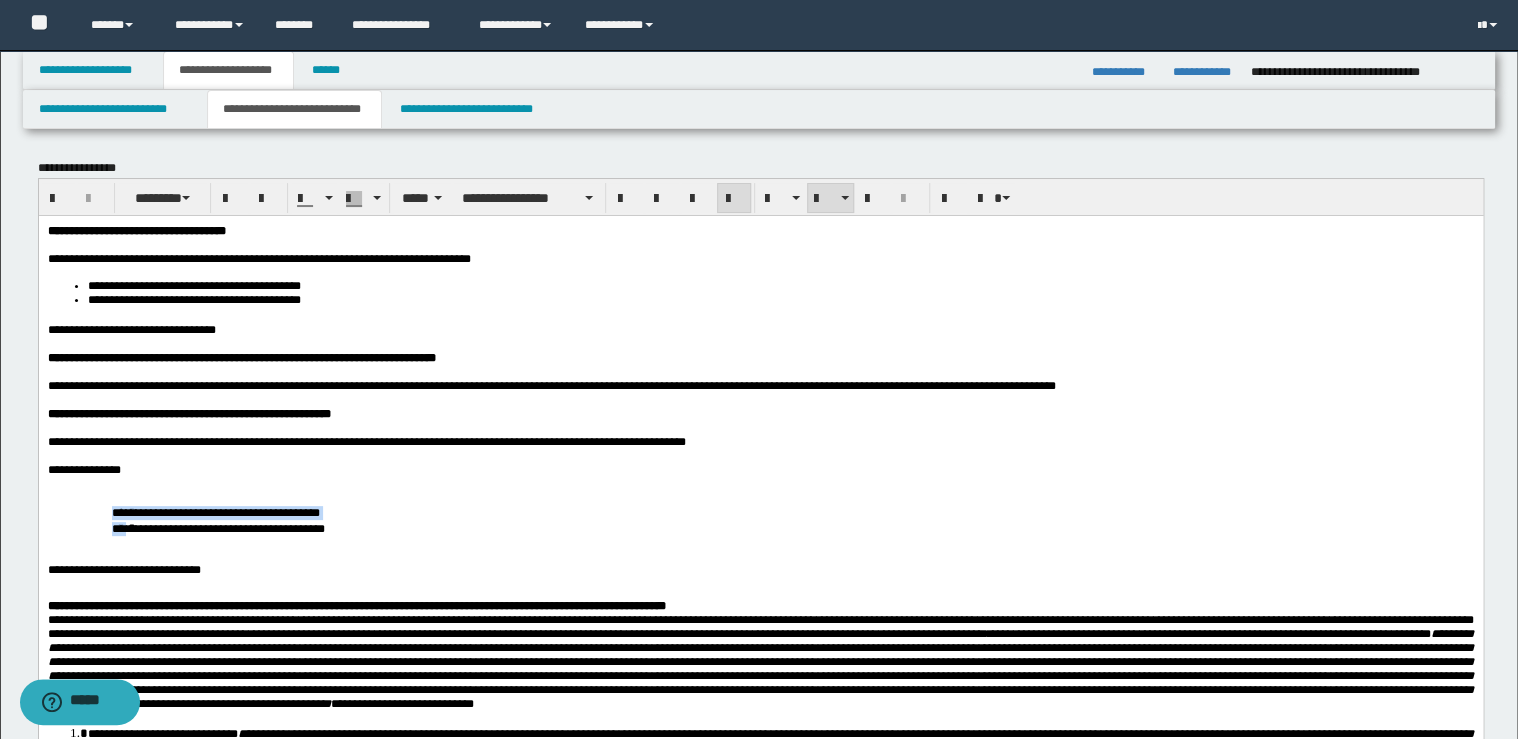 drag, startPoint x: 105, startPoint y: 539, endPoint x: 152, endPoint y: 548, distance: 47.853943 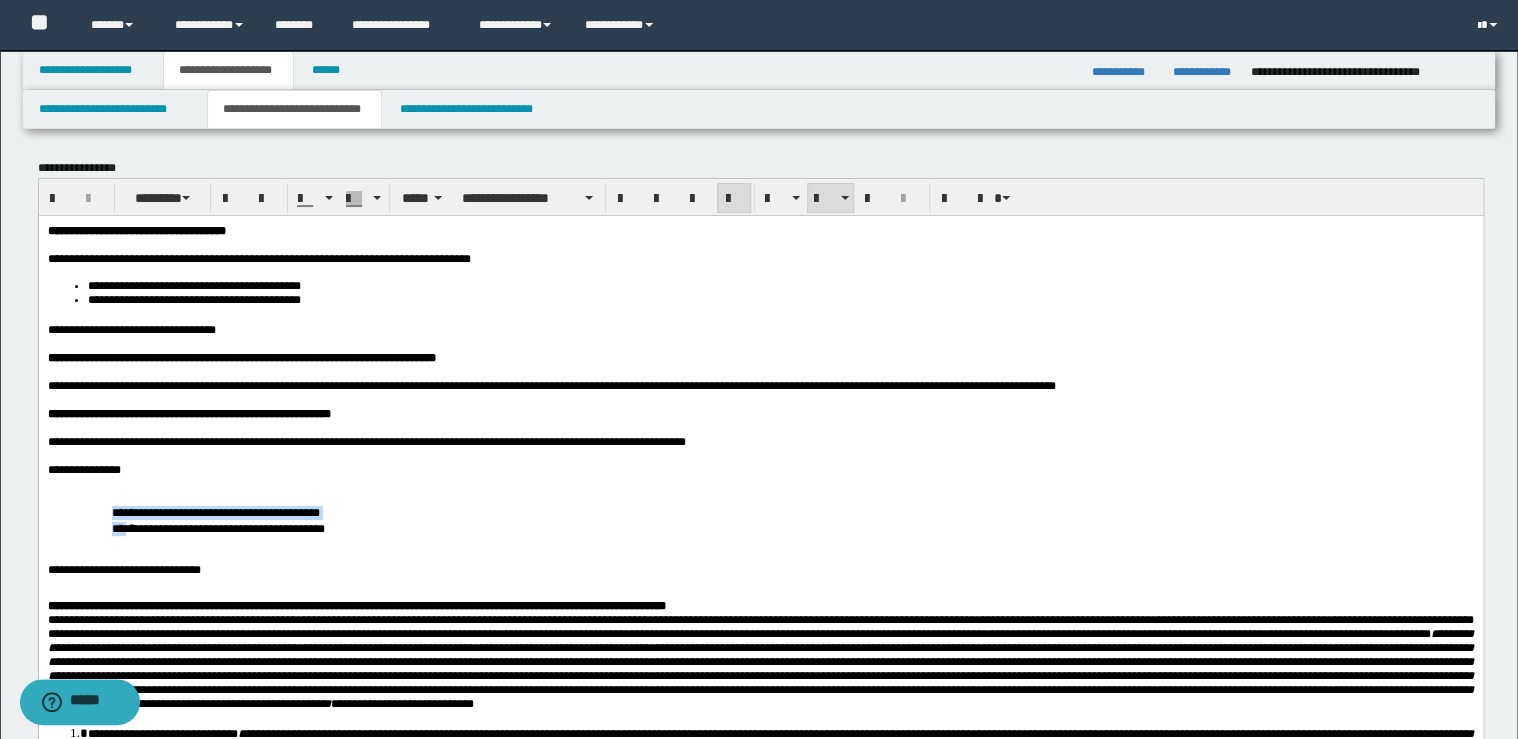 click on "**********" at bounding box center (760, 519) 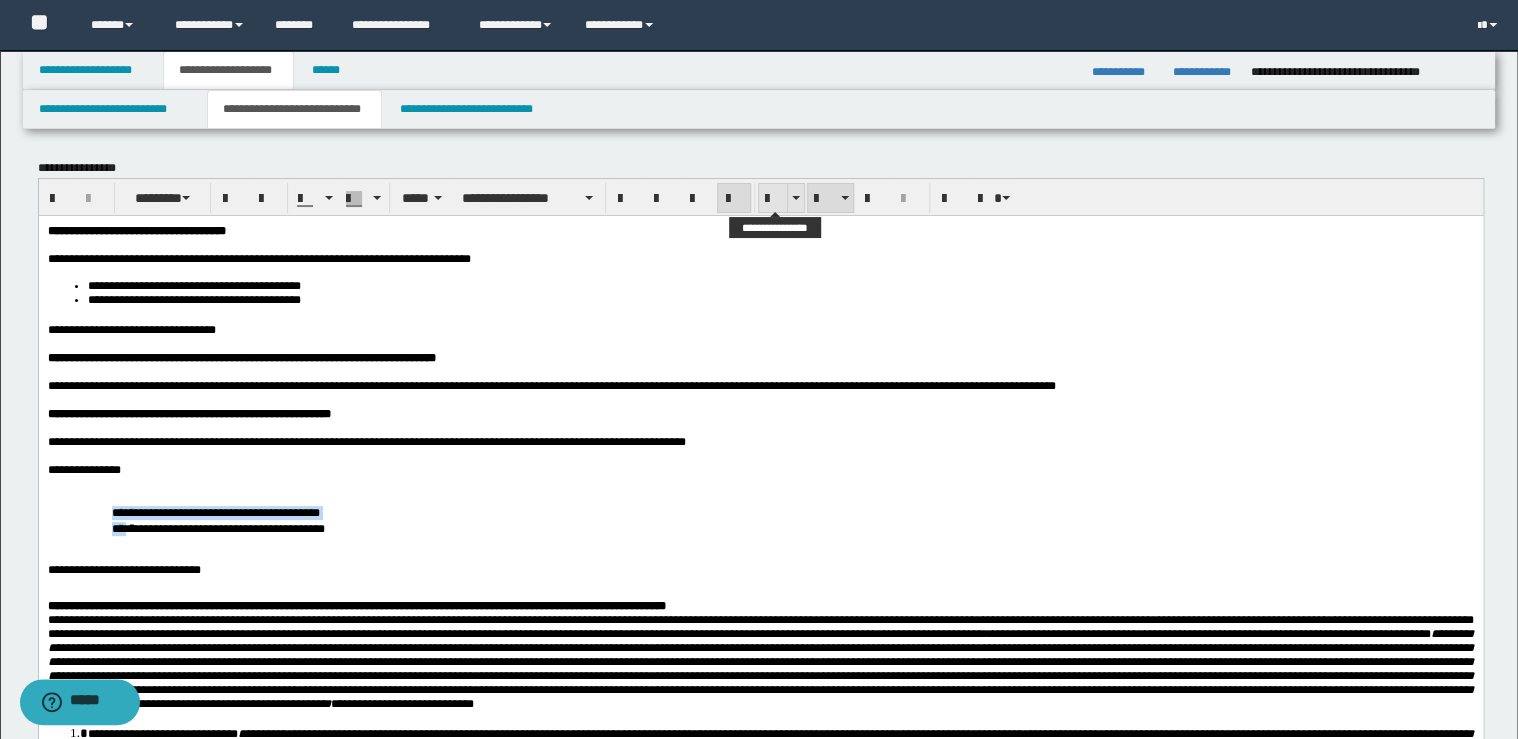click at bounding box center [773, 199] 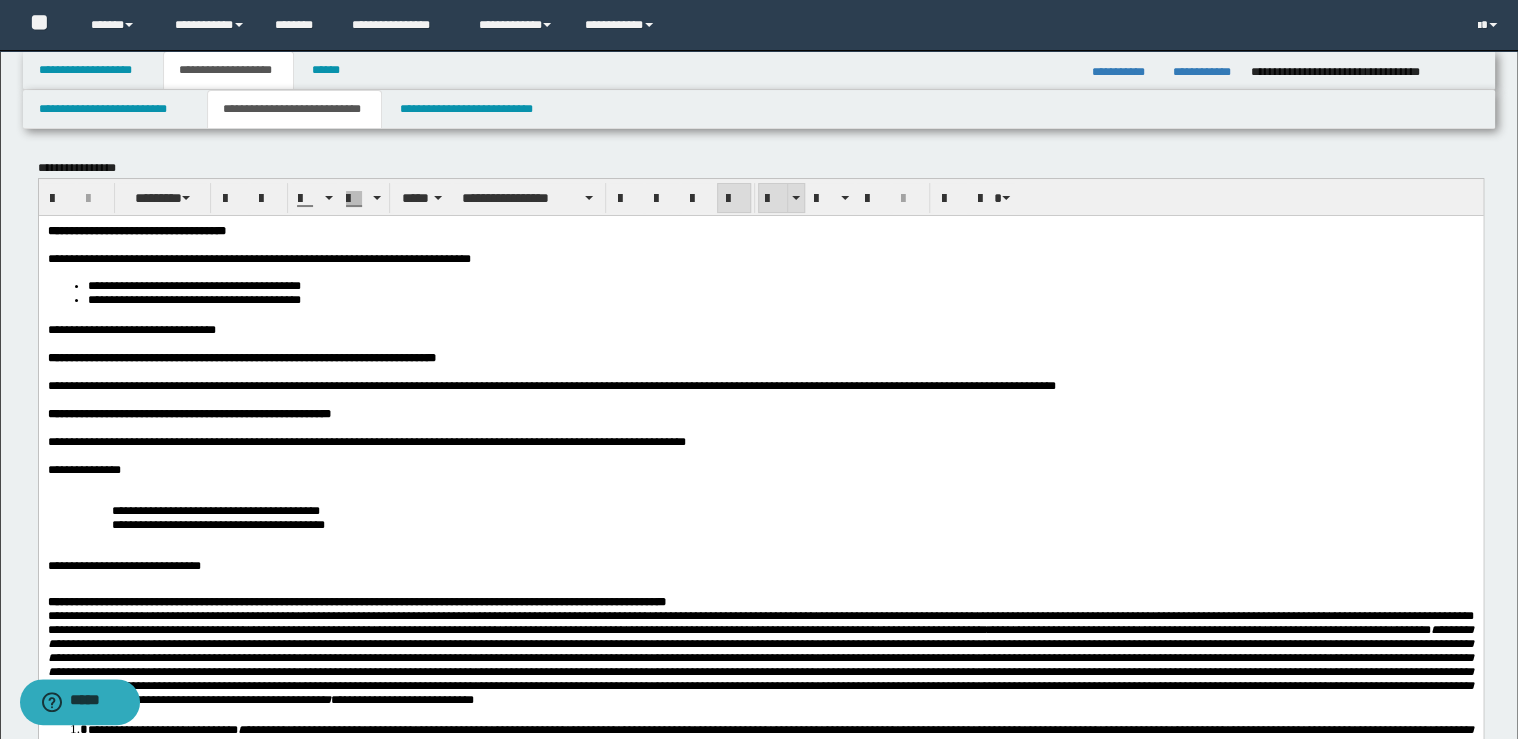 click at bounding box center [773, 199] 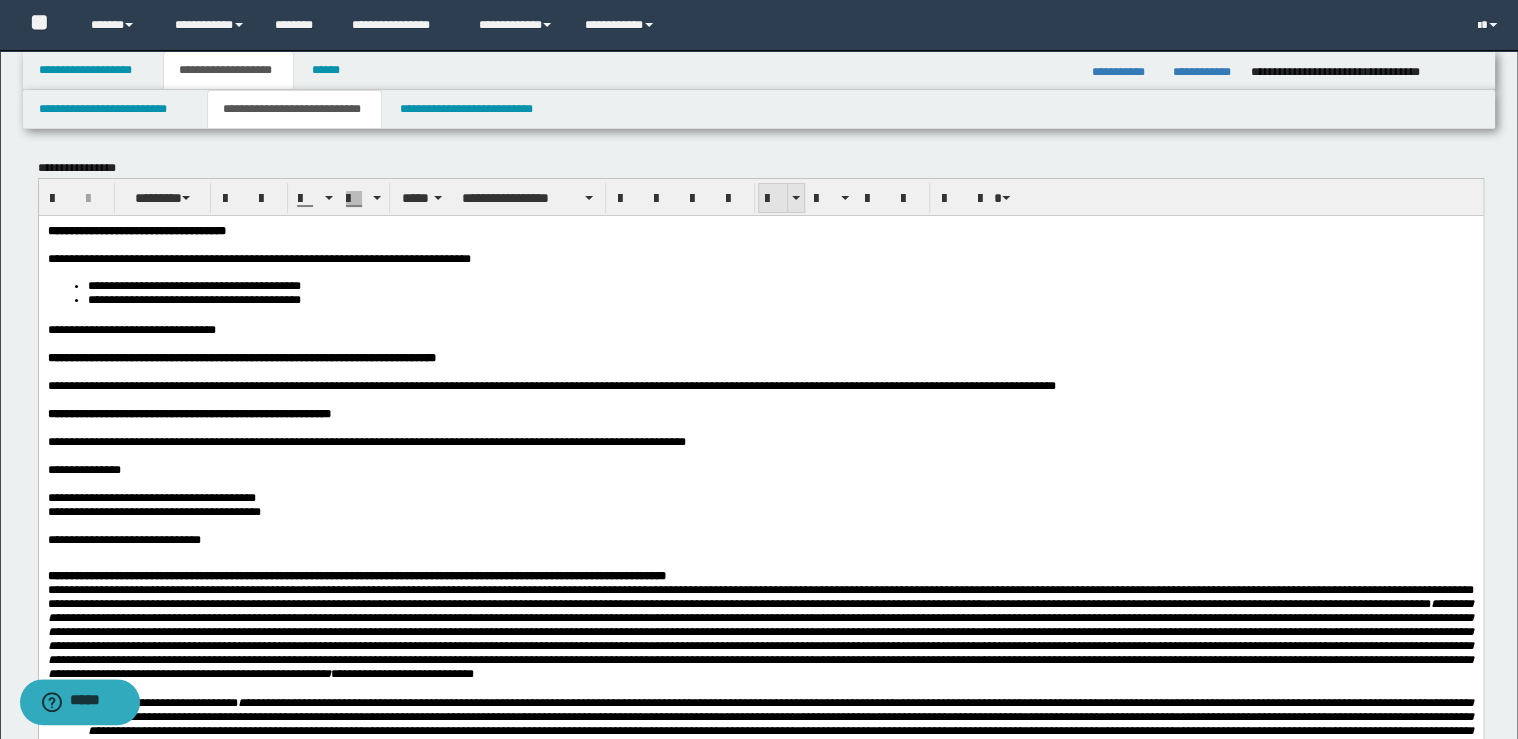 click at bounding box center (773, 199) 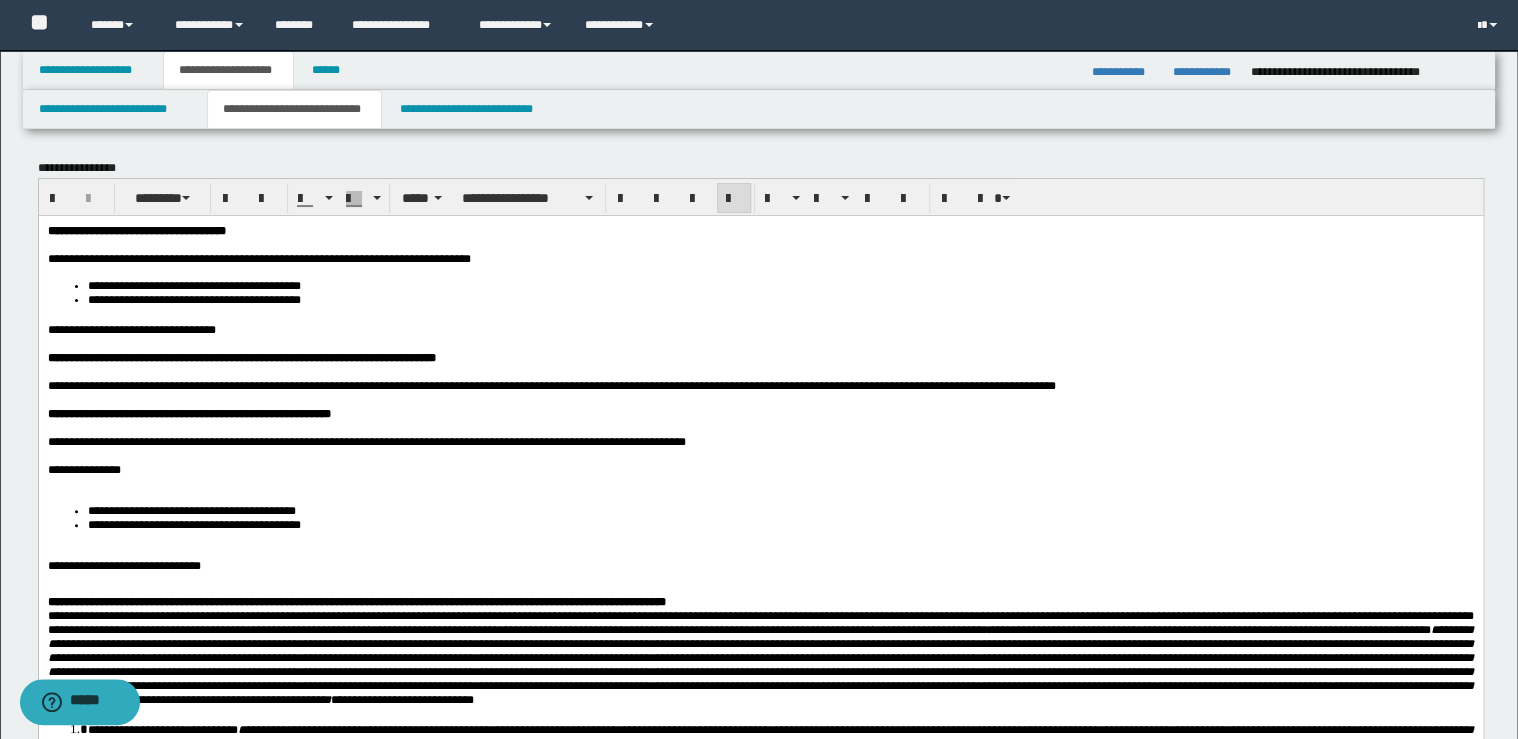 click on "**********" at bounding box center (760, 469) 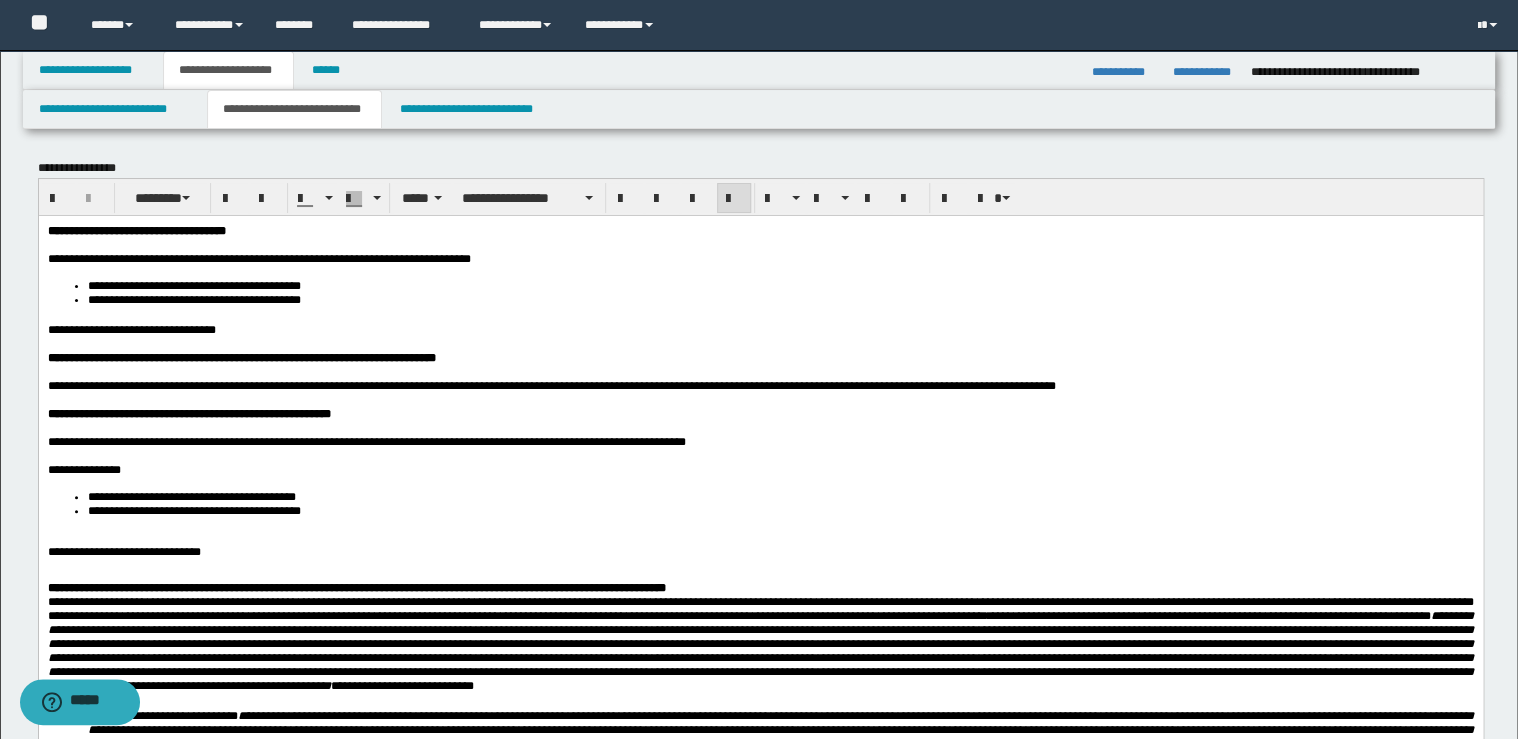 click on "**********" at bounding box center (780, 510) 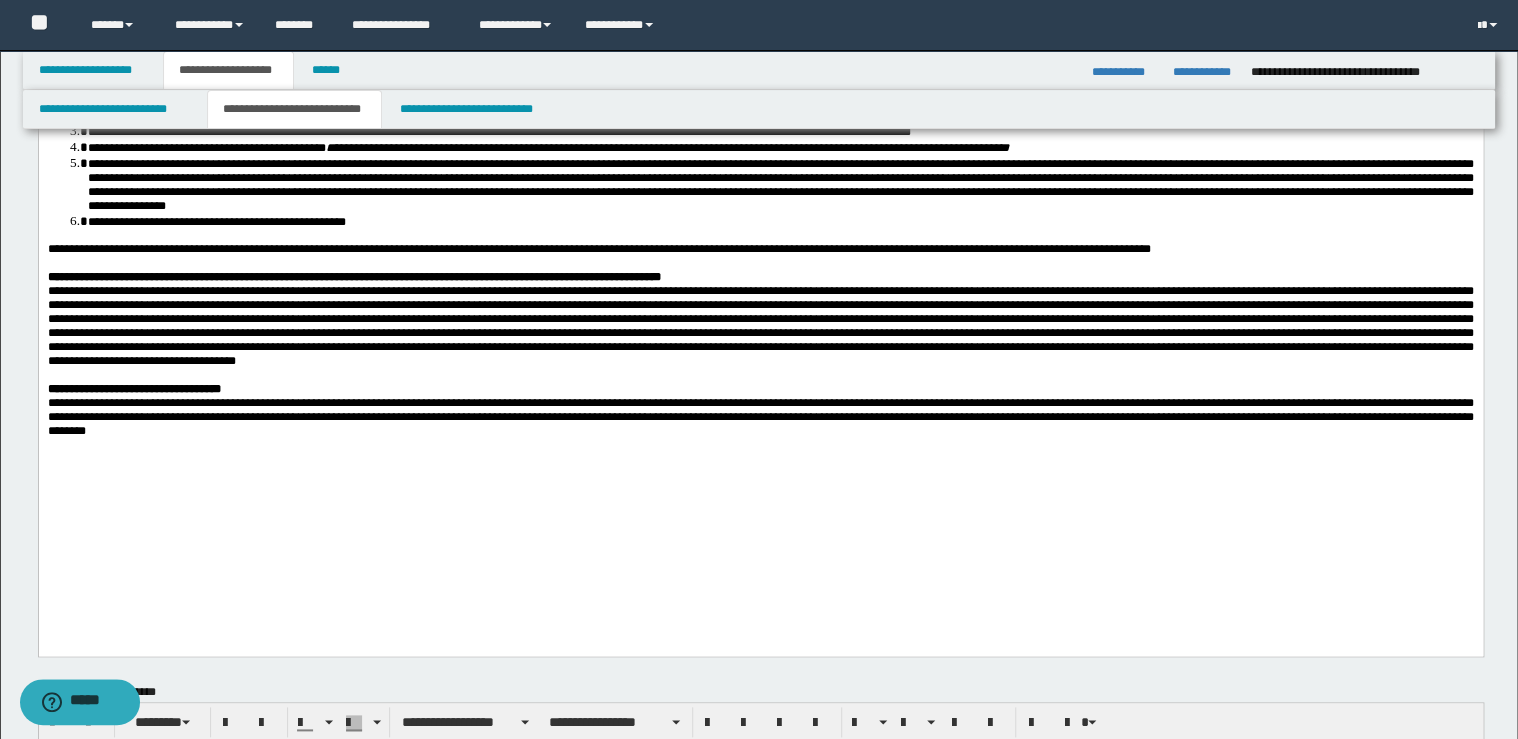 scroll, scrollTop: 800, scrollLeft: 0, axis: vertical 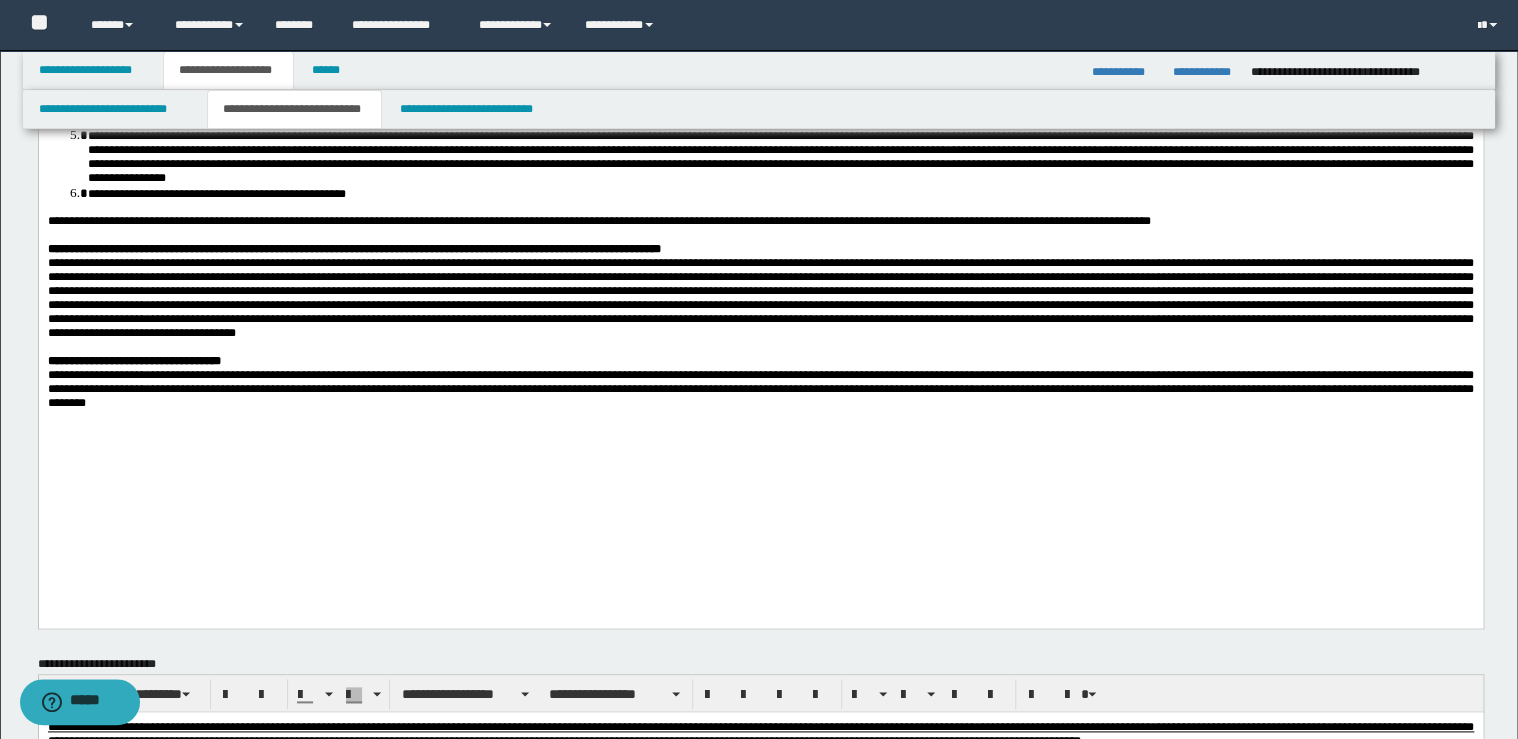 click on "**********" at bounding box center (760, 389) 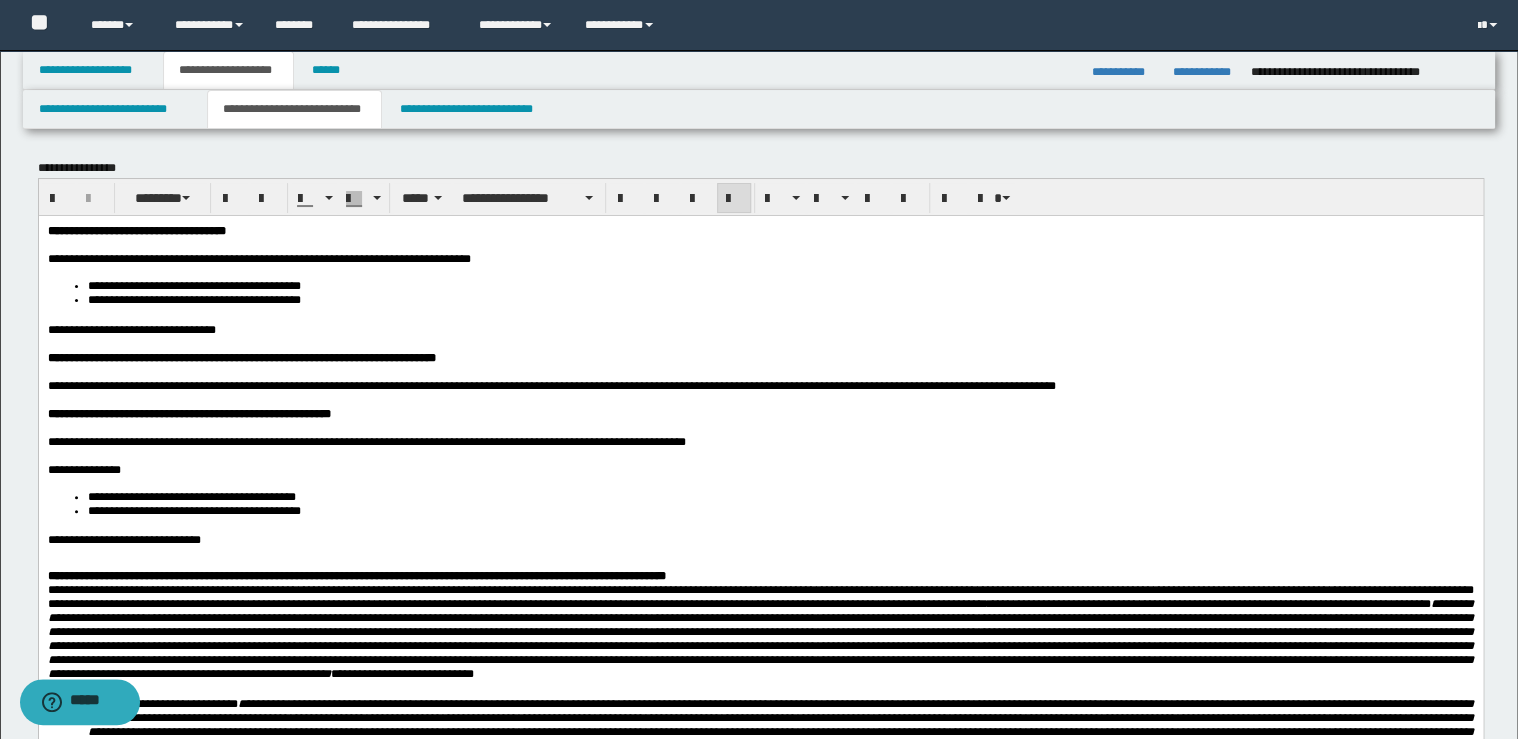 scroll, scrollTop: 0, scrollLeft: 0, axis: both 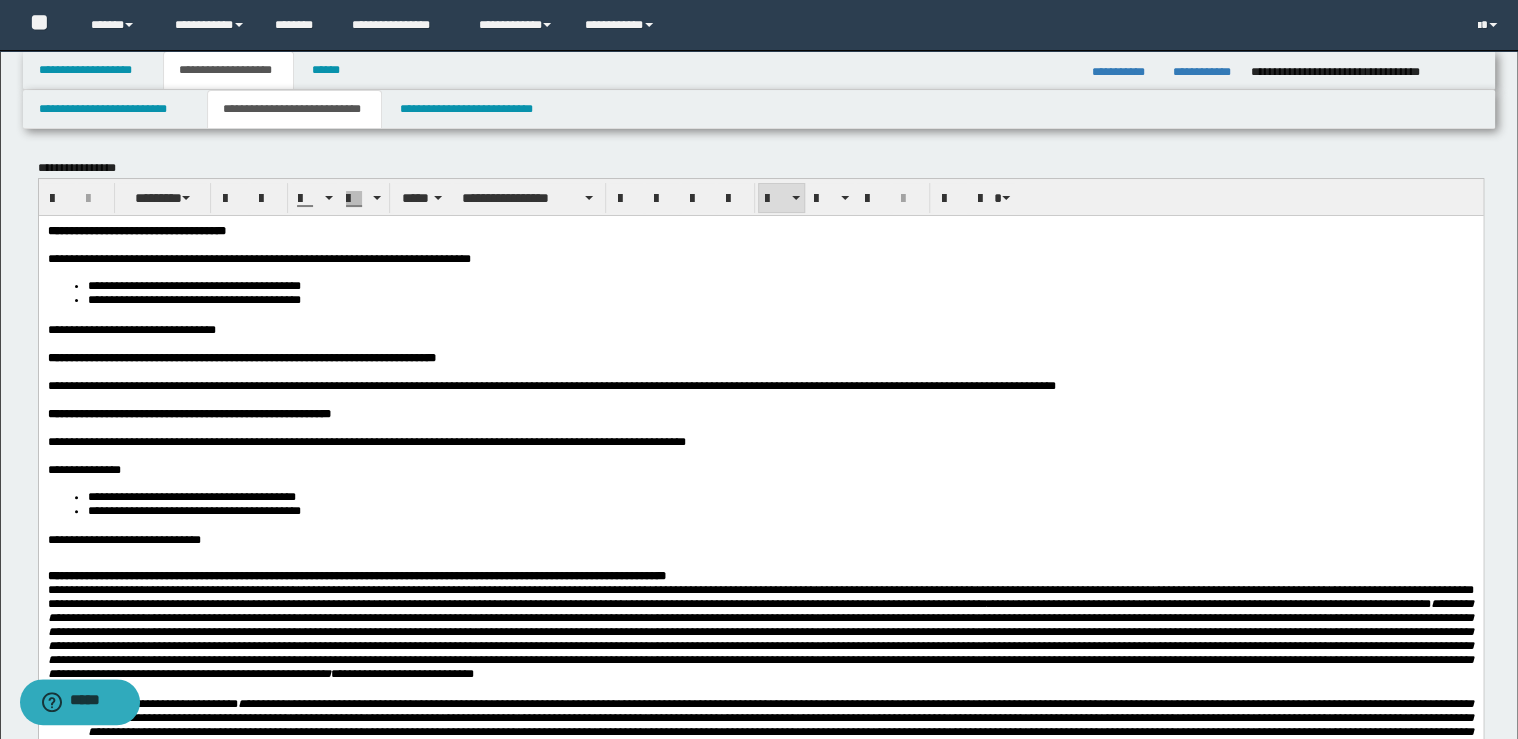 click on "**********" at bounding box center [760, 741] 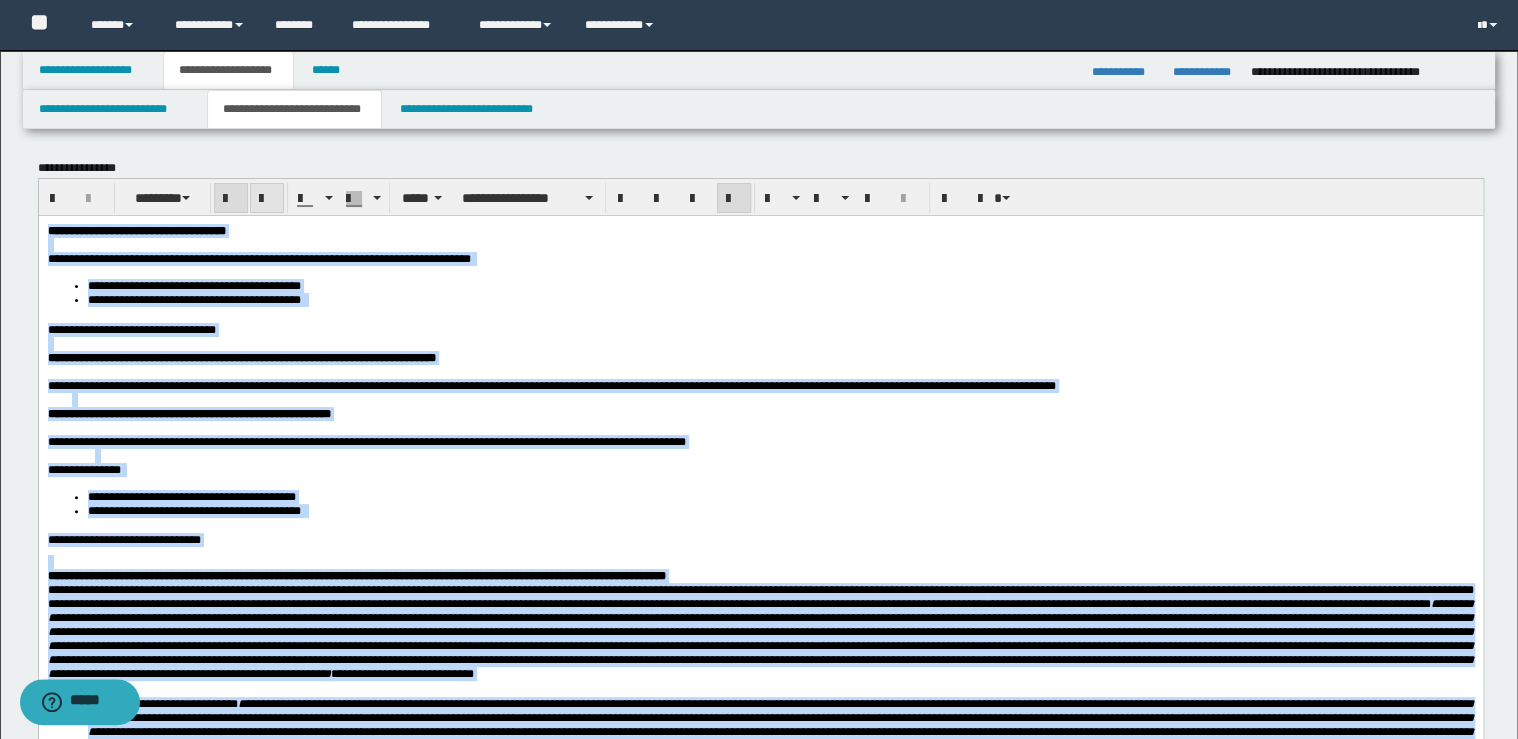 click at bounding box center (267, 199) 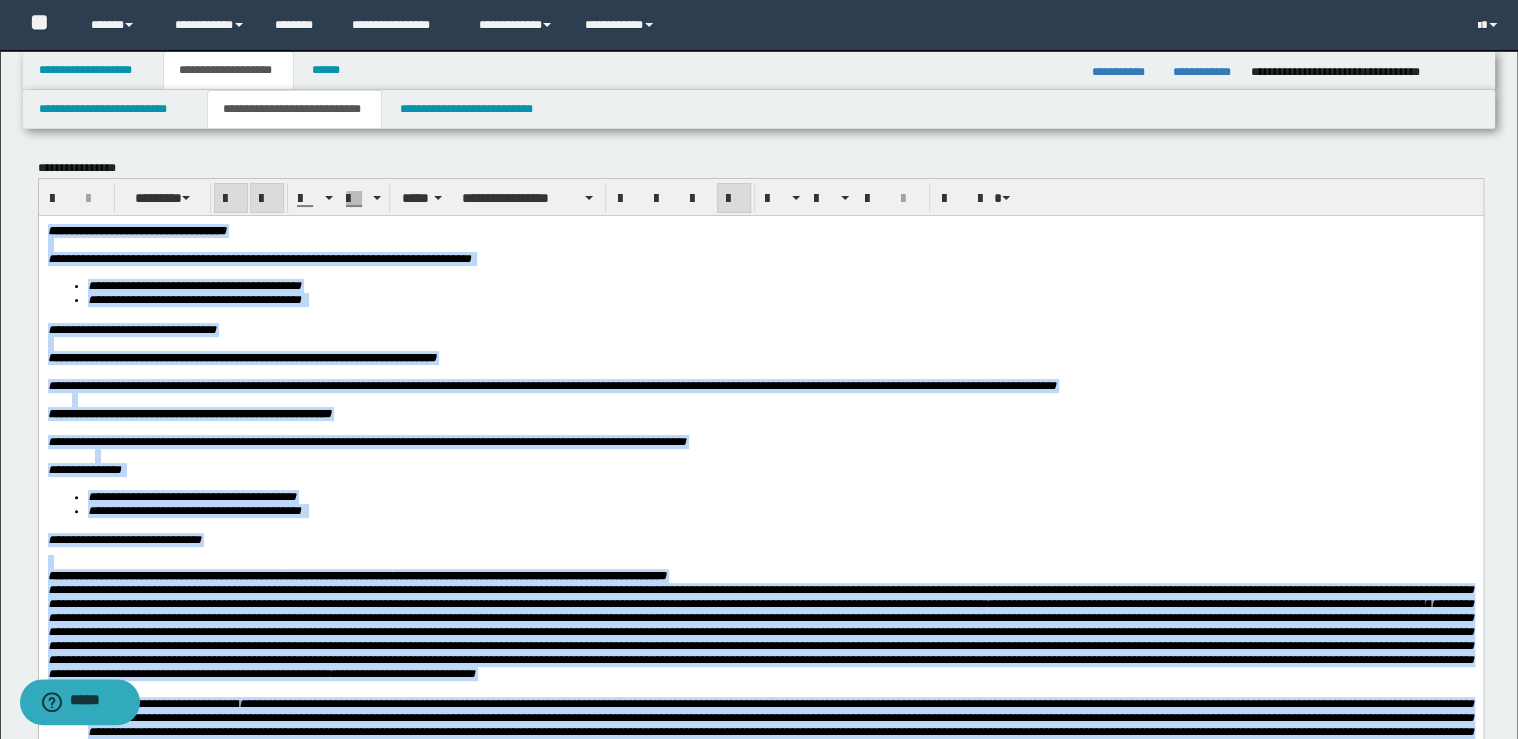 click at bounding box center (267, 199) 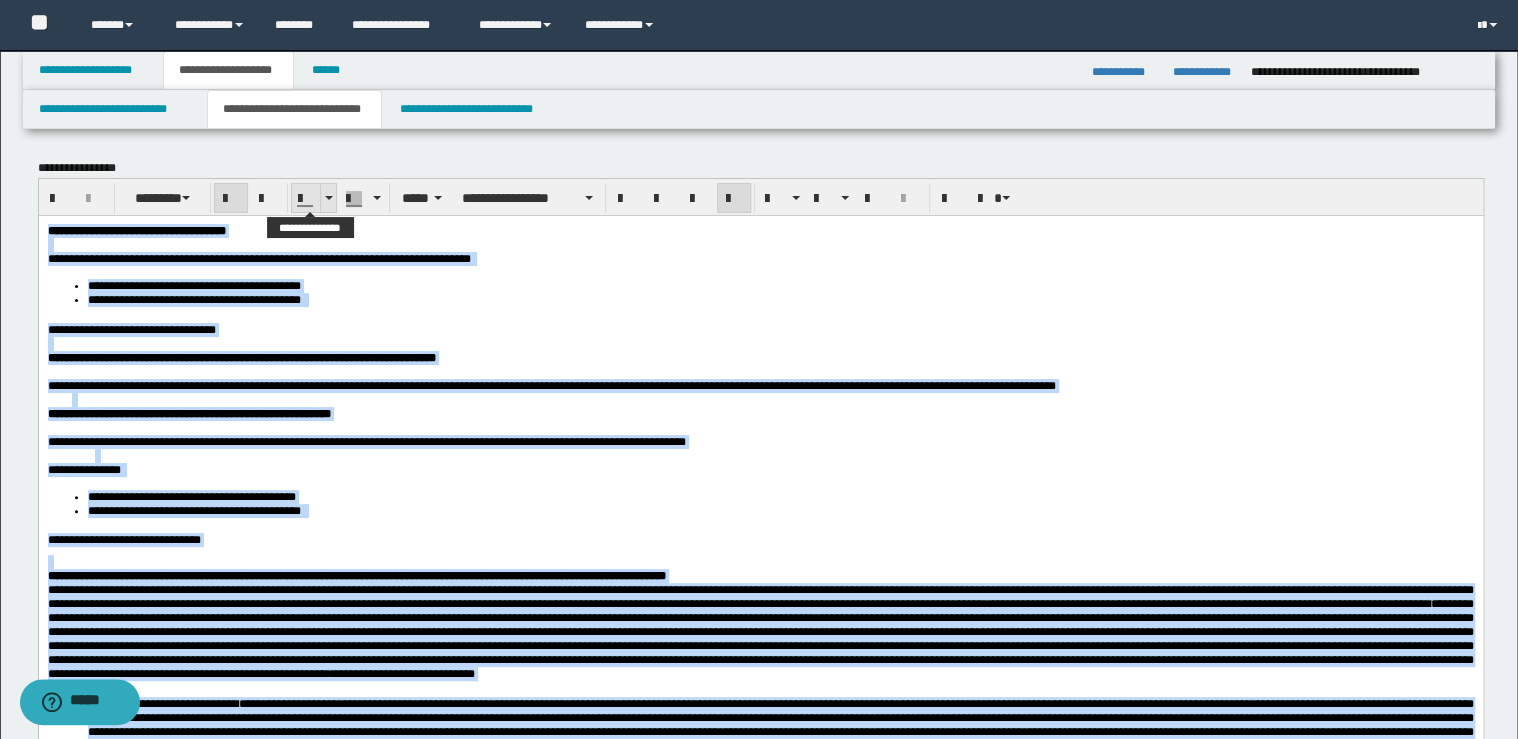 click at bounding box center (329, 198) 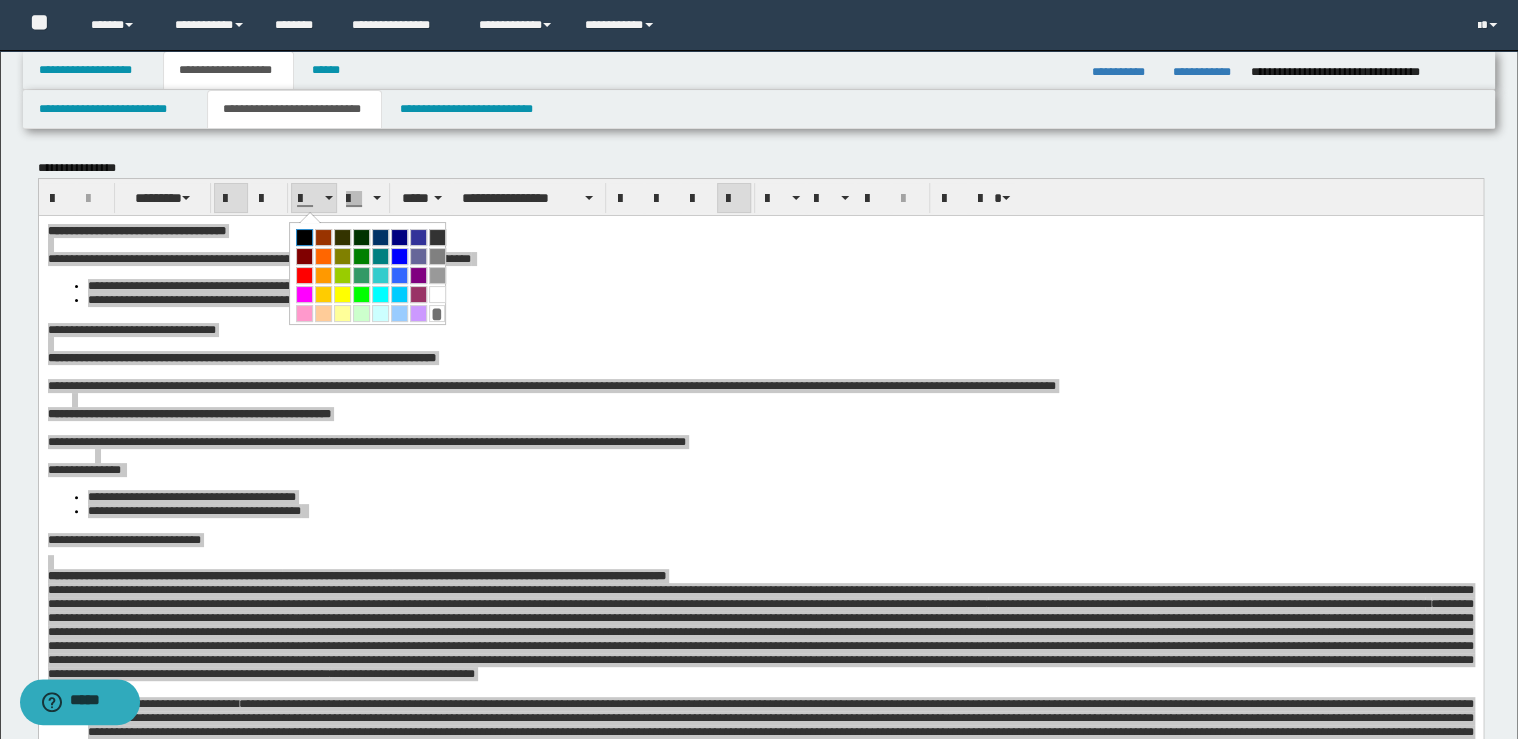 click at bounding box center (304, 237) 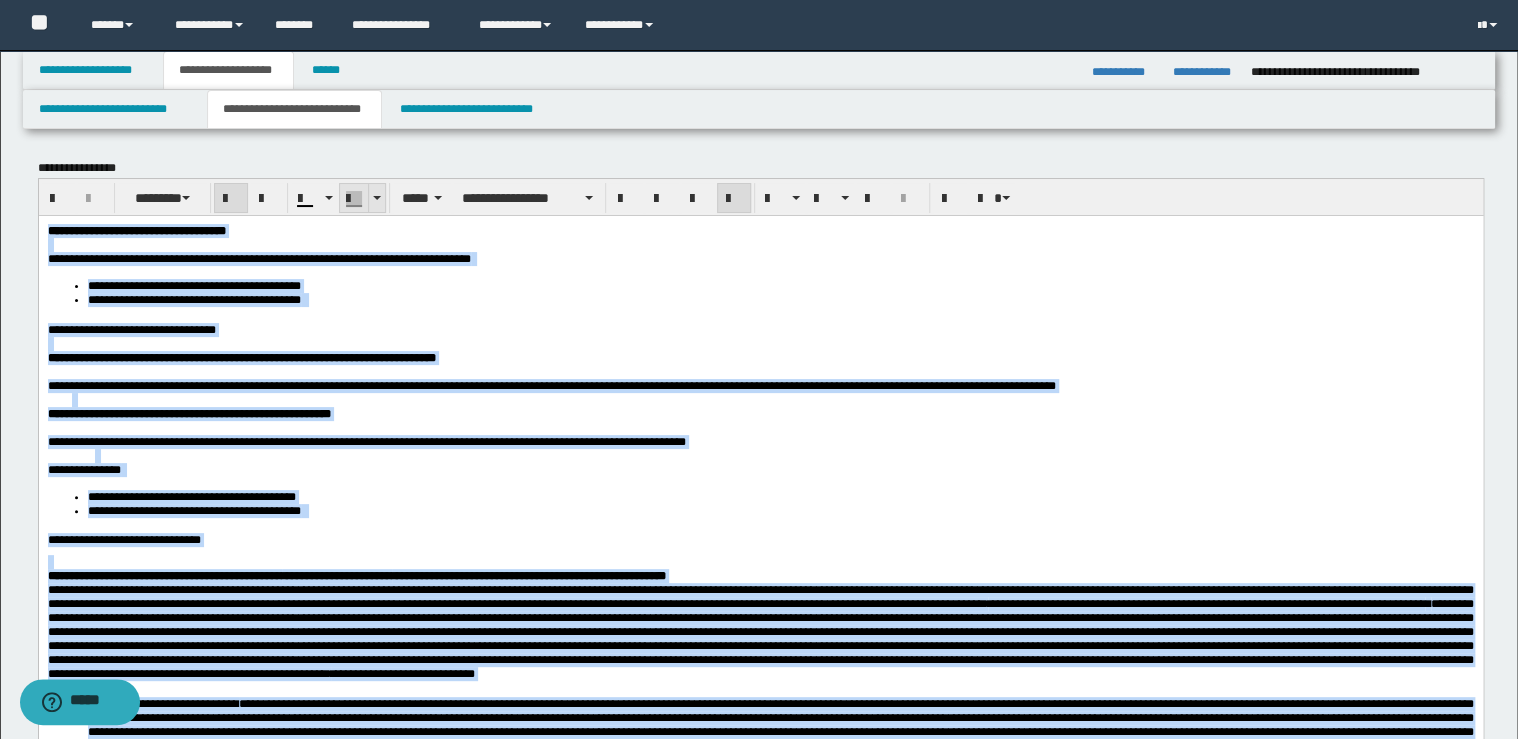 drag, startPoint x: 375, startPoint y: 199, endPoint x: 380, endPoint y: 212, distance: 13.928389 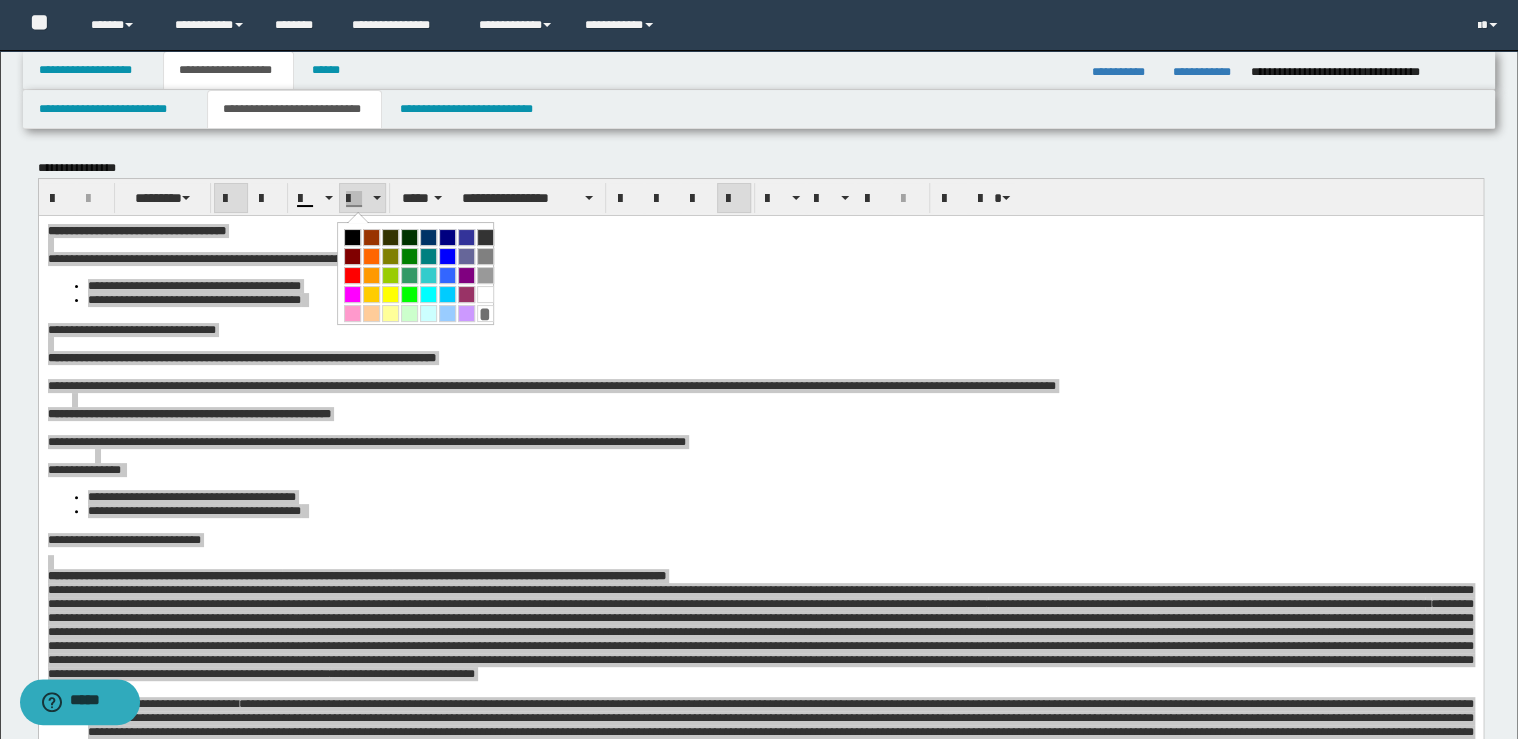click on "*" at bounding box center (485, 313) 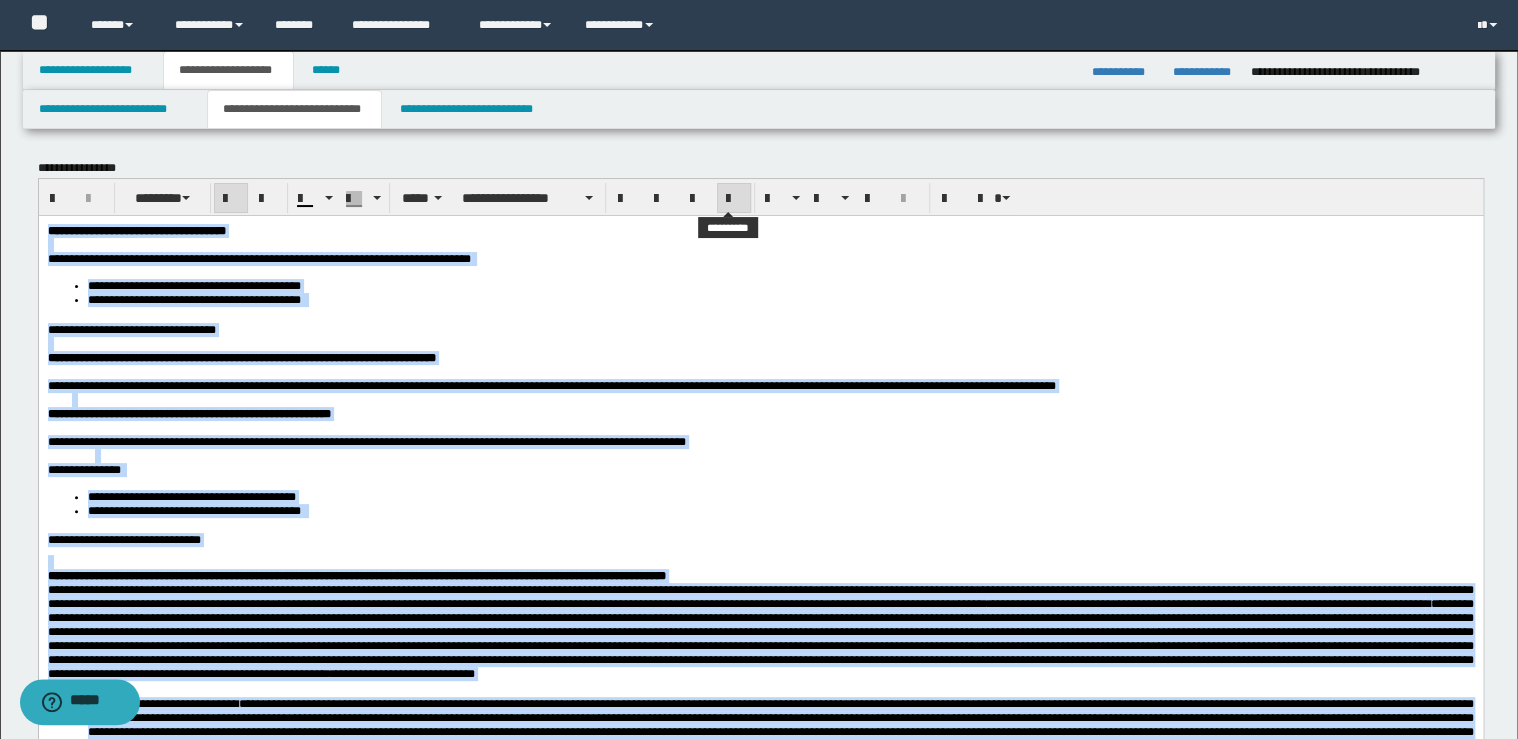 click at bounding box center (734, 199) 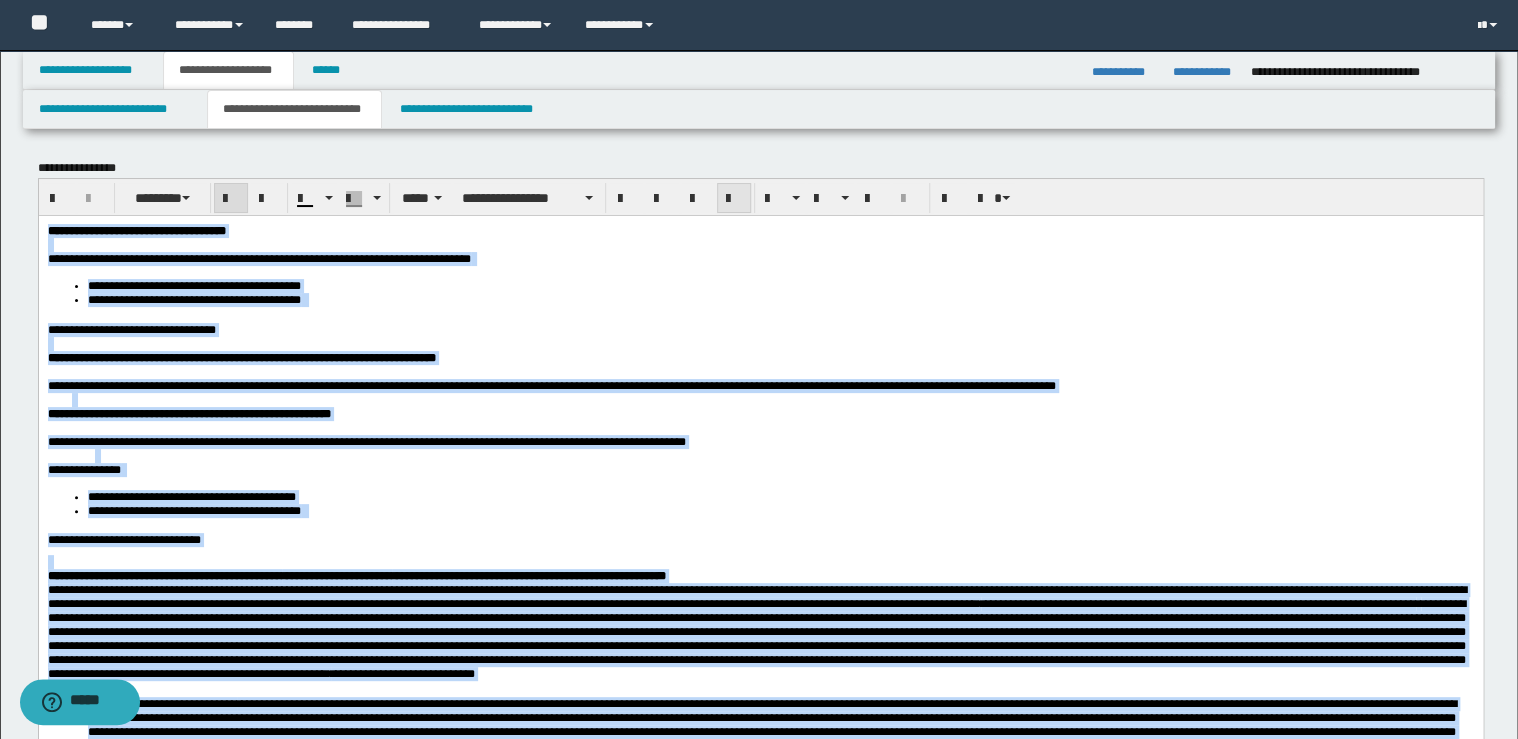 click at bounding box center [734, 199] 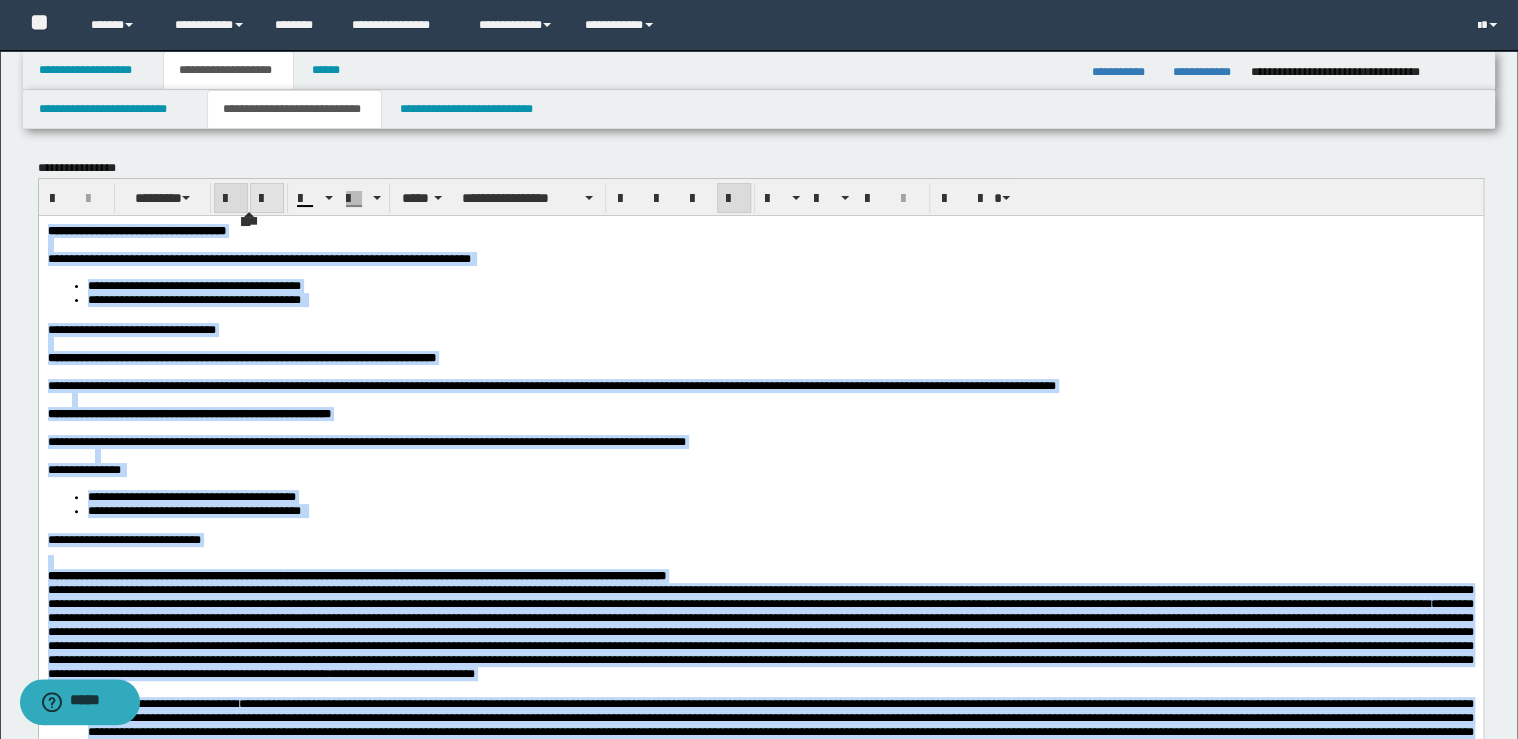 click at bounding box center (267, 199) 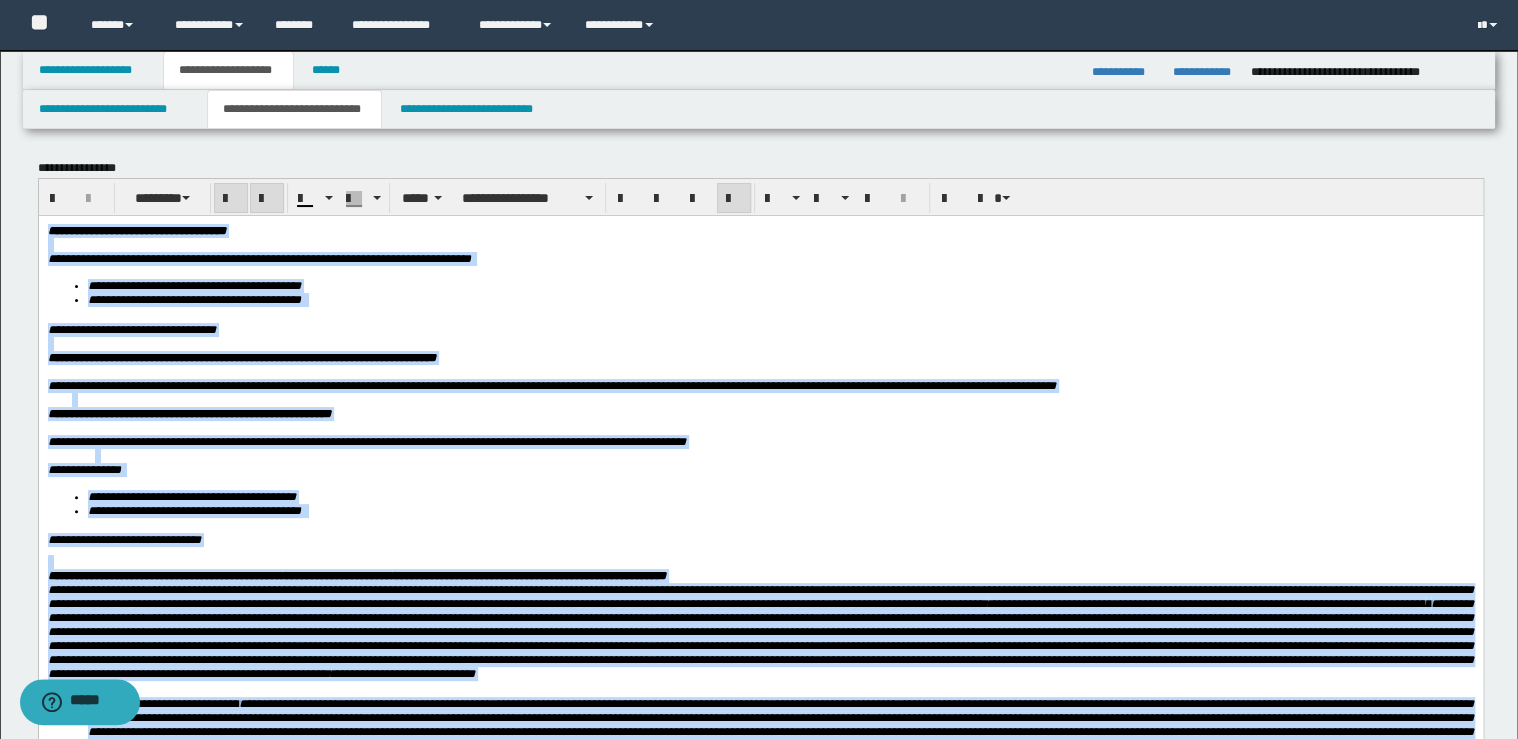 click at bounding box center (267, 199) 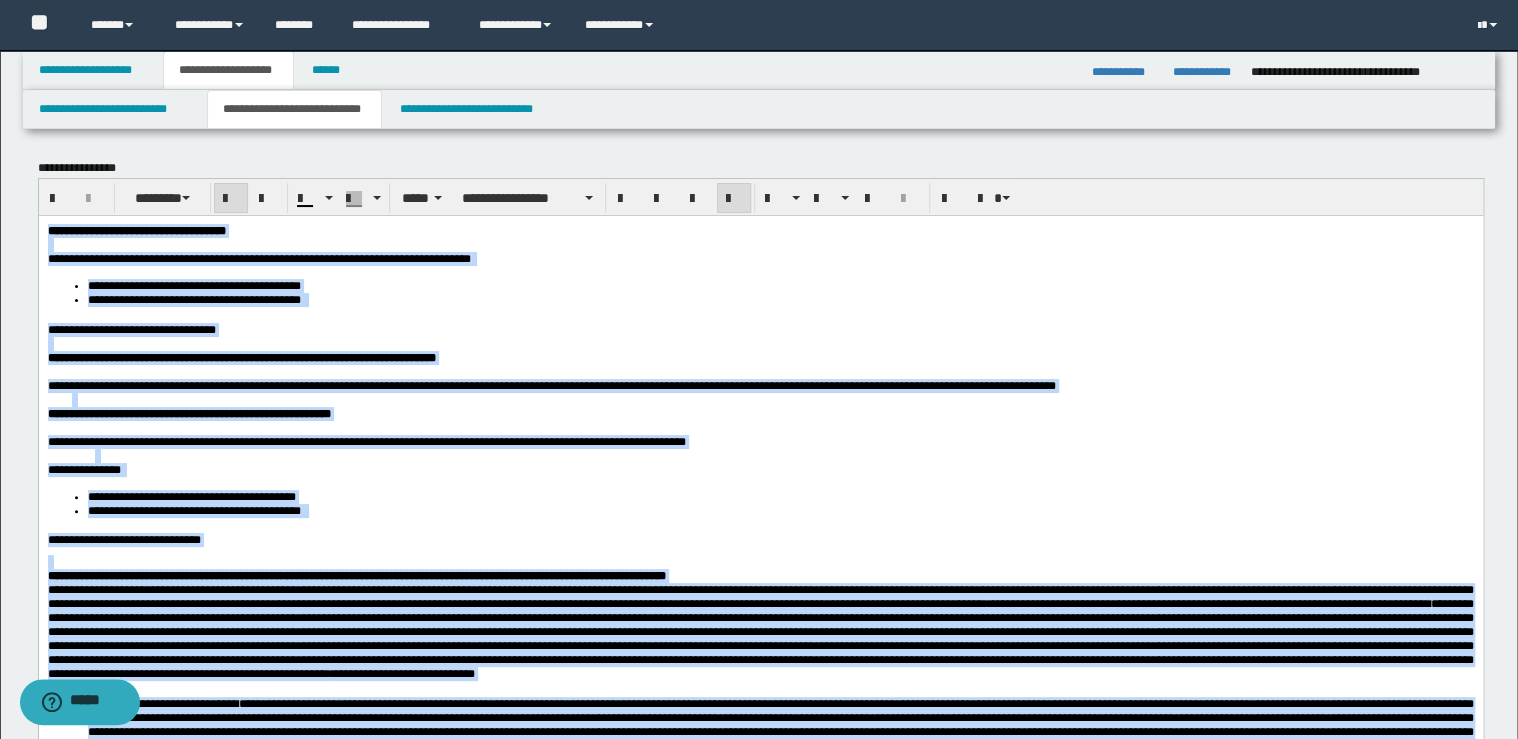 click on "**********" at bounding box center (366, 441) 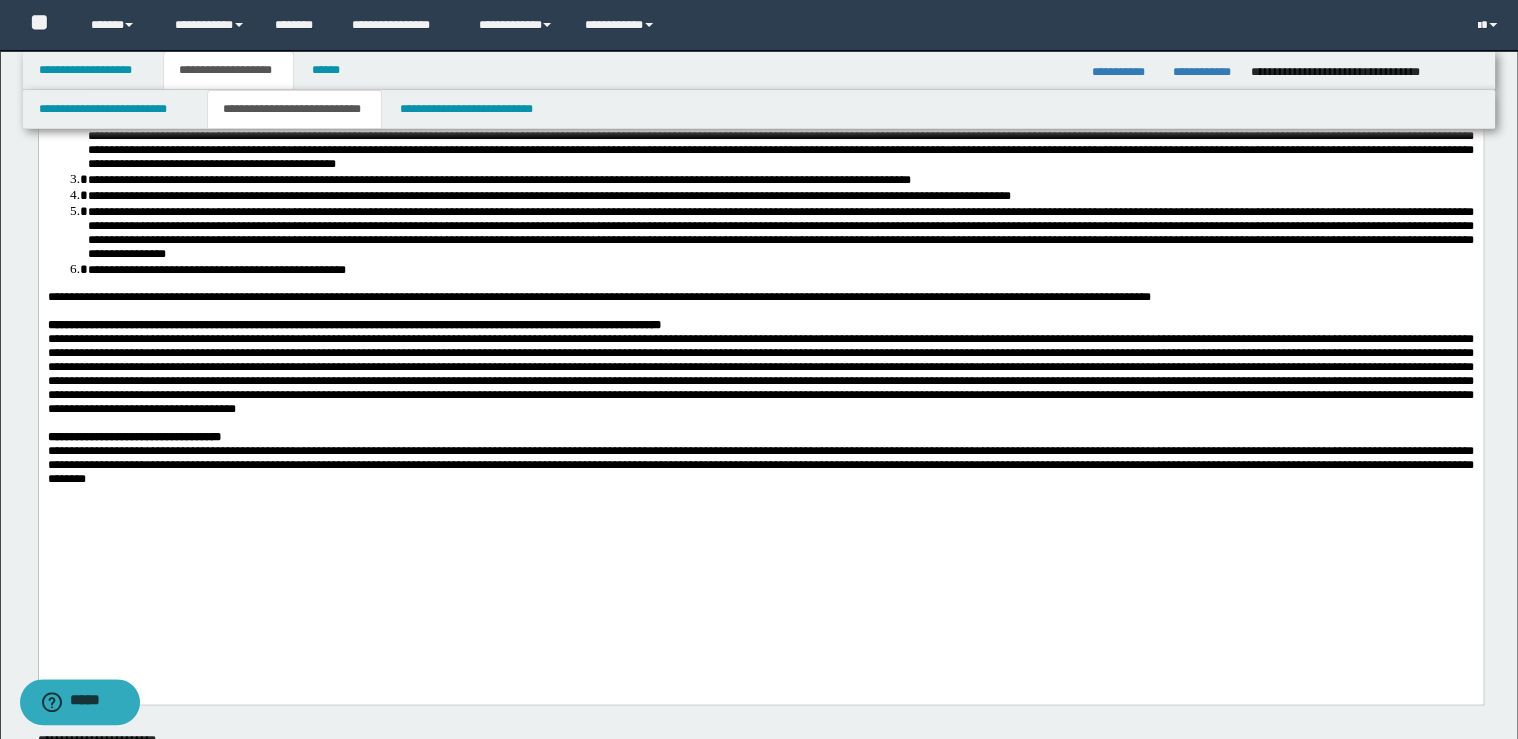 scroll, scrollTop: 1040, scrollLeft: 0, axis: vertical 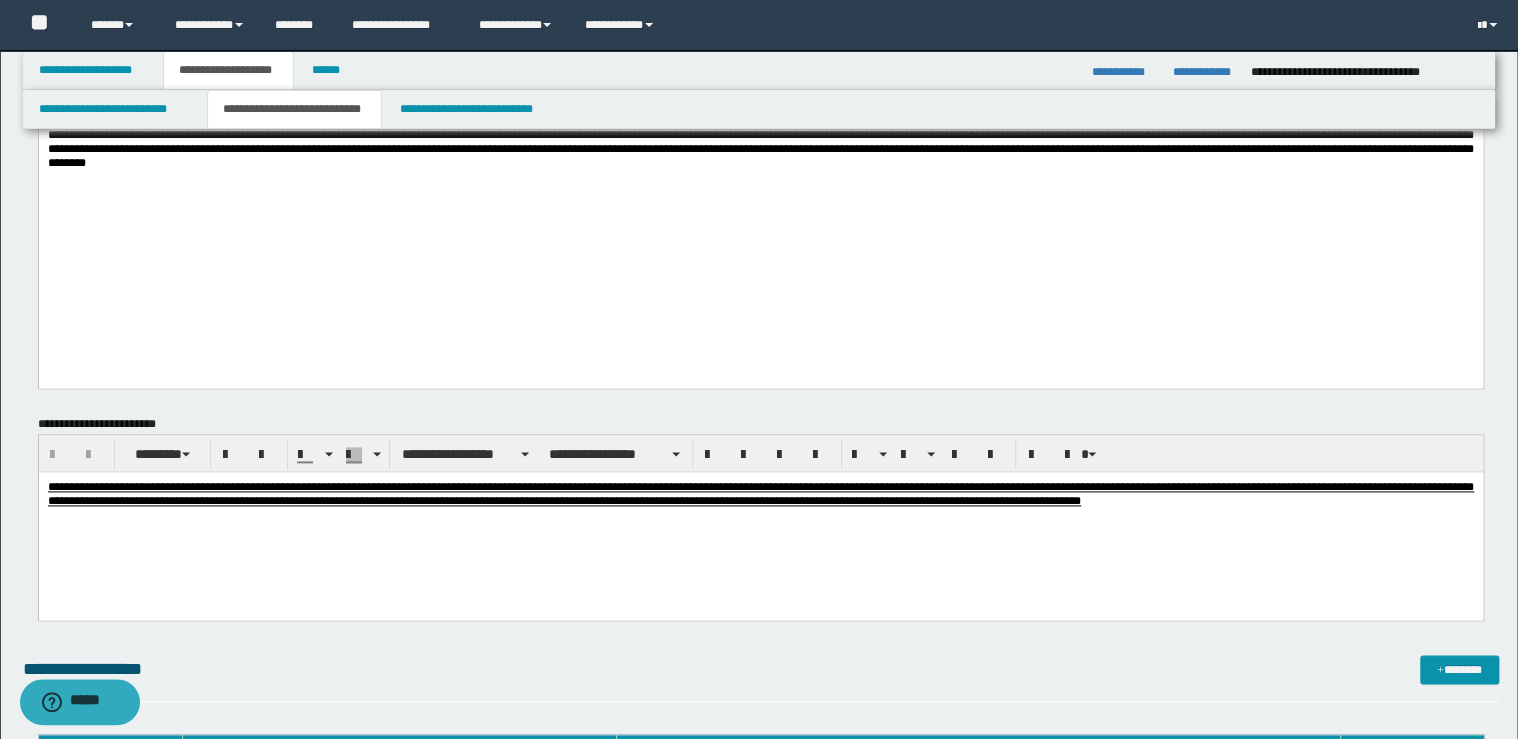 click on "**********" at bounding box center [760, 518] 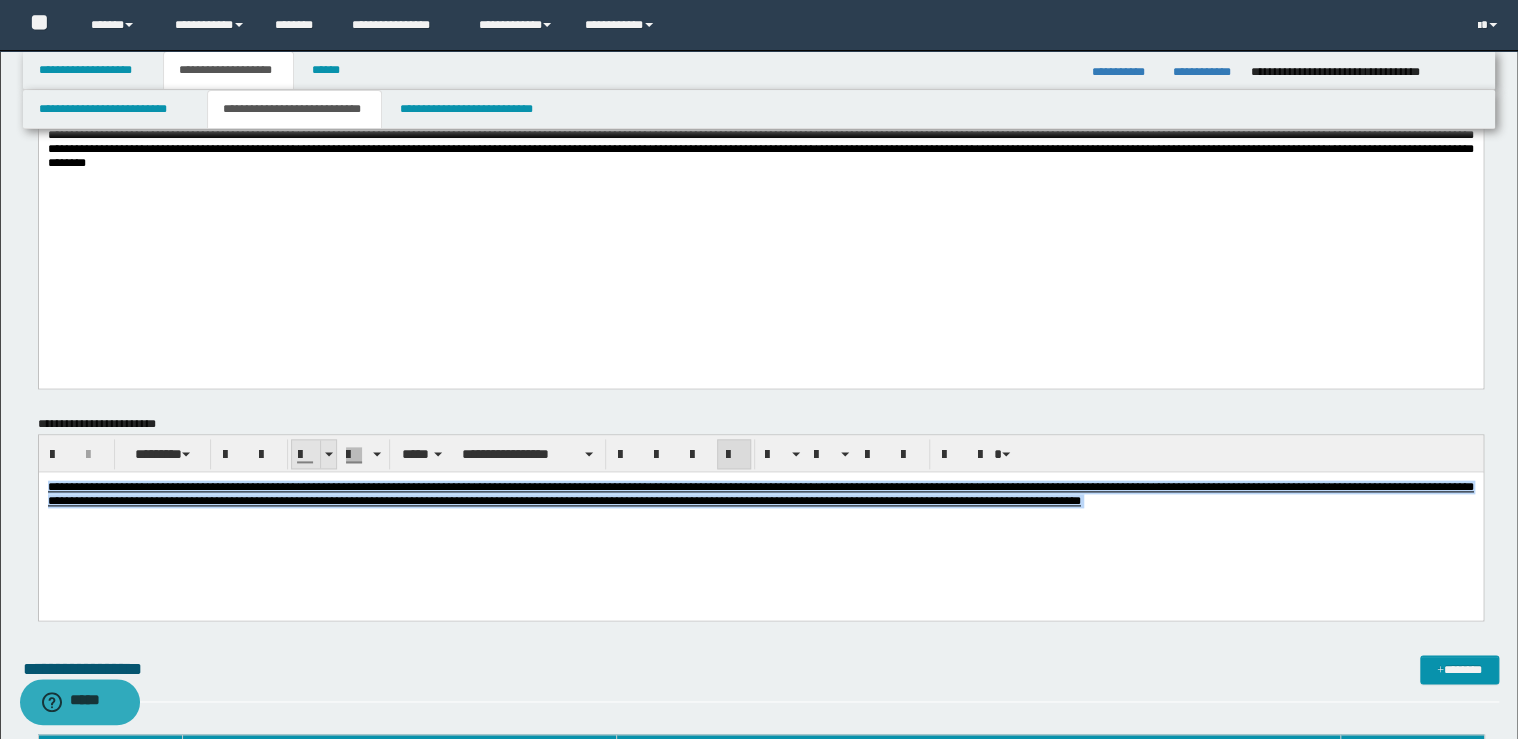 click at bounding box center (328, 454) 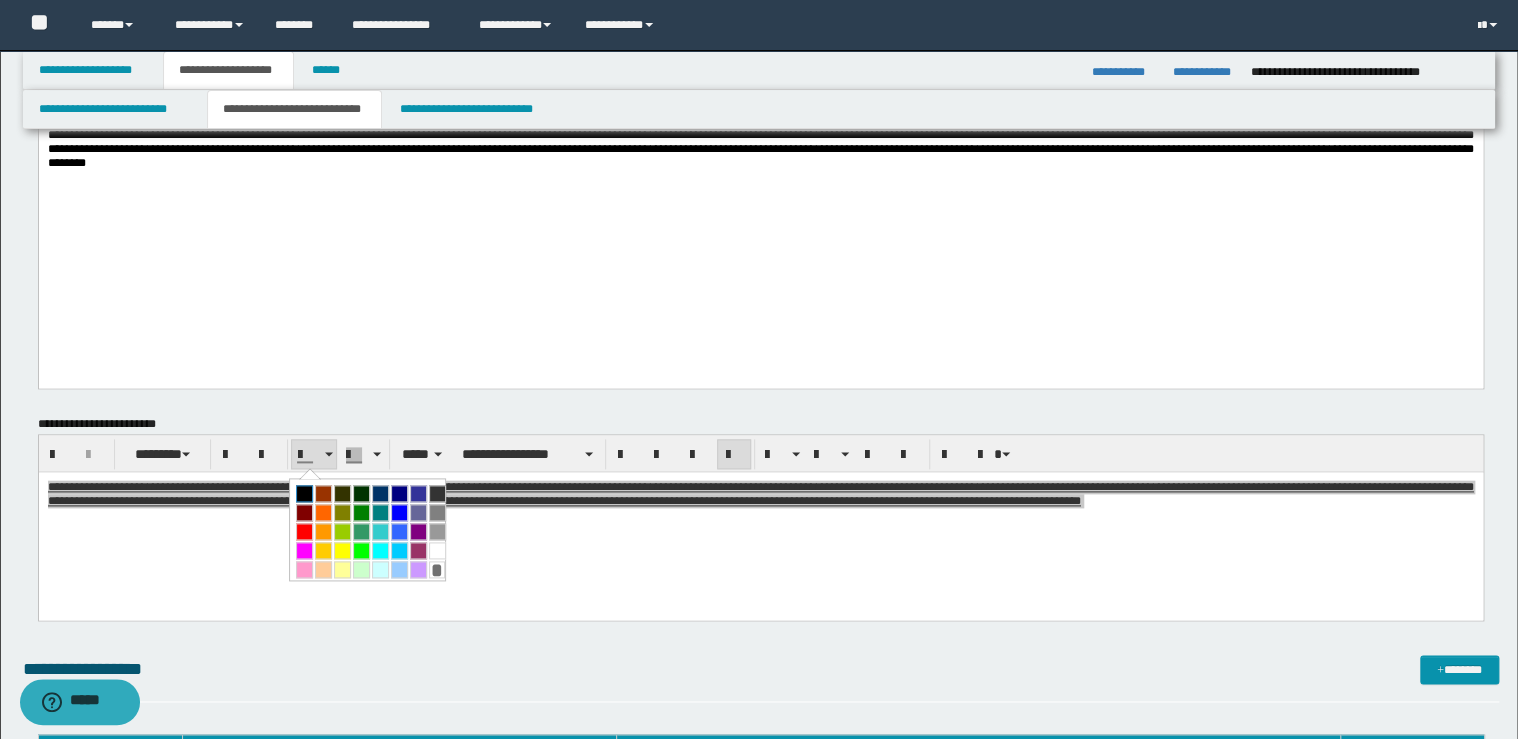 click at bounding box center (304, 493) 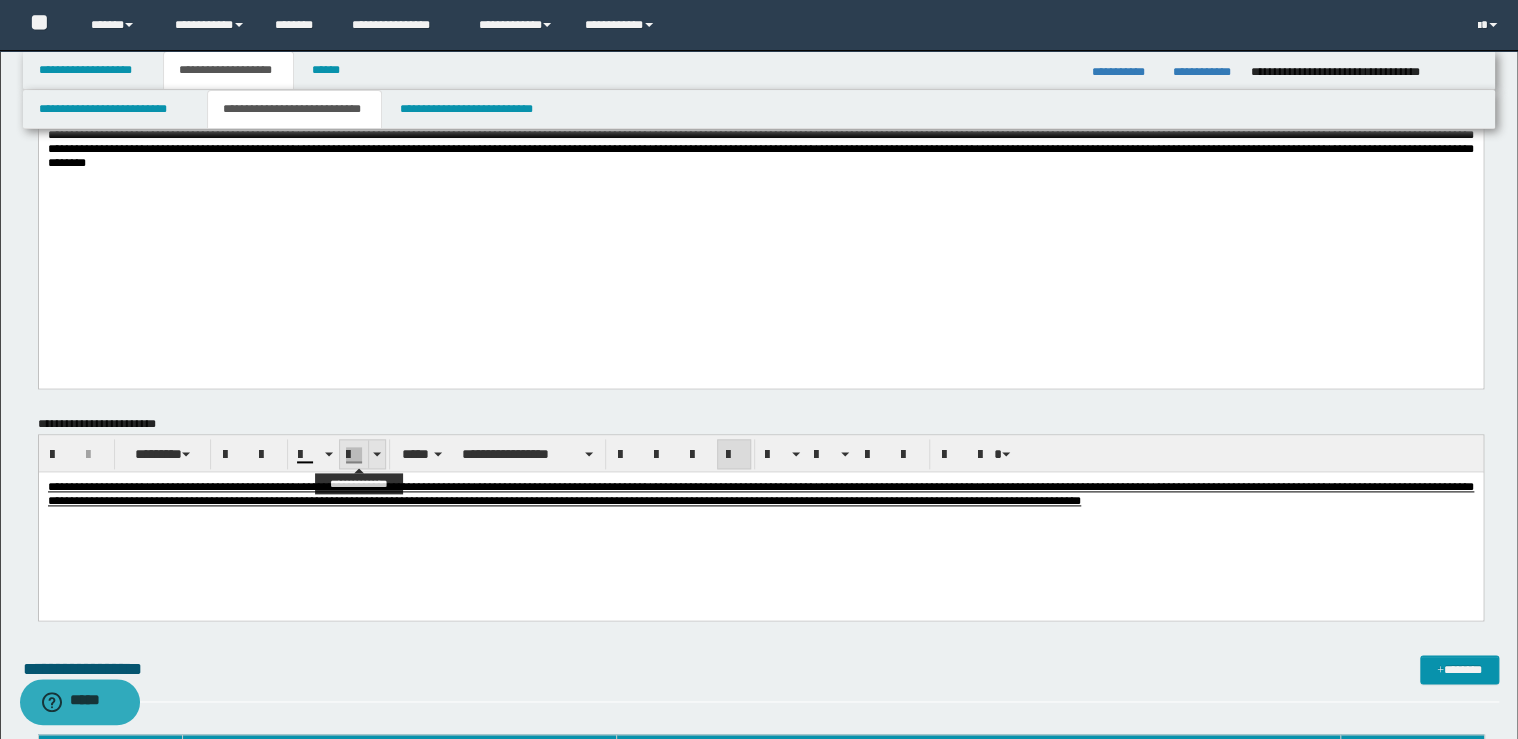 click at bounding box center (377, 454) 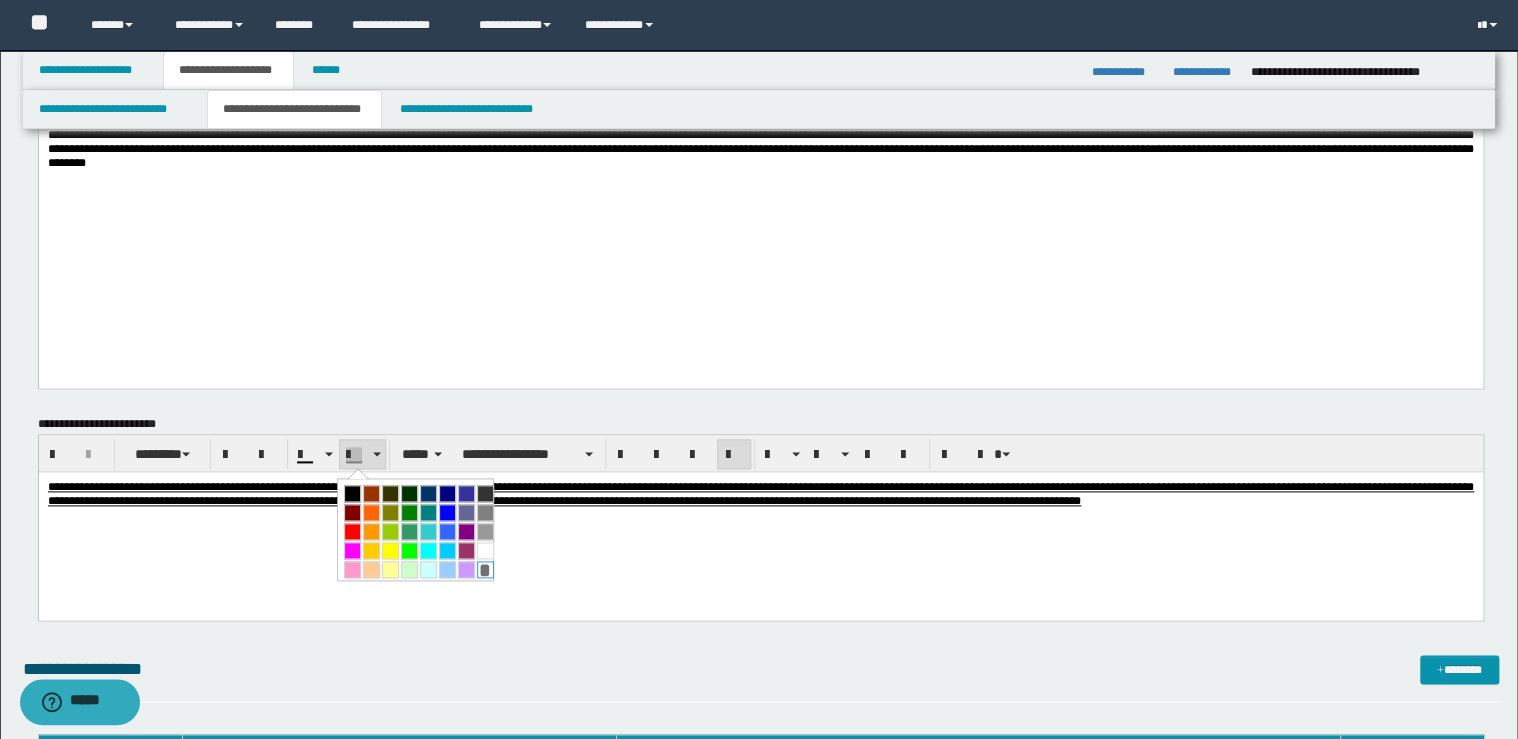 click on "*" at bounding box center [485, 569] 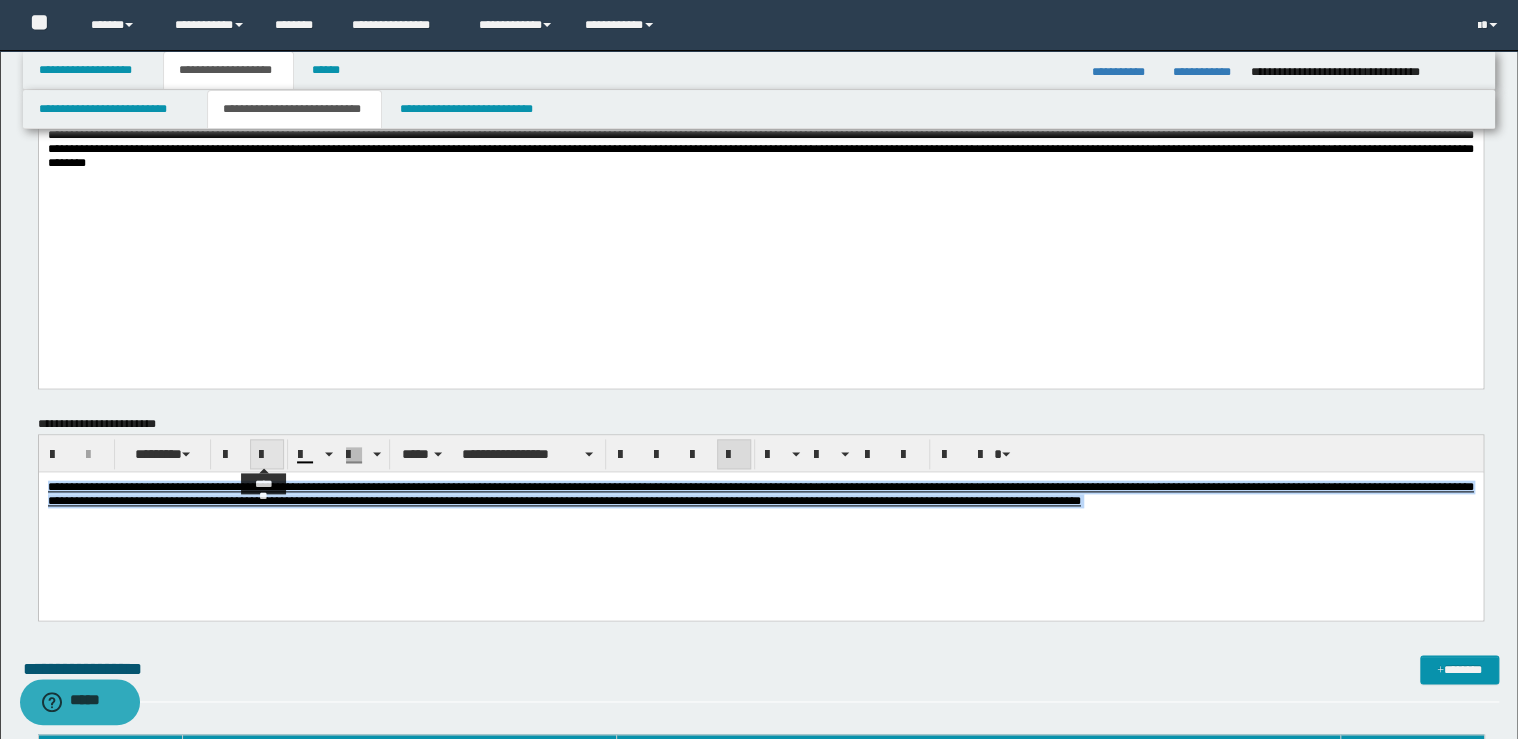 click at bounding box center (267, 454) 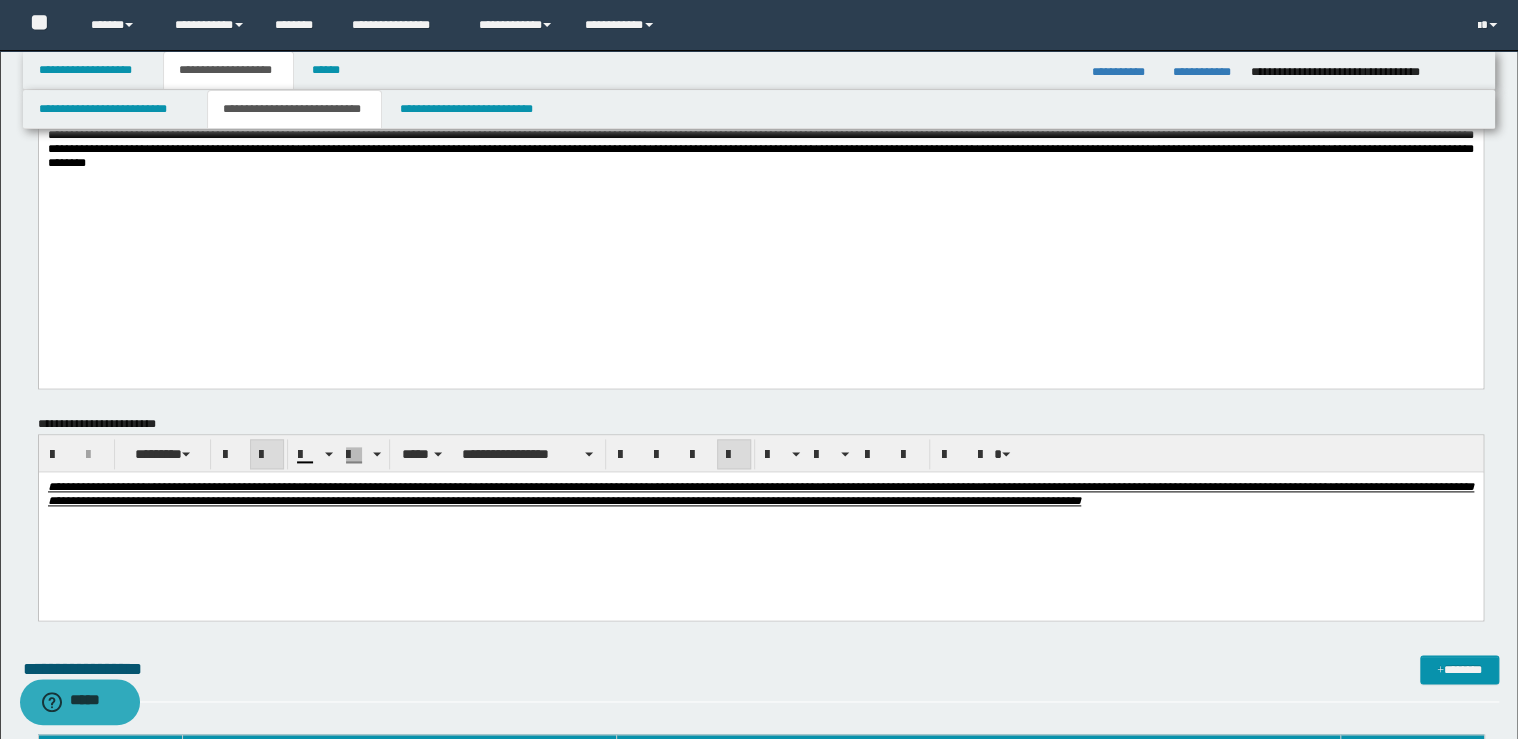 click at bounding box center (267, 454) 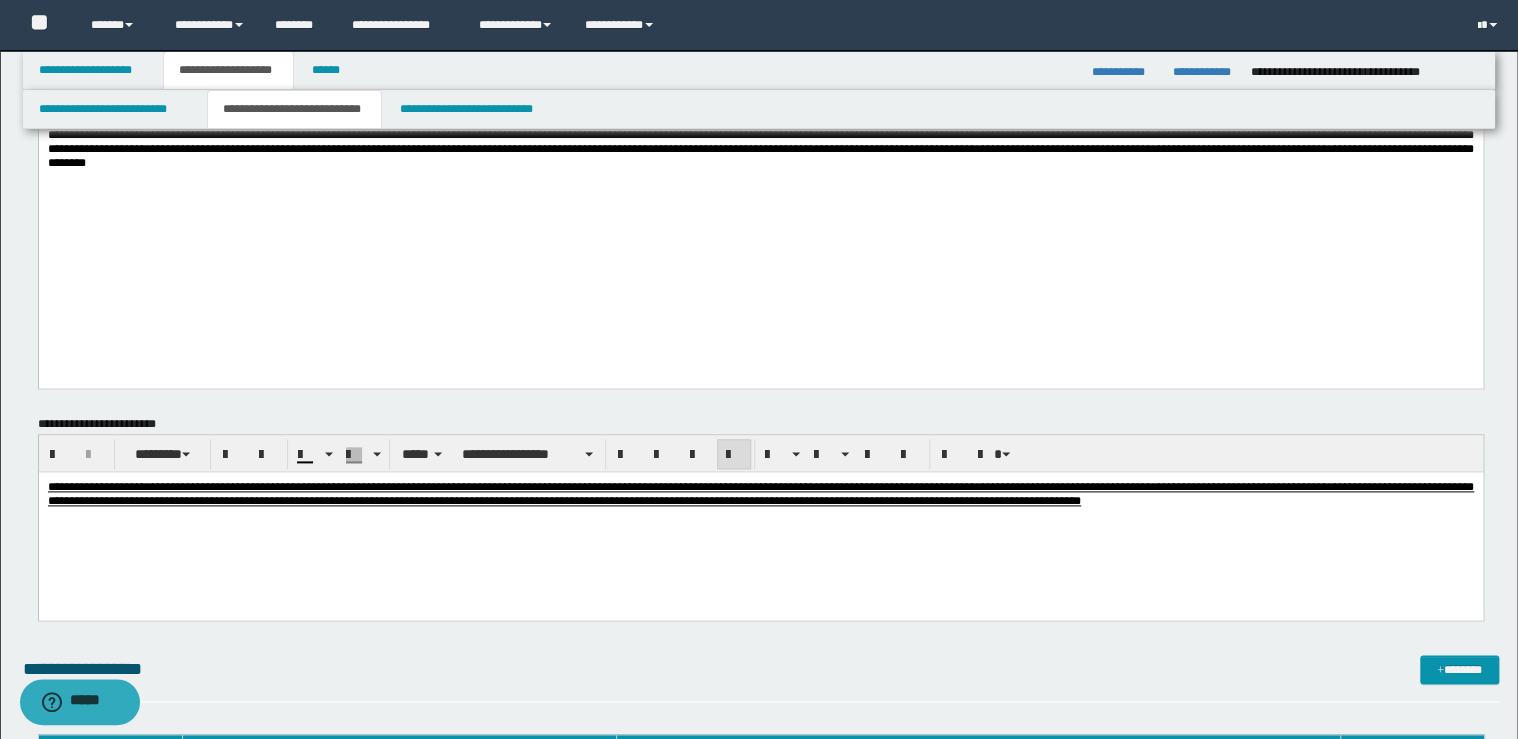 click at bounding box center (734, 455) 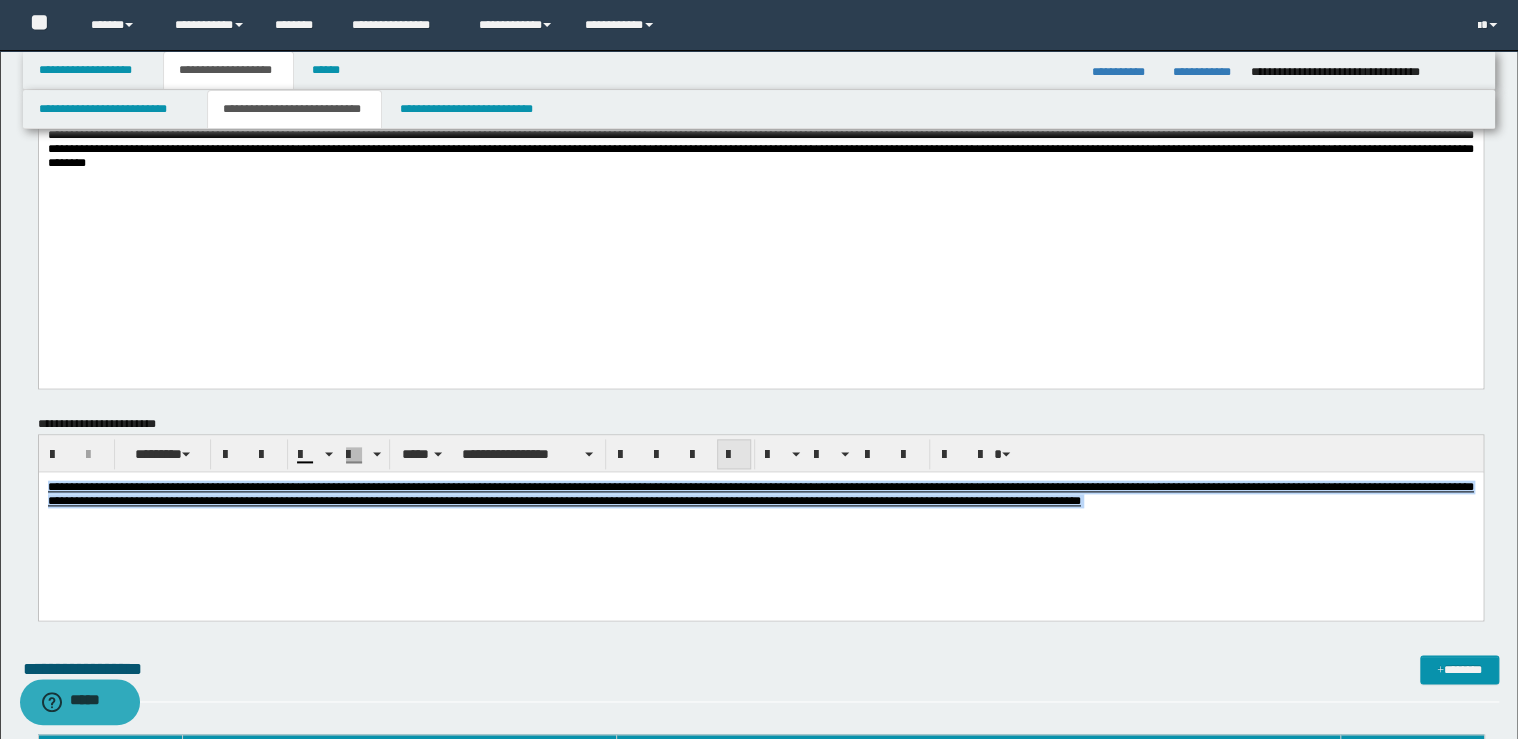click at bounding box center (734, 455) 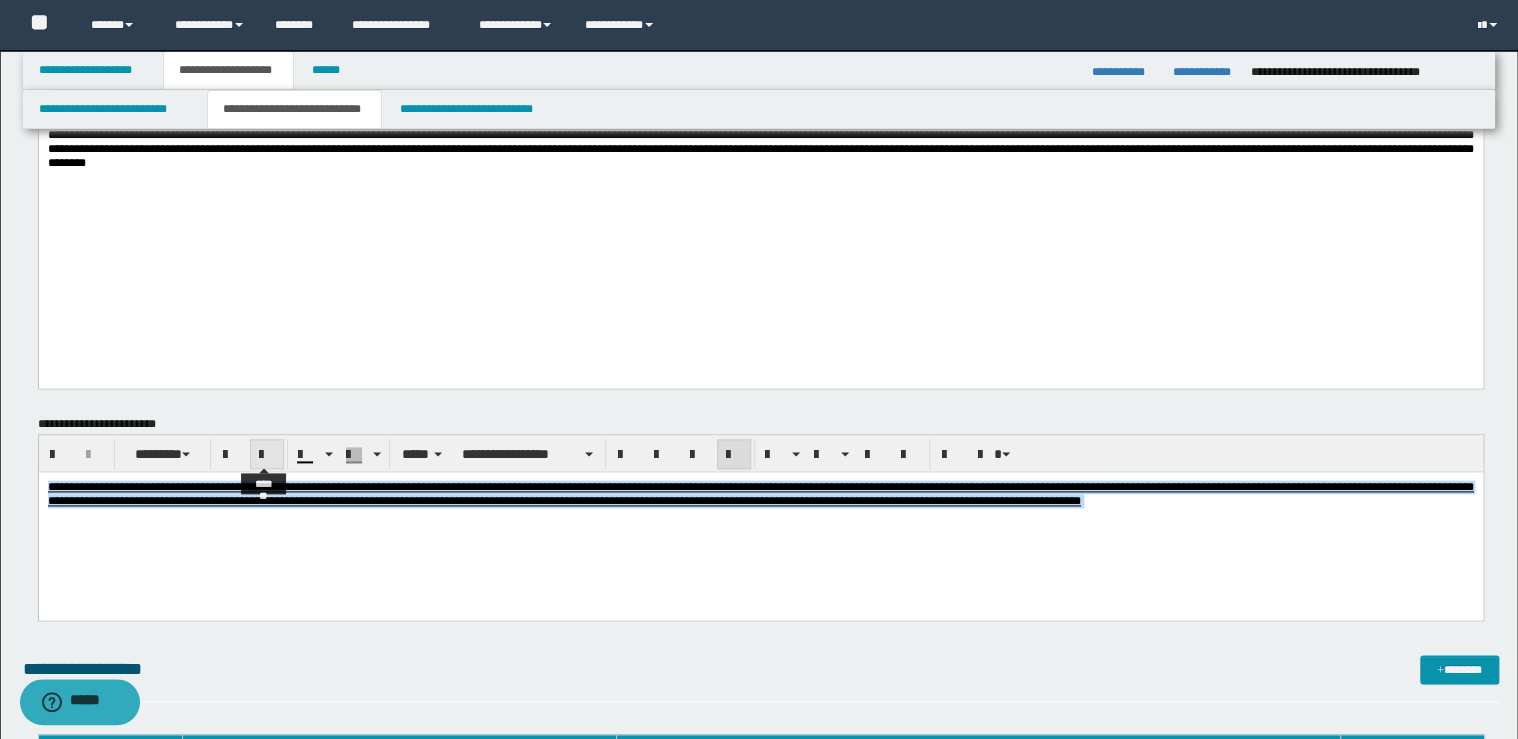 click at bounding box center [267, 455] 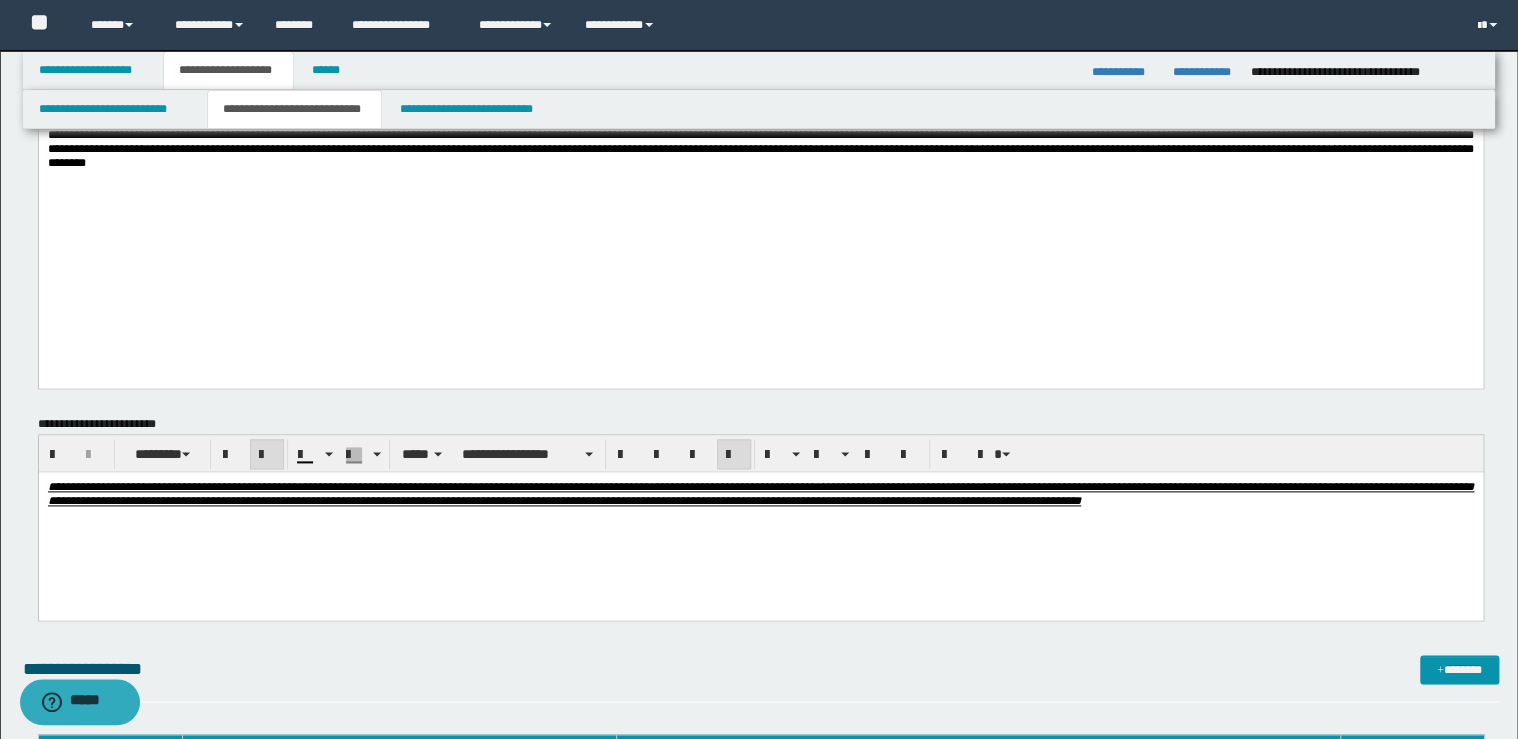click at bounding box center (267, 455) 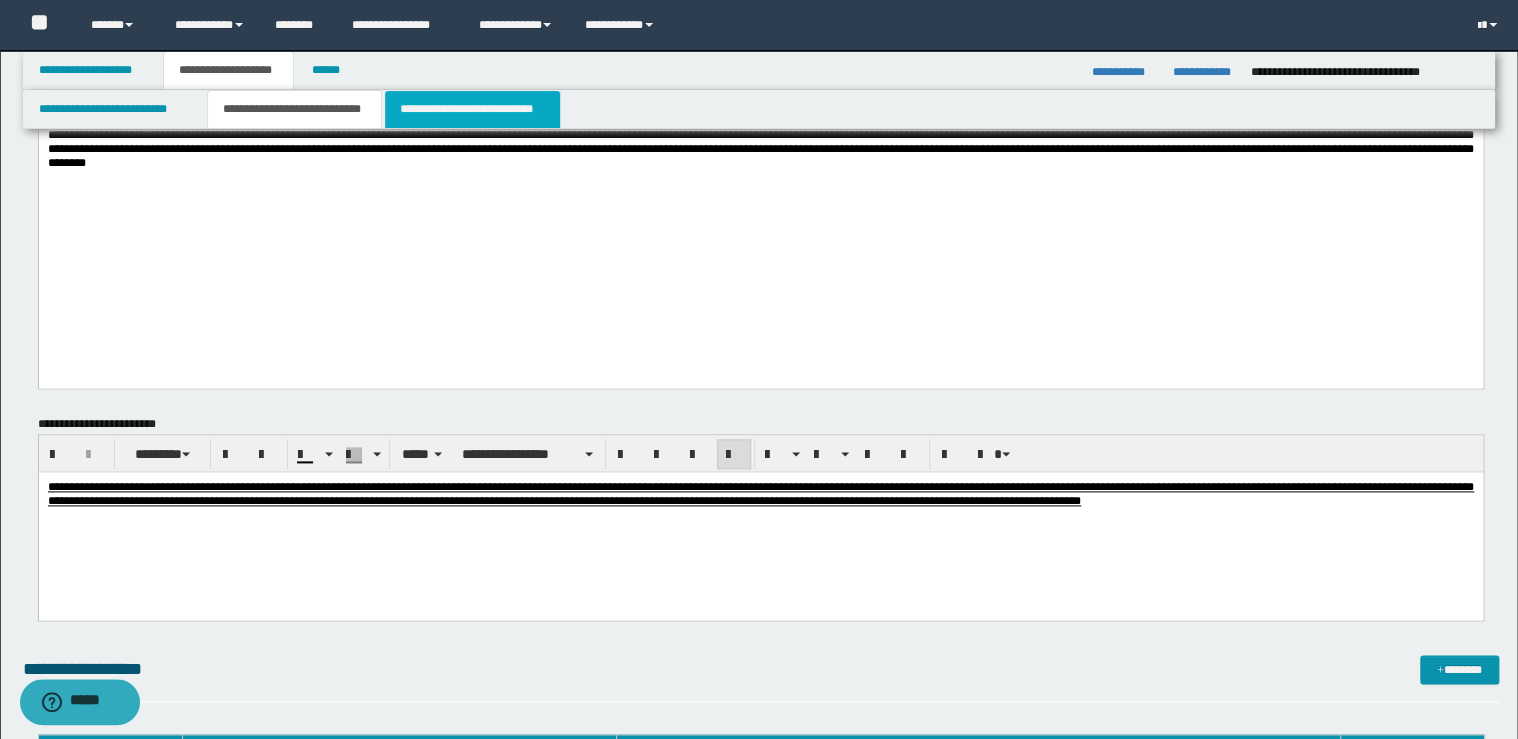 click on "**********" at bounding box center [472, 109] 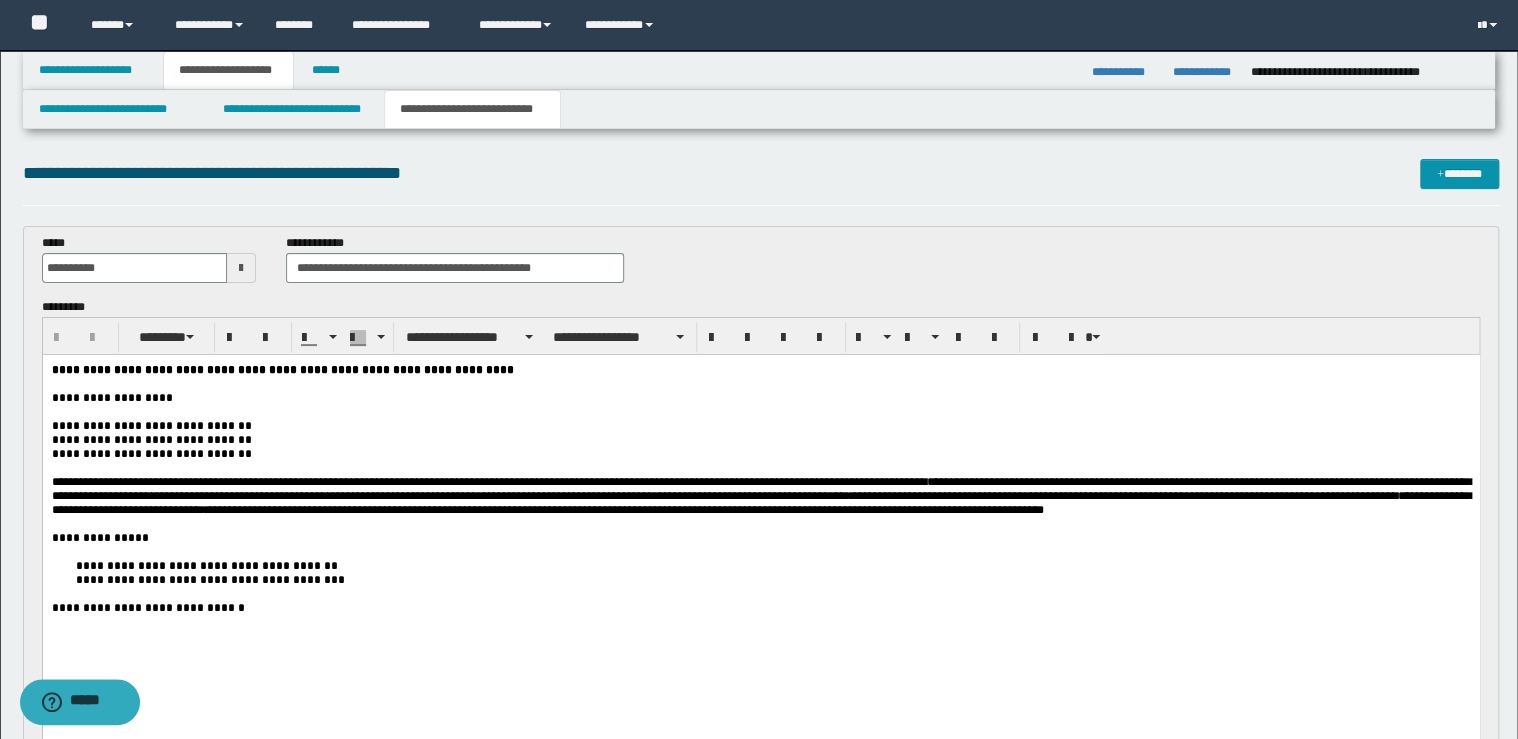scroll, scrollTop: 0, scrollLeft: 0, axis: both 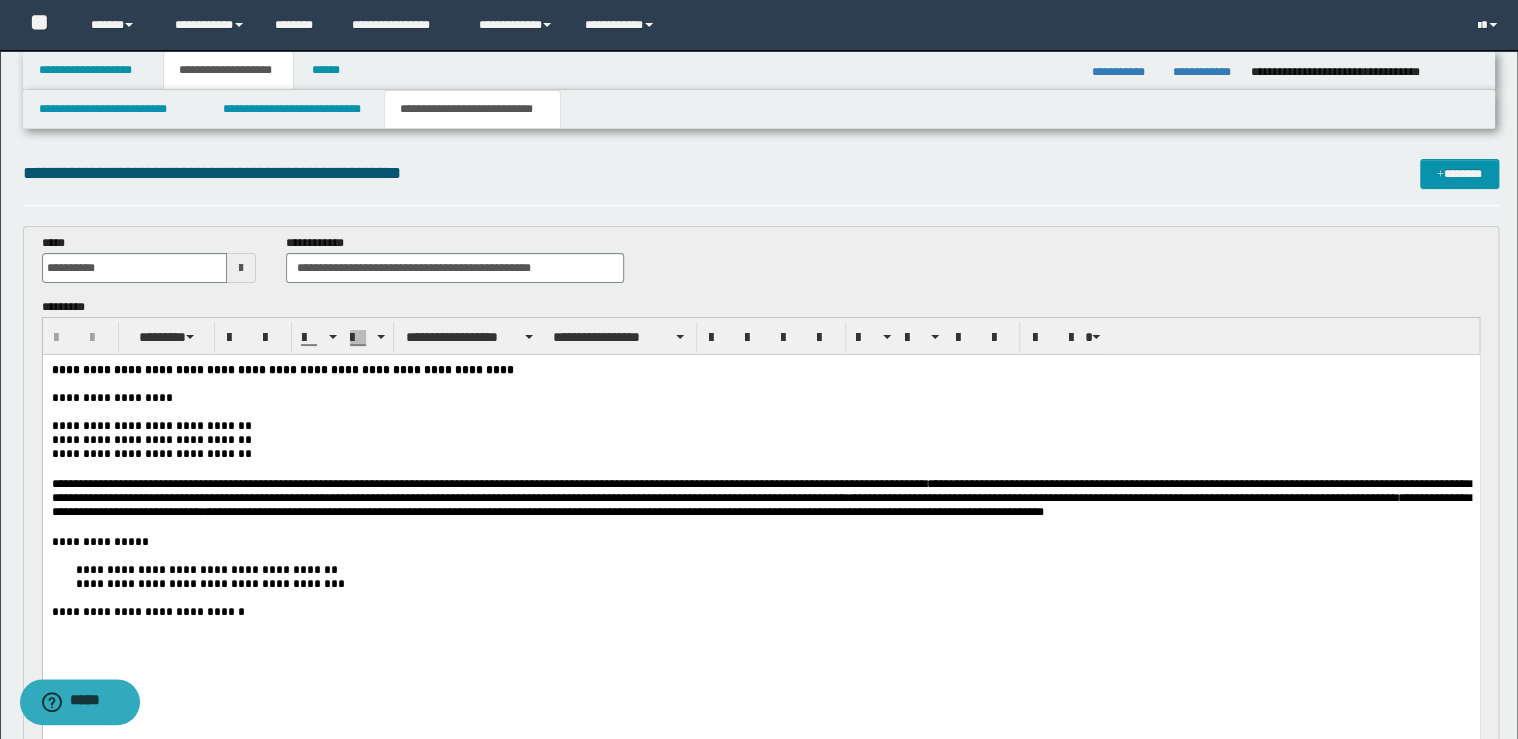 click on "**********" at bounding box center (763, 498) 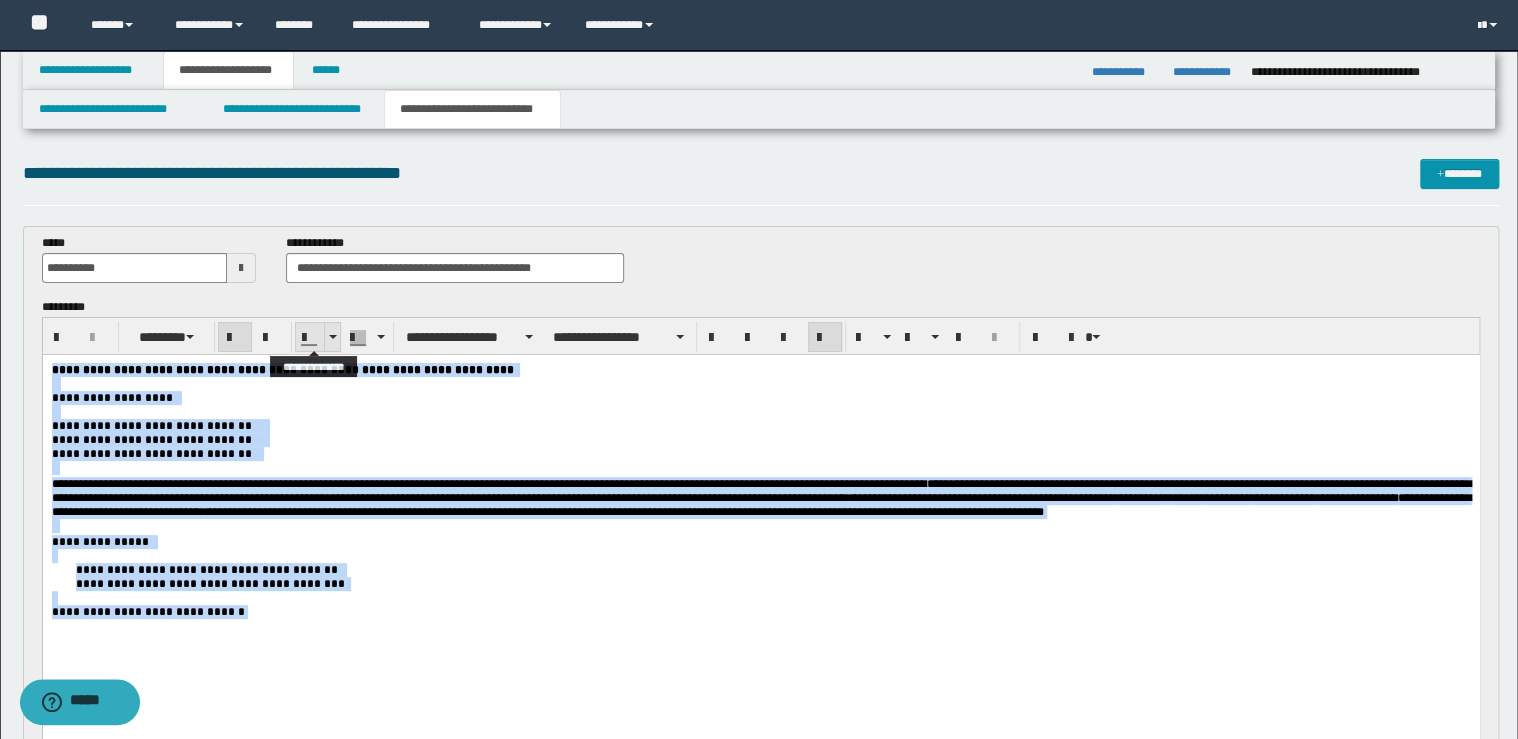 click at bounding box center [332, 337] 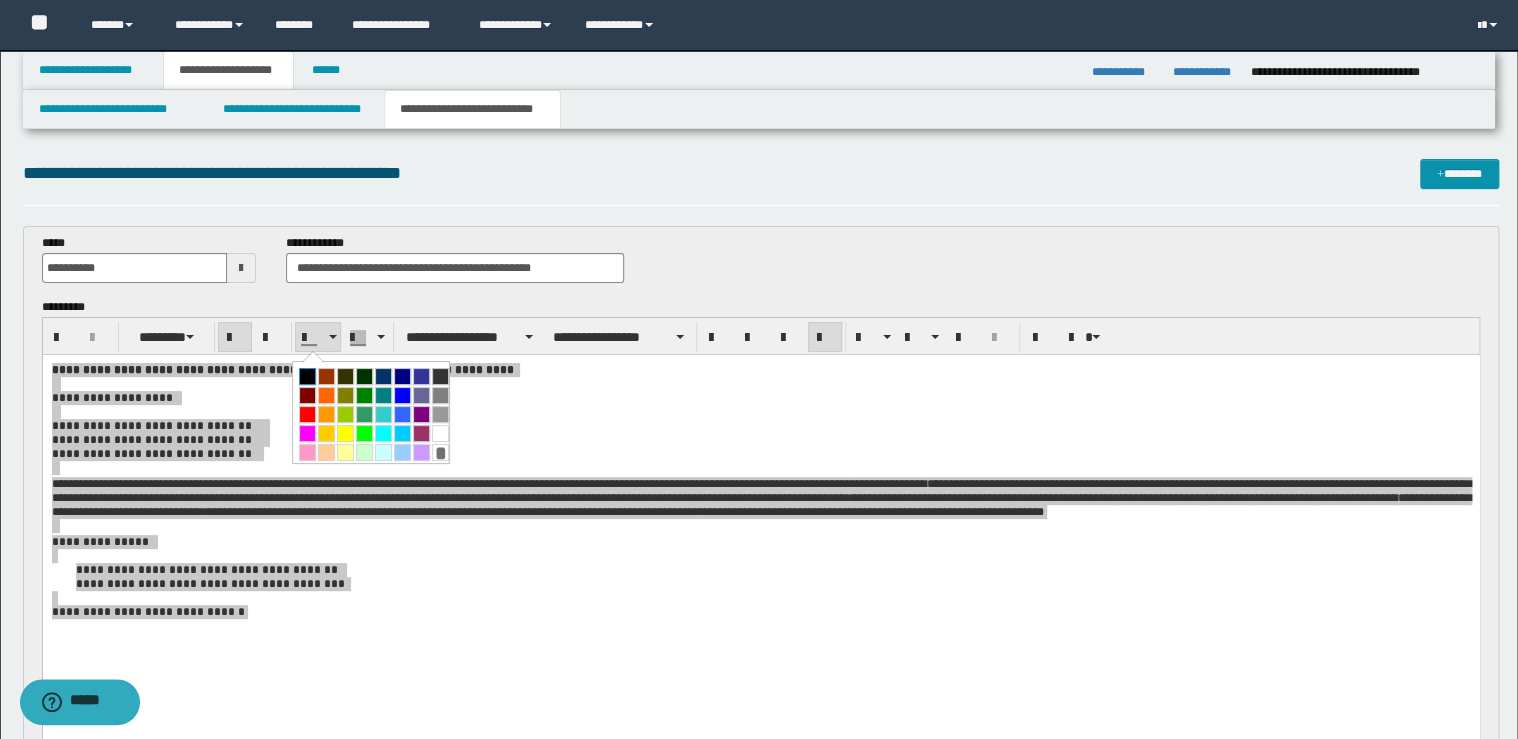 click at bounding box center [307, 376] 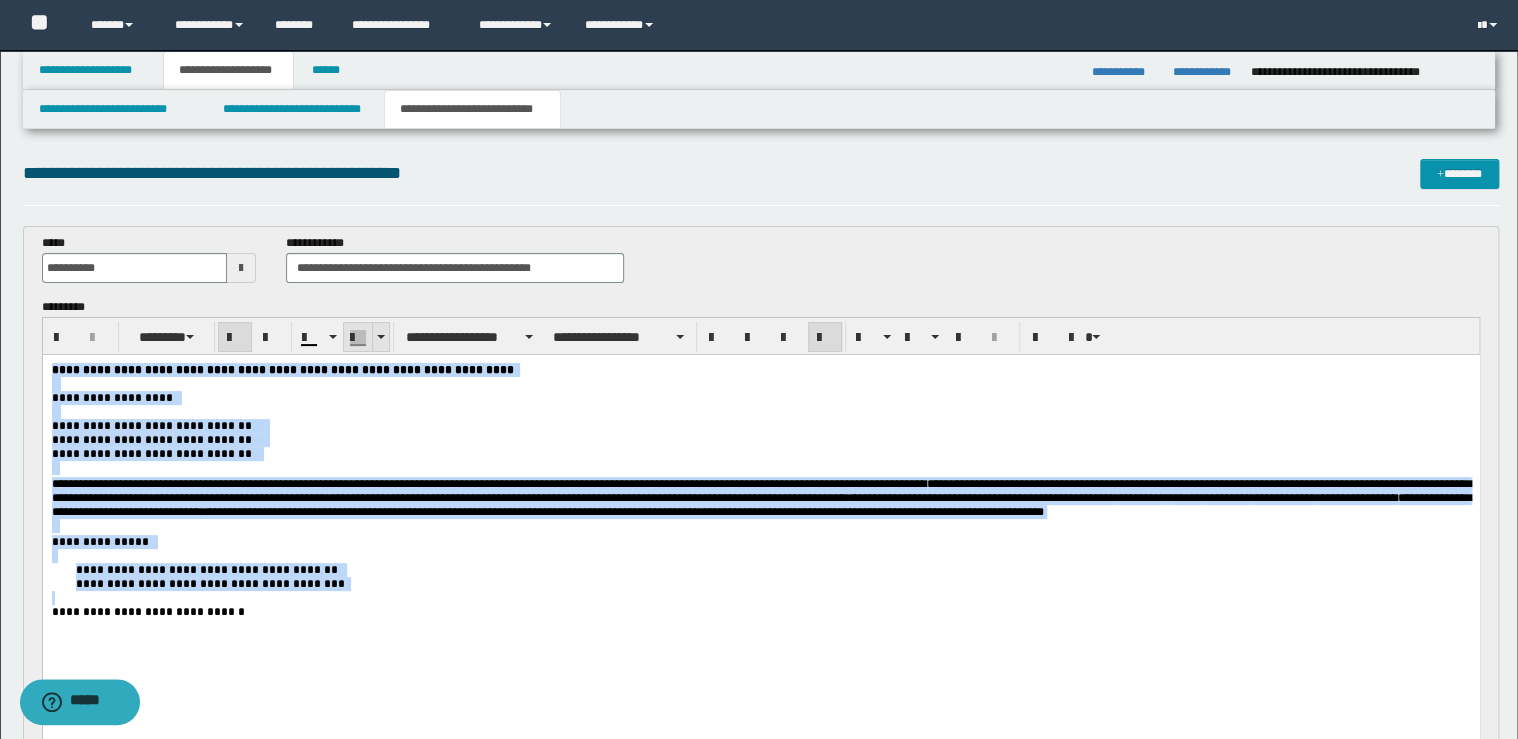 click at bounding box center (381, 337) 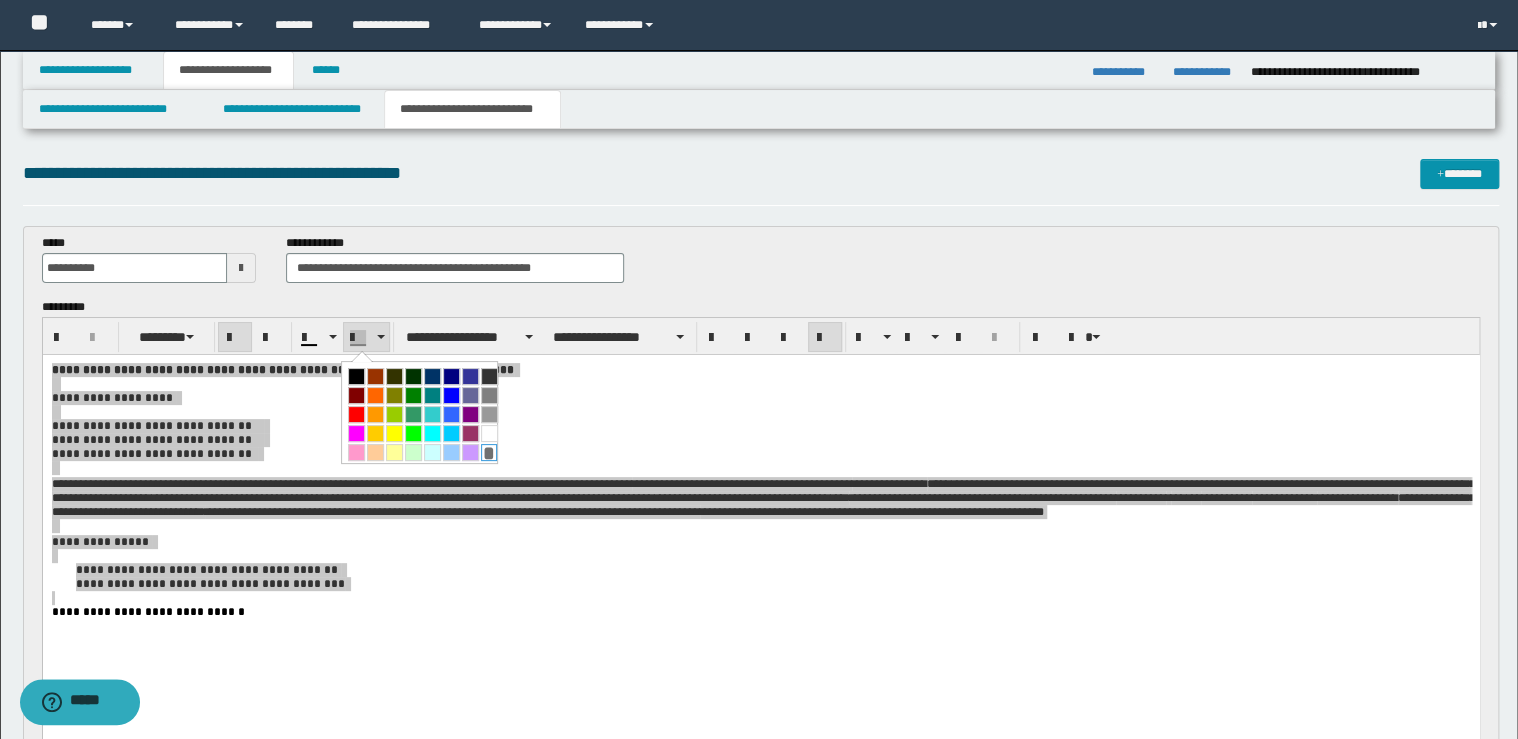 click on "*" at bounding box center [489, 452] 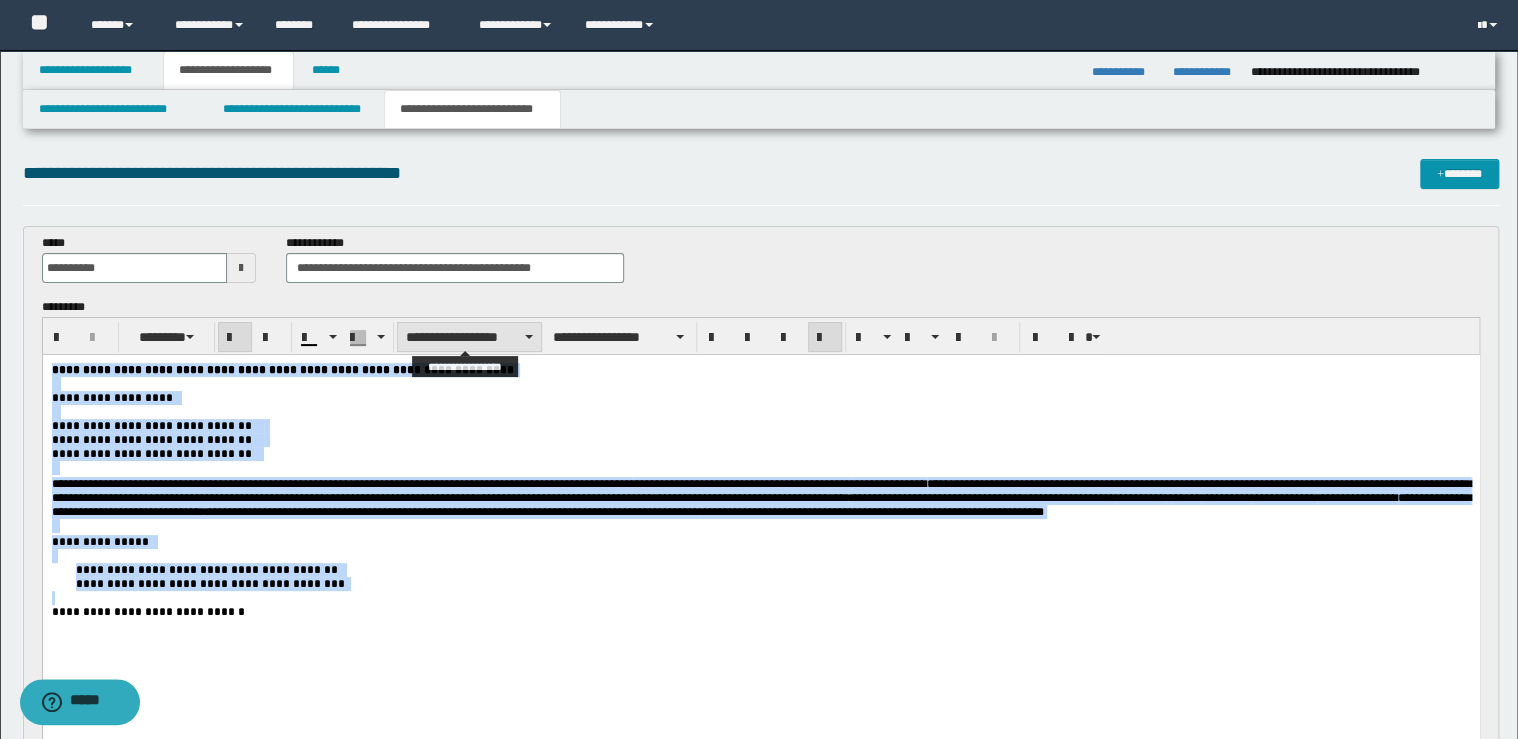 click on "**********" at bounding box center [469, 337] 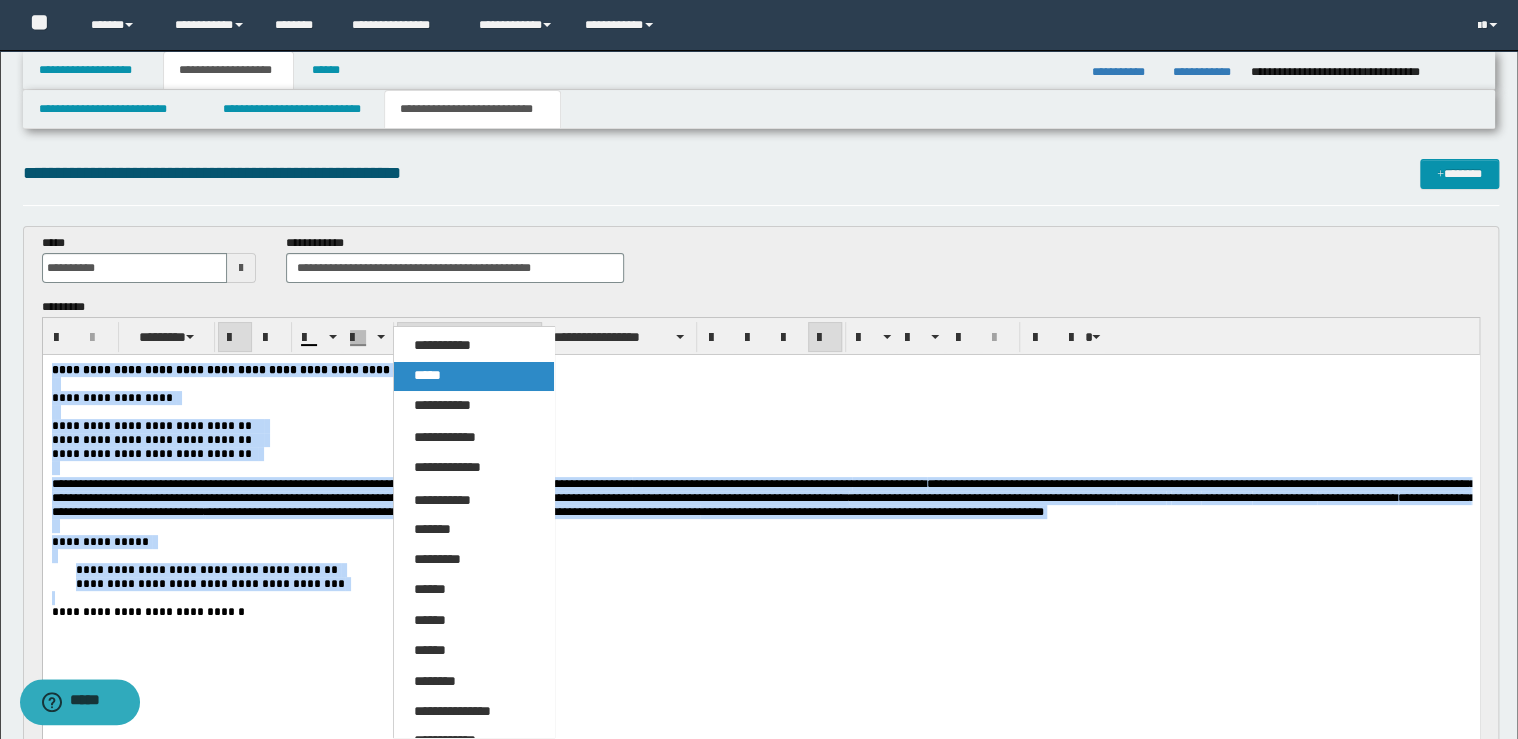 click on "*****" at bounding box center (427, 375) 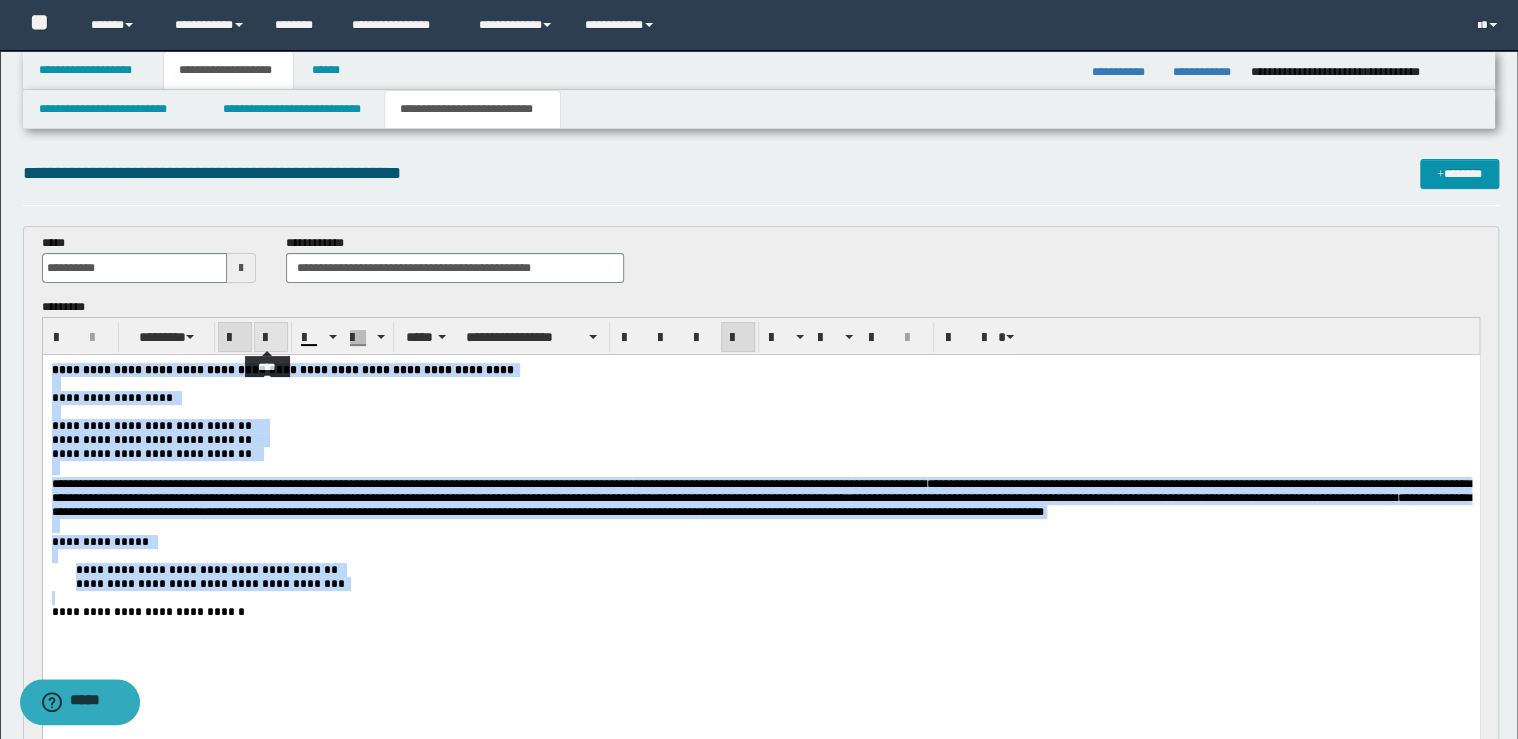 click at bounding box center [271, 338] 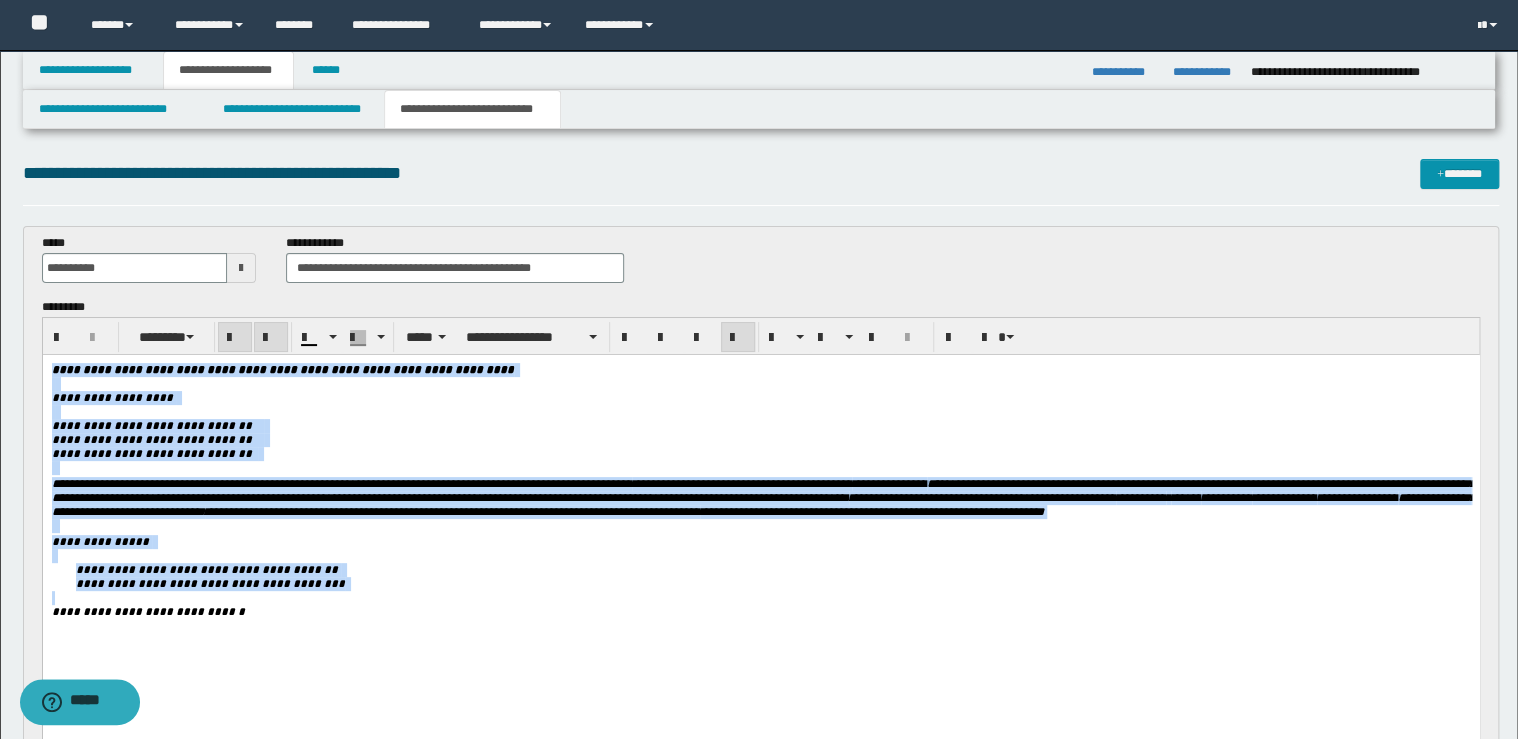 click at bounding box center [271, 338] 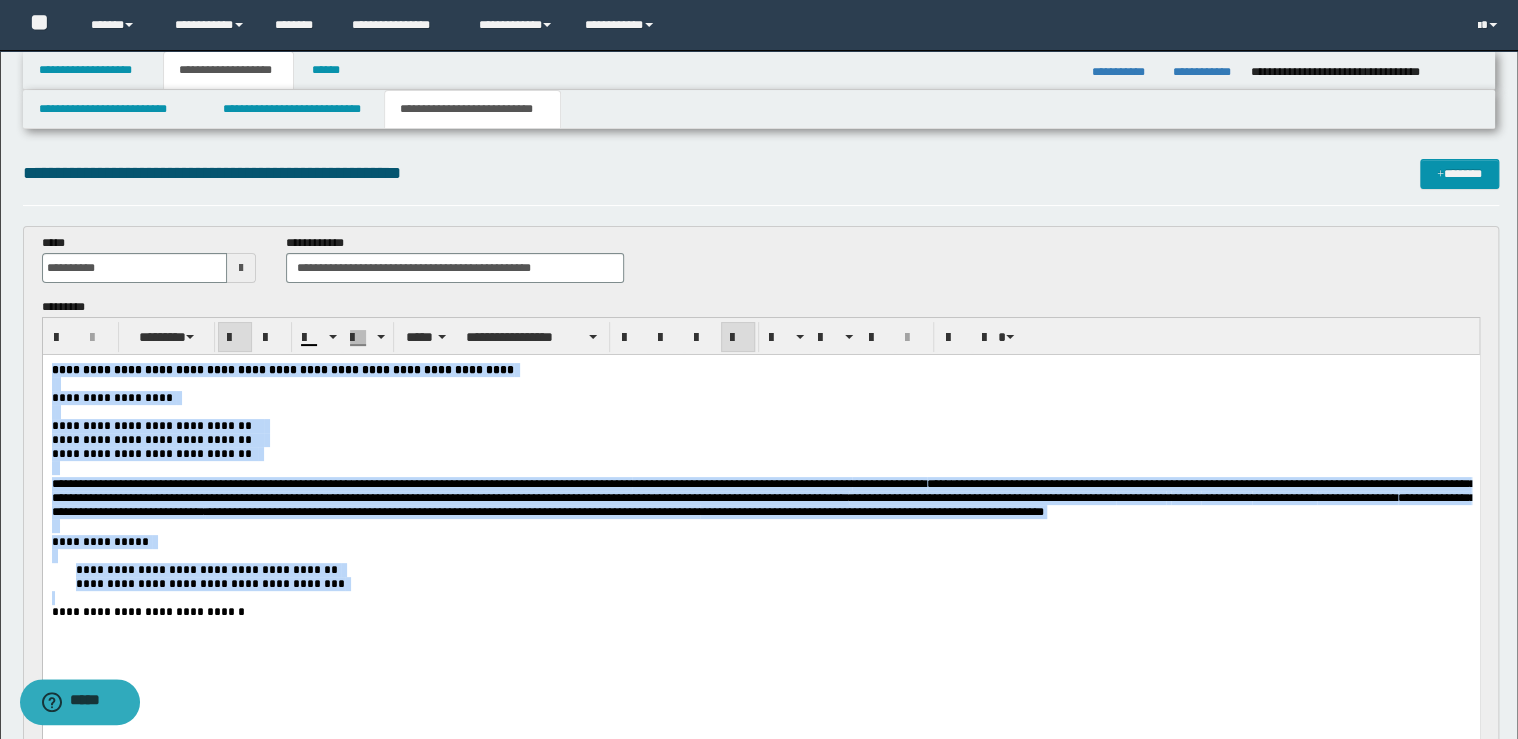 click at bounding box center (760, 556) 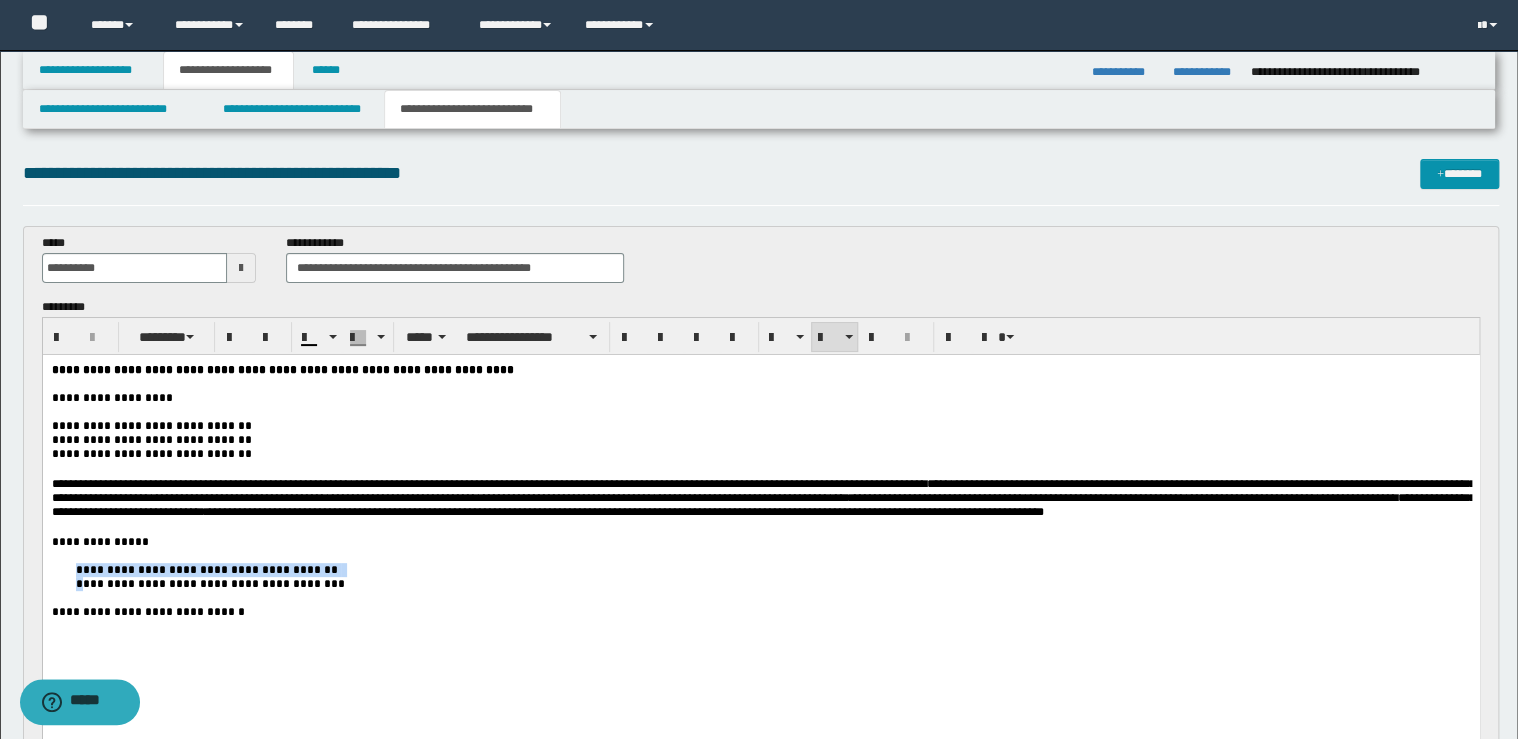 drag, startPoint x: 73, startPoint y: 595, endPoint x: 84, endPoint y: 606, distance: 15.556349 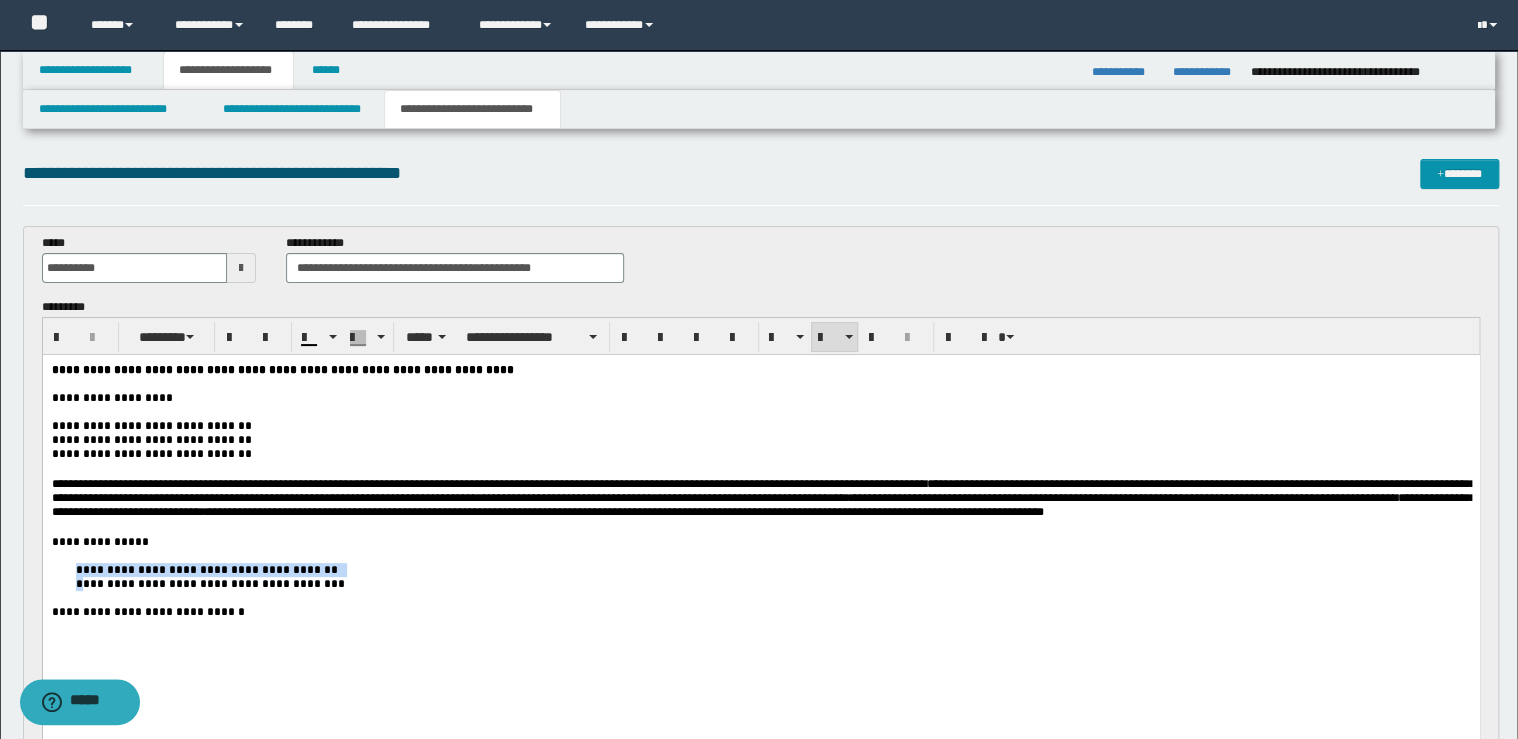 click on "**********" at bounding box center [760, 516] 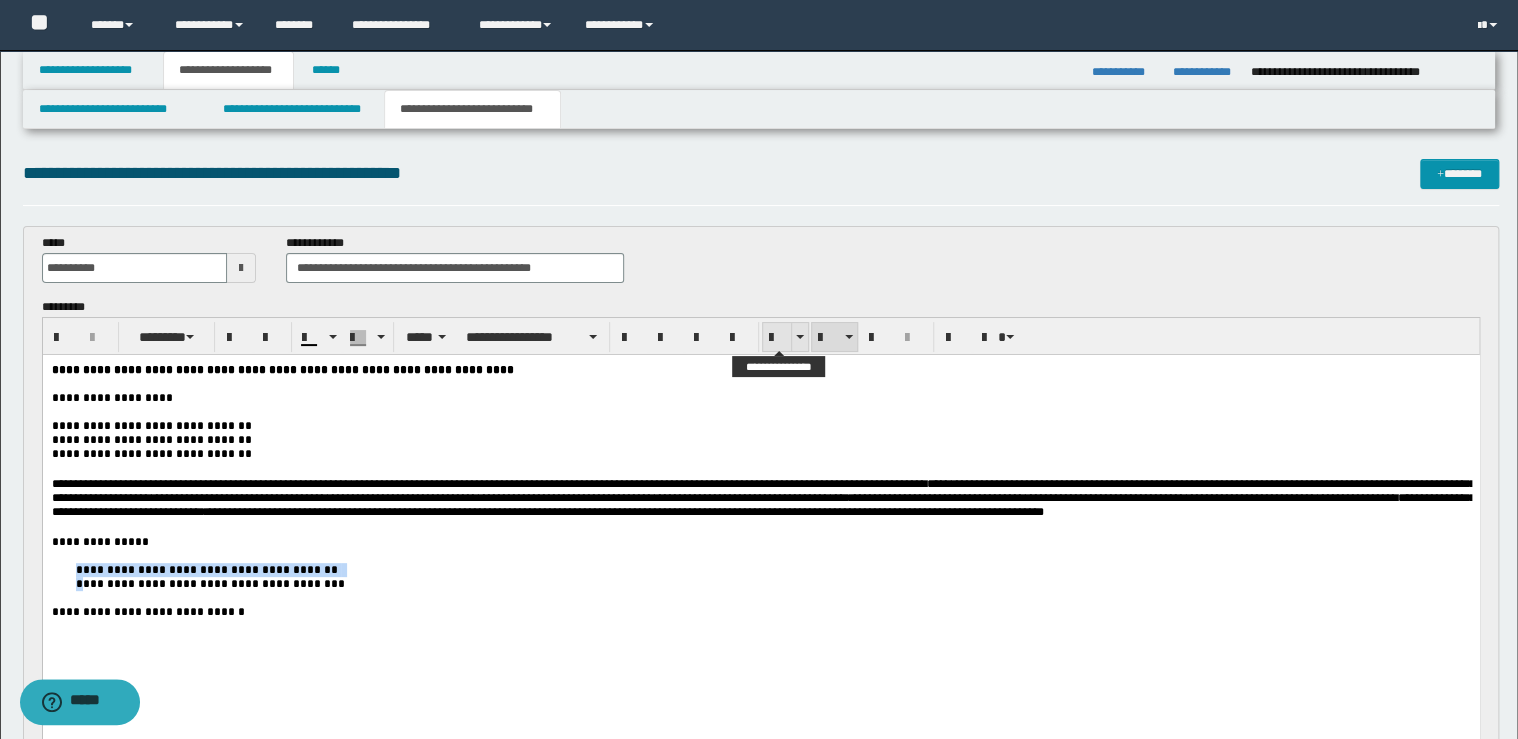 click at bounding box center [777, 338] 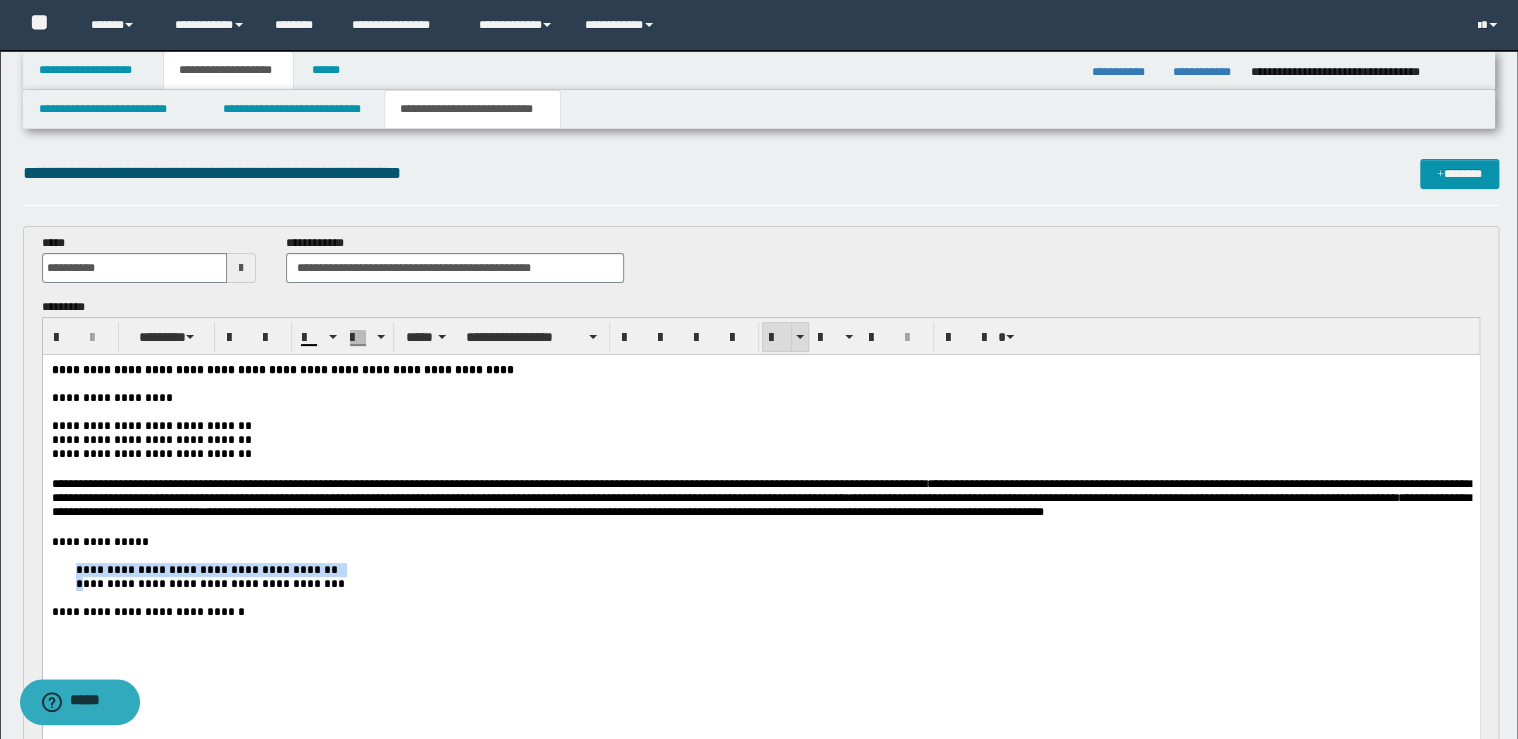 click at bounding box center (777, 338) 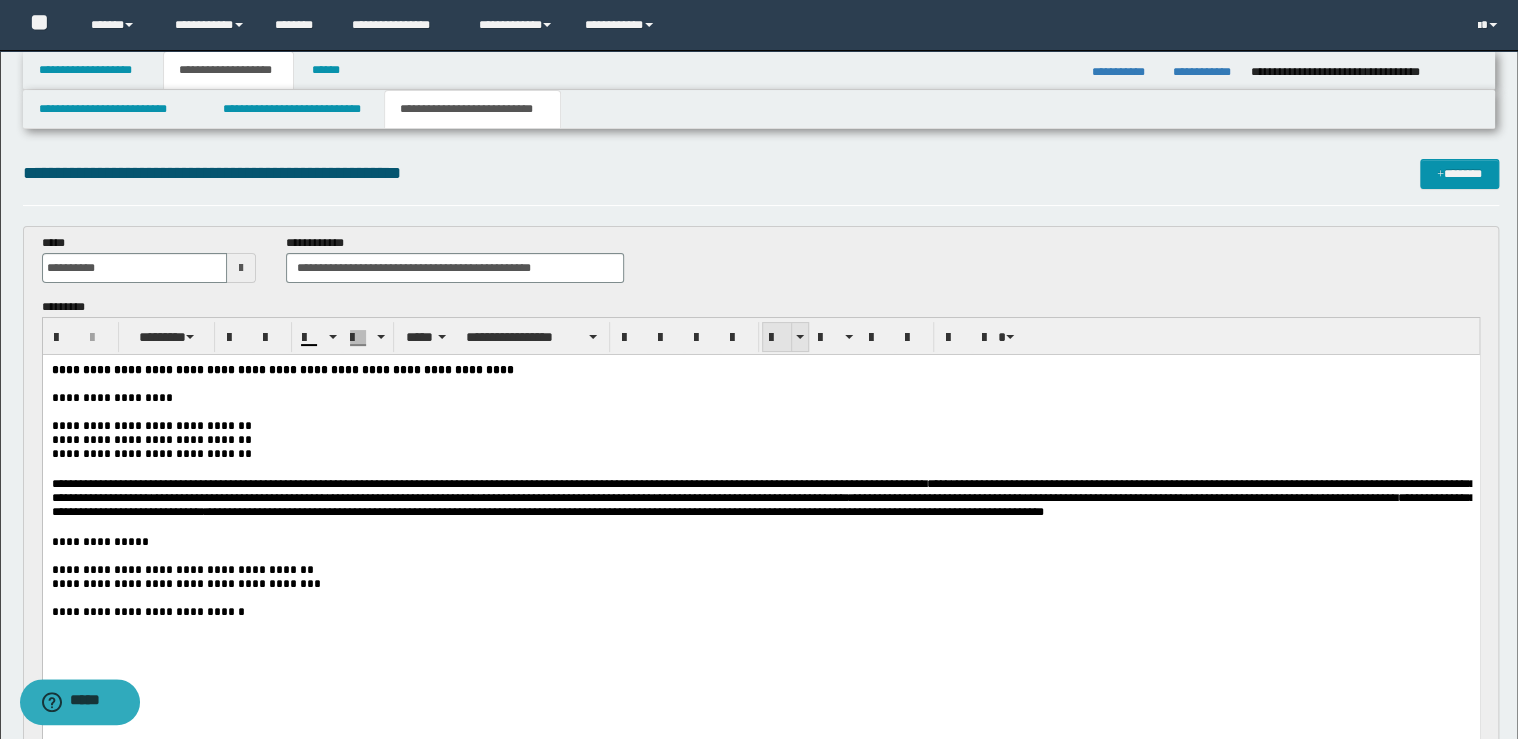 click at bounding box center (777, 338) 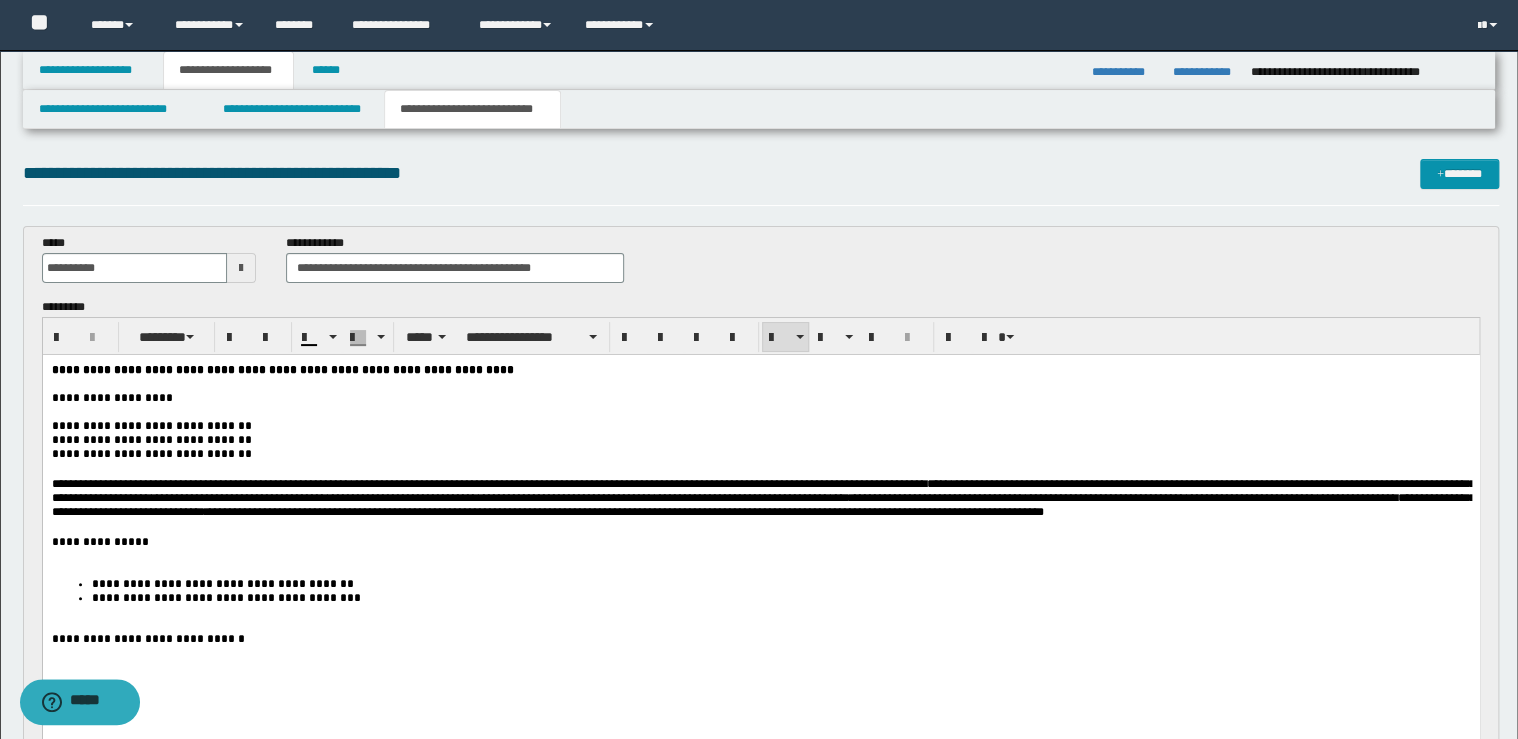 click at bounding box center [760, 556] 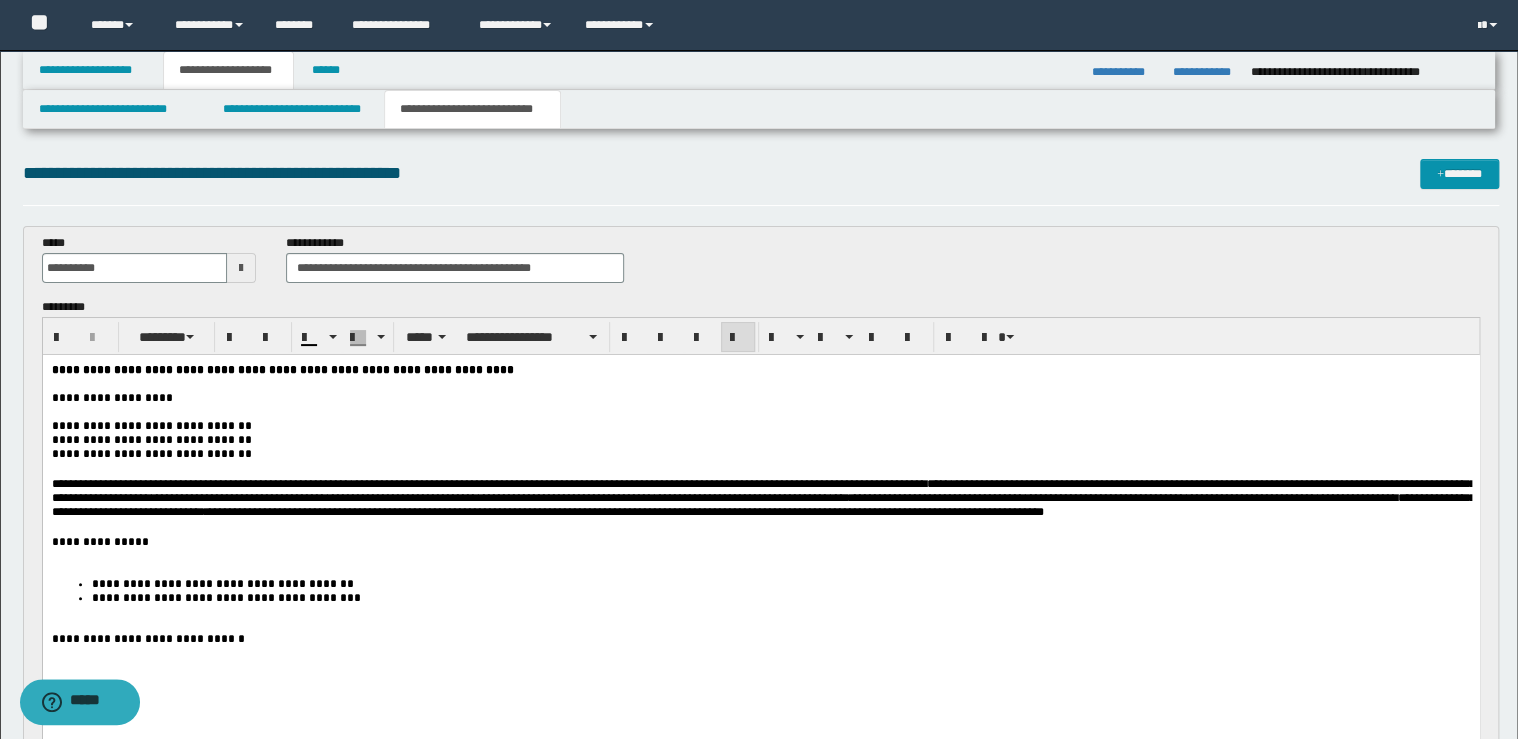click on "**********" at bounding box center [760, 542] 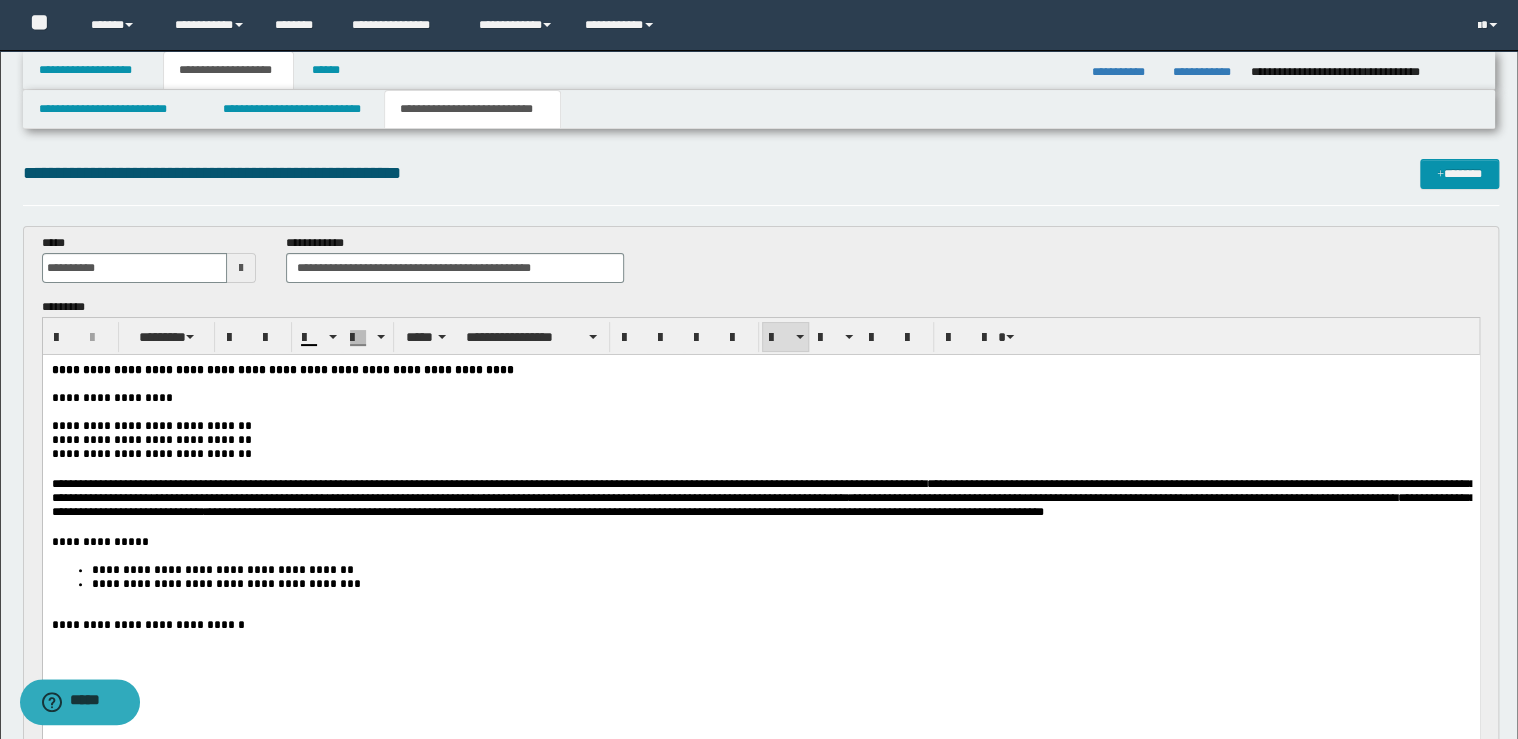 click on "**********" at bounding box center (780, 584) 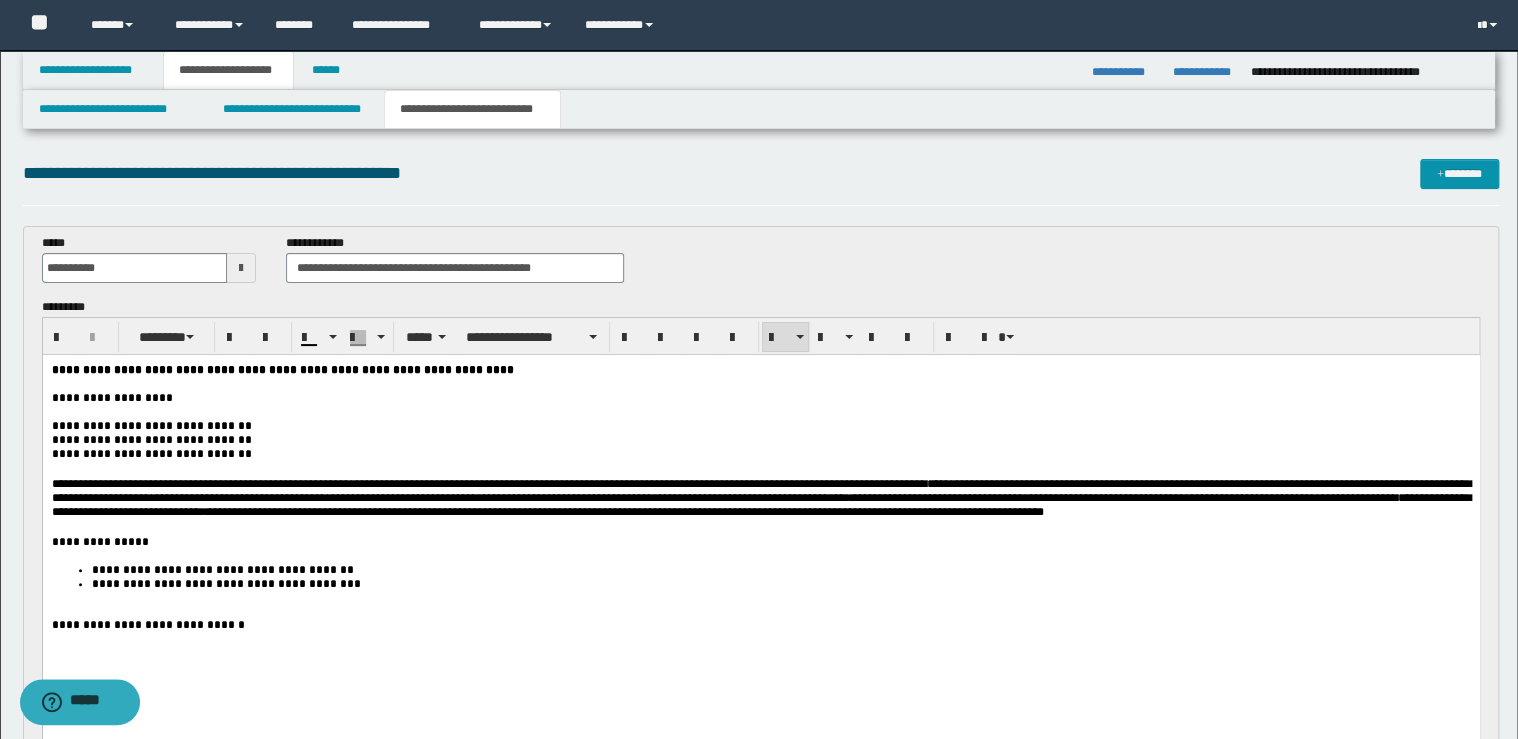 type 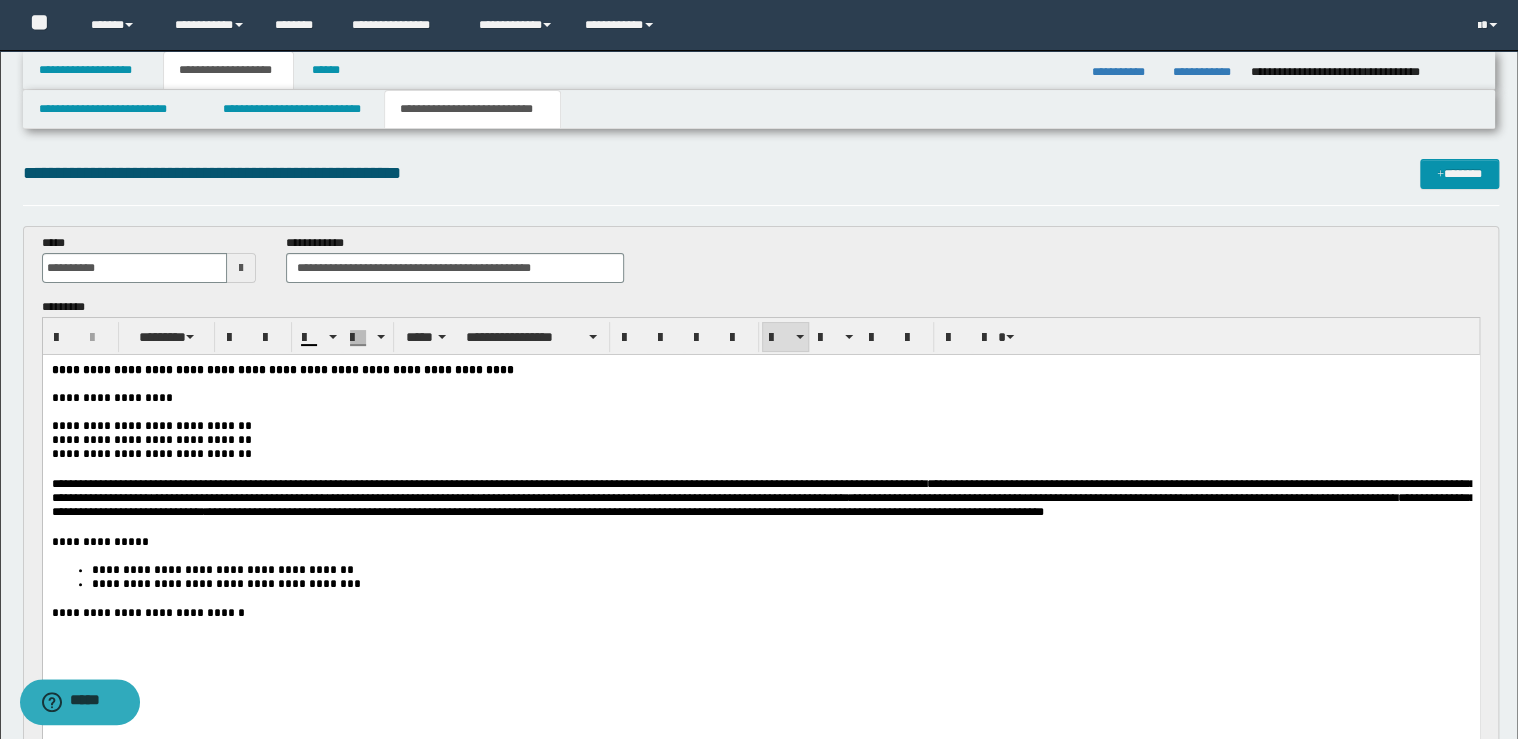 click on "**********" at bounding box center [760, 613] 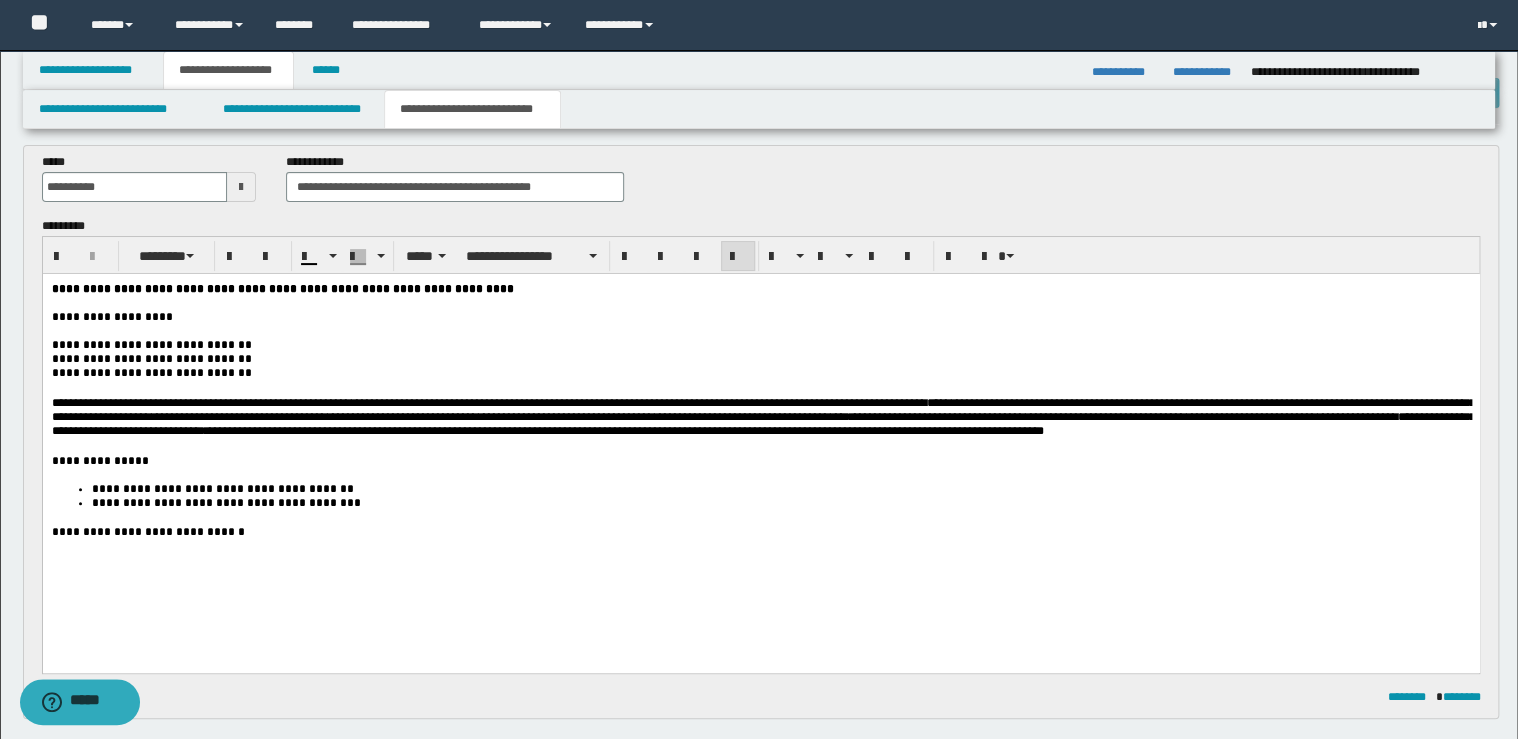 scroll, scrollTop: 160, scrollLeft: 0, axis: vertical 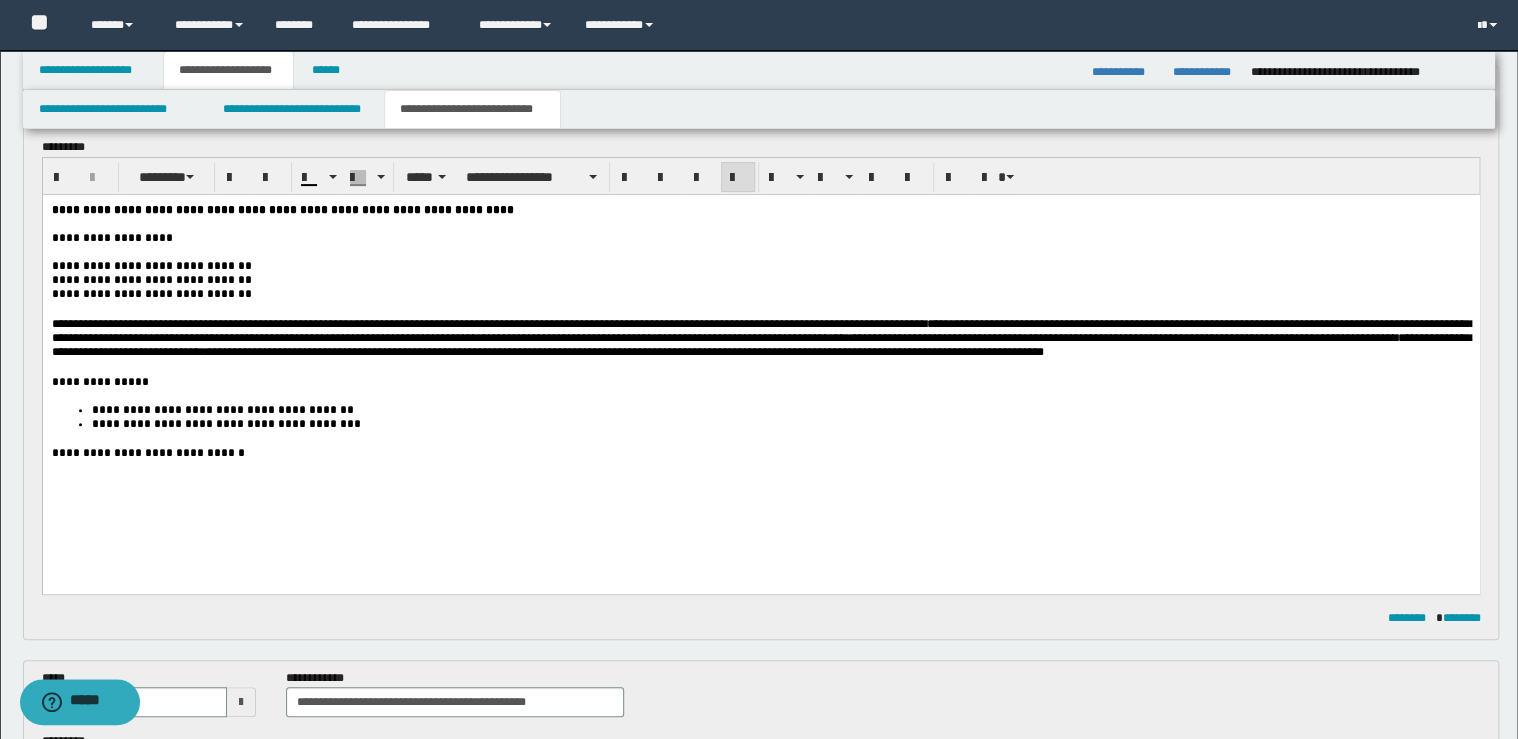 click on "**********" at bounding box center (760, 355) 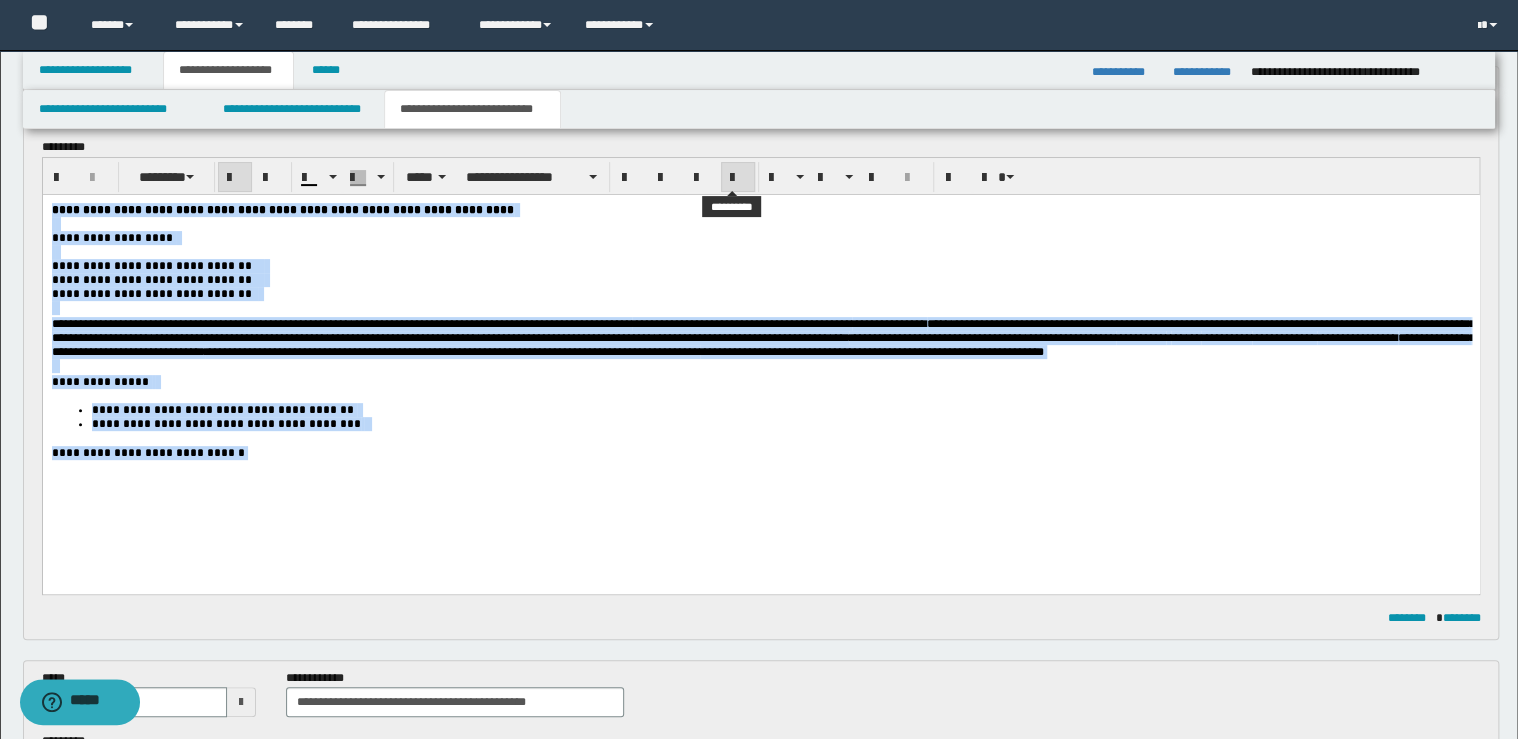 click at bounding box center (738, 178) 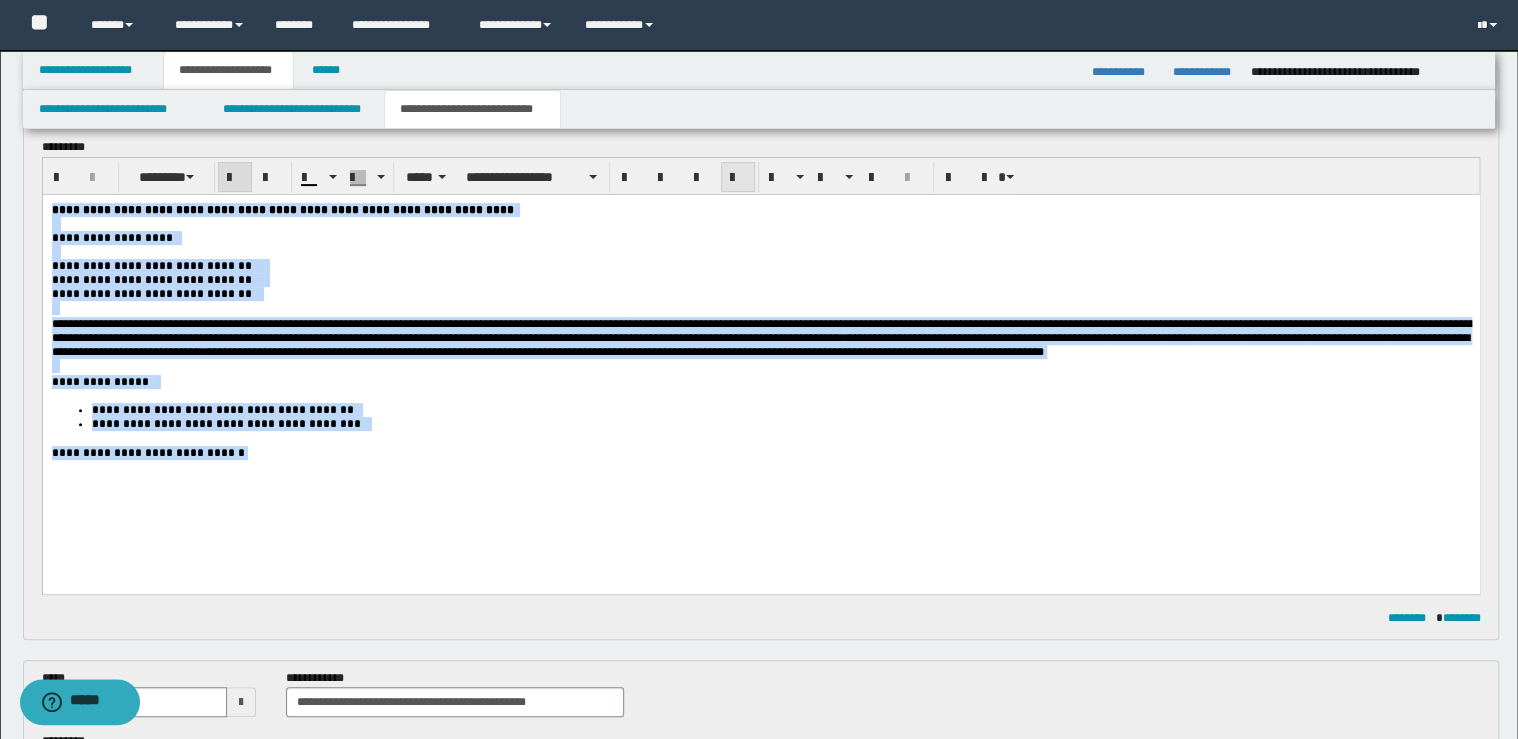 click at bounding box center (738, 178) 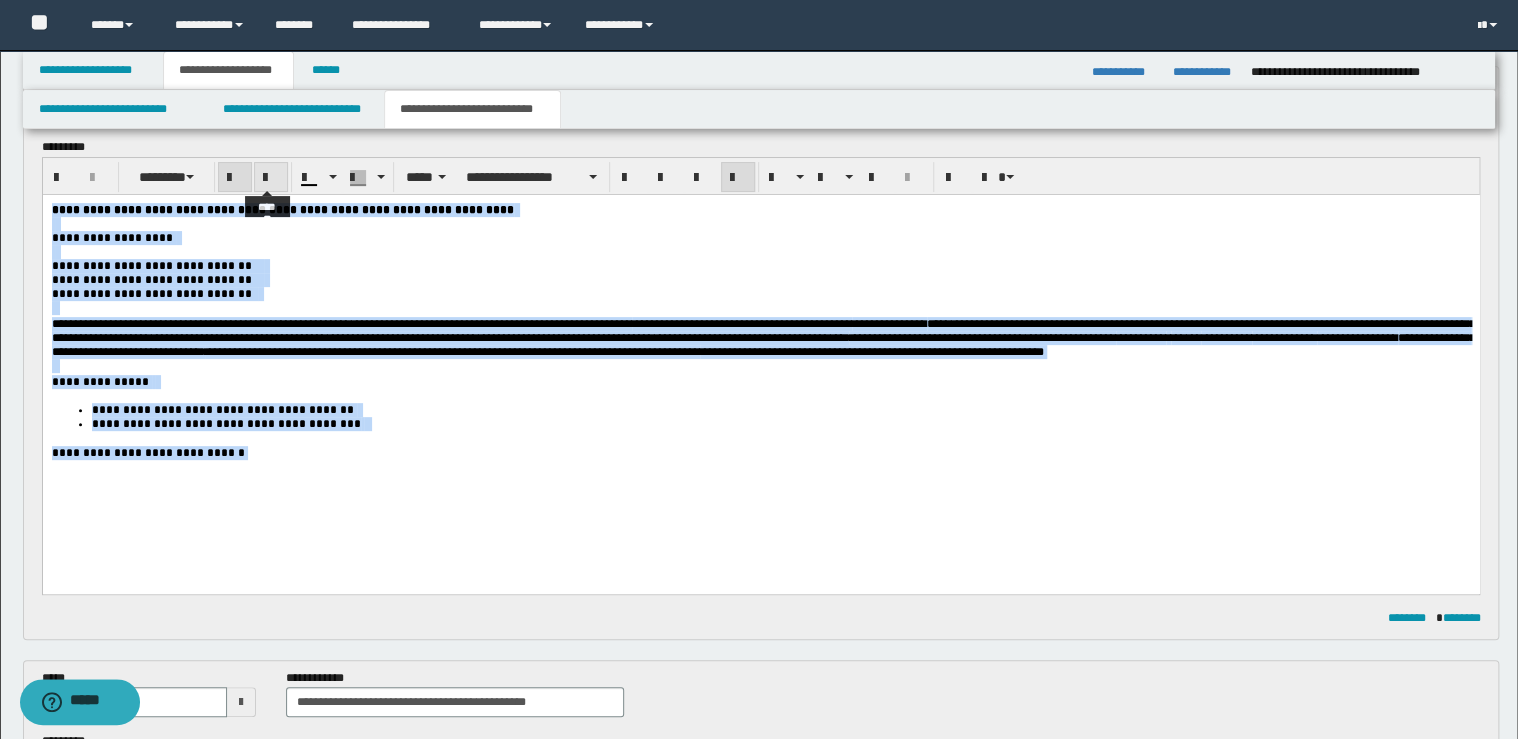 click at bounding box center [271, 178] 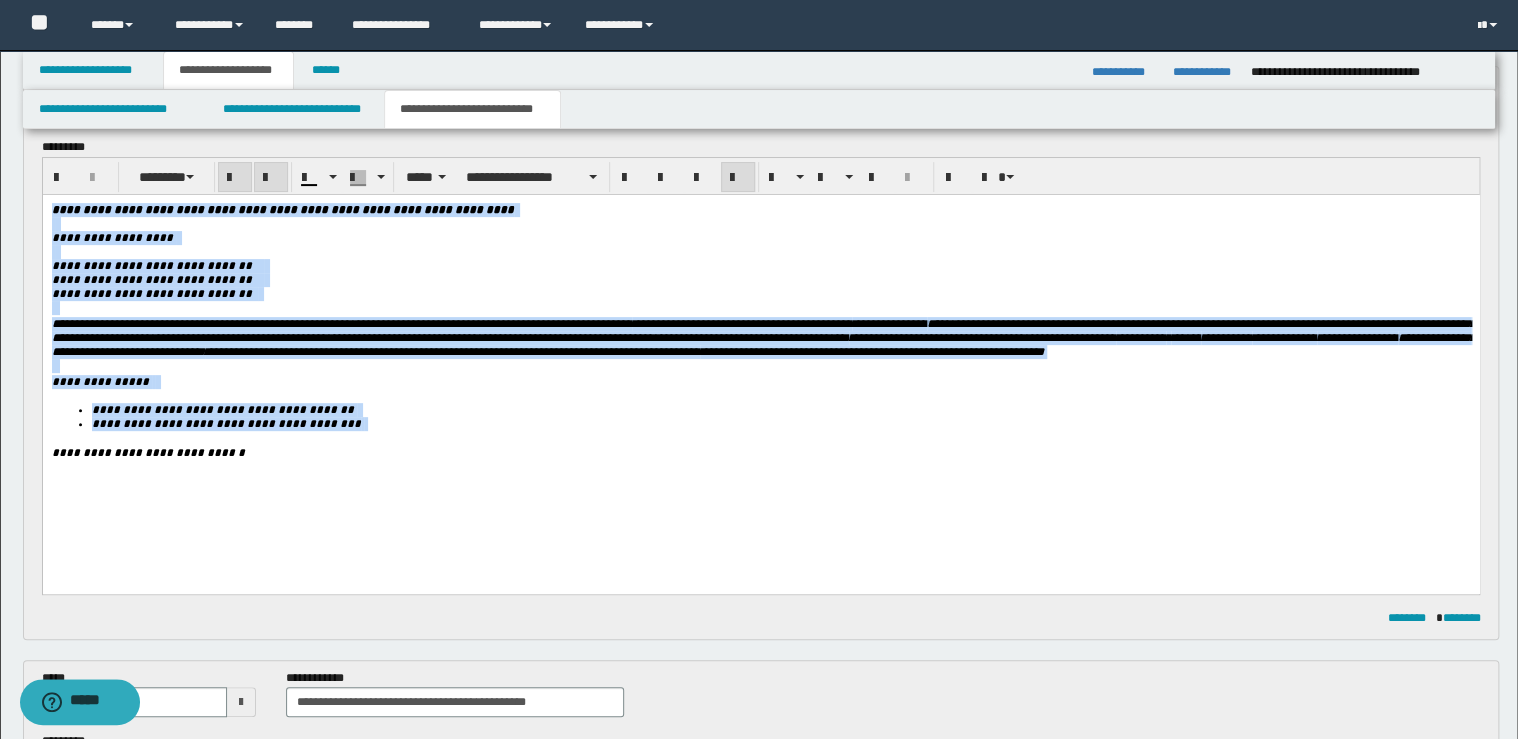 click at bounding box center (271, 178) 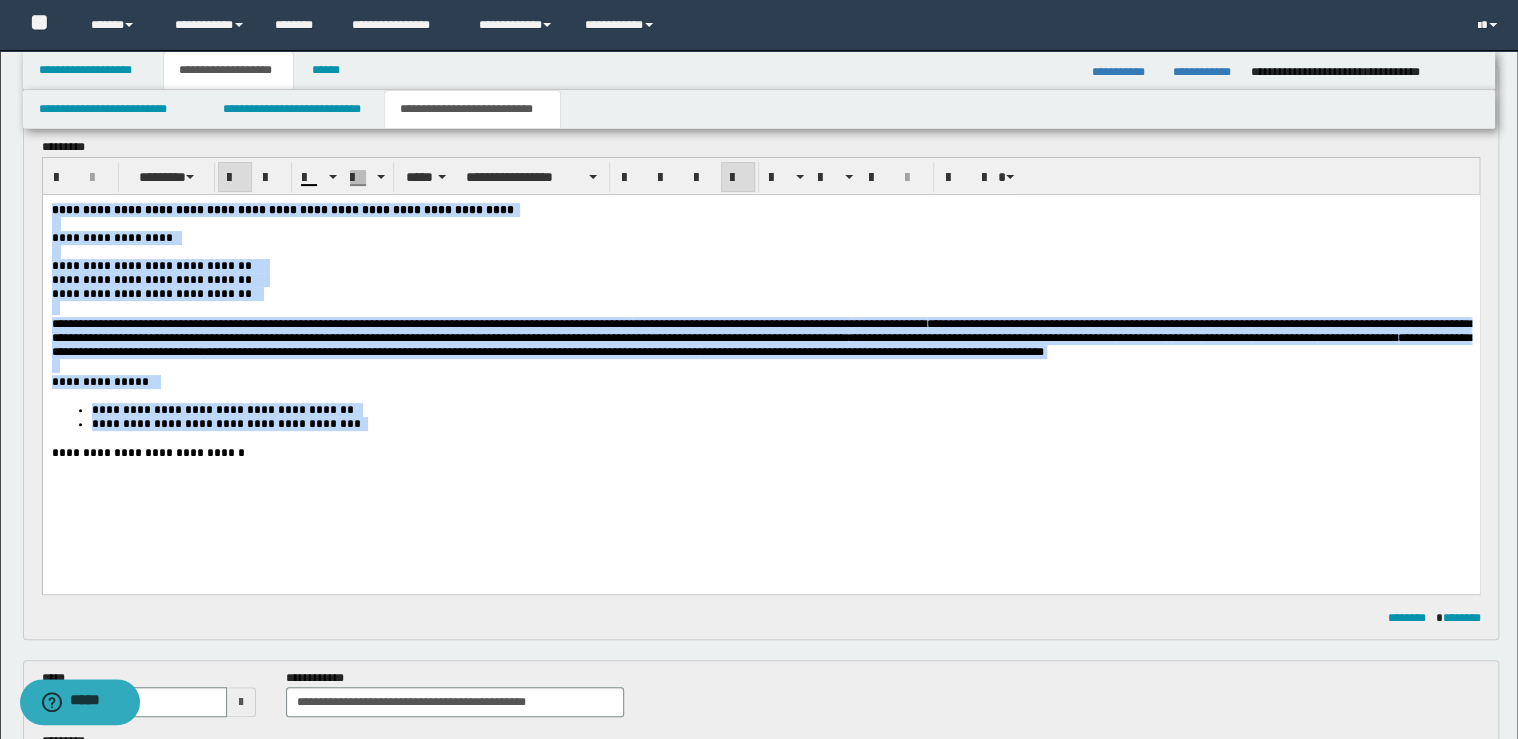 click on "**********" at bounding box center (780, 409) 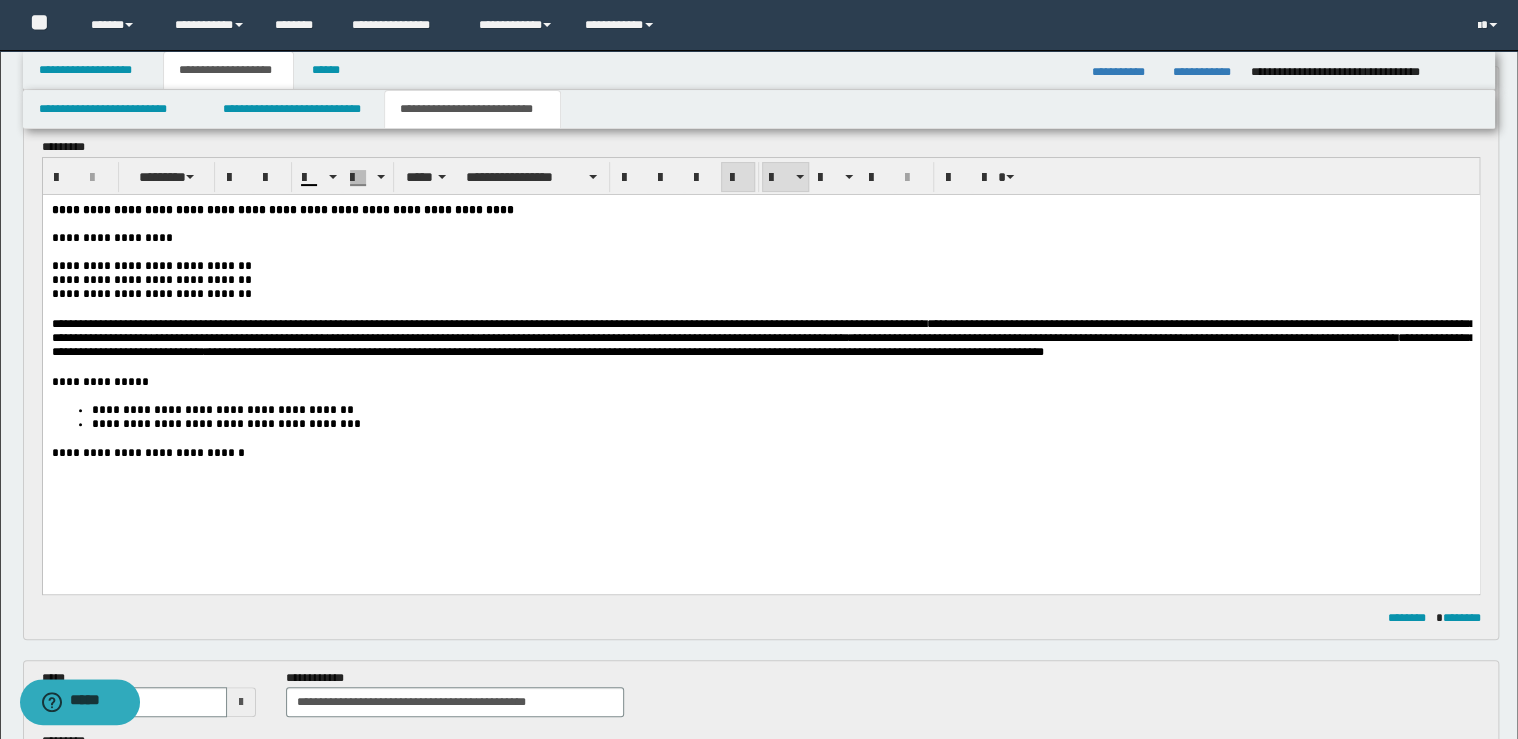 scroll, scrollTop: 560, scrollLeft: 0, axis: vertical 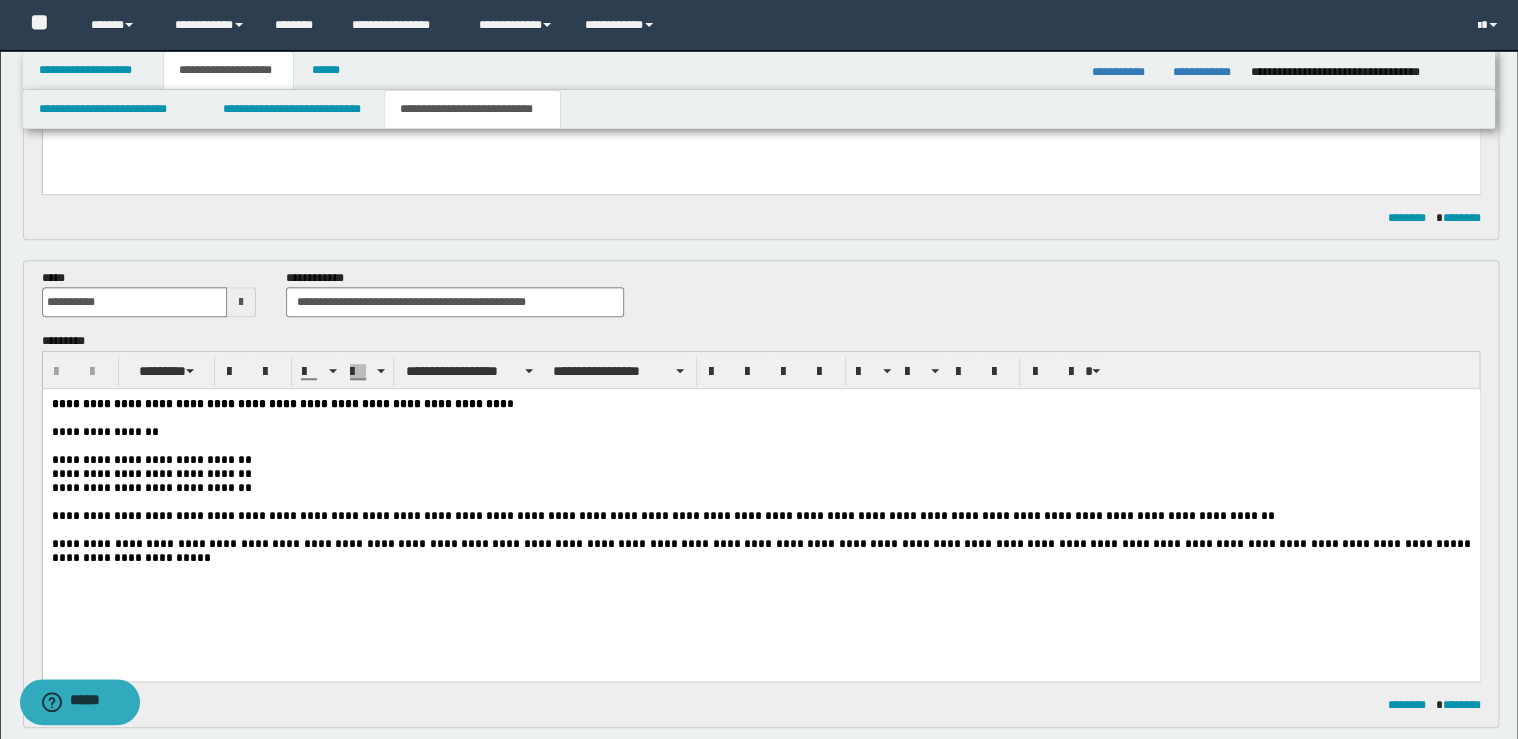 click at bounding box center (760, 502) 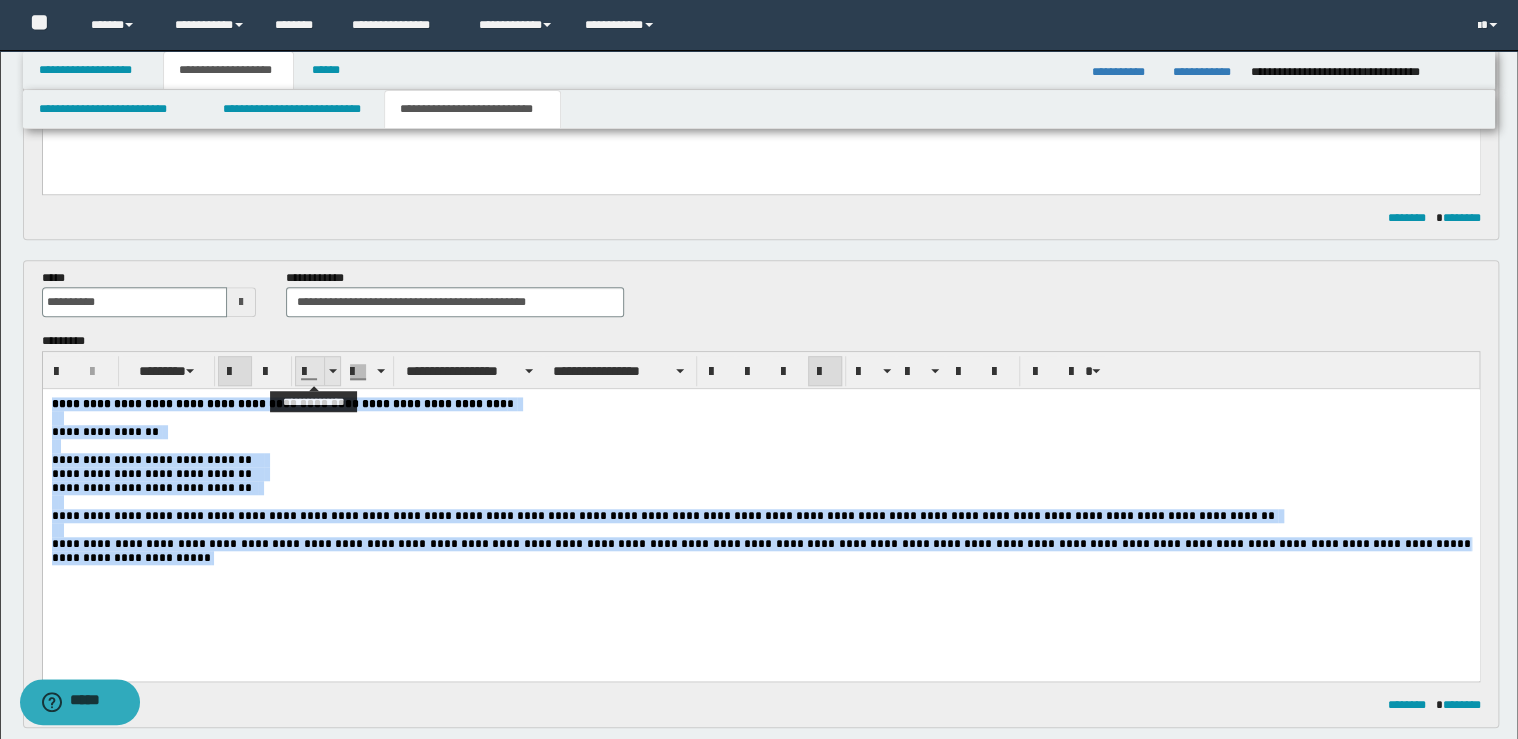 click at bounding box center [332, 371] 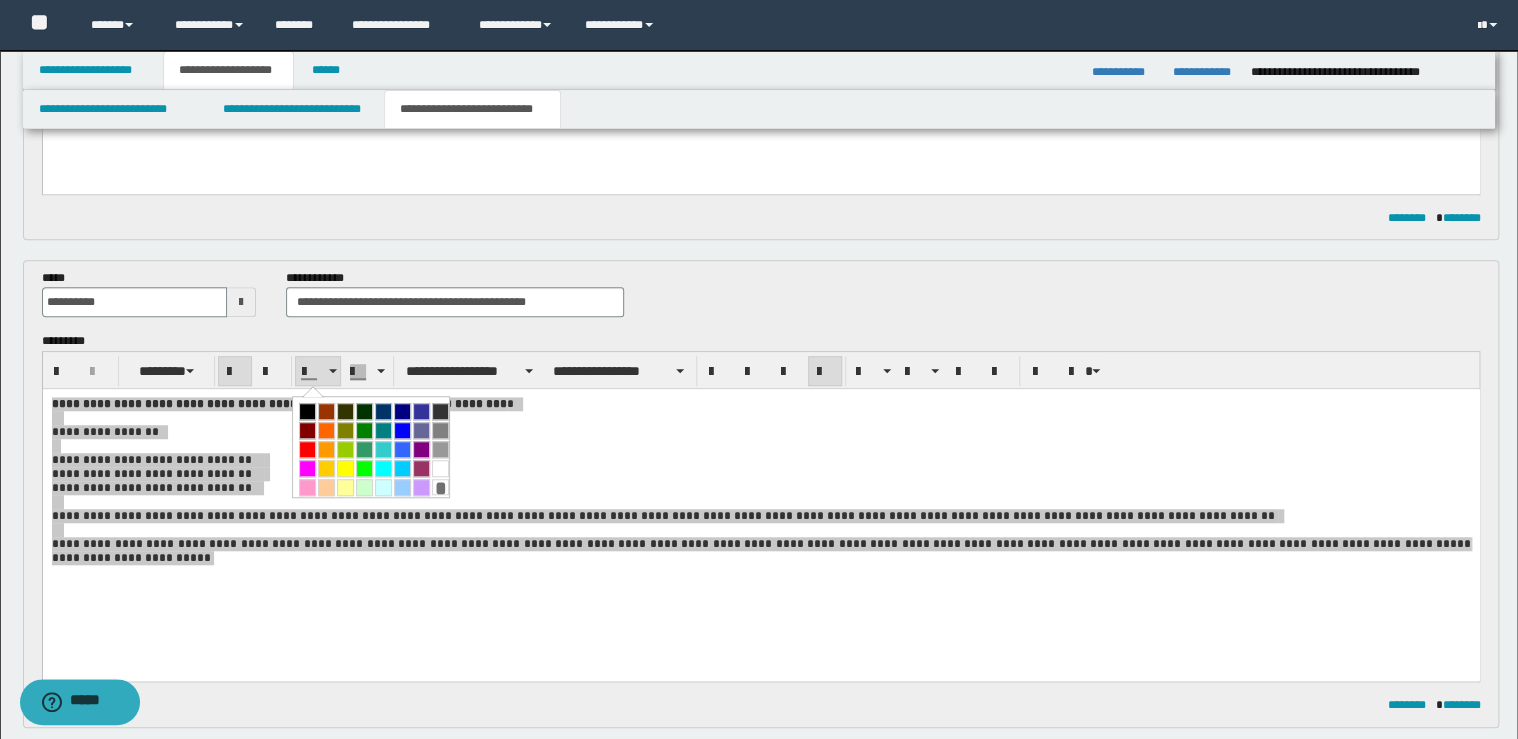 click at bounding box center [307, 411] 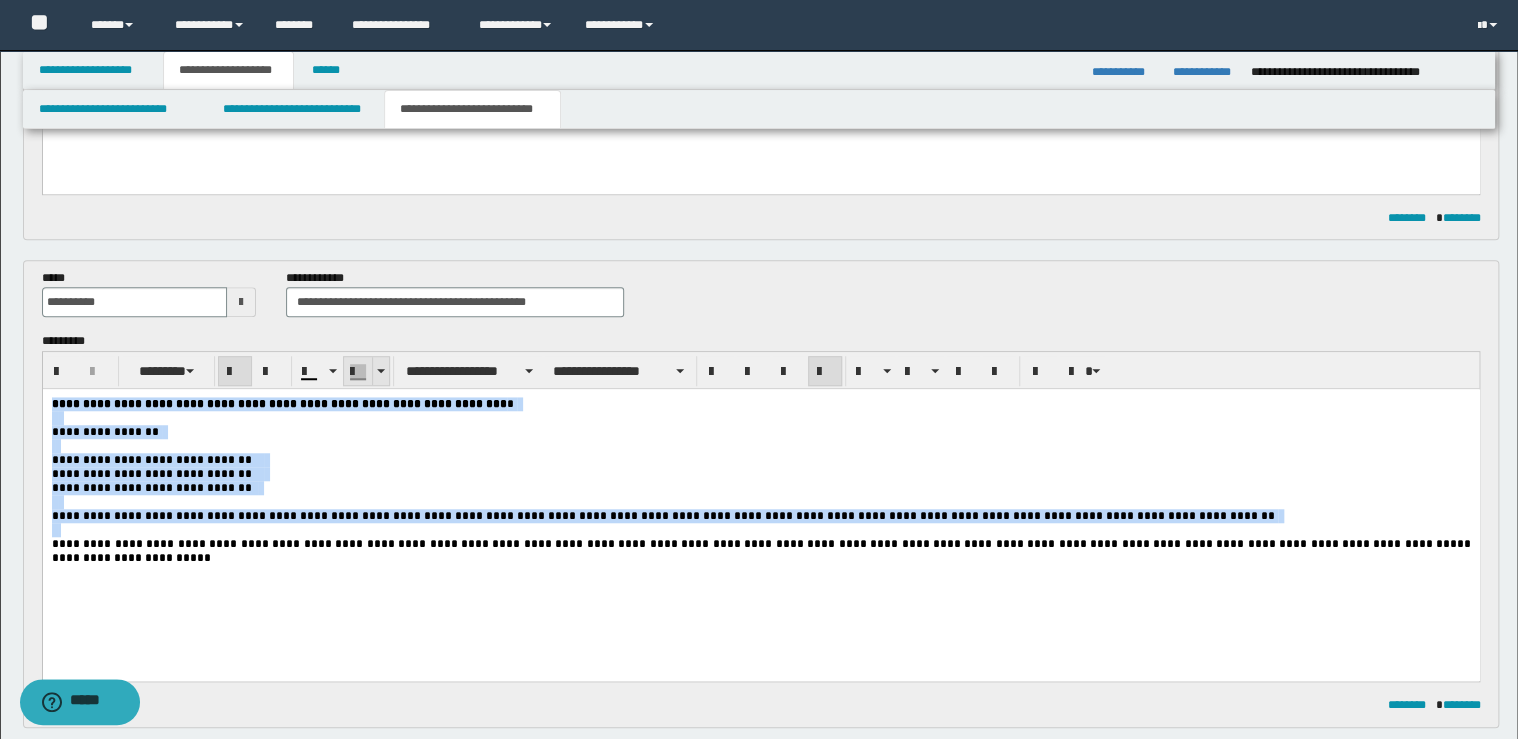 click at bounding box center (380, 371) 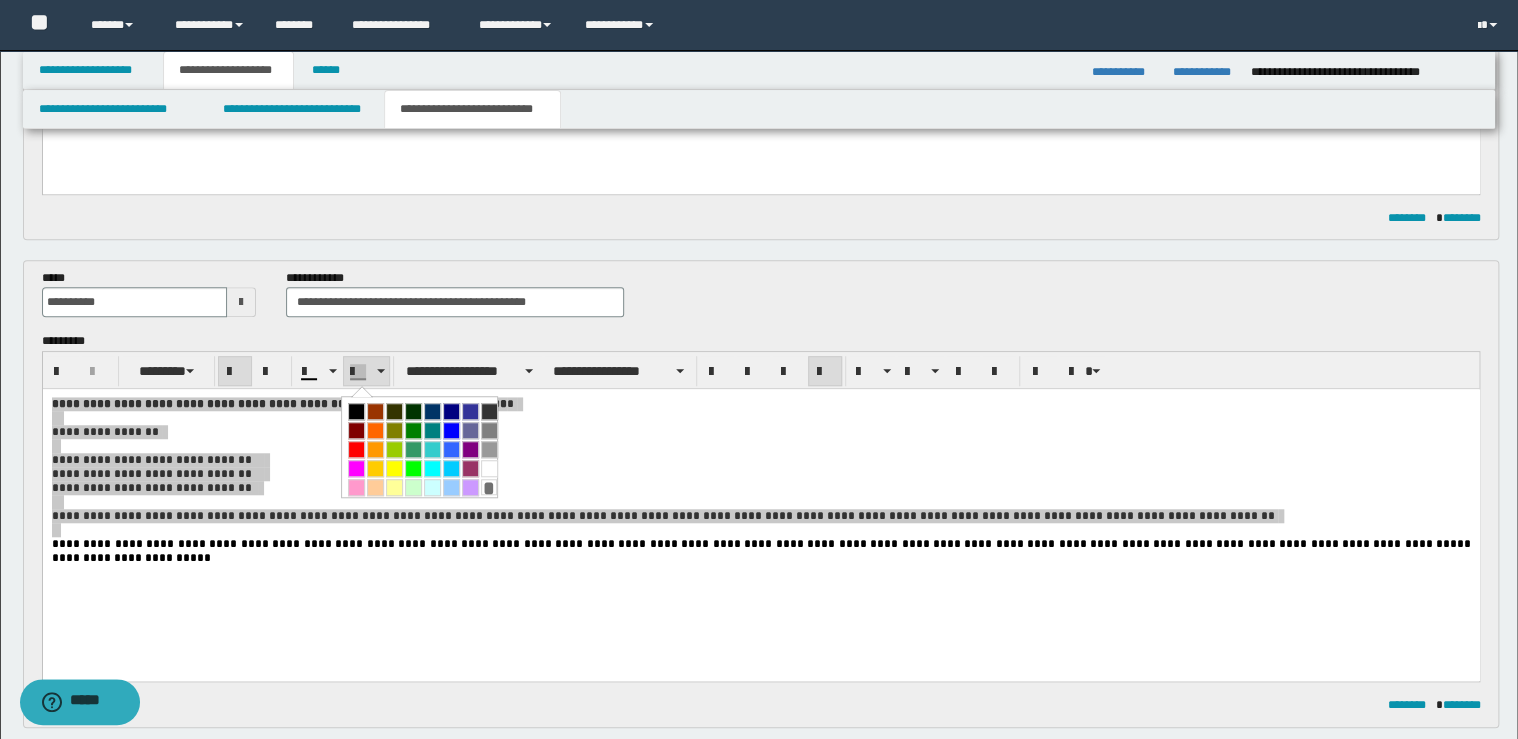 click on "*" at bounding box center [489, 487] 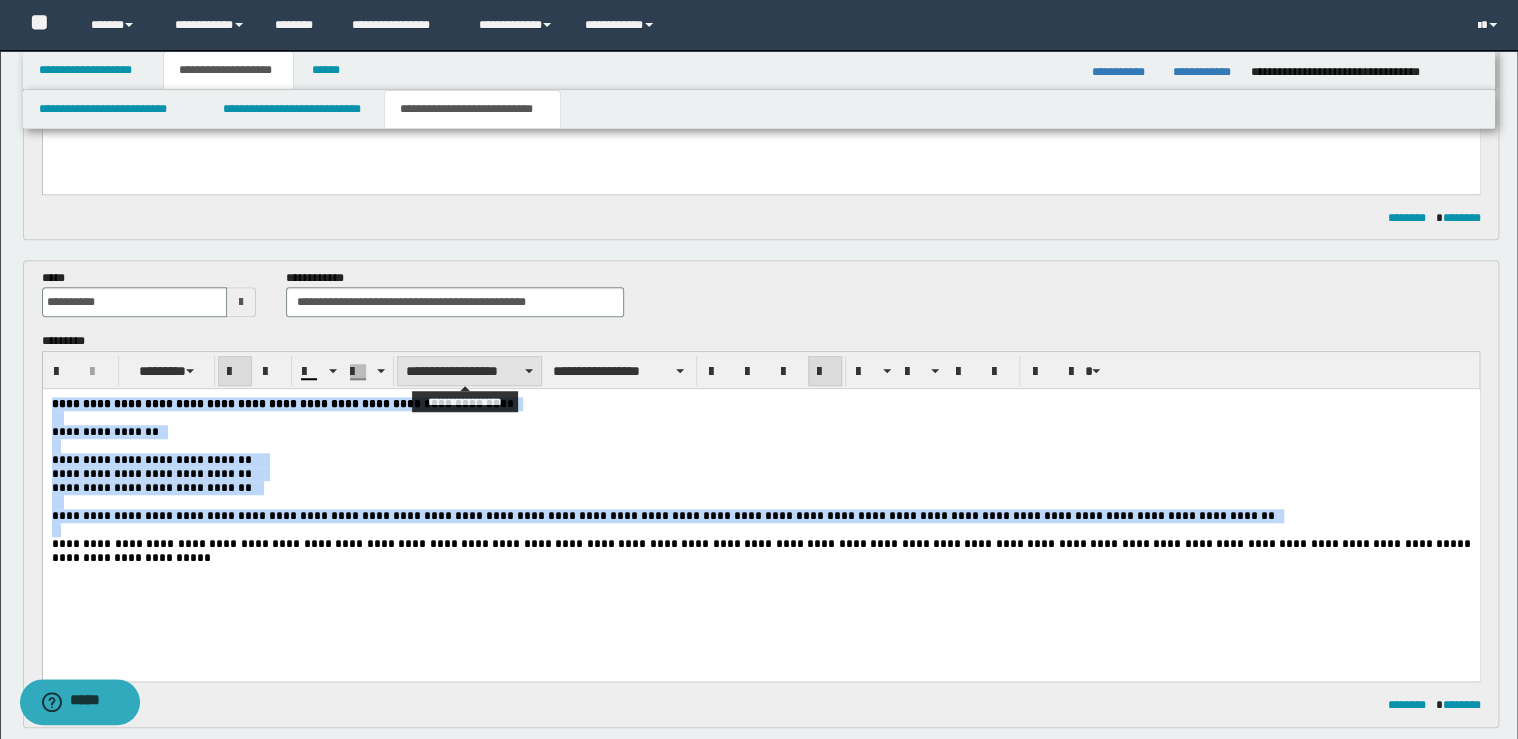 click on "**********" at bounding box center (469, 371) 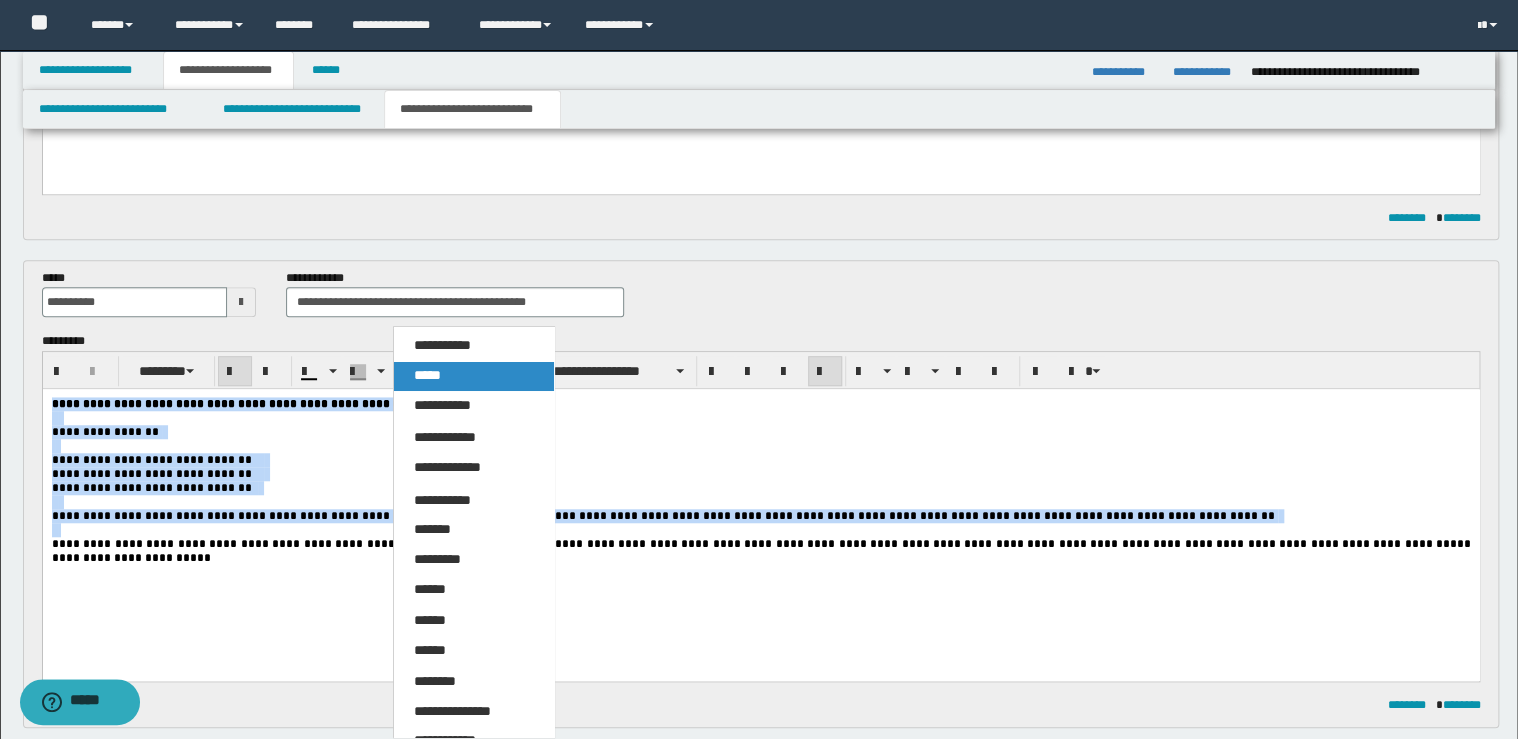 click on "*****" at bounding box center [427, 375] 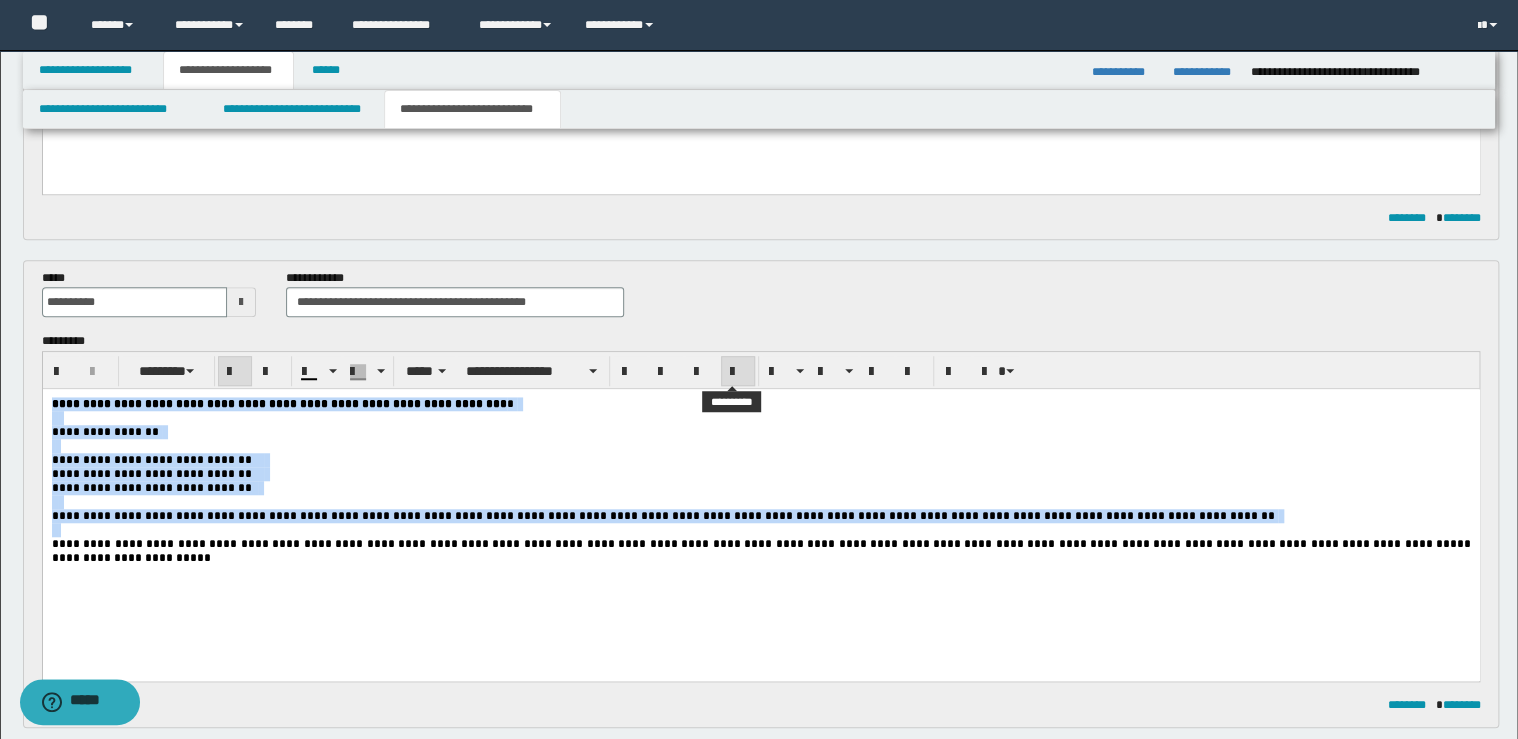 click at bounding box center [738, 372] 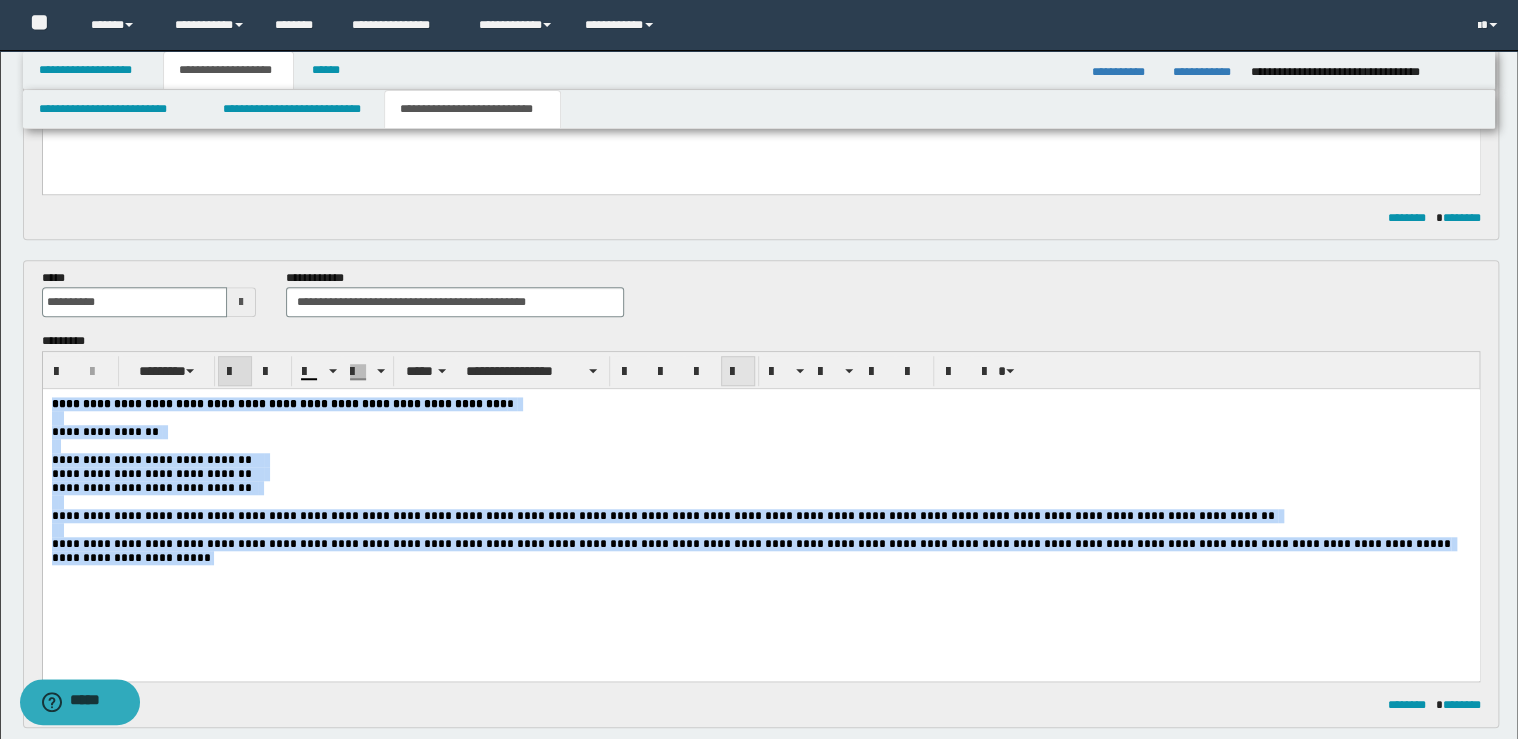 click at bounding box center (738, 372) 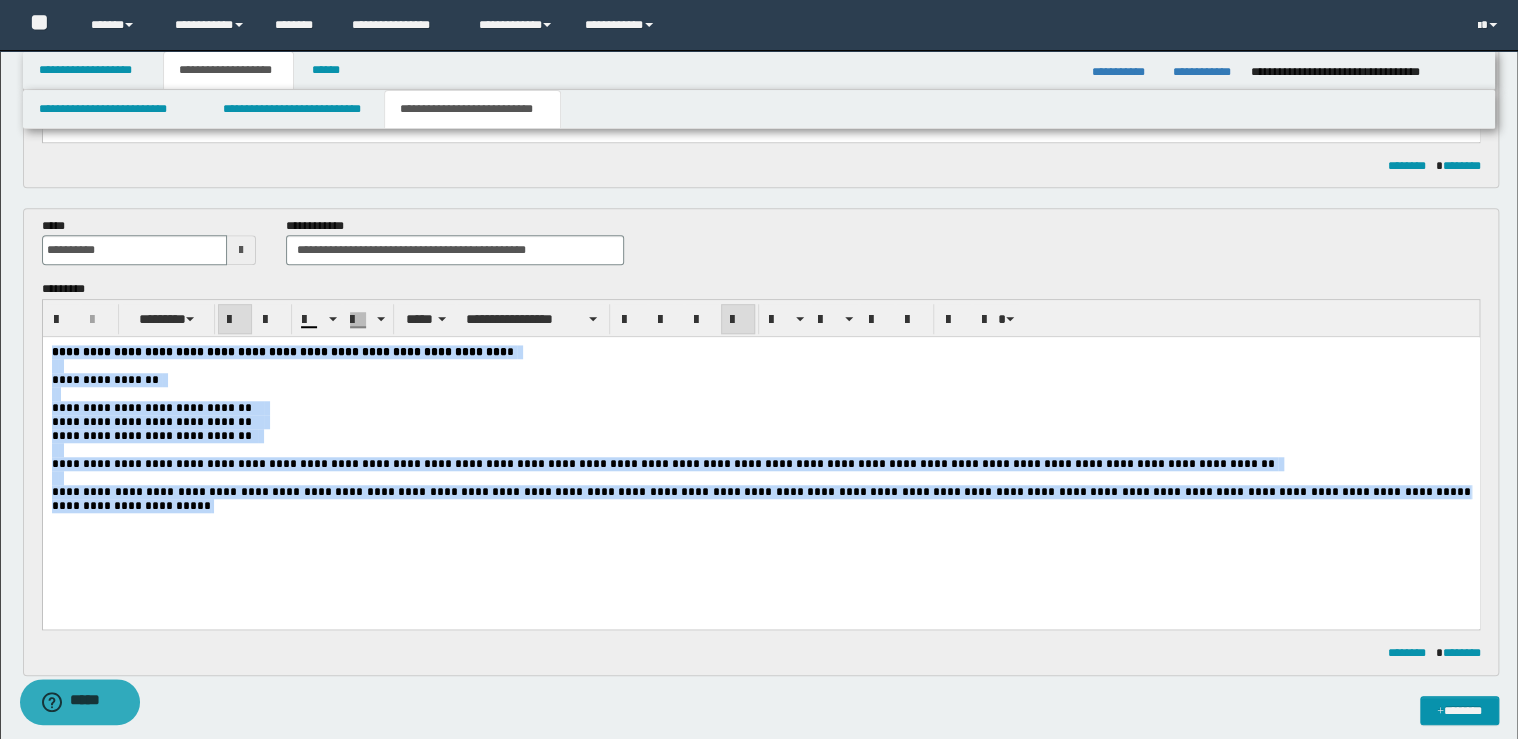 scroll, scrollTop: 640, scrollLeft: 0, axis: vertical 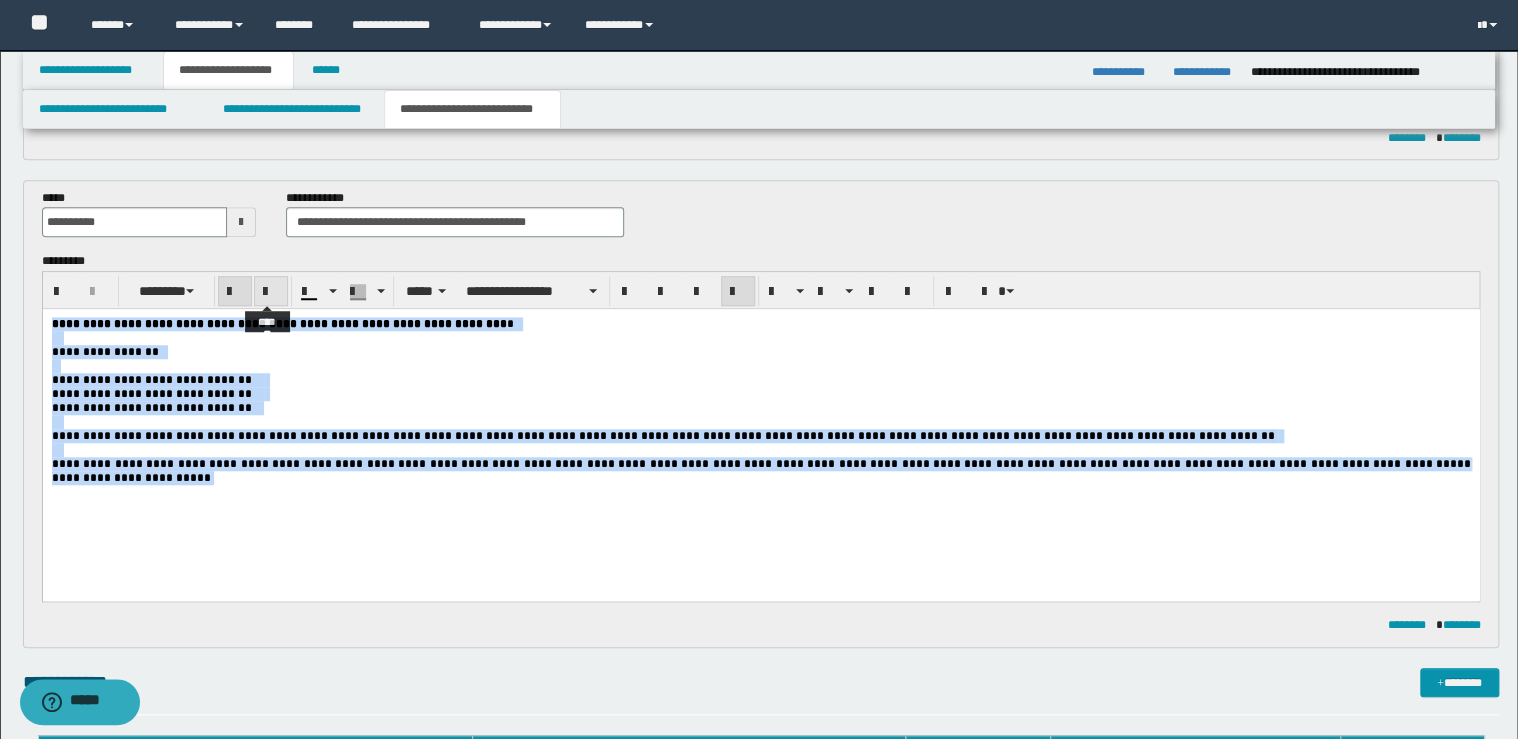 click at bounding box center (271, 291) 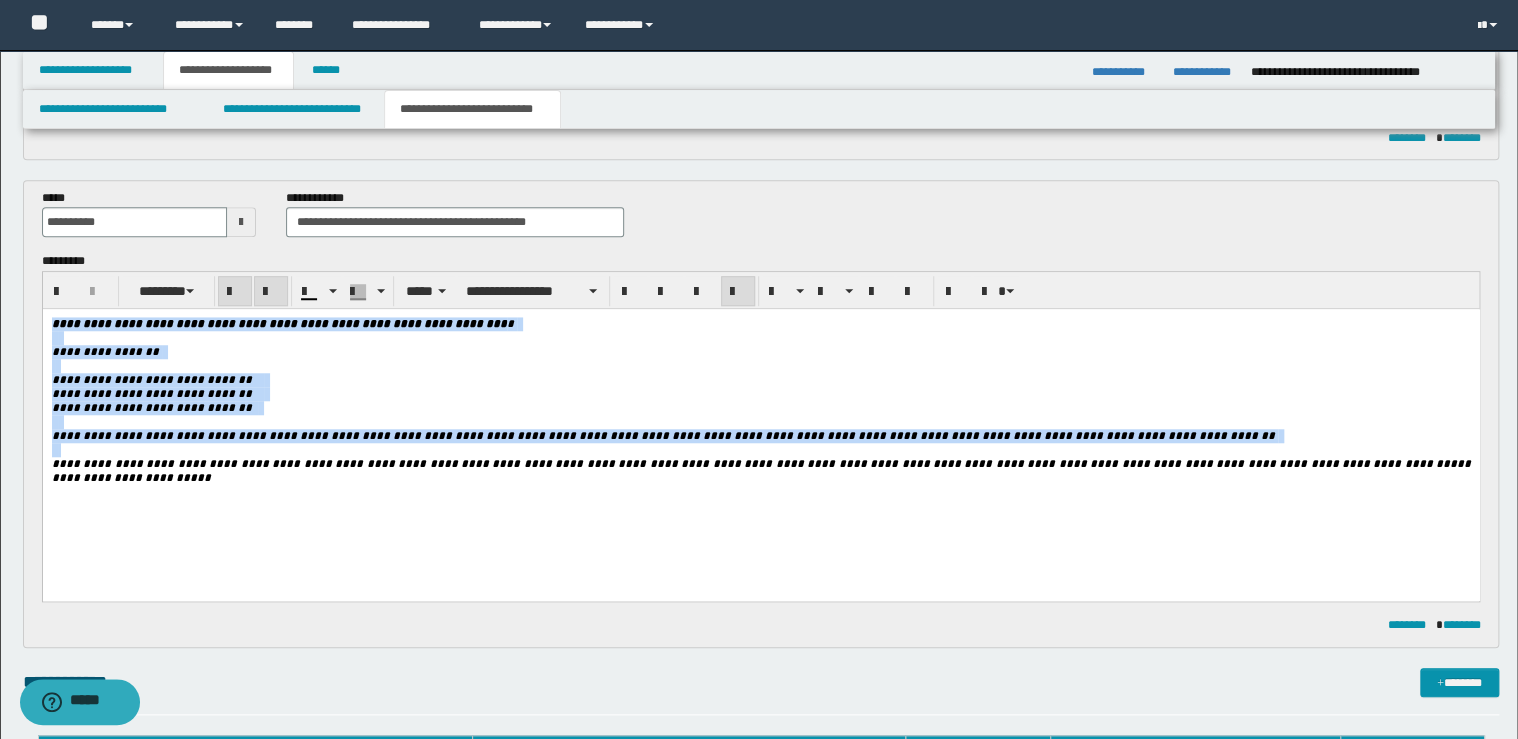 click at bounding box center [271, 291] 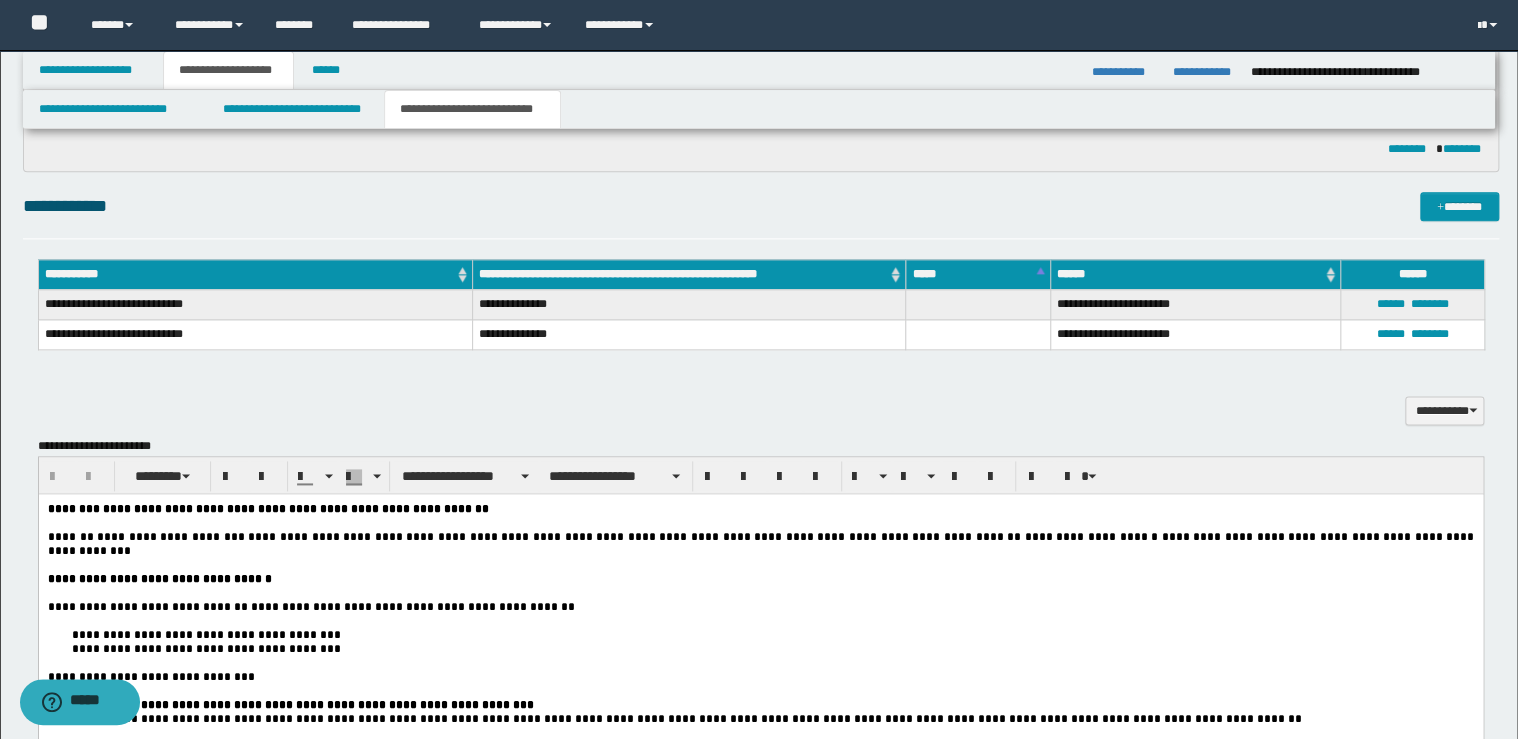 scroll, scrollTop: 1120, scrollLeft: 0, axis: vertical 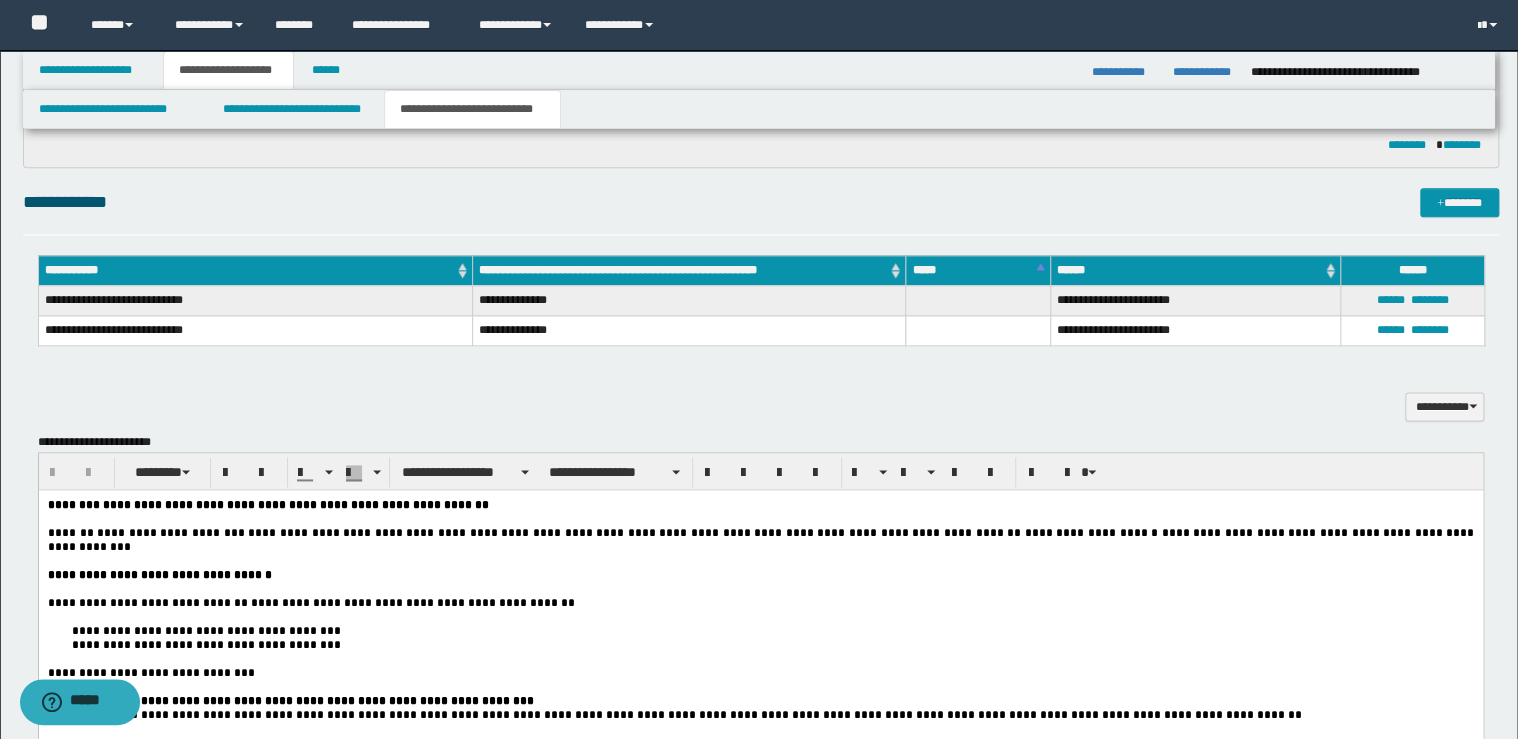 click at bounding box center [760, 589] 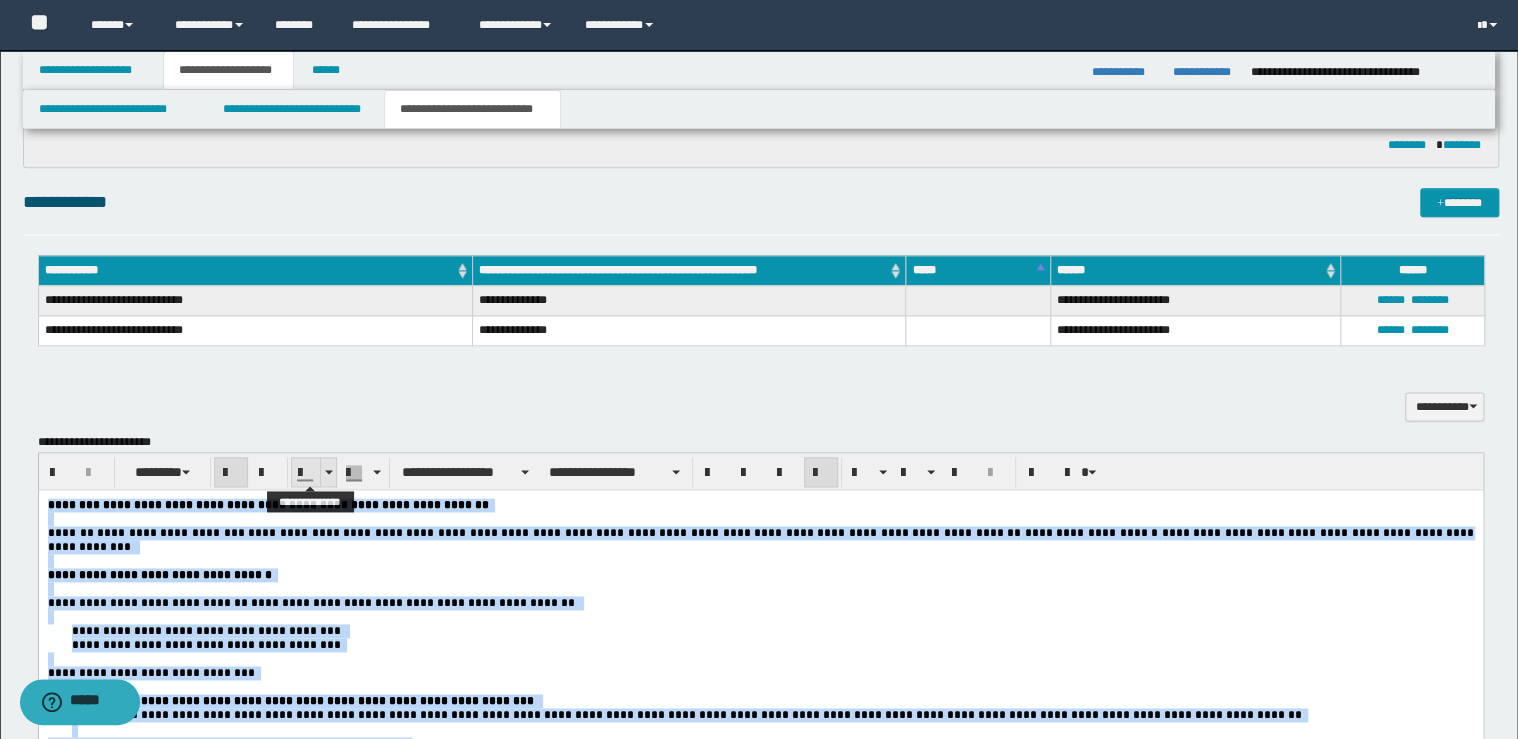 click at bounding box center [328, 472] 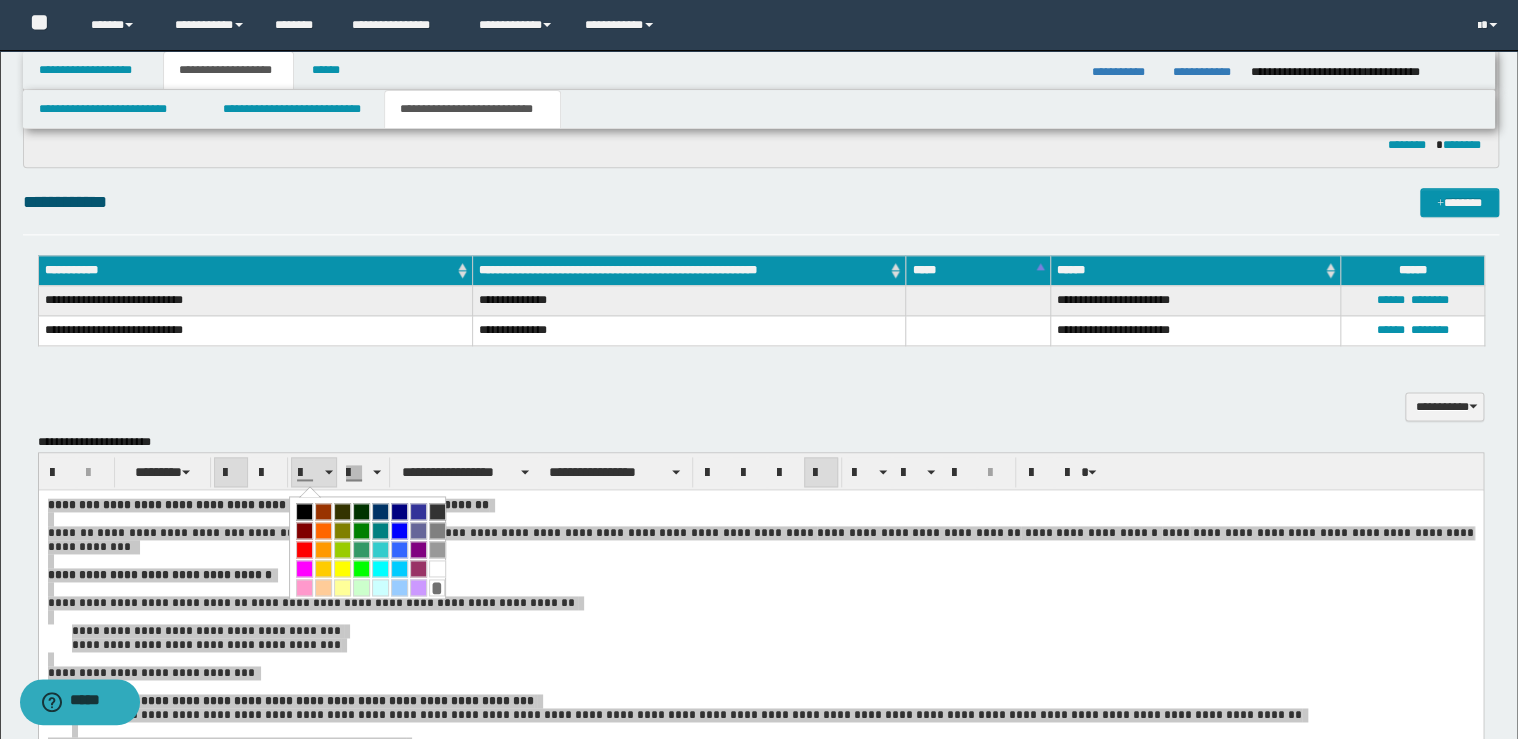 drag, startPoint x: 307, startPoint y: 510, endPoint x: 317, endPoint y: 0, distance: 510.09802 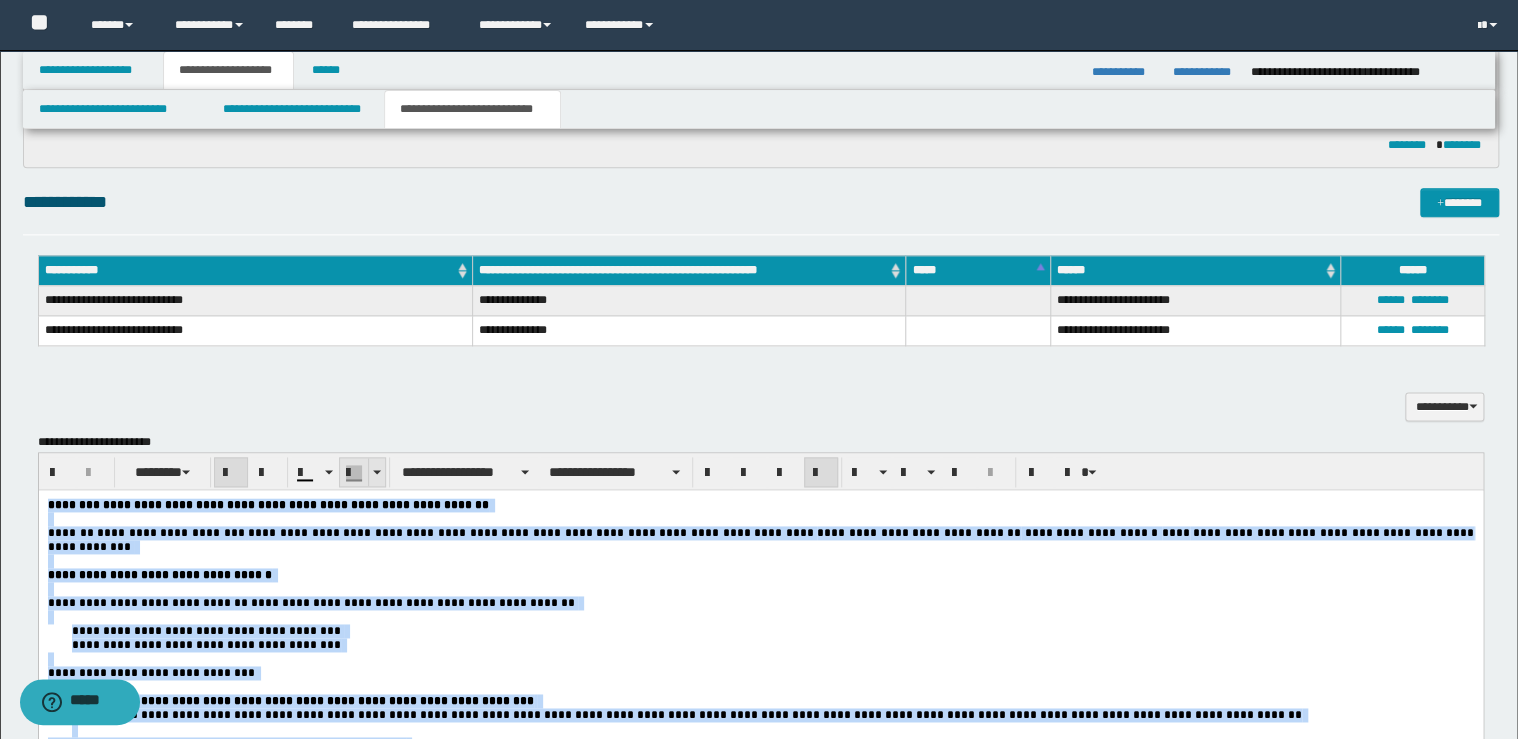 drag, startPoint x: 364, startPoint y: 476, endPoint x: 351, endPoint y: 7, distance: 469.18015 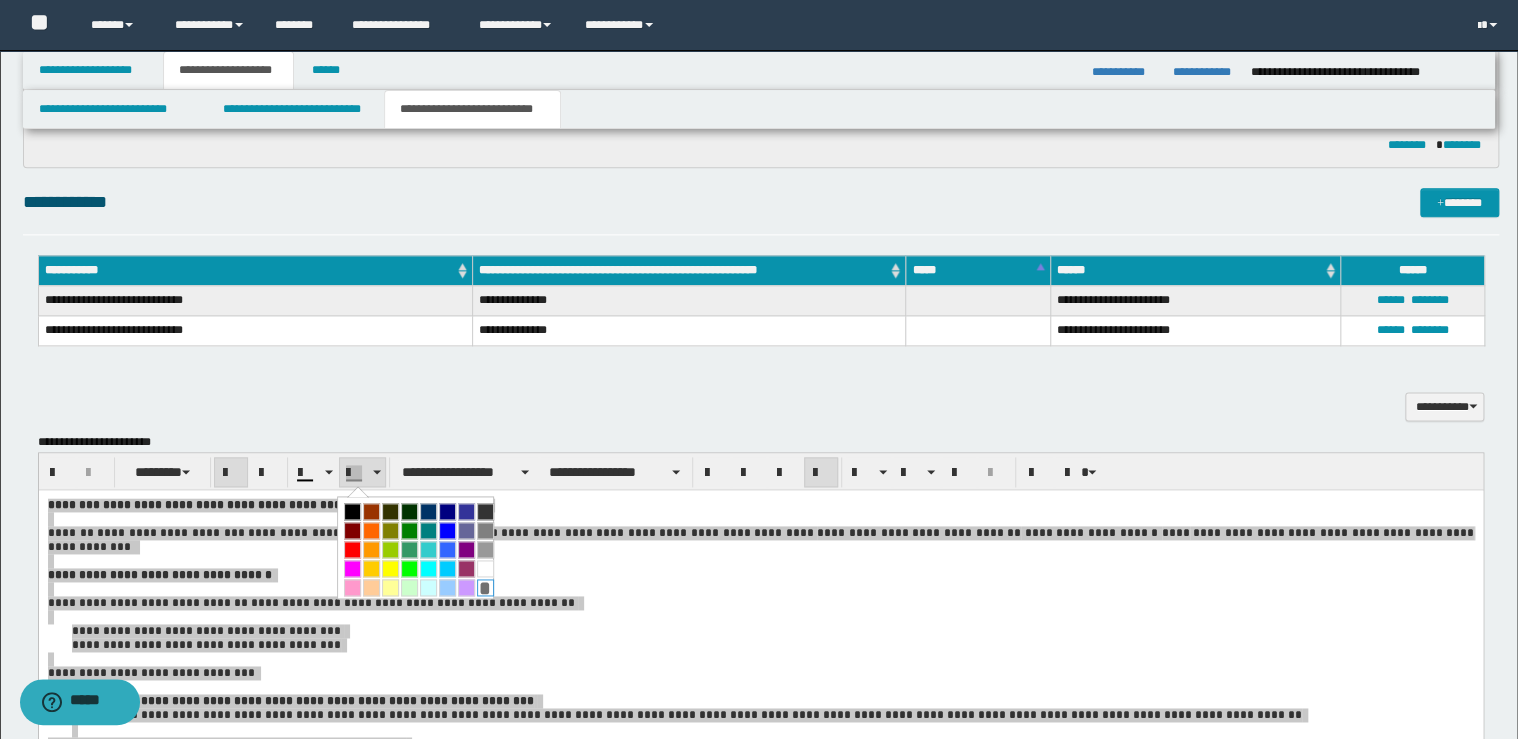 click on "*" at bounding box center [485, 587] 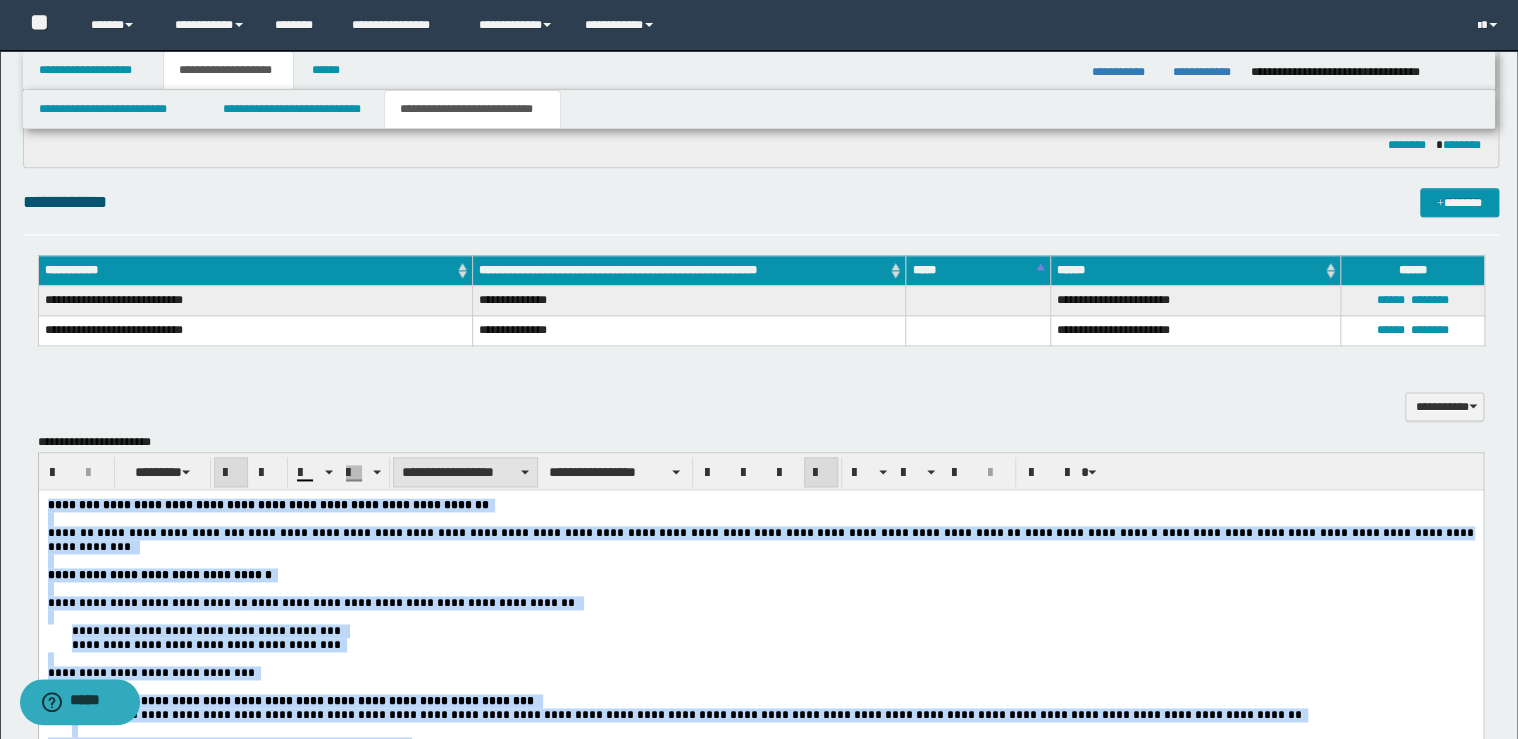 click on "**********" at bounding box center (465, 472) 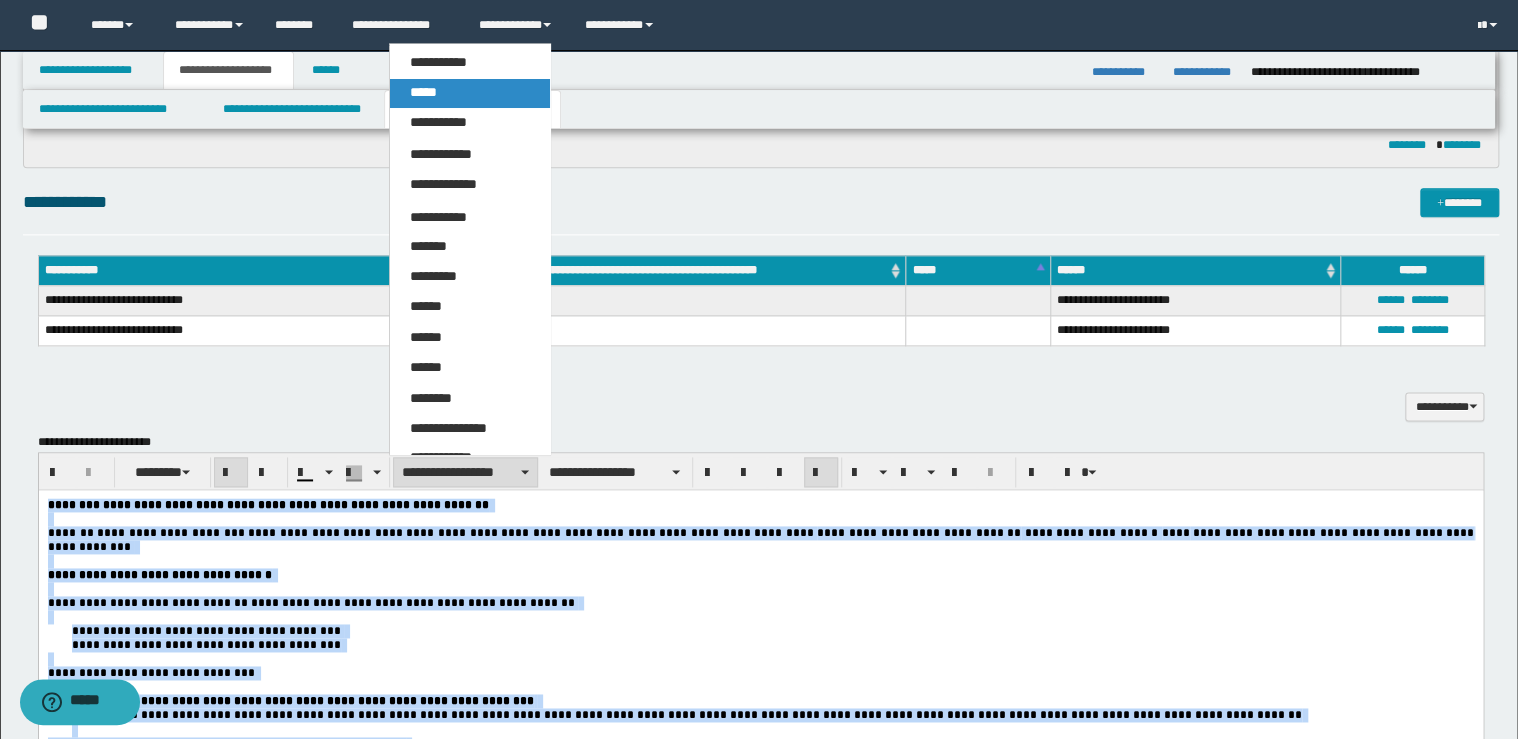 click on "*****" at bounding box center [470, 93] 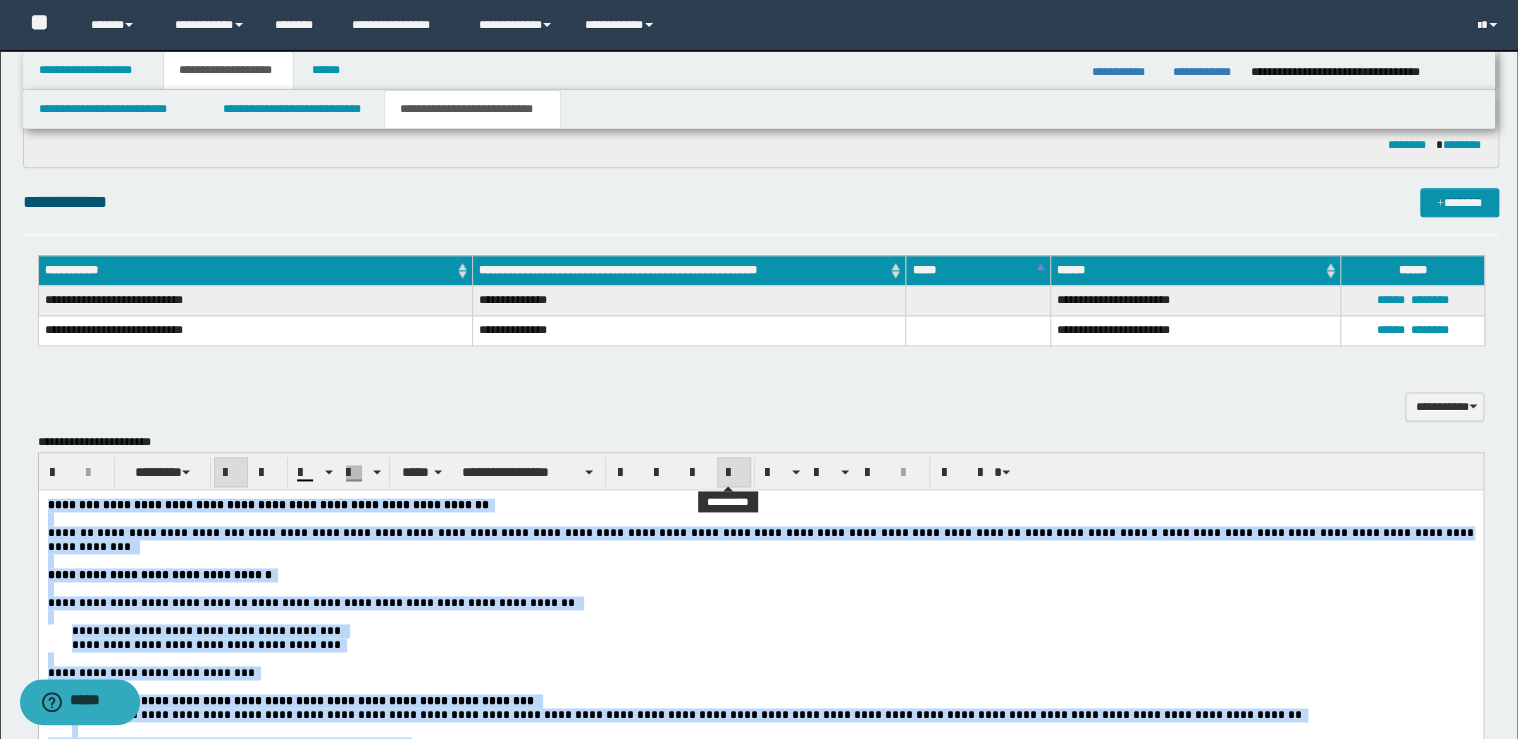 click at bounding box center [734, 473] 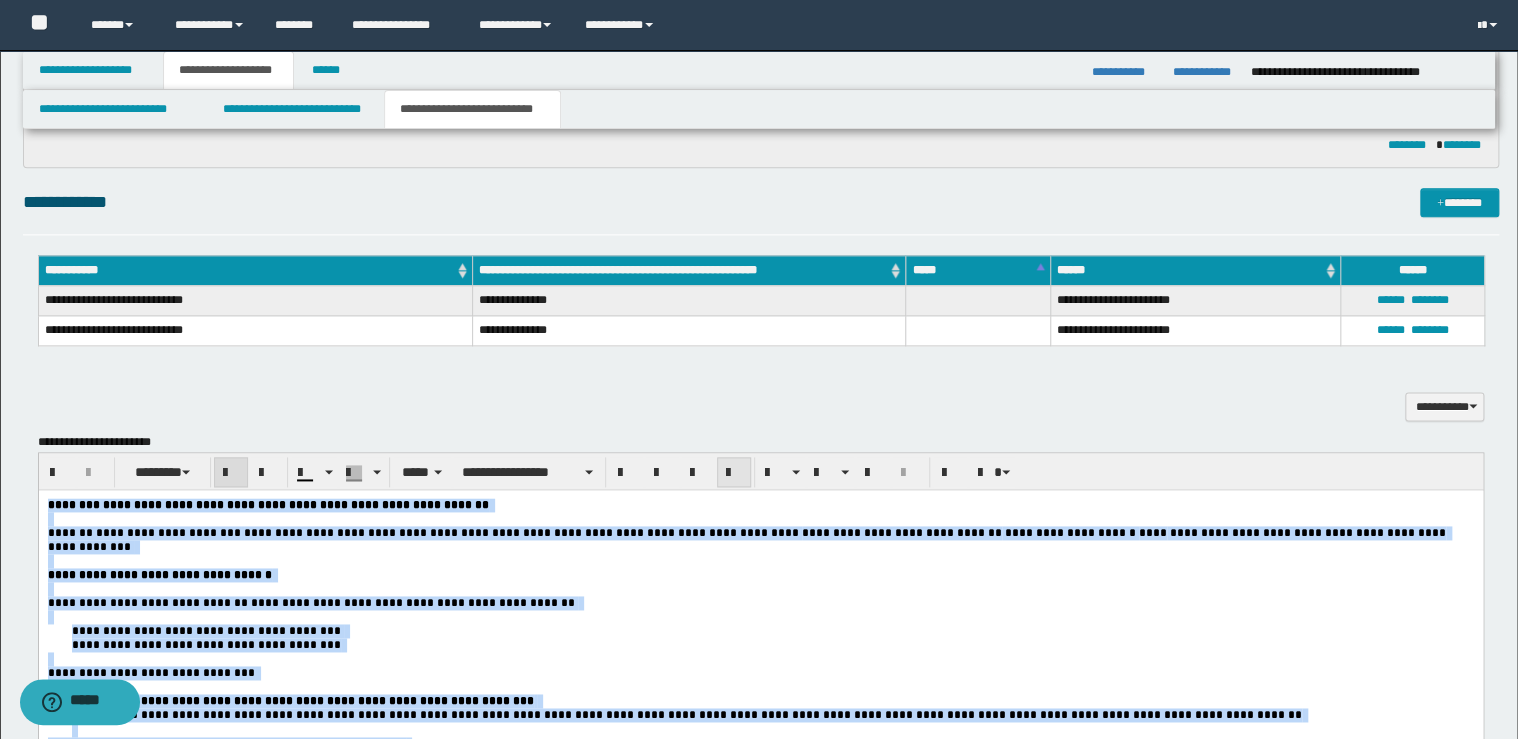 click at bounding box center (734, 473) 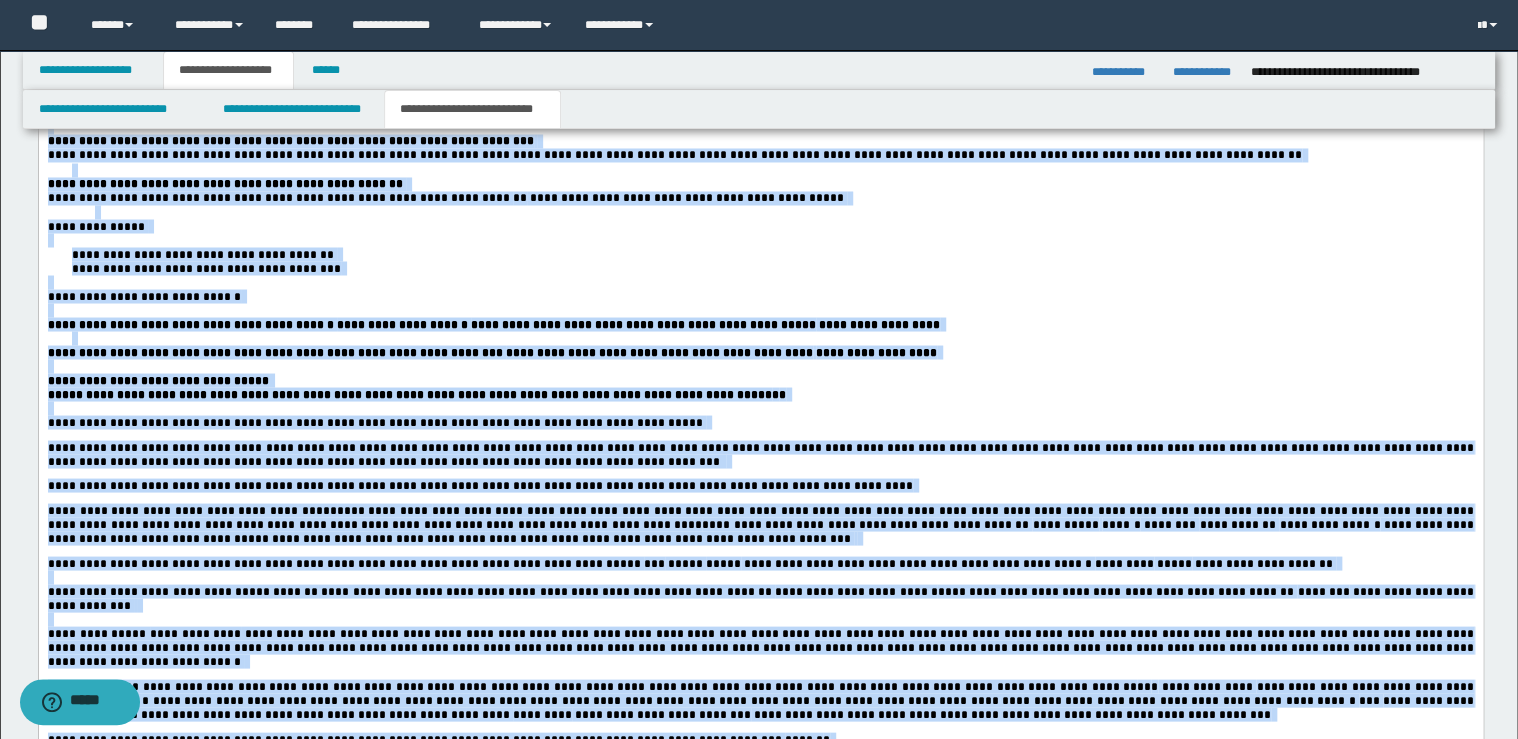 click on "**********" at bounding box center (760, 455) 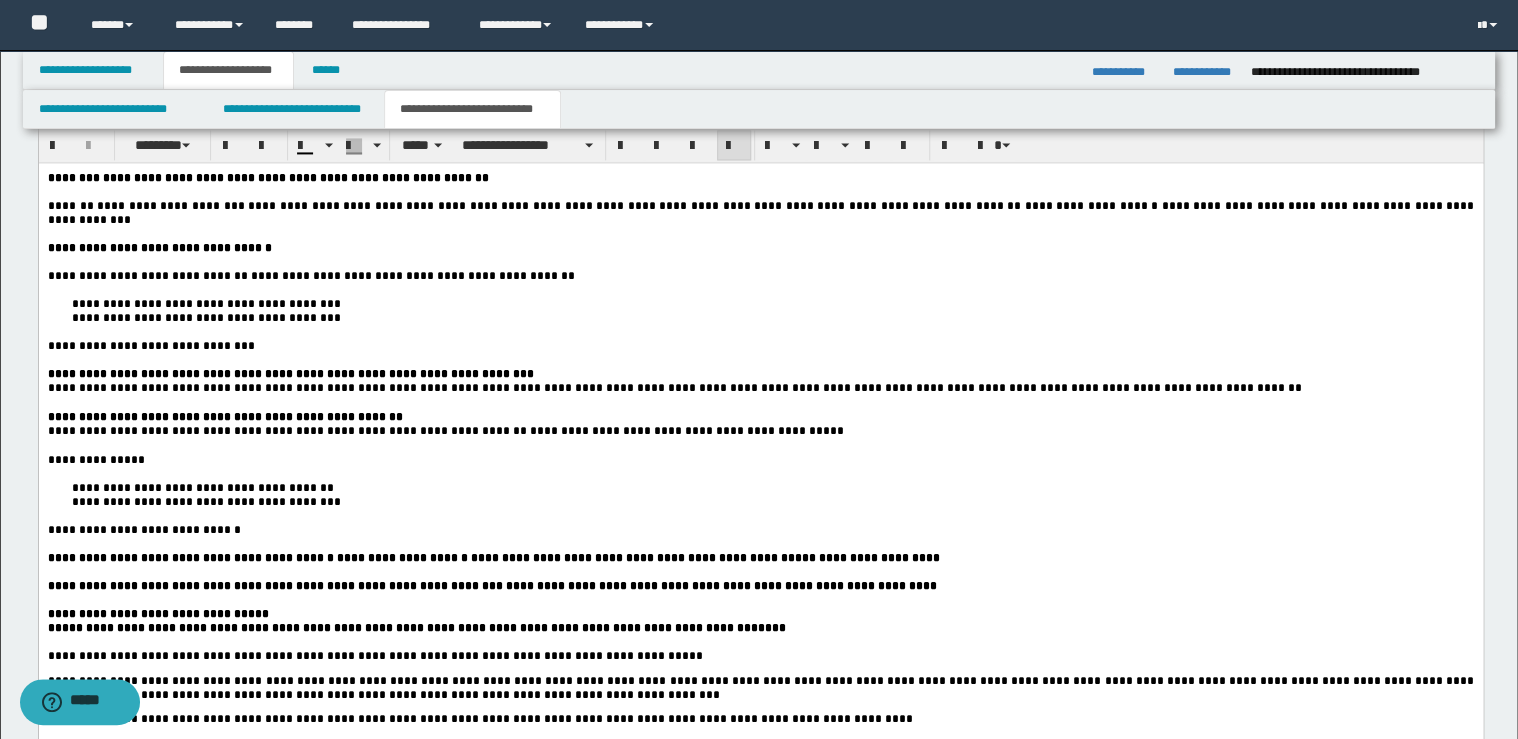 scroll, scrollTop: 1440, scrollLeft: 0, axis: vertical 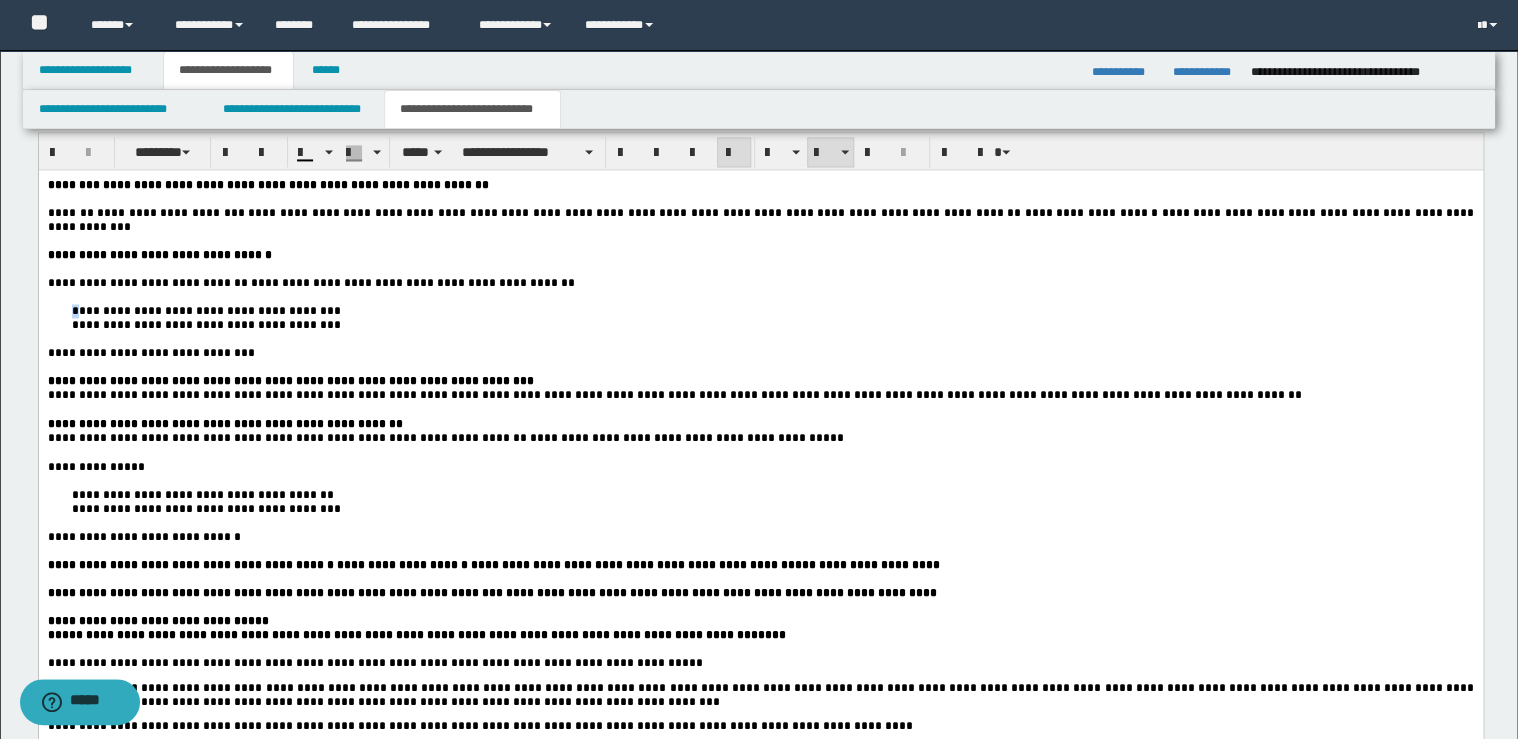 click on "**********" at bounding box center [760, 311] 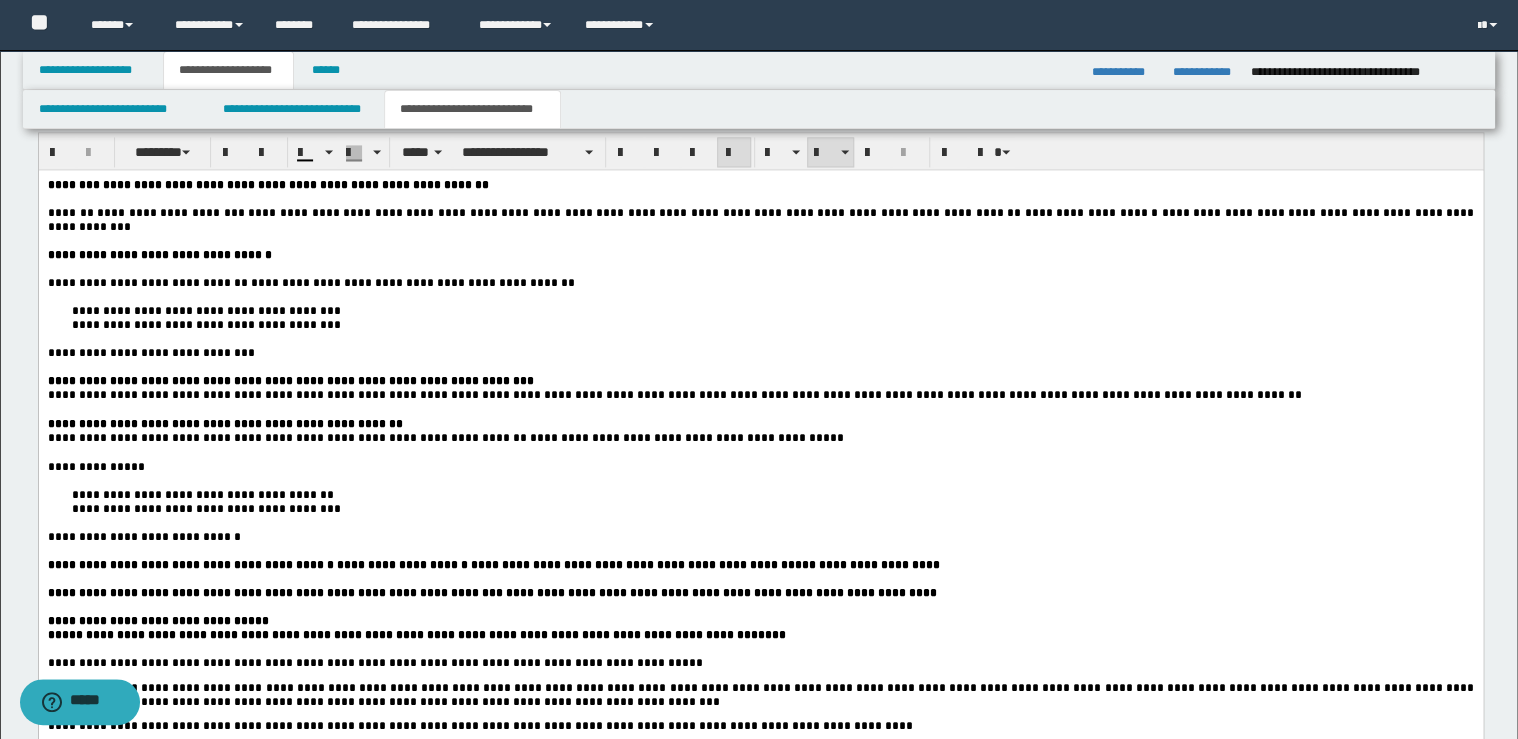 click on "**********" at bounding box center [205, 325] 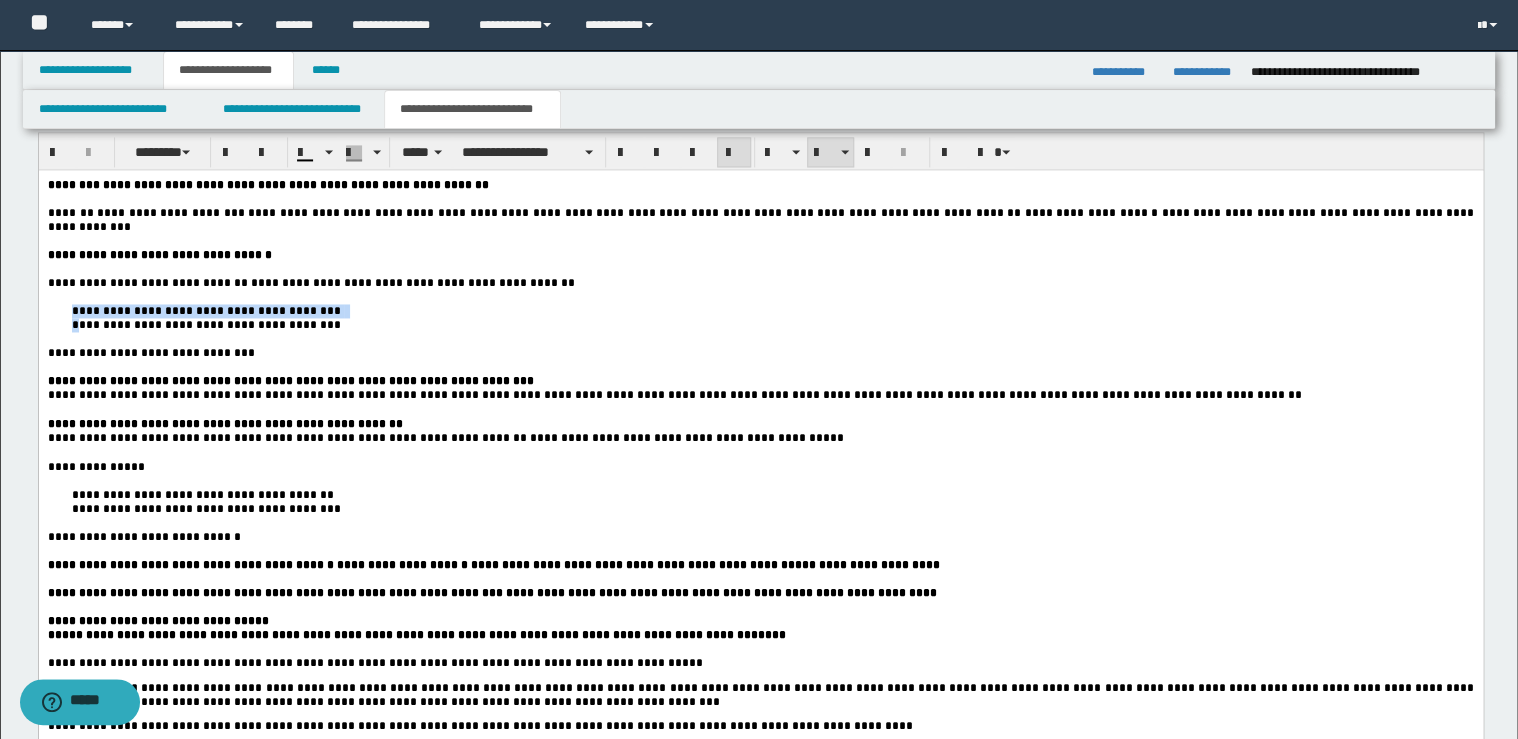 click on "**********" at bounding box center [760, 663] 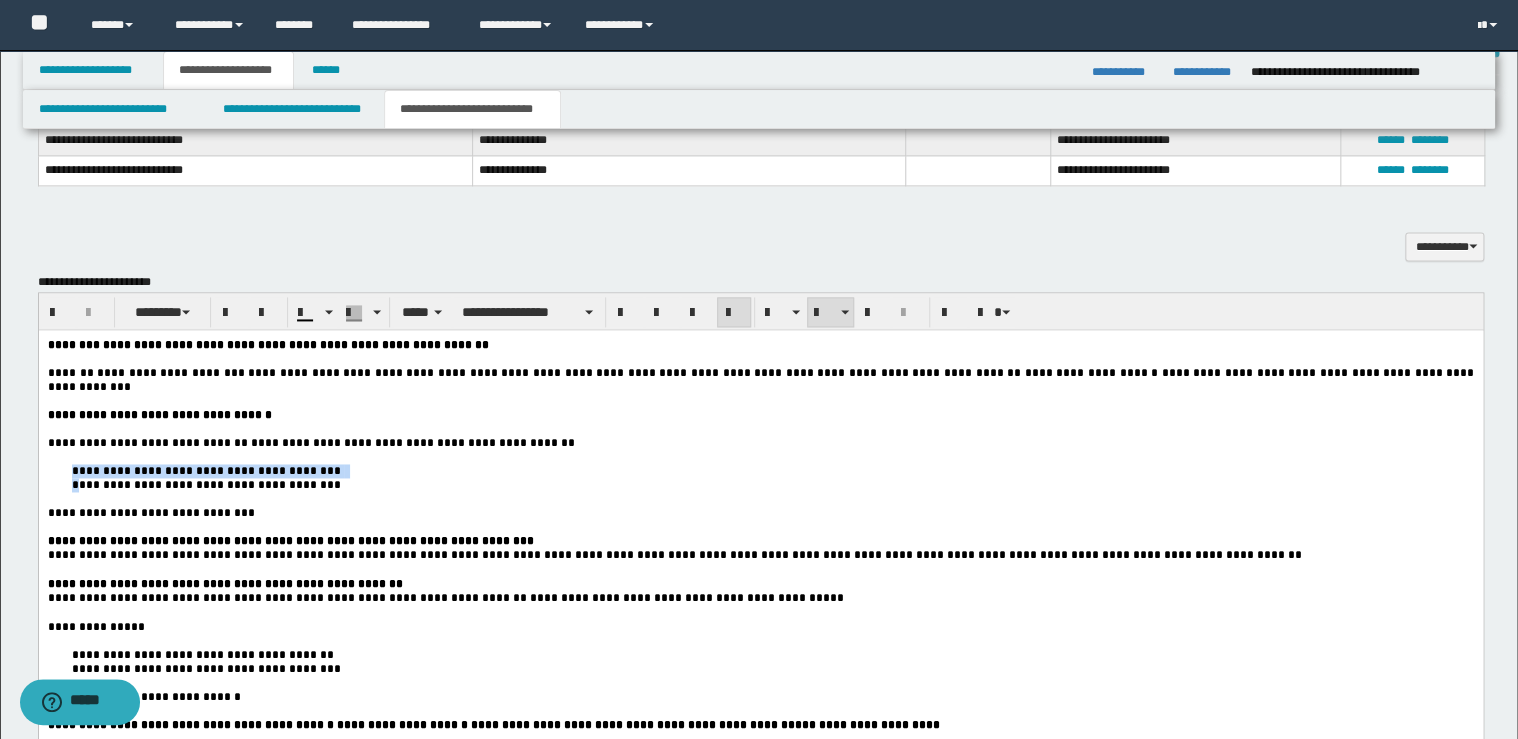 scroll, scrollTop: 1280, scrollLeft: 0, axis: vertical 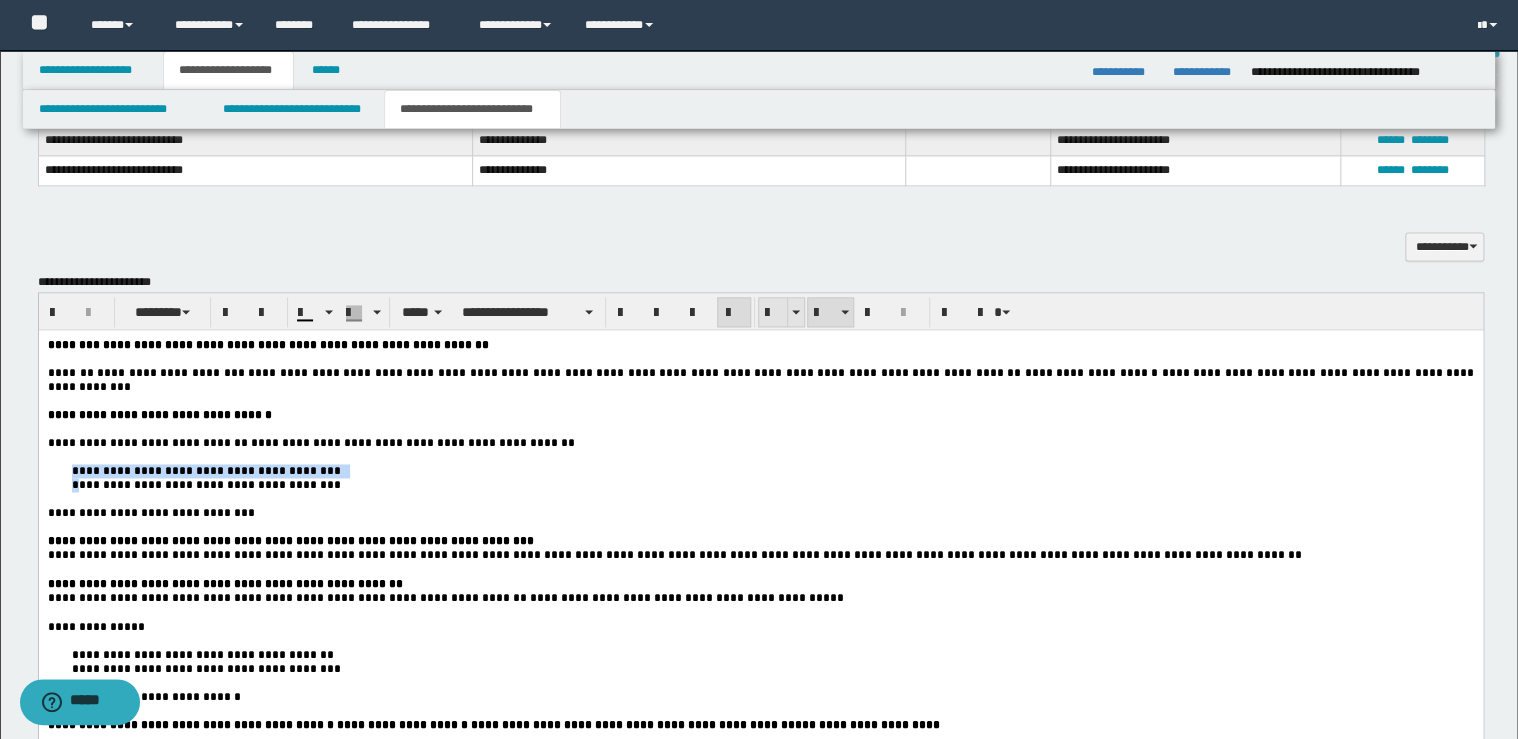 click at bounding box center (773, 313) 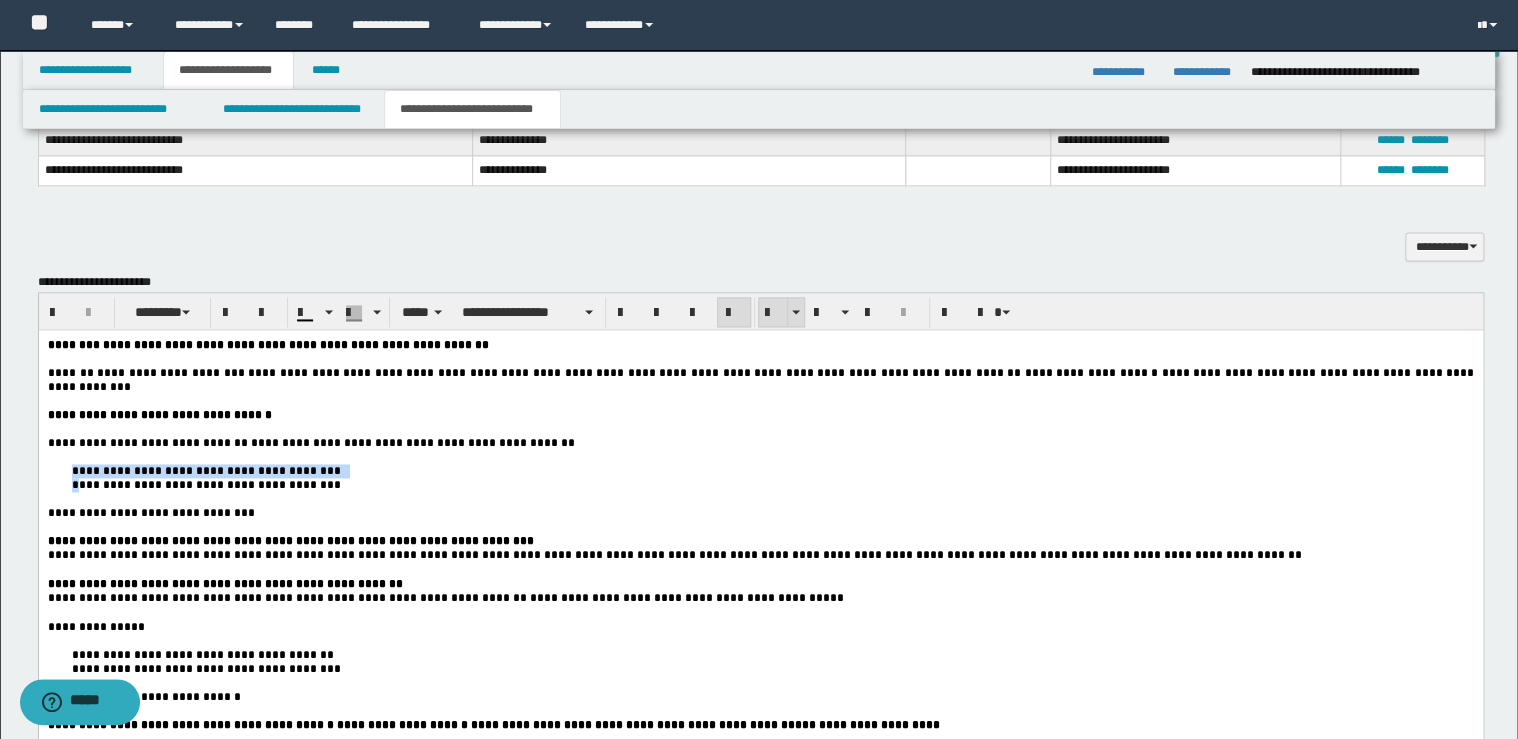 click at bounding box center (773, 313) 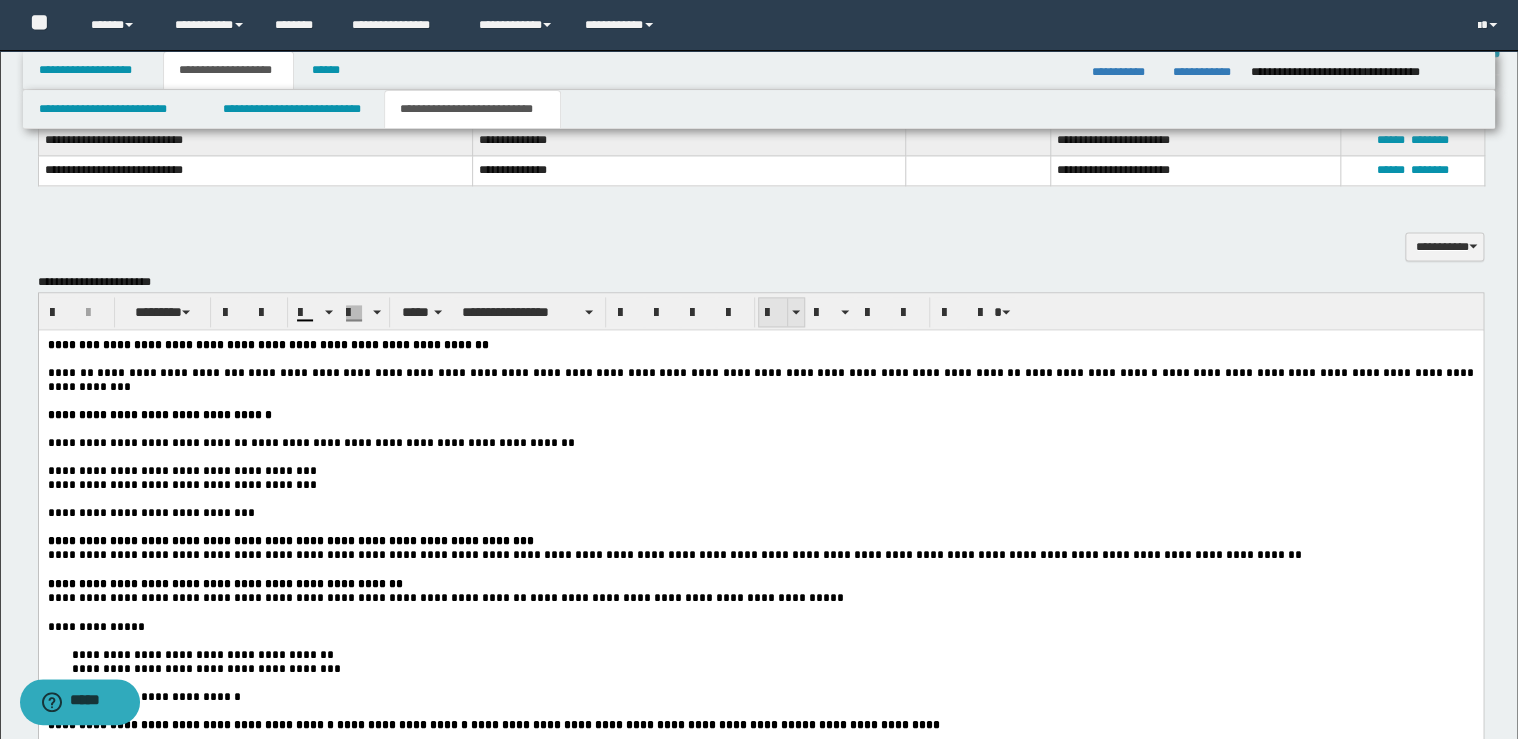 click at bounding box center [773, 313] 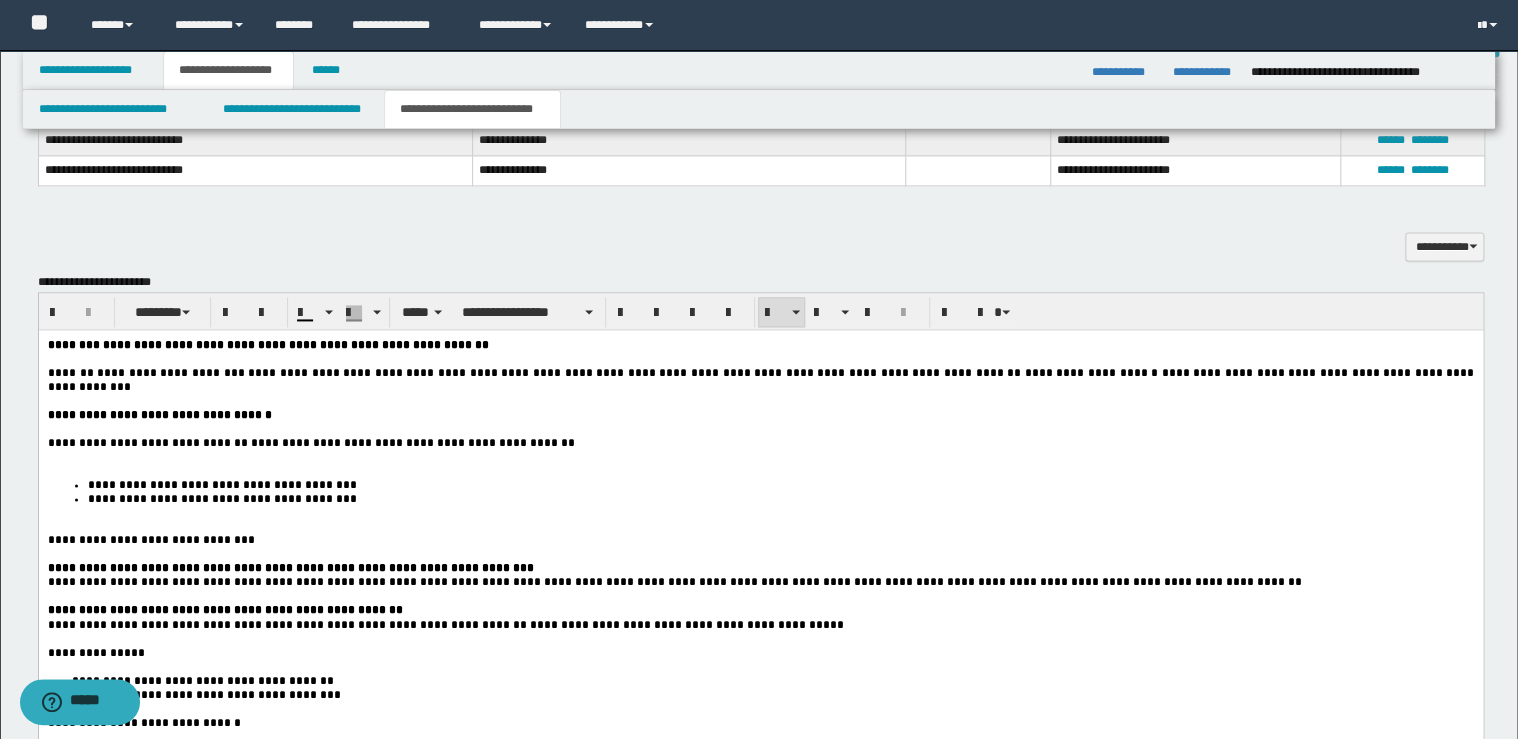 click on "**********" at bounding box center (760, 443) 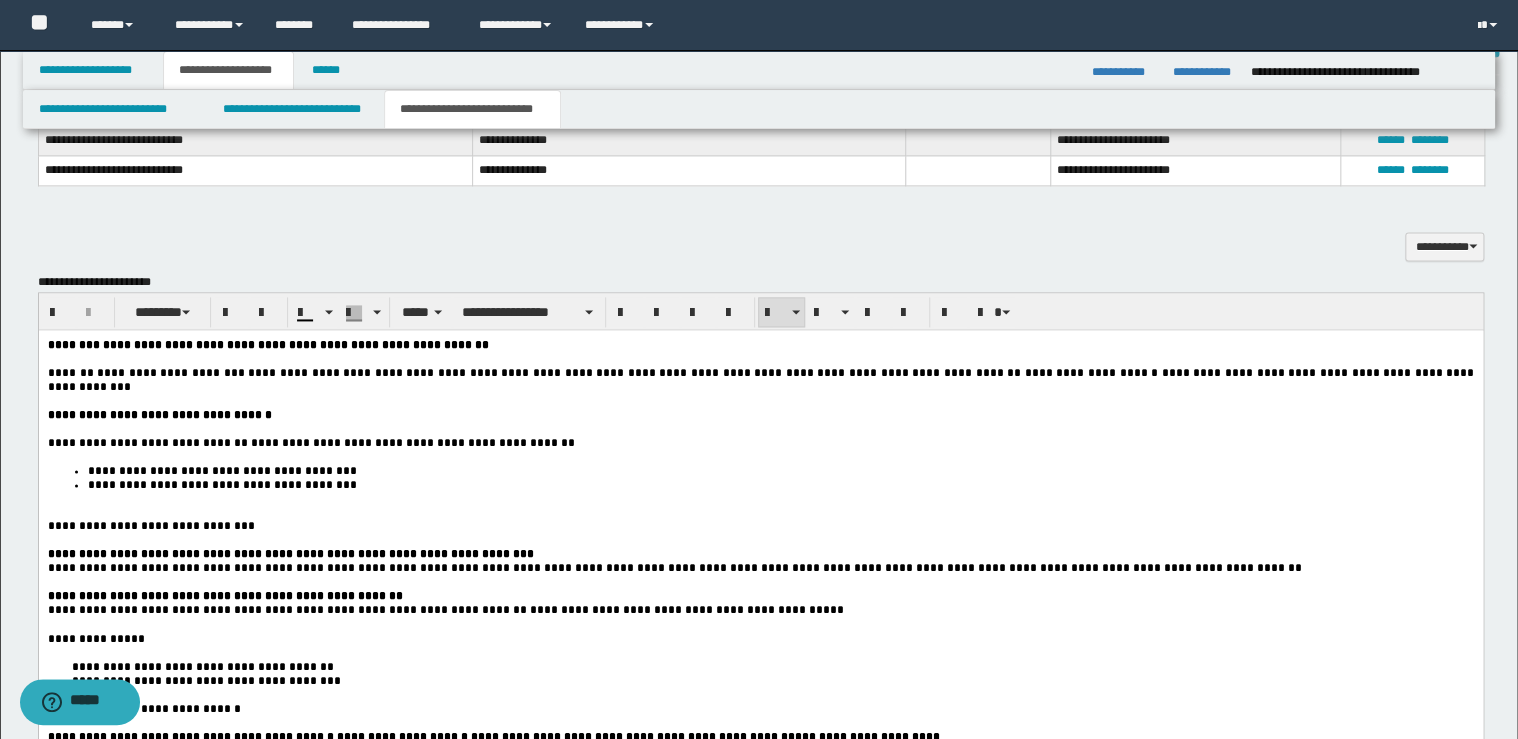 click on "**********" at bounding box center (780, 485) 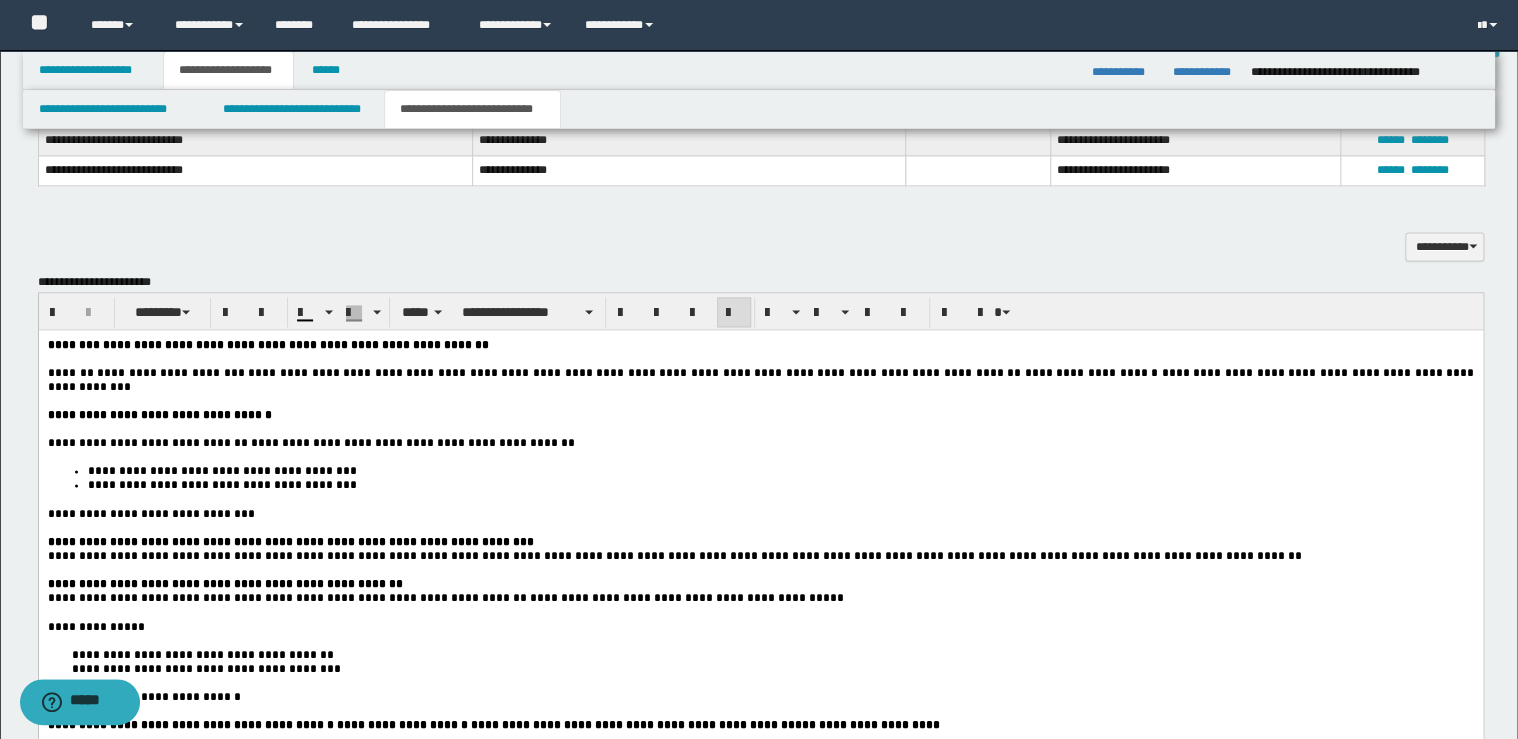 click on "**********" at bounding box center (150, 514) 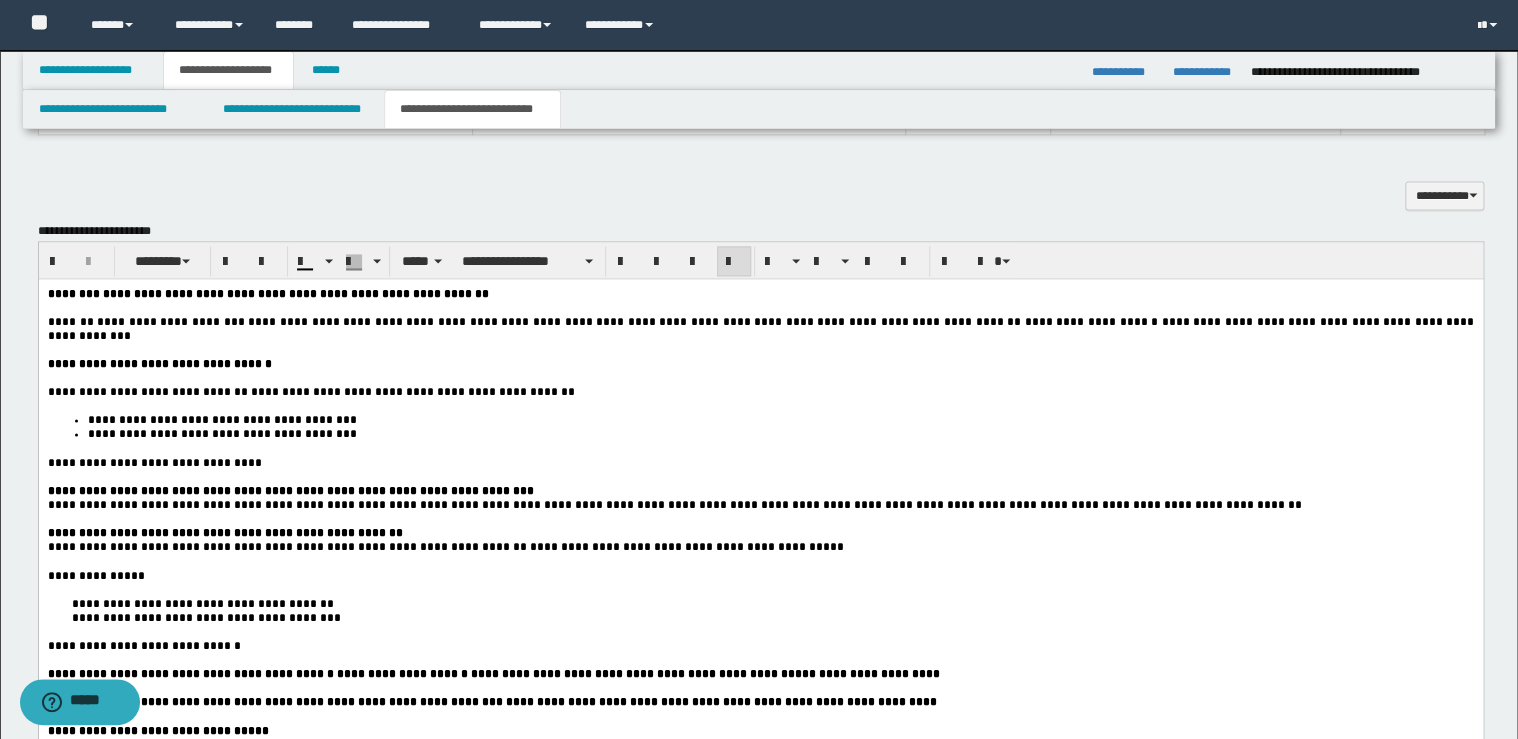 scroll, scrollTop: 1360, scrollLeft: 0, axis: vertical 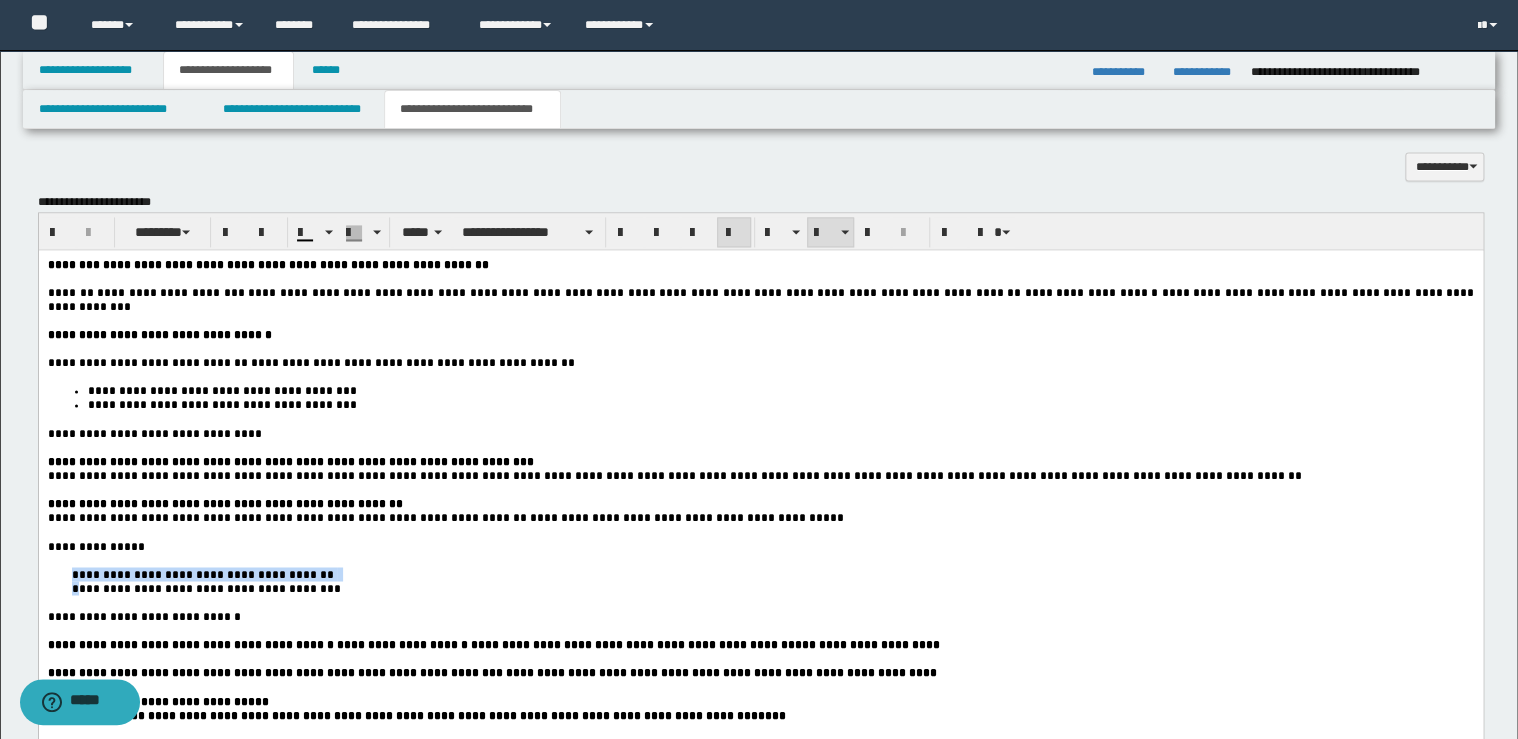 drag, startPoint x: 71, startPoint y: 595, endPoint x: 79, endPoint y: 610, distance: 17 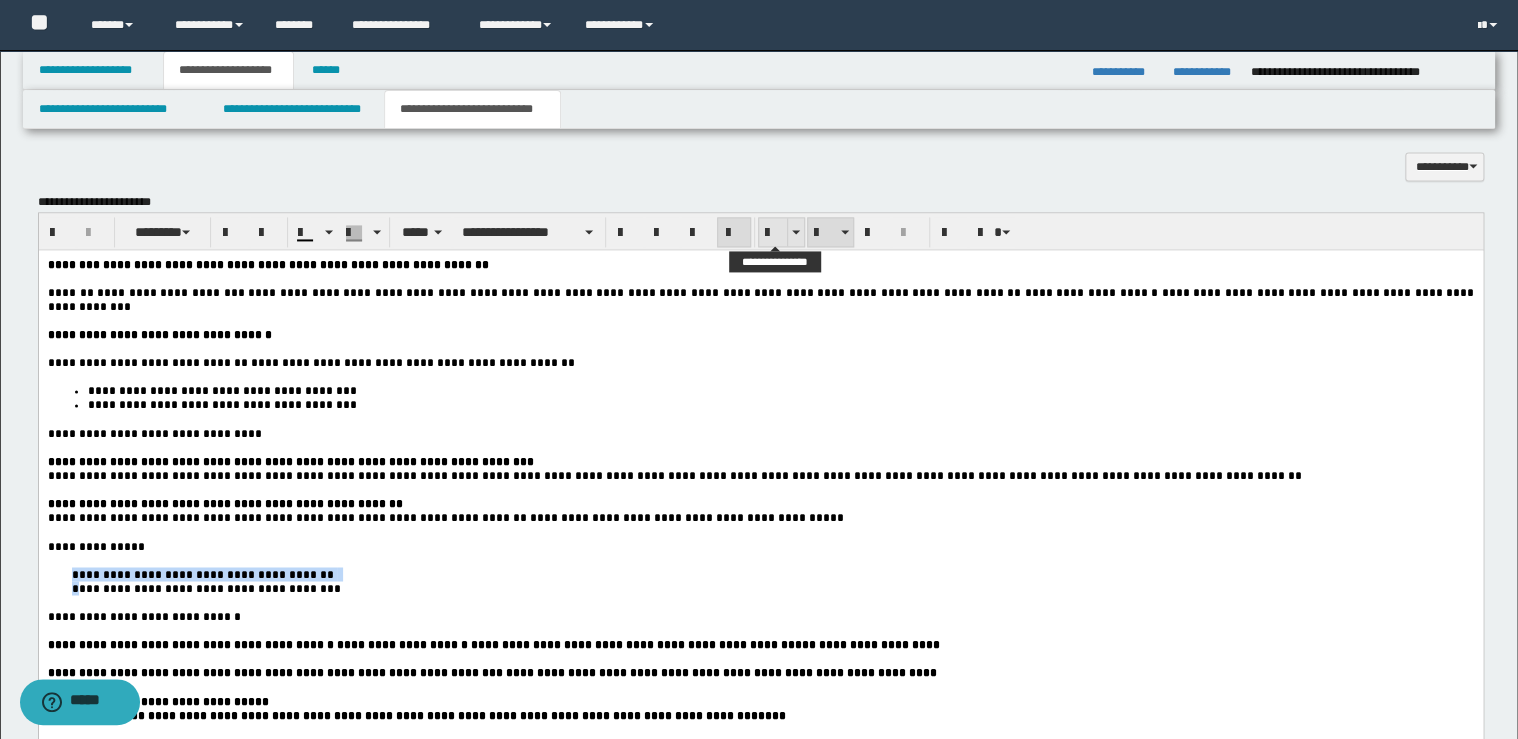 click at bounding box center (773, 233) 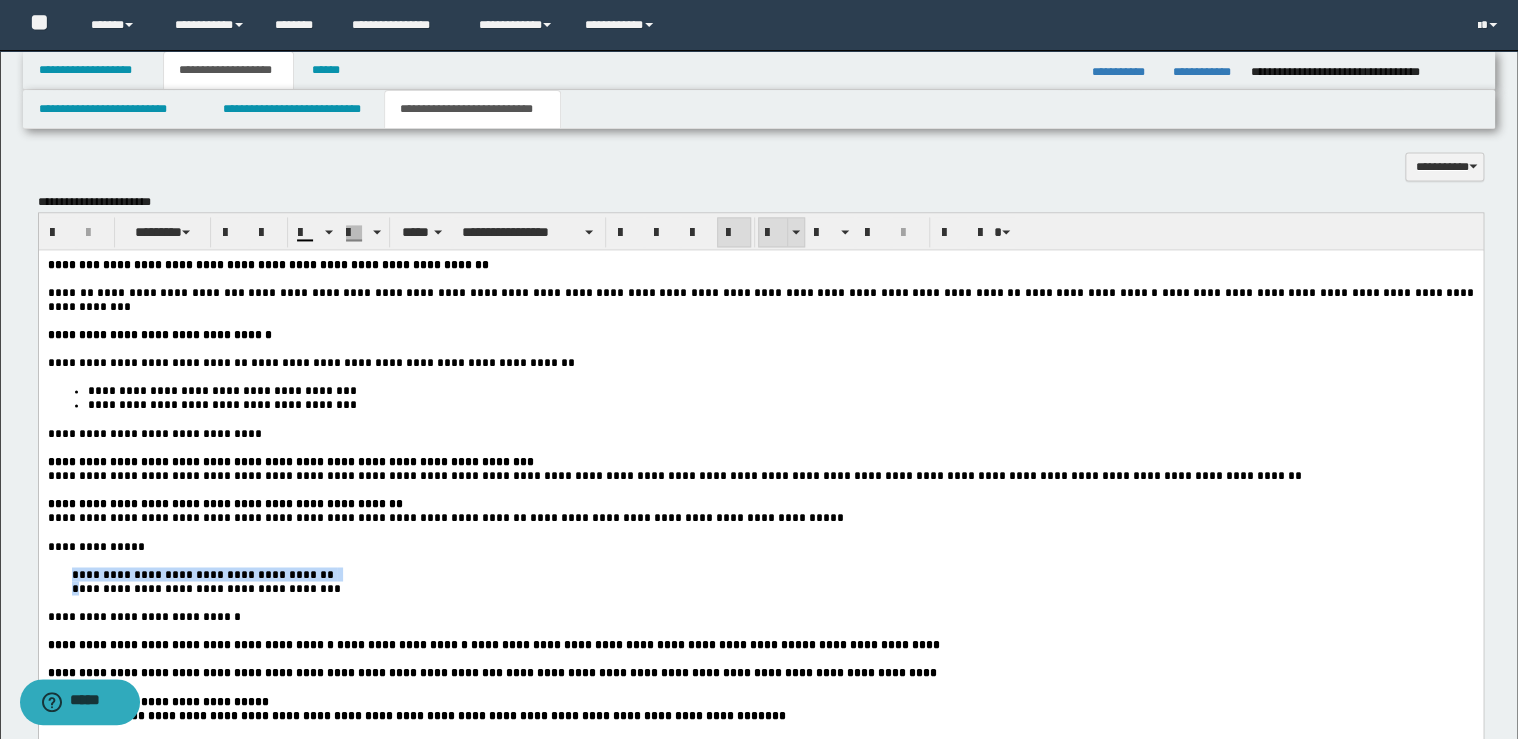 click at bounding box center [773, 233] 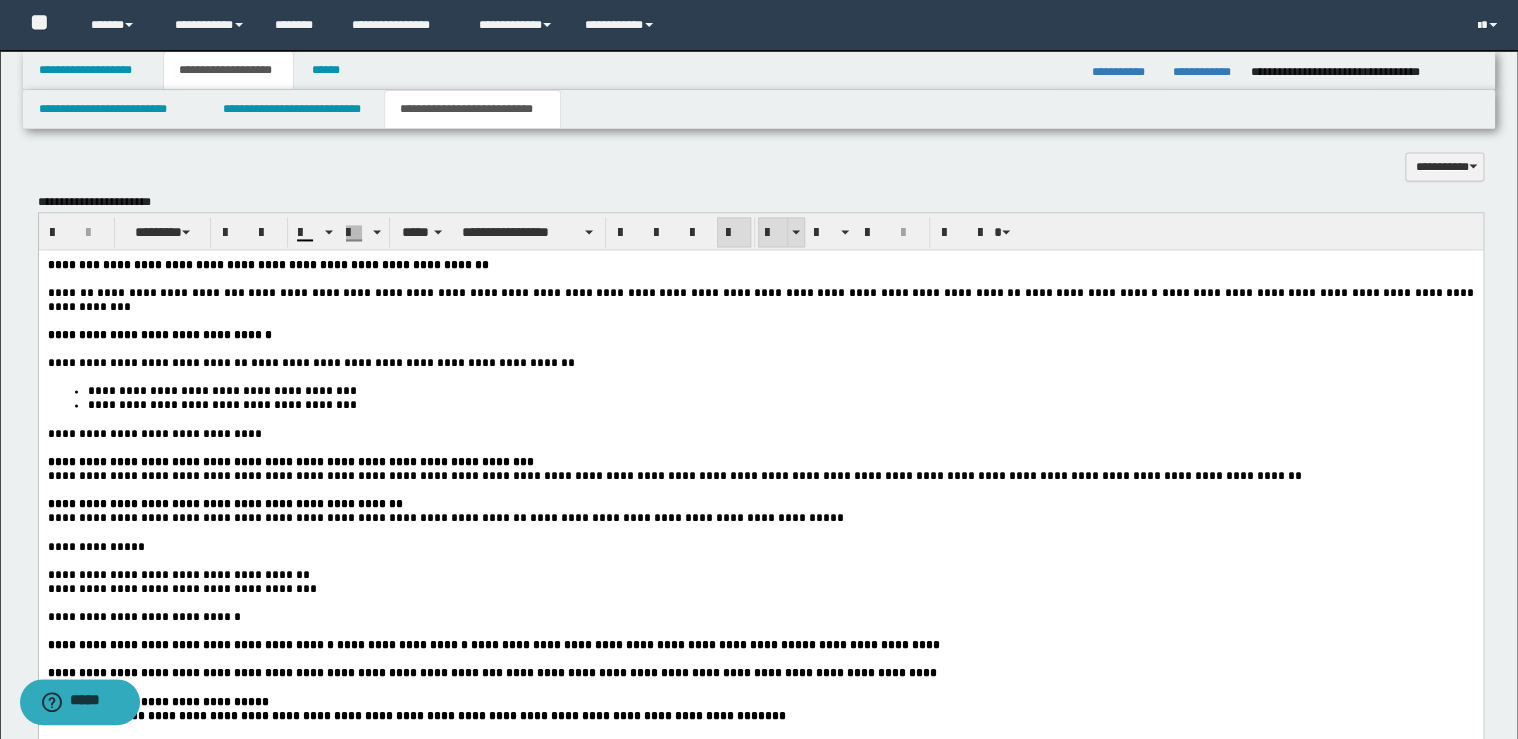 click at bounding box center (773, 233) 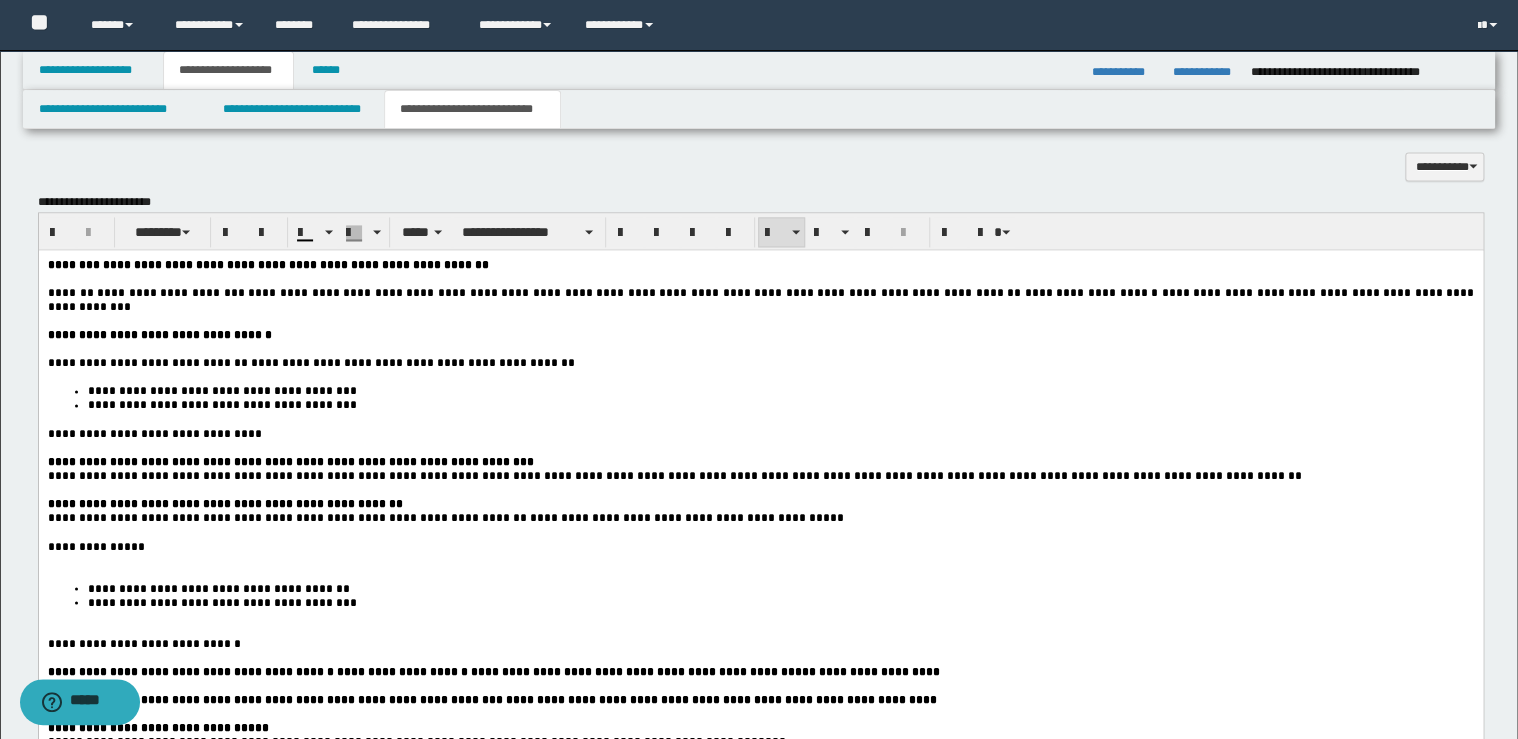 click on "**********" at bounding box center (760, 546) 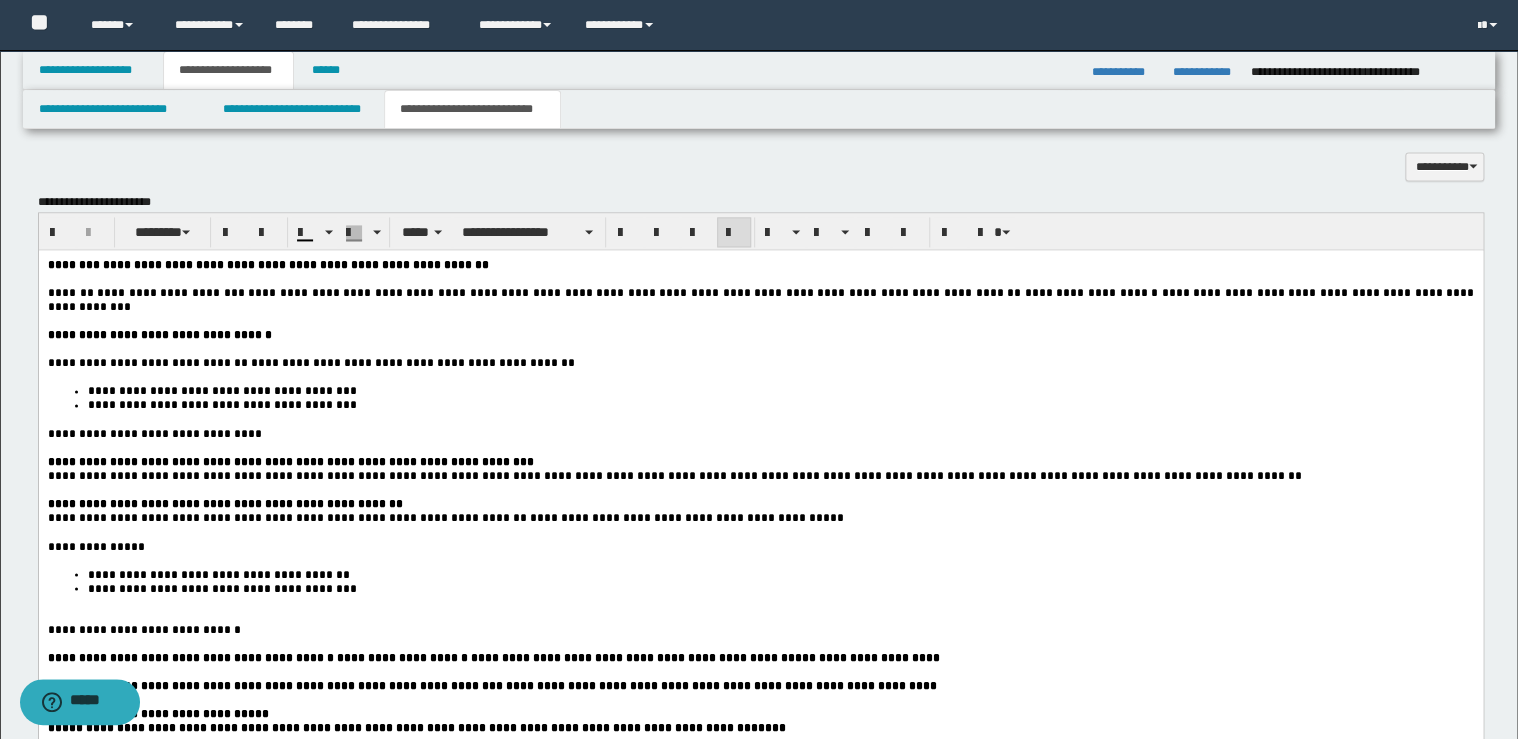 click on "**********" at bounding box center (780, 588) 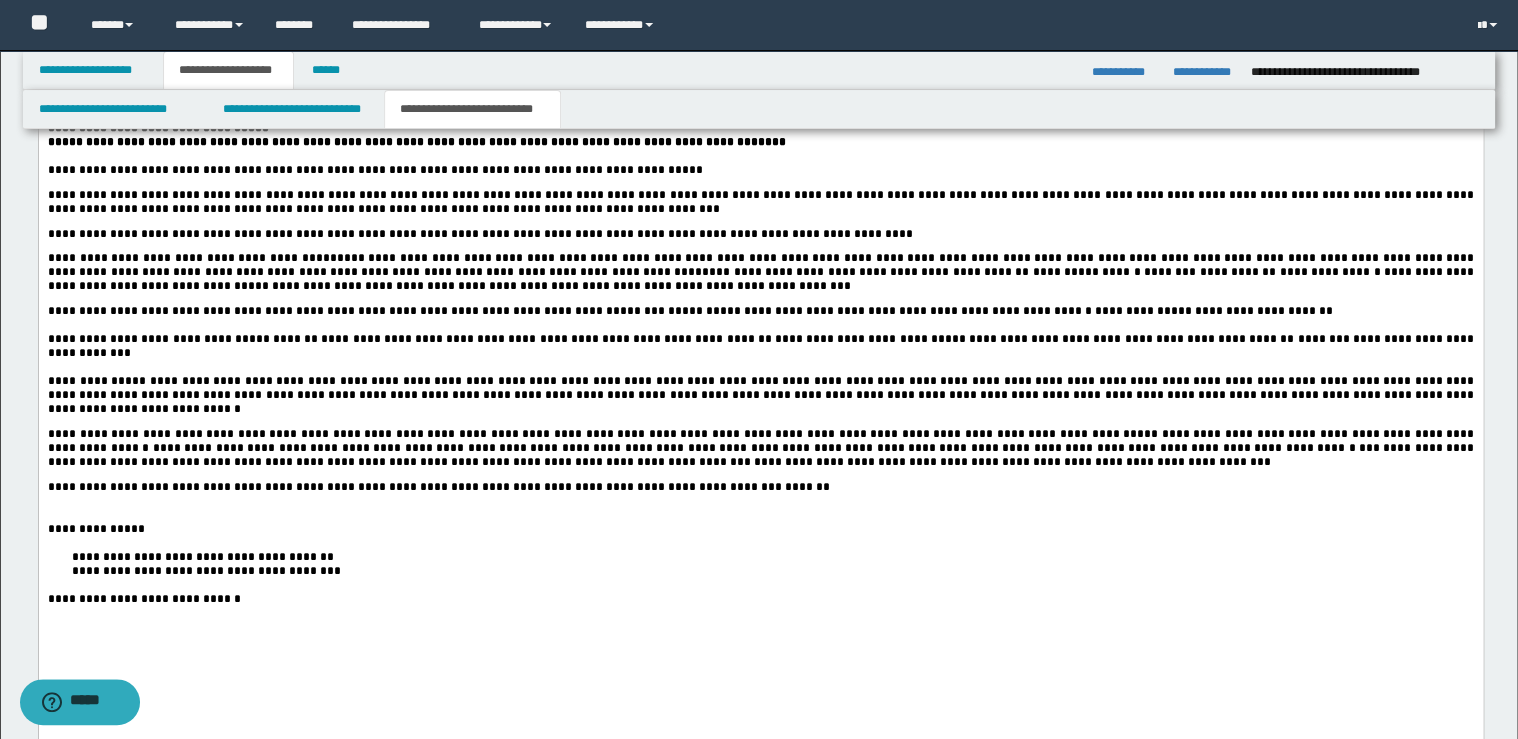 scroll, scrollTop: 2080, scrollLeft: 0, axis: vertical 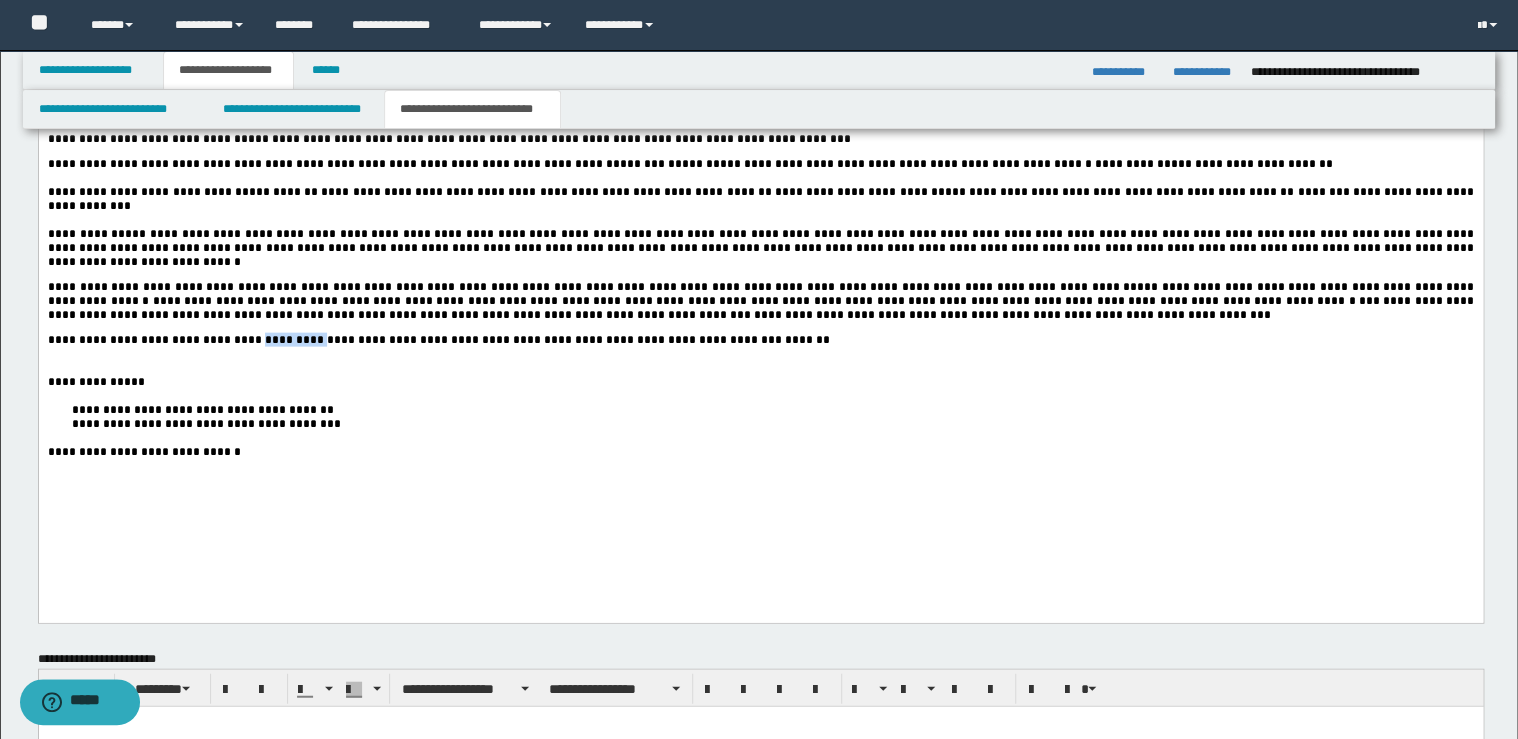 drag, startPoint x: 299, startPoint y: 390, endPoint x: 223, endPoint y: 387, distance: 76.05919 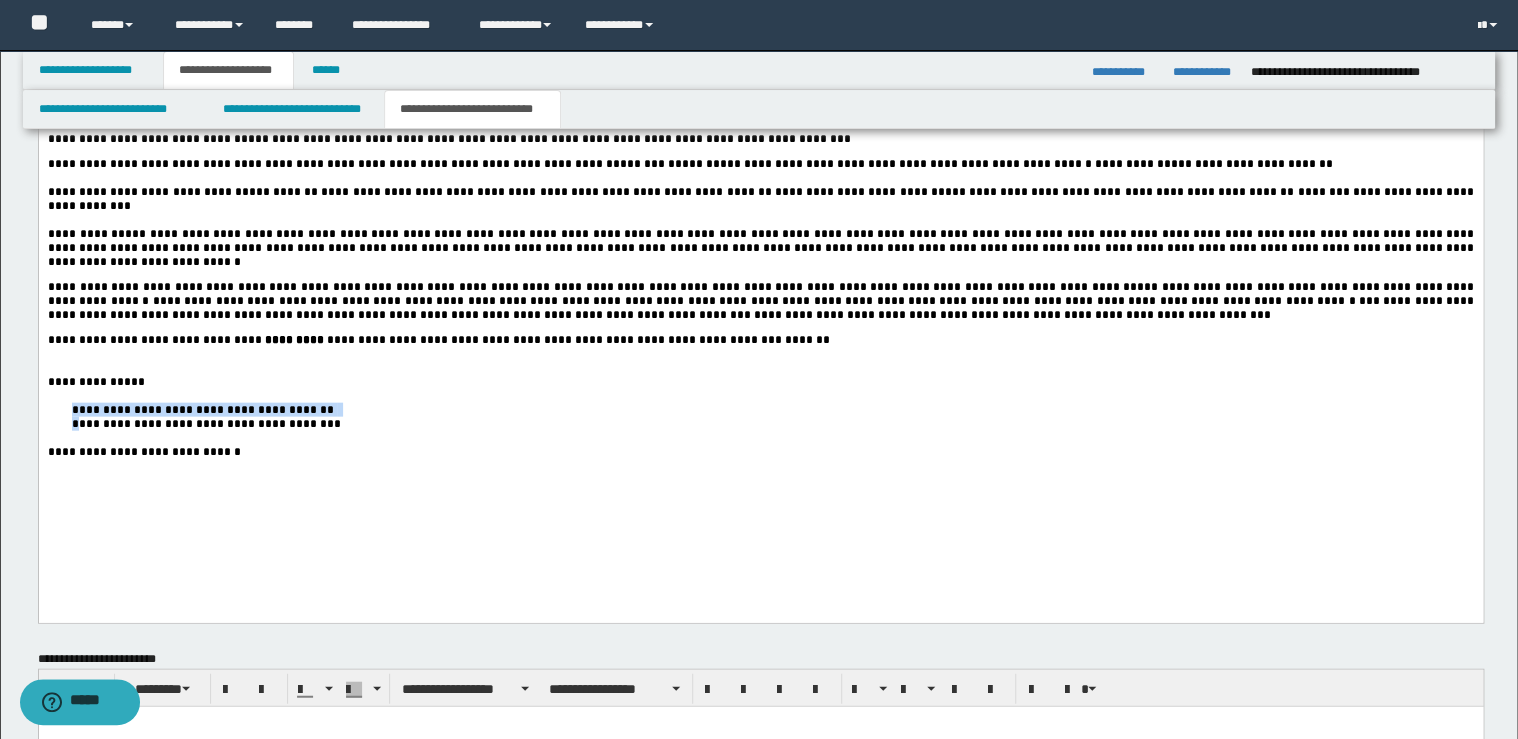 drag, startPoint x: 75, startPoint y: 462, endPoint x: 77, endPoint y: 477, distance: 15.132746 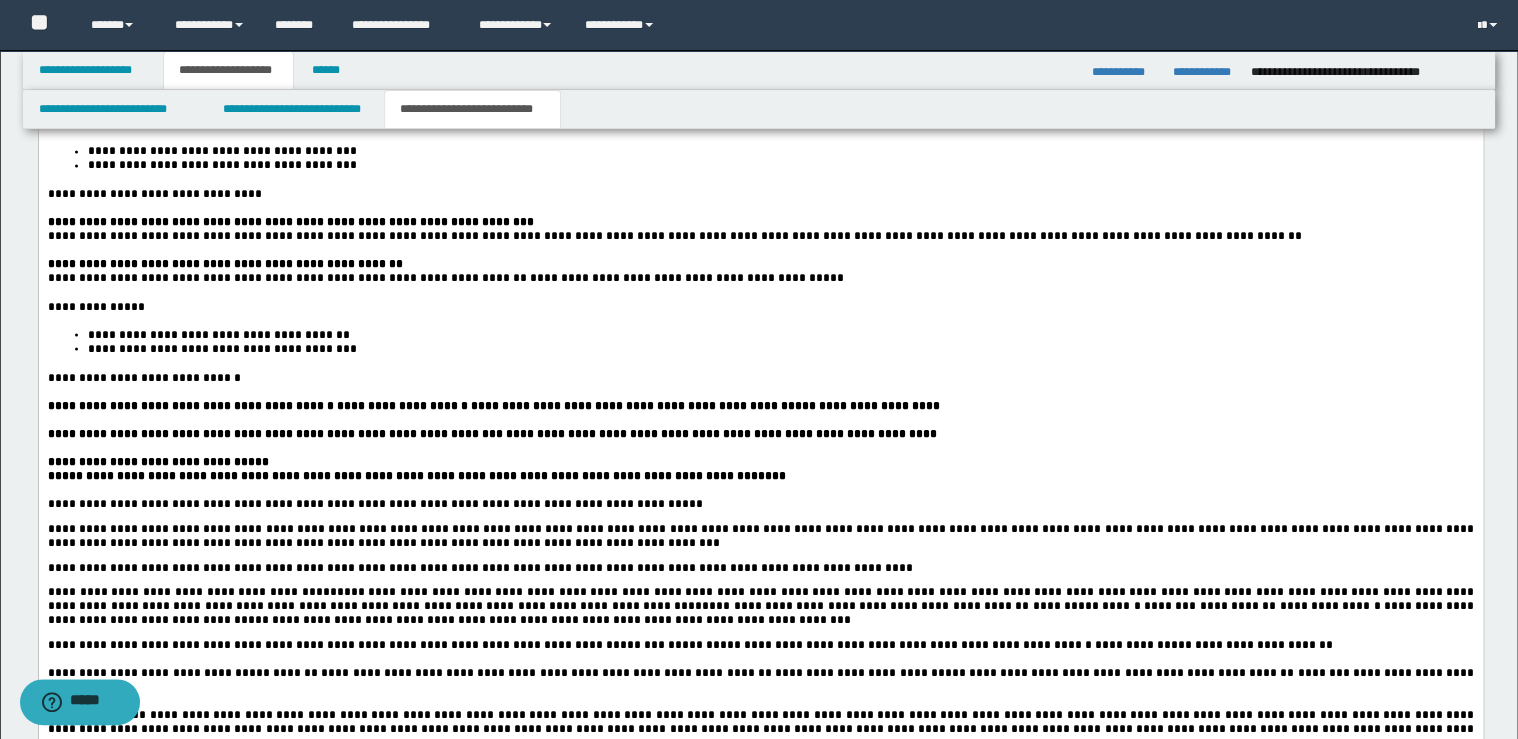 scroll, scrollTop: 1200, scrollLeft: 0, axis: vertical 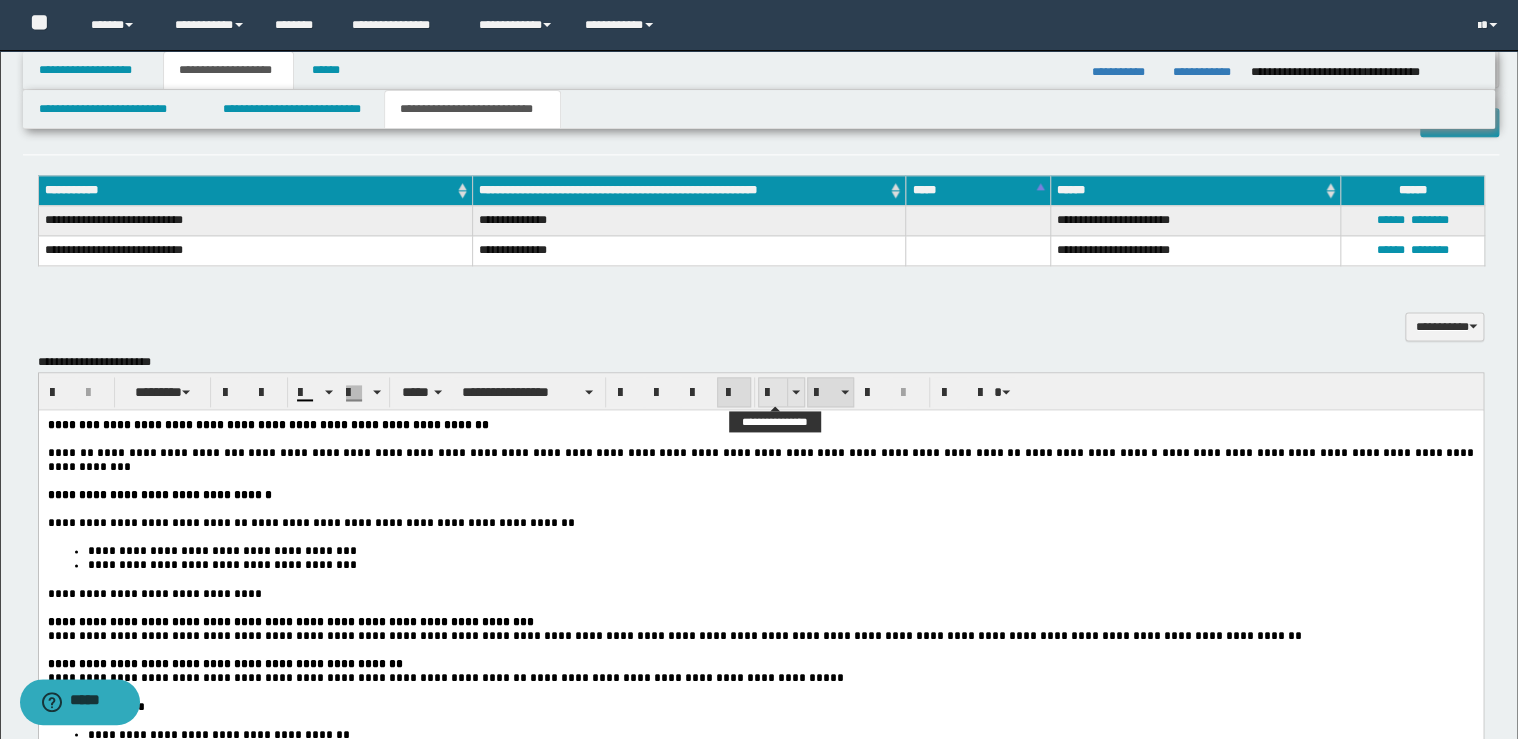 click at bounding box center (773, 393) 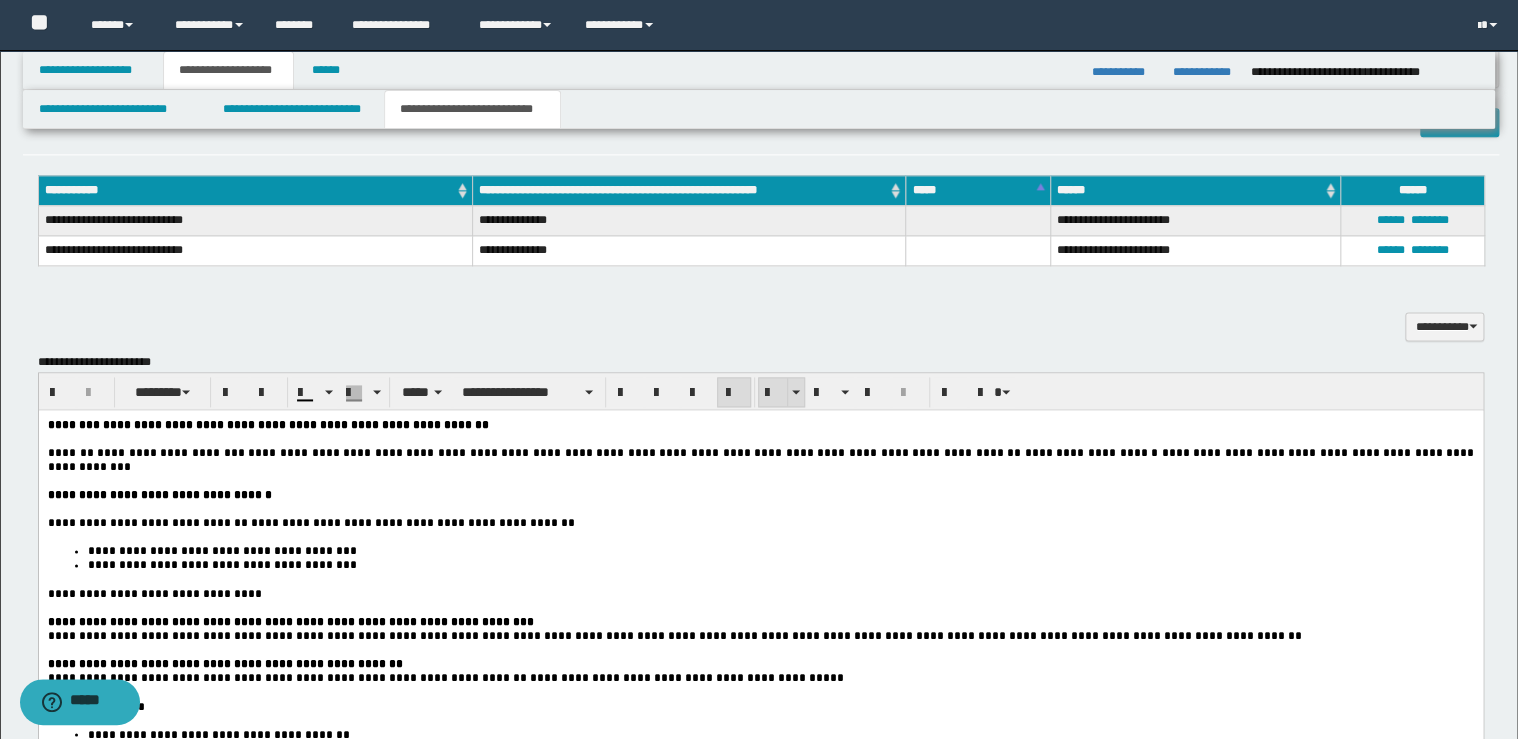 click at bounding box center (773, 393) 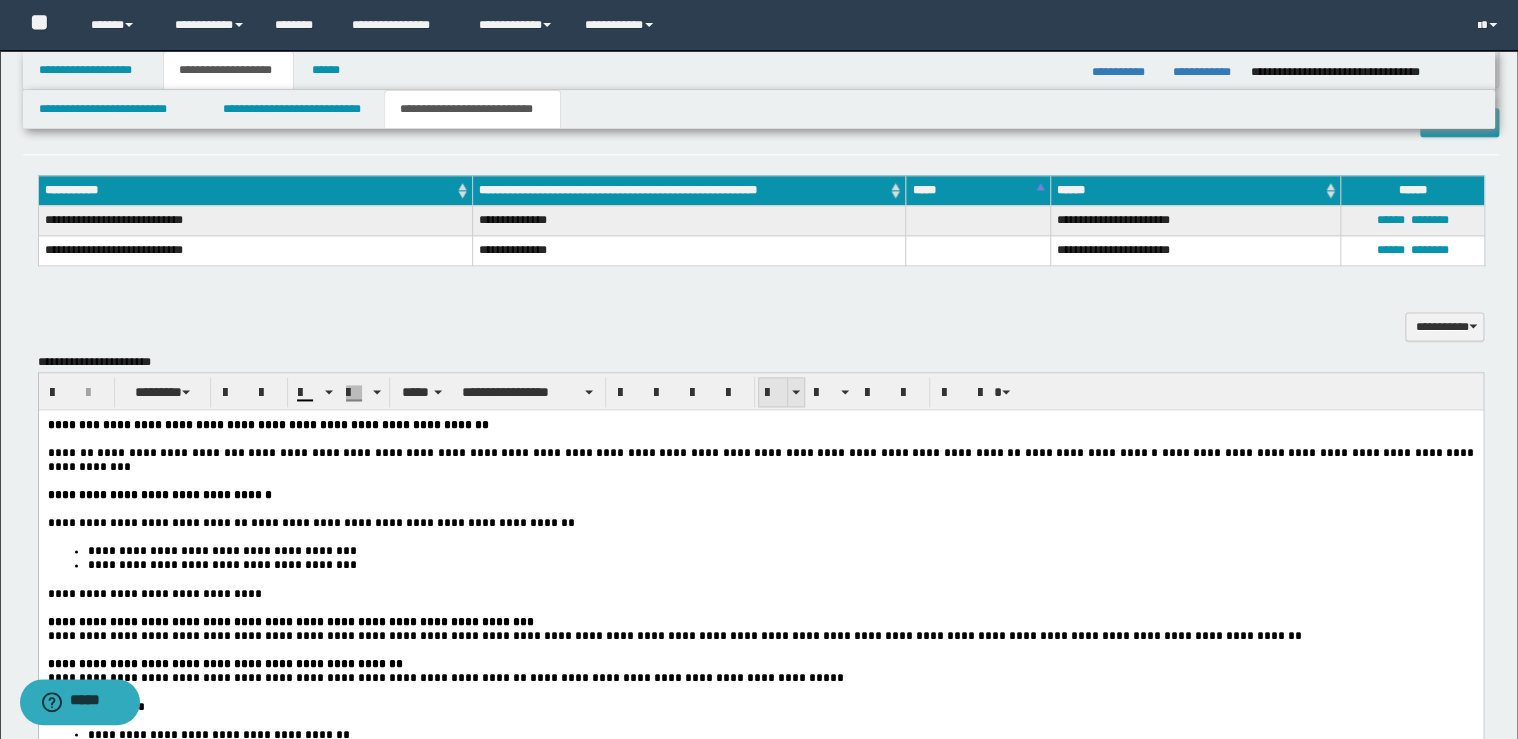 click at bounding box center (773, 393) 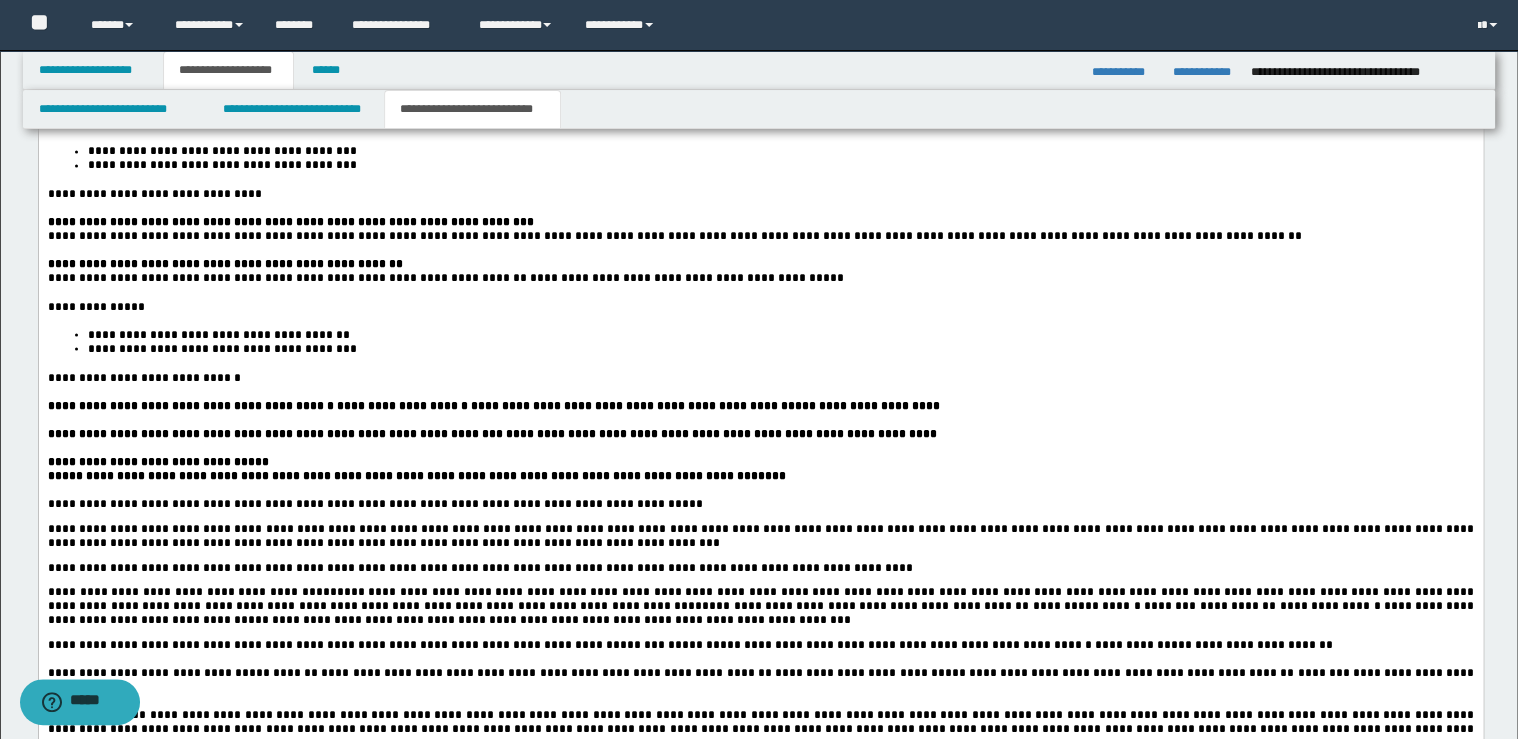 scroll, scrollTop: 2080, scrollLeft: 0, axis: vertical 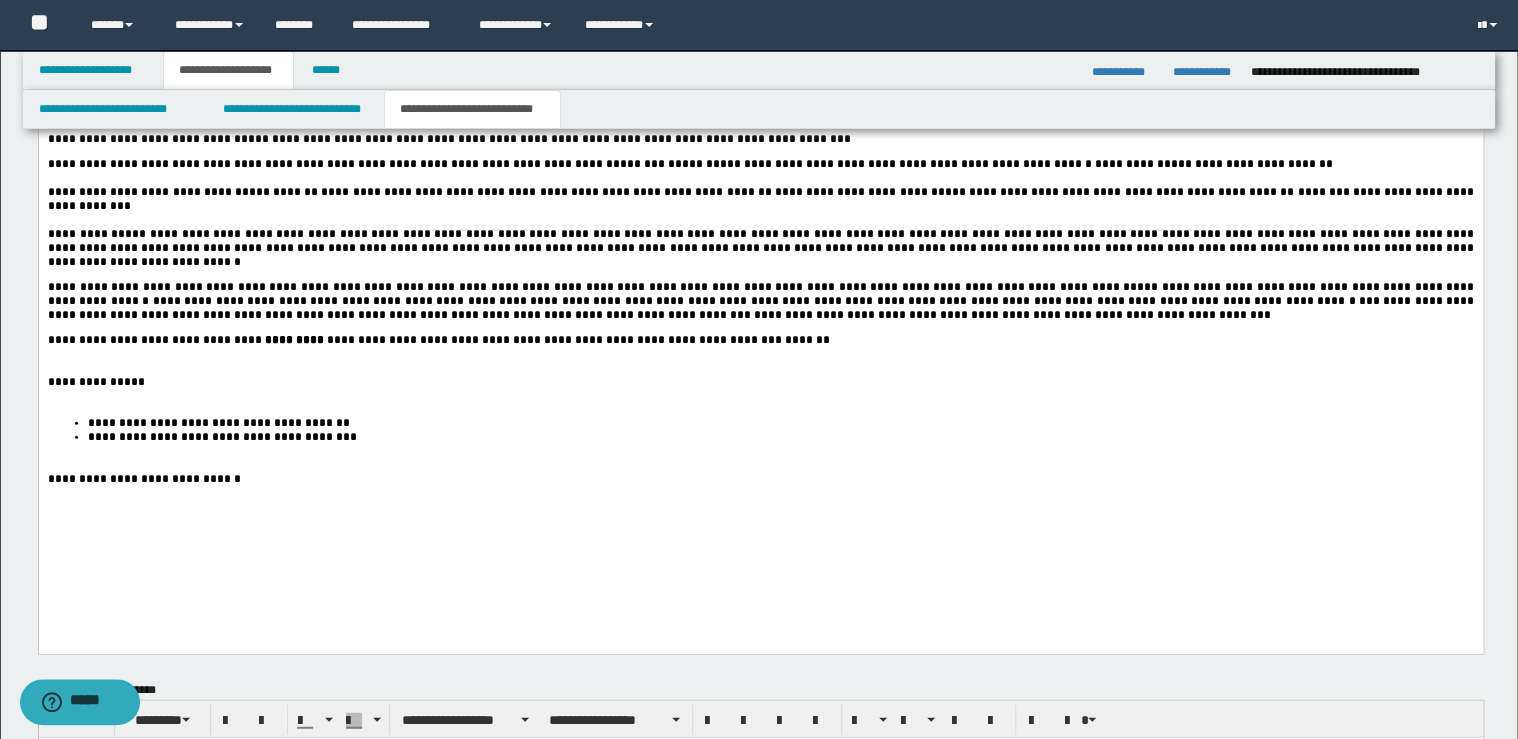 click on "**********" at bounding box center [760, 383] 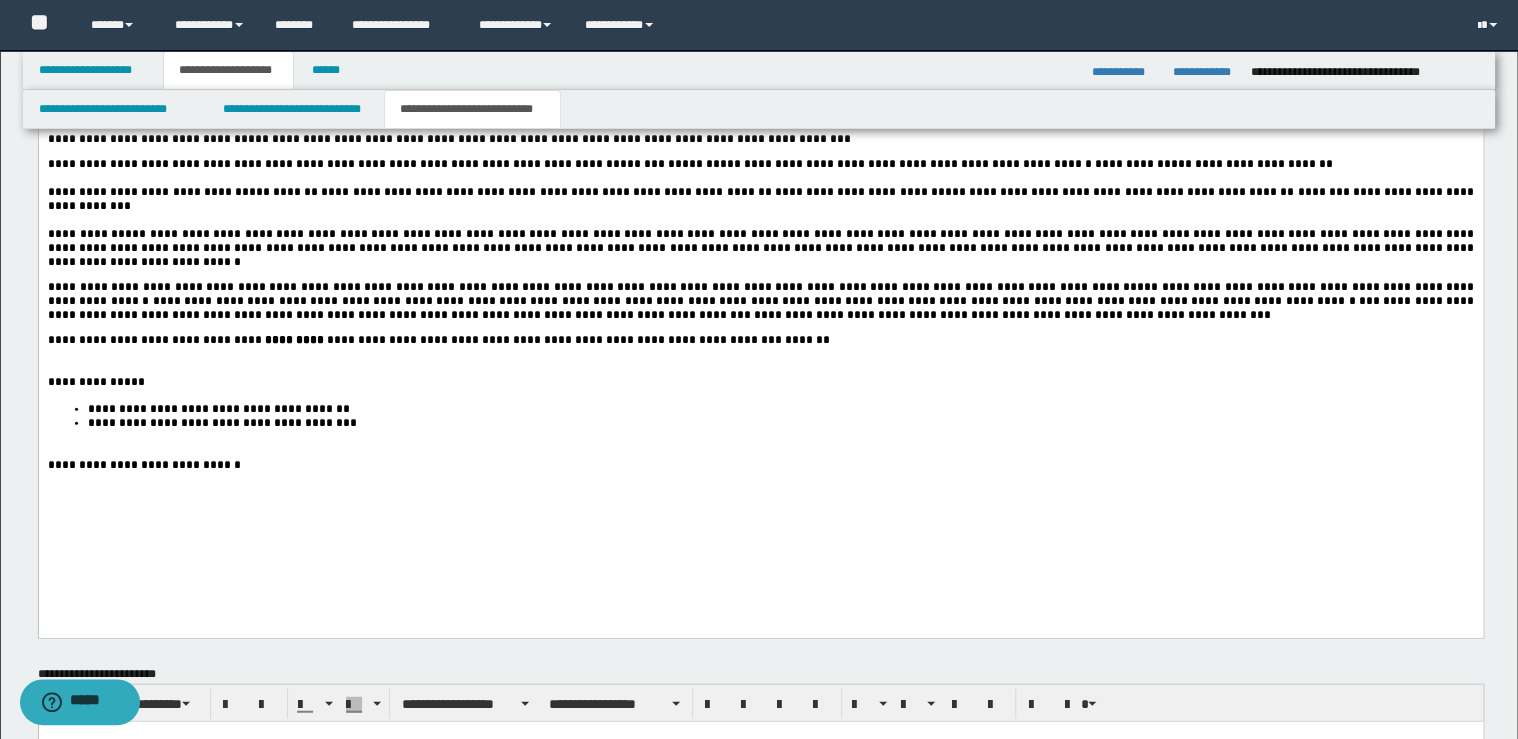click on "**********" at bounding box center [760, 341] 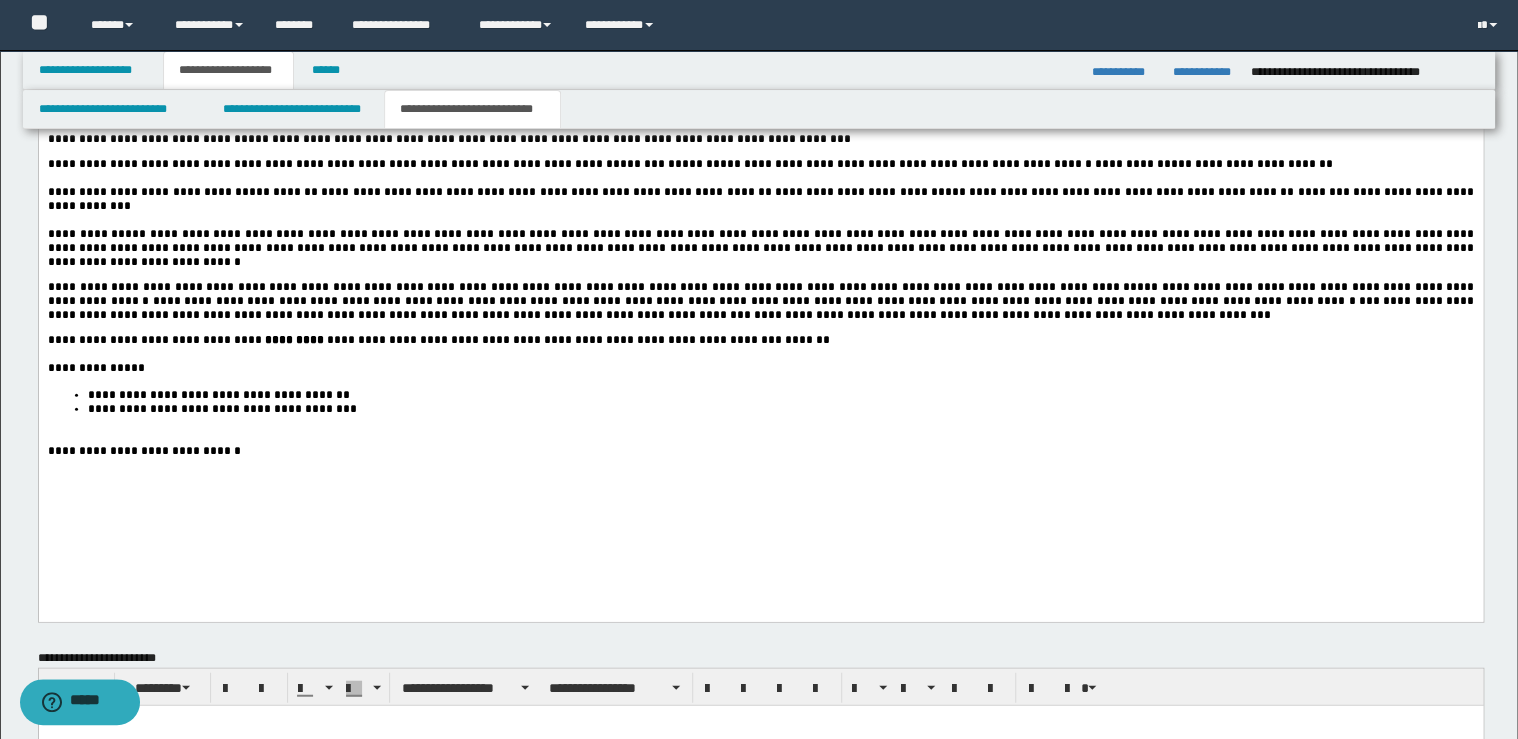 click on "**********" at bounding box center (780, 410) 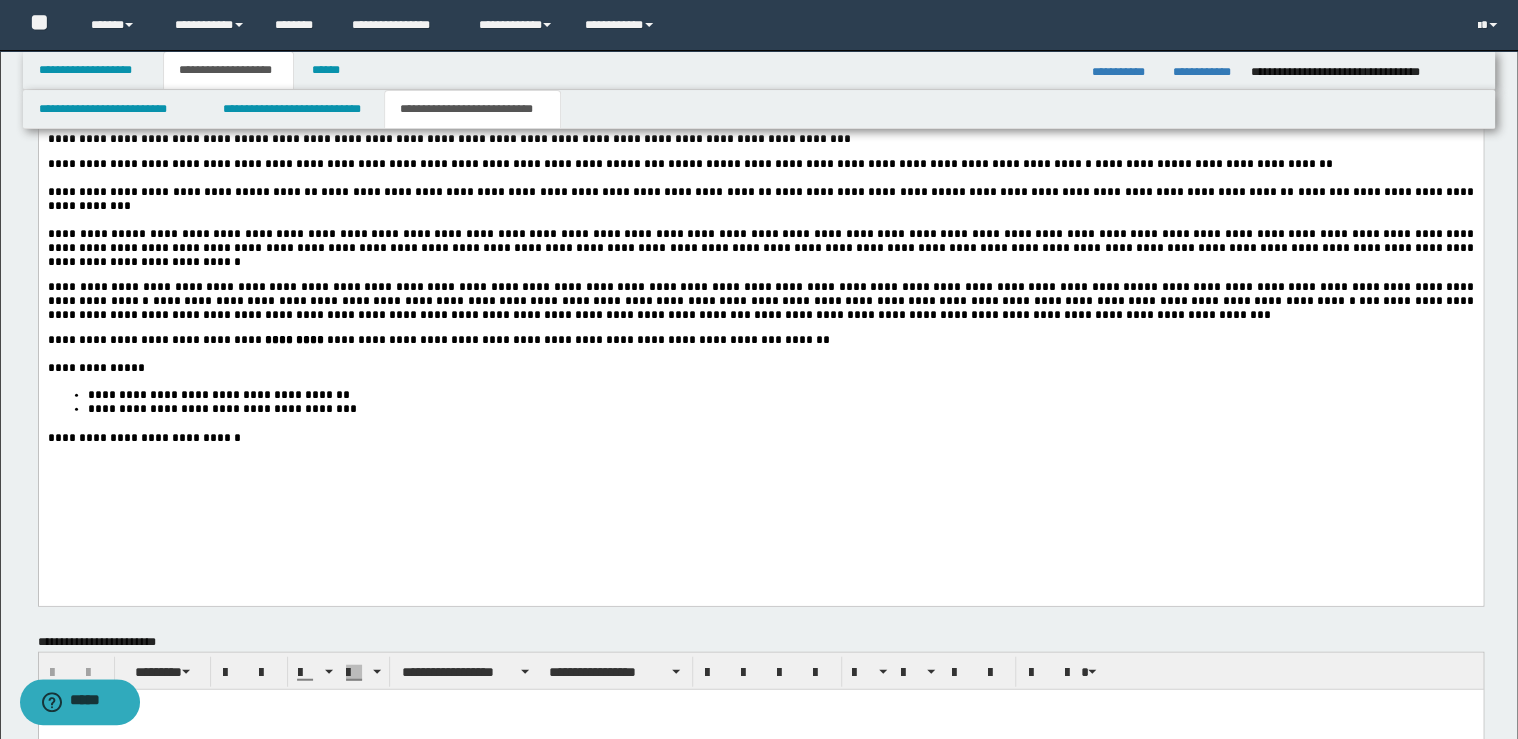 click on "**********" at bounding box center (760, 439) 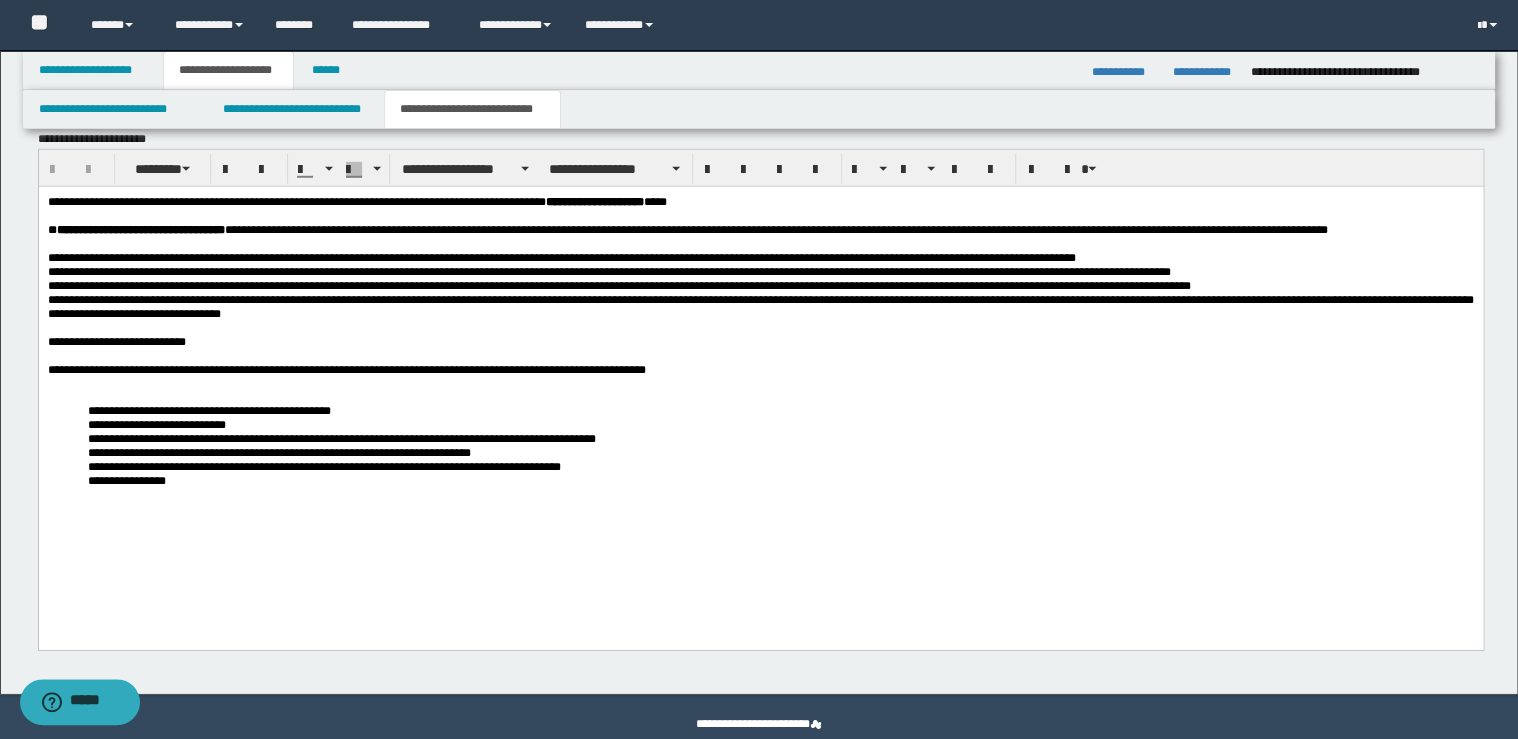 scroll, scrollTop: 2800, scrollLeft: 0, axis: vertical 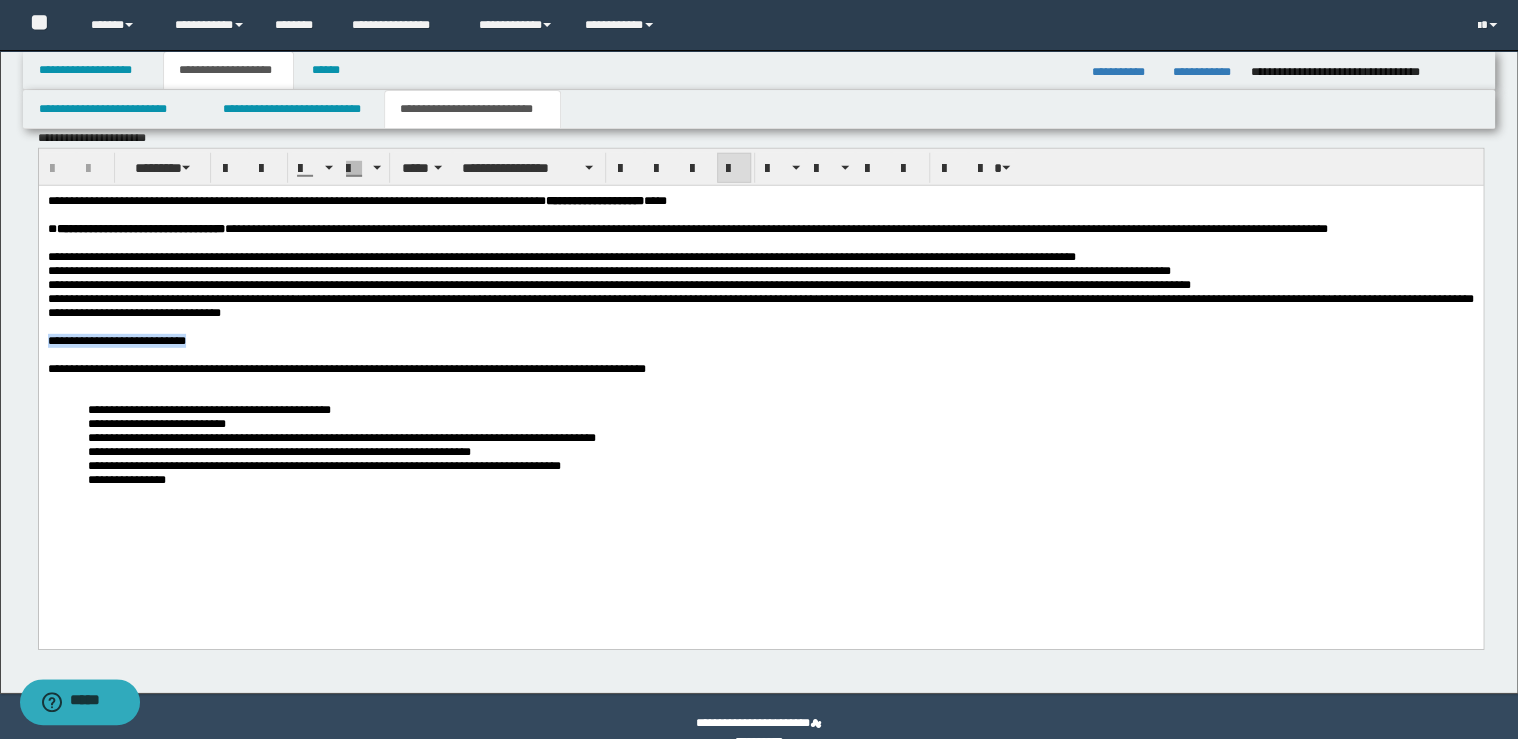 drag, startPoint x: 283, startPoint y: 366, endPoint x: 38, endPoint y: 545, distance: 303.4238 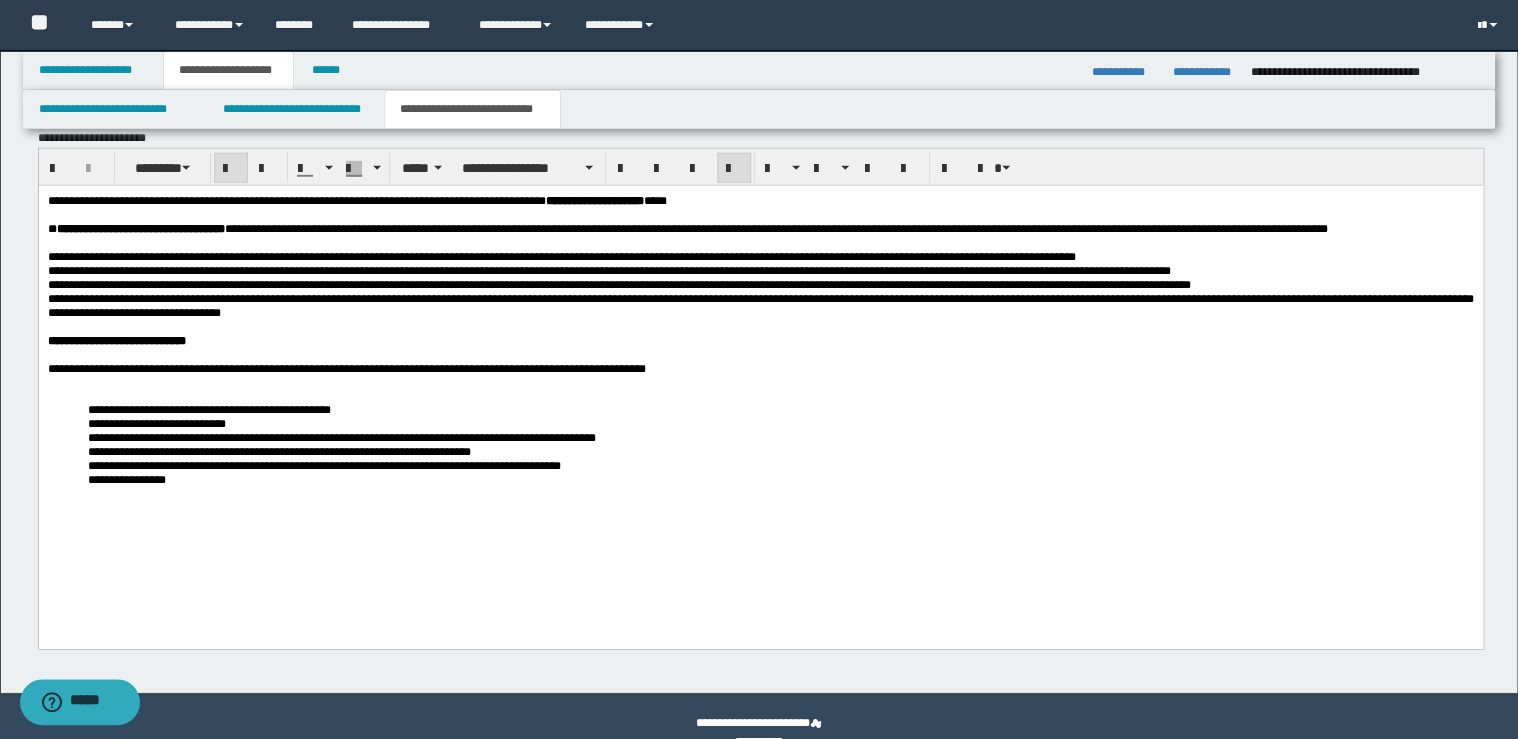click on "**********" at bounding box center (760, 369) 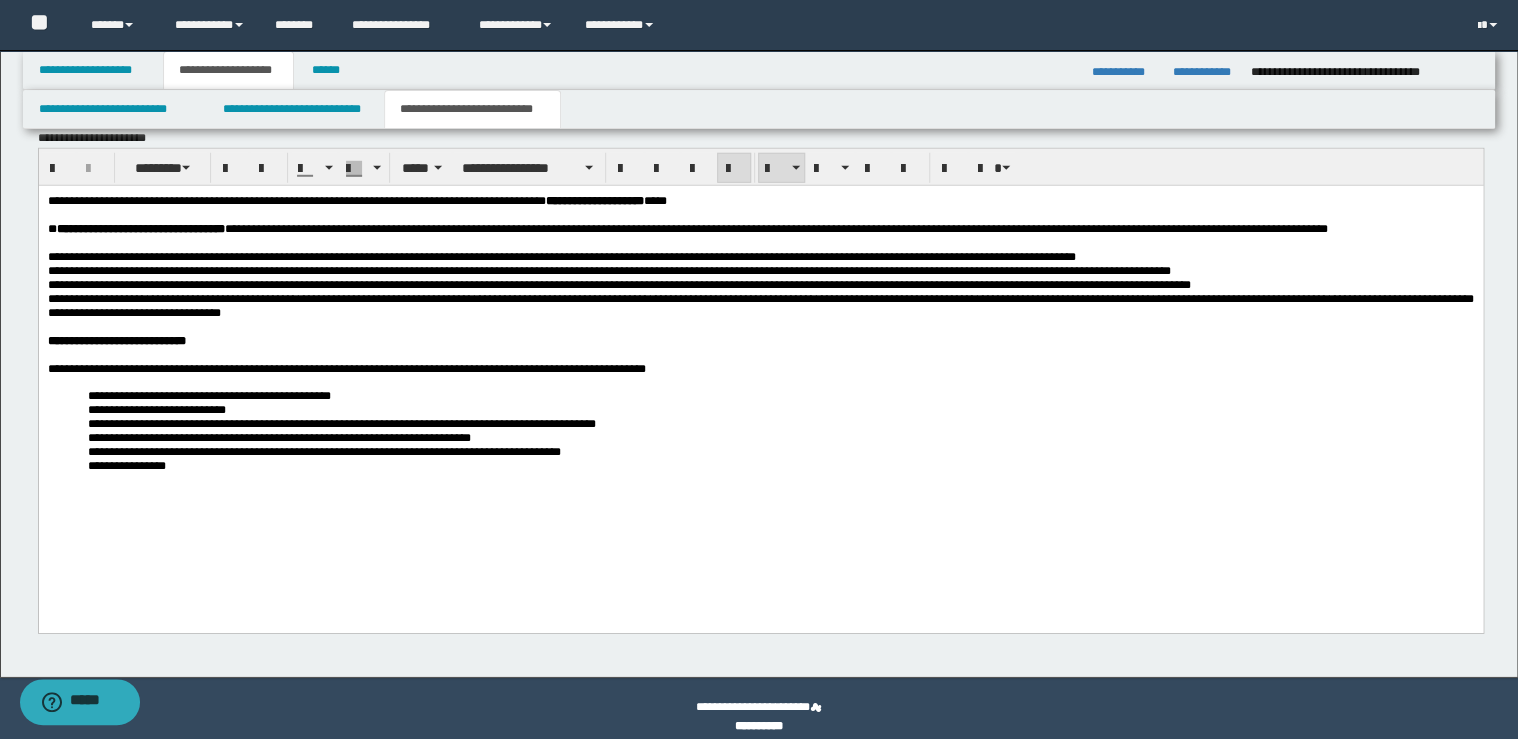 click on "**********" at bounding box center (792, 466) 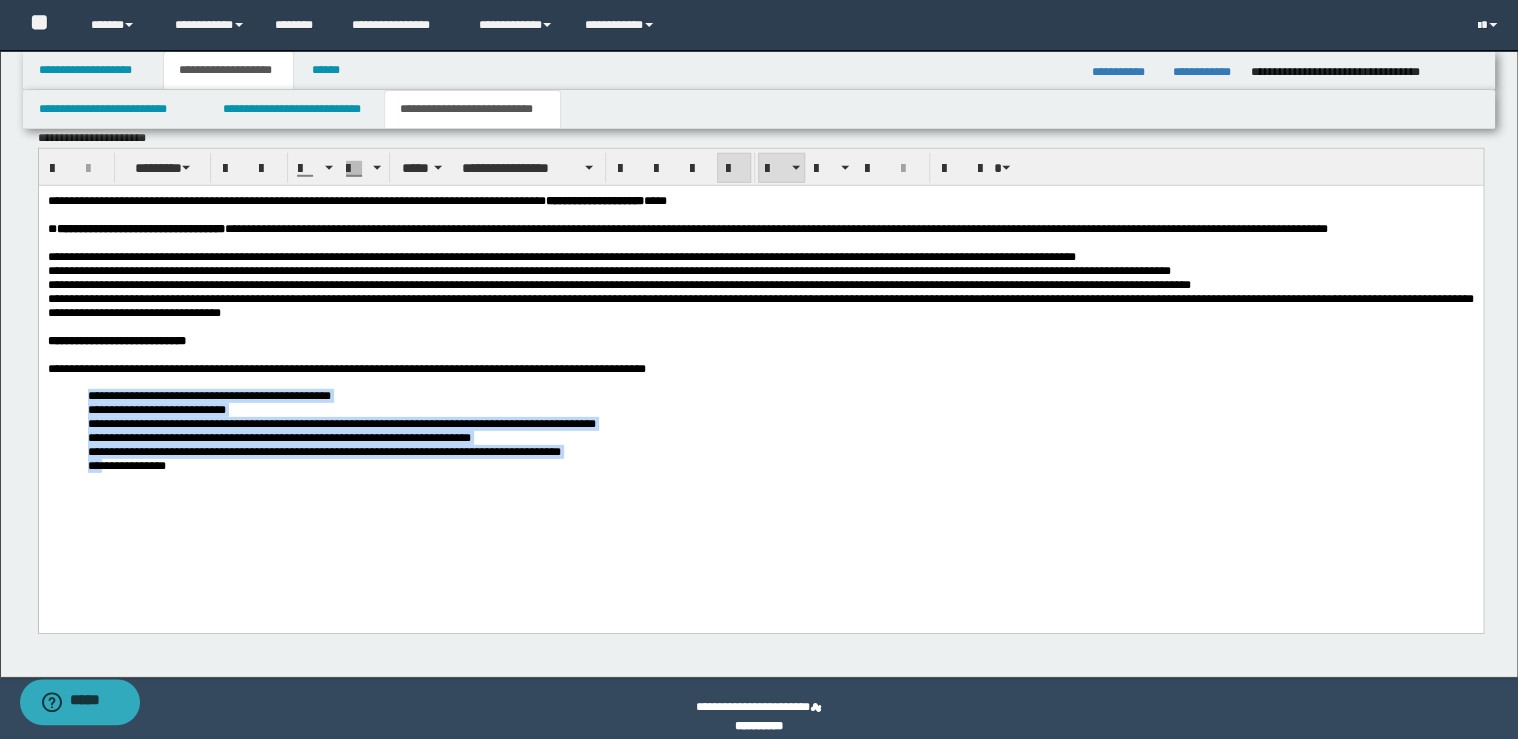 drag, startPoint x: 83, startPoint y: 420, endPoint x: 105, endPoint y: 496, distance: 79.12016 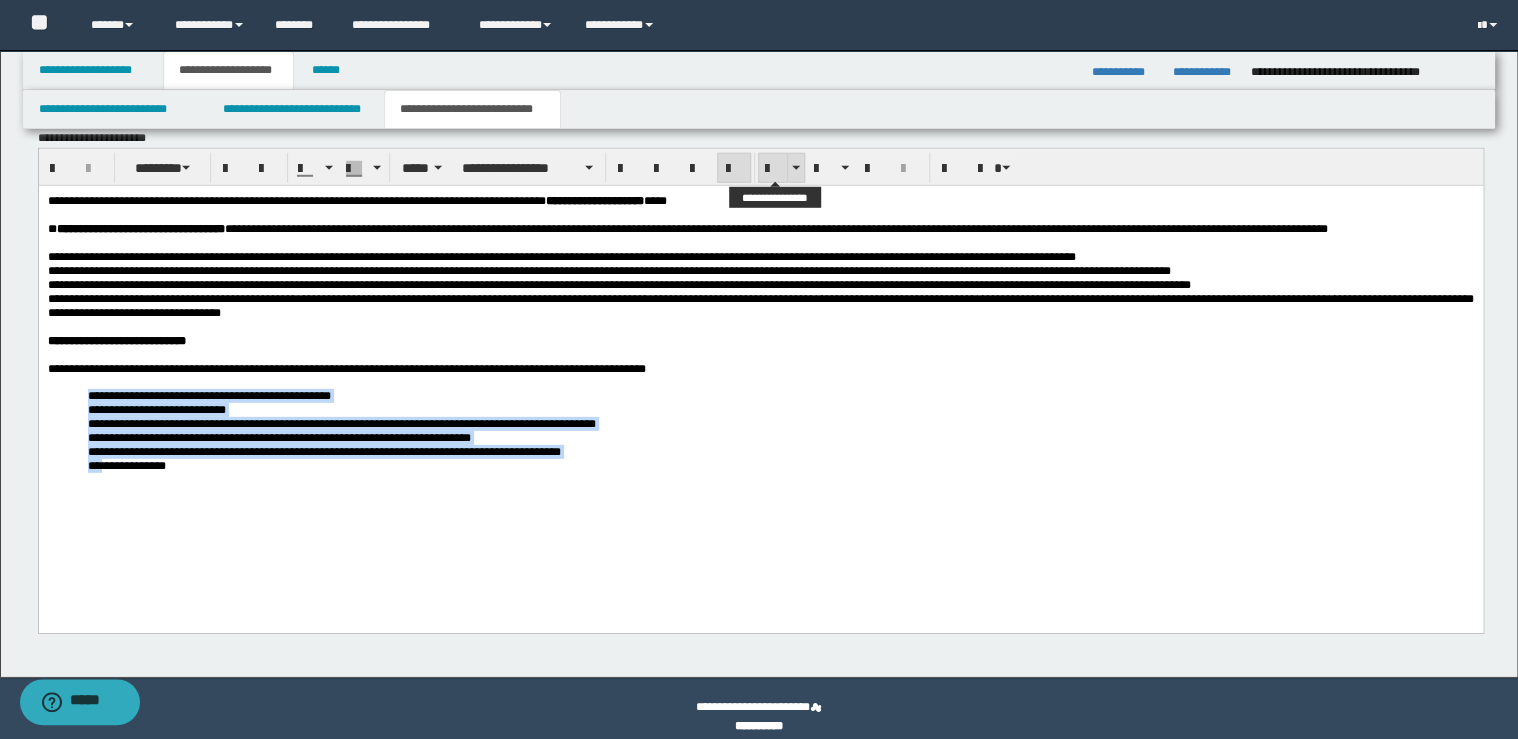 click at bounding box center [773, 169] 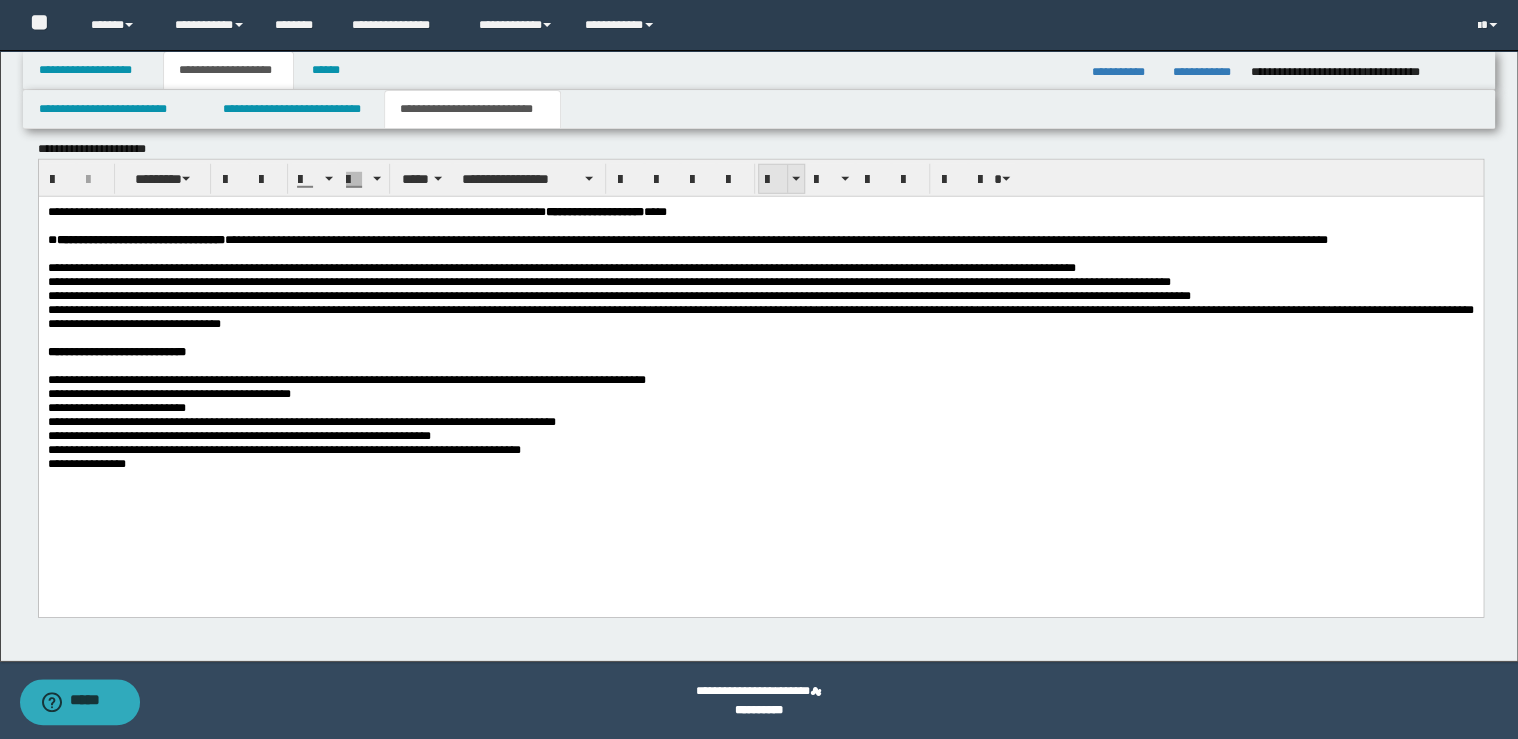 click at bounding box center [773, 179] 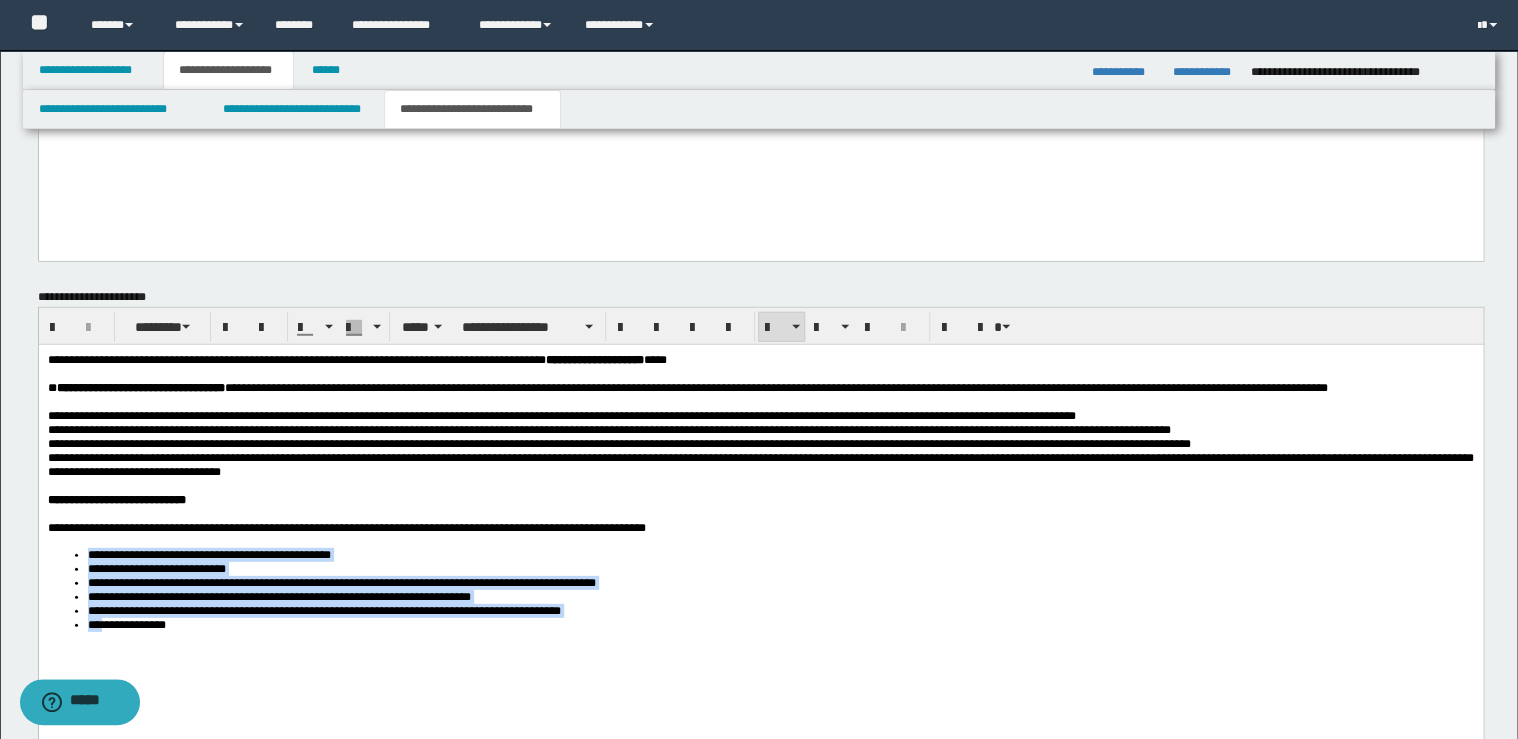 scroll, scrollTop: 2640, scrollLeft: 0, axis: vertical 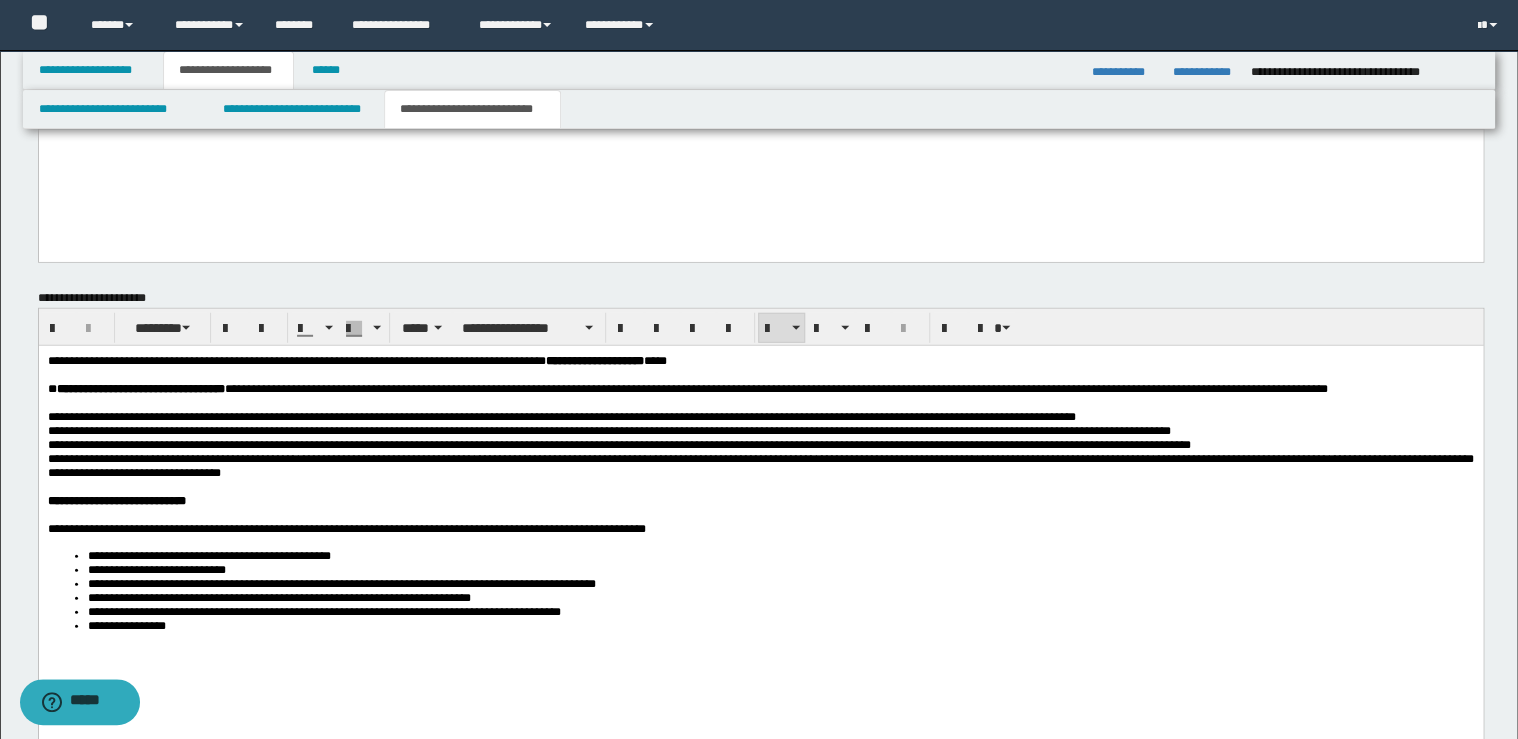 click on "**********" at bounding box center (760, 431) 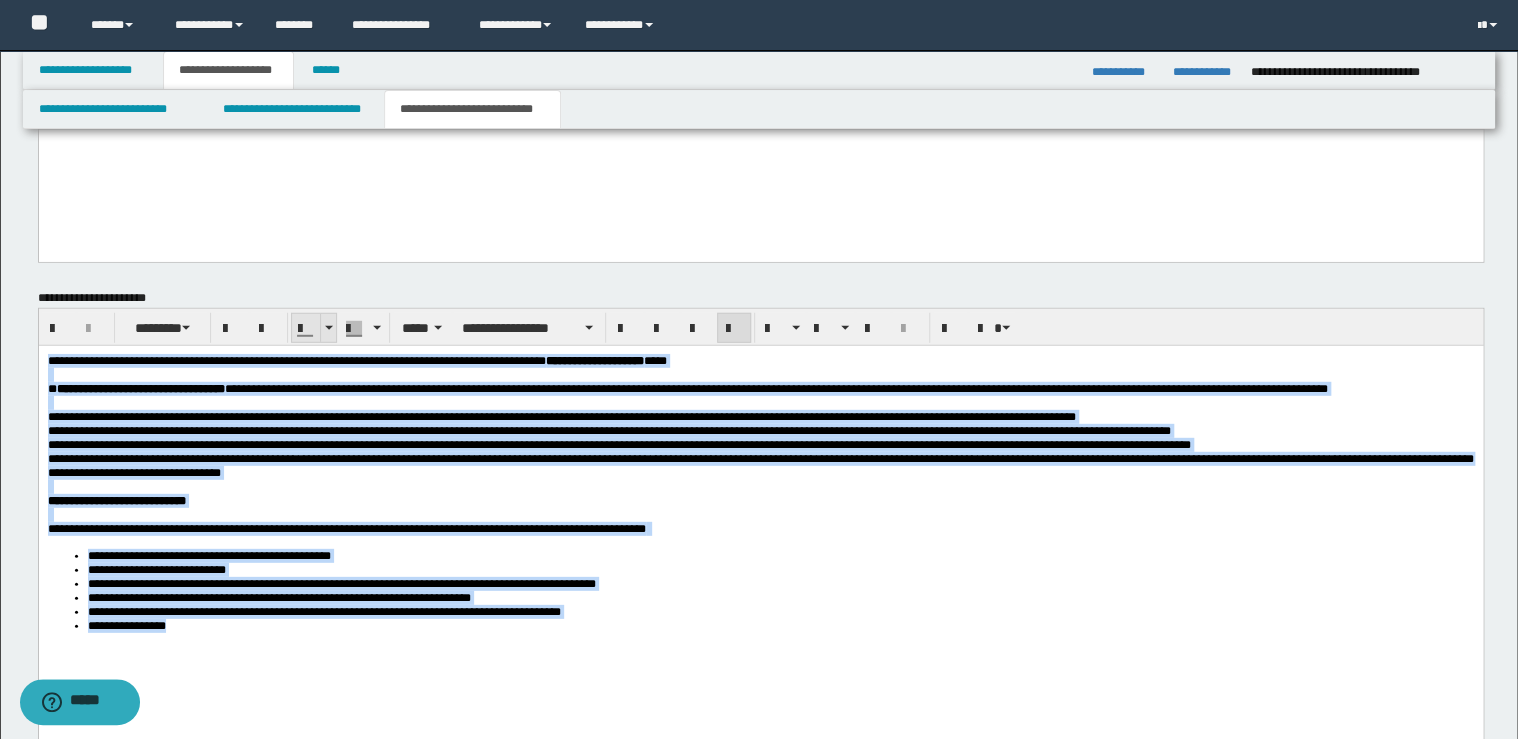 click at bounding box center [328, 328] 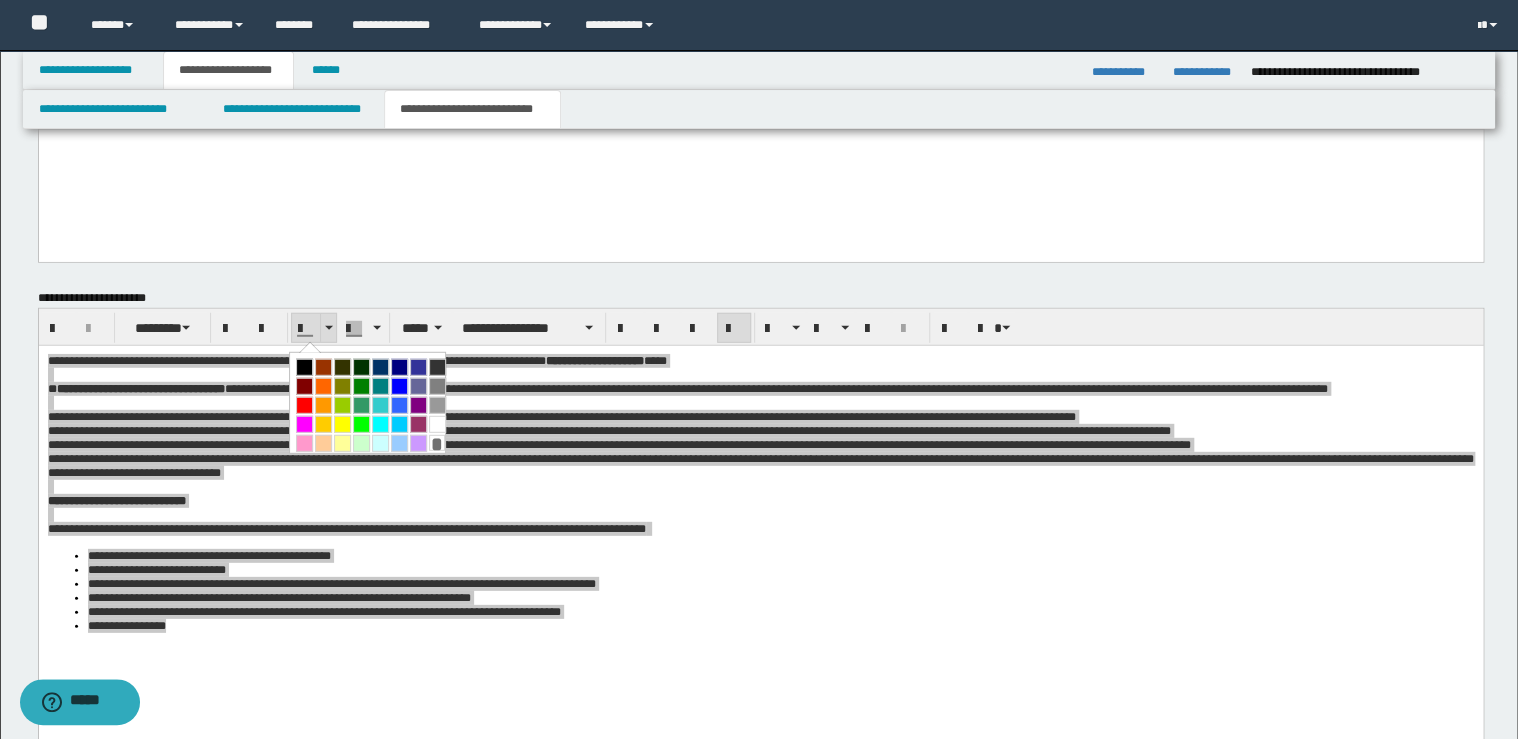 click at bounding box center [304, 367] 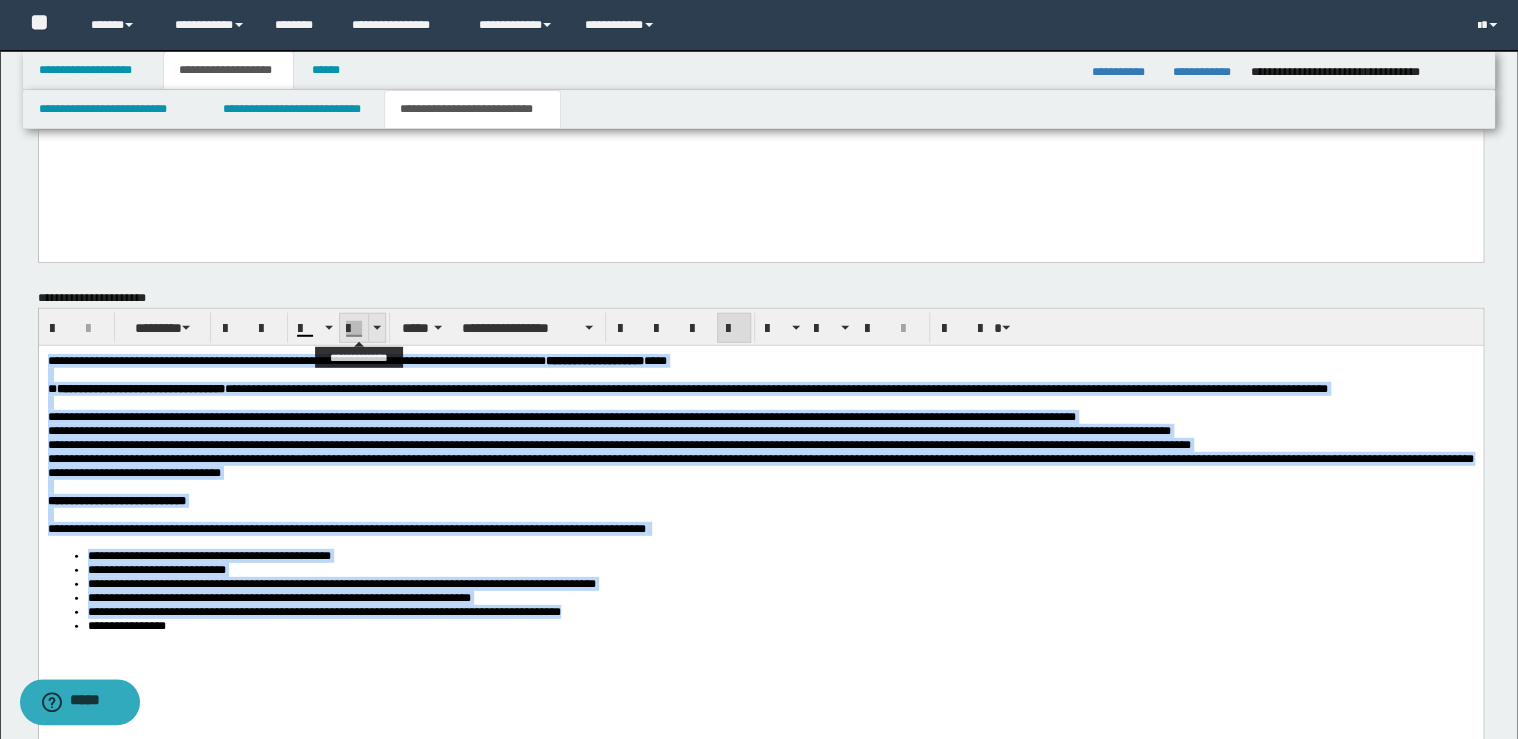 click at bounding box center [376, 328] 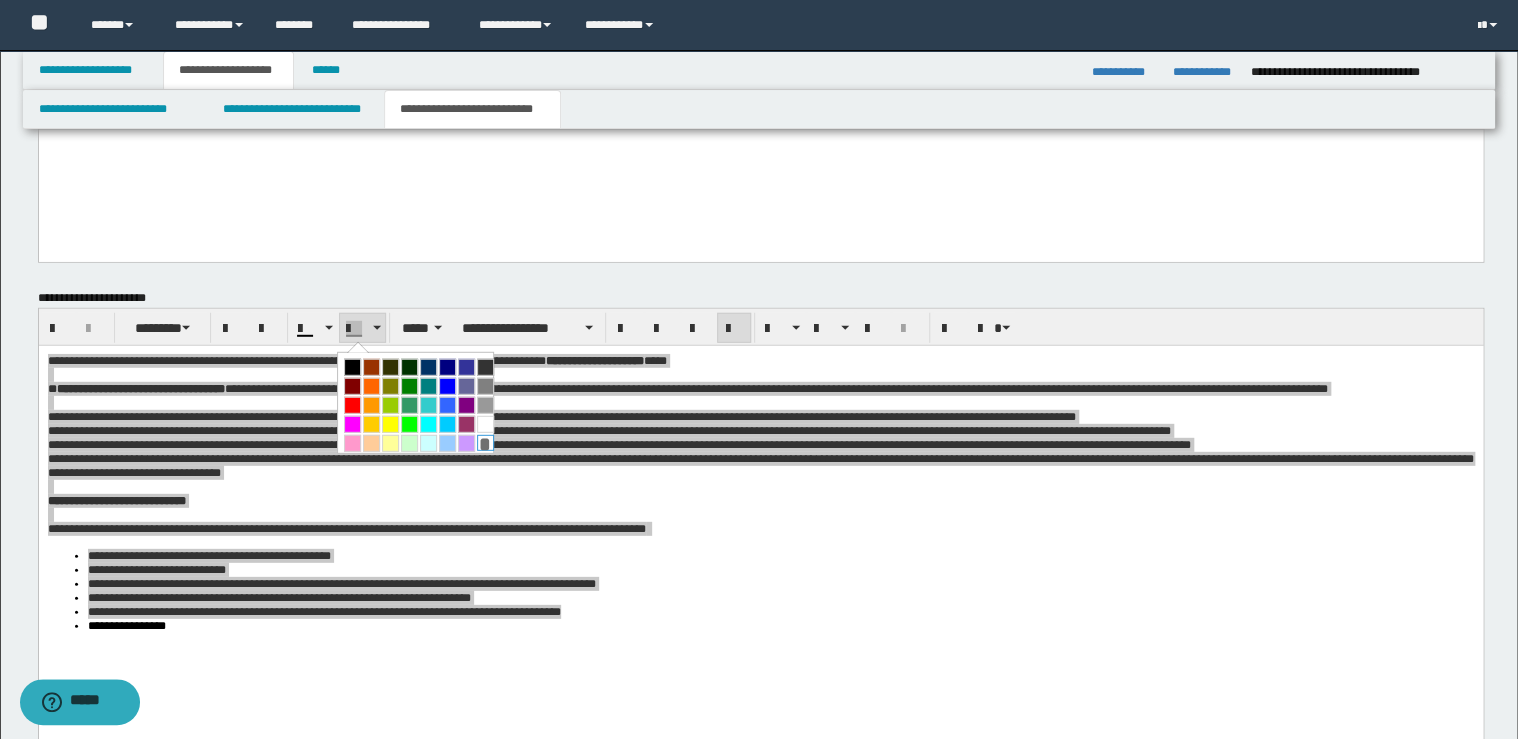 click on "*" at bounding box center (485, 443) 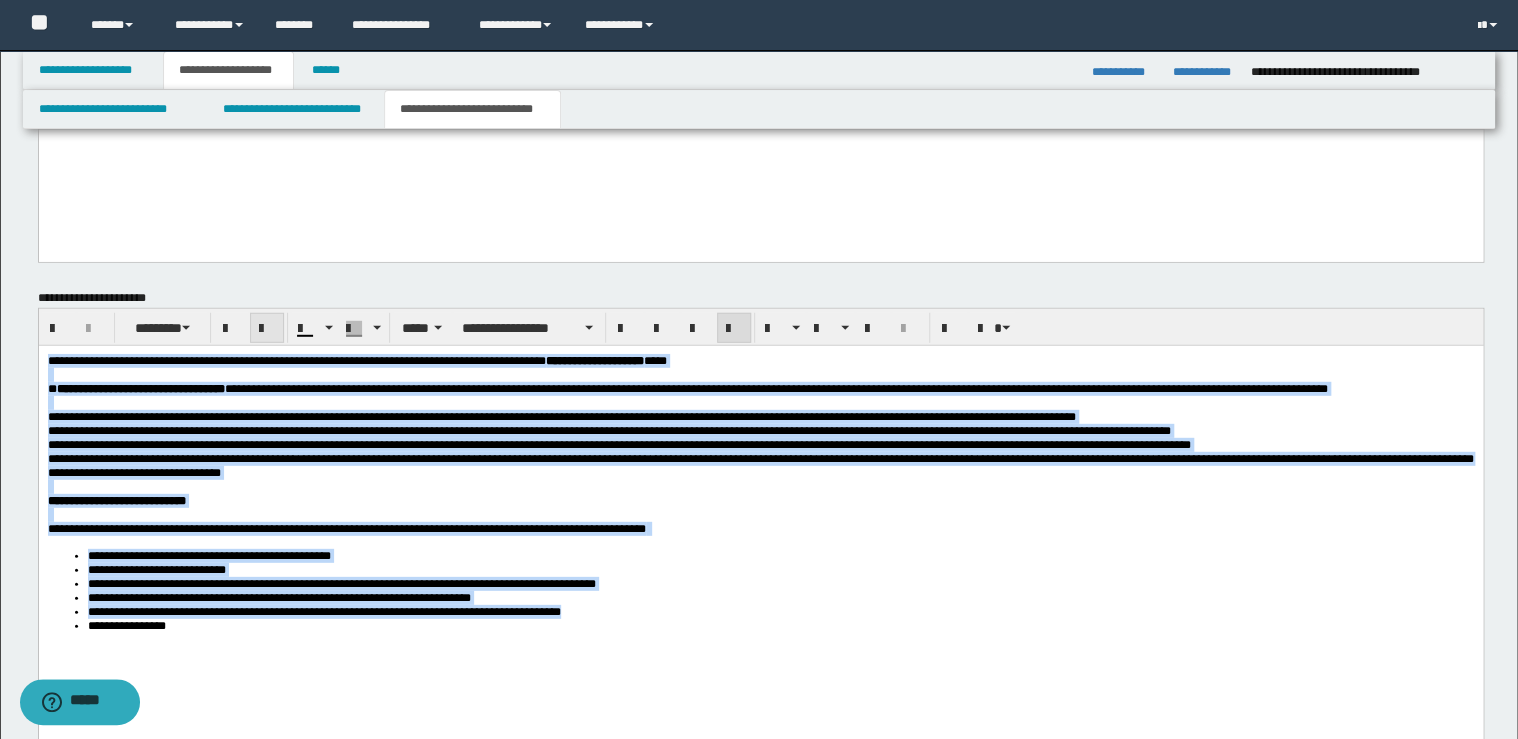 click at bounding box center (267, 329) 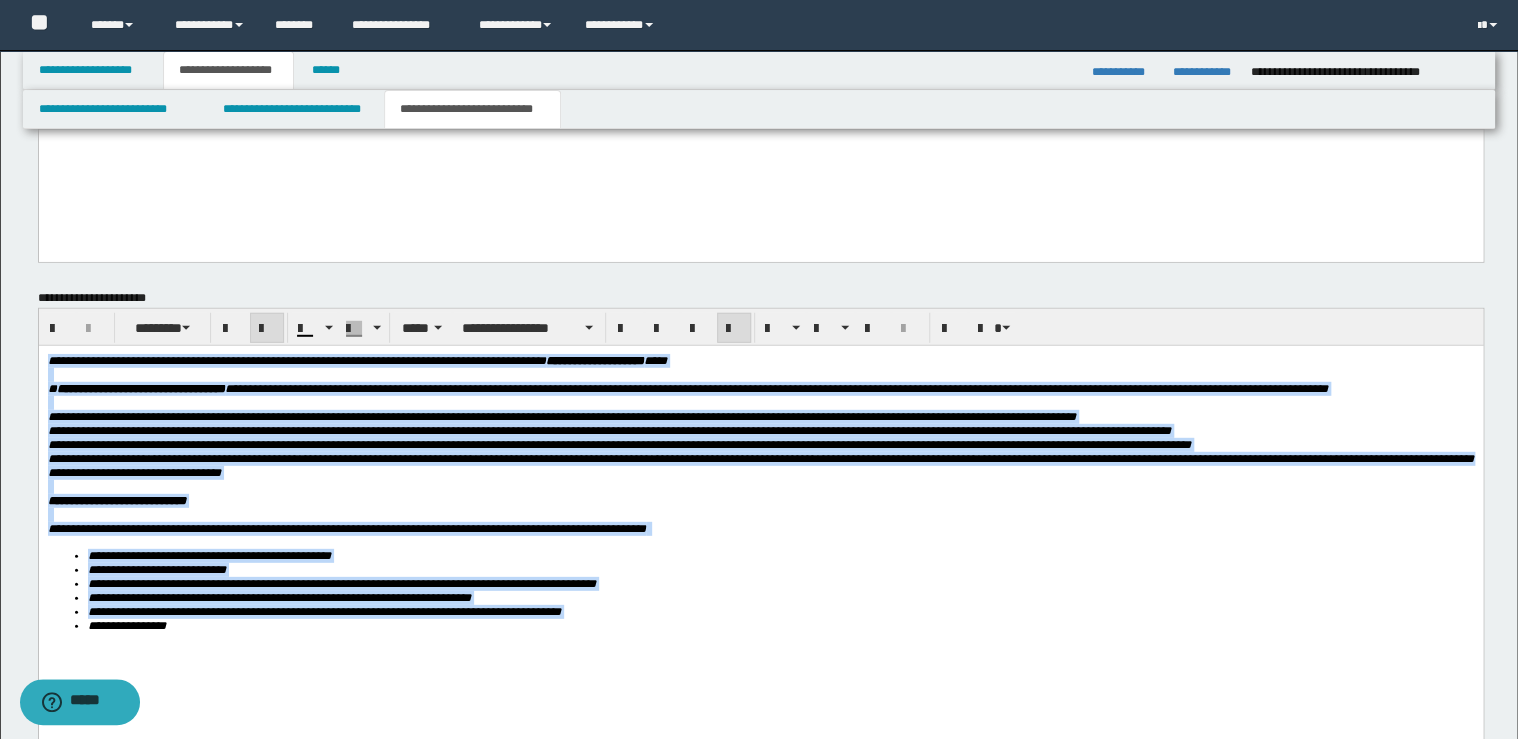 click at bounding box center [267, 329] 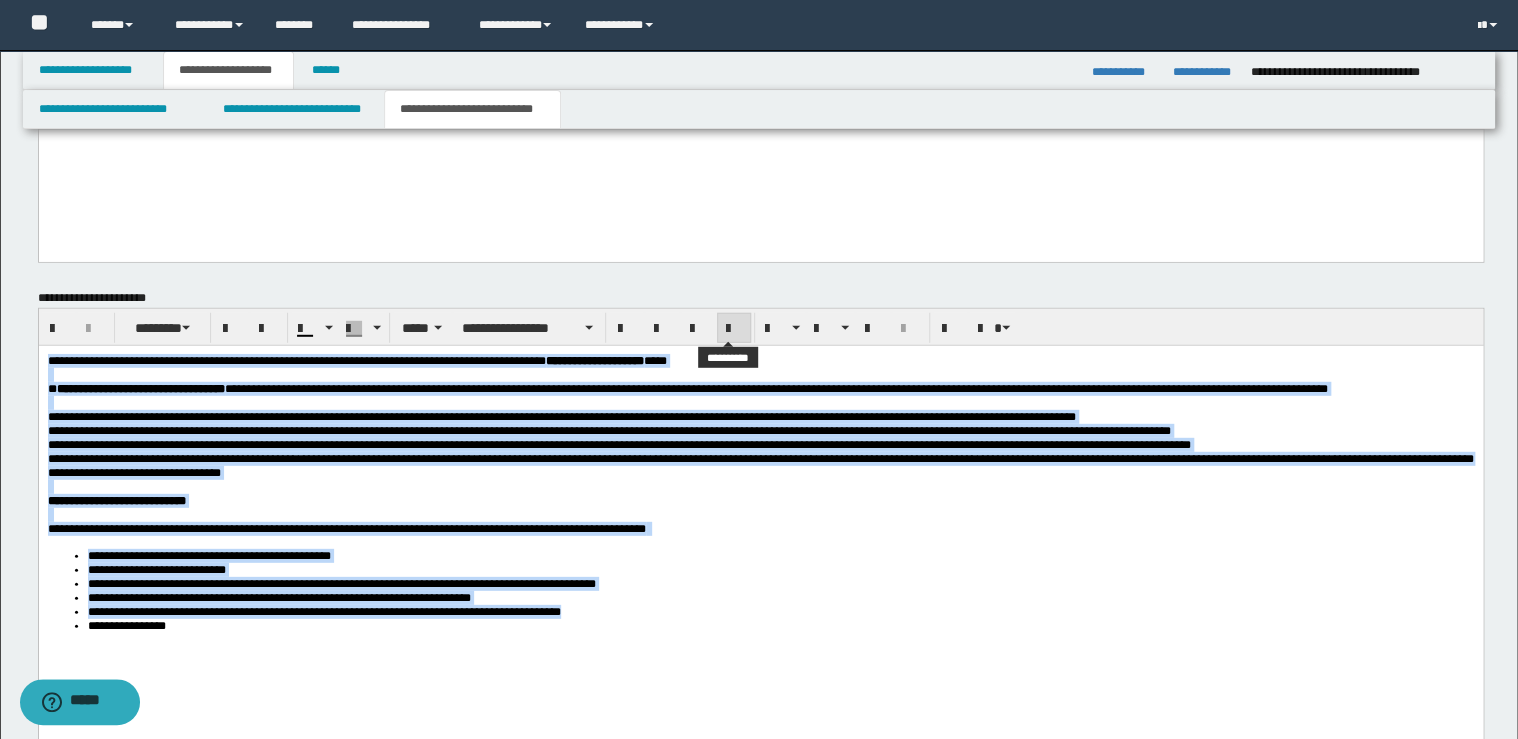 click at bounding box center (734, 329) 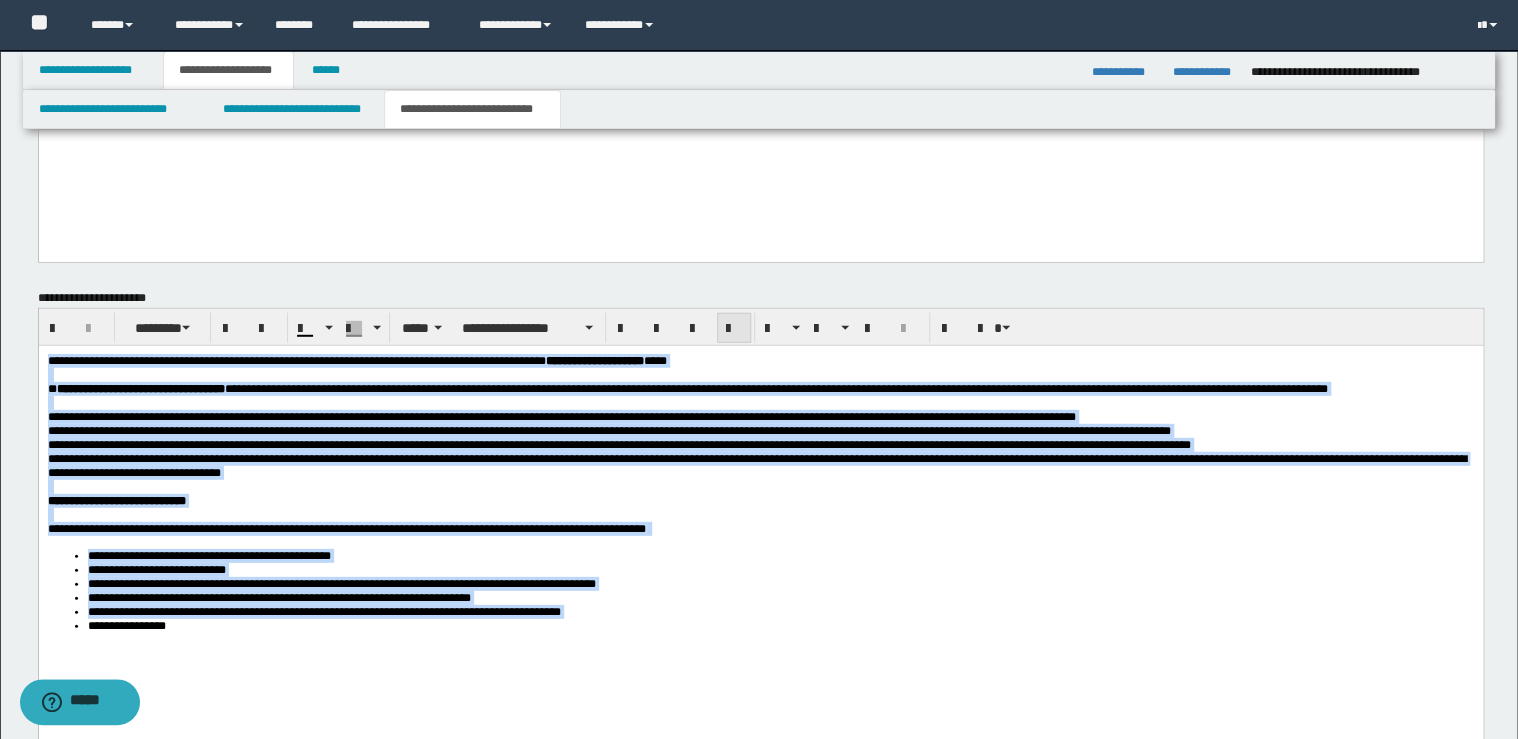 click at bounding box center [734, 329] 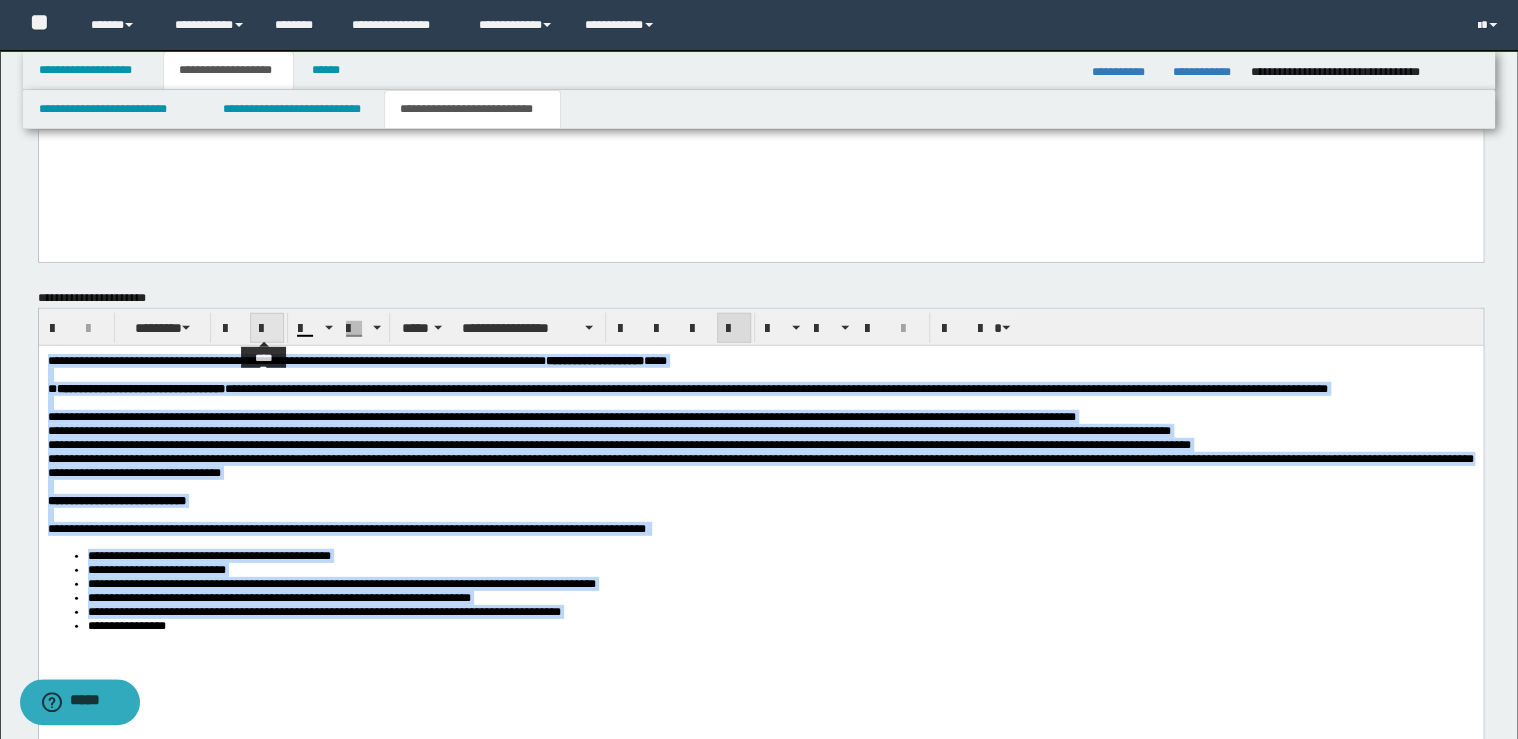 click at bounding box center [267, 328] 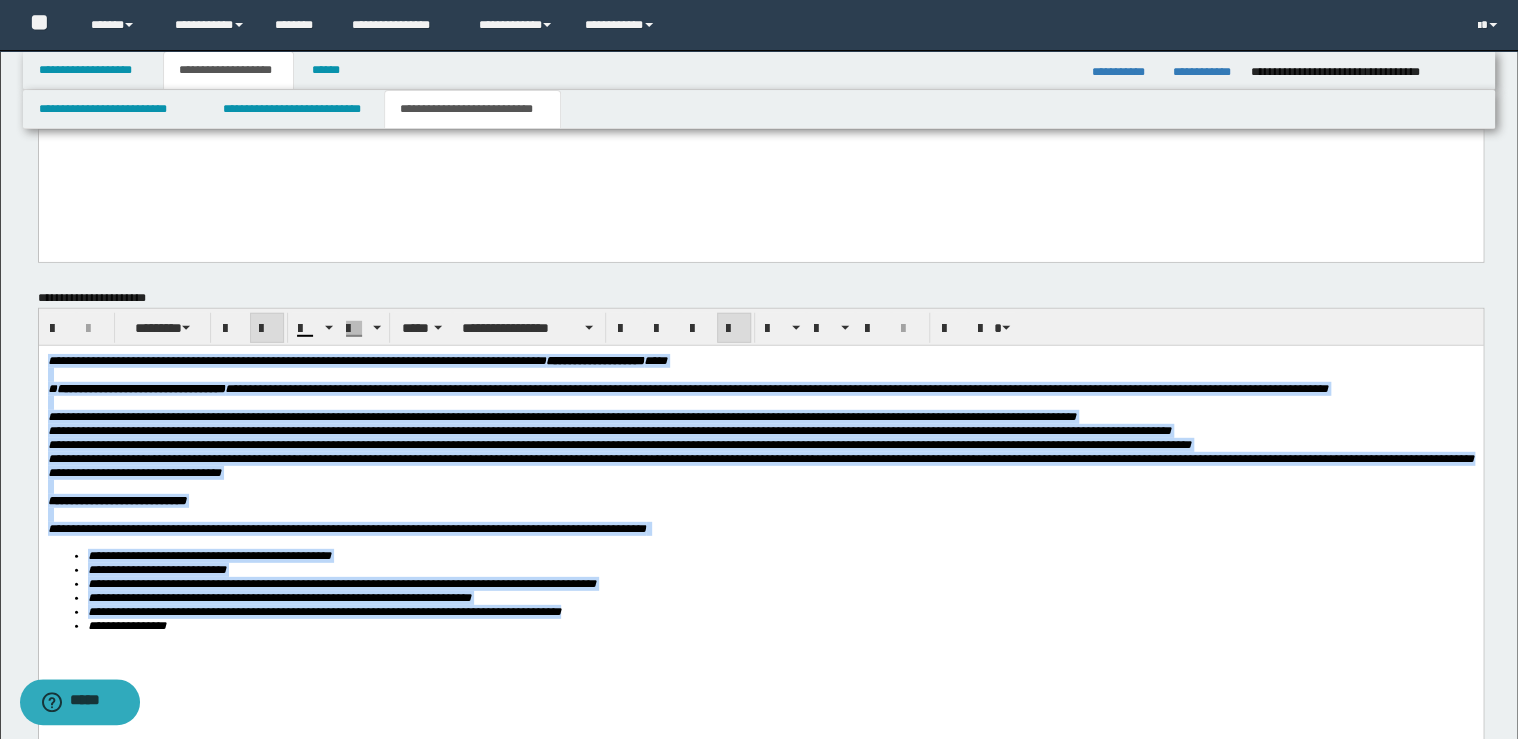 click at bounding box center (267, 328) 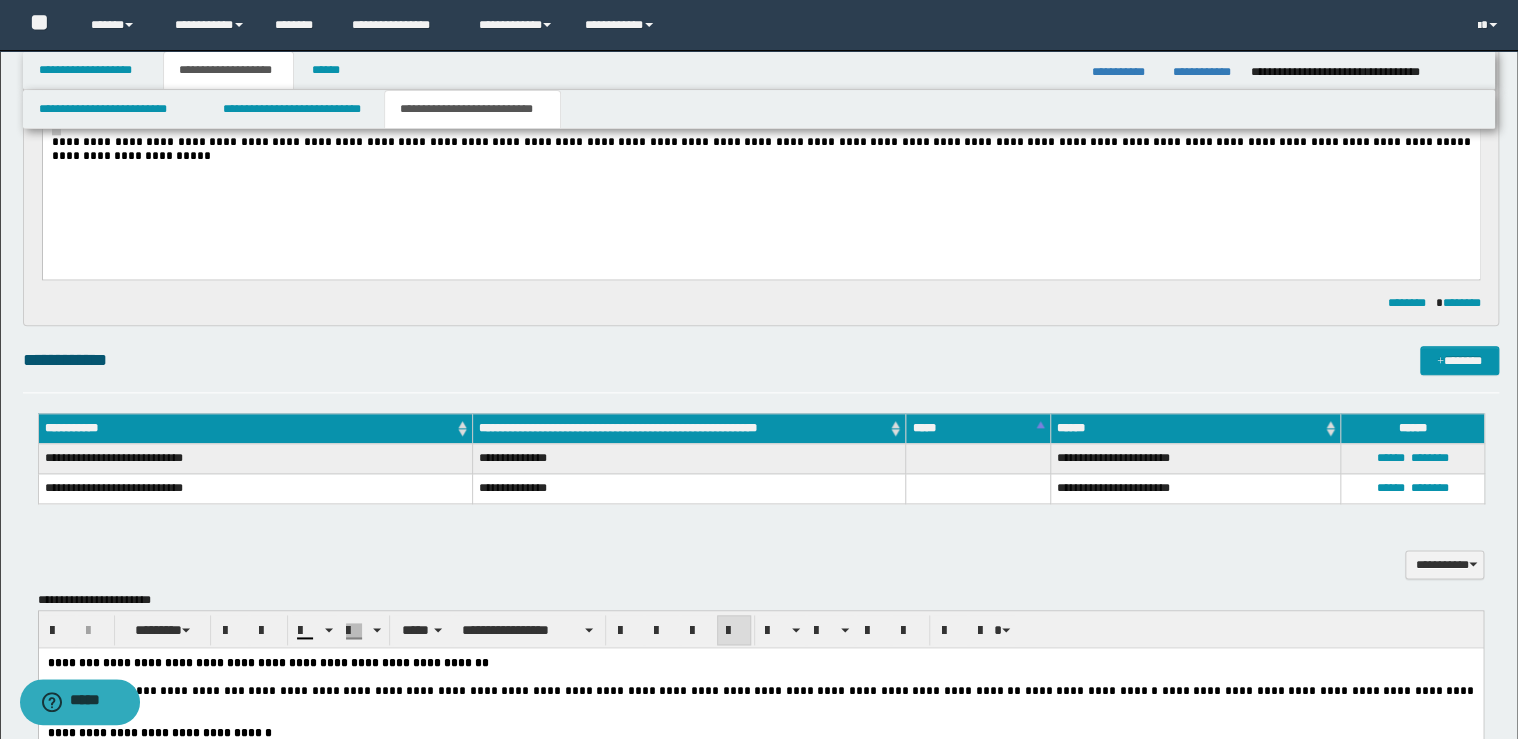 scroll, scrollTop: 720, scrollLeft: 0, axis: vertical 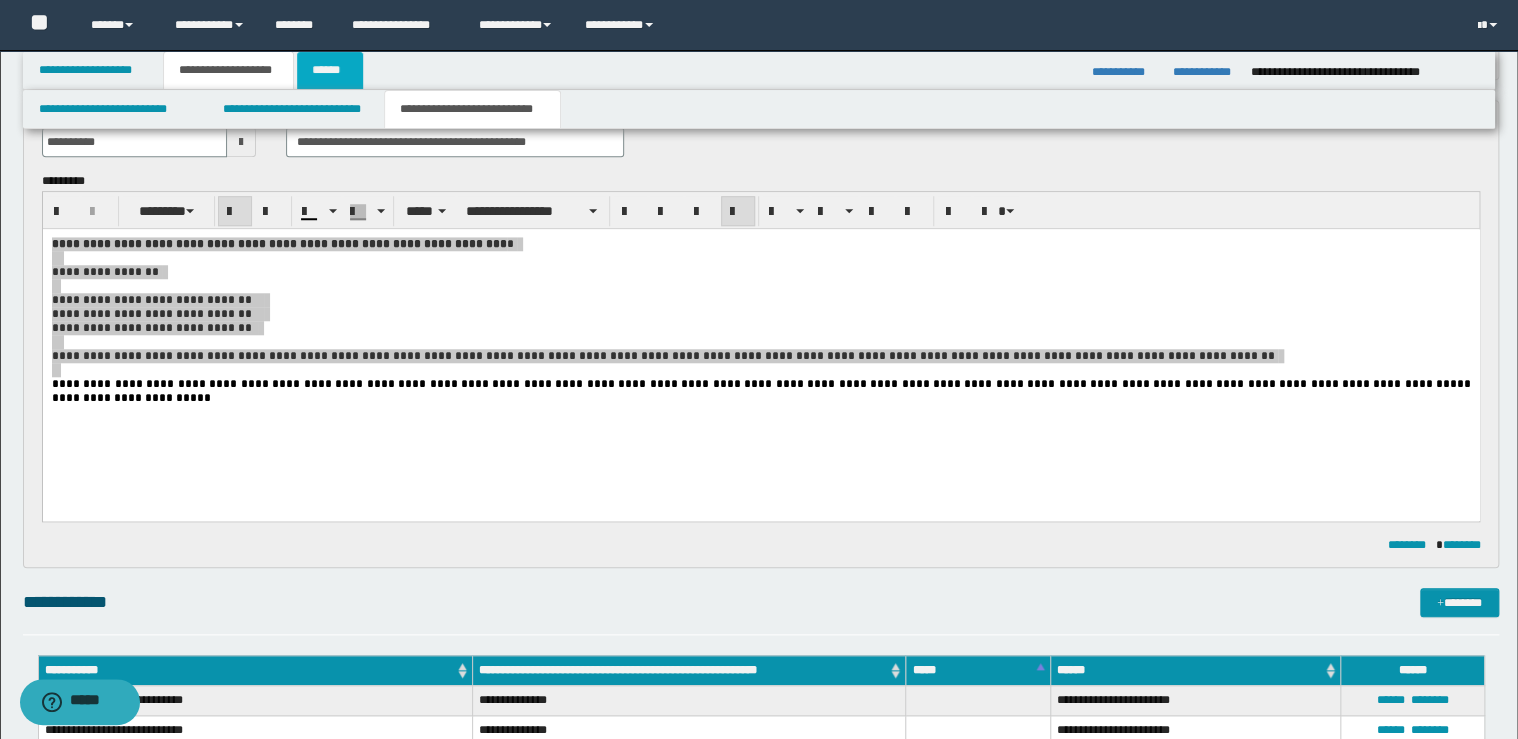 click on "******" at bounding box center [330, 70] 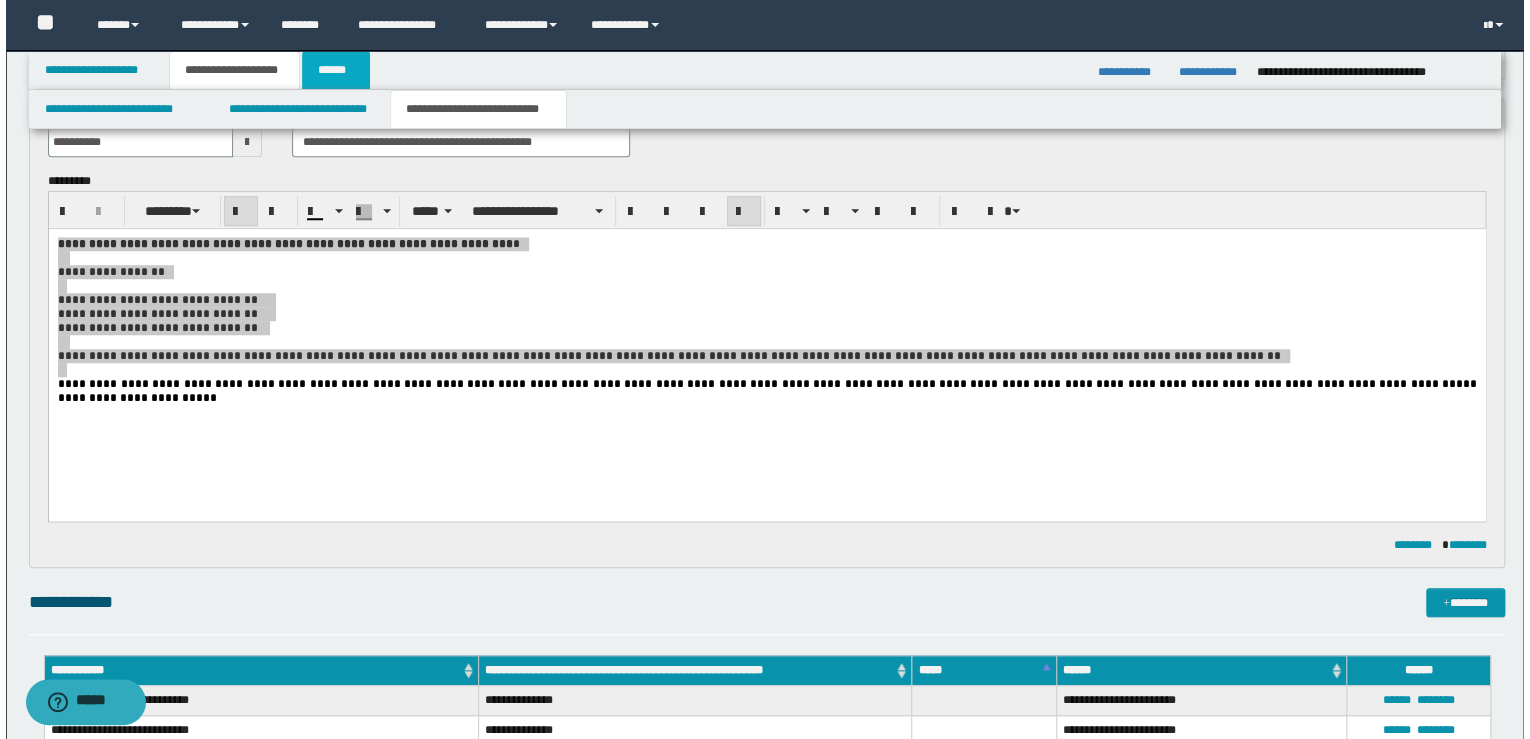 scroll, scrollTop: 0, scrollLeft: 0, axis: both 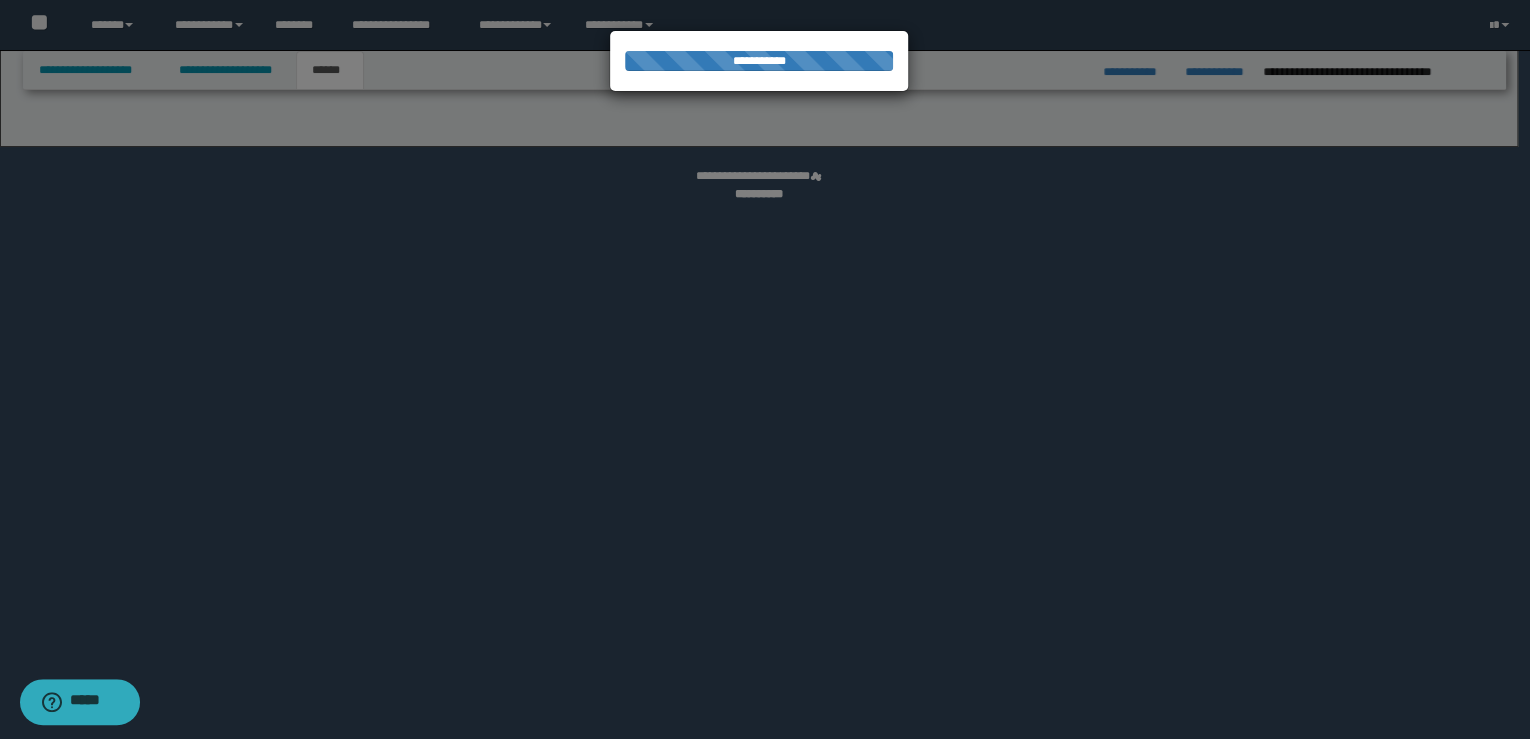 select on "**" 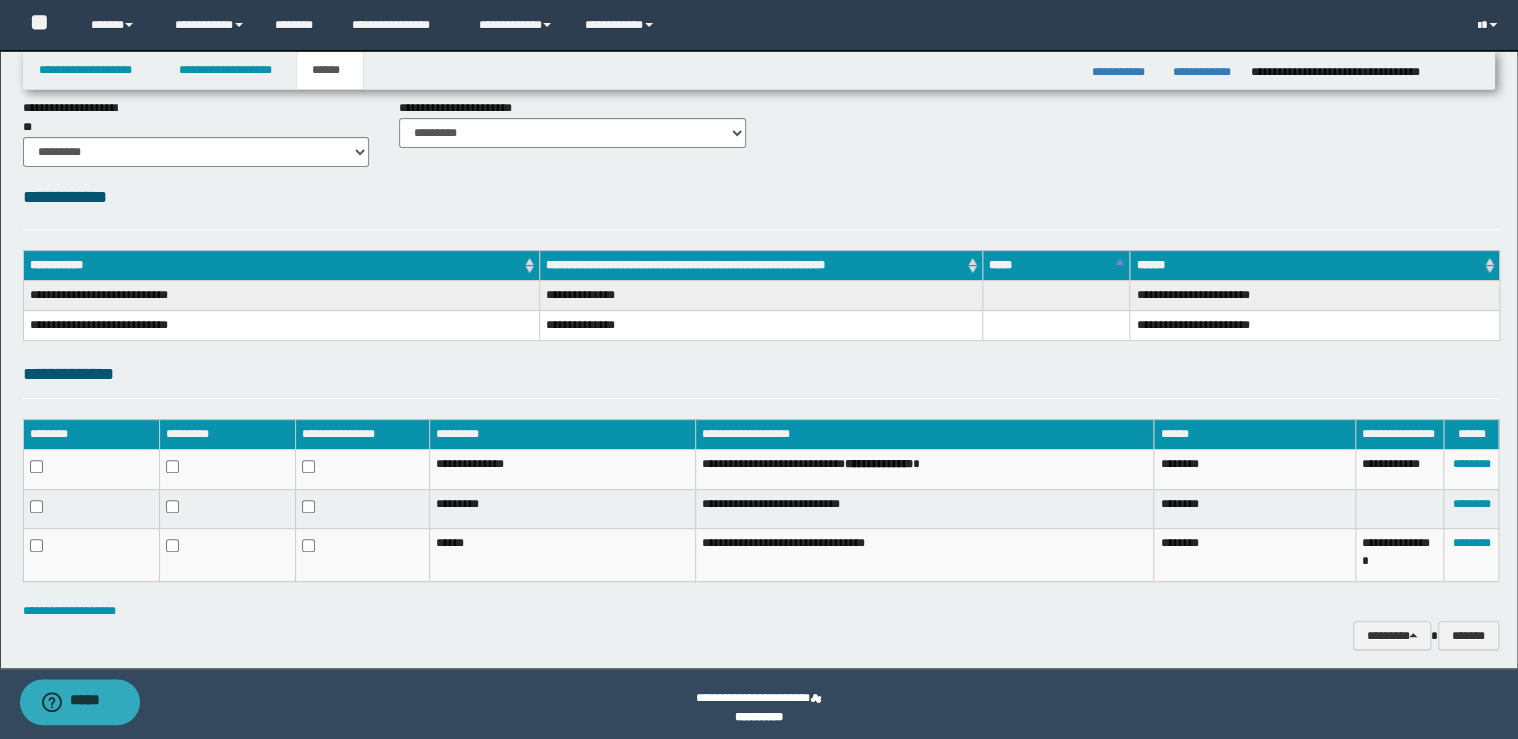 scroll, scrollTop: 167, scrollLeft: 0, axis: vertical 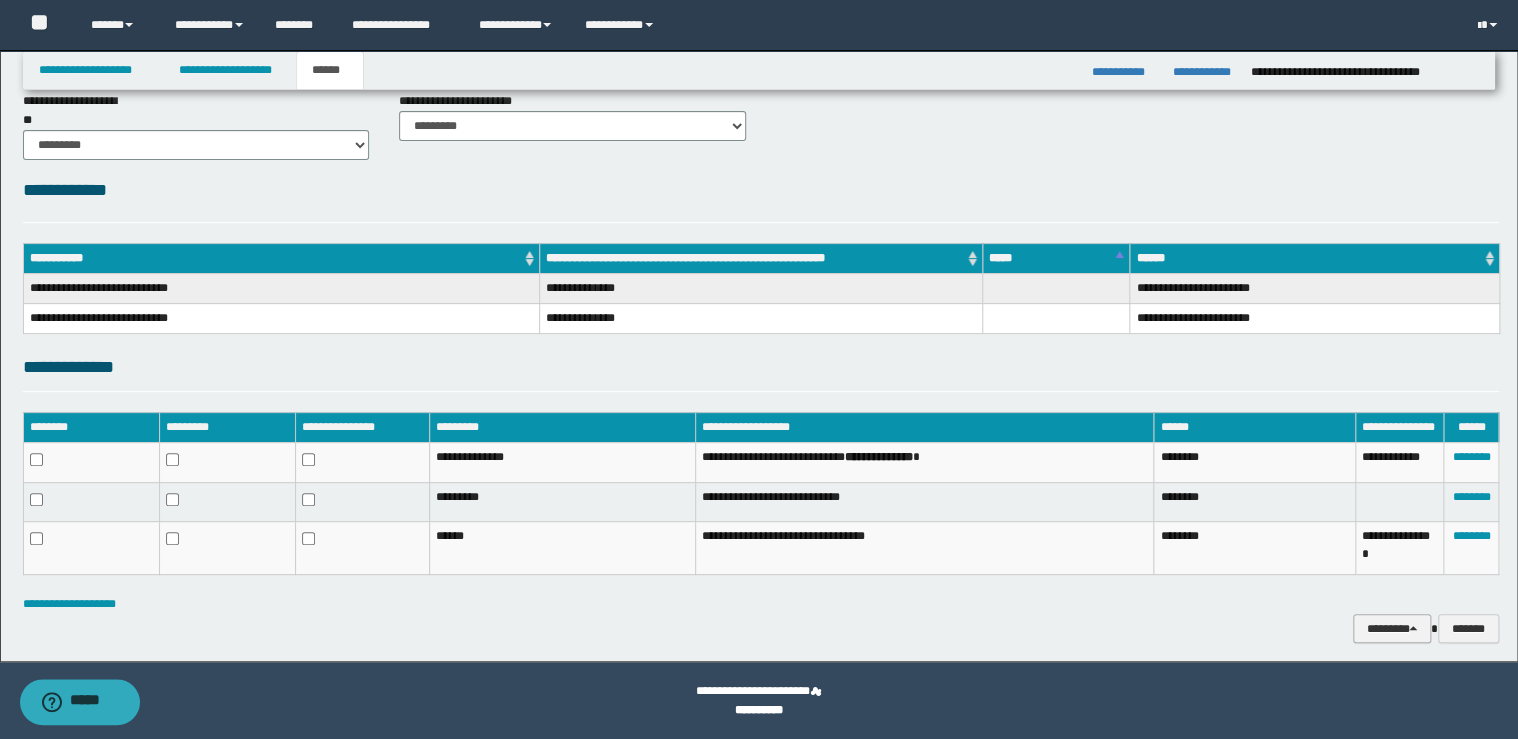 click on "********" at bounding box center [1392, 629] 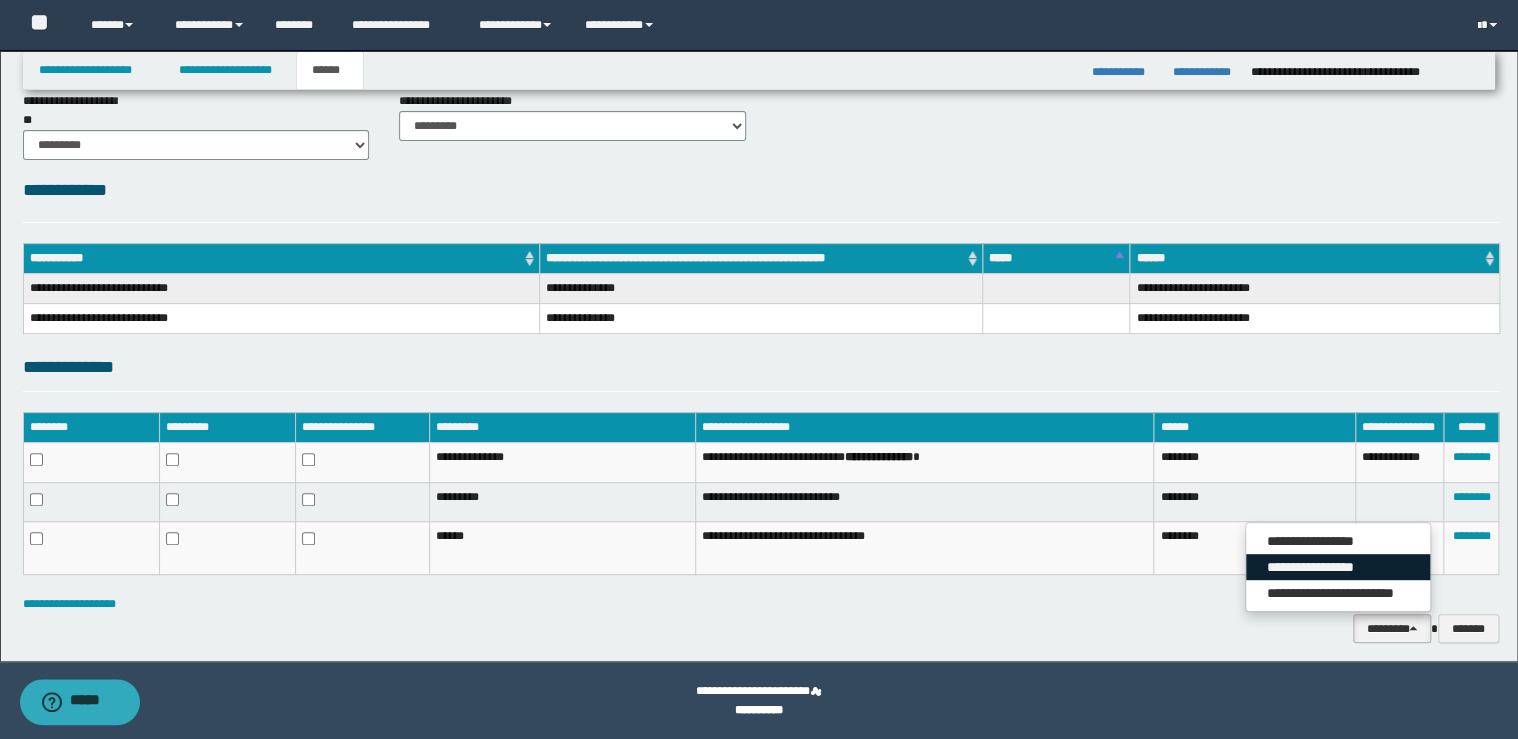 click on "**********" at bounding box center (1338, 567) 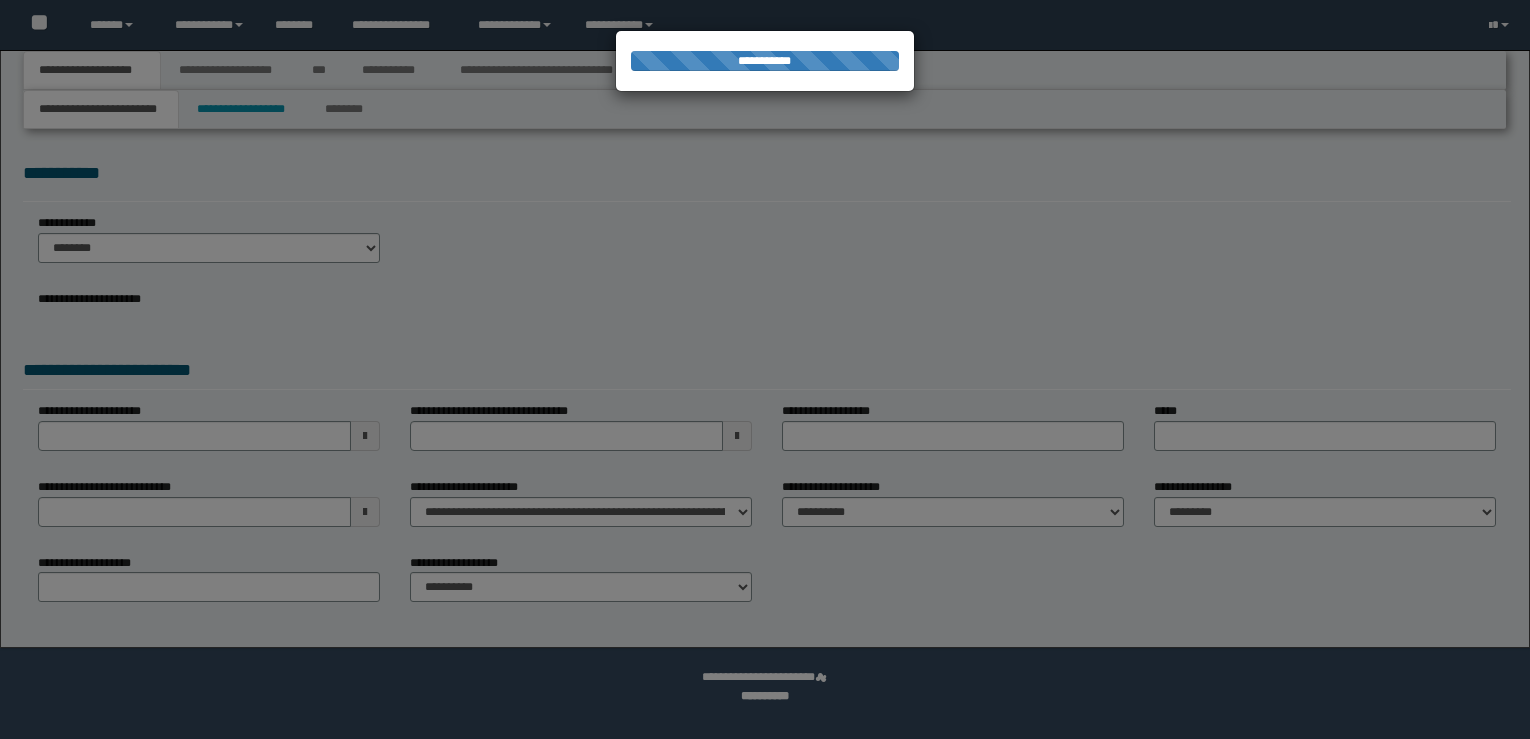 scroll, scrollTop: 0, scrollLeft: 0, axis: both 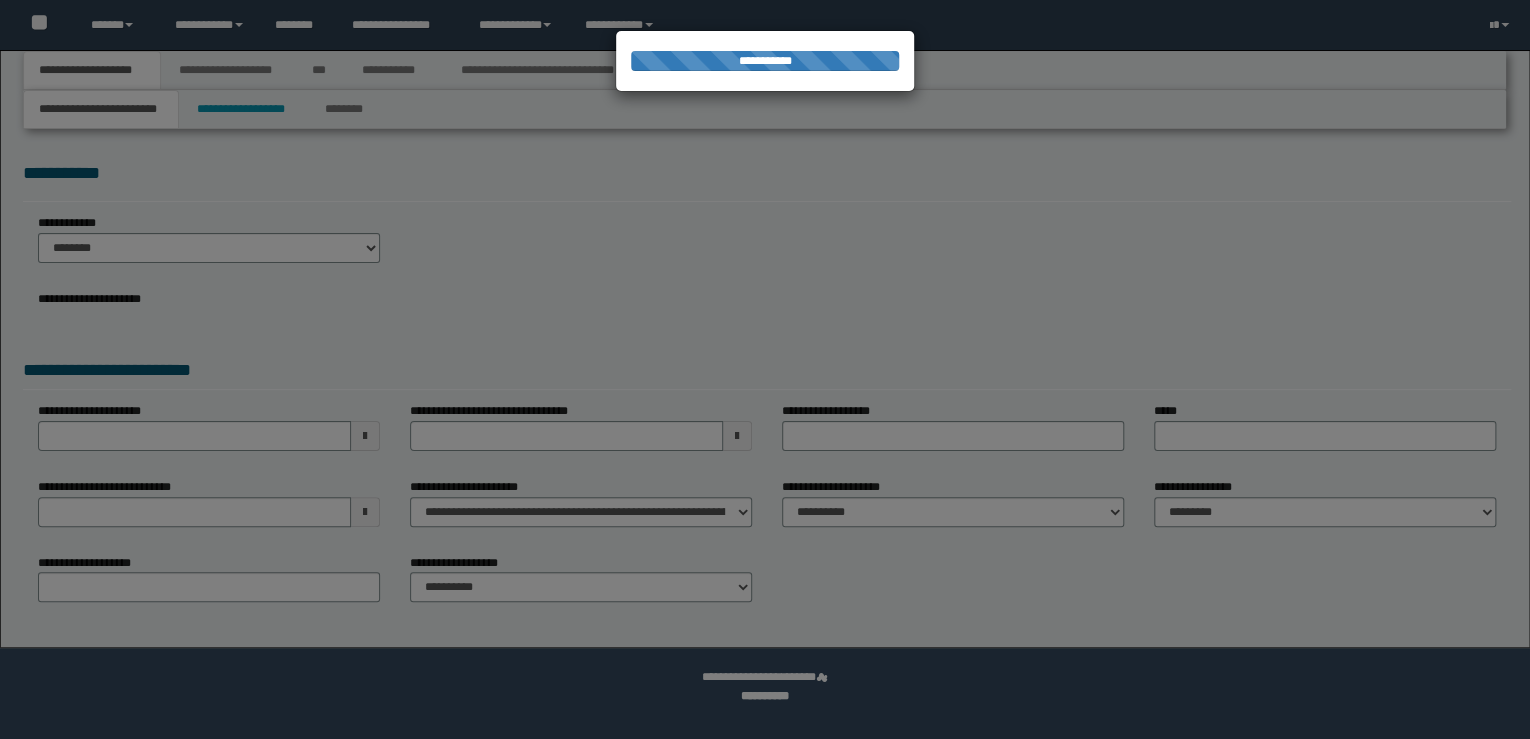 select on "*" 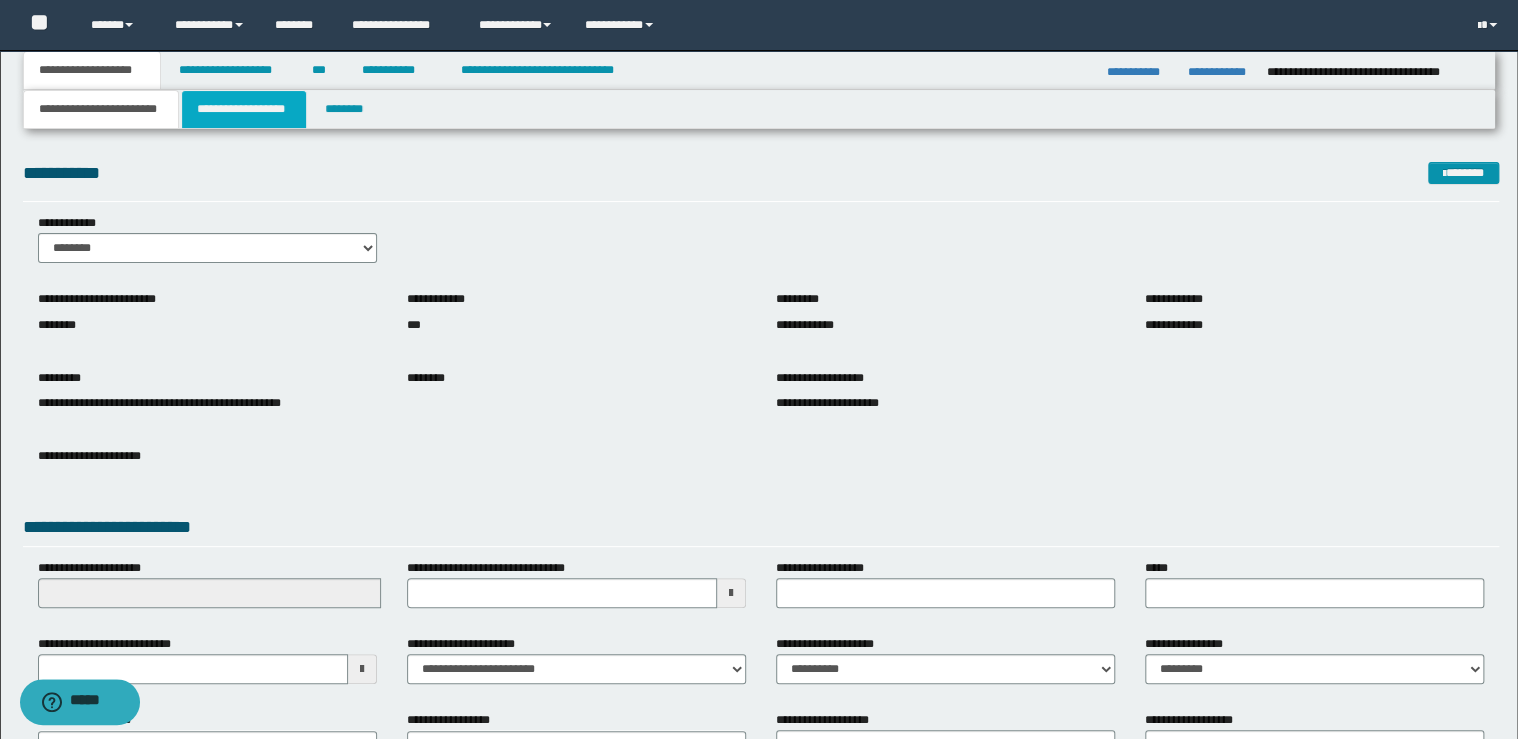 click on "**********" at bounding box center (244, 109) 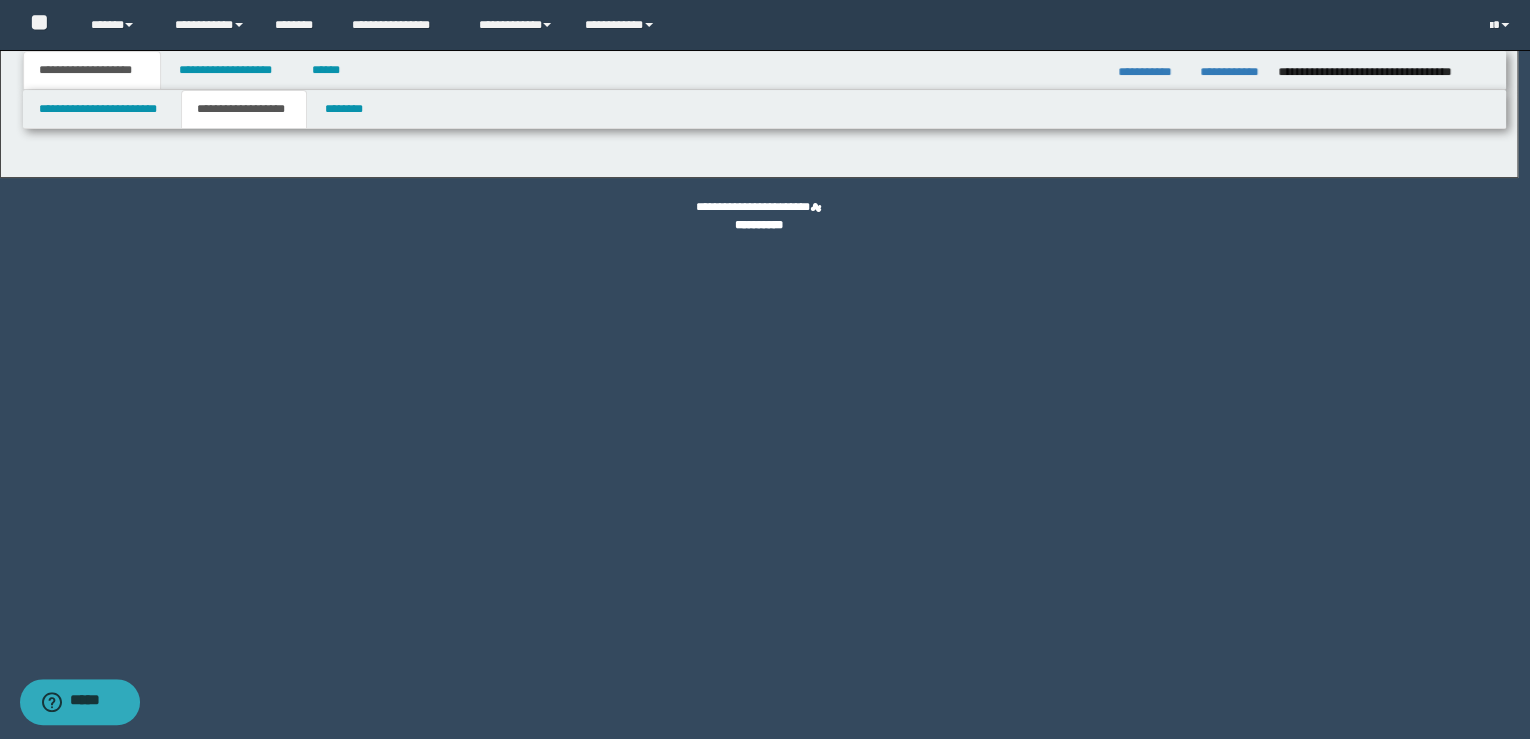 type on "**********" 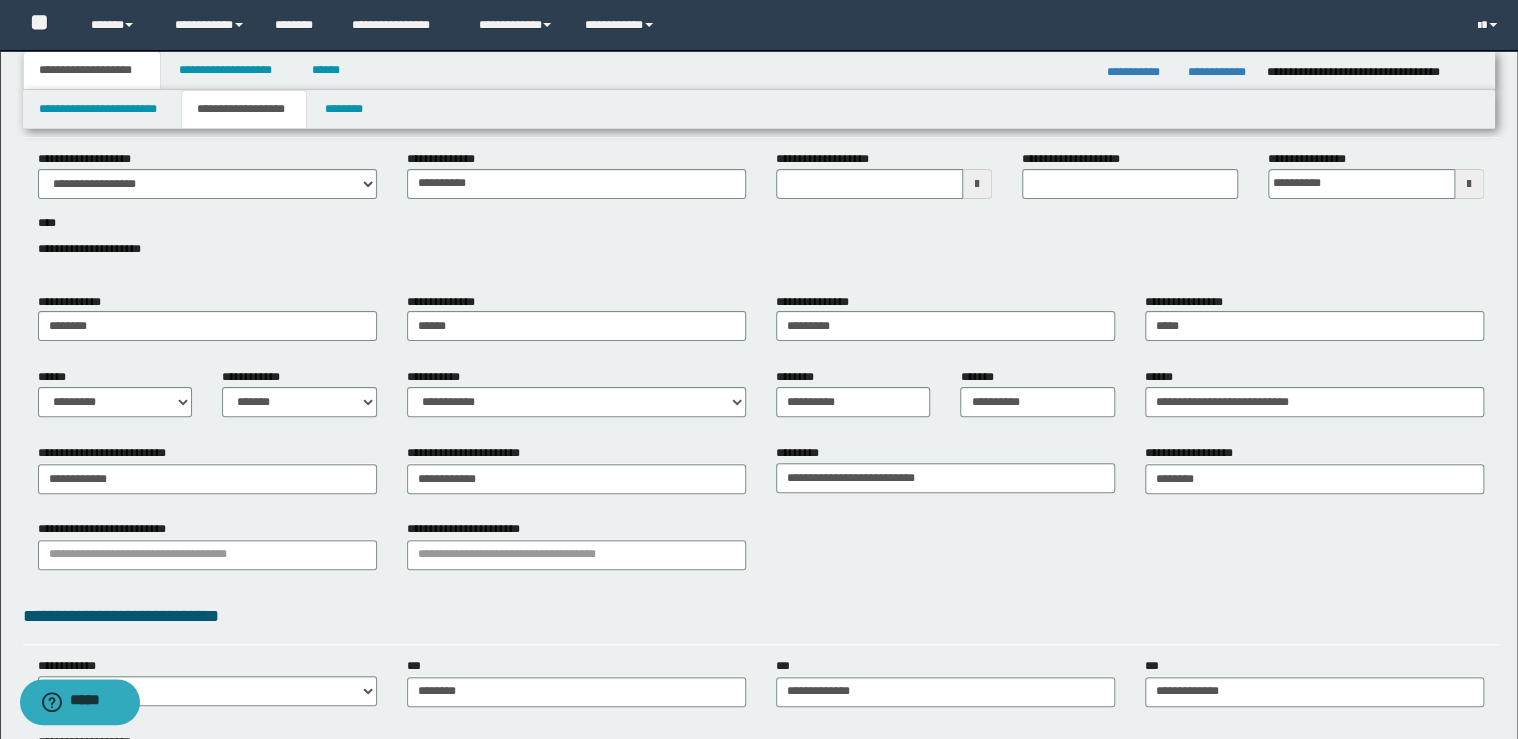 scroll, scrollTop: 367, scrollLeft: 0, axis: vertical 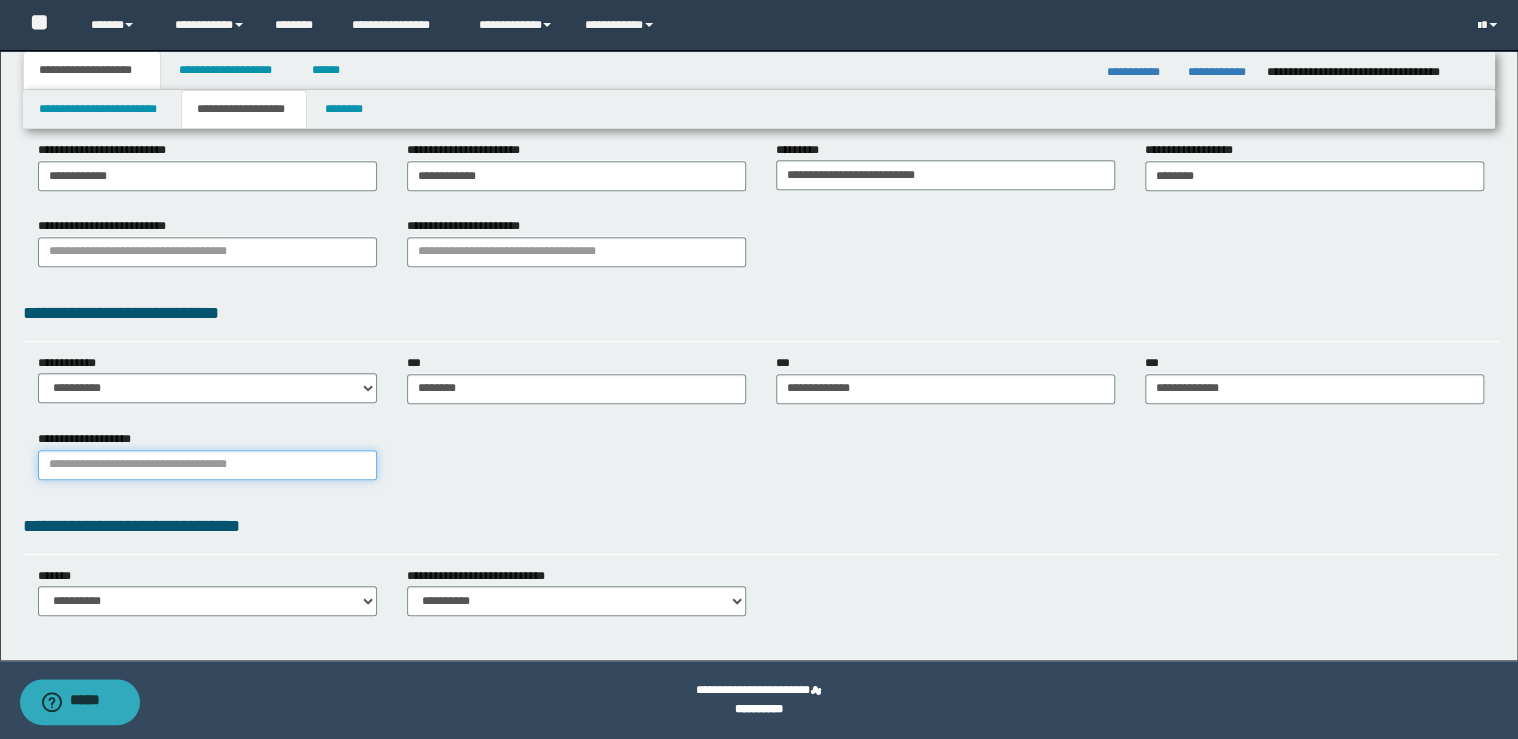 click on "**********" at bounding box center [207, 465] 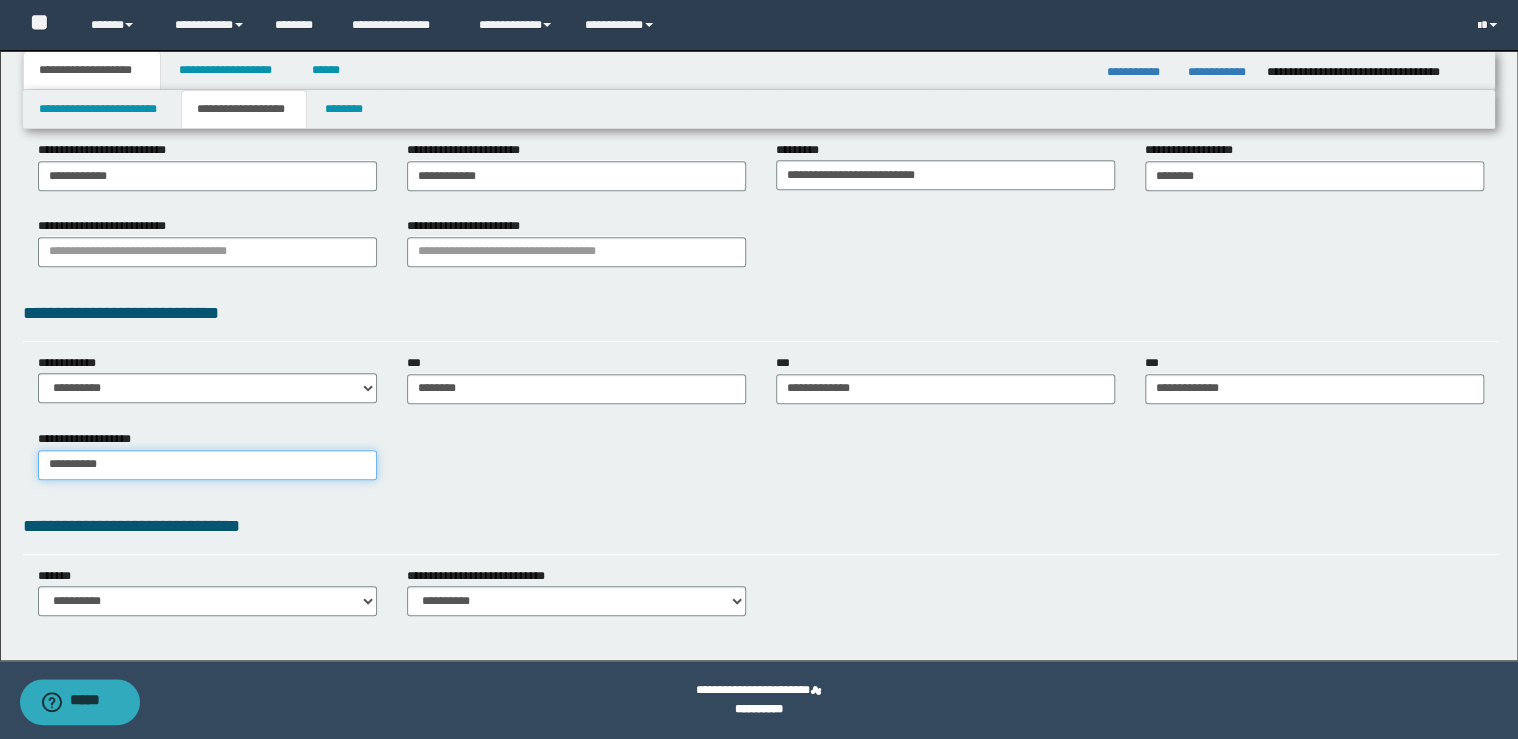 type on "**********" 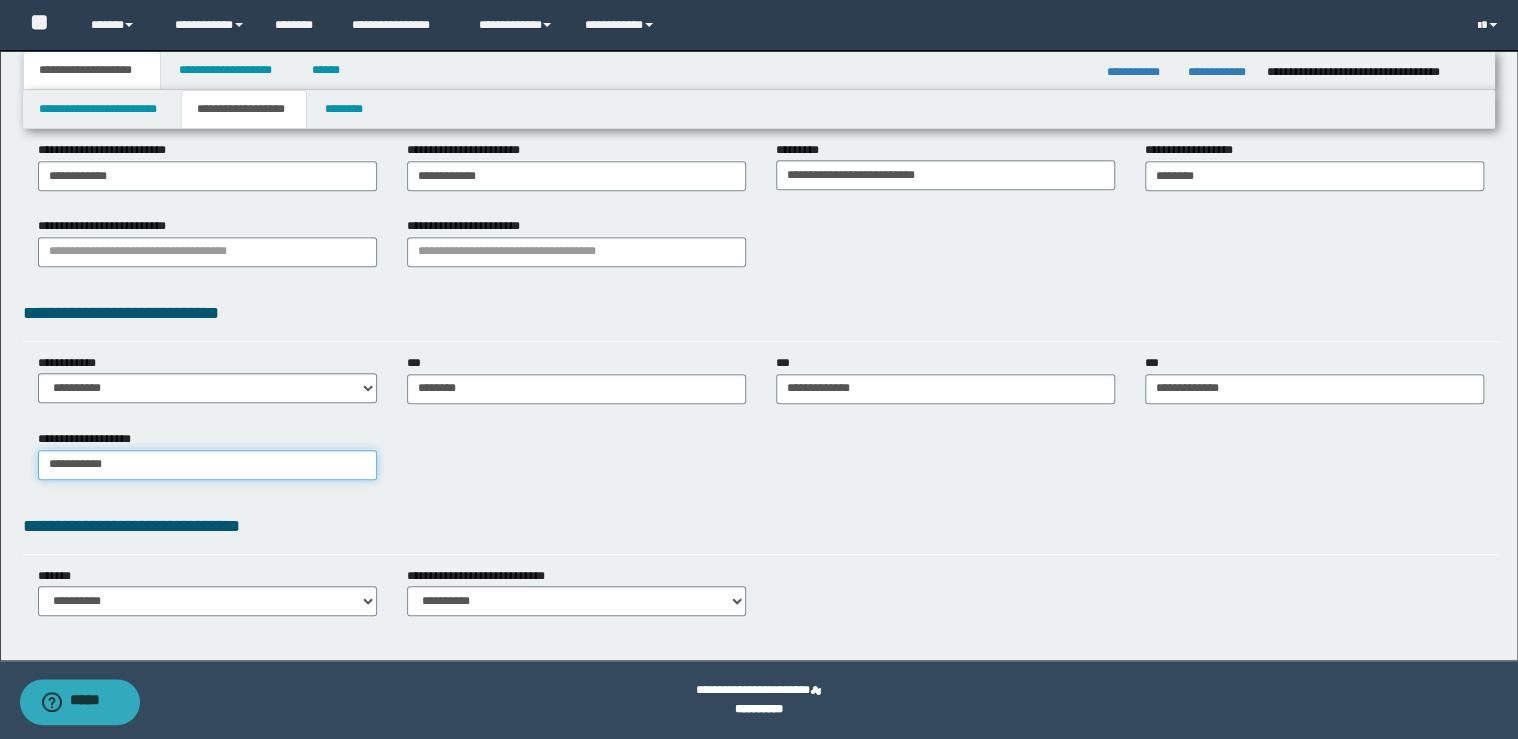 type on "**********" 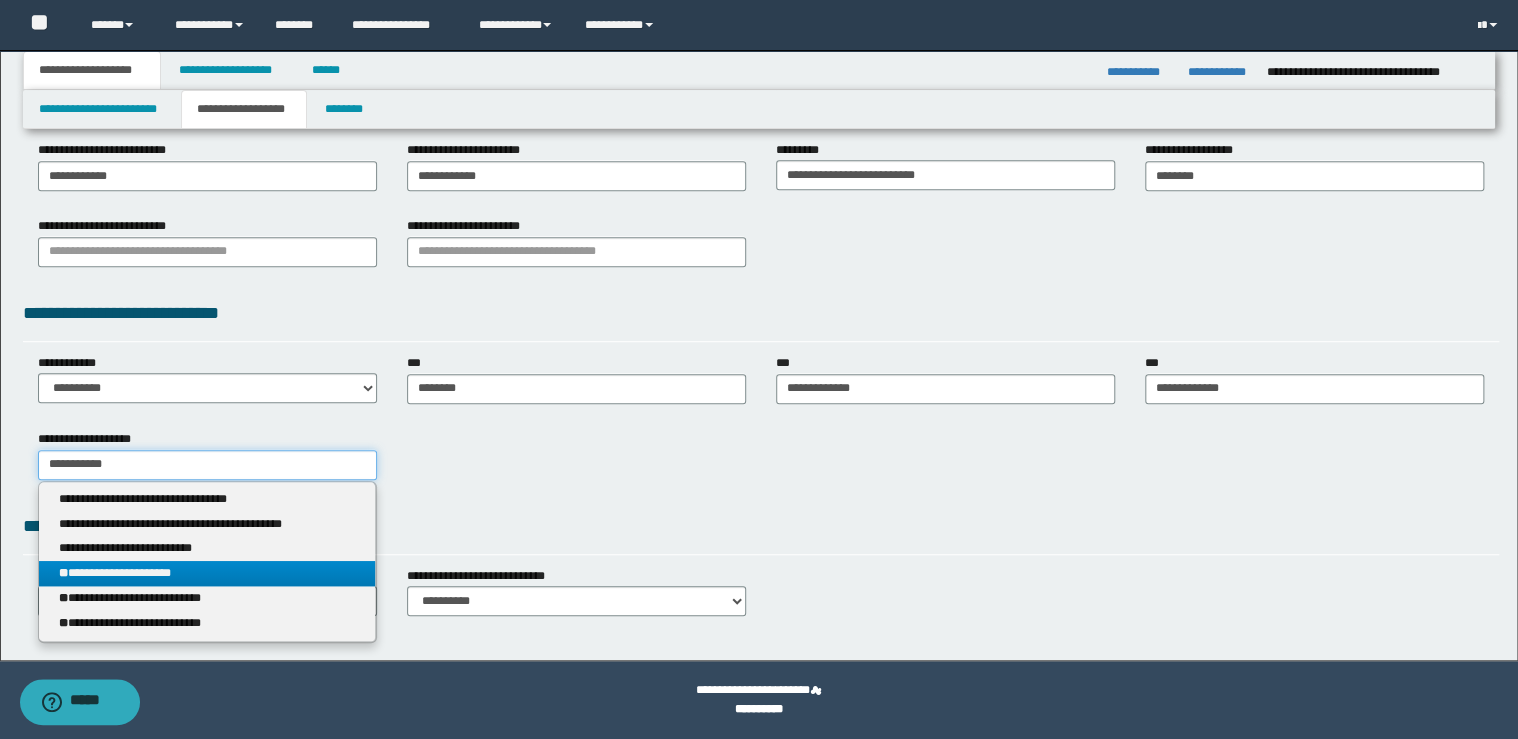 type on "**********" 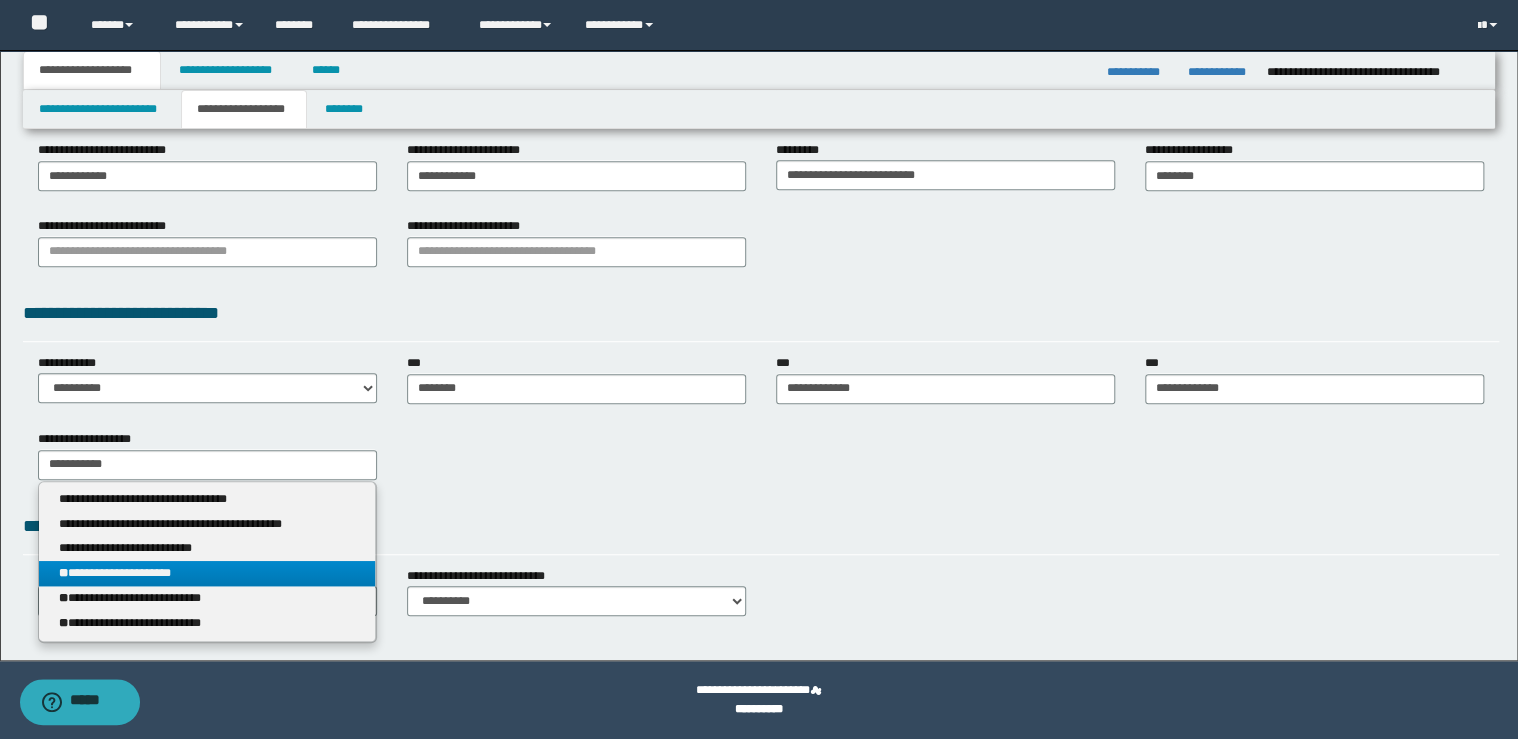 click on "**********" at bounding box center [207, 573] 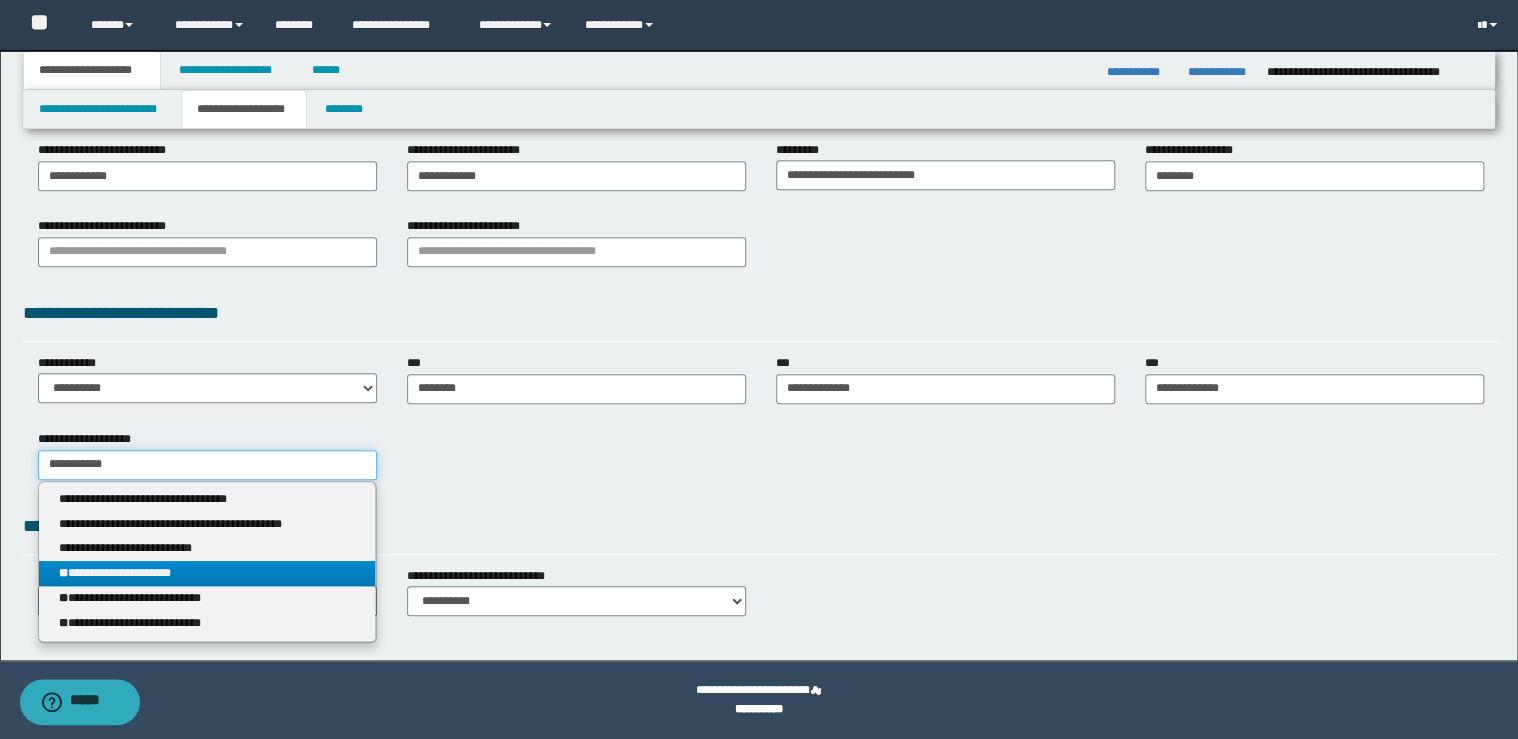 type 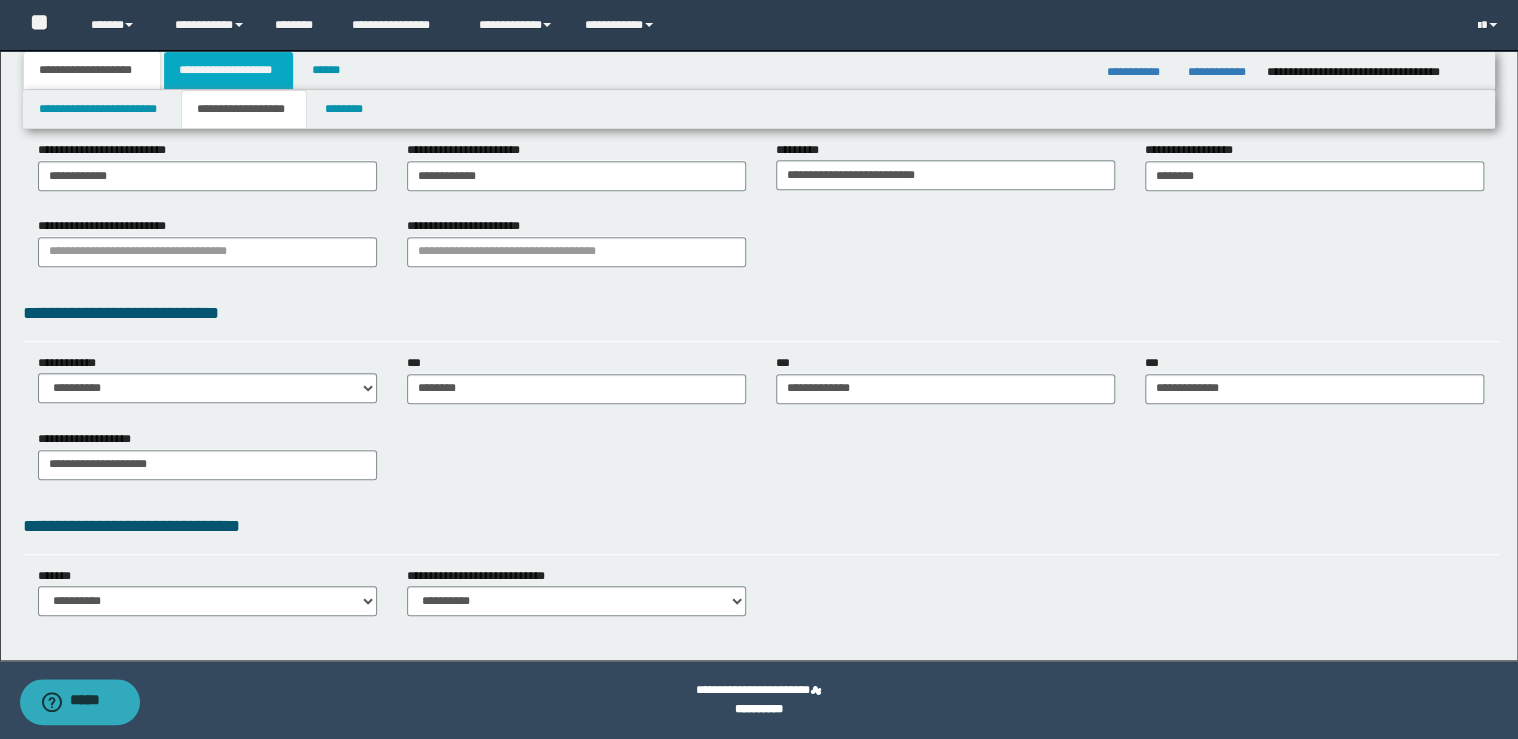 click on "**********" at bounding box center [228, 70] 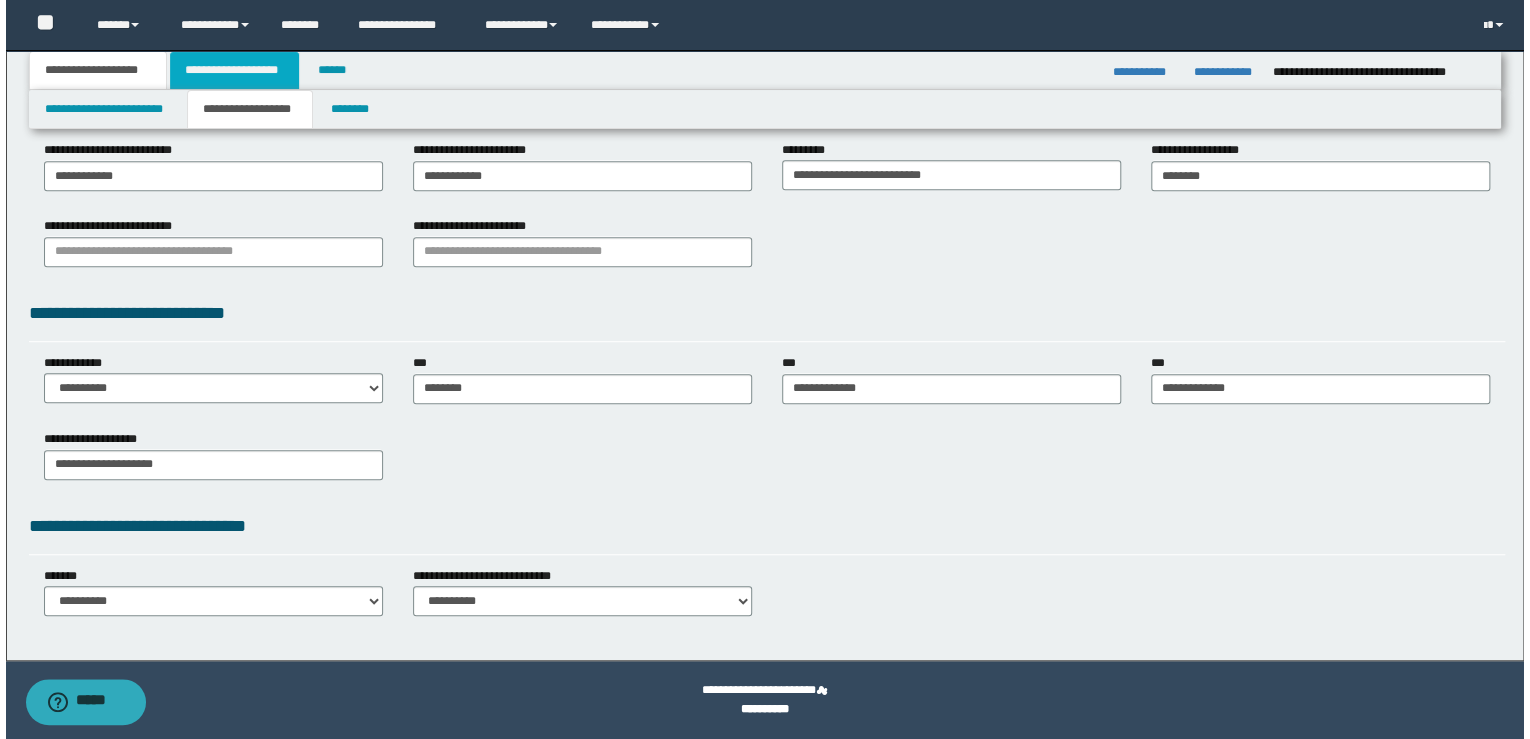 scroll, scrollTop: 0, scrollLeft: 0, axis: both 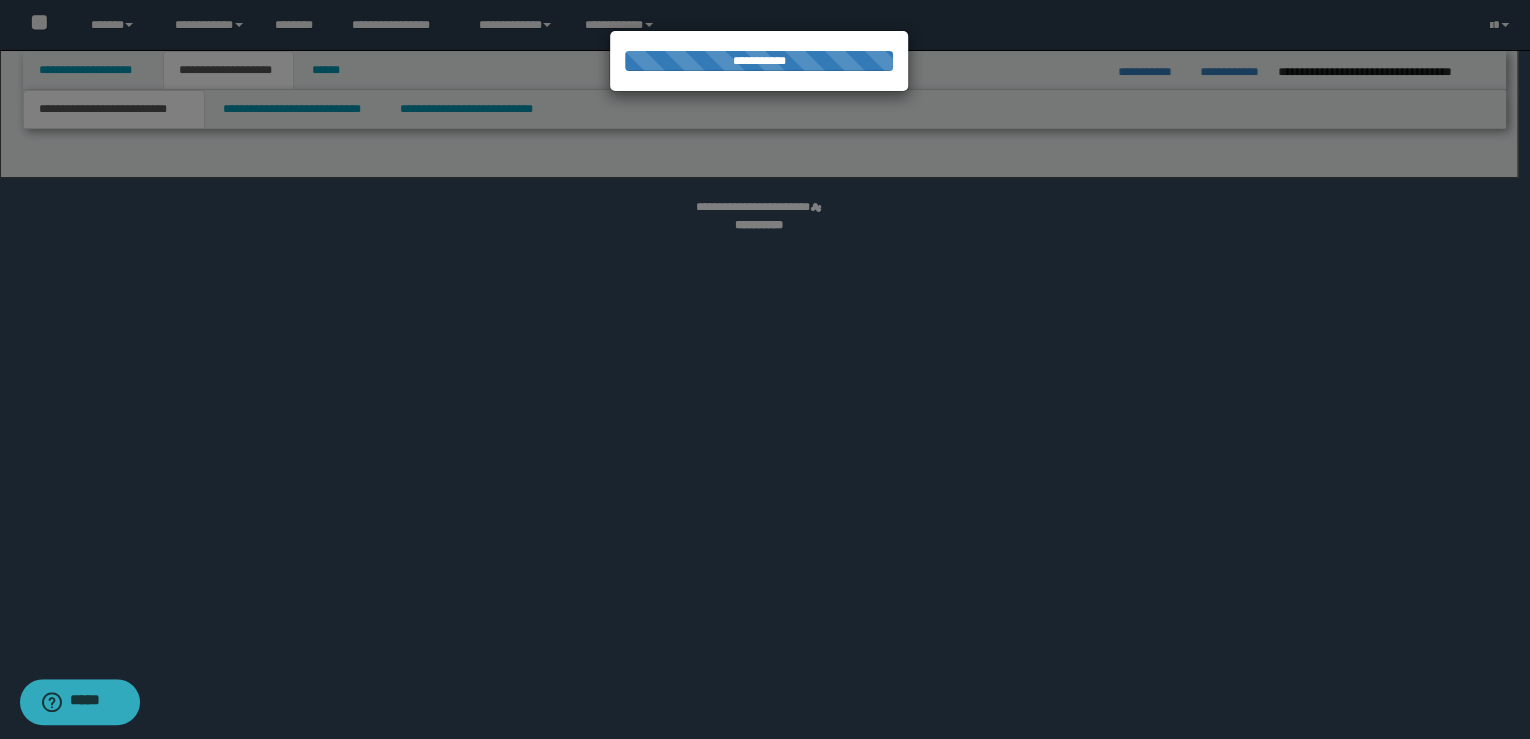 select on "*" 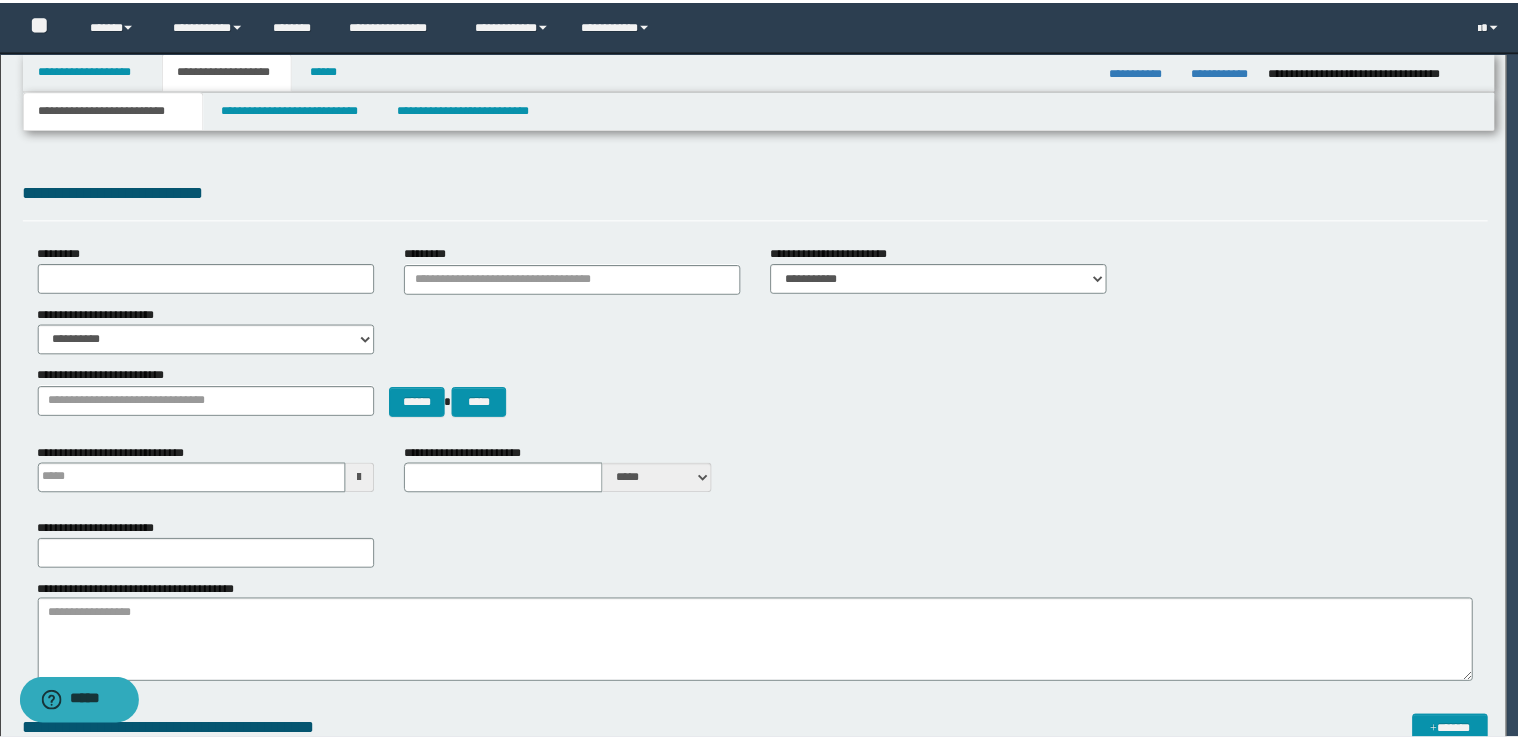 scroll, scrollTop: 0, scrollLeft: 0, axis: both 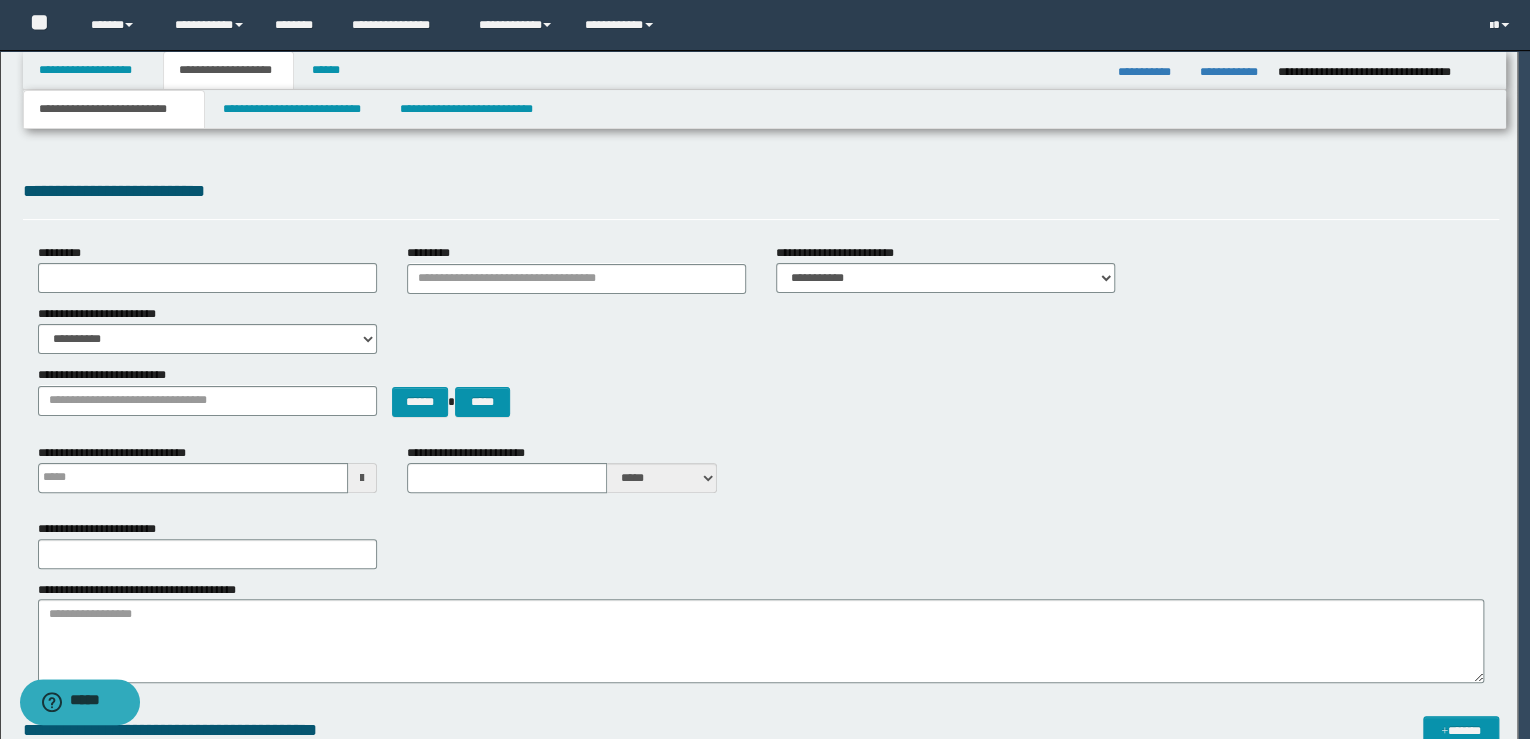 type 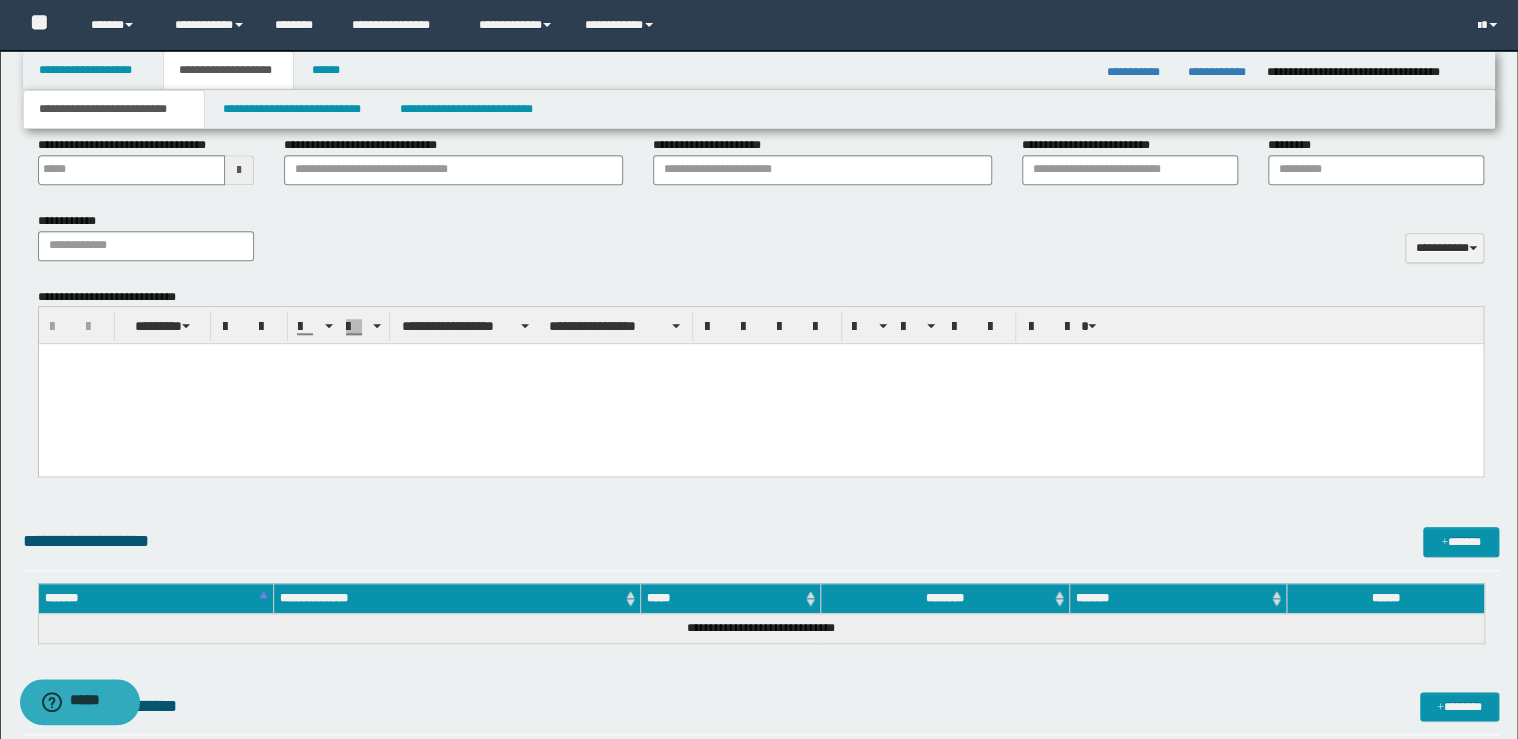 scroll, scrollTop: 800, scrollLeft: 0, axis: vertical 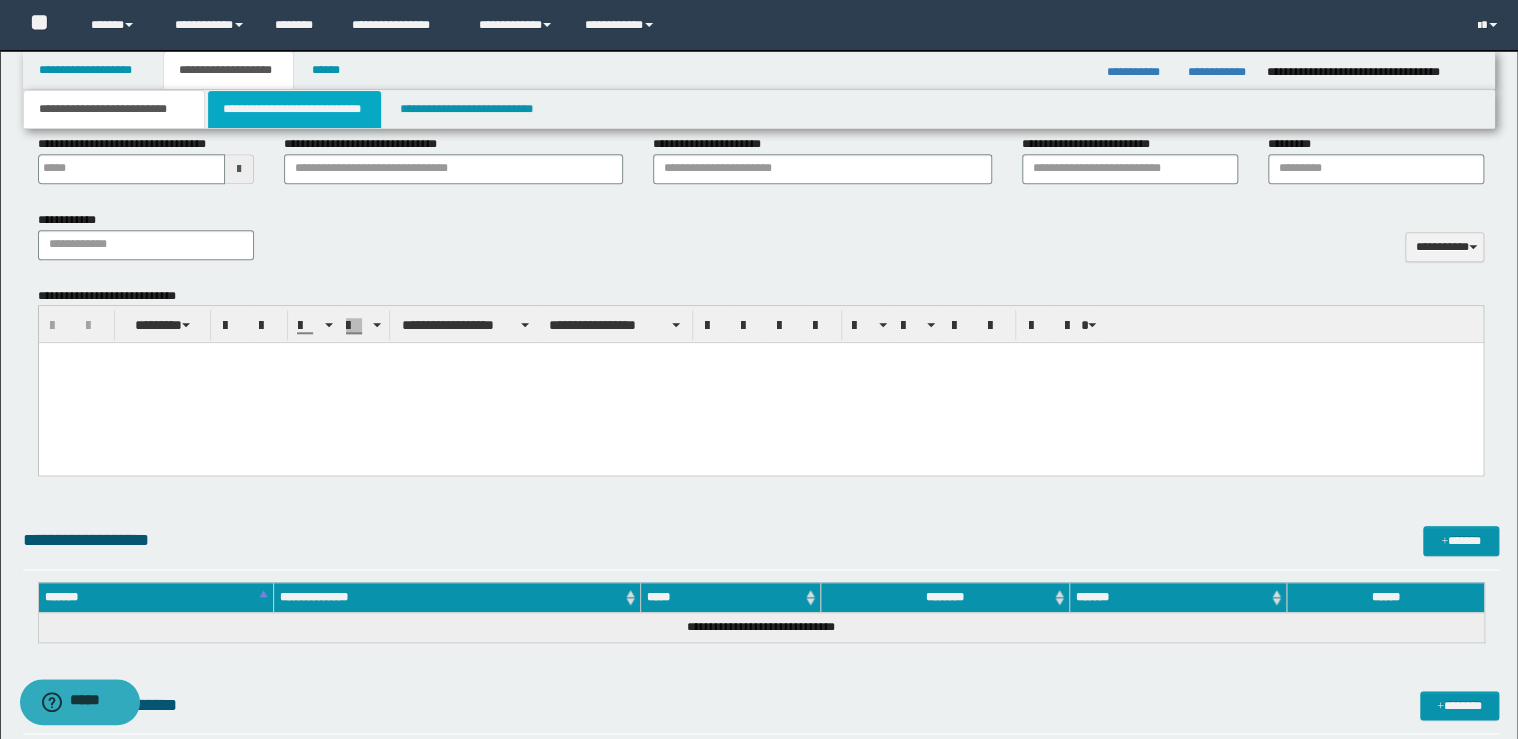 click on "**********" at bounding box center [294, 109] 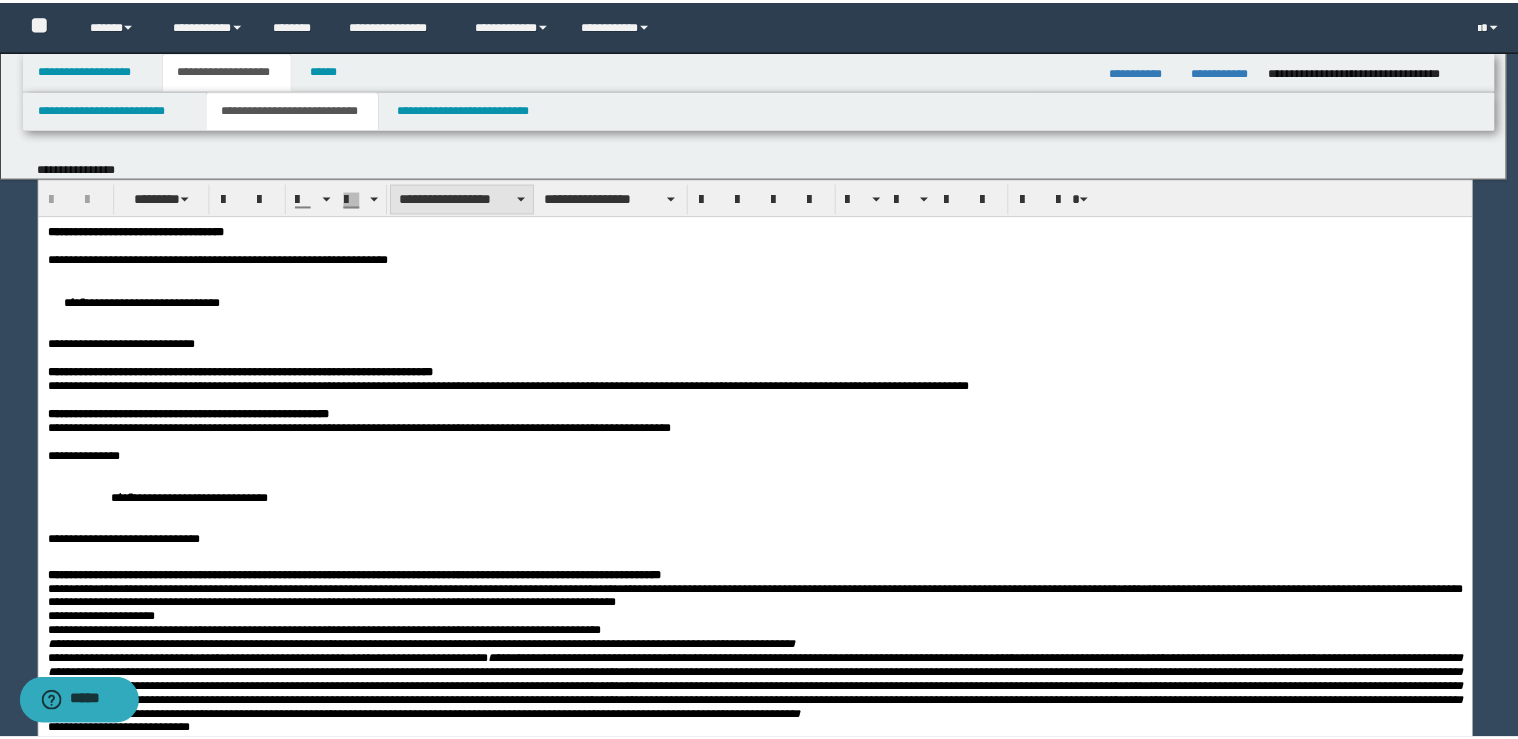 scroll, scrollTop: 0, scrollLeft: 0, axis: both 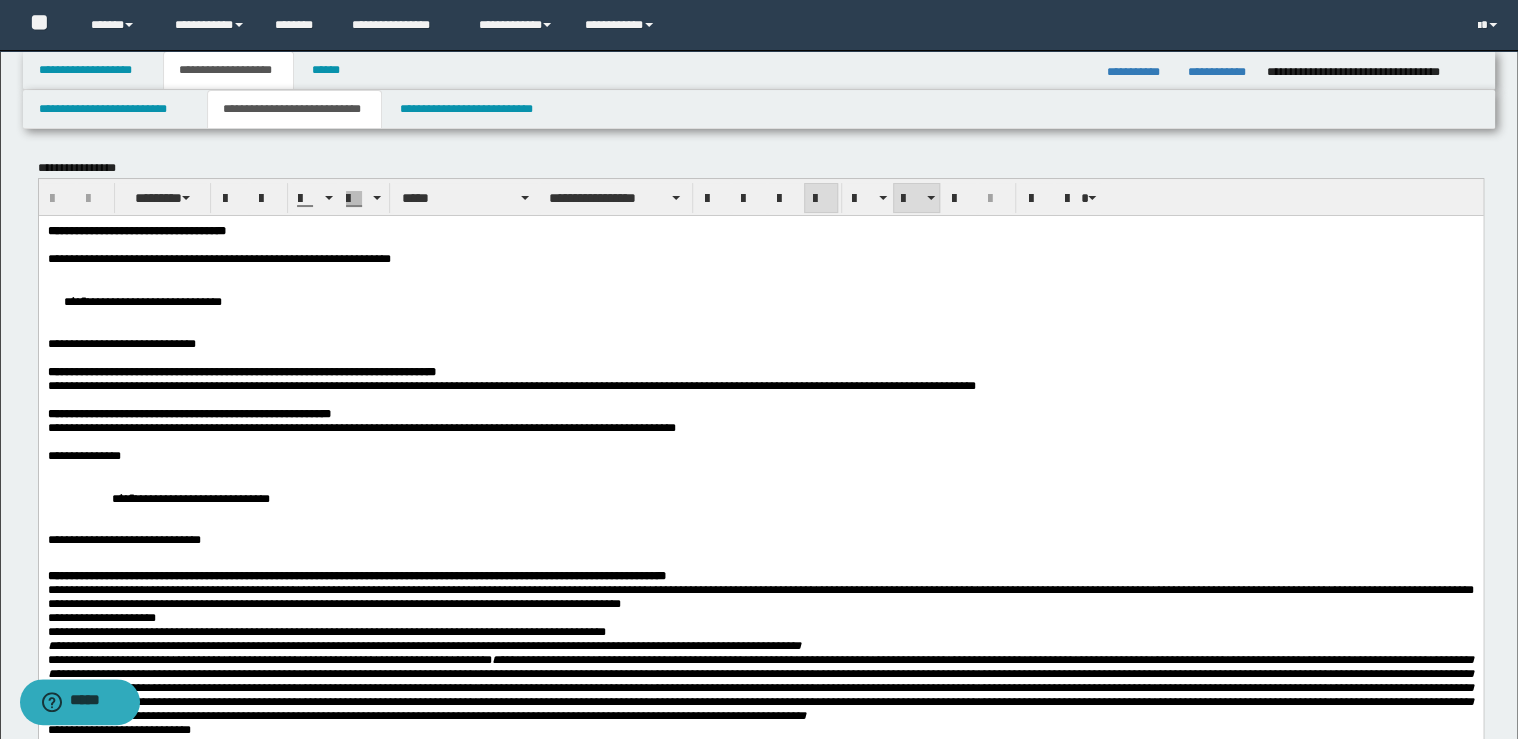 click on "**********" at bounding box center [142, 301] 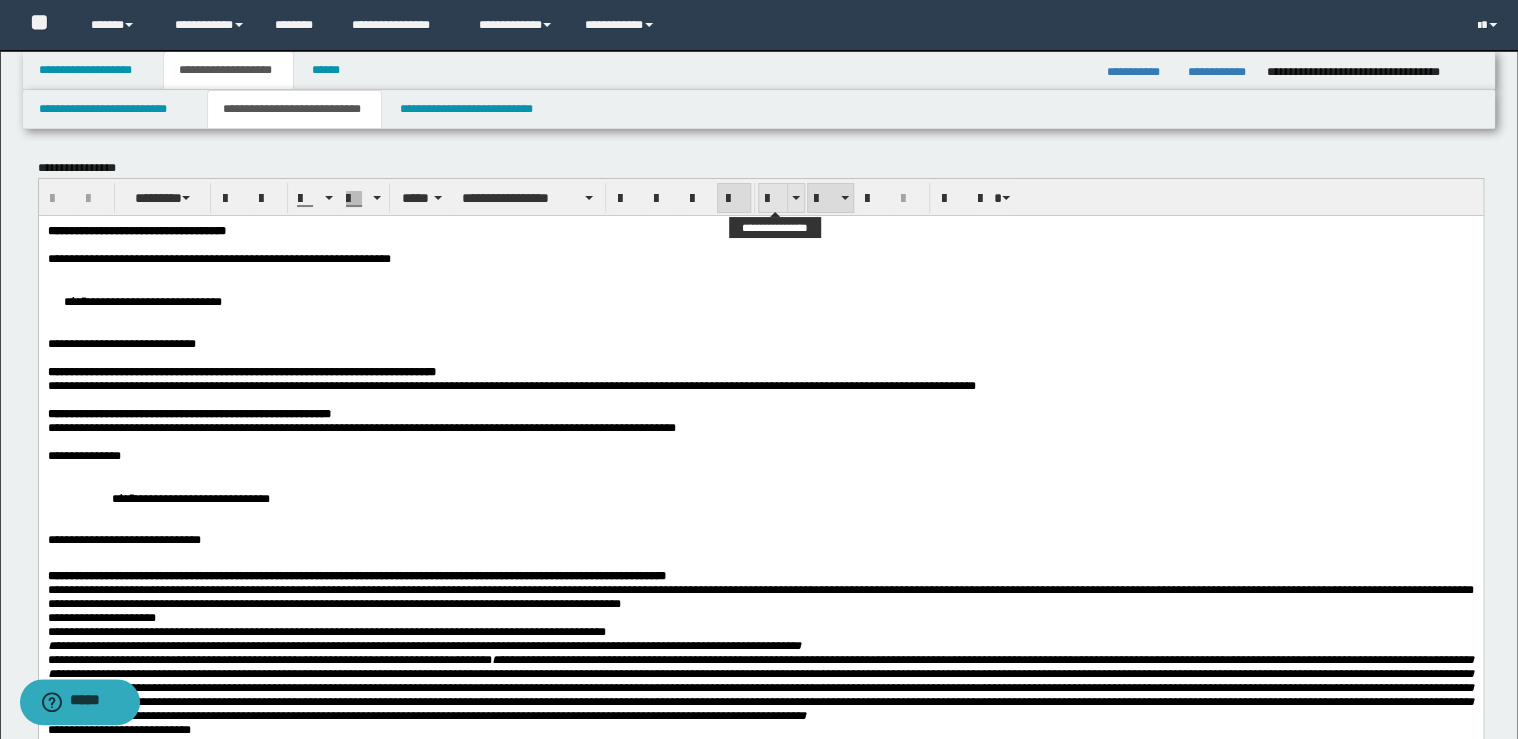 click at bounding box center [773, 199] 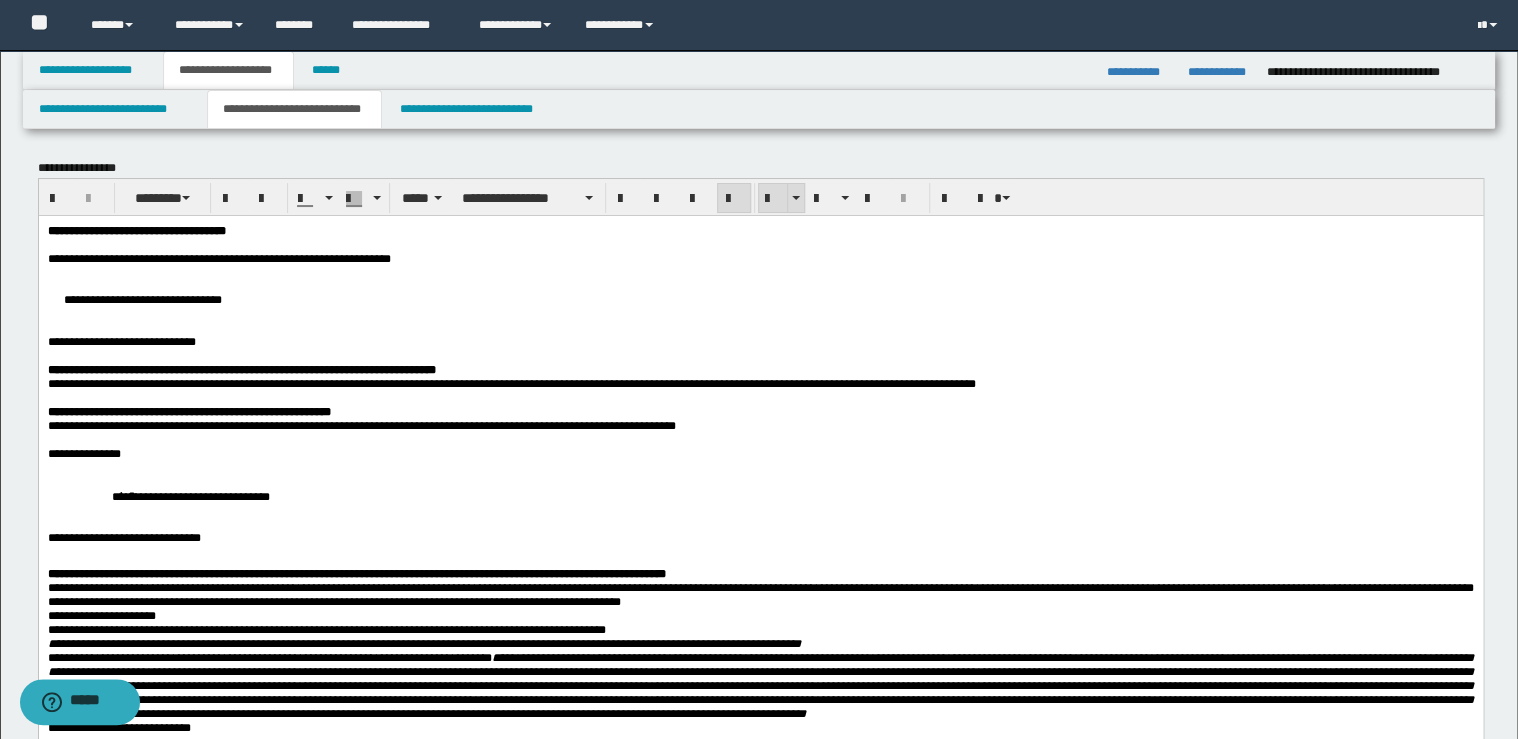 click at bounding box center [773, 199] 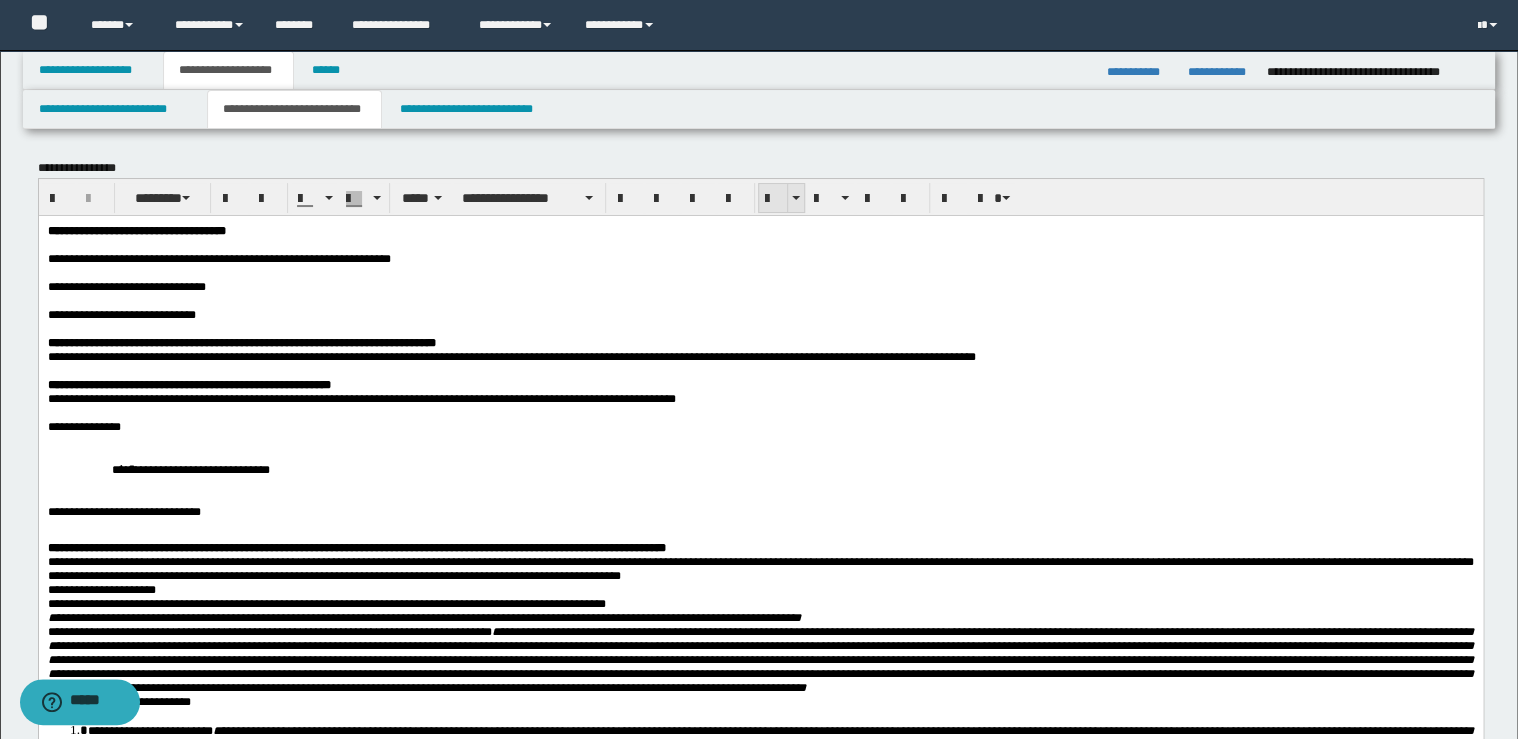 click at bounding box center [773, 199] 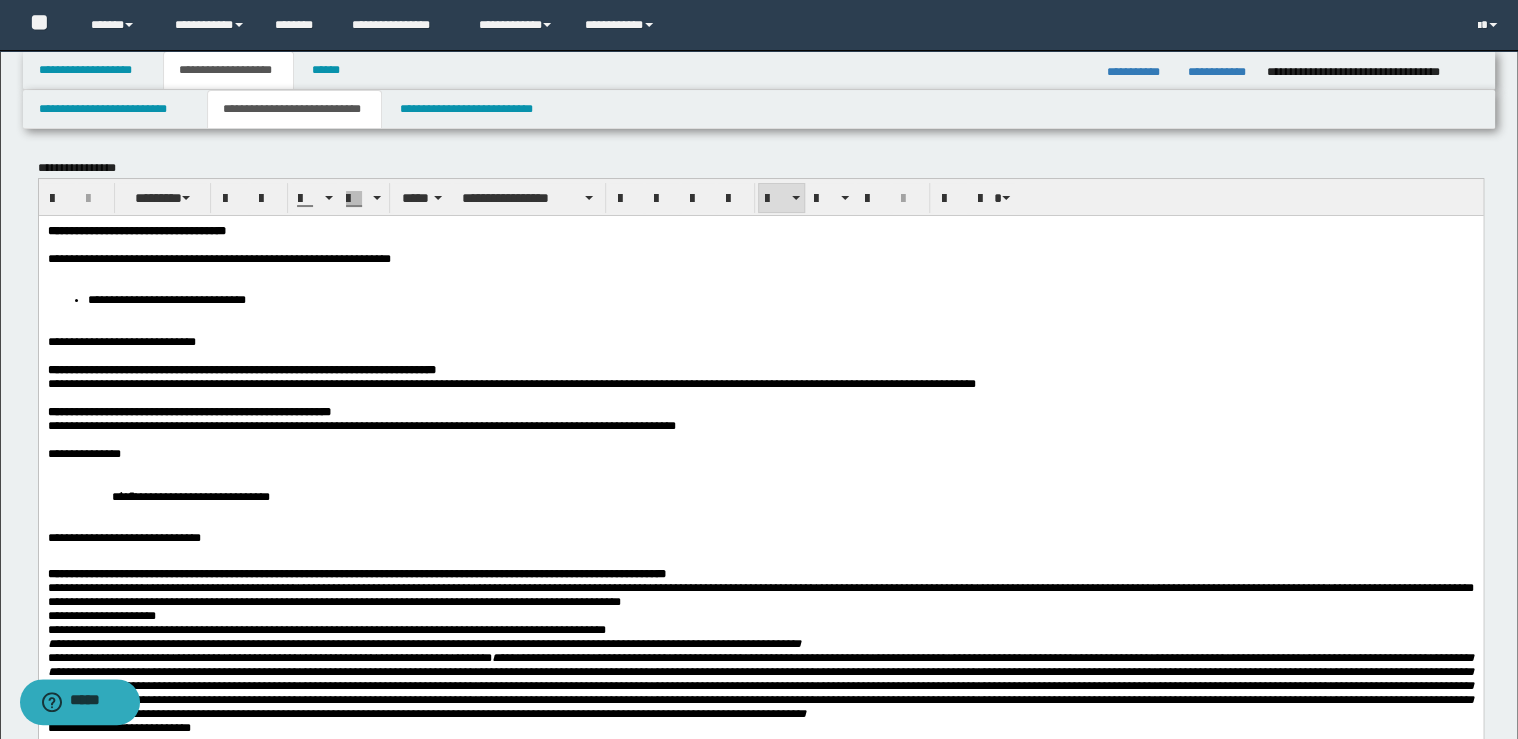 click at bounding box center (760, 272) 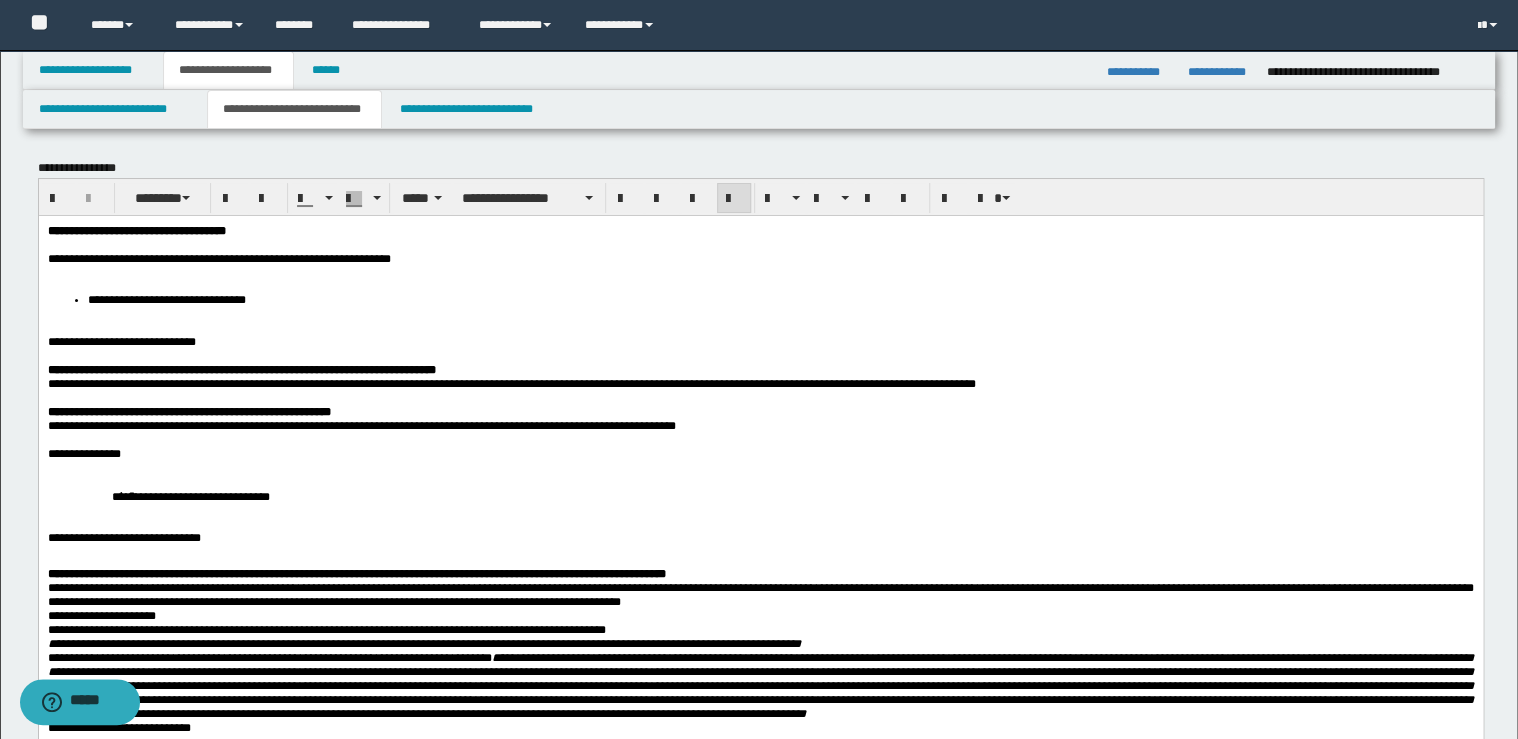 click on "**********" at bounding box center [760, 258] 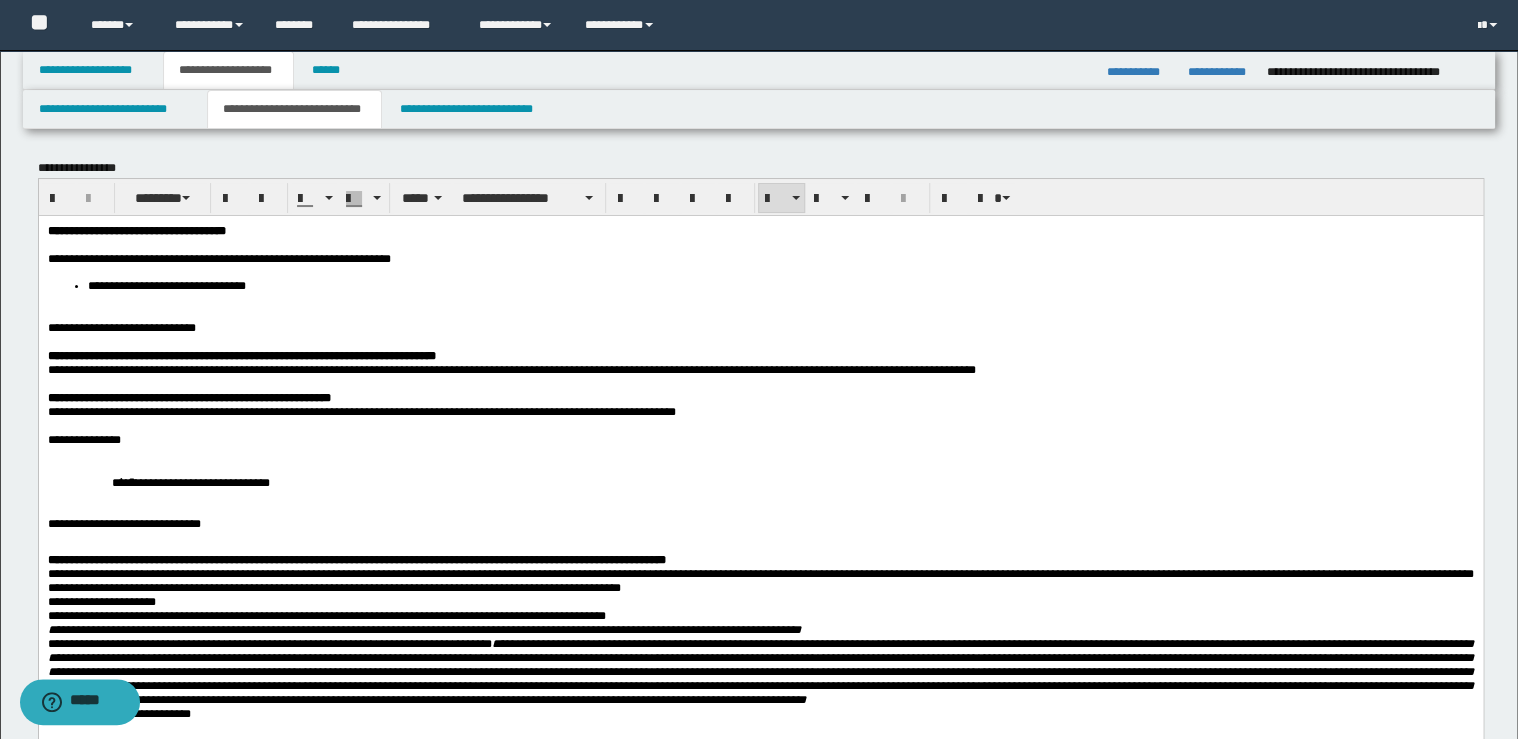click on "**********" at bounding box center [780, 285] 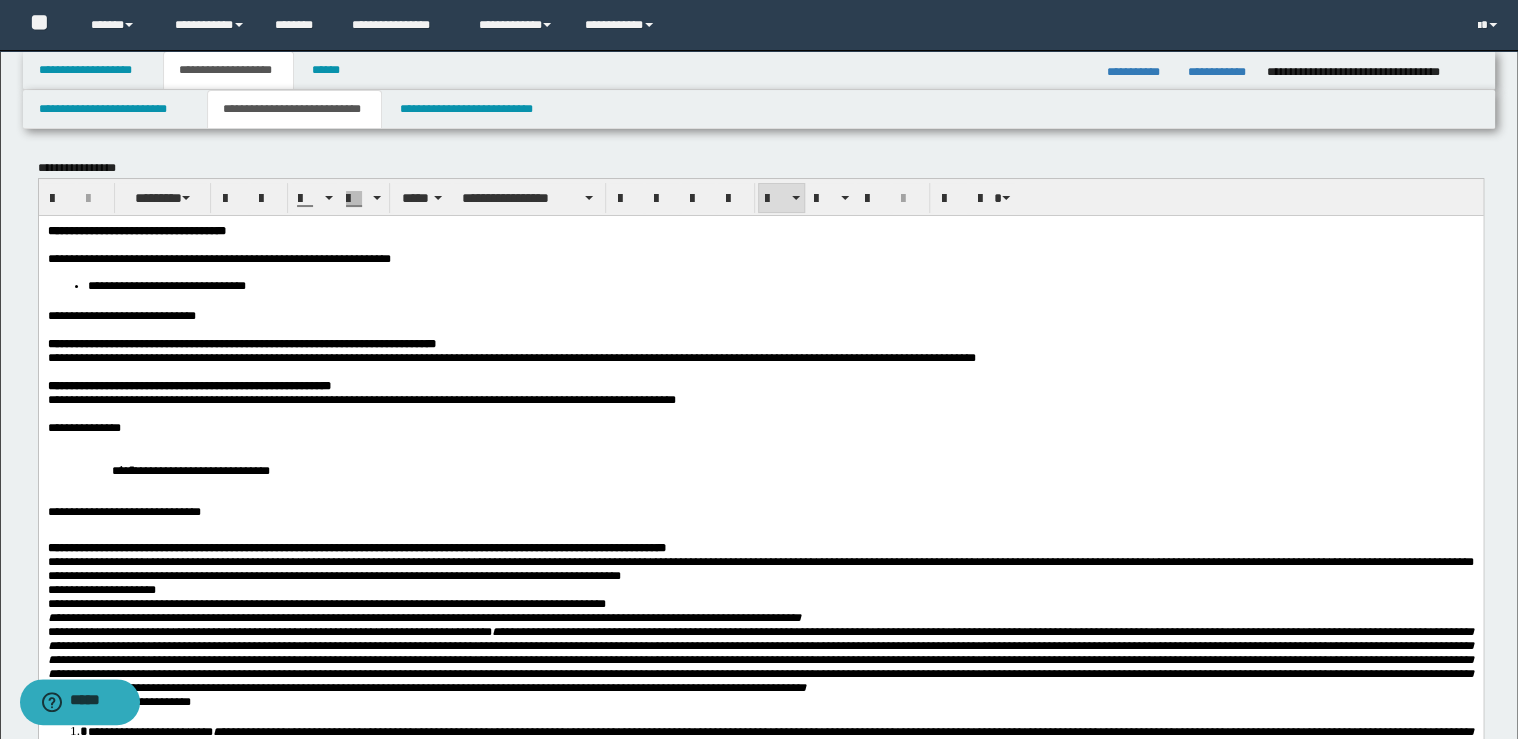click on "**********" at bounding box center [121, 315] 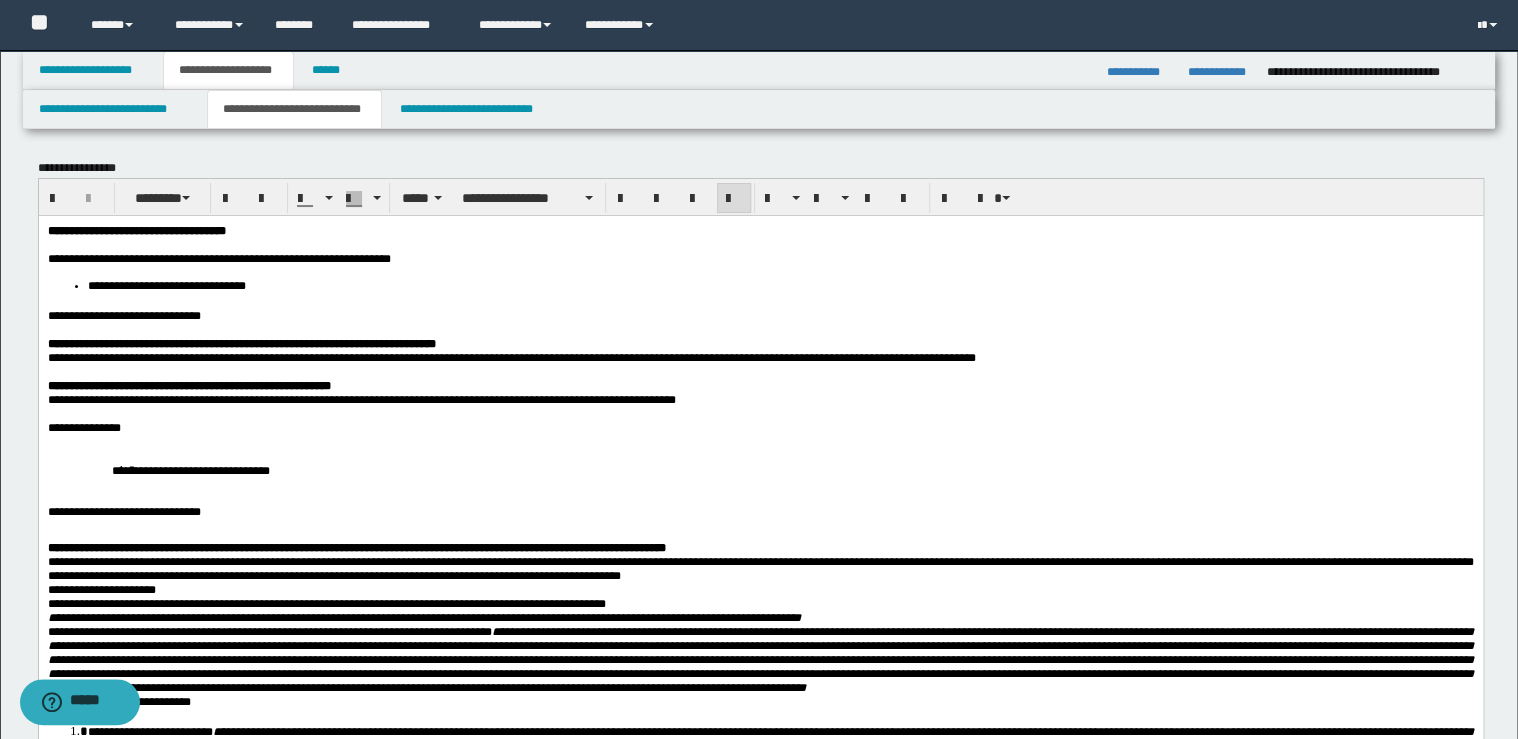 click on "**********" at bounding box center (760, 343) 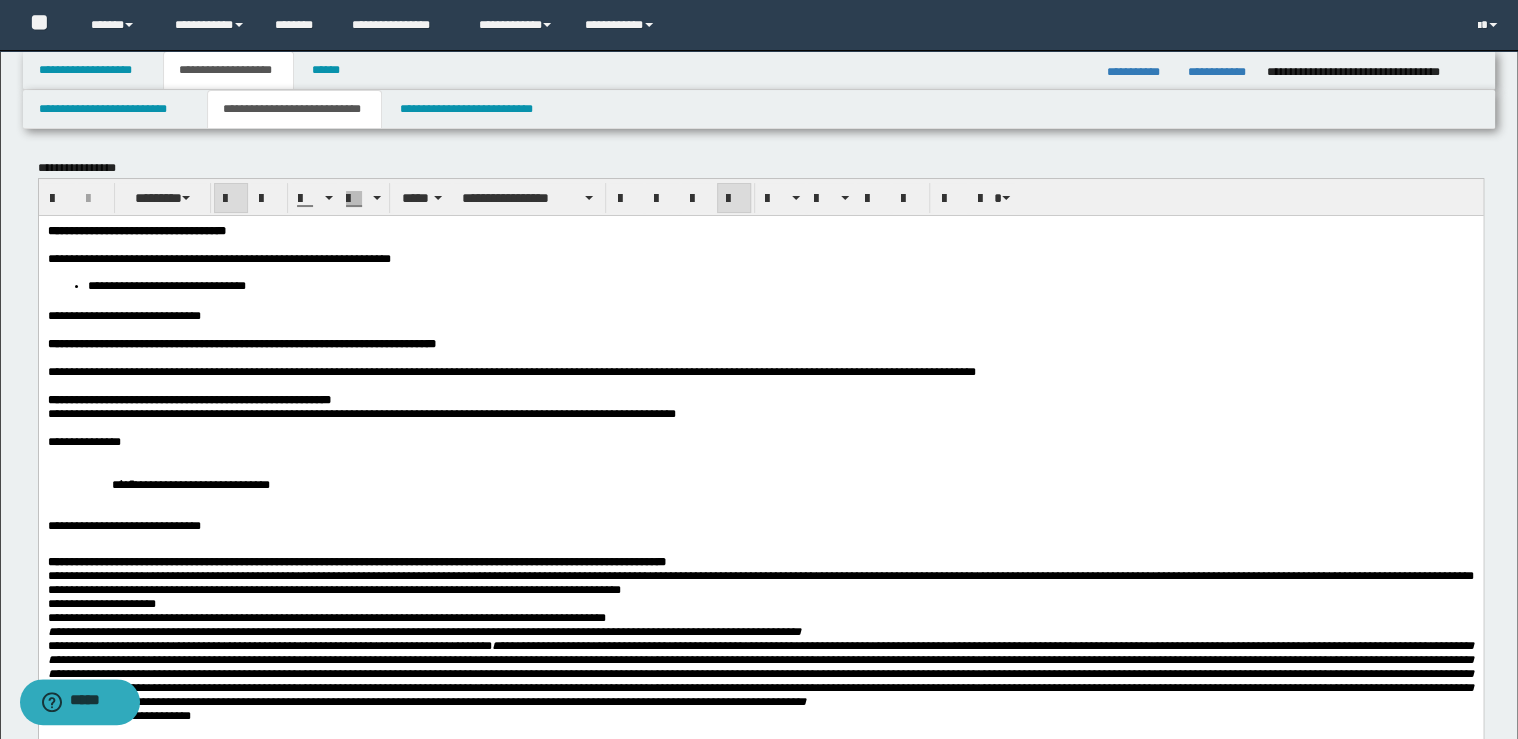 click on "**********" at bounding box center [760, 399] 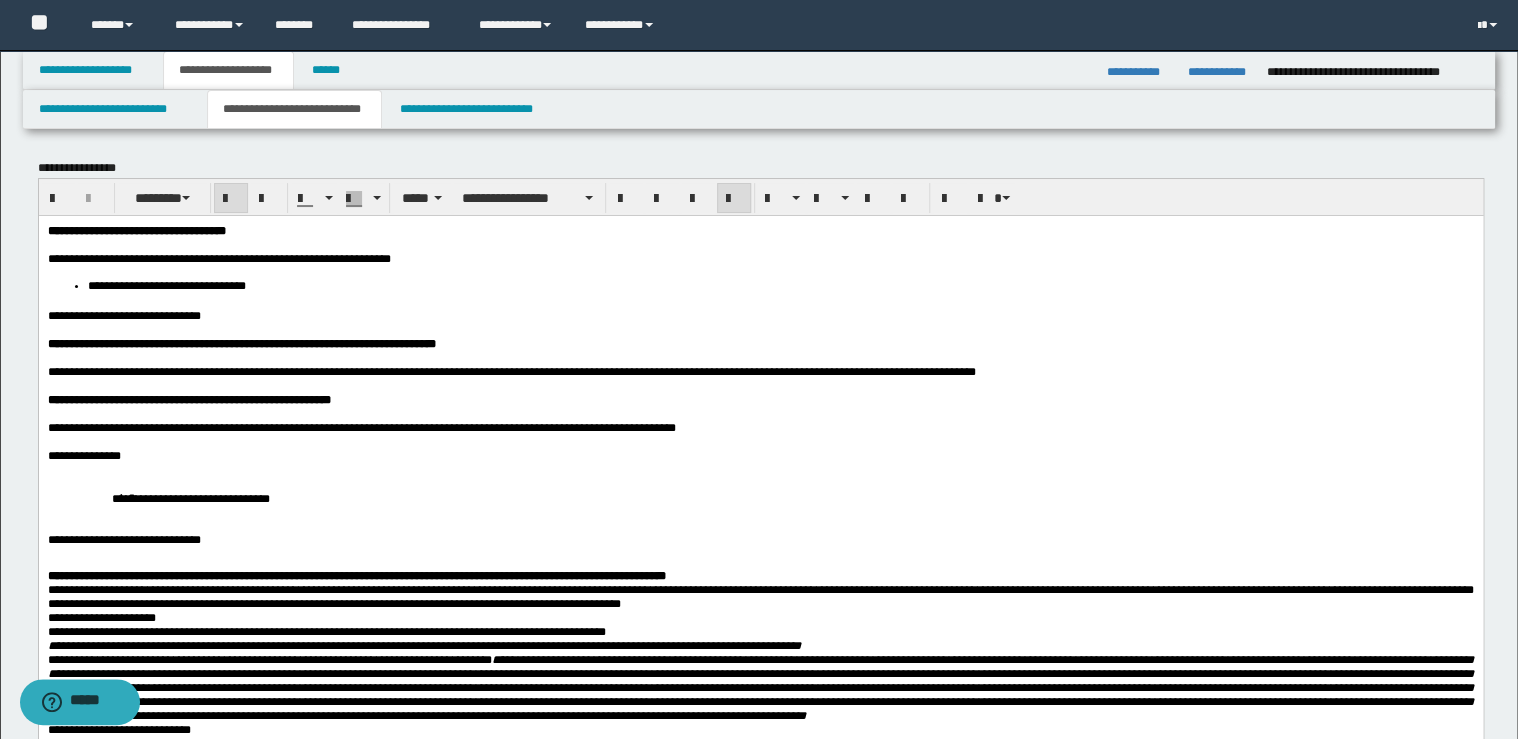 click on "**********" at bounding box center [190, 498] 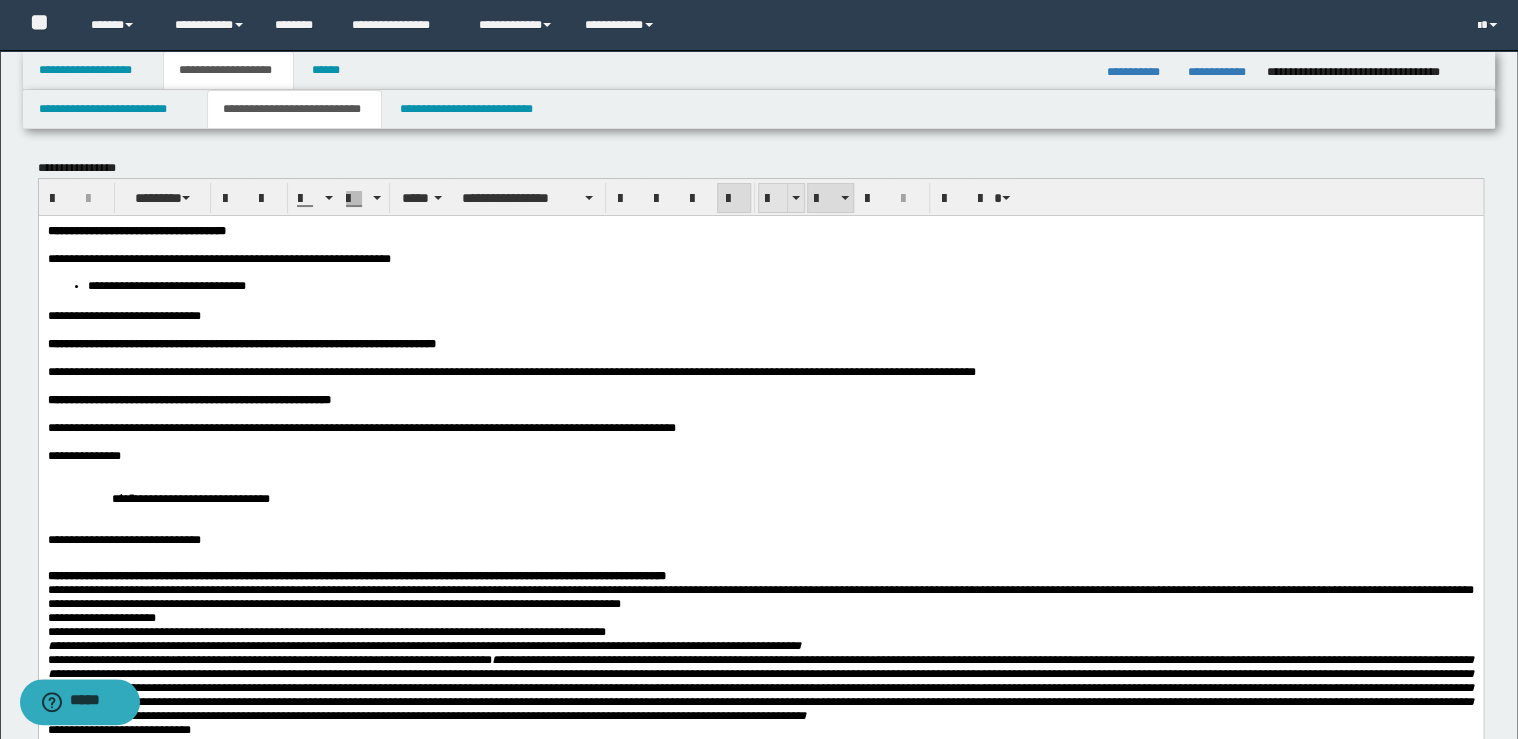 click at bounding box center (773, 199) 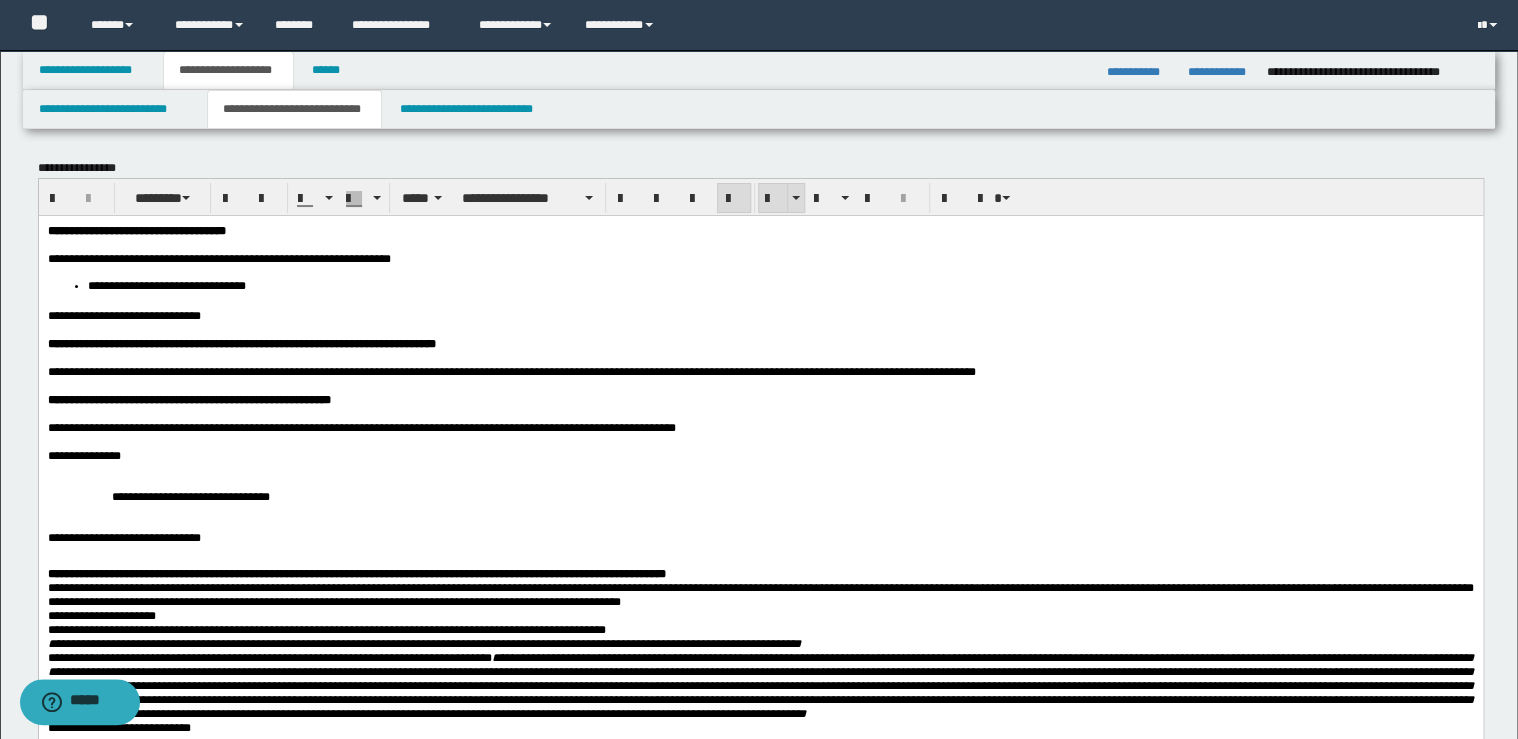click at bounding box center (773, 199) 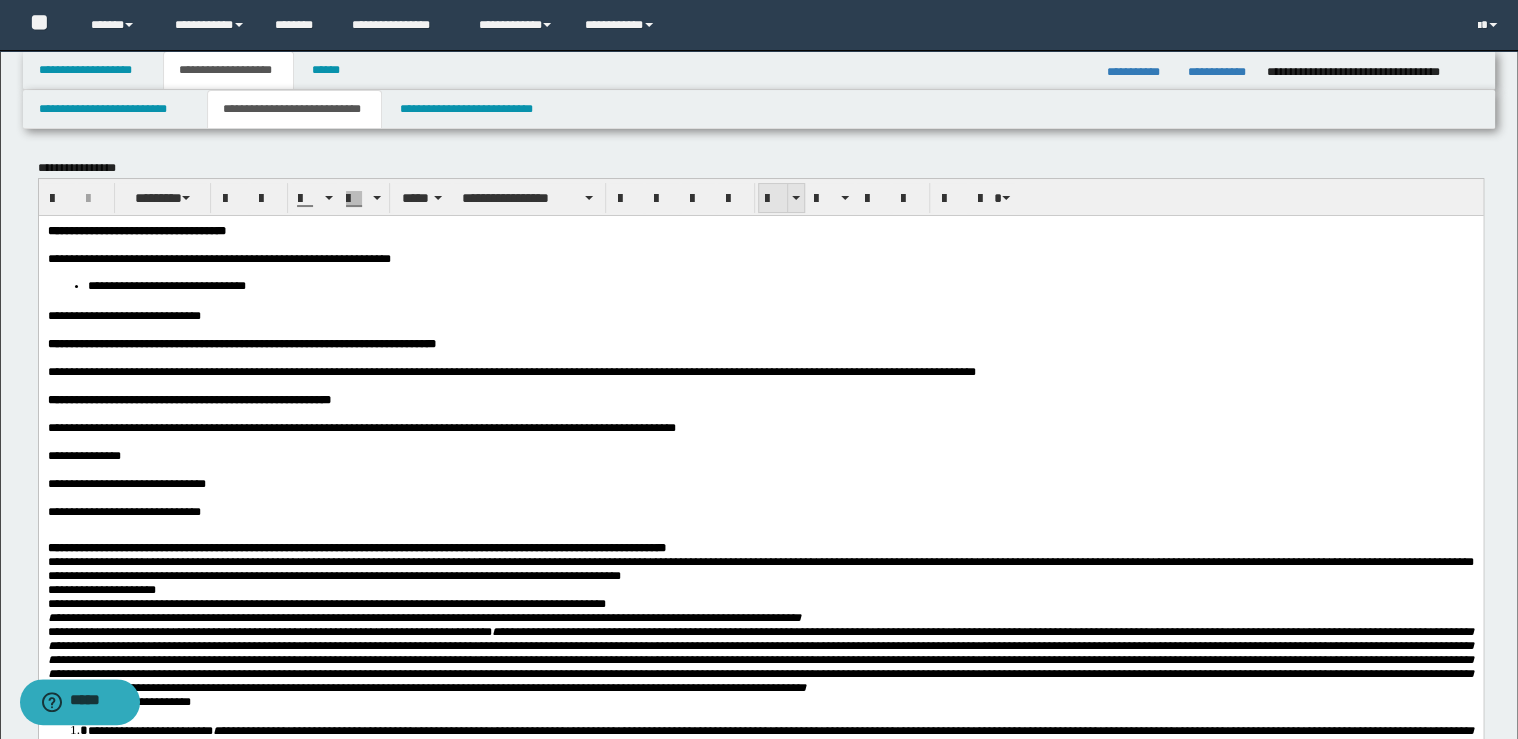 click at bounding box center [773, 199] 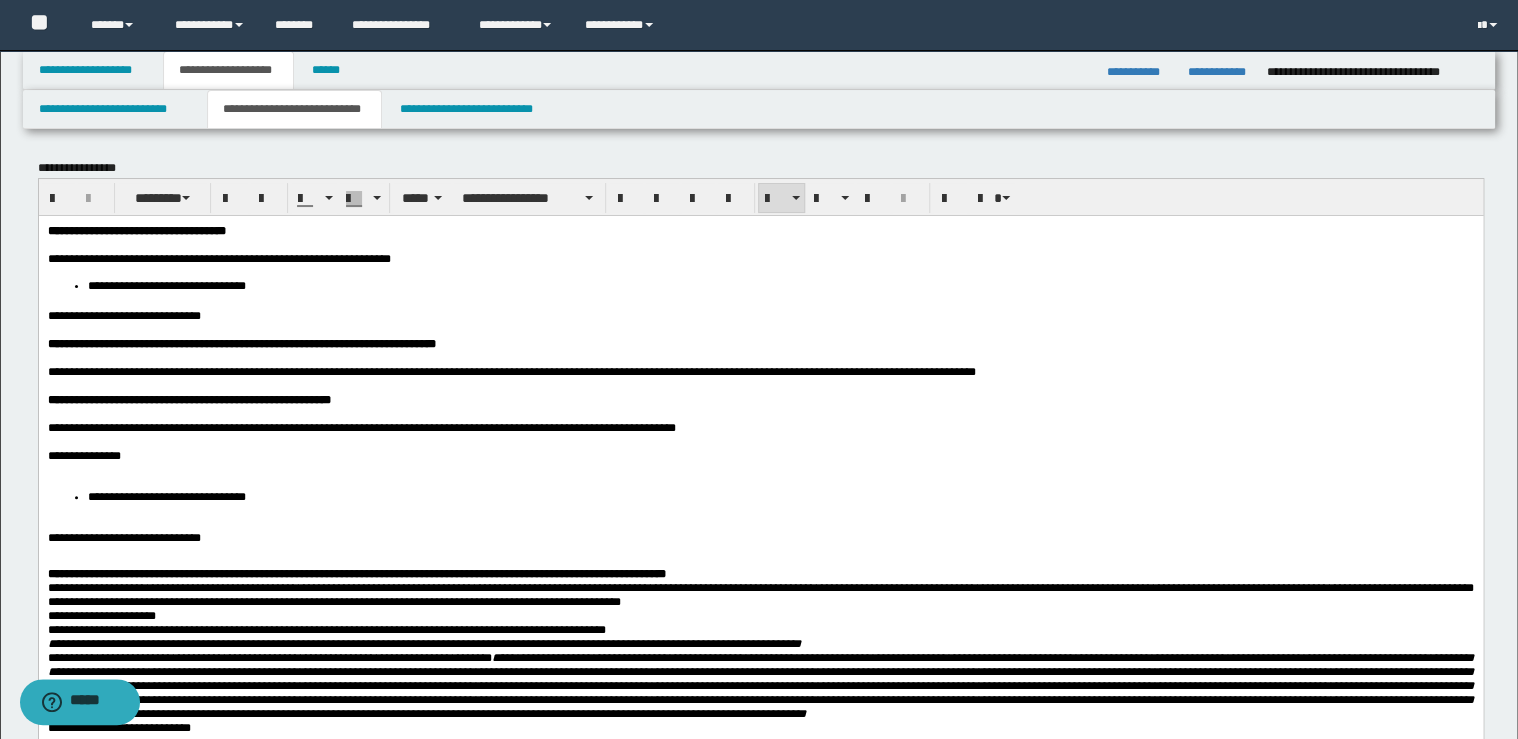 click on "**********" at bounding box center [760, 455] 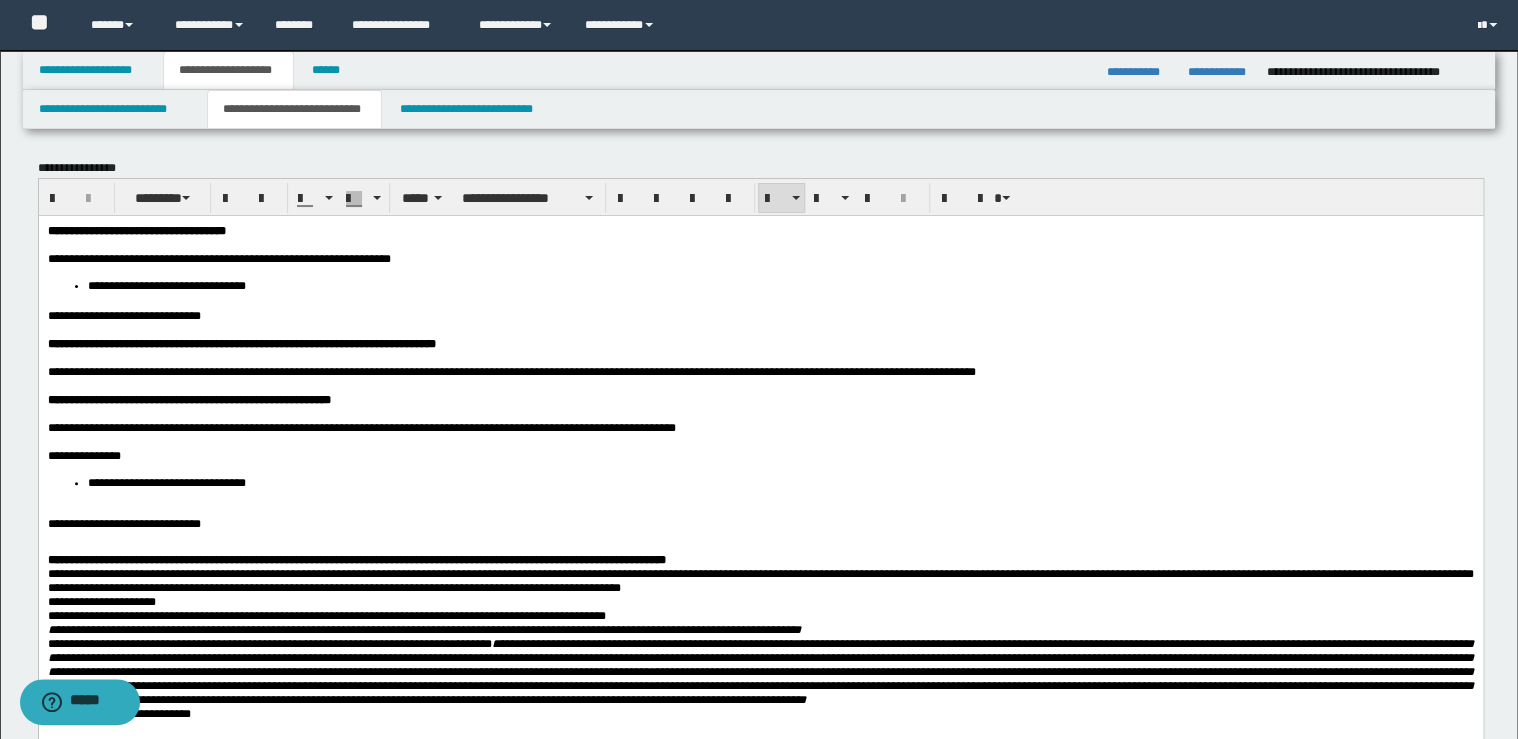 click on "**********" at bounding box center (780, 482) 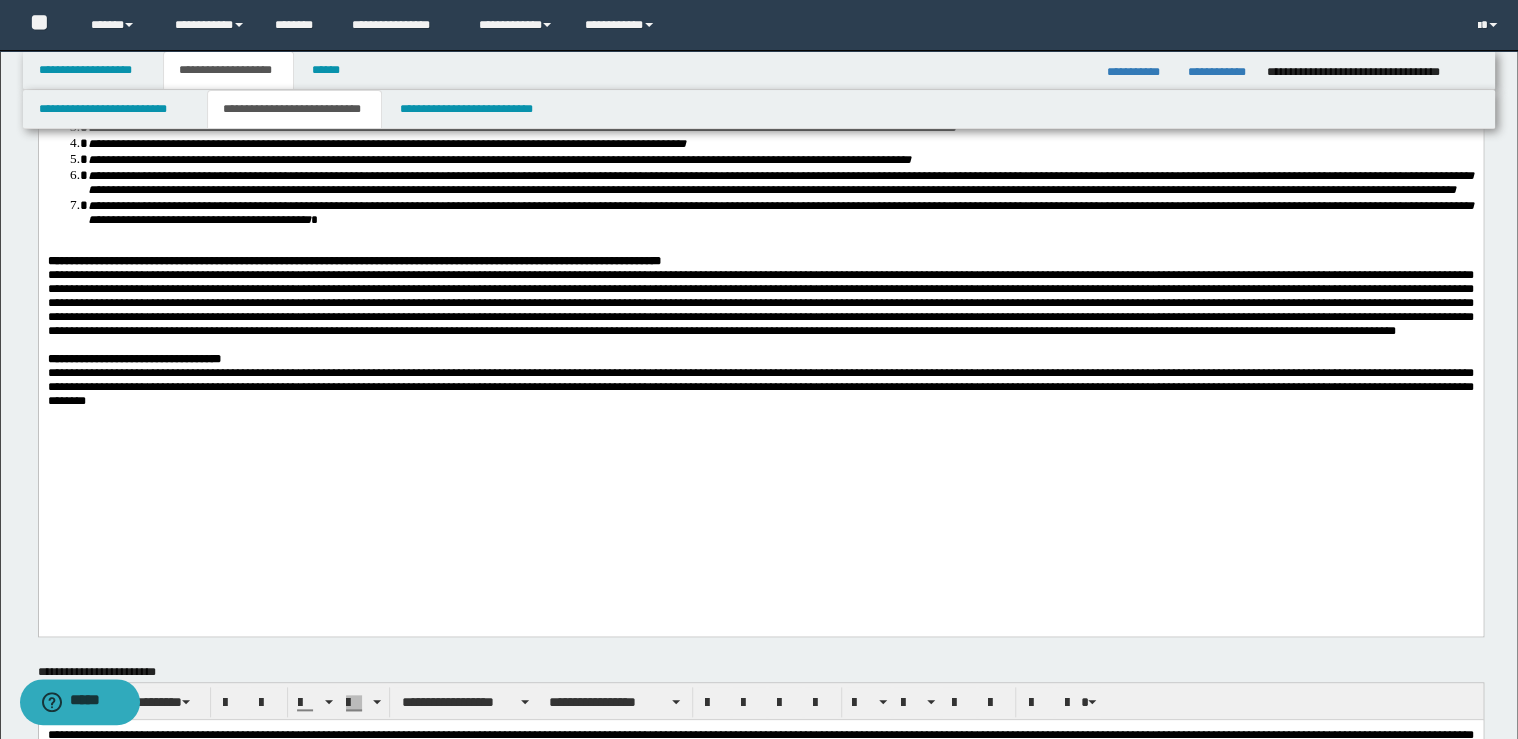 scroll, scrollTop: 720, scrollLeft: 0, axis: vertical 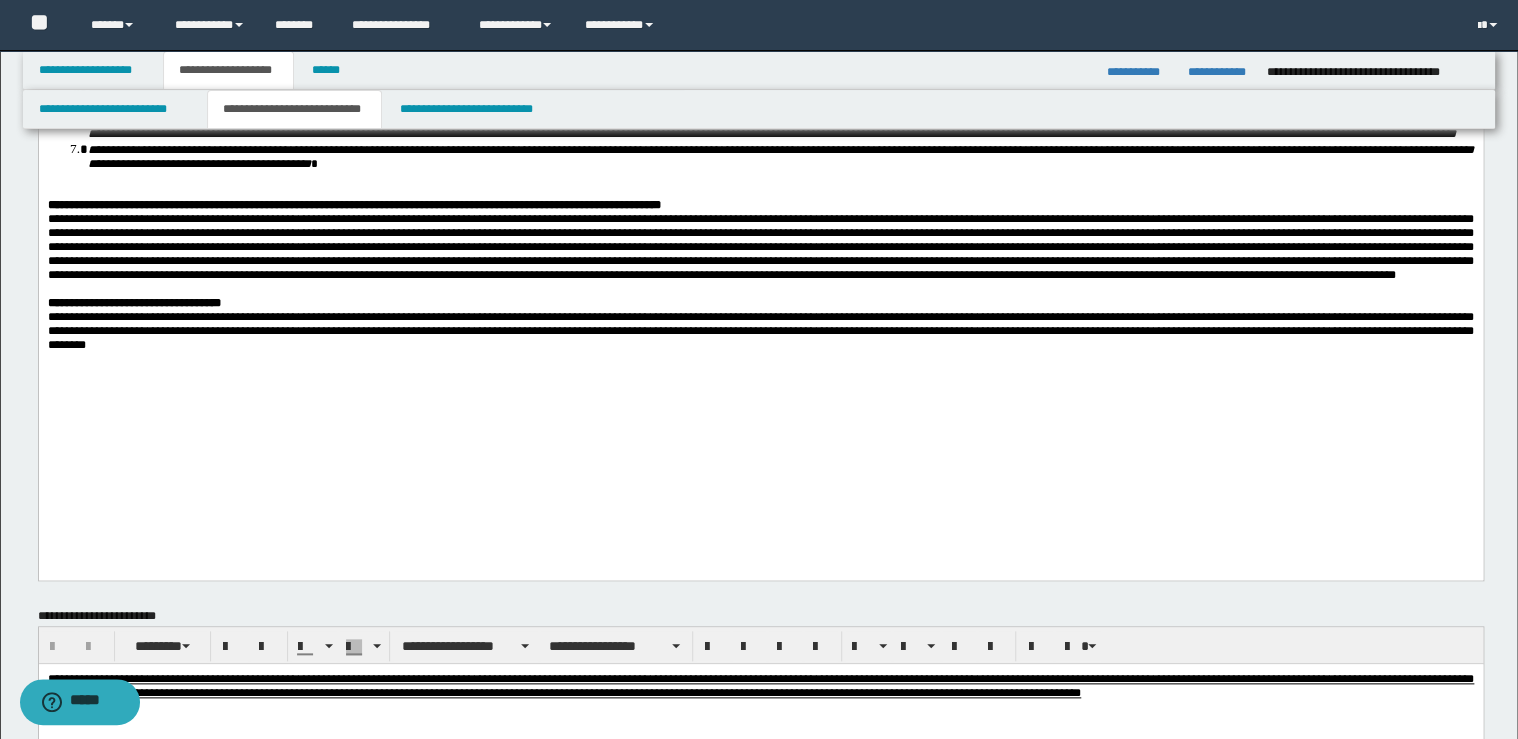 click on "**********" at bounding box center (780, 156) 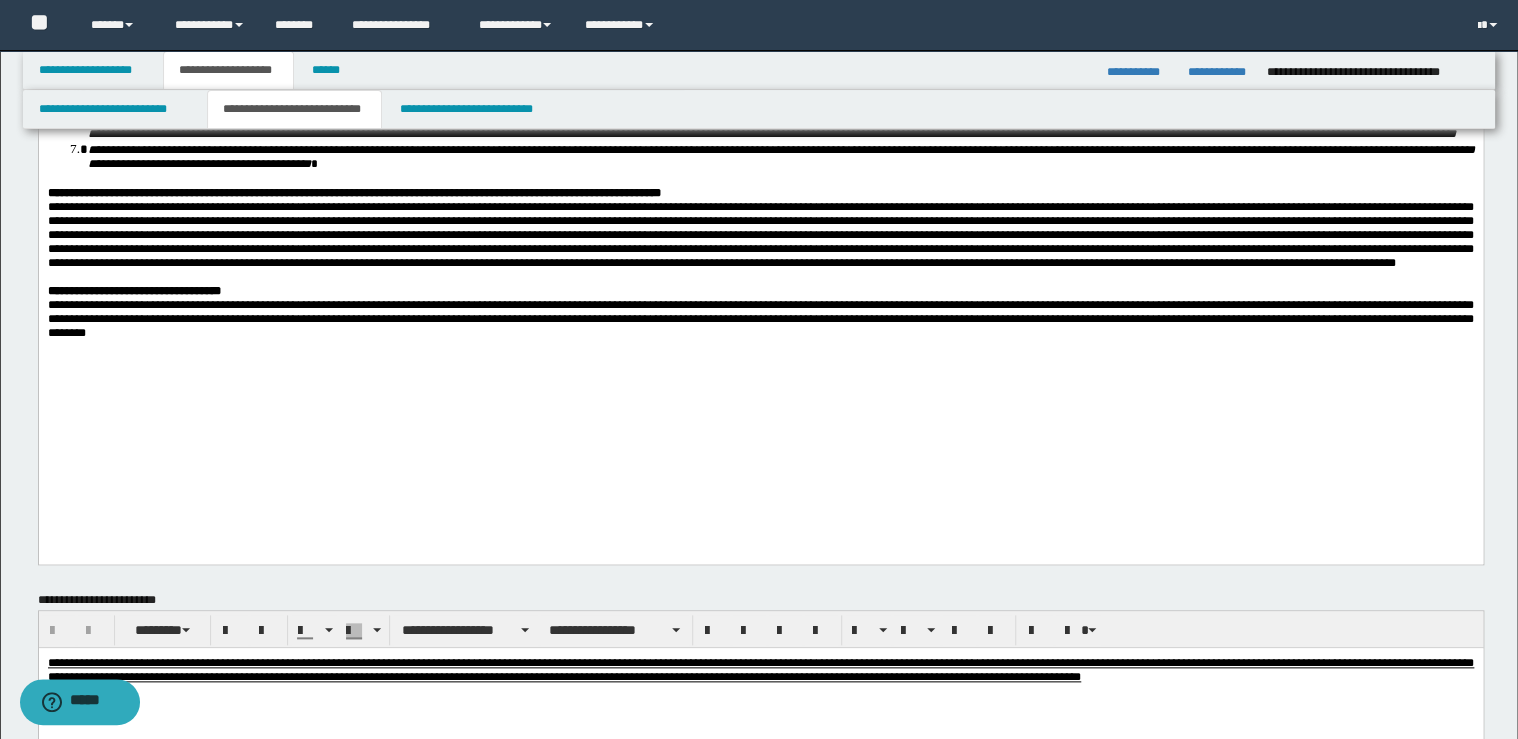 click on "**********" at bounding box center (760, 193) 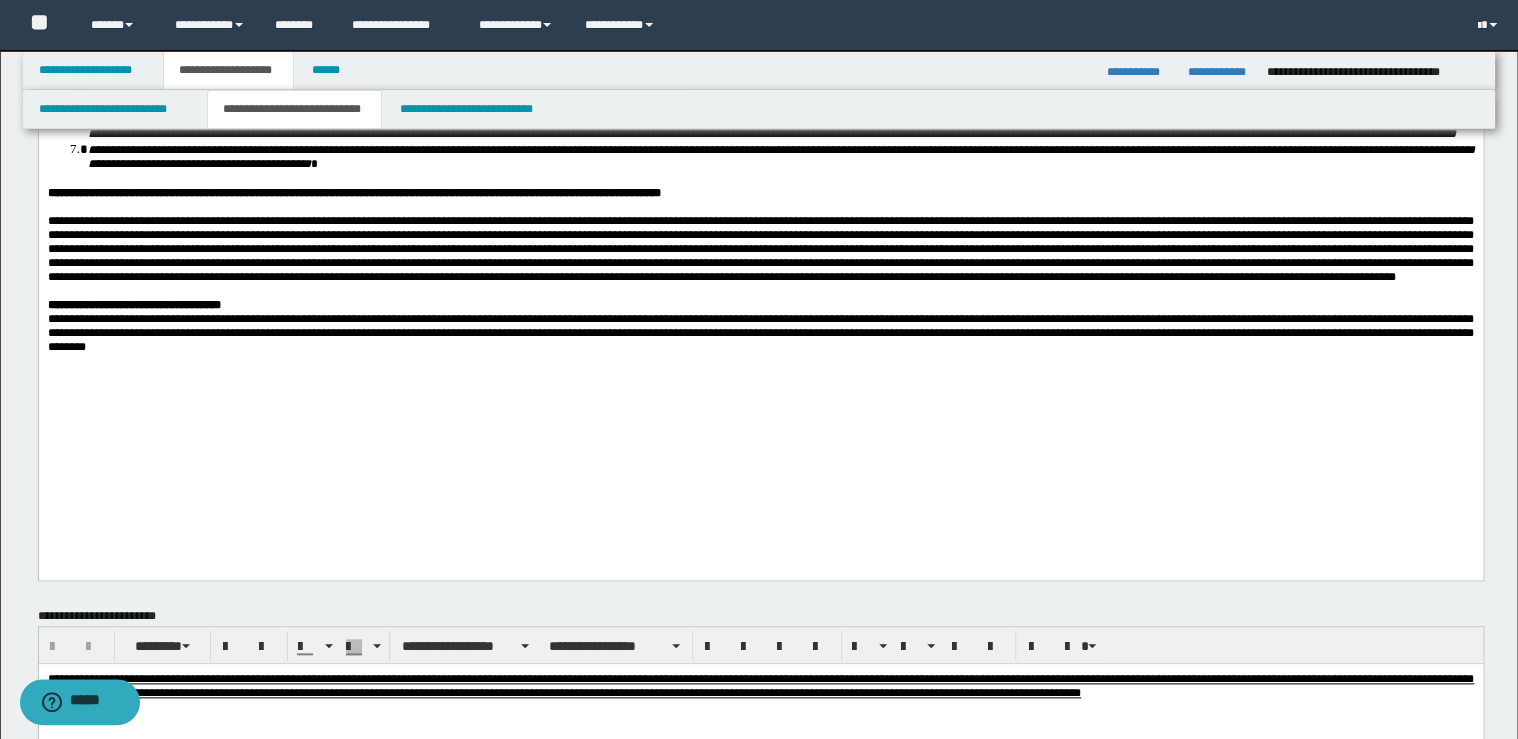 click on "**********" at bounding box center [760, 305] 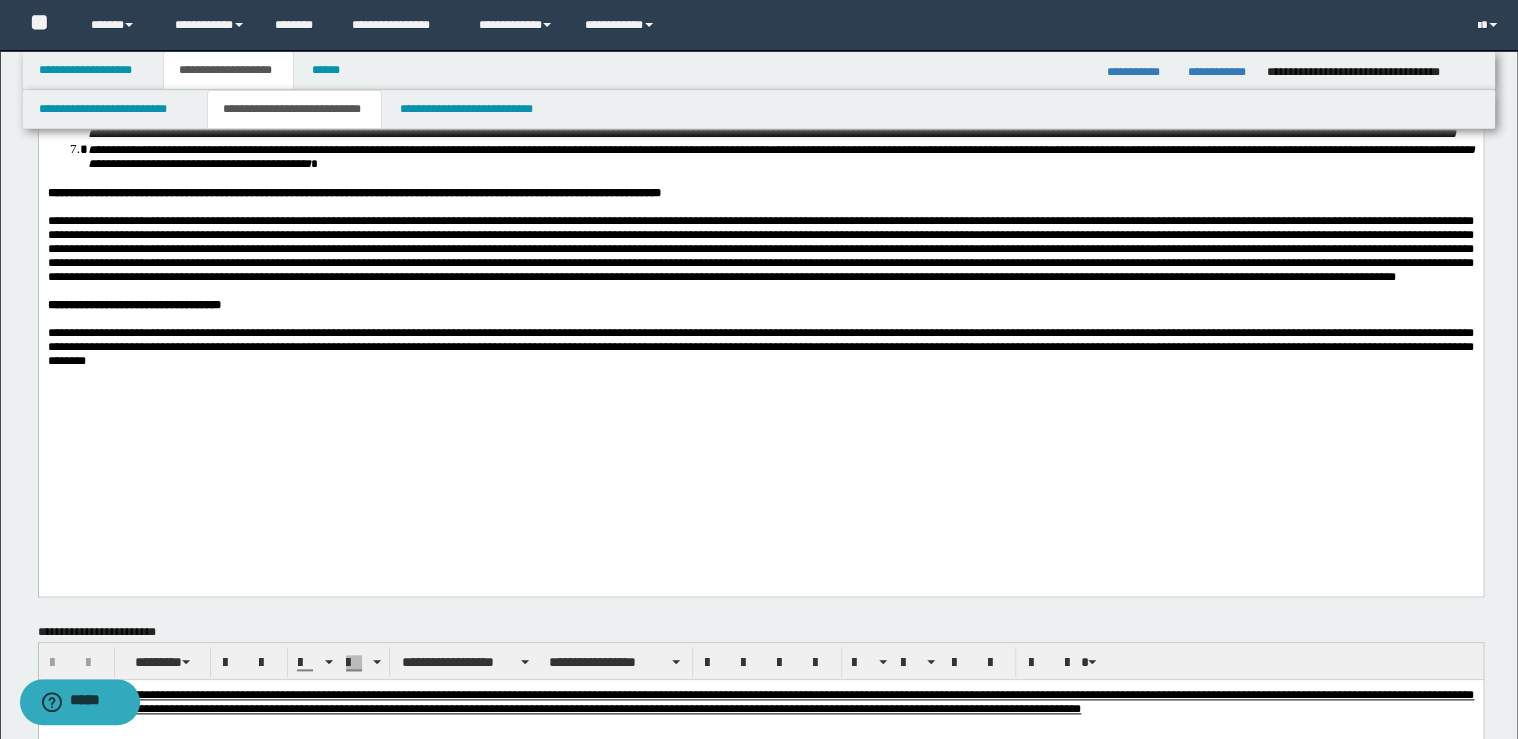 click on "**********" at bounding box center (760, 347) 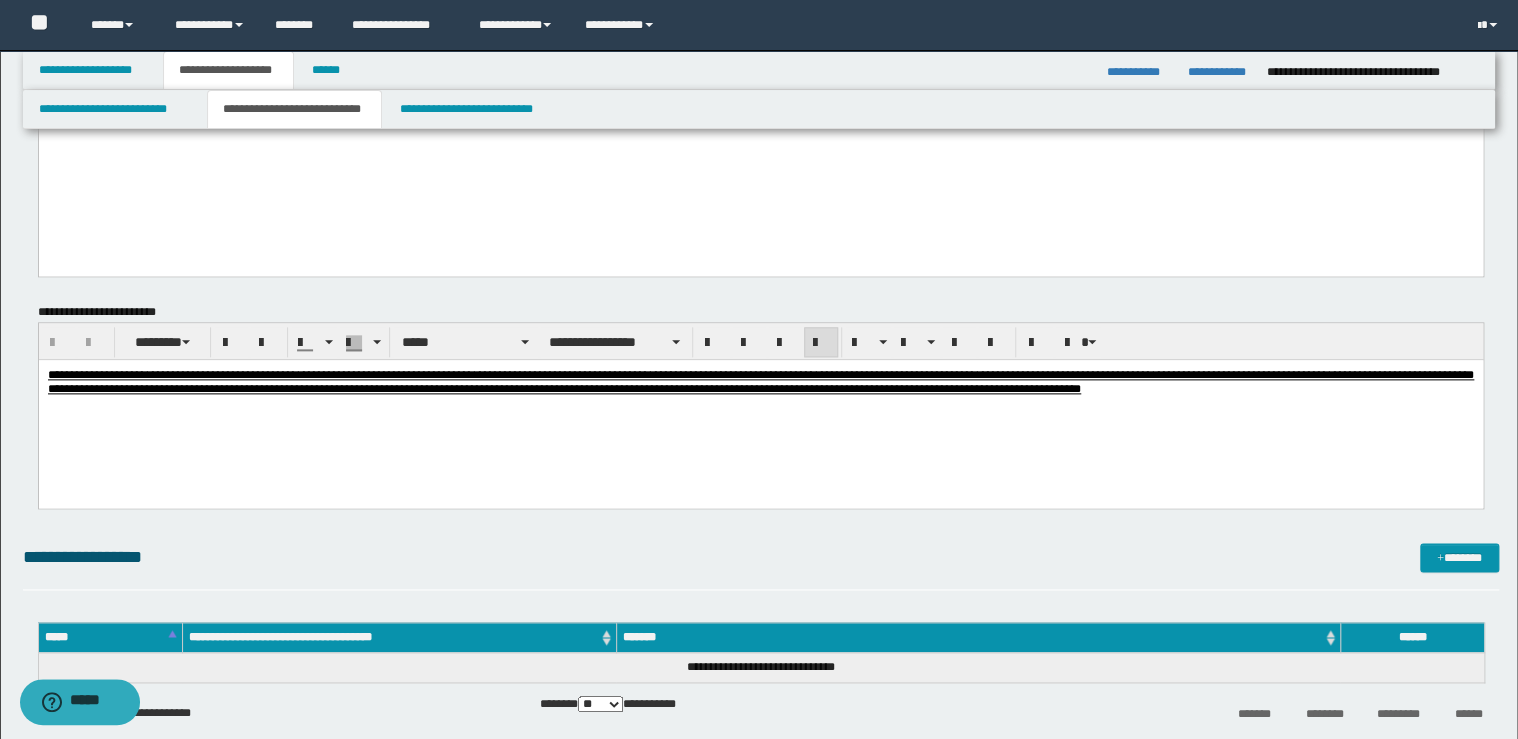 click on "**********" at bounding box center (760, 381) 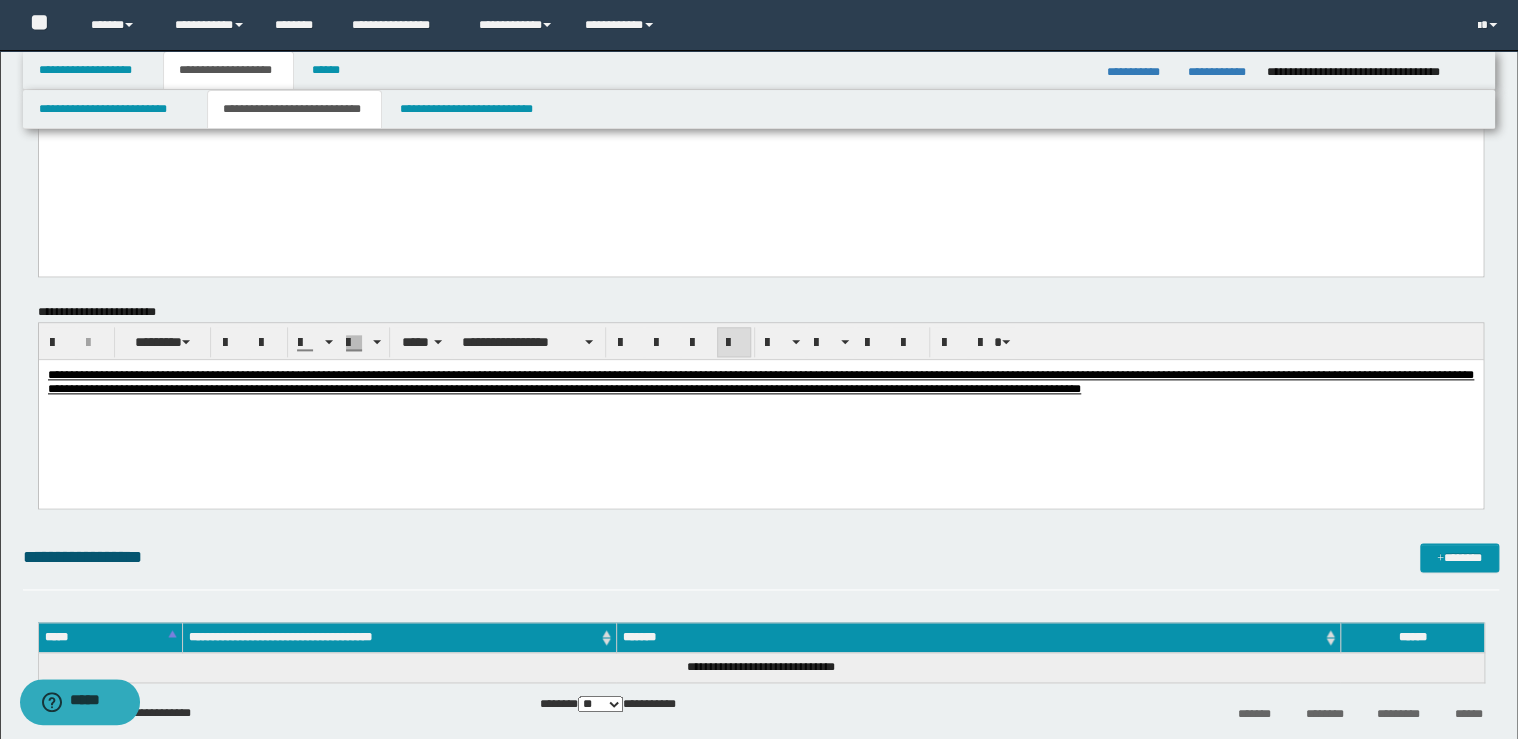 click on "**********" at bounding box center [760, 406] 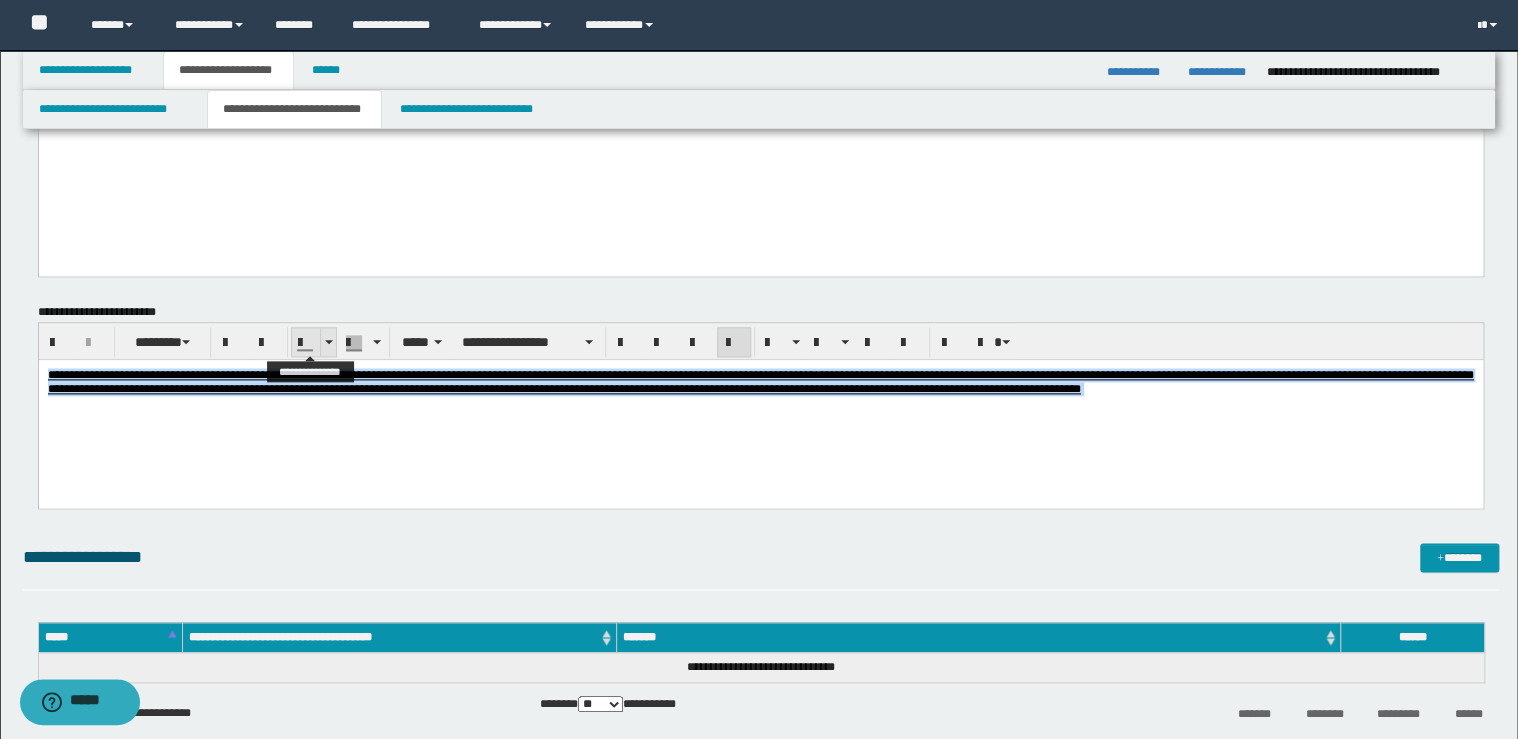 click at bounding box center (328, 342) 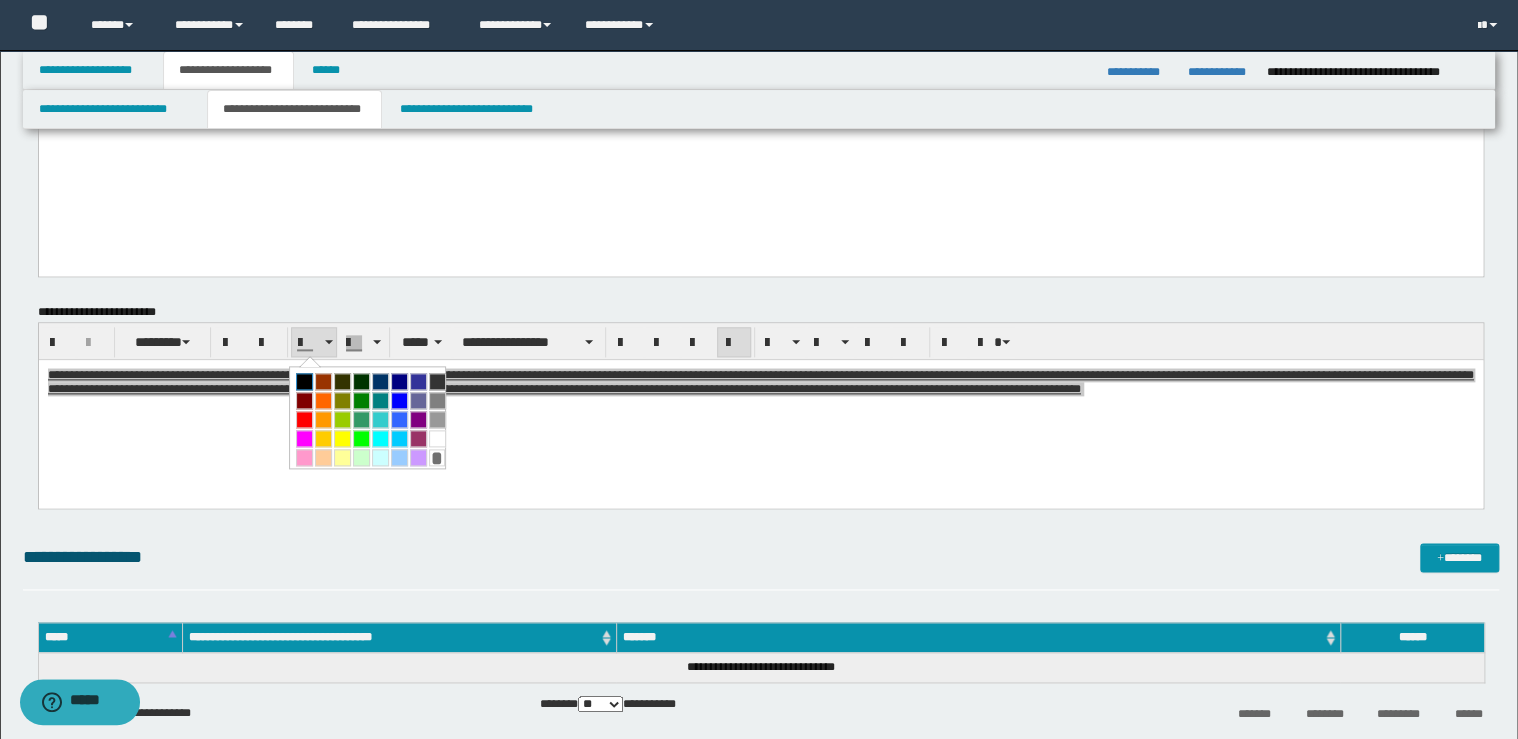 click at bounding box center (304, 381) 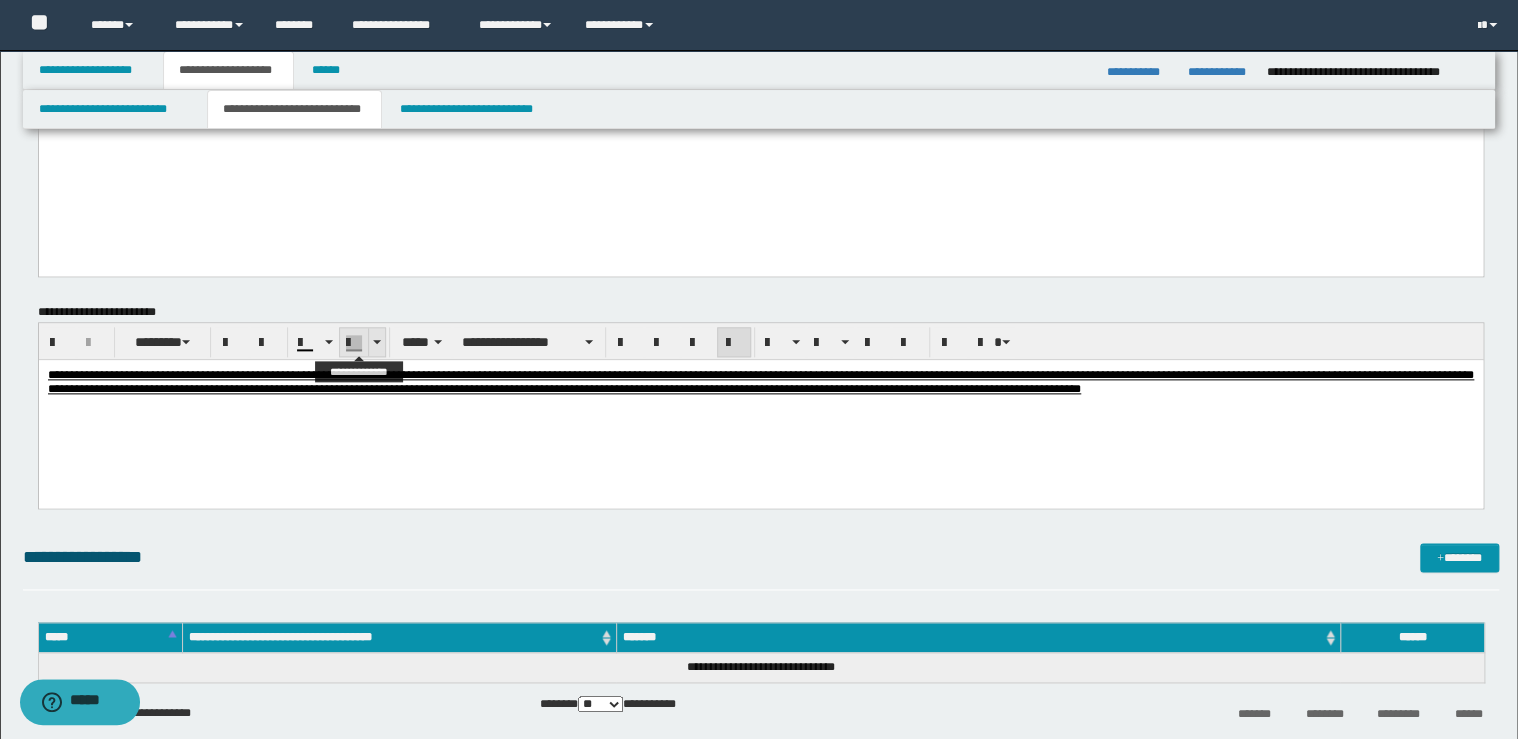 click at bounding box center [377, 342] 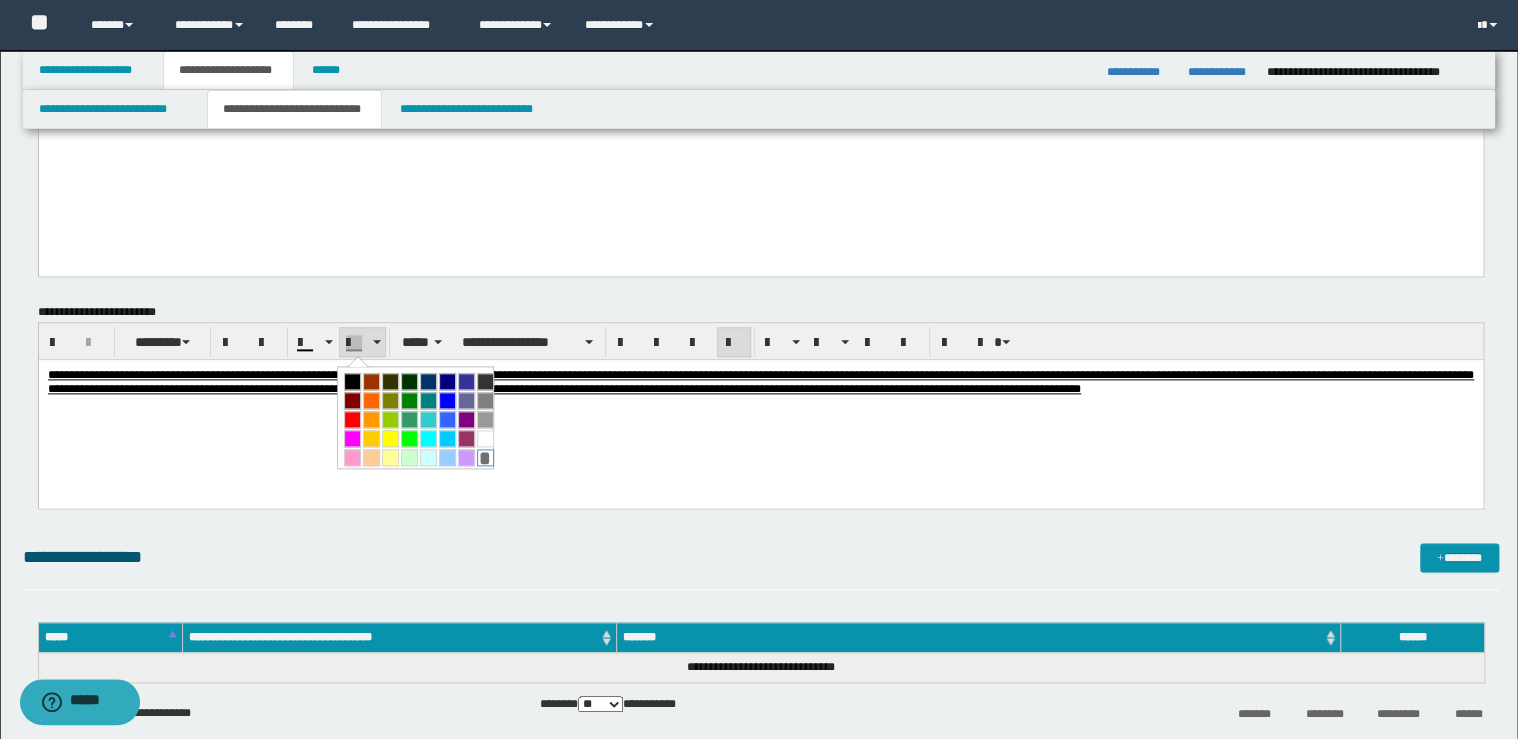 click on "*" at bounding box center [485, 457] 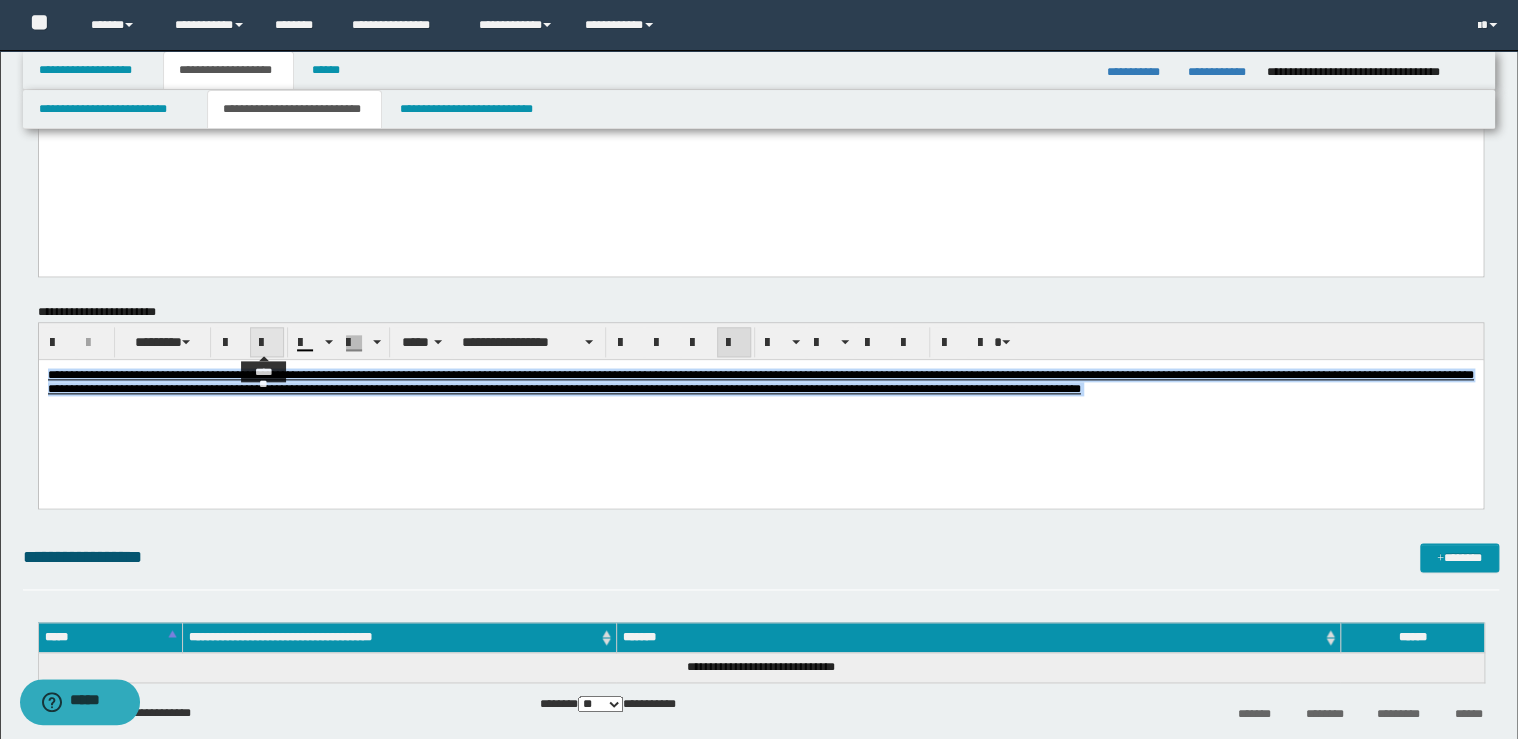 click at bounding box center (267, 343) 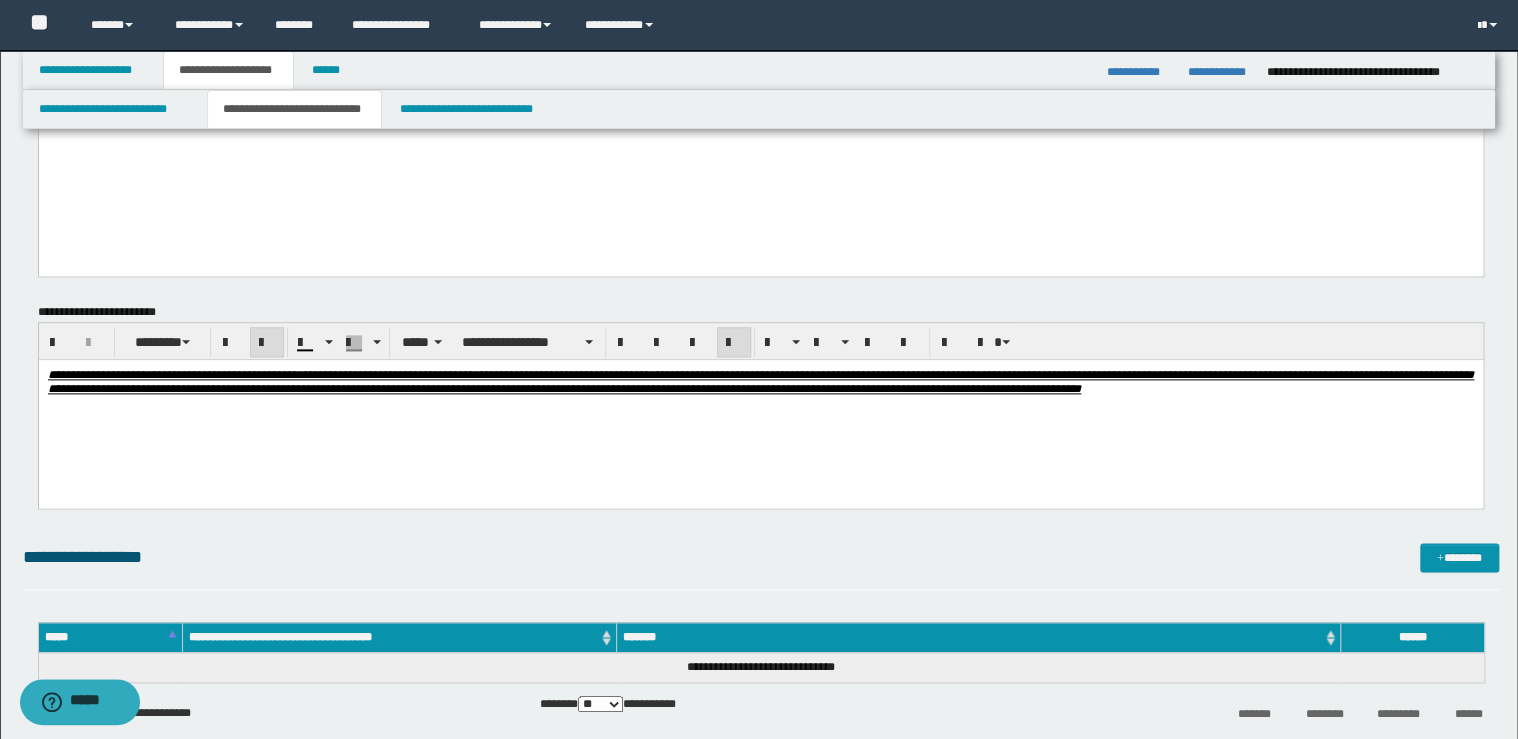 click at bounding box center (267, 343) 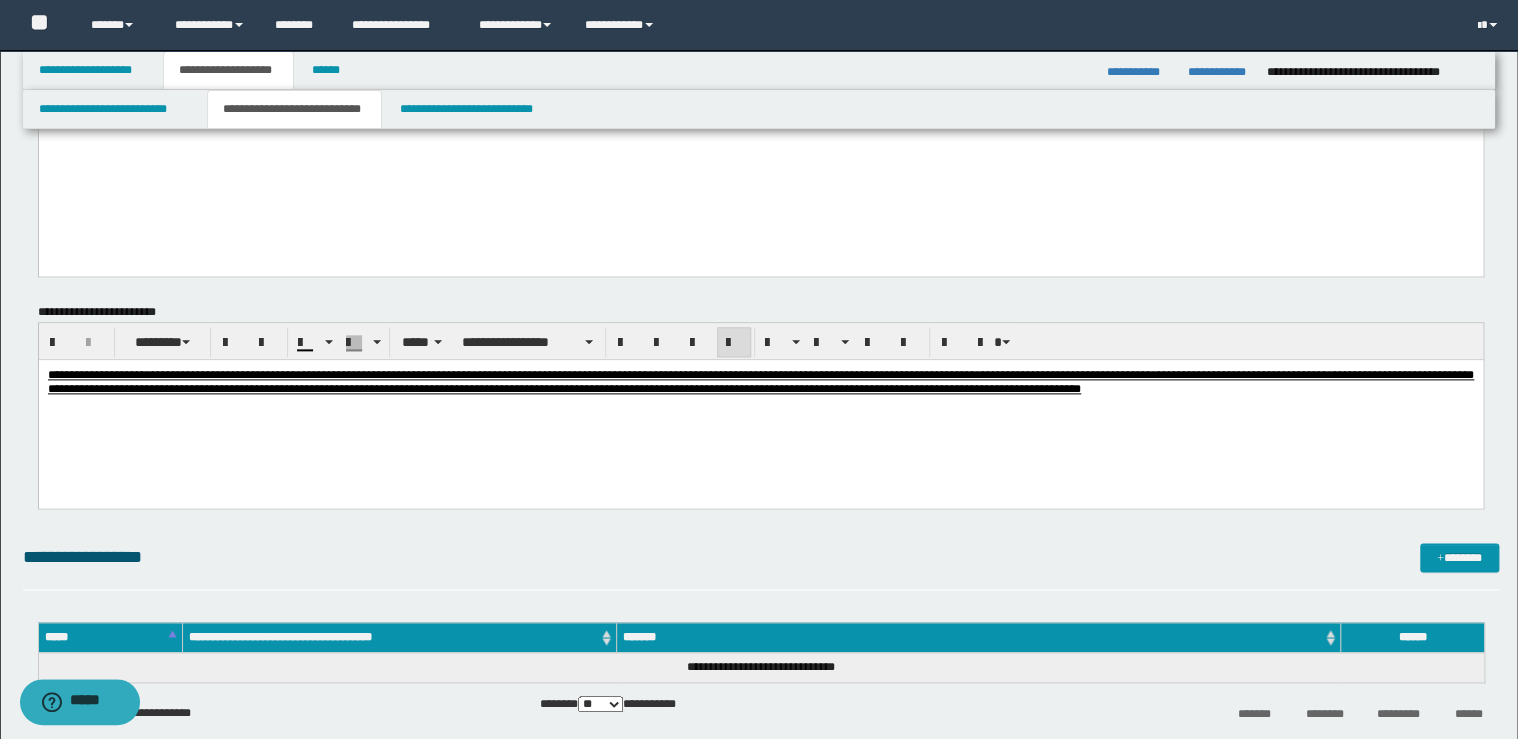 click at bounding box center (734, 343) 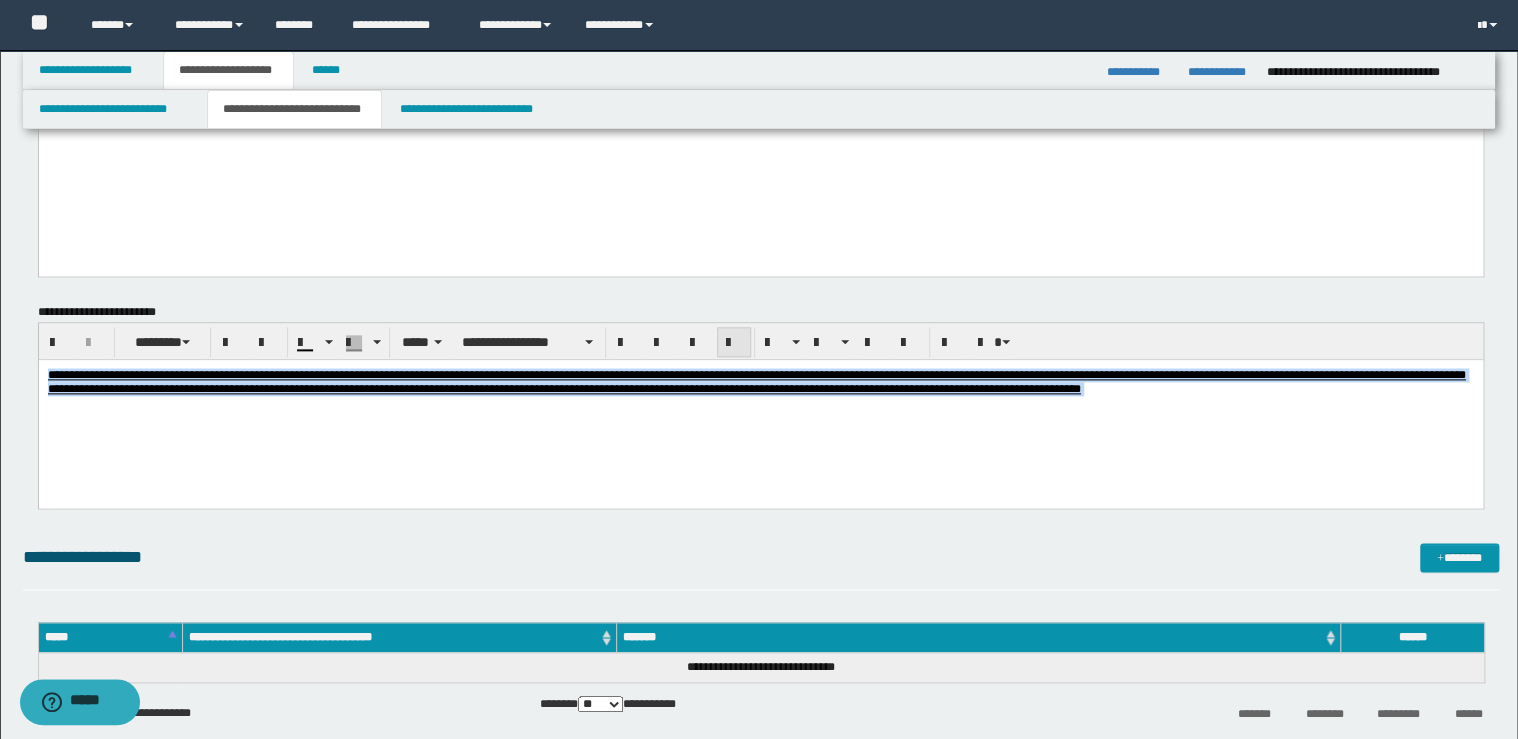click at bounding box center (734, 343) 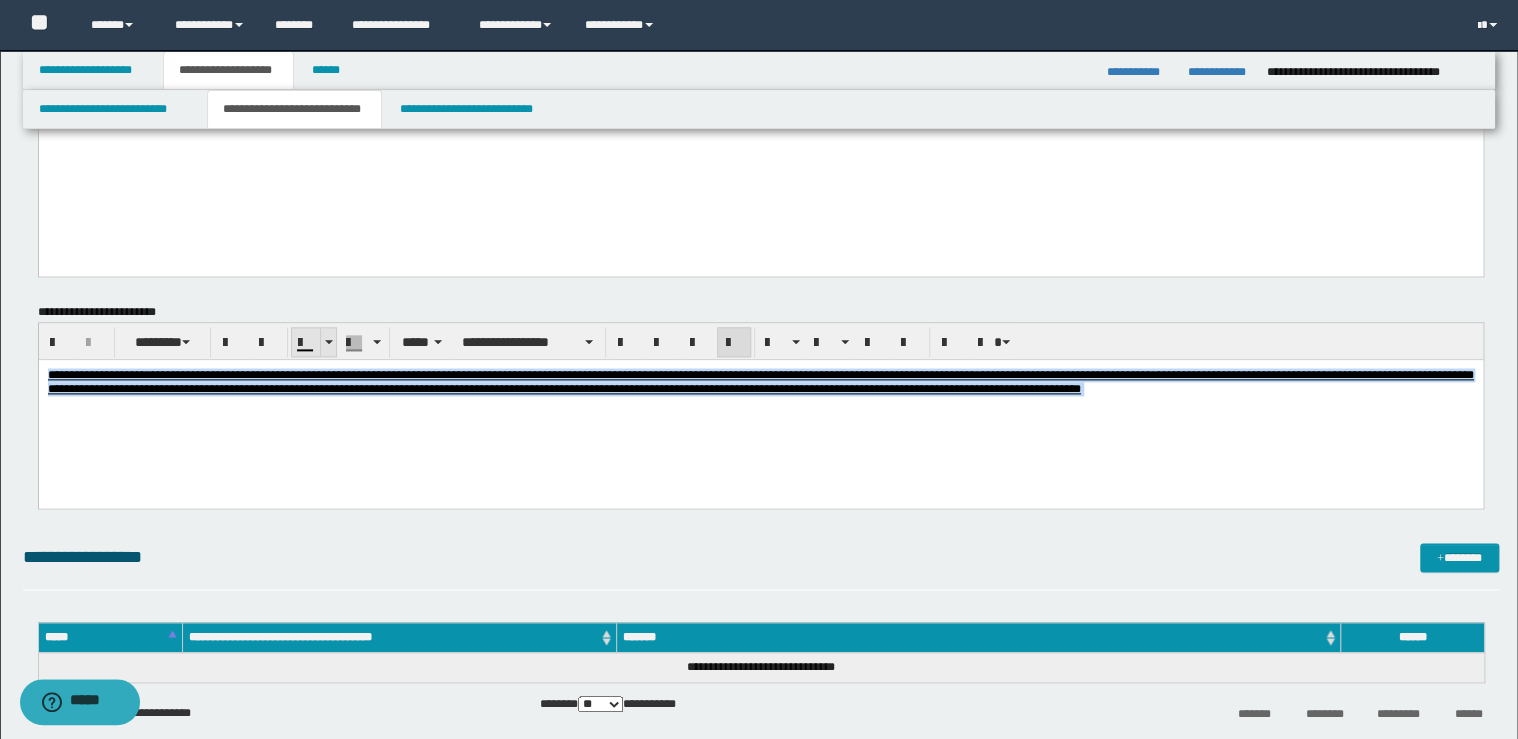click at bounding box center (328, 342) 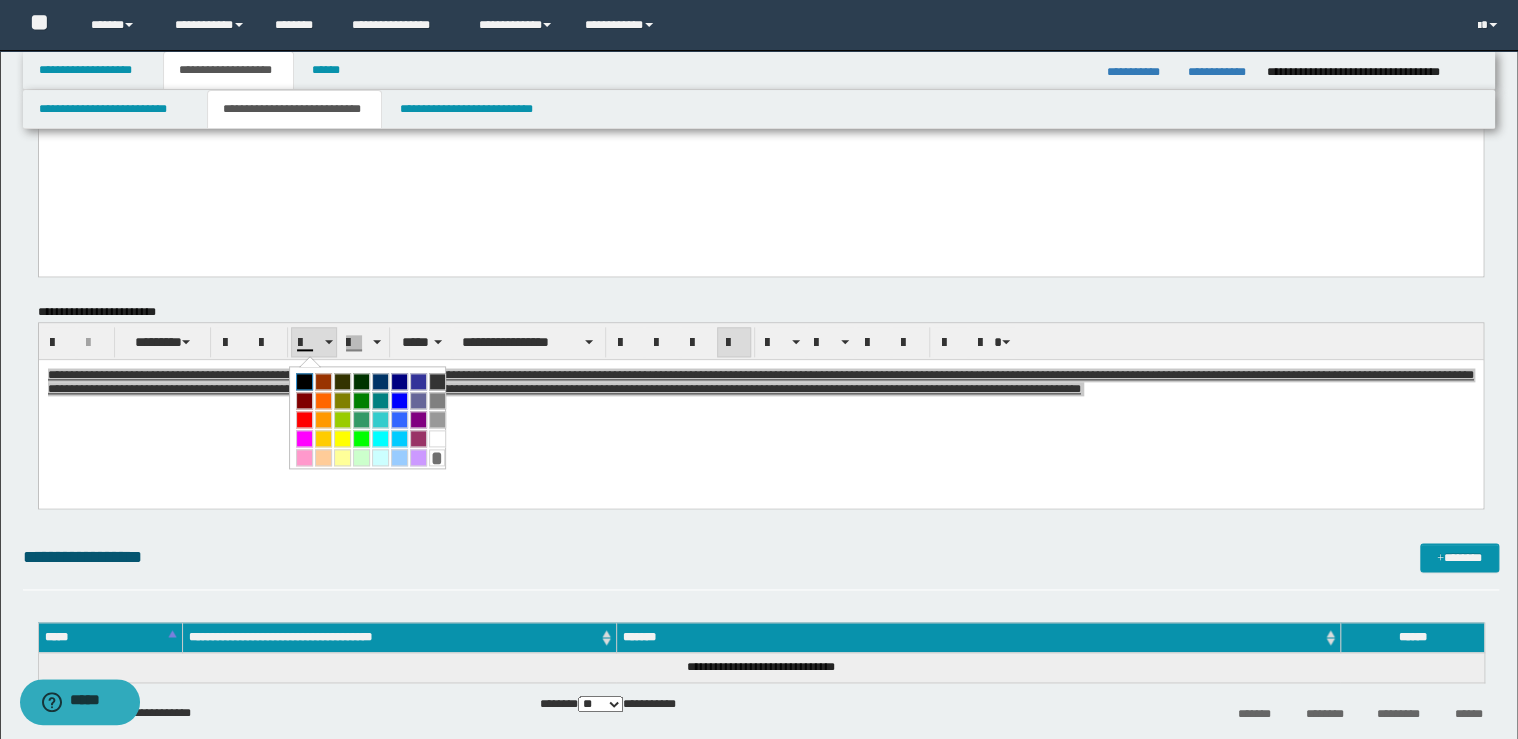 click at bounding box center (304, 381) 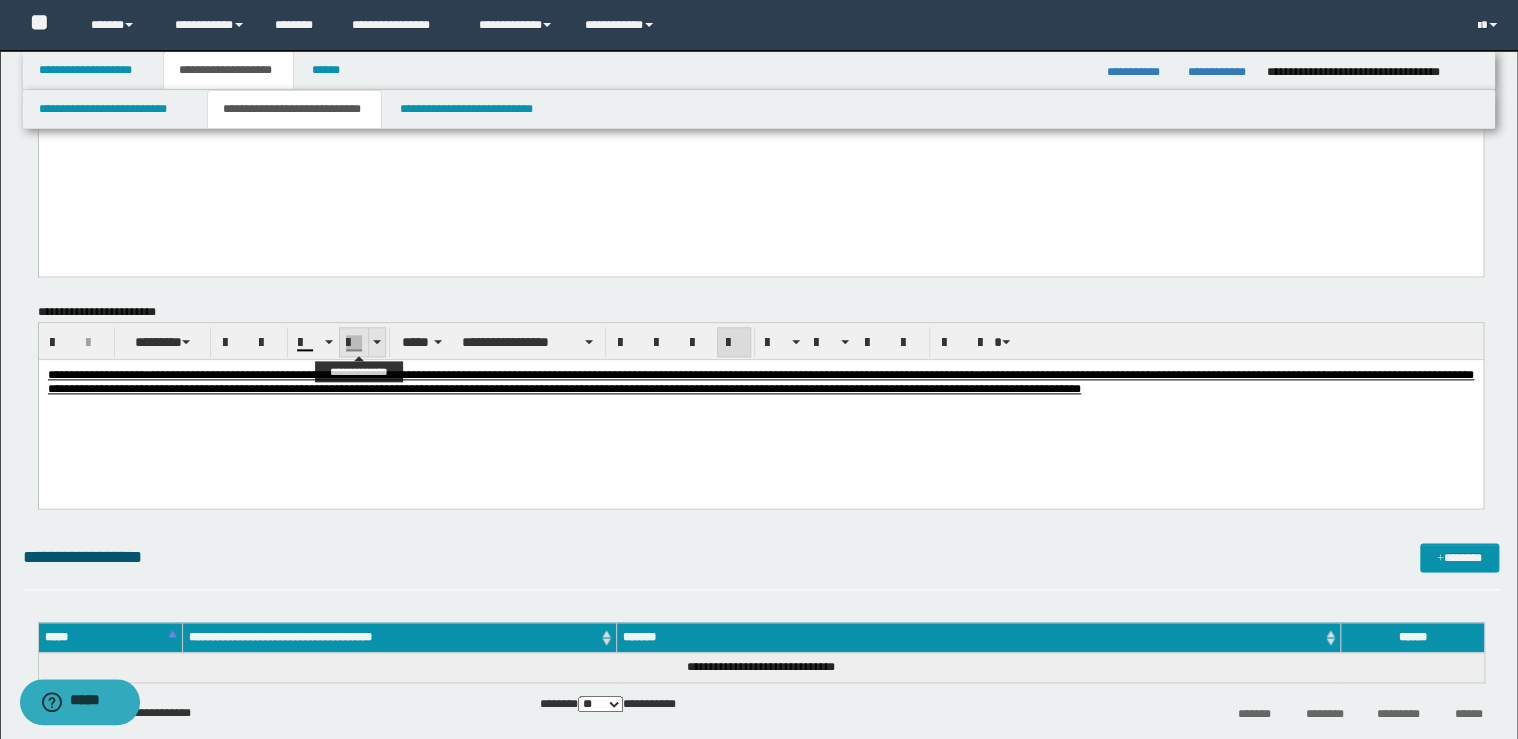 click at bounding box center [376, 342] 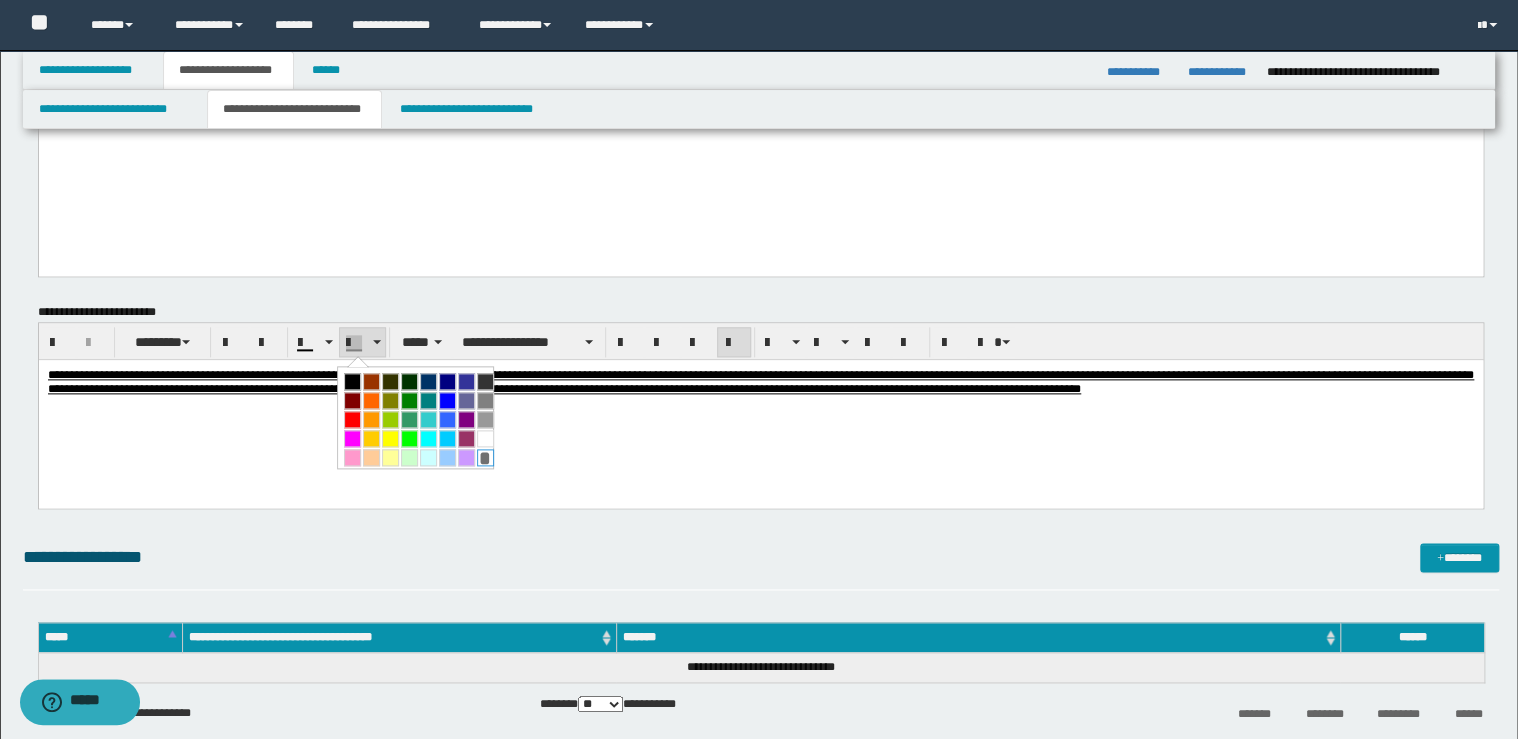 click on "*" at bounding box center [485, 457] 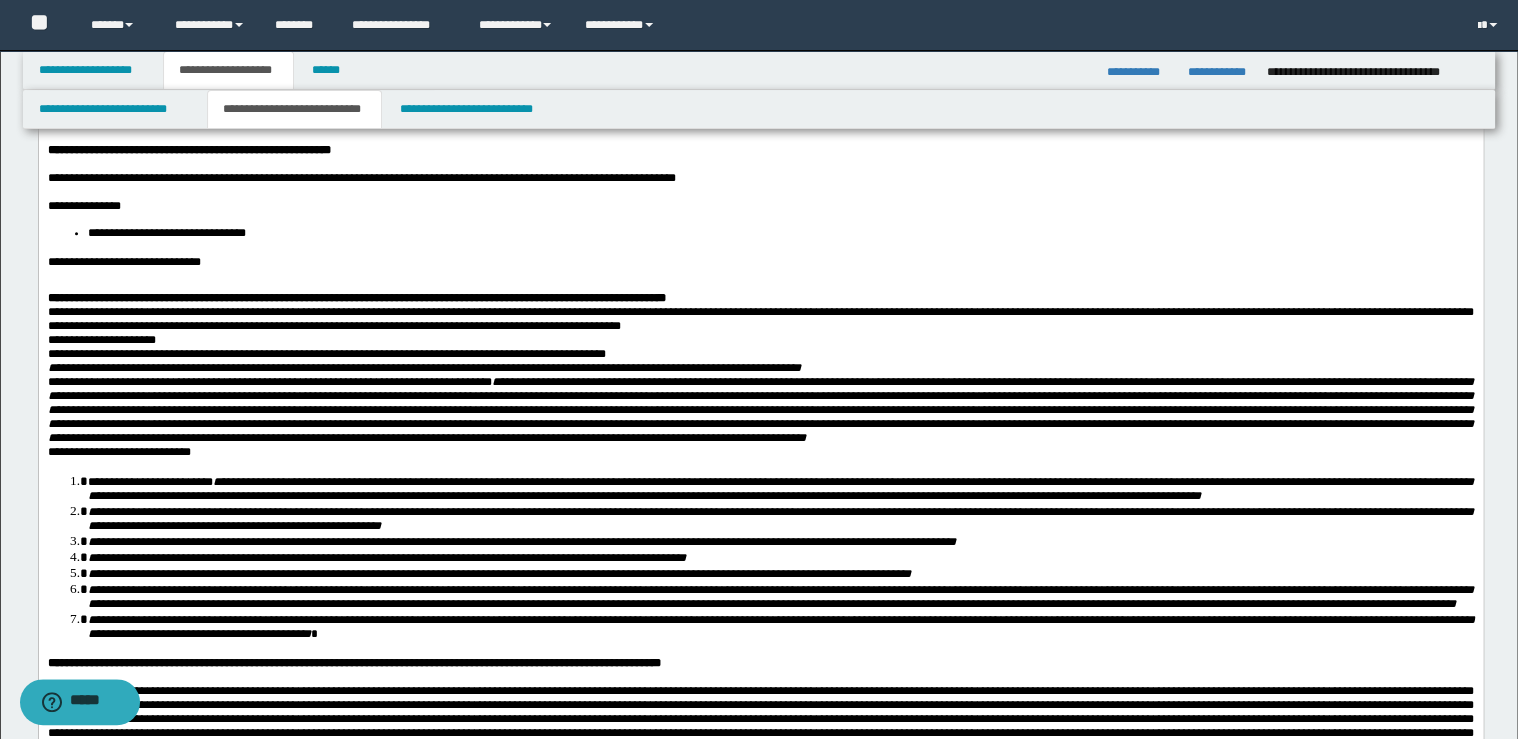 scroll, scrollTop: 80, scrollLeft: 0, axis: vertical 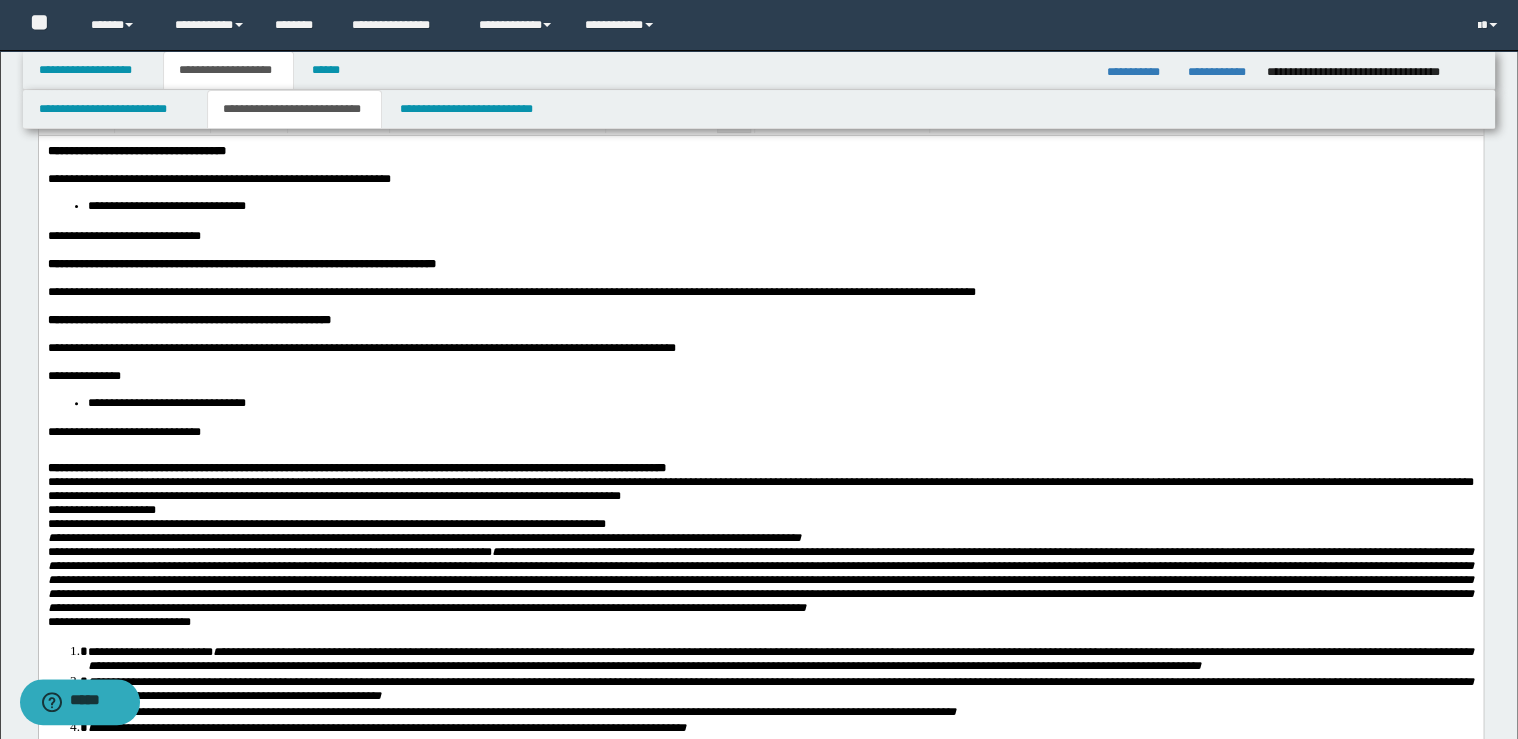click on "**********" at bounding box center [780, 403] 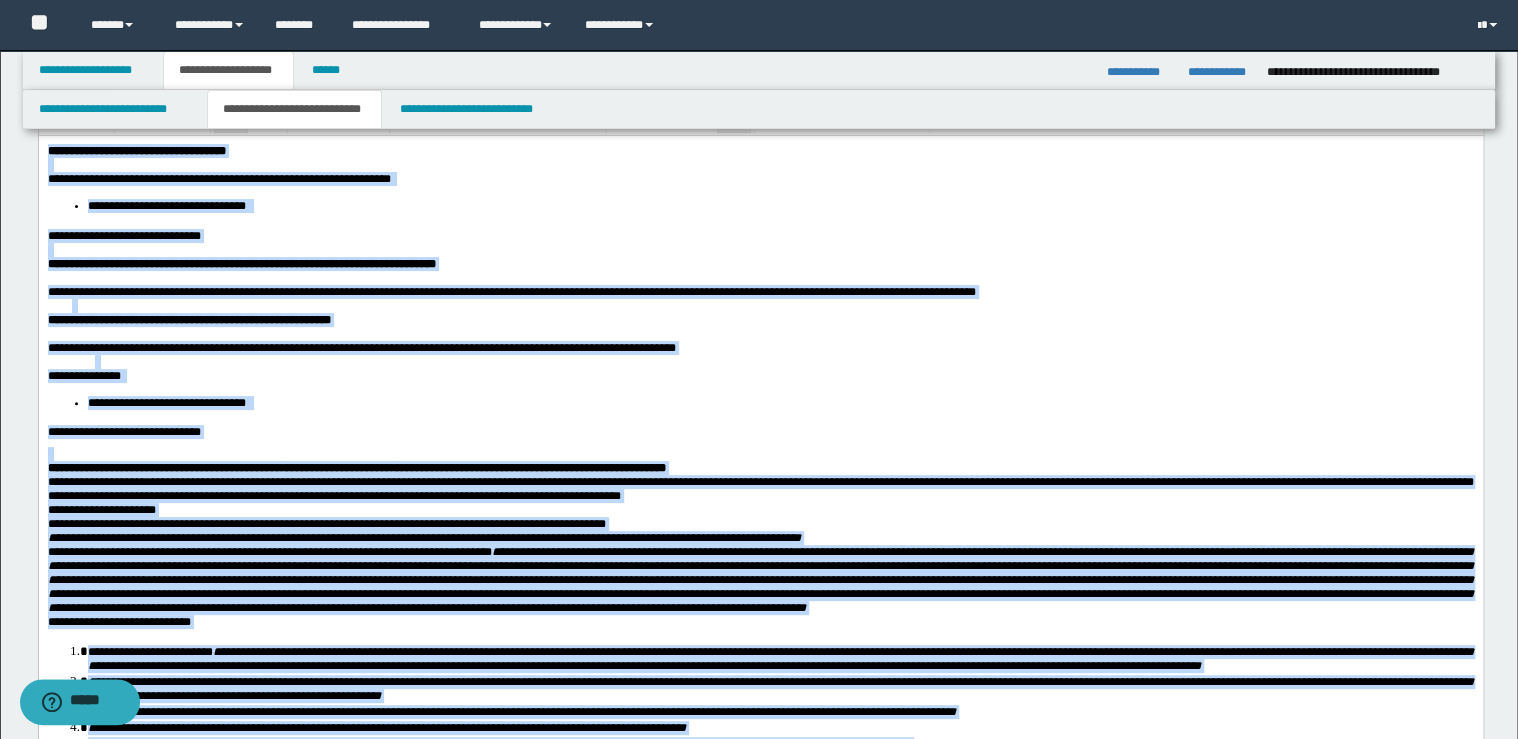 scroll, scrollTop: 0, scrollLeft: 0, axis: both 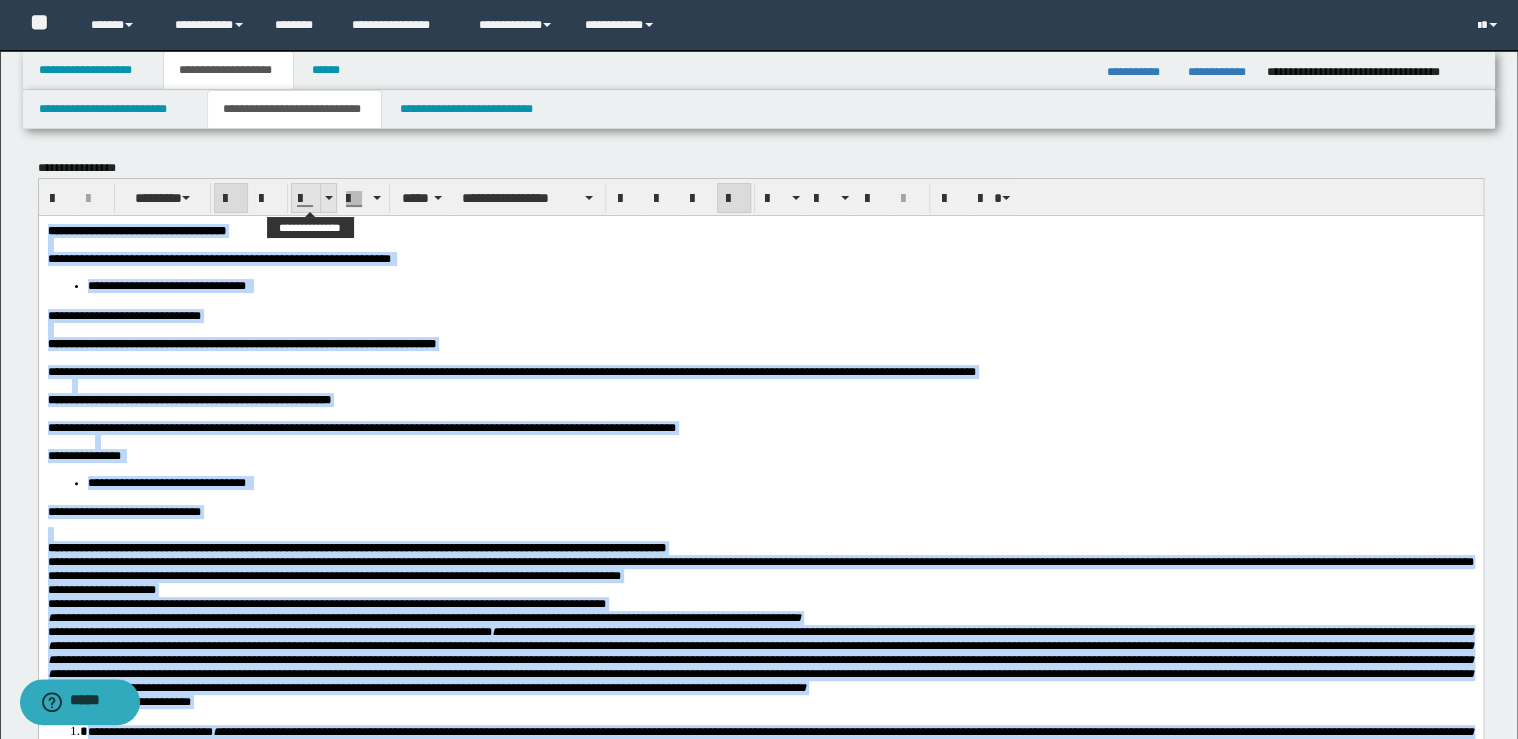 click at bounding box center [328, 198] 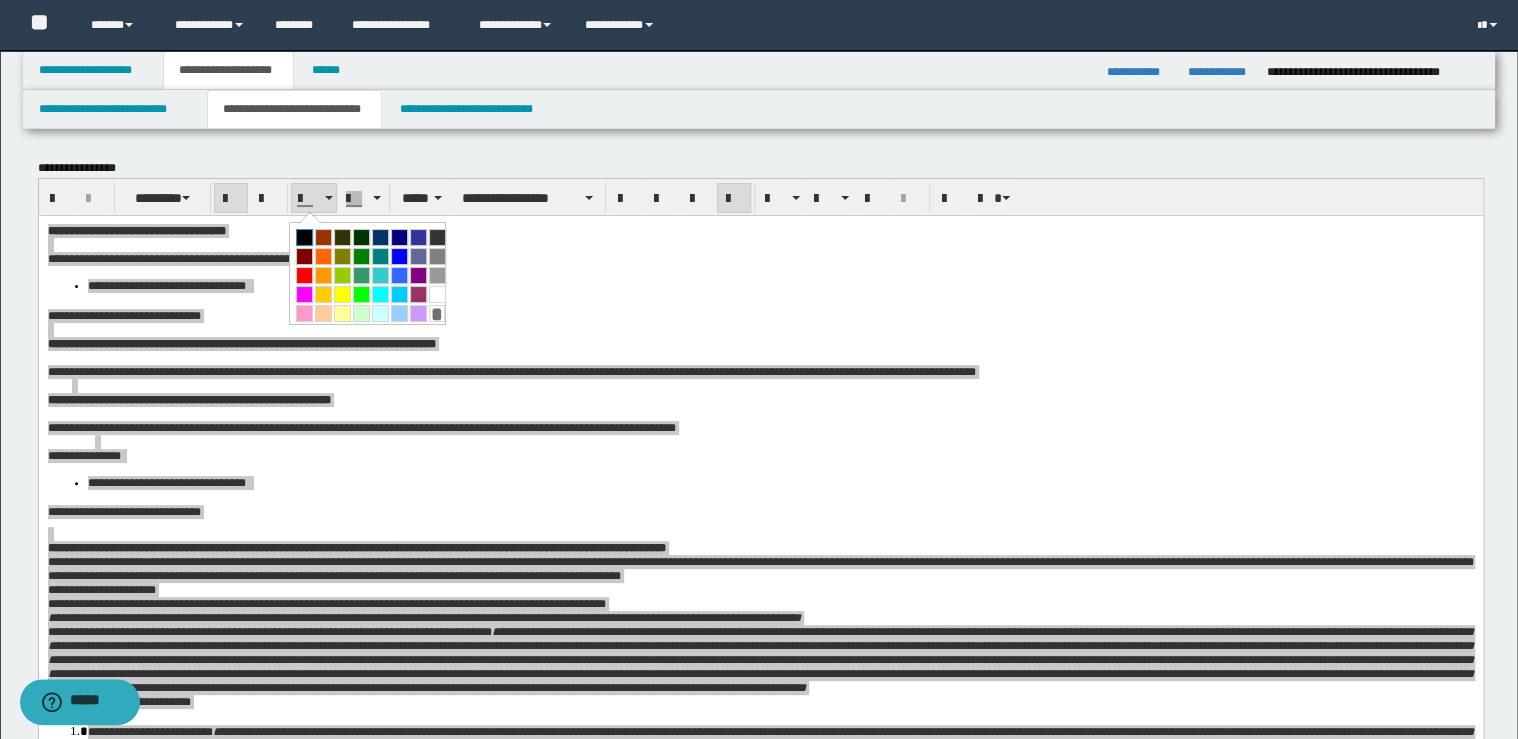 click at bounding box center [304, 237] 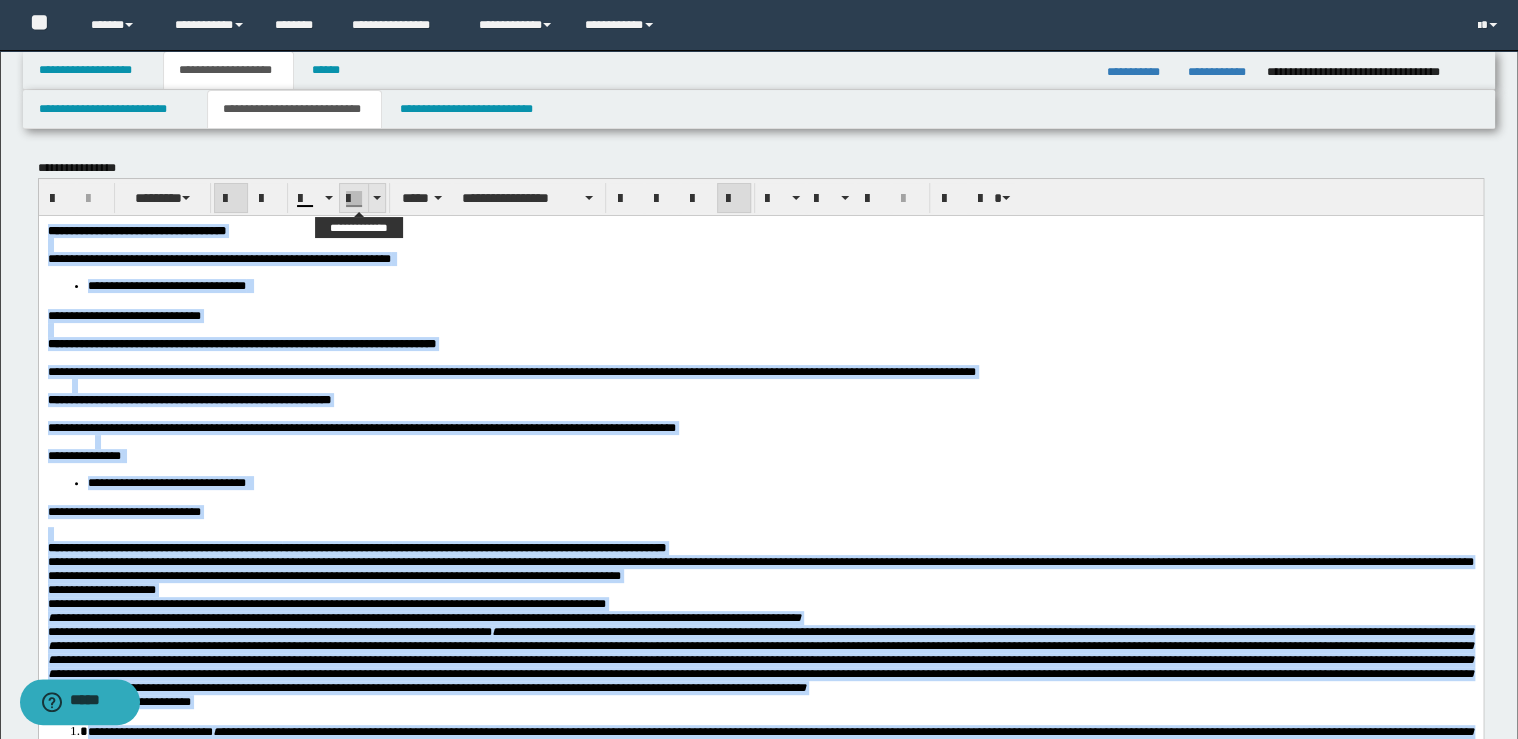 click at bounding box center (377, 198) 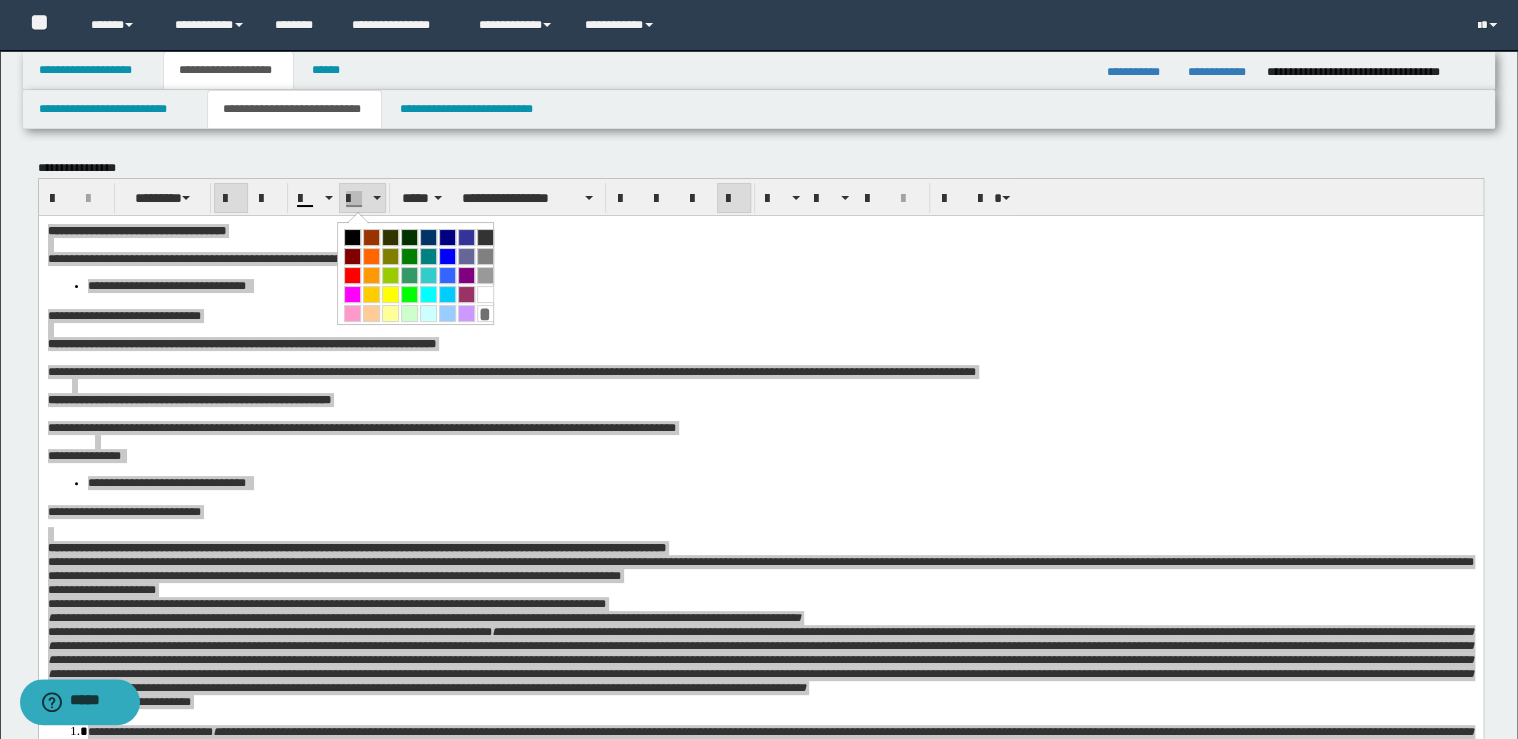 click on "*" at bounding box center (485, 313) 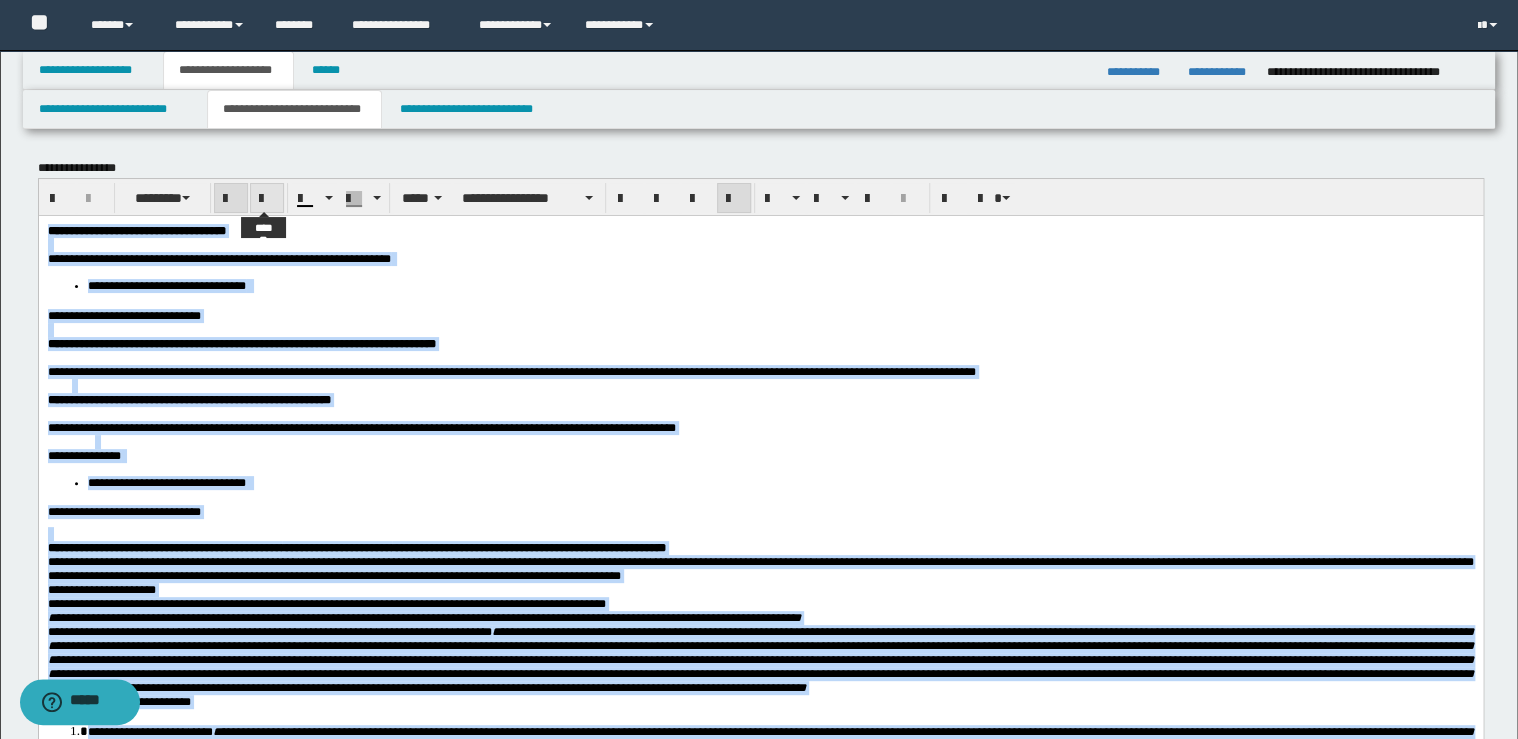 click at bounding box center [267, 198] 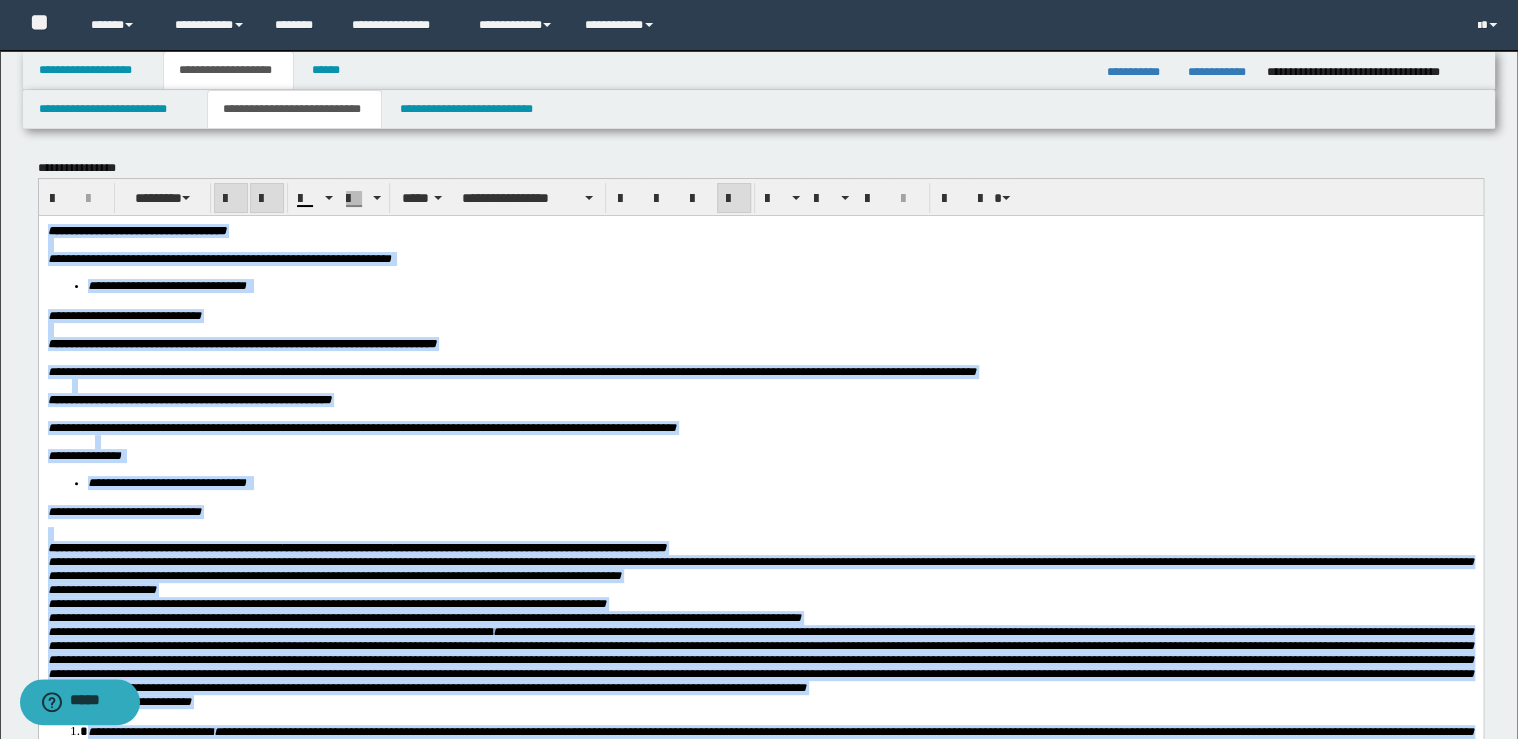 click at bounding box center (267, 198) 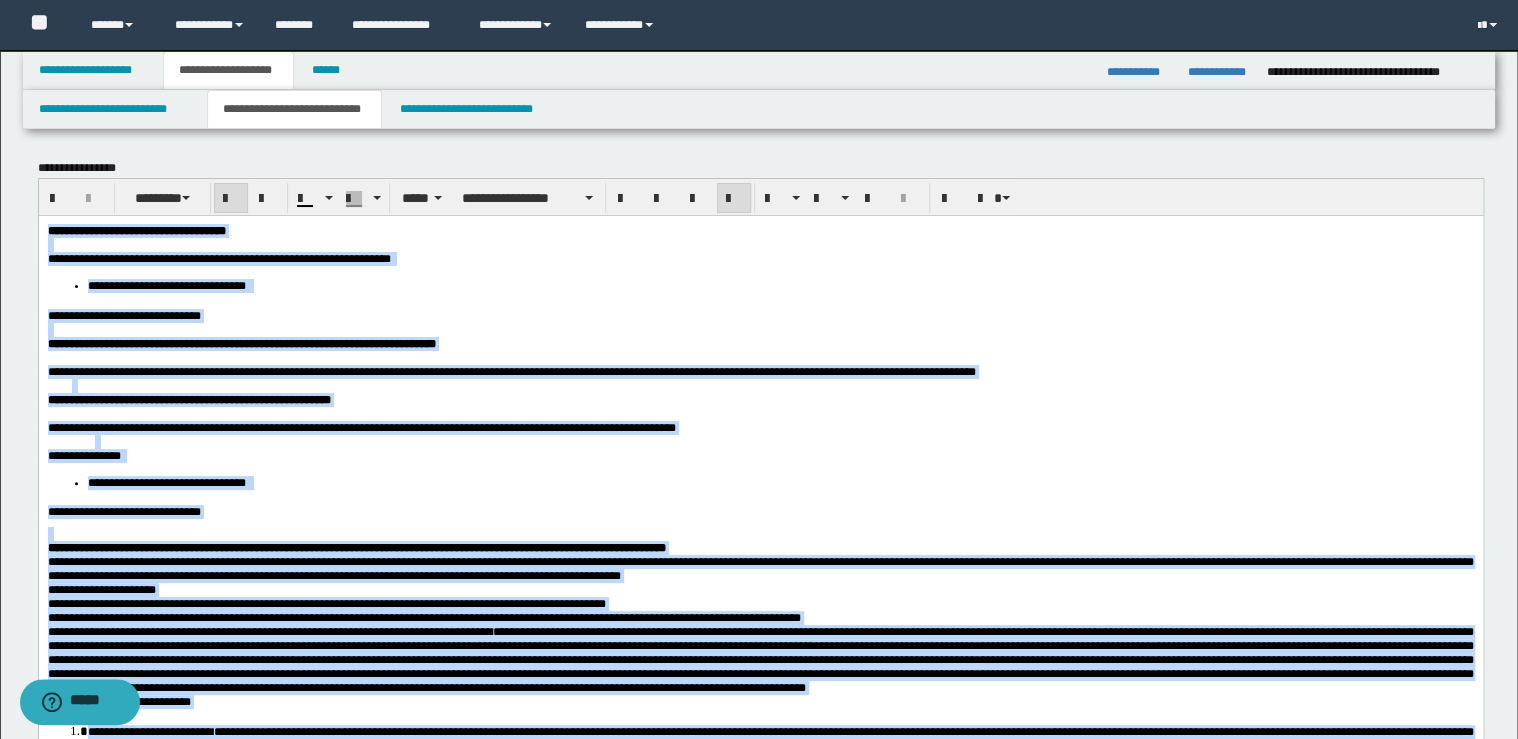 click at bounding box center [734, 199] 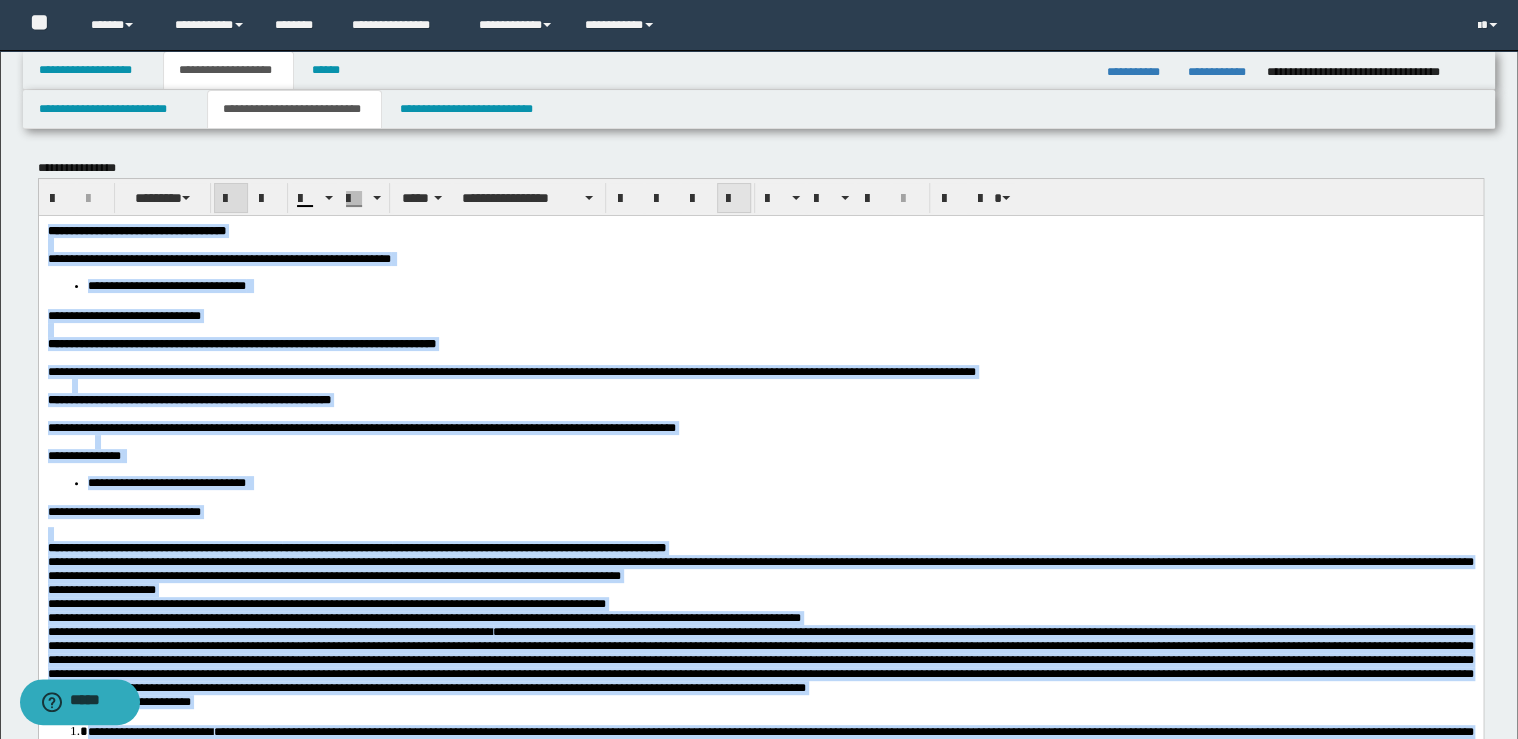 click at bounding box center (734, 199) 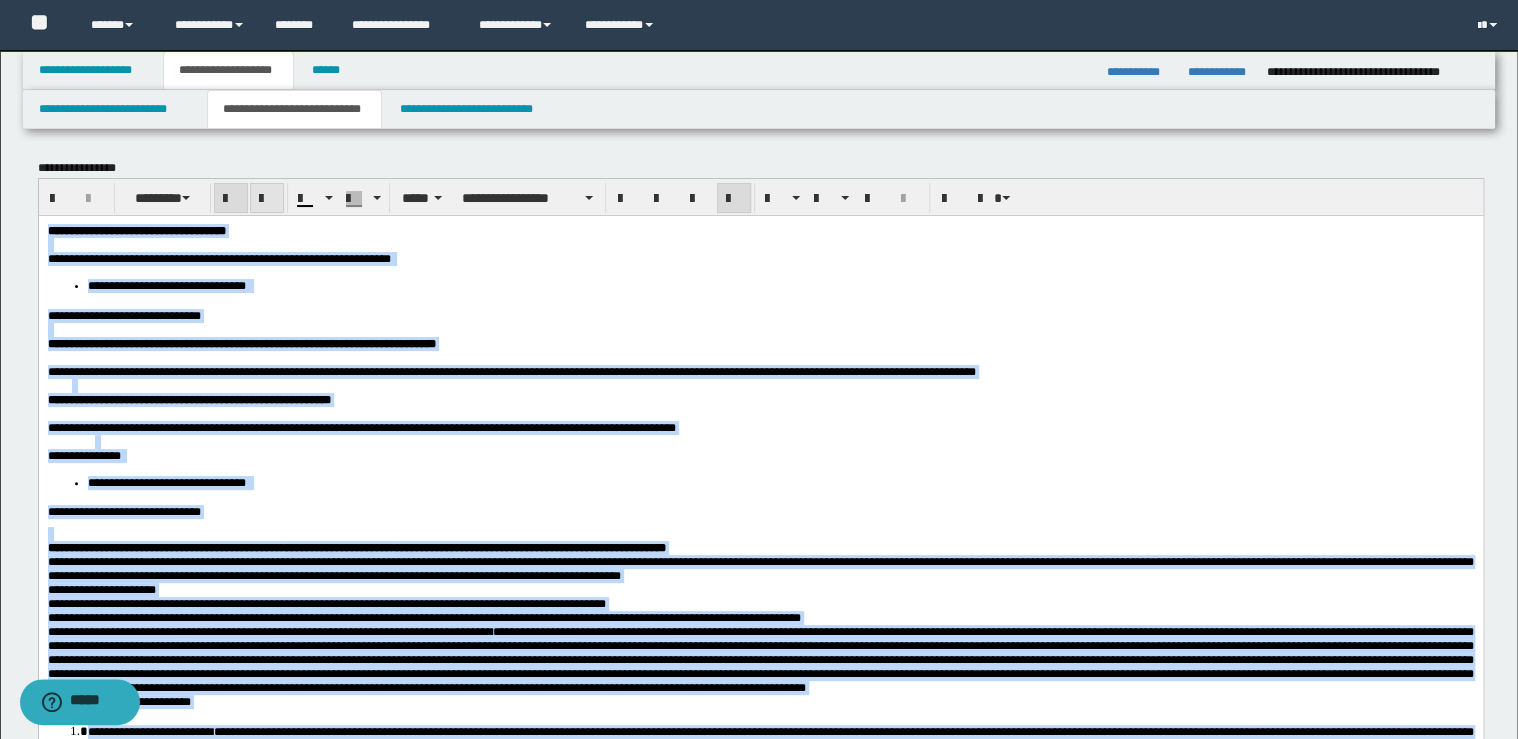 click at bounding box center [267, 199] 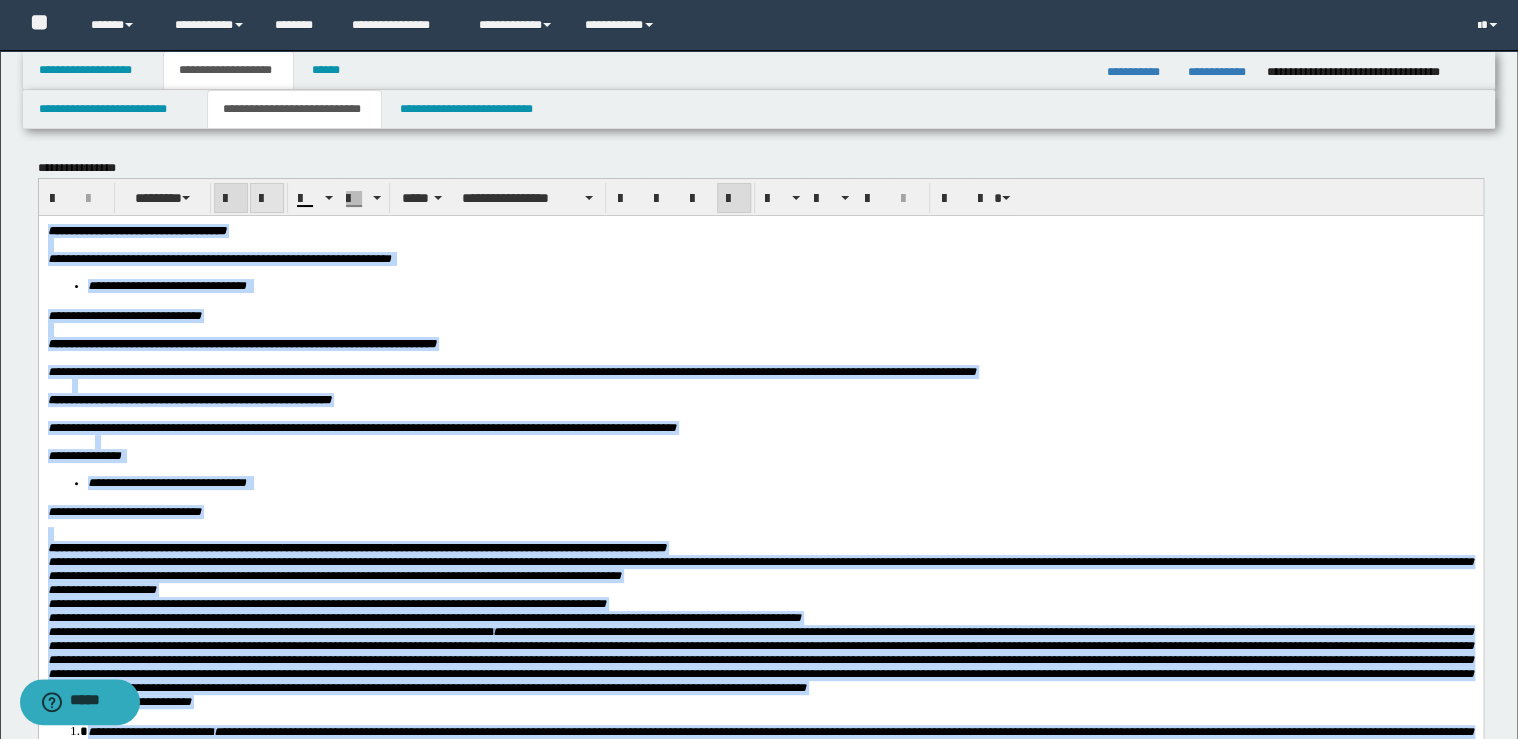 click at bounding box center [267, 199] 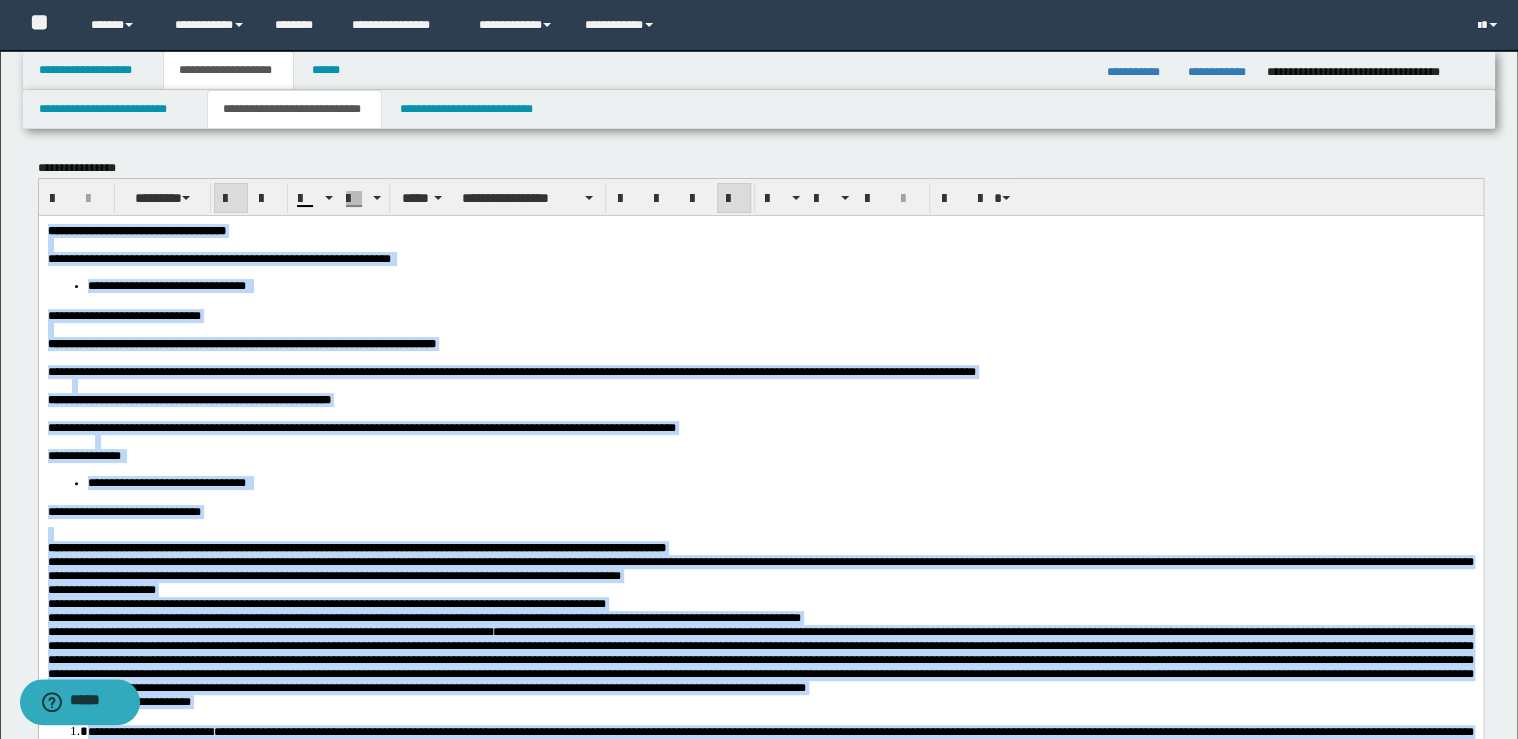 click on "**********" at bounding box center [511, 371] 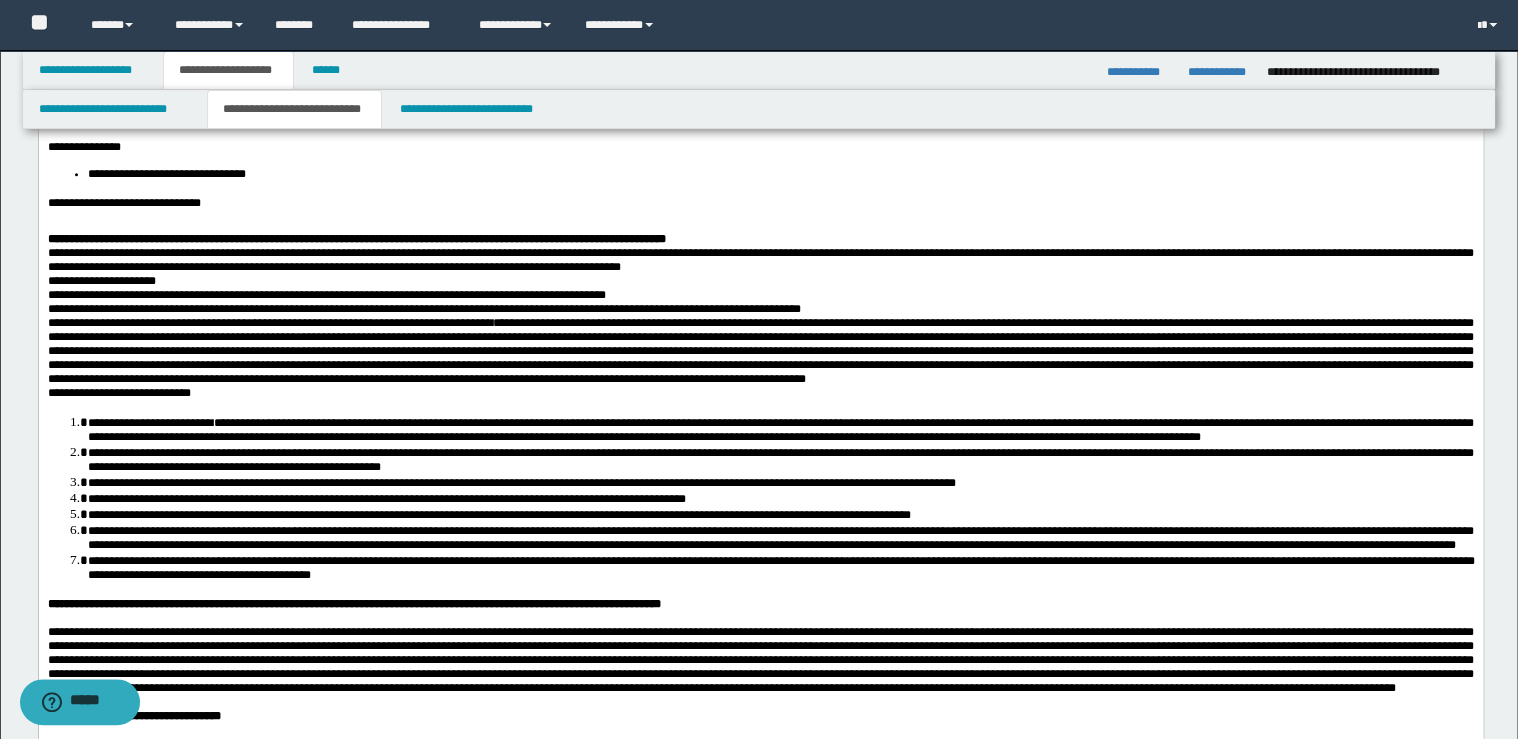 scroll, scrollTop: 160, scrollLeft: 0, axis: vertical 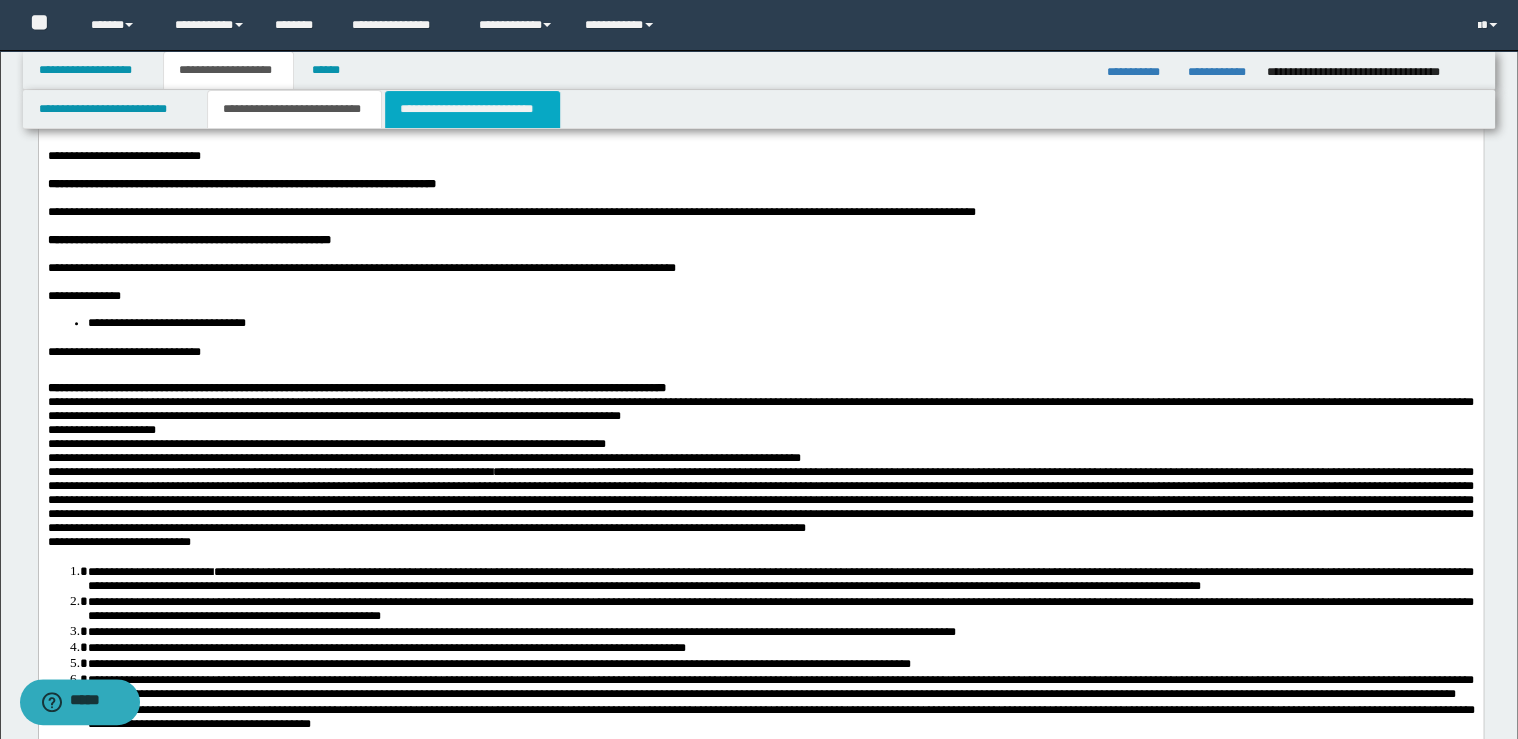 click on "**********" at bounding box center [472, 109] 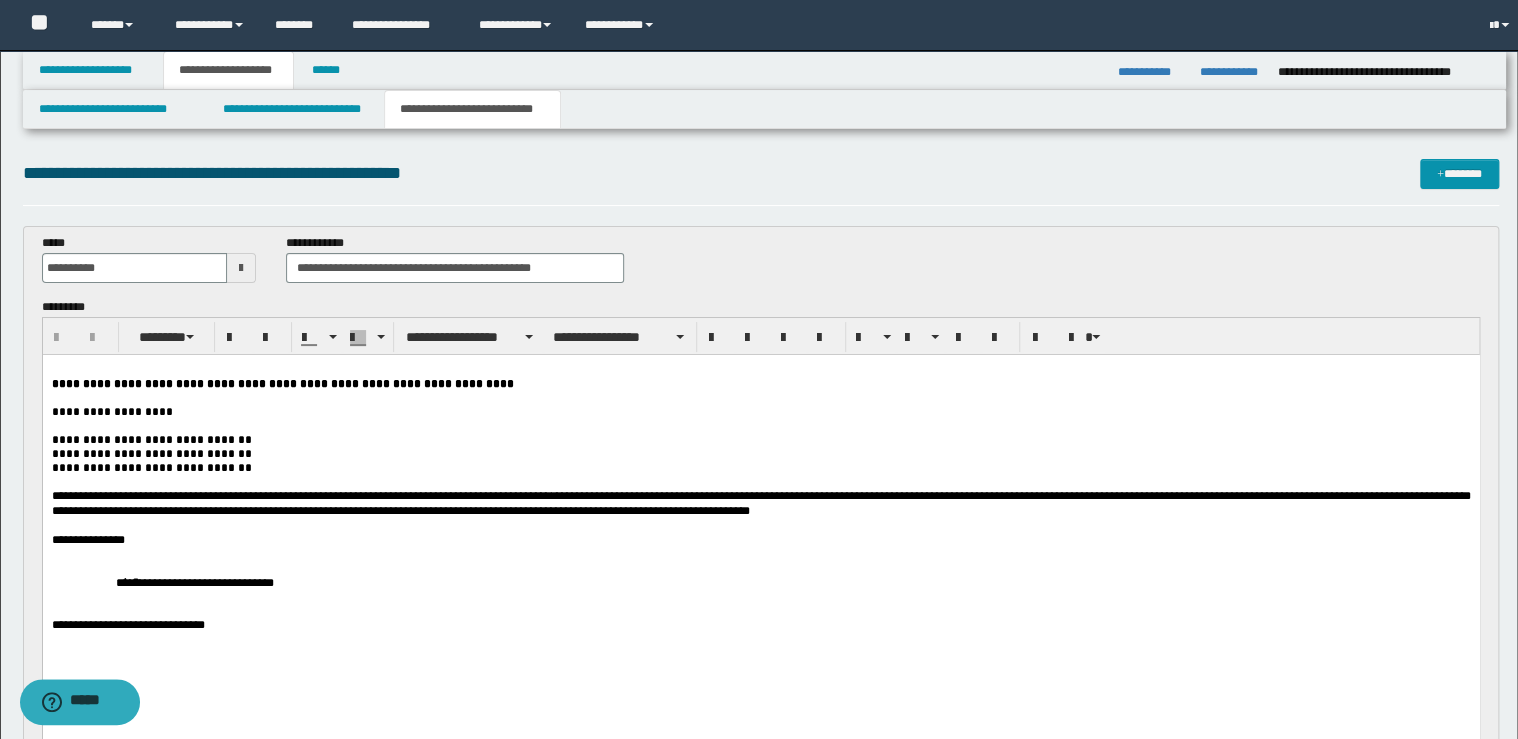 scroll, scrollTop: 0, scrollLeft: 0, axis: both 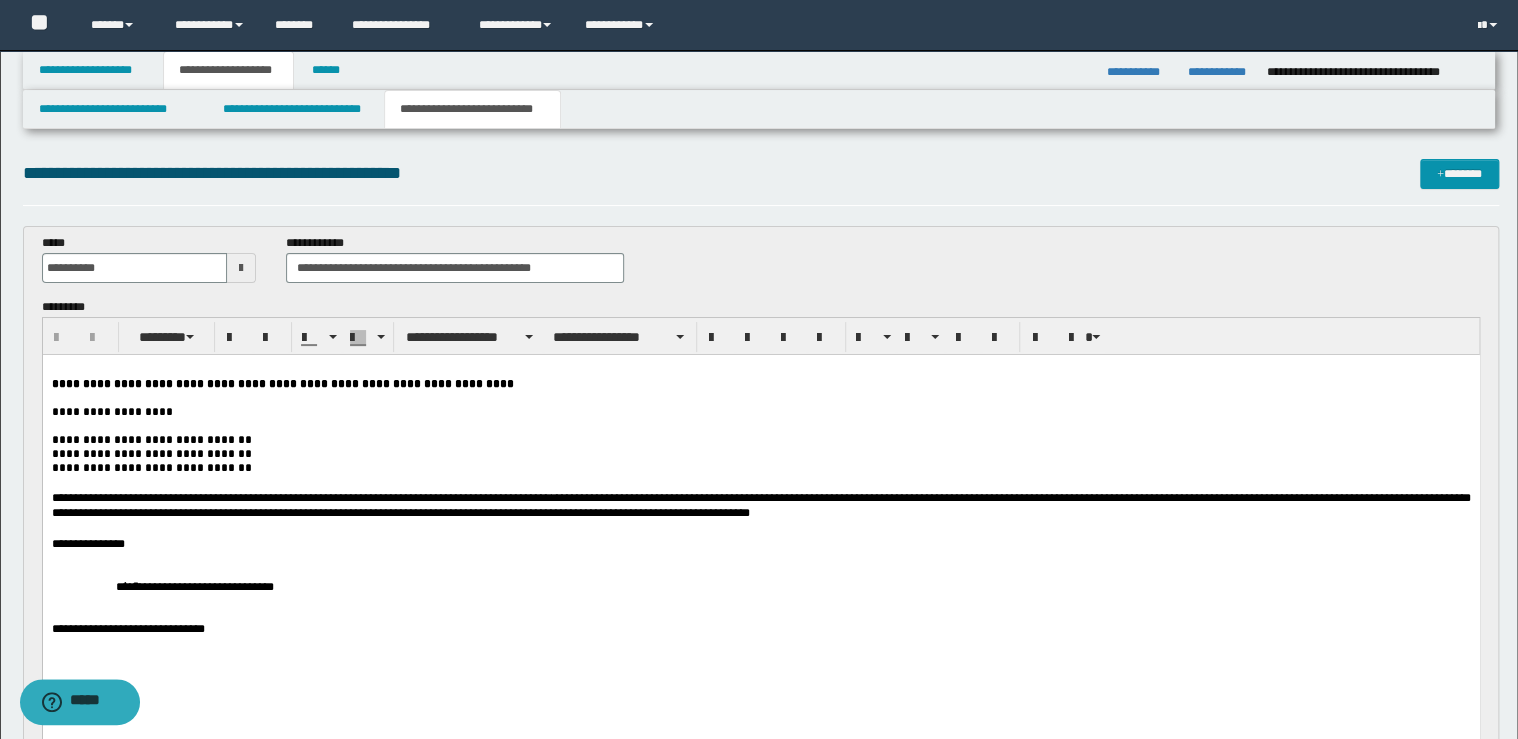 click on "**********" at bounding box center (282, 384) 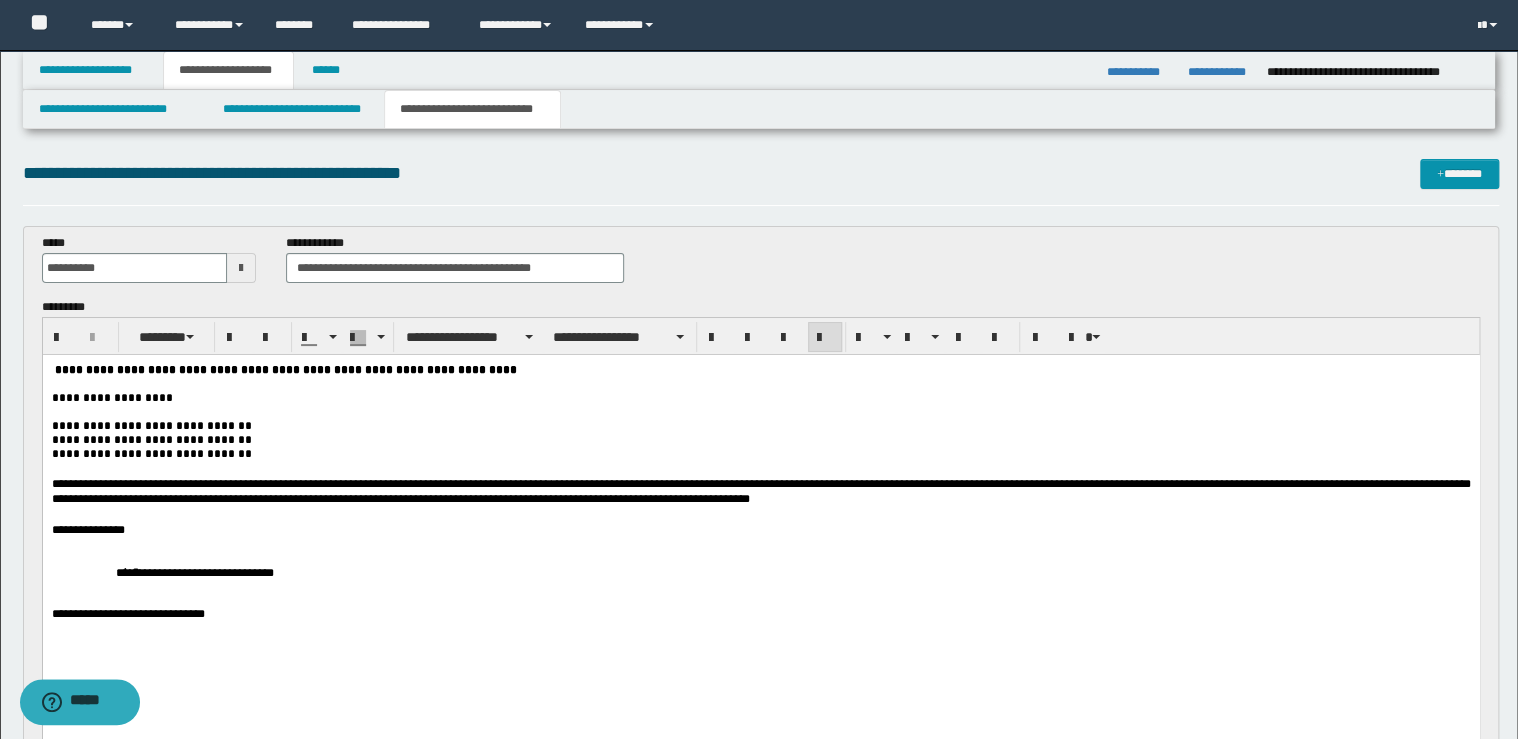 type 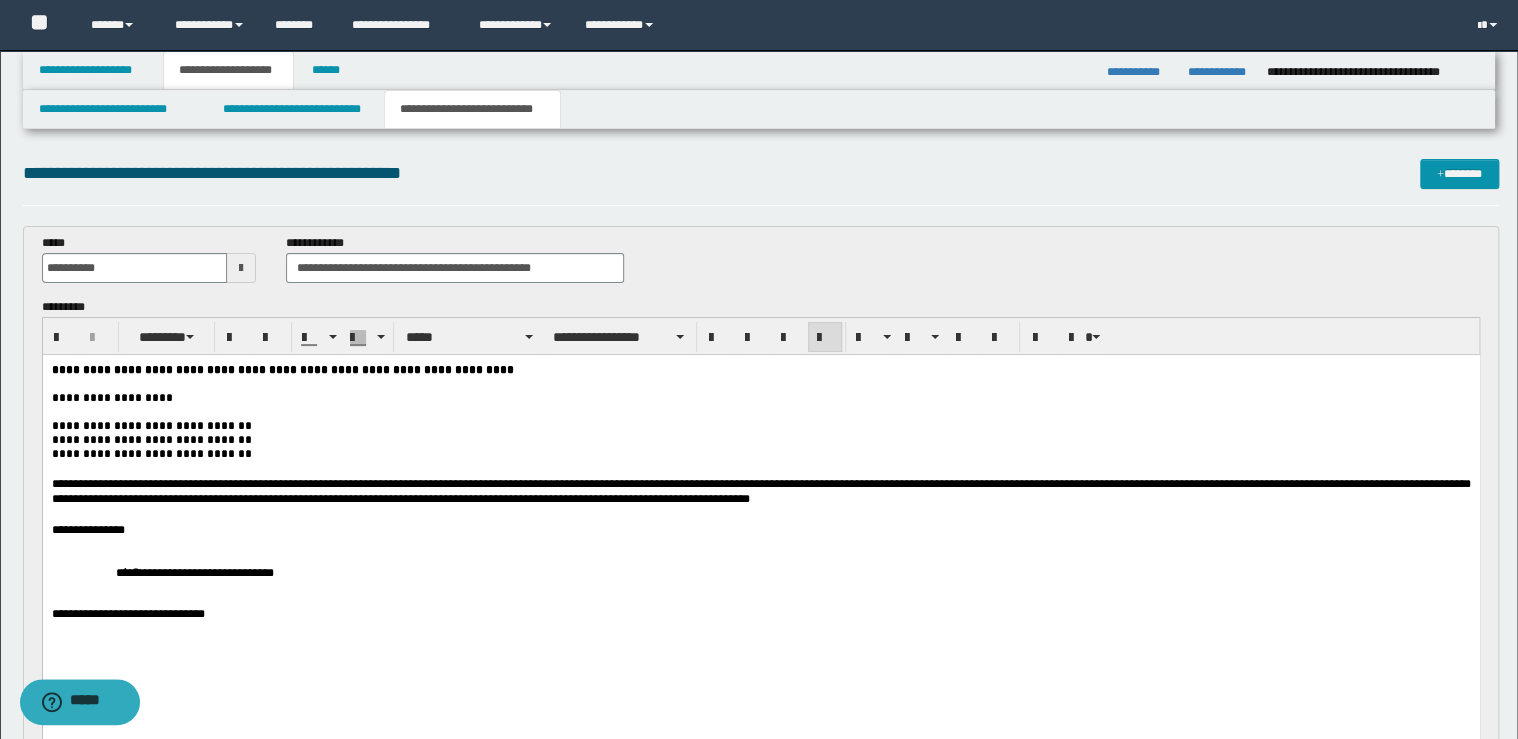 click on "**********" at bounding box center [760, 530] 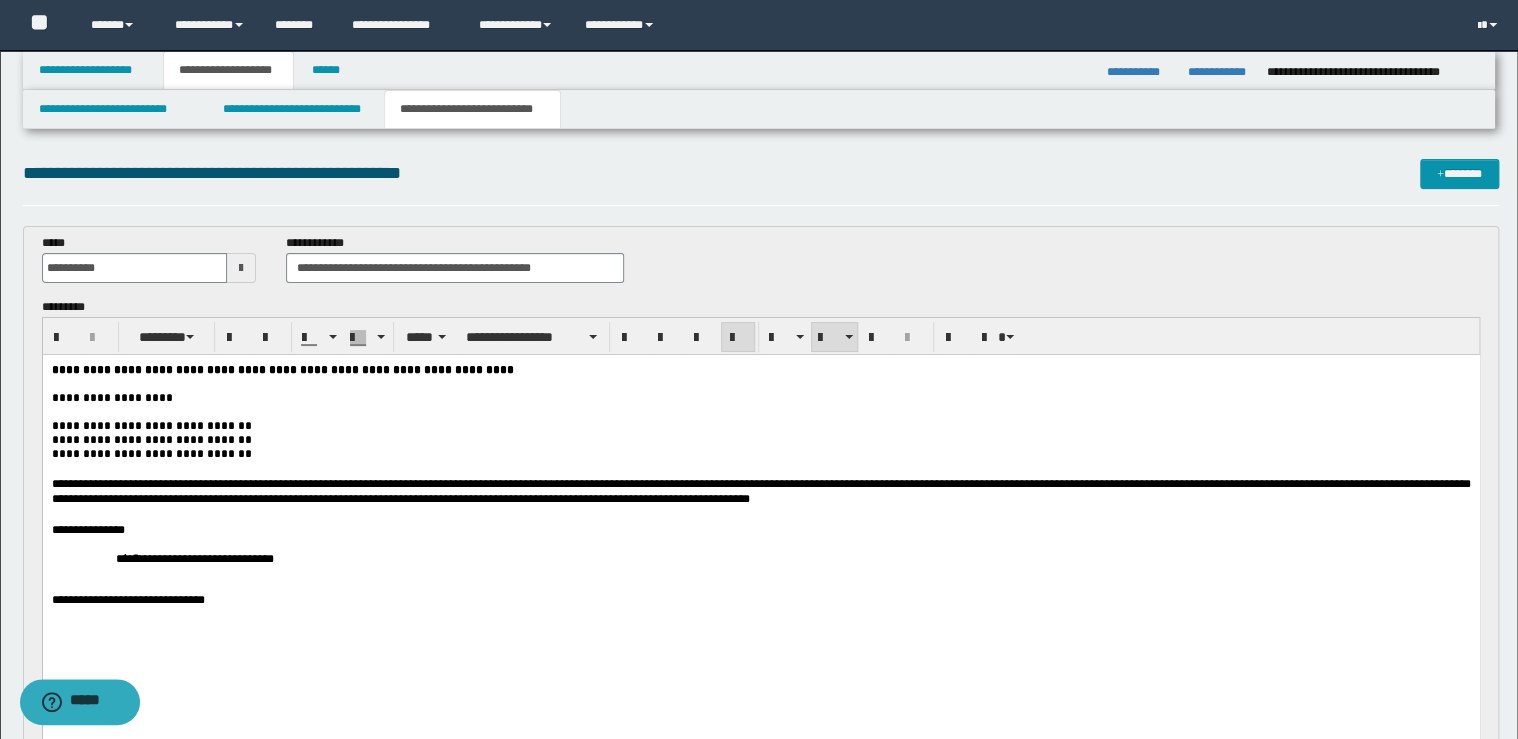 click on "**********" at bounding box center (194, 559) 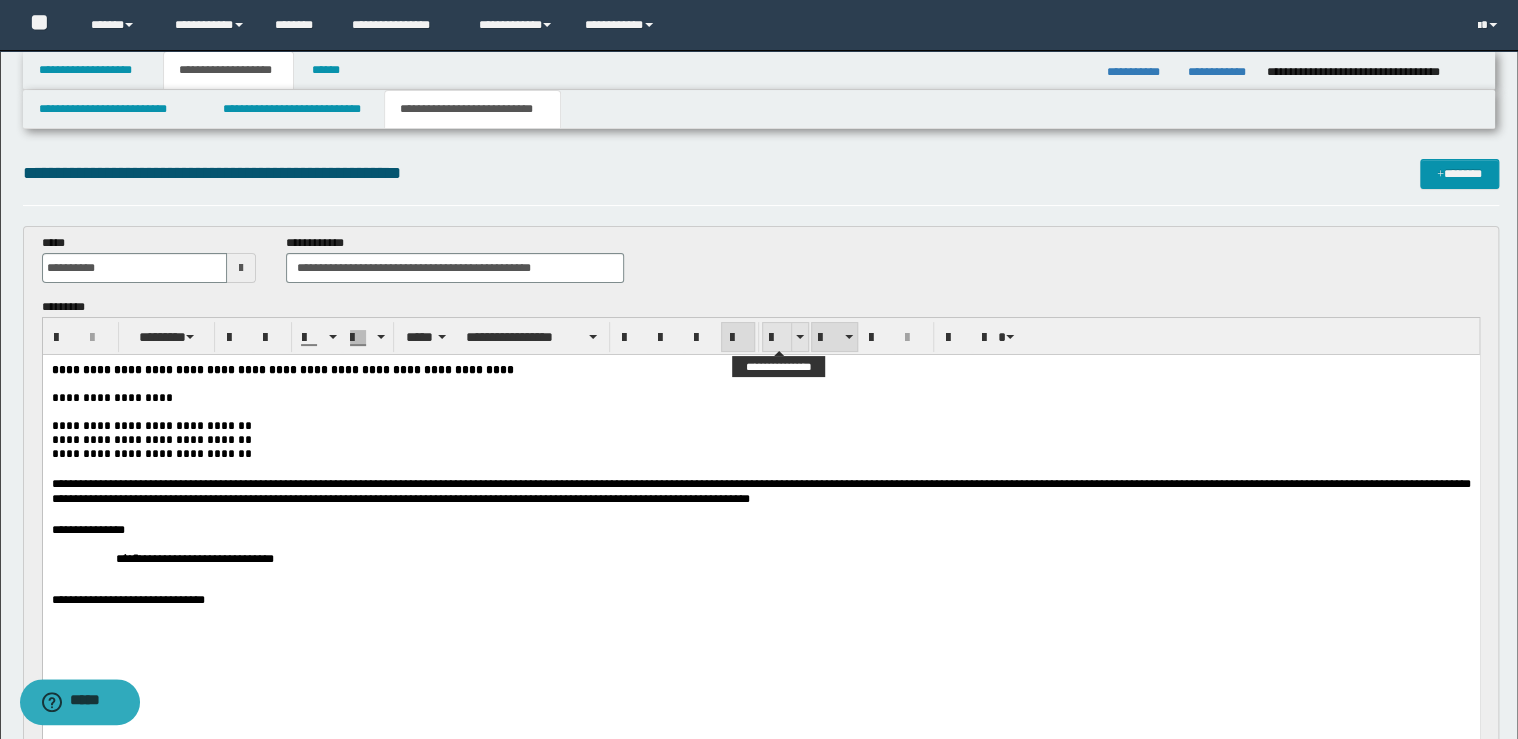 click at bounding box center (777, 338) 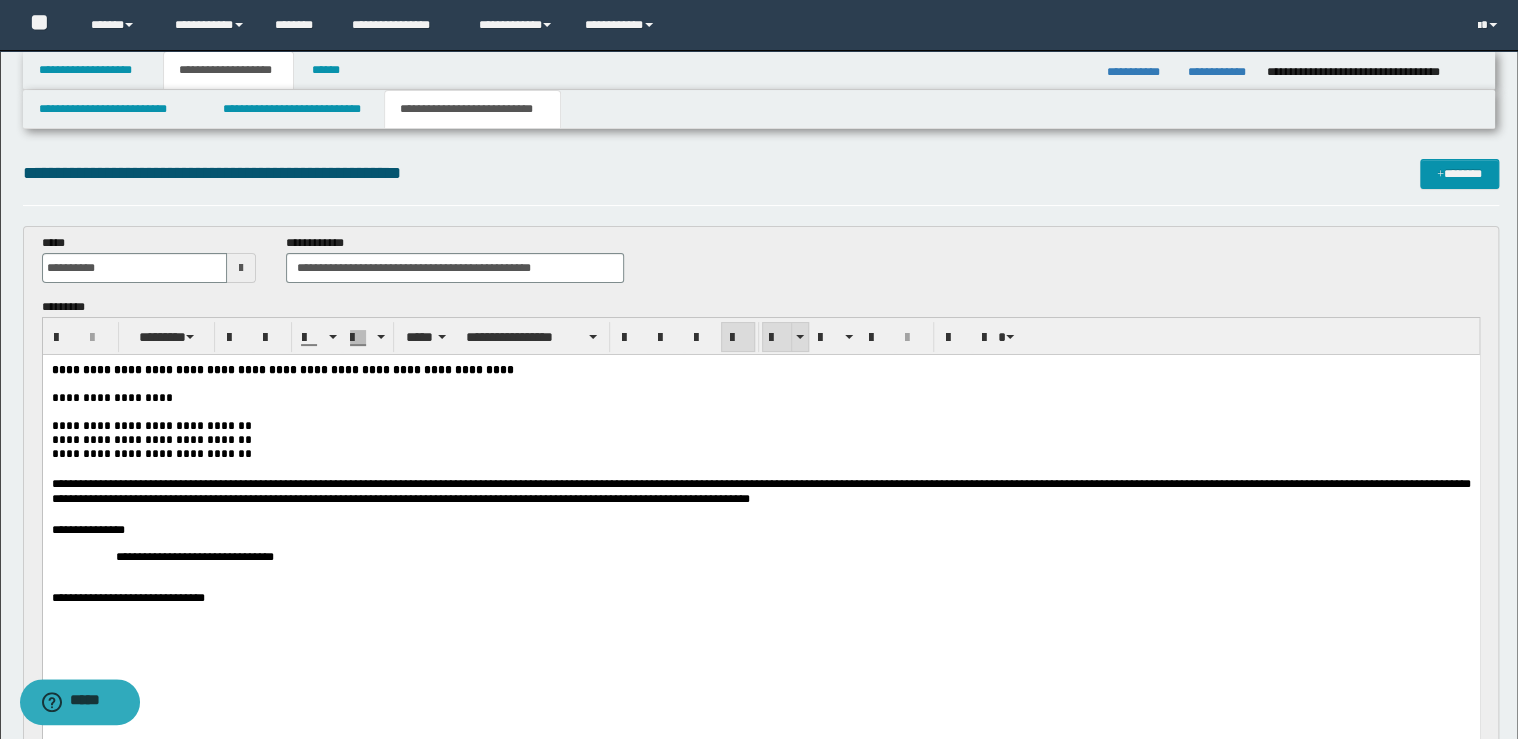 click at bounding box center (777, 338) 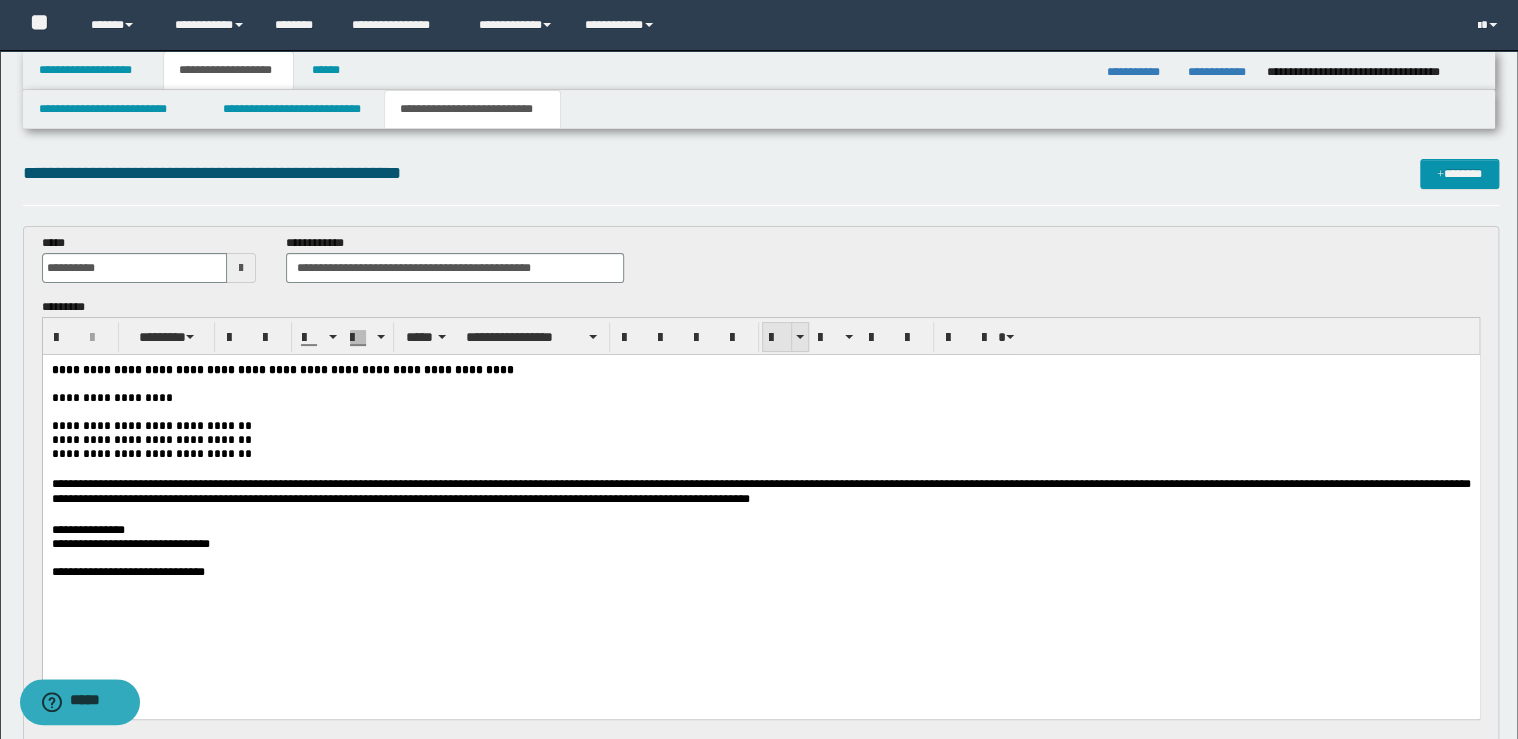 click at bounding box center [777, 338] 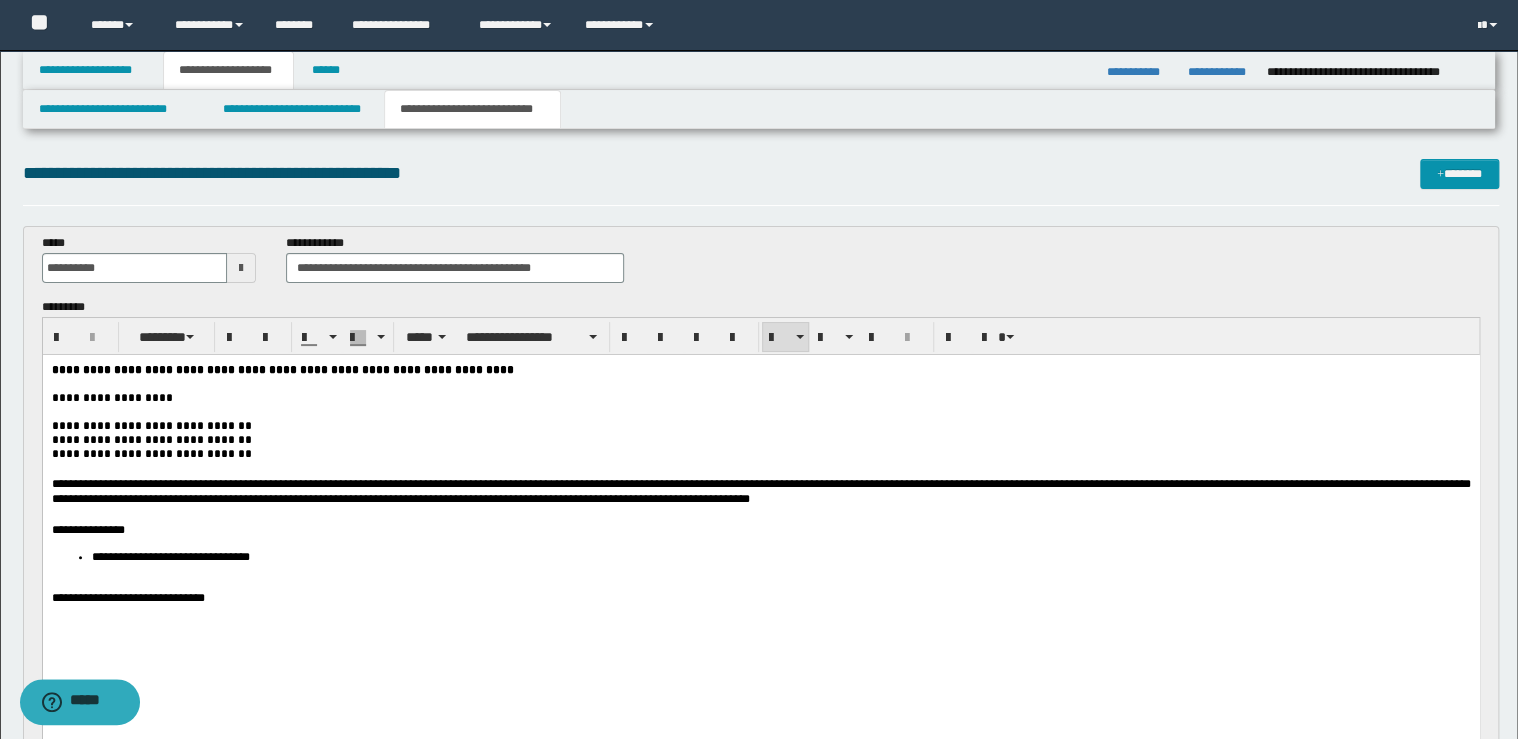 click on "**********" at bounding box center (780, 557) 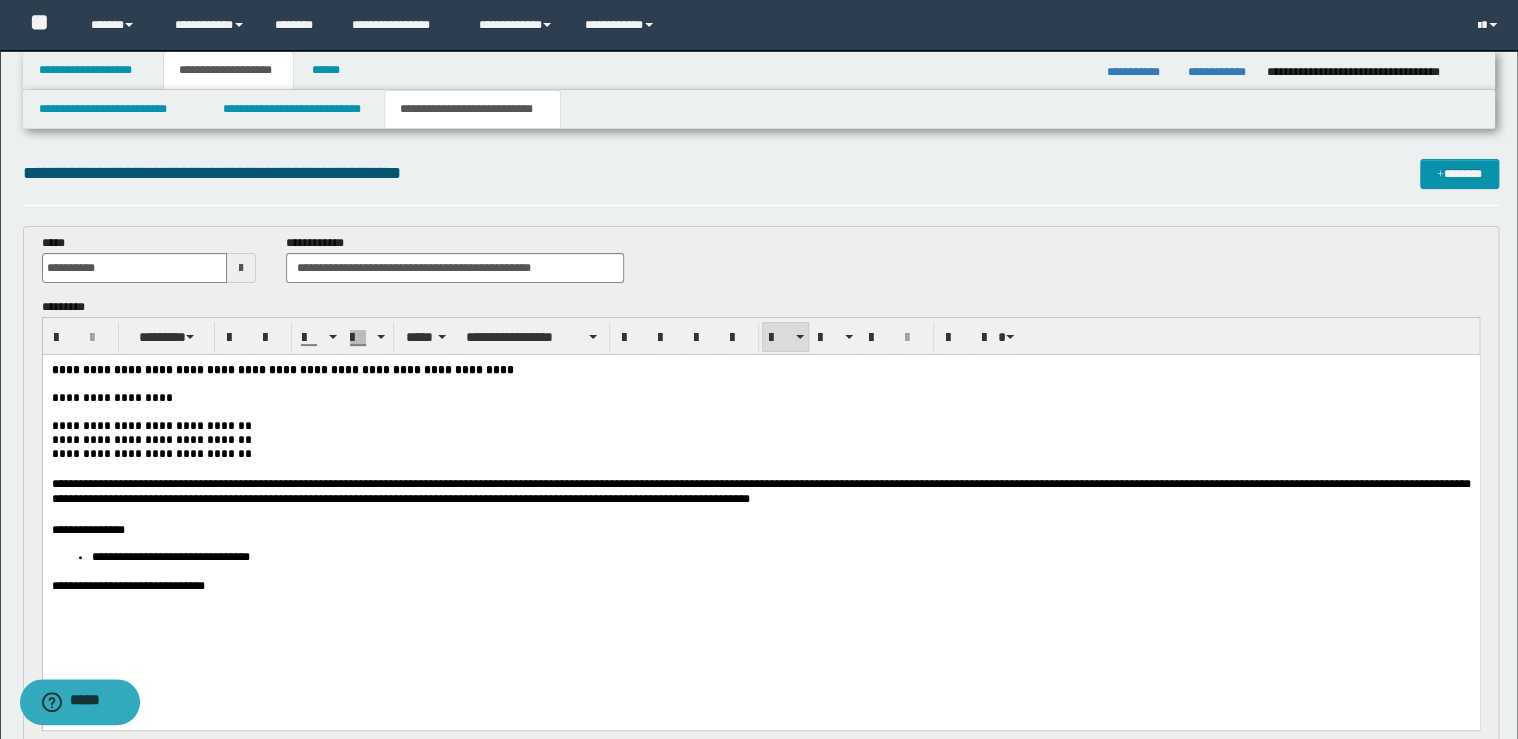click on "**********" at bounding box center [760, 586] 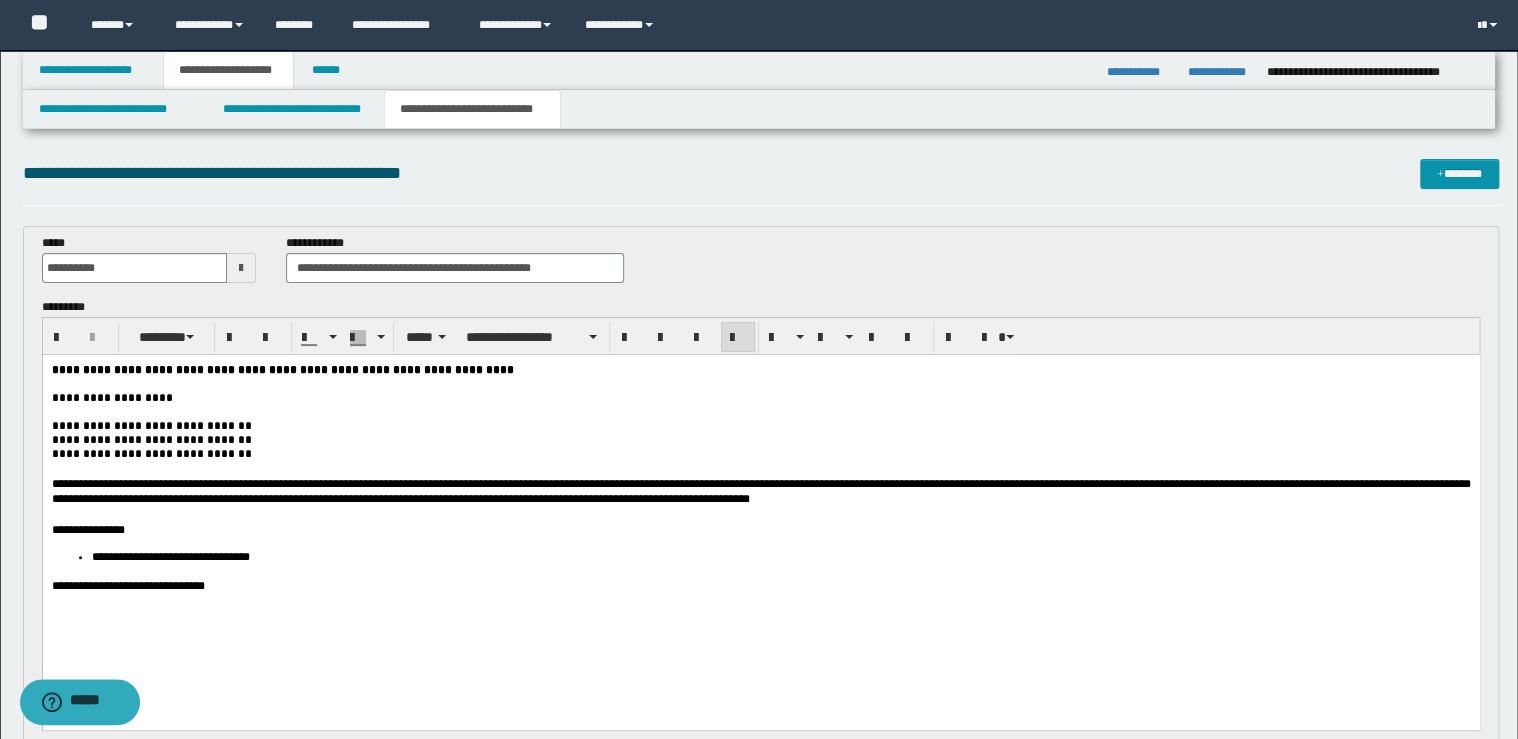 click on "**********" at bounding box center (760, 507) 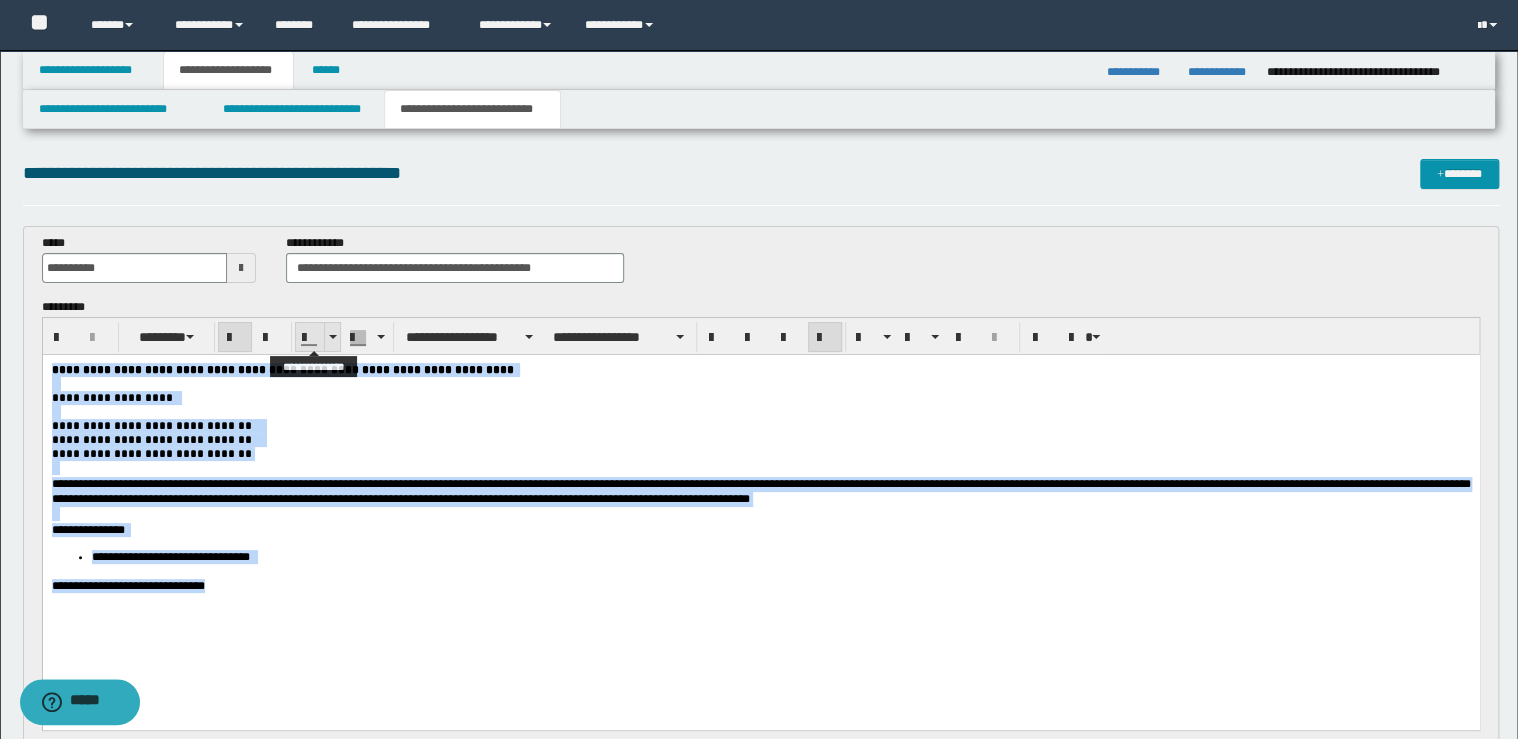 click at bounding box center [332, 337] 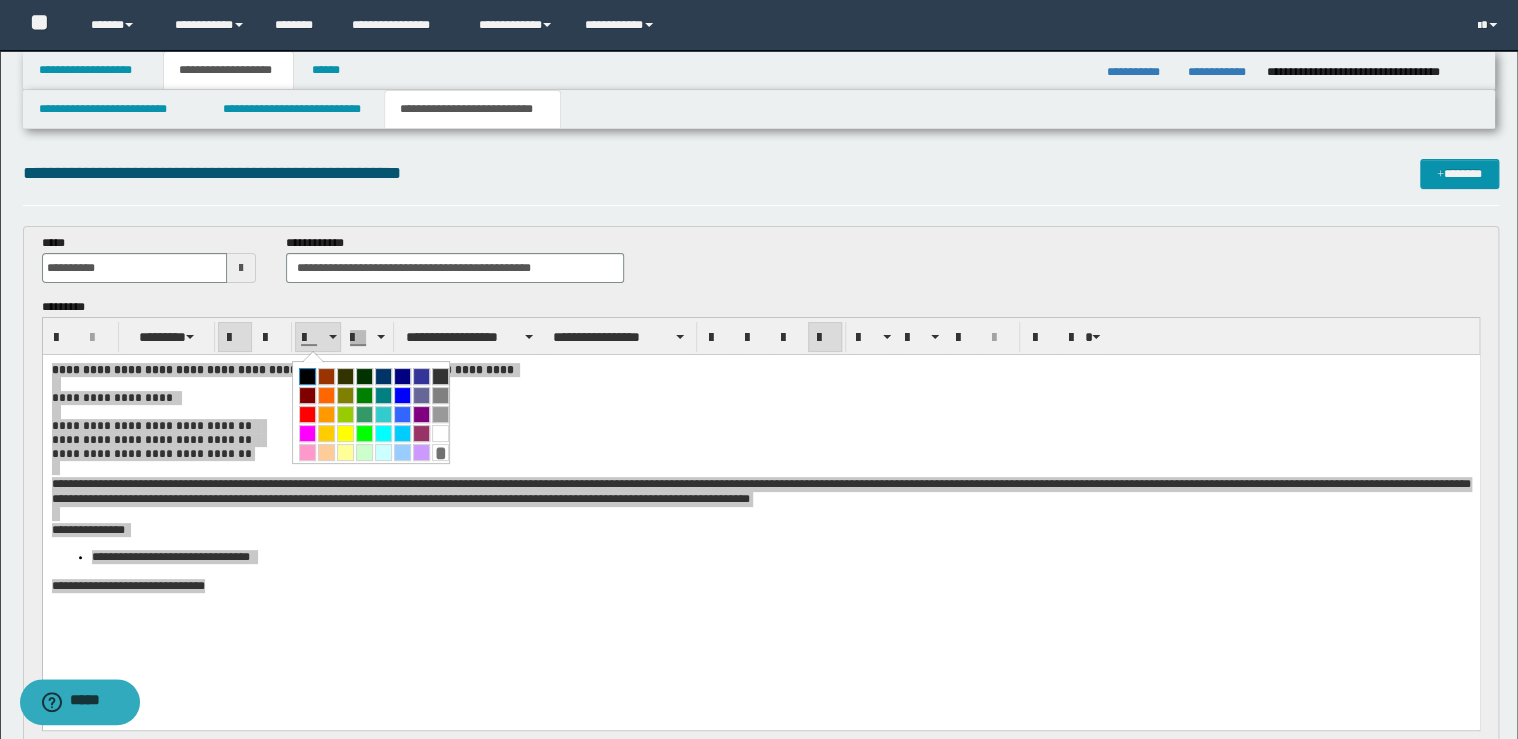 click at bounding box center [307, 376] 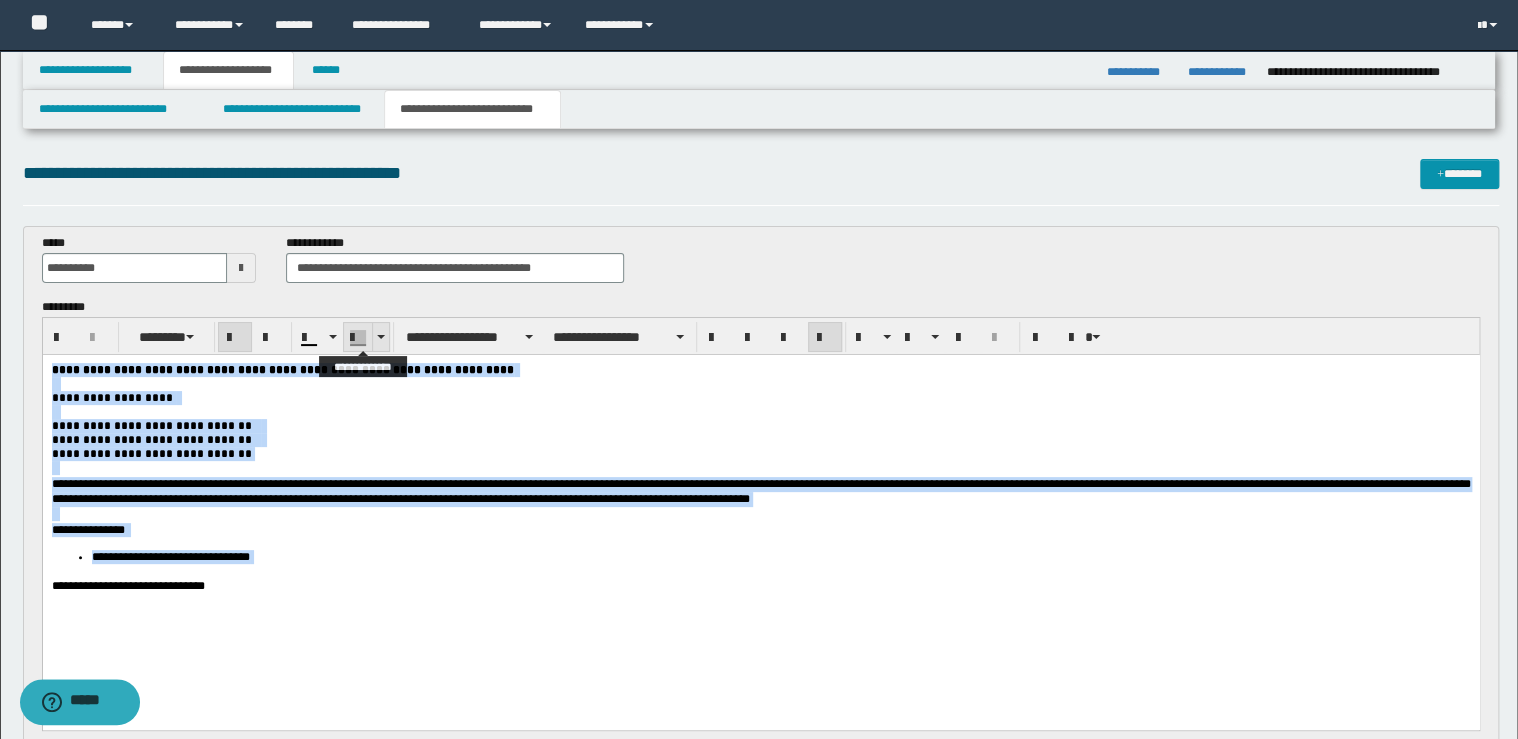 click at bounding box center (381, 337) 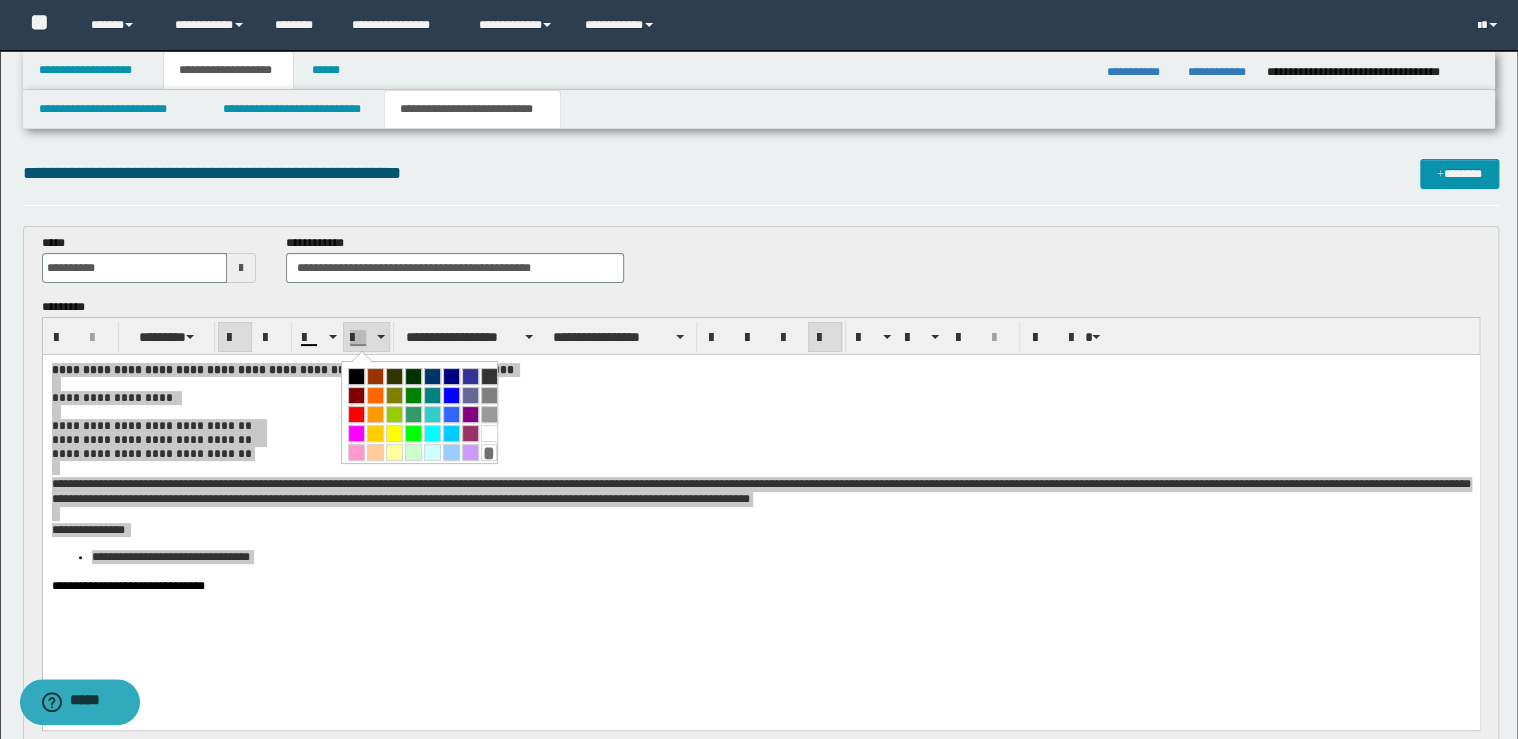 click on "*" at bounding box center (489, 452) 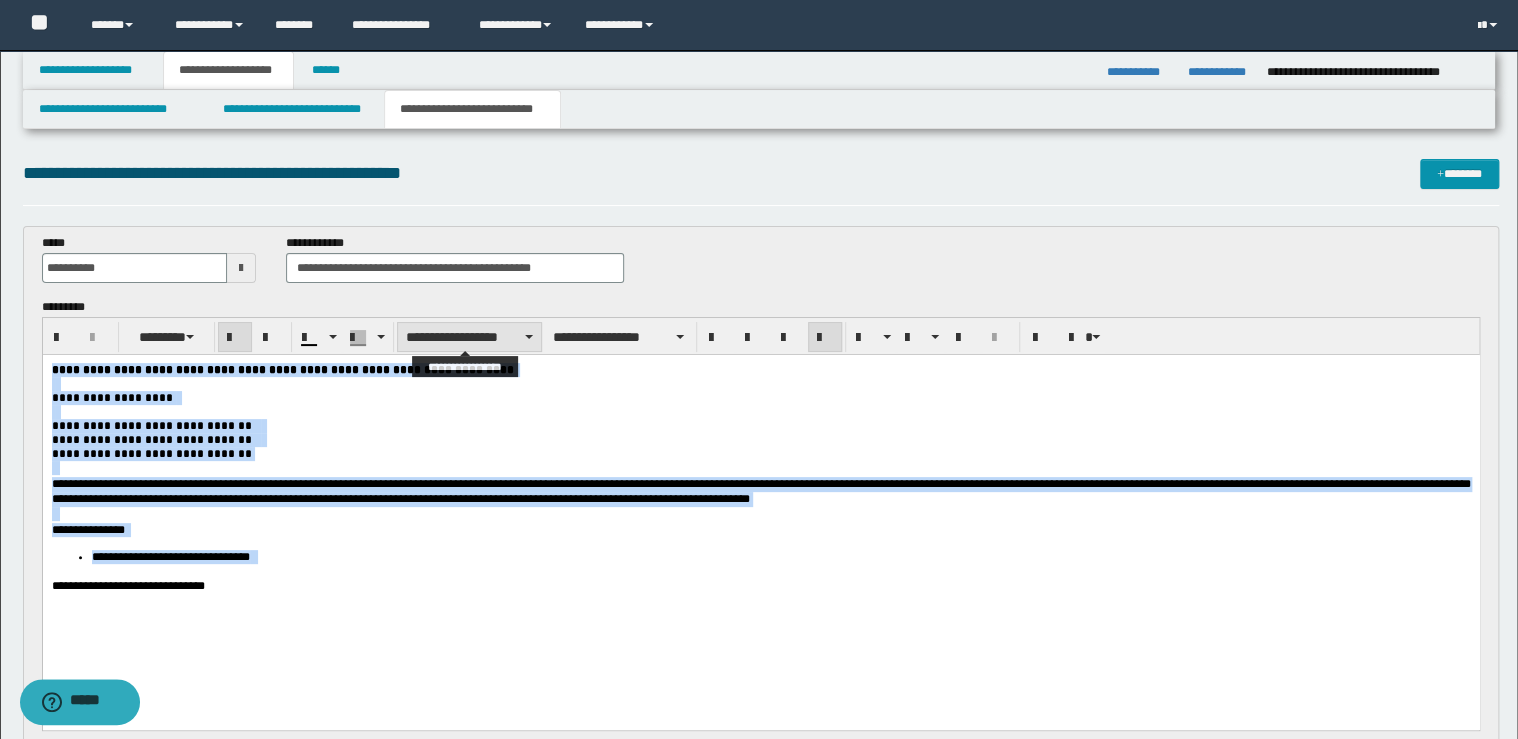 click on "**********" at bounding box center [469, 337] 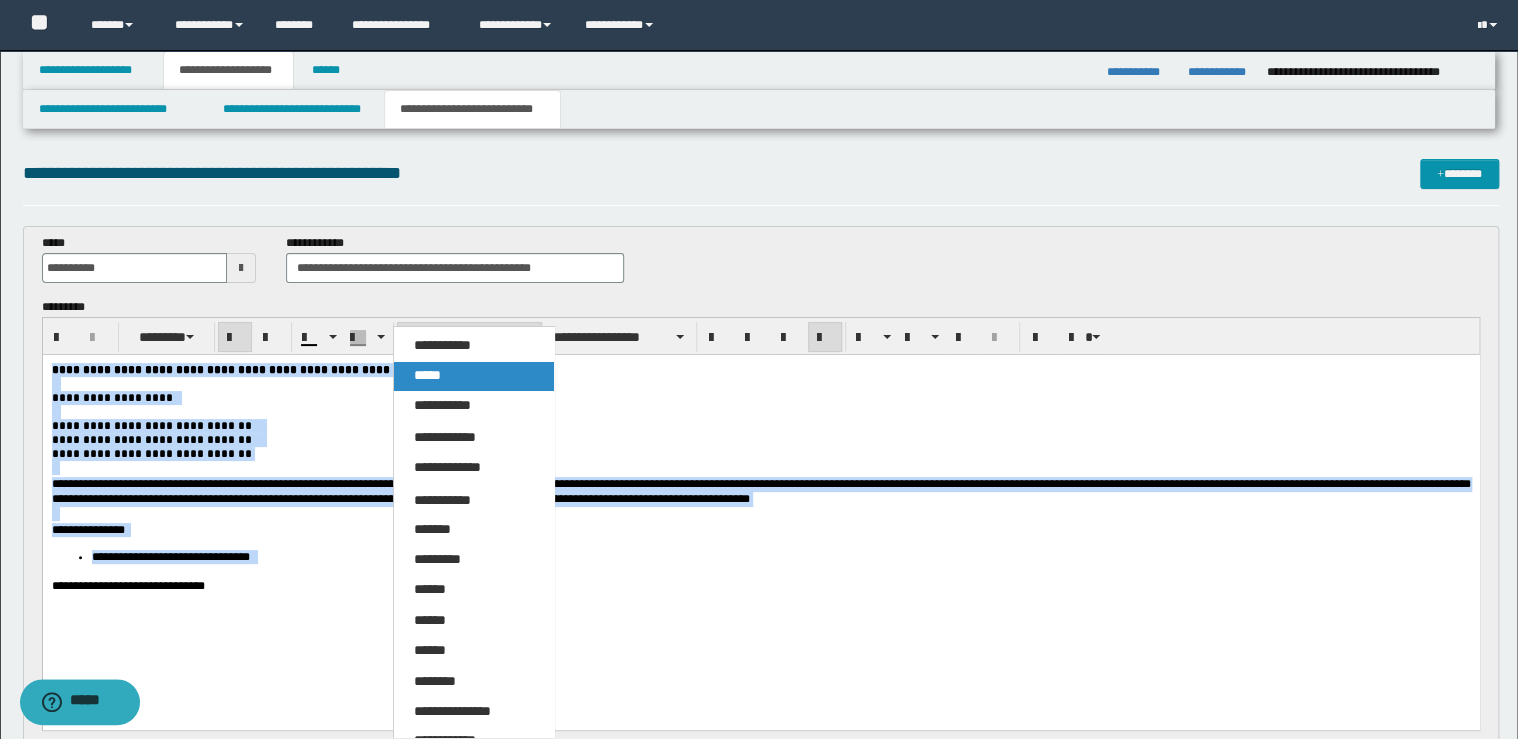 click on "*****" at bounding box center (474, 376) 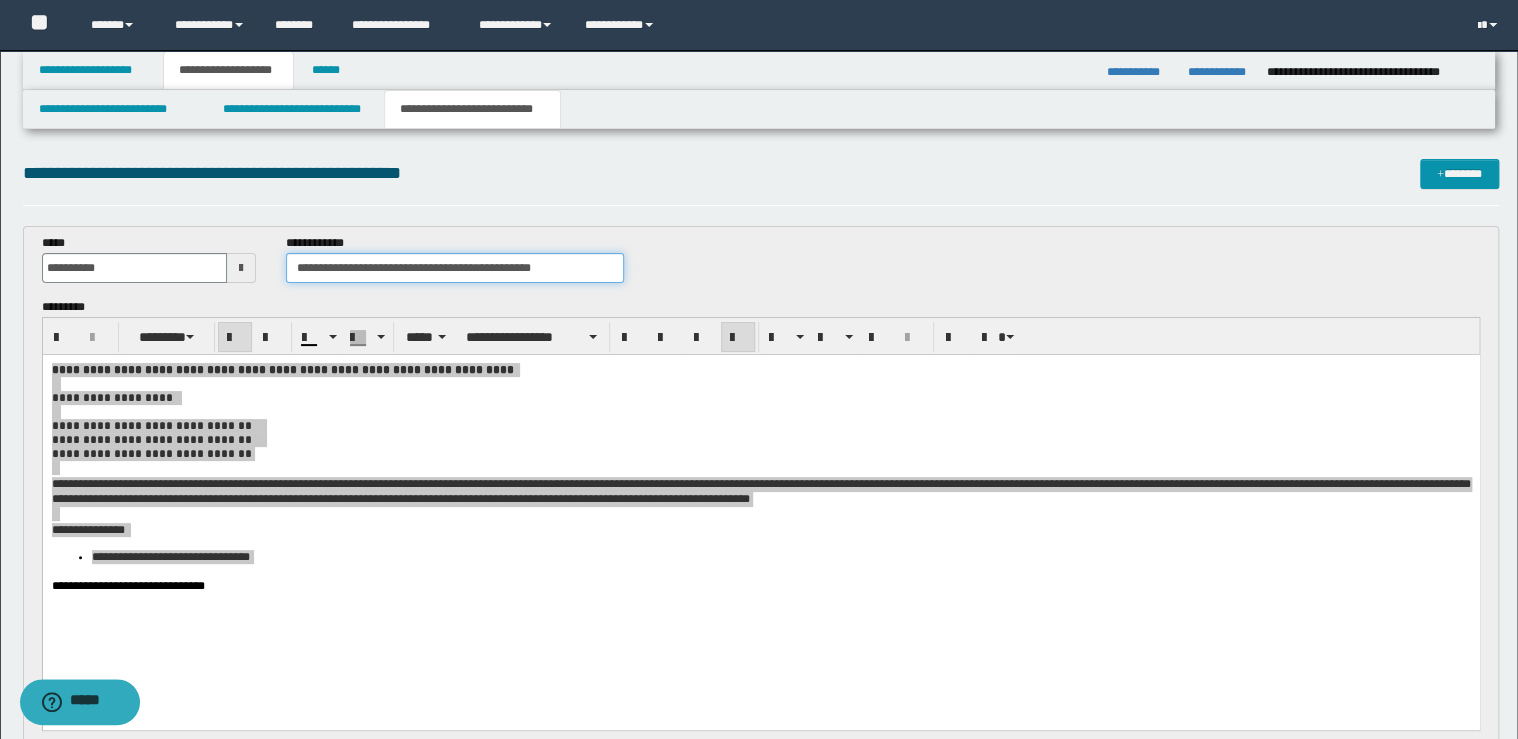 click on "**********" at bounding box center (454, 268) 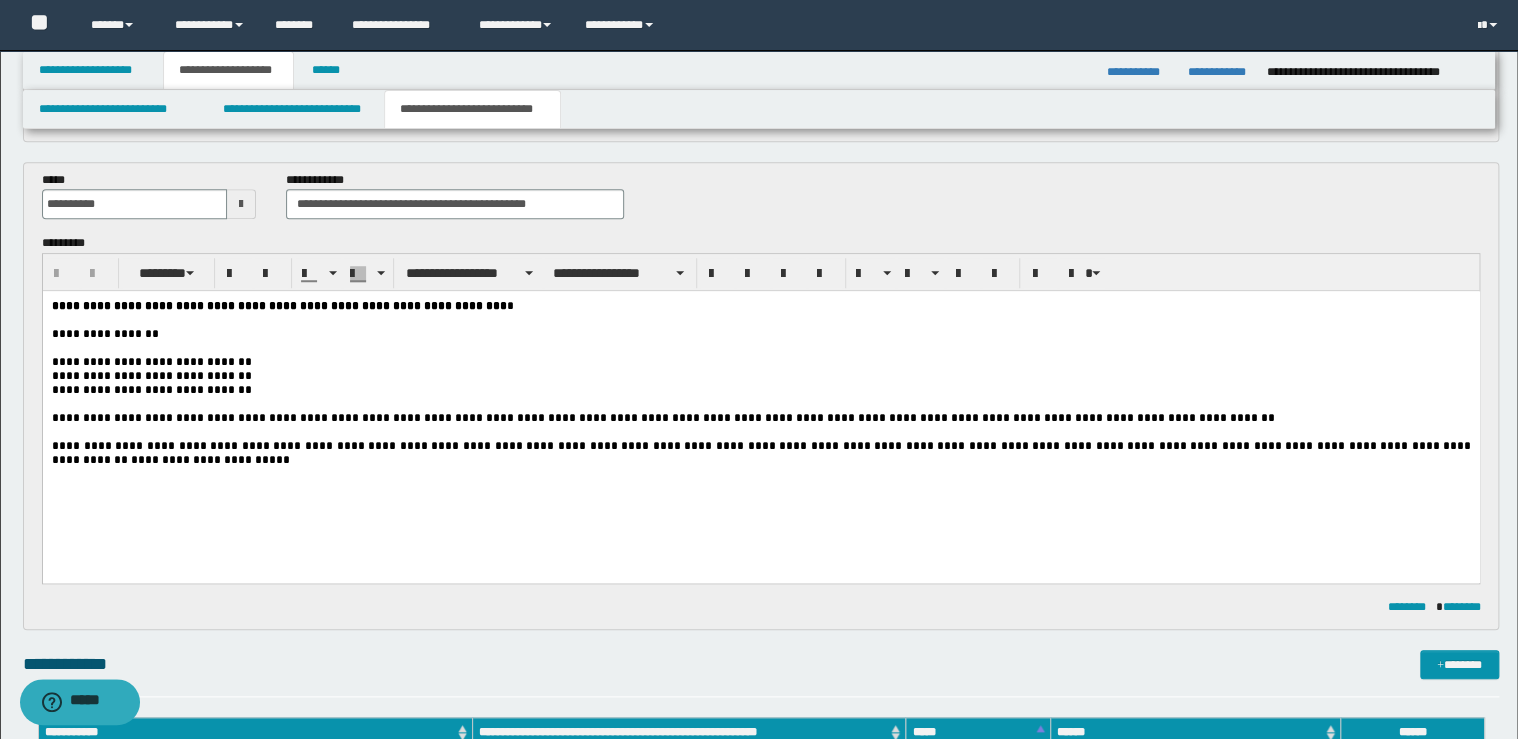 scroll, scrollTop: 640, scrollLeft: 0, axis: vertical 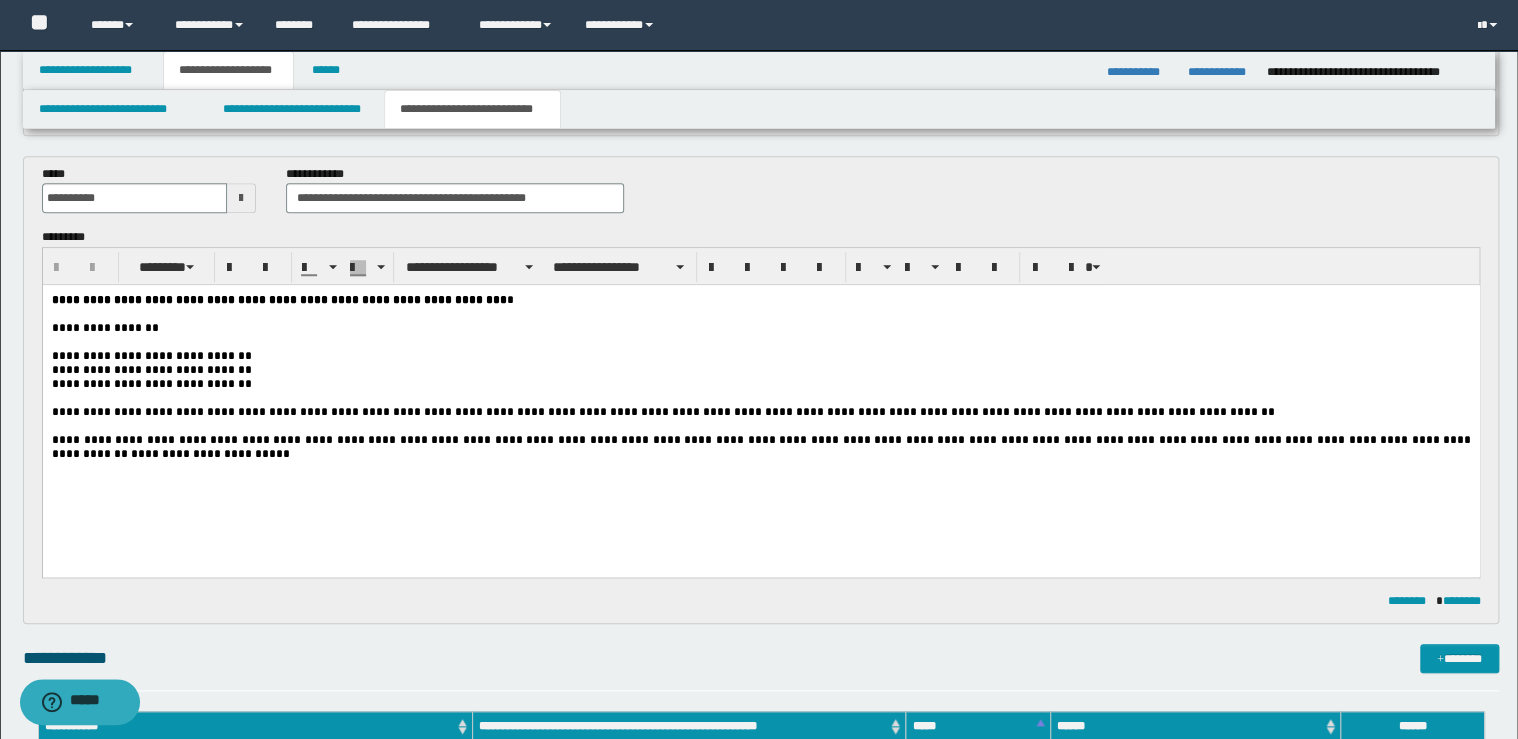 type on "**********" 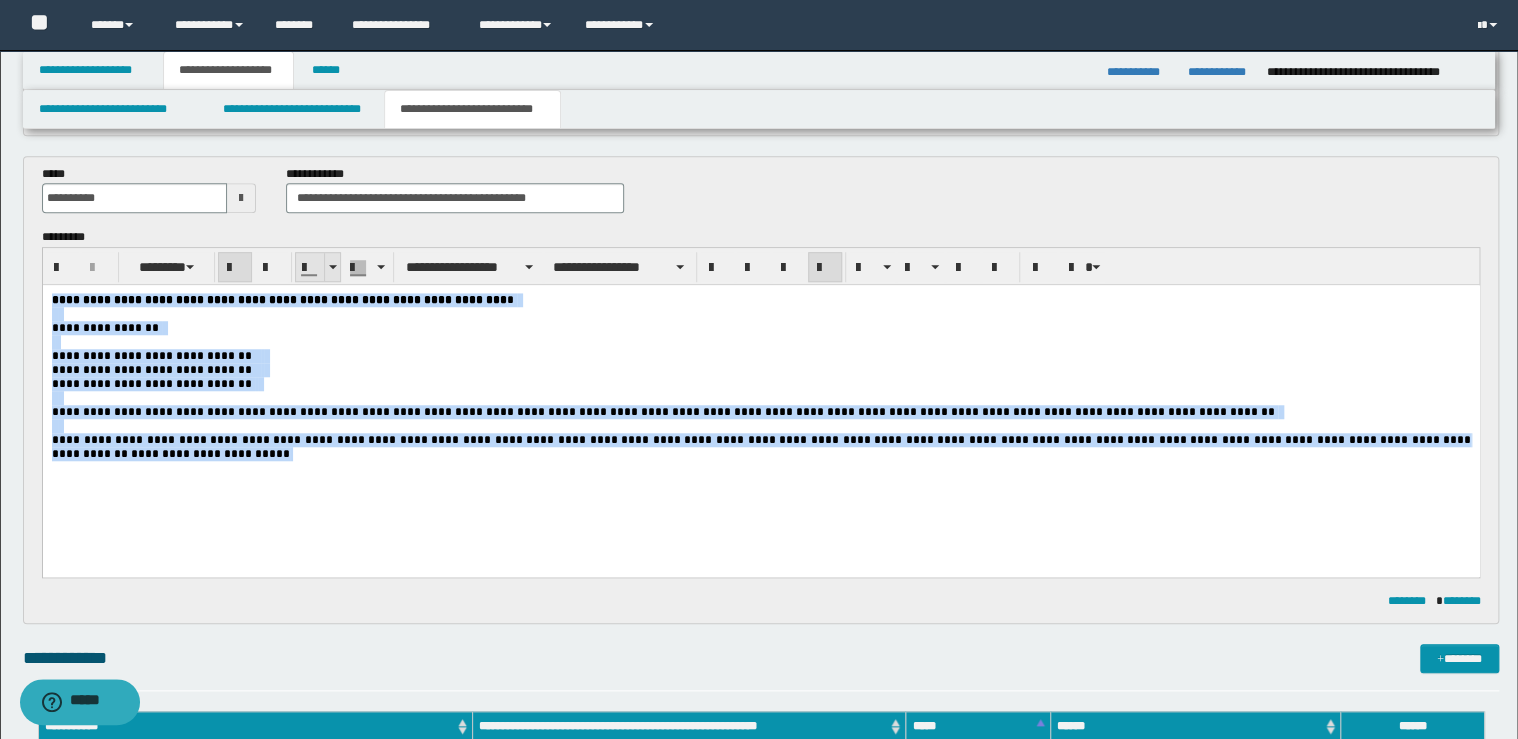 click at bounding box center (333, 267) 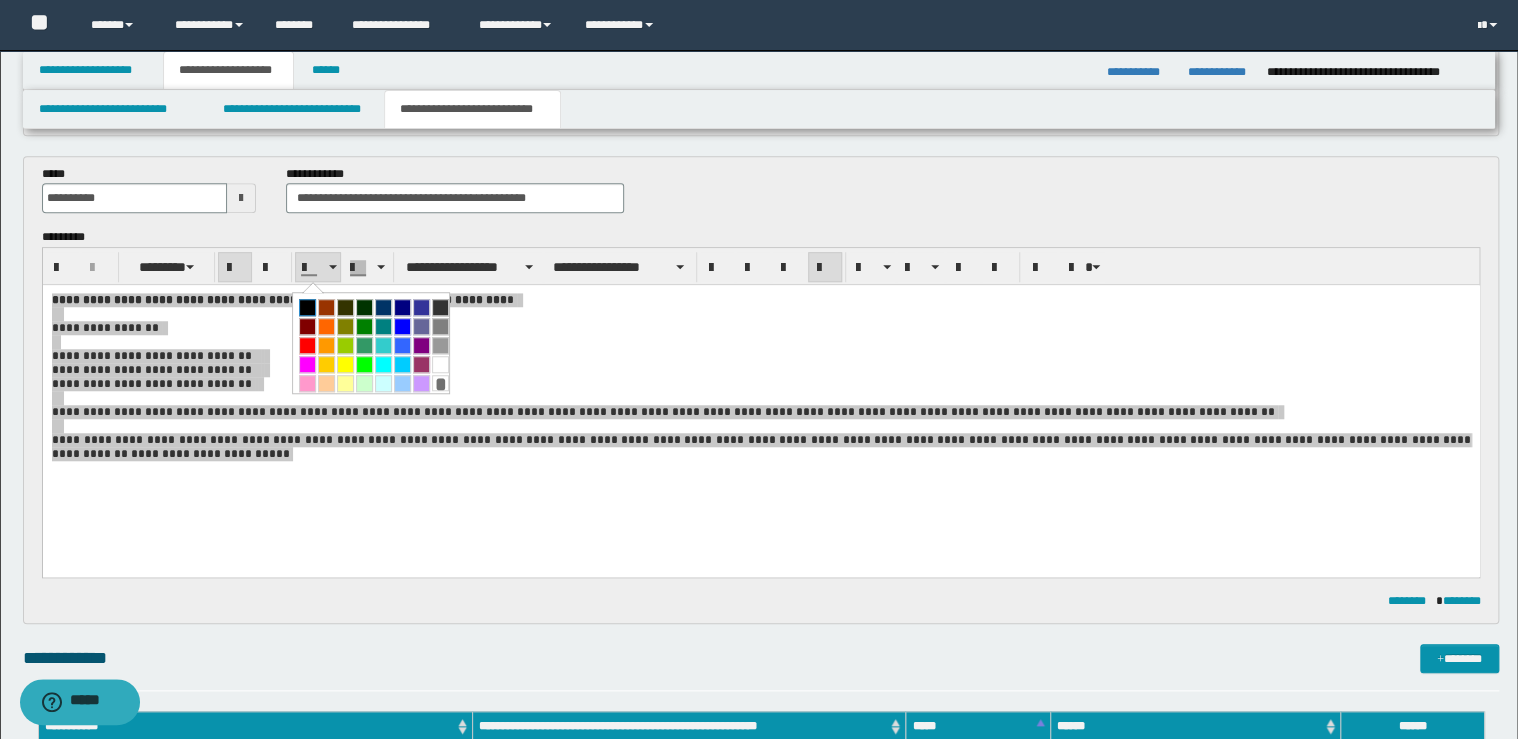 drag, startPoint x: 304, startPoint y: 304, endPoint x: 293, endPoint y: 11, distance: 293.20642 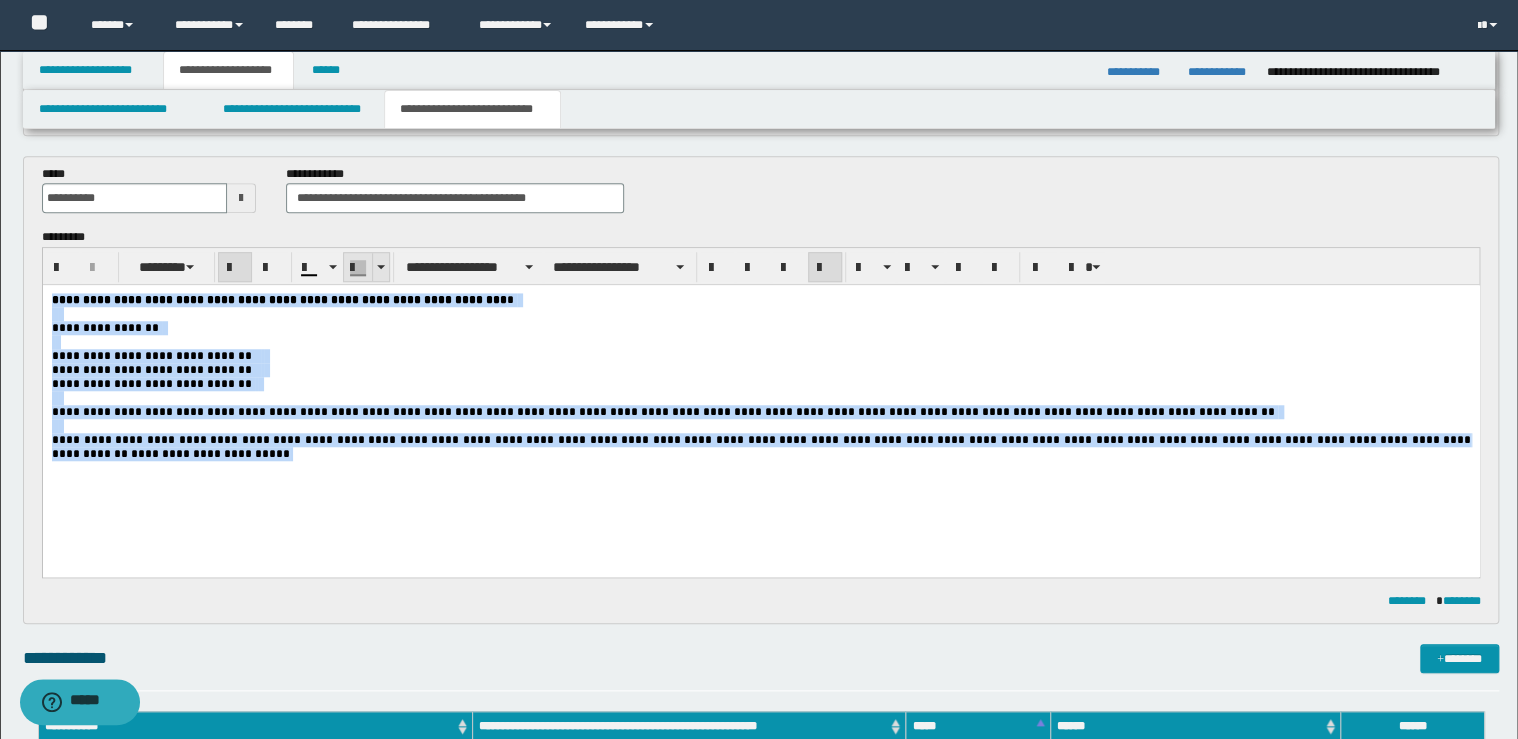 click at bounding box center [381, 267] 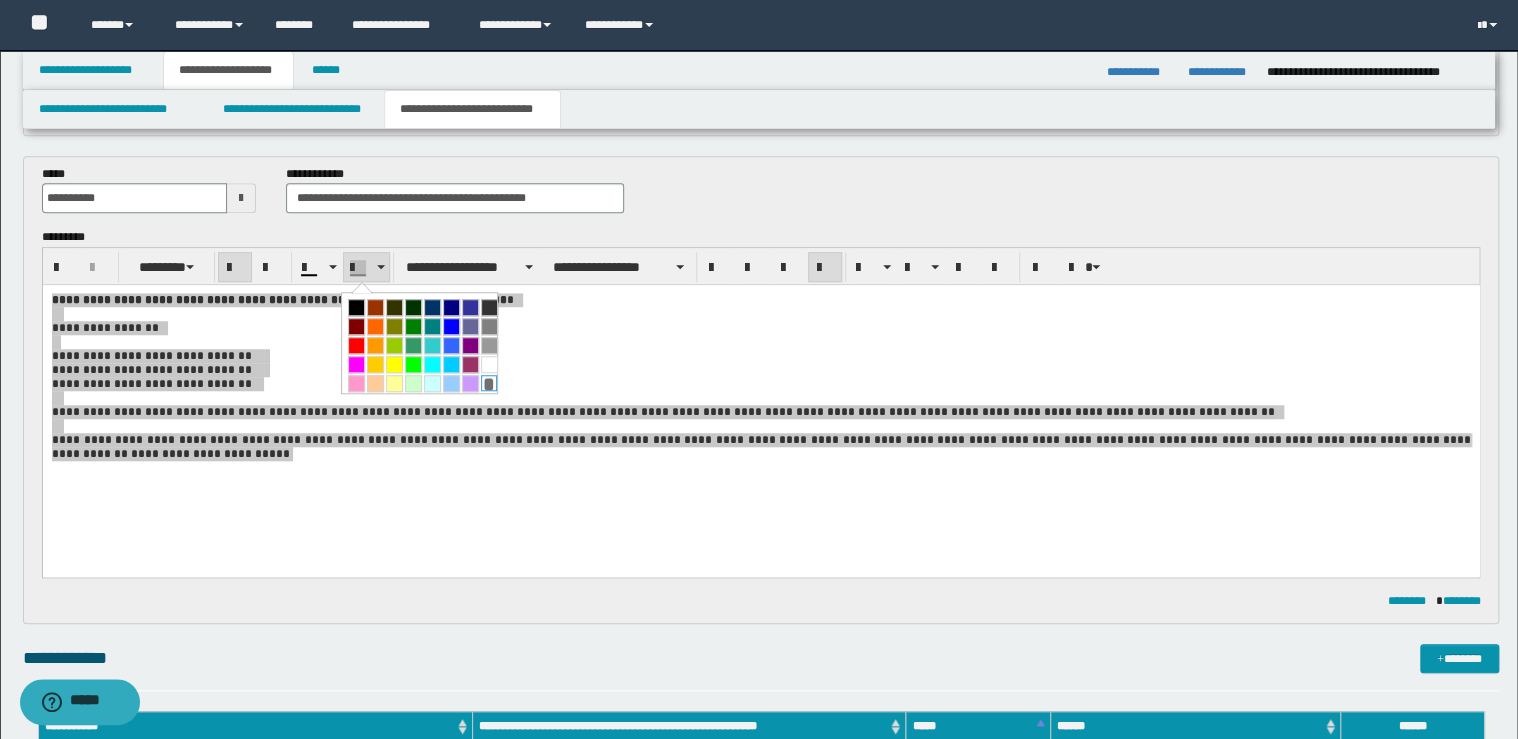 click on "*" at bounding box center (489, 383) 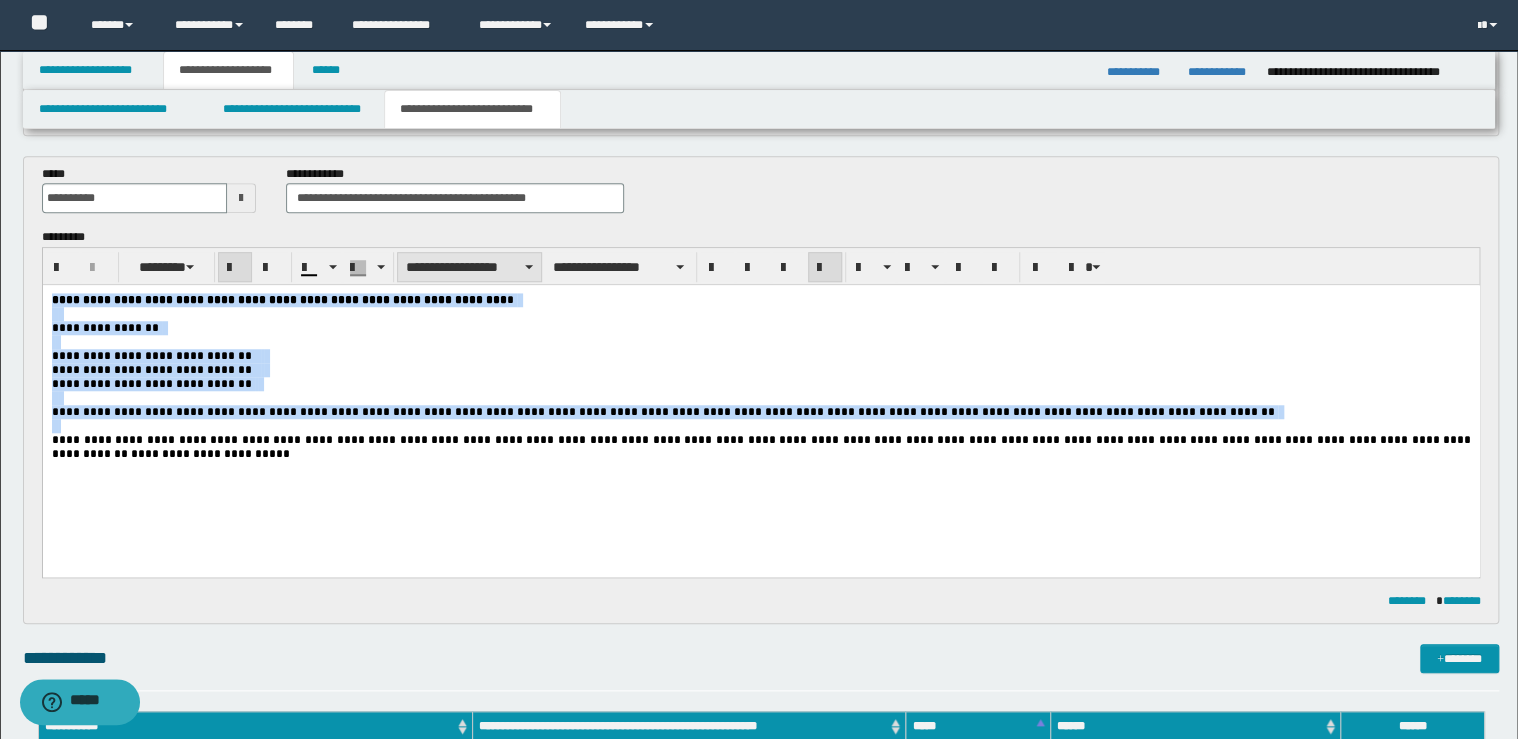 click on "**********" at bounding box center (469, 267) 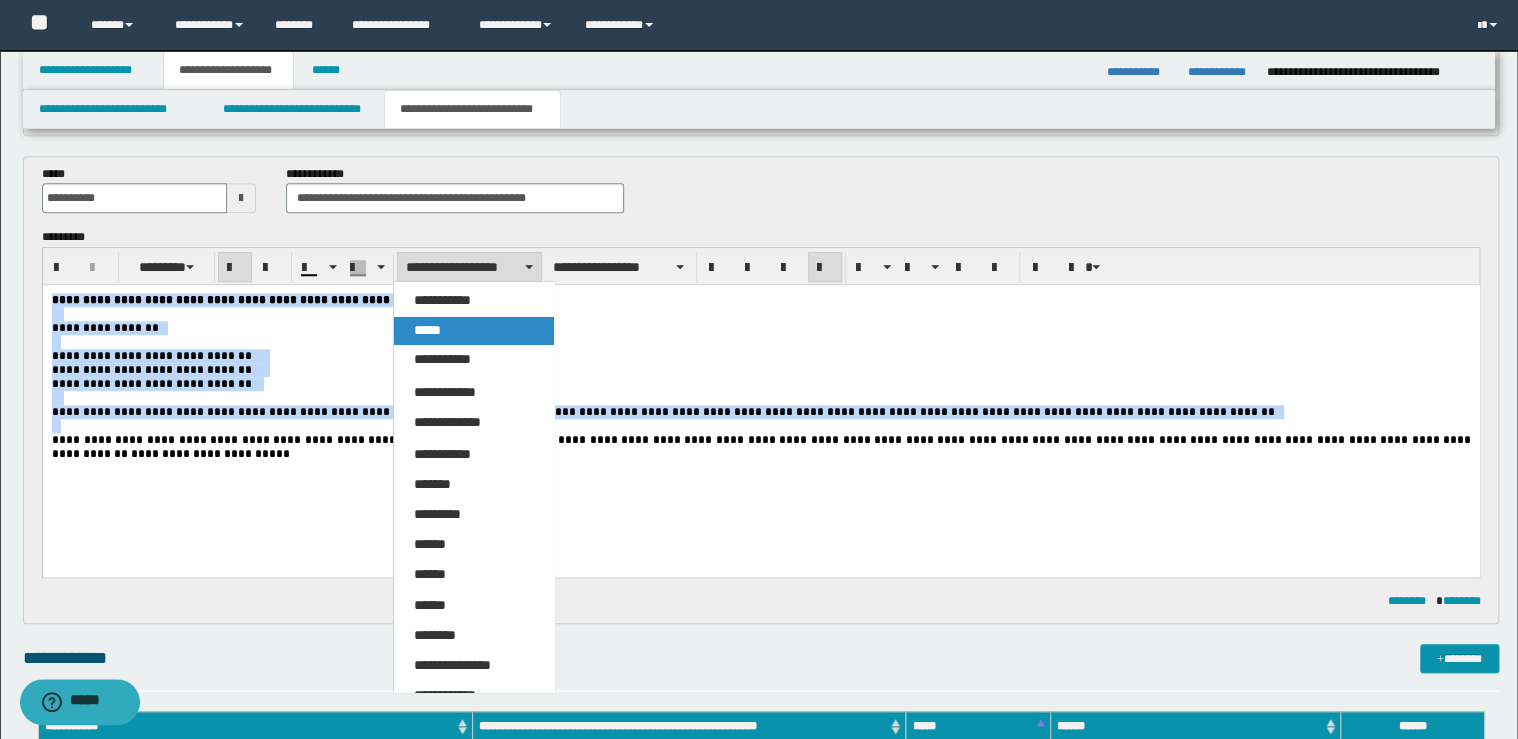click on "*****" at bounding box center [427, 330] 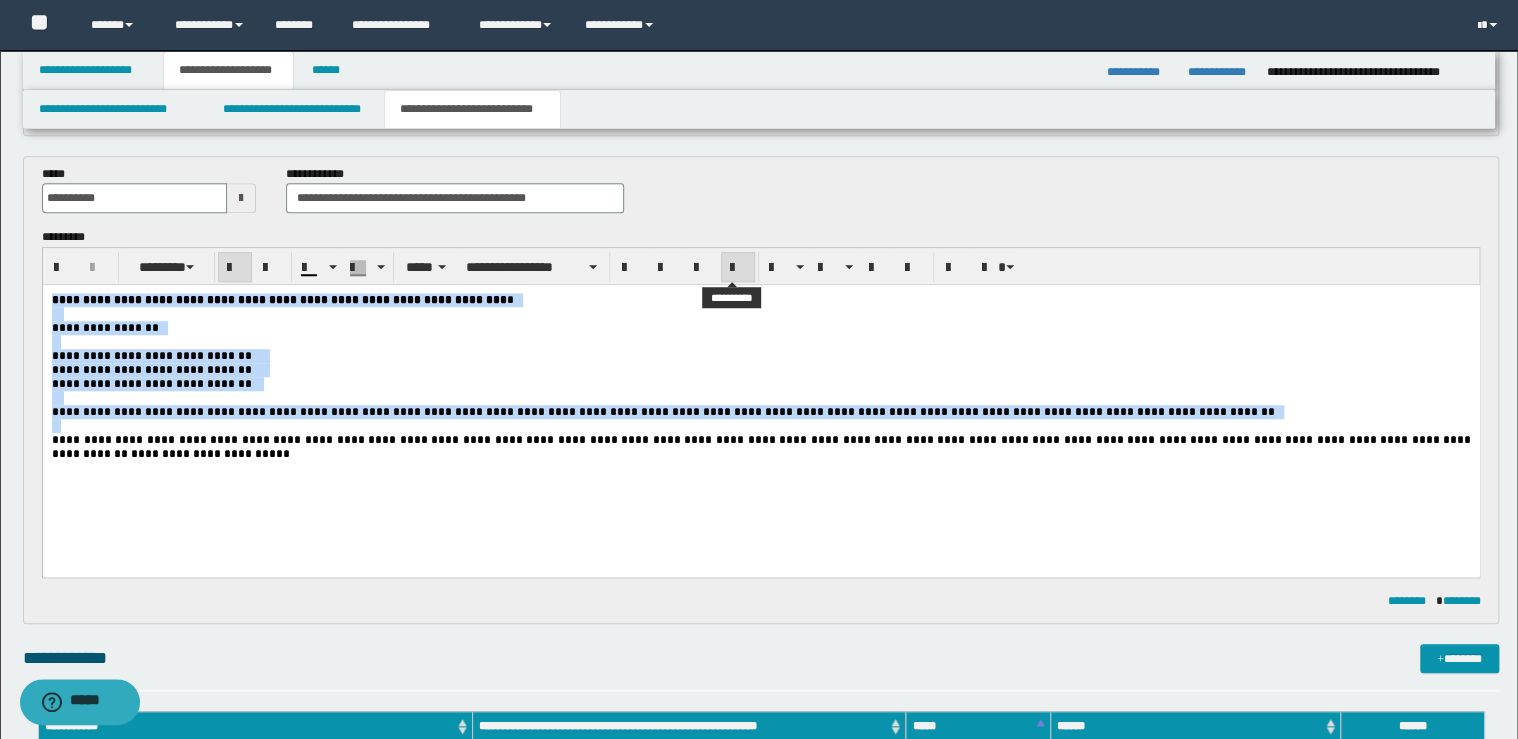 click at bounding box center (738, 268) 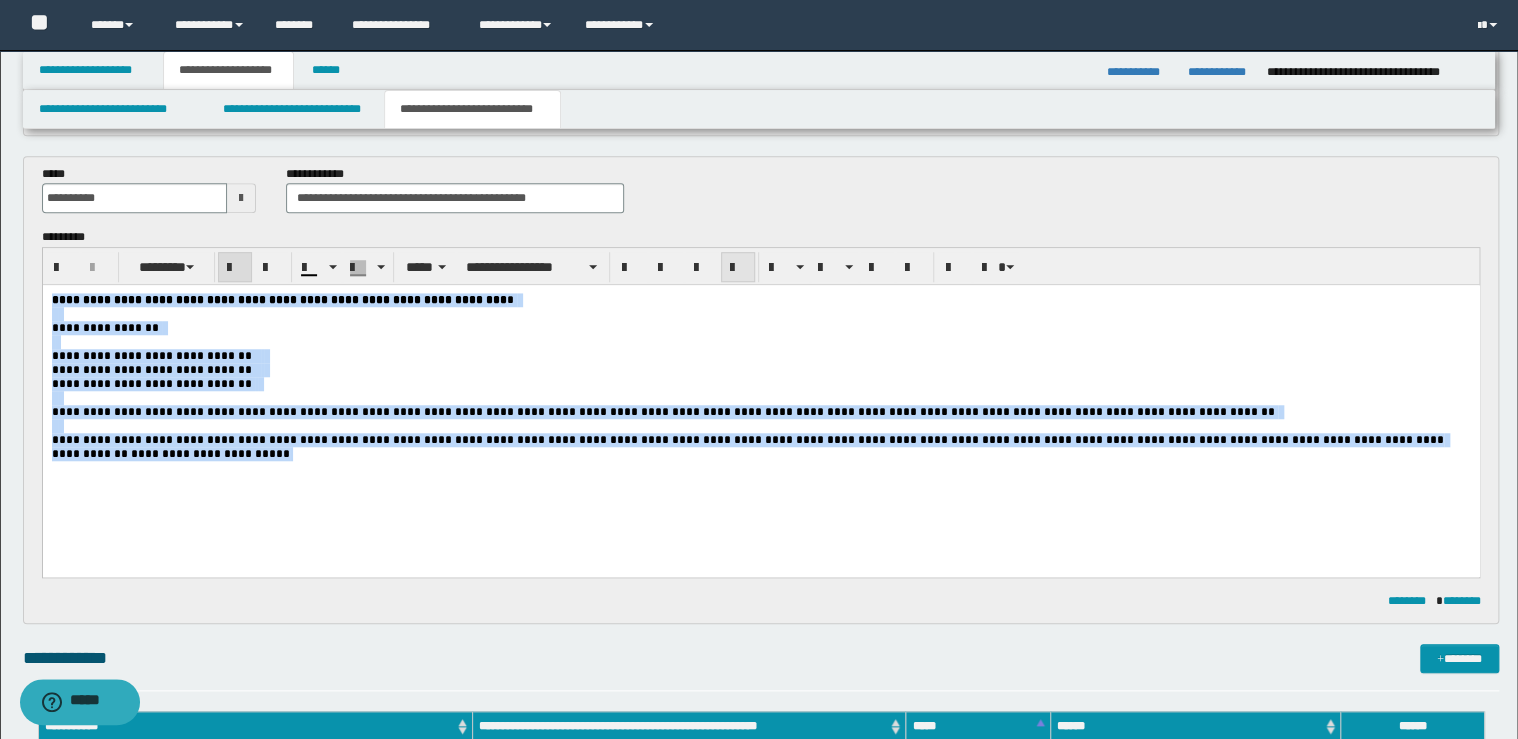 click at bounding box center (738, 268) 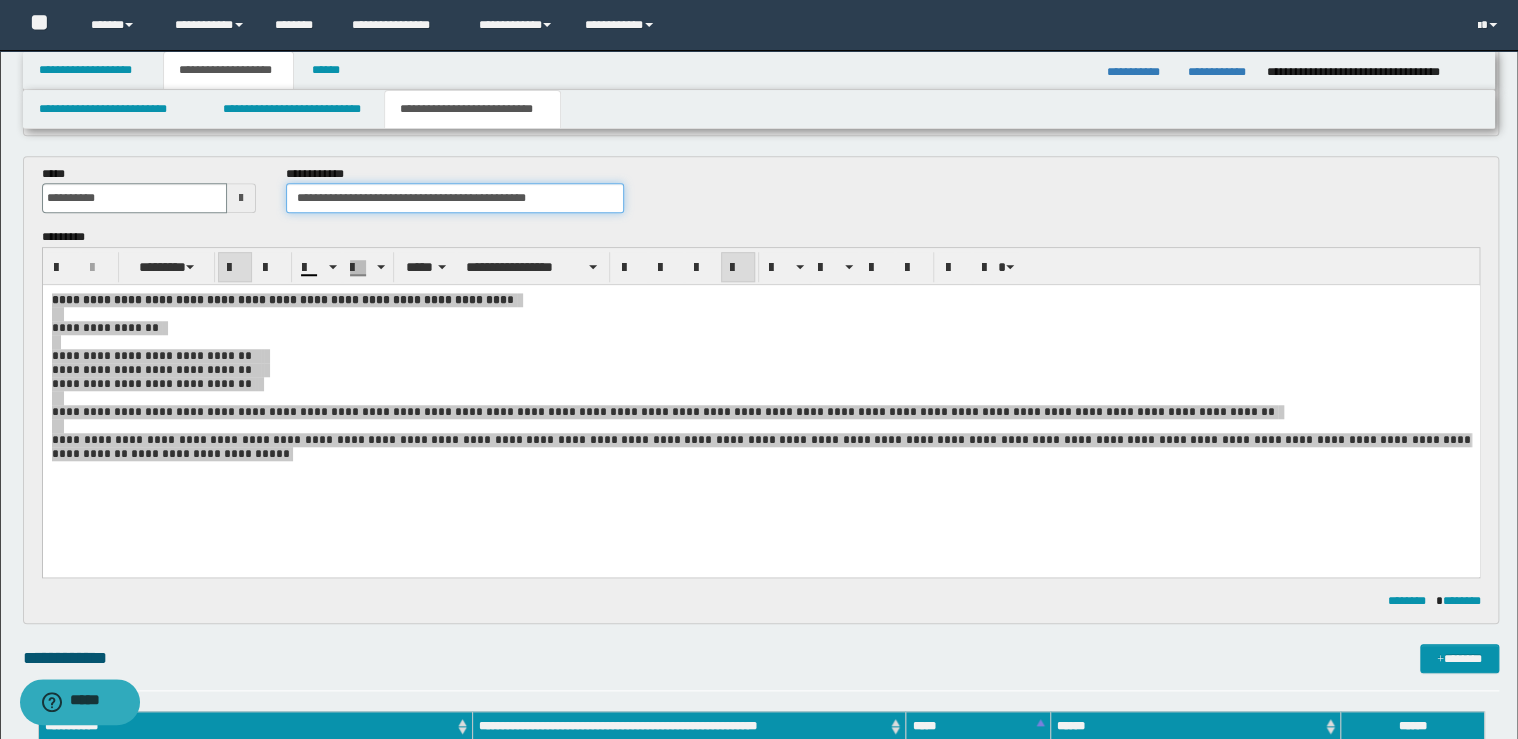 click on "**********" at bounding box center [454, 198] 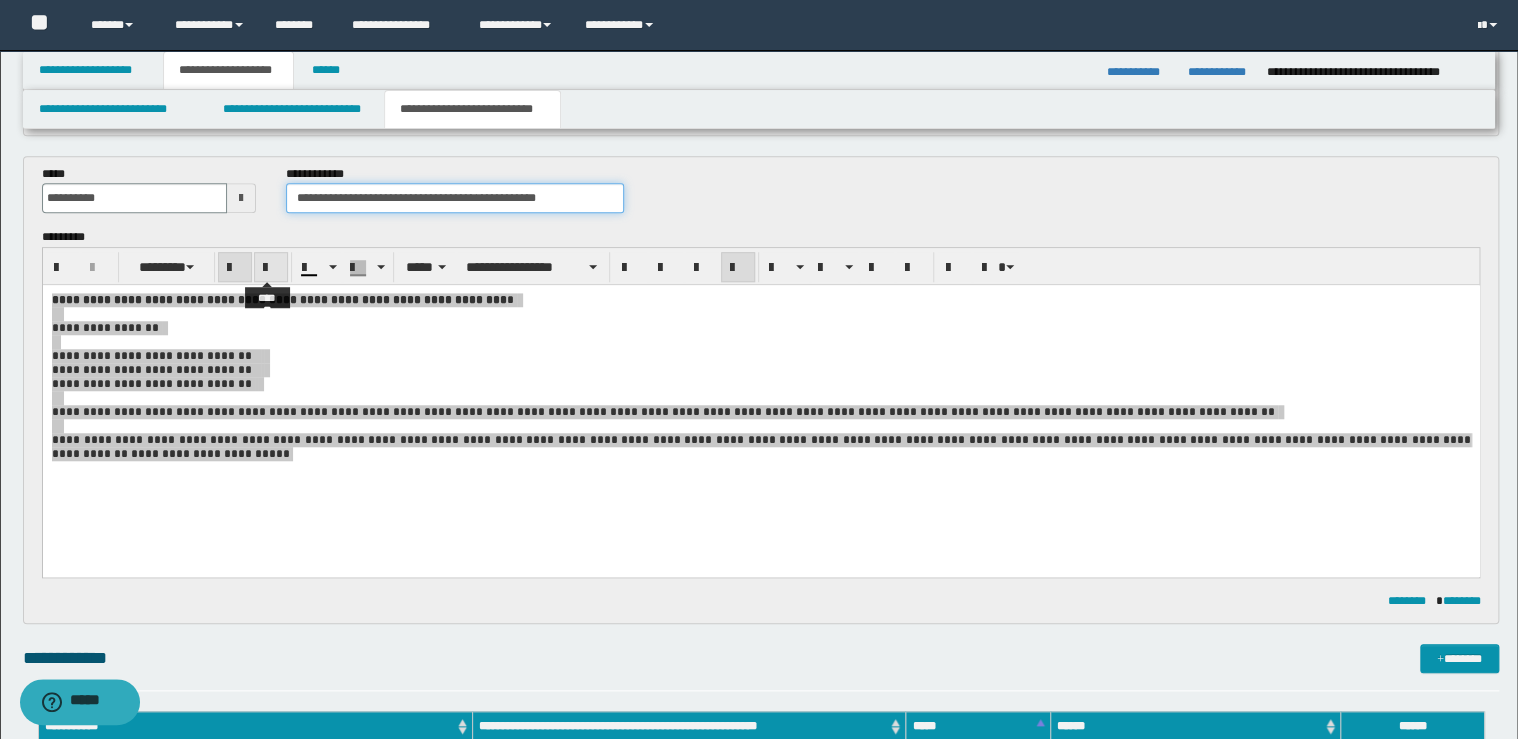 click at bounding box center [271, 267] 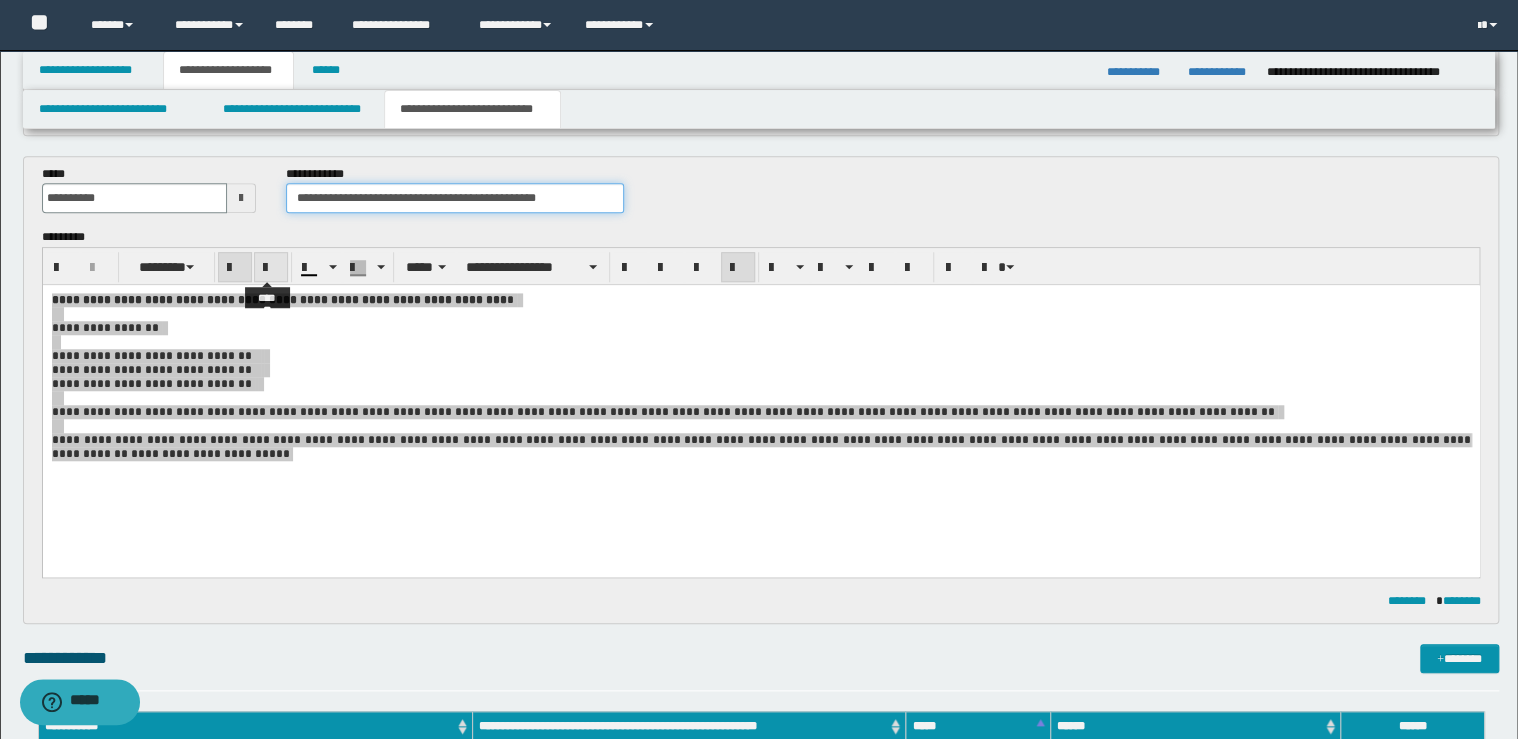 type on "**********" 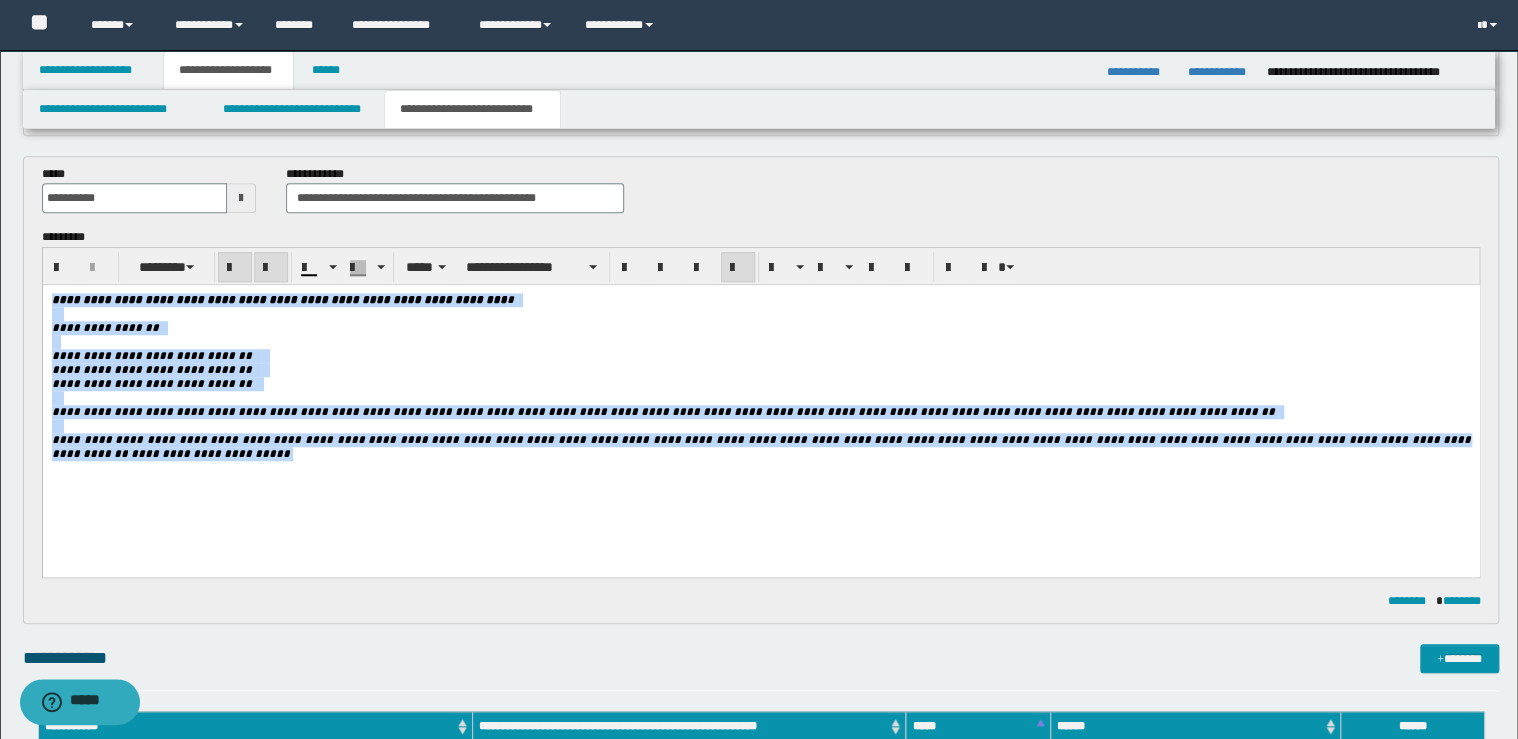 click at bounding box center [271, 268] 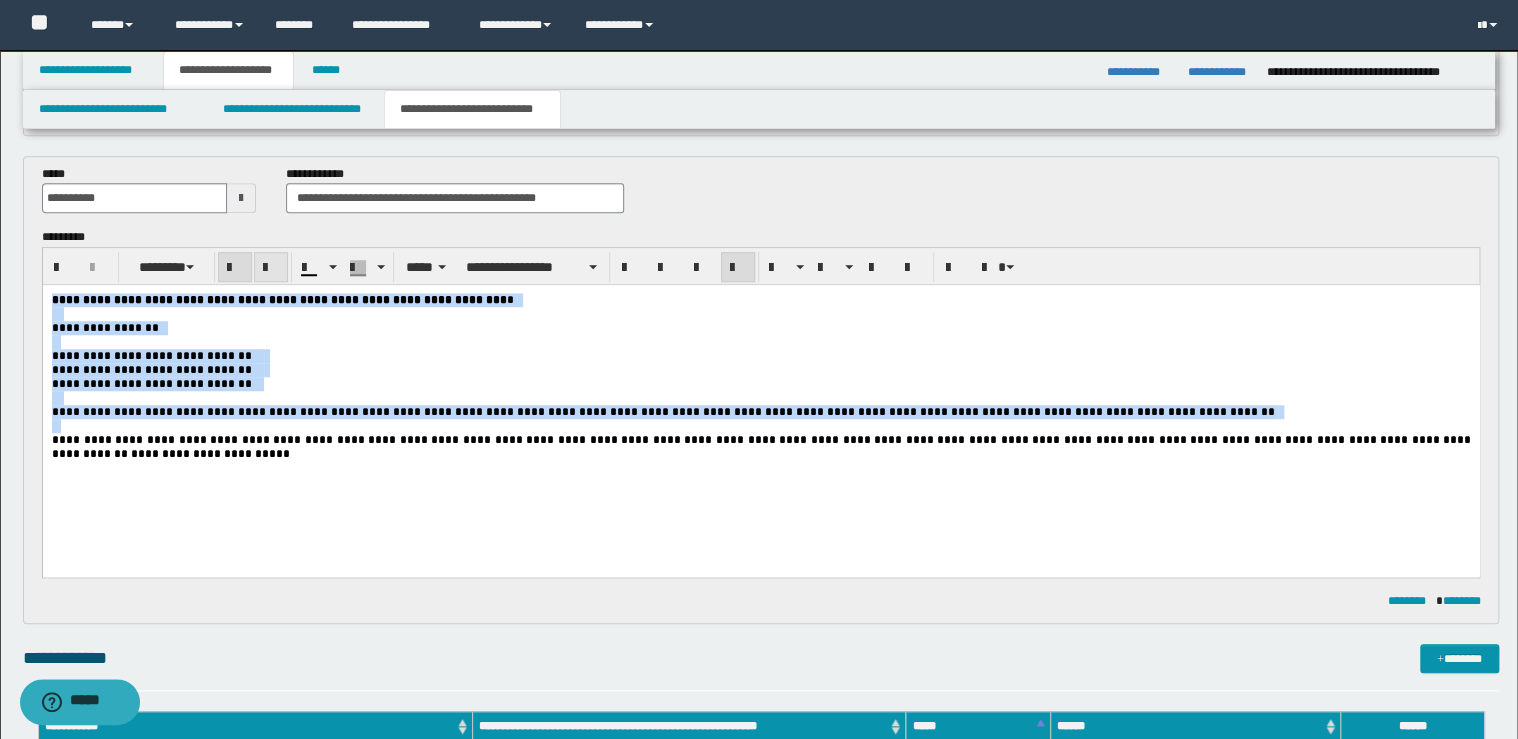 click at bounding box center [271, 268] 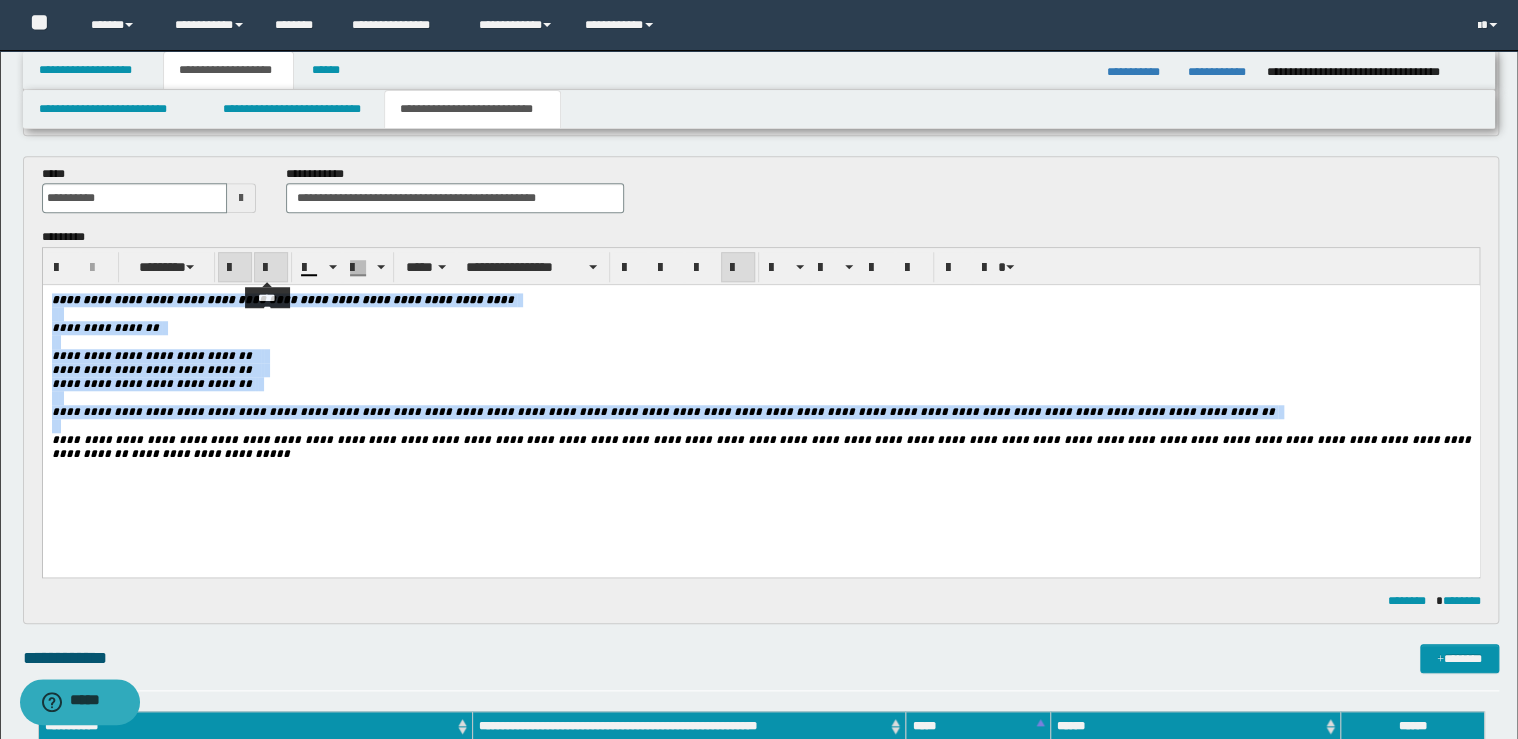 click at bounding box center (271, 268) 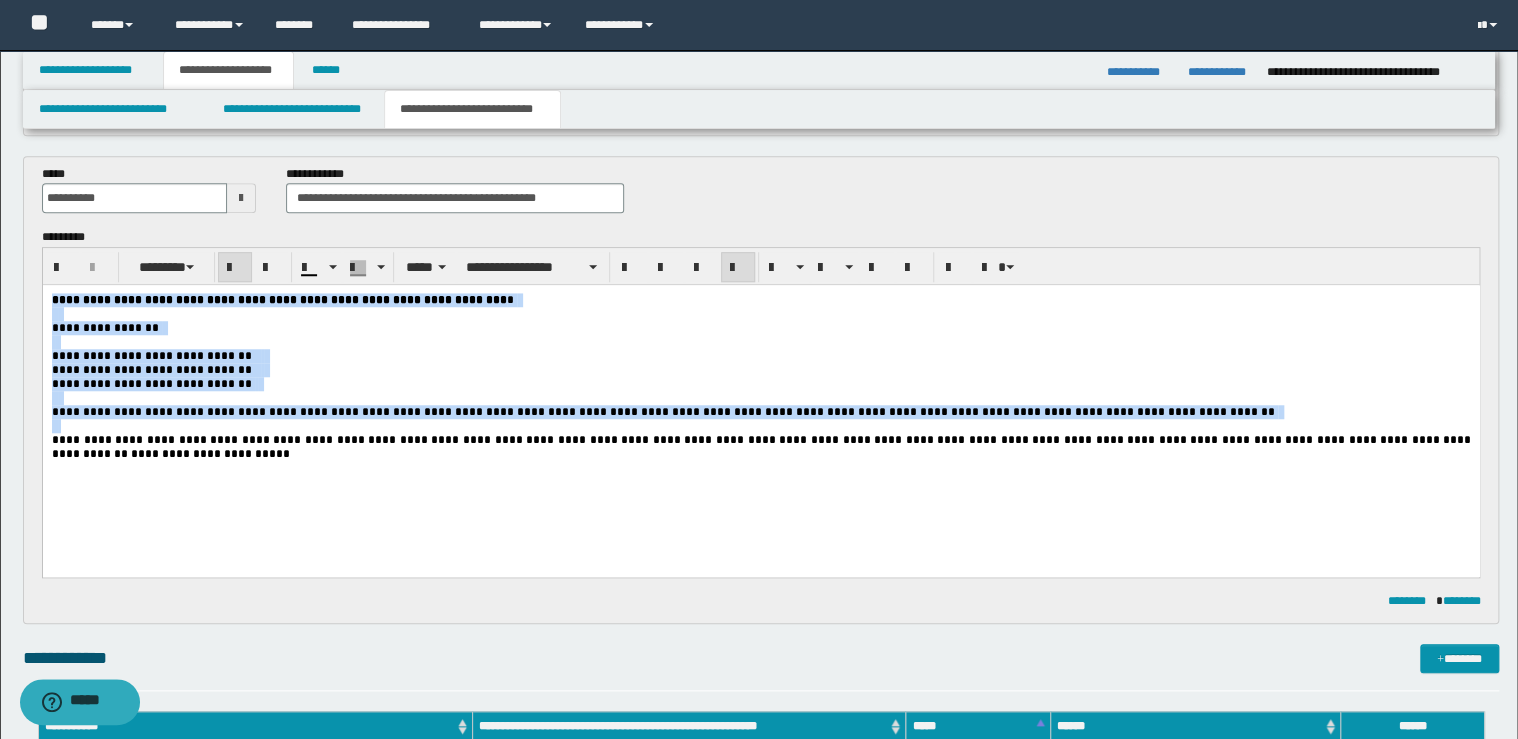 click on "**********" at bounding box center (760, 370) 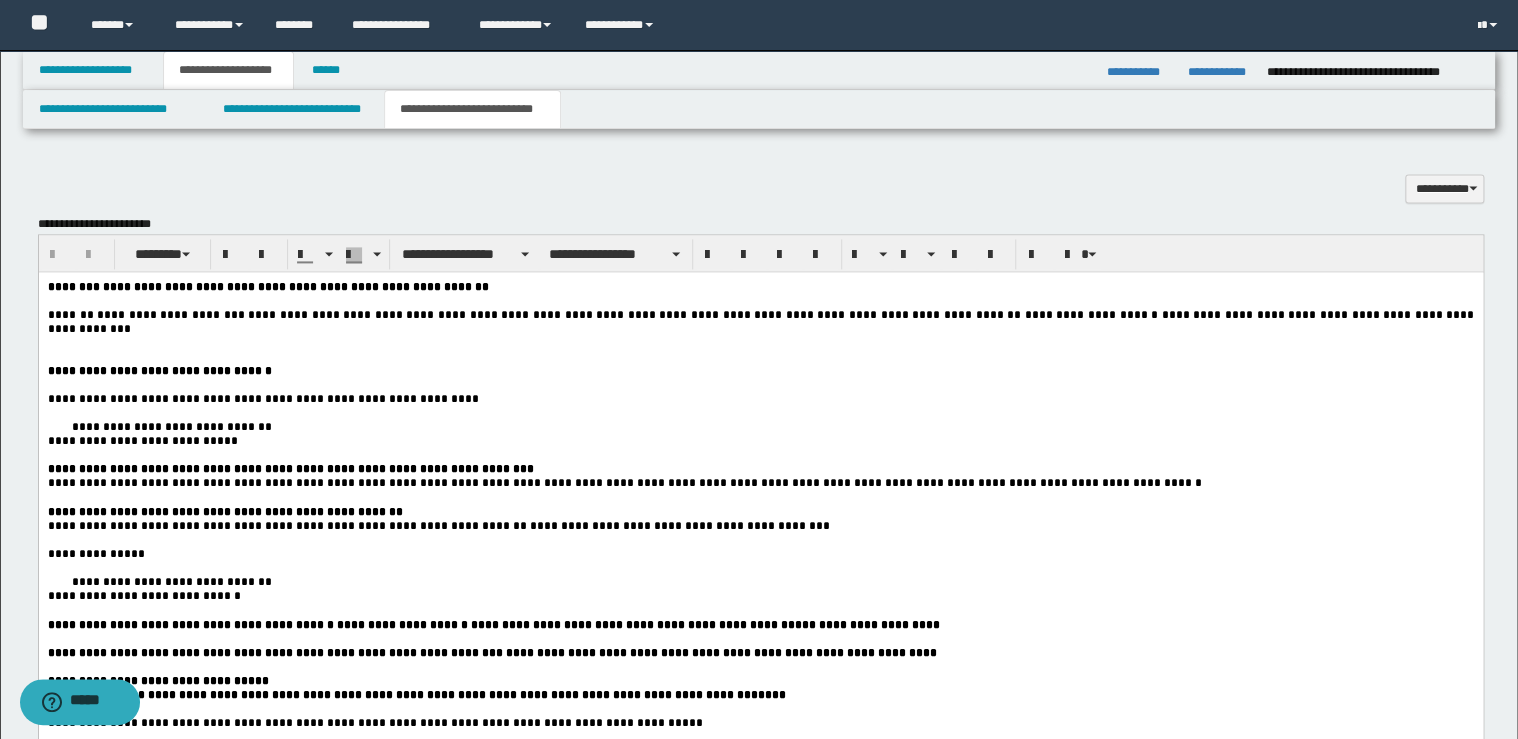 scroll, scrollTop: 1360, scrollLeft: 0, axis: vertical 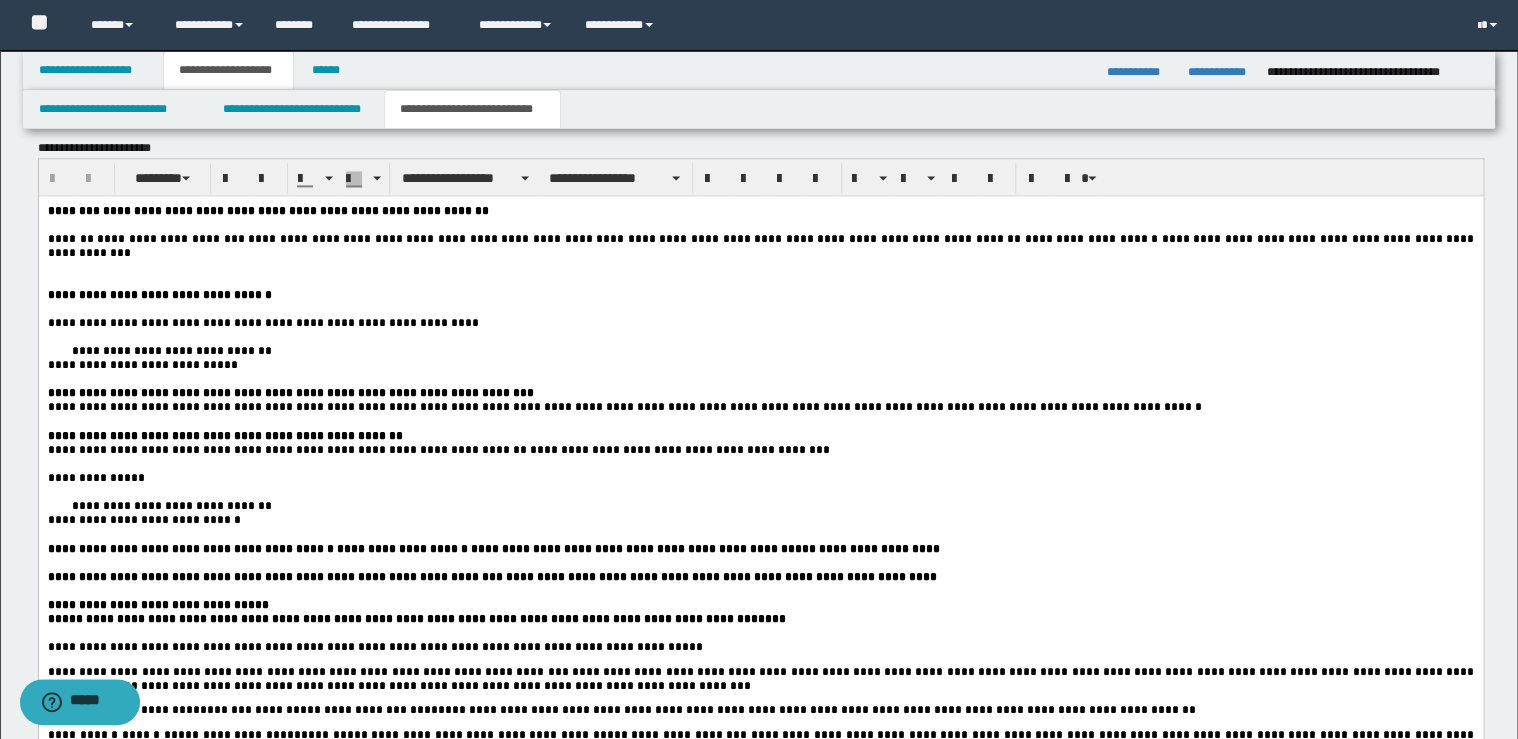 click at bounding box center [760, 309] 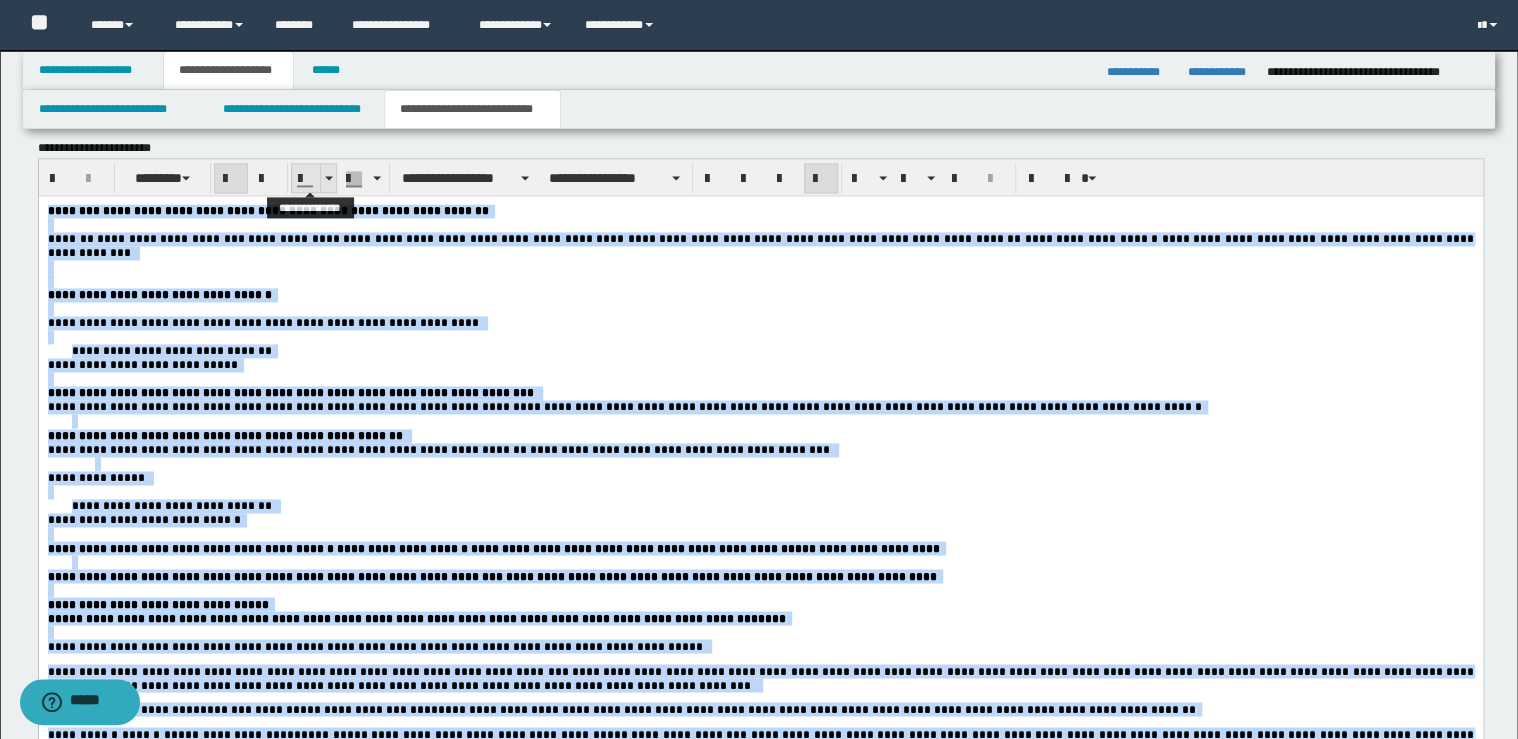 click at bounding box center (328, 178) 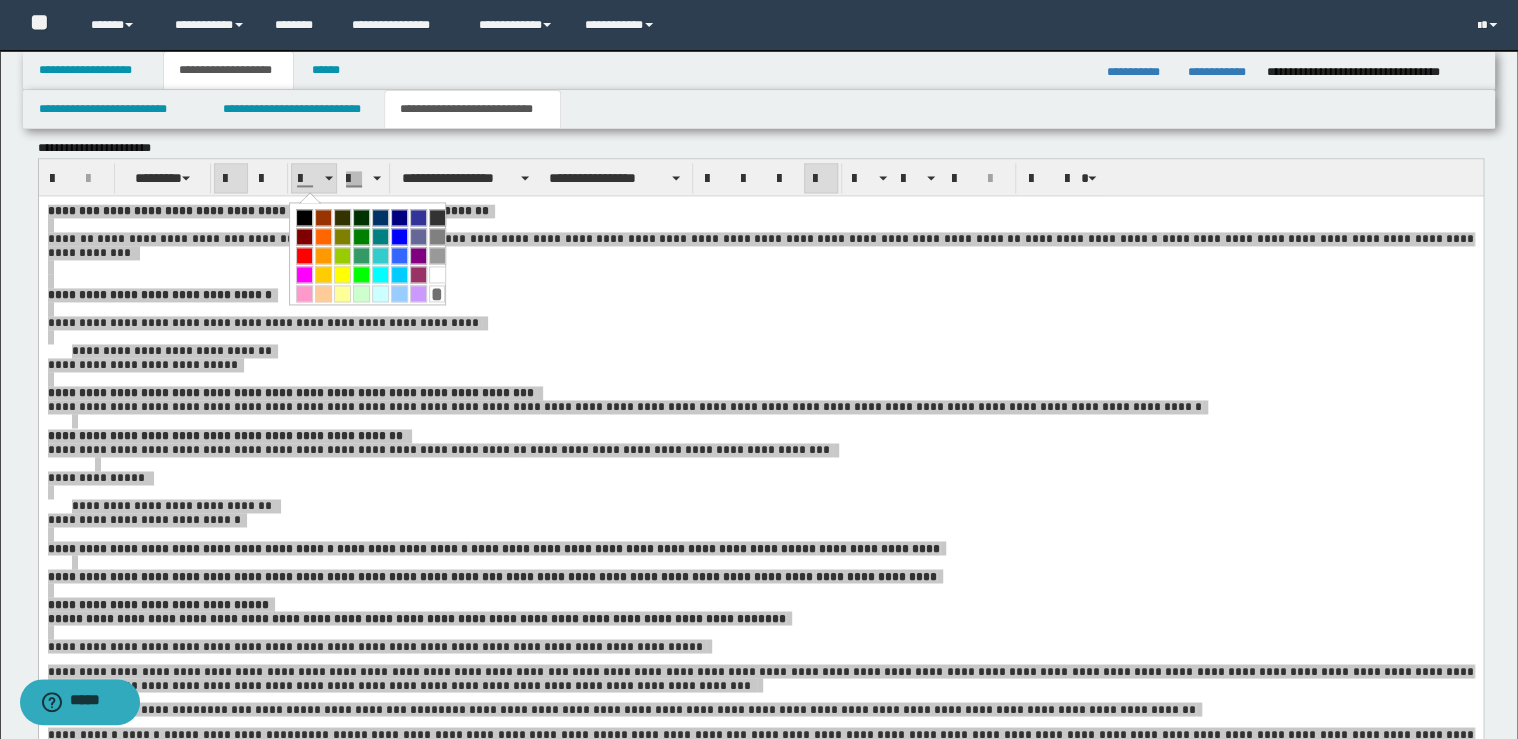 click at bounding box center [304, 217] 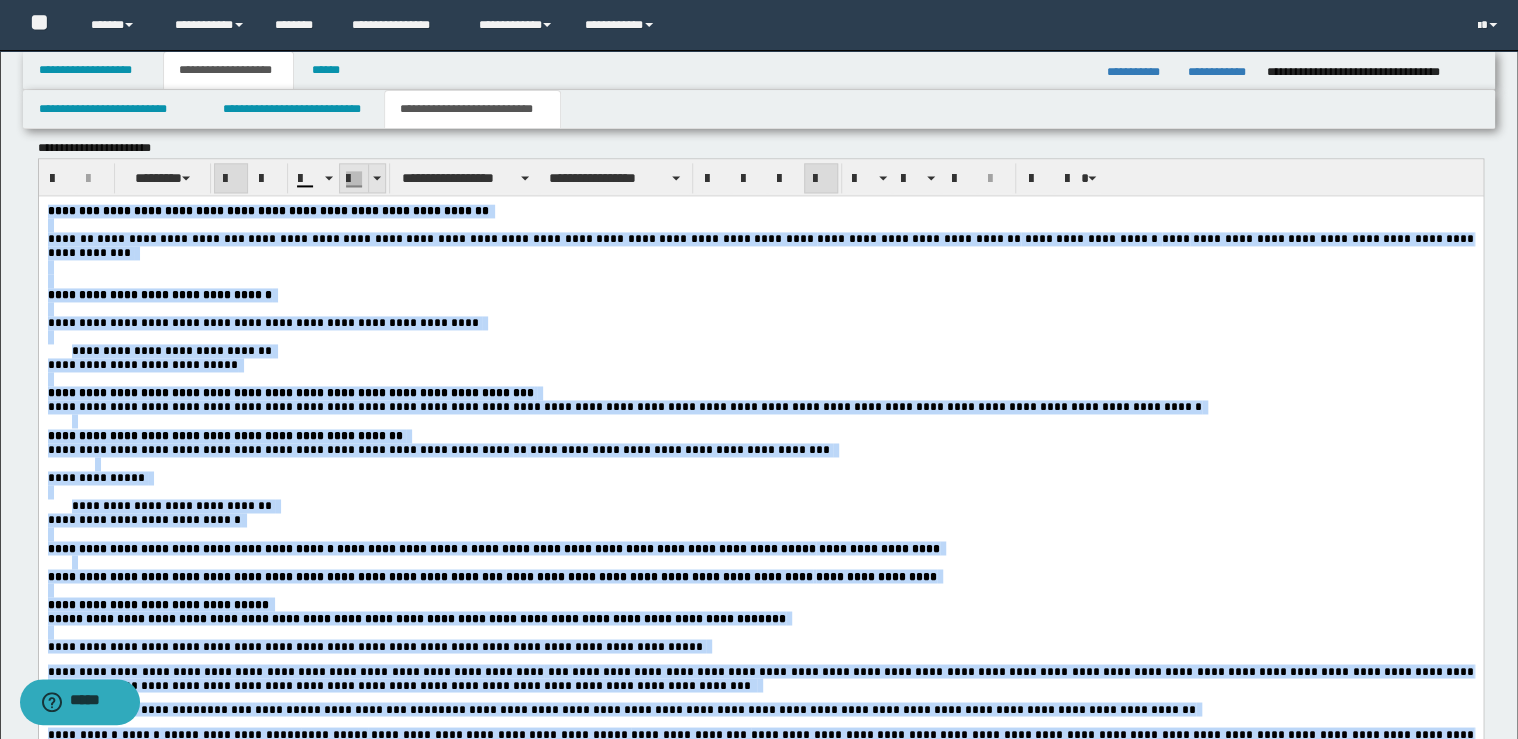 click at bounding box center (376, 178) 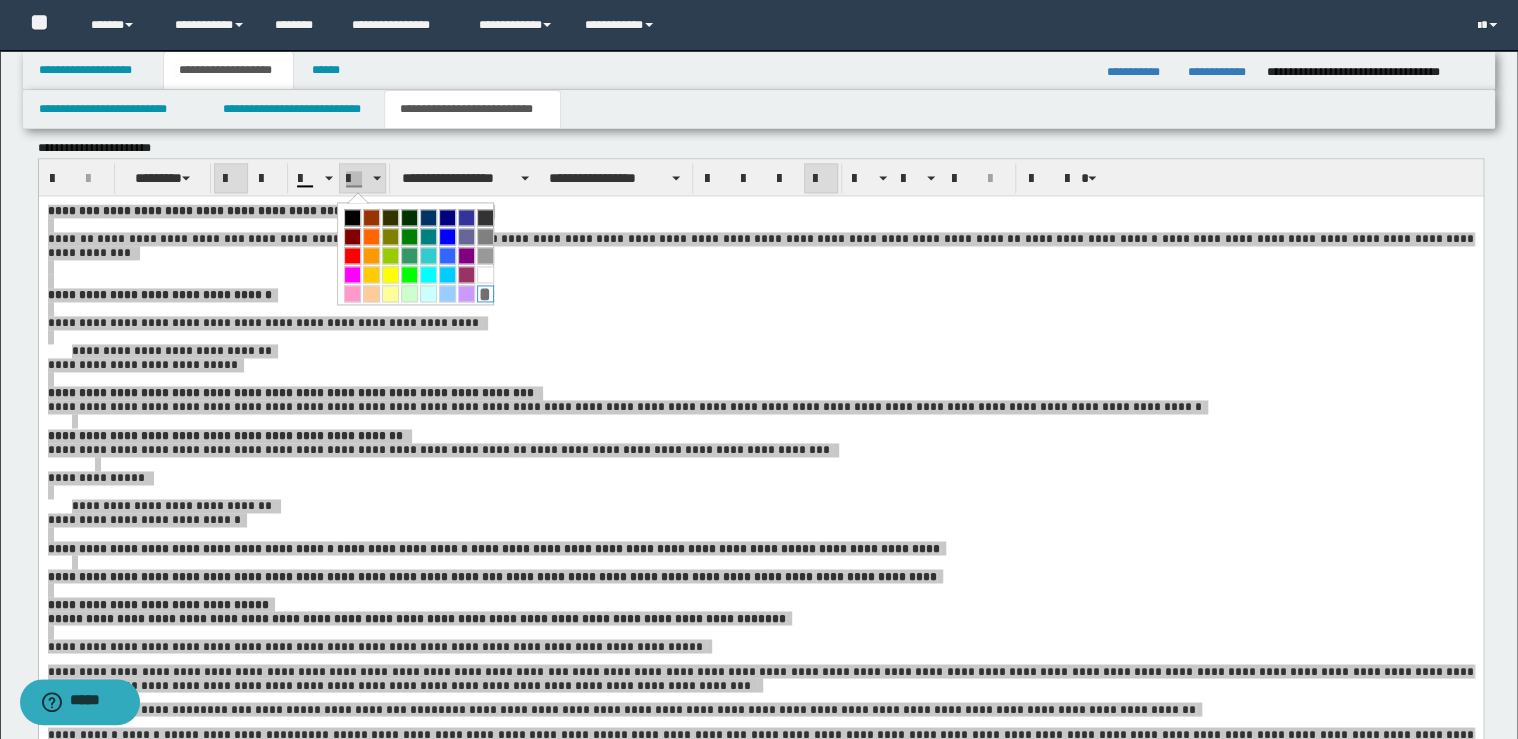 click on "*" at bounding box center [485, 293] 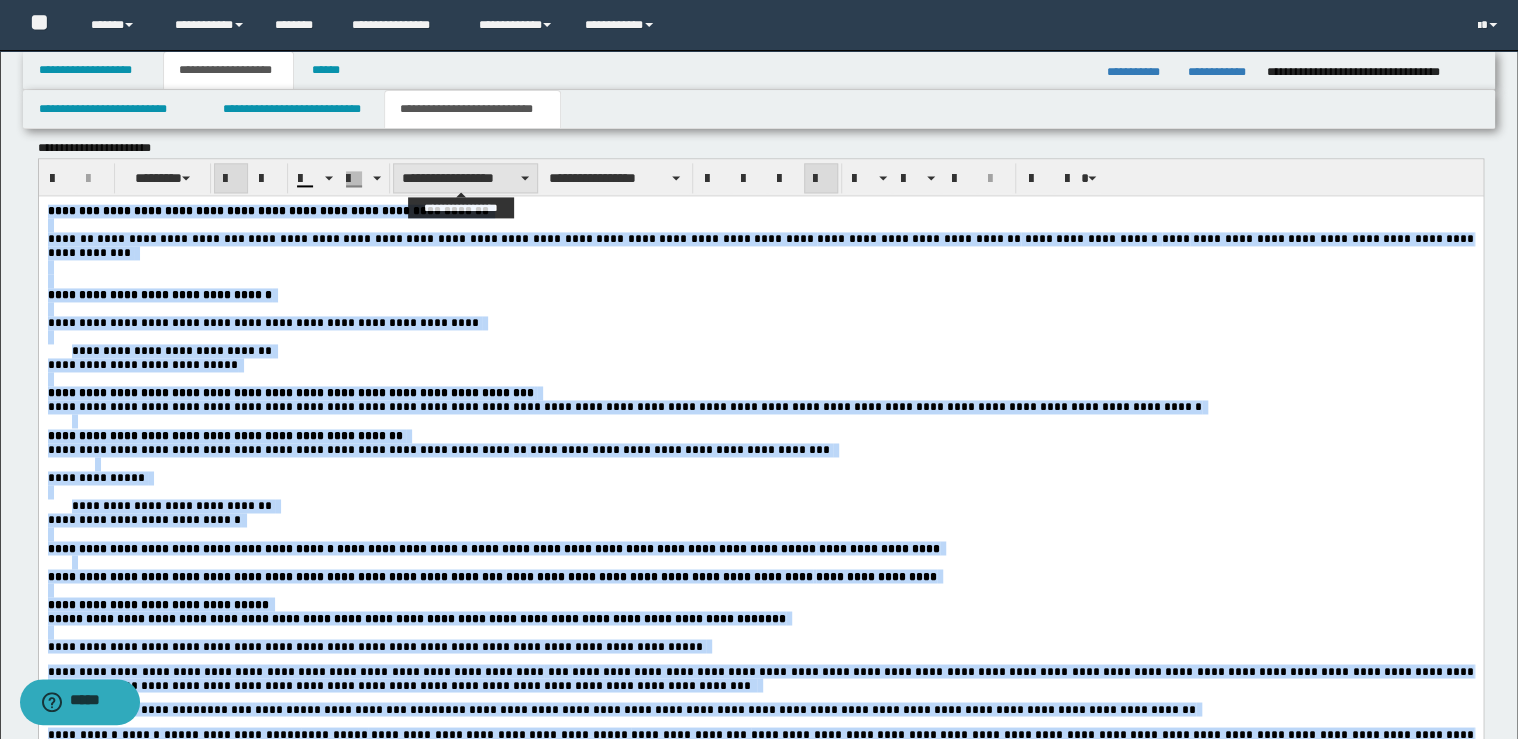 click on "**********" at bounding box center (465, 178) 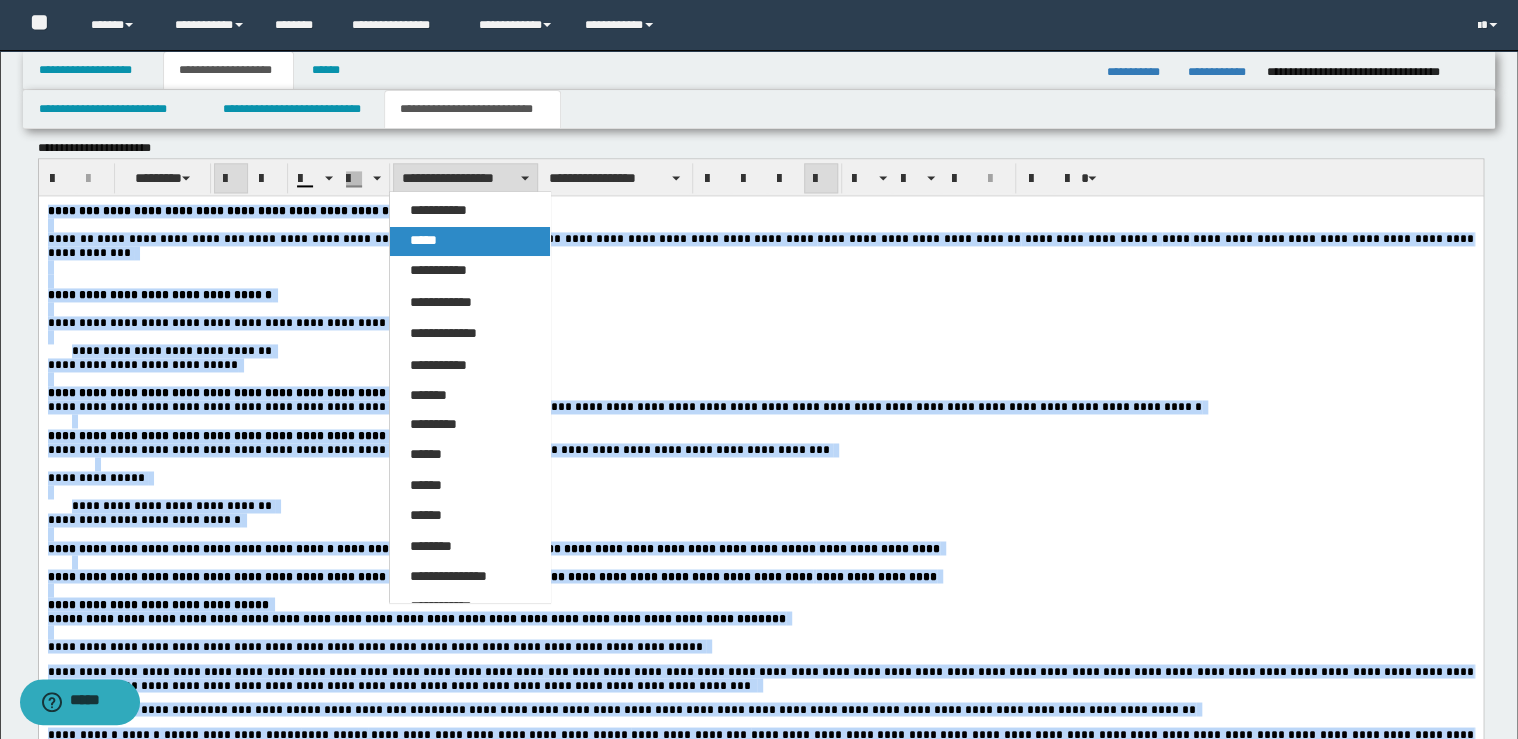 click on "*****" at bounding box center (470, 241) 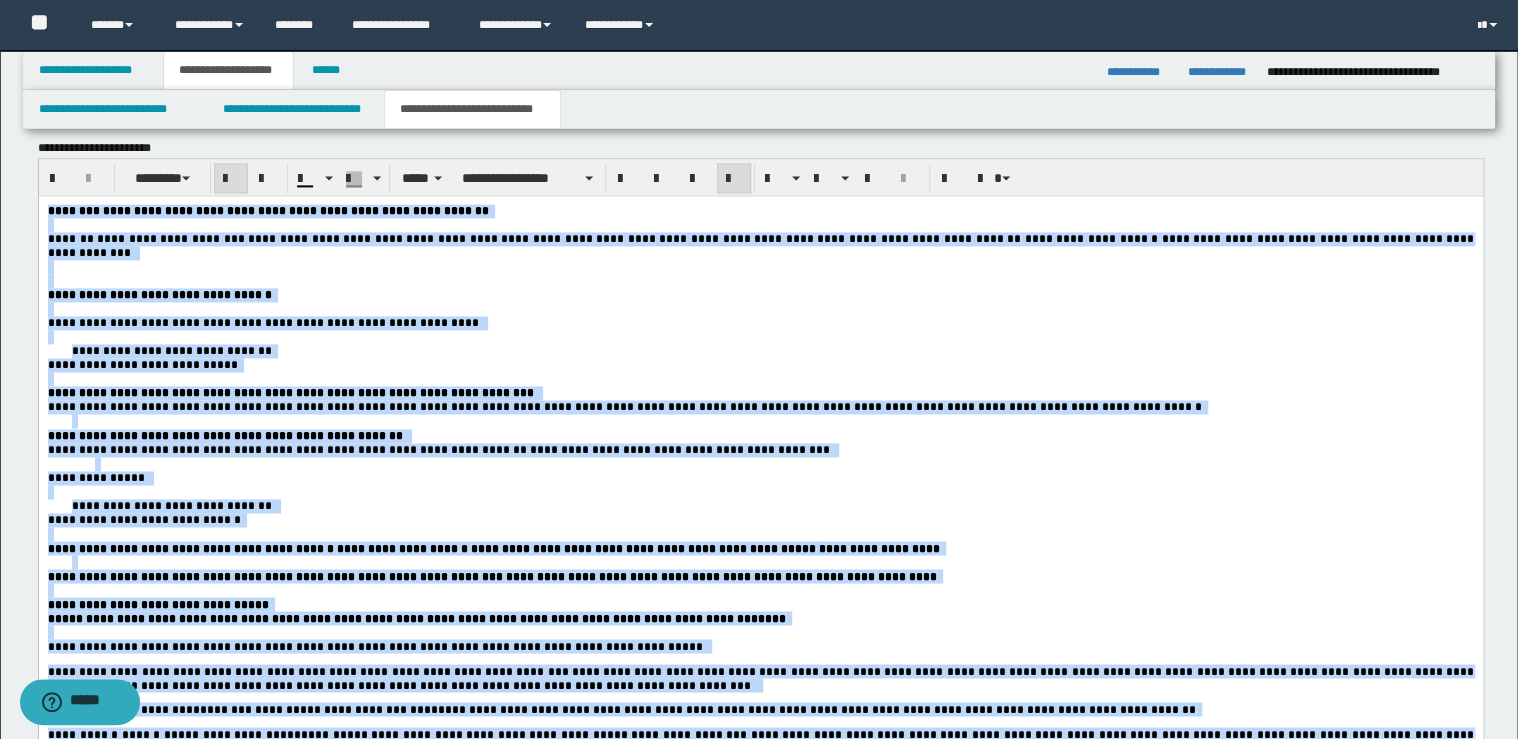 click at bounding box center (734, 179) 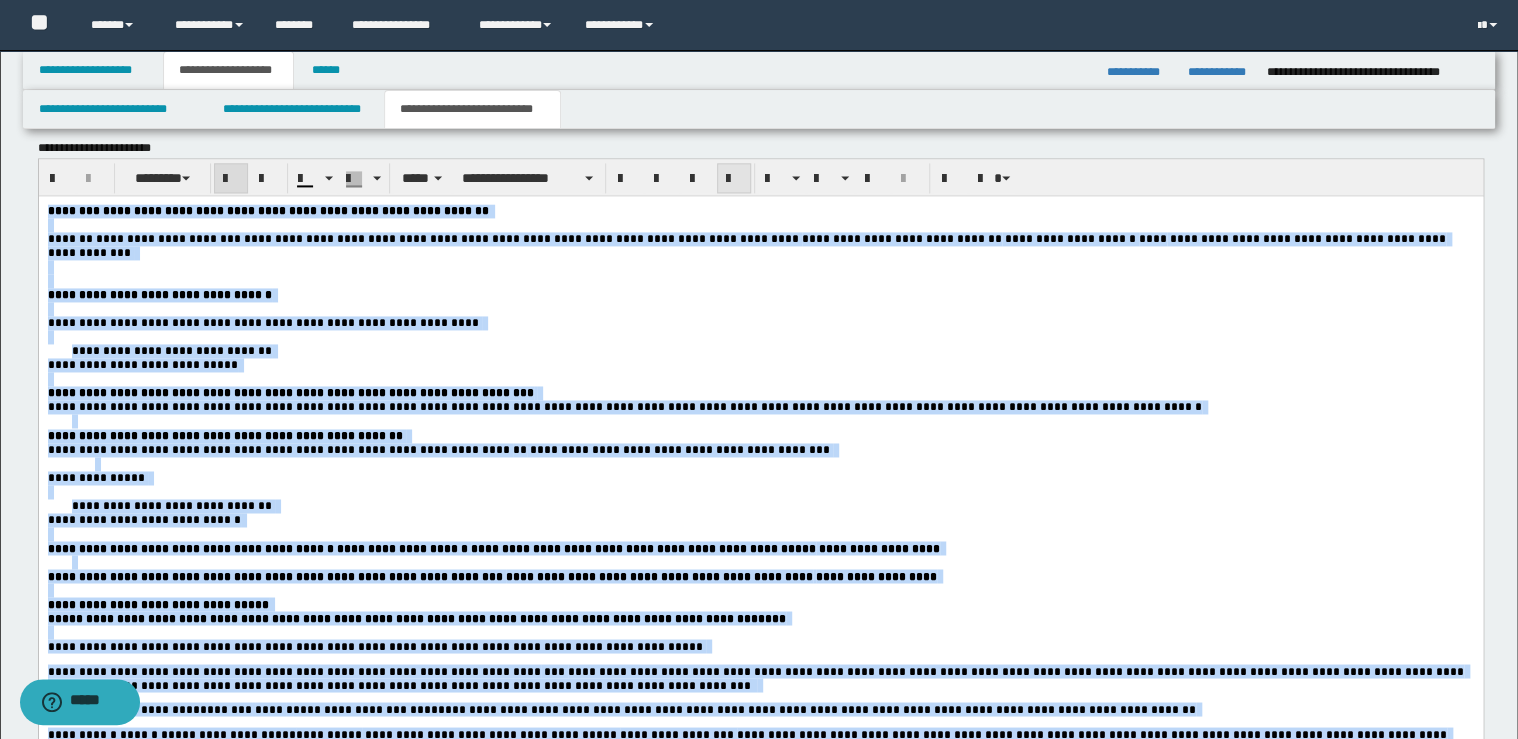 click at bounding box center (734, 179) 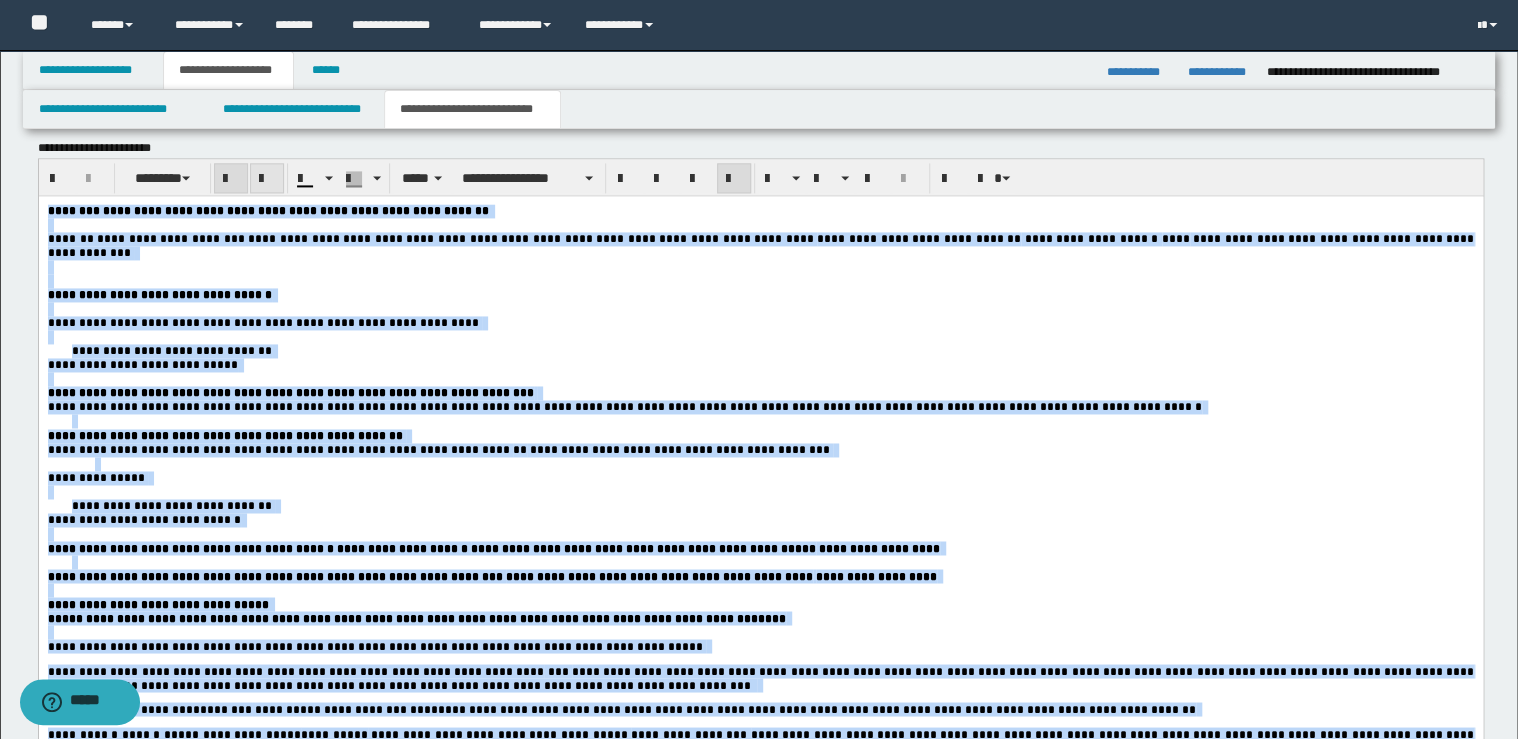 click at bounding box center [267, 178] 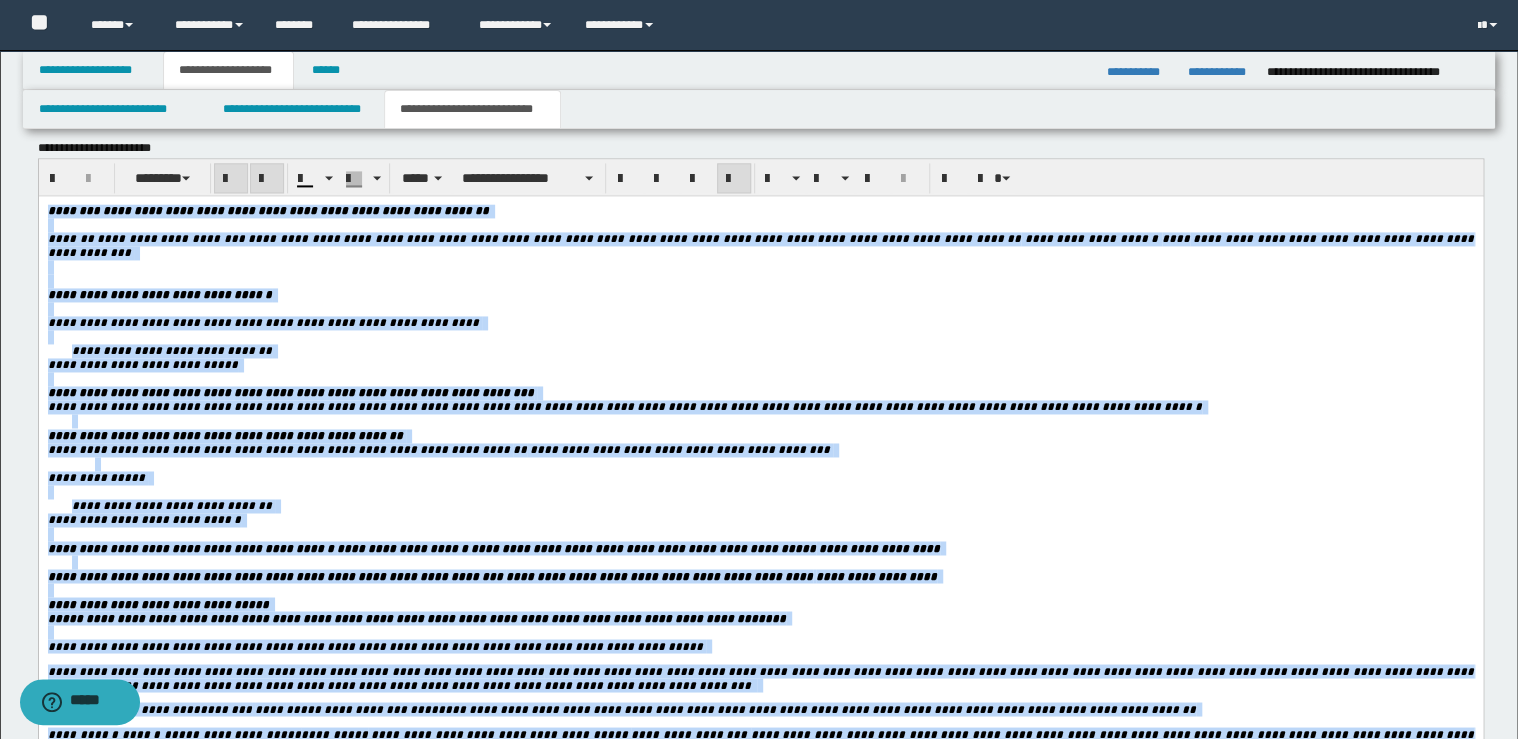 click at bounding box center [267, 178] 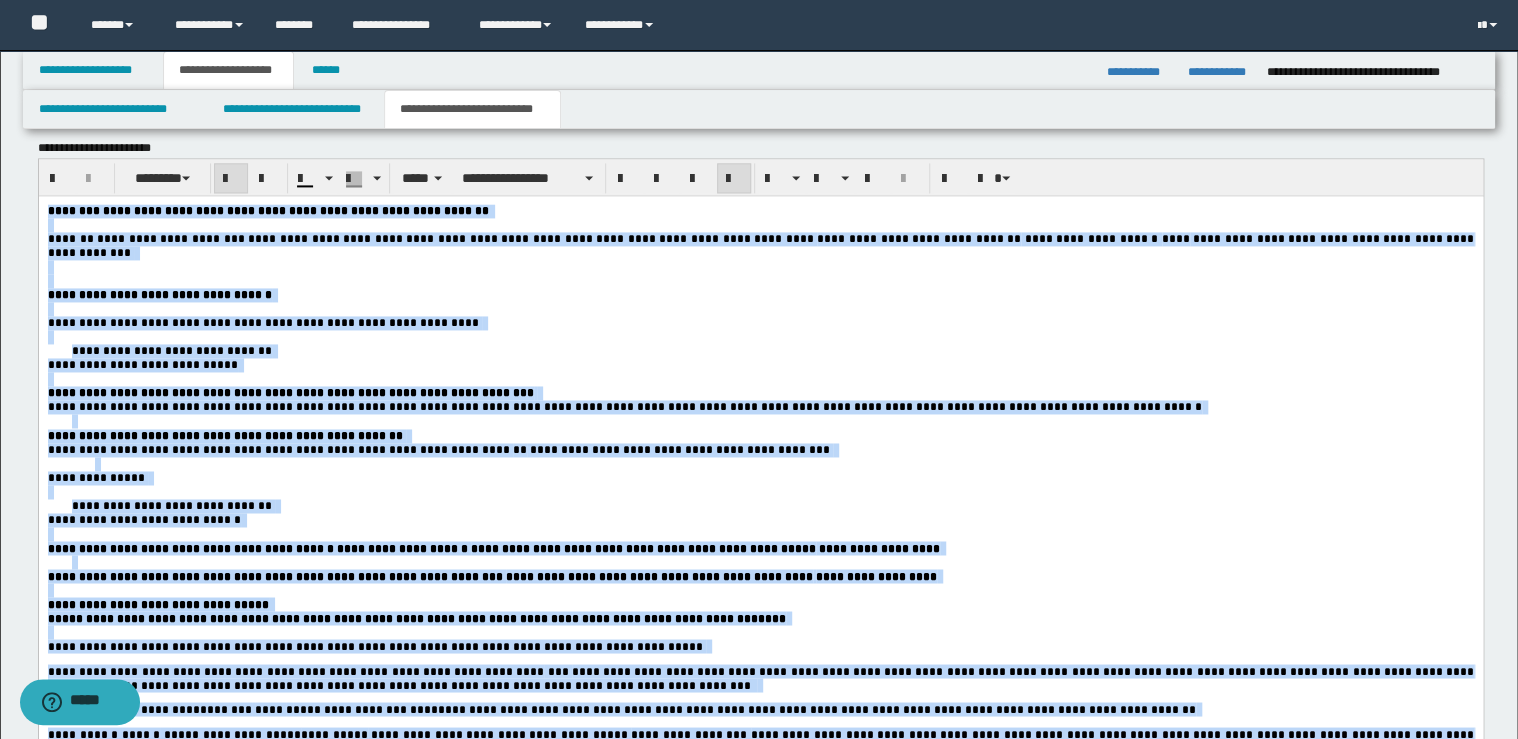 click at bounding box center (760, 309) 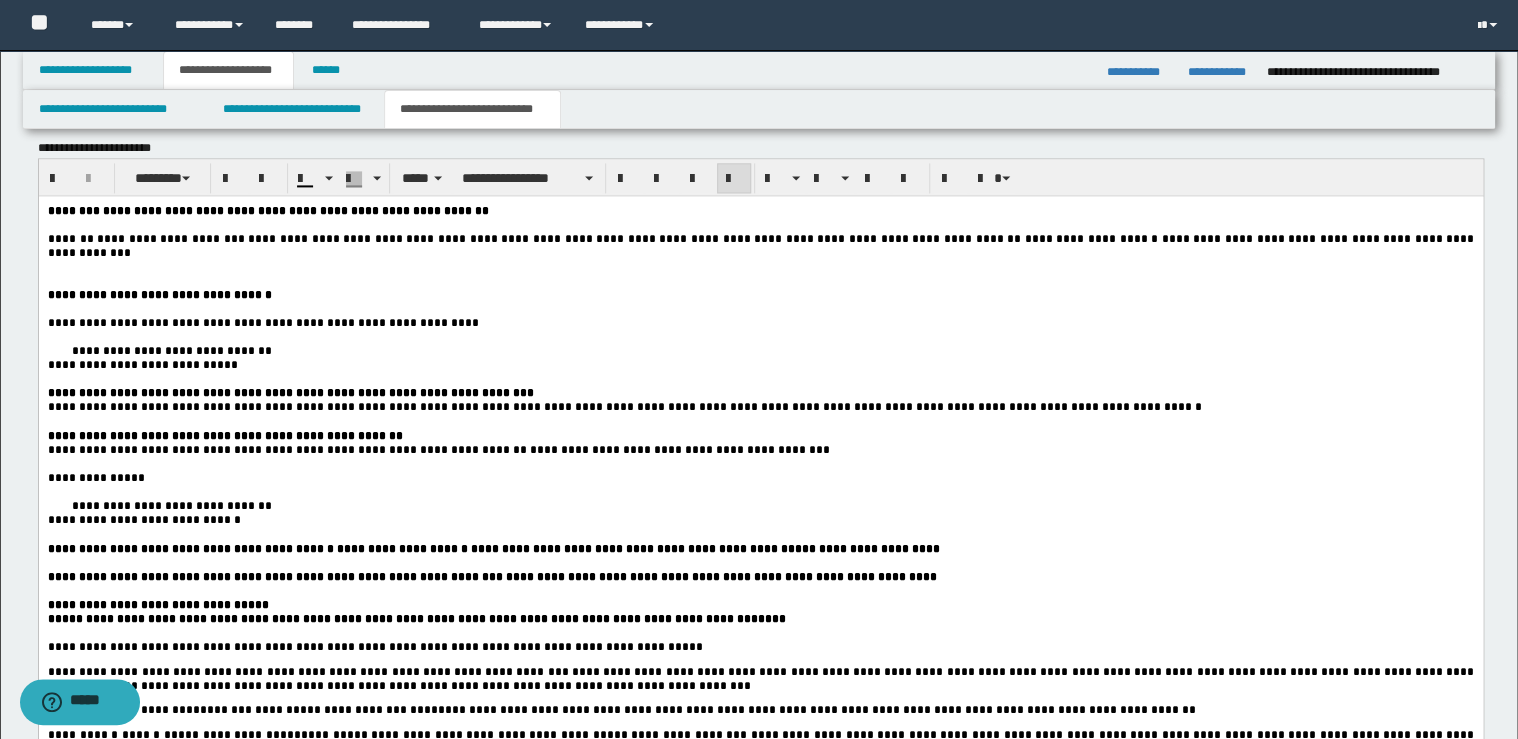 click on "**********" at bounding box center (760, 246) 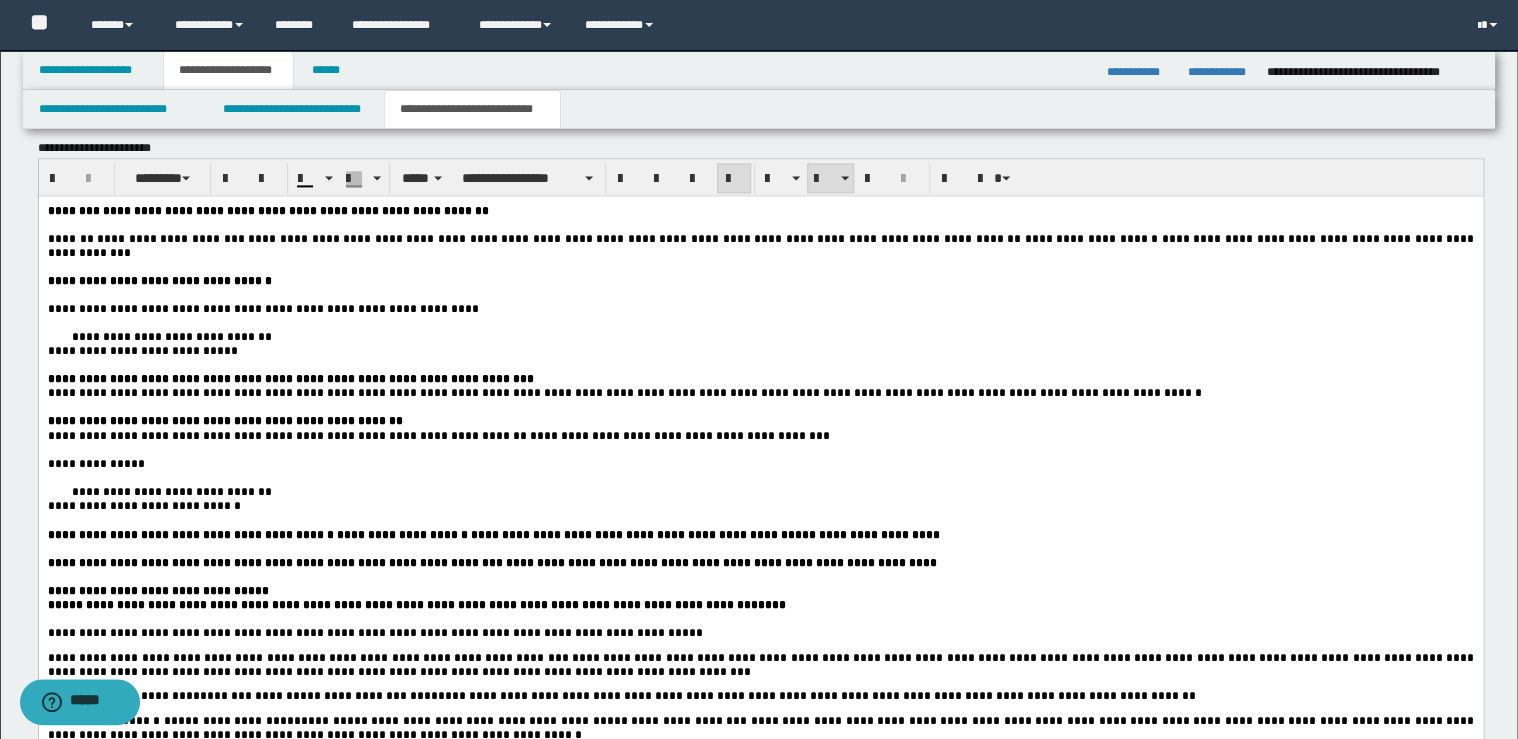 click on "**********" at bounding box center [760, 337] 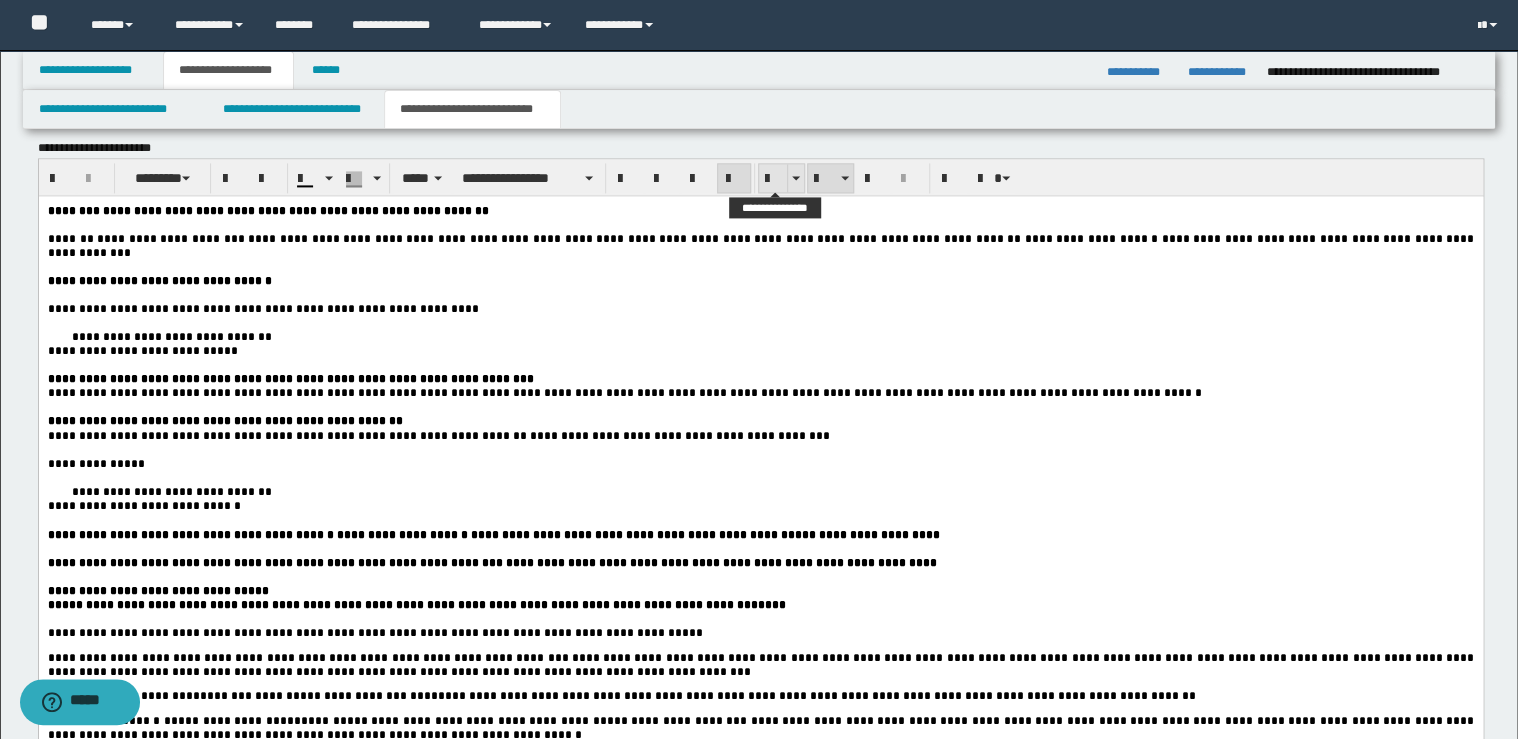 click at bounding box center (773, 178) 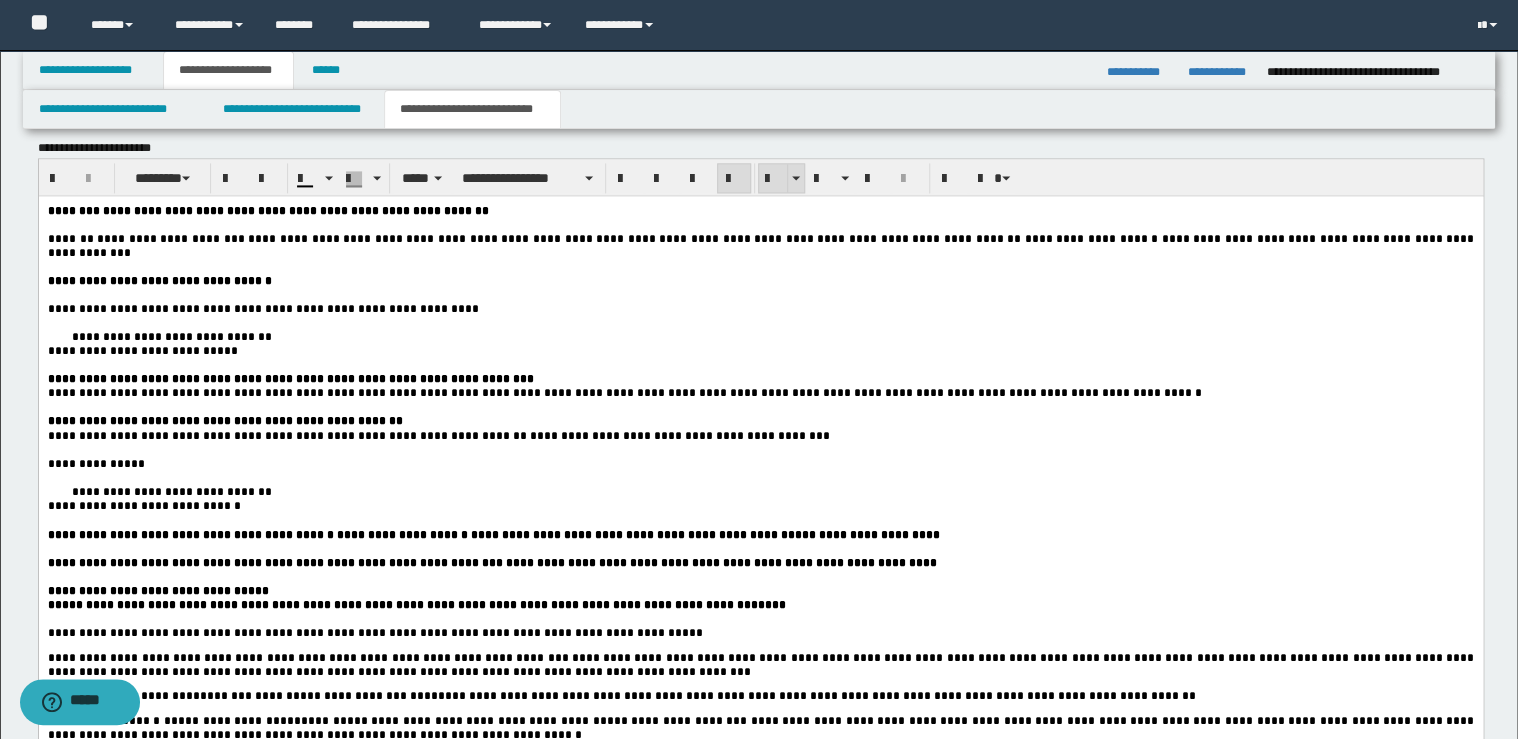 click at bounding box center [773, 178] 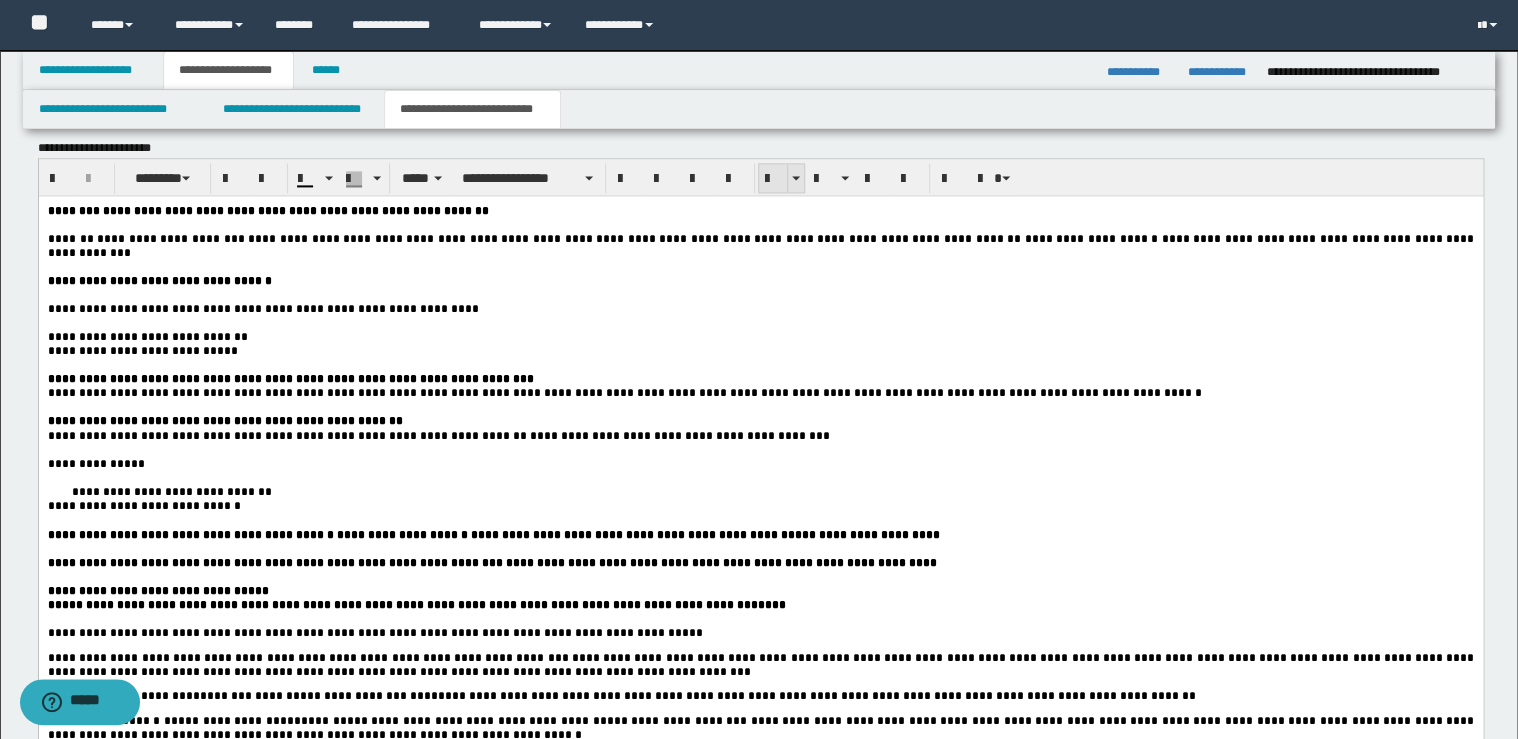 click at bounding box center [773, 178] 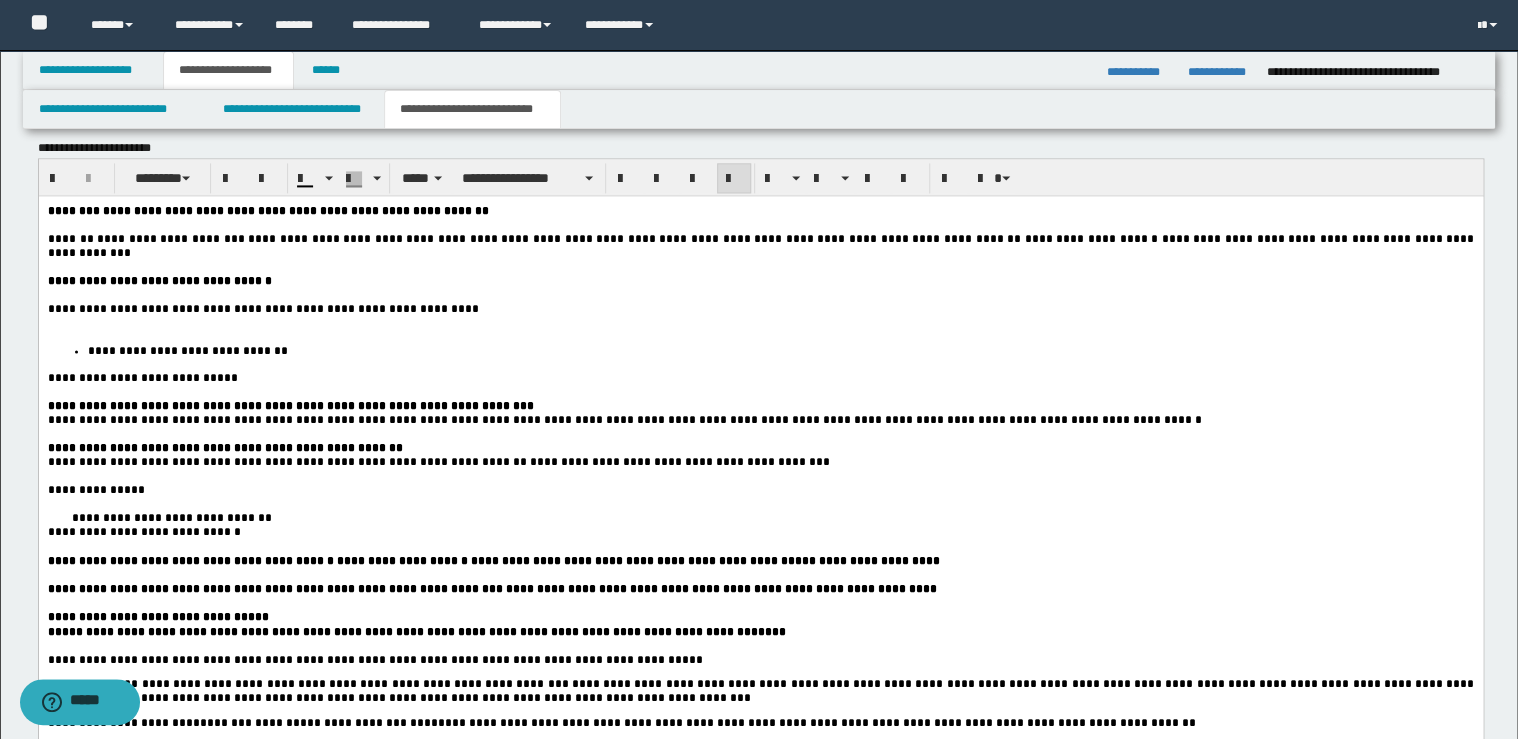 click at bounding box center (760, 323) 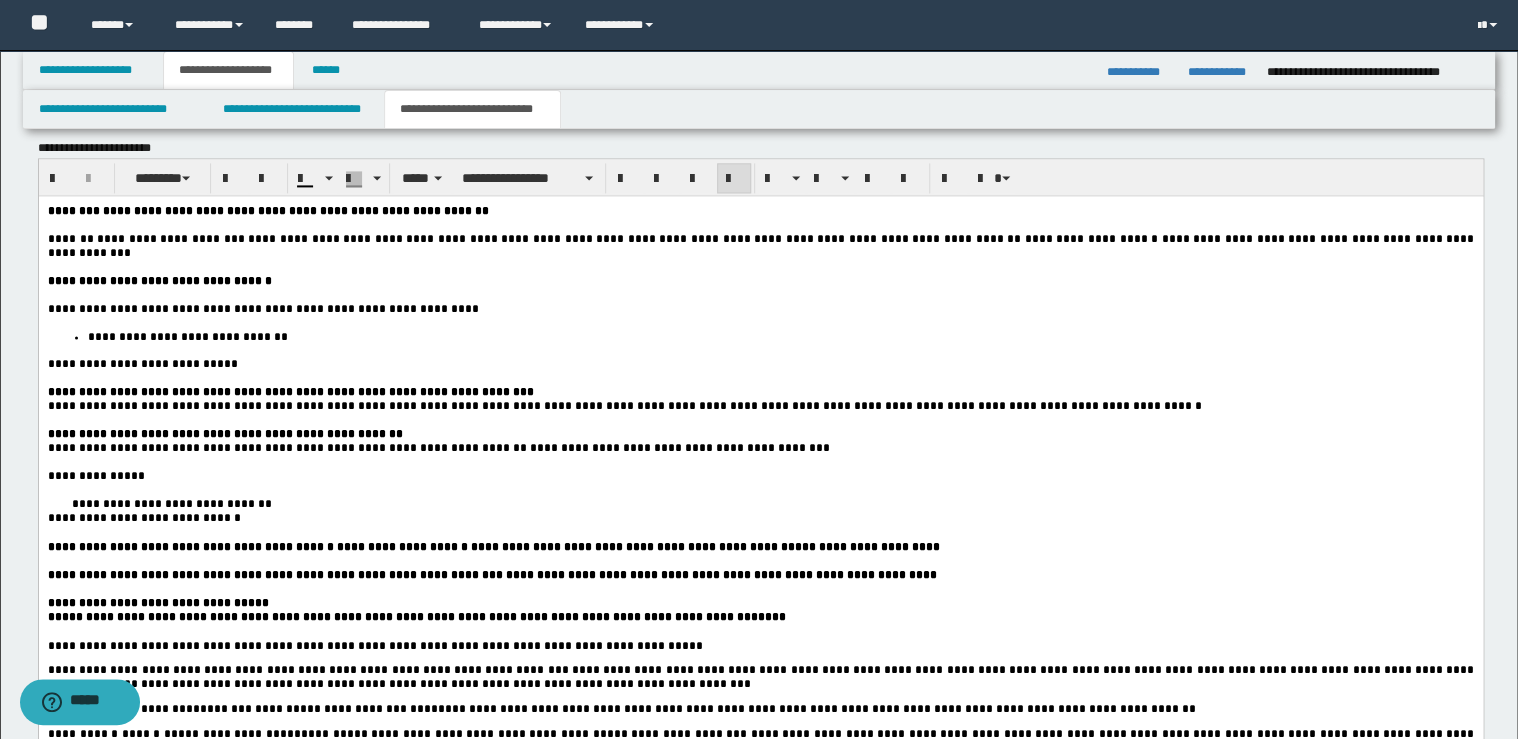 click on "**********" at bounding box center (142, 364) 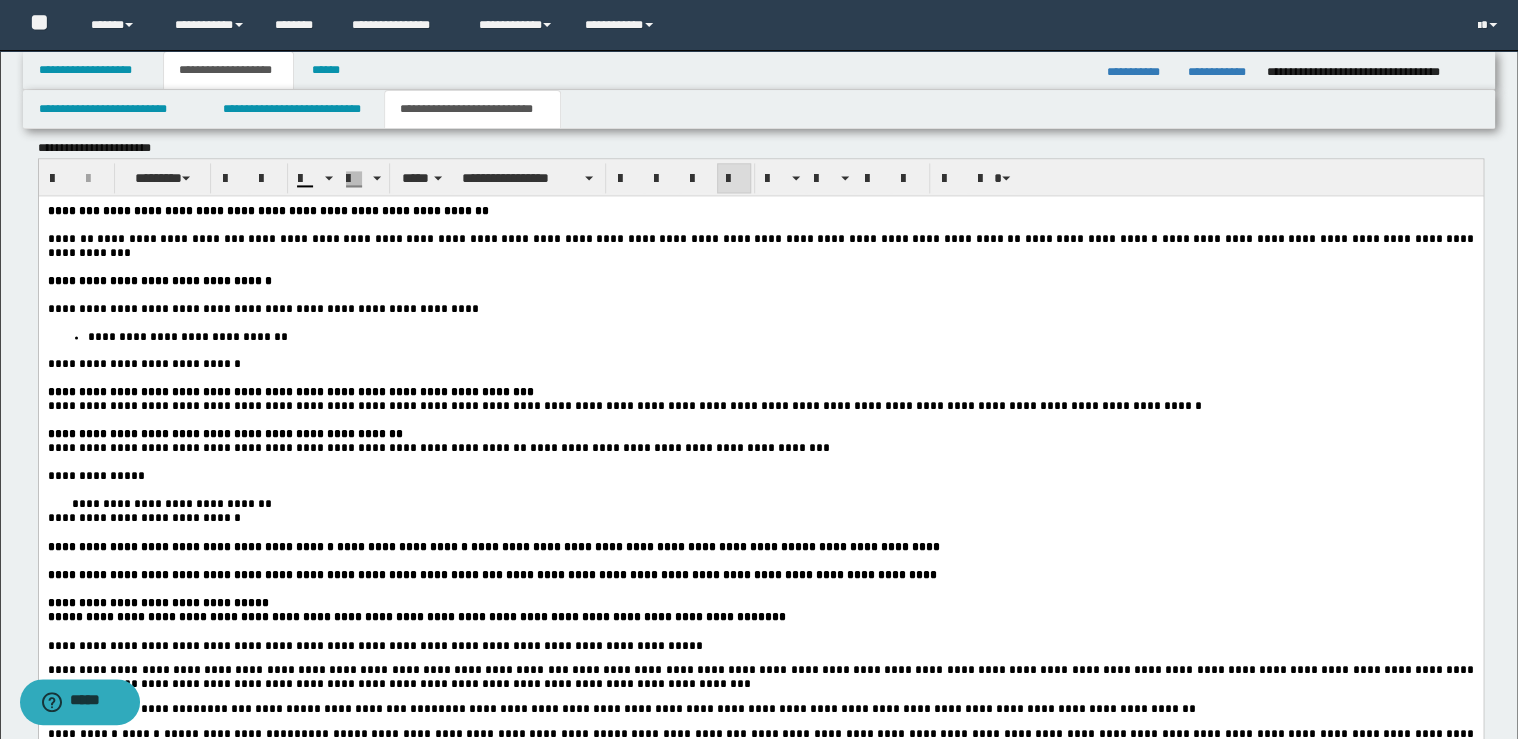 click on "**********" at bounding box center [172, 504] 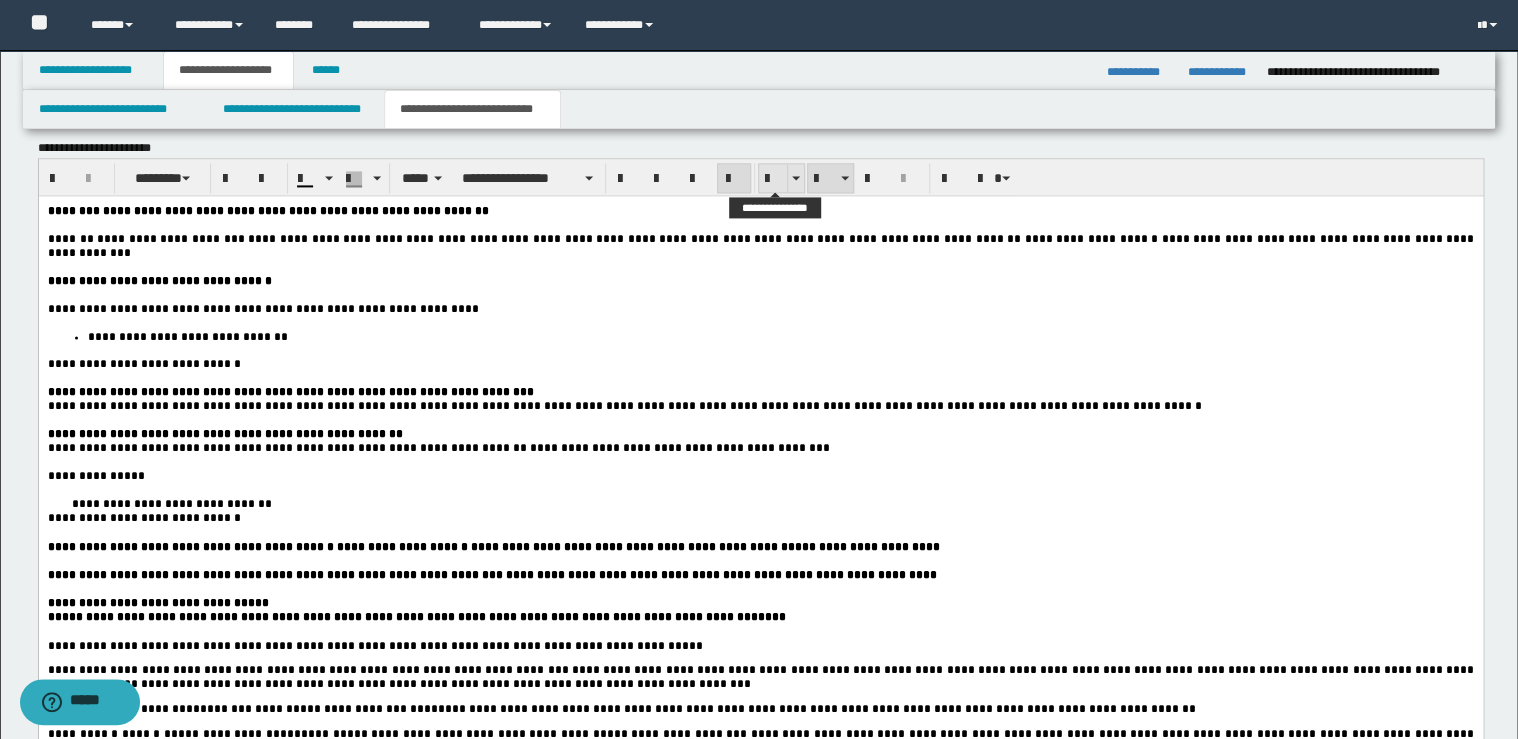 click at bounding box center [773, 179] 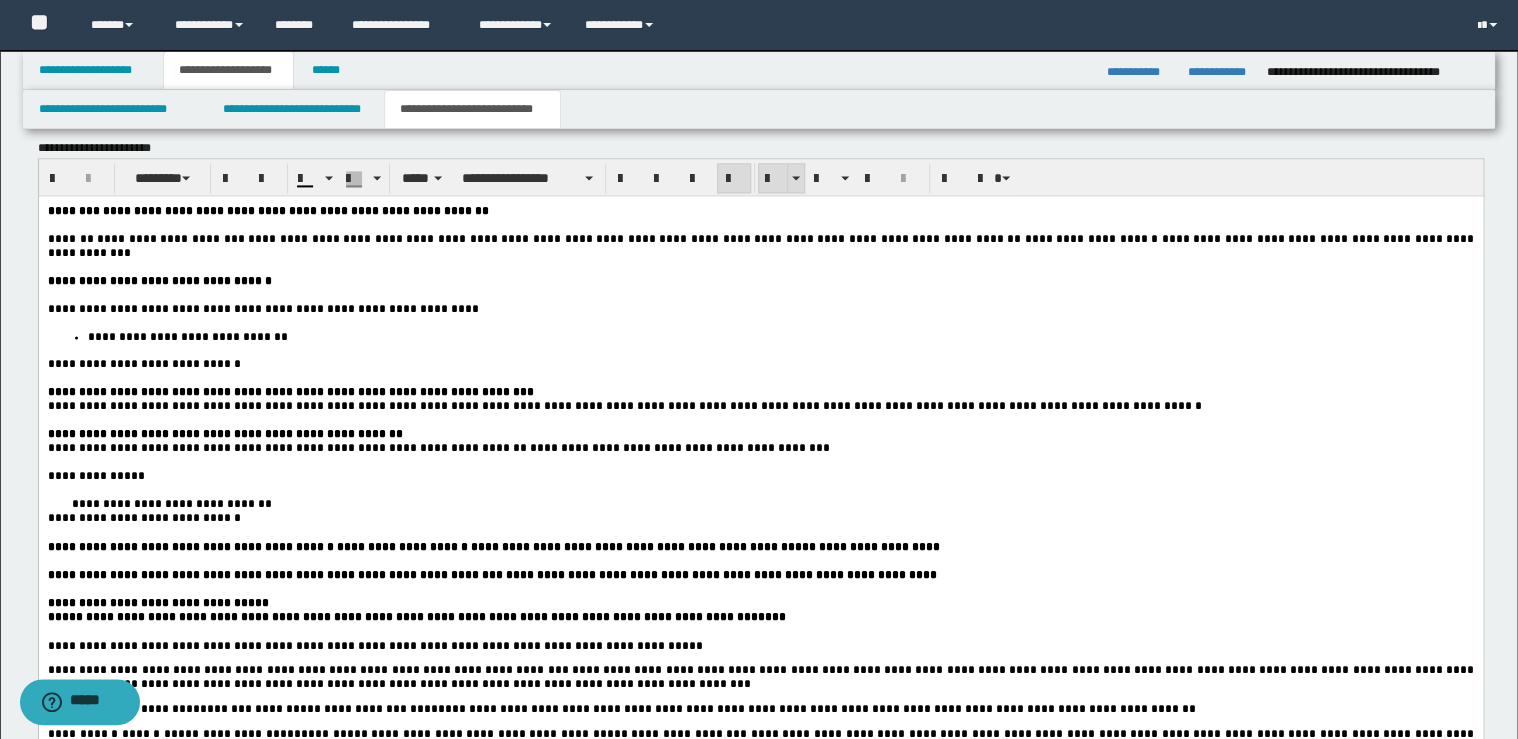 click at bounding box center [773, 179] 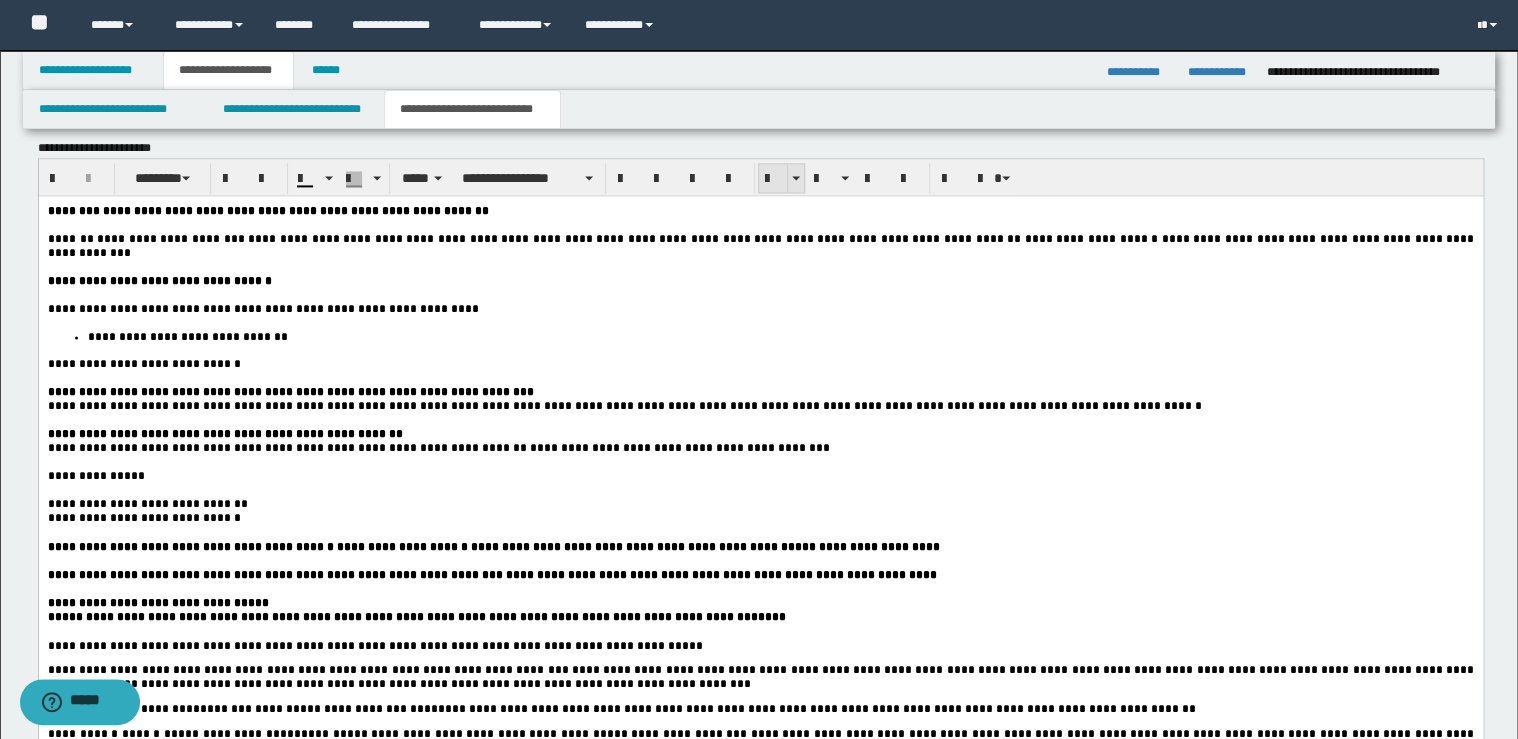 click at bounding box center (773, 179) 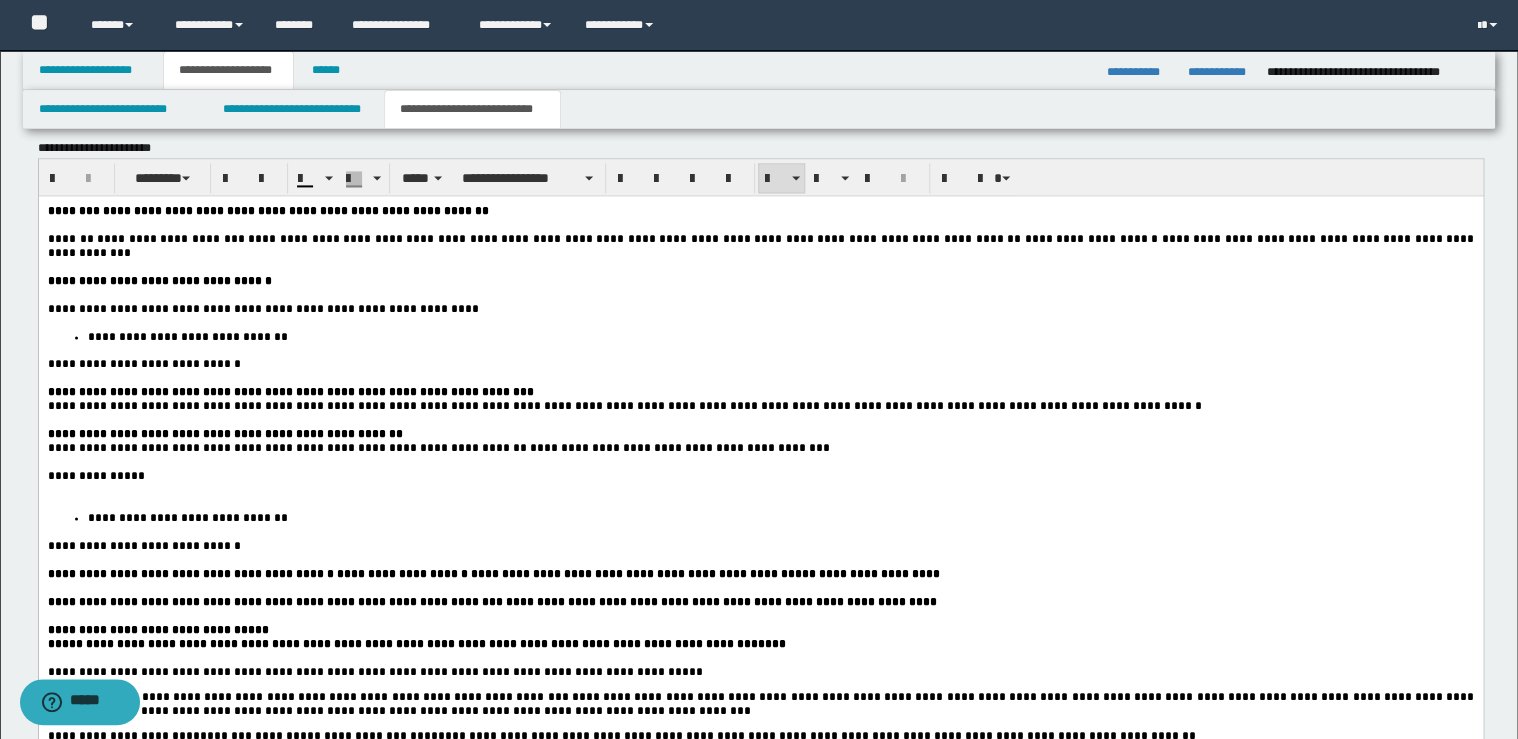 drag, startPoint x: 190, startPoint y: 484, endPoint x: 175, endPoint y: 492, distance: 17 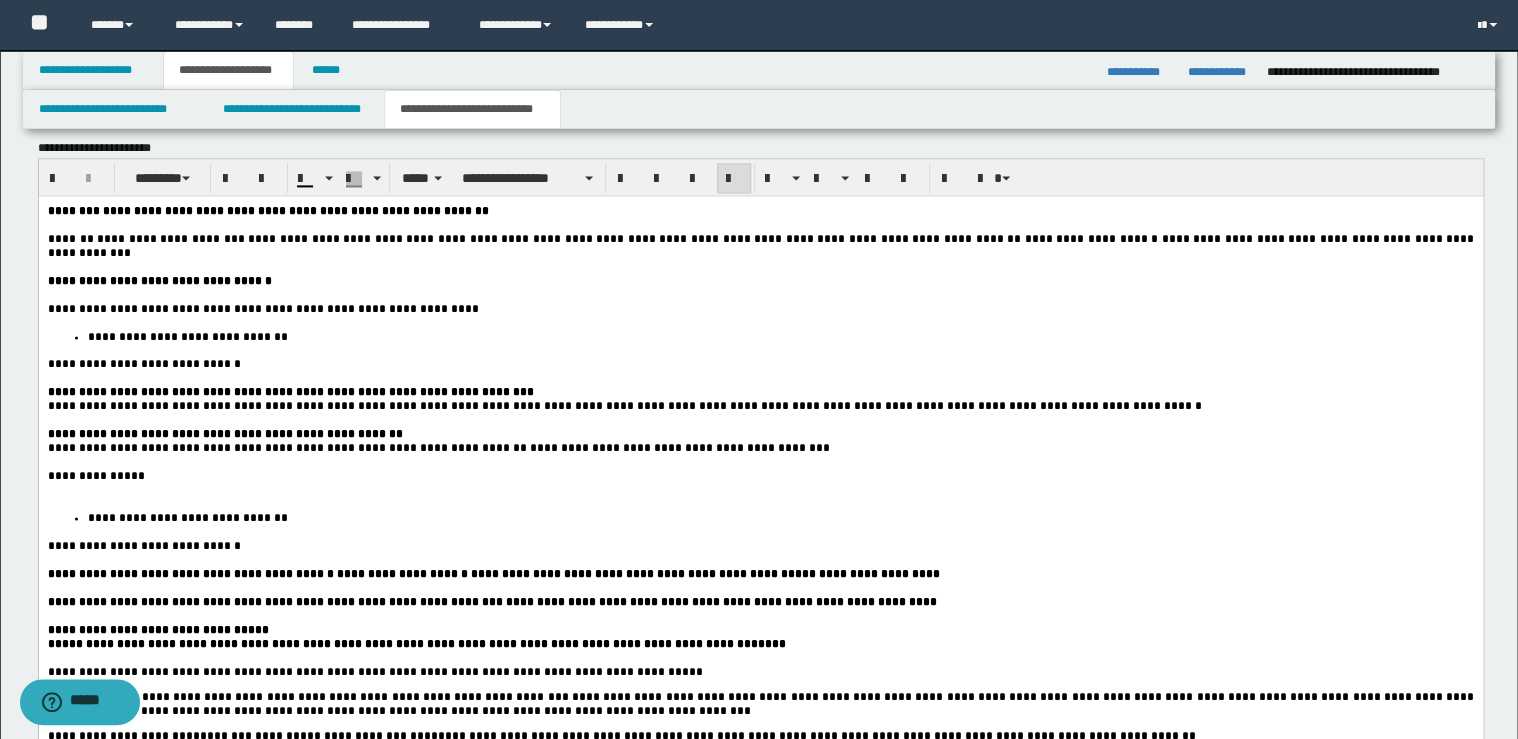 click on "**********" at bounding box center [760, 476] 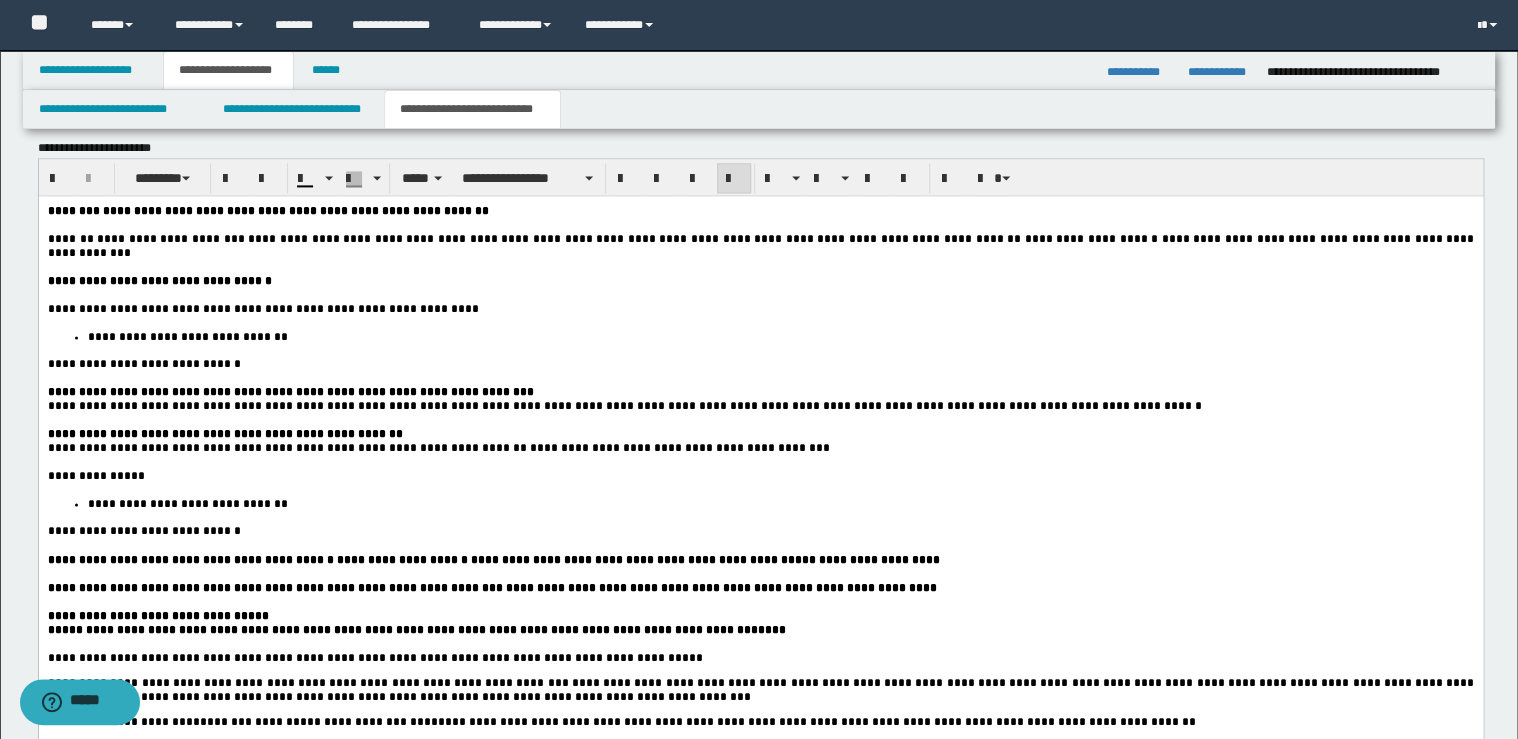 drag, startPoint x: 371, startPoint y: 444, endPoint x: 465, endPoint y: 439, distance: 94.13288 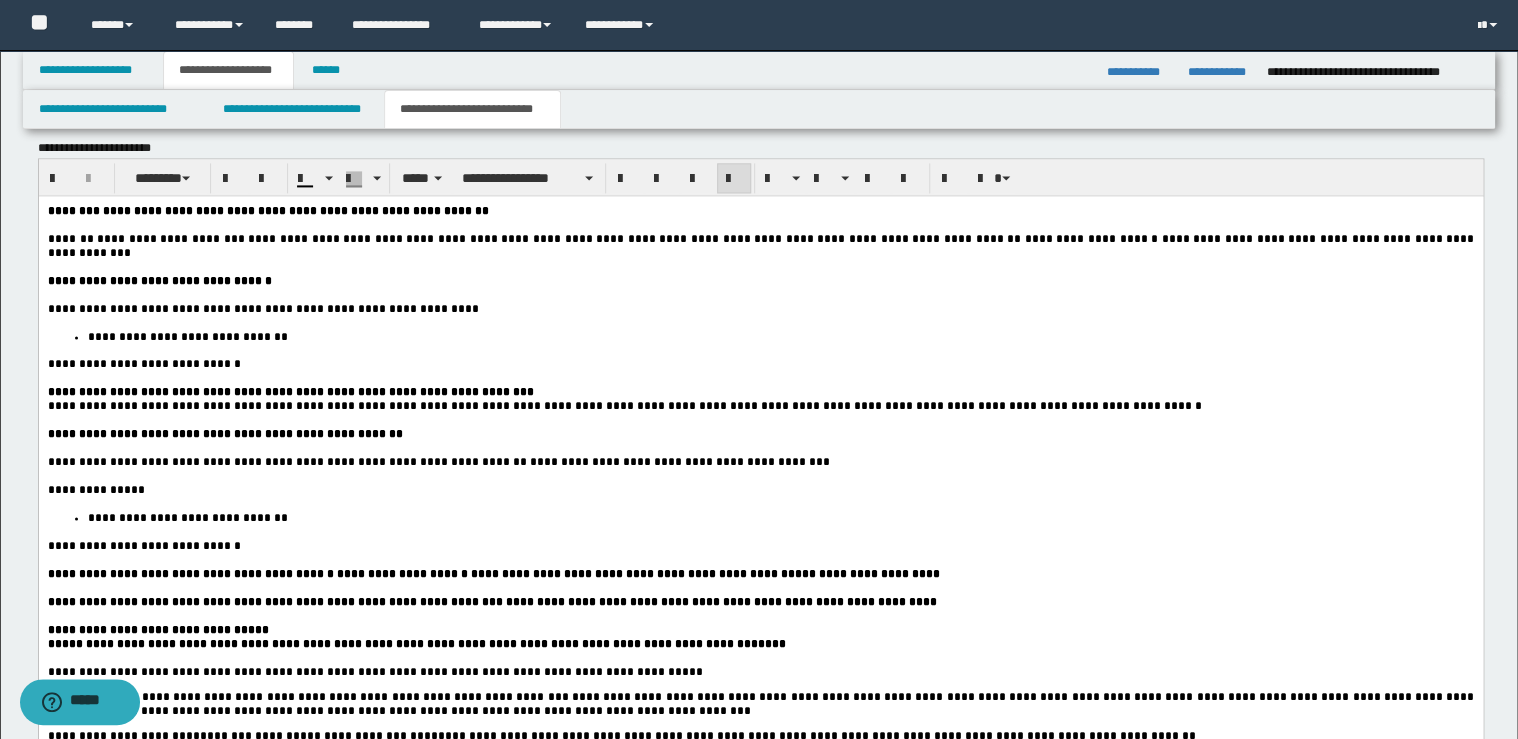 click on "**********" at bounding box center (760, 392) 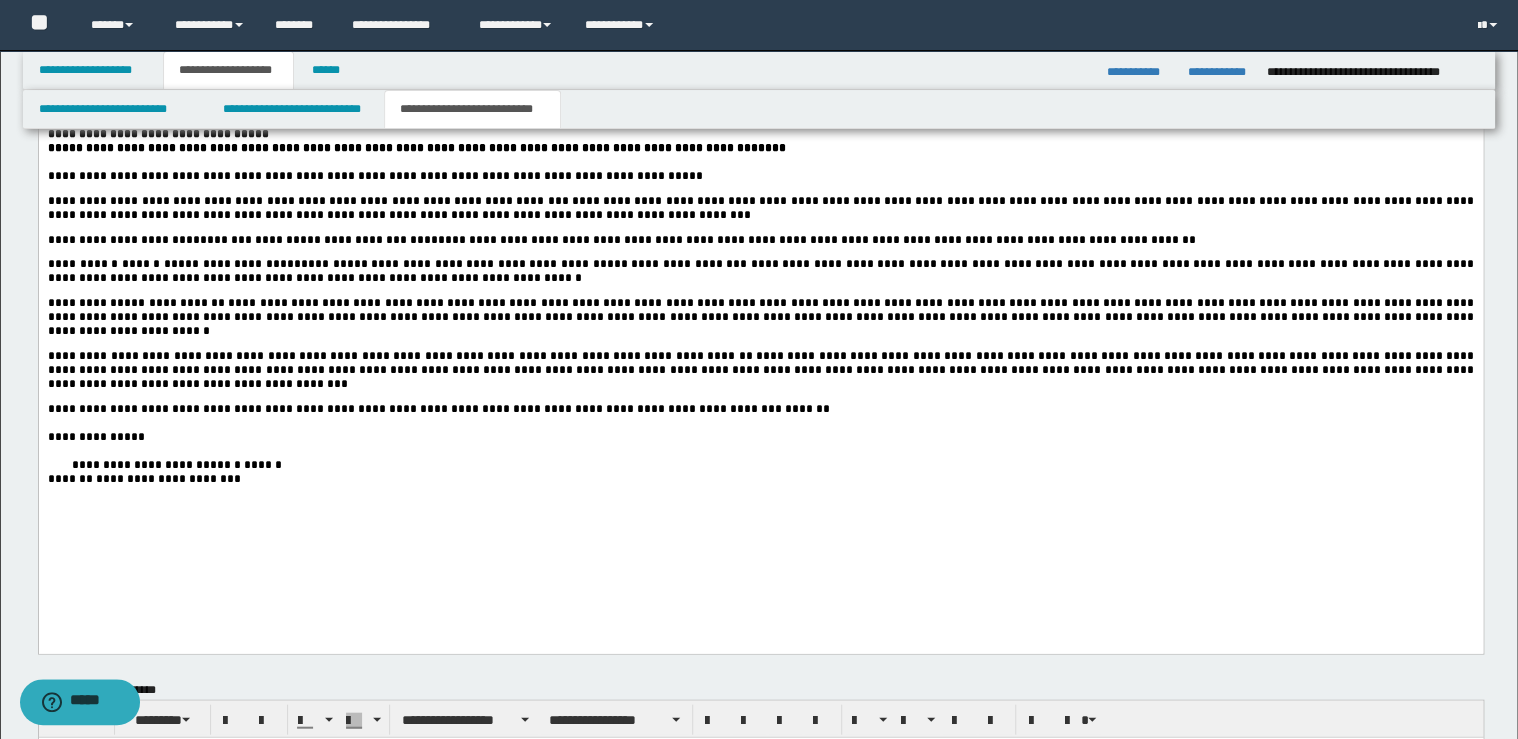 scroll, scrollTop: 1920, scrollLeft: 0, axis: vertical 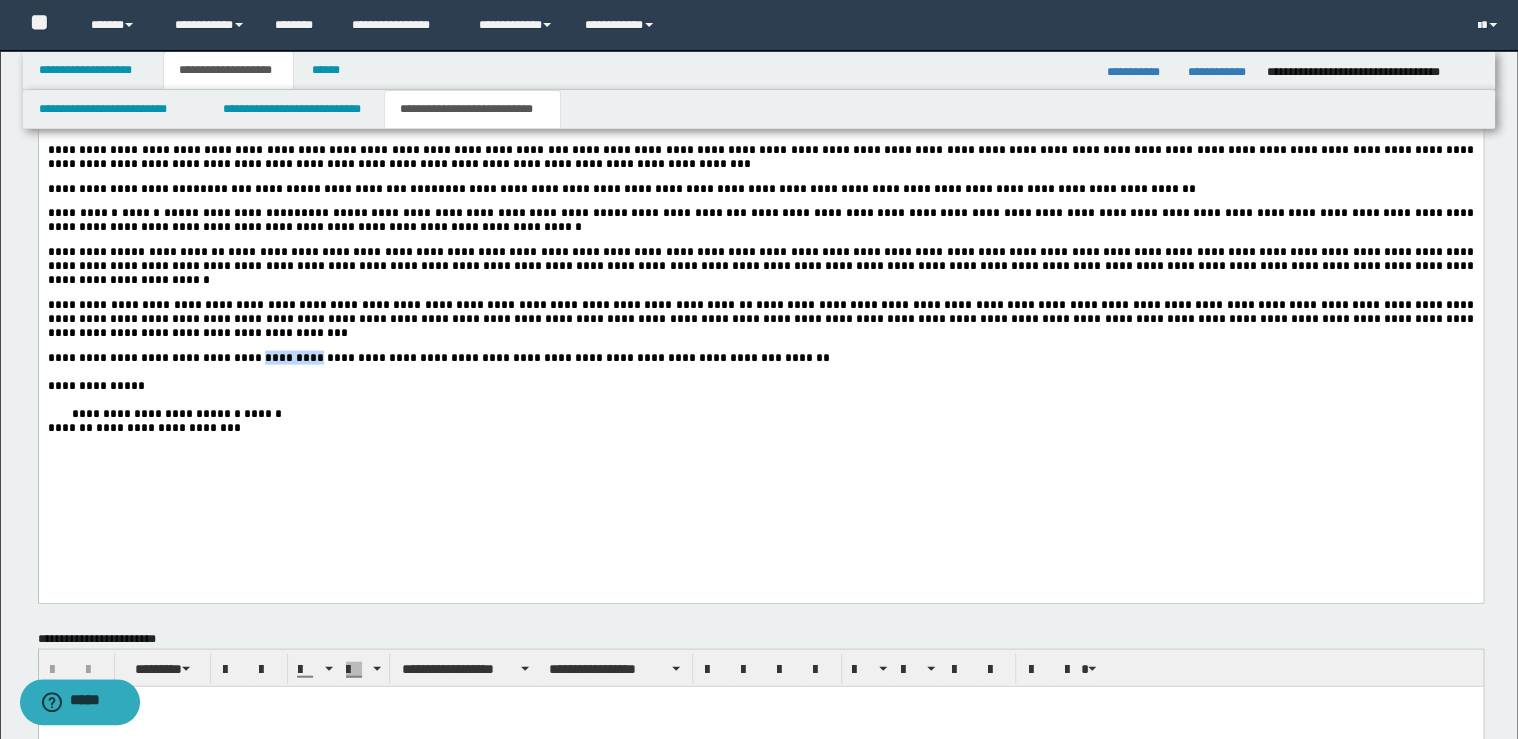 drag, startPoint x: 297, startPoint y: 396, endPoint x: 223, endPoint y: 397, distance: 74.00676 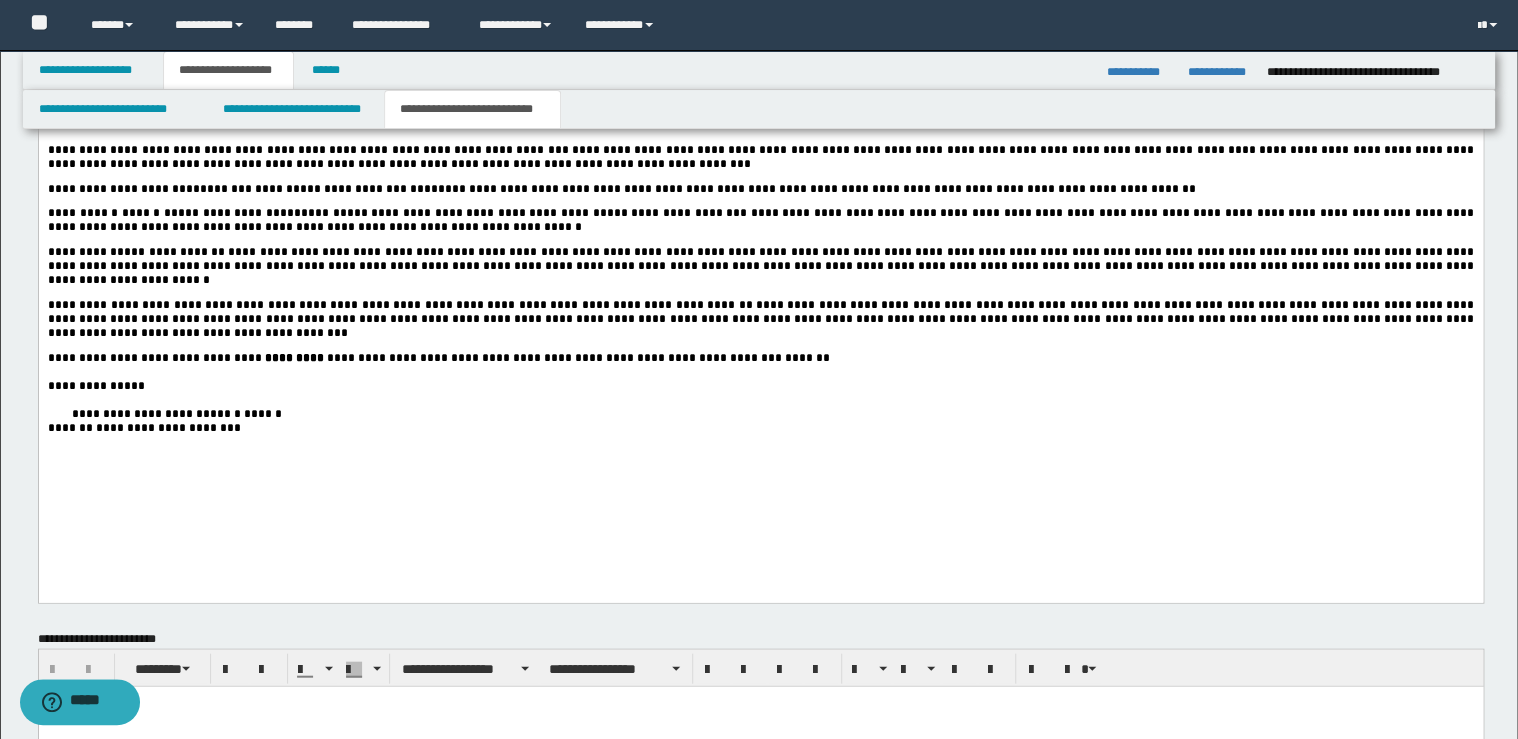 click on "**********" at bounding box center (760, 415) 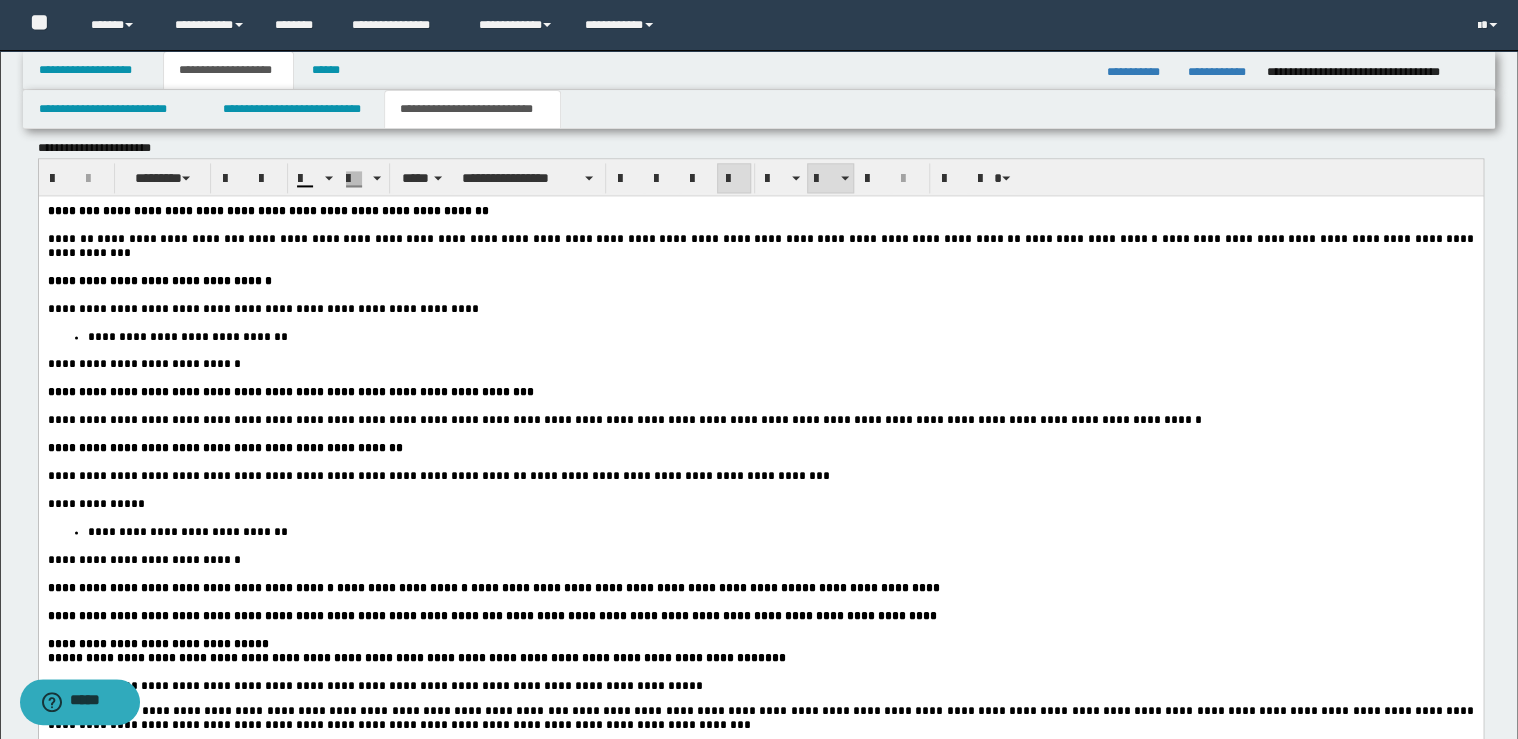 scroll, scrollTop: 1040, scrollLeft: 0, axis: vertical 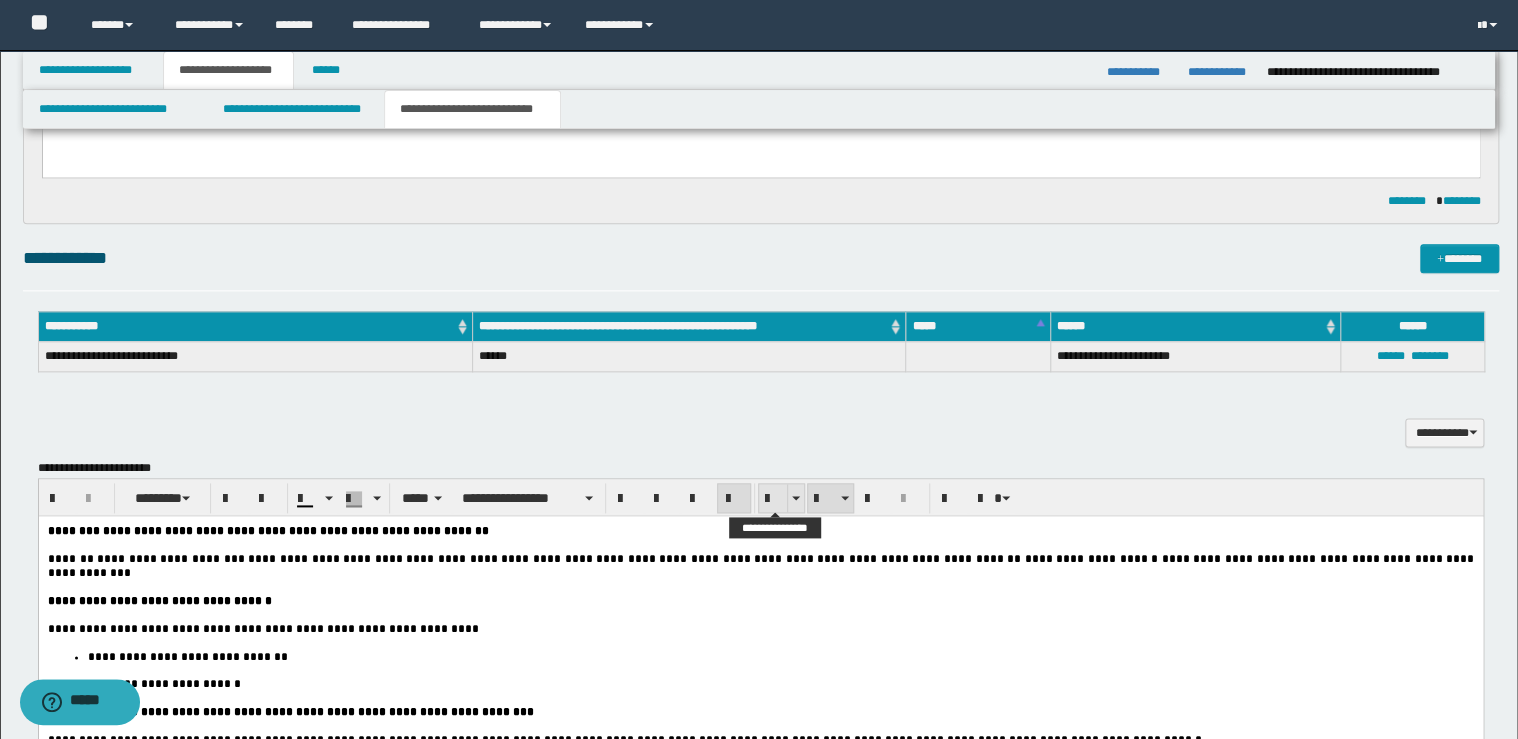 click at bounding box center [773, 498] 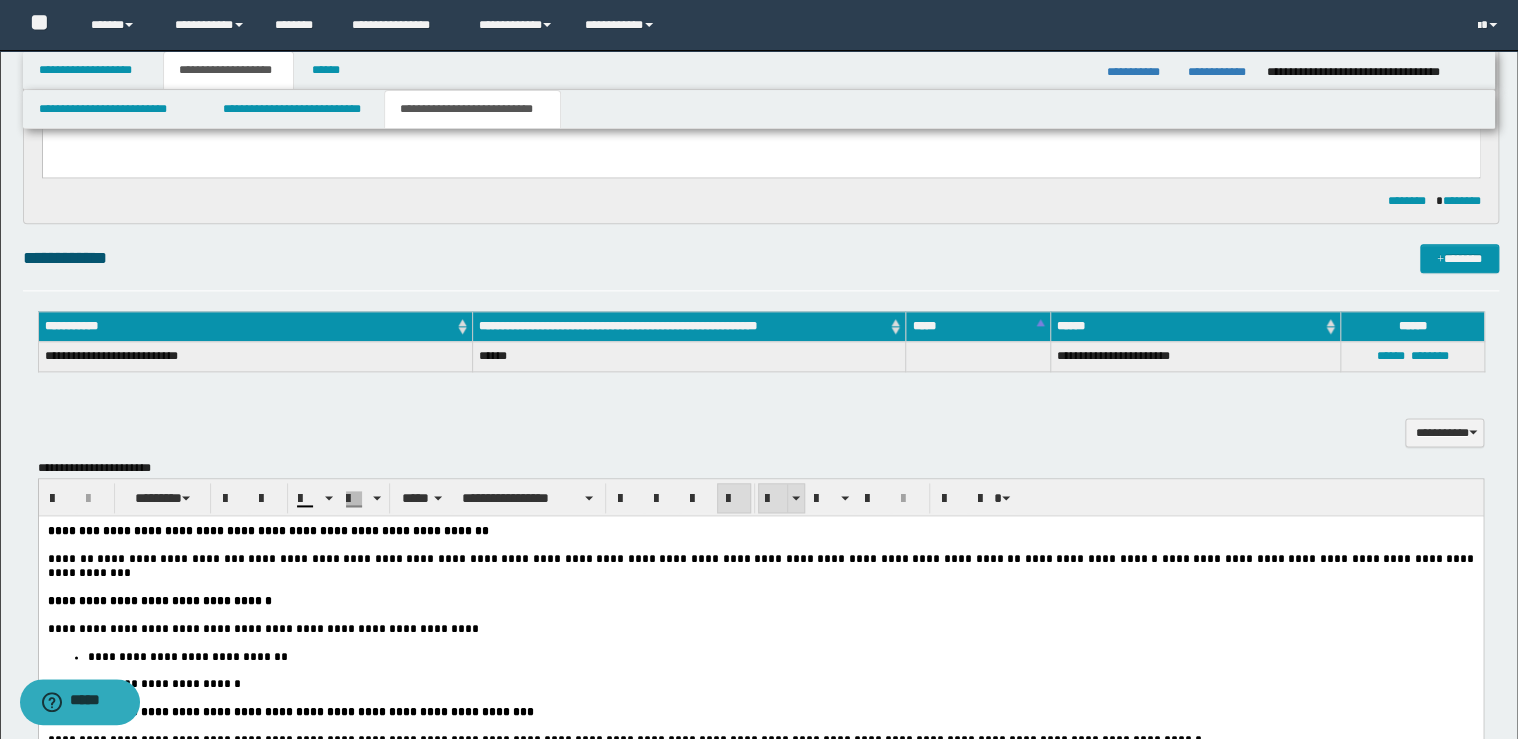 click at bounding box center (773, 498) 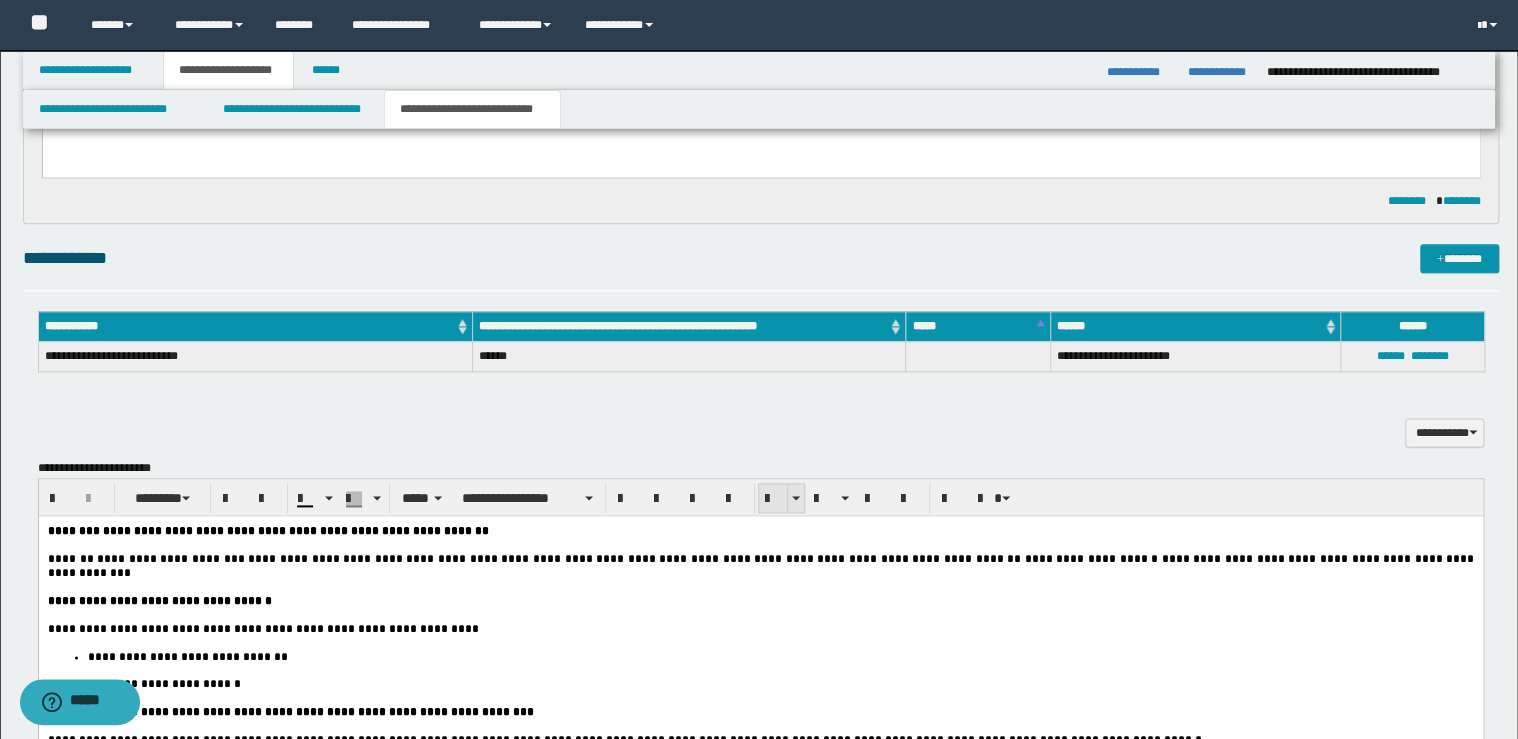 click at bounding box center (773, 498) 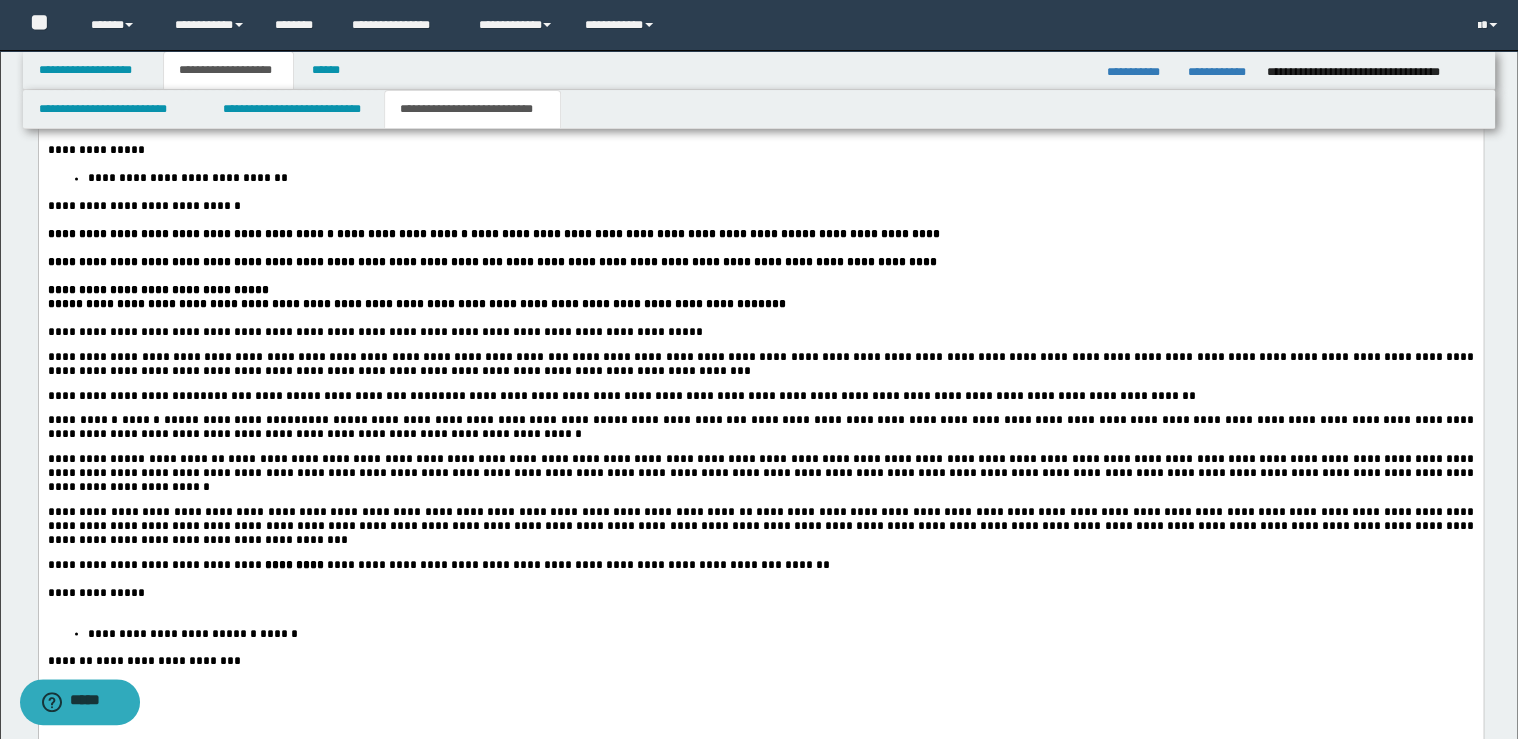 scroll, scrollTop: 1920, scrollLeft: 0, axis: vertical 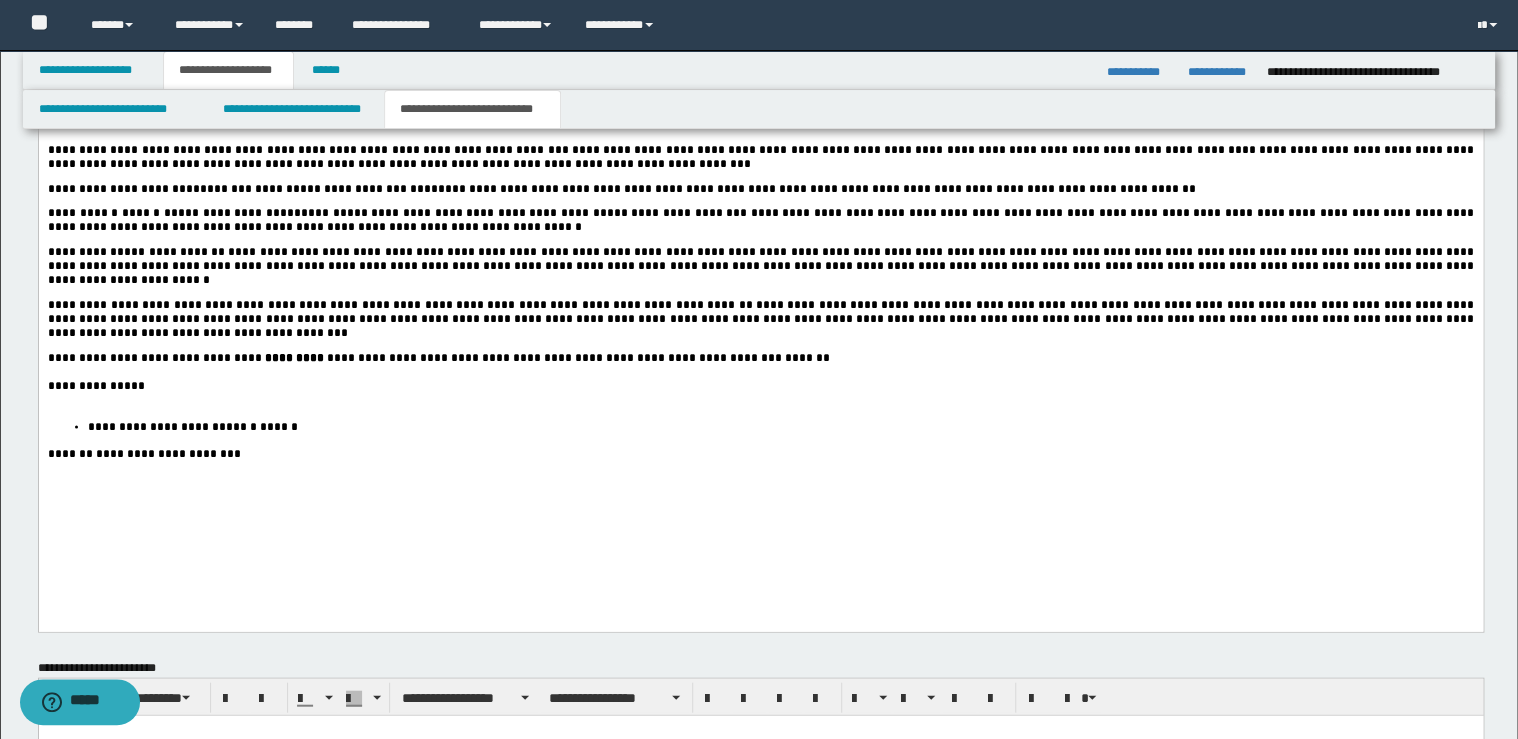 click on "**********" at bounding box center (760, 387) 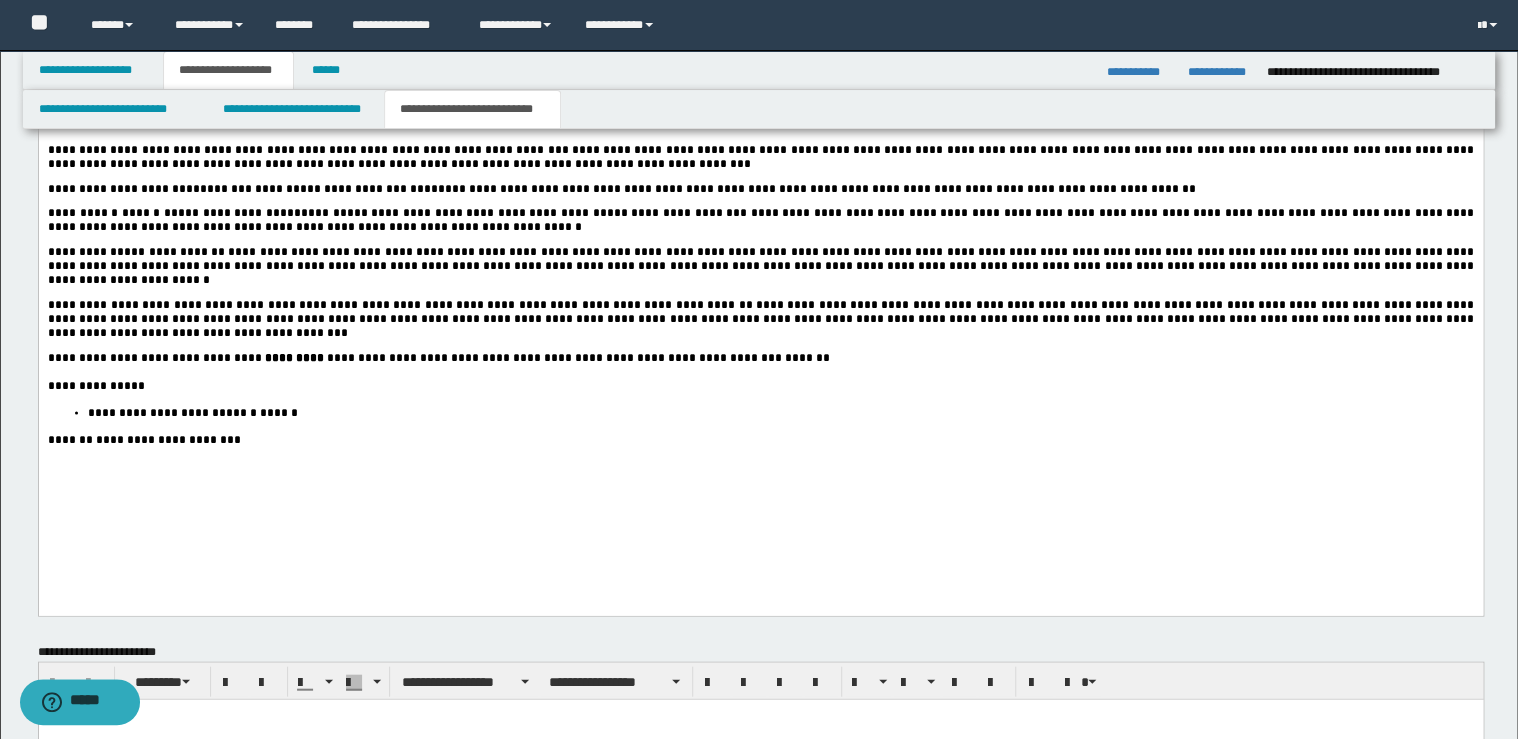 click on "**********" at bounding box center [760, 78] 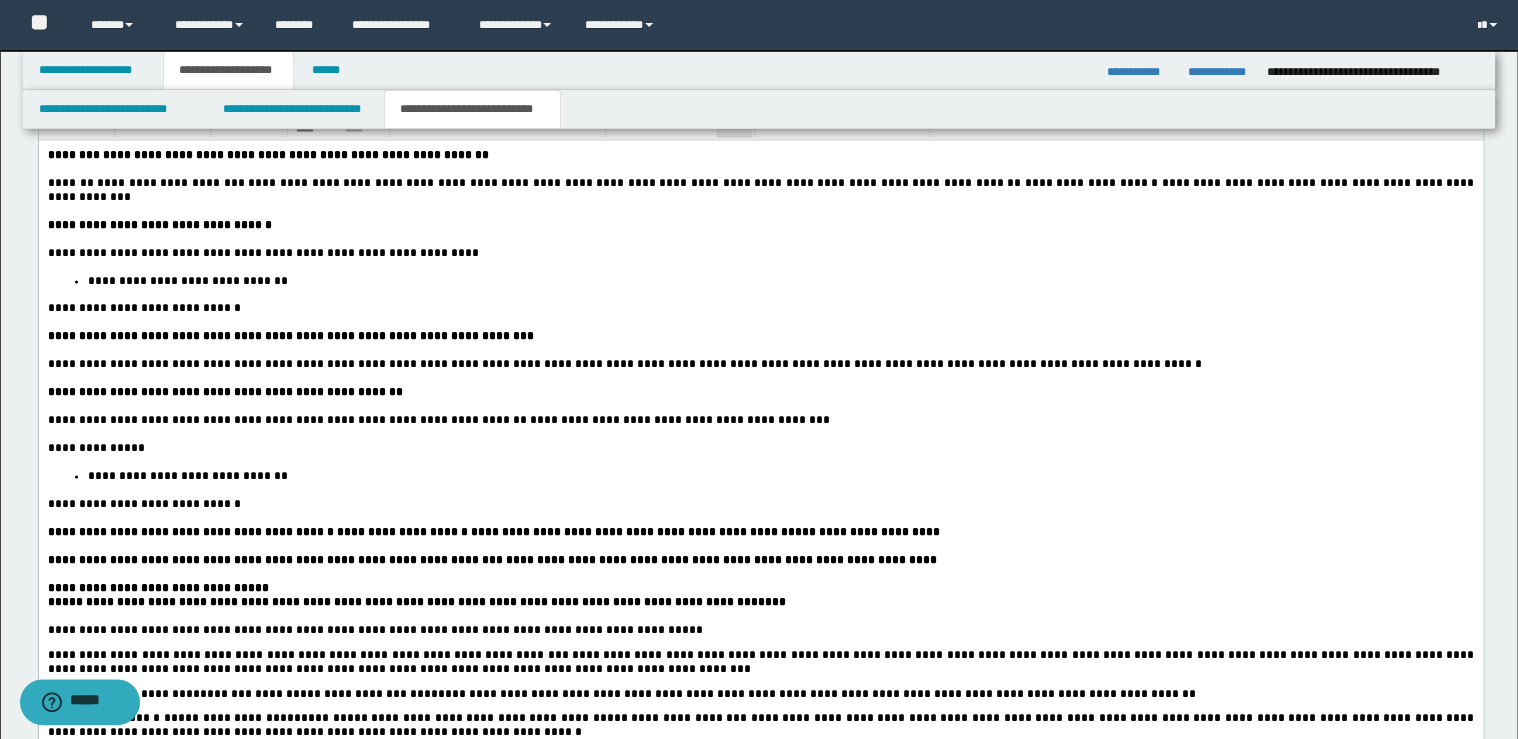 scroll, scrollTop: 1280, scrollLeft: 0, axis: vertical 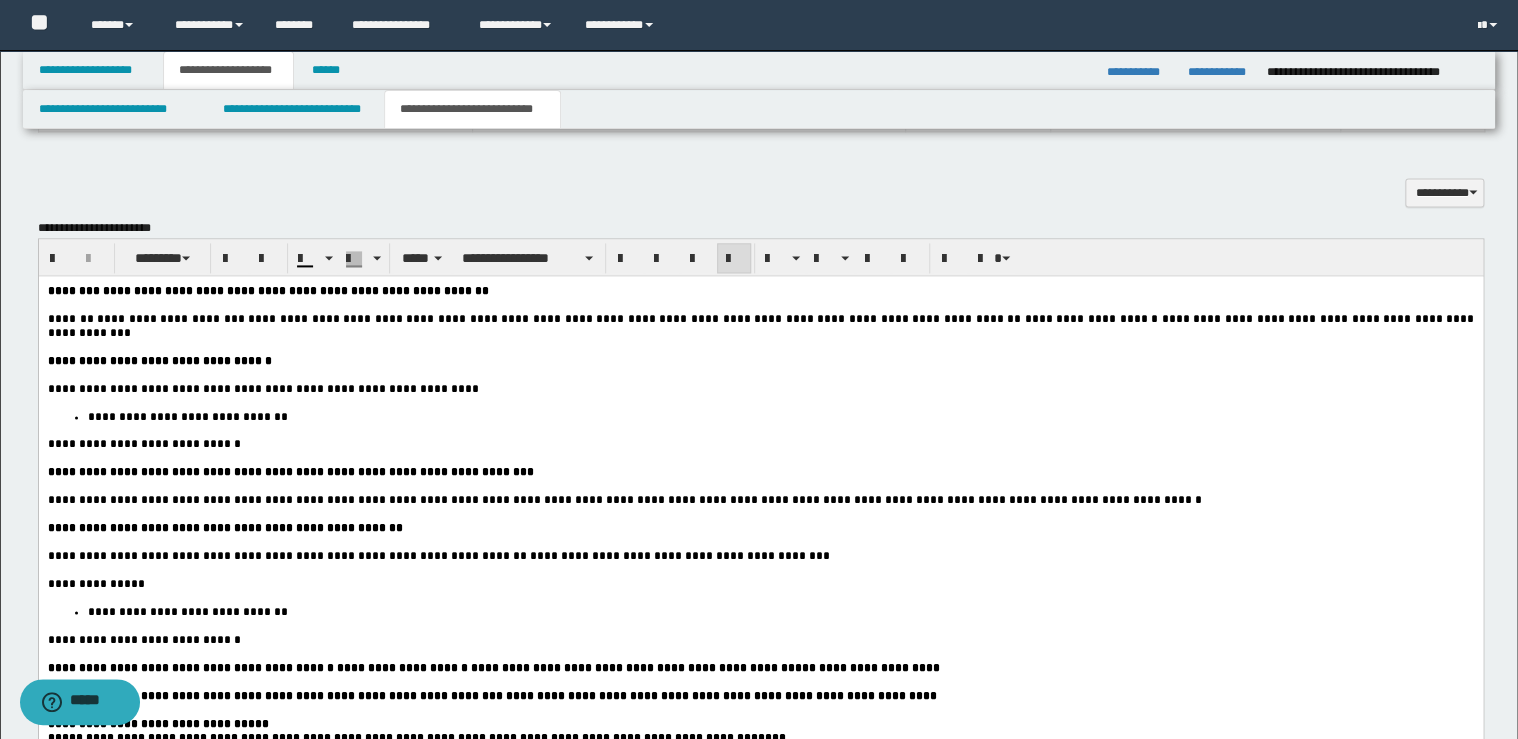 click on "**********" at bounding box center [290, 472] 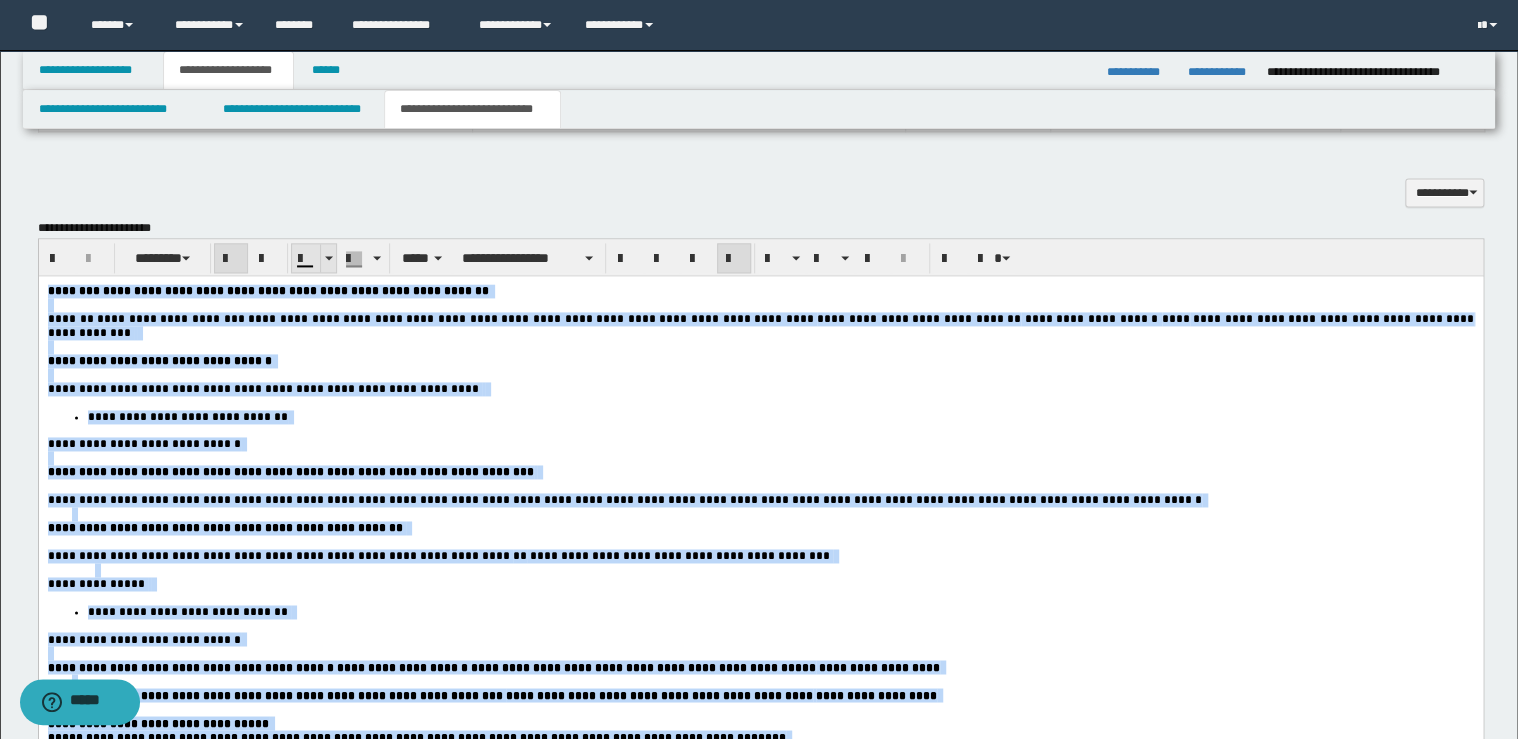 click at bounding box center (328, 258) 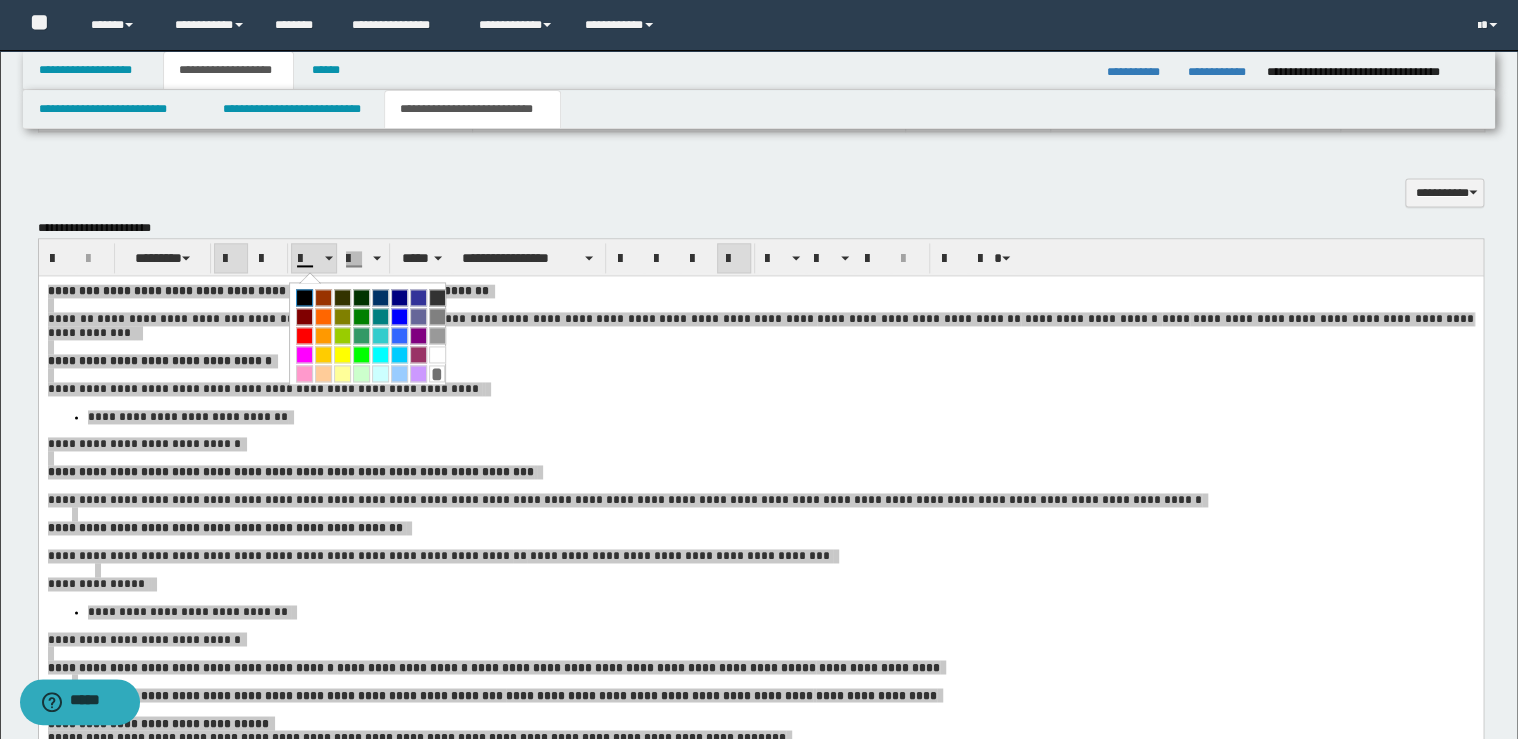 click at bounding box center (304, 297) 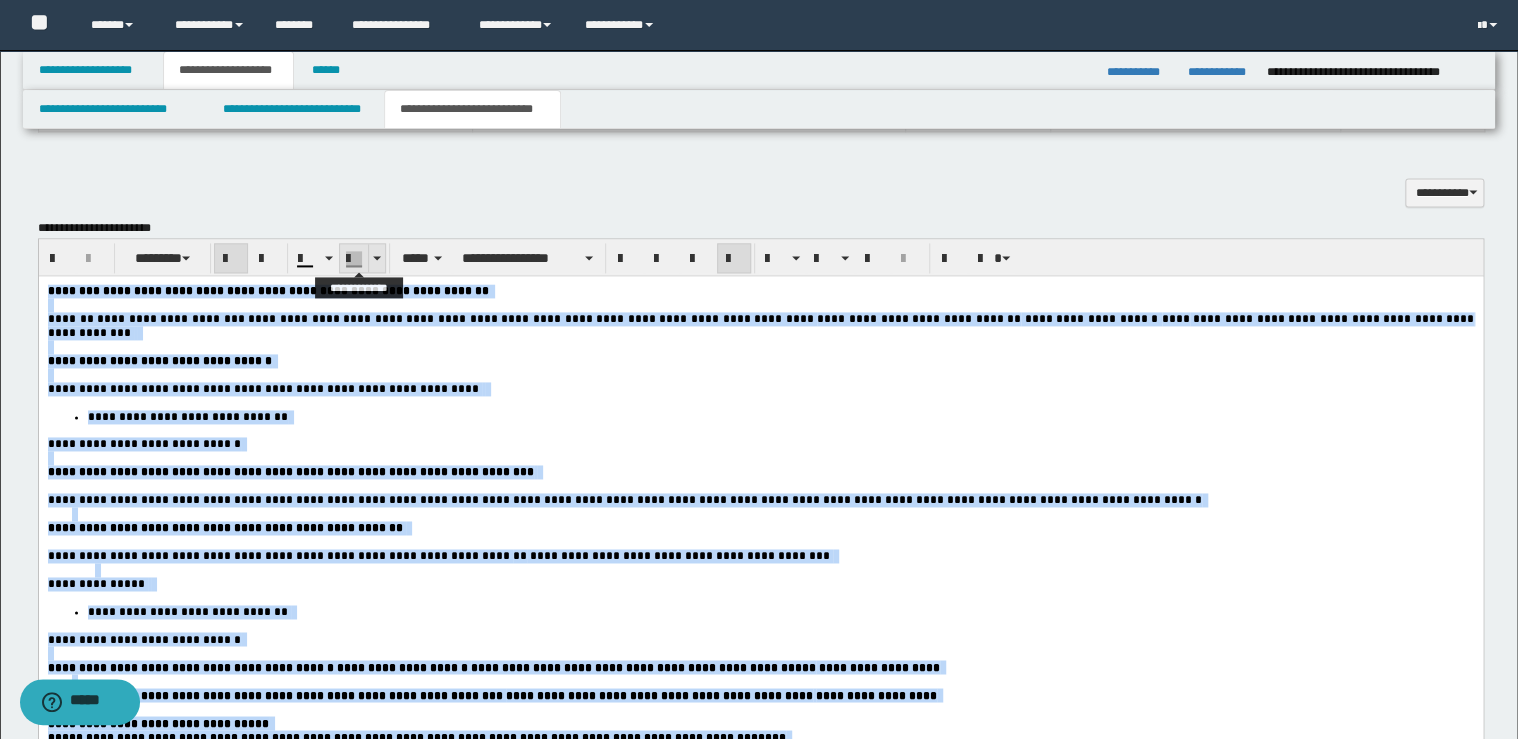 click at bounding box center (376, 258) 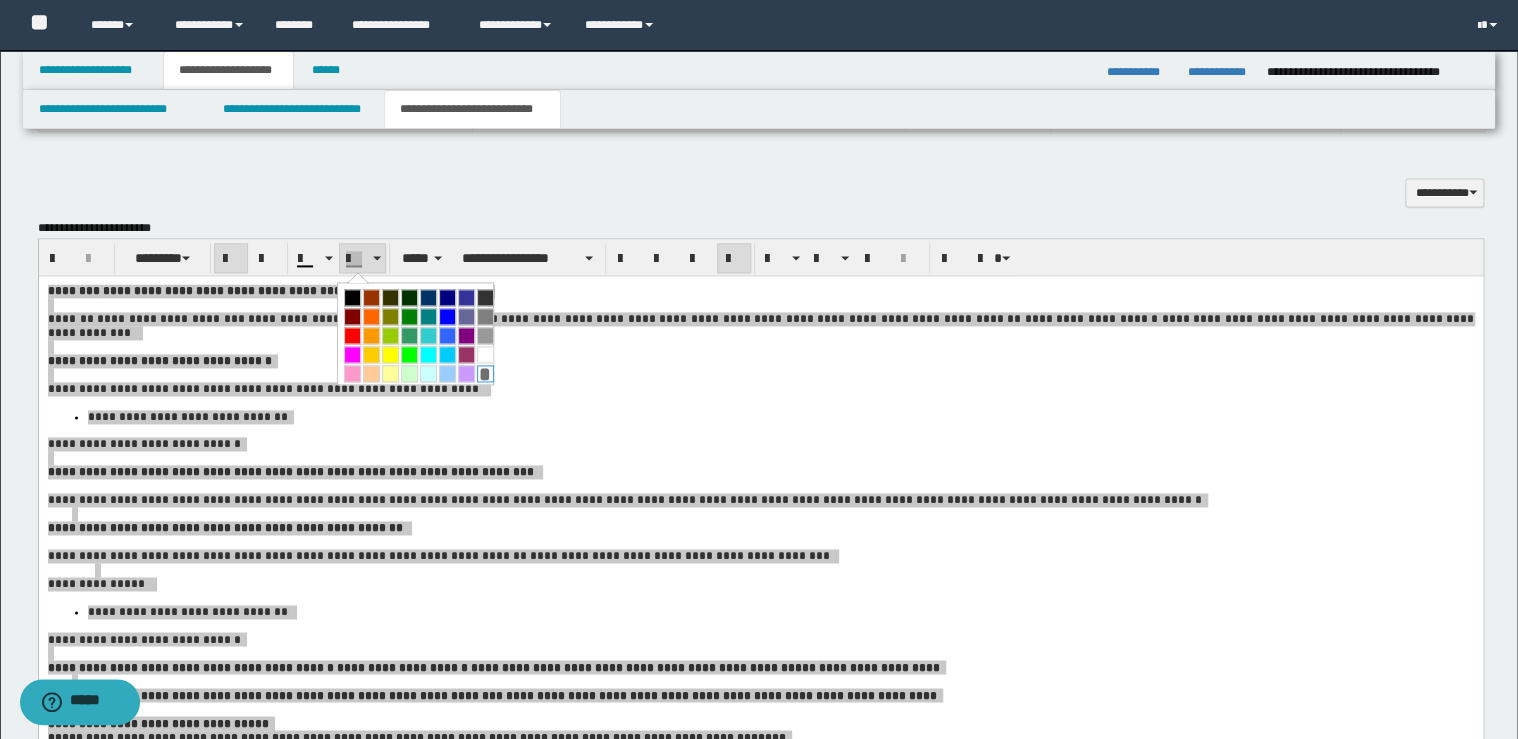 drag, startPoint x: 475, startPoint y: 375, endPoint x: 257, endPoint y: 9, distance: 426.0047 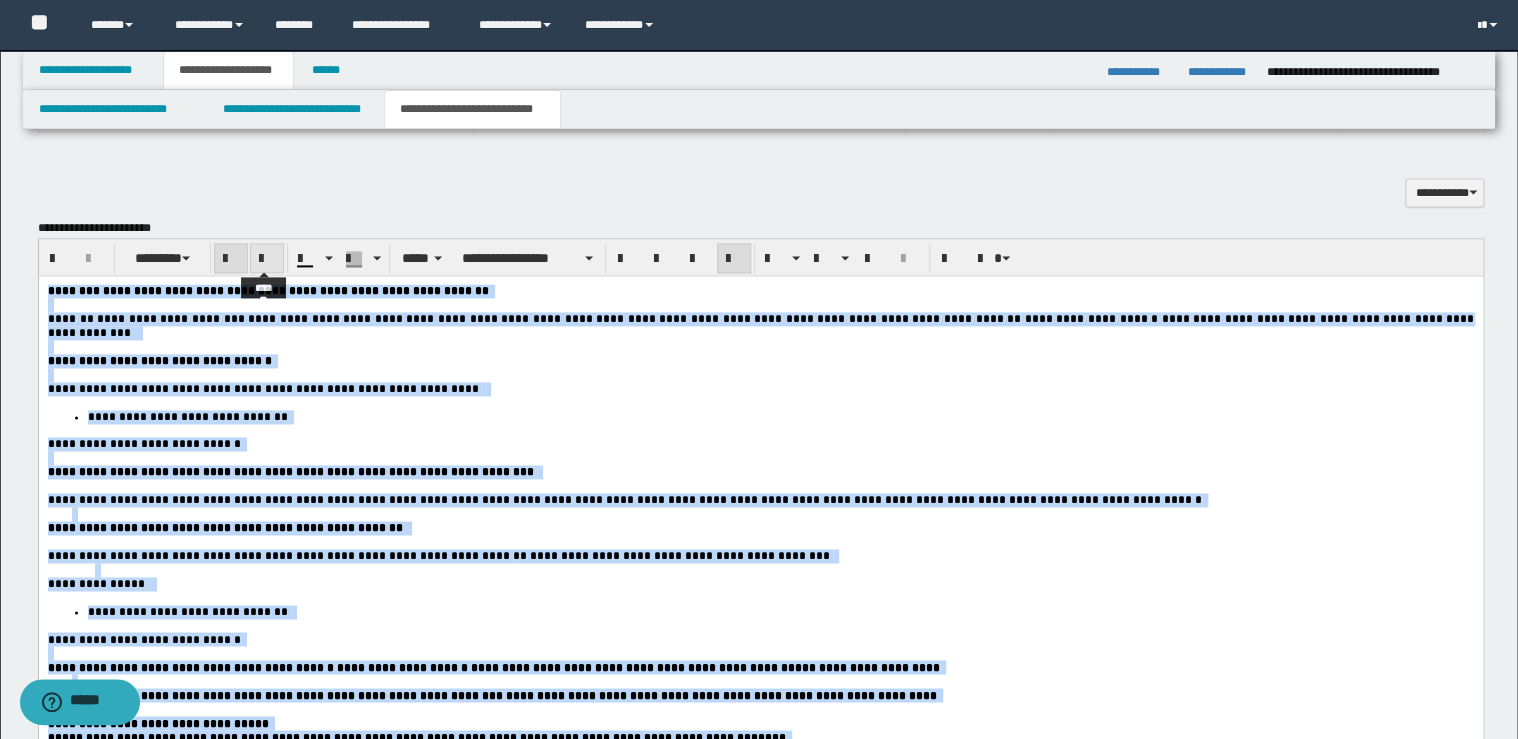 click at bounding box center [267, 259] 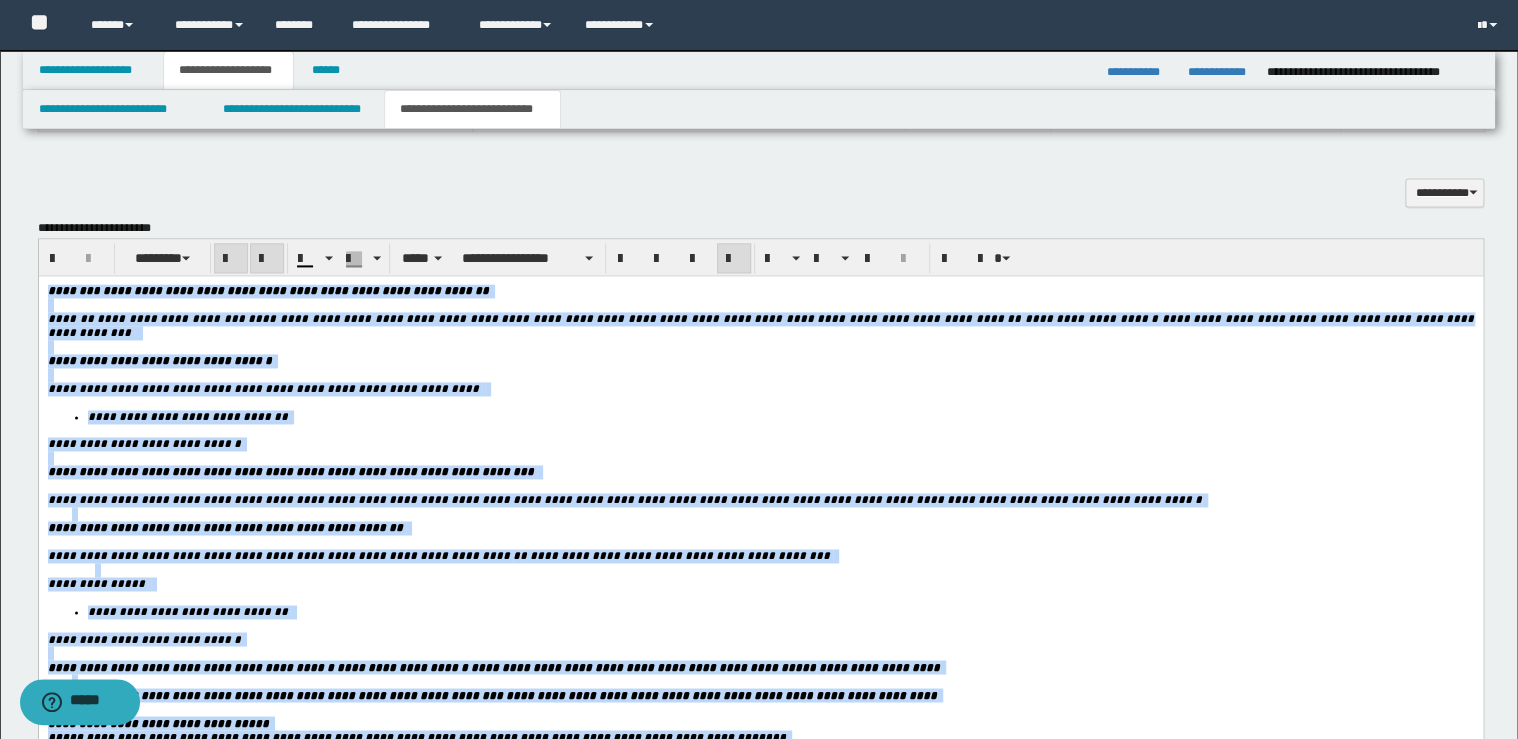click at bounding box center (267, 259) 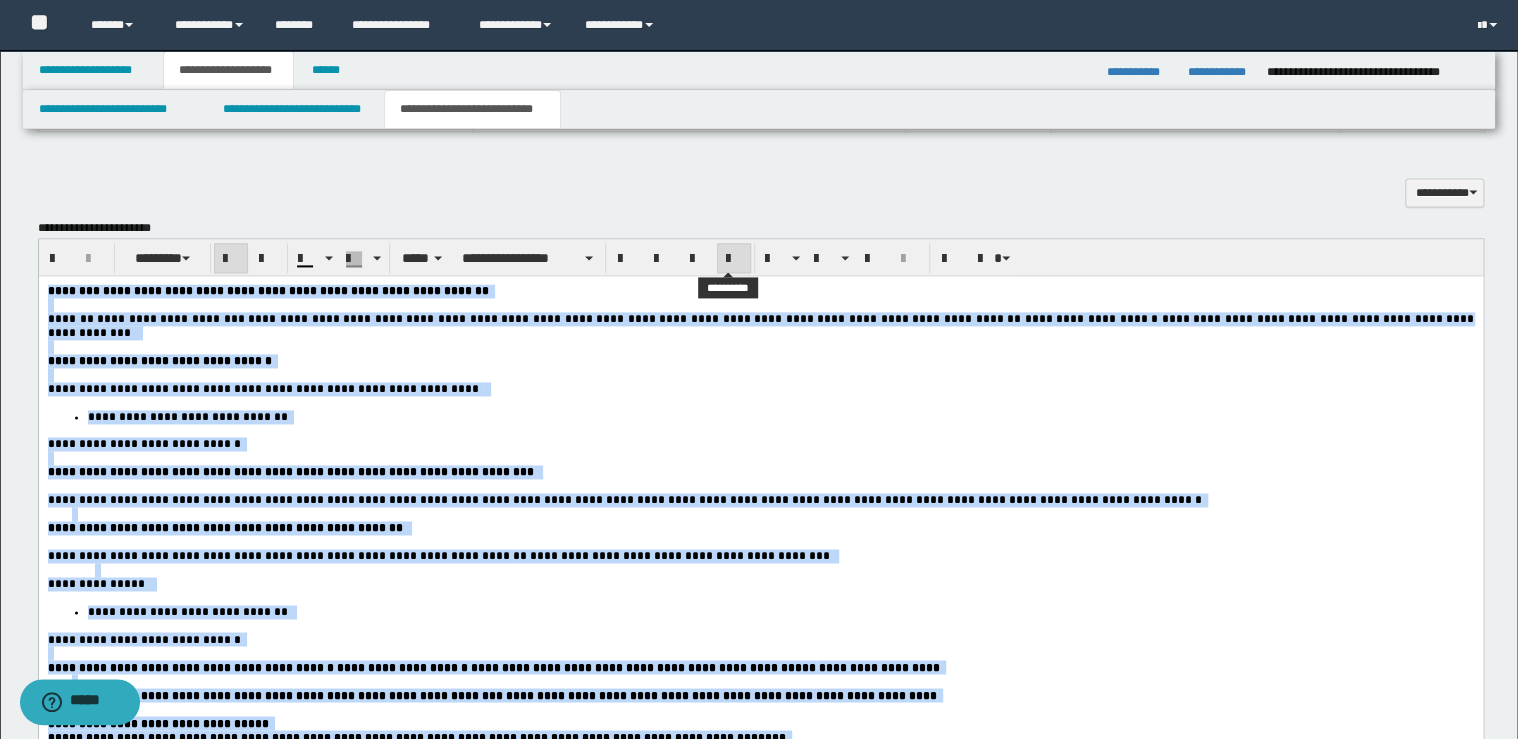 click at bounding box center [734, 258] 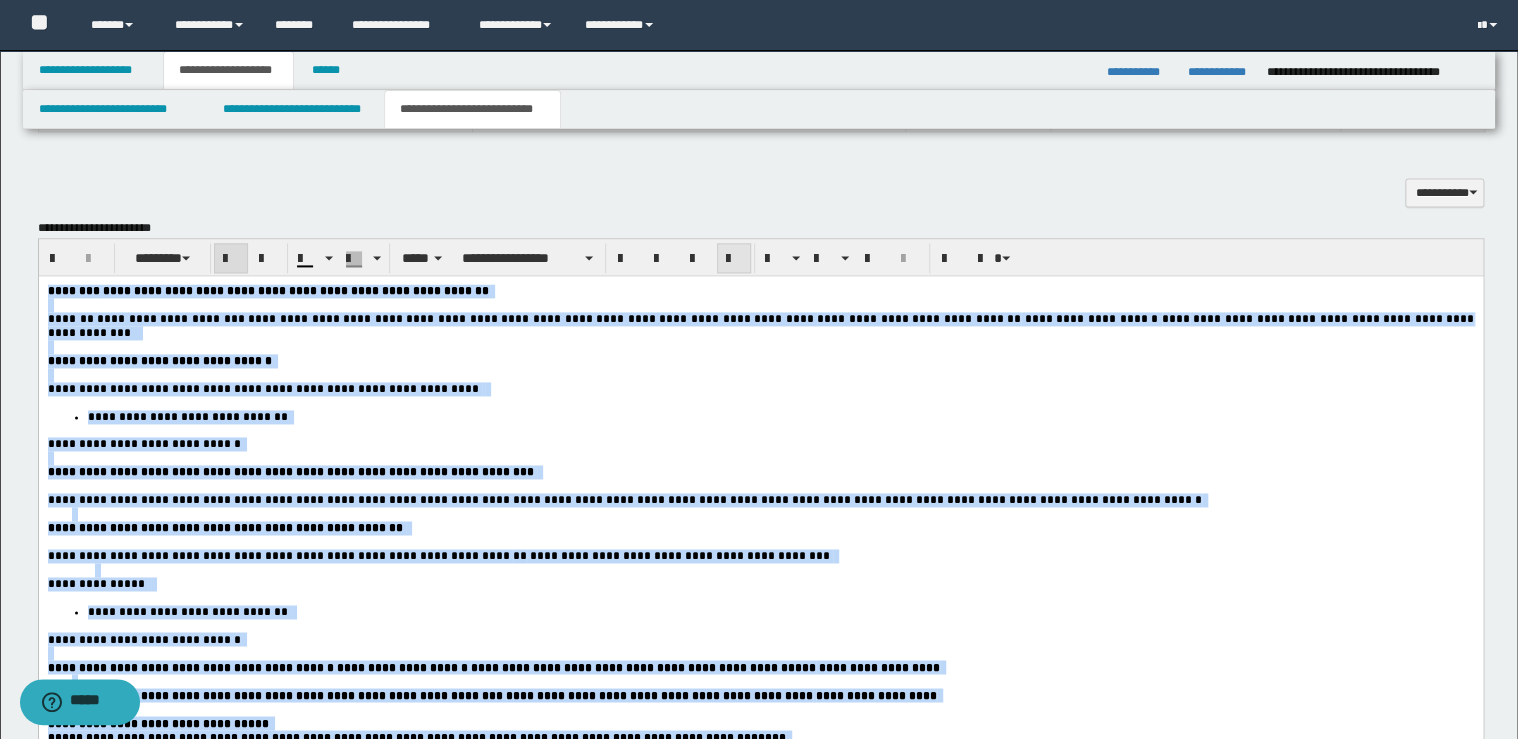 click at bounding box center [734, 258] 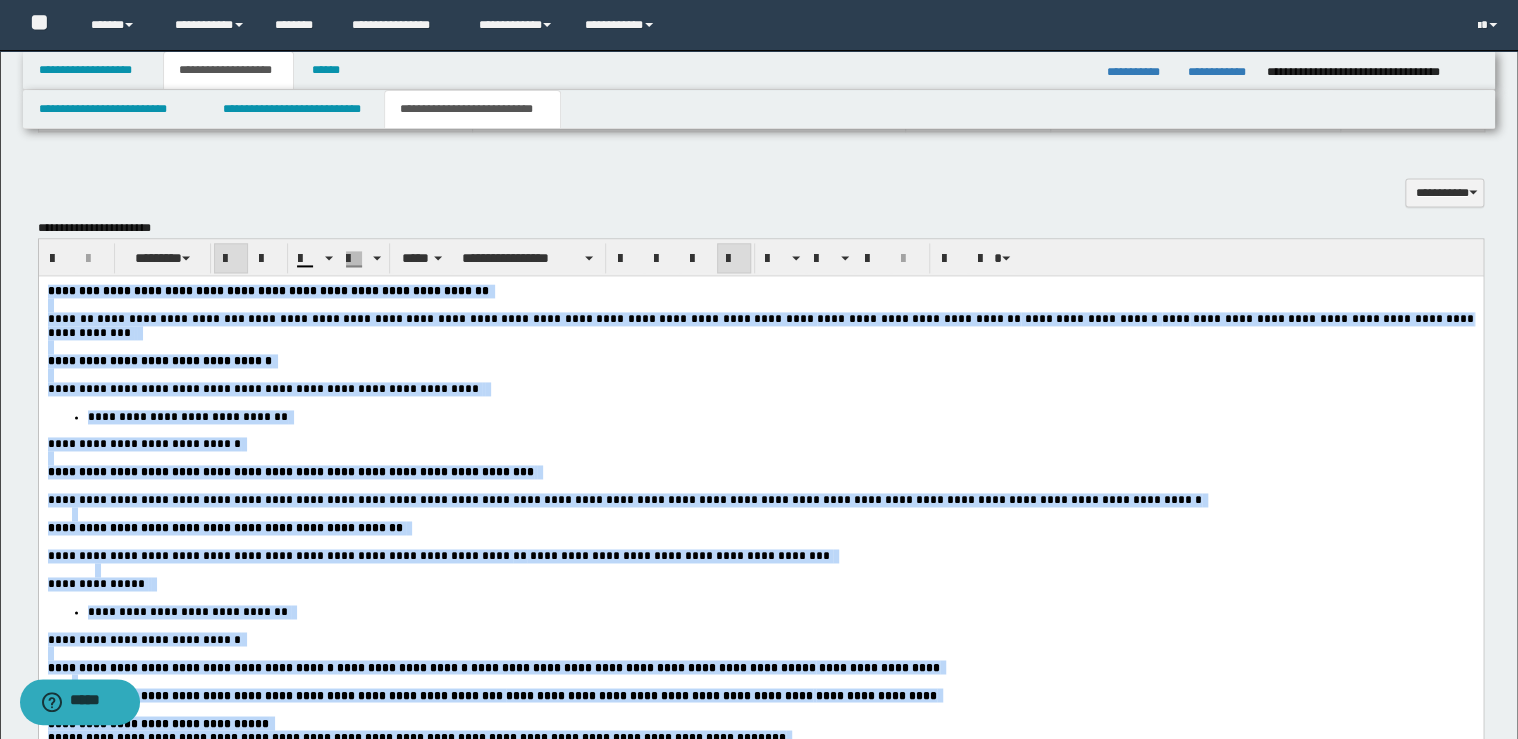 click on "**********" at bounding box center (760, 710) 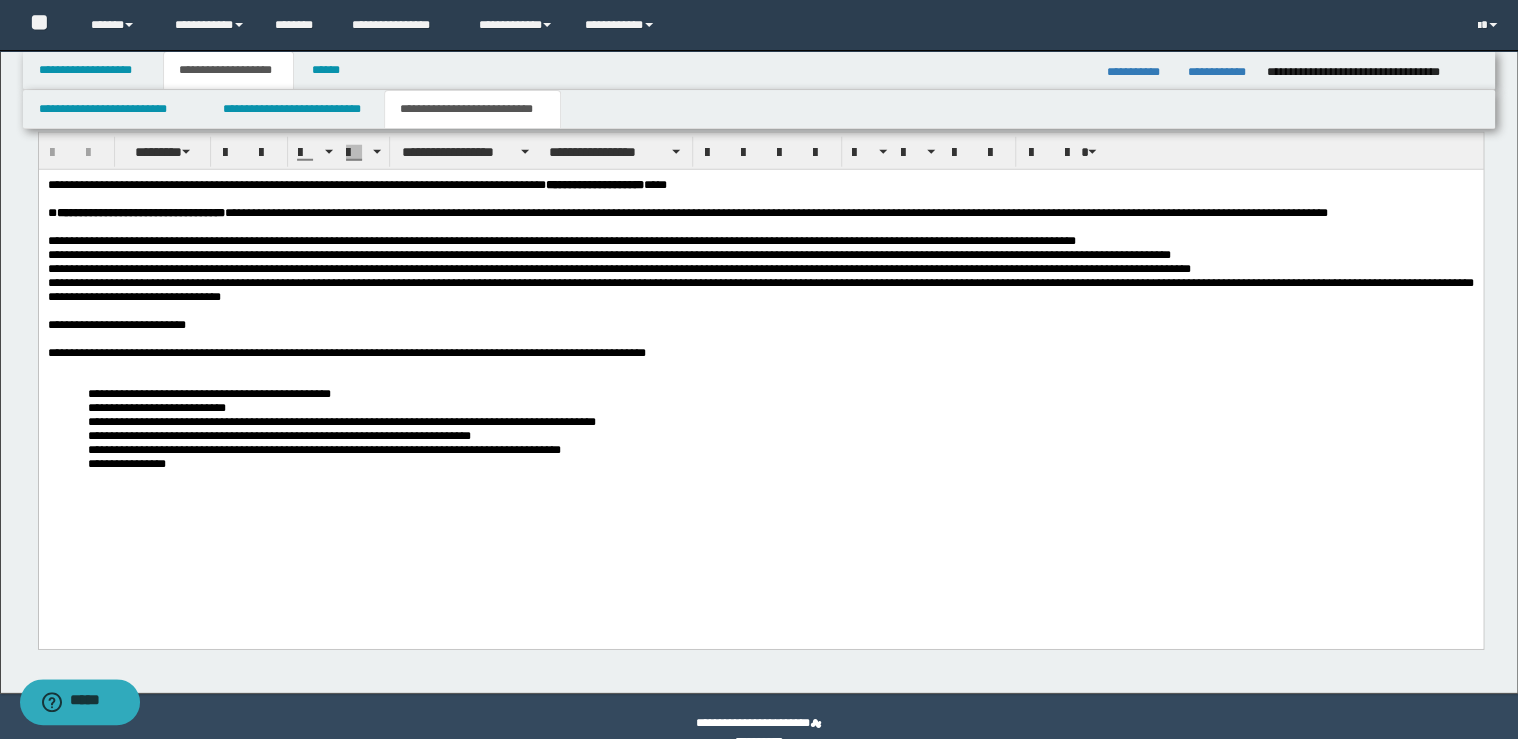 scroll, scrollTop: 2682, scrollLeft: 0, axis: vertical 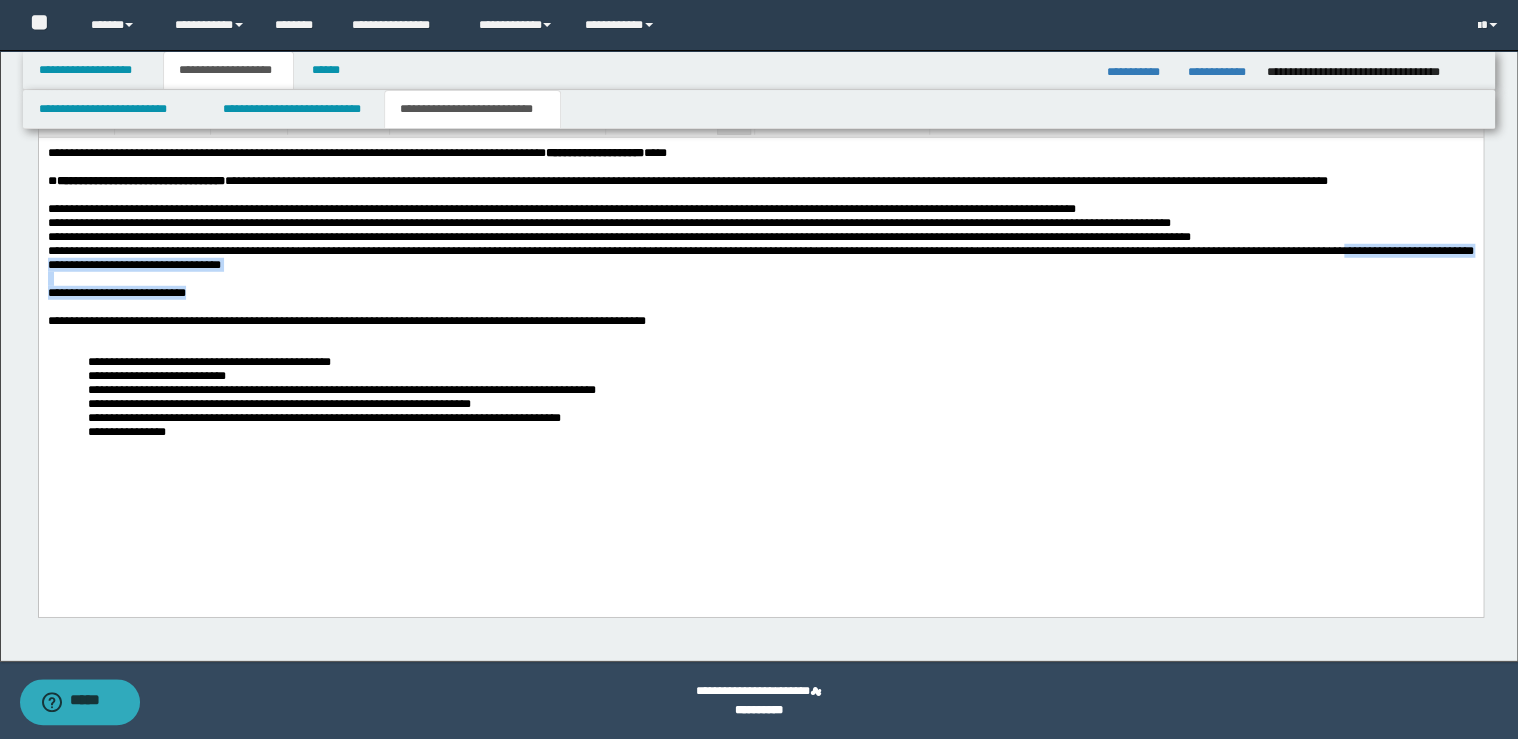 drag, startPoint x: 257, startPoint y: 310, endPoint x: 38, endPoint y: 423, distance: 246.43457 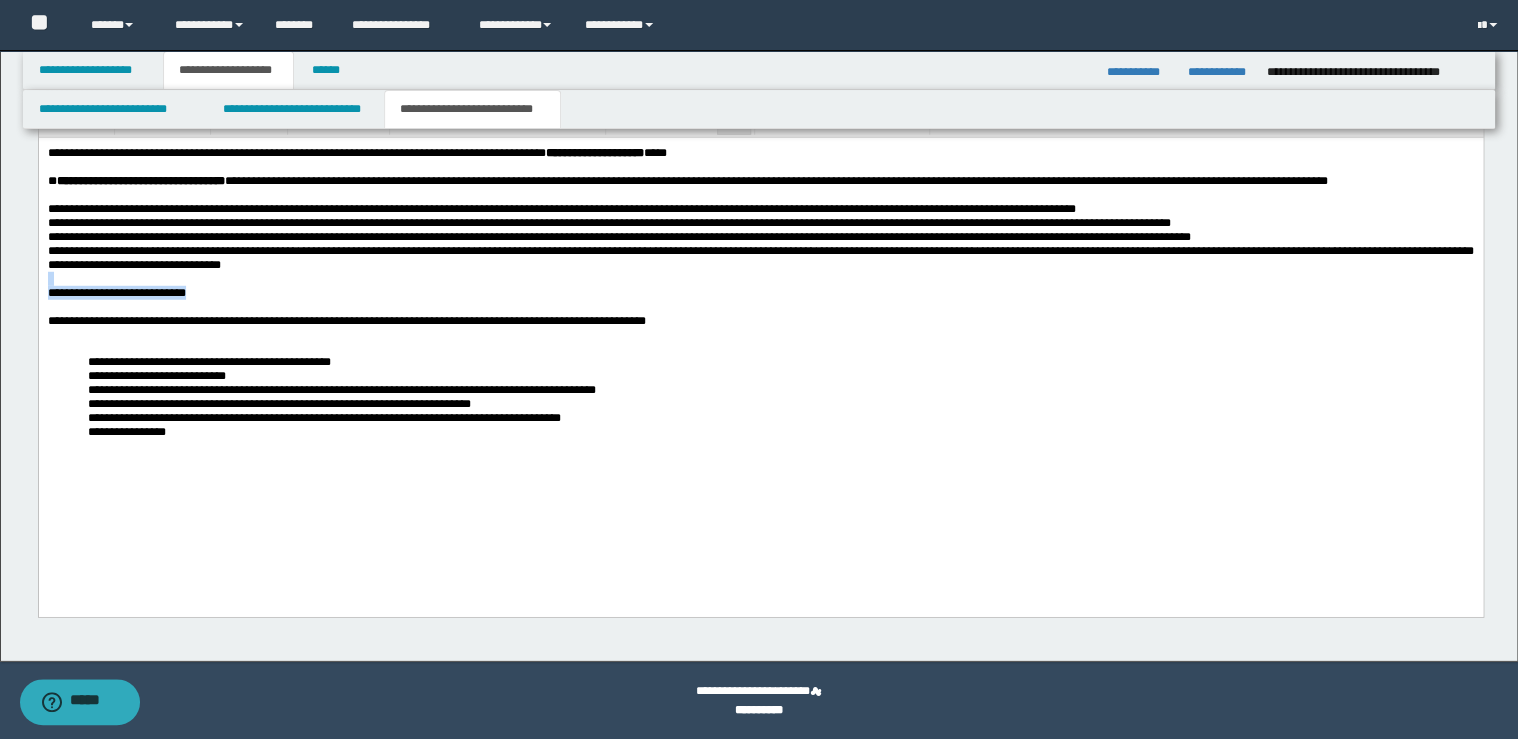 drag, startPoint x: 286, startPoint y: 316, endPoint x: -4, endPoint y: 297, distance: 290.62173 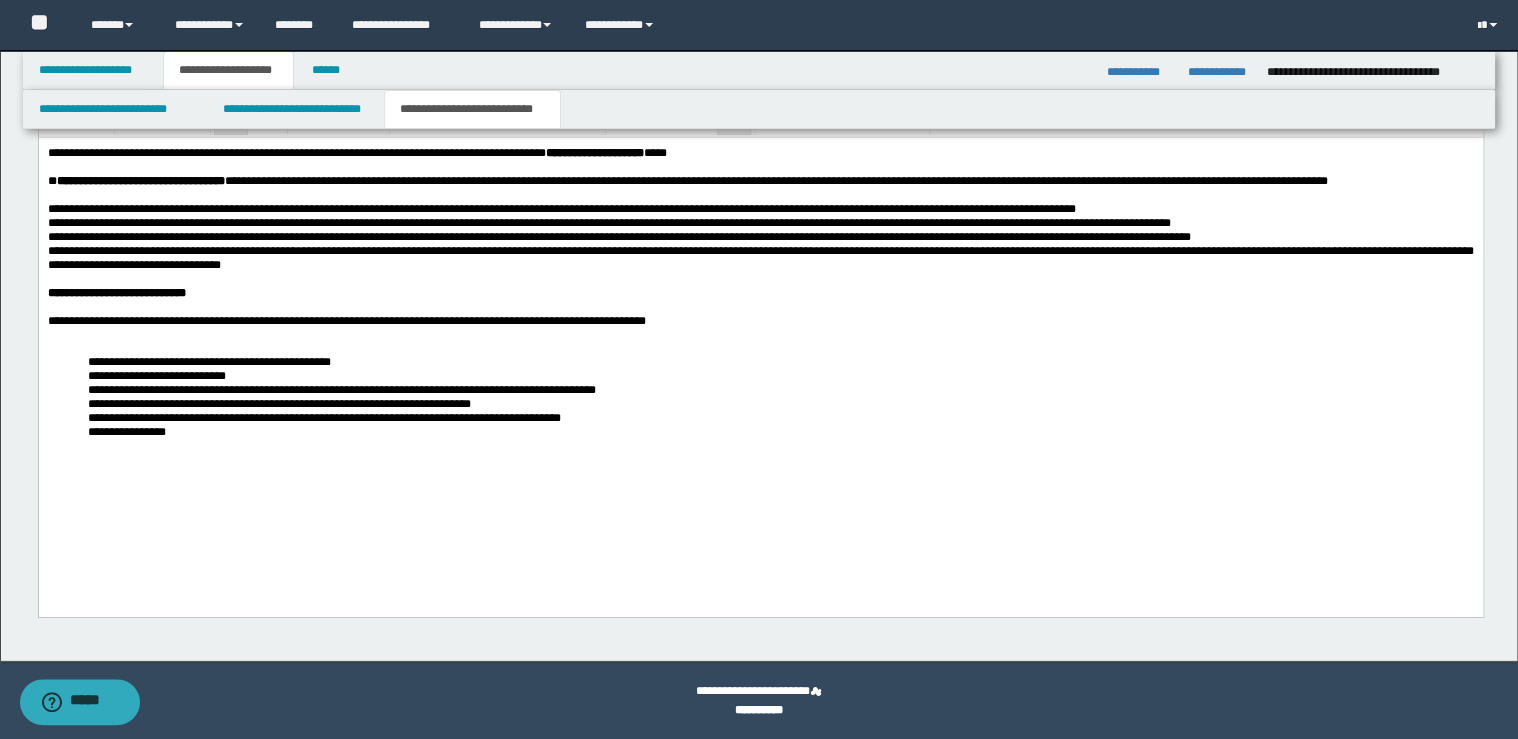click on "**********" at bounding box center (792, 375) 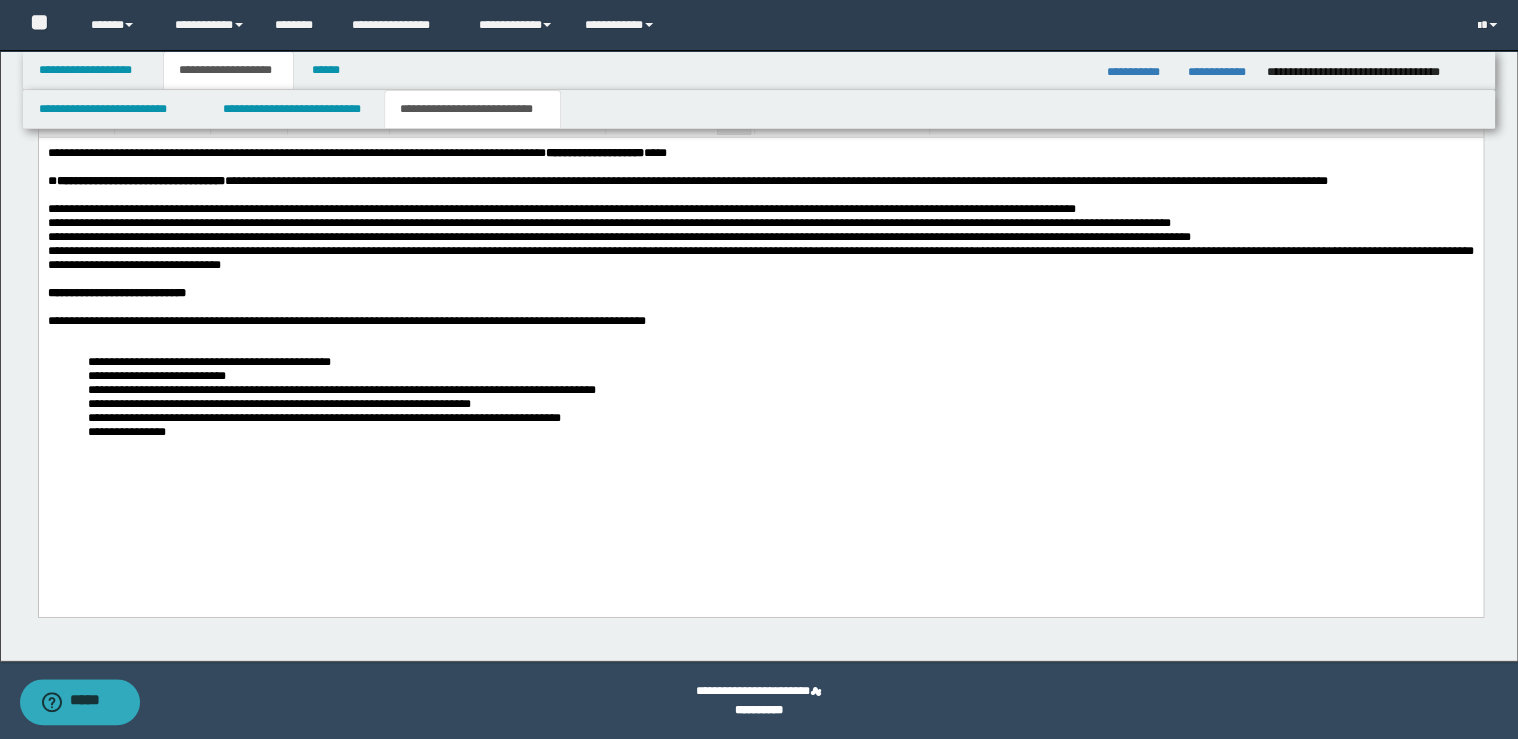 click at bounding box center [760, 334] 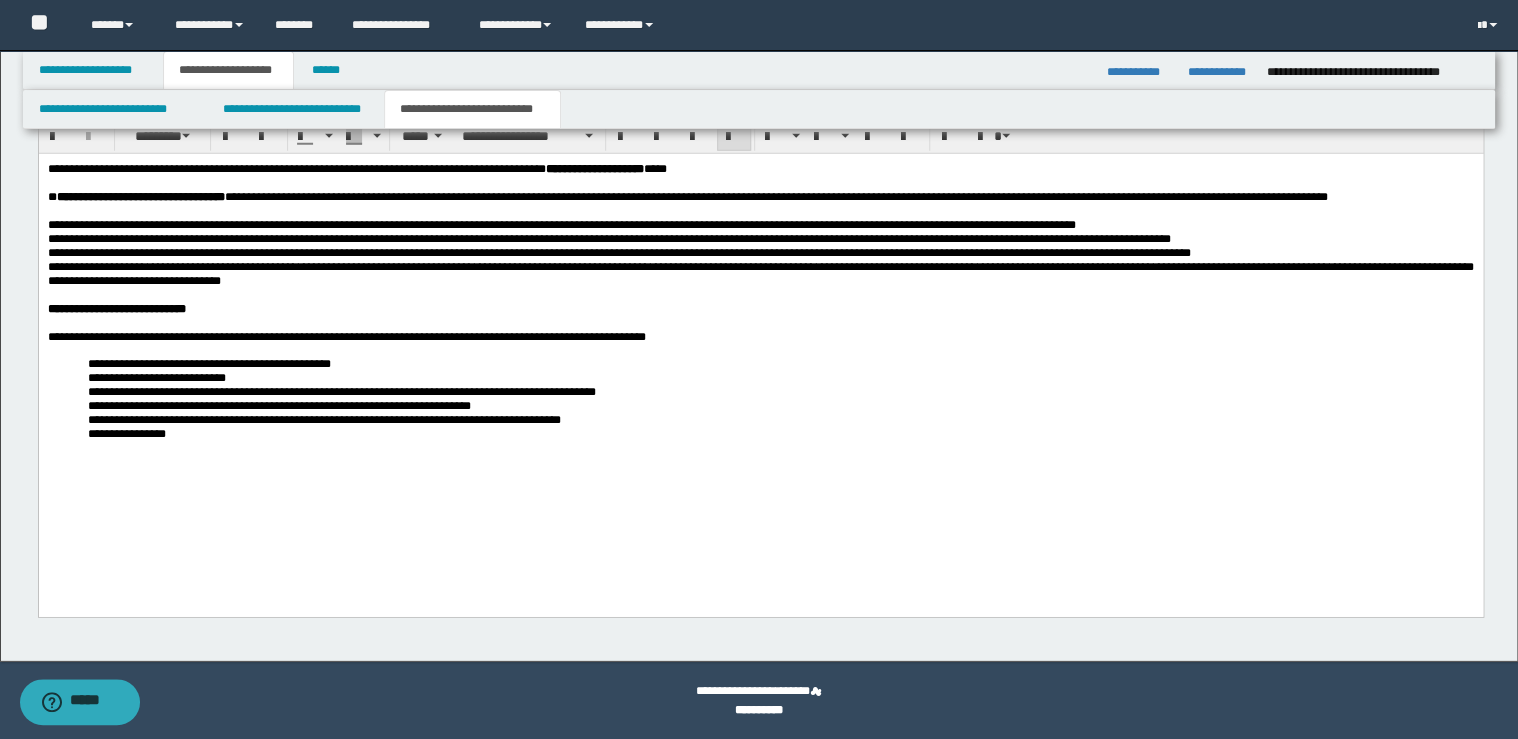 click on "**********" at bounding box center (760, 339) 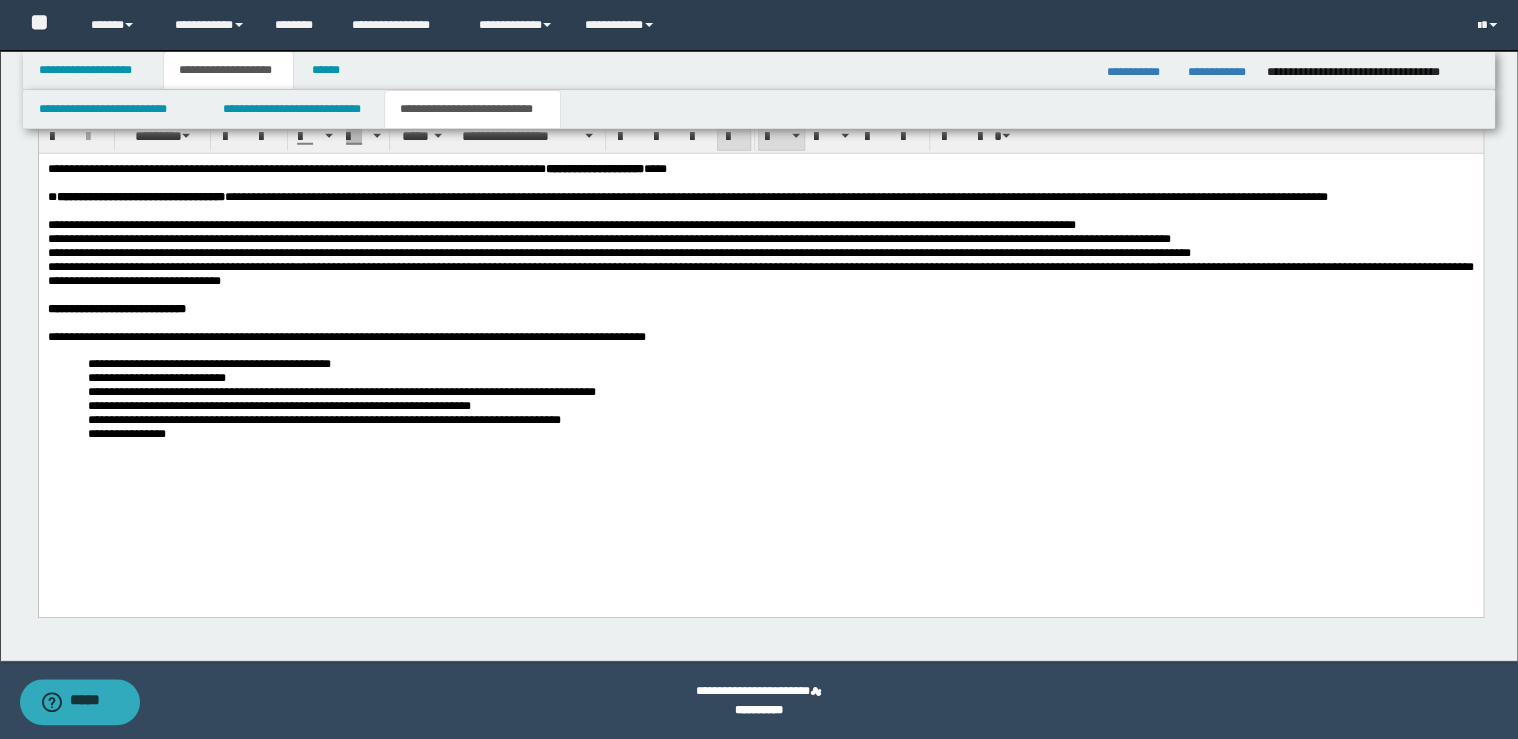 type 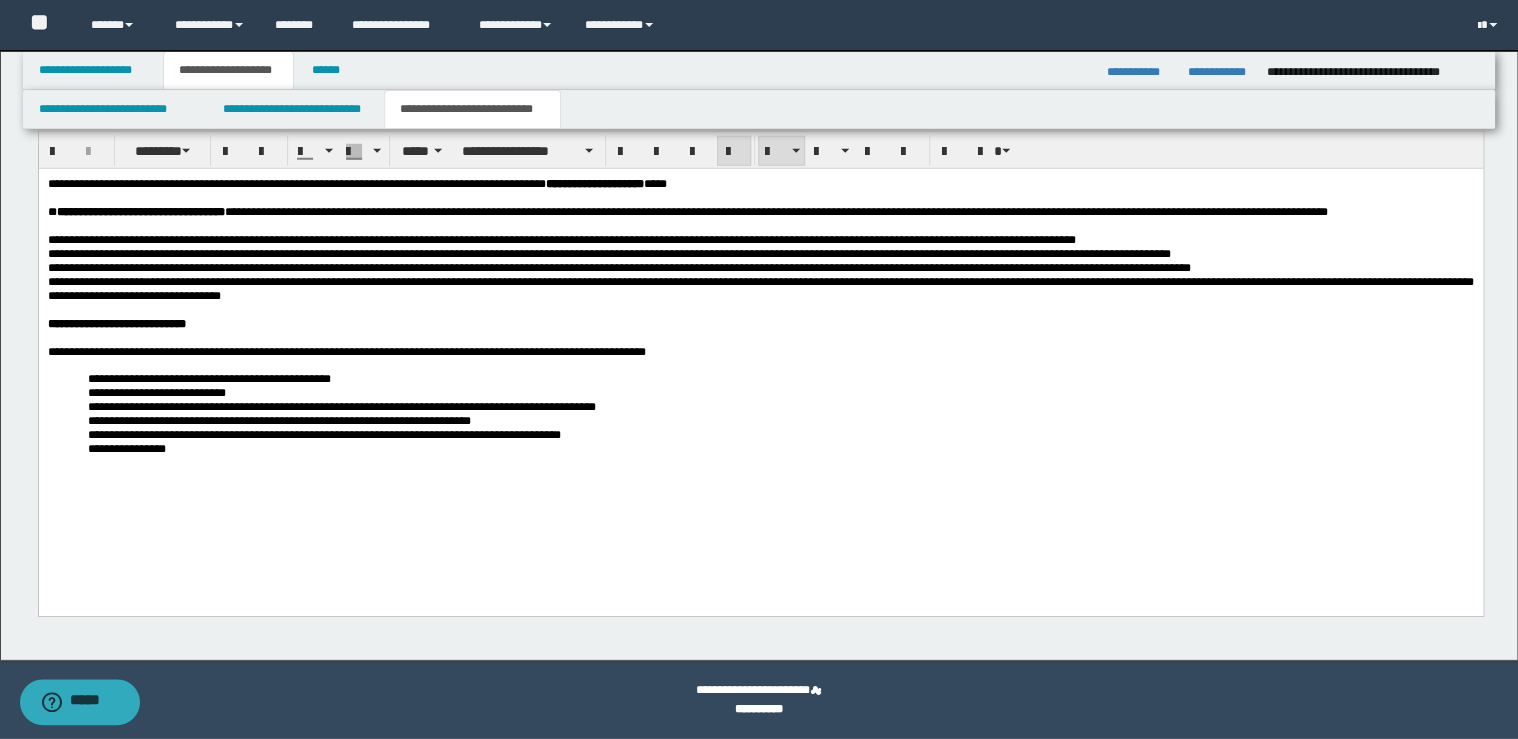 scroll, scrollTop: 2650, scrollLeft: 0, axis: vertical 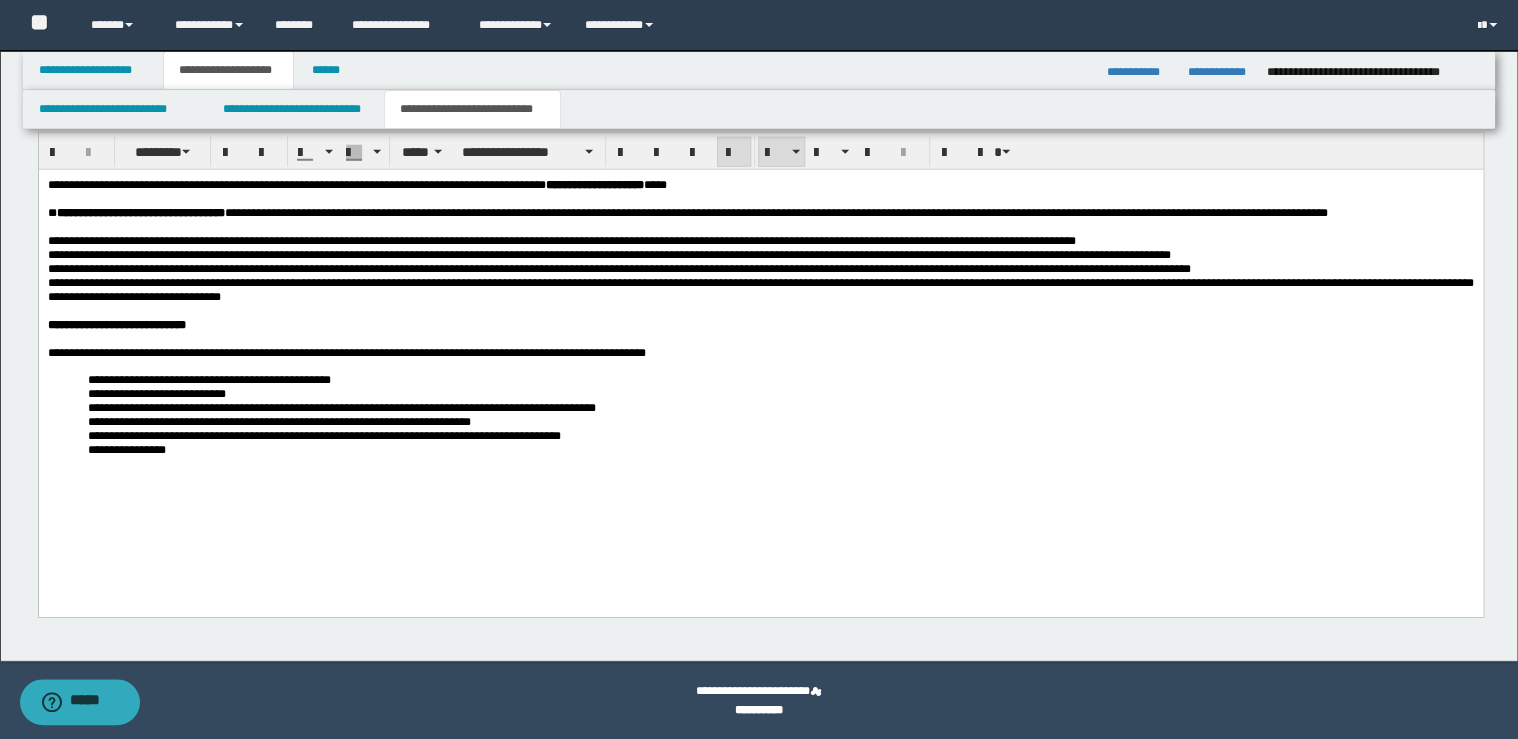 click on "**********" at bounding box center [208, 379] 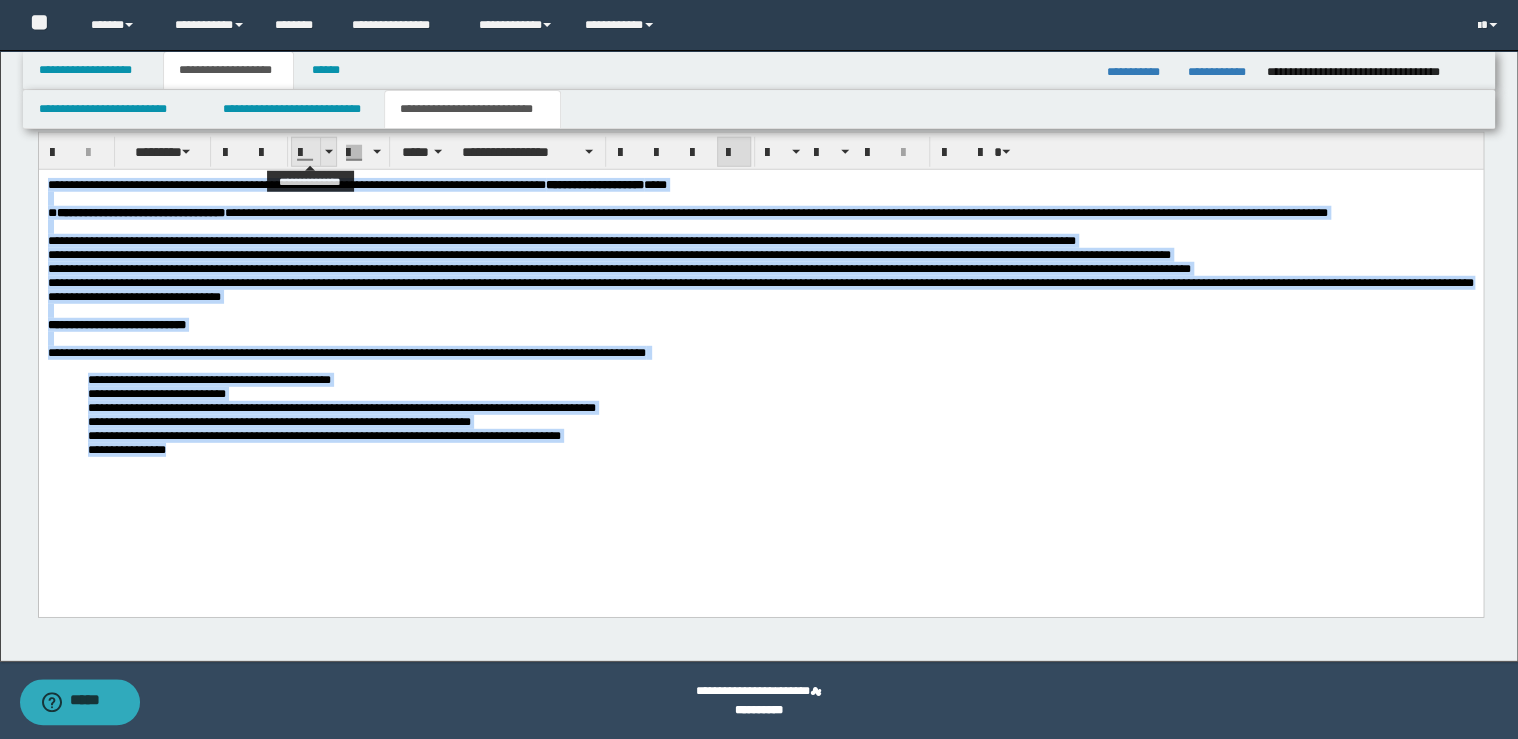 click at bounding box center [314, 152] 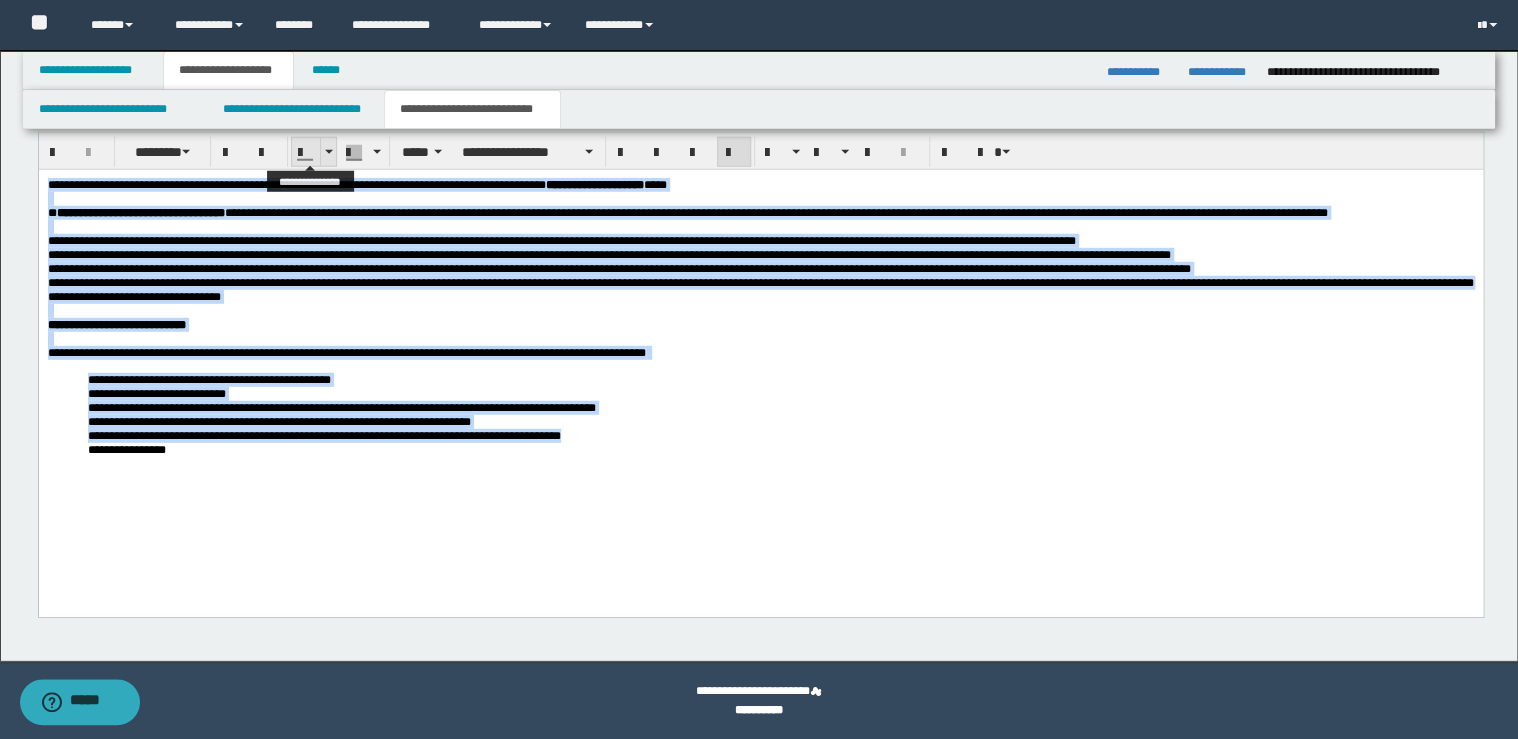 click at bounding box center (328, 152) 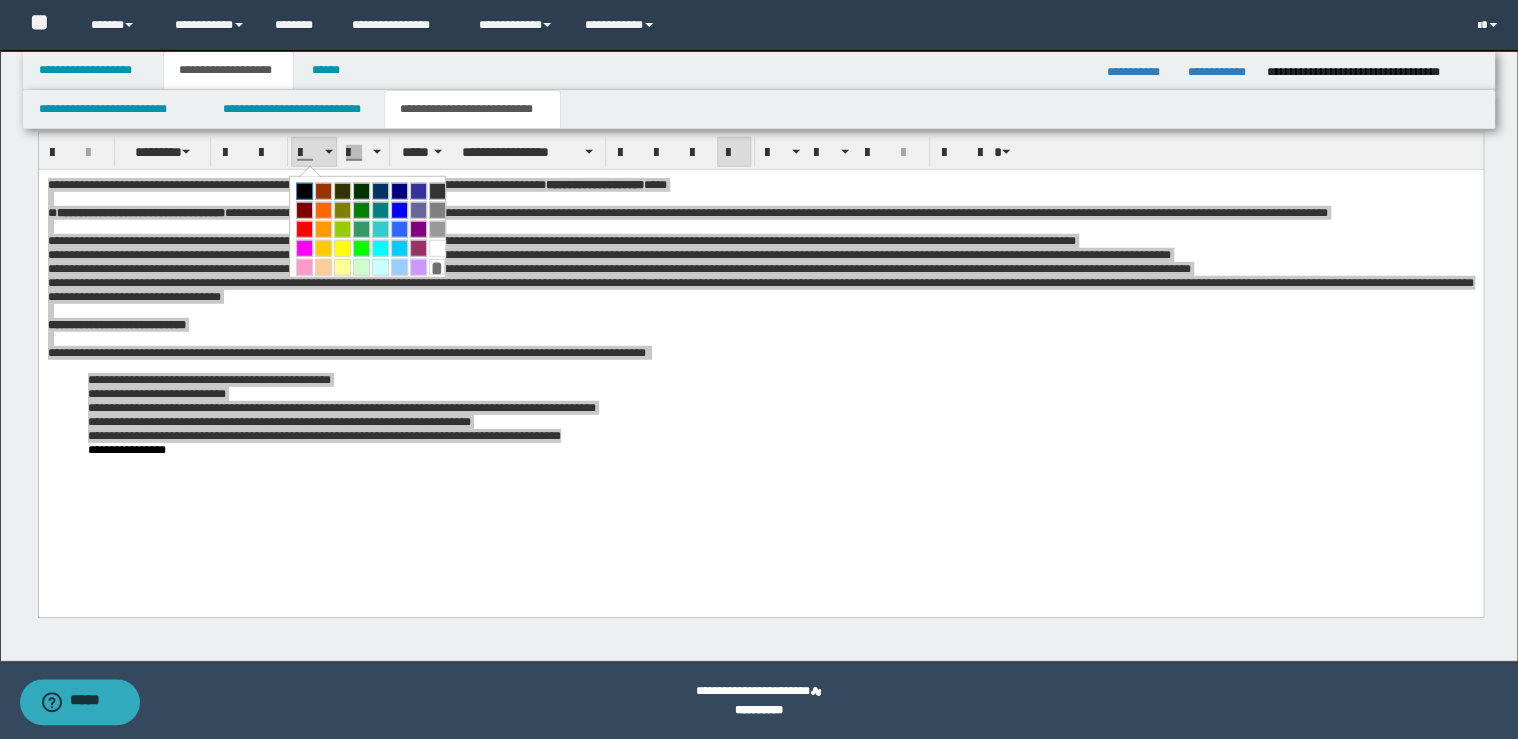 click at bounding box center [304, 191] 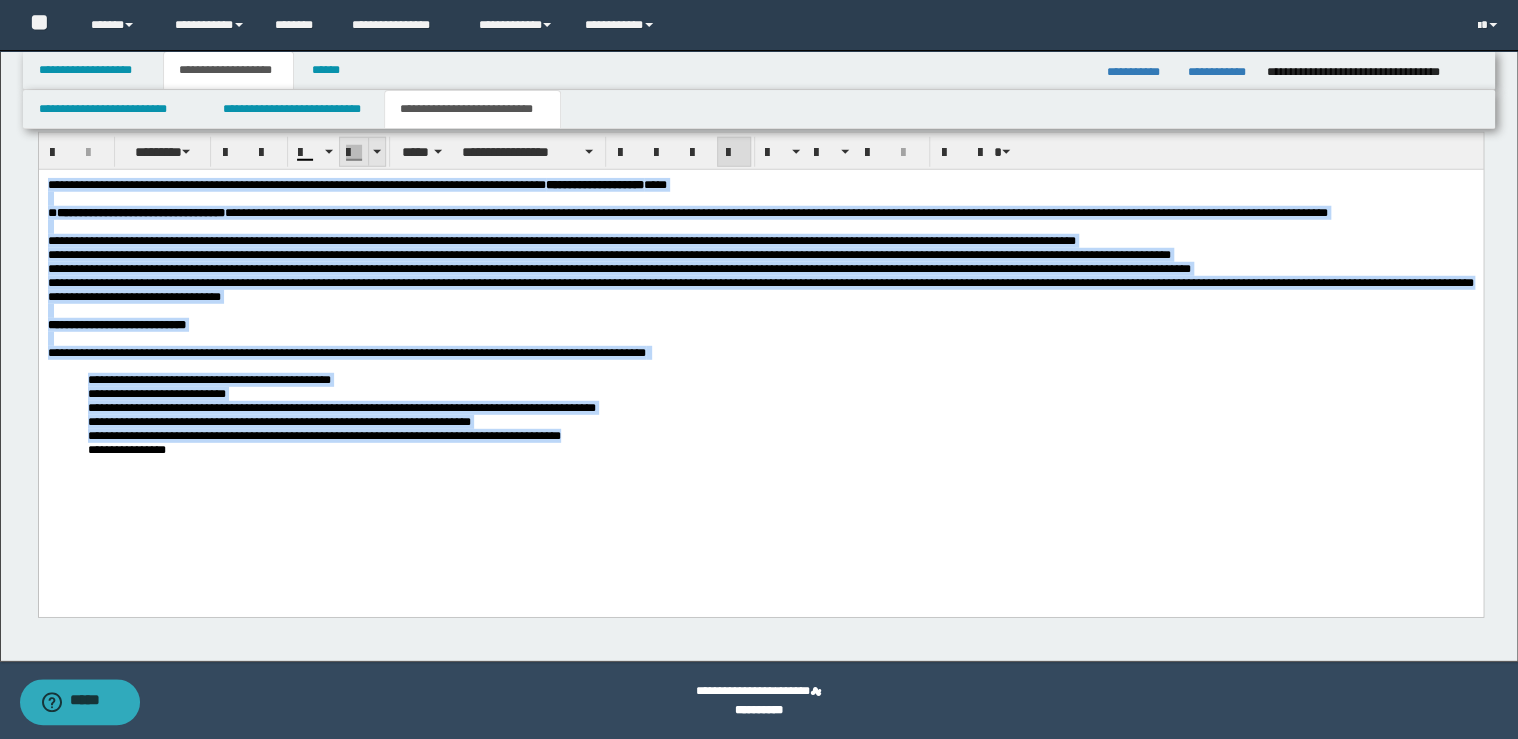 click at bounding box center [377, 152] 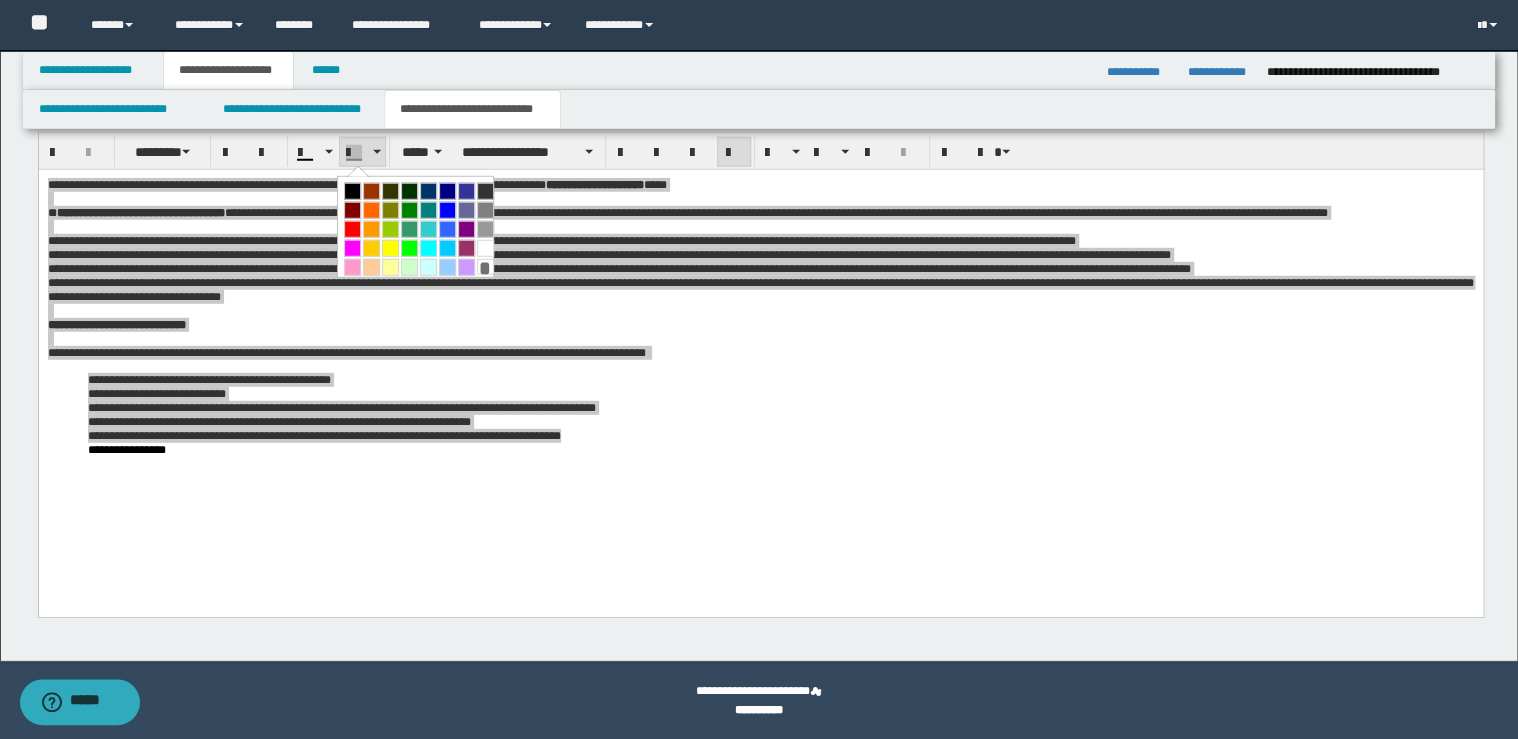 drag, startPoint x: 479, startPoint y: 261, endPoint x: 439, endPoint y: 93, distance: 172.69626 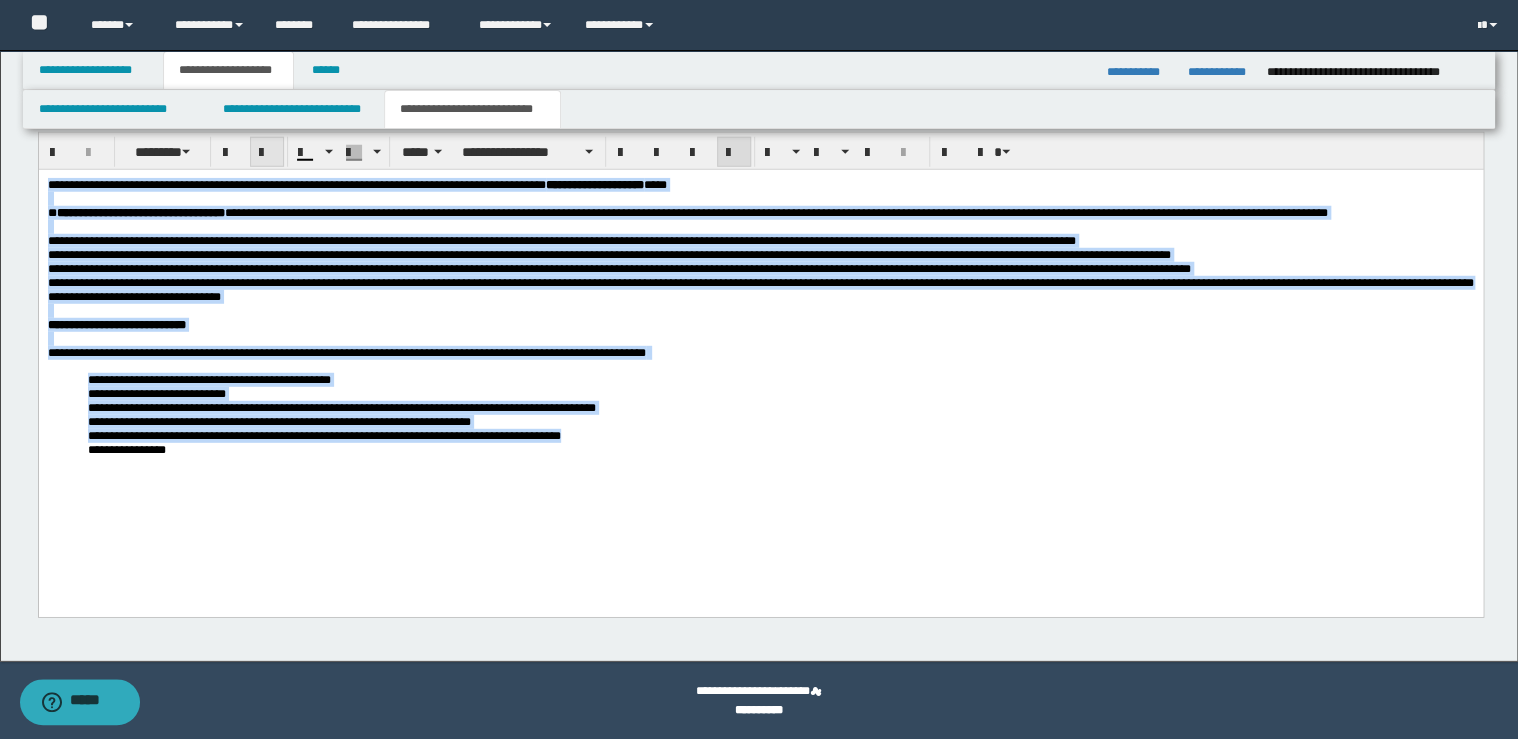 click at bounding box center (267, 152) 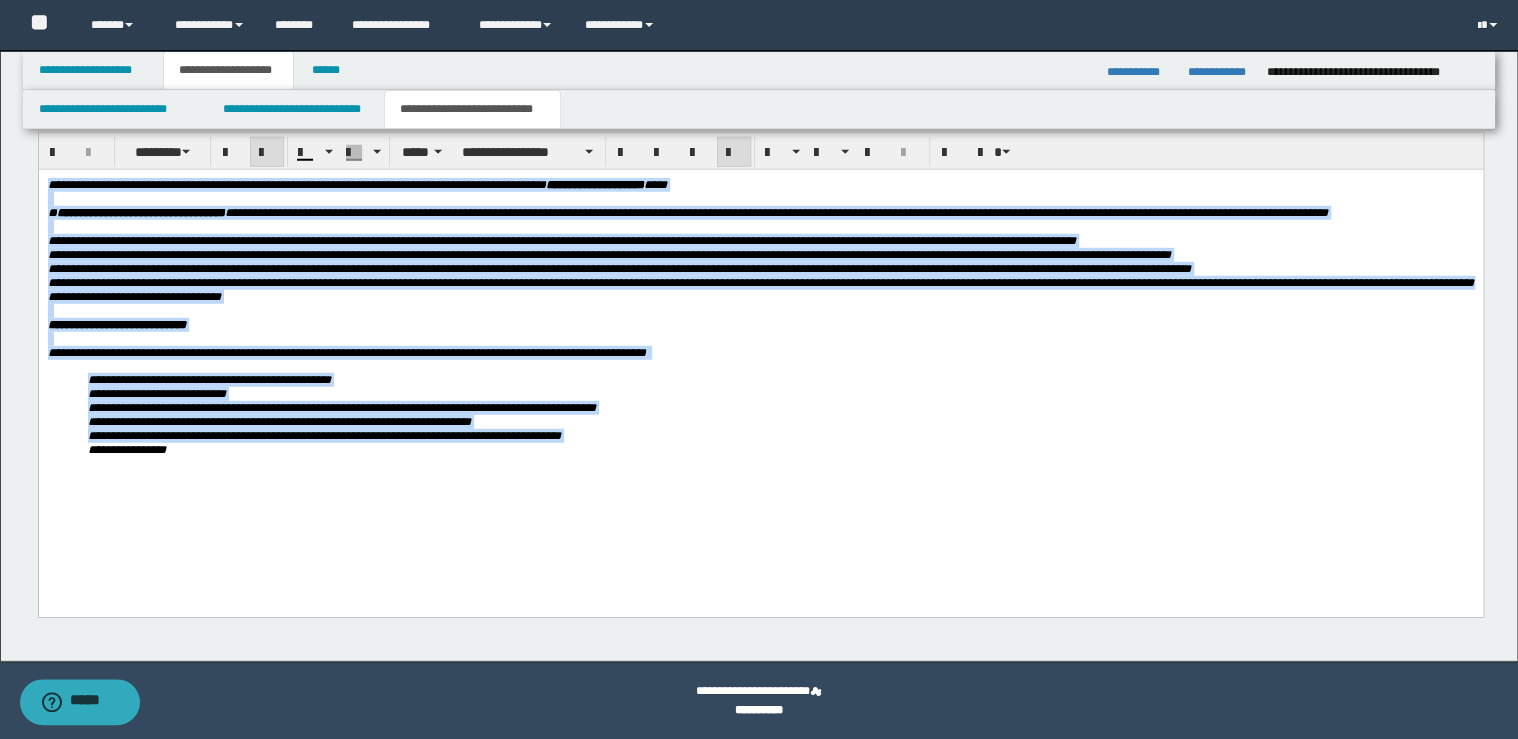 click at bounding box center (267, 152) 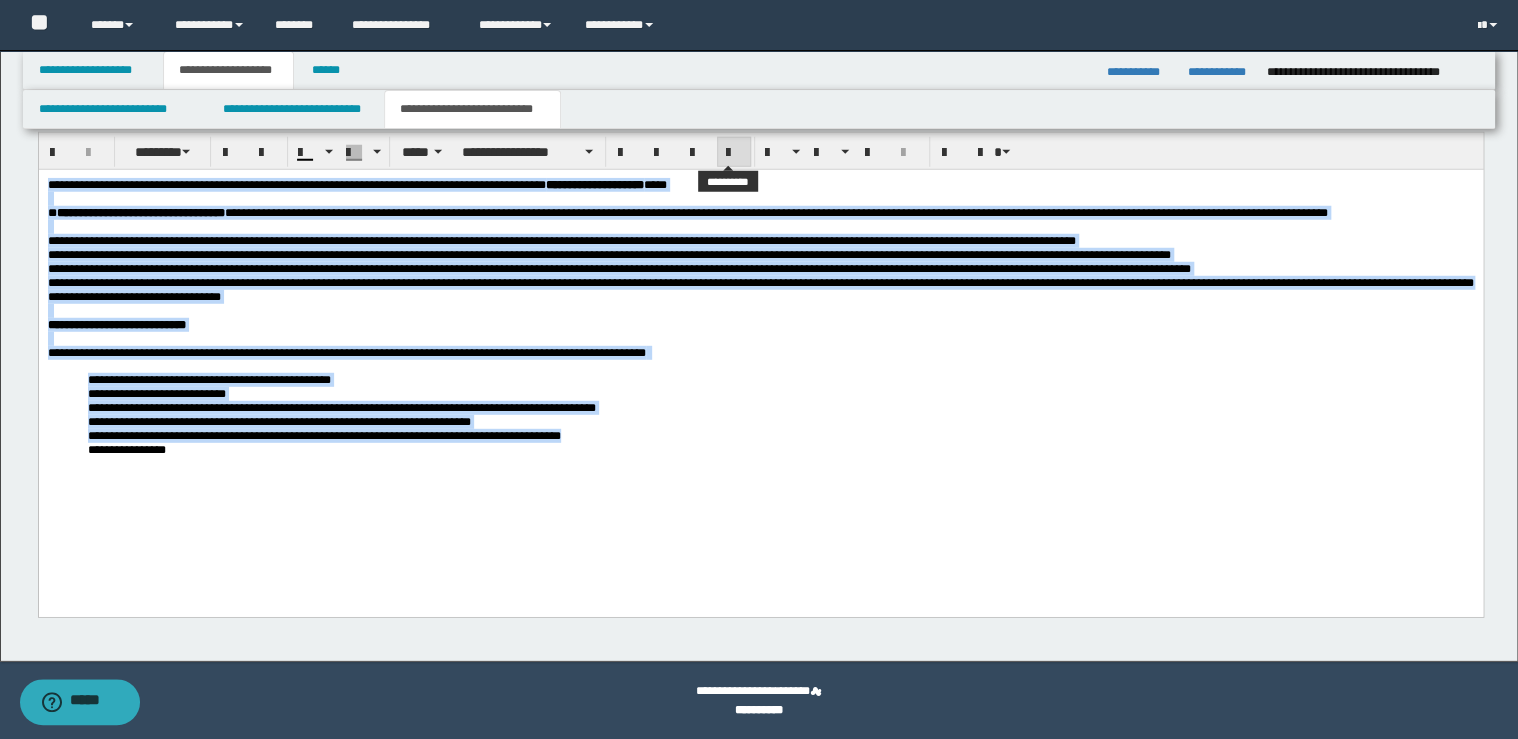 click at bounding box center [734, 153] 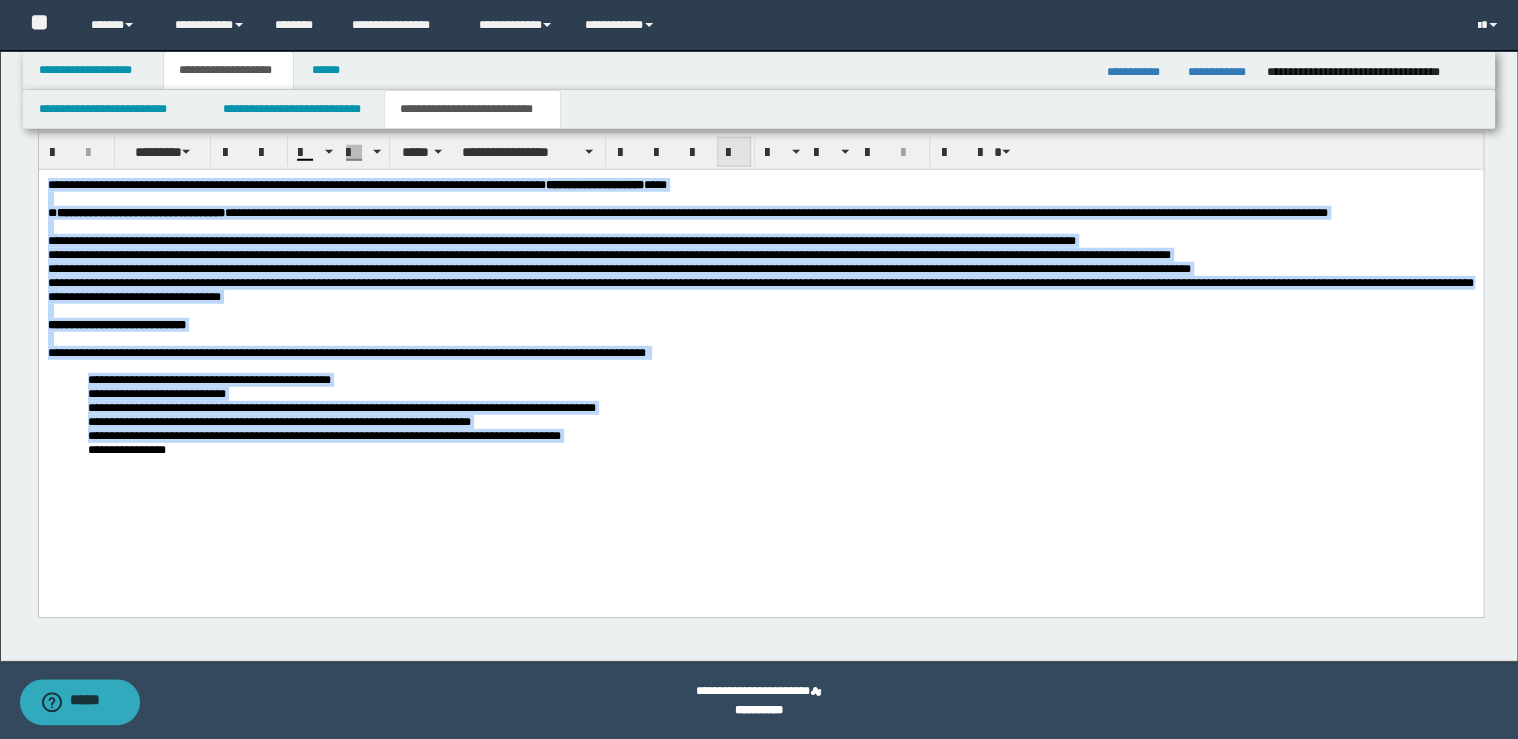 click at bounding box center [734, 153] 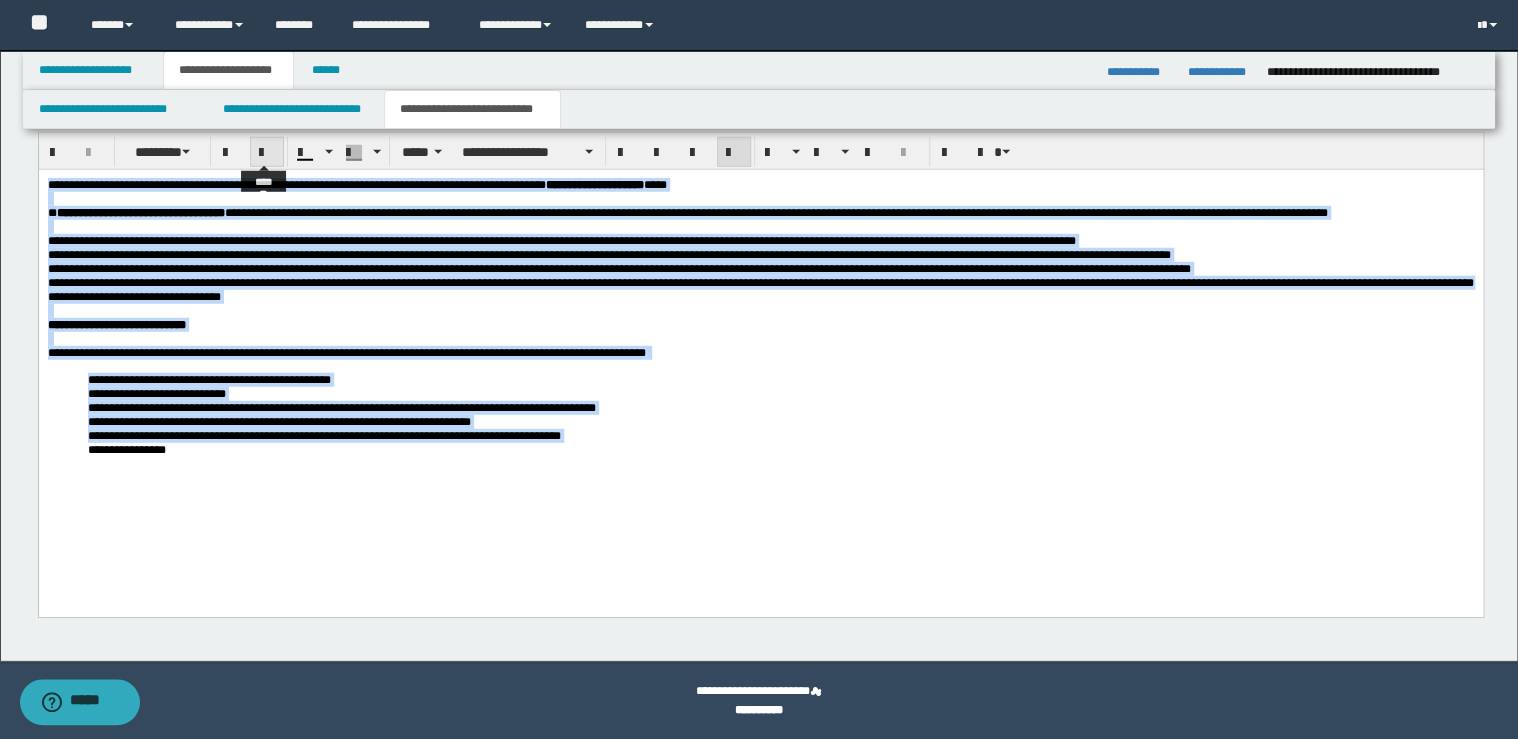 click at bounding box center [267, 152] 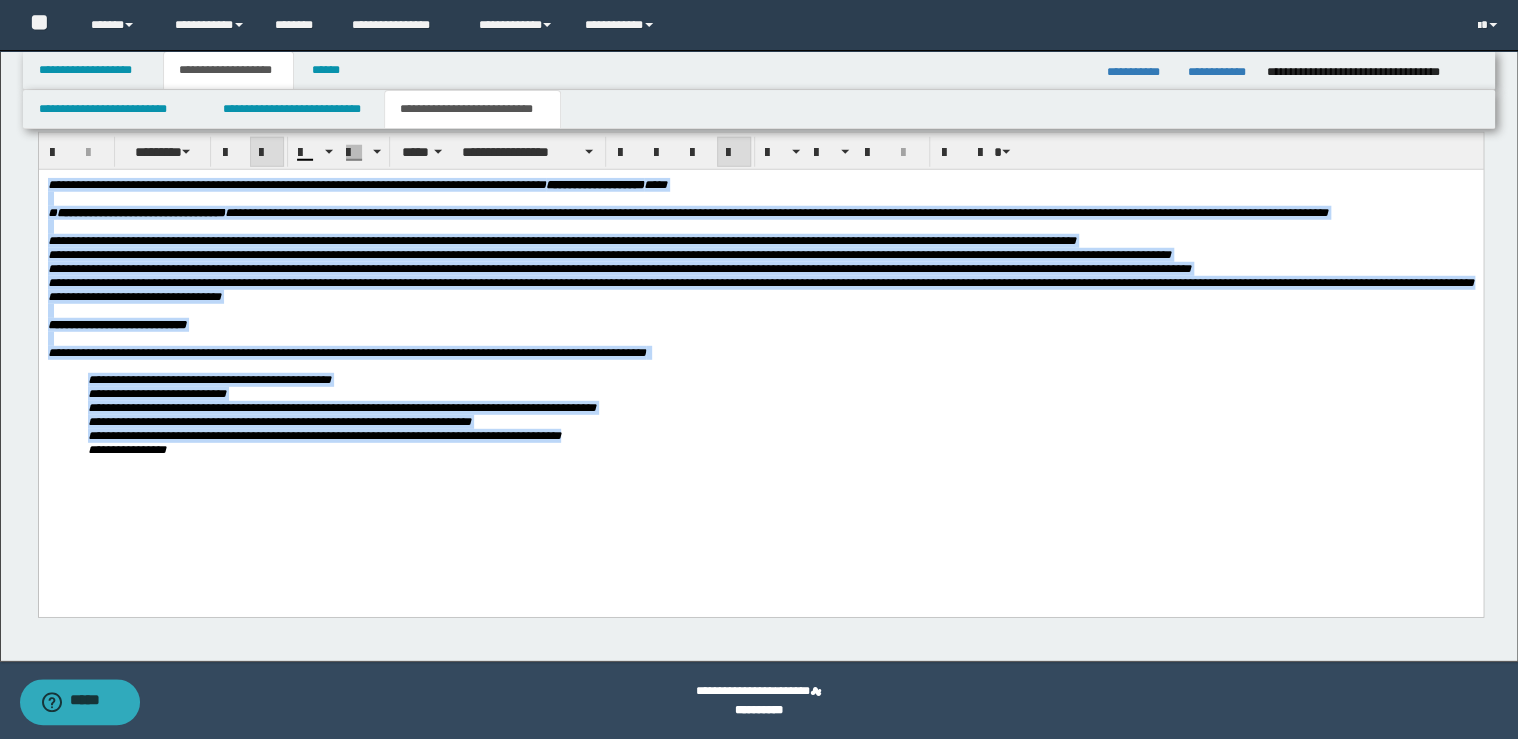 click at bounding box center [267, 152] 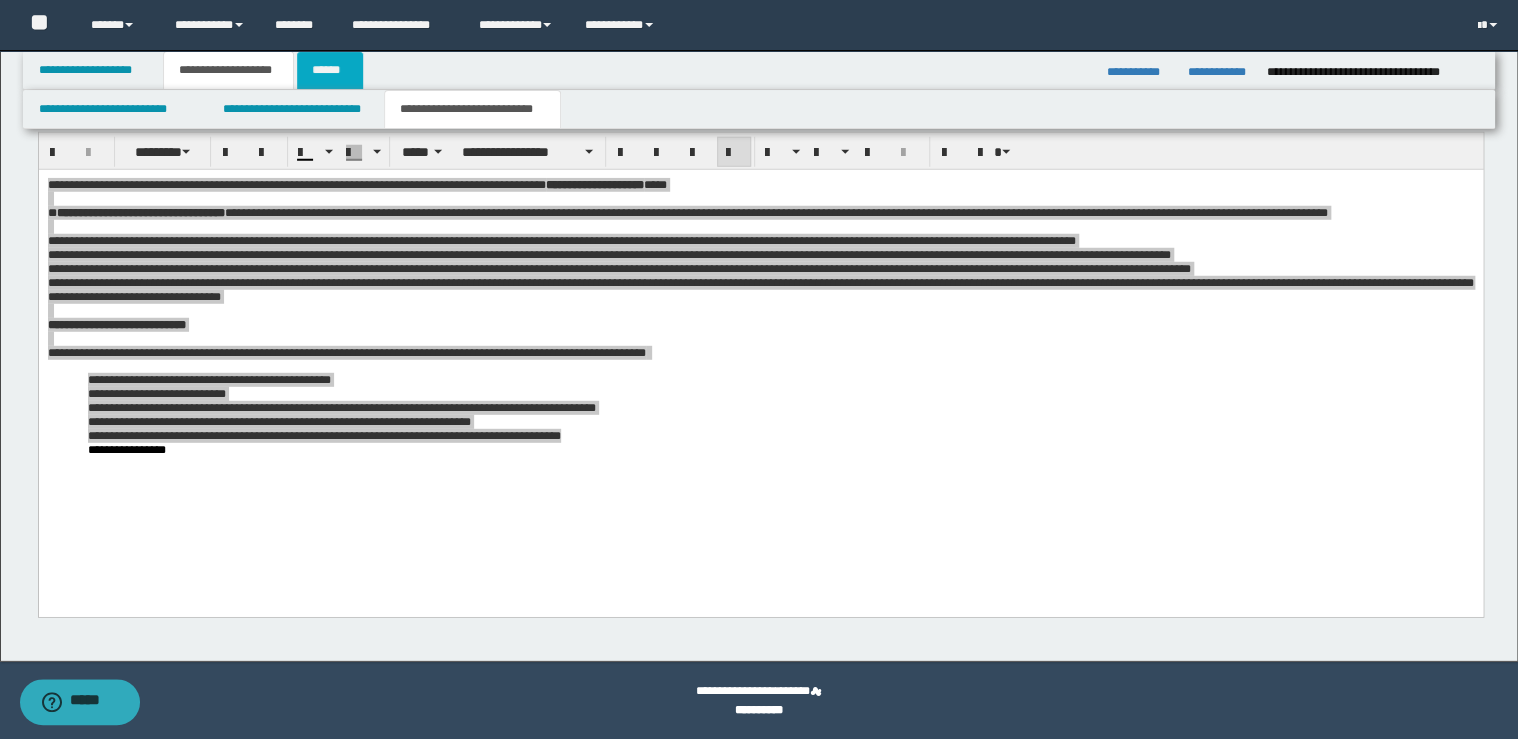 click on "******" at bounding box center [330, 70] 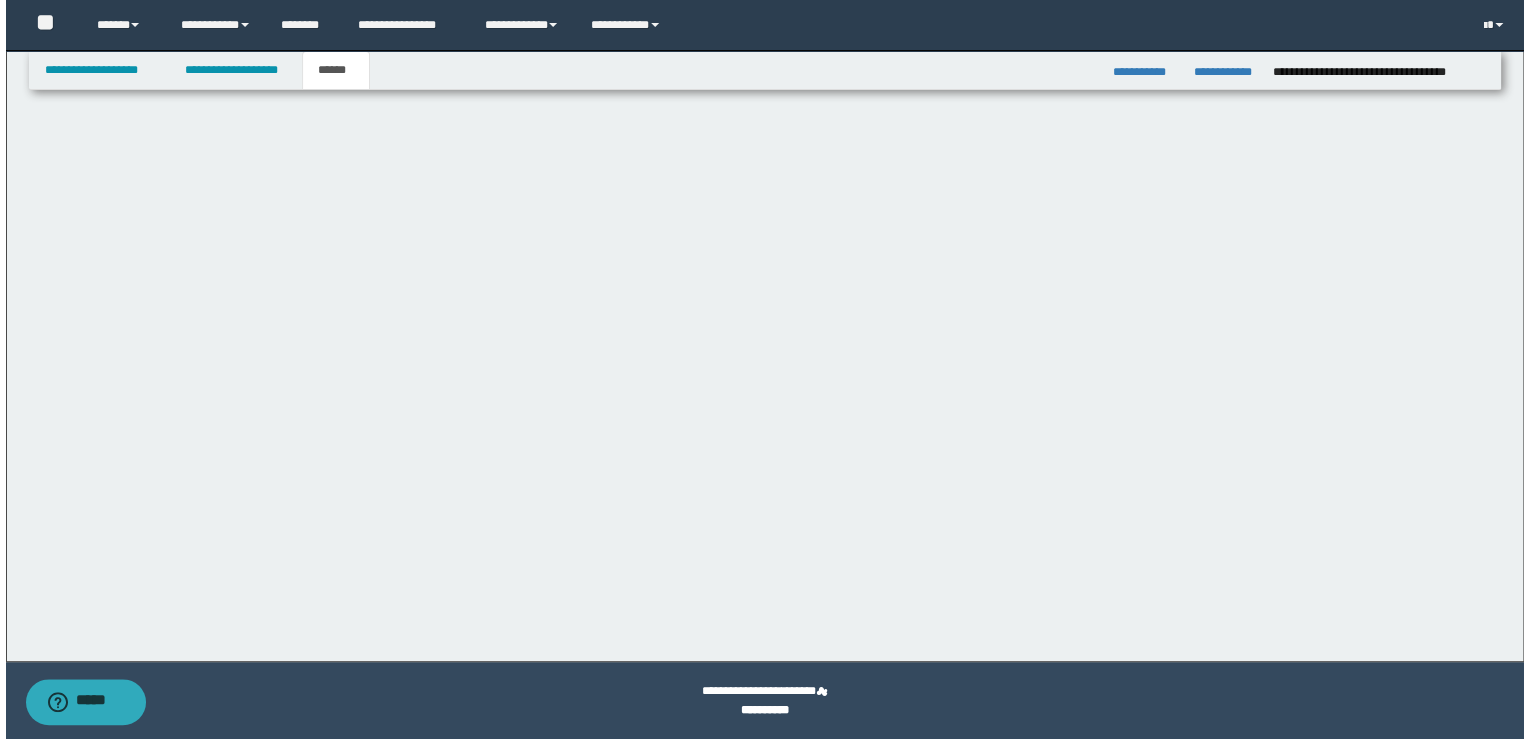 scroll, scrollTop: 0, scrollLeft: 0, axis: both 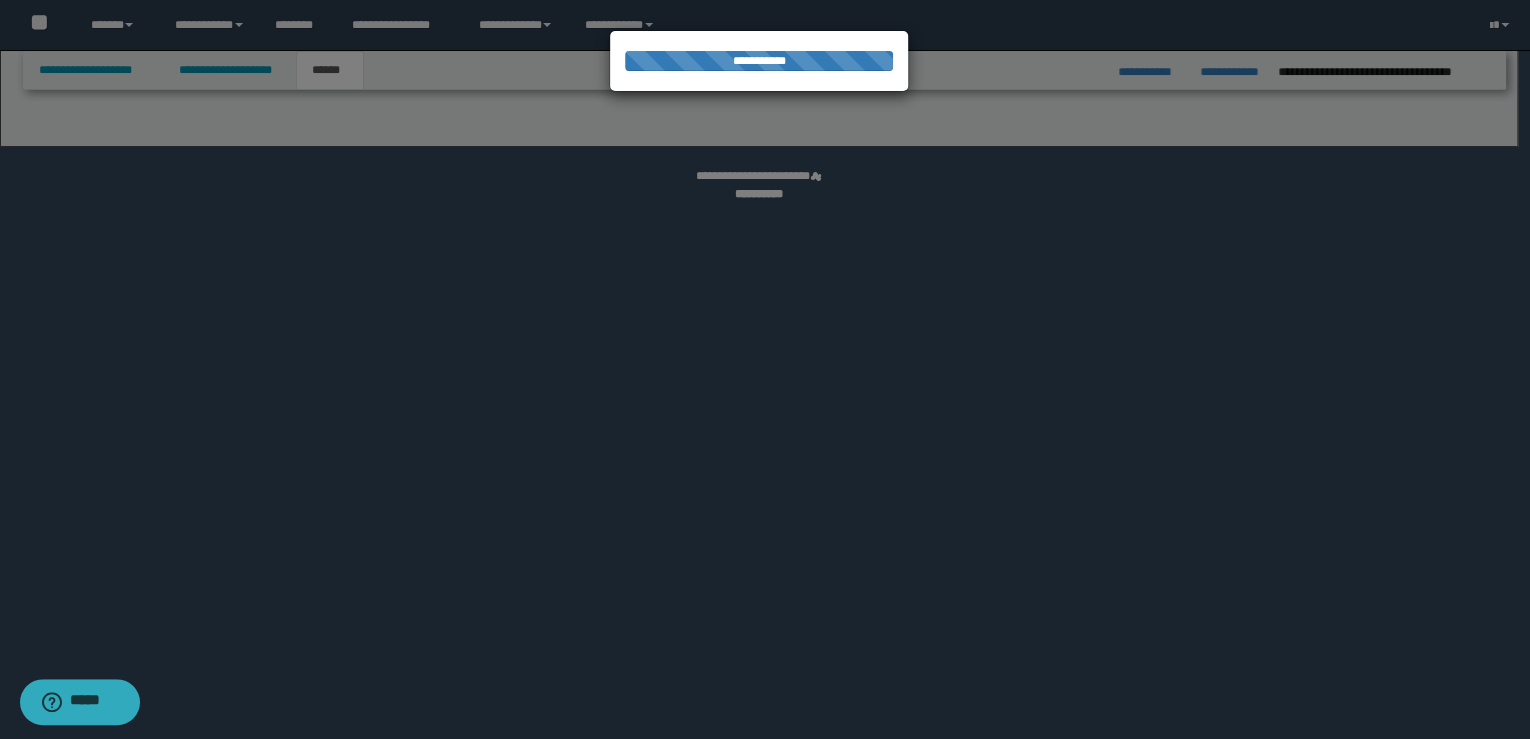 select on "**" 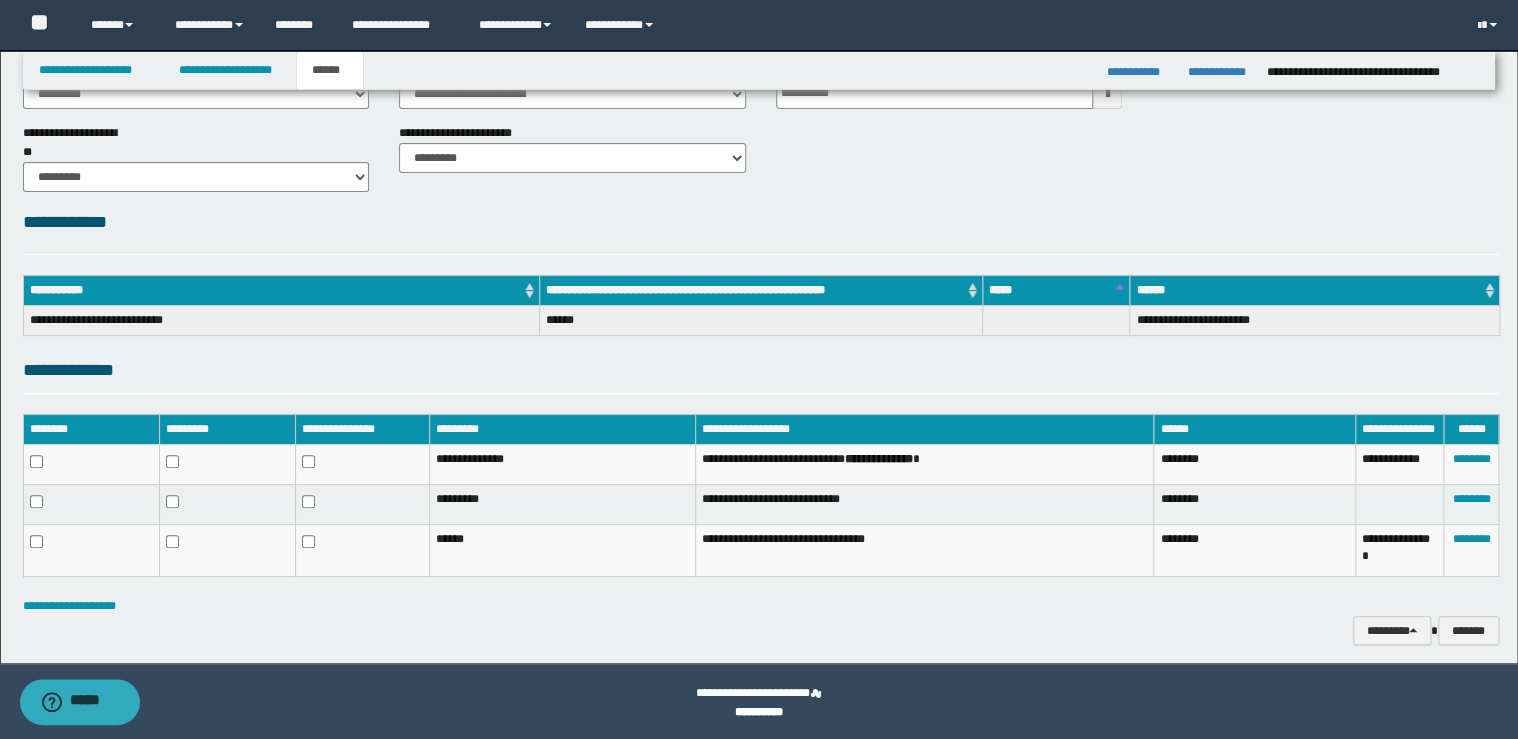 scroll, scrollTop: 137, scrollLeft: 0, axis: vertical 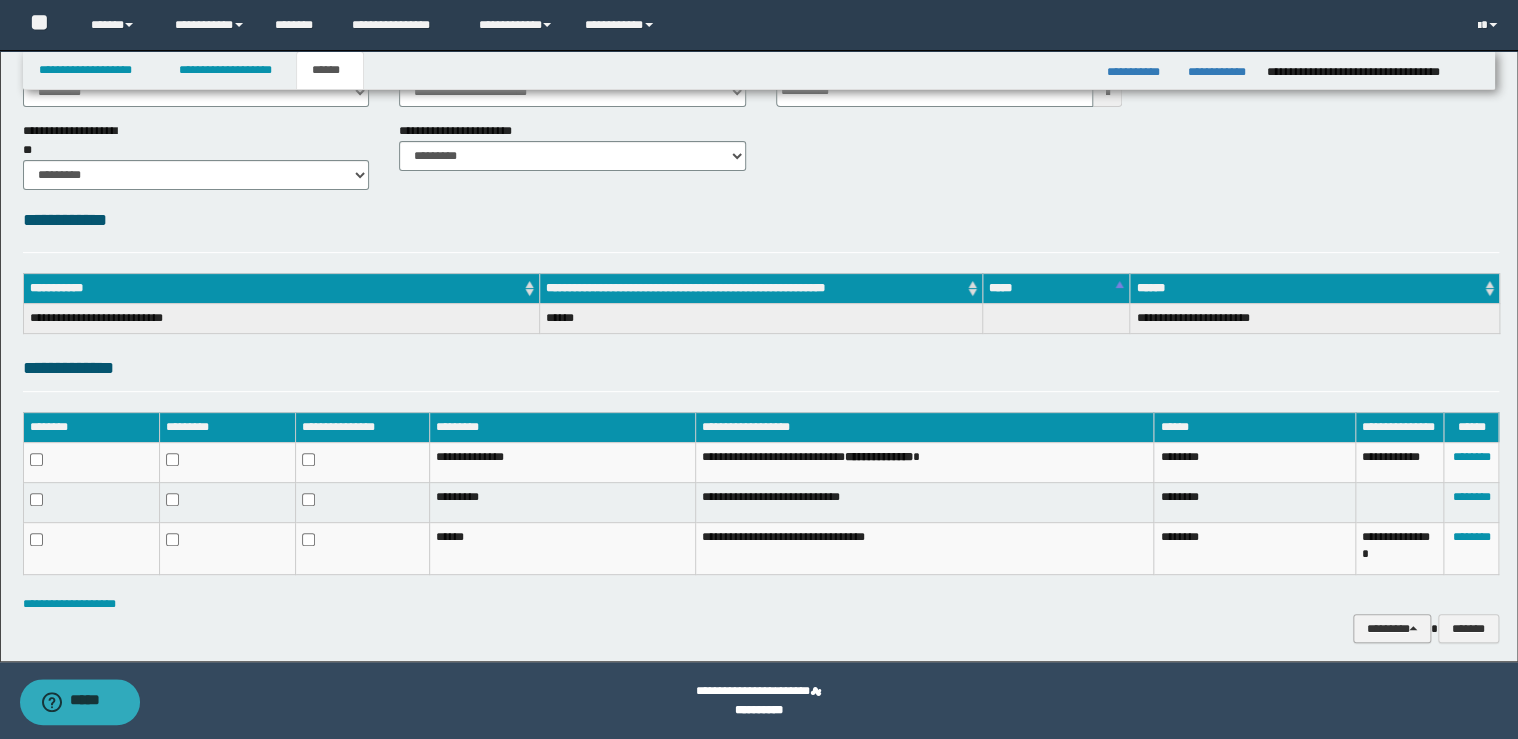 click on "********" at bounding box center (1392, 629) 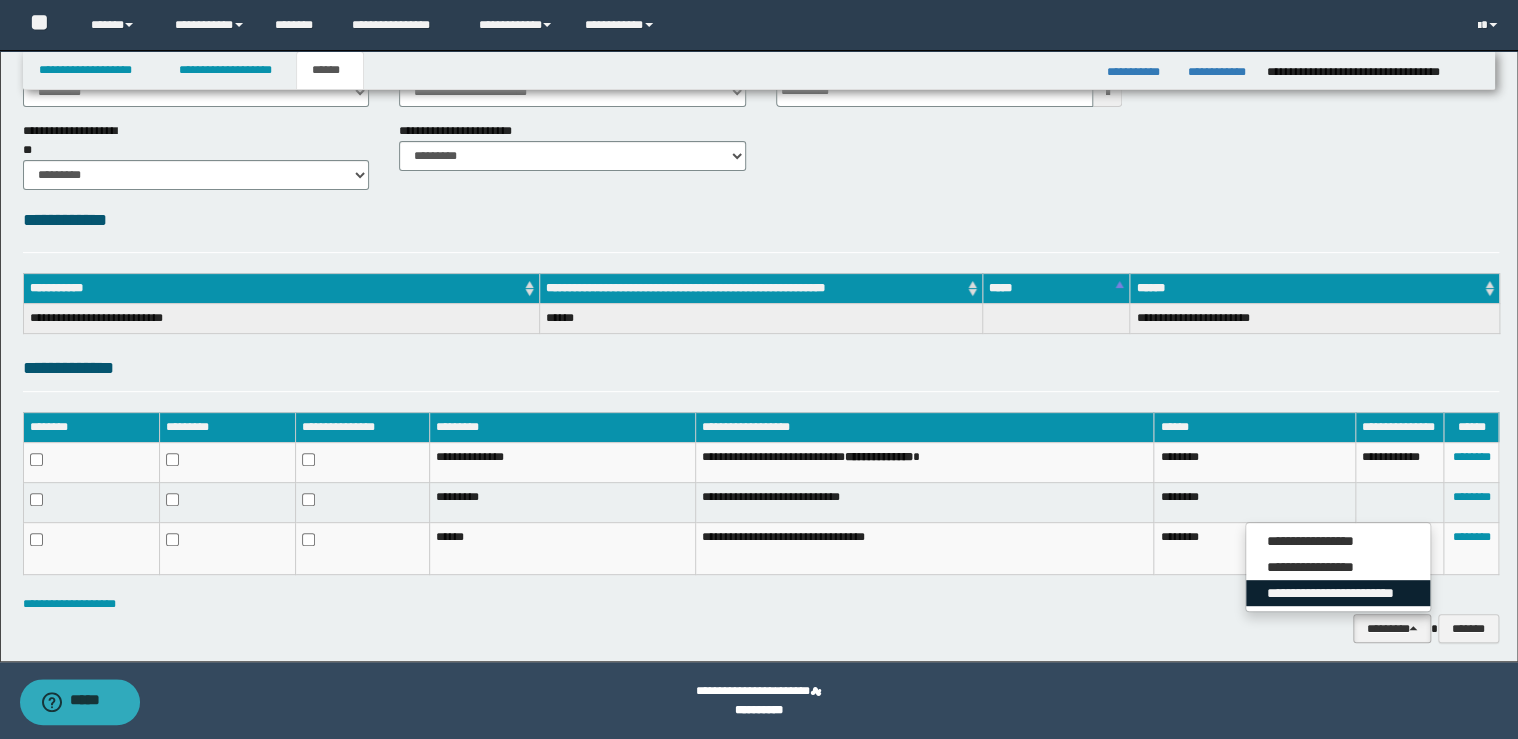 click on "**********" at bounding box center (1338, 593) 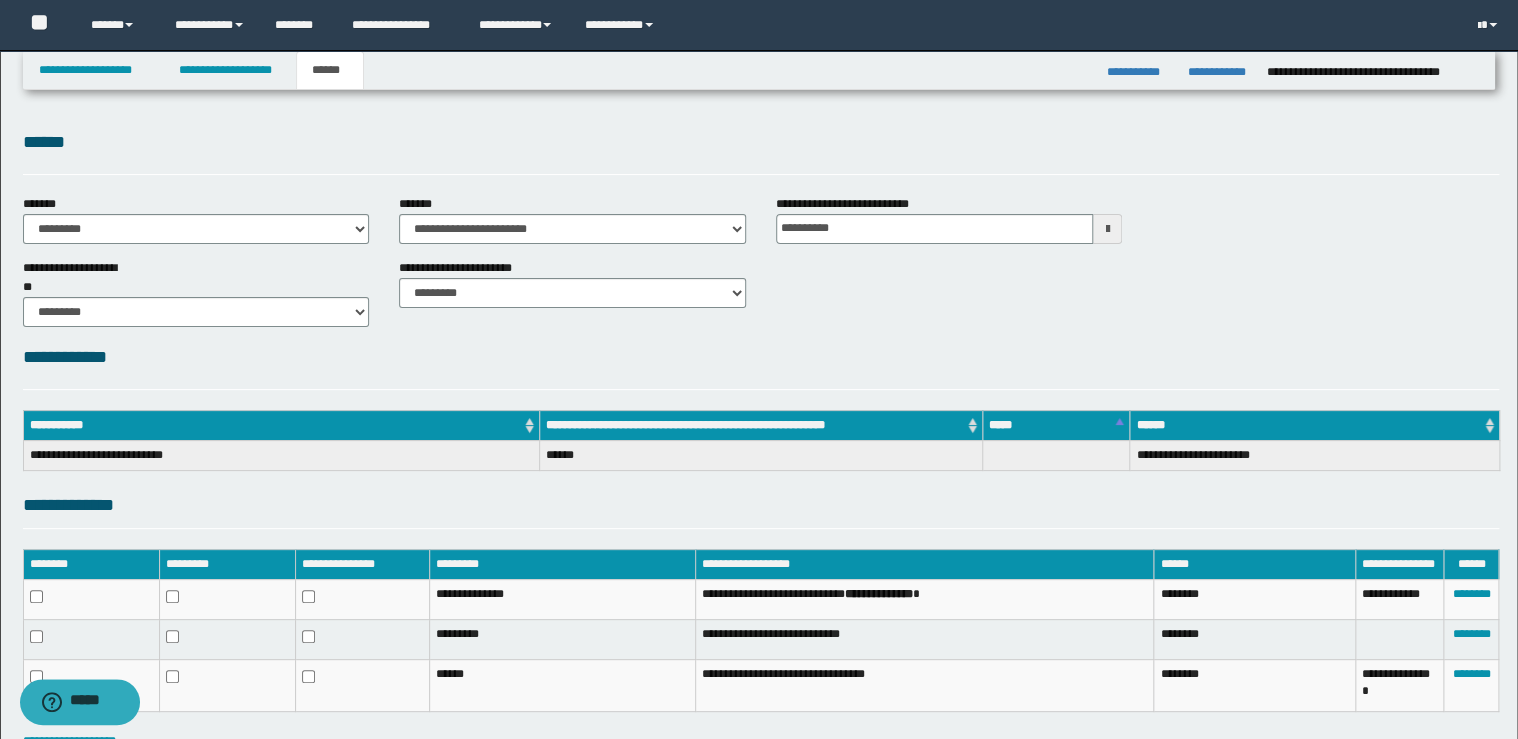 scroll, scrollTop: 137, scrollLeft: 0, axis: vertical 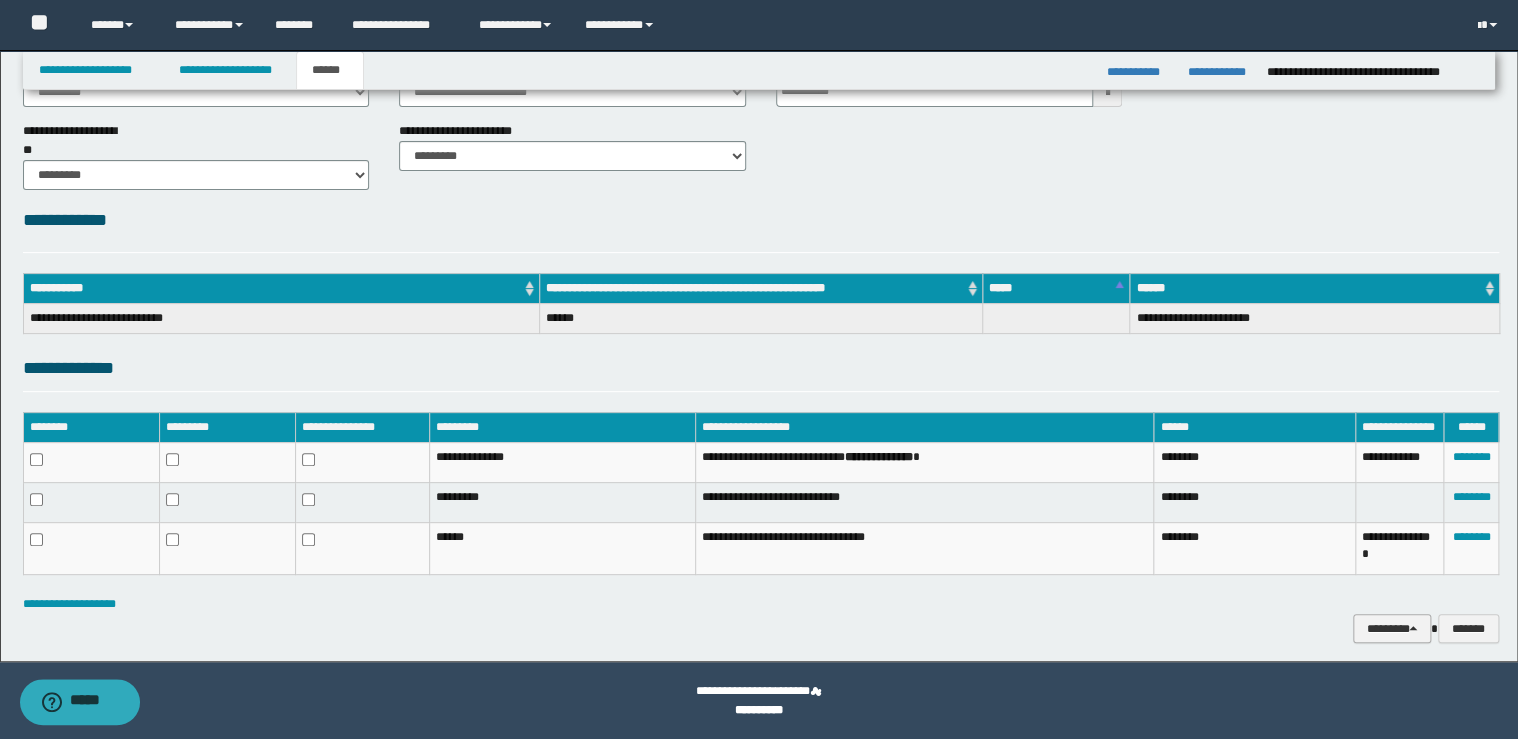 drag, startPoint x: 1395, startPoint y: 636, endPoint x: 1392, endPoint y: 624, distance: 12.369317 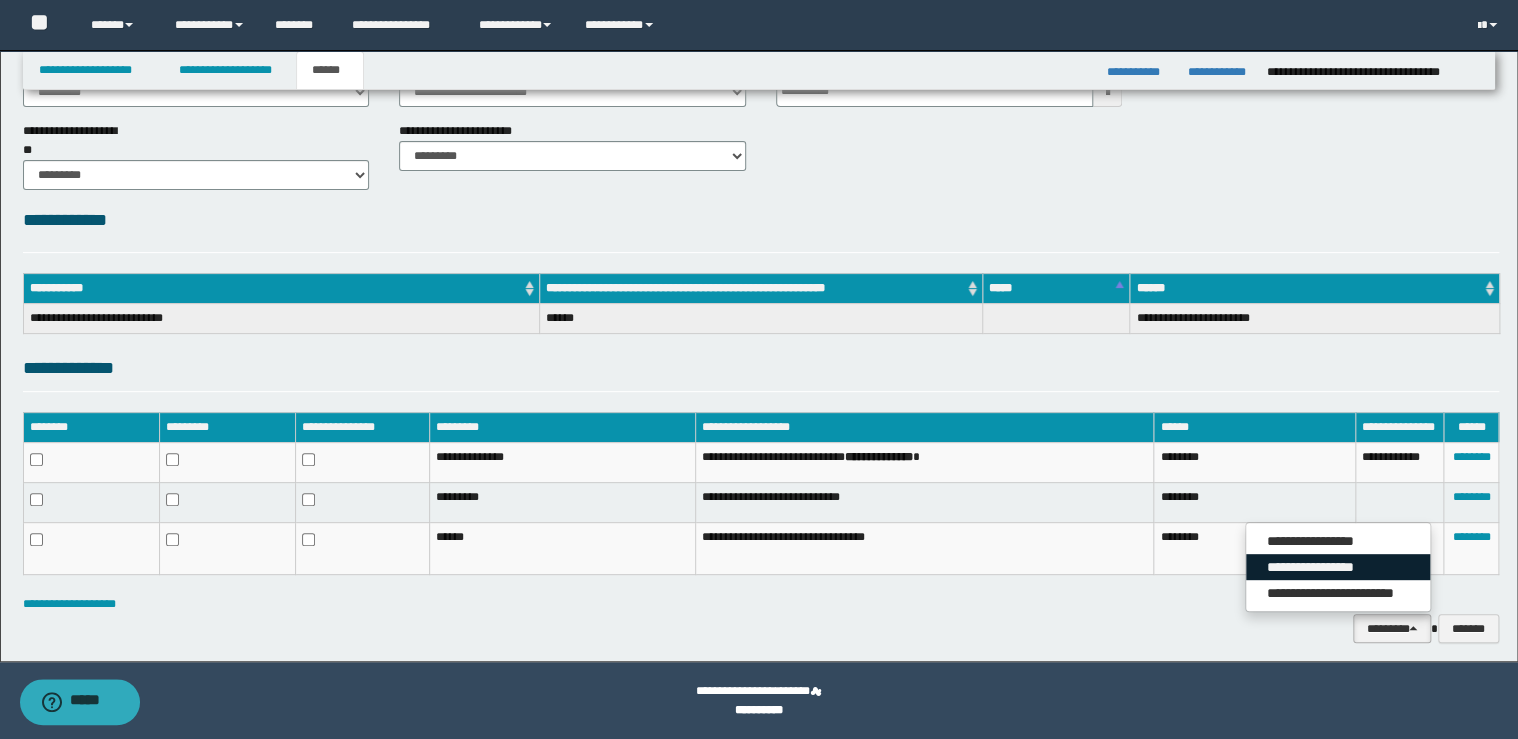 click on "**********" at bounding box center (1338, 567) 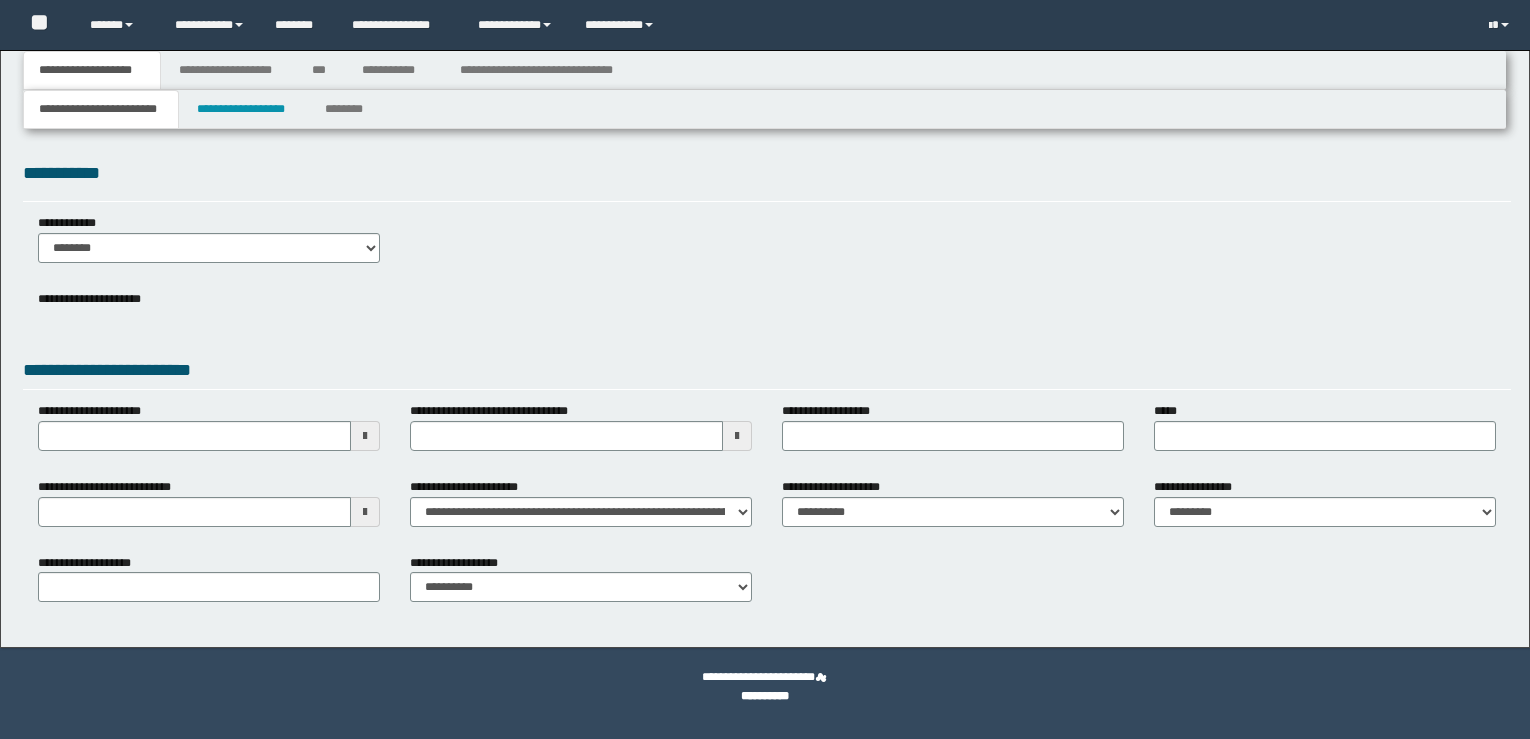 scroll, scrollTop: 0, scrollLeft: 0, axis: both 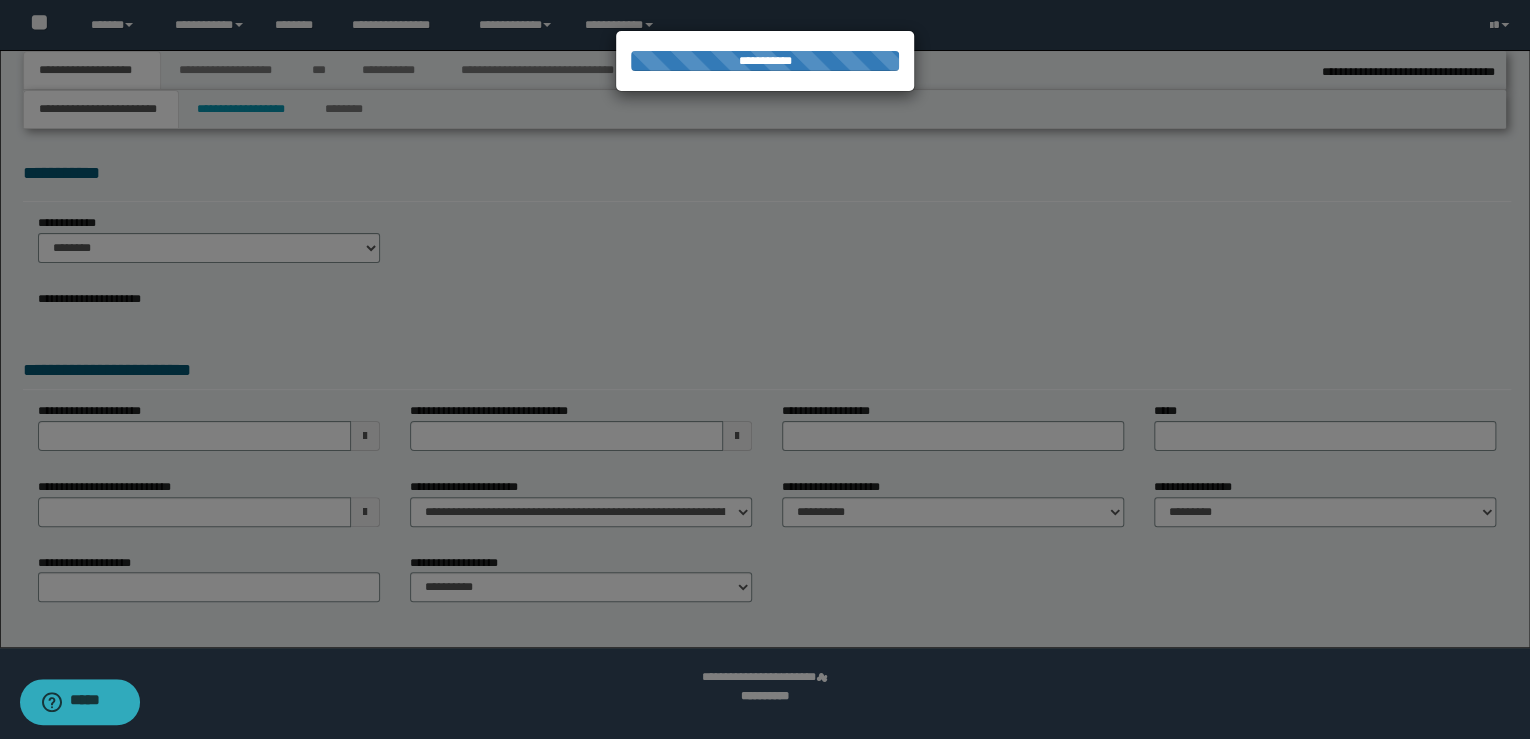 select on "*" 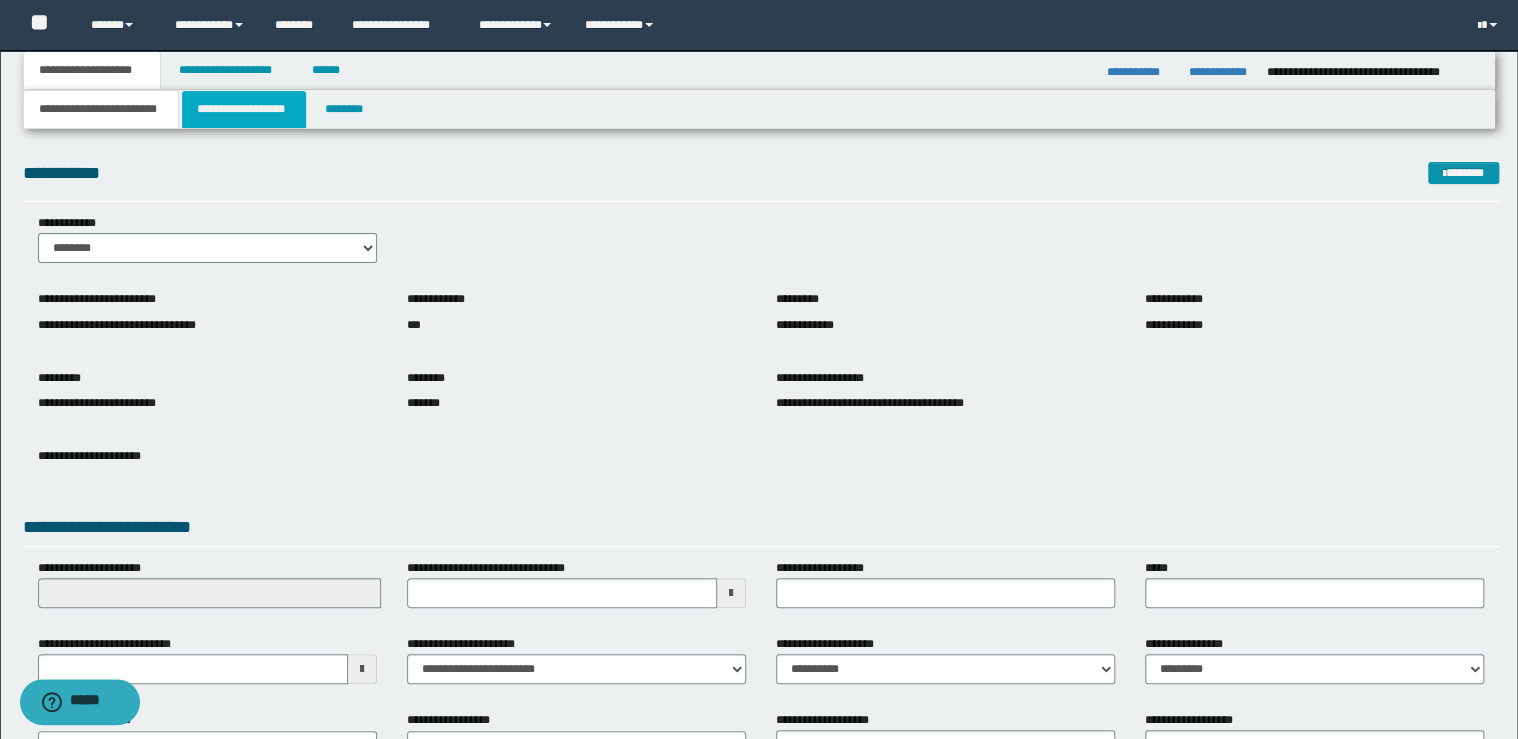 click on "**********" at bounding box center (244, 109) 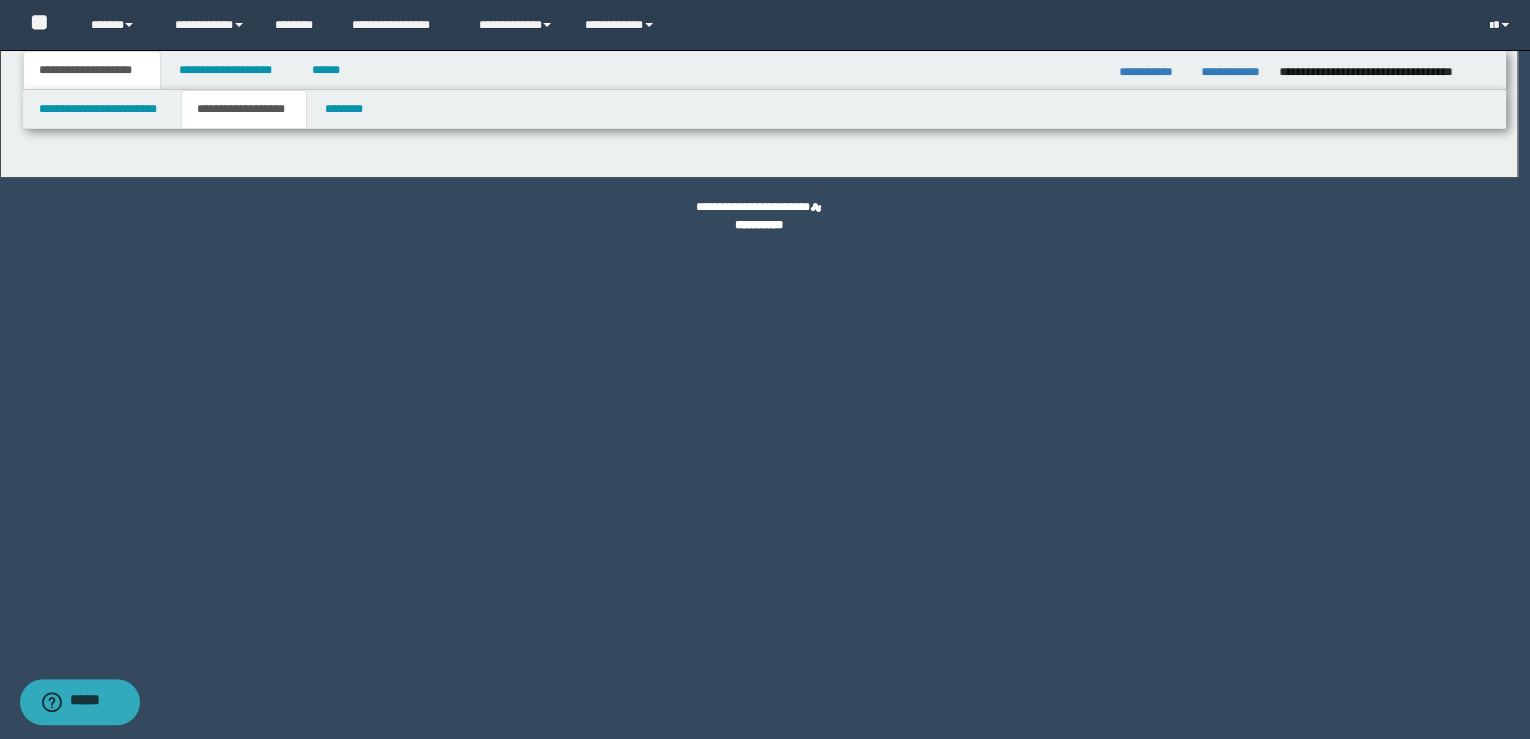 select on "*" 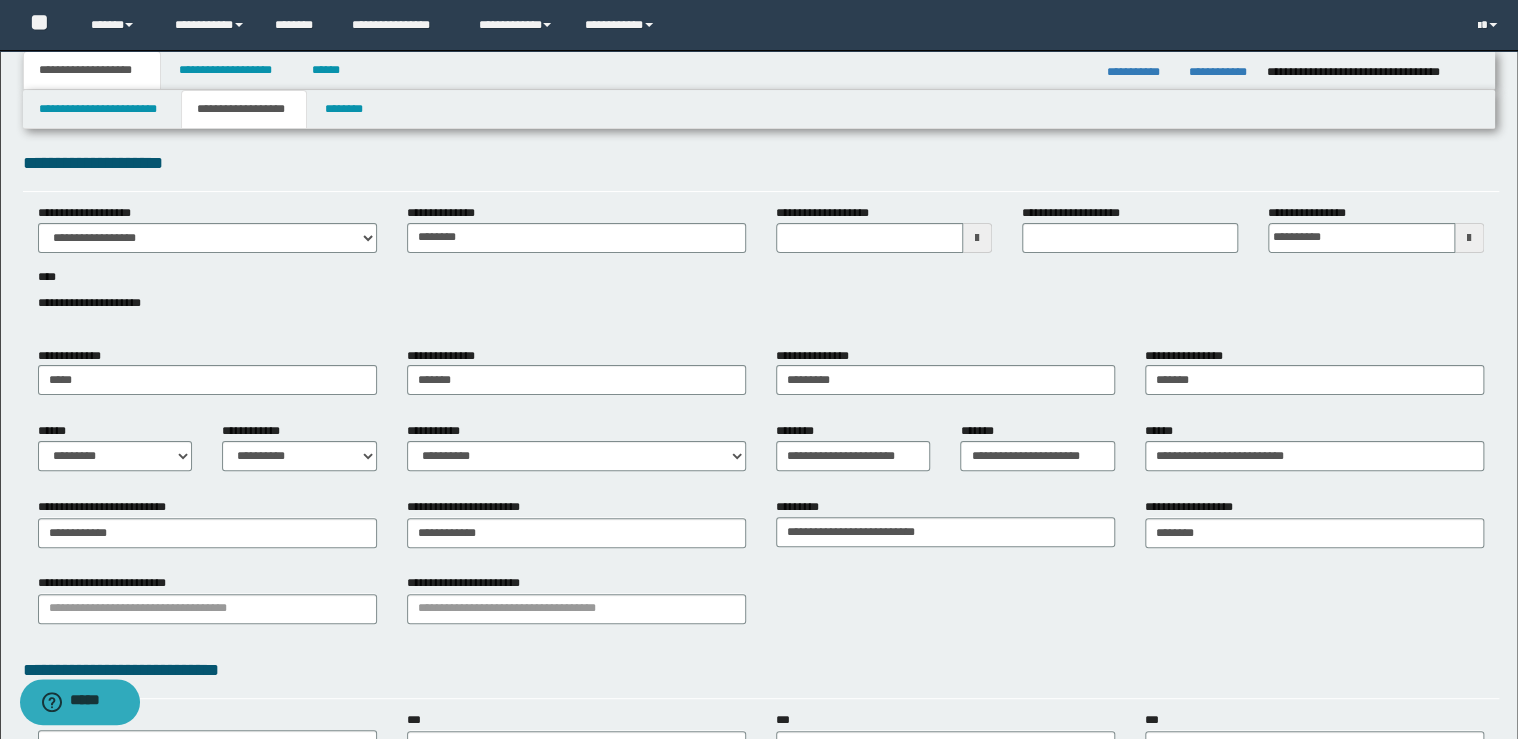 scroll, scrollTop: 367, scrollLeft: 0, axis: vertical 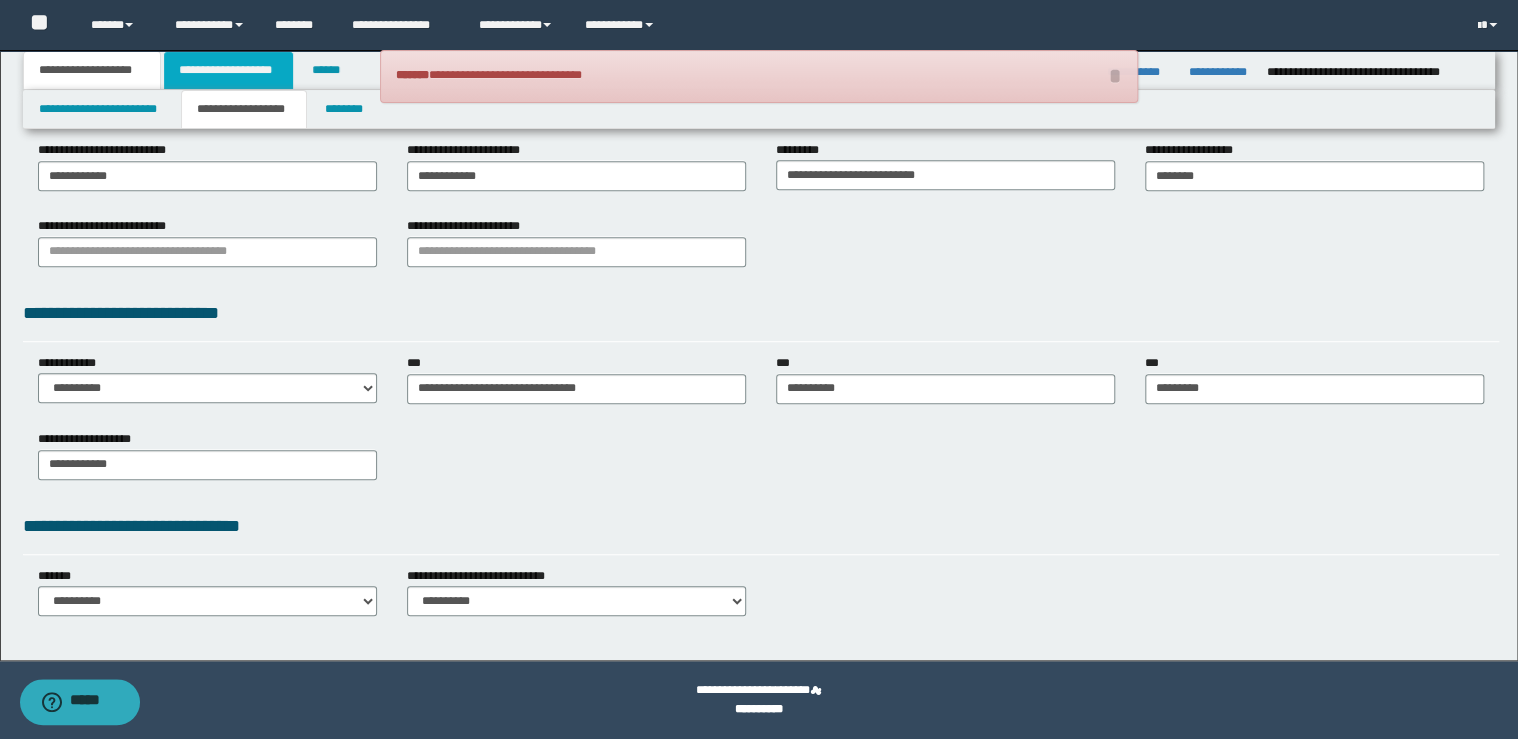 click on "**********" at bounding box center [228, 70] 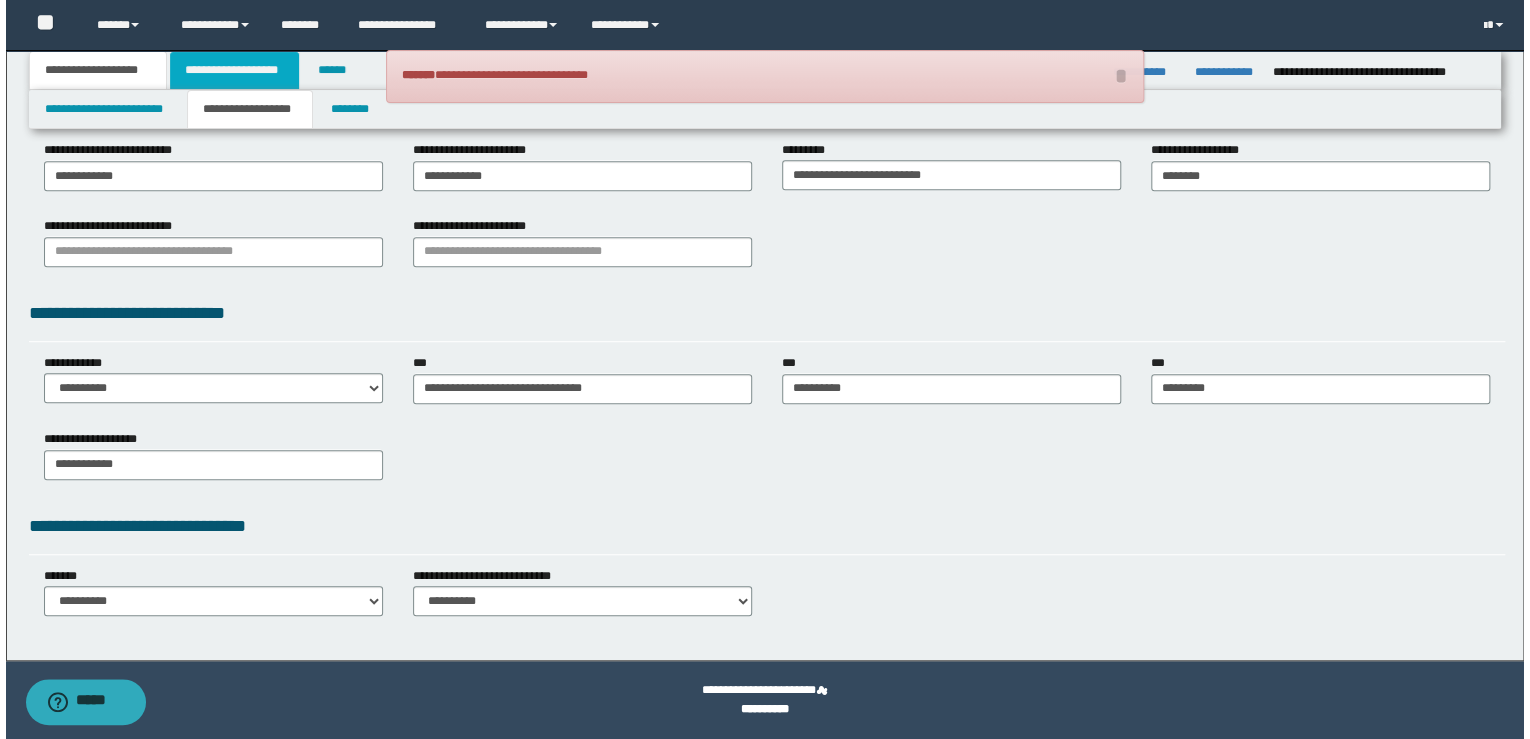 scroll, scrollTop: 0, scrollLeft: 0, axis: both 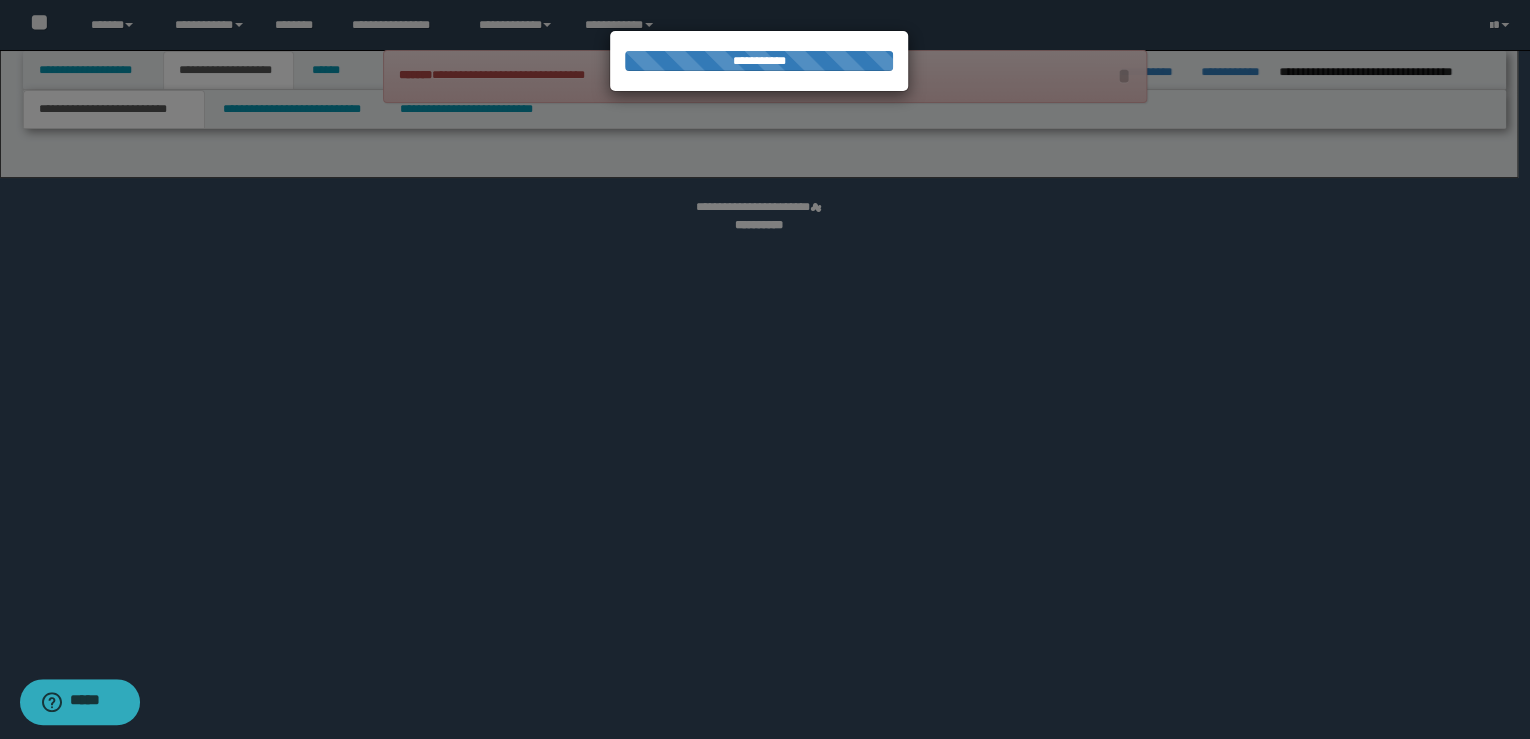 select on "*" 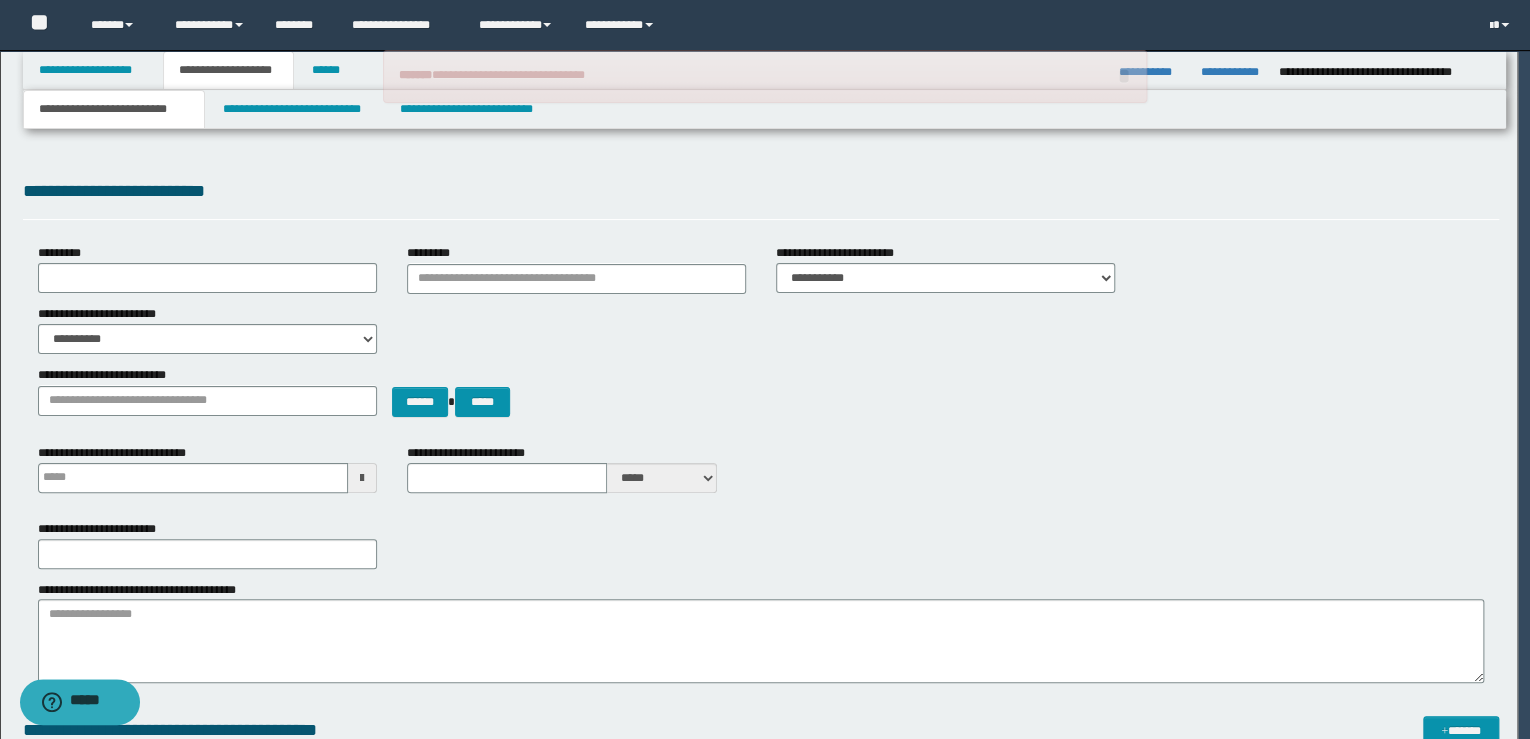 type 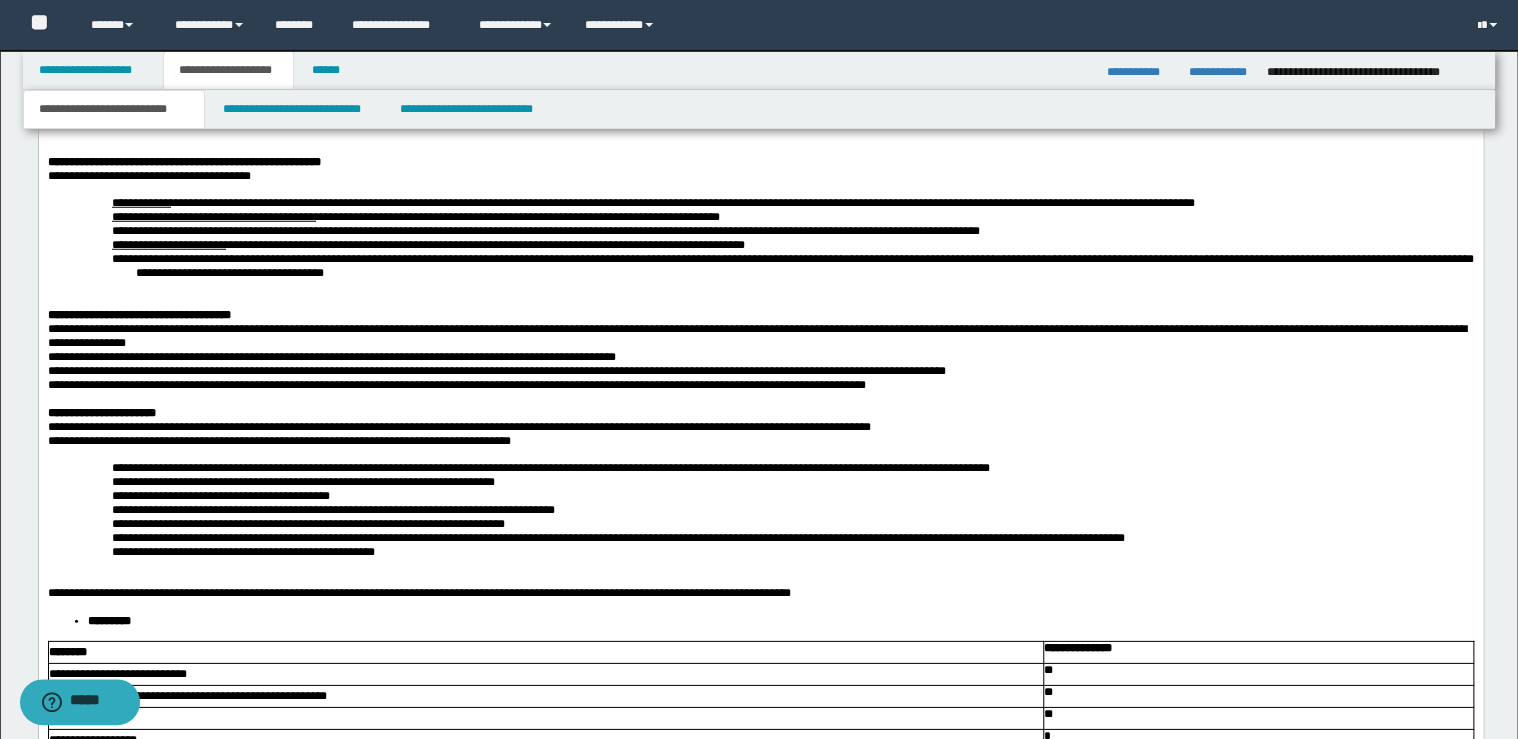 scroll, scrollTop: 2560, scrollLeft: 0, axis: vertical 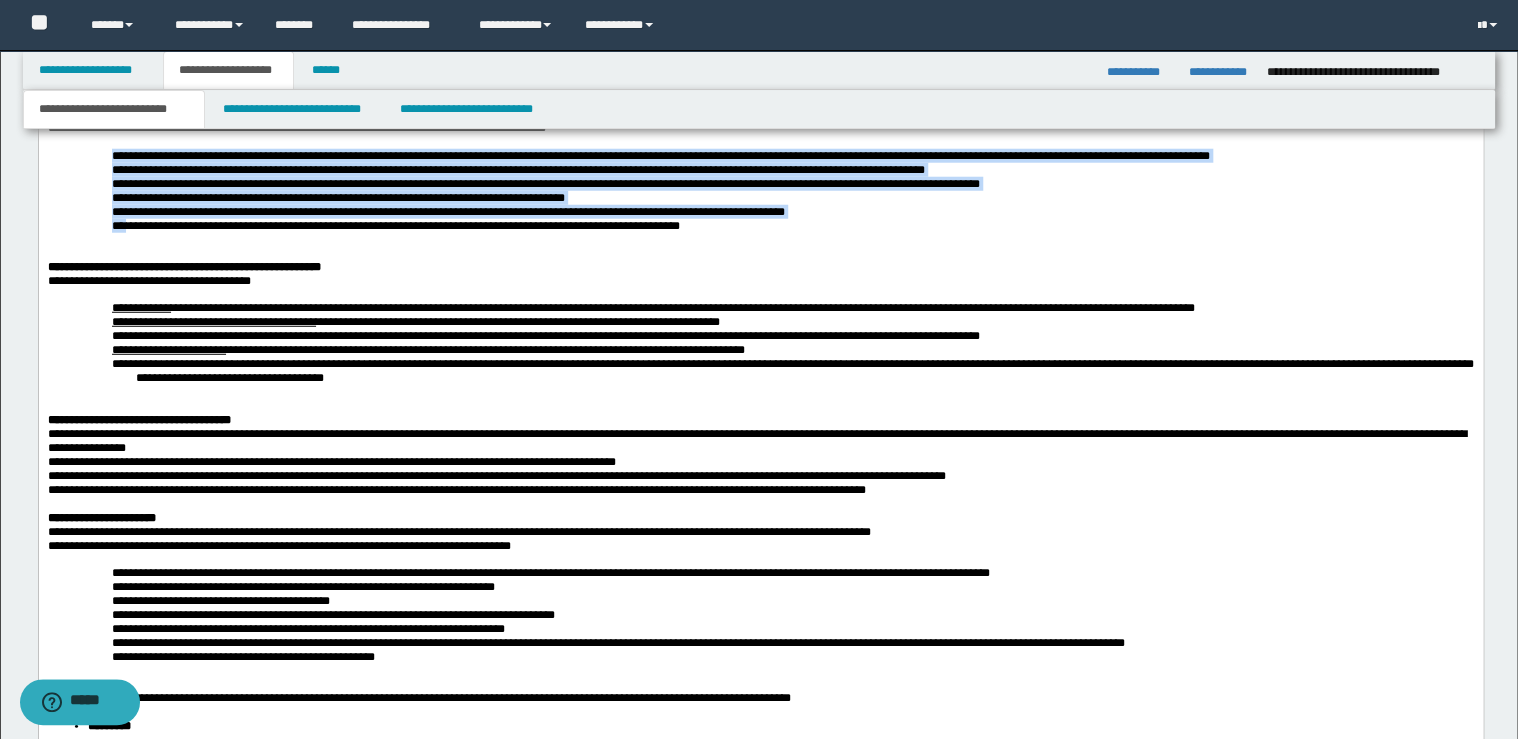 drag, startPoint x: 97, startPoint y: 290, endPoint x: 135, endPoint y: 367, distance: 85.86617 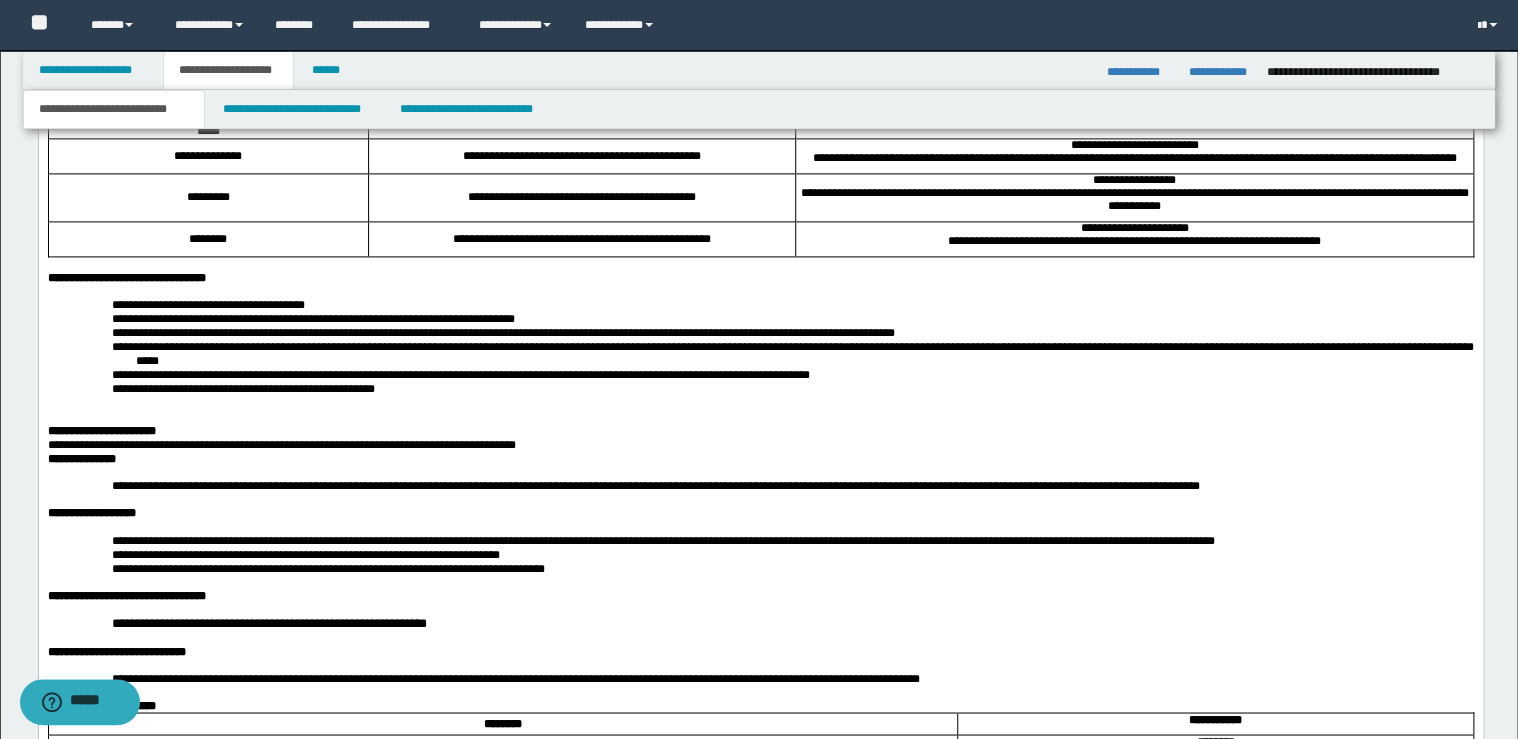 click on "**********" at bounding box center [804, 376] 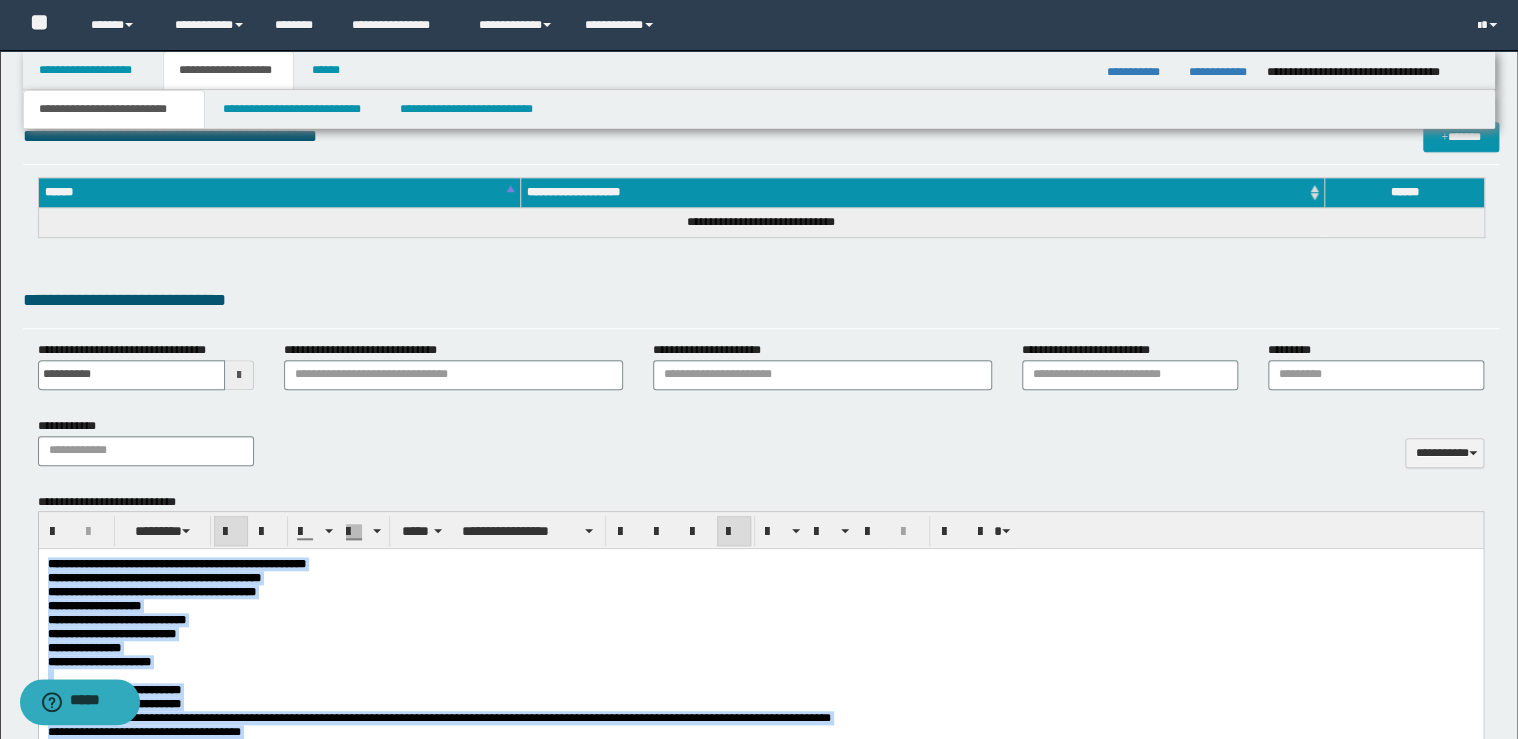 scroll, scrollTop: 400, scrollLeft: 0, axis: vertical 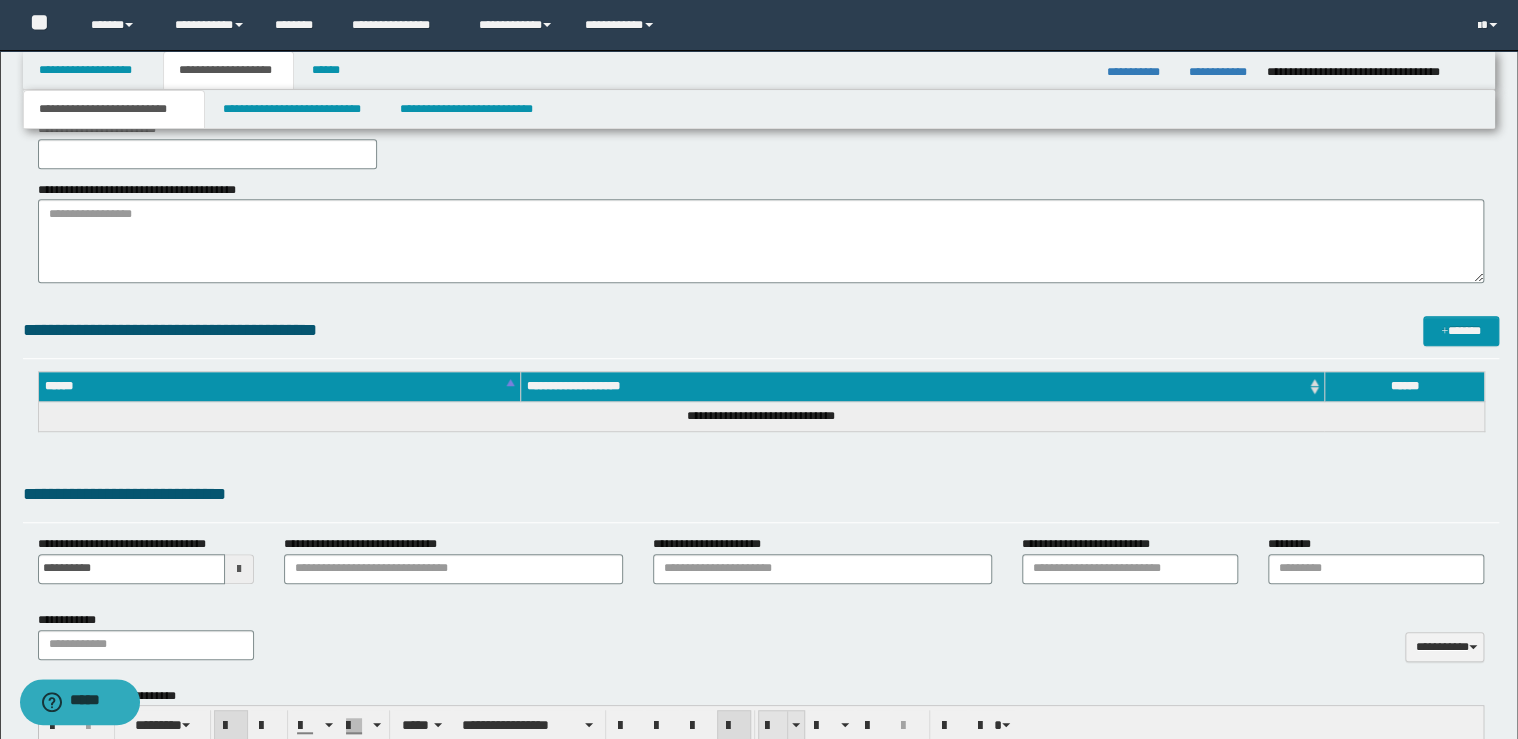 click at bounding box center (773, 726) 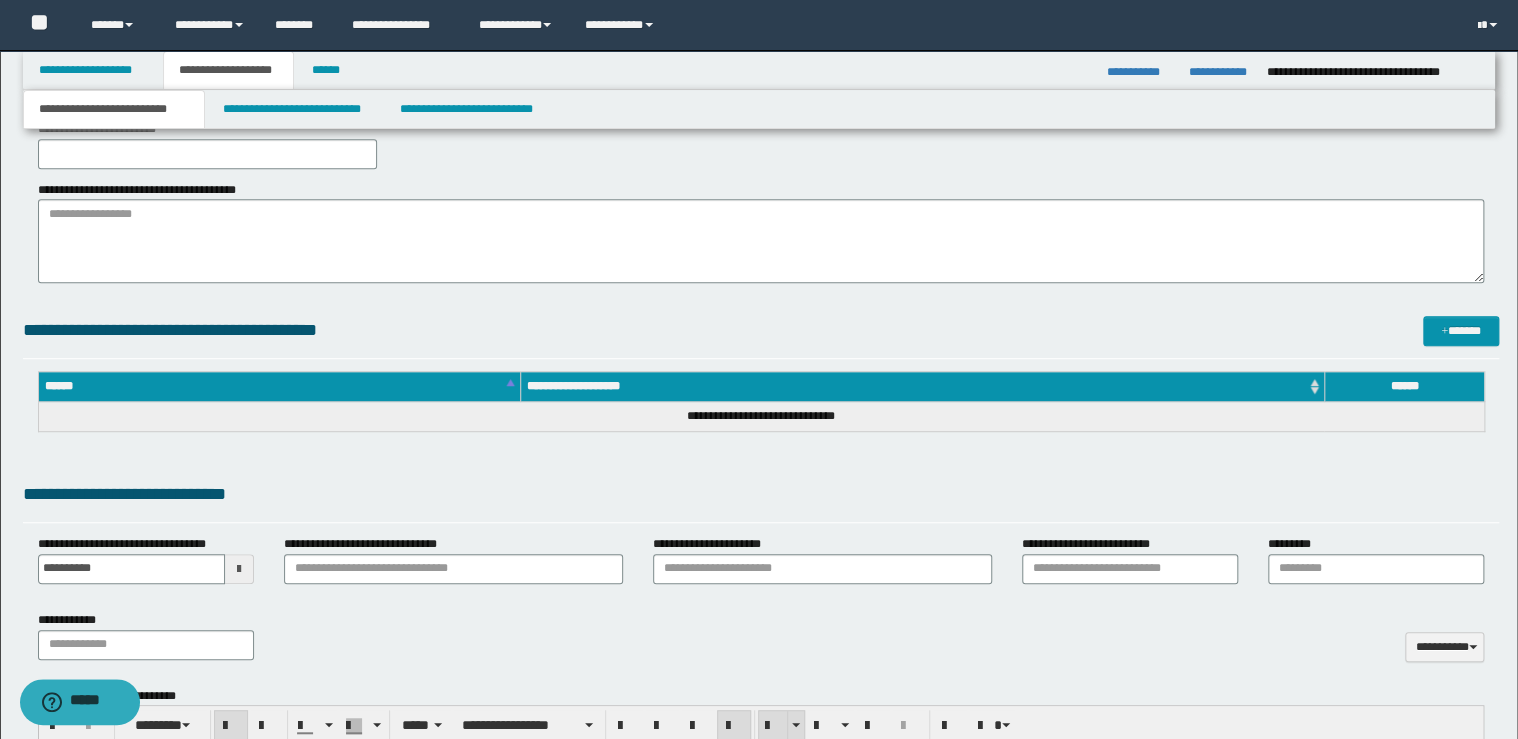 click at bounding box center (773, 726) 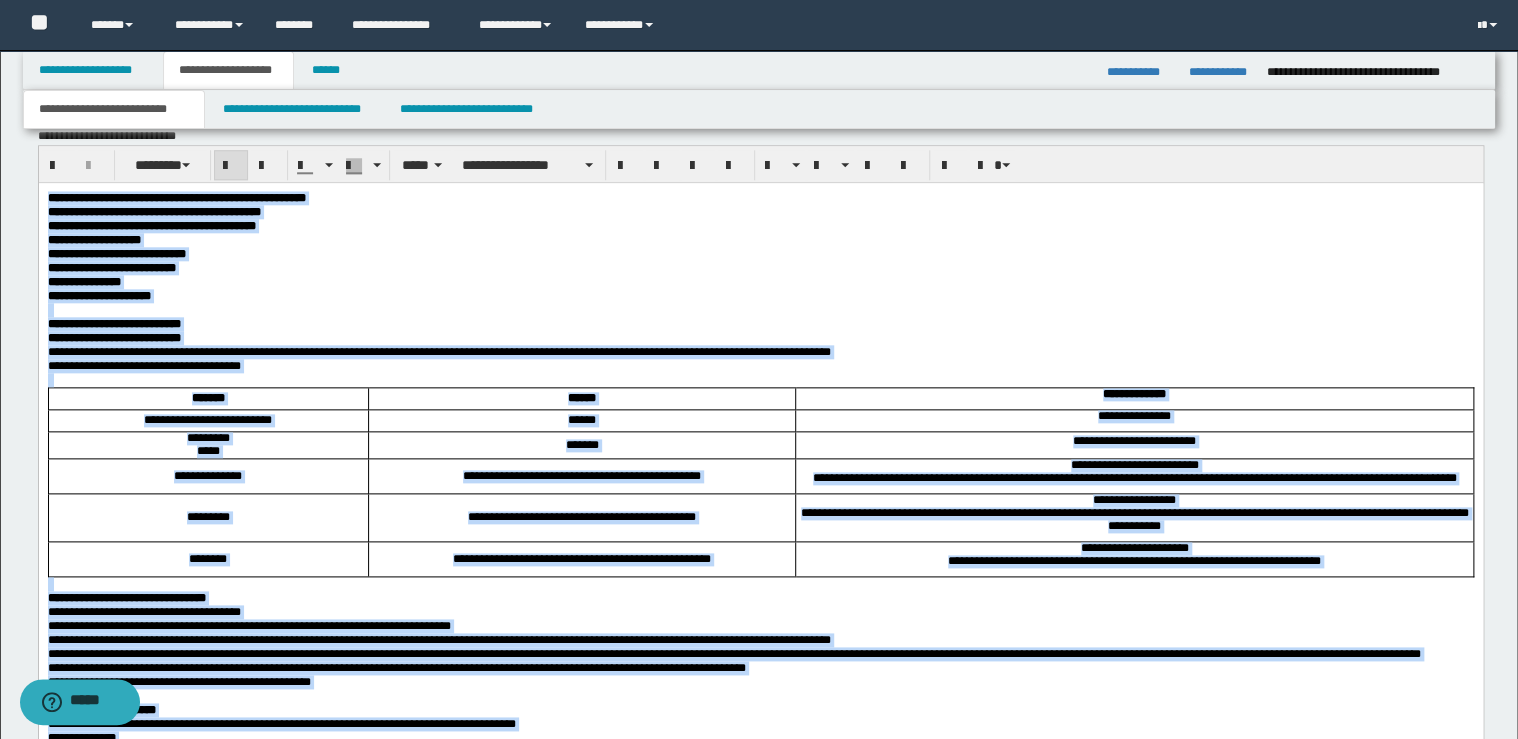 click on "**********" at bounding box center [581, 476] 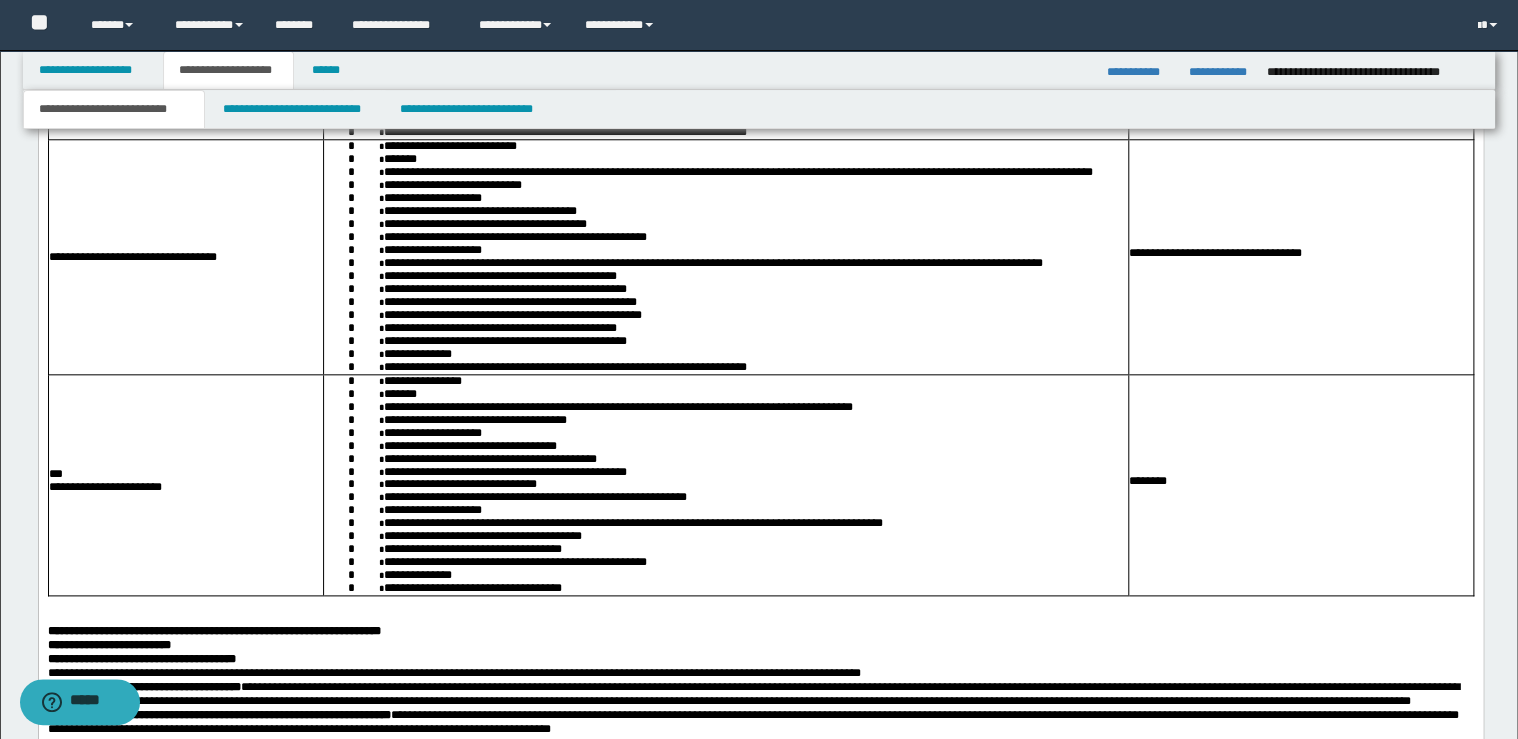 scroll, scrollTop: 4560, scrollLeft: 0, axis: vertical 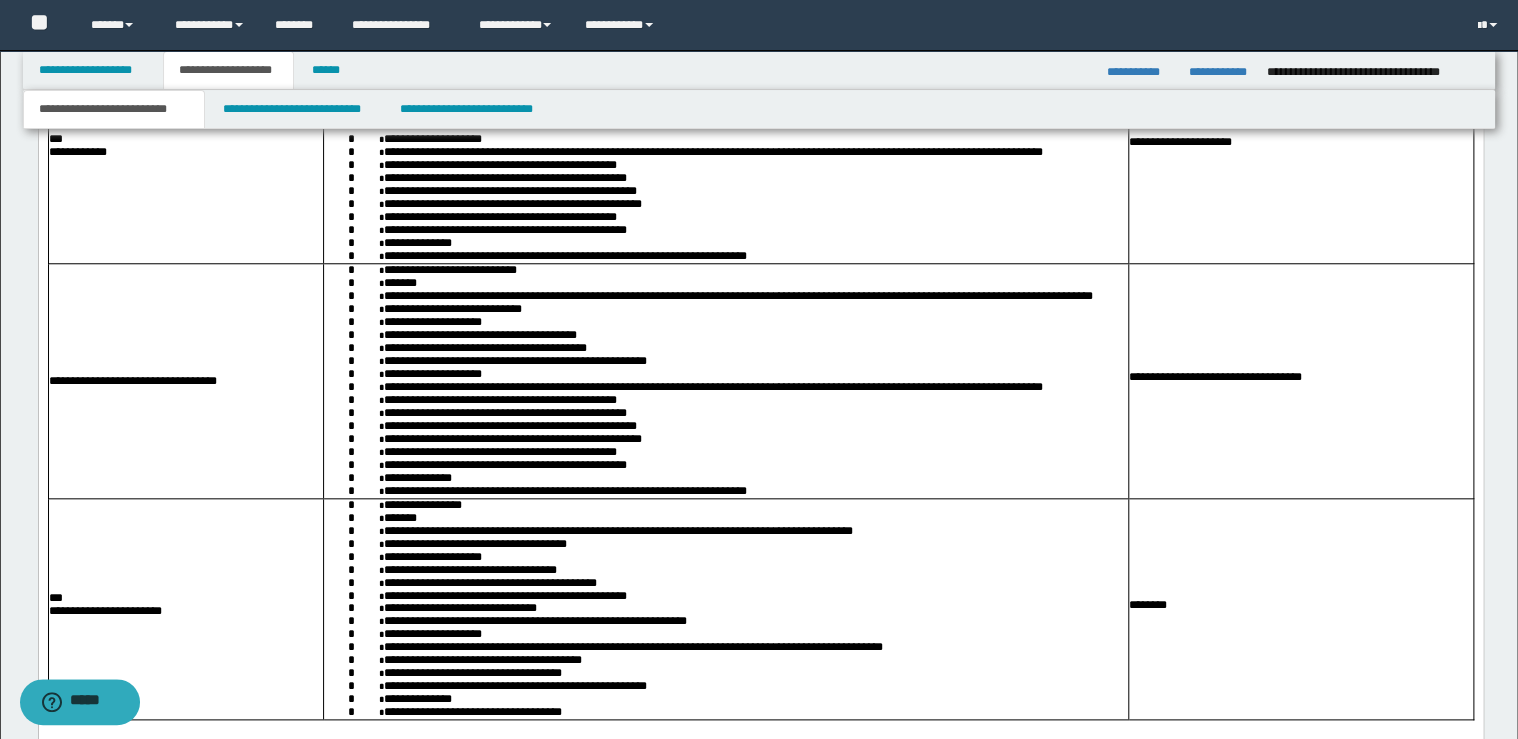 click on "**********" at bounding box center [211, -1] 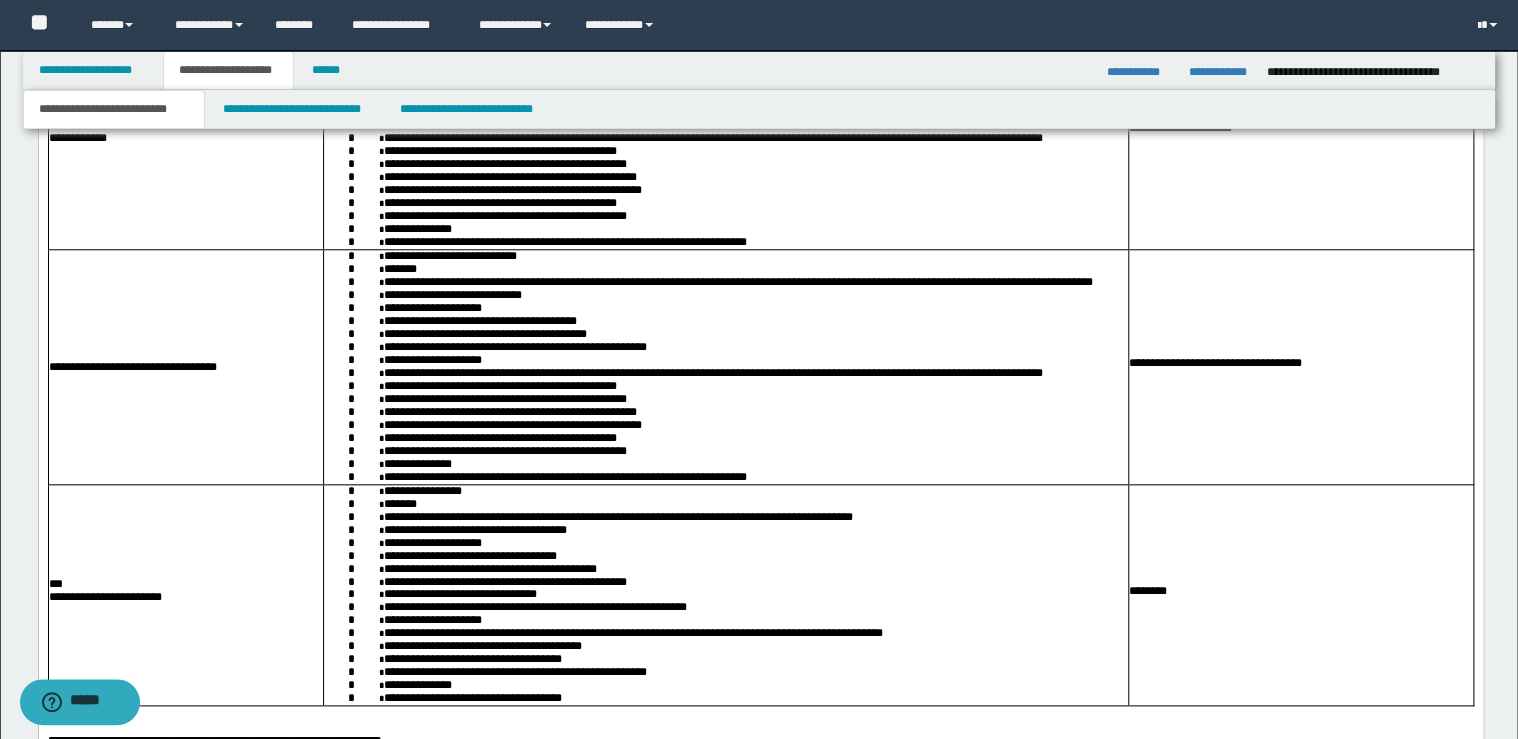 type 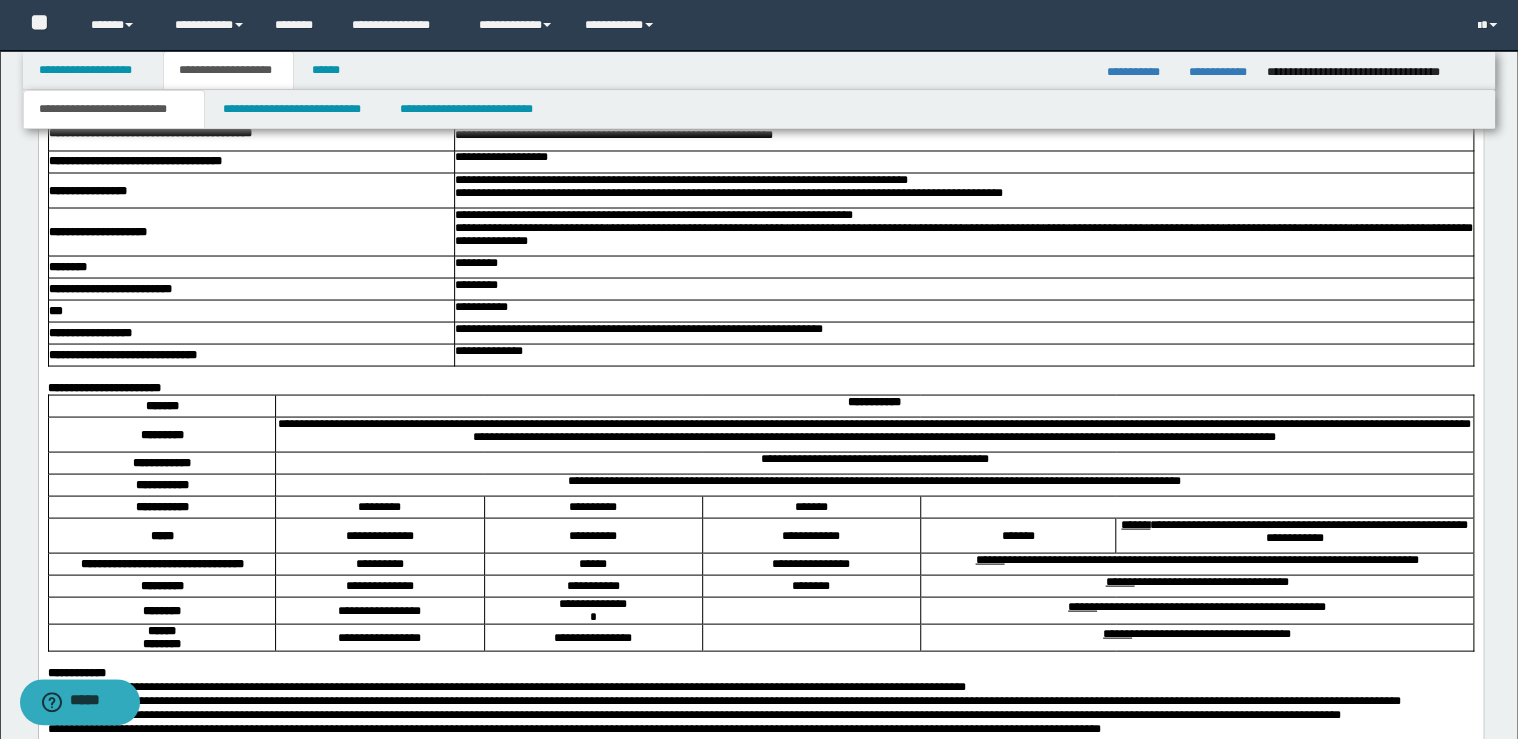 scroll, scrollTop: 5520, scrollLeft: 0, axis: vertical 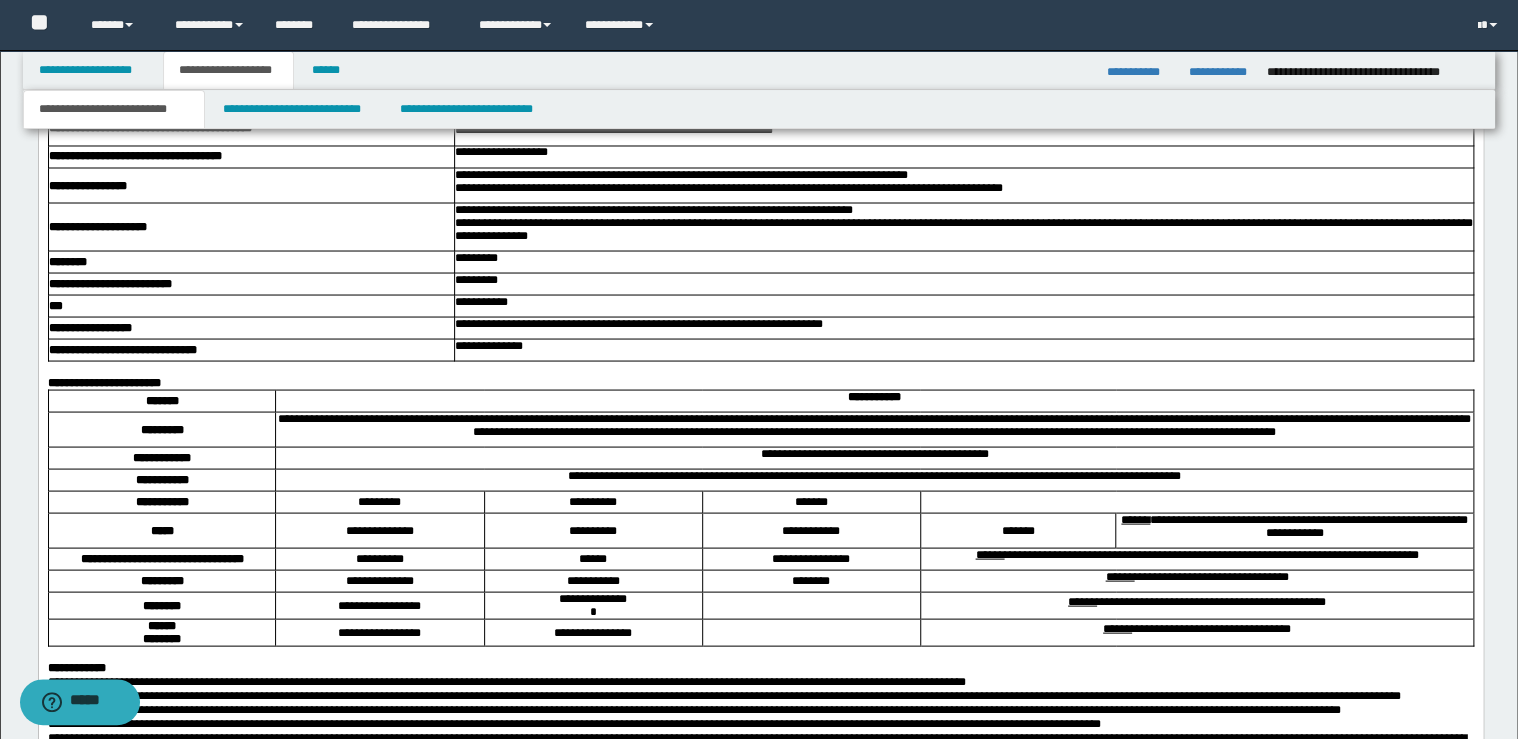 click on "**********" at bounding box center [213, -219] 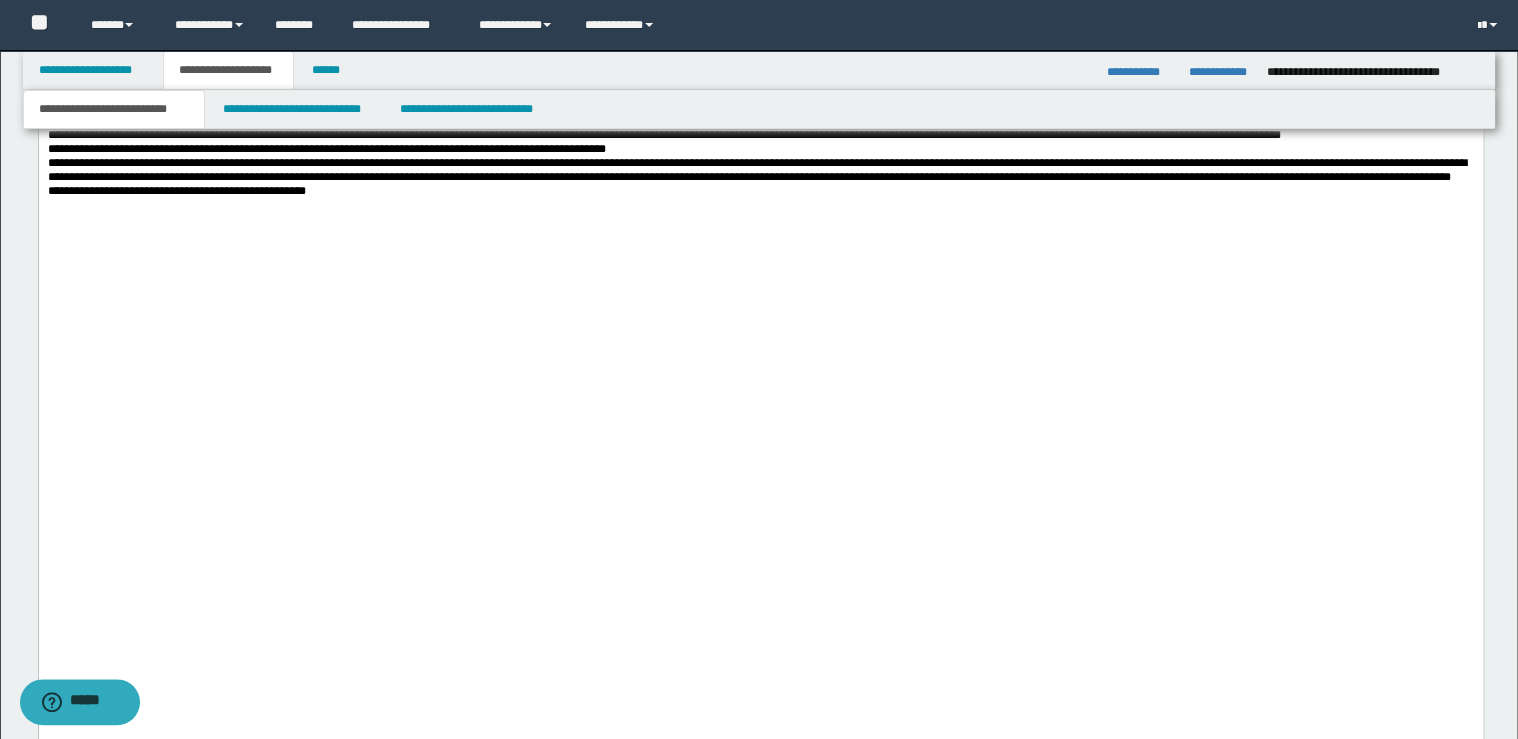 scroll, scrollTop: 6000, scrollLeft: 0, axis: vertical 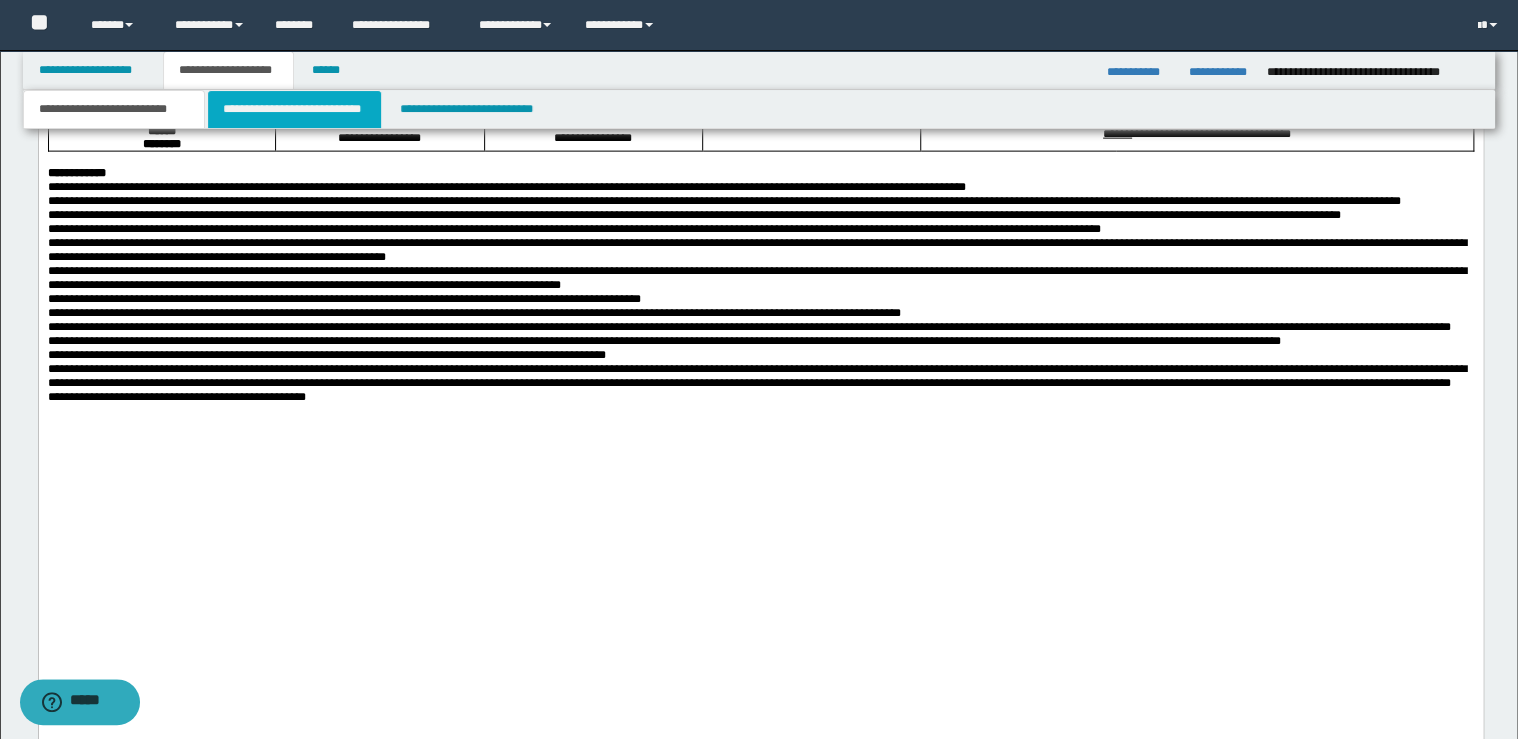 click on "**********" at bounding box center (294, 109) 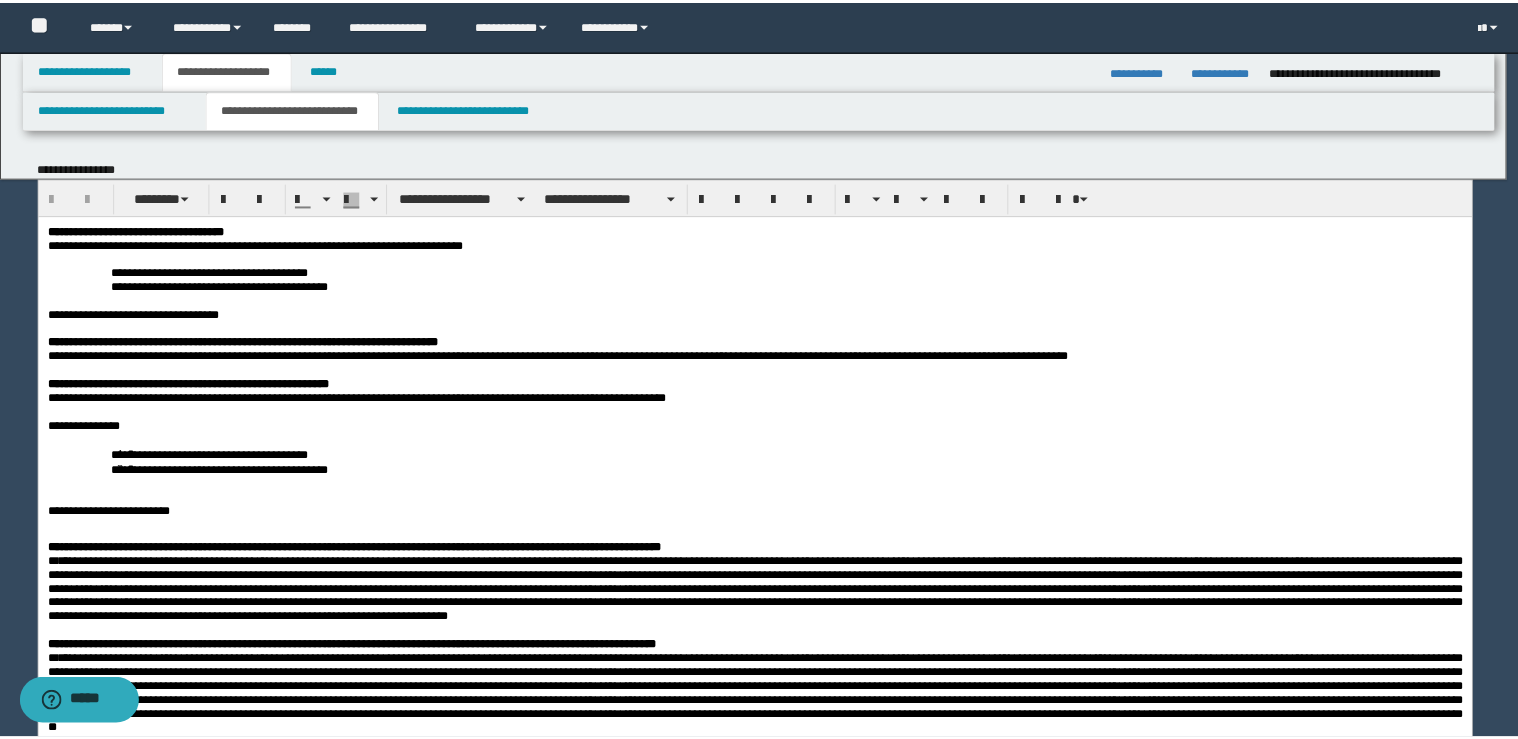 scroll, scrollTop: 0, scrollLeft: 0, axis: both 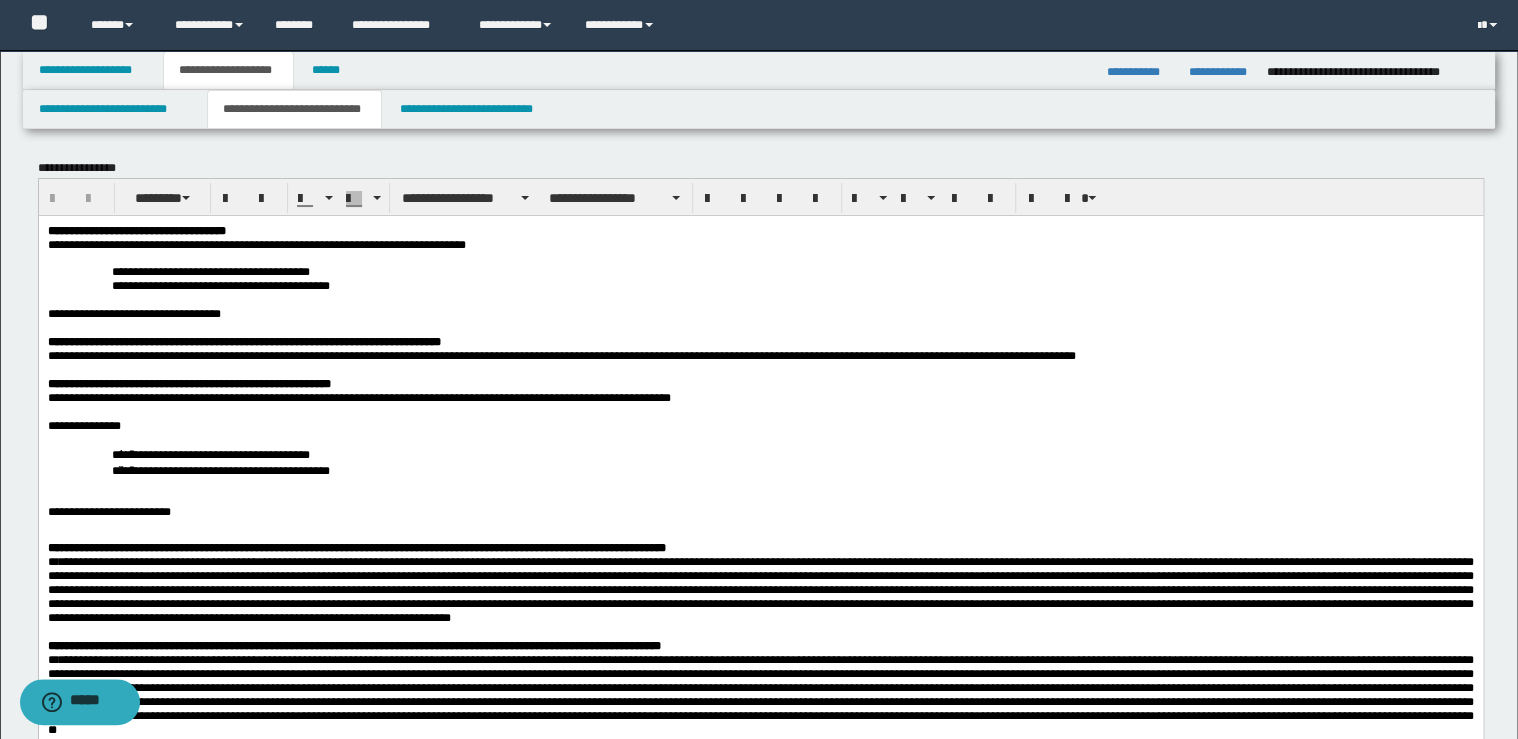 click on "**********" at bounding box center [760, 554] 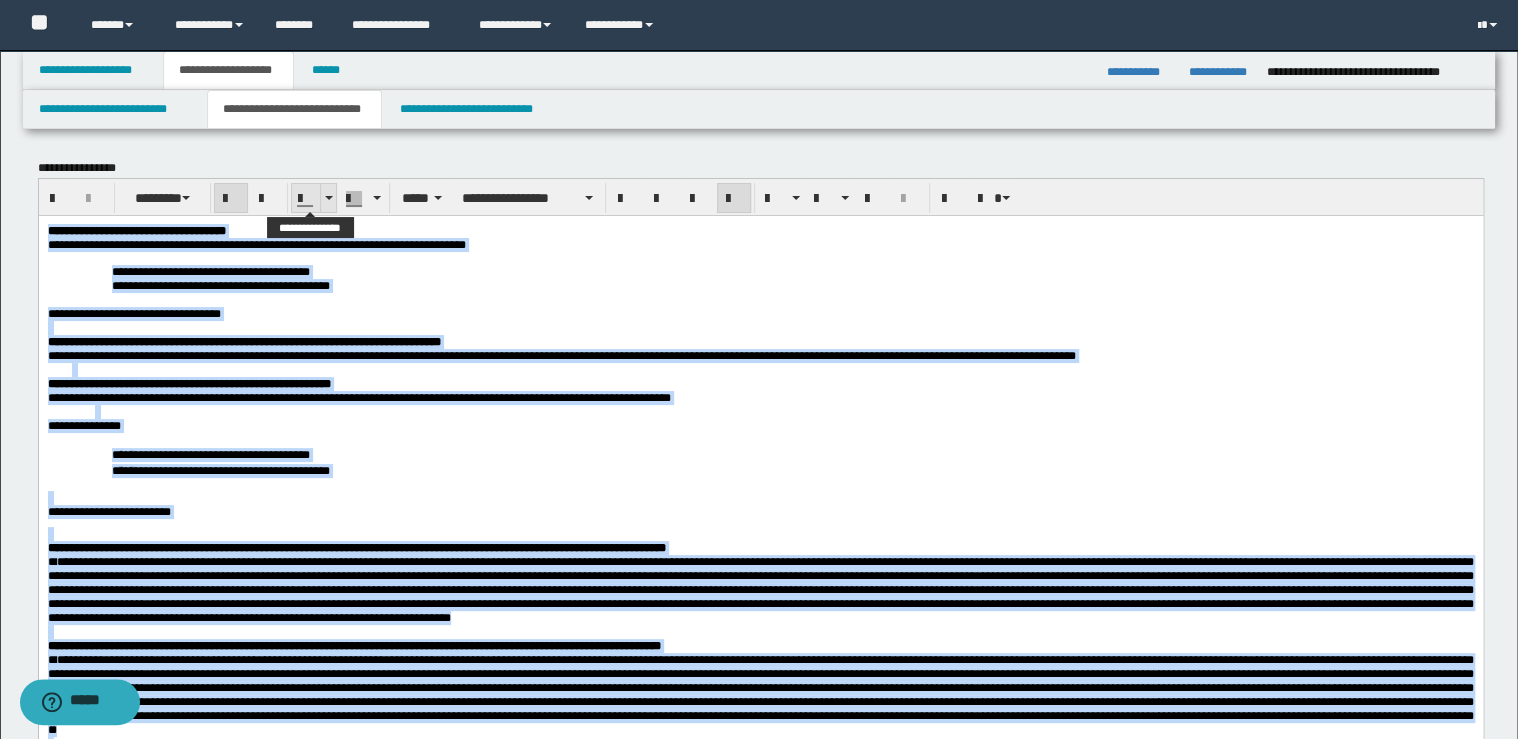 drag, startPoint x: 327, startPoint y: 187, endPoint x: 321, endPoint y: 212, distance: 25.70992 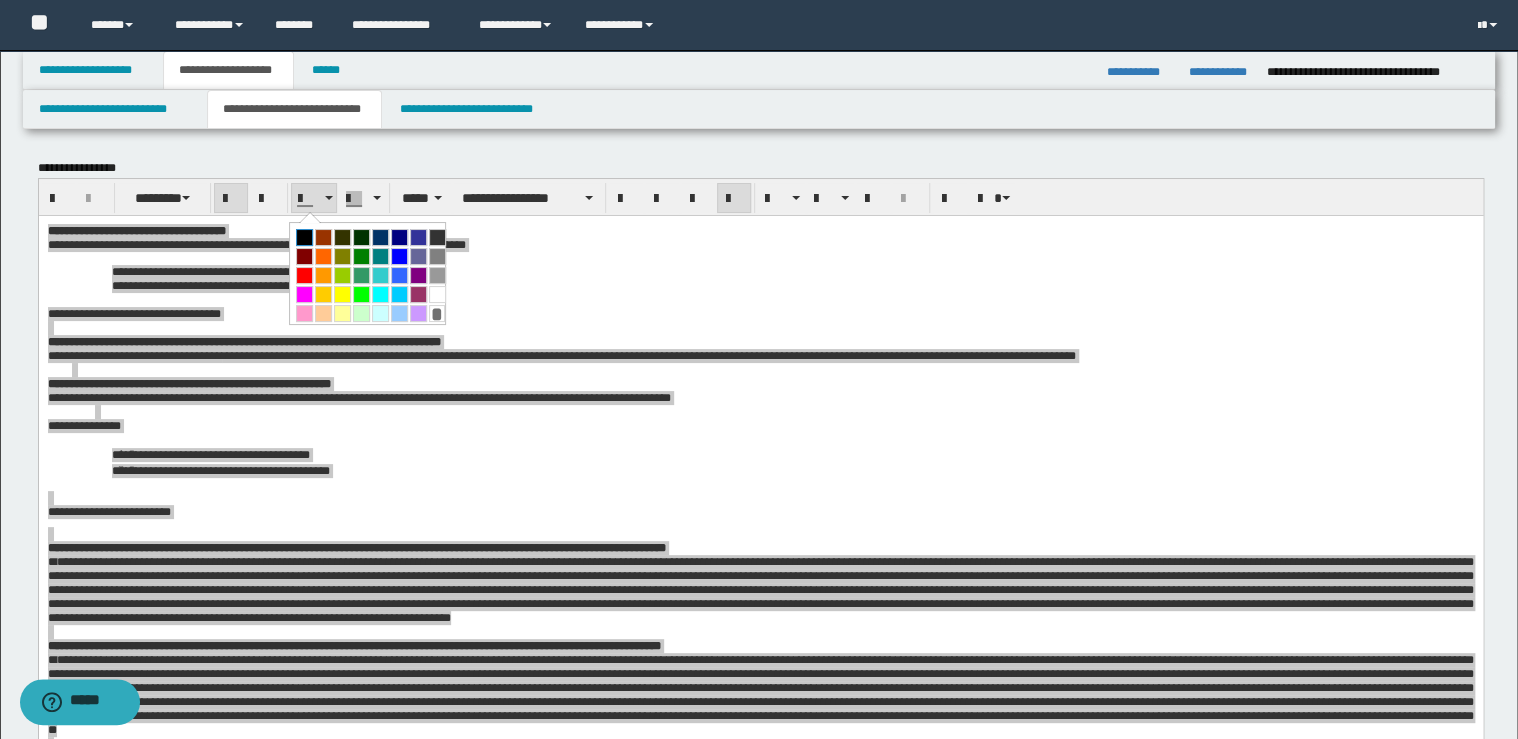 click at bounding box center [304, 237] 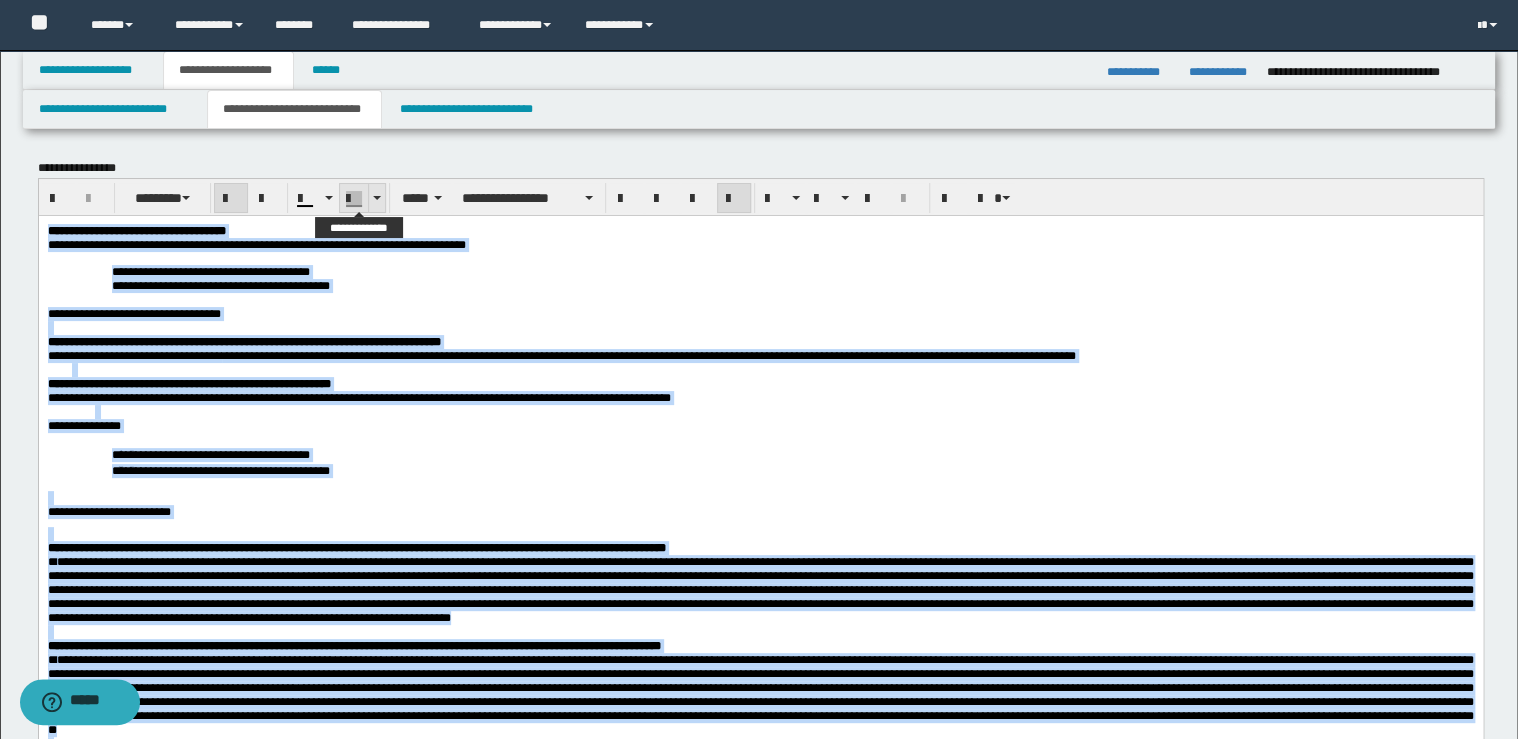 click at bounding box center (376, 198) 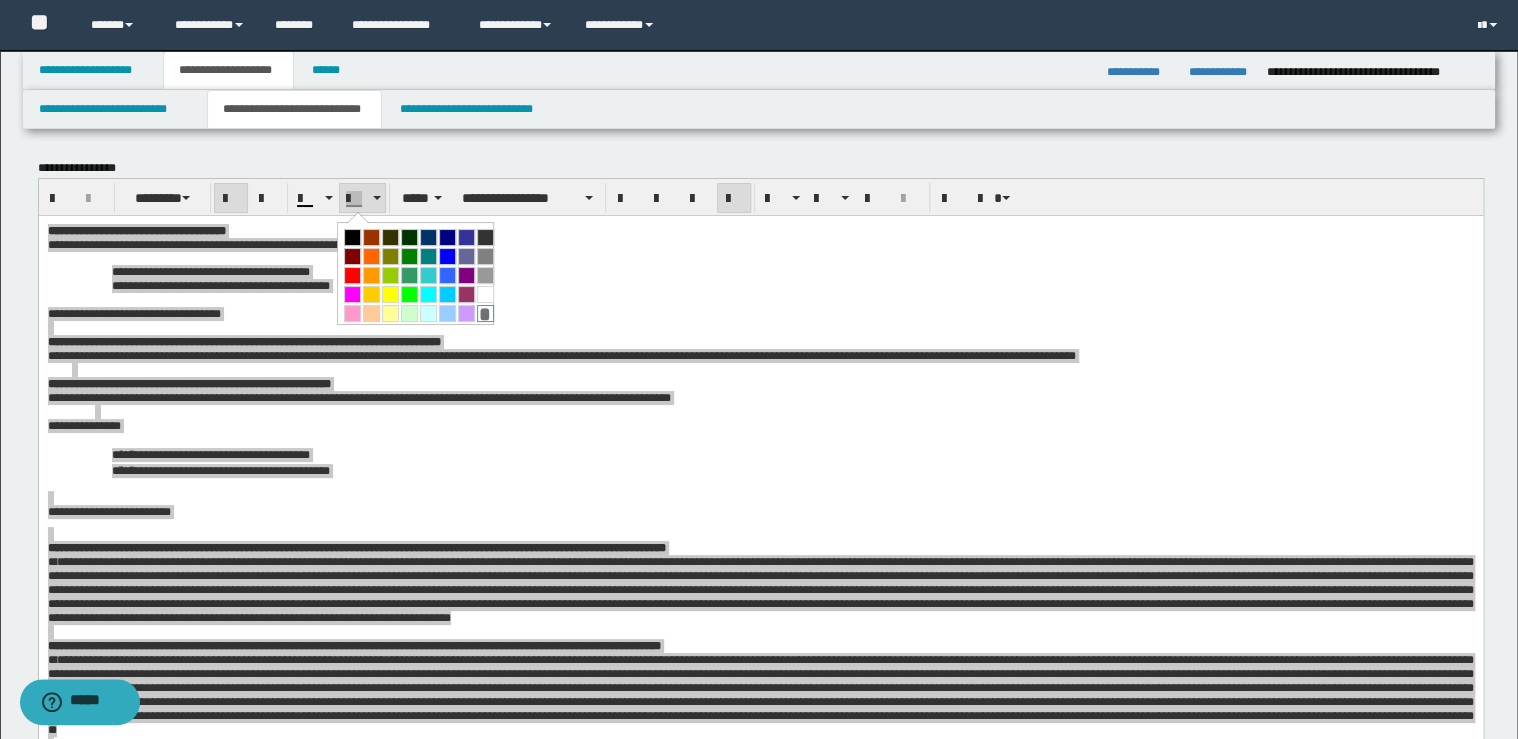 click on "*" at bounding box center [485, 313] 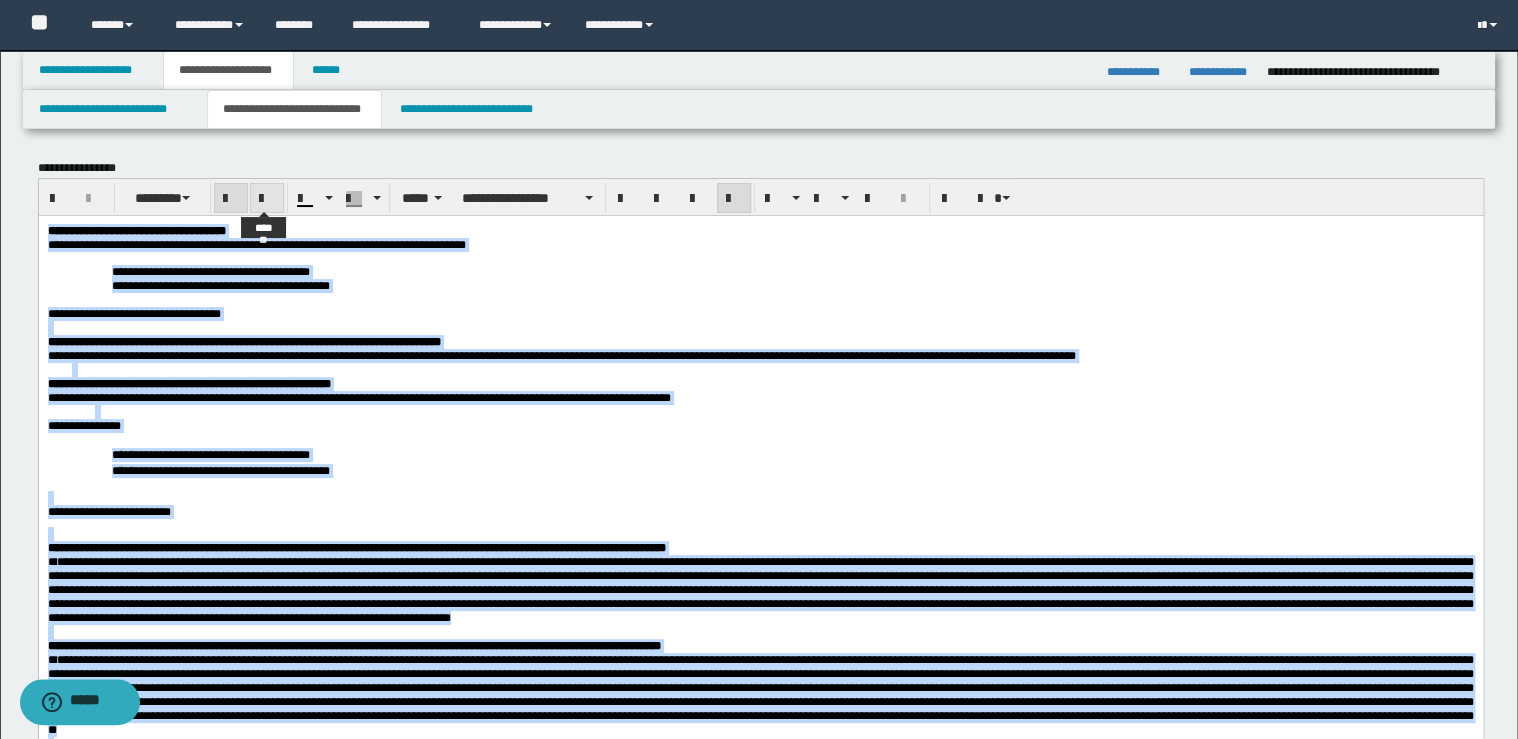 click at bounding box center (267, 198) 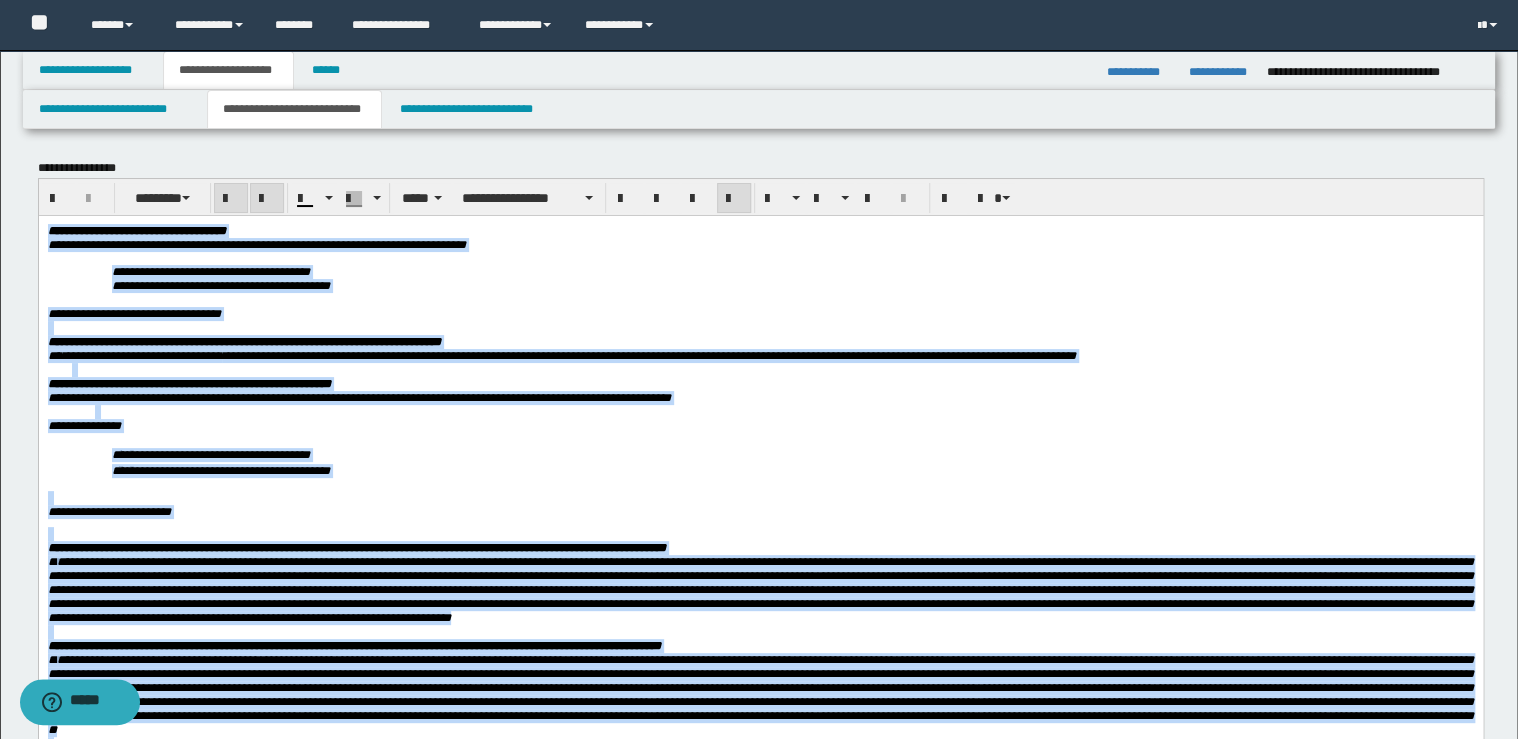 click at bounding box center [267, 198] 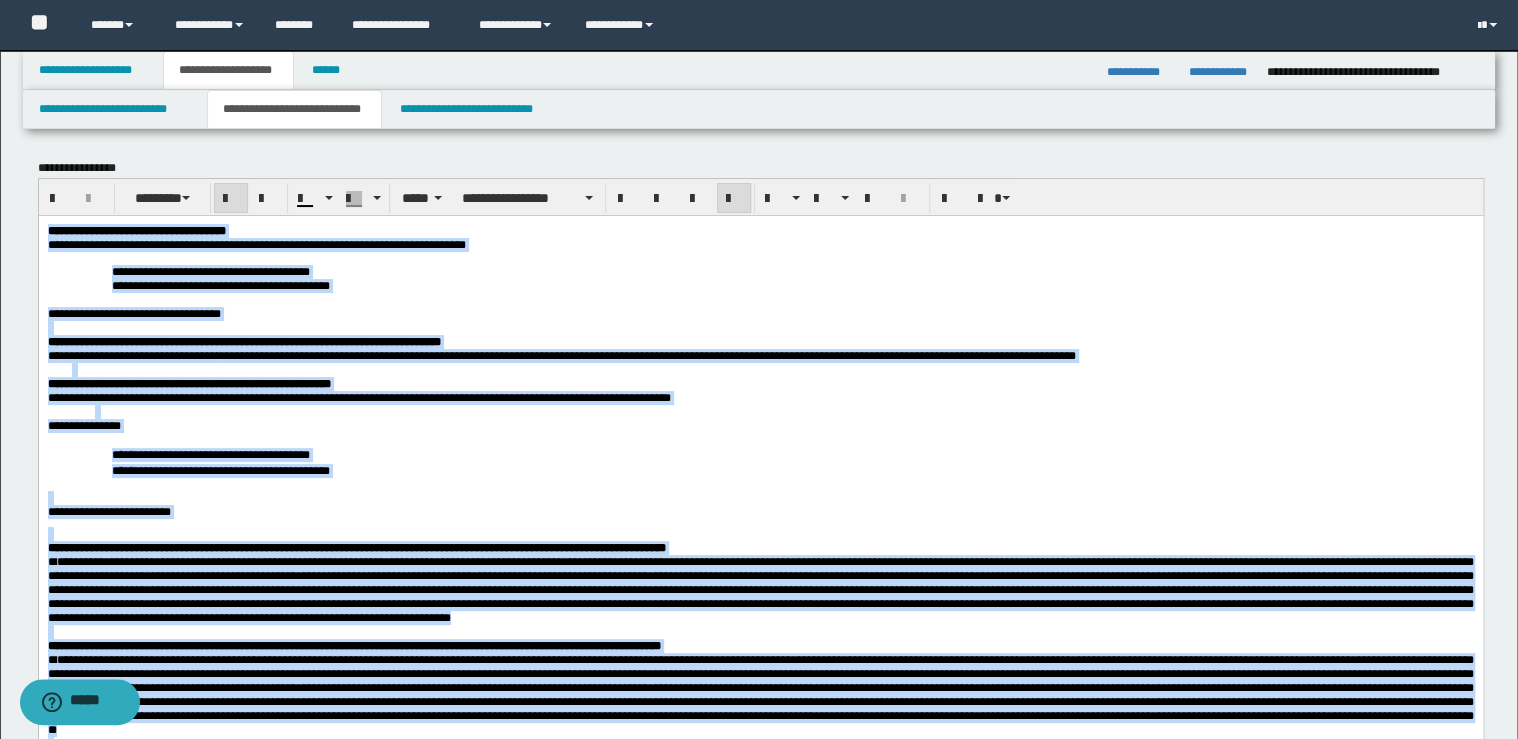 drag, startPoint x: 204, startPoint y: 295, endPoint x: 183, endPoint y: 284, distance: 23.70654 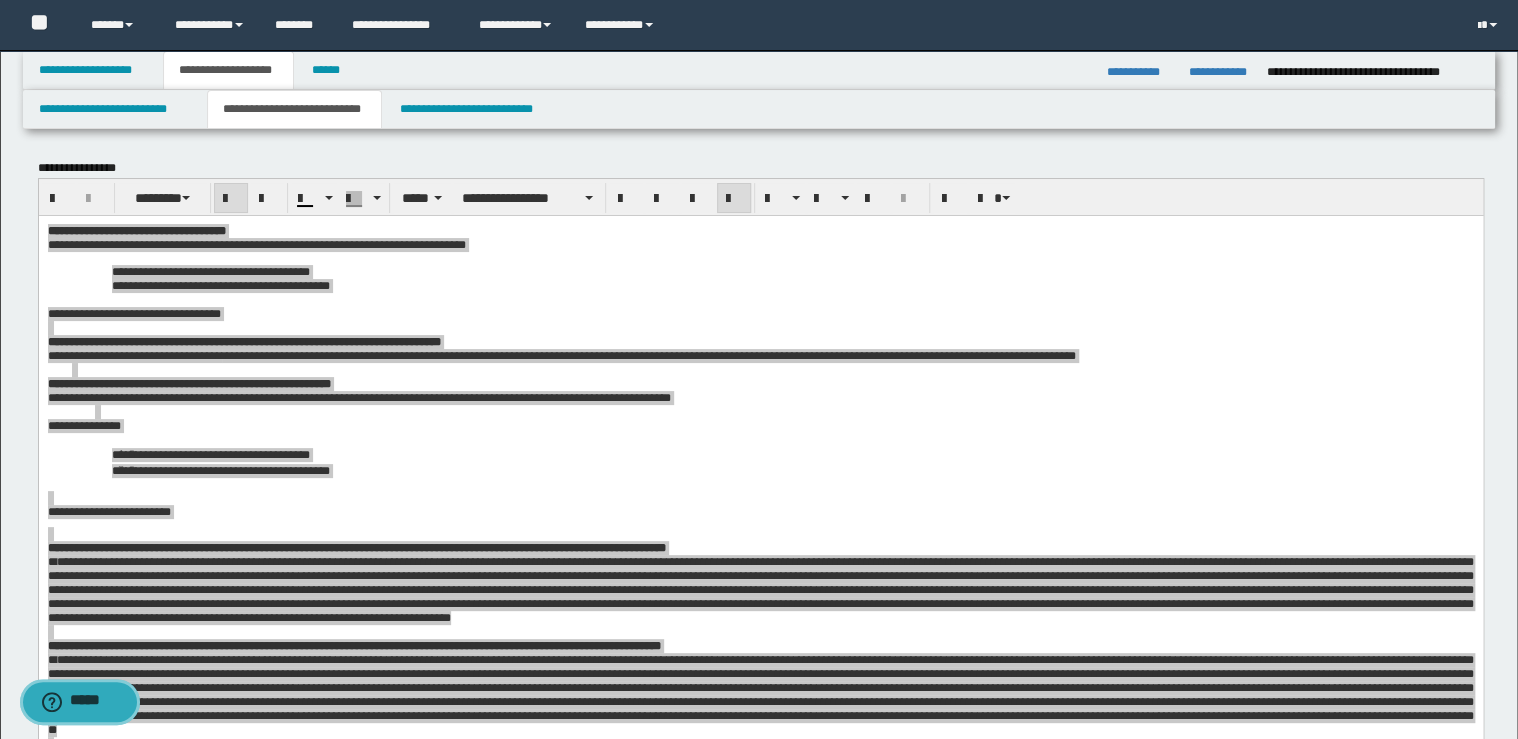 click on "*****" at bounding box center [80, 702] 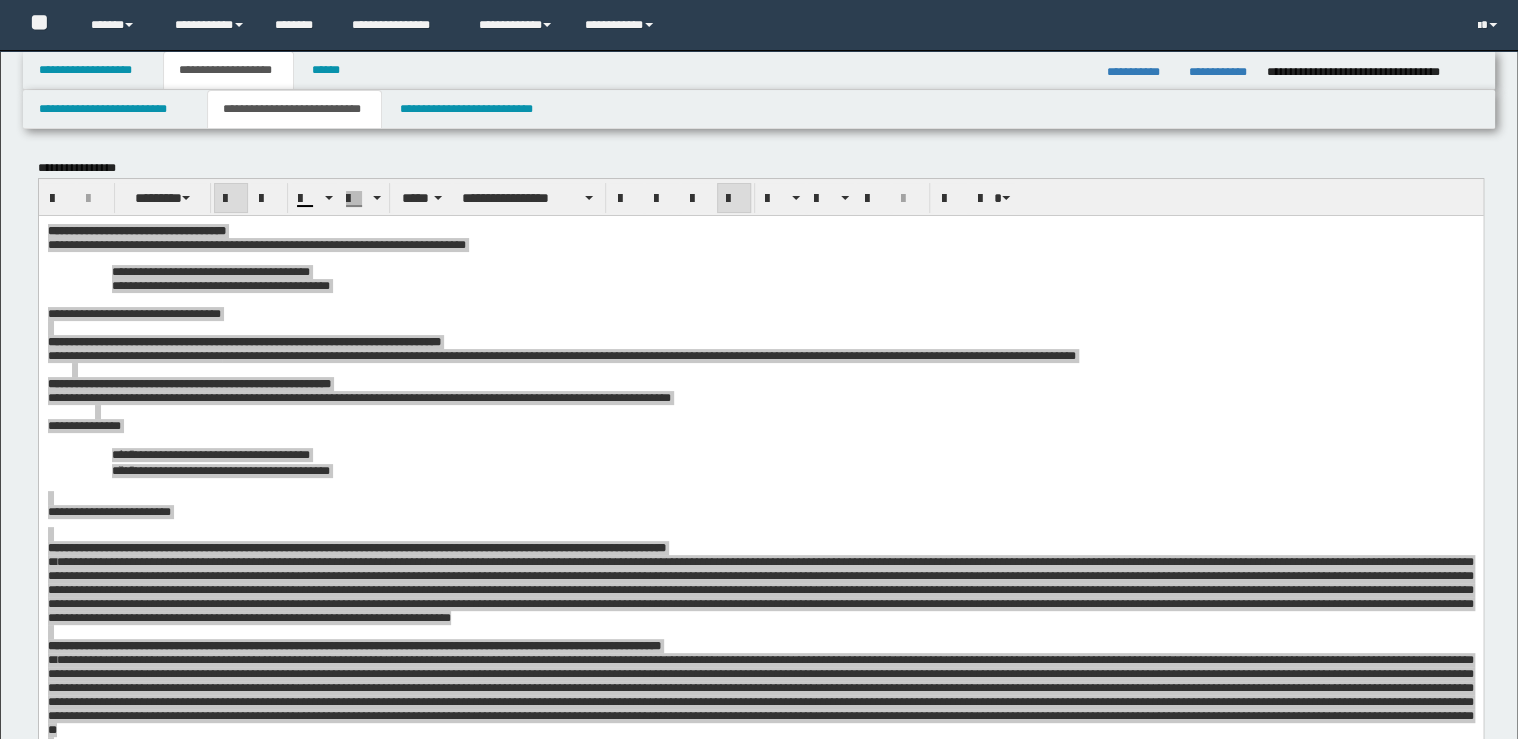 scroll, scrollTop: 0, scrollLeft: 0, axis: both 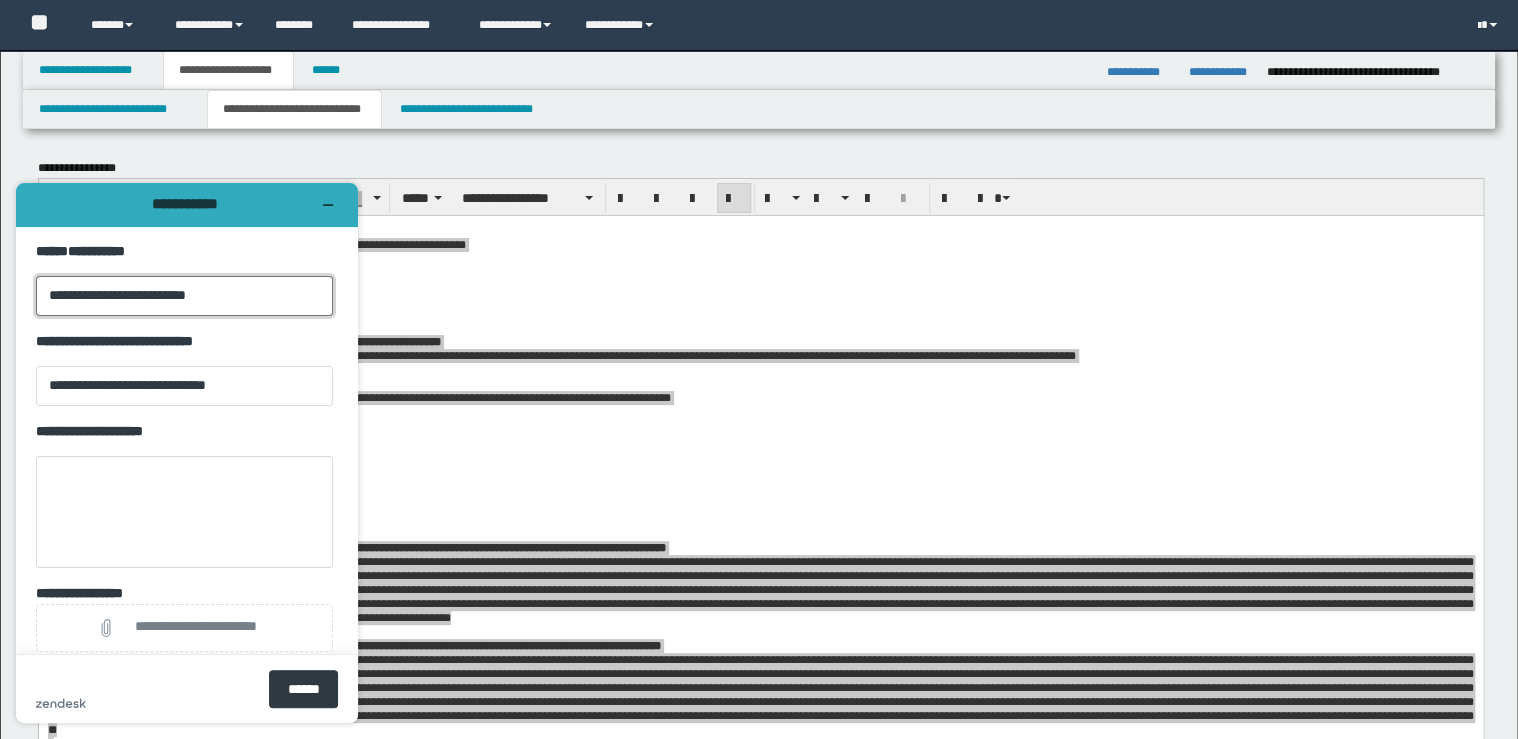 click on "**********" at bounding box center [184, 296] 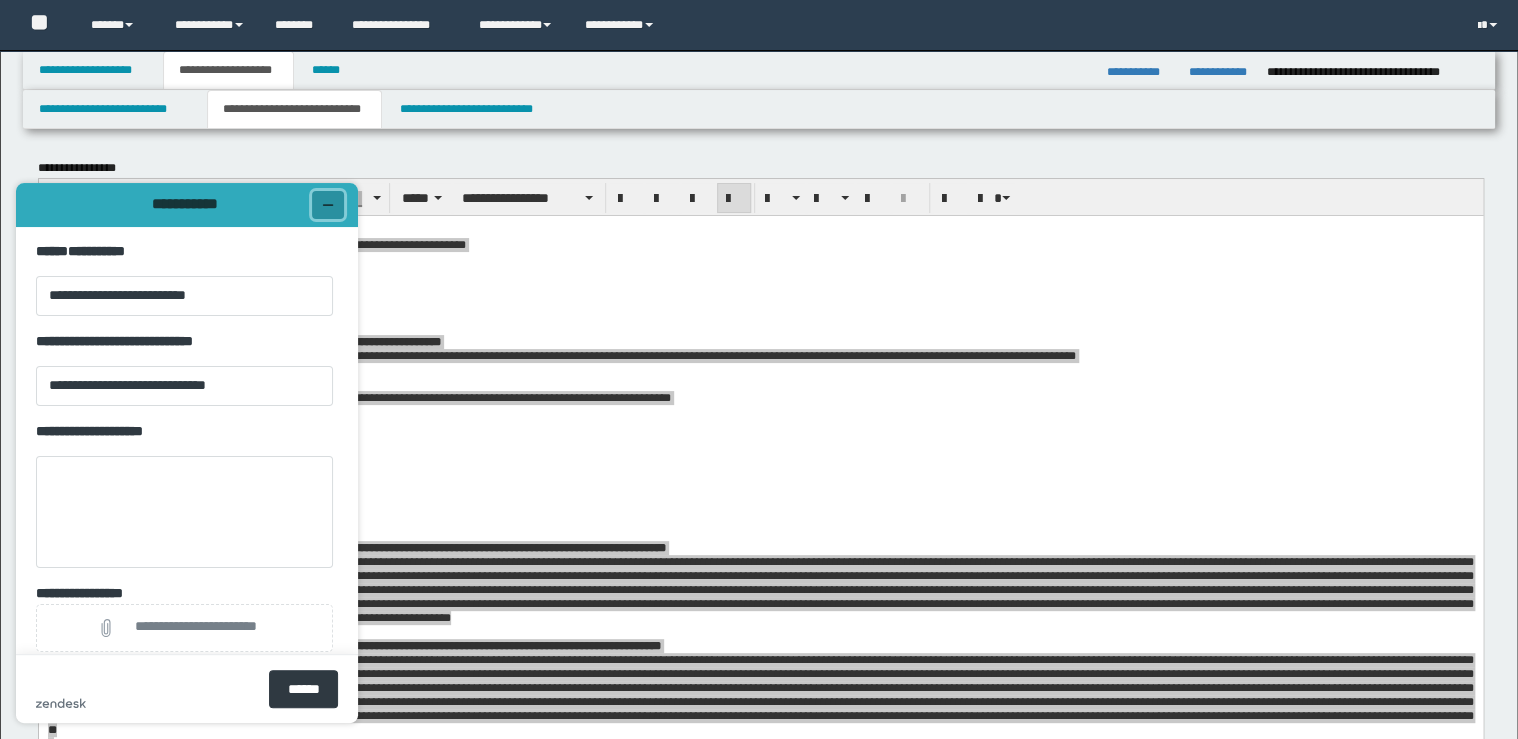 click at bounding box center (328, 205) 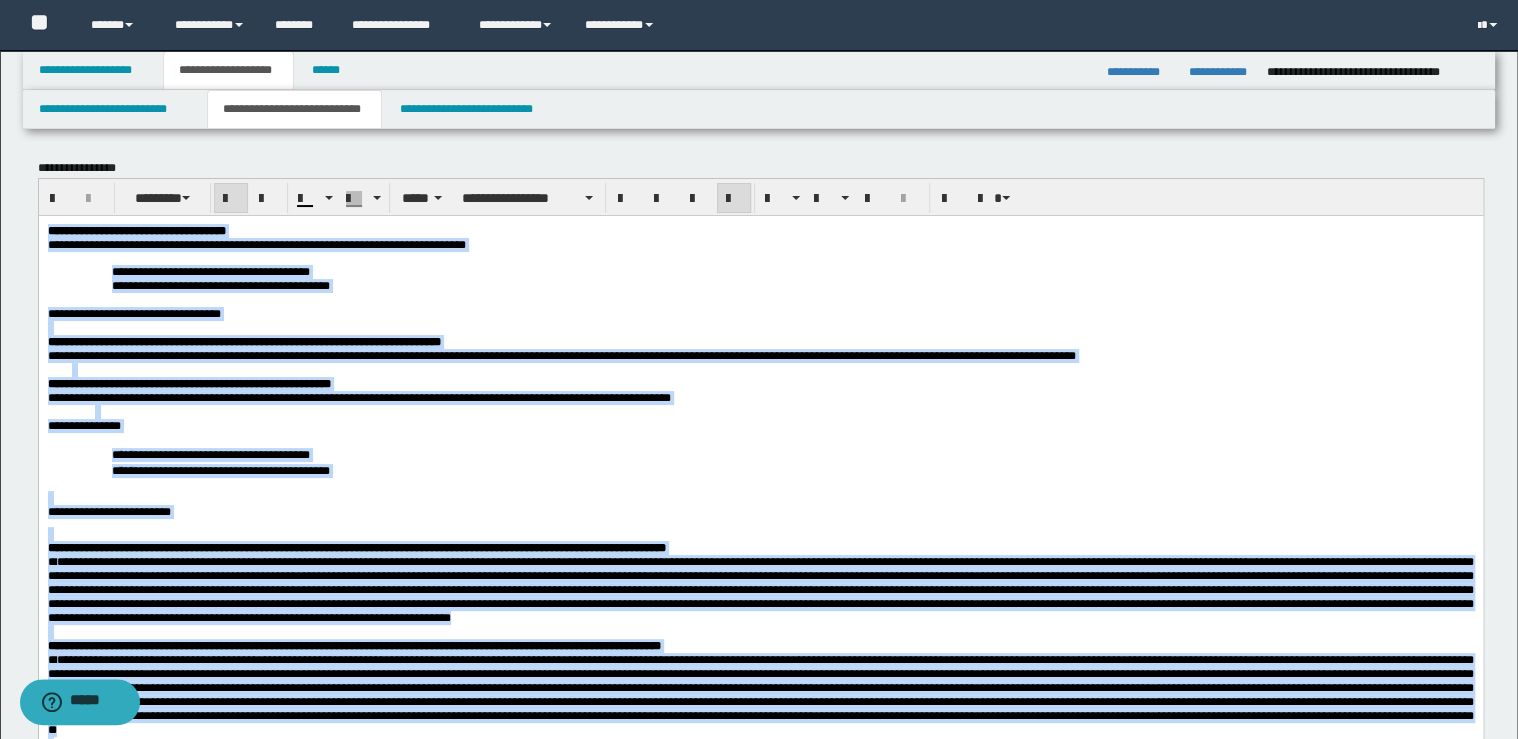 click on "**********" at bounding box center (760, 313) 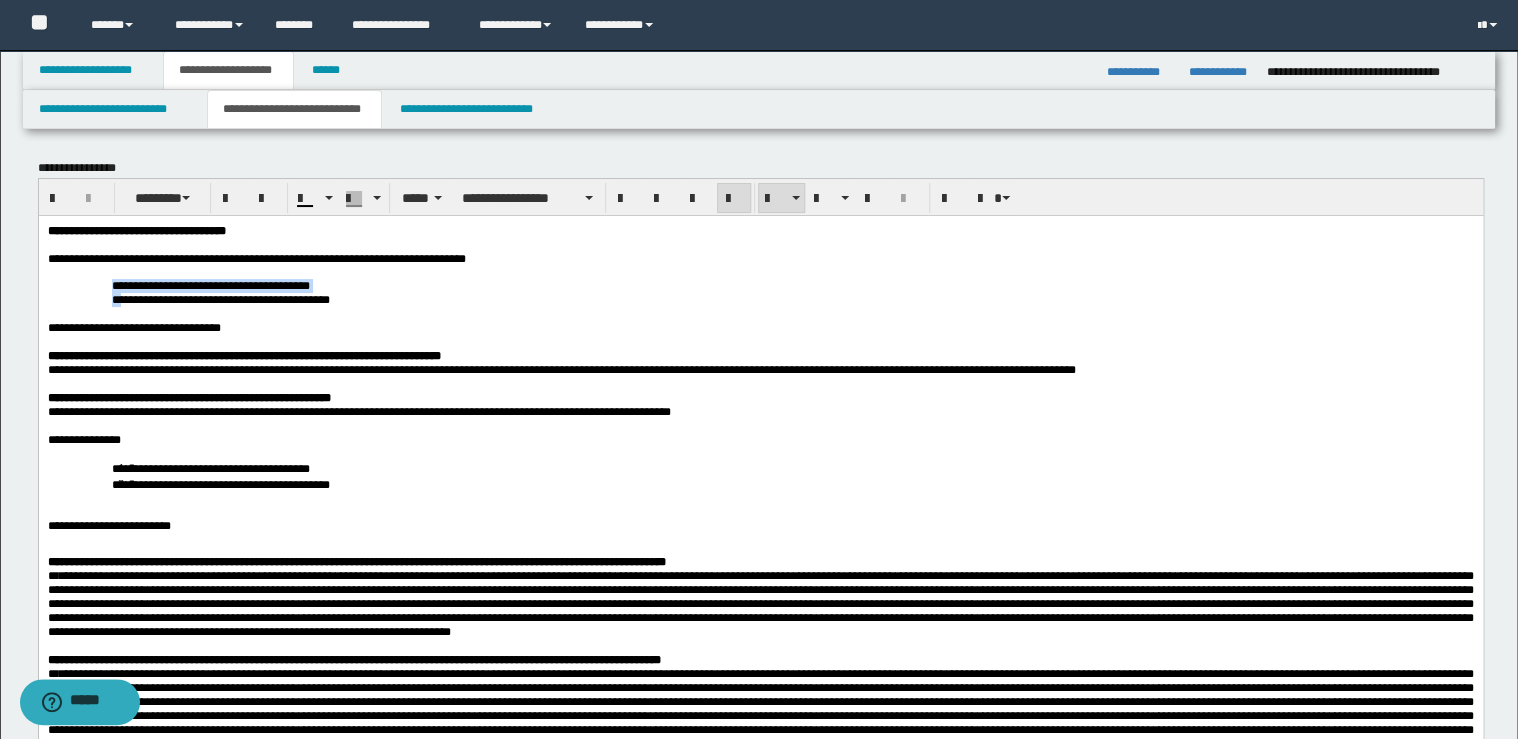 drag, startPoint x: 105, startPoint y: 292, endPoint x: 127, endPoint y: 304, distance: 25.059929 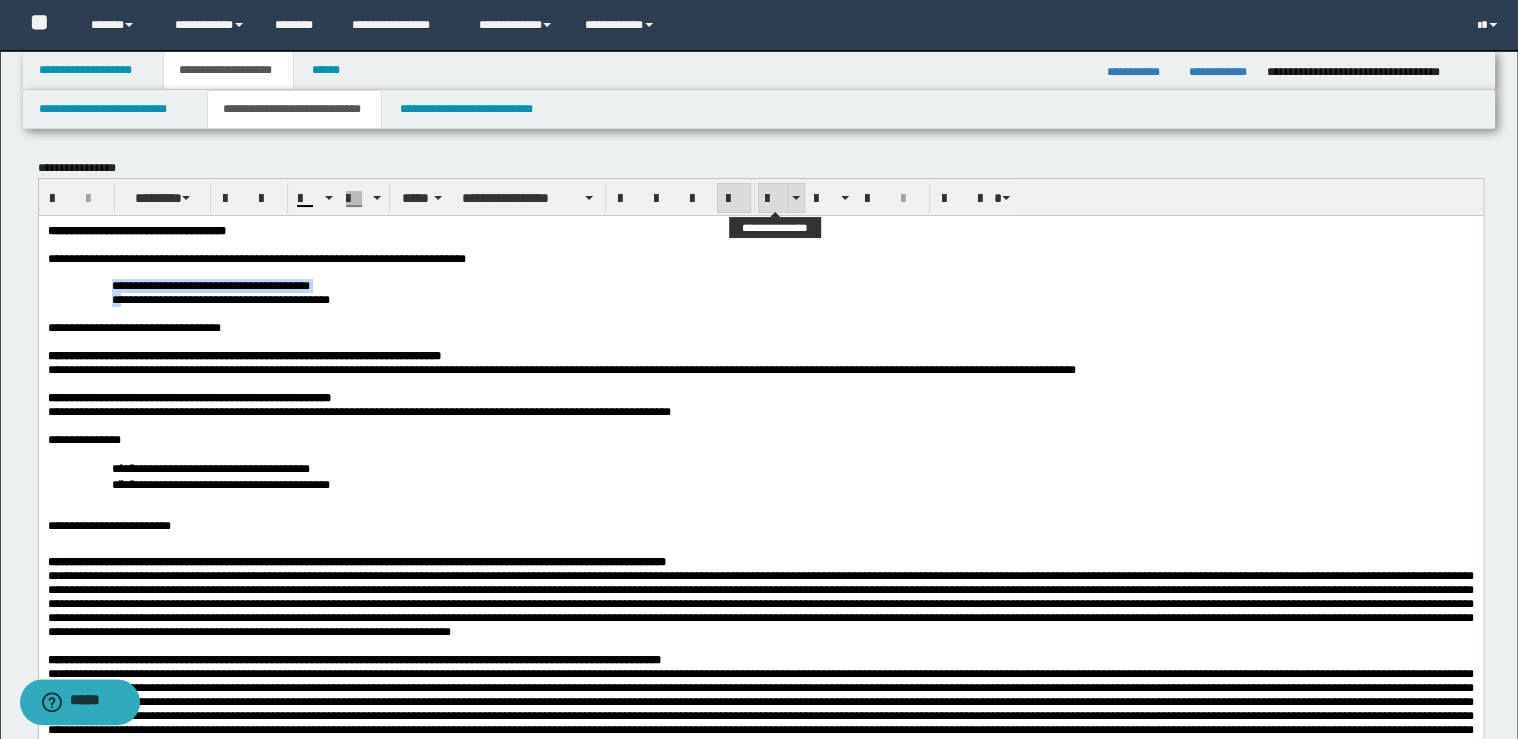 click at bounding box center [773, 199] 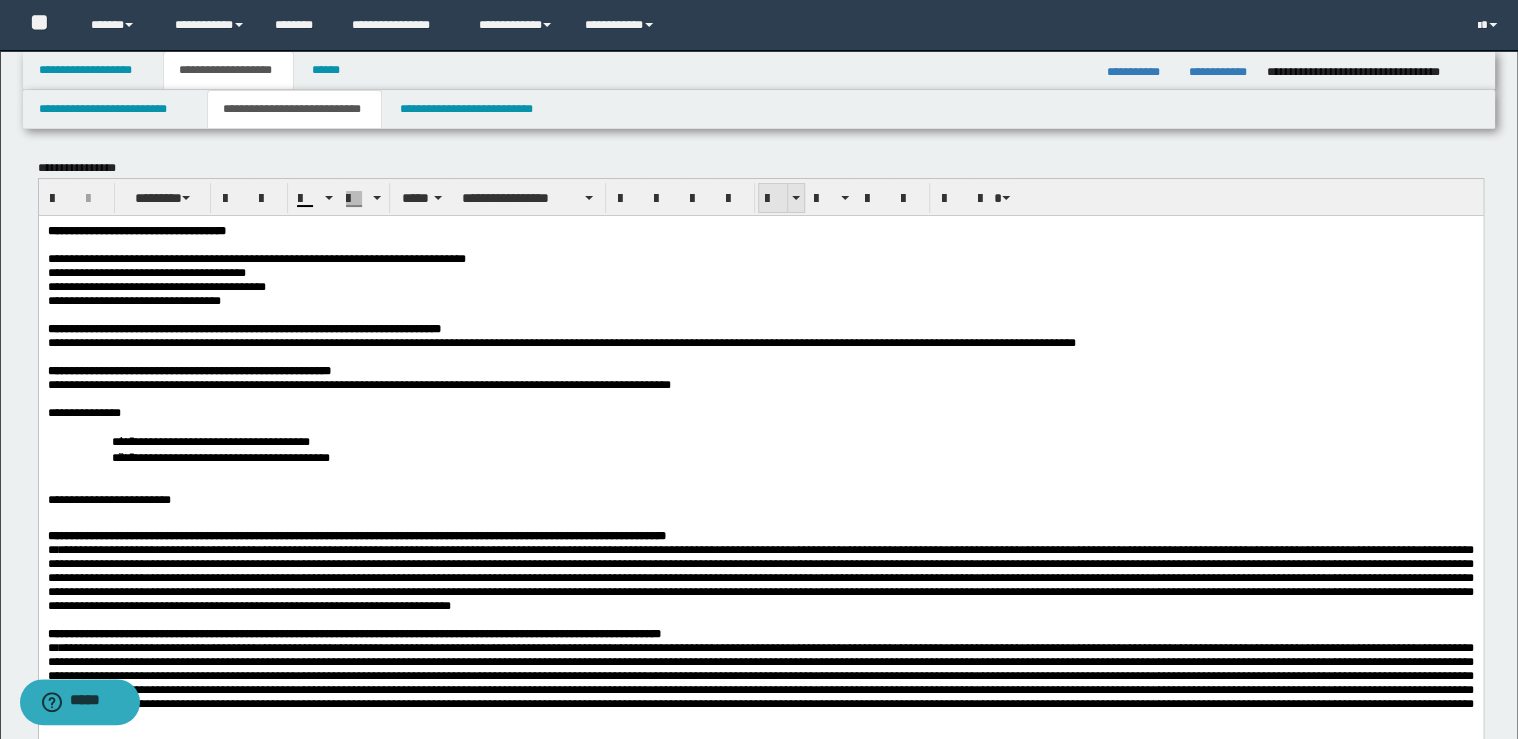 click at bounding box center (773, 199) 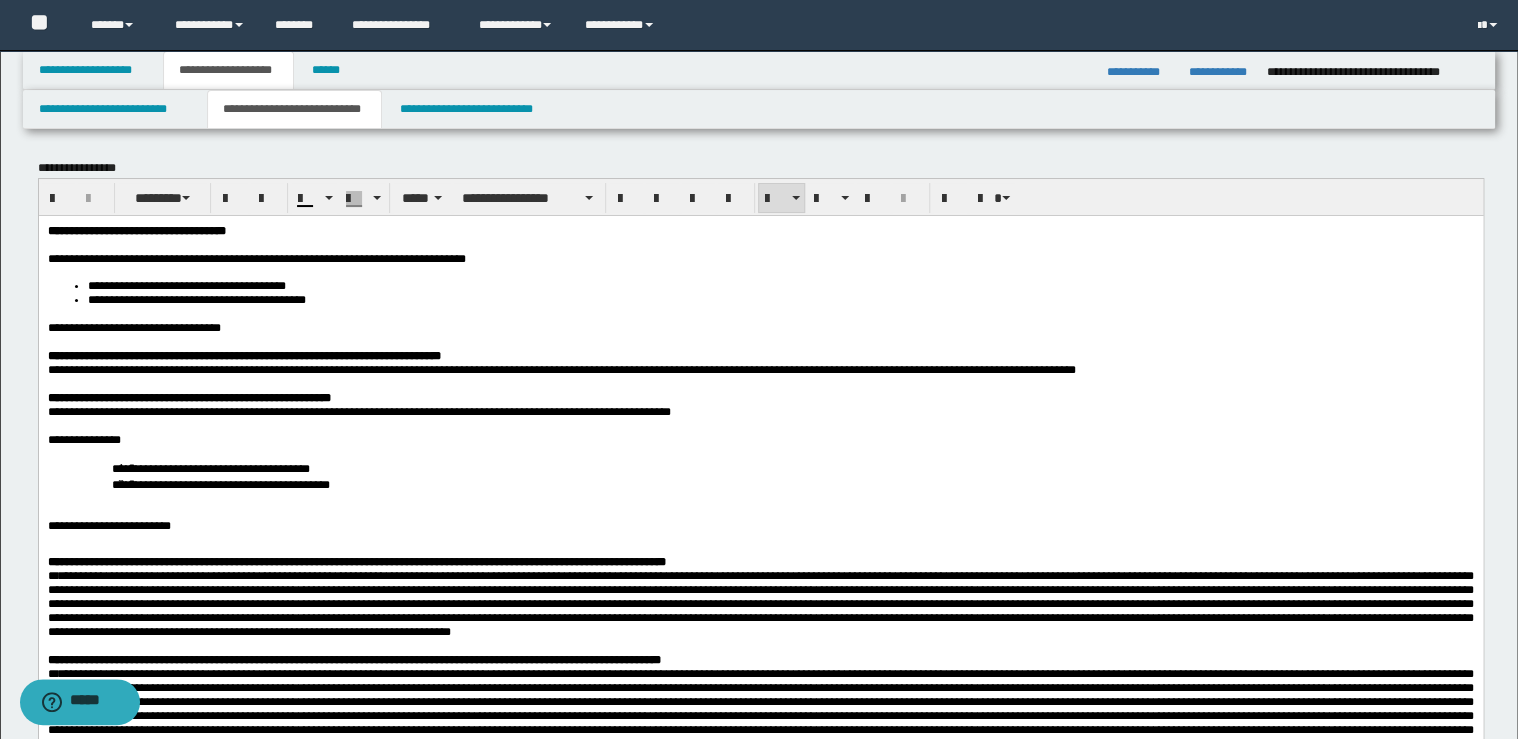 click on "**********" at bounding box center [133, 327] 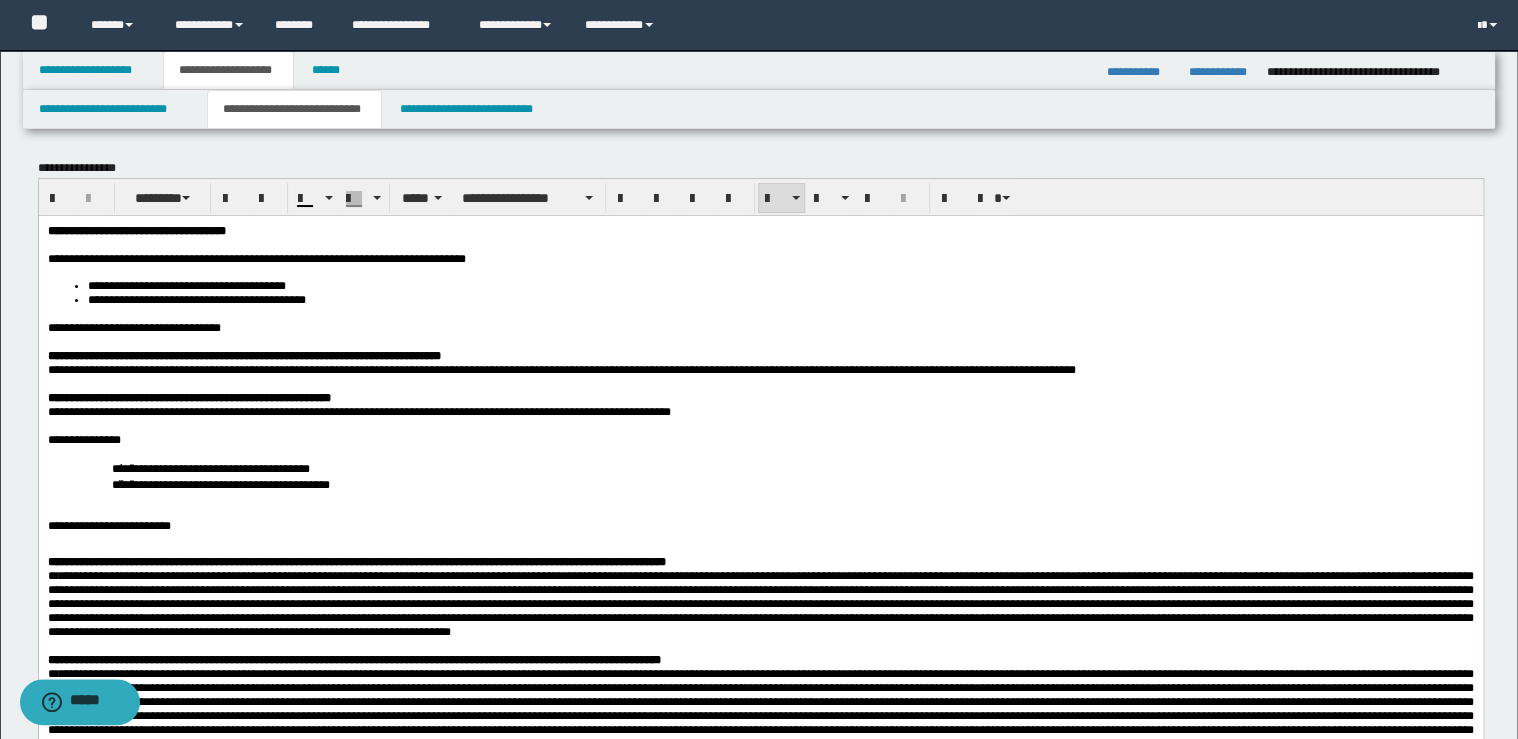 type 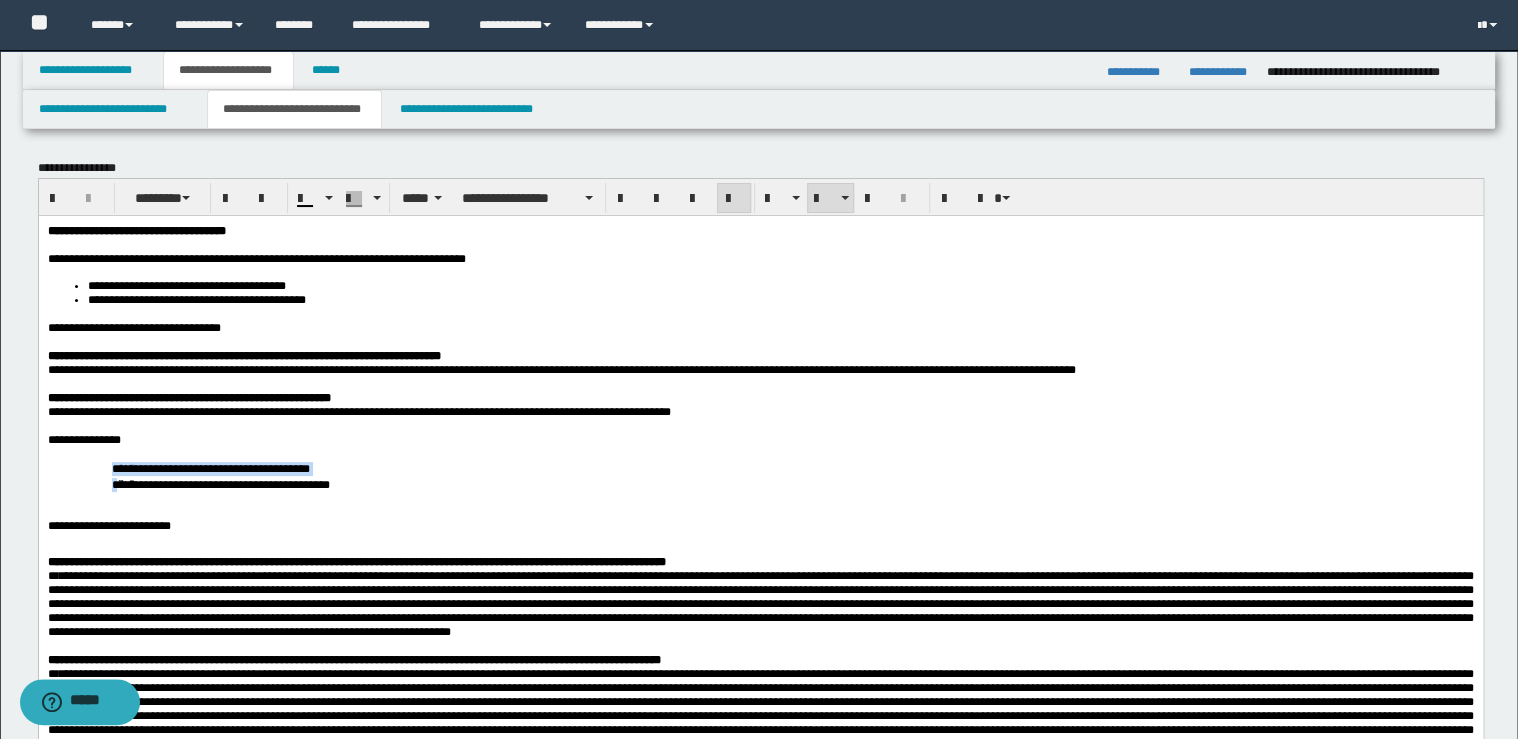 drag, startPoint x: 106, startPoint y: 496, endPoint x: 118, endPoint y: 511, distance: 19.209373 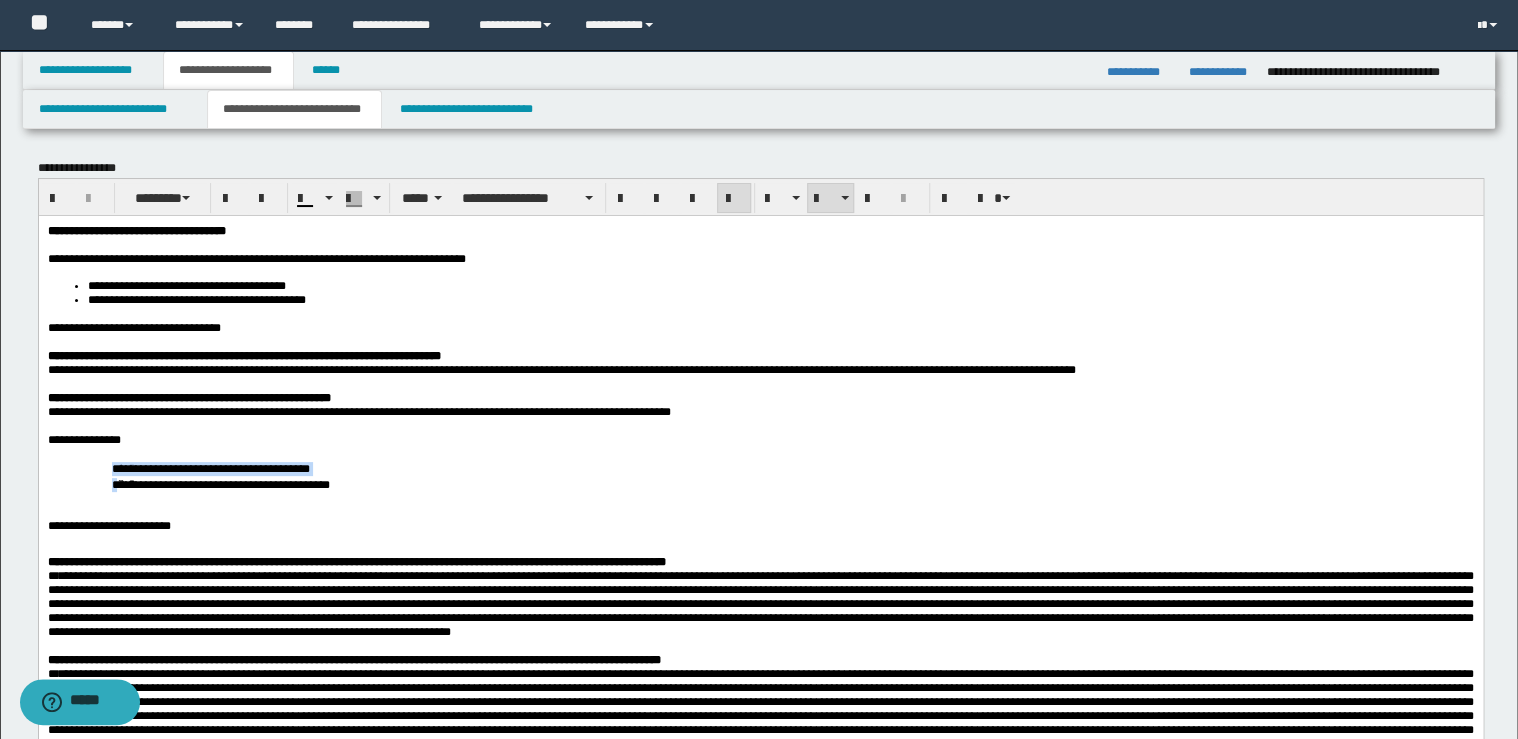click on "**********" at bounding box center [760, 475] 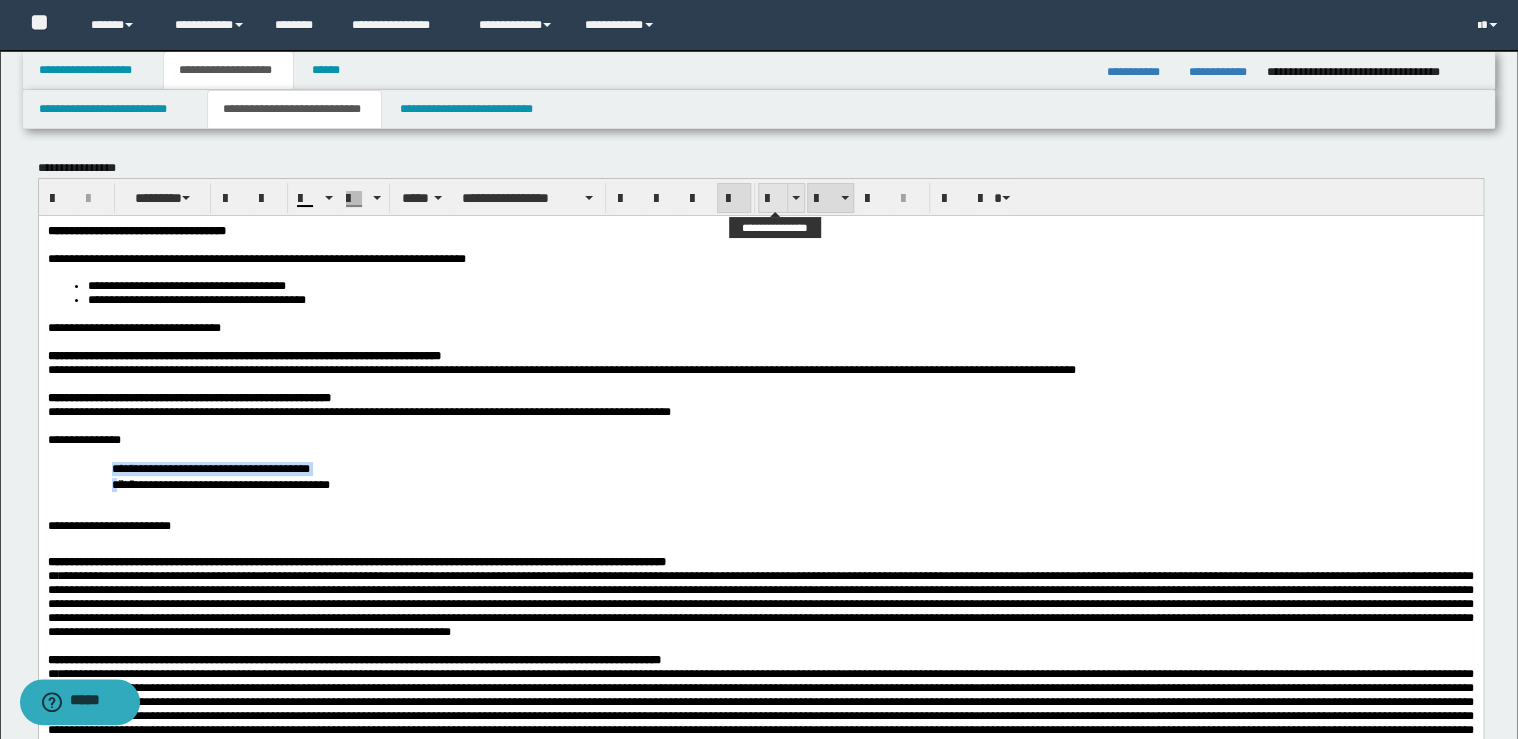 click at bounding box center [773, 199] 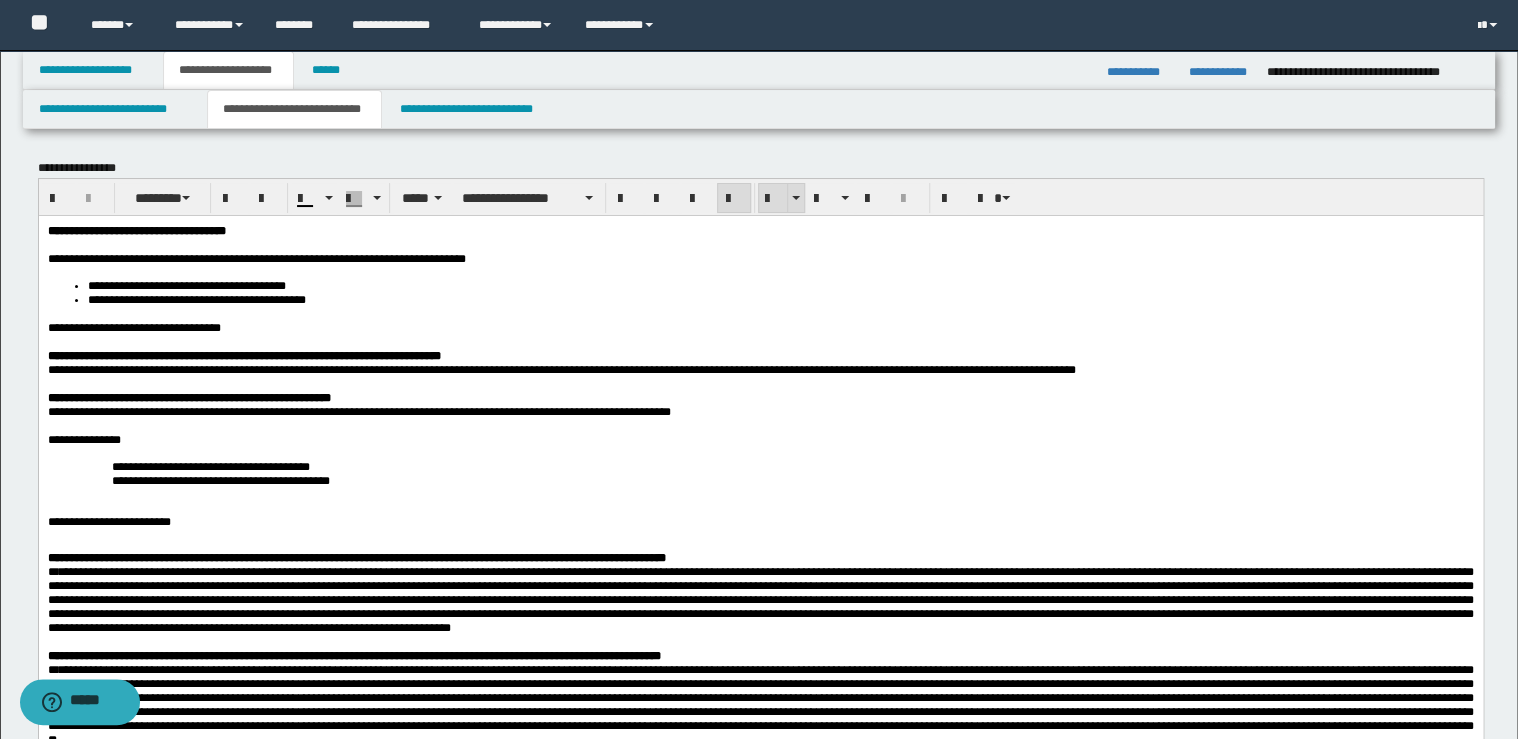 click at bounding box center [773, 199] 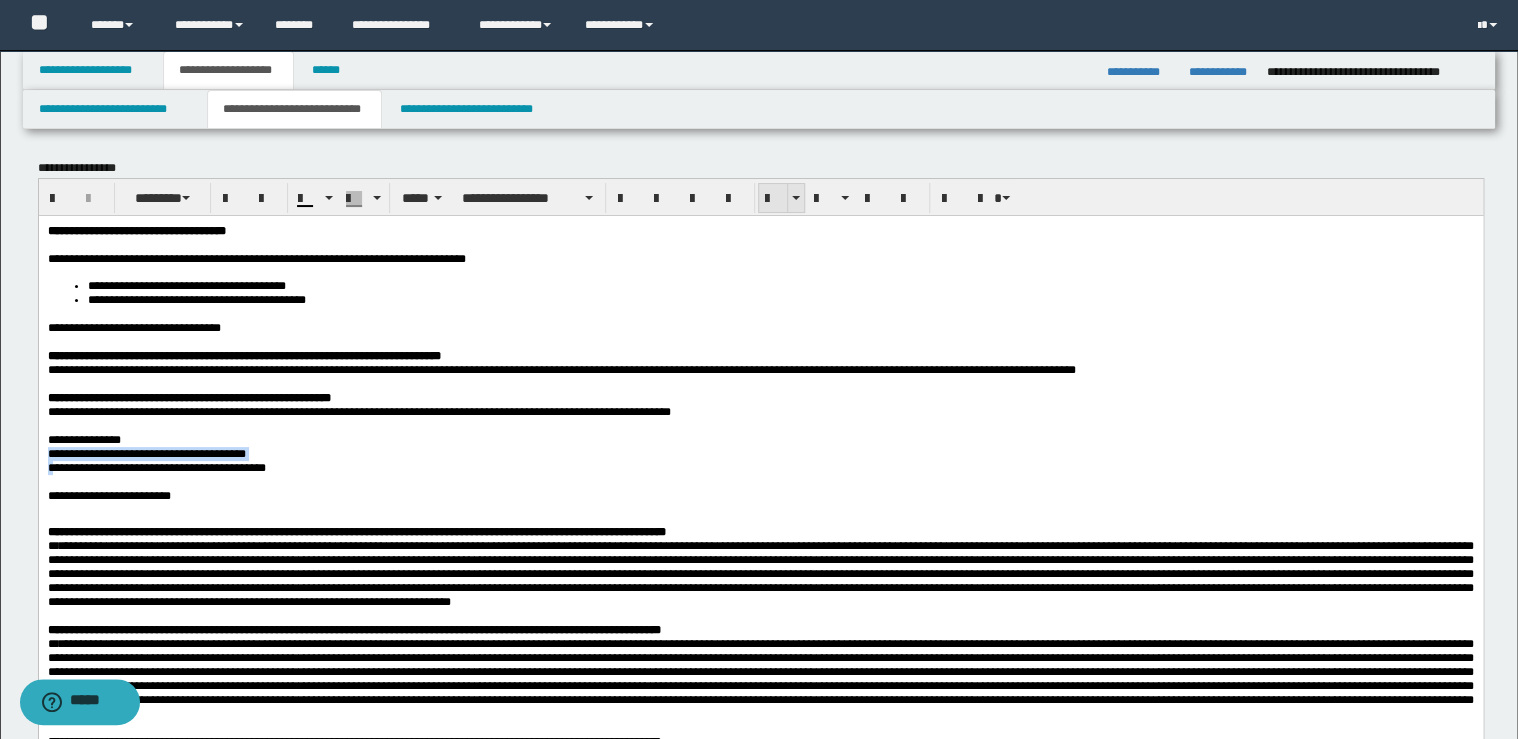 click at bounding box center [773, 199] 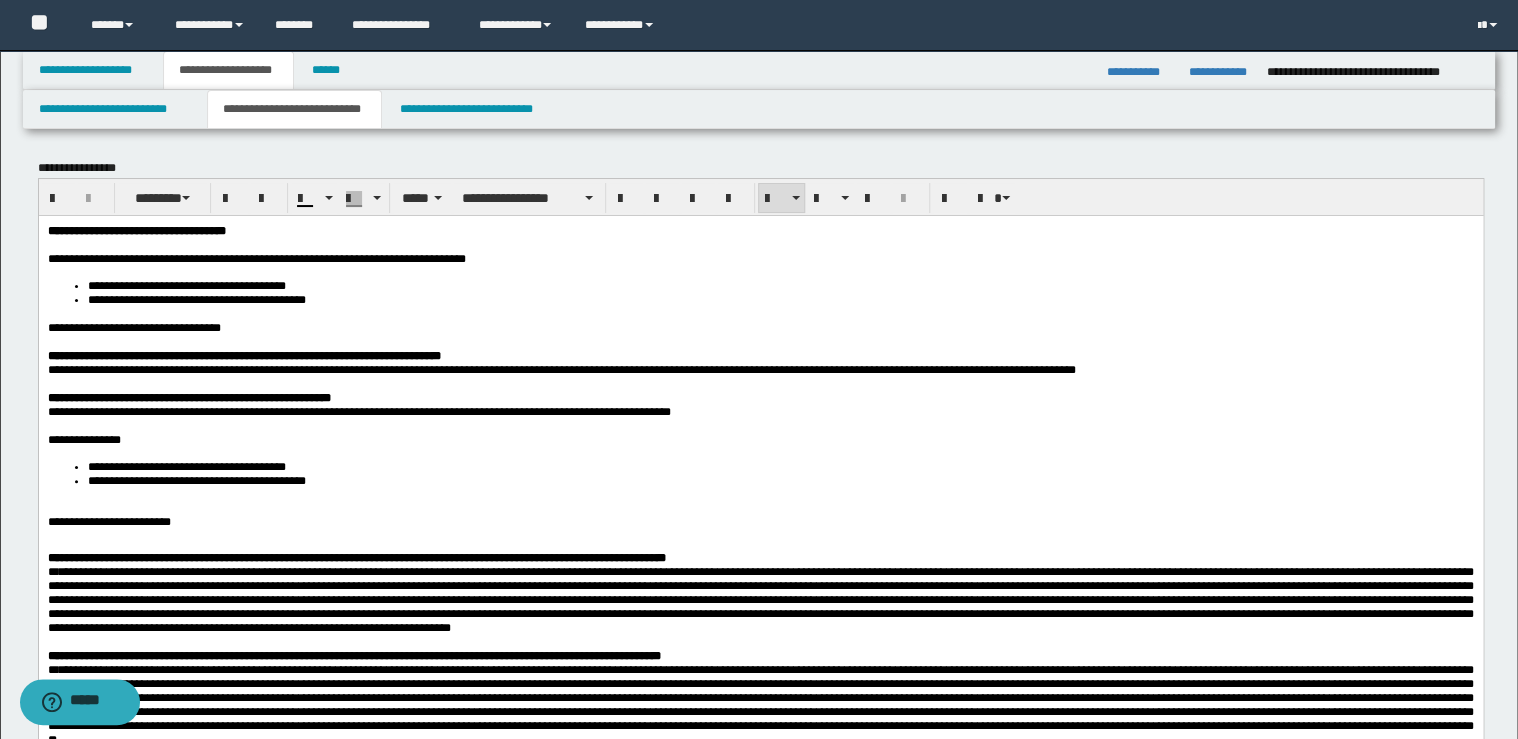 click on "**********" at bounding box center [780, 480] 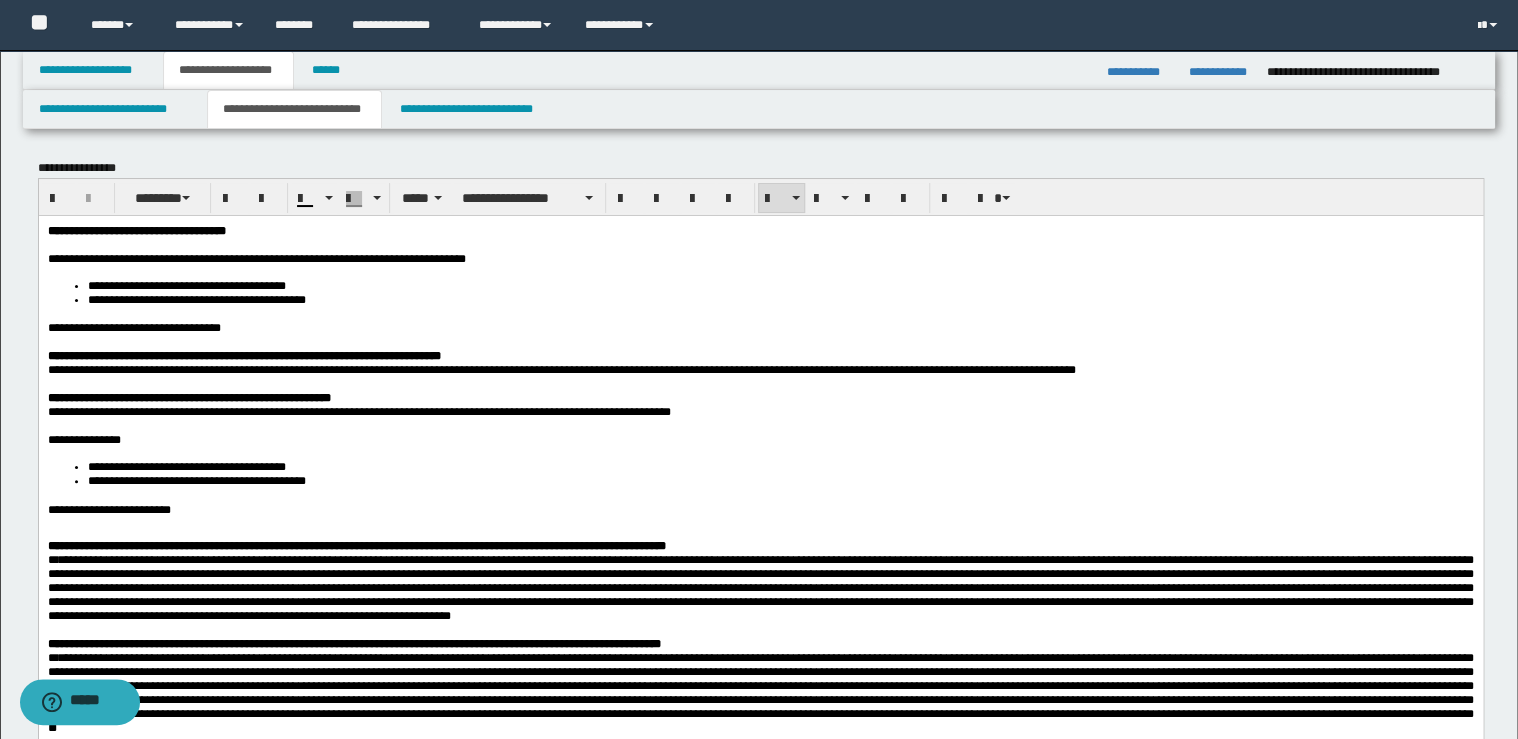click on "**********" at bounding box center (760, 509) 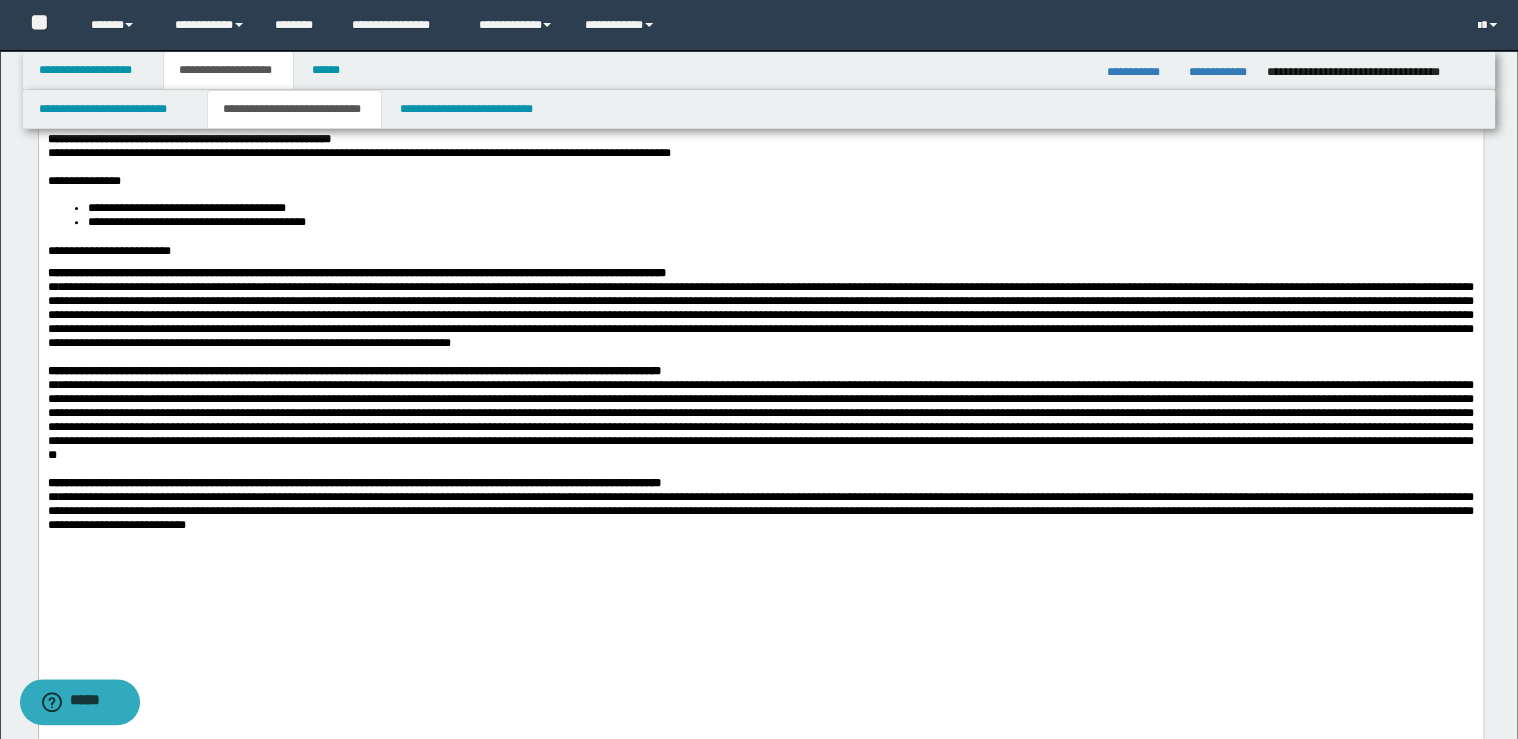scroll, scrollTop: 320, scrollLeft: 0, axis: vertical 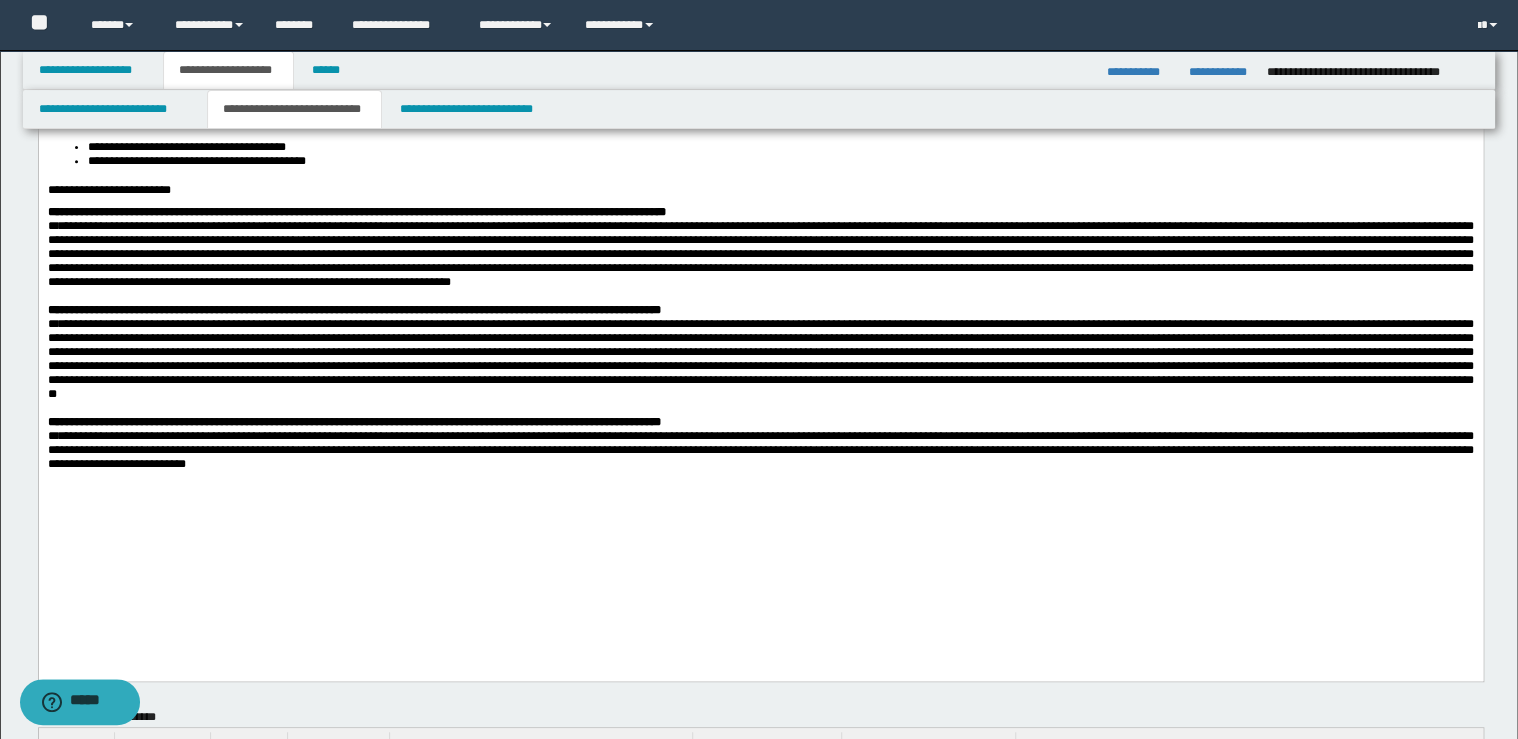 click on "**********" at bounding box center (760, 450) 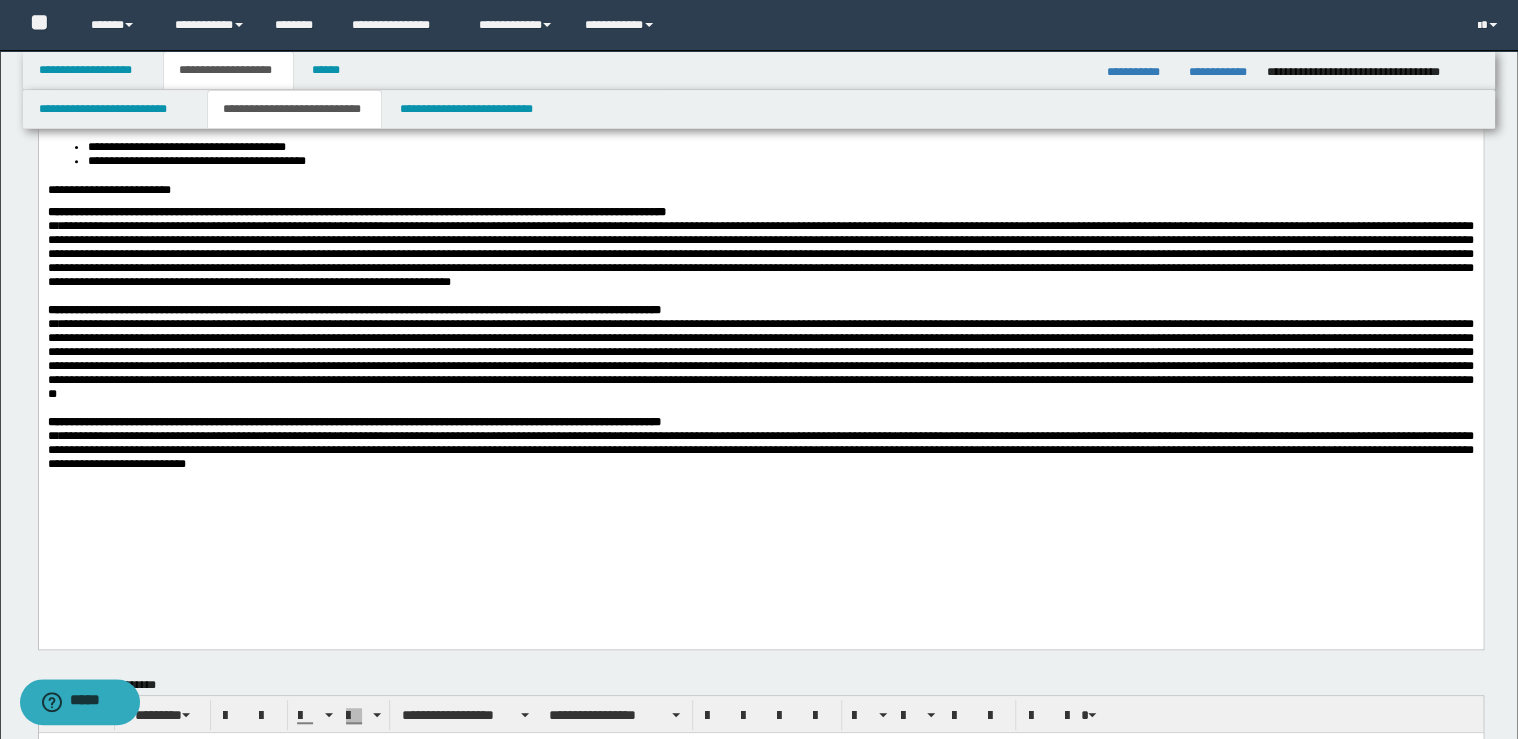 scroll, scrollTop: 720, scrollLeft: 0, axis: vertical 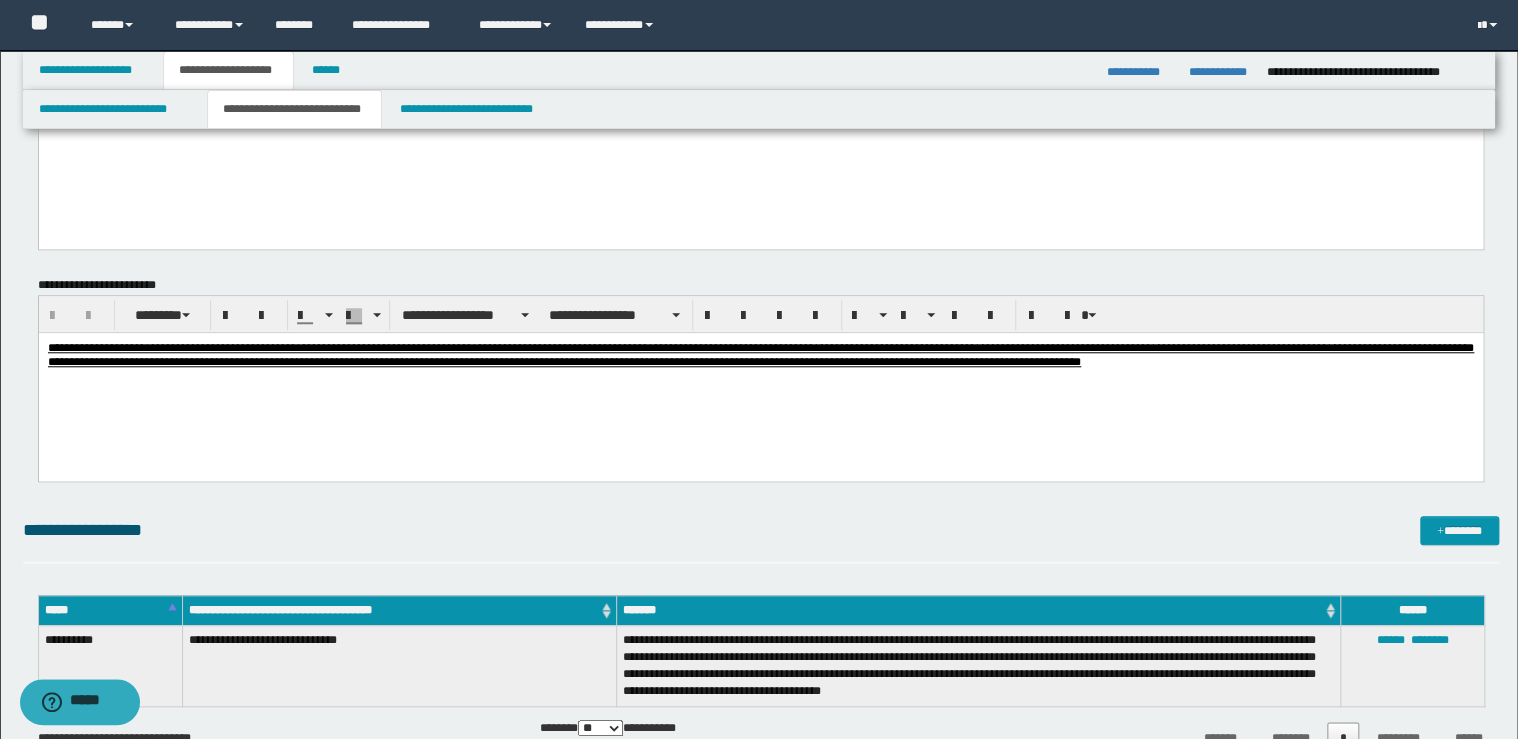 click on "**********" at bounding box center [760, 354] 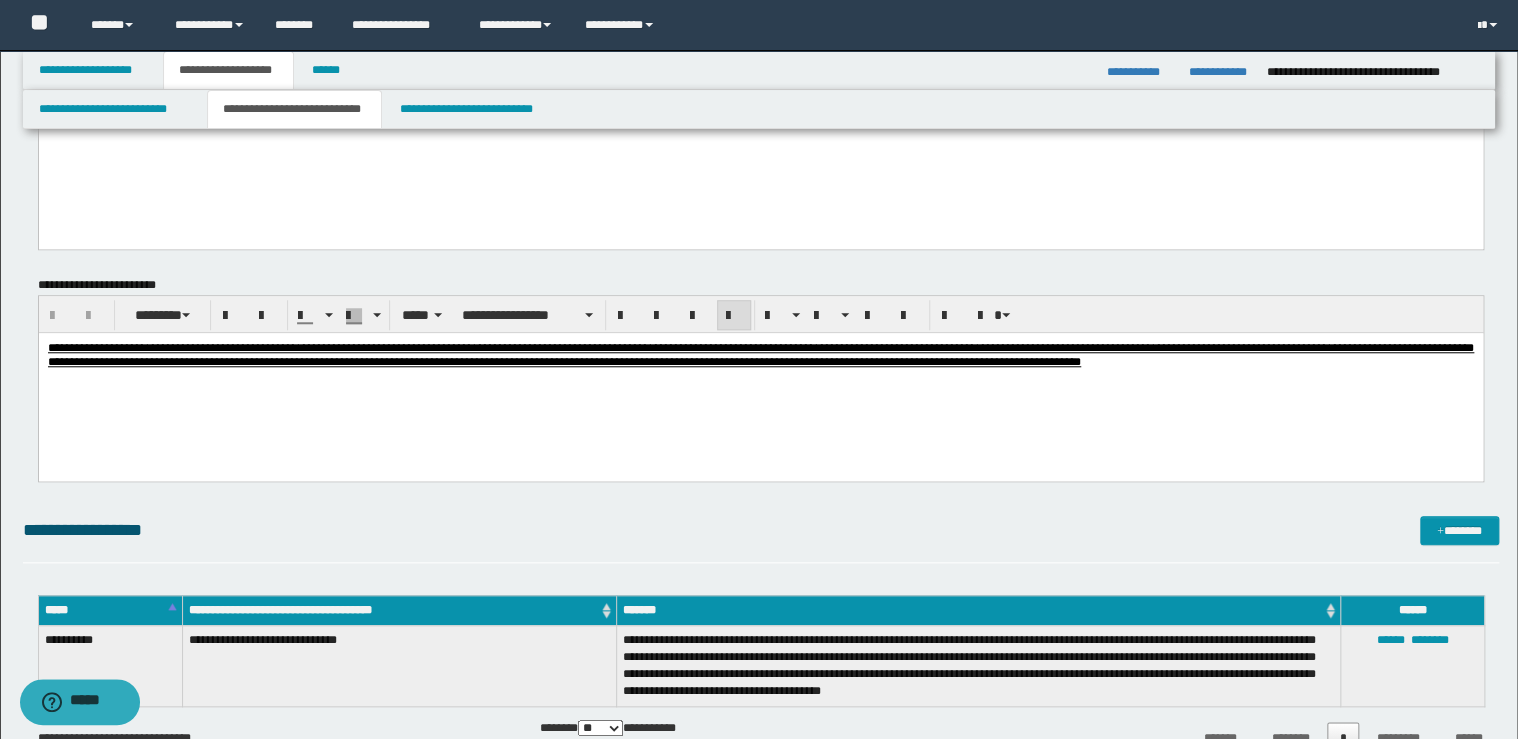 click on "**********" at bounding box center [760, 354] 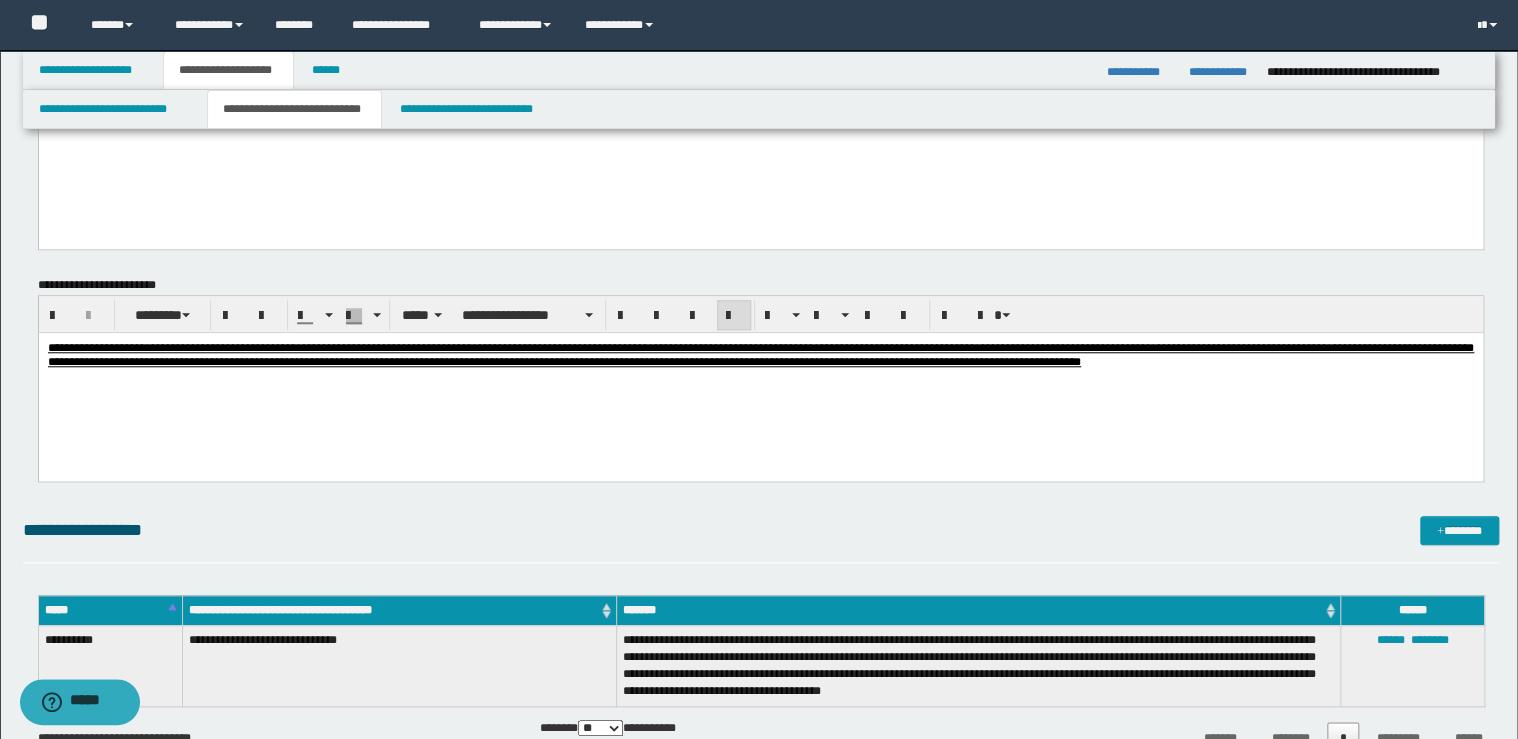 click on "**********" at bounding box center [760, 379] 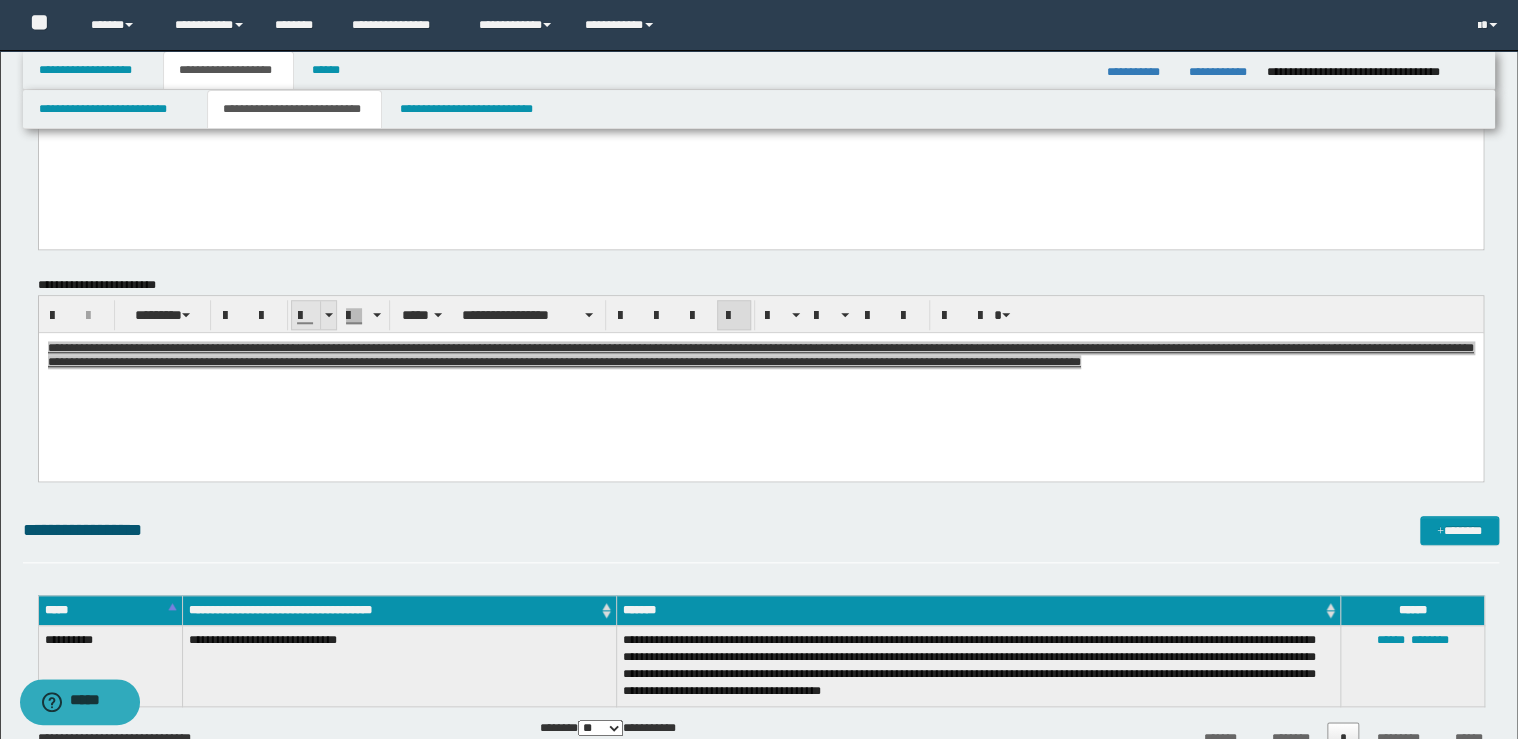 click at bounding box center (339, 315) 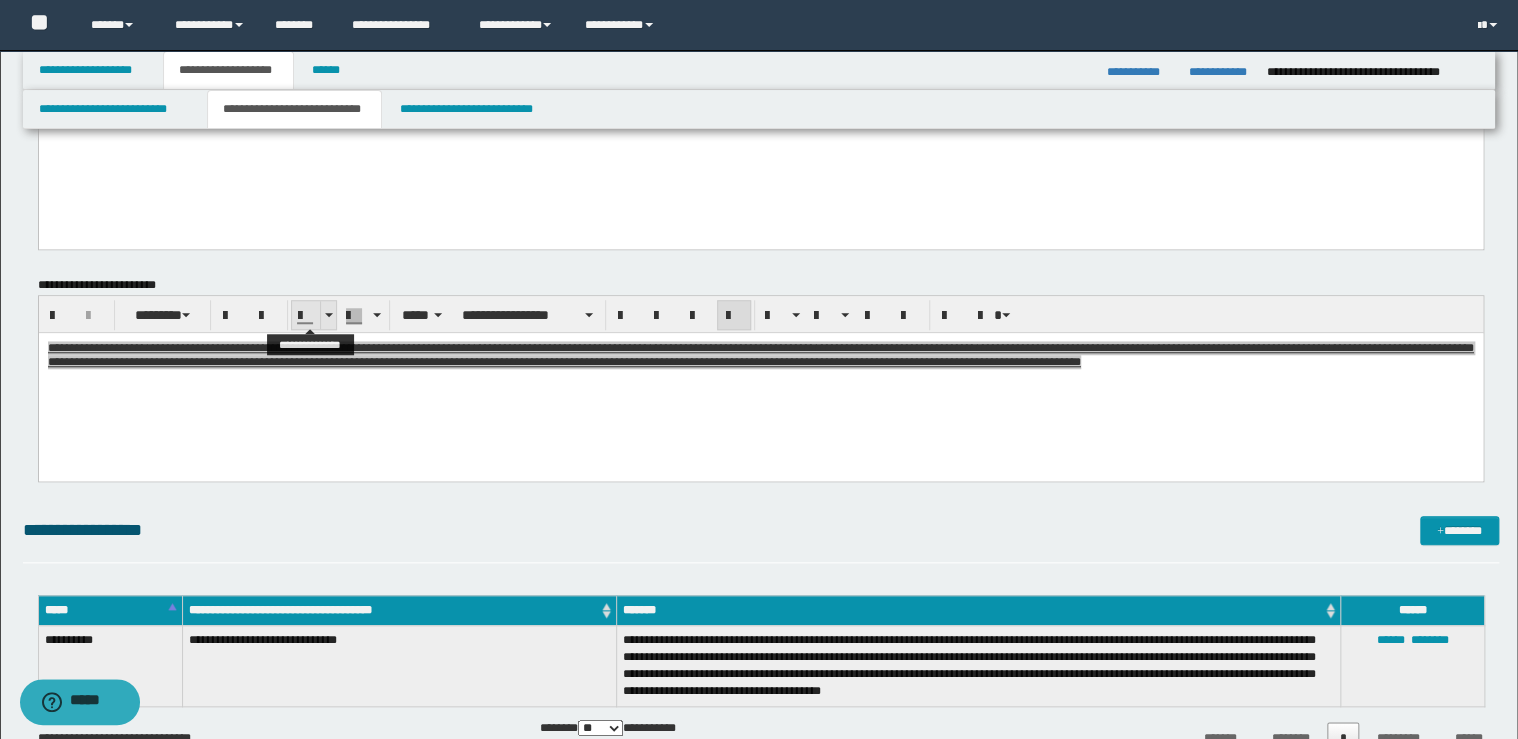 drag, startPoint x: 333, startPoint y: 310, endPoint x: 318, endPoint y: 328, distance: 23.43075 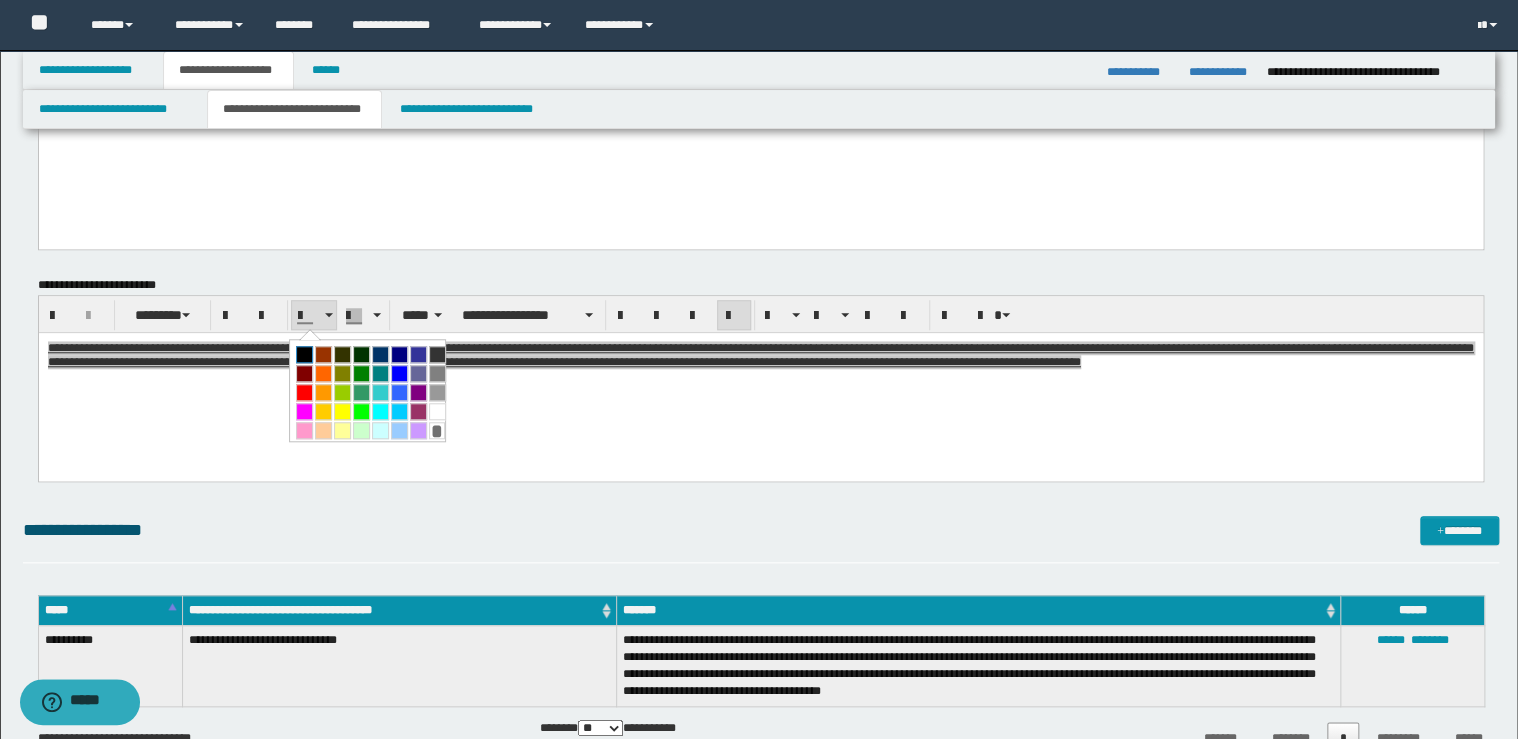 drag, startPoint x: 306, startPoint y: 348, endPoint x: 317, endPoint y: 1, distance: 347.17432 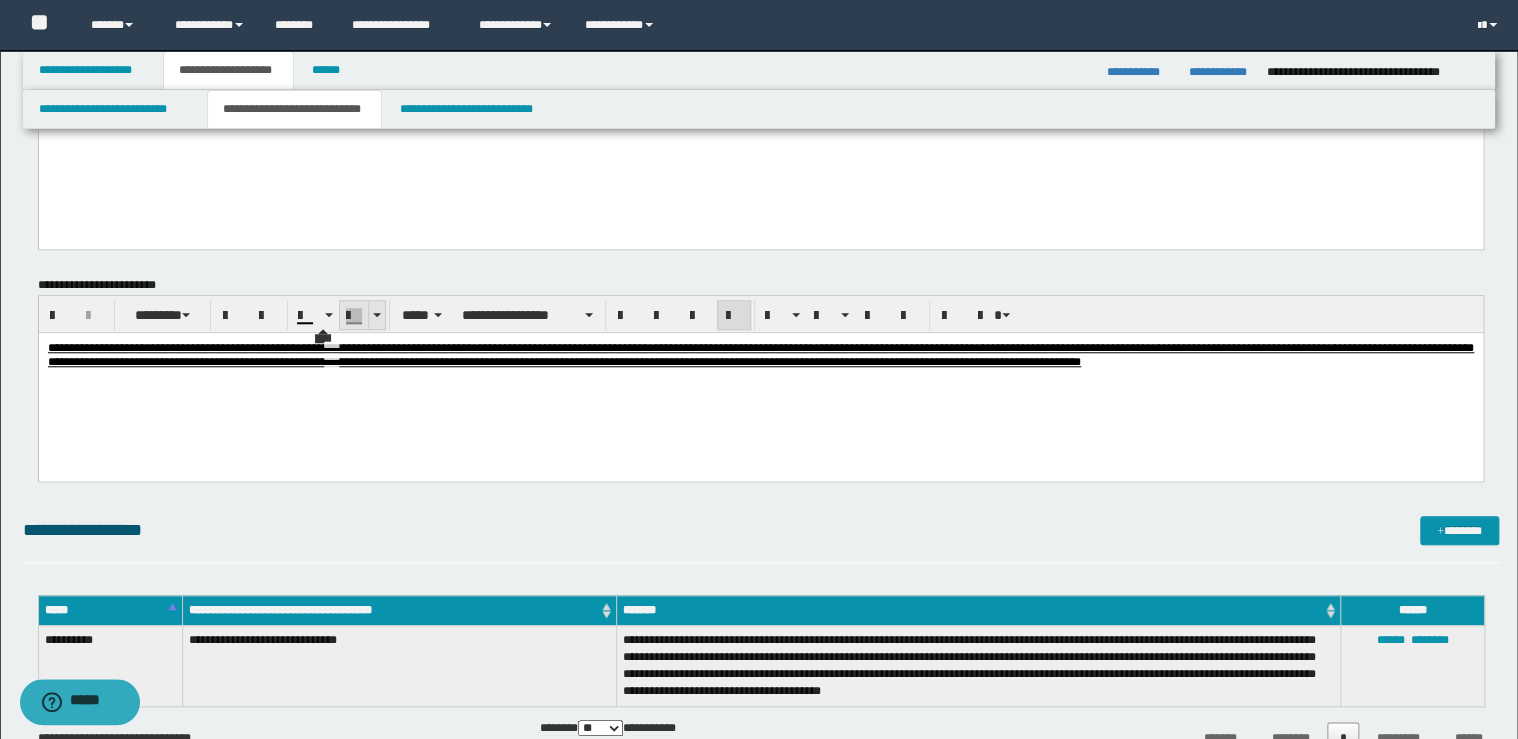click at bounding box center (376, 315) 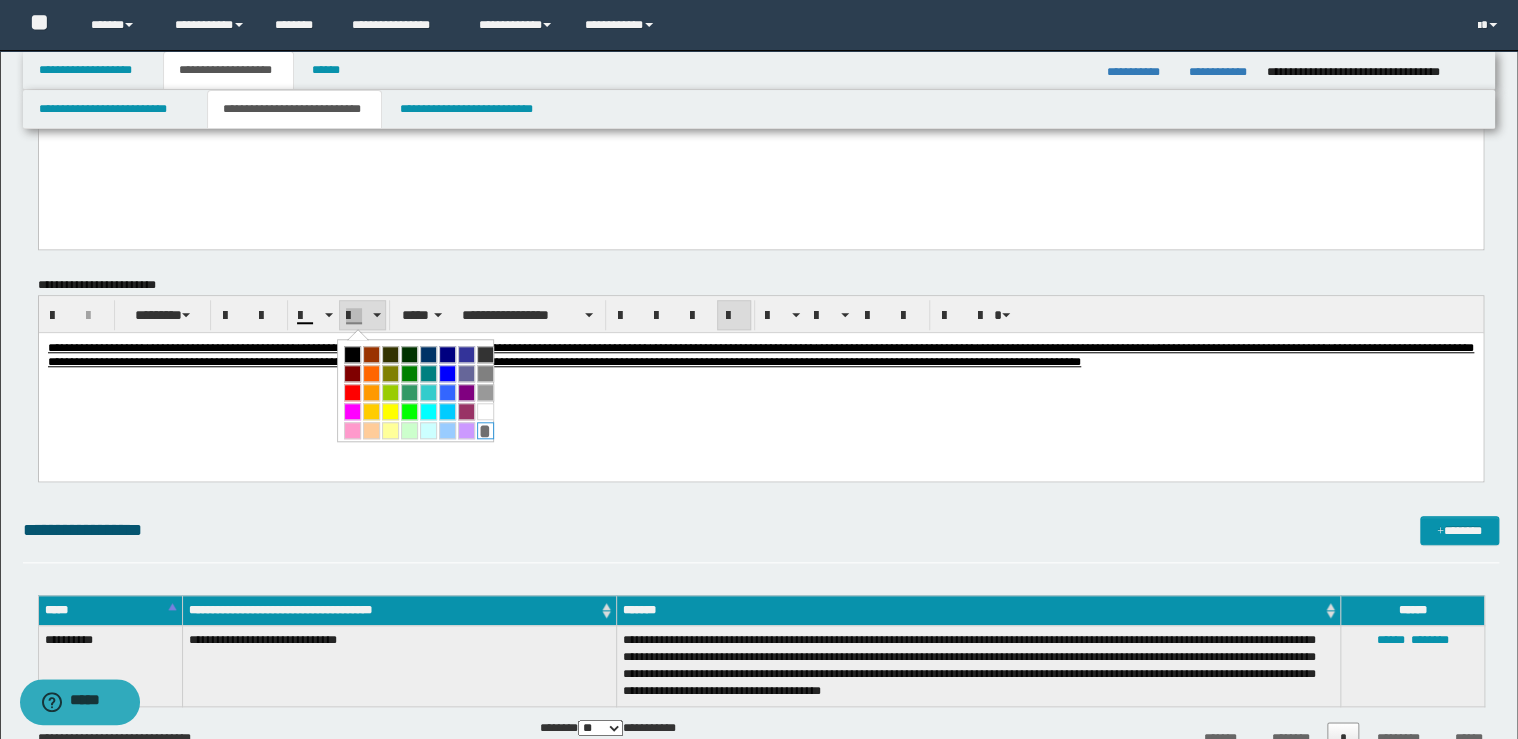 click on "*" at bounding box center [485, 430] 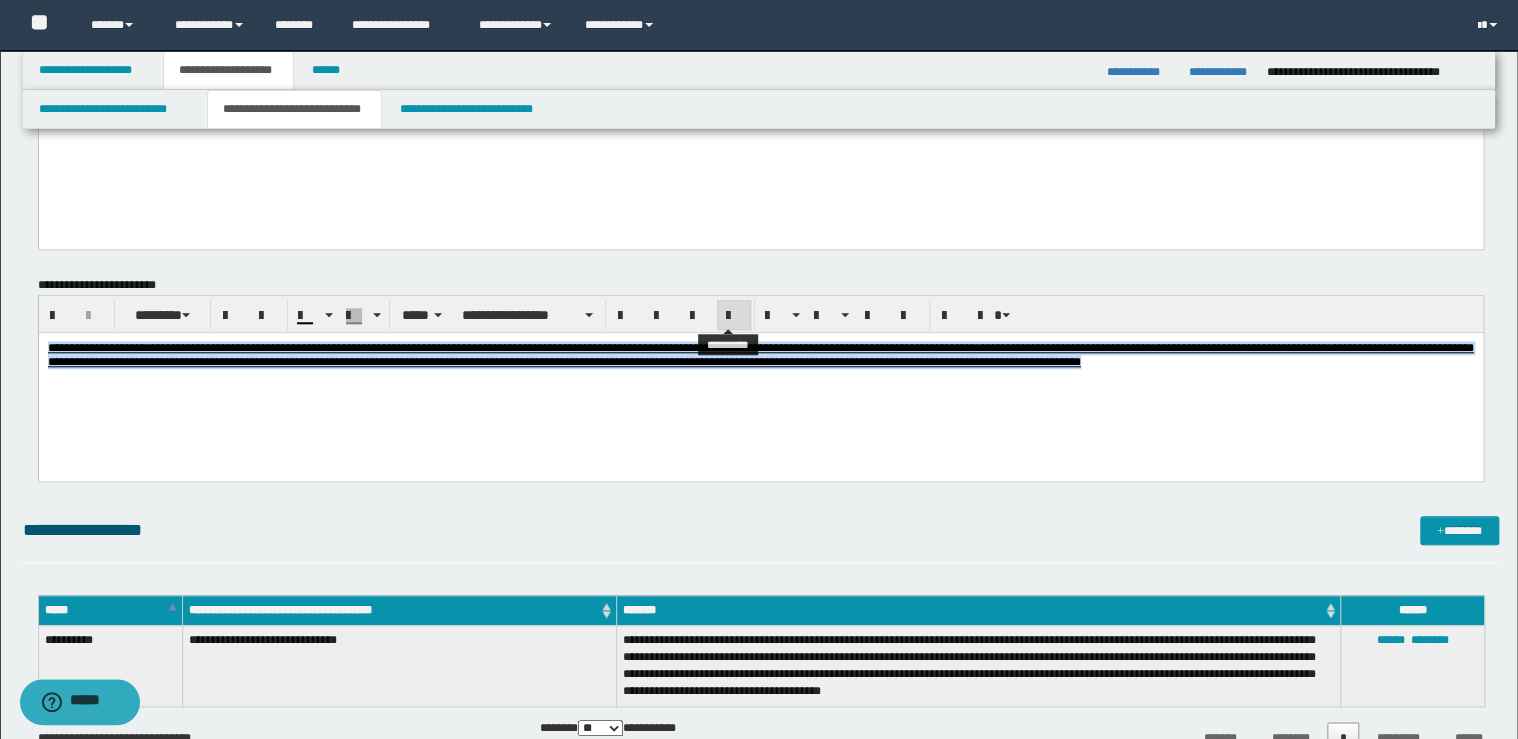 click at bounding box center [734, 316] 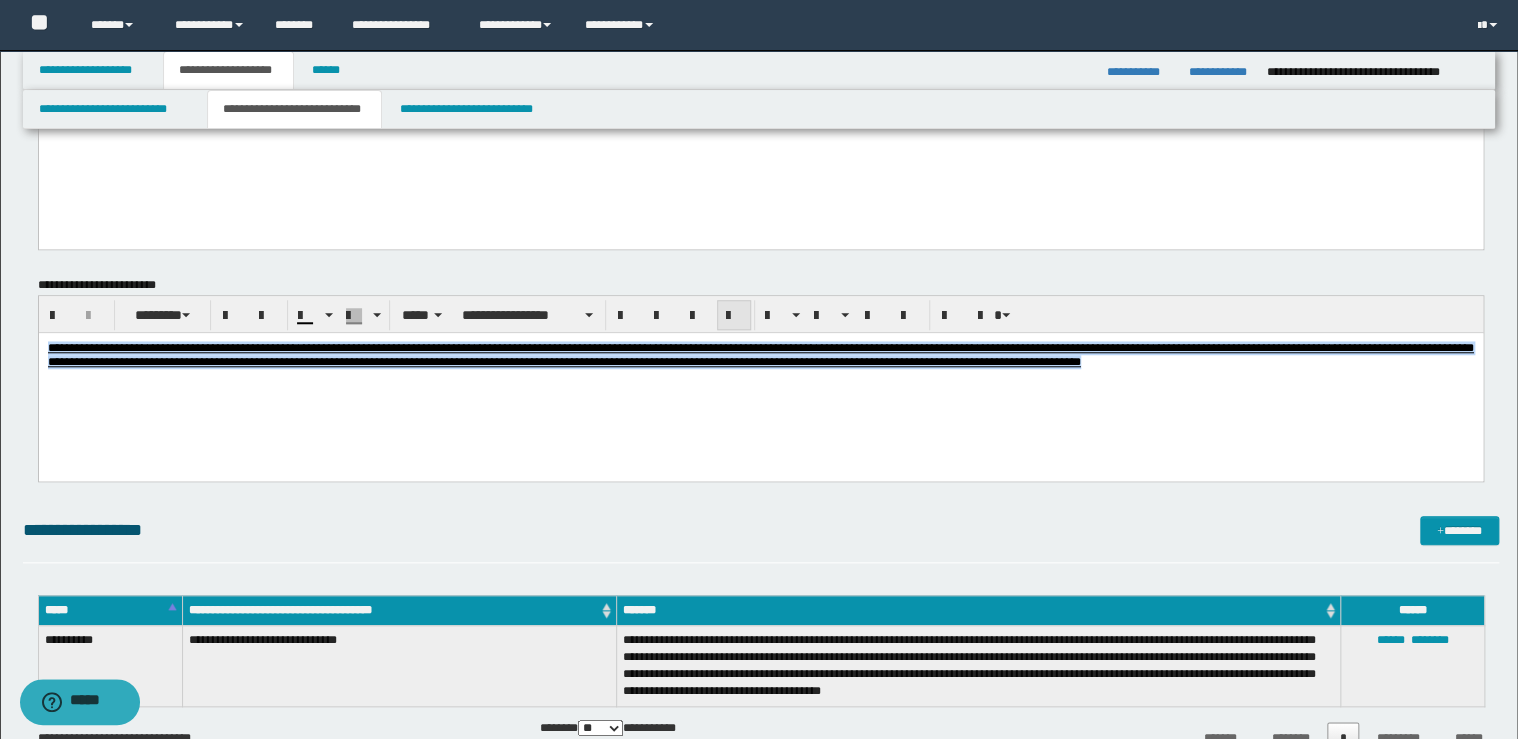 click at bounding box center [734, 316] 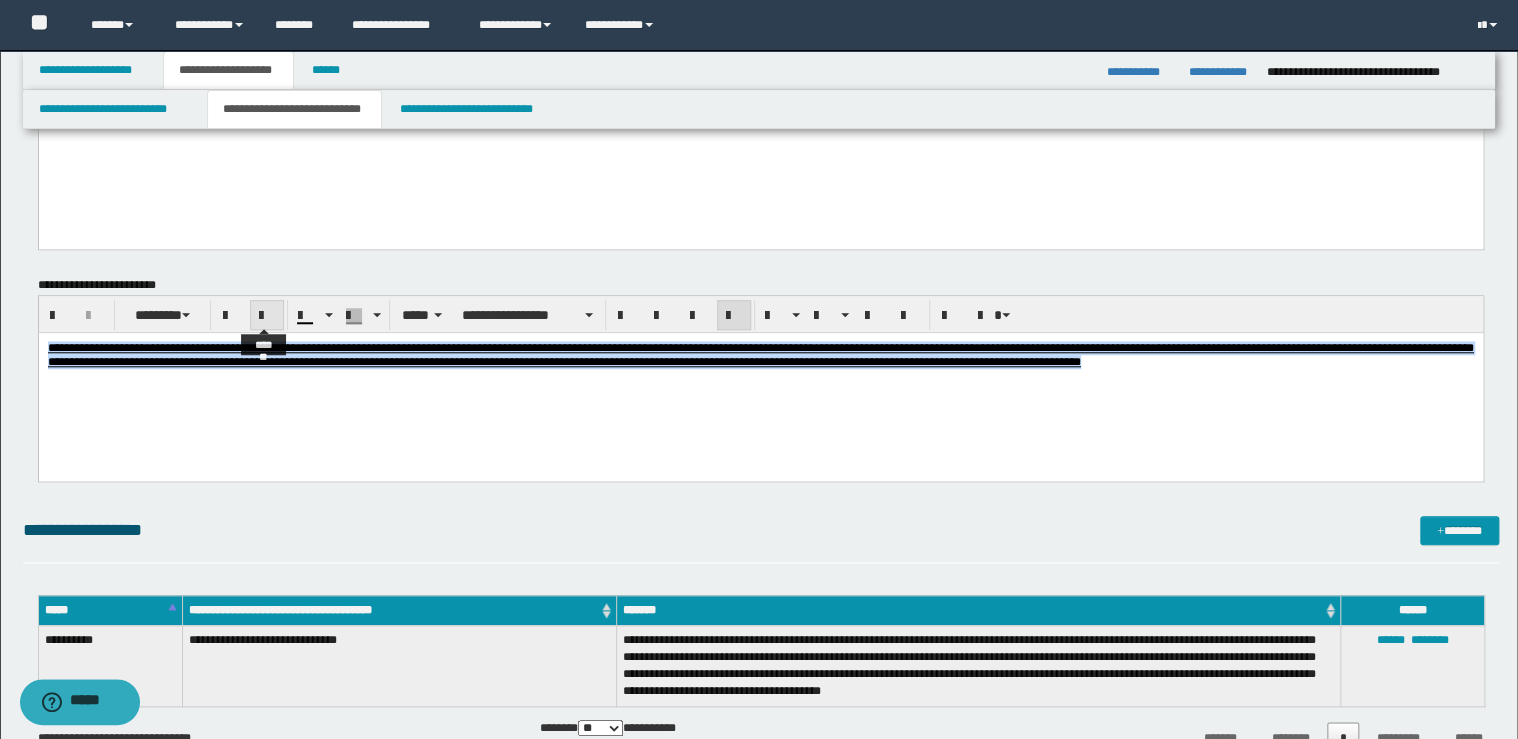click at bounding box center [267, 315] 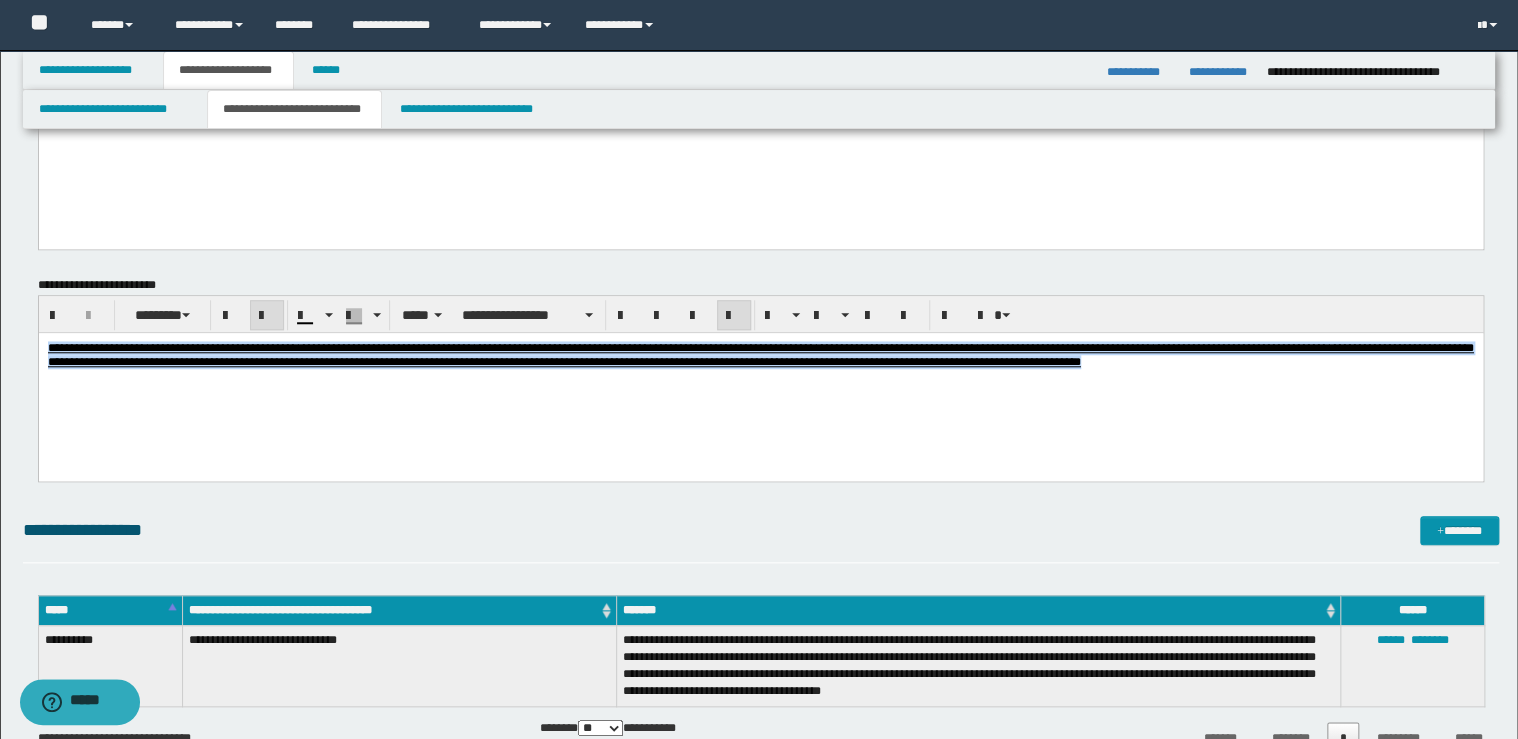 click at bounding box center [267, 315] 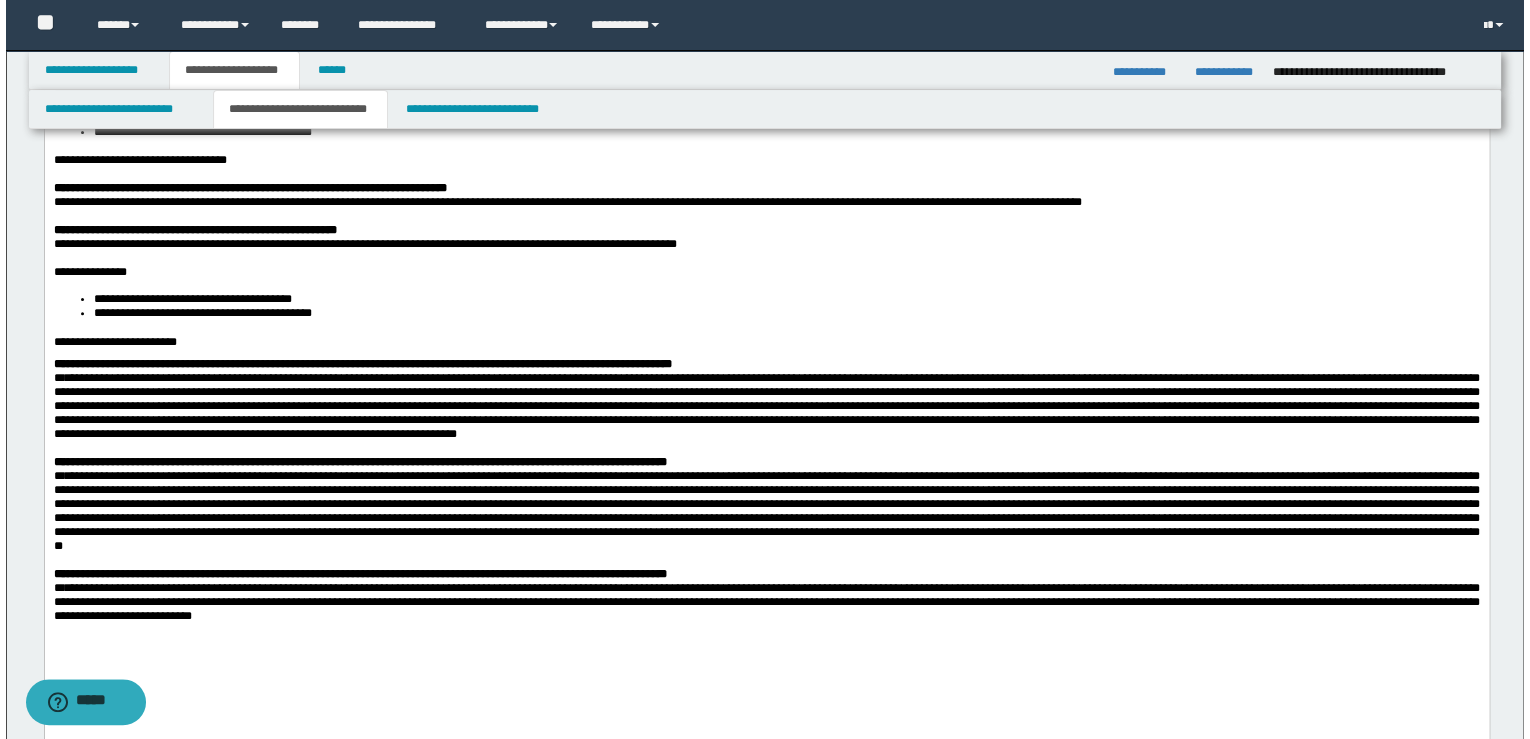 scroll, scrollTop: 0, scrollLeft: 0, axis: both 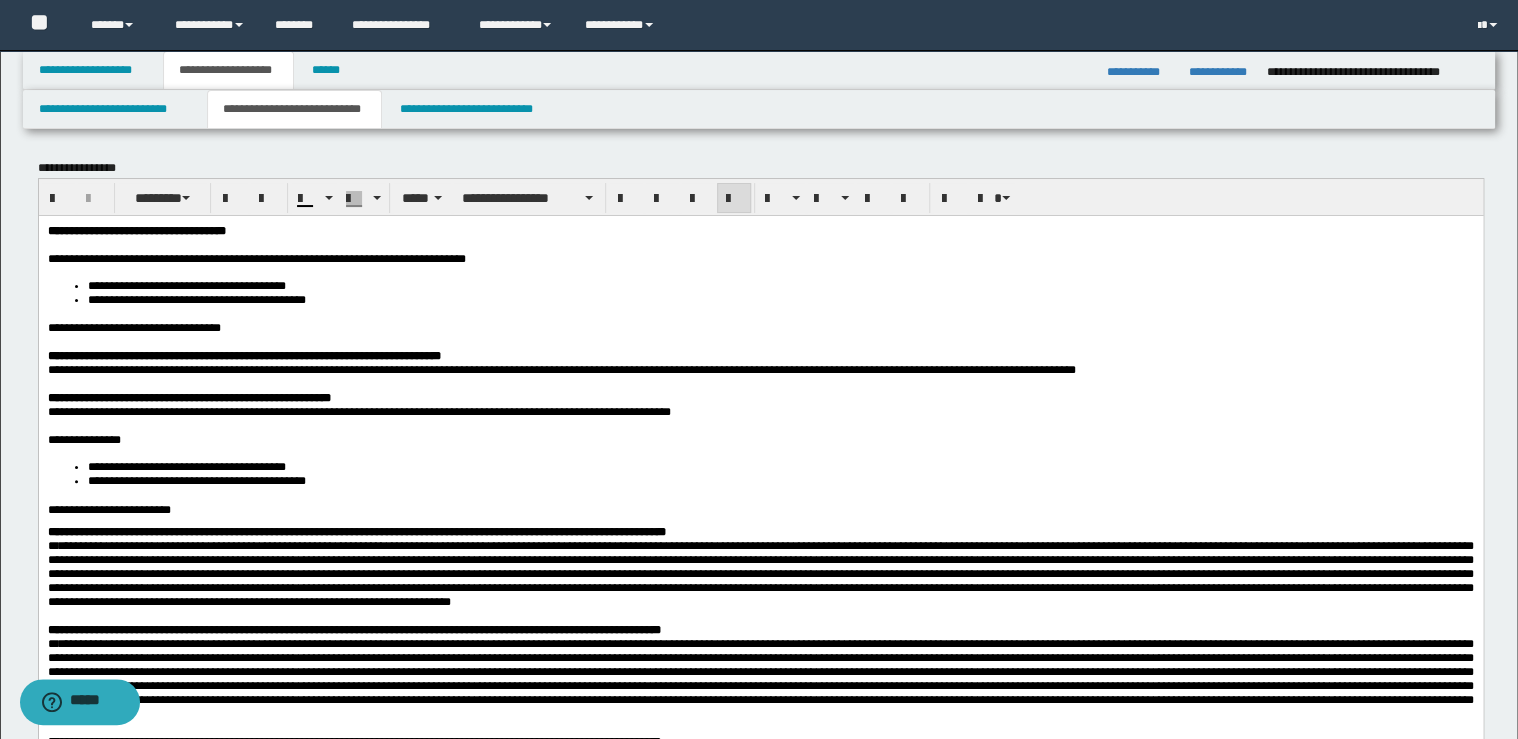 click on "**********" at bounding box center [648, 369] 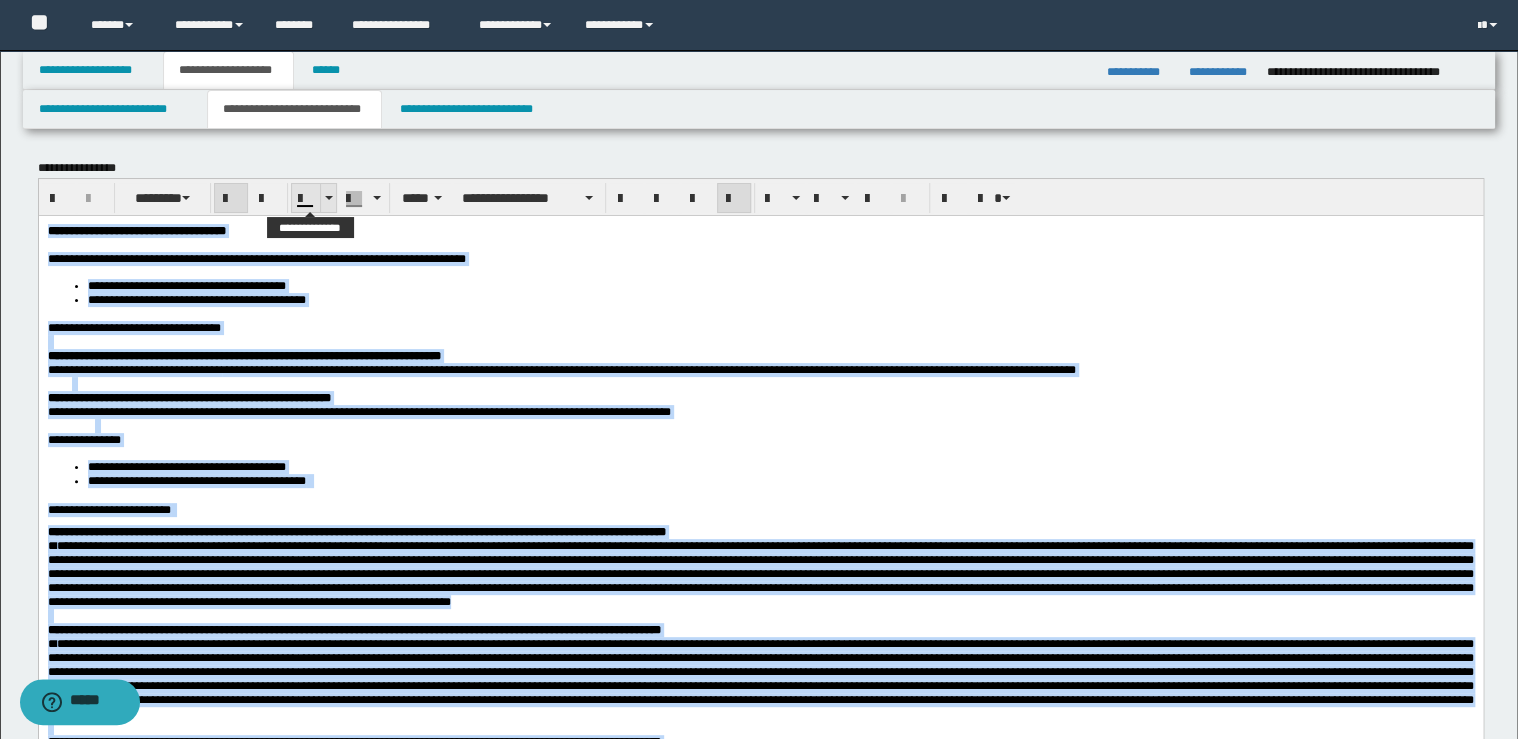 click at bounding box center (328, 198) 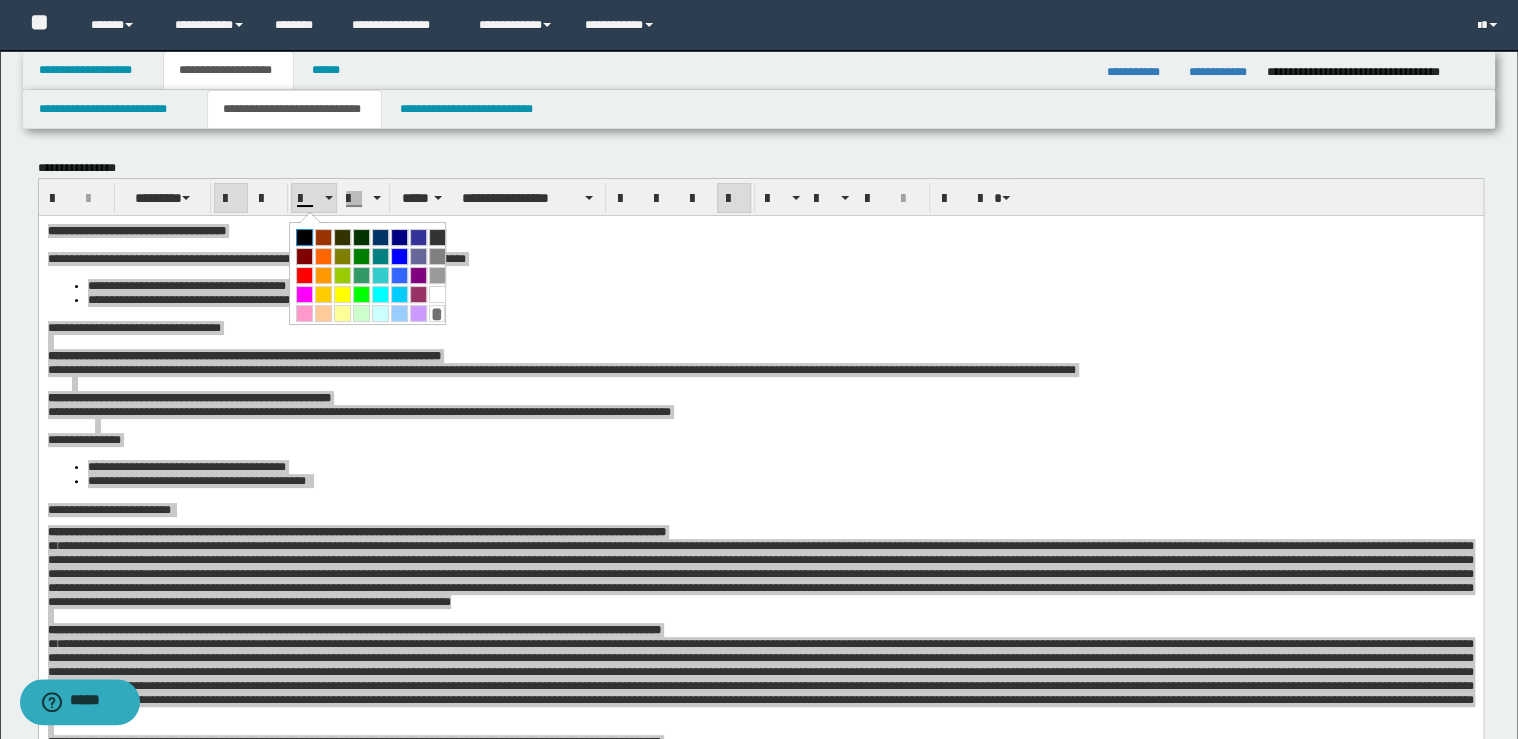 drag, startPoint x: 304, startPoint y: 232, endPoint x: 308, endPoint y: 0, distance: 232.03448 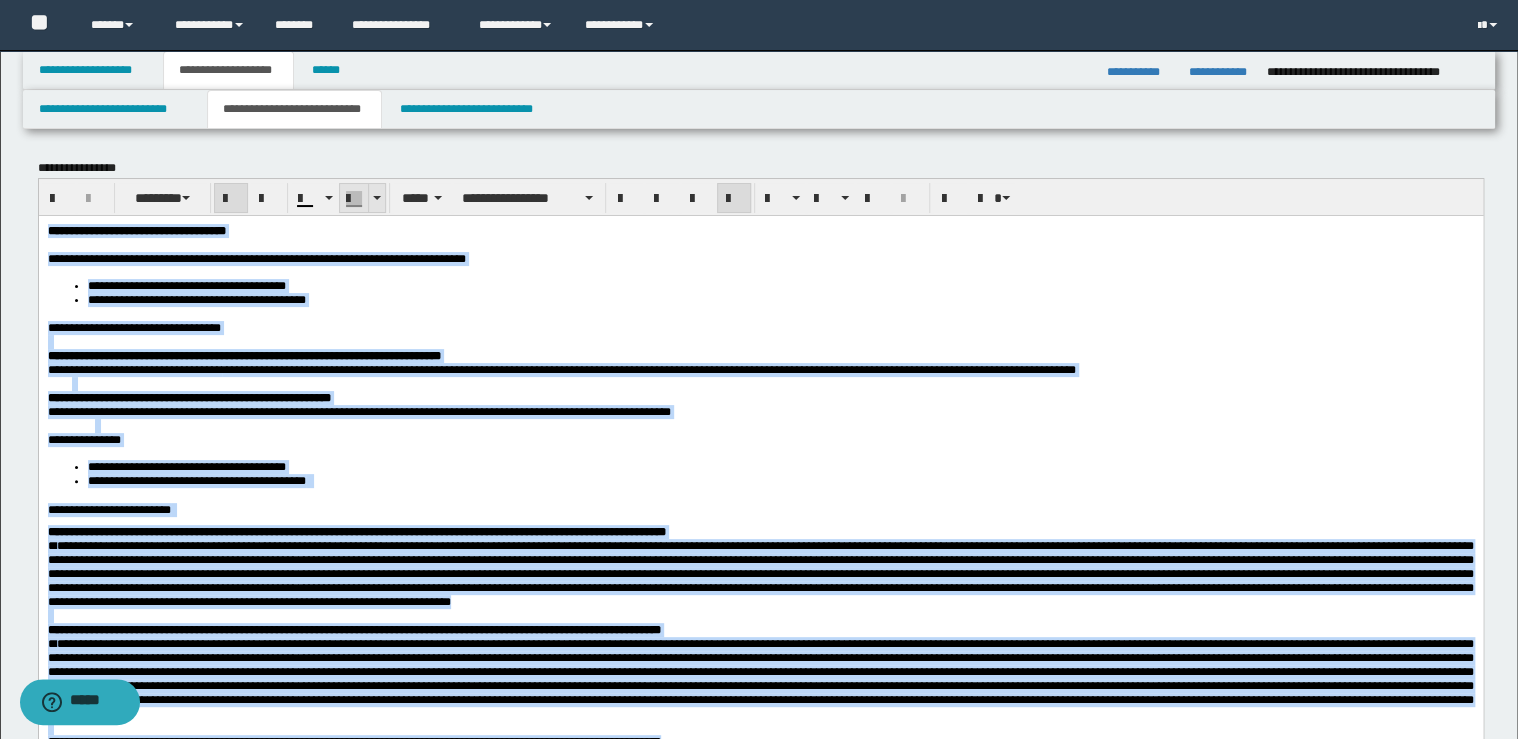 drag, startPoint x: 374, startPoint y: 199, endPoint x: 331, endPoint y: 6, distance: 197.73215 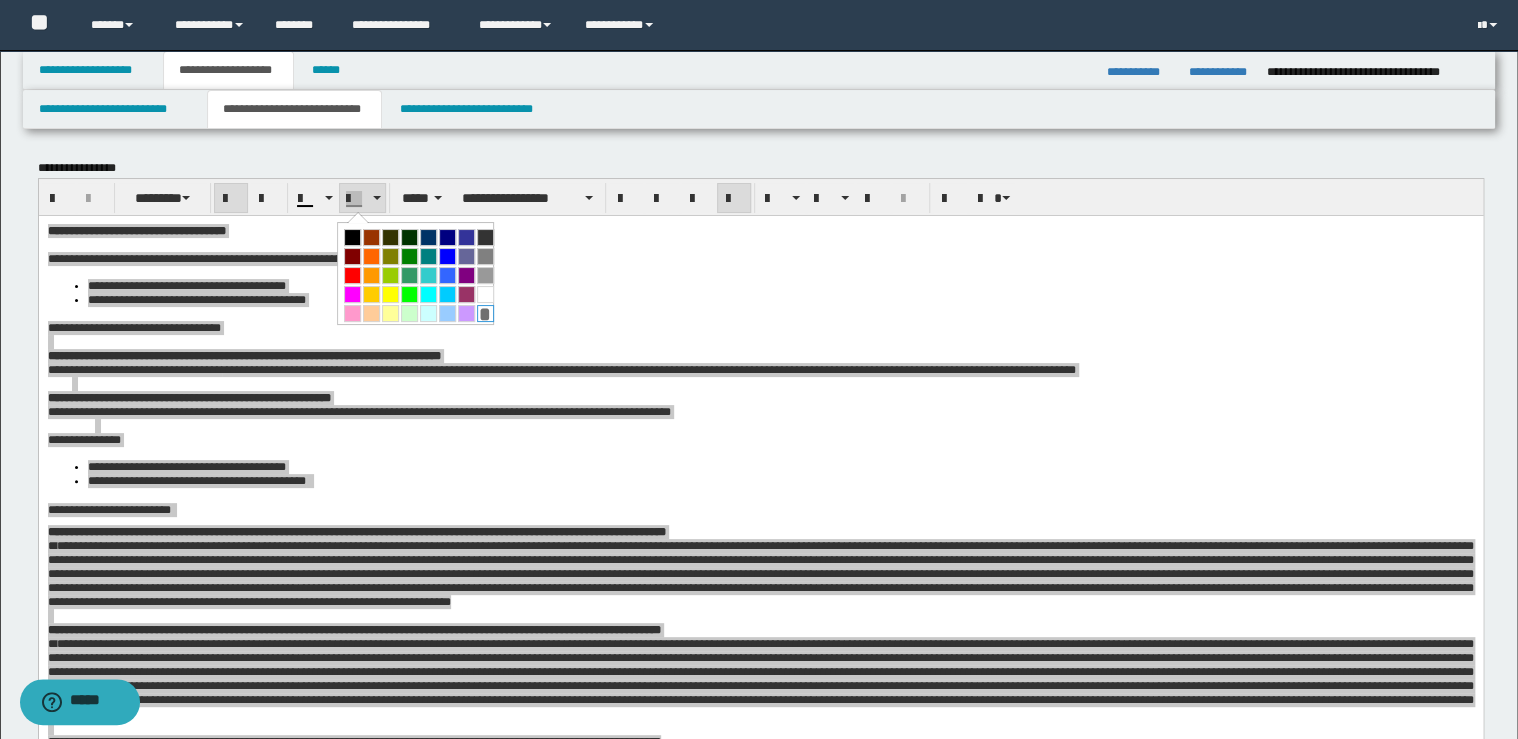 click on "*" at bounding box center (485, 313) 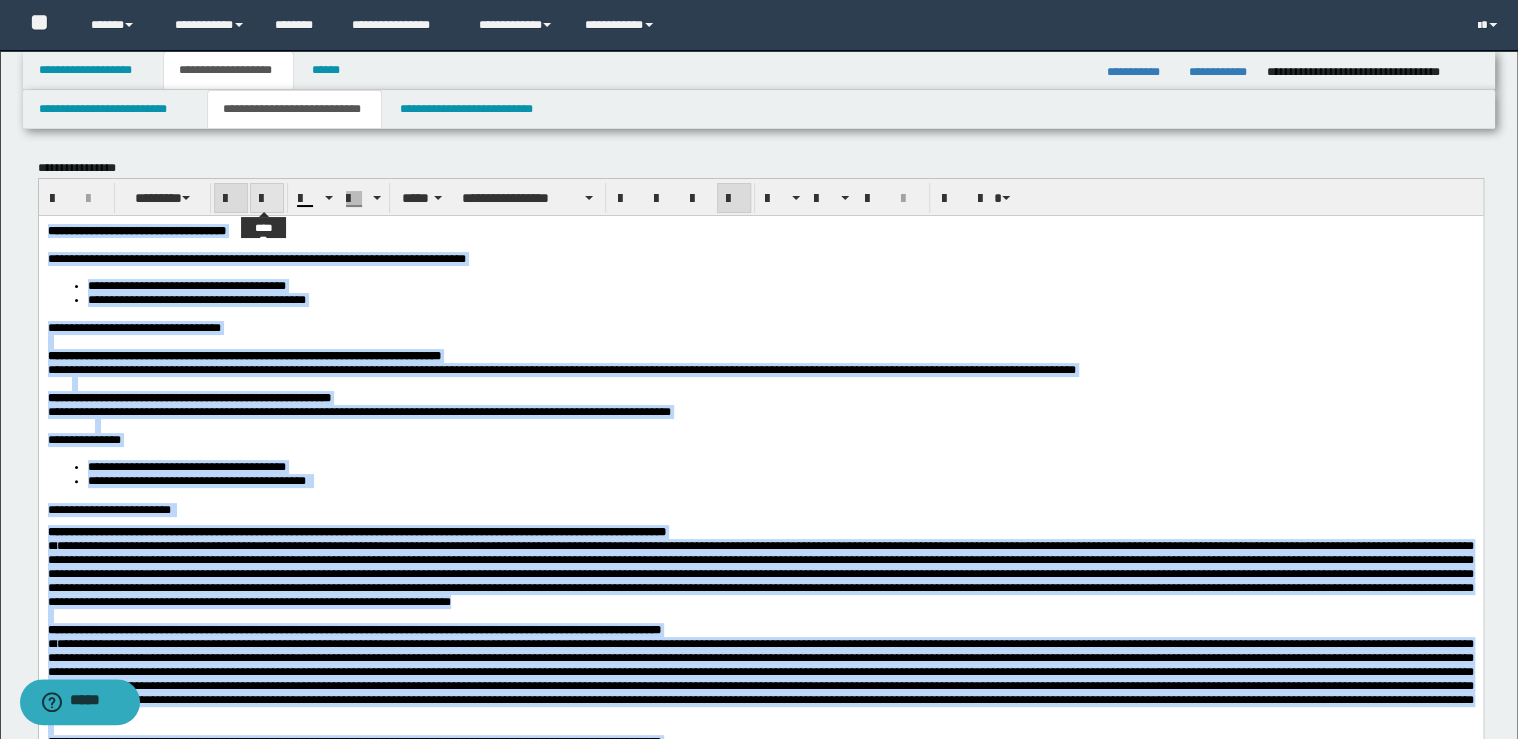 click at bounding box center (267, 199) 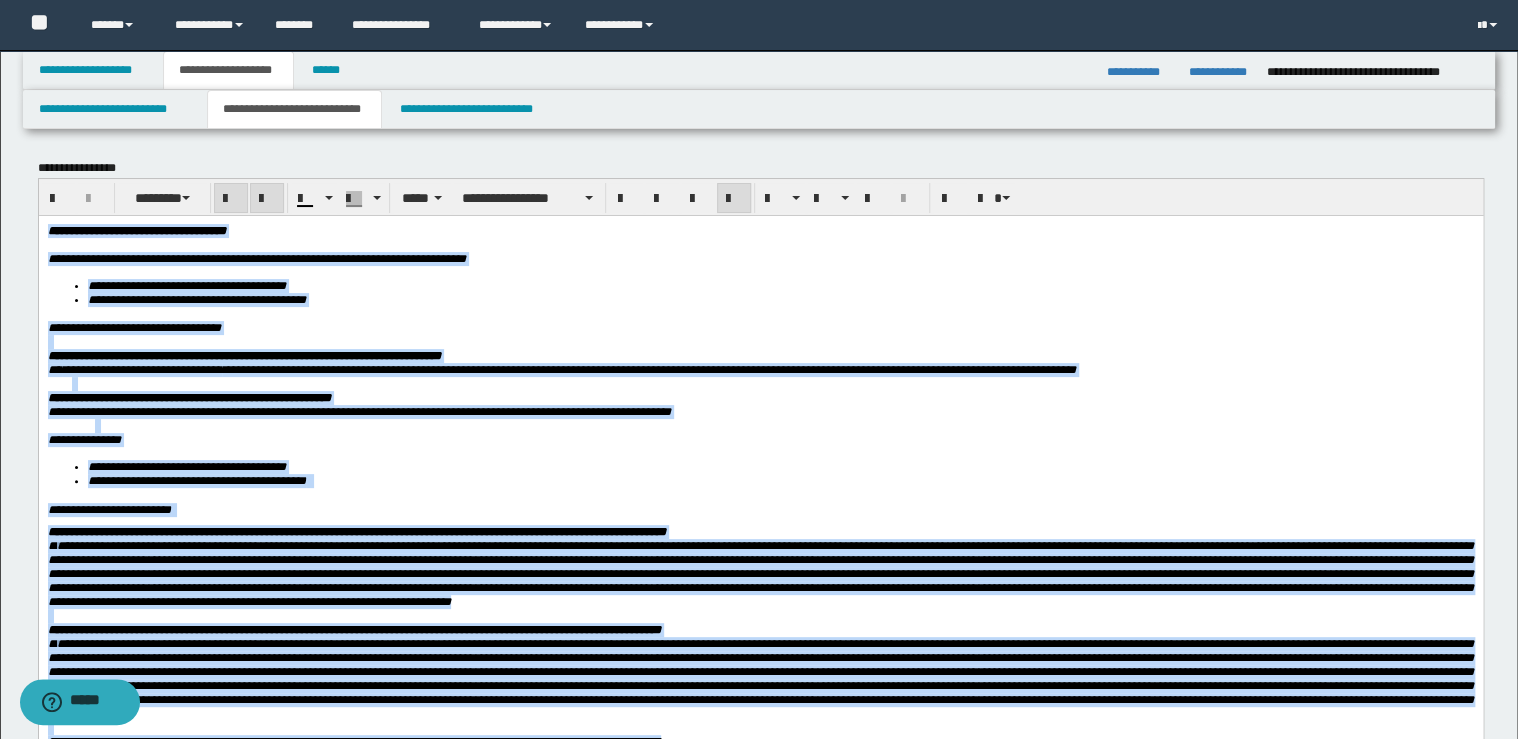 click at bounding box center (267, 199) 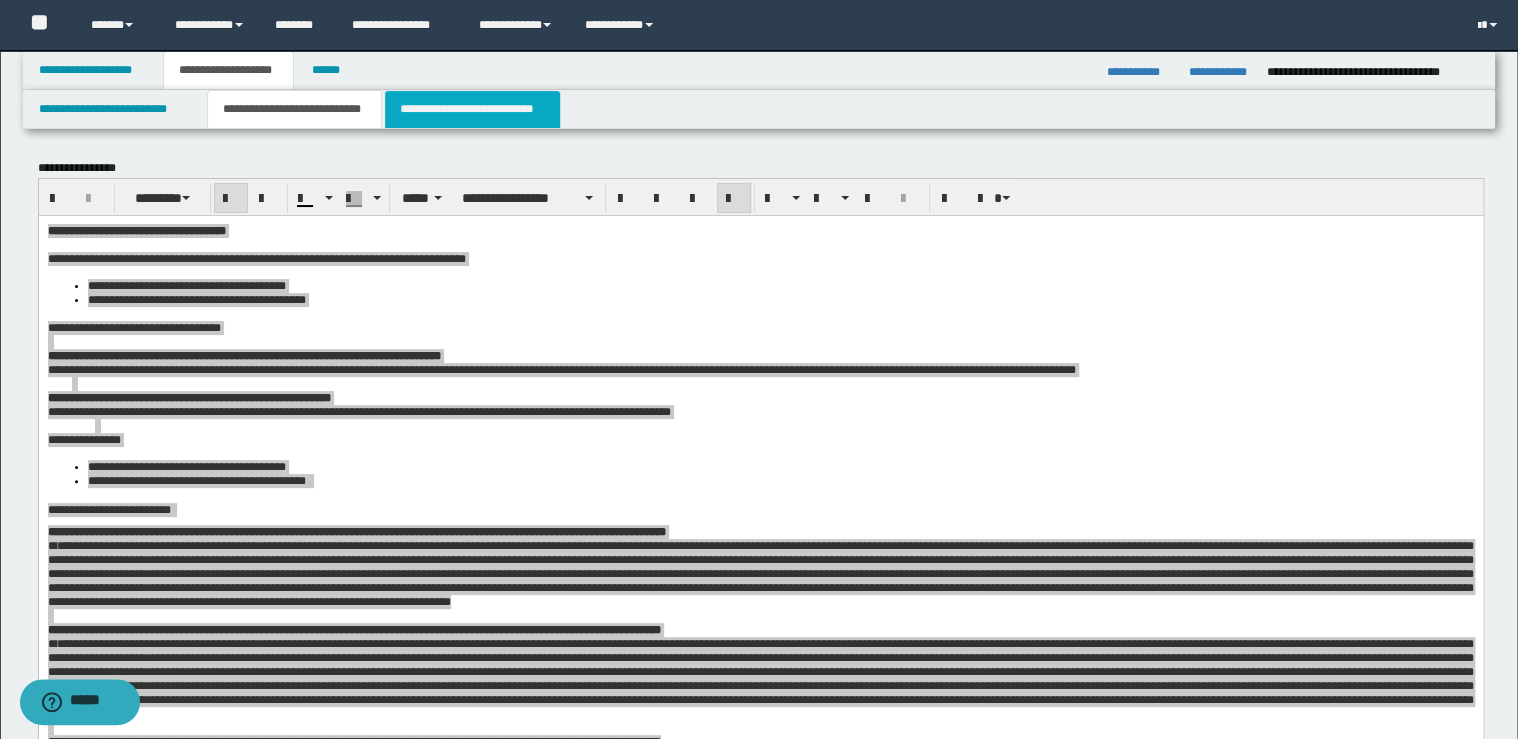 click on "**********" at bounding box center [472, 109] 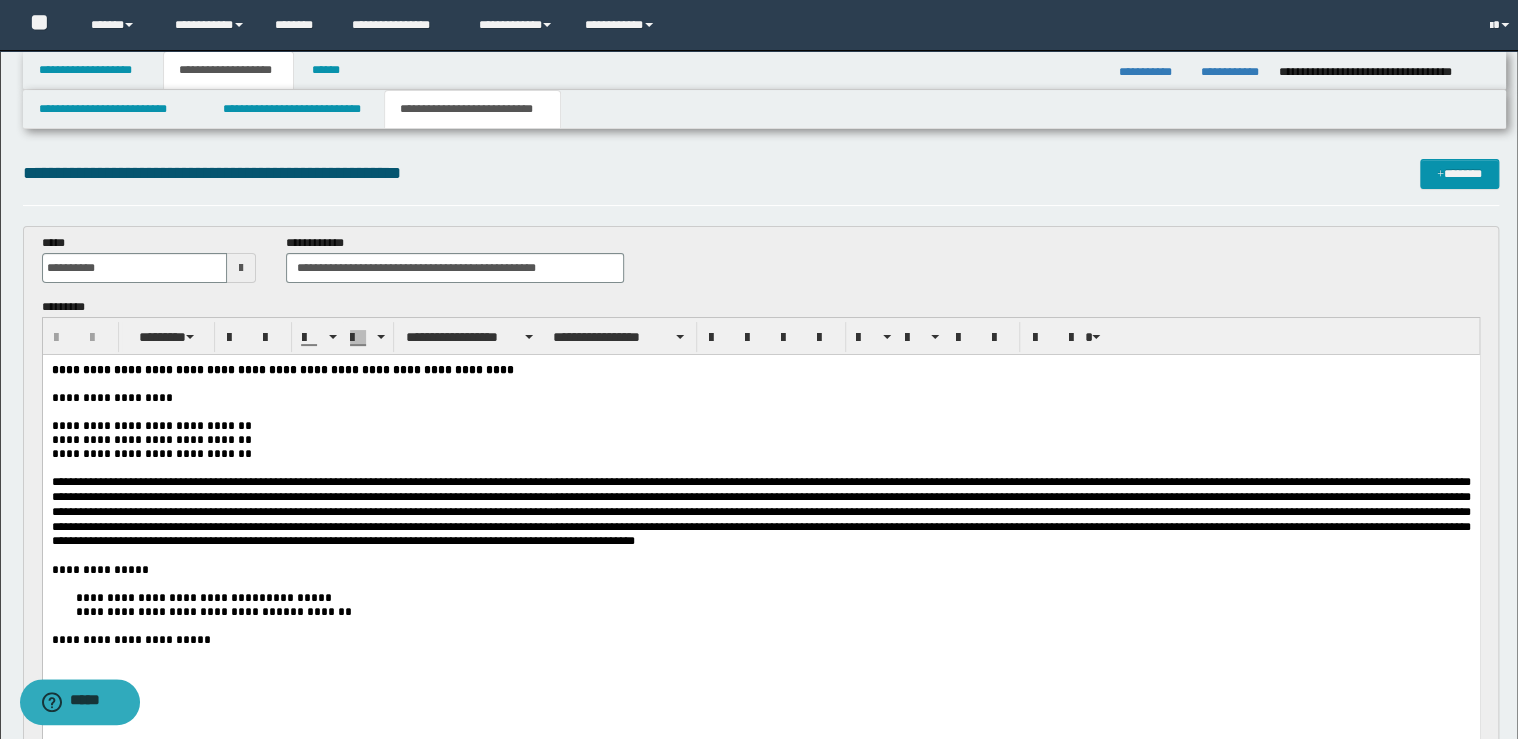 scroll, scrollTop: 0, scrollLeft: 0, axis: both 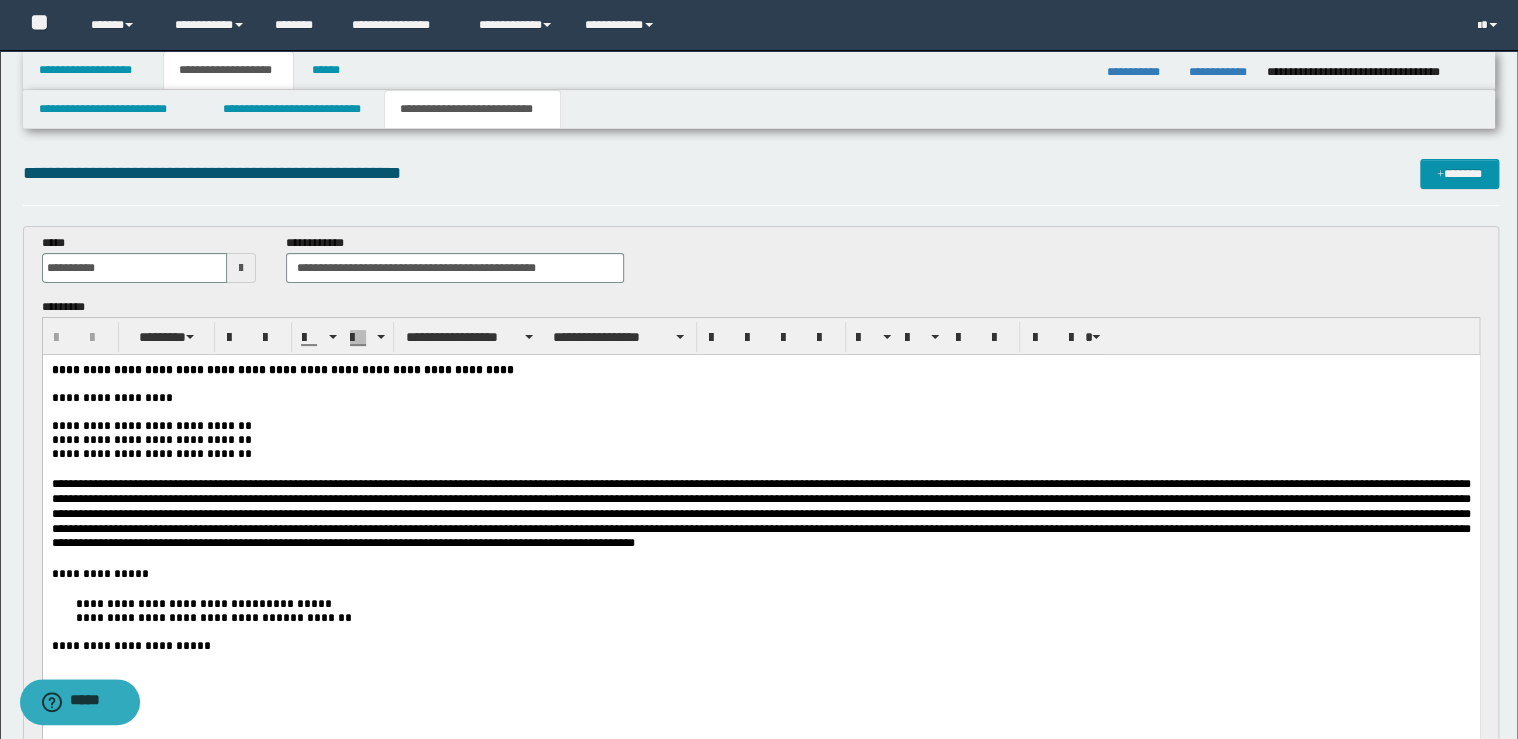 click on "**********" at bounding box center (760, 454) 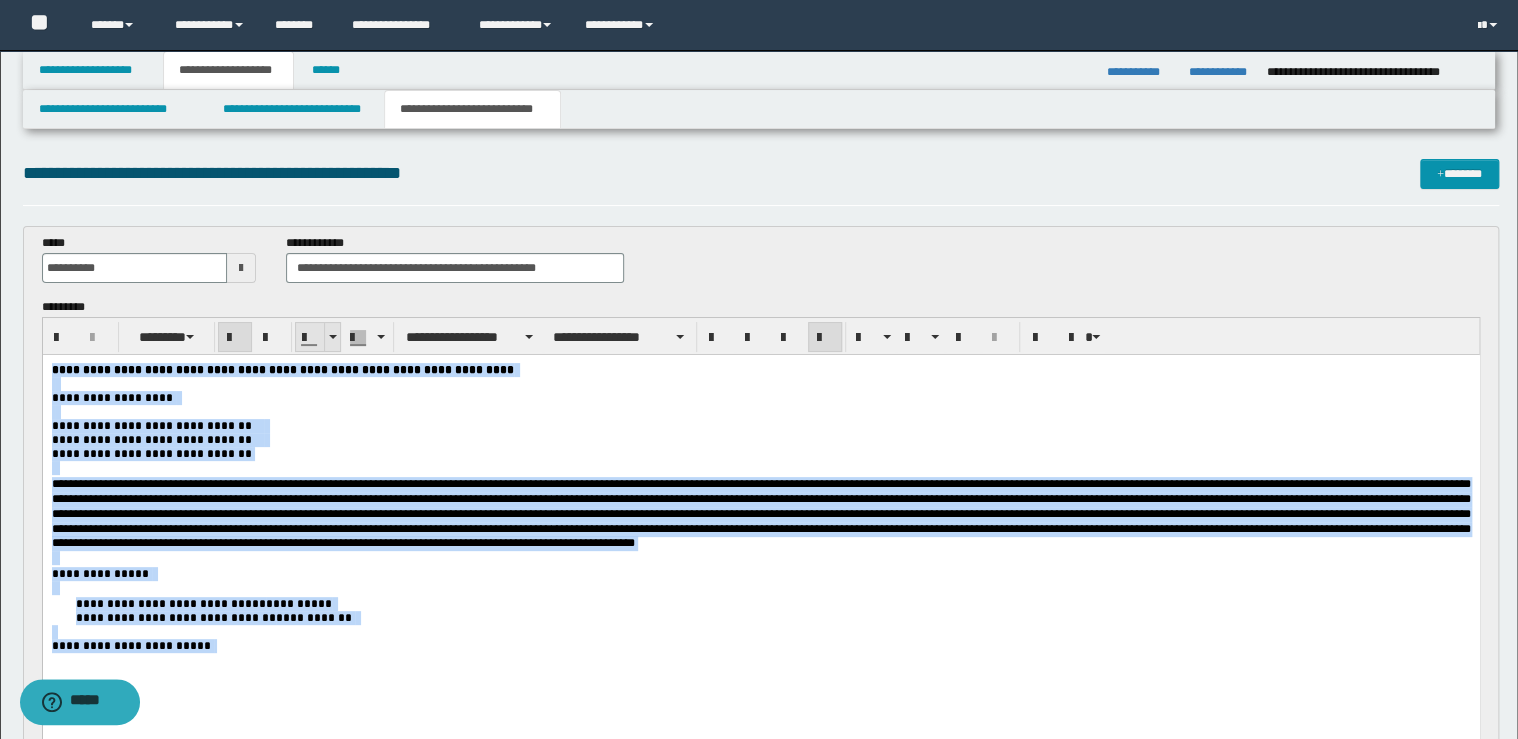 click at bounding box center (332, 337) 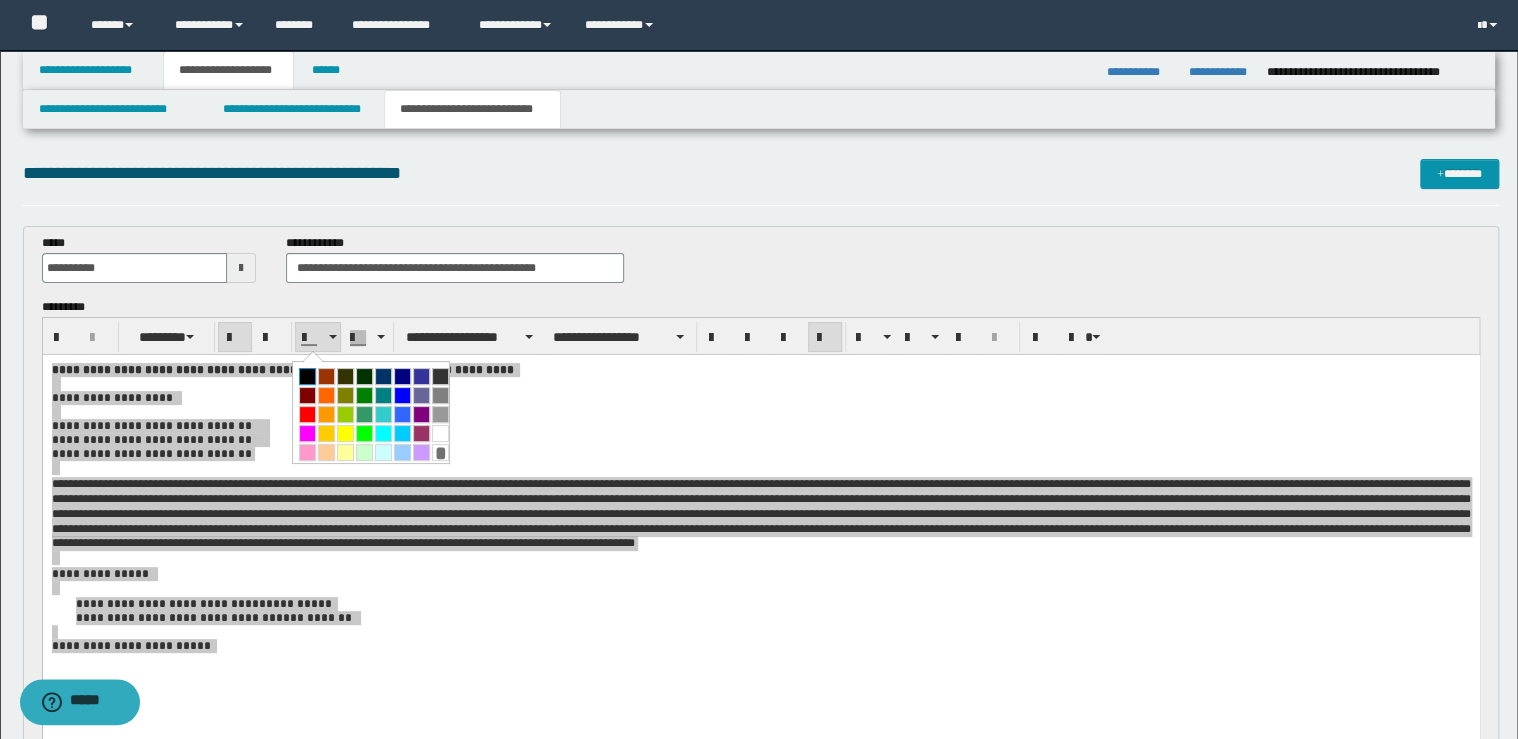 drag, startPoint x: 304, startPoint y: 376, endPoint x: 278, endPoint y: 7, distance: 369.91486 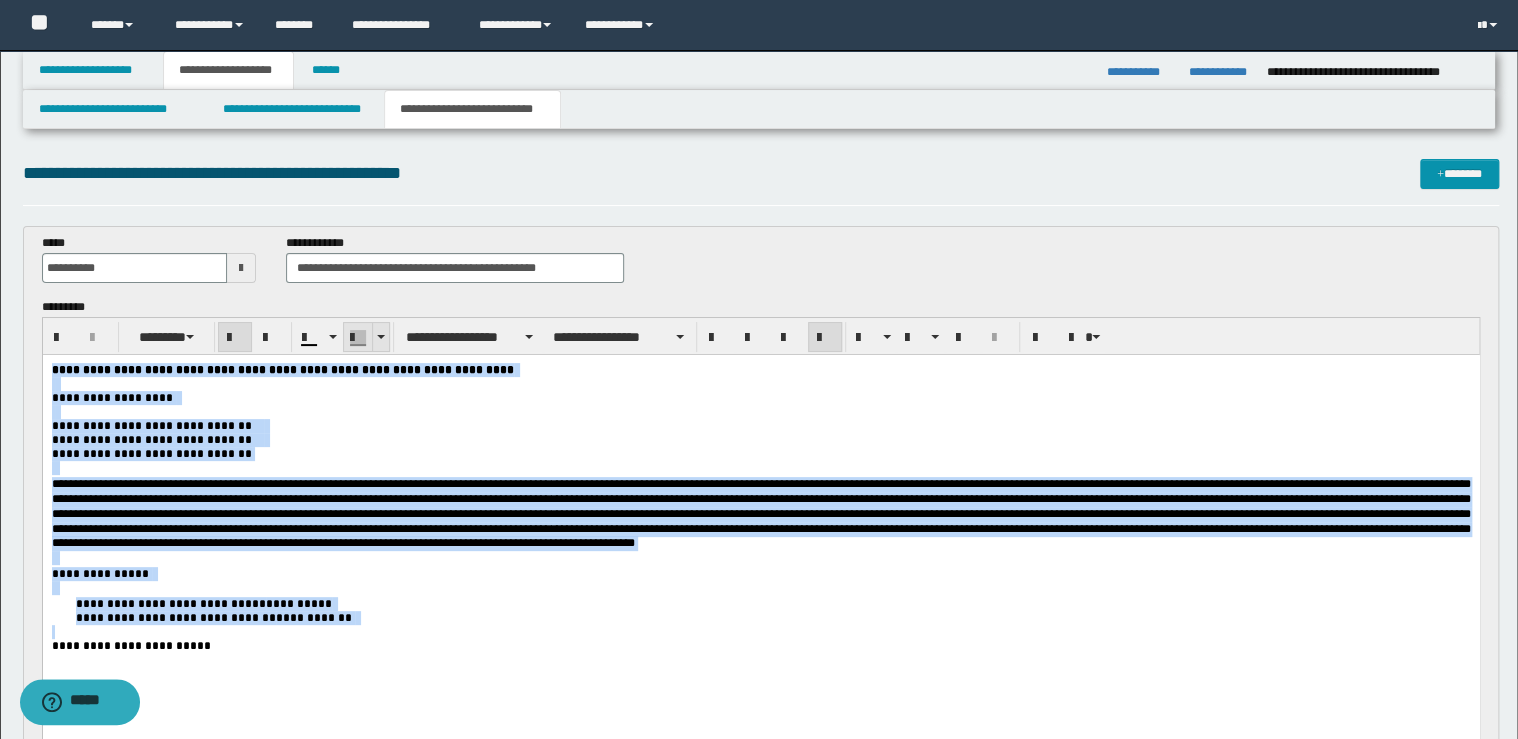 click at bounding box center [380, 337] 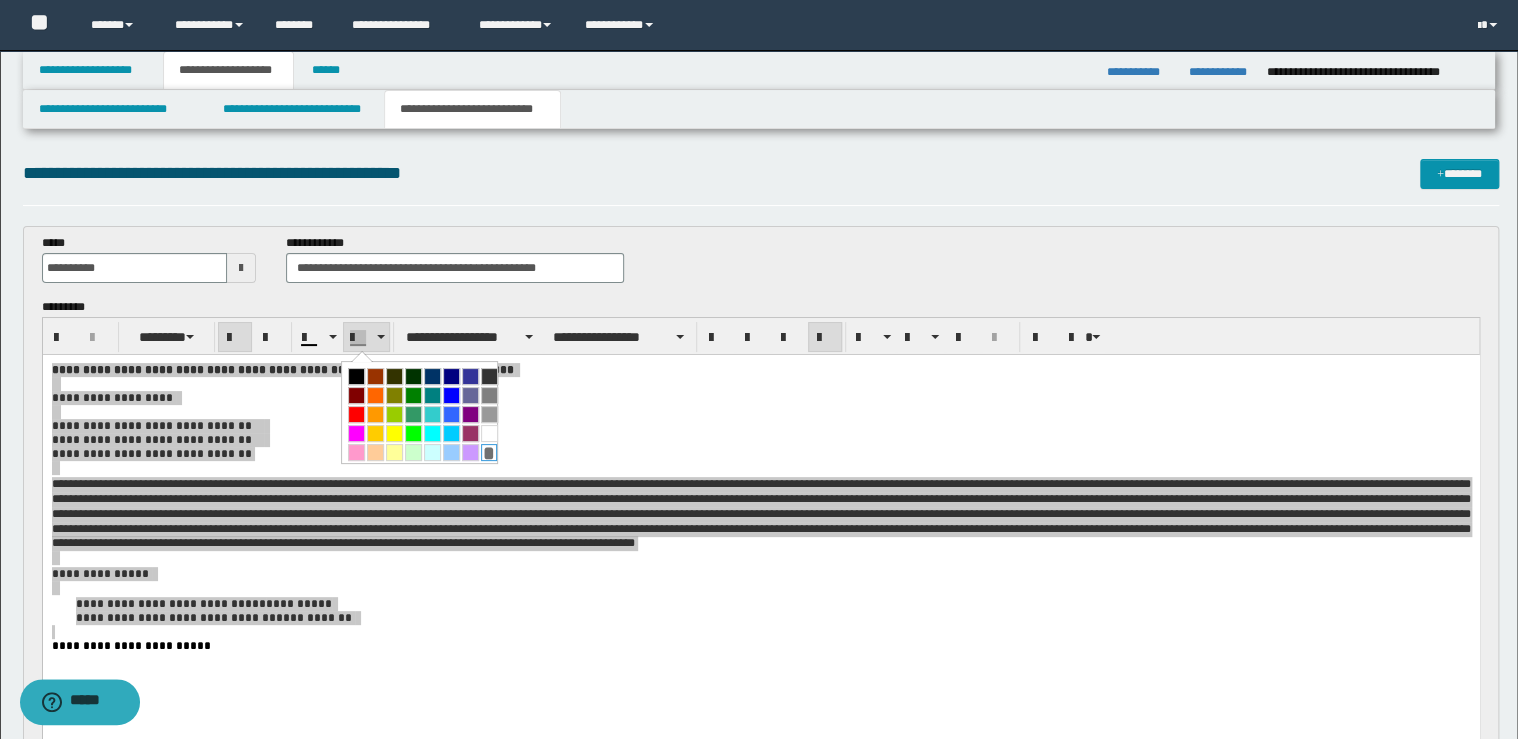 click on "*" at bounding box center (489, 452) 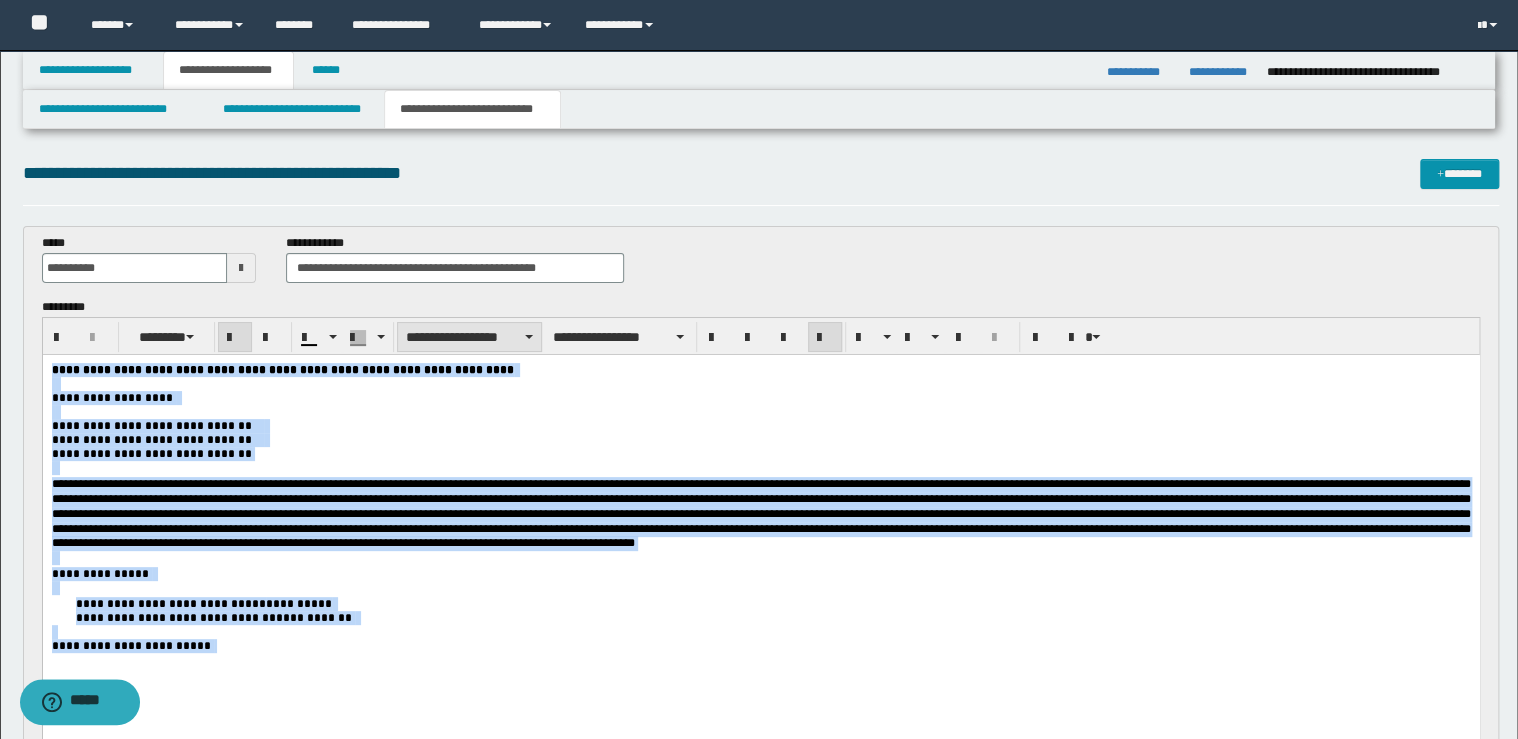 click on "**********" at bounding box center (469, 337) 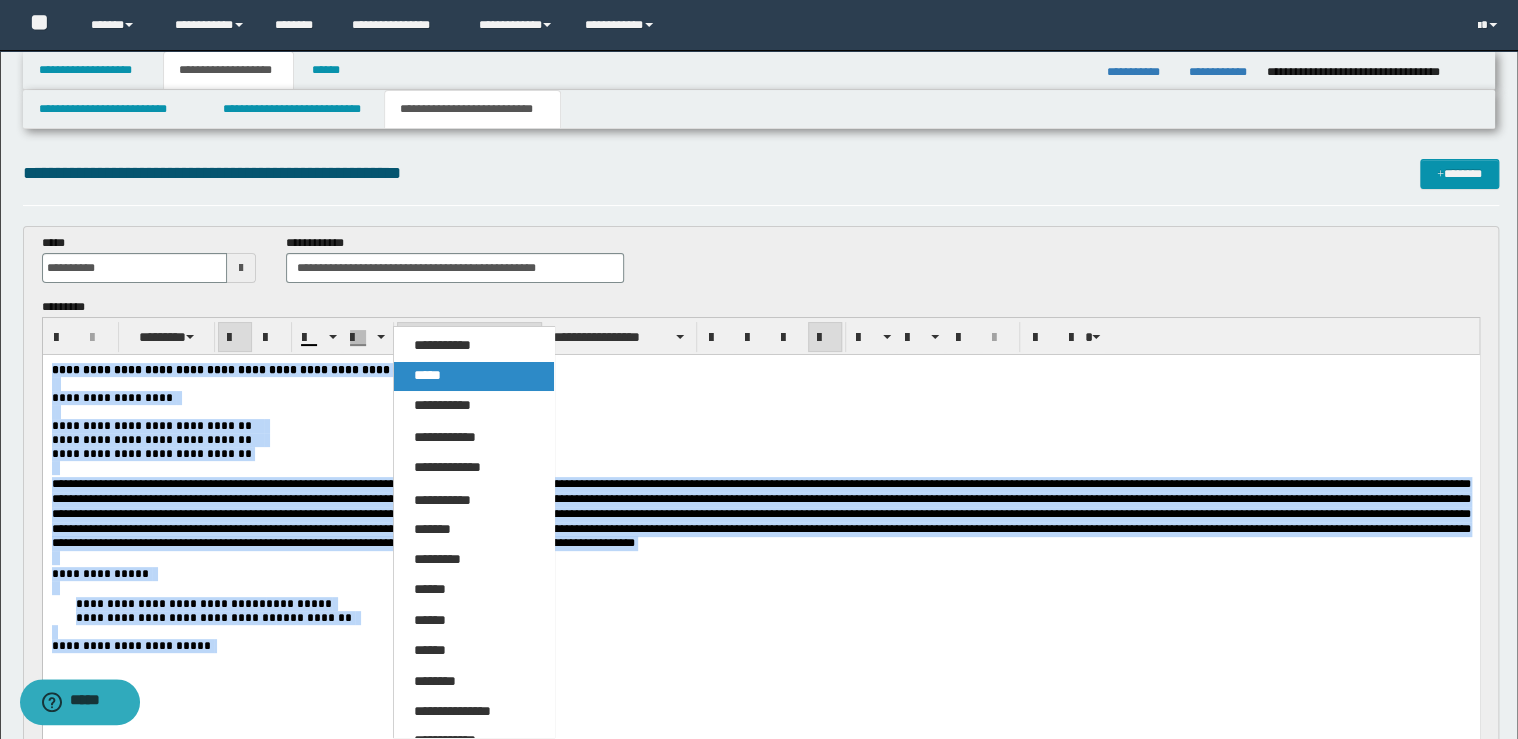 click on "*****" at bounding box center (474, 376) 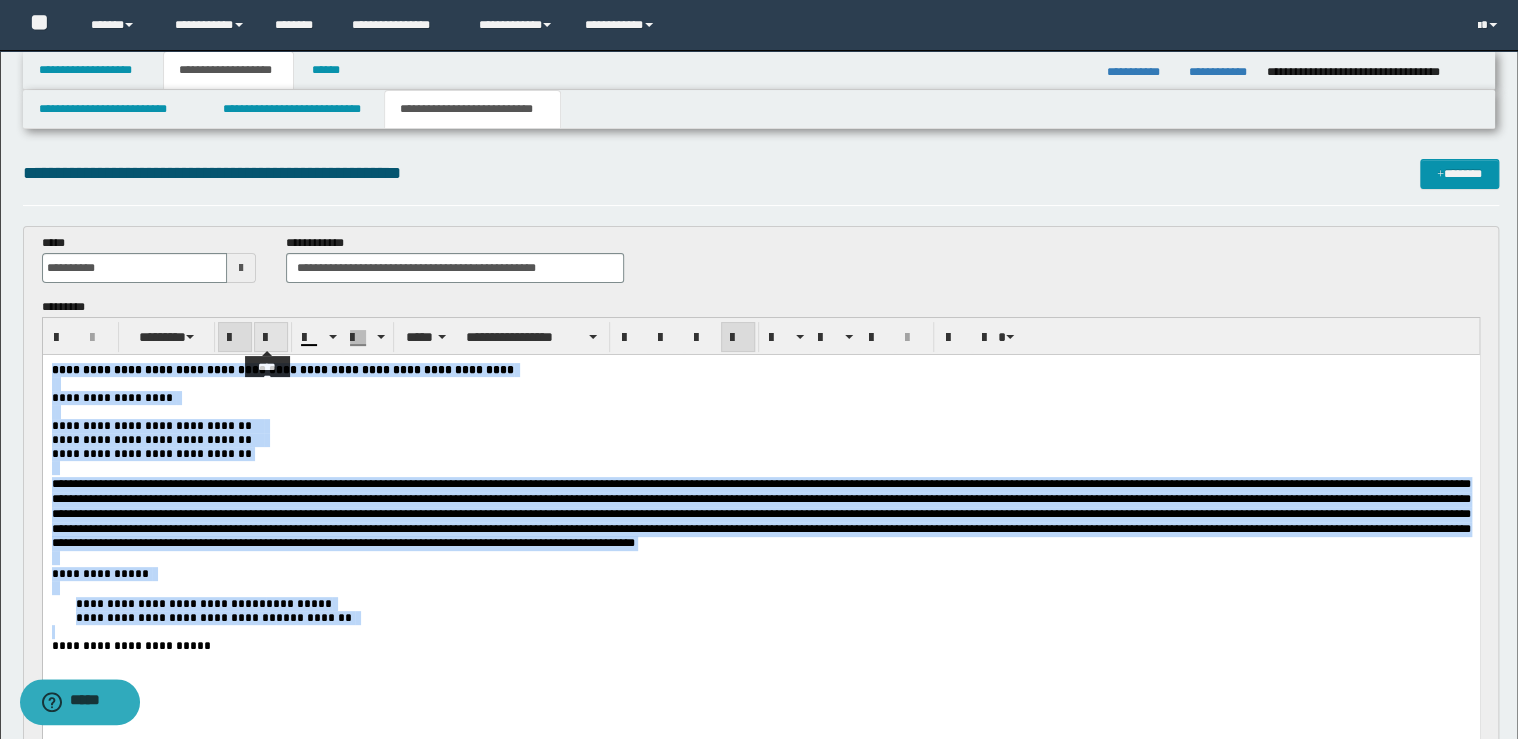 click at bounding box center (271, 338) 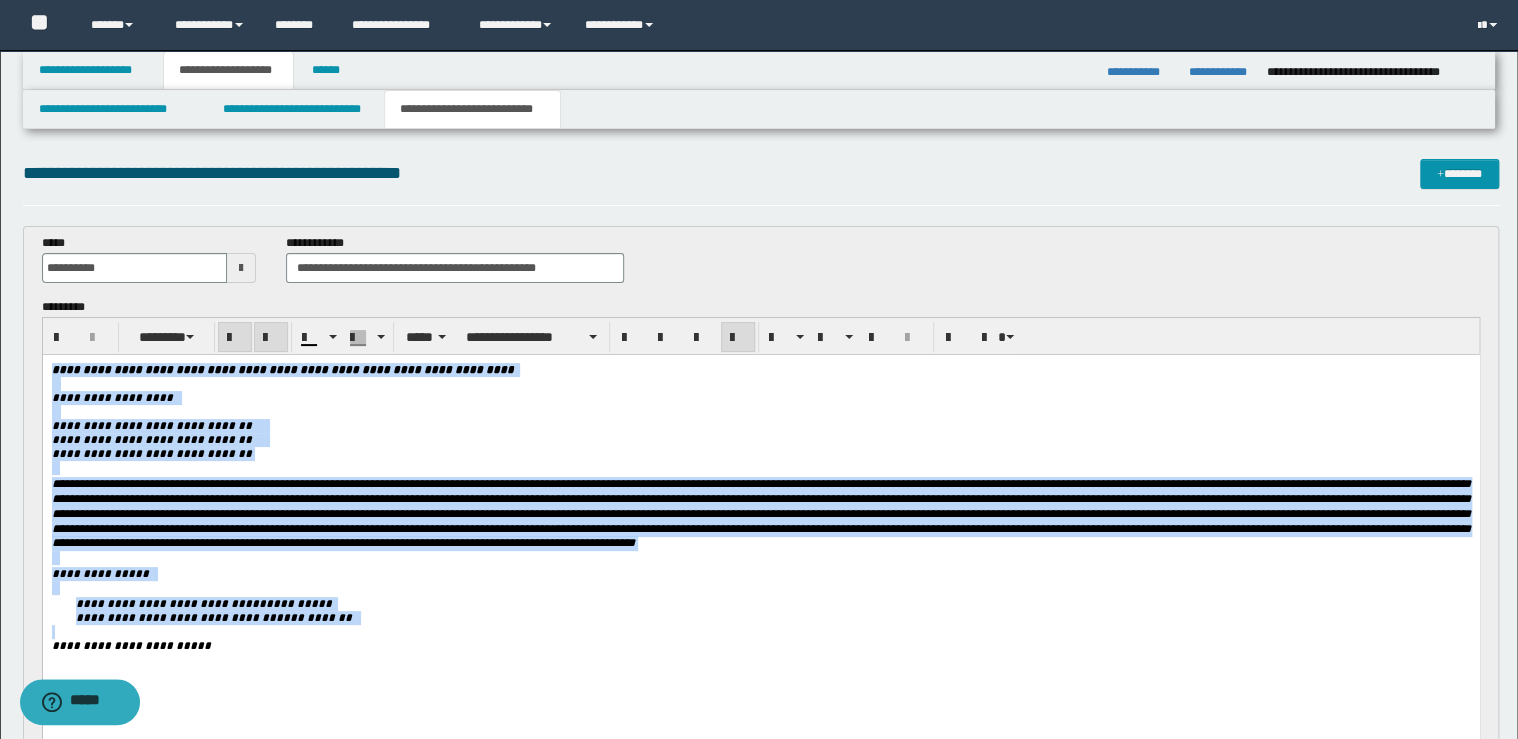 click at bounding box center [271, 338] 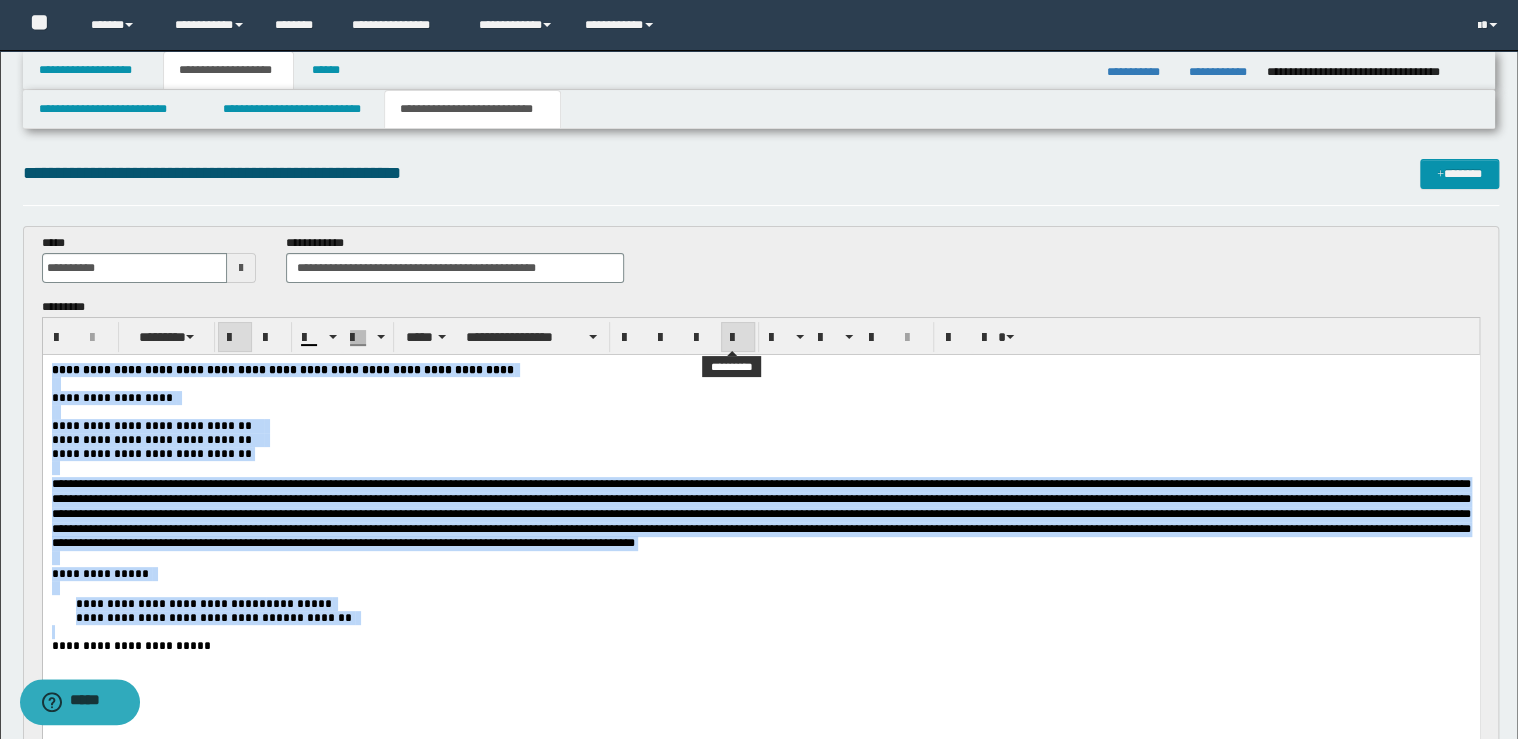 click at bounding box center [738, 338] 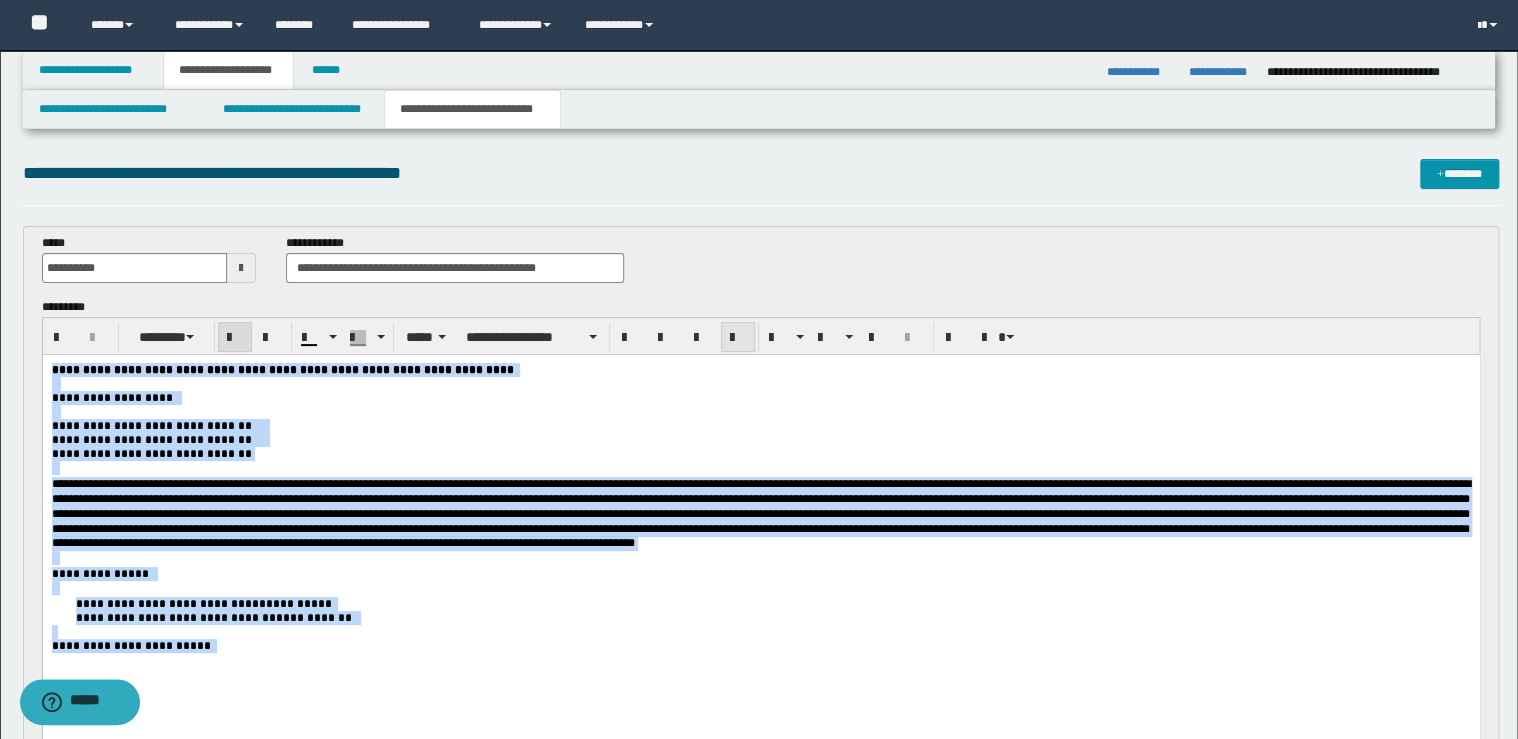 click at bounding box center (738, 338) 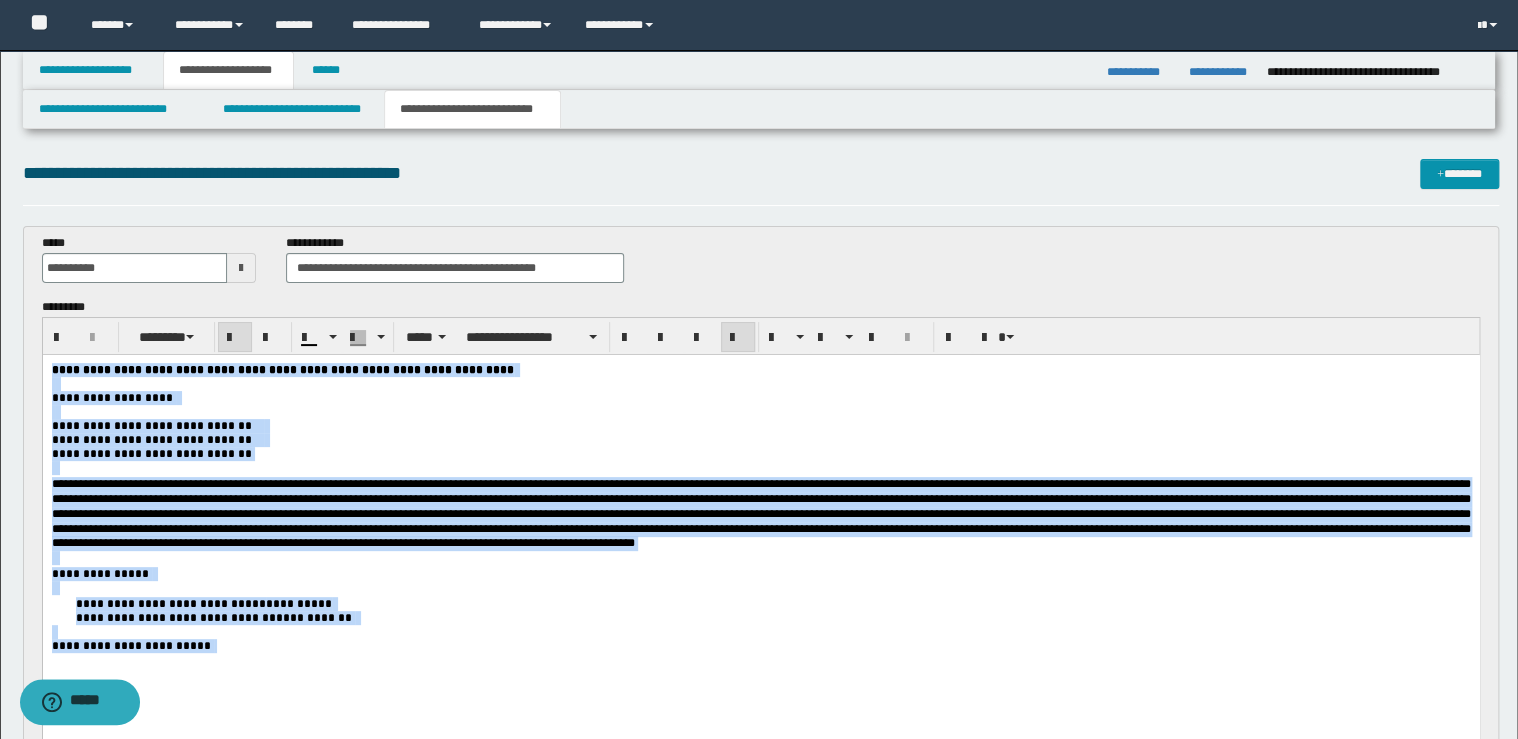 click on "**********" at bounding box center [760, 426] 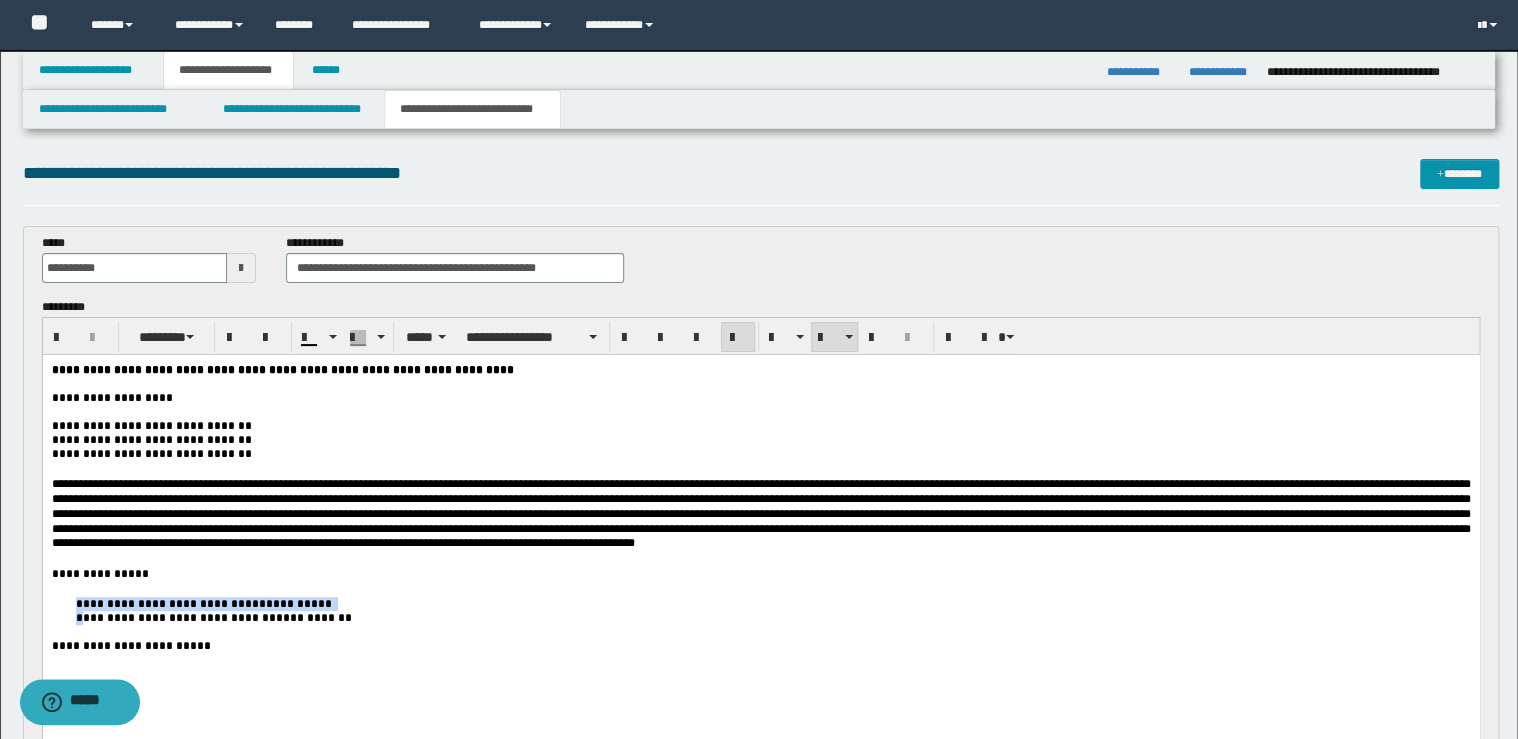 drag, startPoint x: 69, startPoint y: 622, endPoint x: 81, endPoint y: 637, distance: 19.209373 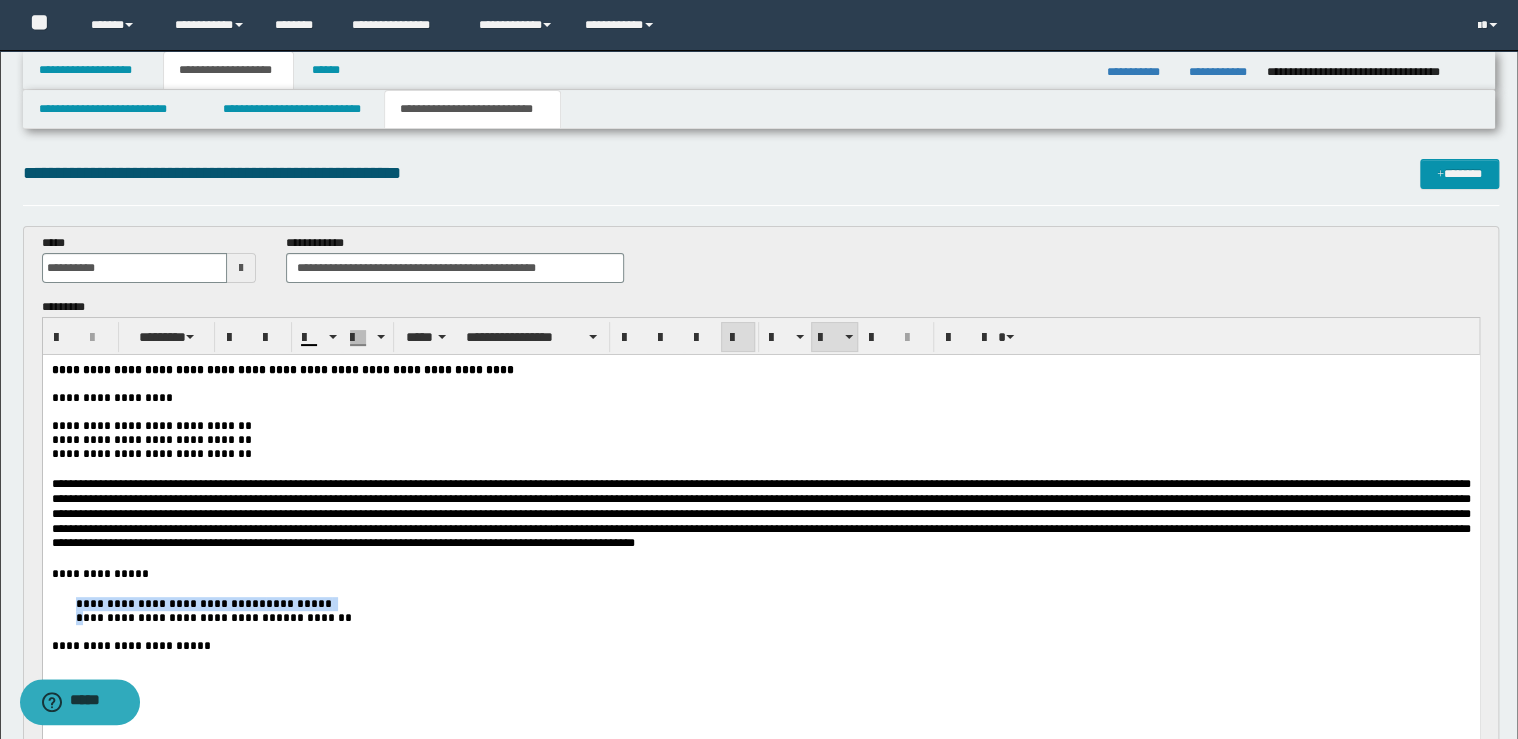 click on "**********" at bounding box center [760, 533] 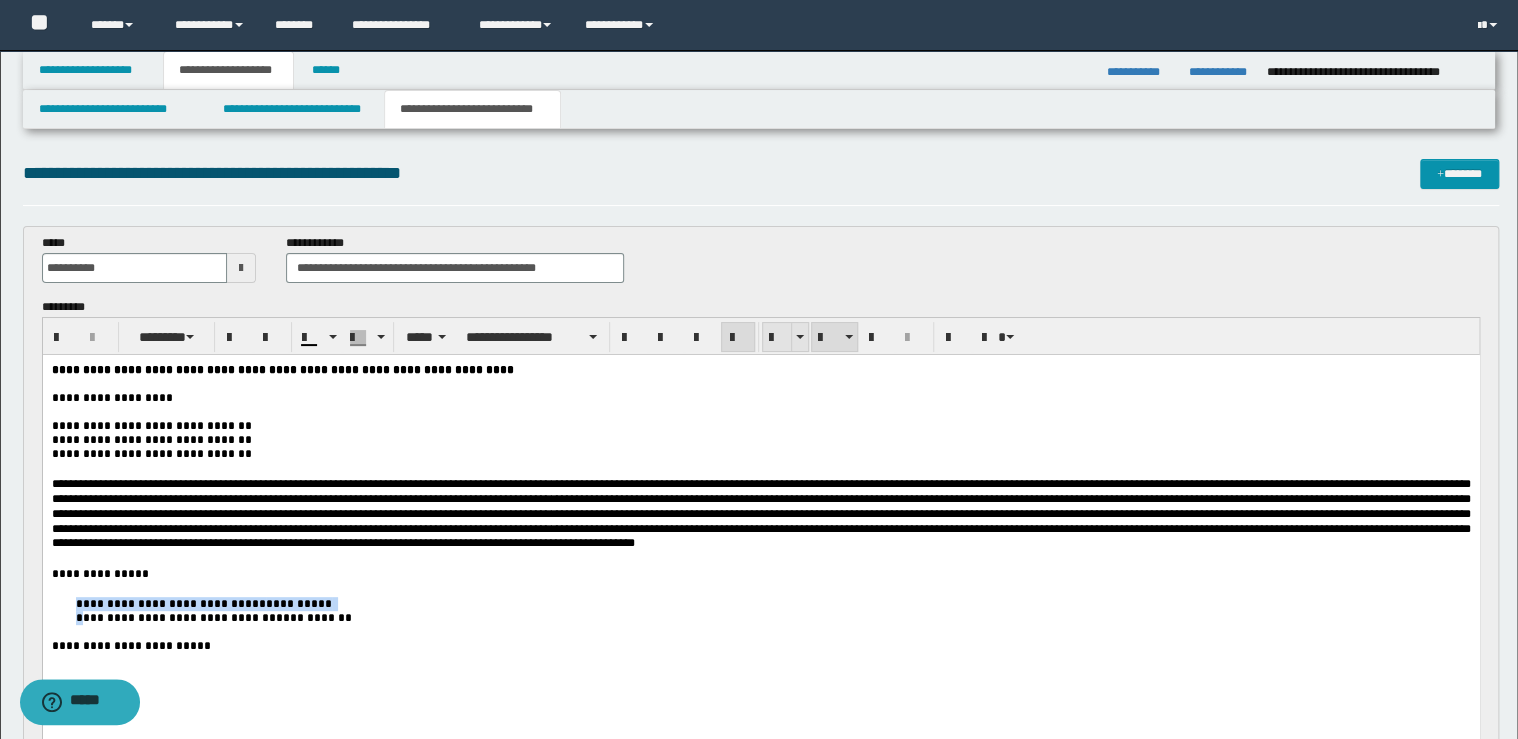 click at bounding box center [777, 338] 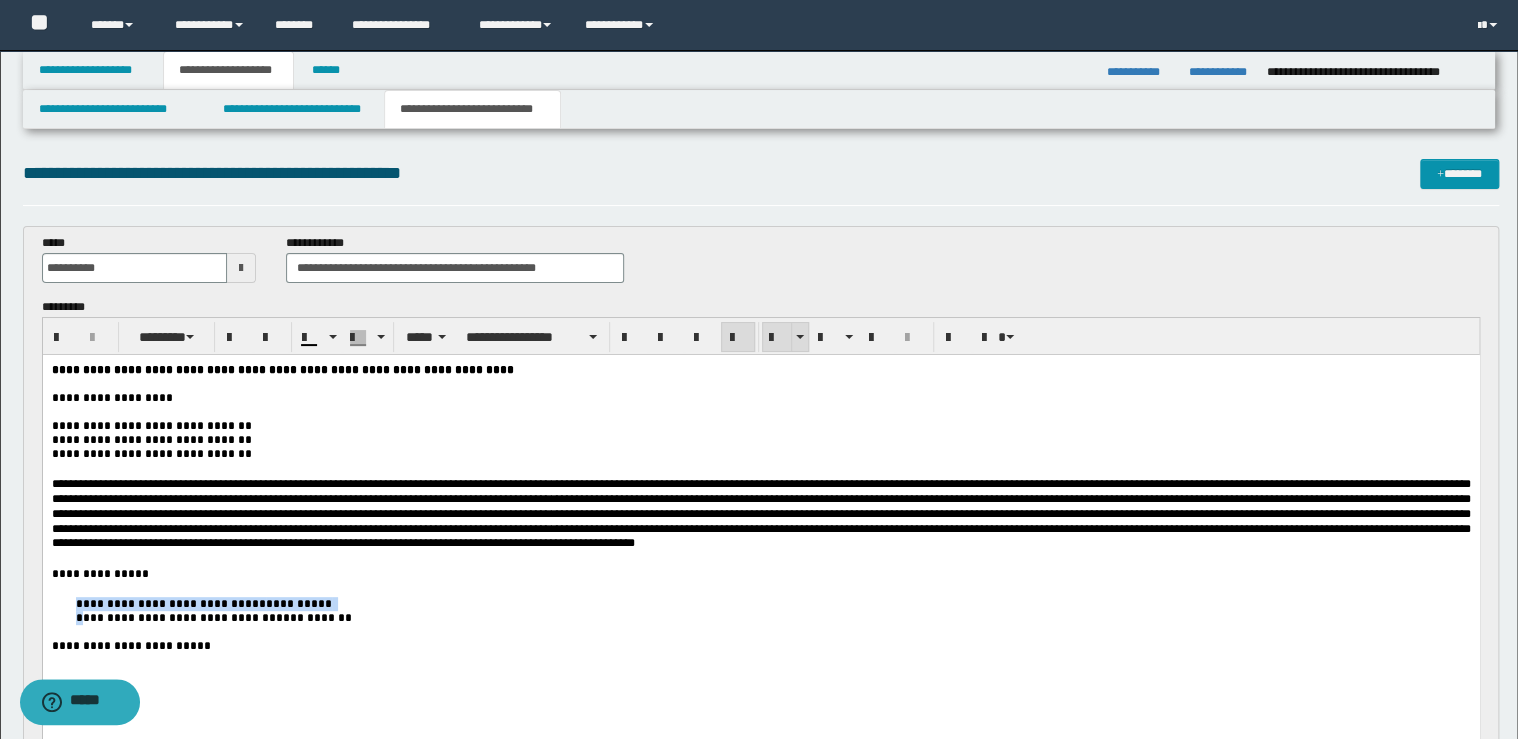click at bounding box center [777, 338] 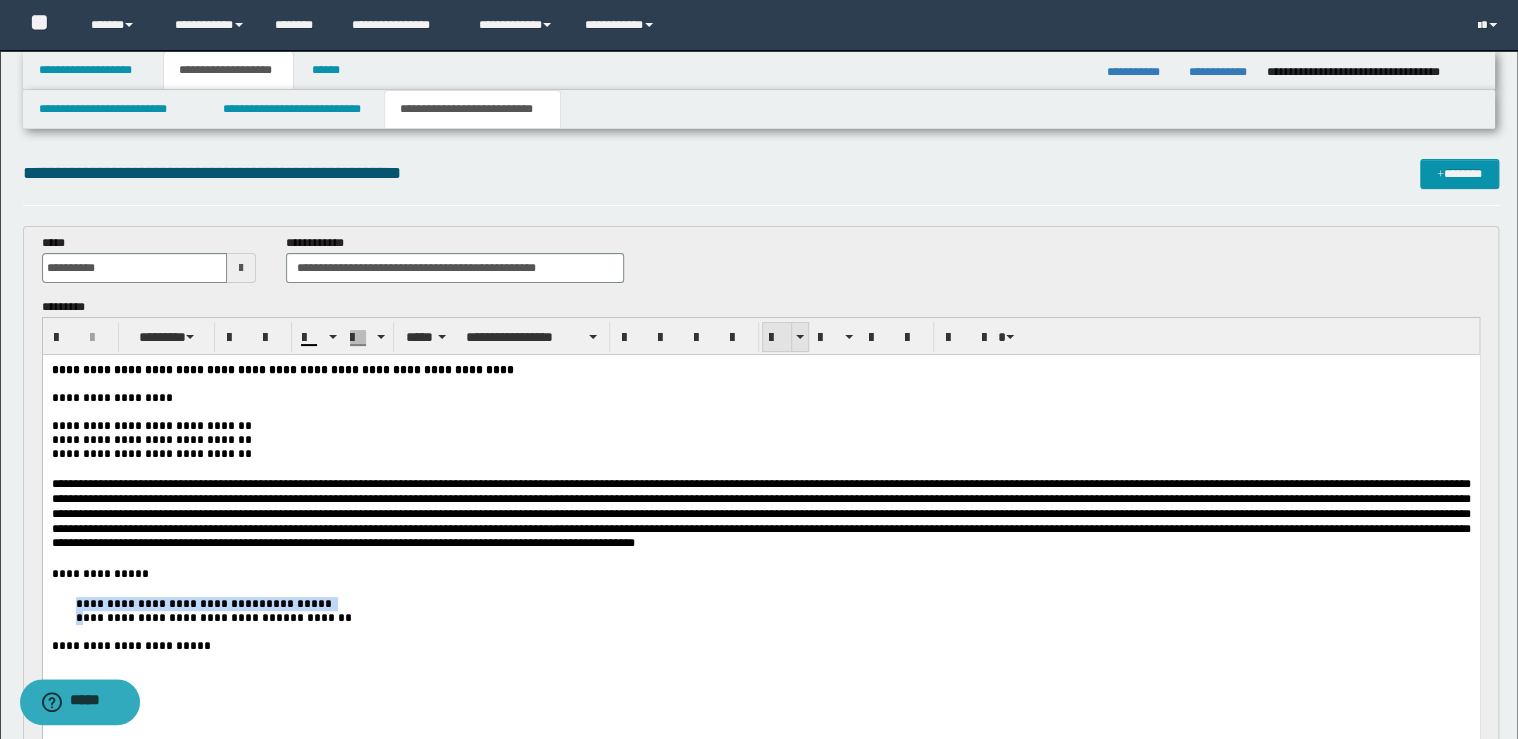 click at bounding box center (777, 338) 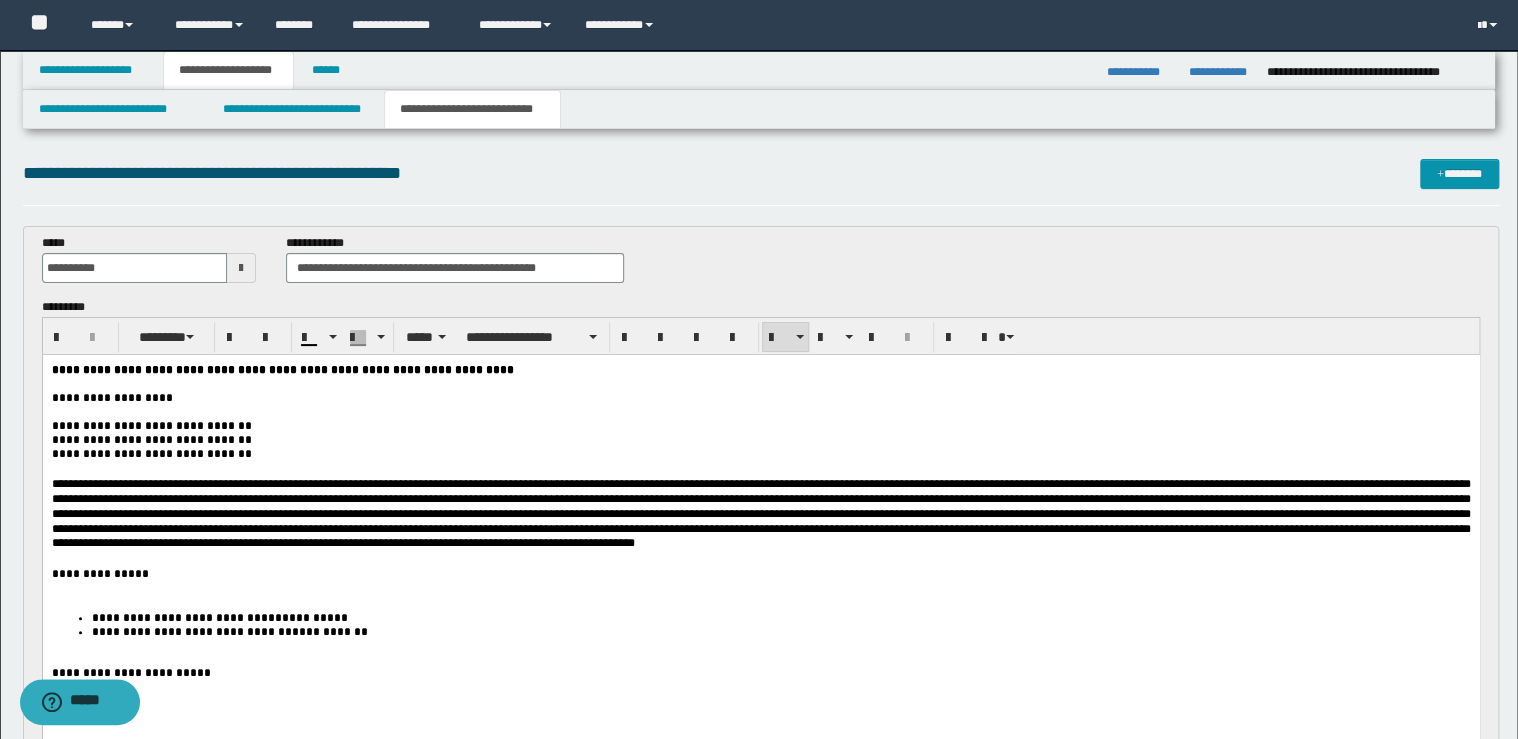 click on "**********" at bounding box center [760, 574] 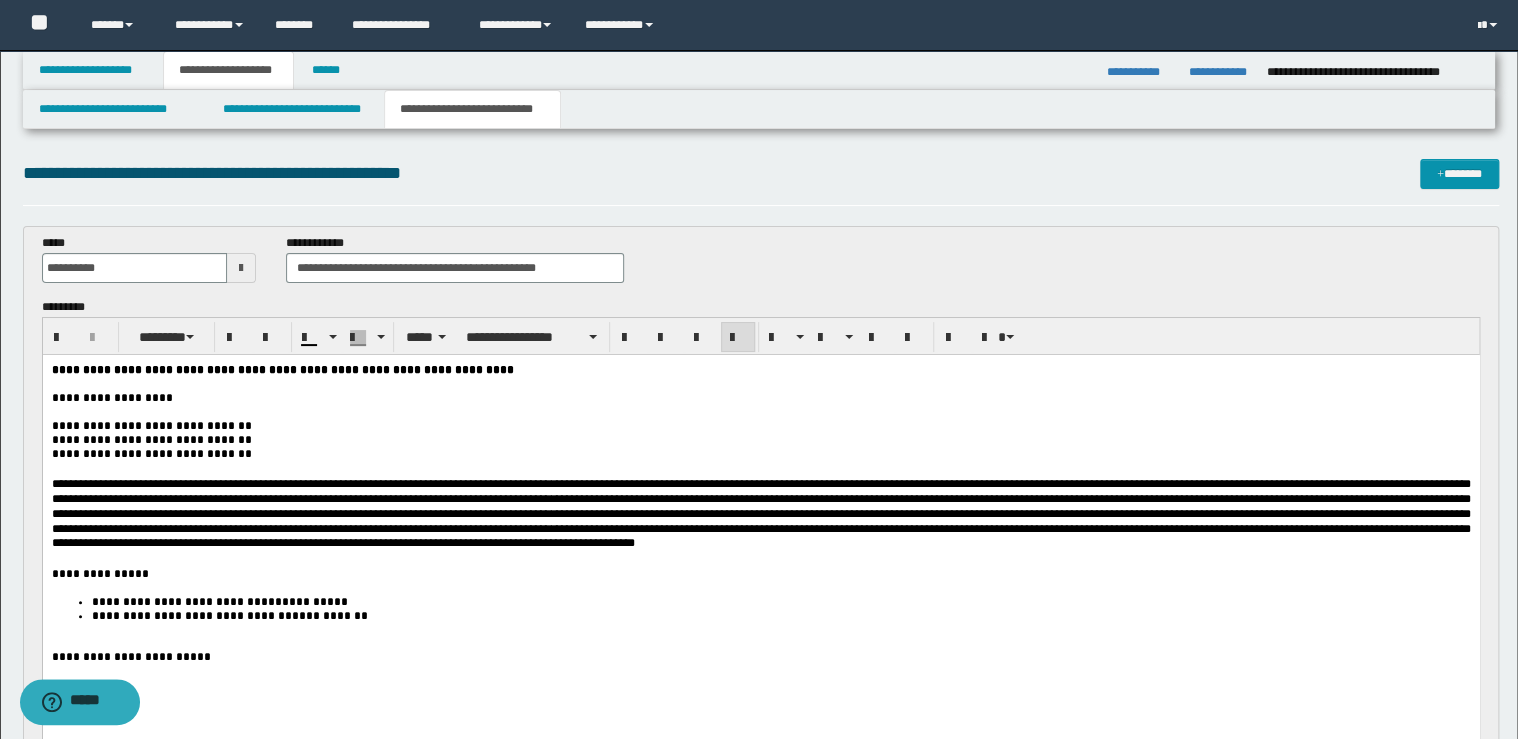click on "**********" at bounding box center (780, 616) 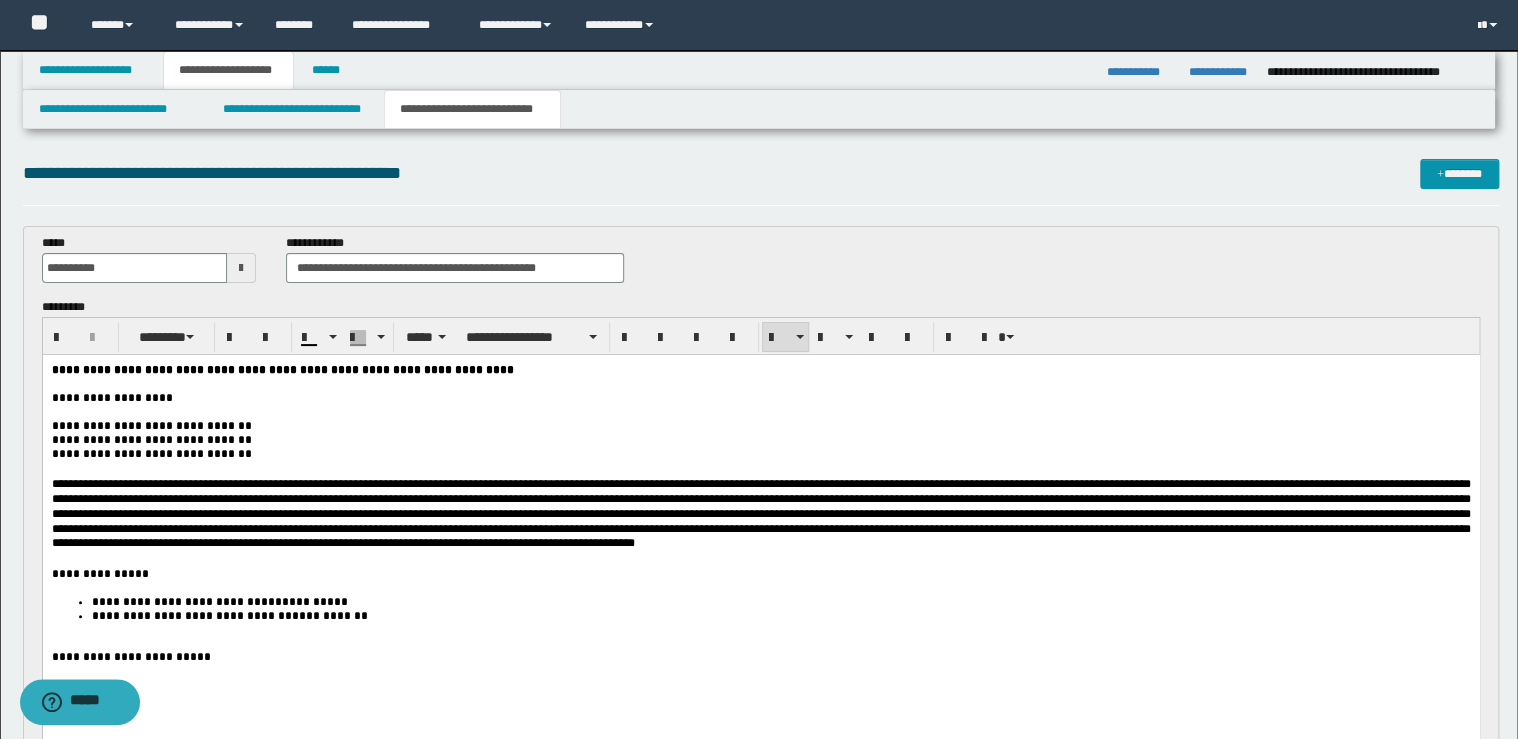 type 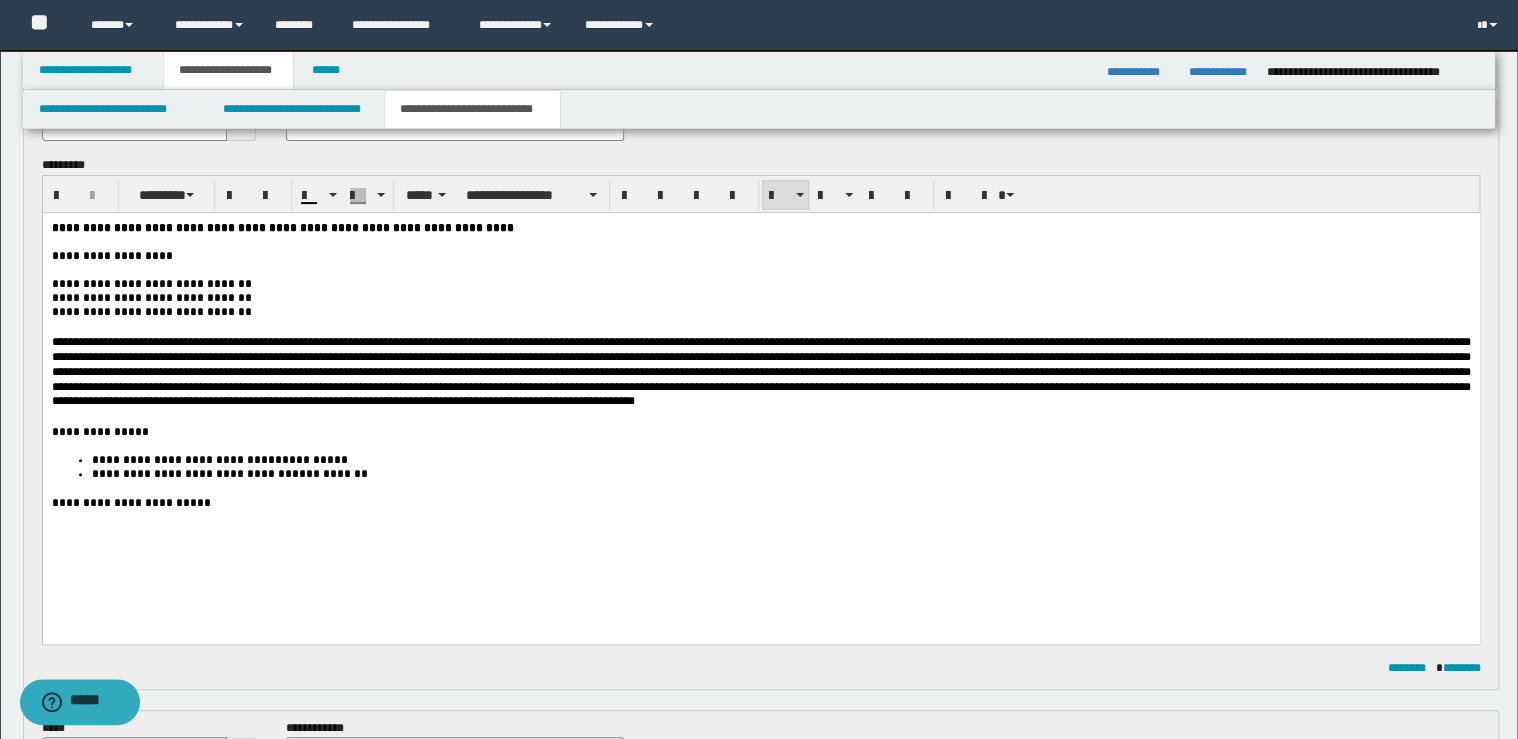 scroll, scrollTop: 160, scrollLeft: 0, axis: vertical 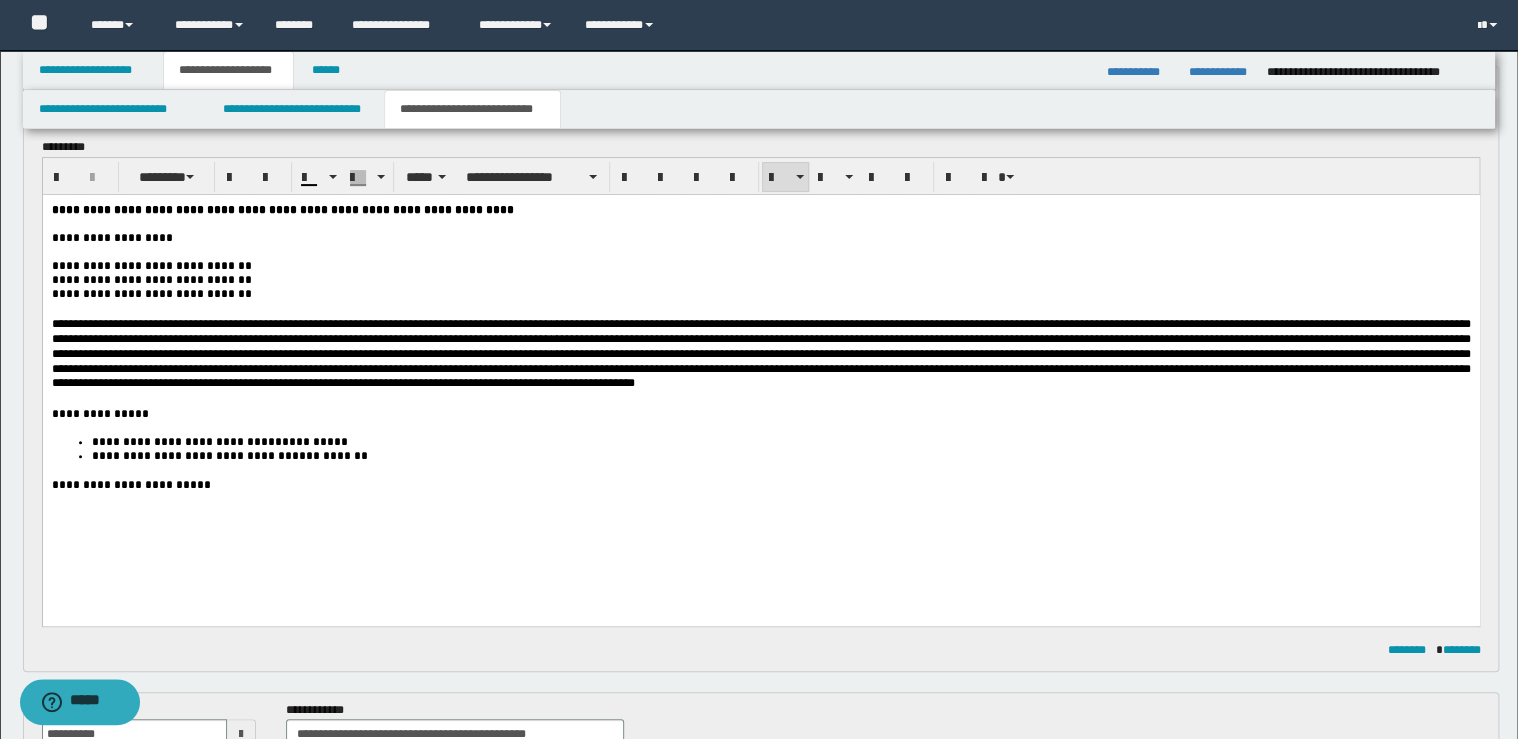 click on "**********" at bounding box center [760, 484] 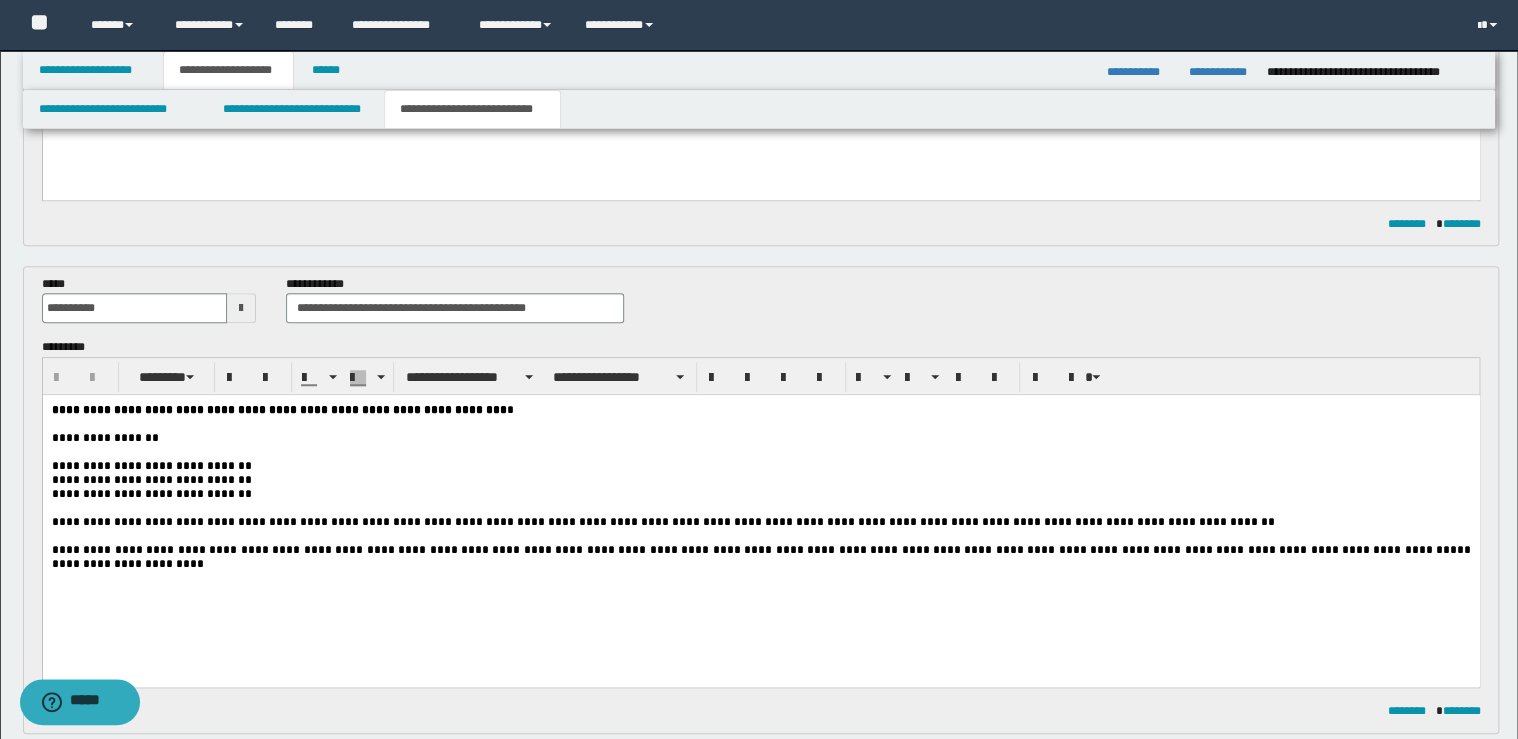 scroll, scrollTop: 640, scrollLeft: 0, axis: vertical 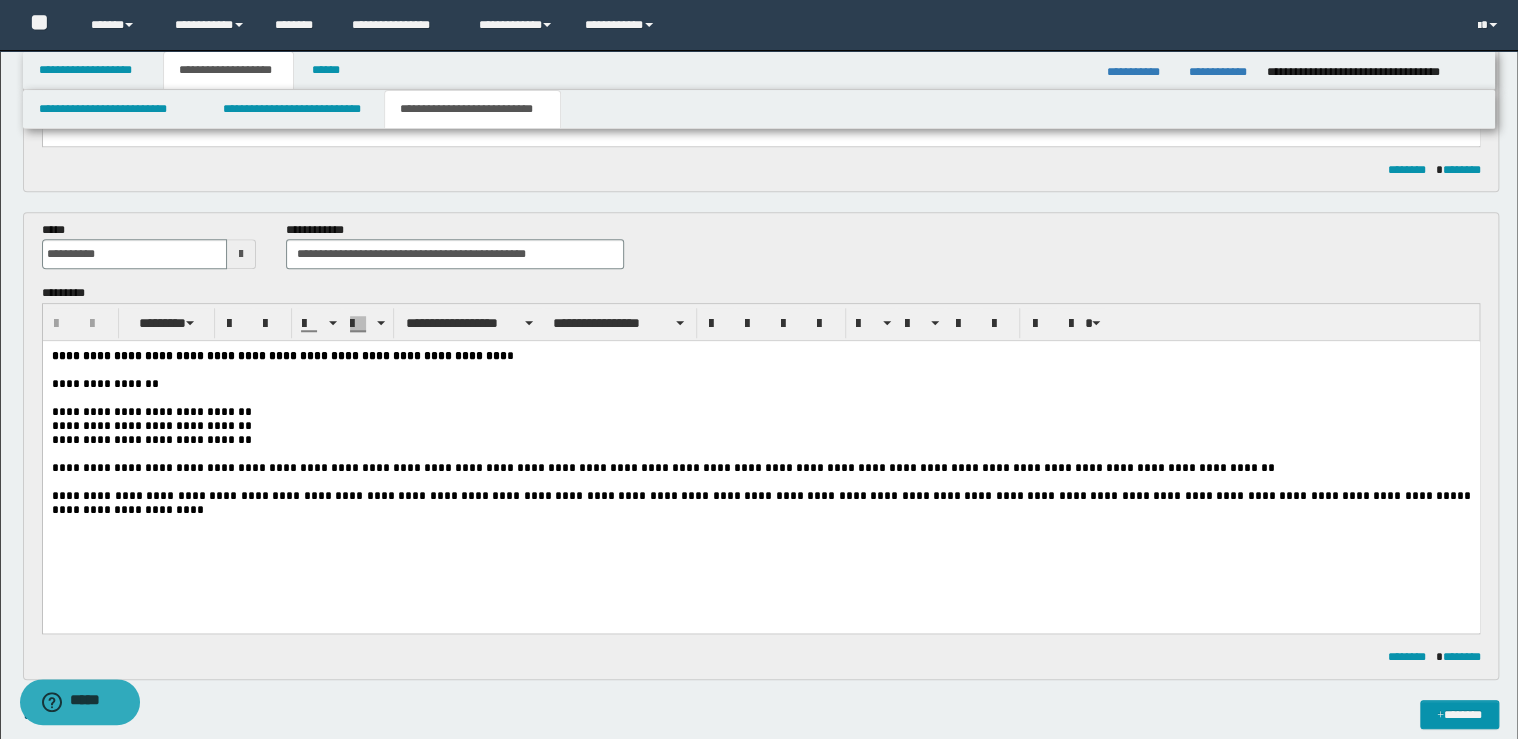 click on "**********" at bounding box center (760, 503) 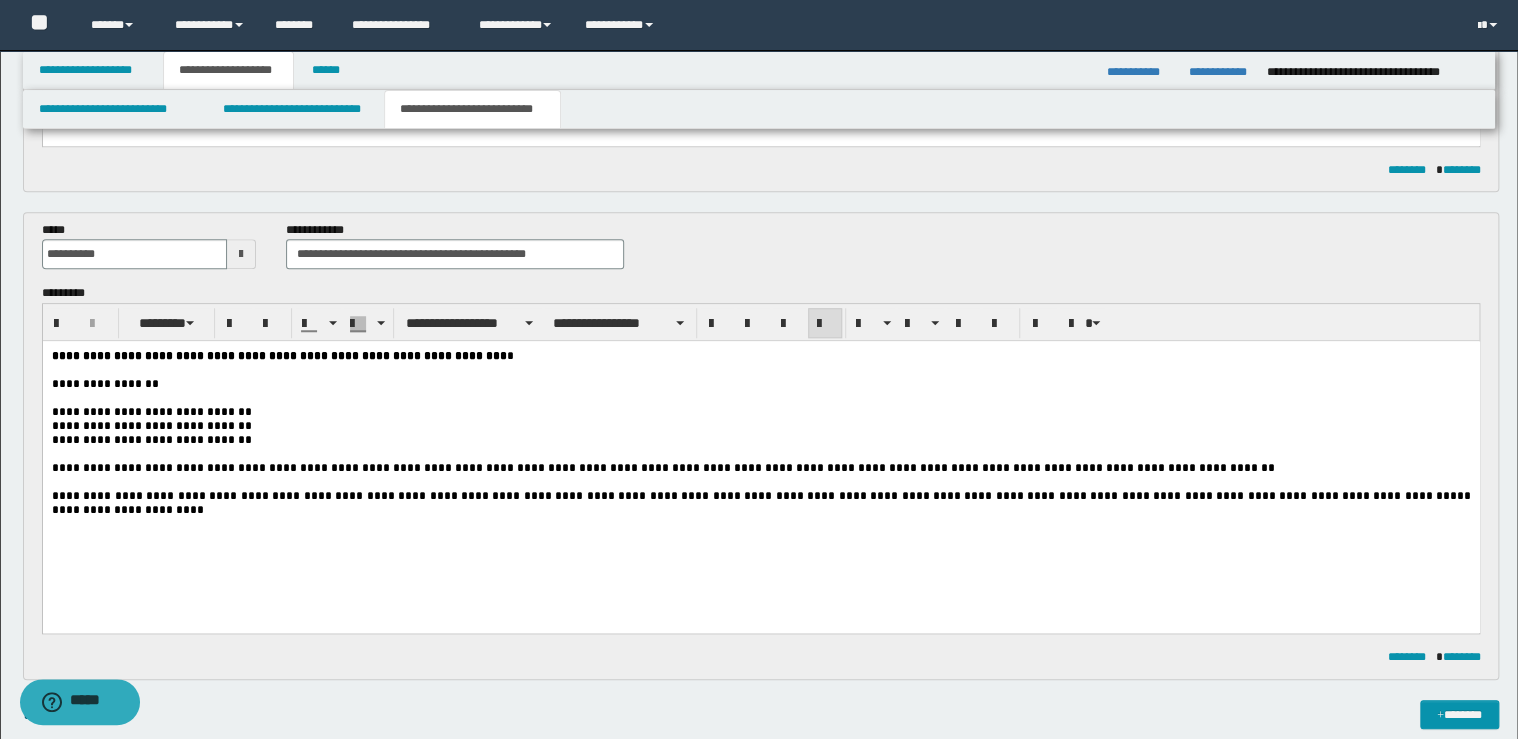 click on "**********" at bounding box center [760, 458] 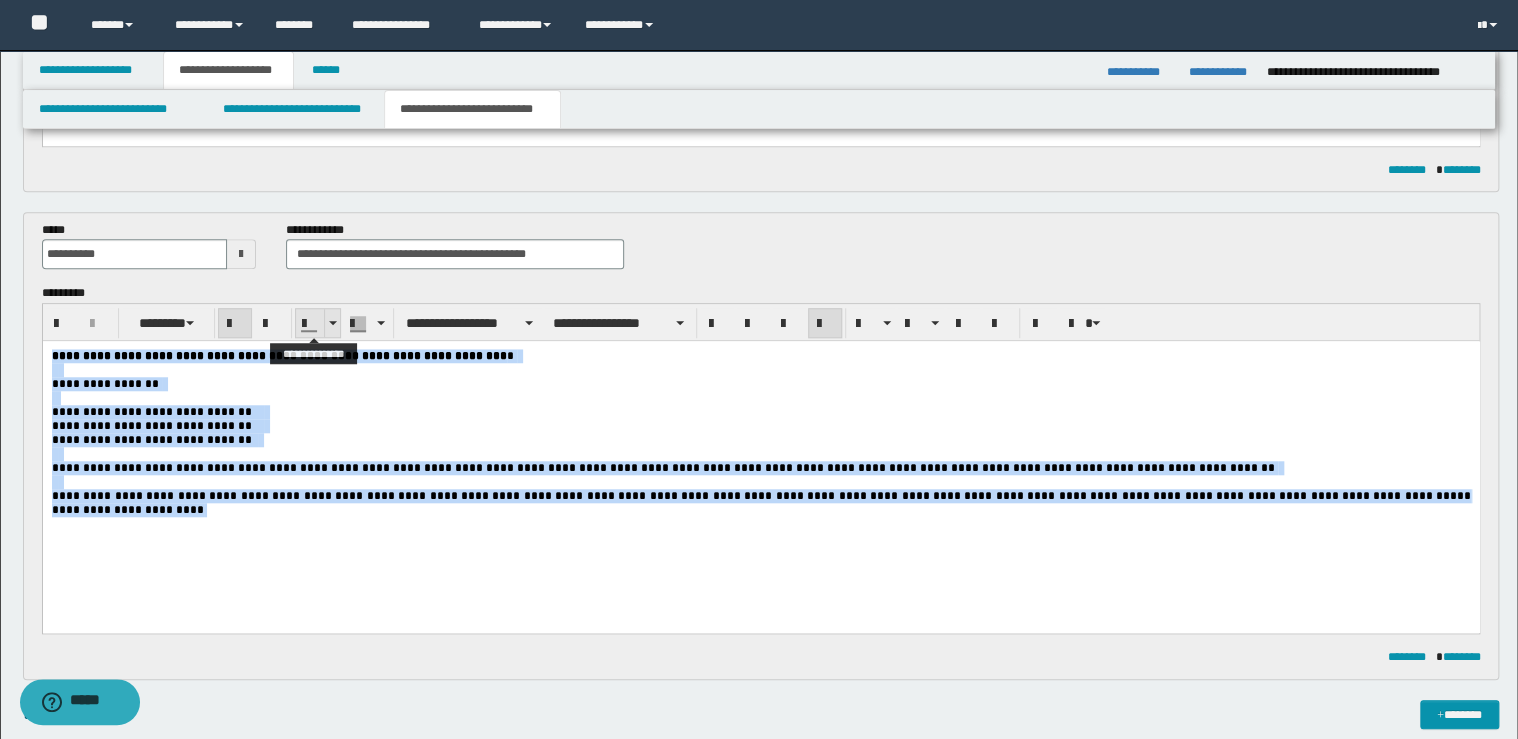click at bounding box center (332, 323) 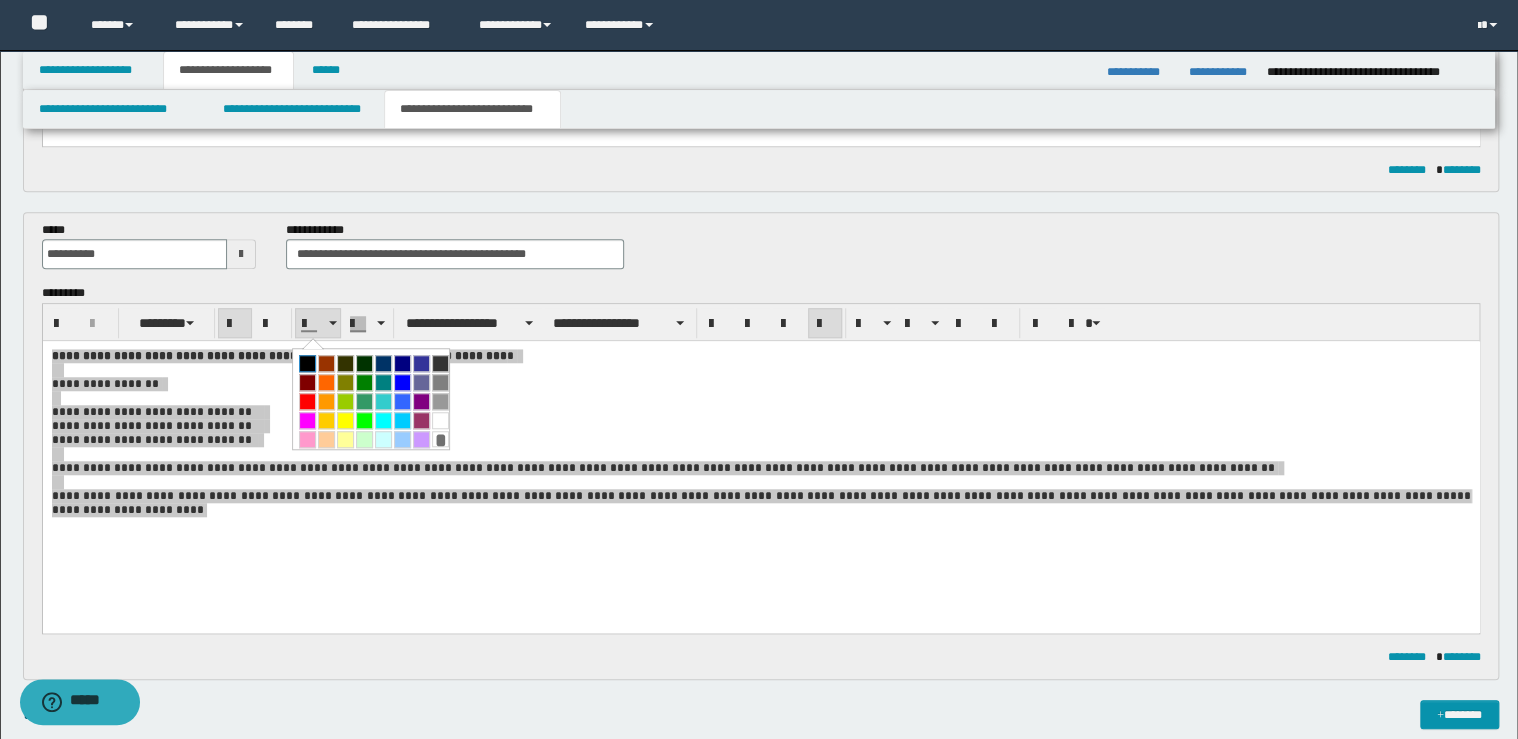 drag, startPoint x: 304, startPoint y: 364, endPoint x: 285, endPoint y: 6, distance: 358.50385 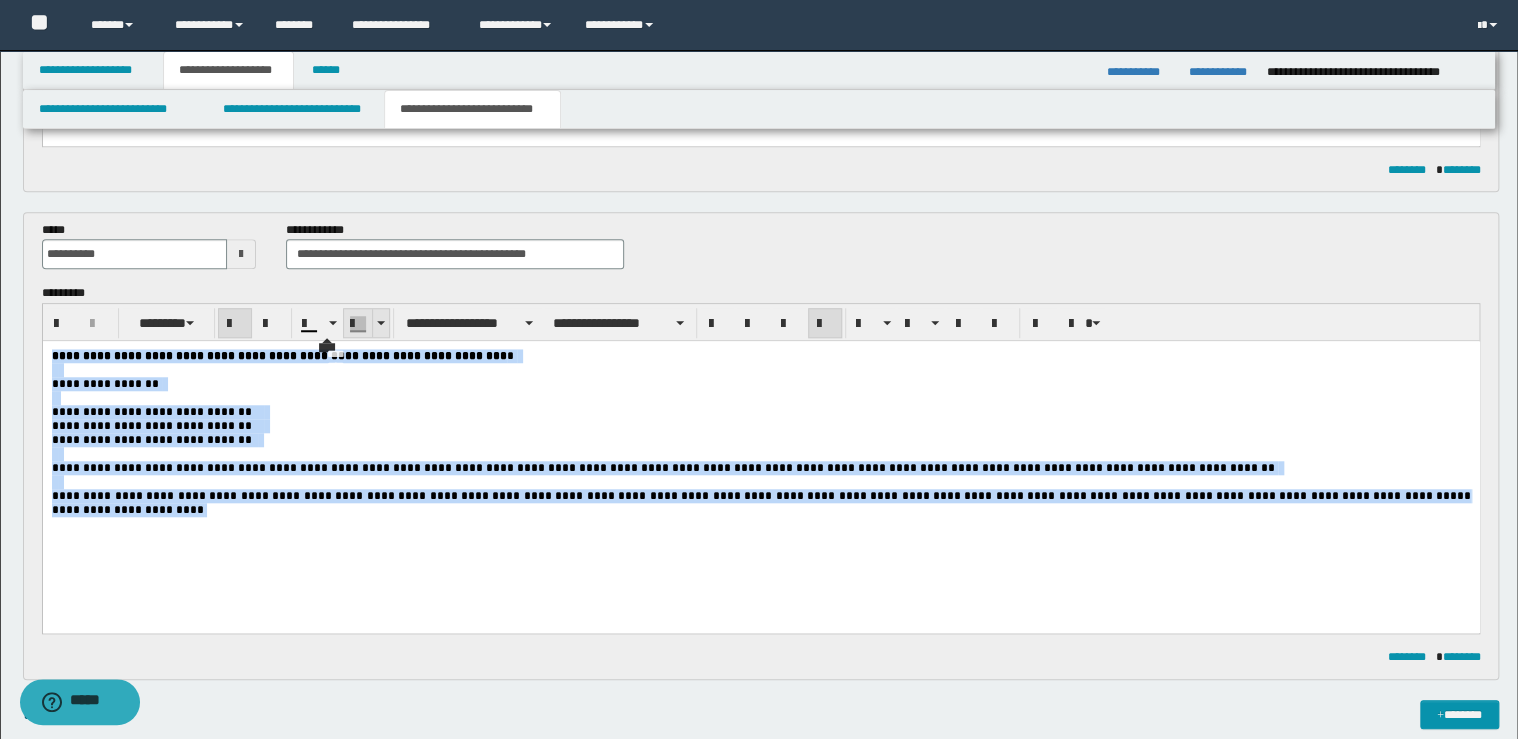 click at bounding box center (380, 323) 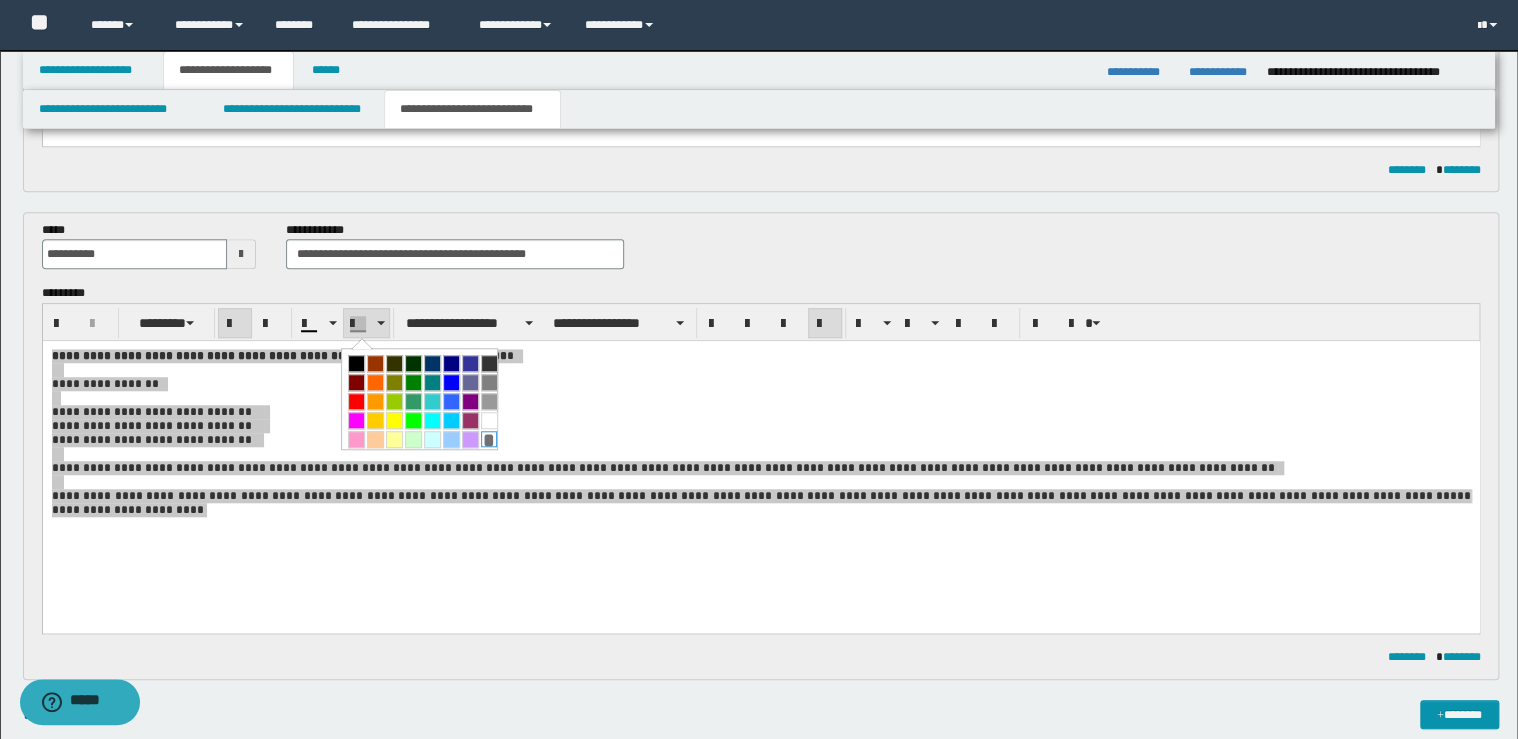 click on "*" at bounding box center (489, 439) 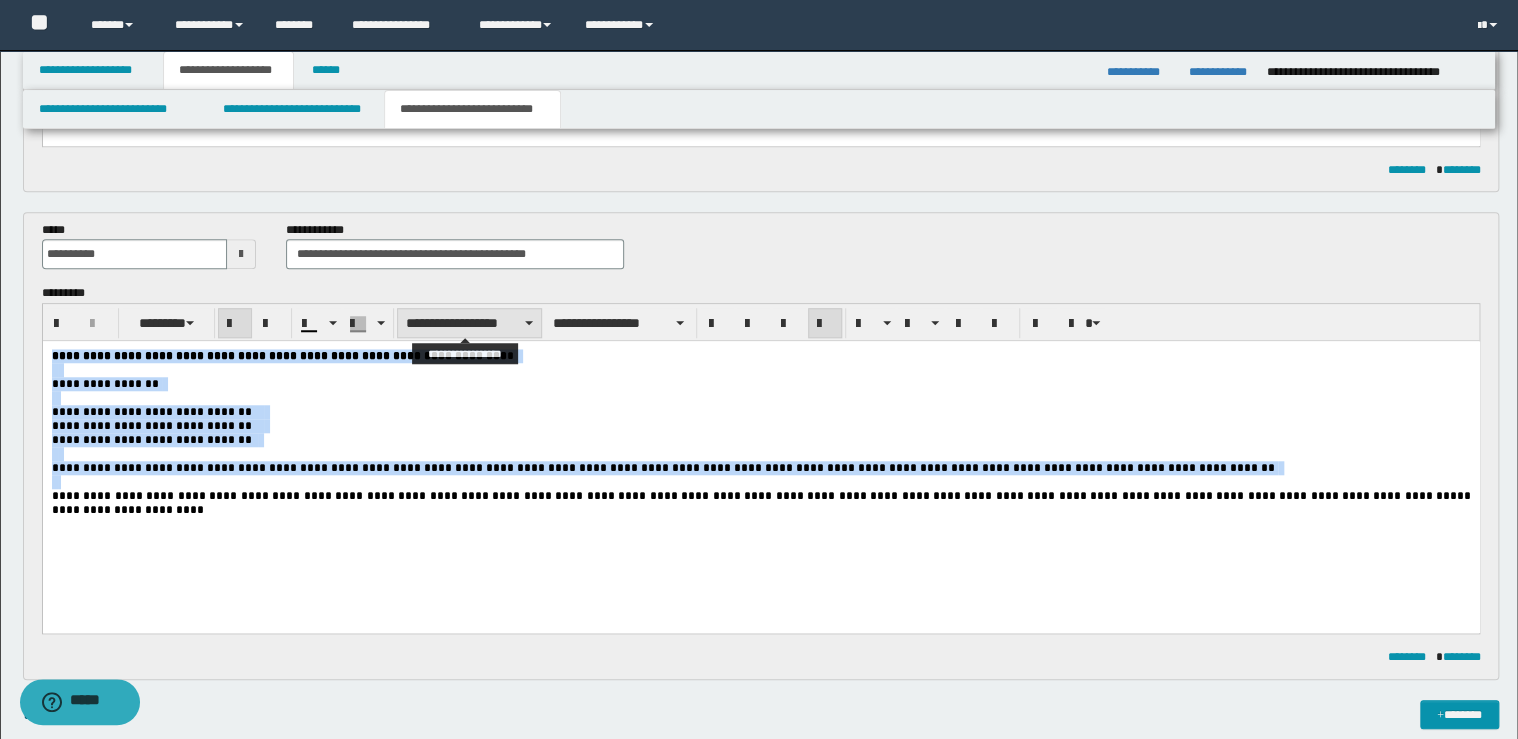 click on "**********" at bounding box center (469, 323) 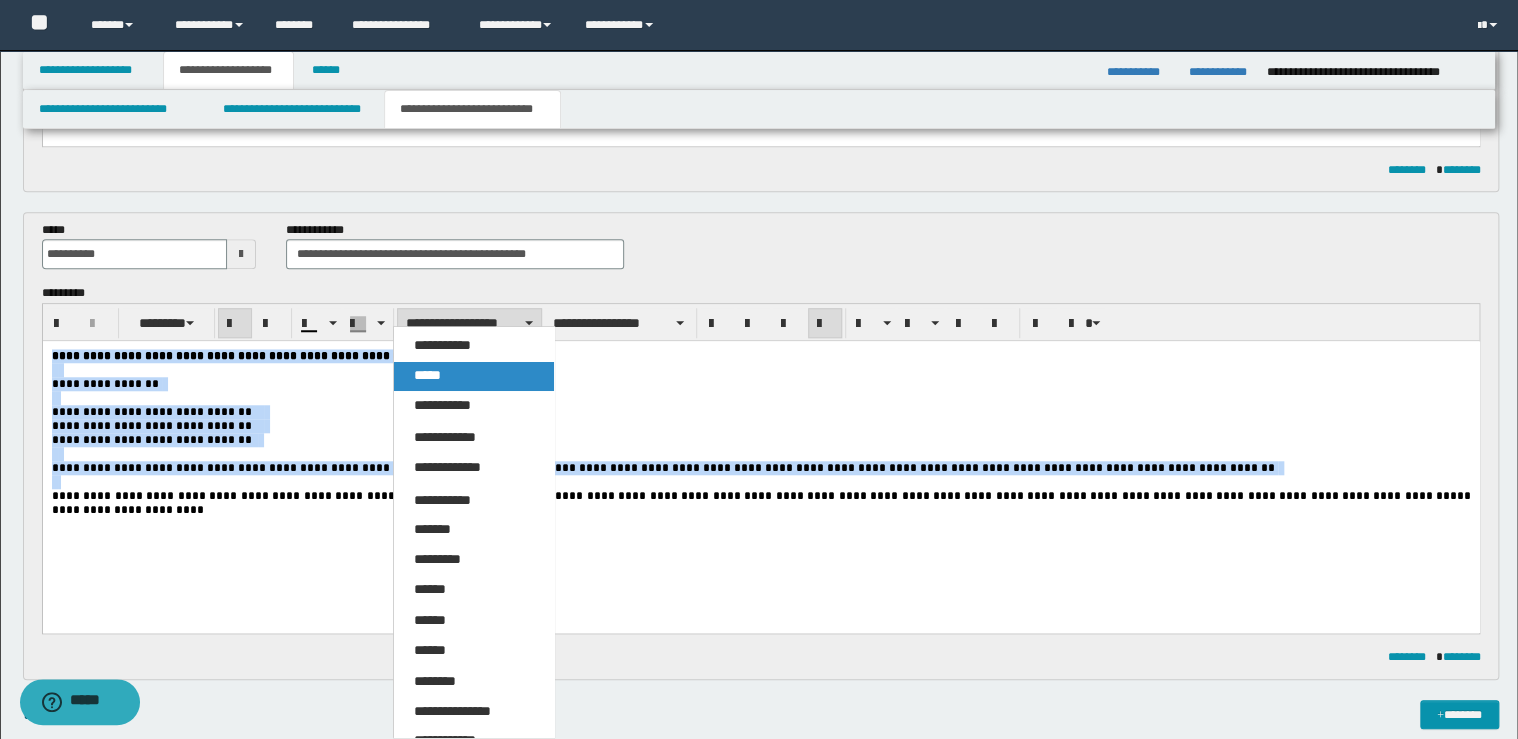 click on "*****" at bounding box center (474, 376) 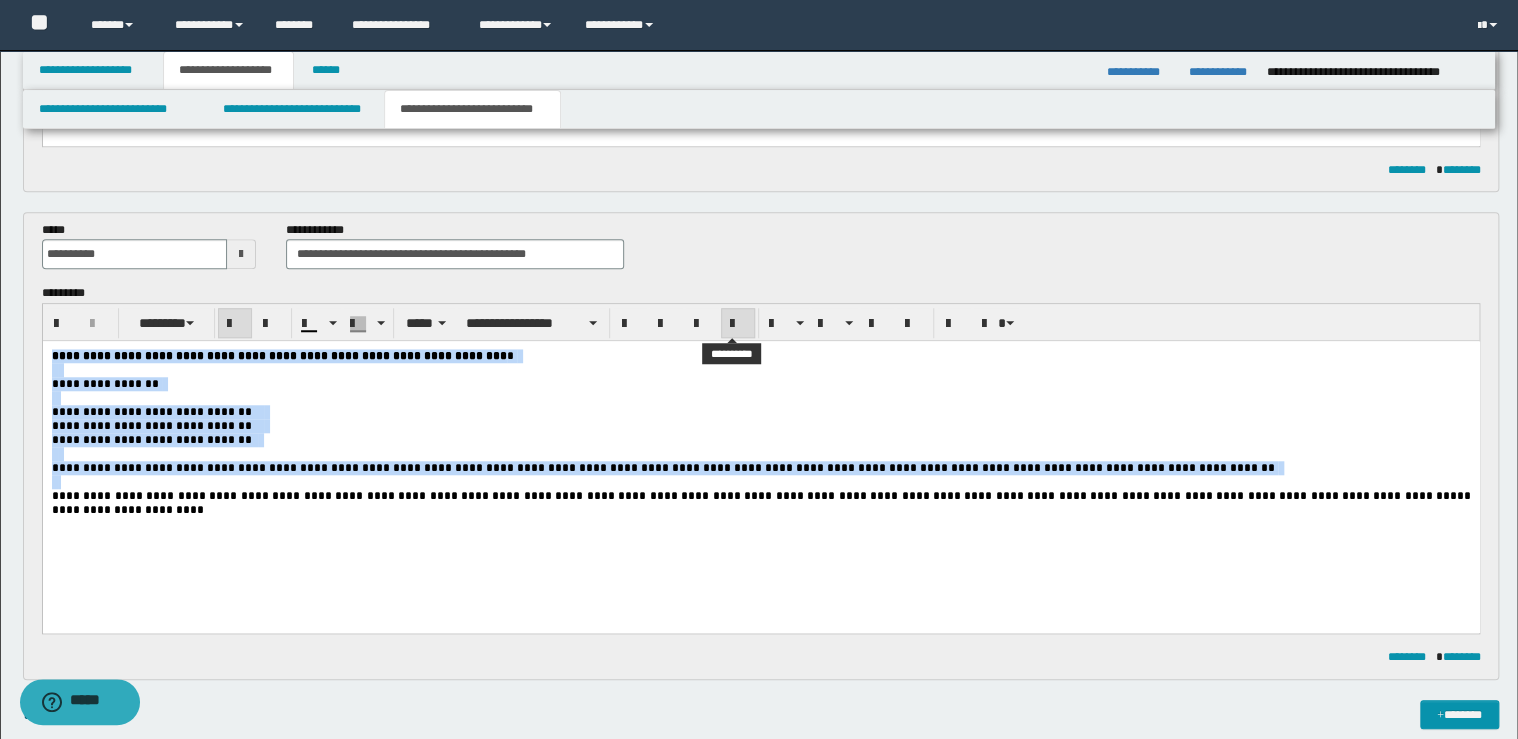click at bounding box center (738, 324) 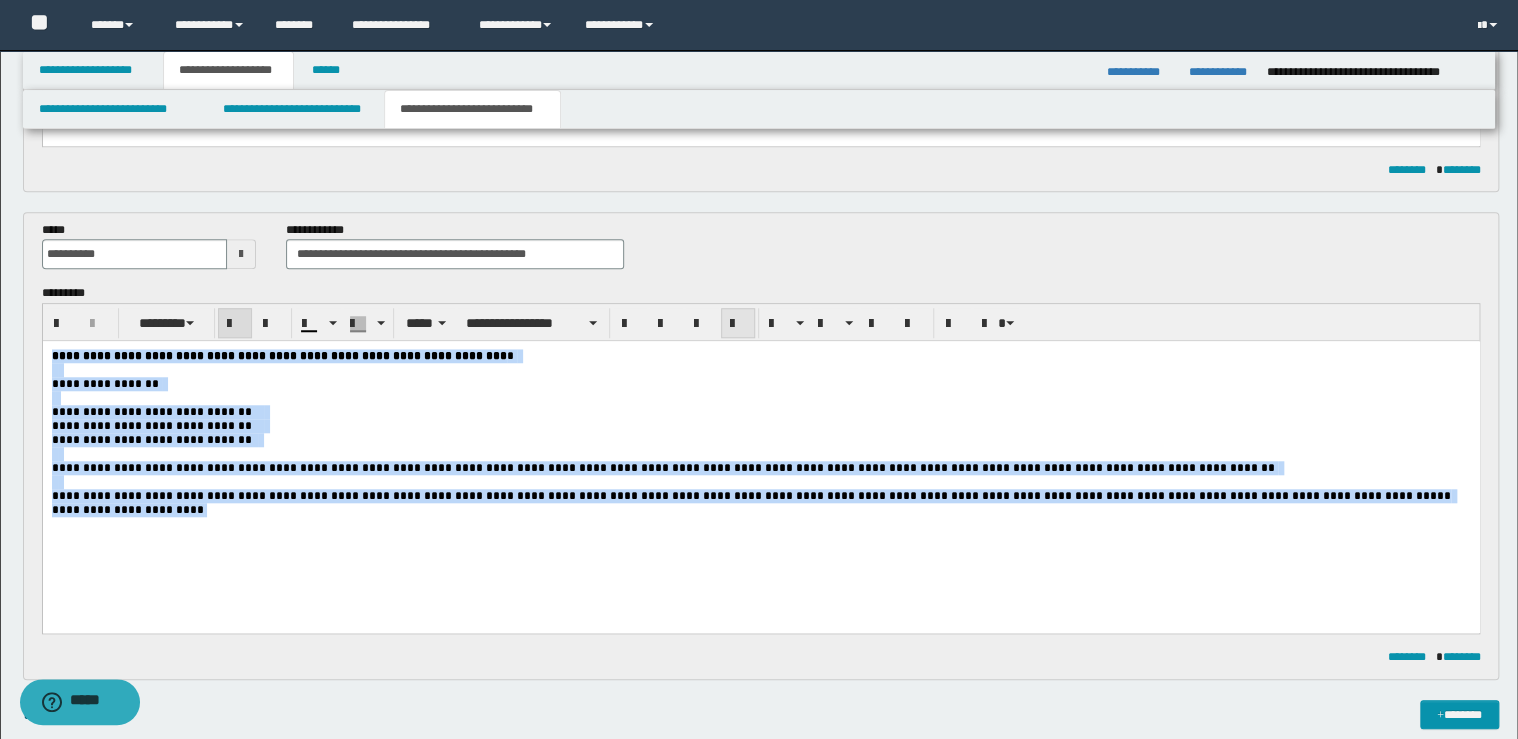 click at bounding box center [738, 324] 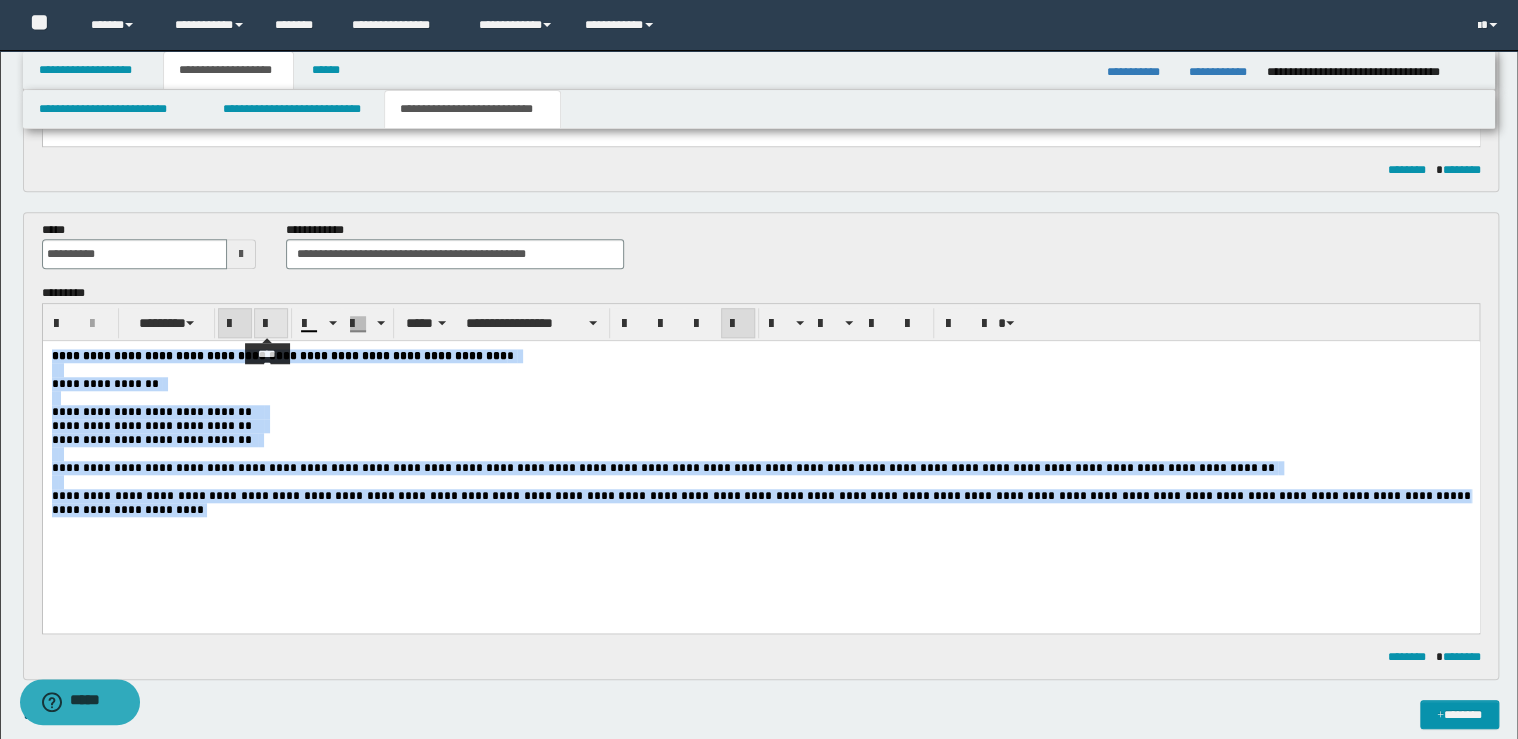 click at bounding box center [271, 324] 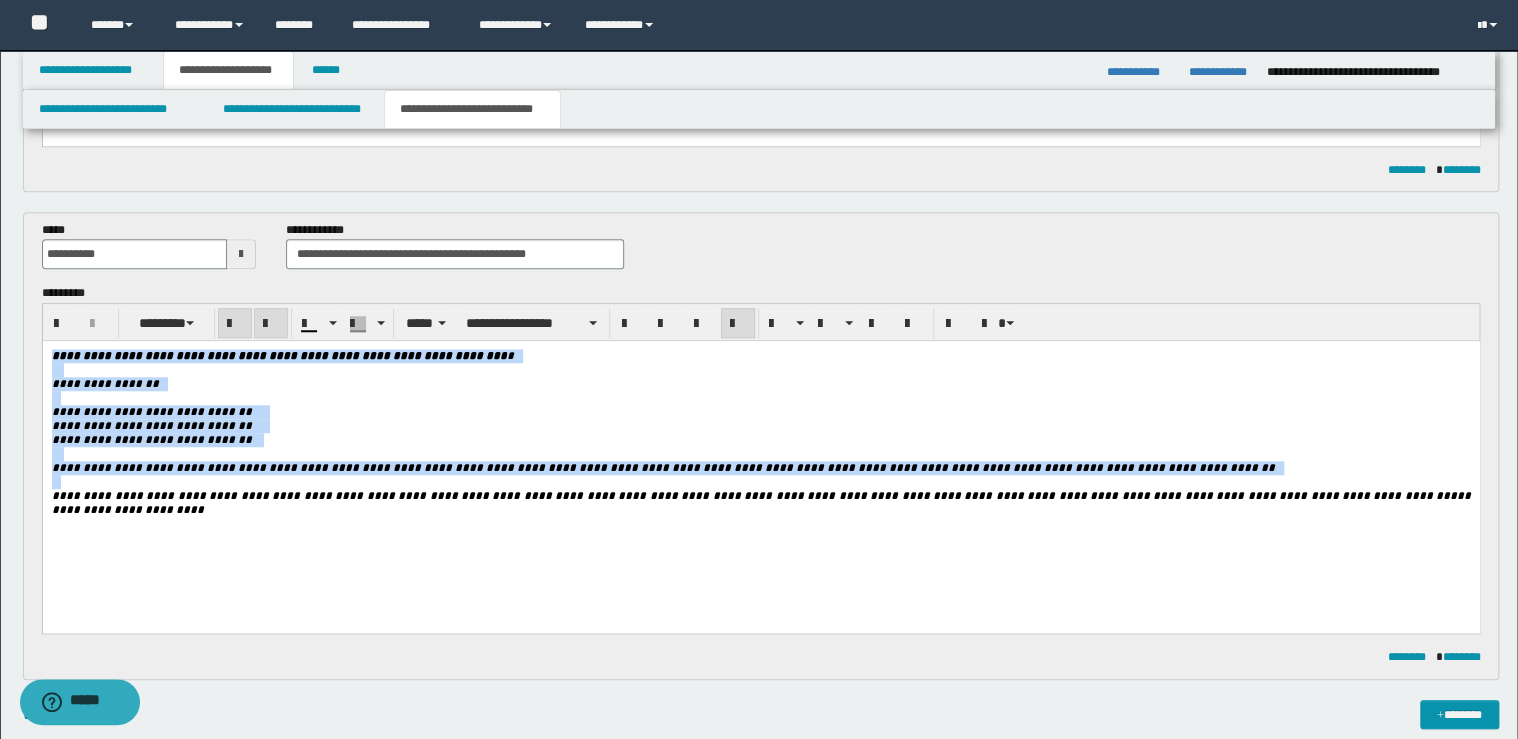 click at bounding box center (271, 324) 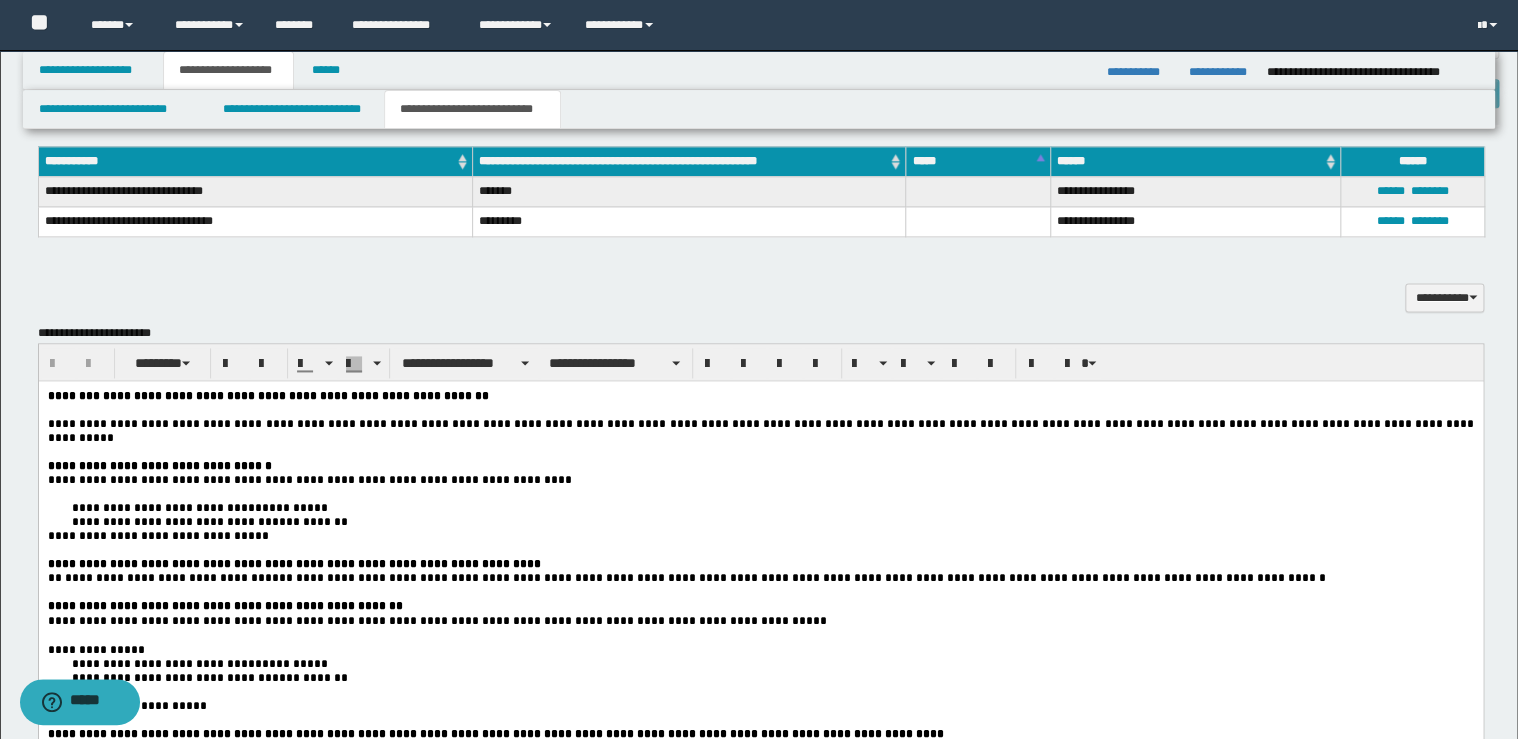 scroll, scrollTop: 1360, scrollLeft: 0, axis: vertical 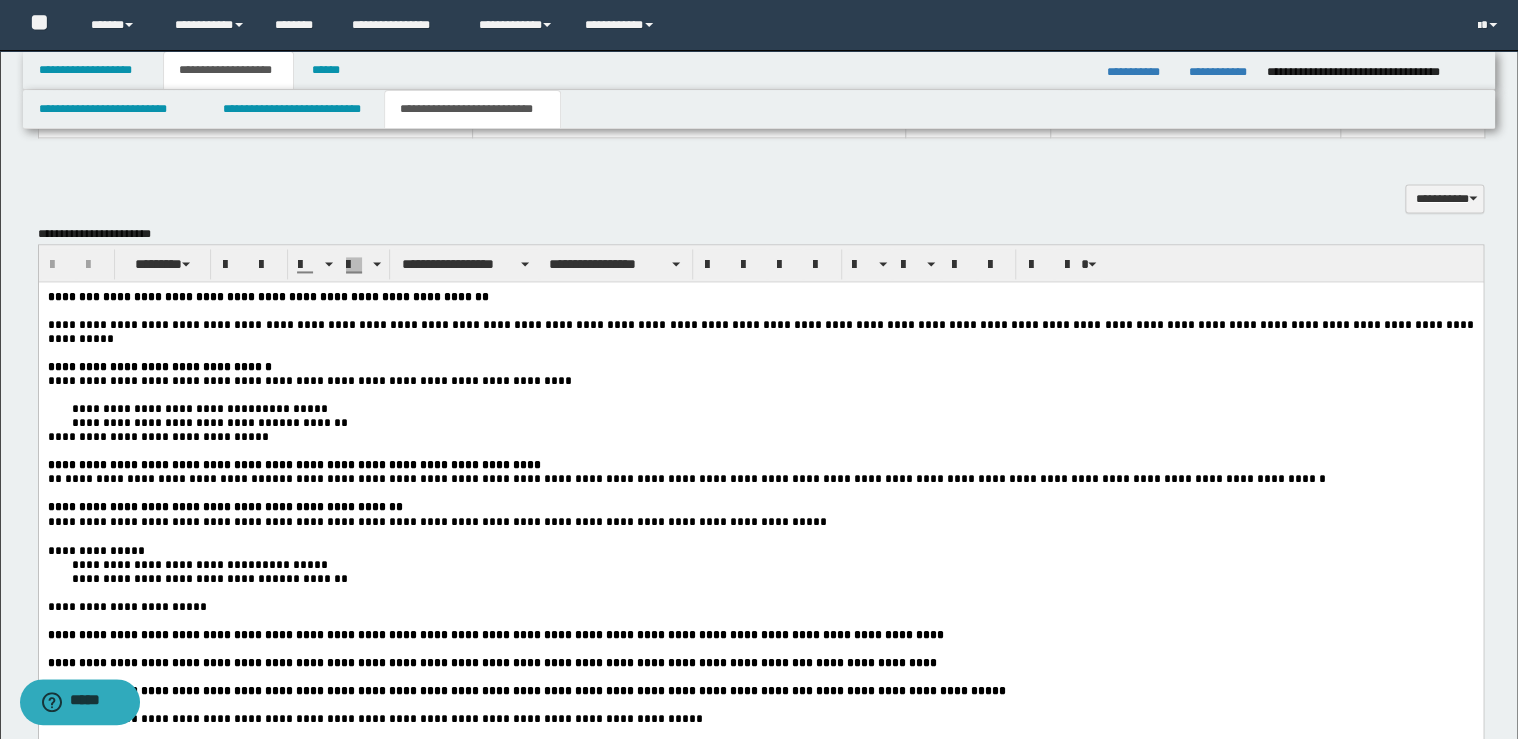 click on "**********" at bounding box center [438, 522] 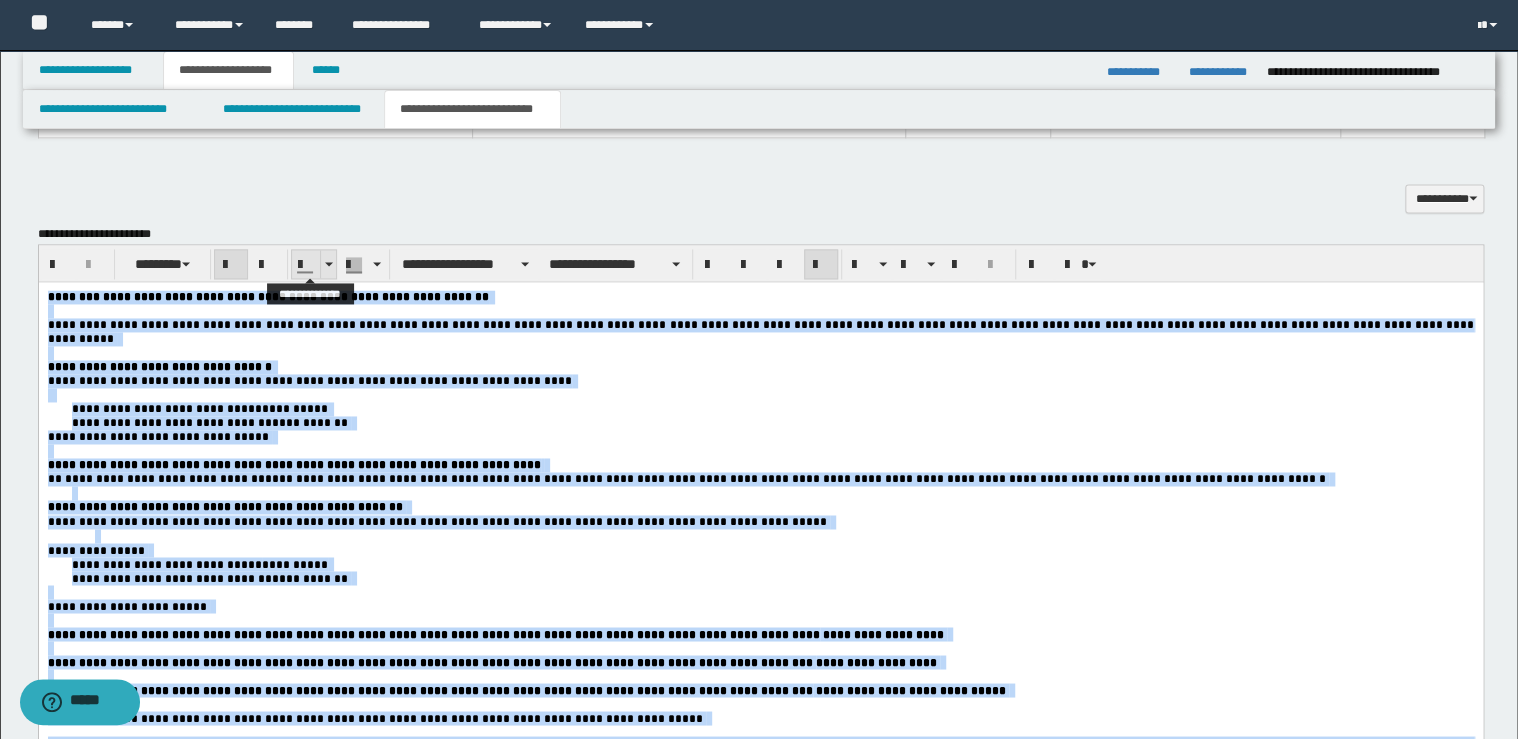 click at bounding box center (329, 264) 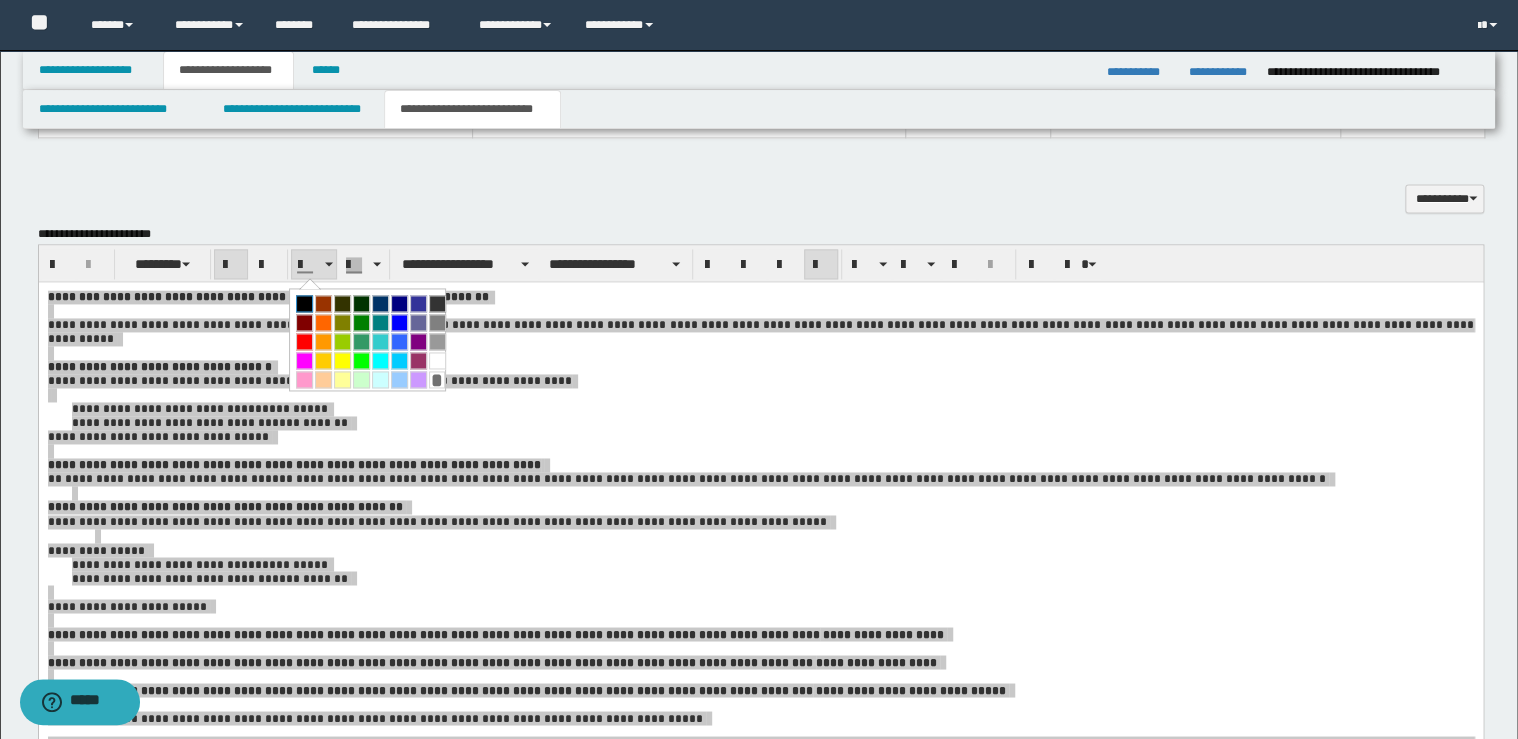 click at bounding box center (304, 303) 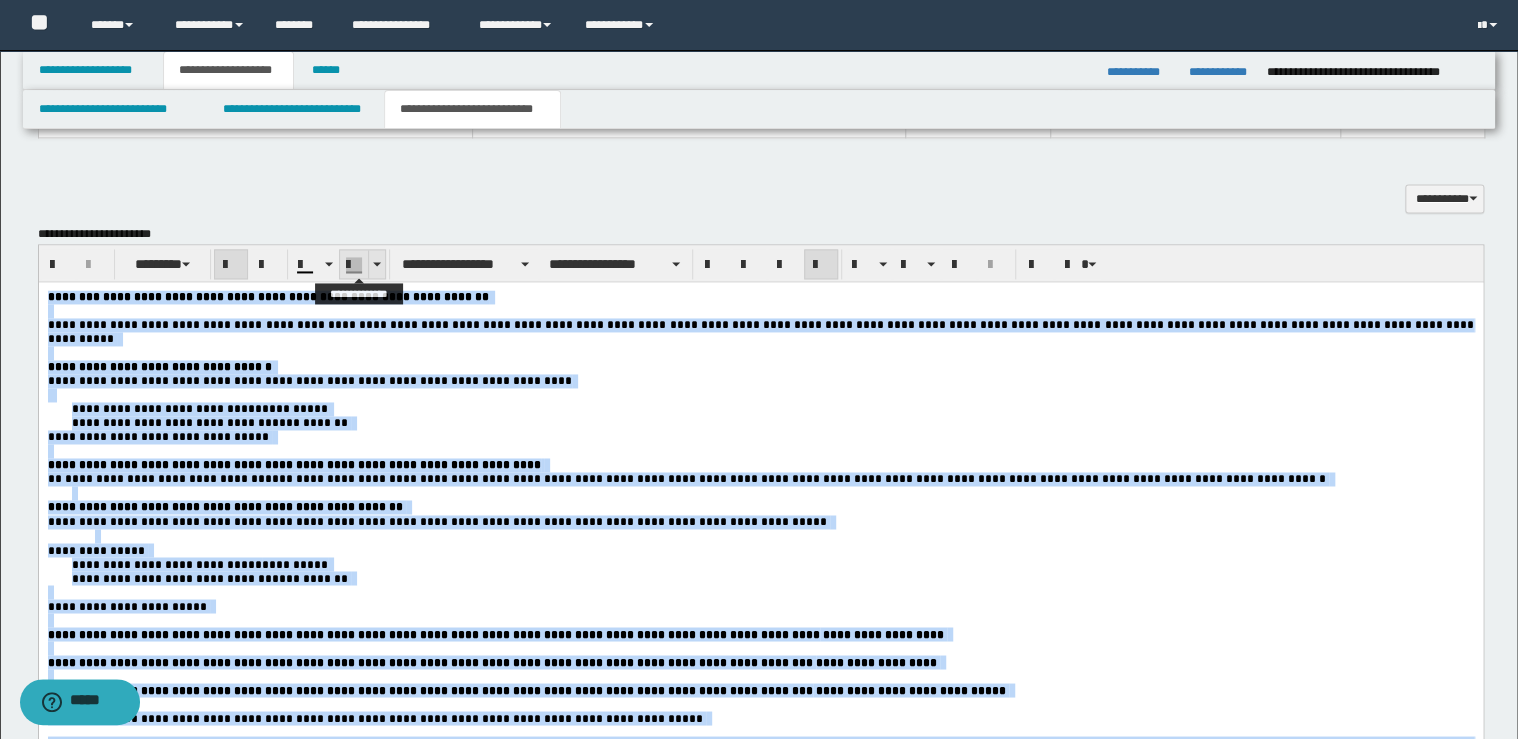 click at bounding box center [376, 264] 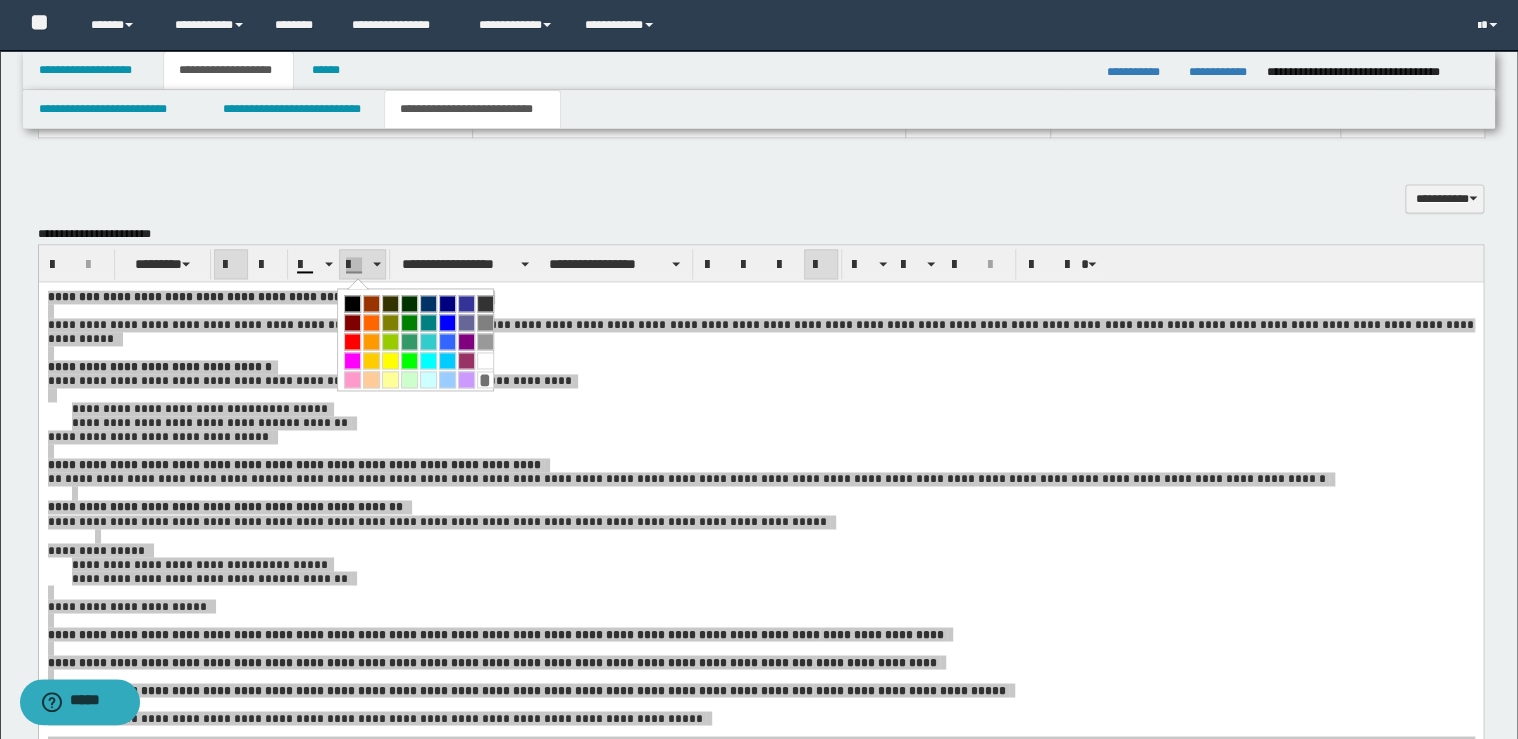 click on "*" at bounding box center [485, 379] 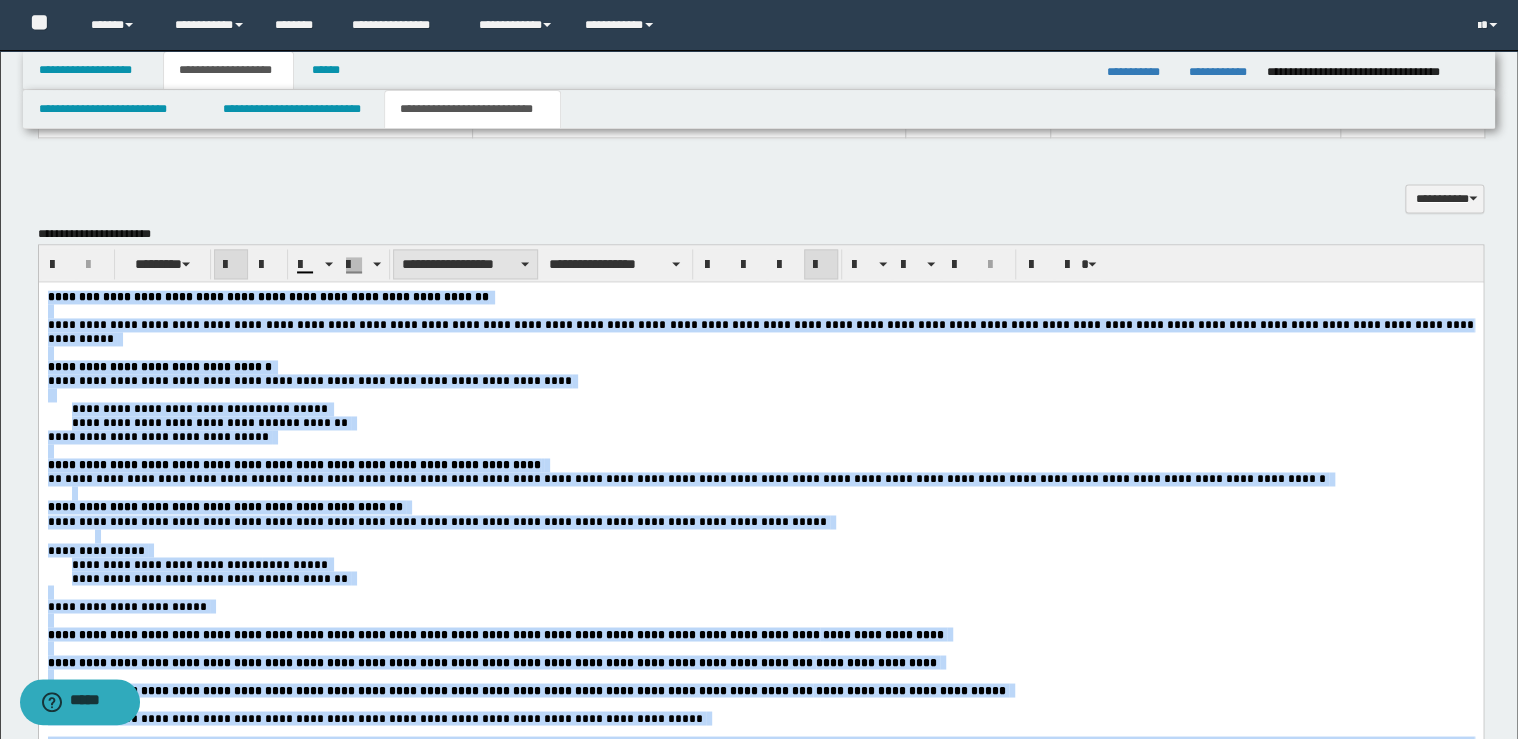 click on "**********" at bounding box center [465, 264] 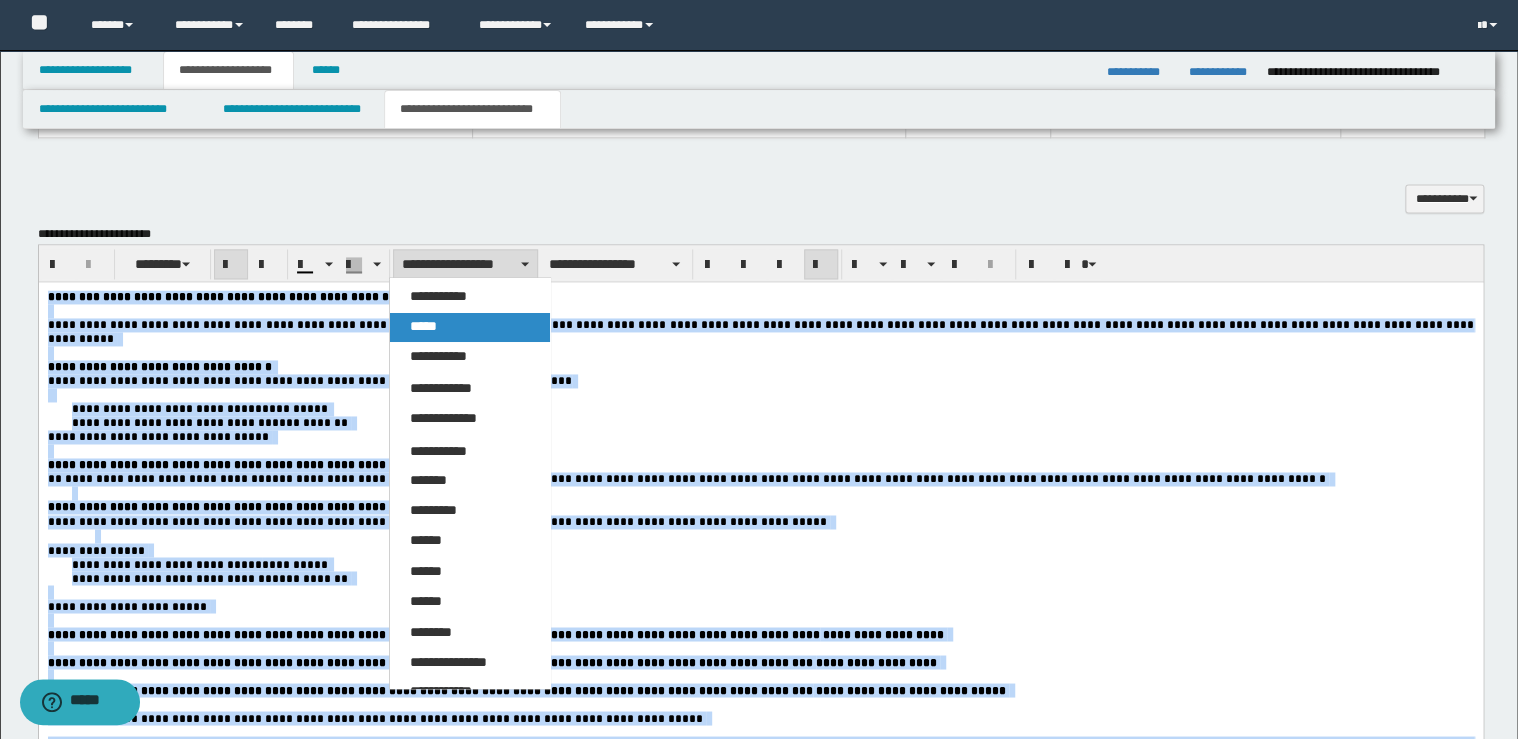 click on "*****" at bounding box center (470, 327) 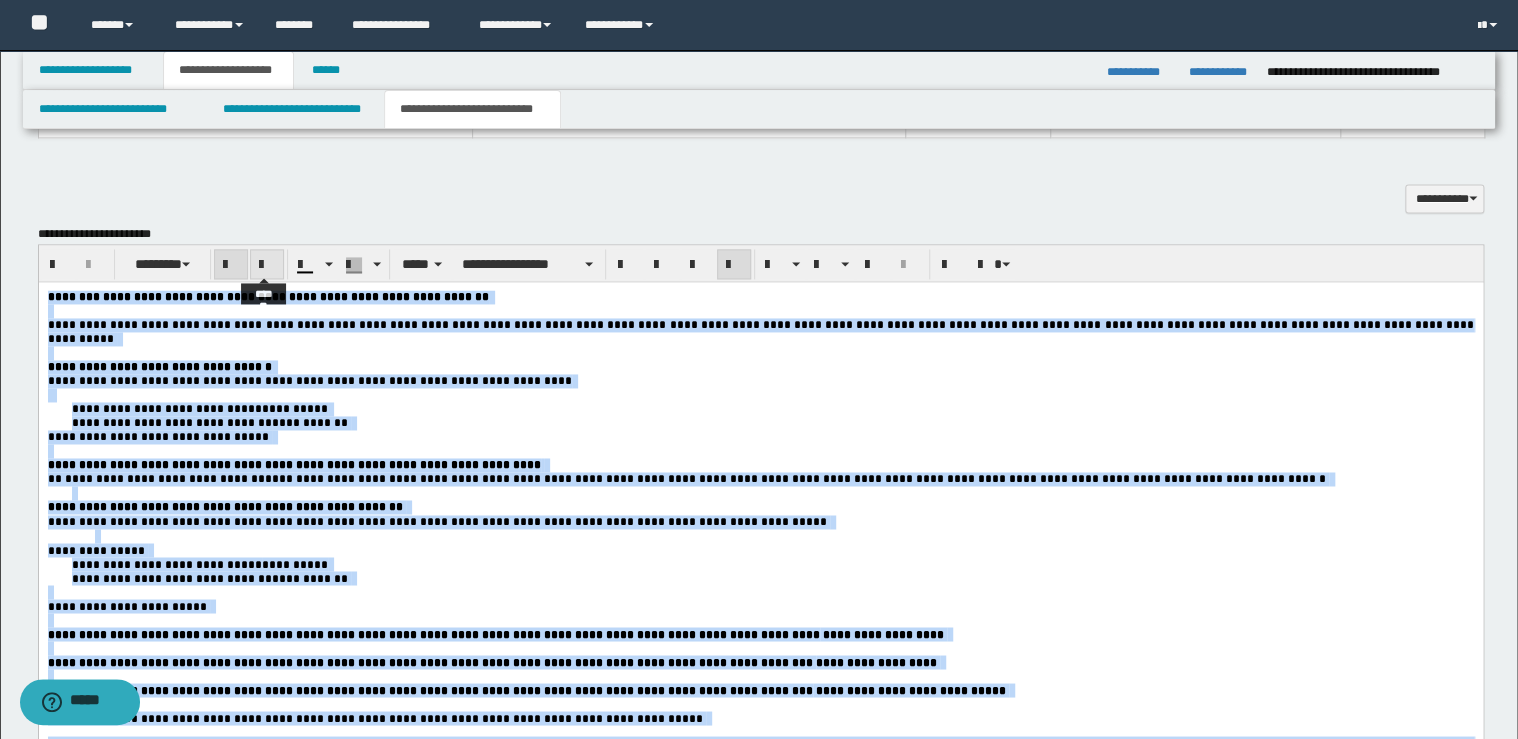 click at bounding box center [267, 264] 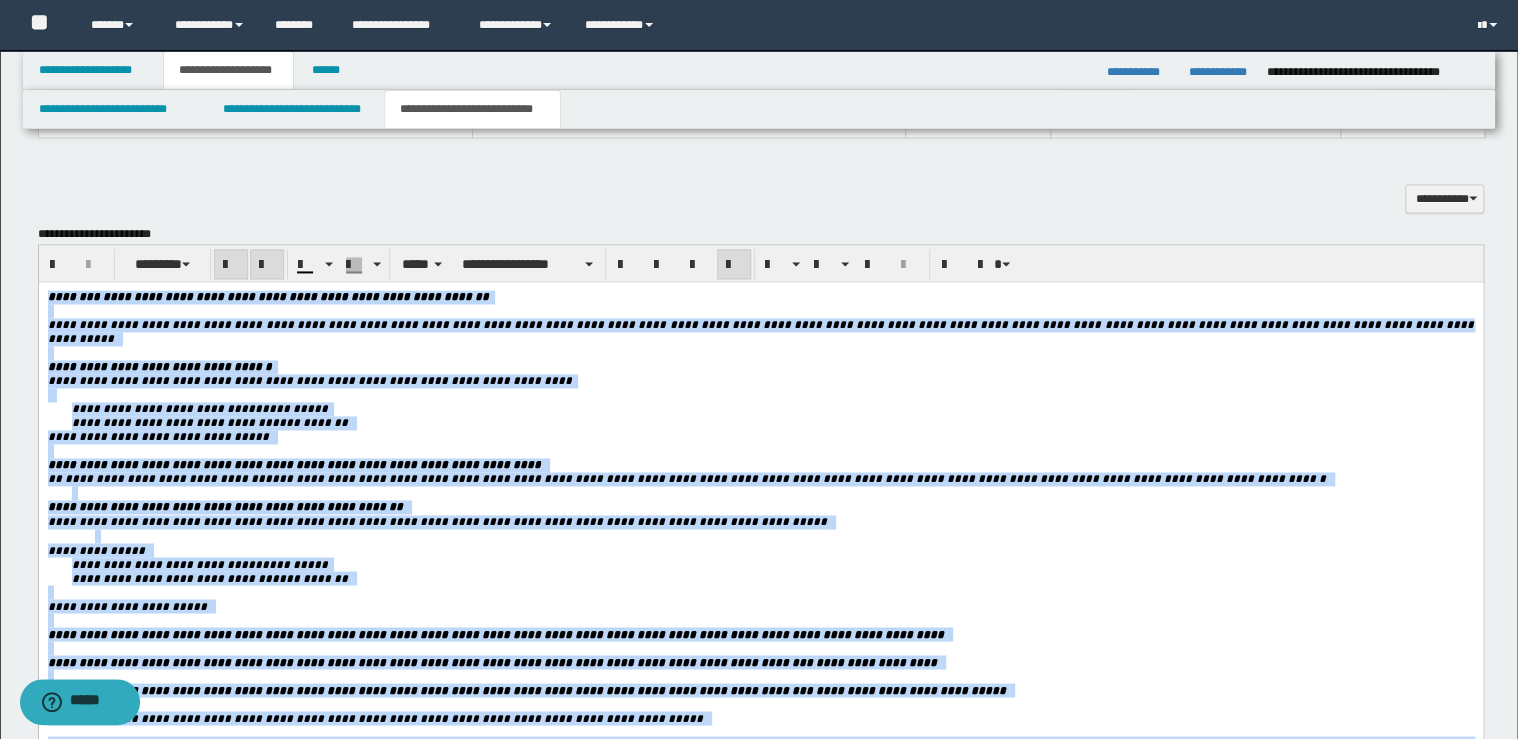 click at bounding box center (267, 264) 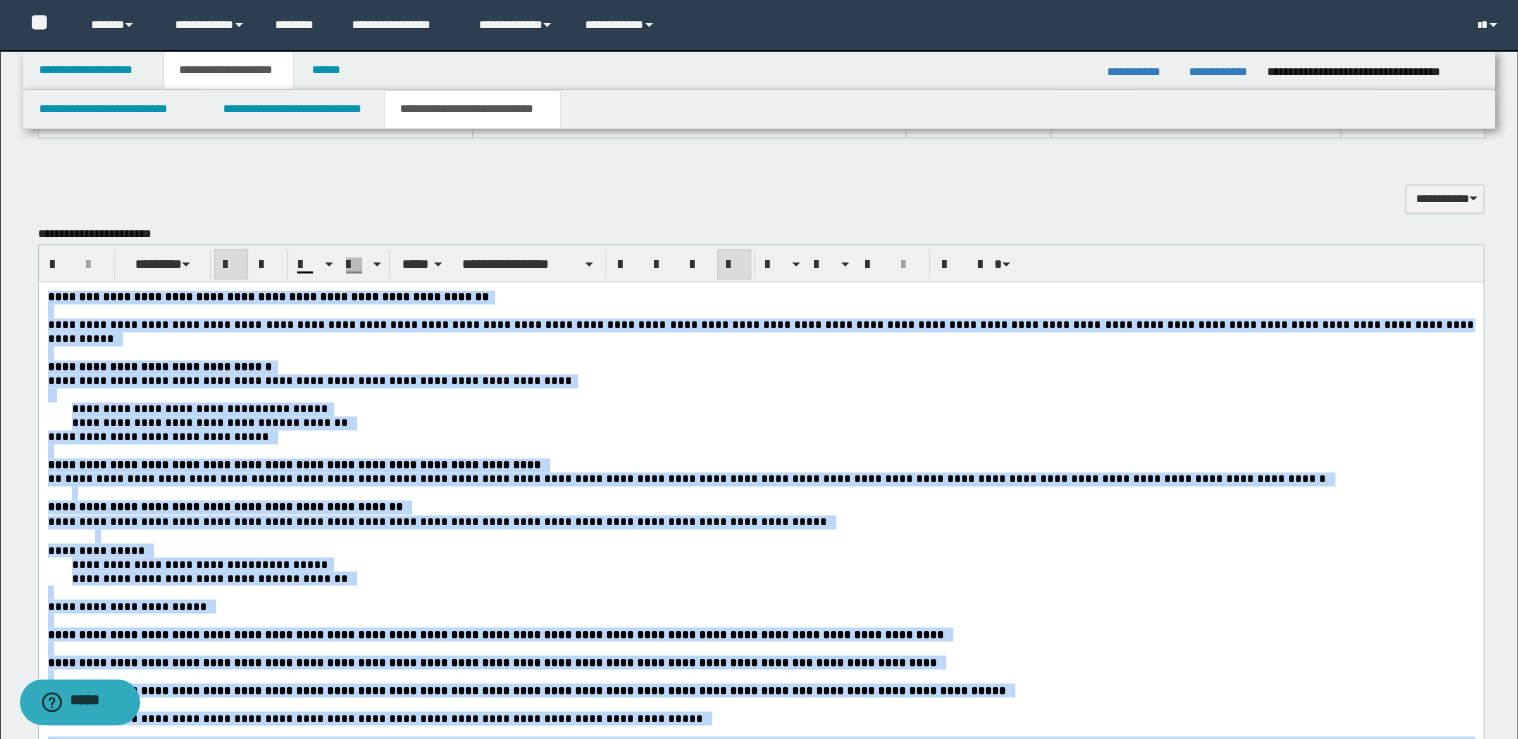 click on "**********" at bounding box center (310, 423) 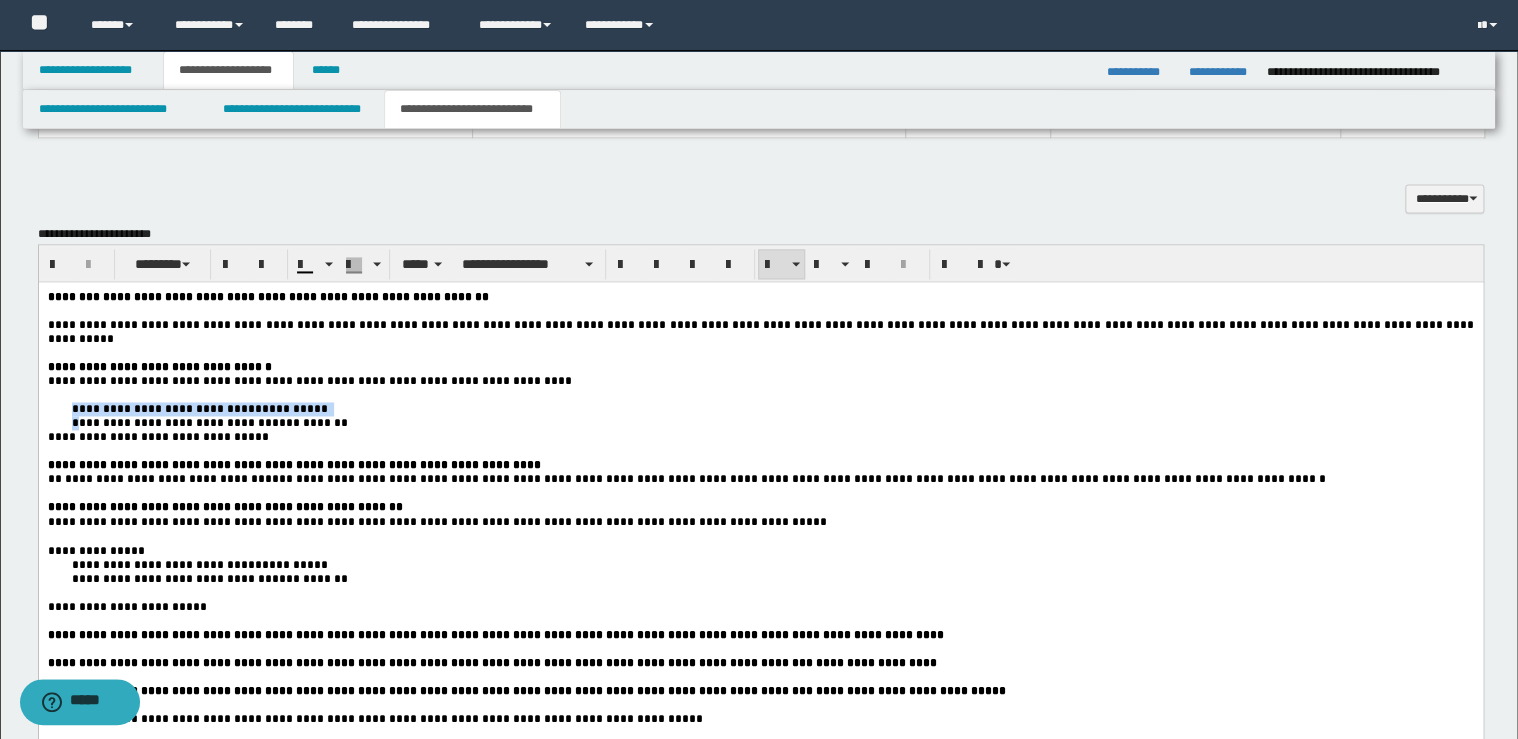 drag, startPoint x: 67, startPoint y: 412, endPoint x: 80, endPoint y: 420, distance: 15.264338 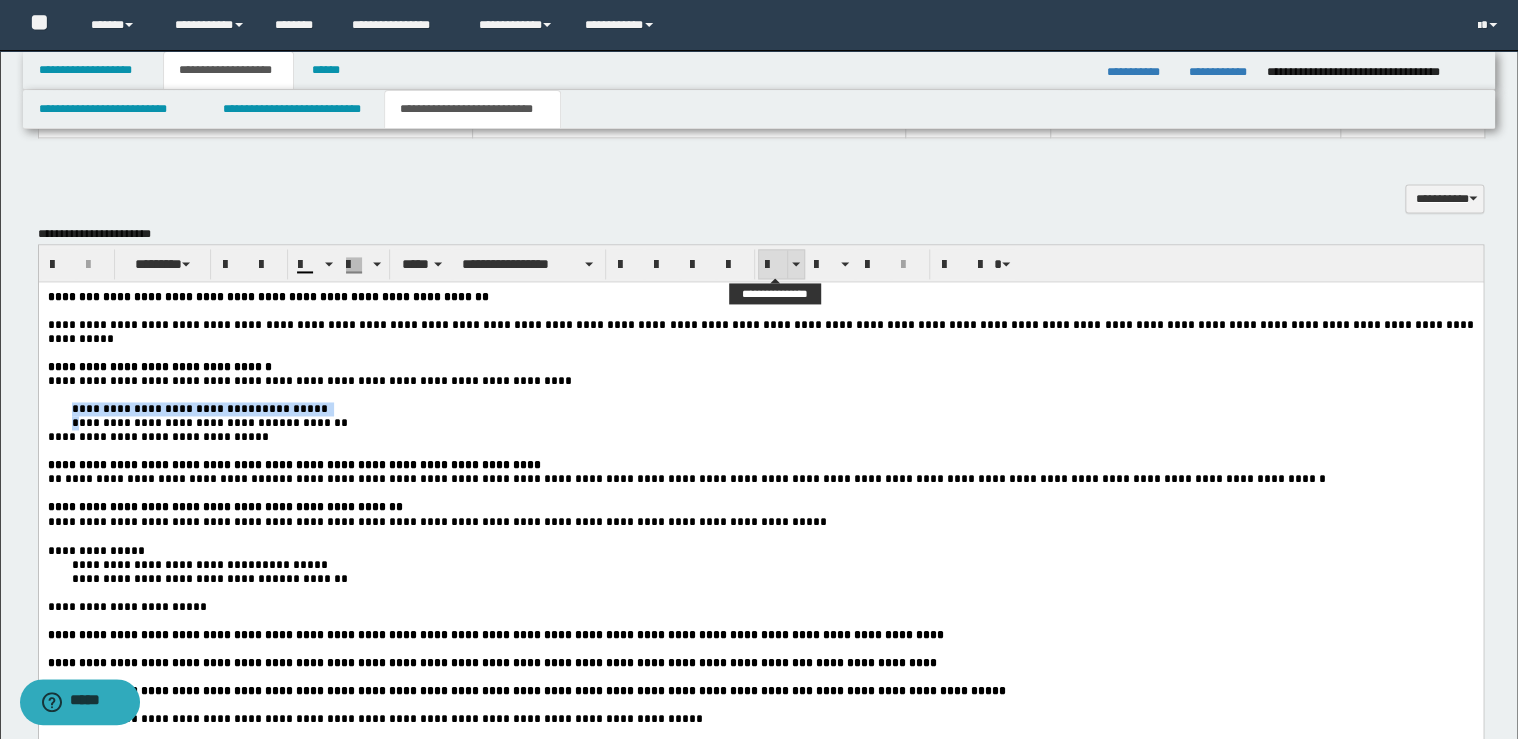 click at bounding box center (773, 265) 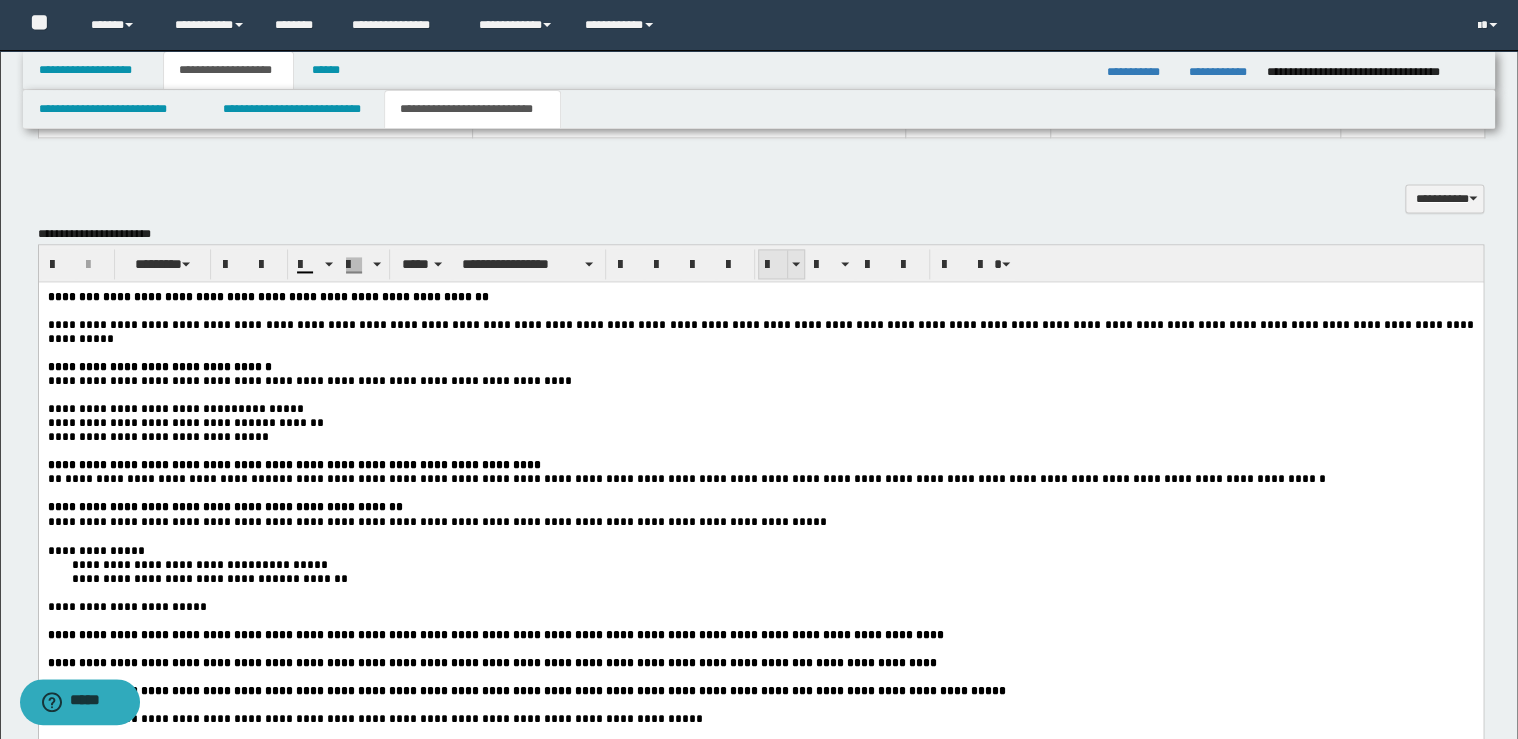 click at bounding box center (773, 265) 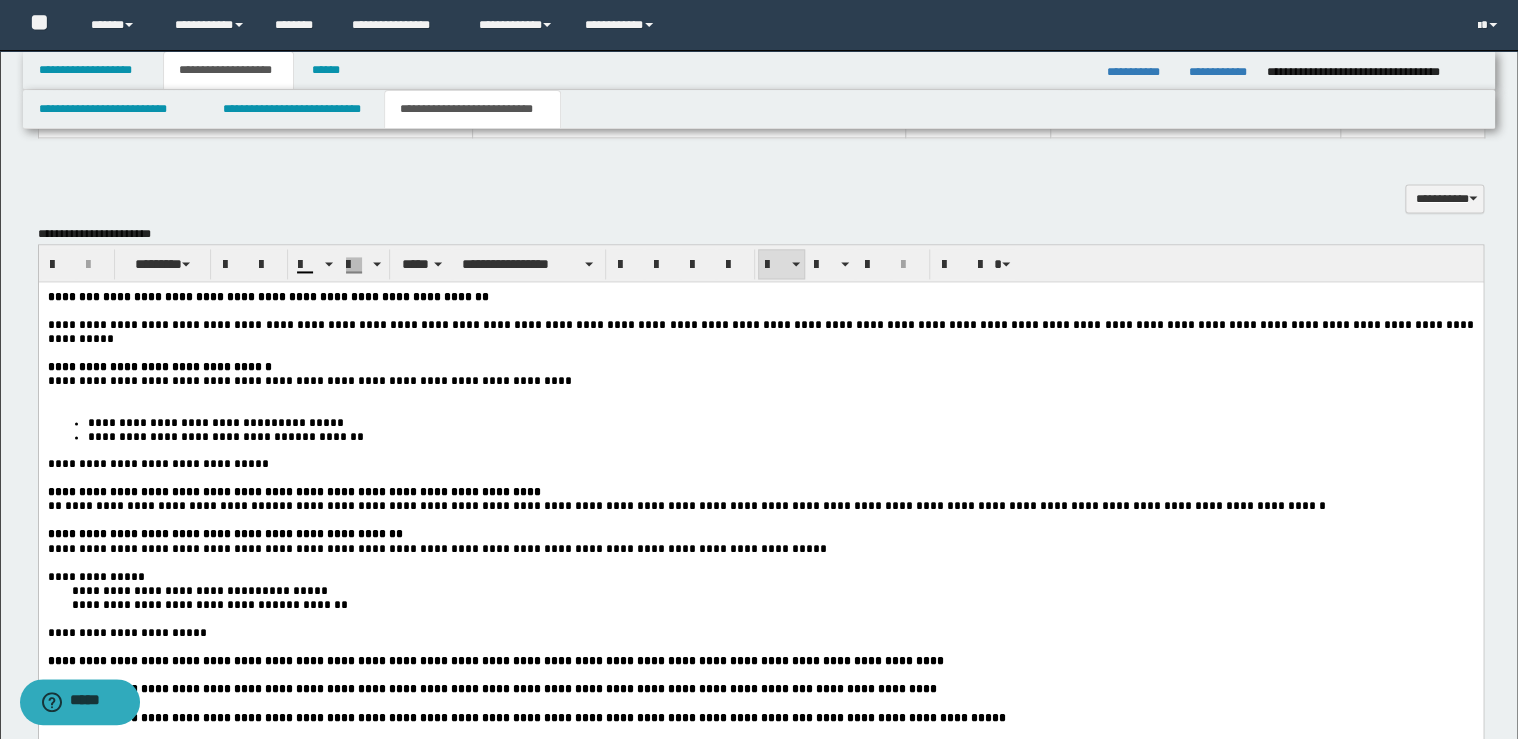 click at bounding box center [760, 353] 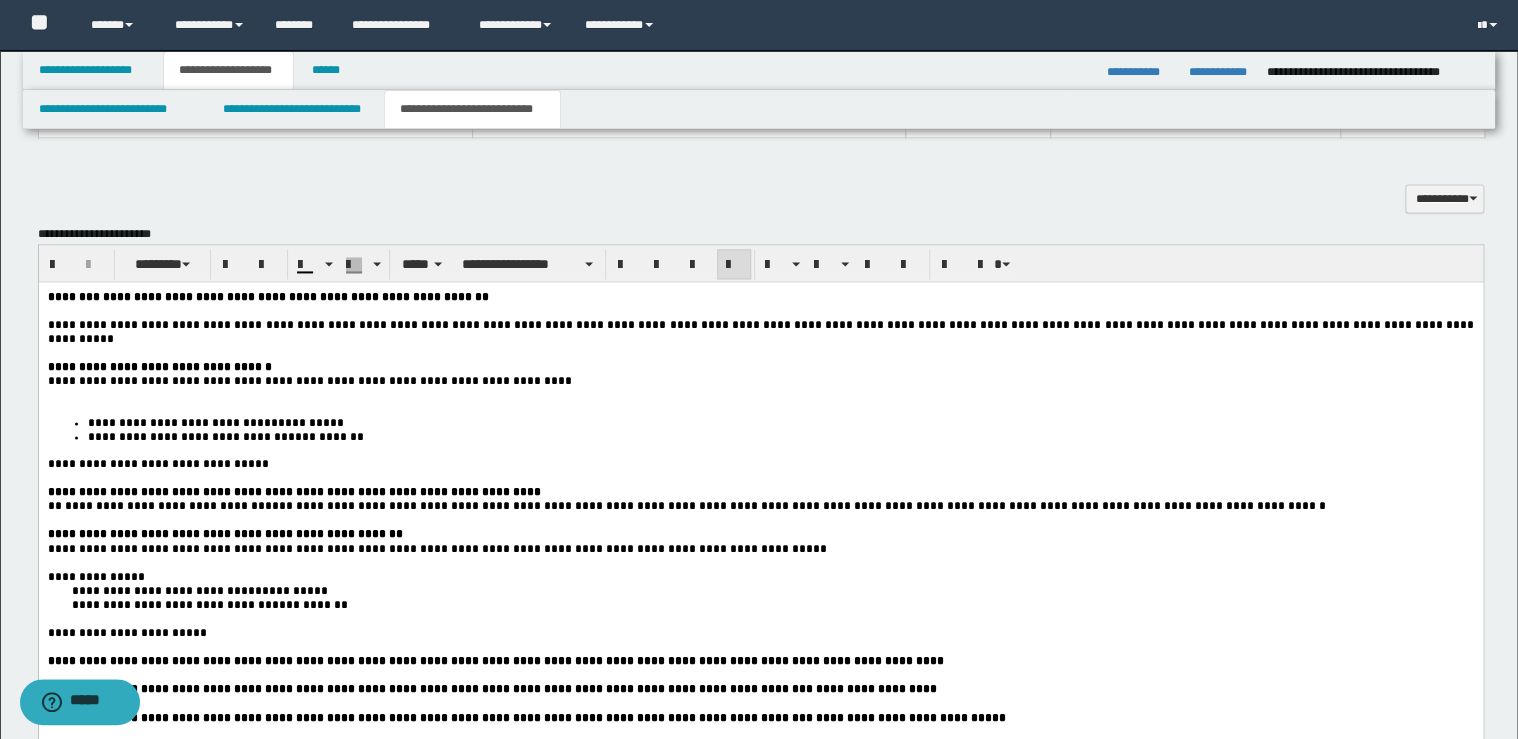 click on "**********" at bounding box center [760, 367] 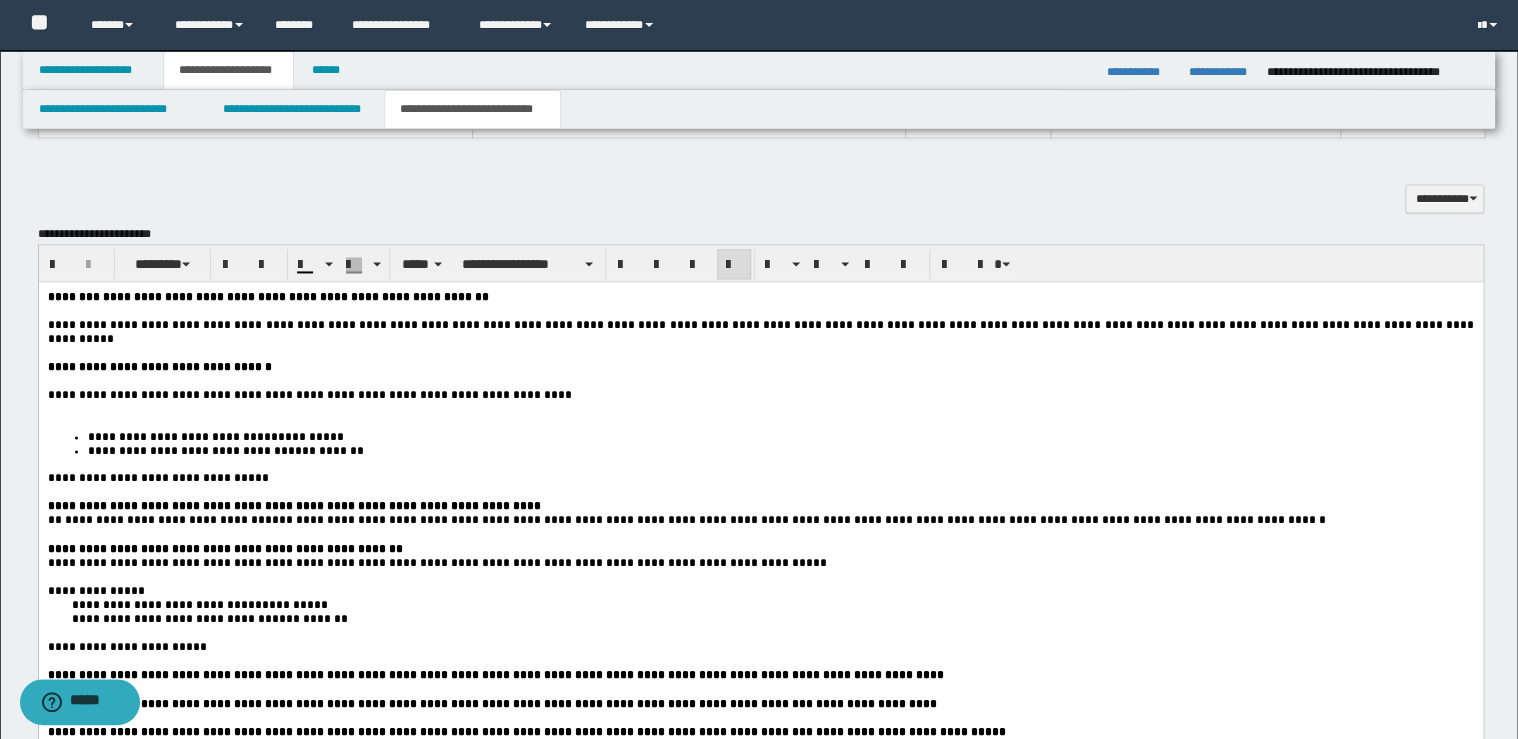 click on "**********" at bounding box center [760, 395] 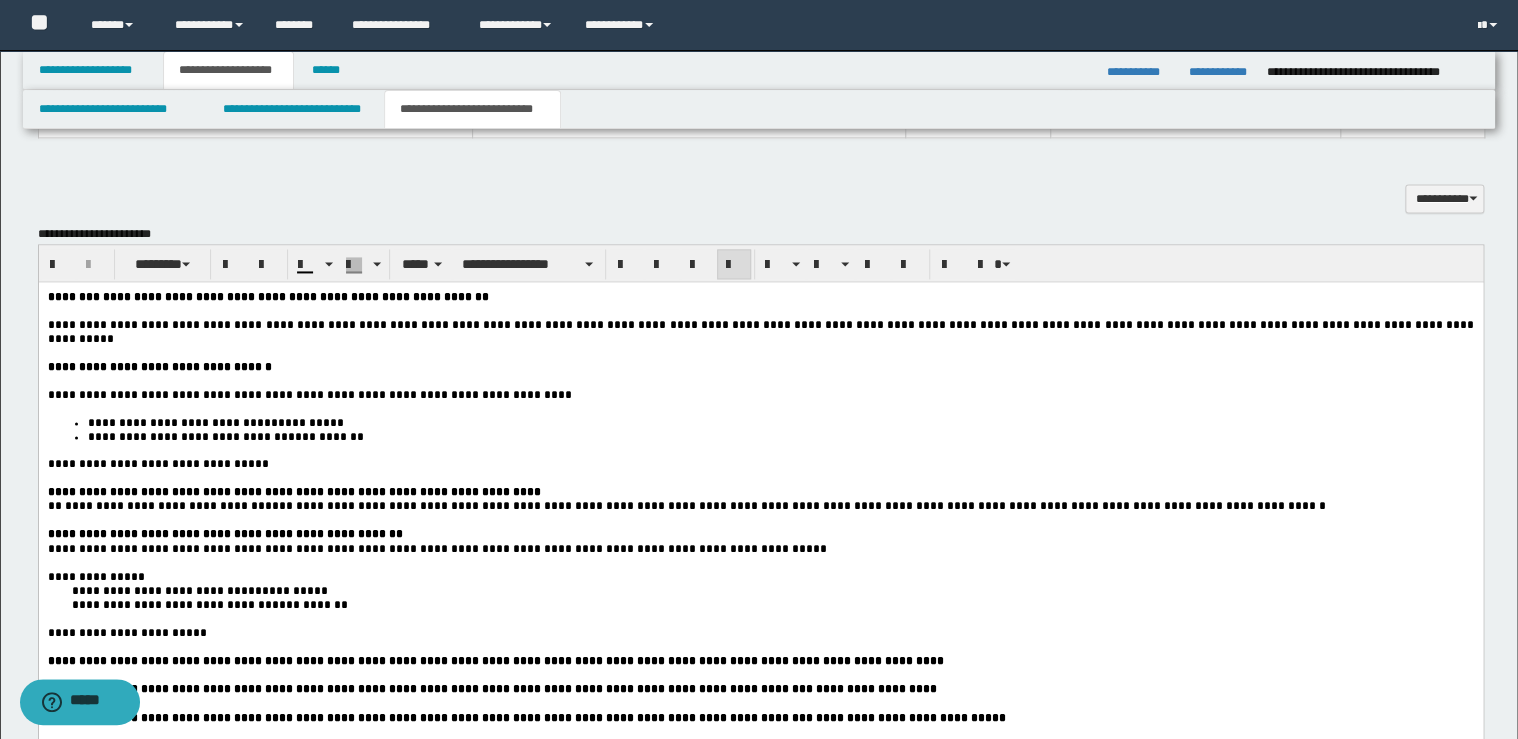 click on "**********" at bounding box center (159, 464) 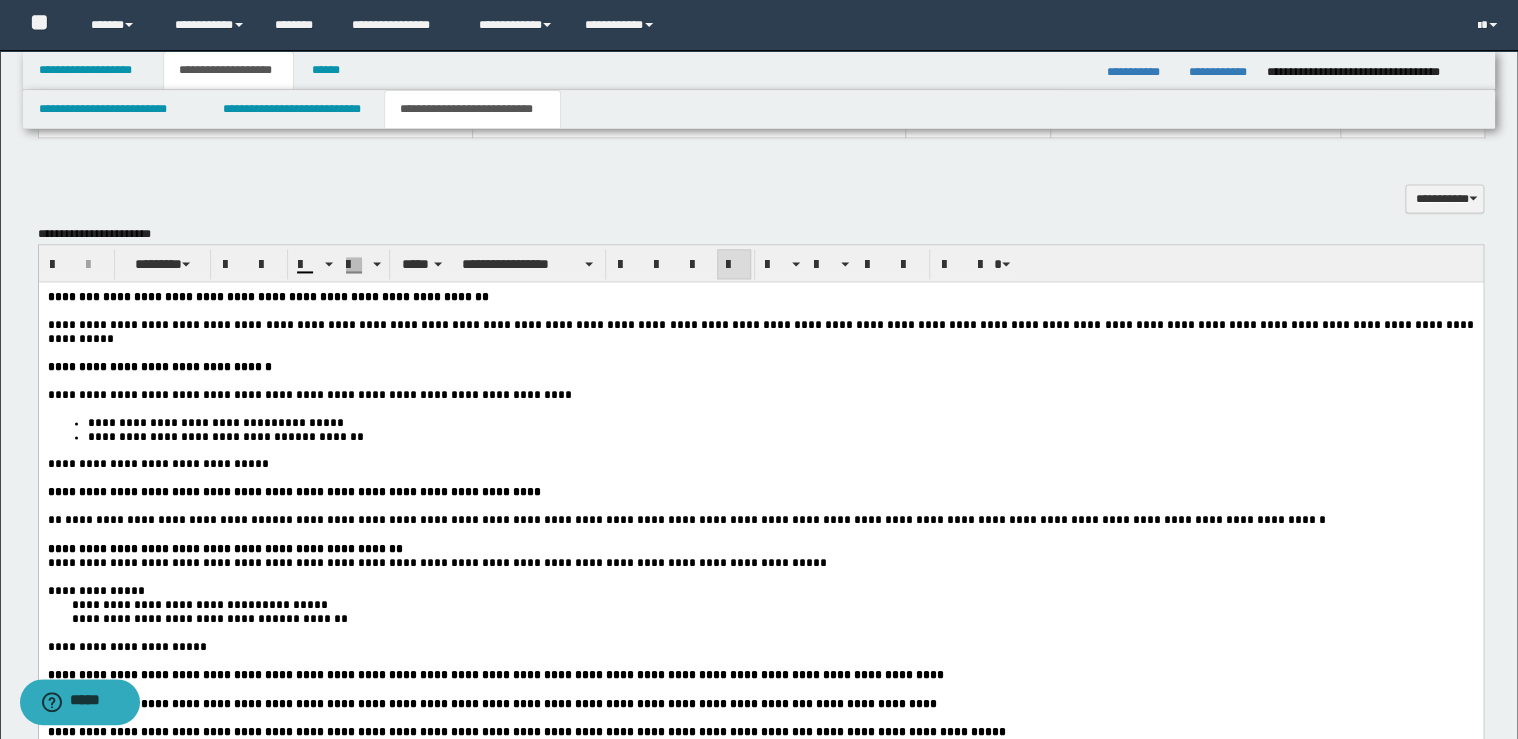 click on "**********" at bounding box center (760, 548) 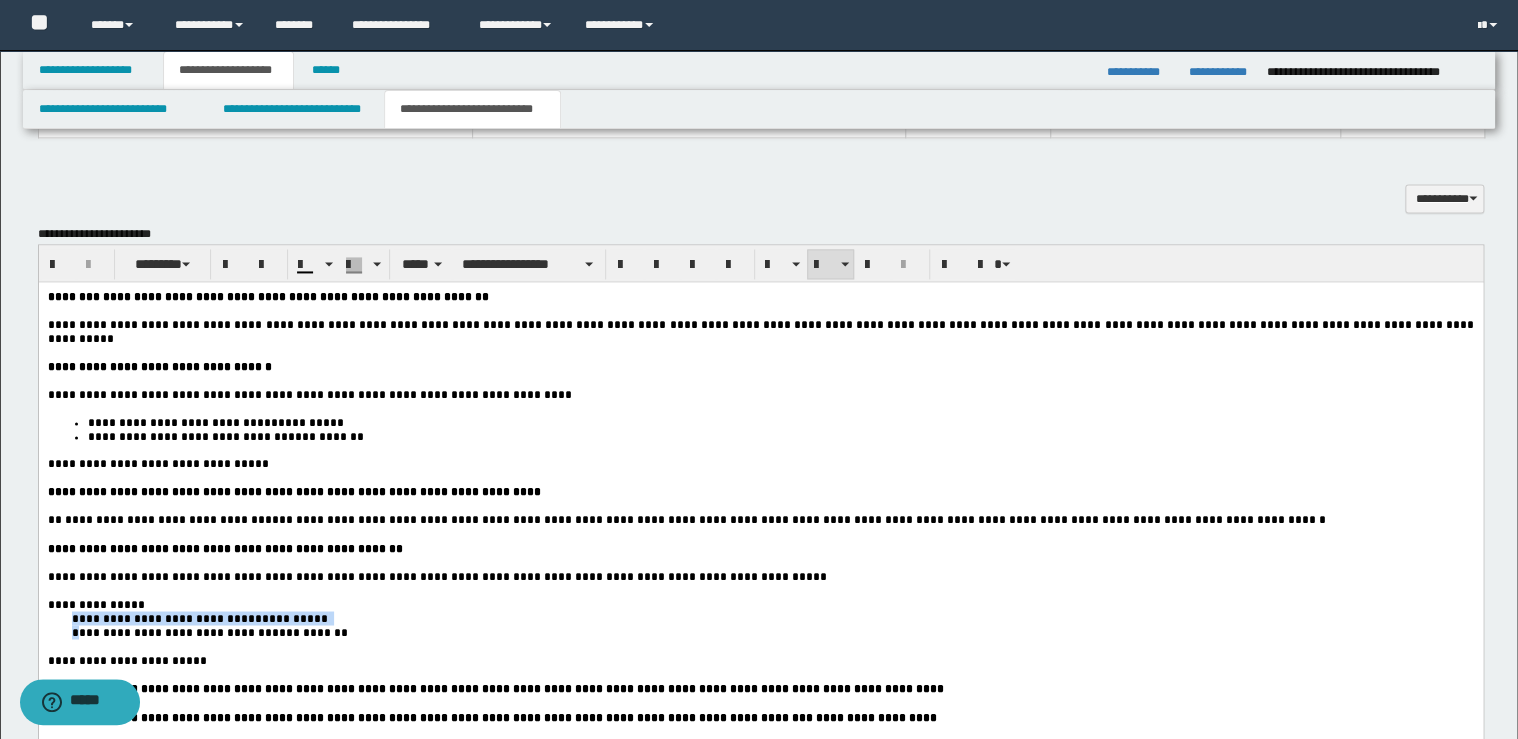drag, startPoint x: 70, startPoint y: 643, endPoint x: 80, endPoint y: 655, distance: 15.6205 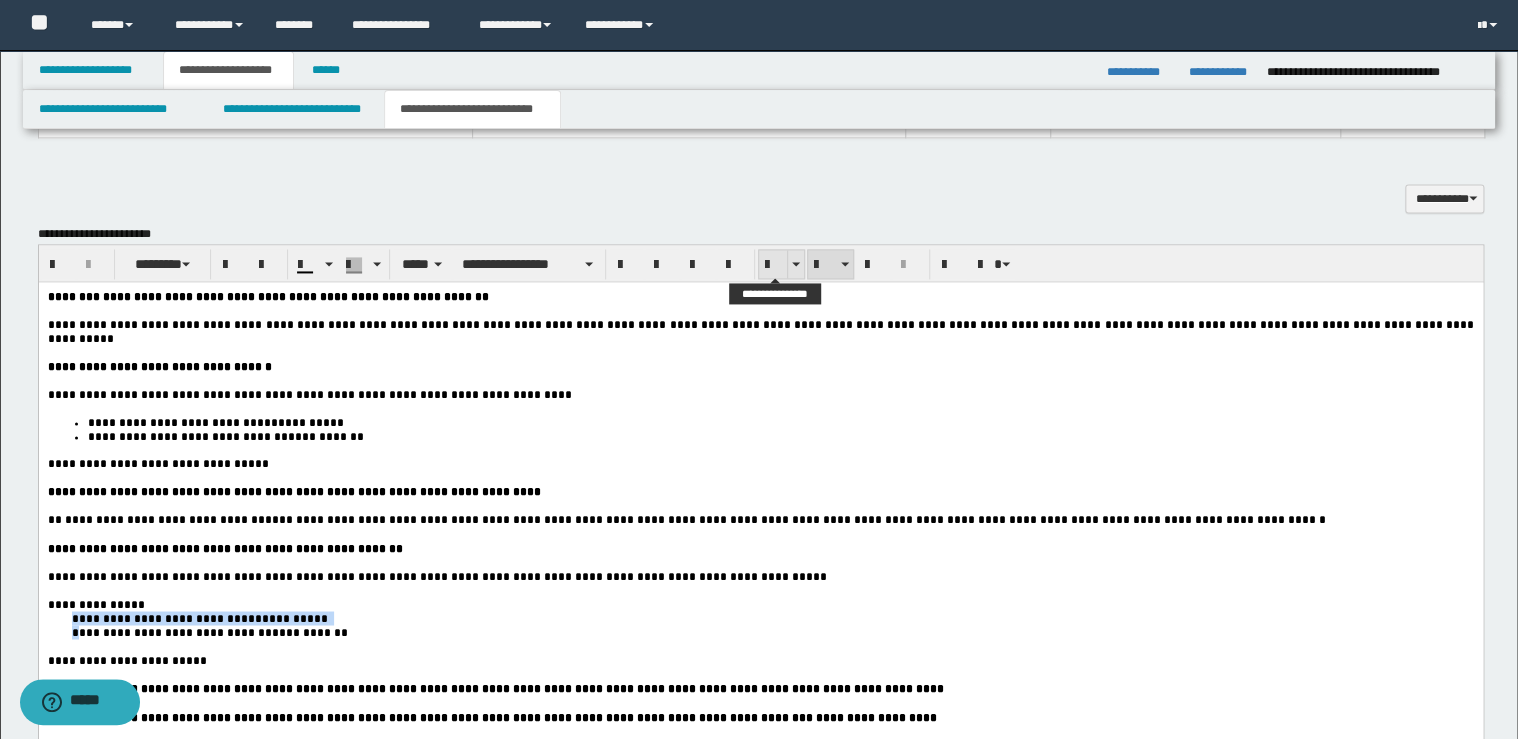click at bounding box center (773, 264) 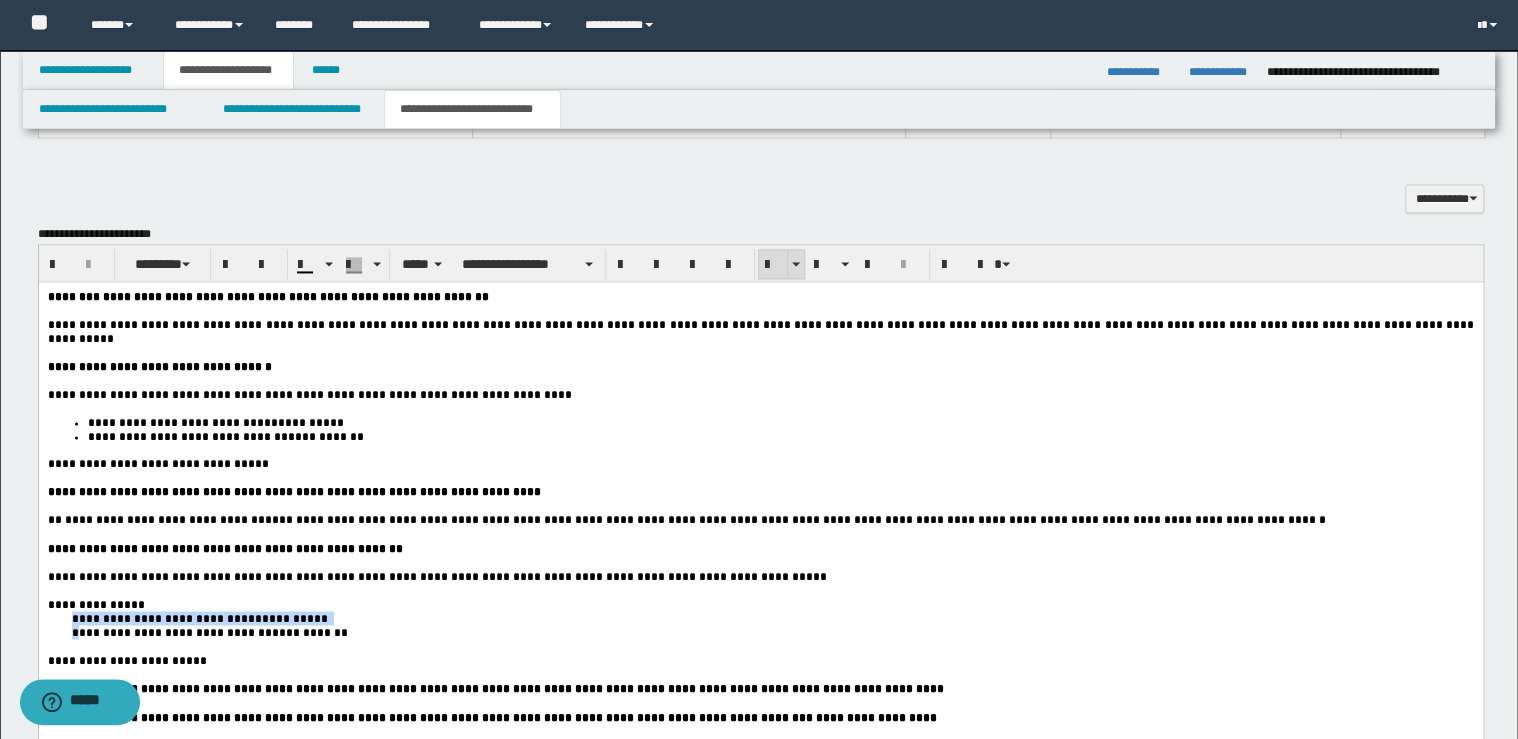 click at bounding box center [773, 264] 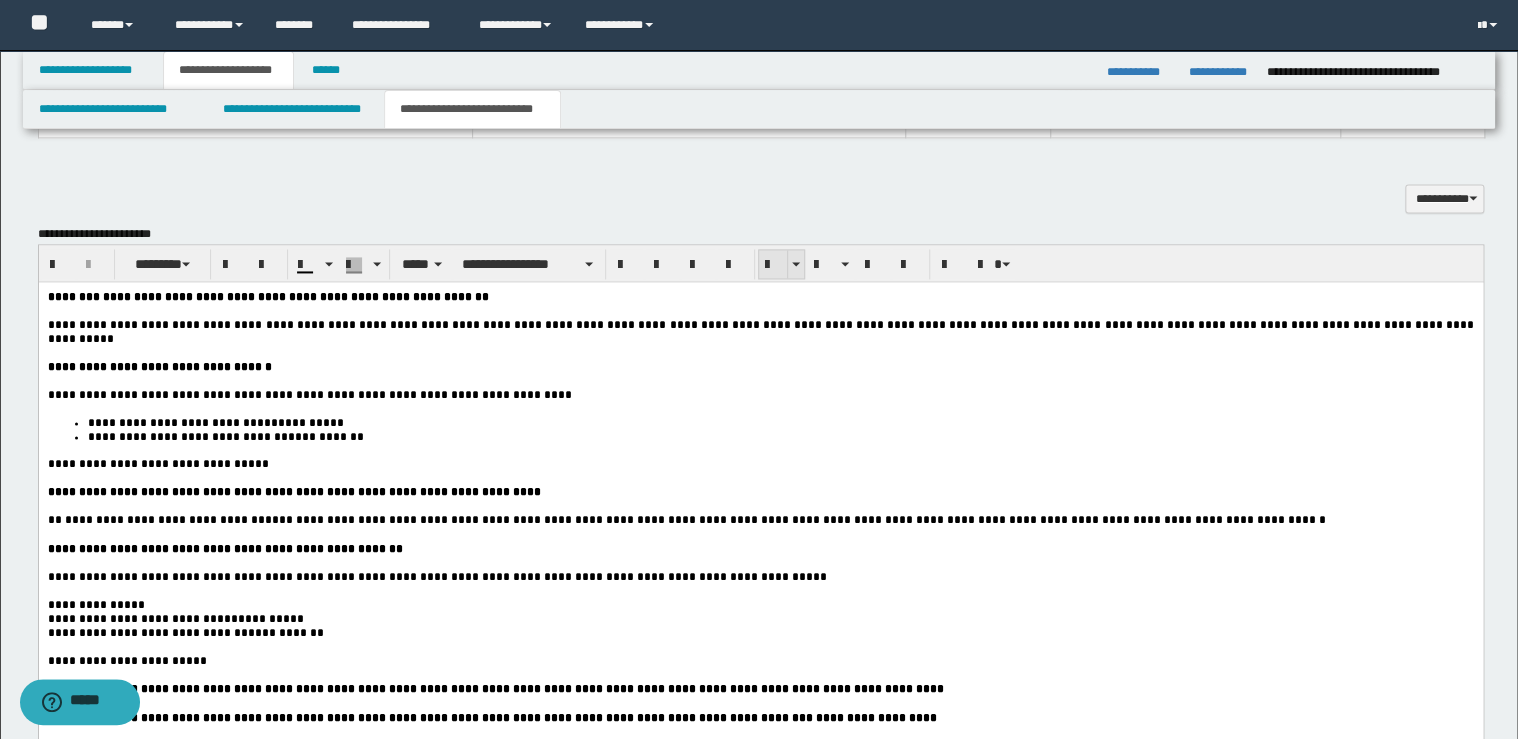 click at bounding box center (773, 264) 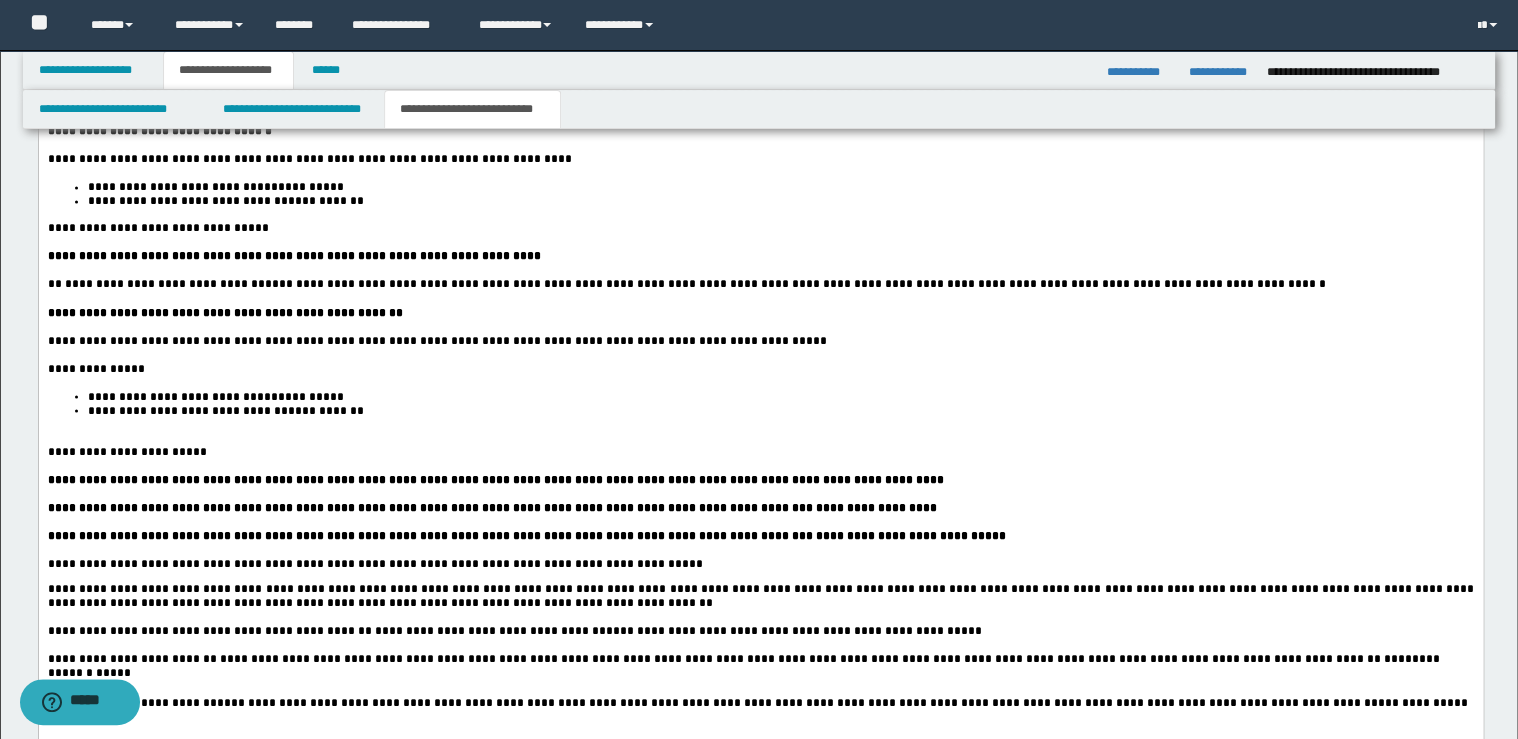 scroll, scrollTop: 1600, scrollLeft: 0, axis: vertical 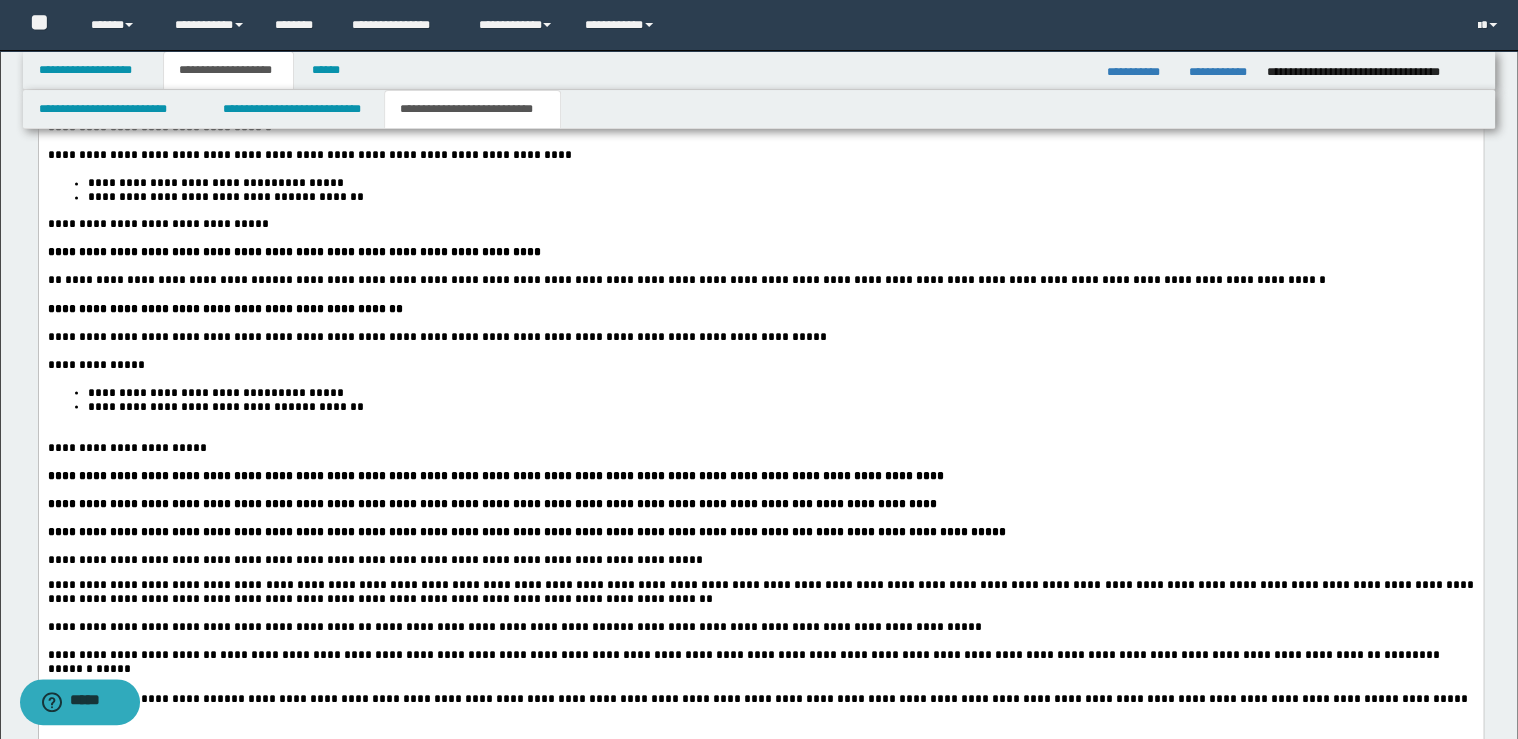 click on "**********" at bounding box center (780, 406) 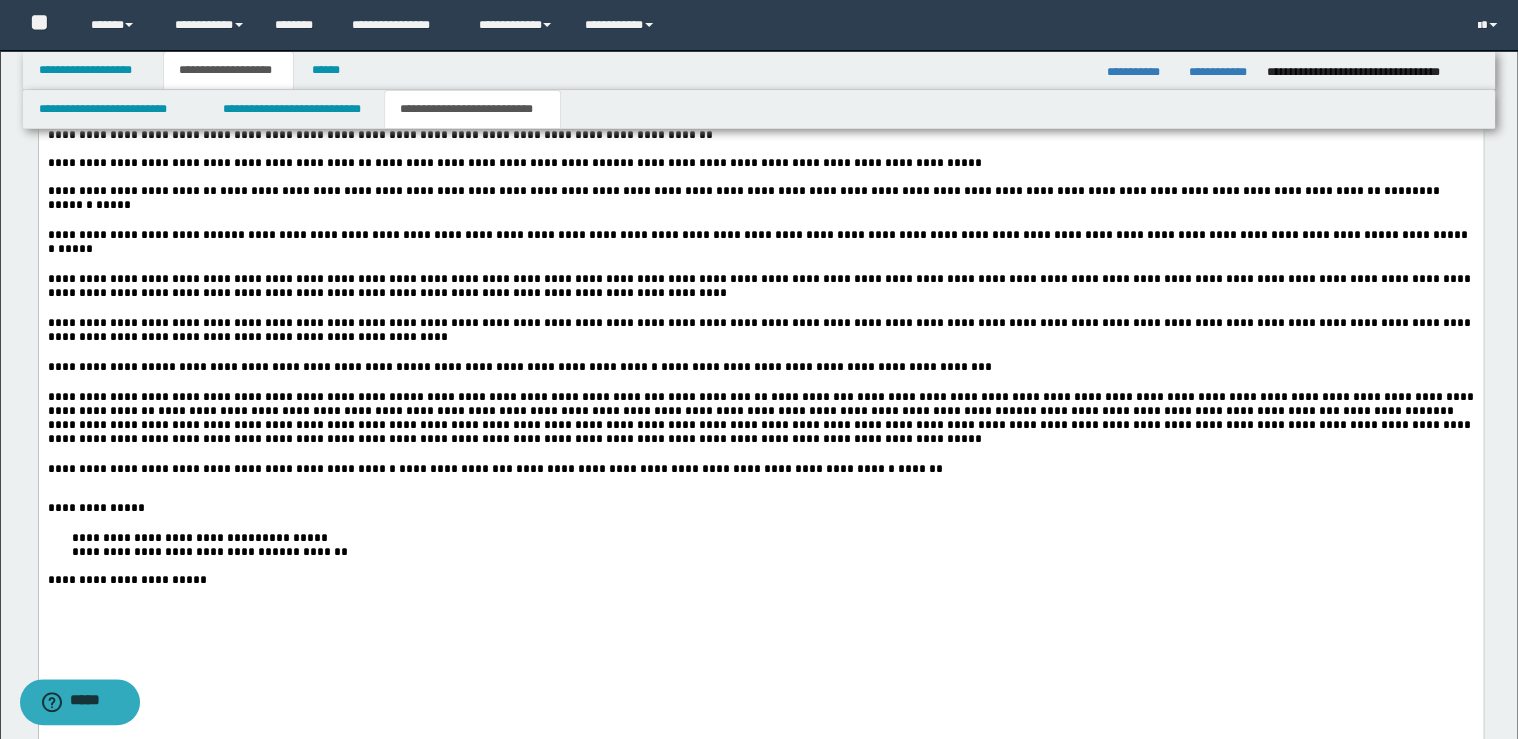 scroll, scrollTop: 2080, scrollLeft: 0, axis: vertical 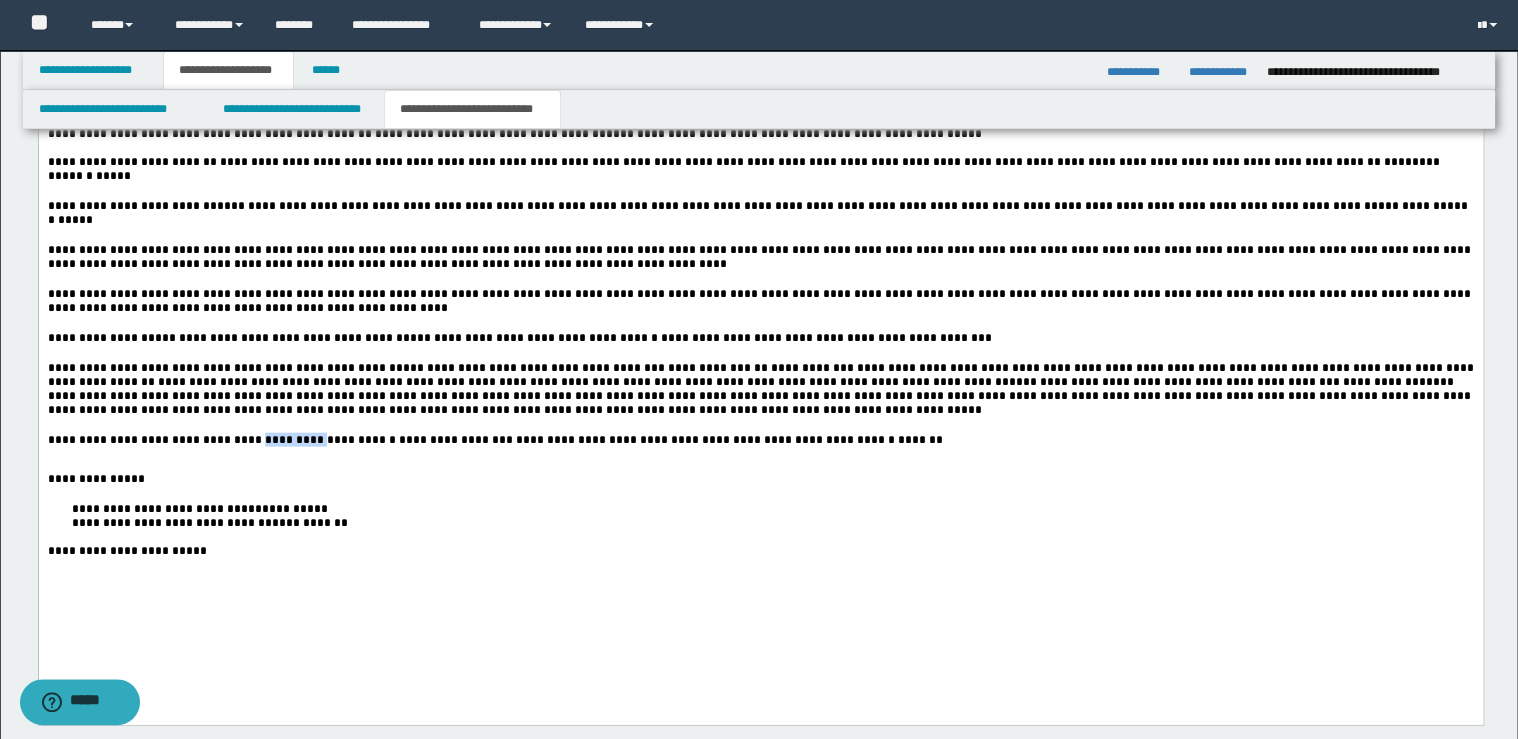drag, startPoint x: 298, startPoint y: 489, endPoint x: 222, endPoint y: 488, distance: 76.00658 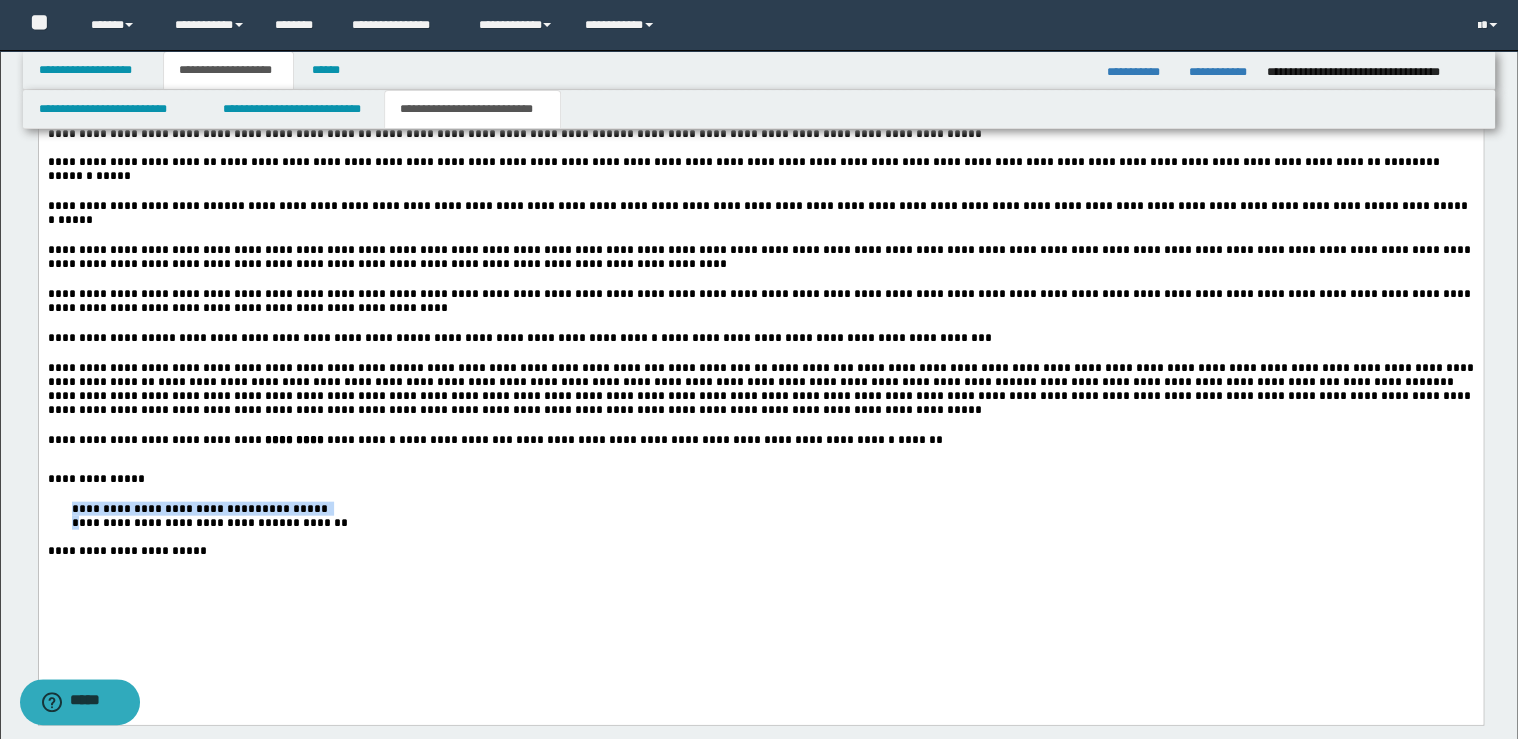 drag, startPoint x: 64, startPoint y: 561, endPoint x: 81, endPoint y: 576, distance: 22.671568 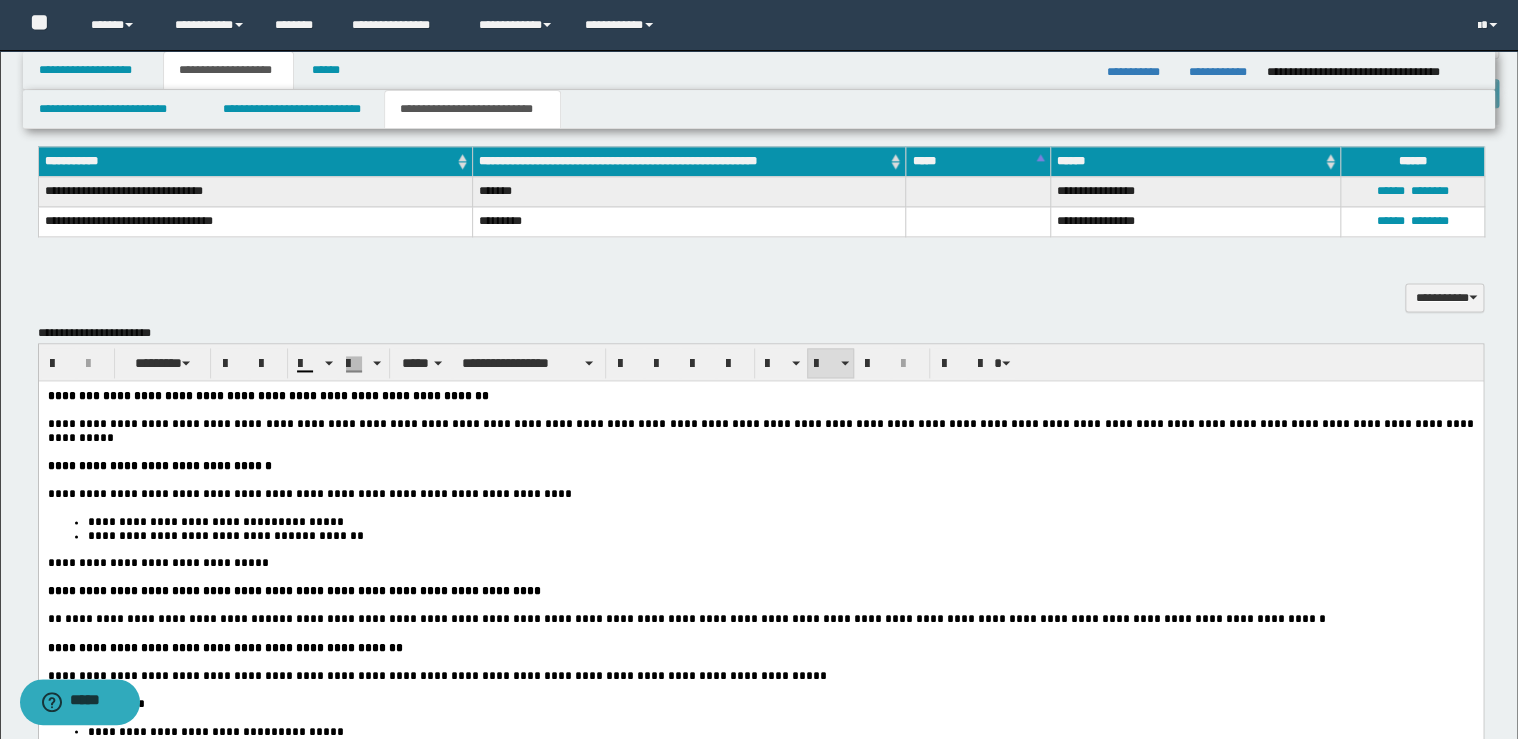 scroll, scrollTop: 1120, scrollLeft: 0, axis: vertical 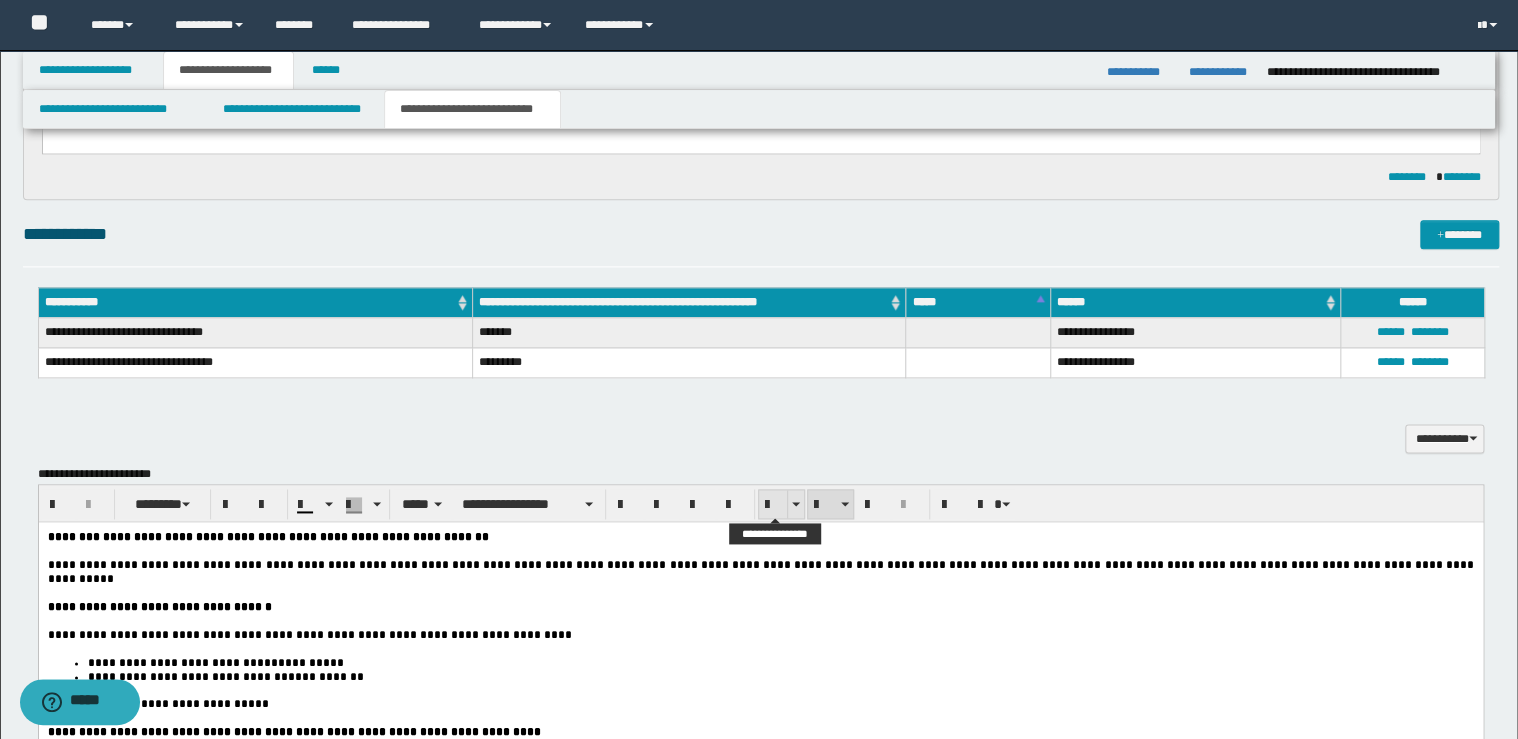 click at bounding box center [773, 505] 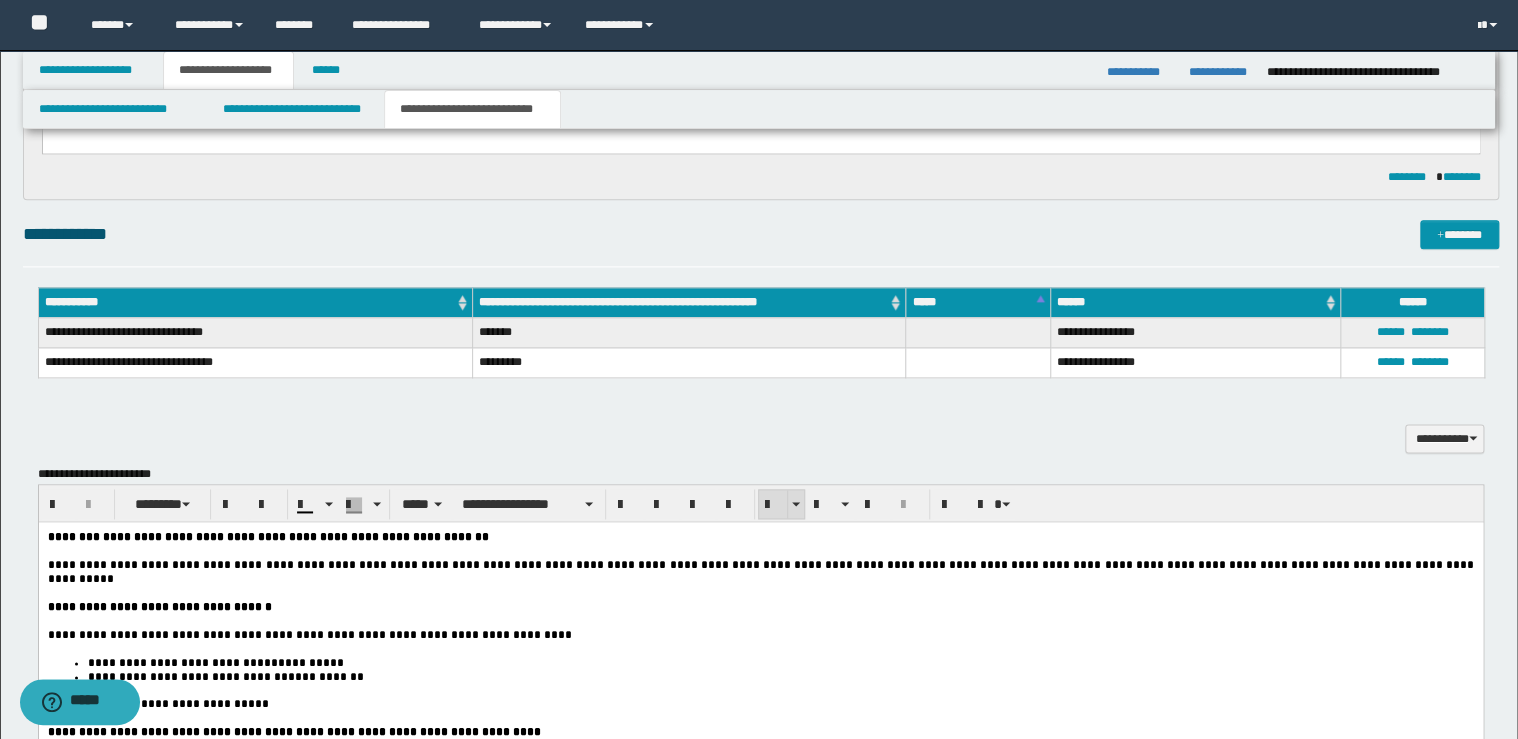 click at bounding box center (773, 505) 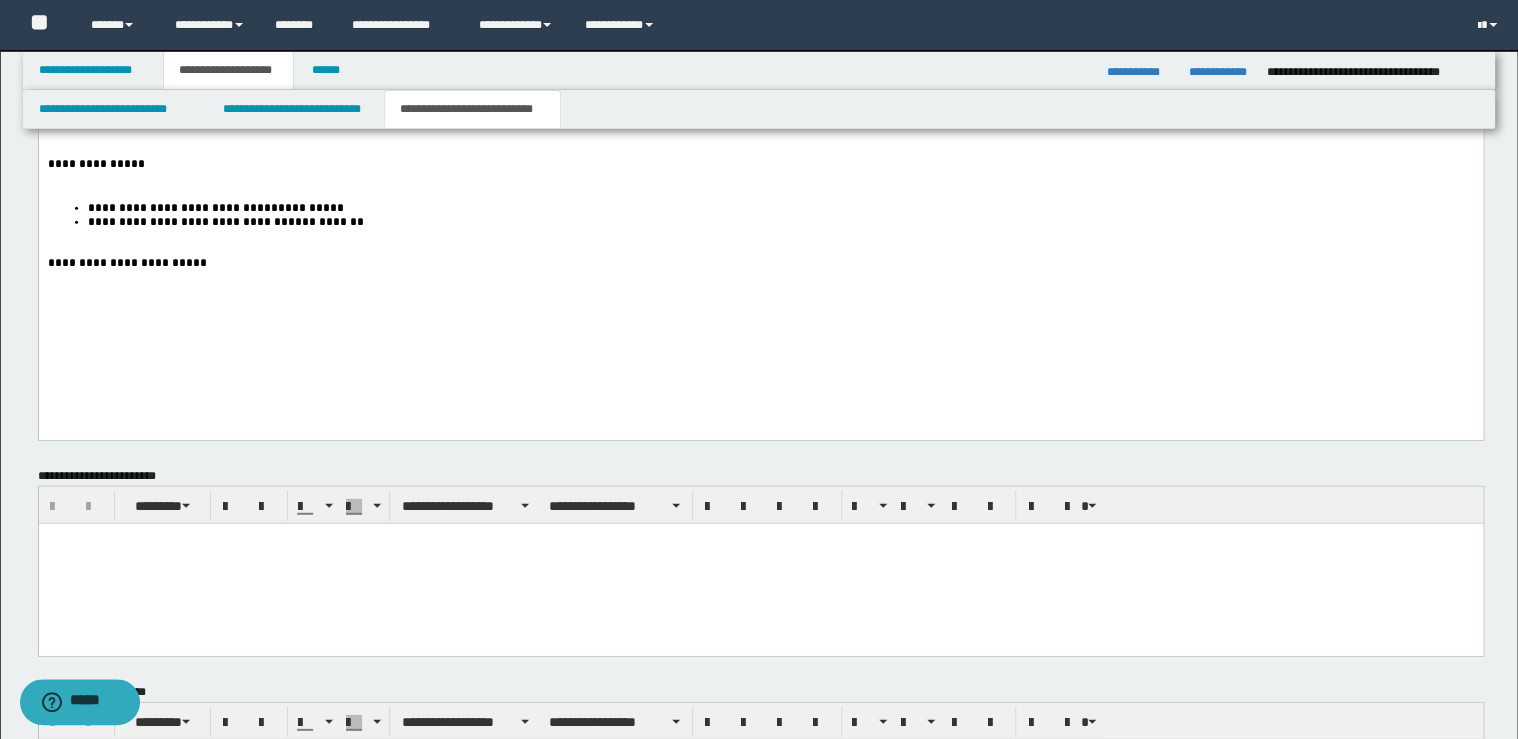 scroll, scrollTop: 2400, scrollLeft: 0, axis: vertical 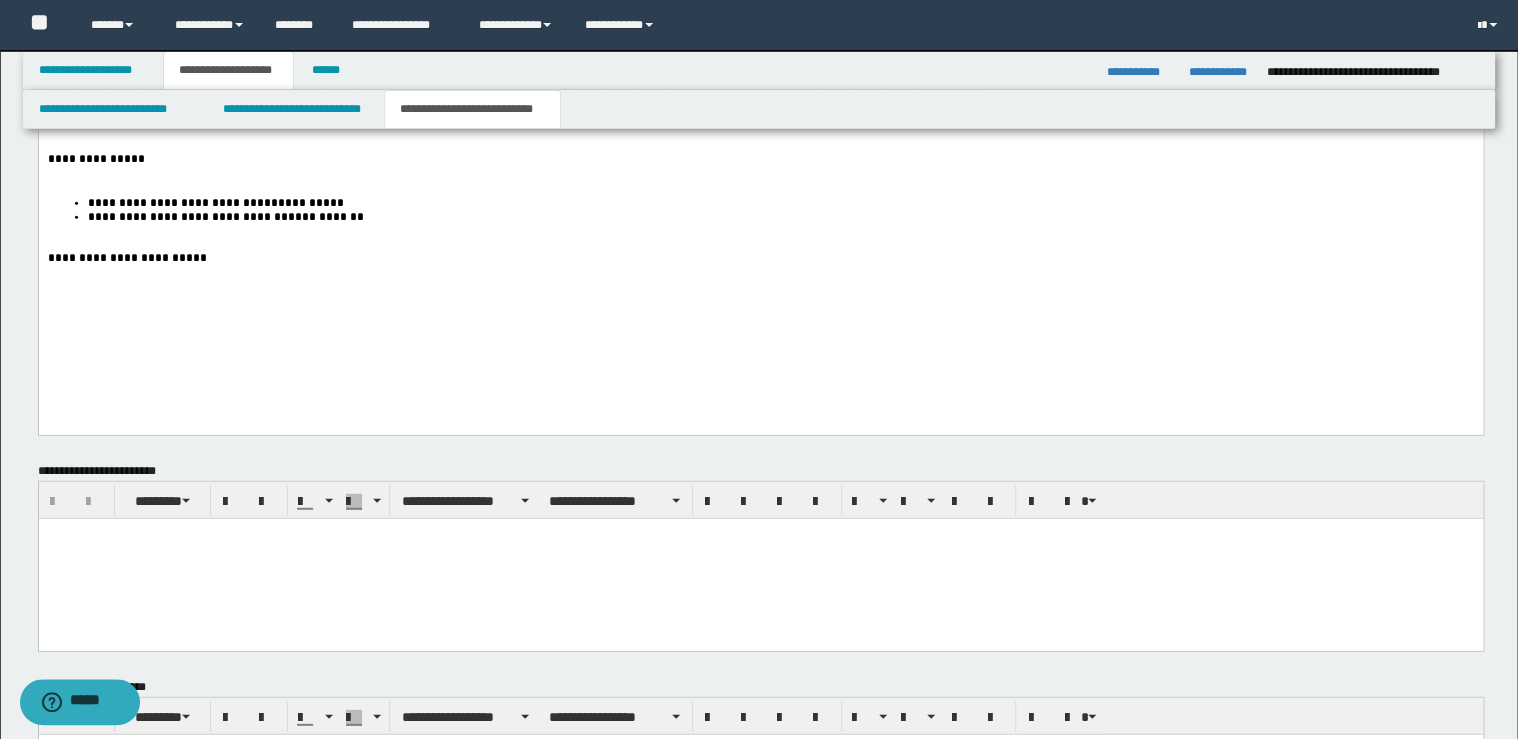 click at bounding box center [760, 146] 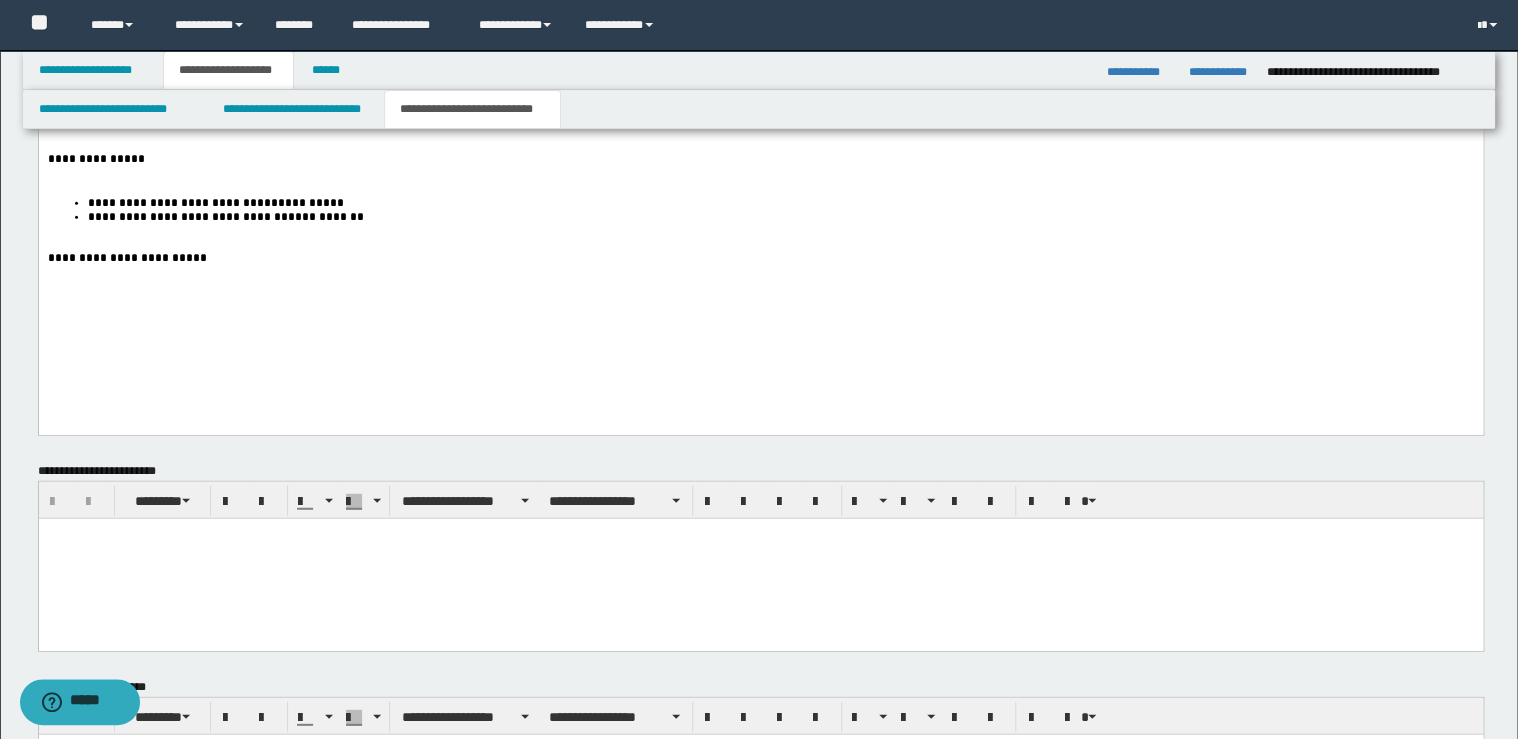 click on "**********" at bounding box center [760, 160] 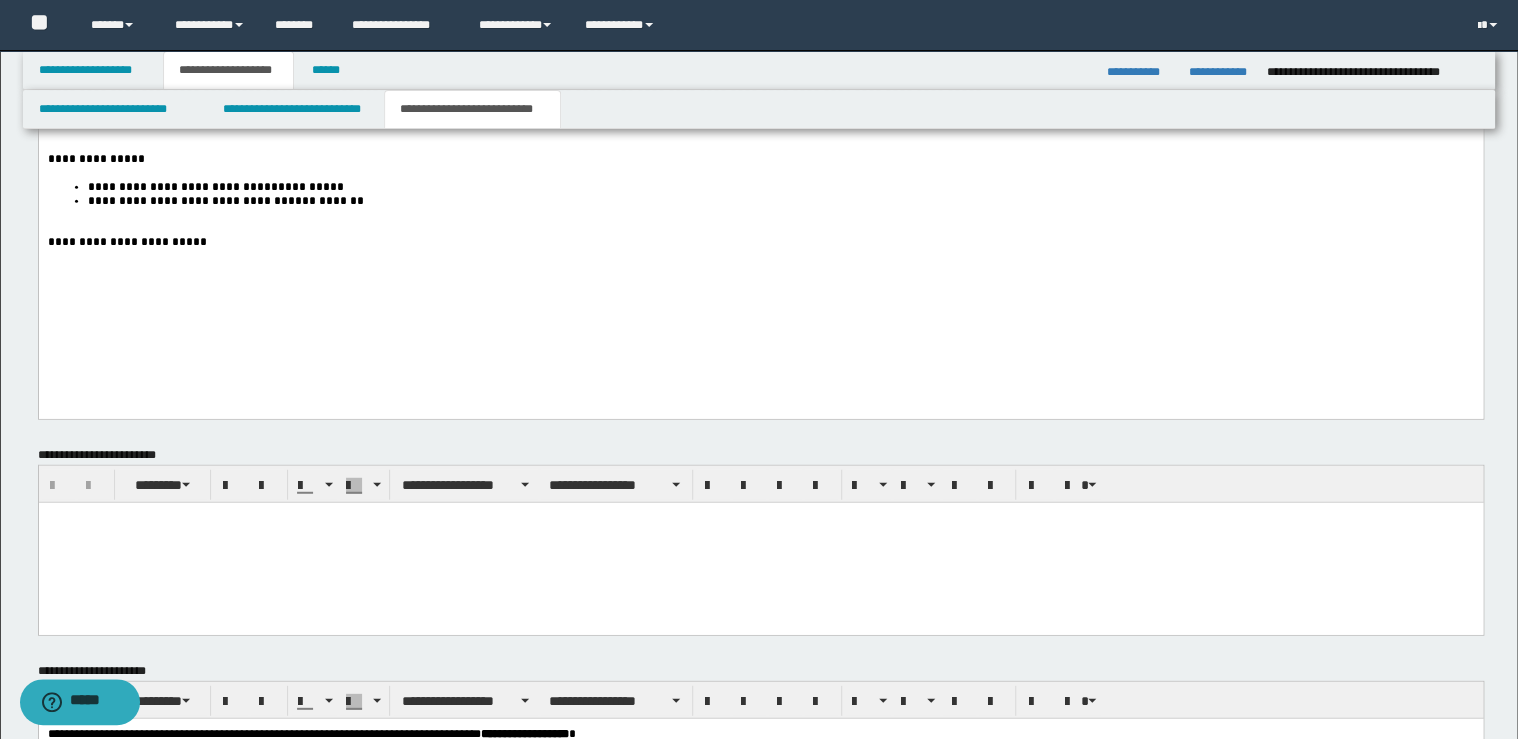 click on "**********" at bounding box center [760, 121] 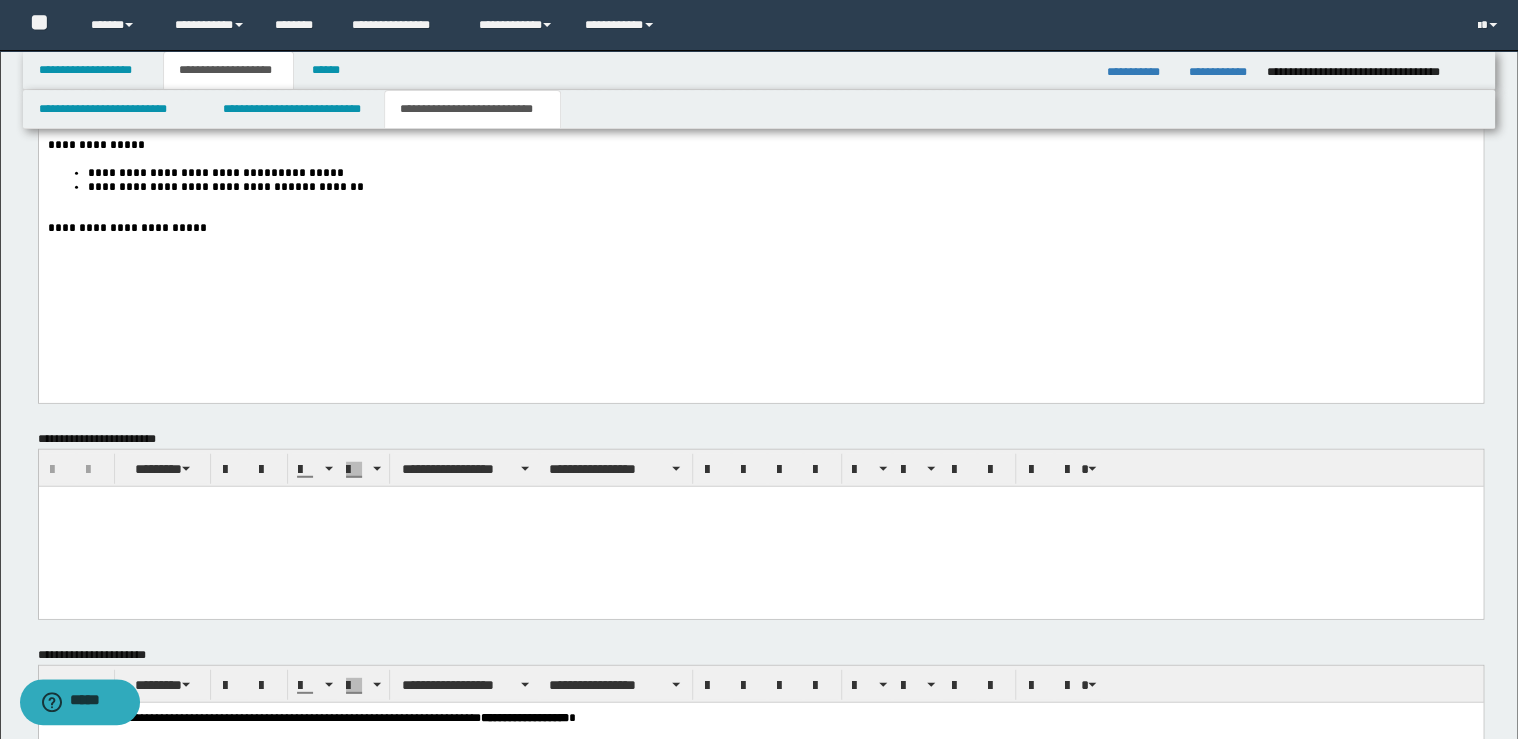 click on "**********" at bounding box center [780, 188] 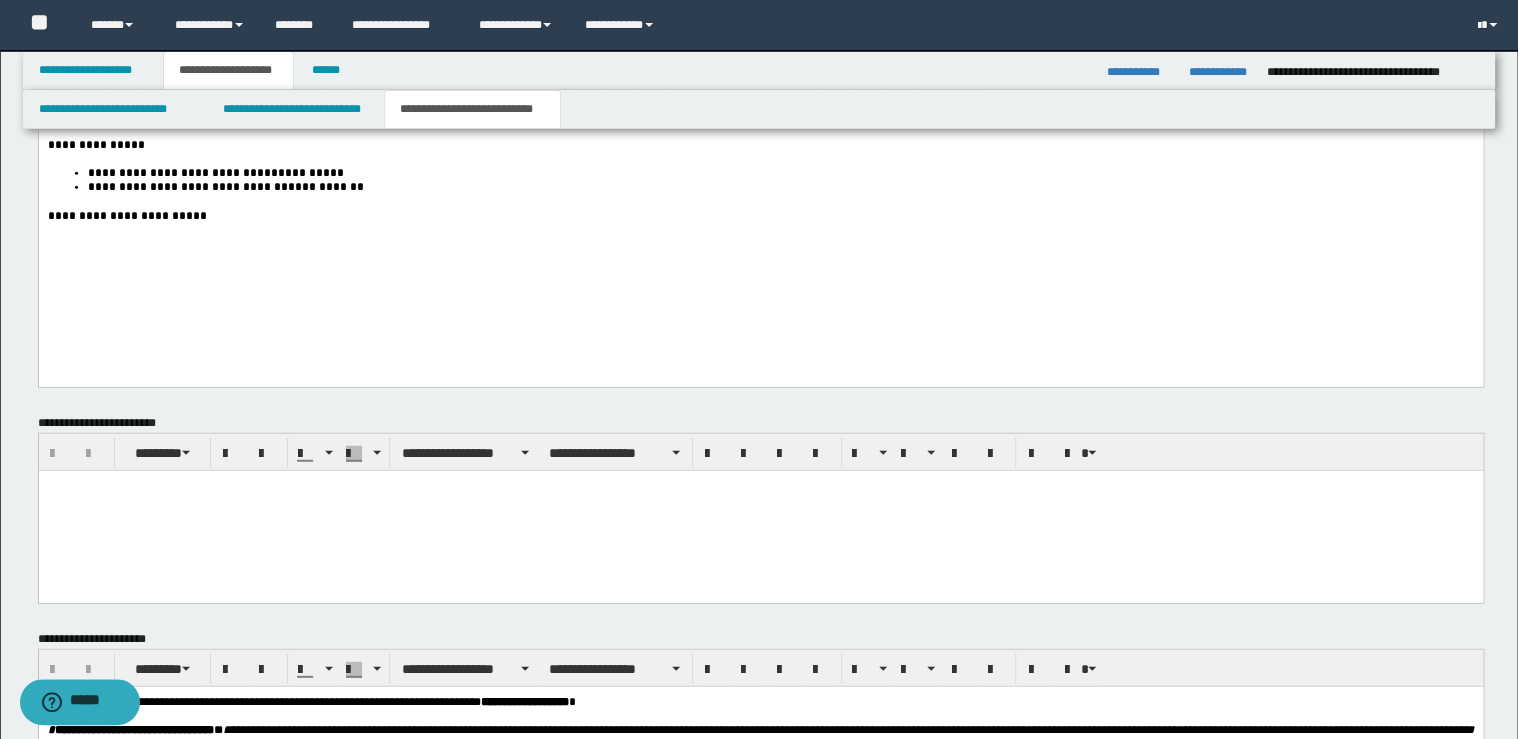 click on "**********" at bounding box center (760, 217) 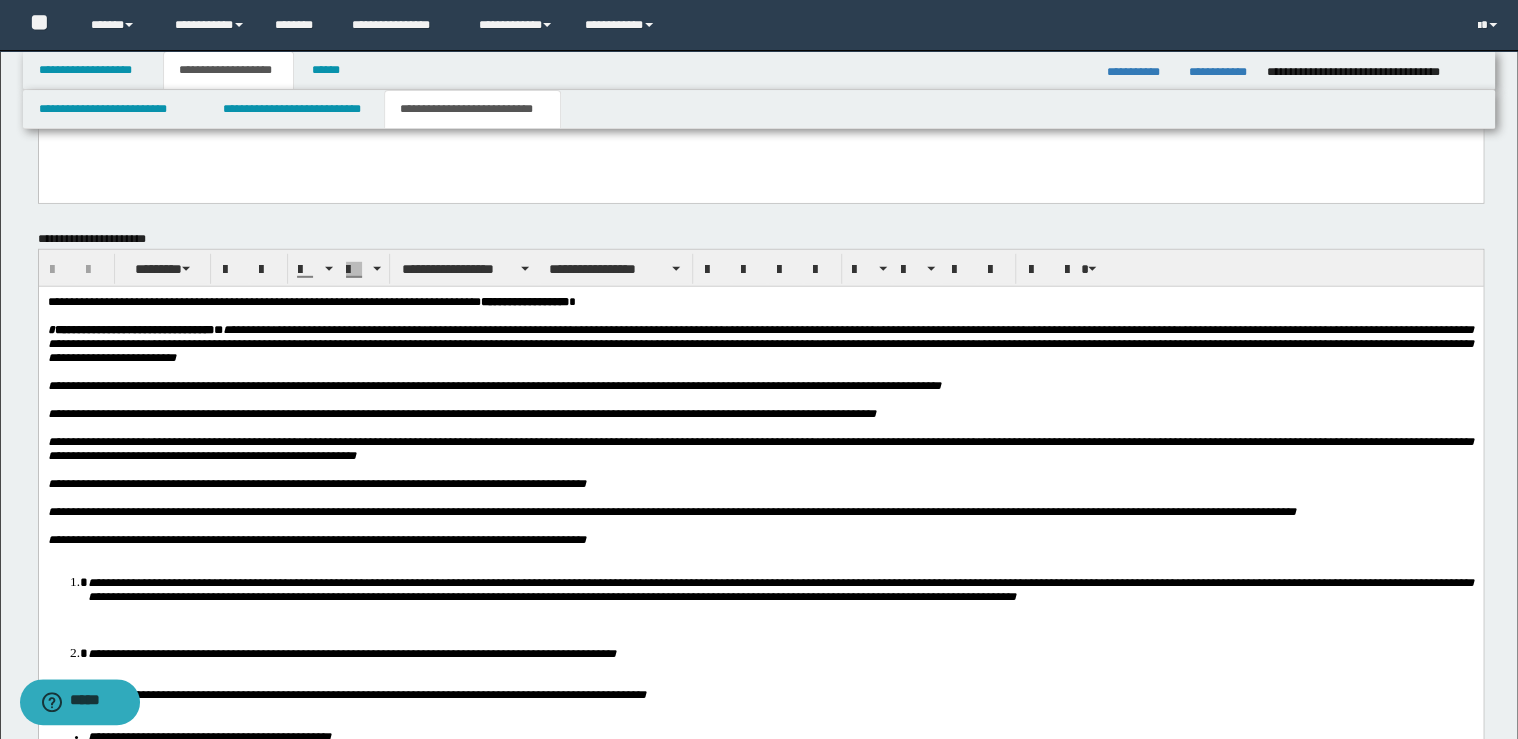 scroll, scrollTop: 3040, scrollLeft: 0, axis: vertical 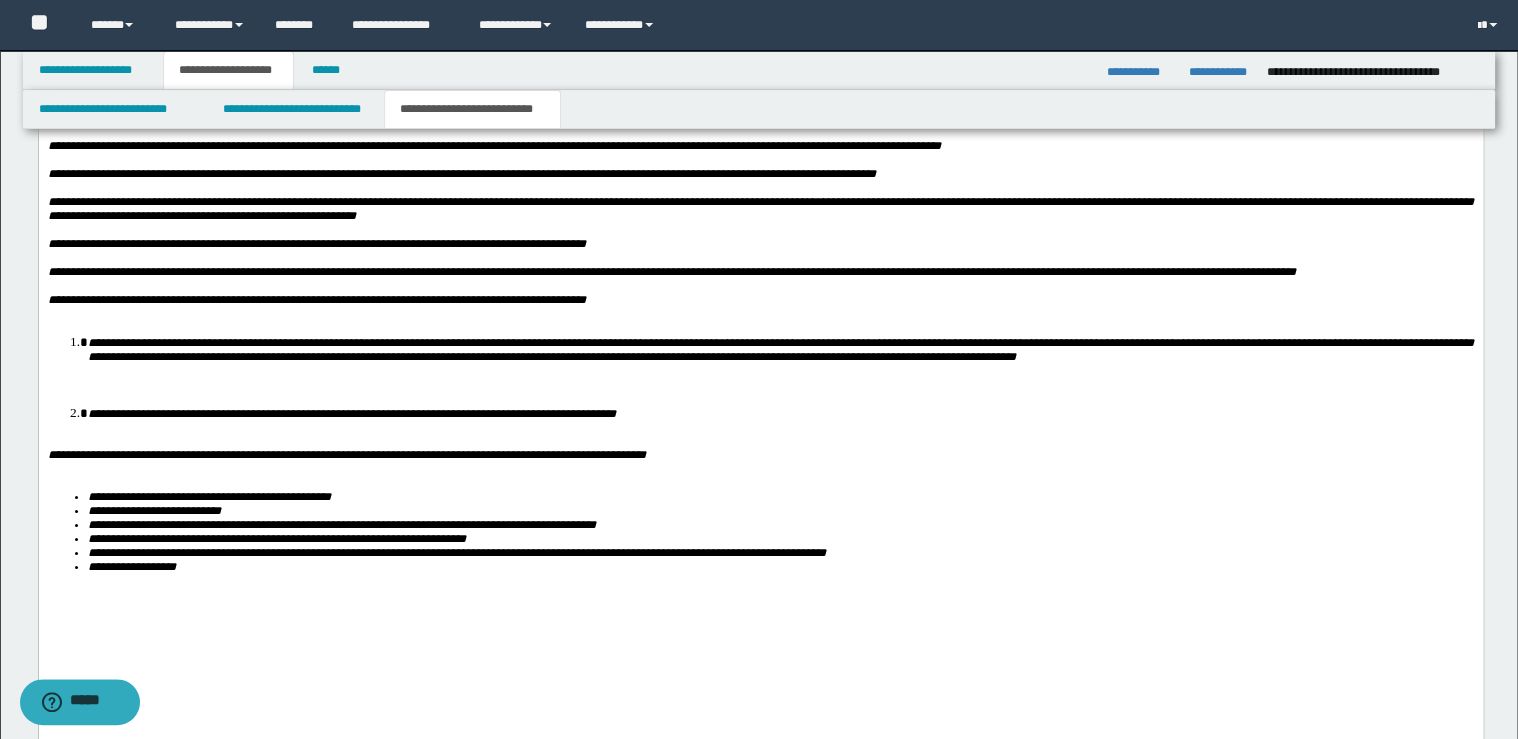 click on "**********" at bounding box center [760, 299] 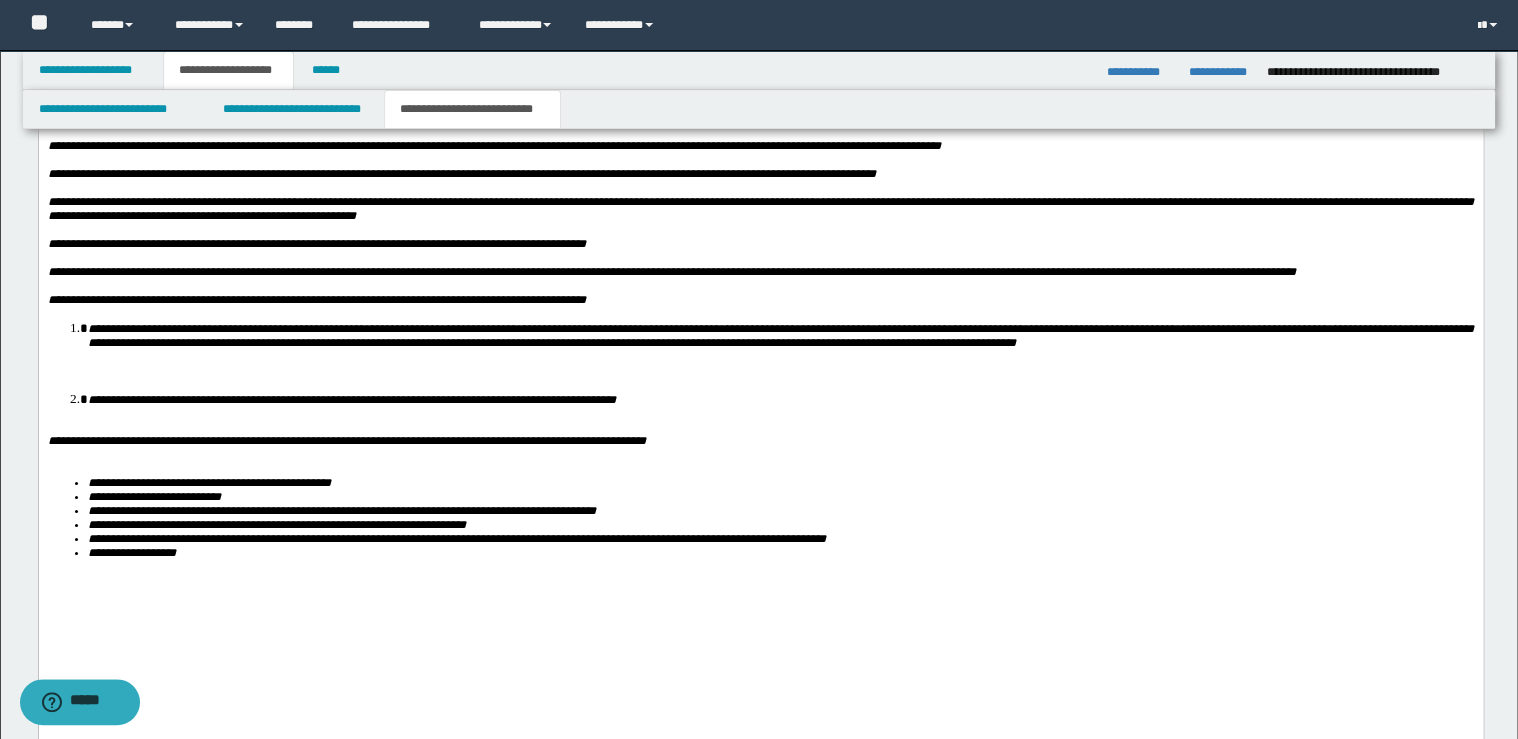 click on "**********" at bounding box center (780, 334) 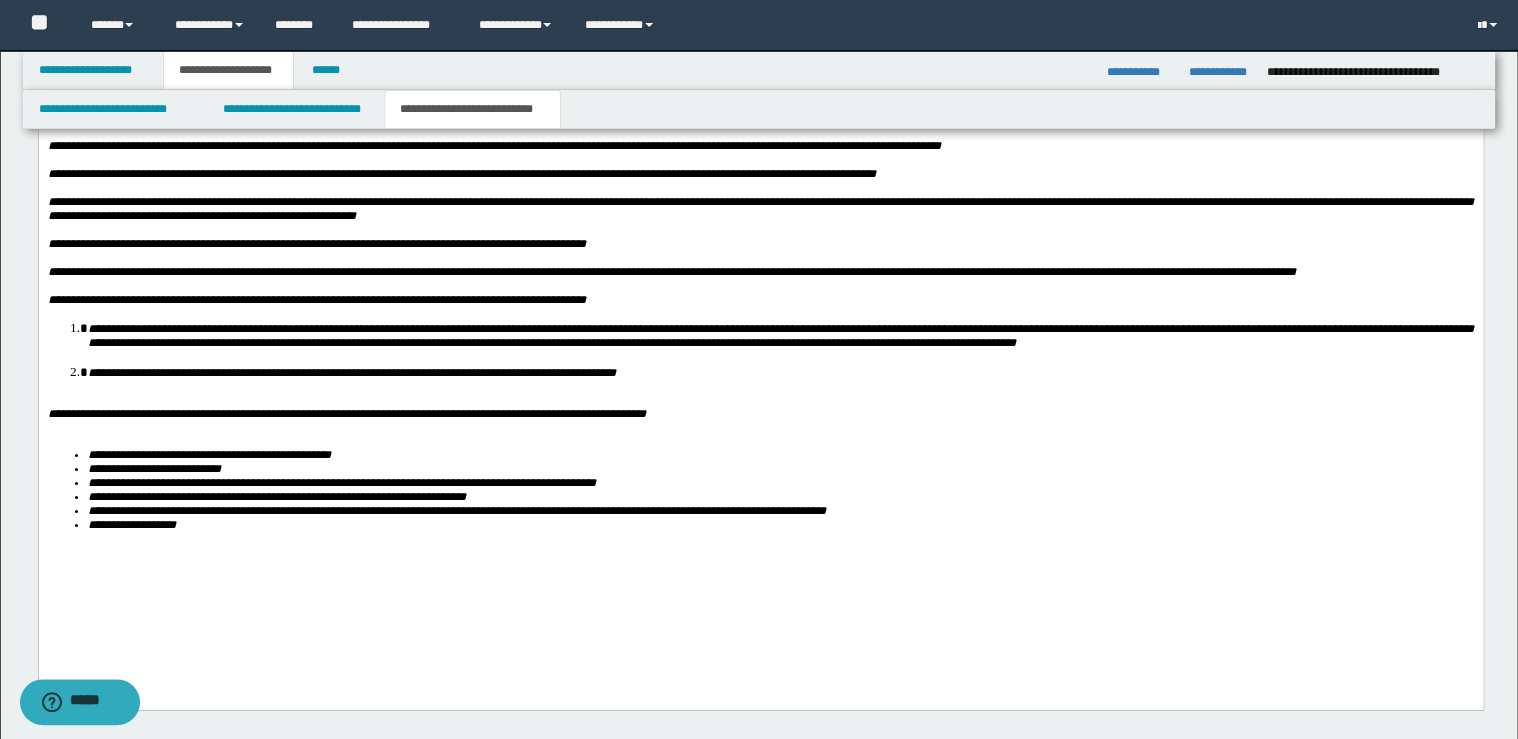 click on "**********" at bounding box center (780, 371) 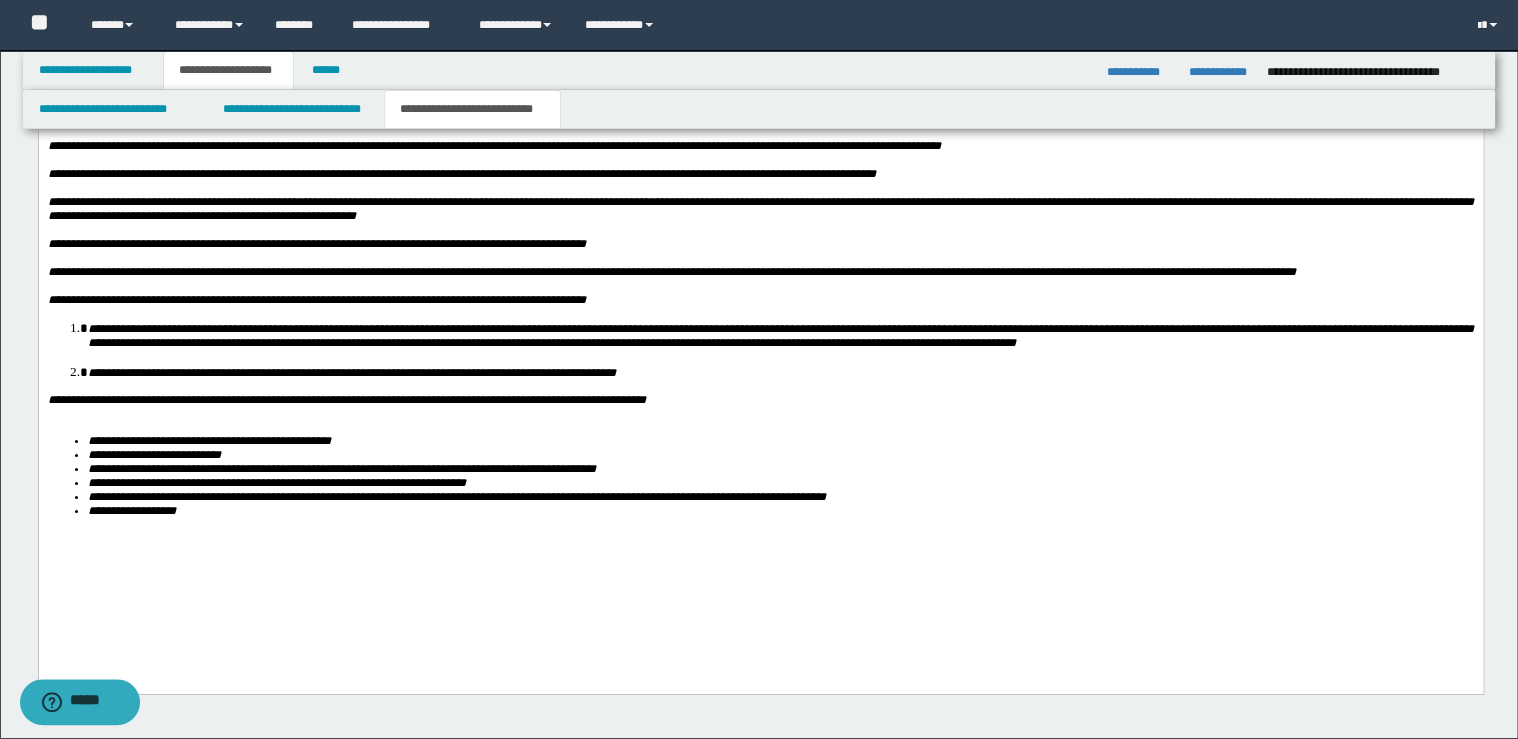 click on "**********" at bounding box center (760, 317) 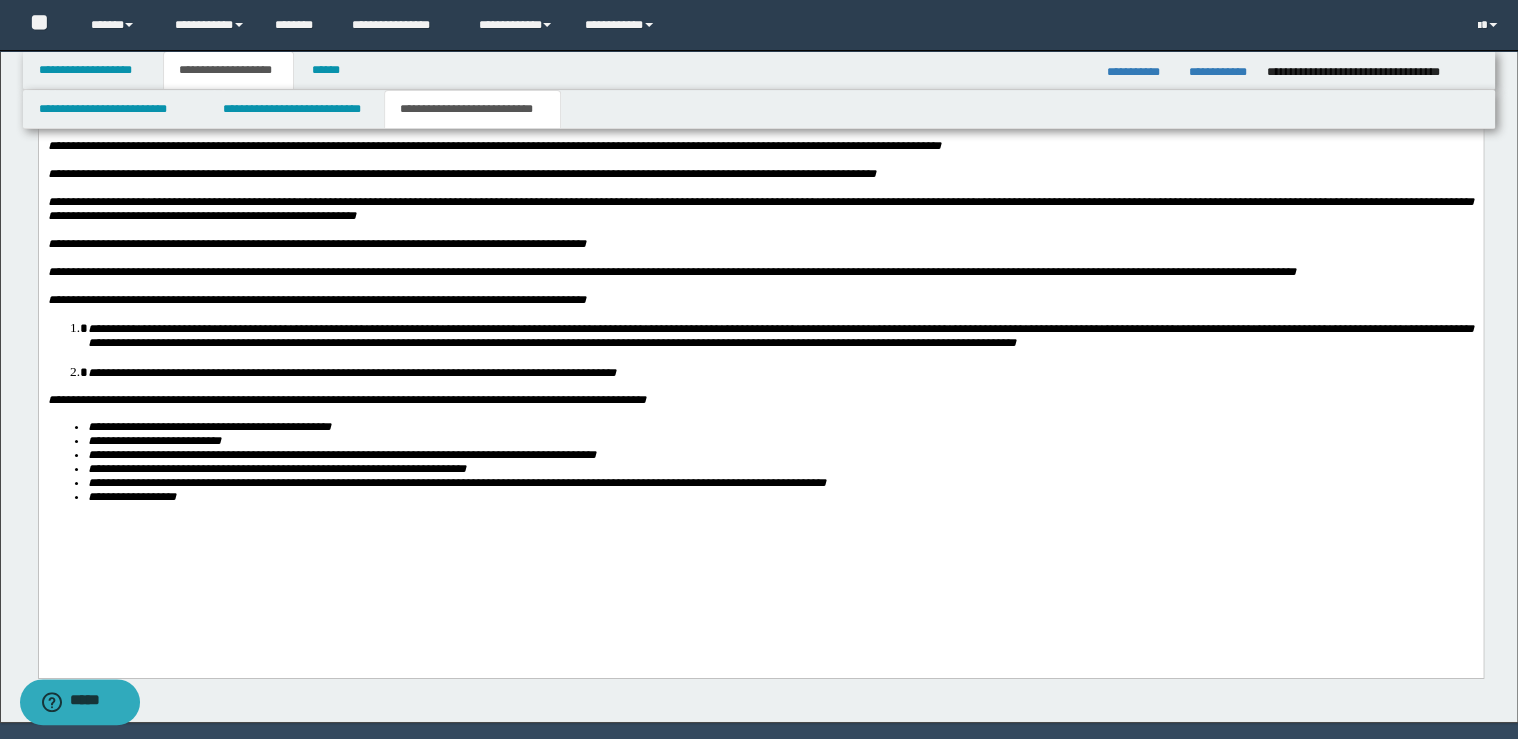 click on "**********" at bounding box center (780, 496) 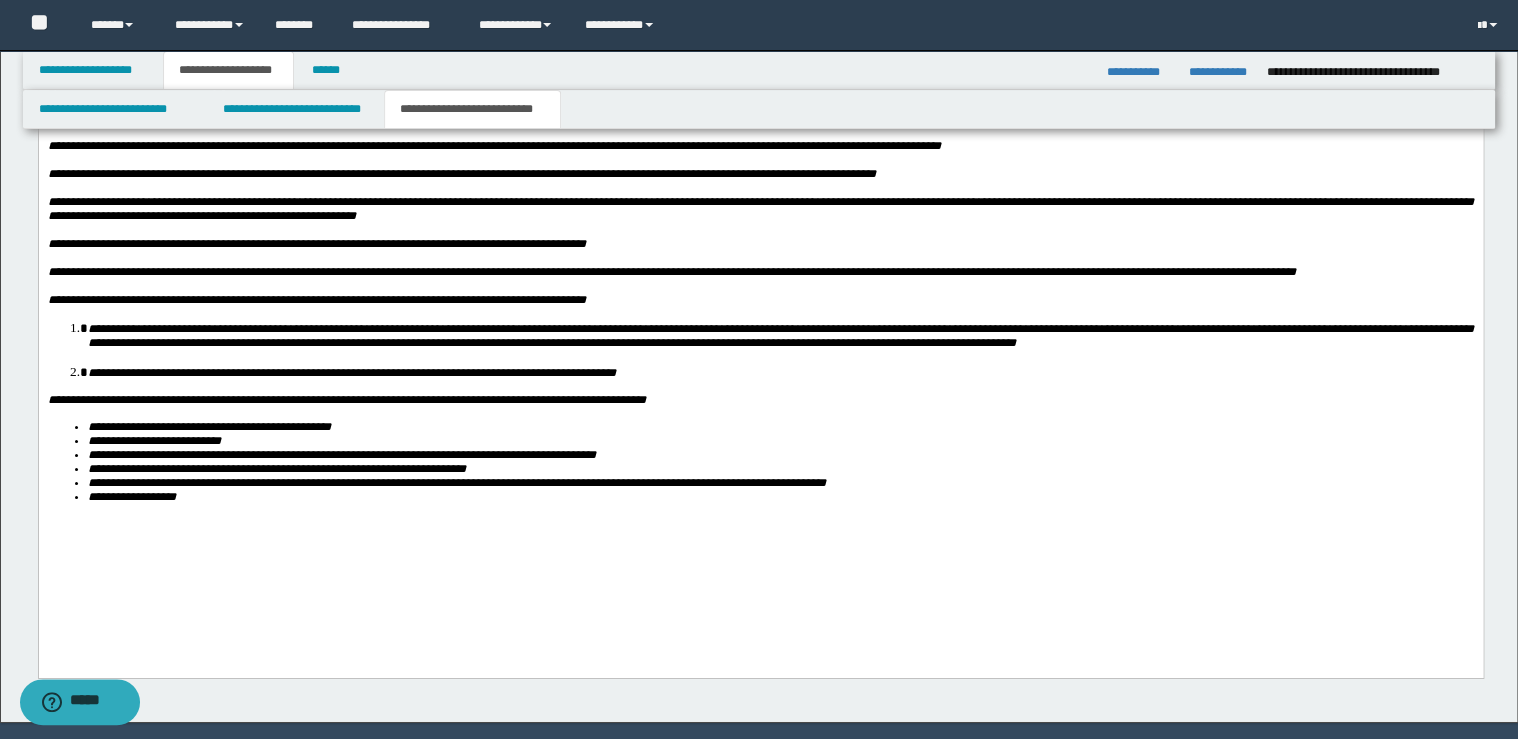 scroll, scrollTop: 2800, scrollLeft: 0, axis: vertical 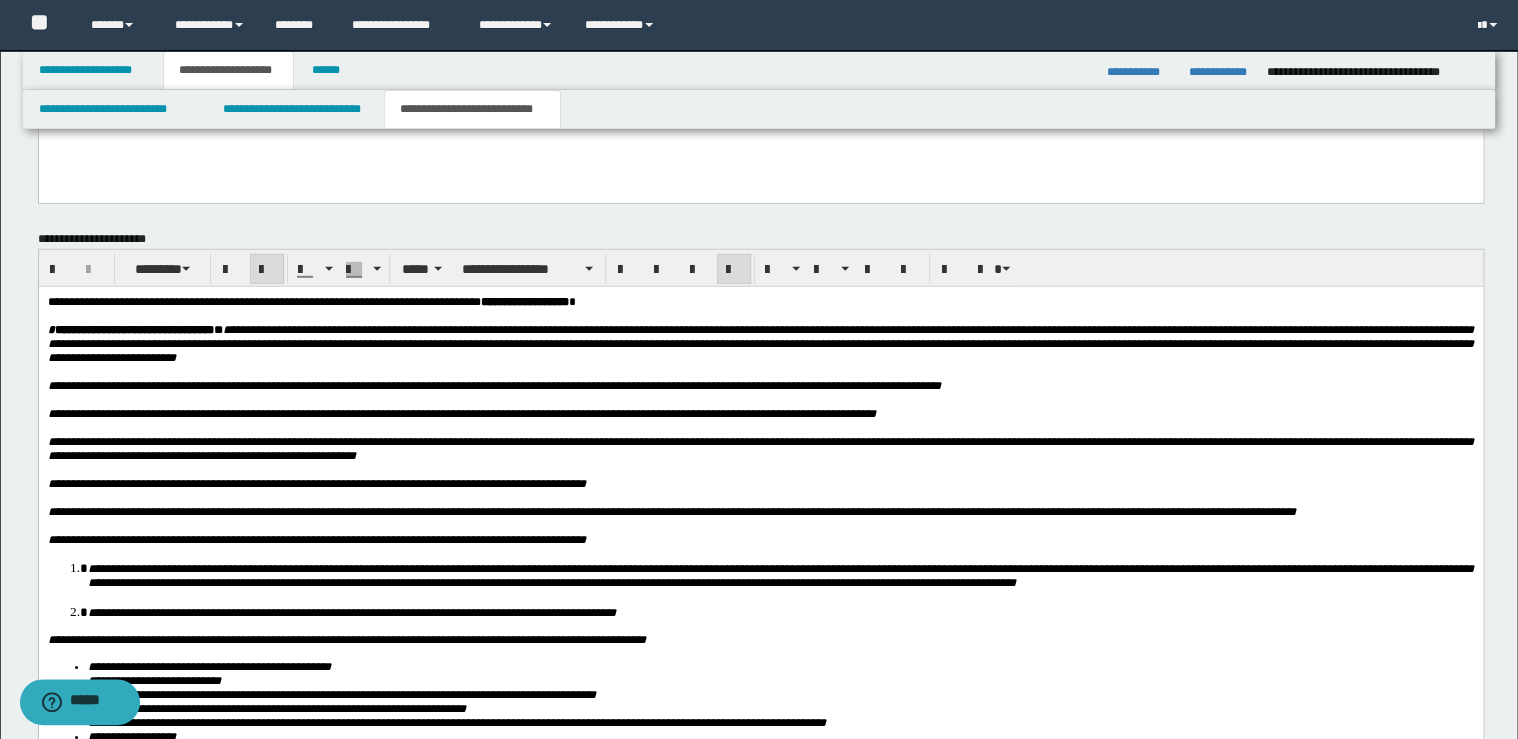 click at bounding box center (772, 498) 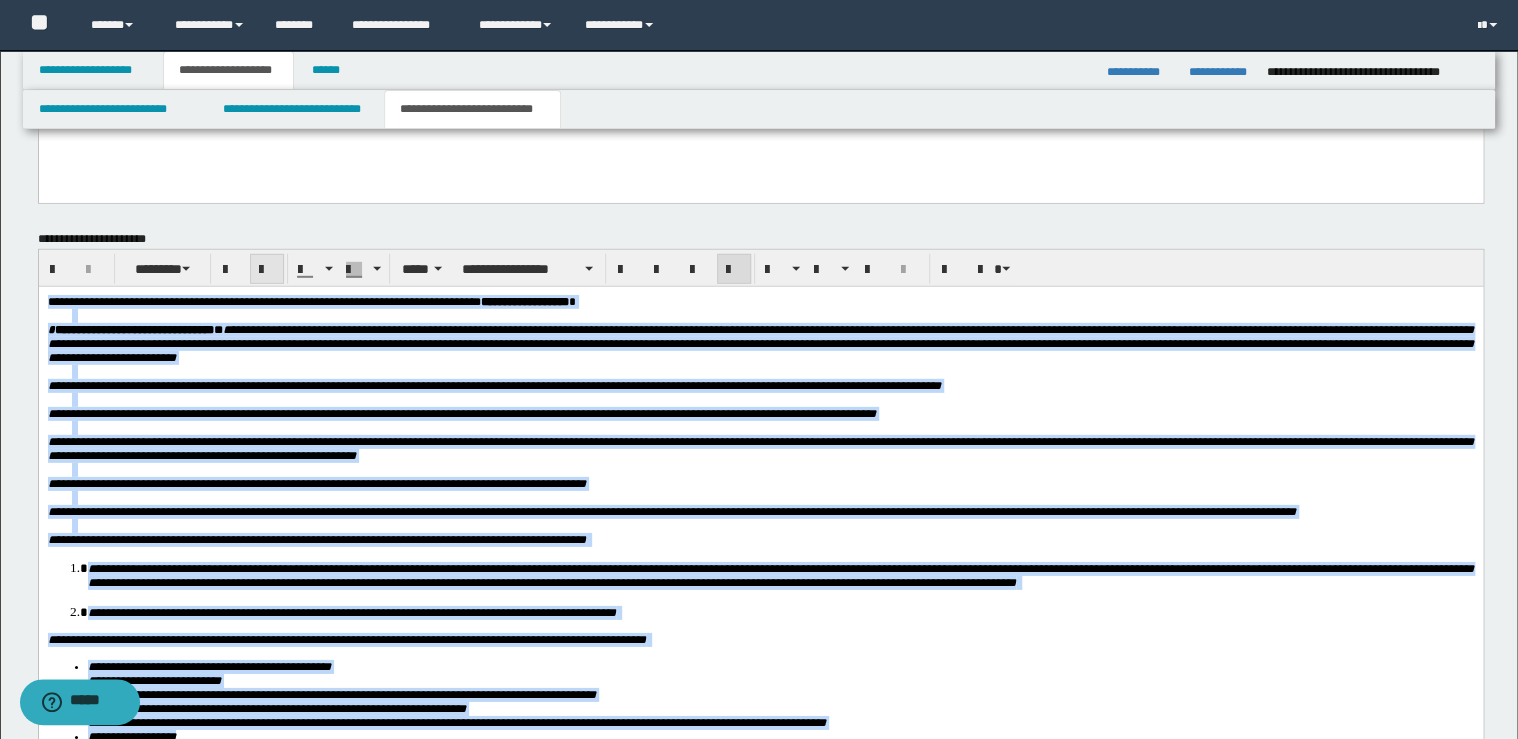 click at bounding box center (267, 270) 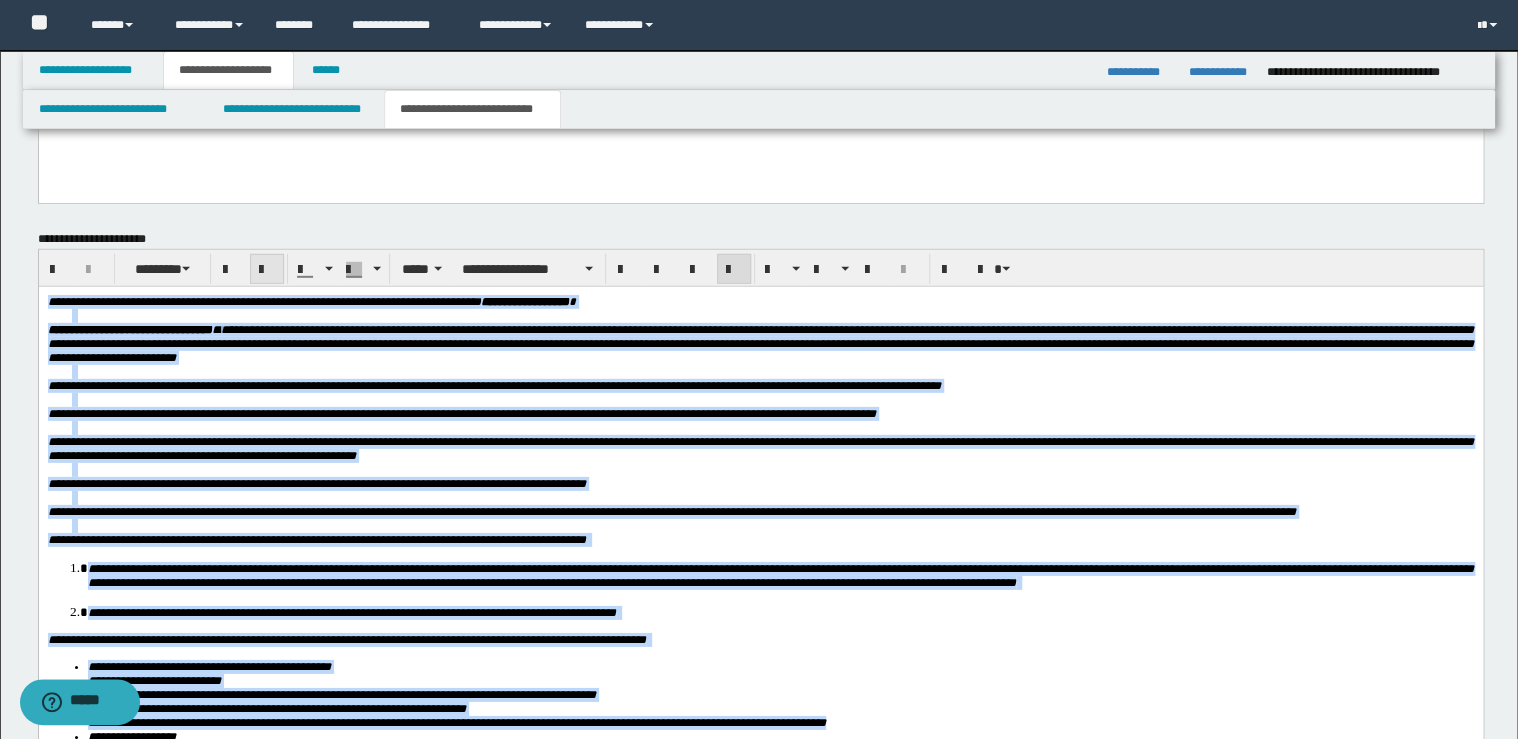 click at bounding box center [267, 270] 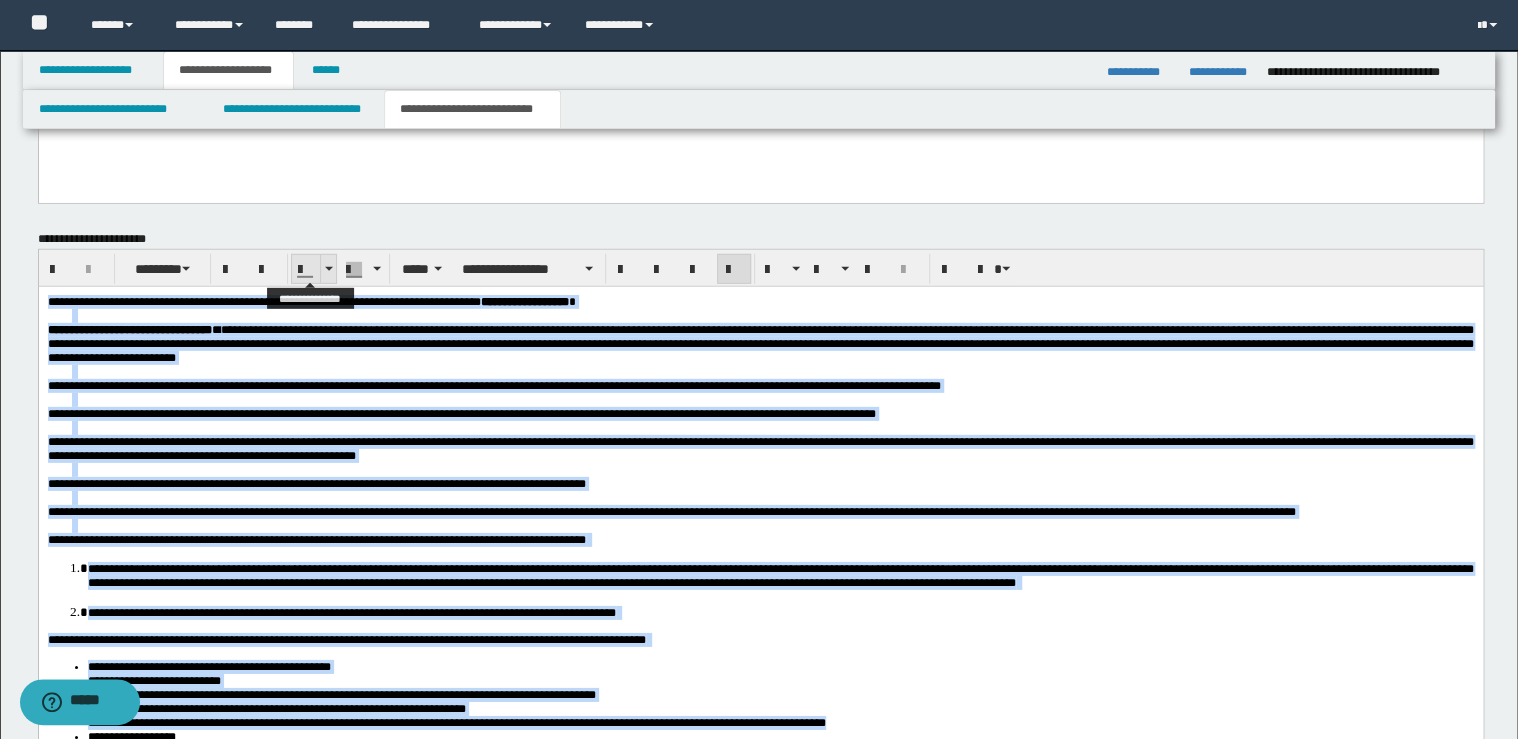 click at bounding box center (328, 269) 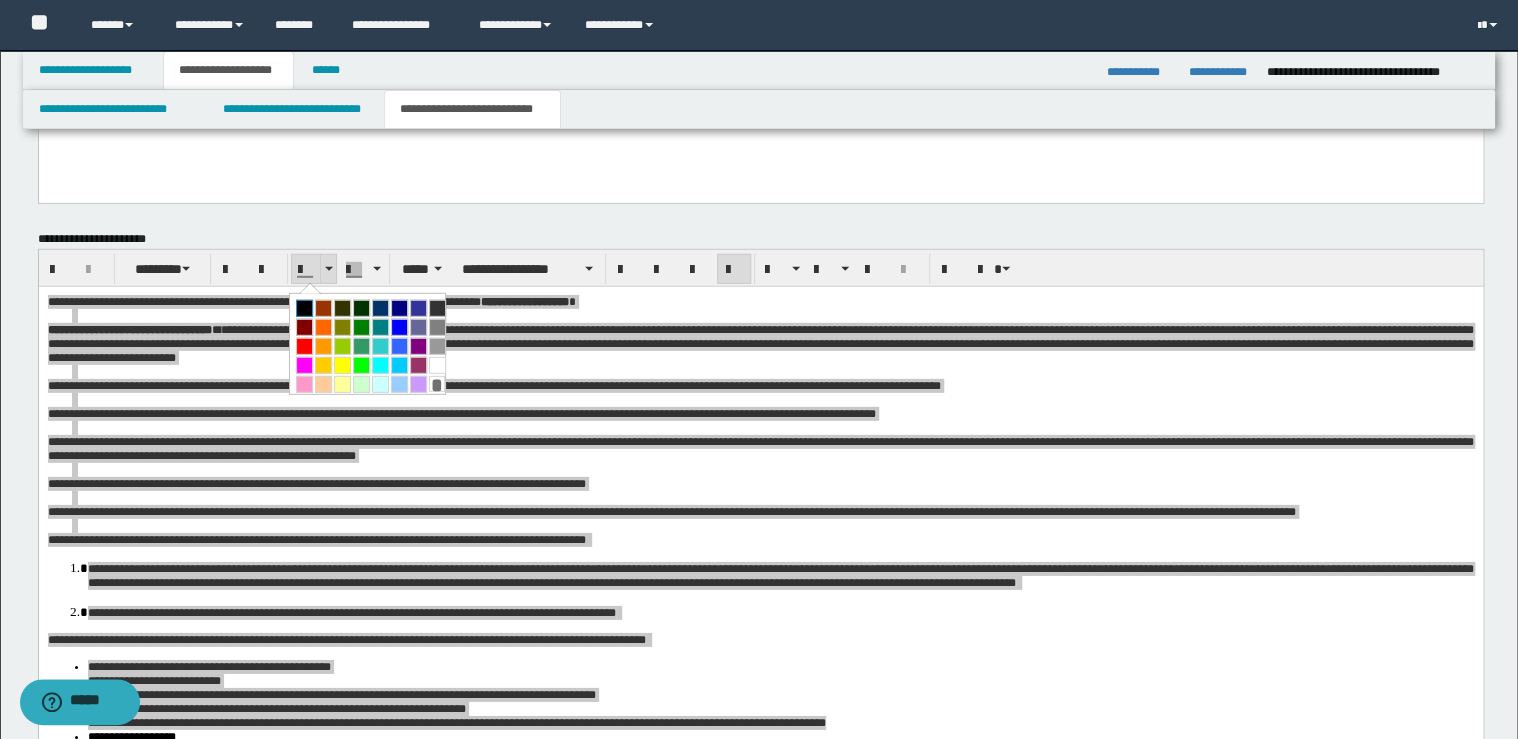 click at bounding box center (304, 308) 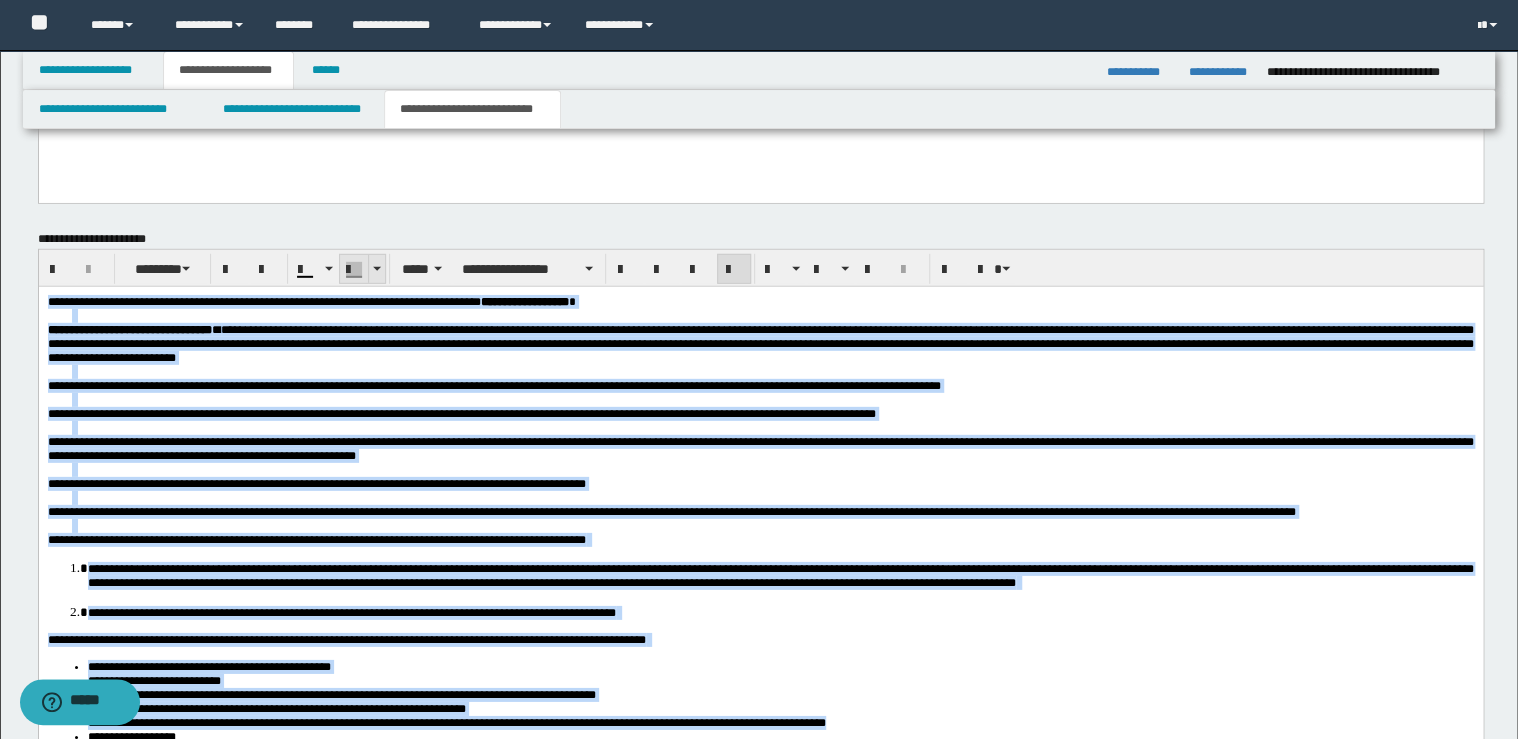 drag, startPoint x: 378, startPoint y: 269, endPoint x: 333, endPoint y: 1, distance: 271.75174 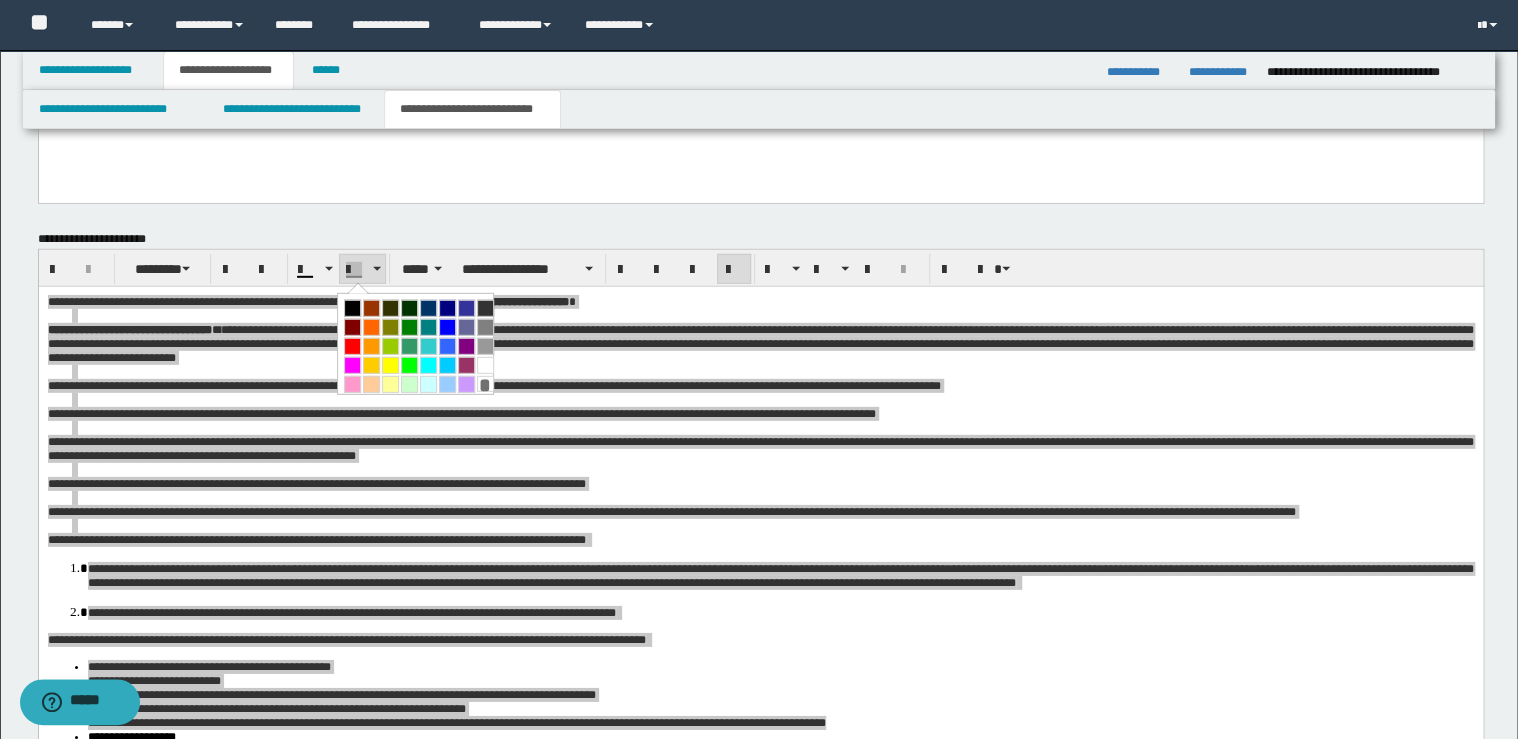click on "*" at bounding box center [485, 384] 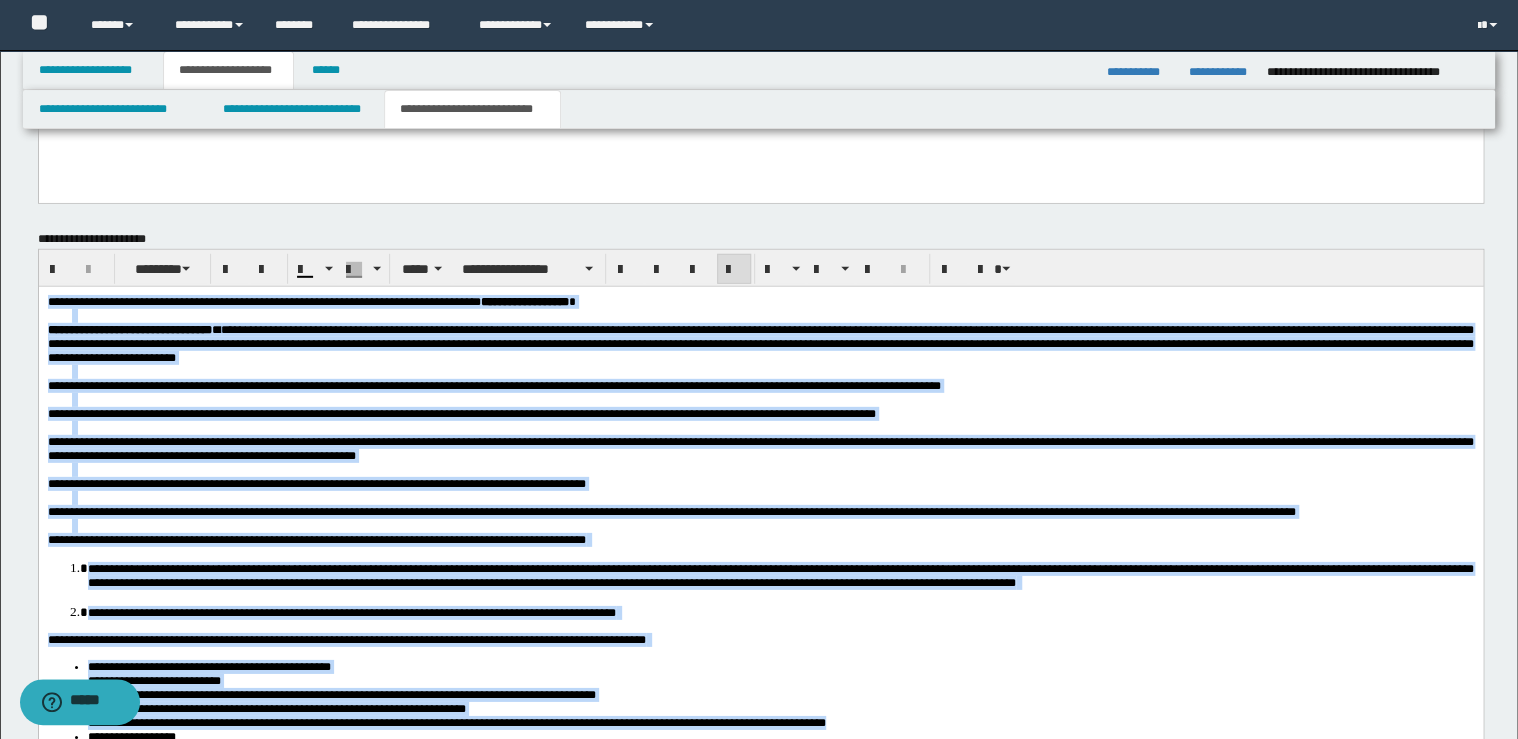 click at bounding box center [734, 270] 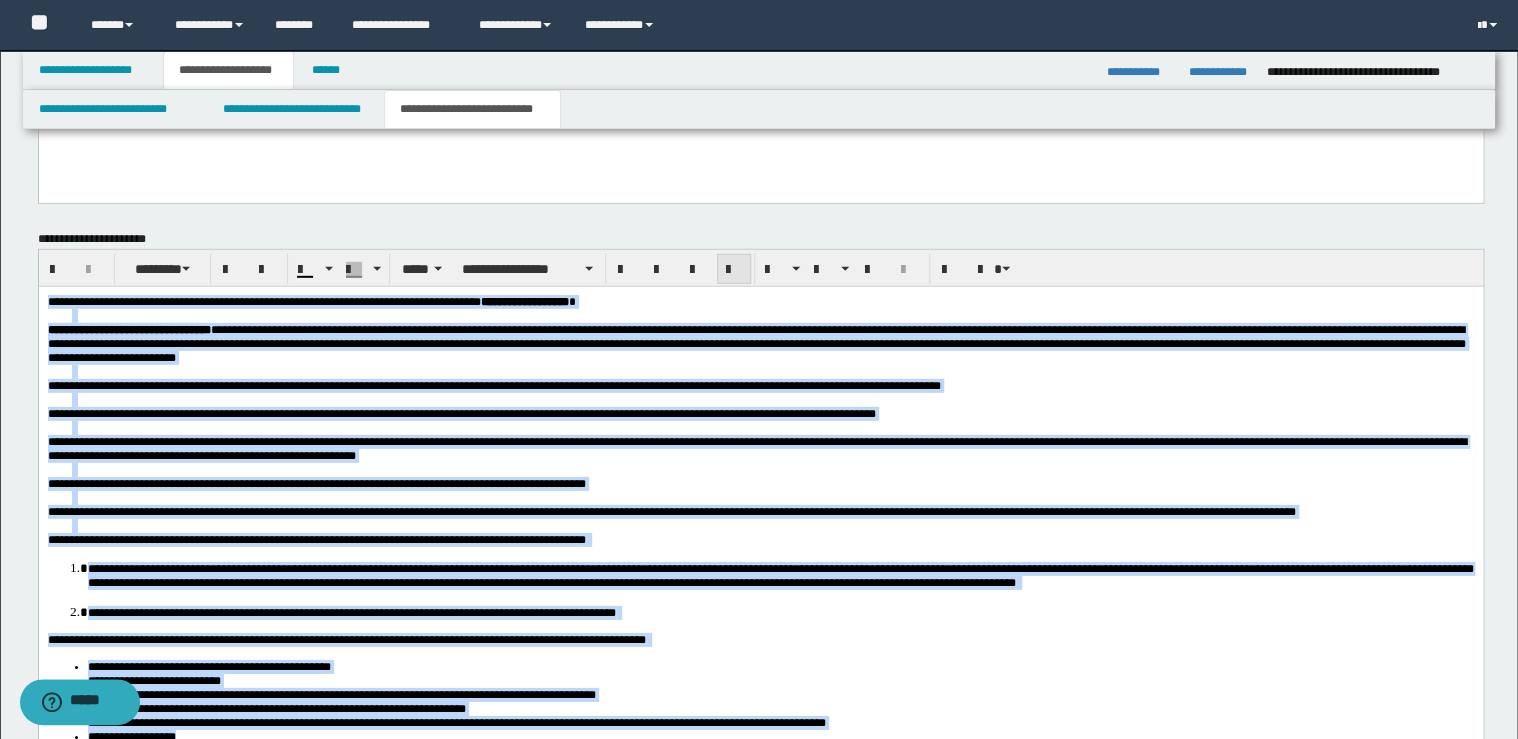 click at bounding box center [734, 270] 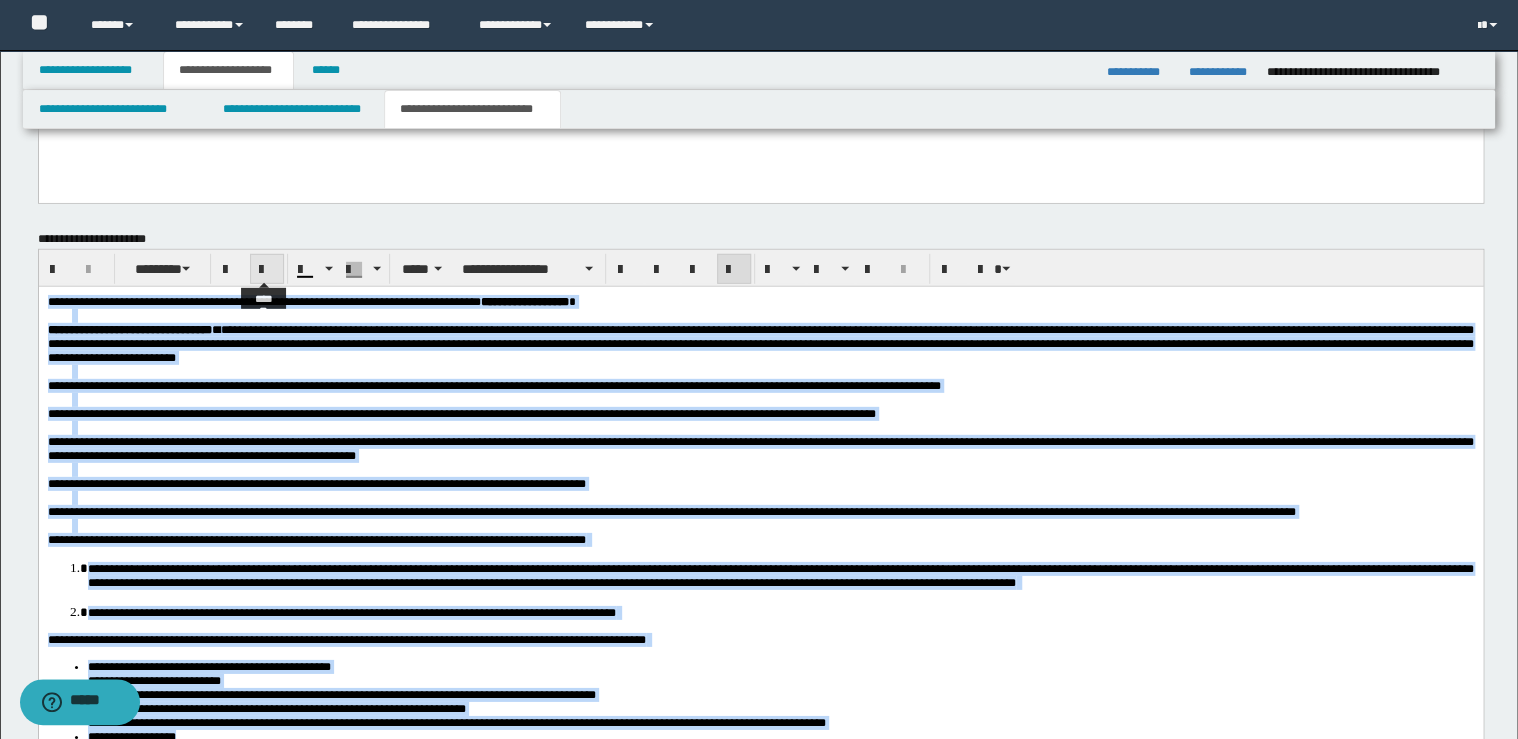 click at bounding box center [267, 270] 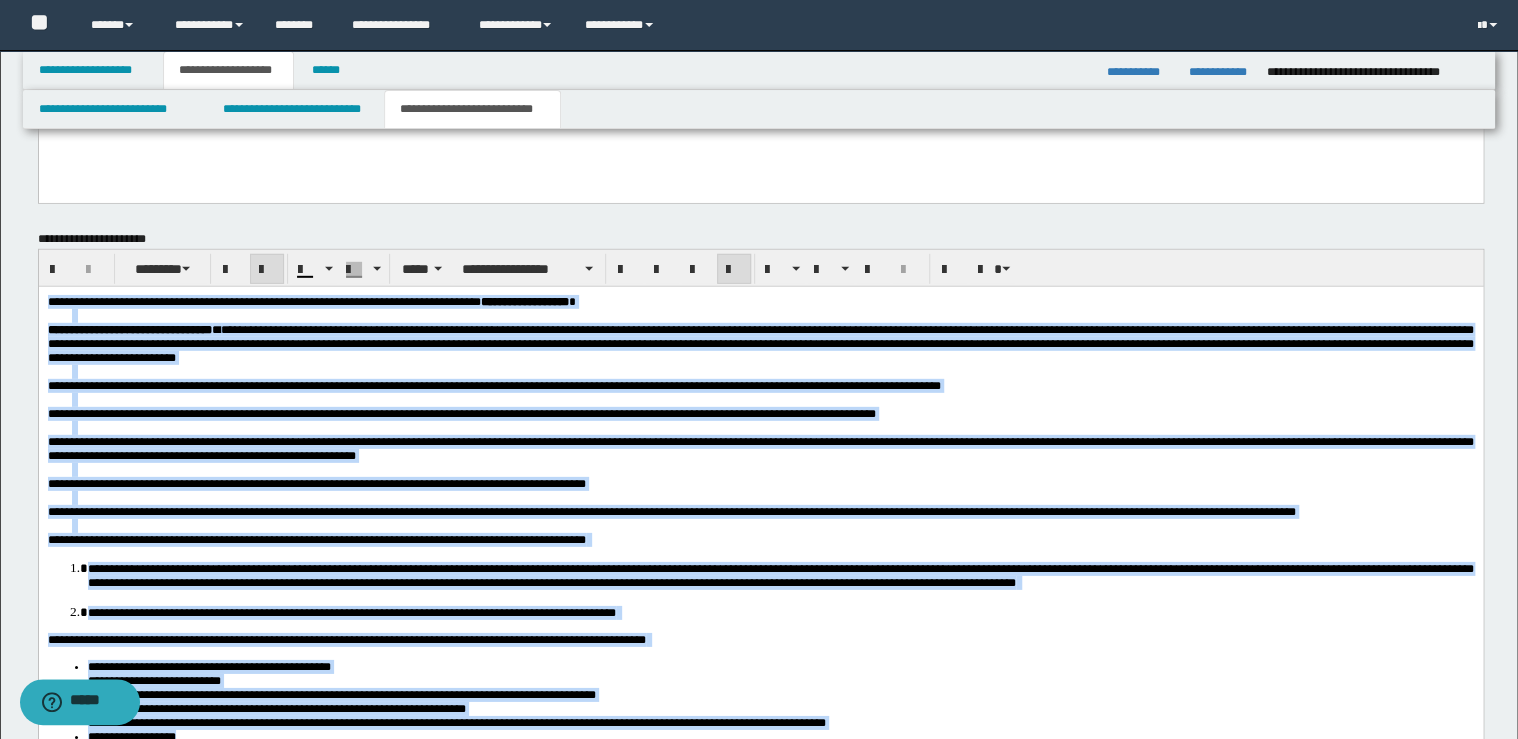 click at bounding box center (267, 270) 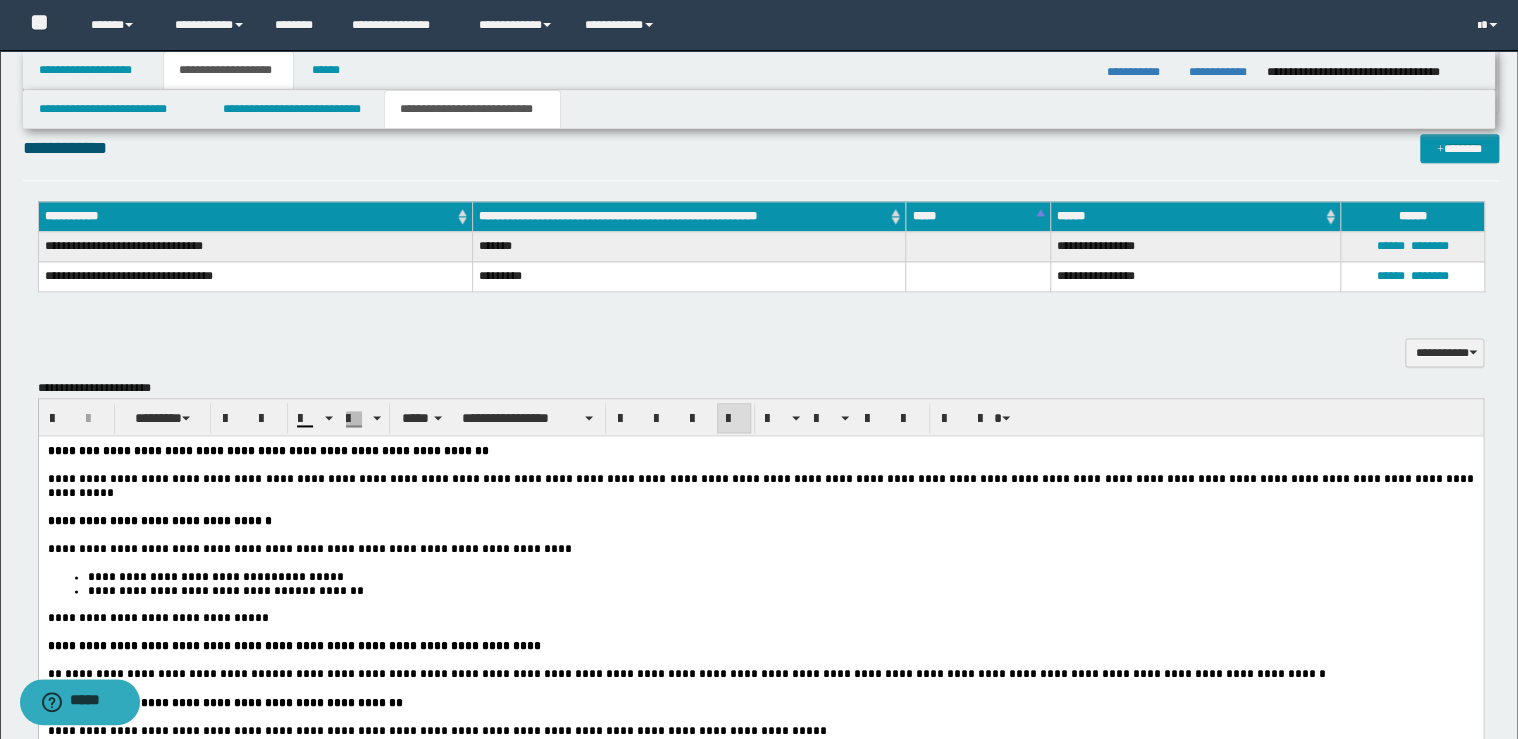 scroll, scrollTop: 1200, scrollLeft: 0, axis: vertical 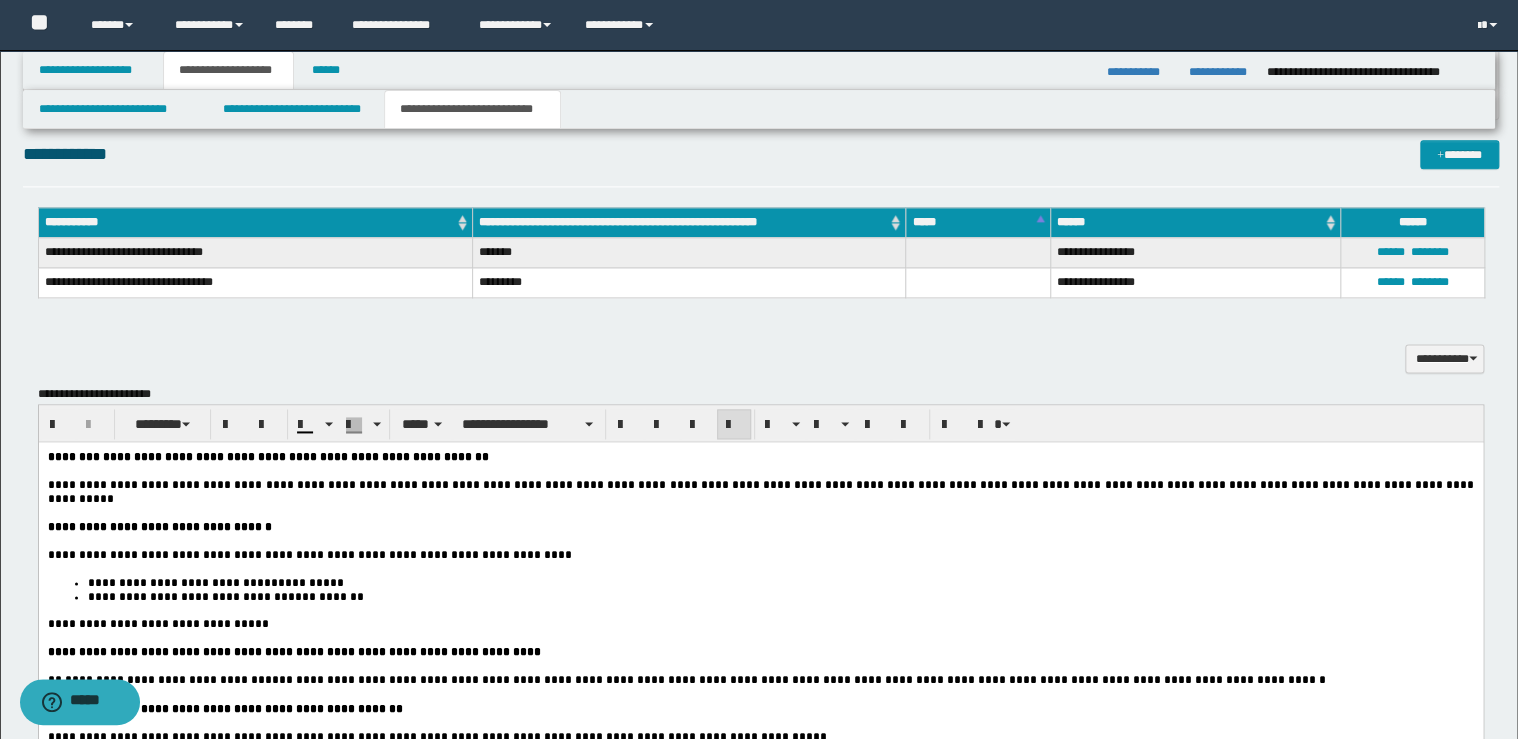 click on "**********" at bounding box center (761, 492) 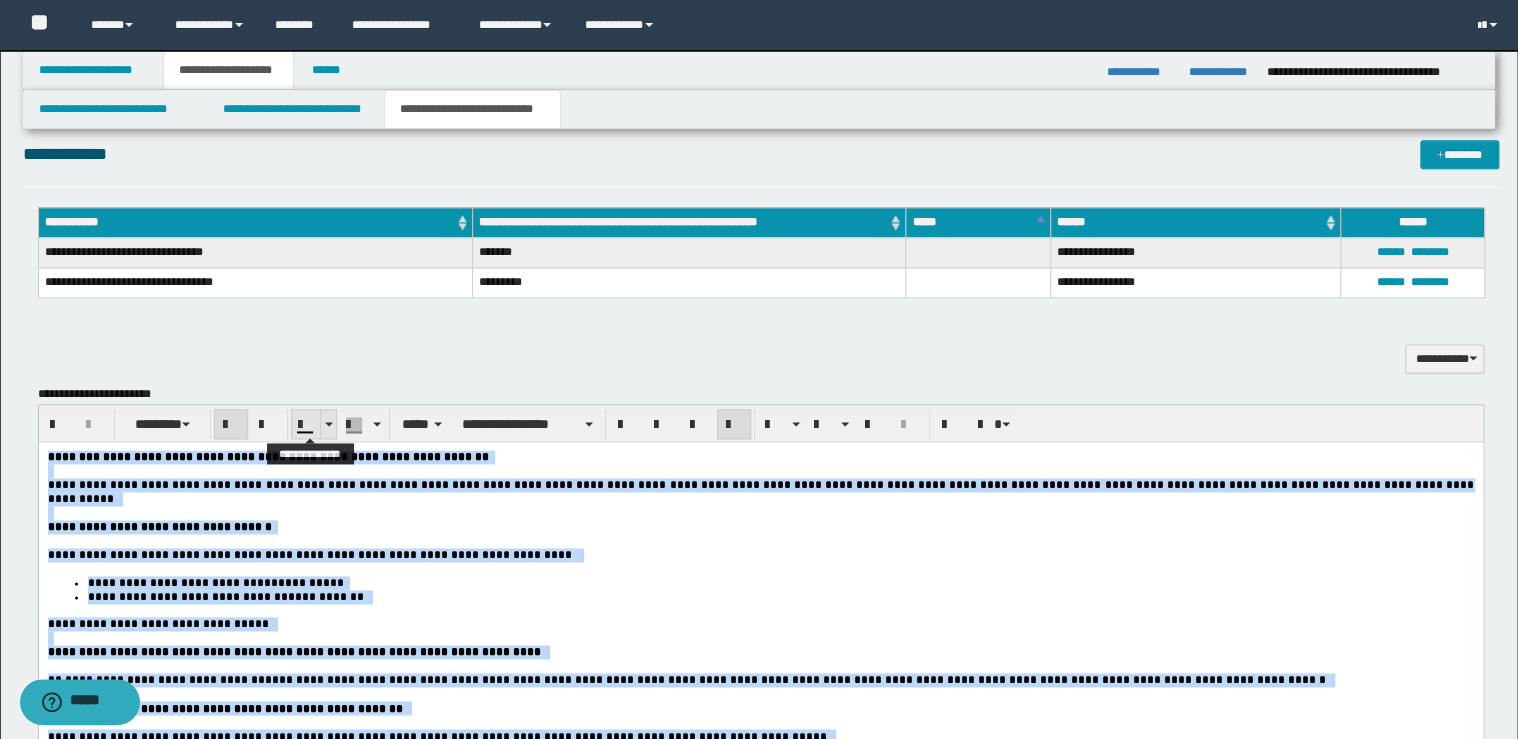 click at bounding box center (328, 424) 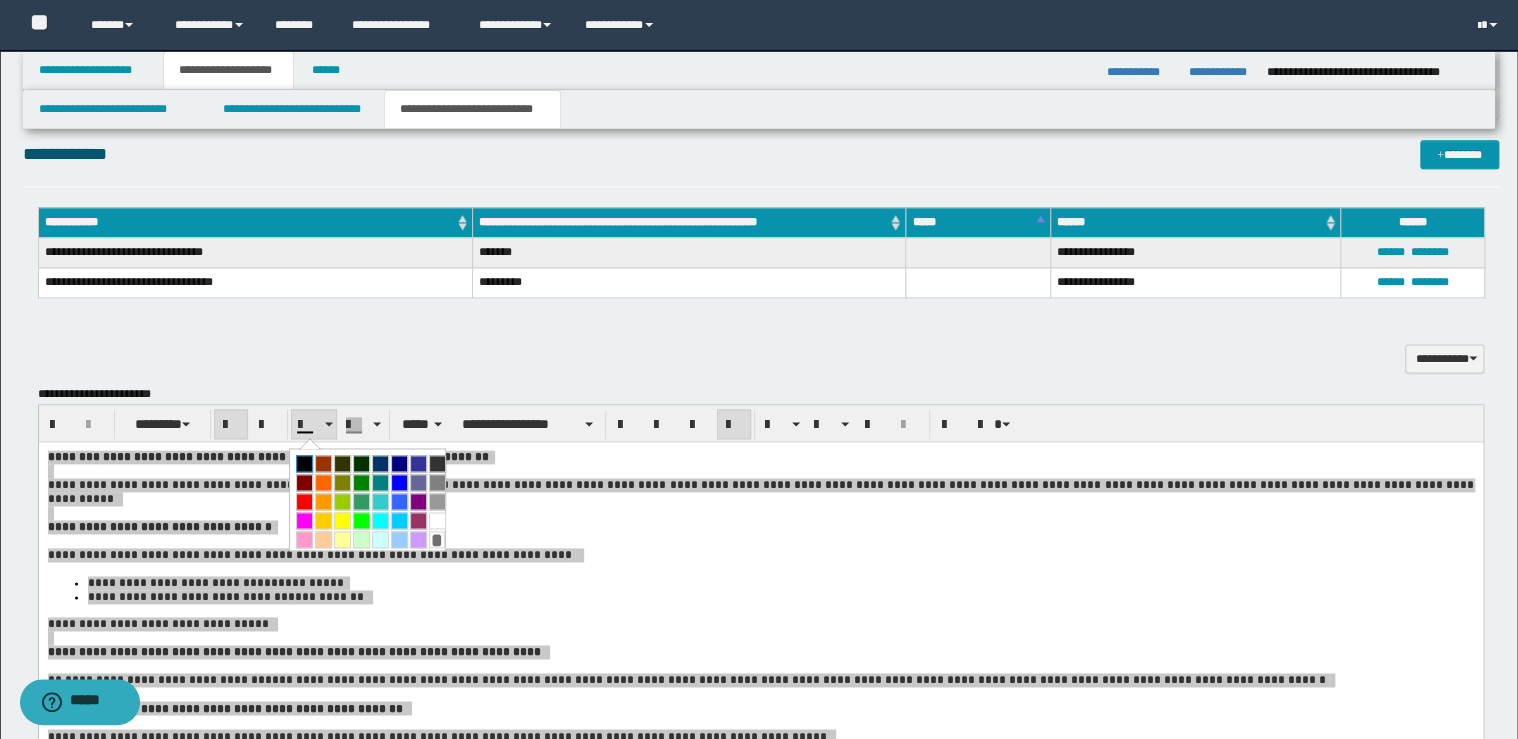 click at bounding box center [304, 463] 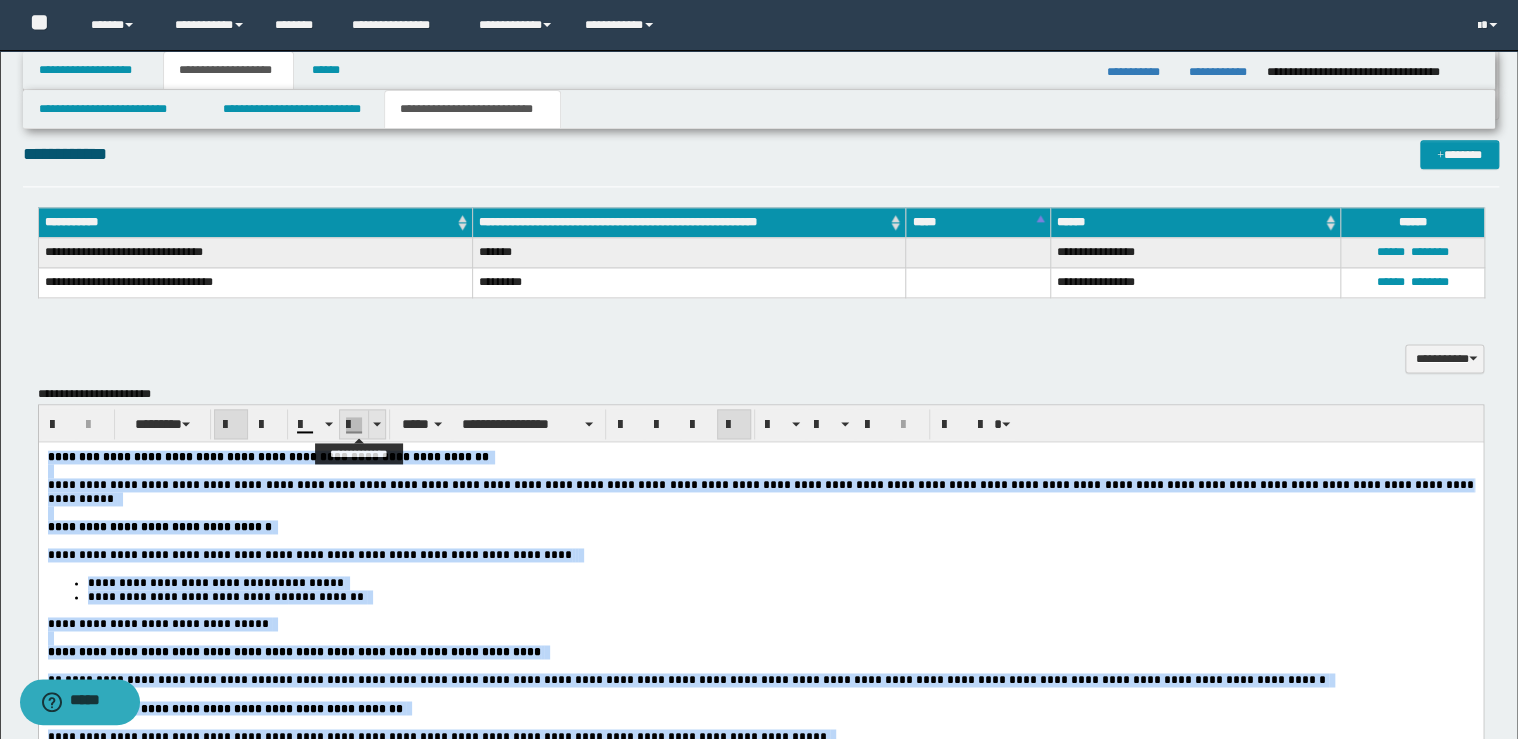 click at bounding box center (376, 424) 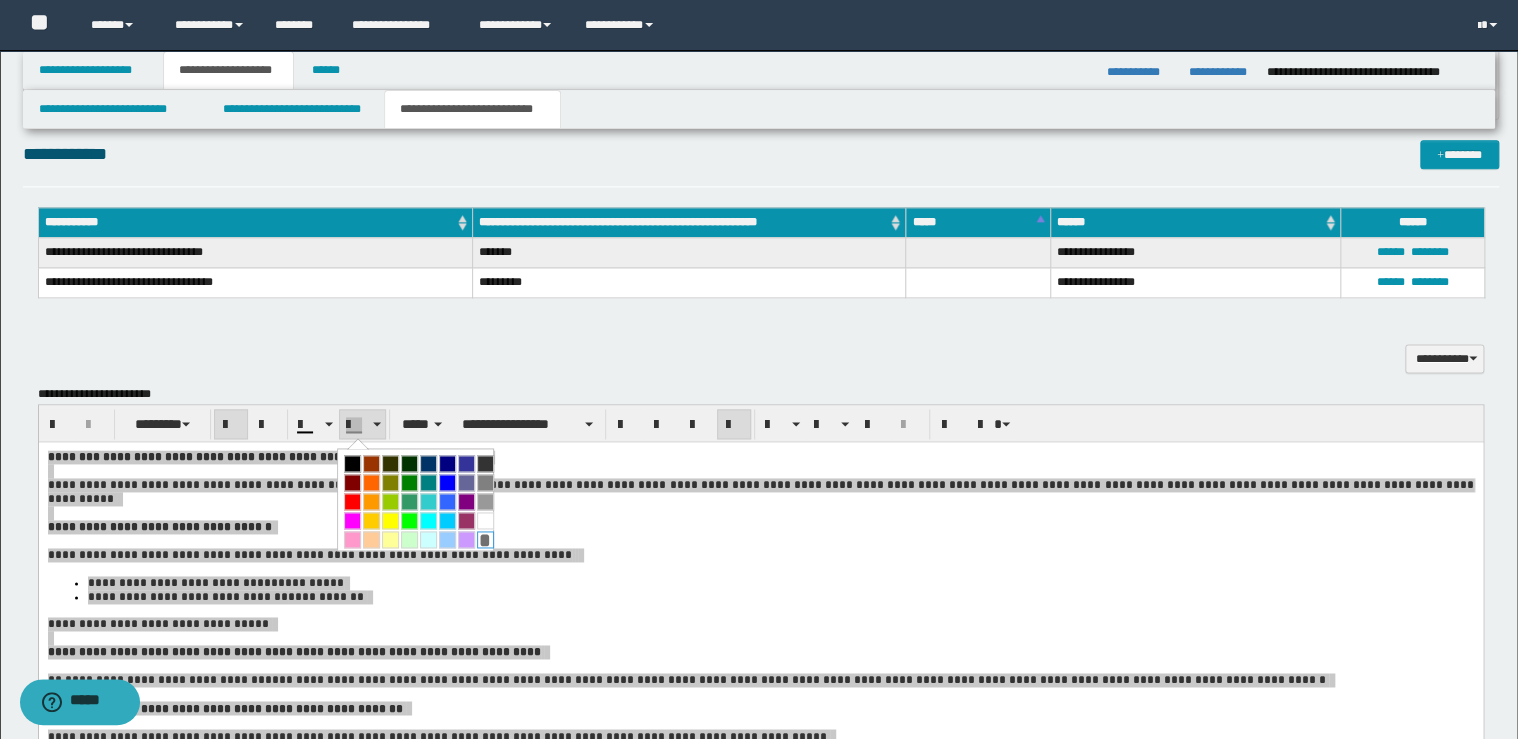 click on "*" at bounding box center (485, 539) 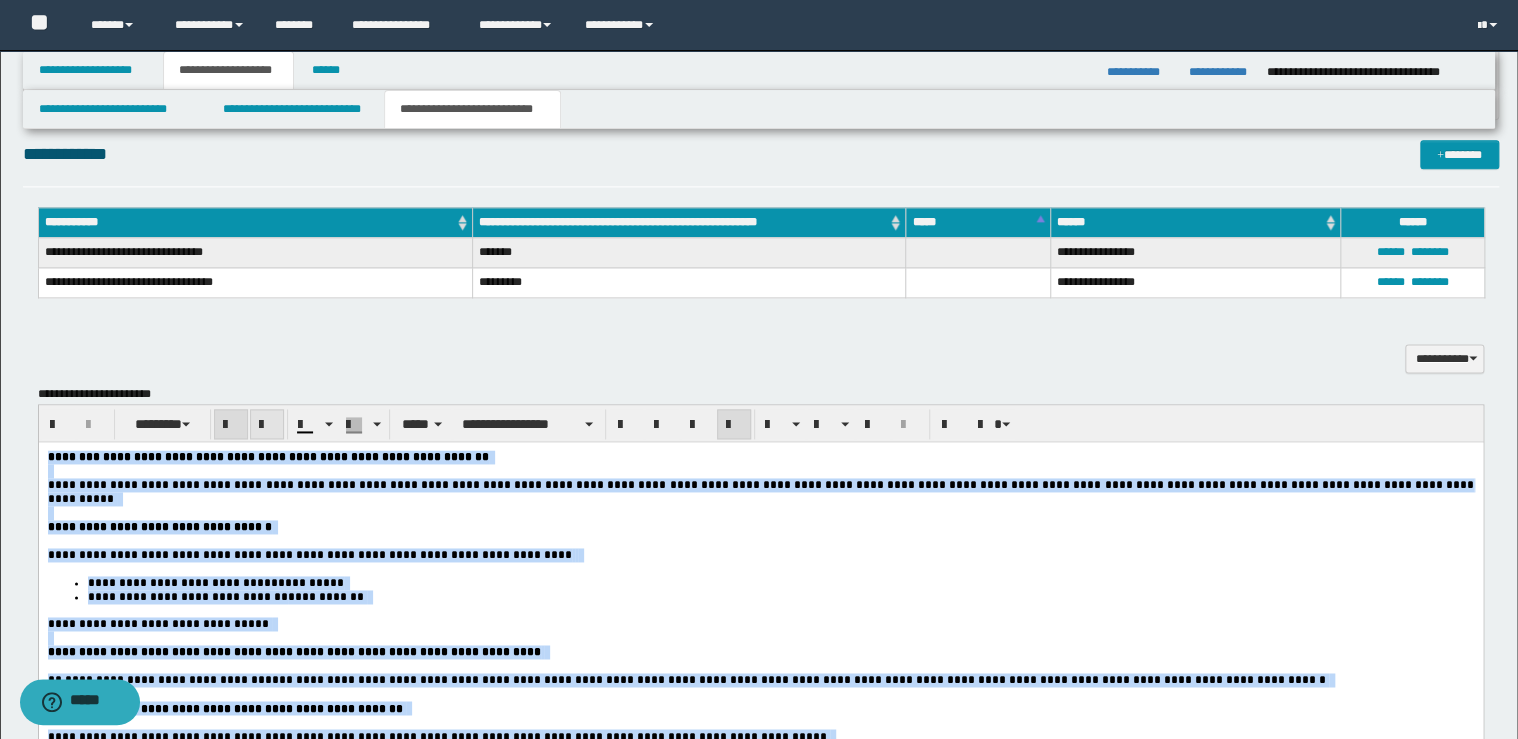 click at bounding box center [267, 425] 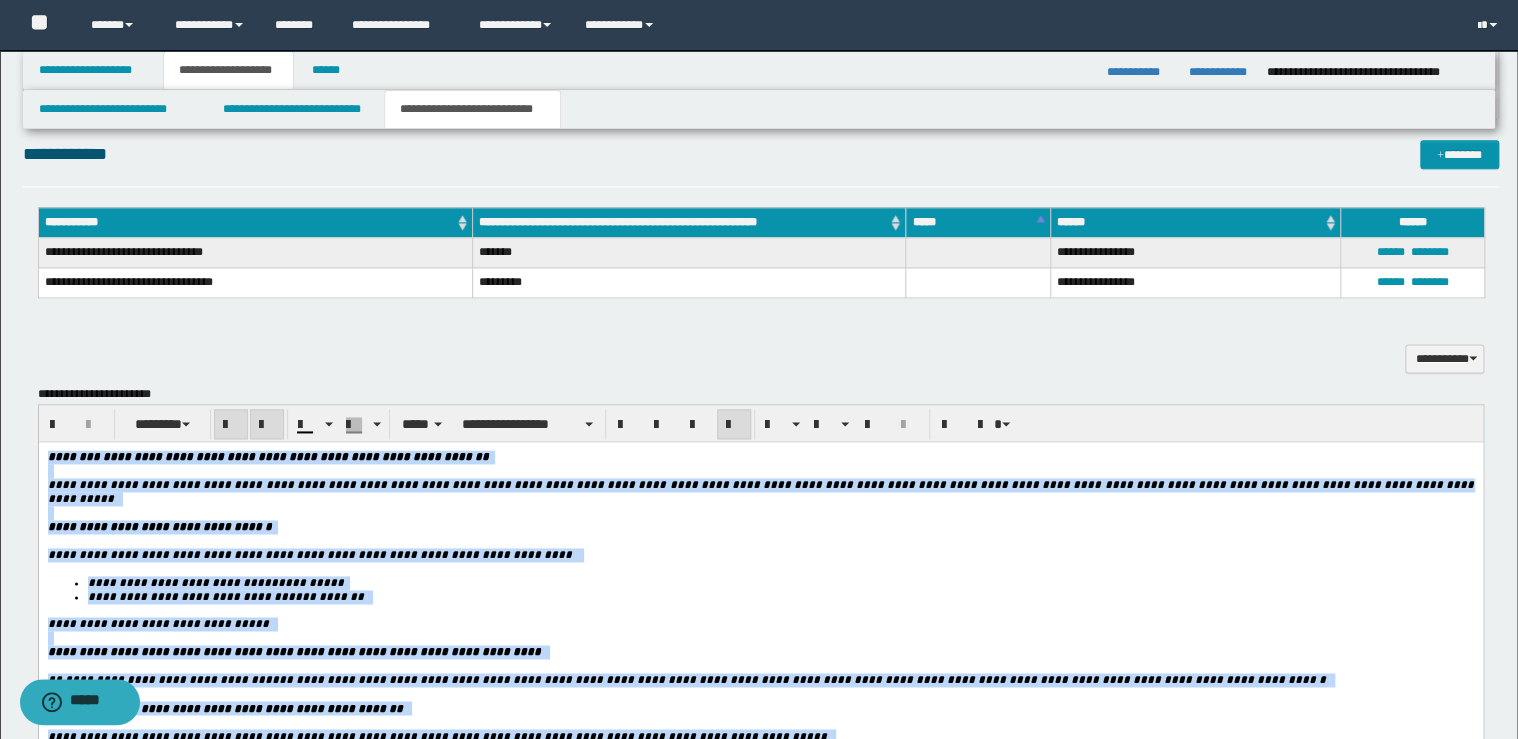 click at bounding box center [267, 425] 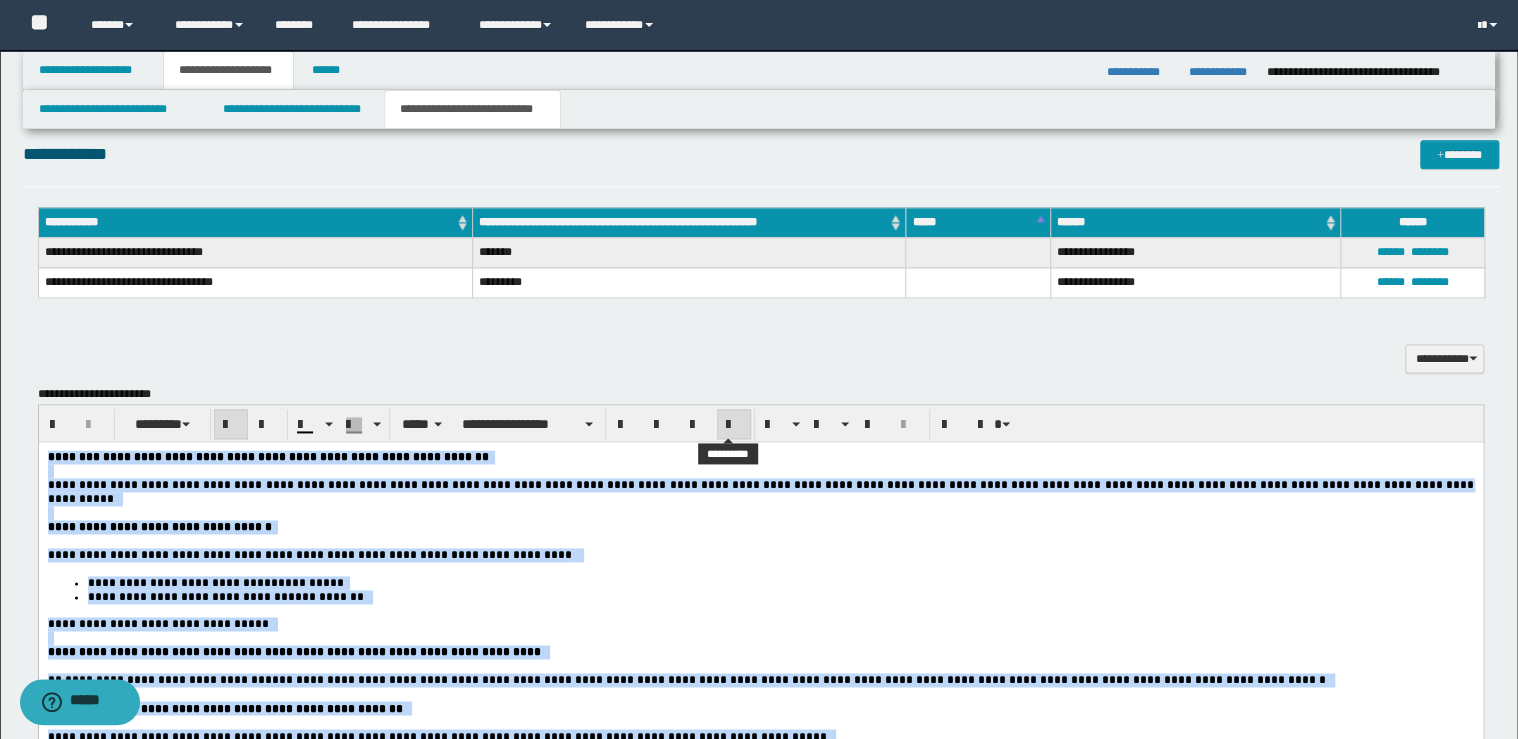 click at bounding box center [734, 425] 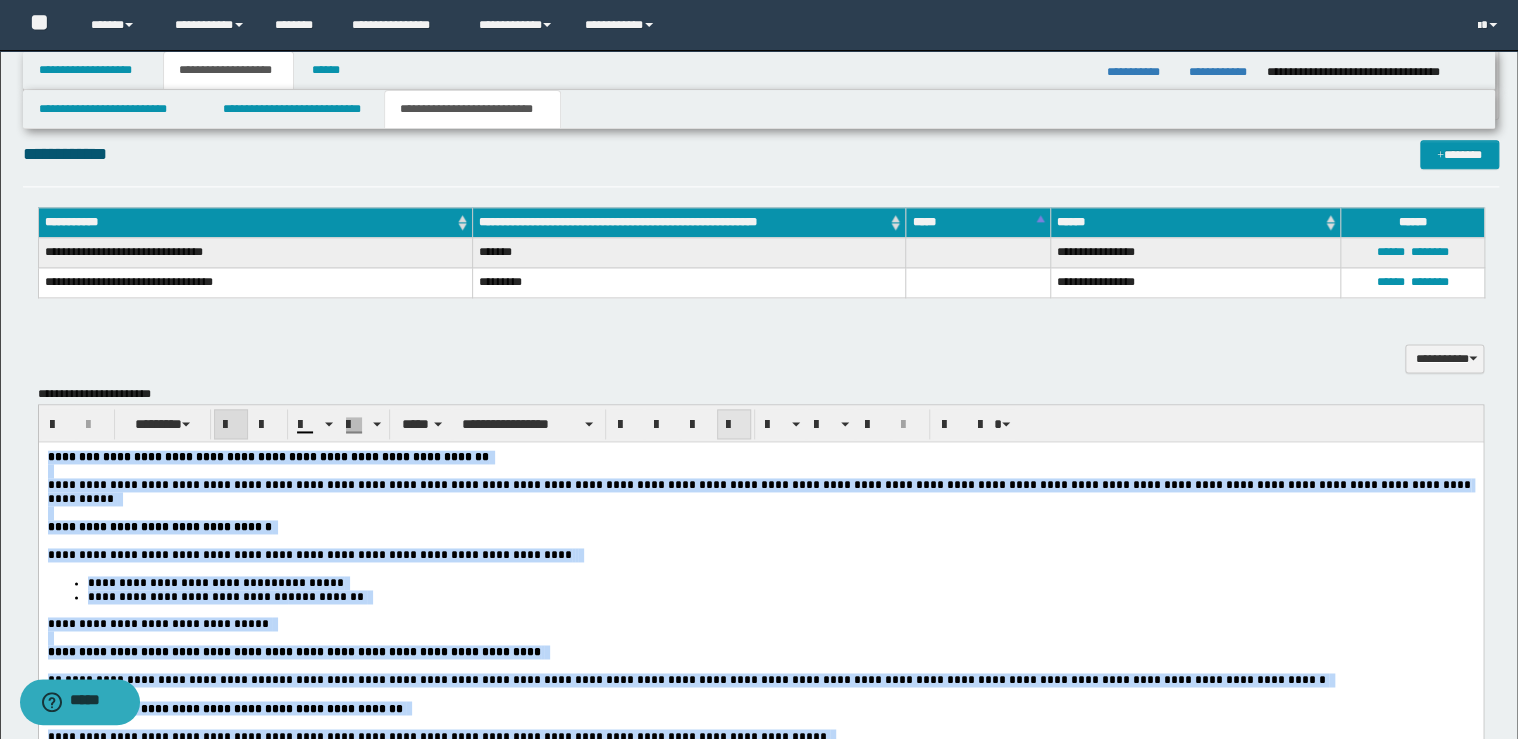 click at bounding box center (734, 425) 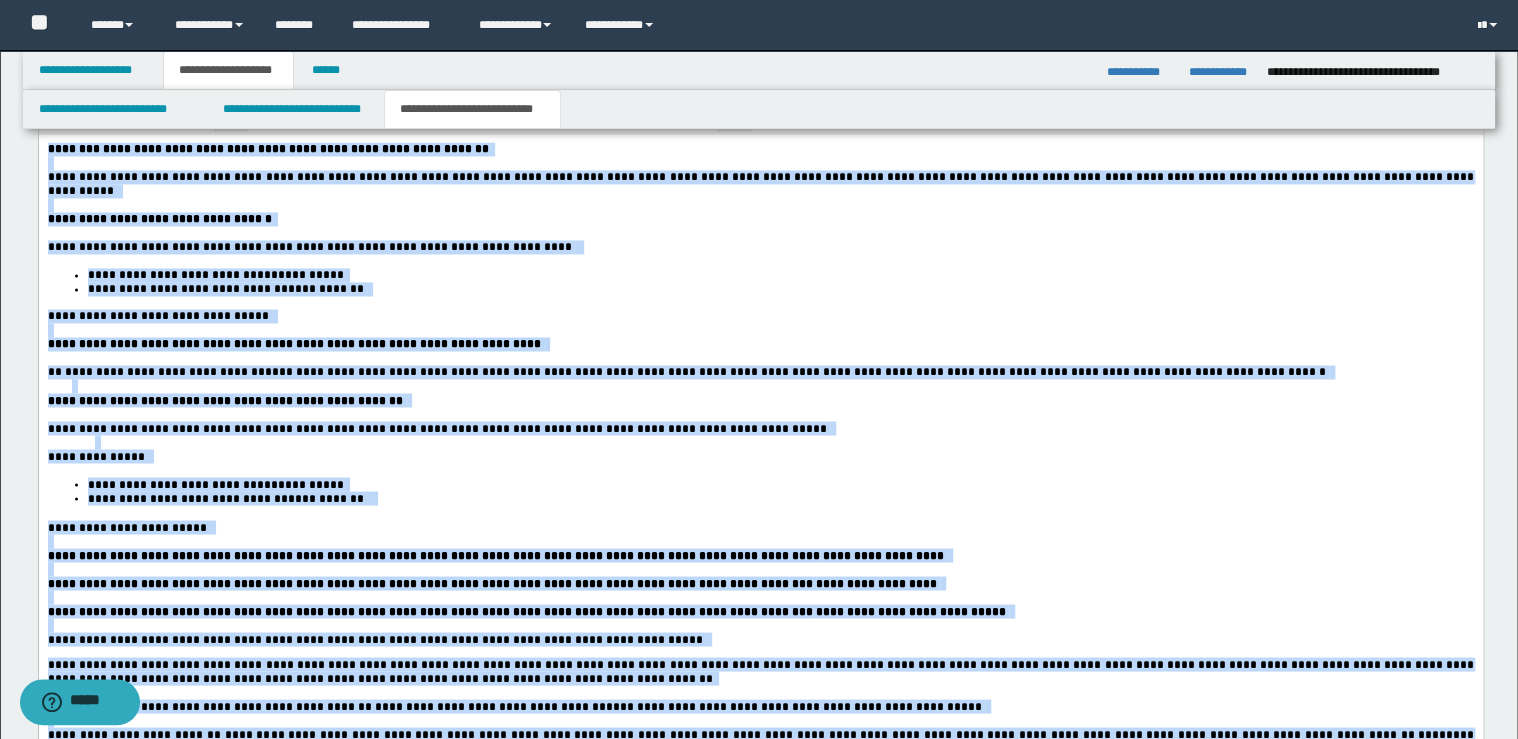 scroll, scrollTop: 1280, scrollLeft: 0, axis: vertical 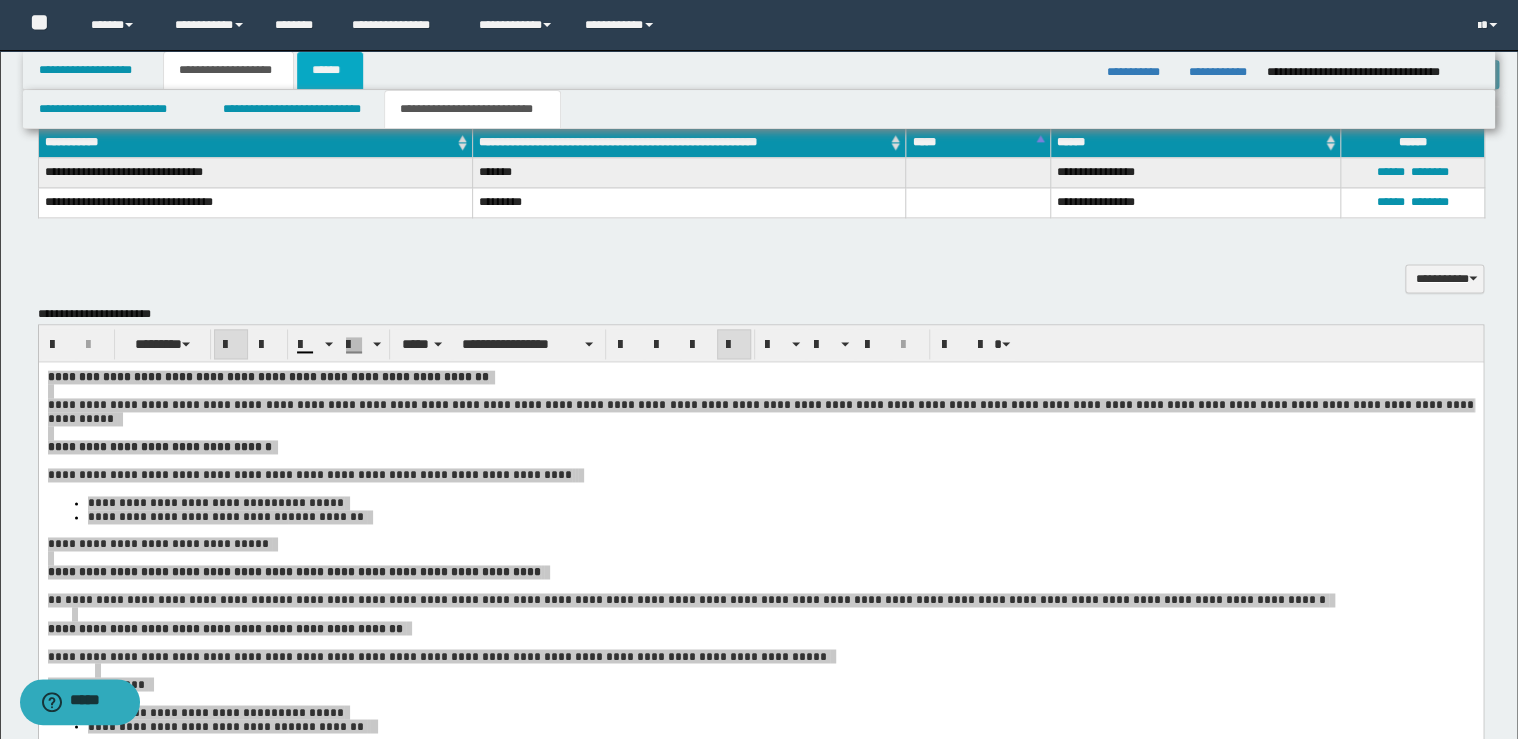 click on "******" at bounding box center (330, 70) 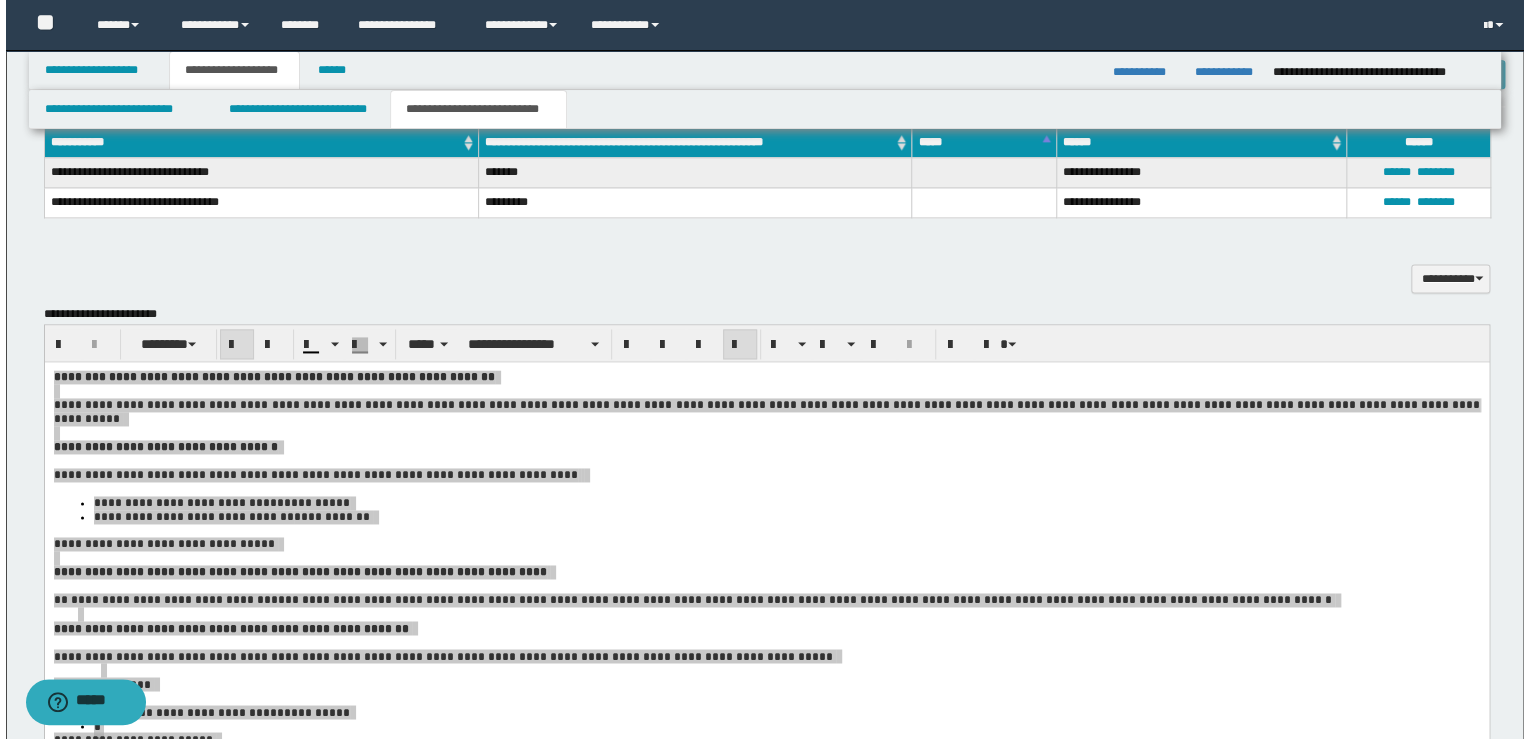 scroll, scrollTop: 0, scrollLeft: 0, axis: both 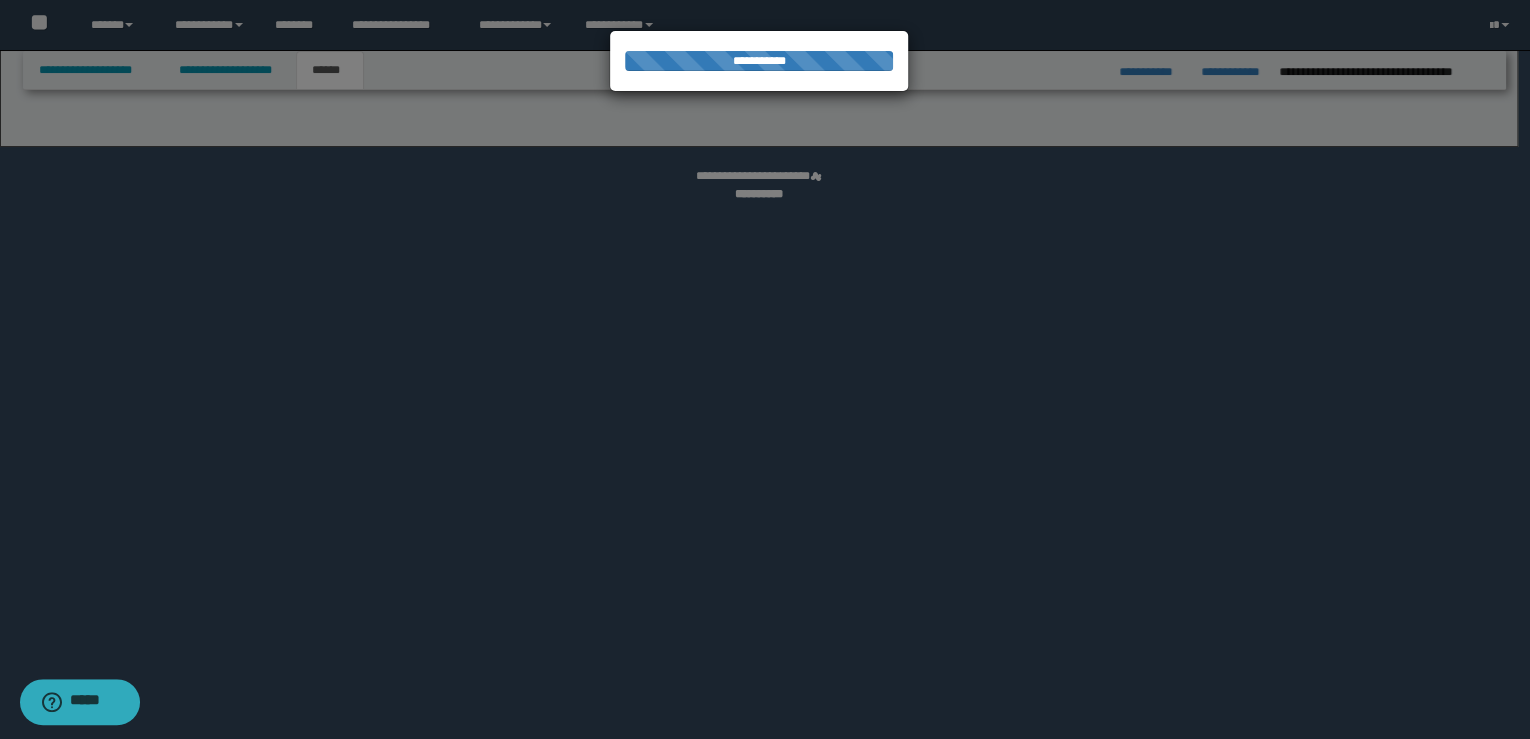 select on "*" 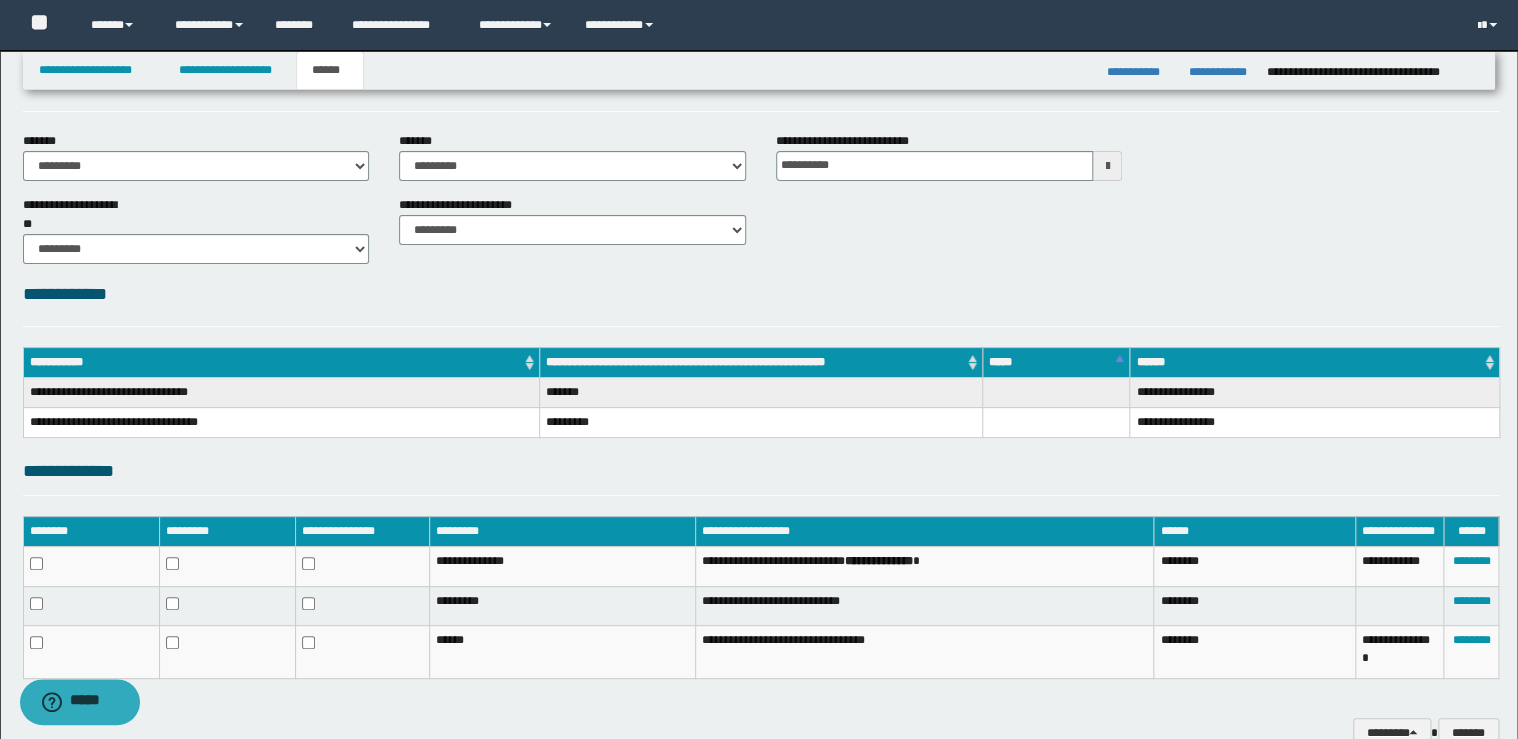 scroll, scrollTop: 167, scrollLeft: 0, axis: vertical 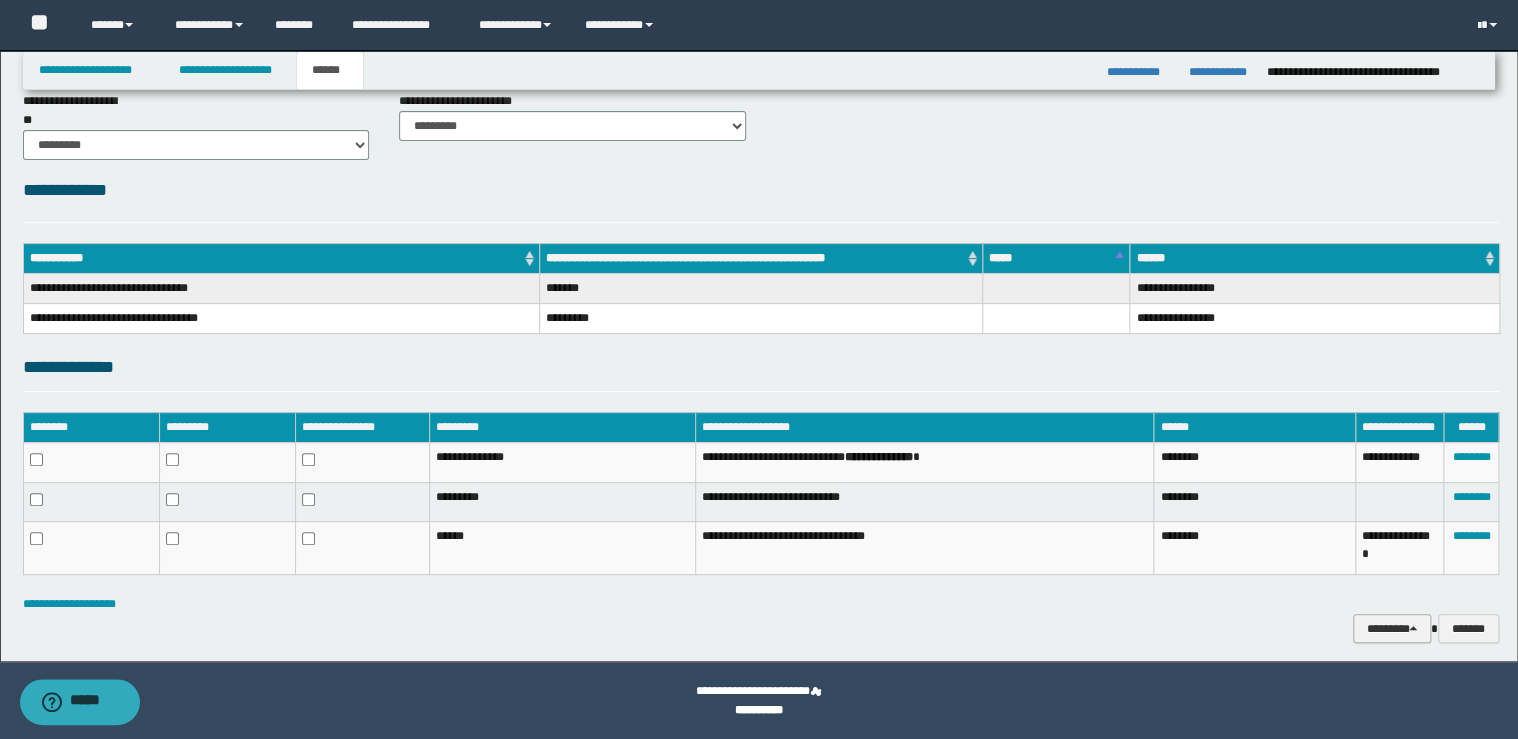 click on "********" at bounding box center (1392, 629) 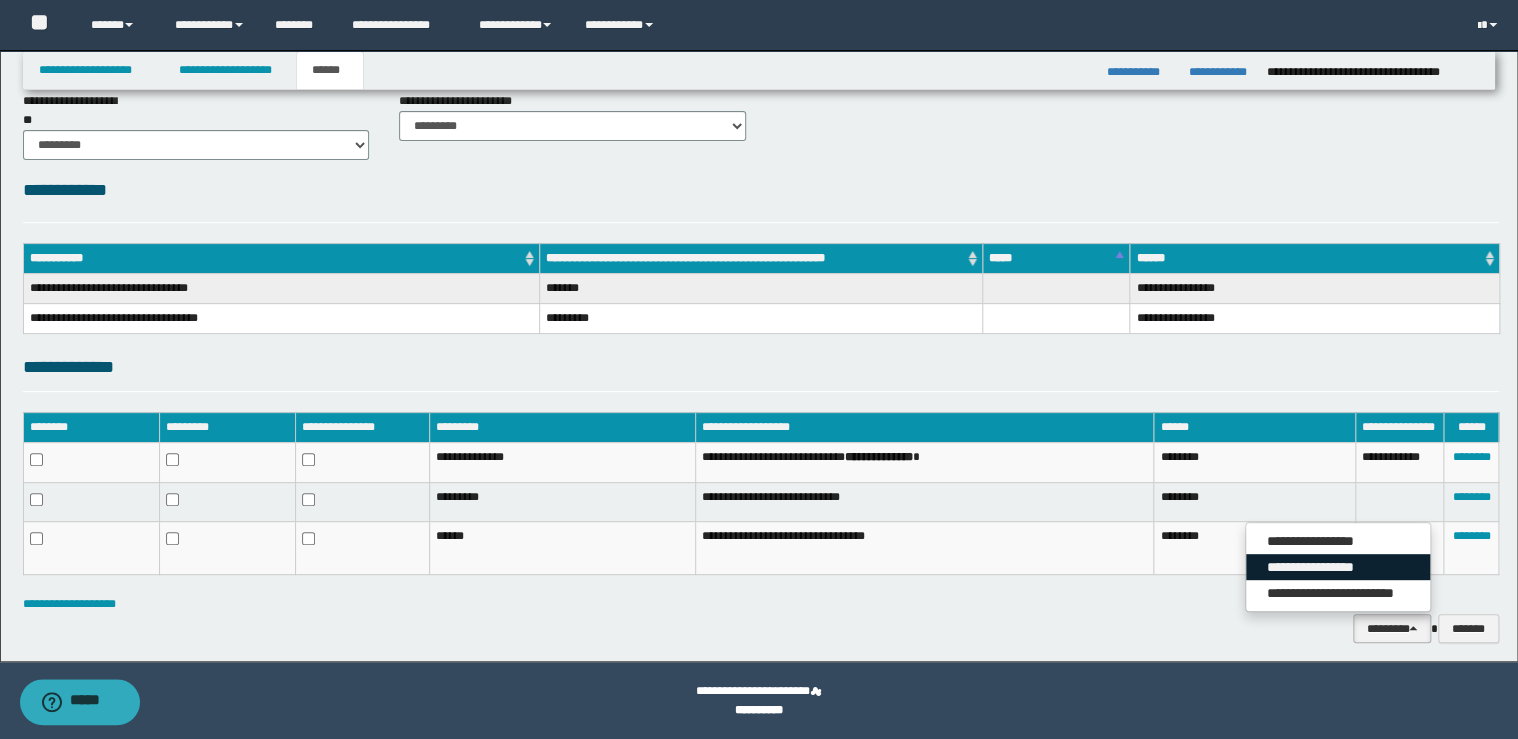 click on "**********" at bounding box center (1338, 567) 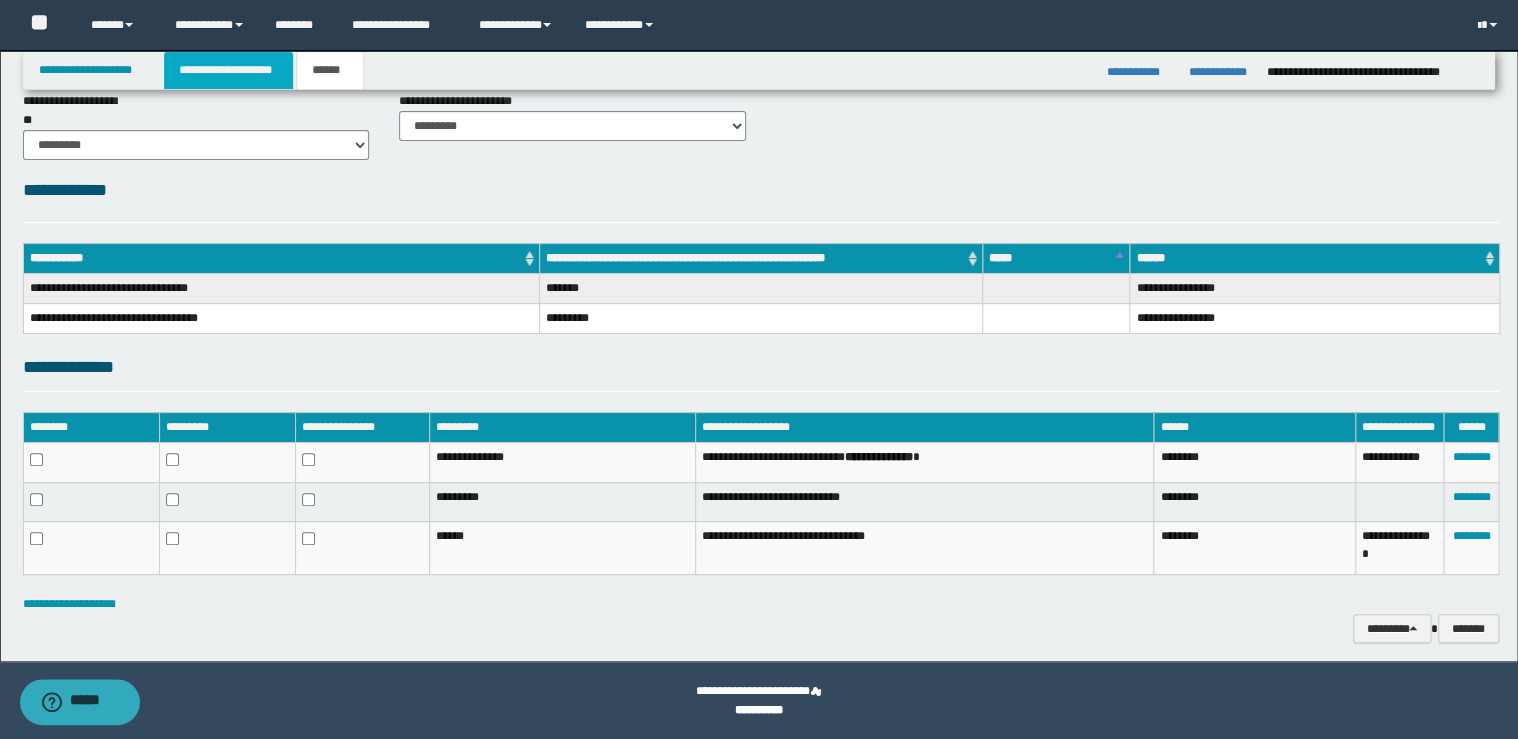 click on "**********" at bounding box center [228, 70] 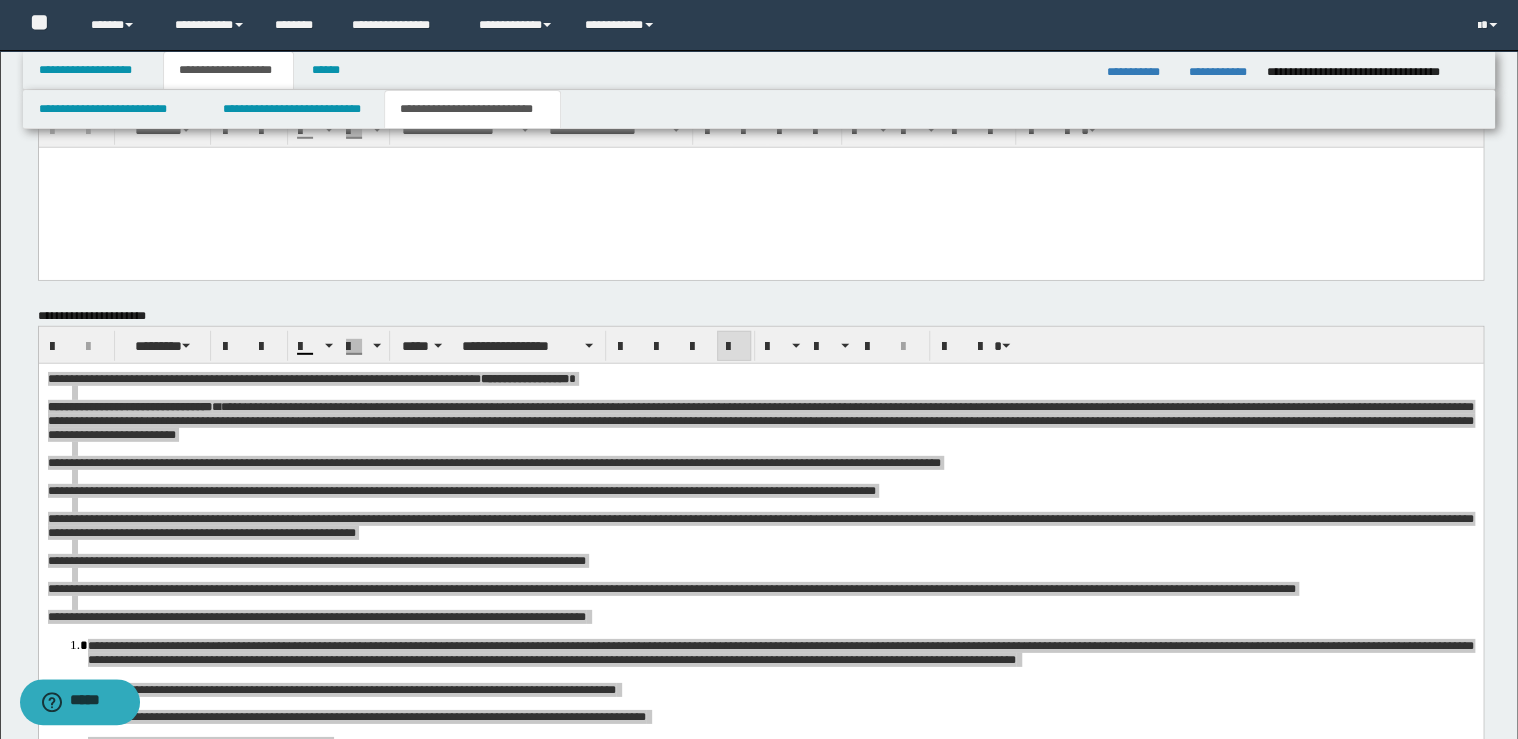 scroll, scrollTop: 2918, scrollLeft: 0, axis: vertical 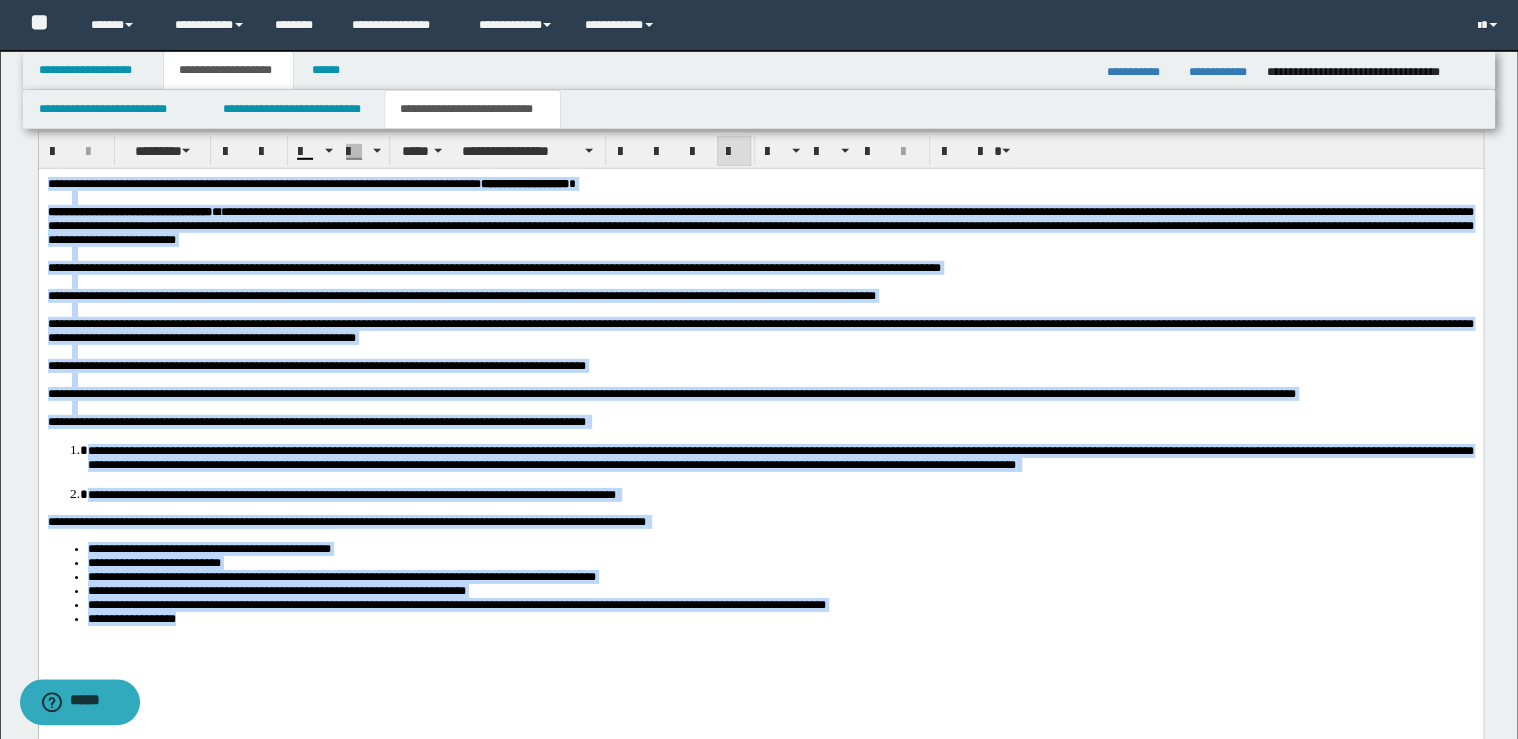click at bounding box center [772, 380] 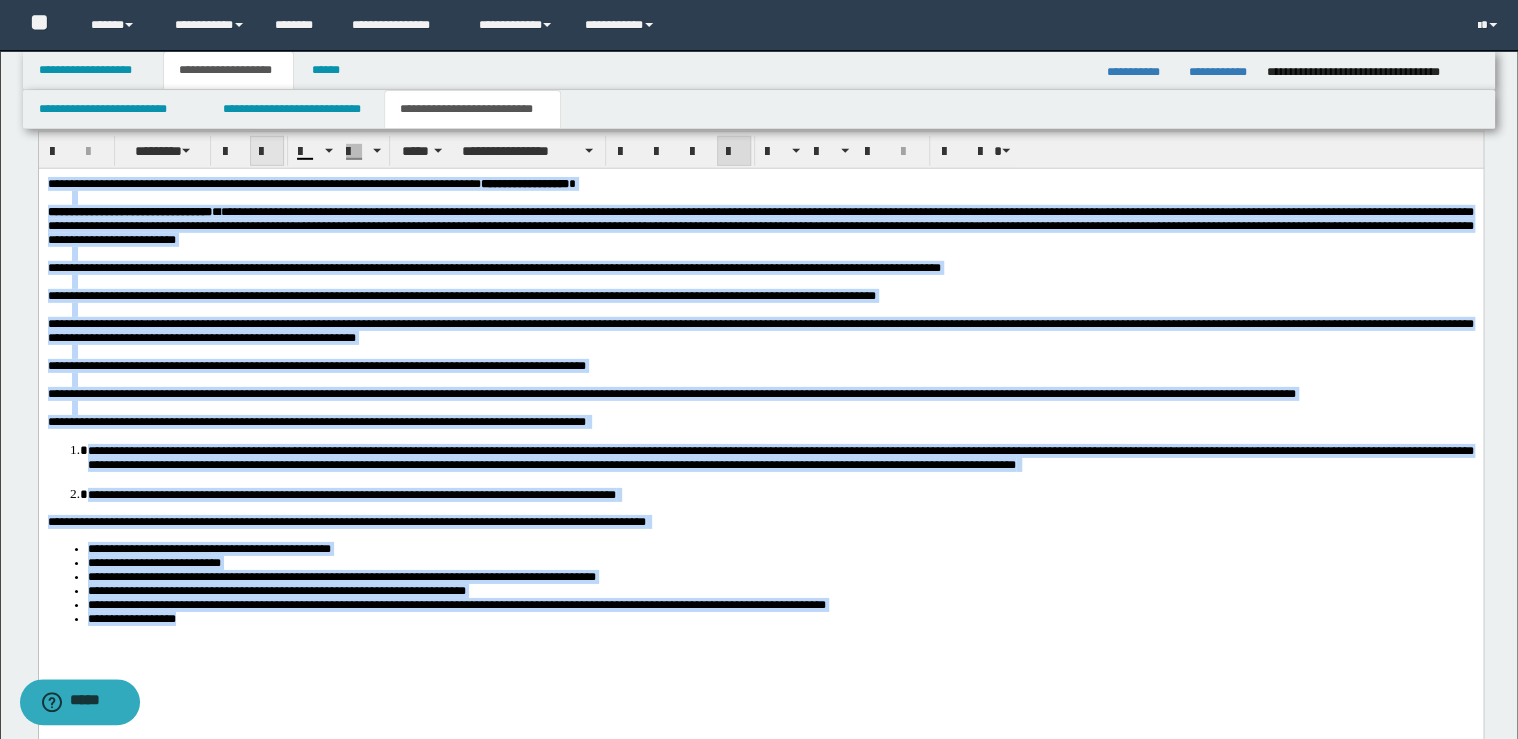 click at bounding box center [267, 152] 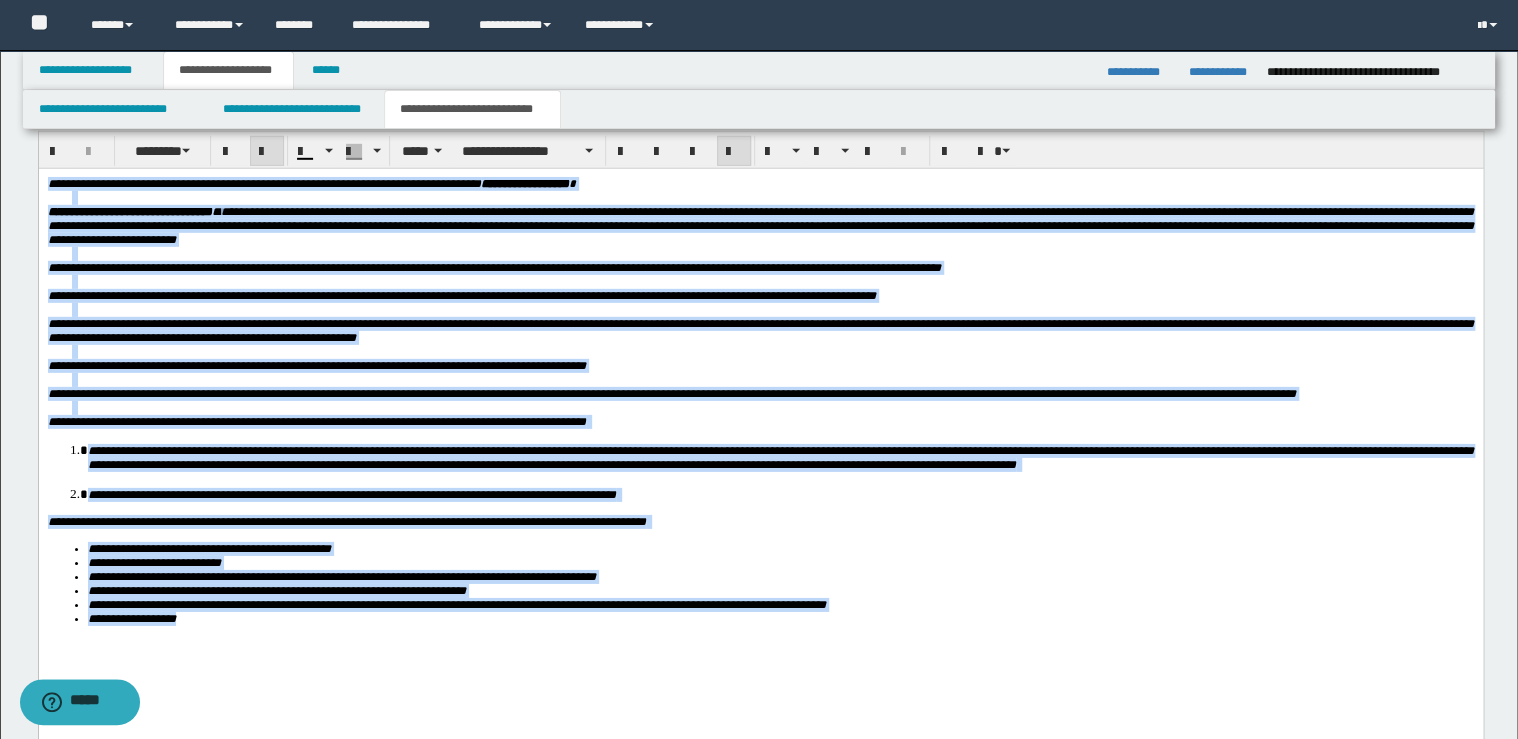 click at bounding box center [267, 152] 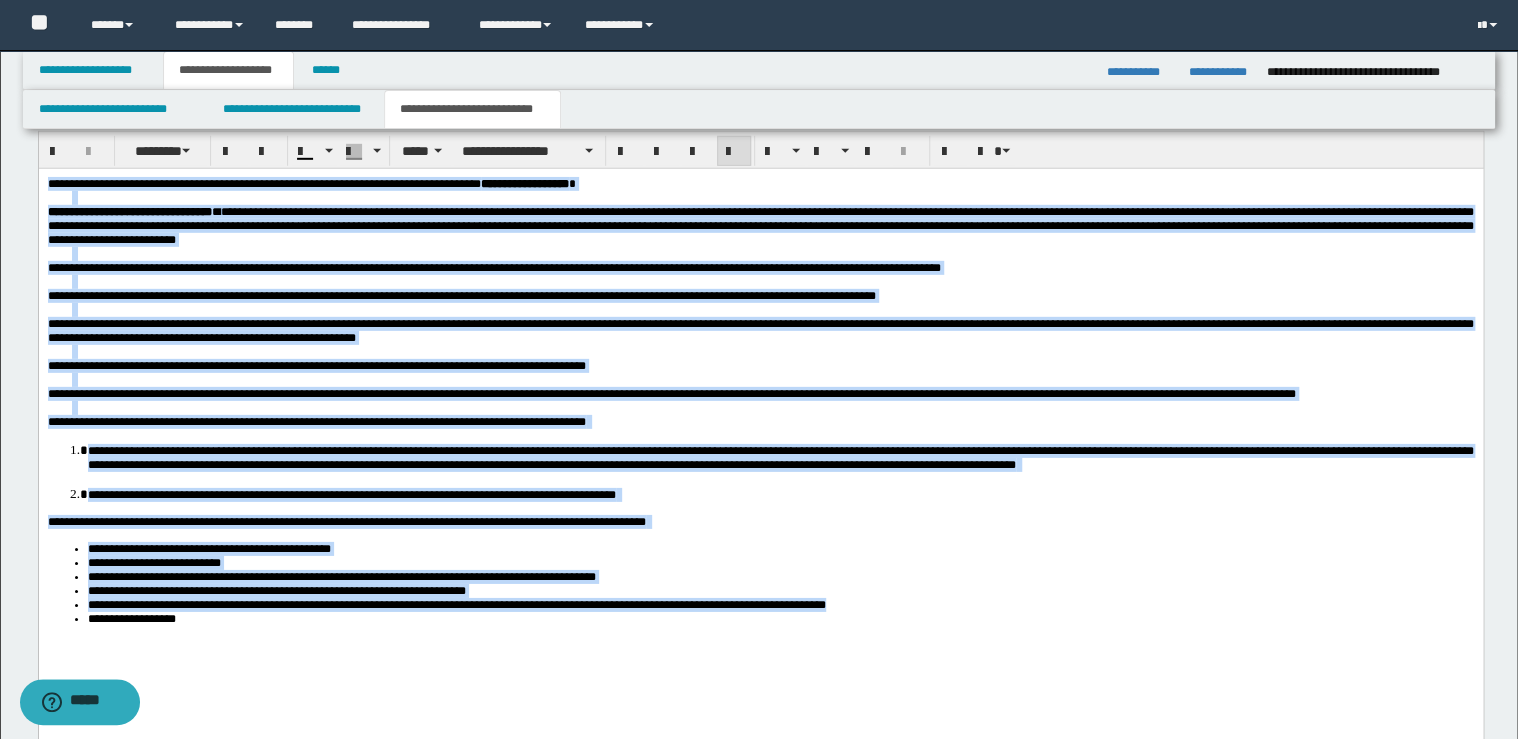 click on "**********" at bounding box center (760, 331) 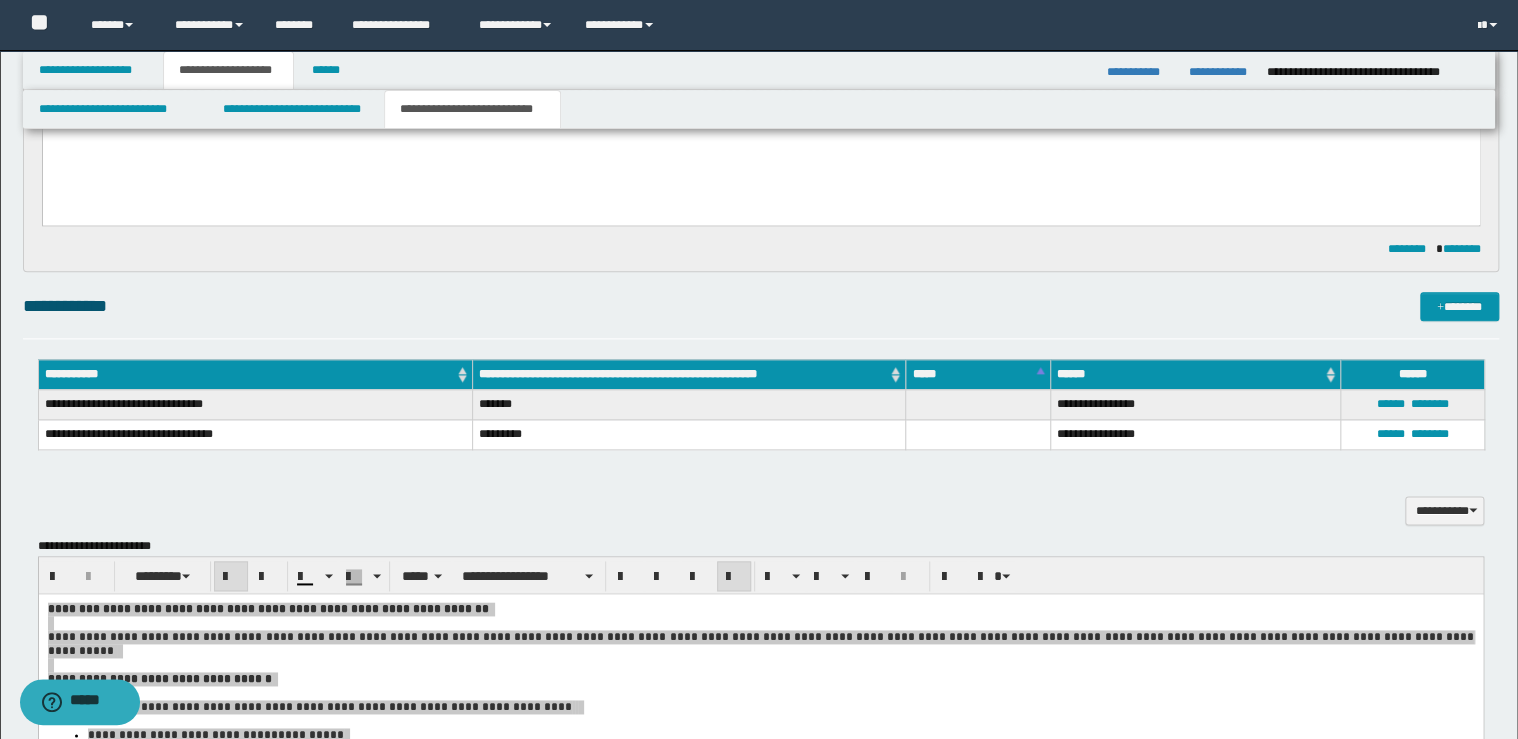 scroll, scrollTop: 1318, scrollLeft: 0, axis: vertical 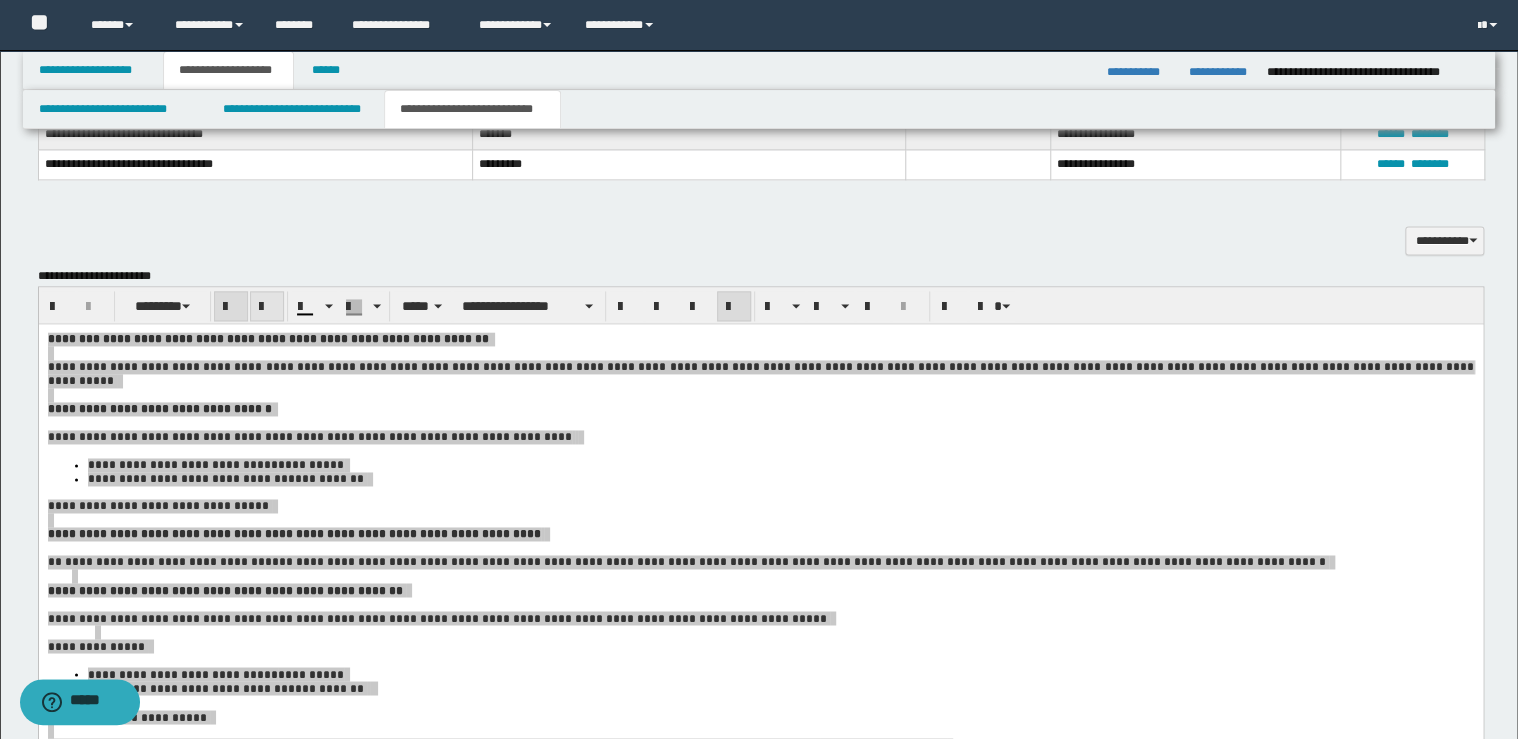 click at bounding box center [267, 306] 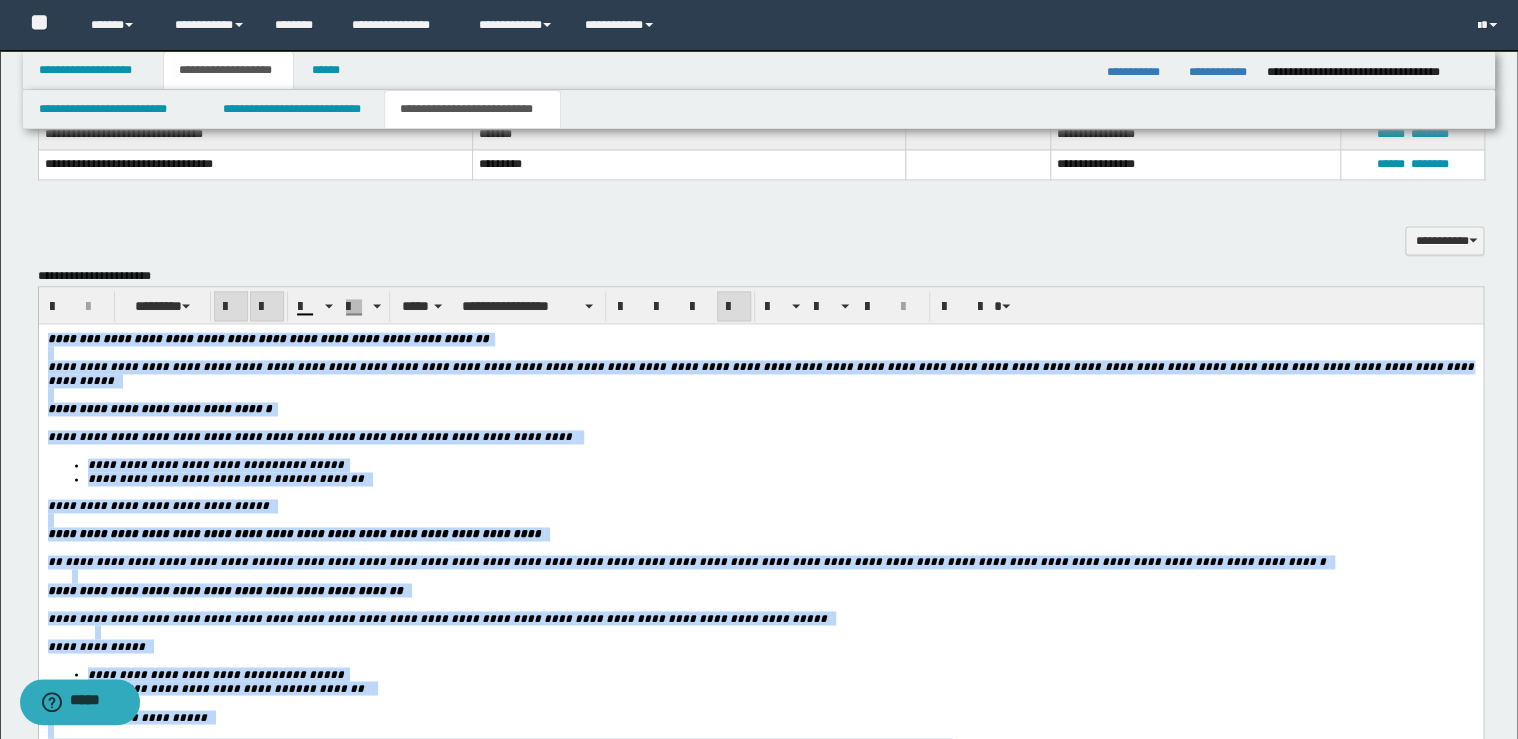 click at bounding box center [267, 306] 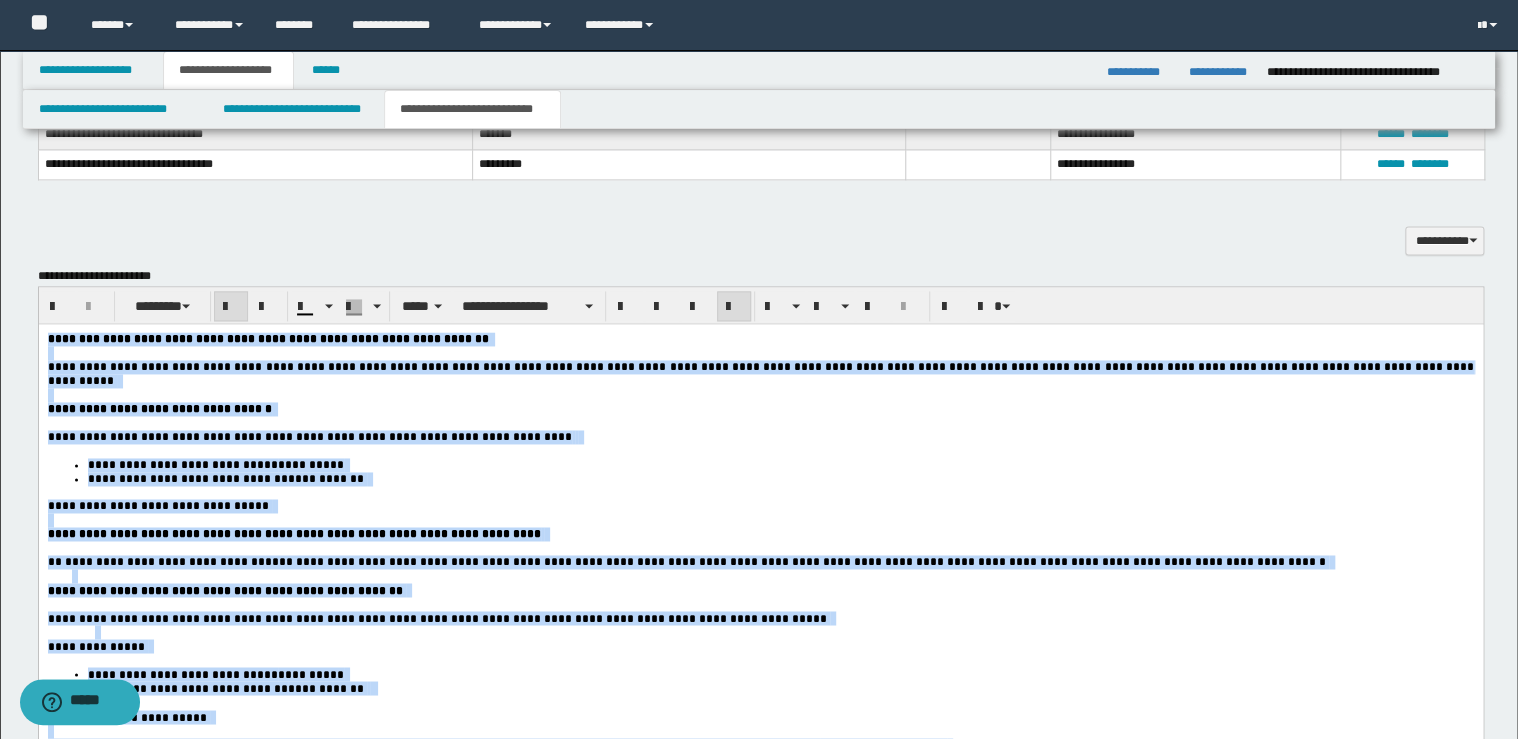 click on "**********" at bounding box center (760, 843) 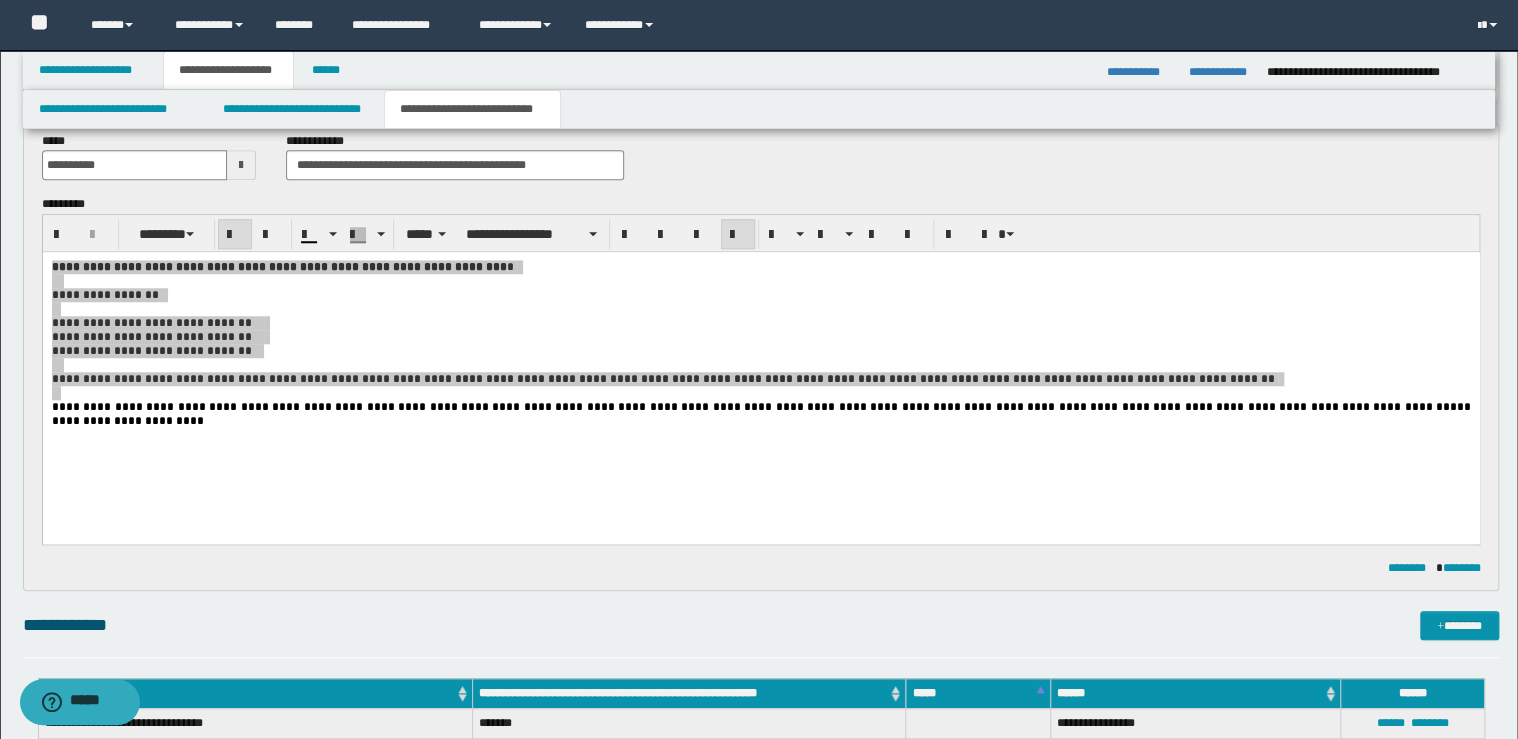 scroll, scrollTop: 598, scrollLeft: 0, axis: vertical 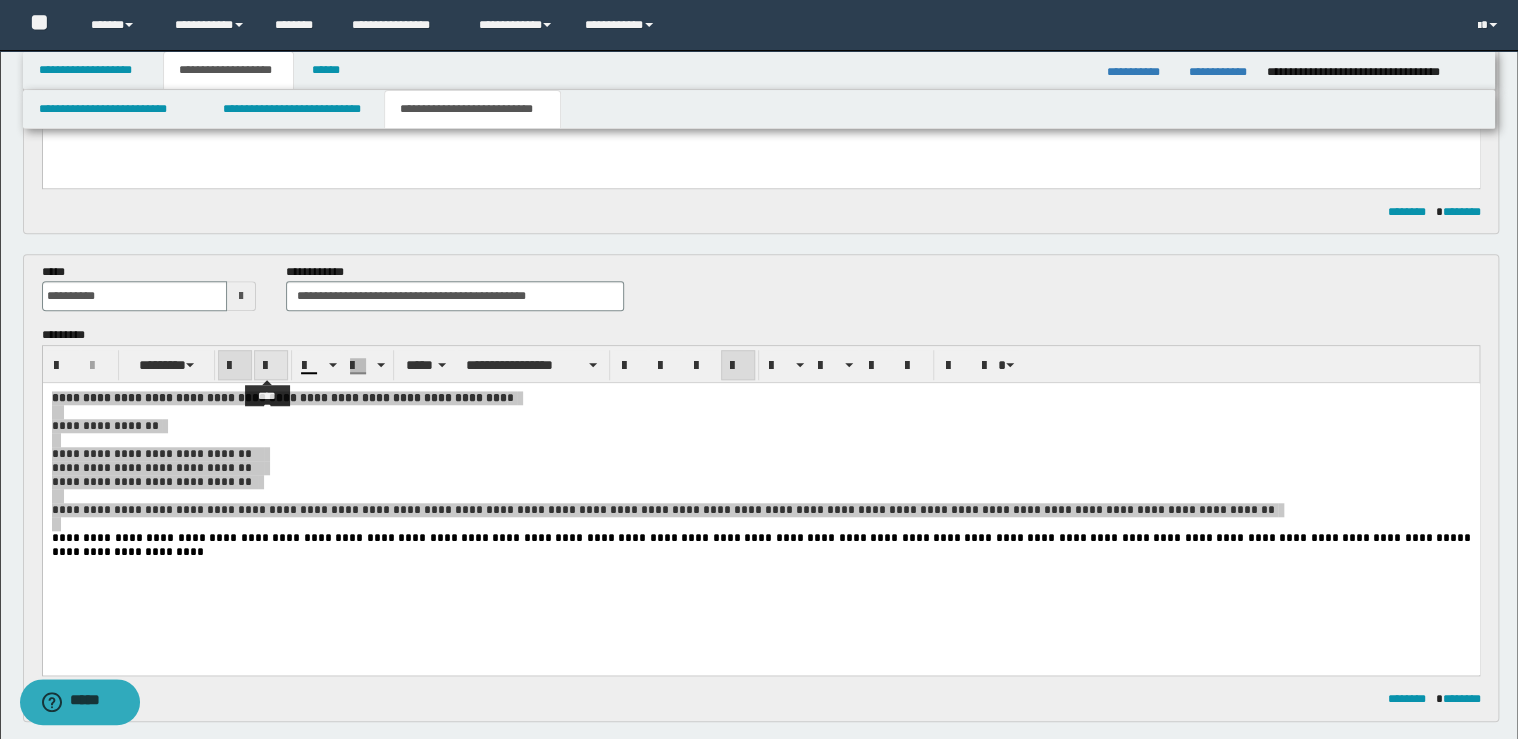 click at bounding box center (271, 366) 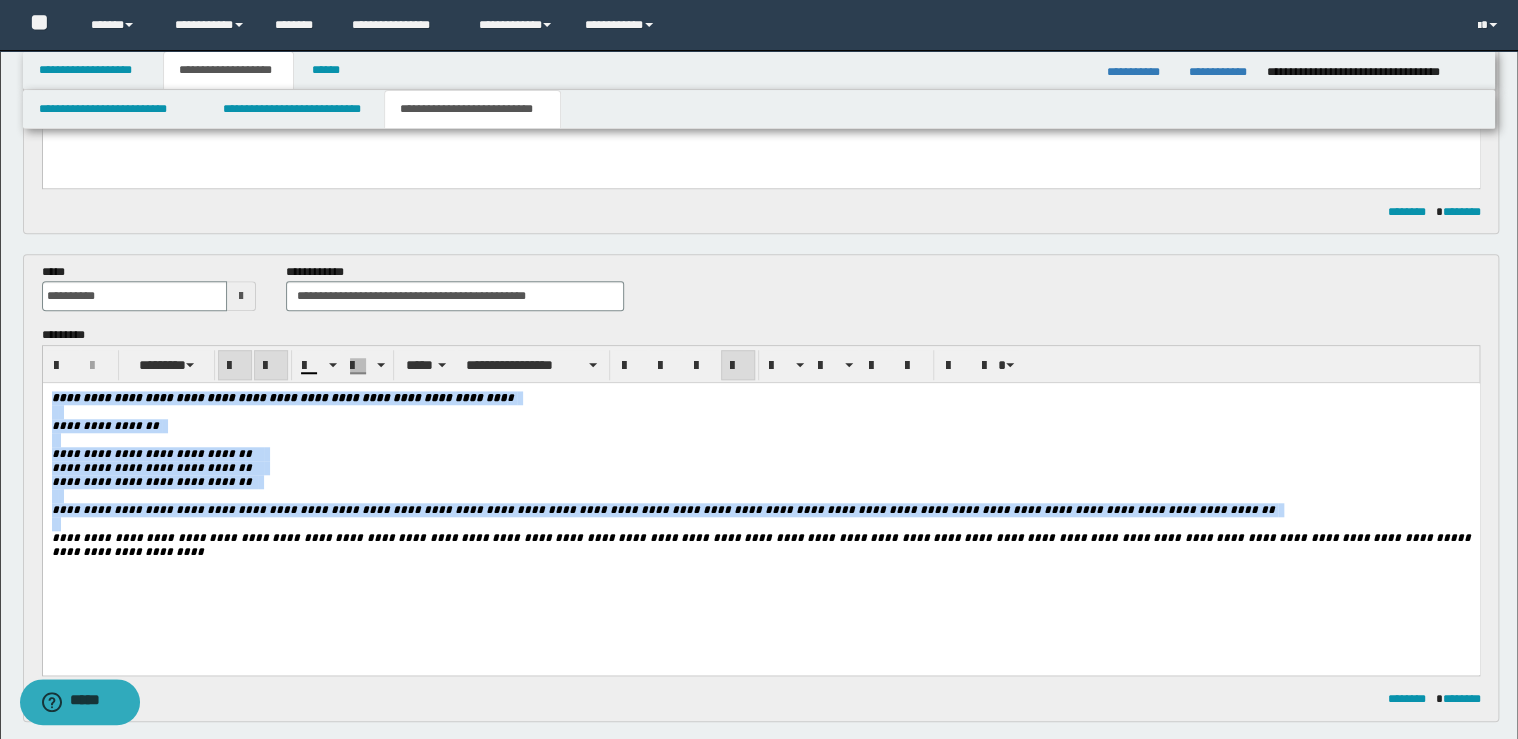 click at bounding box center [271, 366] 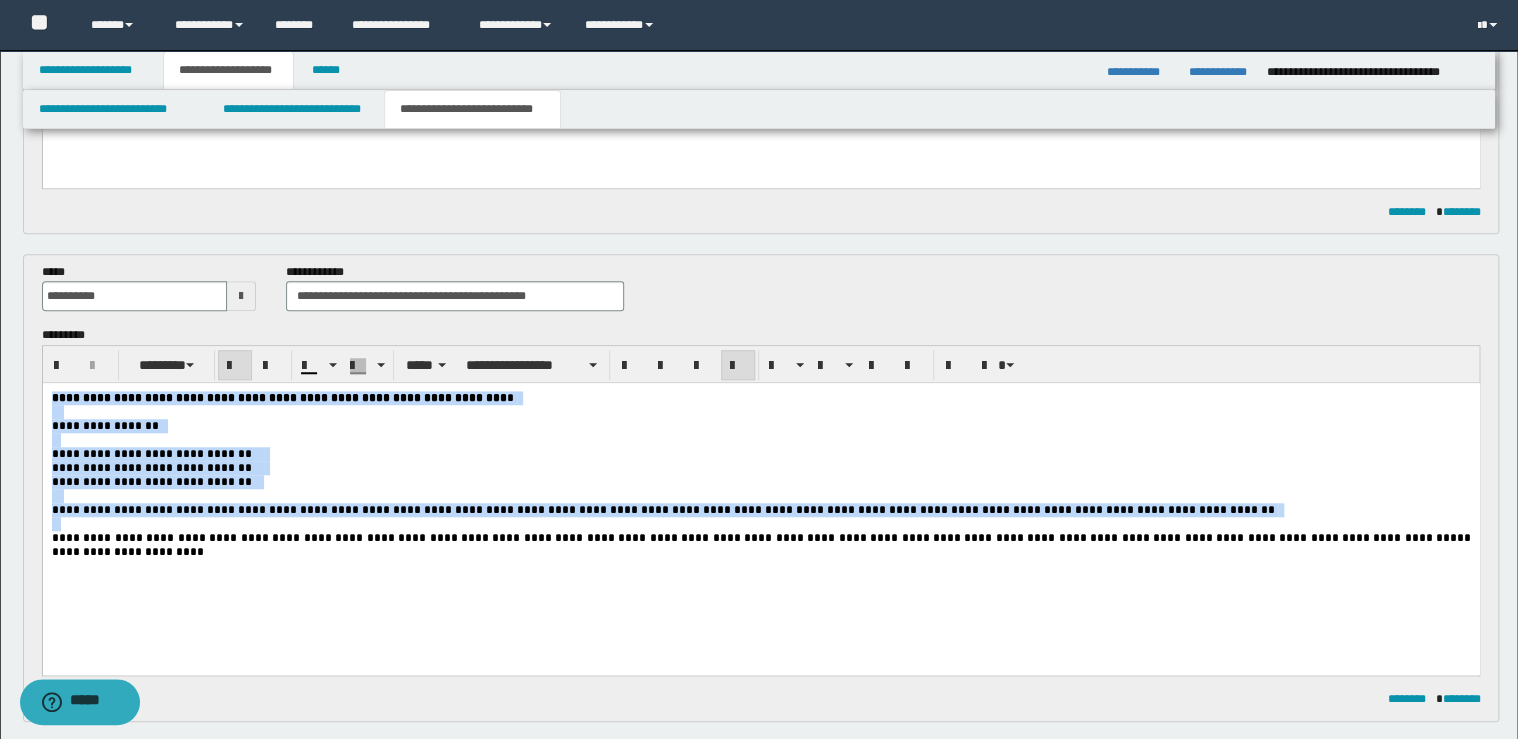 click at bounding box center [760, 496] 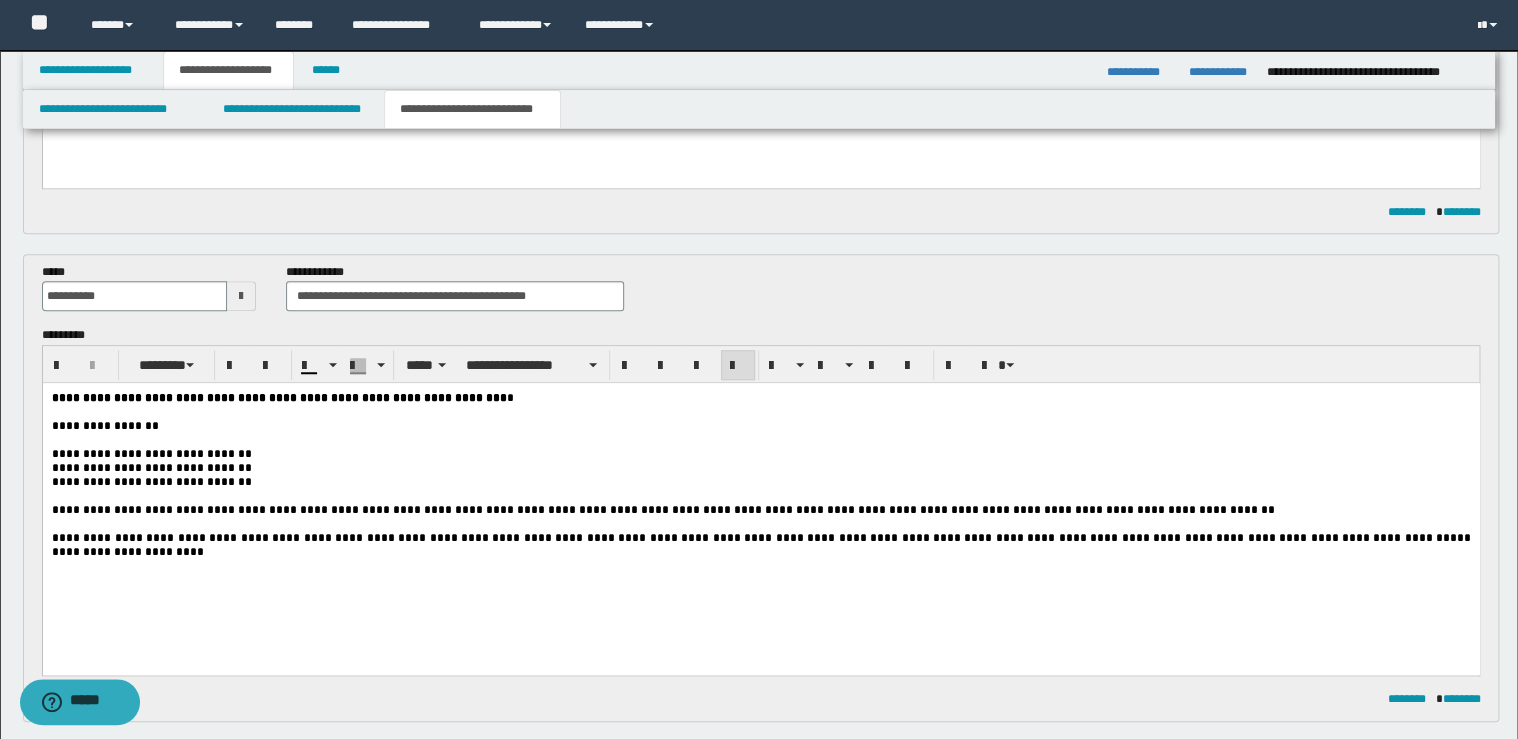scroll, scrollTop: 118, scrollLeft: 0, axis: vertical 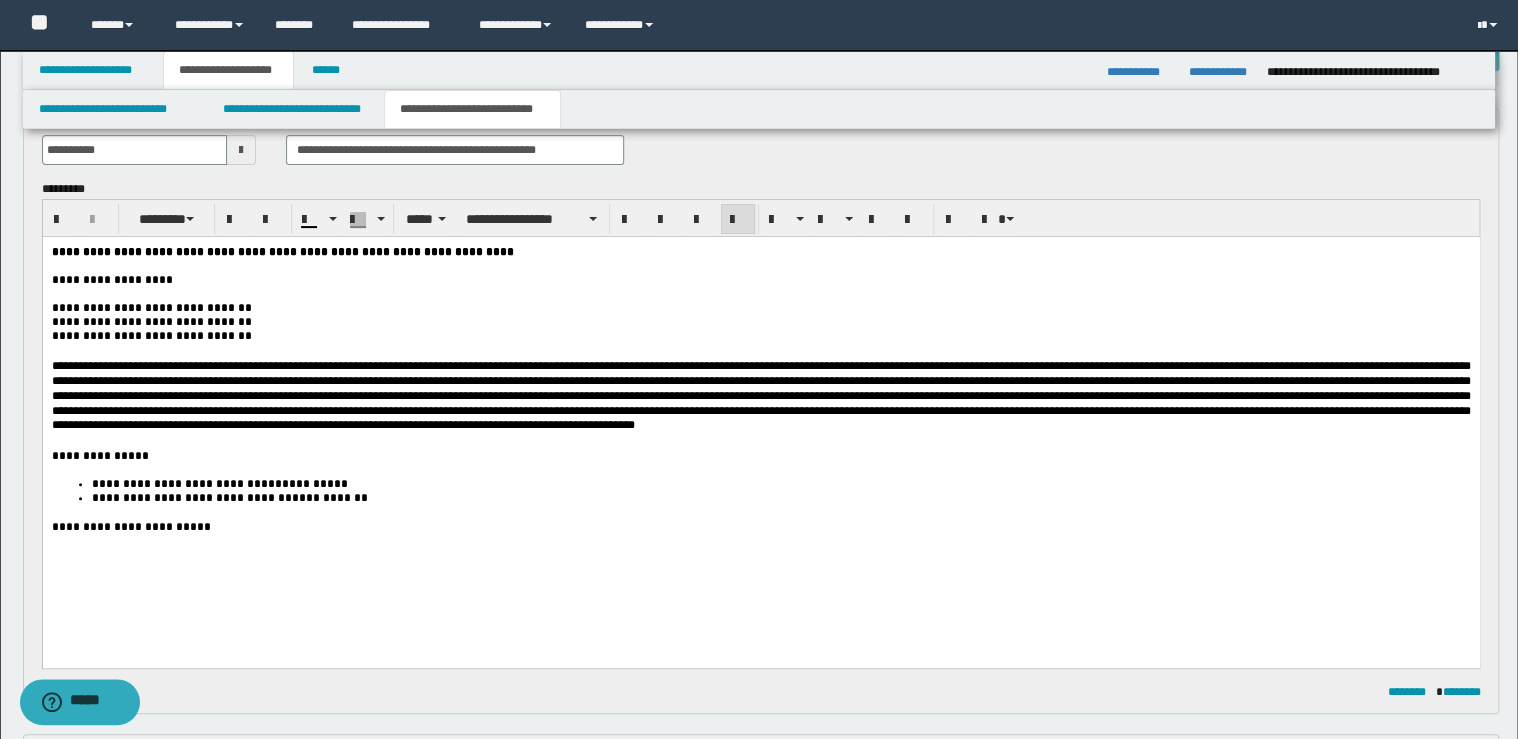 click at bounding box center (760, 395) 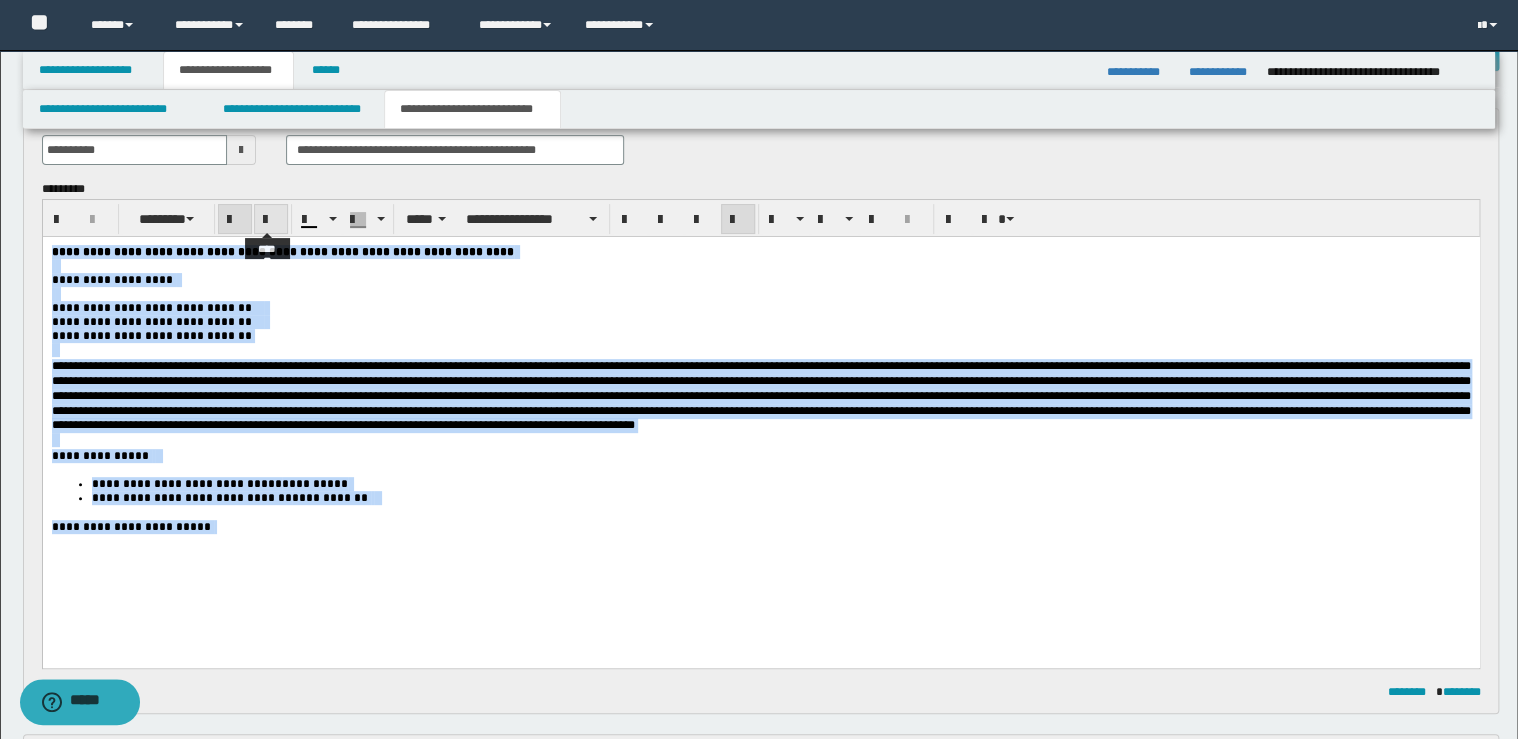 click at bounding box center [271, 220] 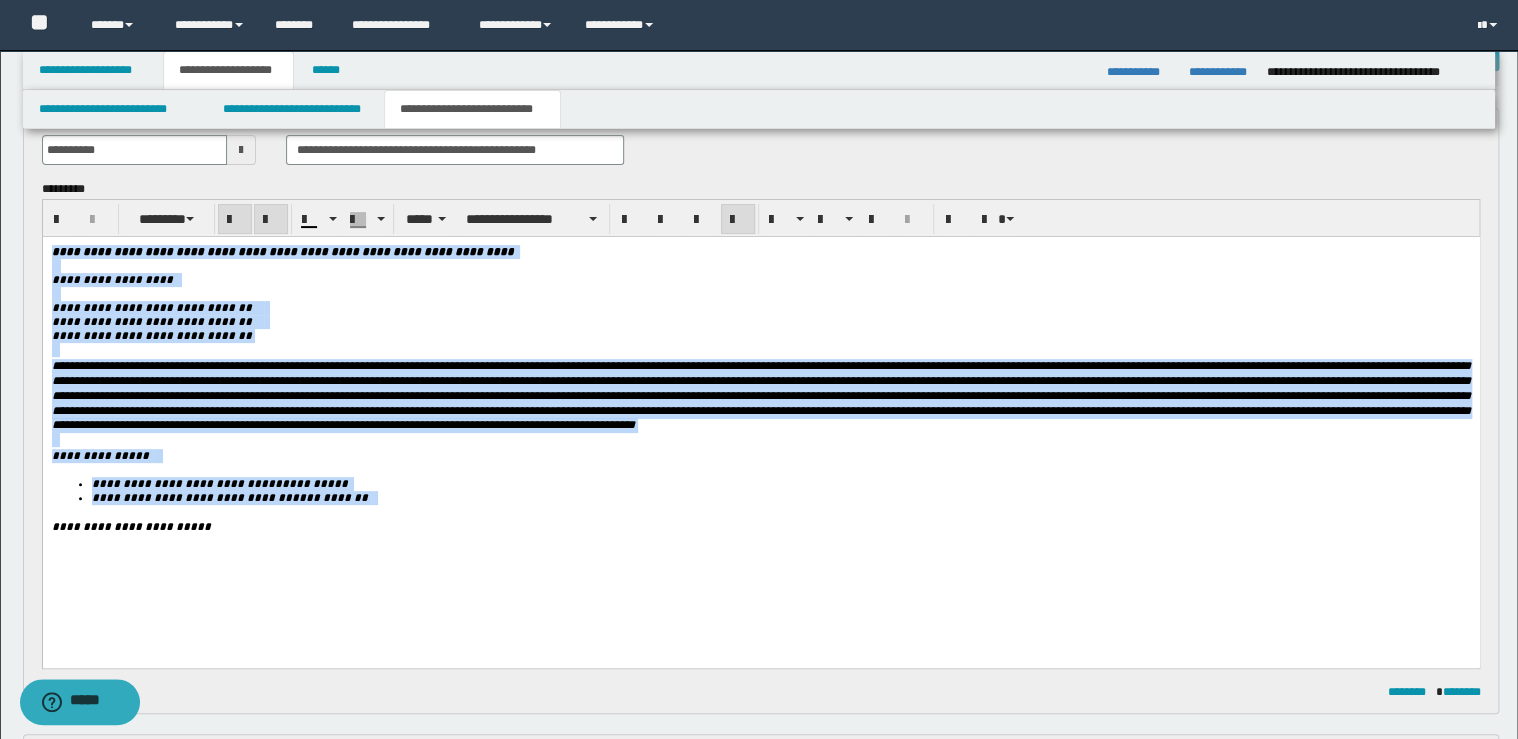 click at bounding box center (271, 220) 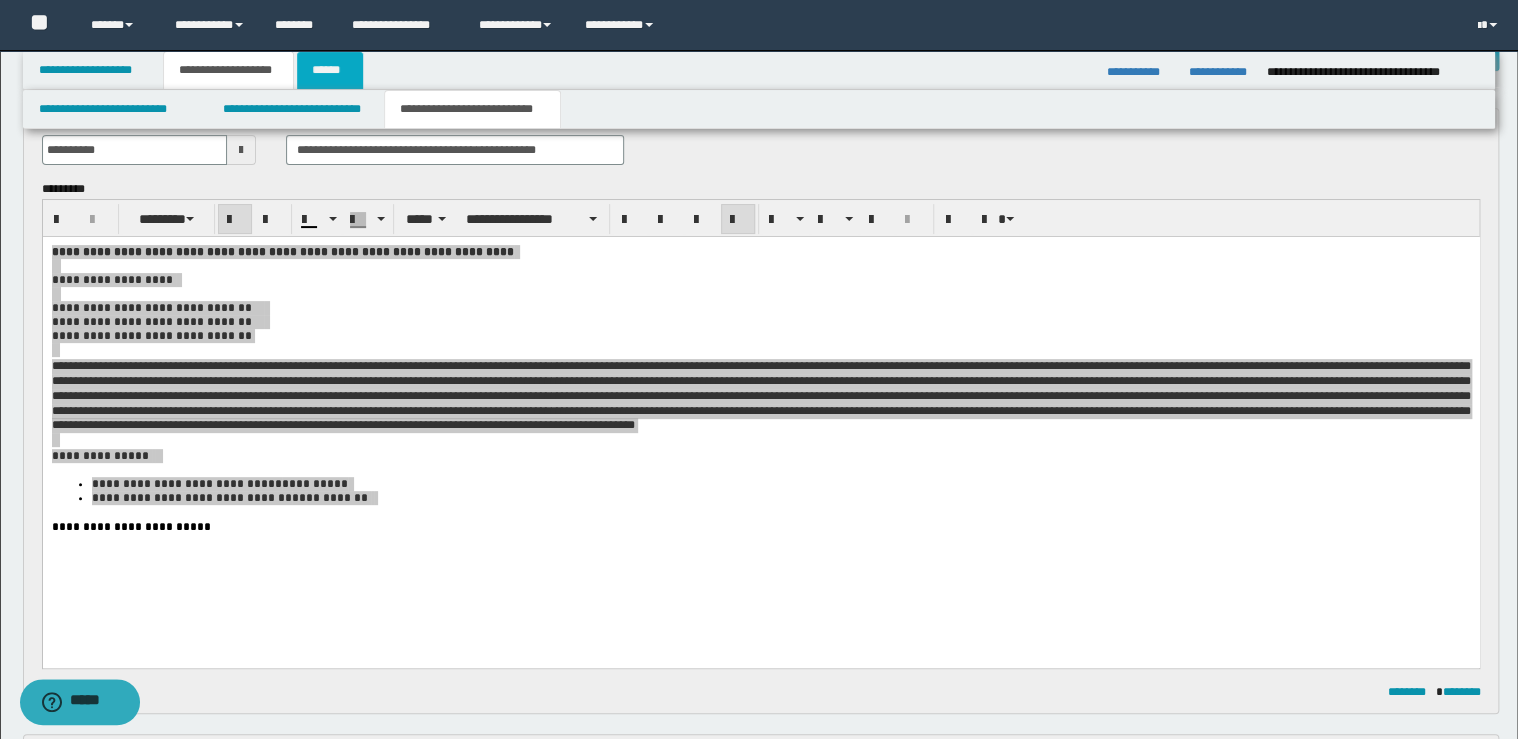 click on "******" at bounding box center (330, 70) 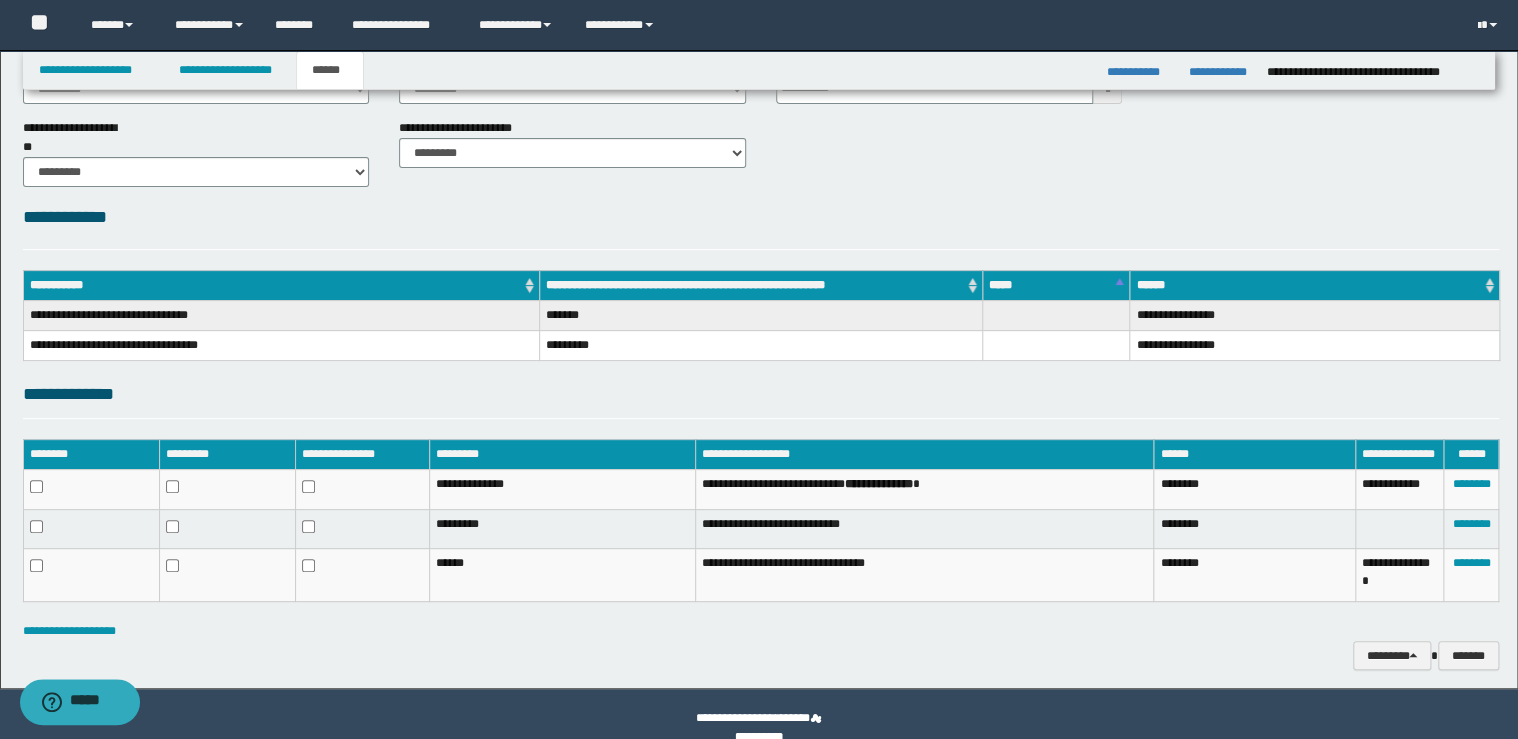 scroll, scrollTop: 167, scrollLeft: 0, axis: vertical 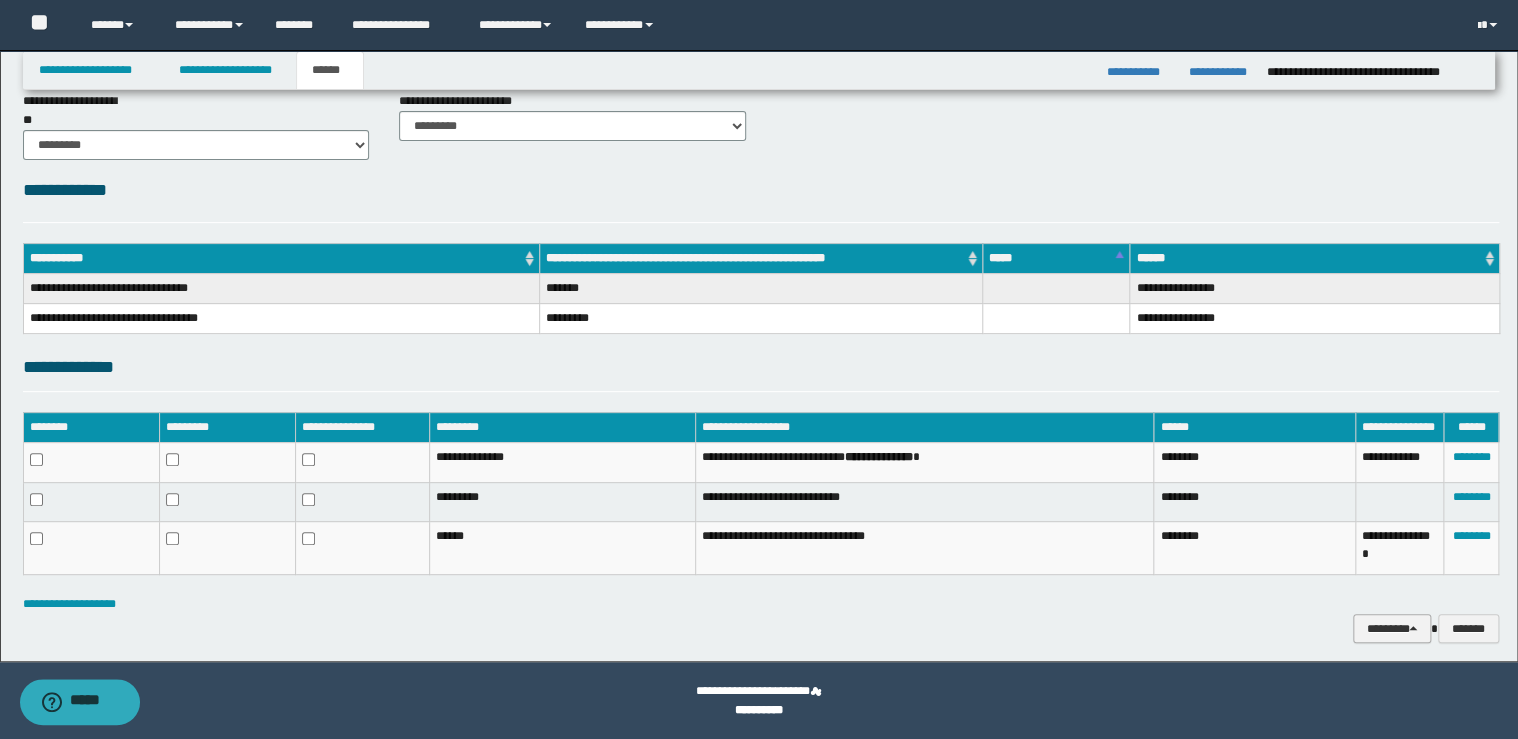 click on "********" at bounding box center [1392, 629] 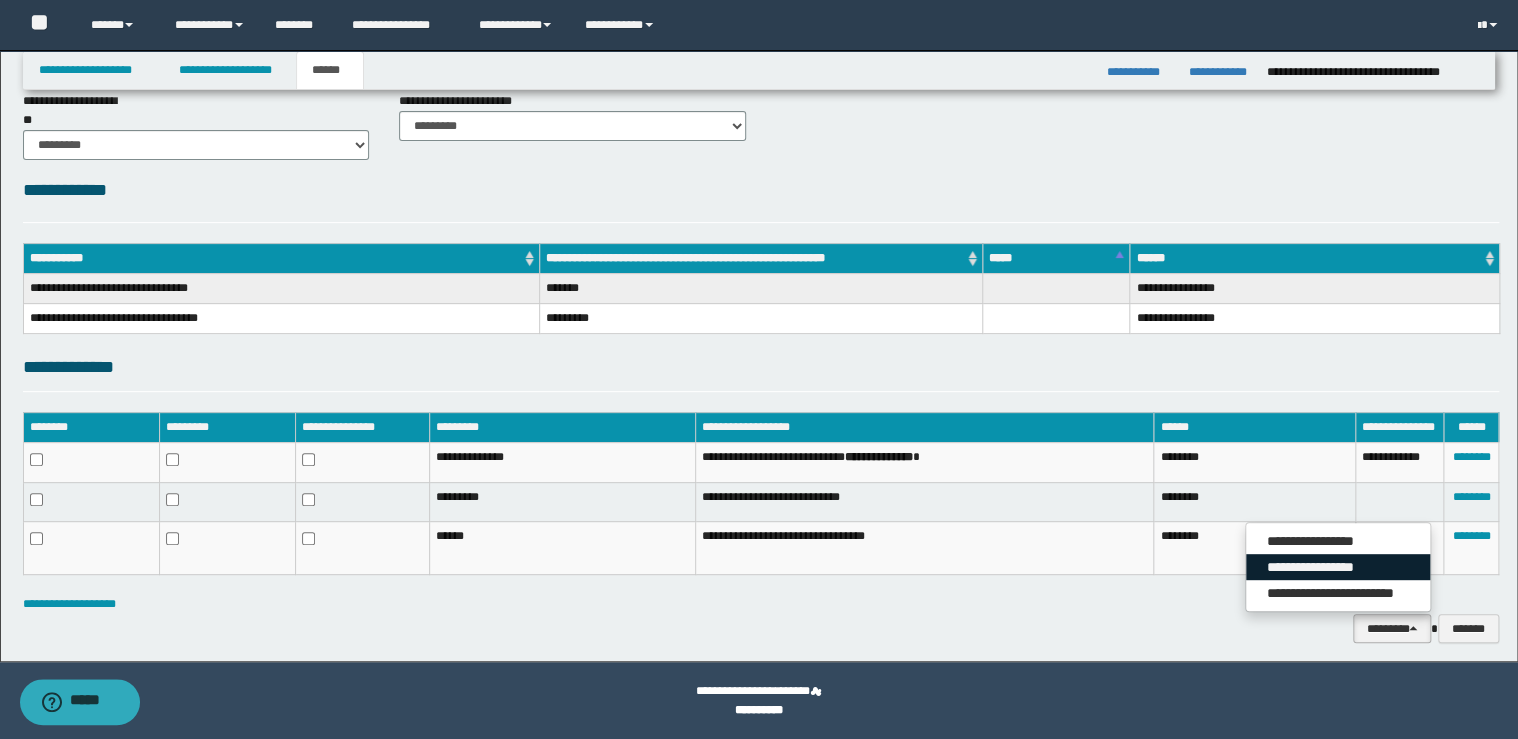click on "**********" at bounding box center [1338, 567] 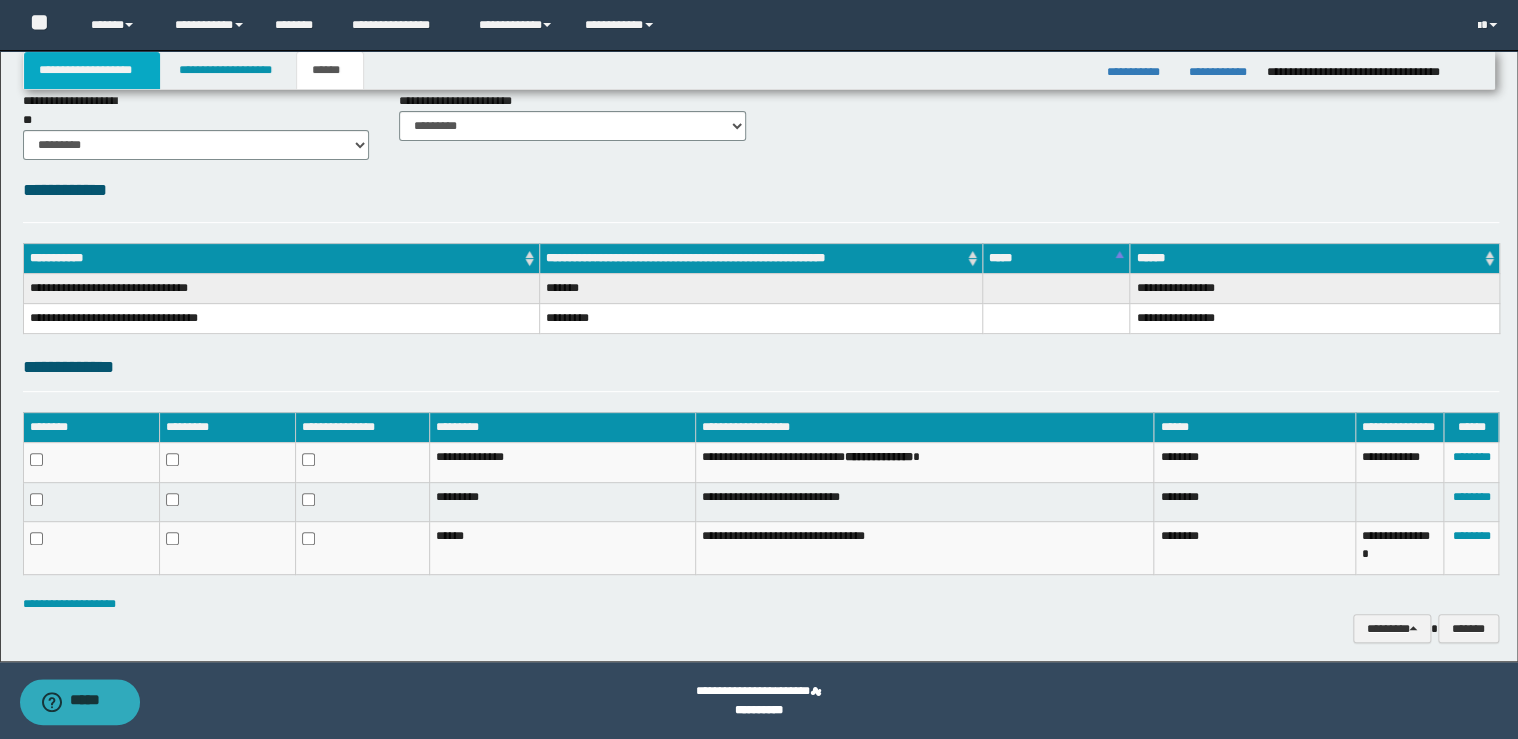 click on "**********" at bounding box center (92, 70) 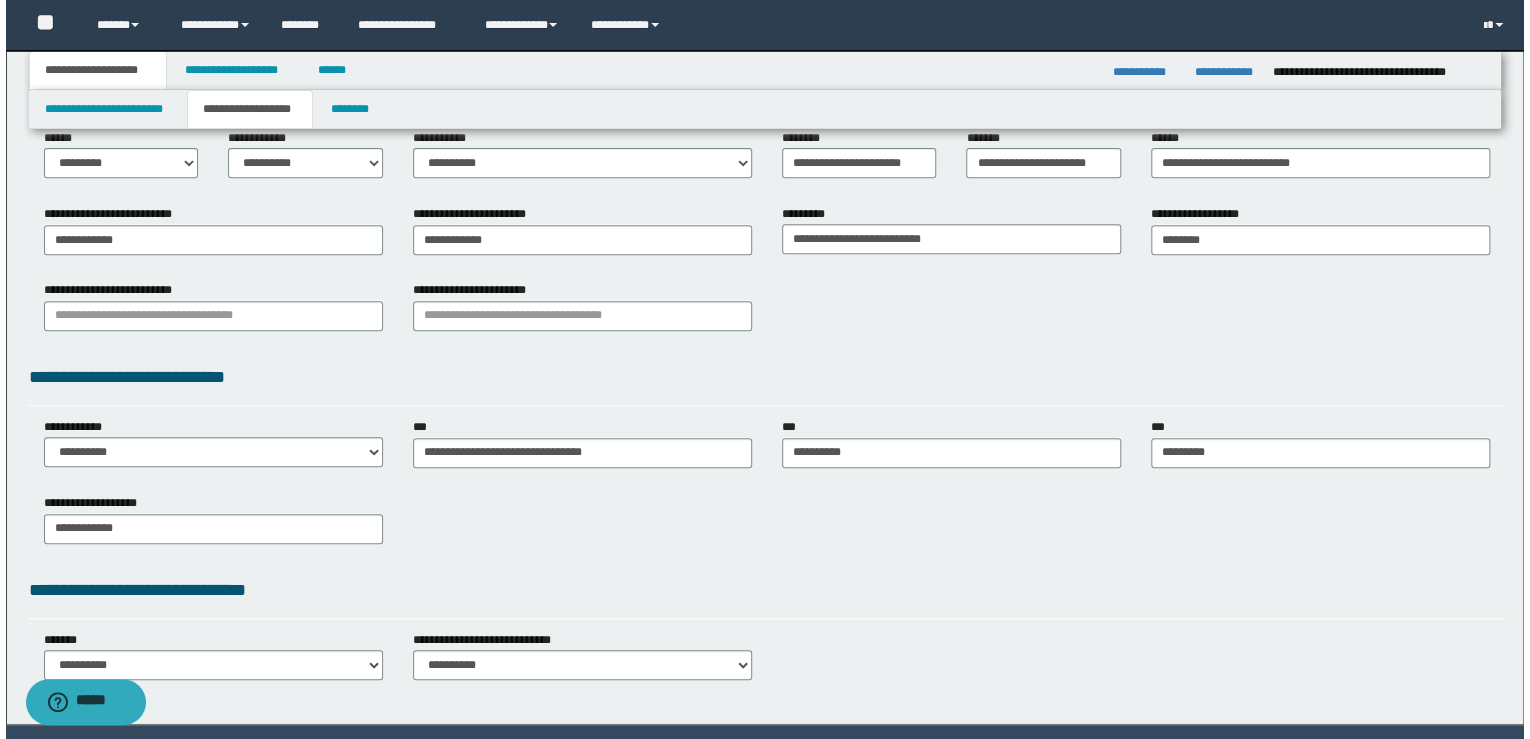 scroll, scrollTop: 367, scrollLeft: 0, axis: vertical 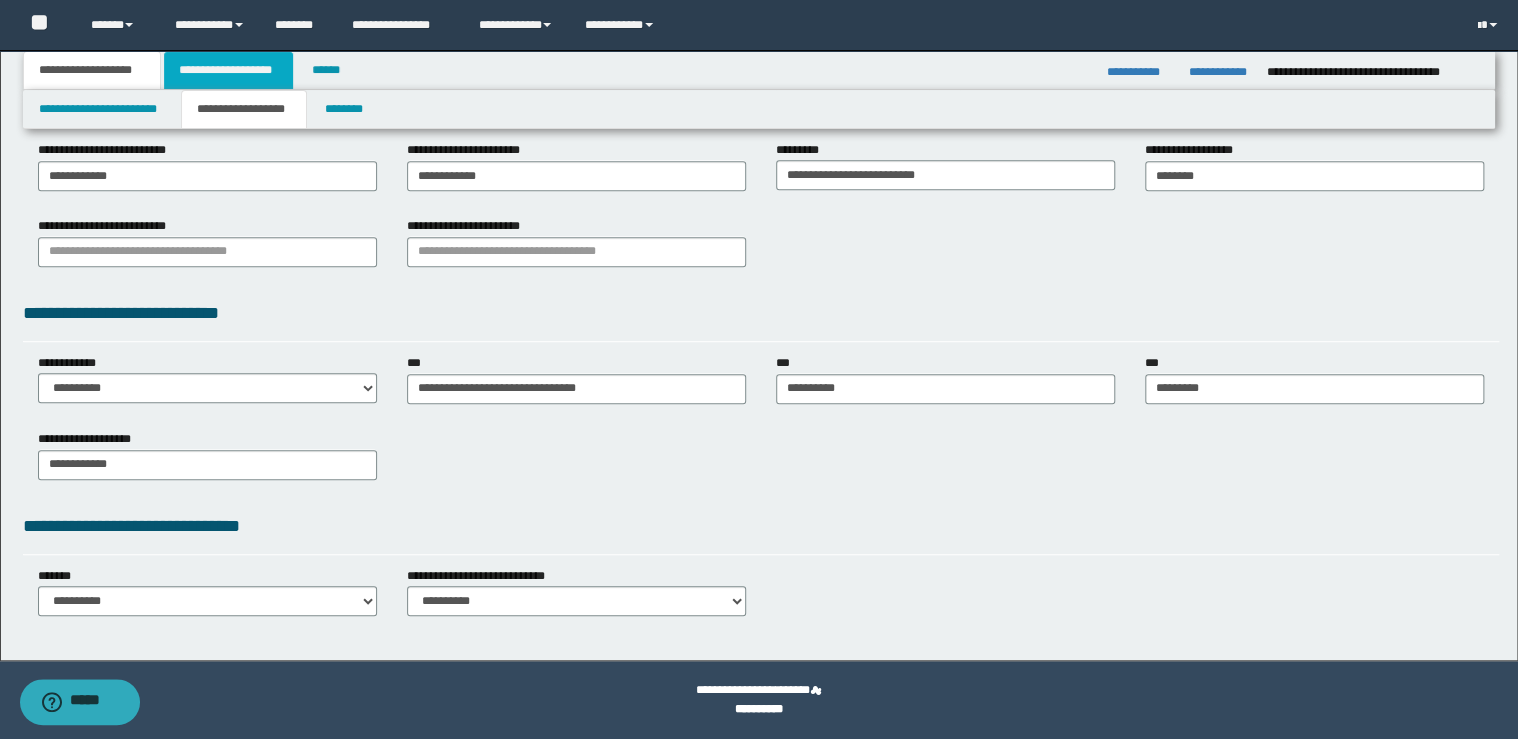 click on "**********" at bounding box center [228, 70] 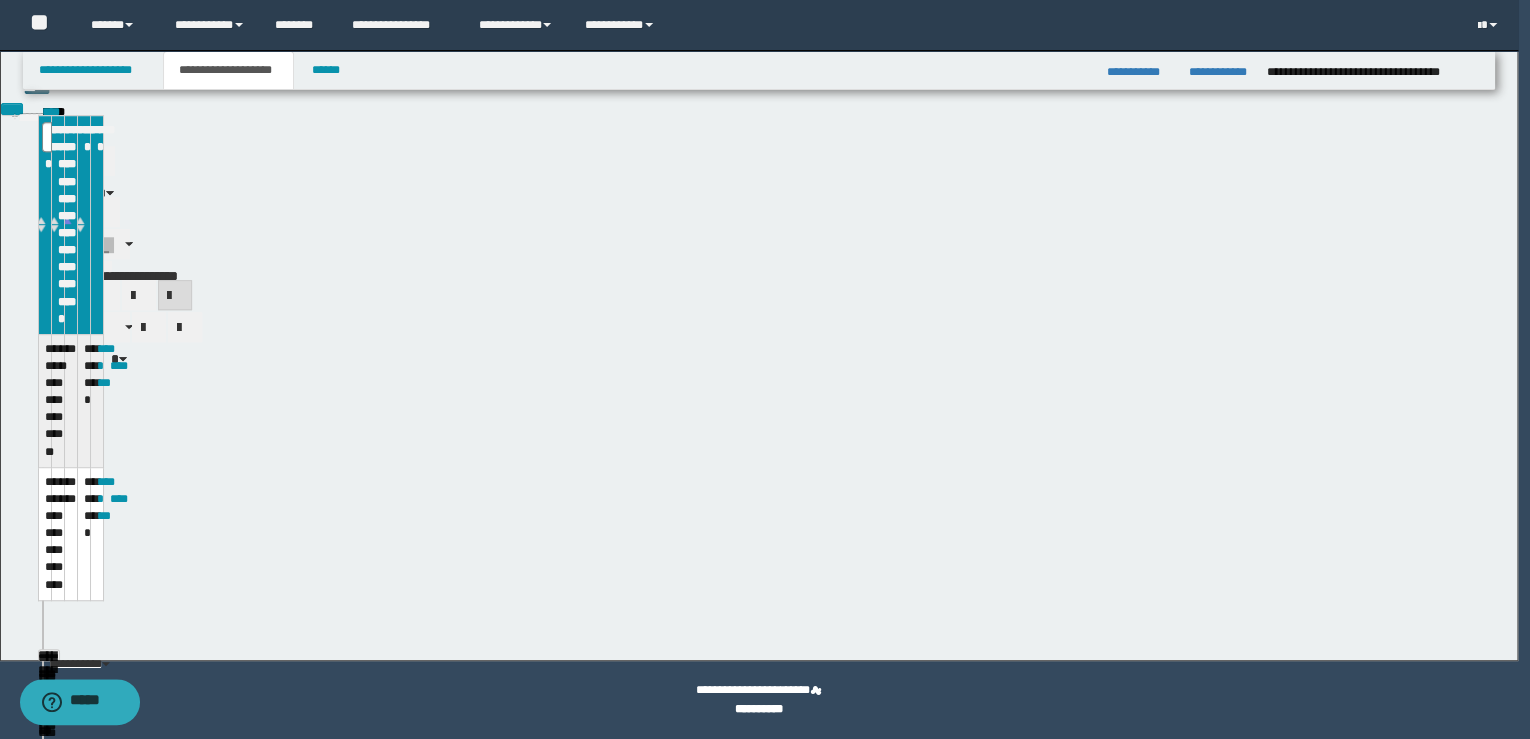 type 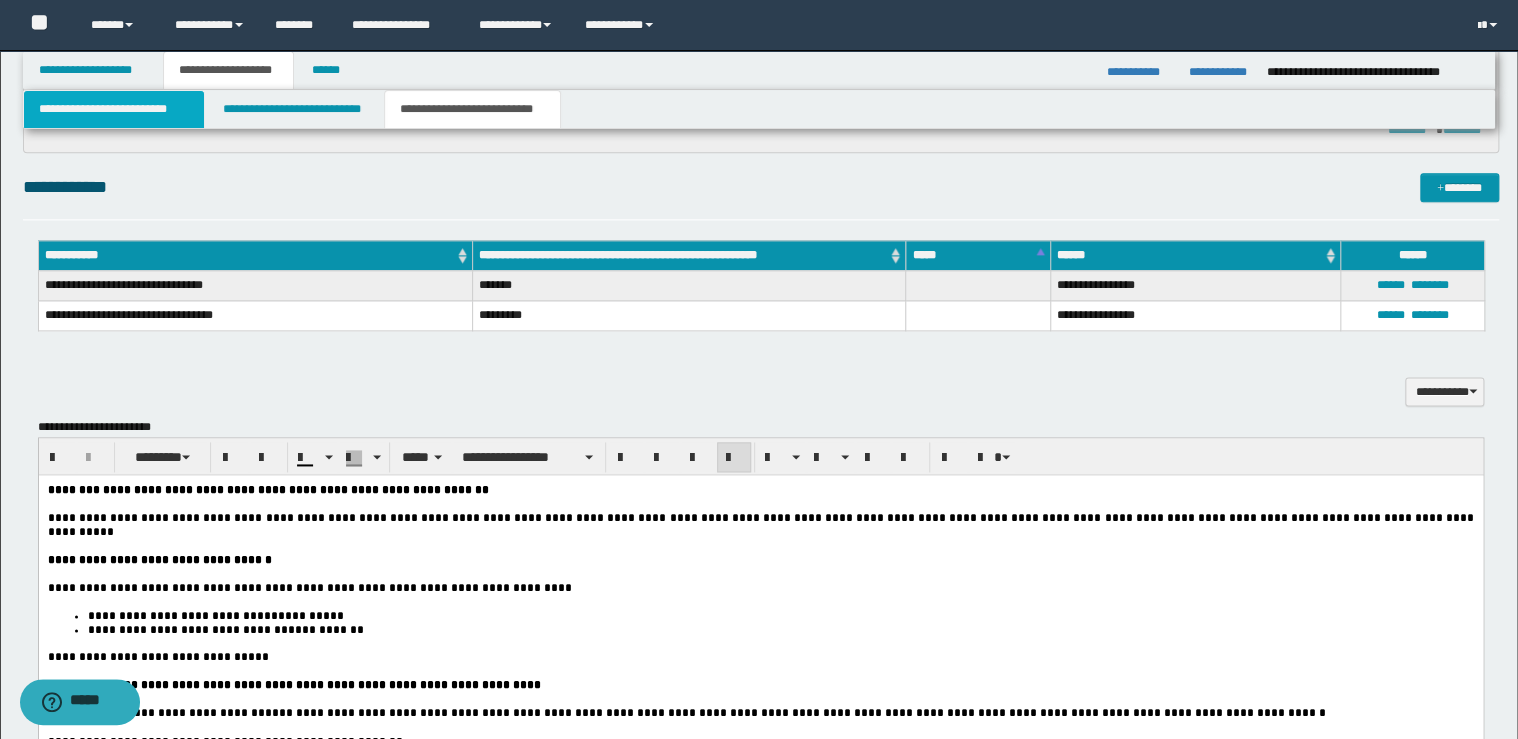 click on "**********" at bounding box center [114, 109] 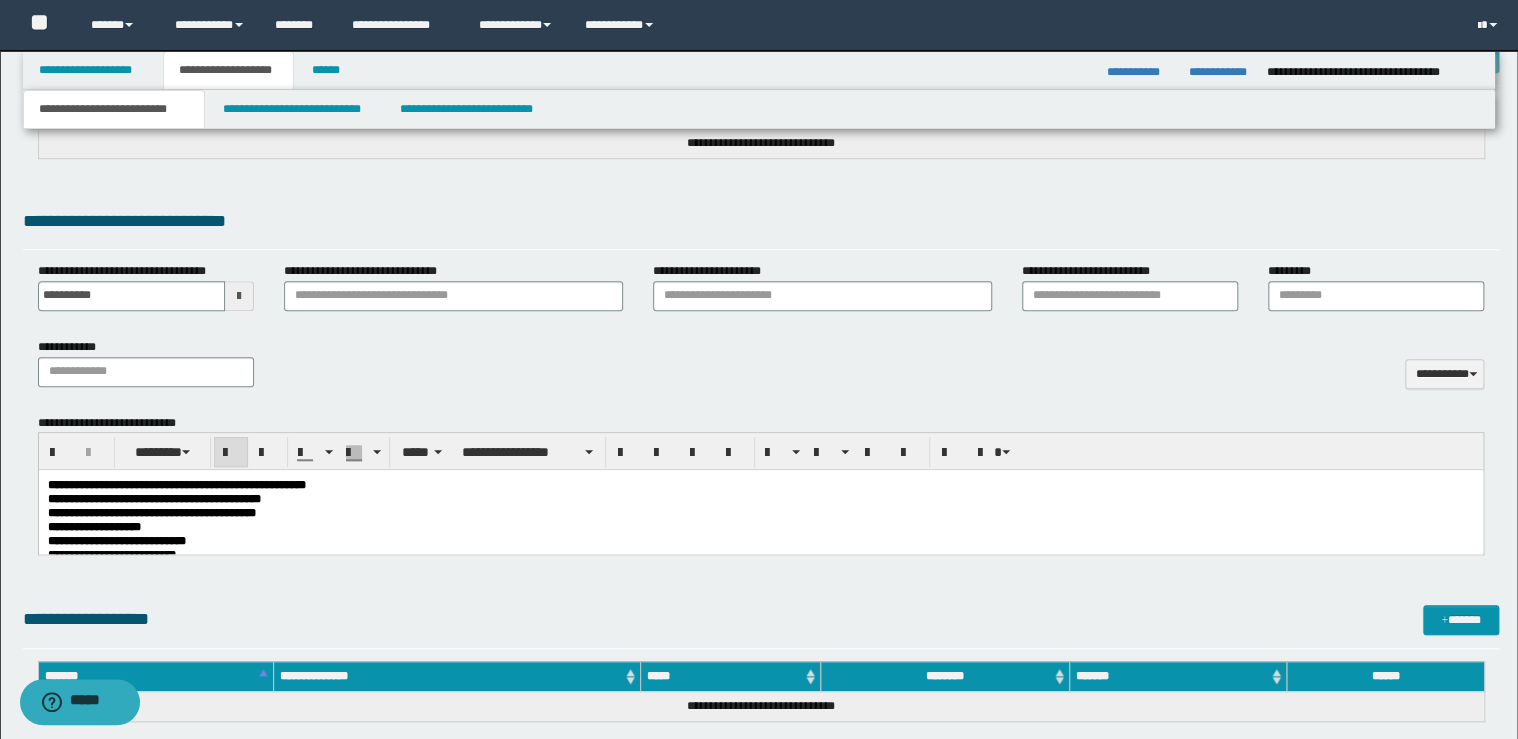 scroll, scrollTop: 611, scrollLeft: 0, axis: vertical 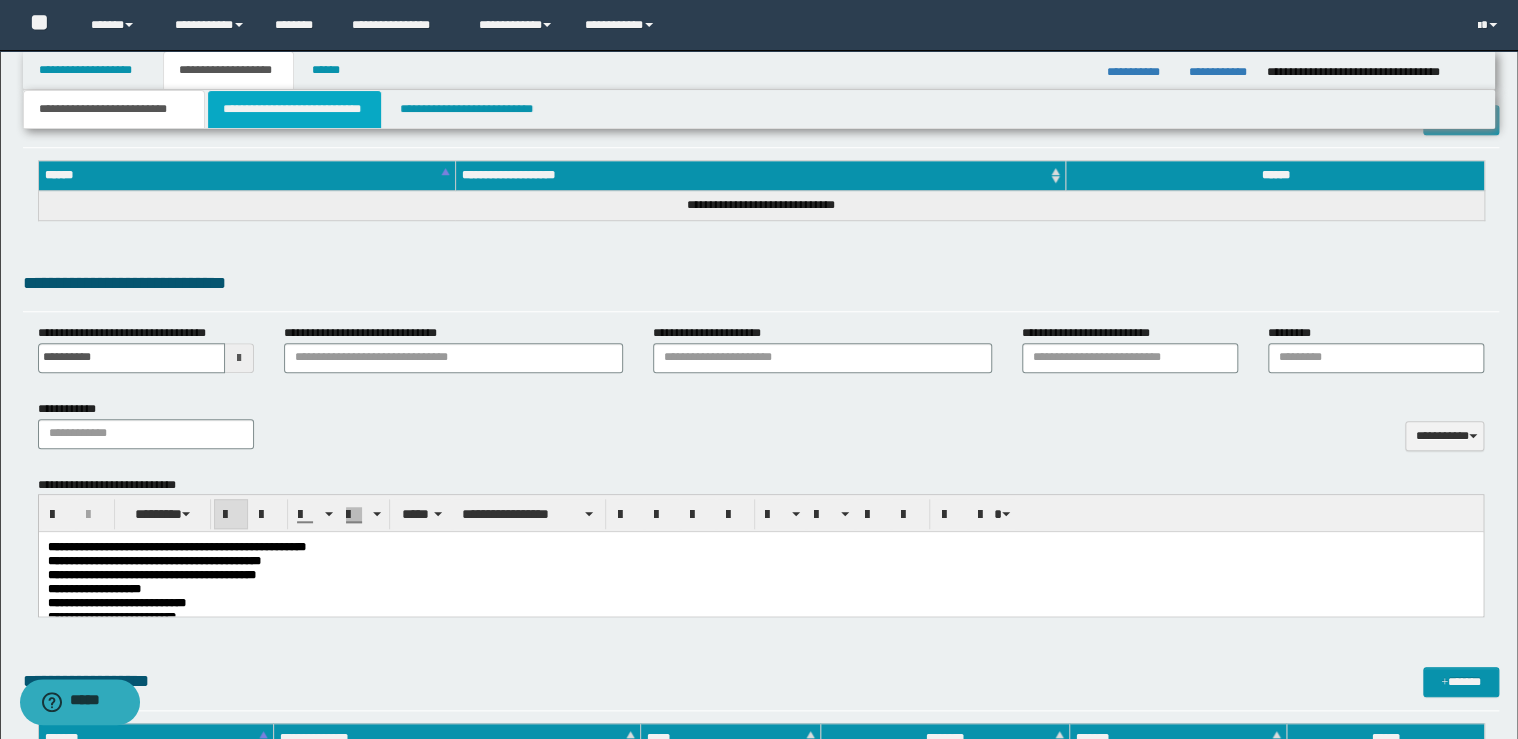 click on "**********" at bounding box center [294, 109] 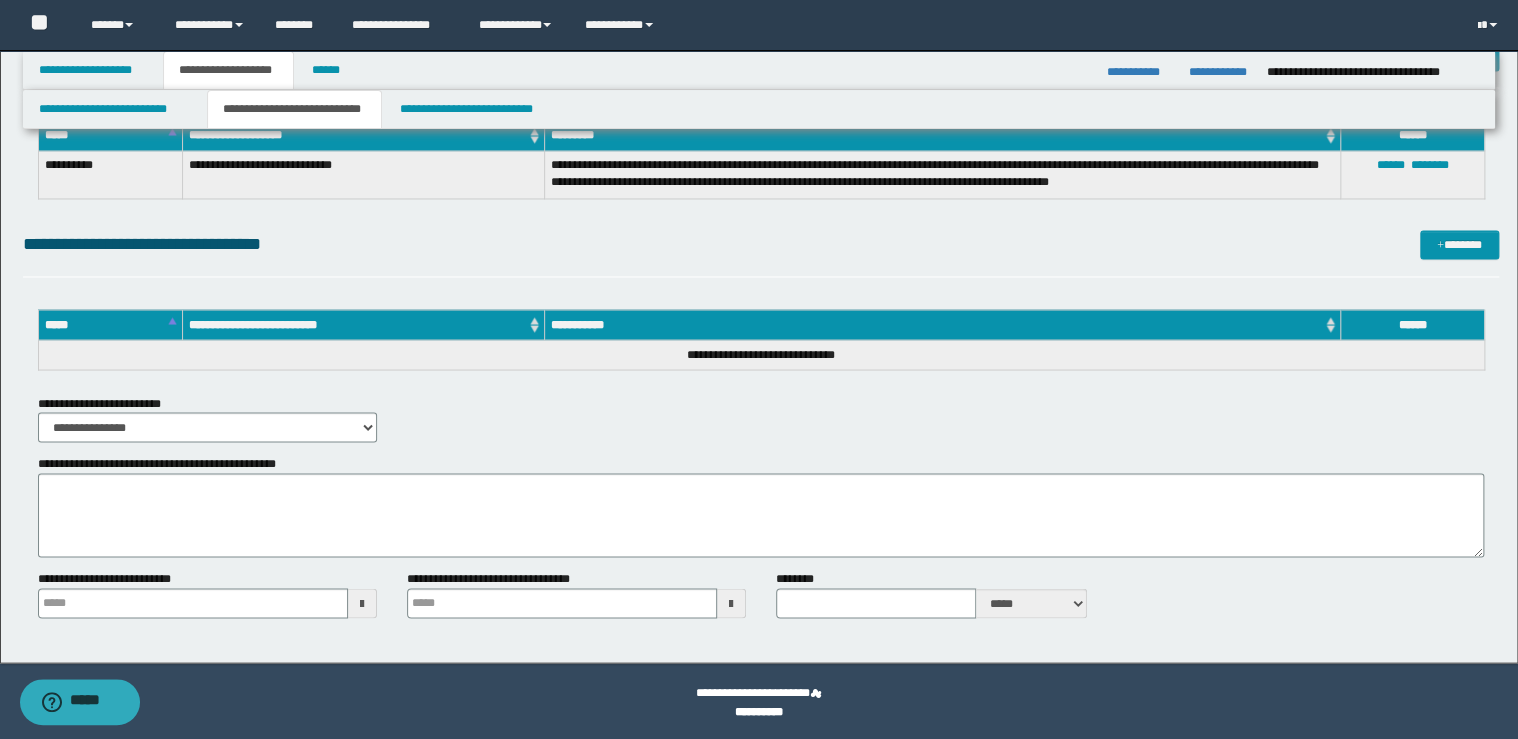 scroll, scrollTop: 1639, scrollLeft: 0, axis: vertical 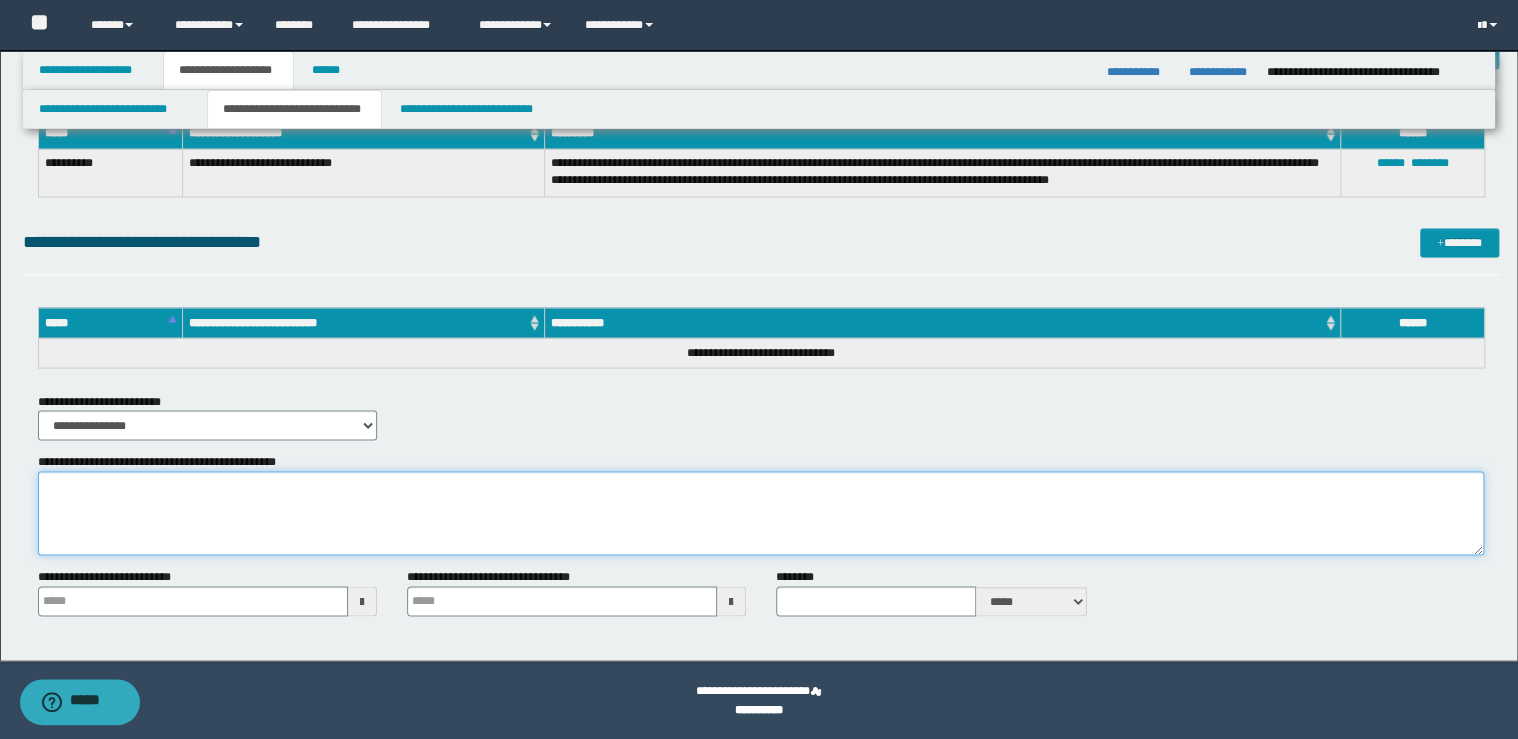 click on "**********" at bounding box center (761, 513) 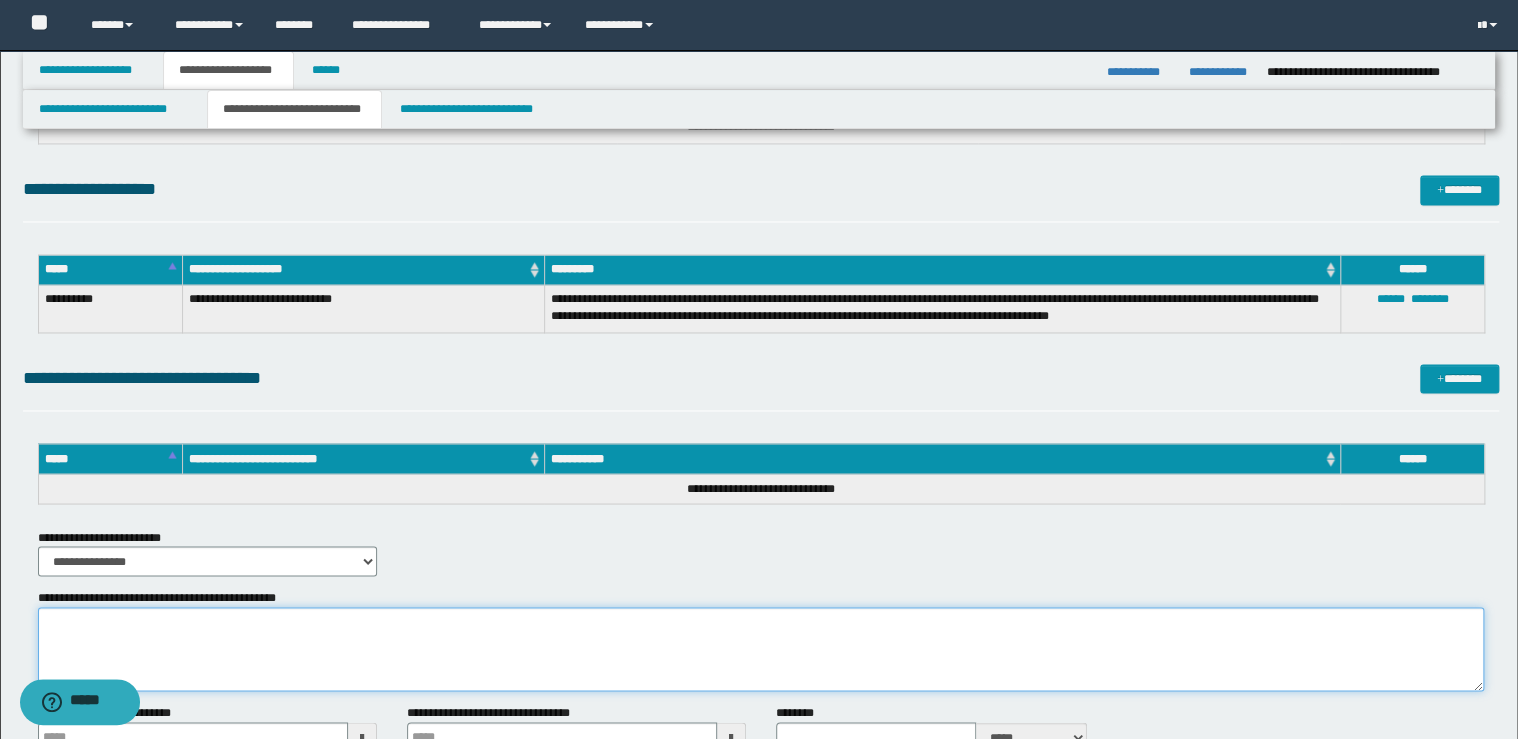 scroll, scrollTop: 1639, scrollLeft: 0, axis: vertical 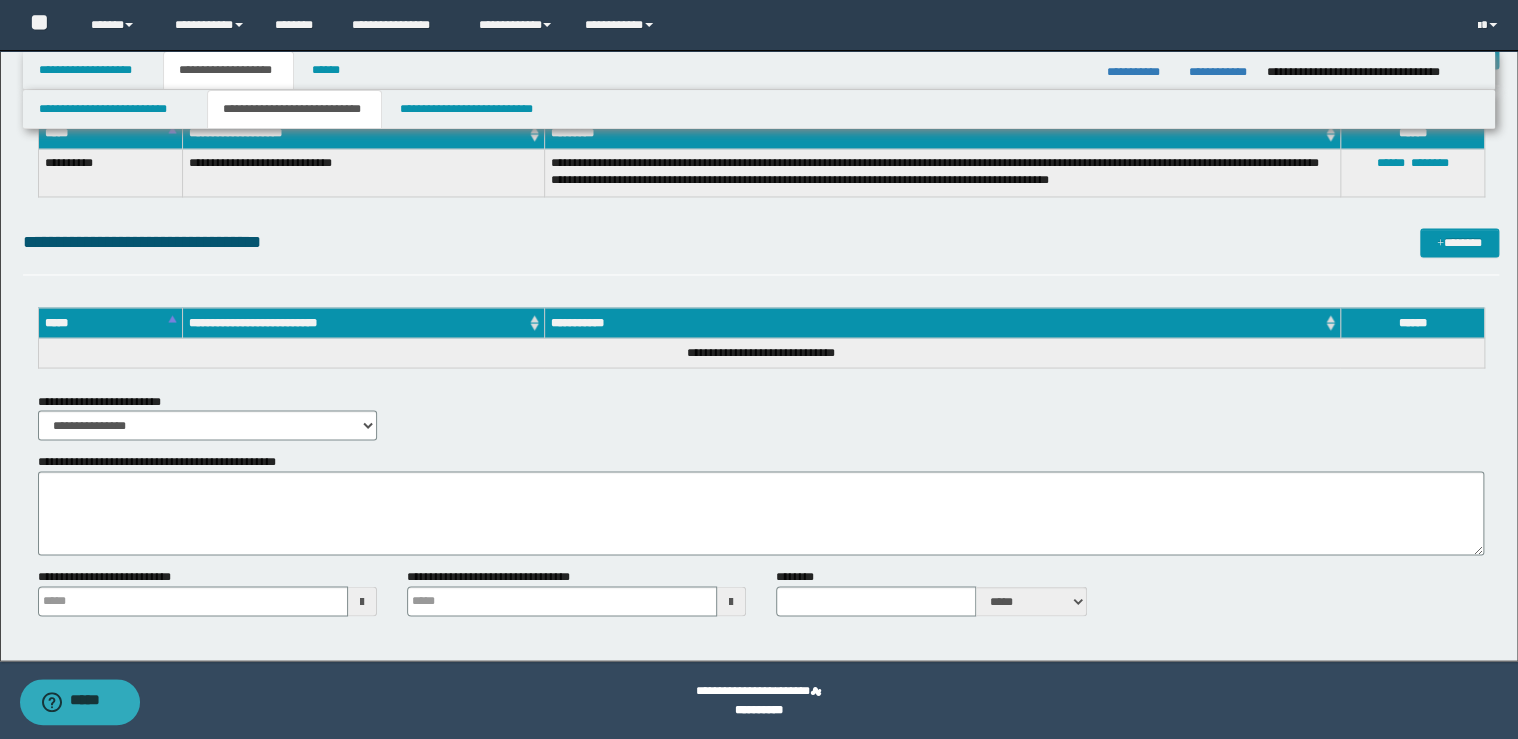 click on "**********" at bounding box center (294, 109) 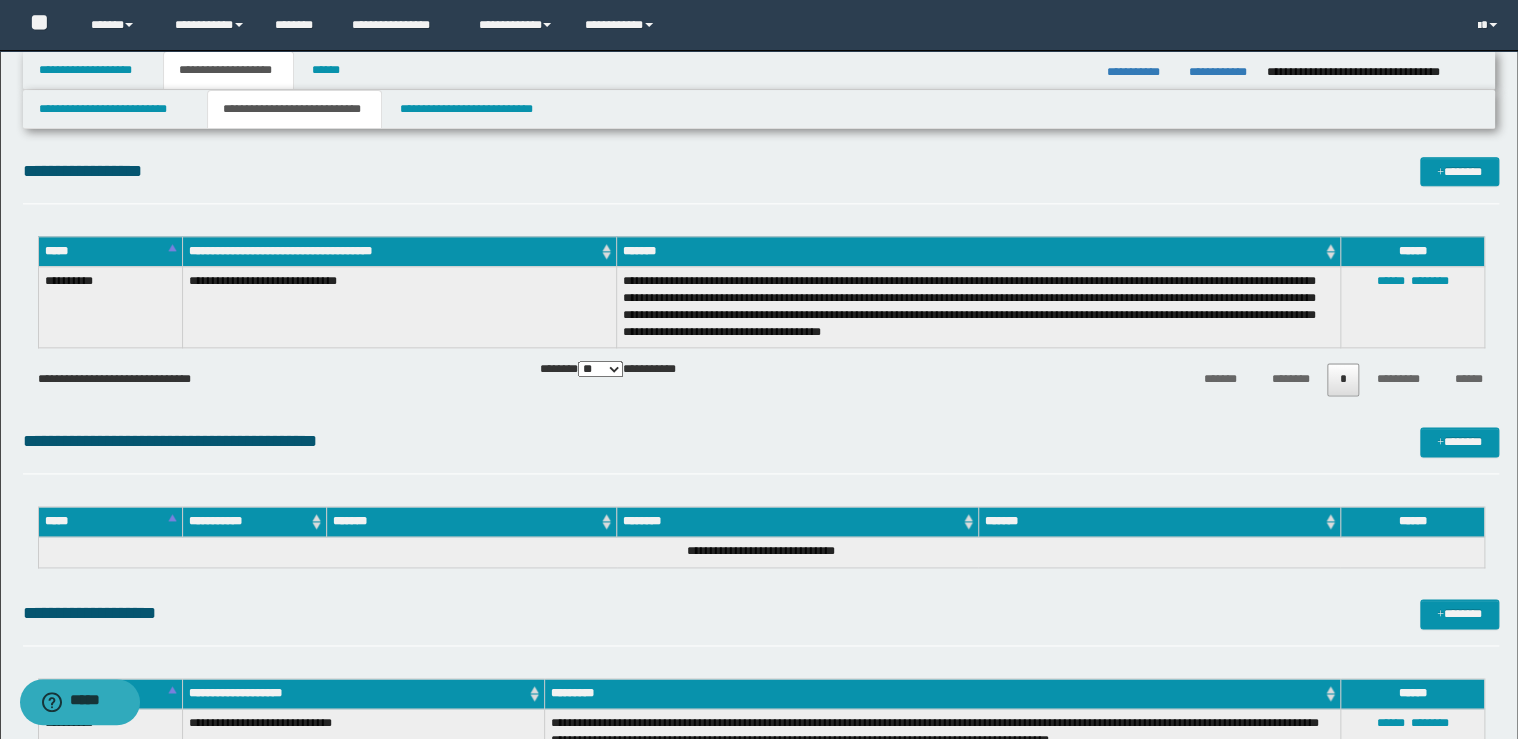 scroll, scrollTop: 999, scrollLeft: 0, axis: vertical 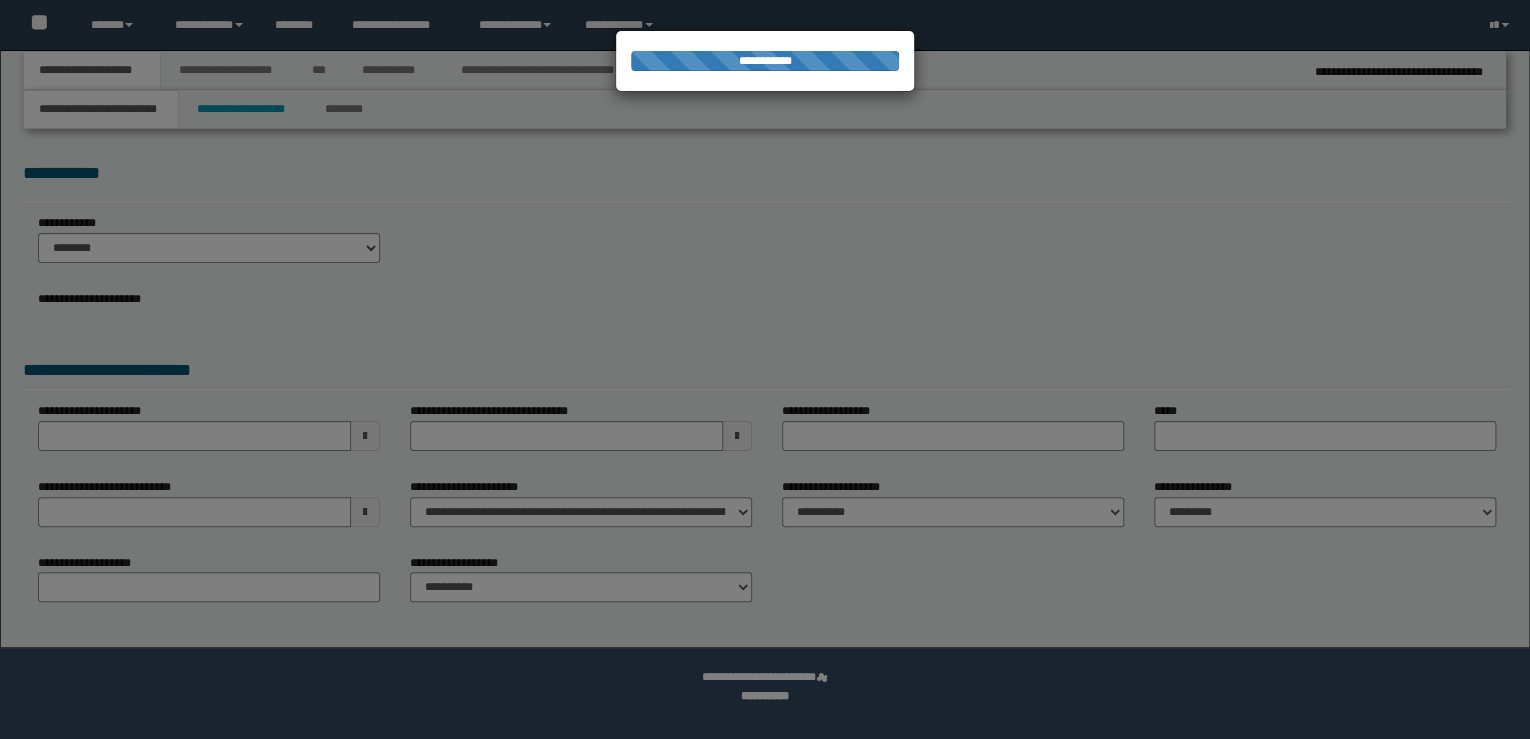 select on "*" 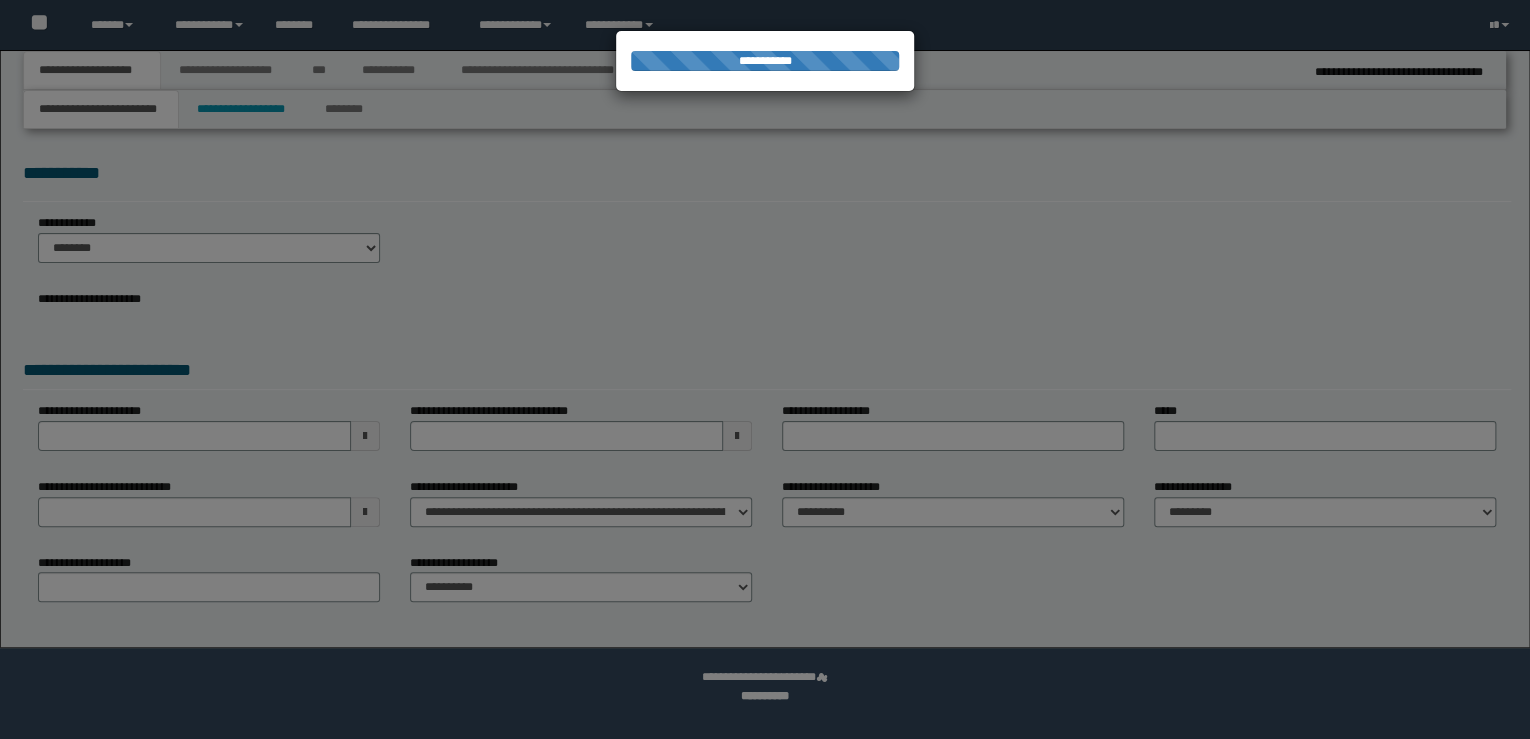 scroll, scrollTop: 0, scrollLeft: 0, axis: both 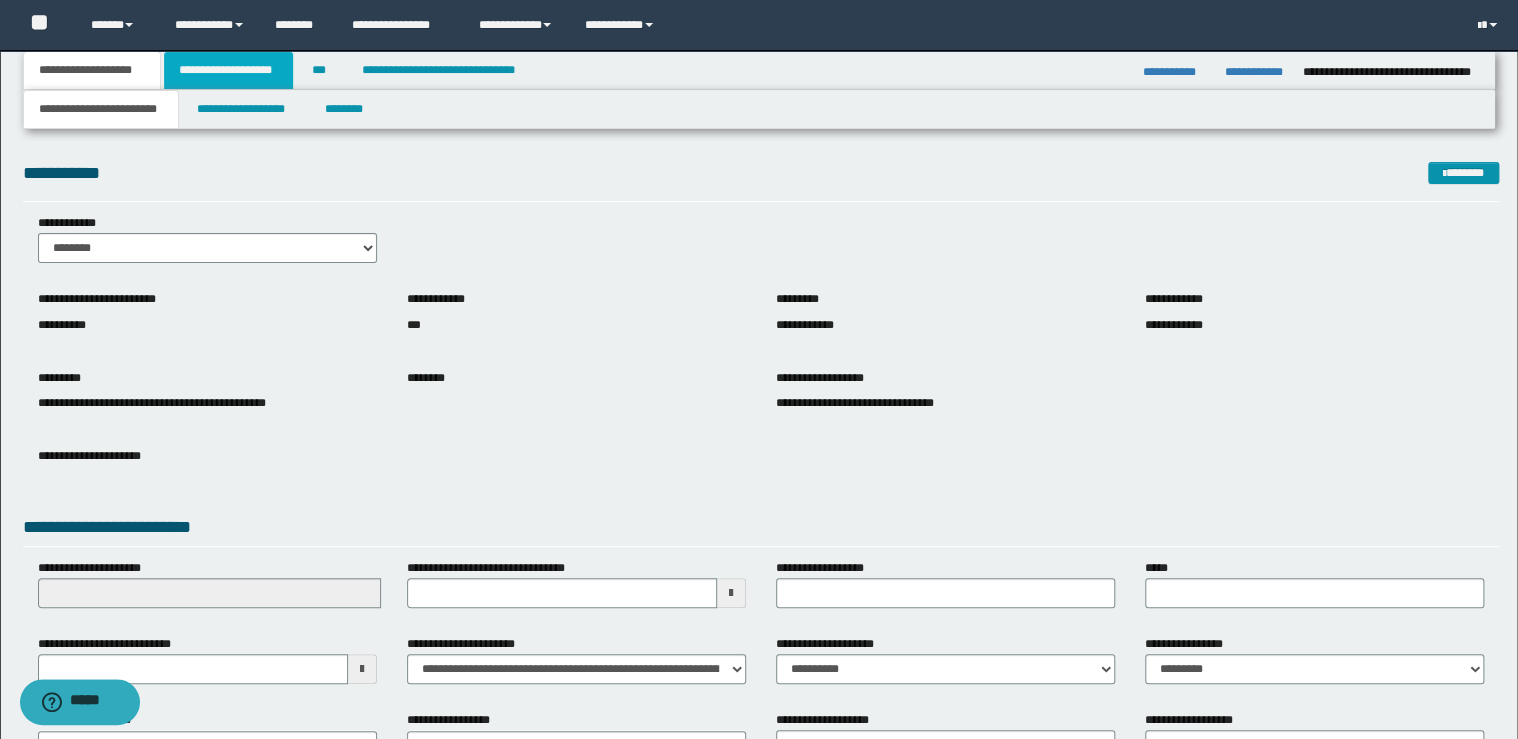 click on "**********" at bounding box center (228, 70) 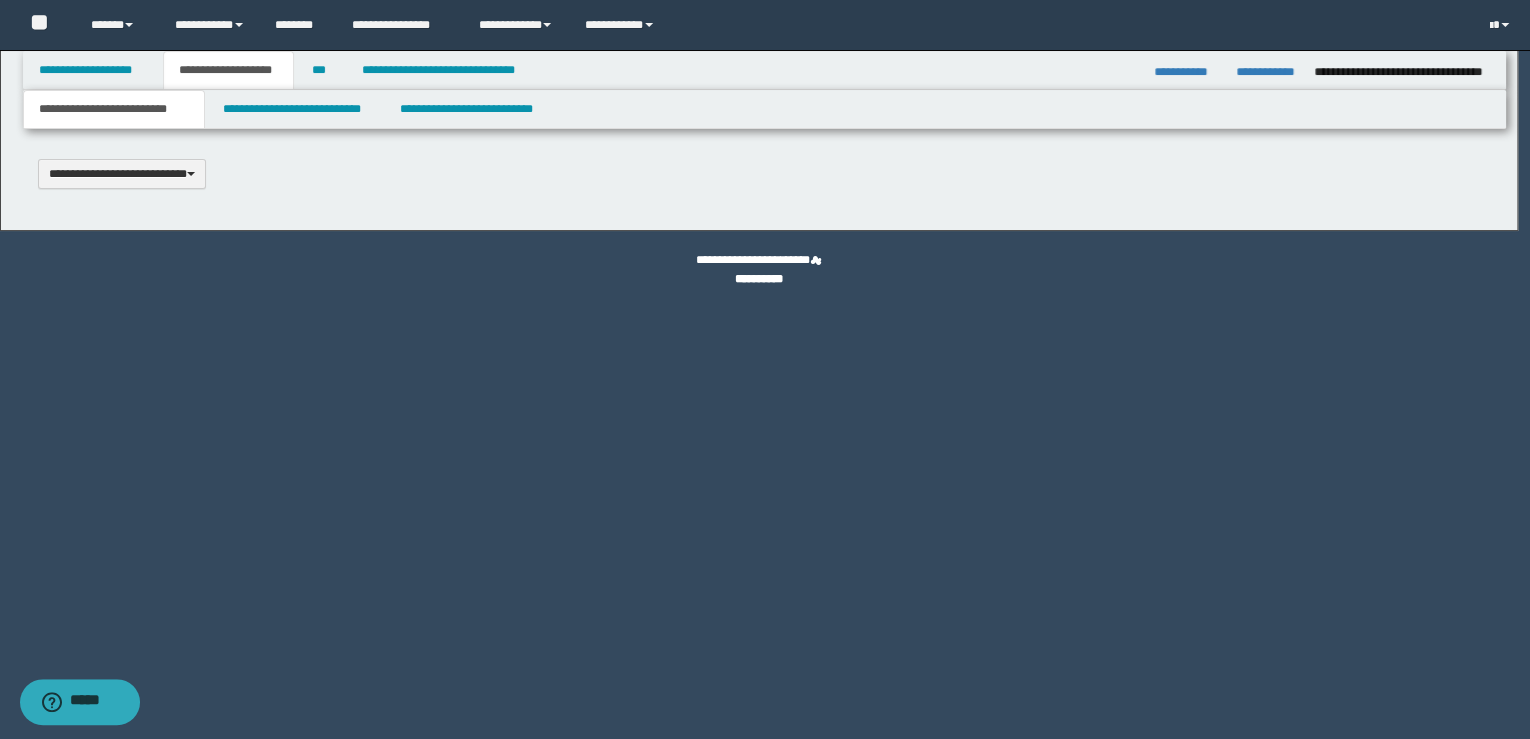 type 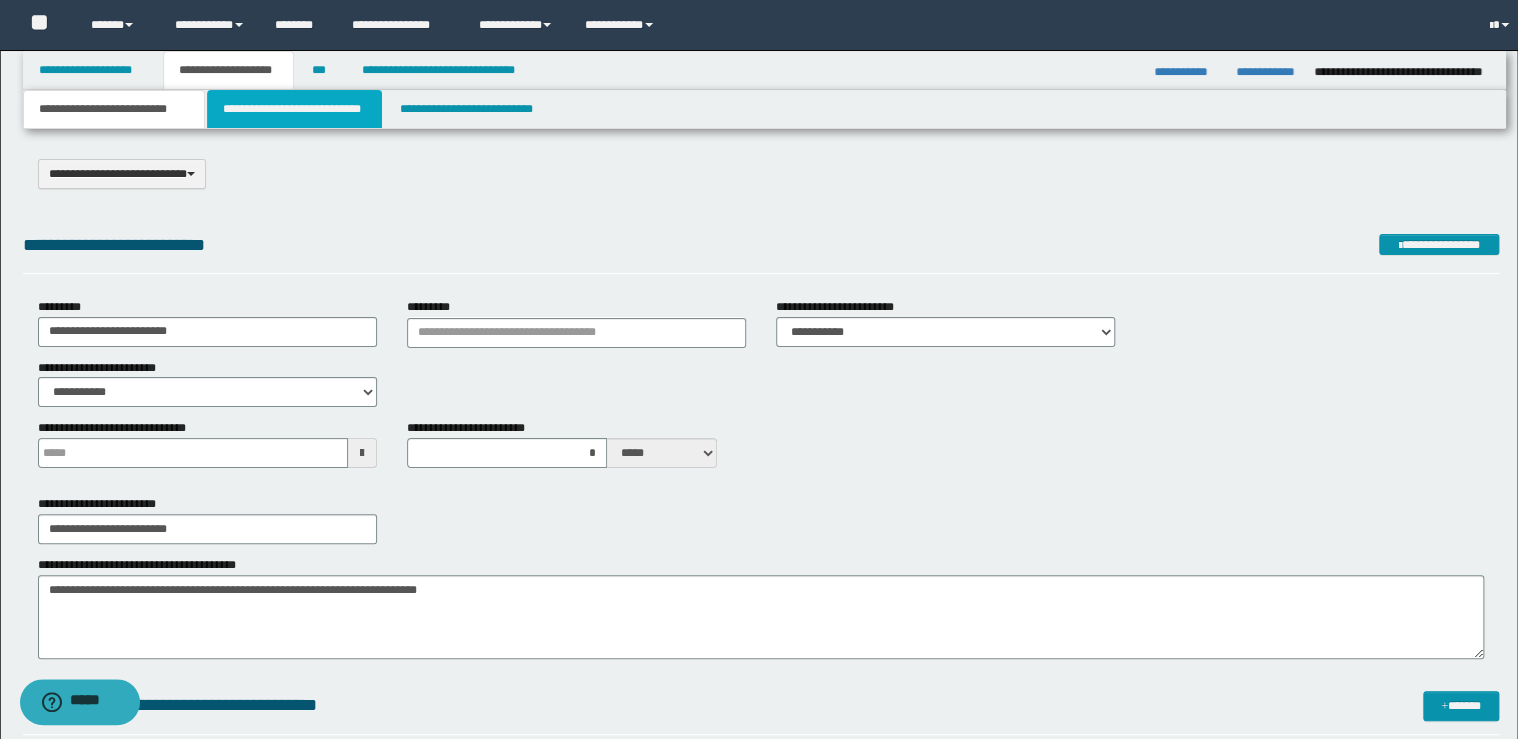 click on "**********" at bounding box center [294, 109] 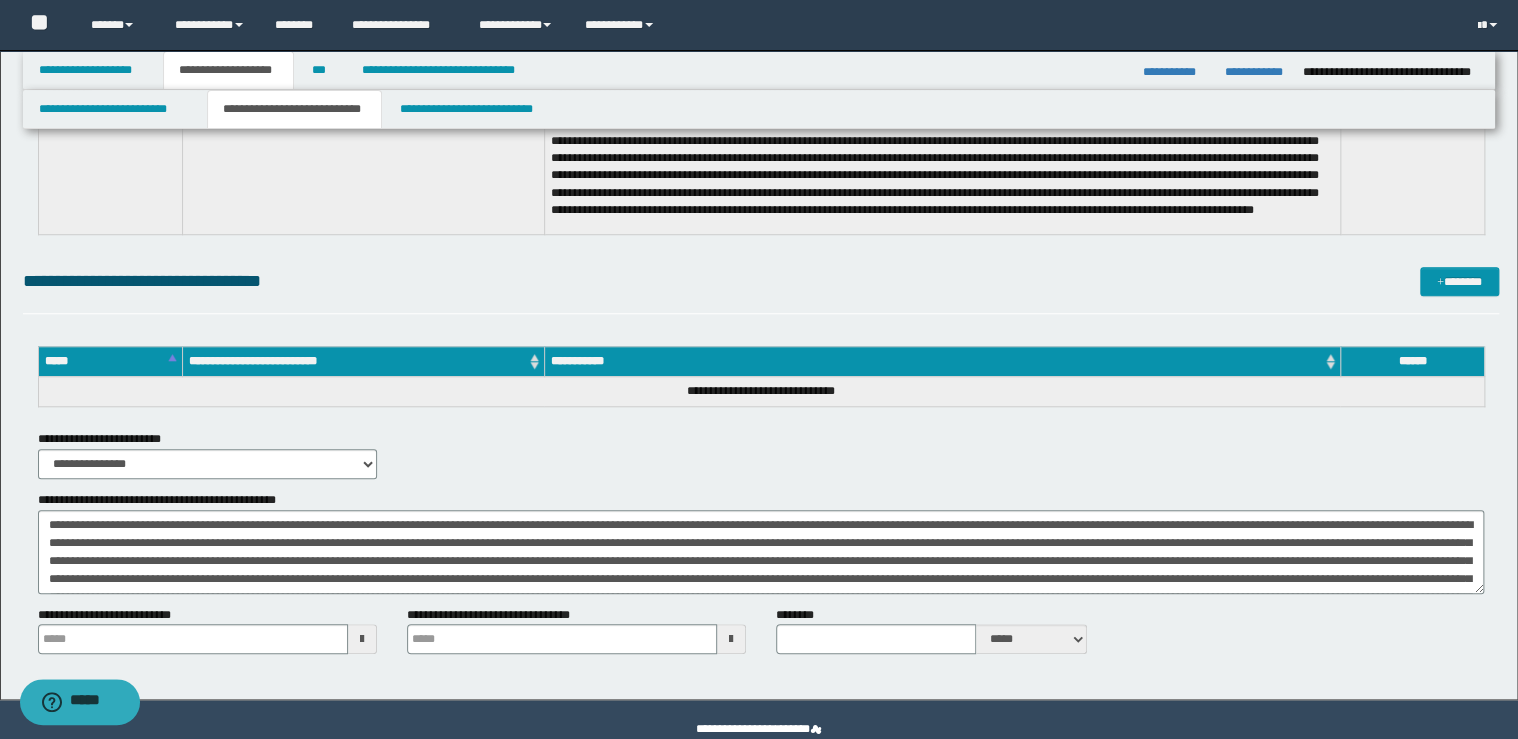 scroll, scrollTop: 4532, scrollLeft: 0, axis: vertical 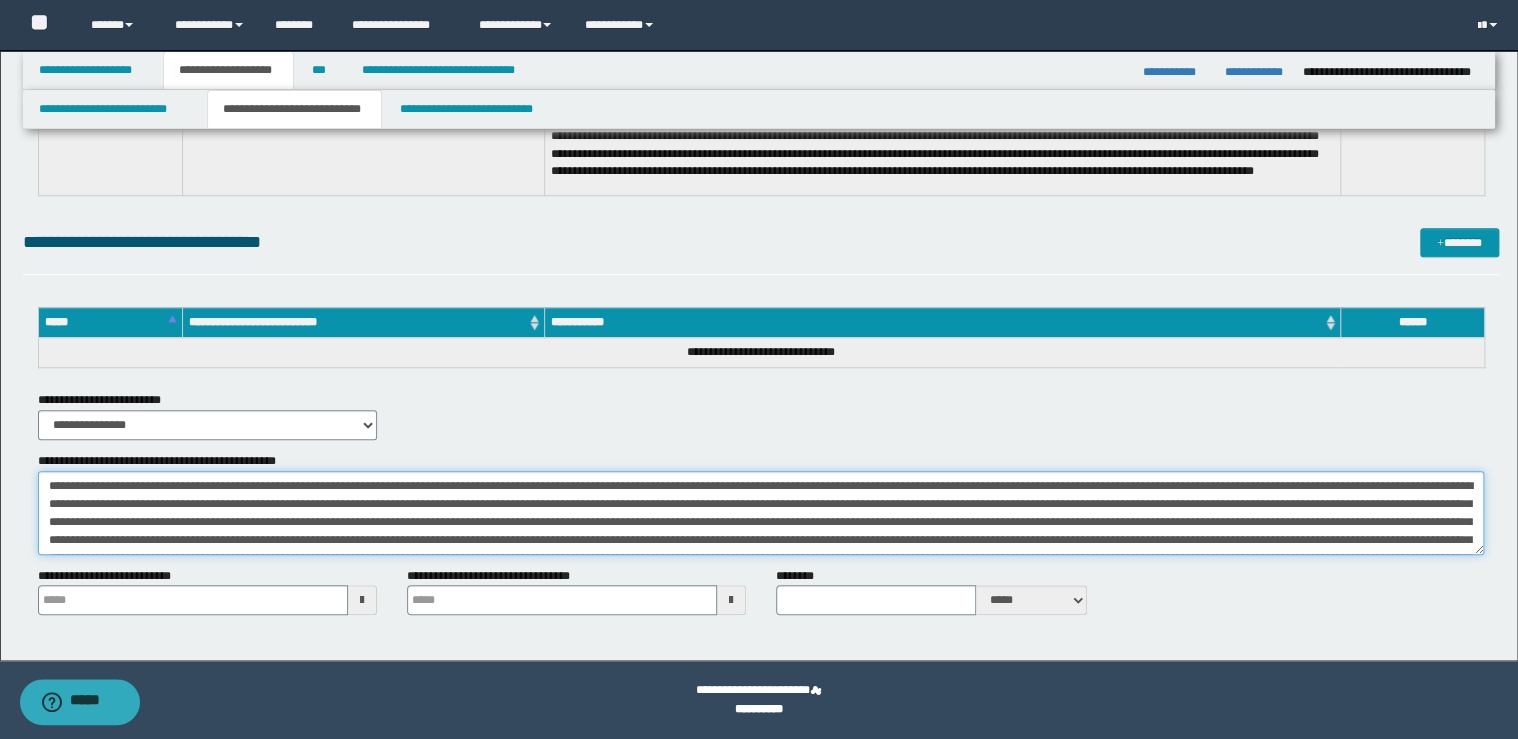 click on "**********" at bounding box center [761, 513] 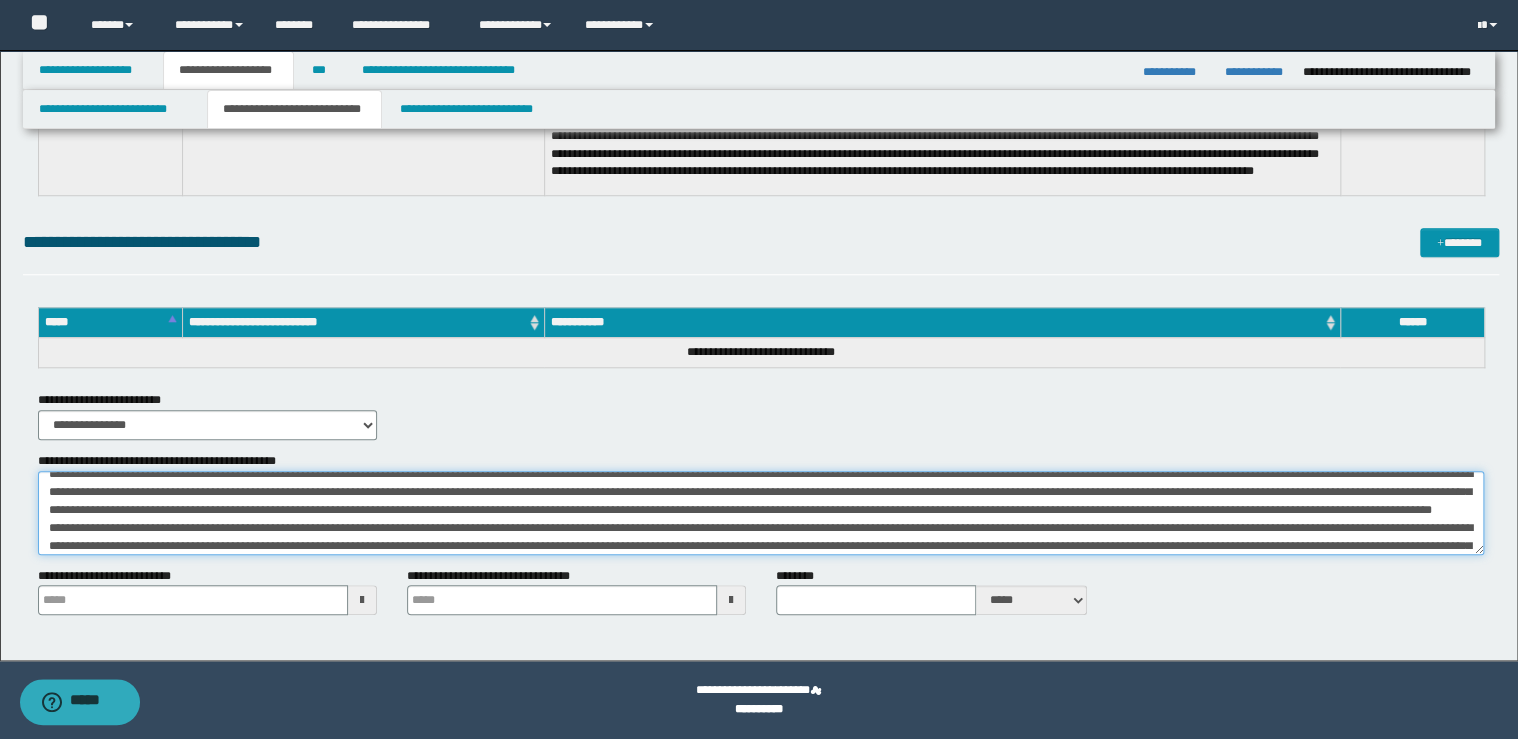 type on "**********" 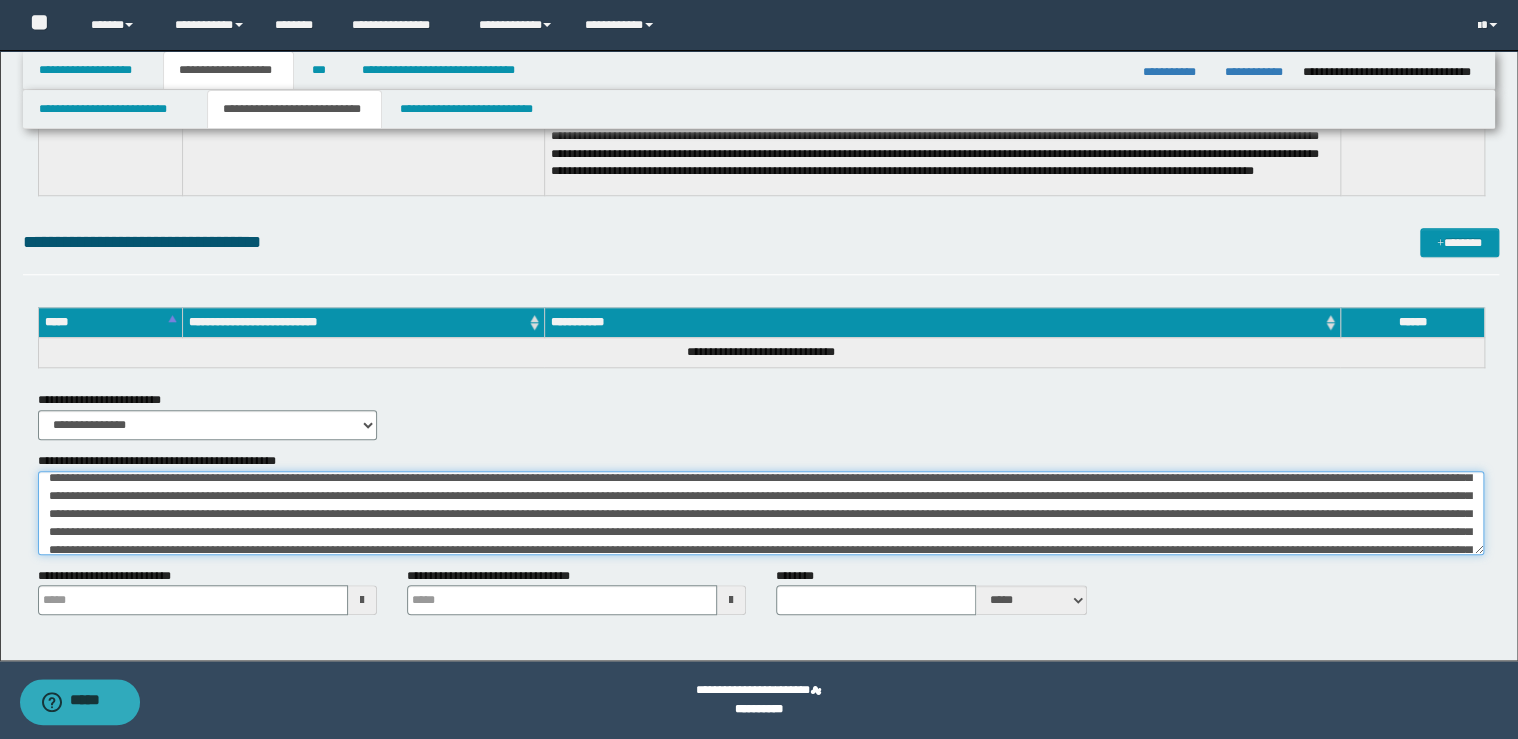 scroll, scrollTop: 82, scrollLeft: 0, axis: vertical 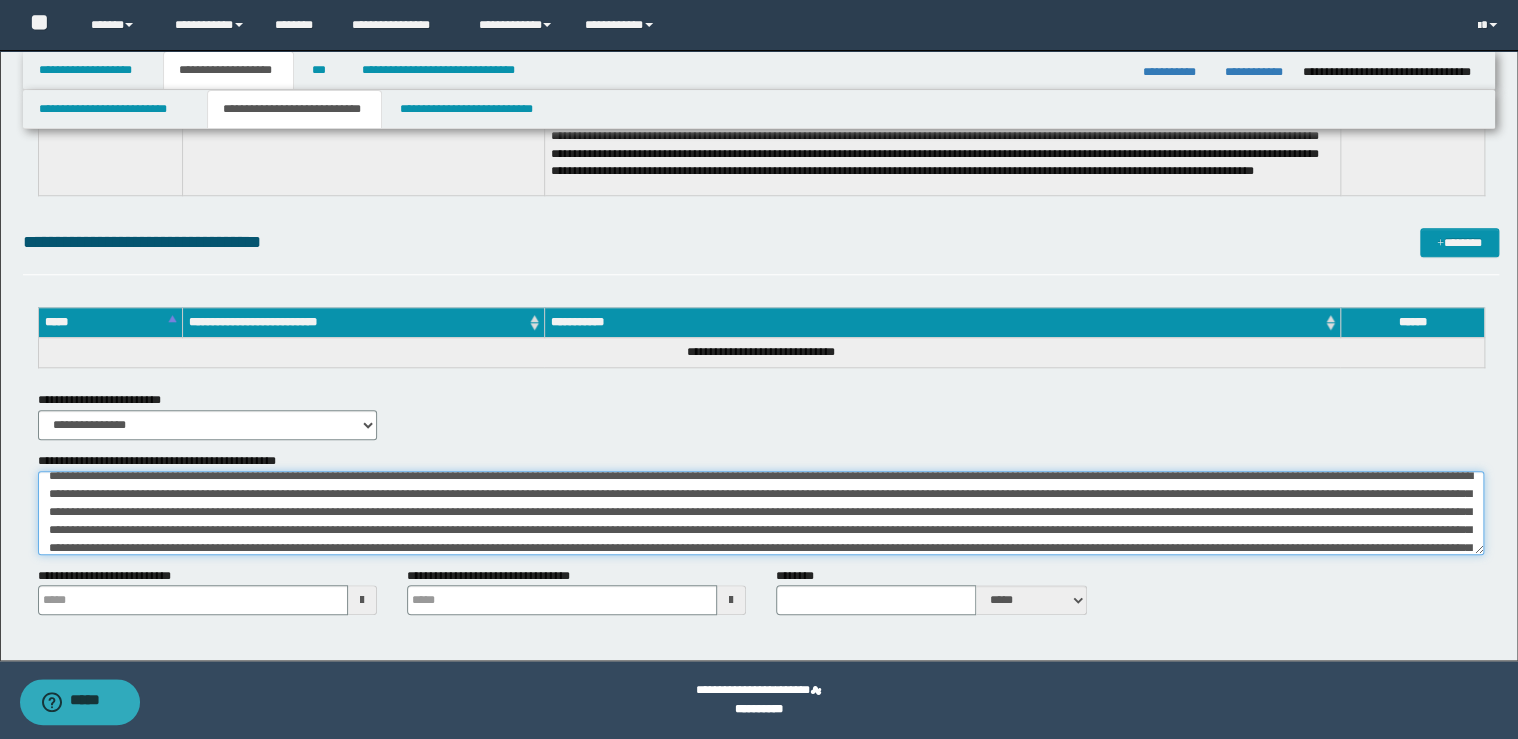type 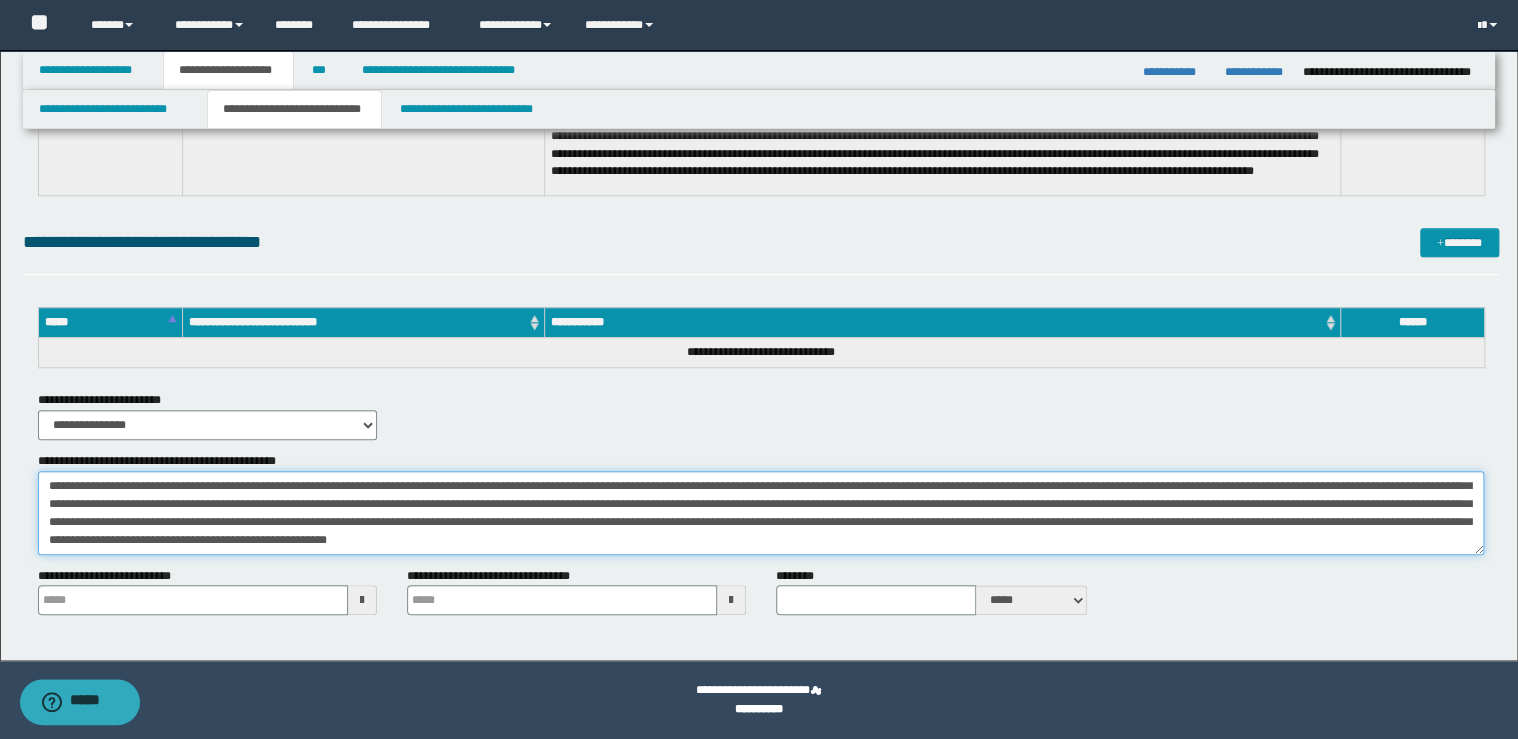 scroll, scrollTop: 80, scrollLeft: 0, axis: vertical 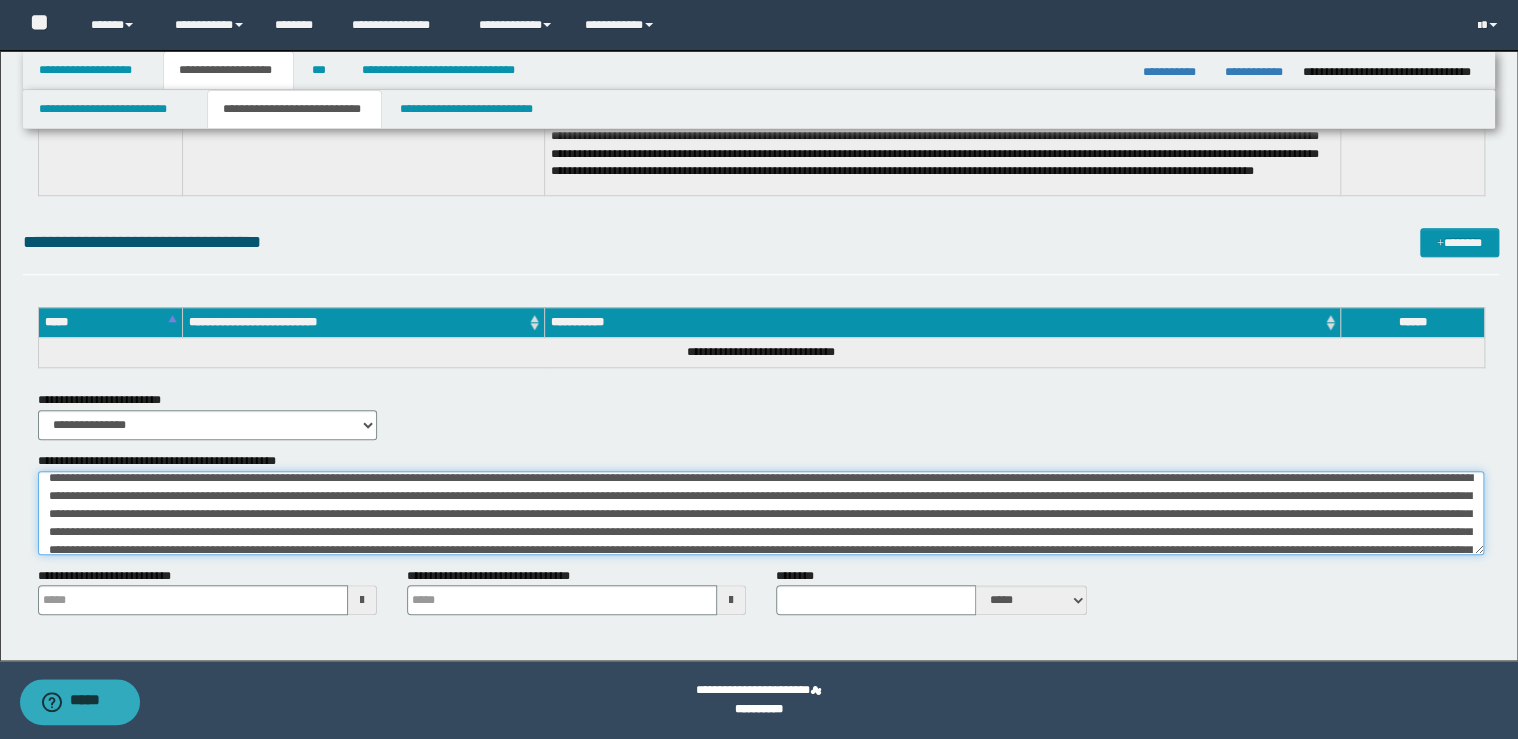 drag, startPoint x: 108, startPoint y: 496, endPoint x: 48, endPoint y: 495, distance: 60.00833 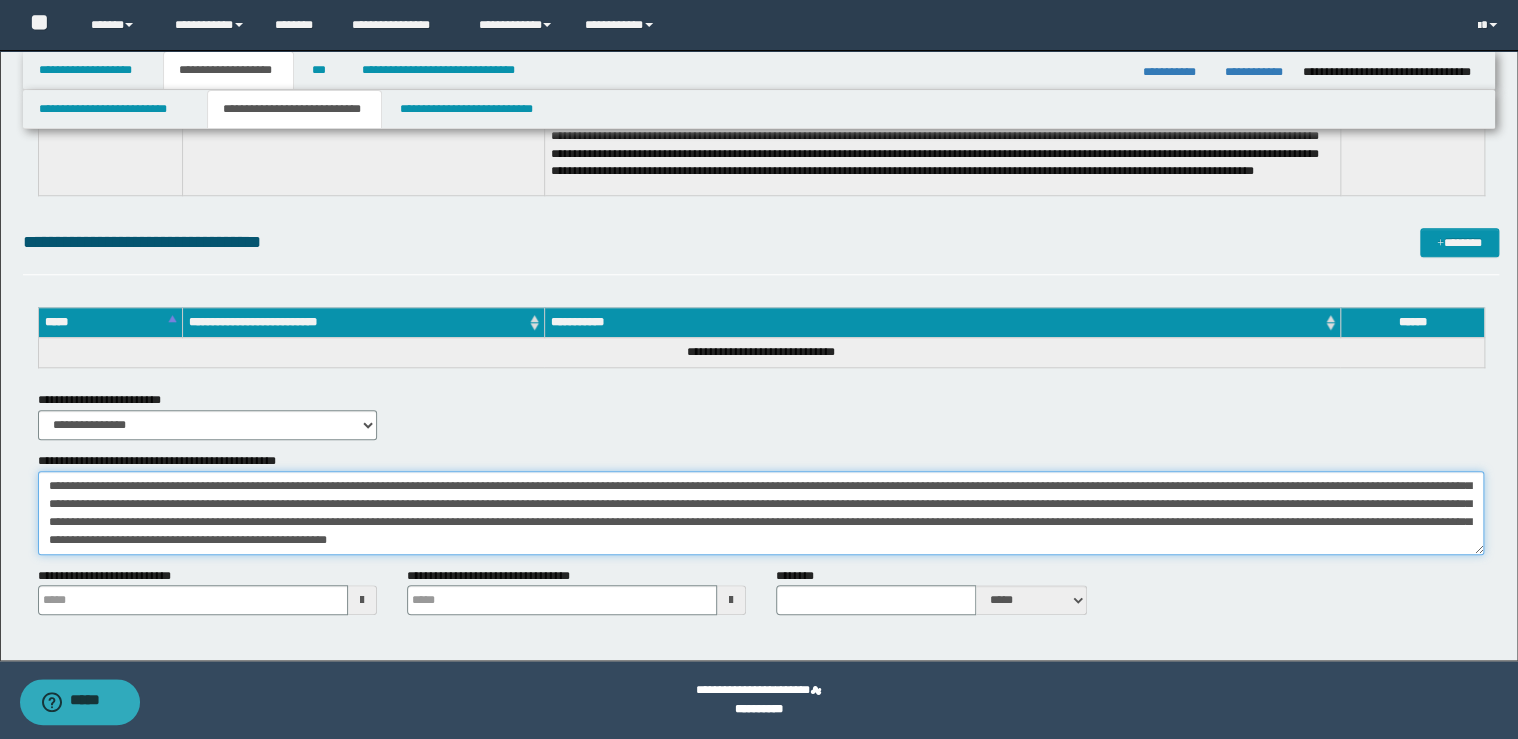 type 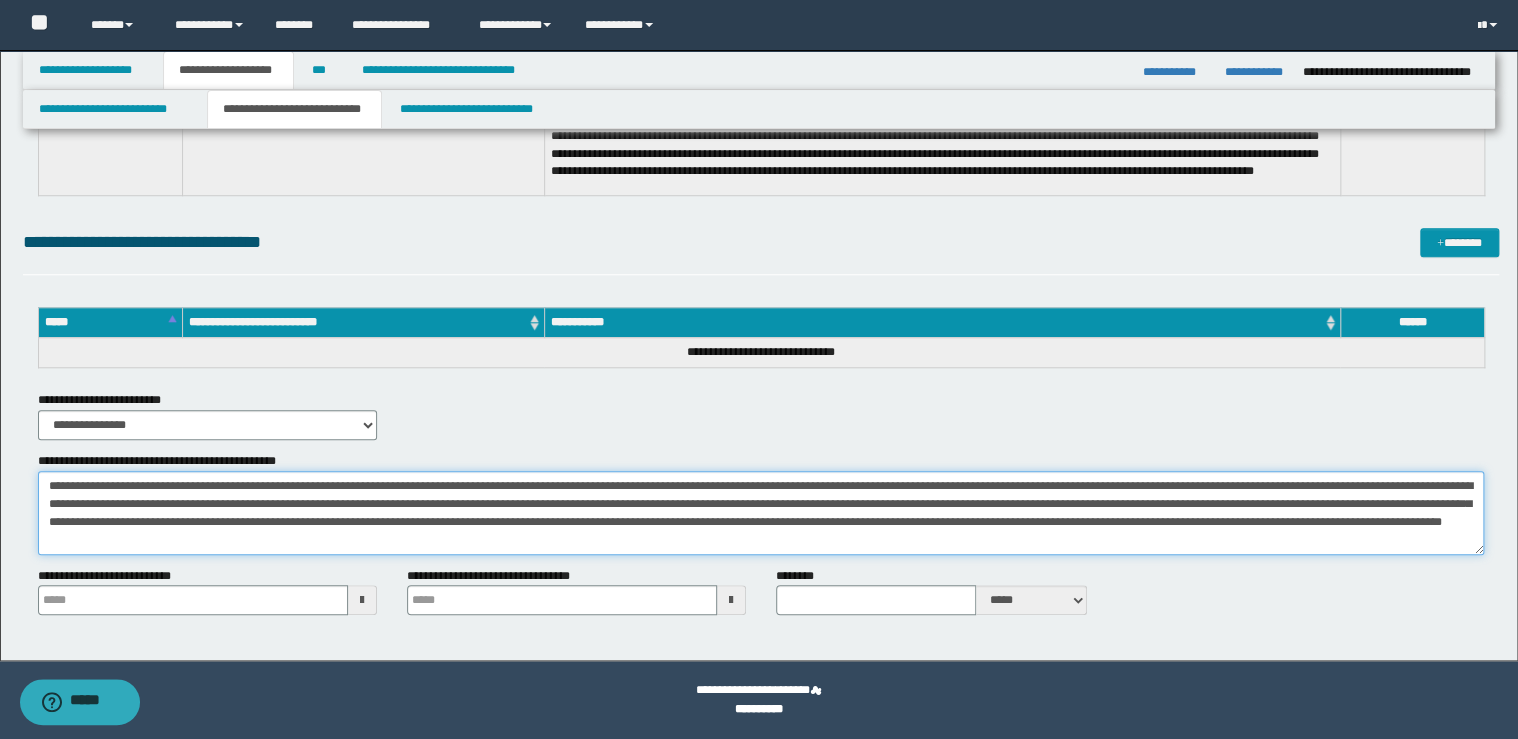 scroll, scrollTop: 36, scrollLeft: 0, axis: vertical 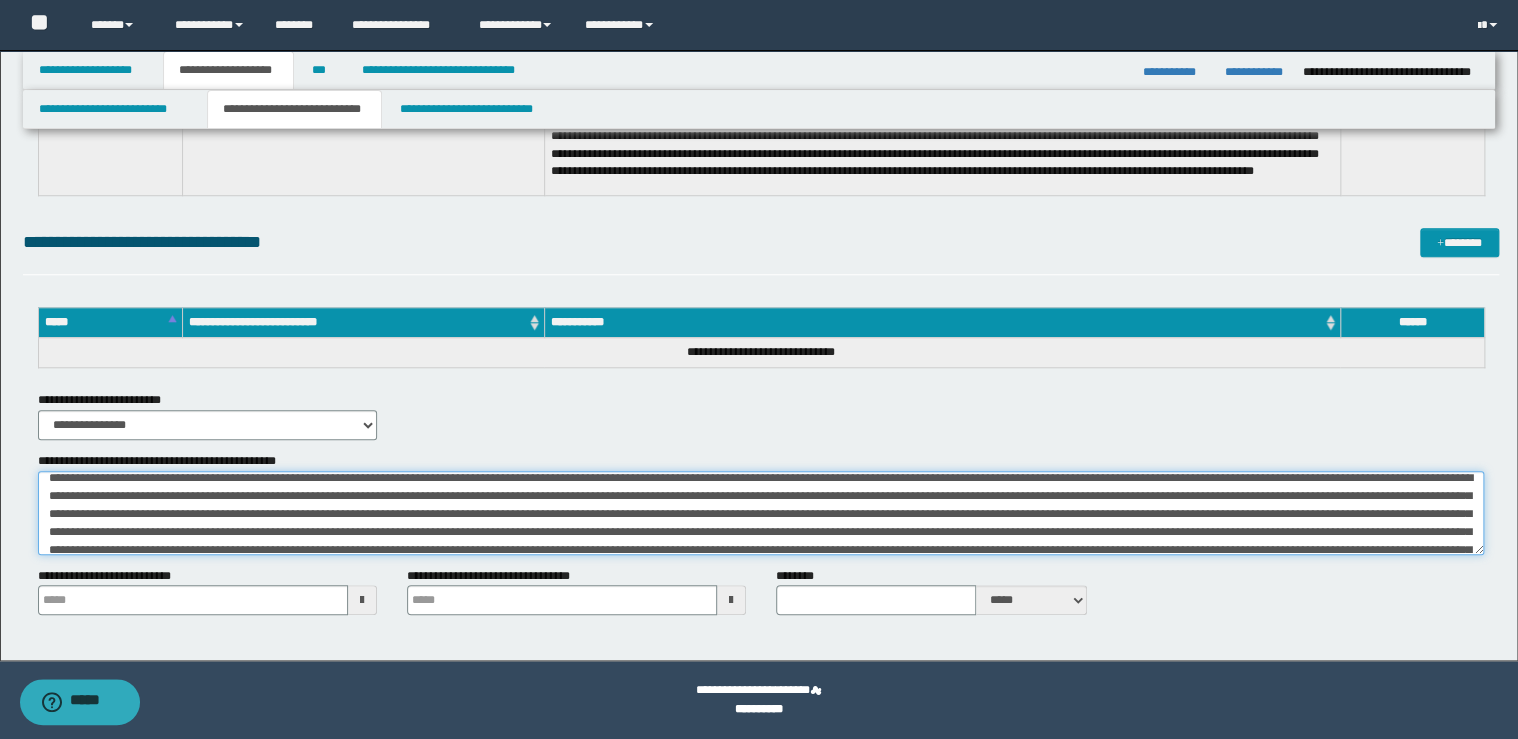 type 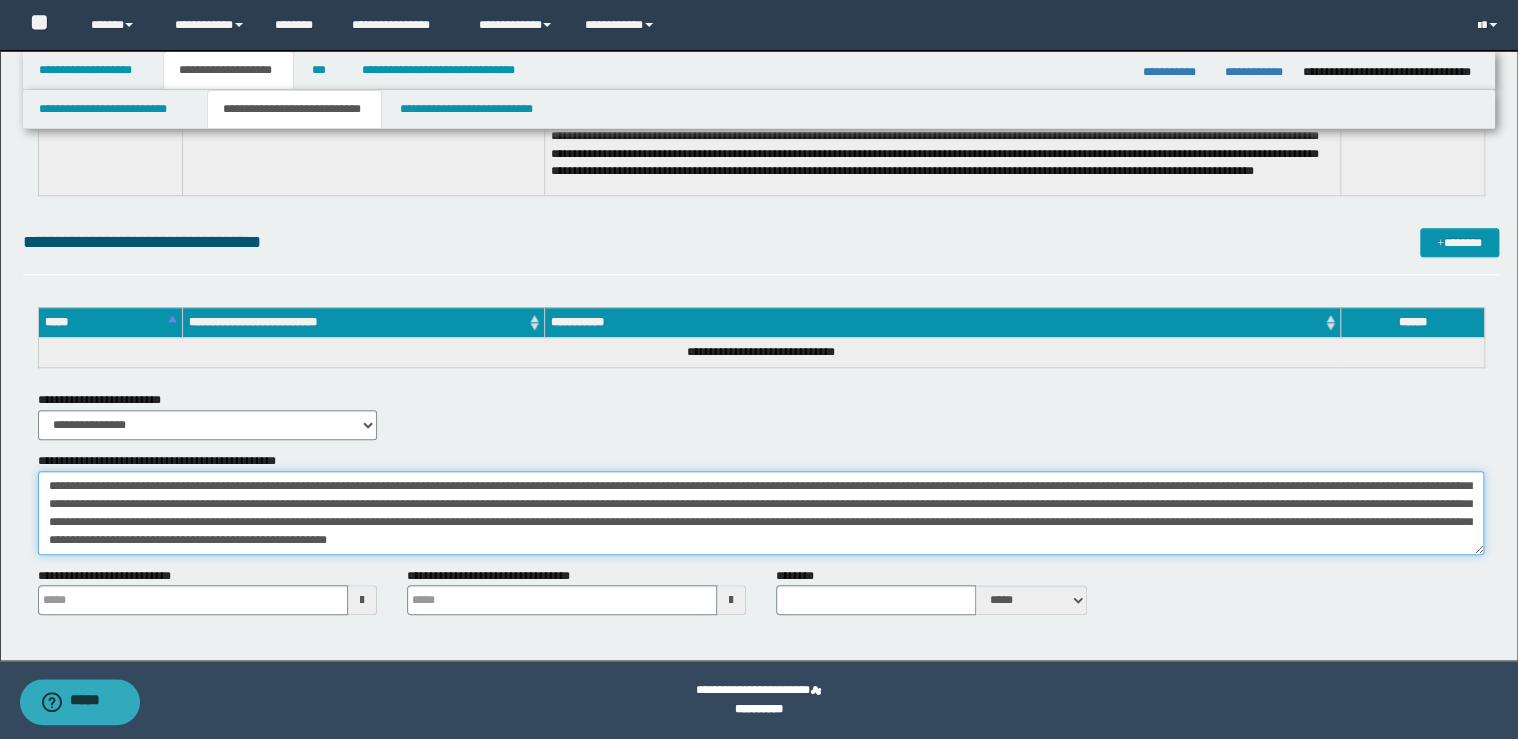 drag, startPoint x: 1388, startPoint y: 552, endPoint x: 1438, endPoint y: 556, distance: 50.159744 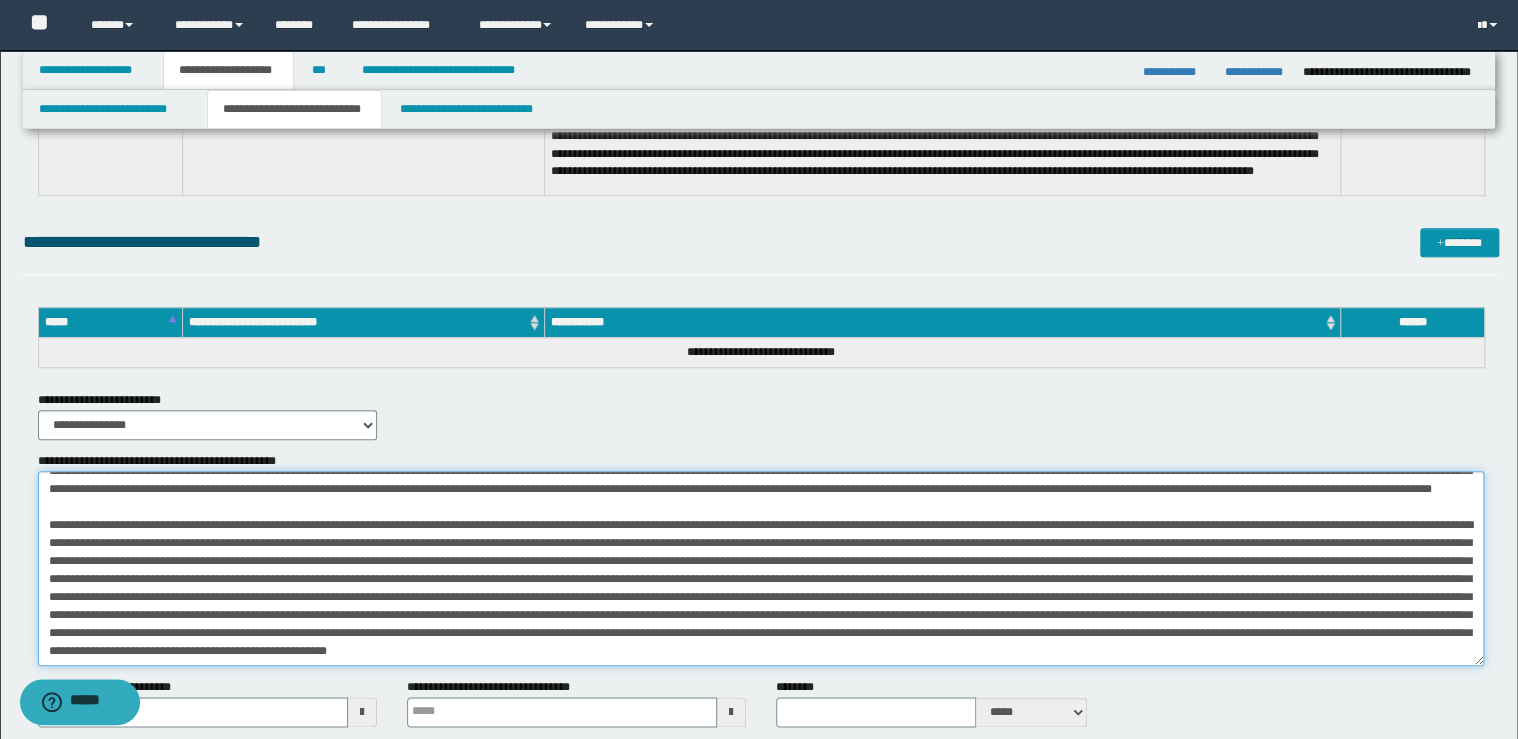 drag, startPoint x: 1478, startPoint y: 552, endPoint x: 1144, endPoint y: 631, distance: 343.21567 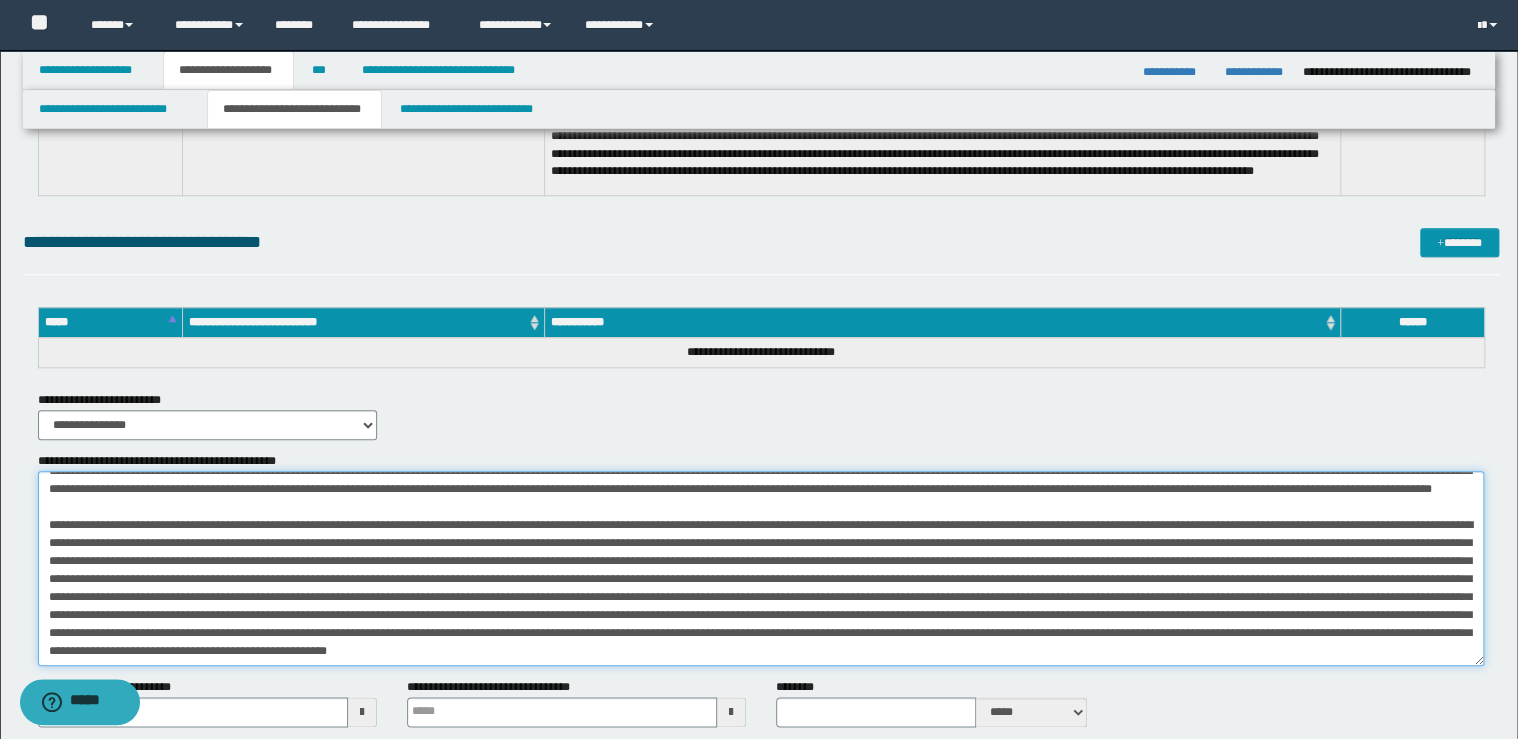 click on "**********" at bounding box center [761, 568] 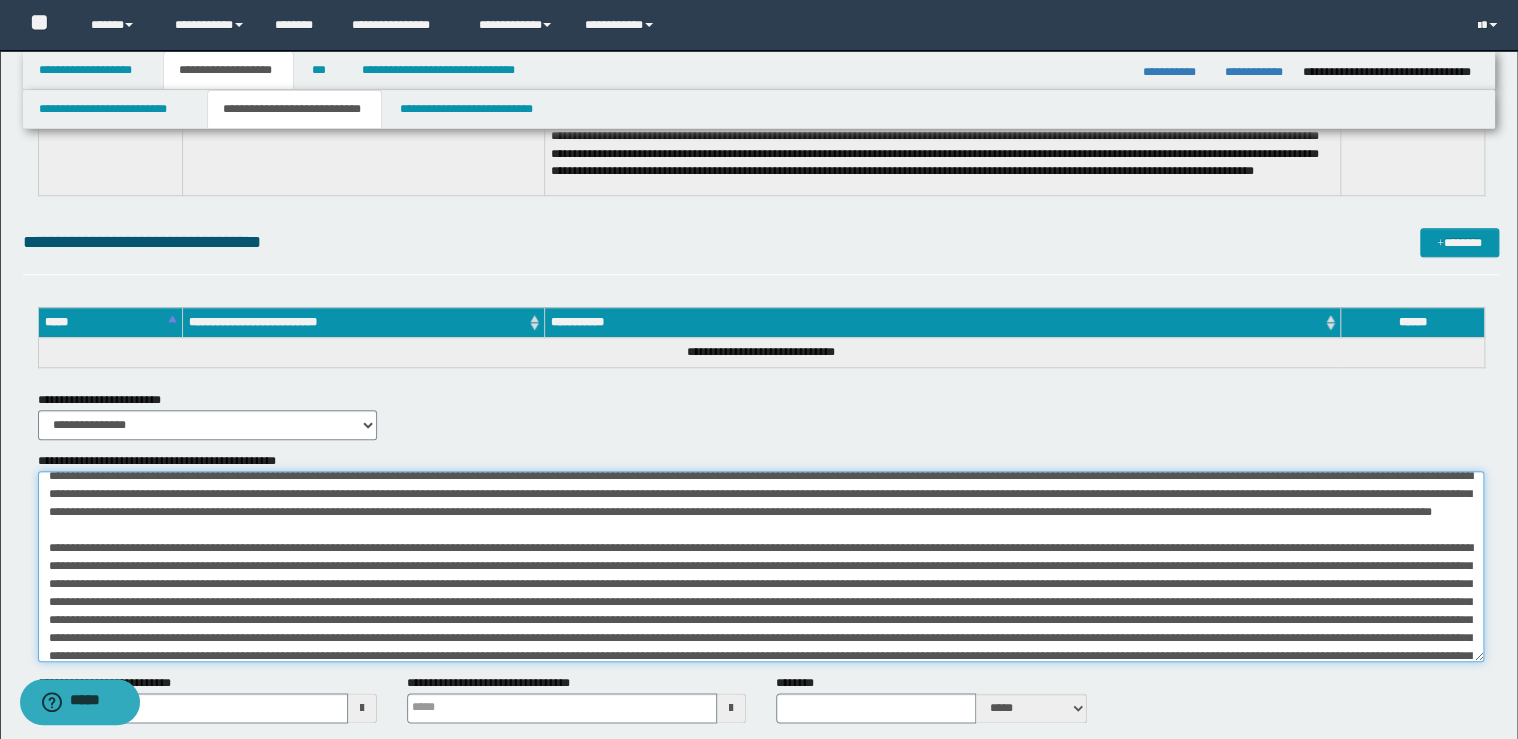 scroll, scrollTop: 0, scrollLeft: 0, axis: both 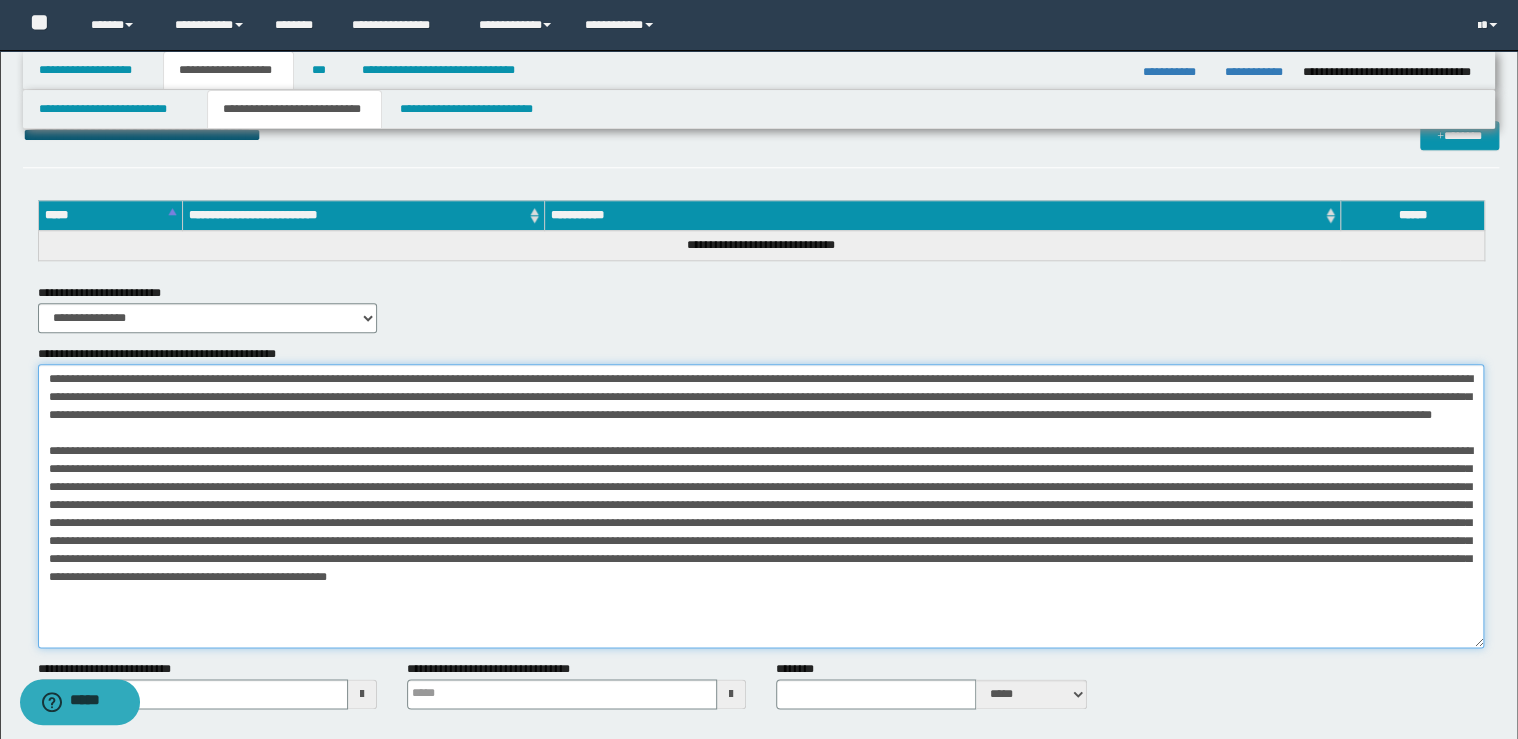 drag, startPoint x: 1476, startPoint y: 550, endPoint x: 1459, endPoint y: 643, distance: 94.54099 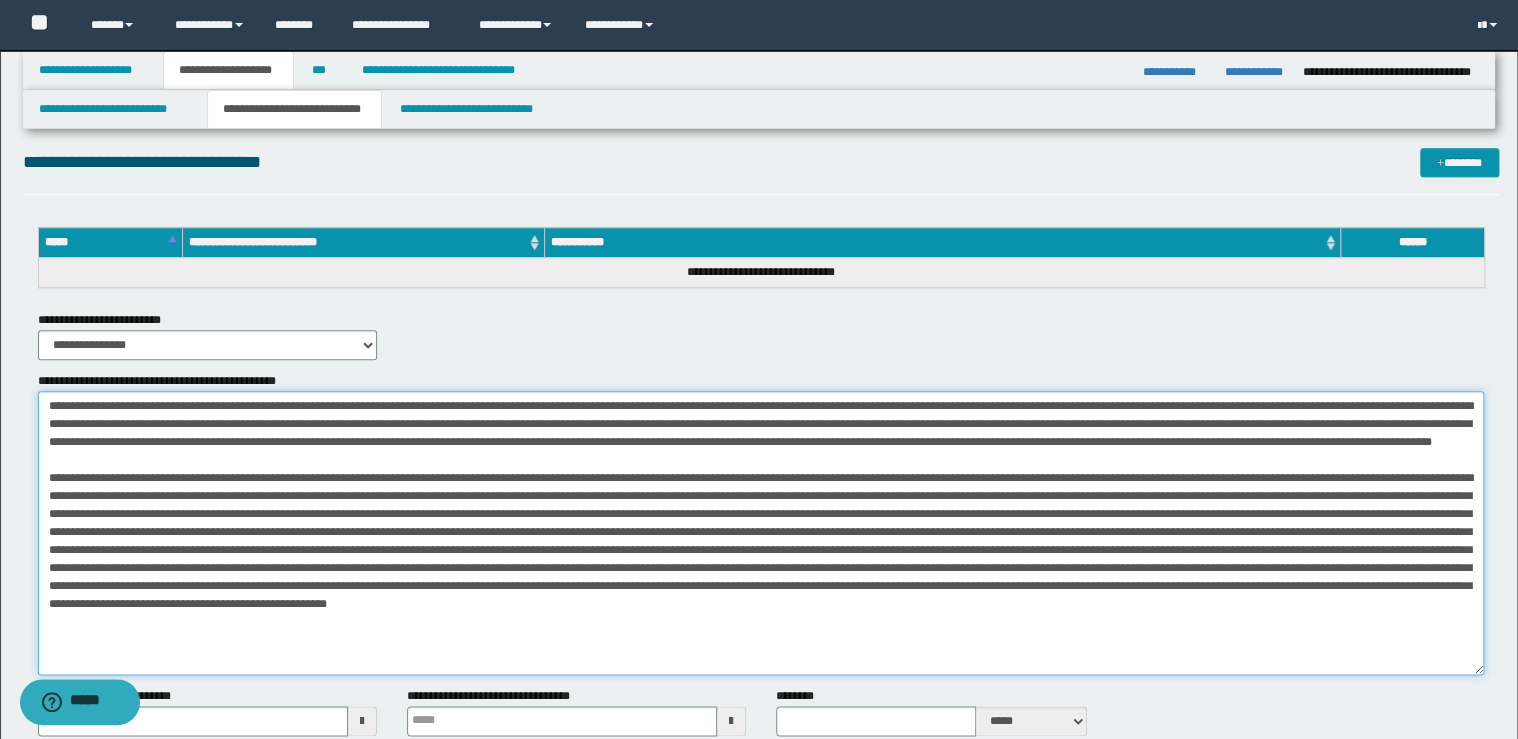 scroll, scrollTop: 4639, scrollLeft: 0, axis: vertical 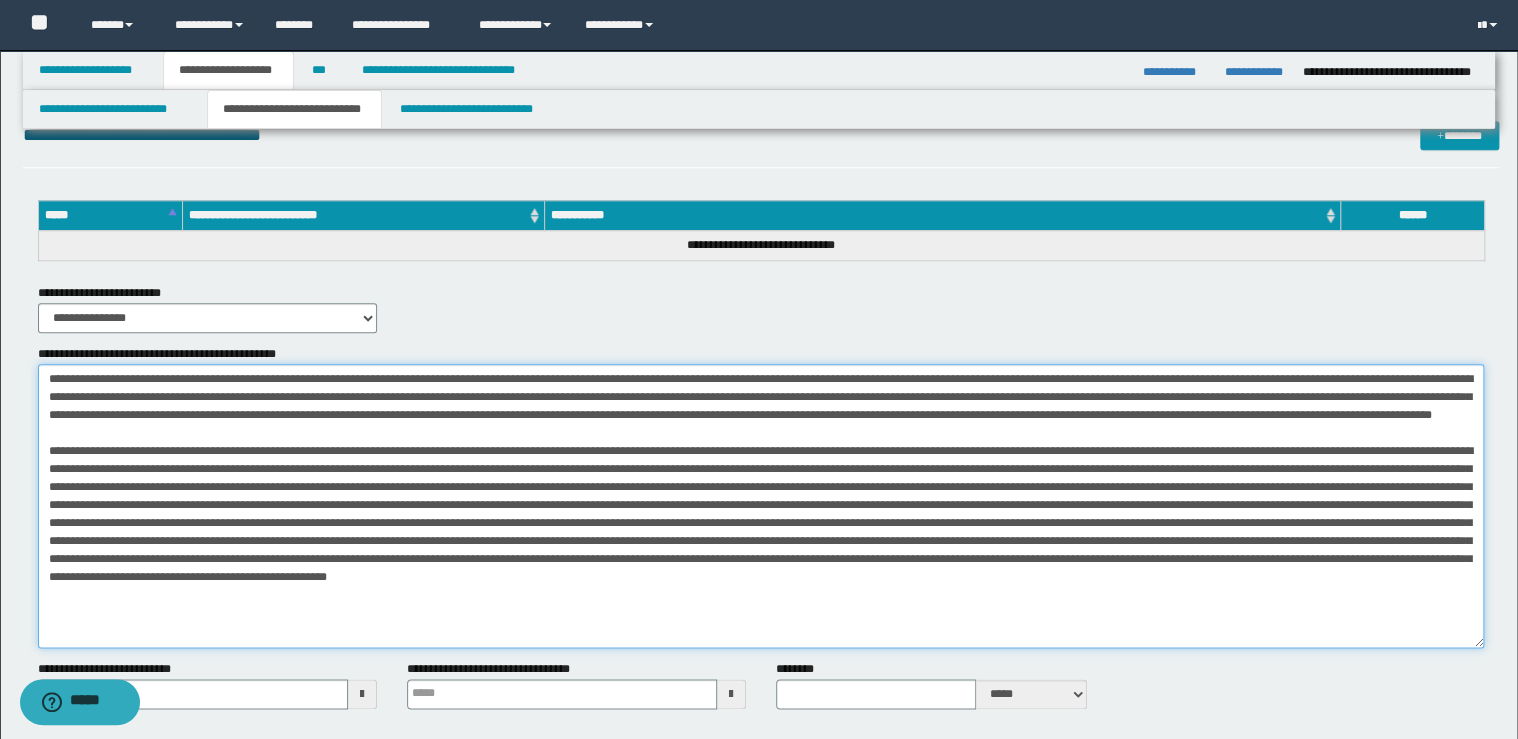click on "**********" at bounding box center (761, 506) 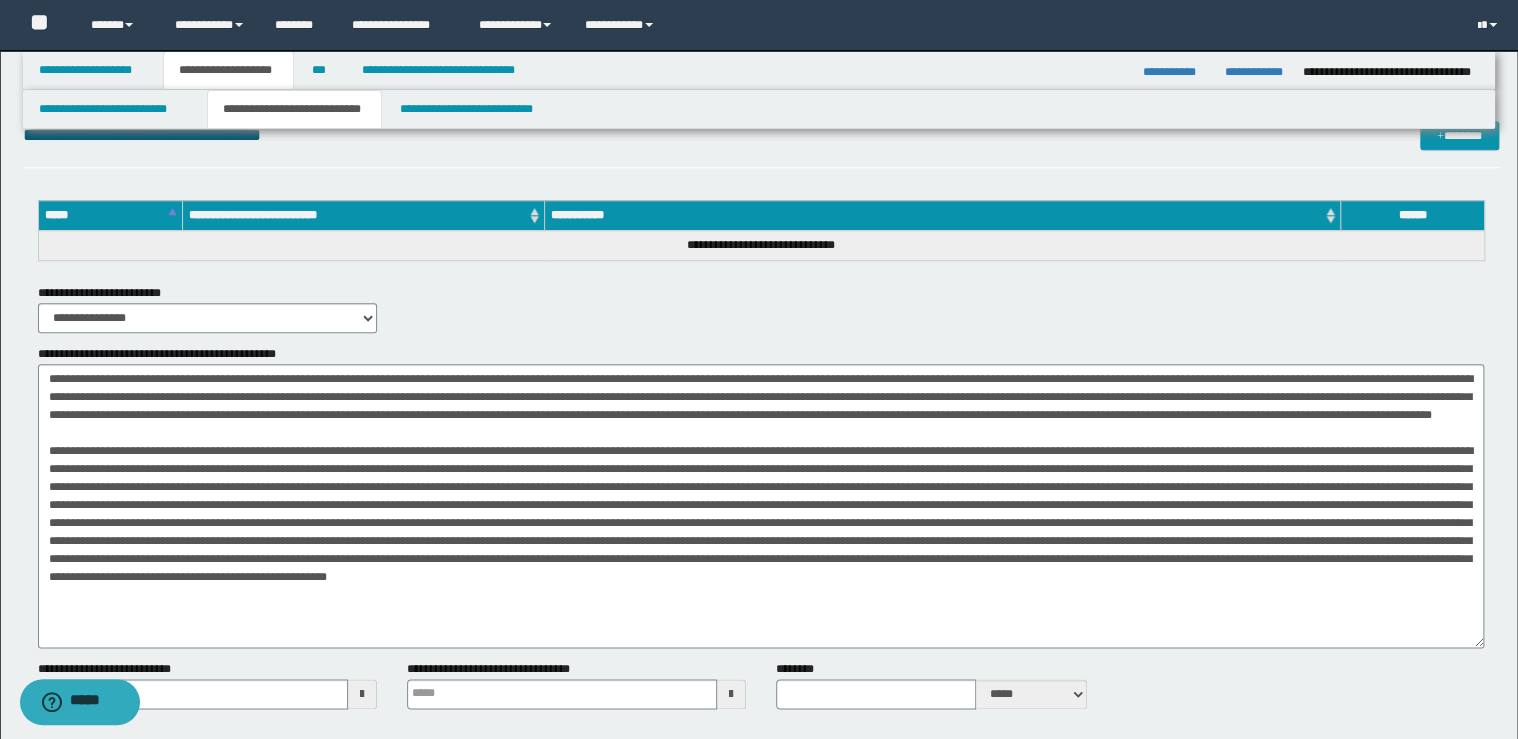 type 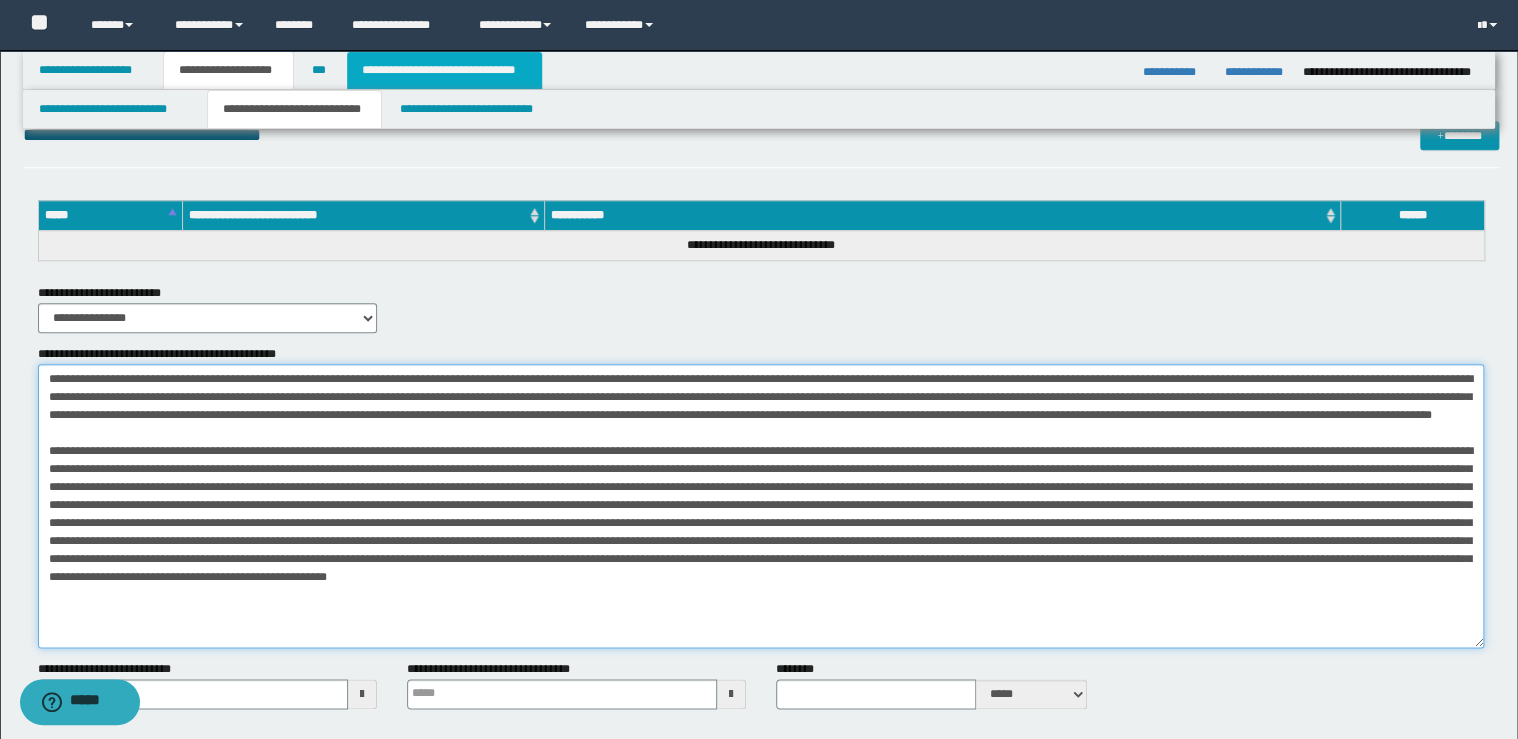 type on "**********" 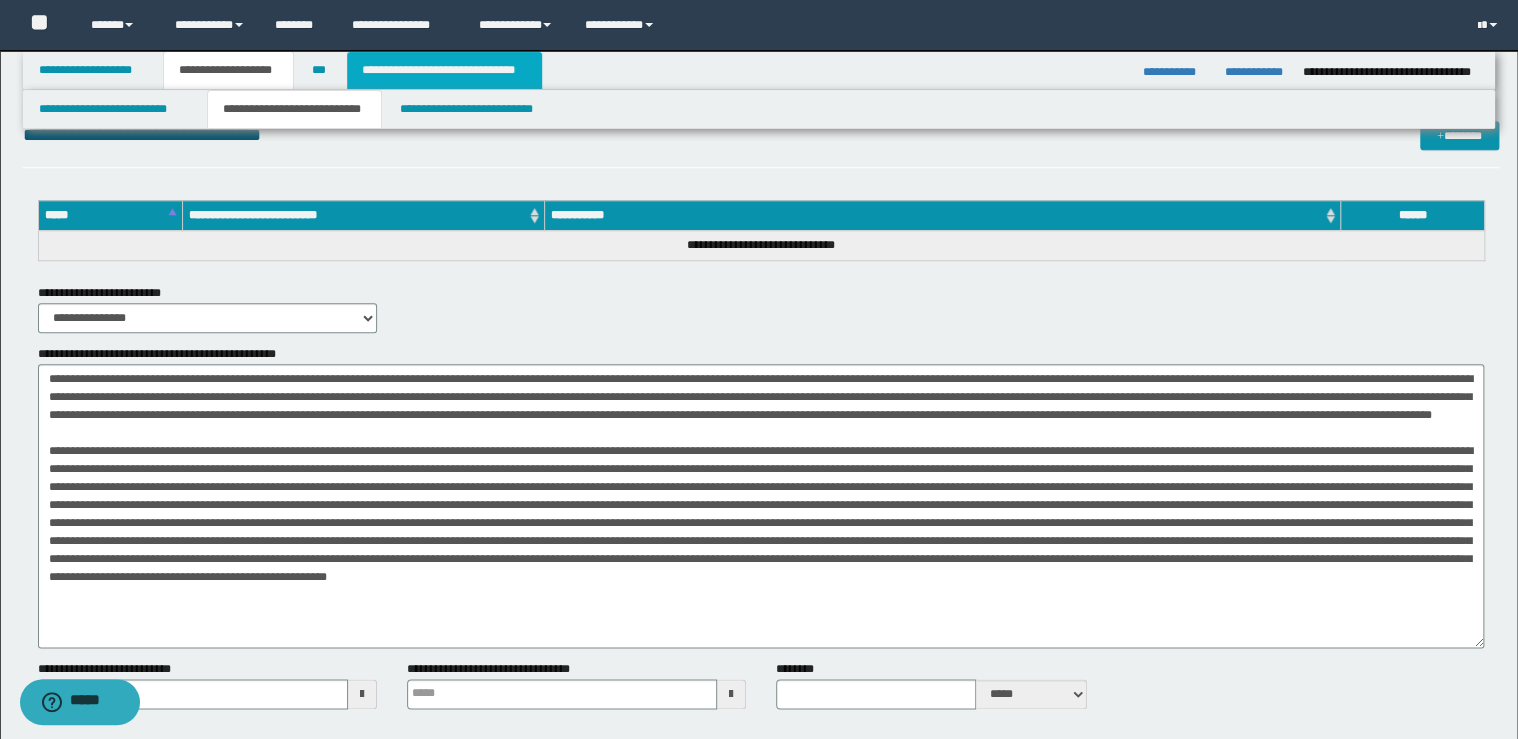 click on "**********" at bounding box center [444, 70] 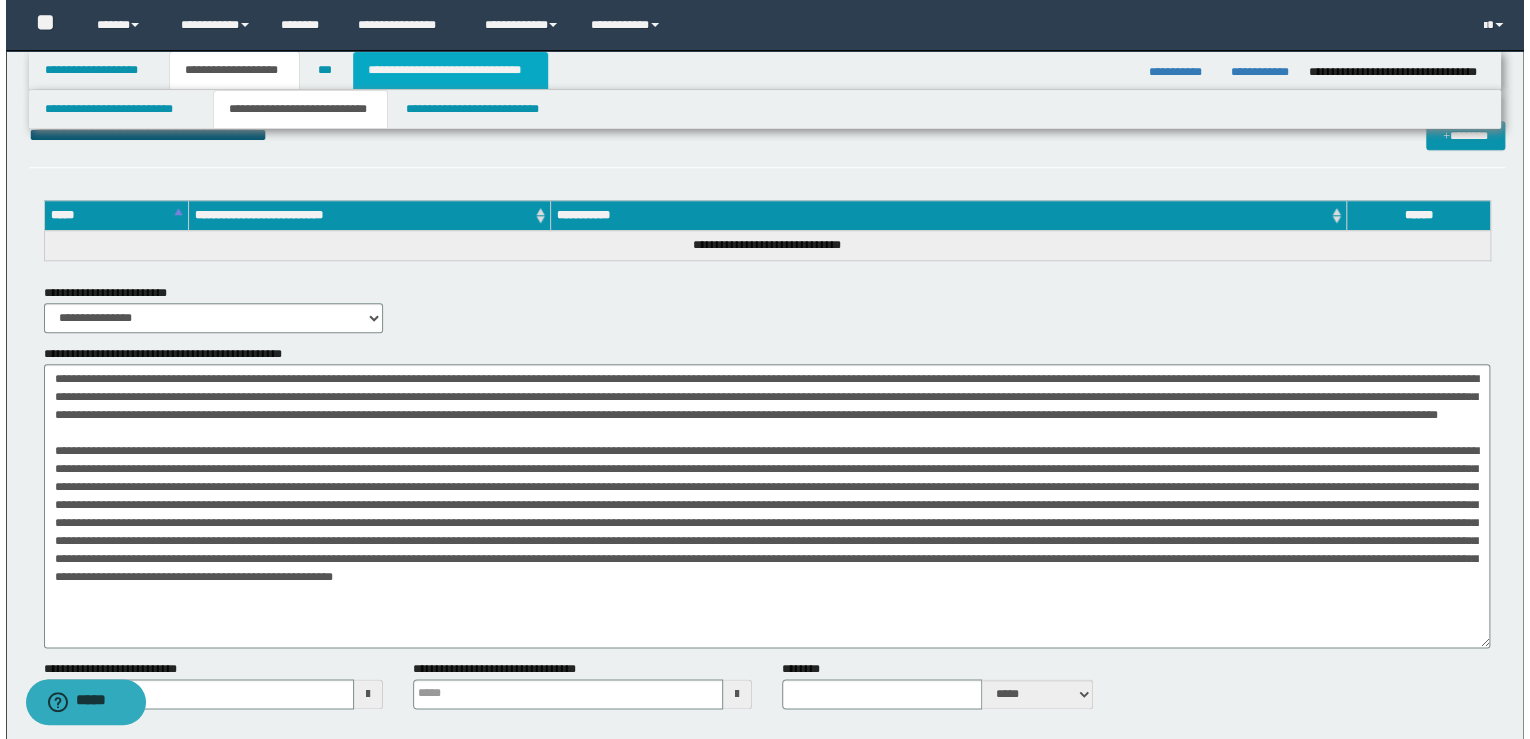 scroll, scrollTop: 0, scrollLeft: 0, axis: both 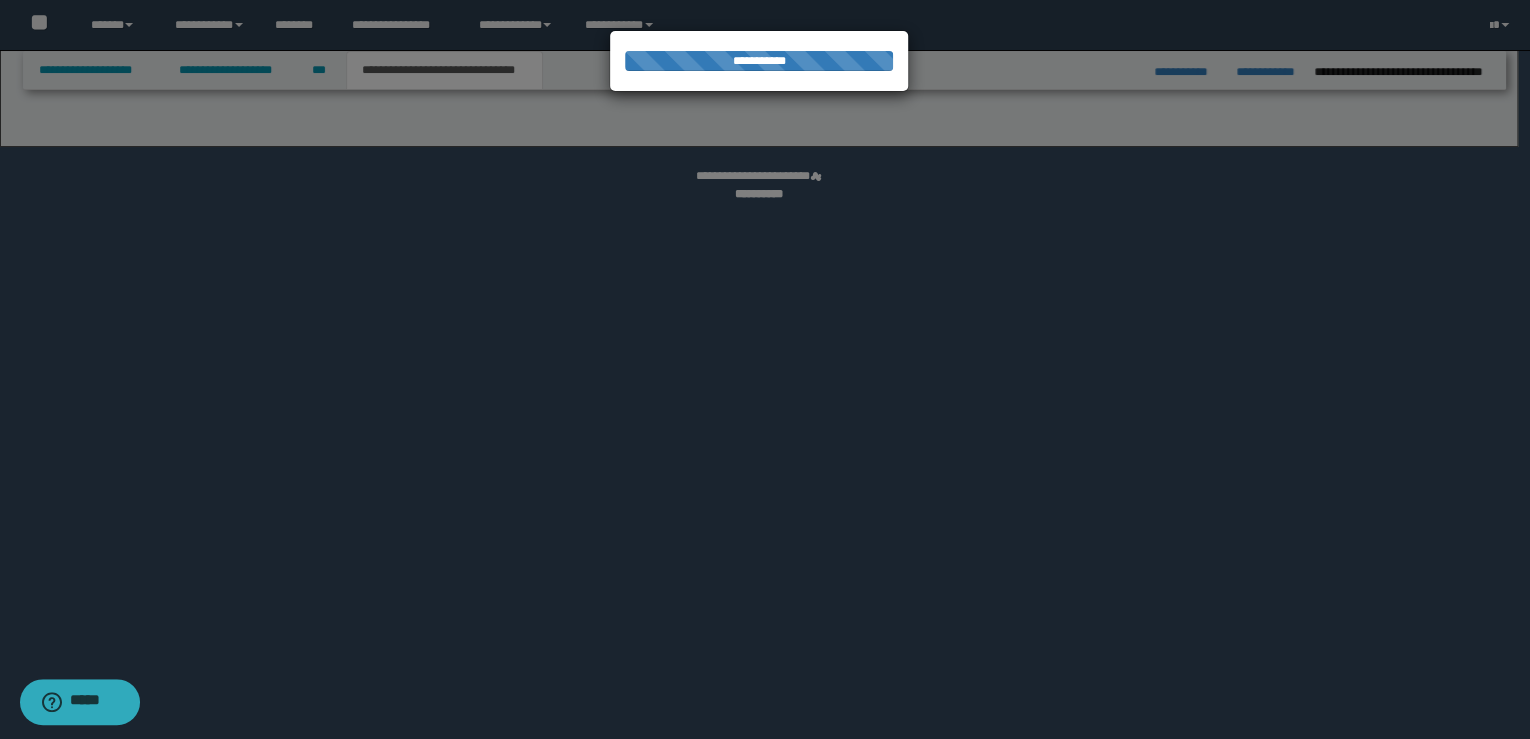 select on "*" 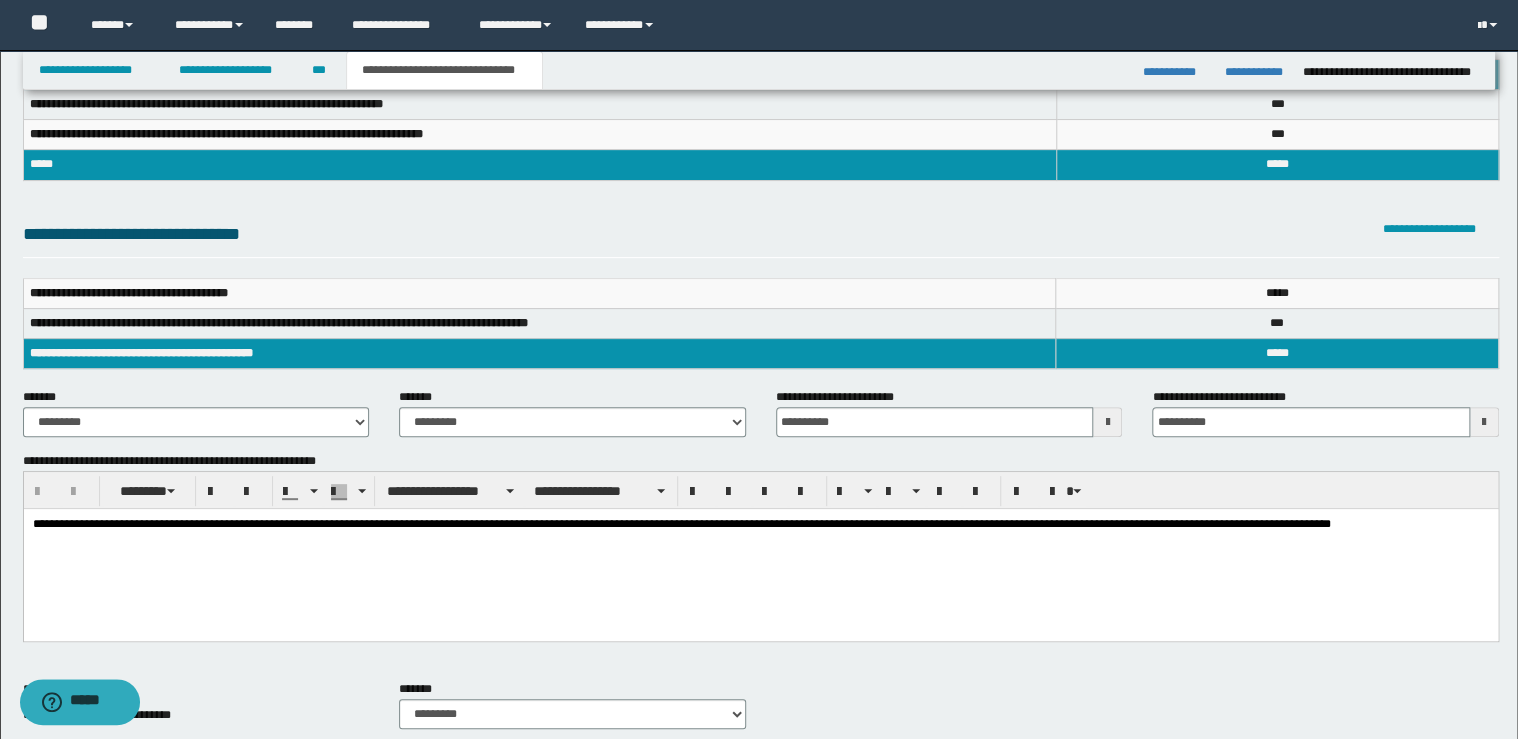 scroll, scrollTop: 640, scrollLeft: 0, axis: vertical 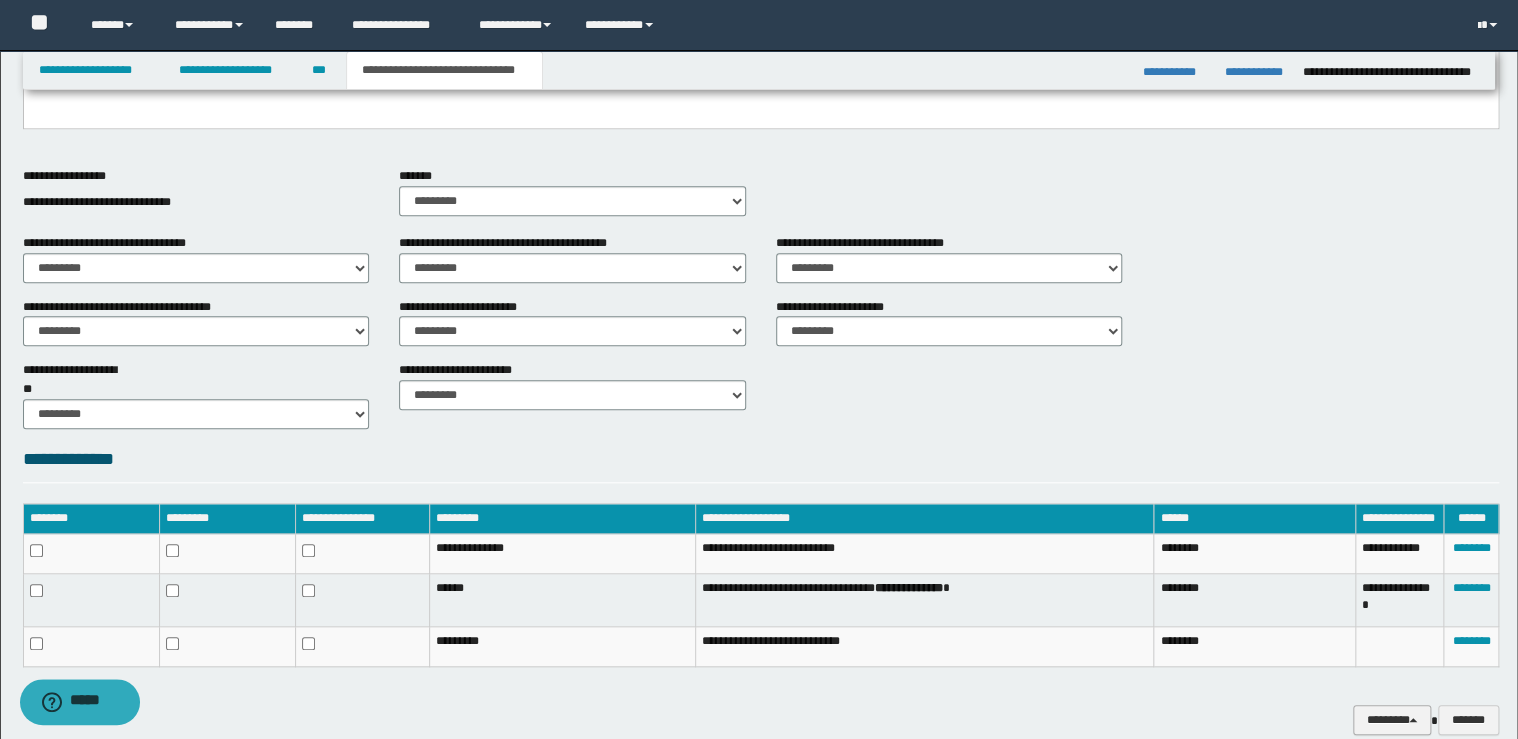 click on "********" at bounding box center (1392, 720) 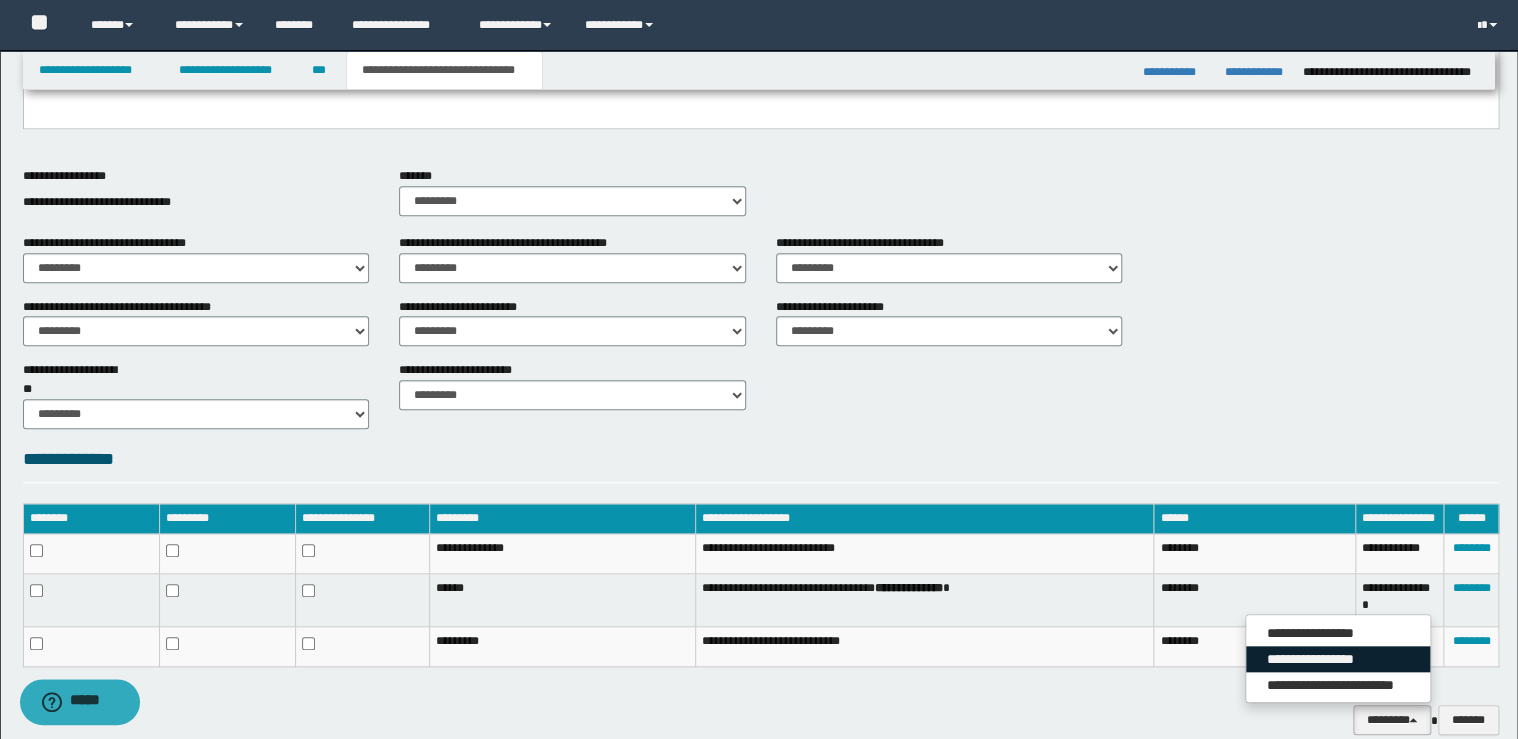 click on "**********" at bounding box center (1338, 659) 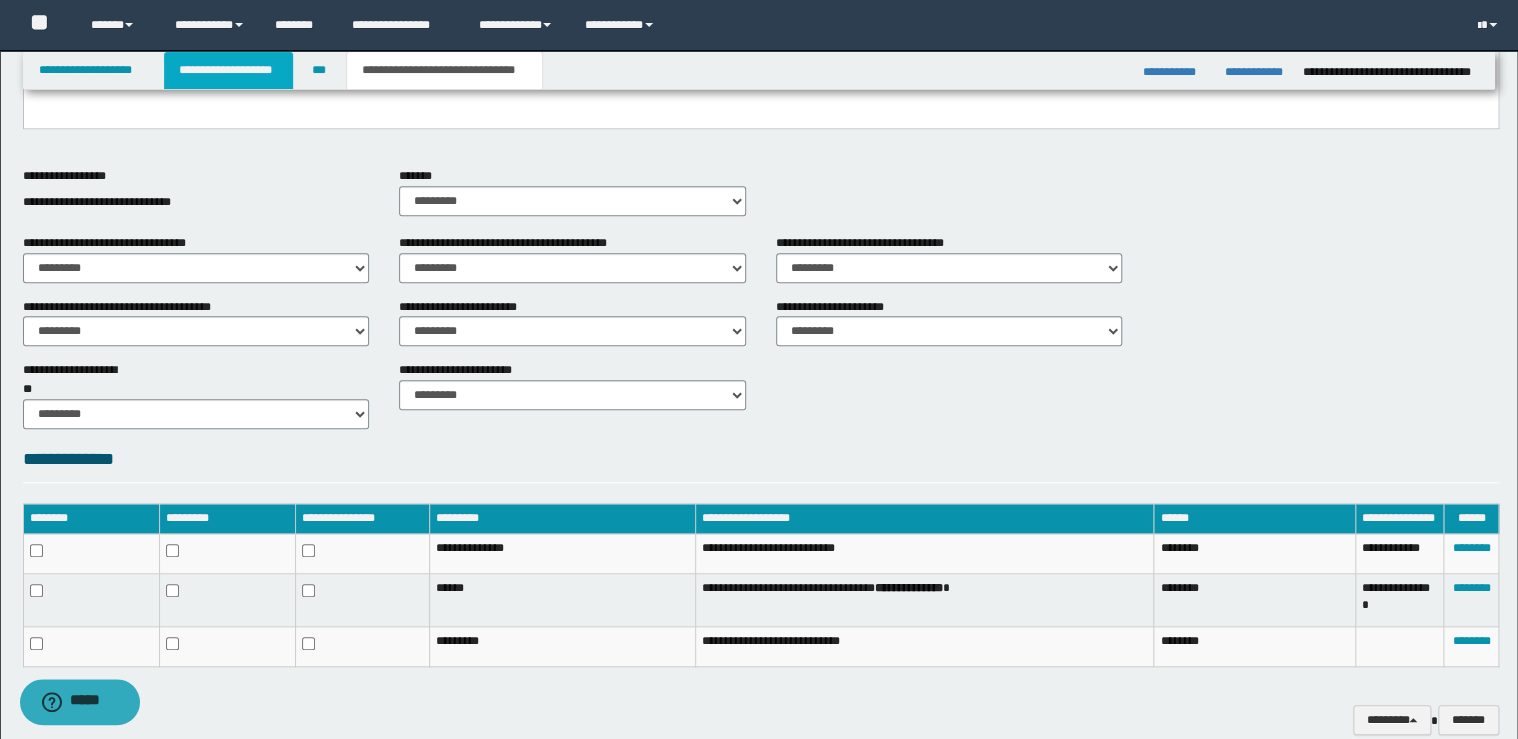 drag, startPoint x: 150, startPoint y: 95, endPoint x: 188, endPoint y: 80, distance: 40.853397 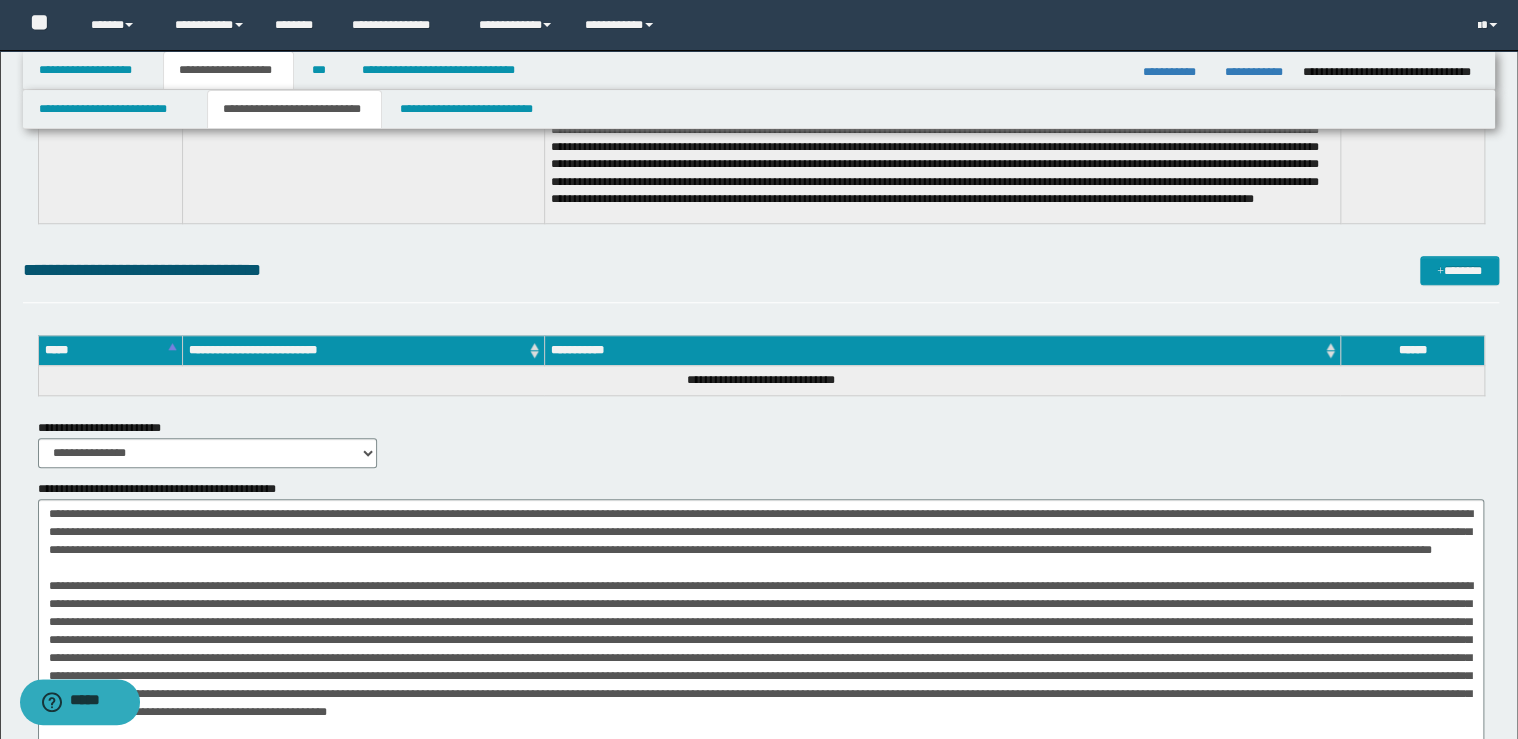 scroll, scrollTop: 4671, scrollLeft: 0, axis: vertical 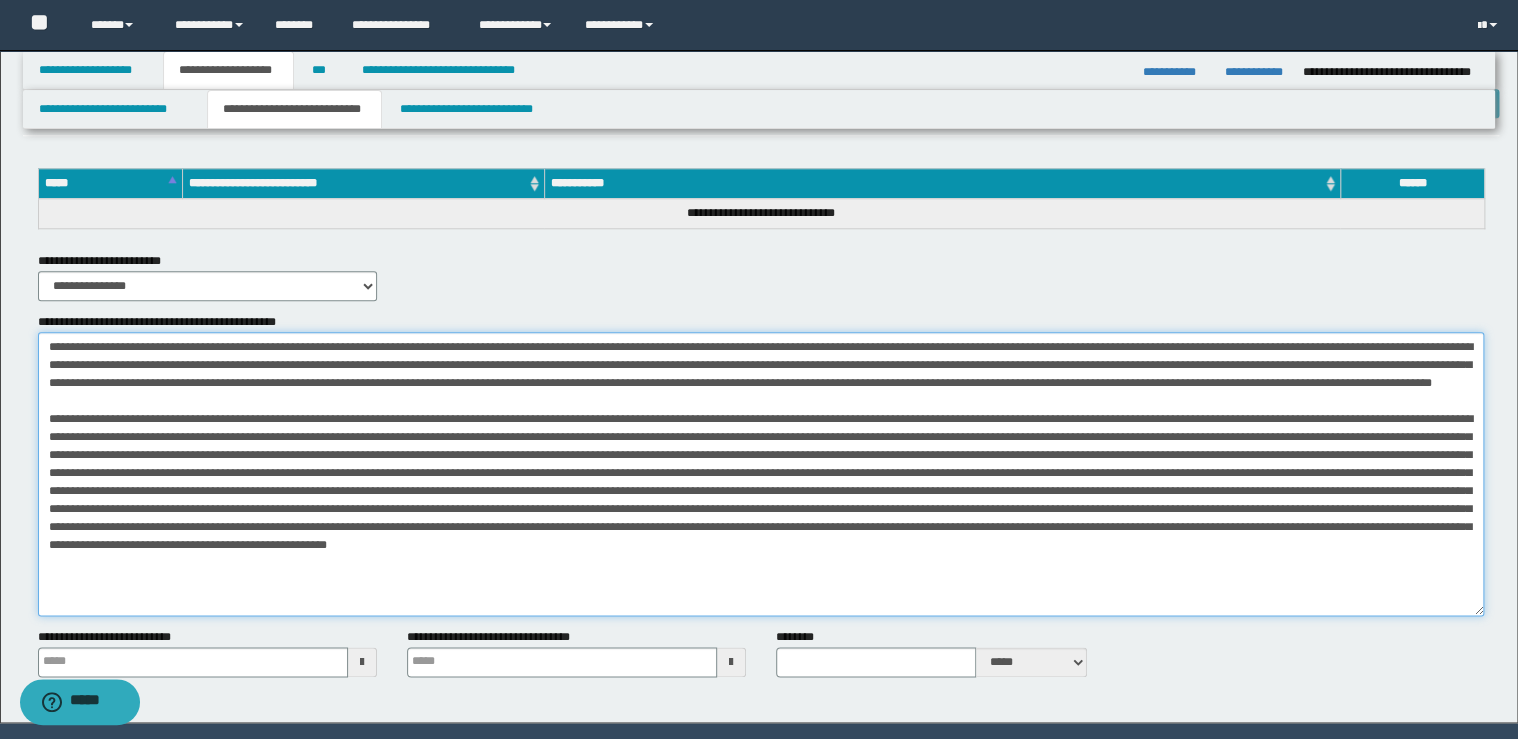 drag, startPoint x: 255, startPoint y: 436, endPoint x: 118, endPoint y: 438, distance: 137.0146 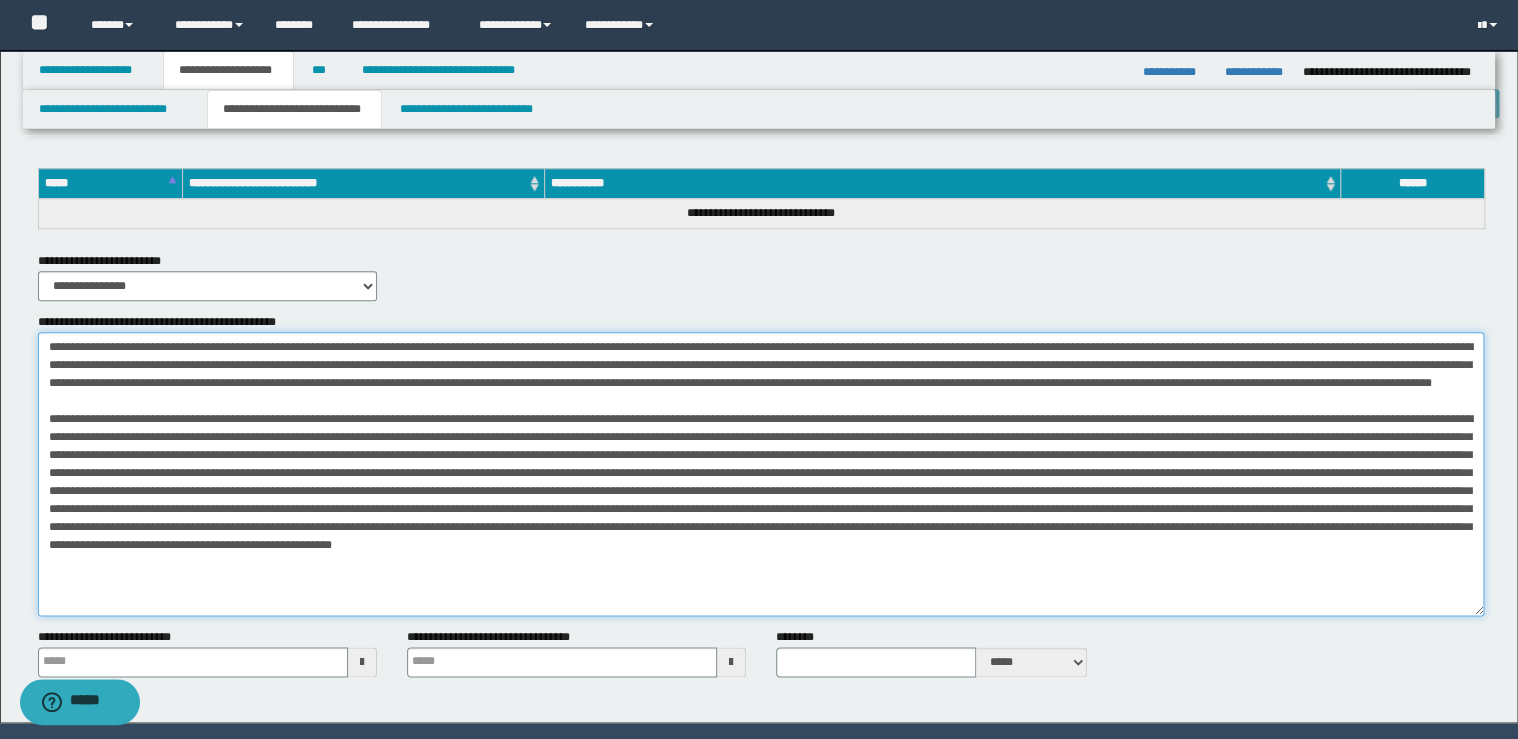 click on "**********" at bounding box center (761, 474) 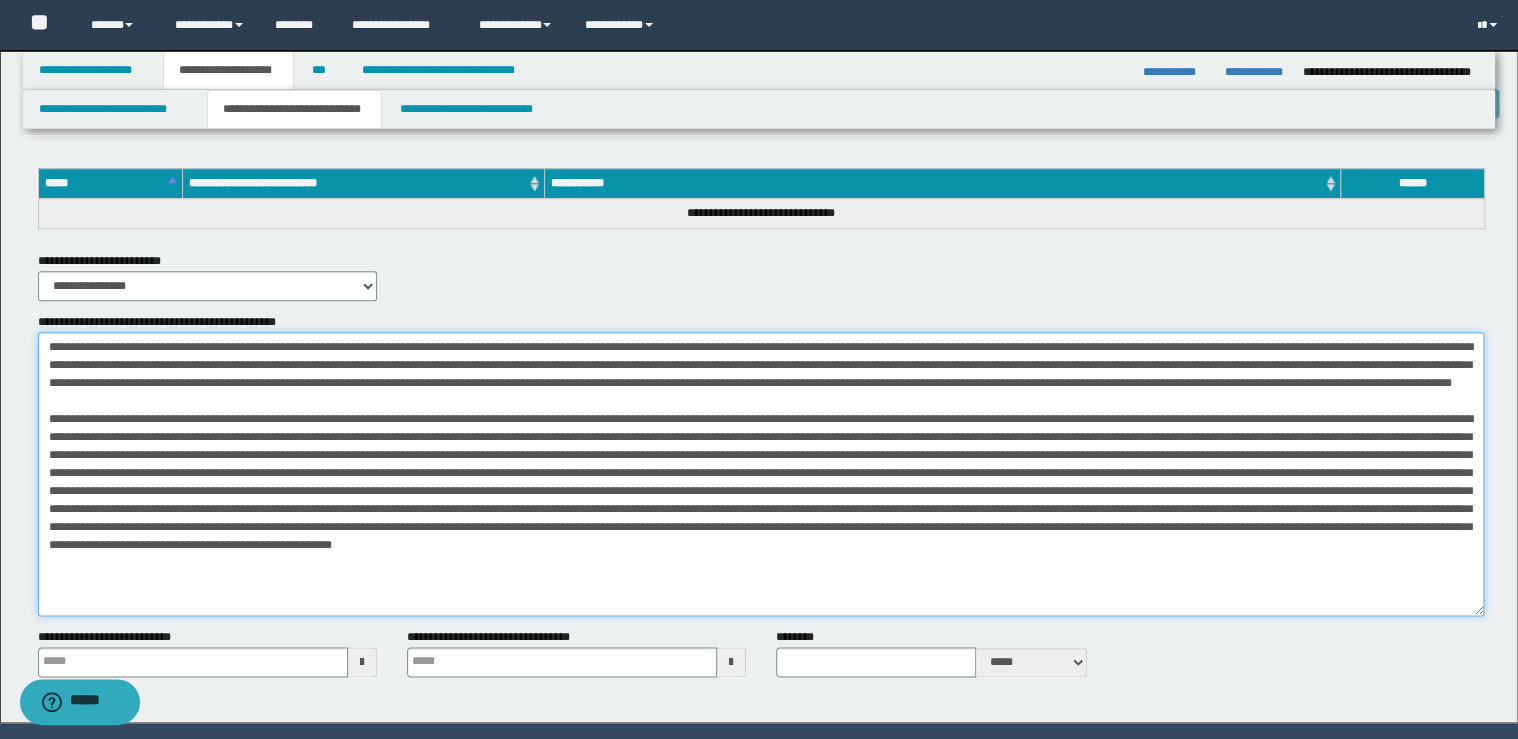 click on "**********" at bounding box center [761, 474] 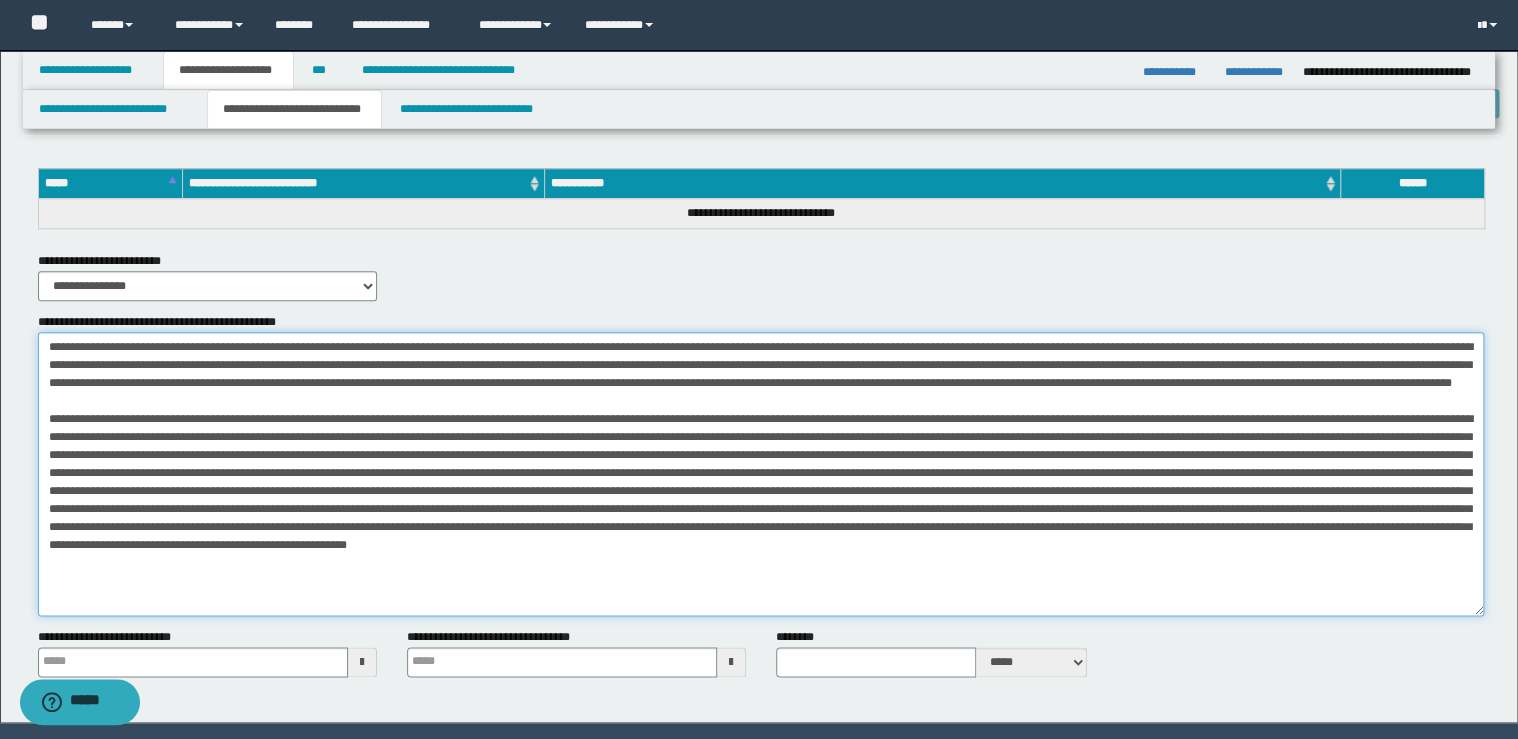 drag, startPoint x: 296, startPoint y: 436, endPoint x: 125, endPoint y: 440, distance: 171.04678 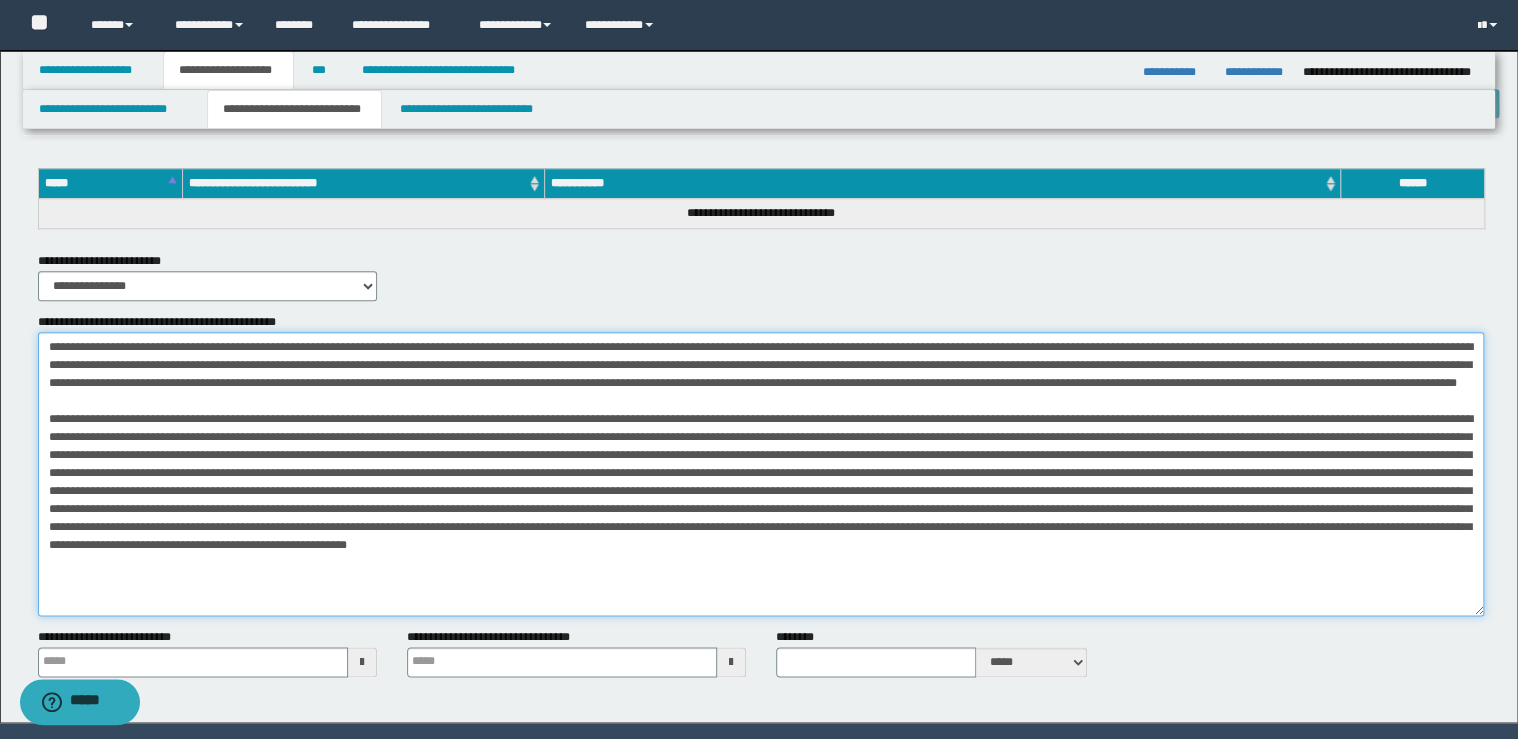 click on "**********" at bounding box center (761, 474) 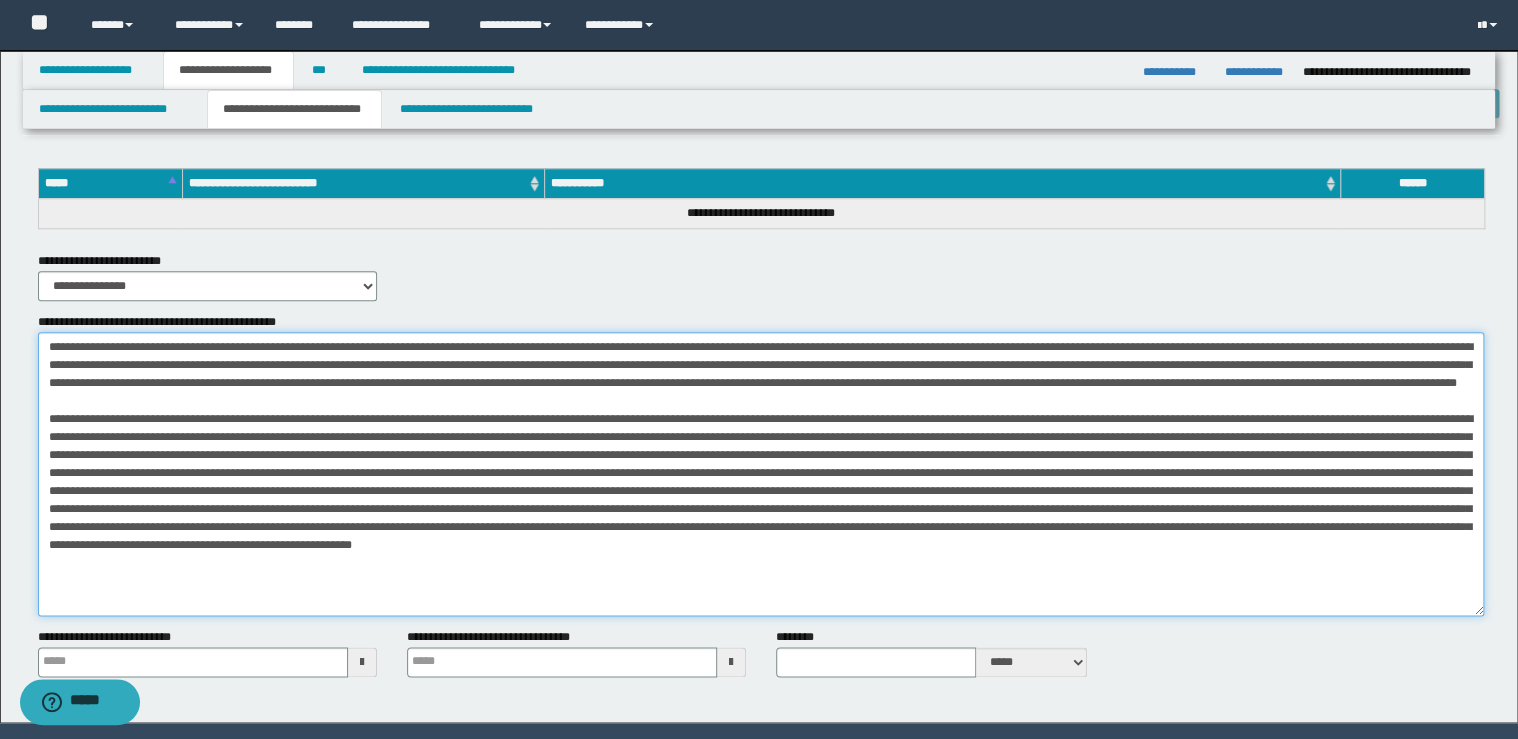 click on "**********" at bounding box center (761, 474) 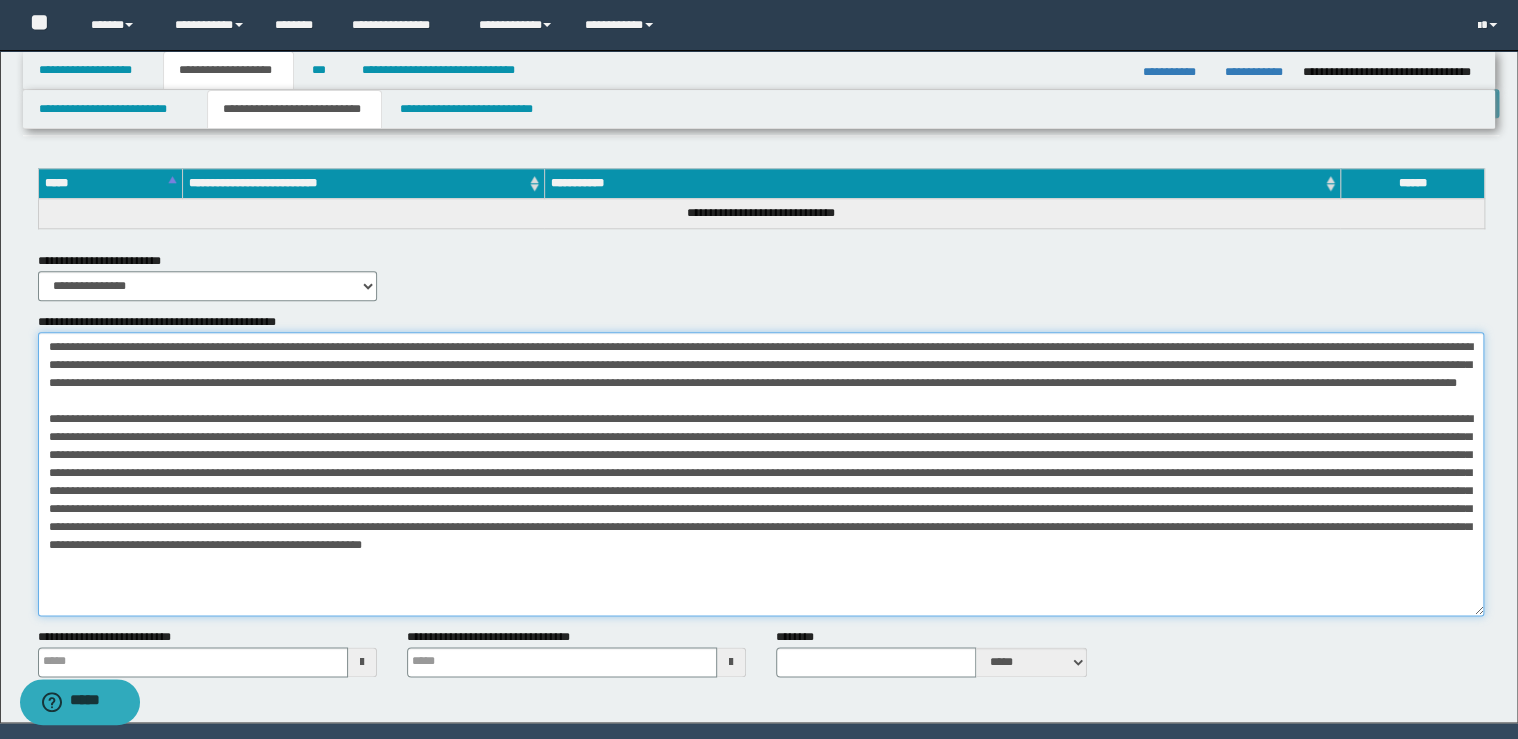 click on "**********" at bounding box center (761, 474) 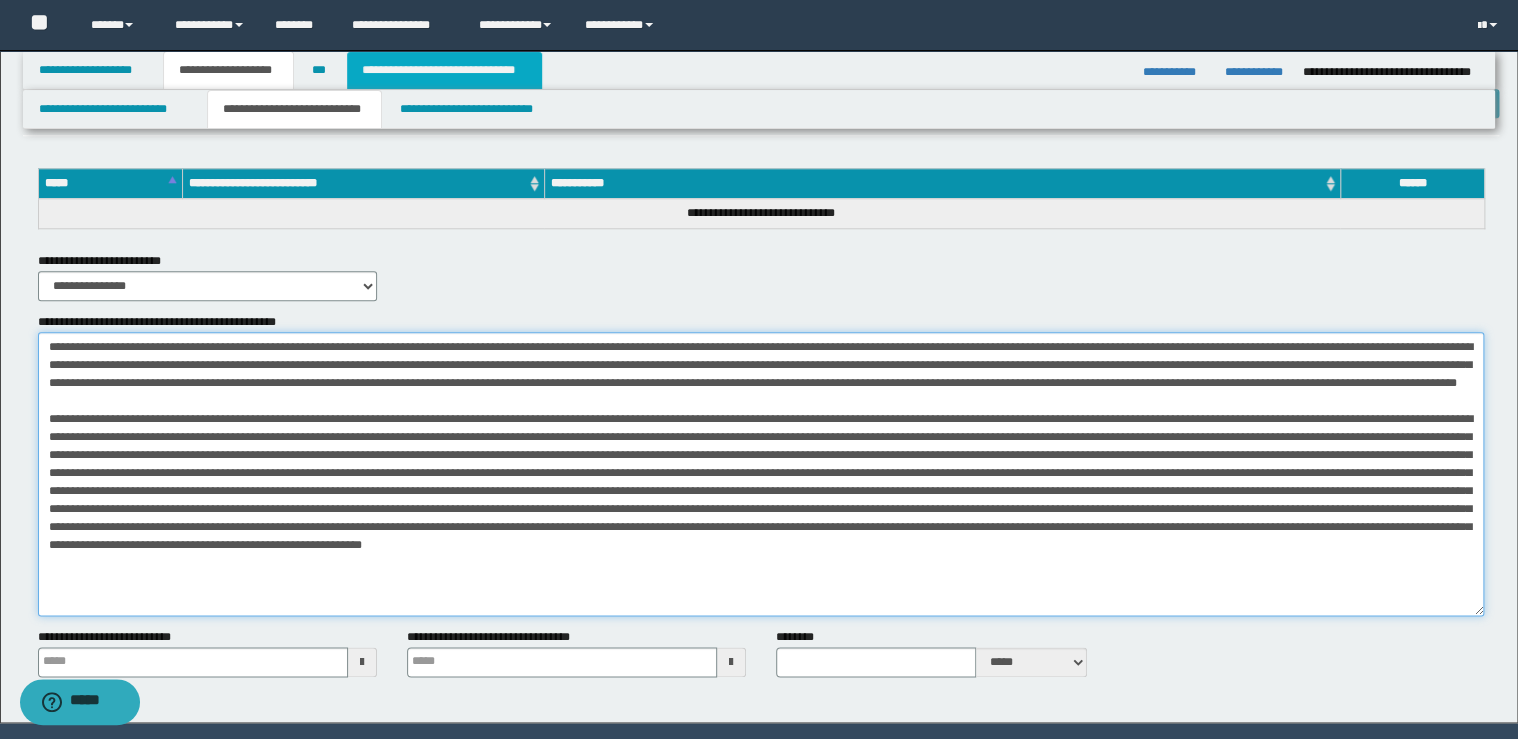 type on "**********" 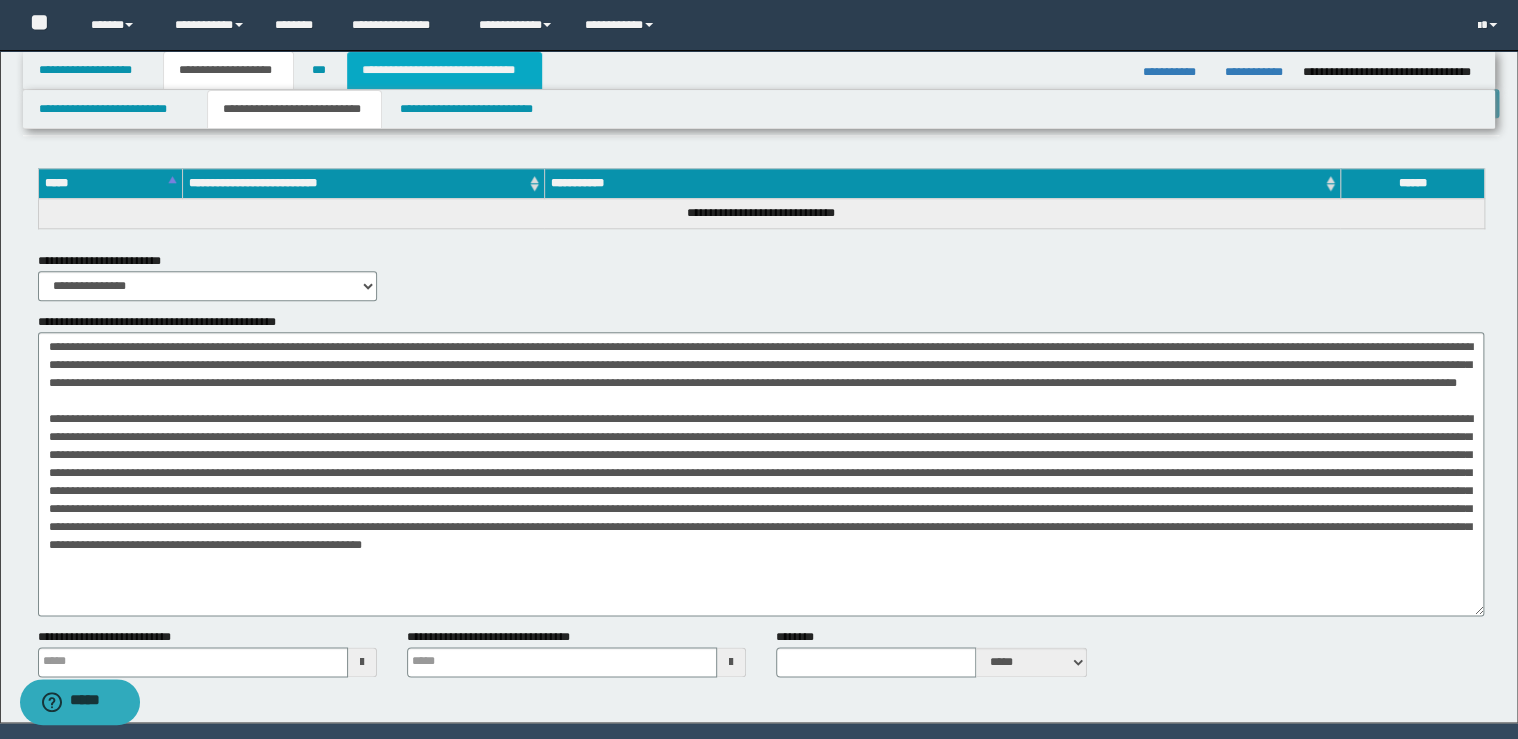 click on "**********" at bounding box center (444, 70) 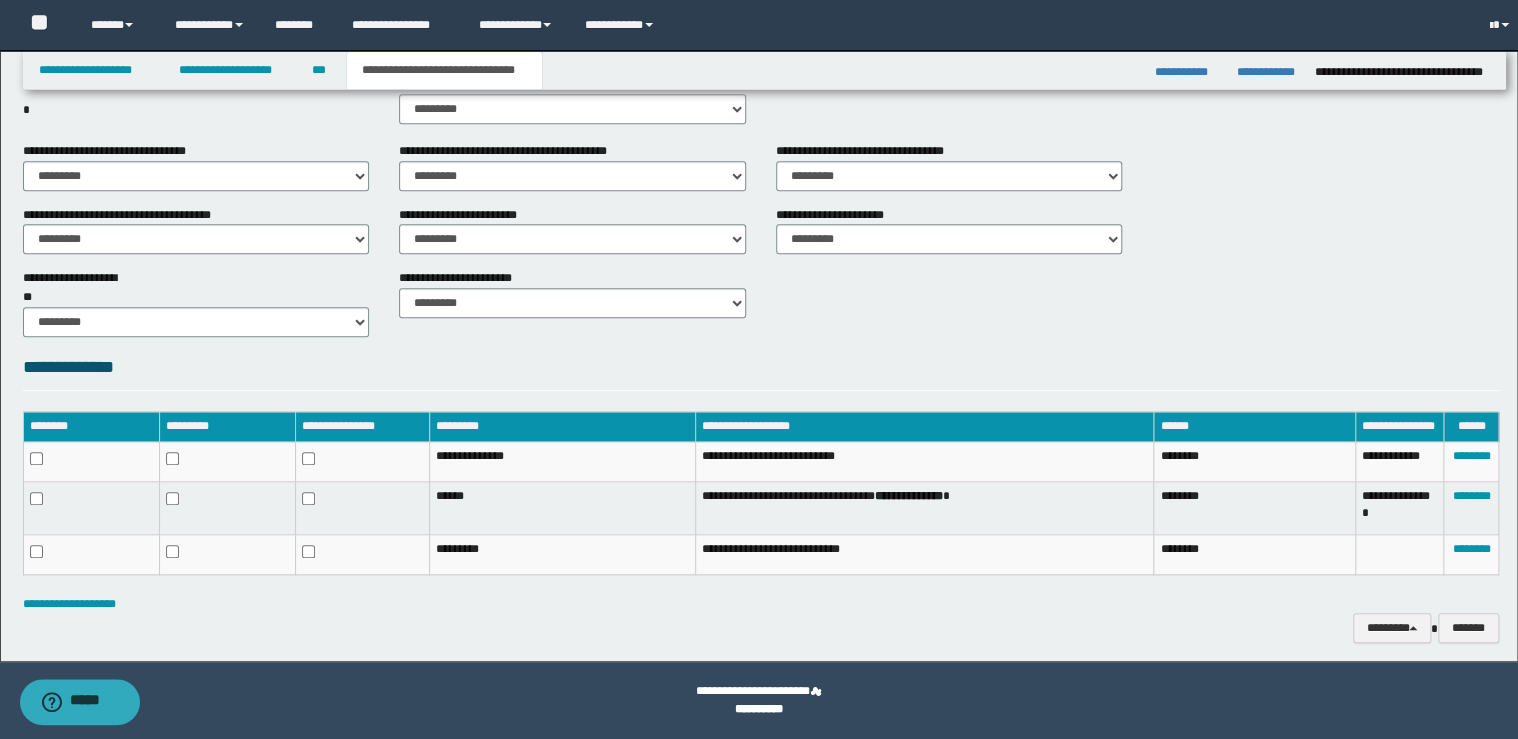scroll, scrollTop: 732, scrollLeft: 0, axis: vertical 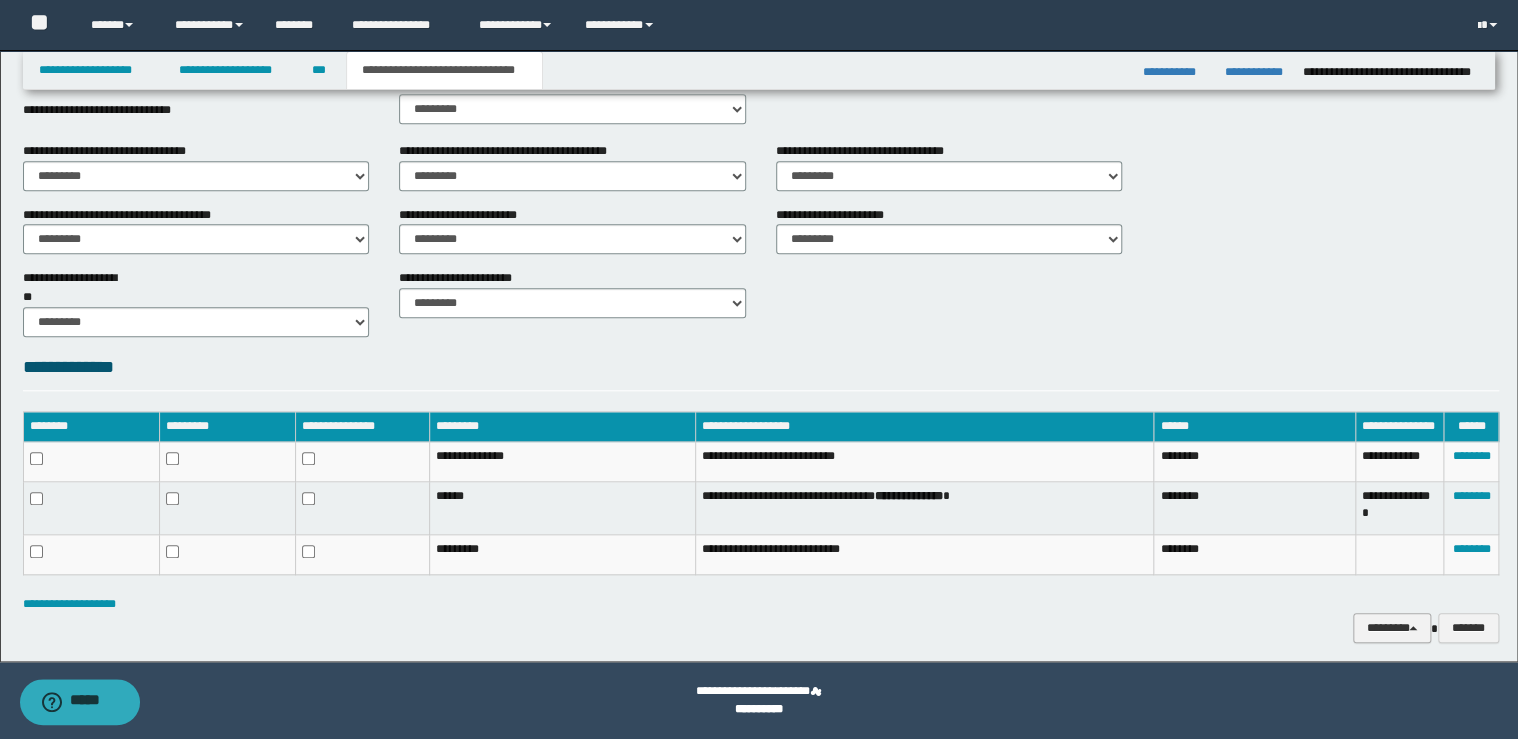 click on "********" at bounding box center (1392, 628) 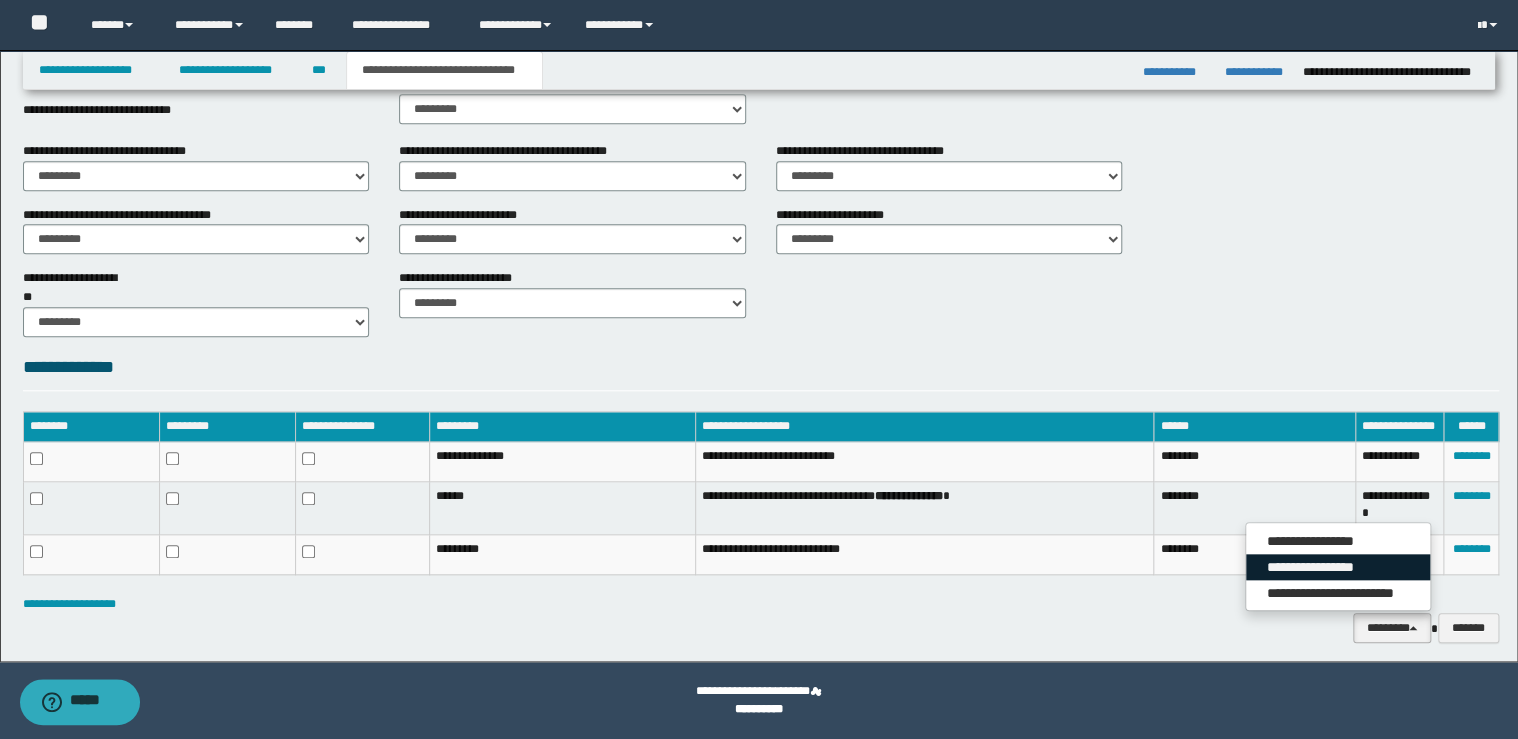 click on "**********" at bounding box center (1338, 567) 